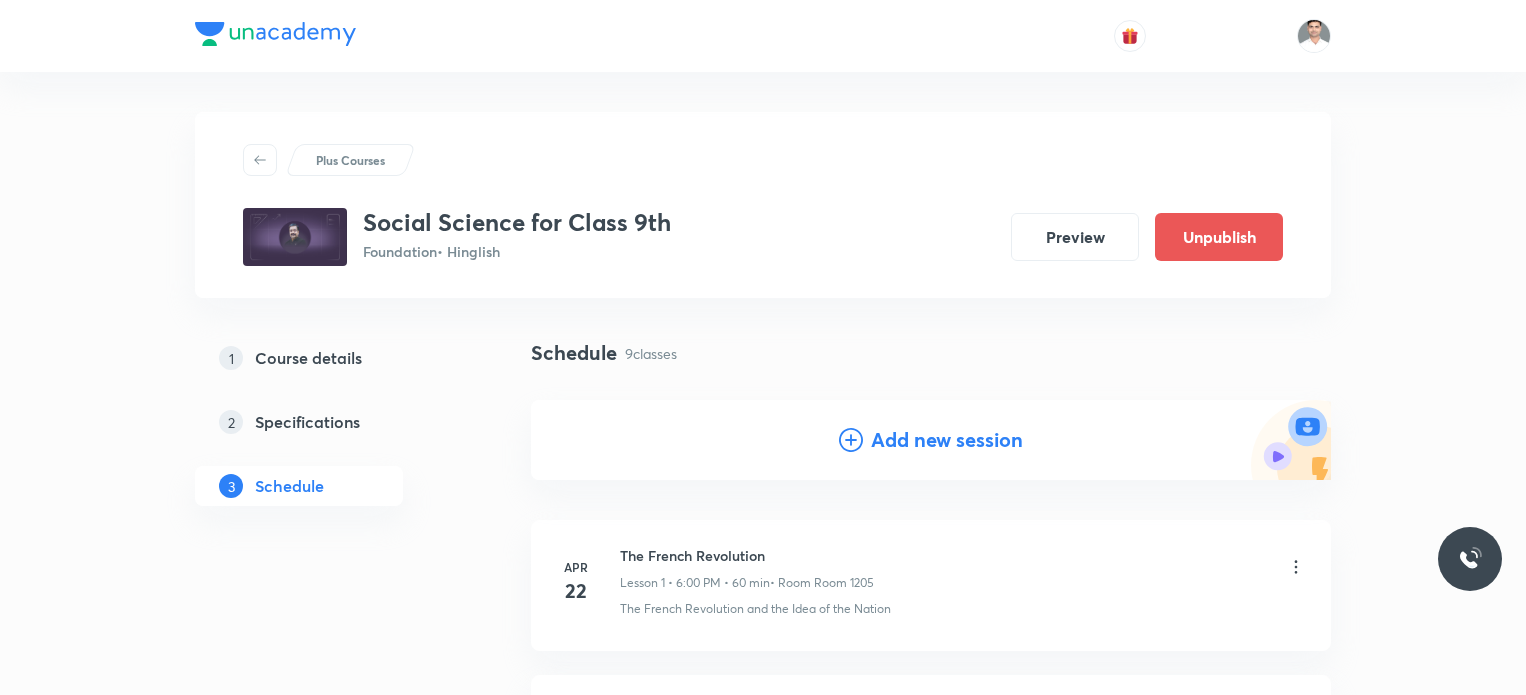 scroll, scrollTop: 180, scrollLeft: 0, axis: vertical 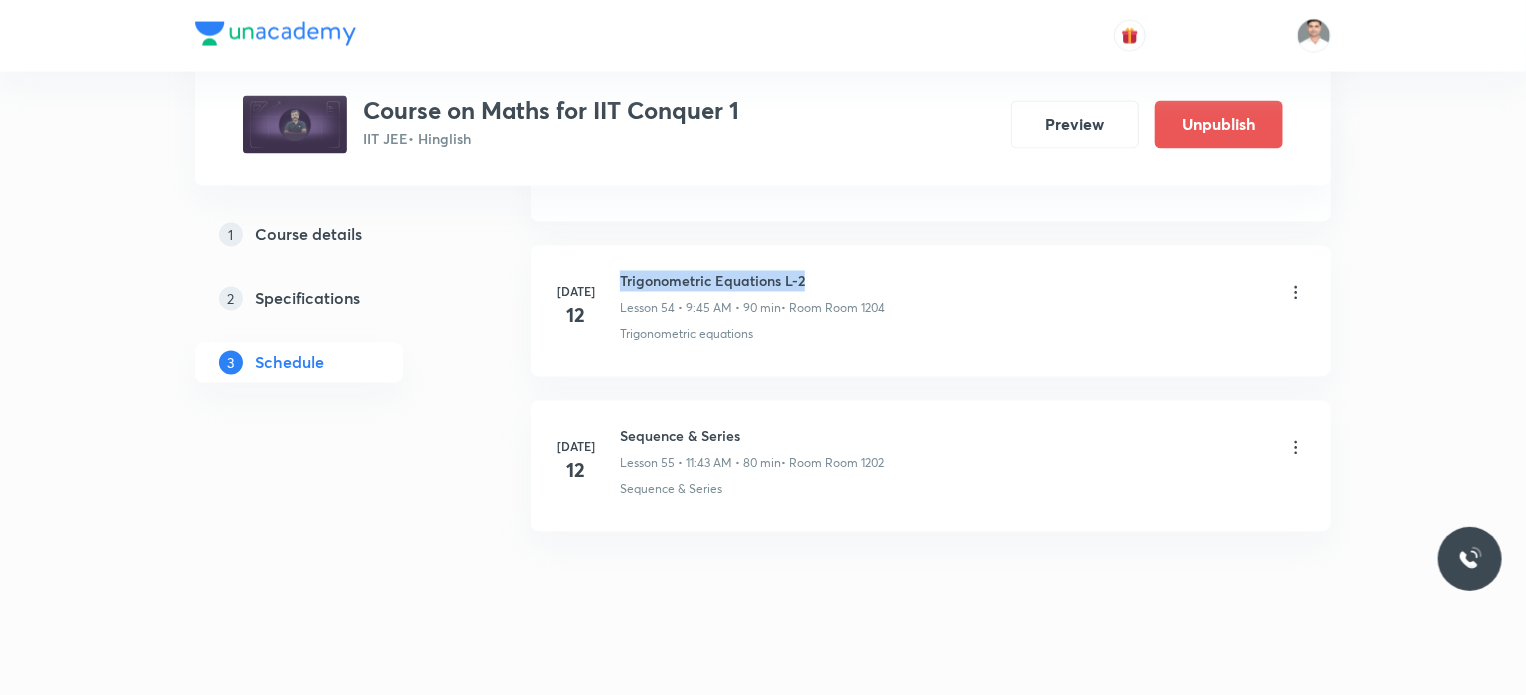 drag, startPoint x: 618, startPoint y: 252, endPoint x: 841, endPoint y: 259, distance: 223.10983 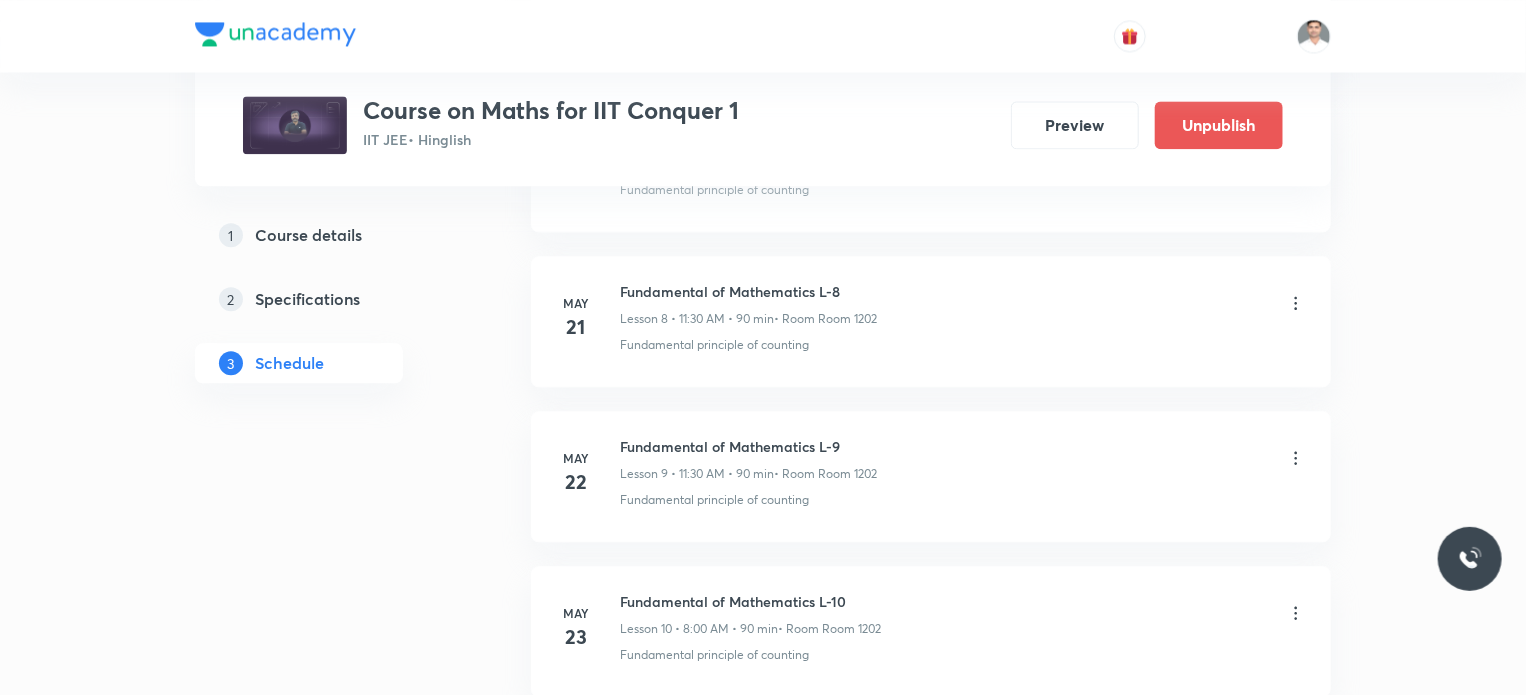 scroll, scrollTop: 0, scrollLeft: 0, axis: both 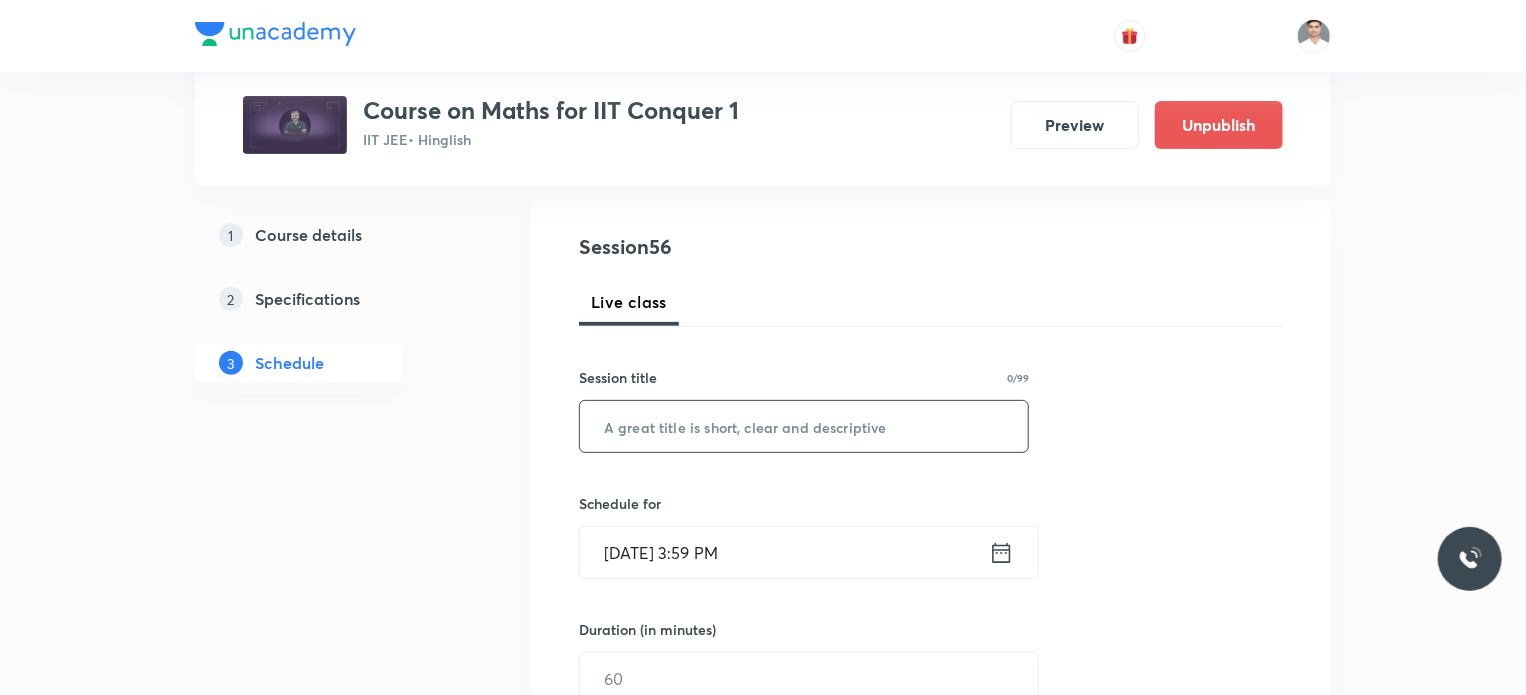 click at bounding box center [804, 426] 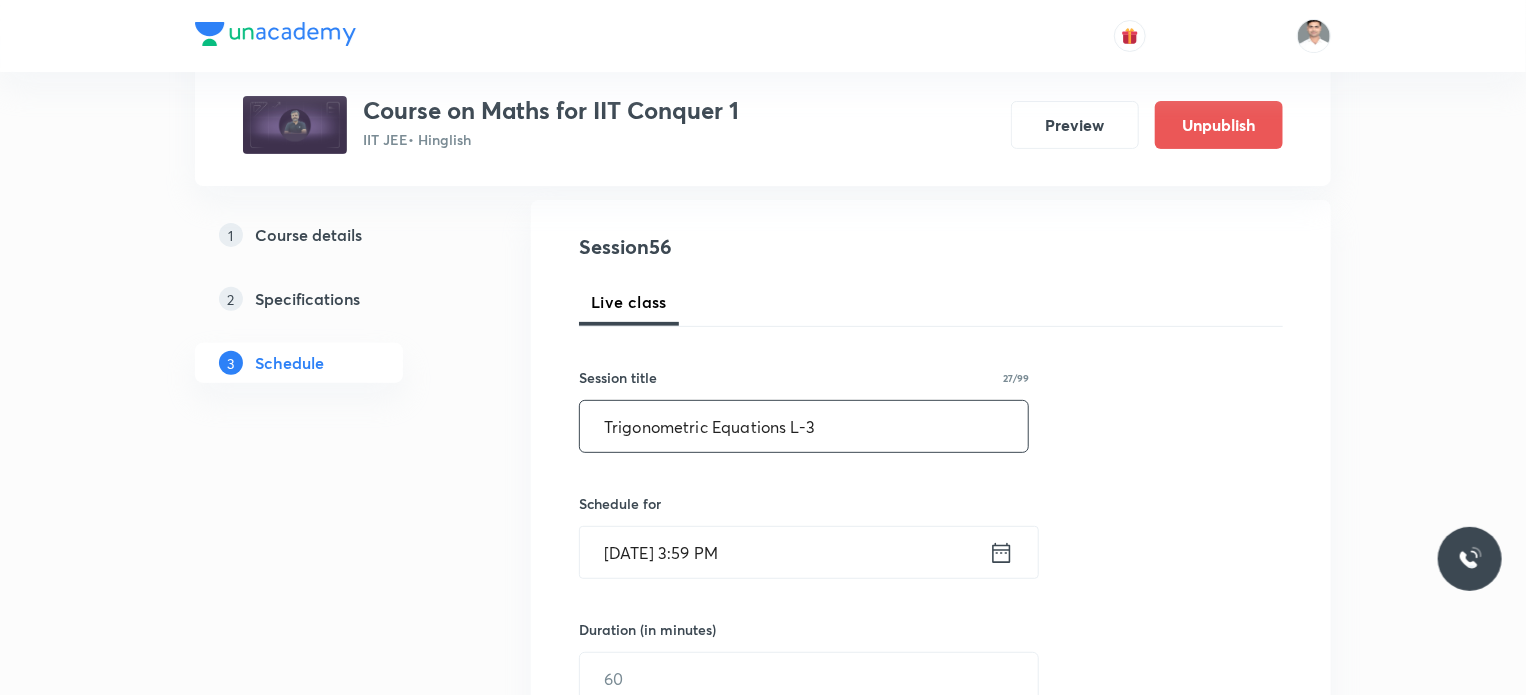 type on "Trigonometric Equations L-3" 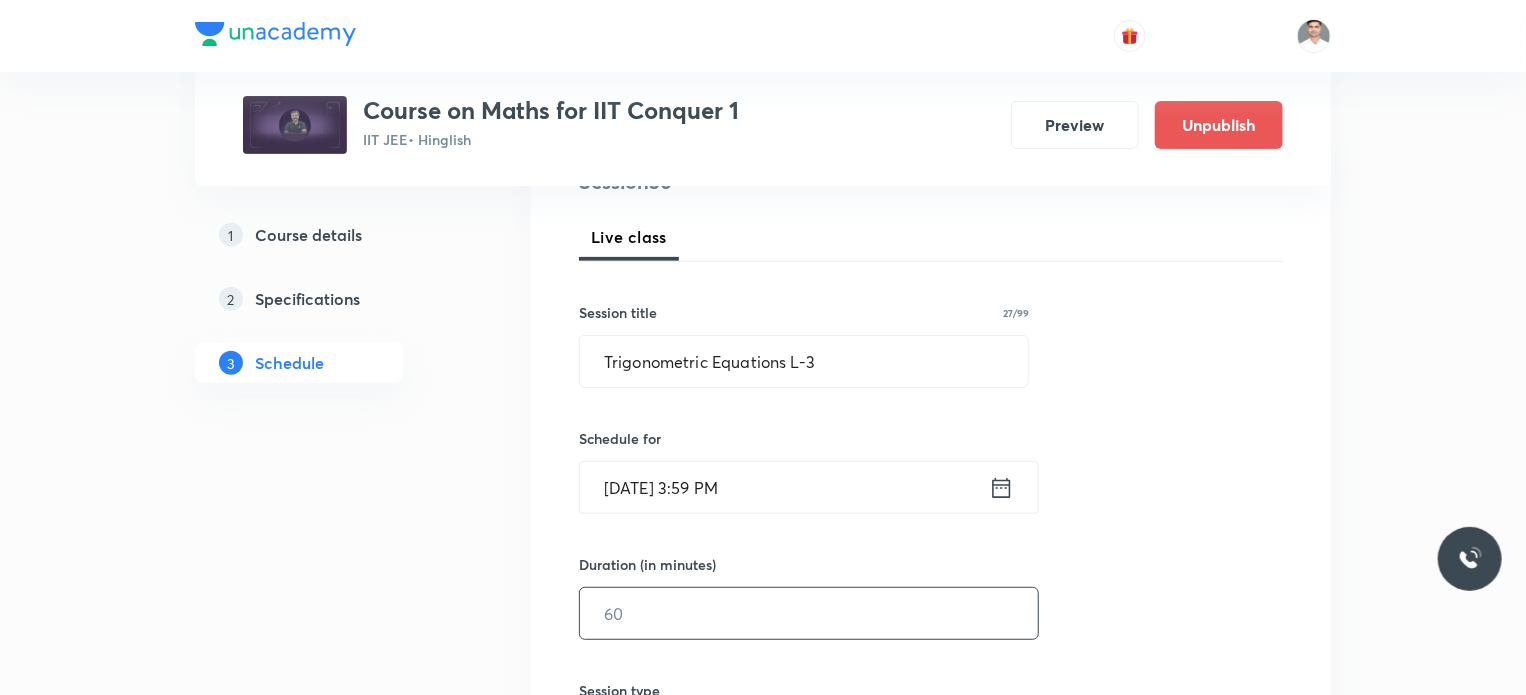 scroll, scrollTop: 400, scrollLeft: 0, axis: vertical 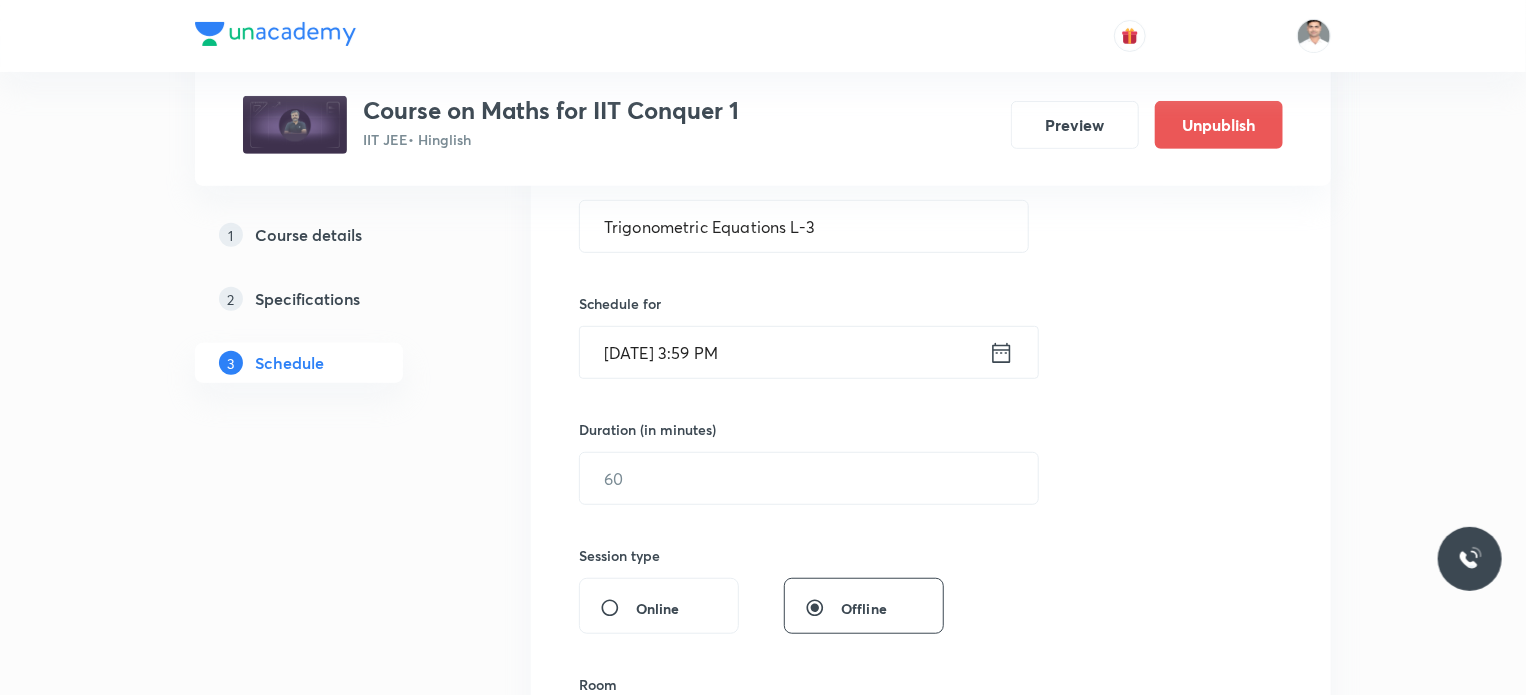 click 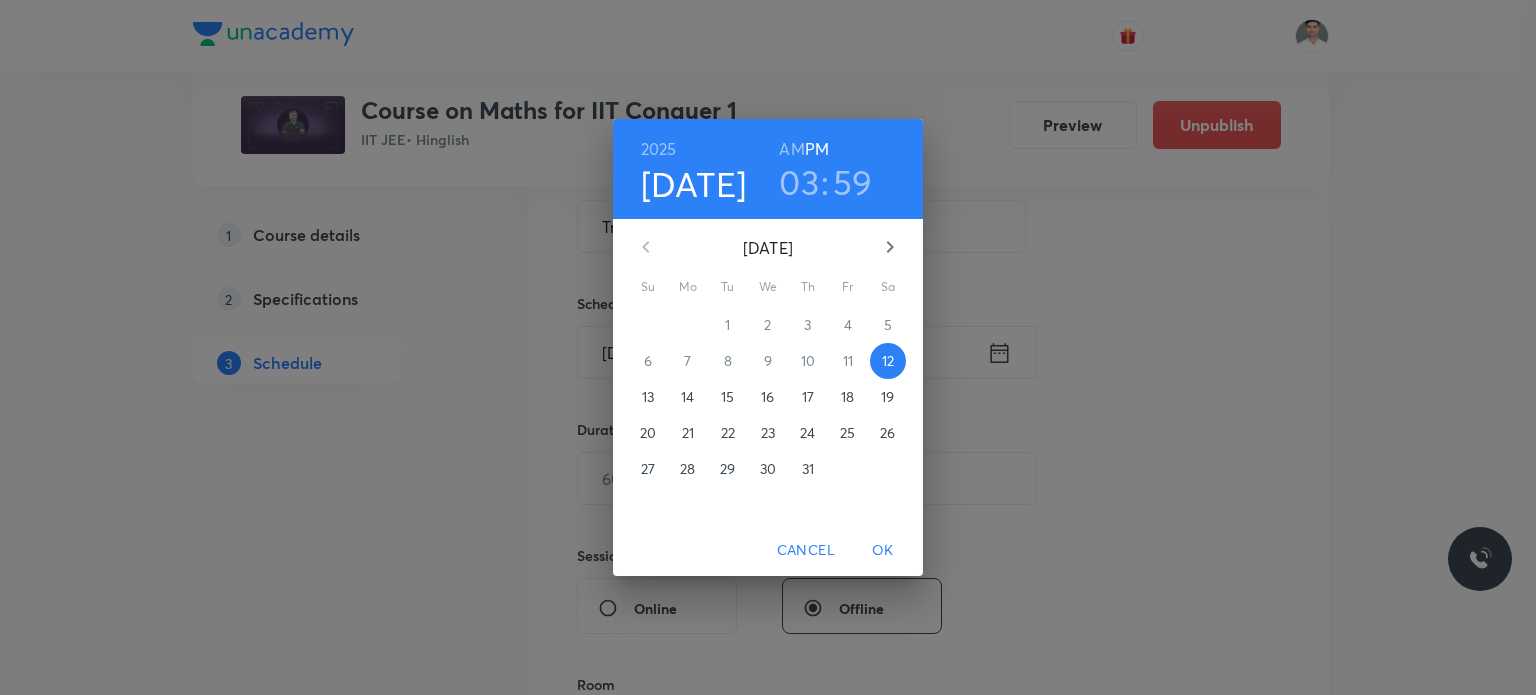 click on "14" at bounding box center (688, 397) 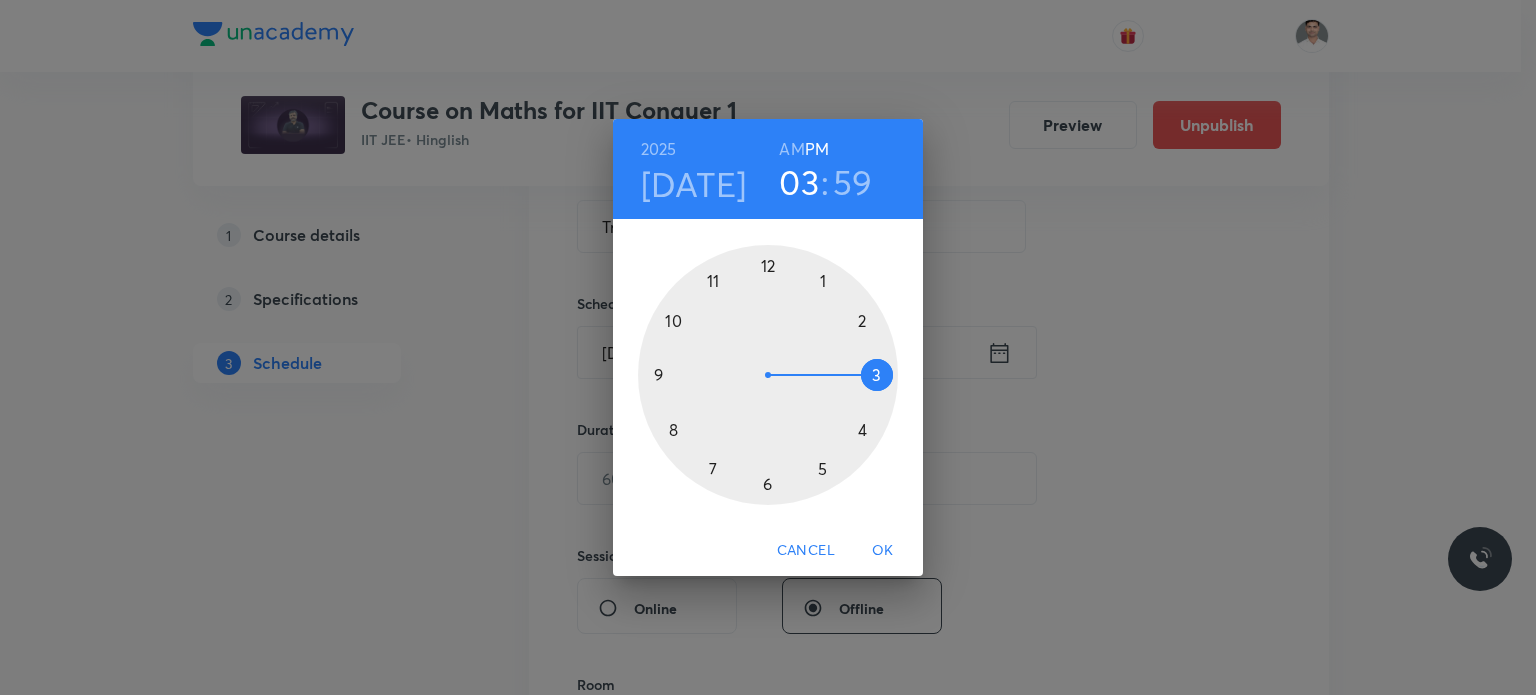 click on "AM" at bounding box center [791, 149] 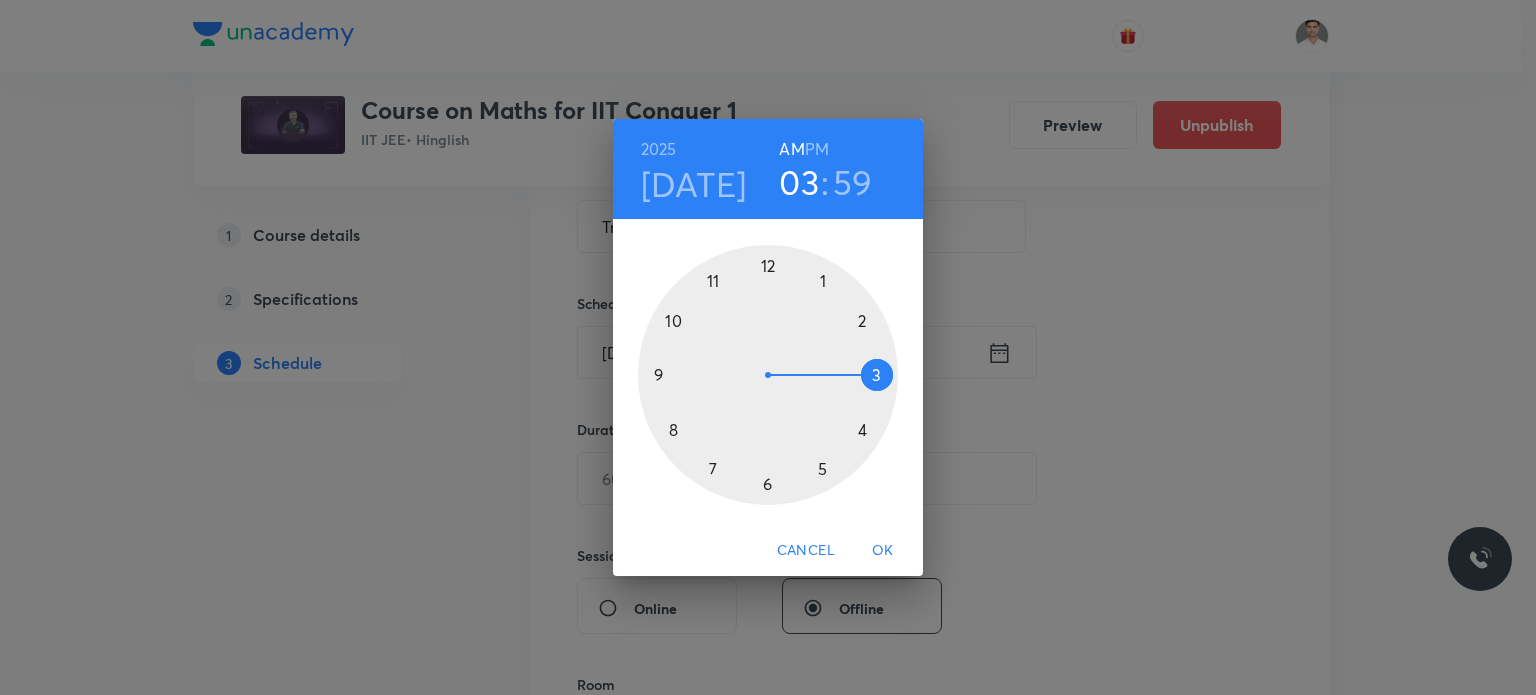 click at bounding box center (768, 375) 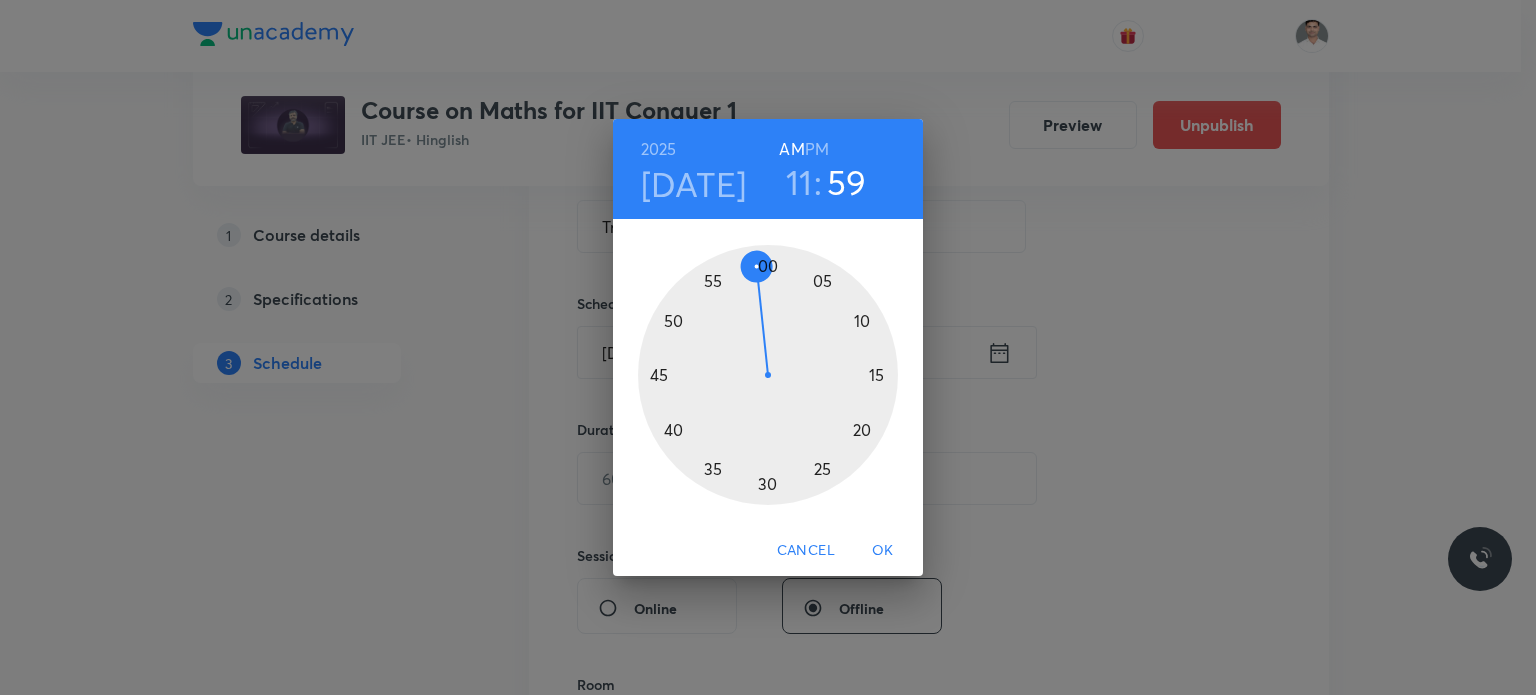 click at bounding box center (768, 375) 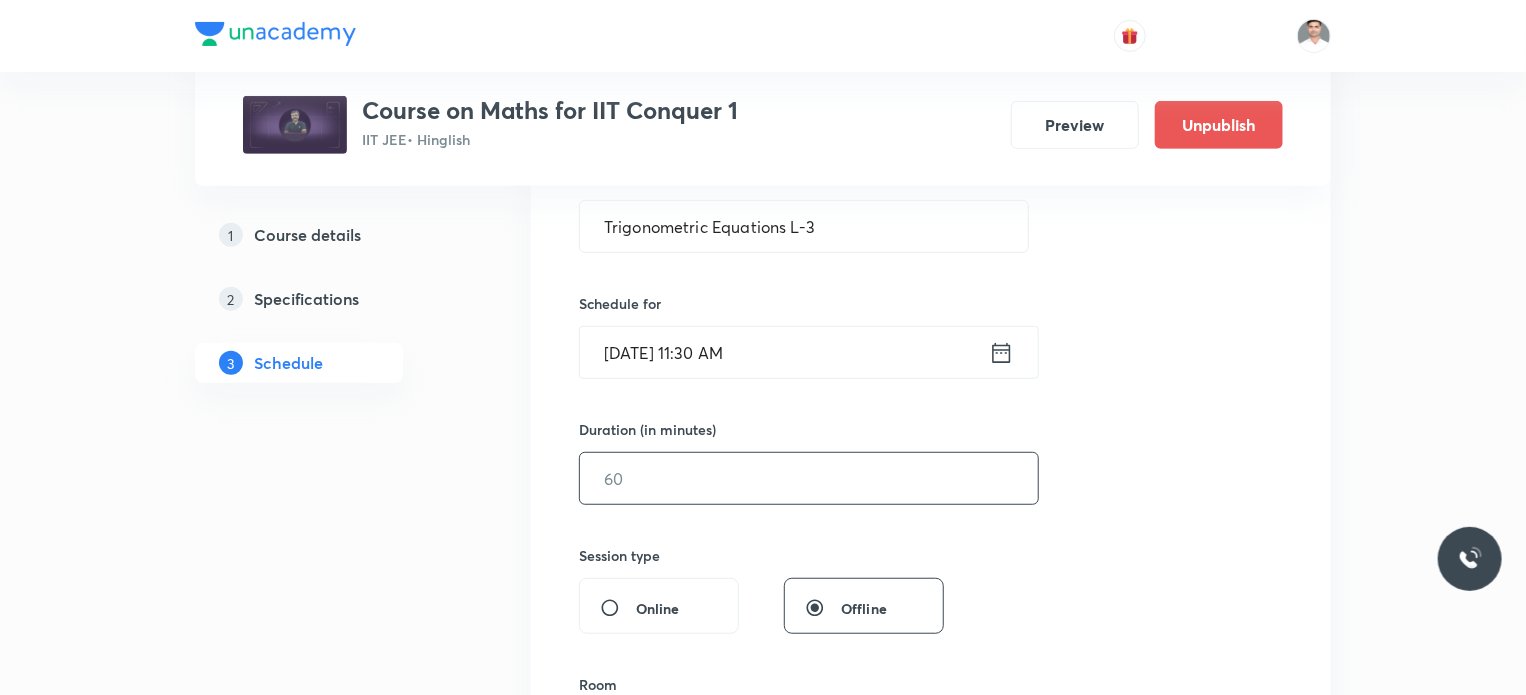 click at bounding box center (809, 478) 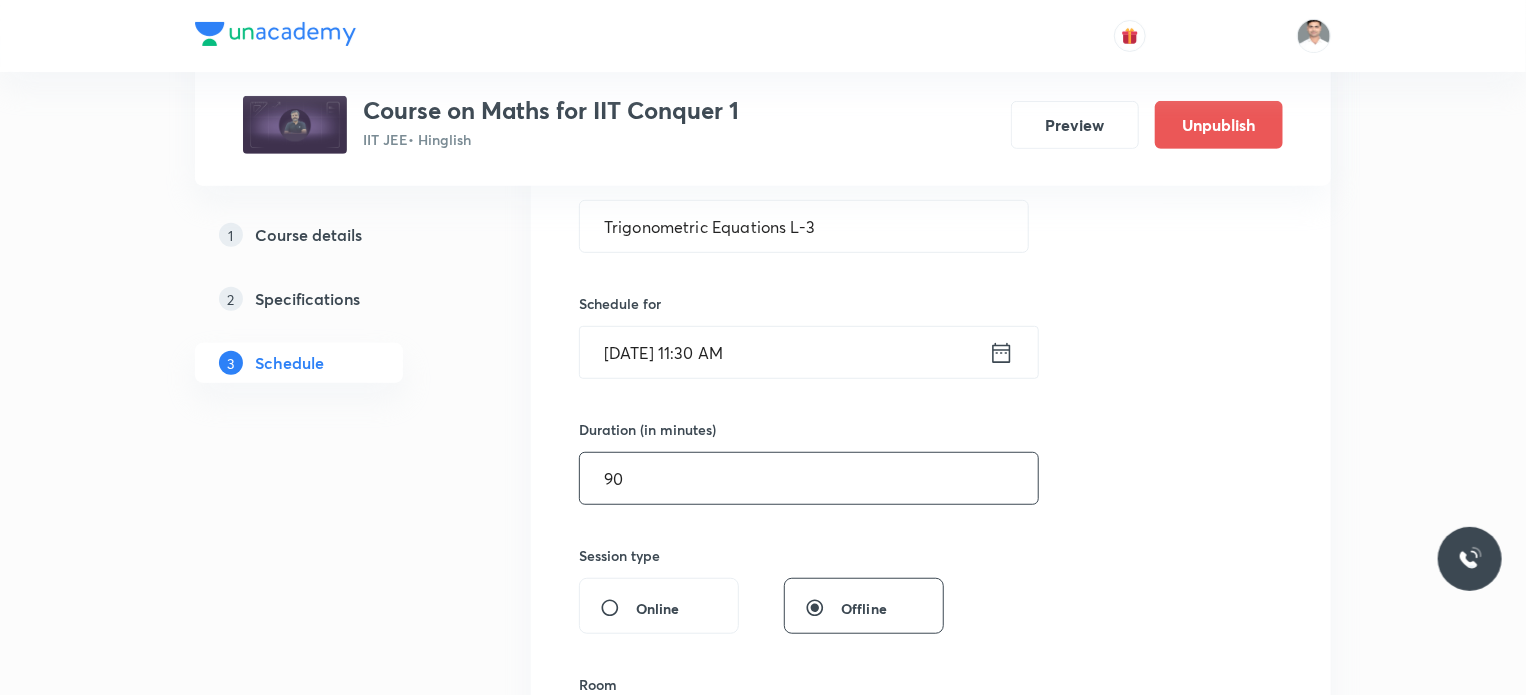 type on "90" 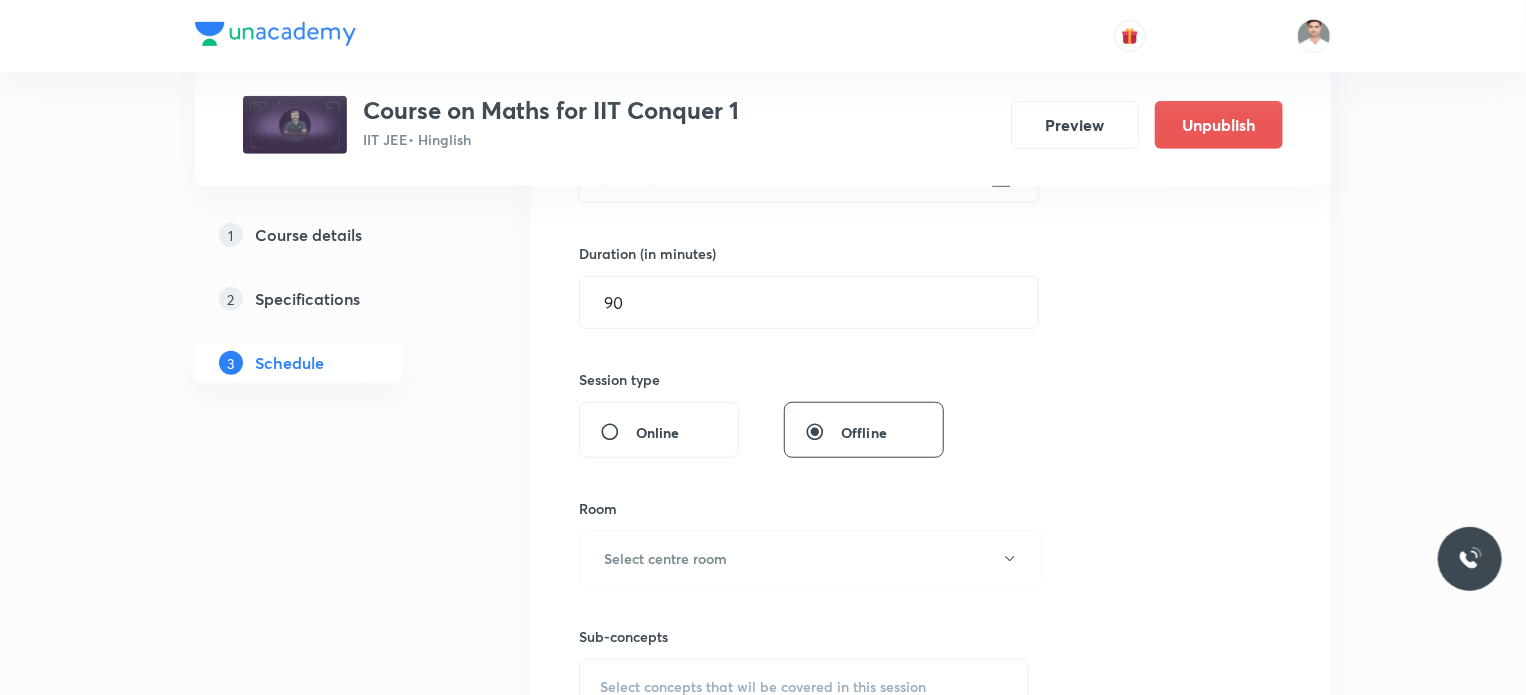 scroll, scrollTop: 600, scrollLeft: 0, axis: vertical 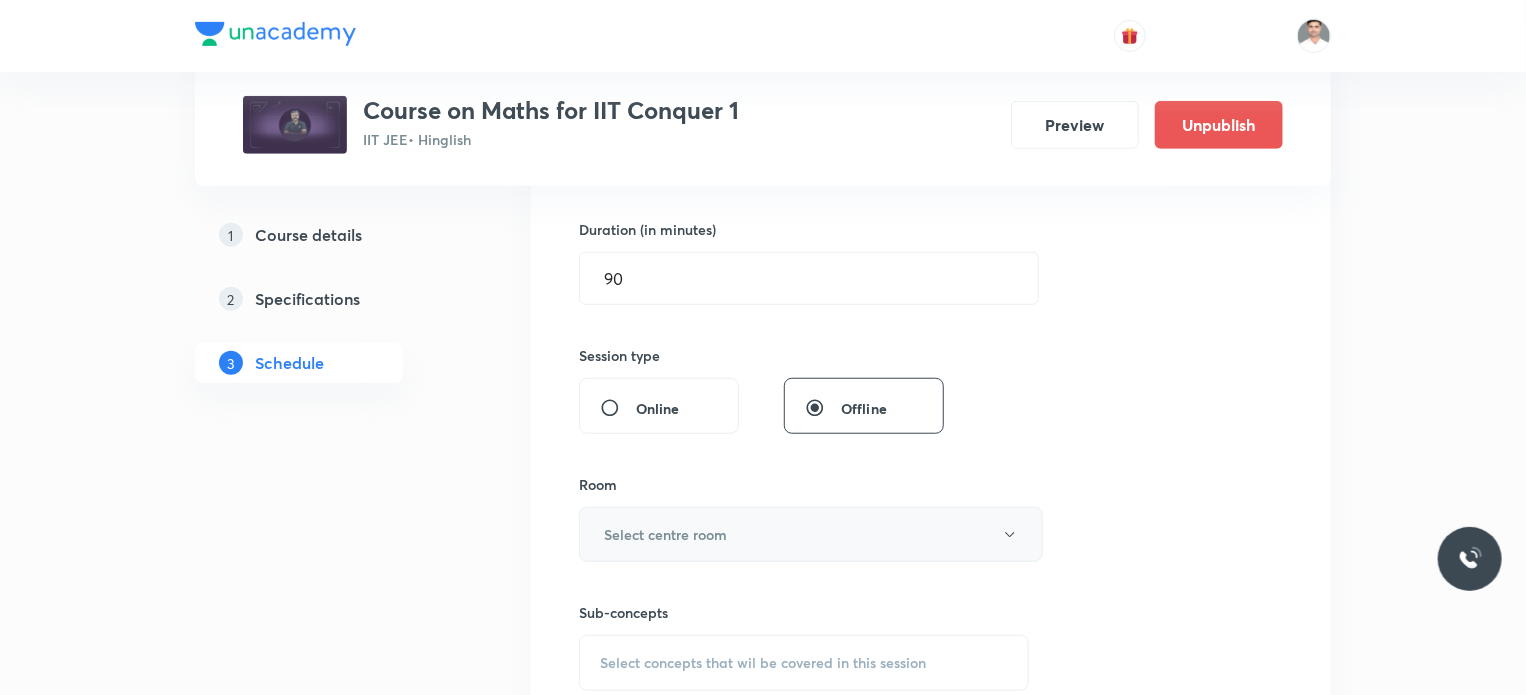 click on "Select centre room" at bounding box center (665, 534) 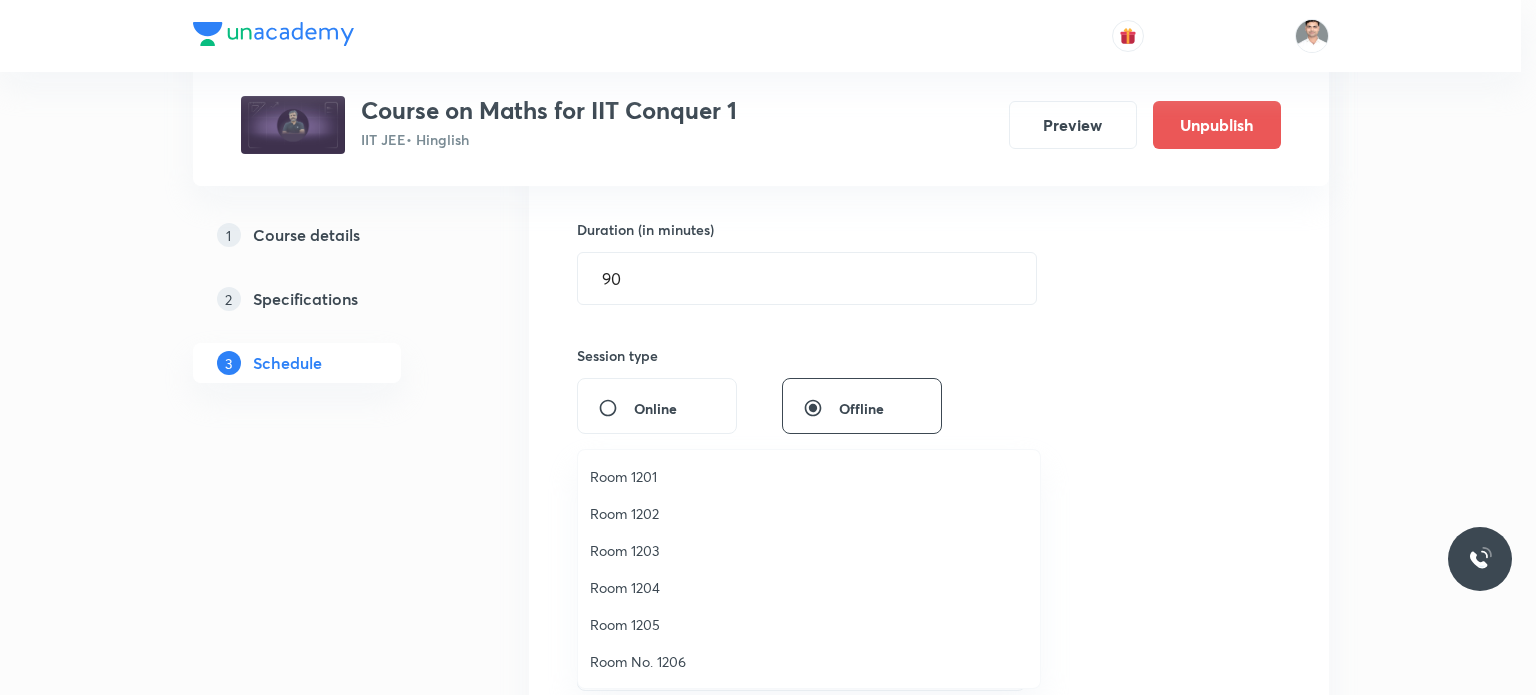 click on "Room 1202" at bounding box center (809, 513) 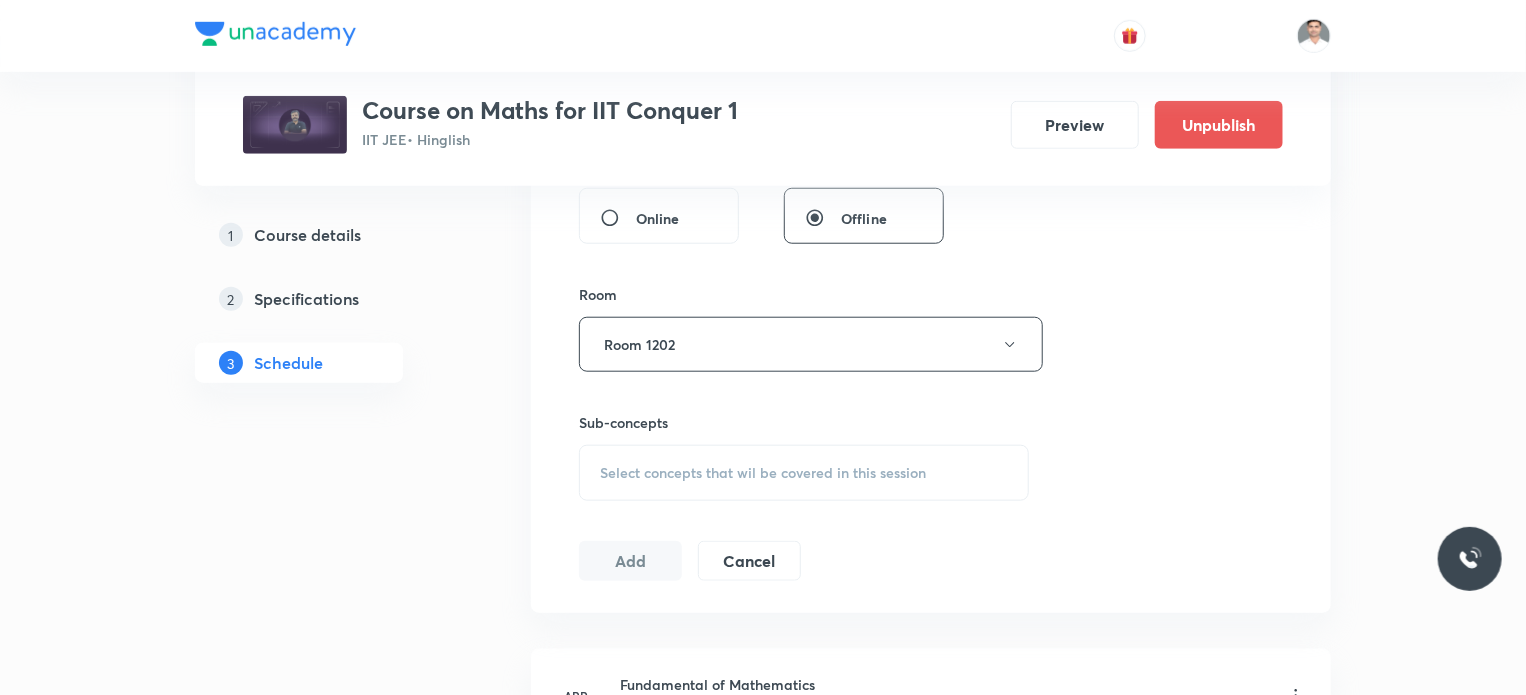 scroll, scrollTop: 800, scrollLeft: 0, axis: vertical 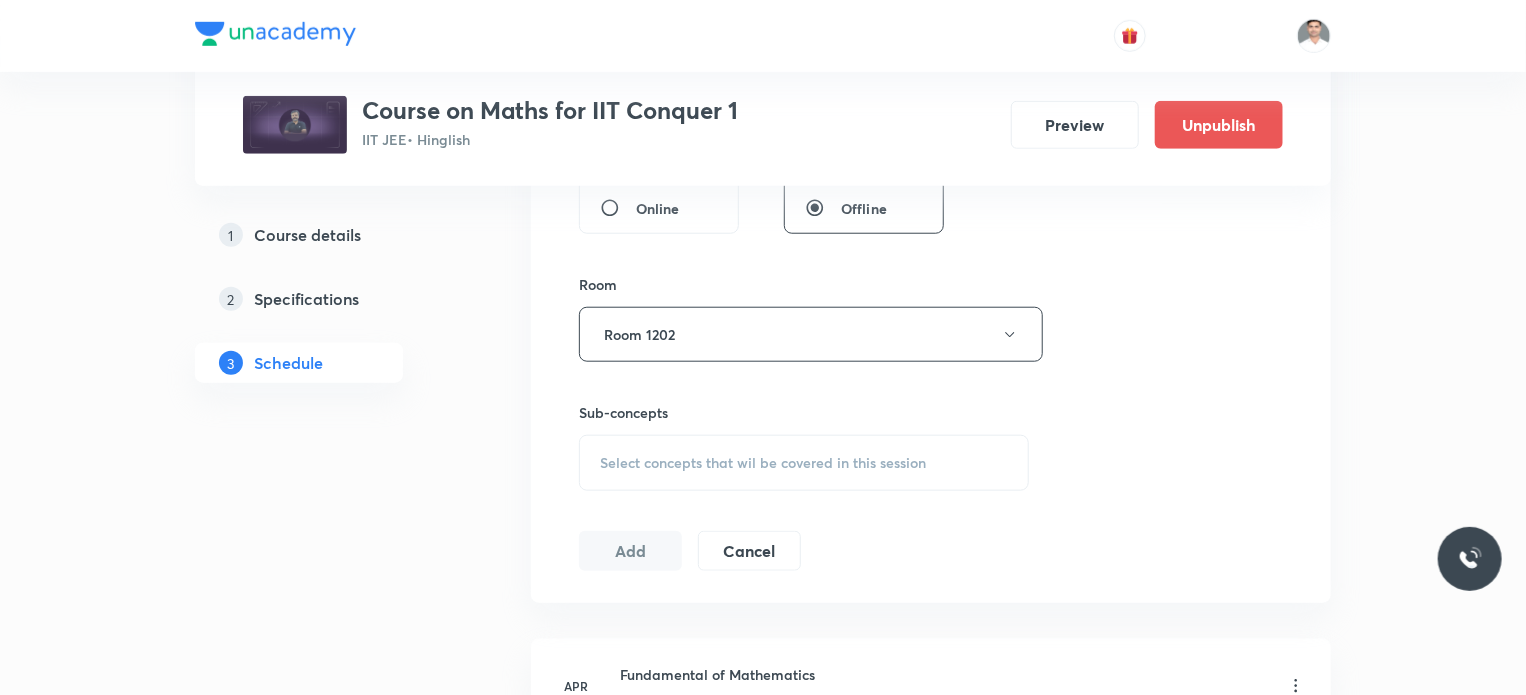 click on "Select concepts that wil be covered in this session" at bounding box center [763, 463] 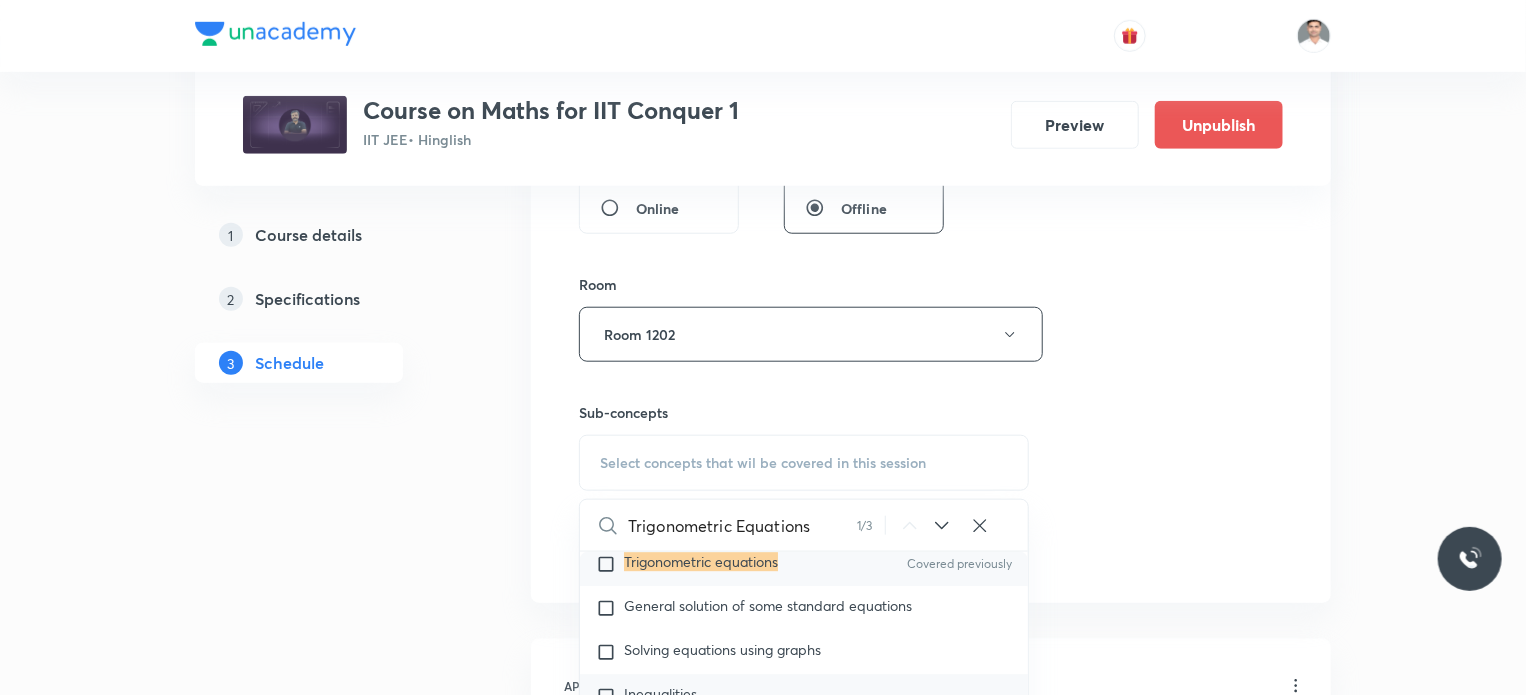 scroll, scrollTop: 10676, scrollLeft: 0, axis: vertical 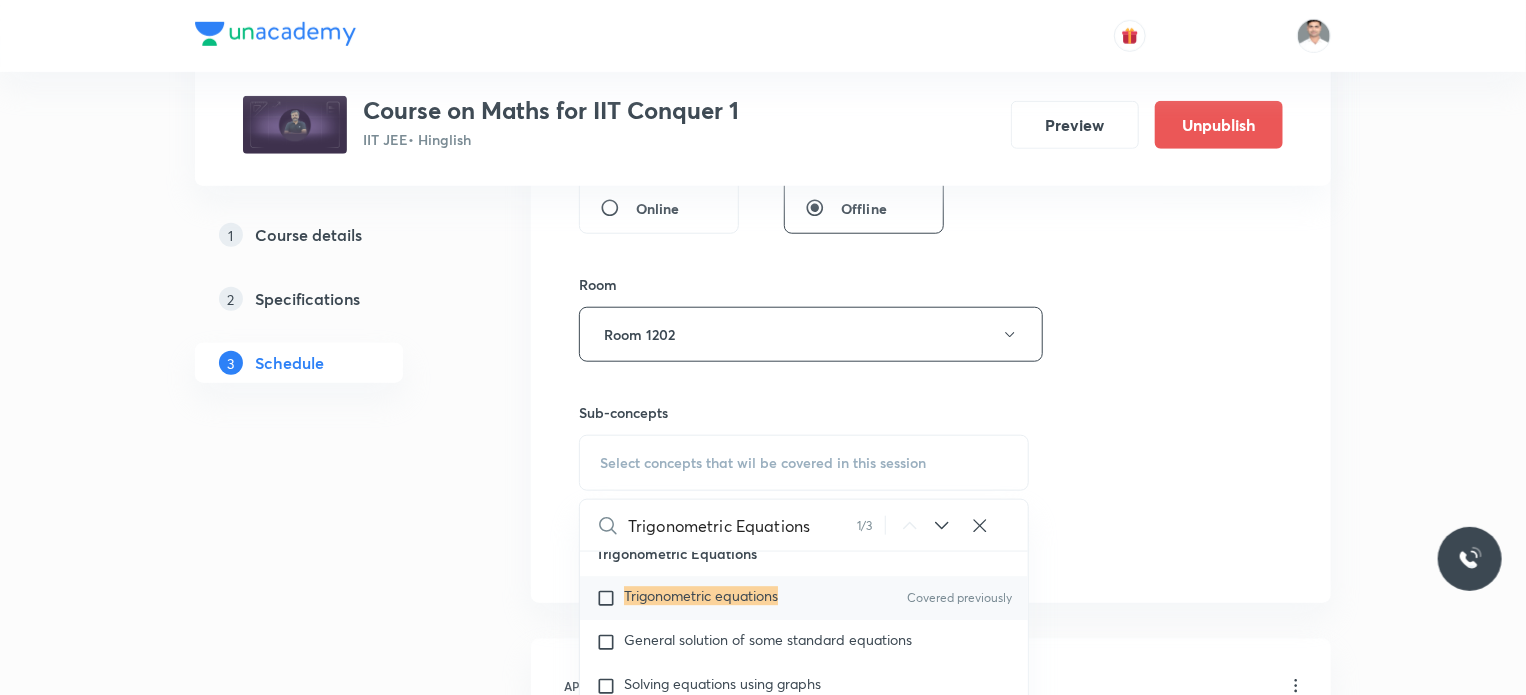 type on "Trigonometric Equations" 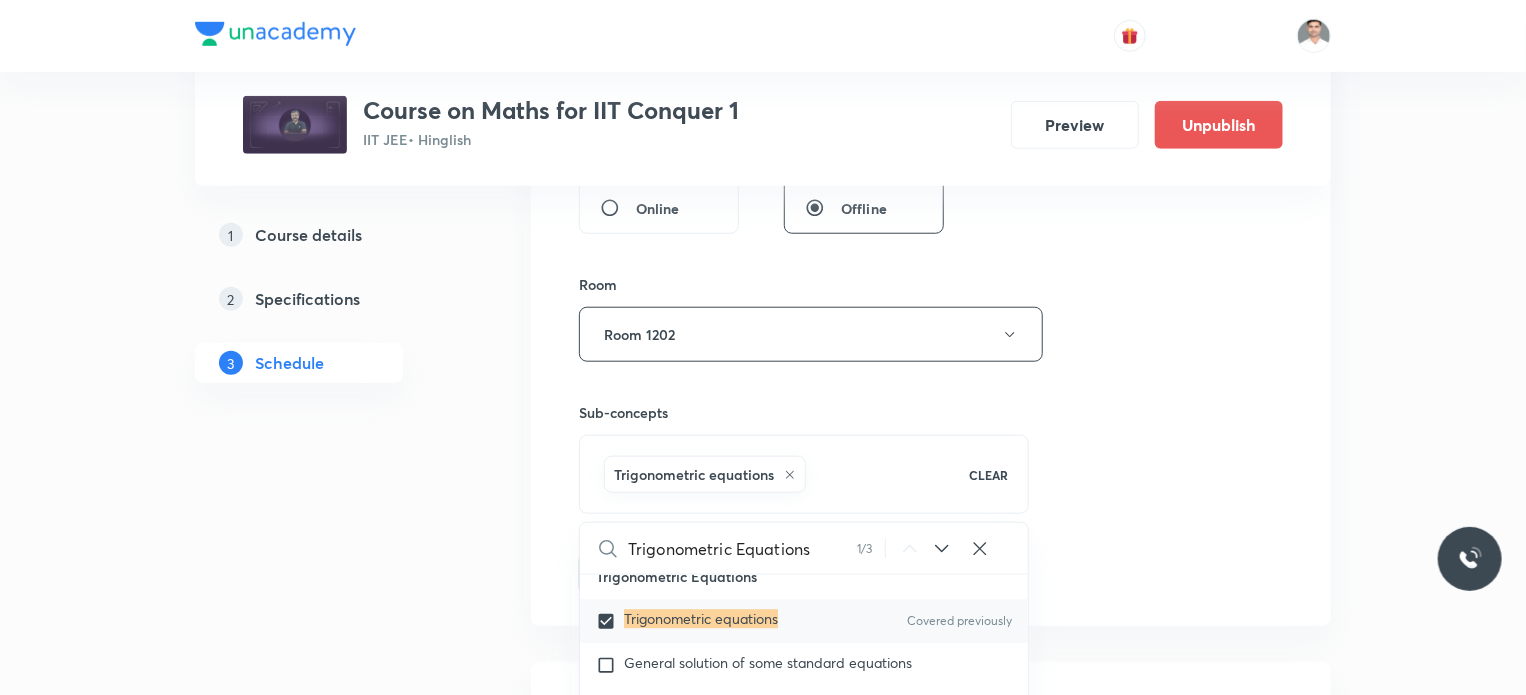click on "Plus Courses Course on Maths for IIT Conquer 1 IIT JEE  • Hinglish Preview Unpublish 1 Course details 2 Specifications 3 Schedule Schedule 55  classes Session  56 Live class Session title 27/99 Trigonometric Equations L-3 ​ Schedule for Jul 14, 2025, 11:30 AM ​ Duration (in minutes) 90 ​   Session type Online Offline Room Room 1202 Sub-concepts Trigonometric equations CLEAR Trigonometric Equations 1 / 3 ​ Maths Mock Questions Maths Mock Questions Maths Previous Year Questions Maths Previous Year Questions Theory of equations Degree, Value Based & Equation Geometrical Meaning of the Zeroes of a Polynomial Location of roots Geometrical meaning of Roots of an equation Points in solving an equation Graph of Quadratic Expression & its Analysis Range of Quadratic Equation Remainder and factor theorems Identity Quadratic equations Common Roots Location of Roots General Equation of Second Degree in Variable x and y Theory of Equations Relation Between Roots and Coefficients Quadratic Inequality Introduction" at bounding box center (763, 4314) 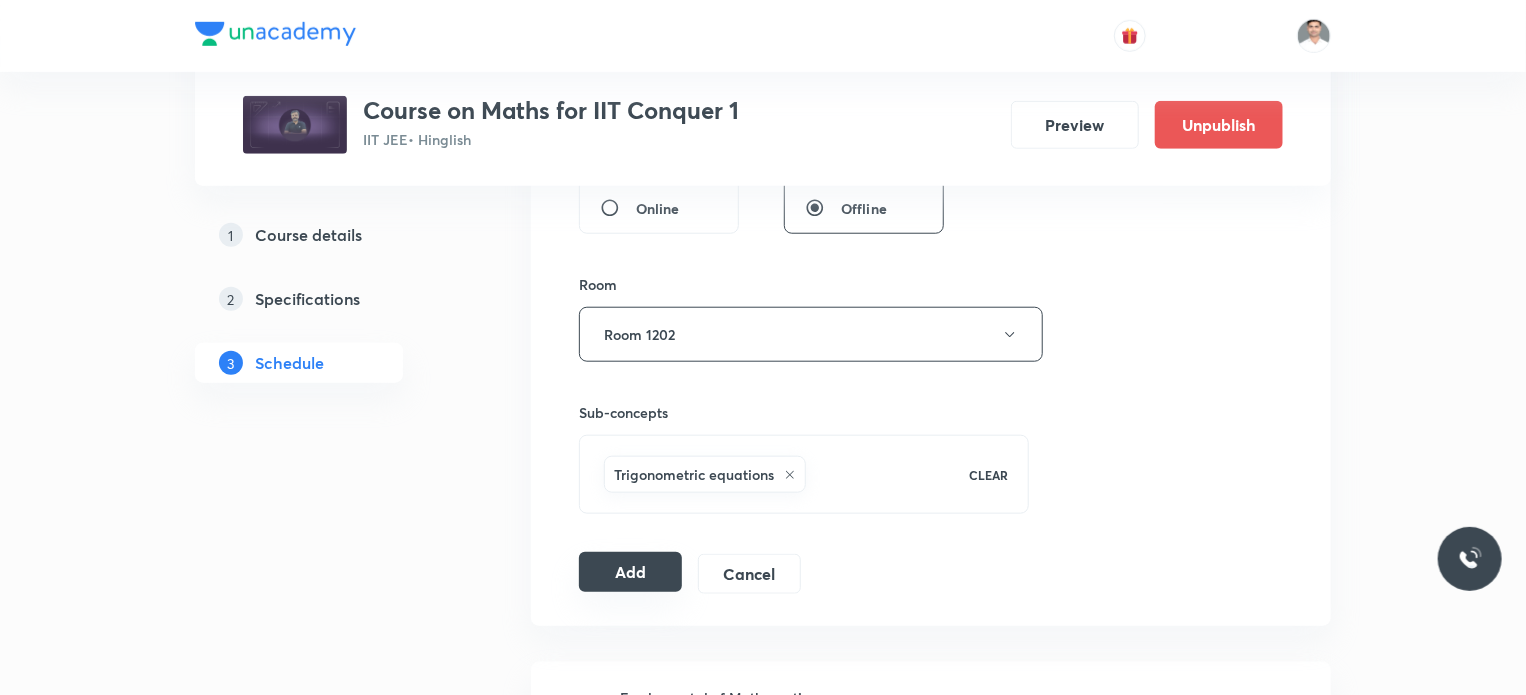 click on "Add" at bounding box center (630, 572) 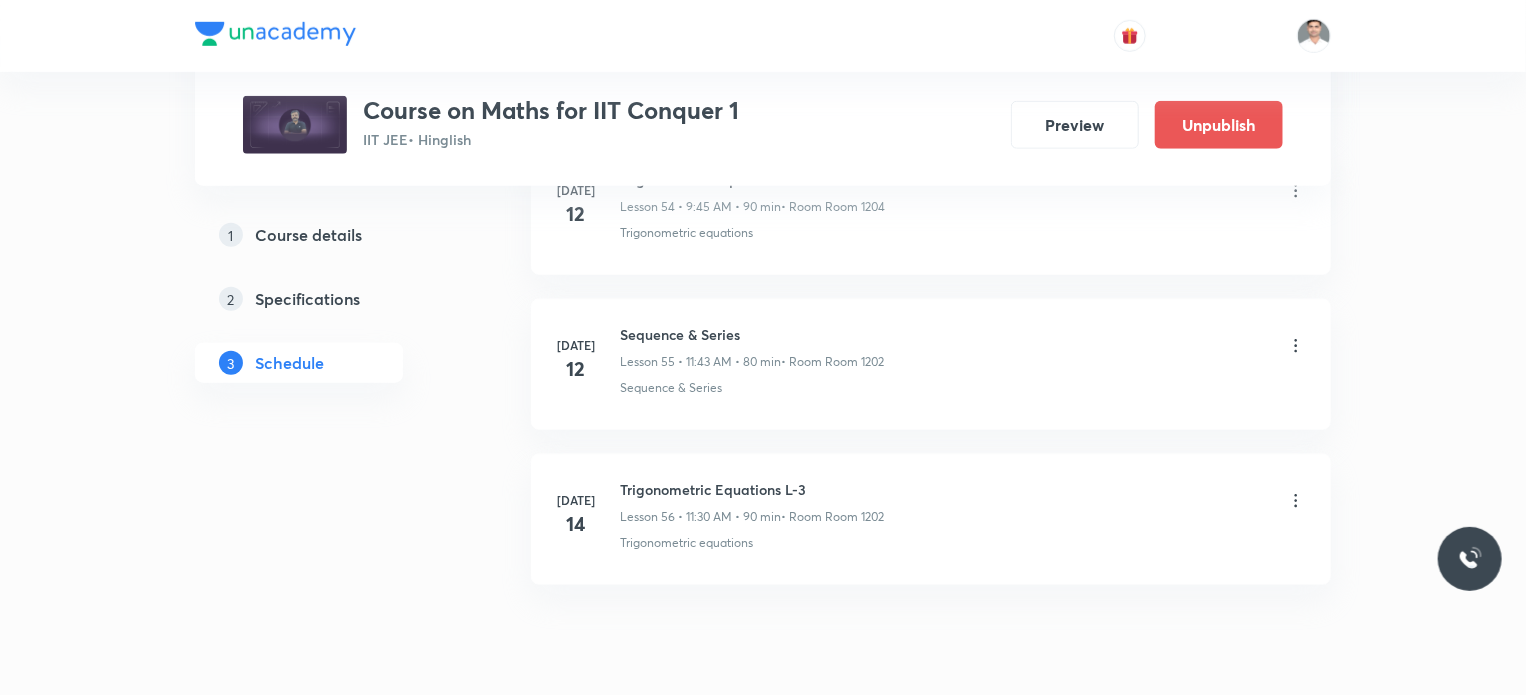 scroll, scrollTop: 8647, scrollLeft: 0, axis: vertical 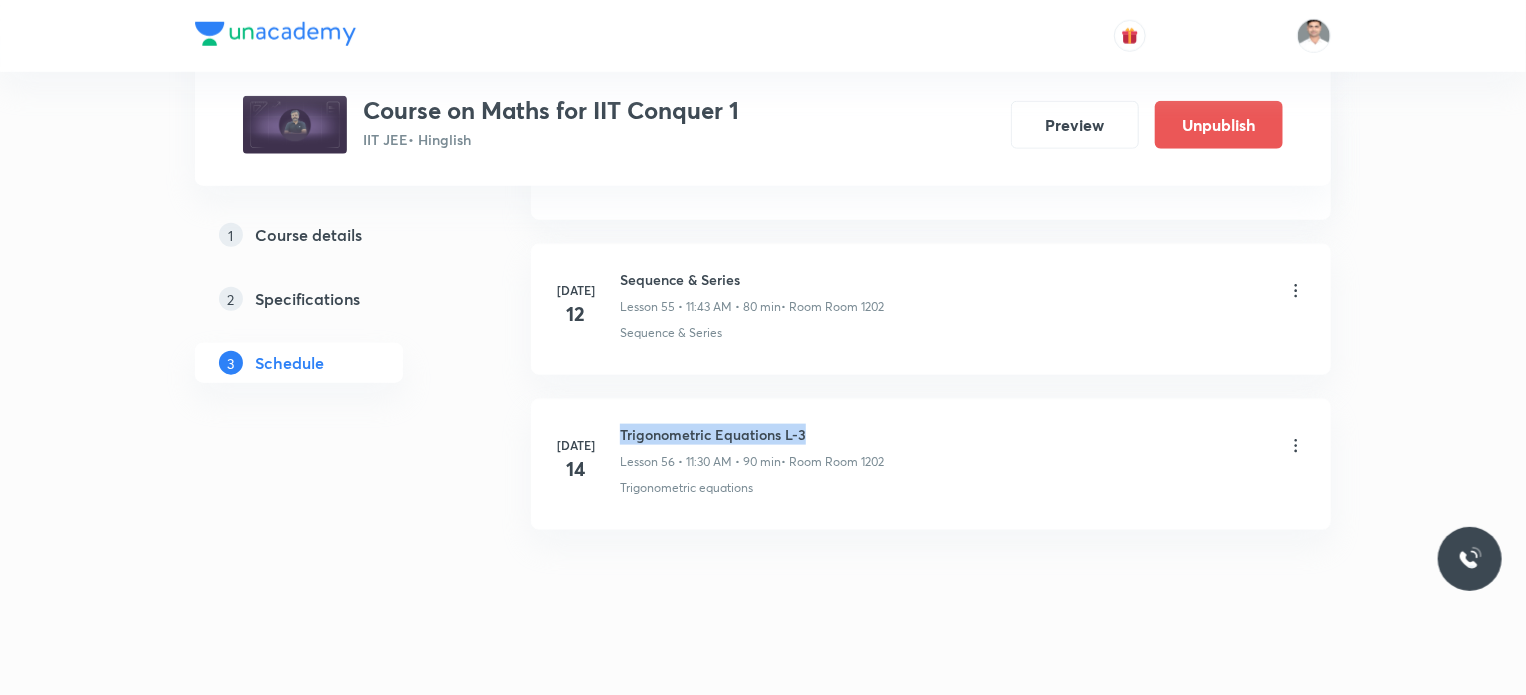 drag, startPoint x: 620, startPoint y: 411, endPoint x: 844, endPoint y: 403, distance: 224.1428 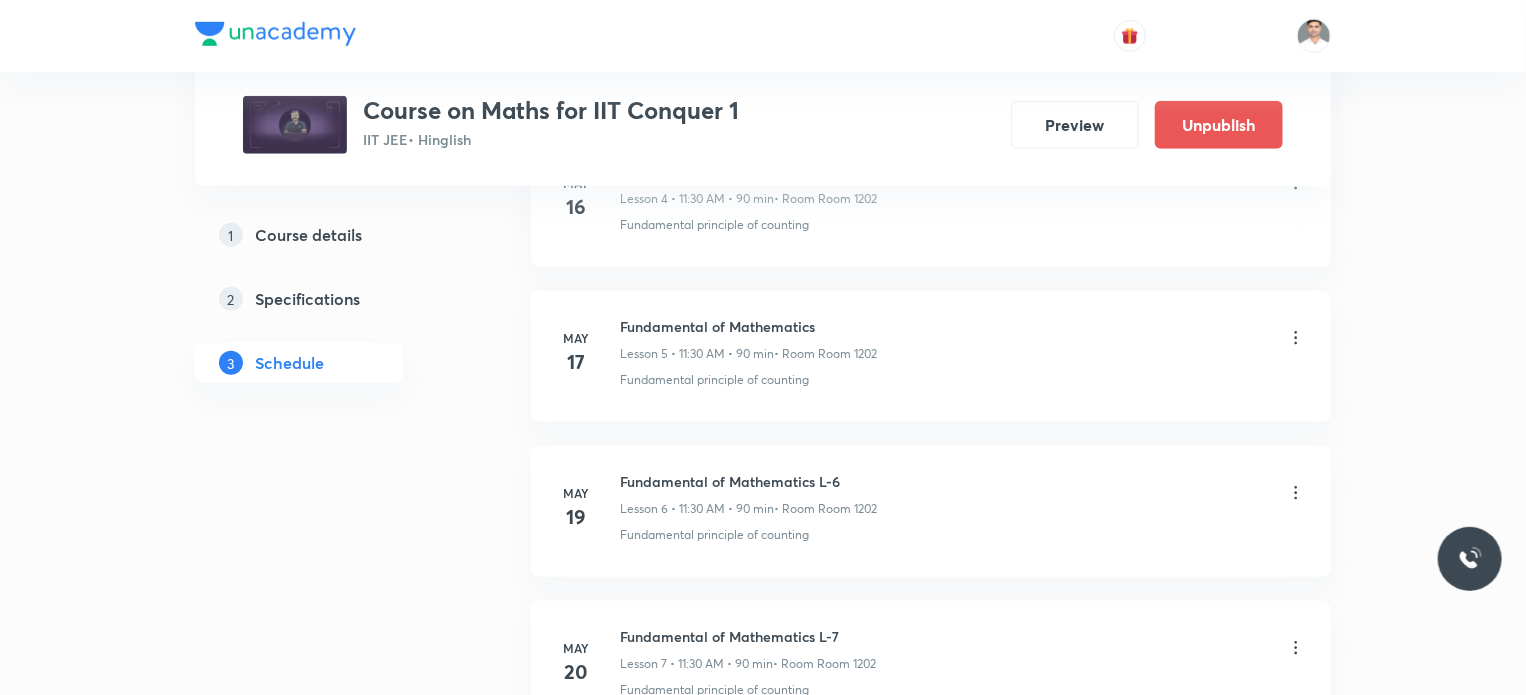 scroll, scrollTop: 8647, scrollLeft: 0, axis: vertical 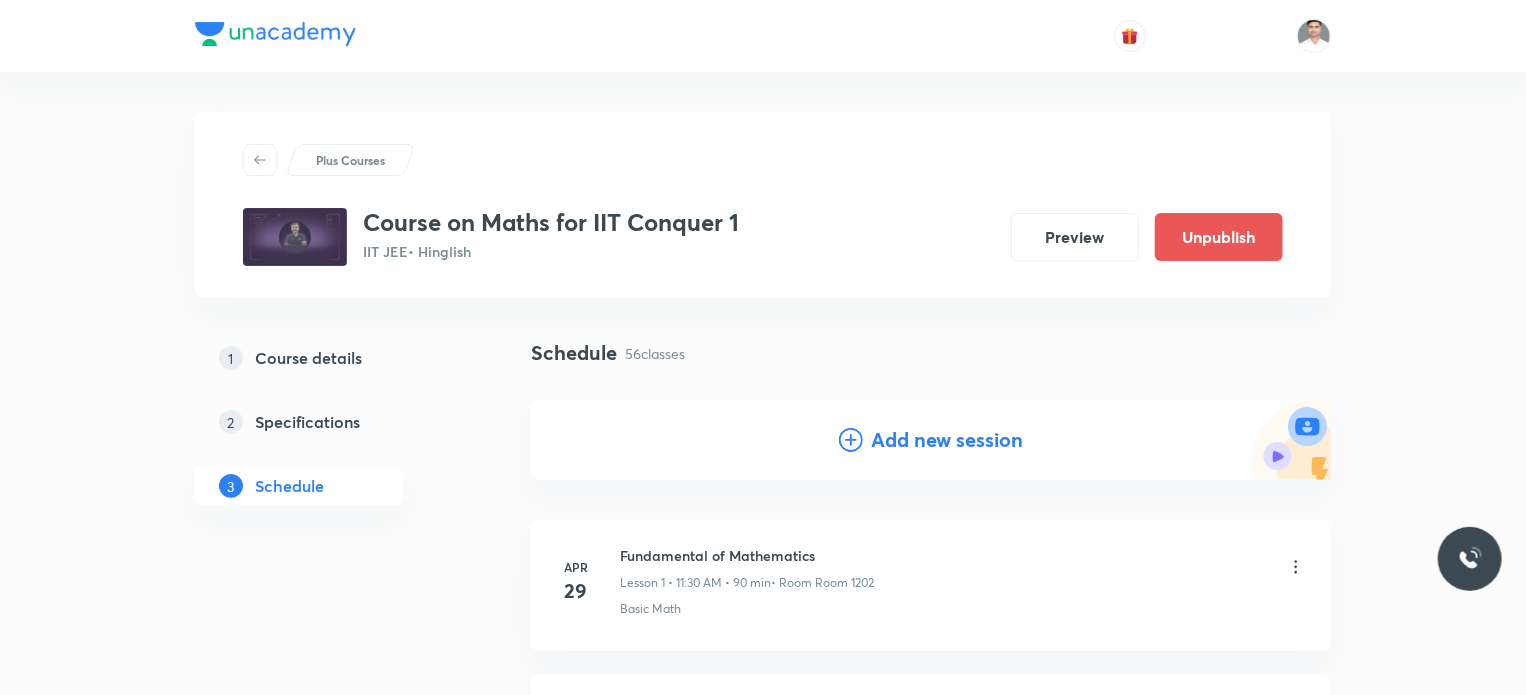 click on "Add new session" at bounding box center [947, 440] 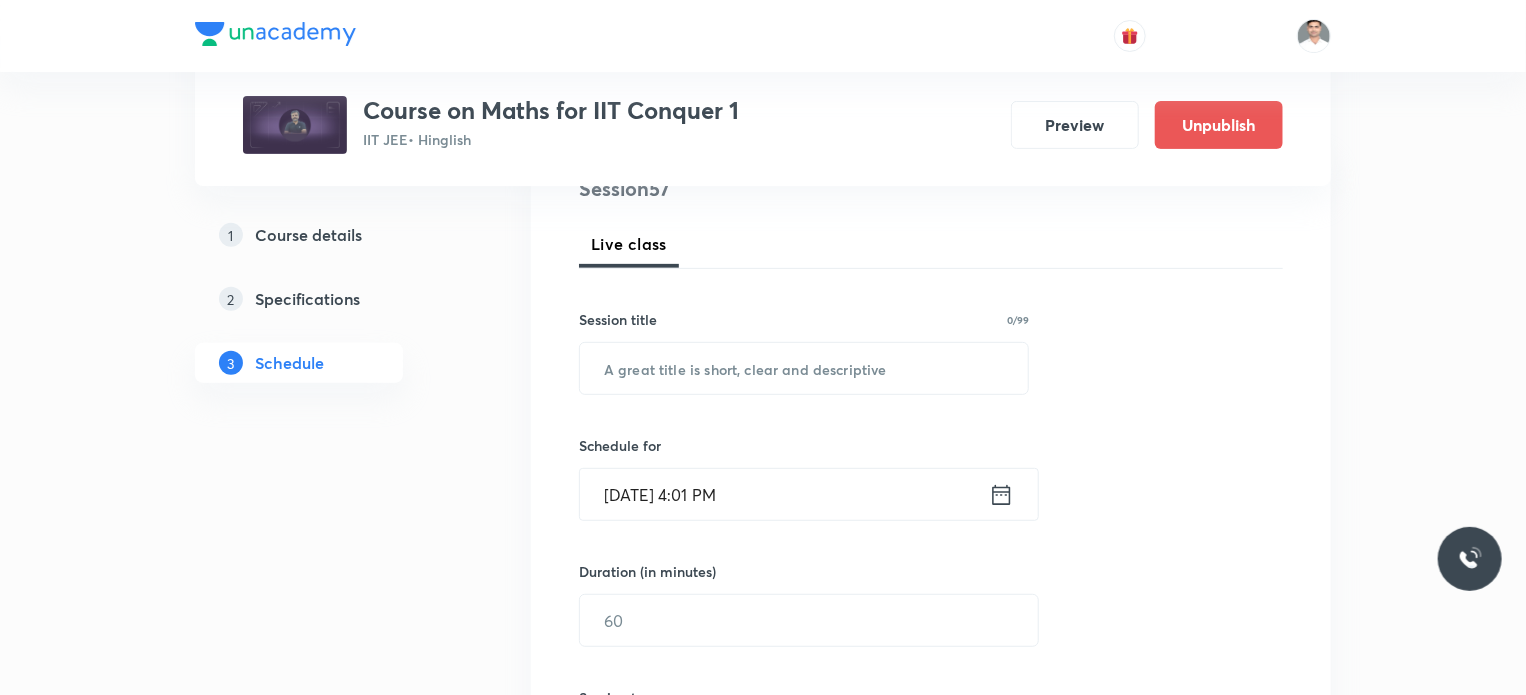 scroll, scrollTop: 300, scrollLeft: 0, axis: vertical 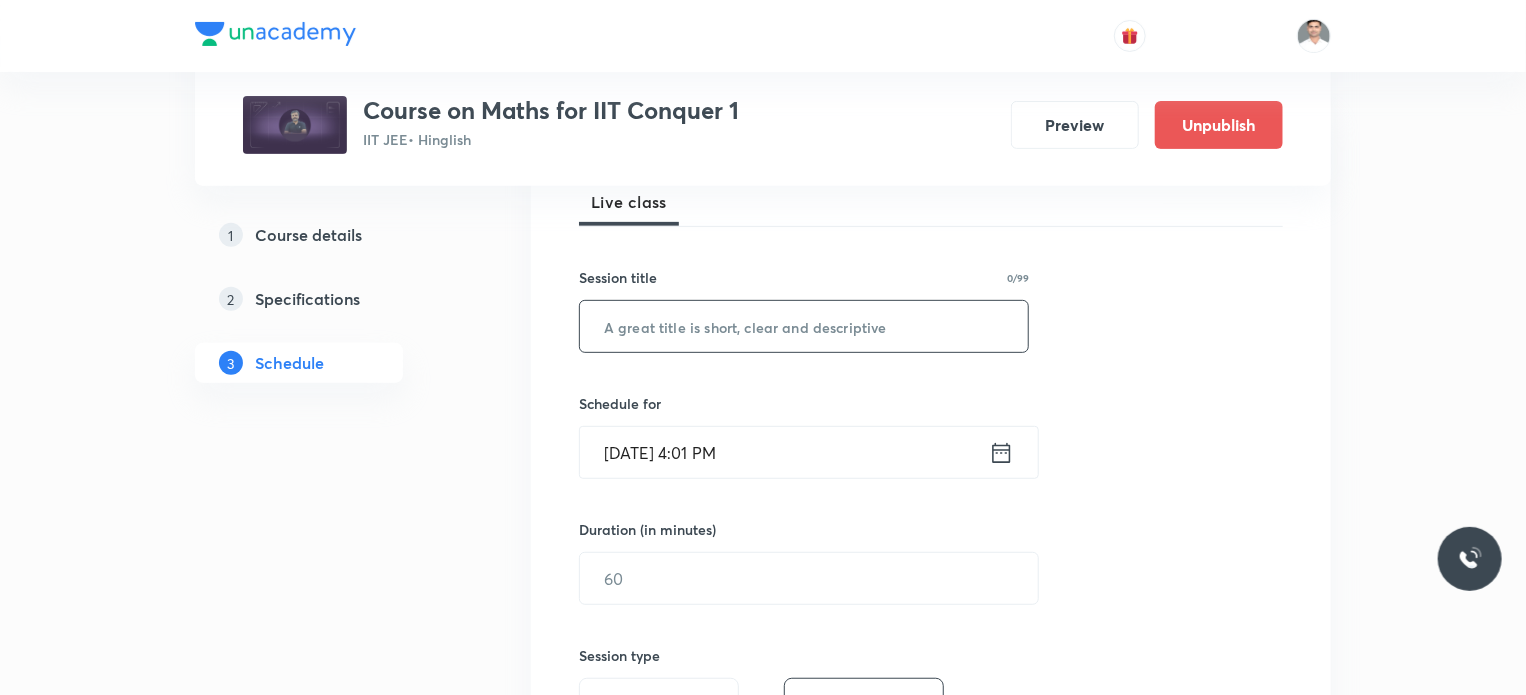 click at bounding box center [804, 326] 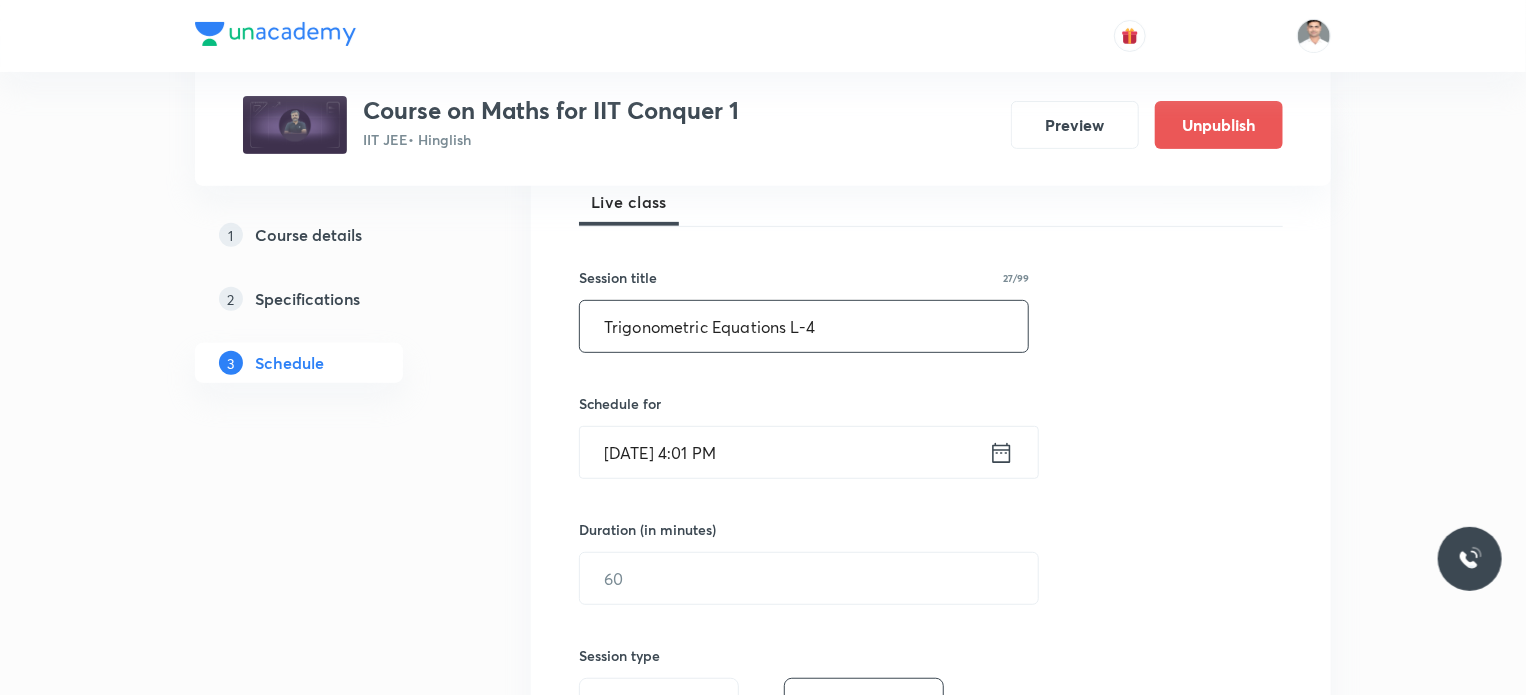 type on "Trigonometric Equations L-4" 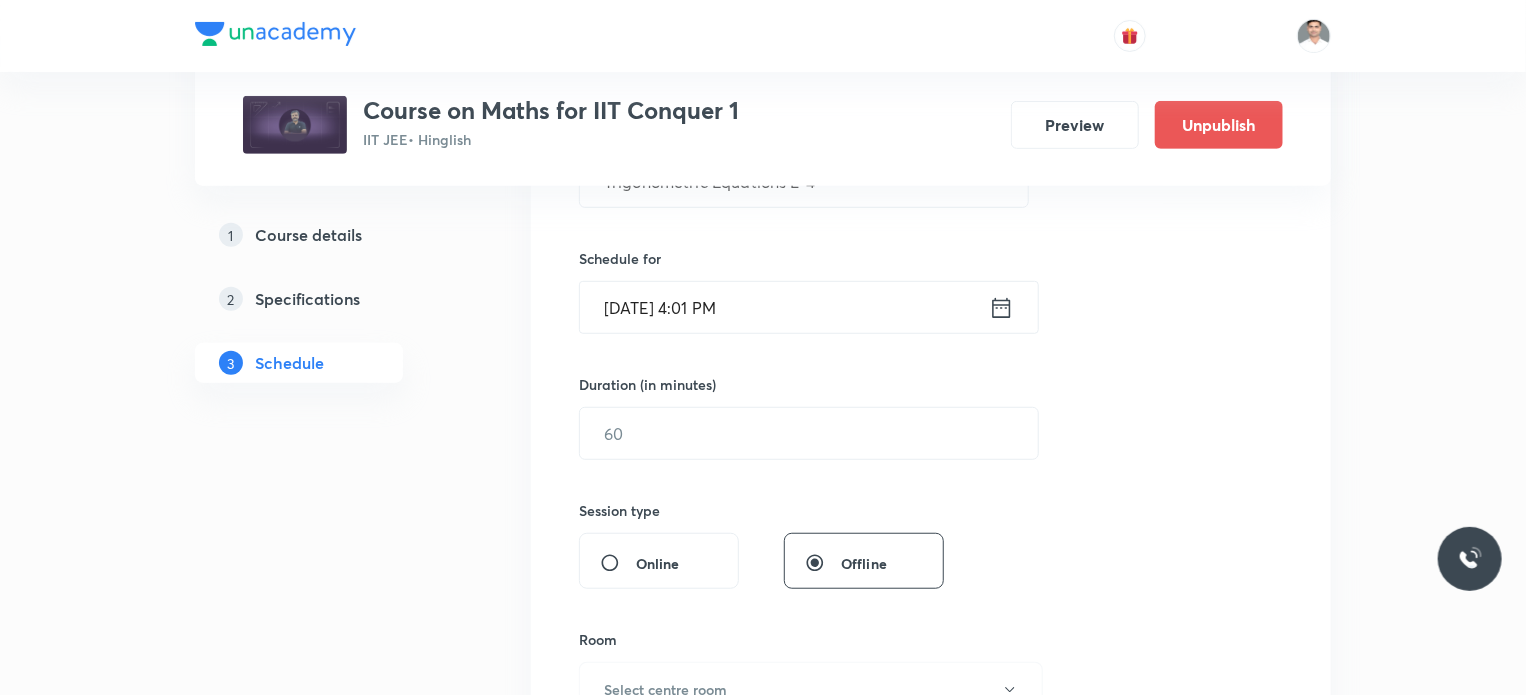 scroll, scrollTop: 500, scrollLeft: 0, axis: vertical 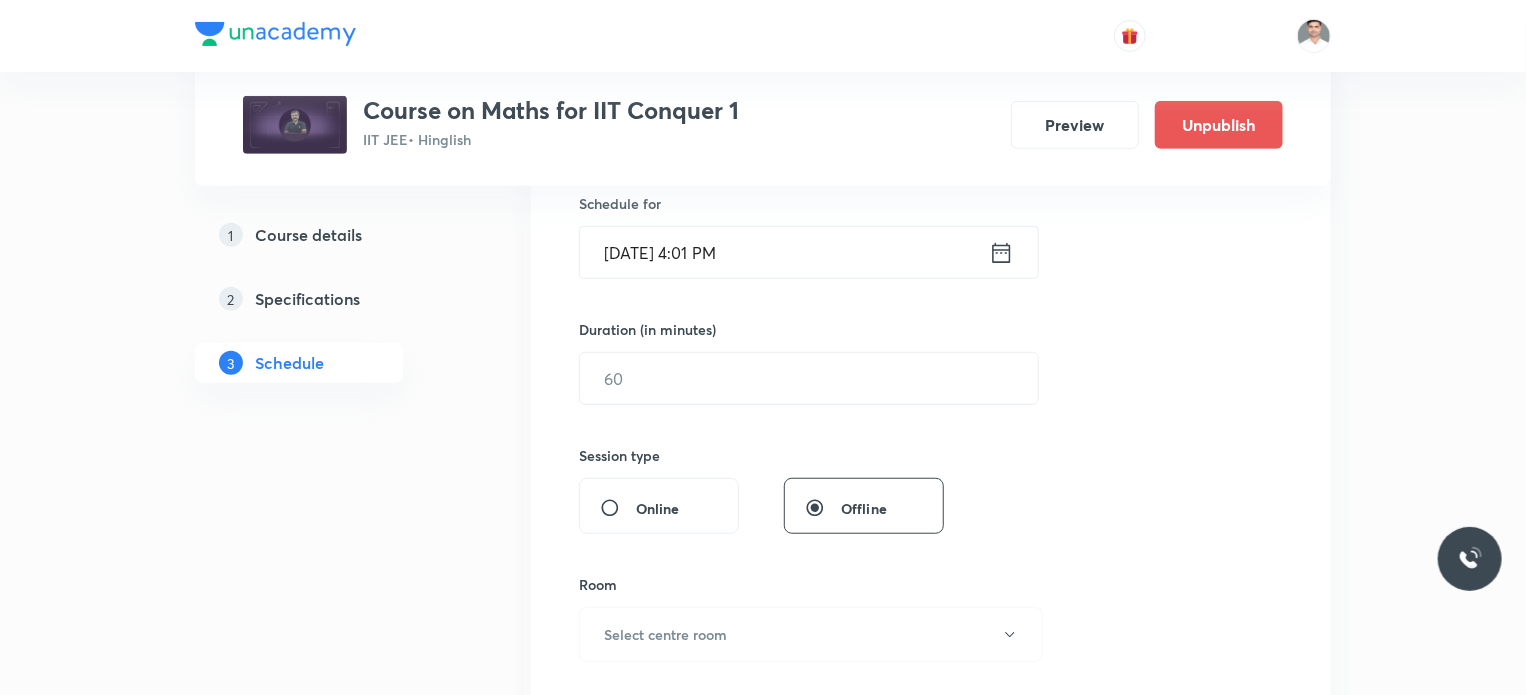 click 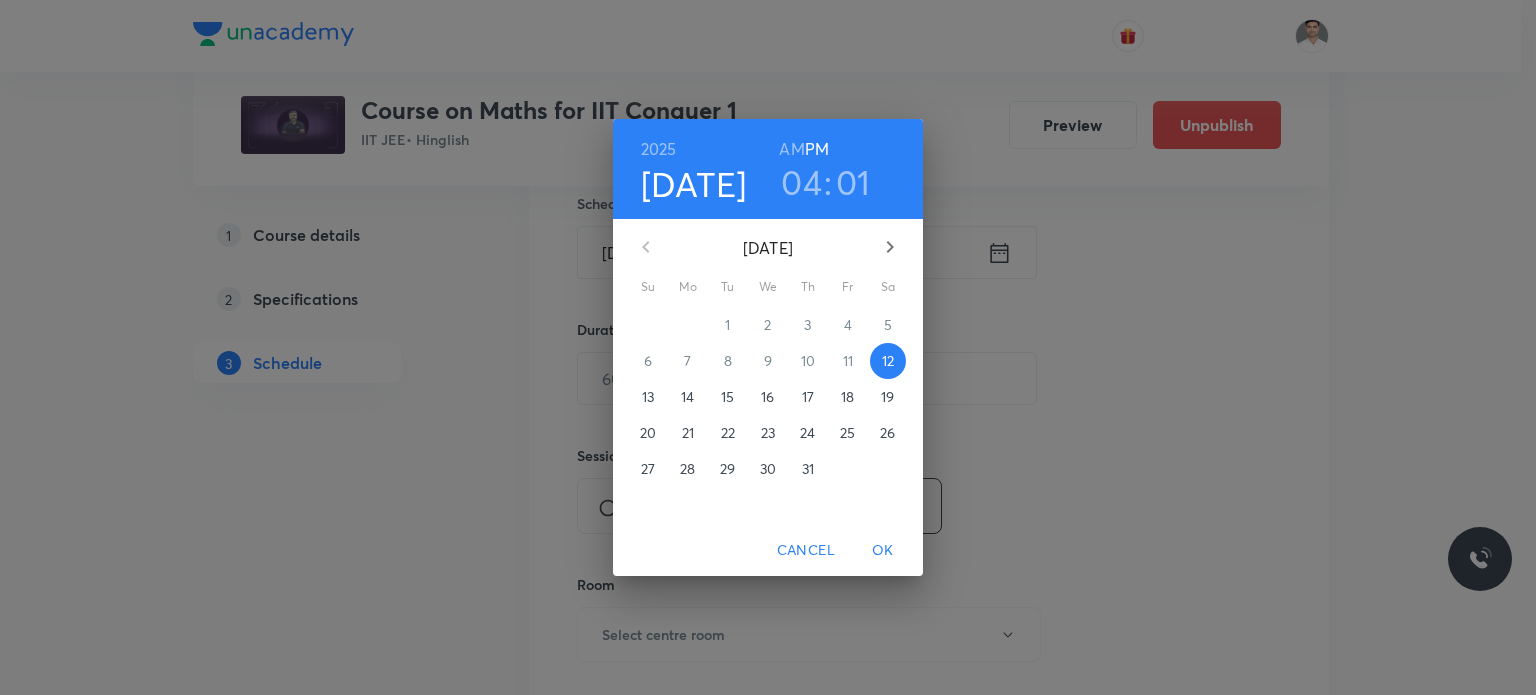 click on "15" at bounding box center (727, 397) 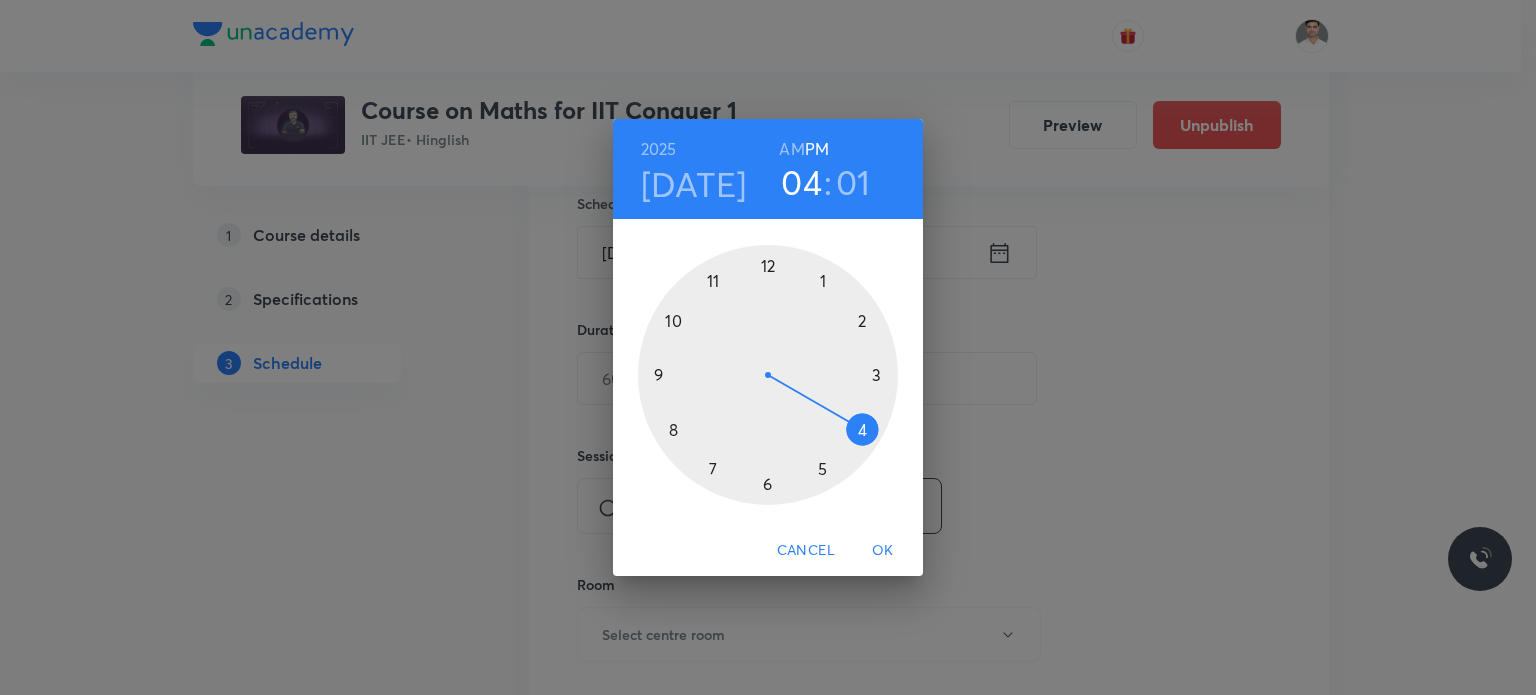 click on "AM" at bounding box center (791, 149) 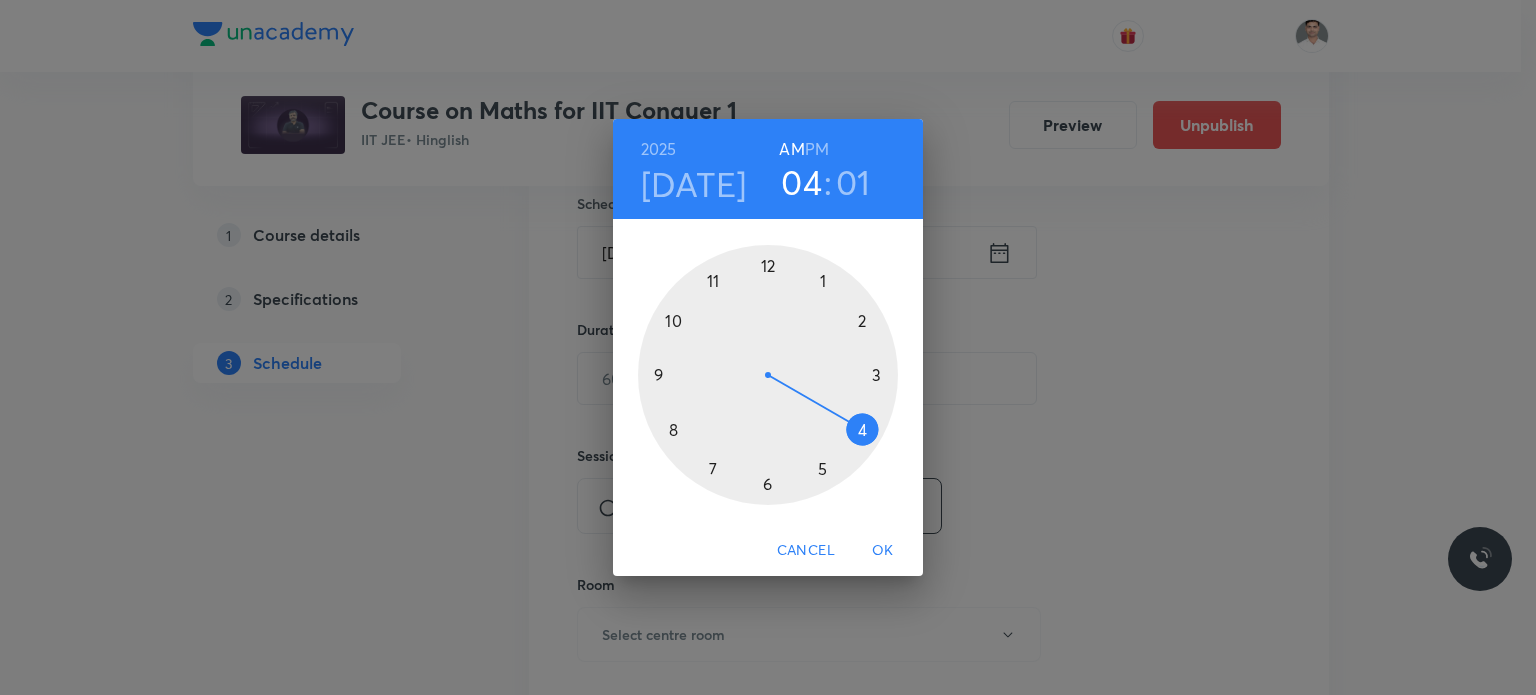 click at bounding box center (768, 375) 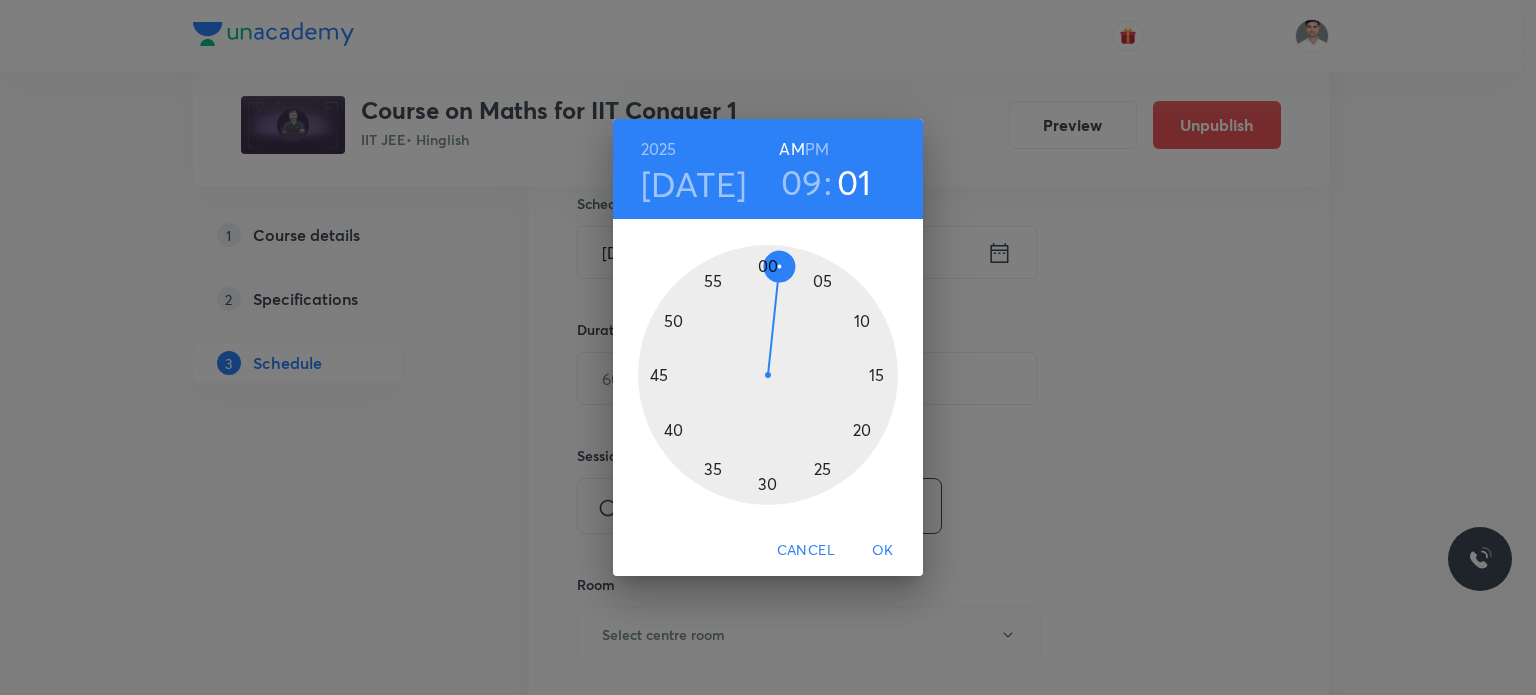 click at bounding box center [768, 375] 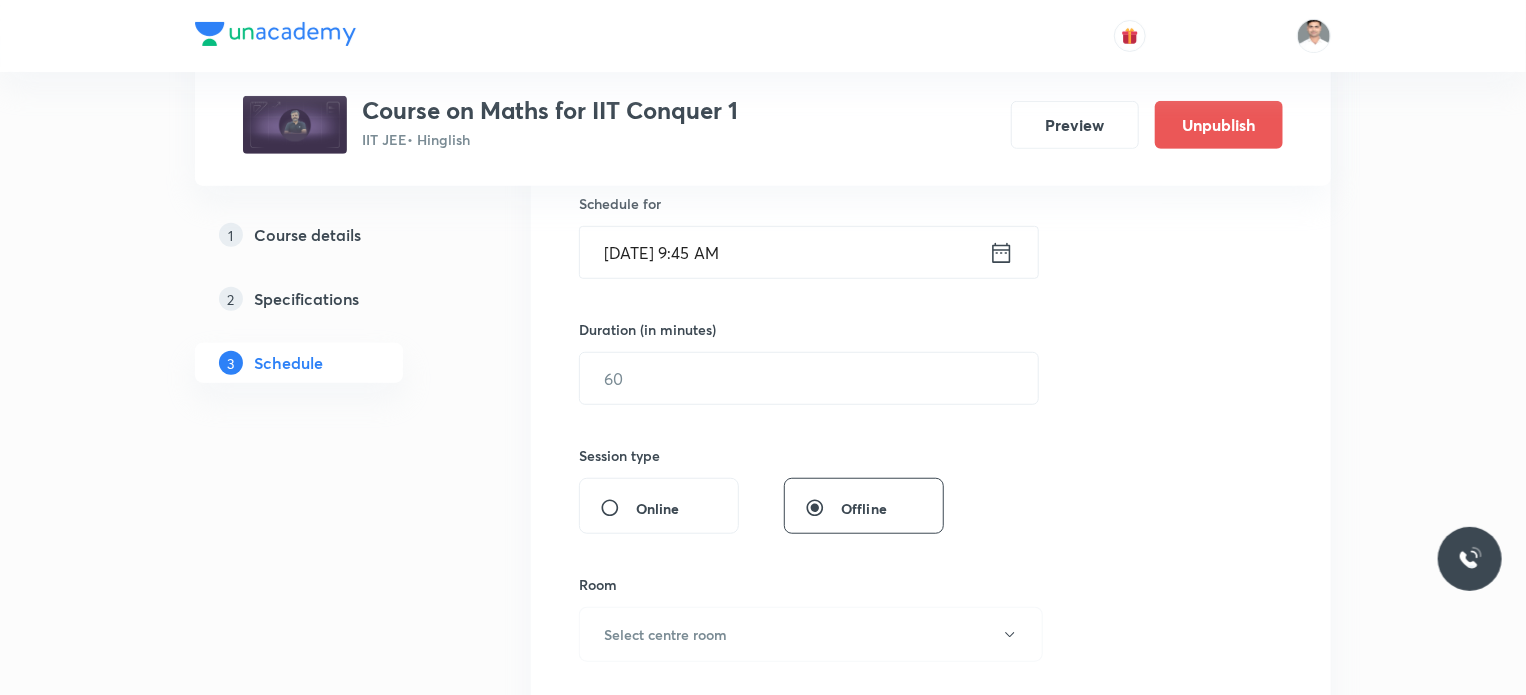 click on "Session  57 Live class Session title 27/99 Trigonometric Equations L-4 ​ Schedule for Jul 15, 2025, 9:45 AM ​ Duration (in minutes) ​   Session type Online Offline Room Select centre room Sub-concepts Select concepts that wil be covered in this session Add Cancel" at bounding box center (931, 401) 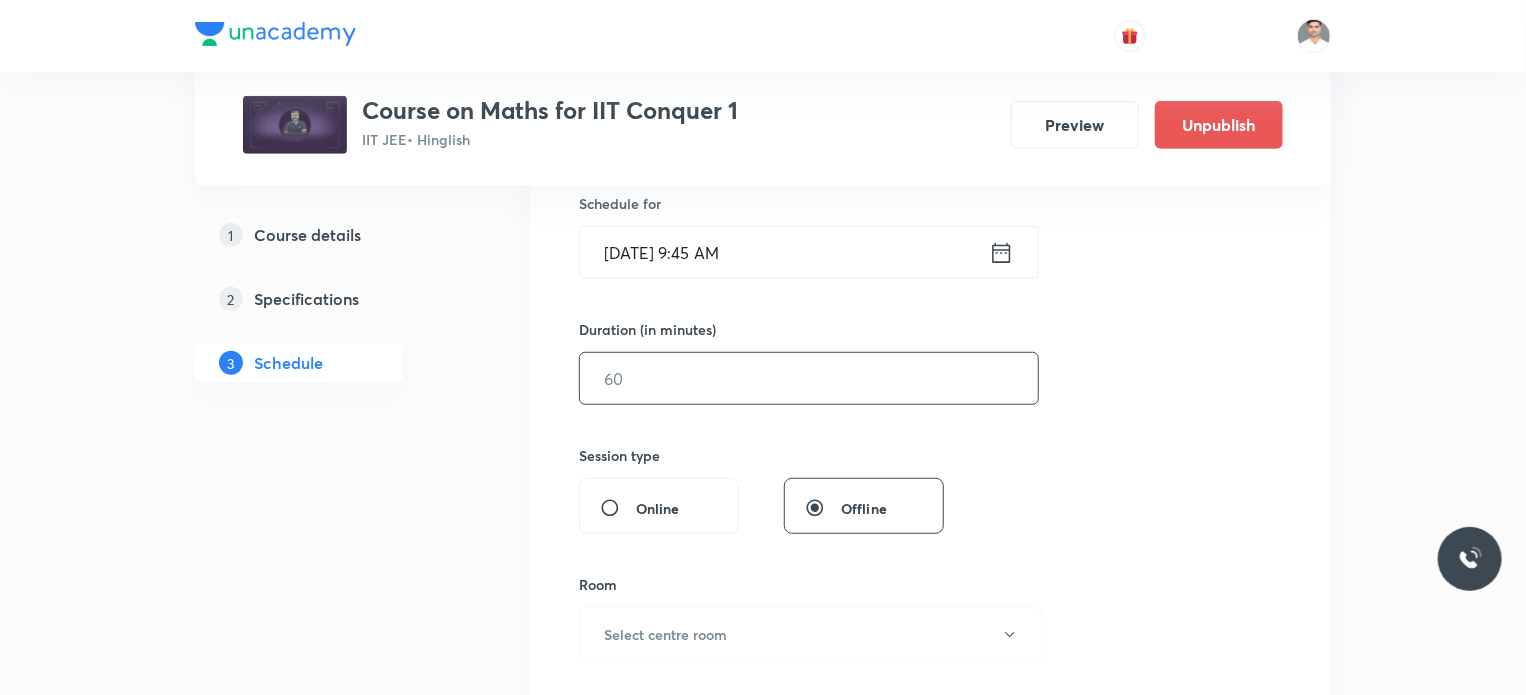 click at bounding box center (809, 378) 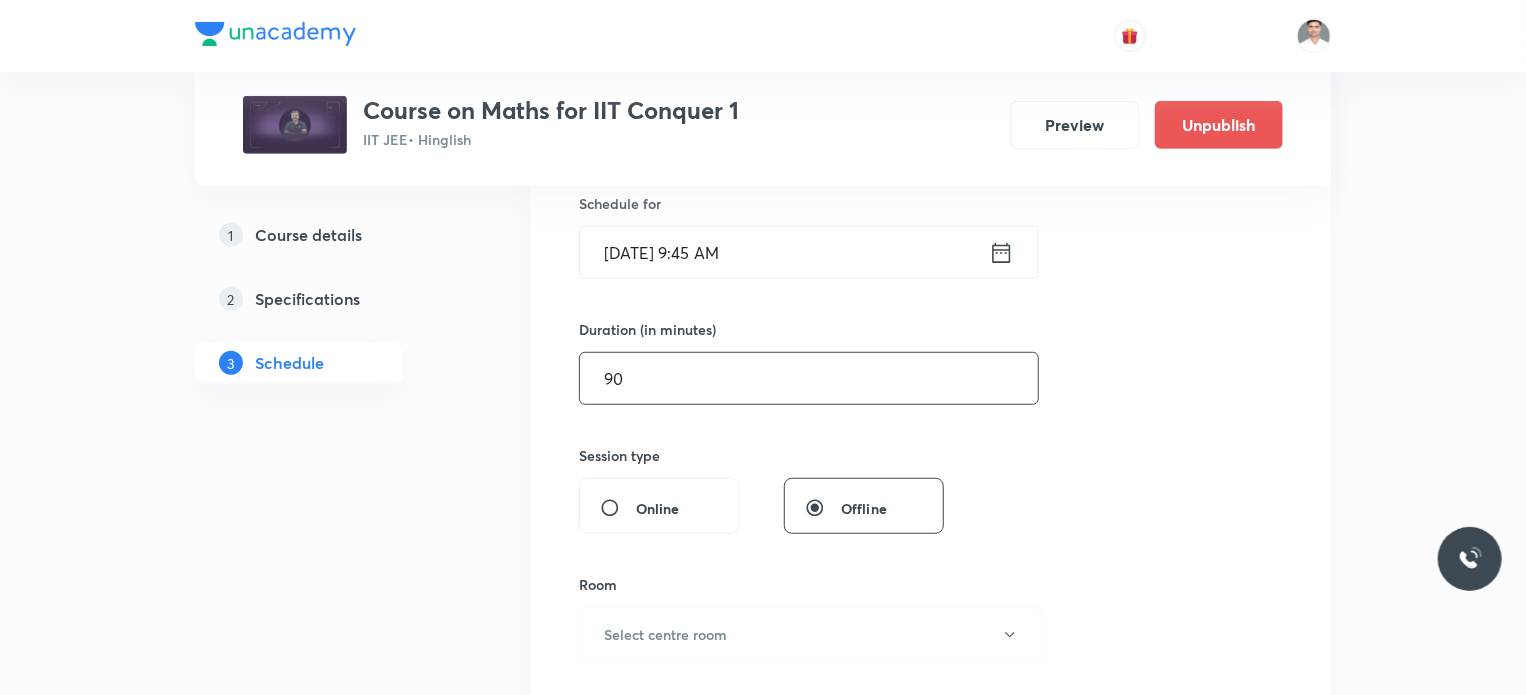 type on "90" 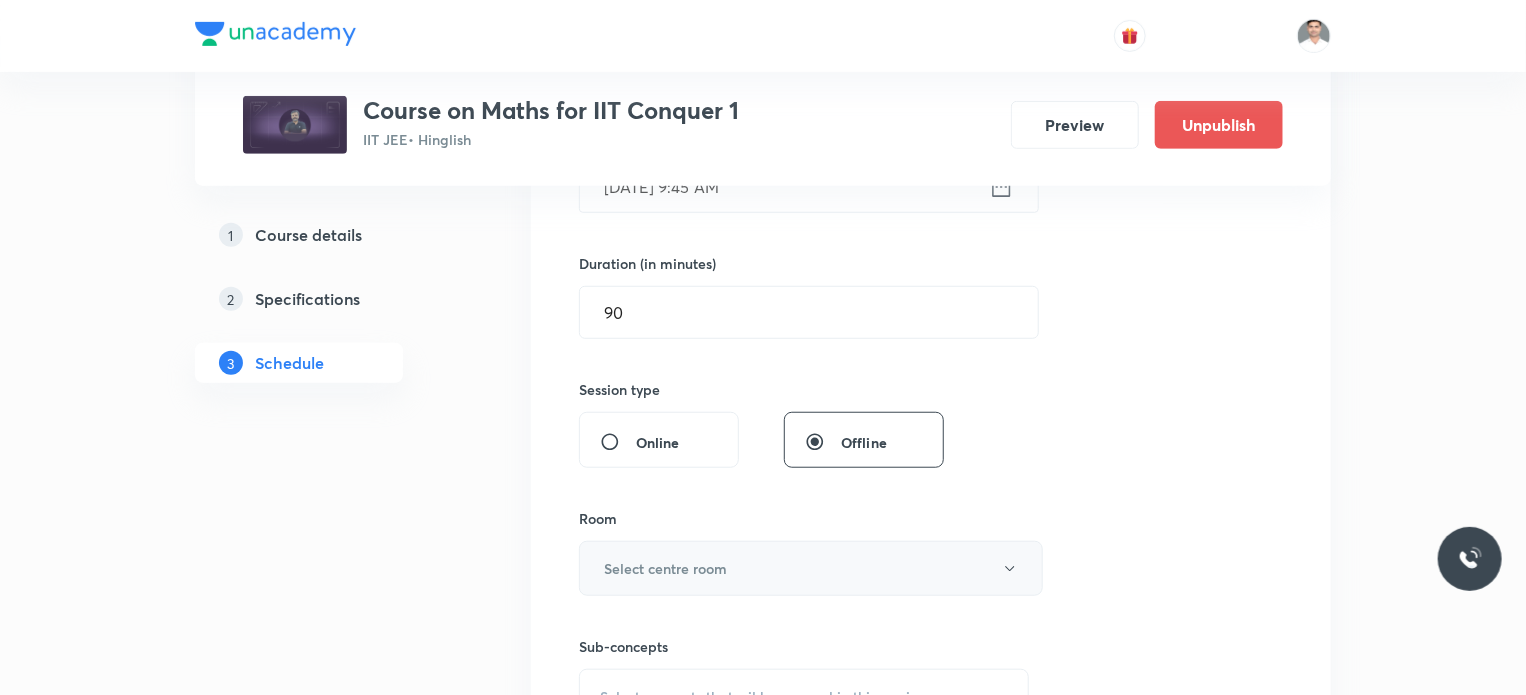 scroll, scrollTop: 600, scrollLeft: 0, axis: vertical 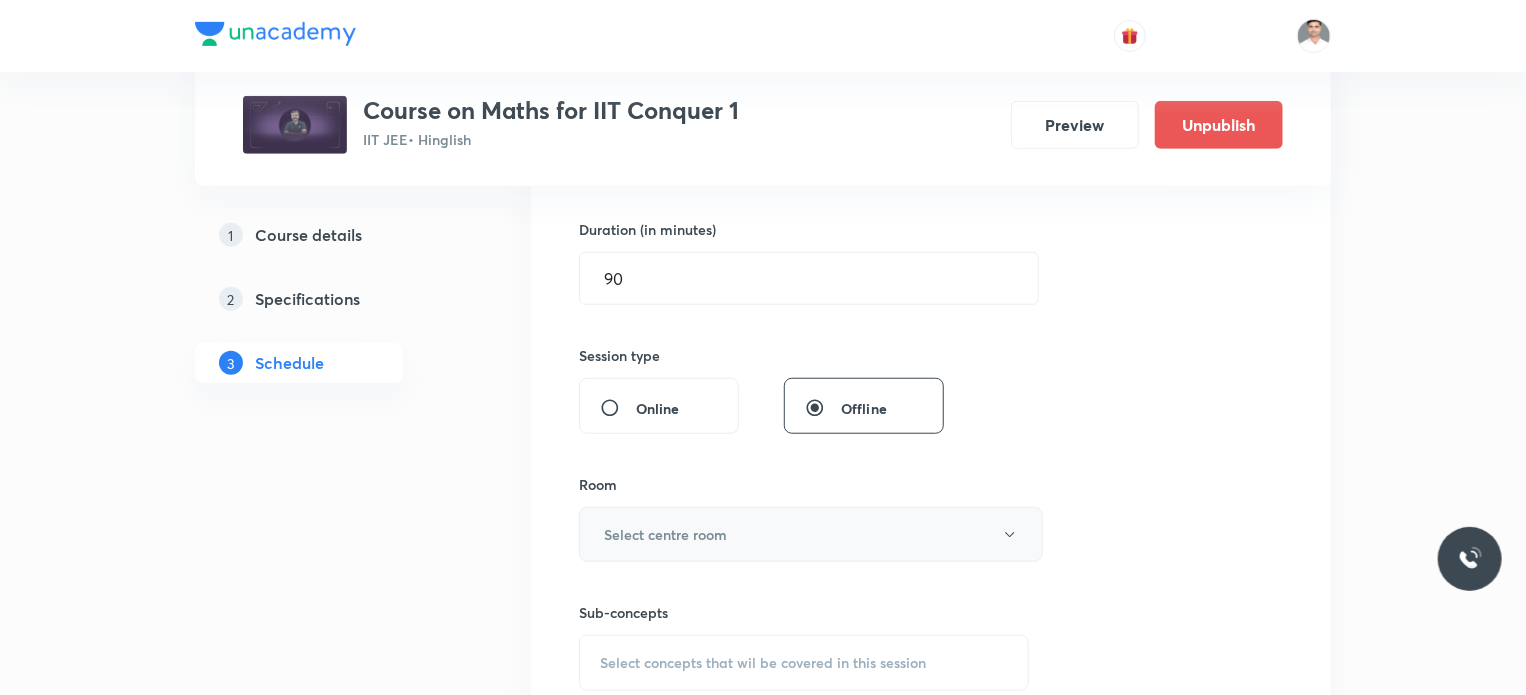 click on "Select centre room" at bounding box center [811, 534] 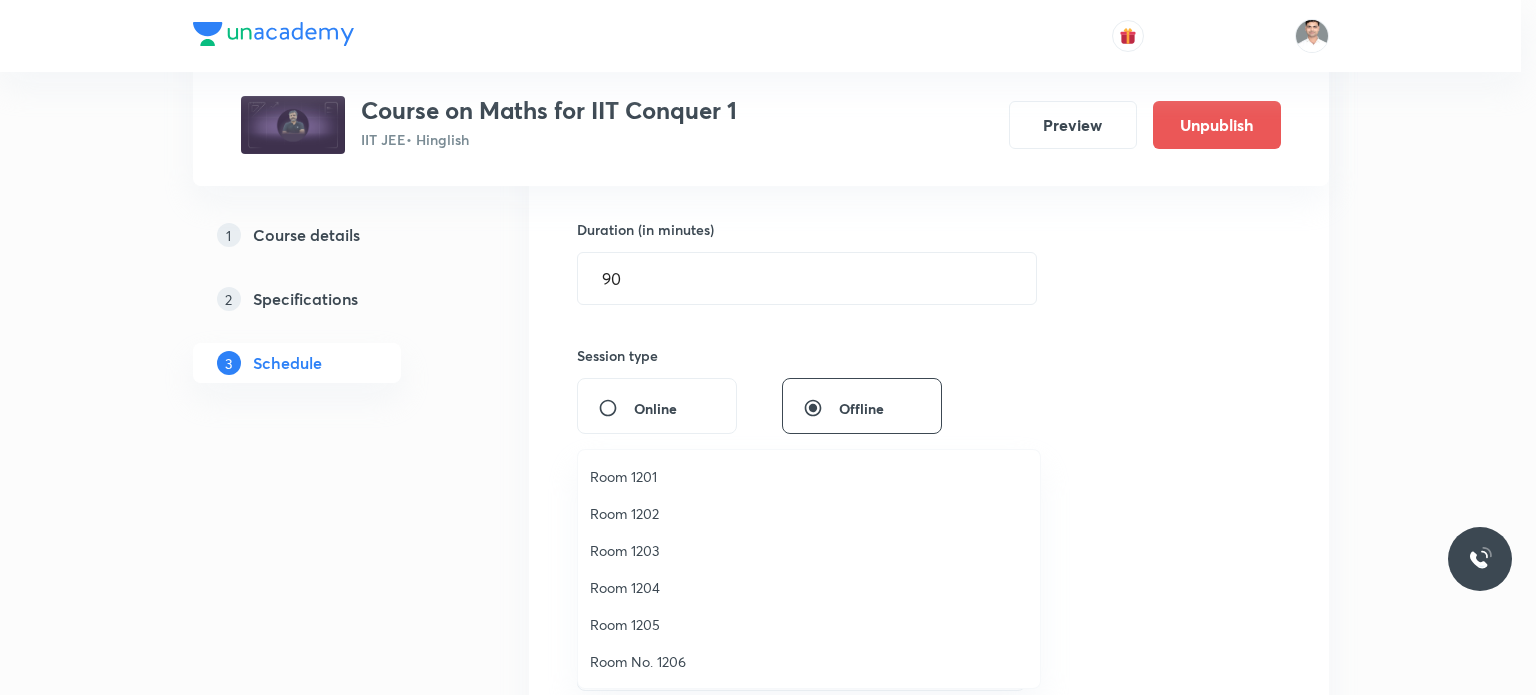 click on "Room 1202" at bounding box center [809, 513] 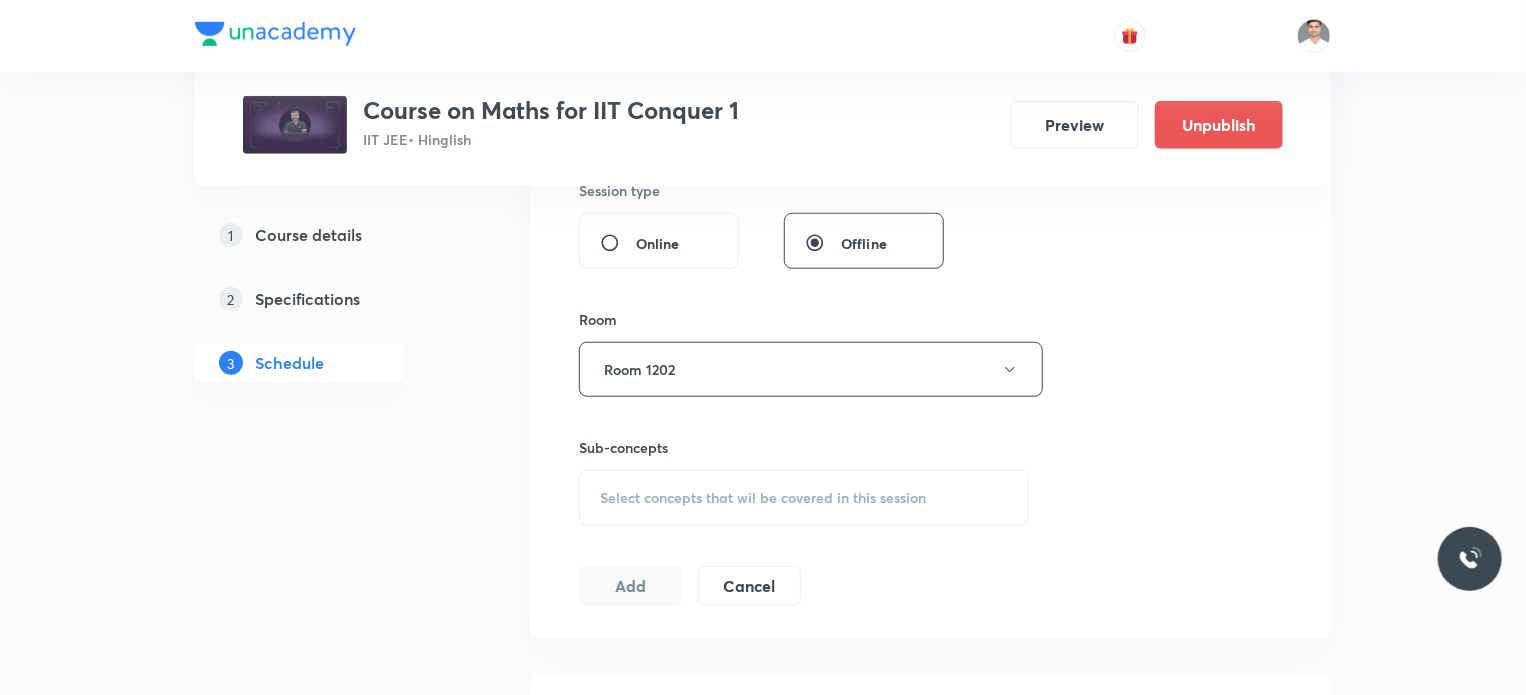 scroll, scrollTop: 800, scrollLeft: 0, axis: vertical 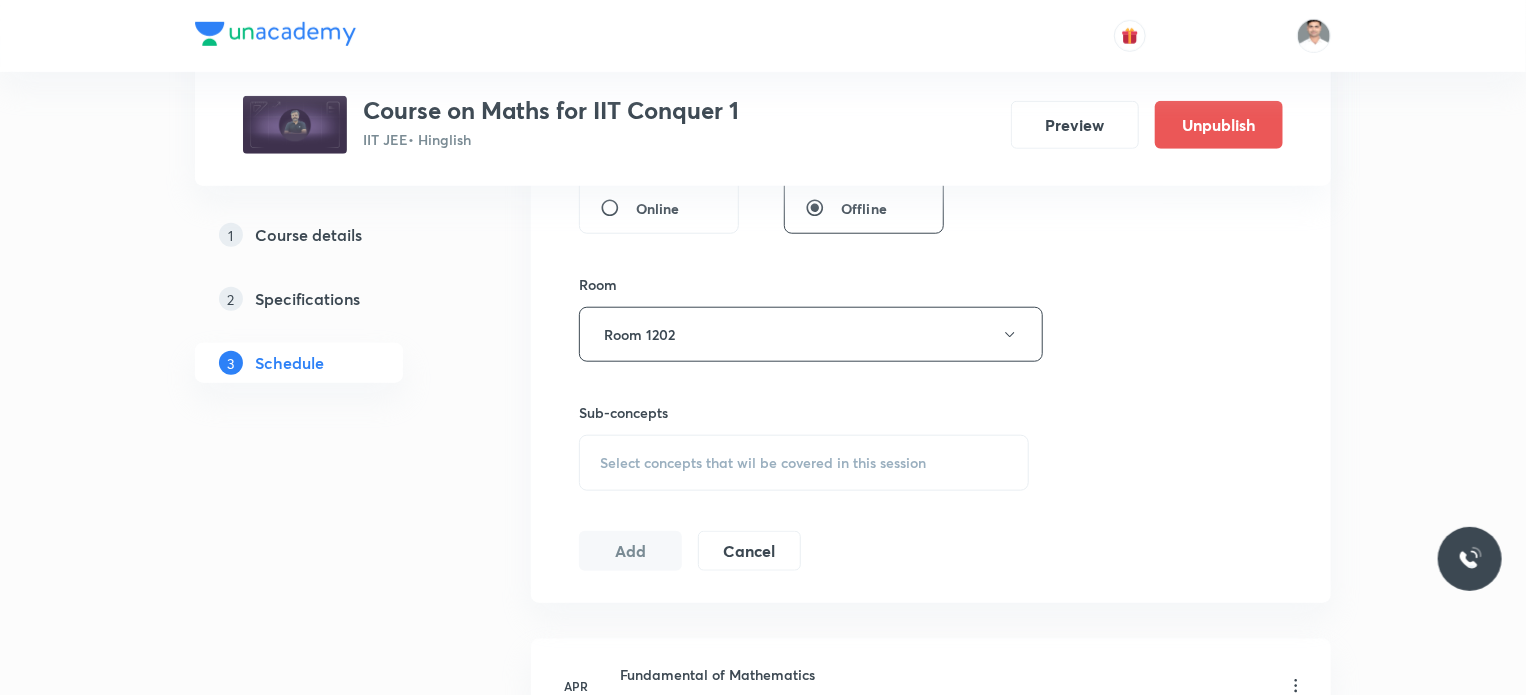 click on "Select concepts that wil be covered in this session" at bounding box center [763, 463] 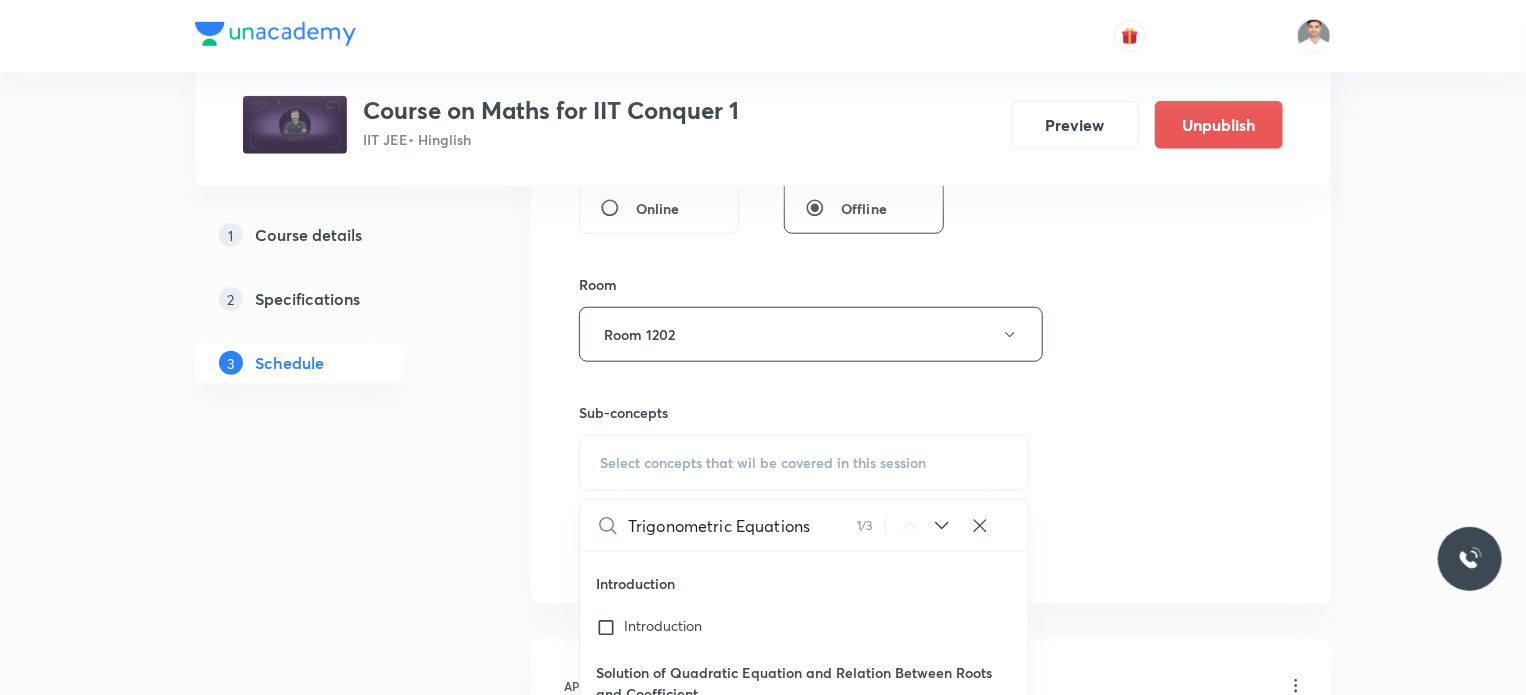 scroll, scrollTop: 21020, scrollLeft: 0, axis: vertical 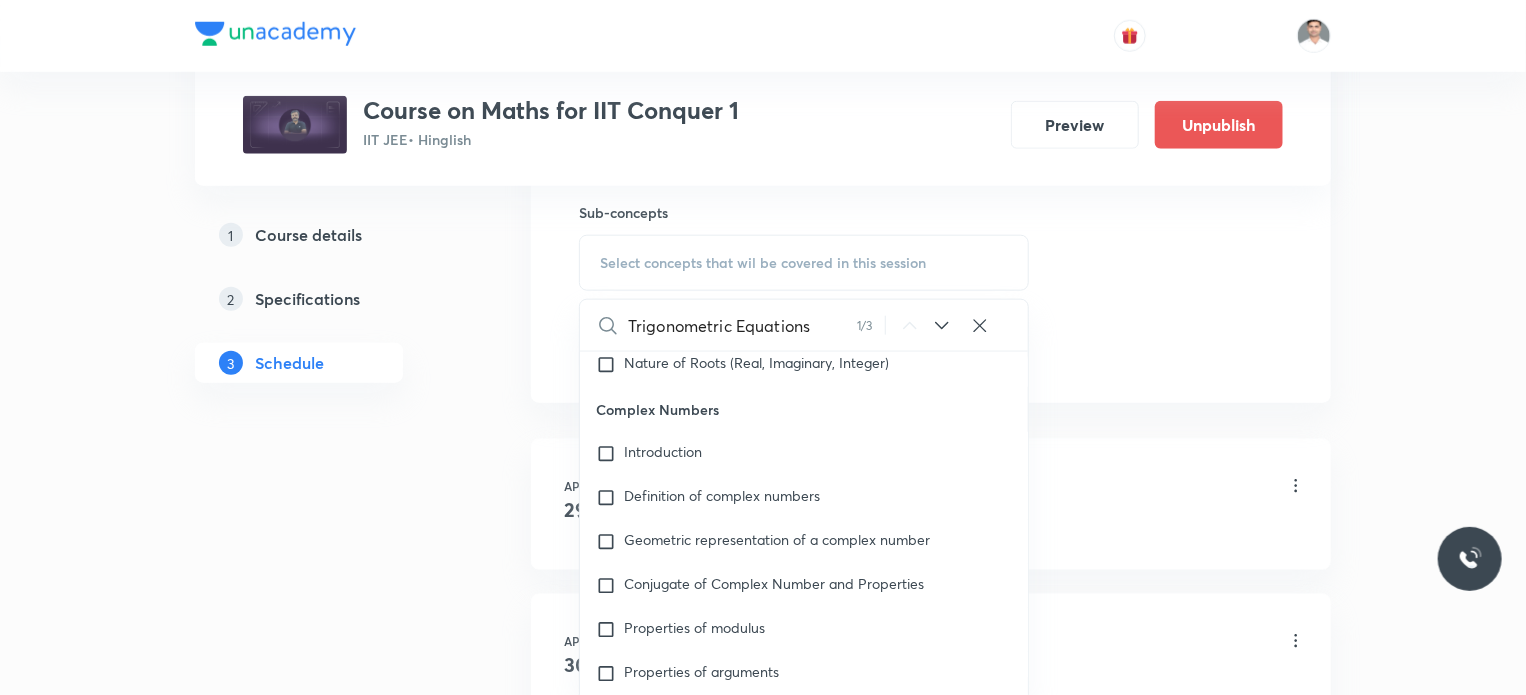 click on "Trigonometric Equations" at bounding box center [742, 325] 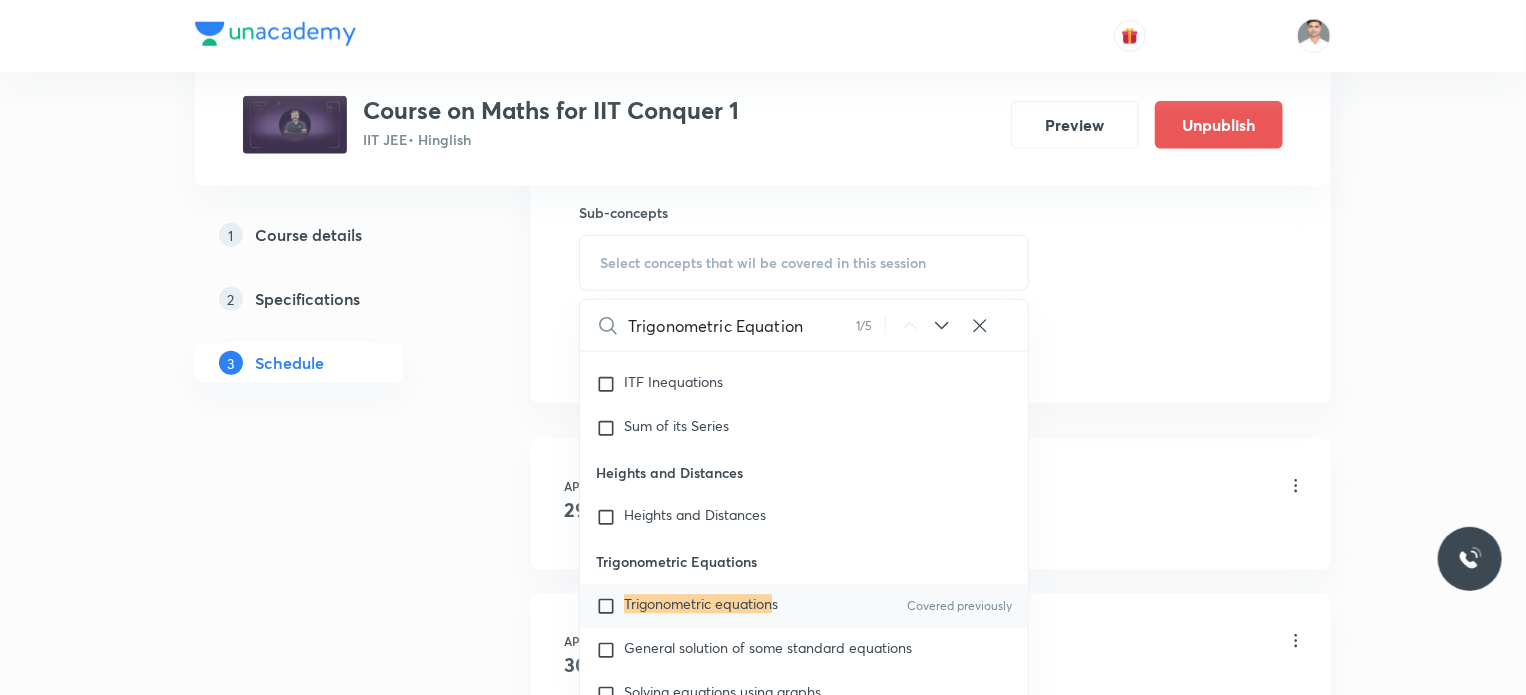 scroll, scrollTop: 10476, scrollLeft: 0, axis: vertical 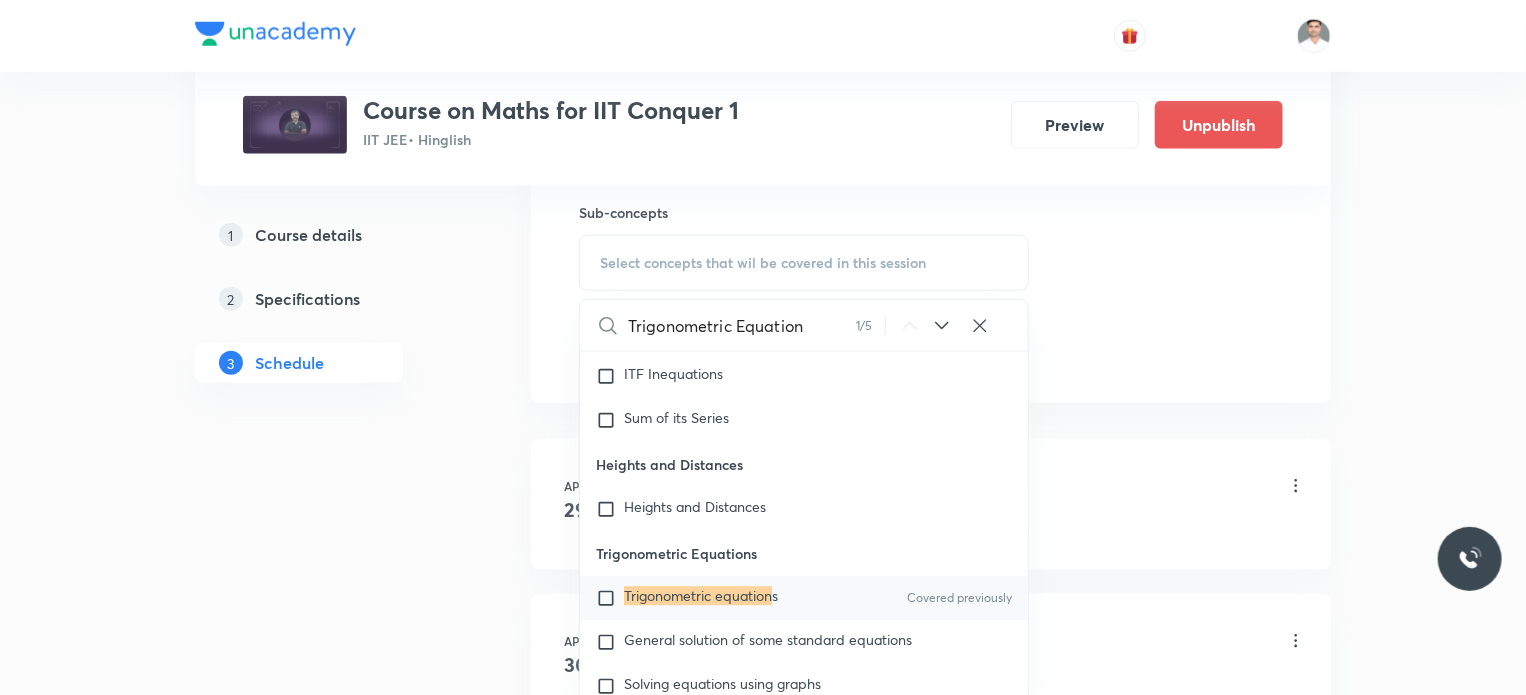 type on "Trigonometric Equation" 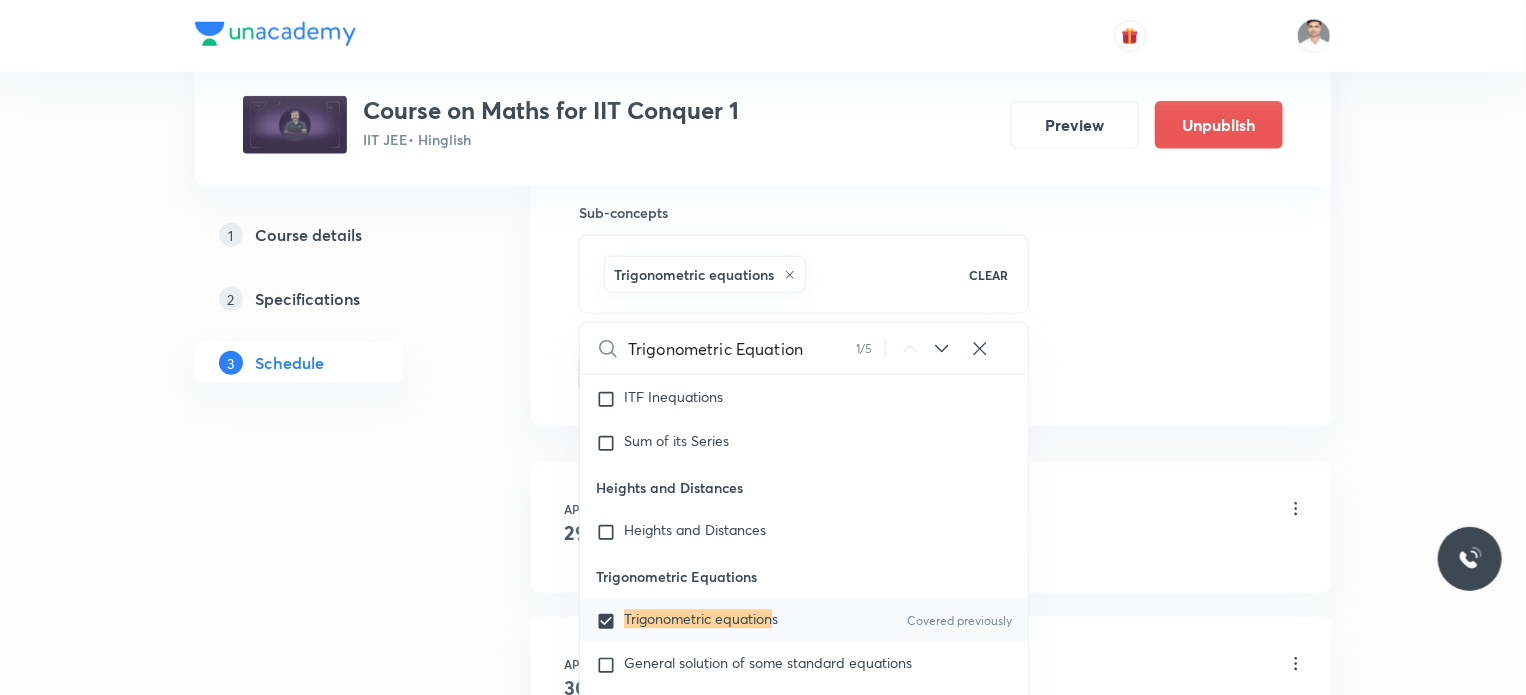 click on "1 Course details 2 Specifications 3 Schedule" at bounding box center [331, 4304] 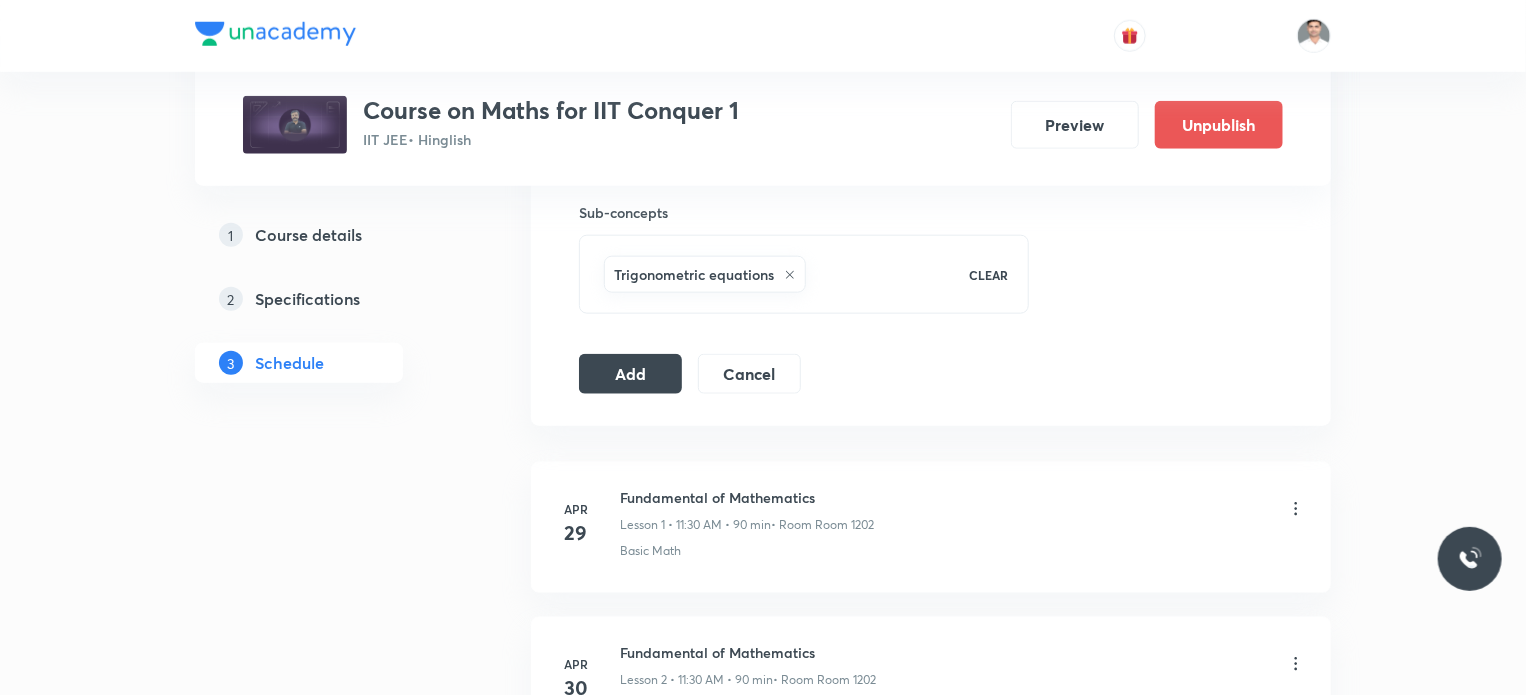 click on "Add" at bounding box center (630, 374) 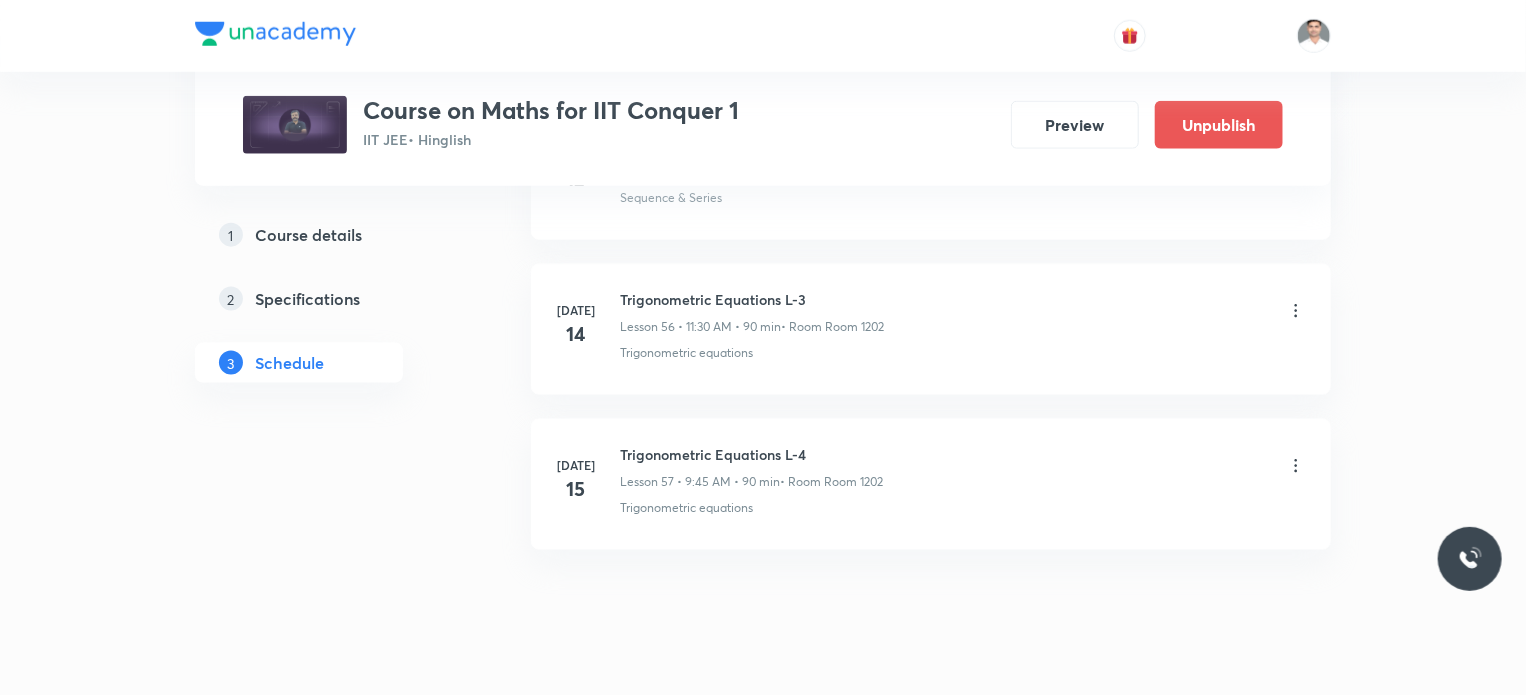 scroll, scrollTop: 8801, scrollLeft: 0, axis: vertical 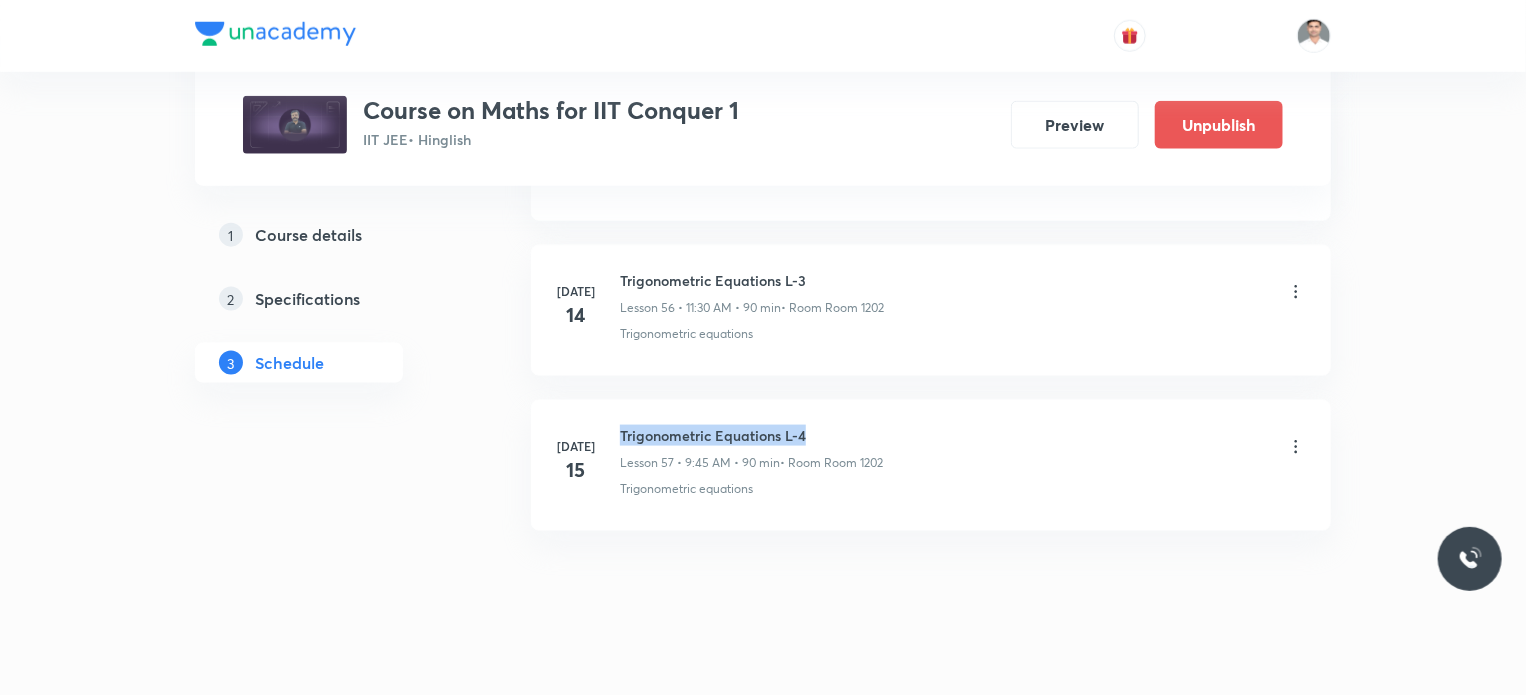 drag, startPoint x: 619, startPoint y: 402, endPoint x: 861, endPoint y: 398, distance: 242.03305 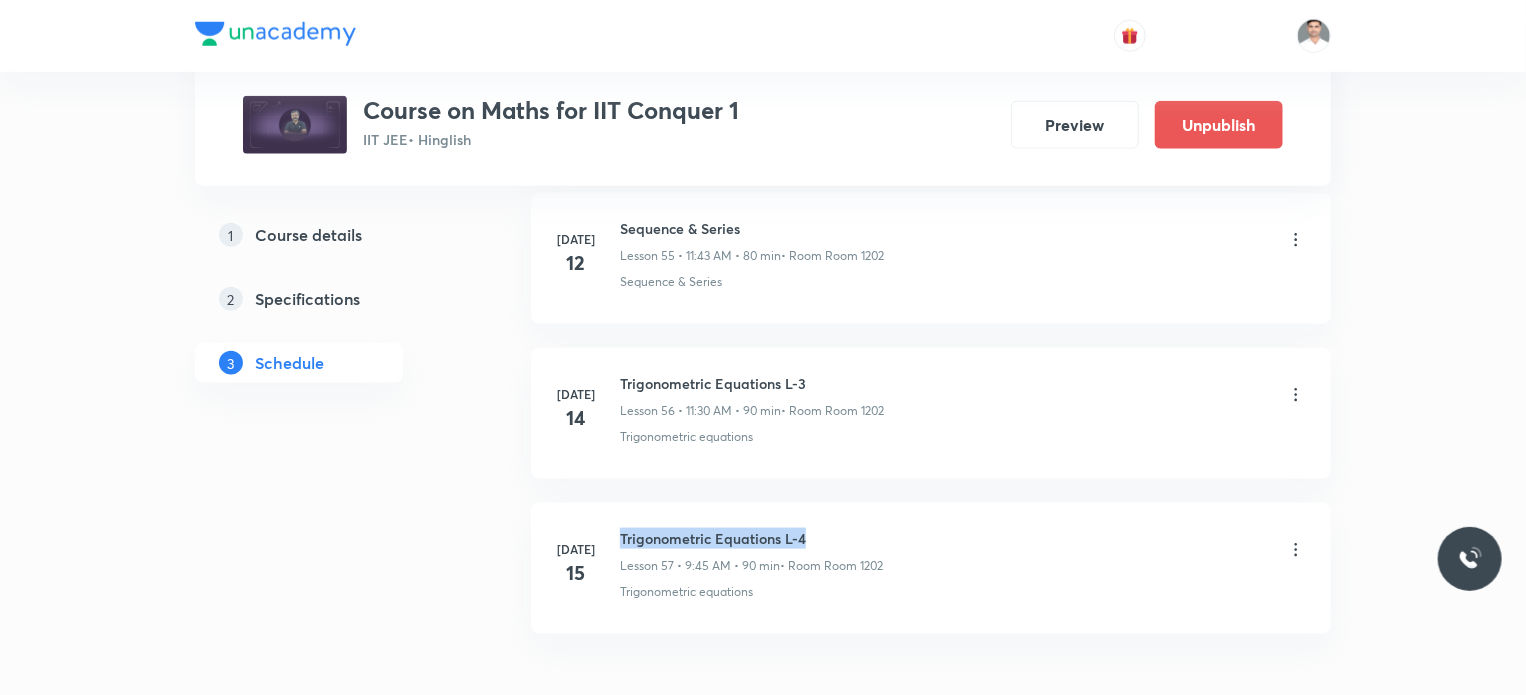 scroll, scrollTop: 8801, scrollLeft: 0, axis: vertical 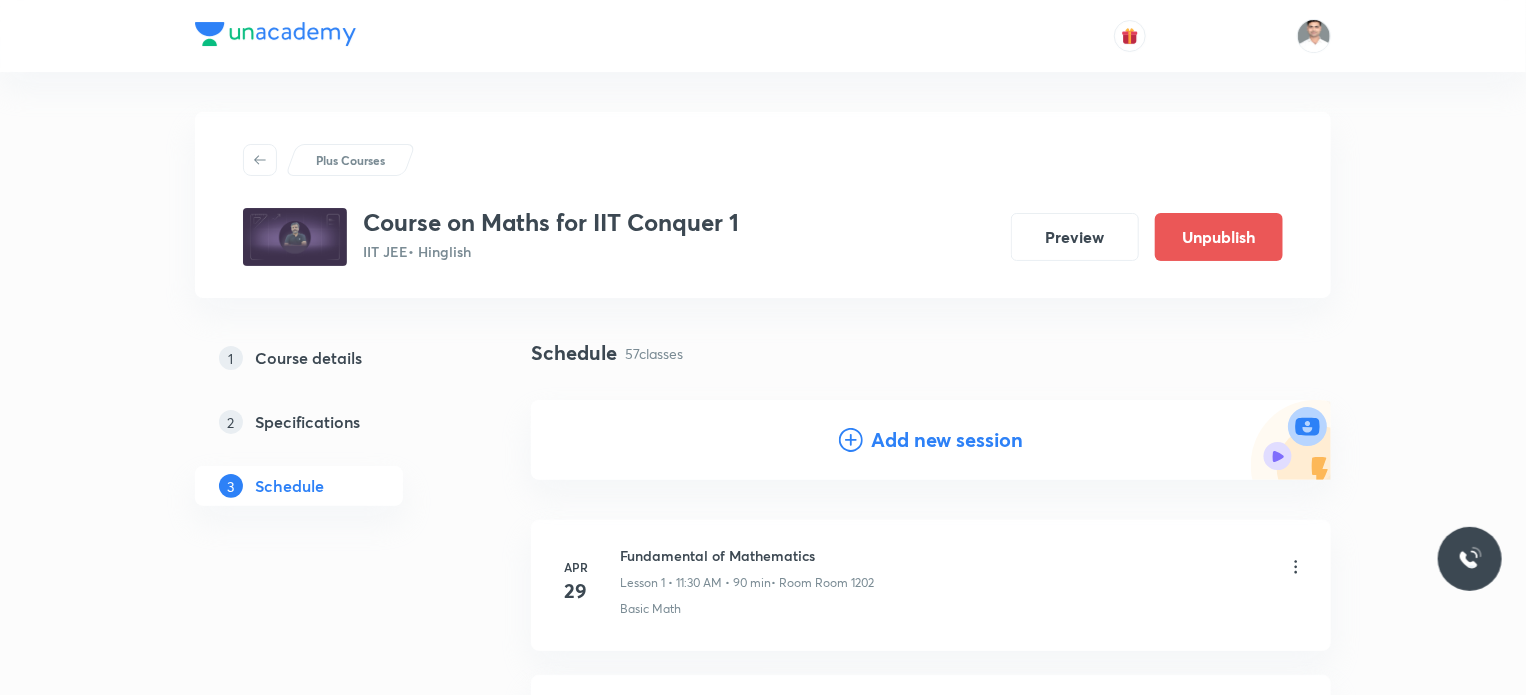 click on "Add new session" at bounding box center [947, 440] 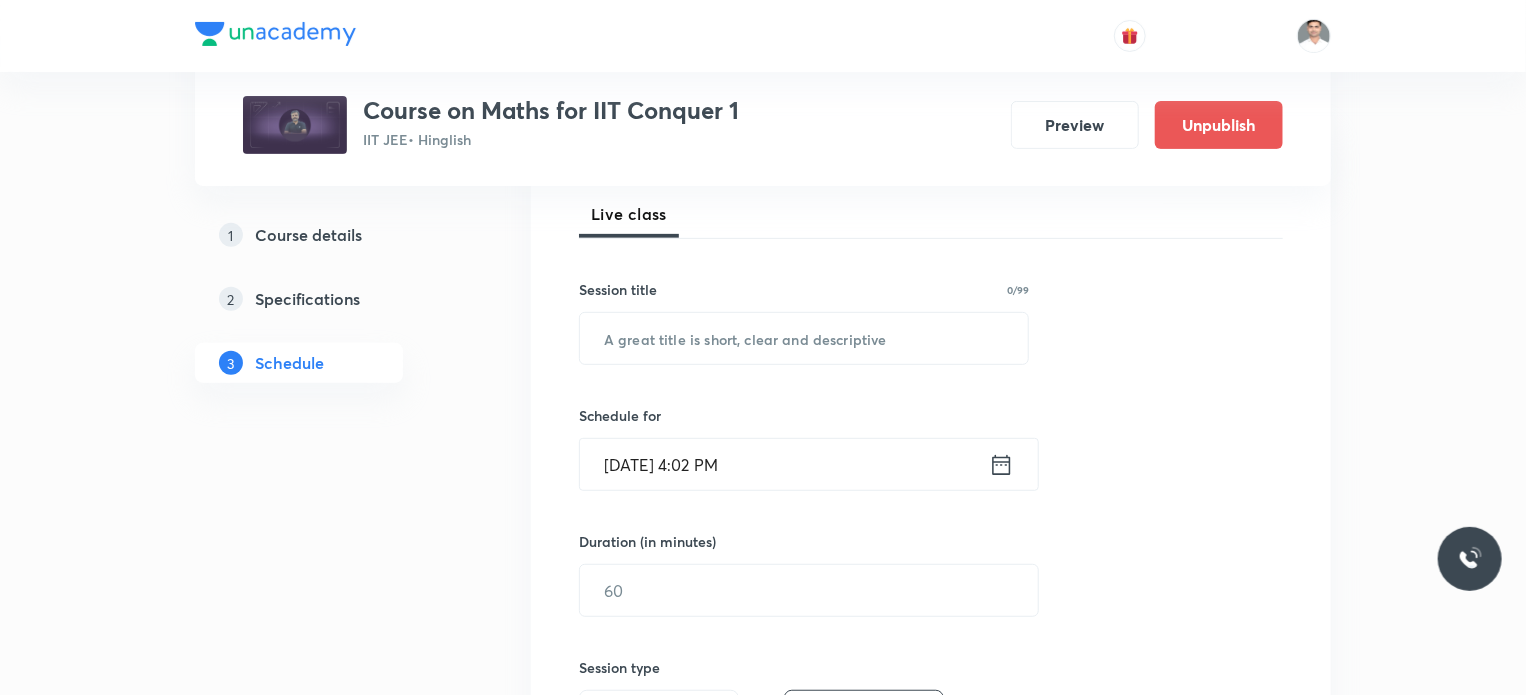 scroll, scrollTop: 300, scrollLeft: 0, axis: vertical 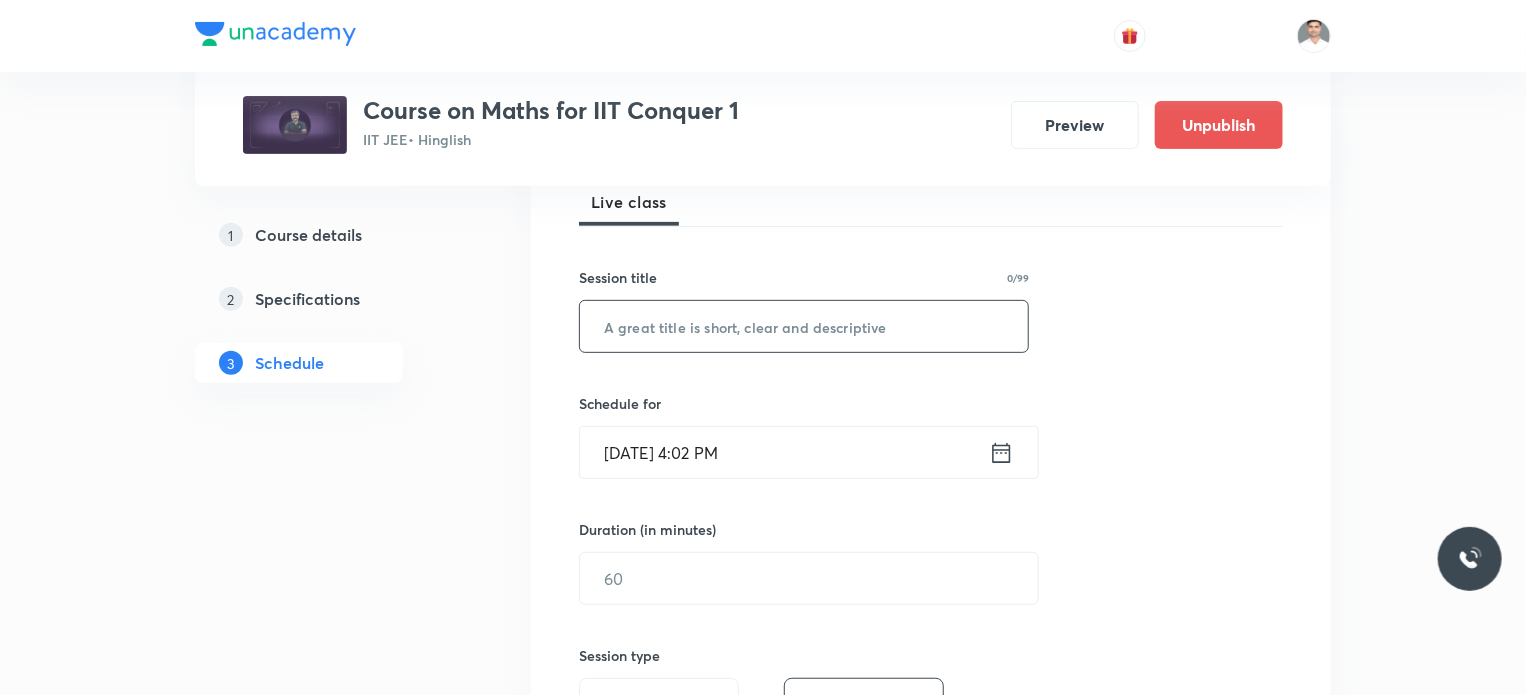 click at bounding box center (804, 326) 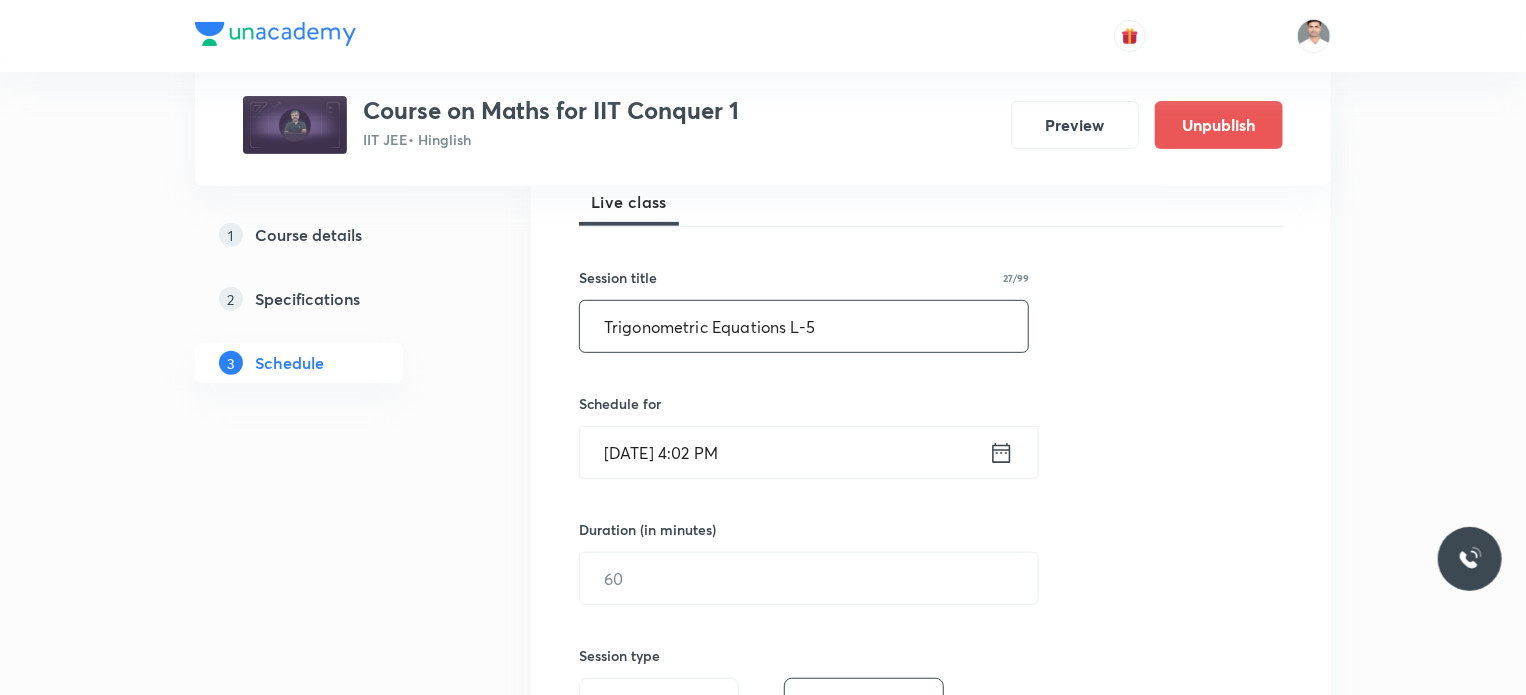 type on "Trigonometric Equations L-5" 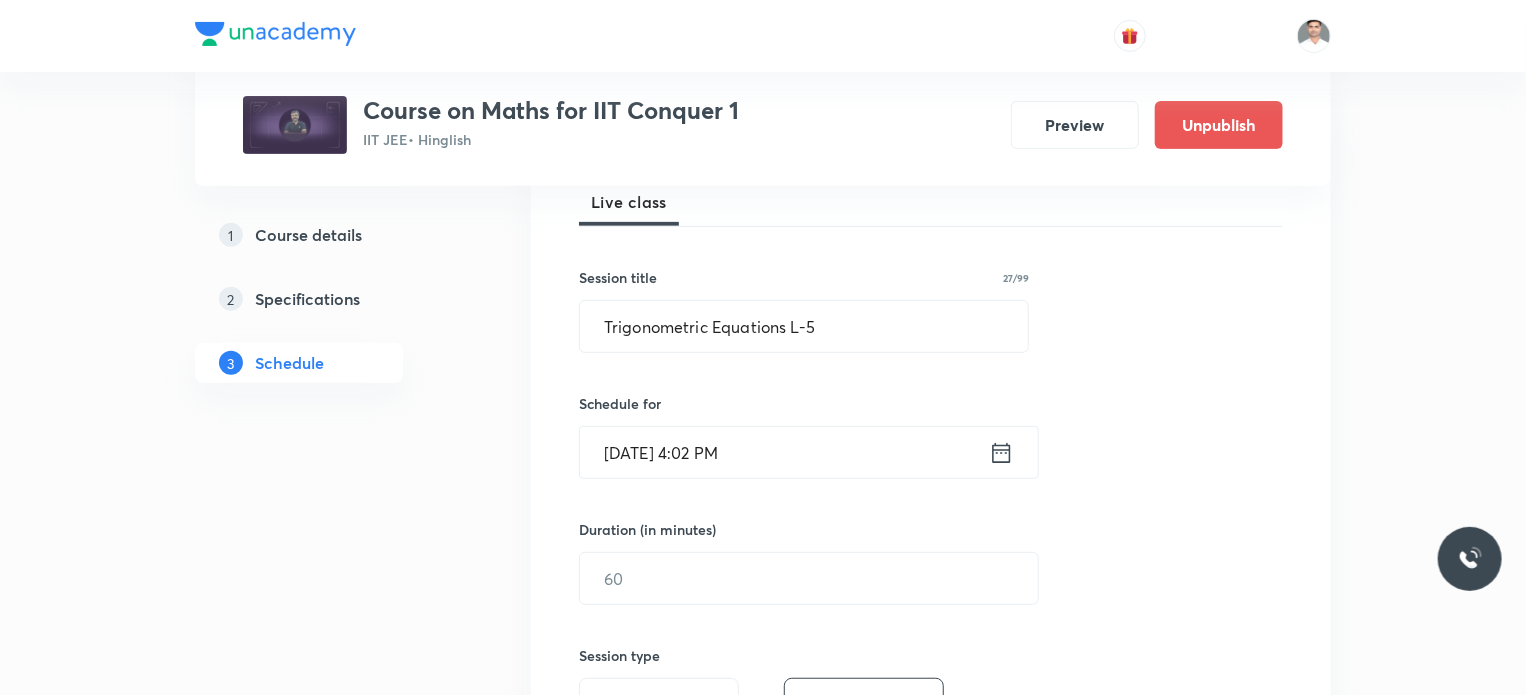 click on "Jul 12, 2025, 4:02 PM ​" at bounding box center [809, 452] 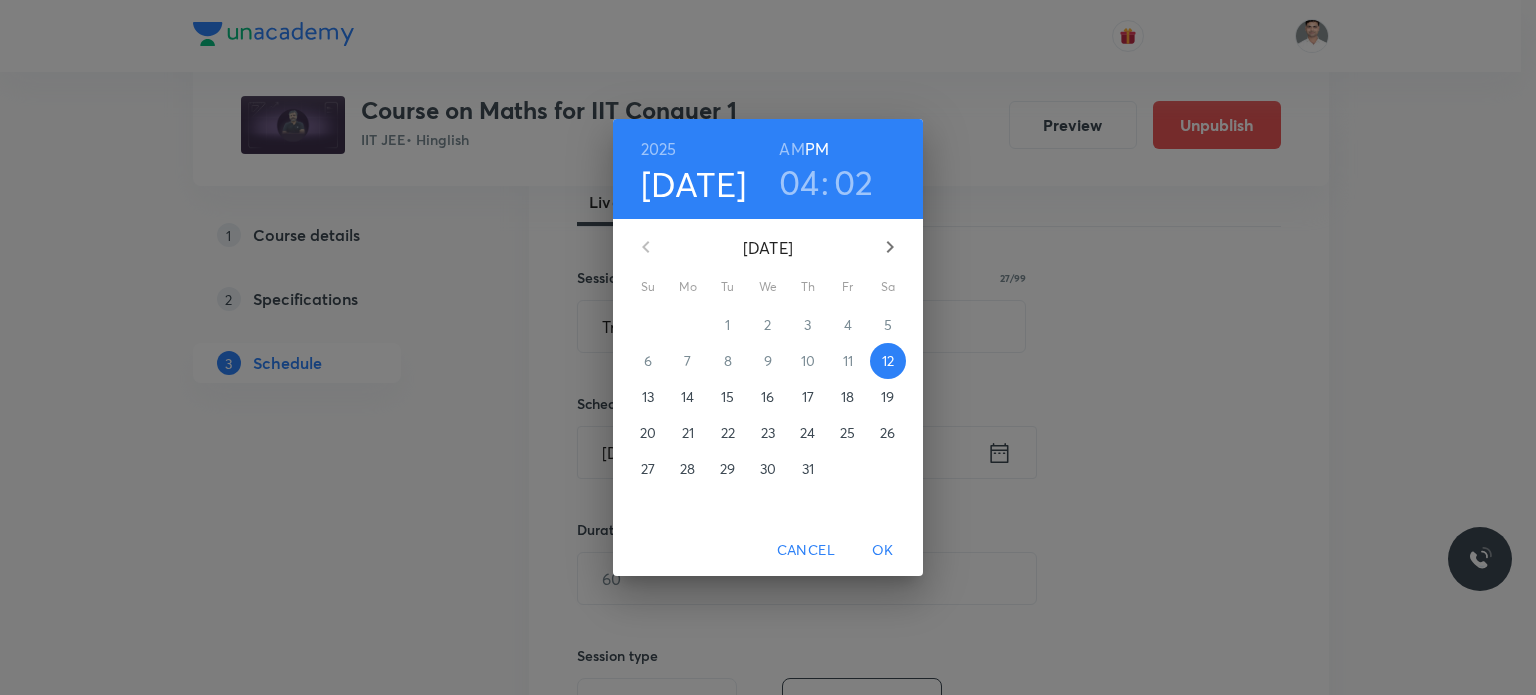 click on "16" at bounding box center [768, 397] 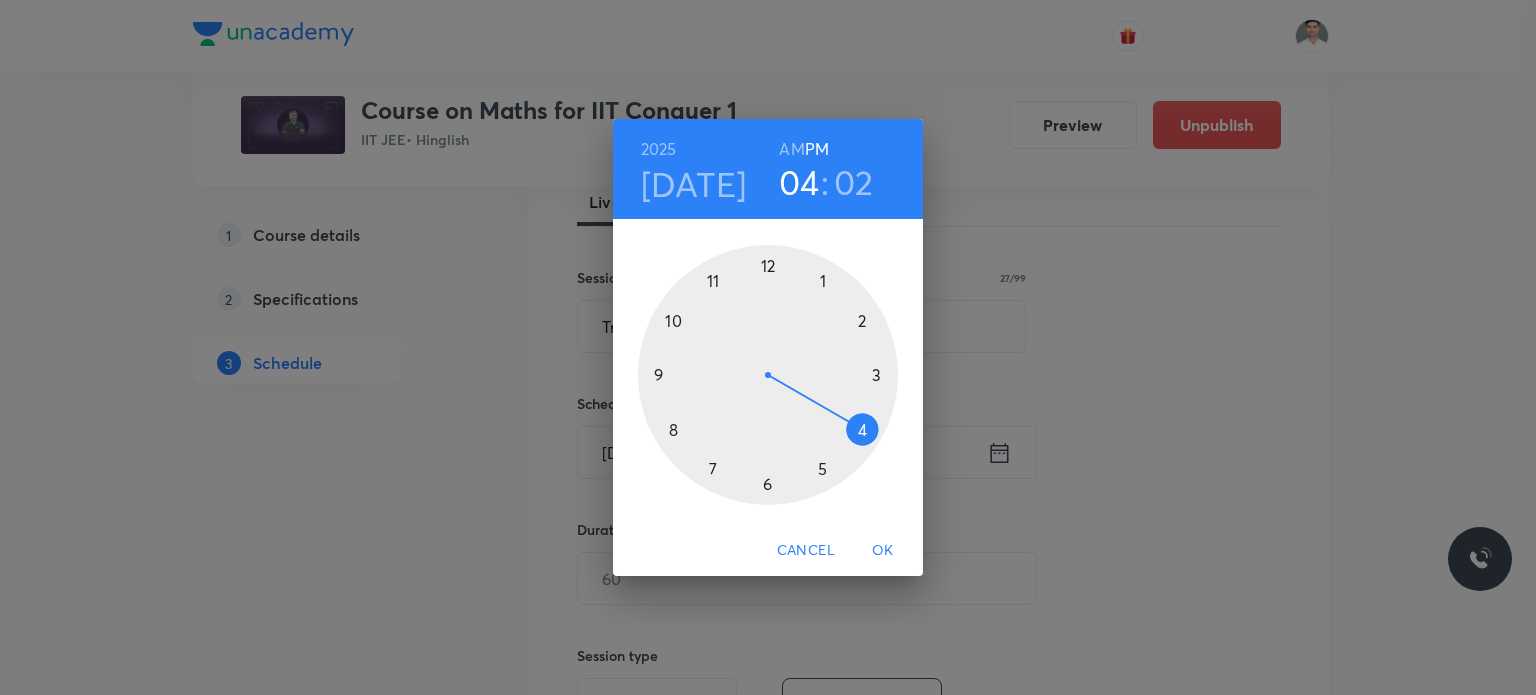 click on "AM" at bounding box center [791, 149] 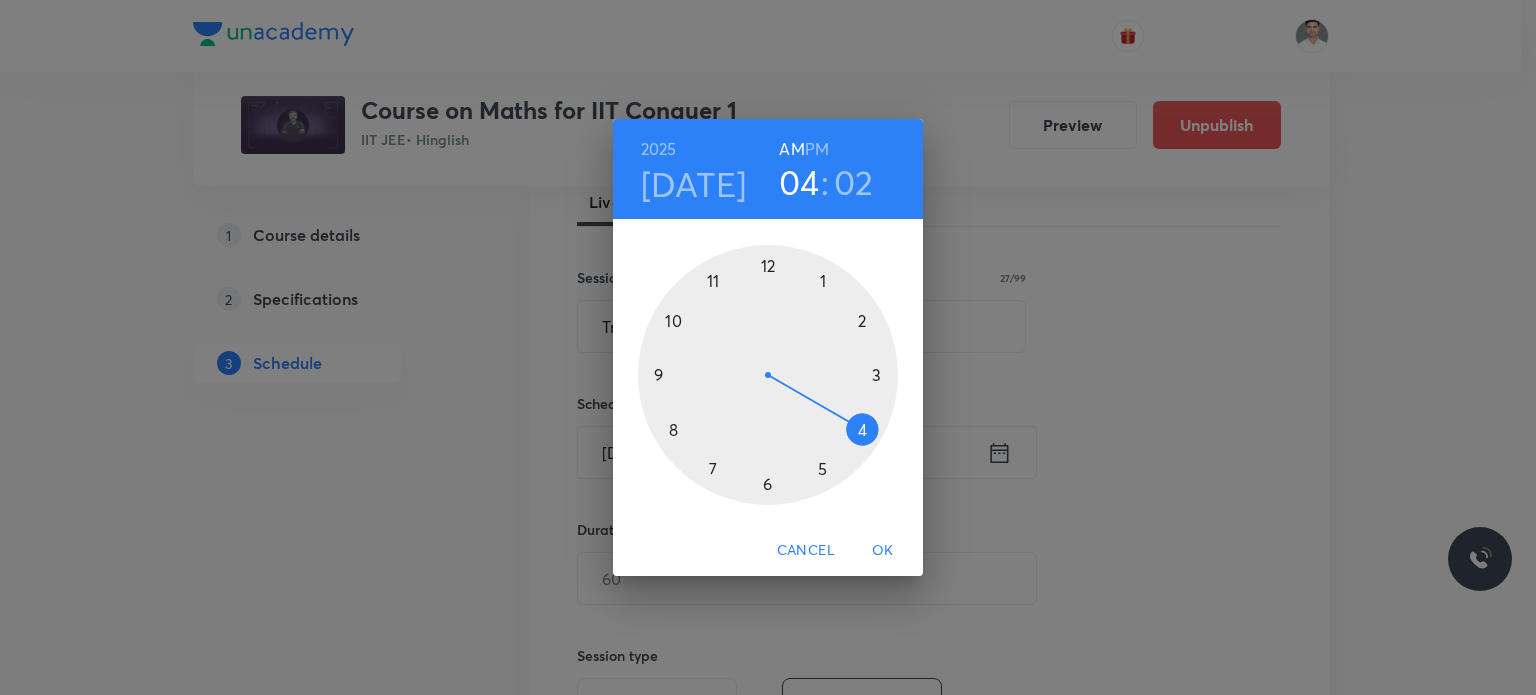 click at bounding box center [768, 375] 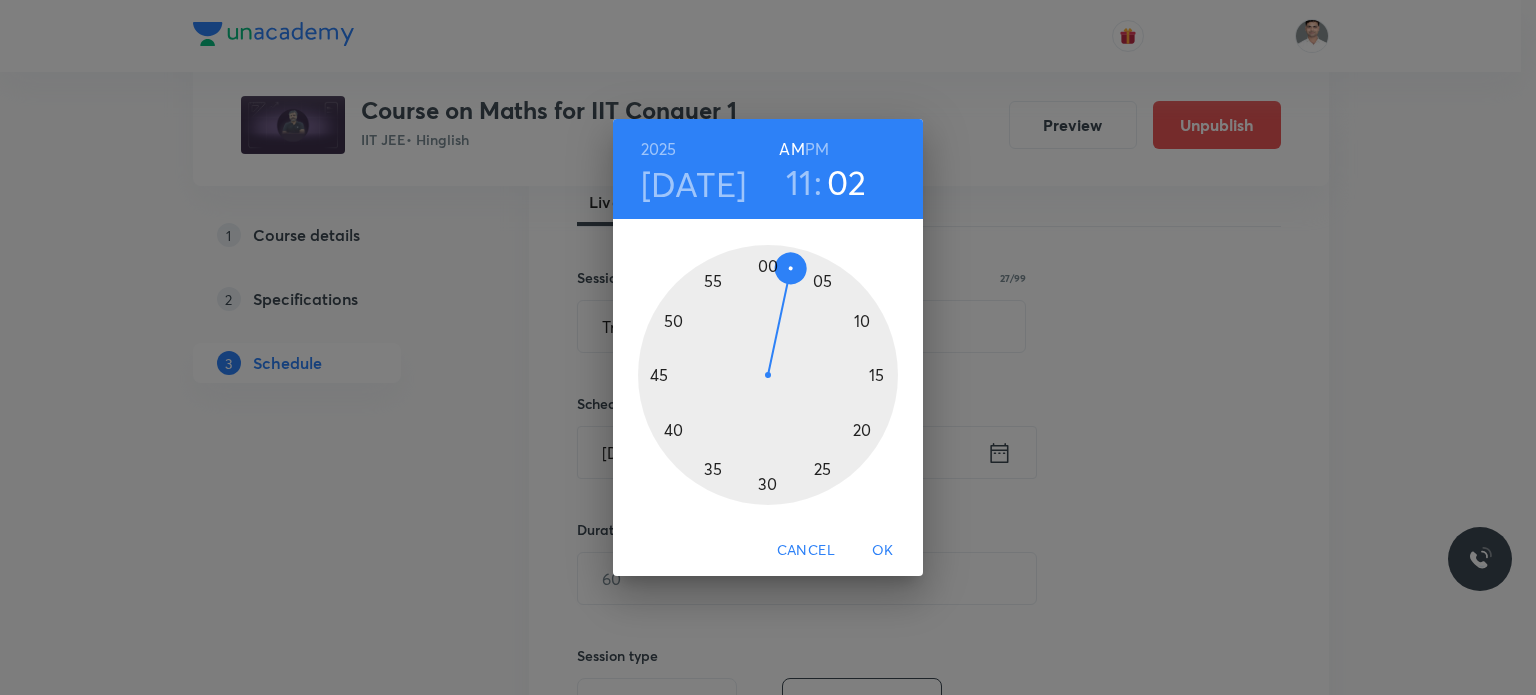 click at bounding box center [768, 375] 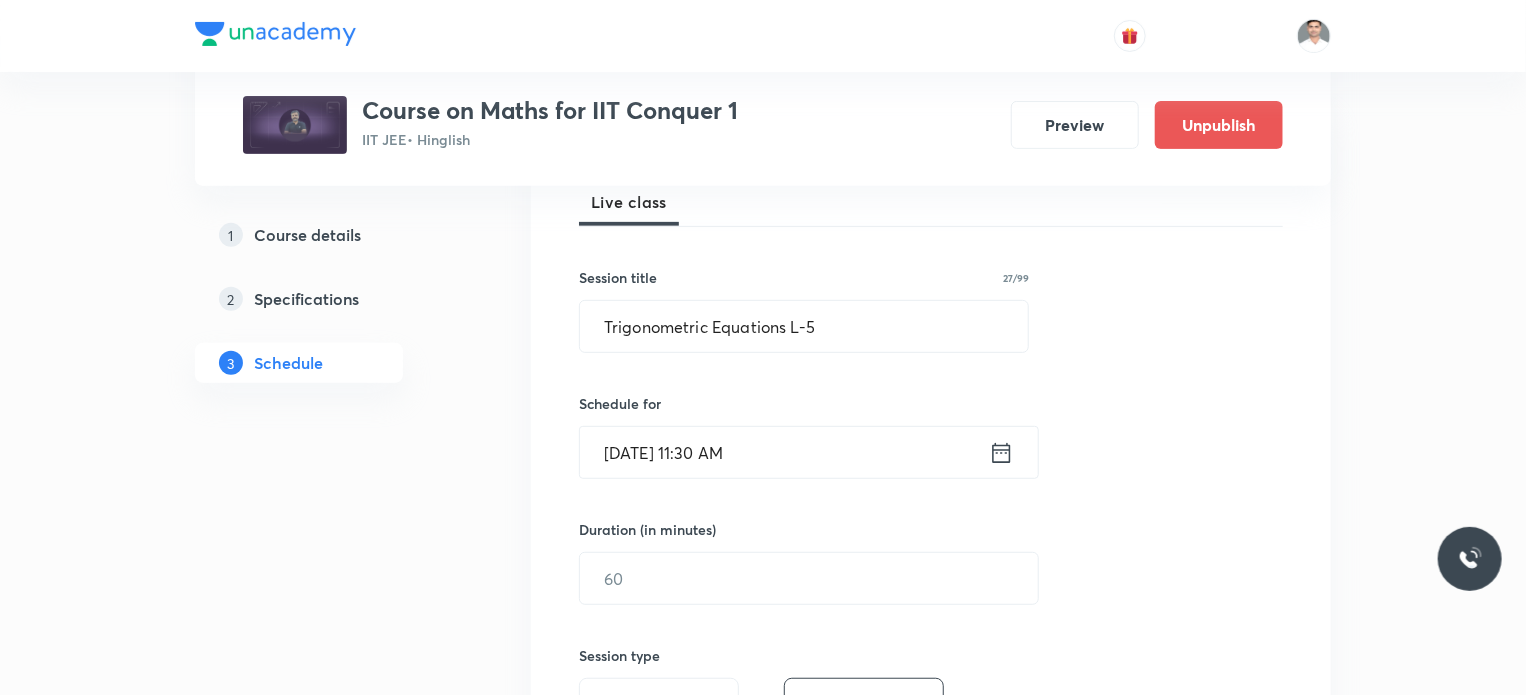 click on "Duration (in minutes) ​" at bounding box center (761, 562) 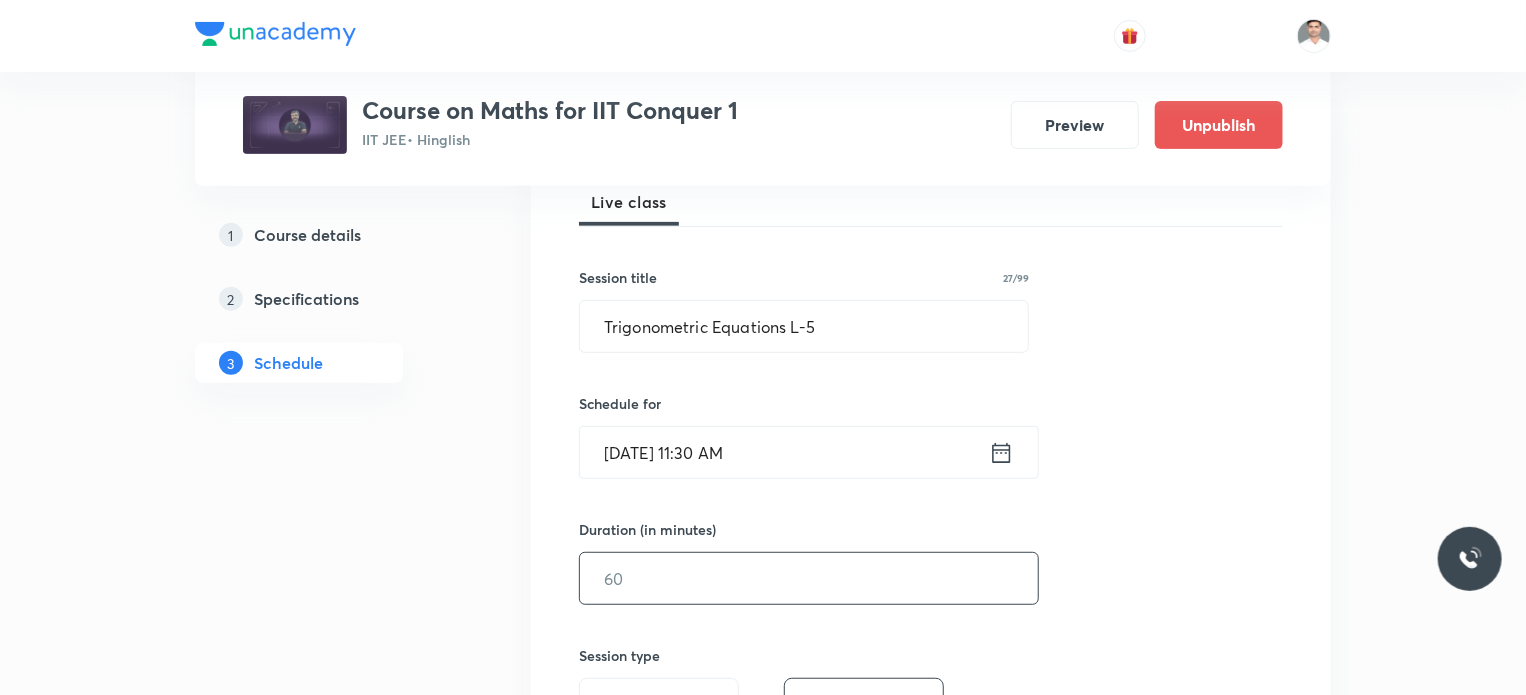 click at bounding box center [809, 578] 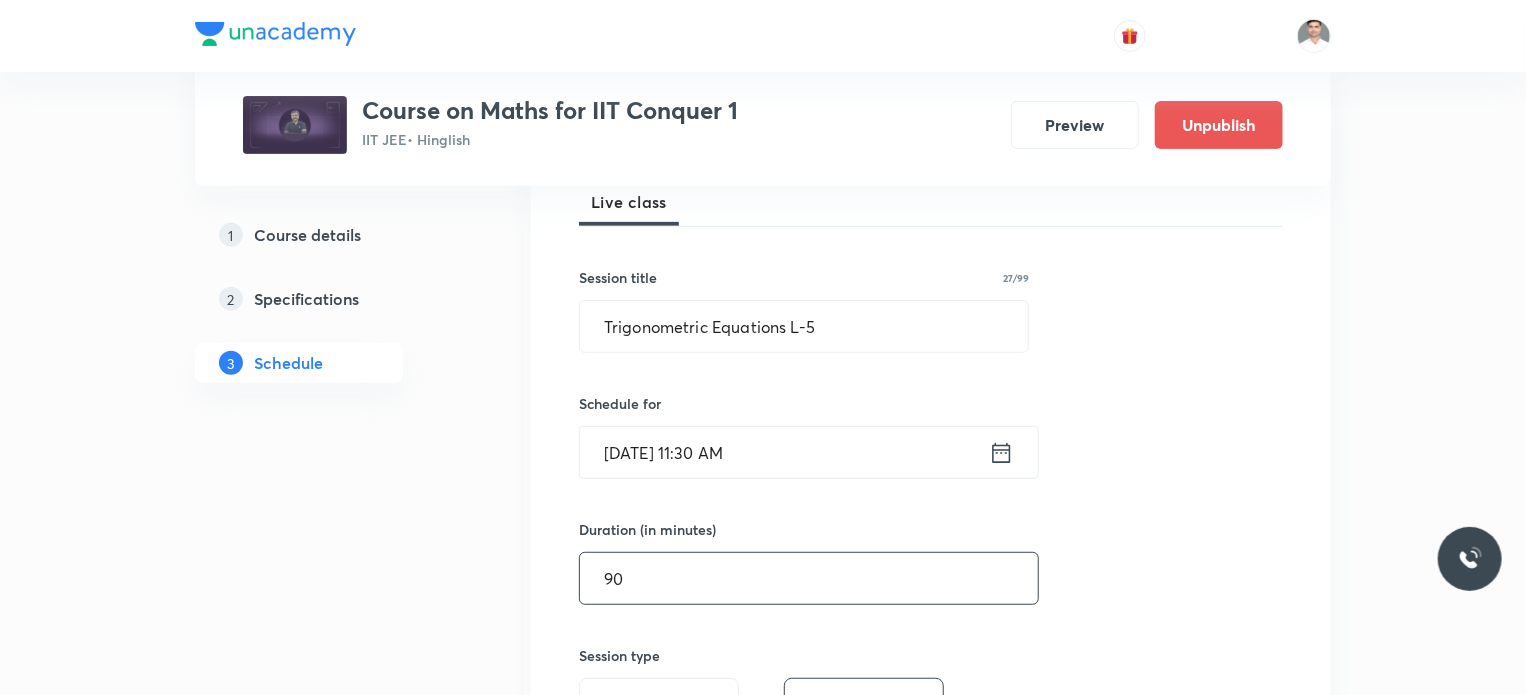 type on "90" 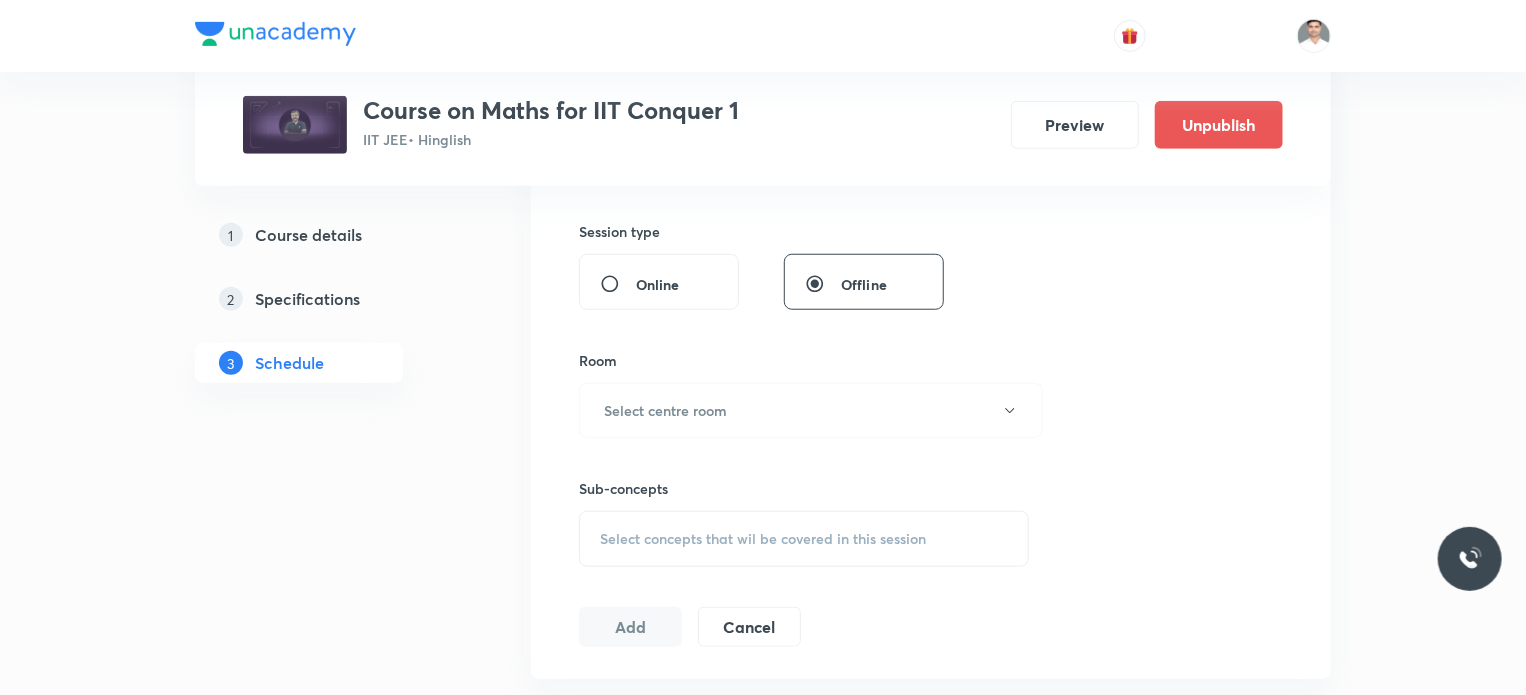 scroll, scrollTop: 759, scrollLeft: 0, axis: vertical 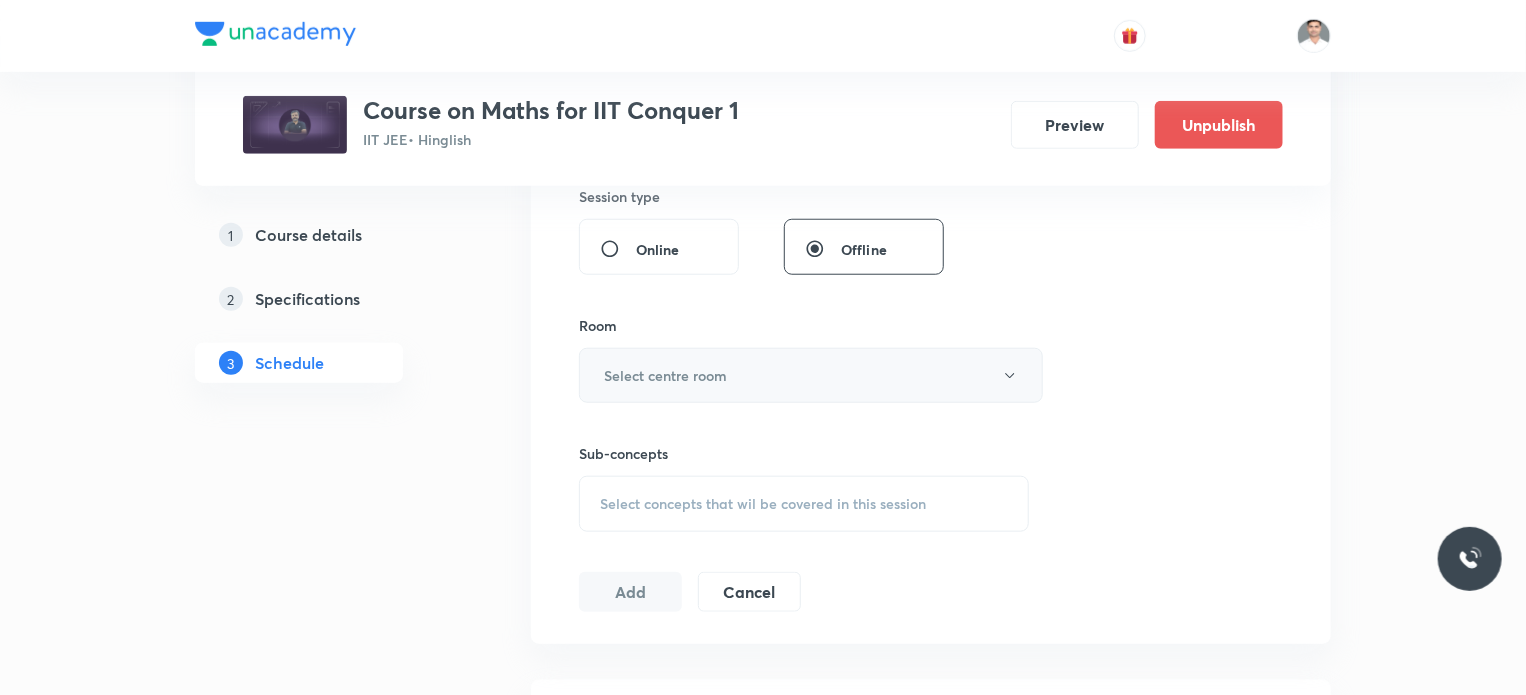 click on "Select centre room" at bounding box center (665, 375) 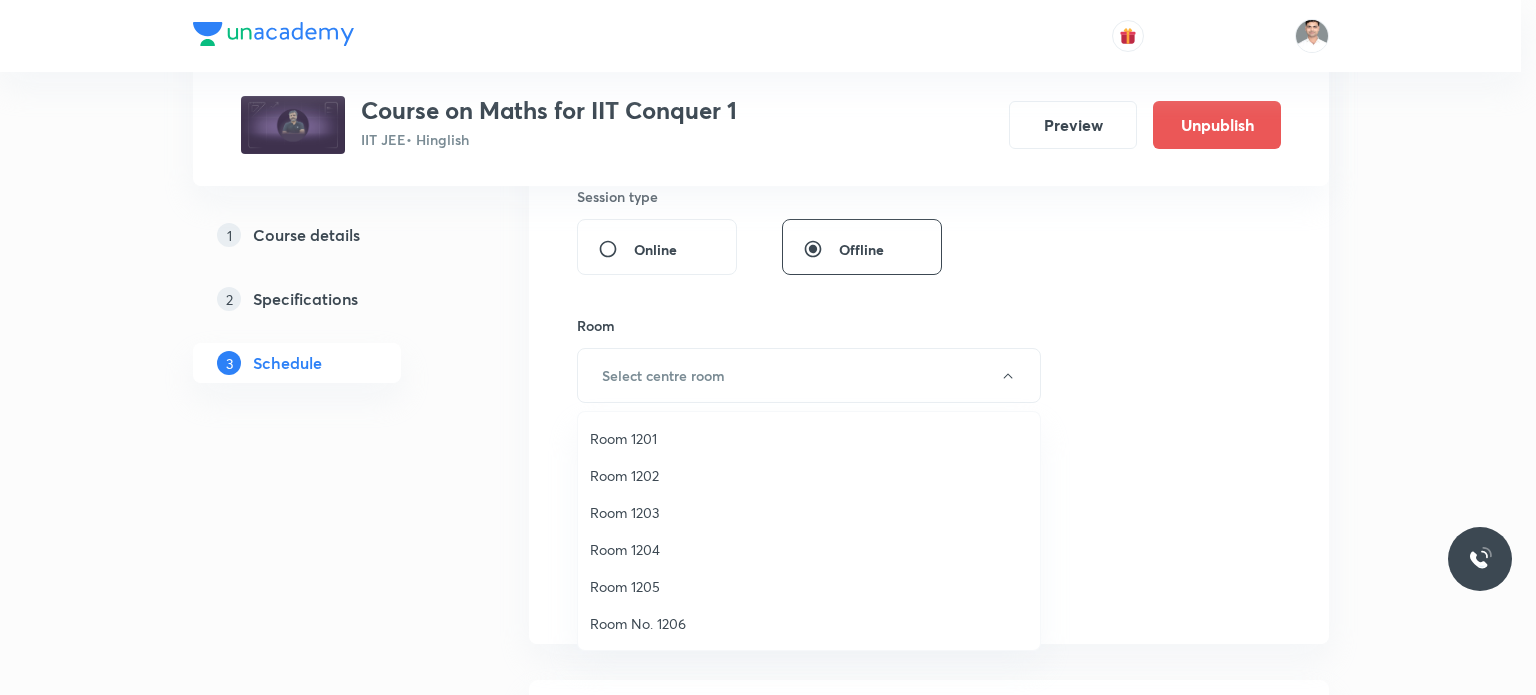 click on "Room 1202" at bounding box center (809, 475) 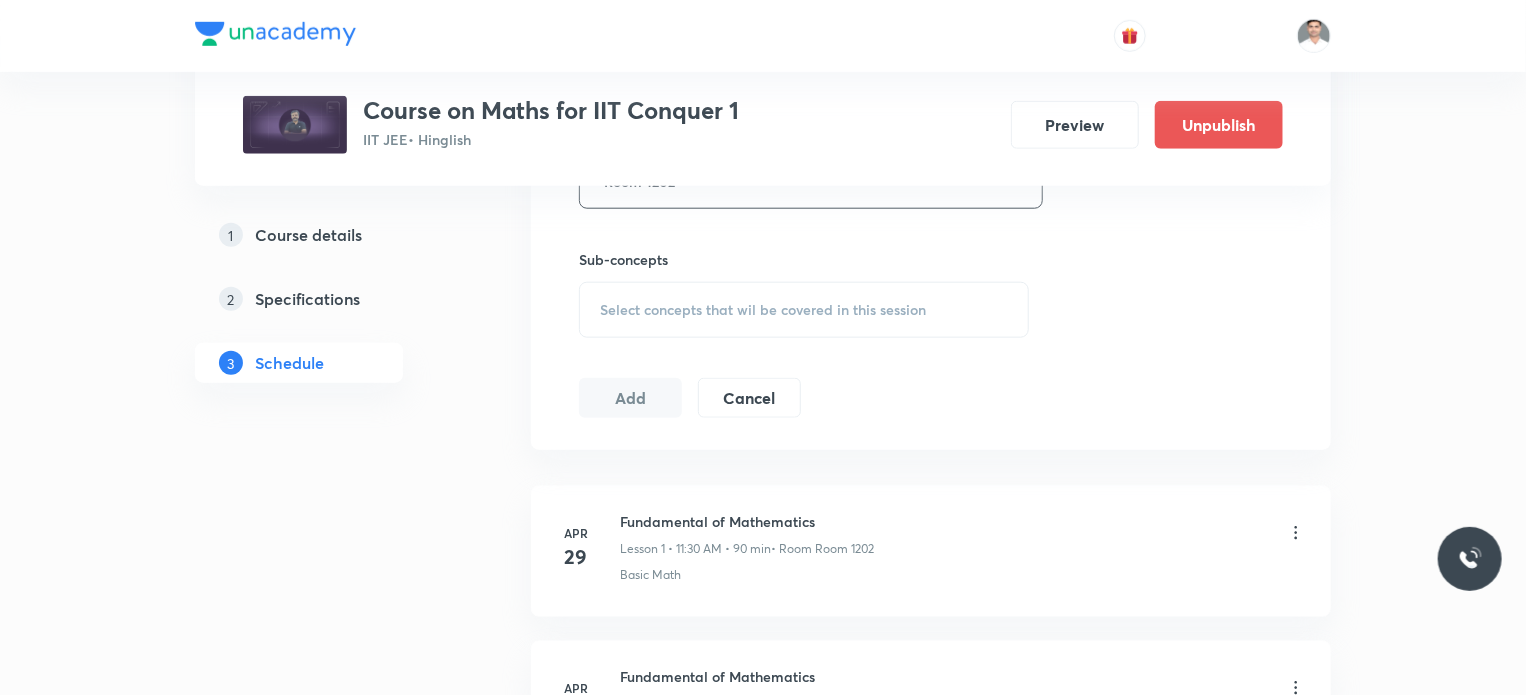 scroll, scrollTop: 959, scrollLeft: 0, axis: vertical 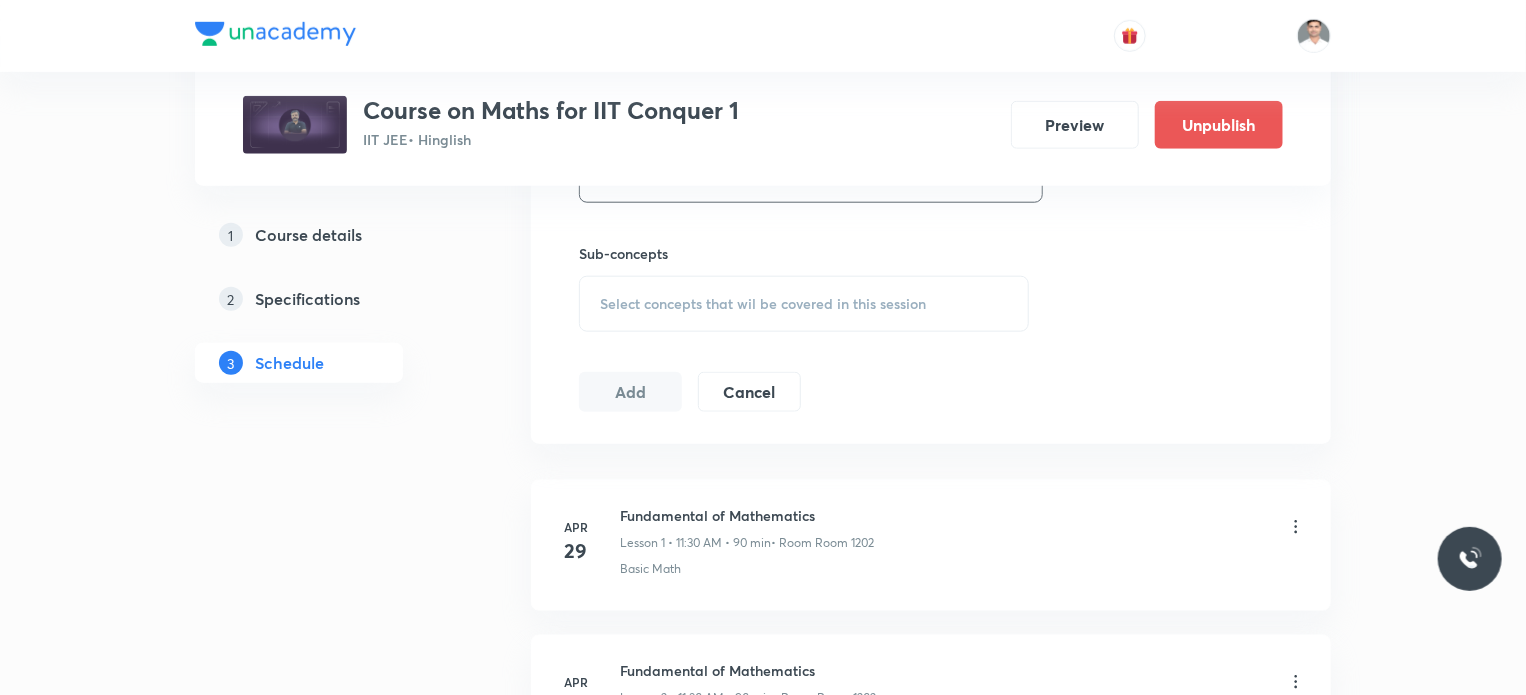 click on "Select concepts that wil be covered in this session" at bounding box center [763, 304] 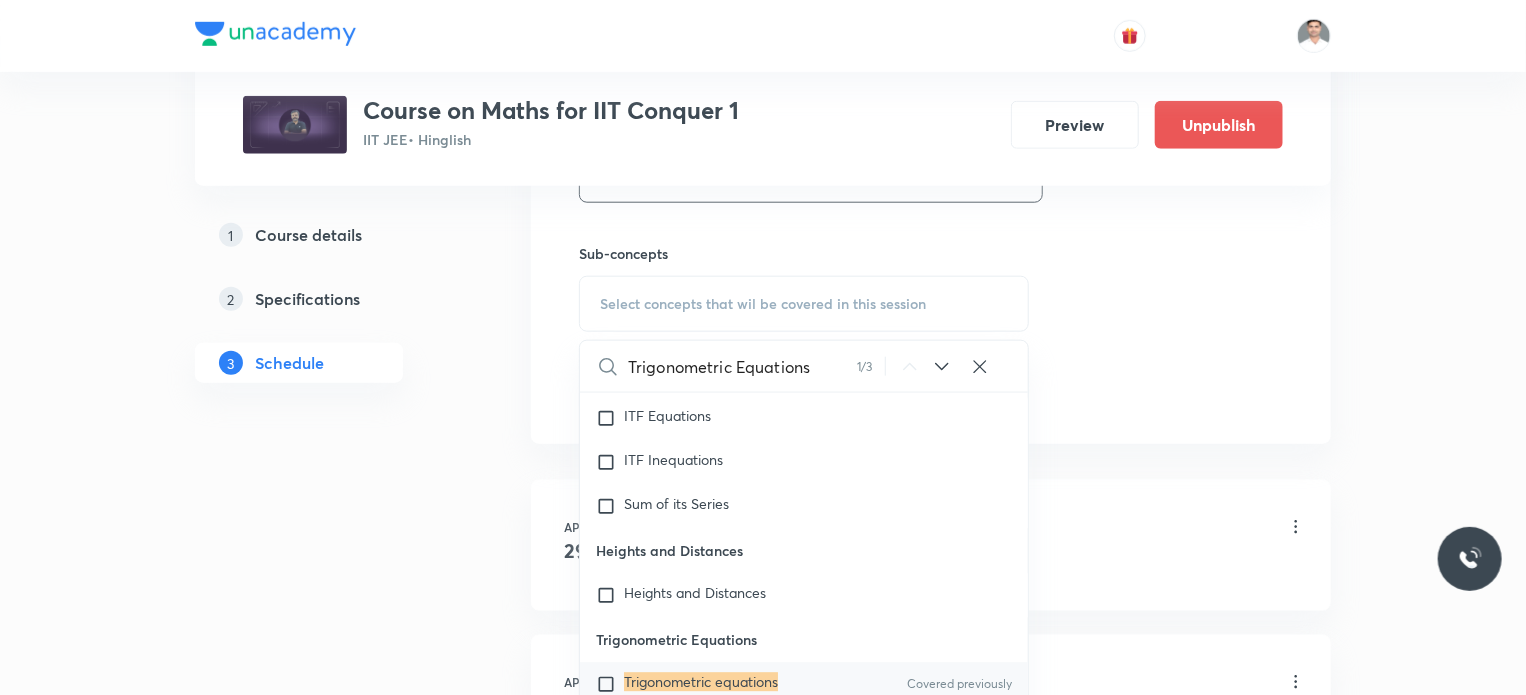 scroll, scrollTop: 10476, scrollLeft: 0, axis: vertical 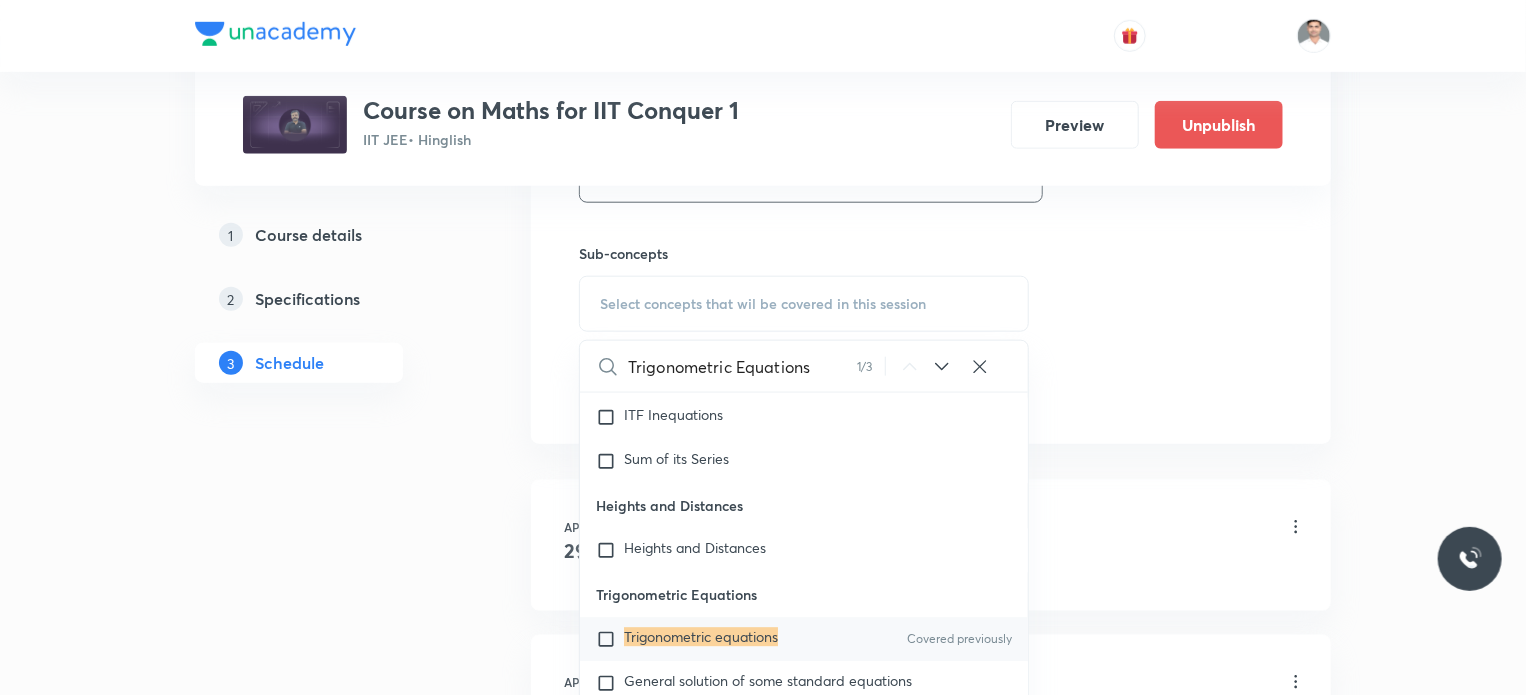 type on "Trigonometric Equations" 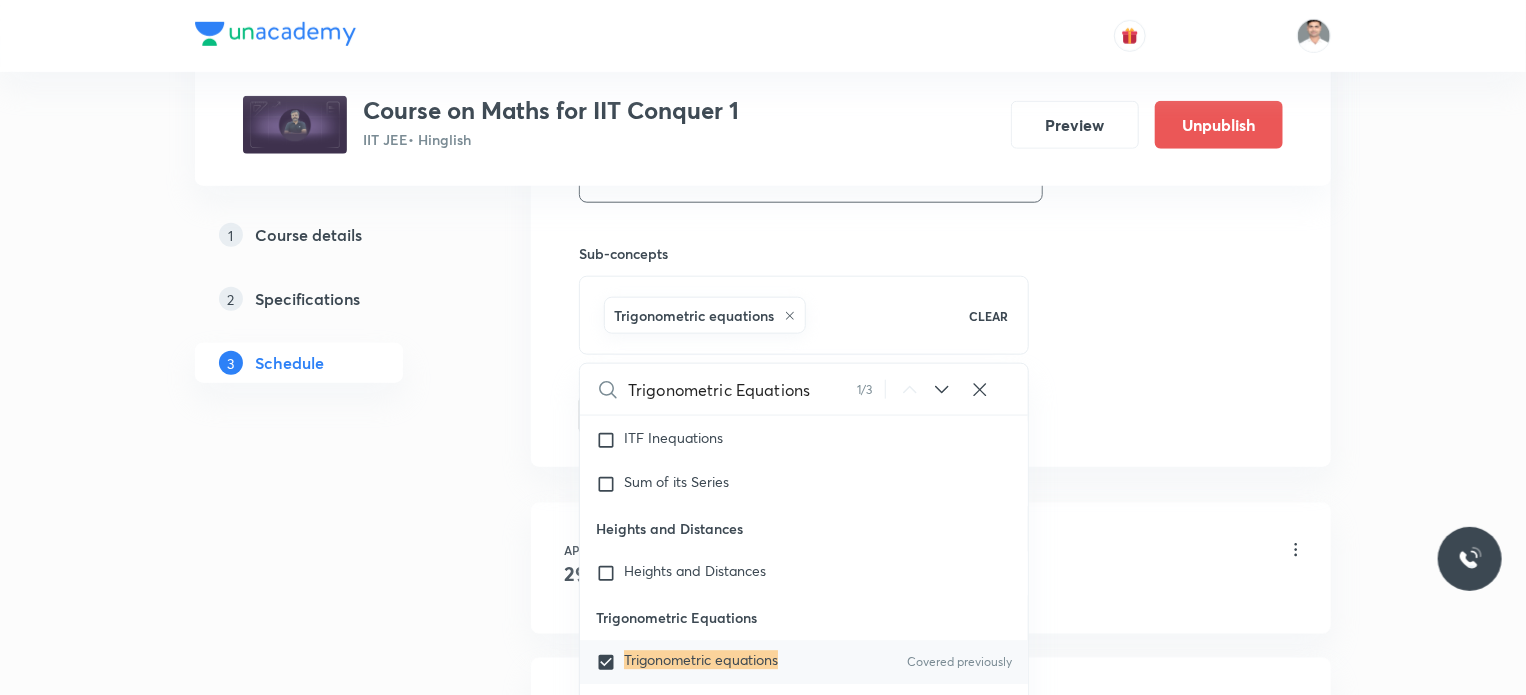click on "Plus Courses Course on Maths for IIT Conquer 1 IIT JEE  • Hinglish Preview Unpublish 1 Course details 2 Specifications 3 Schedule Schedule 57  classes Session  58 Live class Session title 27/99 Trigonometric Equations L-5 ​ Schedule for Jul 16, 2025, 11:30 AM ​ Duration (in minutes) 90 ​   Session type Online Offline Room Room 1202 Sub-concepts Trigonometric equations CLEAR Trigonometric Equations 1 / 3 ​ Maths Mock Questions Maths Mock Questions Maths Previous Year Questions Maths Previous Year Questions Theory of equations Degree, Value Based & Equation Geometrical Meaning of the Zeroes of a Polynomial Location of roots Geometrical meaning of Roots of an equation Points in solving an equation Graph of Quadratic Expression & its Analysis Range of Quadratic Equation Remainder and factor theorems Identity Quadratic equations Common Roots Location of Roots General Equation of Second Degree in Variable x and y Theory of Equations Relation Between Roots and Coefficients Quadratic Inequality Introduction" at bounding box center (763, 4310) 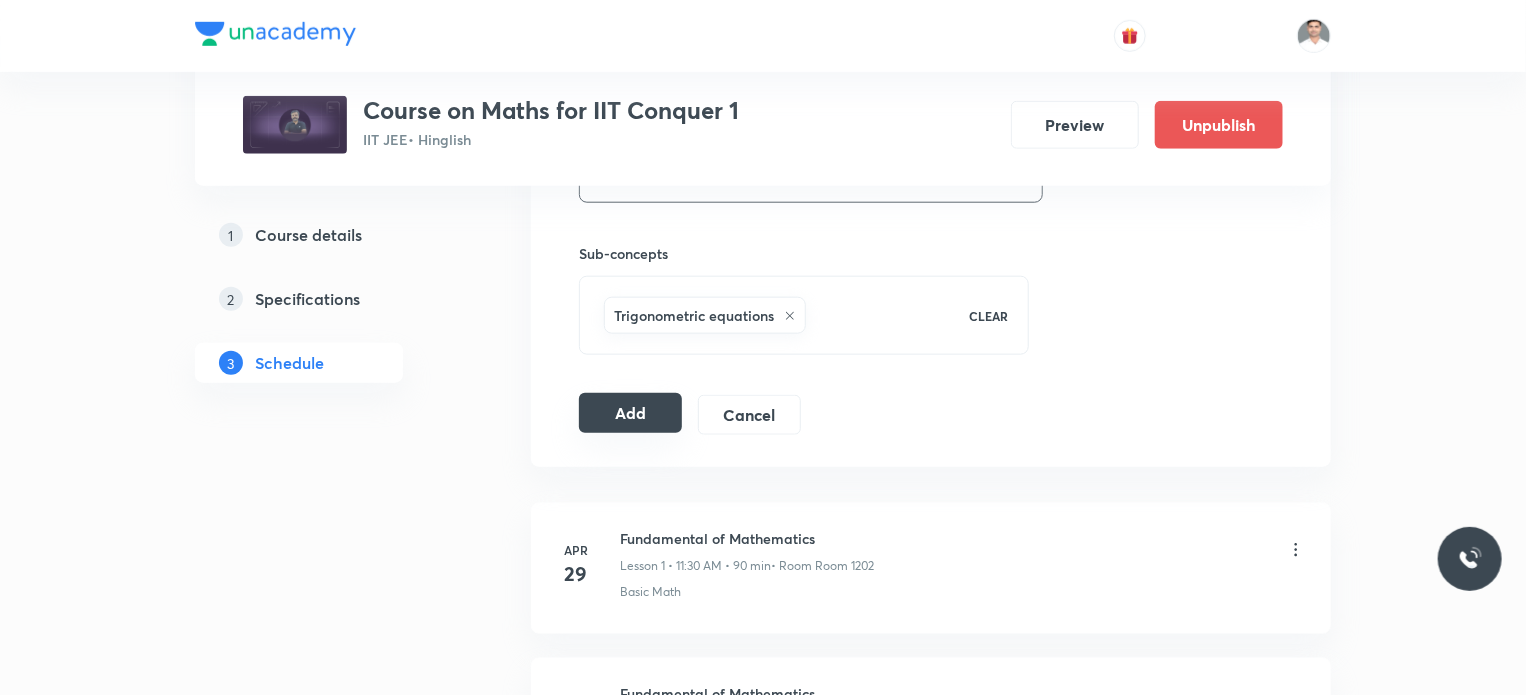 click on "Add" at bounding box center [630, 413] 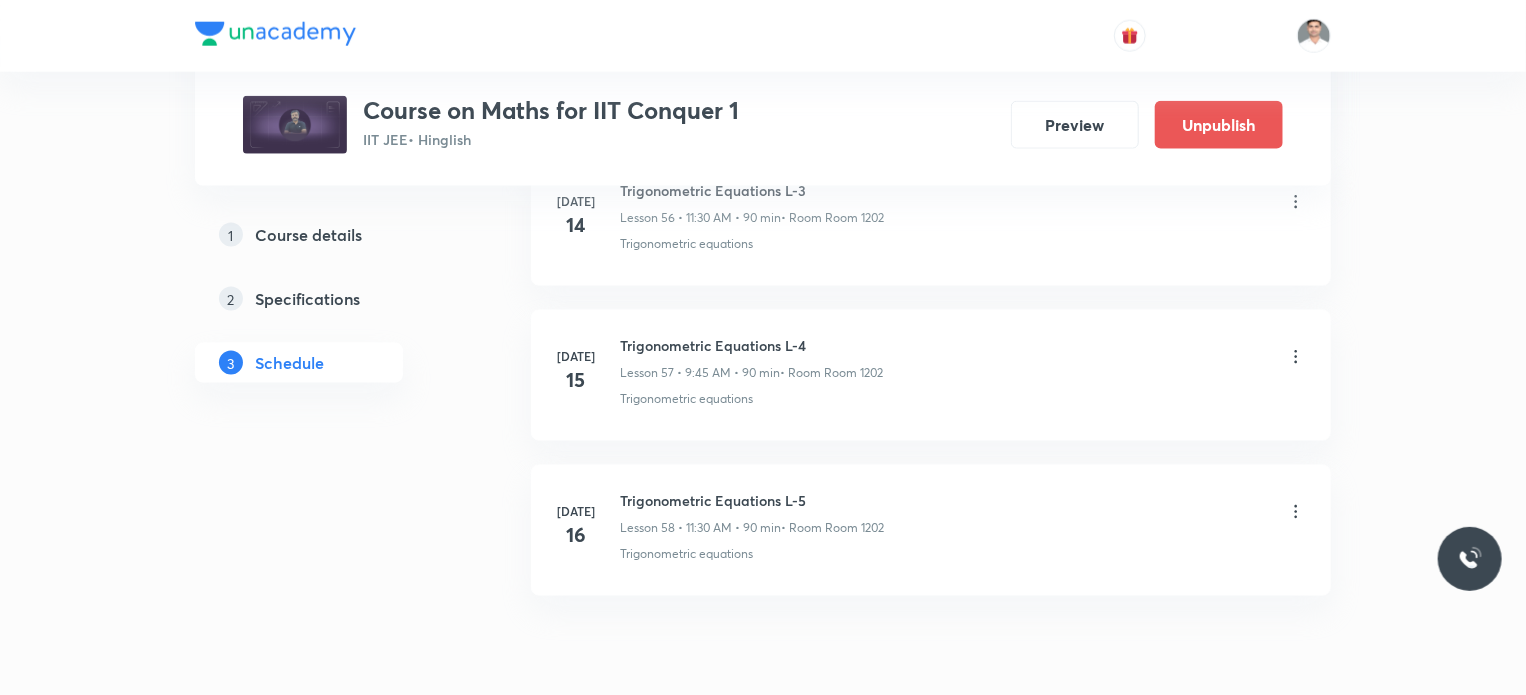scroll, scrollTop: 8856, scrollLeft: 0, axis: vertical 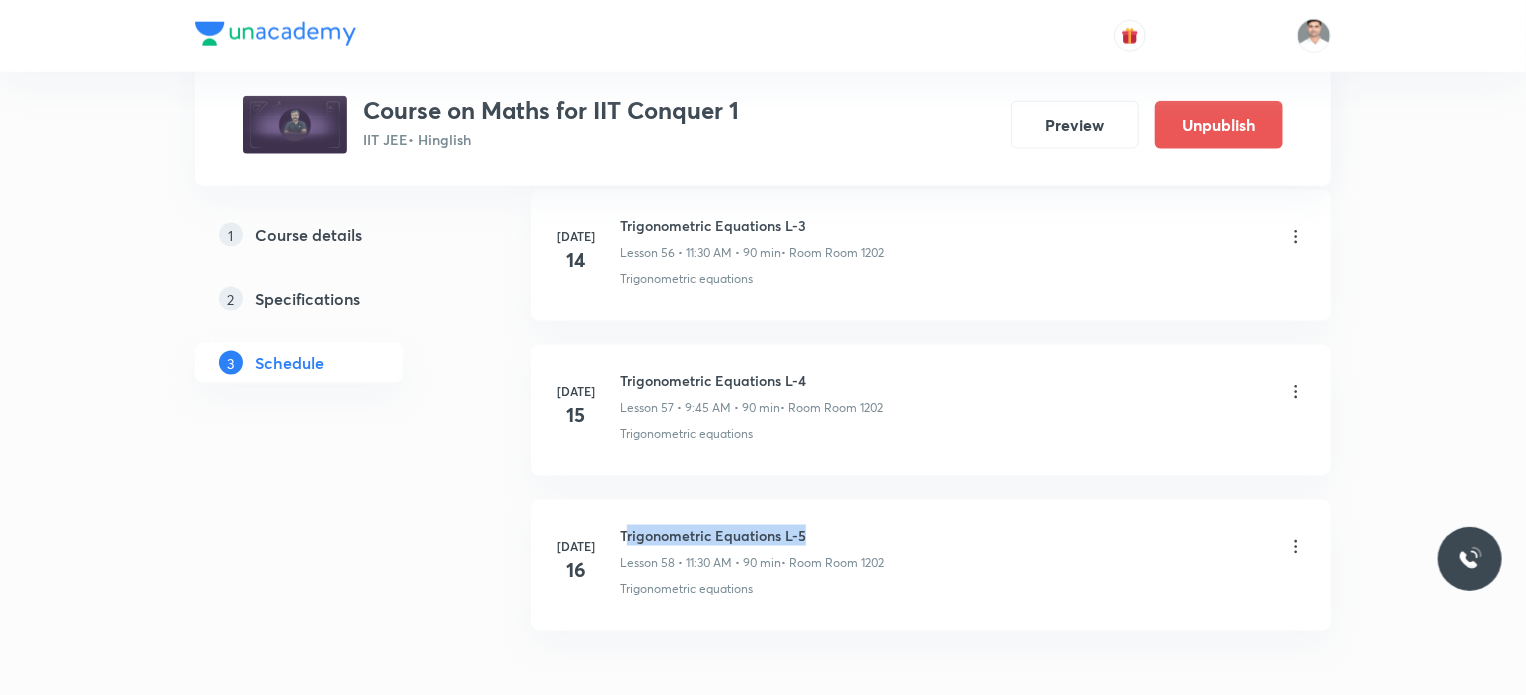 drag, startPoint x: 624, startPoint y: 509, endPoint x: 860, endPoint y: 503, distance: 236.07626 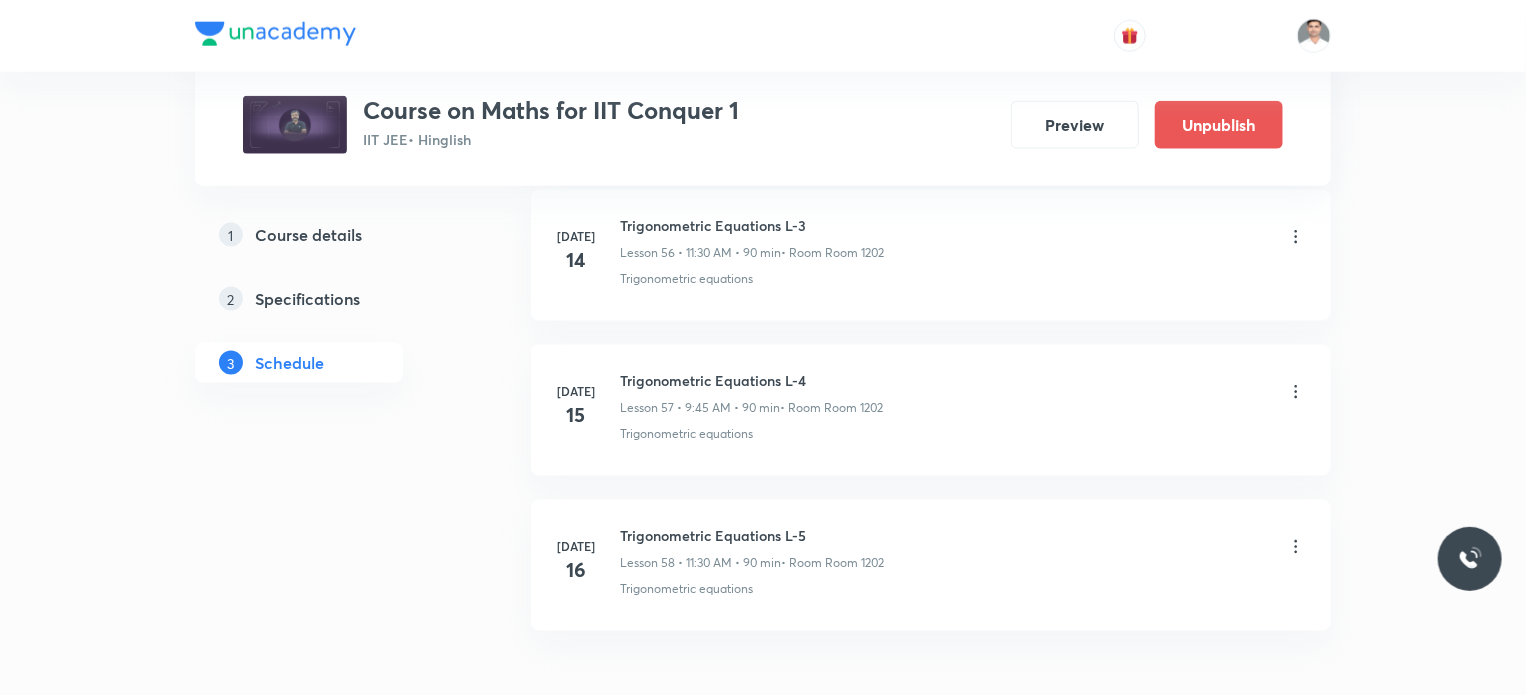 click on "Jul 16 Trigonometric Equations L-5 Lesson 58 • 11:30 AM • 90 min  • Room Room 1202 Trigonometric equations" at bounding box center (931, 561) 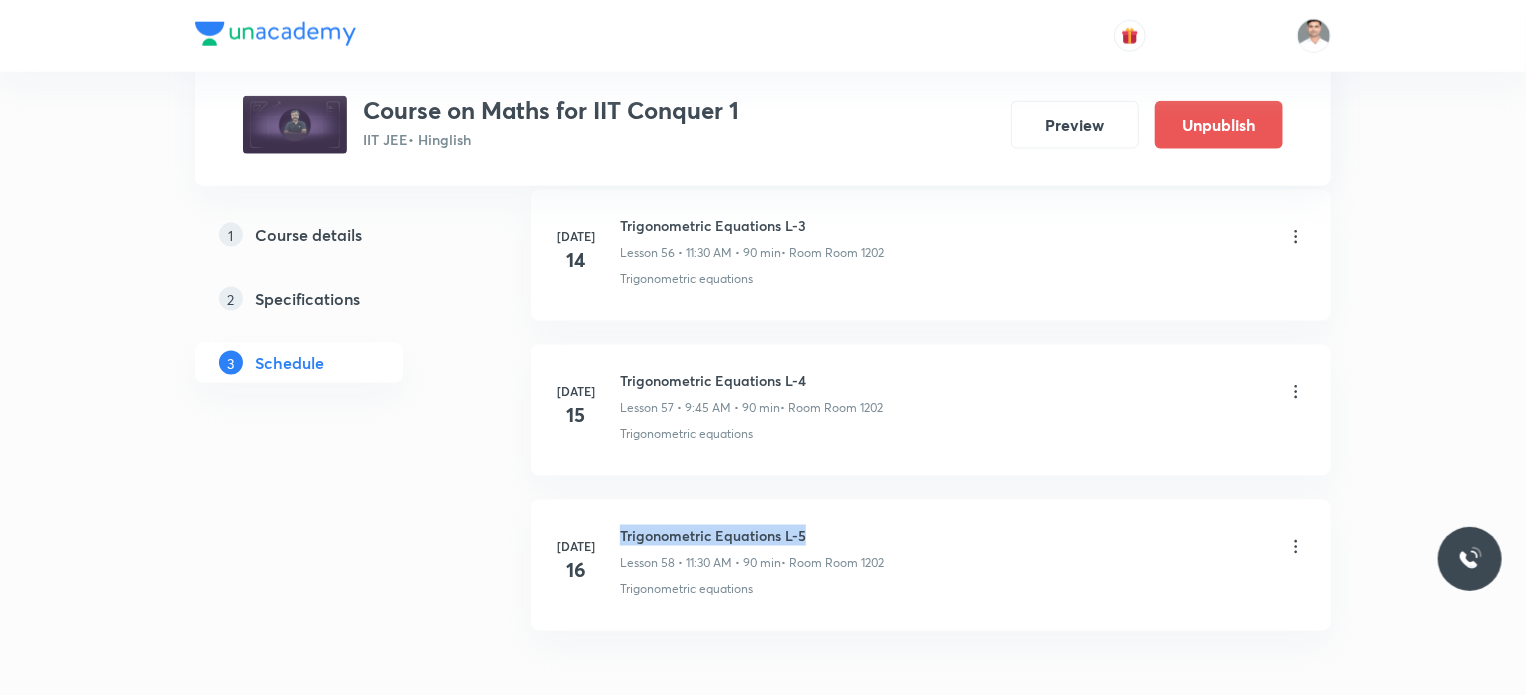 drag, startPoint x: 617, startPoint y: 505, endPoint x: 972, endPoint y: 518, distance: 355.23795 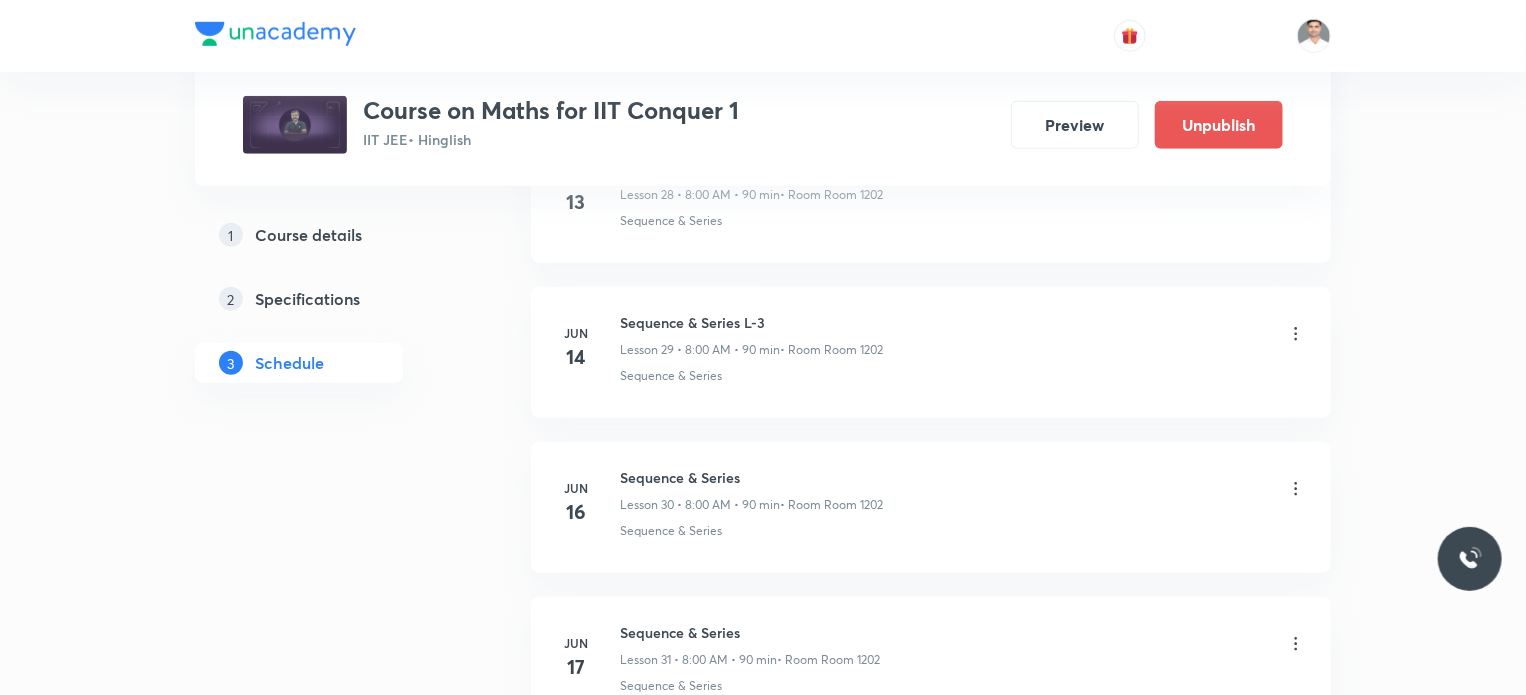 scroll, scrollTop: 4356, scrollLeft: 0, axis: vertical 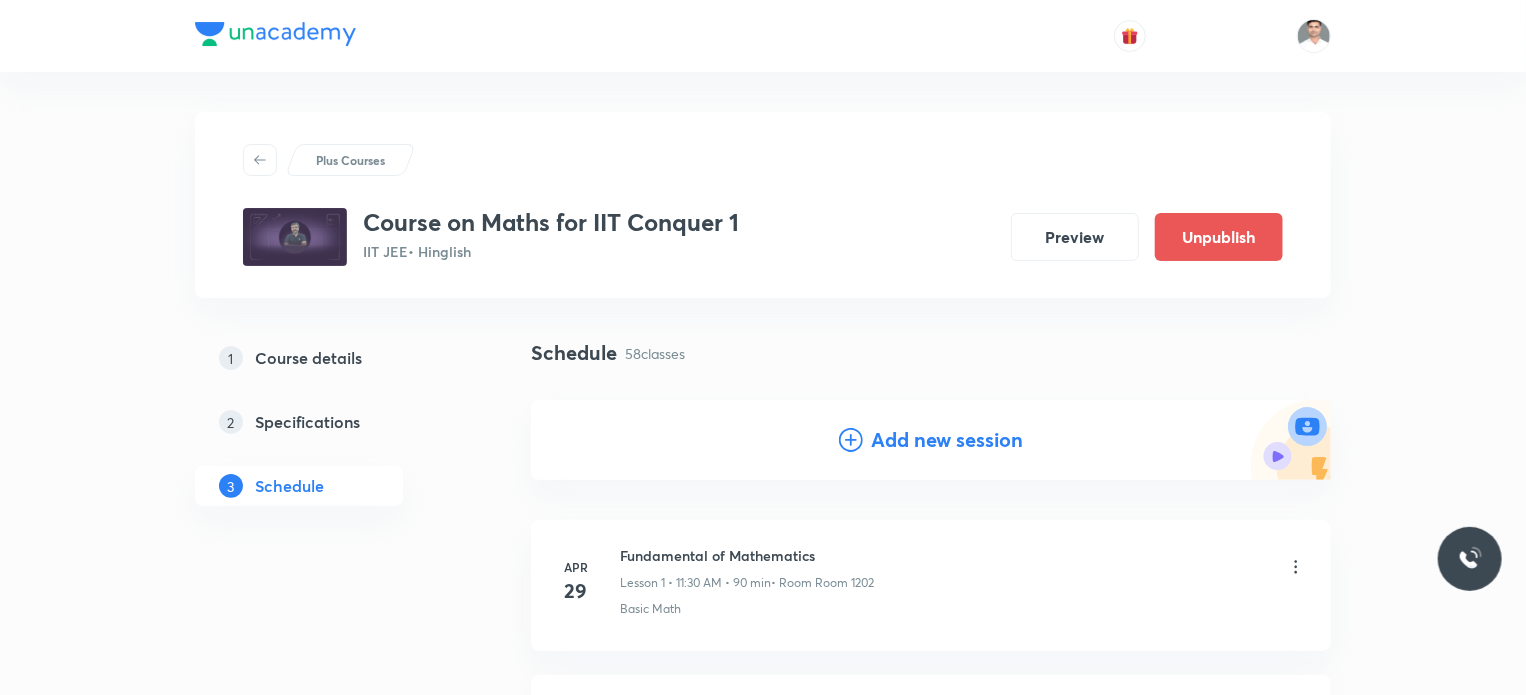 click on "Add new session" at bounding box center [947, 440] 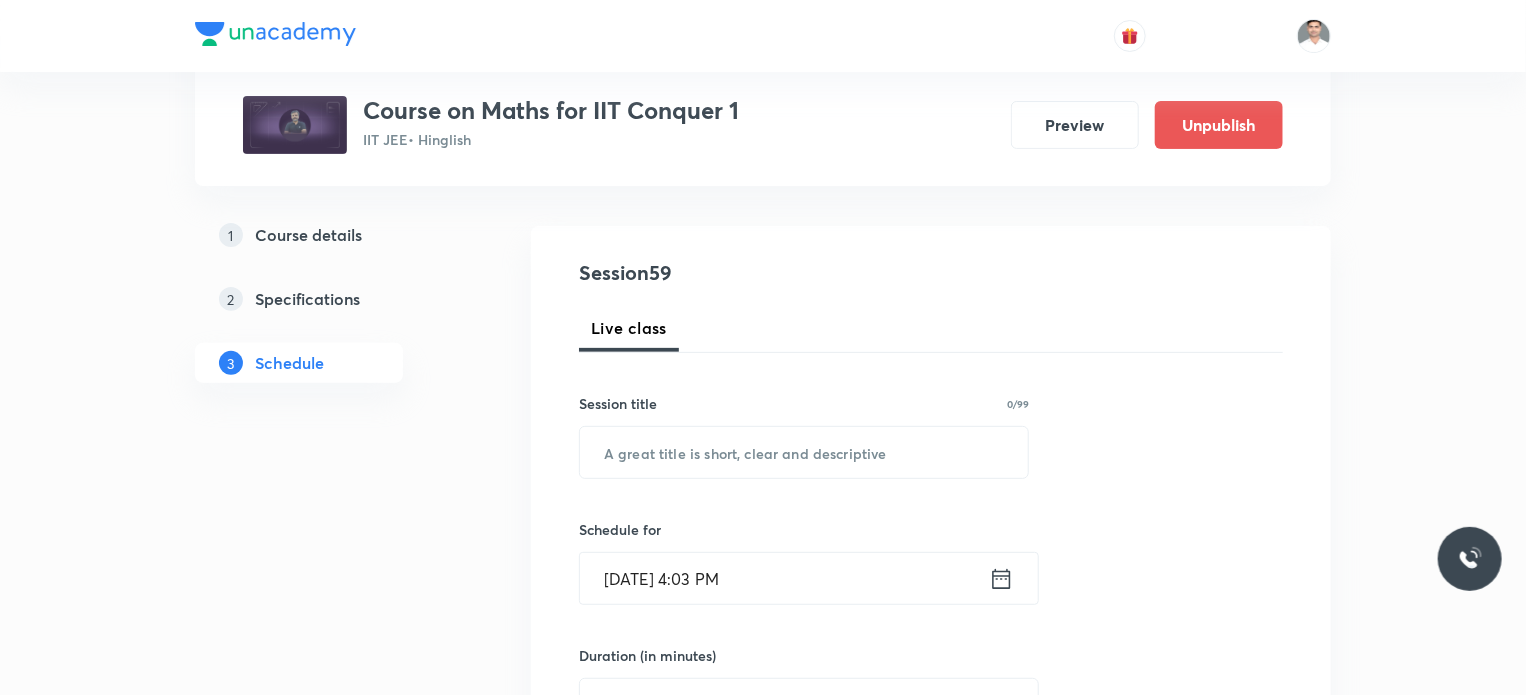 scroll, scrollTop: 200, scrollLeft: 0, axis: vertical 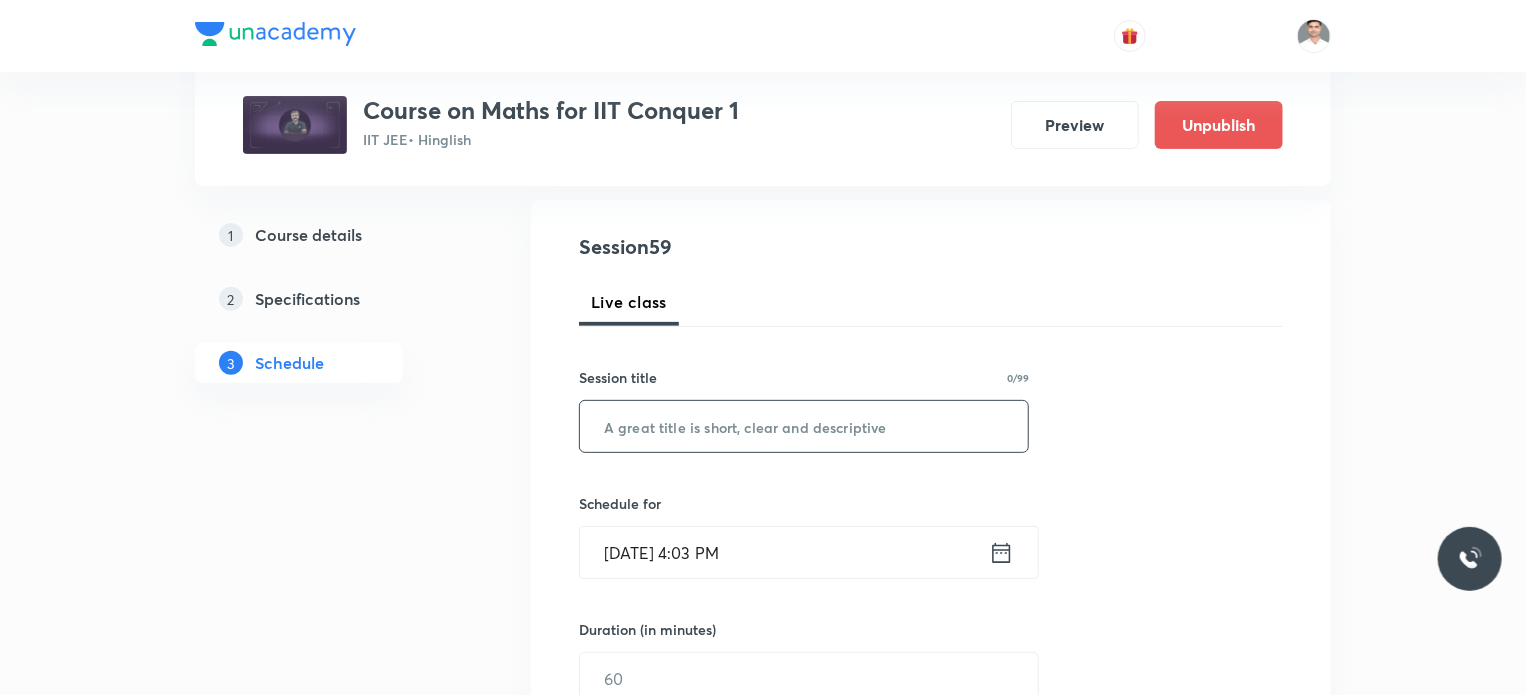 click at bounding box center [804, 426] 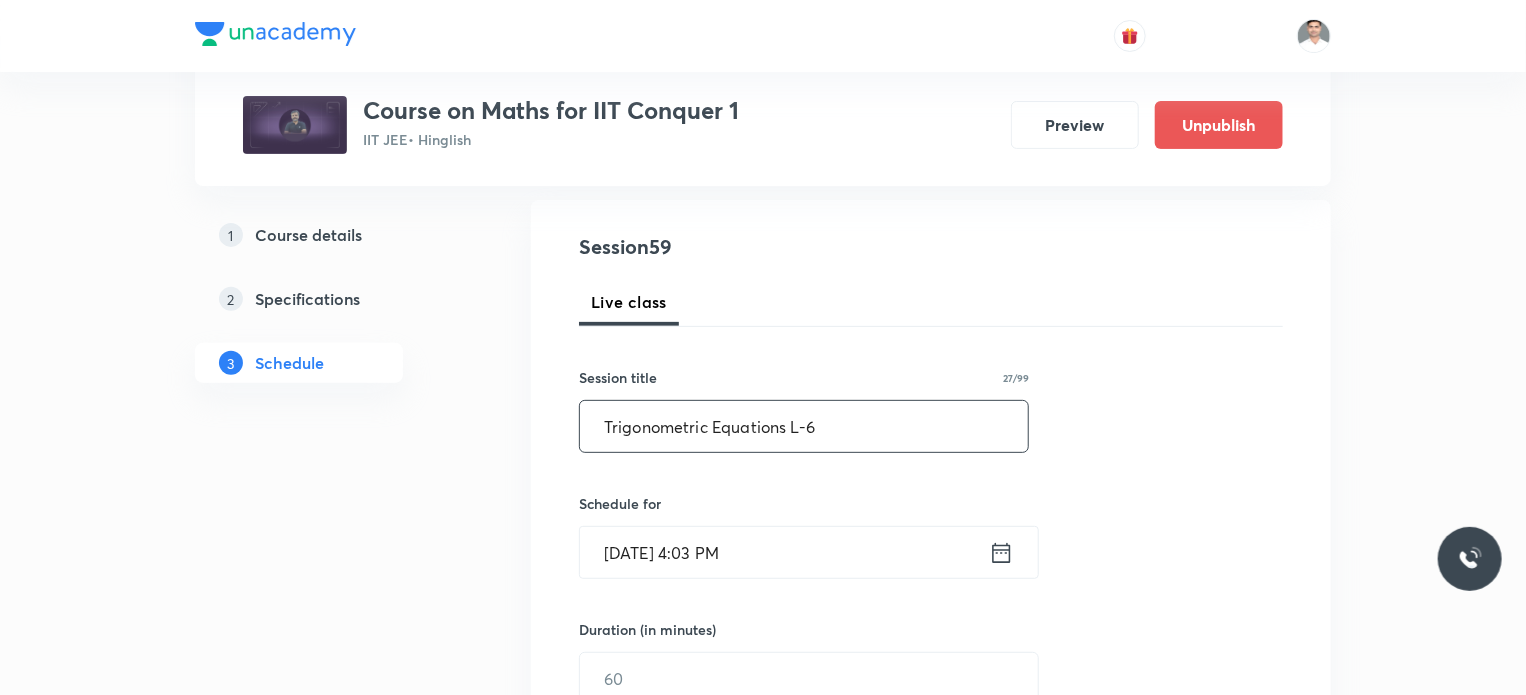 type on "Trigonometric Equations L-6" 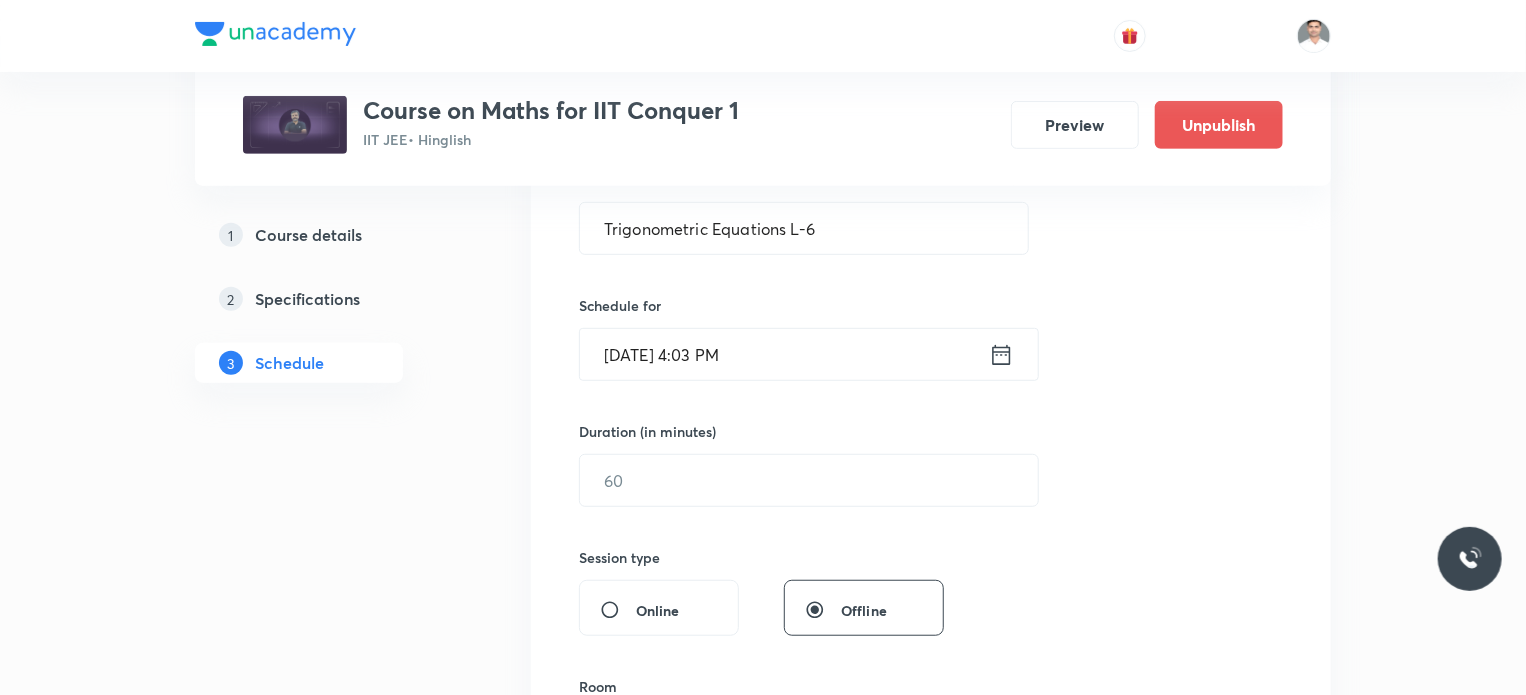 scroll, scrollTop: 400, scrollLeft: 0, axis: vertical 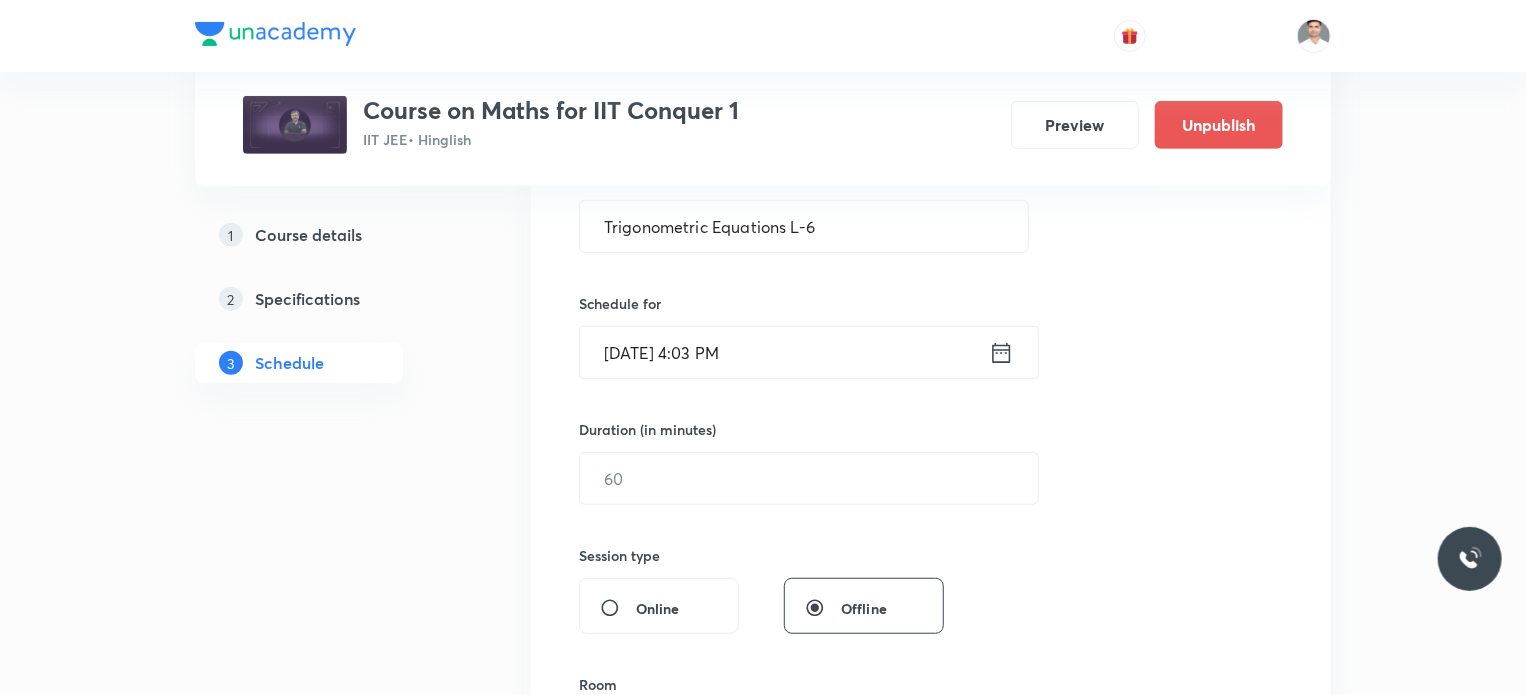 click 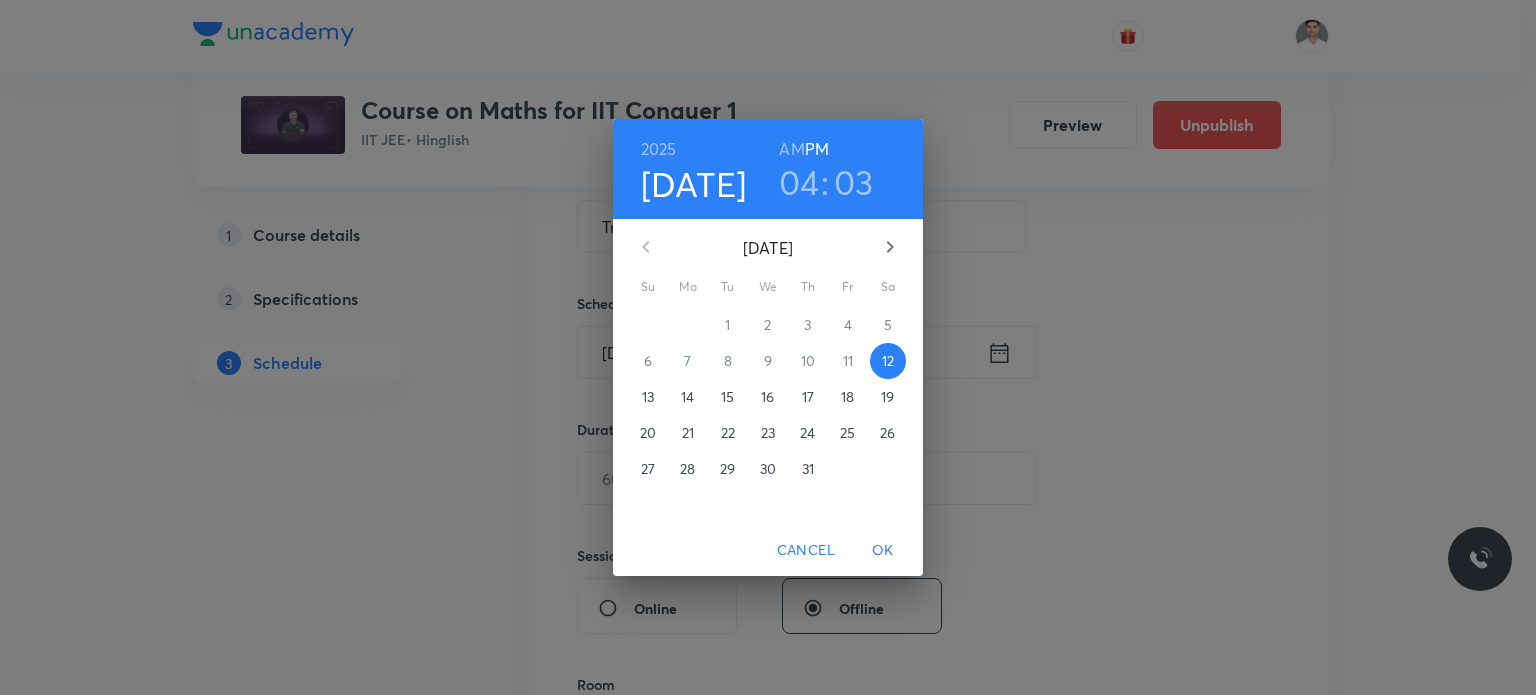 click on "17" at bounding box center (808, 397) 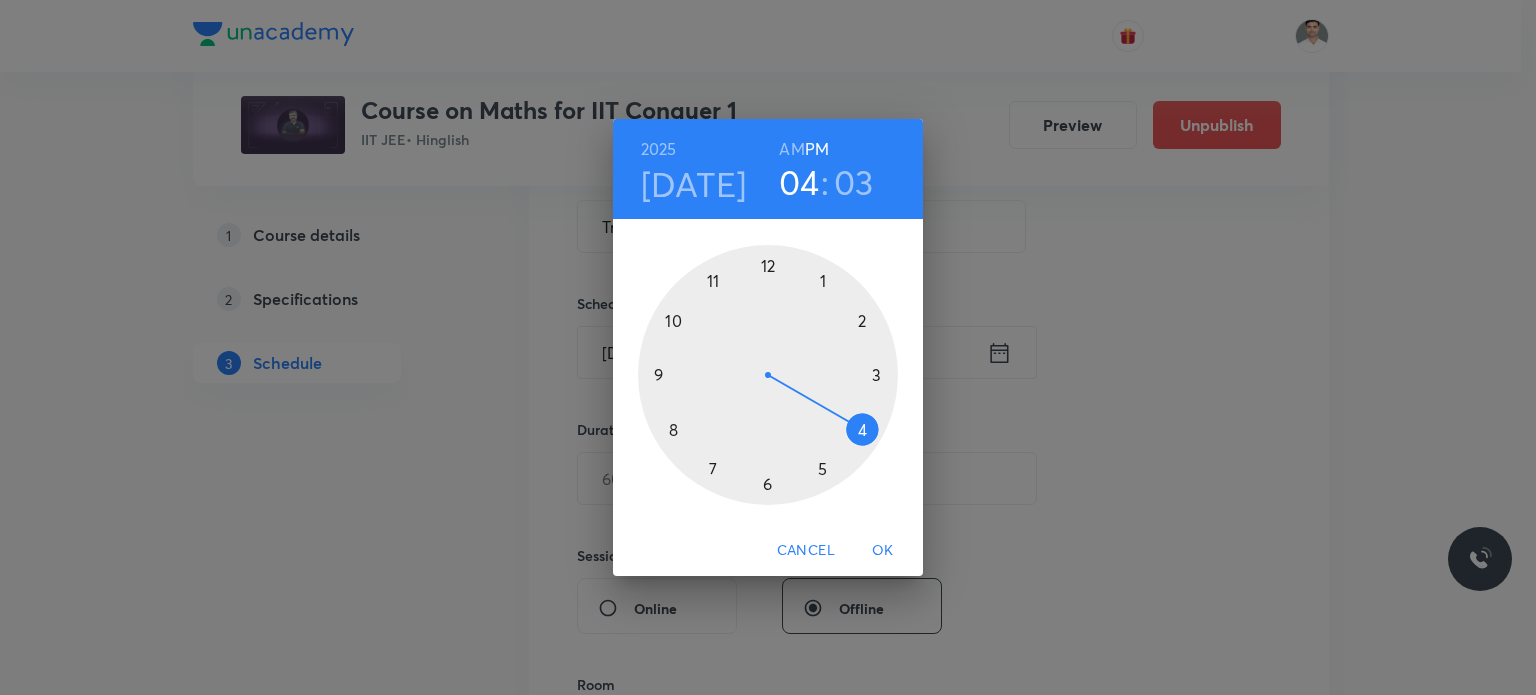 click on "AM" at bounding box center [791, 149] 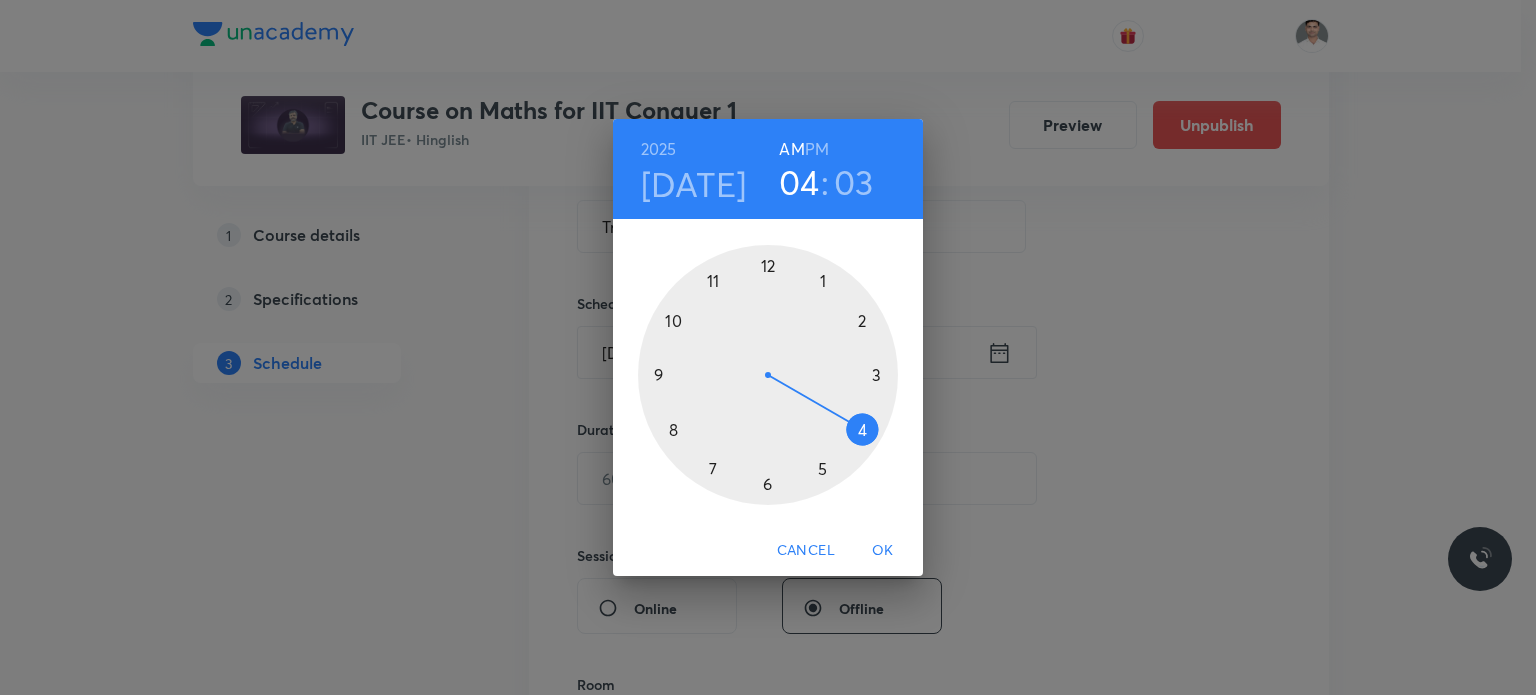 click at bounding box center [768, 375] 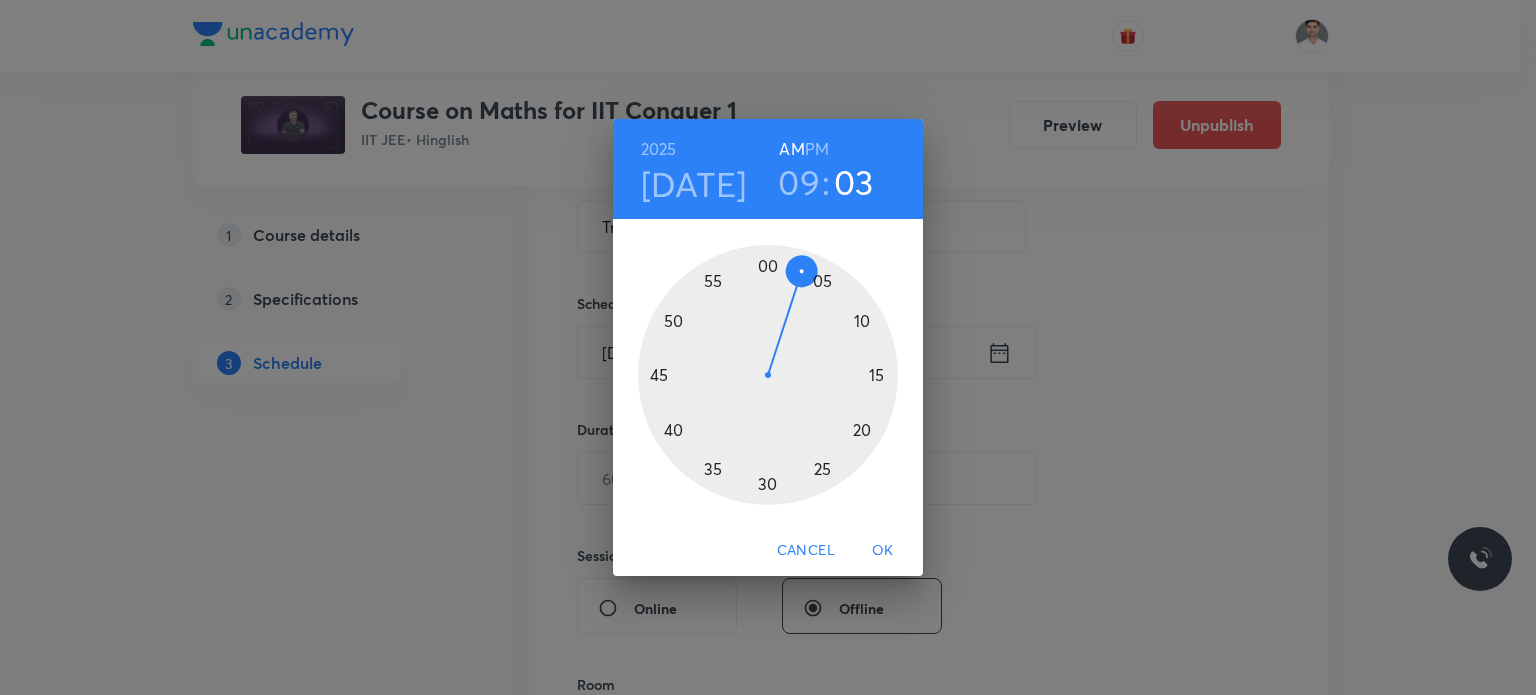 click at bounding box center [768, 375] 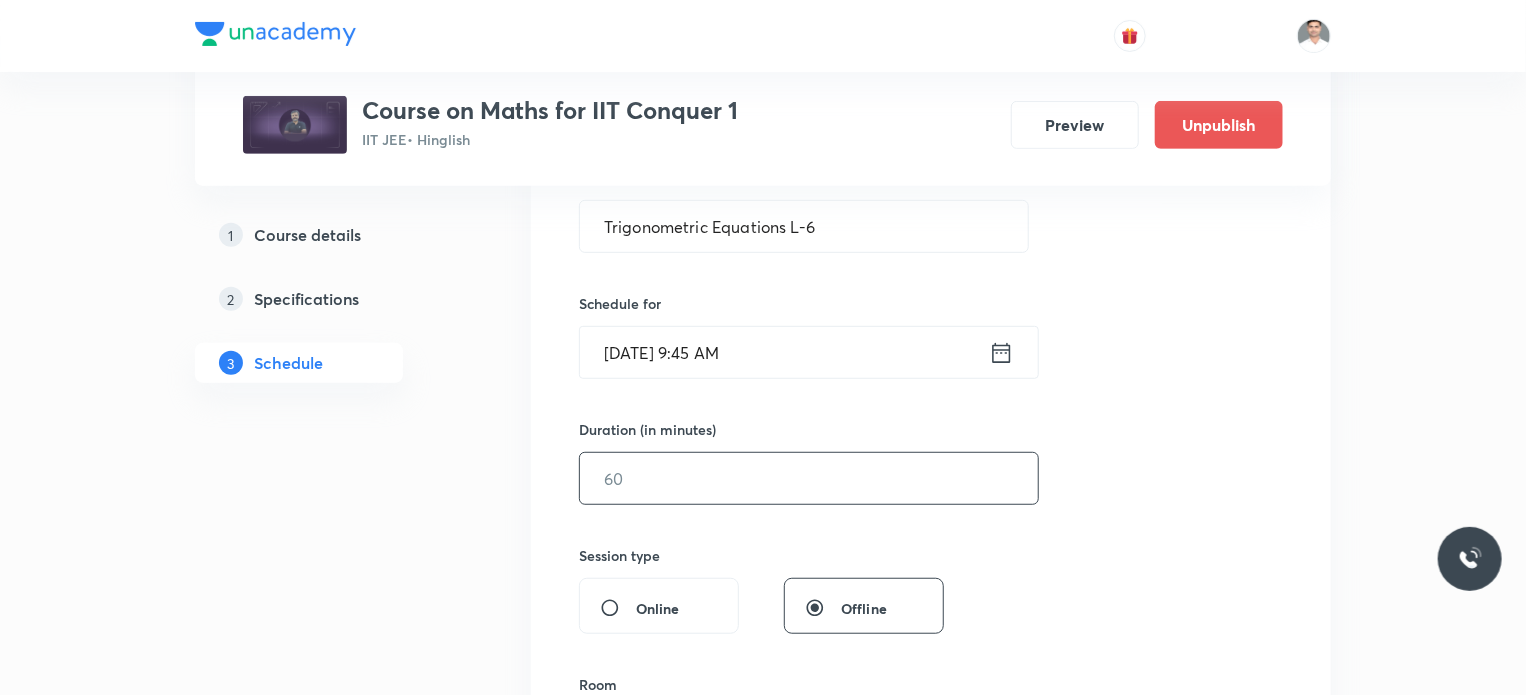 click at bounding box center [809, 478] 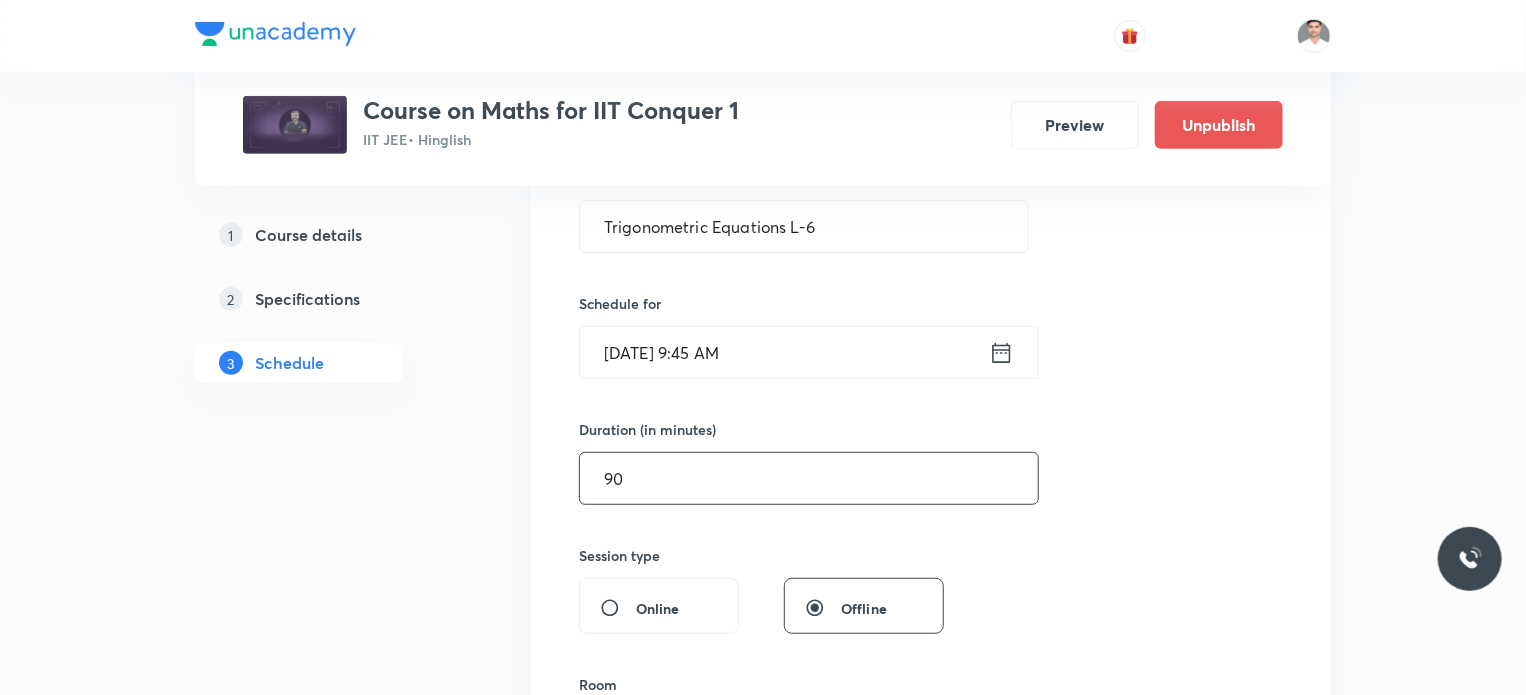 type on "90" 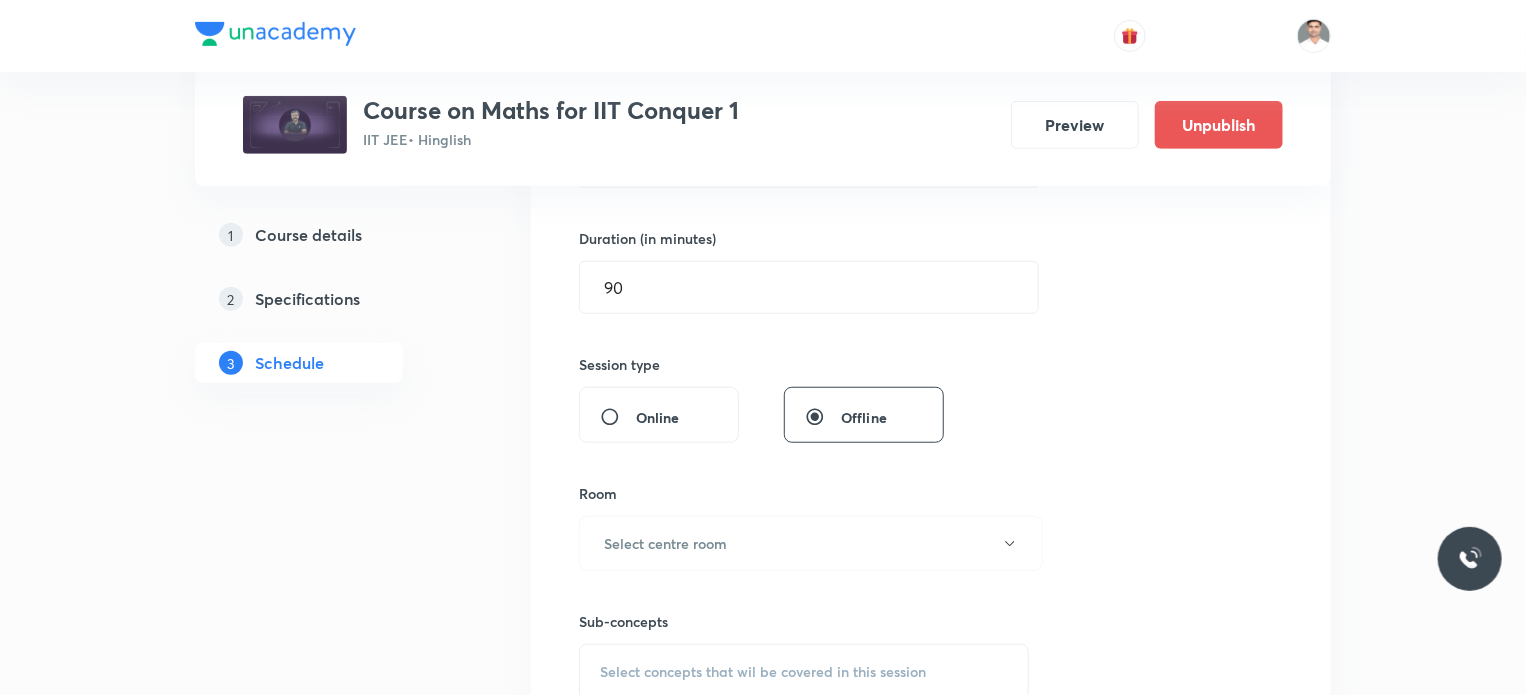 scroll, scrollTop: 700, scrollLeft: 0, axis: vertical 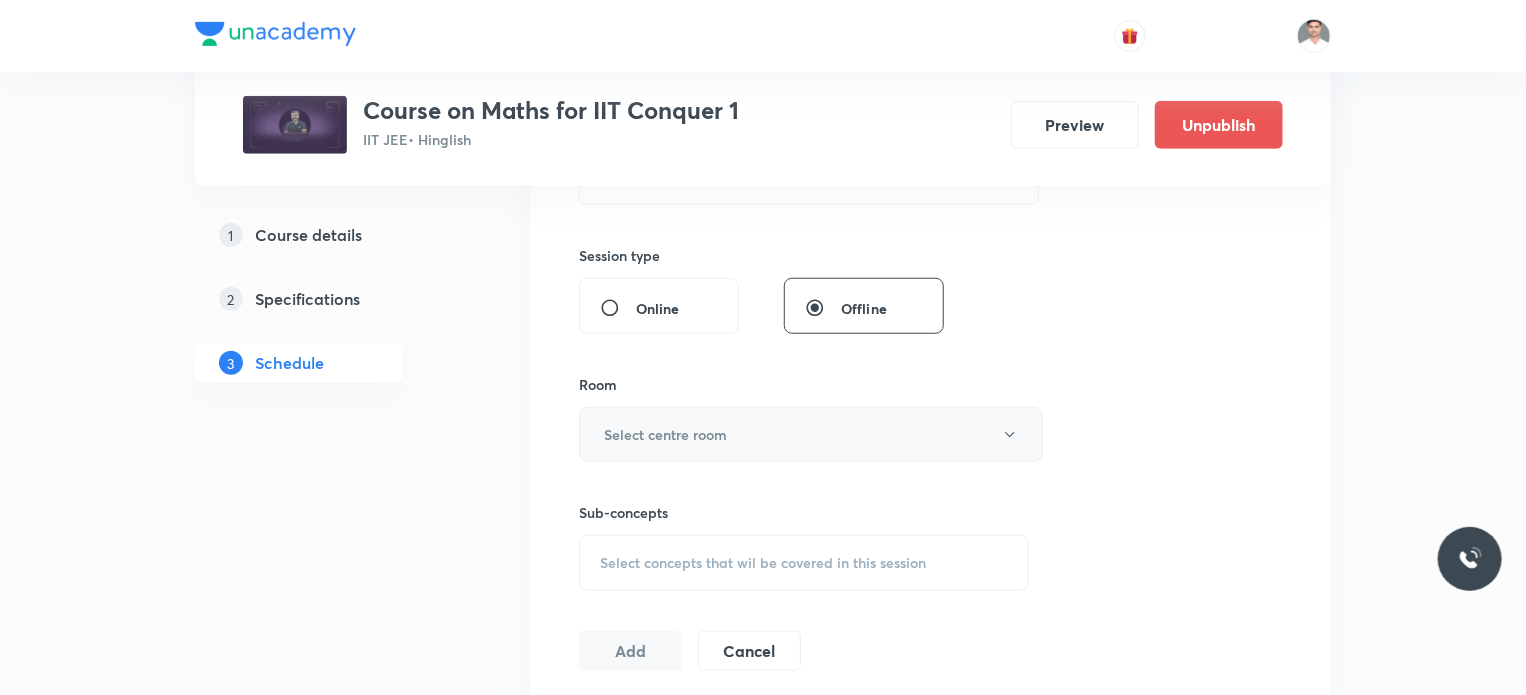 click on "Select centre room" at bounding box center [811, 434] 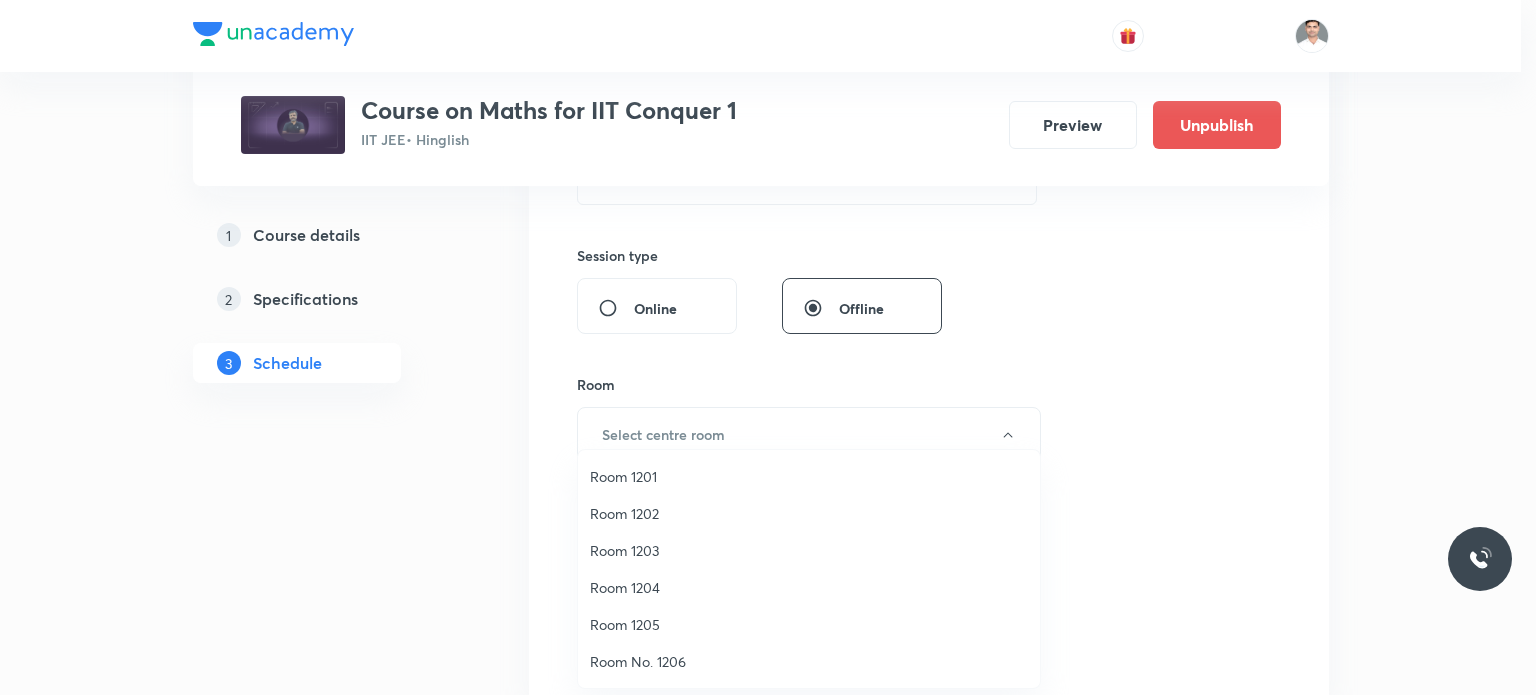 click on "Room 1202" at bounding box center (809, 513) 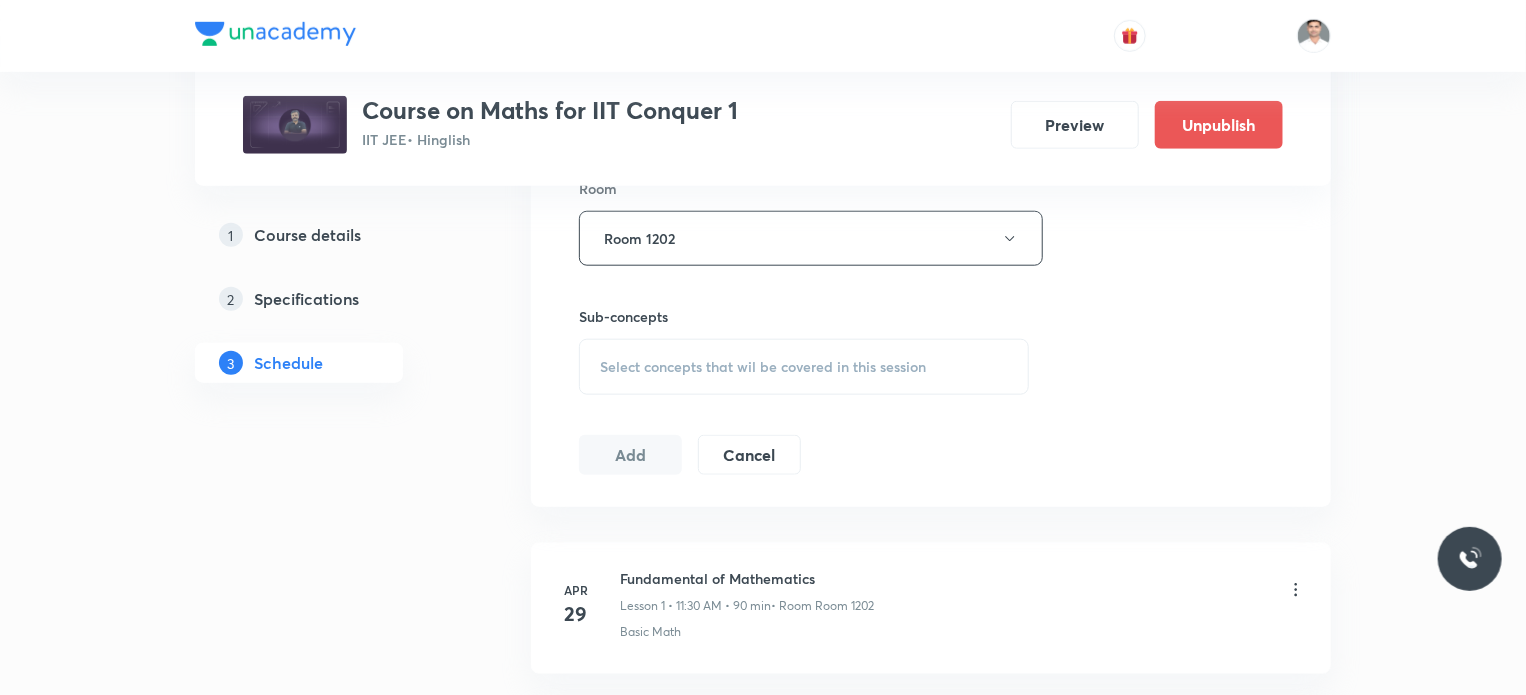 scroll, scrollTop: 900, scrollLeft: 0, axis: vertical 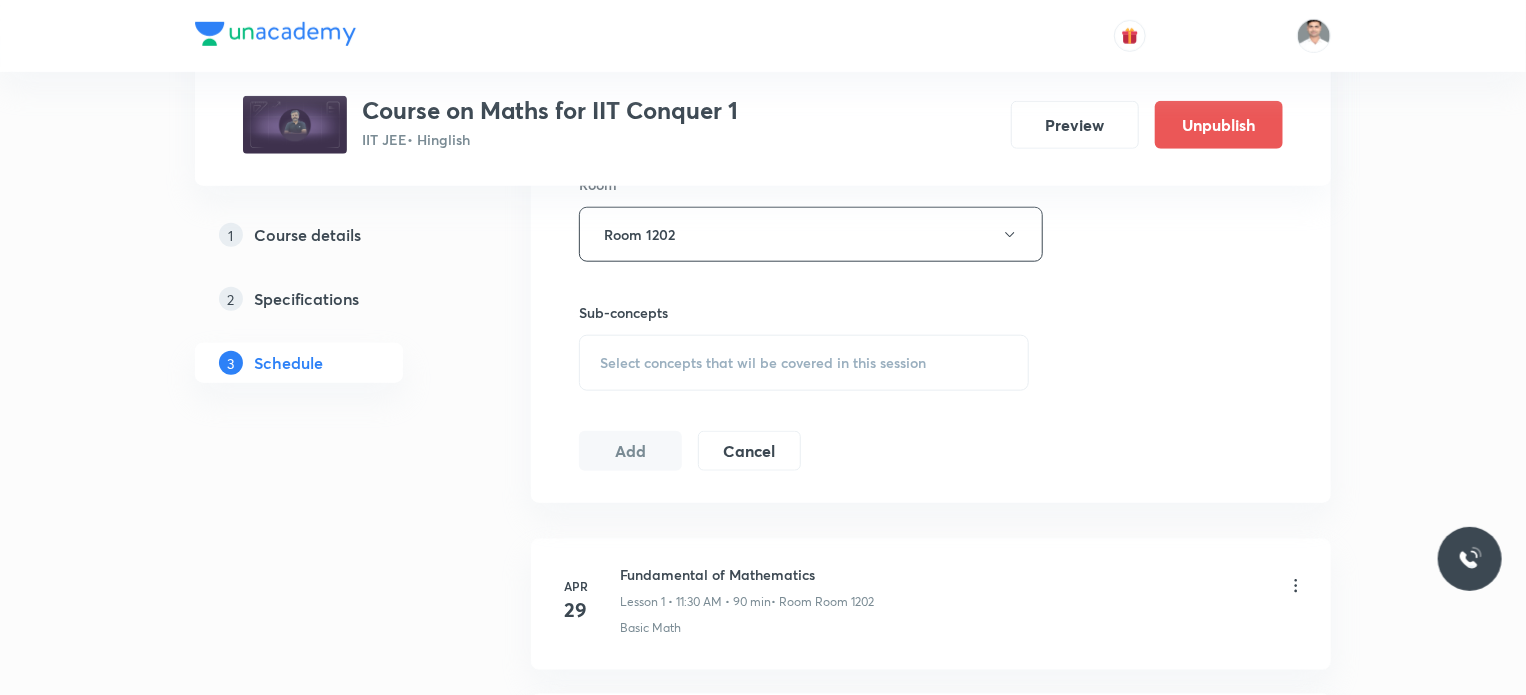 click on "Select concepts that wil be covered in this session" at bounding box center [763, 363] 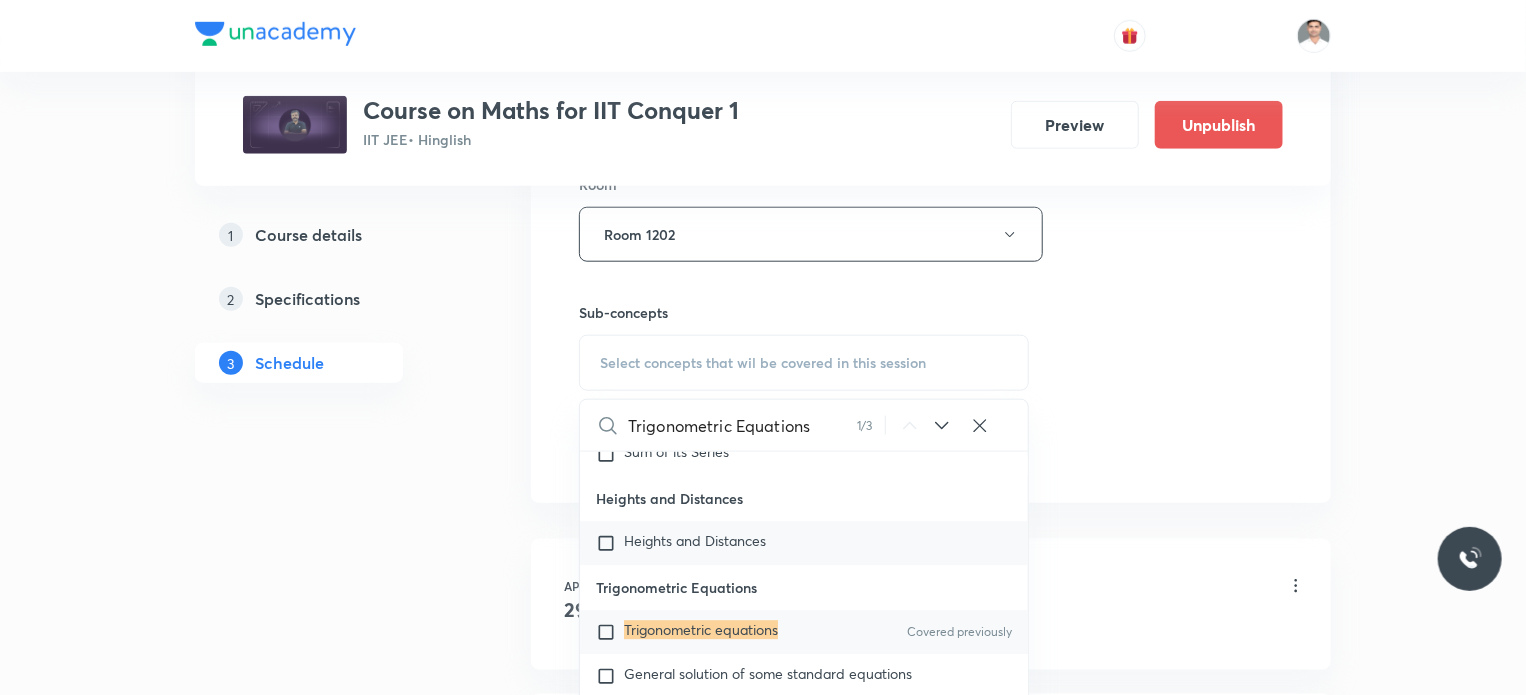 scroll, scrollTop: 10576, scrollLeft: 0, axis: vertical 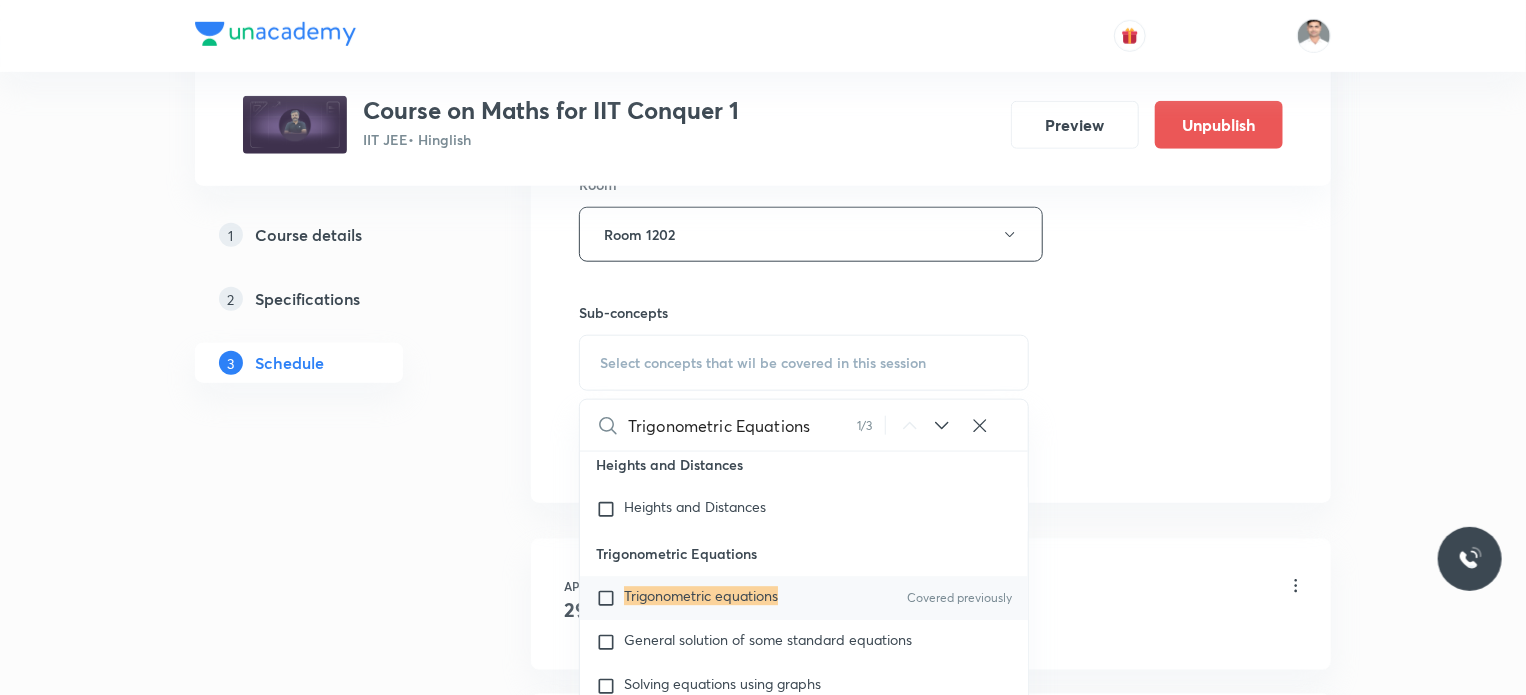 type on "Trigonometric Equations" 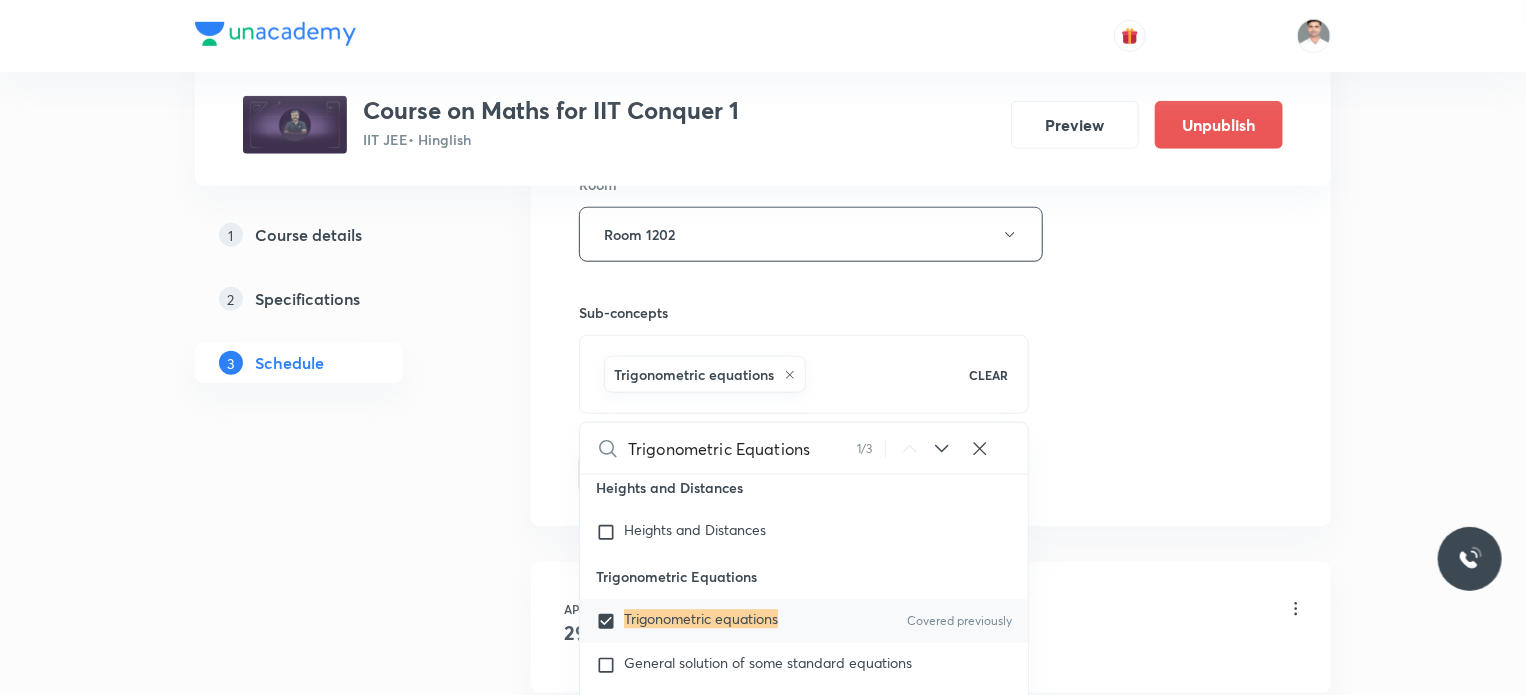 click on "1 Course details 2 Specifications 3 Schedule" at bounding box center [331, 4559] 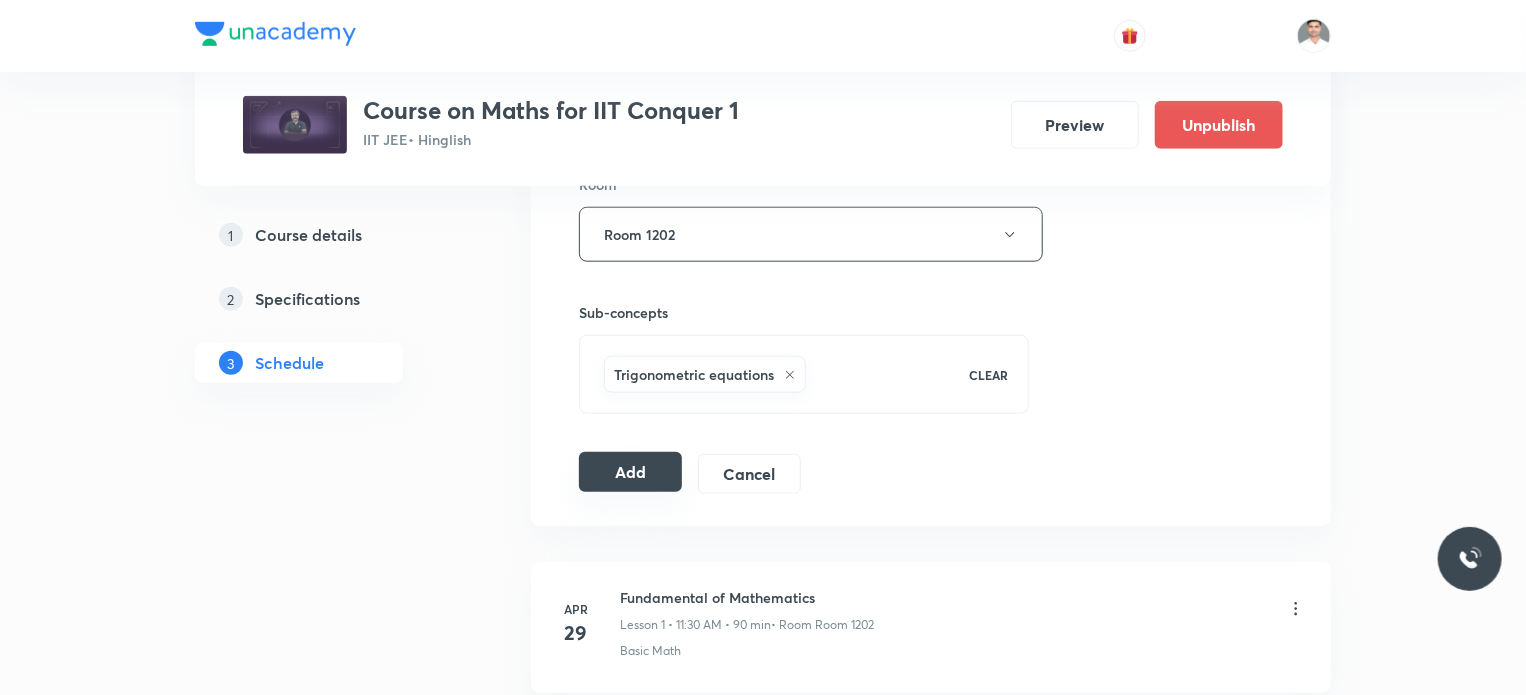 click on "Add" at bounding box center (630, 472) 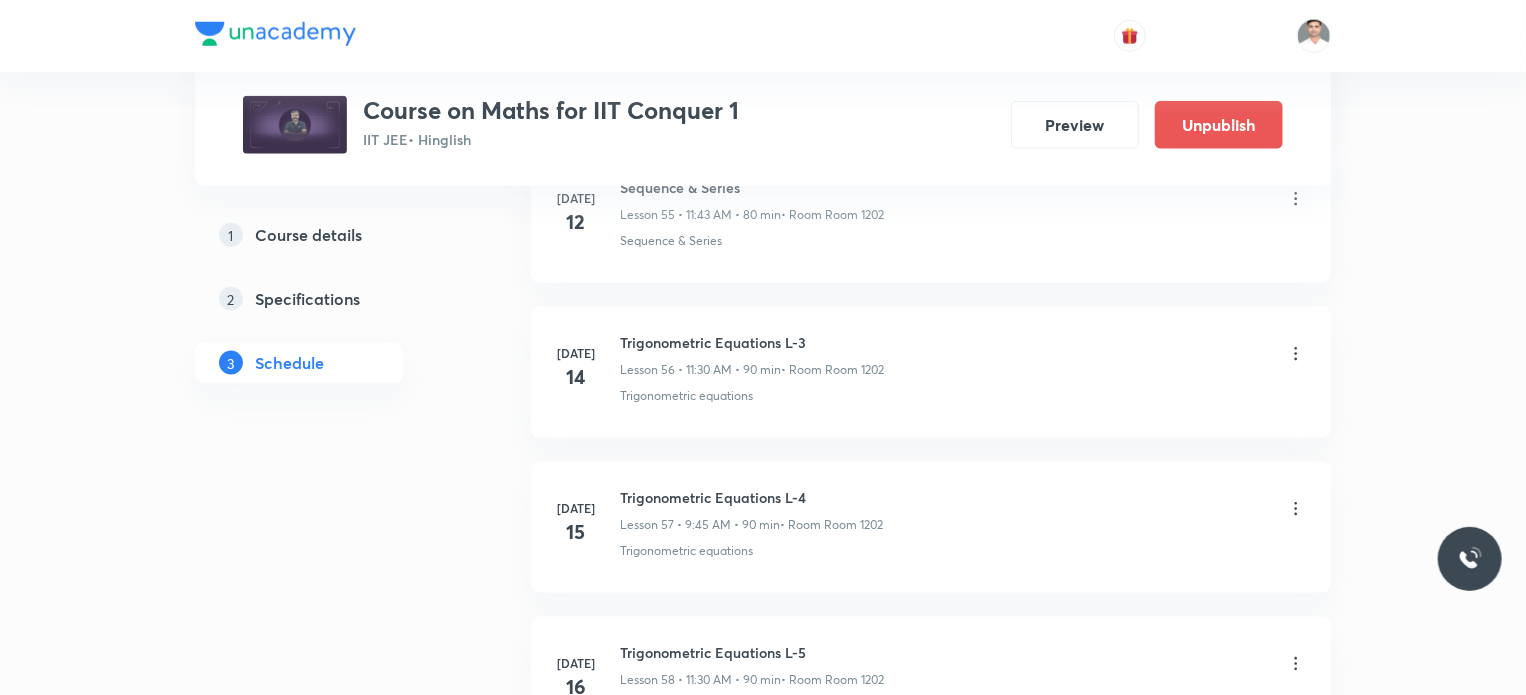 scroll, scrollTop: 9111, scrollLeft: 0, axis: vertical 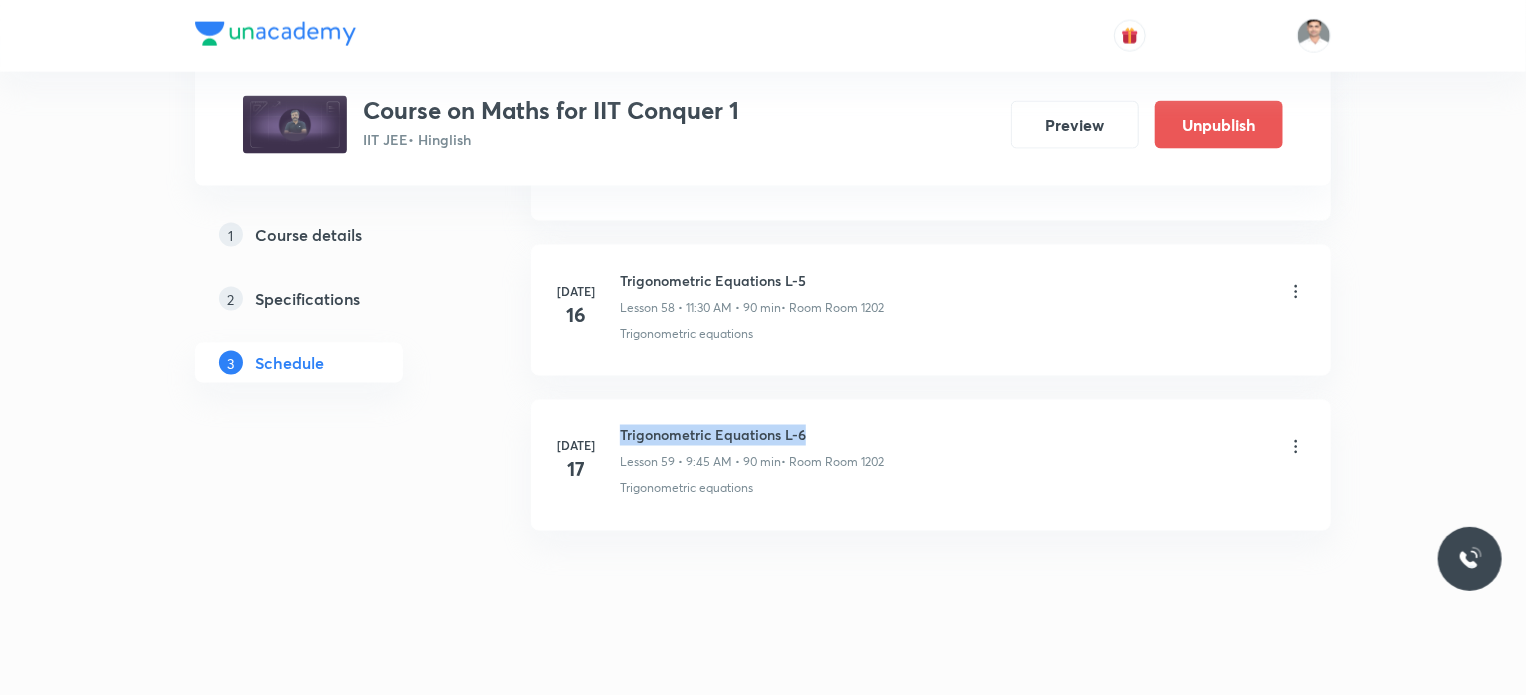 drag, startPoint x: 617, startPoint y: 409, endPoint x: 880, endPoint y: 413, distance: 263.03043 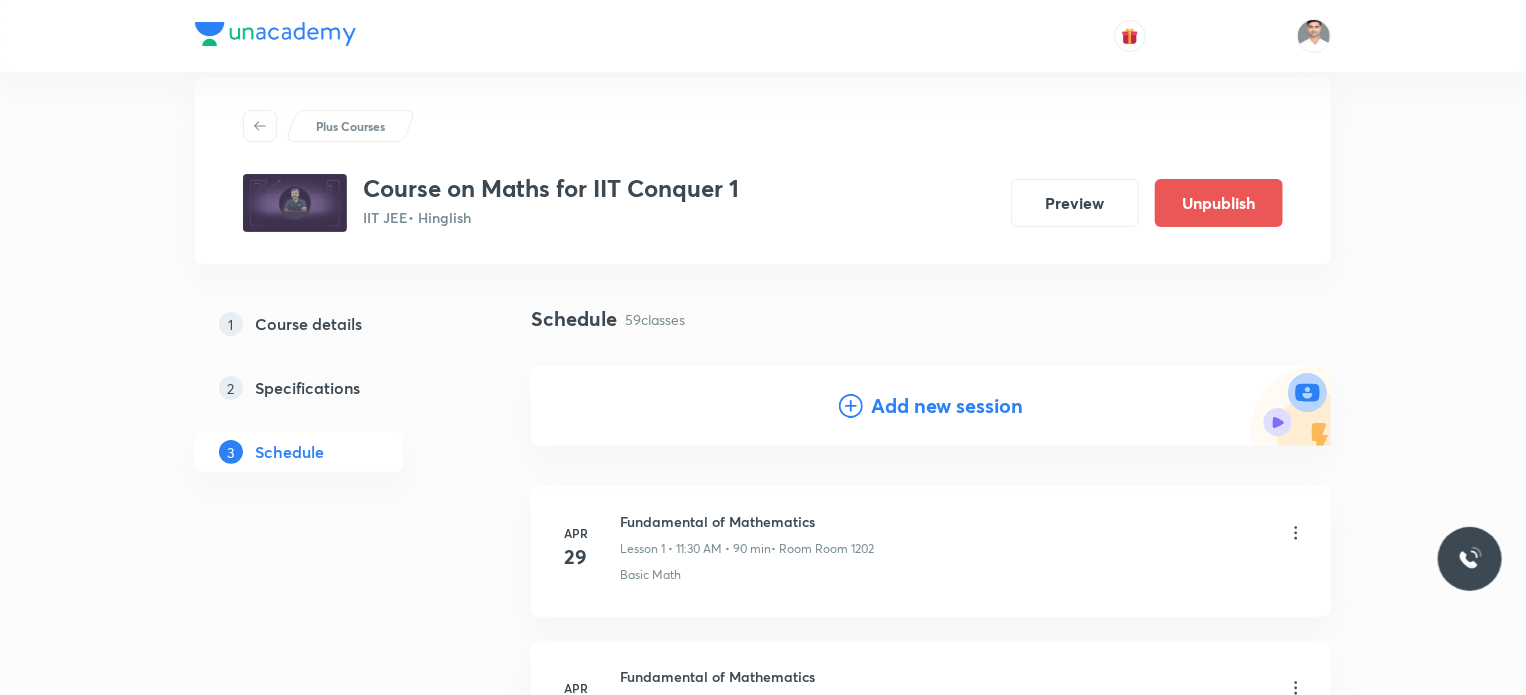 scroll, scrollTop: 0, scrollLeft: 0, axis: both 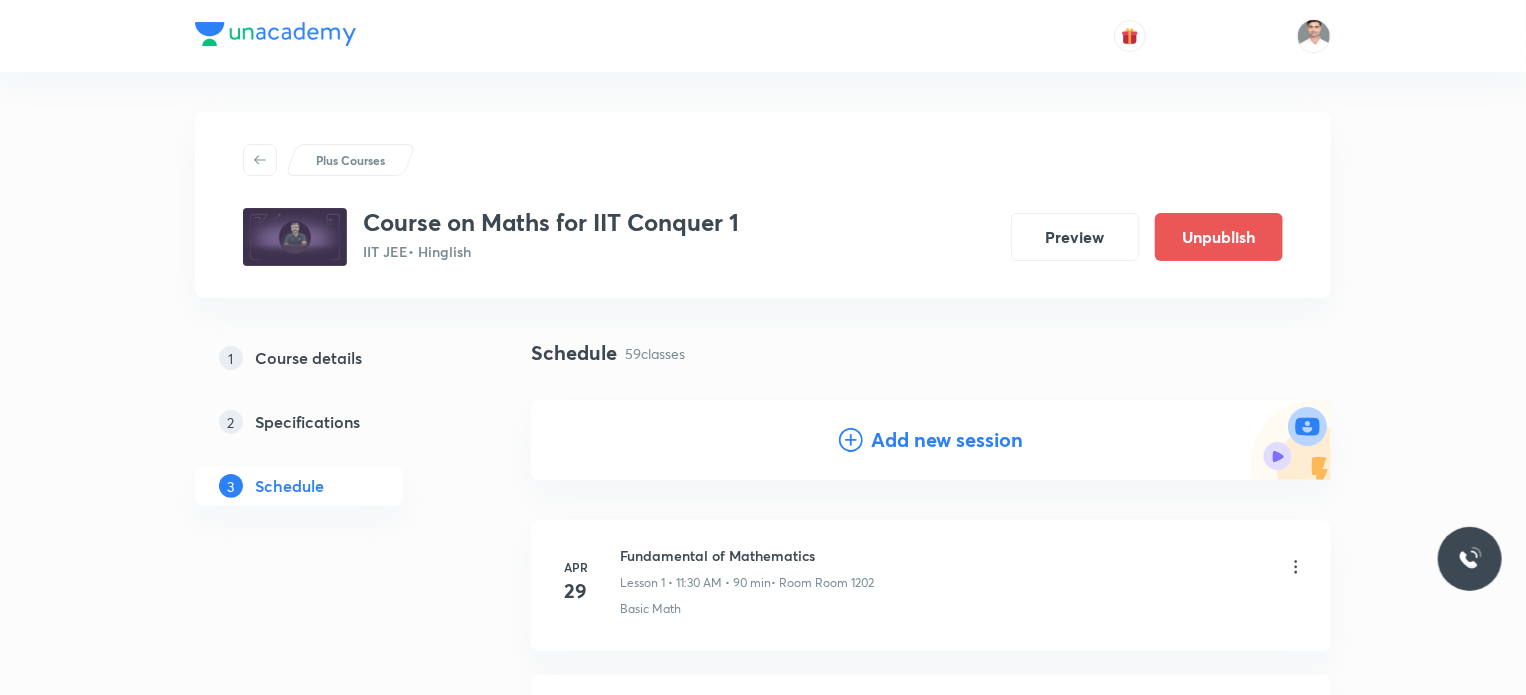 click on "Add new session" at bounding box center [947, 440] 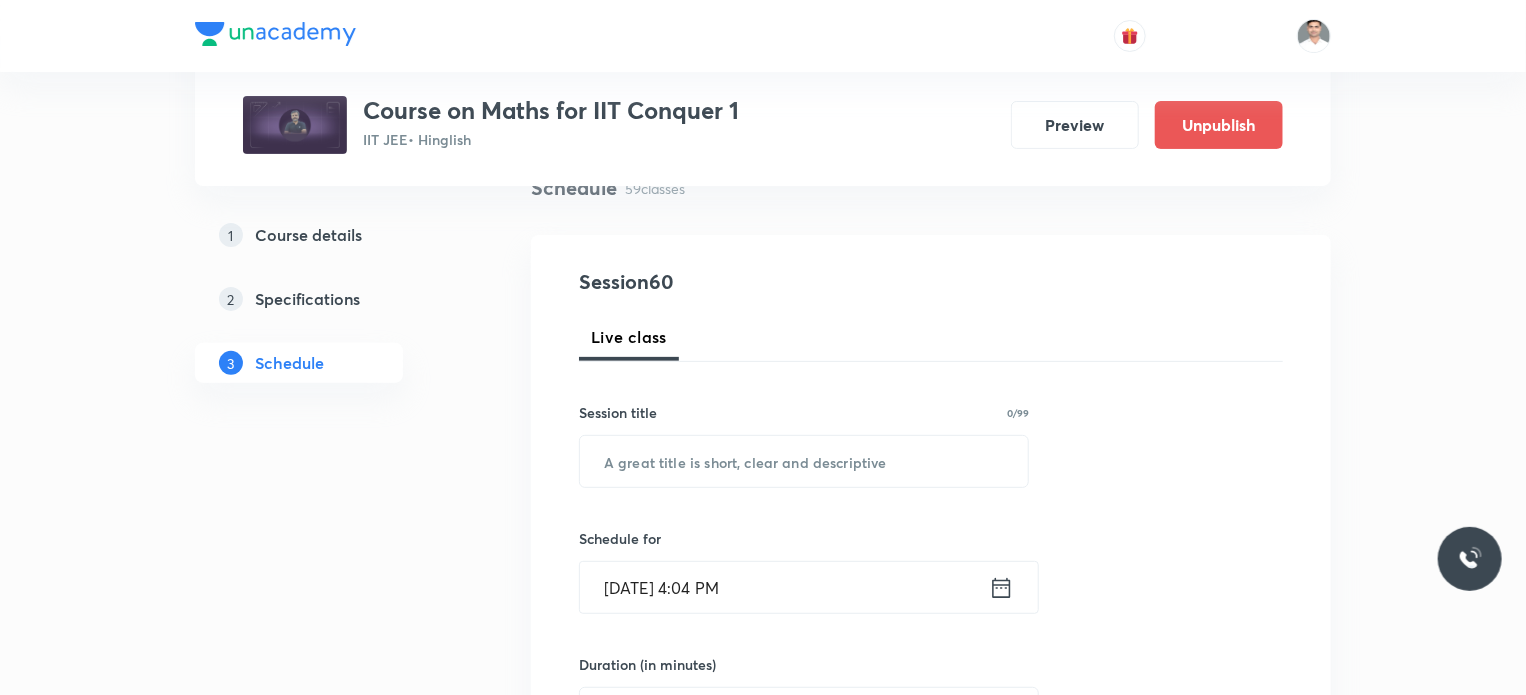 scroll, scrollTop: 200, scrollLeft: 0, axis: vertical 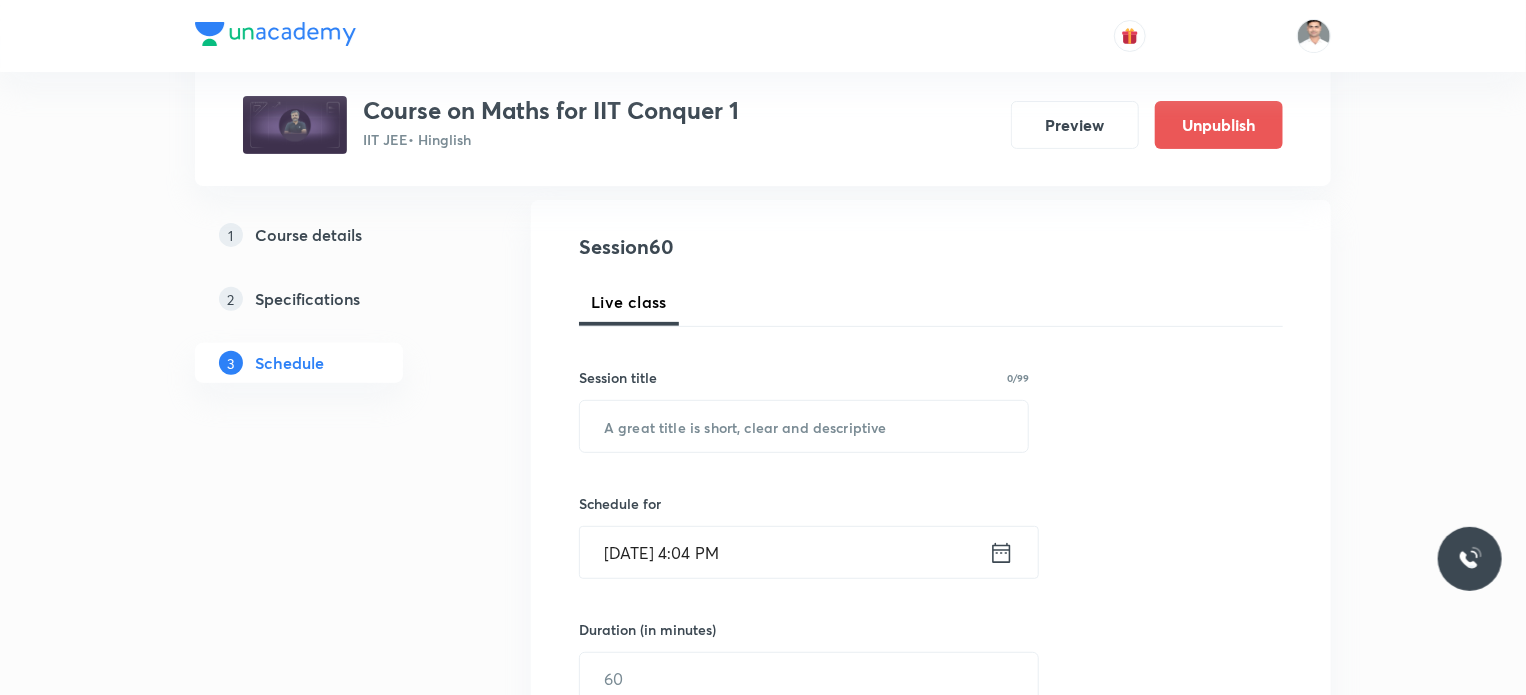 drag, startPoint x: 720, startPoint y: 528, endPoint x: 720, endPoint y: 498, distance: 30 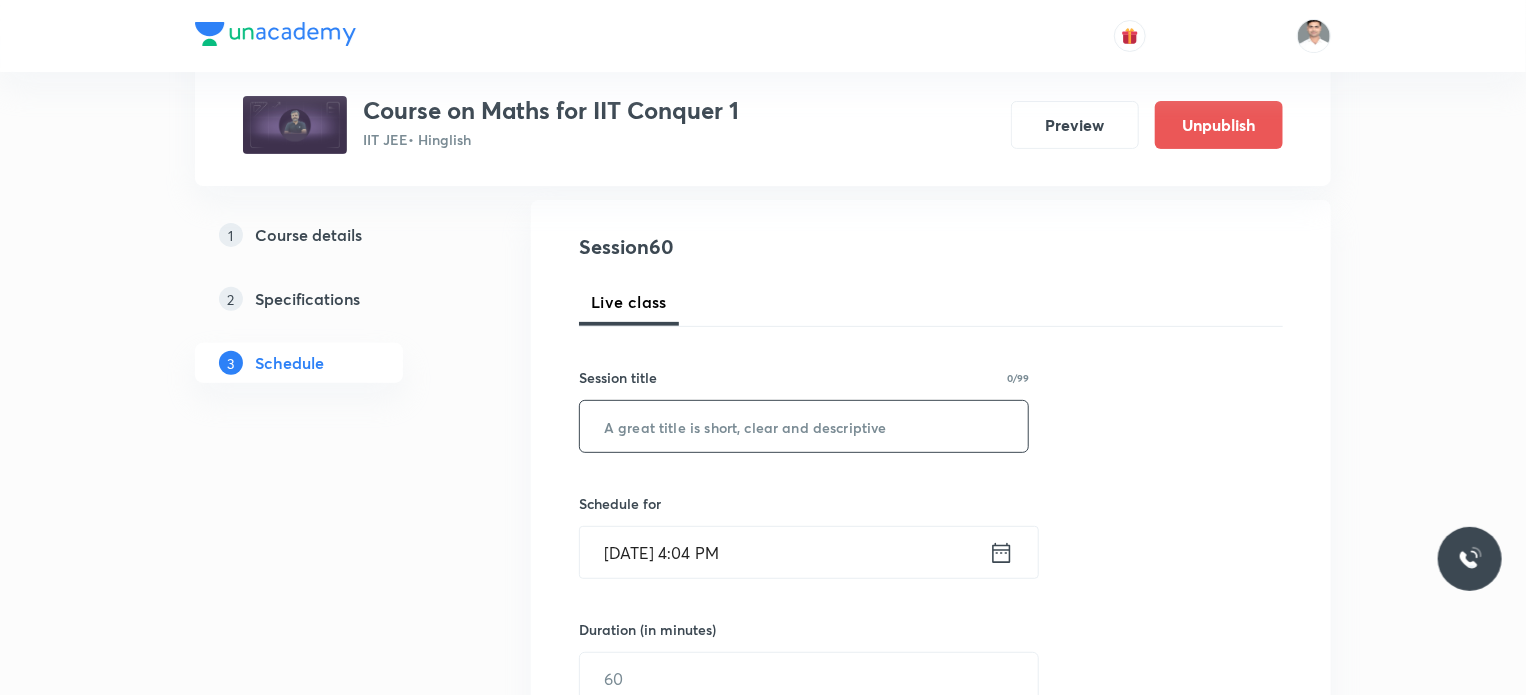 click at bounding box center [804, 426] 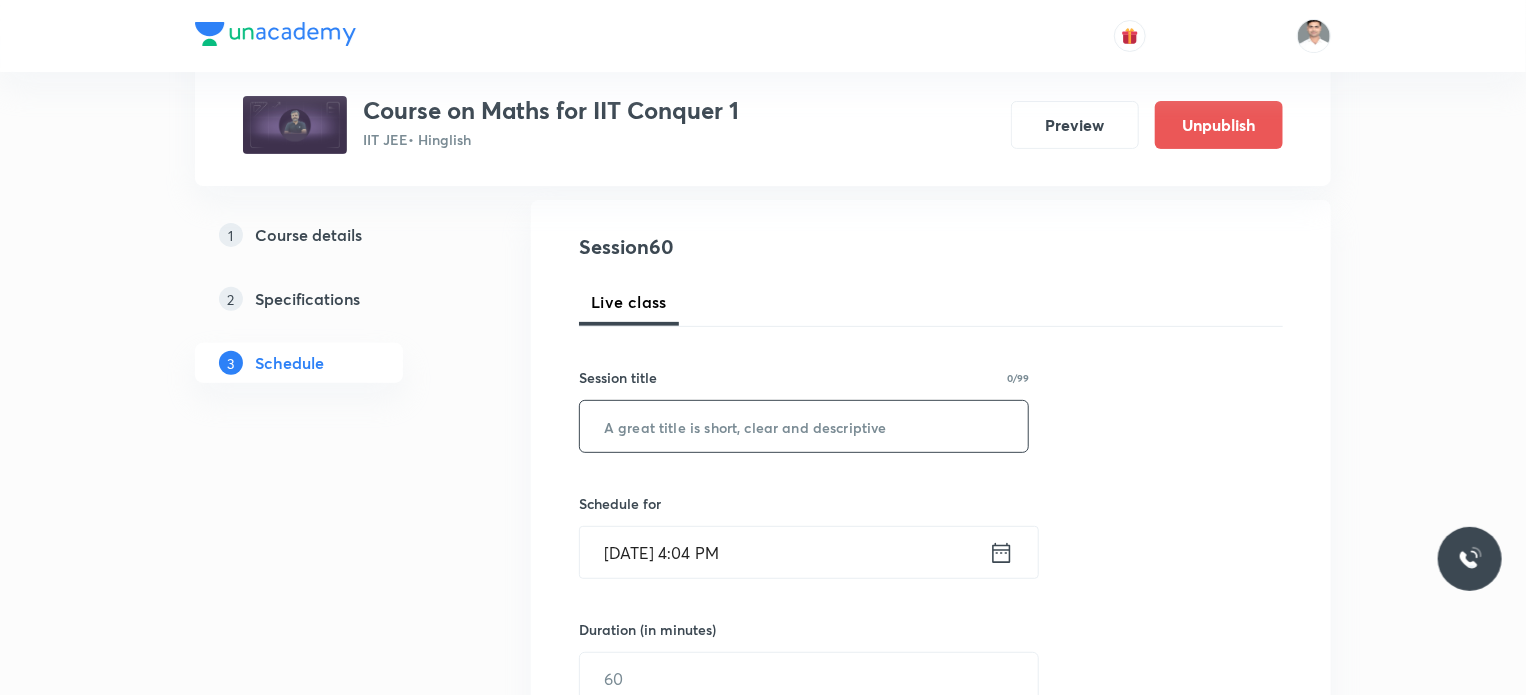 paste on "Trigonometric Equations L-6" 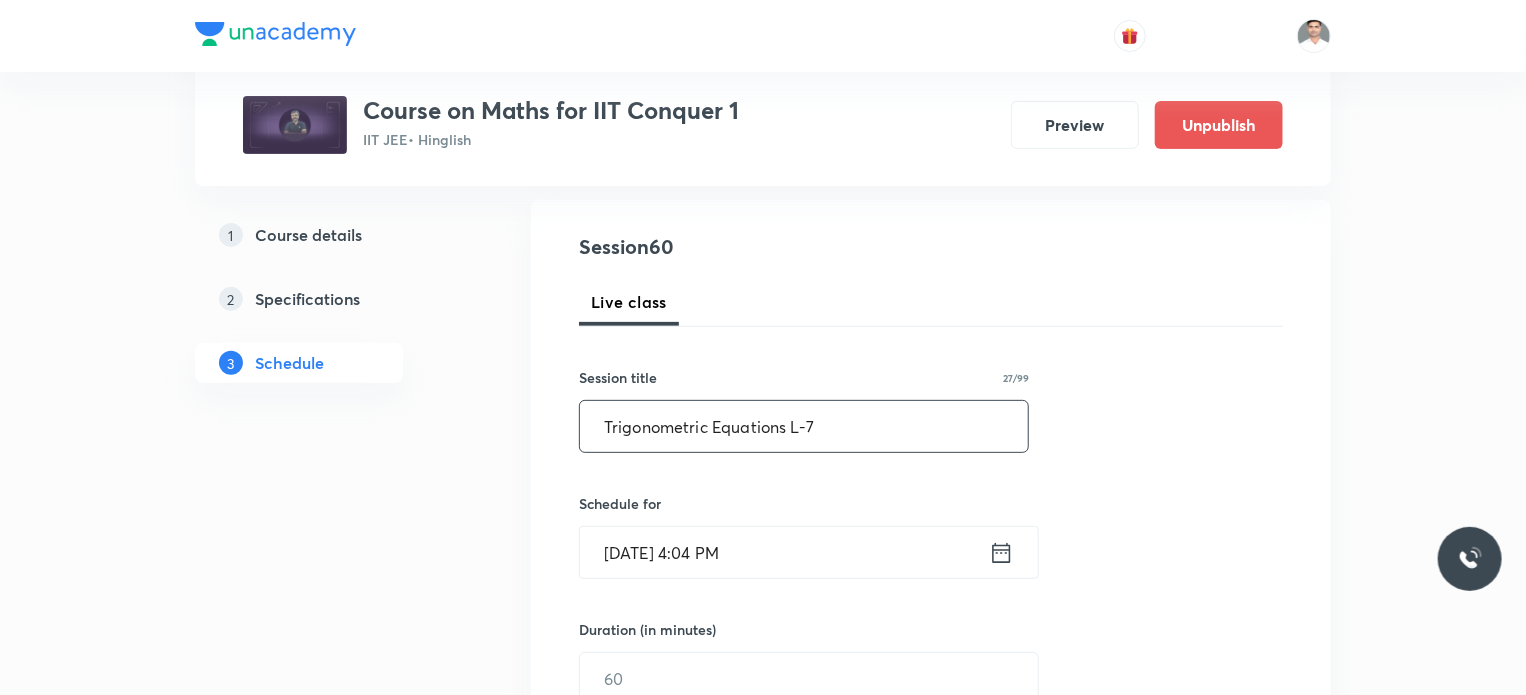 type on "Trigonometric Equations L-7" 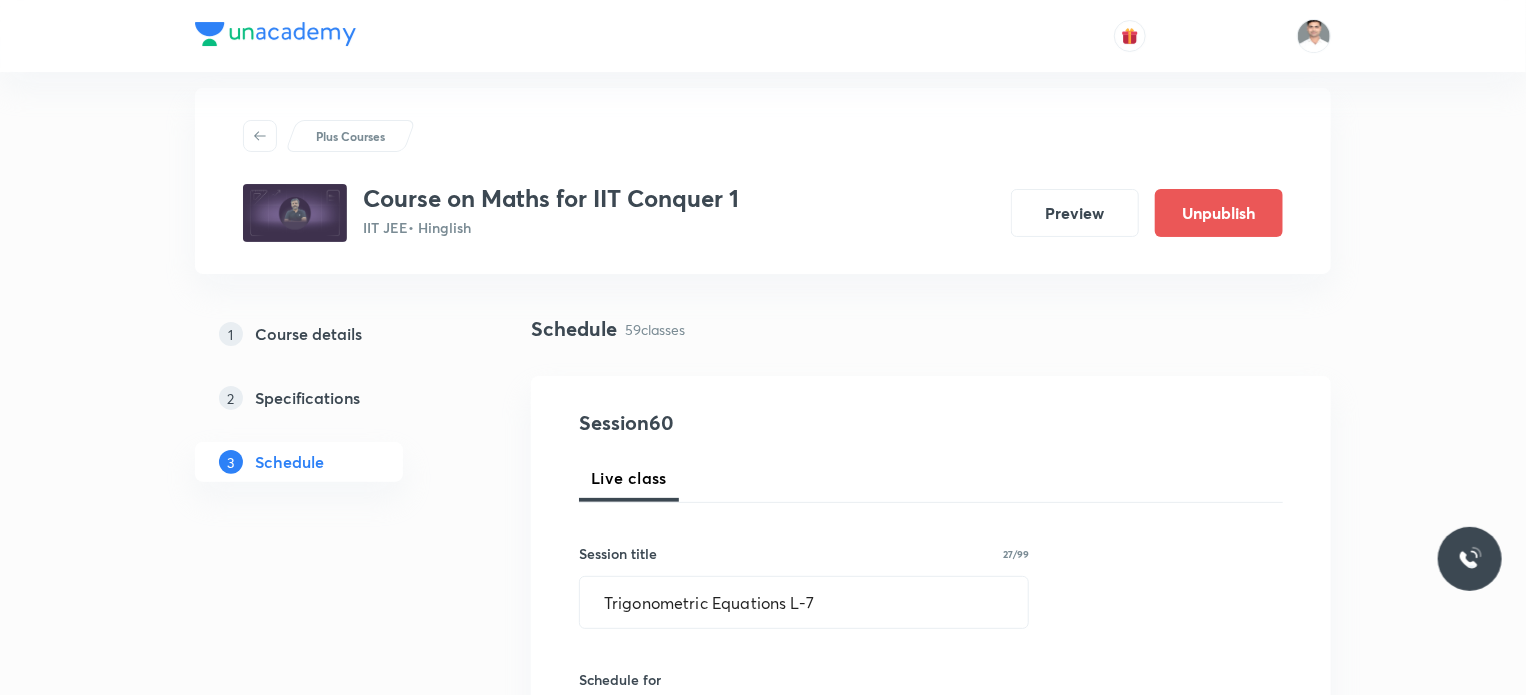 scroll, scrollTop: 0, scrollLeft: 0, axis: both 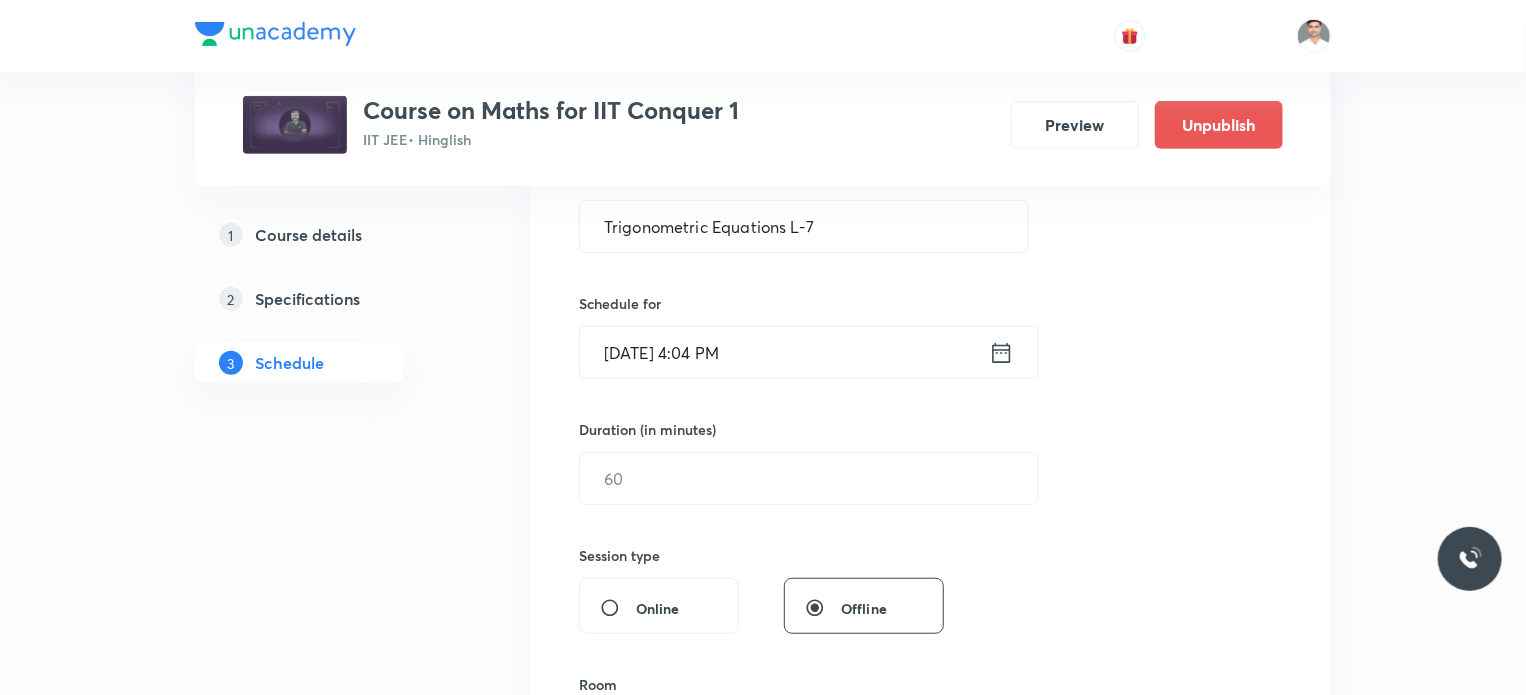click 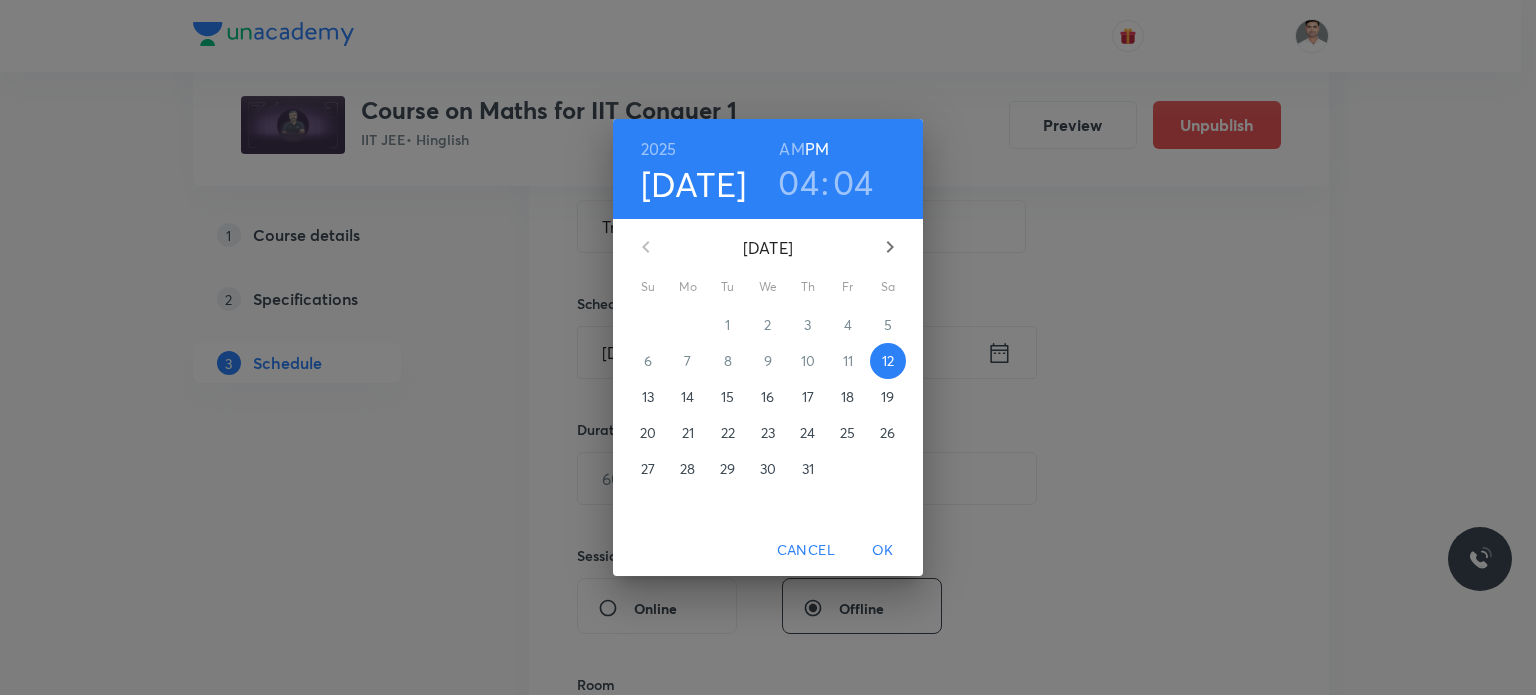 click on "18" at bounding box center (847, 397) 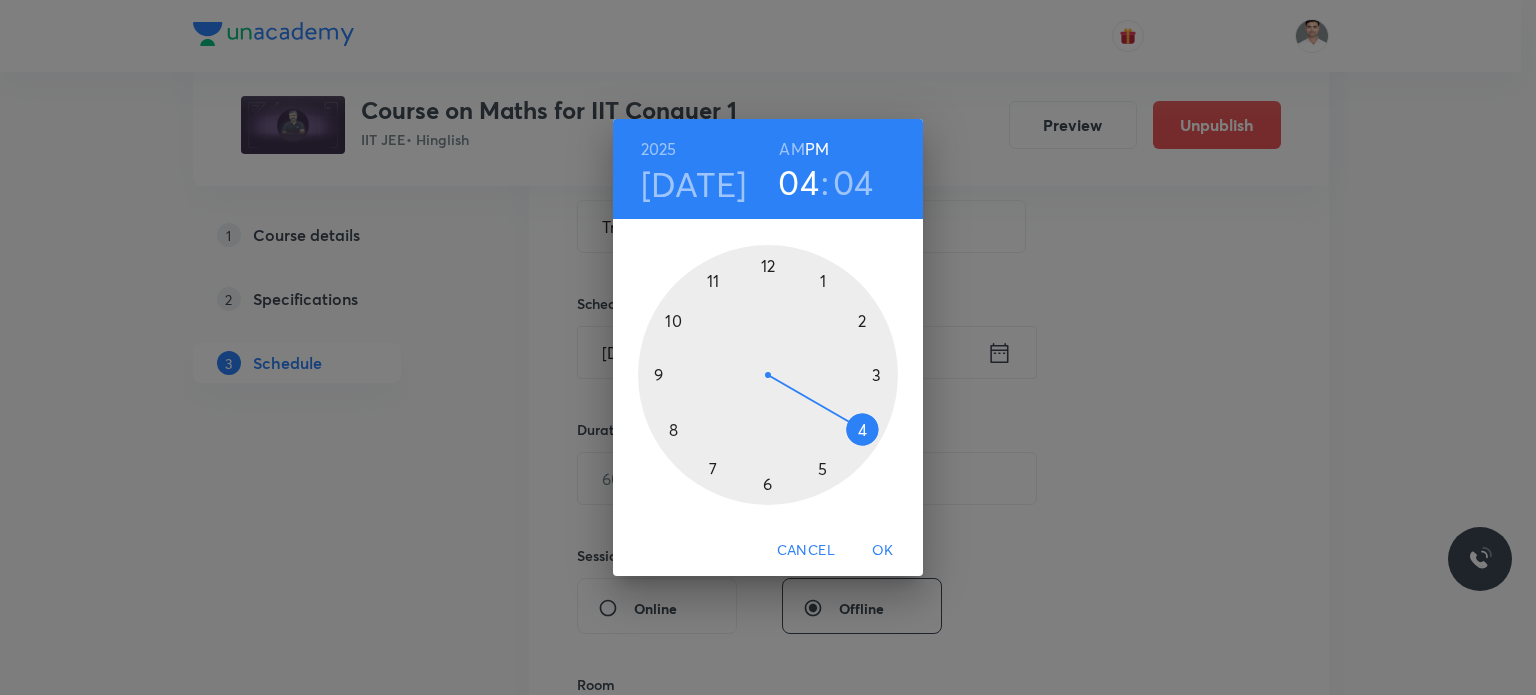 click on "AM" at bounding box center [791, 149] 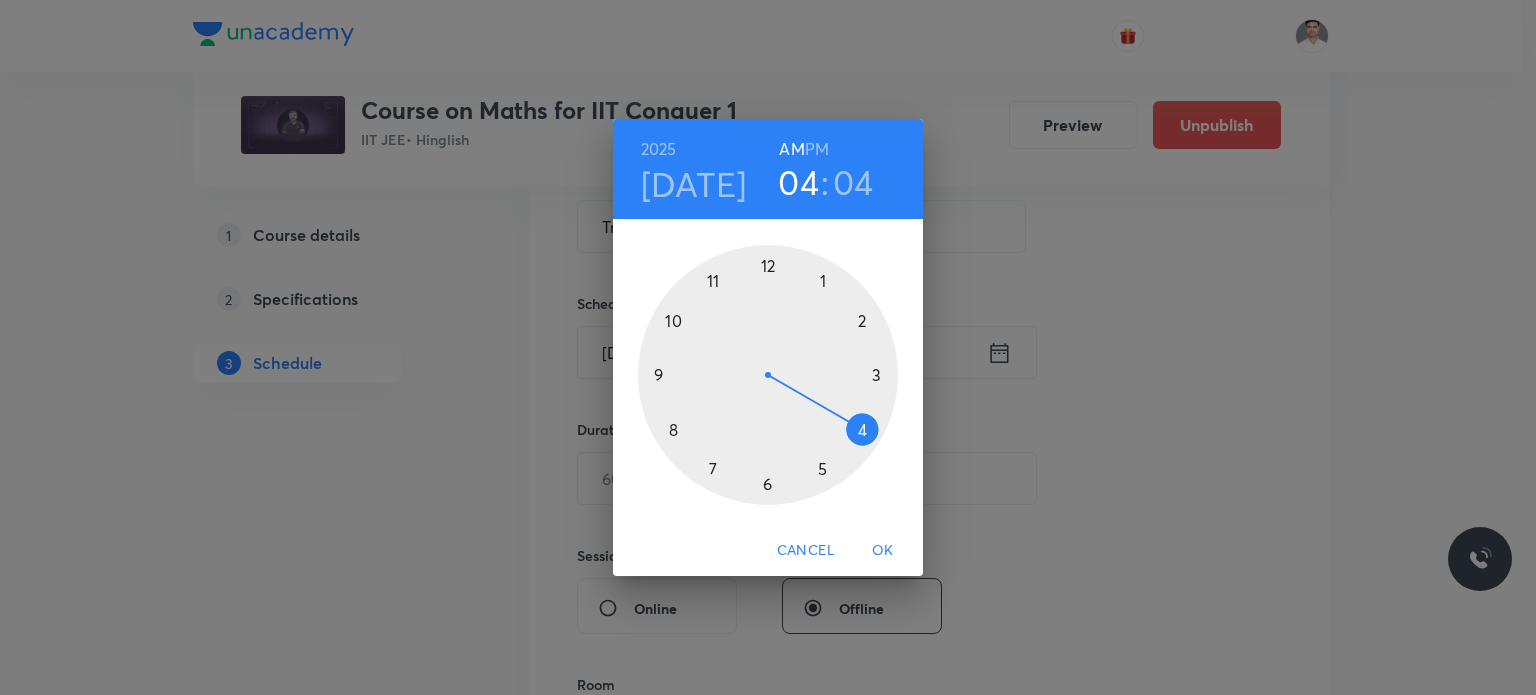 click at bounding box center [768, 375] 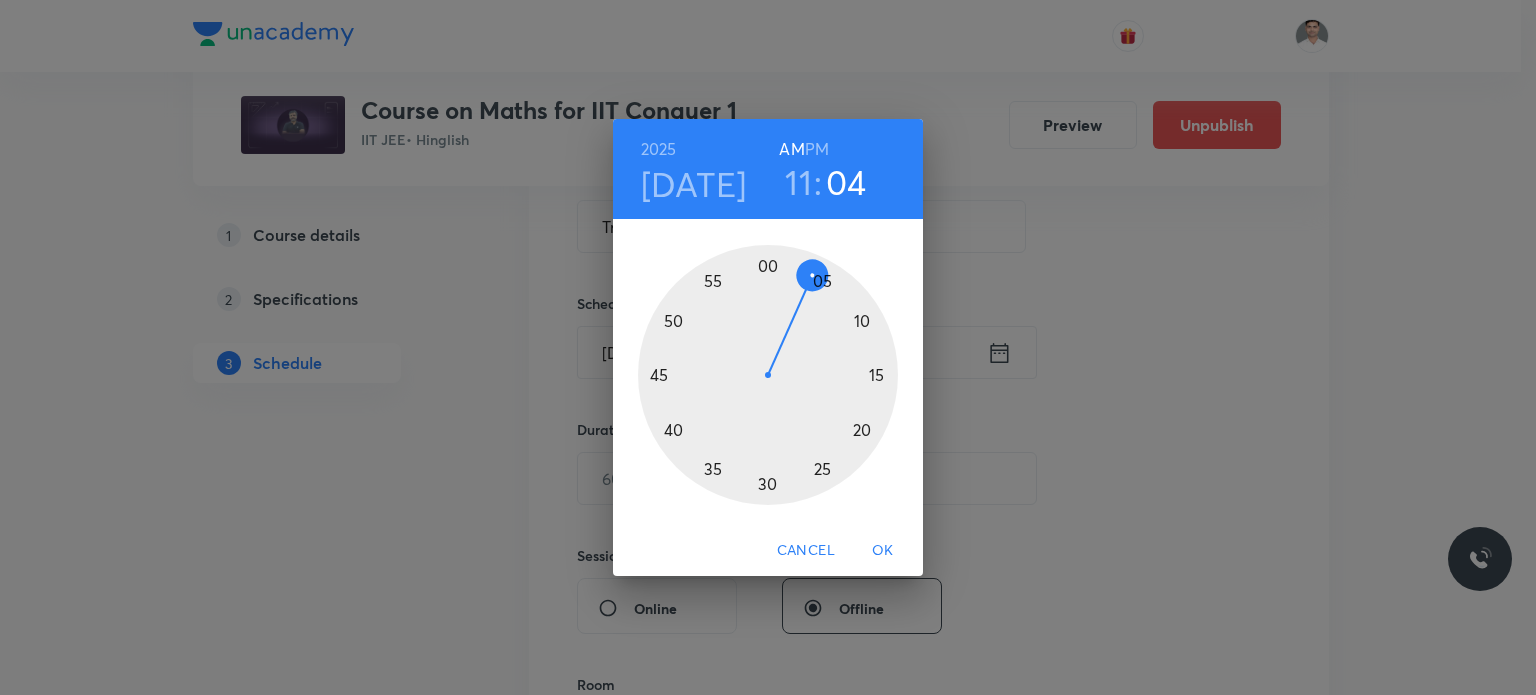 click at bounding box center [768, 375] 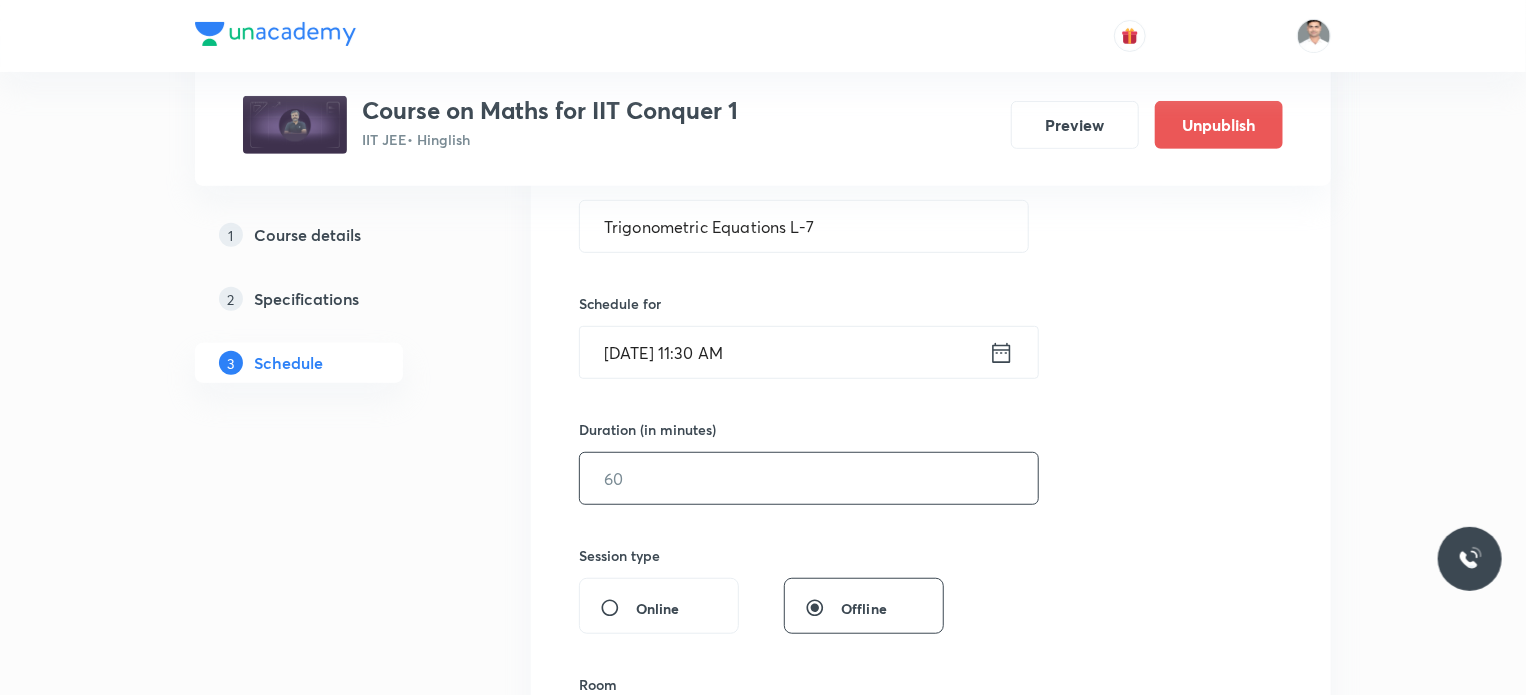 drag, startPoint x: 716, startPoint y: 499, endPoint x: 741, endPoint y: 499, distance: 25 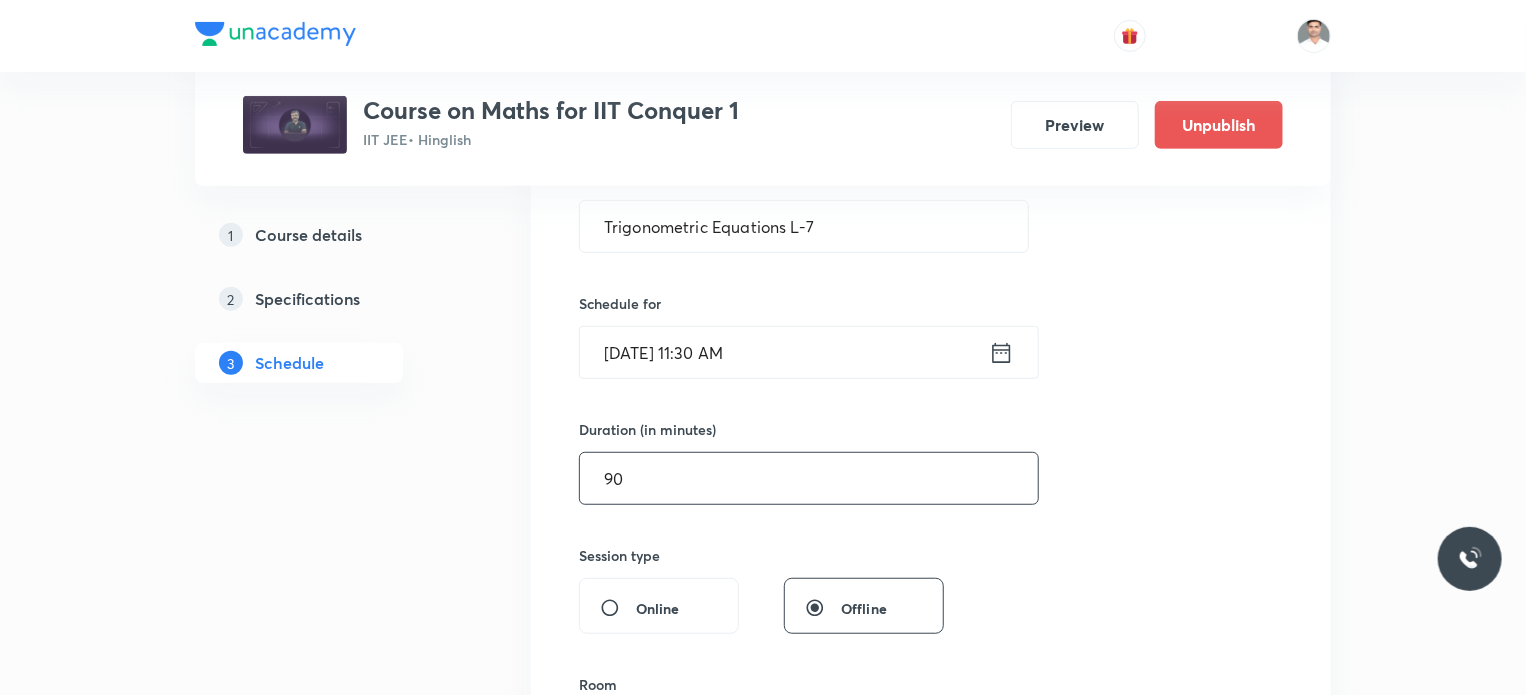 type on "90" 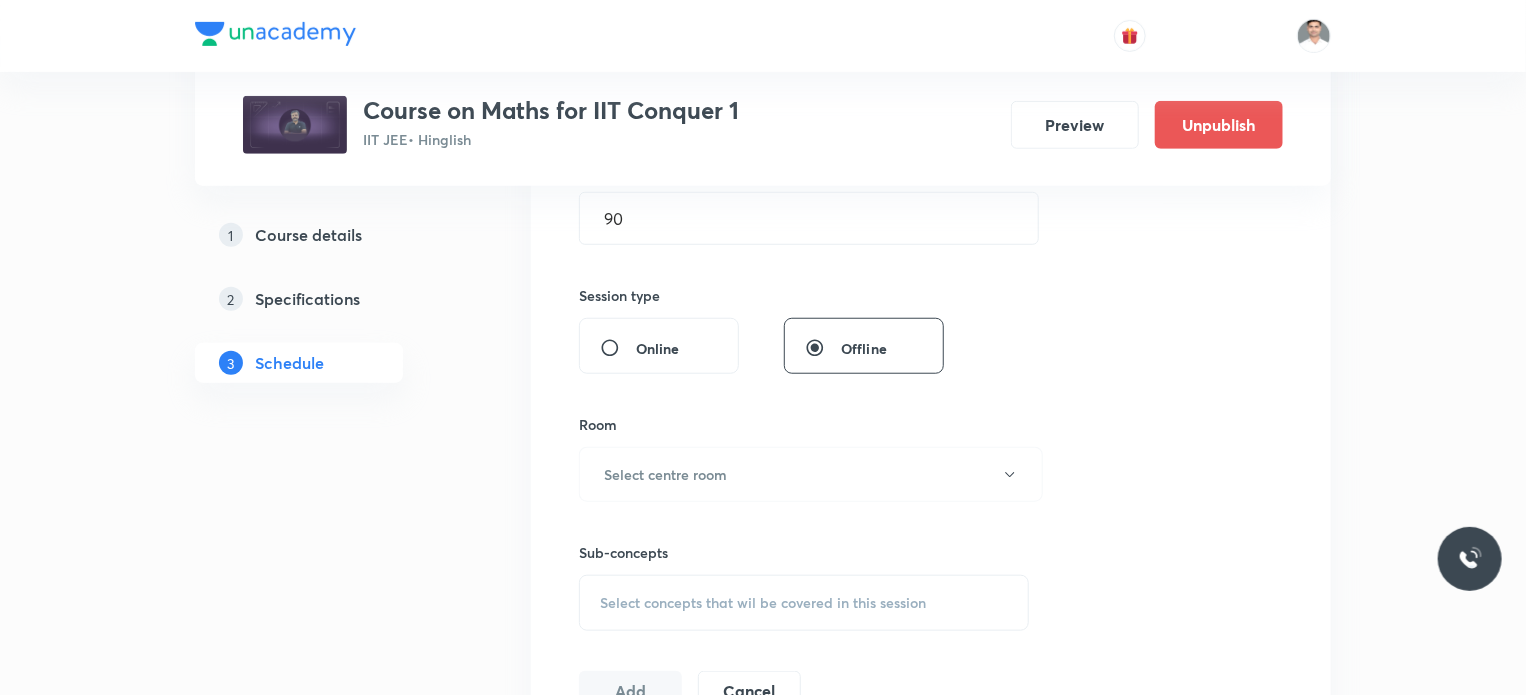 scroll, scrollTop: 700, scrollLeft: 0, axis: vertical 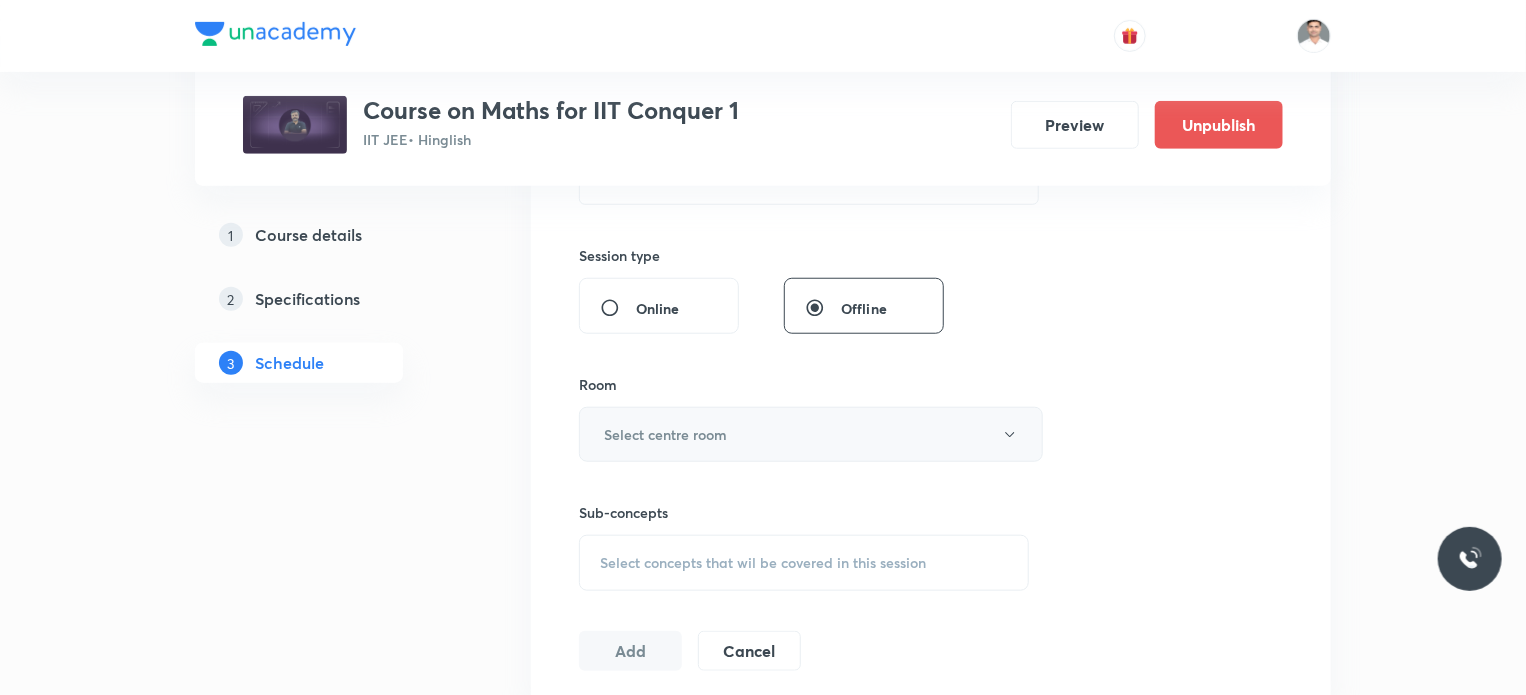 click on "Select centre room" at bounding box center (811, 434) 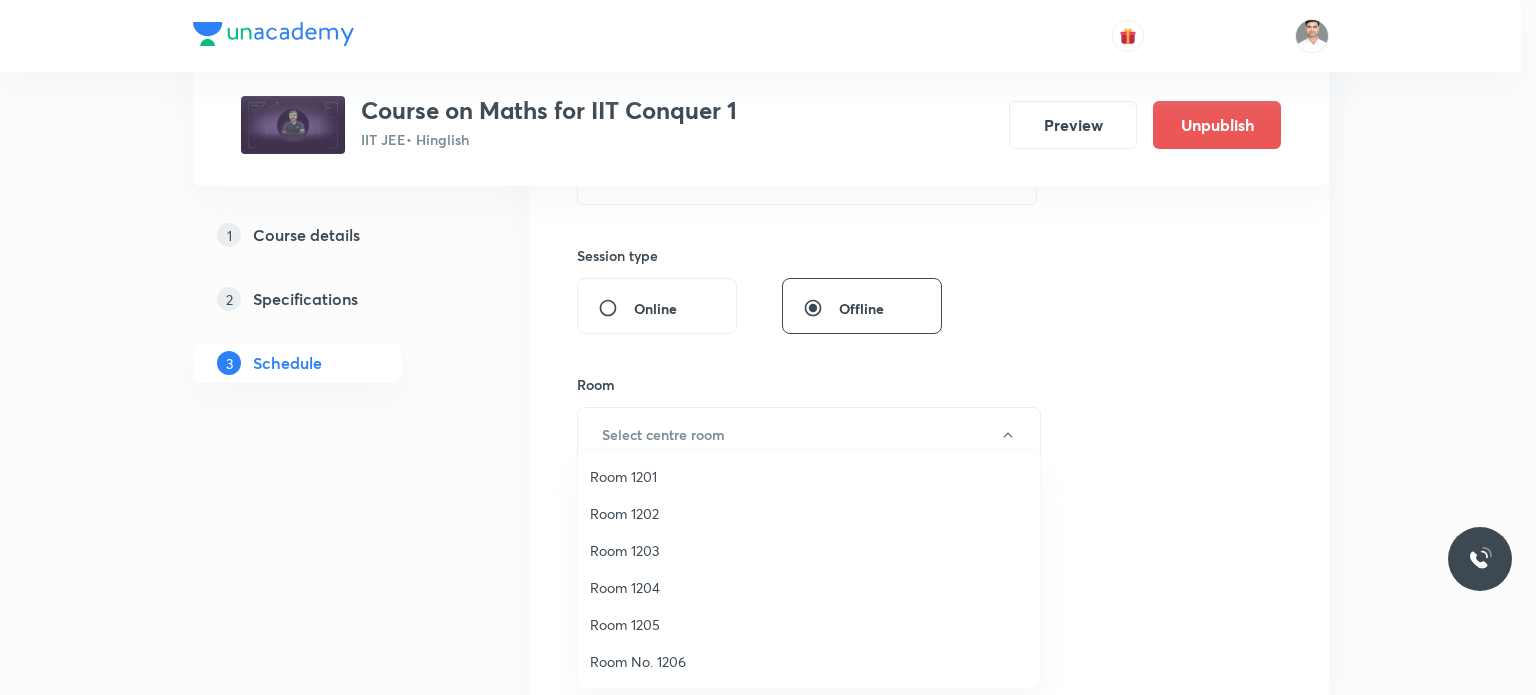 click on "Room 1202" at bounding box center (809, 513) 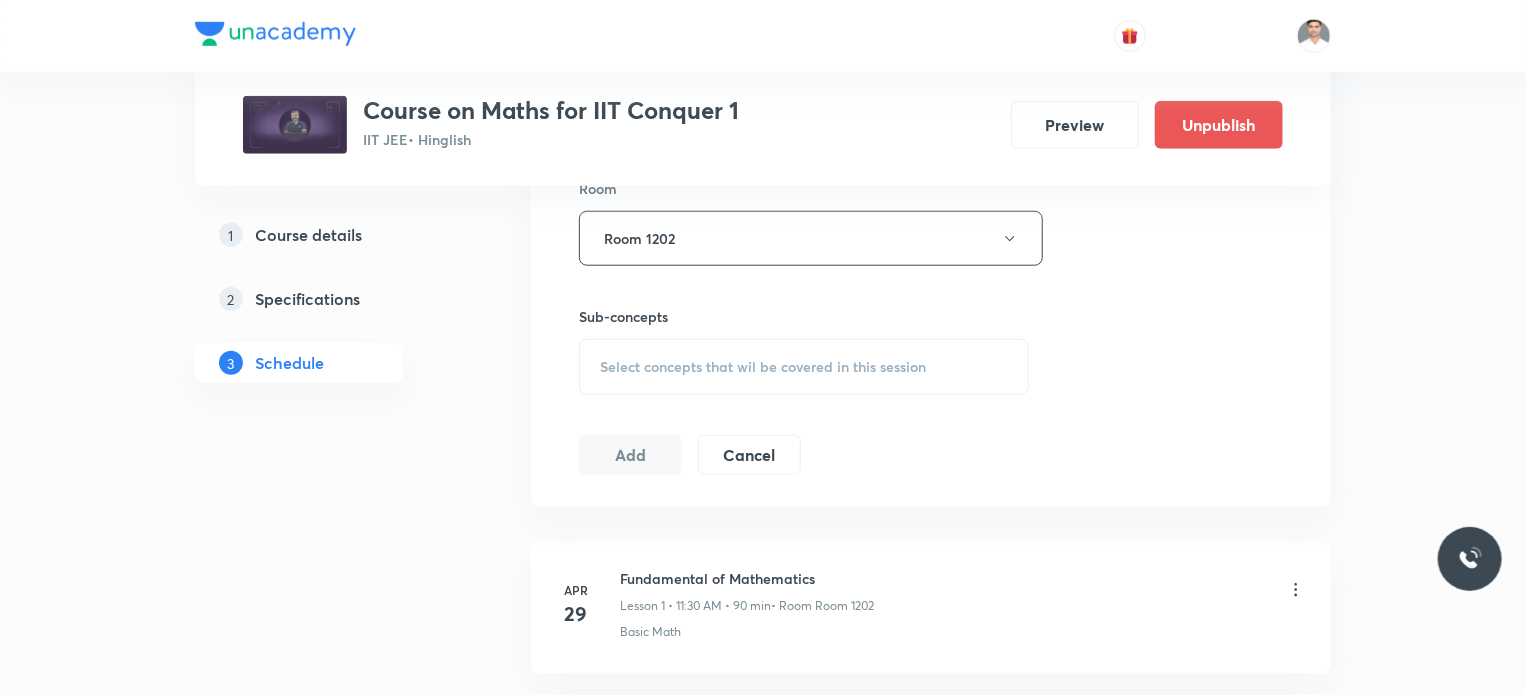 scroll, scrollTop: 900, scrollLeft: 0, axis: vertical 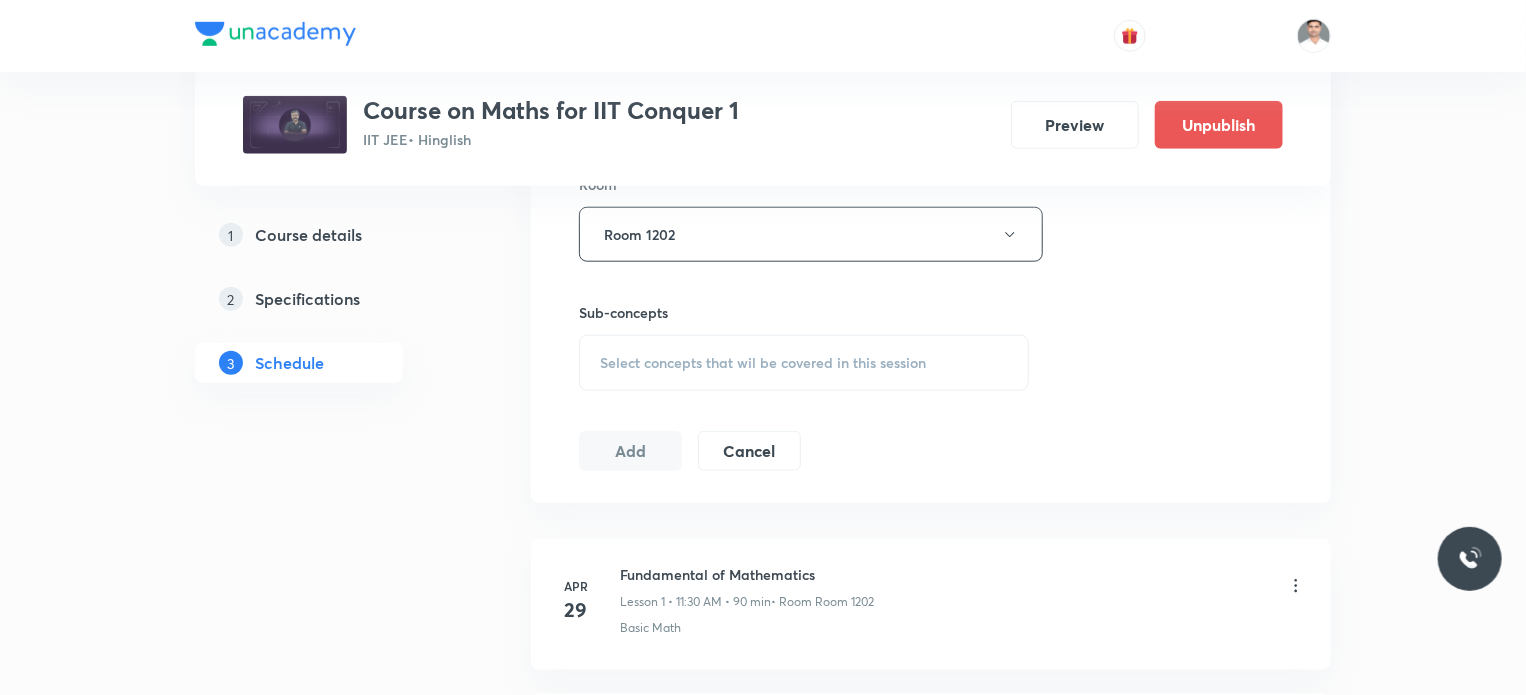 click on "Select concepts that wil be covered in this session" at bounding box center [763, 363] 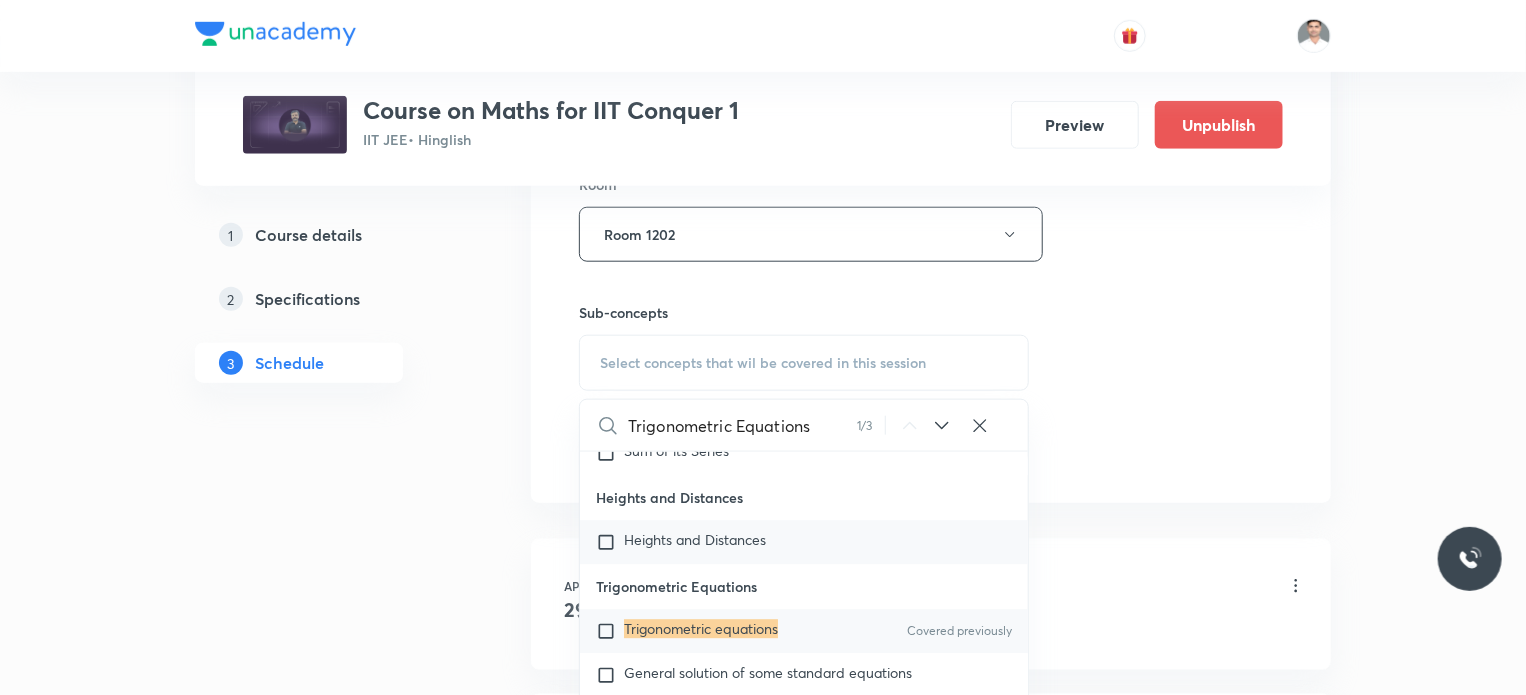scroll, scrollTop: 10576, scrollLeft: 0, axis: vertical 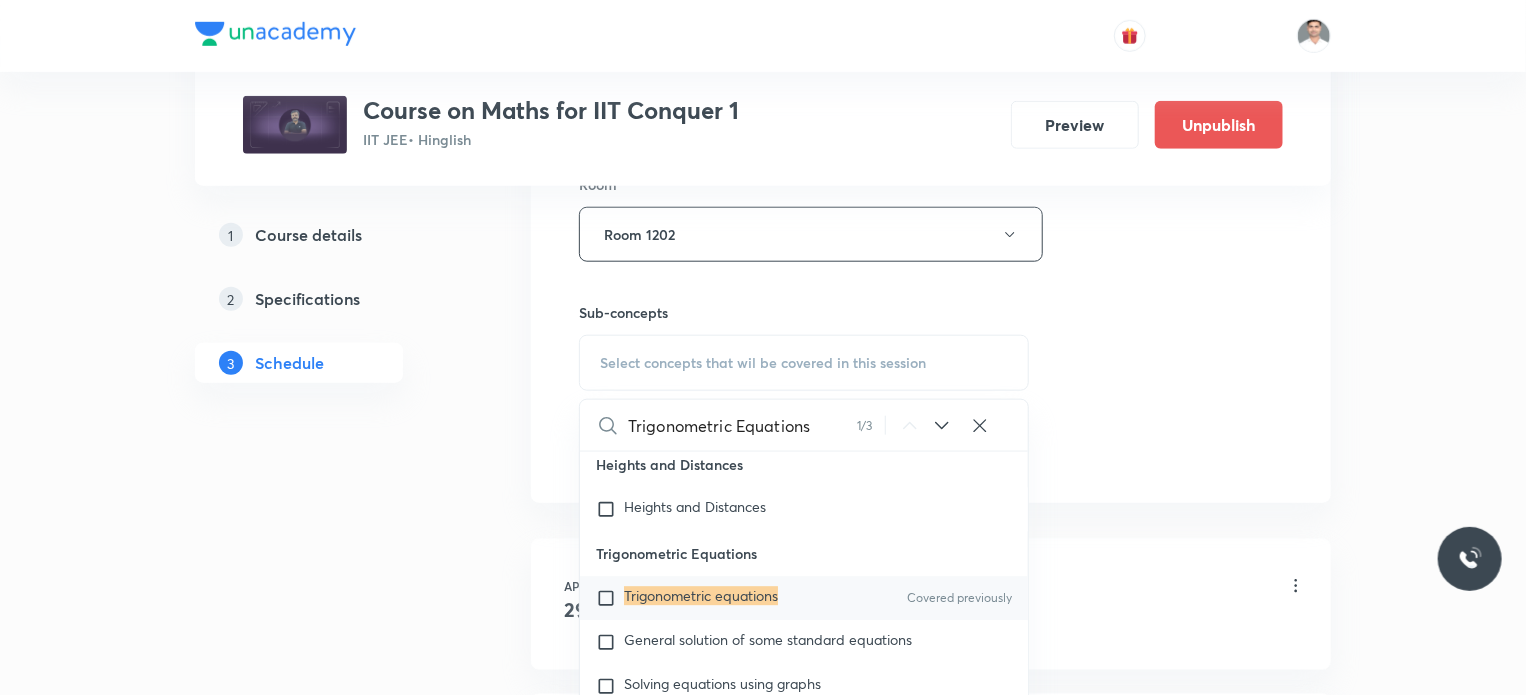 type on "Trigonometric Equations" 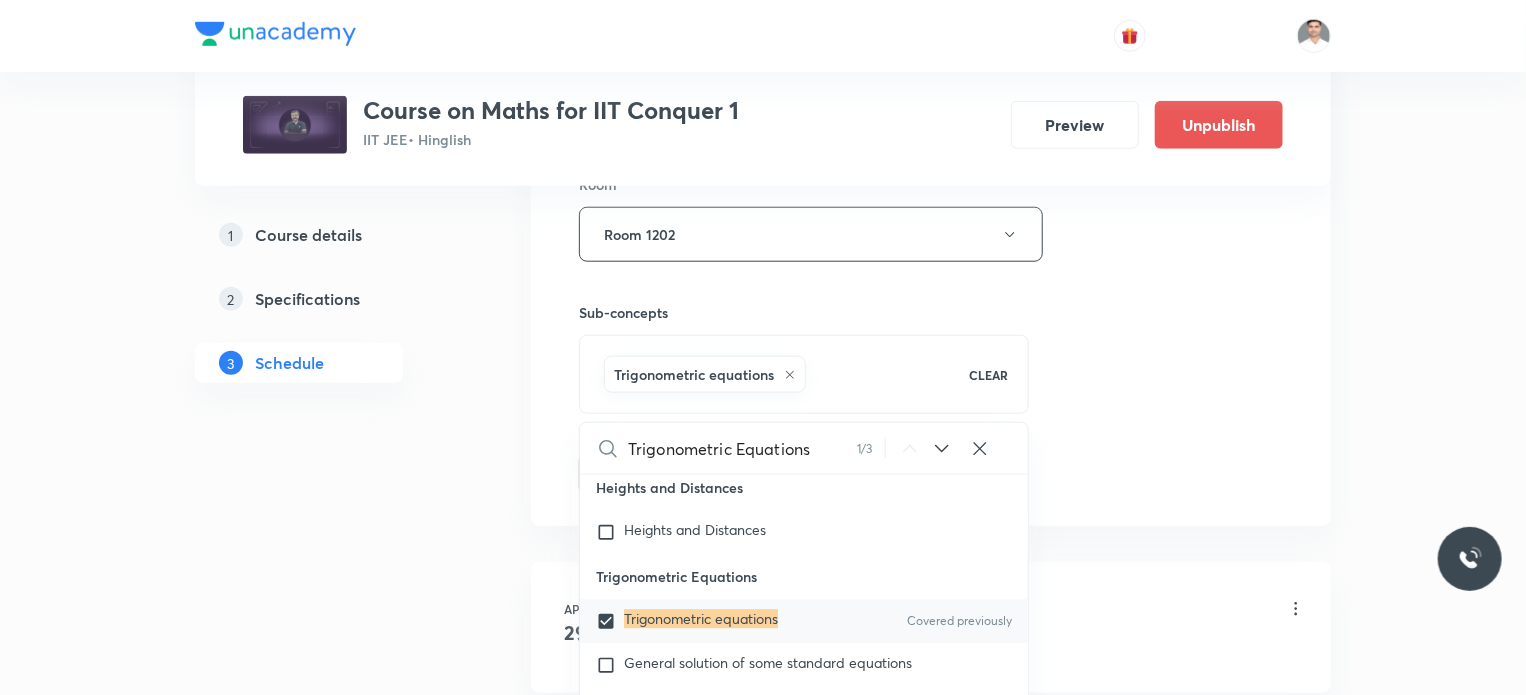 click on "1 Course details 2 Specifications 3 Schedule" at bounding box center [331, 4637] 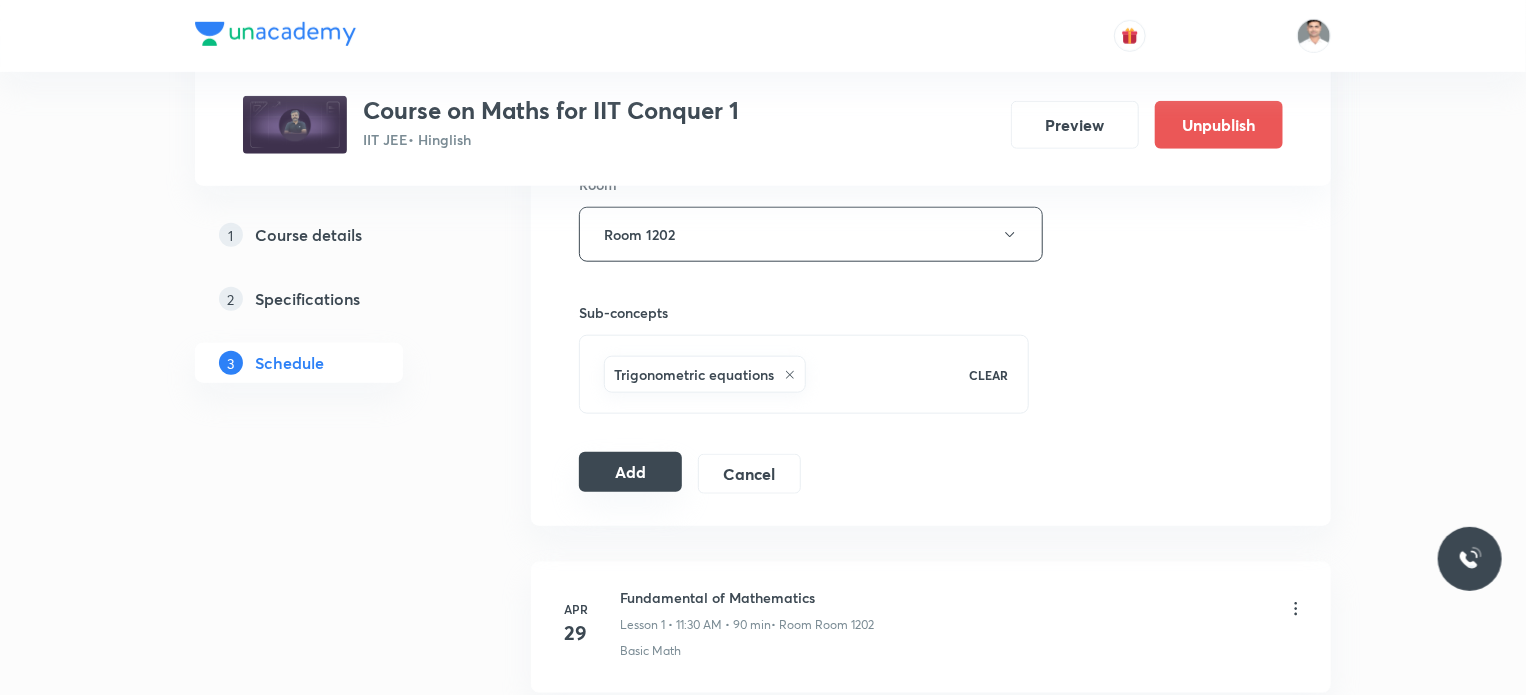 click on "Add" at bounding box center [630, 472] 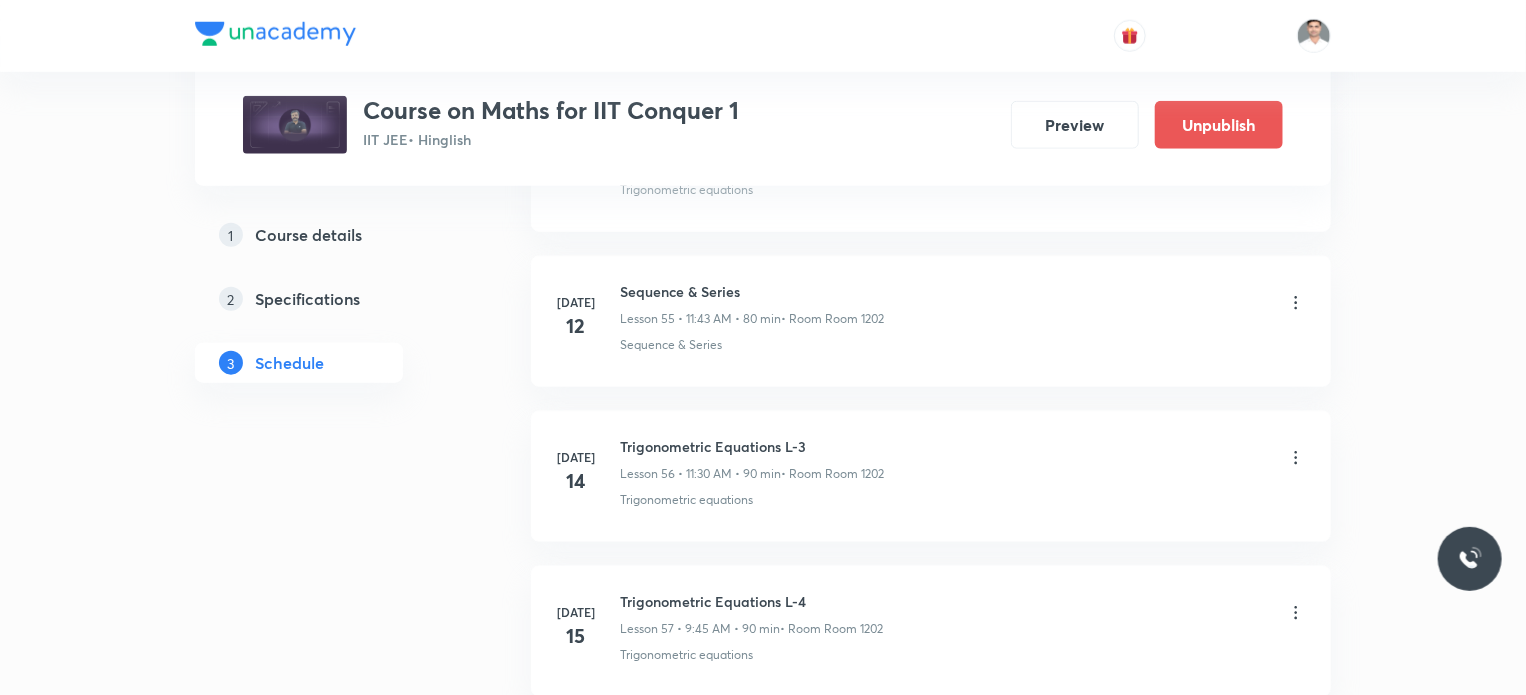 scroll, scrollTop: 9265, scrollLeft: 0, axis: vertical 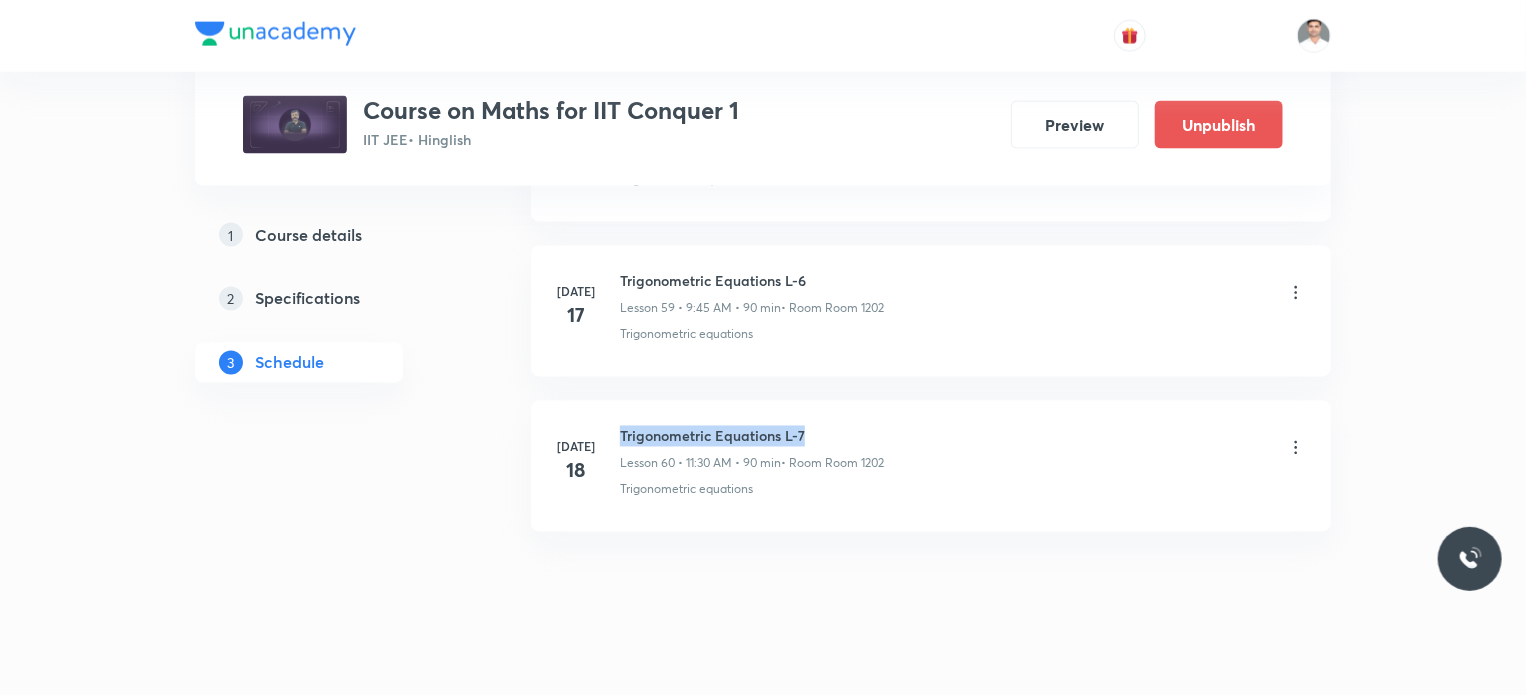 drag, startPoint x: 622, startPoint y: 405, endPoint x: 866, endPoint y: 419, distance: 244.4013 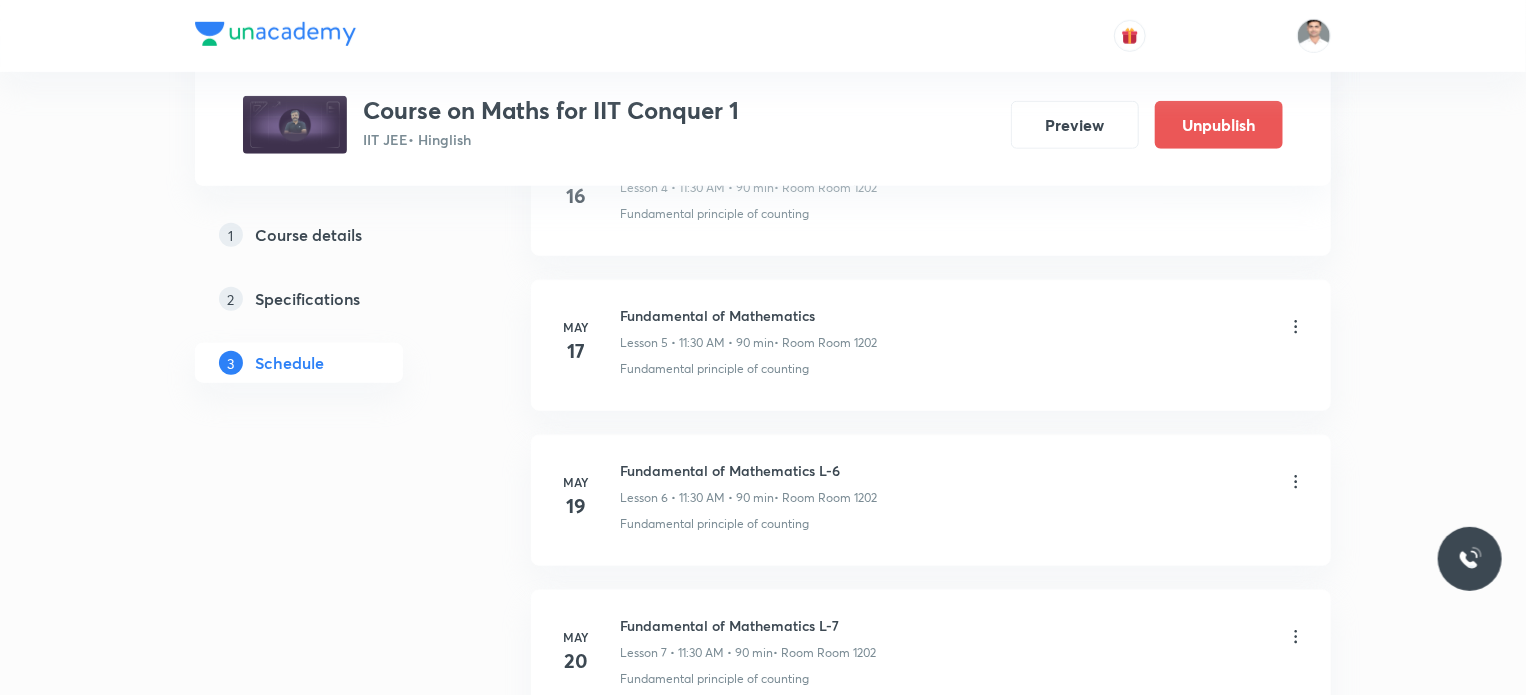scroll, scrollTop: 0, scrollLeft: 0, axis: both 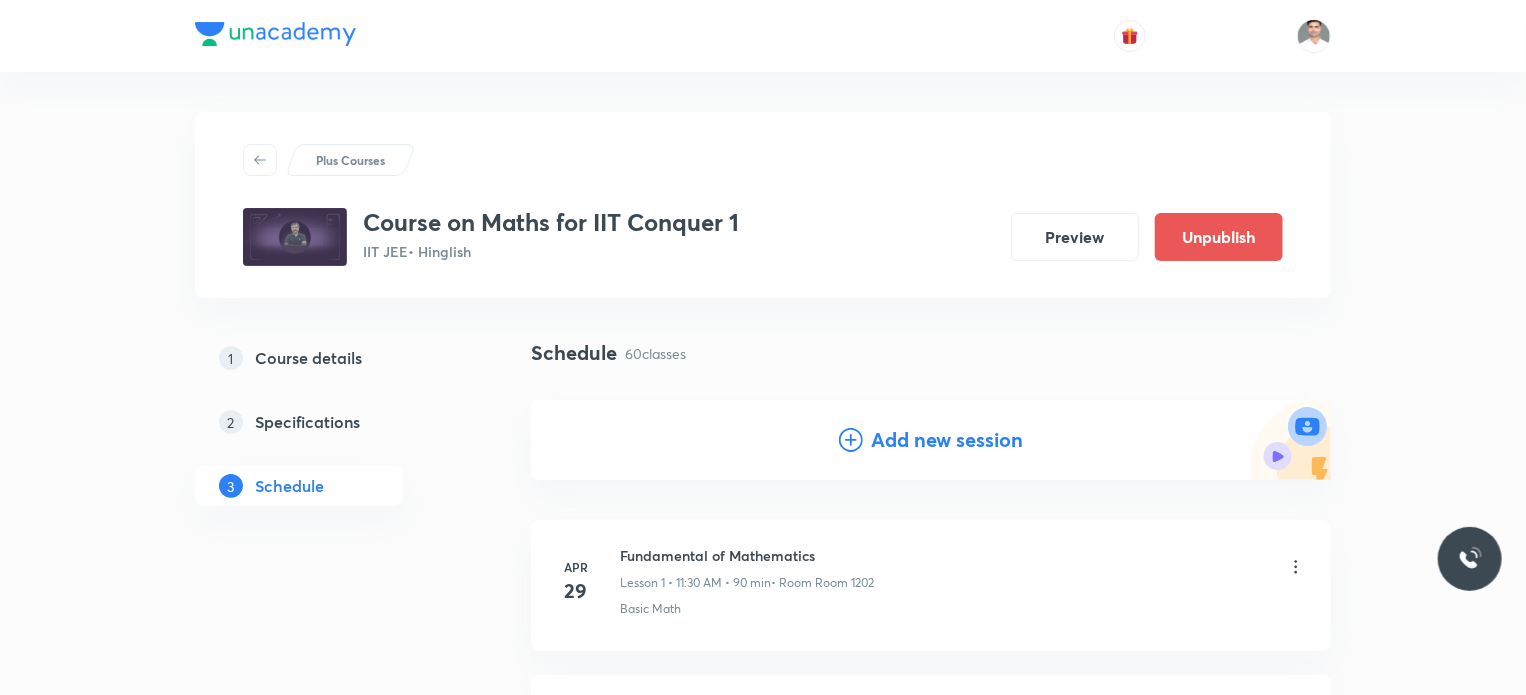 click on "Add new session" at bounding box center (947, 440) 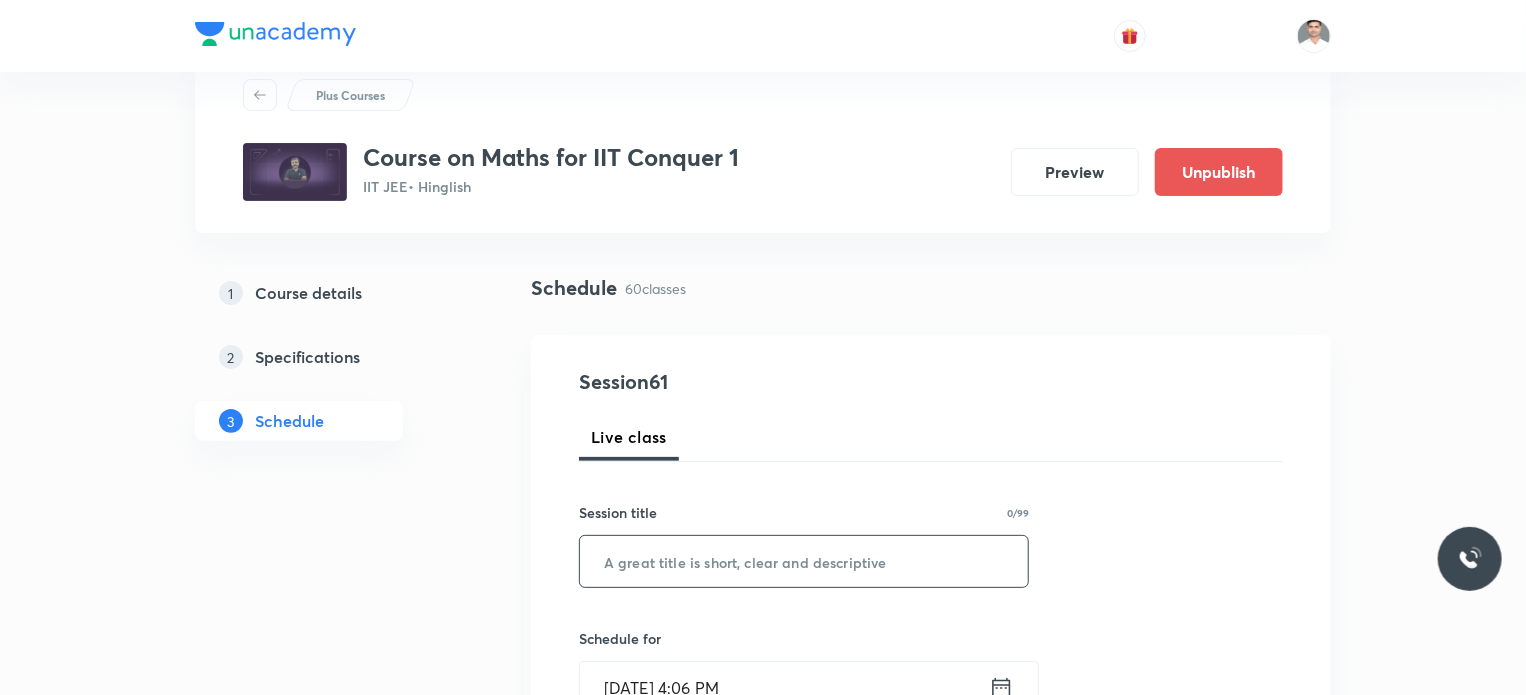 scroll, scrollTop: 100, scrollLeft: 0, axis: vertical 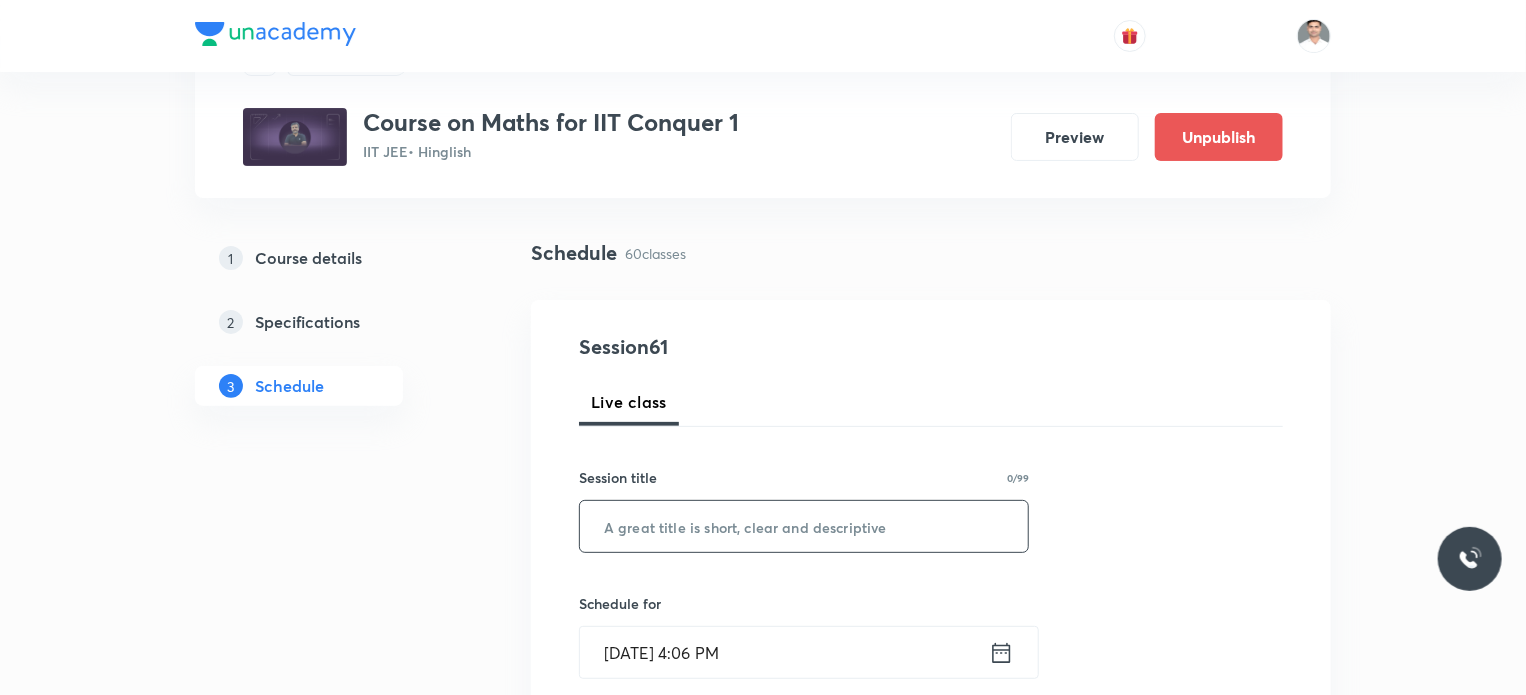 click at bounding box center [804, 526] 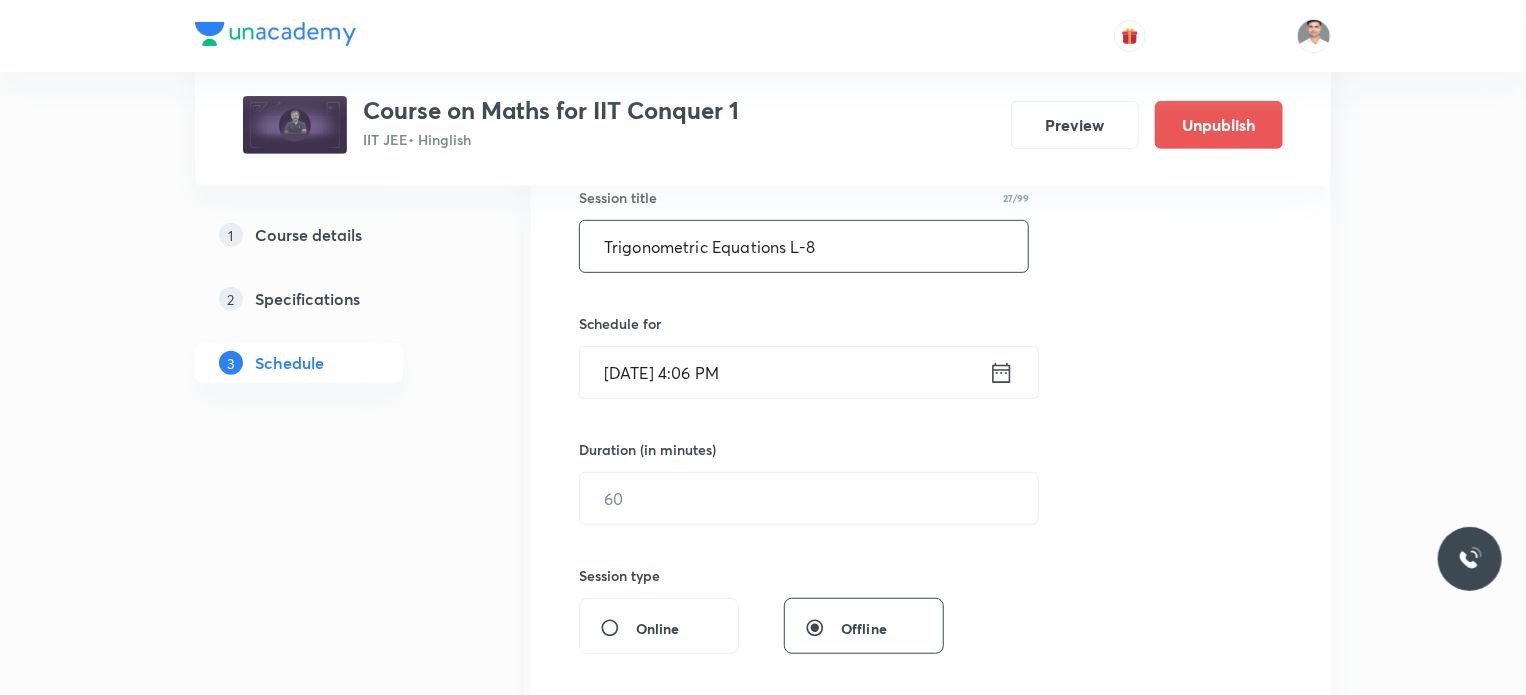scroll, scrollTop: 400, scrollLeft: 0, axis: vertical 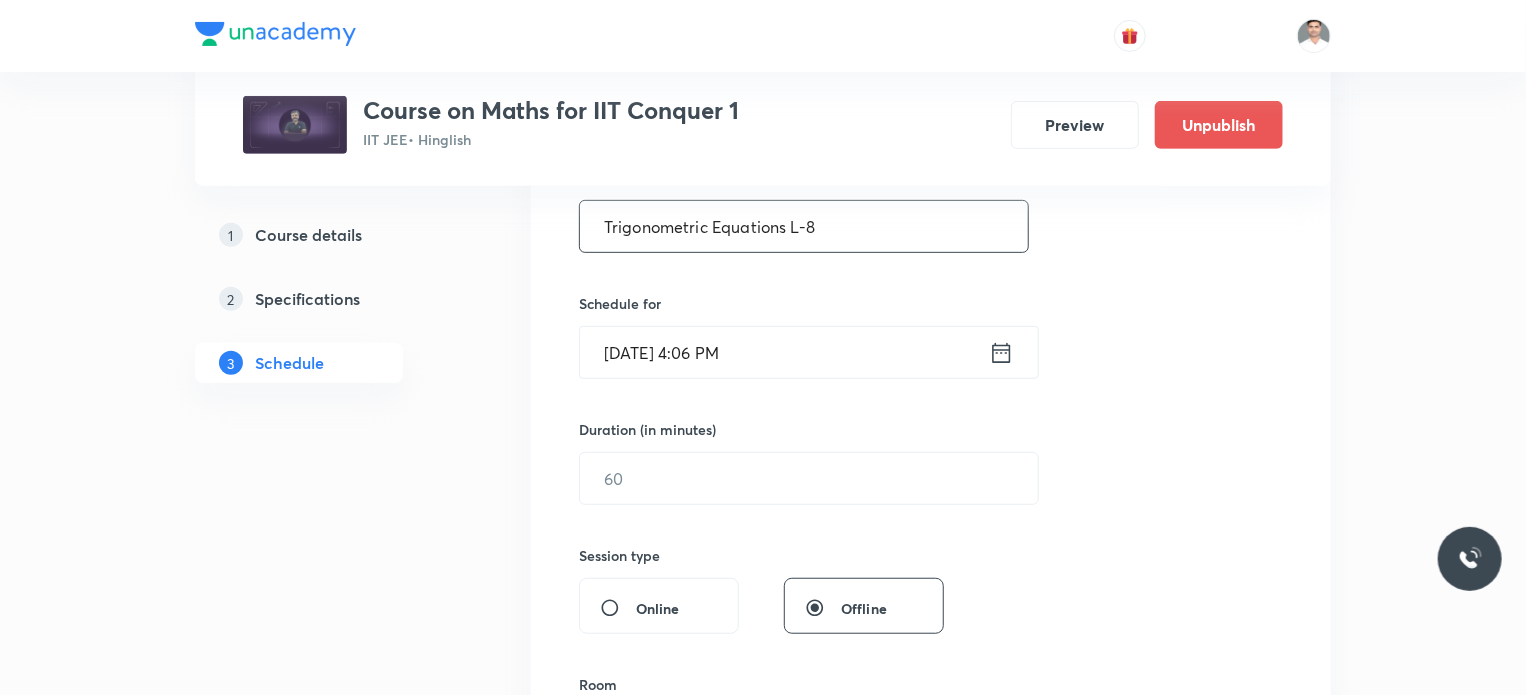 type on "Trigonometric Equations L-8" 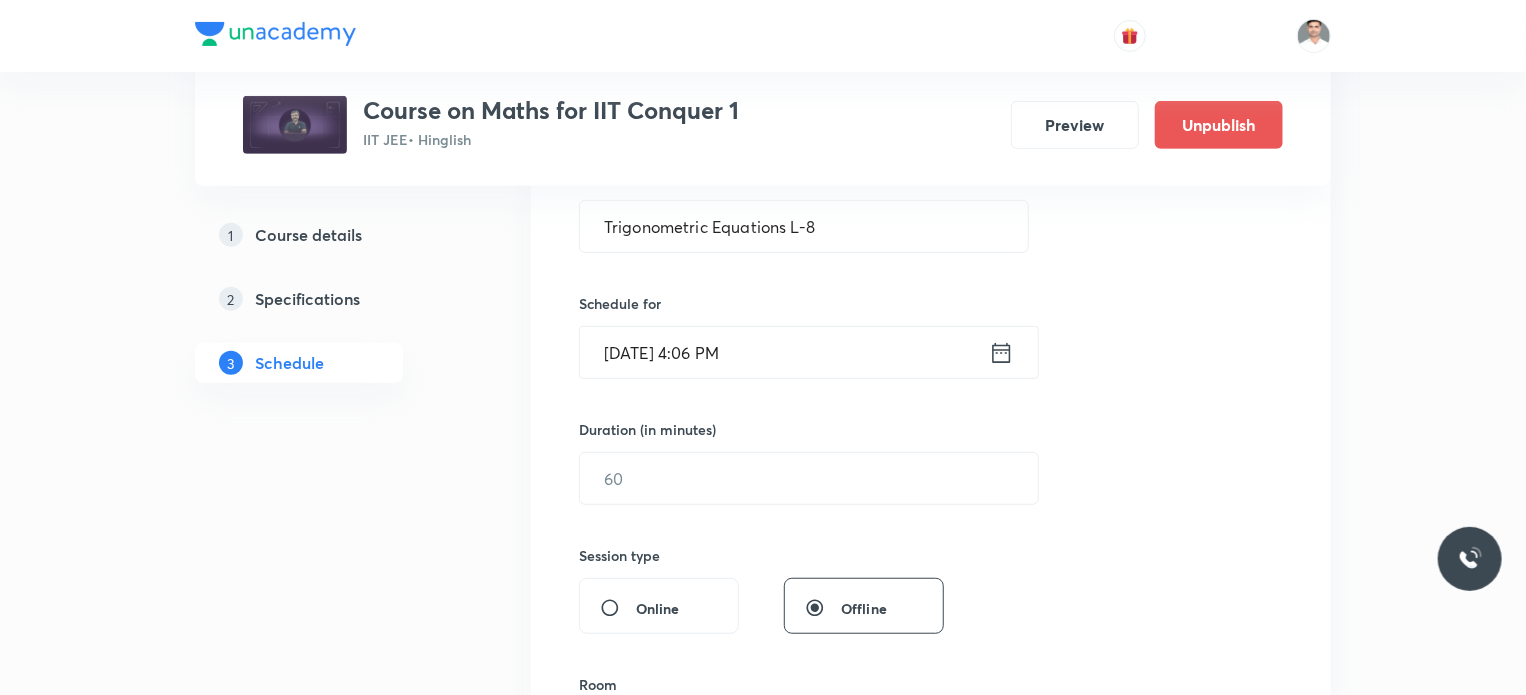click 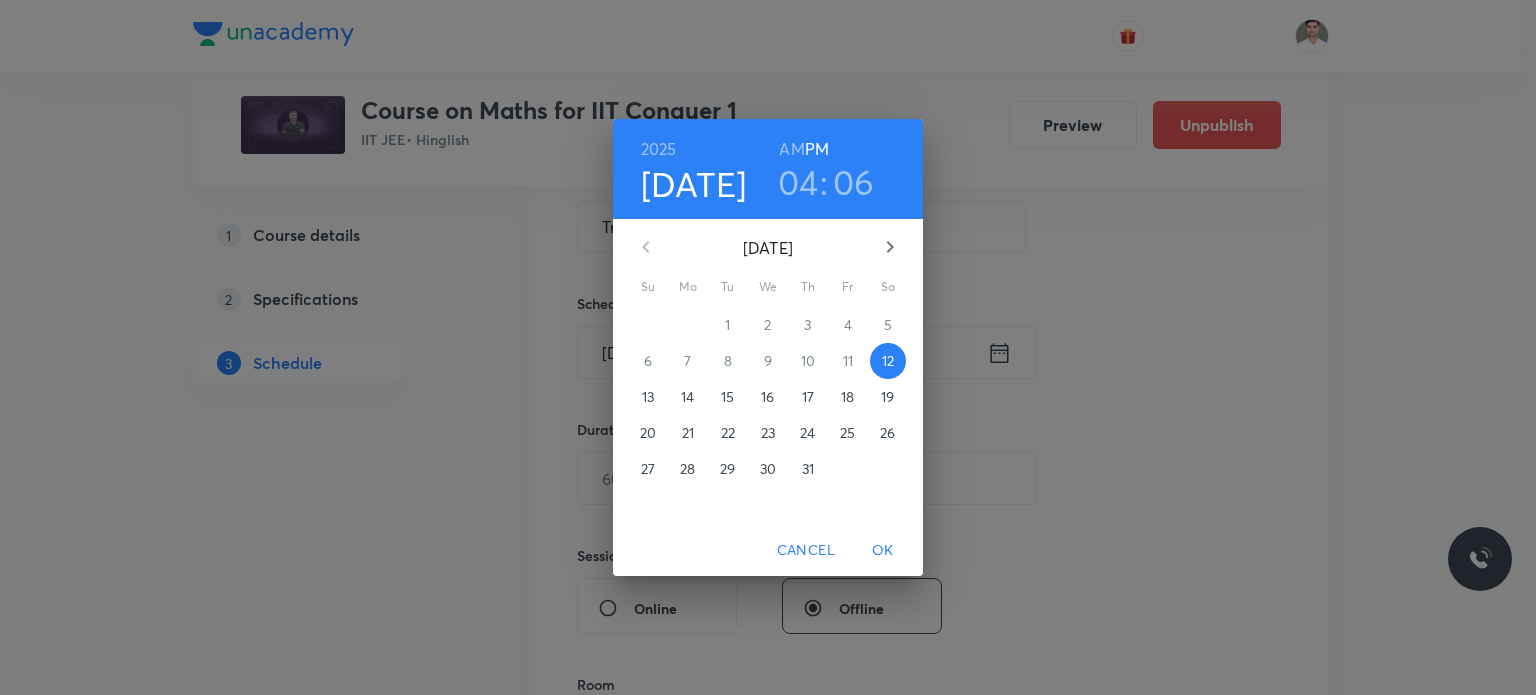 click on "19" at bounding box center [888, 397] 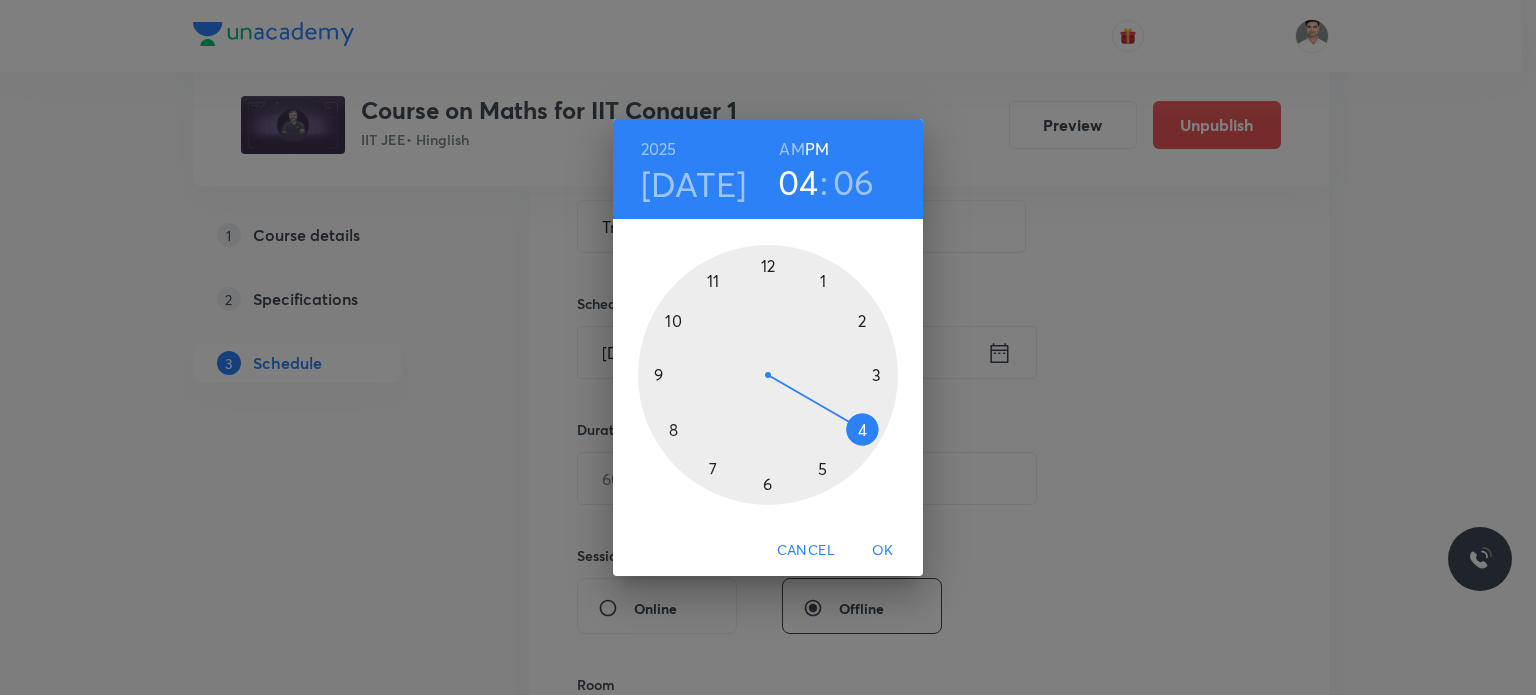 click on "AM" at bounding box center (791, 149) 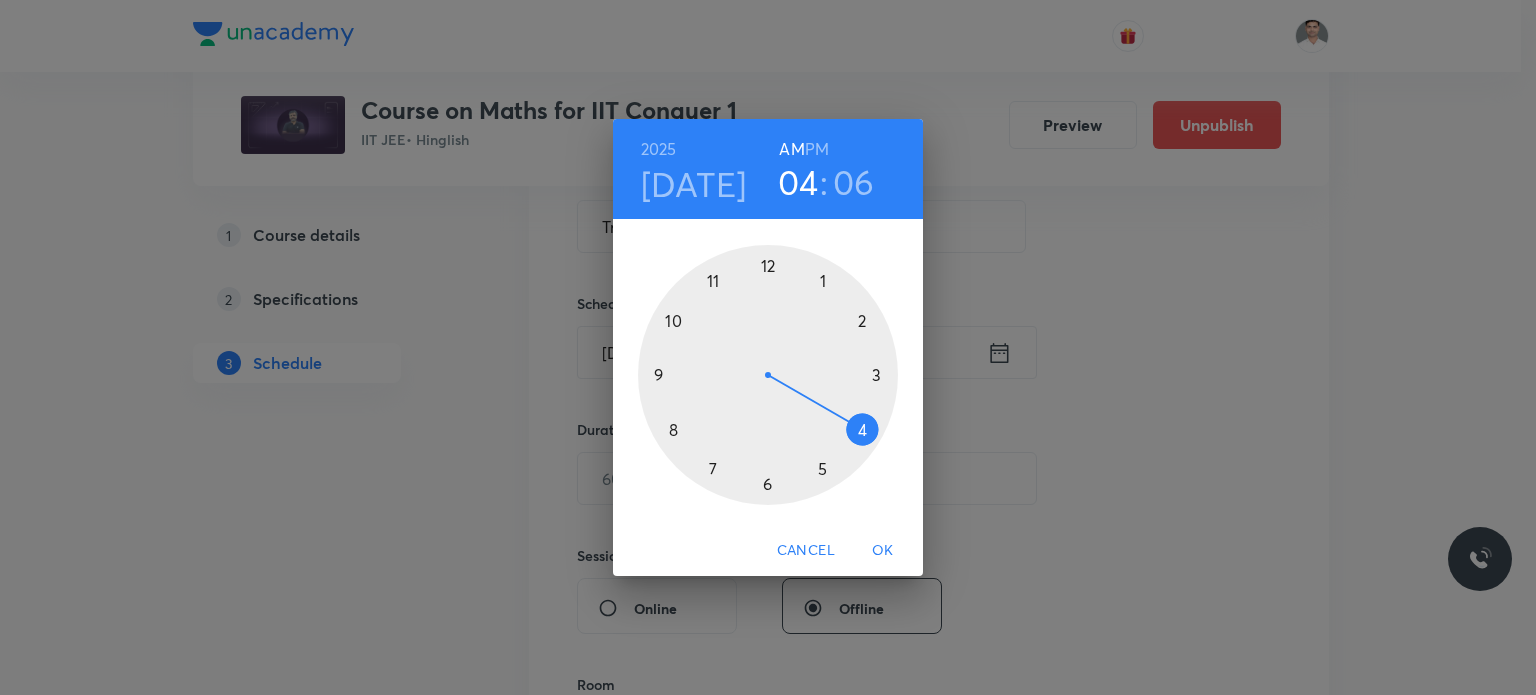 click at bounding box center (768, 375) 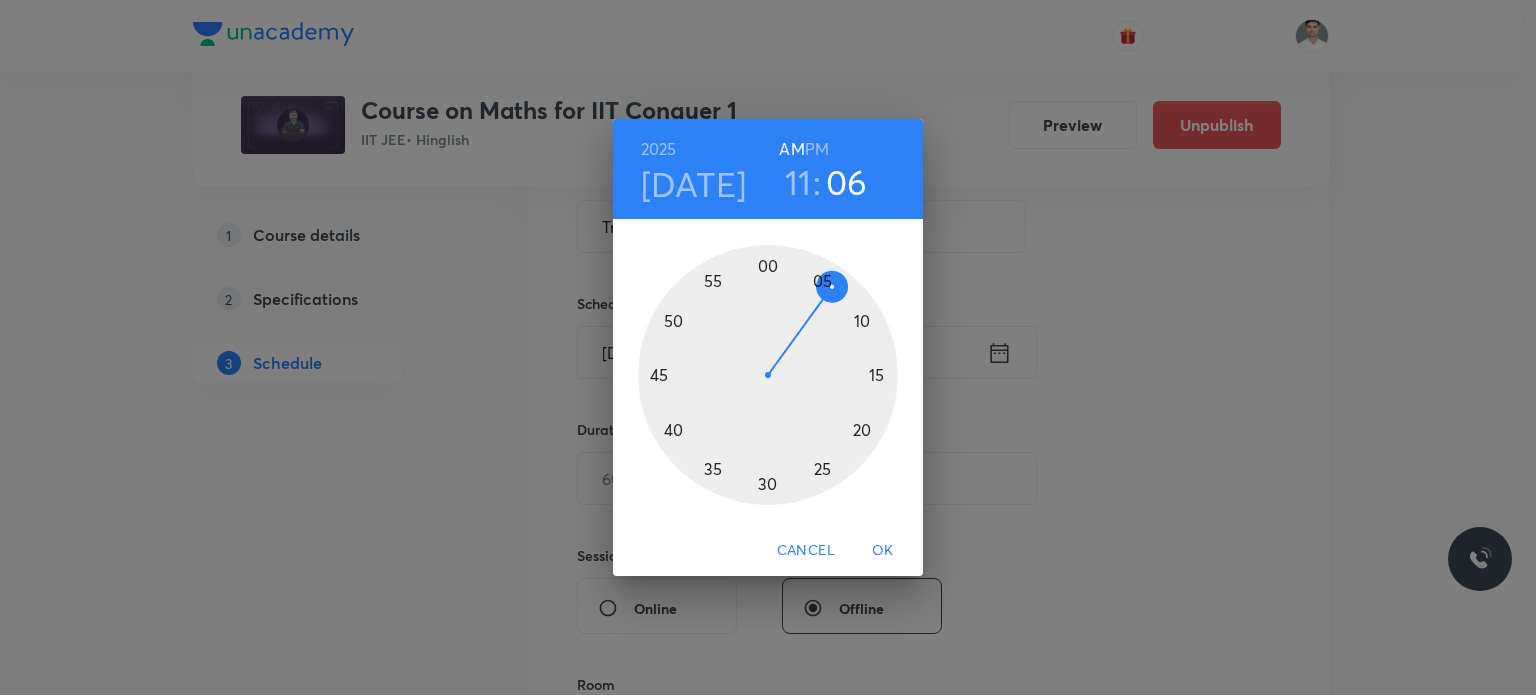 click at bounding box center (768, 375) 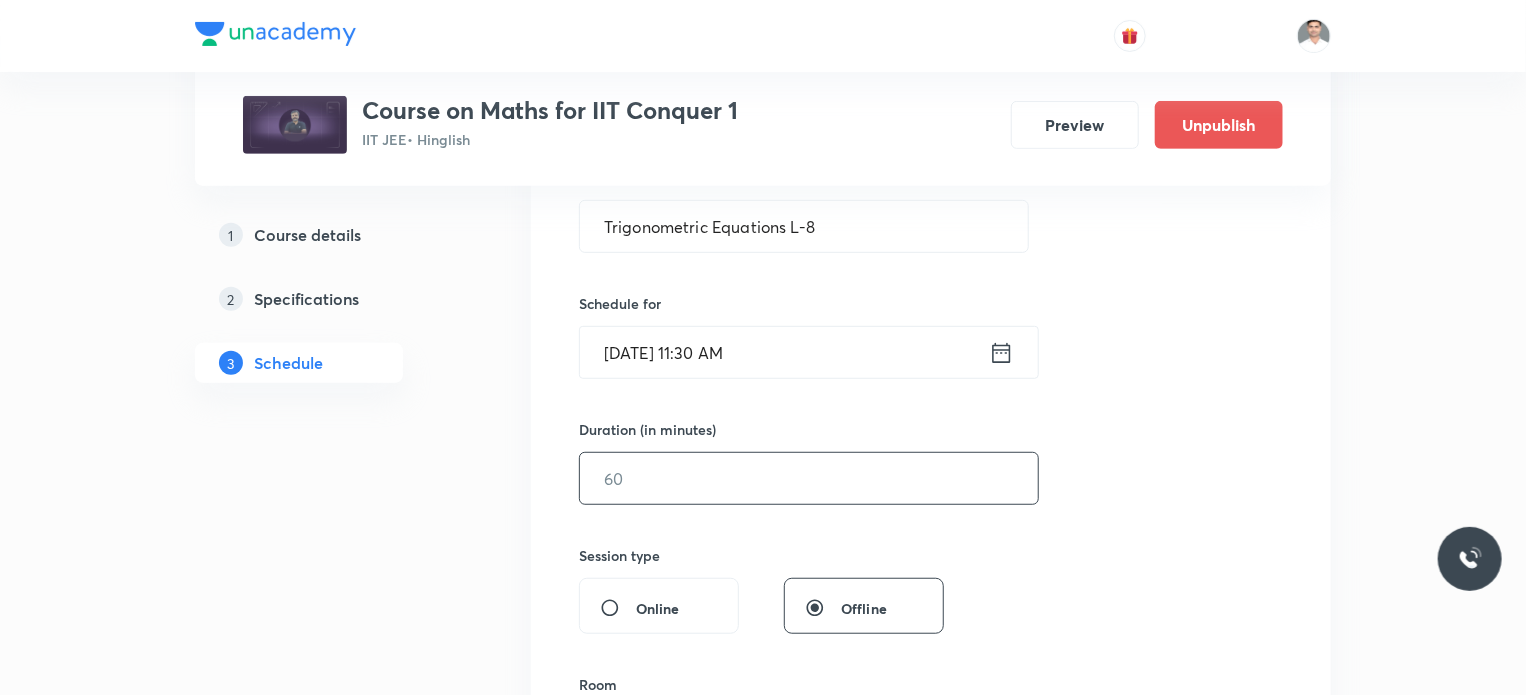 click at bounding box center [809, 478] 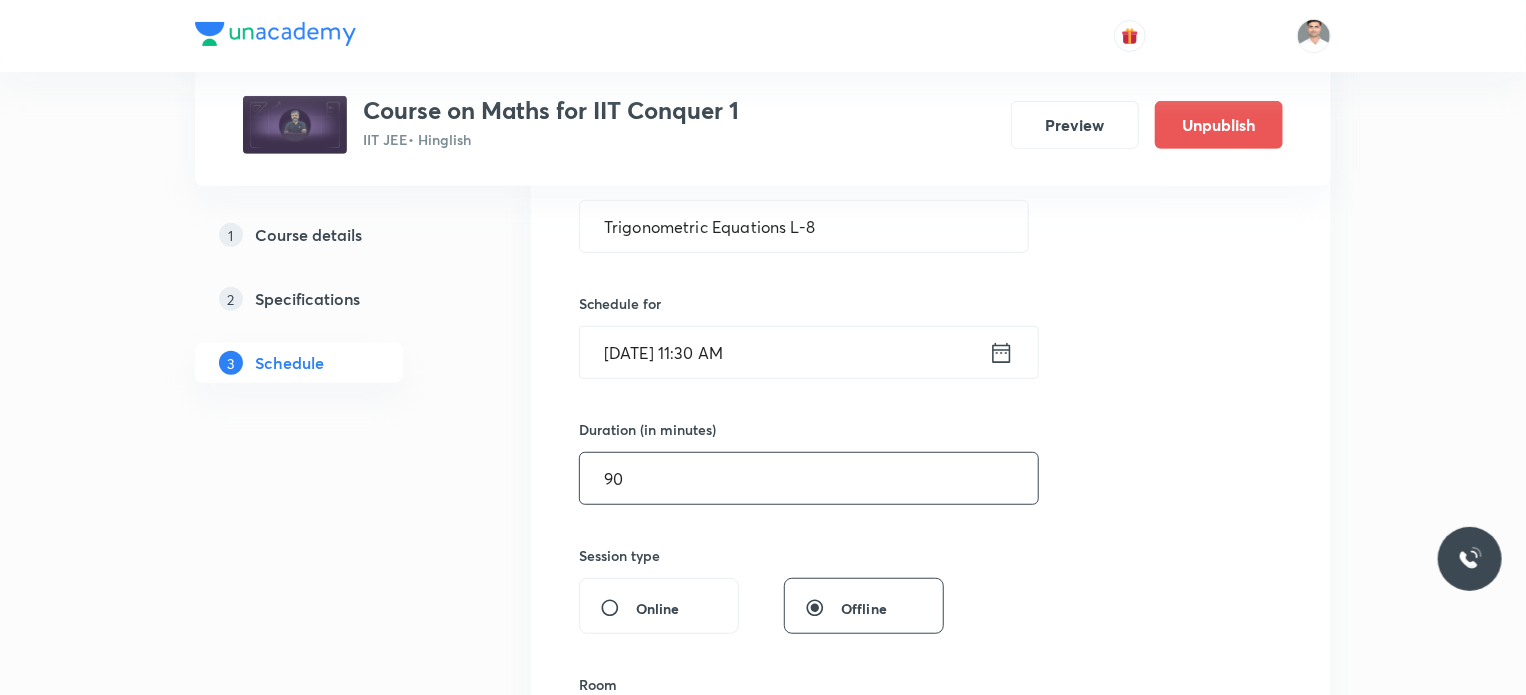 type on "90" 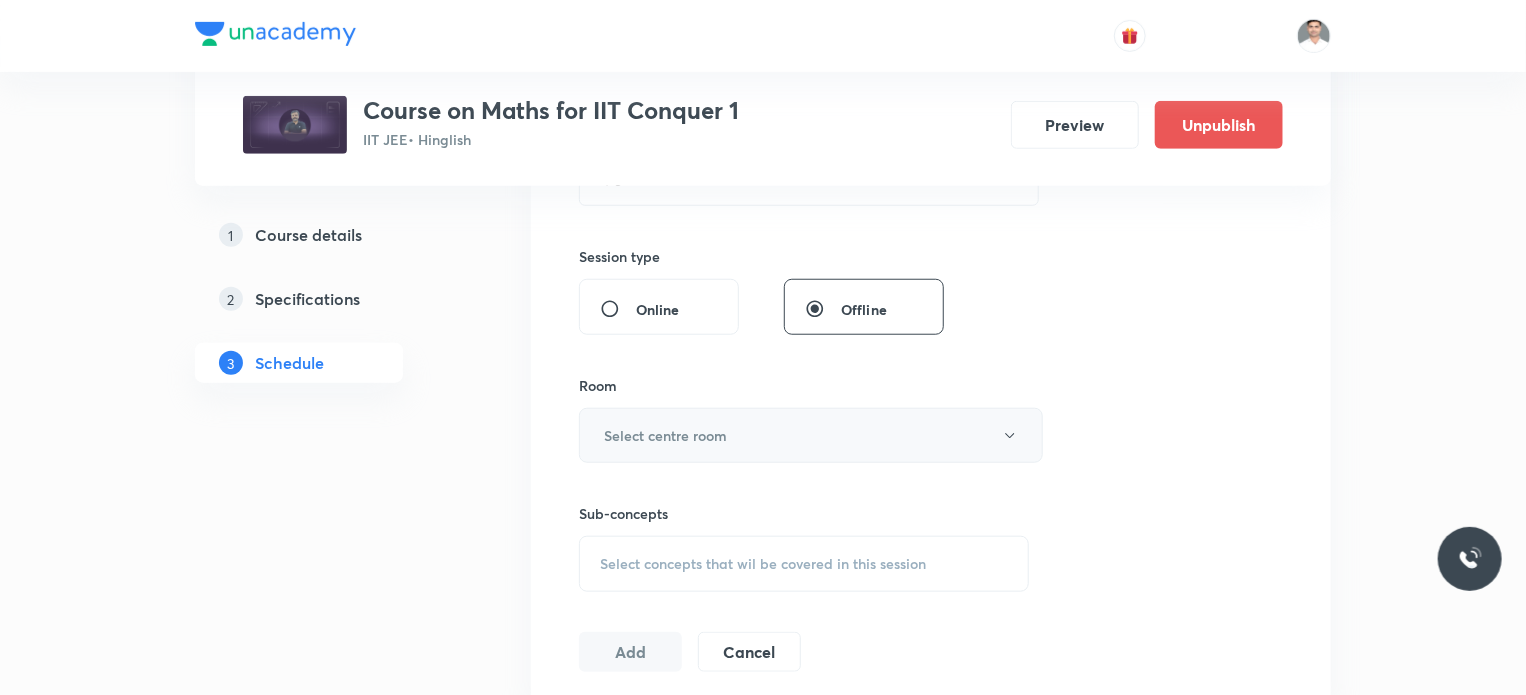 scroll, scrollTop: 700, scrollLeft: 0, axis: vertical 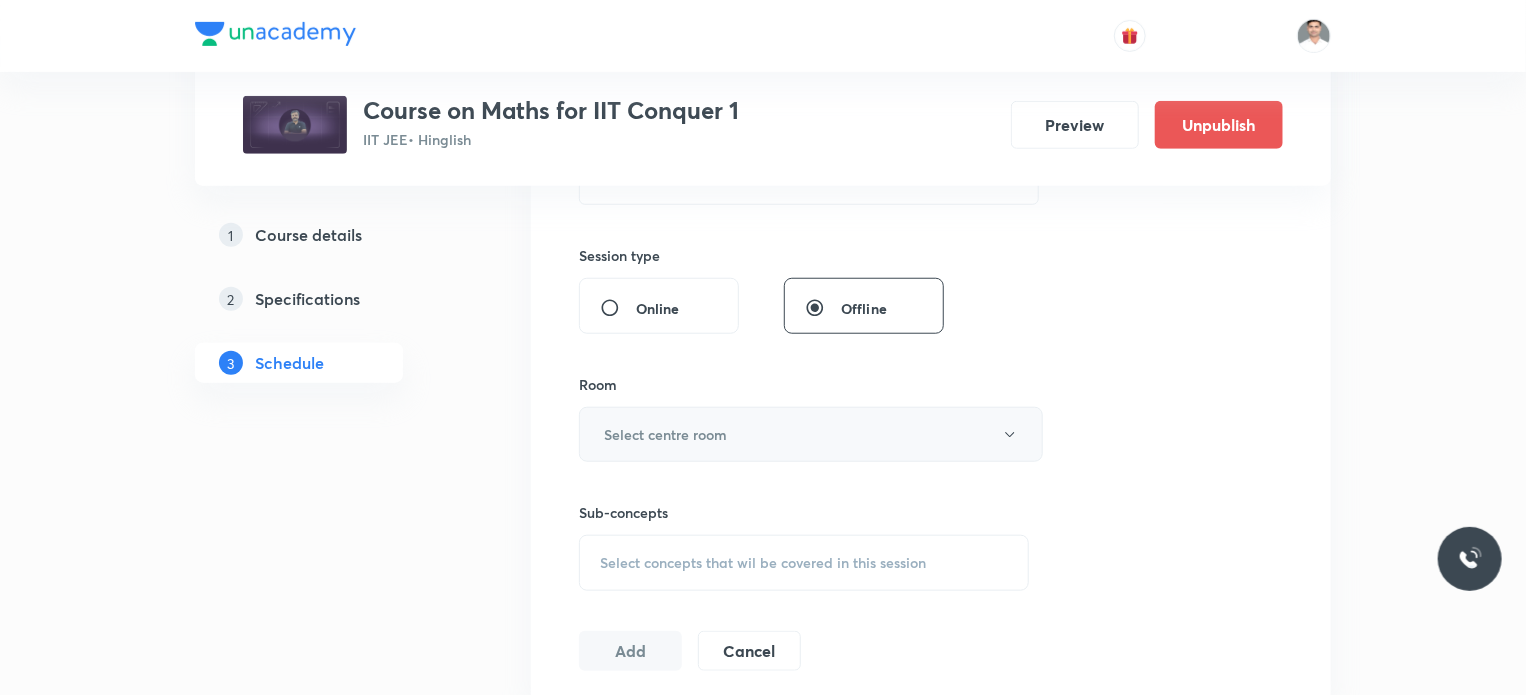 click on "Select centre room" at bounding box center (811, 434) 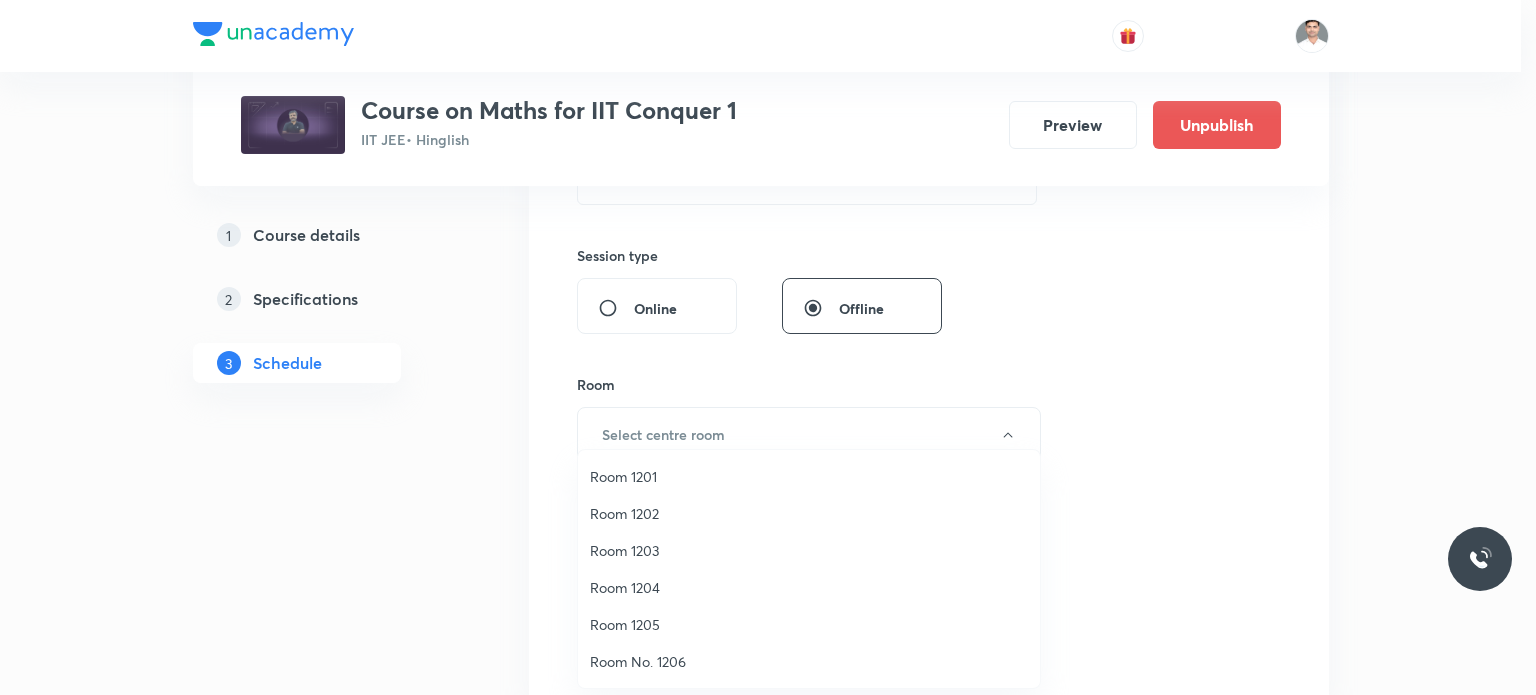 click on "Room 1202" at bounding box center (809, 513) 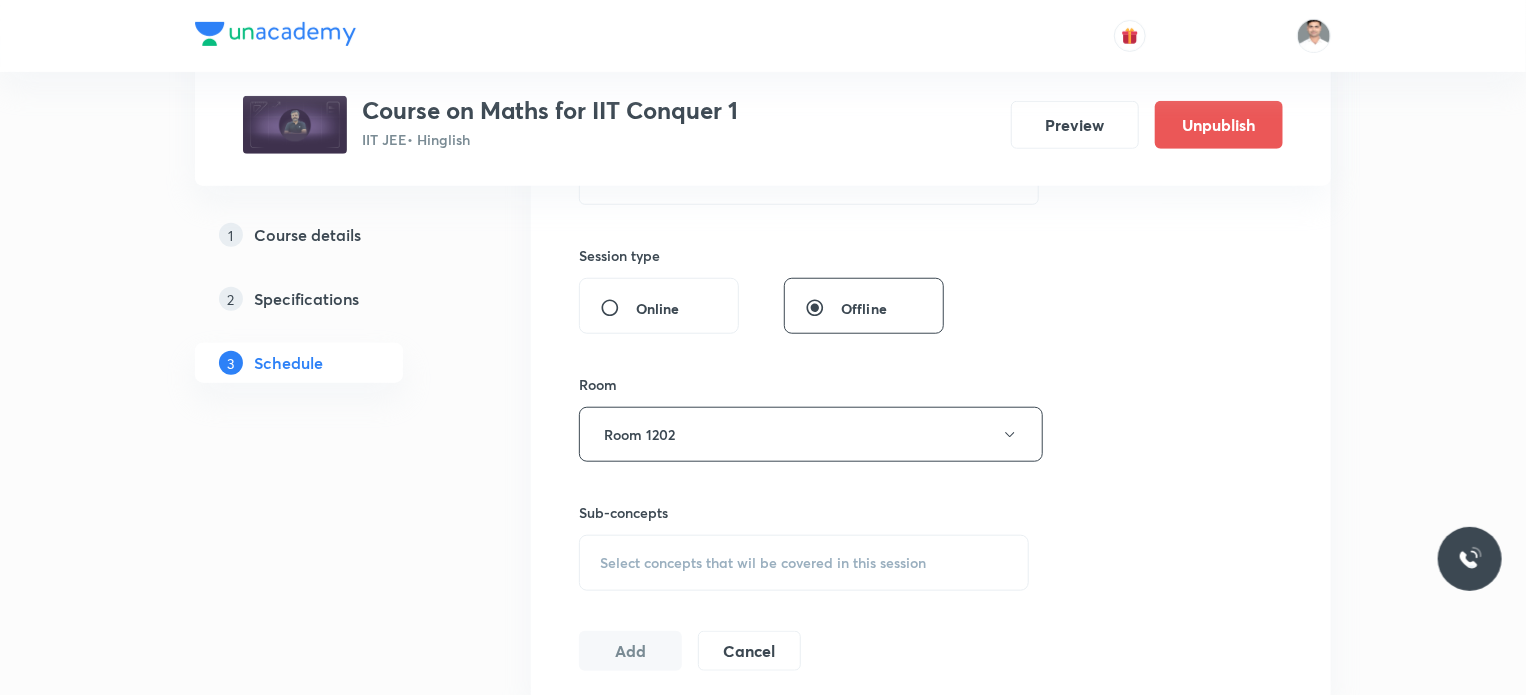 click on "Select concepts that wil be covered in this session" at bounding box center (763, 563) 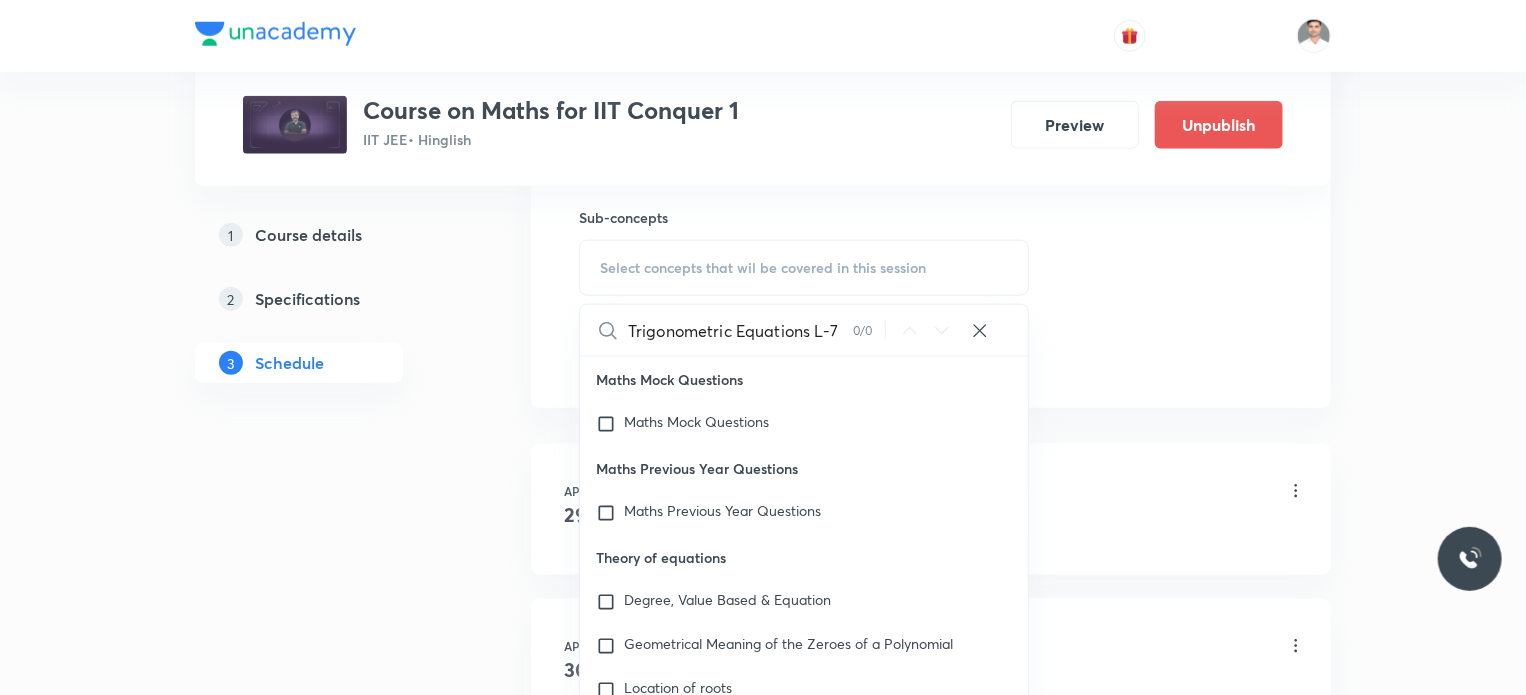 scroll, scrollTop: 1000, scrollLeft: 0, axis: vertical 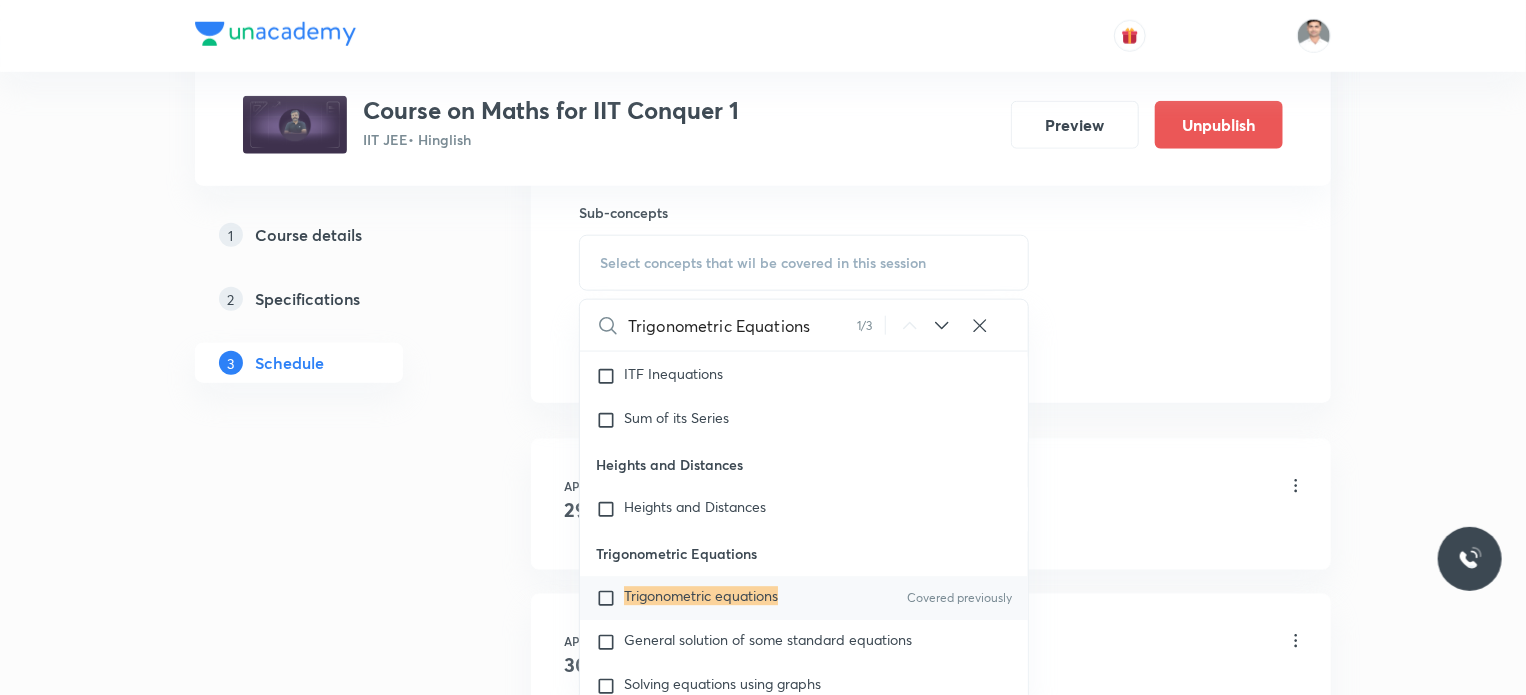 type on "Trigonometric Equations" 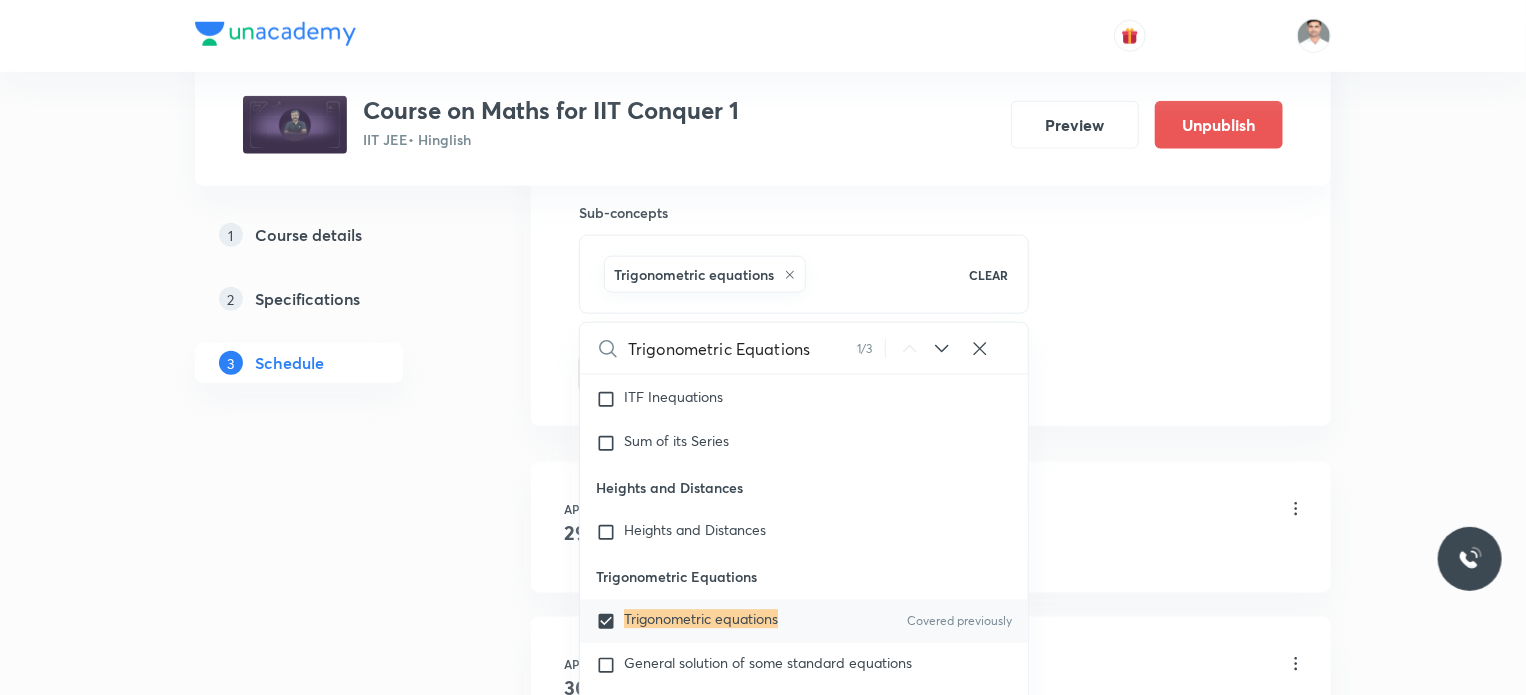 click on "1 Course details 2 Specifications 3 Schedule" at bounding box center [331, 4614] 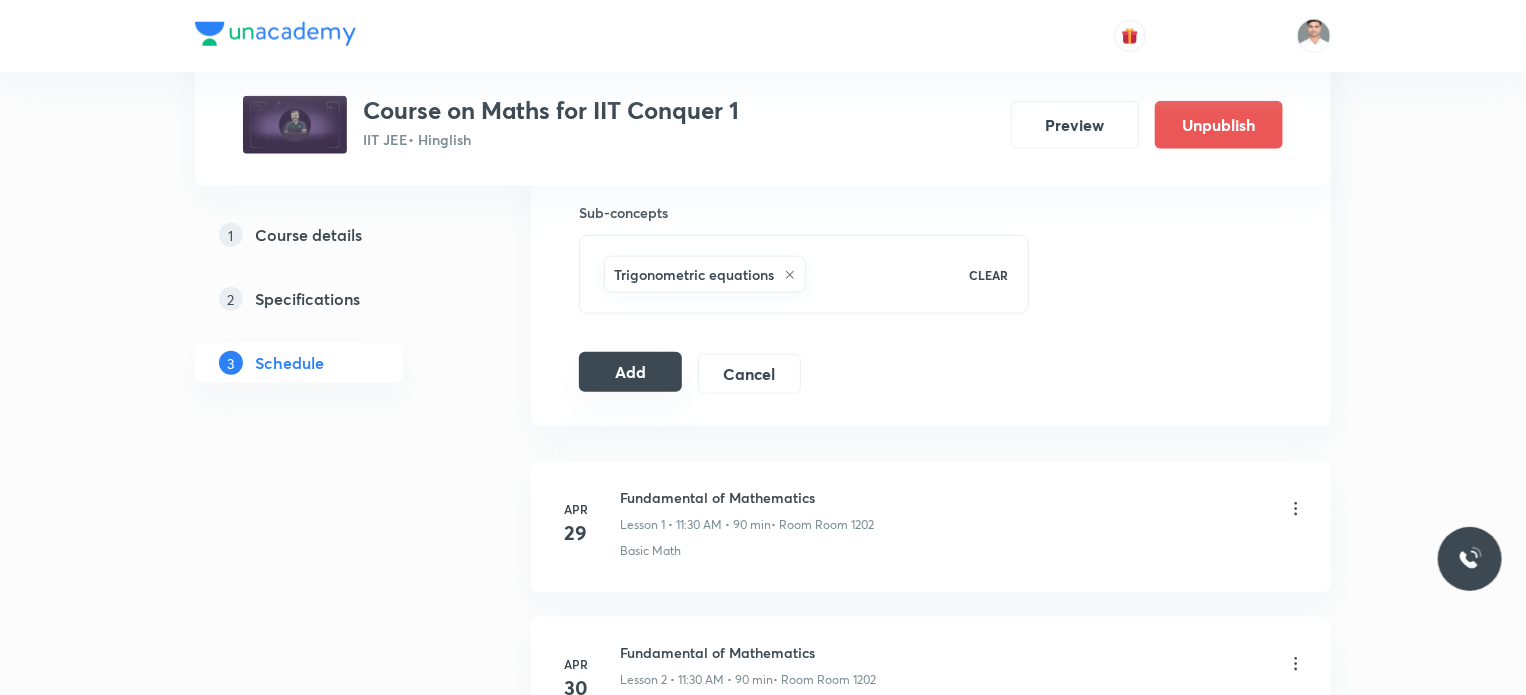click on "Add" at bounding box center (630, 372) 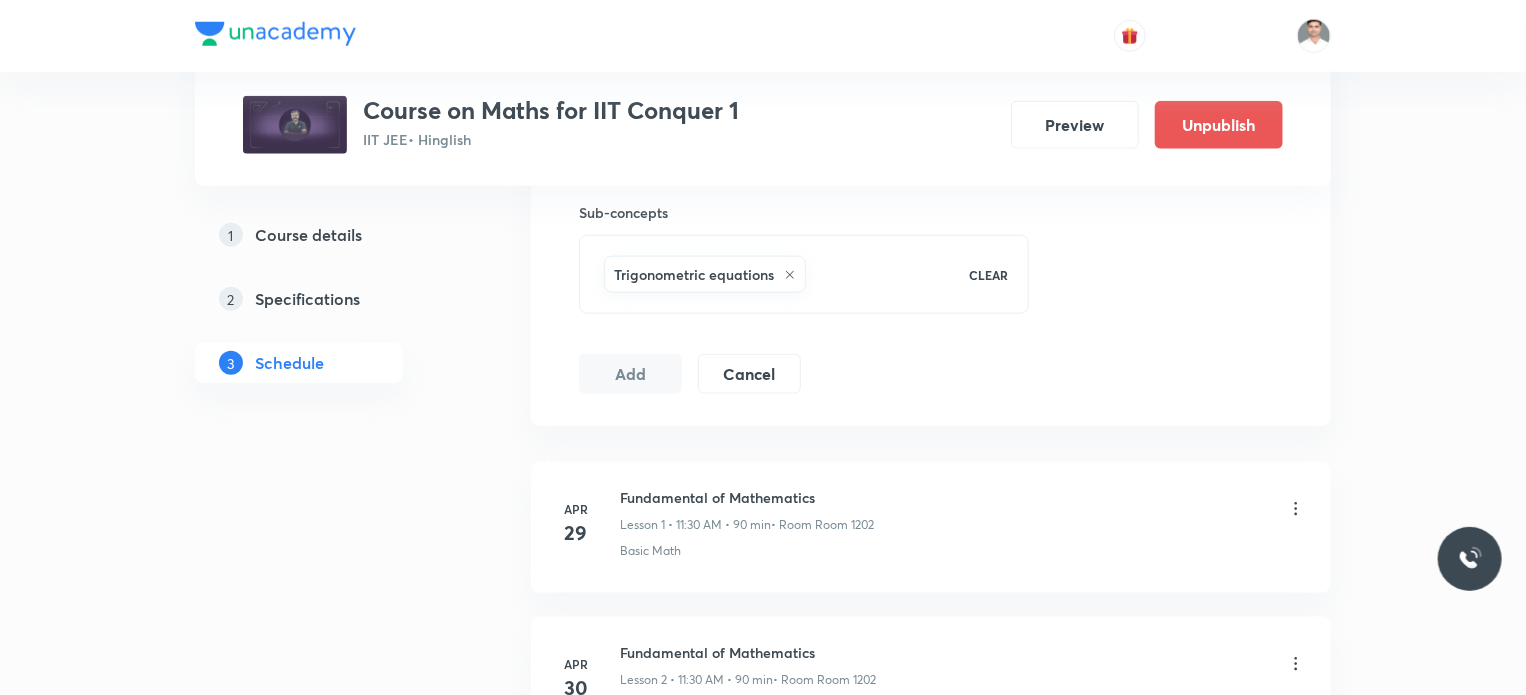 type 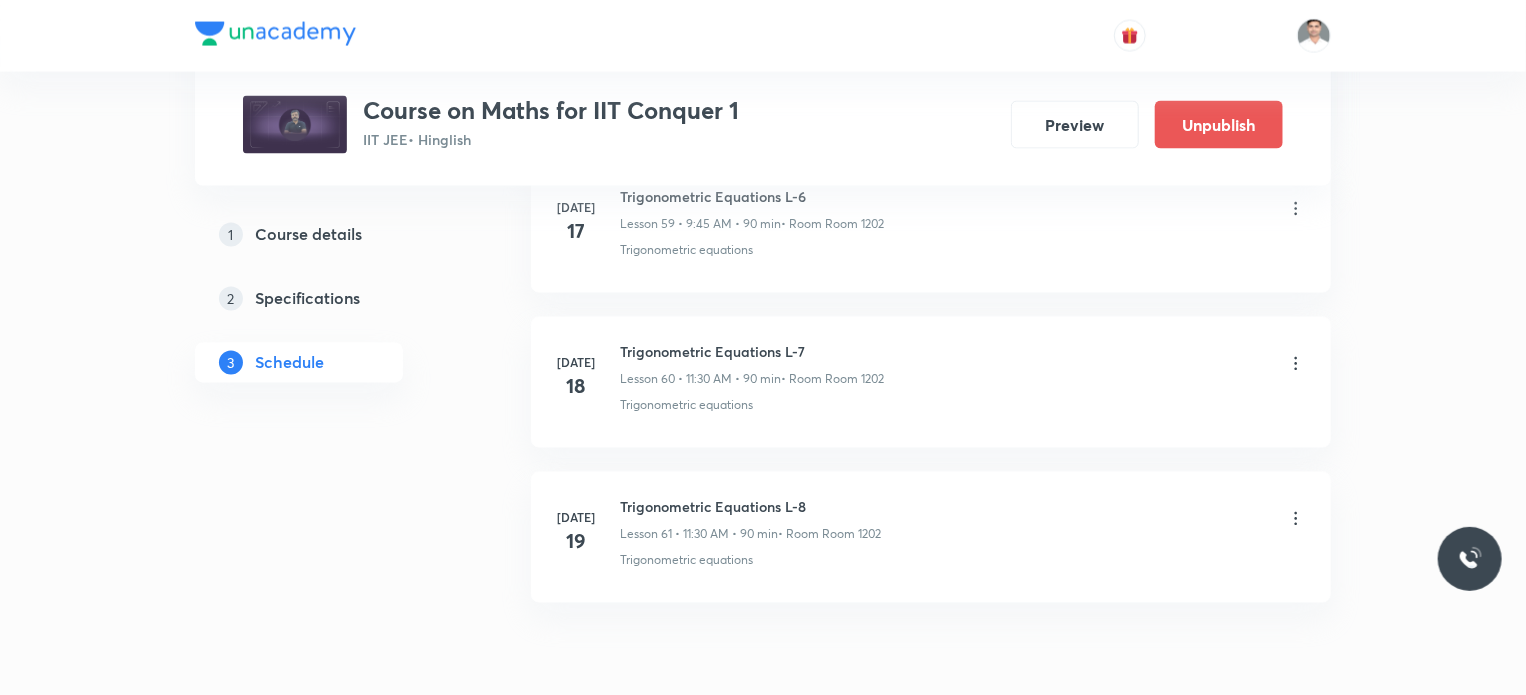 scroll, scrollTop: 9420, scrollLeft: 0, axis: vertical 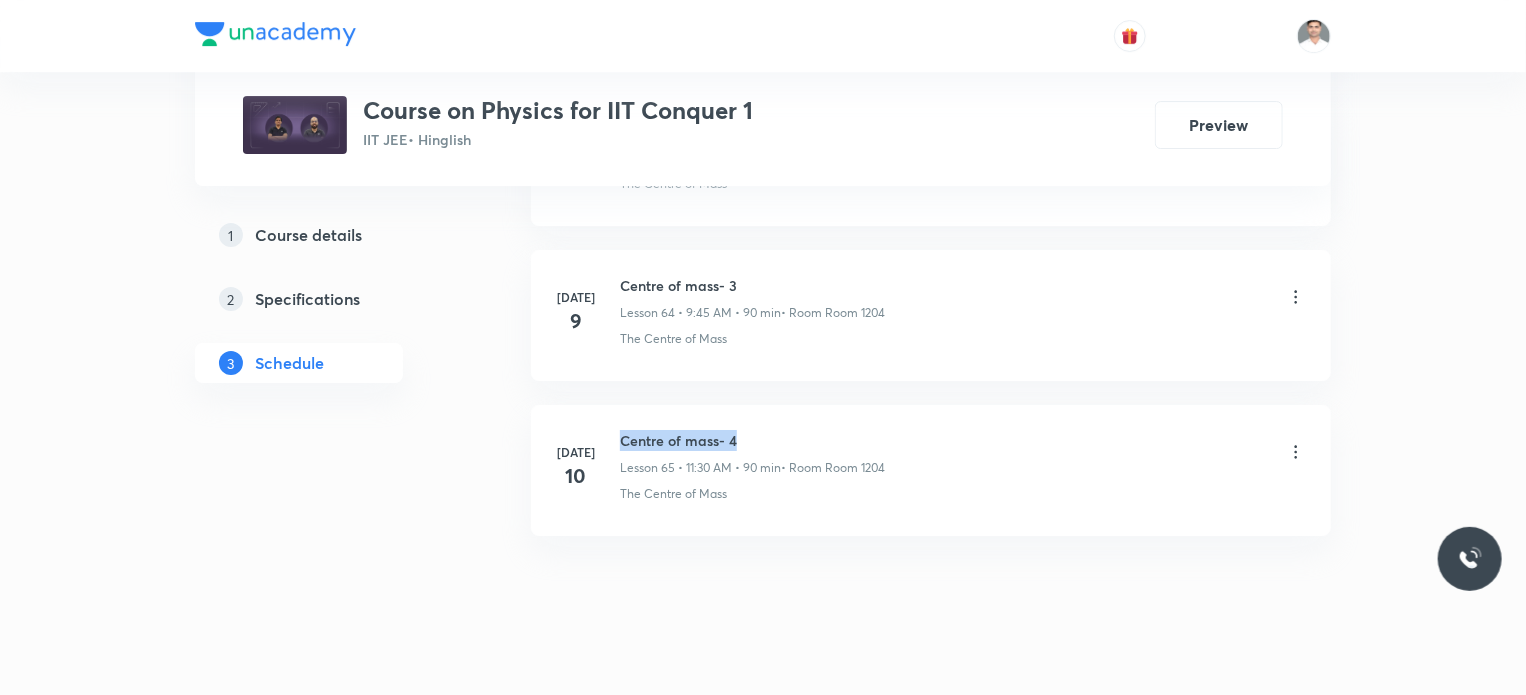 drag, startPoint x: 620, startPoint y: 407, endPoint x: 795, endPoint y: 407, distance: 175 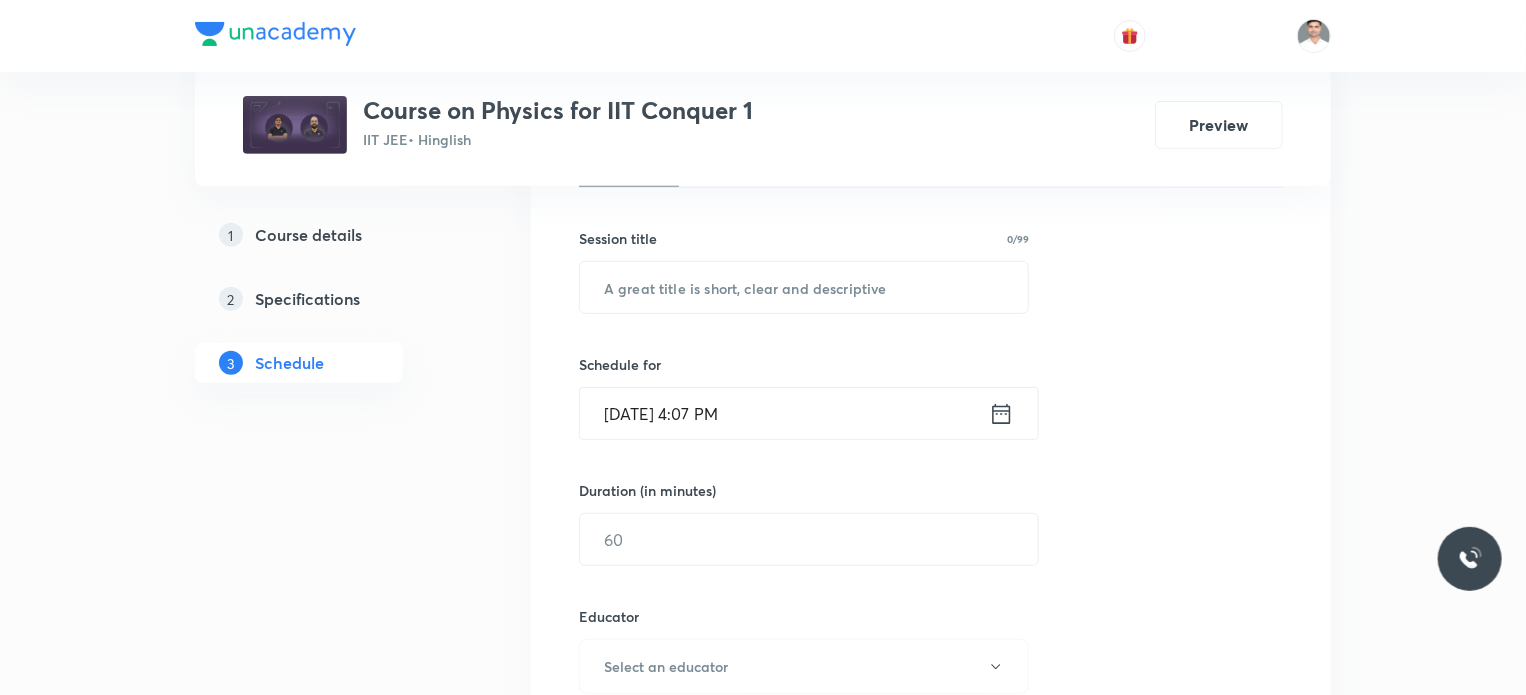 scroll, scrollTop: 0, scrollLeft: 0, axis: both 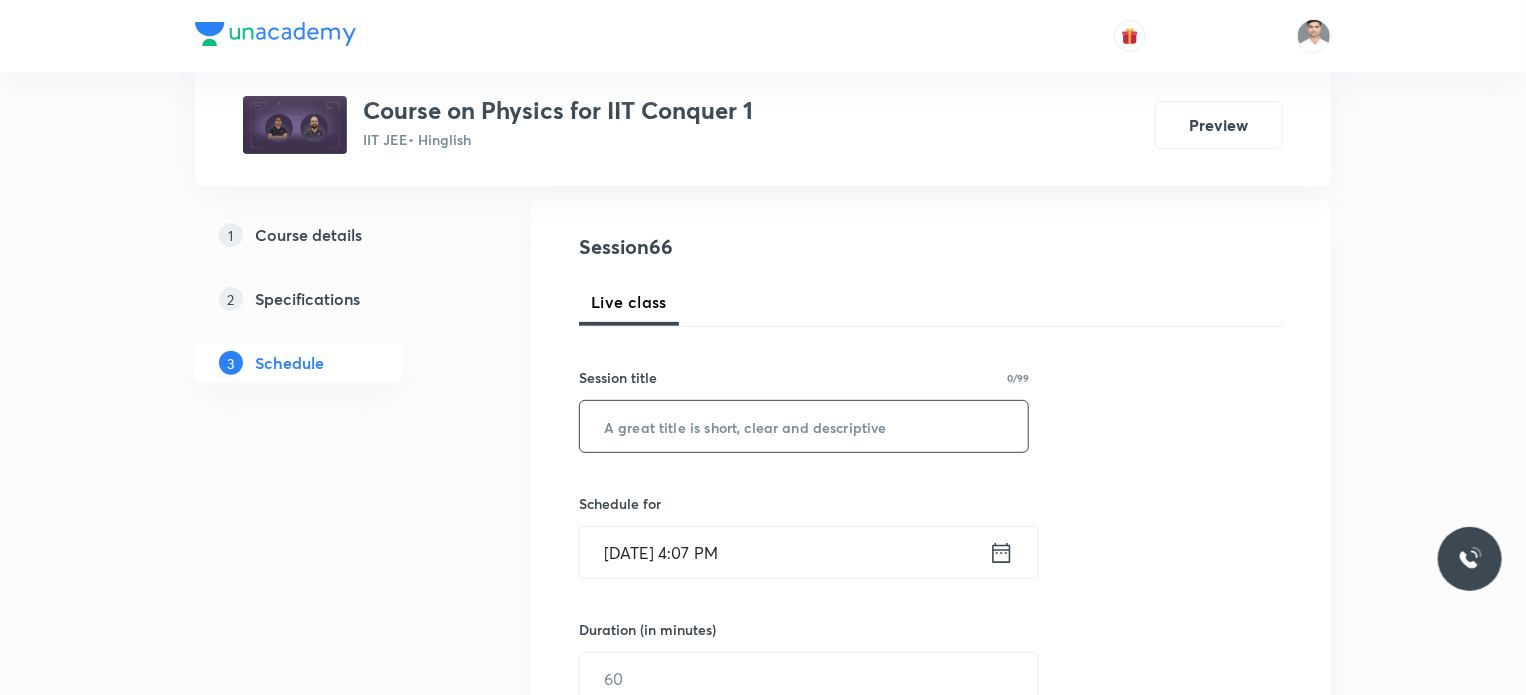 click at bounding box center (804, 426) 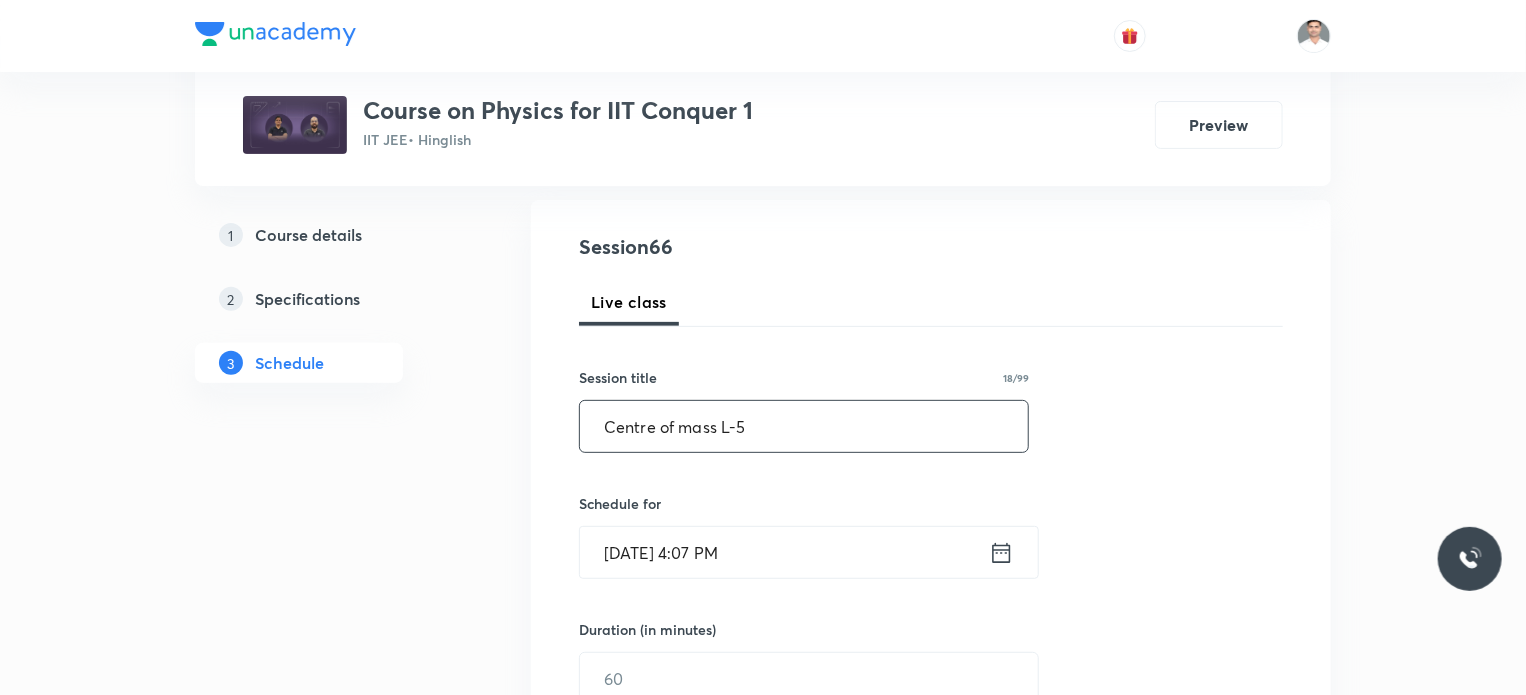 click on "Centre of mass L-5" at bounding box center [804, 426] 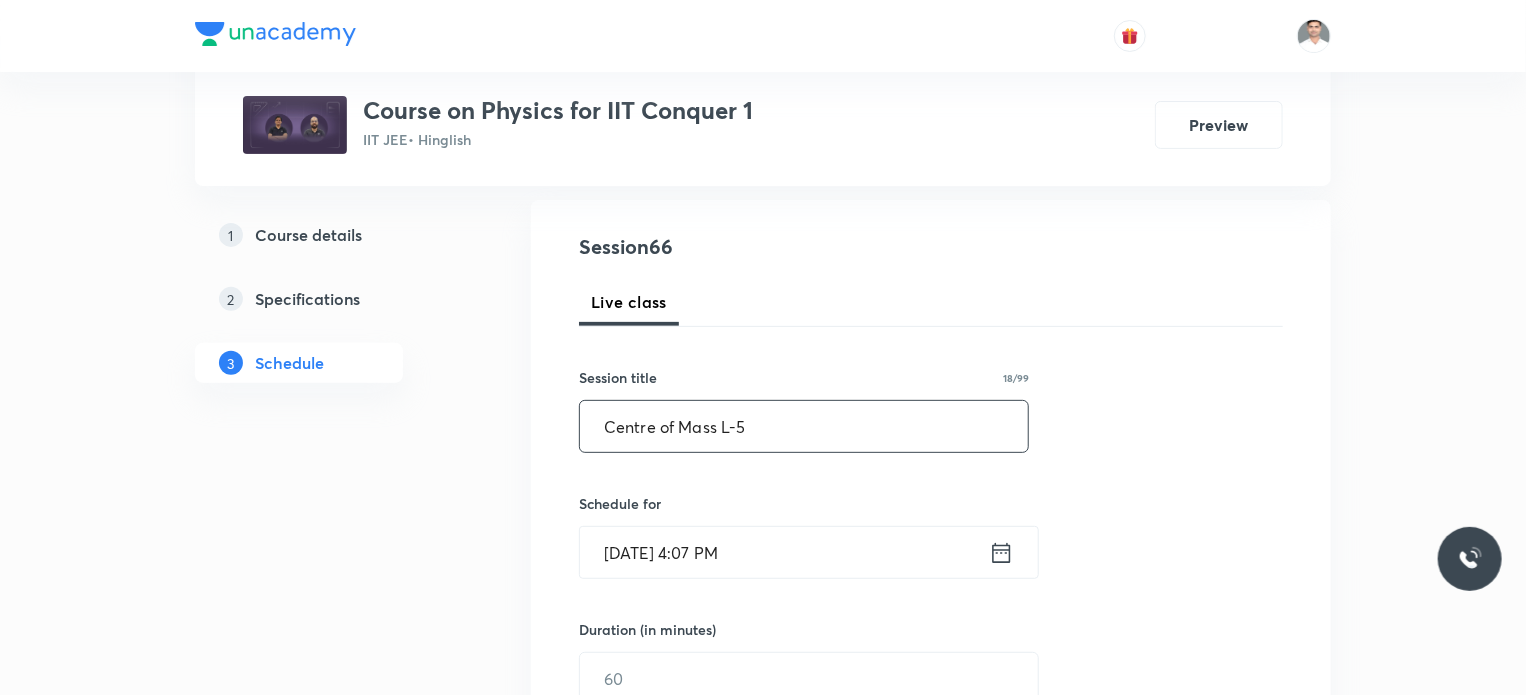 drag, startPoint x: 764, startPoint y: 418, endPoint x: 490, endPoint y: 451, distance: 275.98007 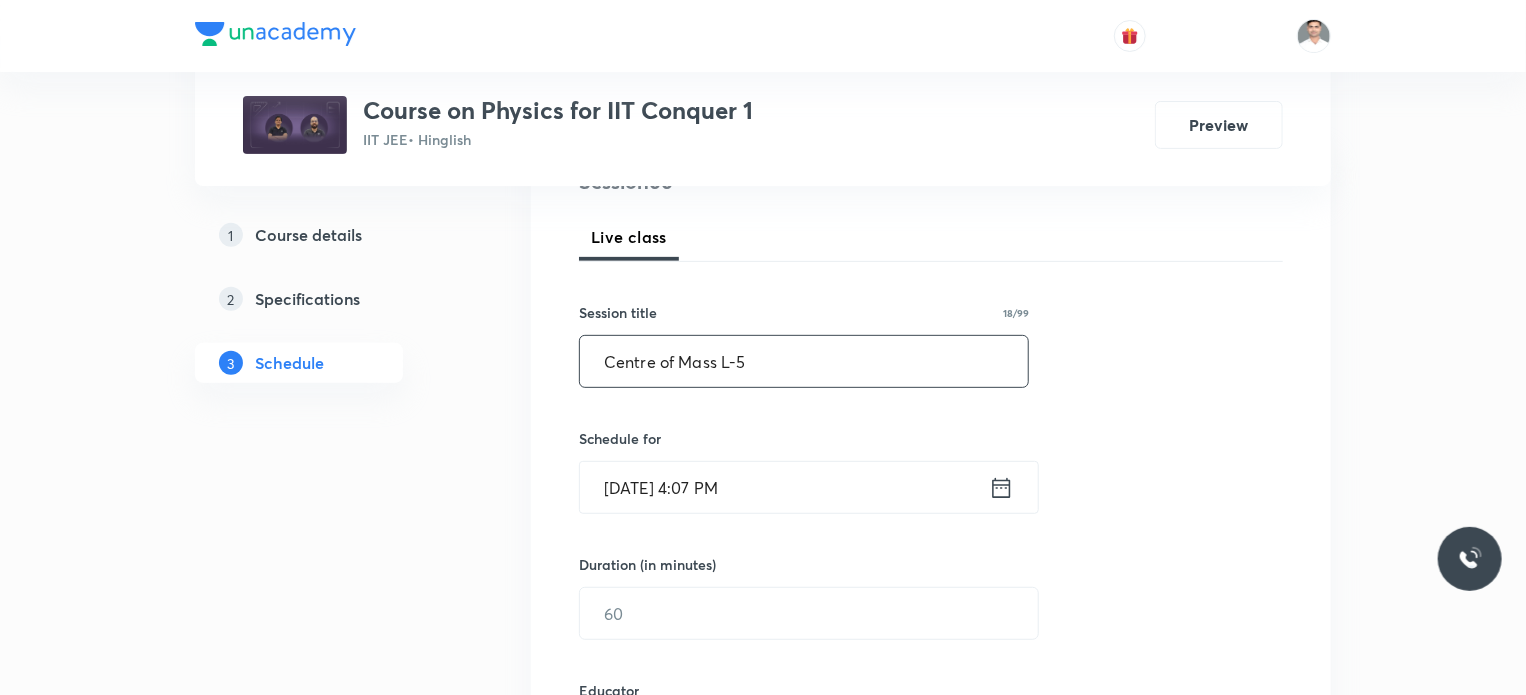 scroll, scrollTop: 300, scrollLeft: 0, axis: vertical 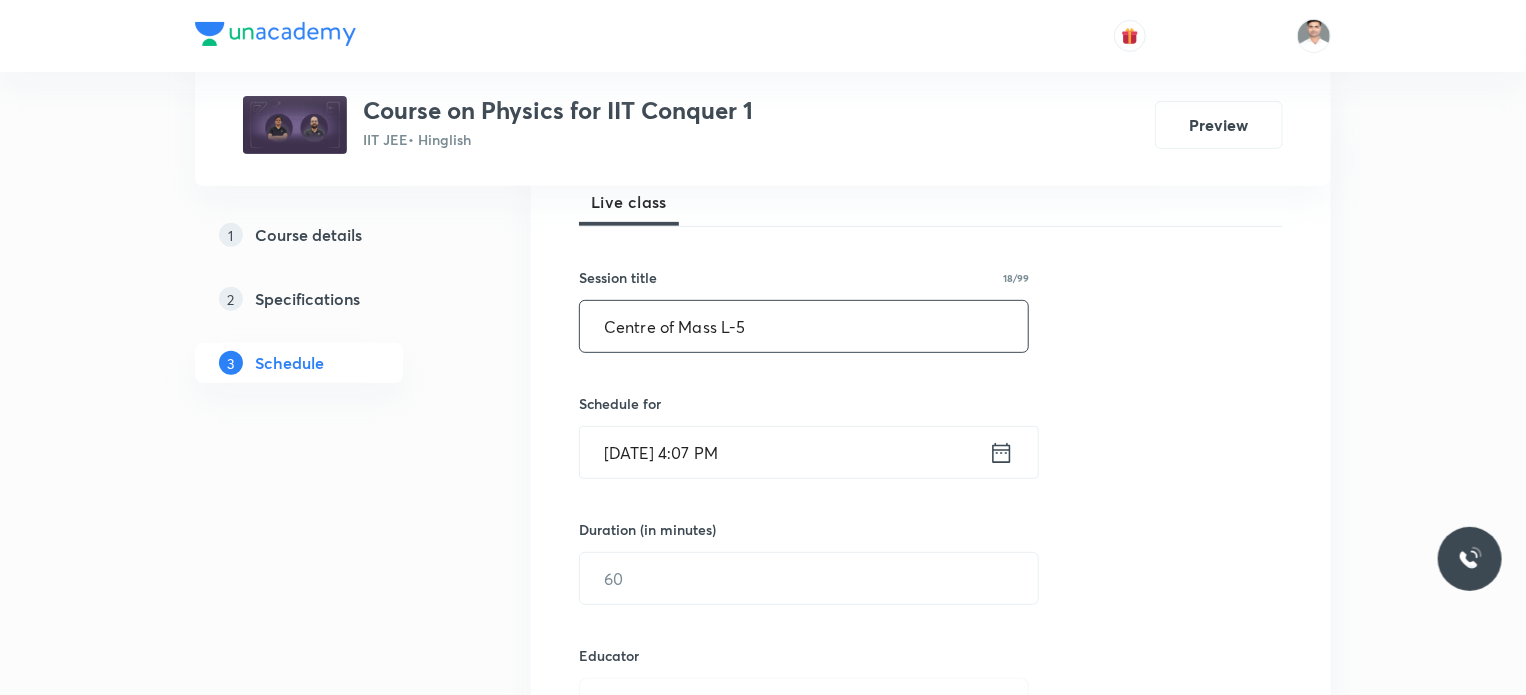 type on "Centre of Mass L-5" 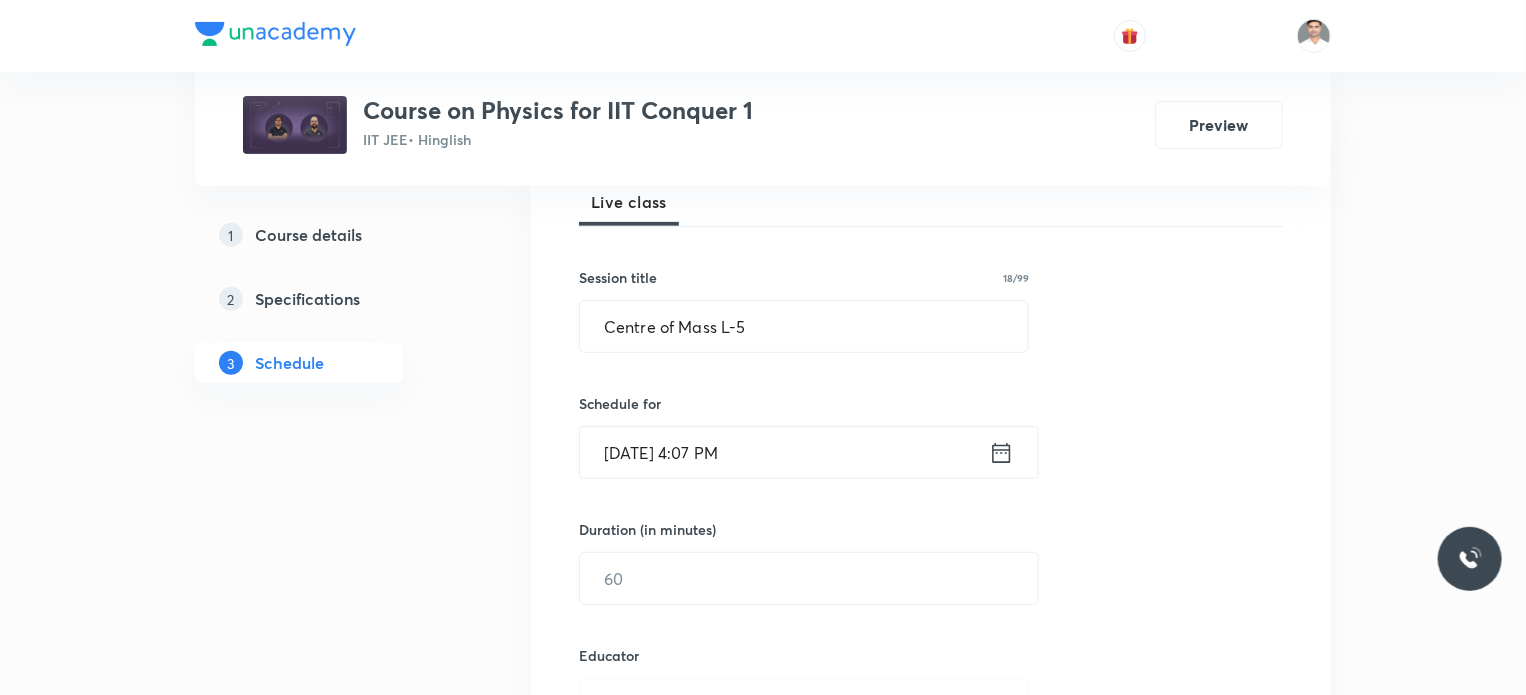 click 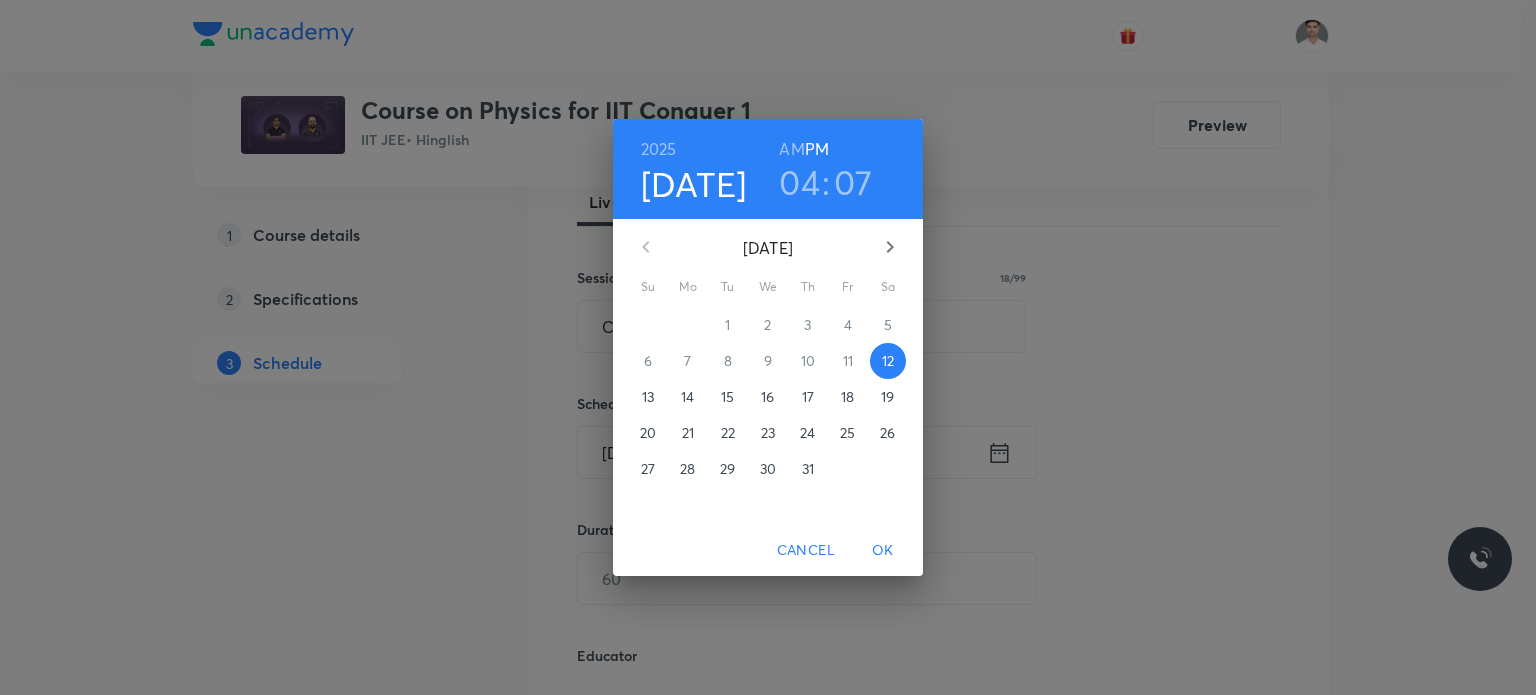 click on "14" at bounding box center [687, 397] 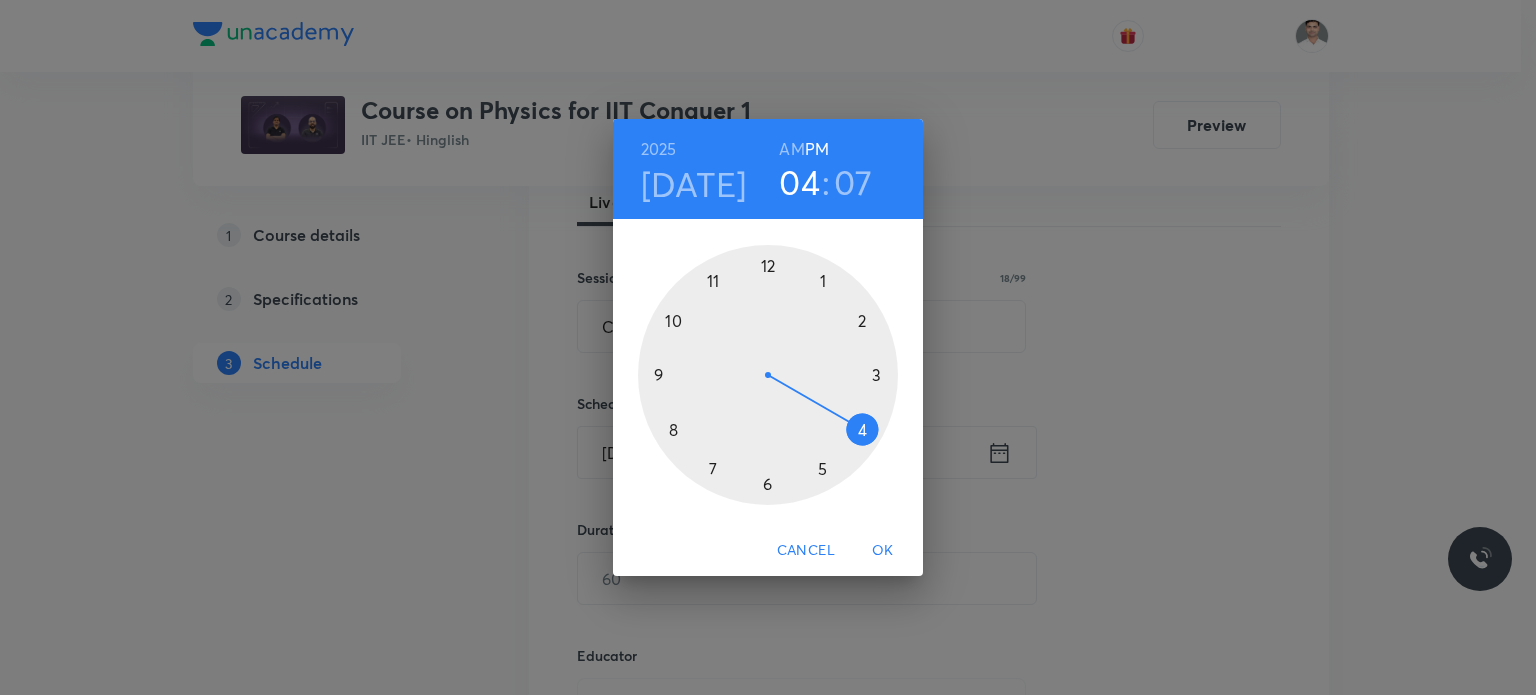 click on "AM" at bounding box center [791, 149] 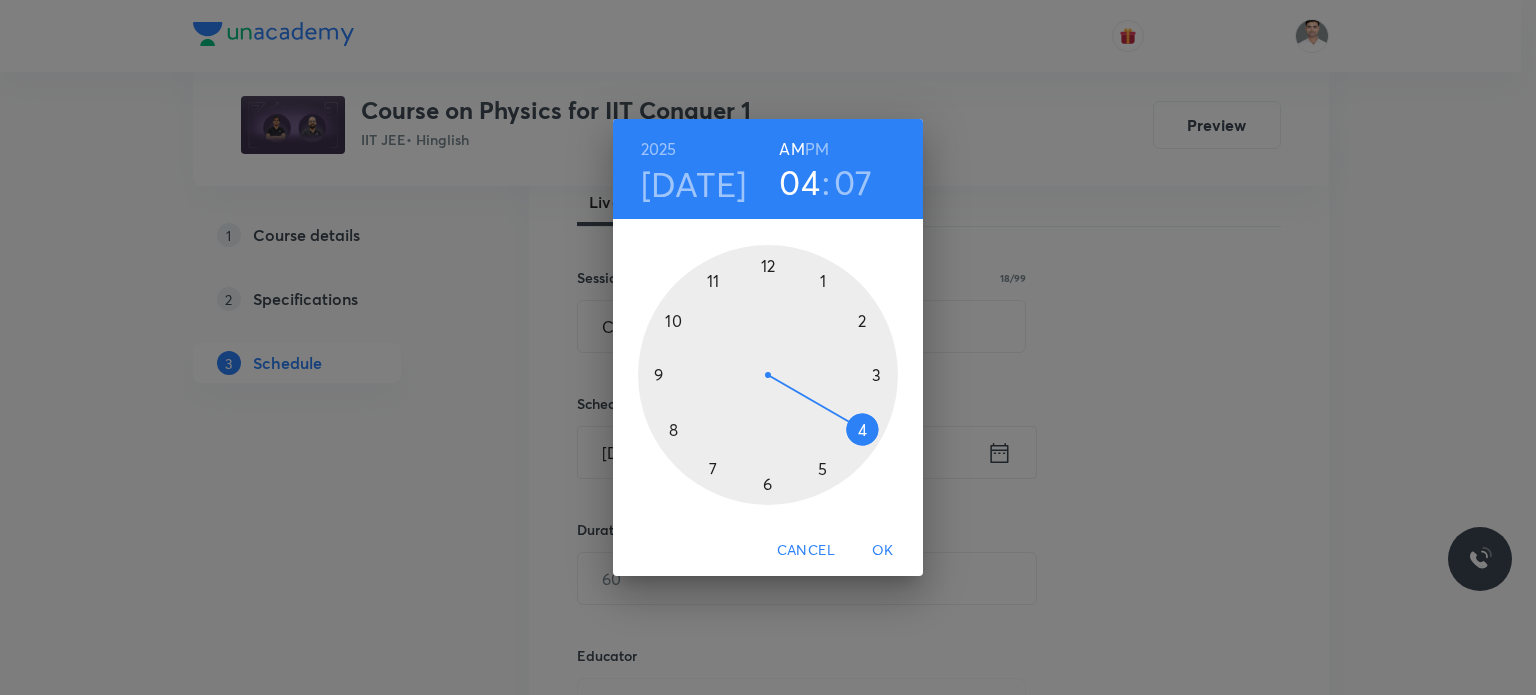 click at bounding box center [768, 375] 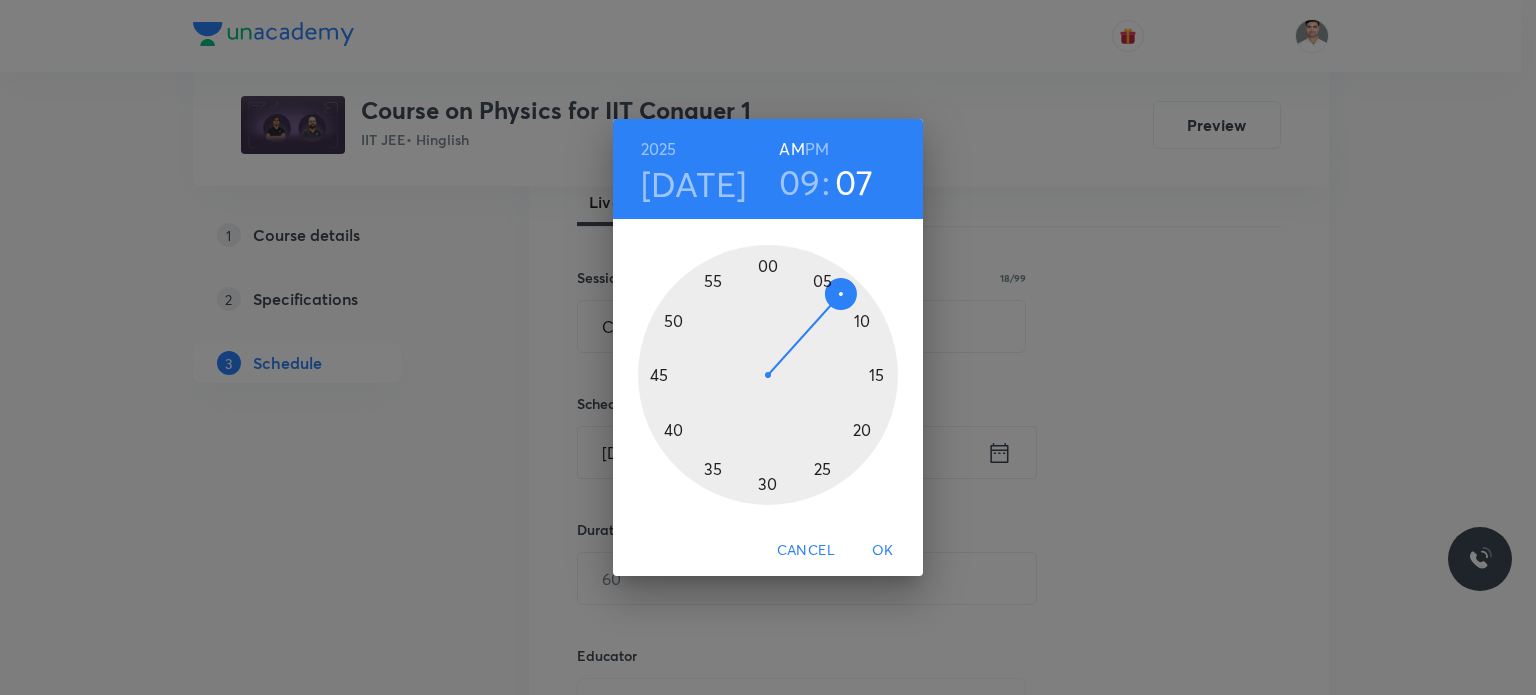 click at bounding box center [768, 375] 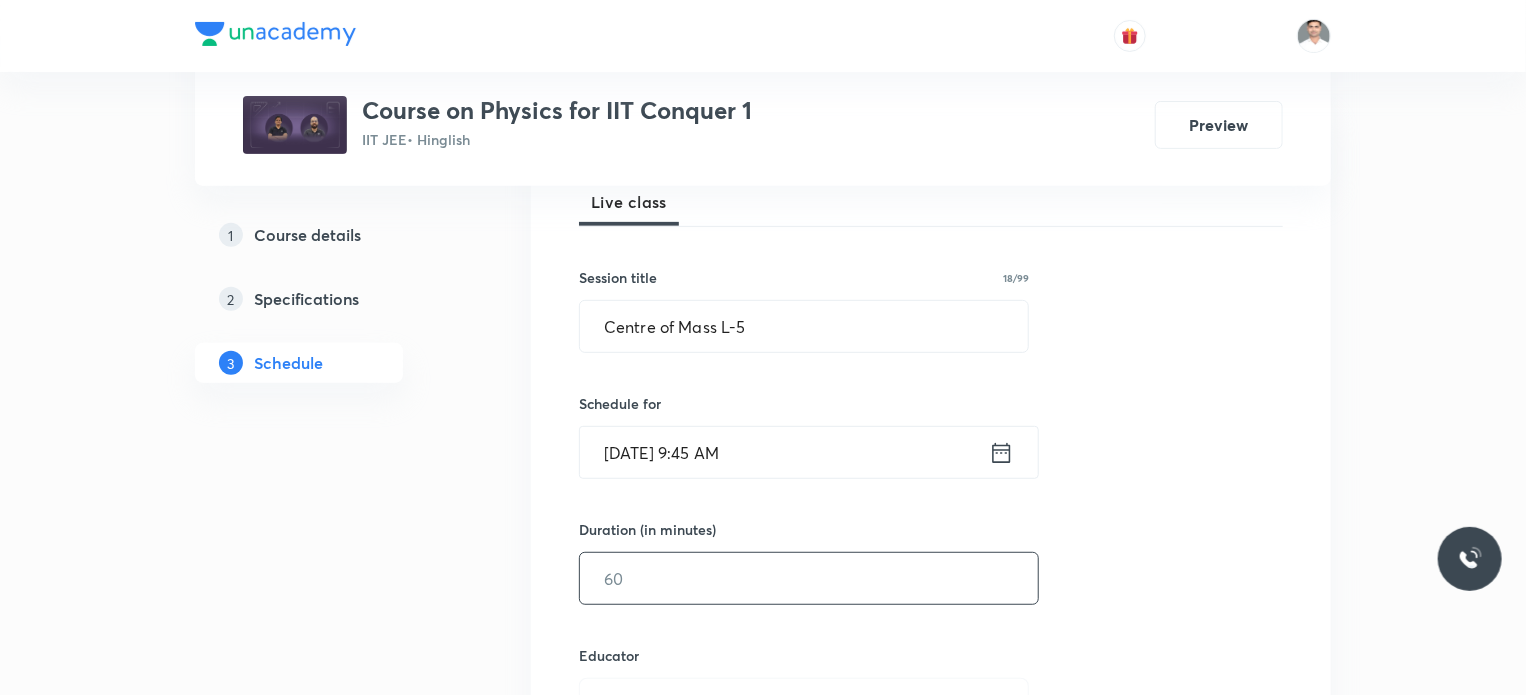 click at bounding box center [809, 578] 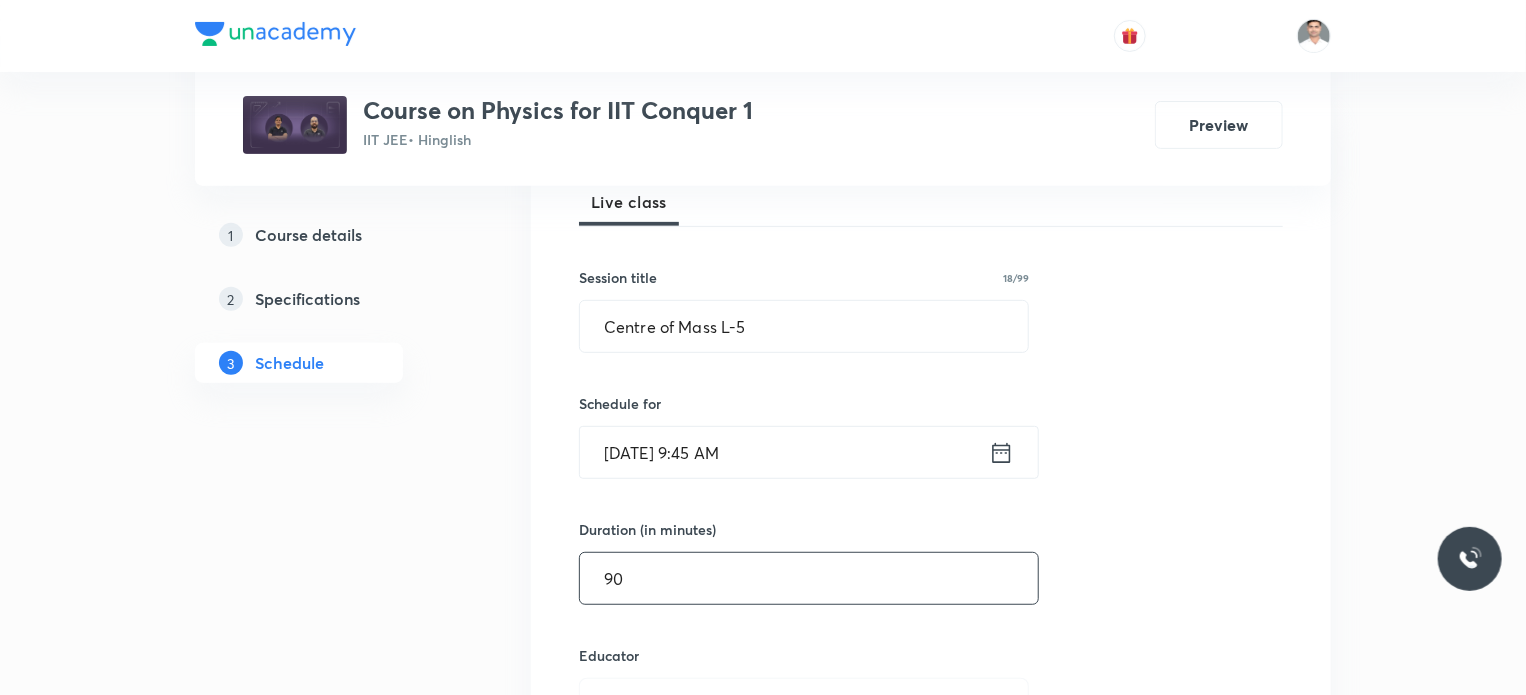 type on "90" 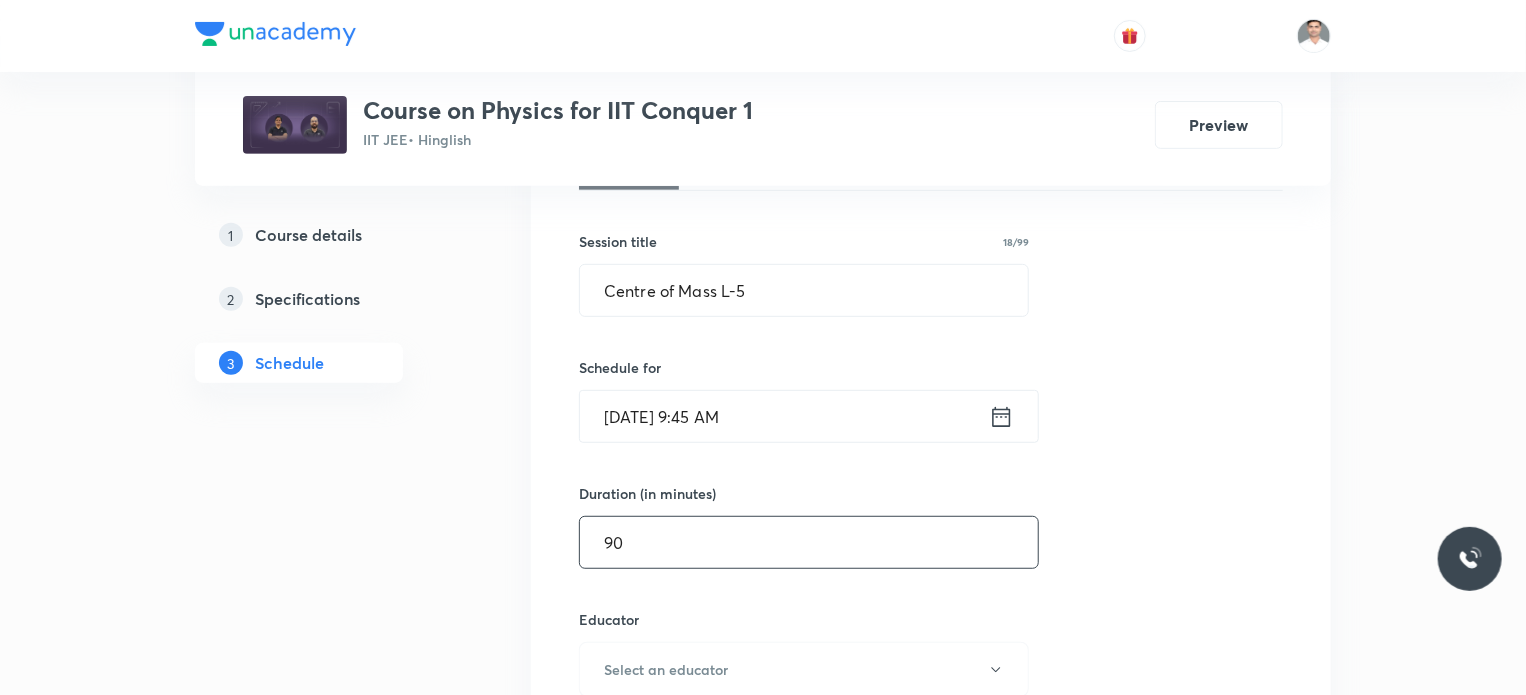 type 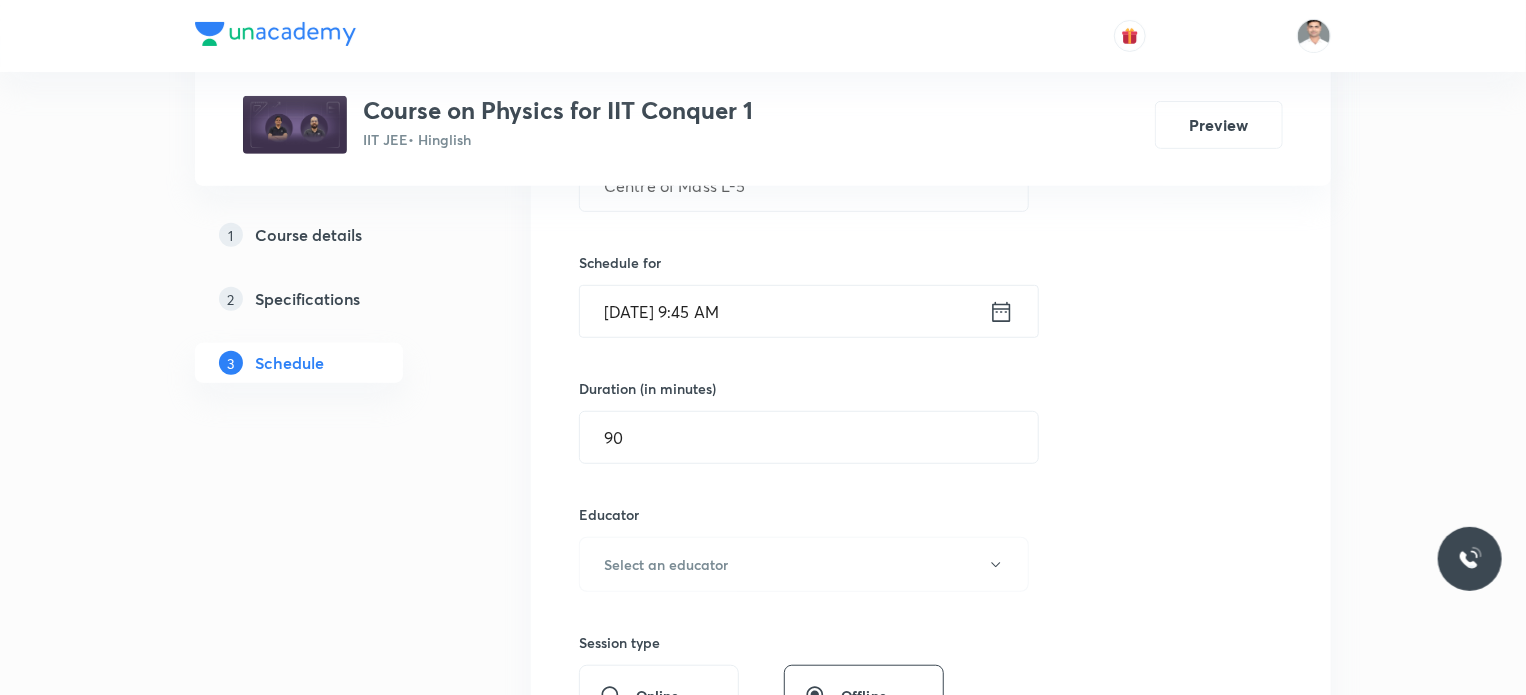 scroll, scrollTop: 536, scrollLeft: 0, axis: vertical 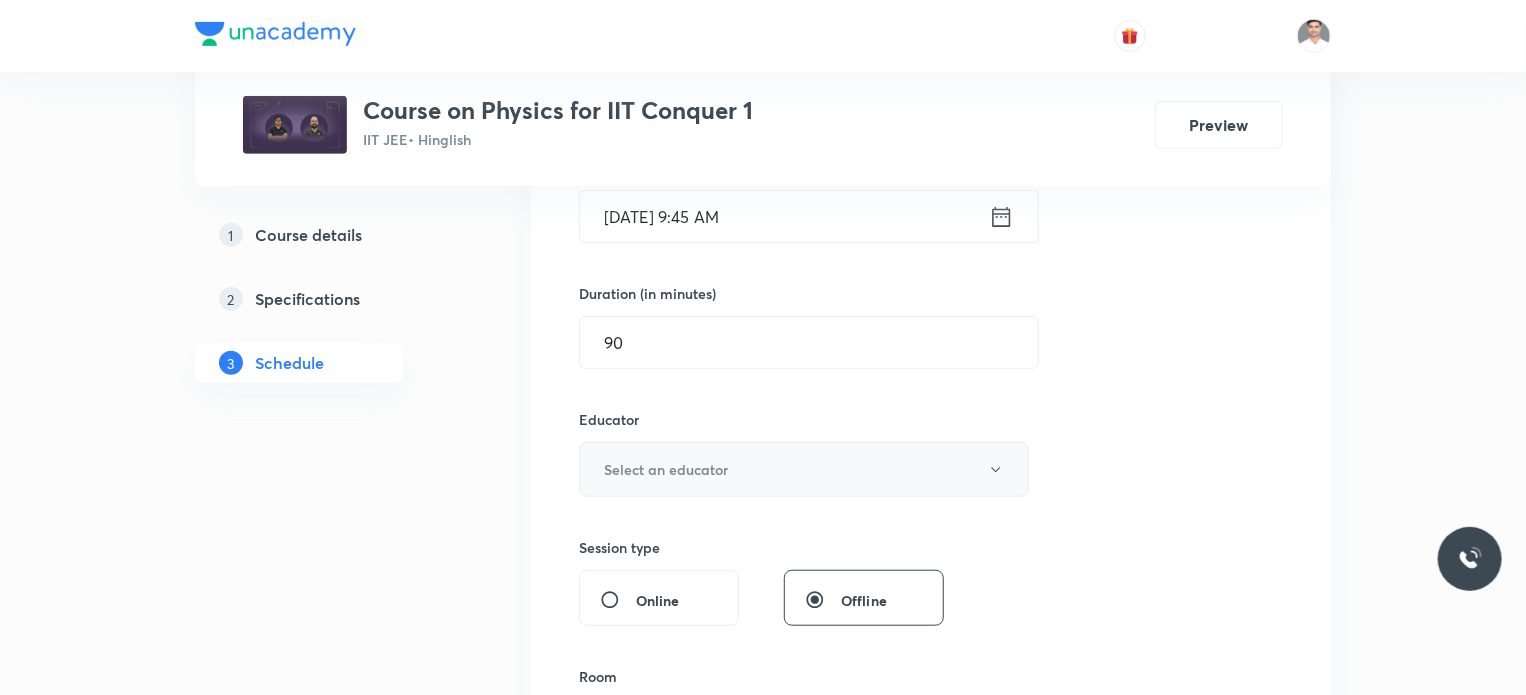 click on "Select an educator" at bounding box center (804, 469) 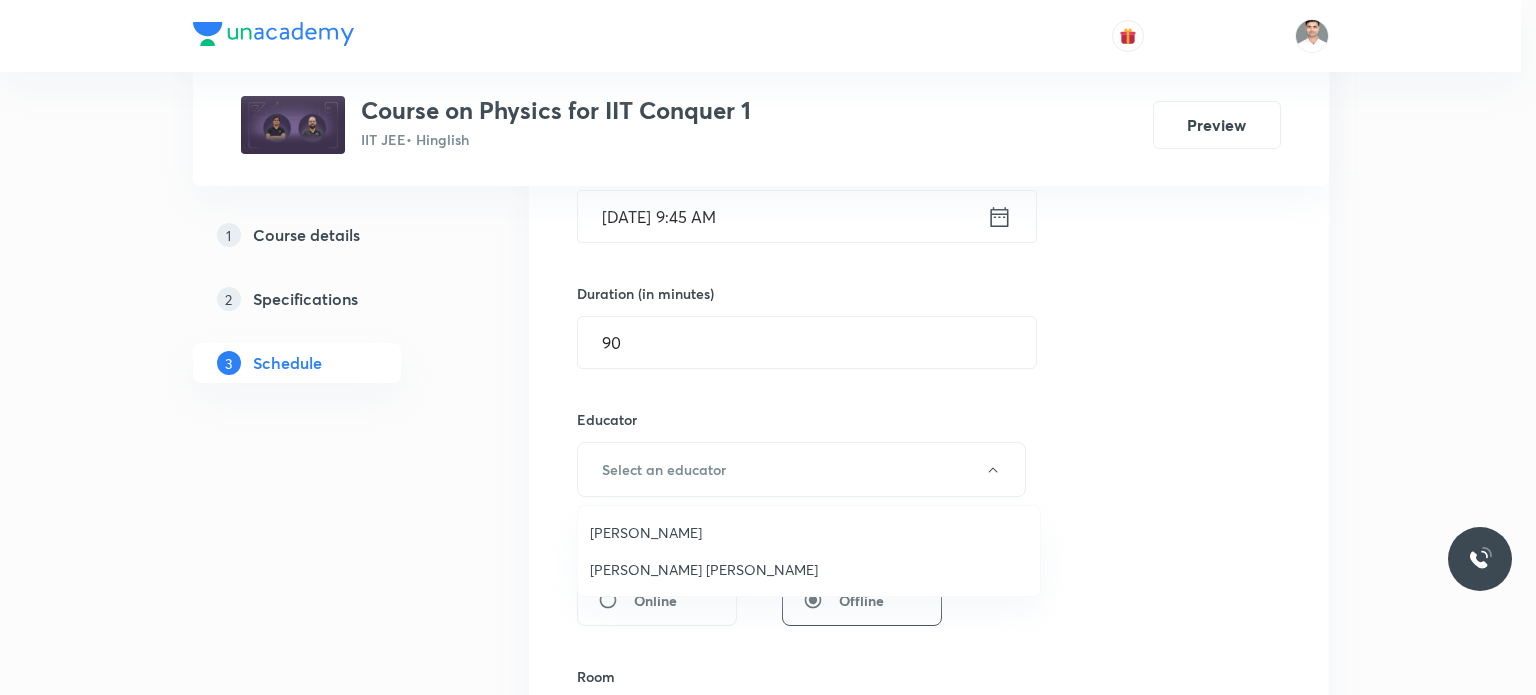 click on "[PERSON_NAME] [PERSON_NAME]" at bounding box center (809, 569) 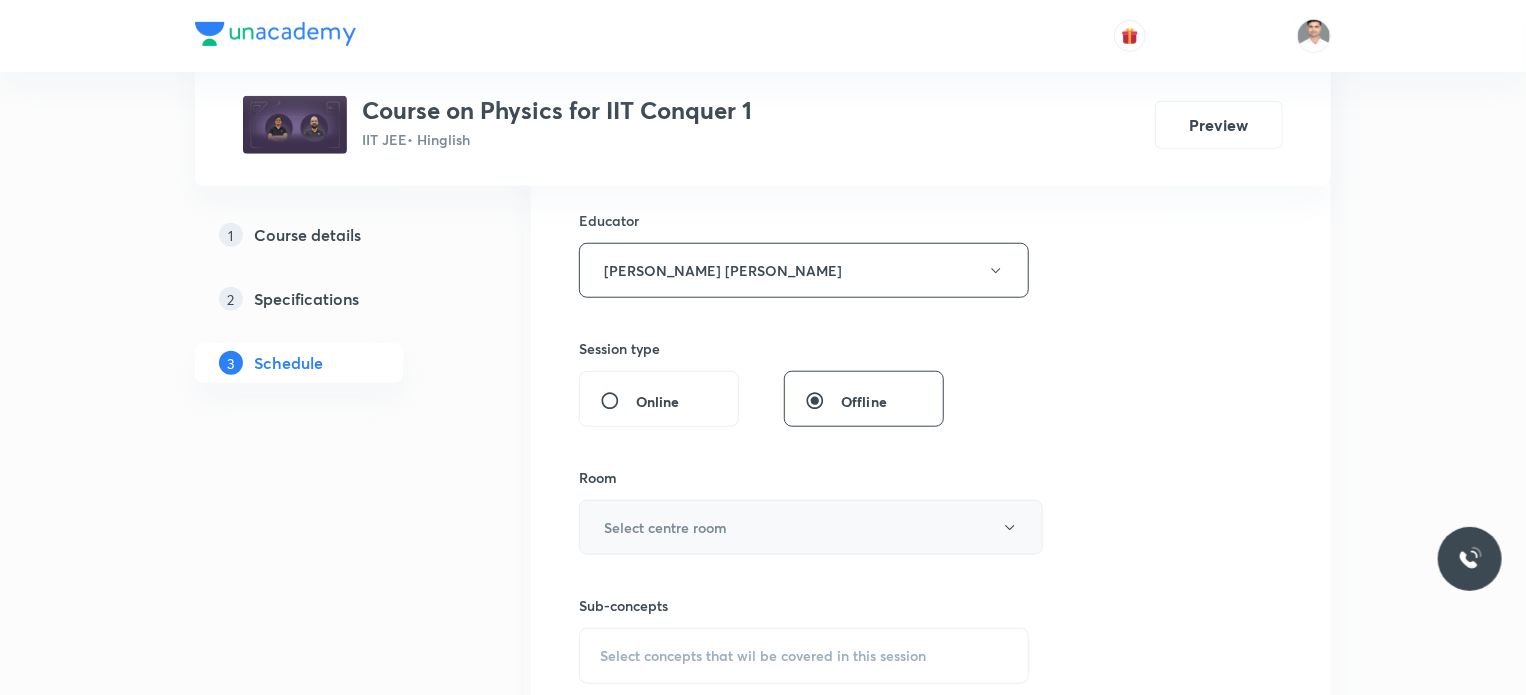 scroll, scrollTop: 736, scrollLeft: 0, axis: vertical 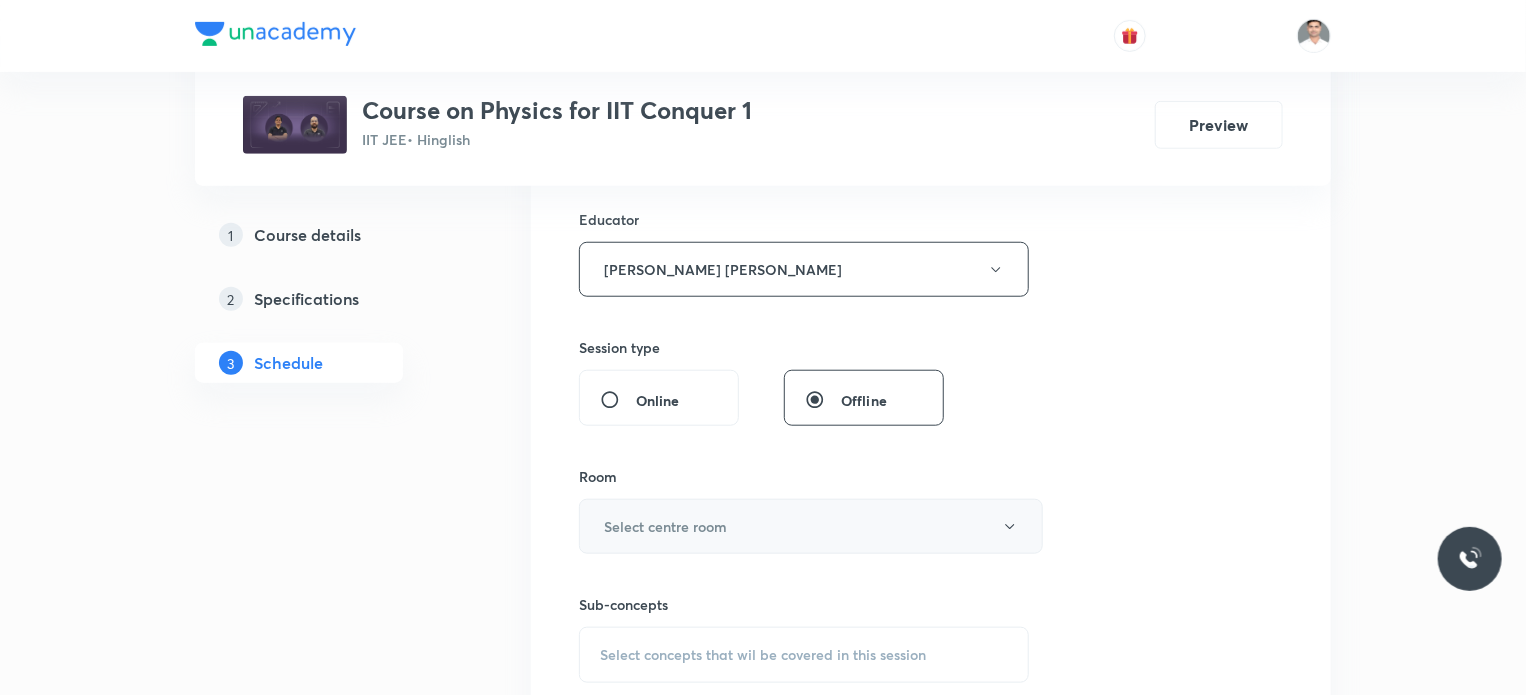 click on "Select centre room" at bounding box center (811, 526) 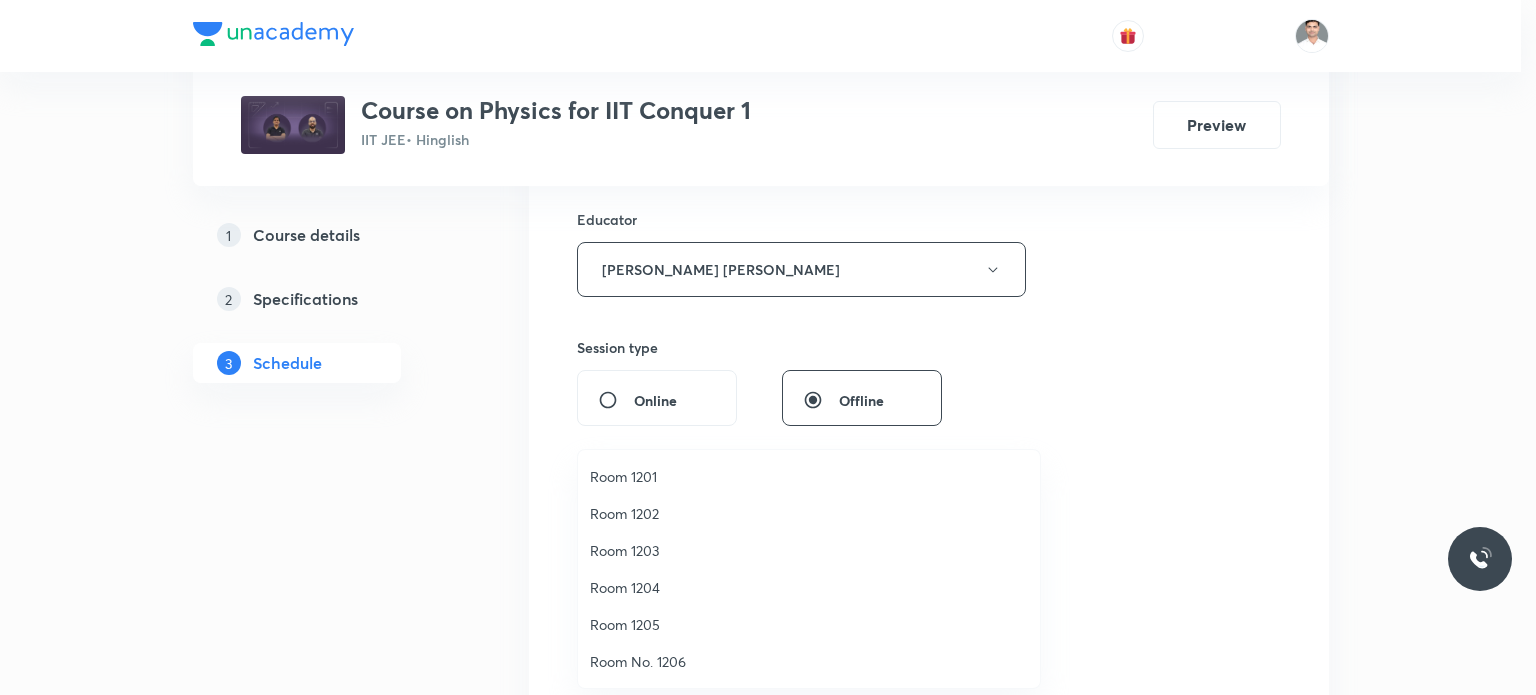 click on "Room 1202" at bounding box center (809, 513) 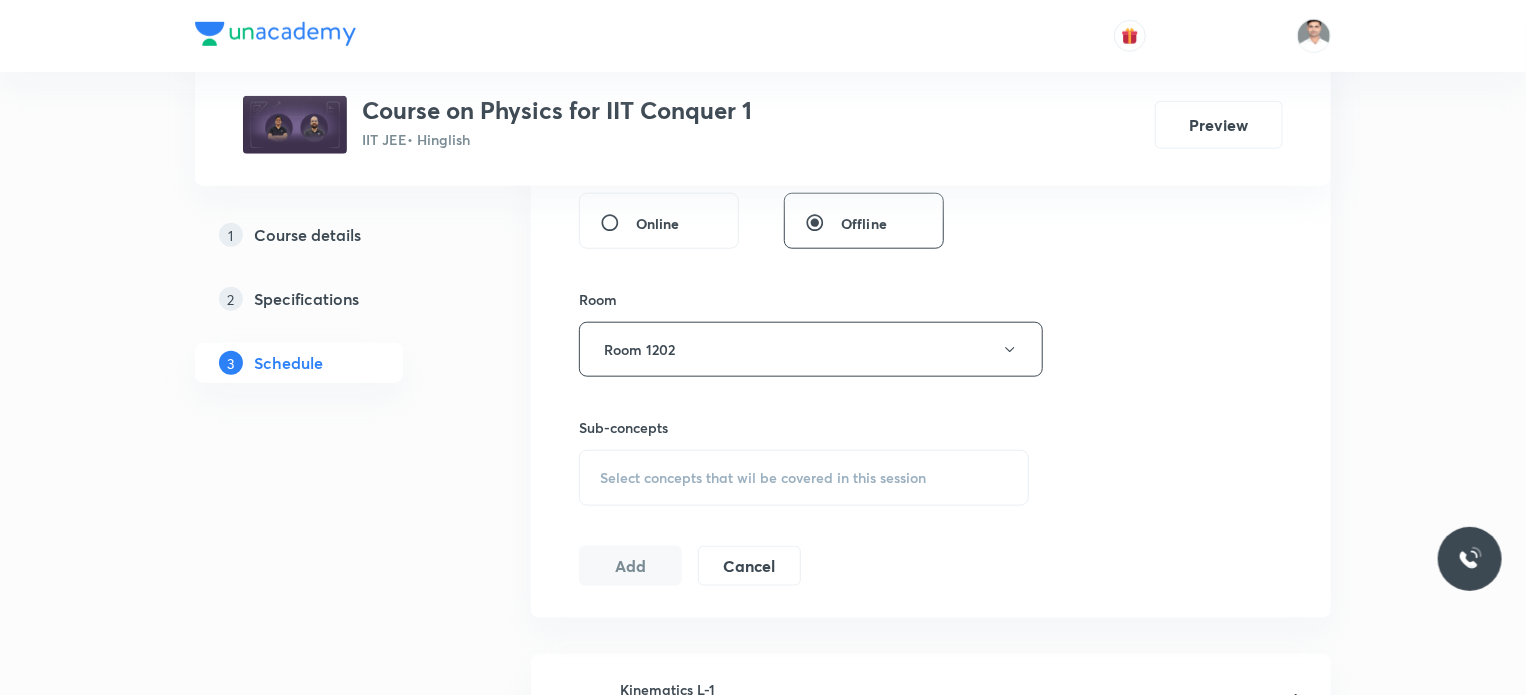 scroll, scrollTop: 936, scrollLeft: 0, axis: vertical 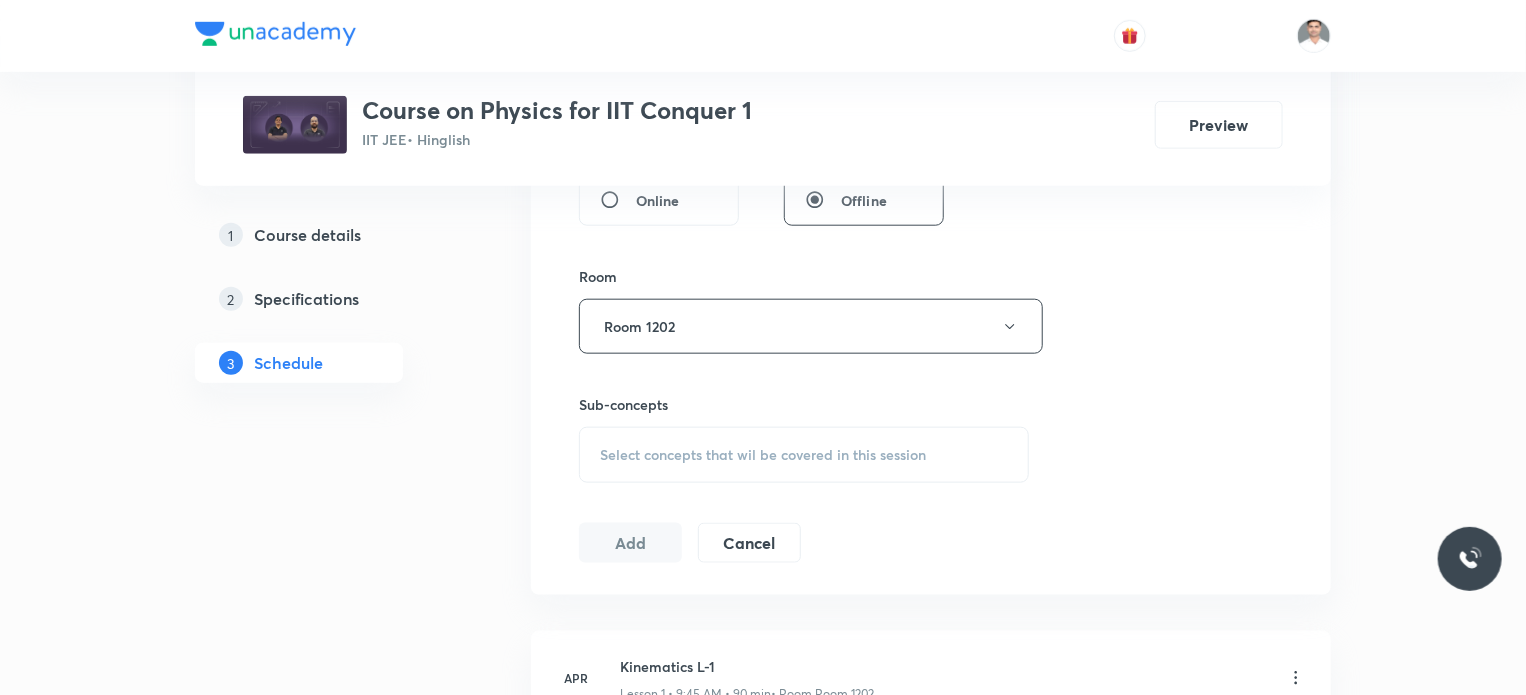 click on "Select concepts that wil be covered in this session" at bounding box center [804, 455] 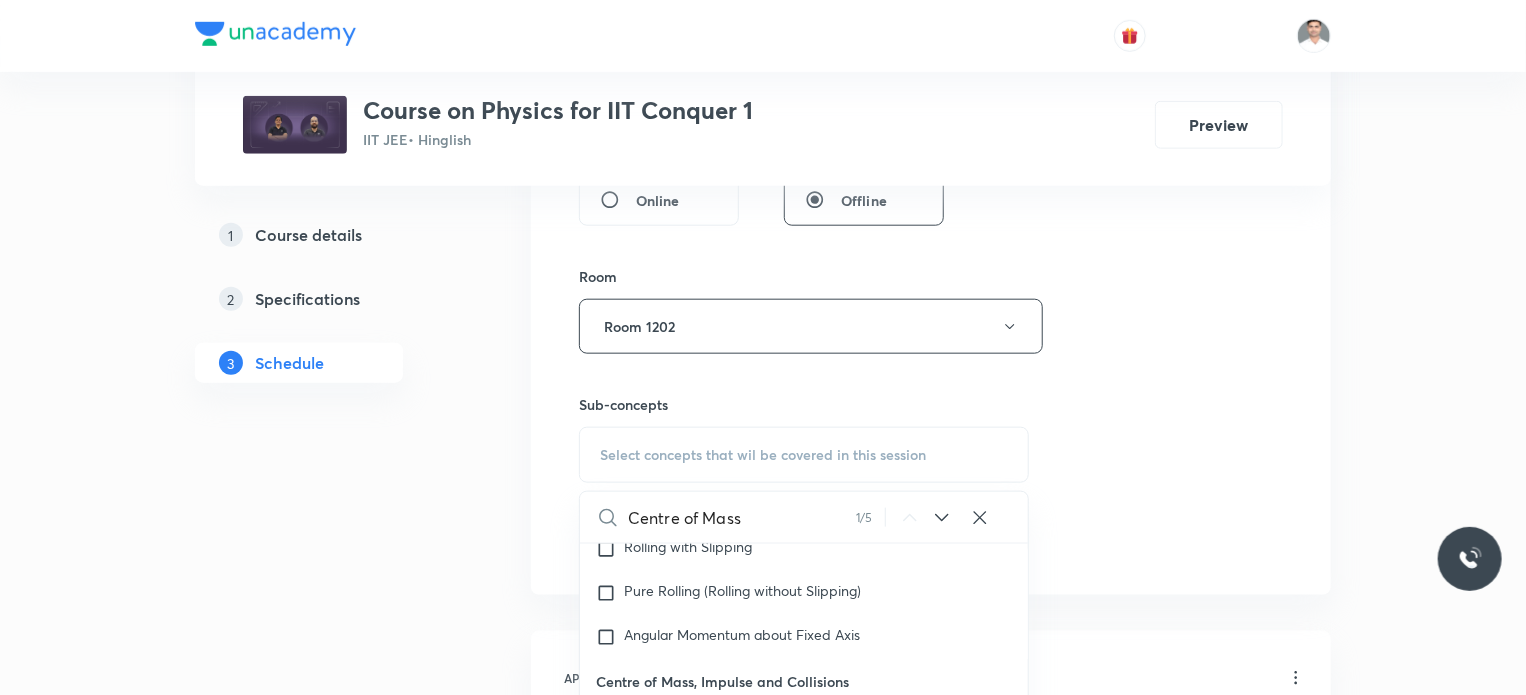 scroll, scrollTop: 7231, scrollLeft: 0, axis: vertical 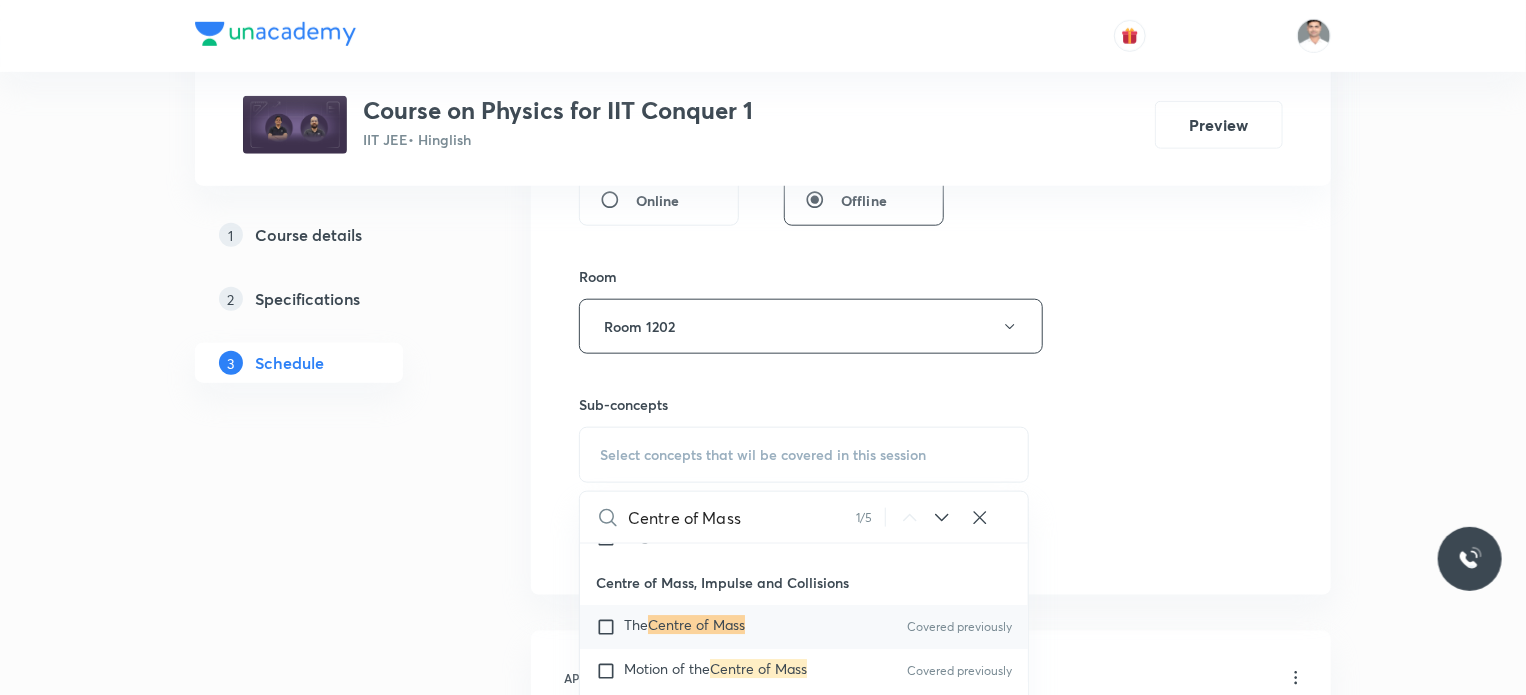 type on "Centre of Mass" 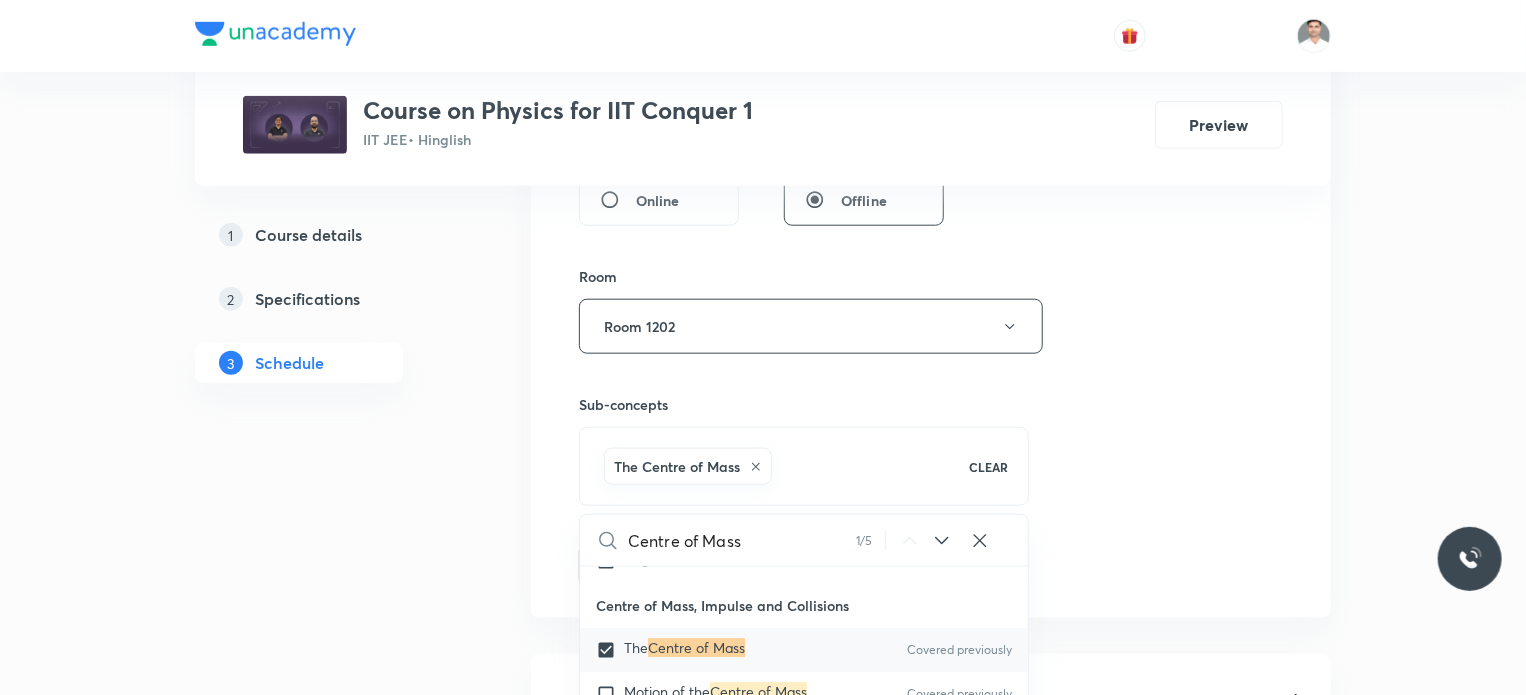 click on "Plus Courses Course on Physics for IIT Conquer 1 IIT JEE  • Hinglish Preview 1 Course details 2 Specifications 3 Schedule Schedule 65  classes Session  66 Live class Session title 18/99 Centre of Mass L-5 ​ Schedule for Jul 14, 2025, 9:45 AM ​ Duration (in minutes) 90 ​ Educator Sachin Kumar Singh   Session type Online Offline Room Room 1202 Sub-concepts The Centre of Mass CLEAR Centre of Mass 1 / 5 ​ Physics Mock Questions Physics Mock Questions Group_Test Mathematical Tools Vectors and Scalars  Elementary Algebra Basic Trigonometry Addition of Vectors 2D and 3D Geometry Representation of Vector  Components of a Vector Functions Unit Vectors Differentiation Integration Rectangular Components of a Vector in Three Dimensions Position Vector Use of Differentiation & Integration in One Dimensional Motion Displacement Vector Derivatives of Equations of Motion by Calculus Vectors Product of Two Vectors Differentiation: Basic Formula and Rule Definite Integration and Area Under The Curve Maxima and Minima" at bounding box center [763, 5017] 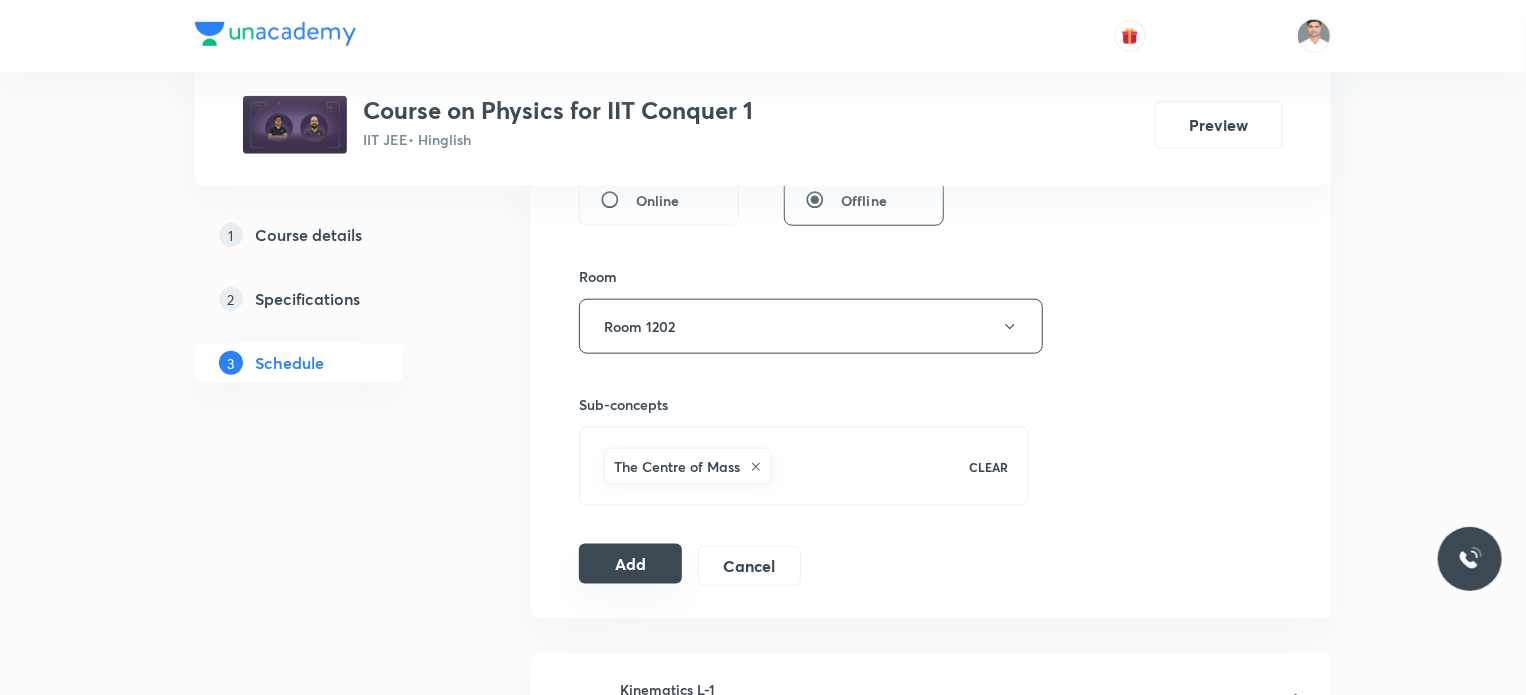 click on "Add" at bounding box center (630, 564) 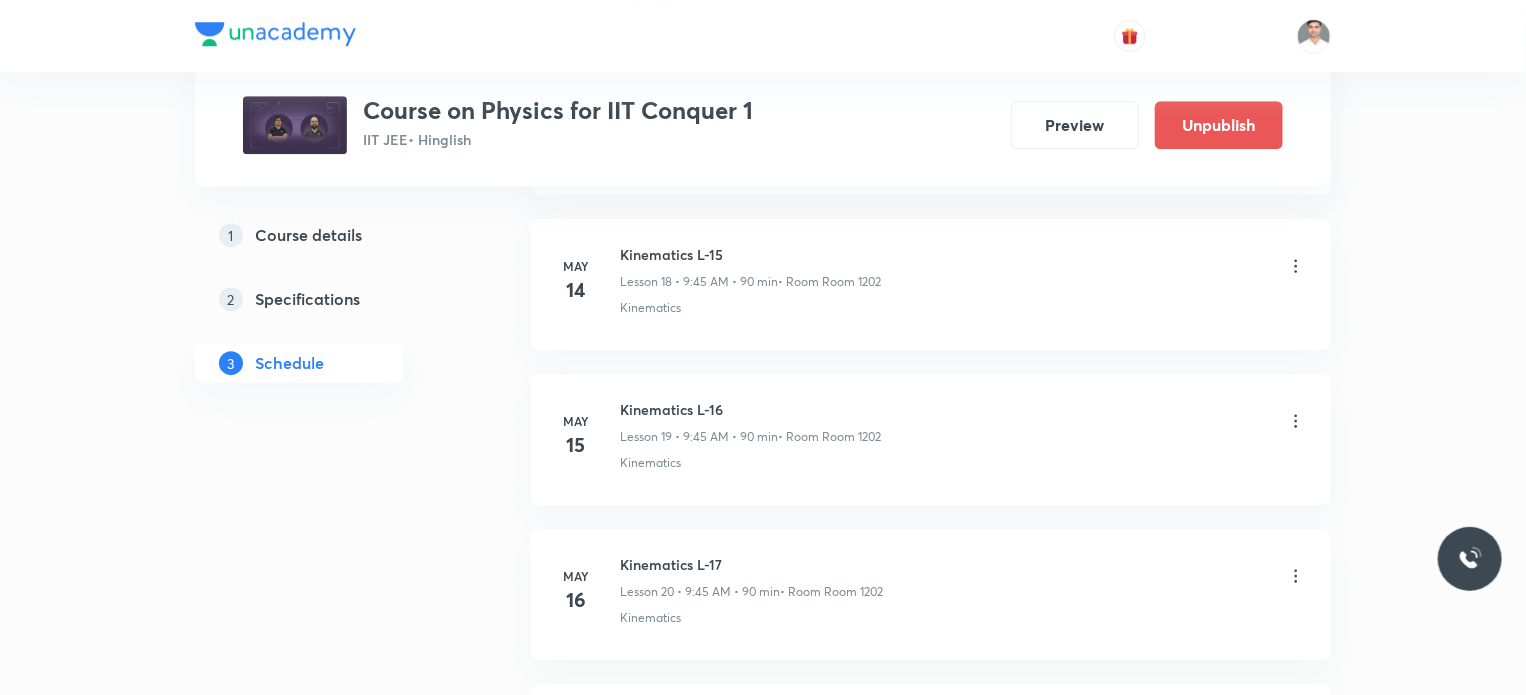 scroll, scrollTop: 10195, scrollLeft: 0, axis: vertical 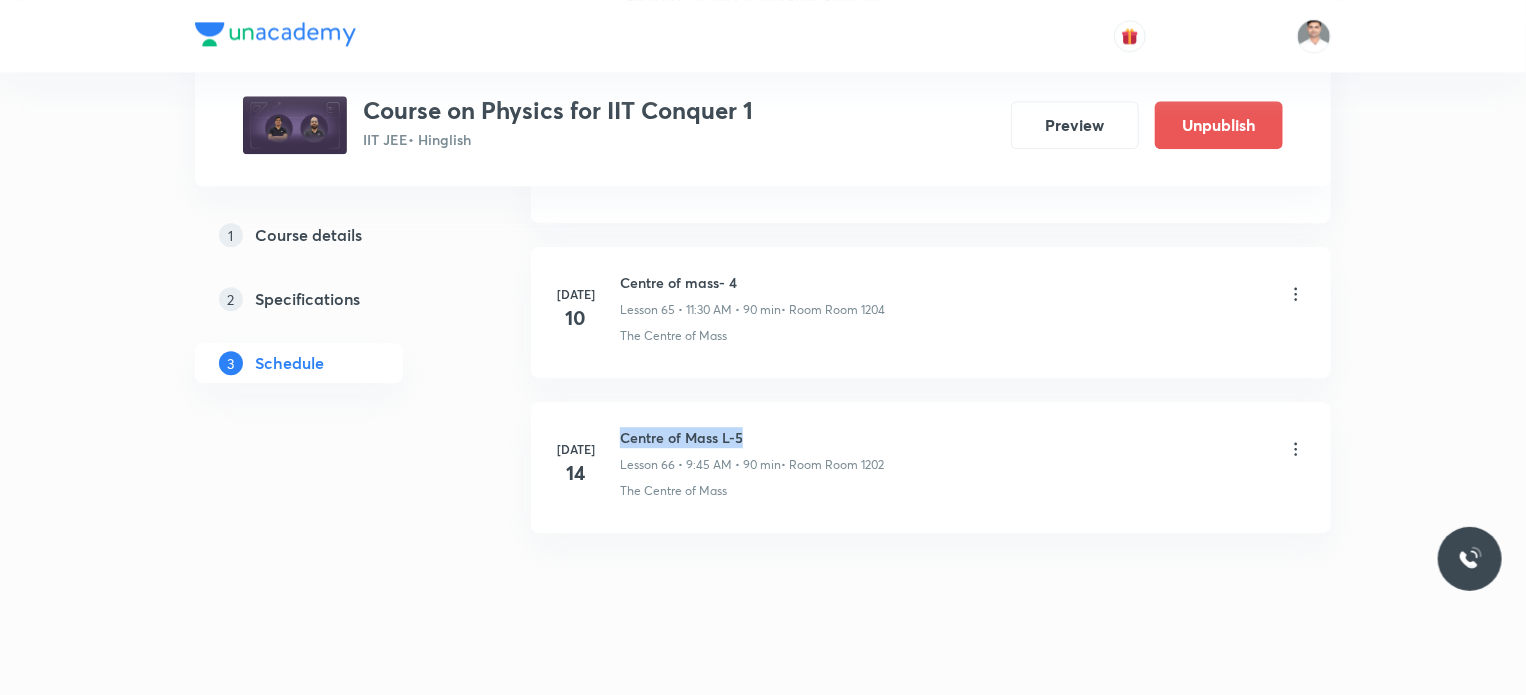 drag, startPoint x: 621, startPoint y: 405, endPoint x: 818, endPoint y: 411, distance: 197.09135 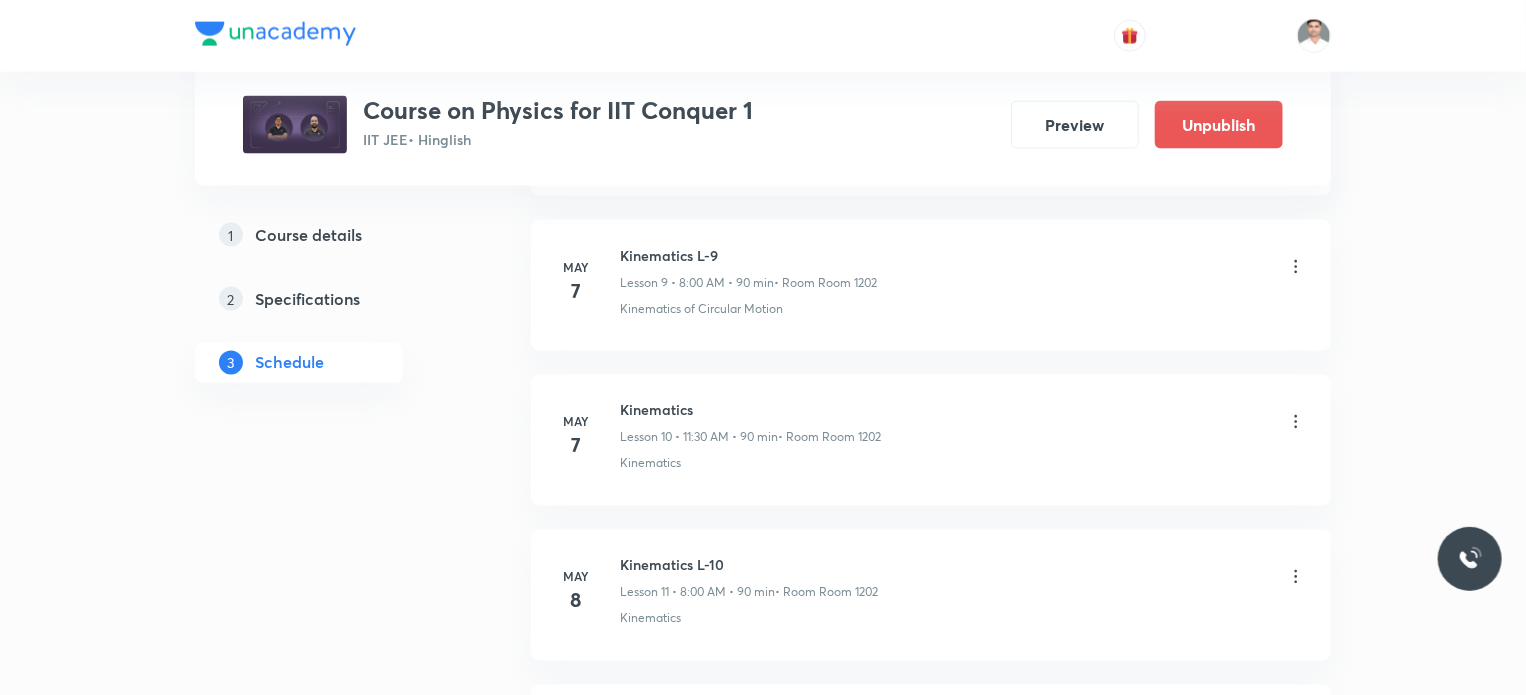 scroll, scrollTop: 0, scrollLeft: 0, axis: both 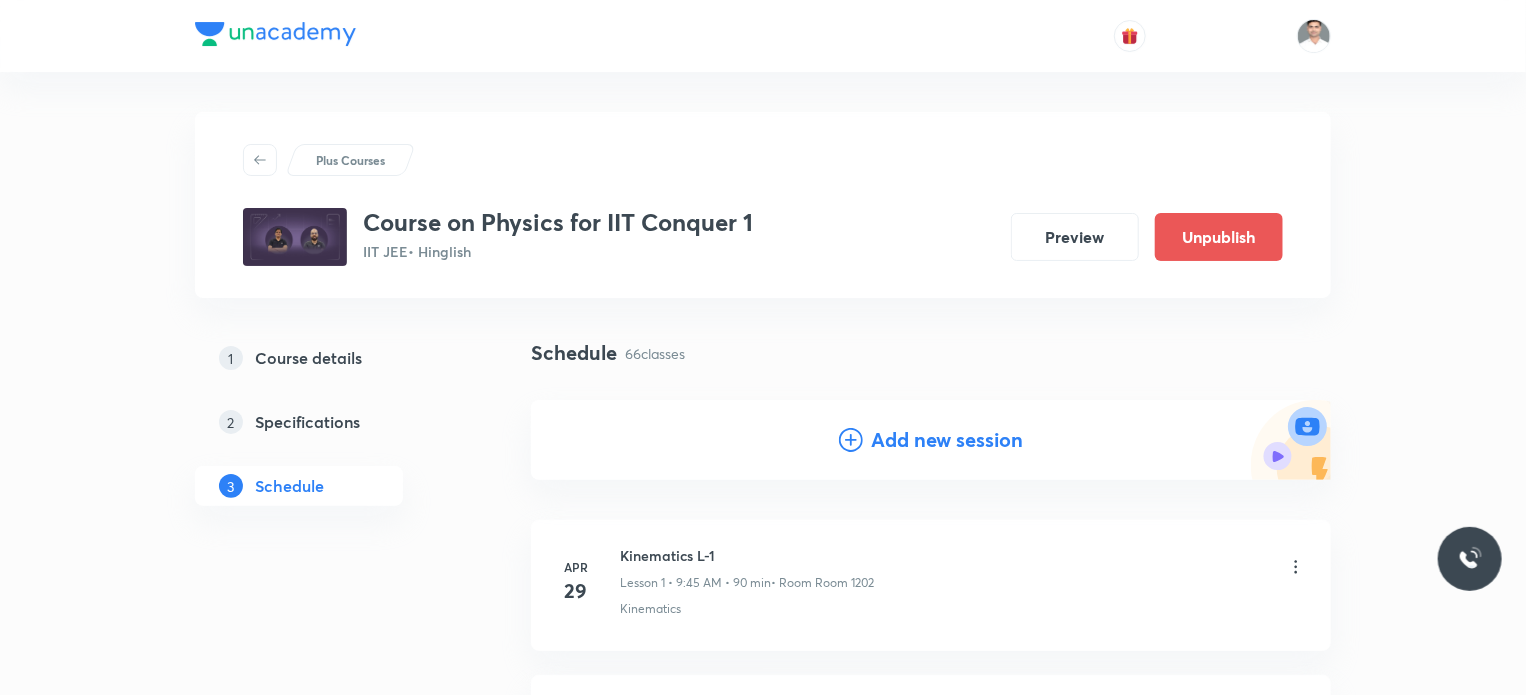 click on "Add new session" at bounding box center (947, 440) 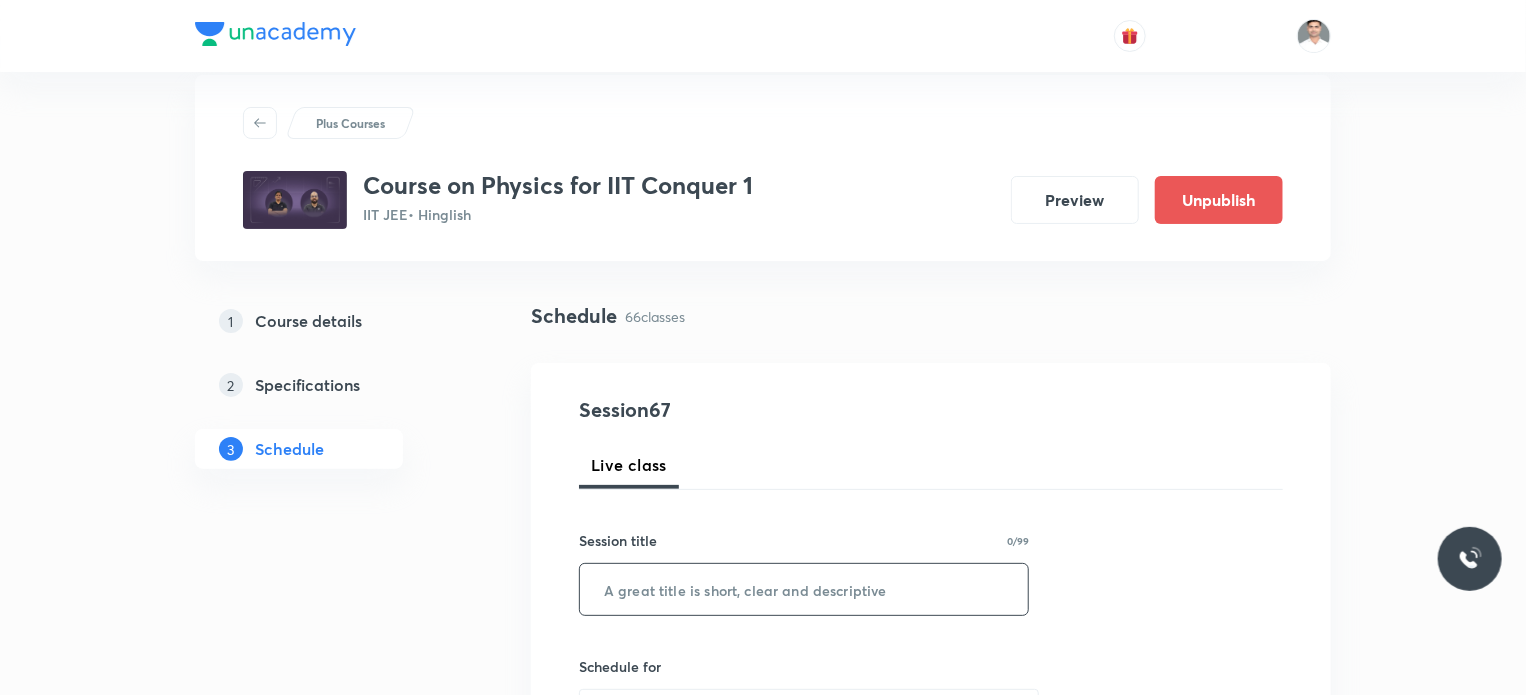 scroll, scrollTop: 100, scrollLeft: 0, axis: vertical 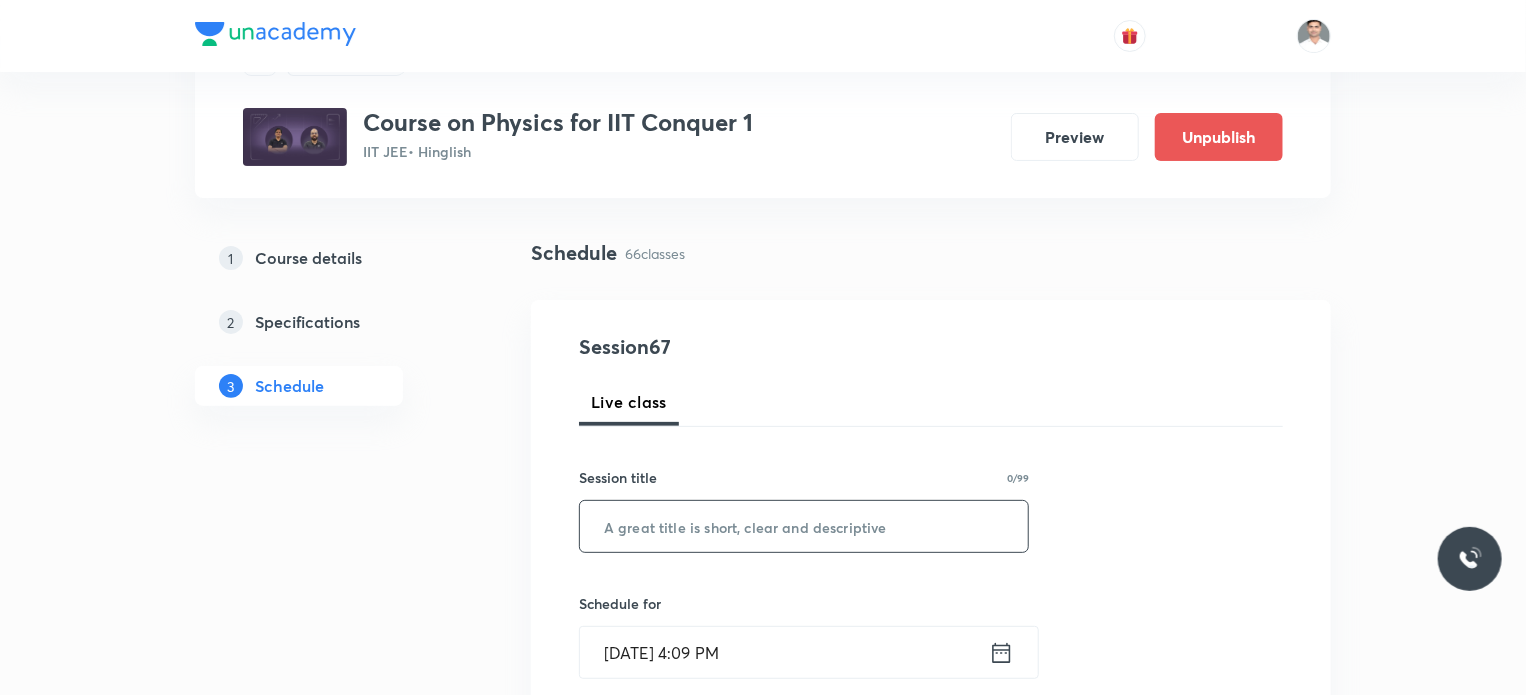 click at bounding box center [804, 526] 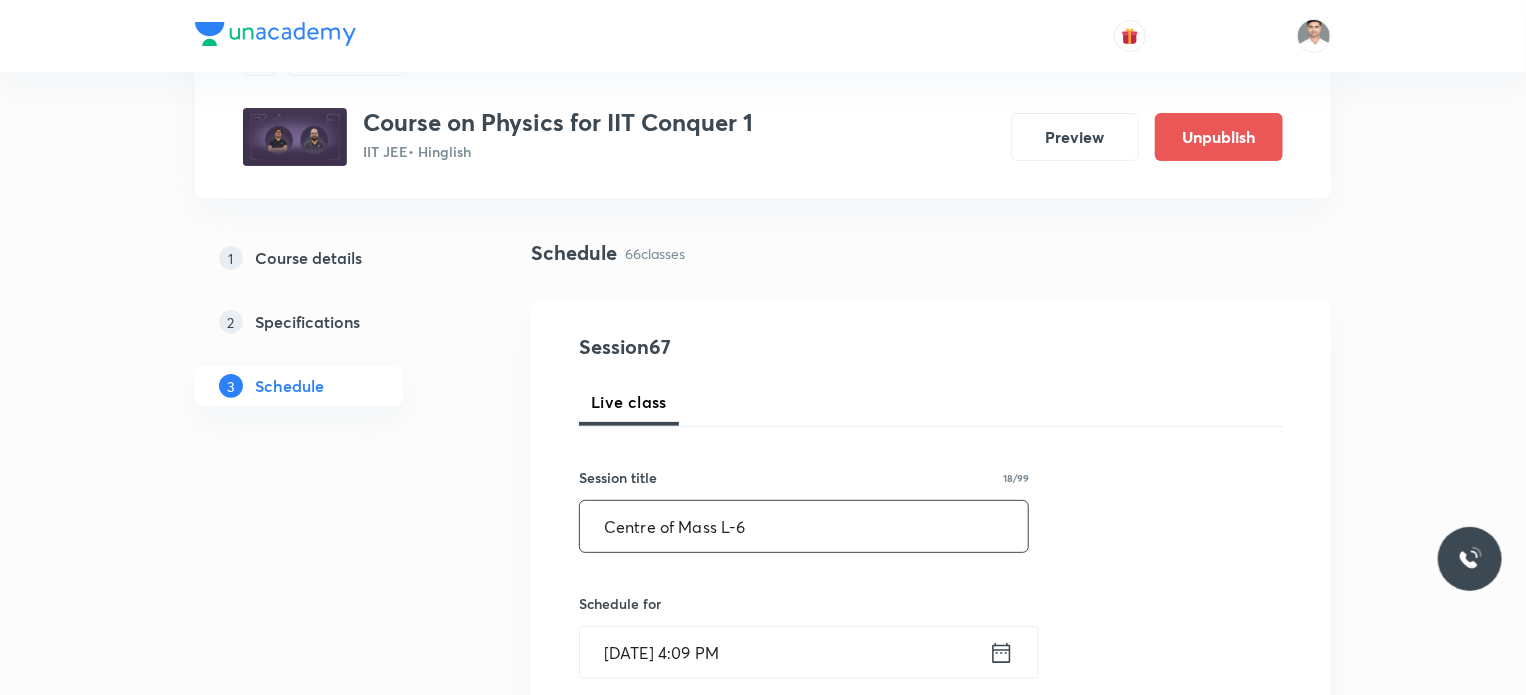 type on "Centre of Mass L-6" 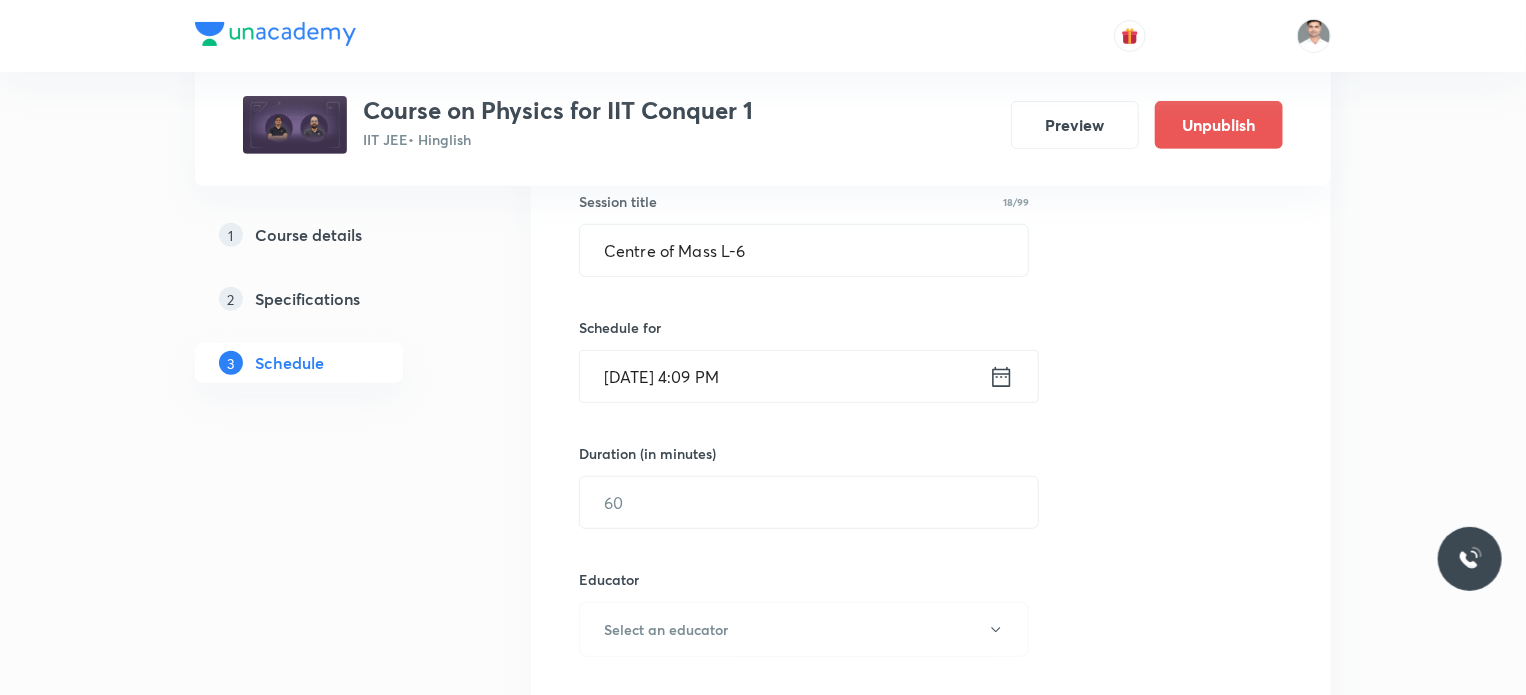 scroll, scrollTop: 400, scrollLeft: 0, axis: vertical 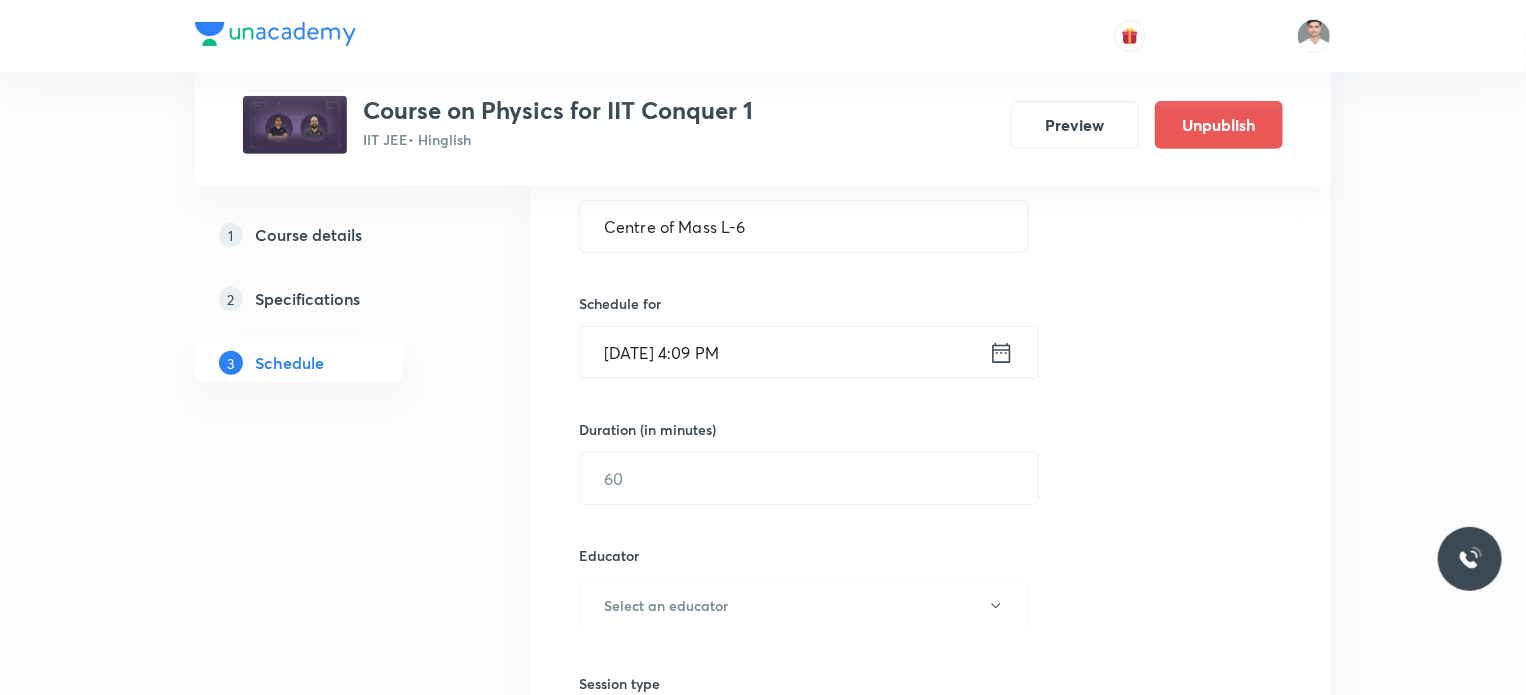 click 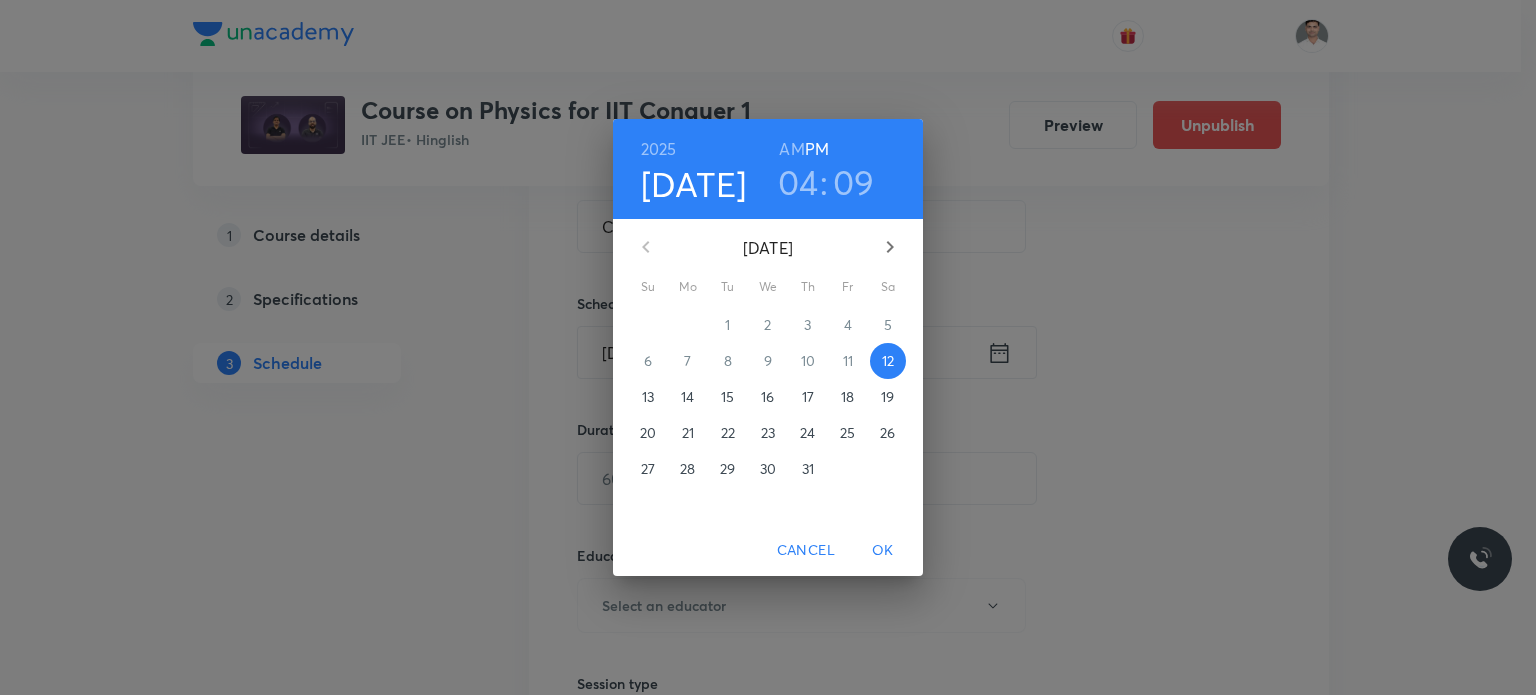 click on "15" at bounding box center [728, 397] 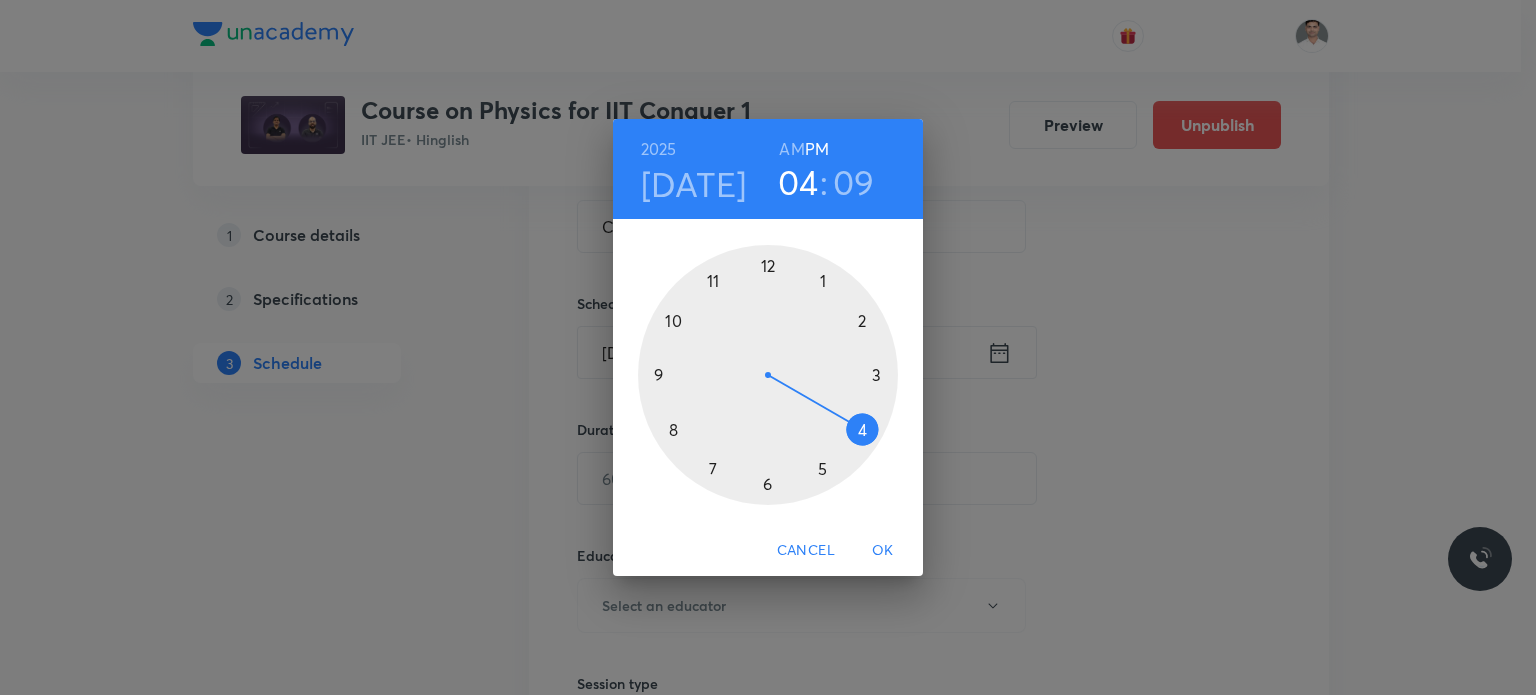 click on "AM" at bounding box center [791, 149] 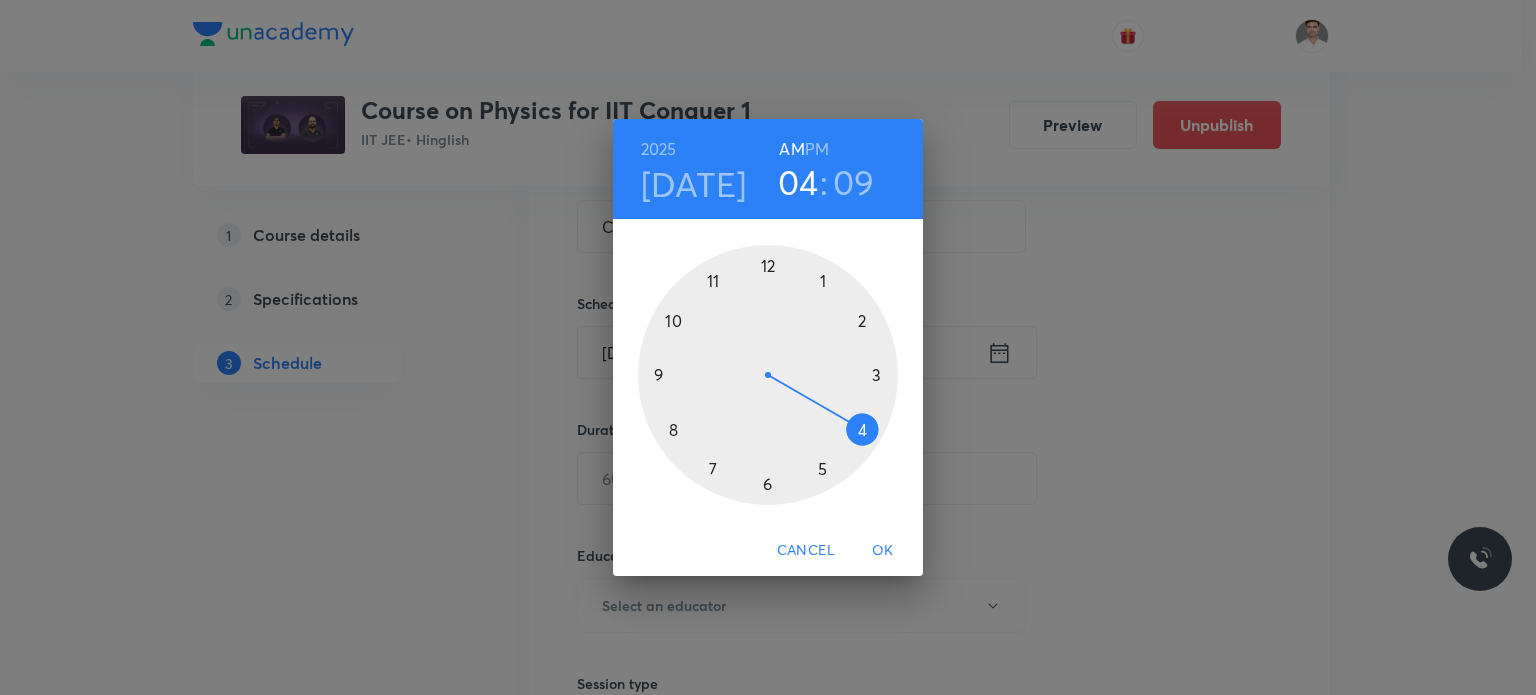 click at bounding box center [768, 375] 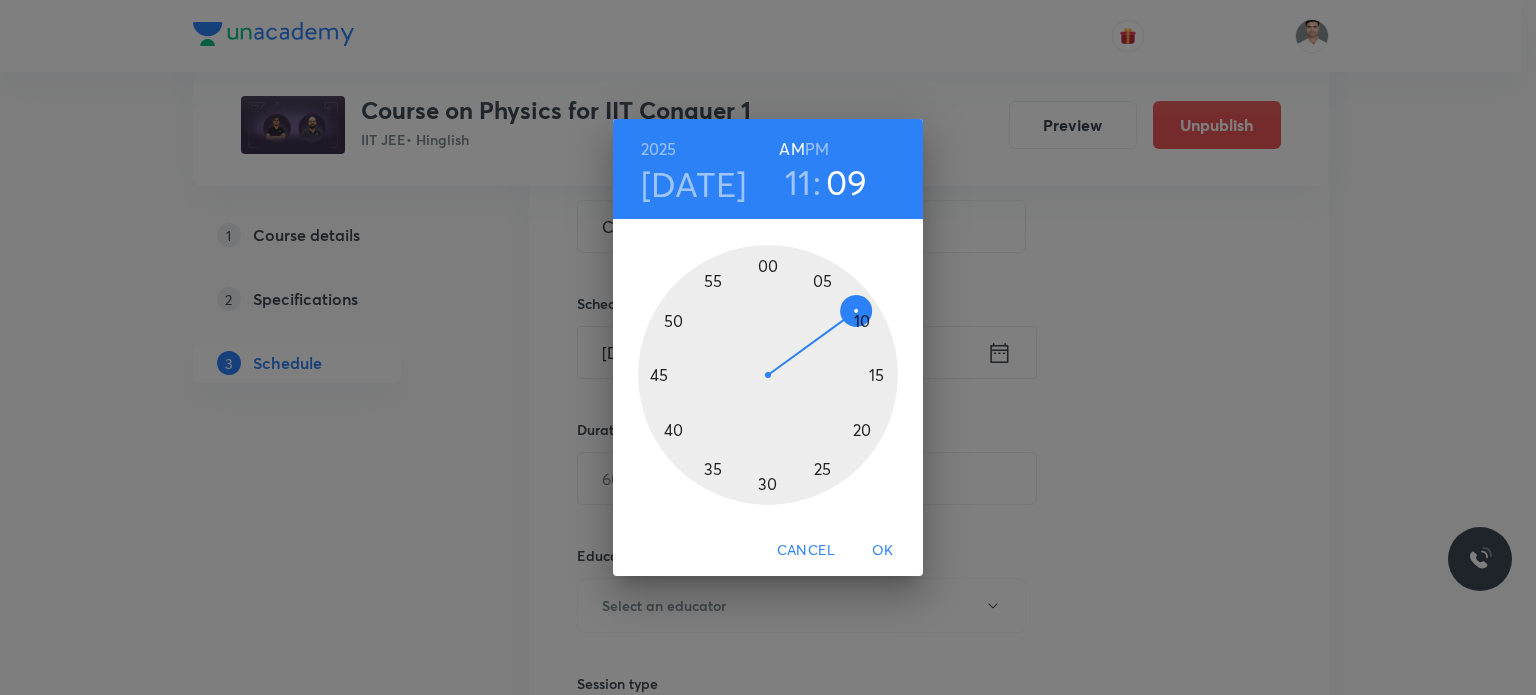 click at bounding box center [768, 375] 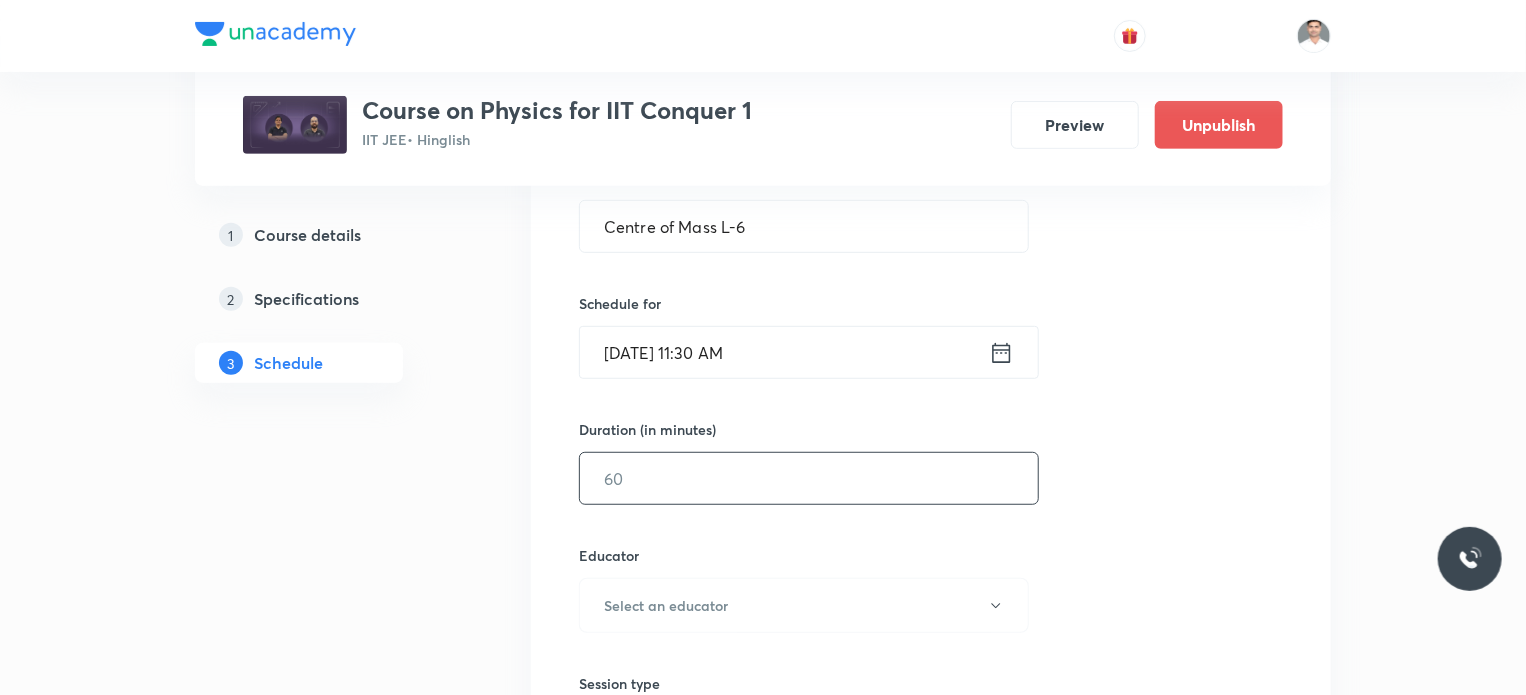 click at bounding box center (809, 478) 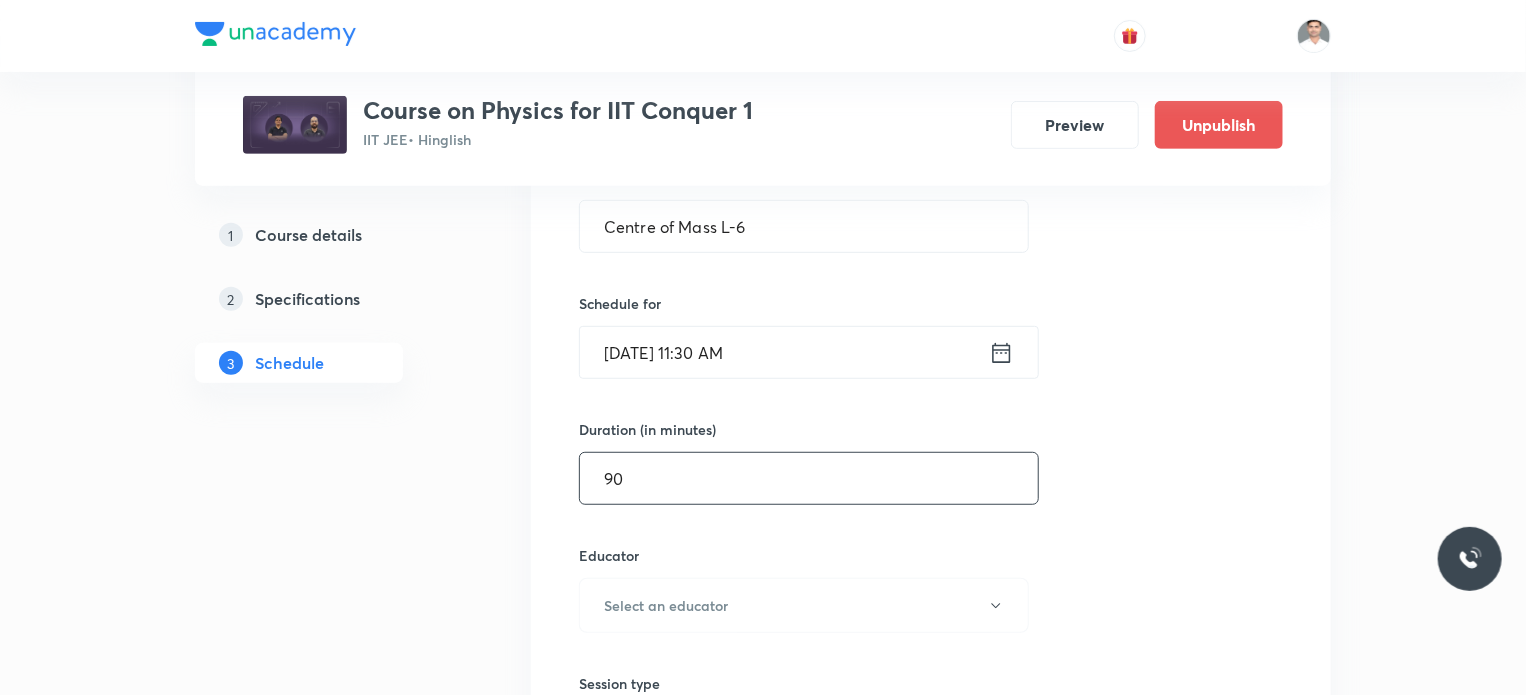 type on "90" 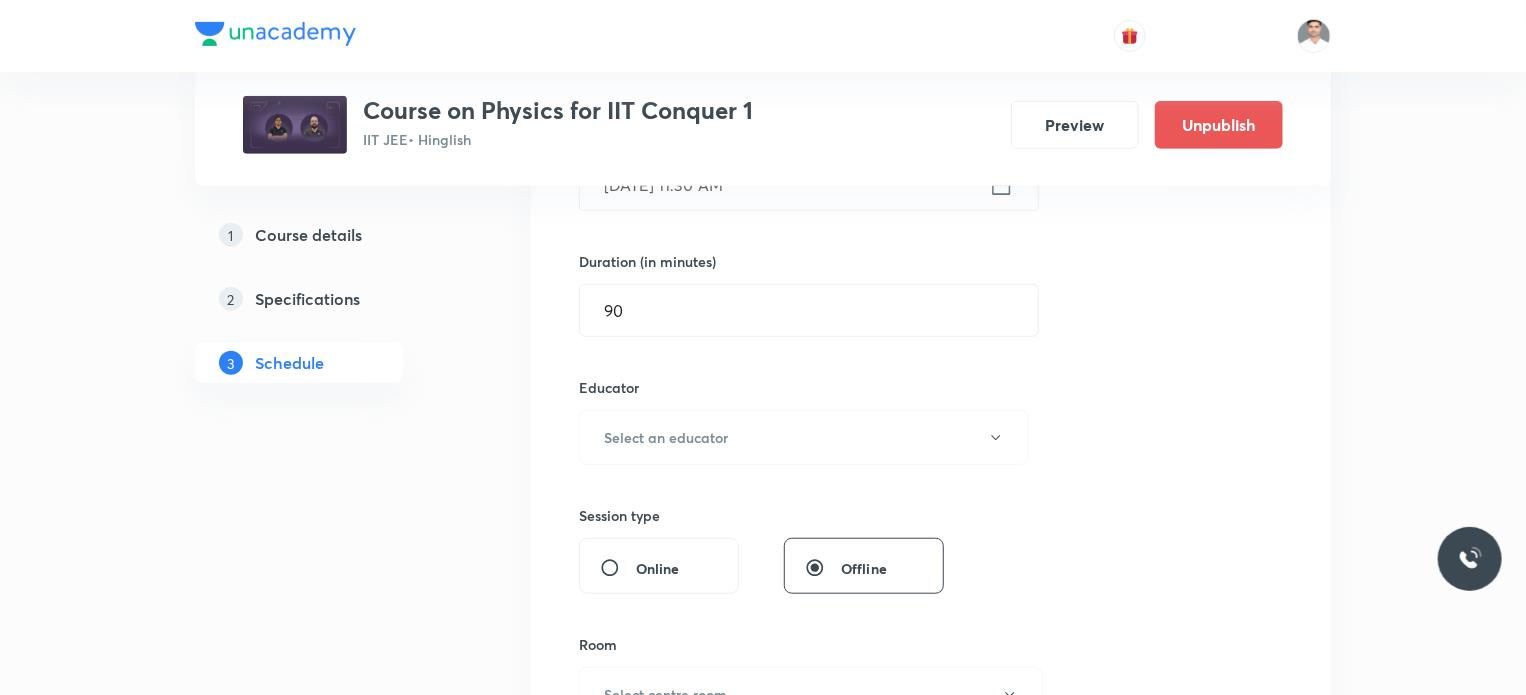 scroll, scrollTop: 600, scrollLeft: 0, axis: vertical 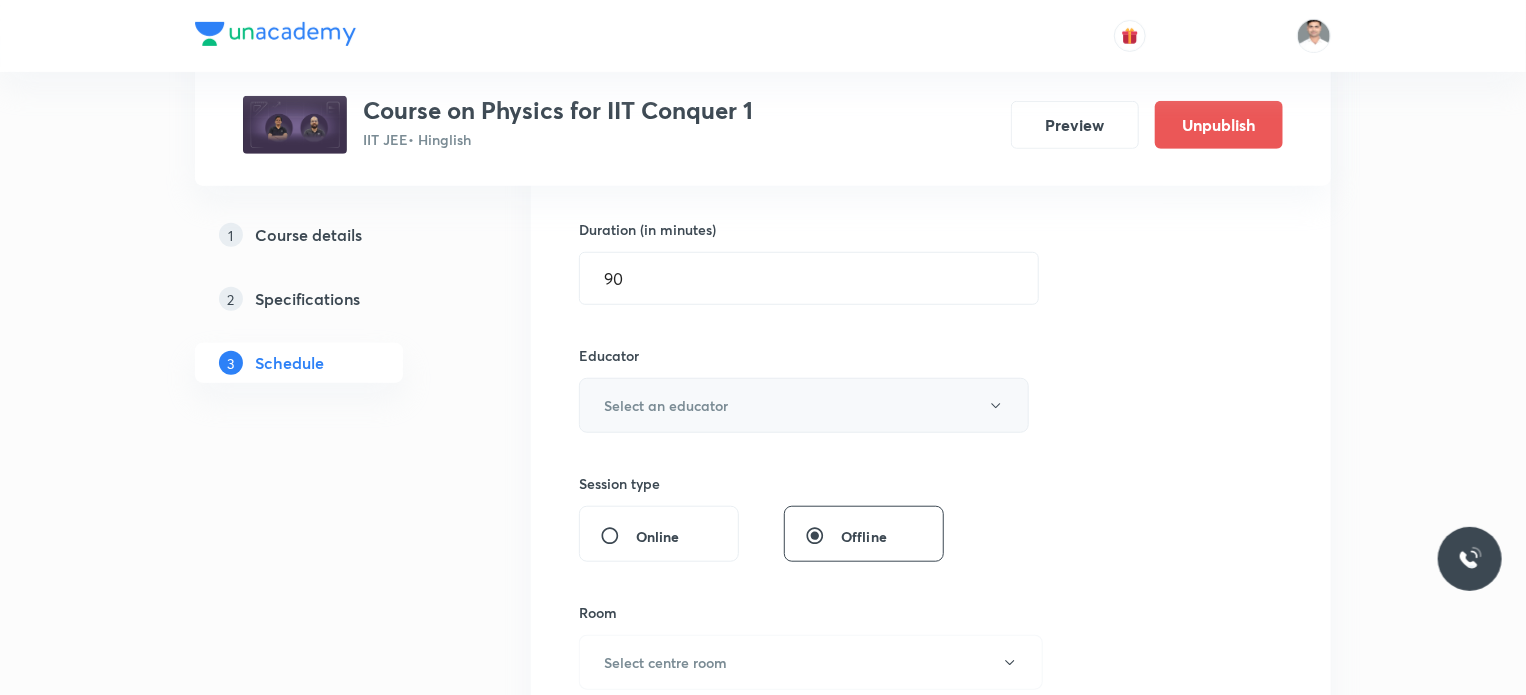 click on "Select an educator" at bounding box center (666, 405) 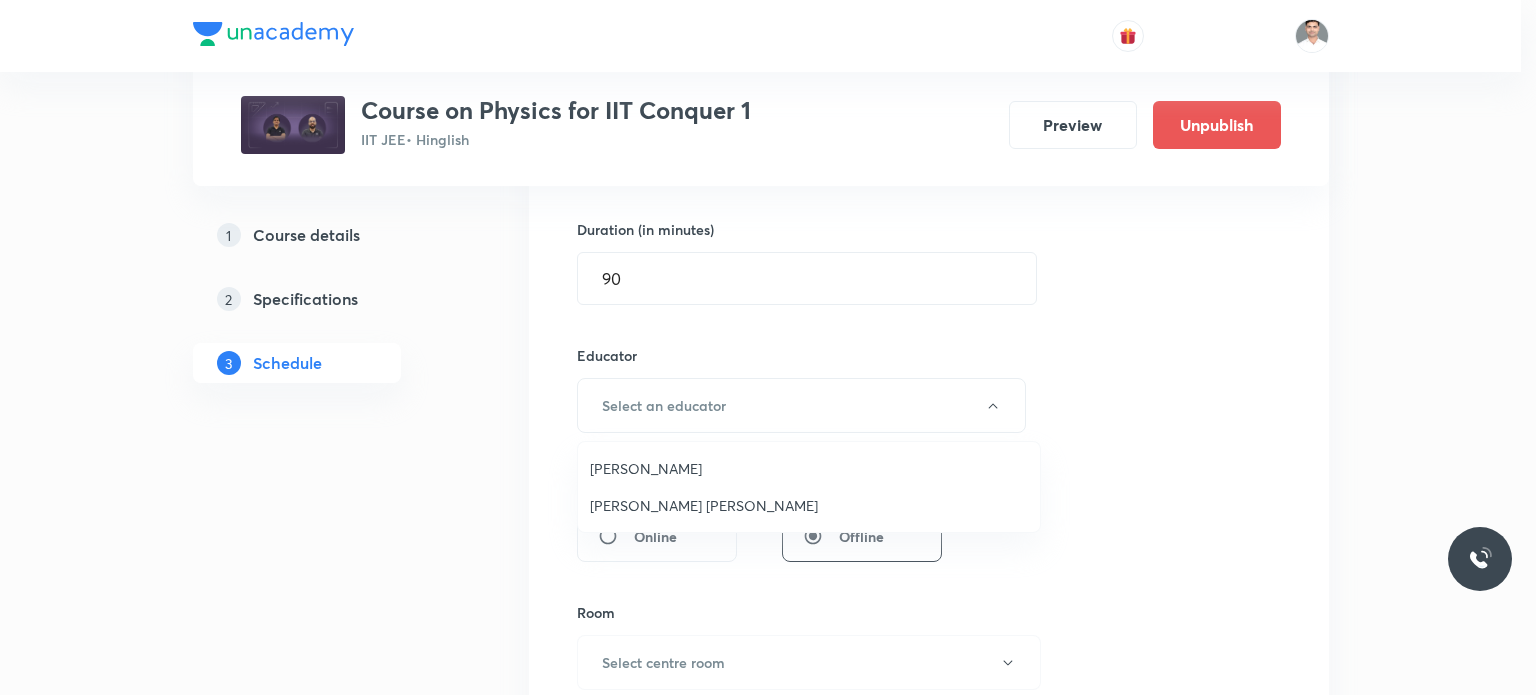 click on "[PERSON_NAME] [PERSON_NAME]" at bounding box center [809, 505] 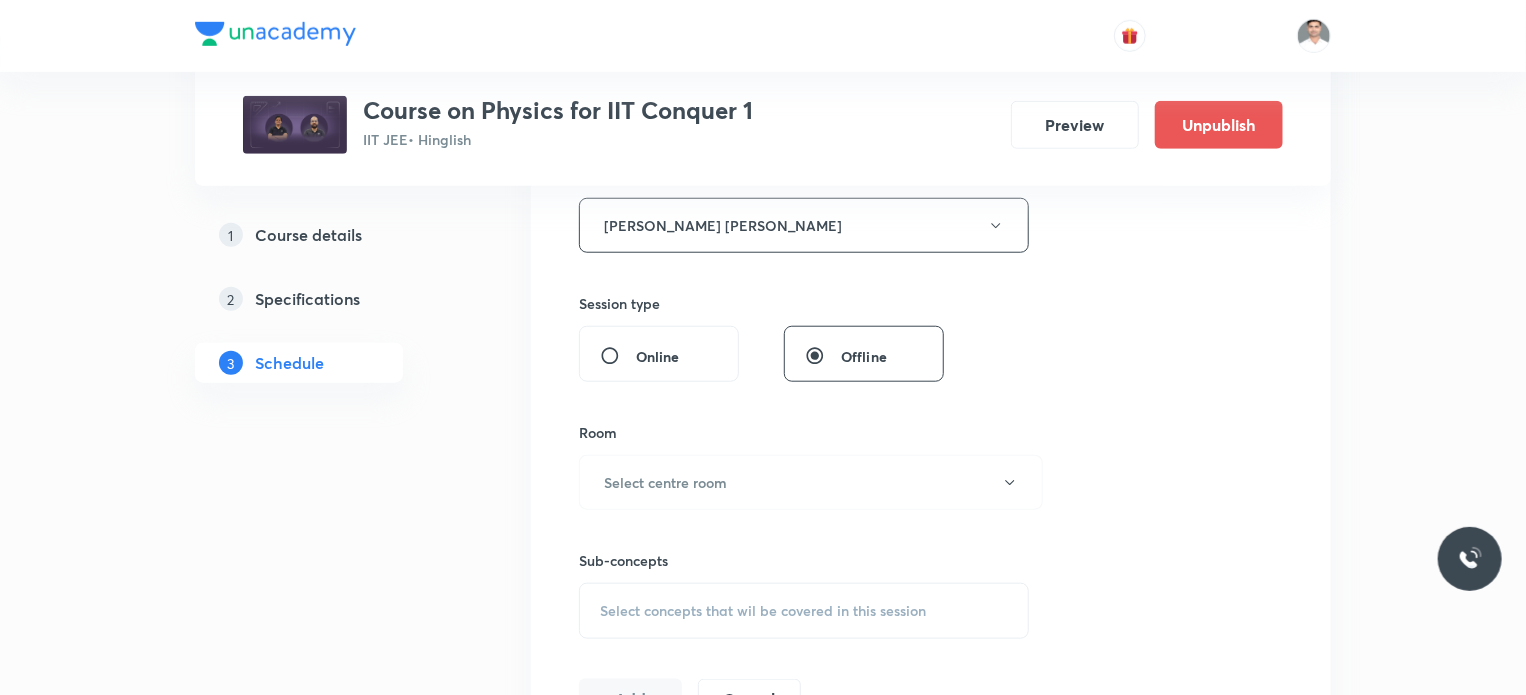scroll, scrollTop: 800, scrollLeft: 0, axis: vertical 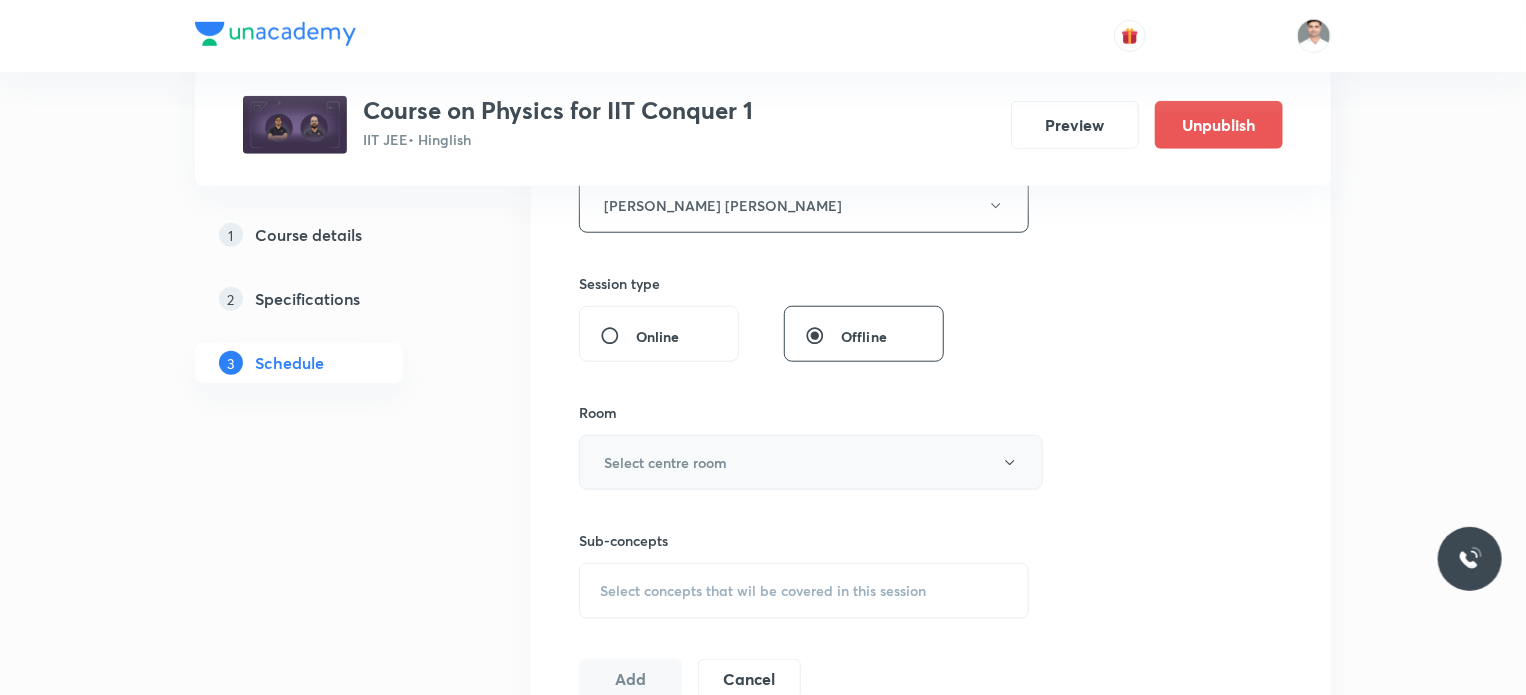 click on "Select centre room" at bounding box center [811, 462] 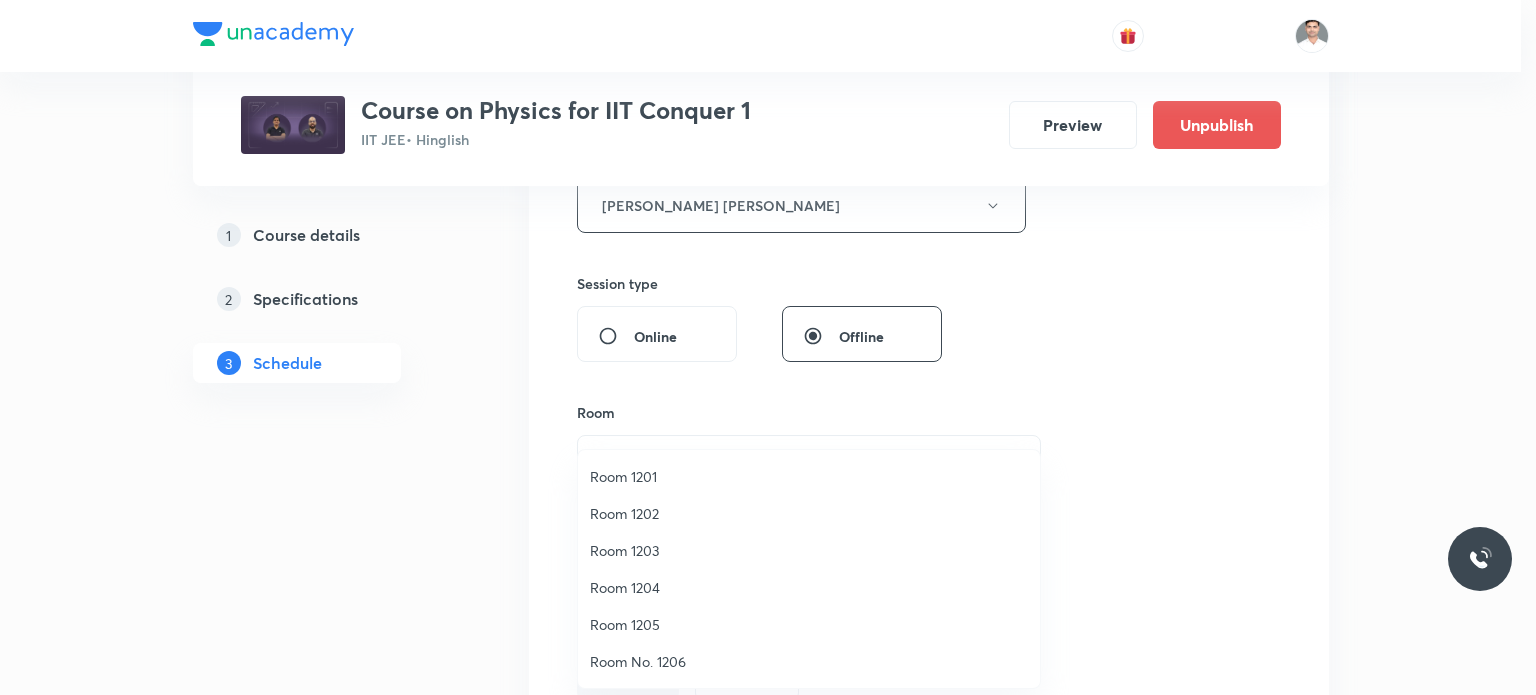 click on "Room 1202" at bounding box center (809, 513) 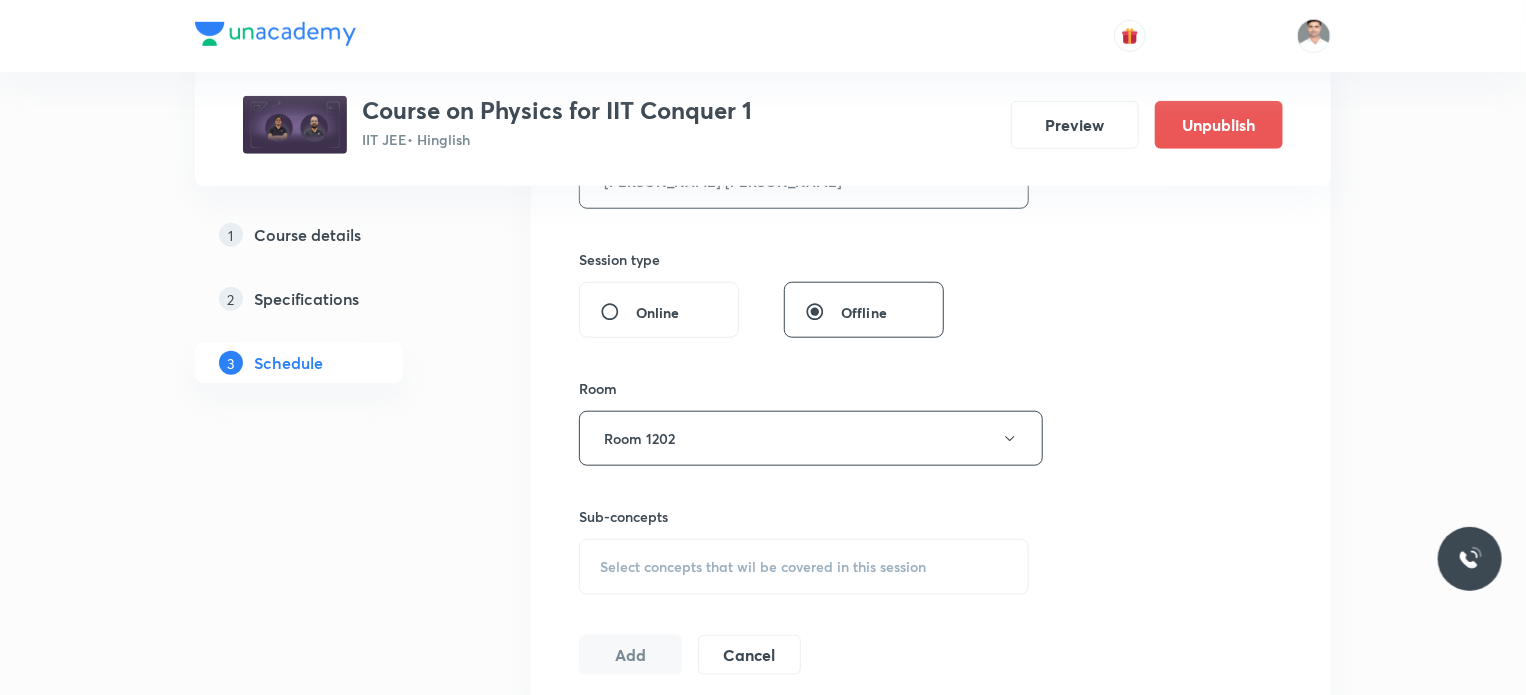 scroll, scrollTop: 900, scrollLeft: 0, axis: vertical 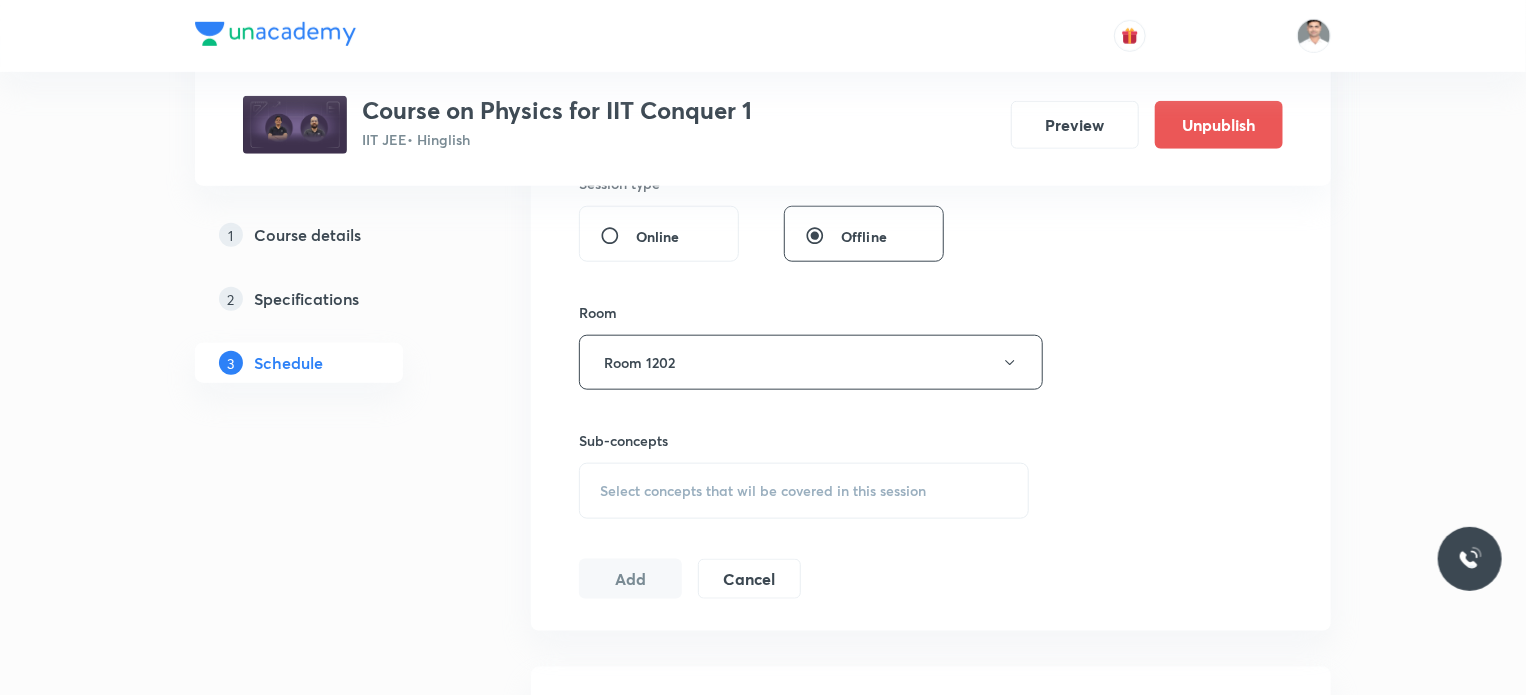 click on "Select concepts that wil be covered in this session" at bounding box center [763, 491] 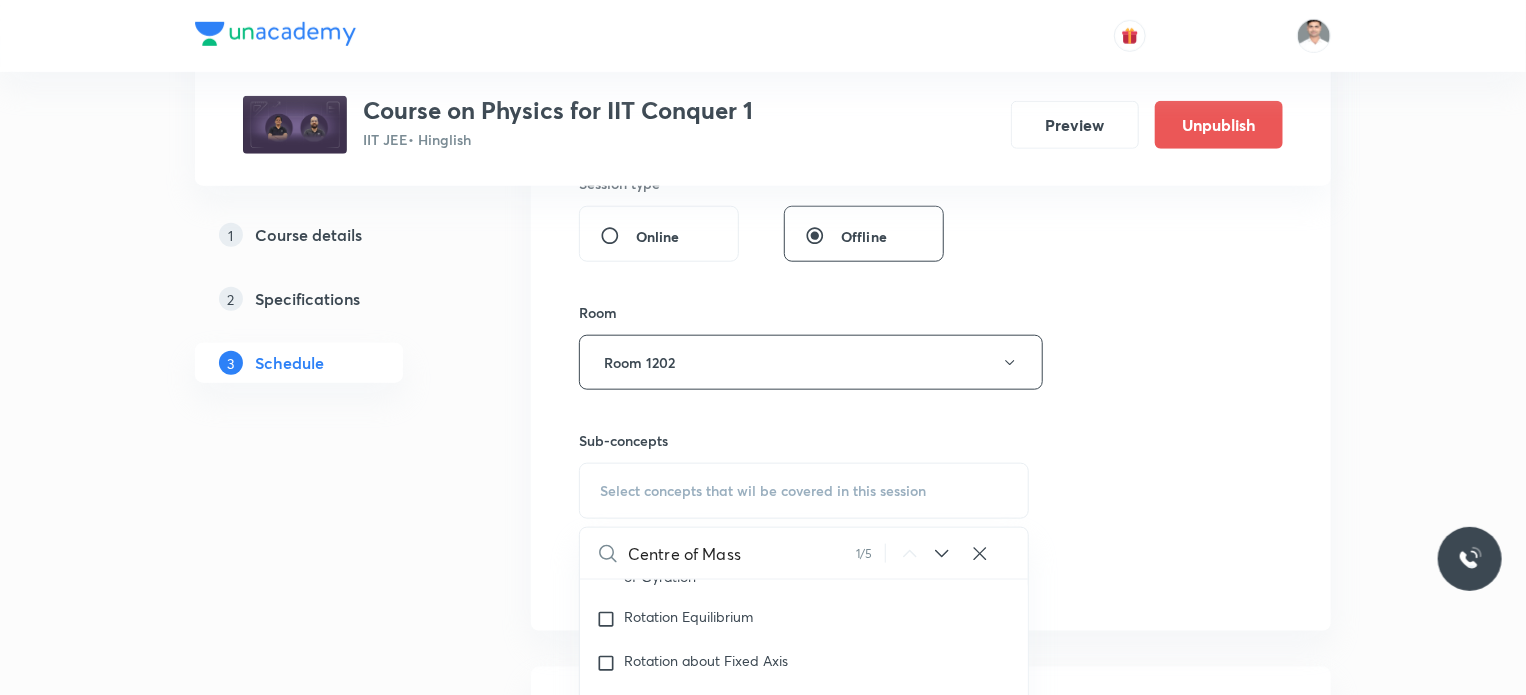 scroll, scrollTop: 7031, scrollLeft: 0, axis: vertical 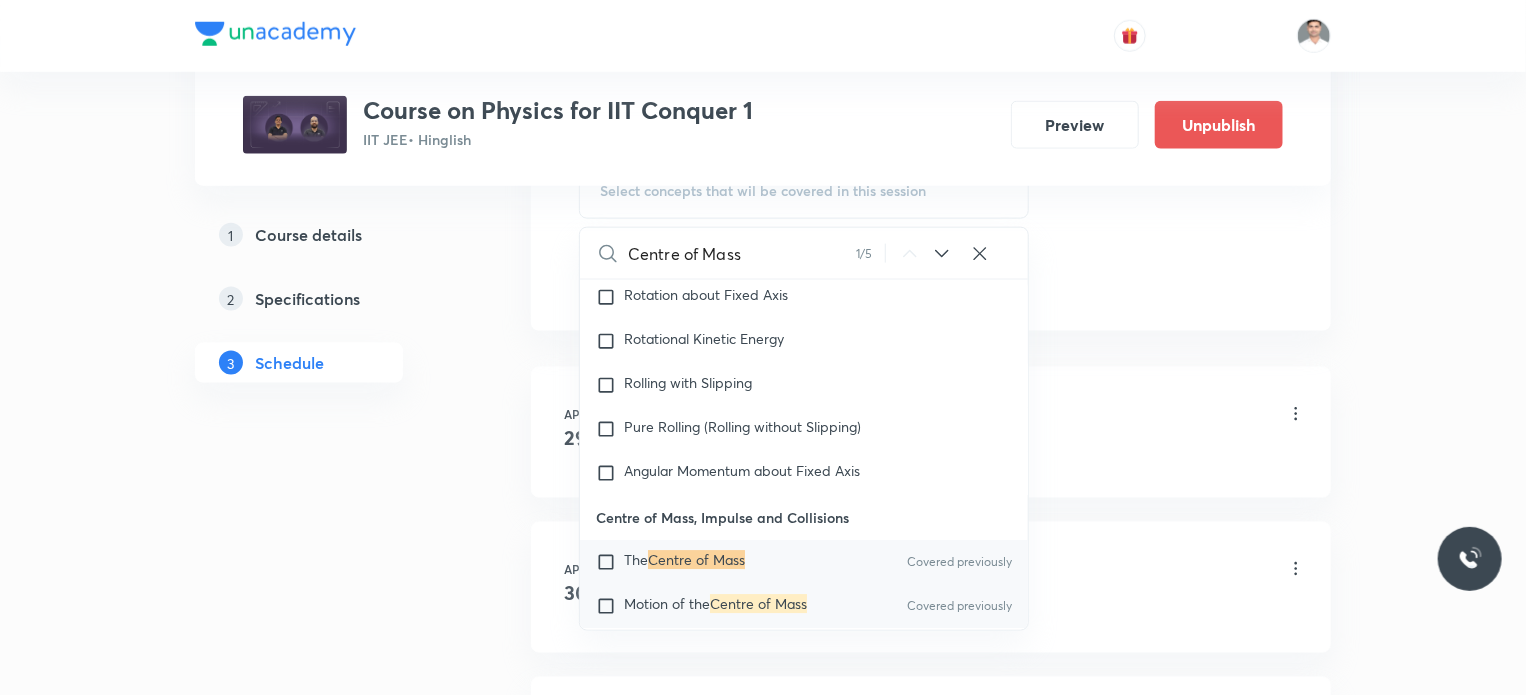 type on "Centre of Mass" 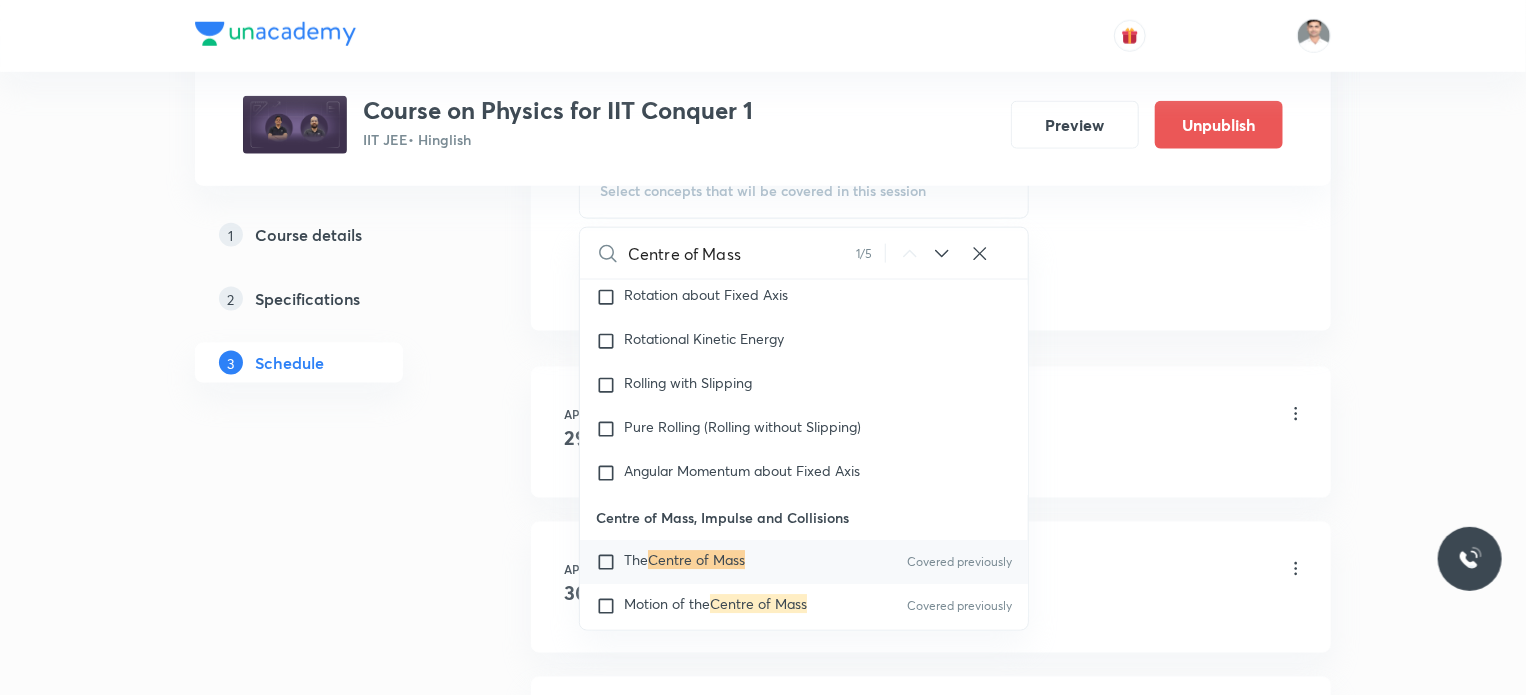 checkbox on "true" 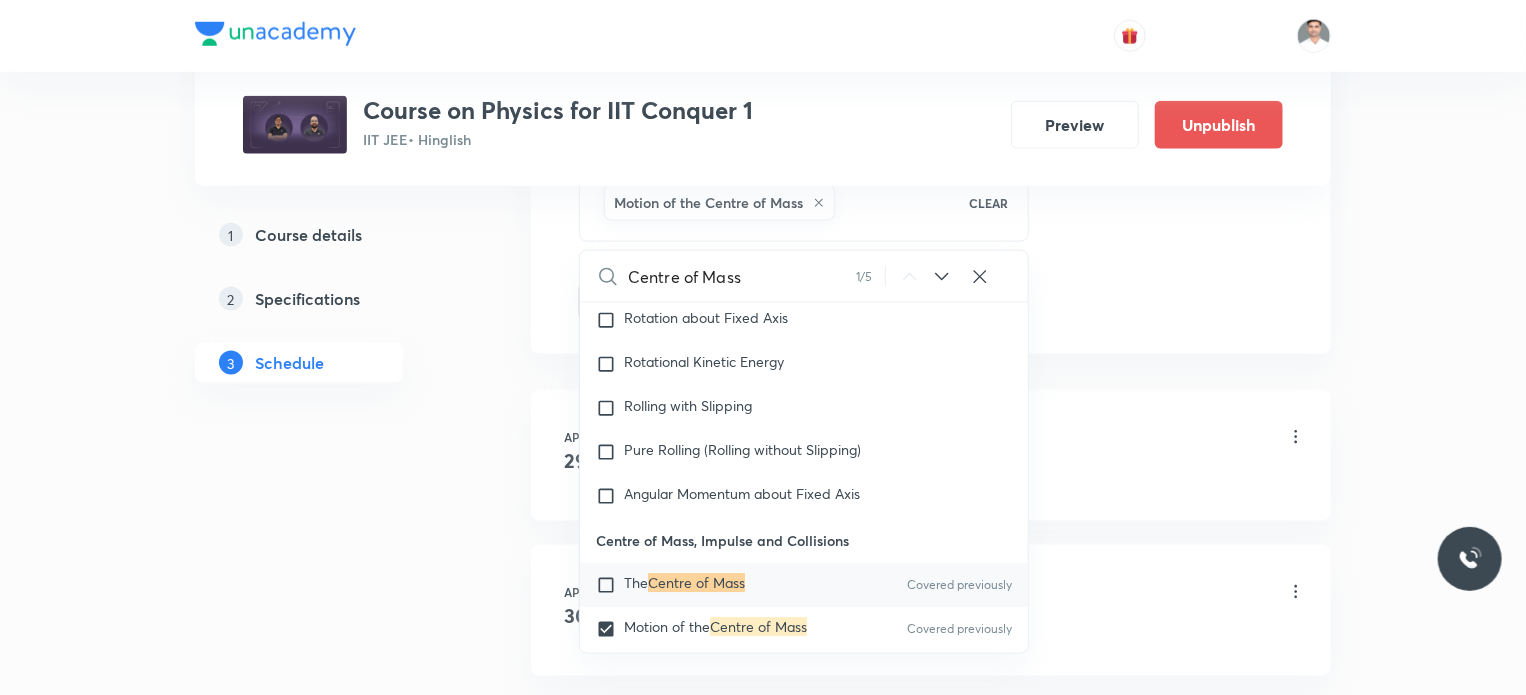 click on "1 Course details 2 Specifications 3 Schedule" at bounding box center [331, 4944] 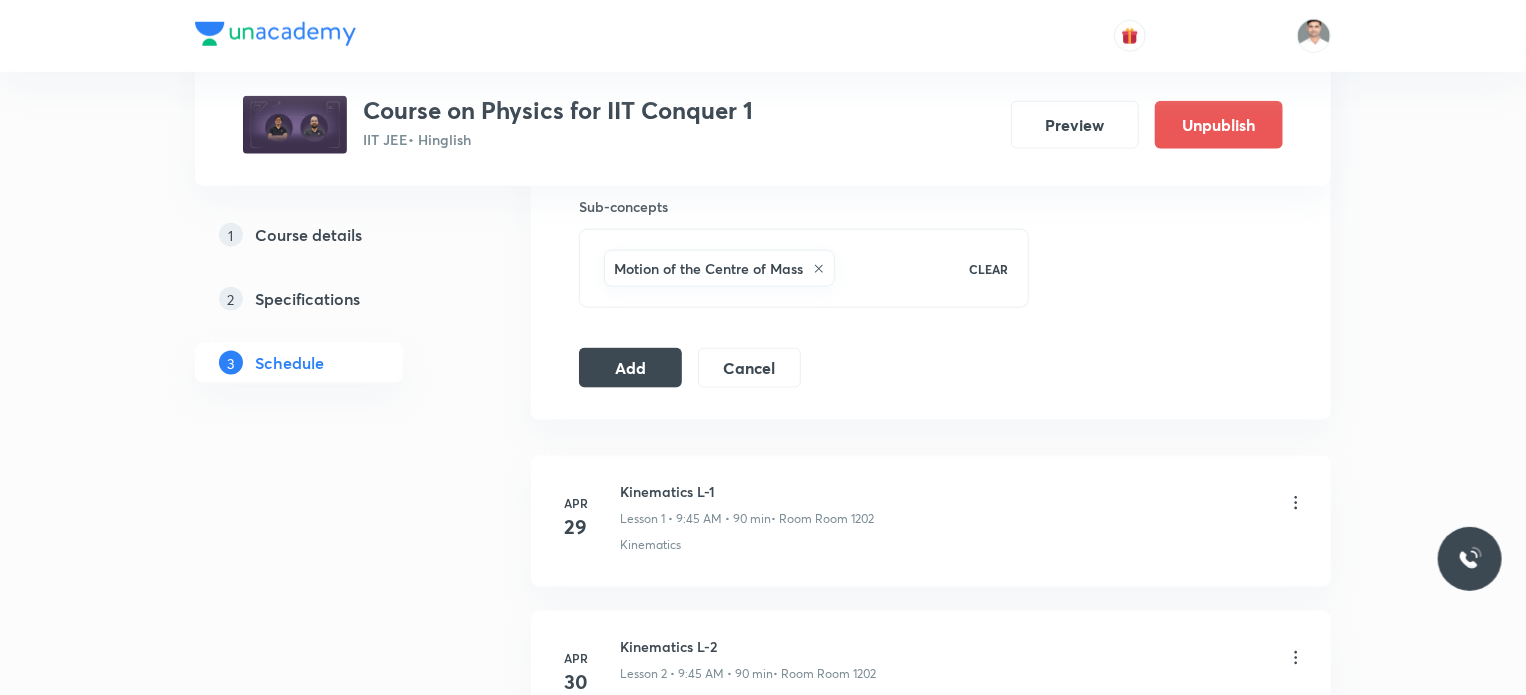 scroll, scrollTop: 1100, scrollLeft: 0, axis: vertical 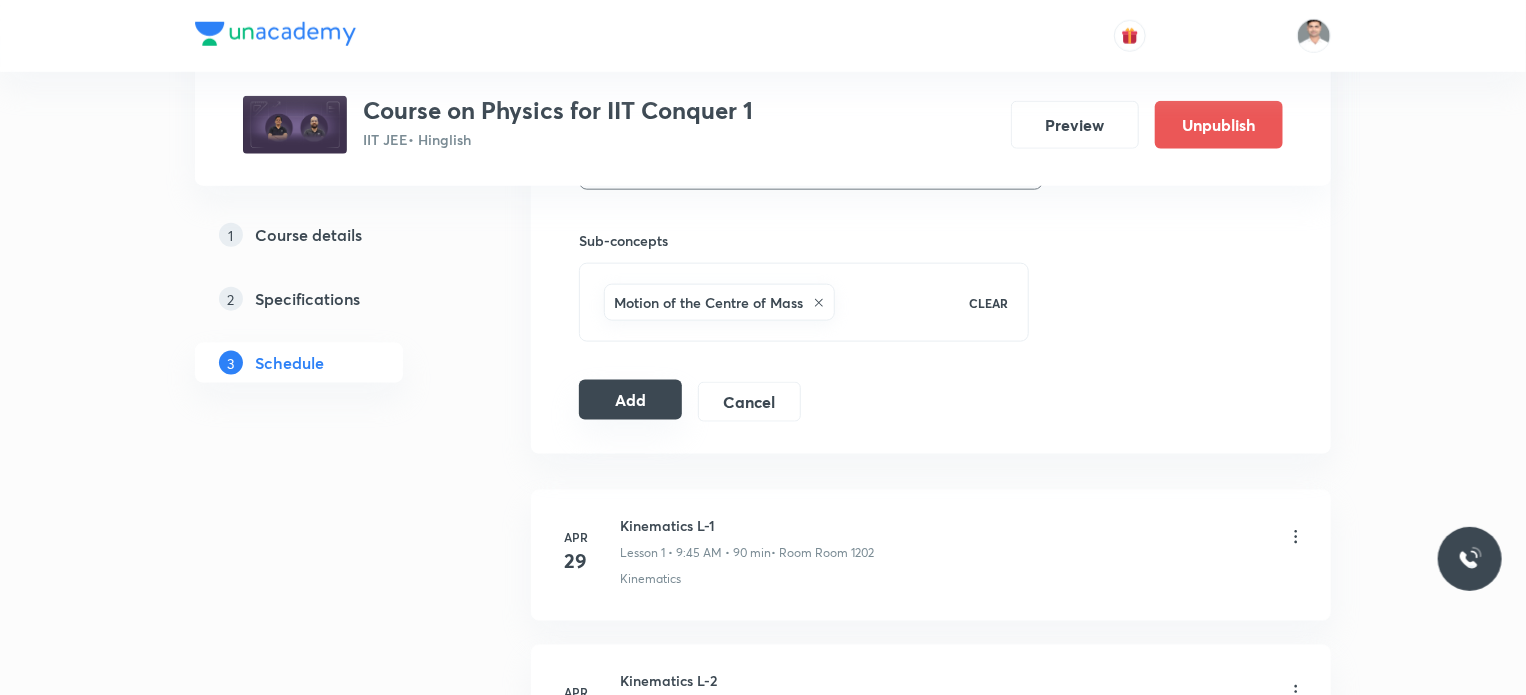click on "Add" at bounding box center [630, 400] 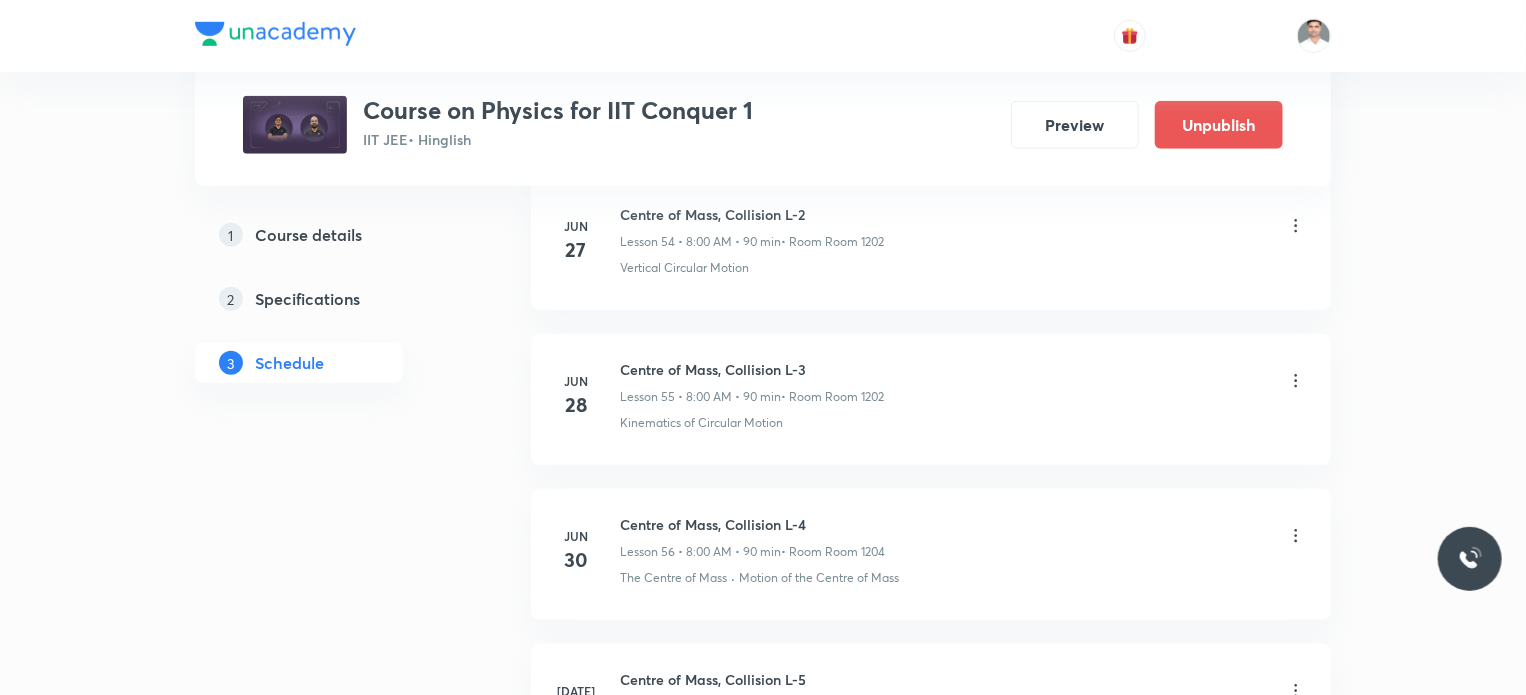 scroll, scrollTop: 10349, scrollLeft: 0, axis: vertical 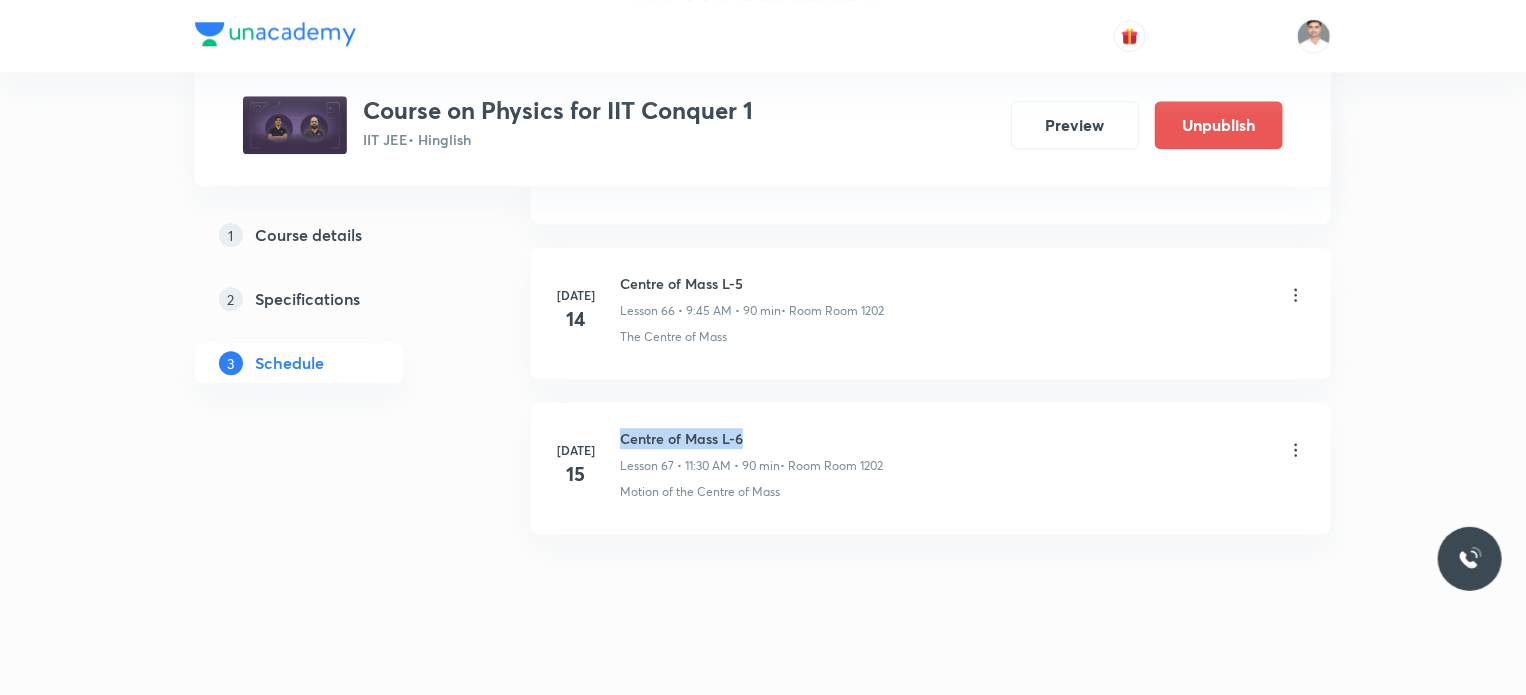 drag, startPoint x: 620, startPoint y: 402, endPoint x: 838, endPoint y: 416, distance: 218.44908 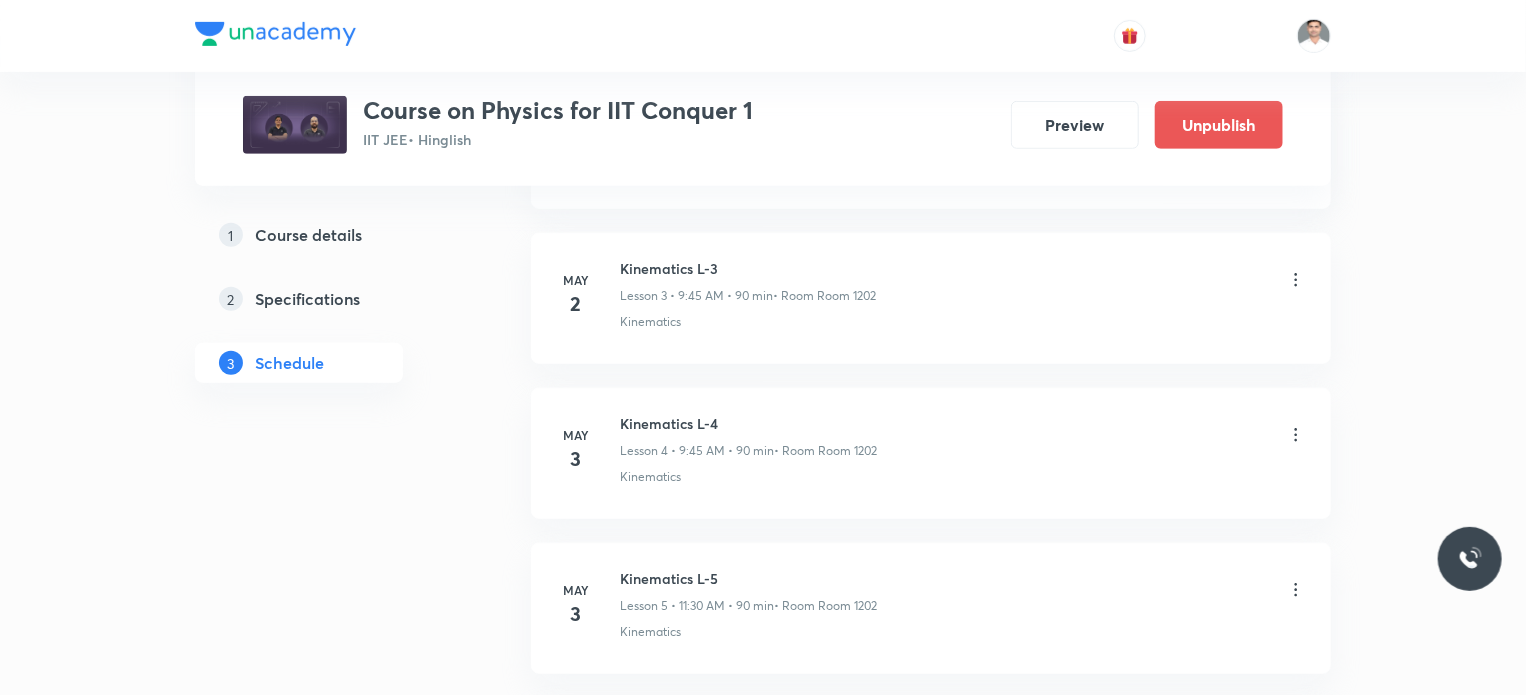 scroll, scrollTop: 0, scrollLeft: 0, axis: both 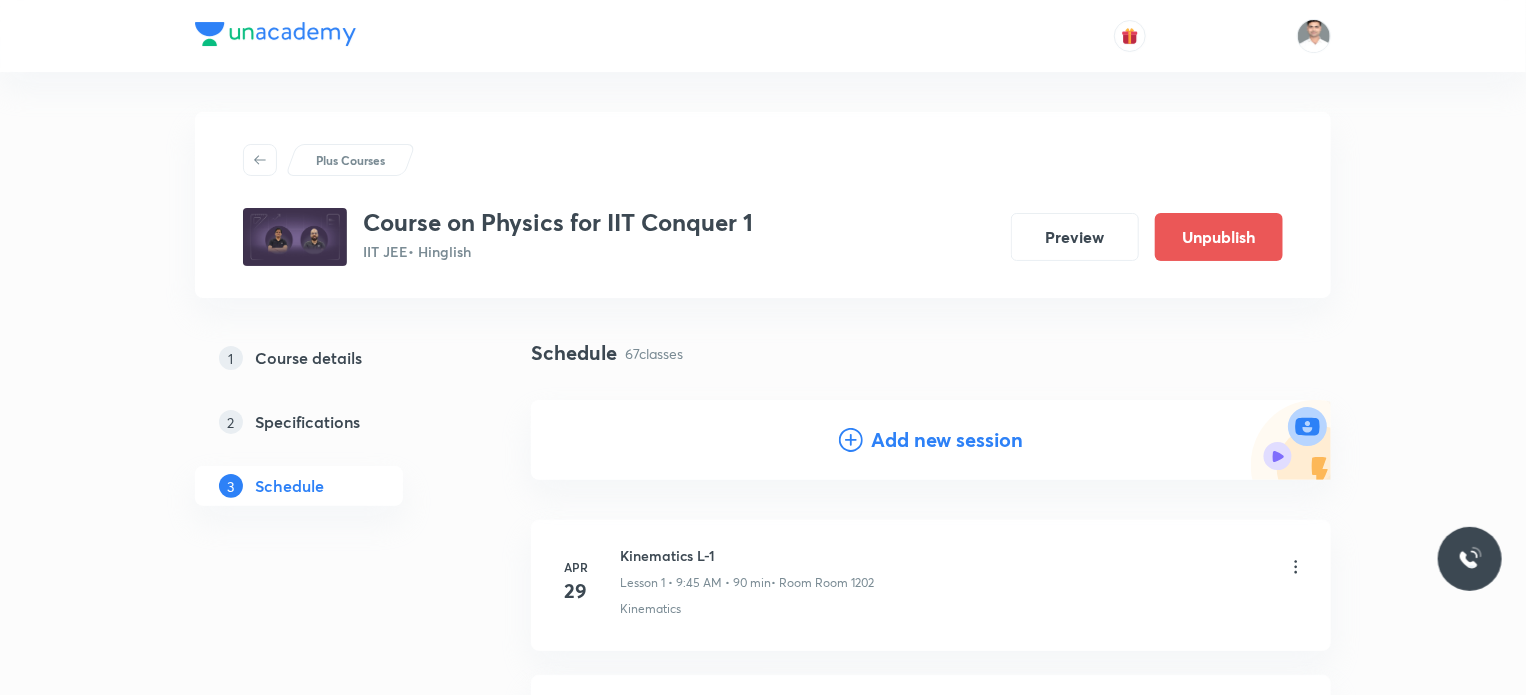 click on "Add new session" at bounding box center [947, 440] 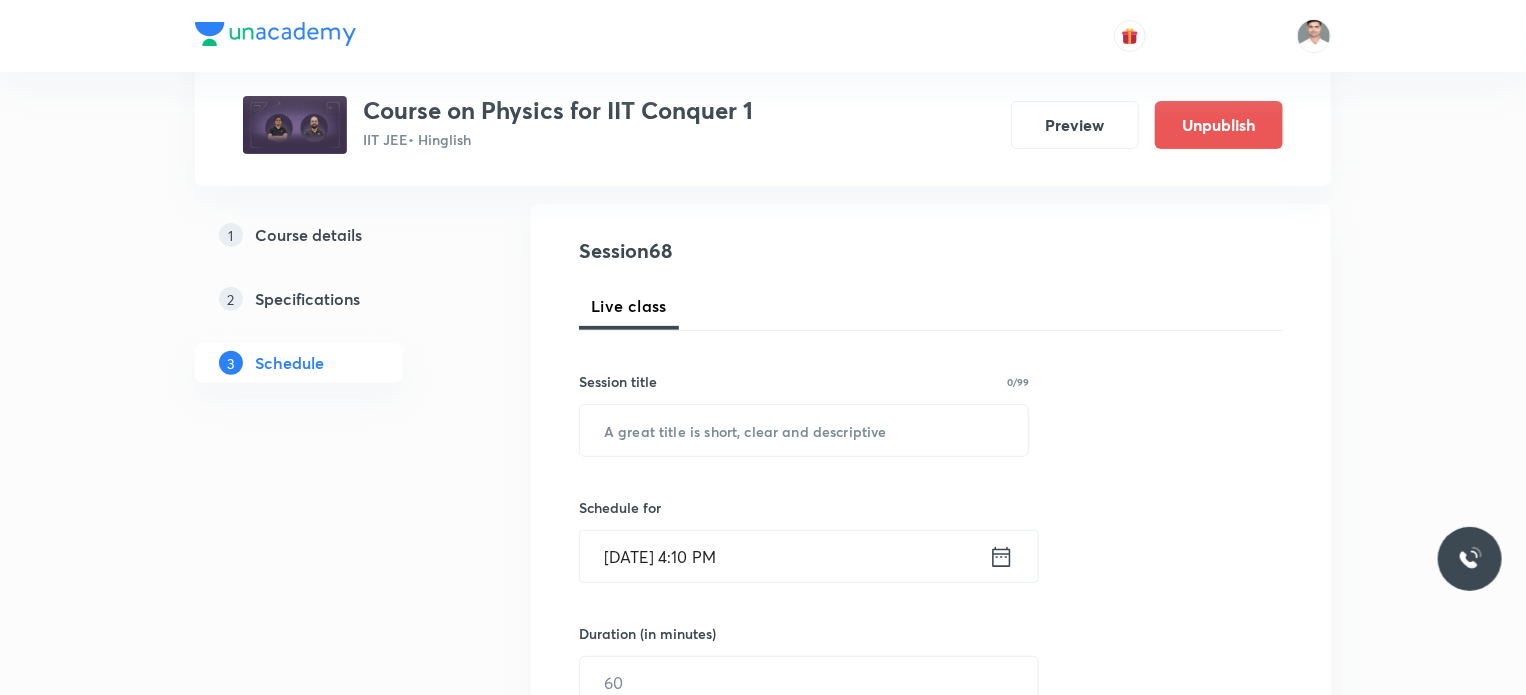 scroll, scrollTop: 200, scrollLeft: 0, axis: vertical 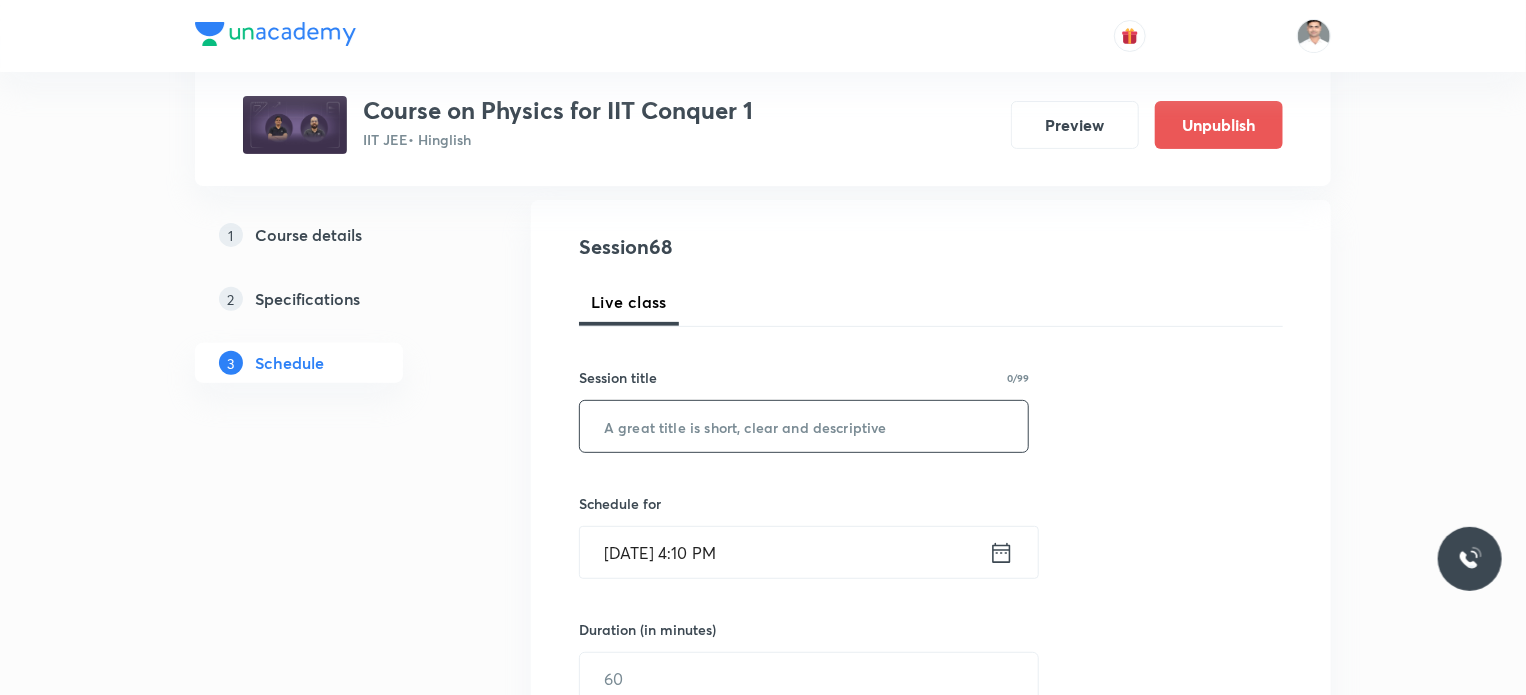 click at bounding box center [804, 426] 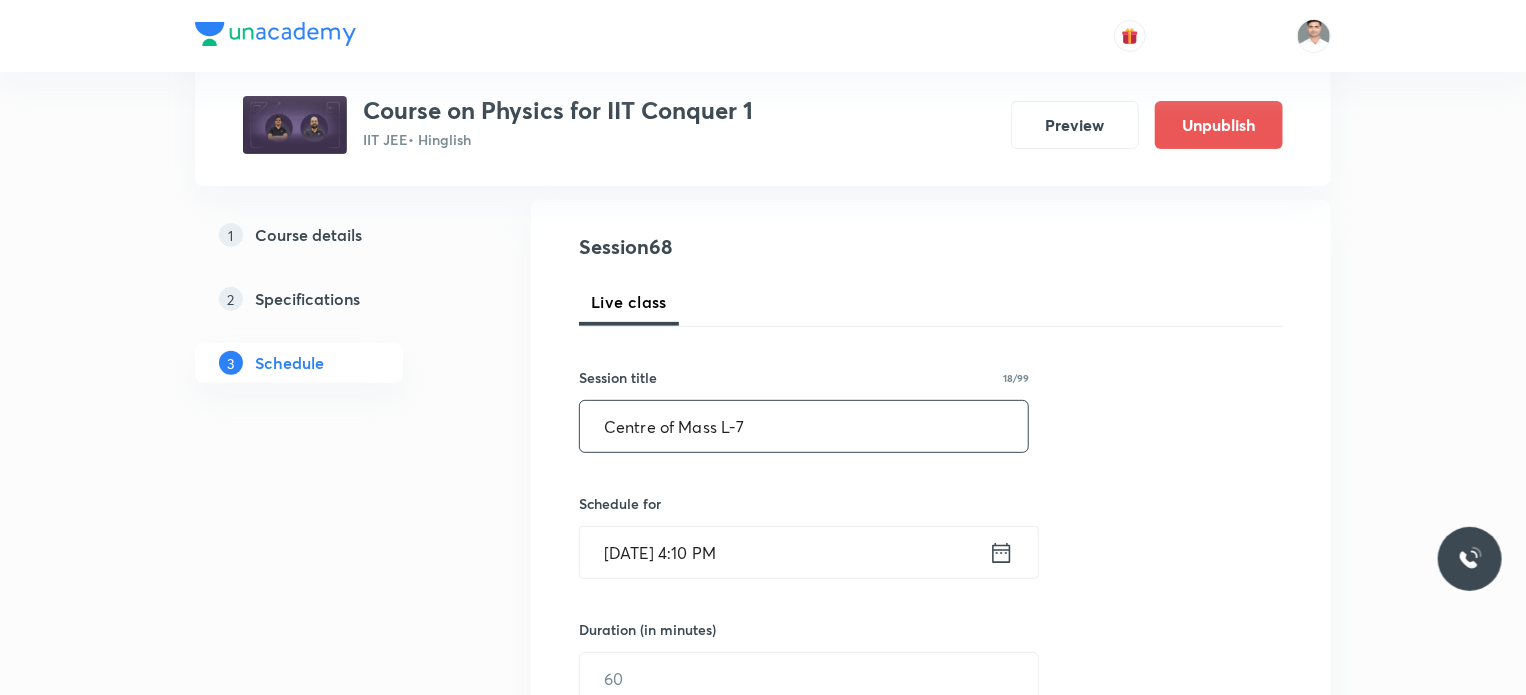 type on "Centre of Mass L-7" 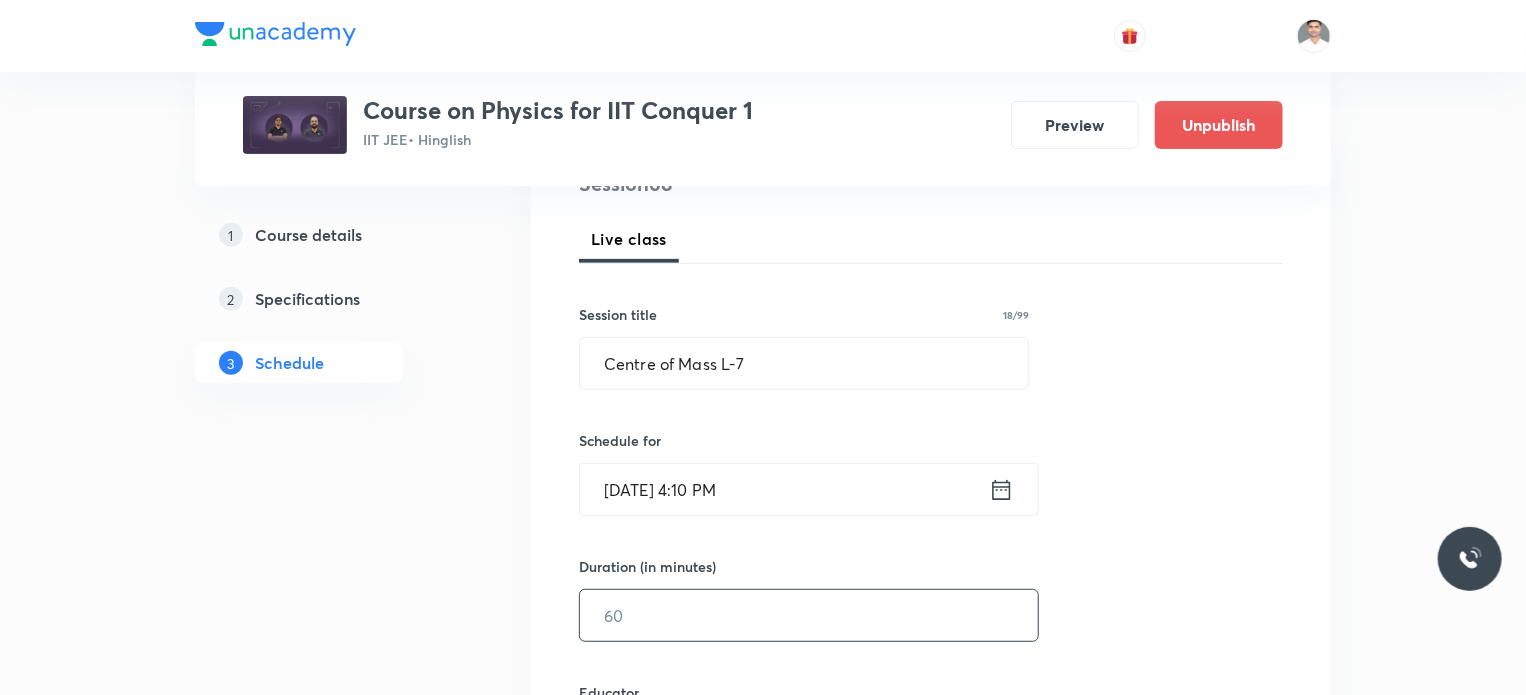 scroll, scrollTop: 400, scrollLeft: 0, axis: vertical 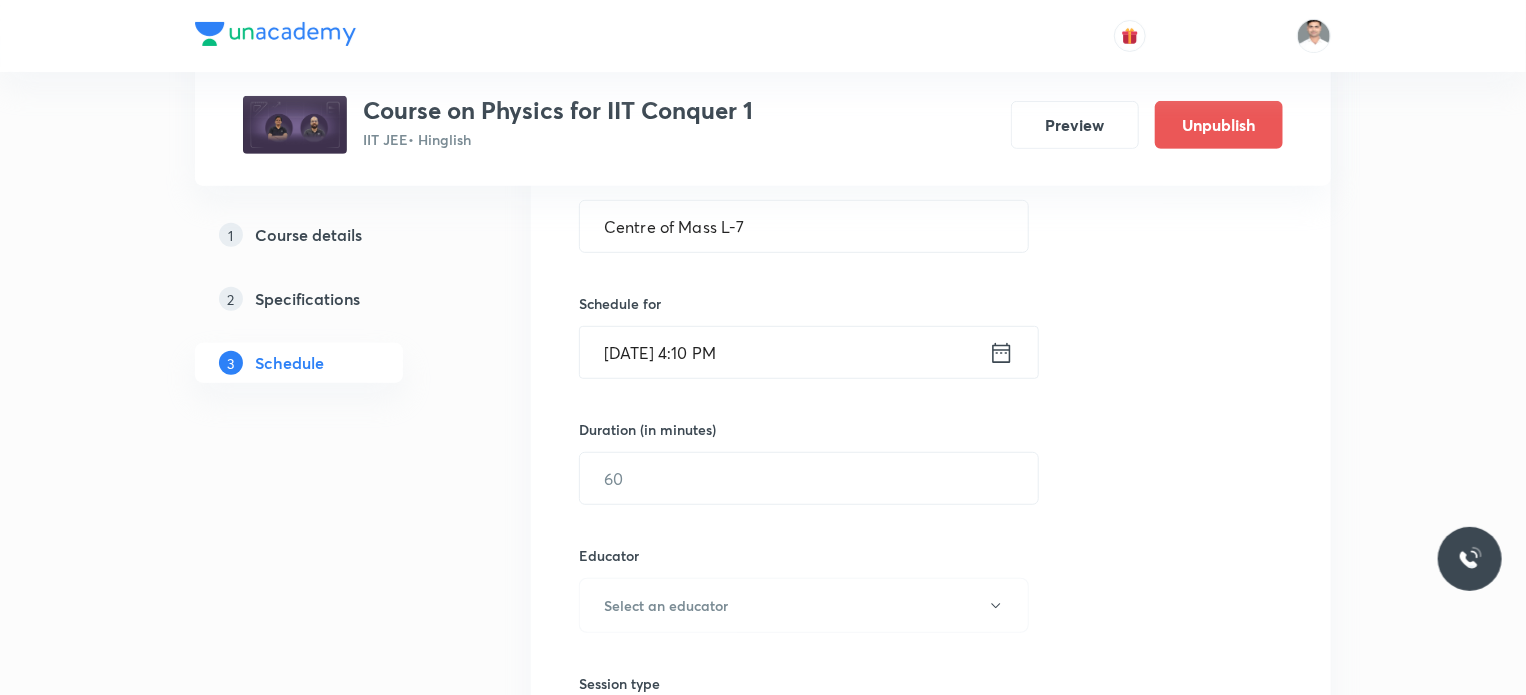 click 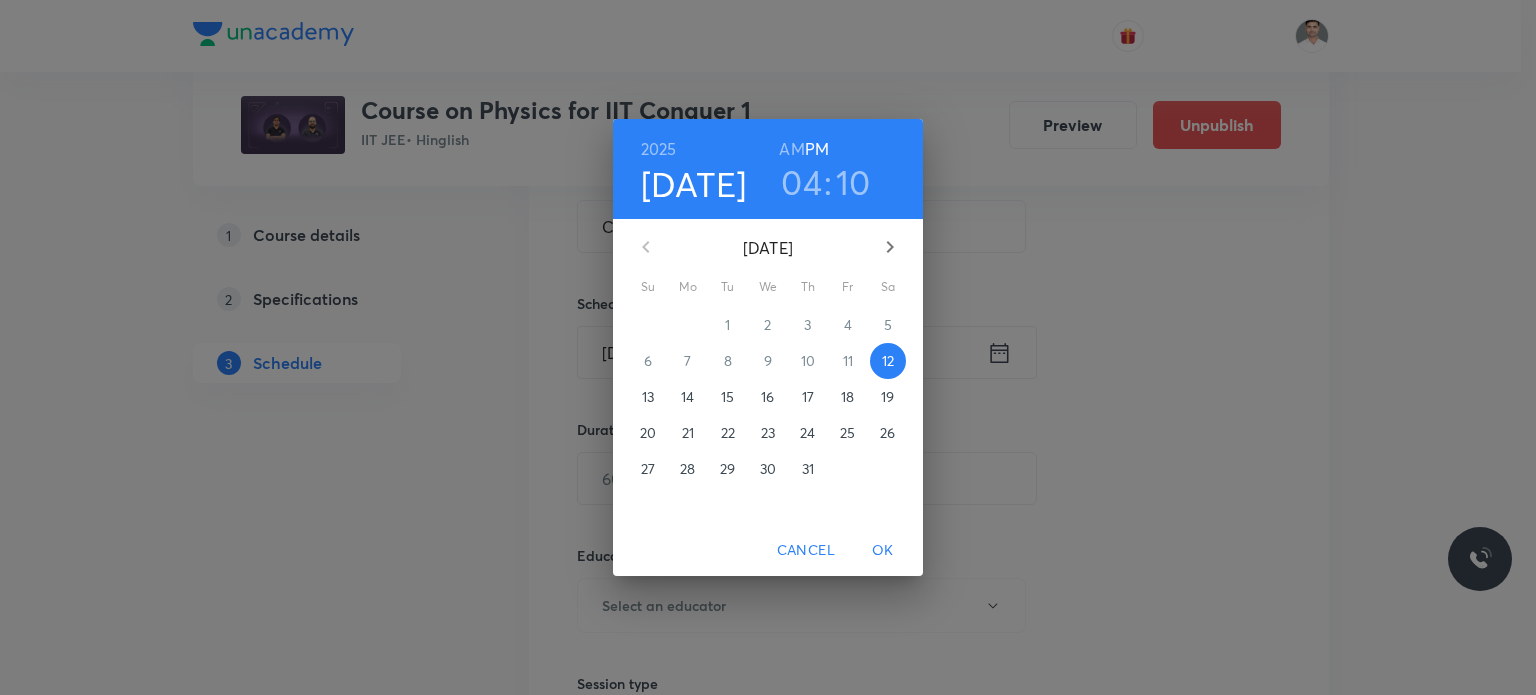 click on "16" at bounding box center [767, 397] 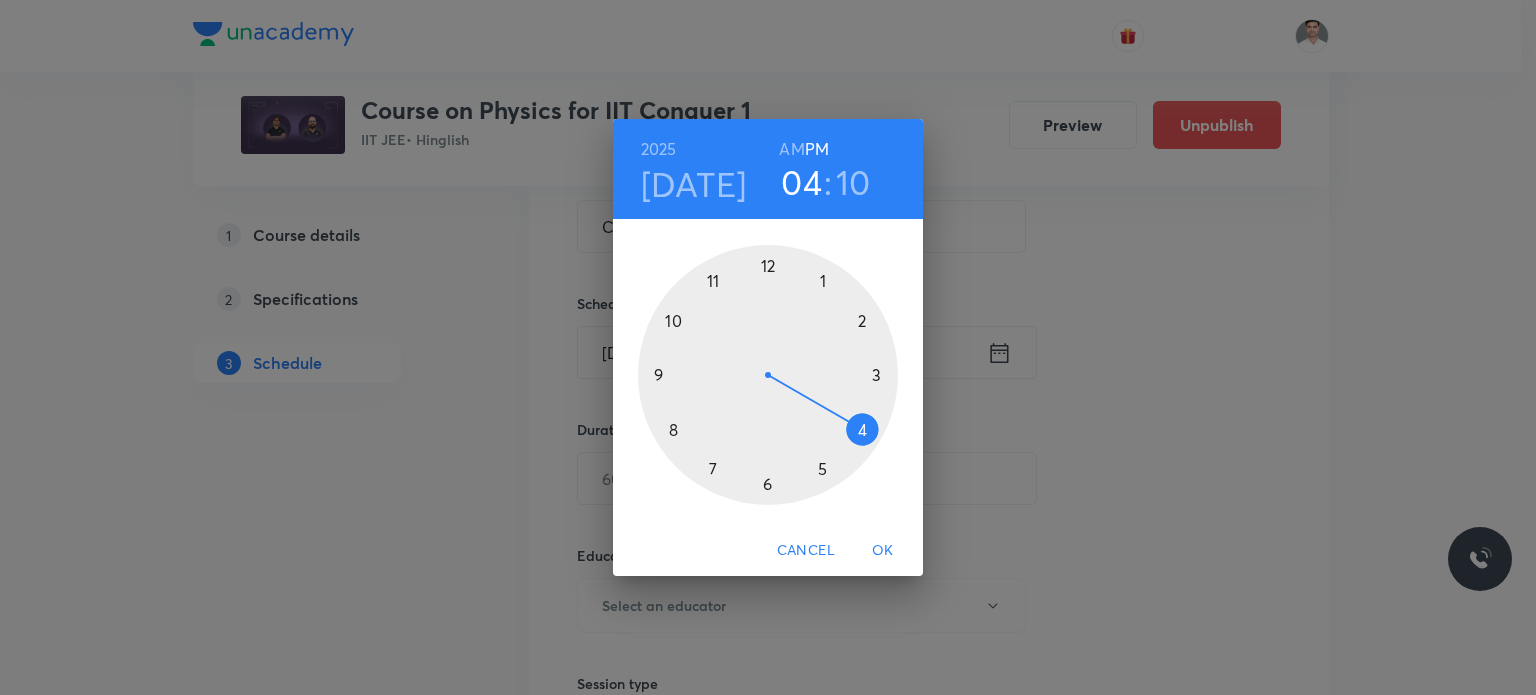click on "AM" at bounding box center [791, 149] 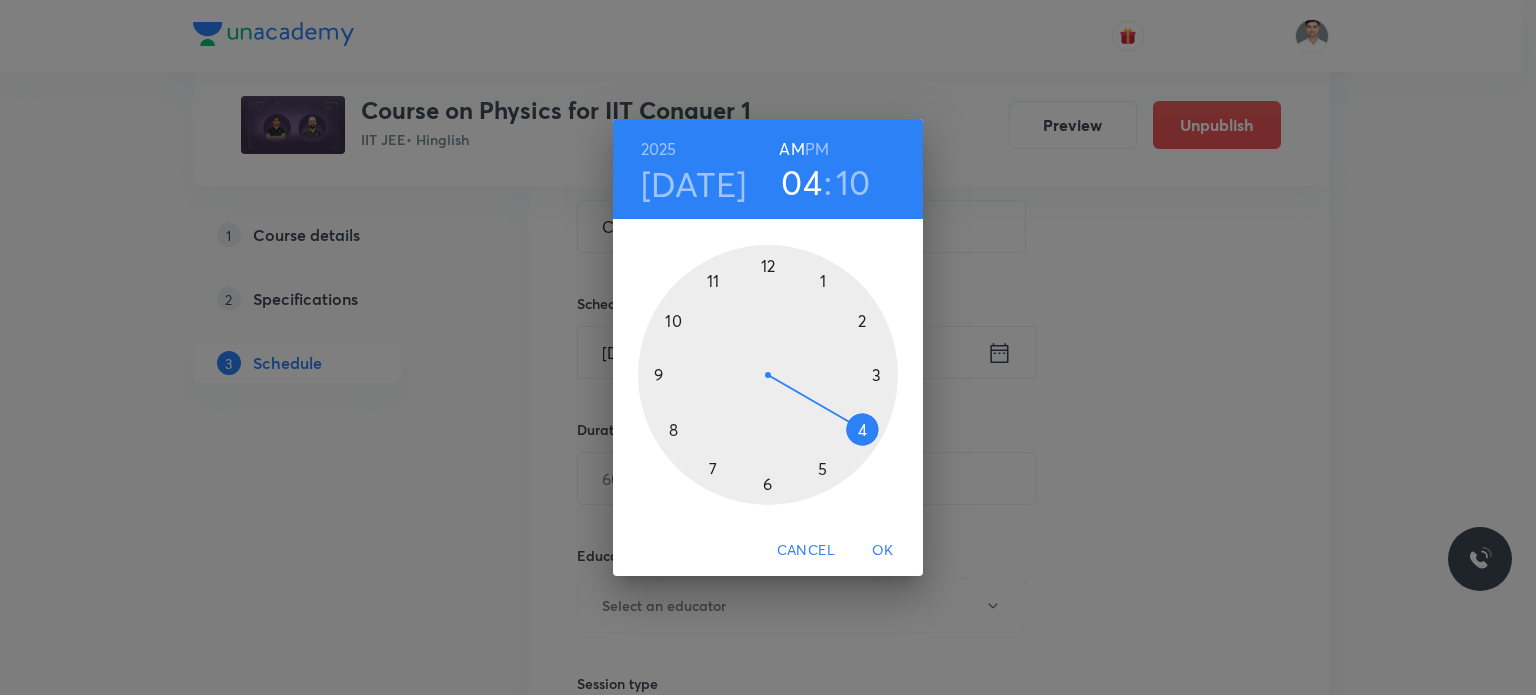 click at bounding box center [768, 375] 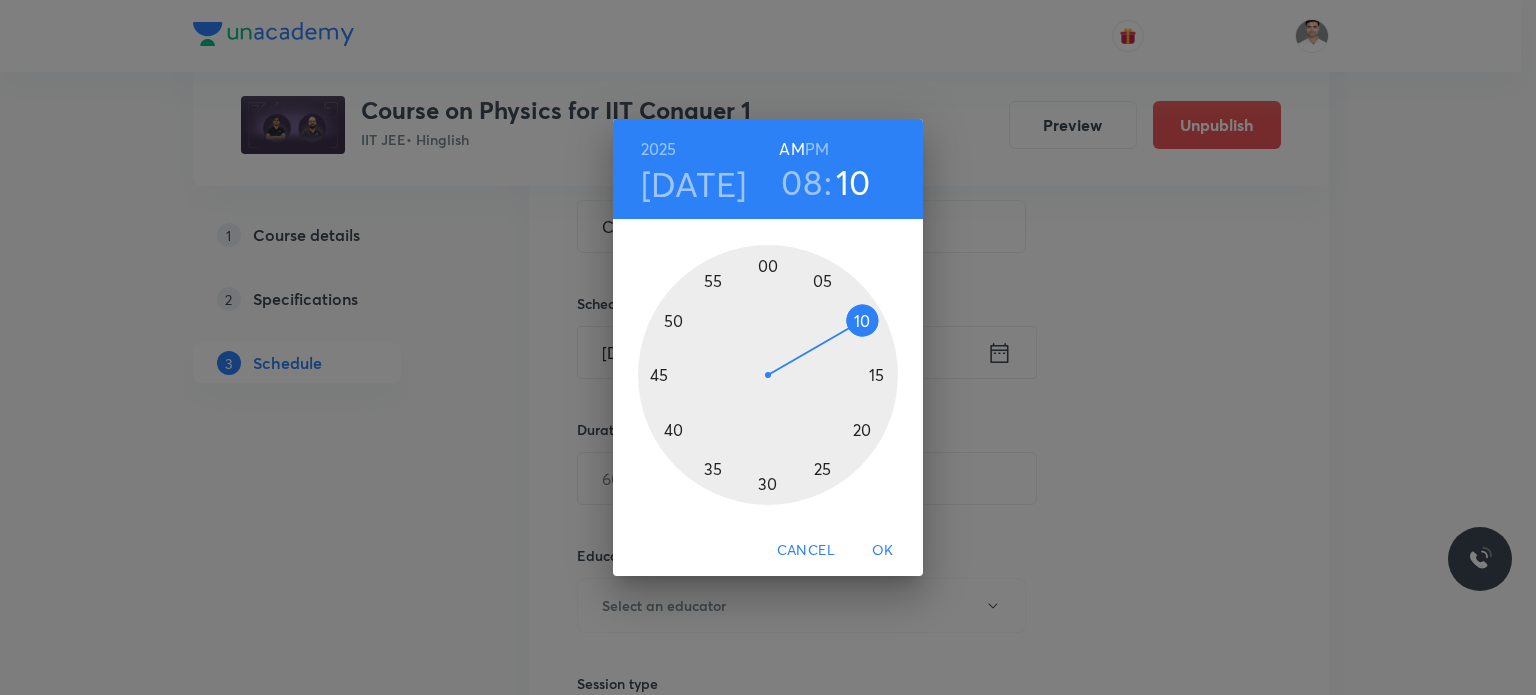 click at bounding box center [768, 375] 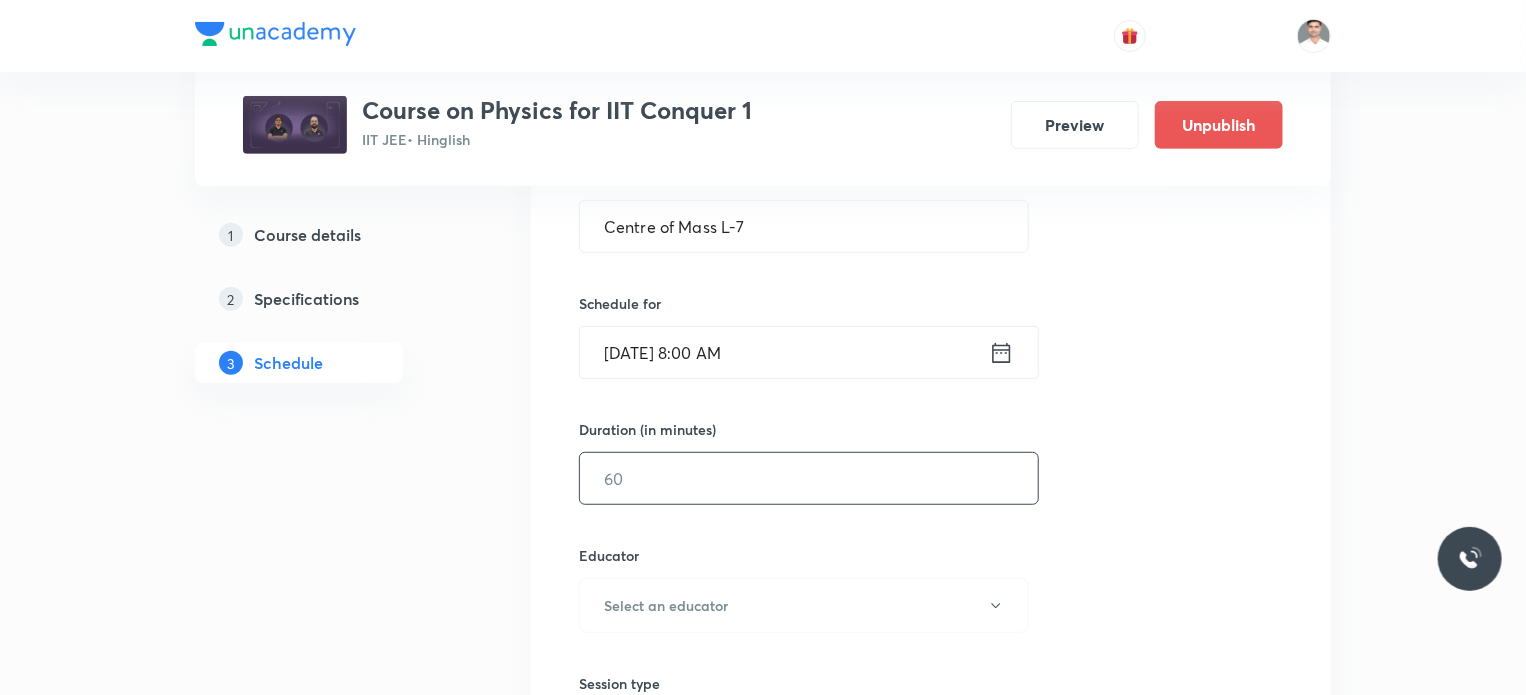click at bounding box center [809, 478] 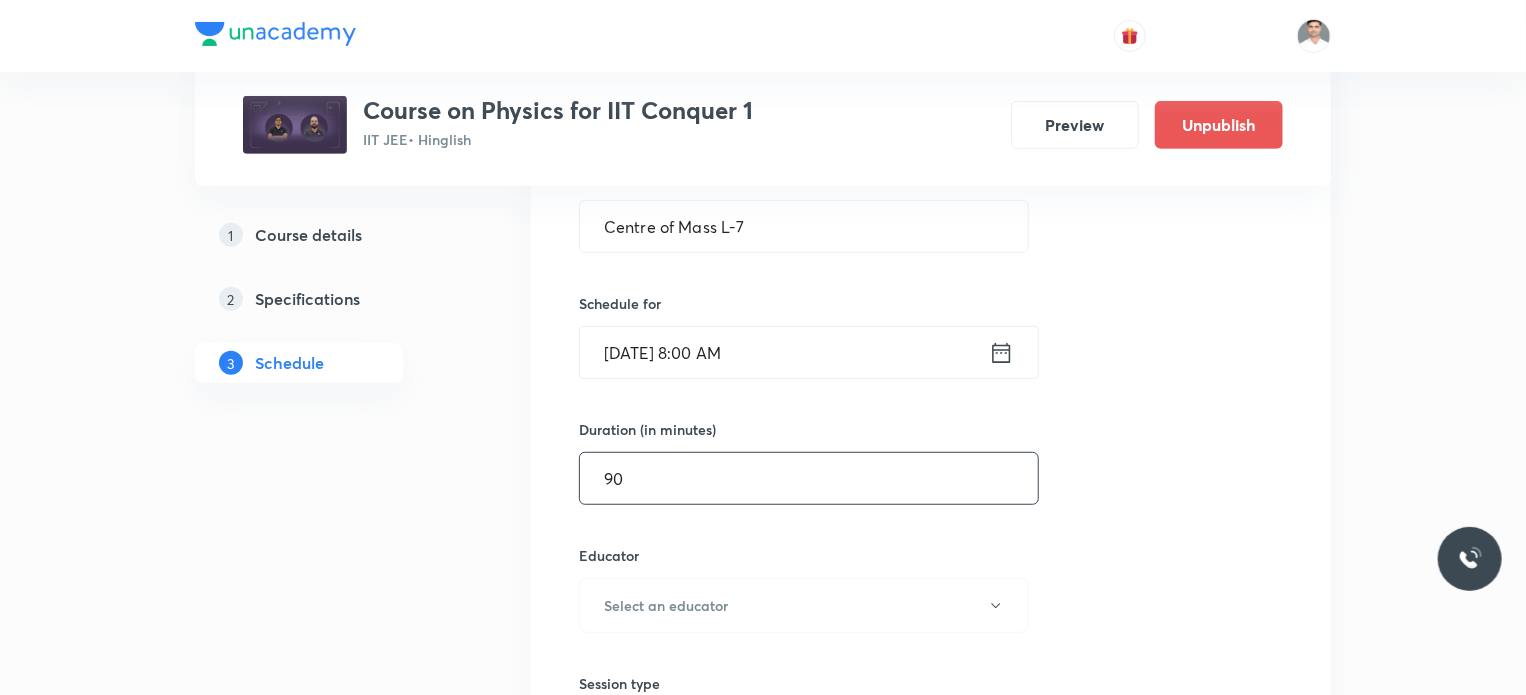type on "90" 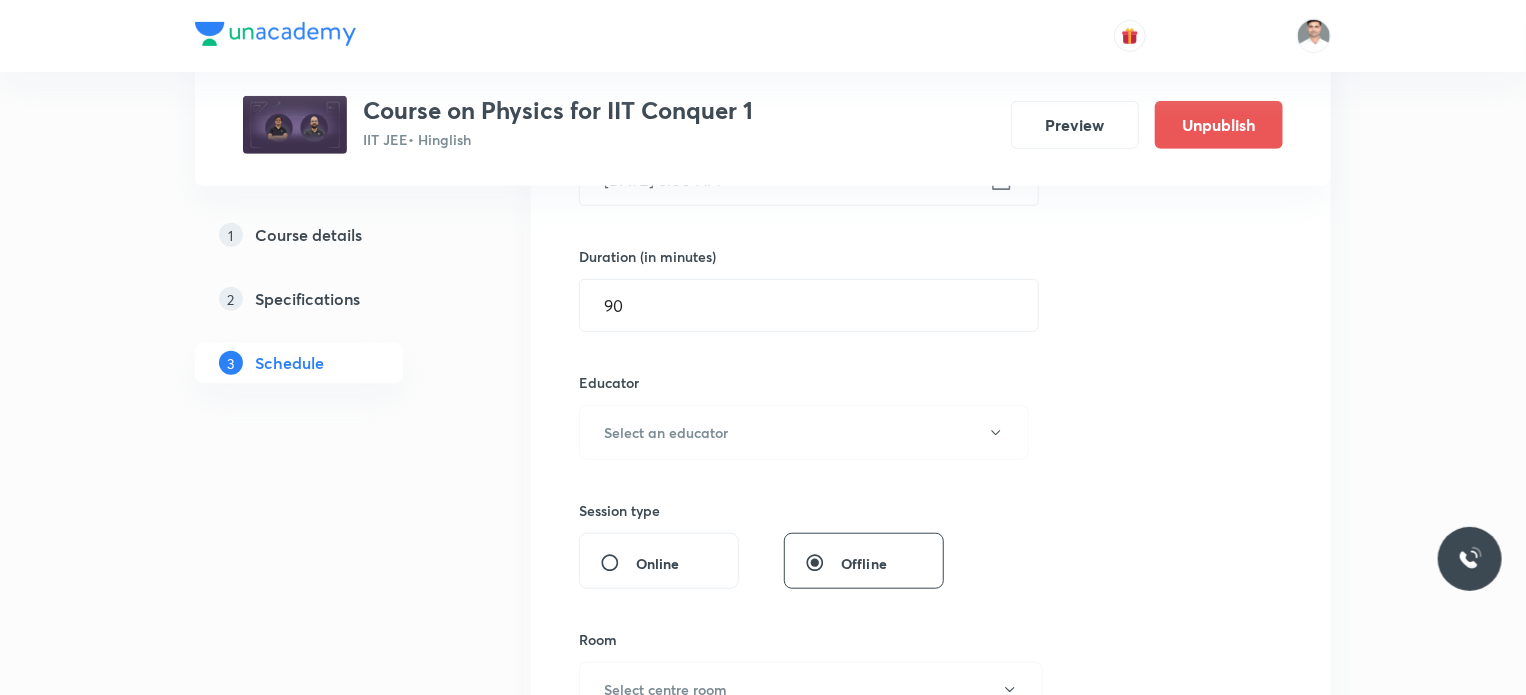 scroll, scrollTop: 600, scrollLeft: 0, axis: vertical 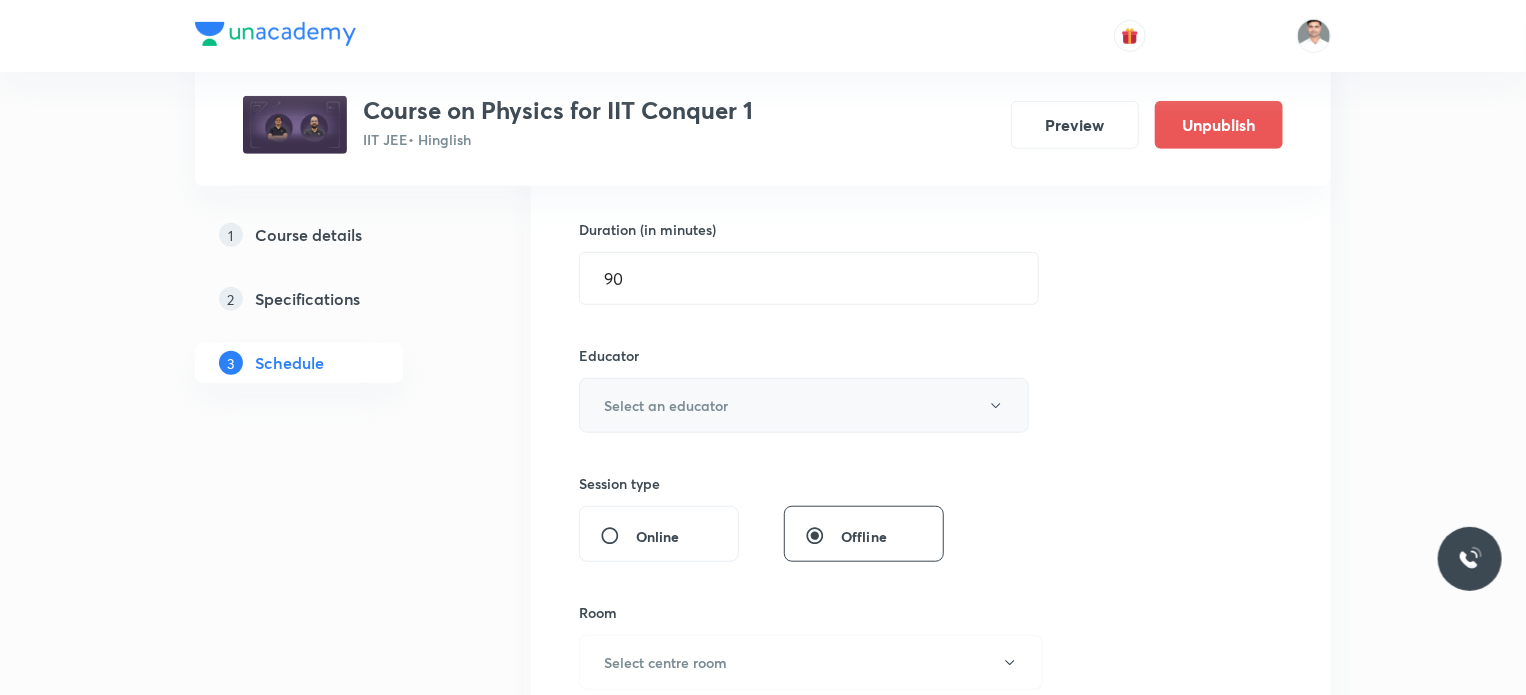 click on "Select an educator" at bounding box center (666, 405) 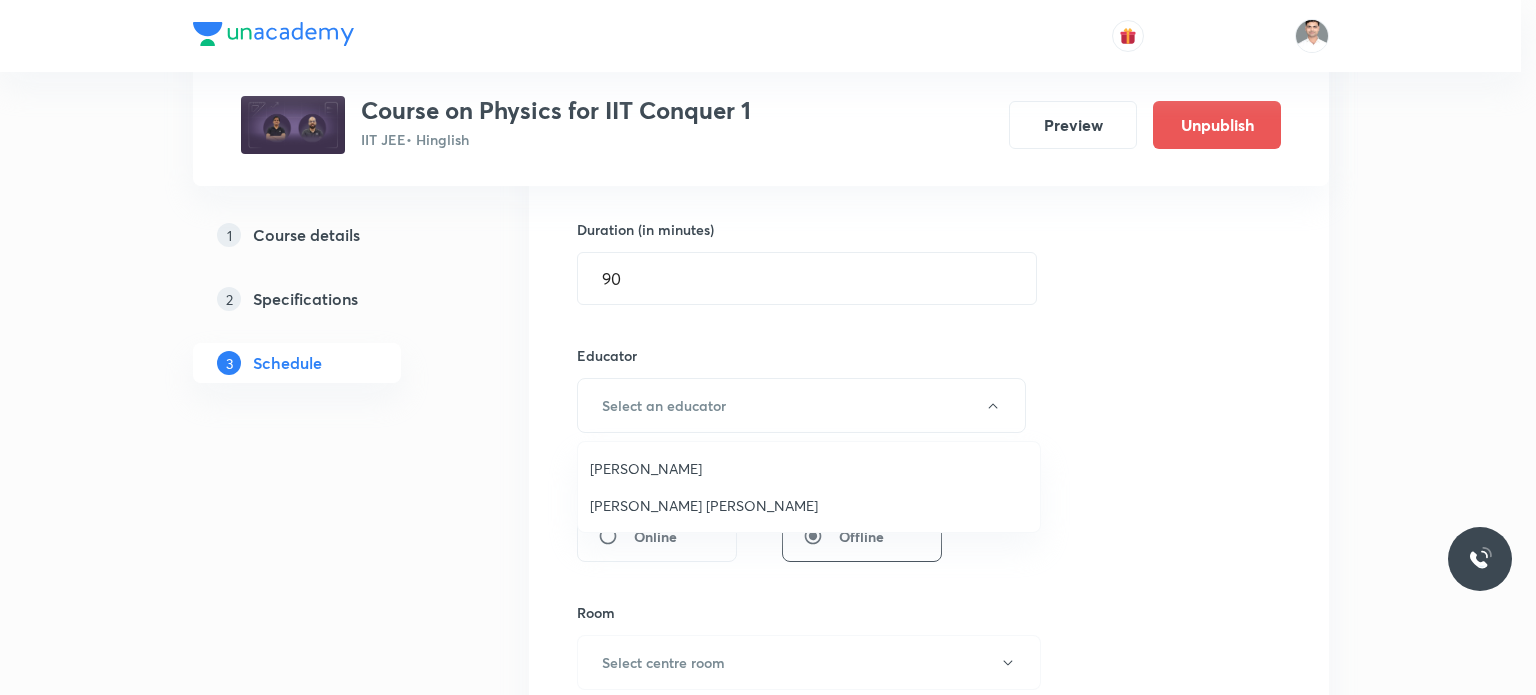 click on "[PERSON_NAME] [PERSON_NAME]" at bounding box center [809, 505] 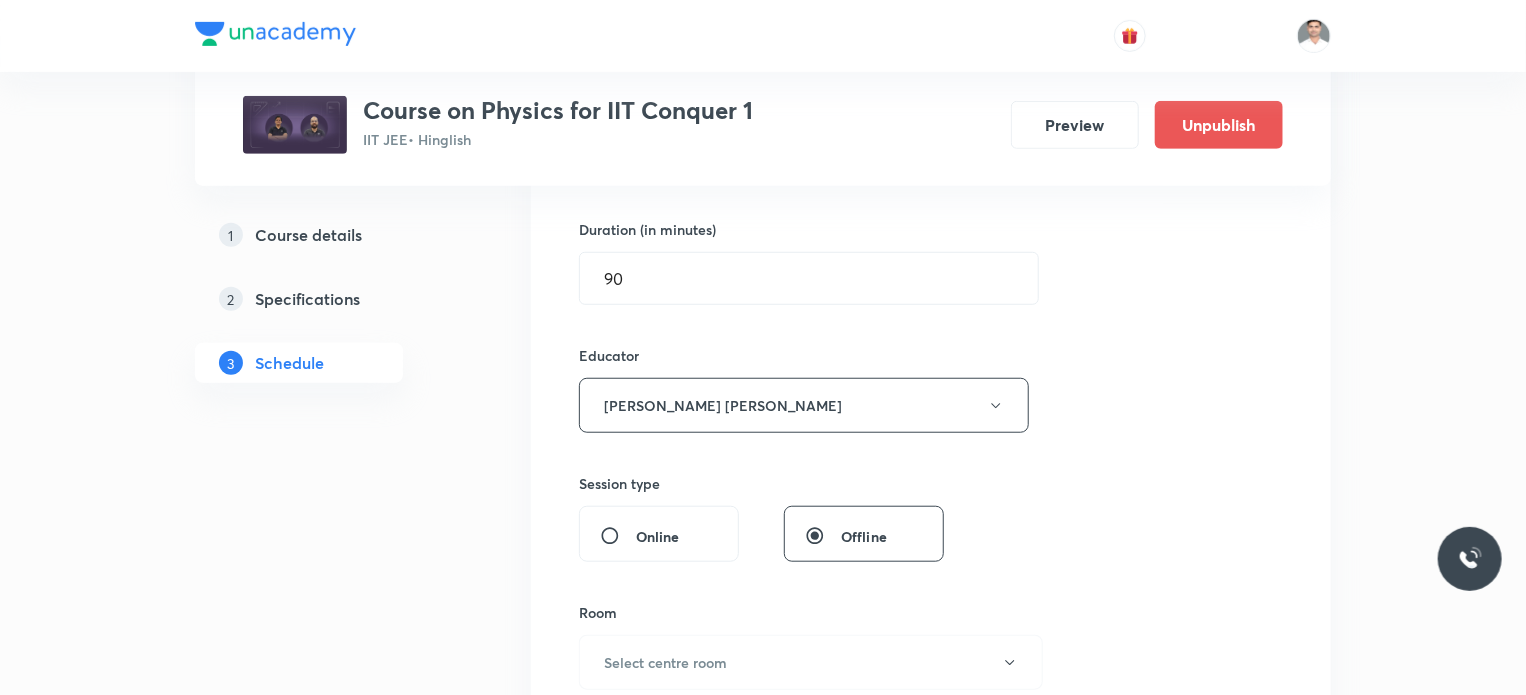 scroll, scrollTop: 800, scrollLeft: 0, axis: vertical 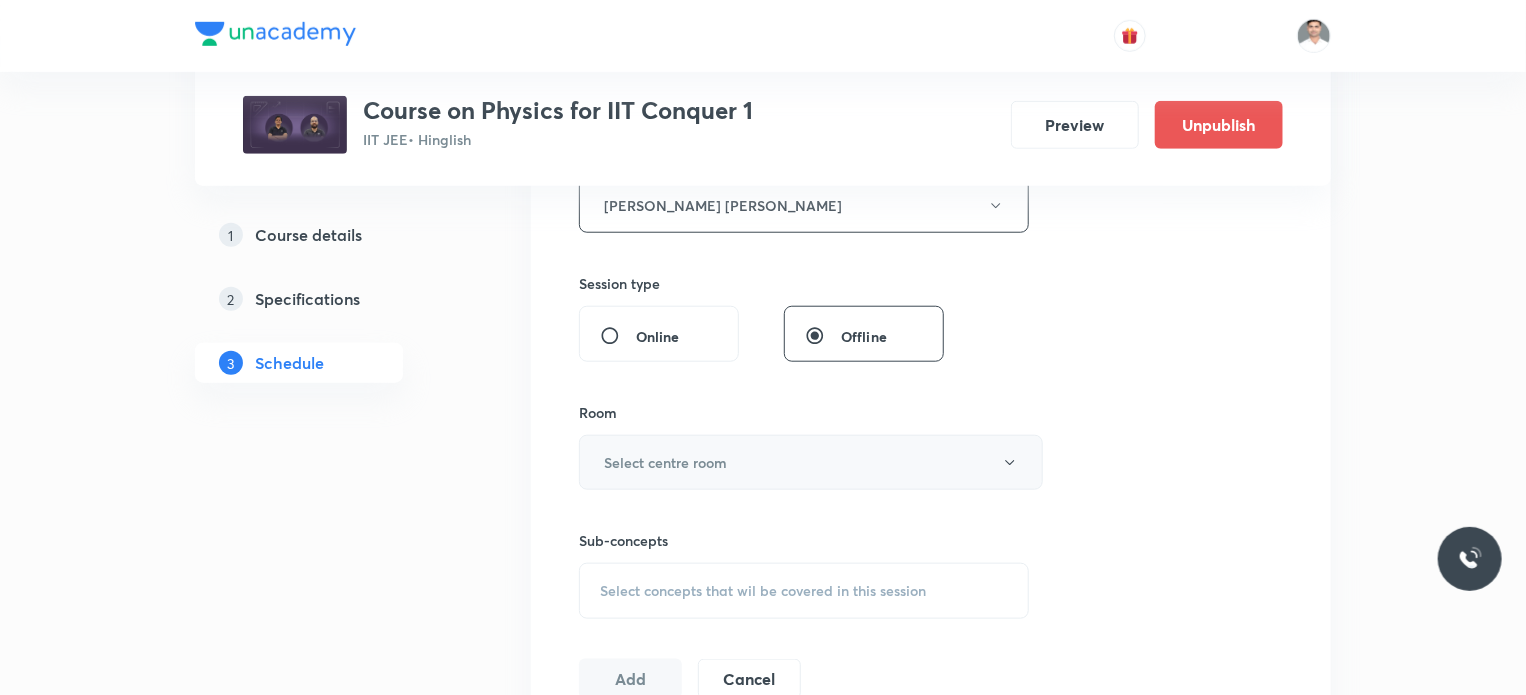 click on "Select centre room" at bounding box center [811, 462] 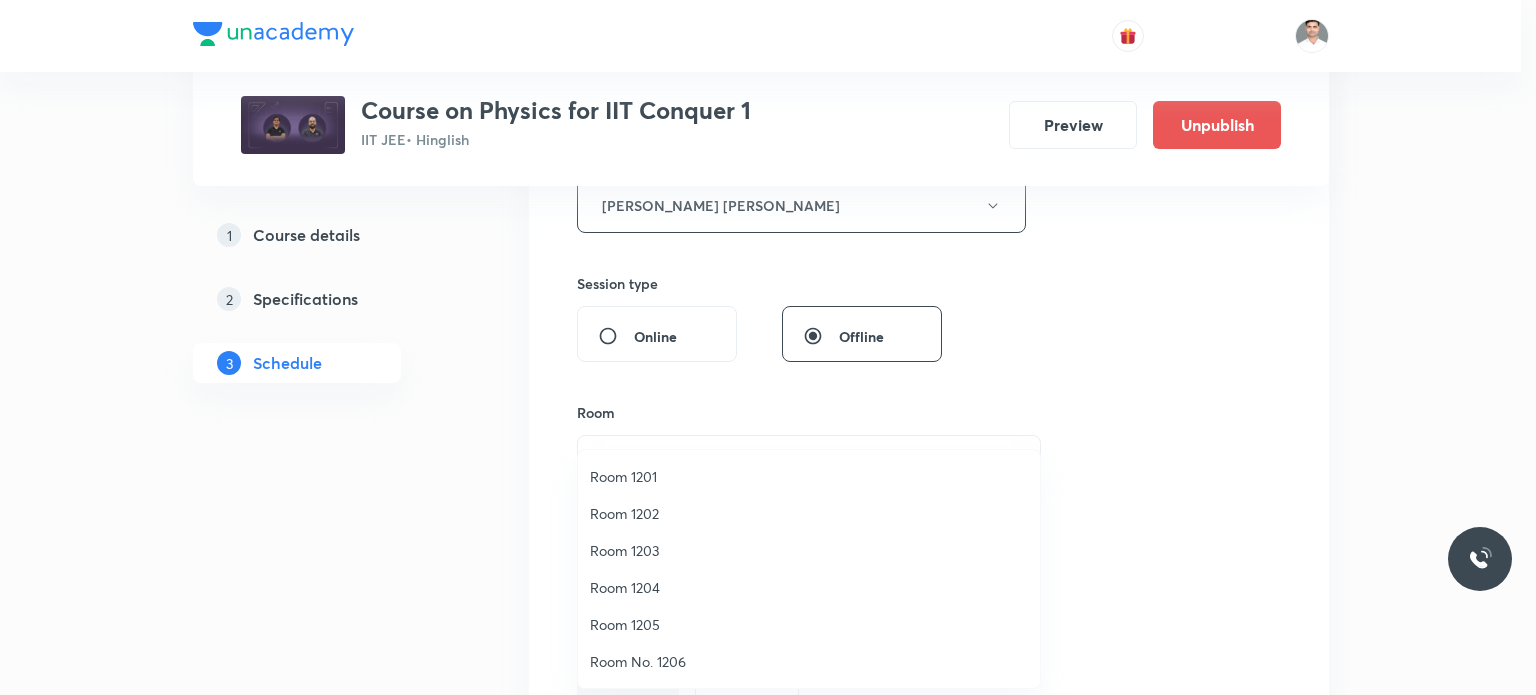 click on "Room 1202" at bounding box center (809, 513) 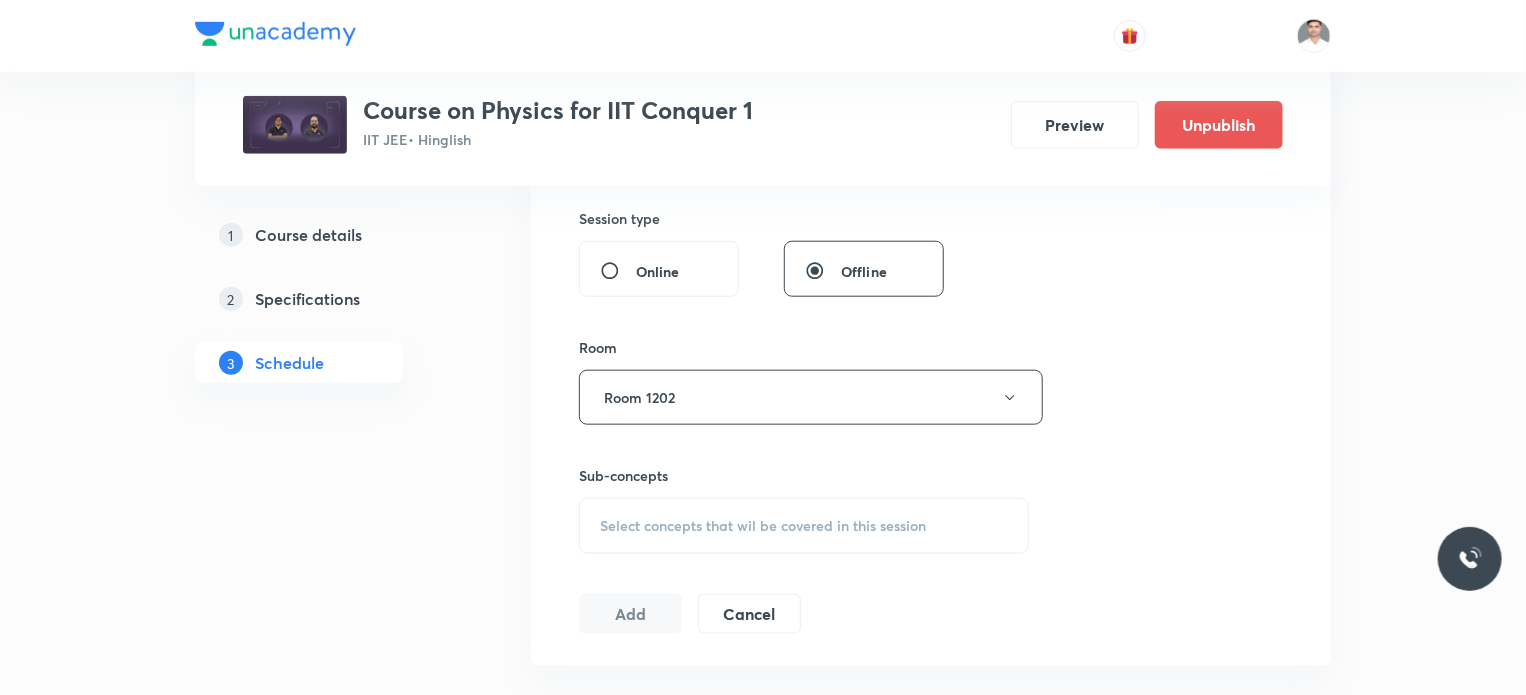 scroll, scrollTop: 900, scrollLeft: 0, axis: vertical 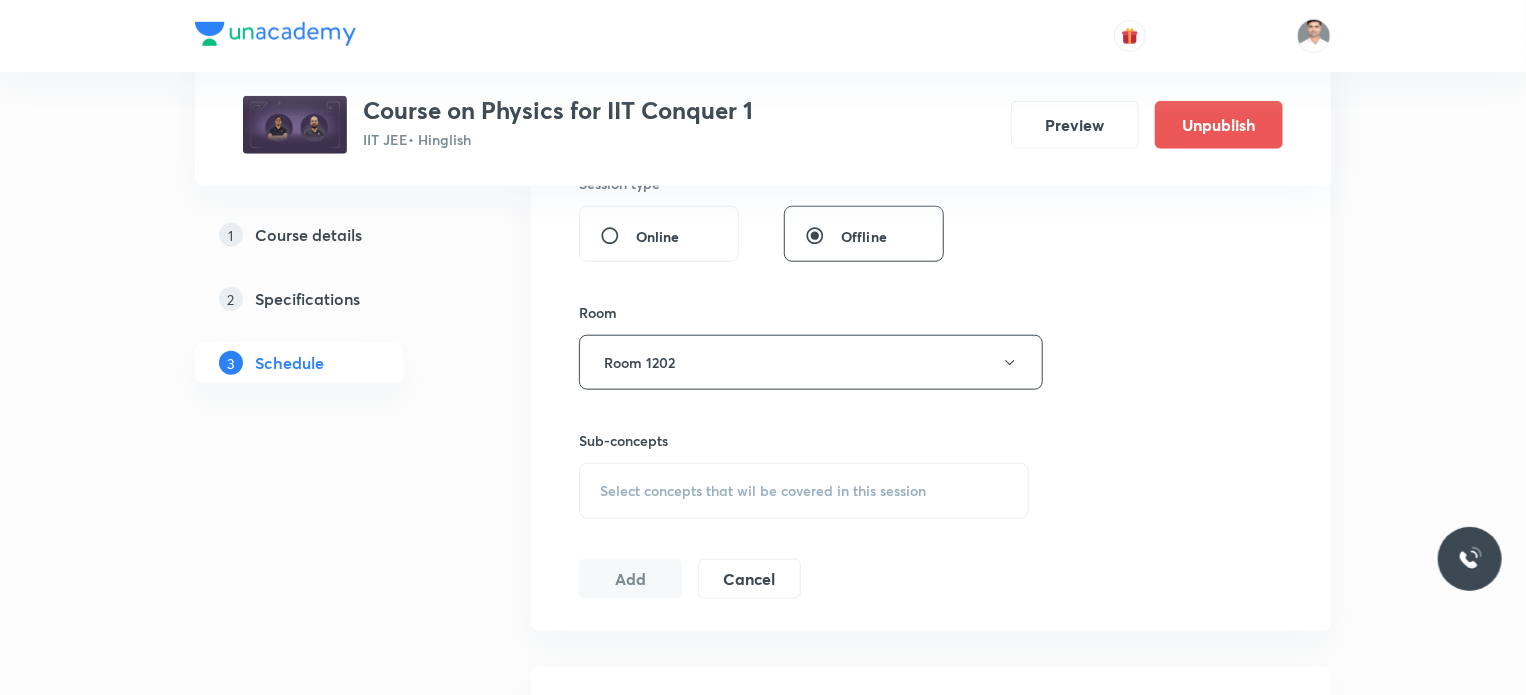 click on "Select concepts that wil be covered in this session" at bounding box center [763, 491] 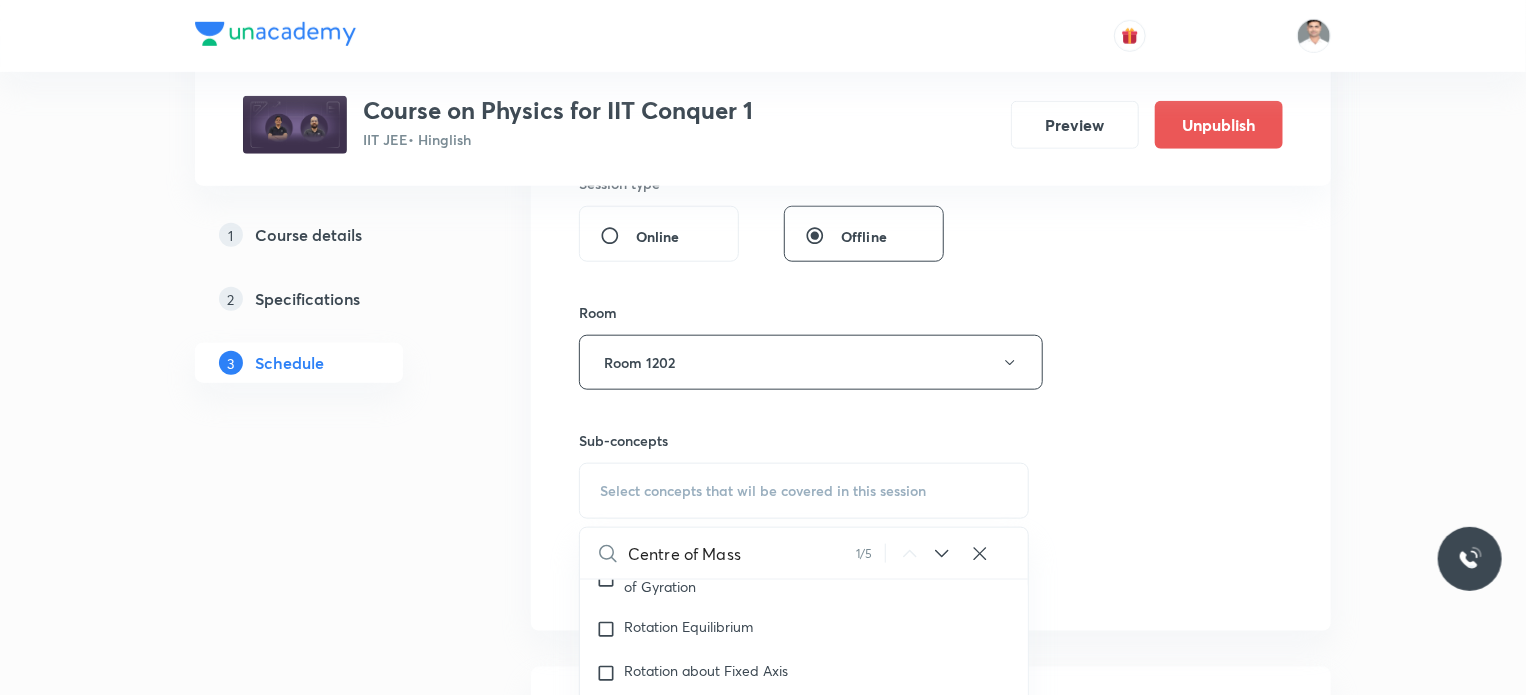 scroll, scrollTop: 7031, scrollLeft: 0, axis: vertical 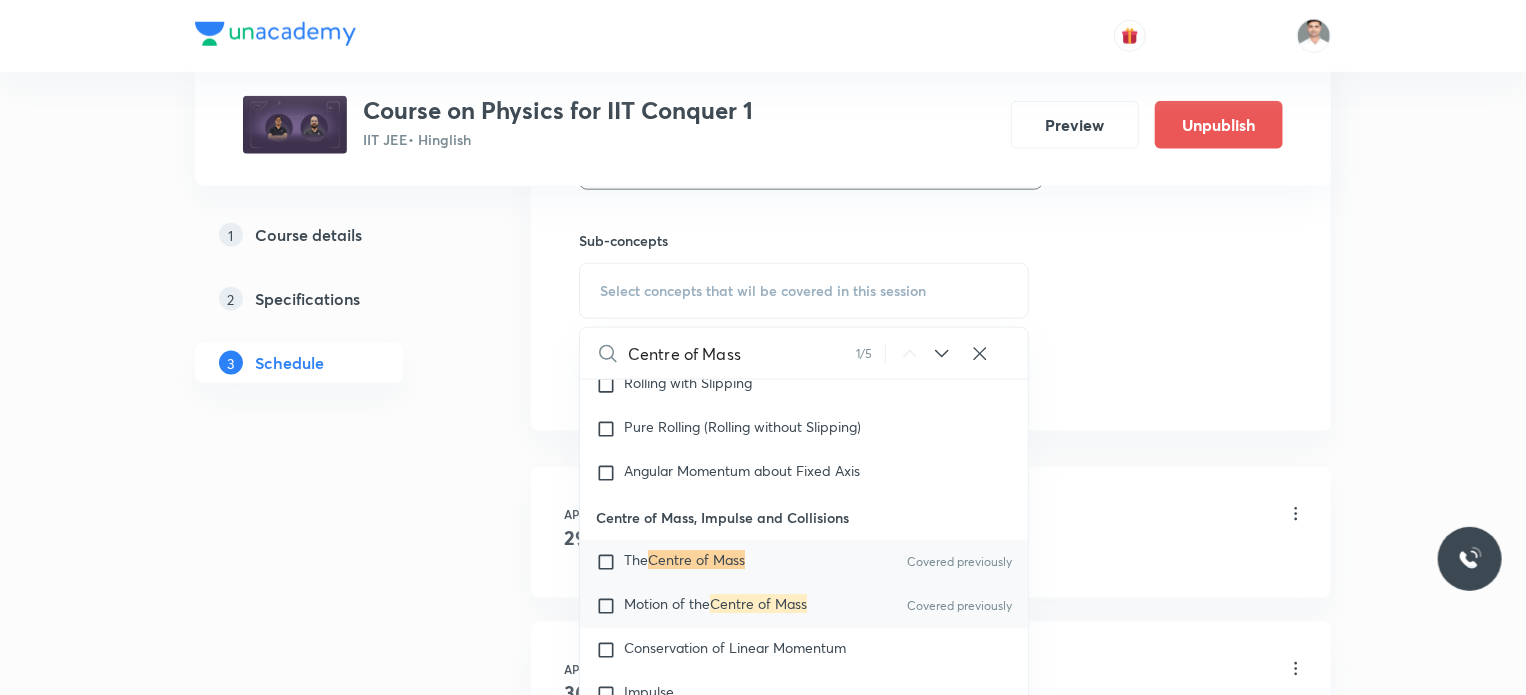 type on "Centre of Mass" 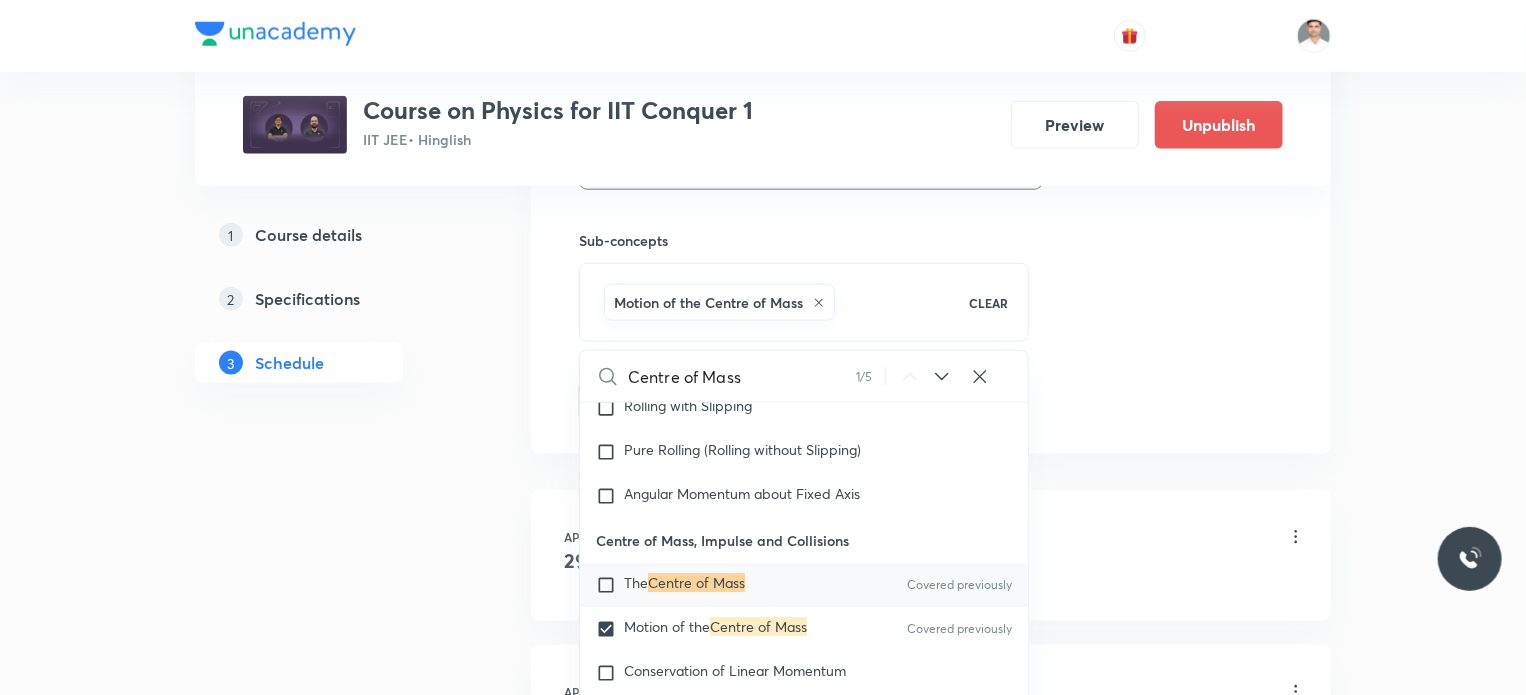 click on "Plus Courses Course on Physics for IIT Conquer 1 IIT JEE  • Hinglish Preview Unpublish 1 Course details 2 Specifications 3 Schedule Schedule 67  classes Session  68 Live class Session title 18/99 Centre of Mass L-7 ​ Schedule for Jul 16, 2025, 8:00 AM ​ Duration (in minutes) 90 ​ Educator Sachin Kumar Singh   Session type Online Offline Room Room 1202 Sub-concepts Motion of the Centre of Mass CLEAR Centre of Mass 1 / 5 ​ Physics Mock Questions Physics Mock Questions Group_Test Mathematical Tools Vectors and Scalars  Elementary Algebra Basic Trigonometry Addition of Vectors 2D and 3D Geometry Representation of Vector  Components of a Vector Functions Unit Vectors Differentiation Integration Rectangular Components of a Vector in Three Dimensions Position Vector Use of Differentiation & Integration in One Dimensional Motion Displacement Vector Derivatives of Equations of Motion by Calculus Vectors Product of Two Vectors Differentiation: Basic Formula and Rule Maxima and Minima Chain Rule Cross Product" at bounding box center [763, 5008] 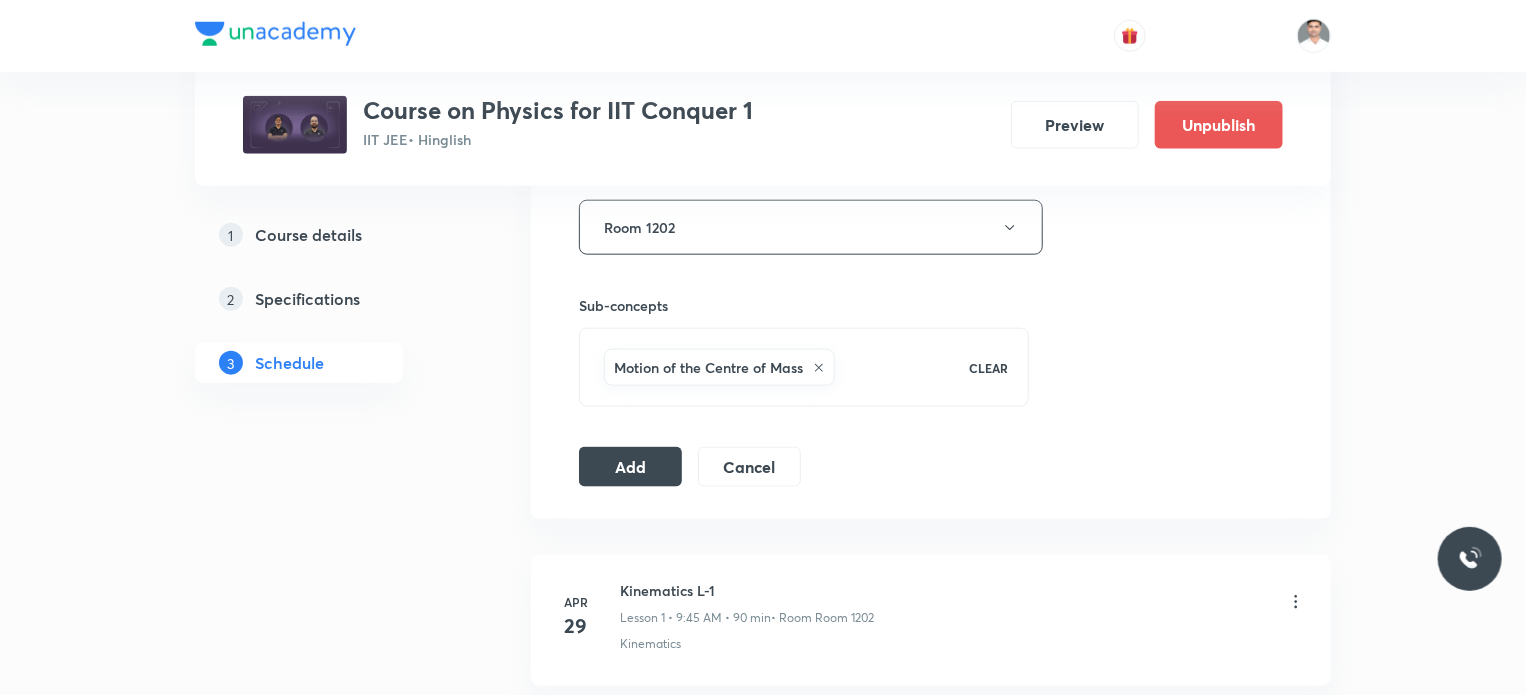 scroll, scrollTop: 1000, scrollLeft: 0, axis: vertical 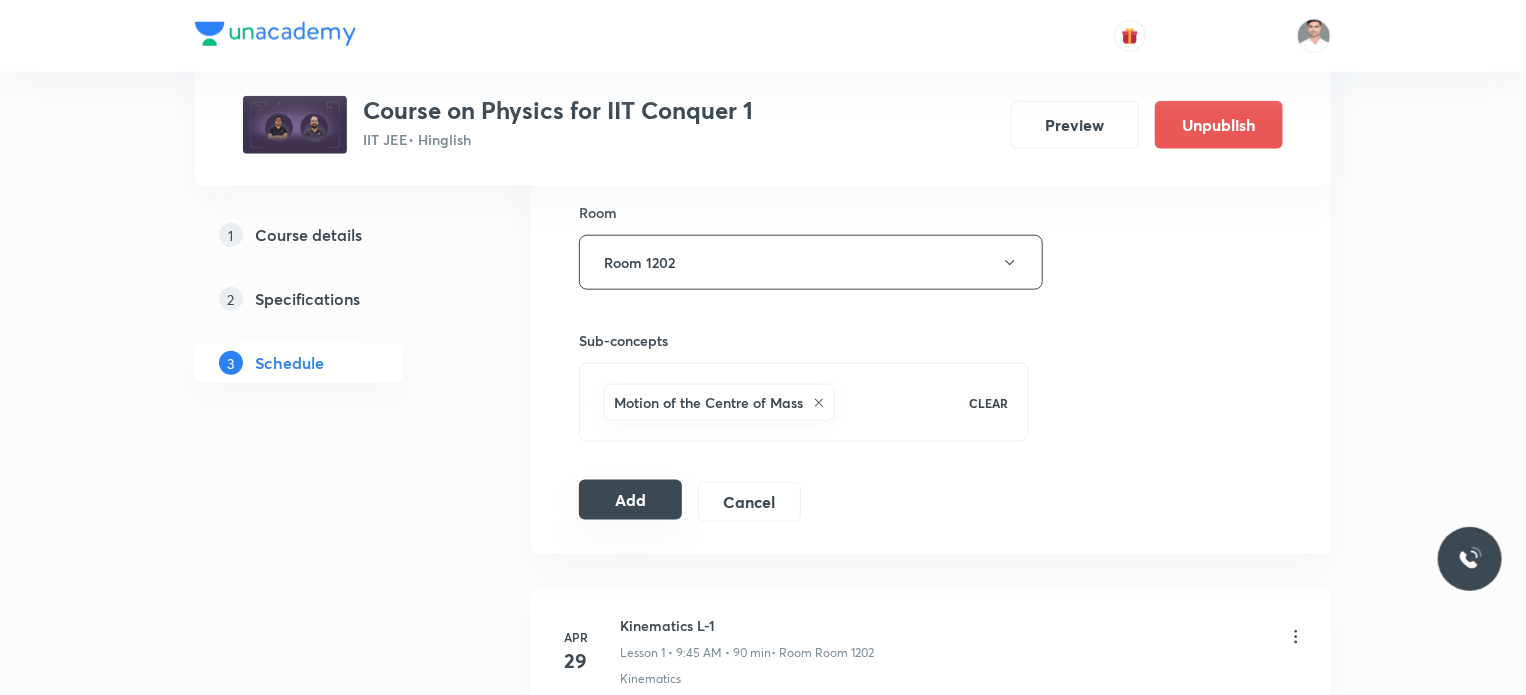 click on "Add" at bounding box center (630, 500) 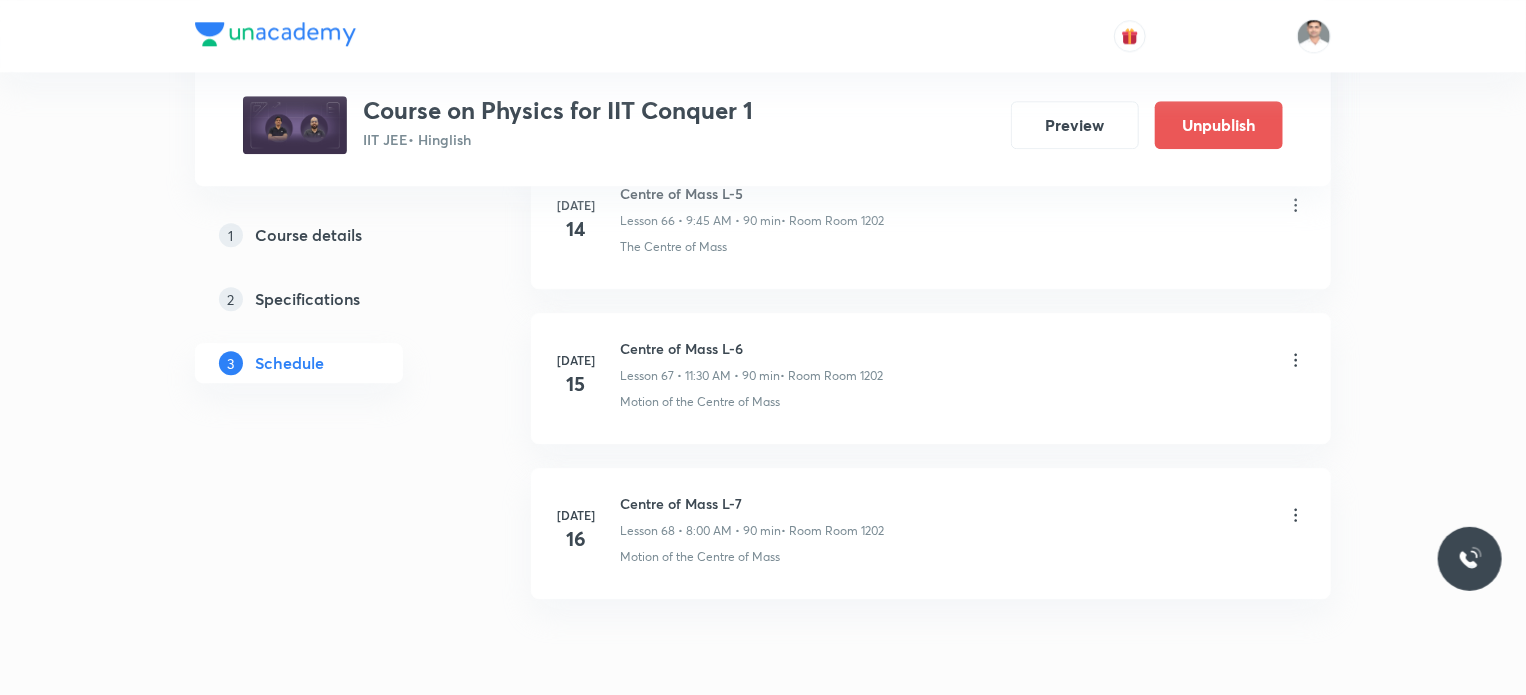 scroll, scrollTop: 10504, scrollLeft: 0, axis: vertical 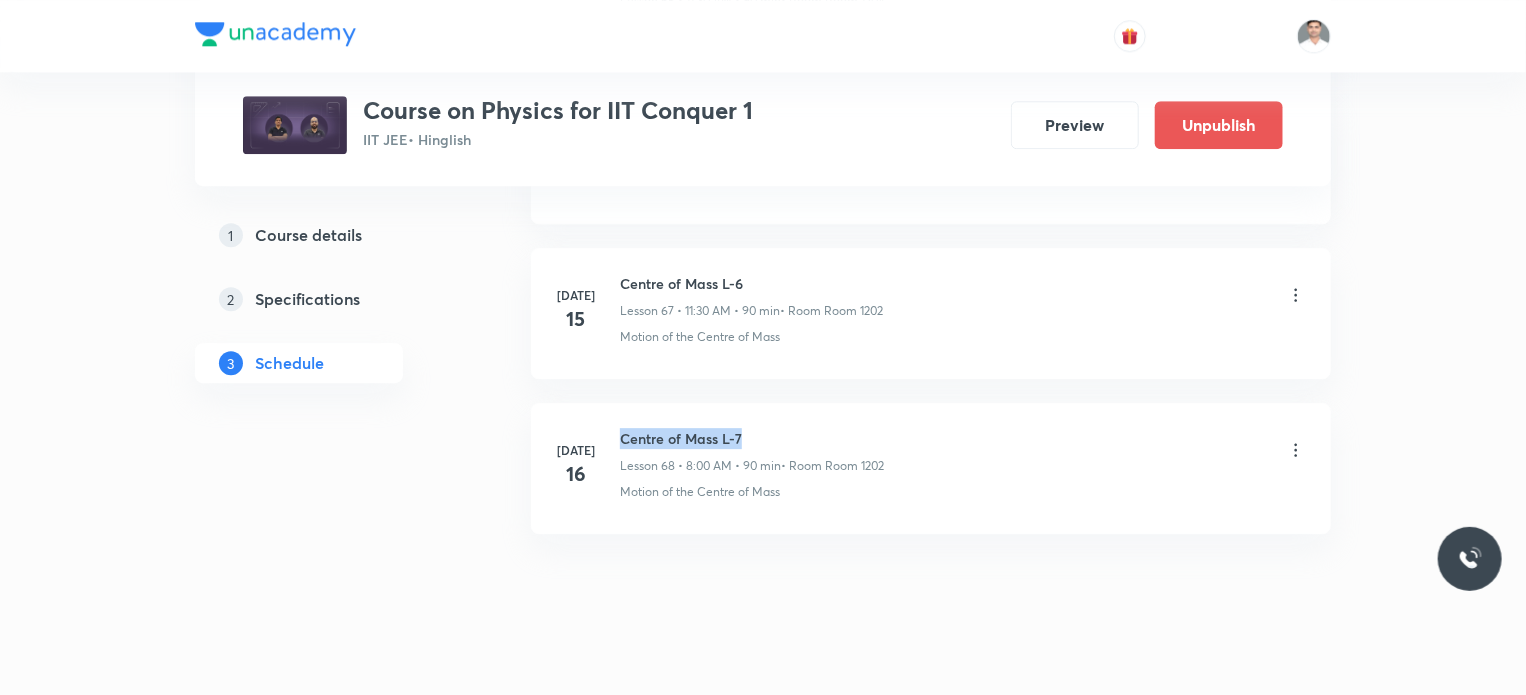 drag, startPoint x: 623, startPoint y: 403, endPoint x: 883, endPoint y: 387, distance: 260.49185 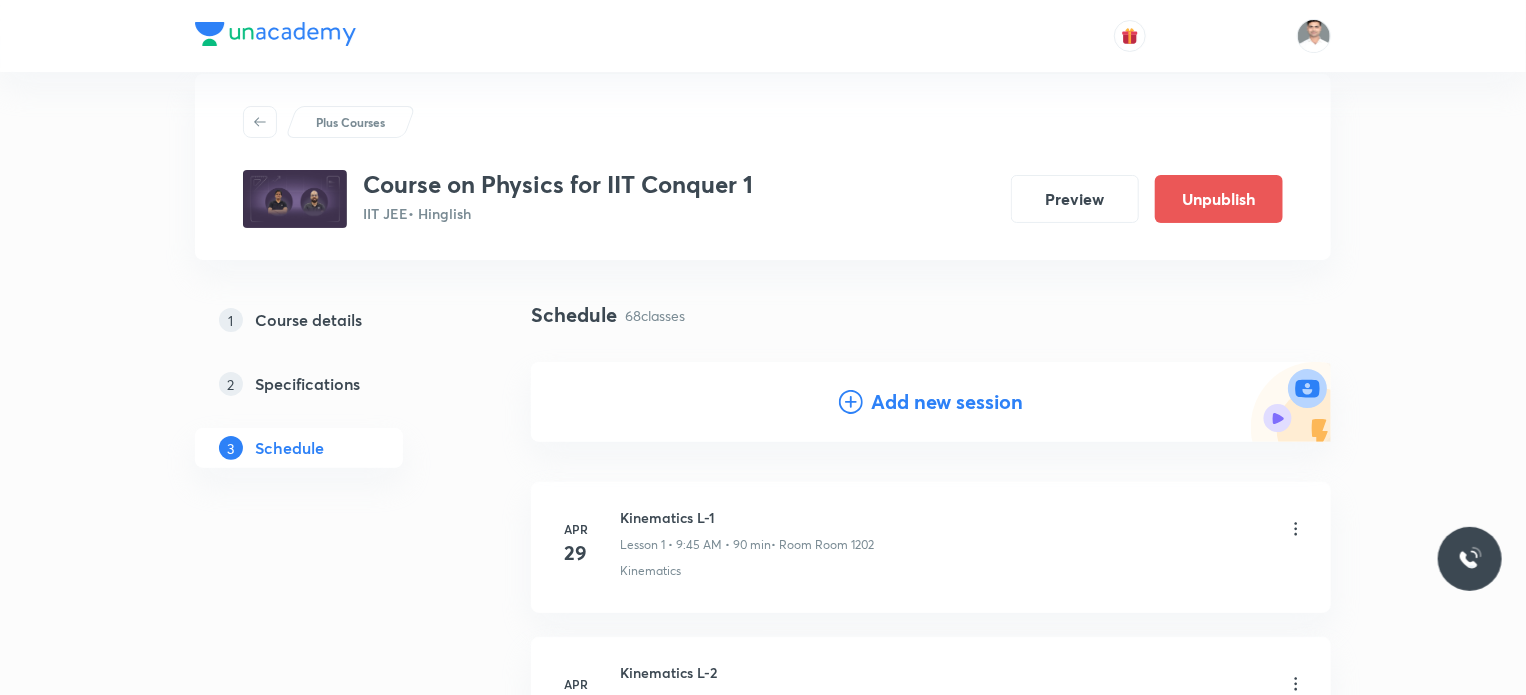 scroll, scrollTop: 0, scrollLeft: 0, axis: both 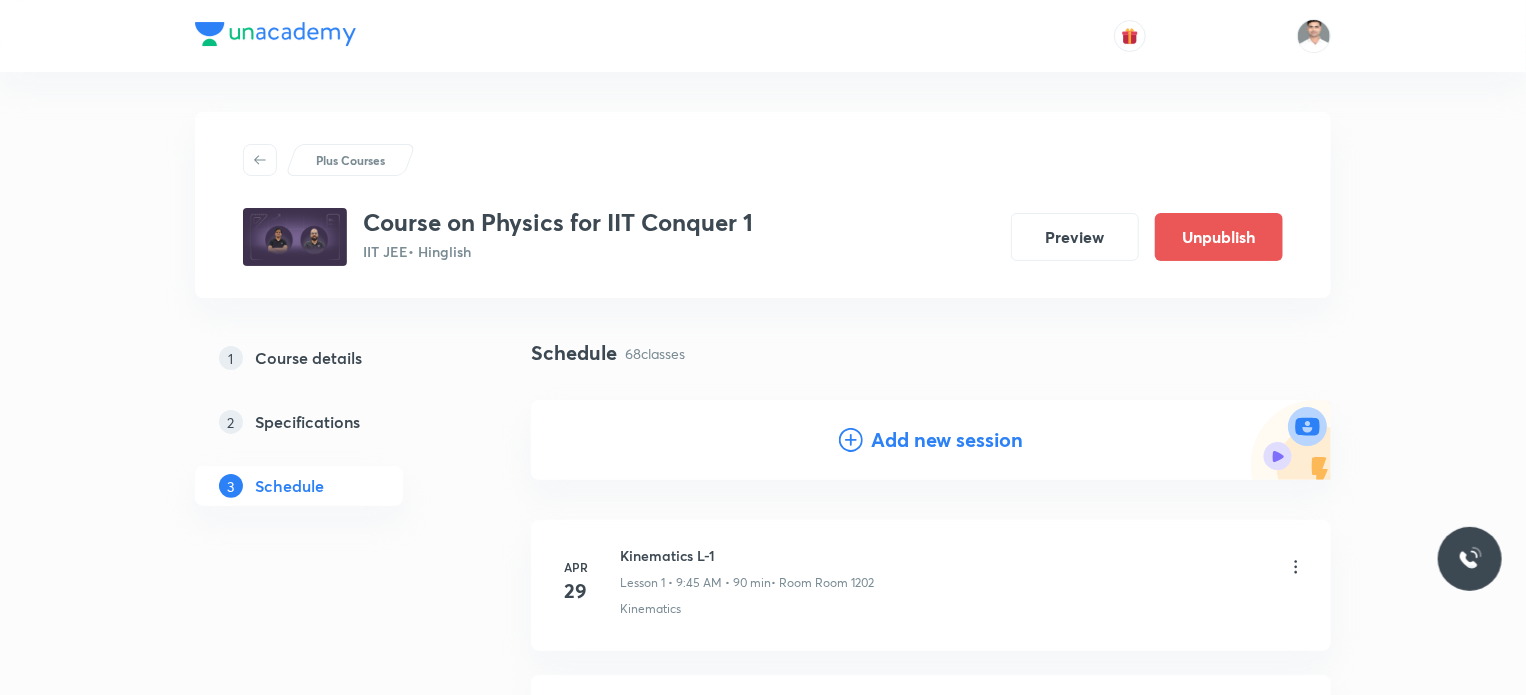 click on "Add new session" at bounding box center (947, 440) 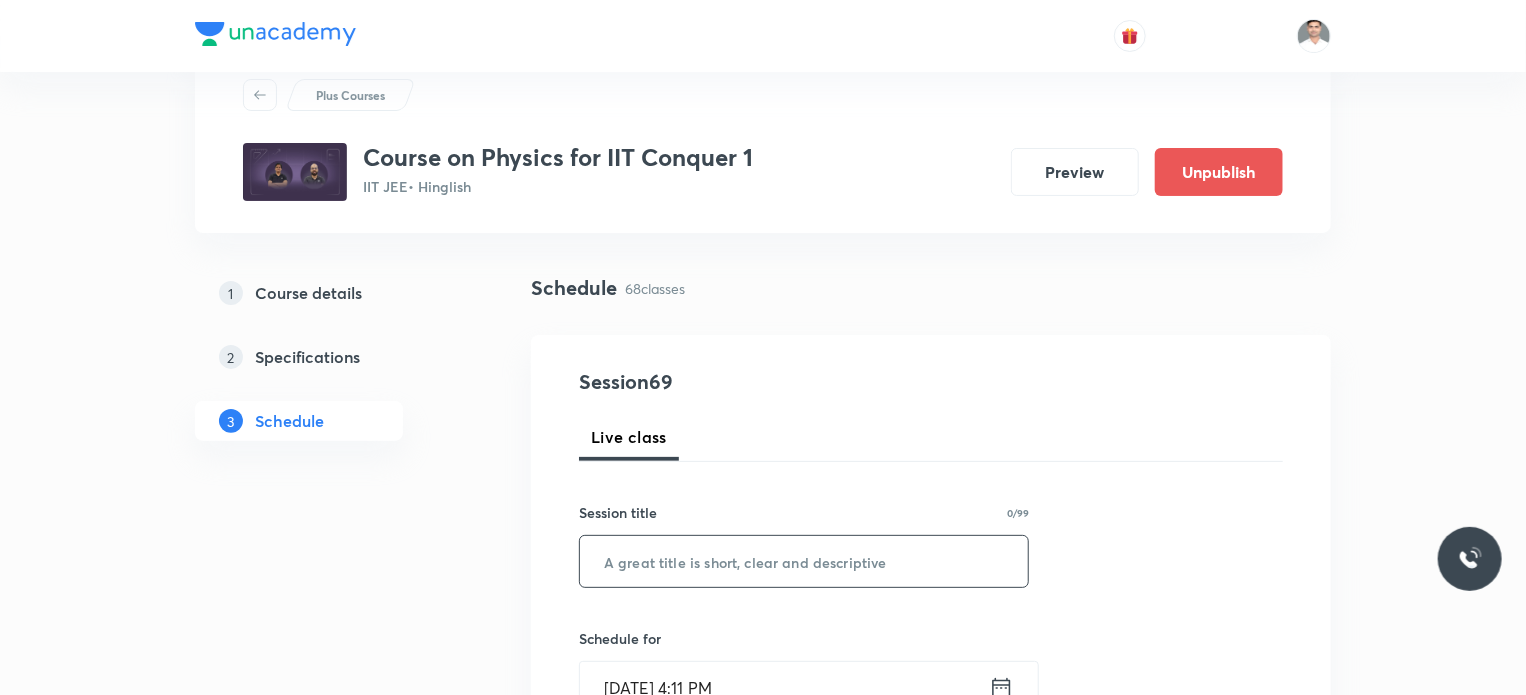 scroll, scrollTop: 100, scrollLeft: 0, axis: vertical 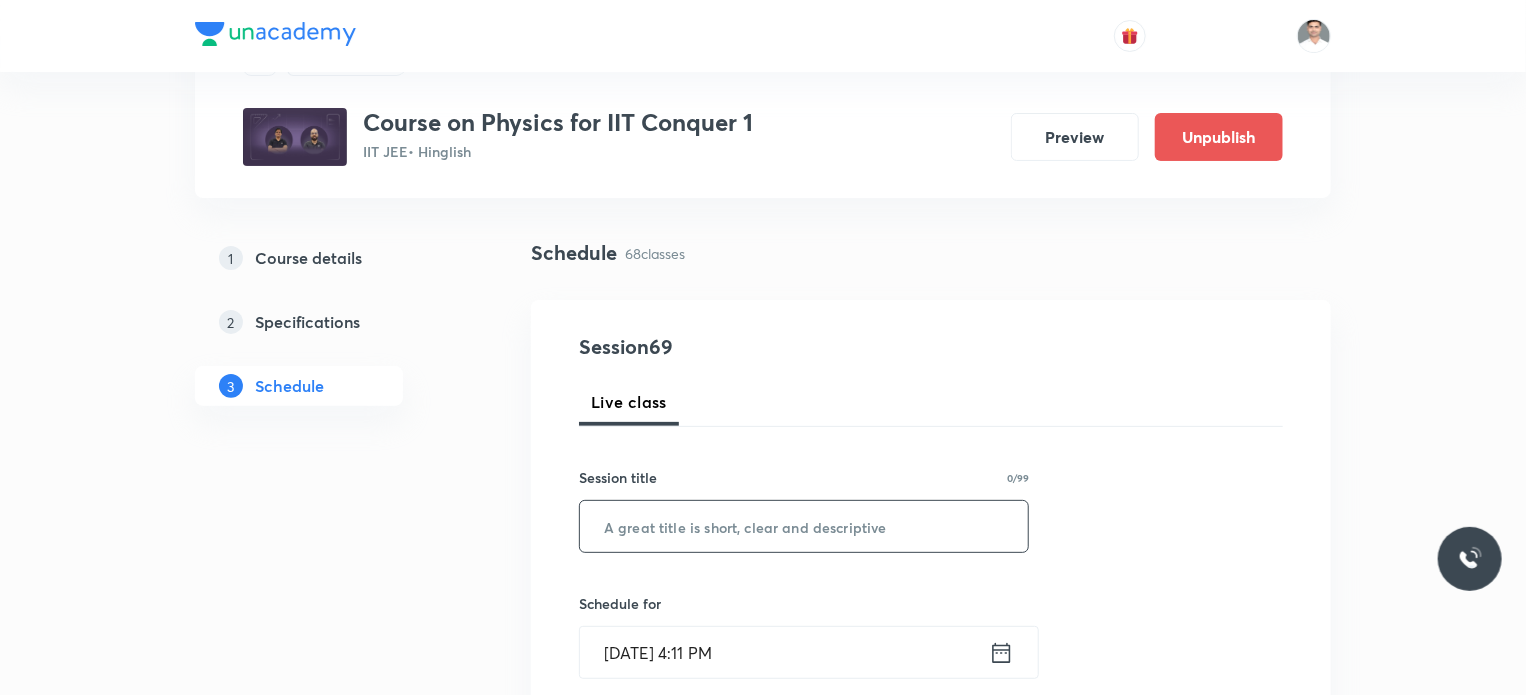 click at bounding box center (804, 526) 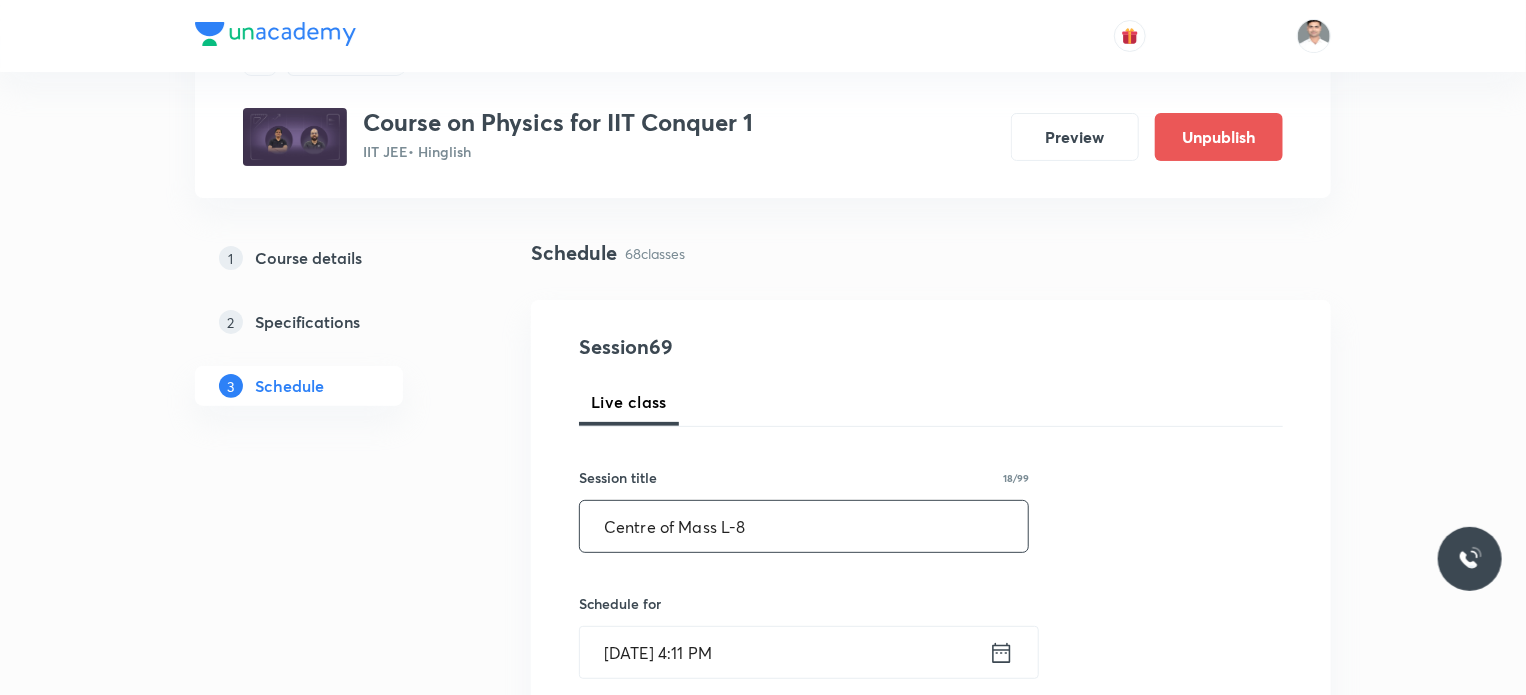 type on "Centre of Mass L-8" 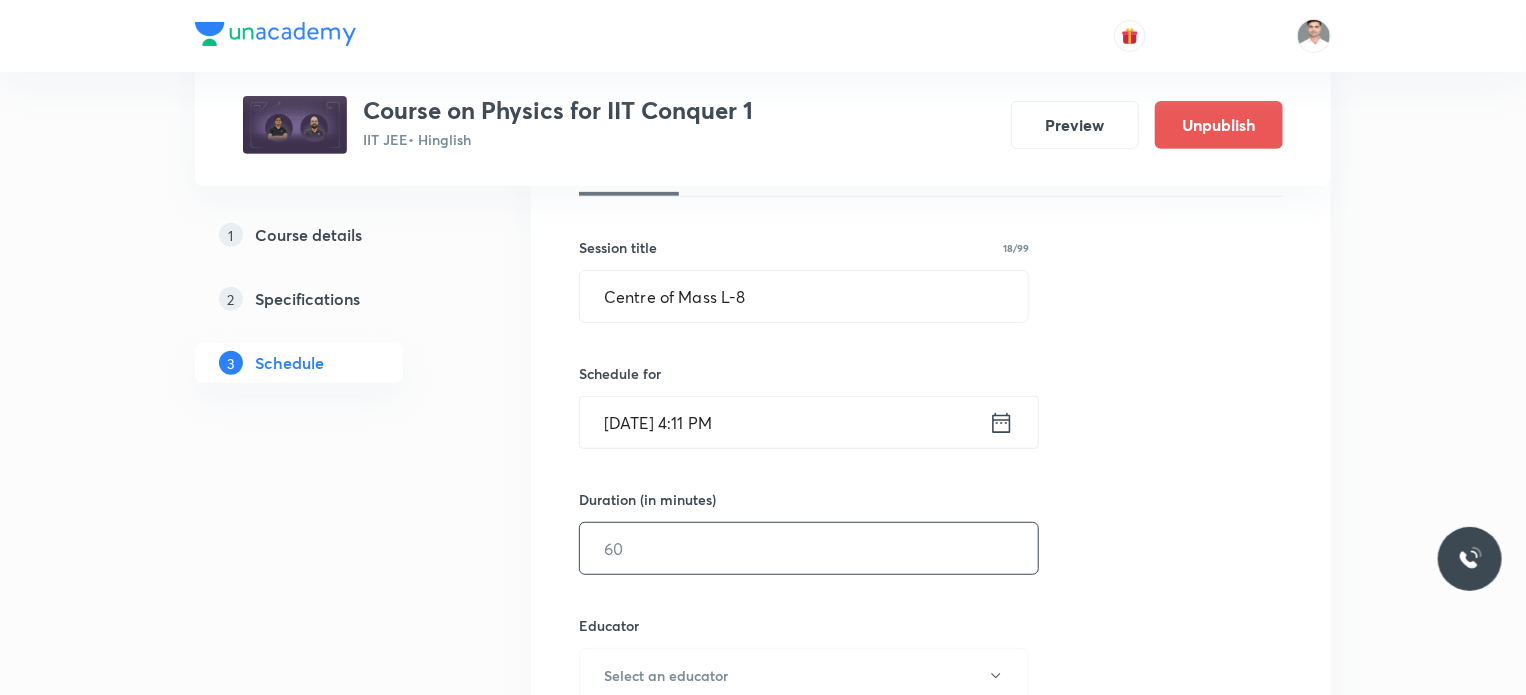 scroll, scrollTop: 400, scrollLeft: 0, axis: vertical 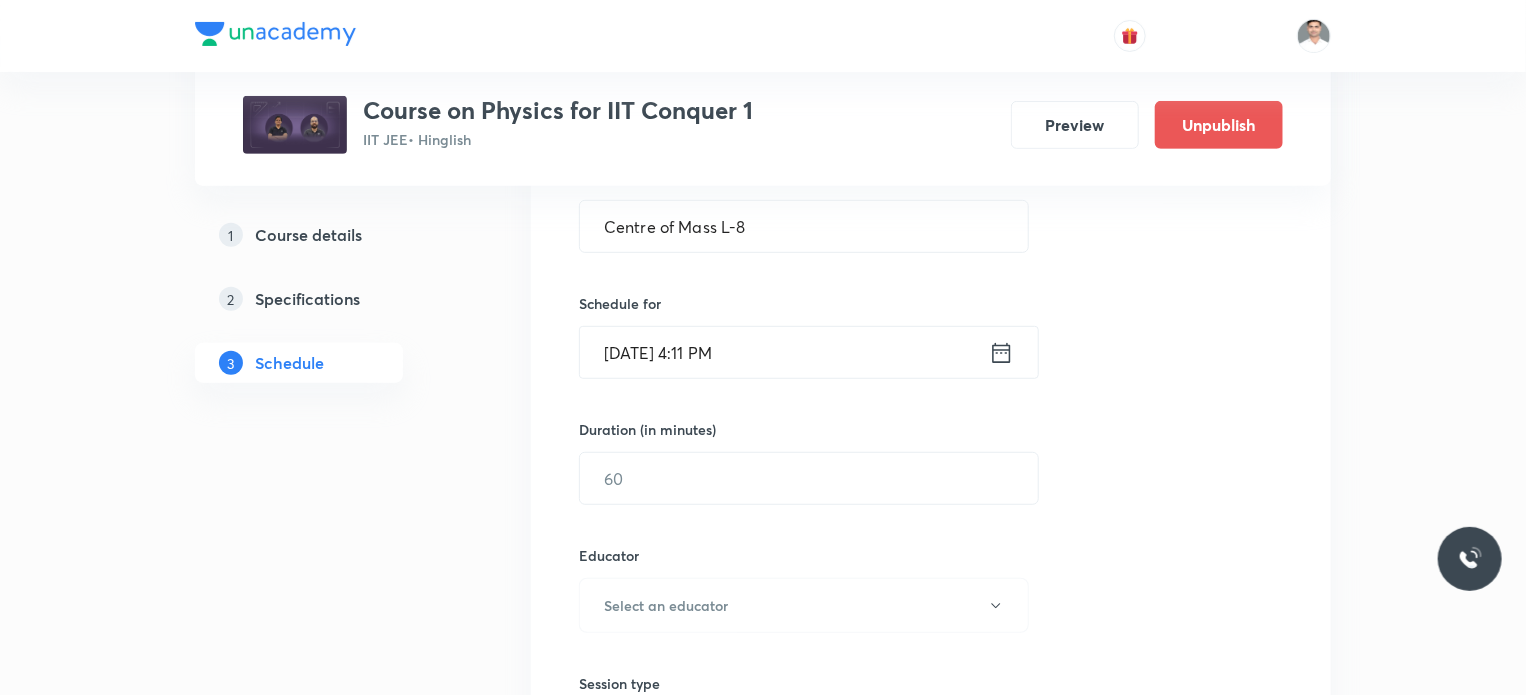 click 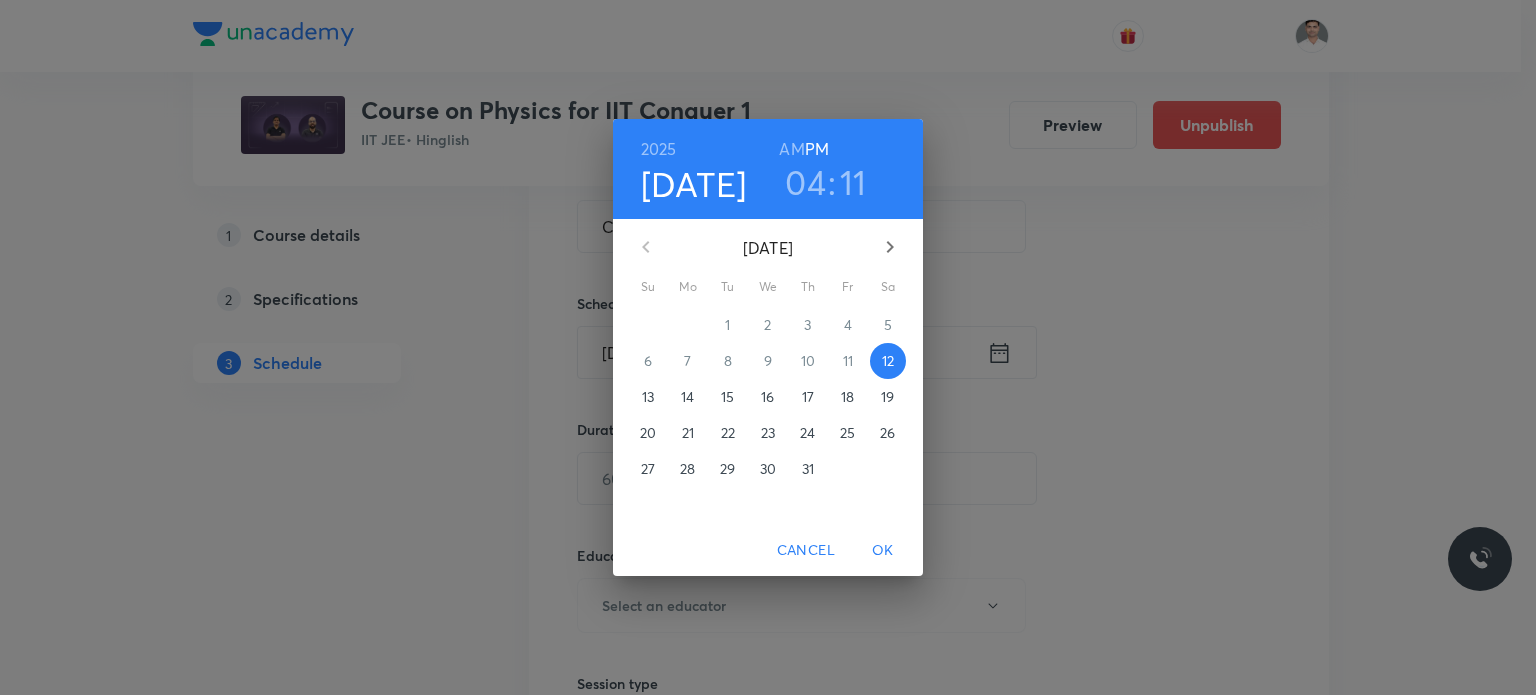 click on "17" at bounding box center (808, 397) 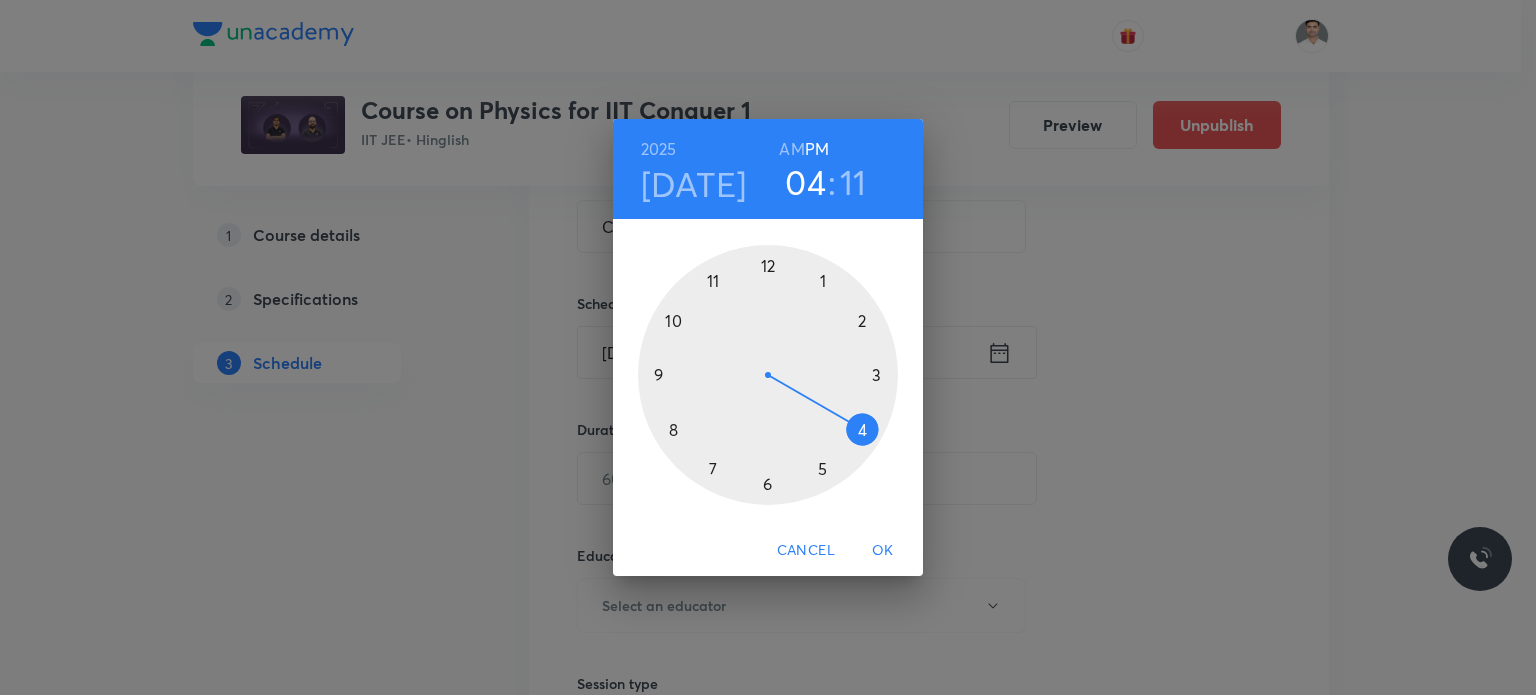 click on "AM" at bounding box center [791, 149] 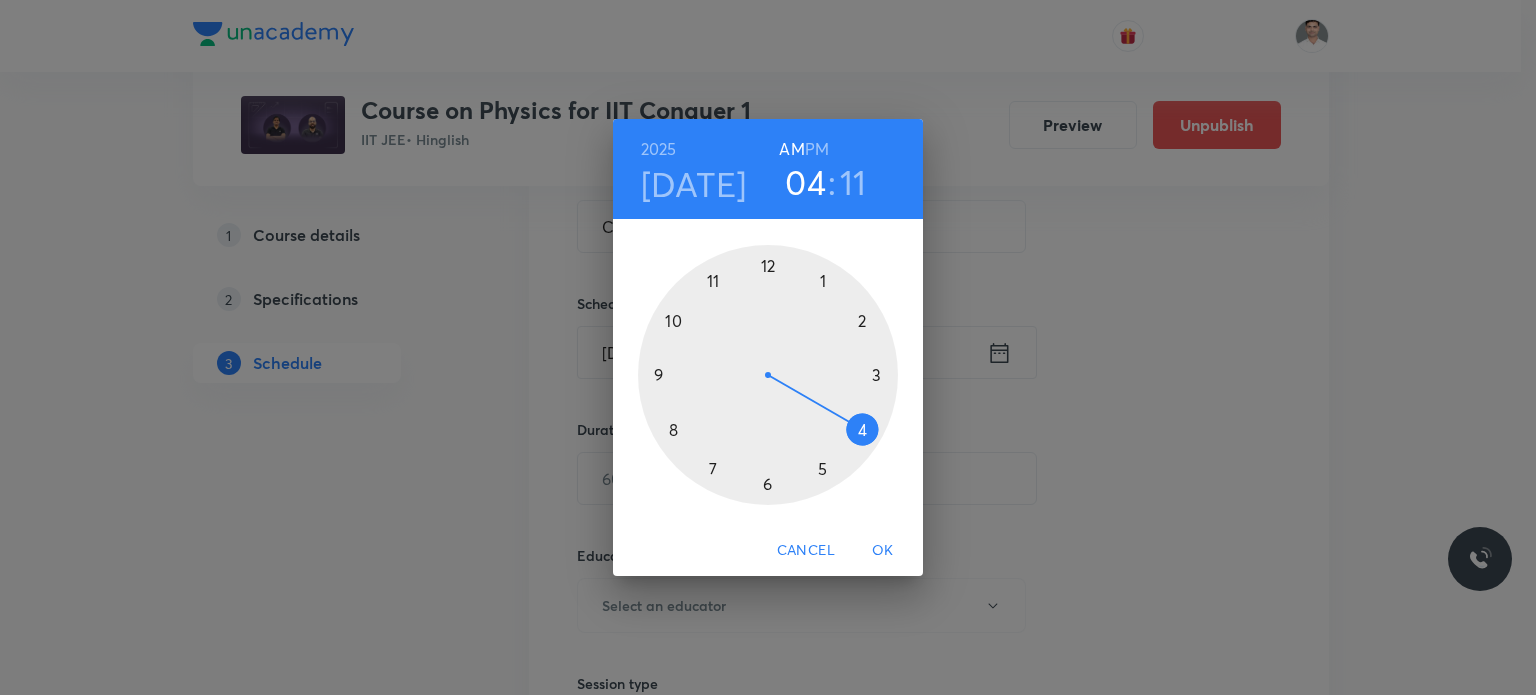 click at bounding box center [768, 375] 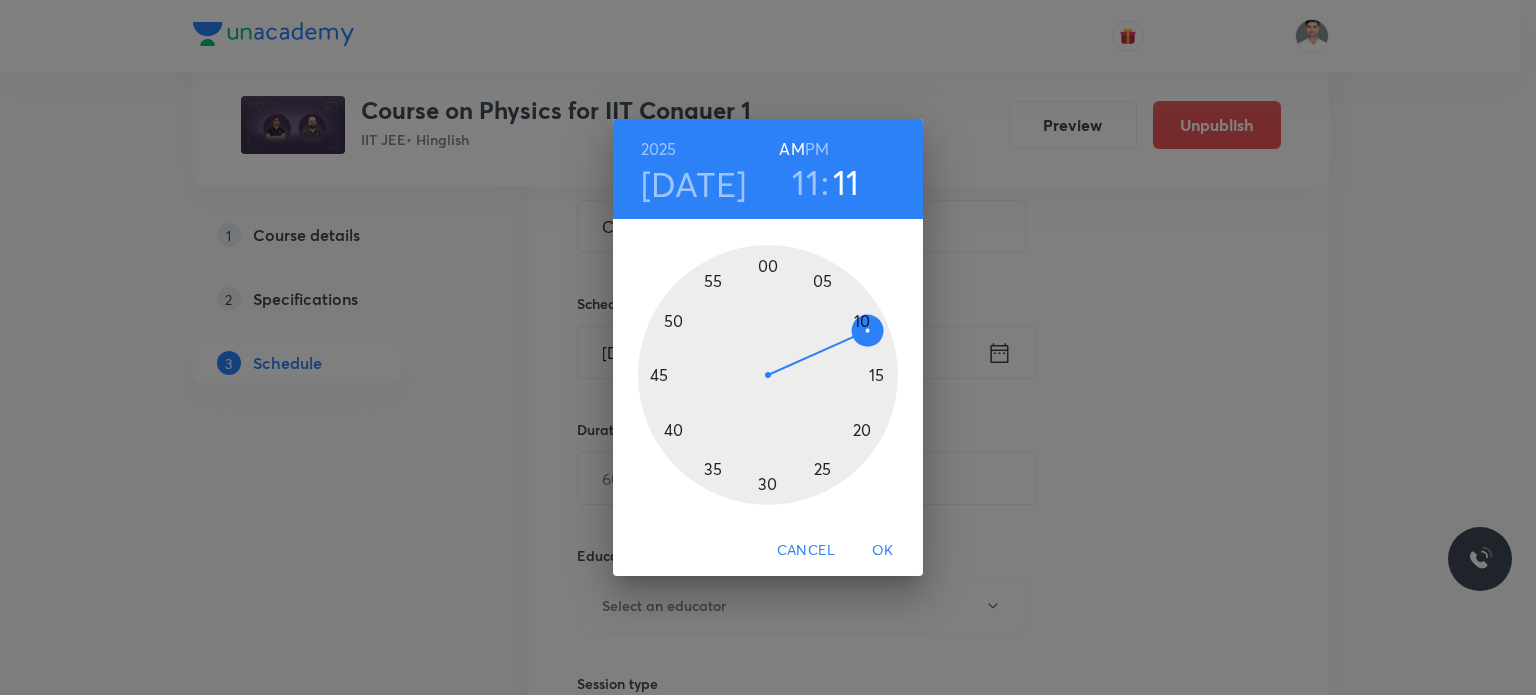 click at bounding box center [768, 375] 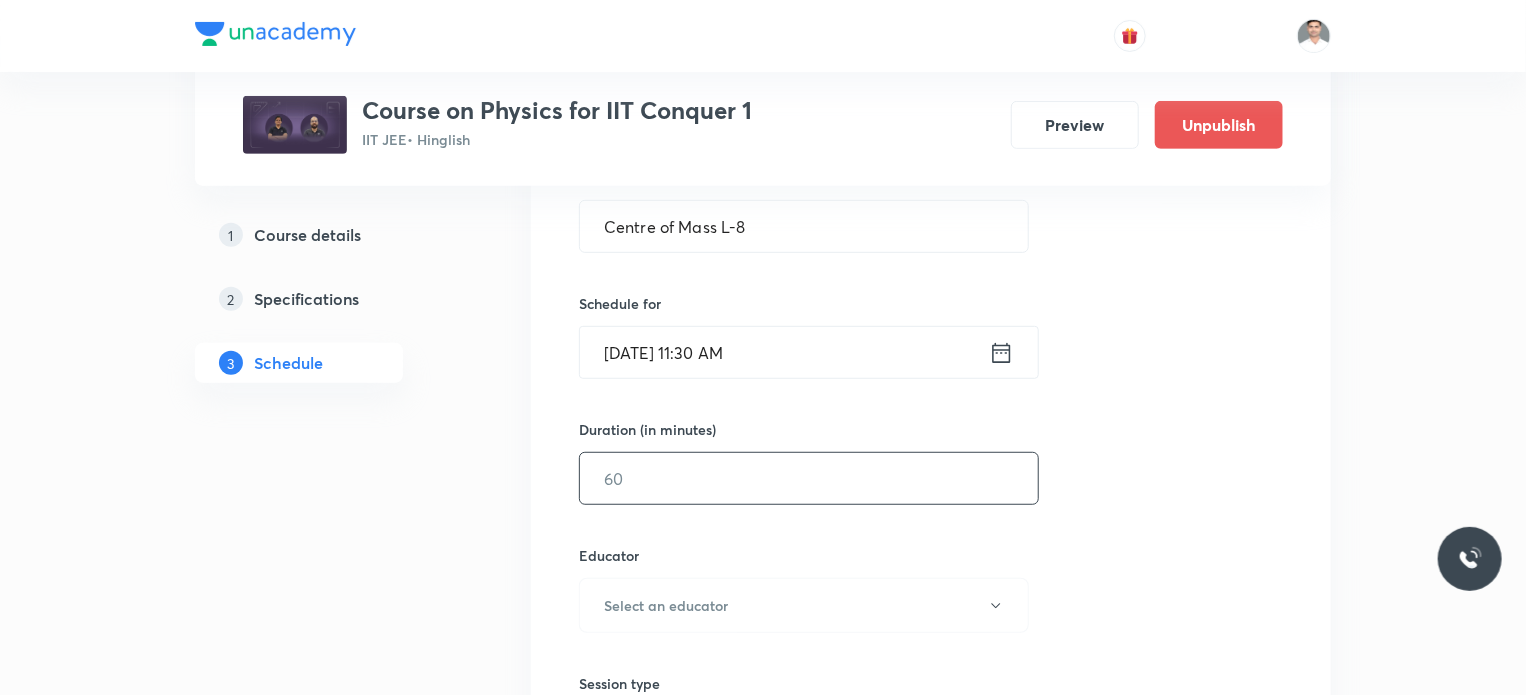 click at bounding box center (809, 478) 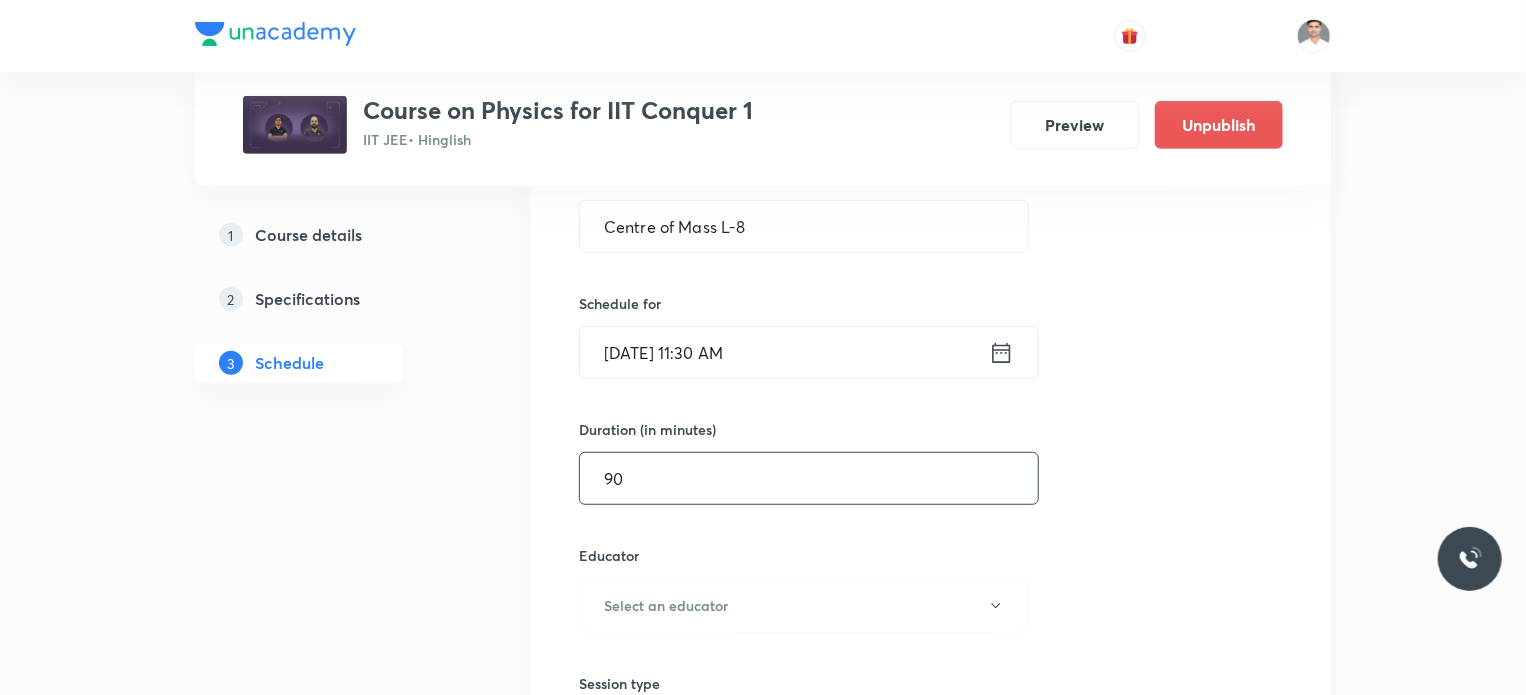 type on "90" 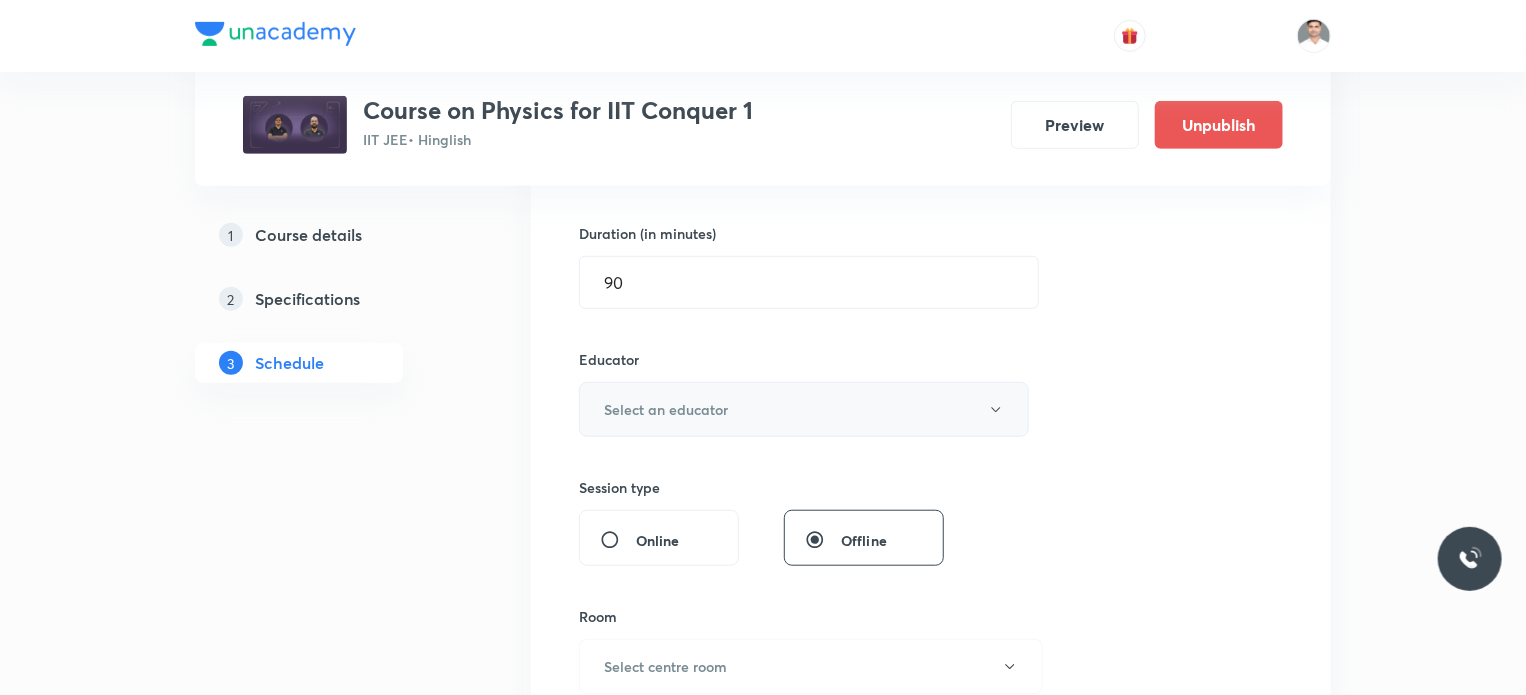 scroll, scrollTop: 600, scrollLeft: 0, axis: vertical 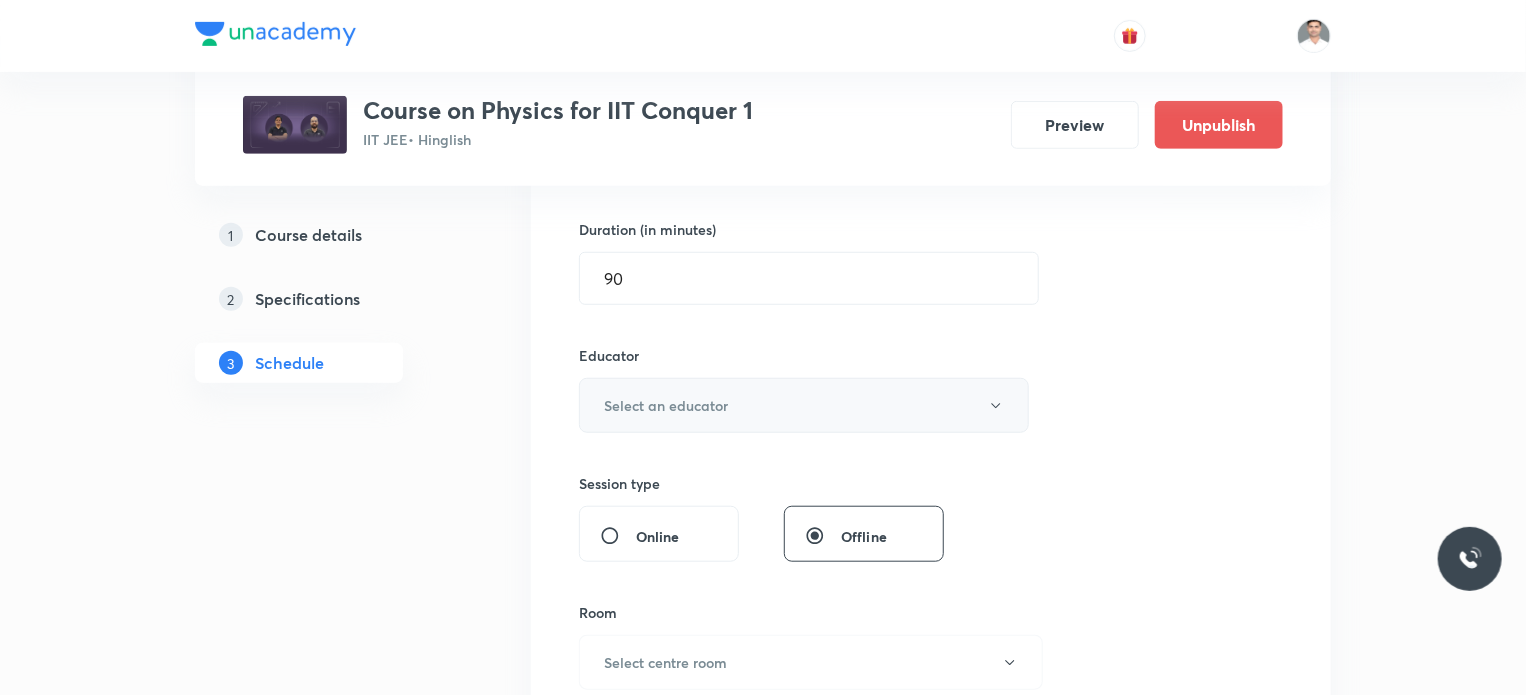 click on "Select an educator" at bounding box center [804, 405] 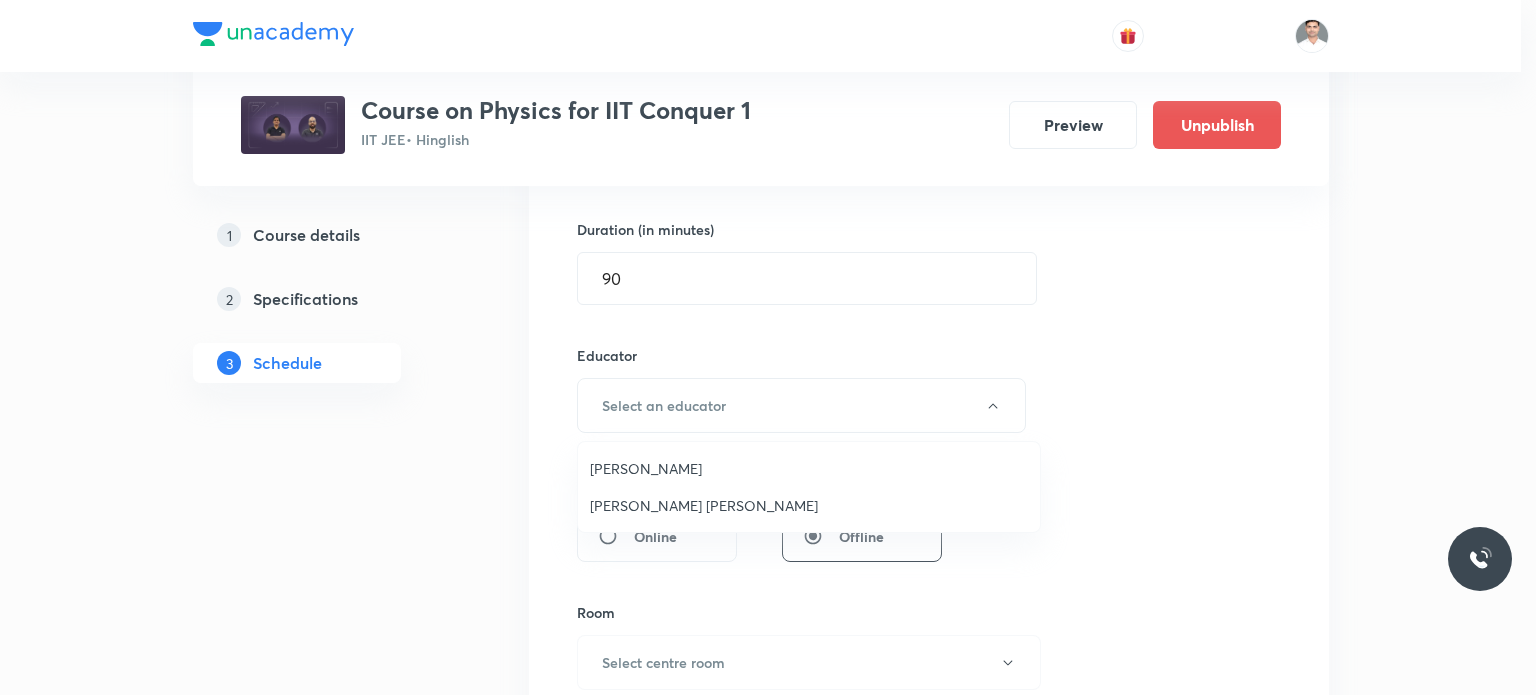 click on "[PERSON_NAME] [PERSON_NAME]" at bounding box center (809, 505) 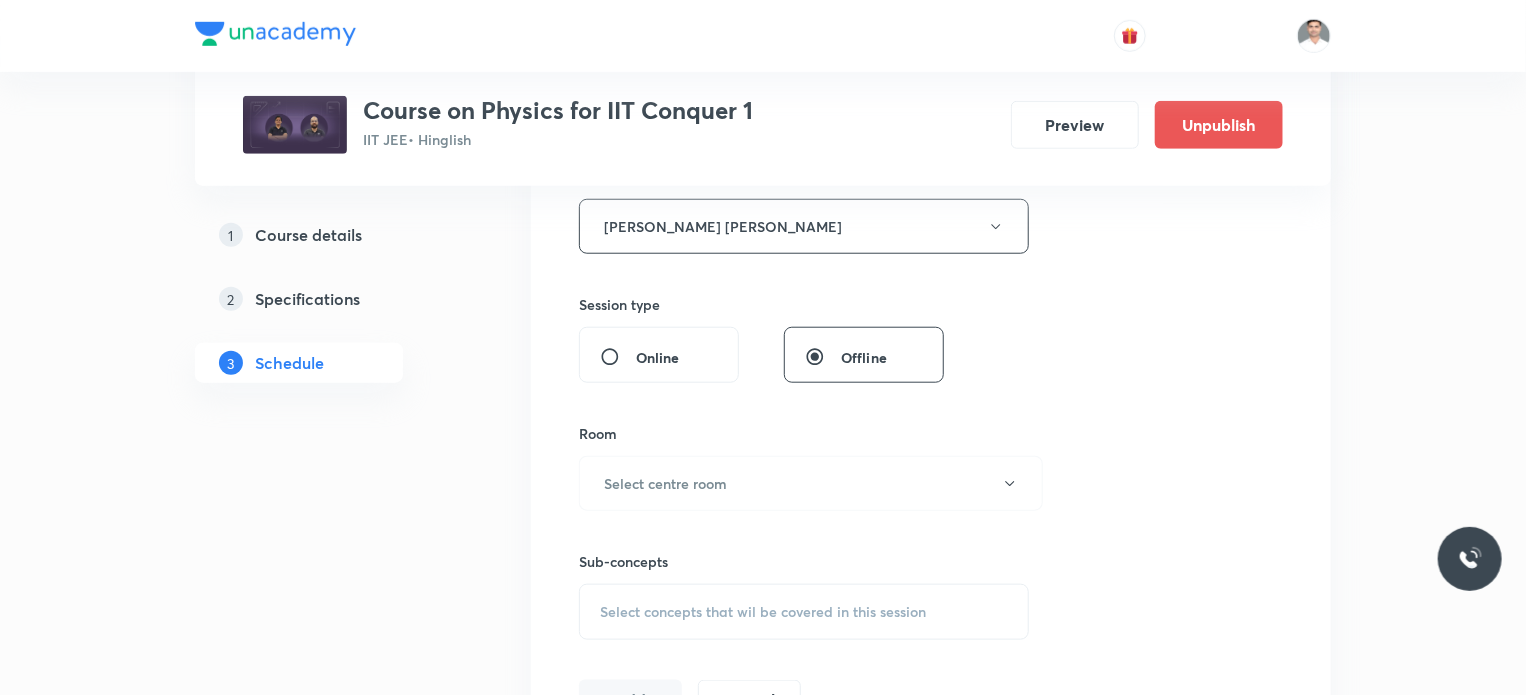 scroll, scrollTop: 800, scrollLeft: 0, axis: vertical 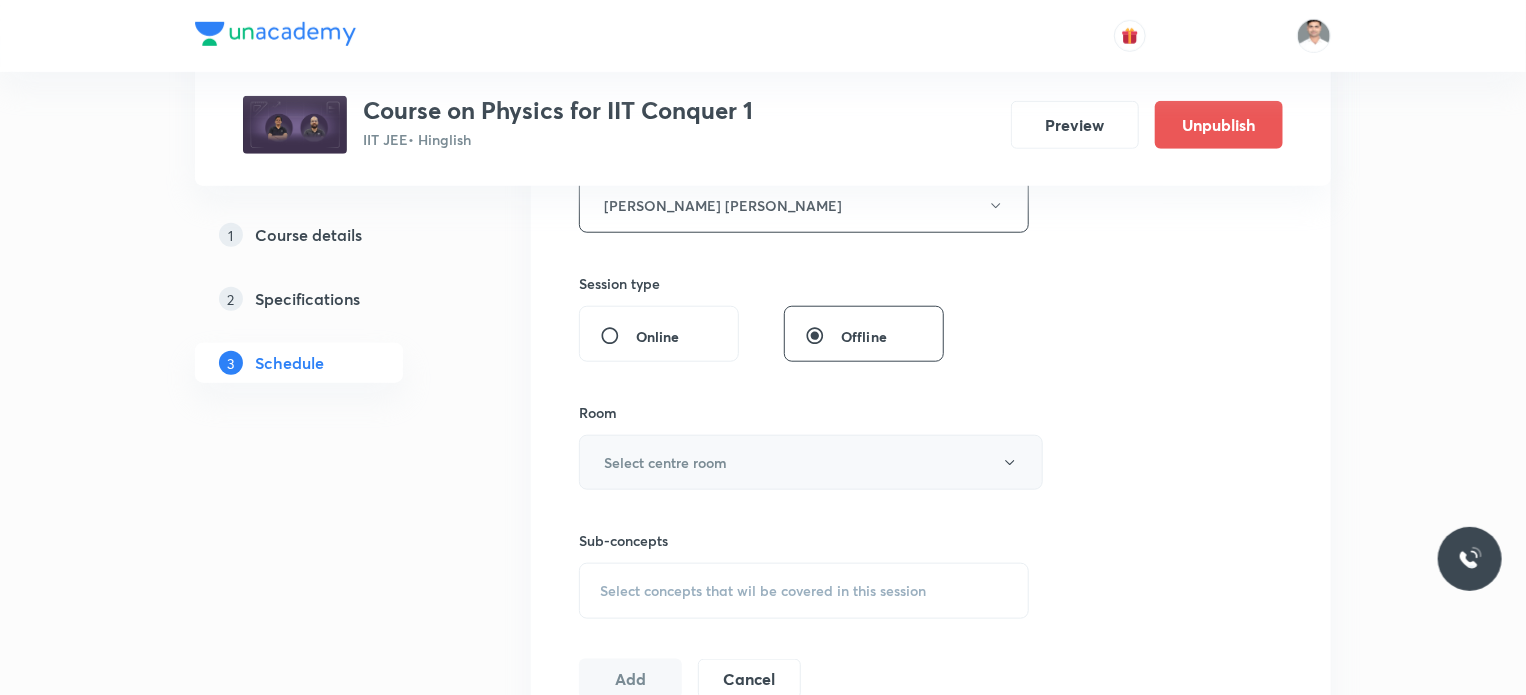 click on "Select centre room" at bounding box center [665, 462] 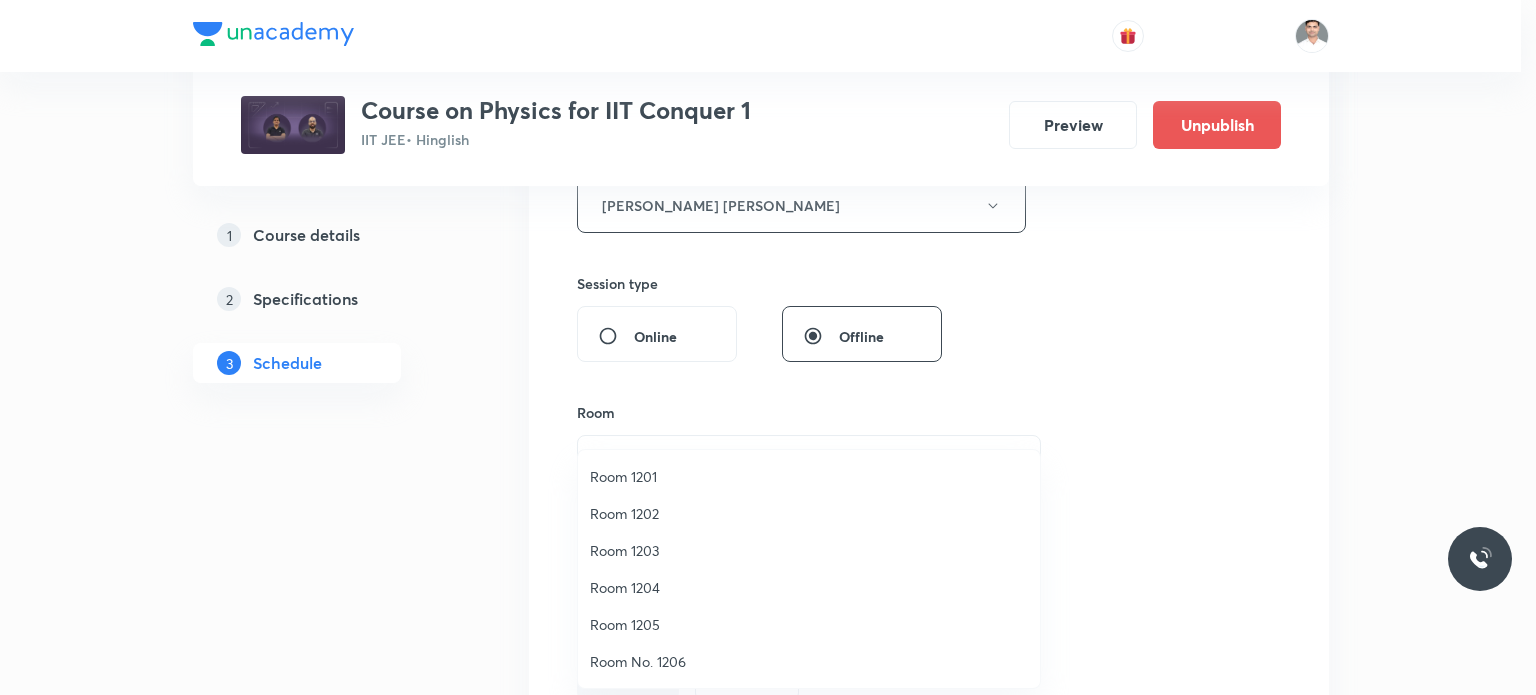 click on "Room 1202" at bounding box center [809, 513] 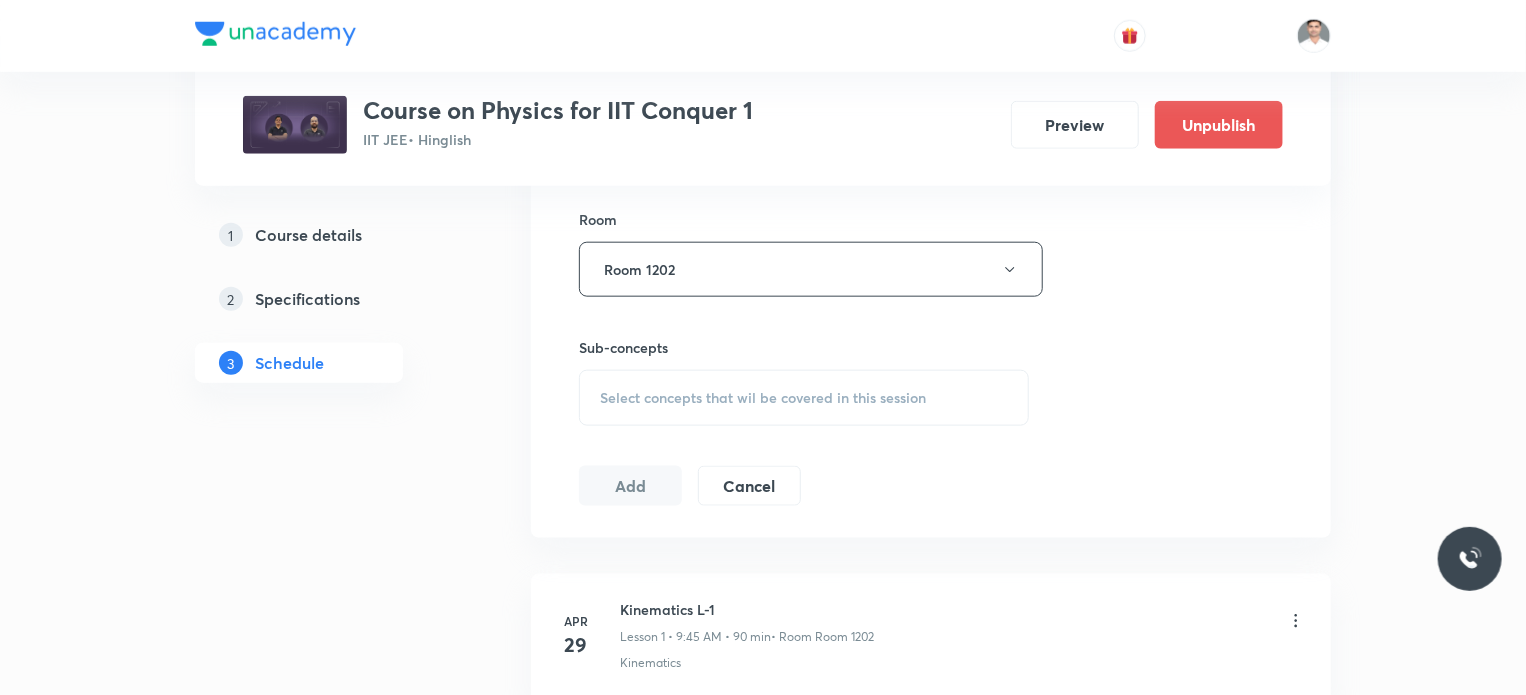 scroll, scrollTop: 1000, scrollLeft: 0, axis: vertical 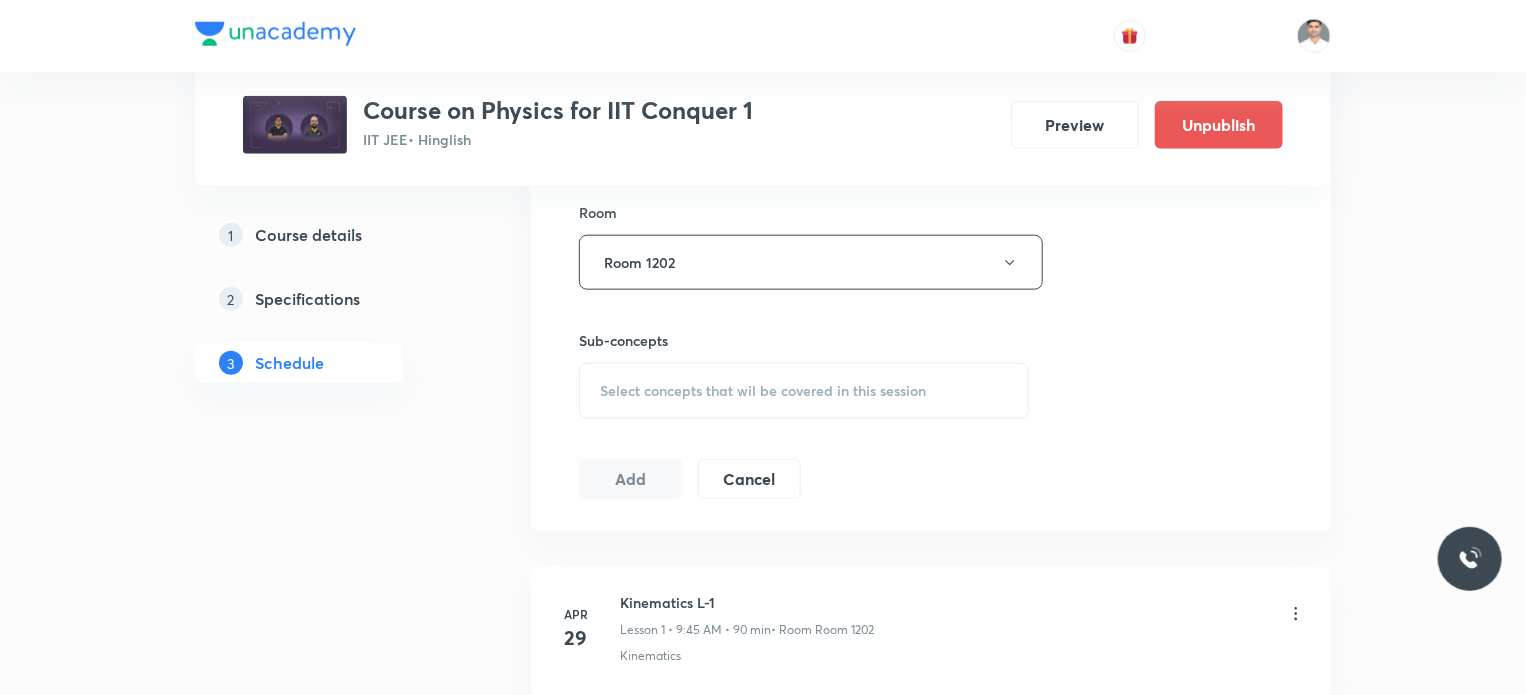 click on "Select concepts that wil be covered in this session" at bounding box center (804, 391) 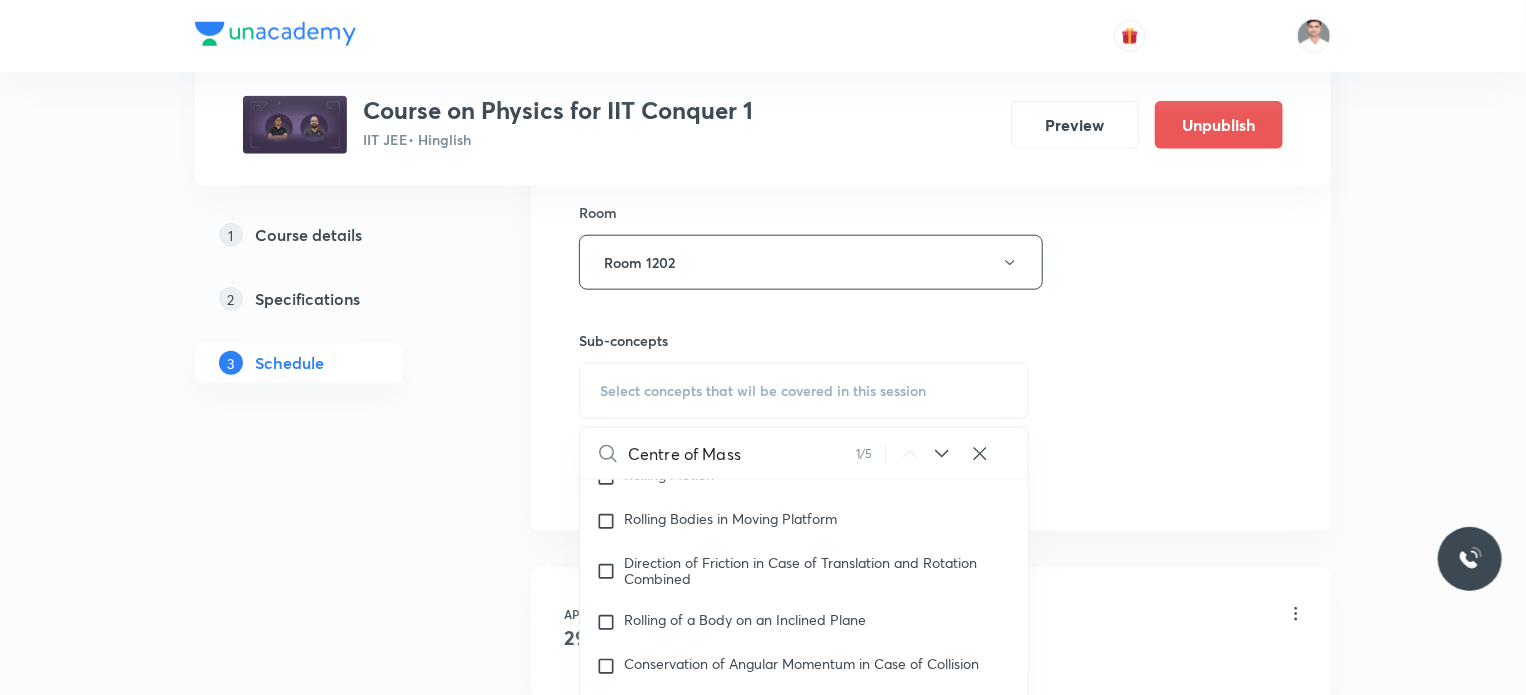 scroll, scrollTop: 7031, scrollLeft: 0, axis: vertical 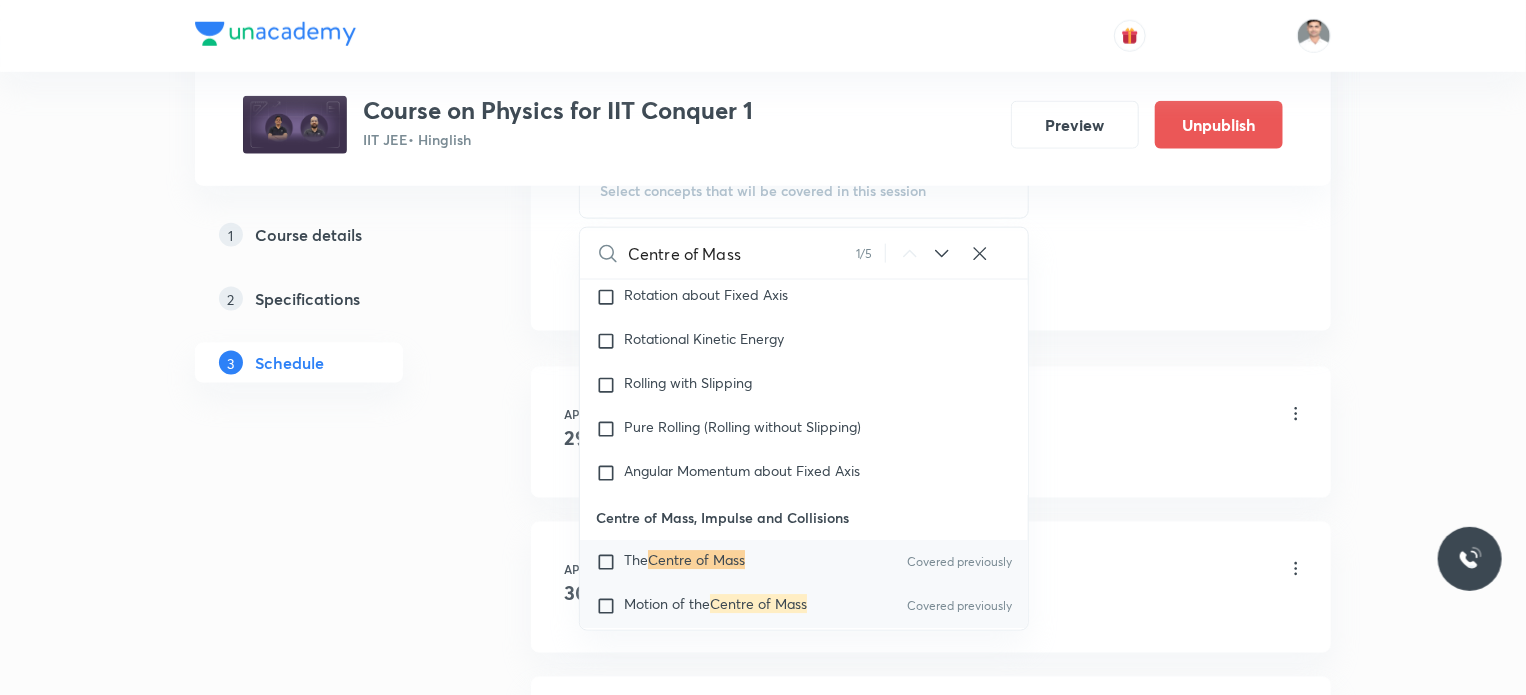 type on "Centre of Mass" 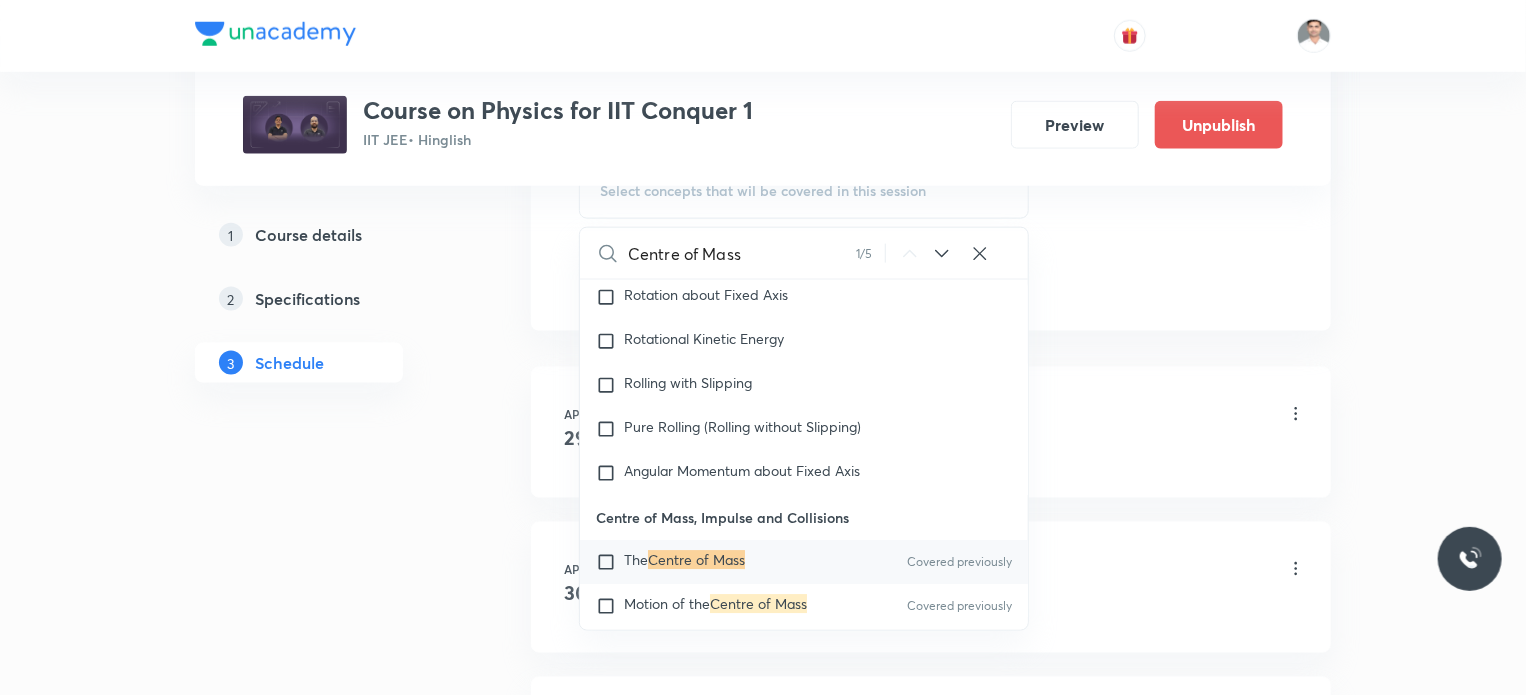 checkbox on "true" 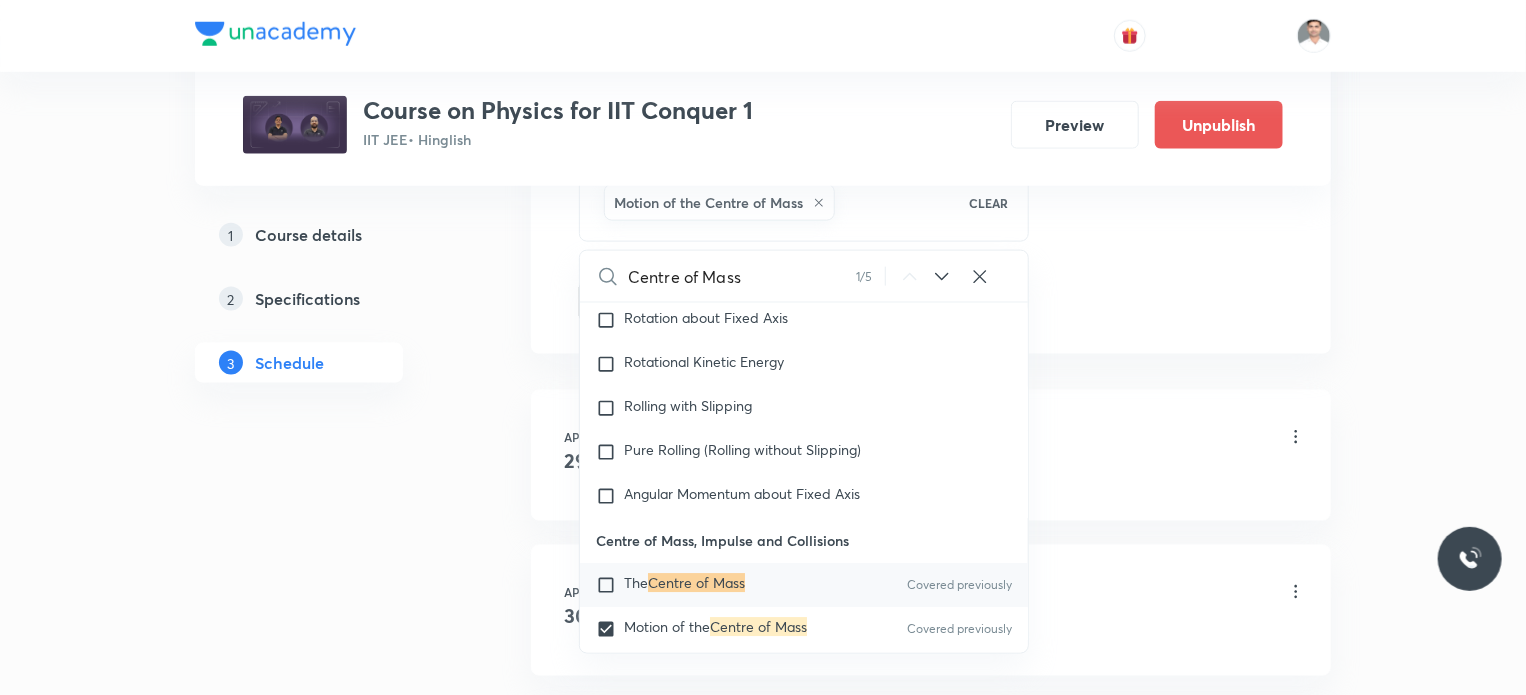 click on "Plus Courses Course on Physics for IIT Conquer 1 IIT JEE  • Hinglish Preview Unpublish 1 Course details 2 Specifications 3 Schedule Schedule 68  classes Session  69 Live class Session title 18/99 Centre of Mass L-8 ​ Schedule for Jul 17, 2025, 11:30 AM ​ Duration (in minutes) 90 ​ Educator Sachin Kumar Singh   Session type Online Offline Room Room 1202 Sub-concepts Motion of the Centre of Mass CLEAR Centre of Mass 1 / 5 ​ Physics Mock Questions Physics Mock Questions Group_Test Mathematical Tools Vectors and Scalars  Elementary Algebra Basic Trigonometry Addition of Vectors 2D and 3D Geometry Representation of Vector  Components of a Vector Functions Unit Vectors Differentiation Integration Rectangular Components of a Vector in Three Dimensions Position Vector Use of Differentiation & Integration in One Dimensional Motion Displacement Vector Derivatives of Equations of Motion by Calculus Vectors Product of Two Vectors Differentiation: Basic Formula and Rule Maxima and Minima Chain Rule Cross Product" at bounding box center (763, 4986) 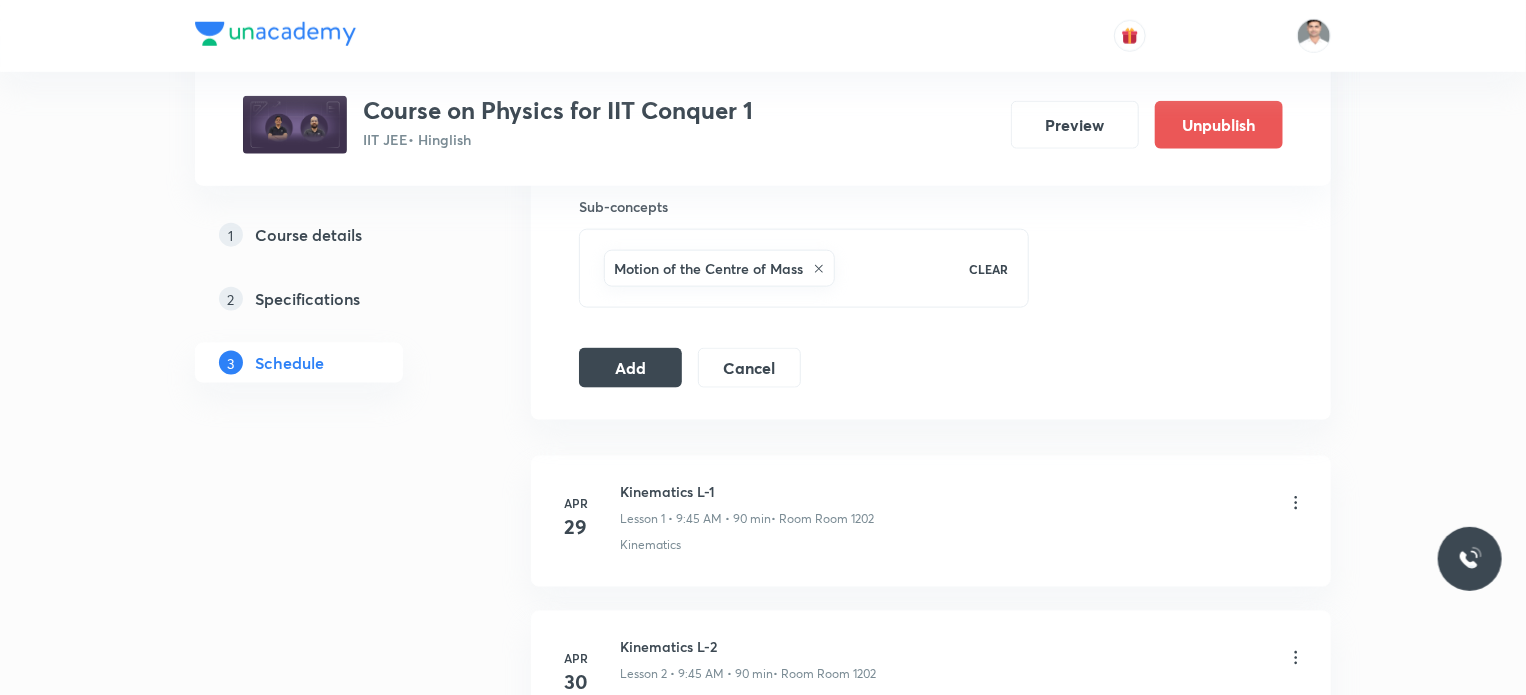 scroll, scrollTop: 1100, scrollLeft: 0, axis: vertical 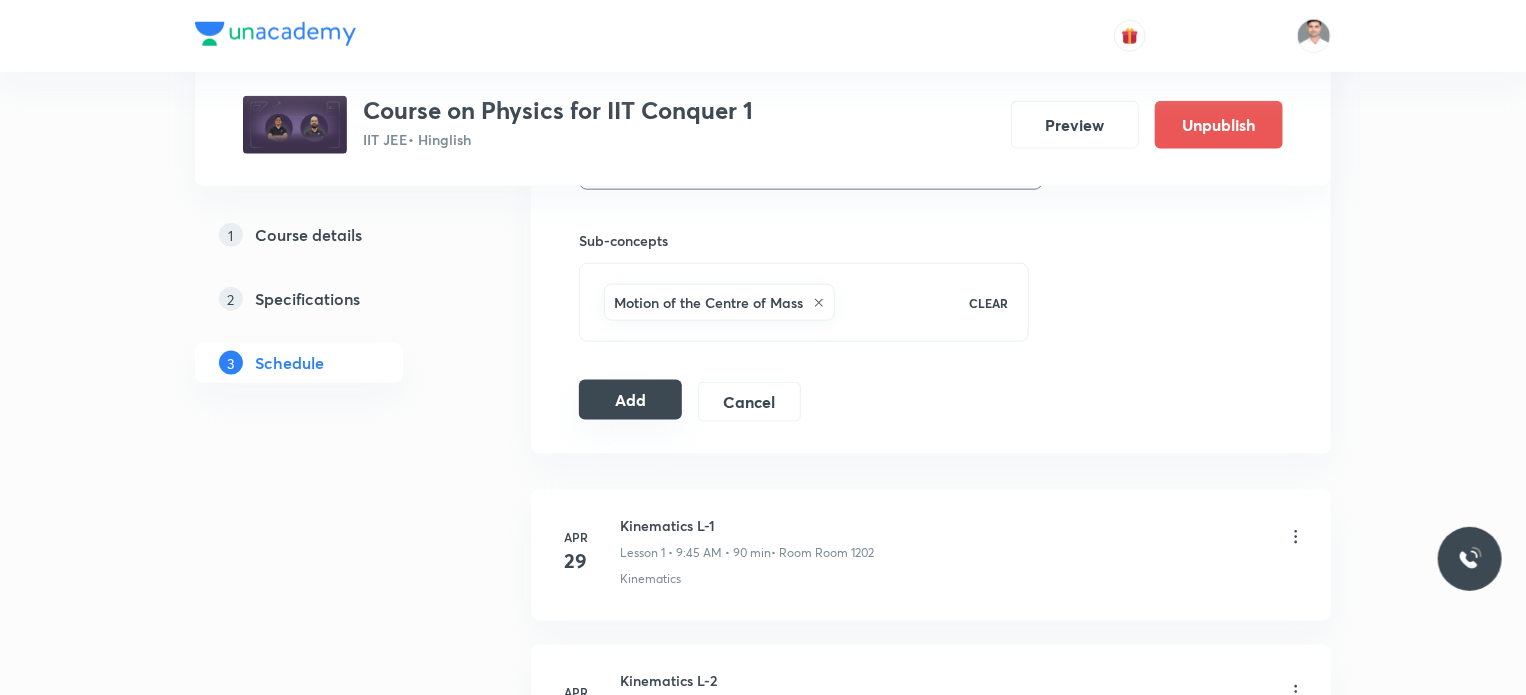 click on "Add" at bounding box center (630, 400) 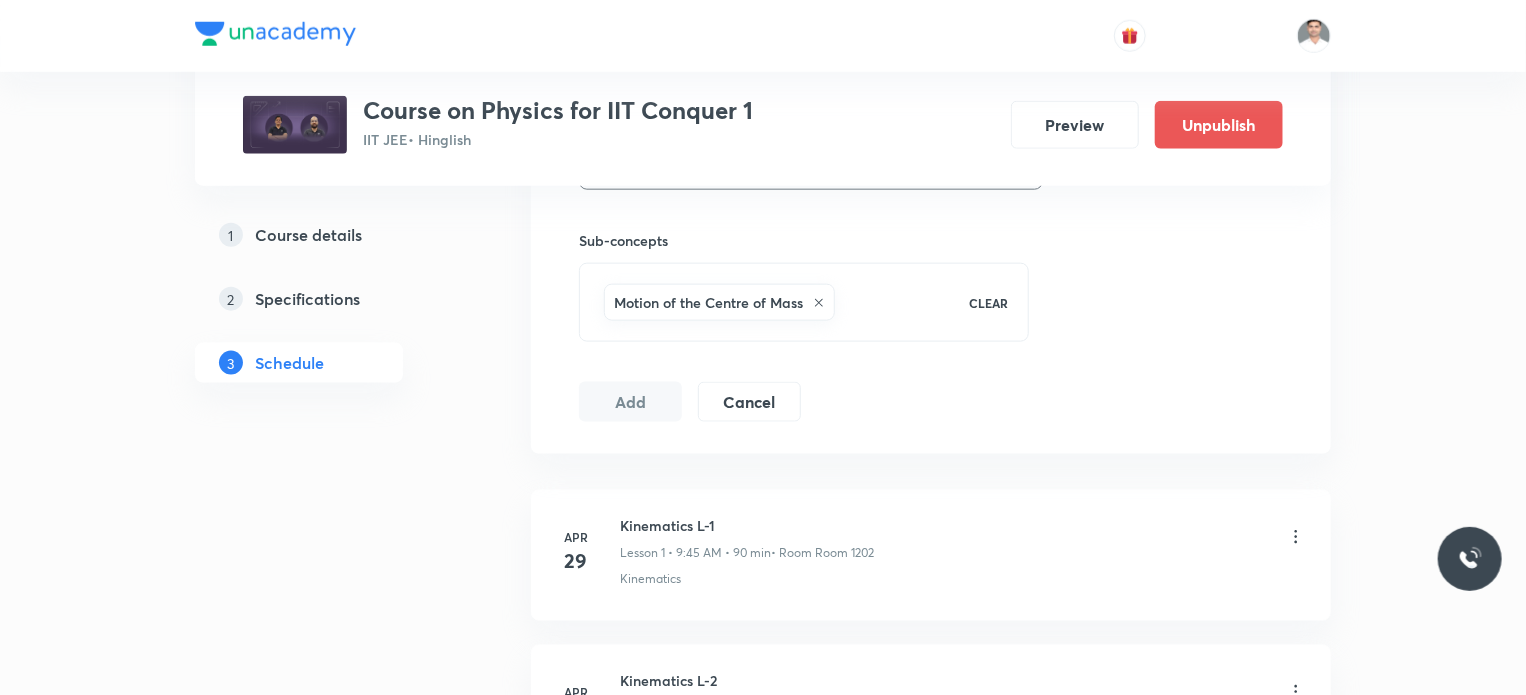 type 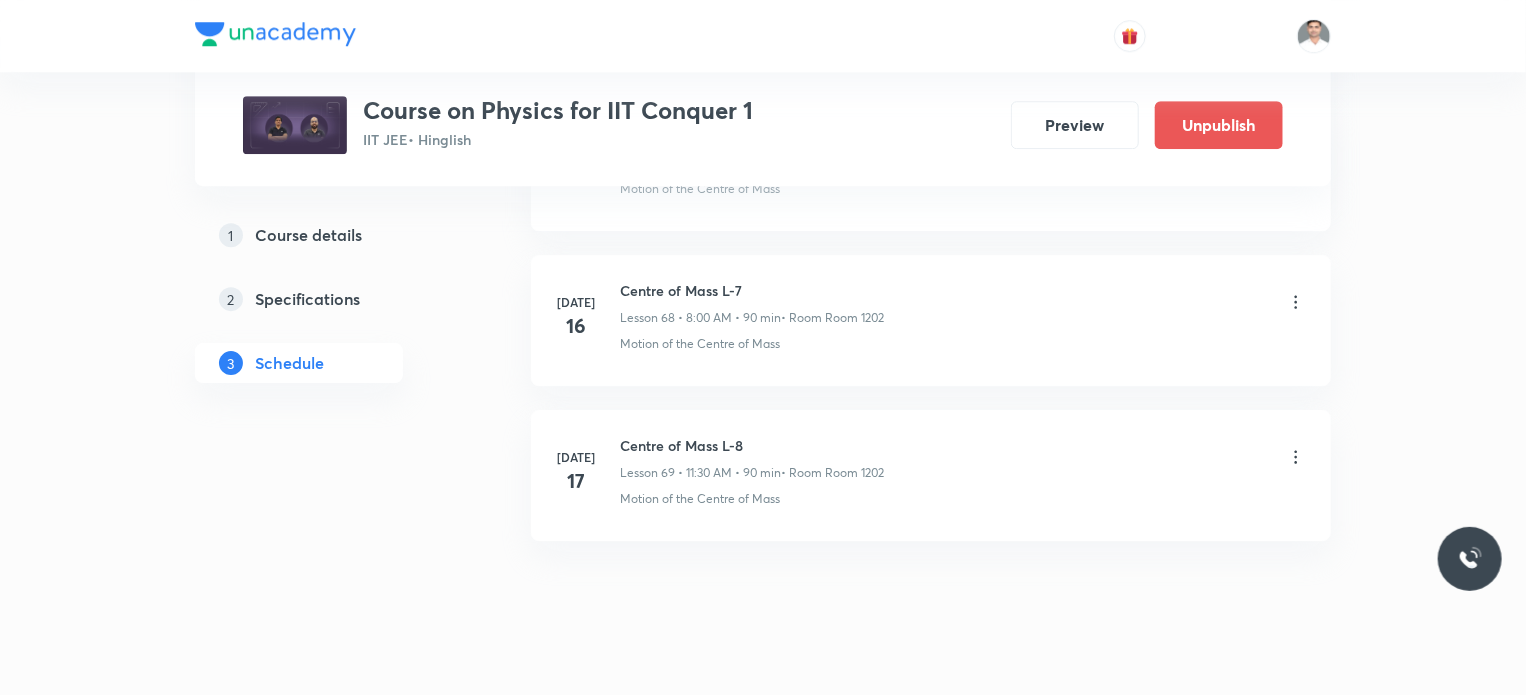 scroll, scrollTop: 10658, scrollLeft: 0, axis: vertical 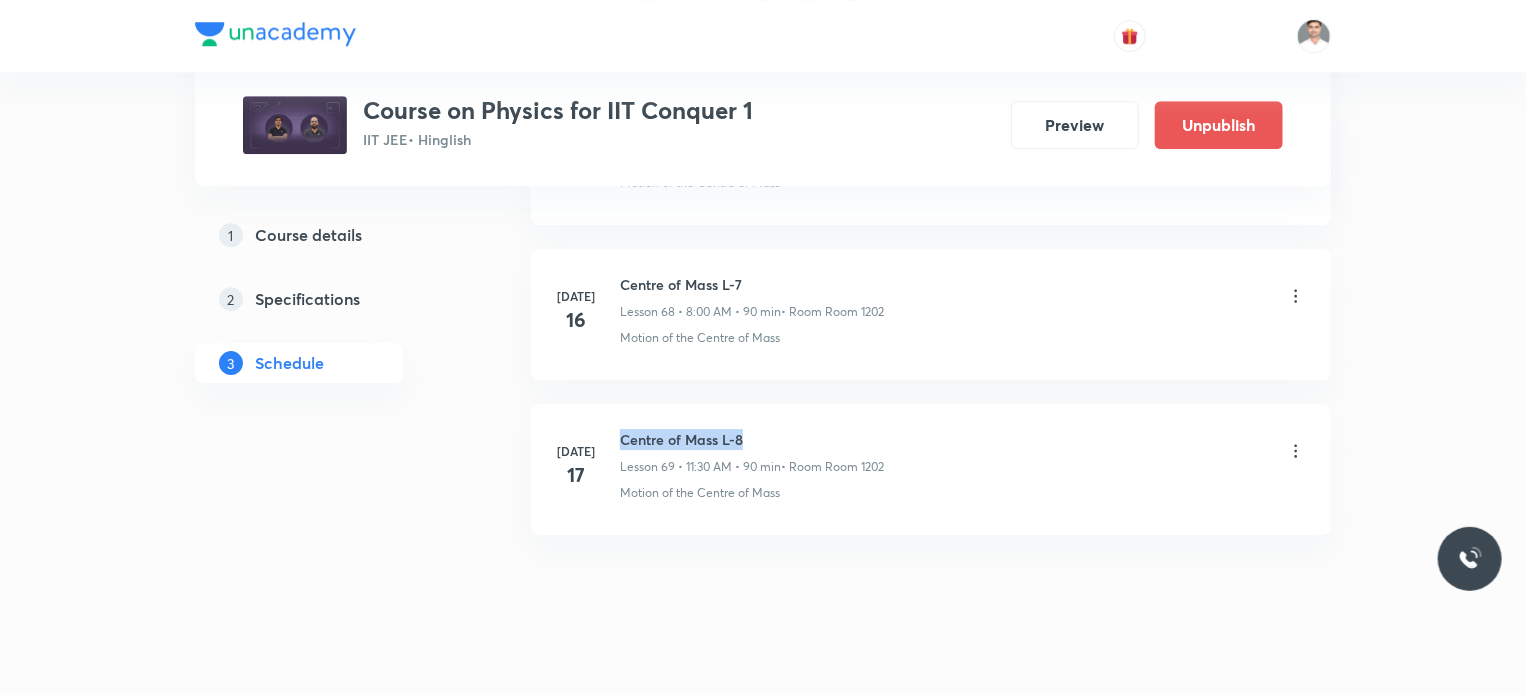drag, startPoint x: 617, startPoint y: 411, endPoint x: 832, endPoint y: 419, distance: 215.14879 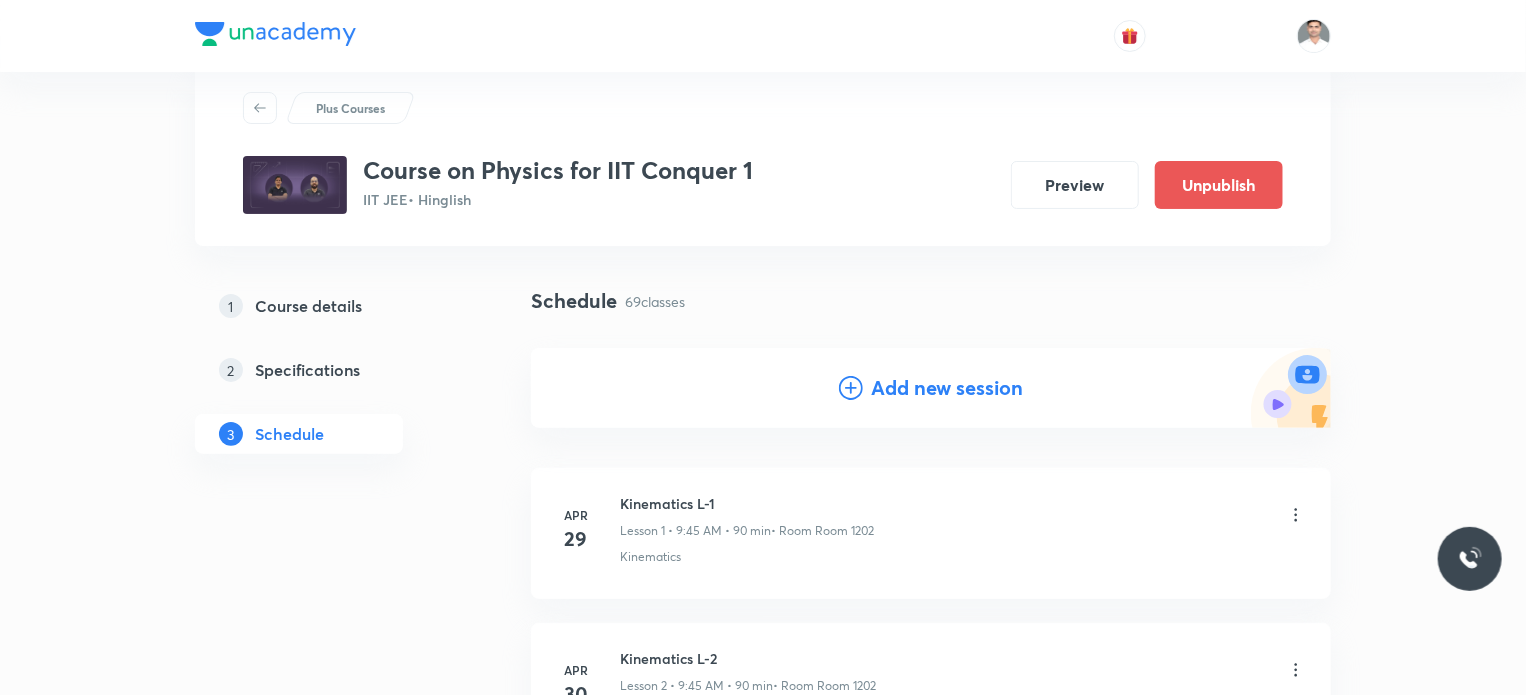 scroll, scrollTop: 0, scrollLeft: 0, axis: both 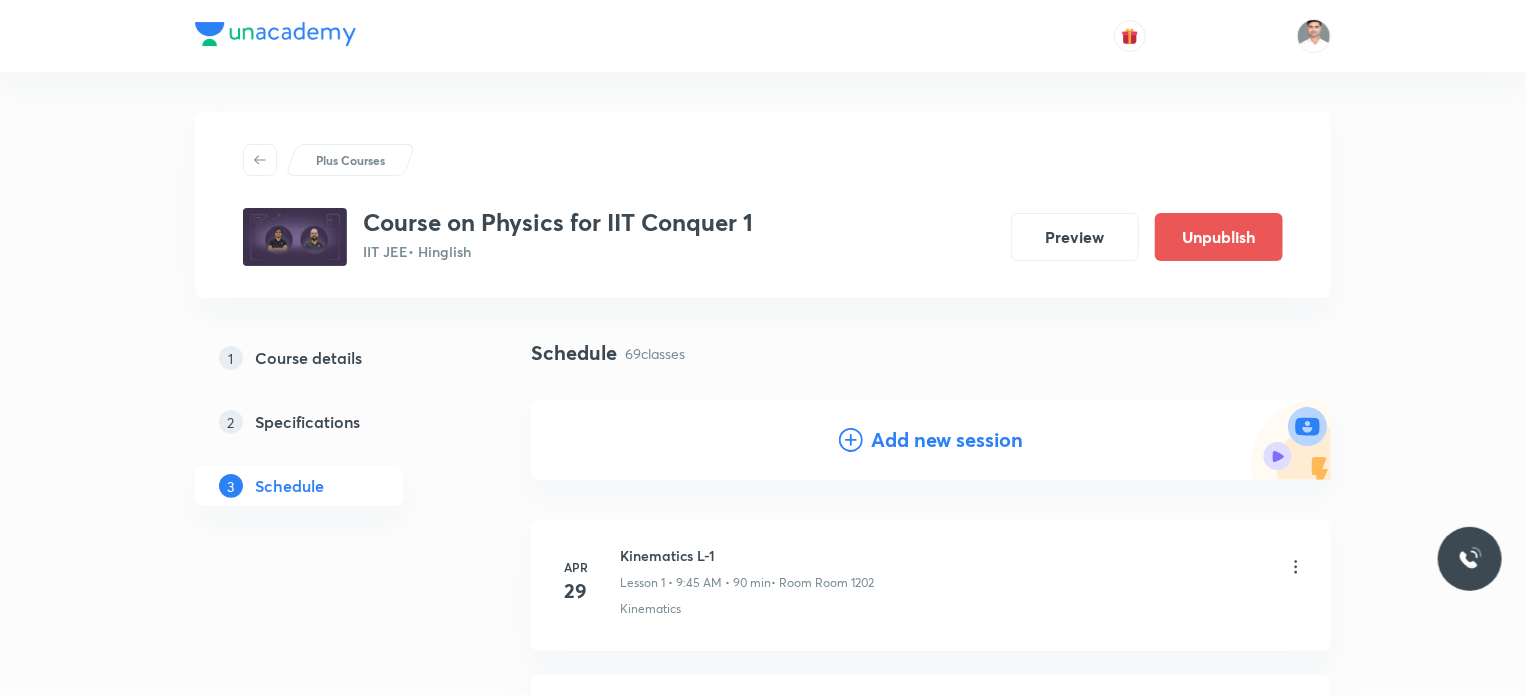 click on "Add new session" at bounding box center [947, 440] 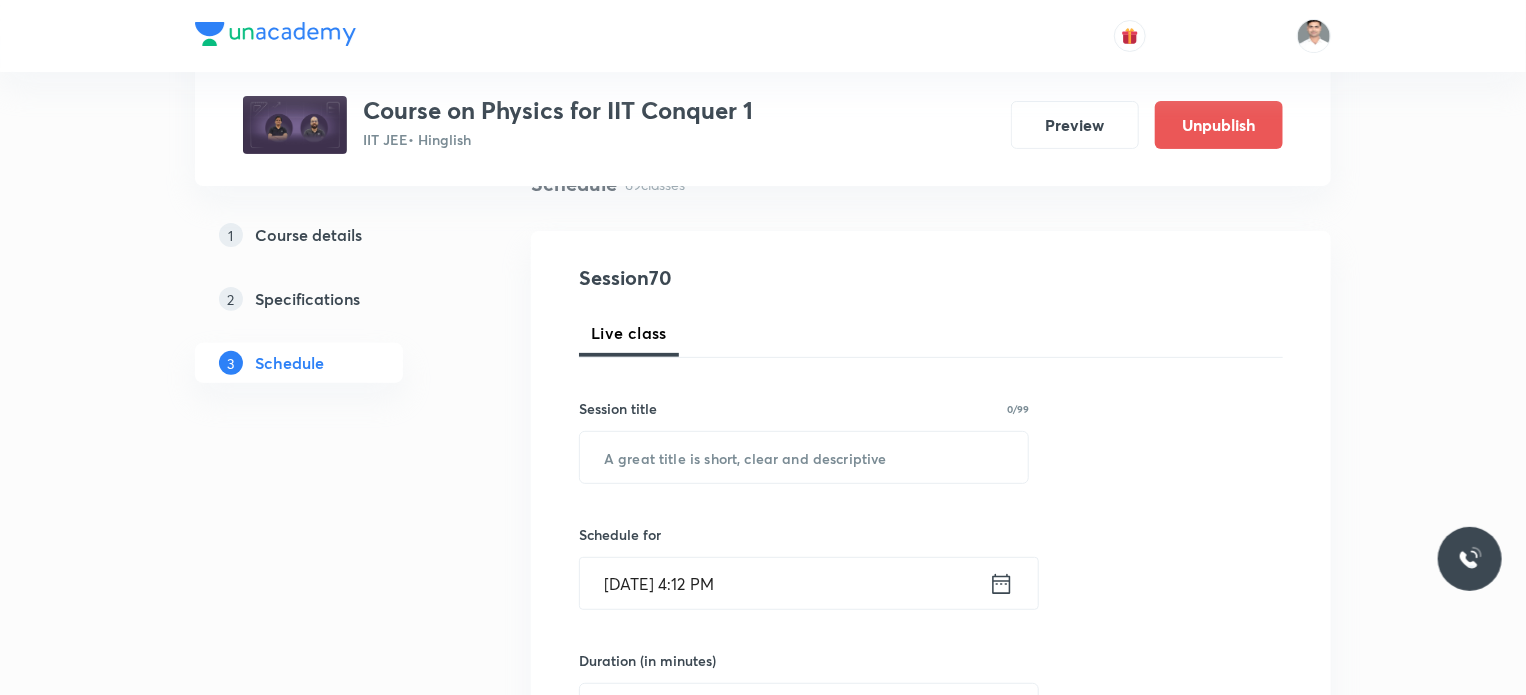 scroll, scrollTop: 200, scrollLeft: 0, axis: vertical 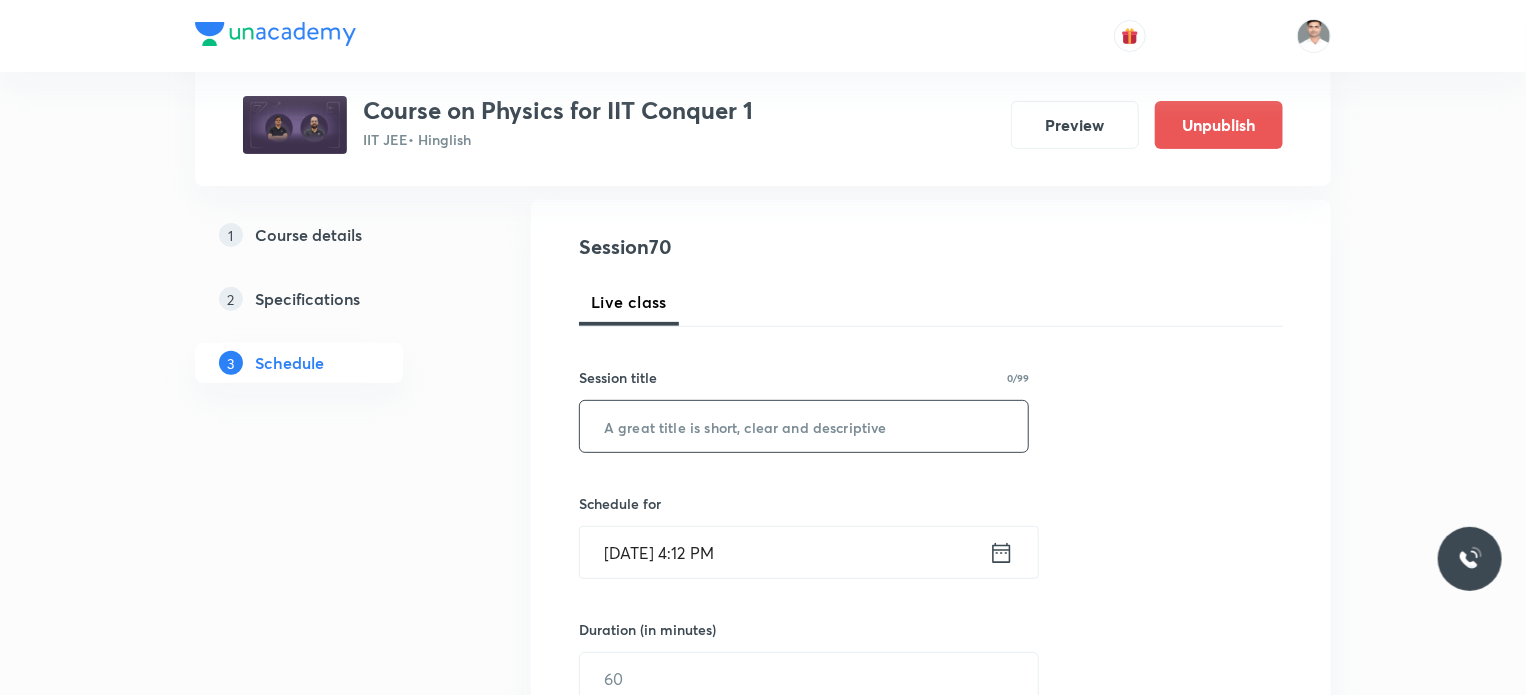 click at bounding box center (804, 426) 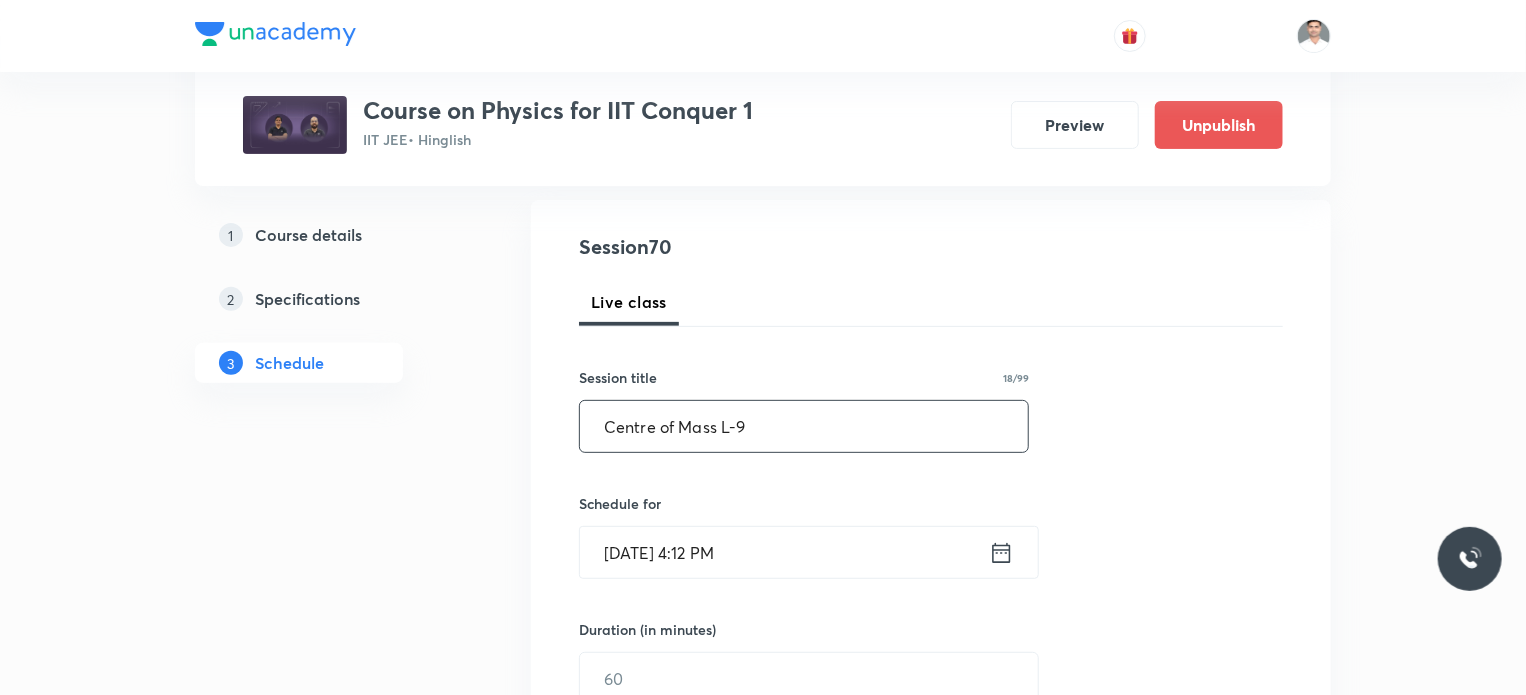 type on "Centre of Mass L-9" 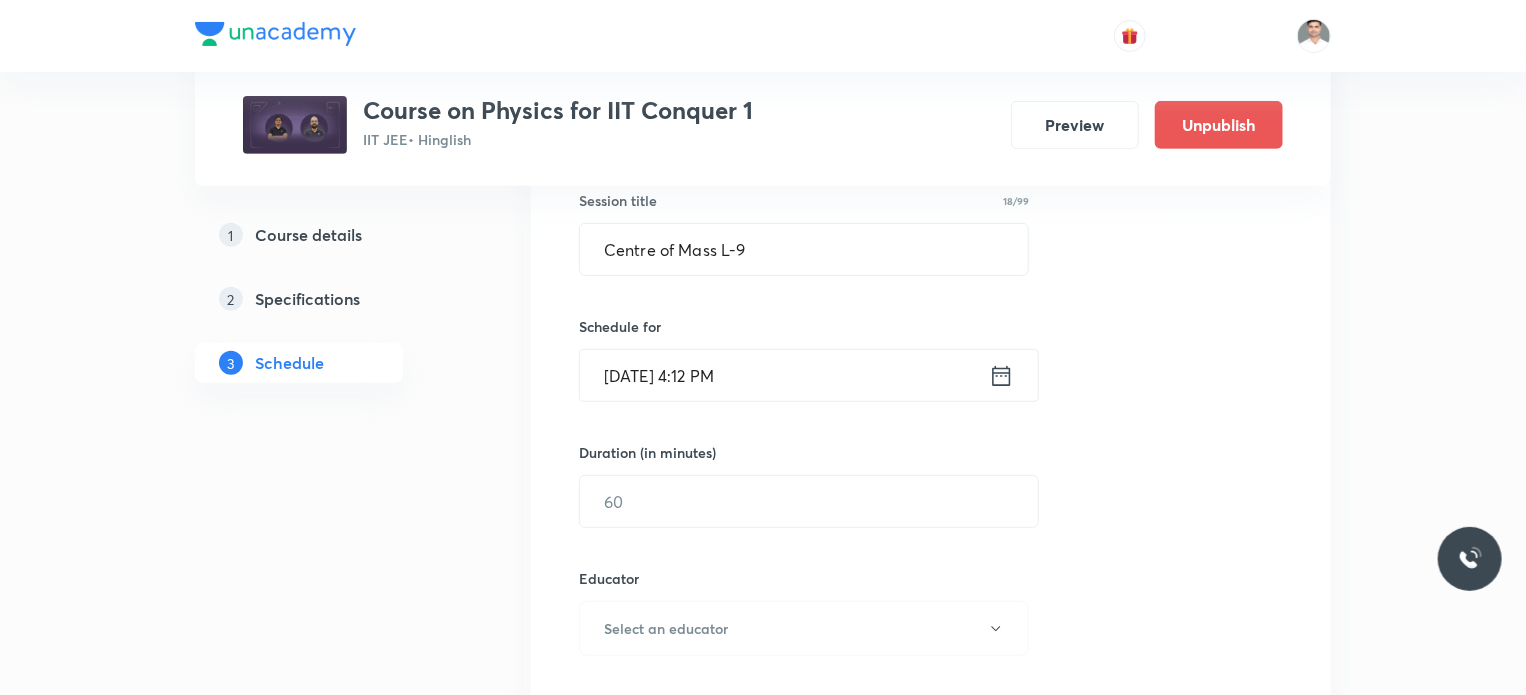 scroll, scrollTop: 400, scrollLeft: 0, axis: vertical 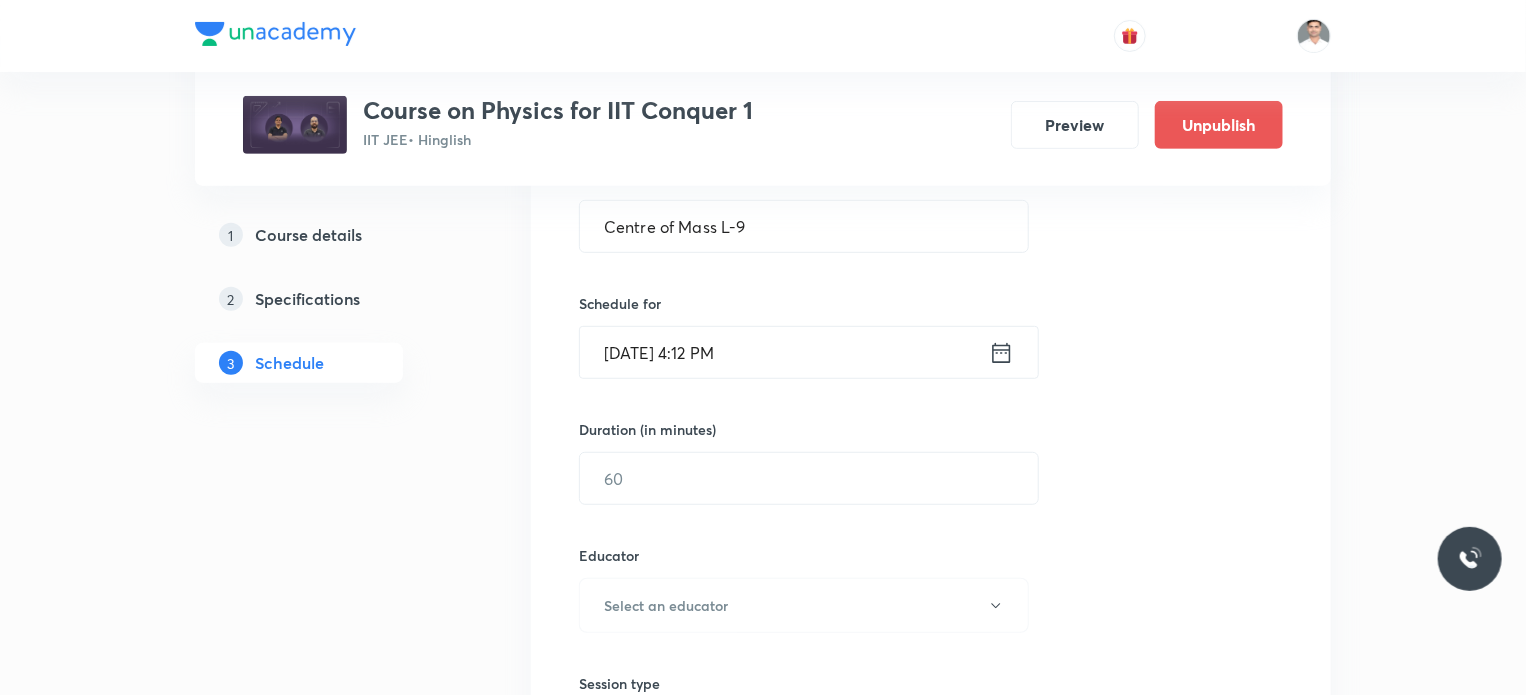 click 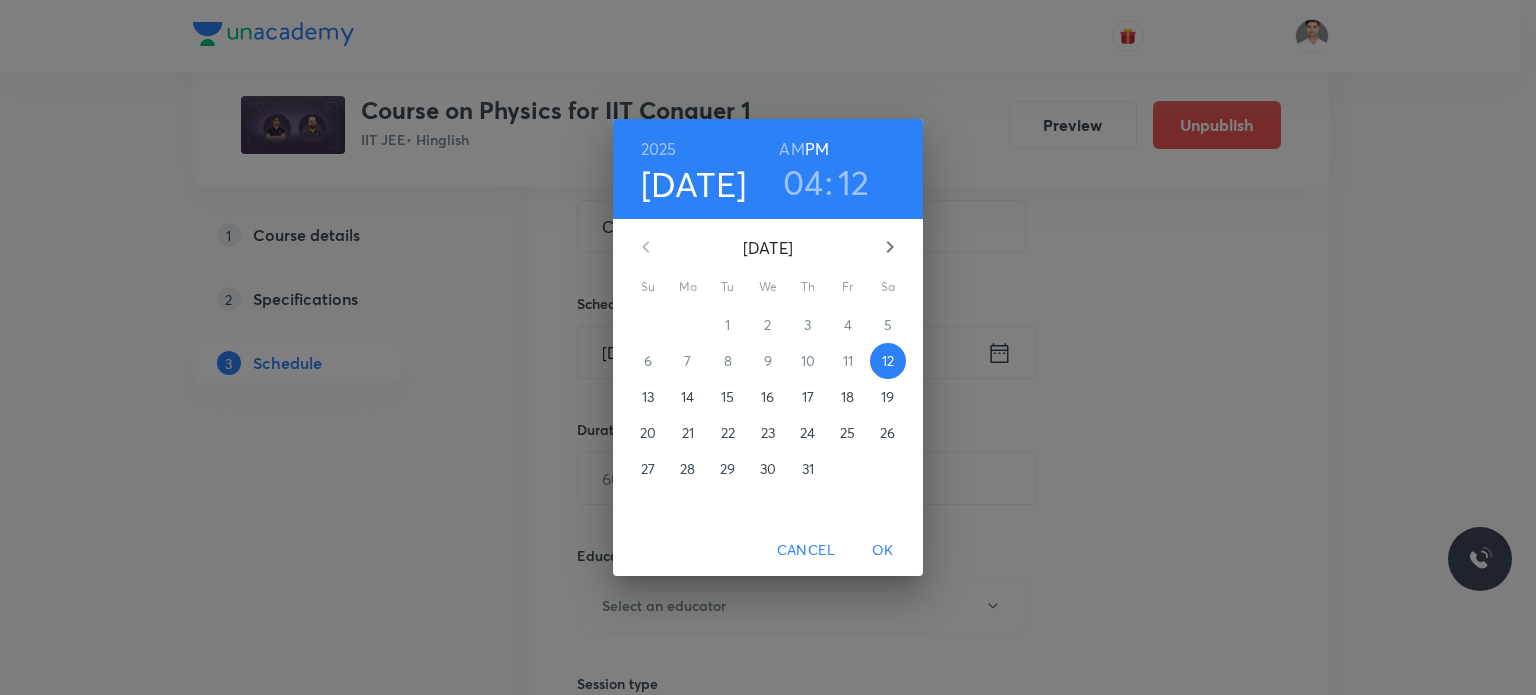 click on "18" at bounding box center (847, 397) 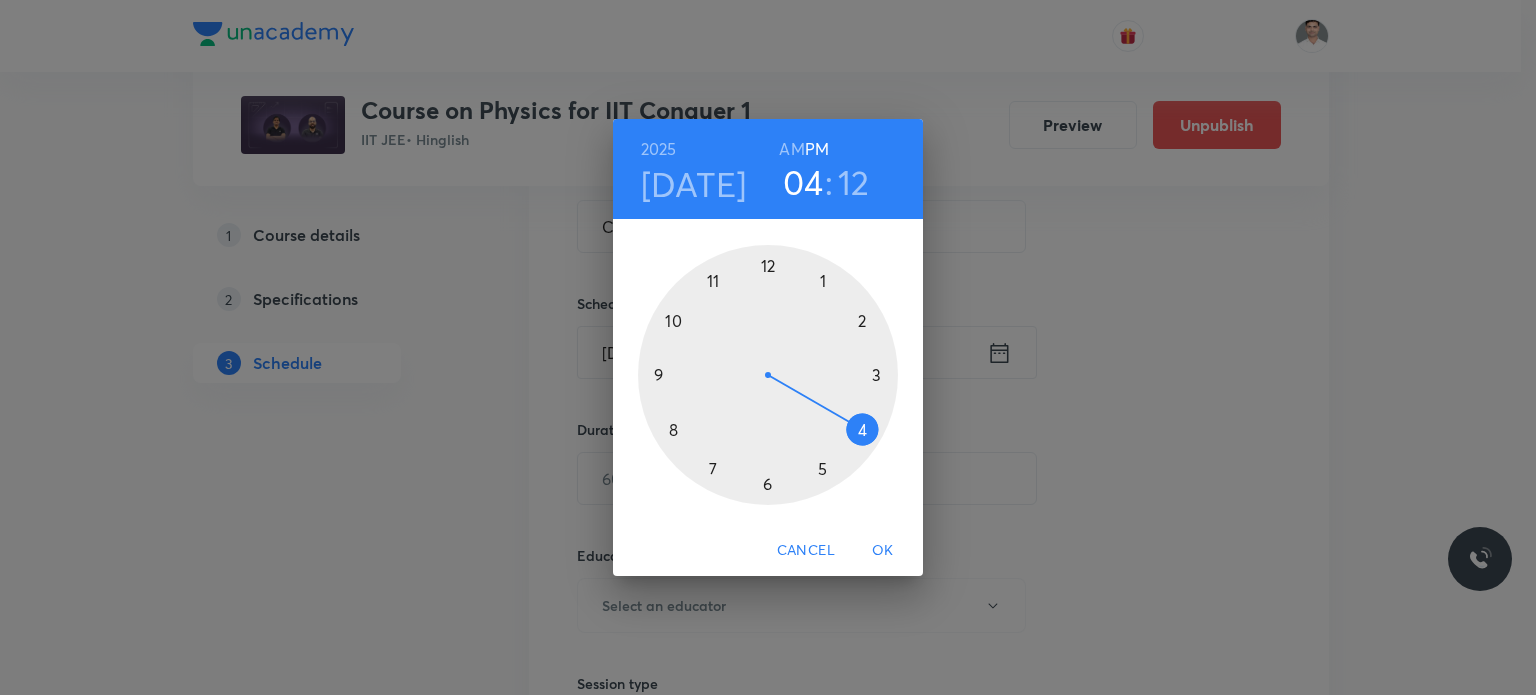 click on "AM" at bounding box center (791, 149) 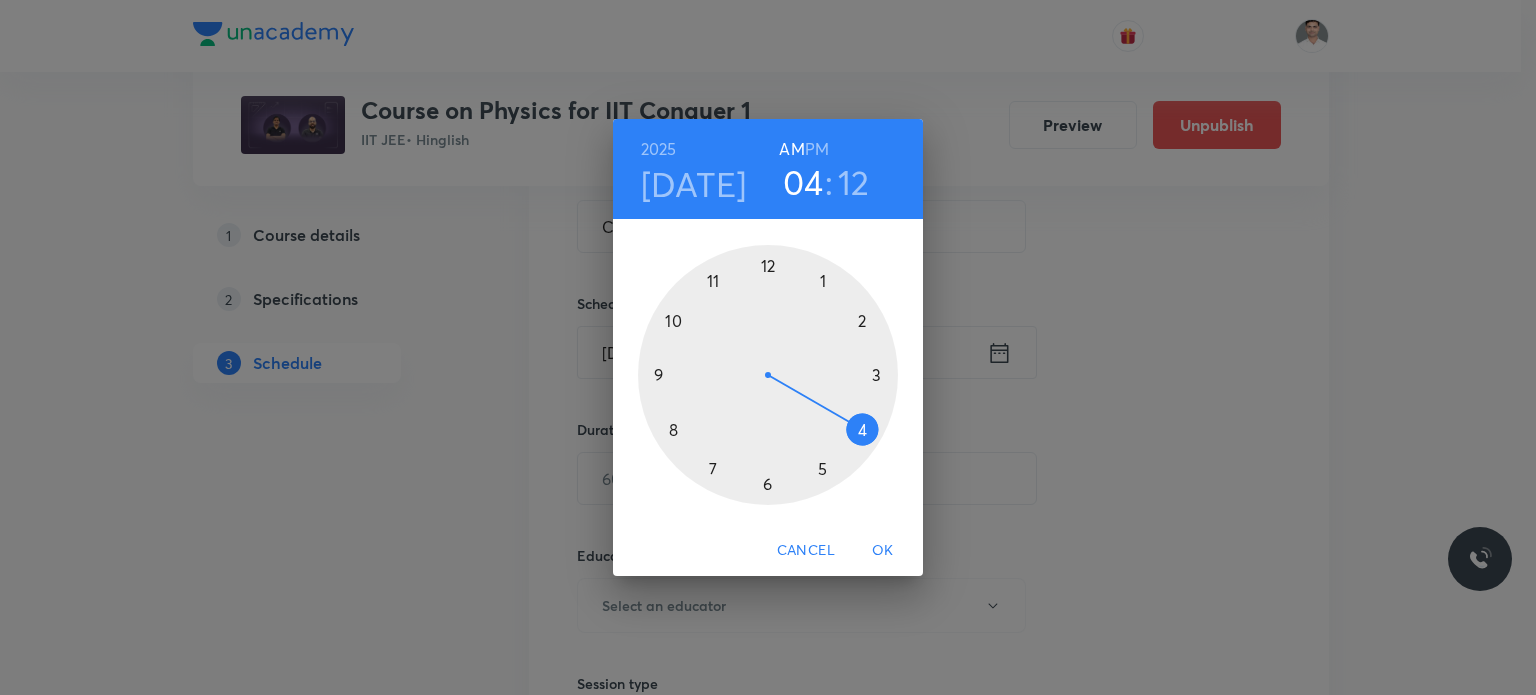 click at bounding box center [768, 375] 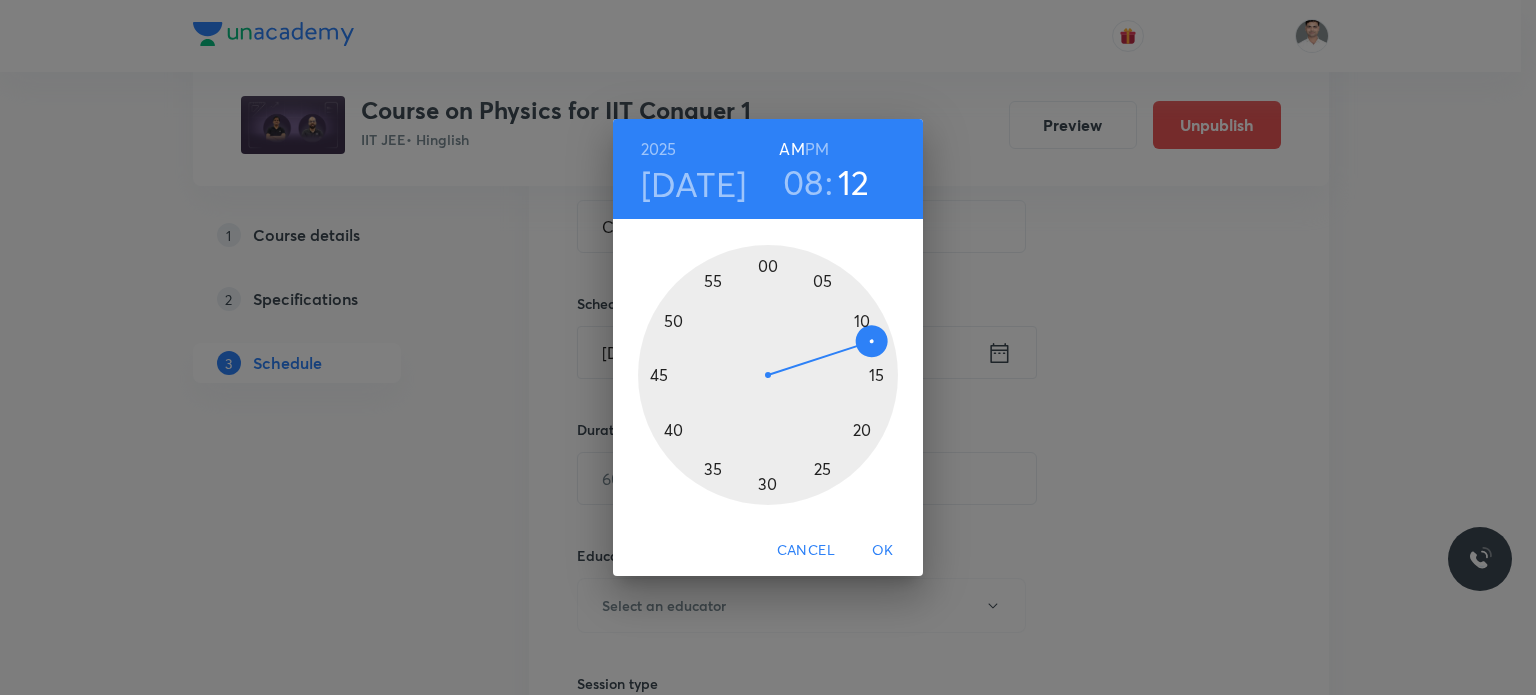 click at bounding box center [768, 375] 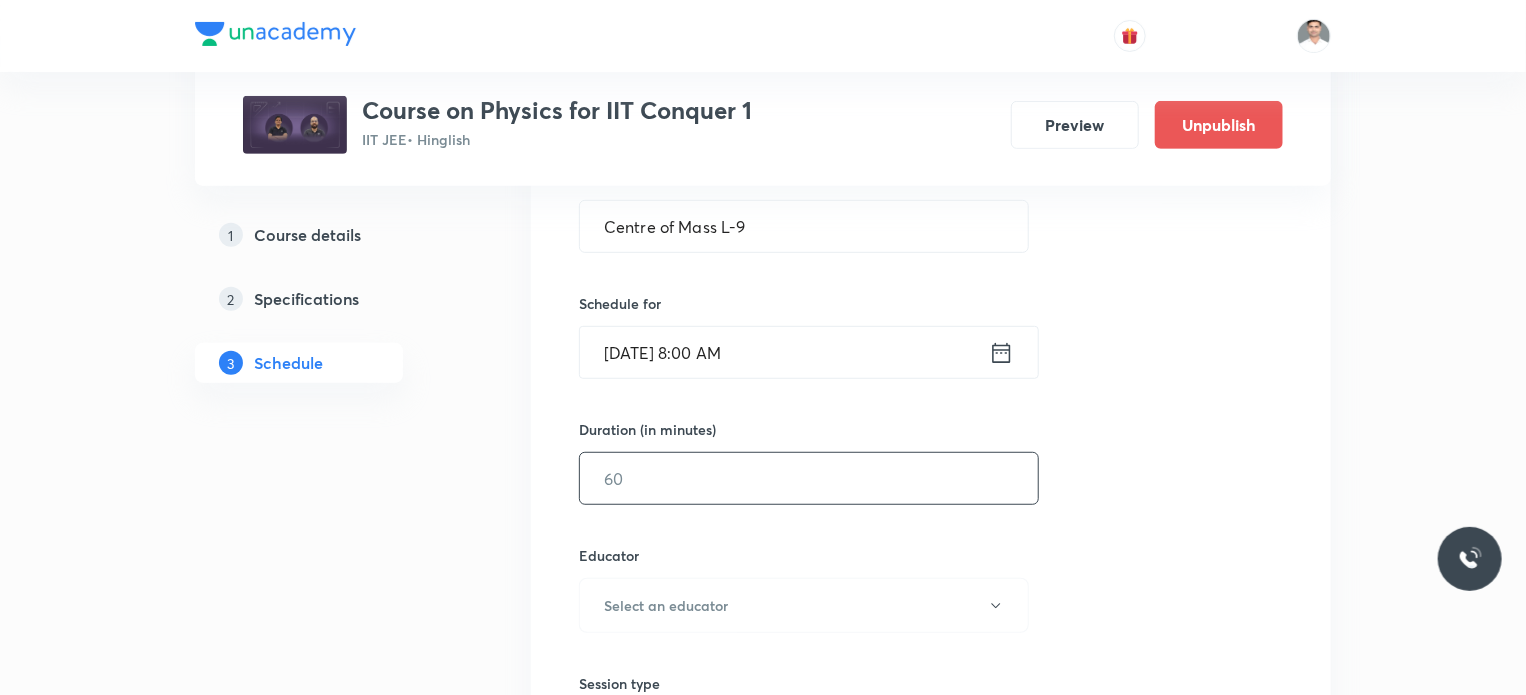 click at bounding box center [809, 478] 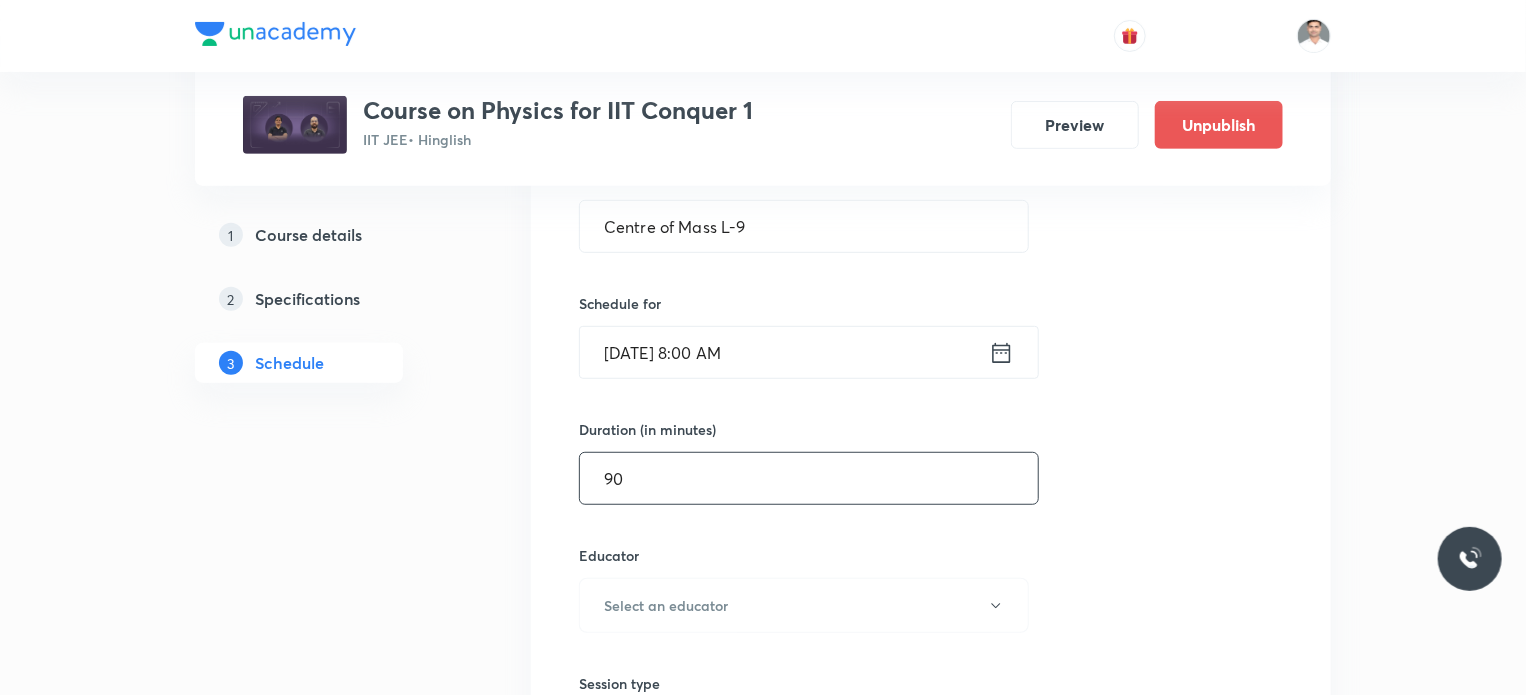 type on "90" 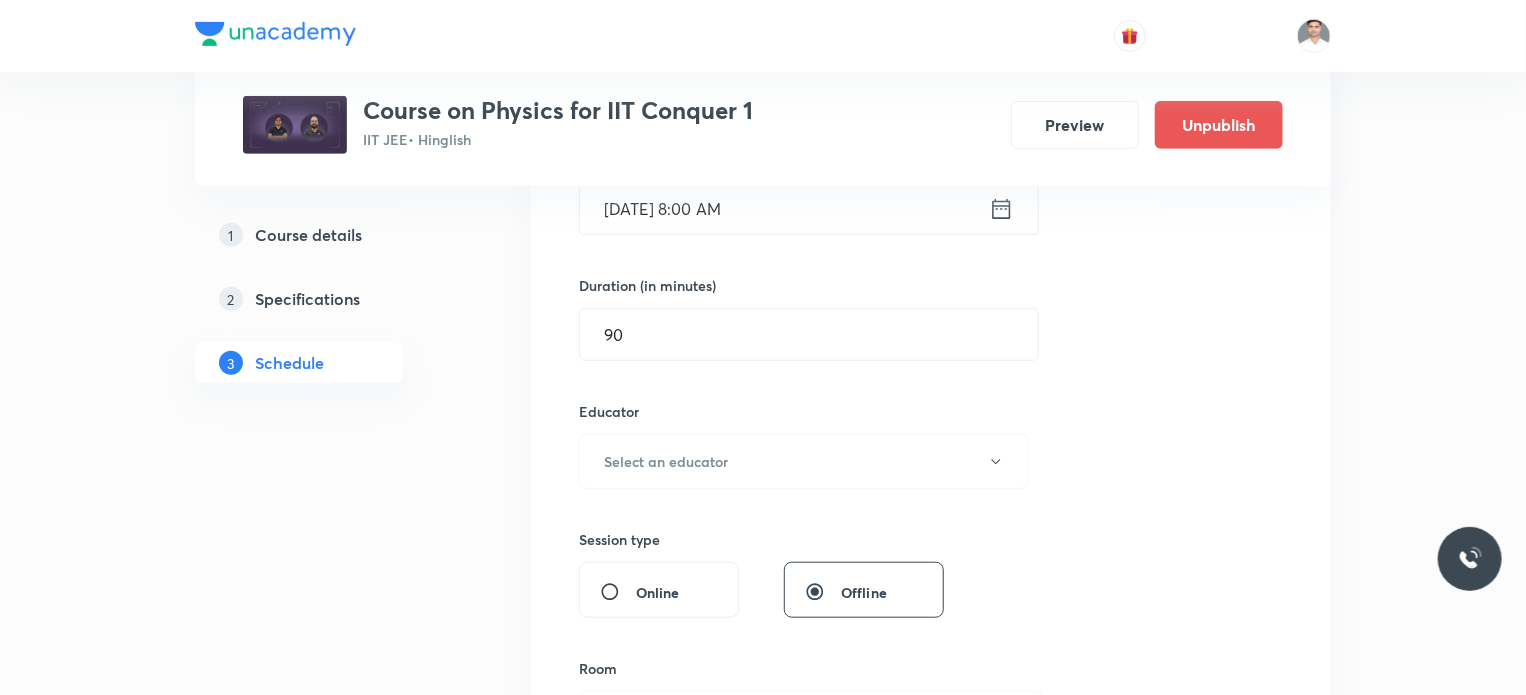 scroll, scrollTop: 600, scrollLeft: 0, axis: vertical 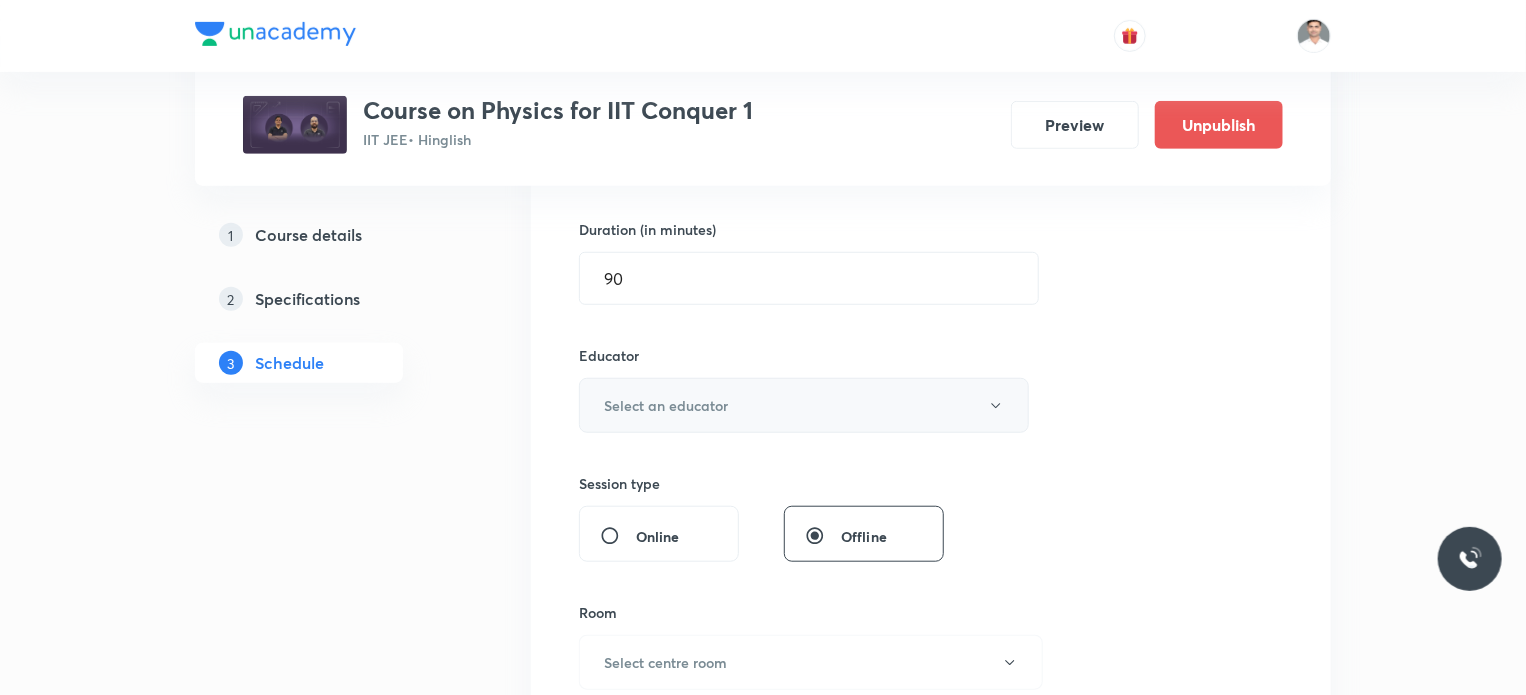 click on "Select an educator" at bounding box center (666, 405) 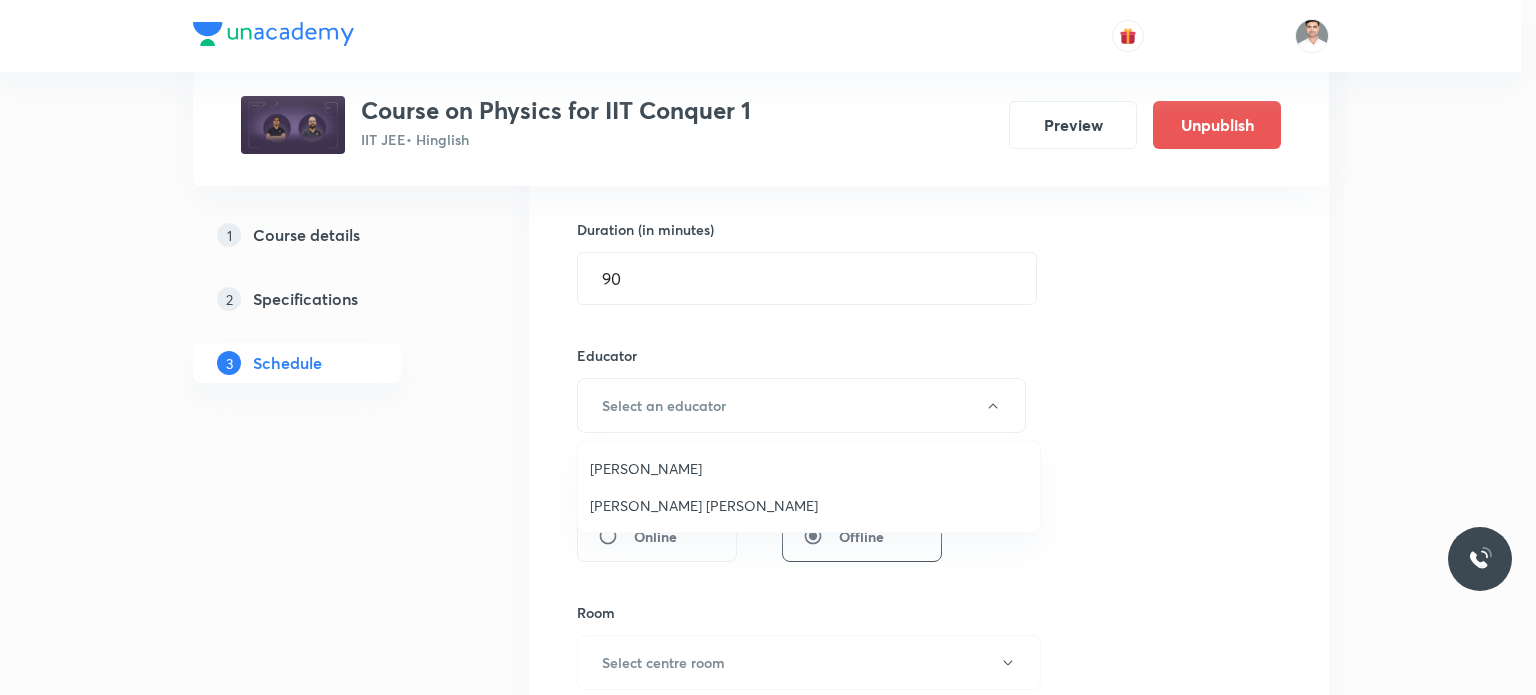 click on "Sachin Kumar Singh" at bounding box center (809, 505) 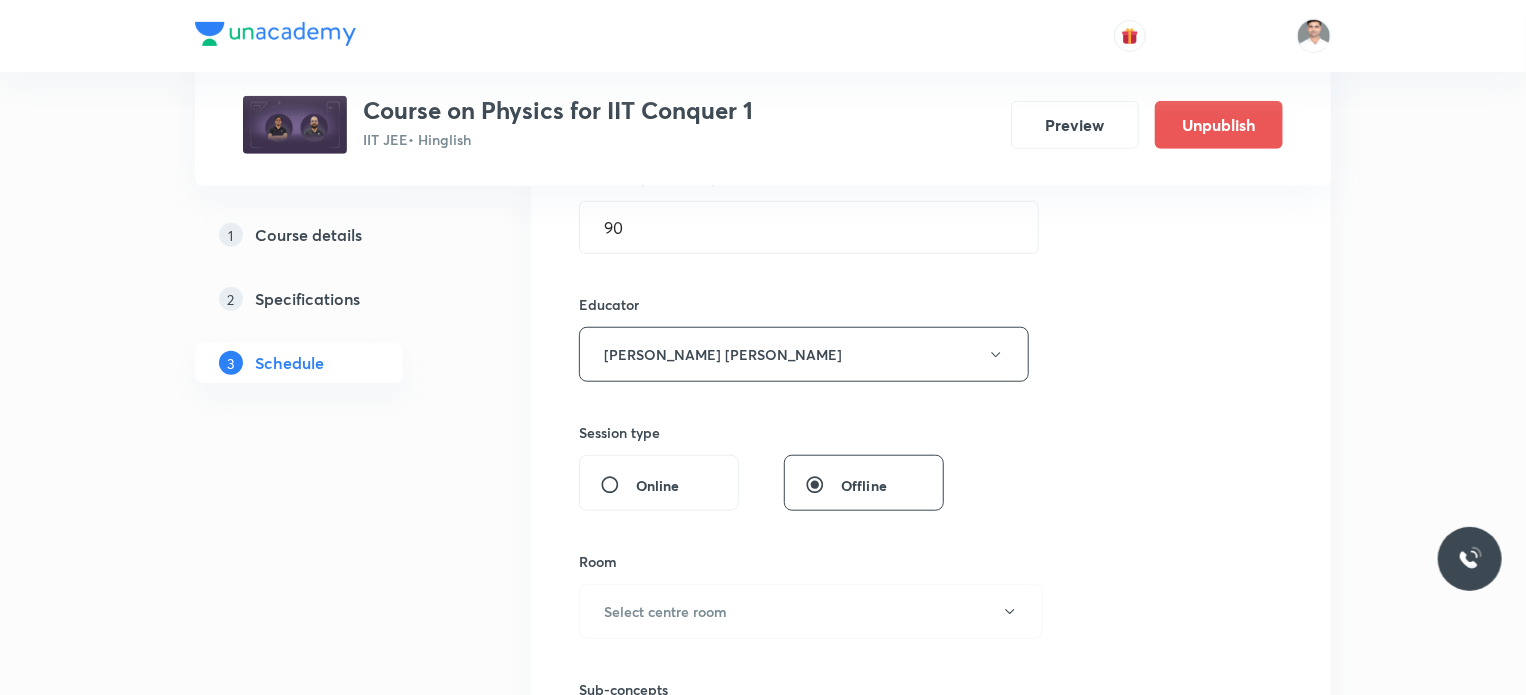 scroll, scrollTop: 700, scrollLeft: 0, axis: vertical 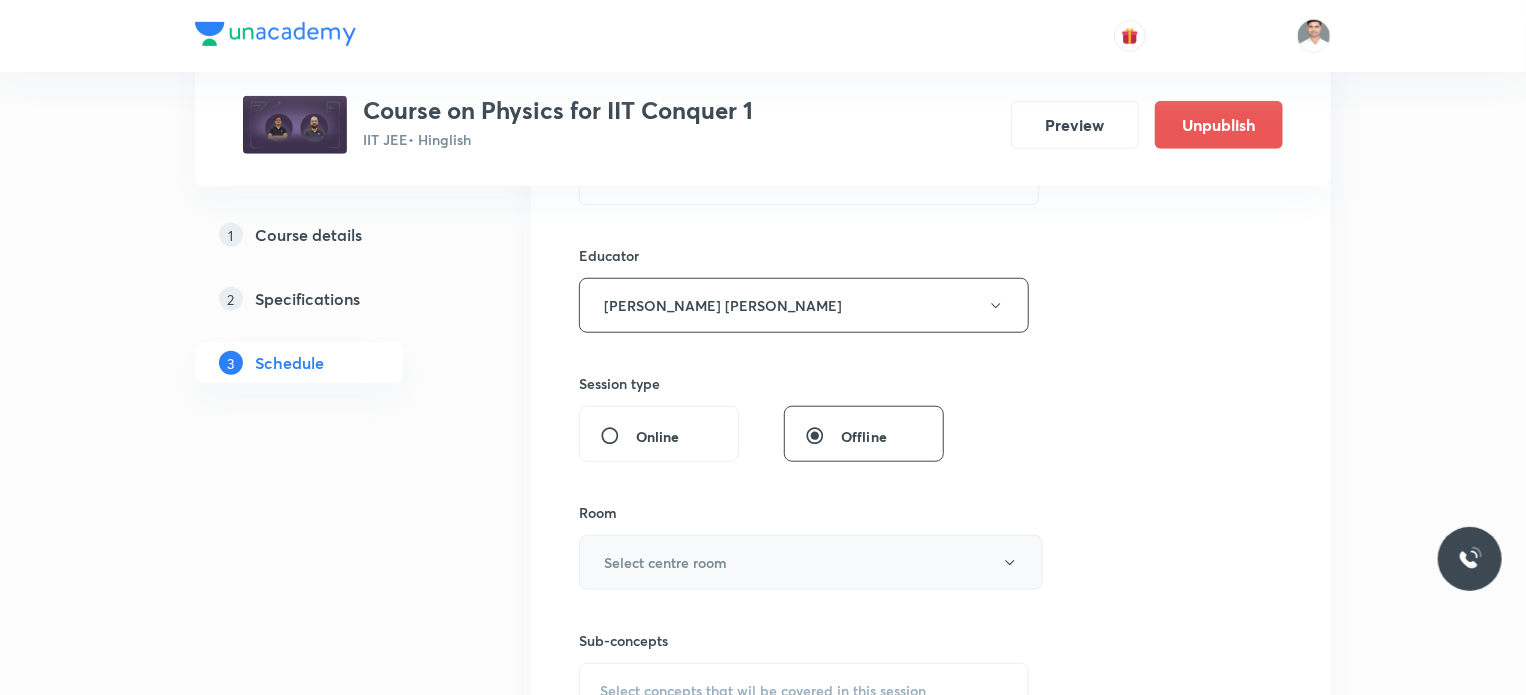 click on "Select centre room" at bounding box center (665, 562) 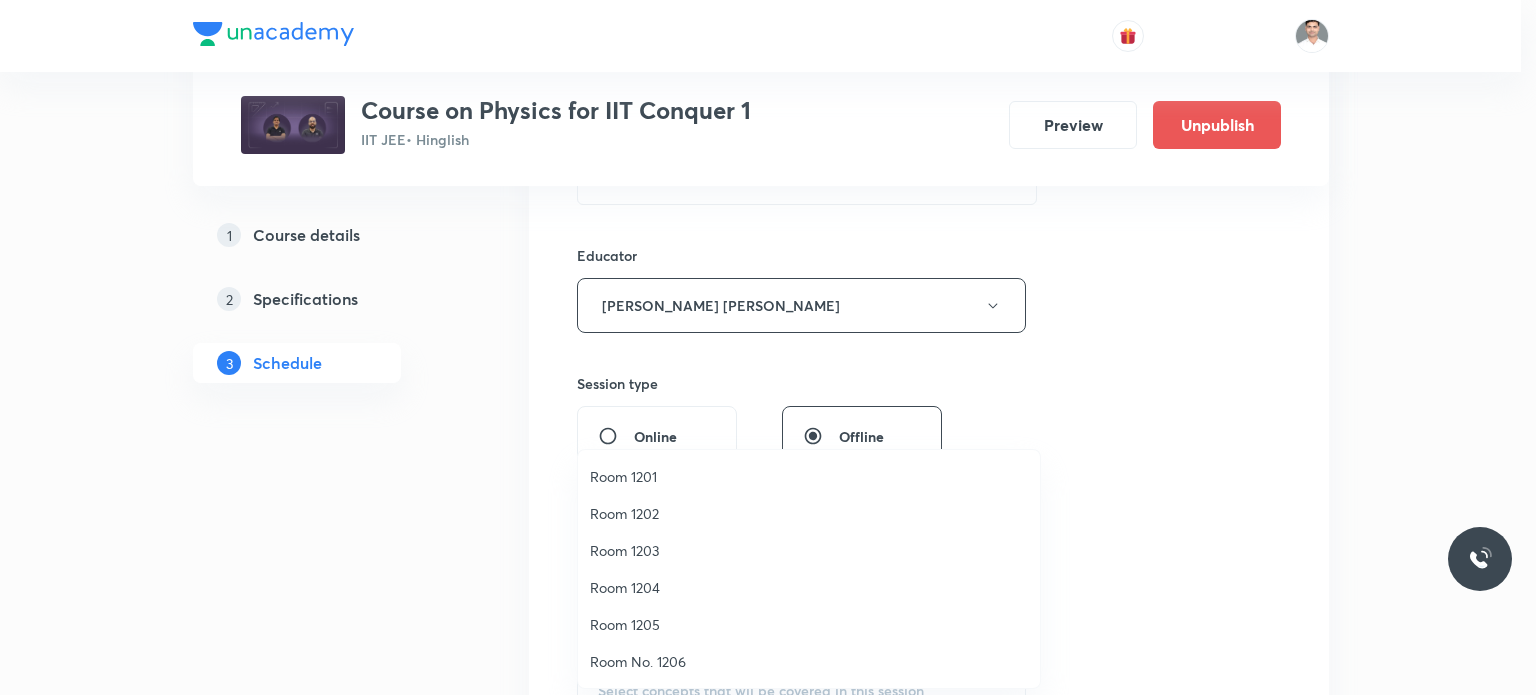 click on "Room 1202" at bounding box center (809, 513) 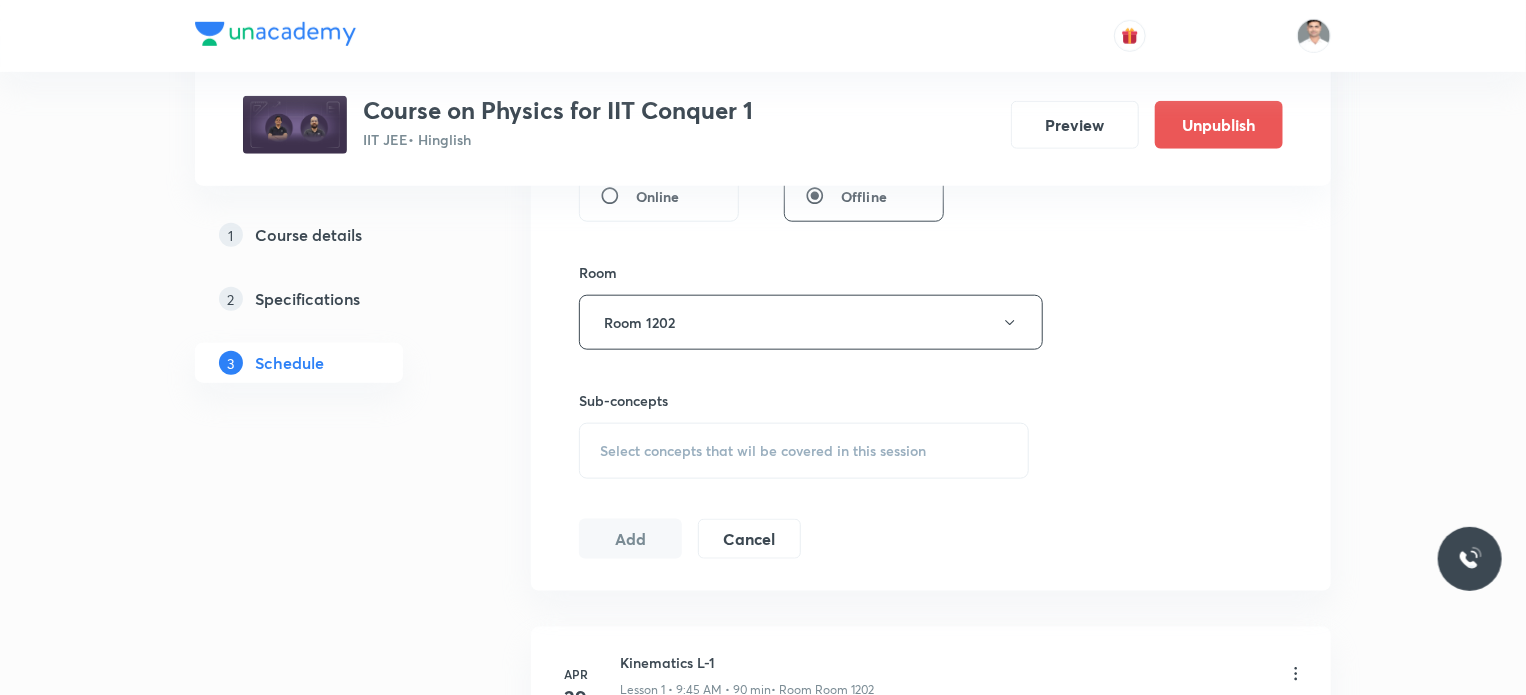scroll, scrollTop: 1000, scrollLeft: 0, axis: vertical 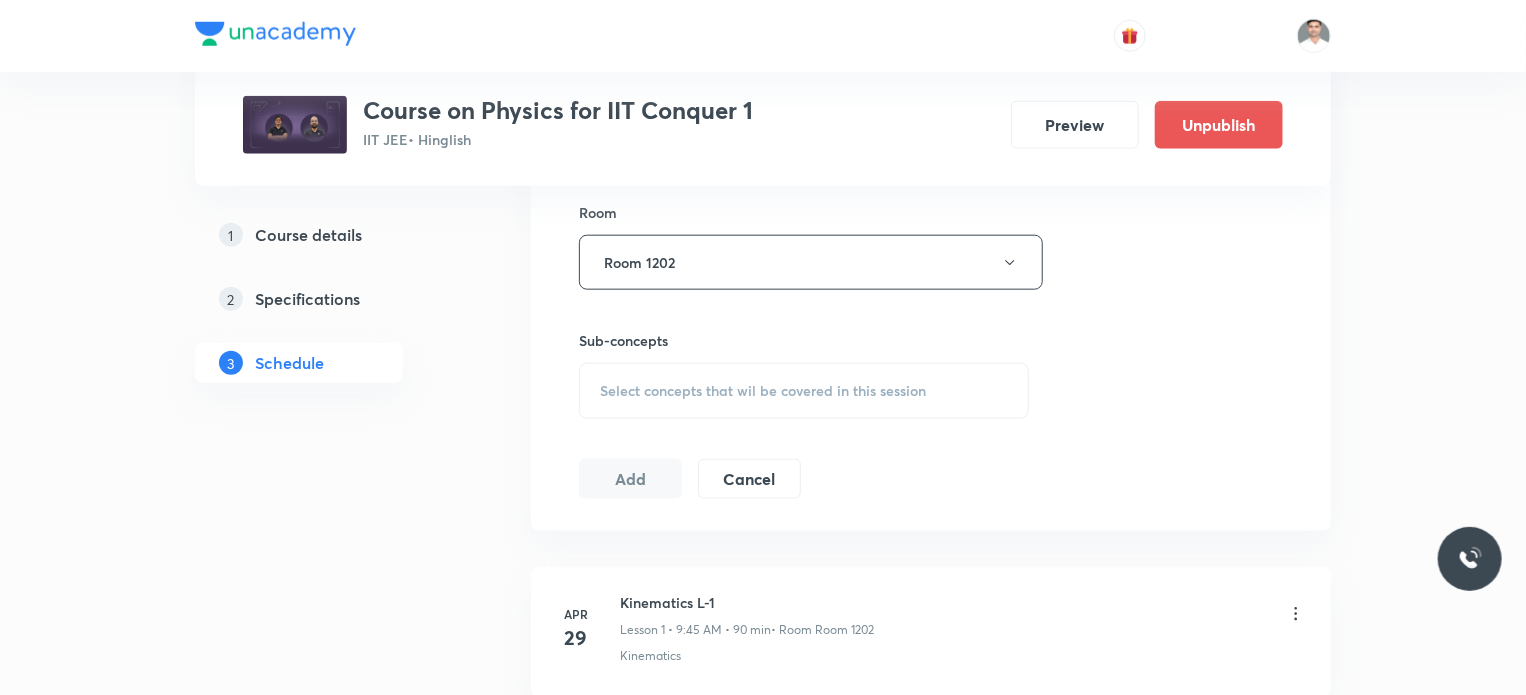 drag, startPoint x: 730, startPoint y: 411, endPoint x: 739, endPoint y: 403, distance: 12.0415945 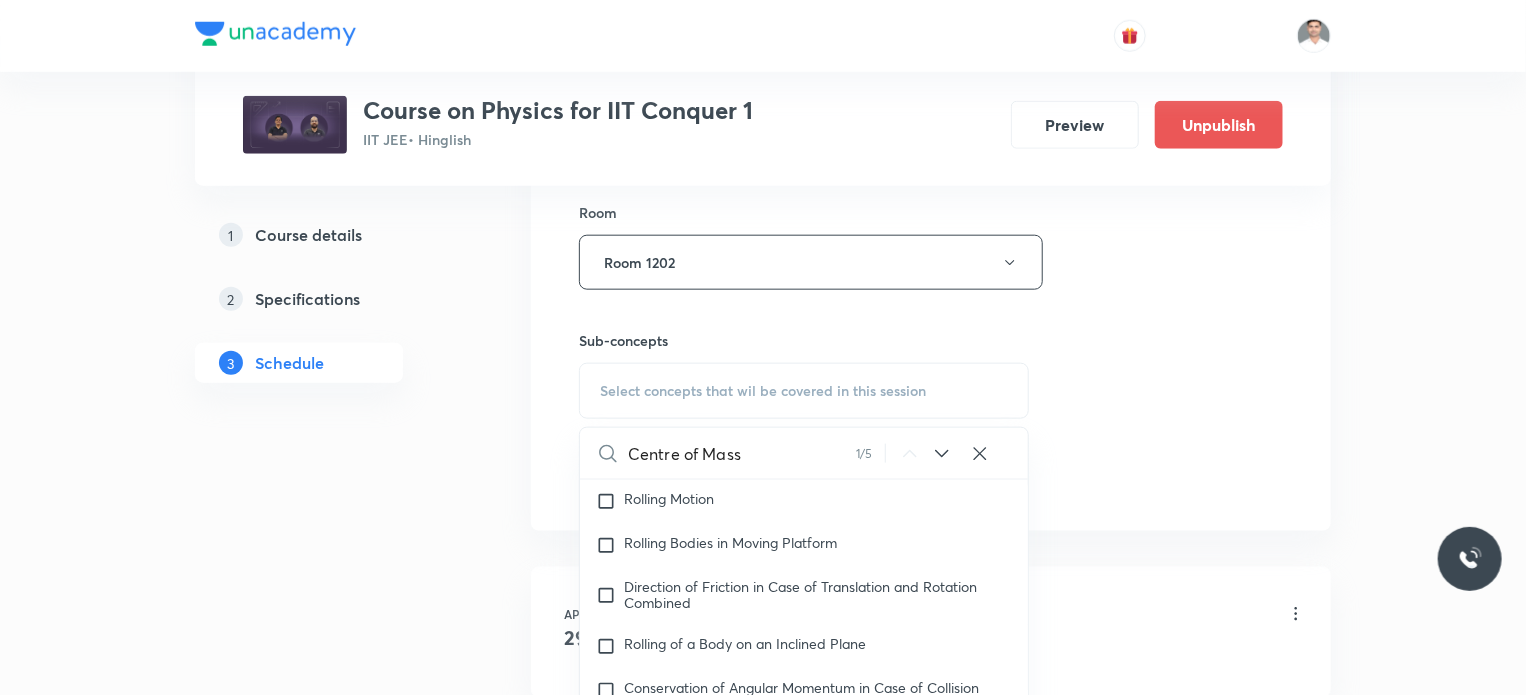 scroll, scrollTop: 7031, scrollLeft: 0, axis: vertical 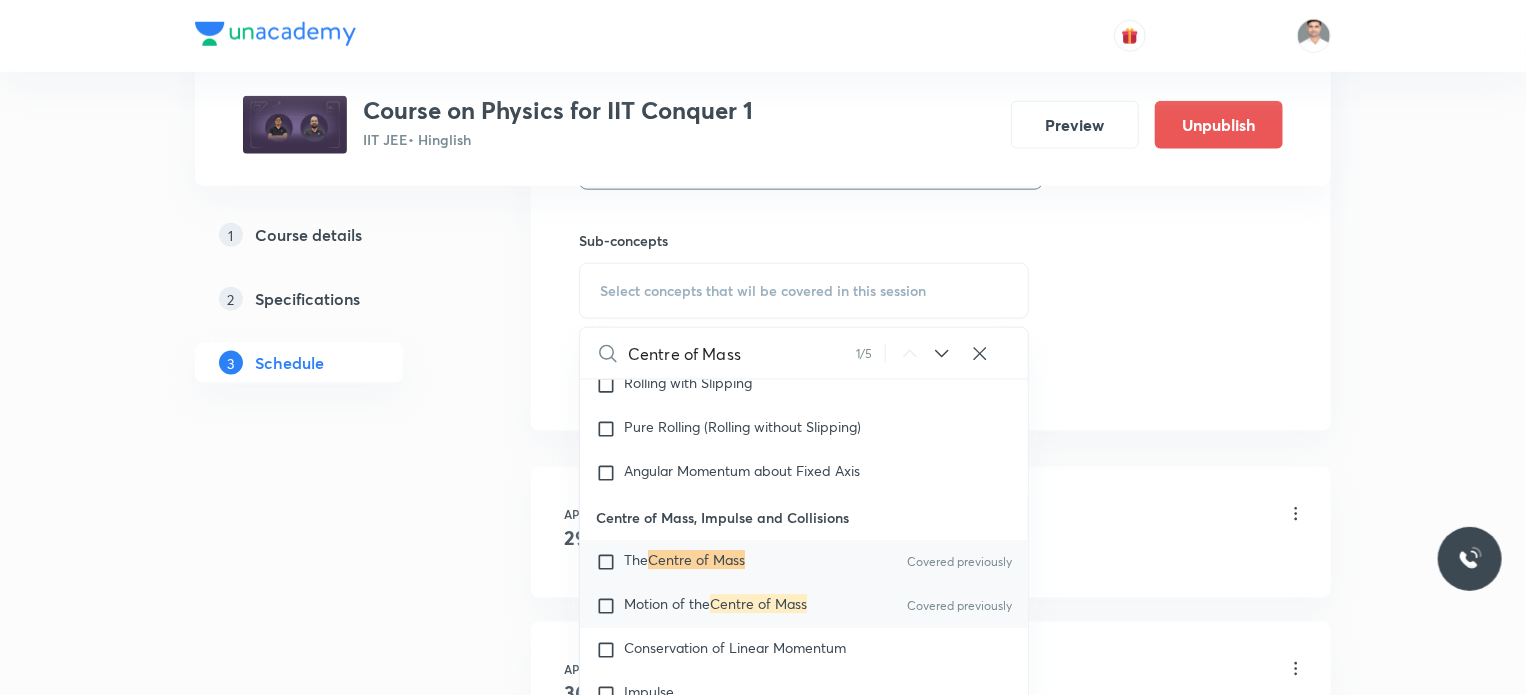 type on "Centre of Mass" 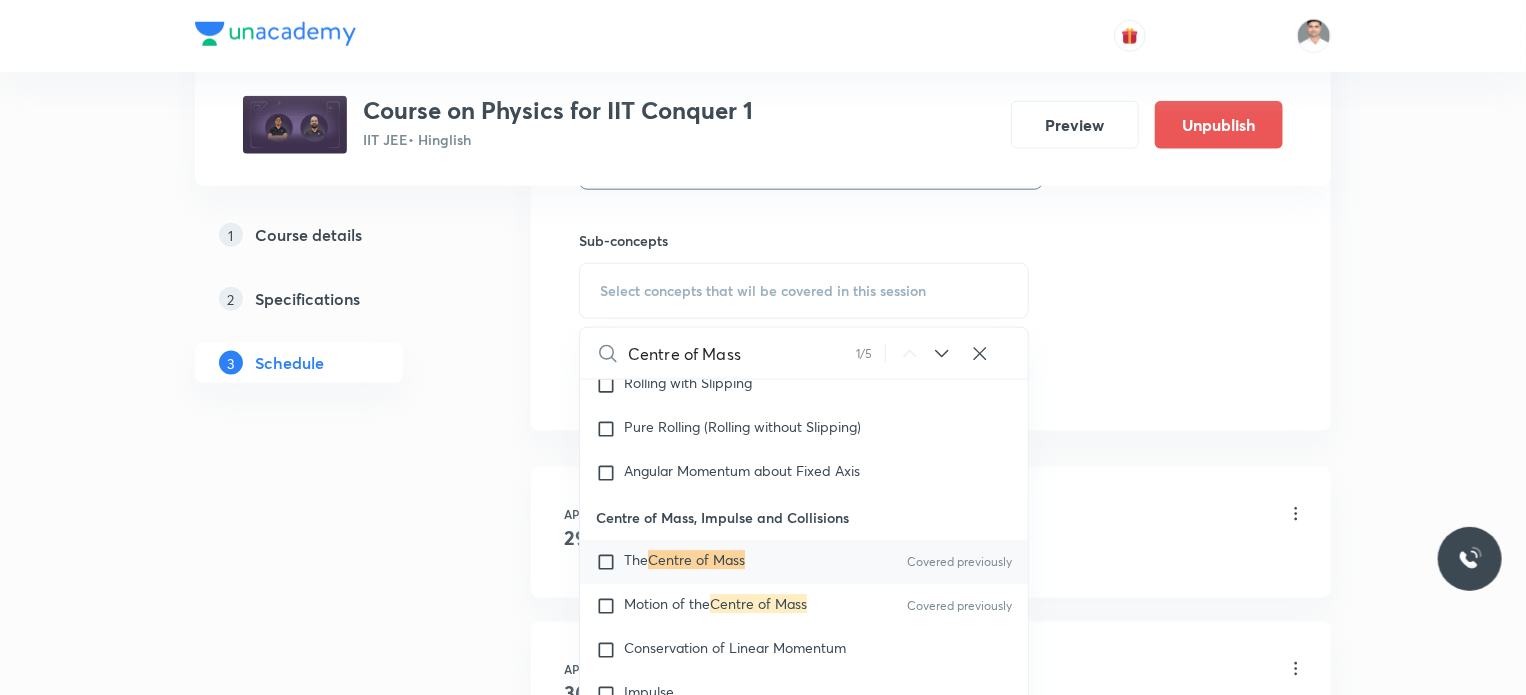 checkbox on "true" 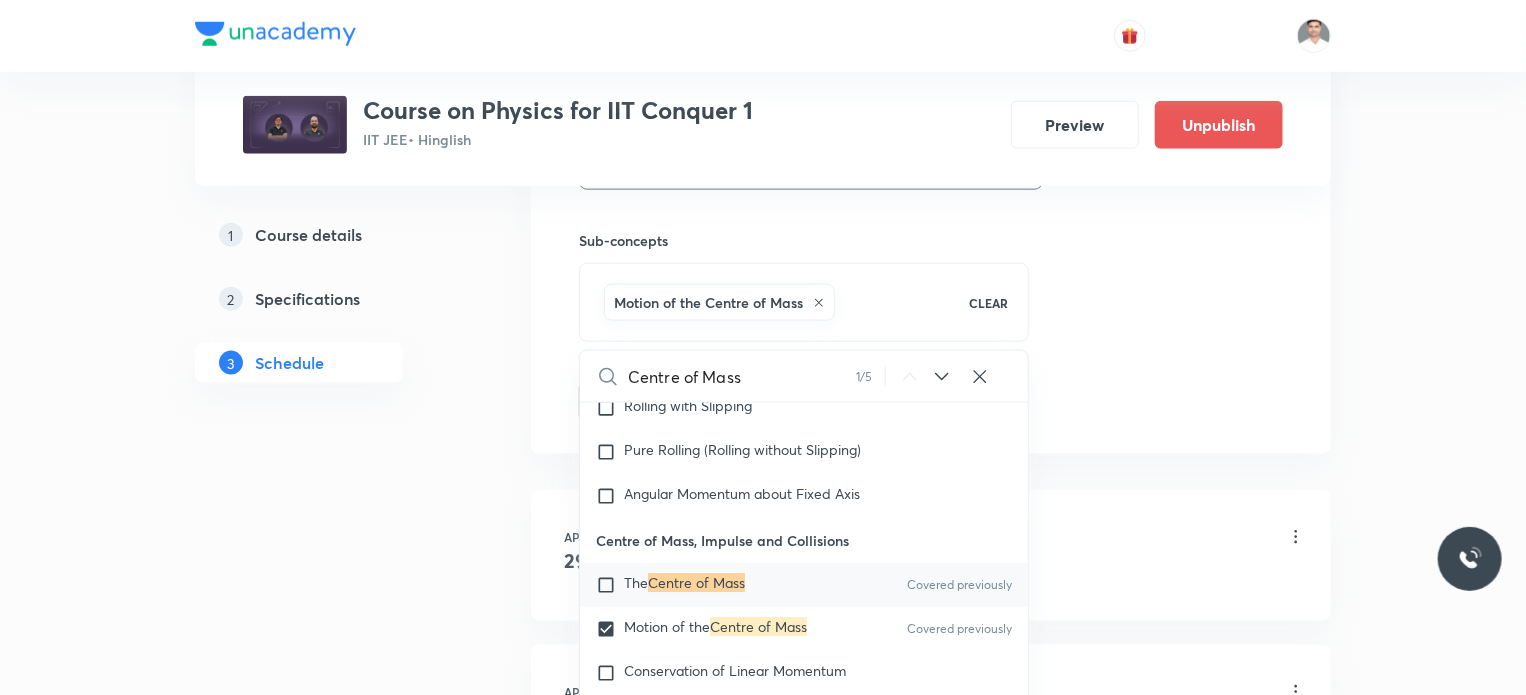 click on "Plus Courses Course on Physics for IIT Conquer 1 IIT JEE  • Hinglish Preview Unpublish 1 Course details 2 Specifications 3 Schedule Schedule 69  classes Session  70 Live class Session title 18/99 Centre of Mass L-9 ​ Schedule for Jul 18, 2025, 8:00 AM ​ Duration (in minutes) 90 ​ Educator Sachin Kumar Singh   Session type Online Offline Room Room 1202 Sub-concepts Motion of the Centre of Mass CLEAR Centre of Mass 1 / 5 ​ Physics Mock Questions Physics Mock Questions Group_Test Mathematical Tools Vectors and Scalars  Elementary Algebra Basic Trigonometry Addition of Vectors 2D and 3D Geometry Representation of Vector  Components of a Vector Functions Unit Vectors Differentiation Integration Rectangular Components of a Vector in Three Dimensions Position Vector Use of Differentiation & Integration in One Dimensional Motion Displacement Vector Derivatives of Equations of Motion by Calculus Vectors Product of Two Vectors Differentiation: Basic Formula and Rule Maxima and Minima Chain Rule Cross Product" at bounding box center [763, 5163] 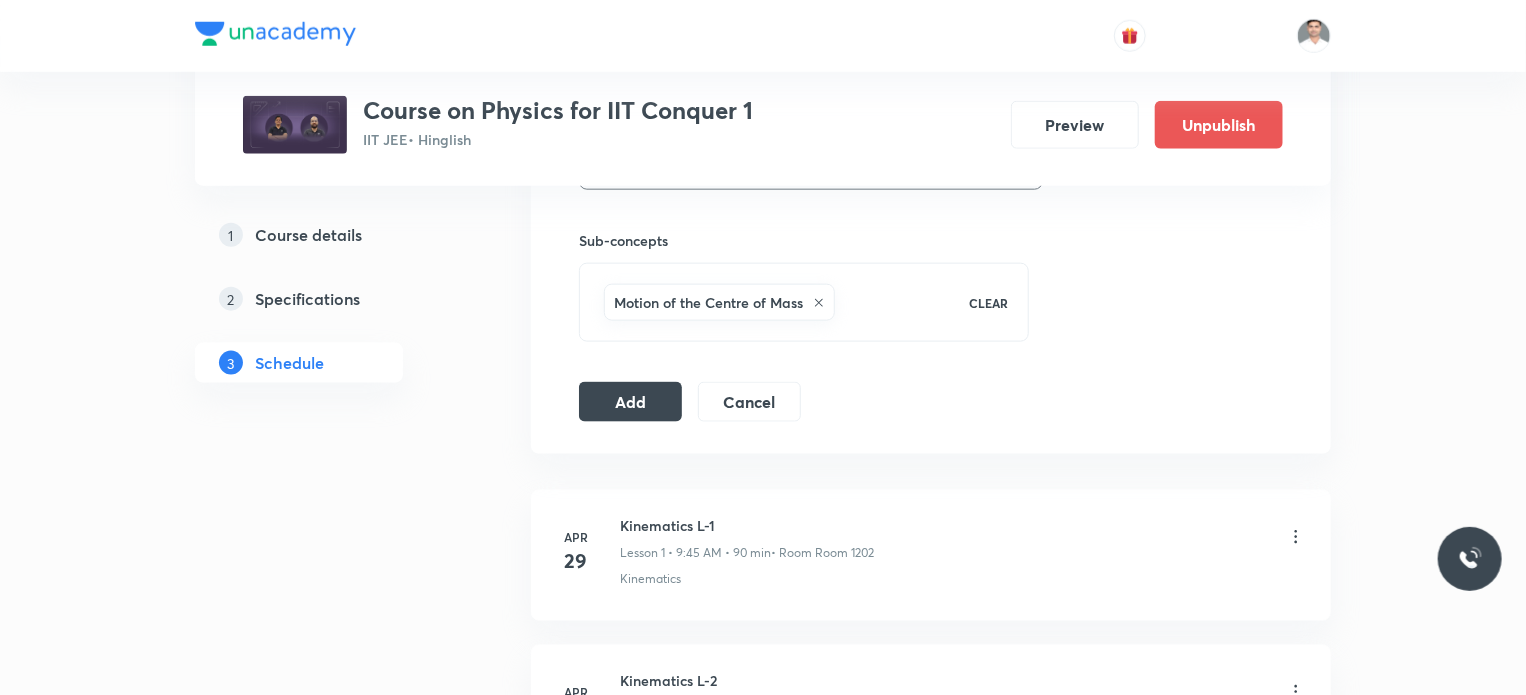 click on "Session  70 Live class Session title 18/99 Centre of Mass L-9 ​ Schedule for Jul 18, 2025, 8:00 AM ​ Duration (in minutes) 90 ​ Educator Sachin Kumar Singh   Session type Online Offline Room Room 1202 Sub-concepts Motion of the Centre of Mass CLEAR Add Cancel" at bounding box center [931, -123] 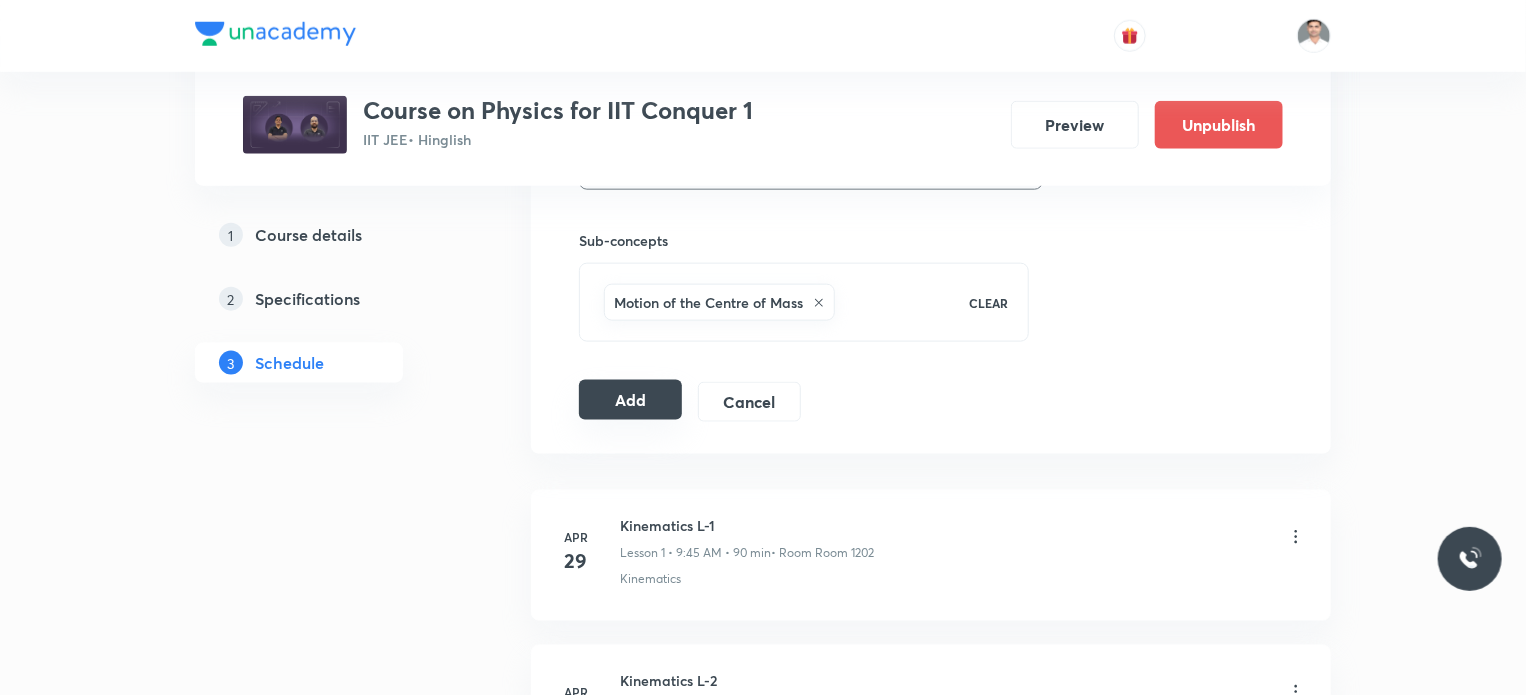 click on "Add" at bounding box center (630, 400) 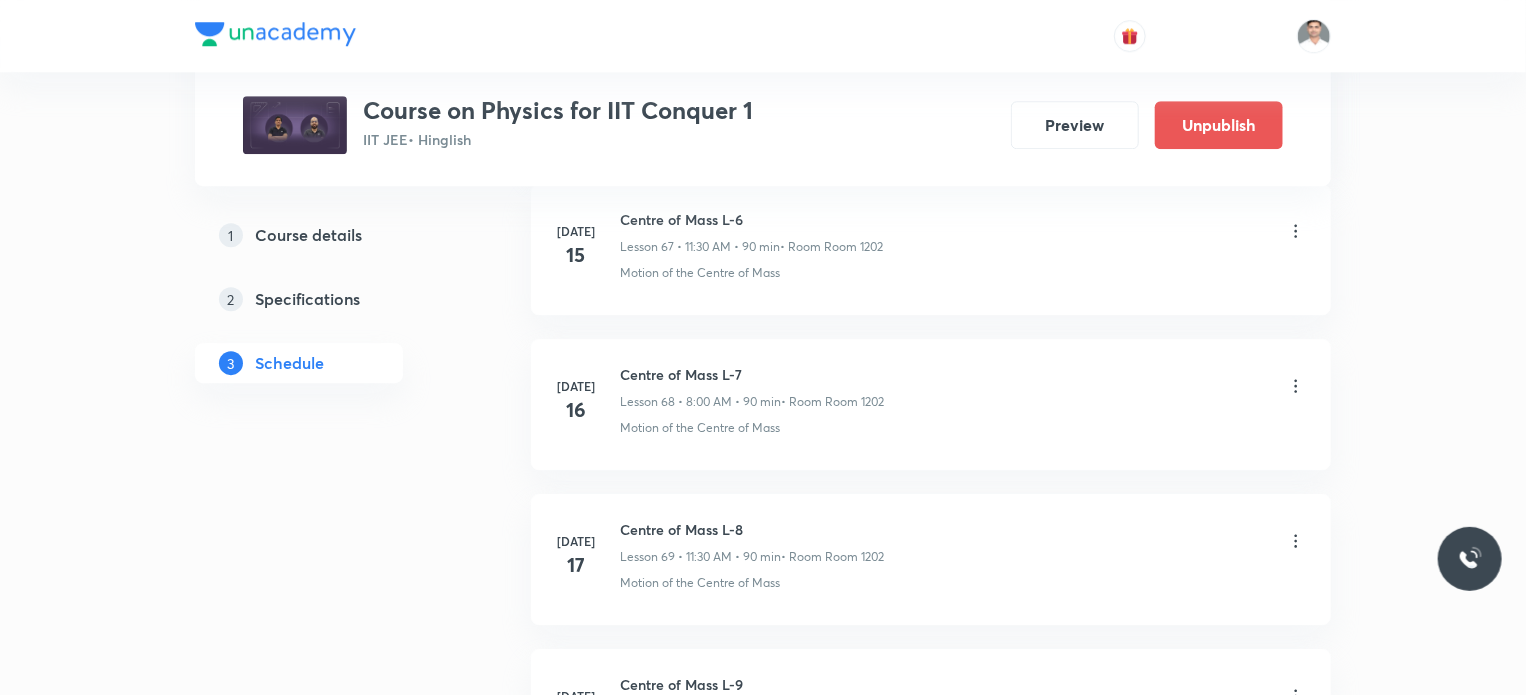 scroll, scrollTop: 10813, scrollLeft: 0, axis: vertical 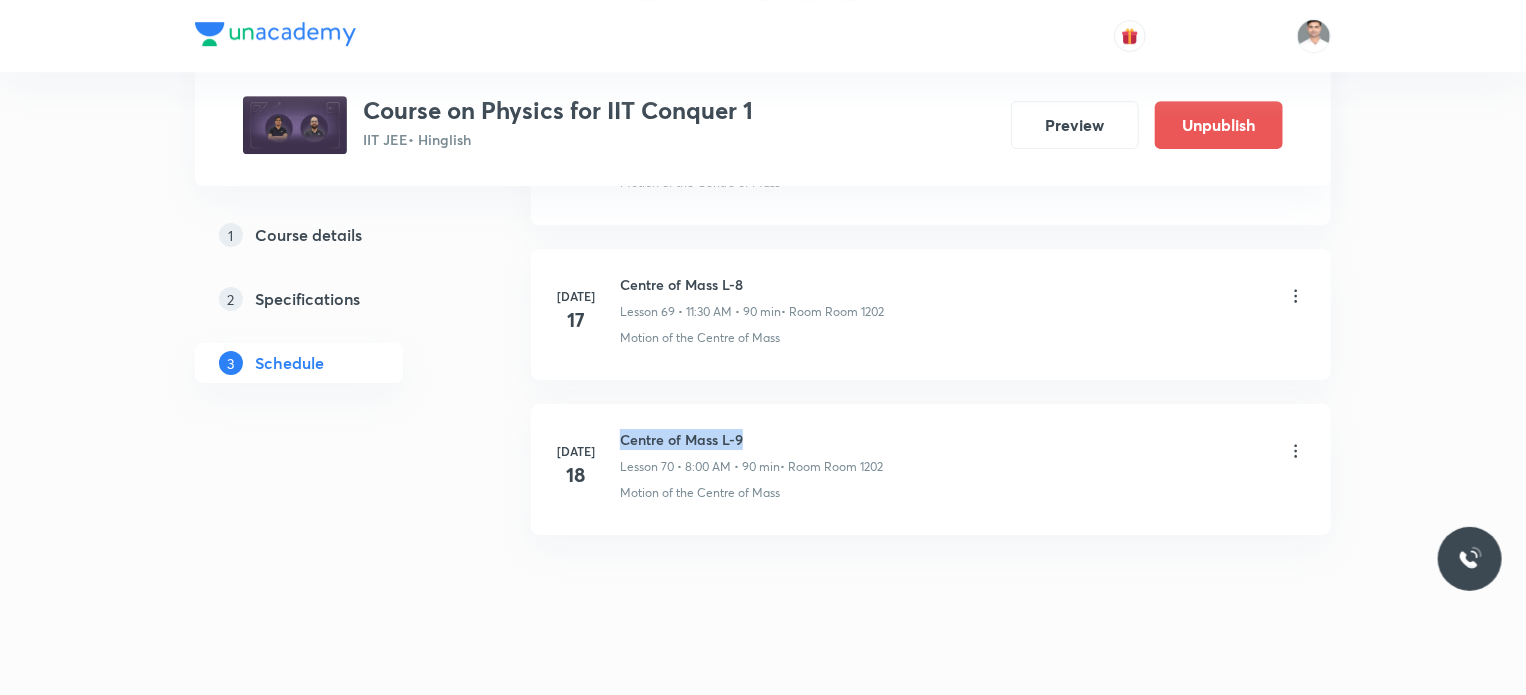 drag, startPoint x: 622, startPoint y: 407, endPoint x: 967, endPoint y: 406, distance: 345.00143 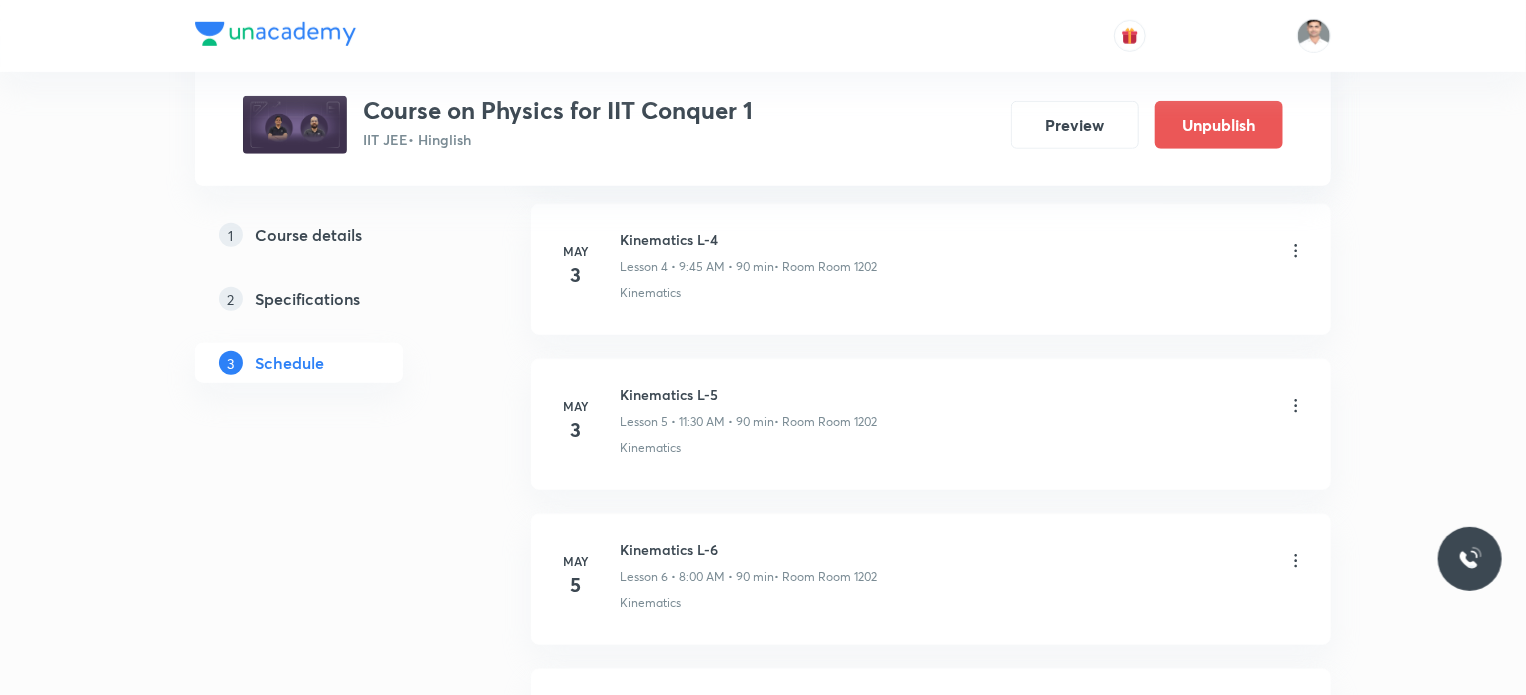 scroll, scrollTop: 0, scrollLeft: 0, axis: both 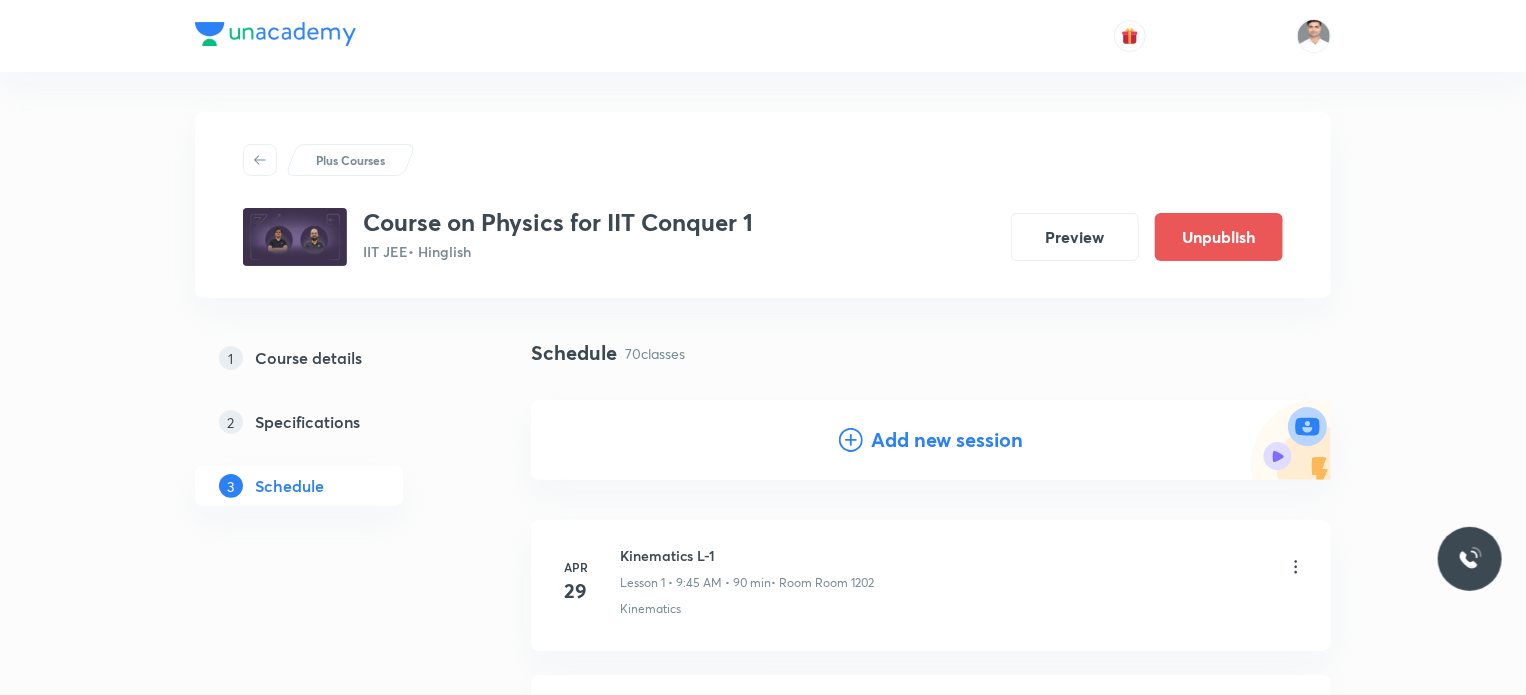 click on "Add new session" at bounding box center (947, 440) 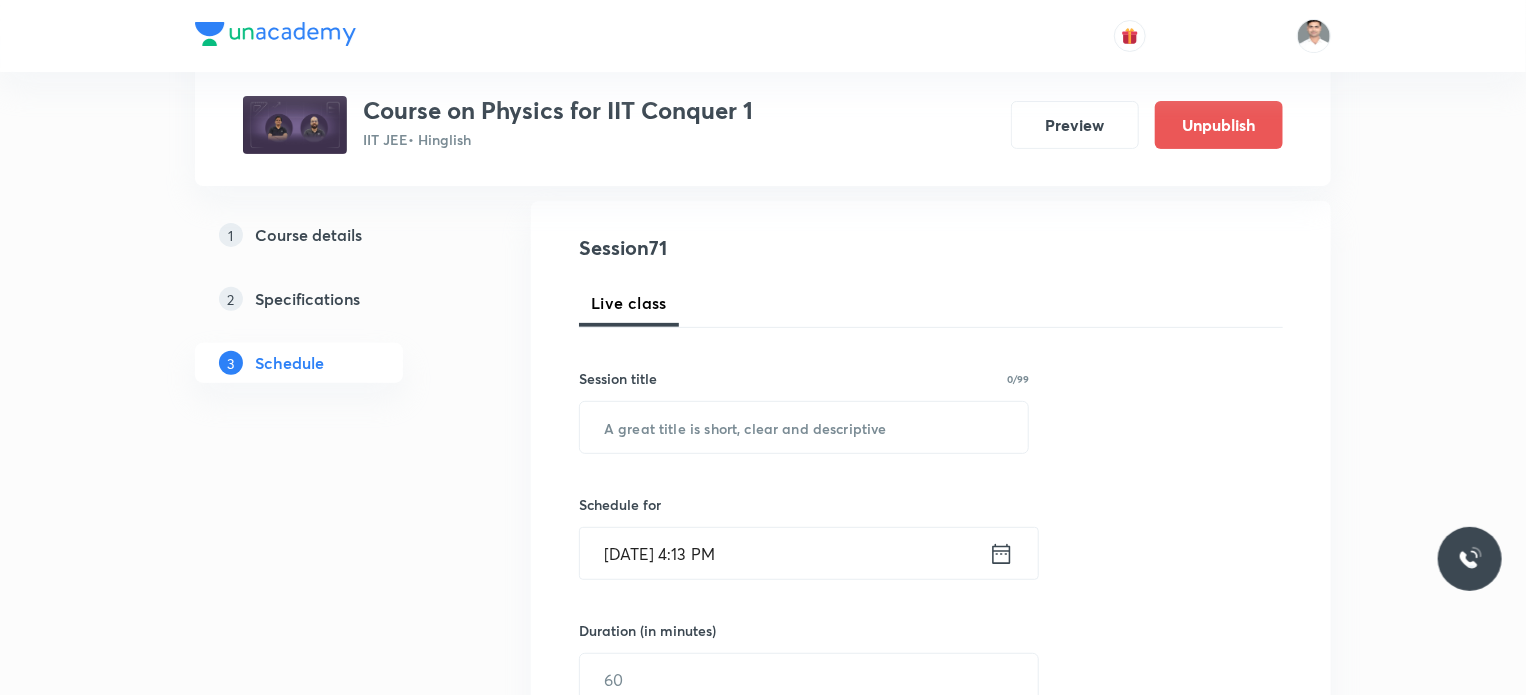 scroll, scrollTop: 200, scrollLeft: 0, axis: vertical 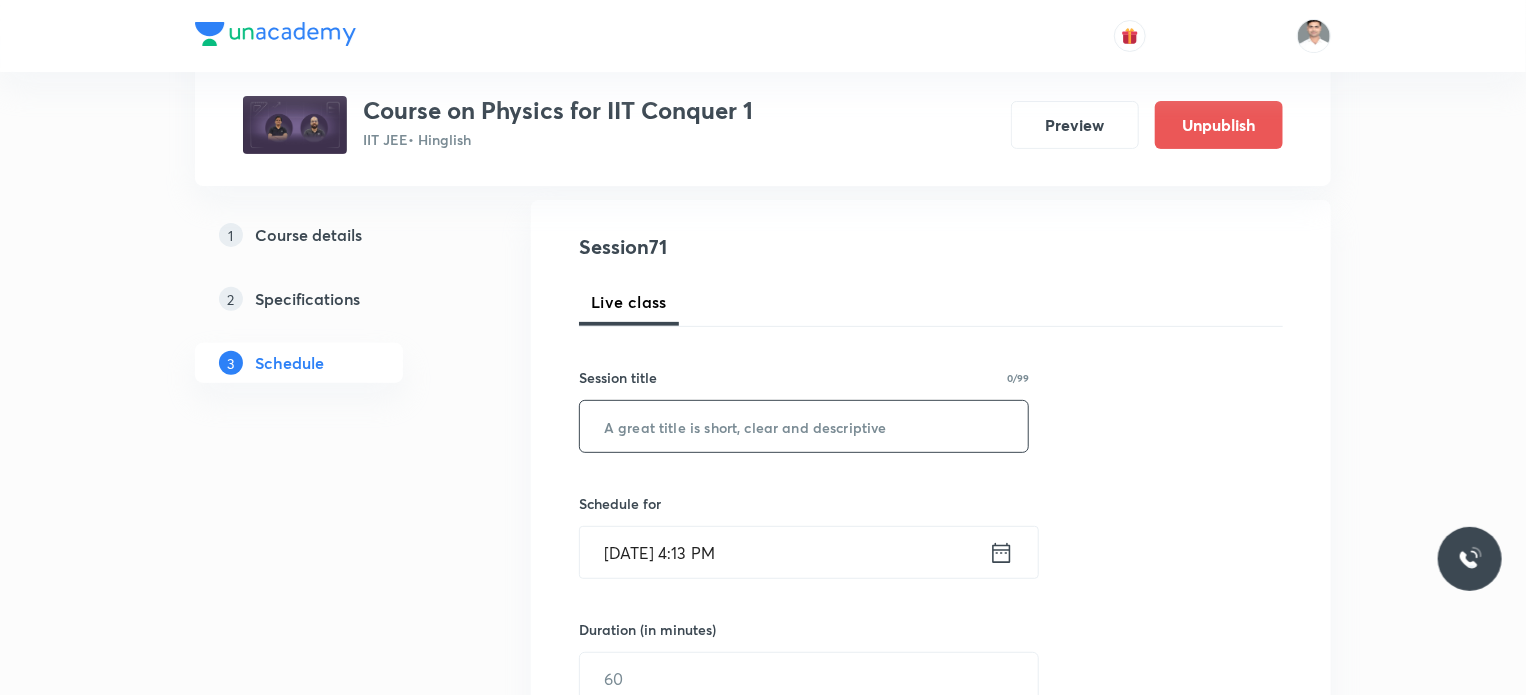 click at bounding box center [804, 426] 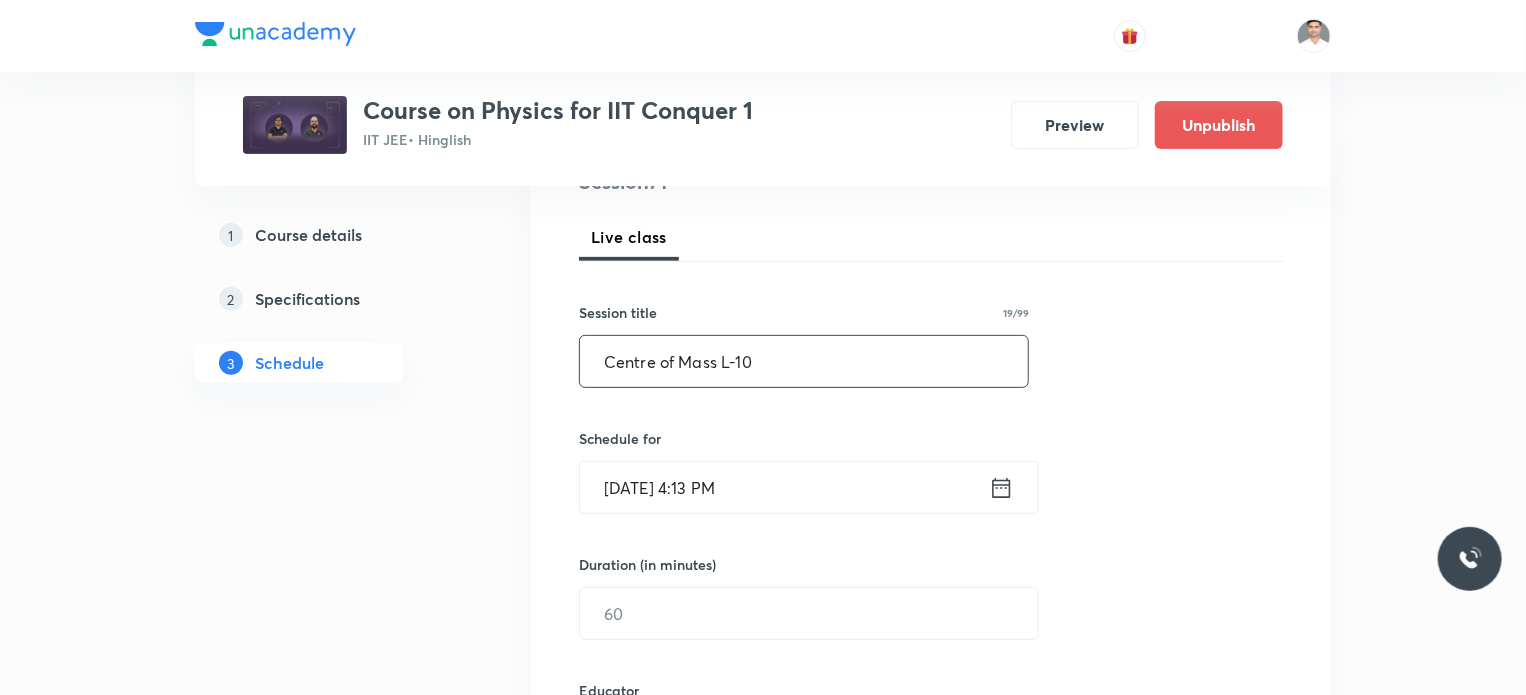 scroll, scrollTop: 300, scrollLeft: 0, axis: vertical 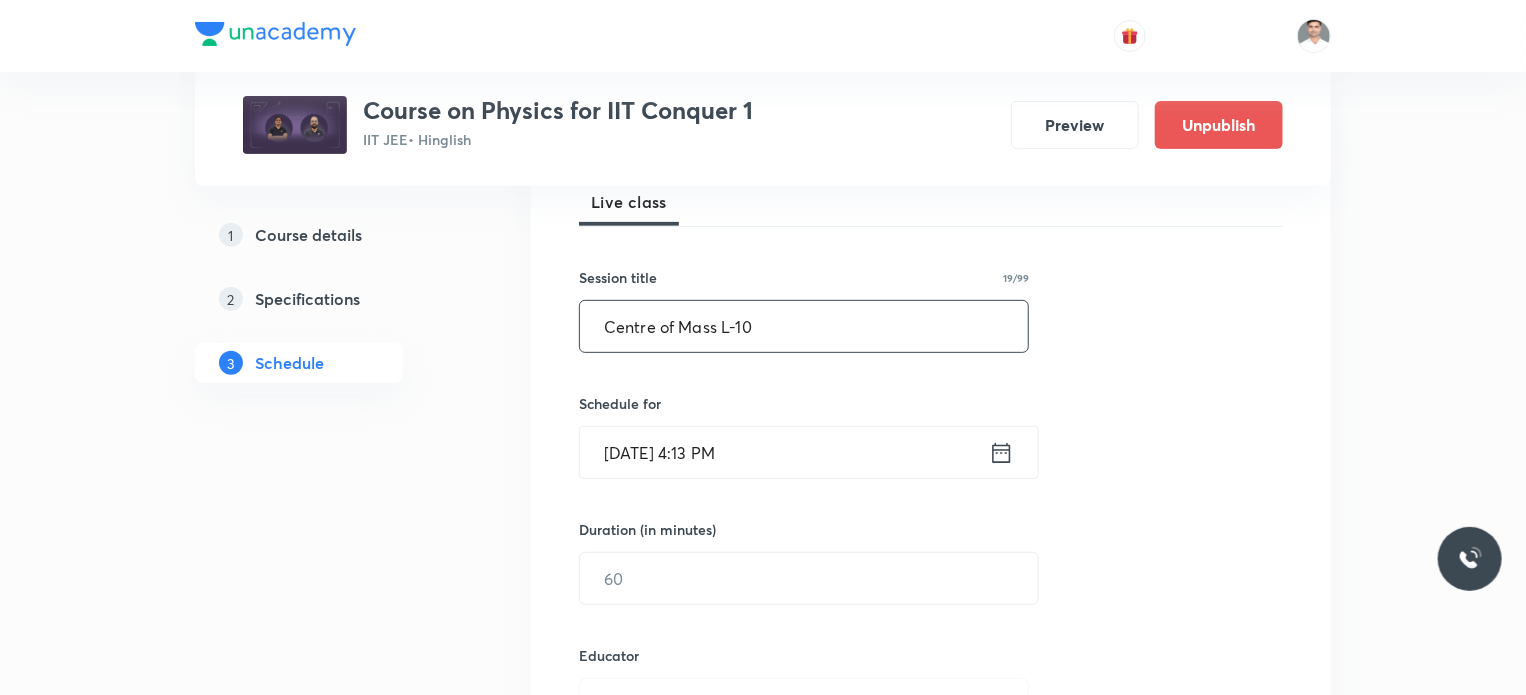 type on "Centre of Mass L-10" 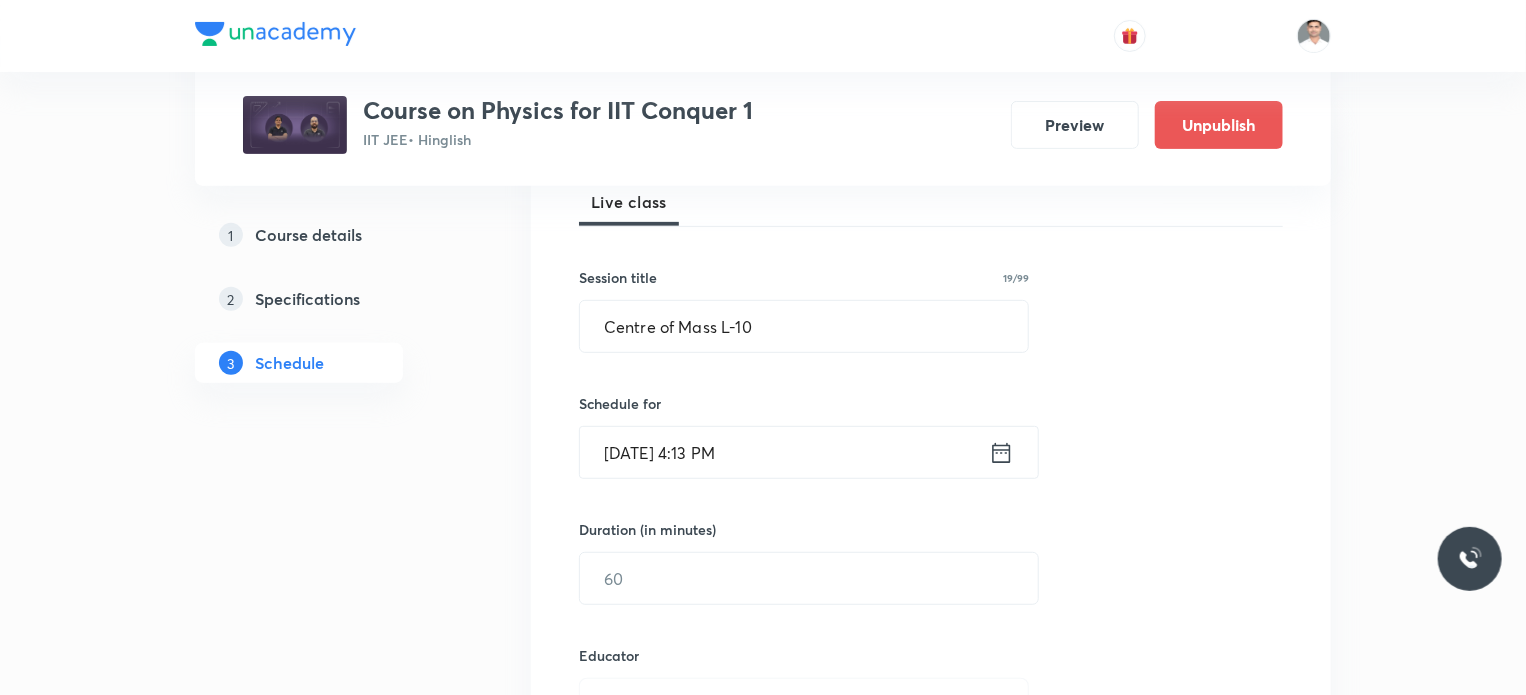click 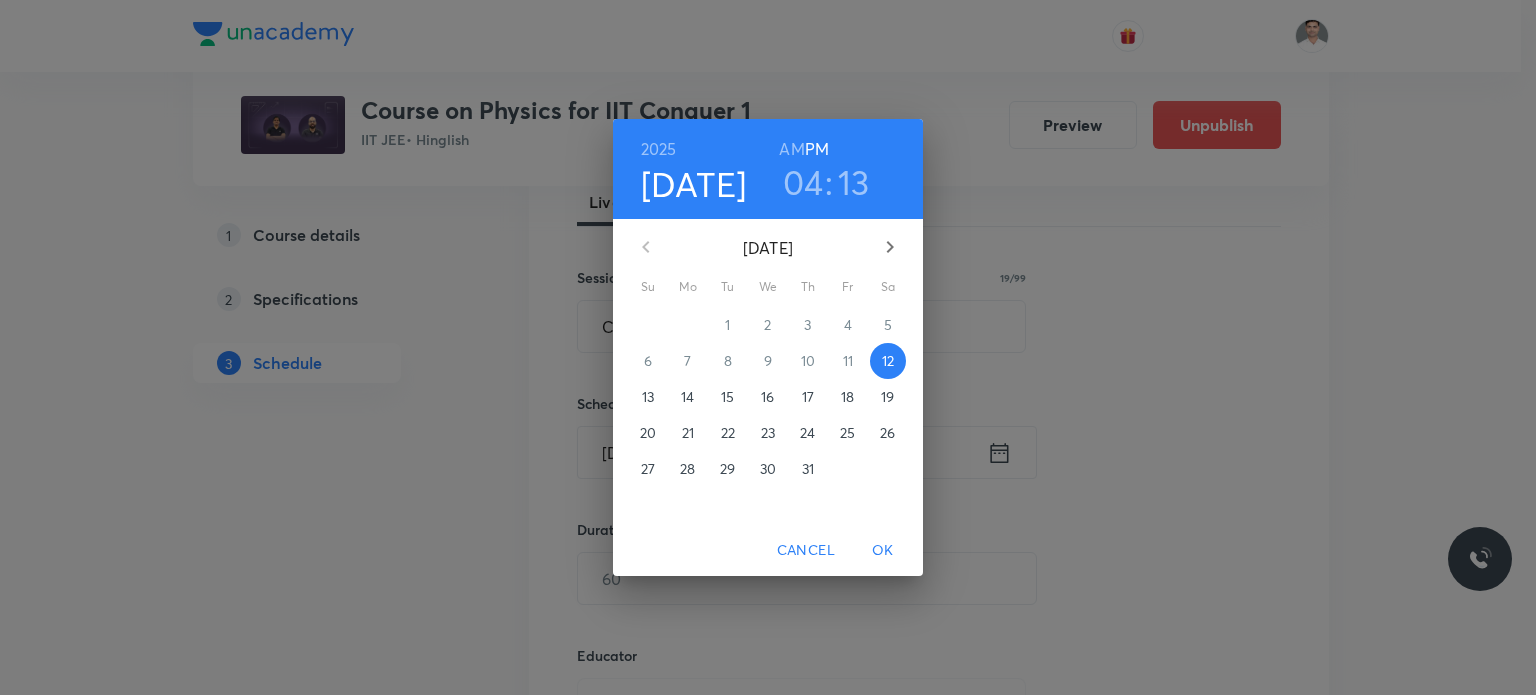 click on "19" at bounding box center [887, 397] 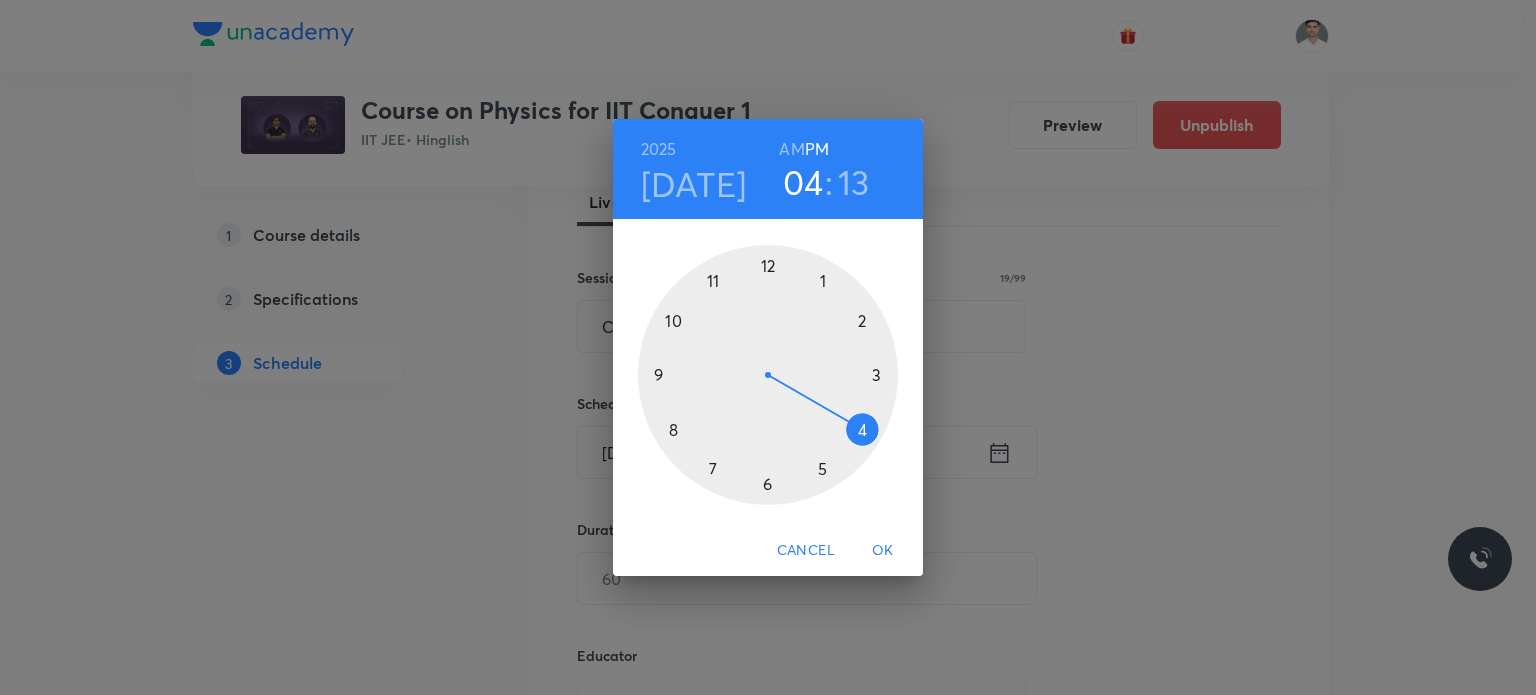 click on "AM" at bounding box center [791, 149] 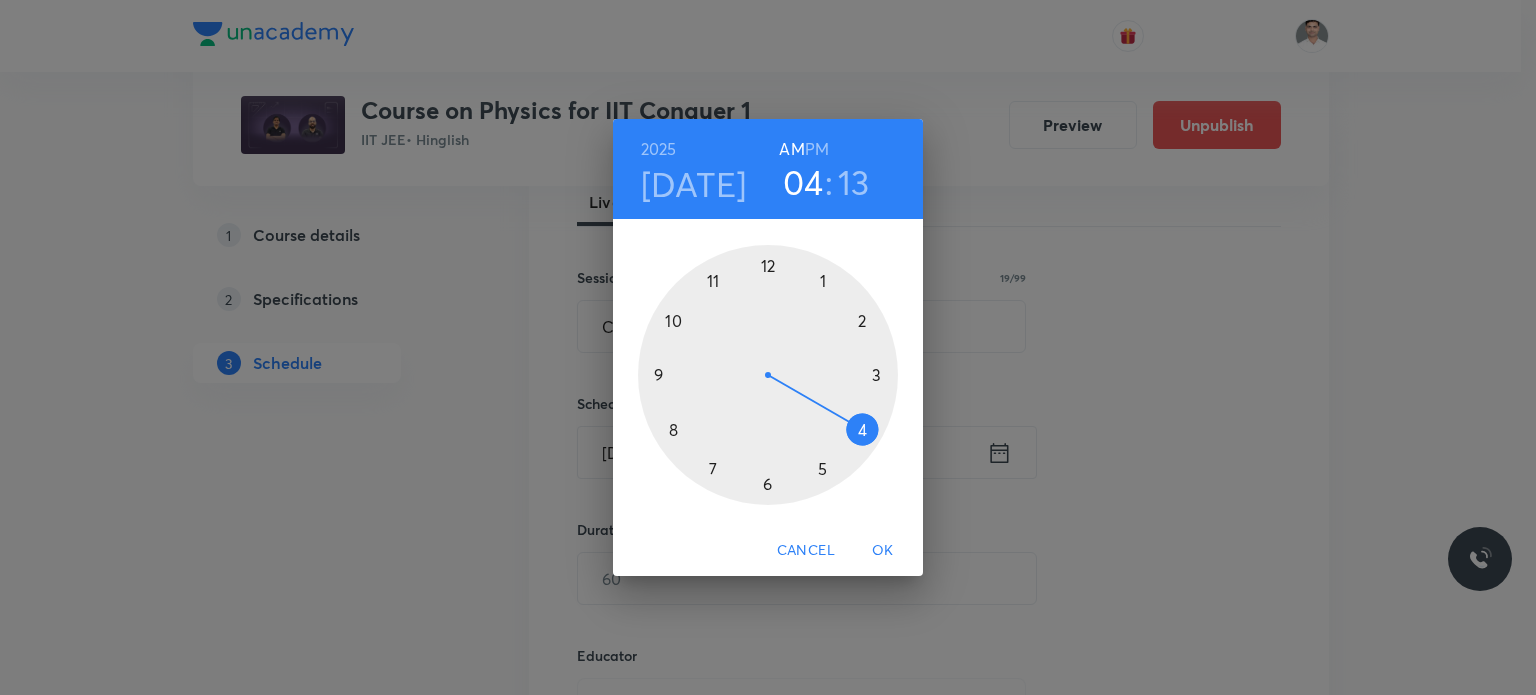 click at bounding box center (768, 375) 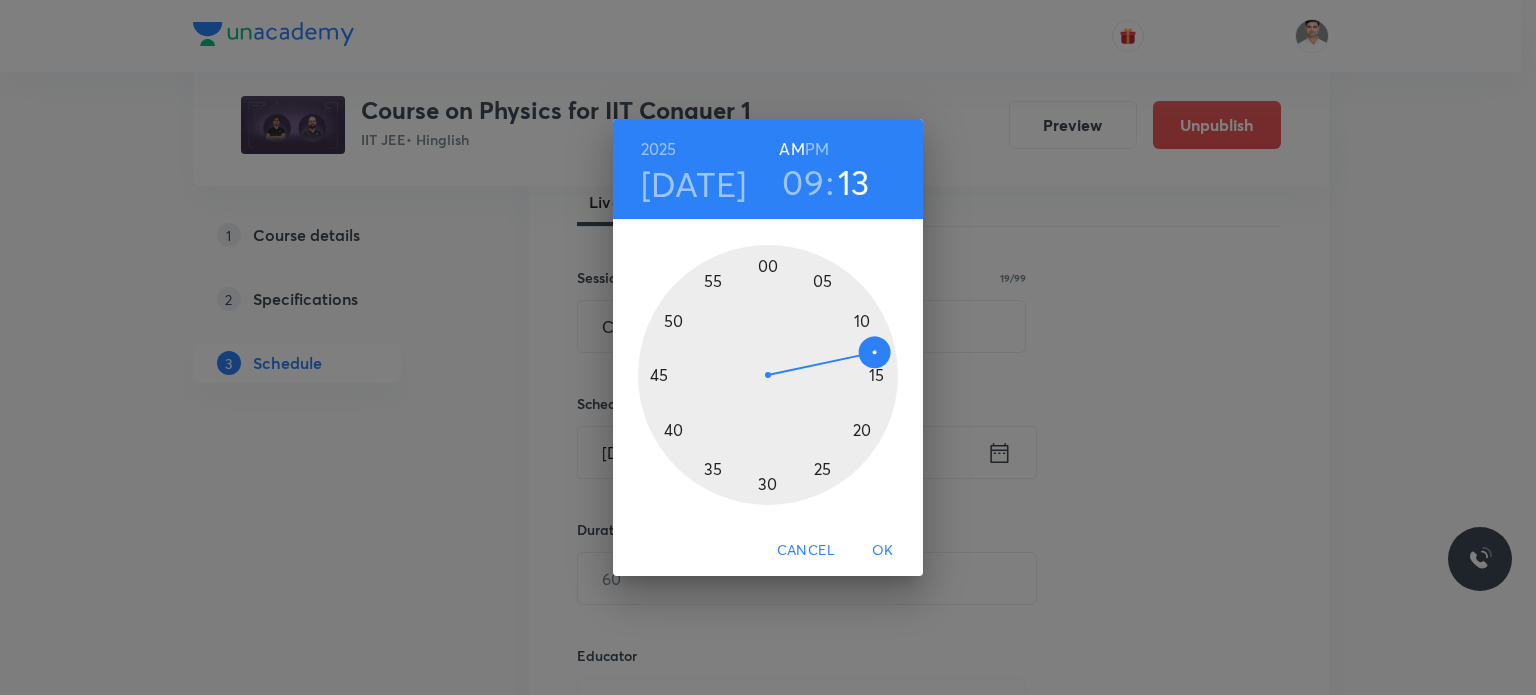 click at bounding box center [768, 375] 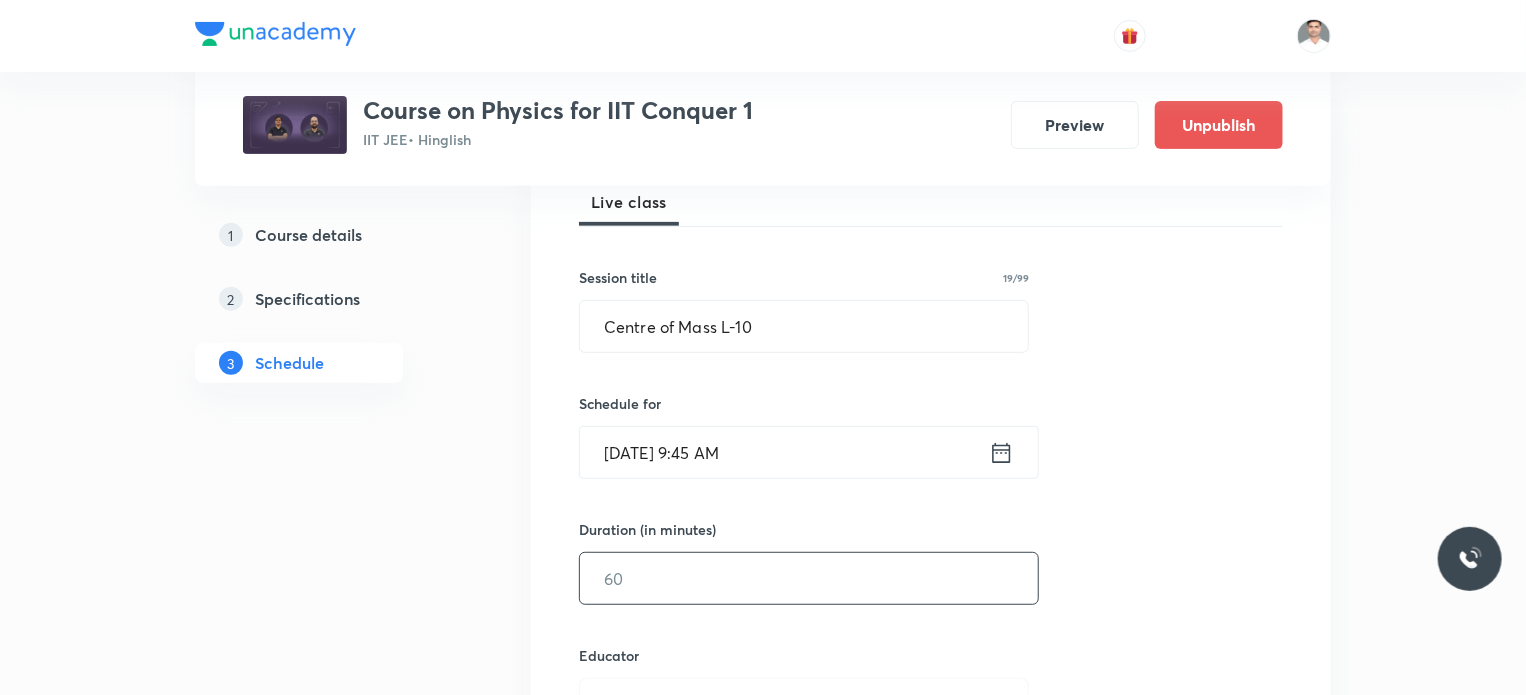 click at bounding box center (809, 578) 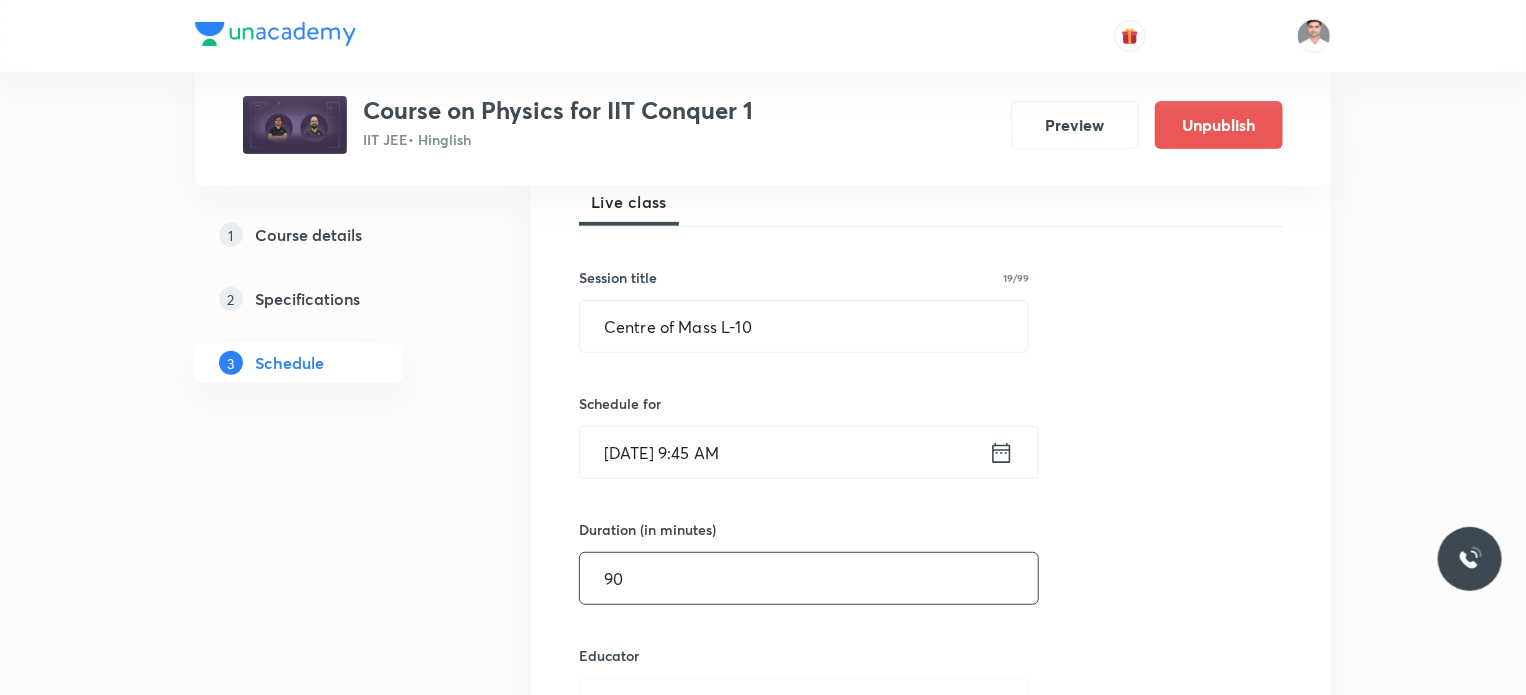 type on "90" 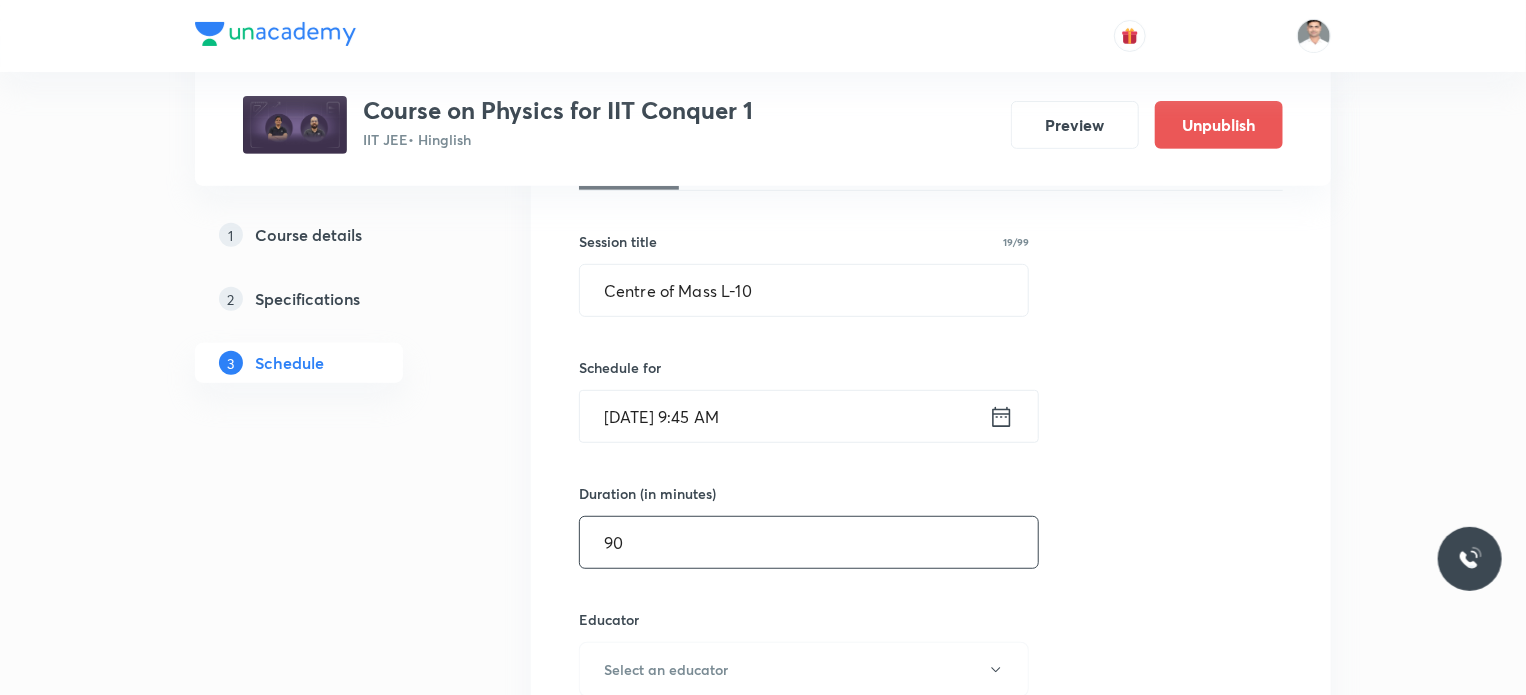 type 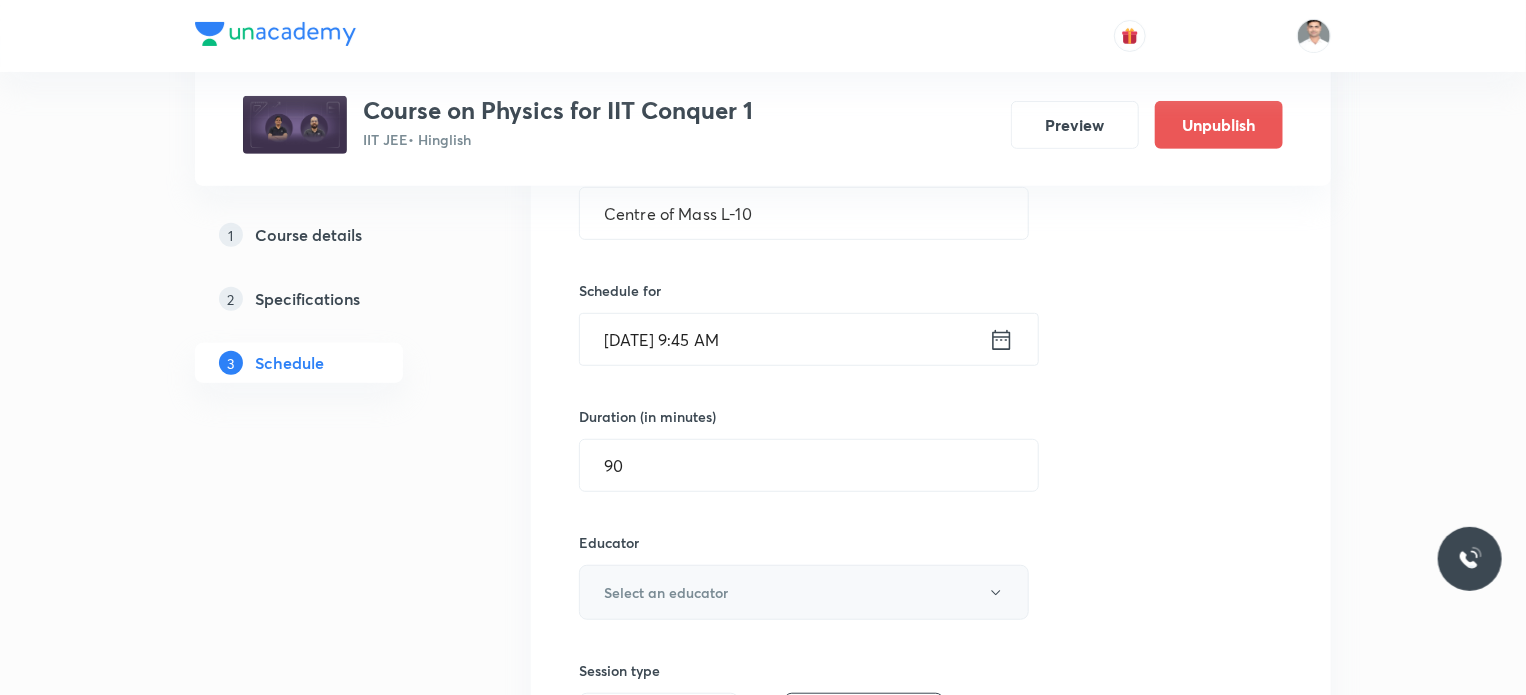 scroll, scrollTop: 536, scrollLeft: 0, axis: vertical 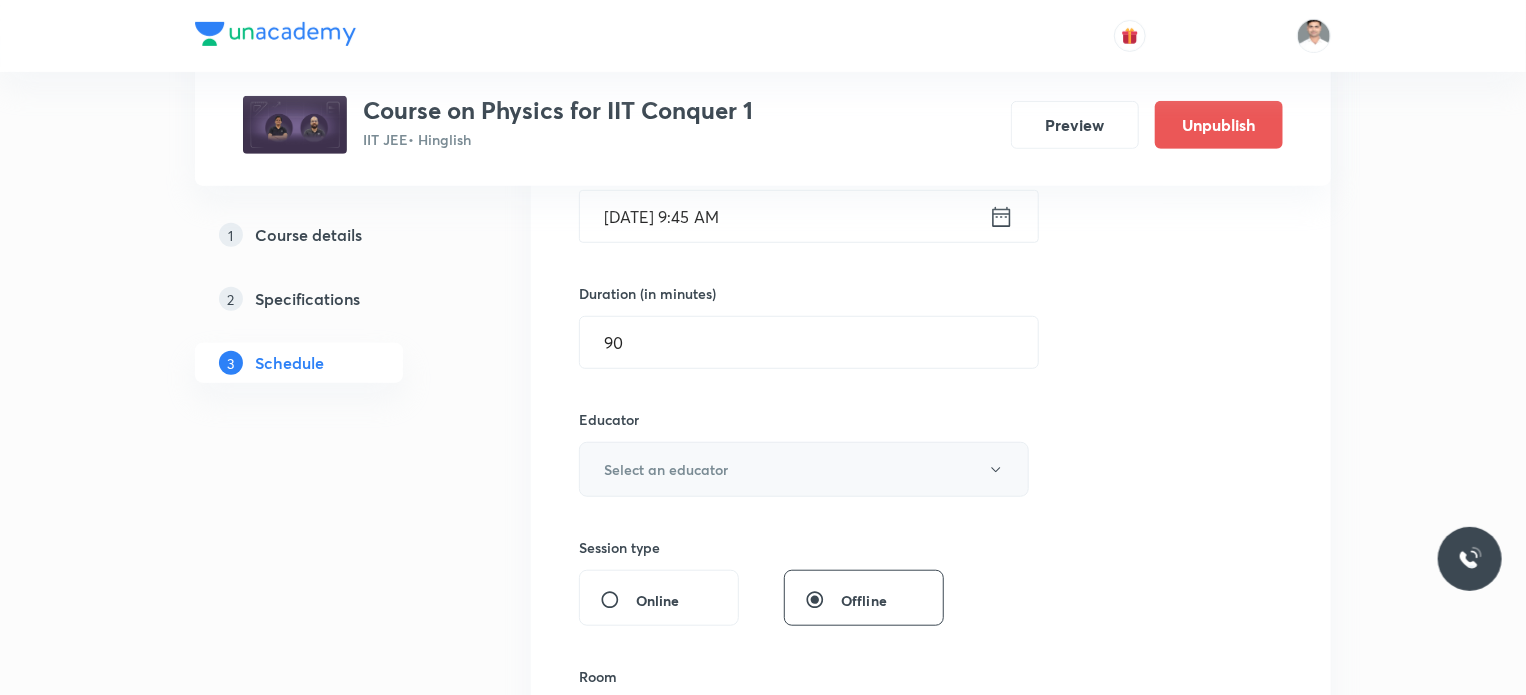click on "Select an educator" at bounding box center [804, 469] 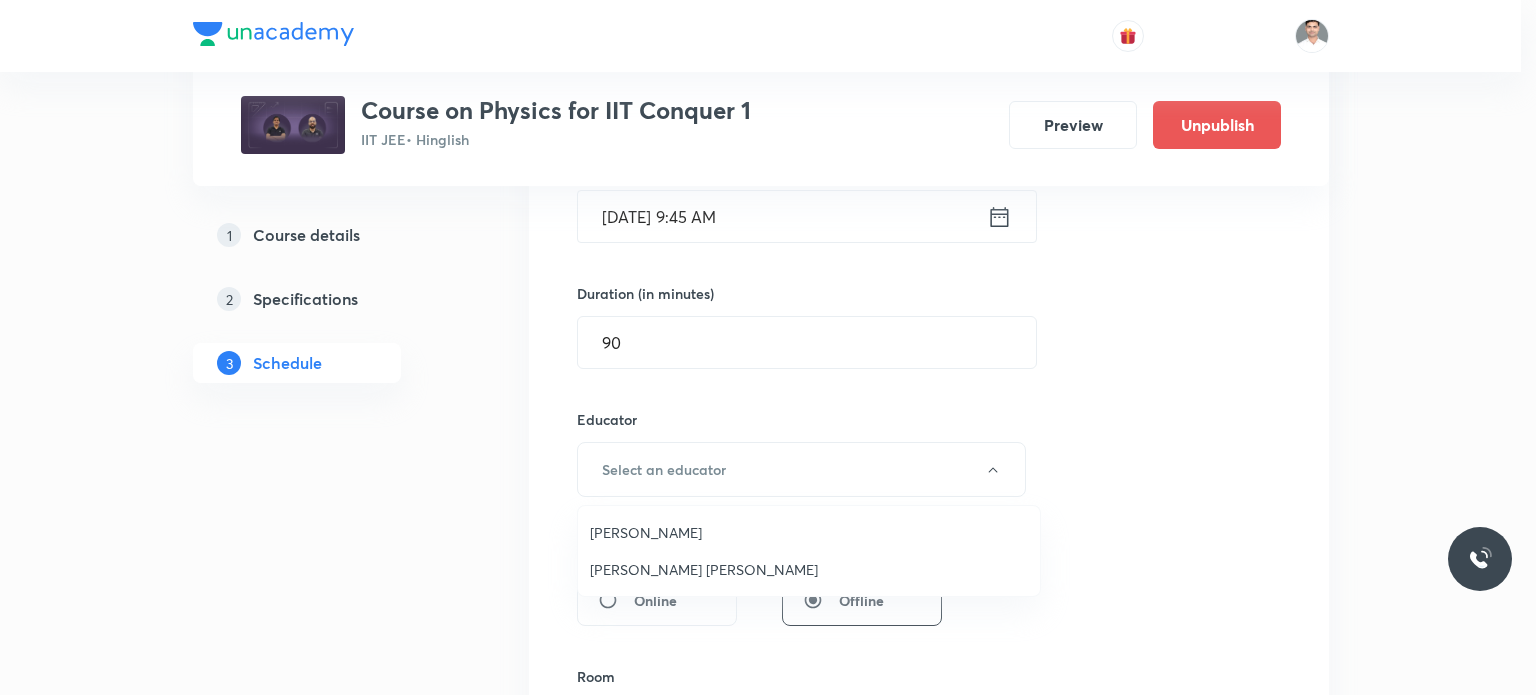 click on "Sachin Kumar Singh" at bounding box center (809, 569) 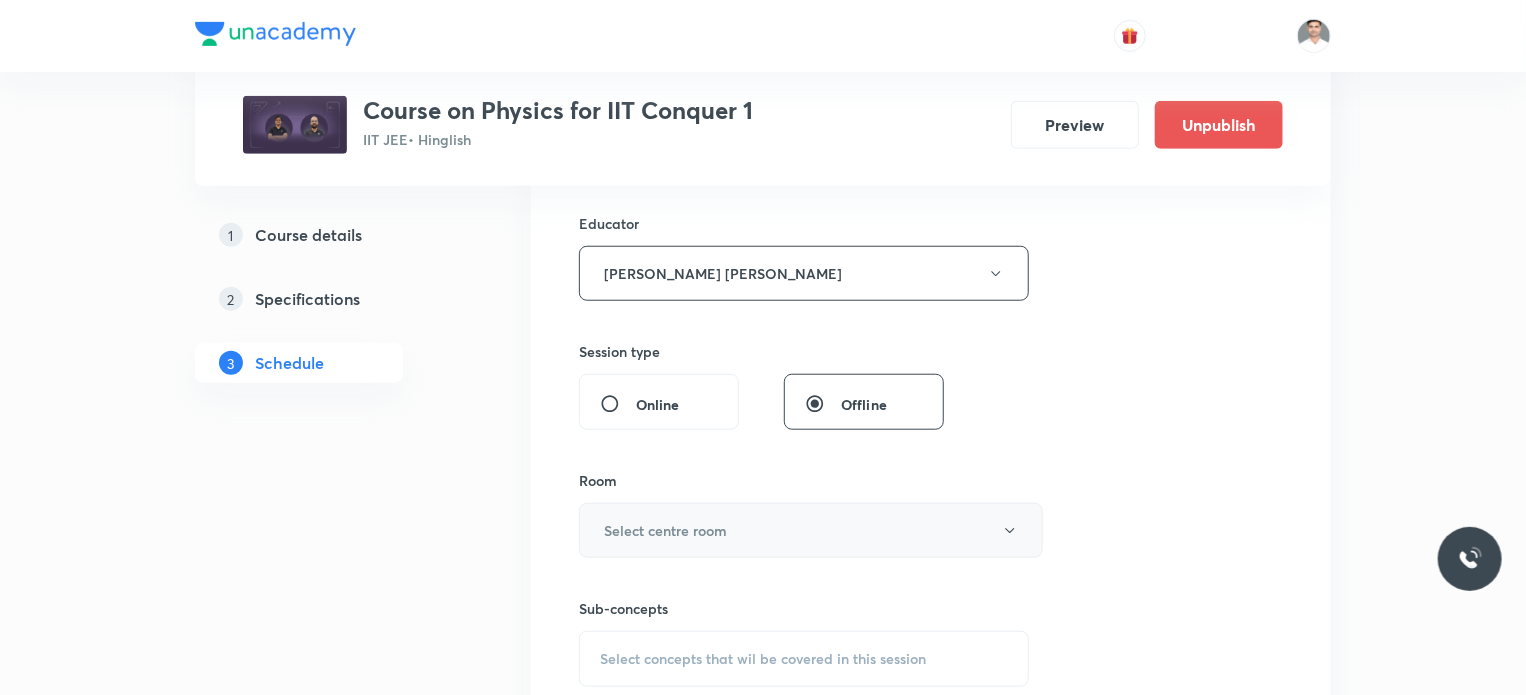 scroll, scrollTop: 736, scrollLeft: 0, axis: vertical 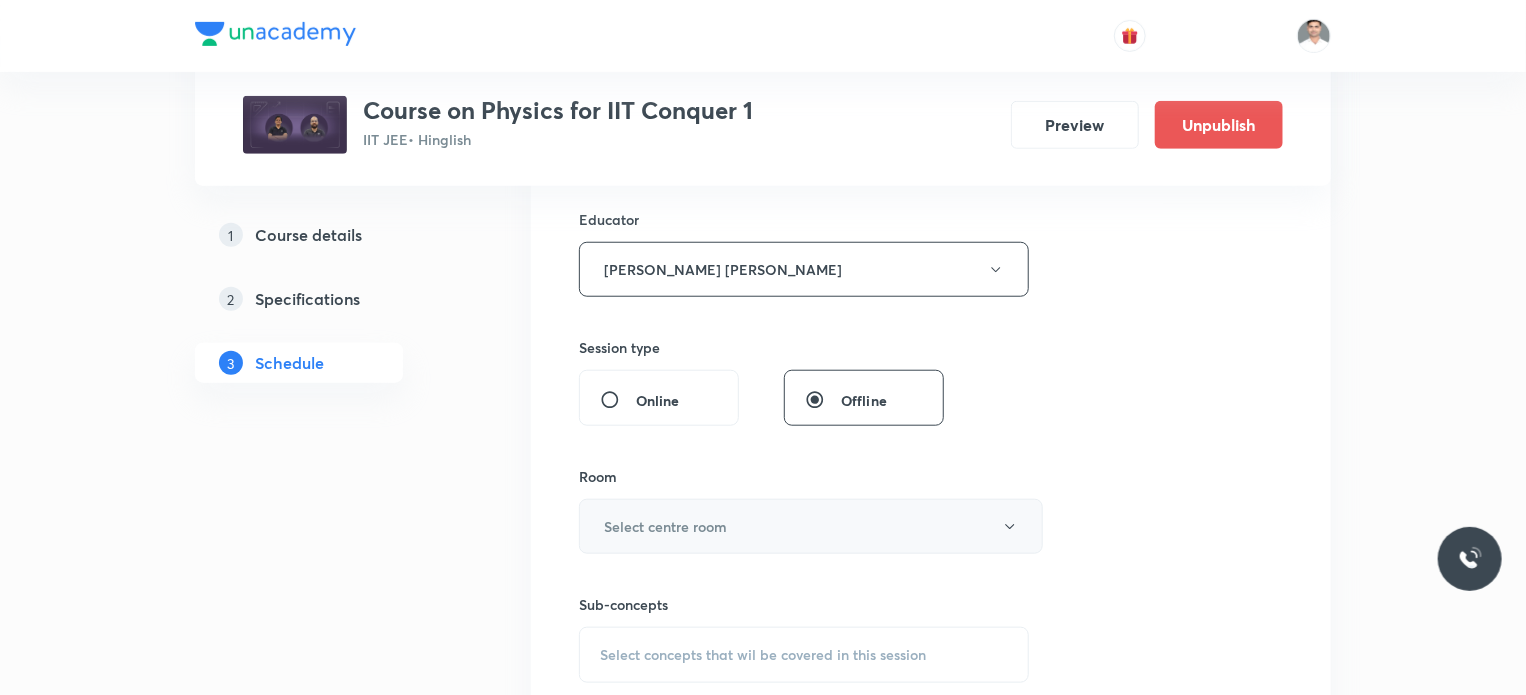 click on "Select centre room" at bounding box center (665, 526) 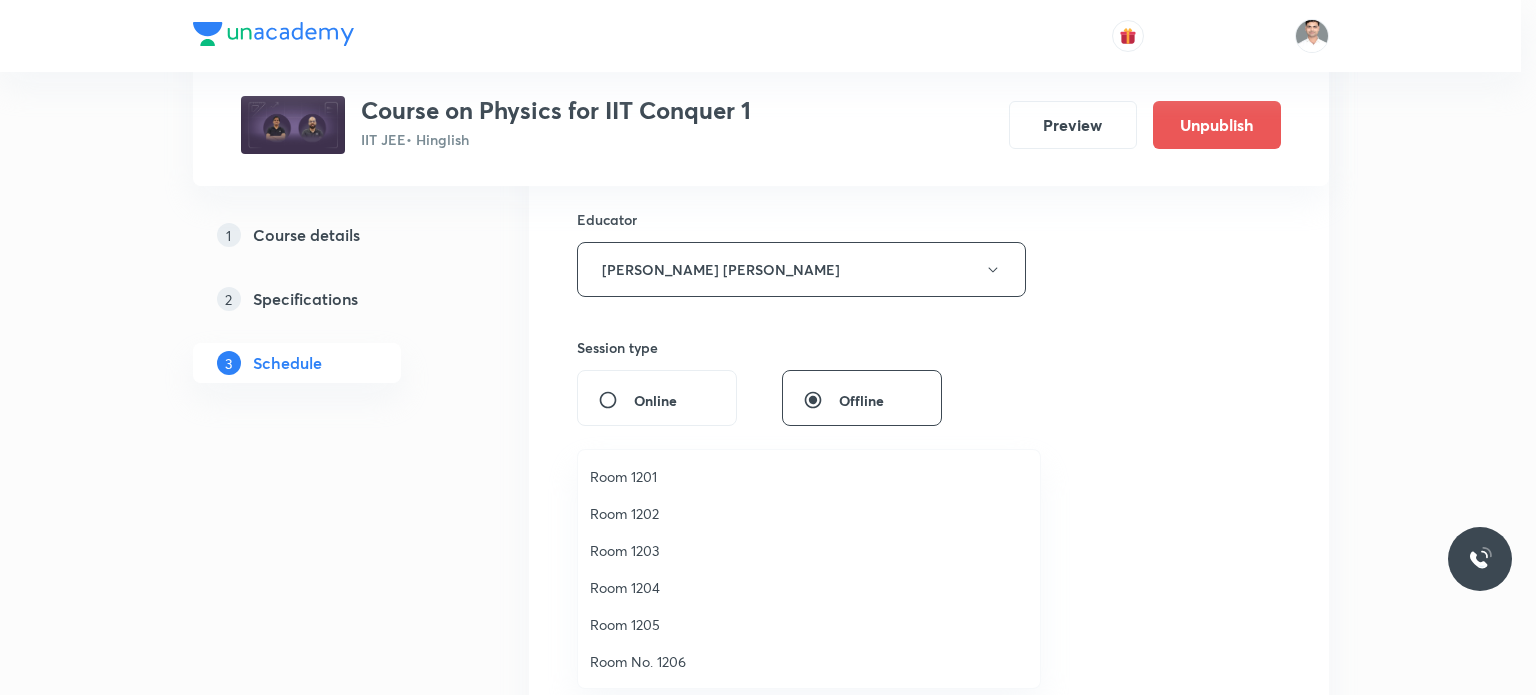 click on "Room 1202" at bounding box center (809, 513) 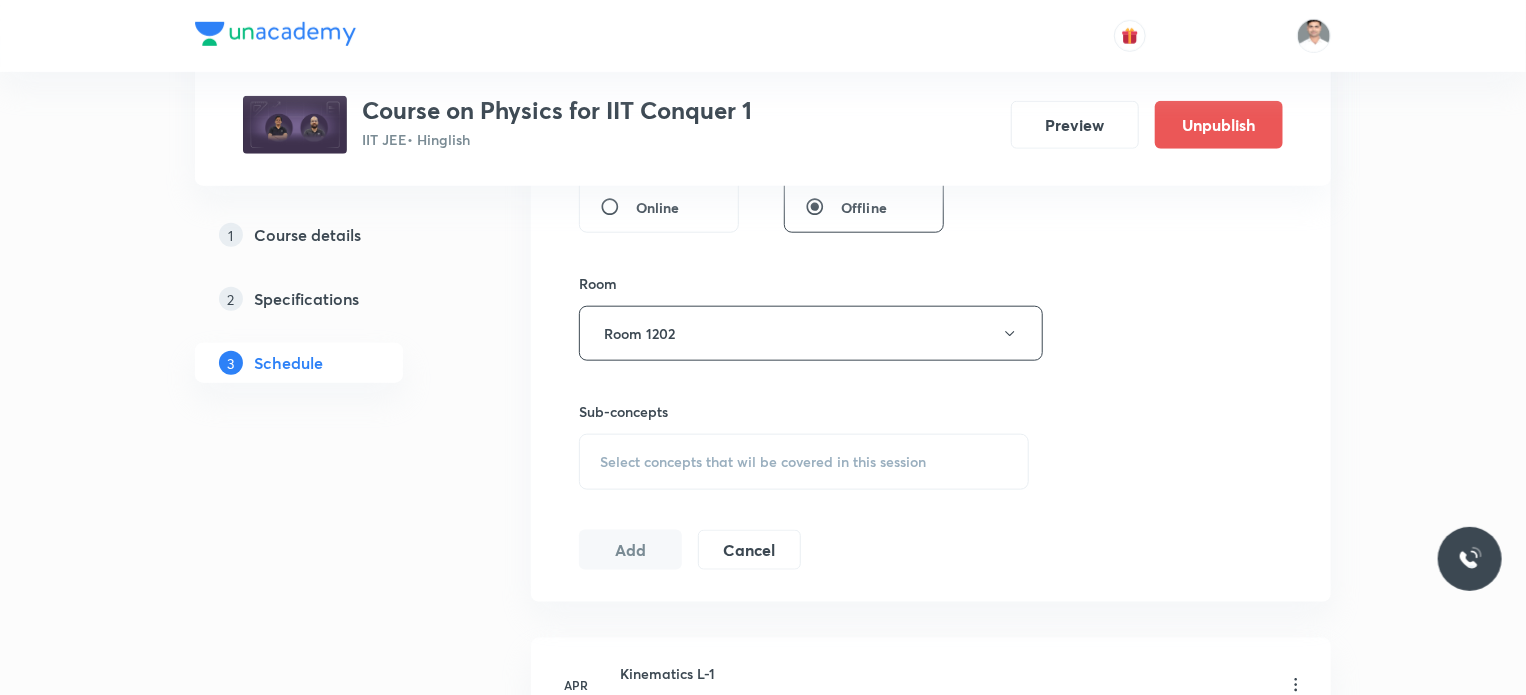 scroll, scrollTop: 936, scrollLeft: 0, axis: vertical 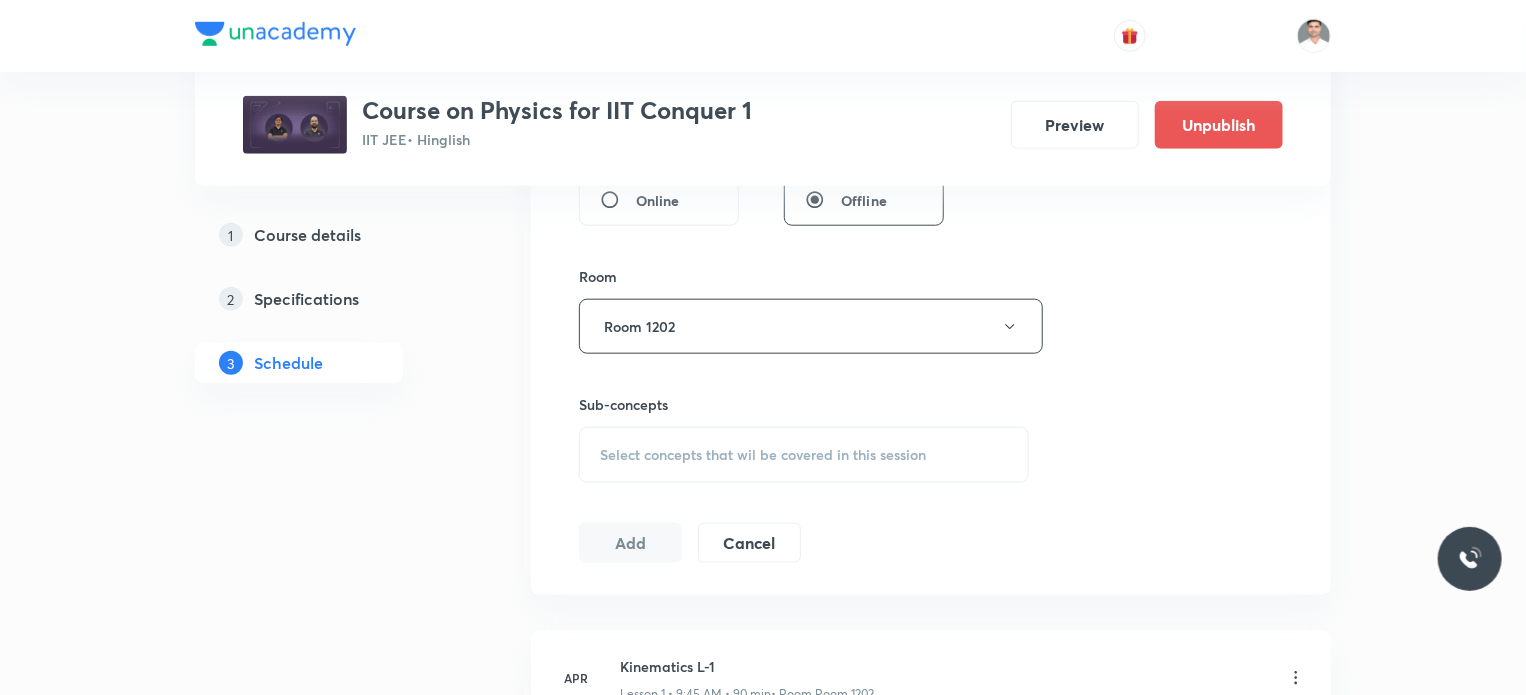 click on "Select concepts that wil be covered in this session" at bounding box center (763, 455) 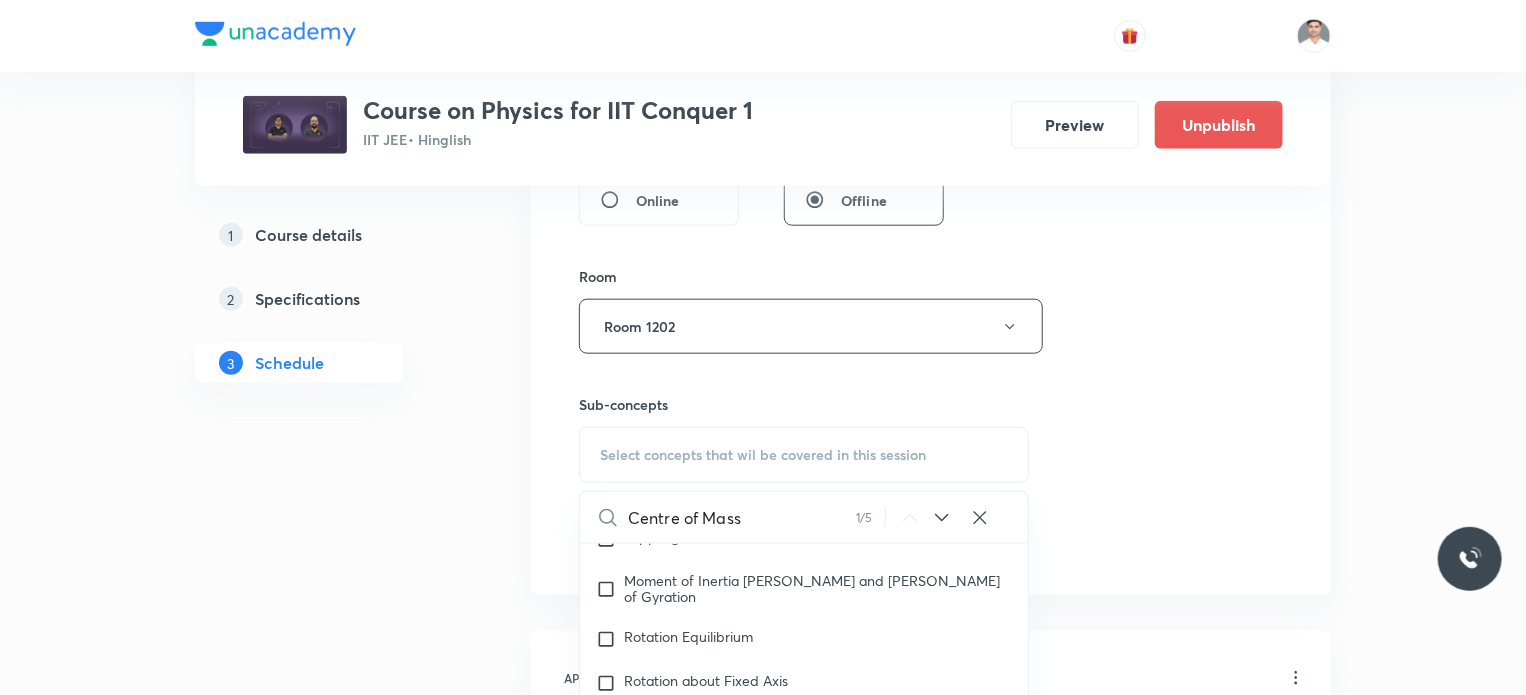 scroll, scrollTop: 7031, scrollLeft: 0, axis: vertical 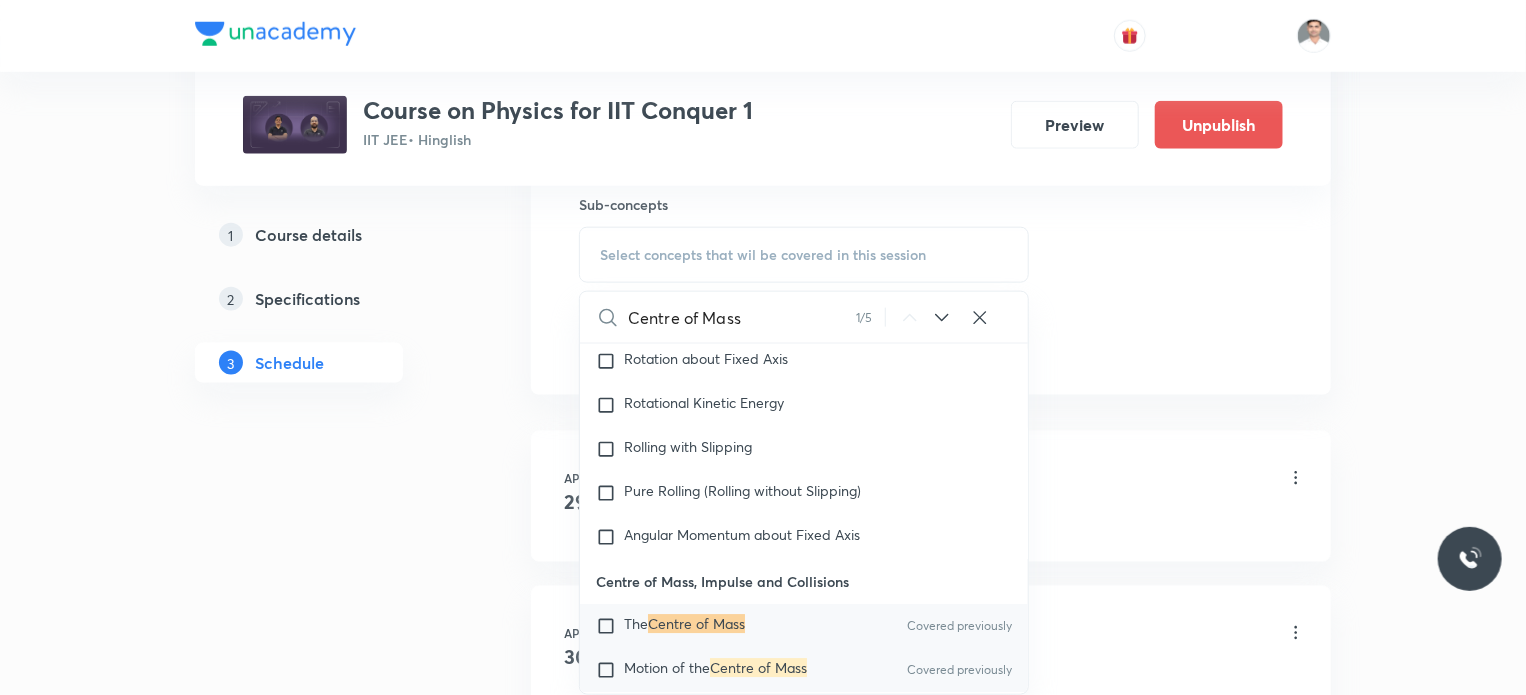 type on "Centre of Mass" 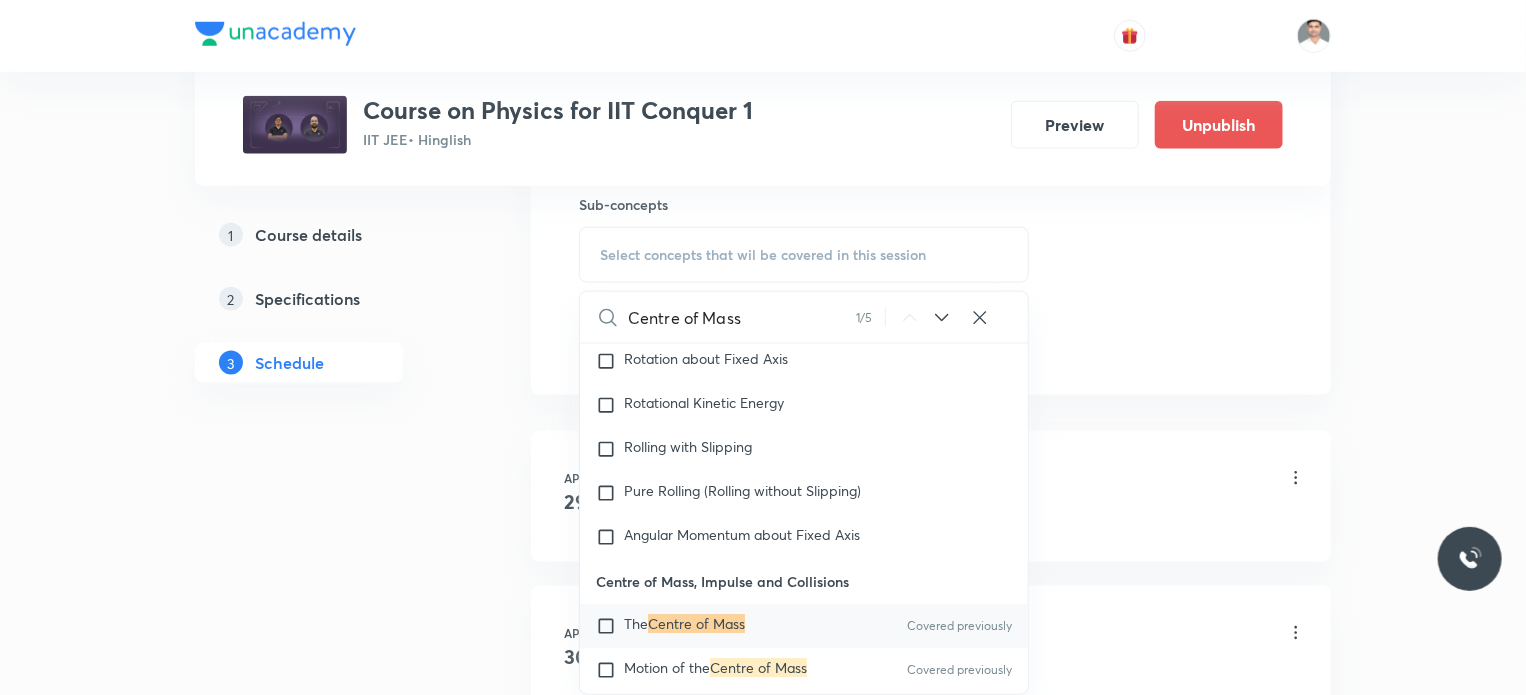 checkbox on "true" 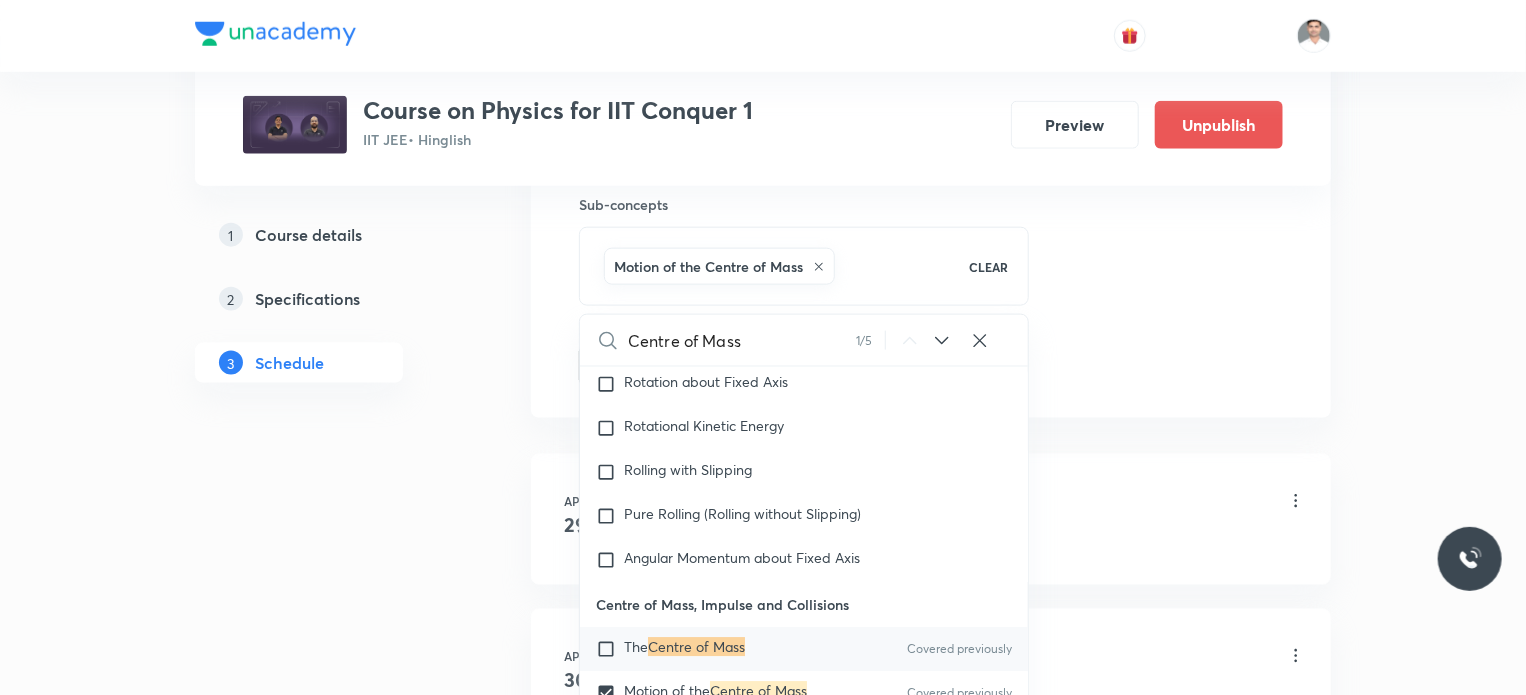 click on "1 Course details 2 Specifications 3 Schedule" at bounding box center (331, 5318) 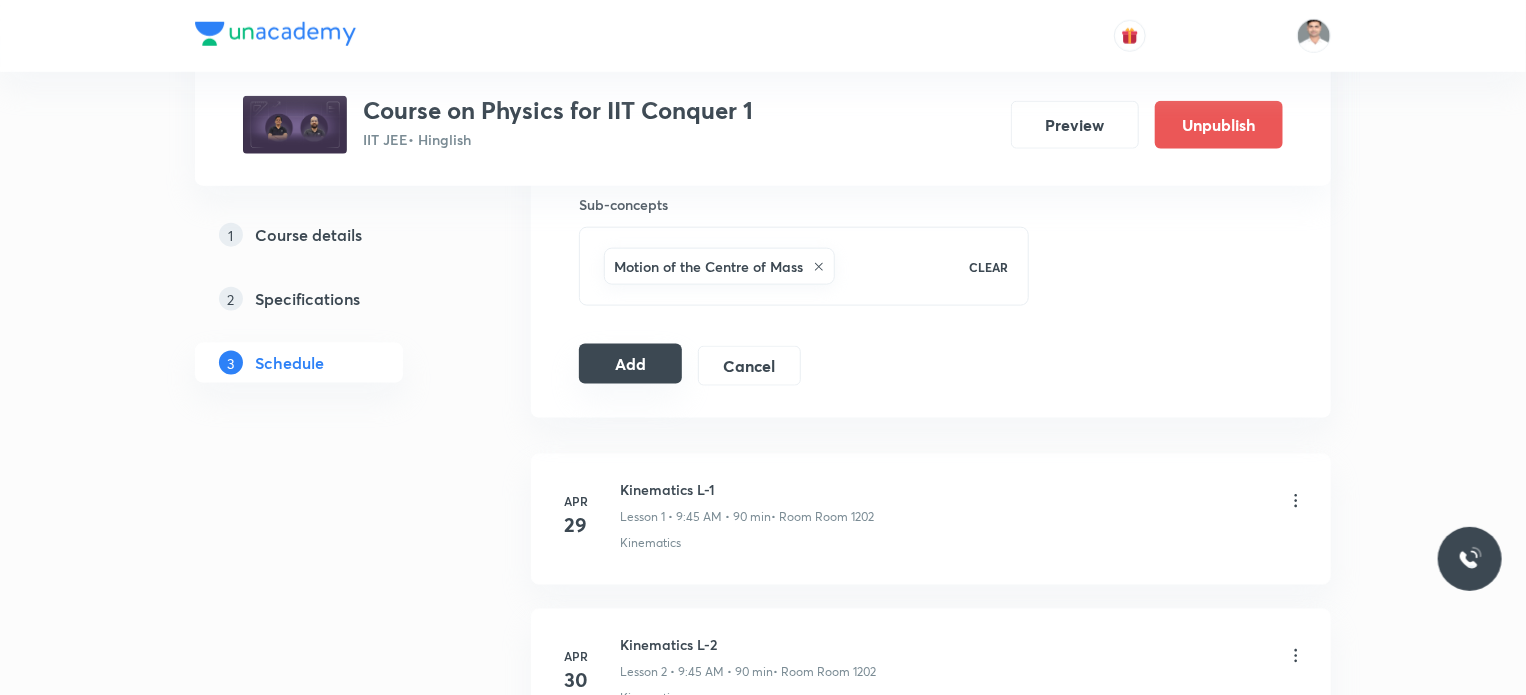 click on "Add" at bounding box center [630, 364] 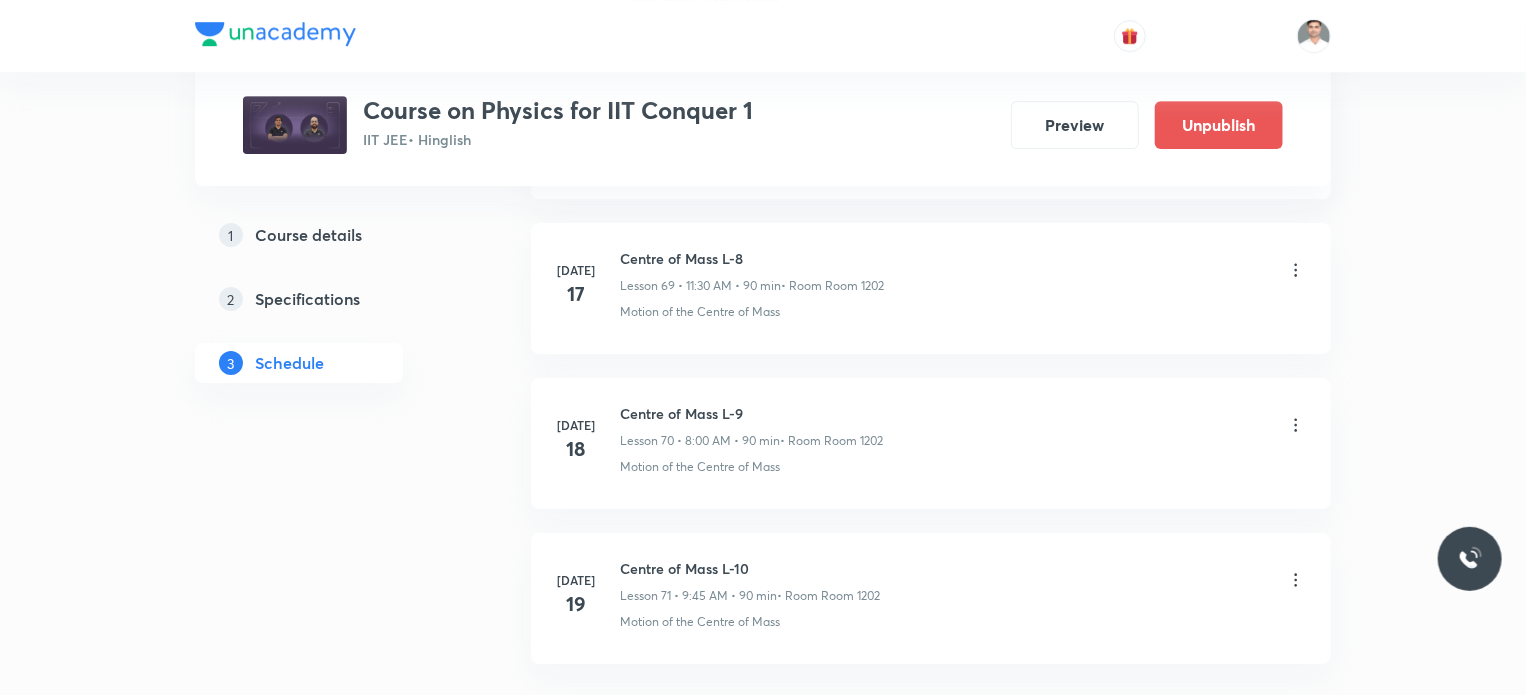 scroll, scrollTop: 10968, scrollLeft: 0, axis: vertical 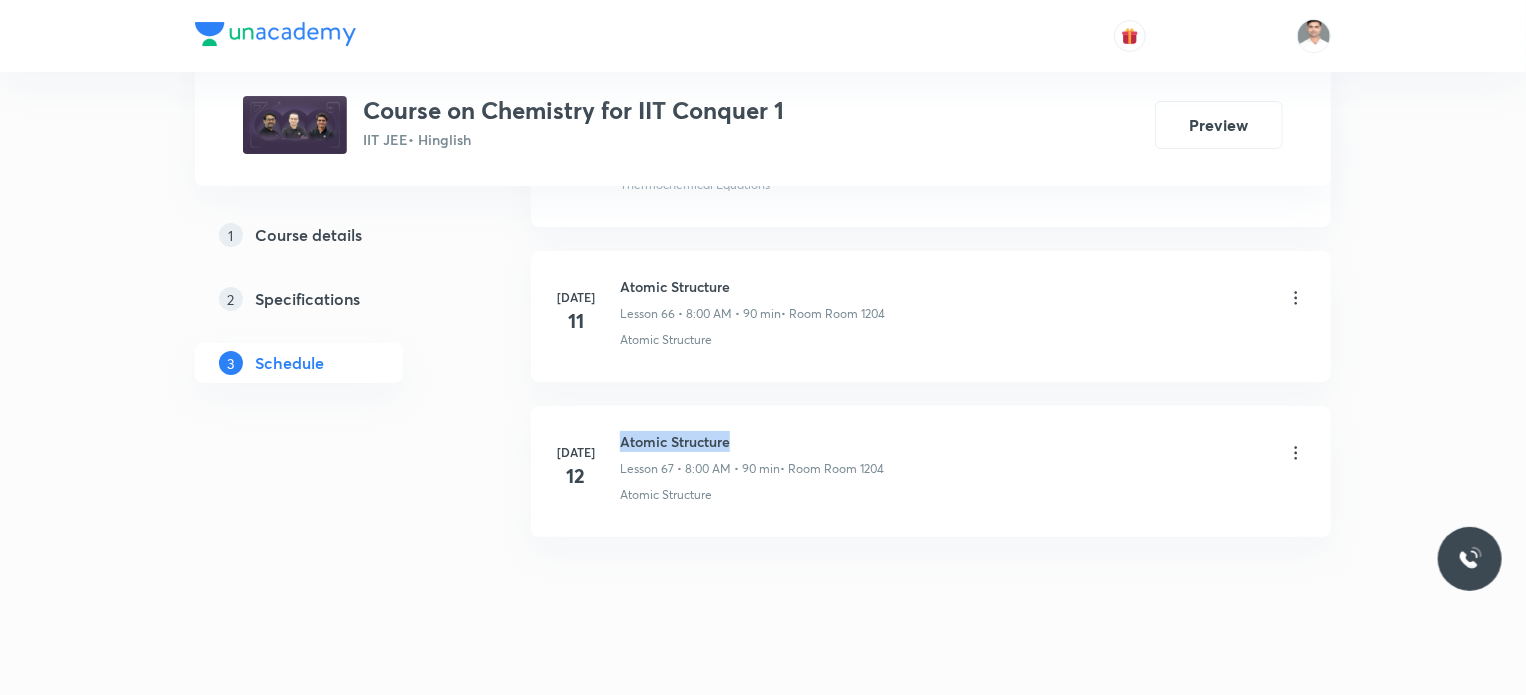 drag, startPoint x: 620, startPoint y: 408, endPoint x: 795, endPoint y: 388, distance: 176.13914 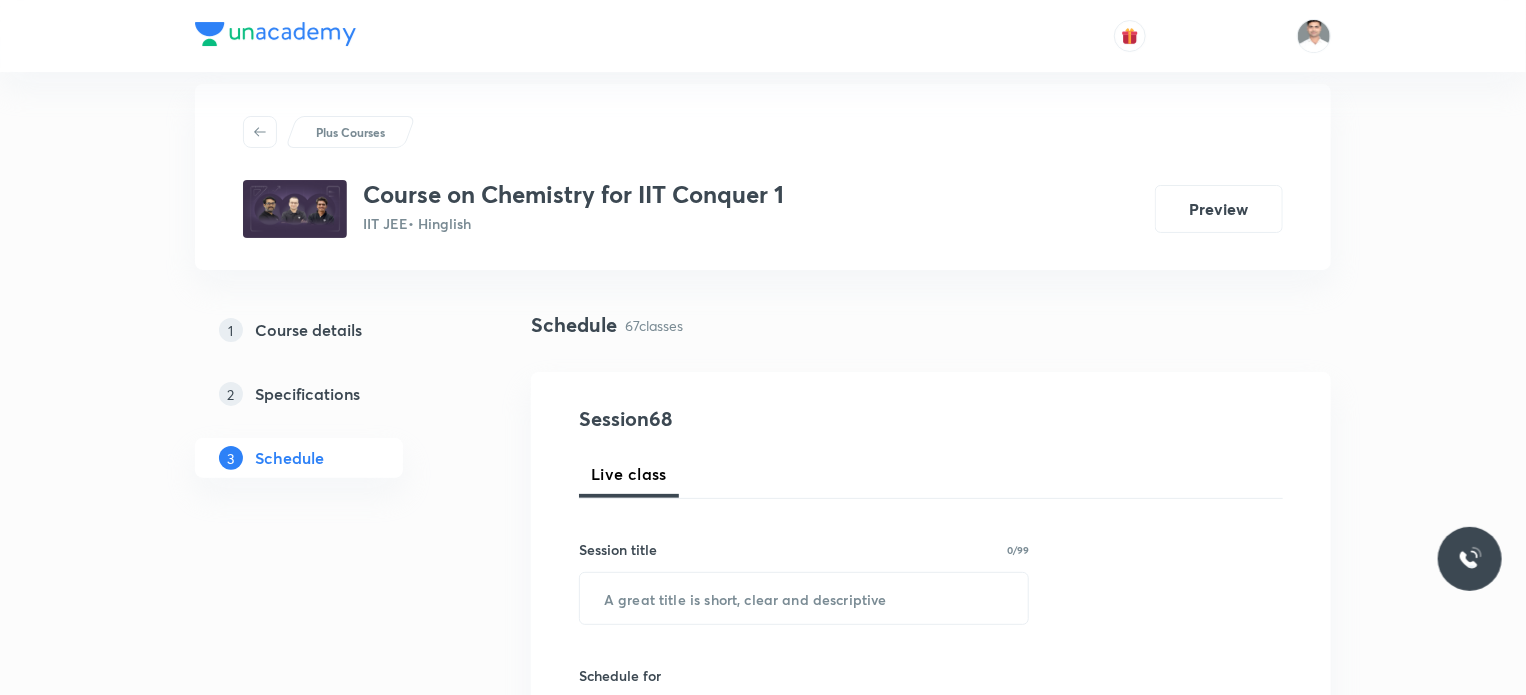 scroll, scrollTop: 0, scrollLeft: 0, axis: both 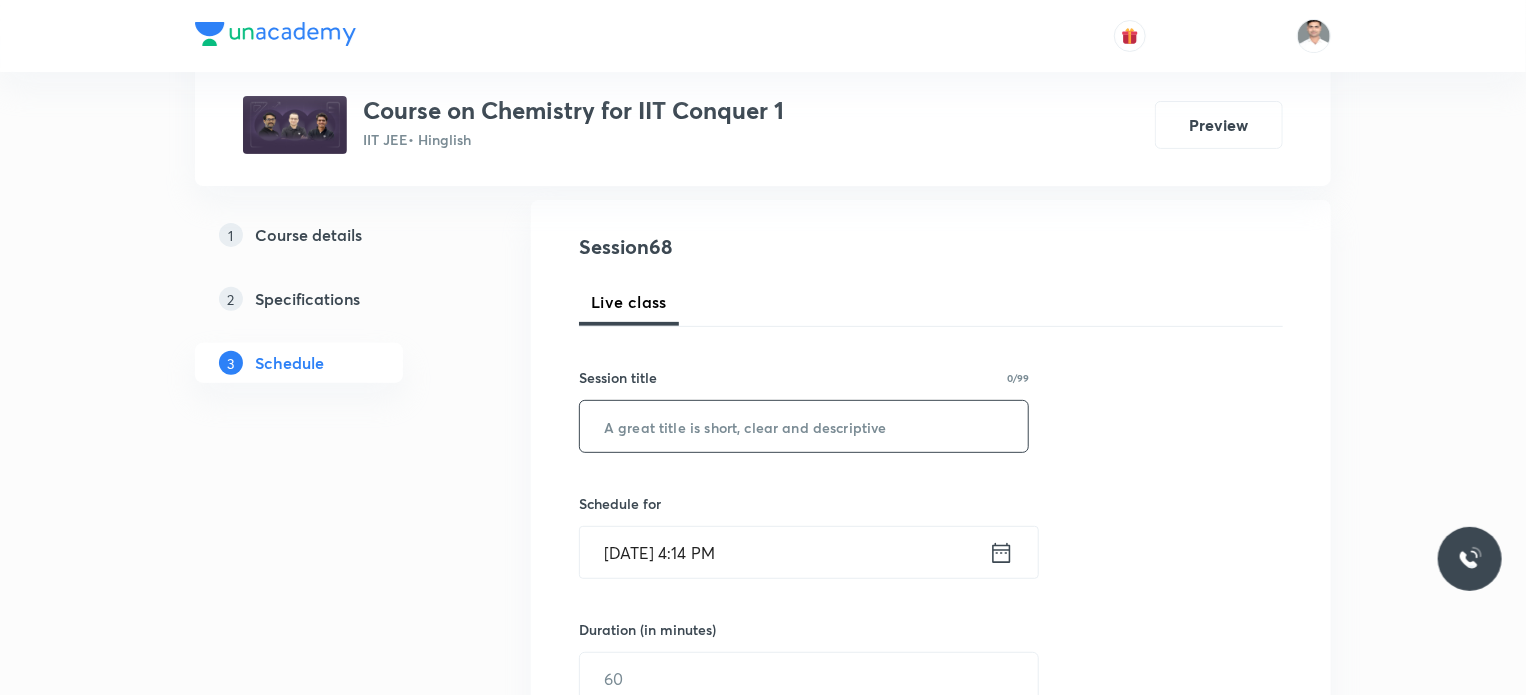 click at bounding box center (804, 426) 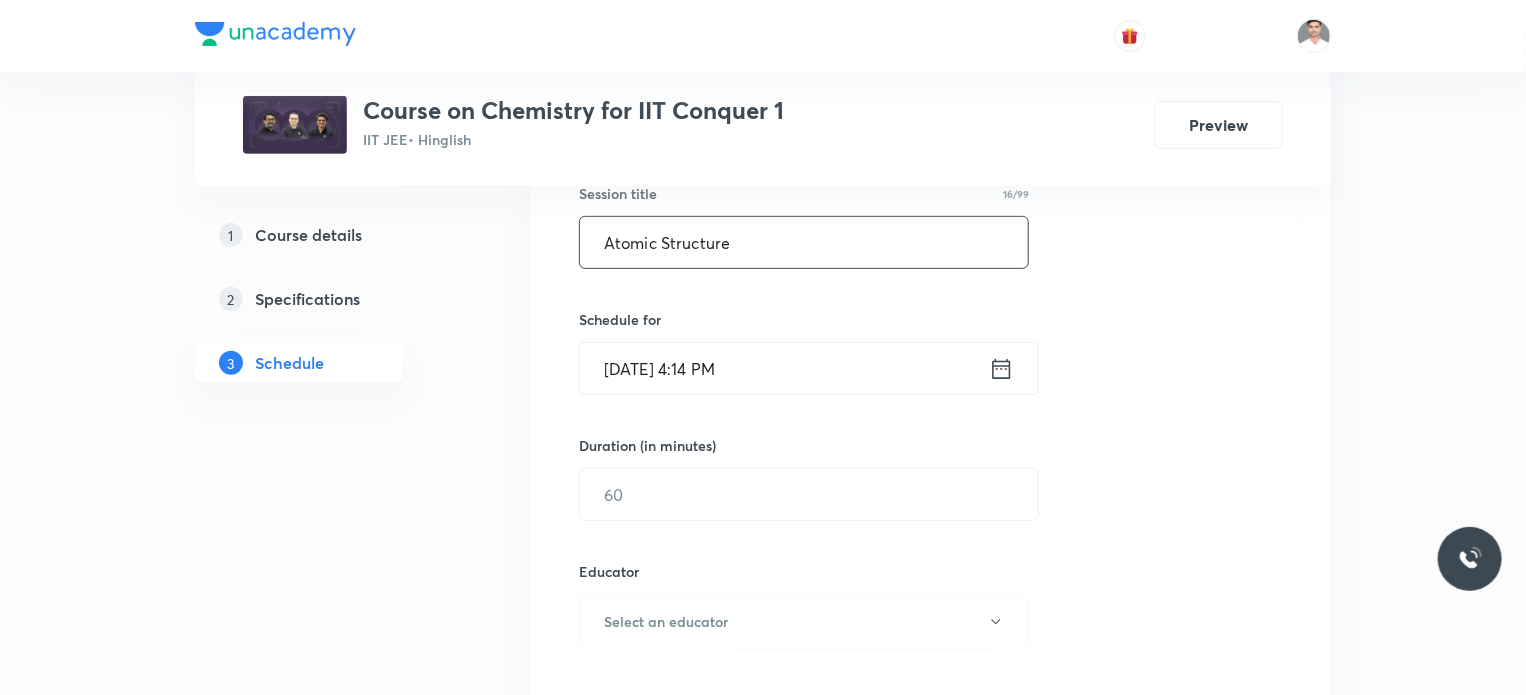 scroll, scrollTop: 400, scrollLeft: 0, axis: vertical 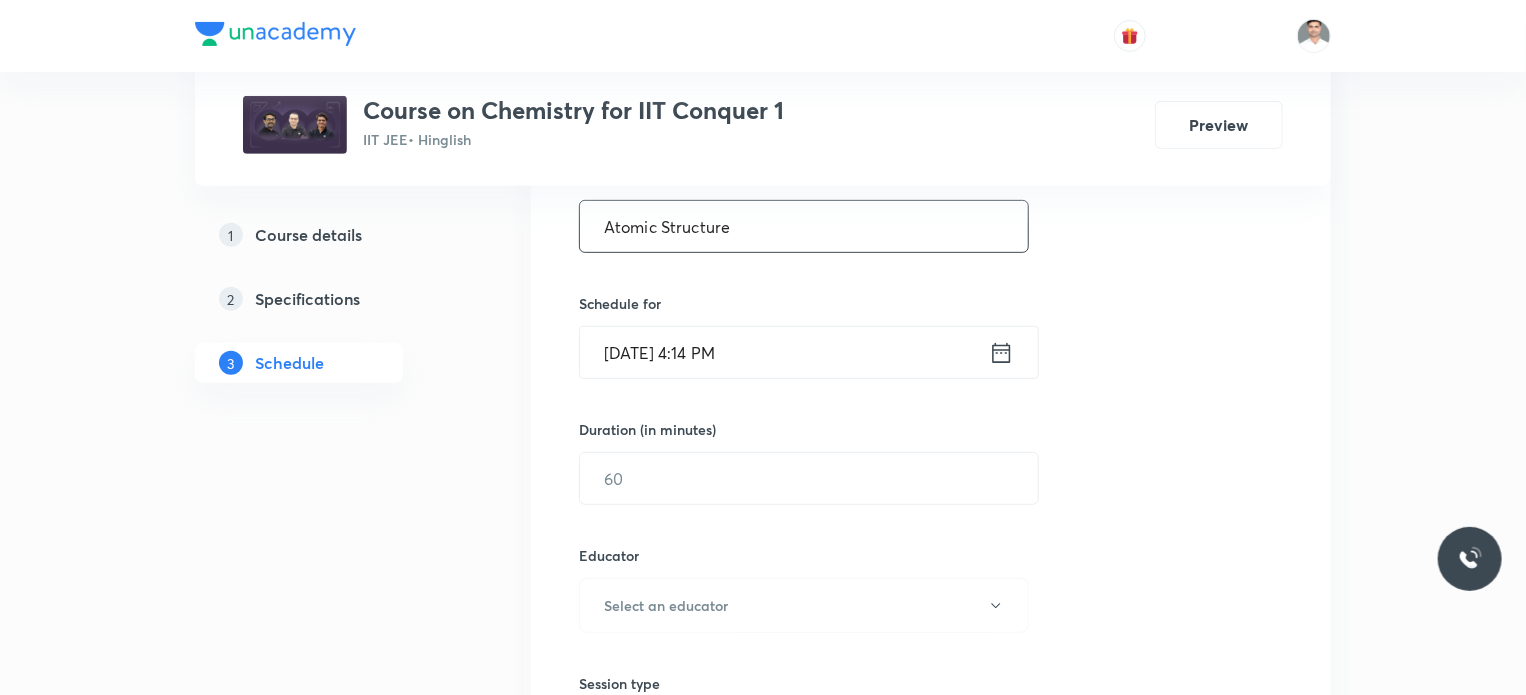 type on "Atomic Structure" 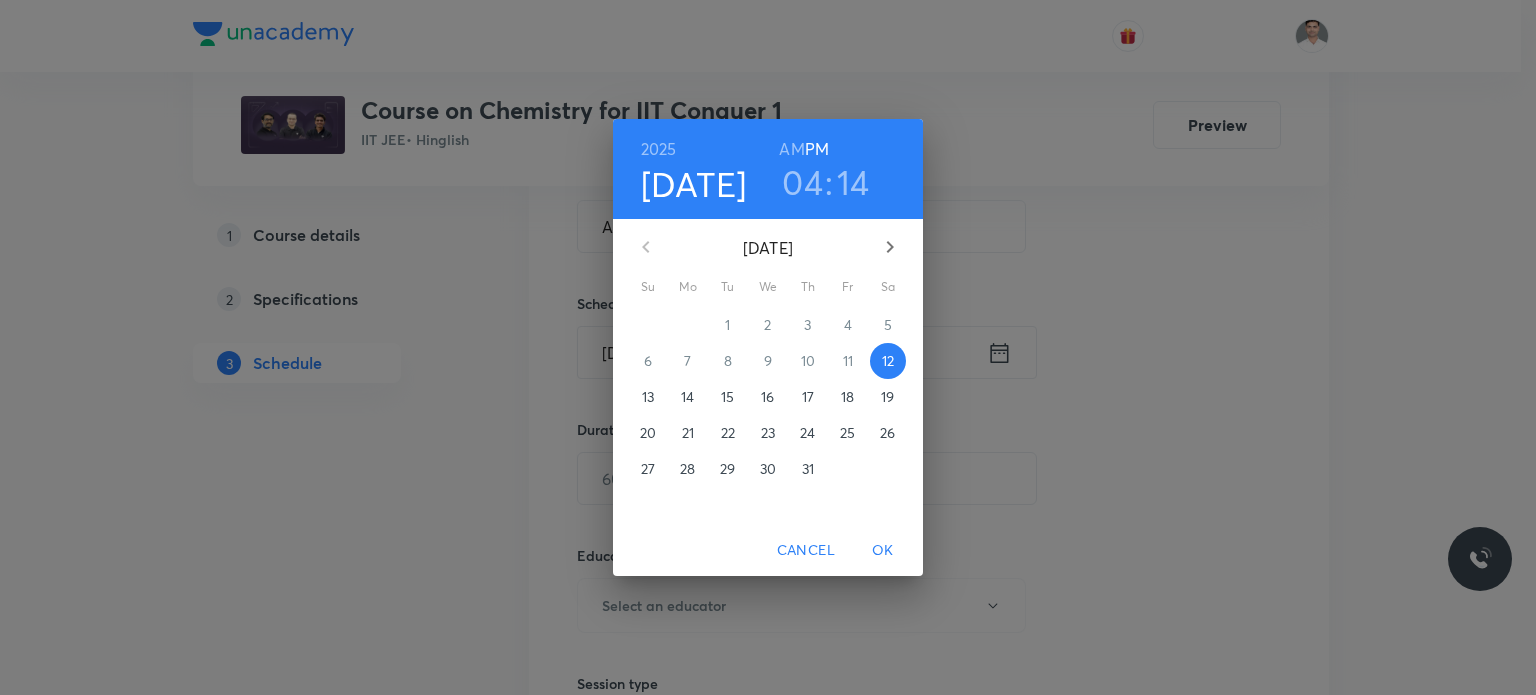 click on "14" at bounding box center [687, 397] 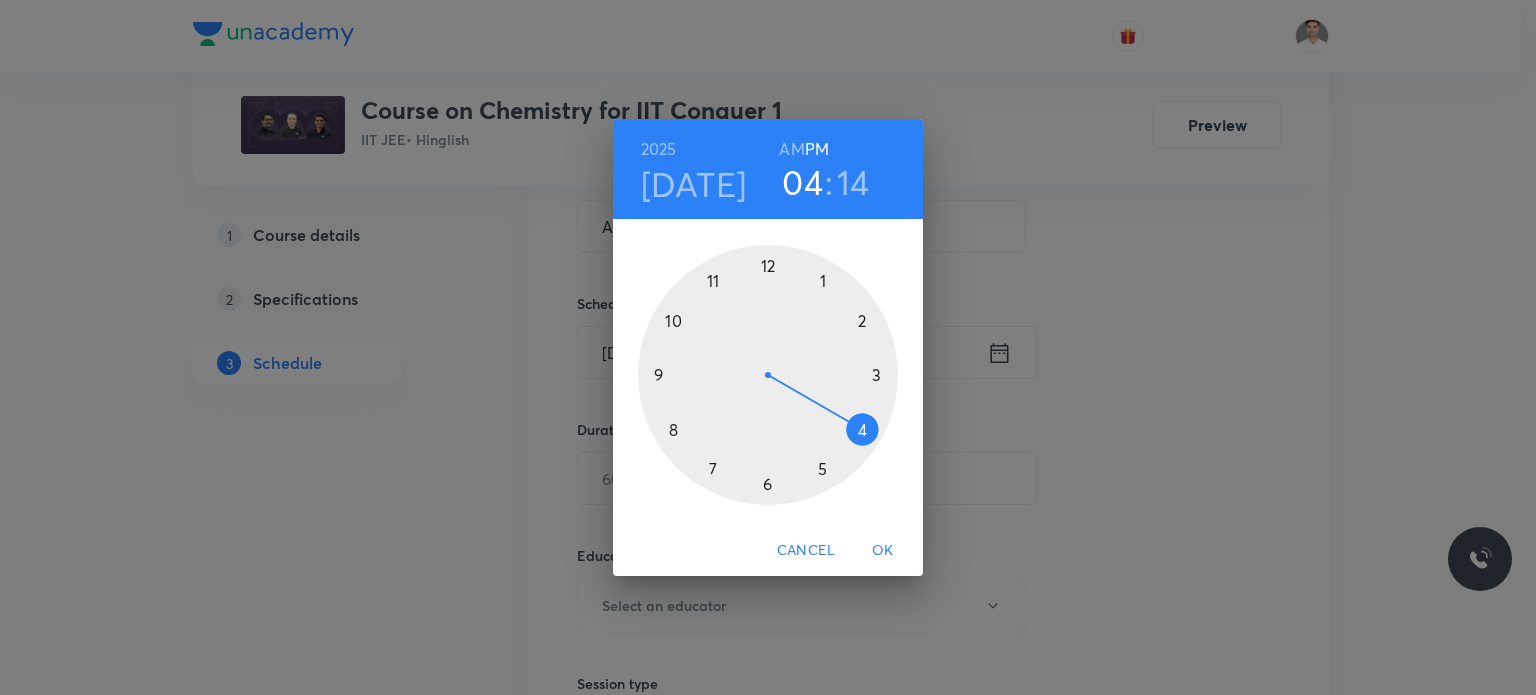 click on "AM" at bounding box center (791, 149) 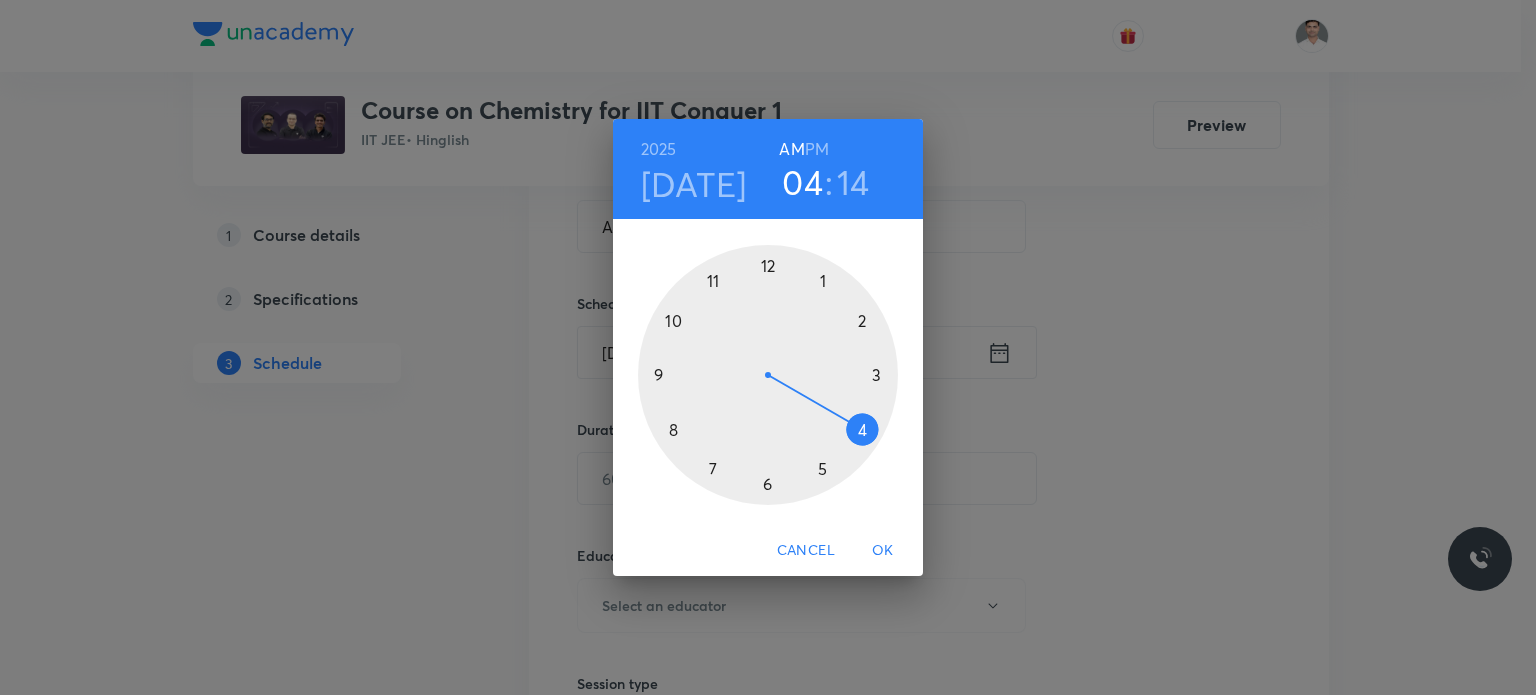 click at bounding box center (768, 375) 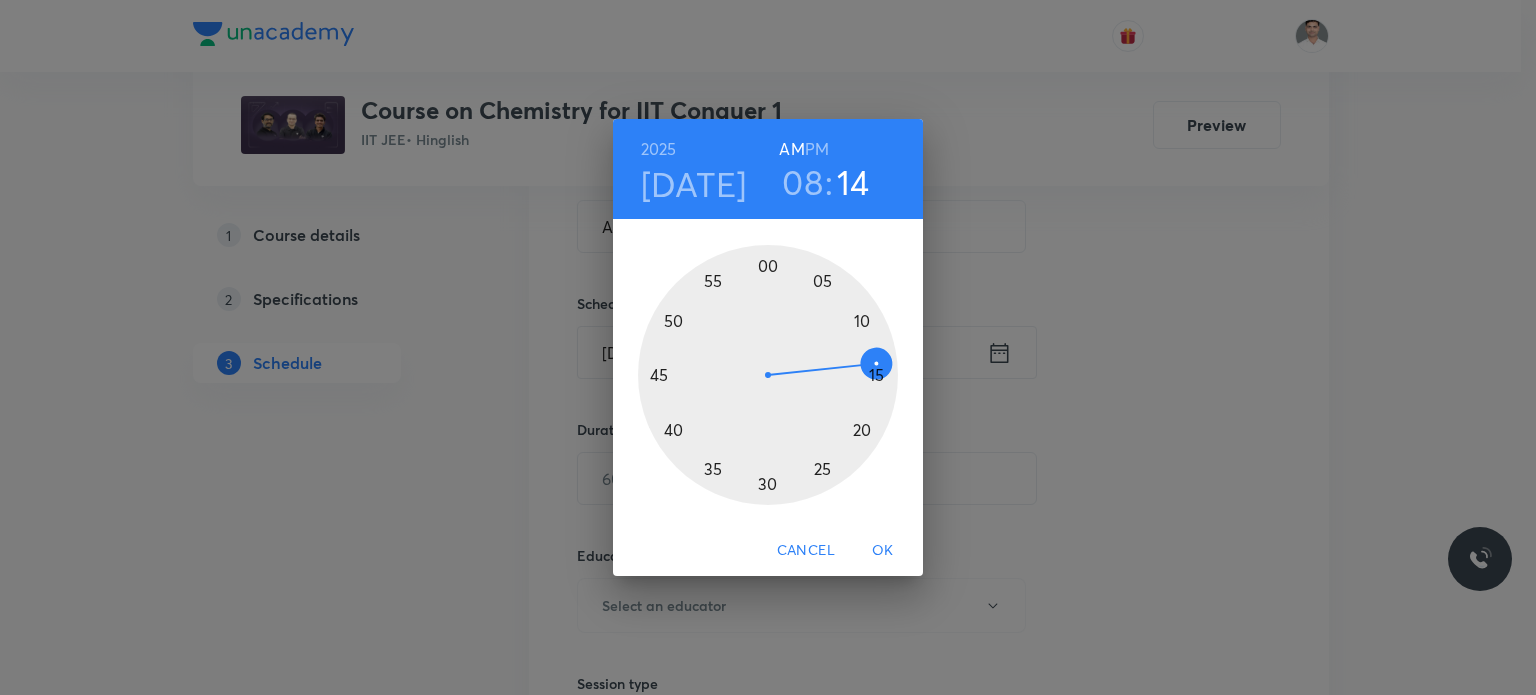 click at bounding box center (768, 375) 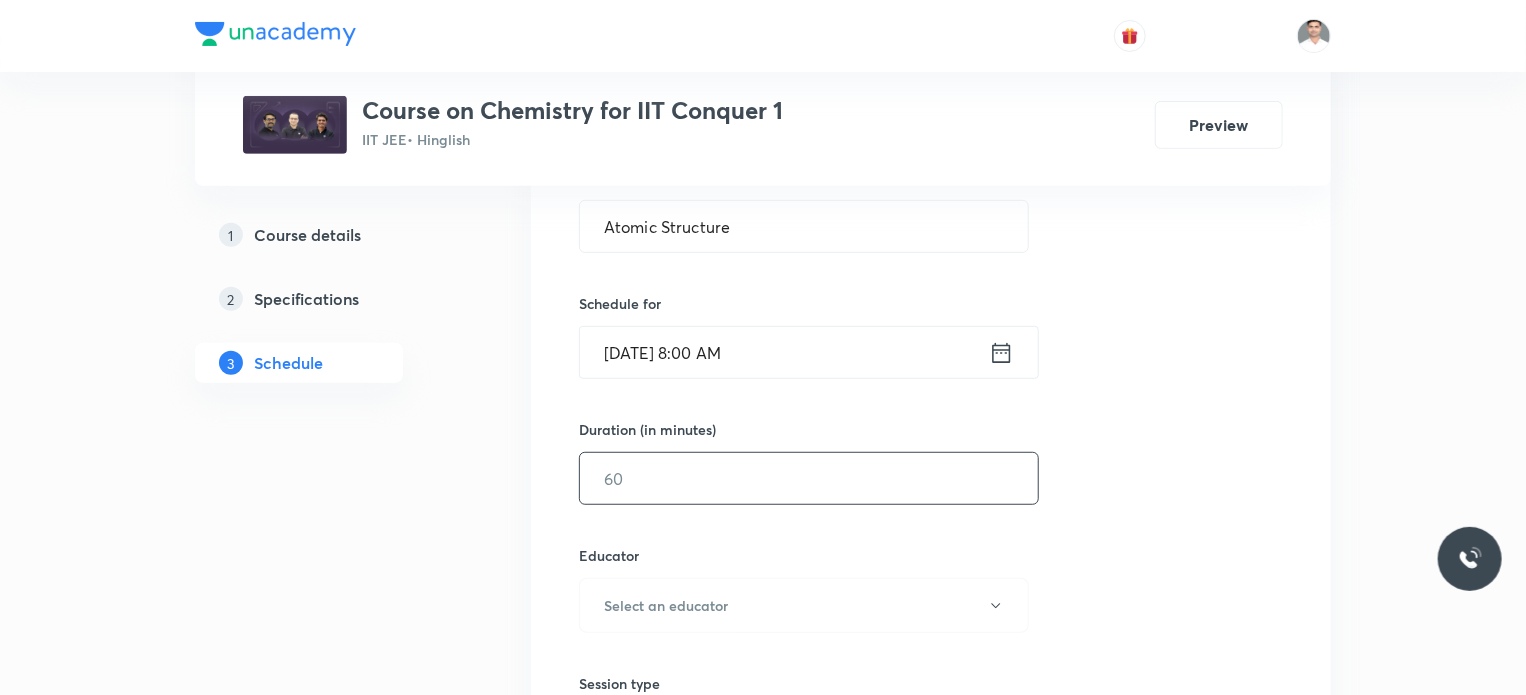 click at bounding box center (809, 478) 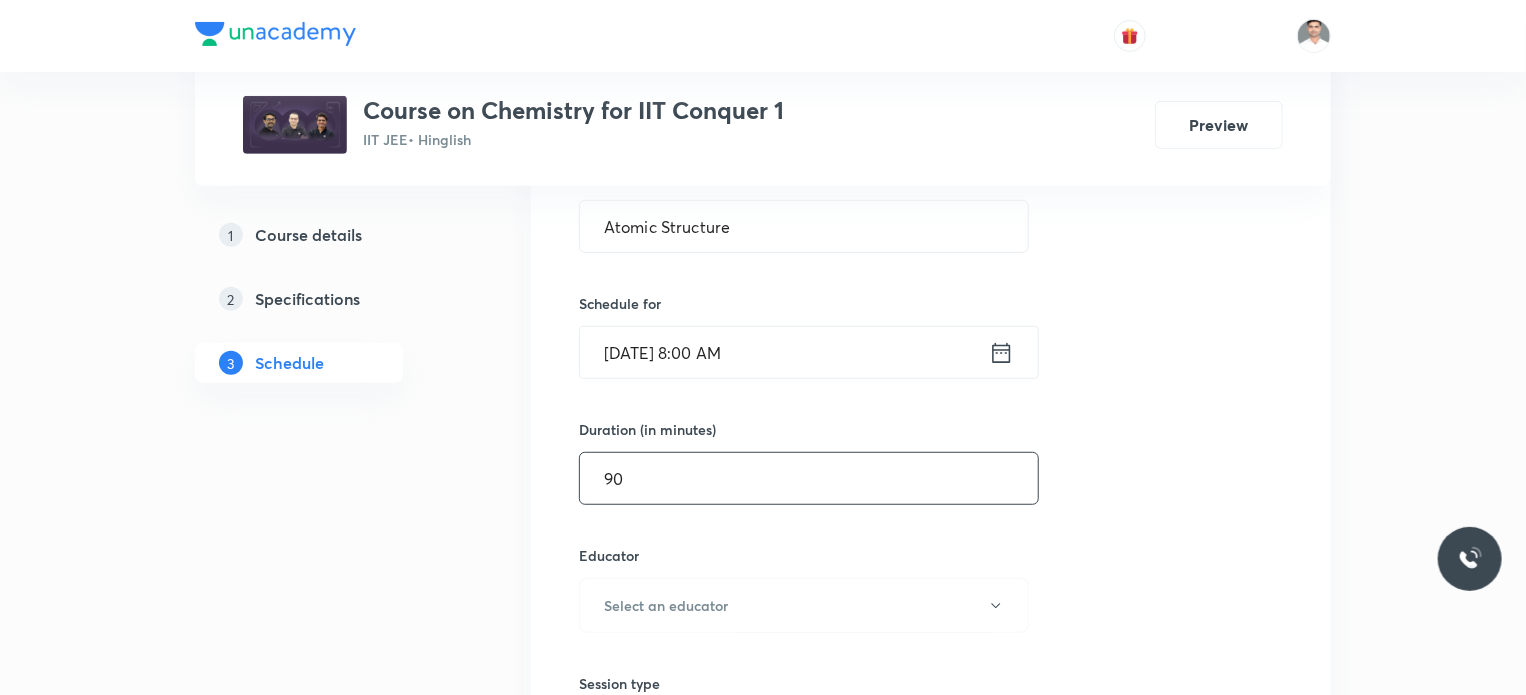 type on "90" 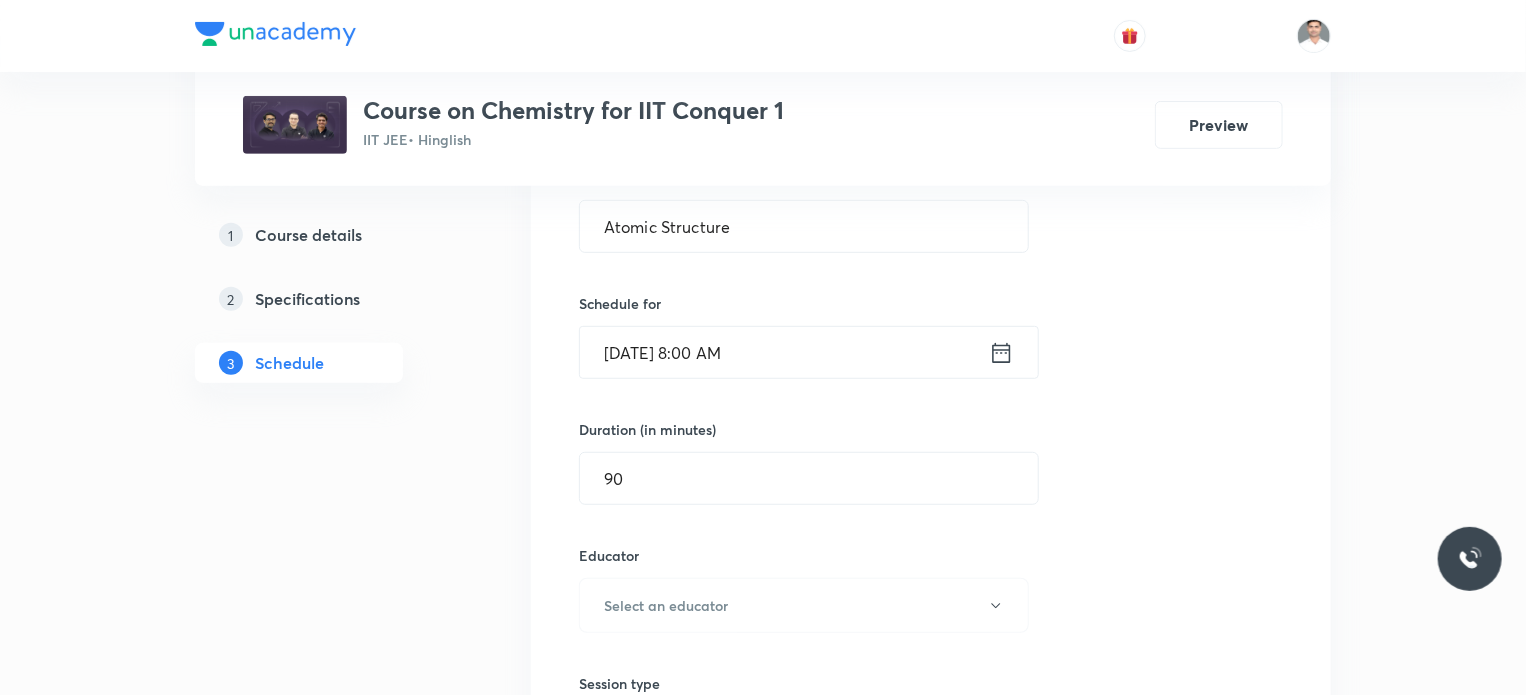 type 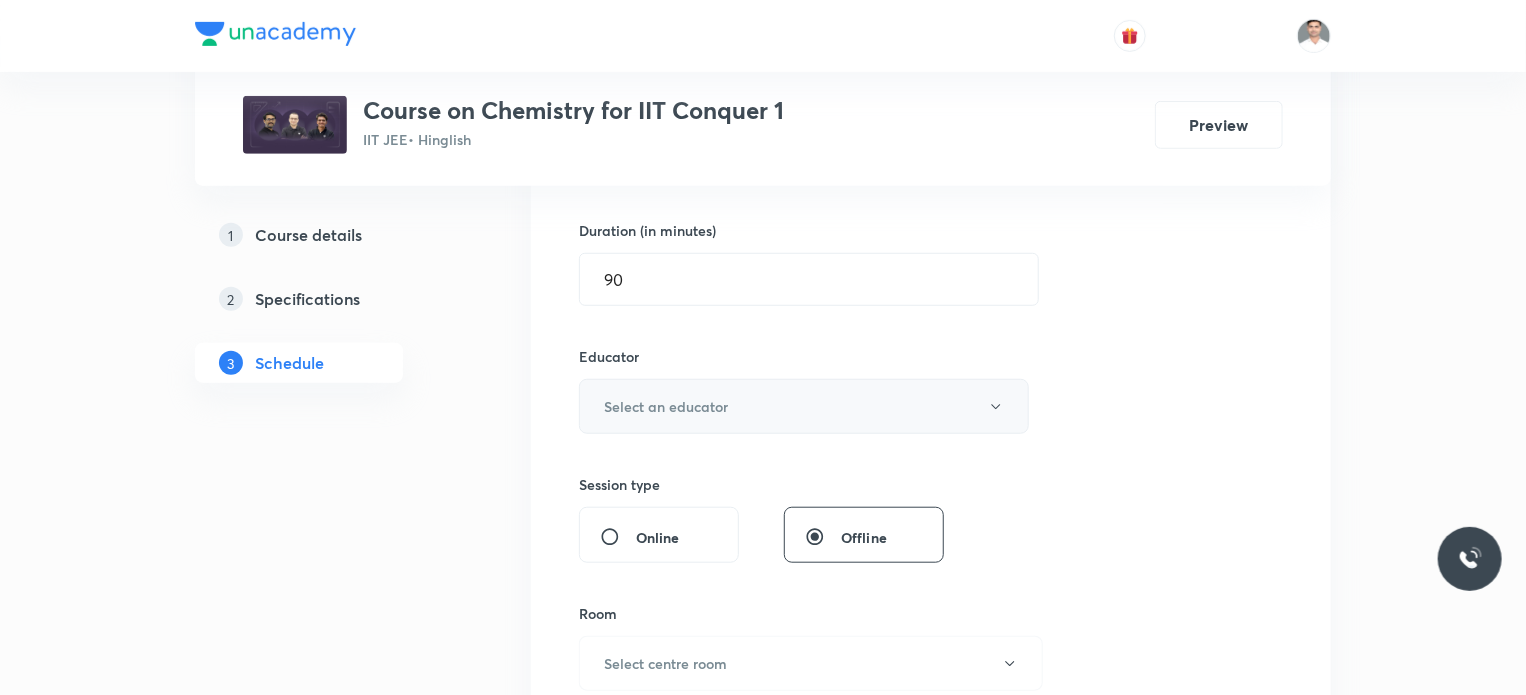 scroll, scrollTop: 600, scrollLeft: 0, axis: vertical 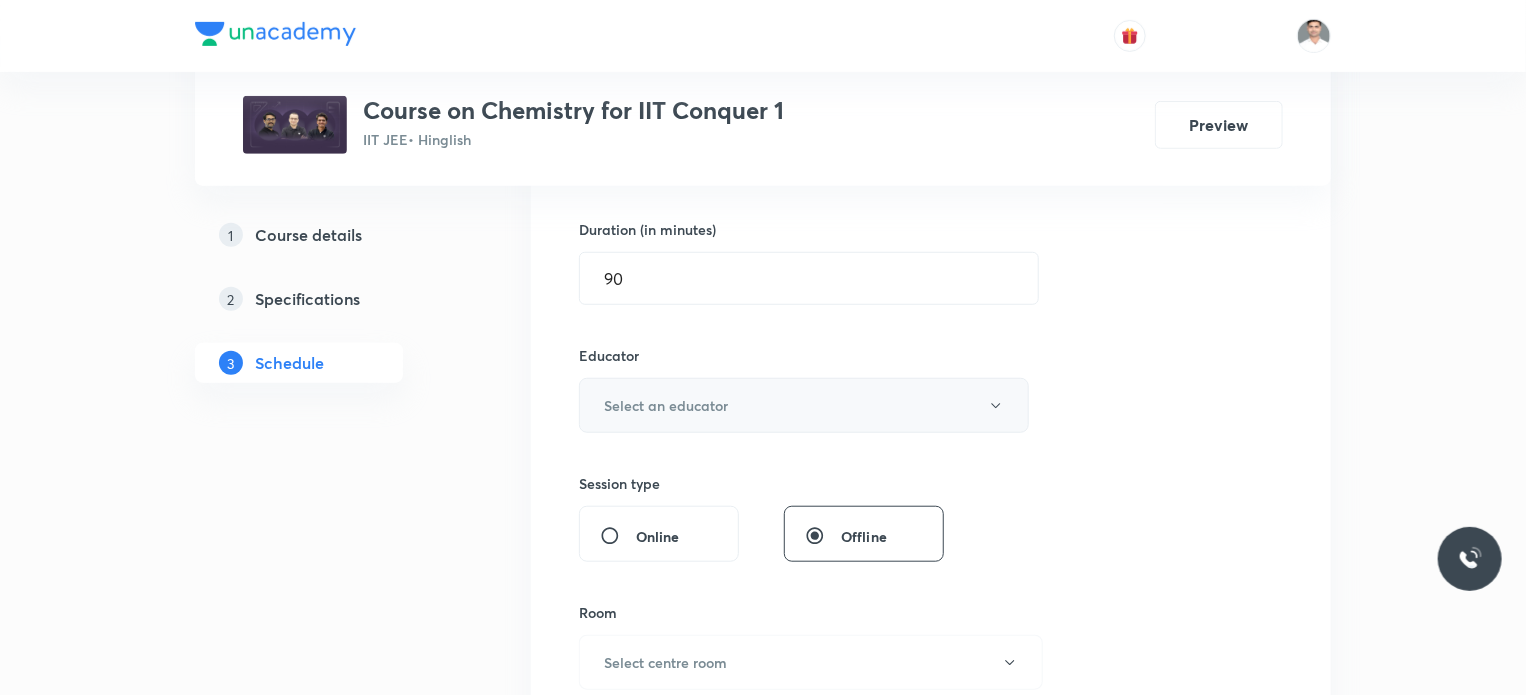 click on "Select an educator" at bounding box center [666, 405] 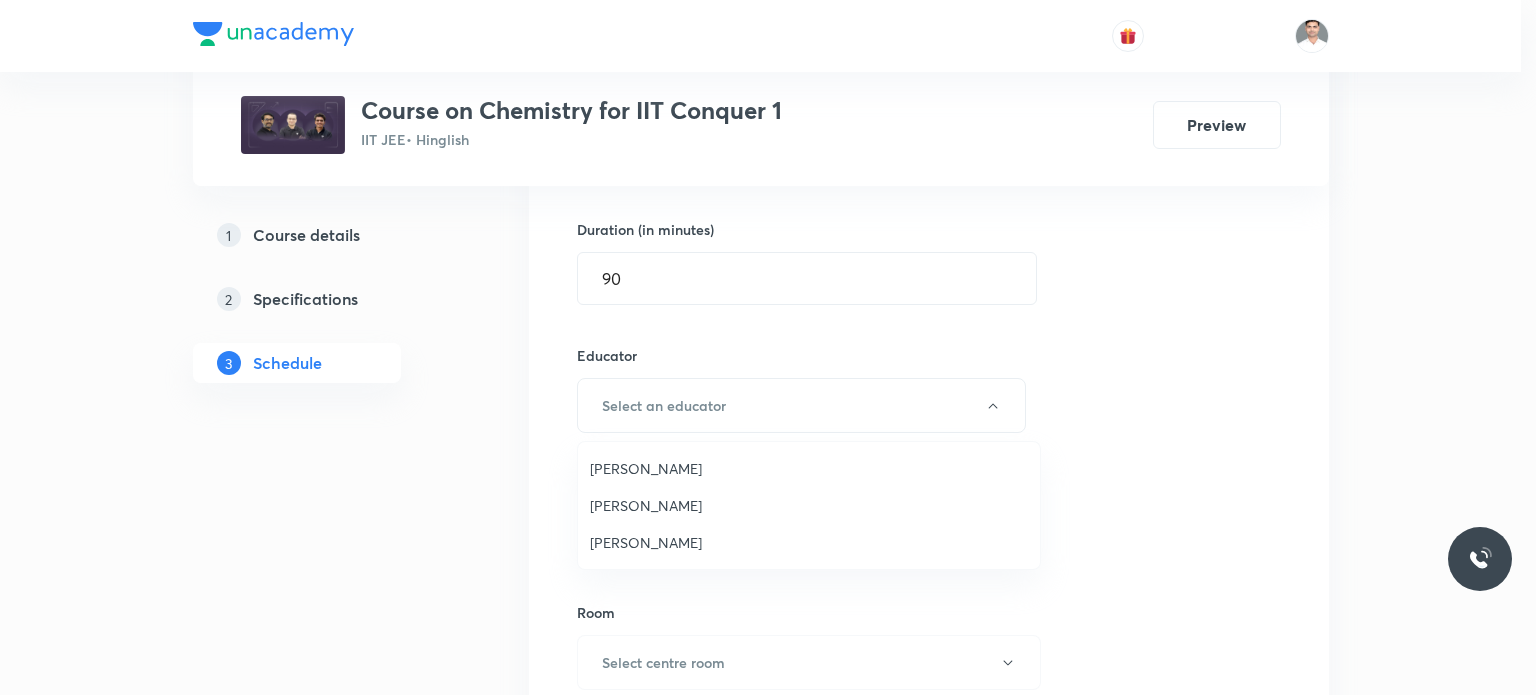 click on "Hari Narayan Tiwari" at bounding box center [809, 542] 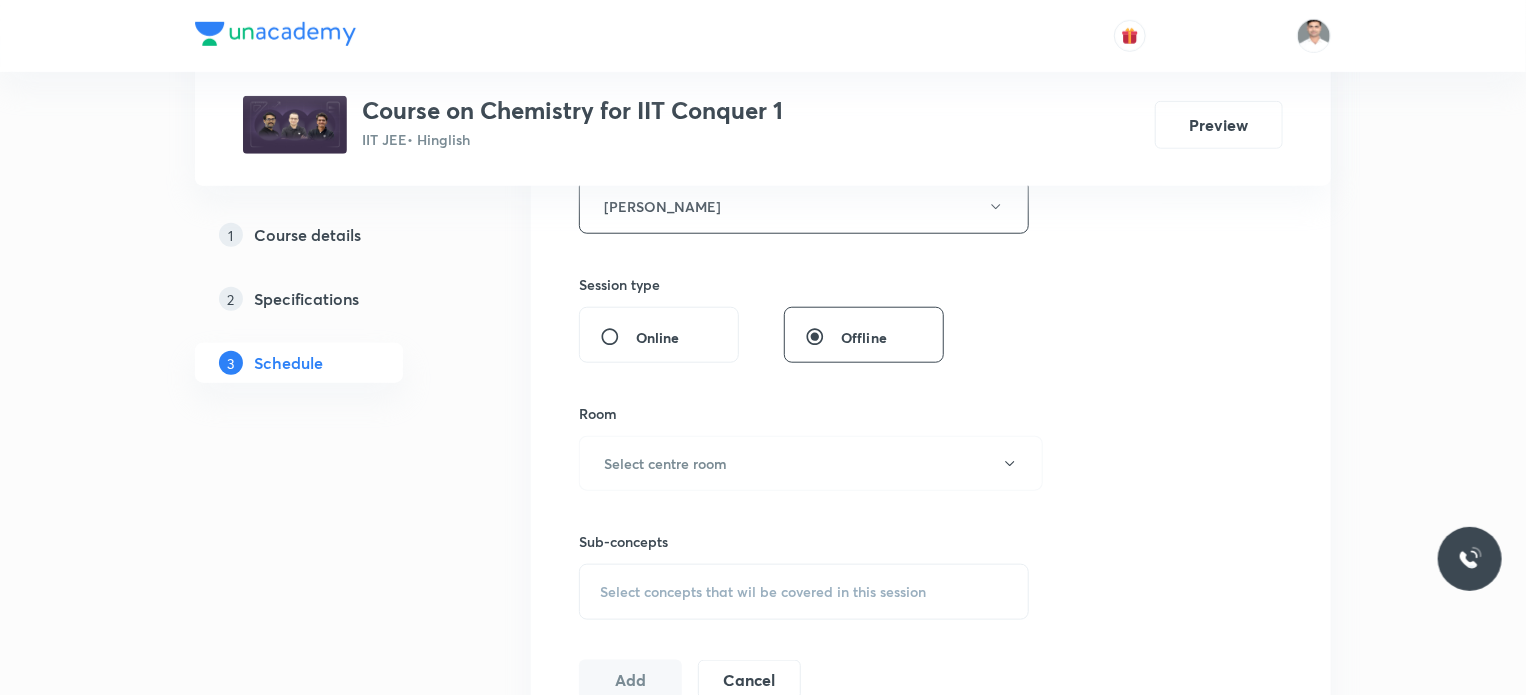 scroll, scrollTop: 800, scrollLeft: 0, axis: vertical 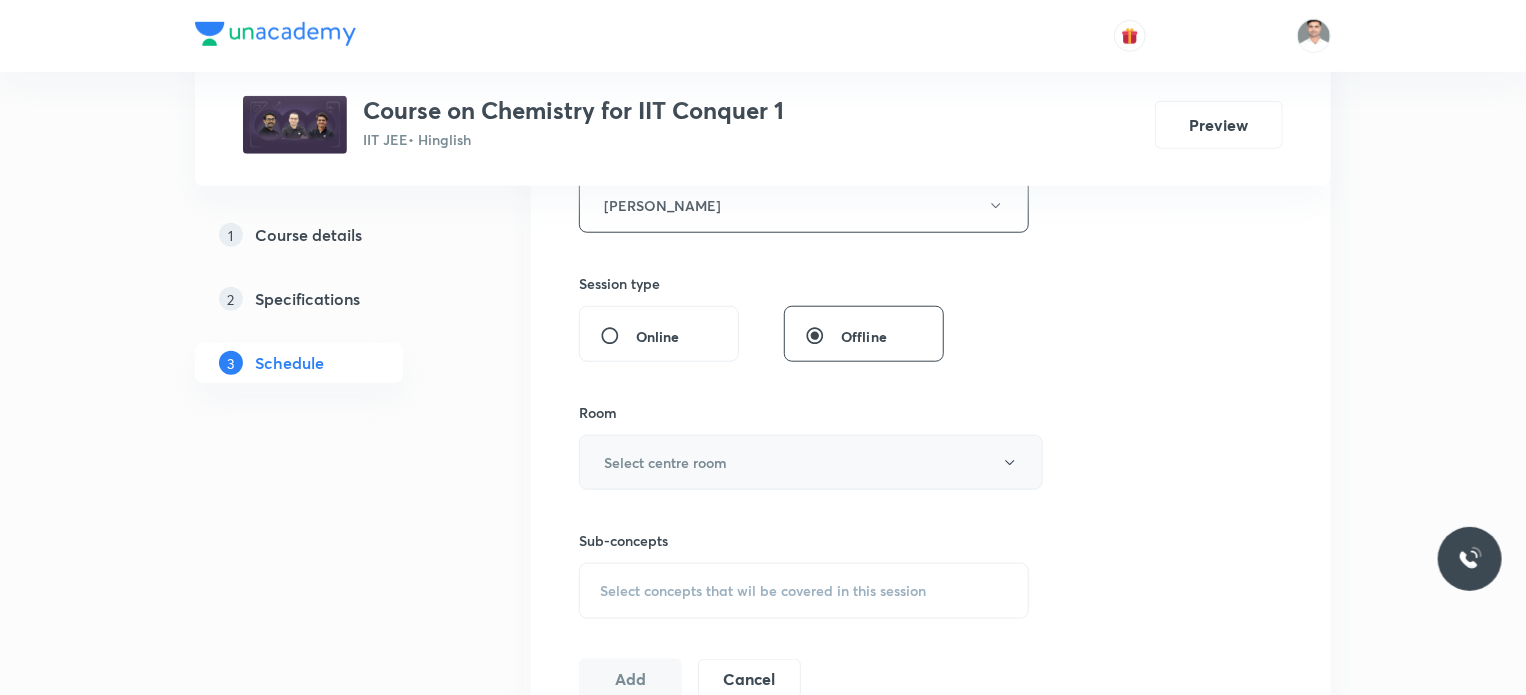 click on "Select centre room" at bounding box center [665, 462] 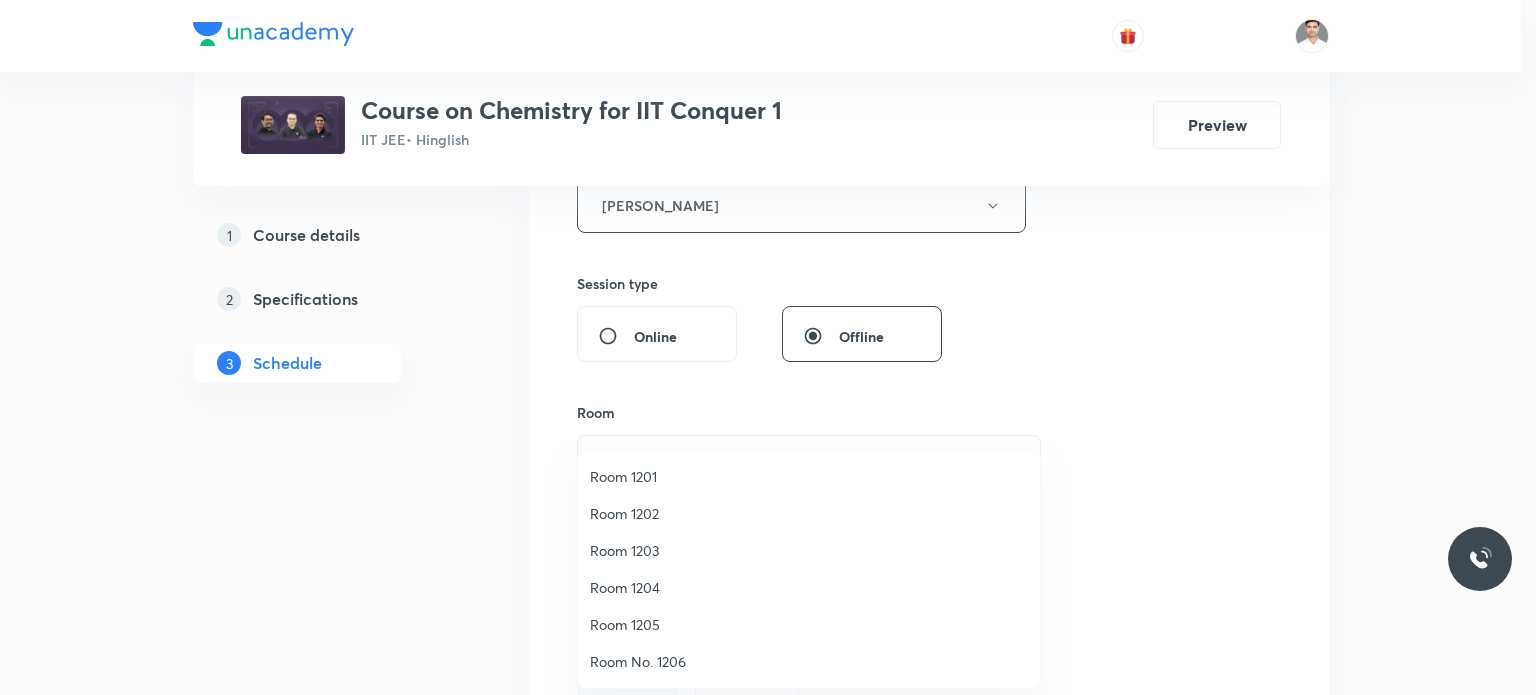 click on "Room 1202" at bounding box center (809, 513) 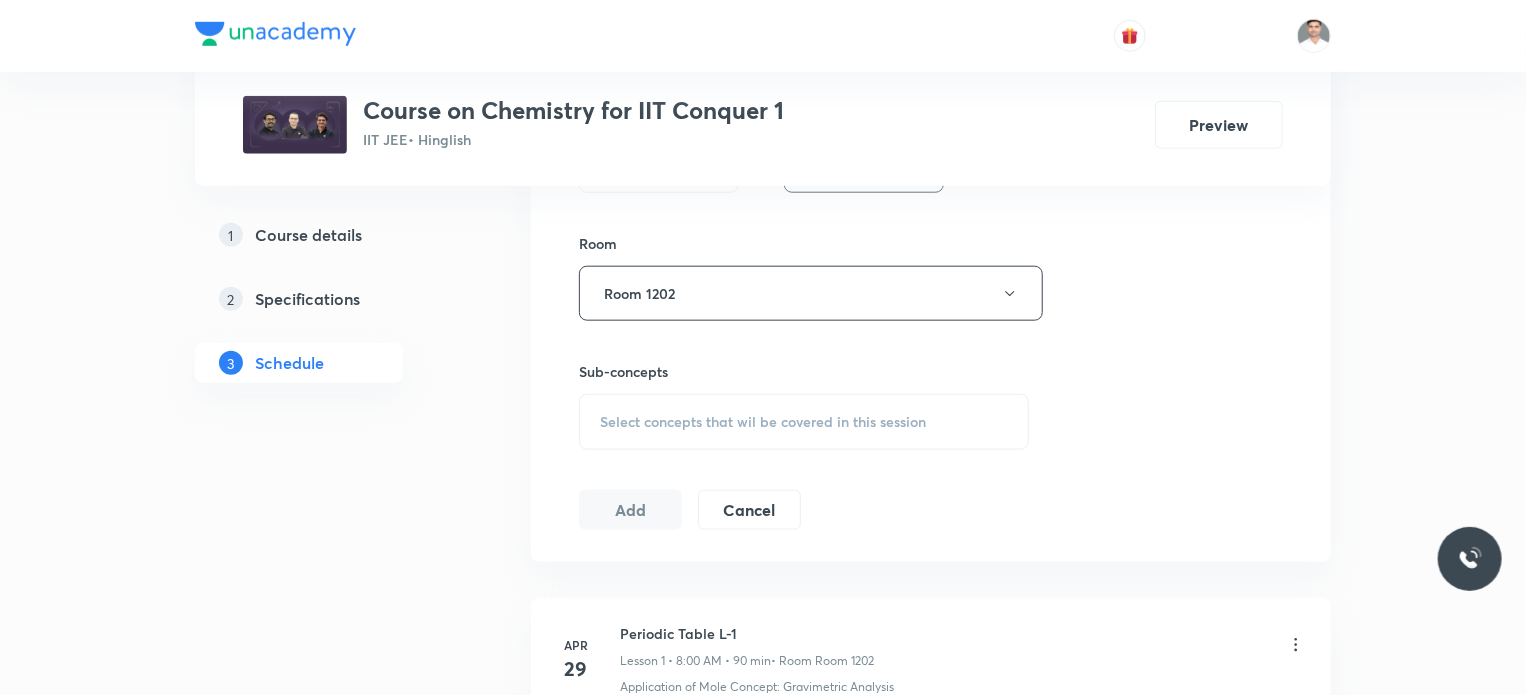 scroll, scrollTop: 1000, scrollLeft: 0, axis: vertical 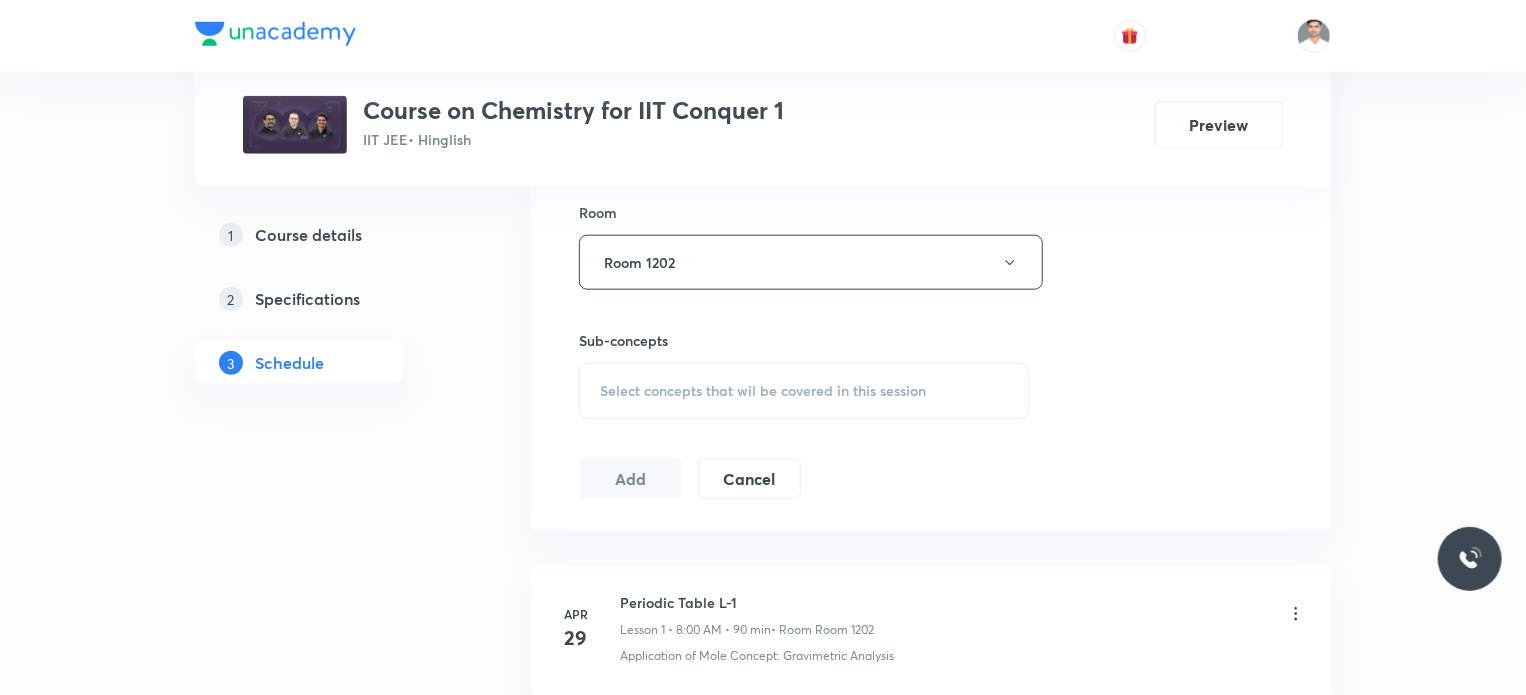 click on "Select concepts that wil be covered in this session" at bounding box center (804, 391) 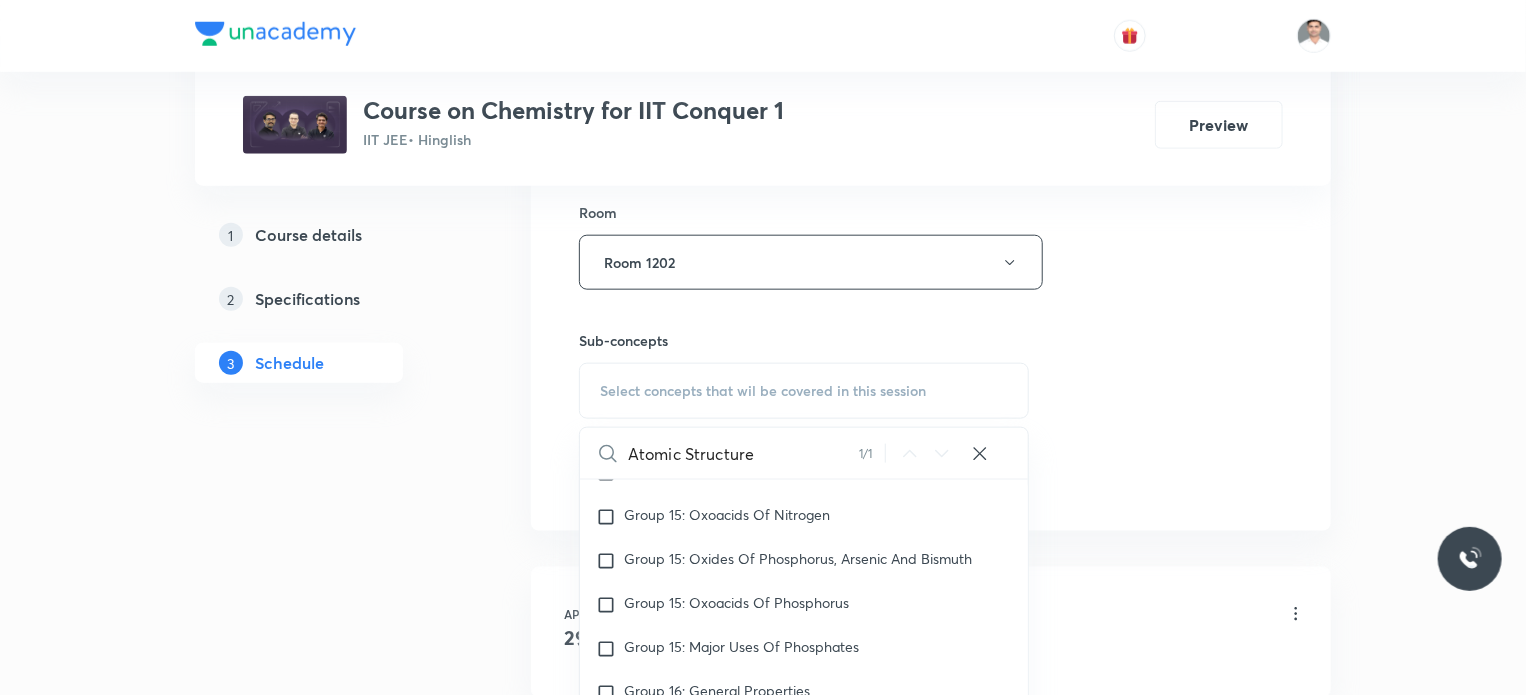 scroll, scrollTop: 33019, scrollLeft: 0, axis: vertical 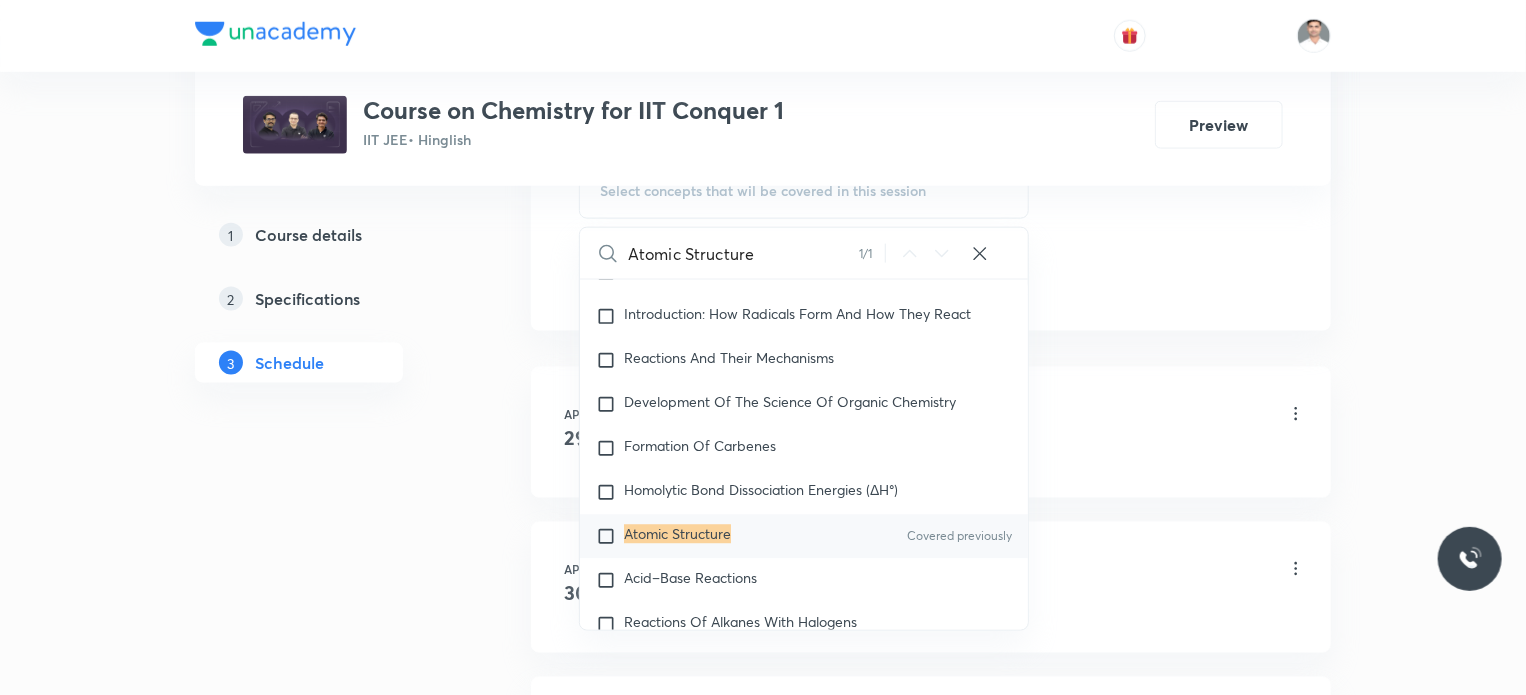 type on "Atomic Structure" 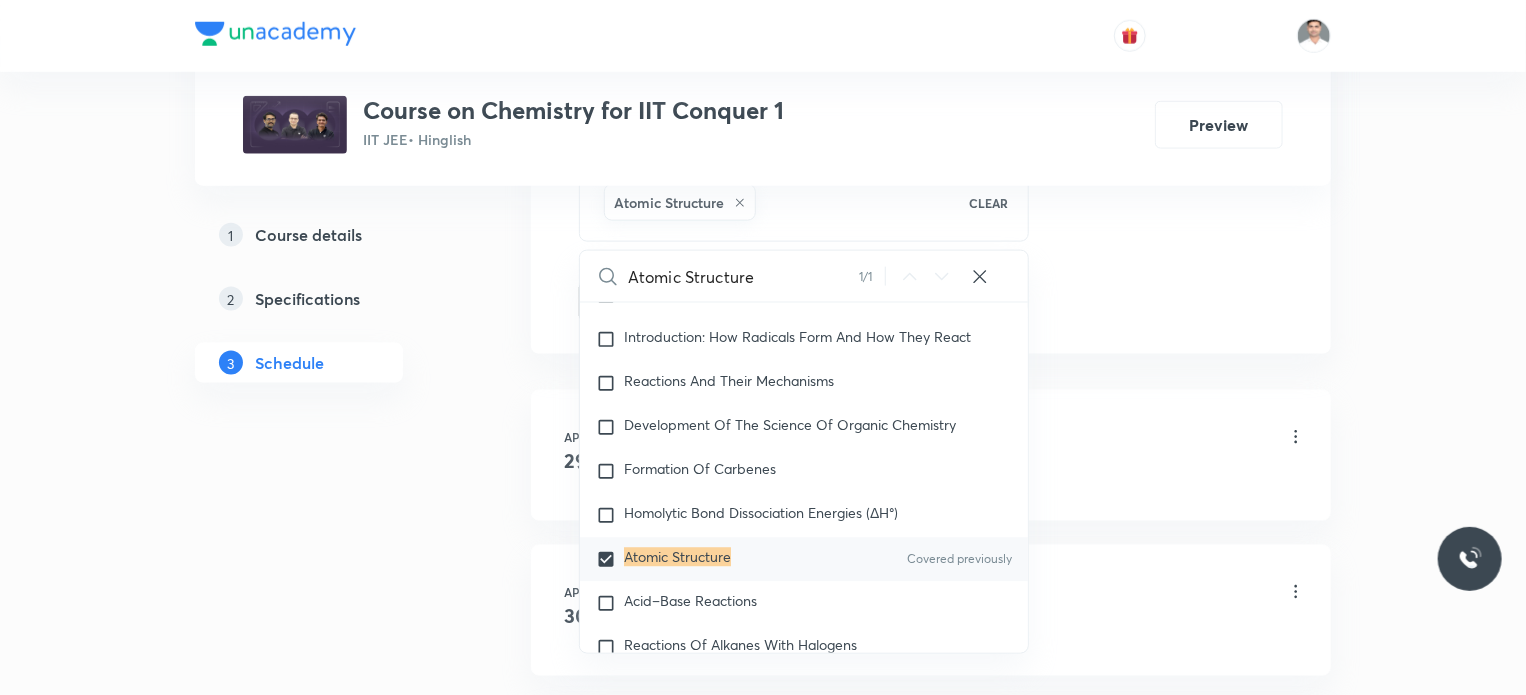 click on "Session  68 Live class Session title 16/99 Atomic Structure ​ Schedule for Jul 14, 2025, 8:00 AM ​ Duration (in minutes) 90 ​ Educator Hari Narayan Tiwari   Session type Online Offline Room Room 1202 Sub-concepts Atomic Structure CLEAR Atomic Structure 1 / 1 ​ Chemistry Mock Questions Chemistry Mock Questions Chemistry Previous Year Chemistry Previous Year General Topics & Mole Concept Basic Concepts Basic Introduction Percentage Composition Stoichiometry Principle of Atom Conservation (POAC) Relation between Stoichiometric Quantities Application of Mole Concept: Gravimetric Analysis Covered previously Different Laws Formula and Composition Concentration Terms Some basic concepts of Chemistry Atomic Structure Discovery Of Electron Some Prerequisites of Physics Discovery Of Protons And Neutrons Atomic Models and Theories  Representation Of Atom With Electrons And Neutrons Nature of Waves Nature Of Electromagnetic Radiation Planck’S Quantum Theory Spectra-Continuous and Discontinuous Spectrum Gas Laws" at bounding box center (931, -223) 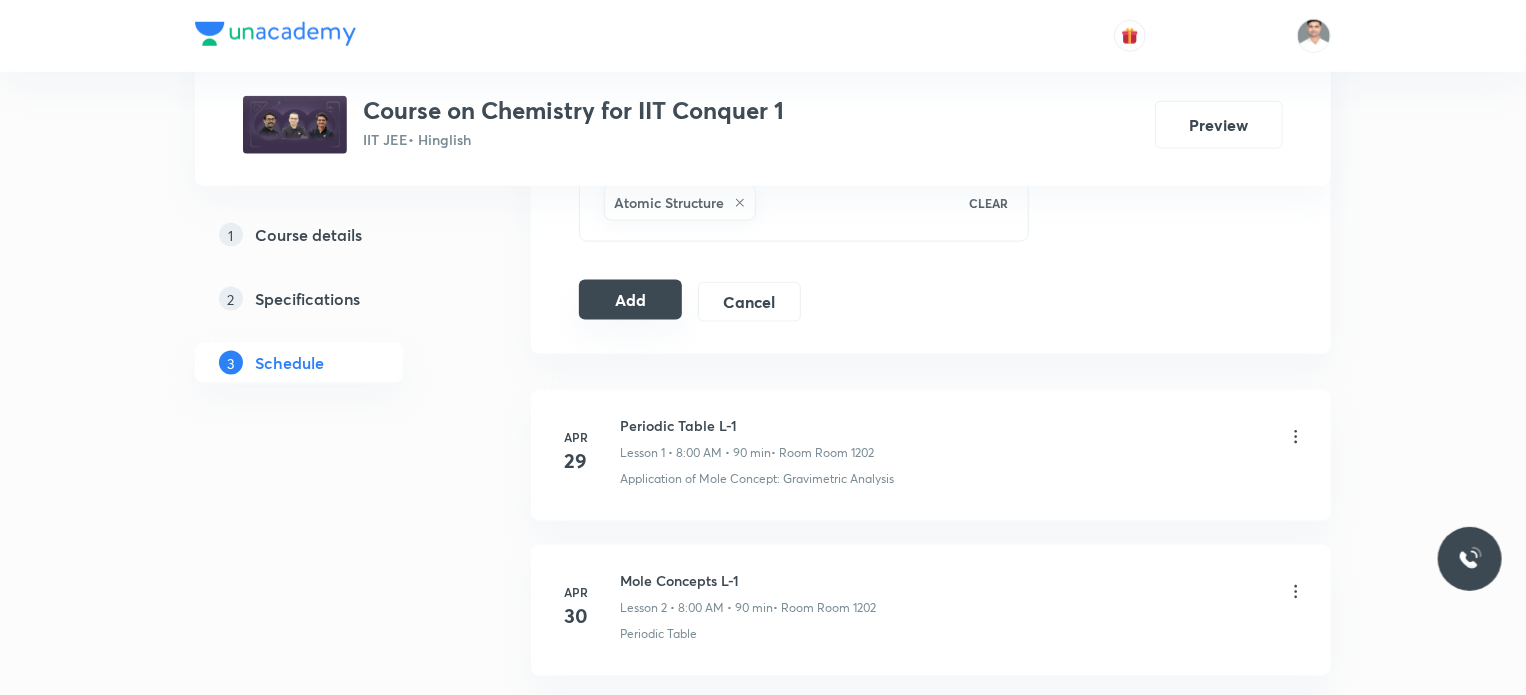 click on "Add" at bounding box center [630, 300] 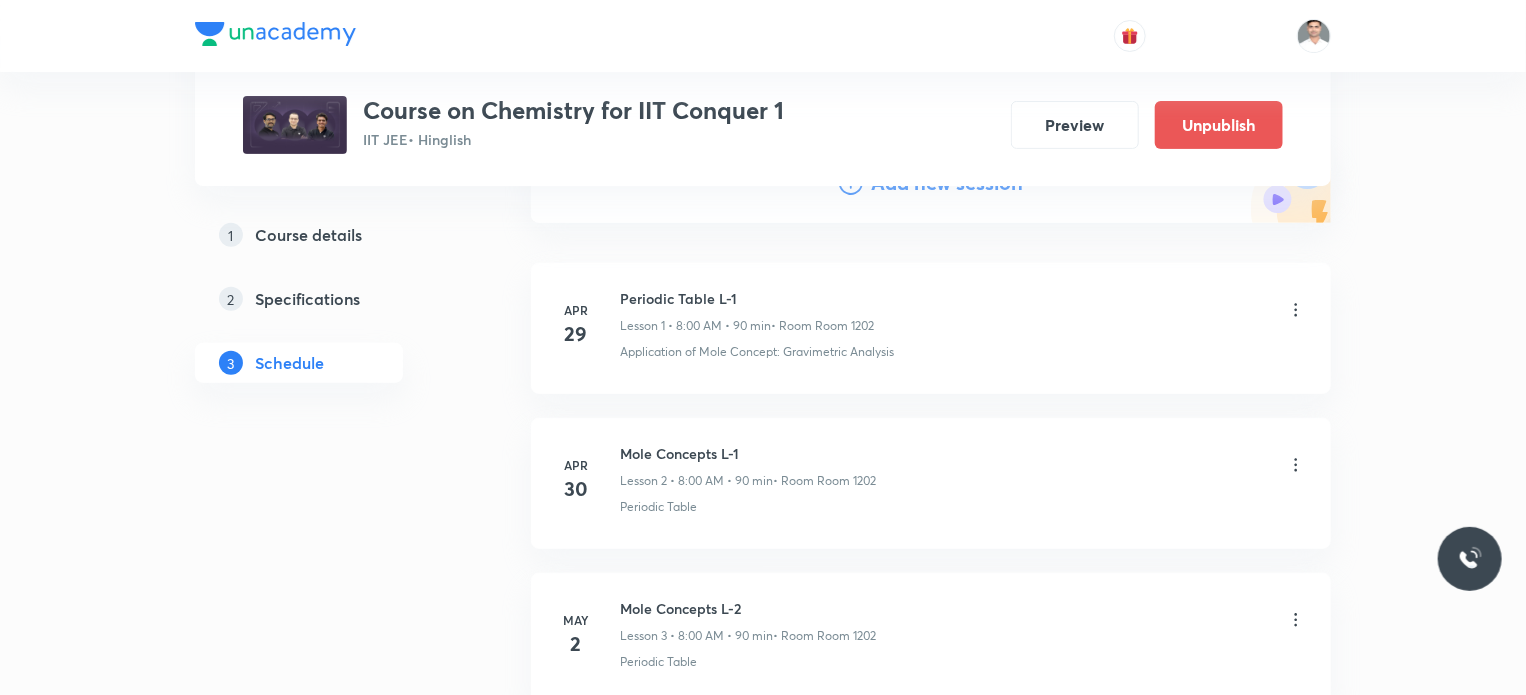 scroll, scrollTop: 0, scrollLeft: 0, axis: both 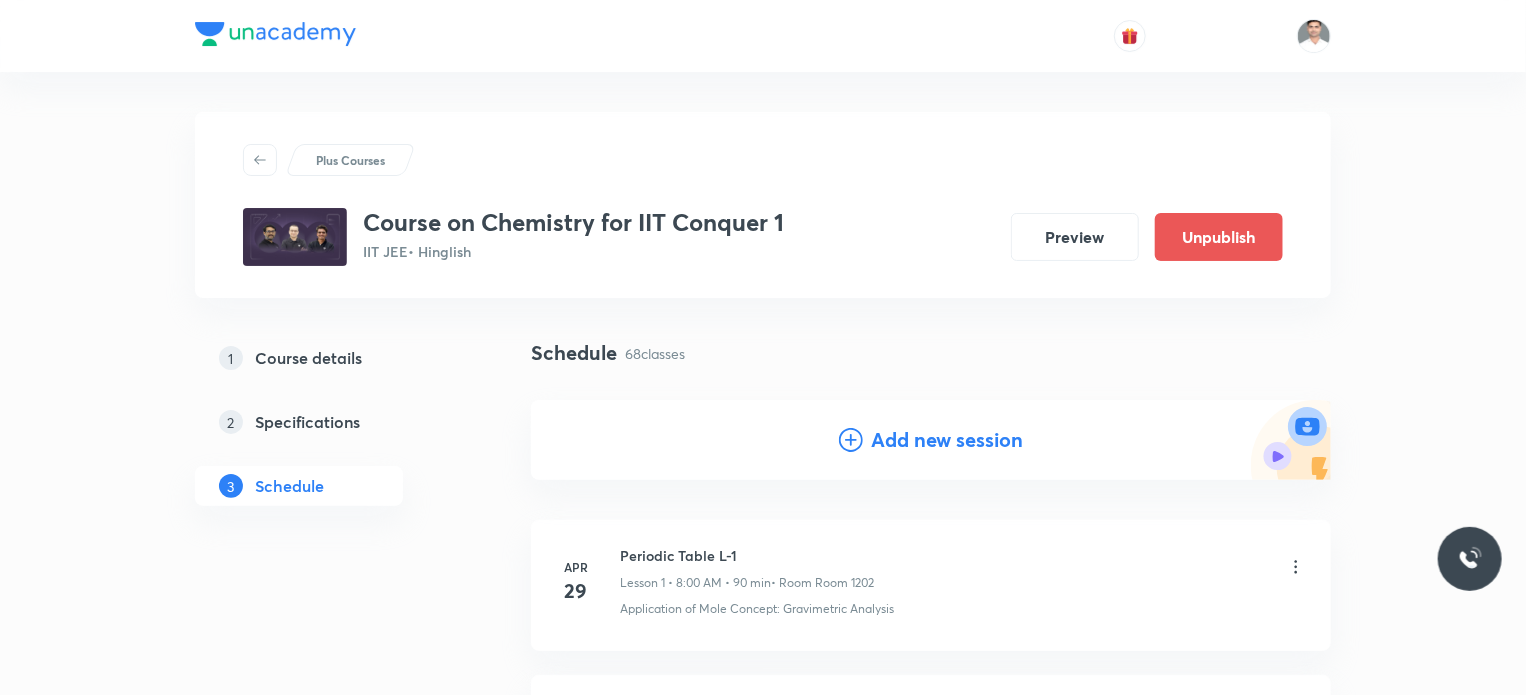 click on "Add new session" at bounding box center [947, 440] 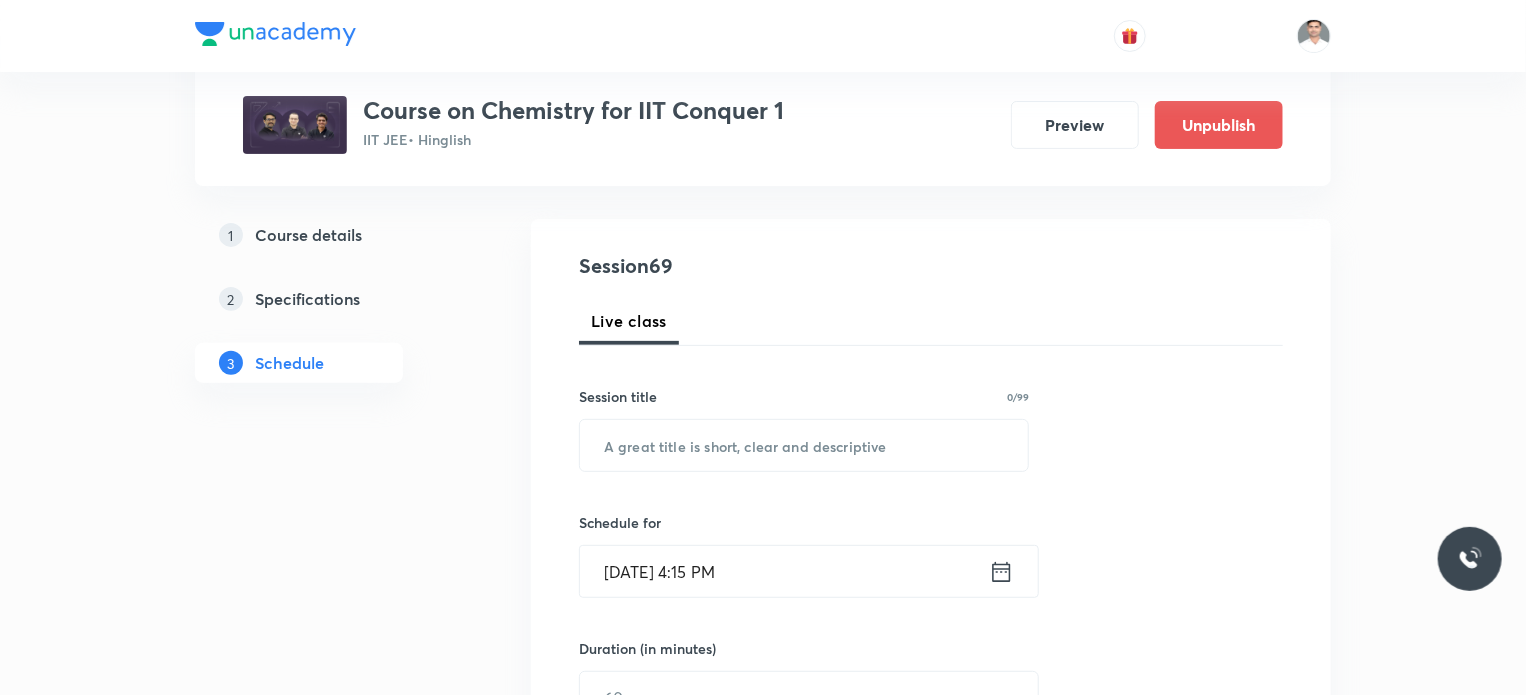 scroll, scrollTop: 200, scrollLeft: 0, axis: vertical 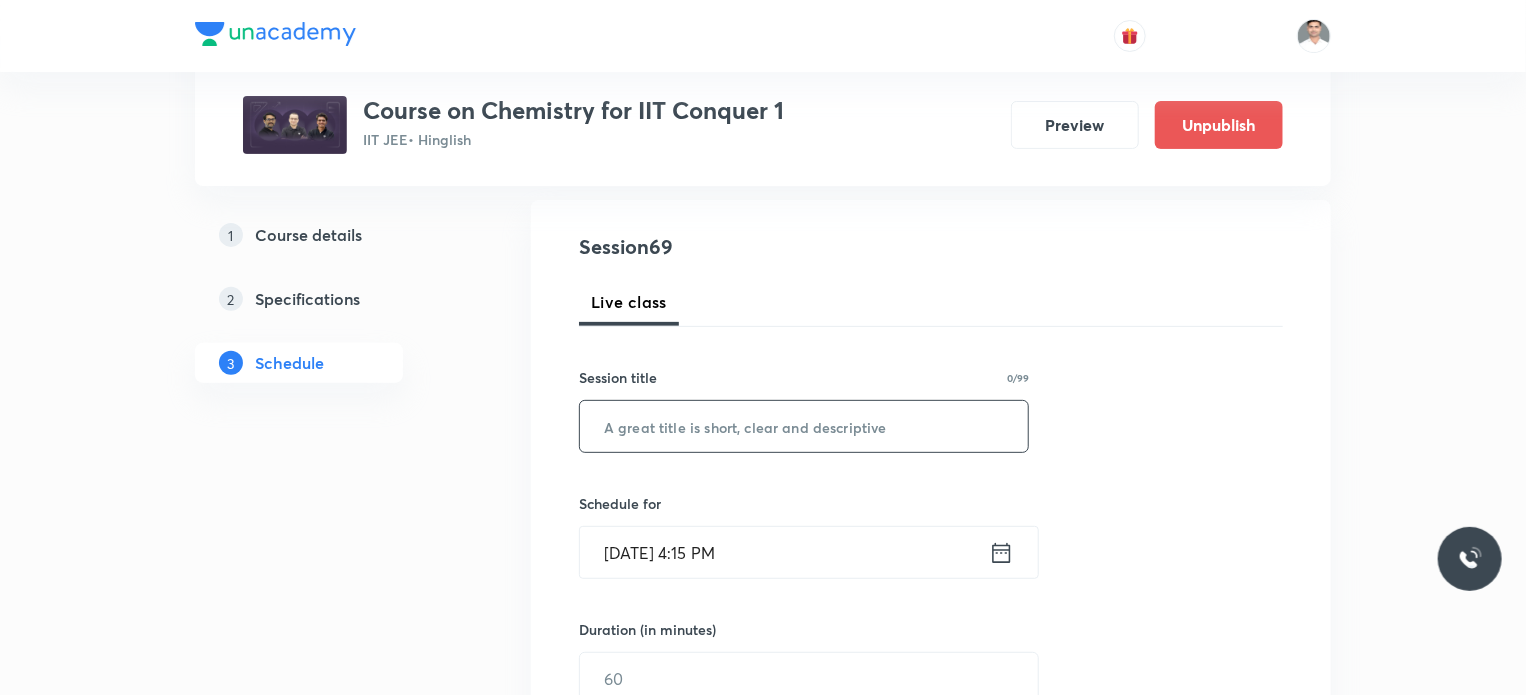 click at bounding box center [804, 426] 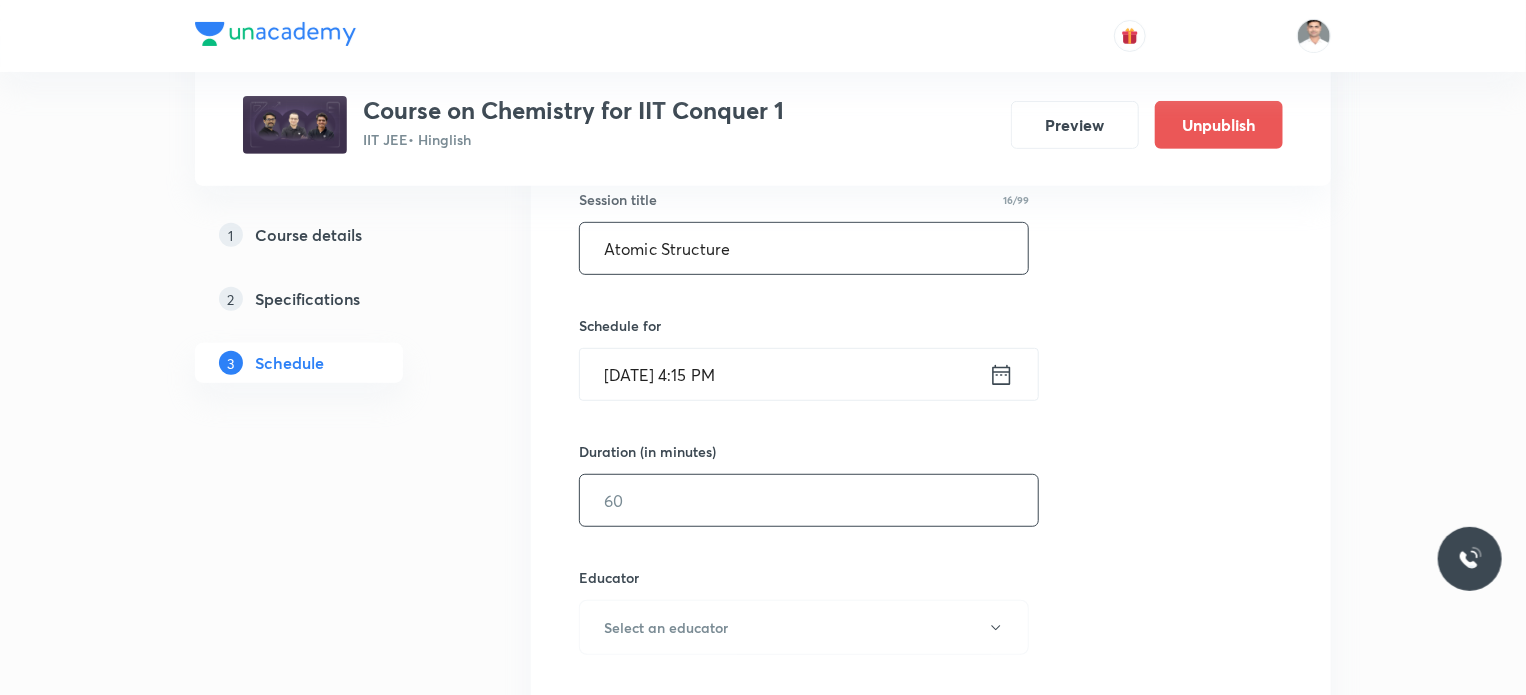 scroll, scrollTop: 400, scrollLeft: 0, axis: vertical 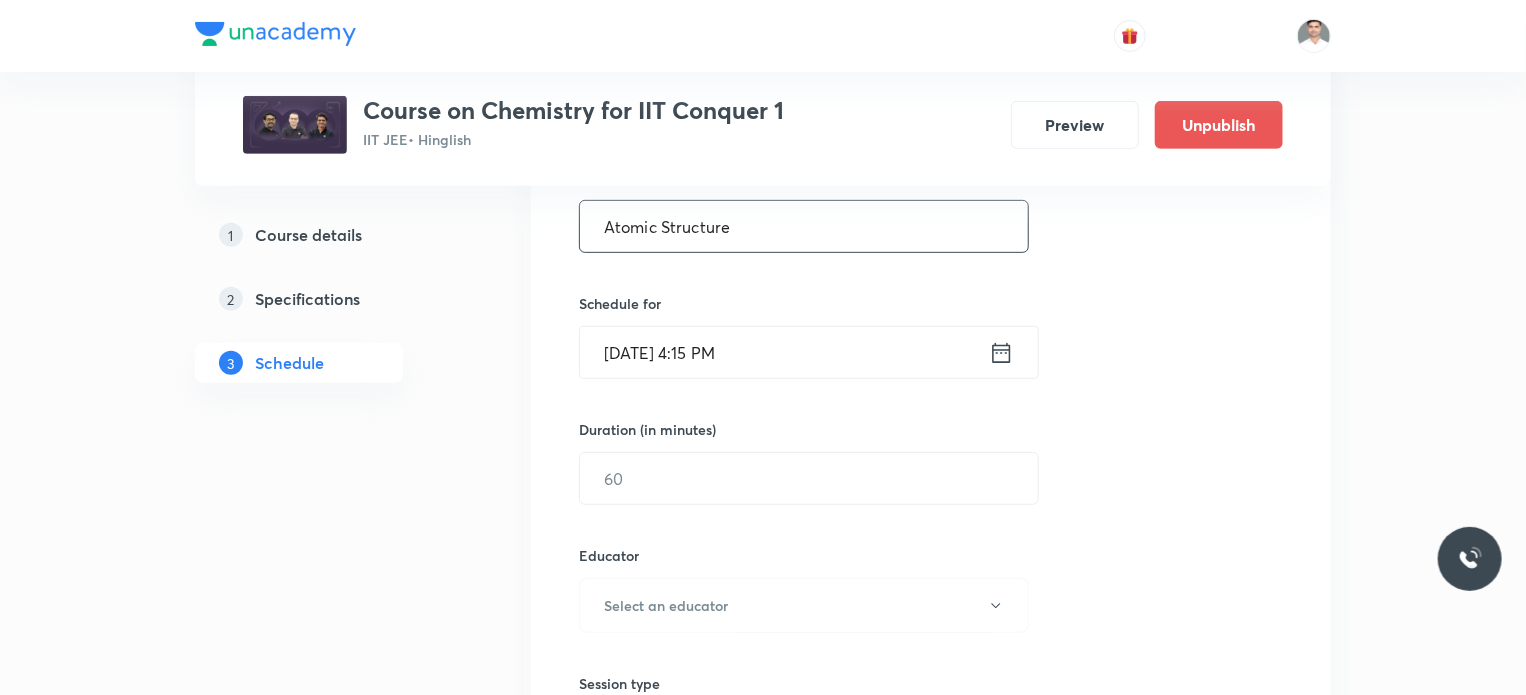 type on "Atomic Structure" 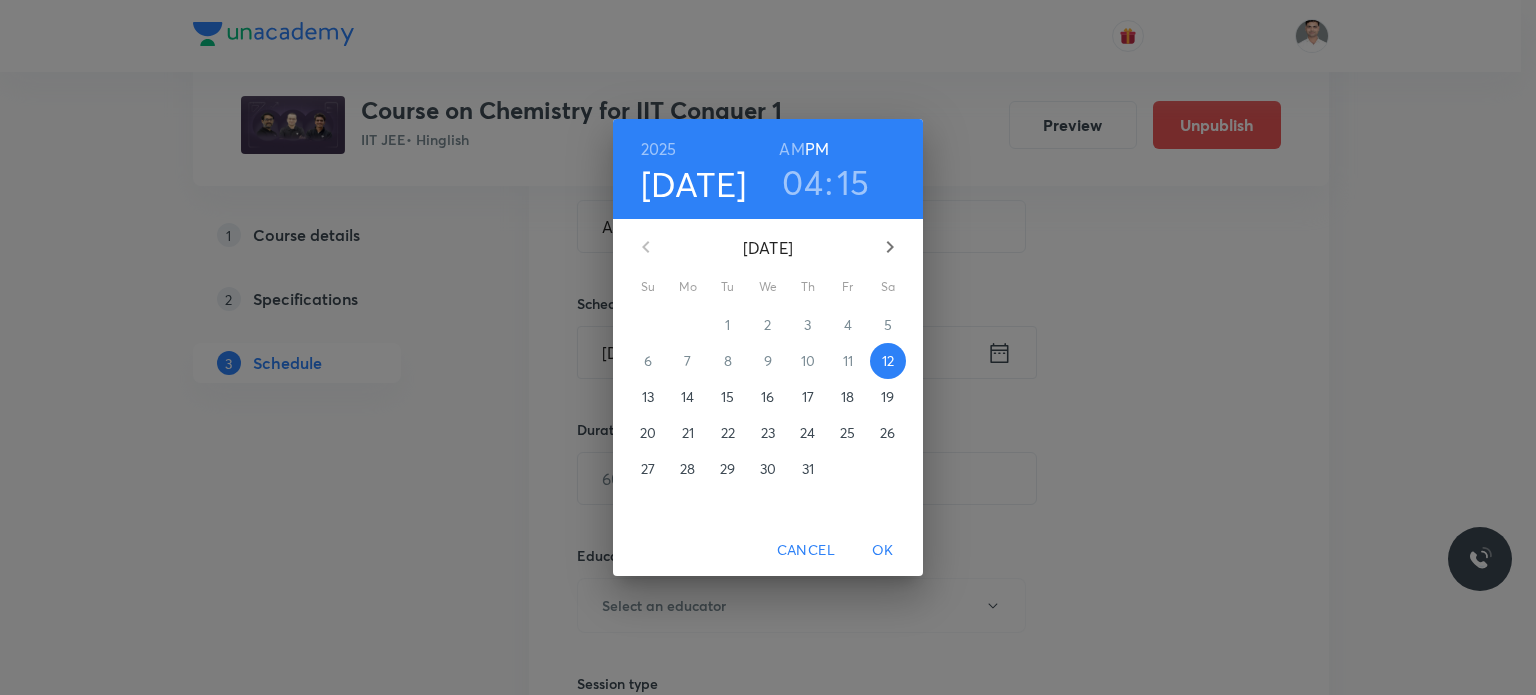 click on "15" at bounding box center (727, 397) 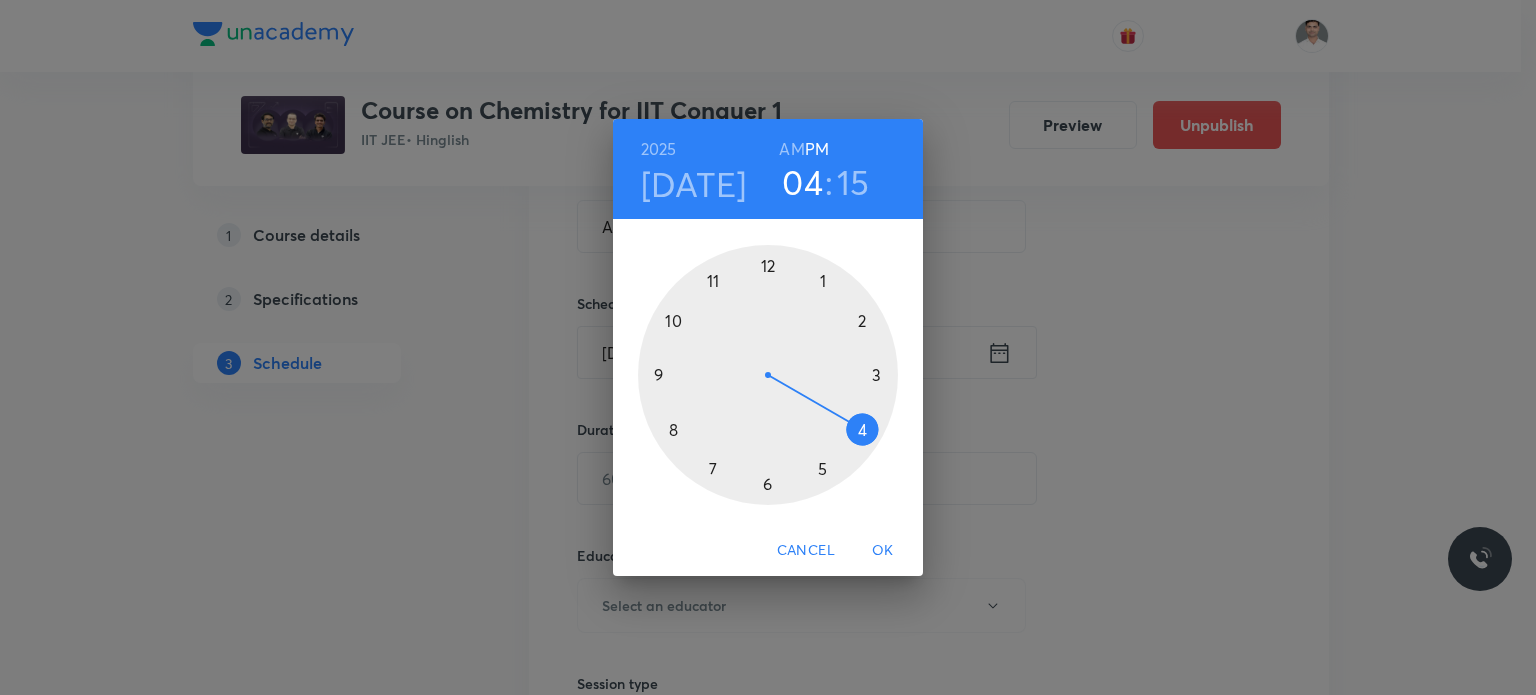 click on "AM" at bounding box center (791, 149) 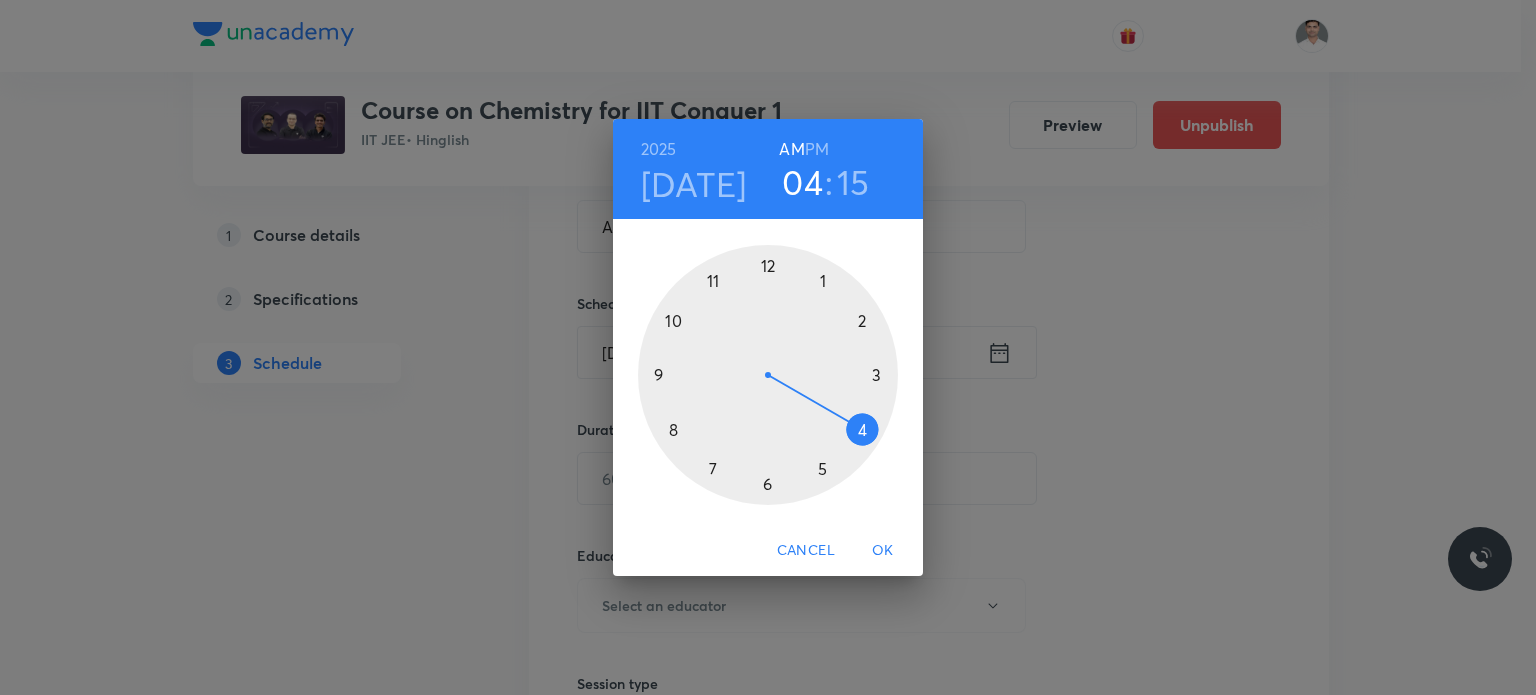click at bounding box center (768, 375) 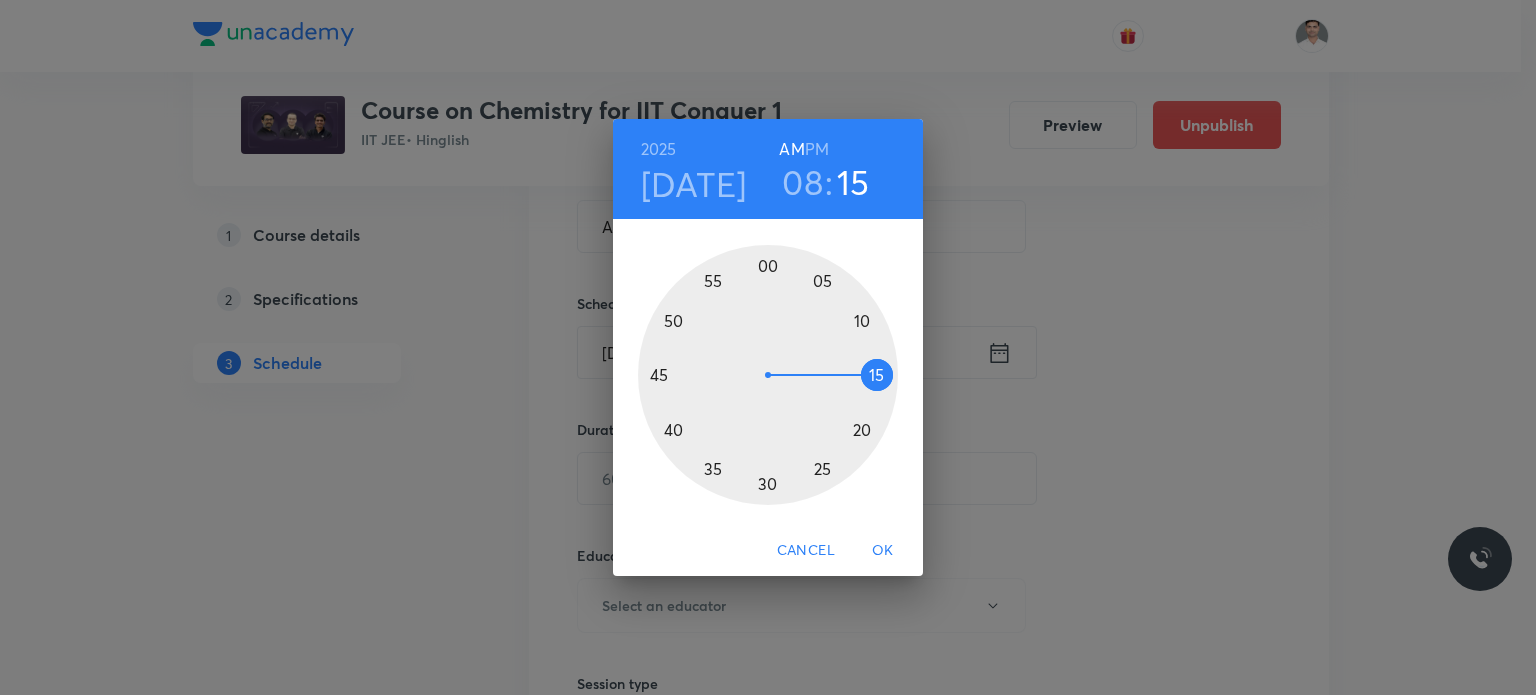 click at bounding box center [768, 375] 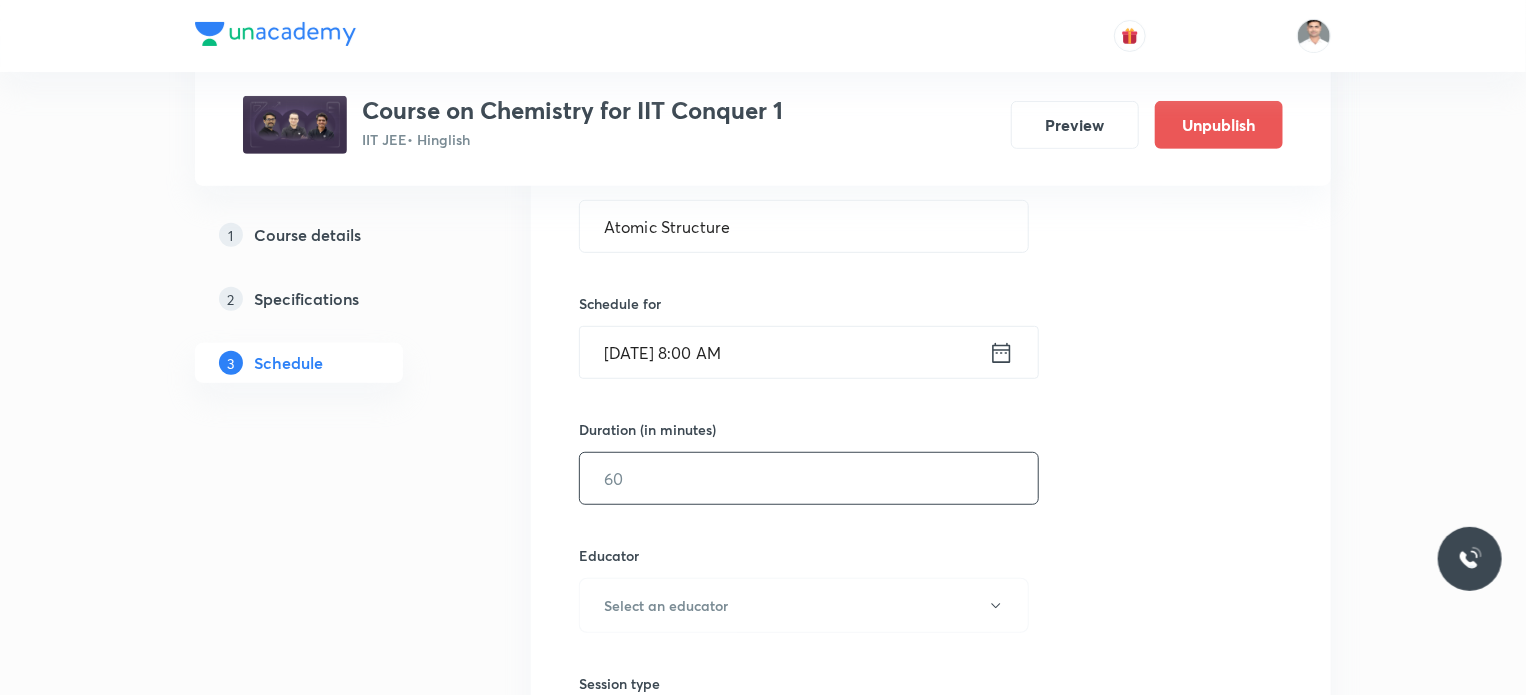 click at bounding box center (809, 478) 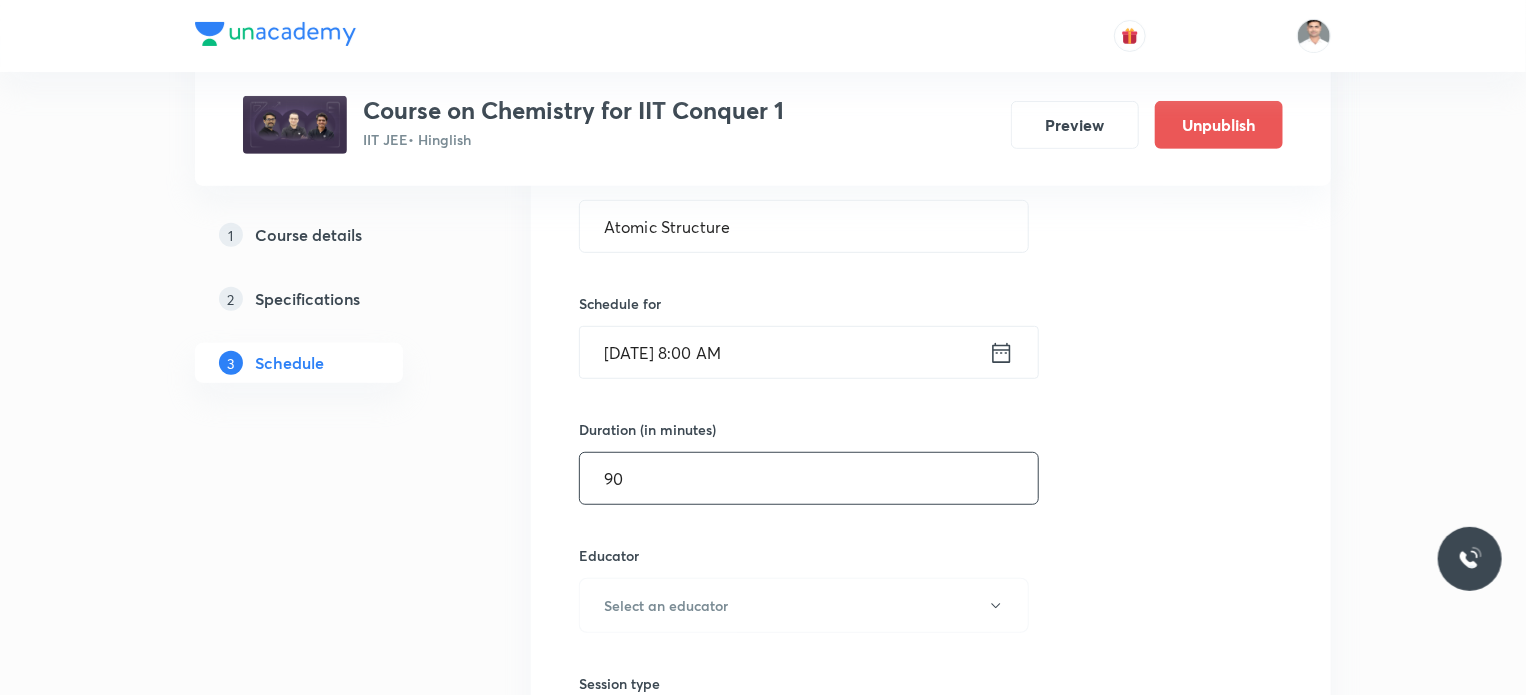 type on "90" 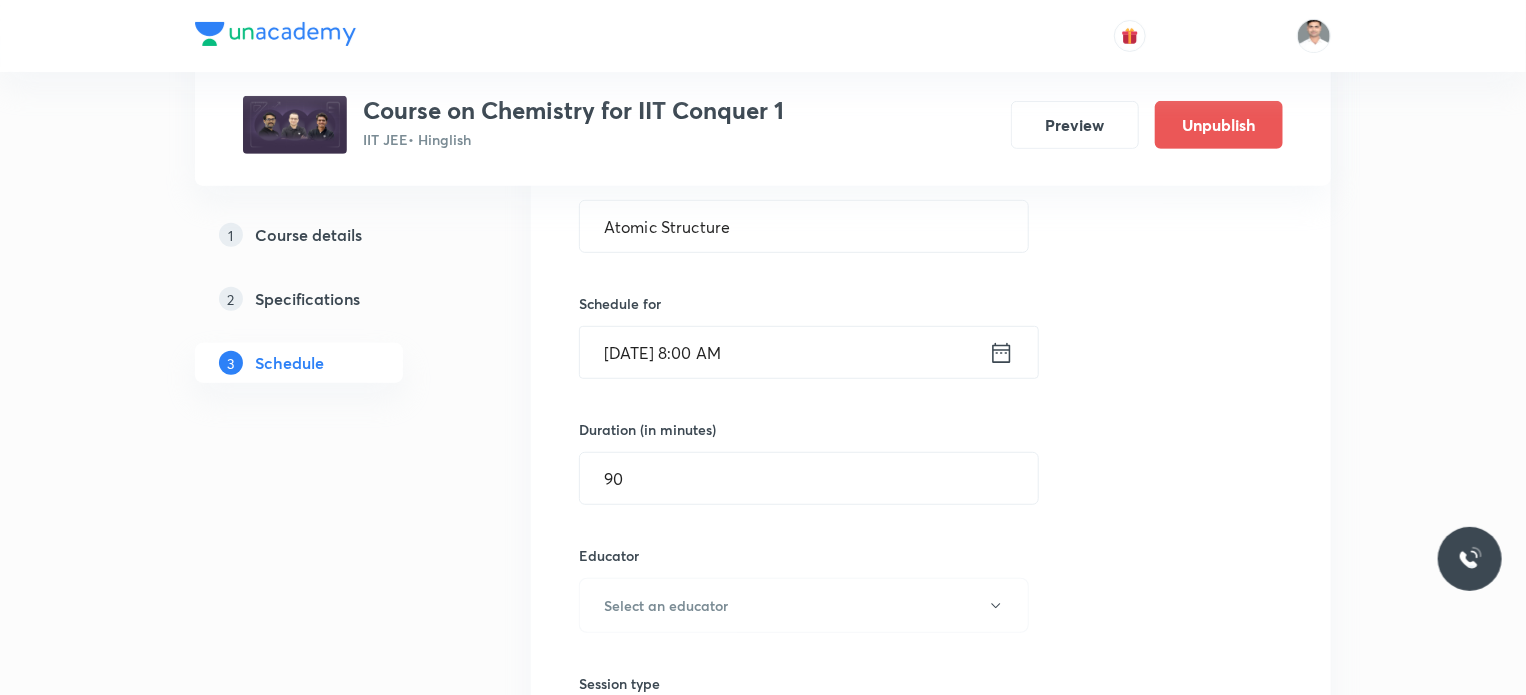 type 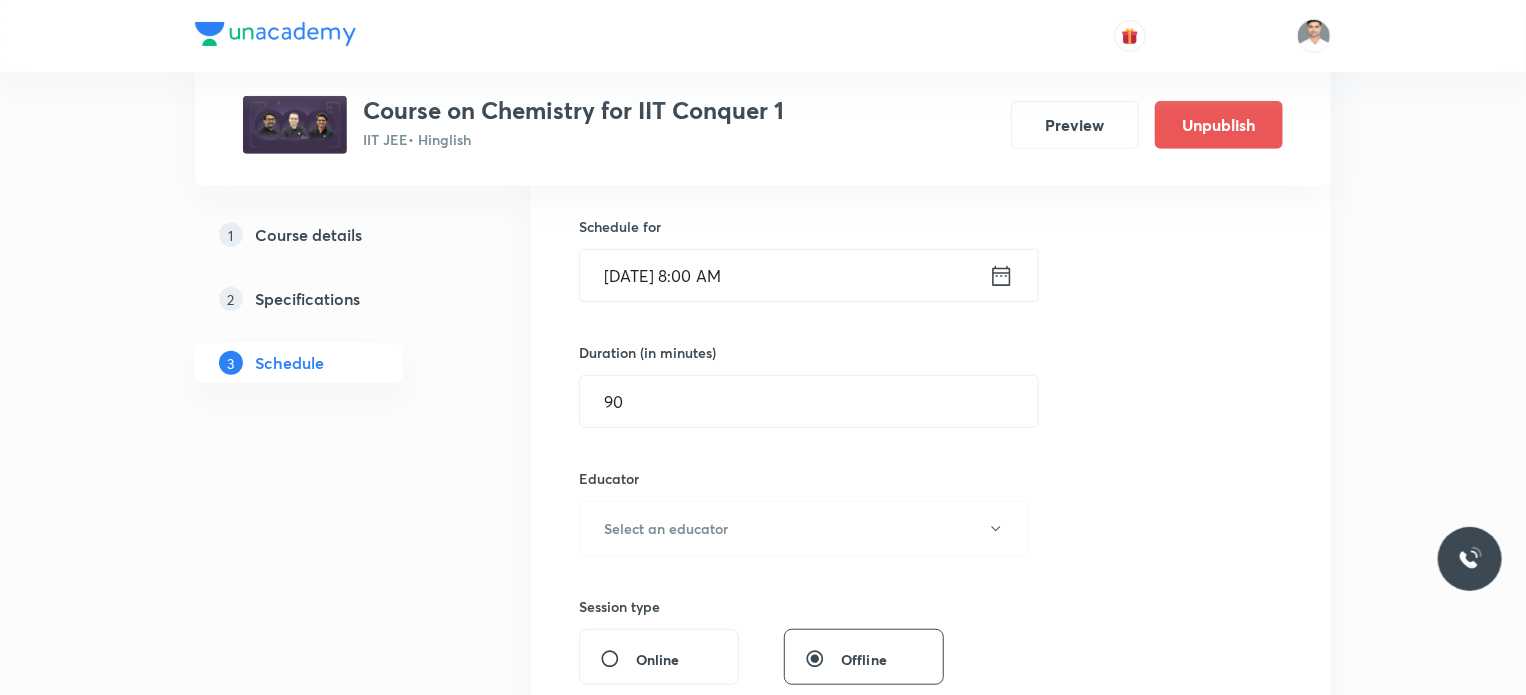 scroll, scrollTop: 600, scrollLeft: 0, axis: vertical 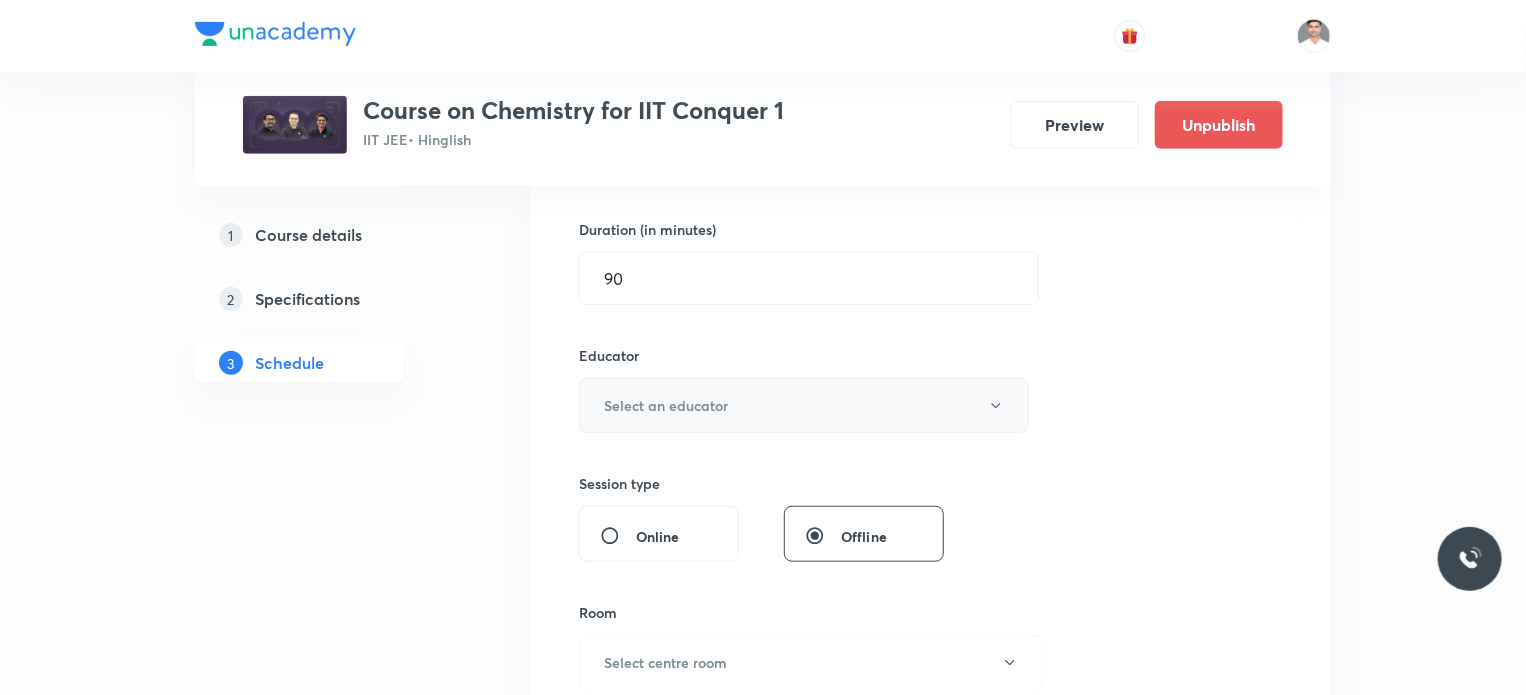 click on "Select an educator" at bounding box center [804, 405] 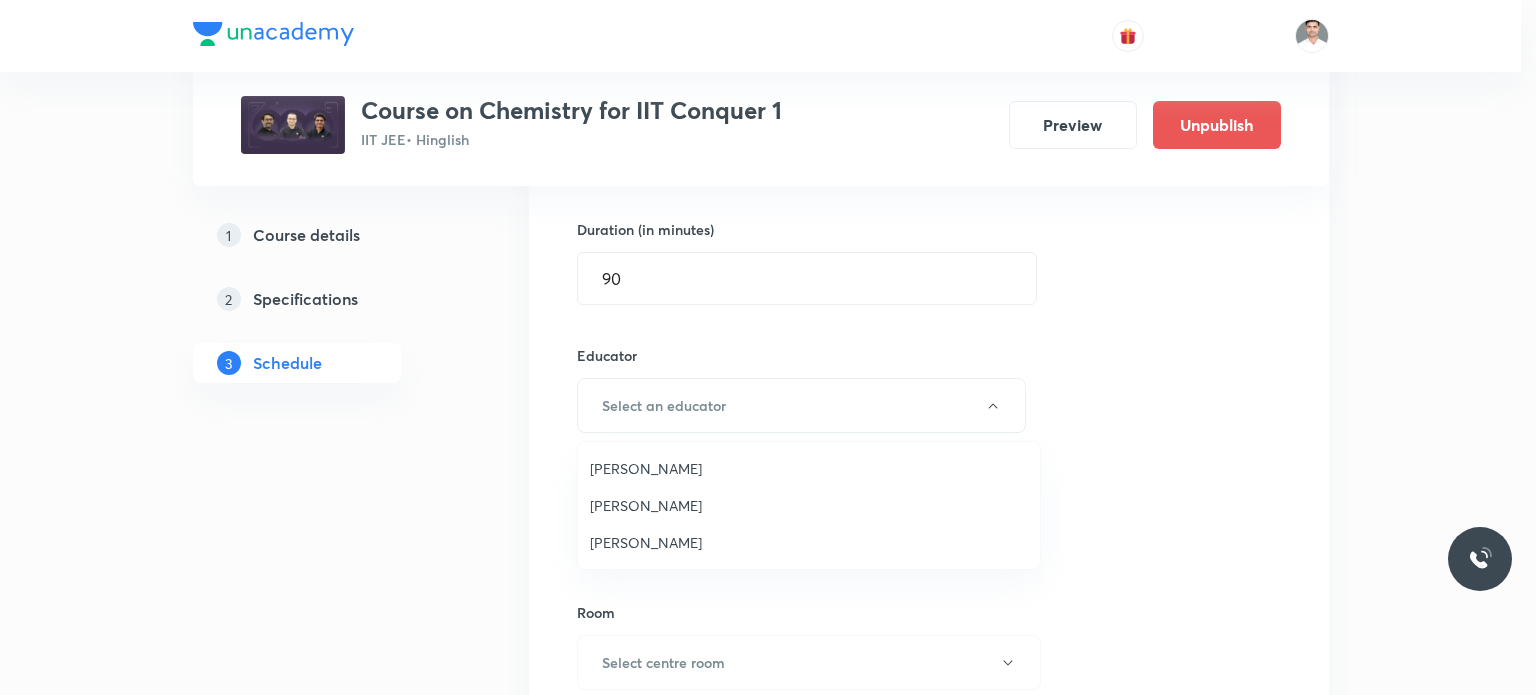 click on "Hari Narayan Tiwari" at bounding box center [809, 542] 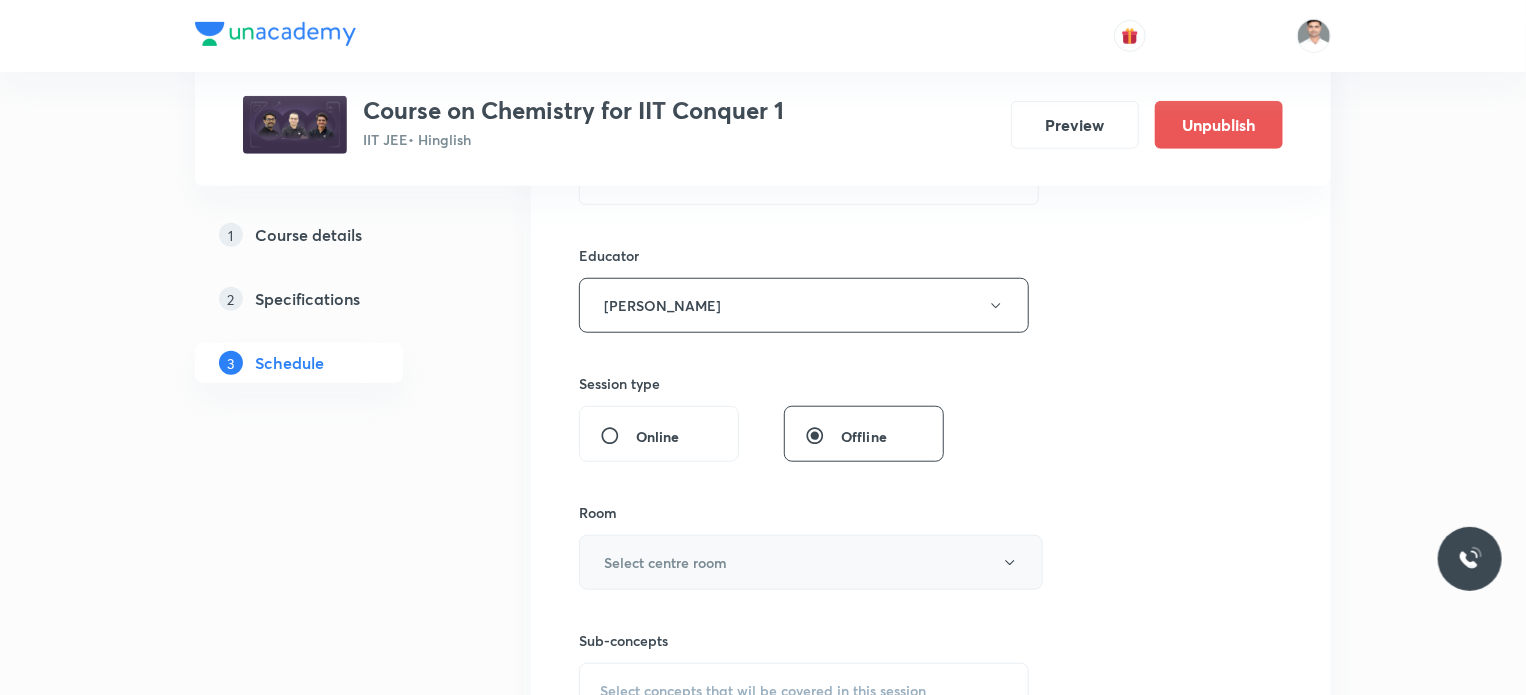 scroll, scrollTop: 800, scrollLeft: 0, axis: vertical 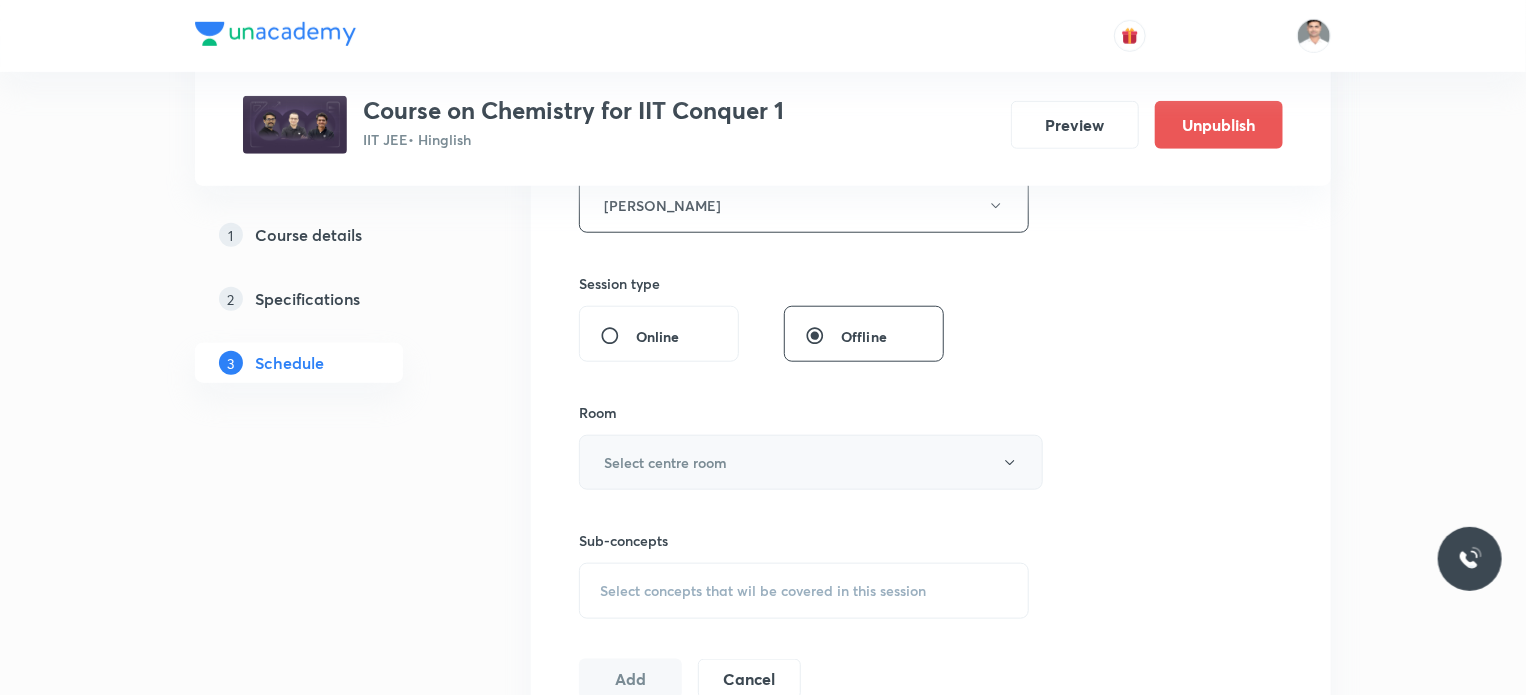 click on "Select centre room" at bounding box center (665, 462) 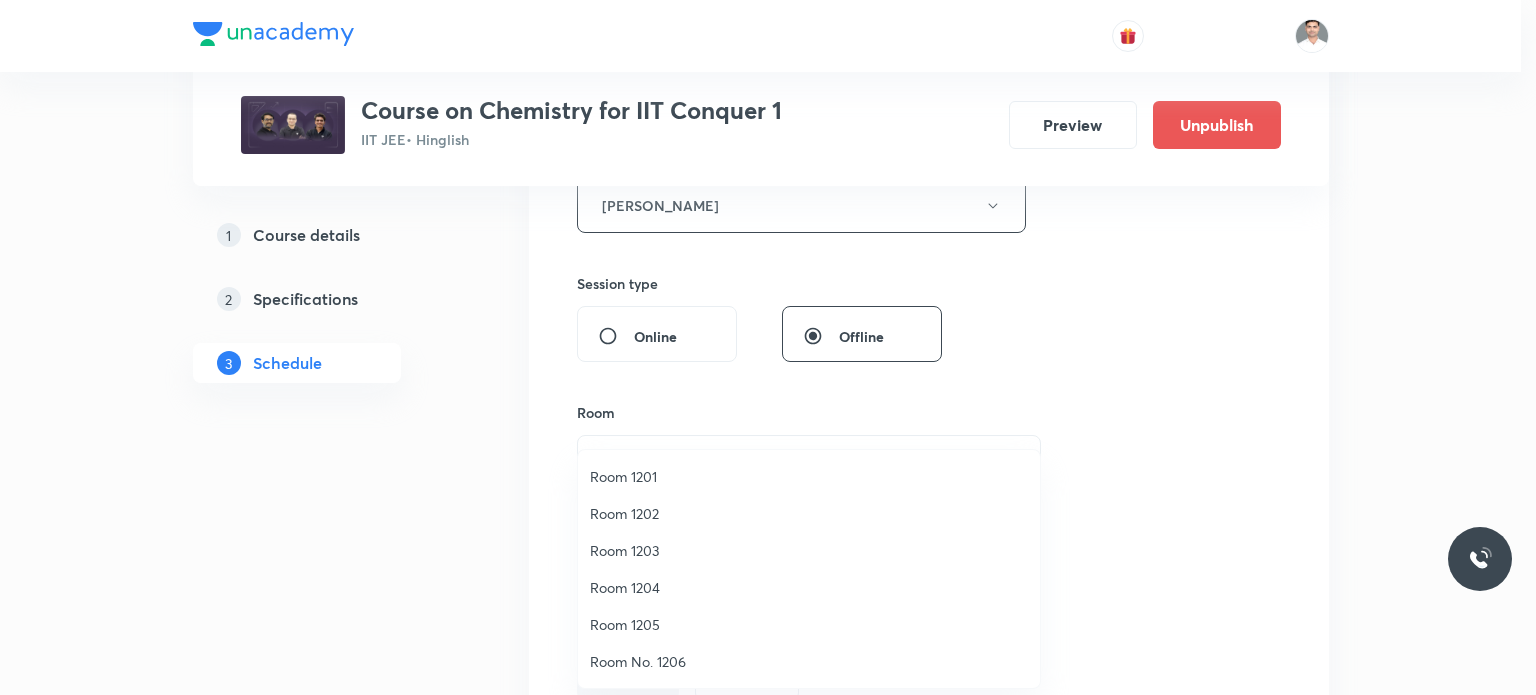 click on "Room 1202" at bounding box center [809, 513] 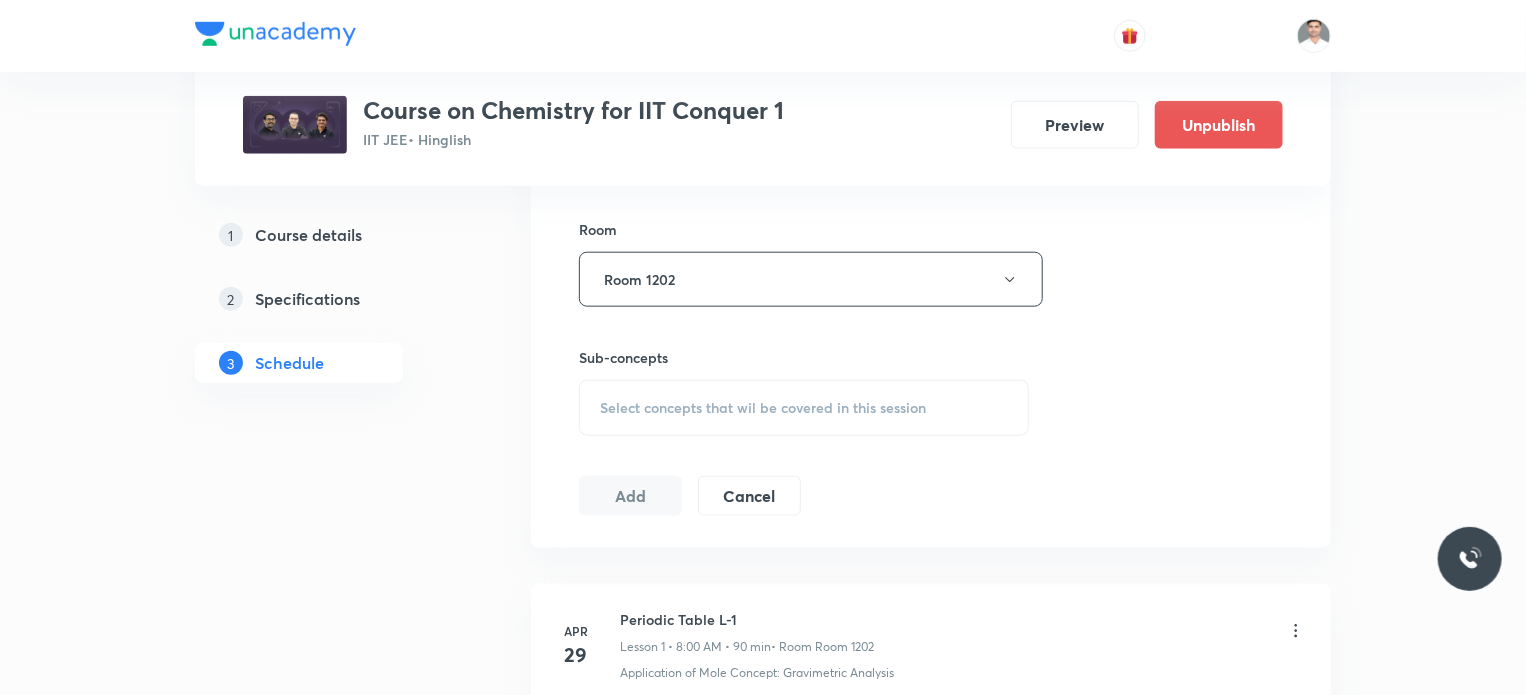 scroll, scrollTop: 1000, scrollLeft: 0, axis: vertical 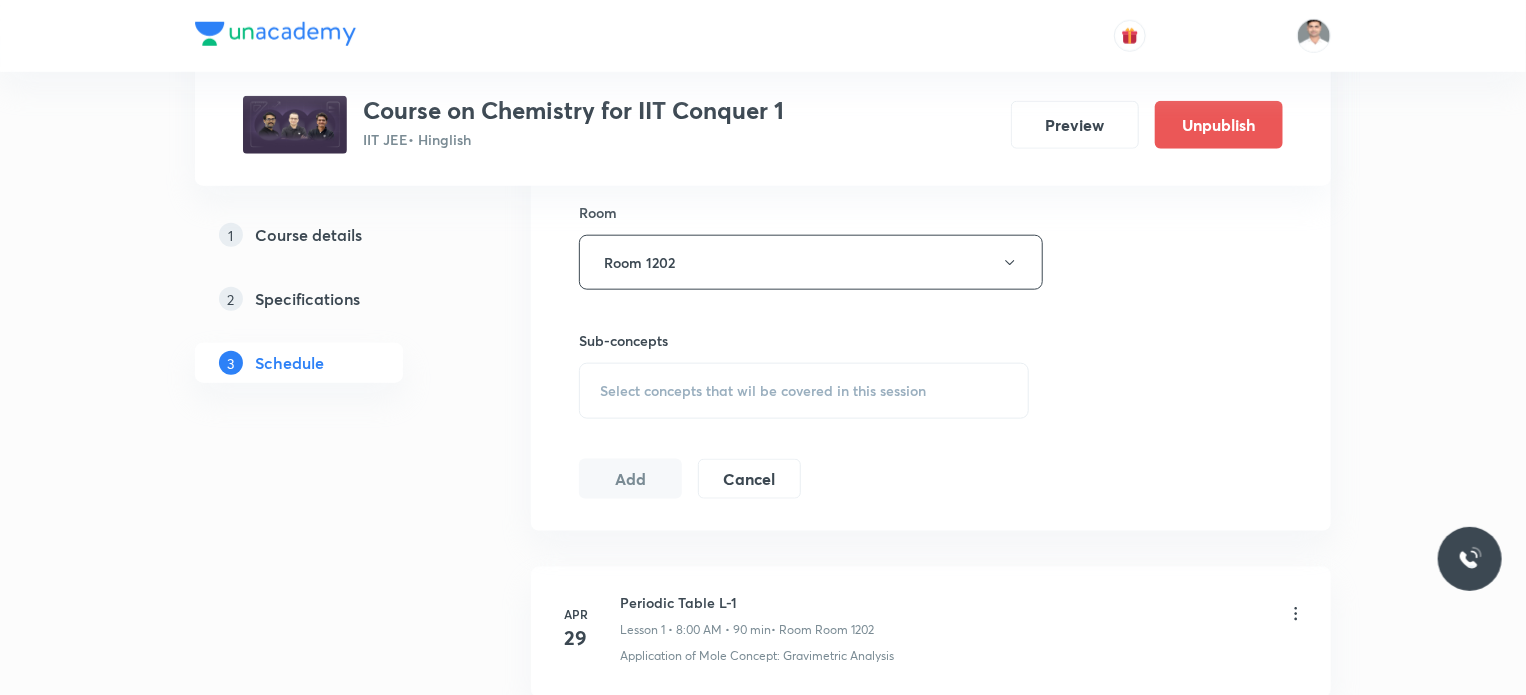 click on "Select concepts that wil be covered in this session" at bounding box center (763, 391) 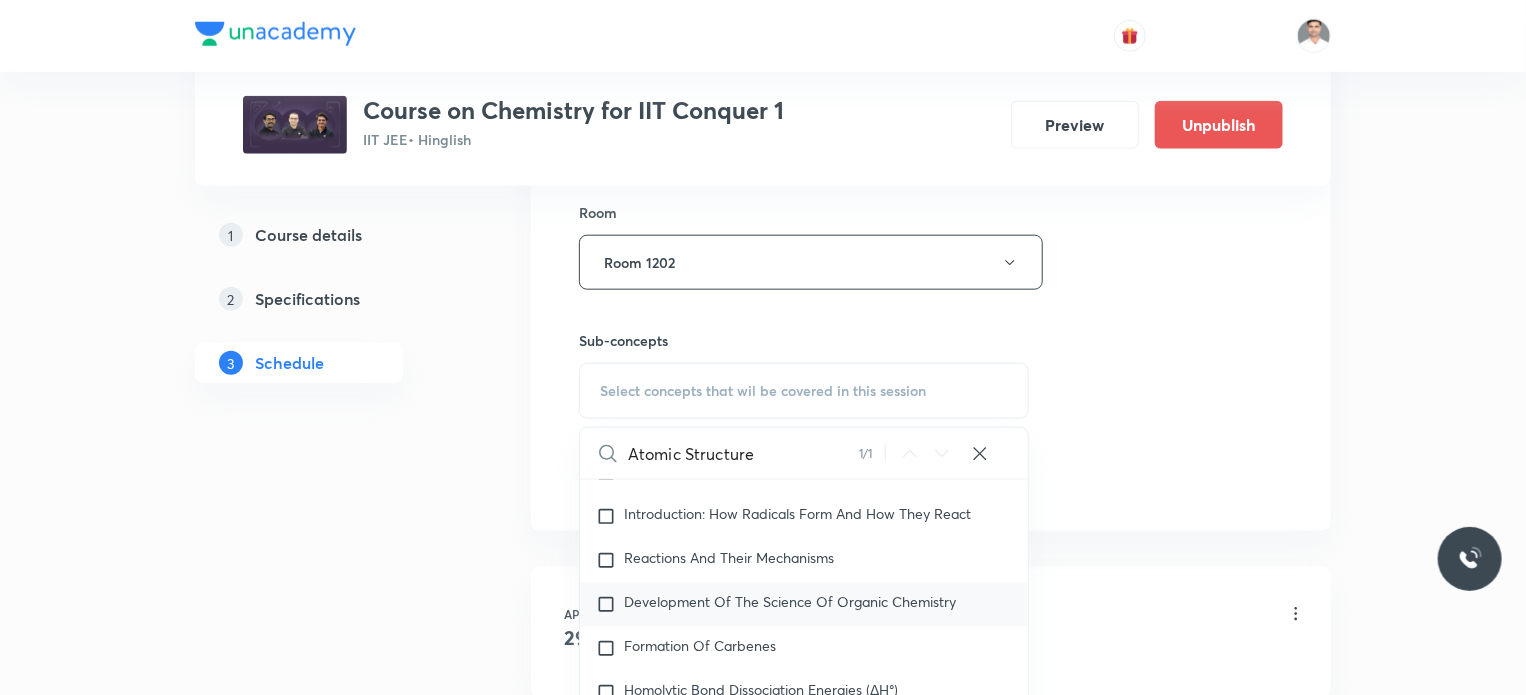 scroll, scrollTop: 33264, scrollLeft: 0, axis: vertical 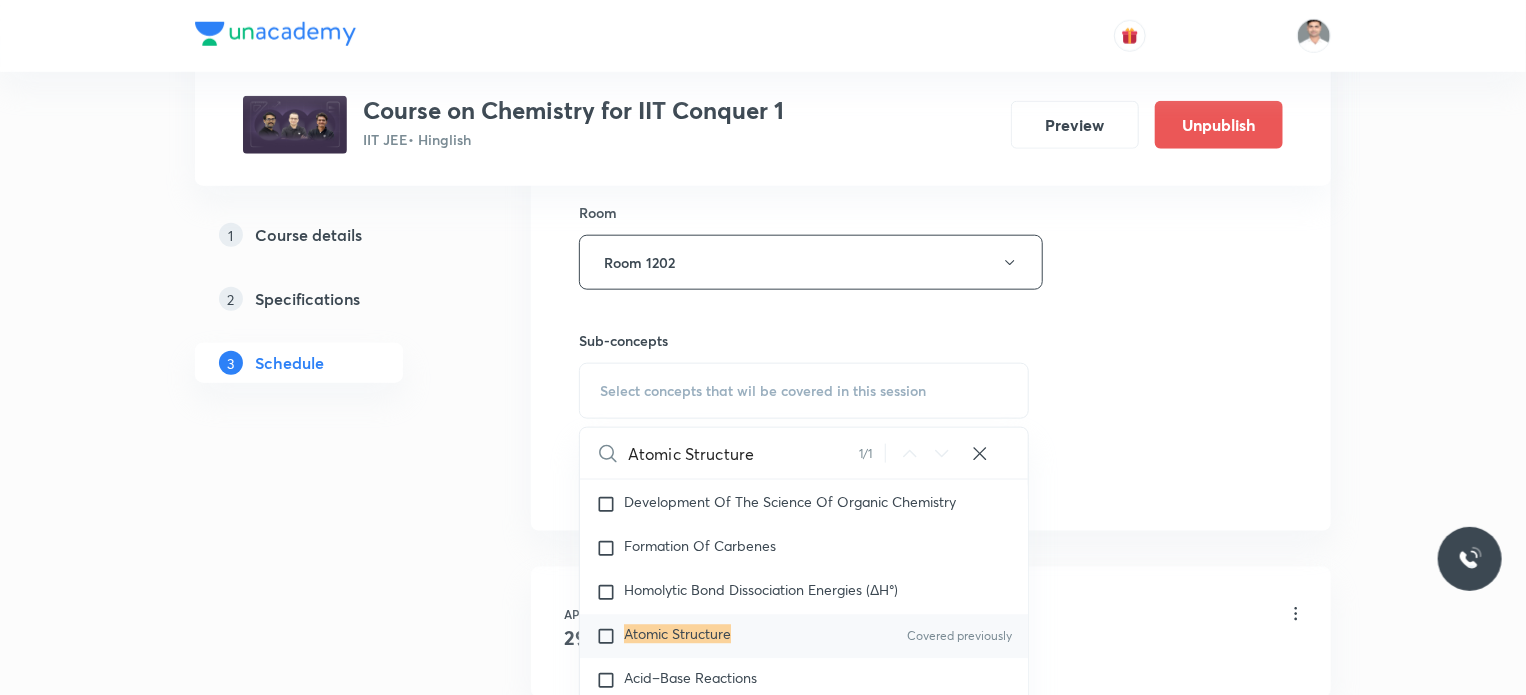 type on "Atomic Structure" 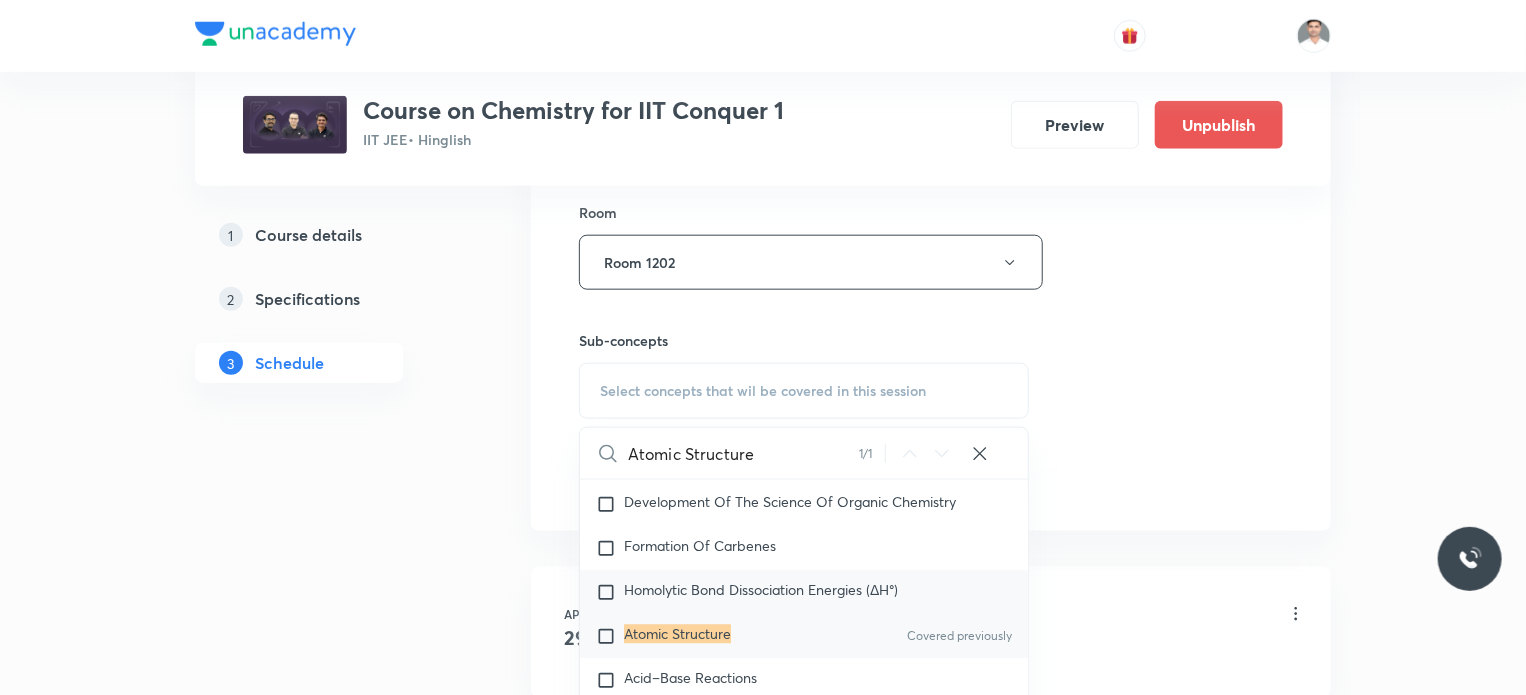 checkbox on "true" 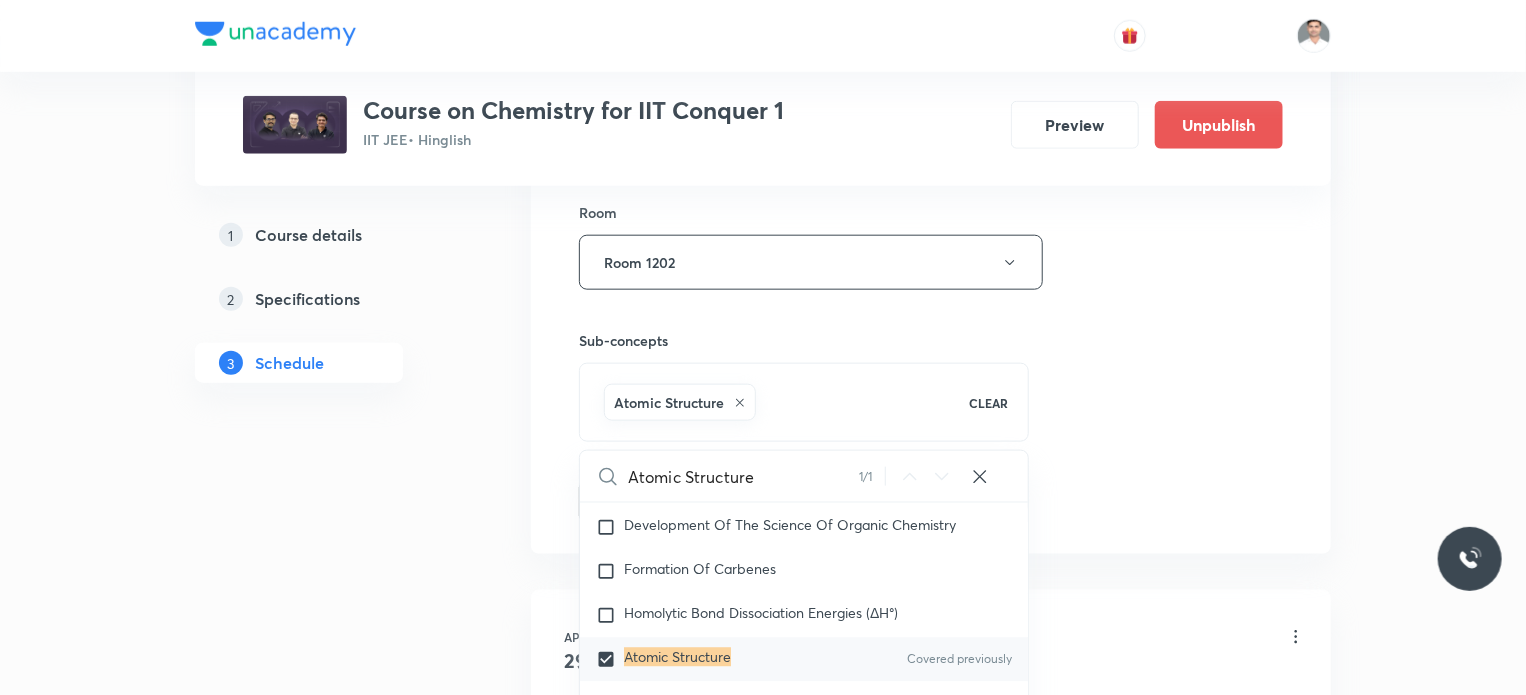 click on "Plus Courses Course on Chemistry for IIT Conquer 1 IIT JEE  • Hinglish Preview Unpublish 1 Course details 2 Specifications 3 Schedule Schedule 68  classes Session  69 Live class Session title 16/99 Atomic Structure ​ Schedule for Jul 15, 2025, 8:00 AM ​ Duration (in minutes) 90 ​ Educator Hari Narayan Tiwari   Session type Online Offline Room Room 1202 Sub-concepts Atomic Structure CLEAR Atomic Structure 1 / 1 ​ Chemistry Mock Questions Chemistry Mock Questions Chemistry Previous Year Chemistry Previous Year General Topics & Mole Concept Basic Concepts Basic Introduction Percentage Composition Stoichiometry Principle of Atom Conservation (POAC) Relation between Stoichiometric Quantities Application of Mole Concept: Gravimetric Analysis Covered previously Different Laws Formula and Composition Concentration Terms Some basic concepts of Chemistry Atomic Structure Discovery Of Electron Some Prerequisites of Physics Discovery Of Protons And Neutrons Atomic Models and Theories  Nature of Waves Gas Laws 2" at bounding box center (763, 5185) 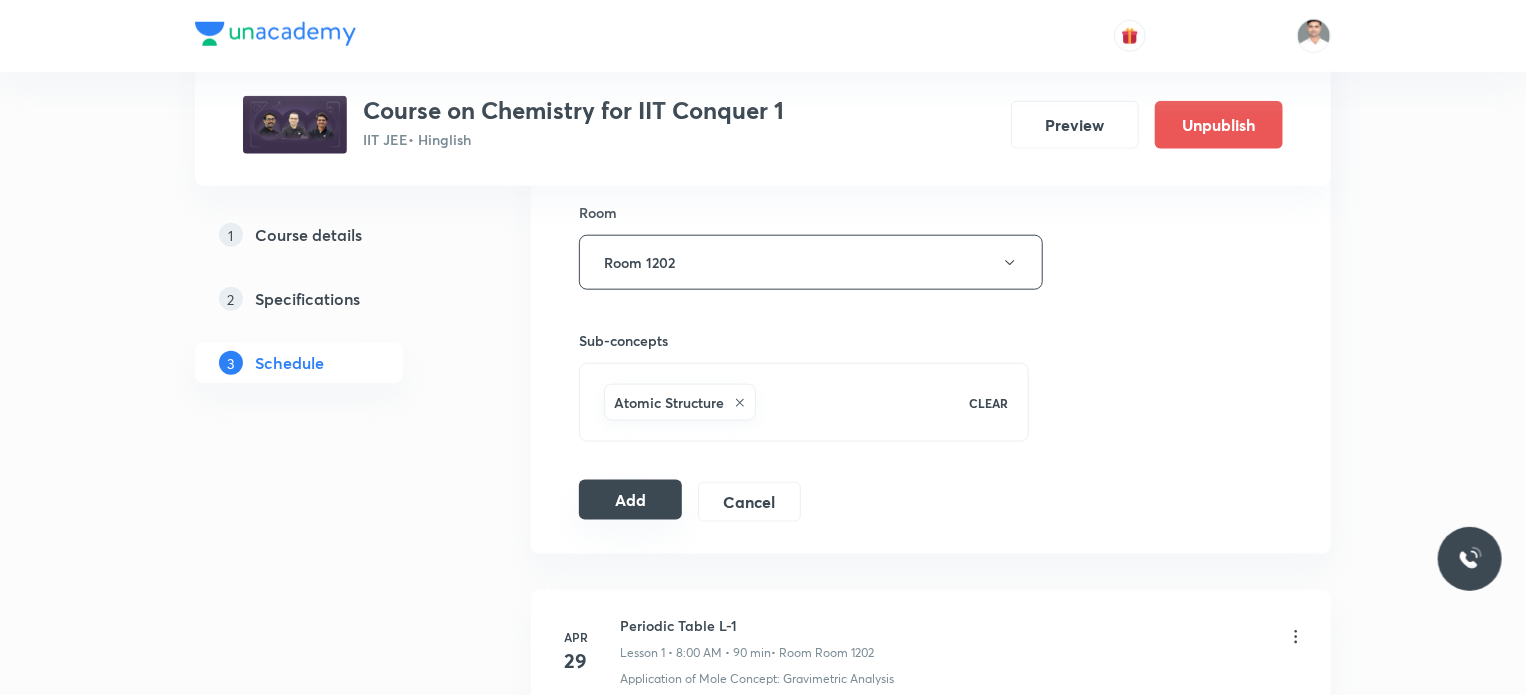 click on "Add" at bounding box center [630, 500] 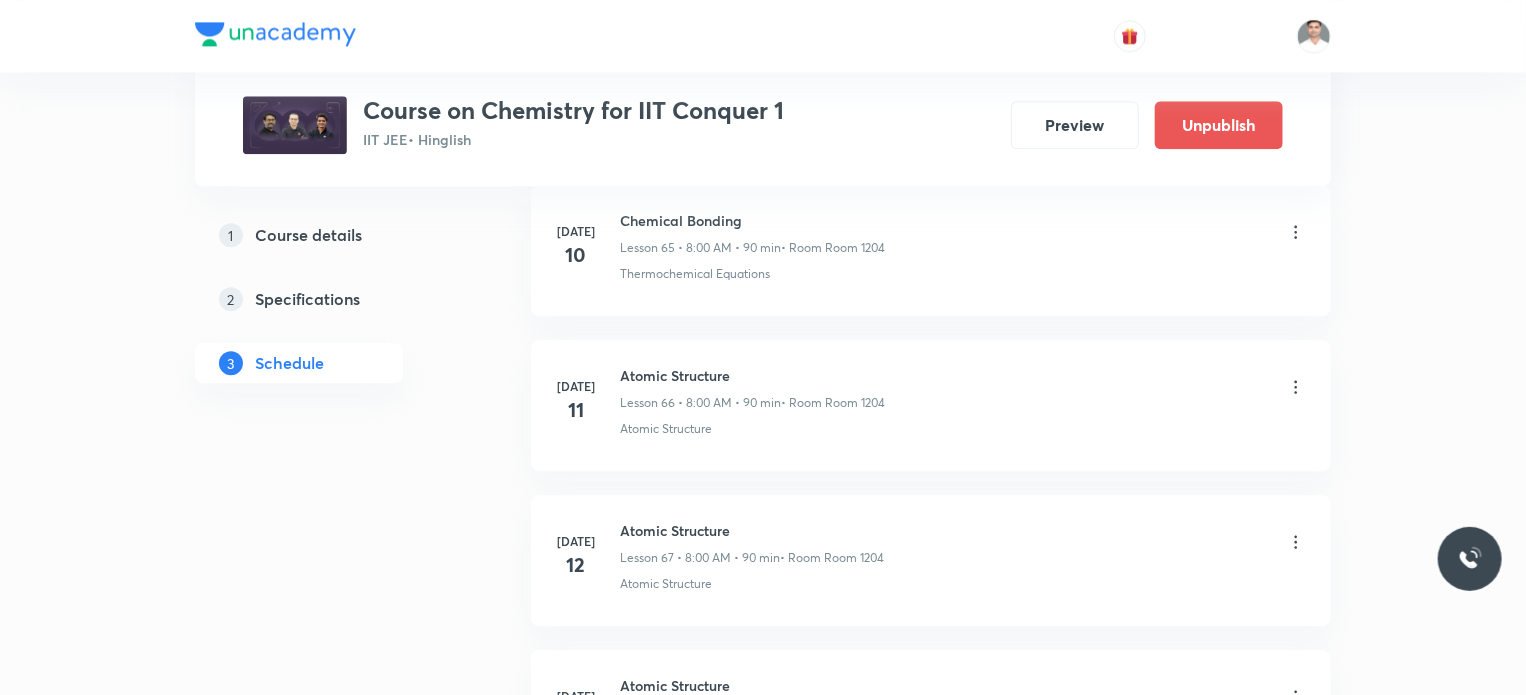 scroll, scrollTop: 10156, scrollLeft: 0, axis: vertical 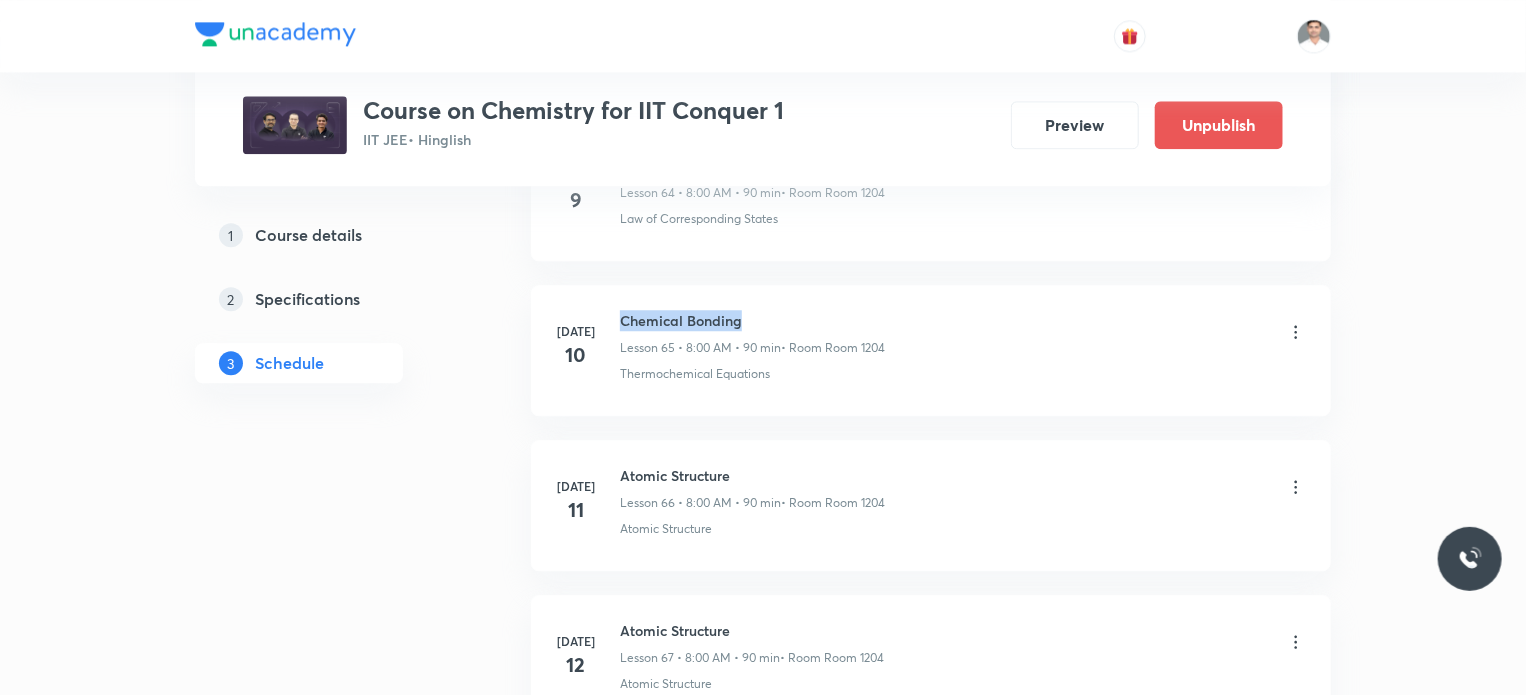 drag, startPoint x: 621, startPoint y: 287, endPoint x: 792, endPoint y: 282, distance: 171.07309 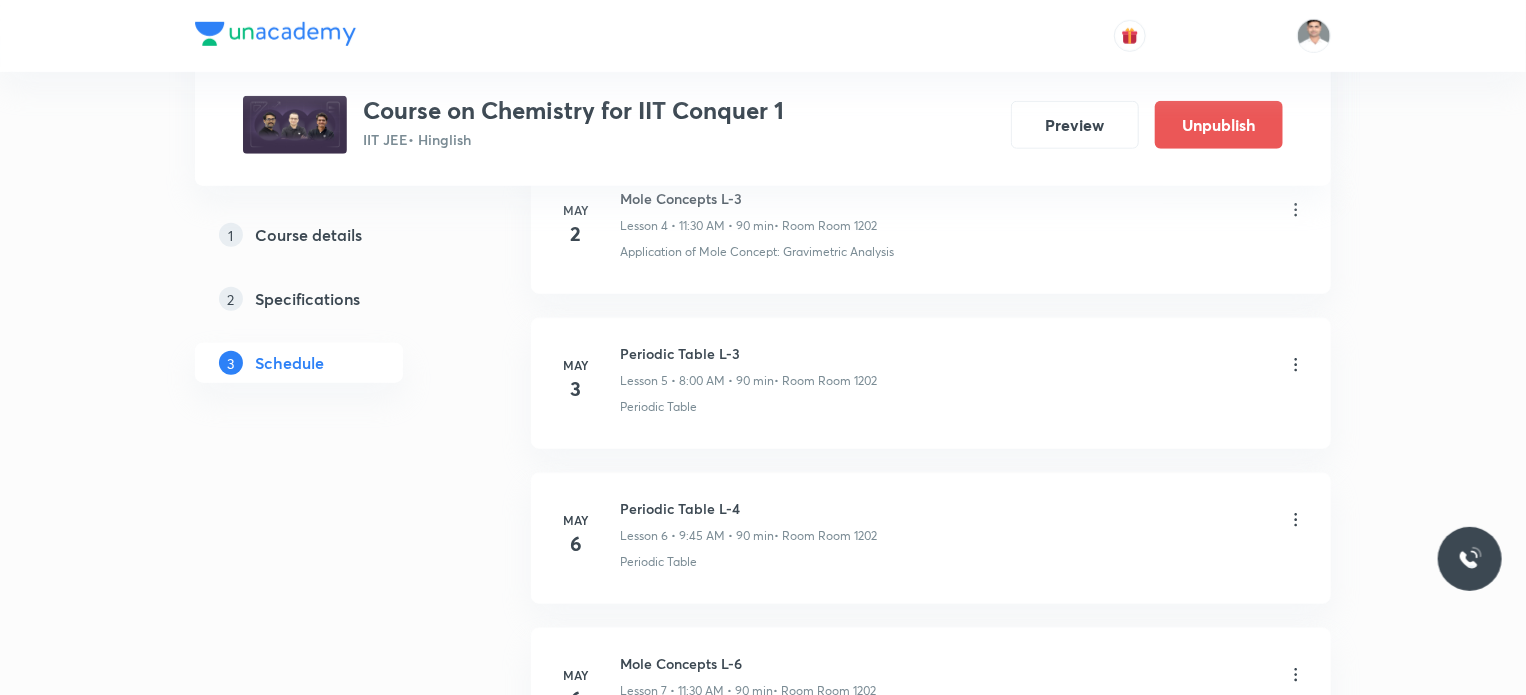 scroll, scrollTop: 0, scrollLeft: 0, axis: both 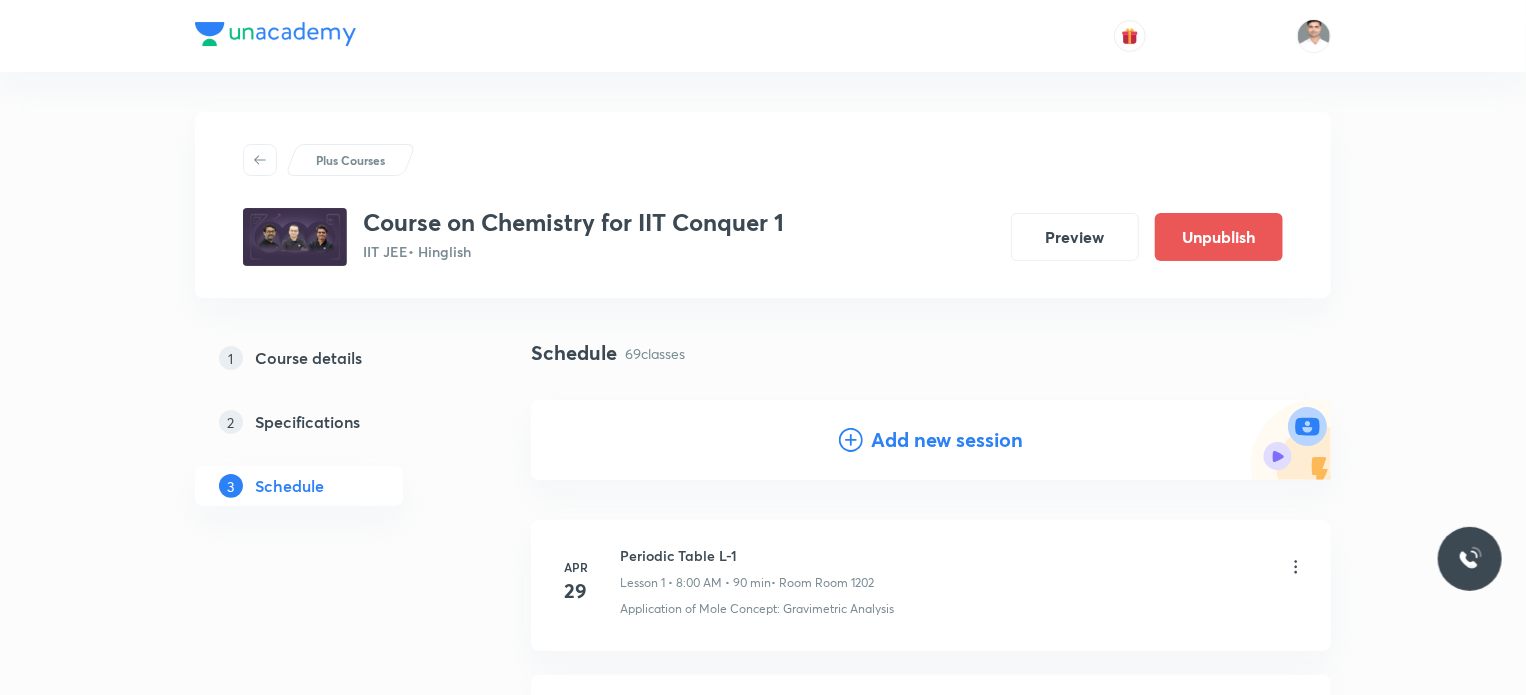 click on "Add new session" at bounding box center [947, 440] 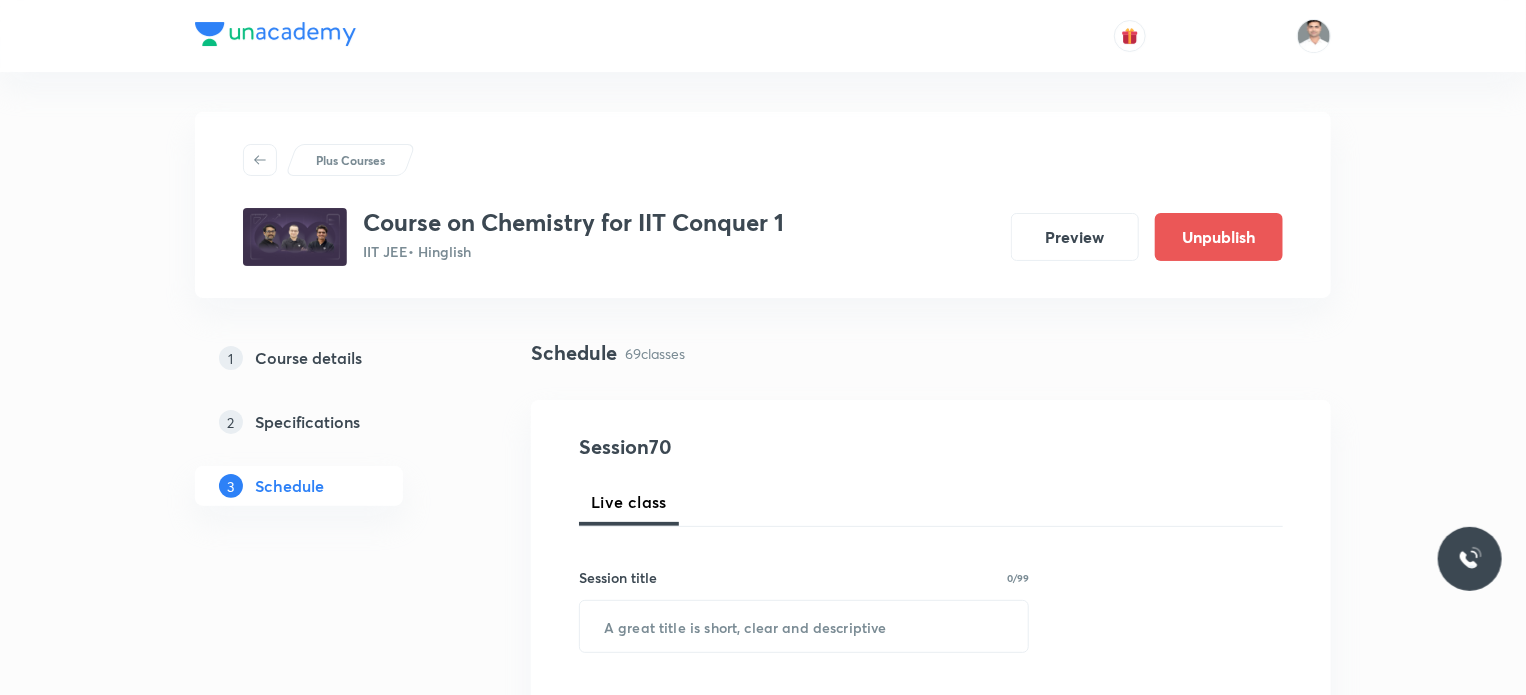 scroll, scrollTop: 300, scrollLeft: 0, axis: vertical 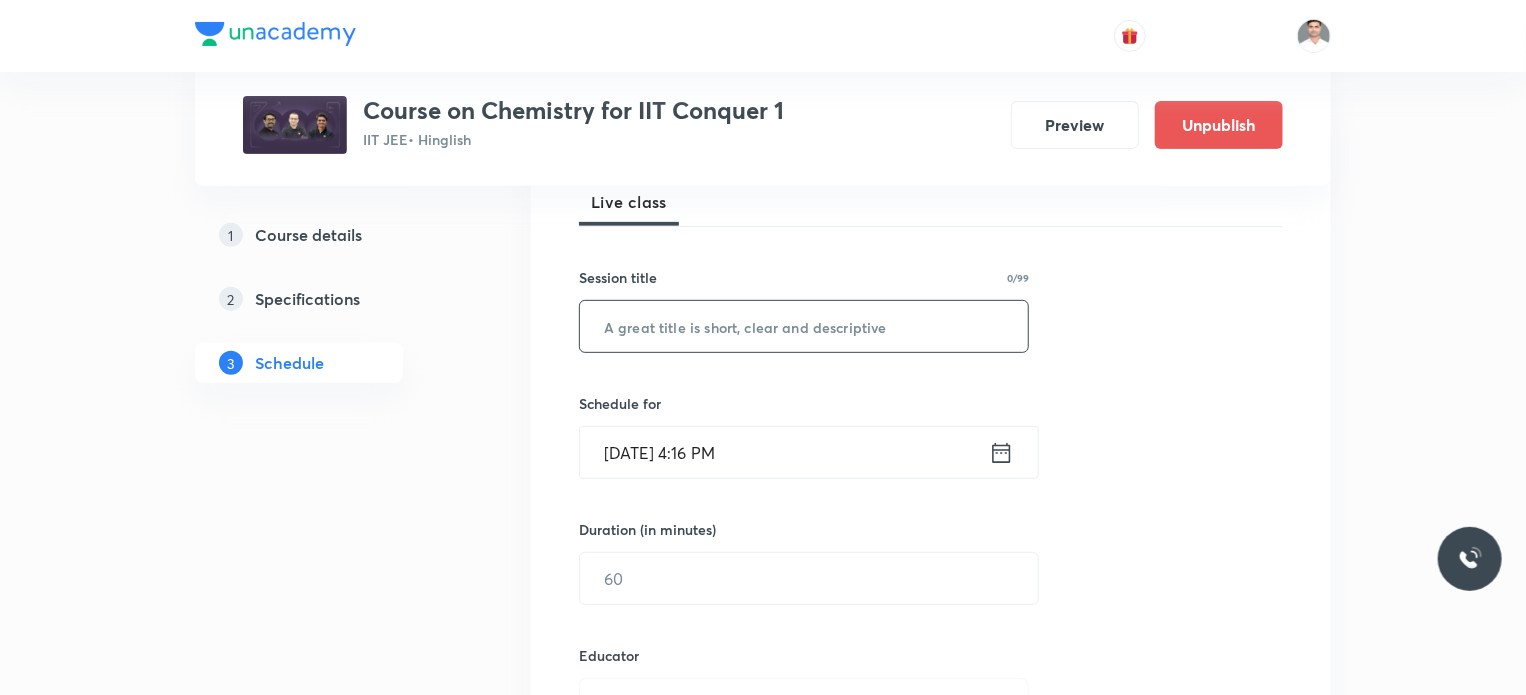 click at bounding box center [804, 326] 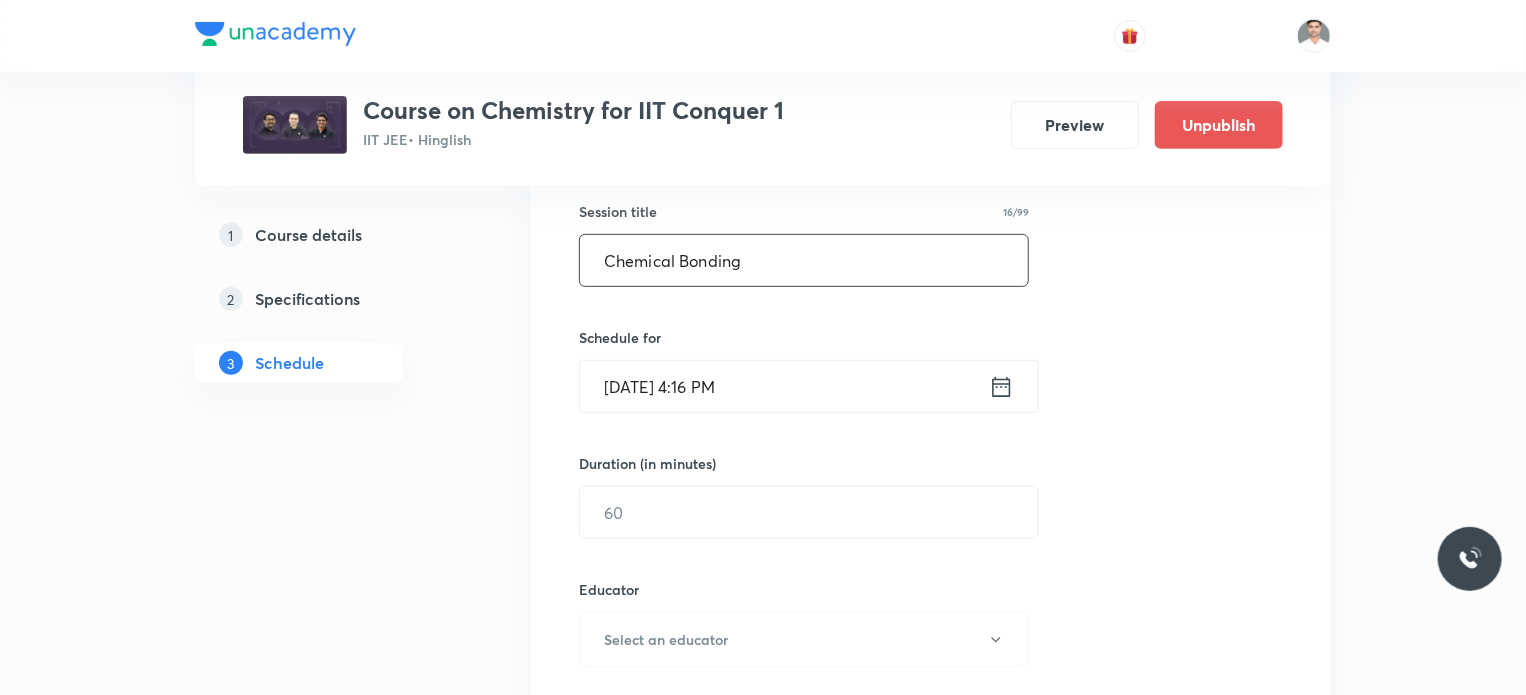 scroll, scrollTop: 400, scrollLeft: 0, axis: vertical 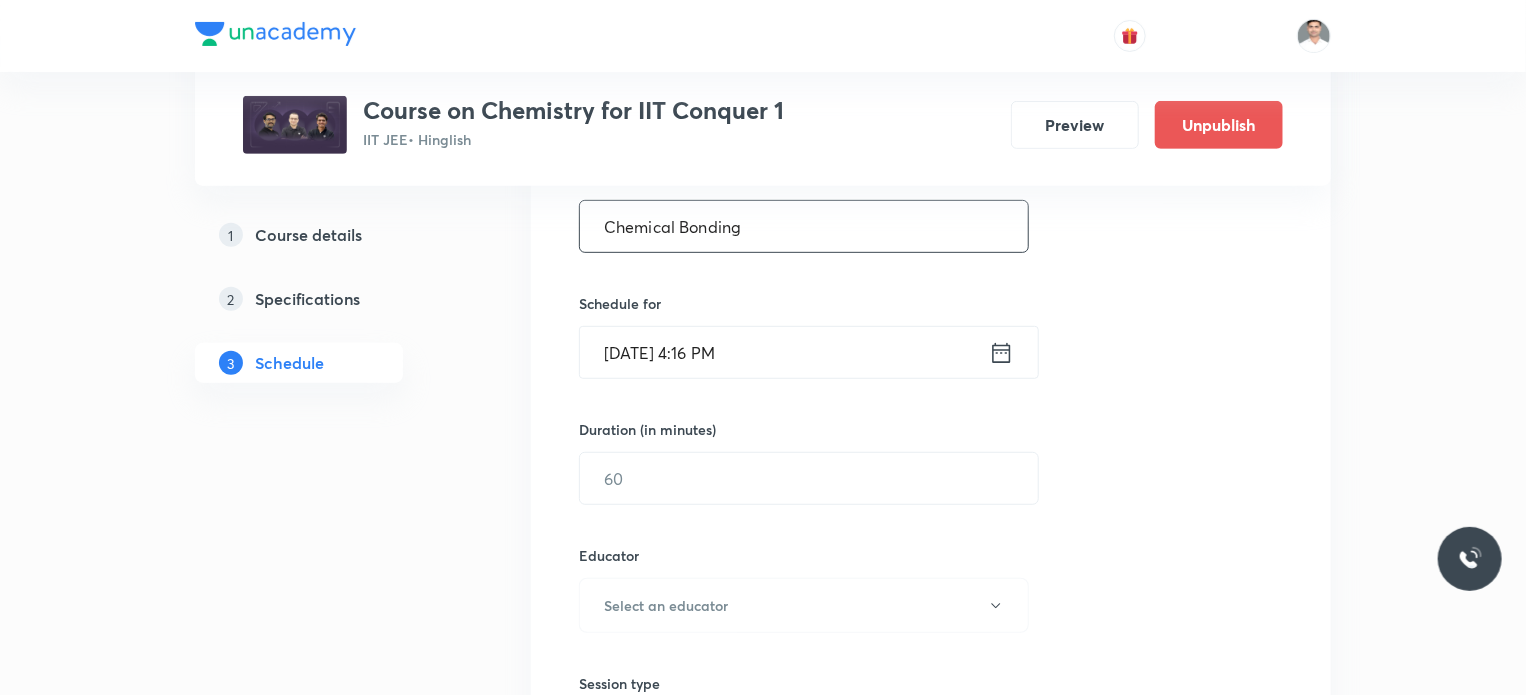 type on "Chemical Bonding" 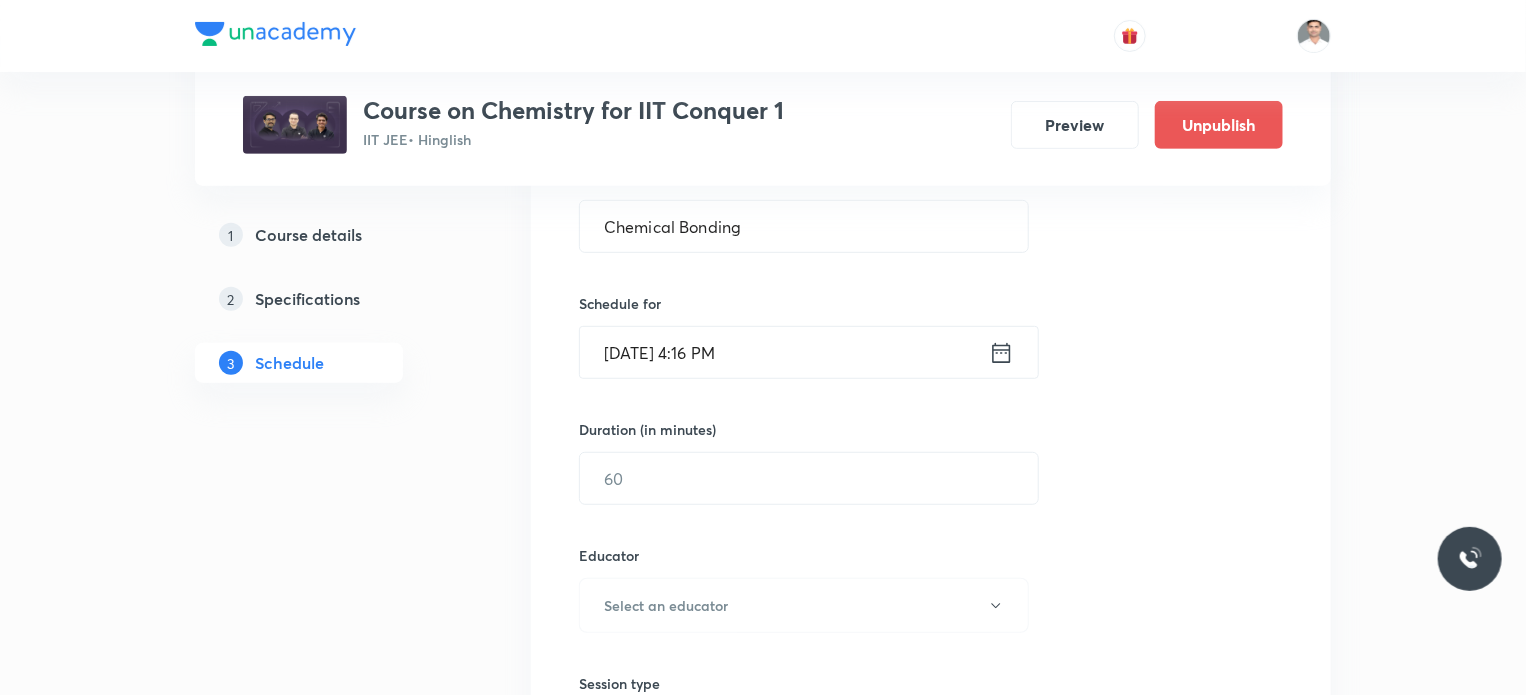 click 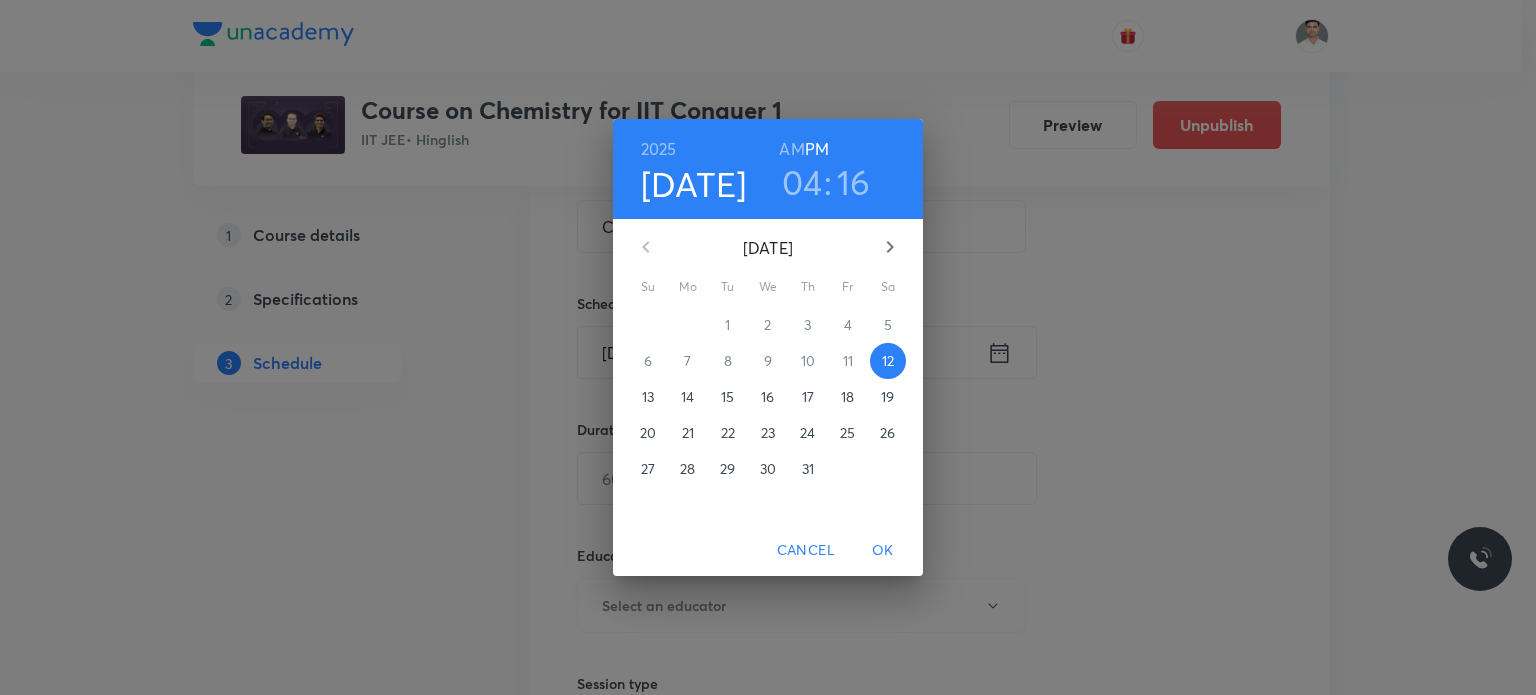 click on "16" at bounding box center [767, 397] 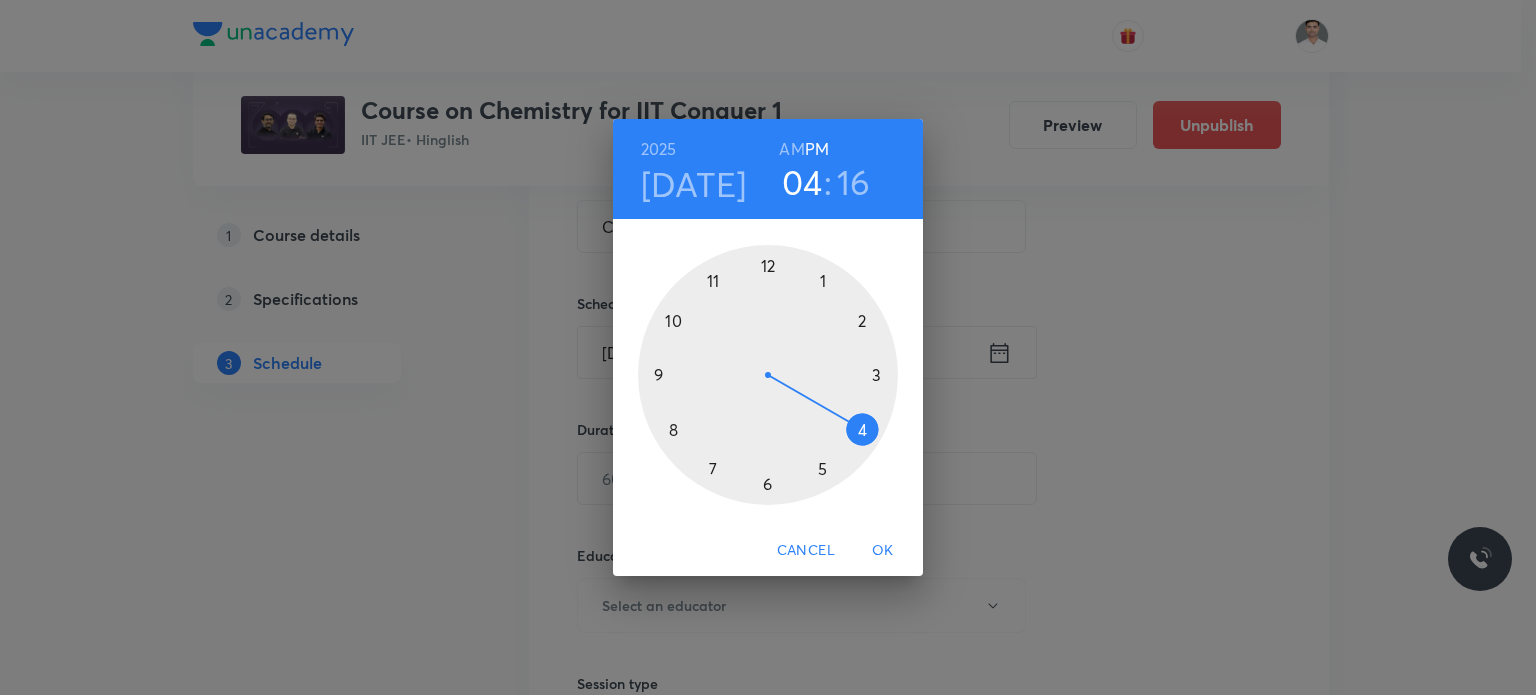 click on "AM" at bounding box center [791, 149] 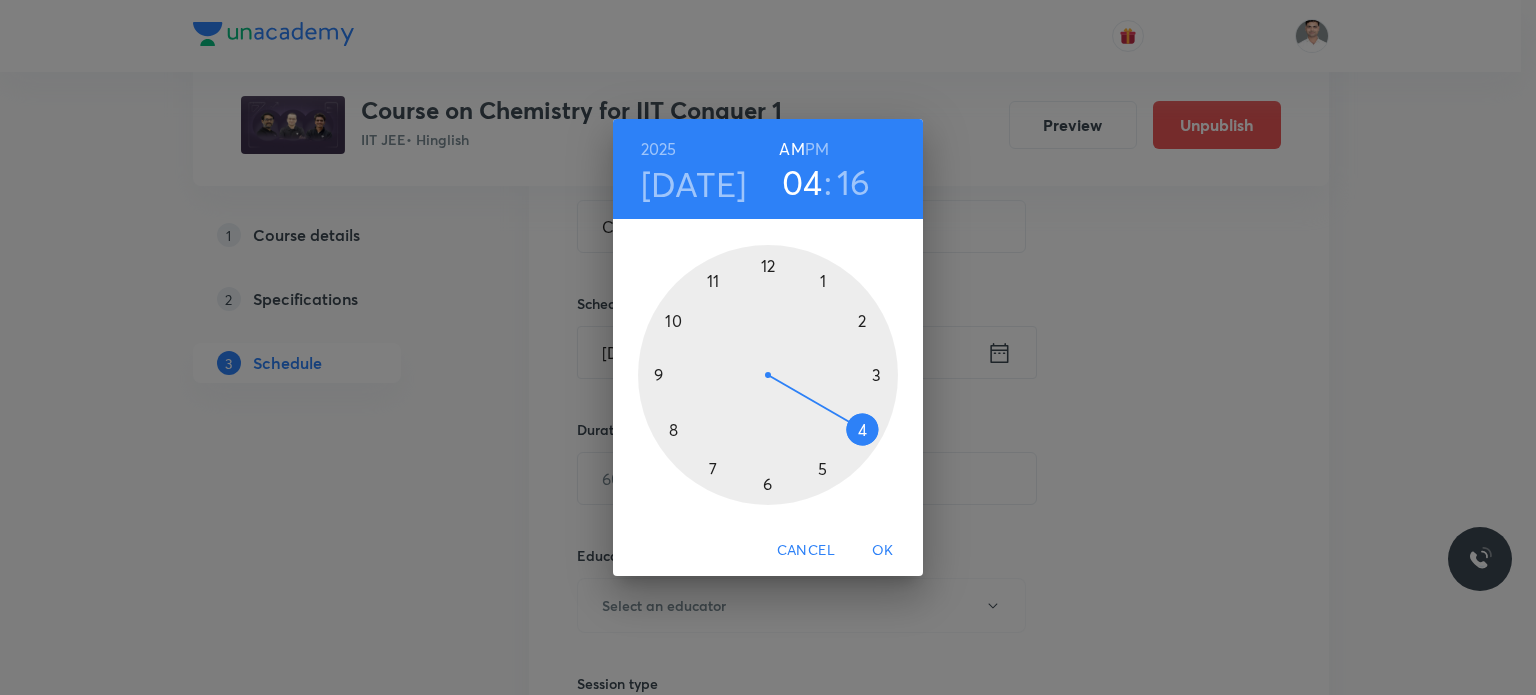 click at bounding box center [768, 375] 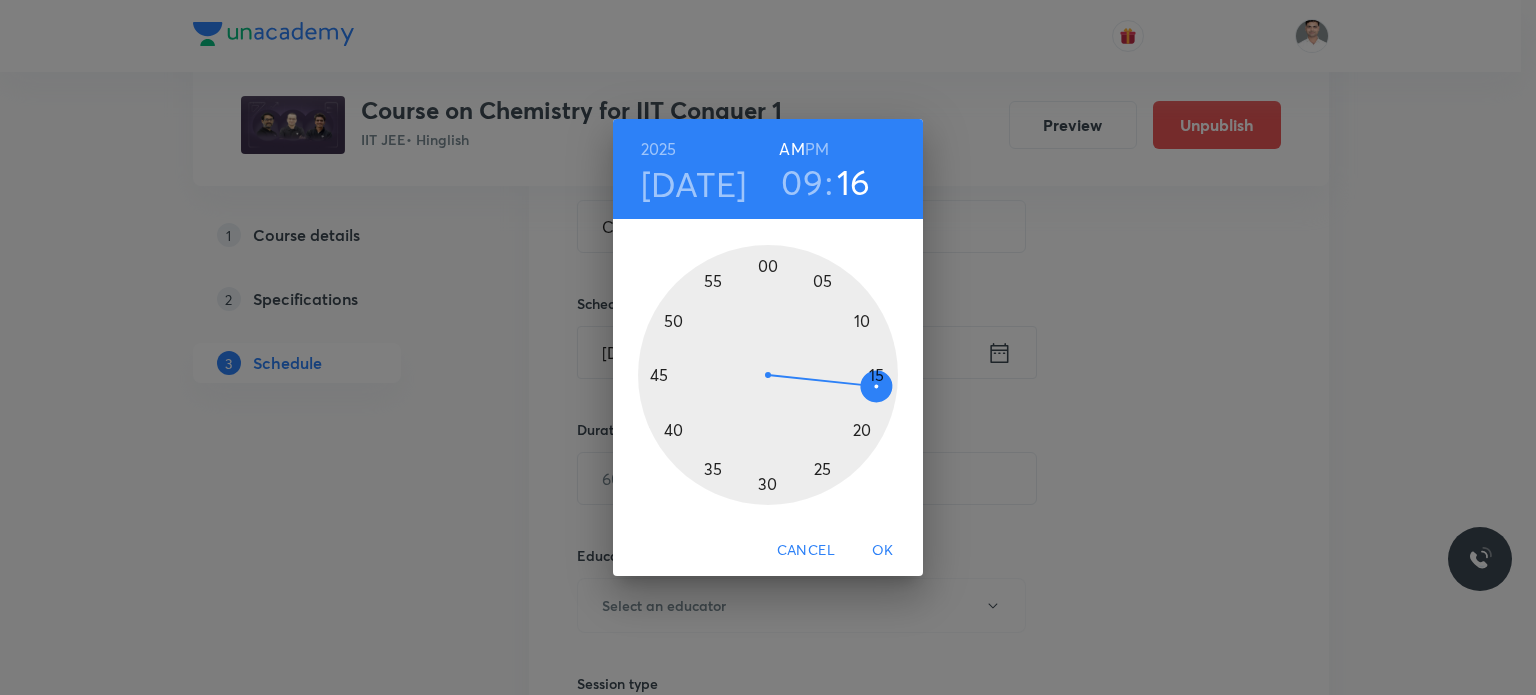 click at bounding box center [768, 375] 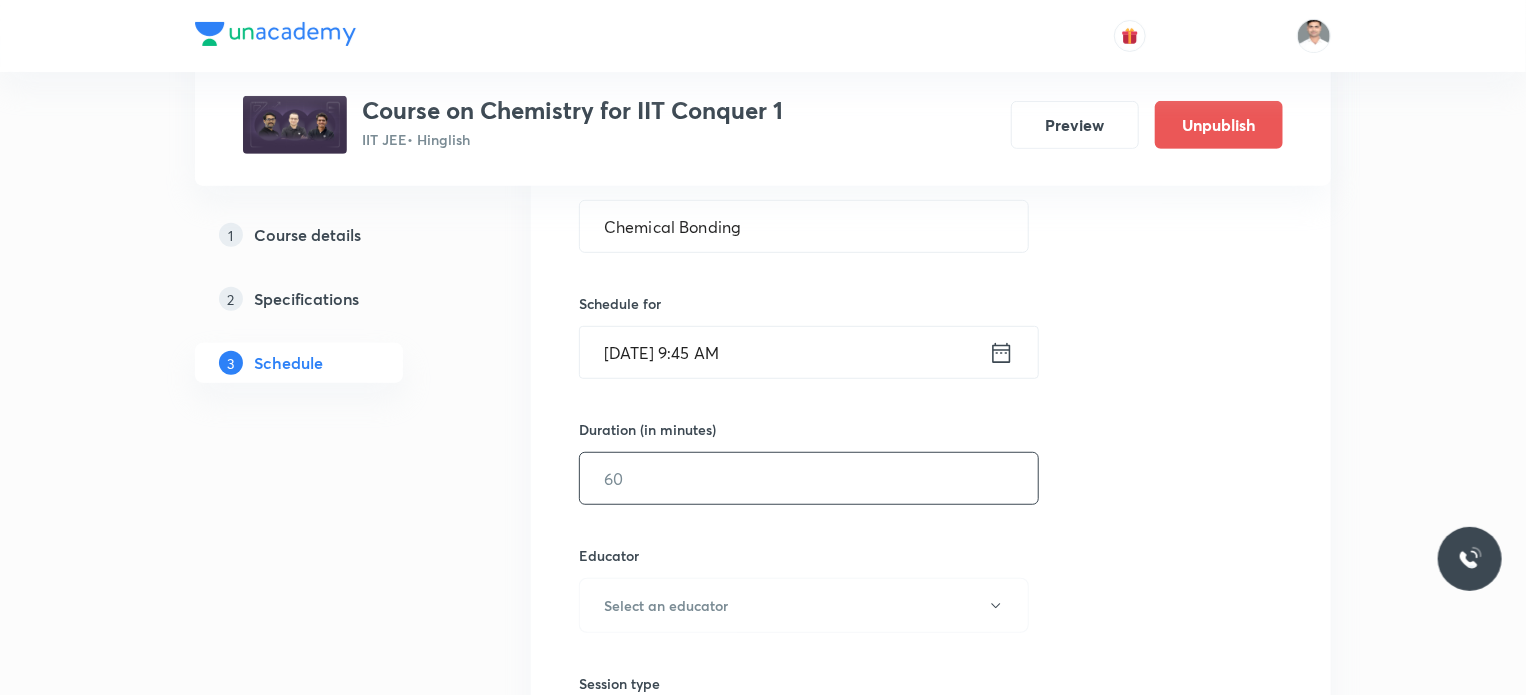 click at bounding box center (809, 478) 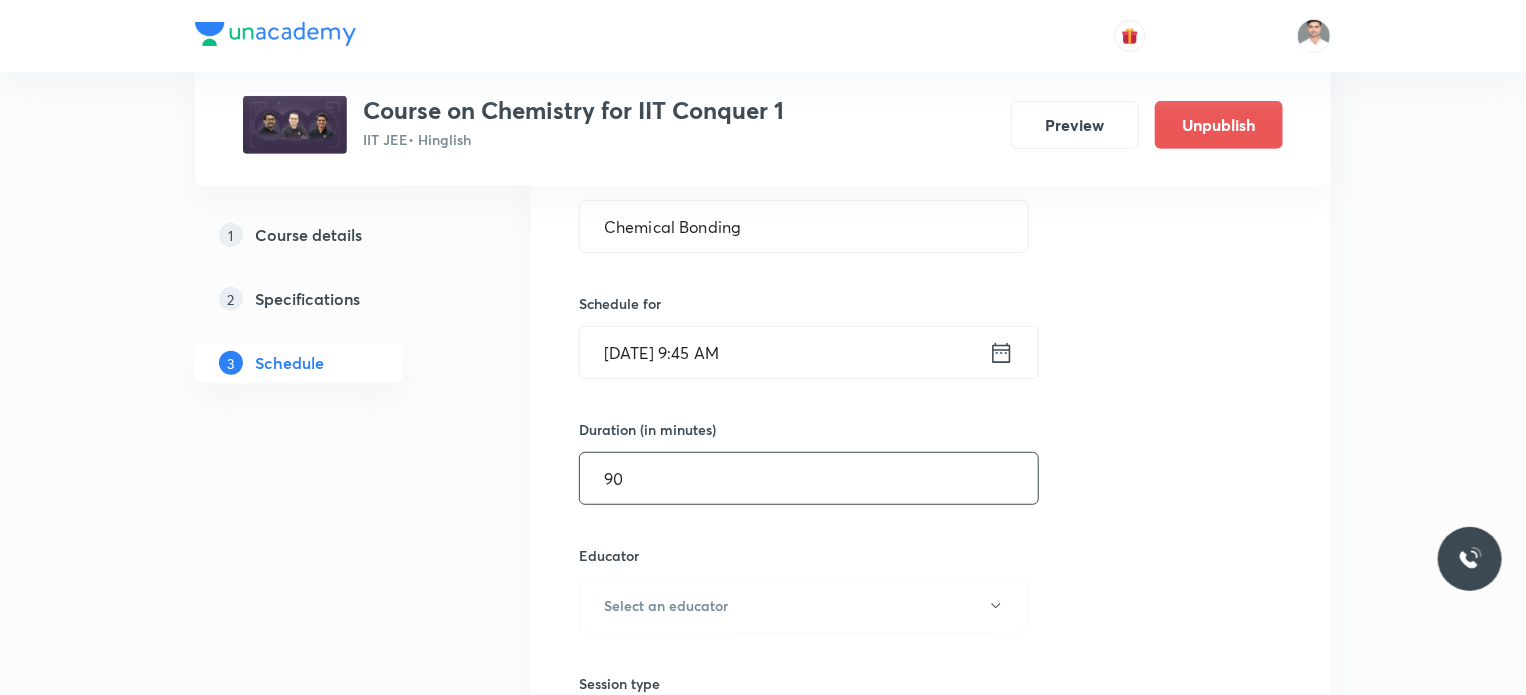 type on "90" 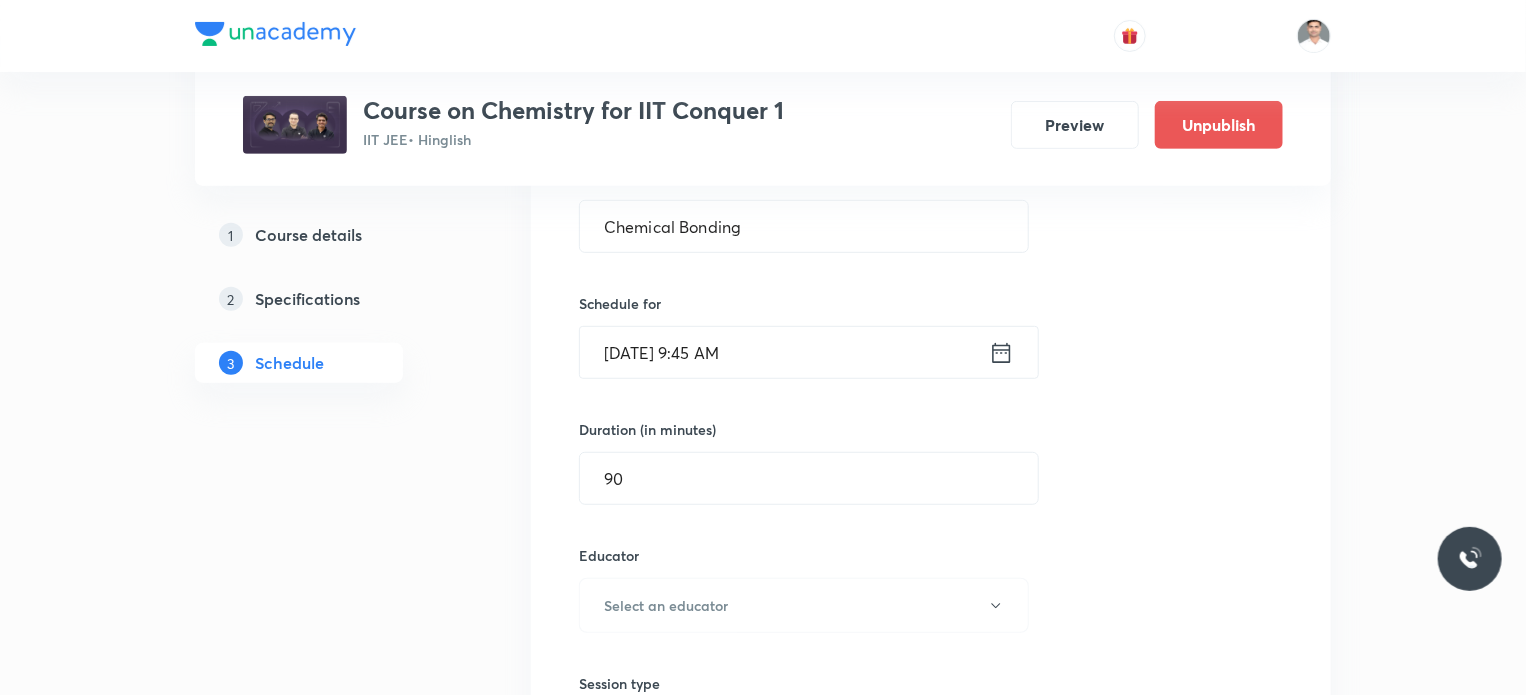 type 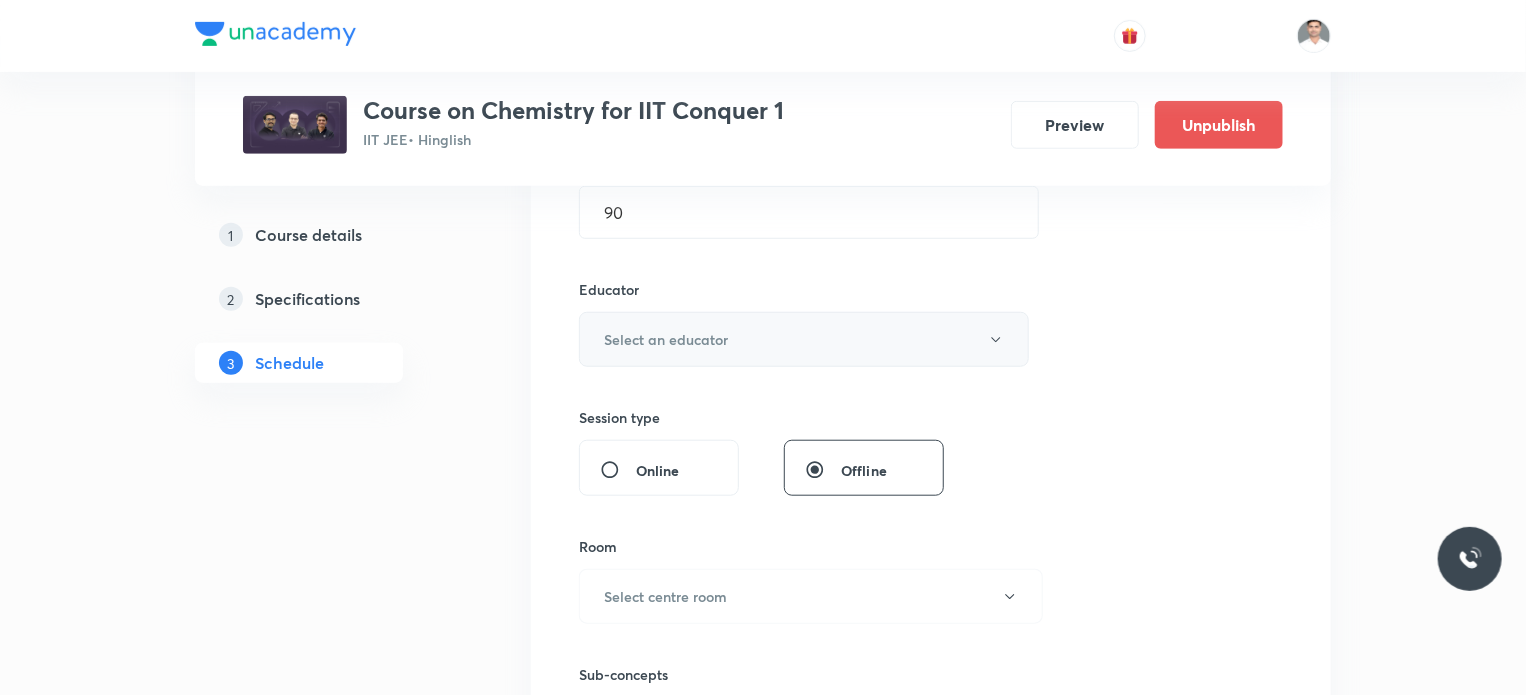 scroll, scrollTop: 700, scrollLeft: 0, axis: vertical 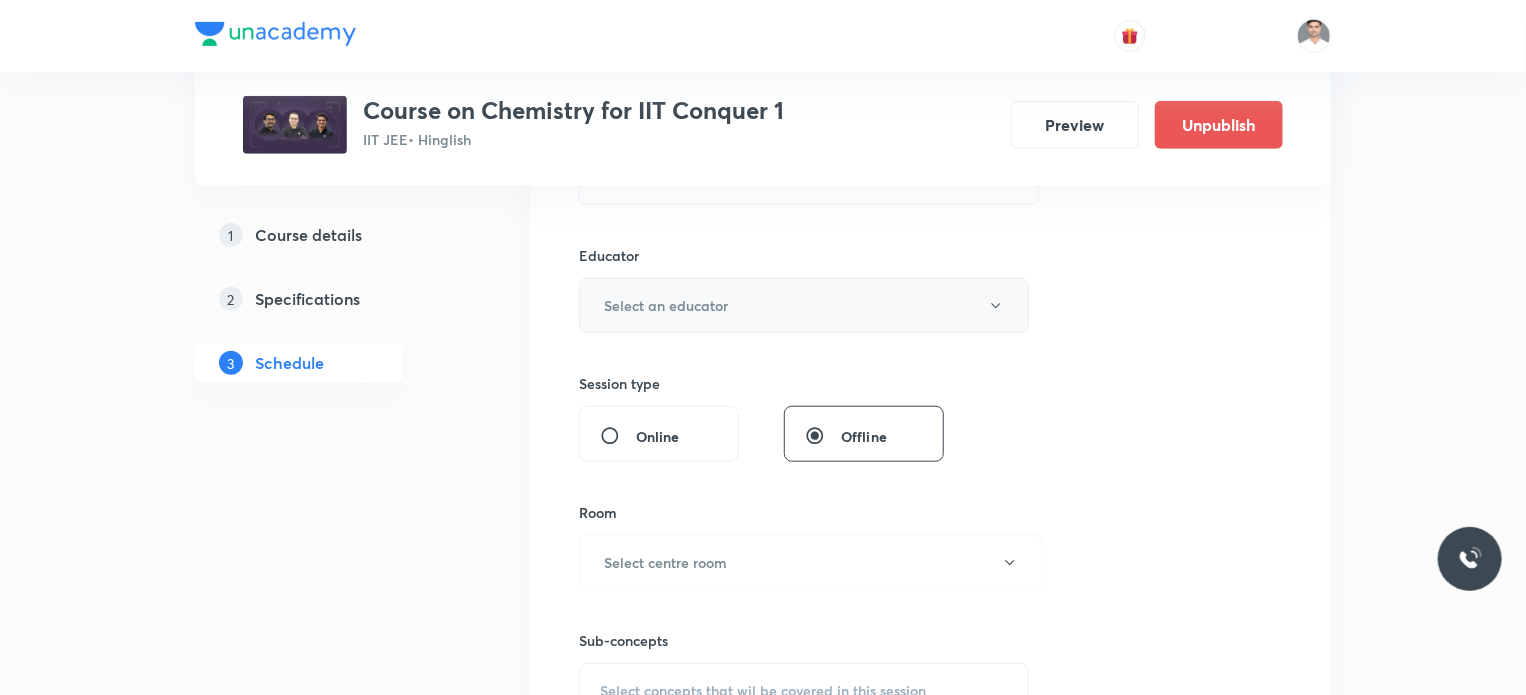 click on "Select an educator" at bounding box center [804, 305] 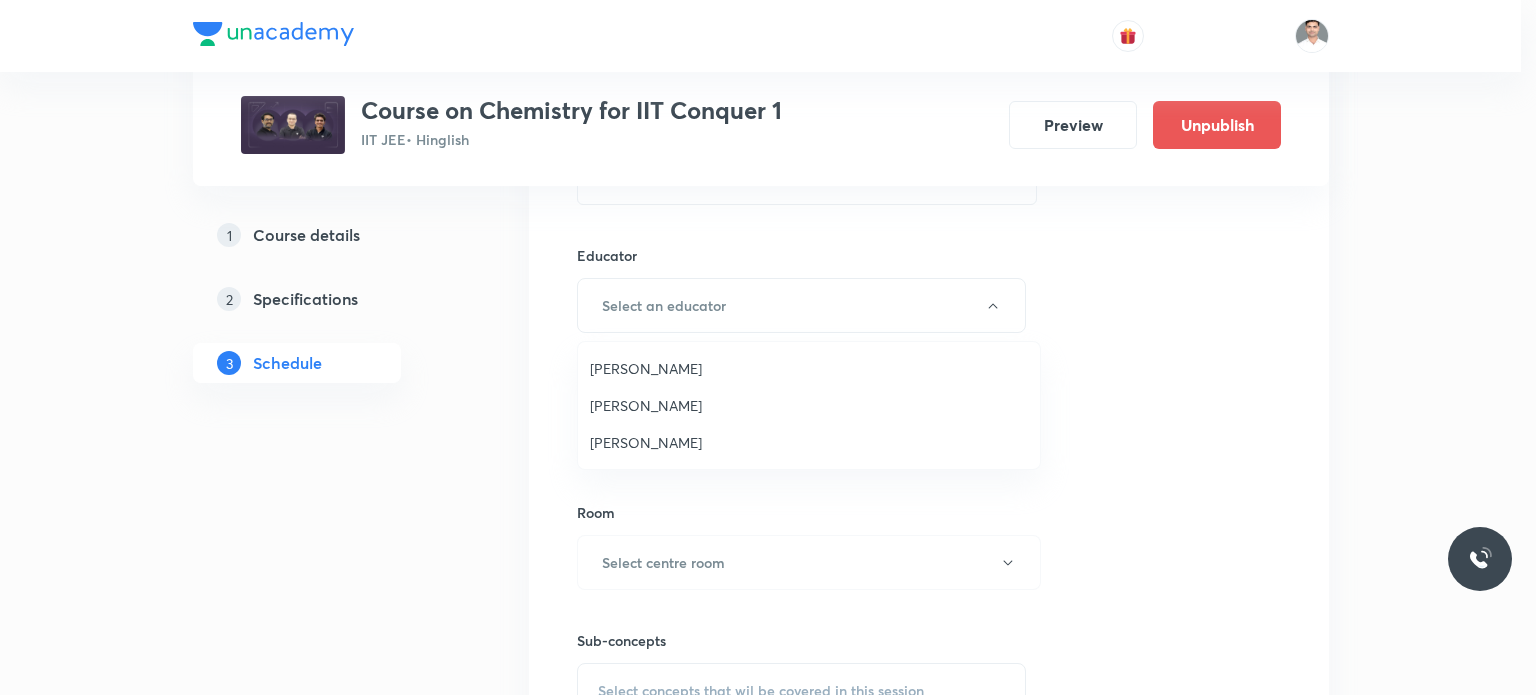 click on "Akhilesh Kumar Dwivedi" at bounding box center (809, 405) 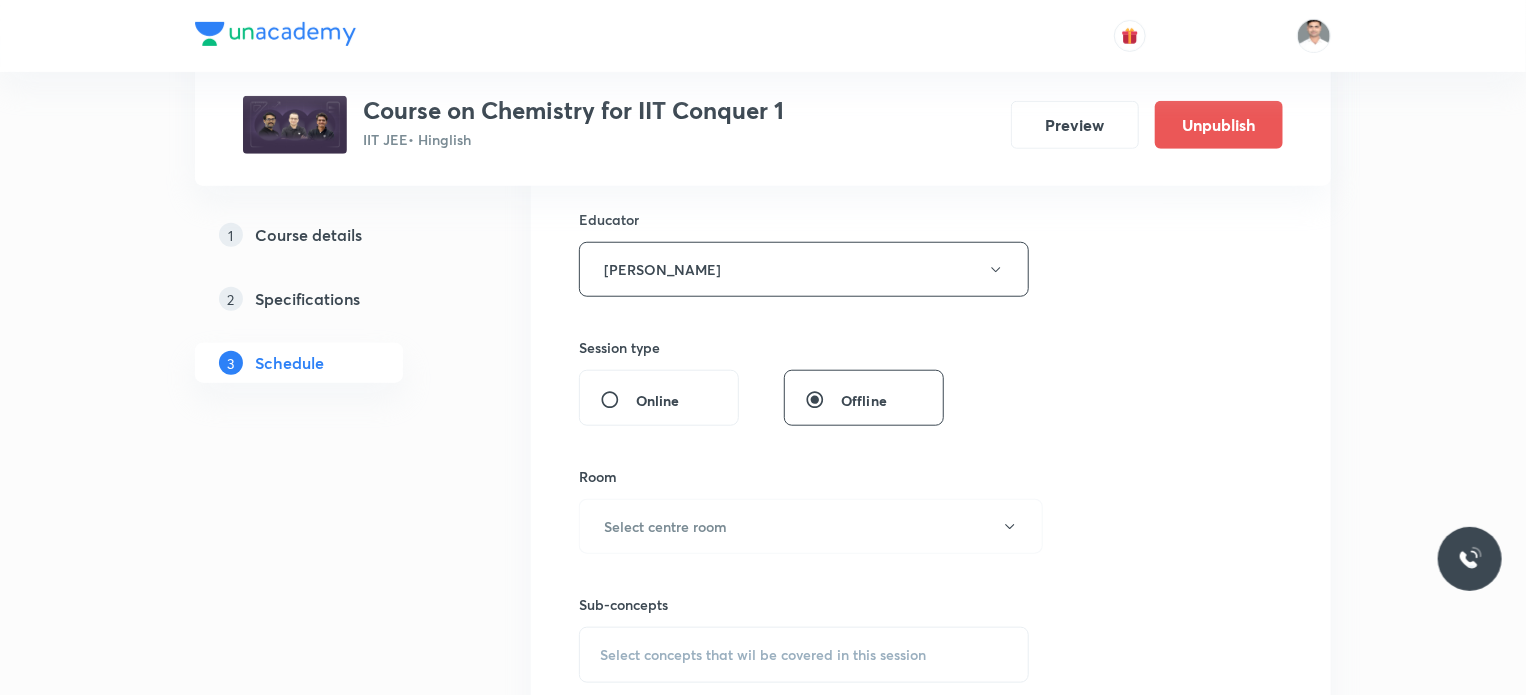 scroll, scrollTop: 800, scrollLeft: 0, axis: vertical 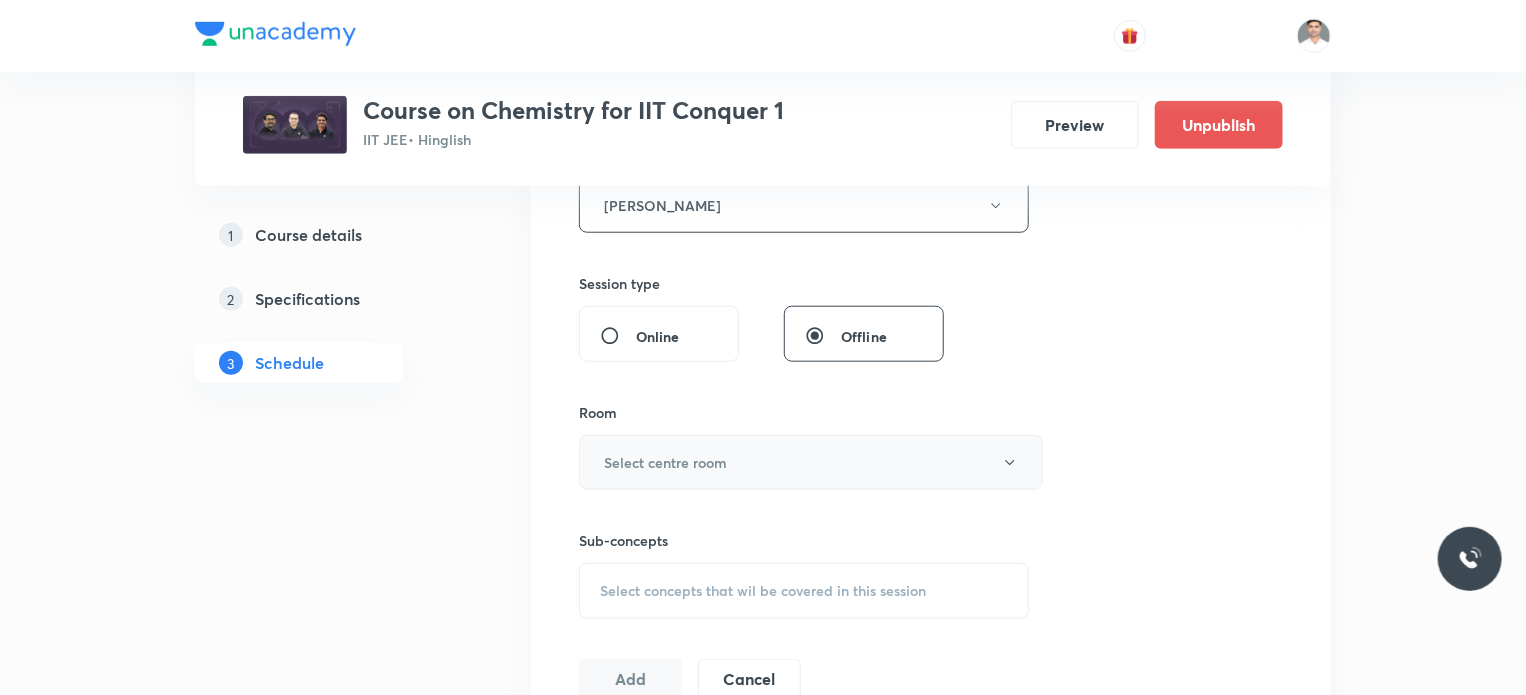click on "Select centre room" at bounding box center [811, 462] 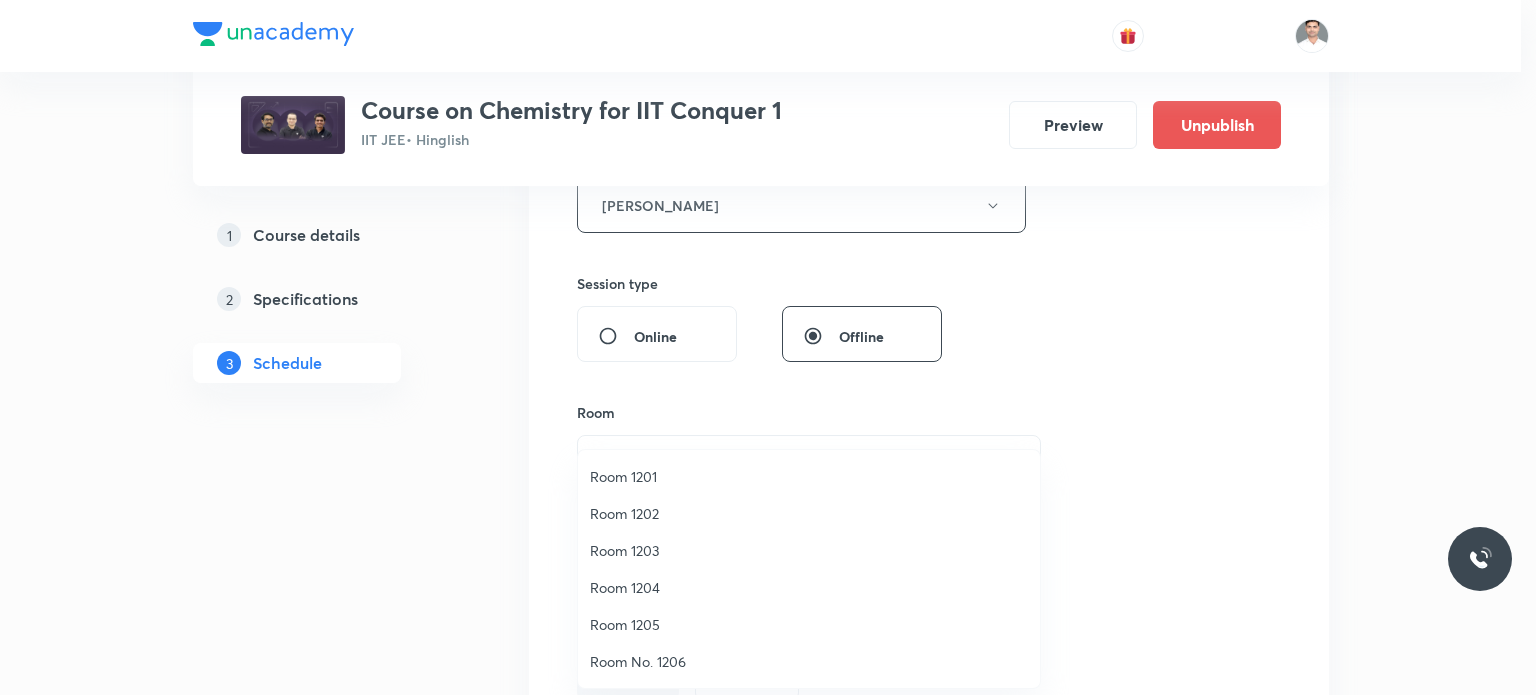 click on "Room 1202" at bounding box center (809, 513) 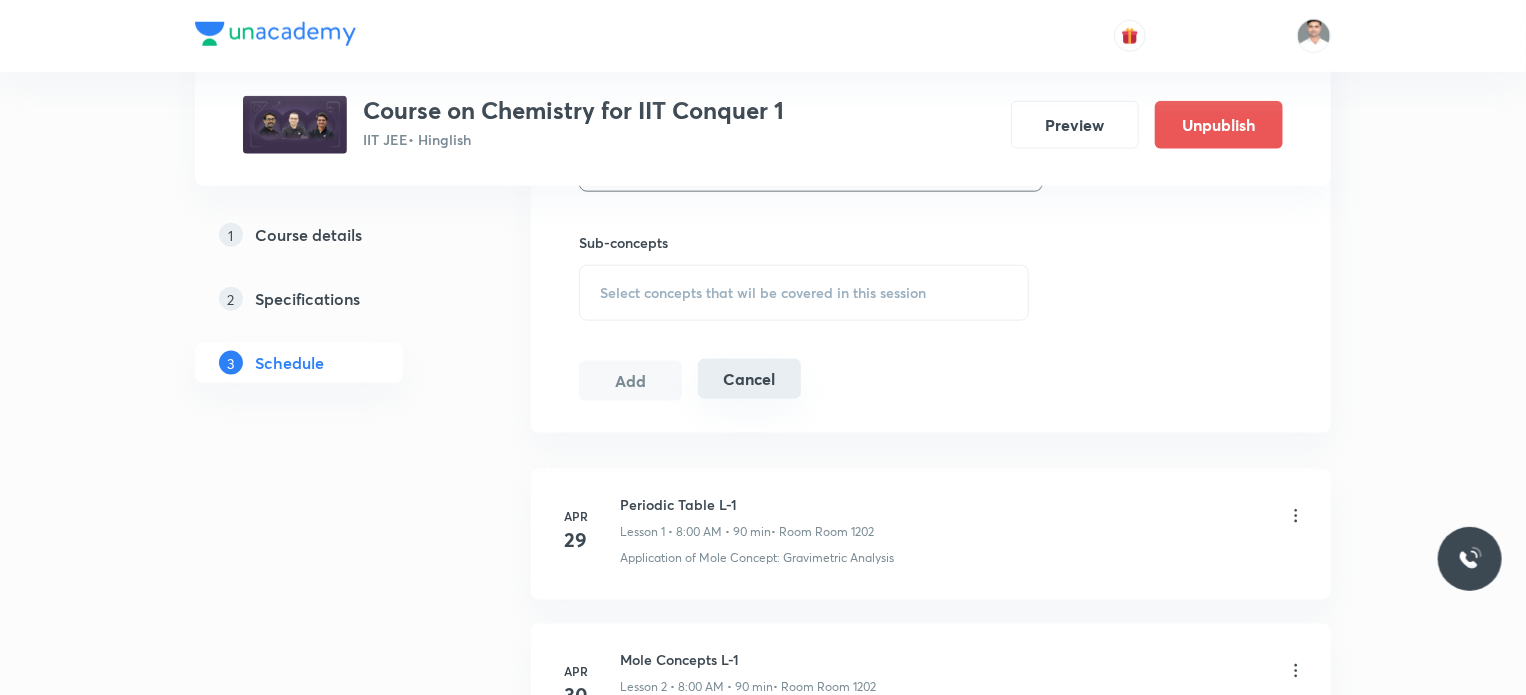 scroll, scrollTop: 1100, scrollLeft: 0, axis: vertical 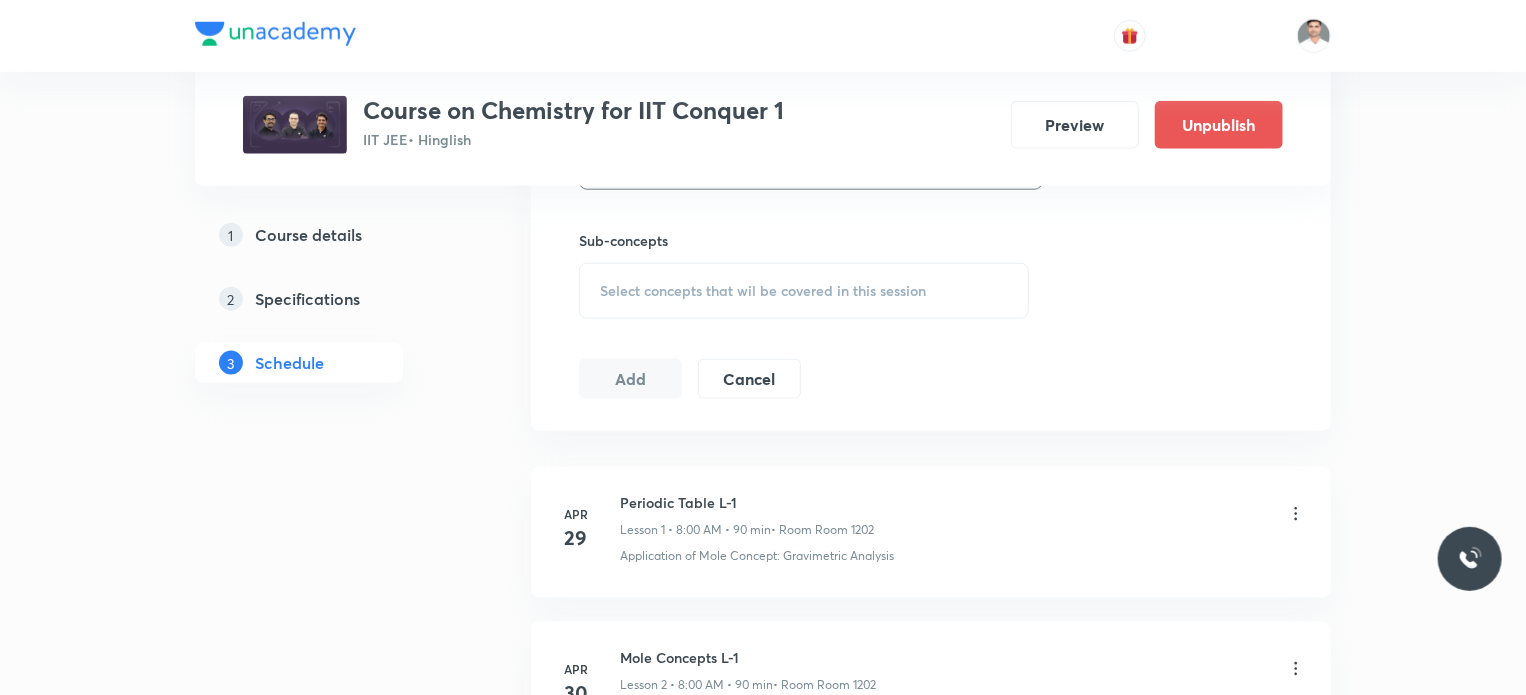 click on "Select concepts that wil be covered in this session" at bounding box center (804, 291) 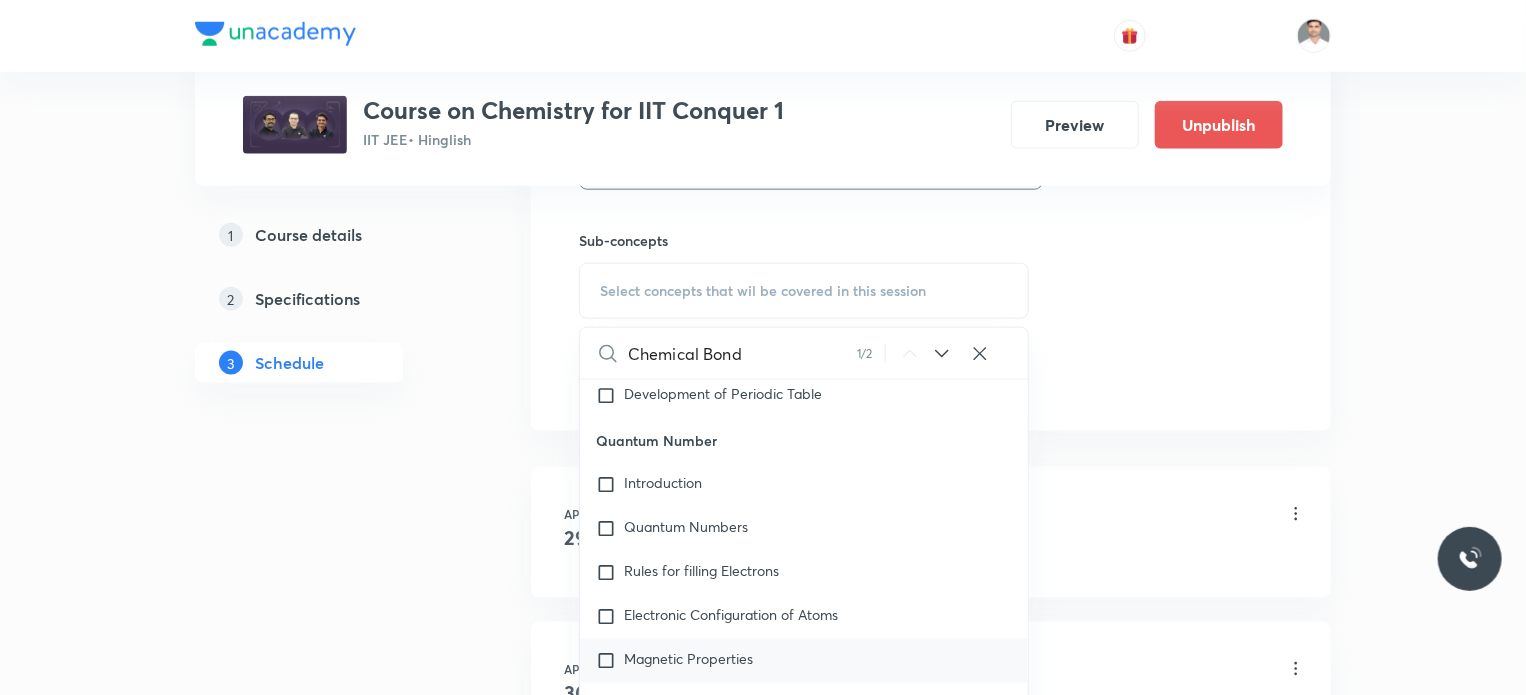 scroll, scrollTop: 28252, scrollLeft: 0, axis: vertical 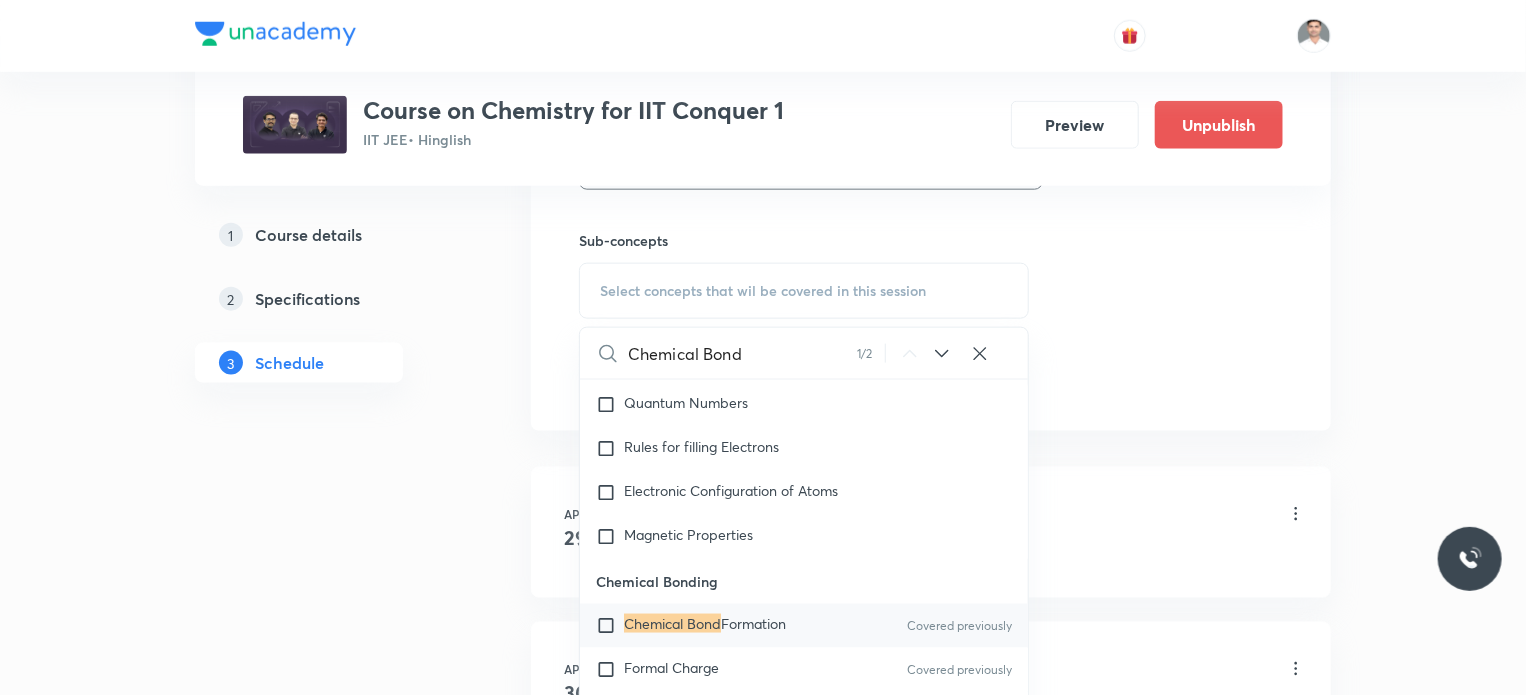 type on "Chemical Bond" 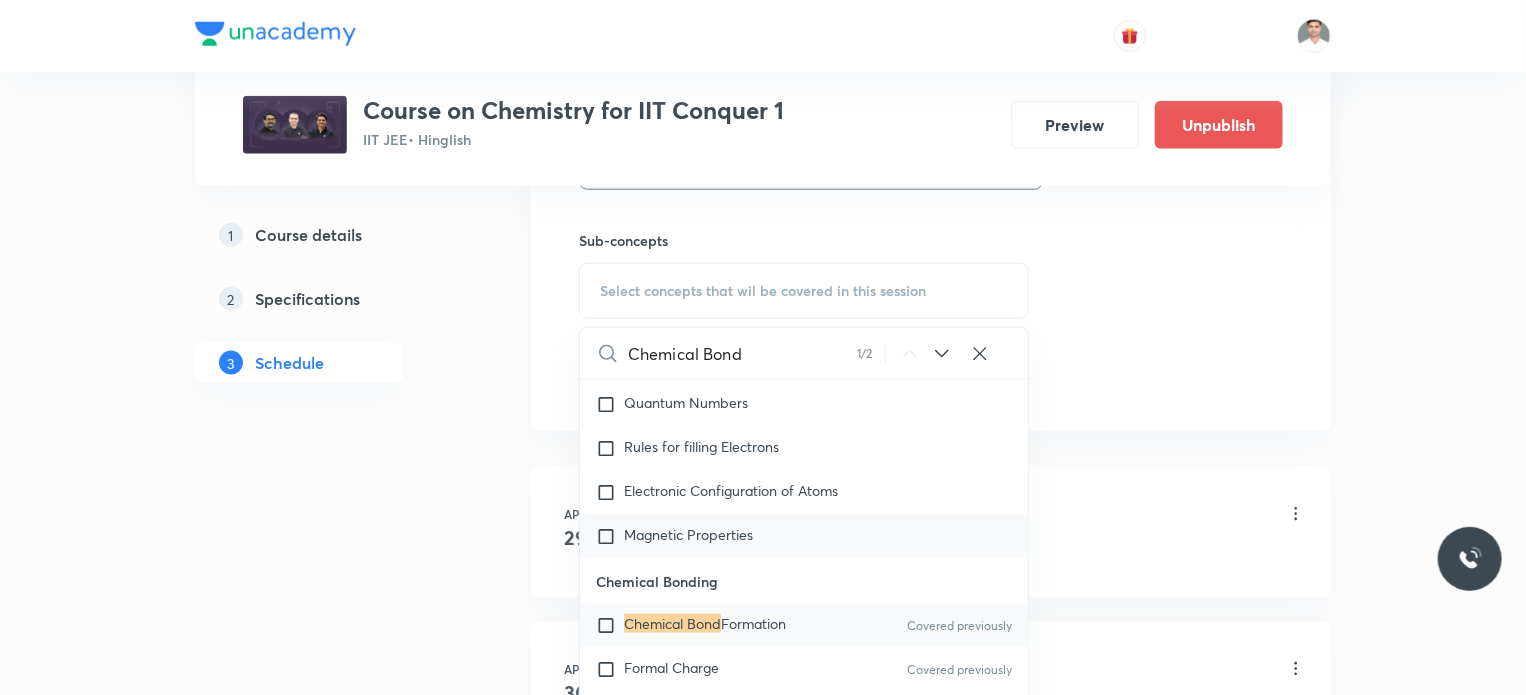 checkbox on "true" 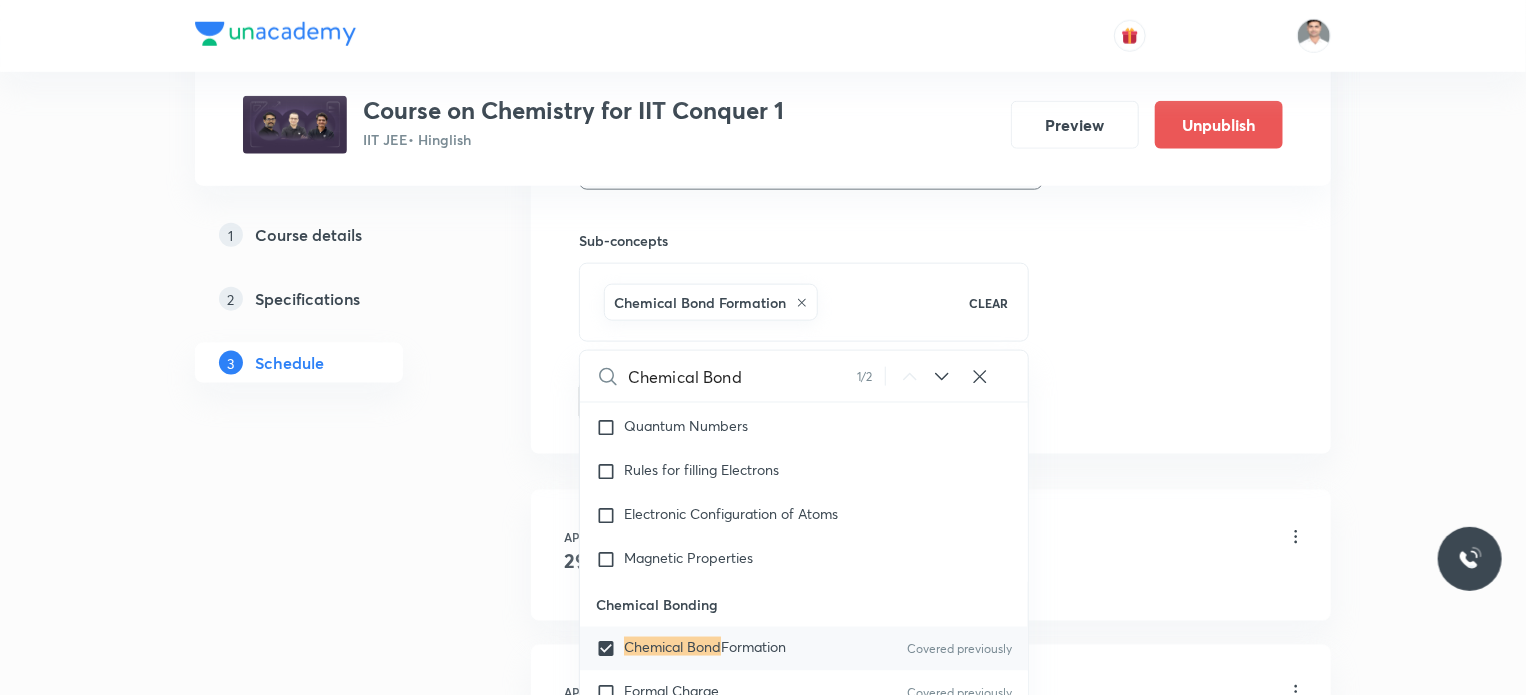 click on "1 Course details 2 Specifications 3 Schedule" at bounding box center [331, 5276] 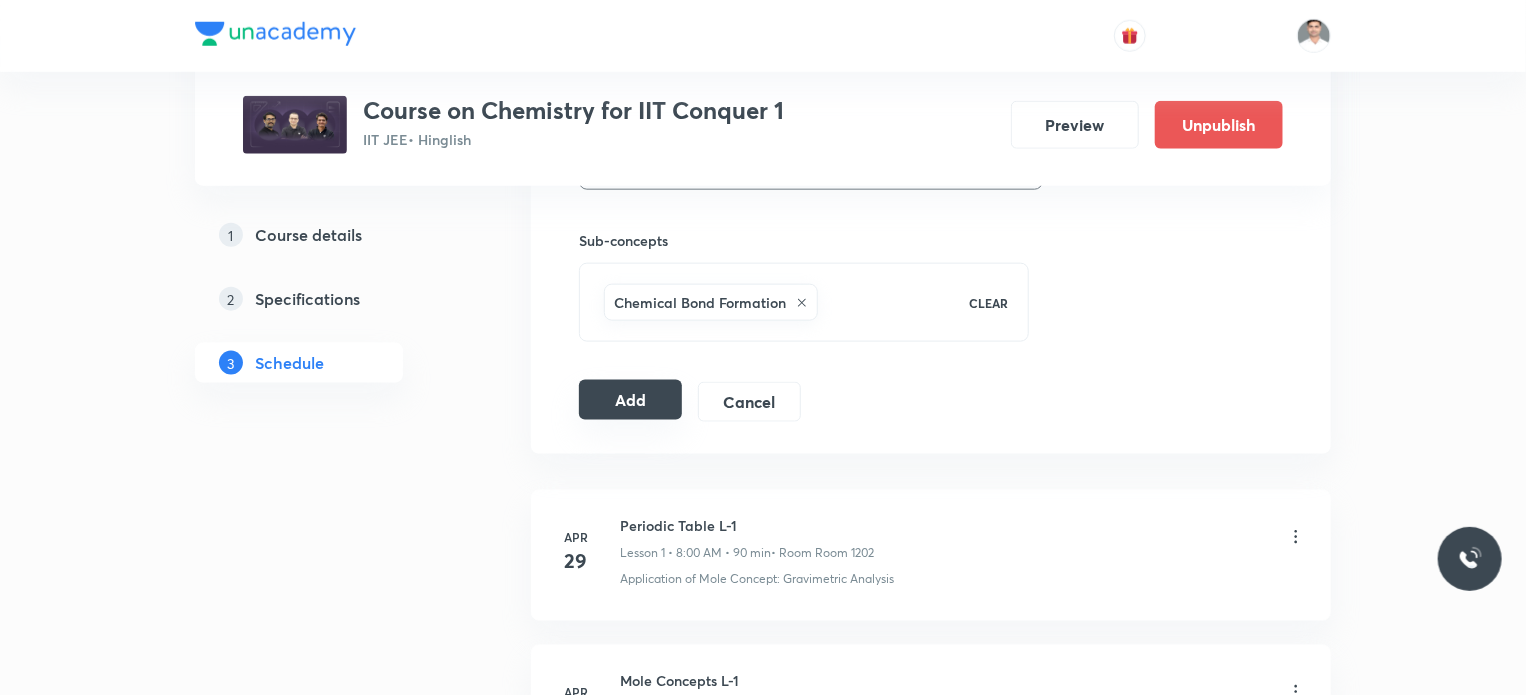 click on "Add" at bounding box center (630, 400) 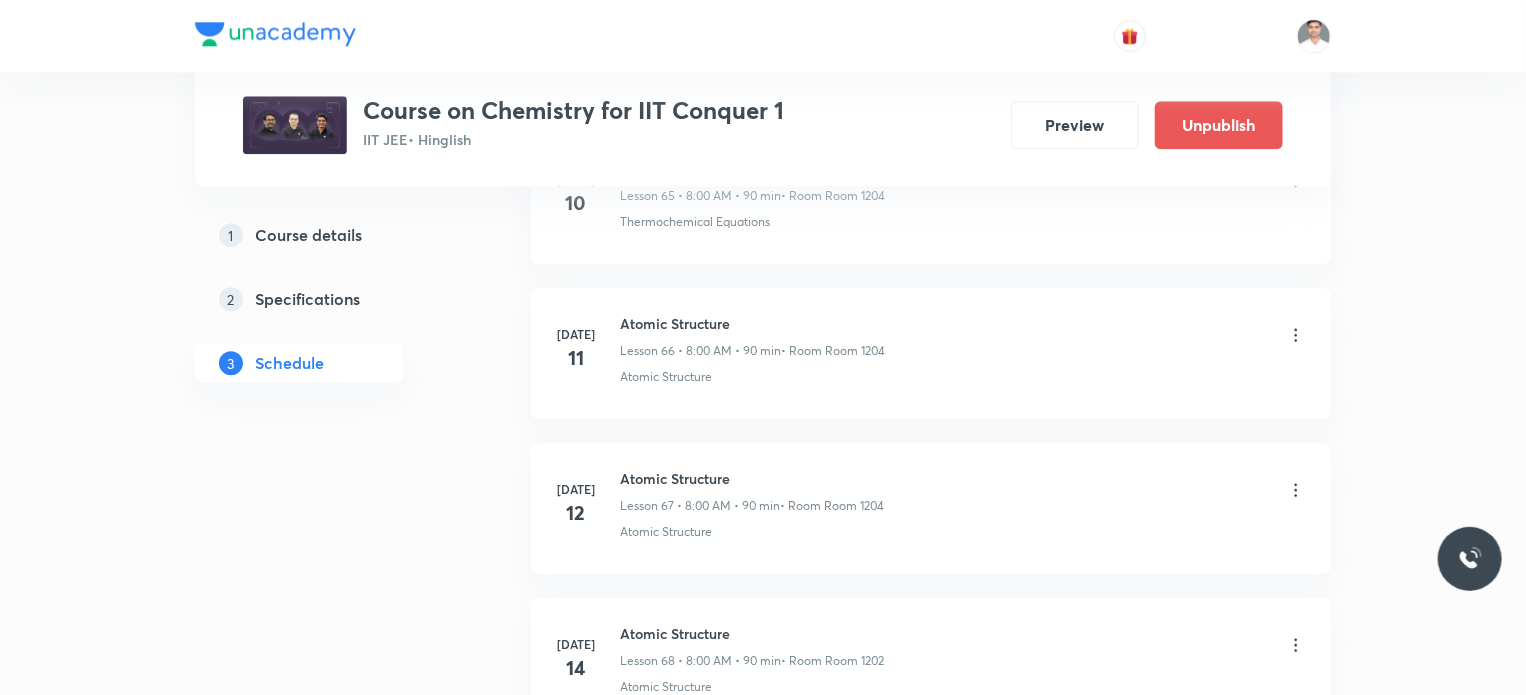 scroll, scrollTop: 10812, scrollLeft: 0, axis: vertical 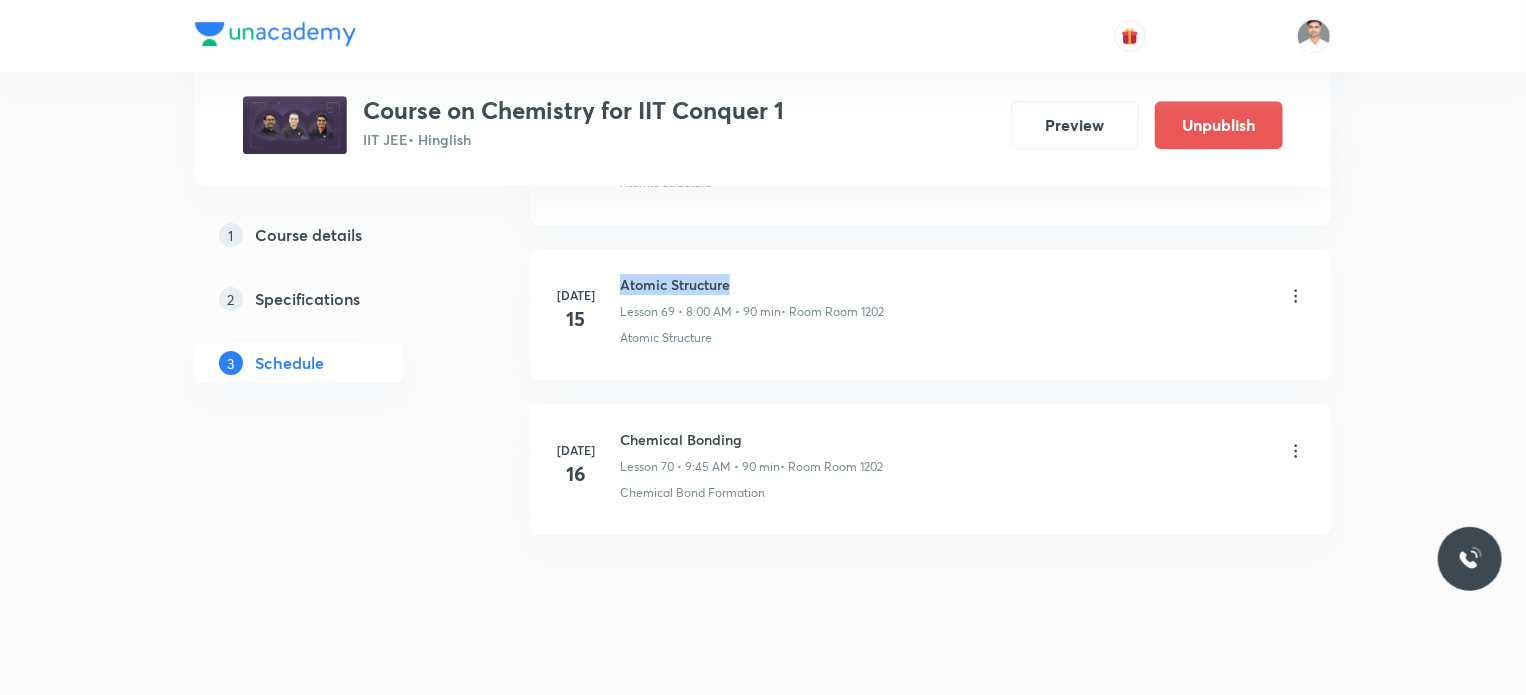 drag, startPoint x: 618, startPoint y: 251, endPoint x: 833, endPoint y: 248, distance: 215.02094 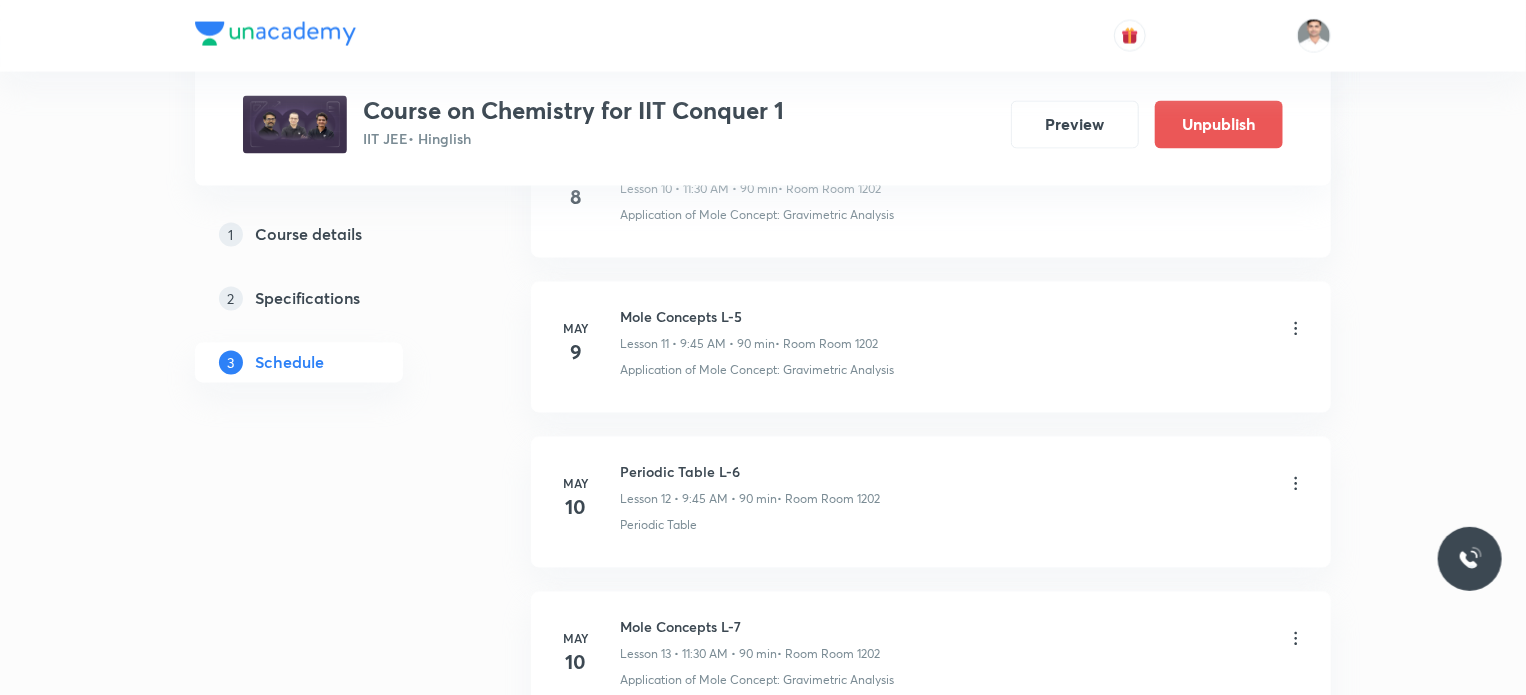 scroll, scrollTop: 0, scrollLeft: 0, axis: both 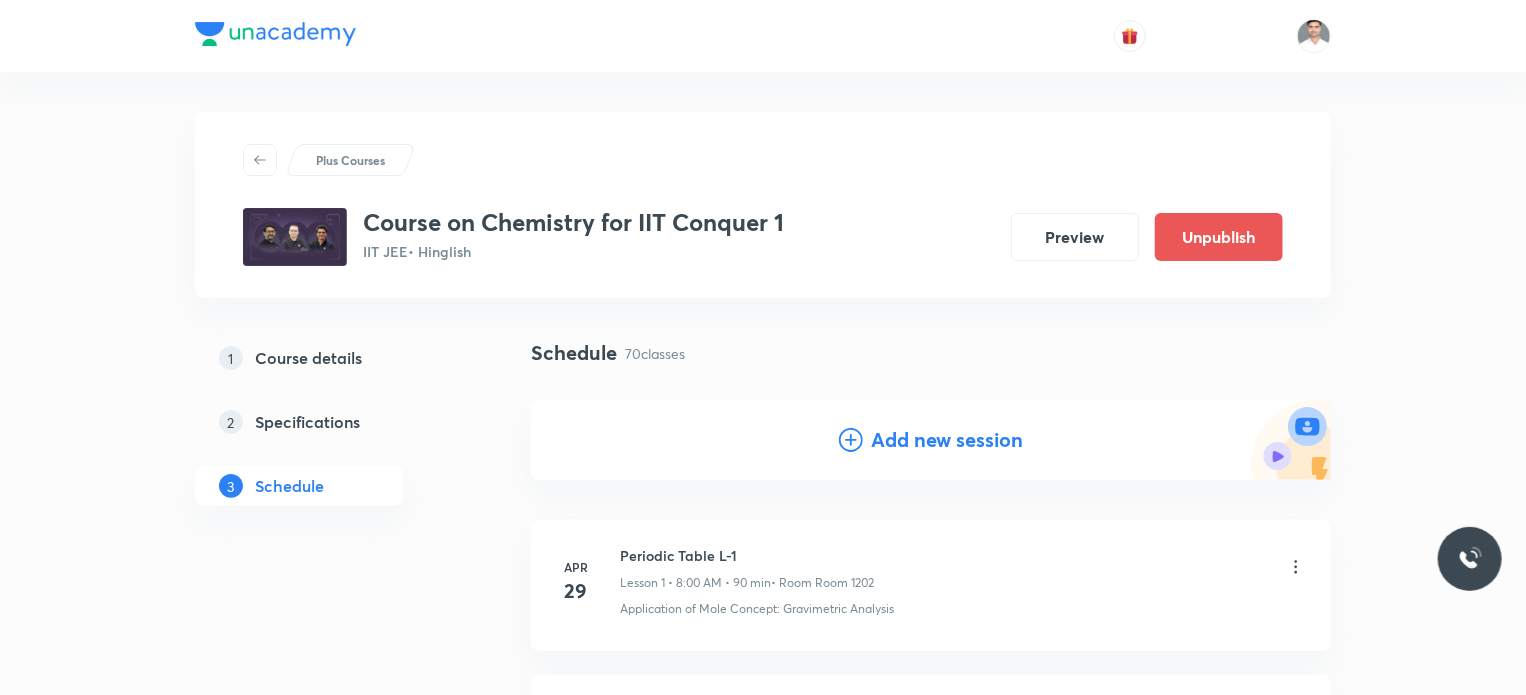 click on "Add new session" at bounding box center (947, 440) 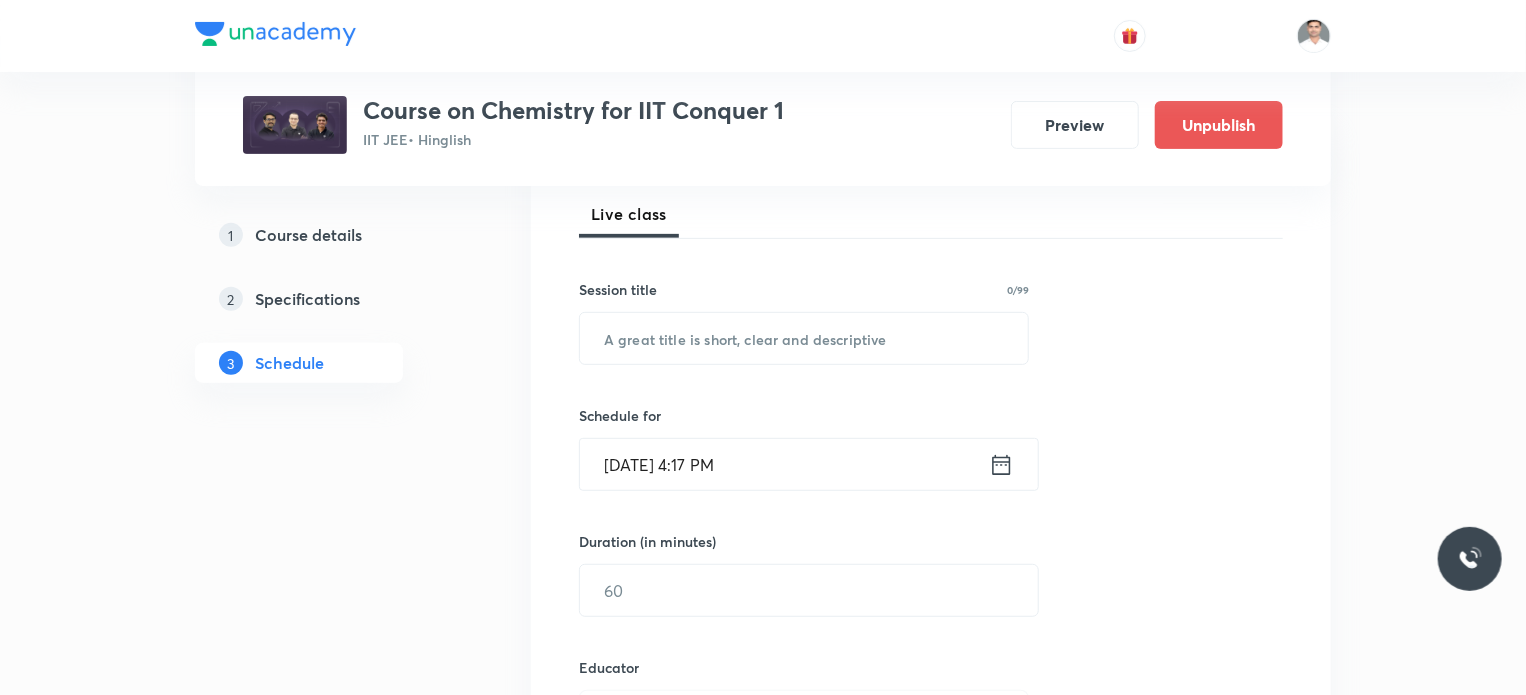 scroll, scrollTop: 300, scrollLeft: 0, axis: vertical 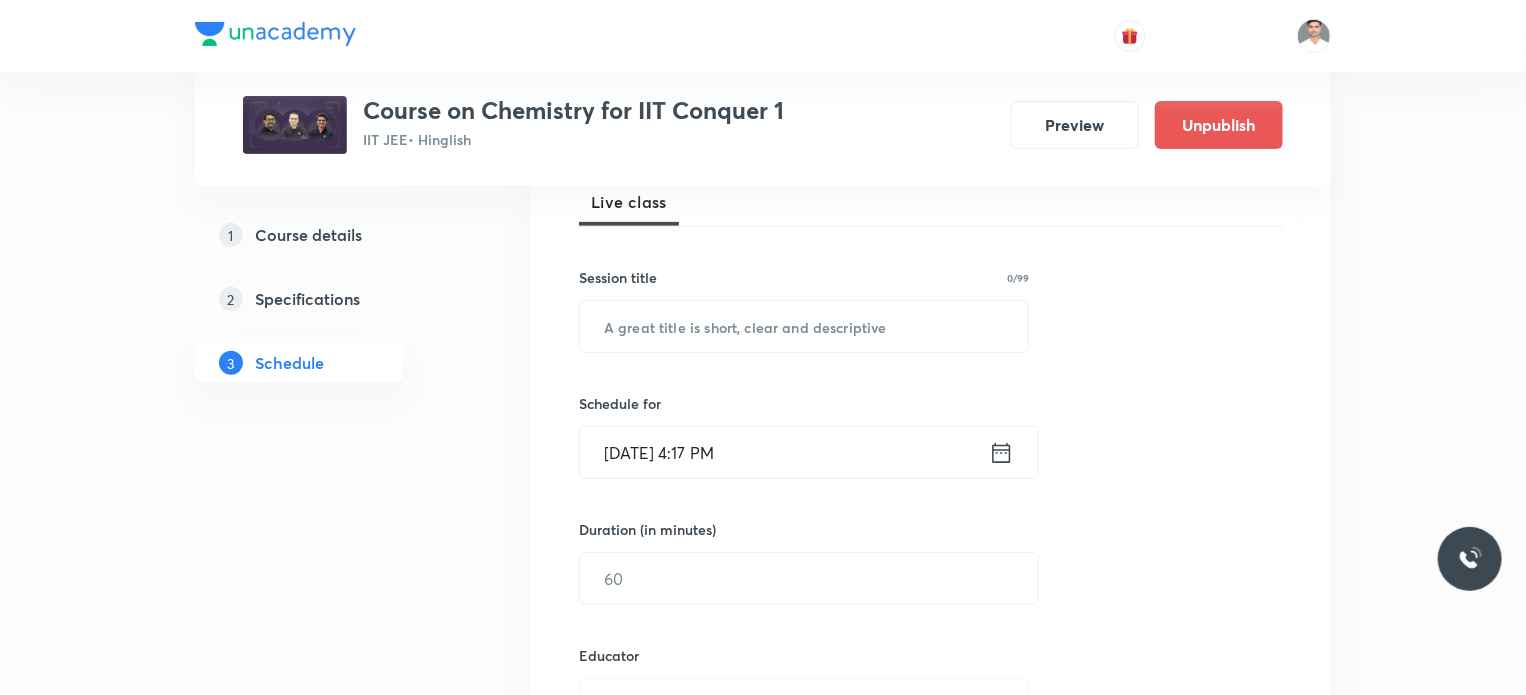 click on "Schedule for Jul 12, 2025, 4:17 PM ​" at bounding box center (804, 436) 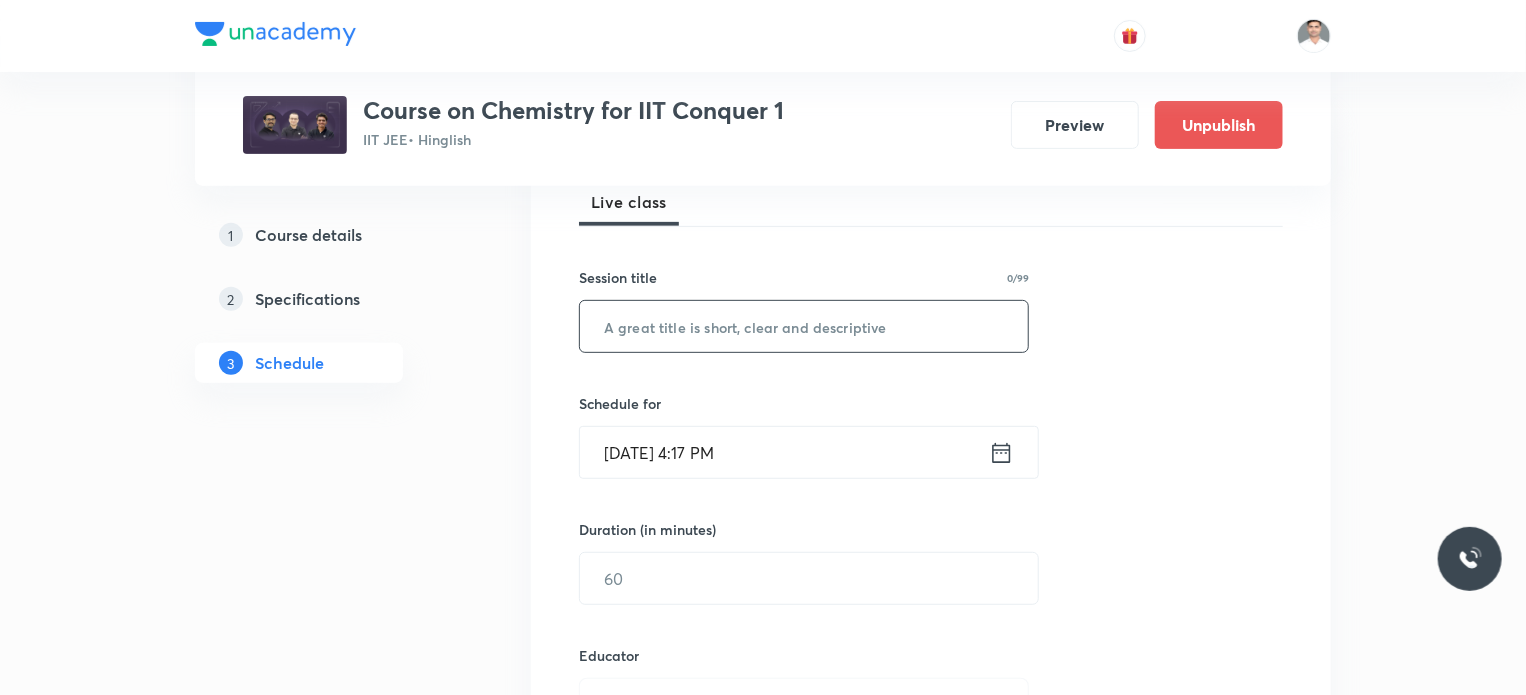click at bounding box center (804, 326) 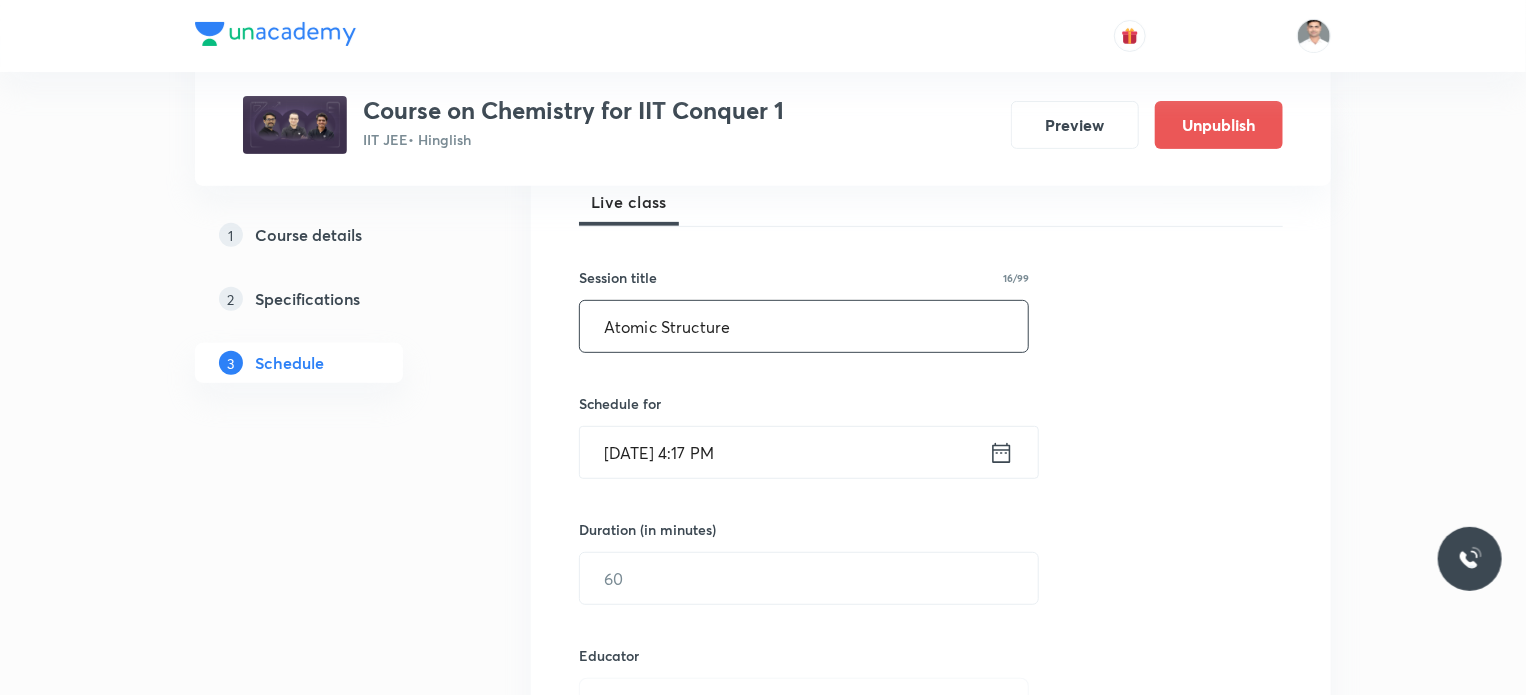 type on "Atomic Structure" 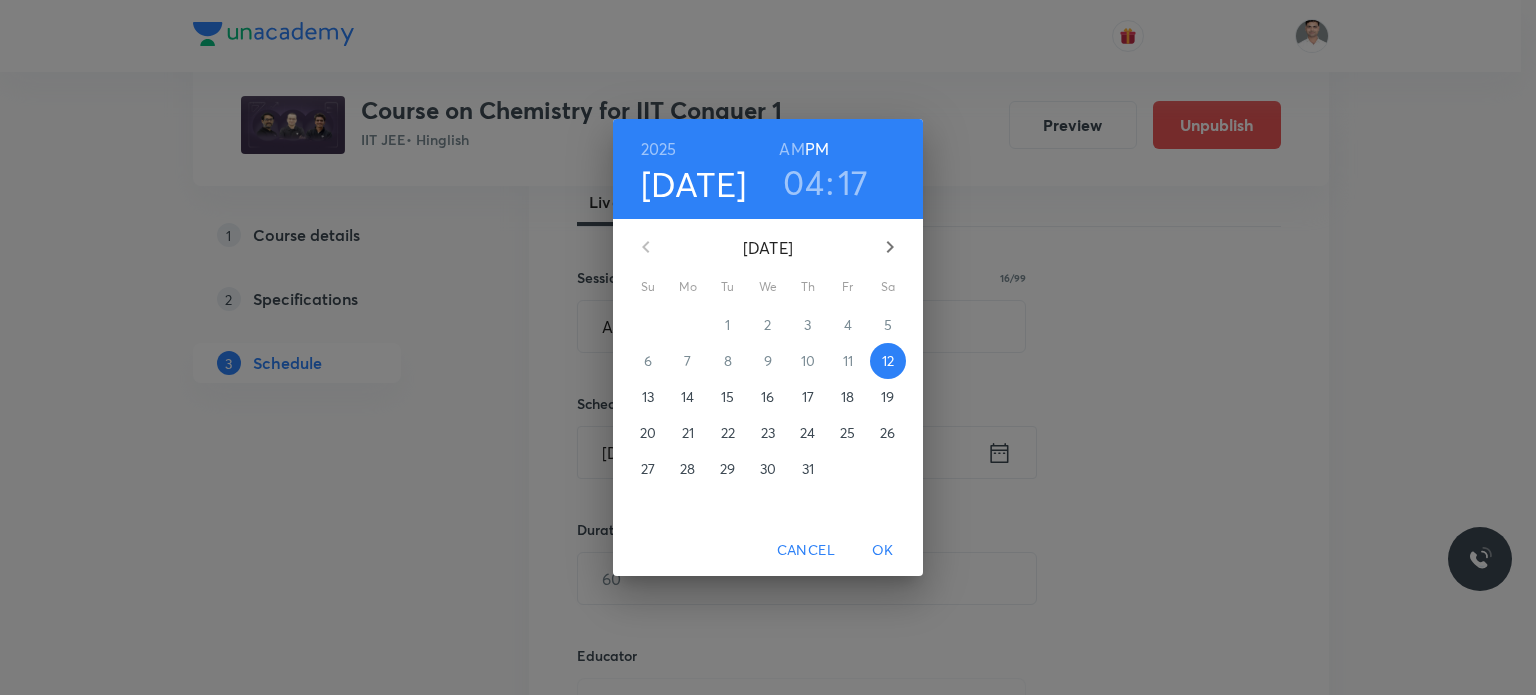 click on "17" at bounding box center (808, 397) 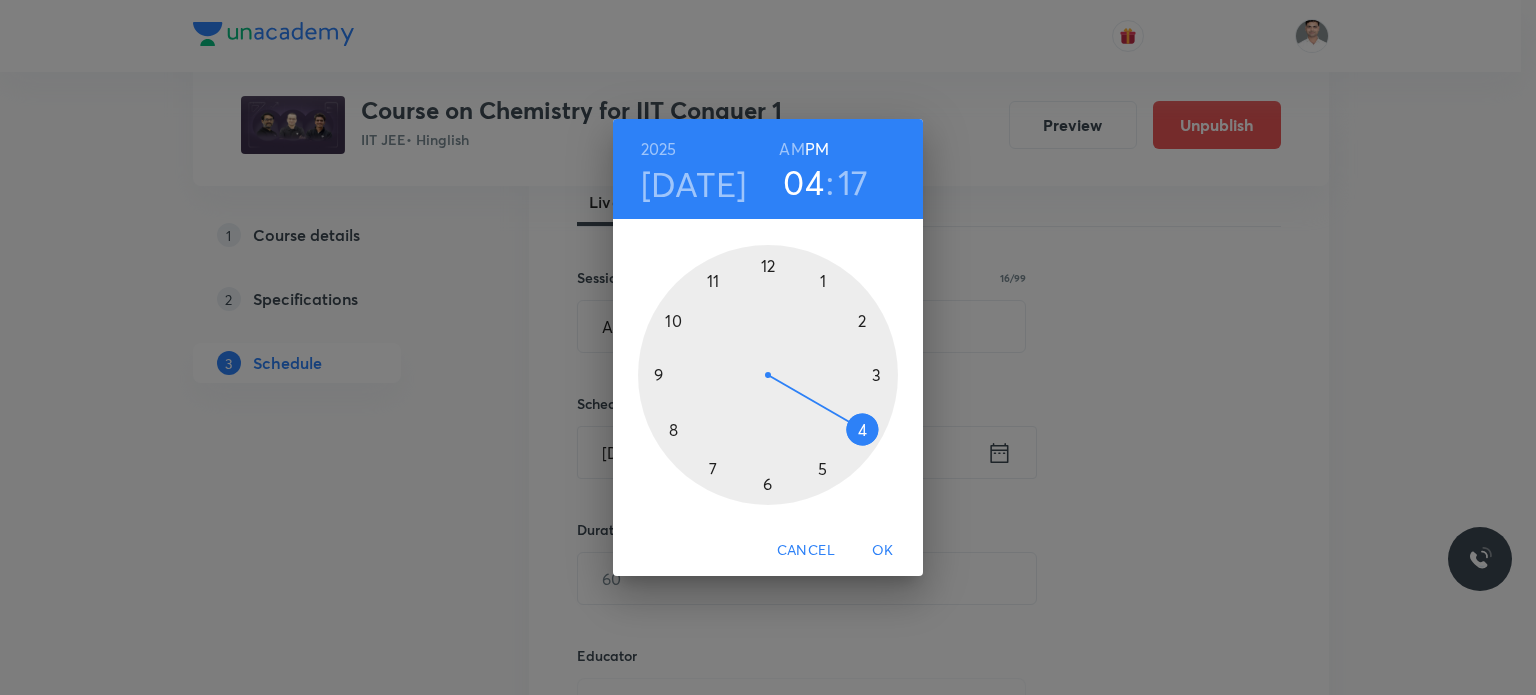 click on "AM" at bounding box center (791, 149) 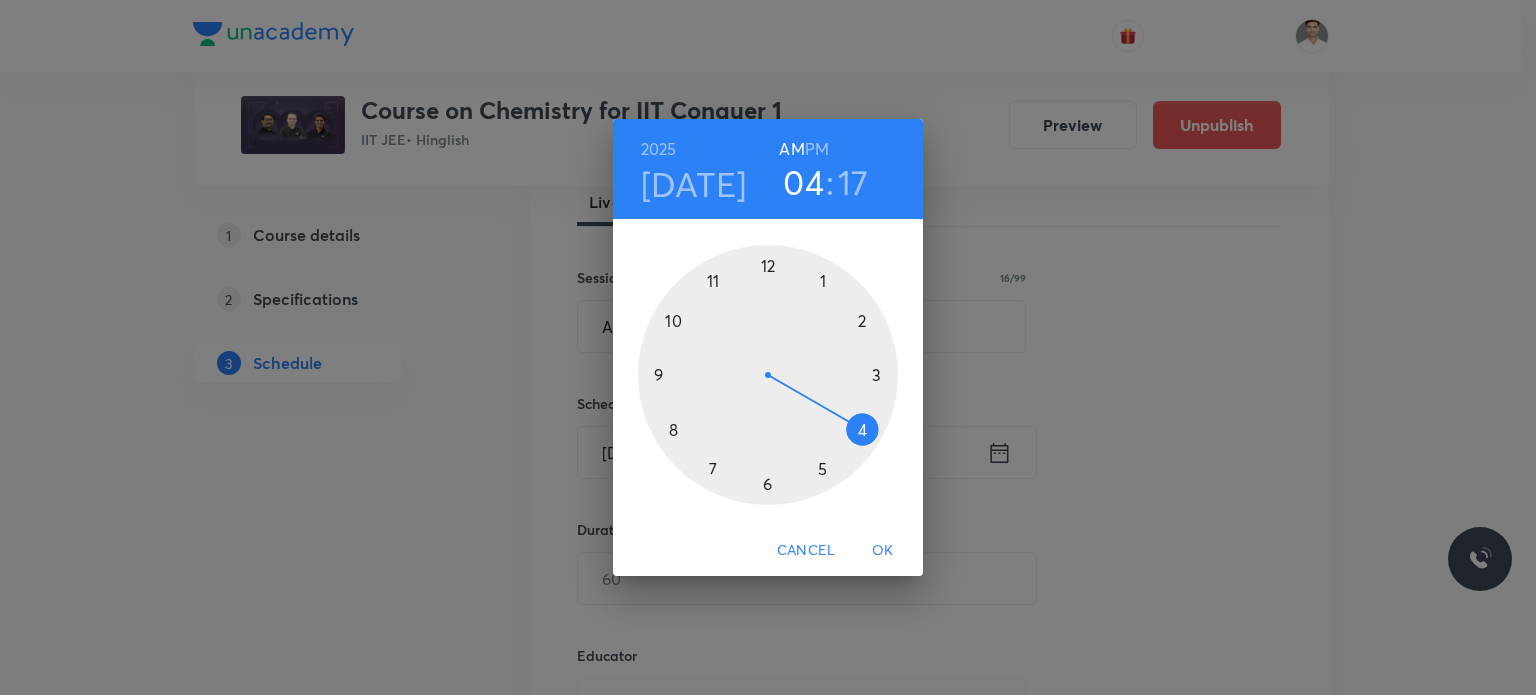 click at bounding box center (768, 375) 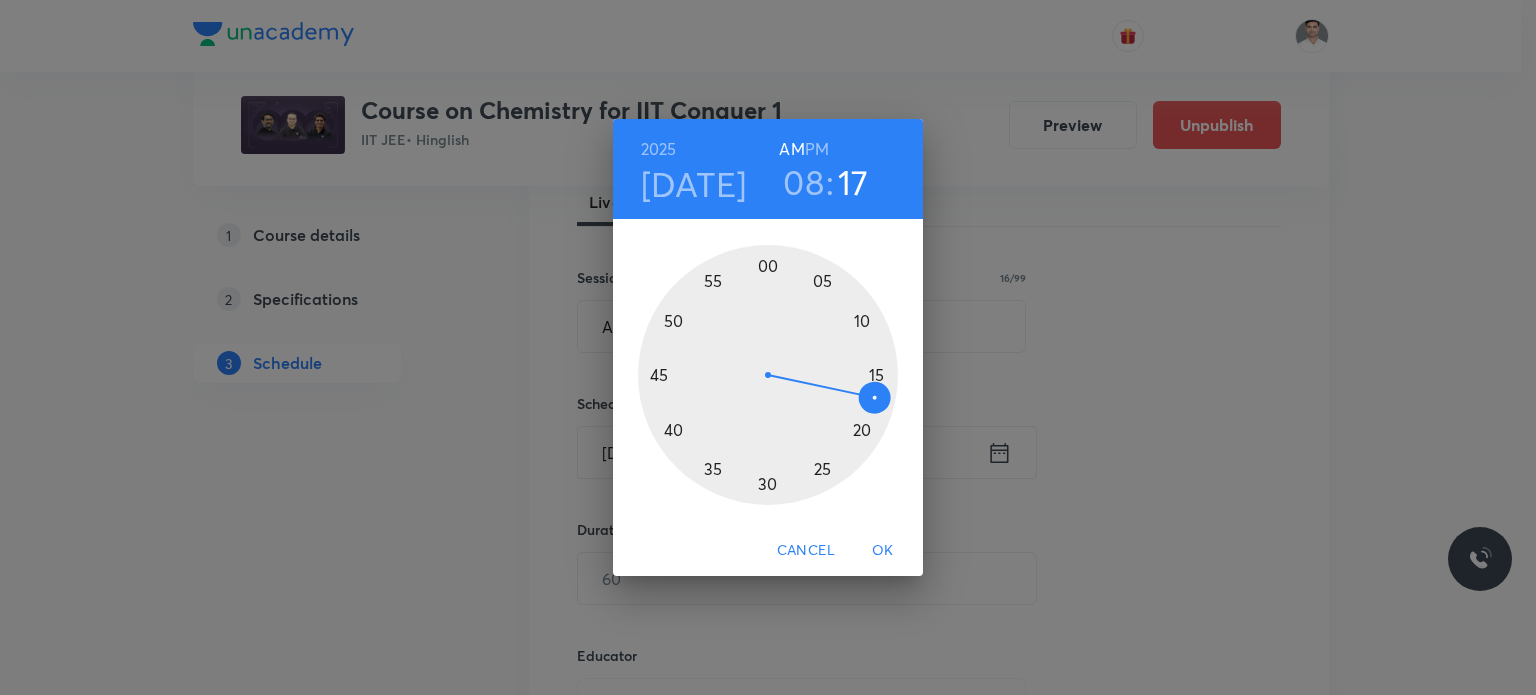 click at bounding box center [768, 375] 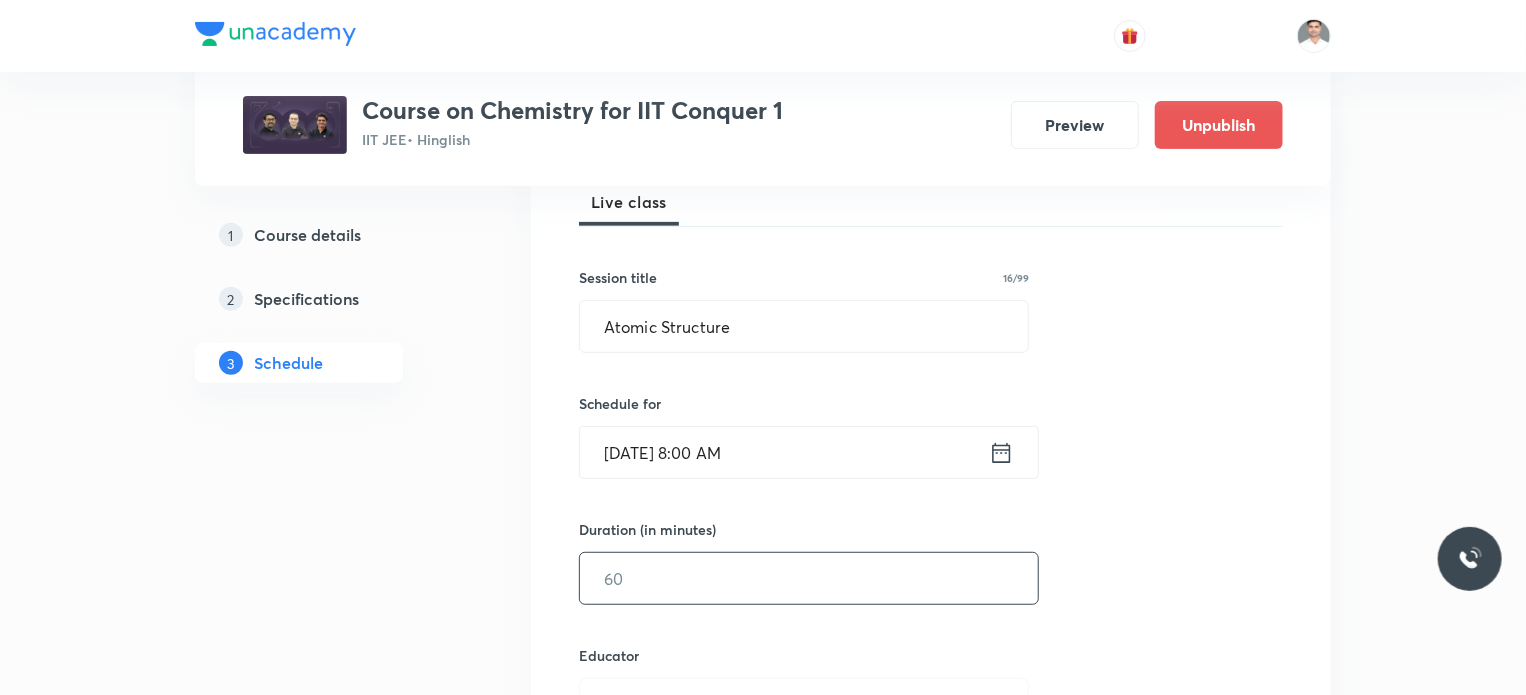 drag, startPoint x: 729, startPoint y: 579, endPoint x: 999, endPoint y: 556, distance: 270.97784 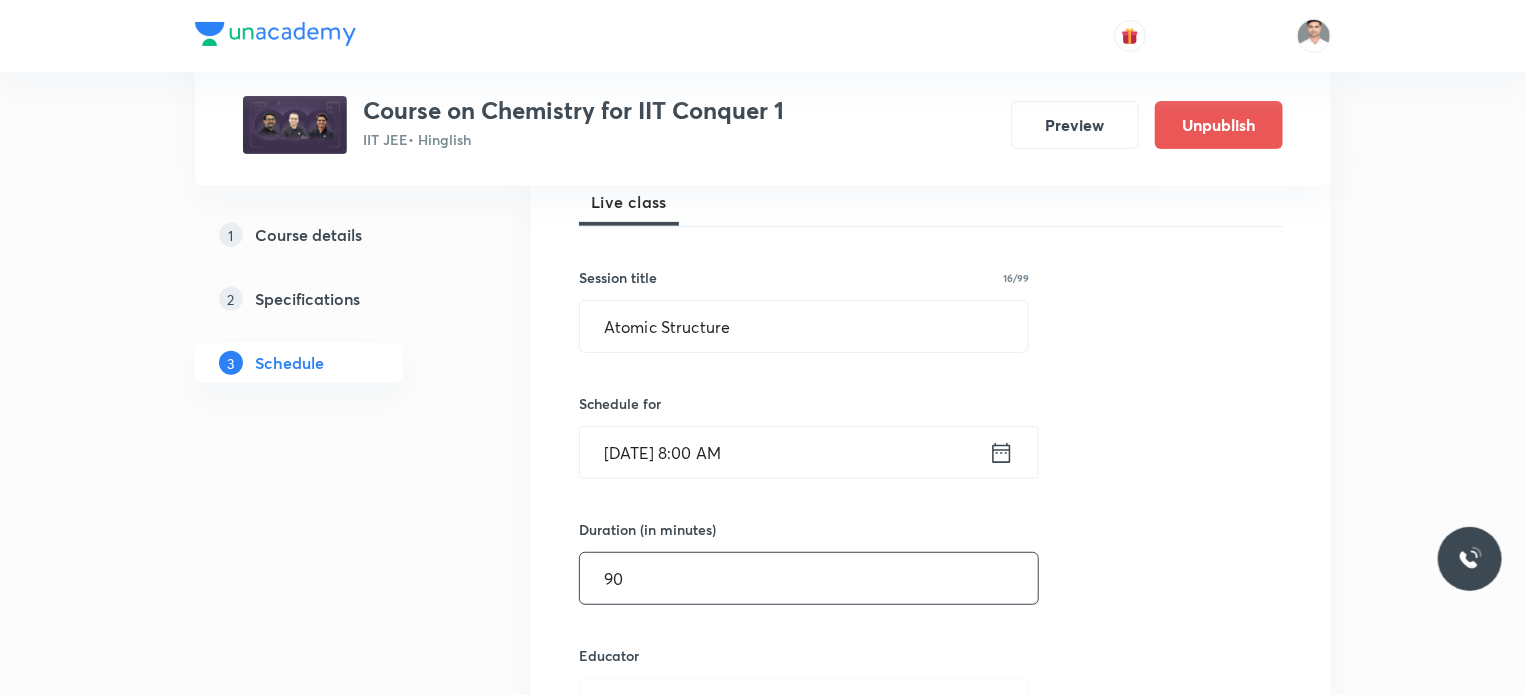 type on "90" 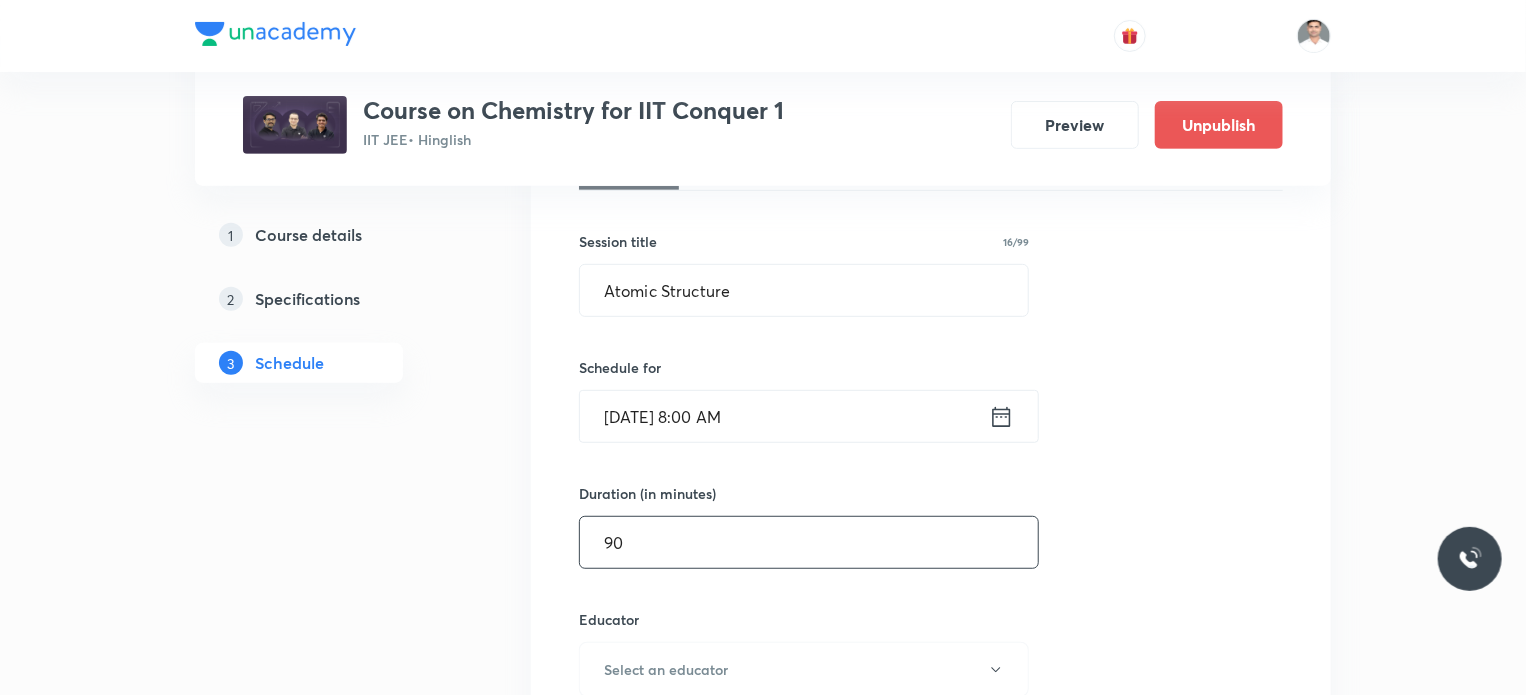 type 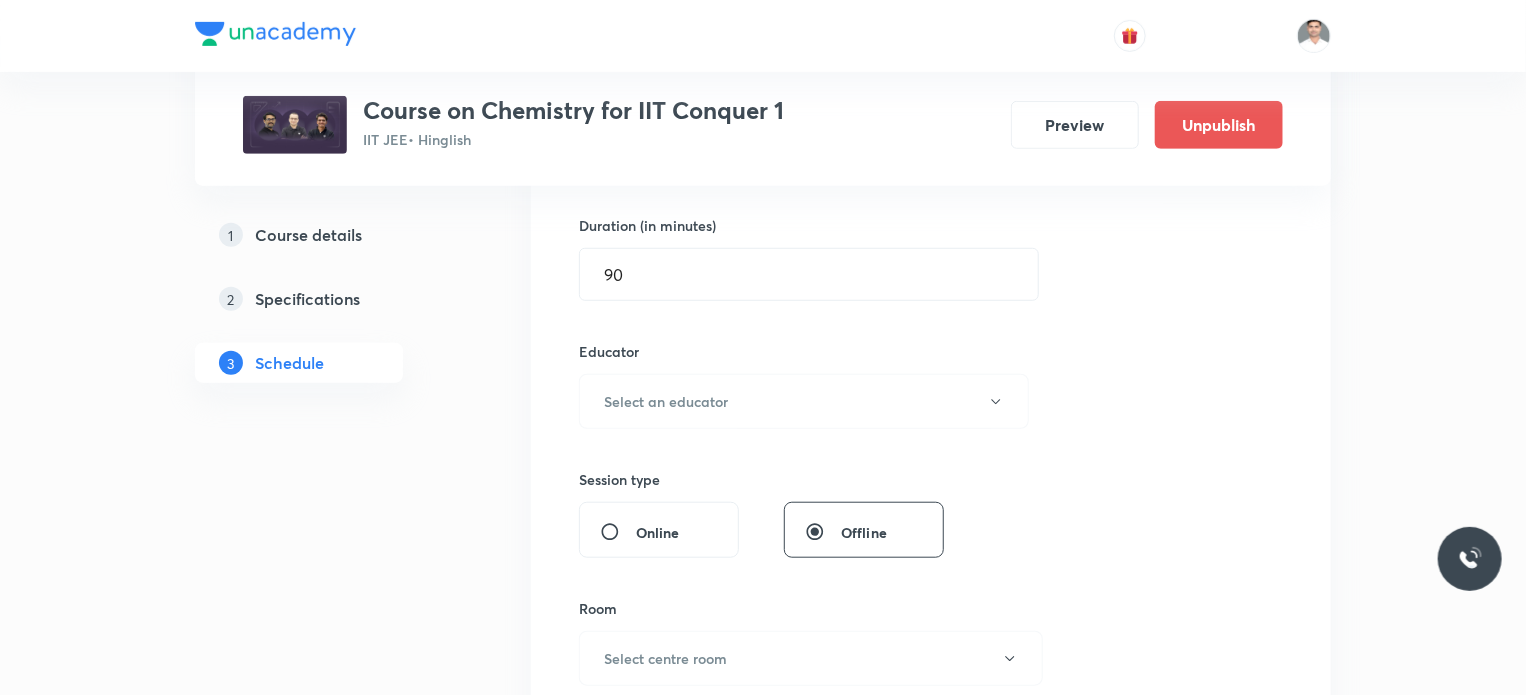 scroll, scrollTop: 636, scrollLeft: 0, axis: vertical 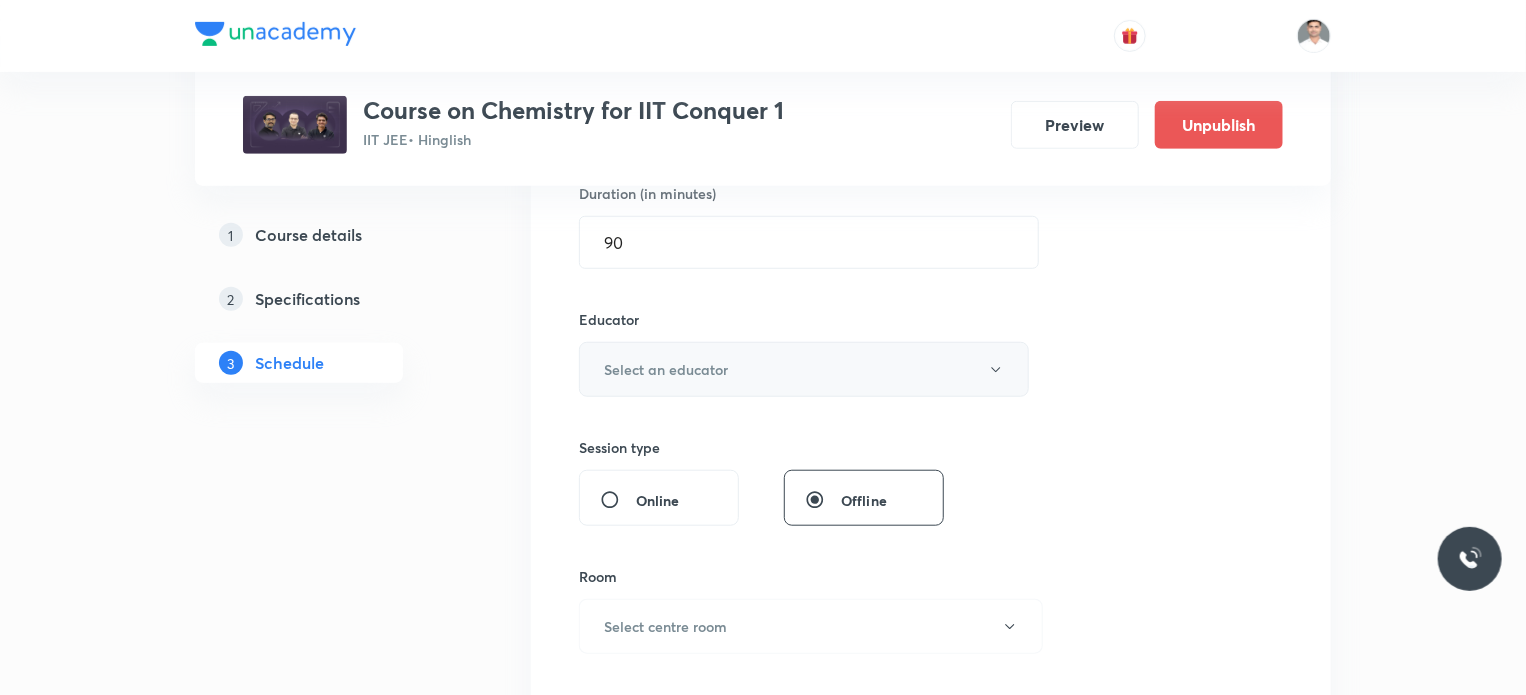 click on "Select an educator" at bounding box center (804, 369) 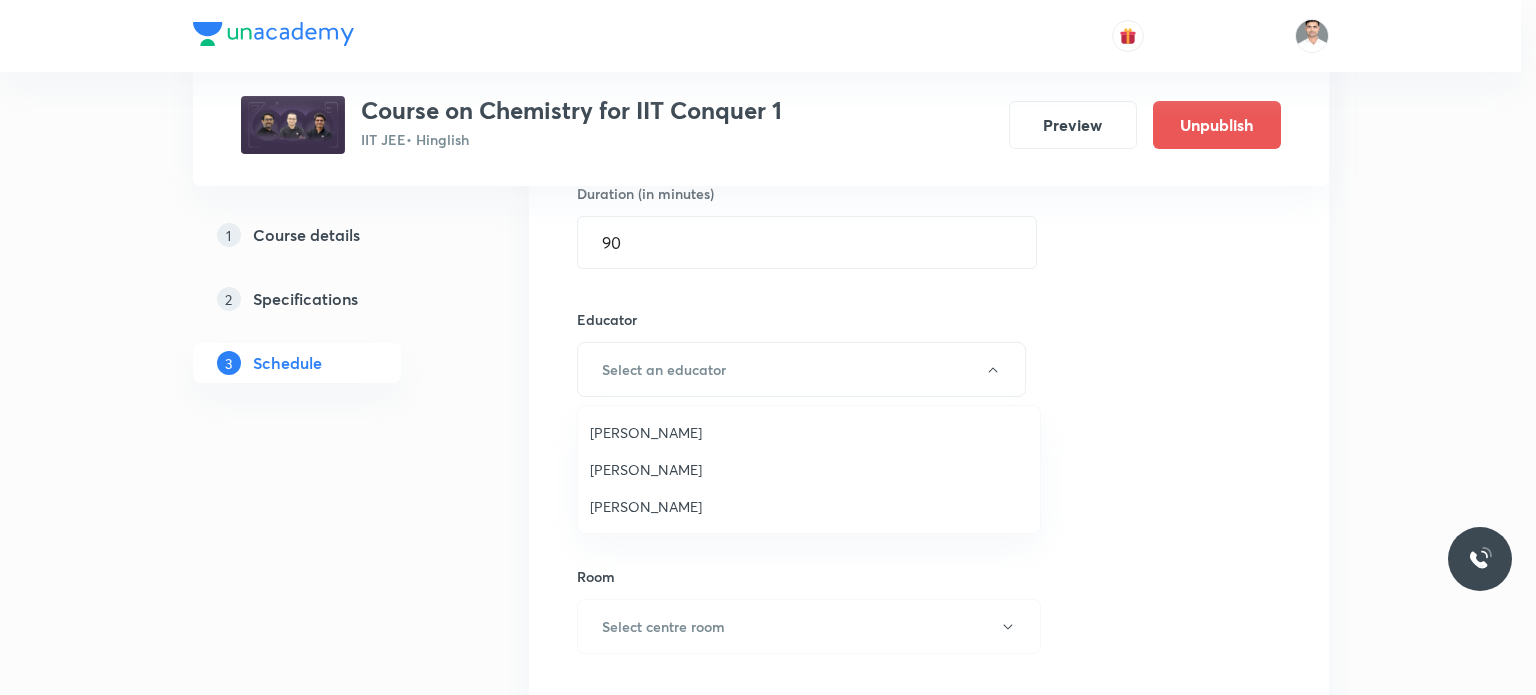 click on "Hari Narayan Tiwari" at bounding box center (809, 506) 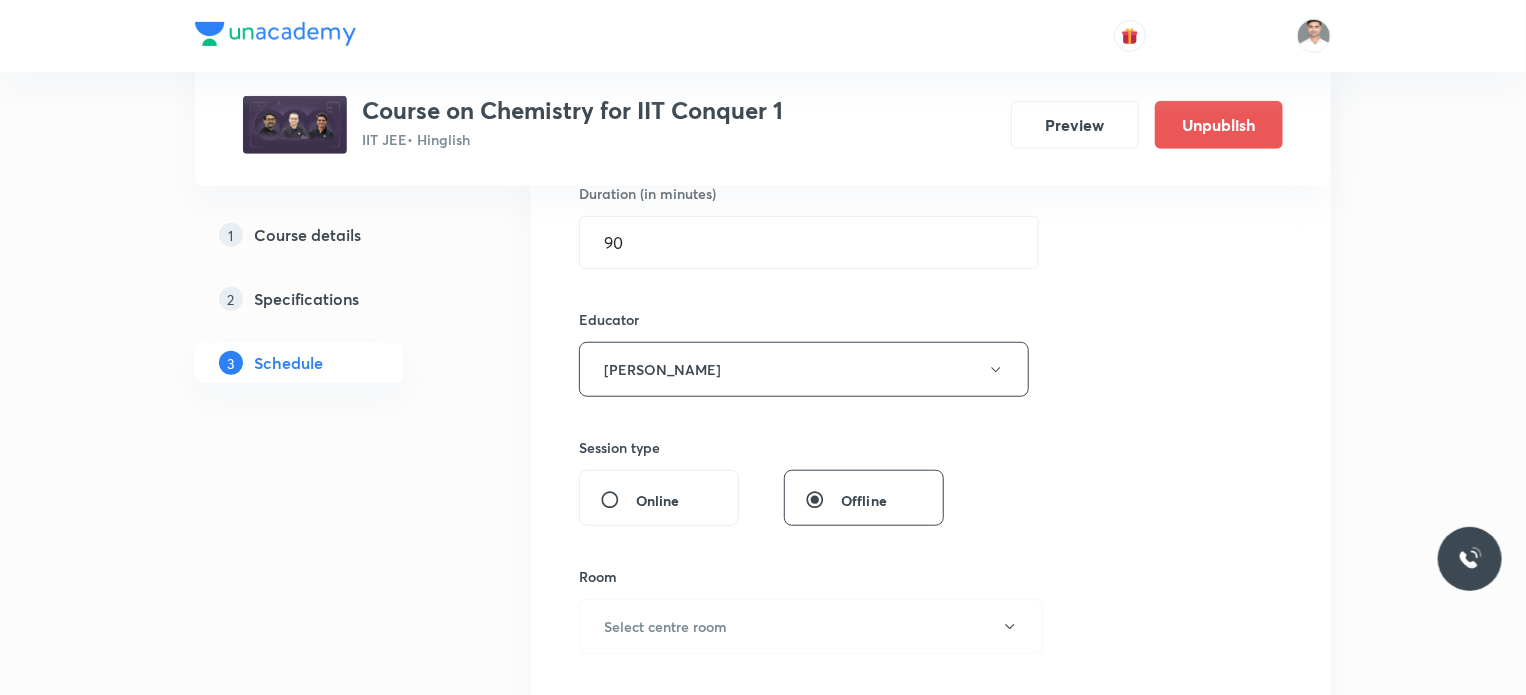 scroll, scrollTop: 736, scrollLeft: 0, axis: vertical 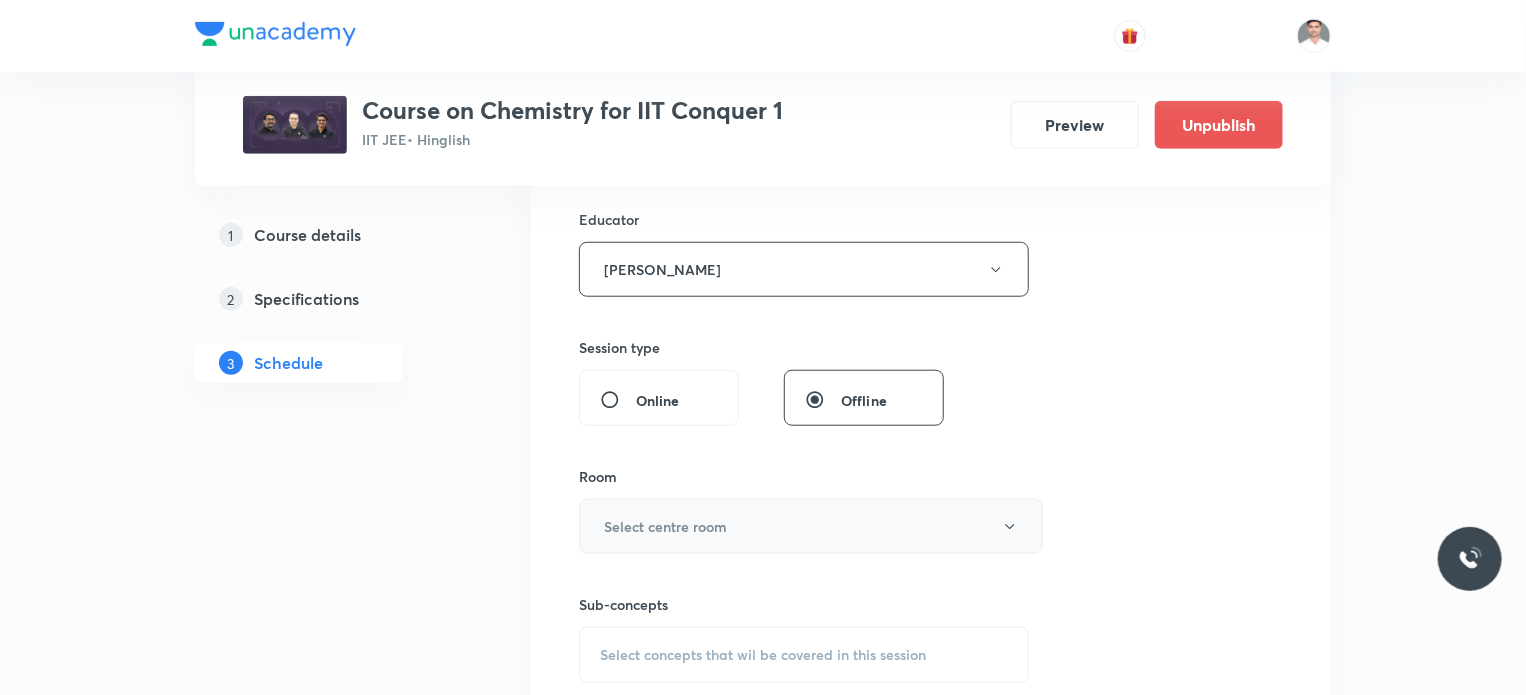 click on "Select centre room" at bounding box center (665, 526) 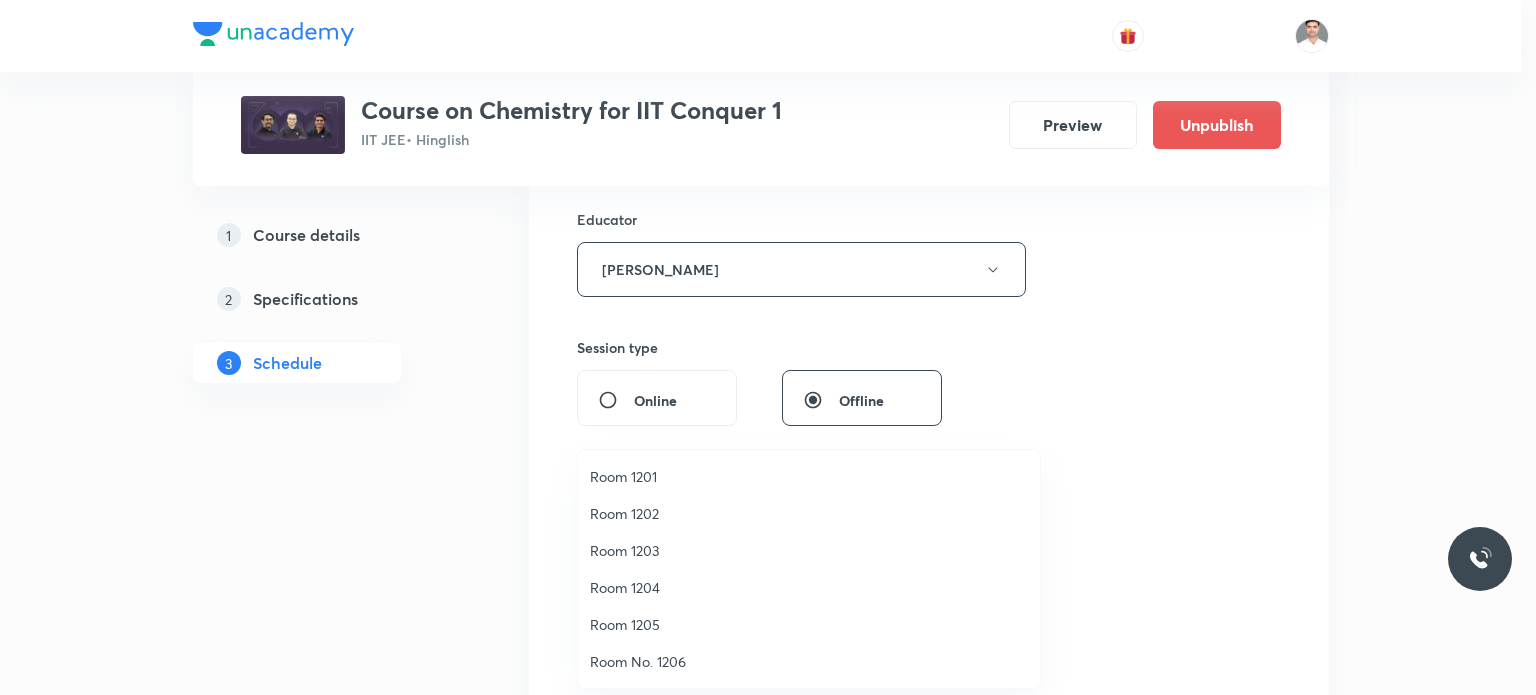 click on "Room 1202" at bounding box center (809, 513) 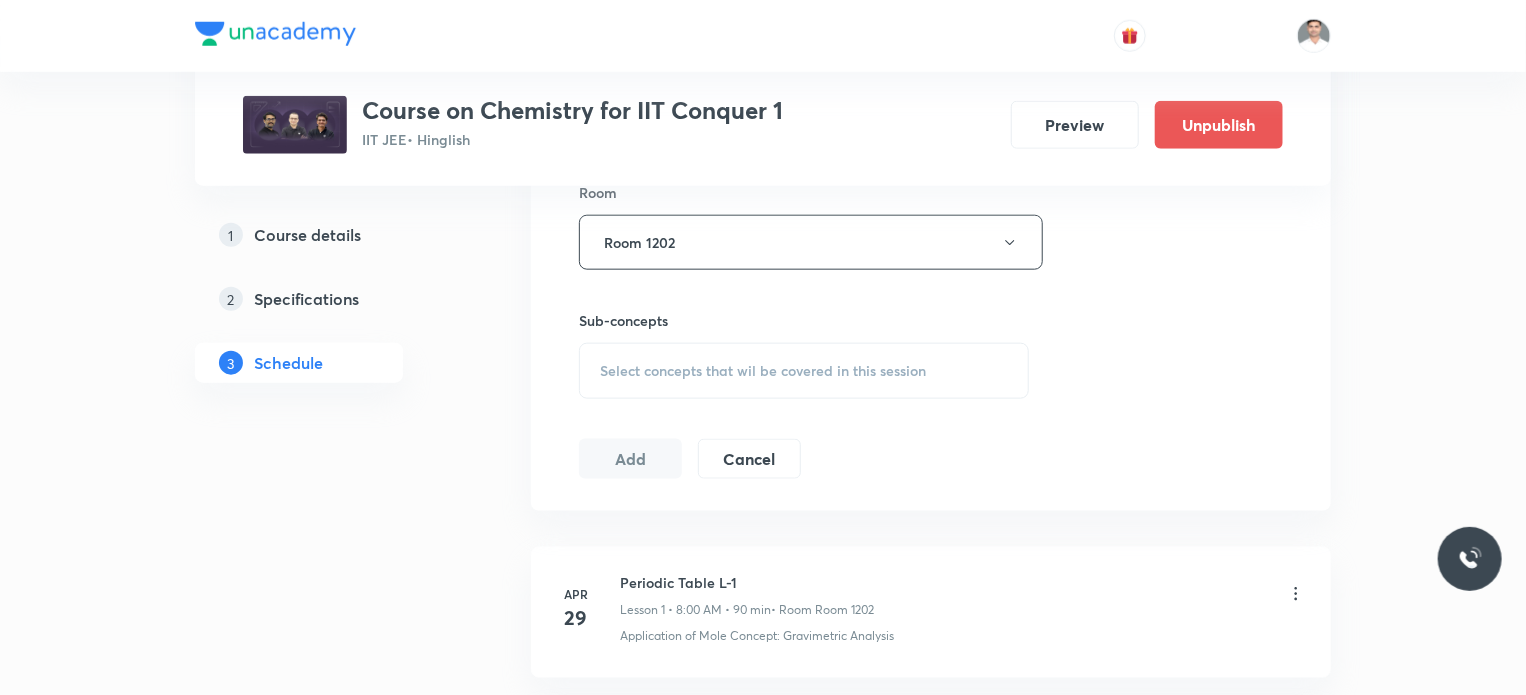 scroll, scrollTop: 1036, scrollLeft: 0, axis: vertical 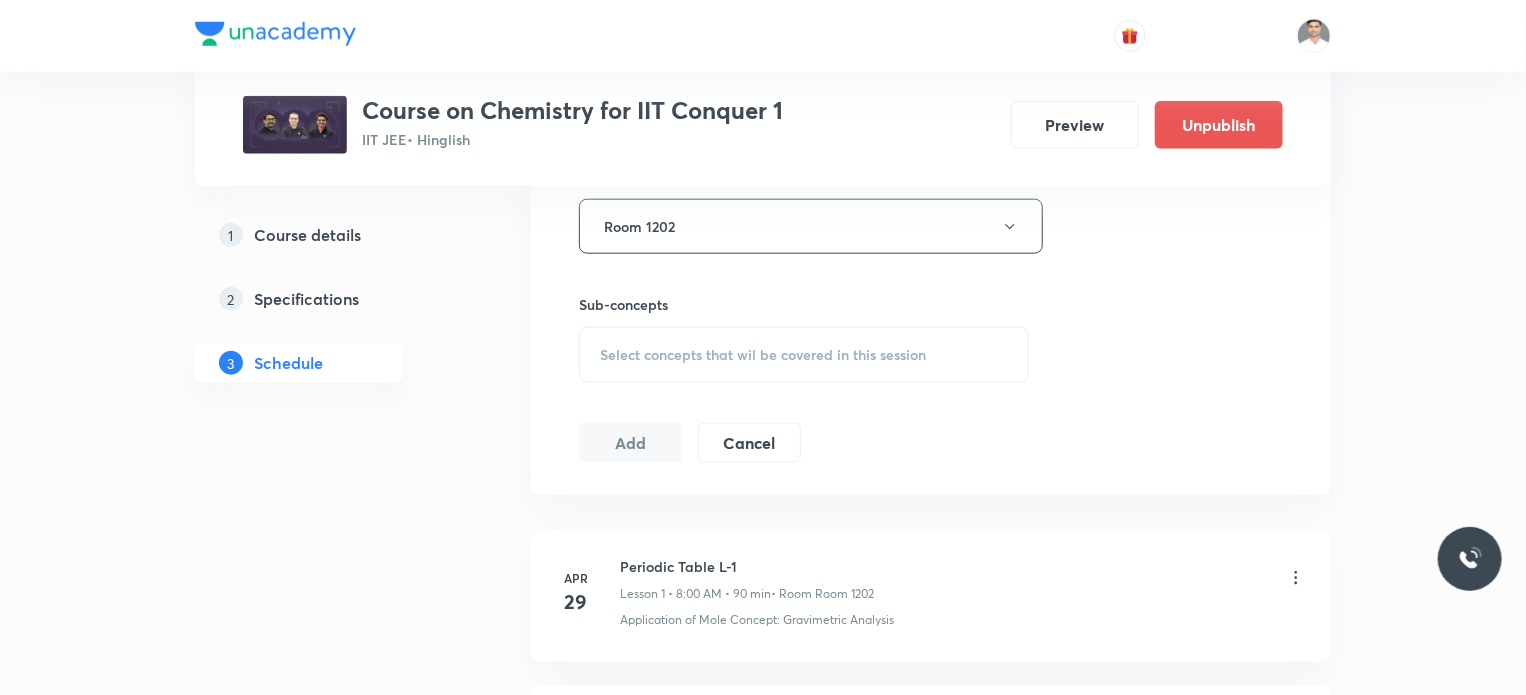 click on "Select concepts that wil be covered in this session" at bounding box center (763, 355) 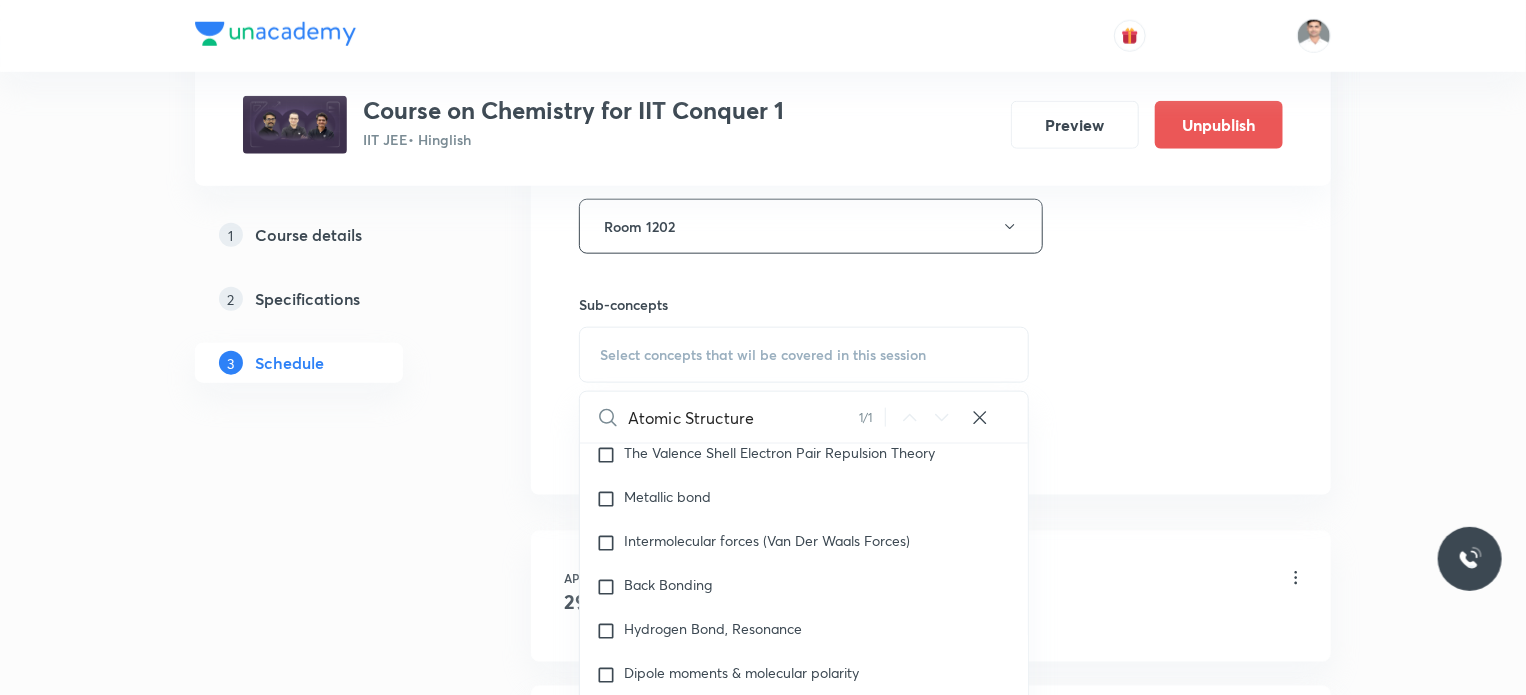 scroll, scrollTop: 33164, scrollLeft: 0, axis: vertical 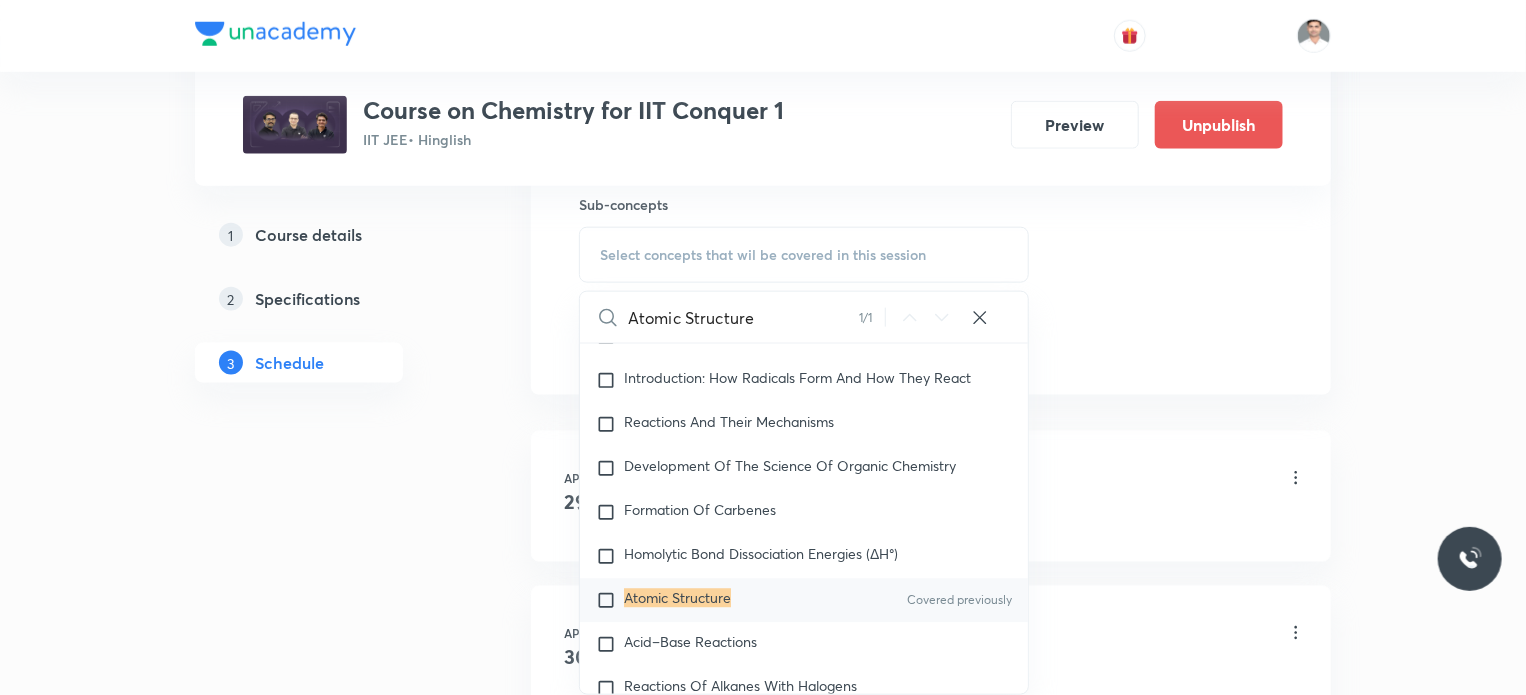 type on "Atomic Structure" 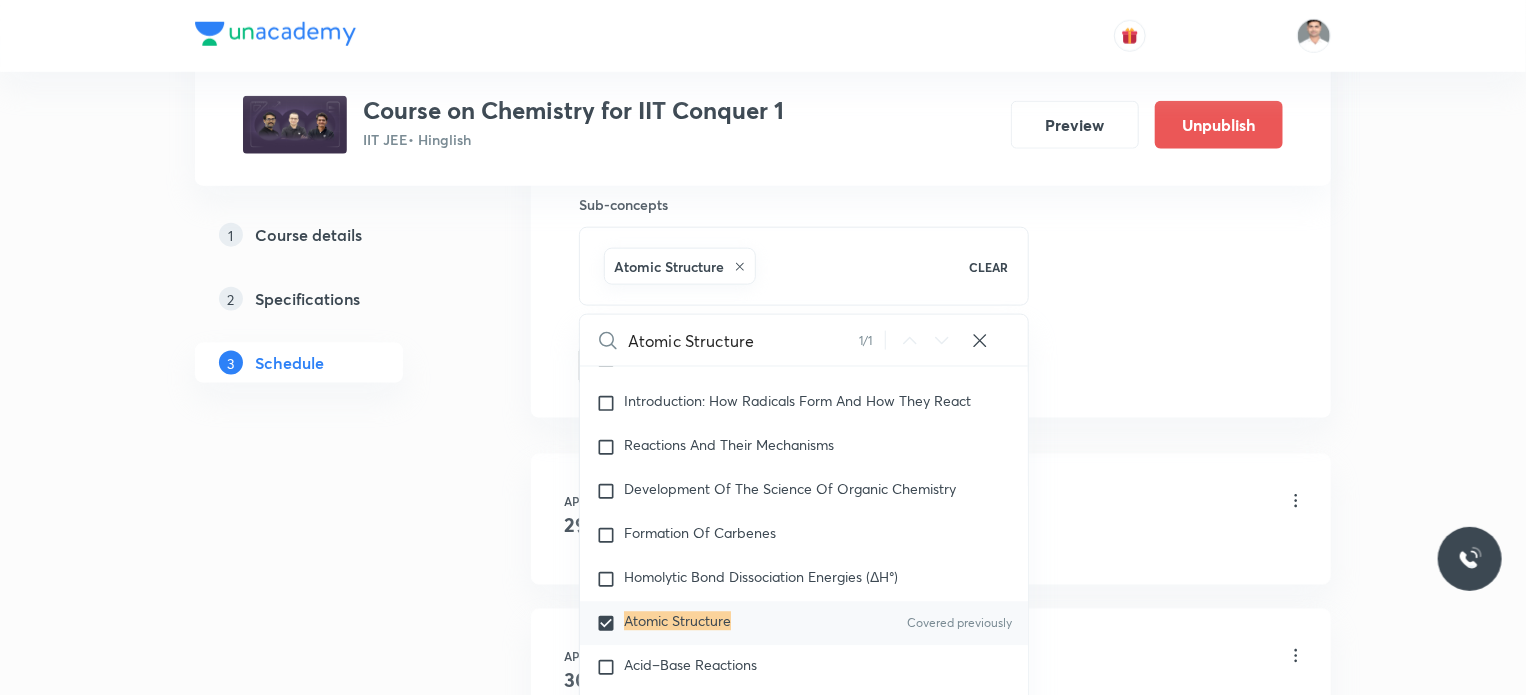 checkbox on "true" 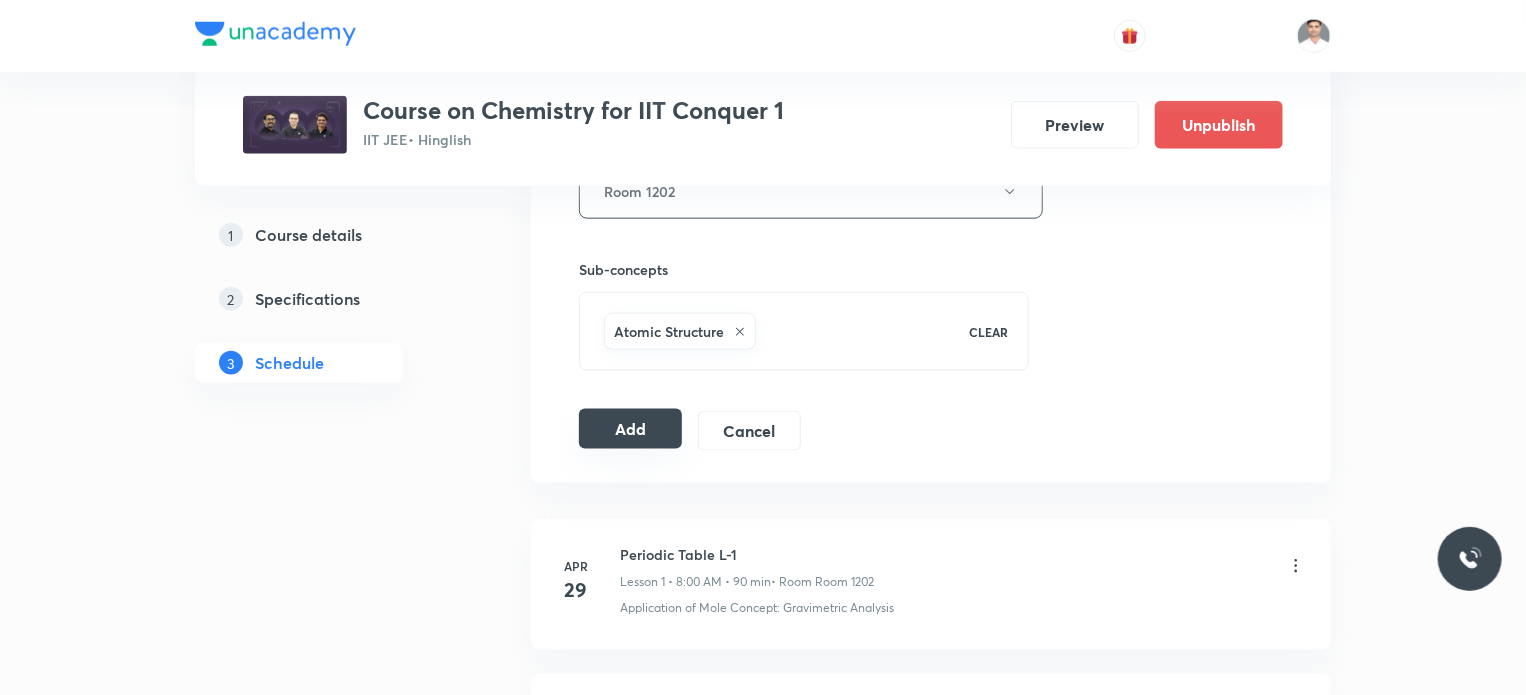 scroll, scrollTop: 1036, scrollLeft: 0, axis: vertical 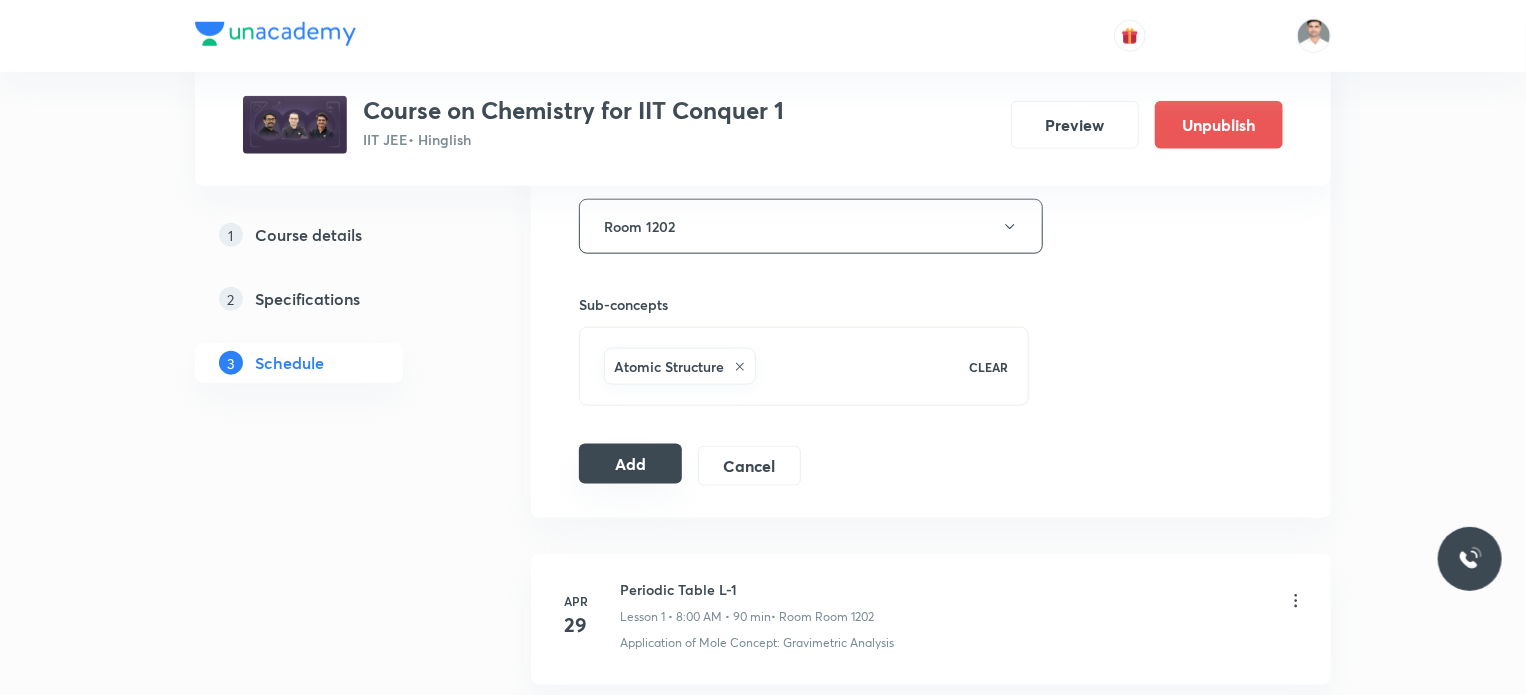 click on "Add" at bounding box center (630, 464) 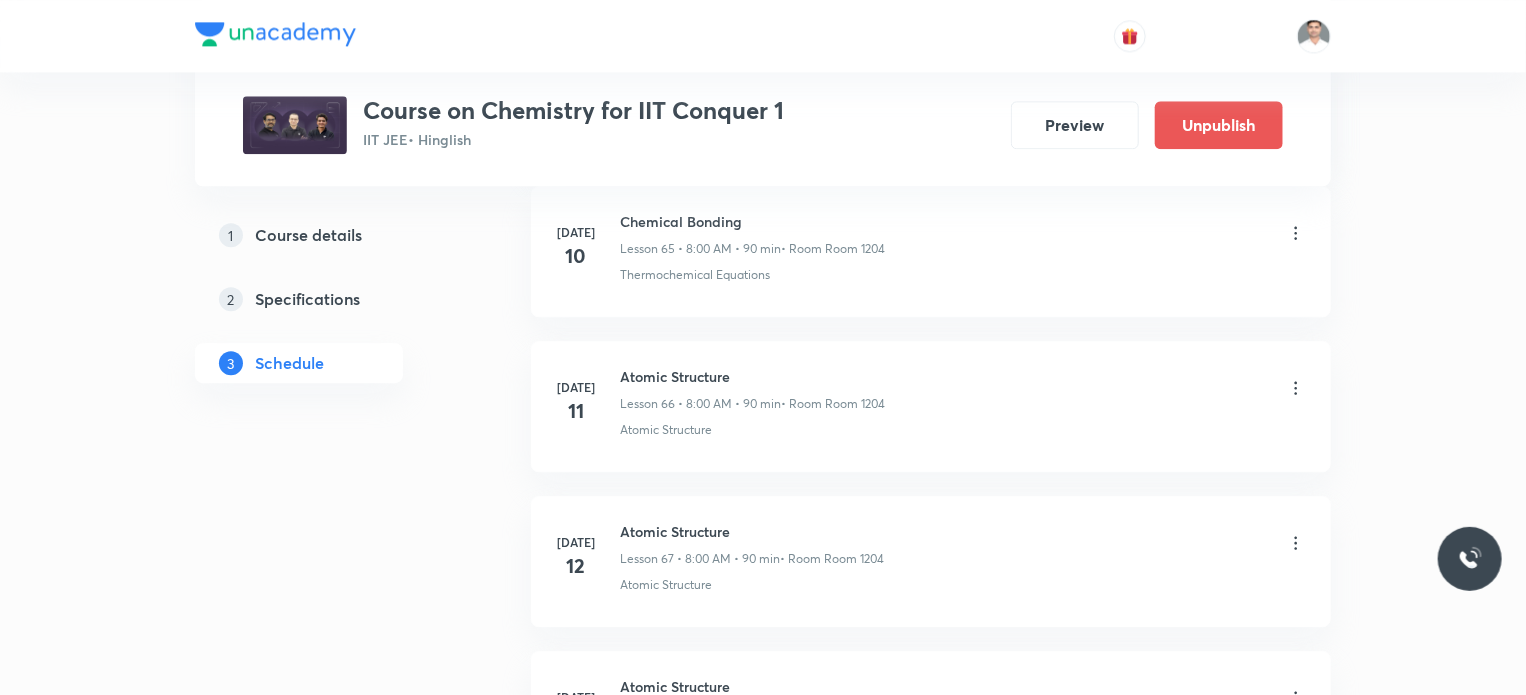 scroll, scrollTop: 10966, scrollLeft: 0, axis: vertical 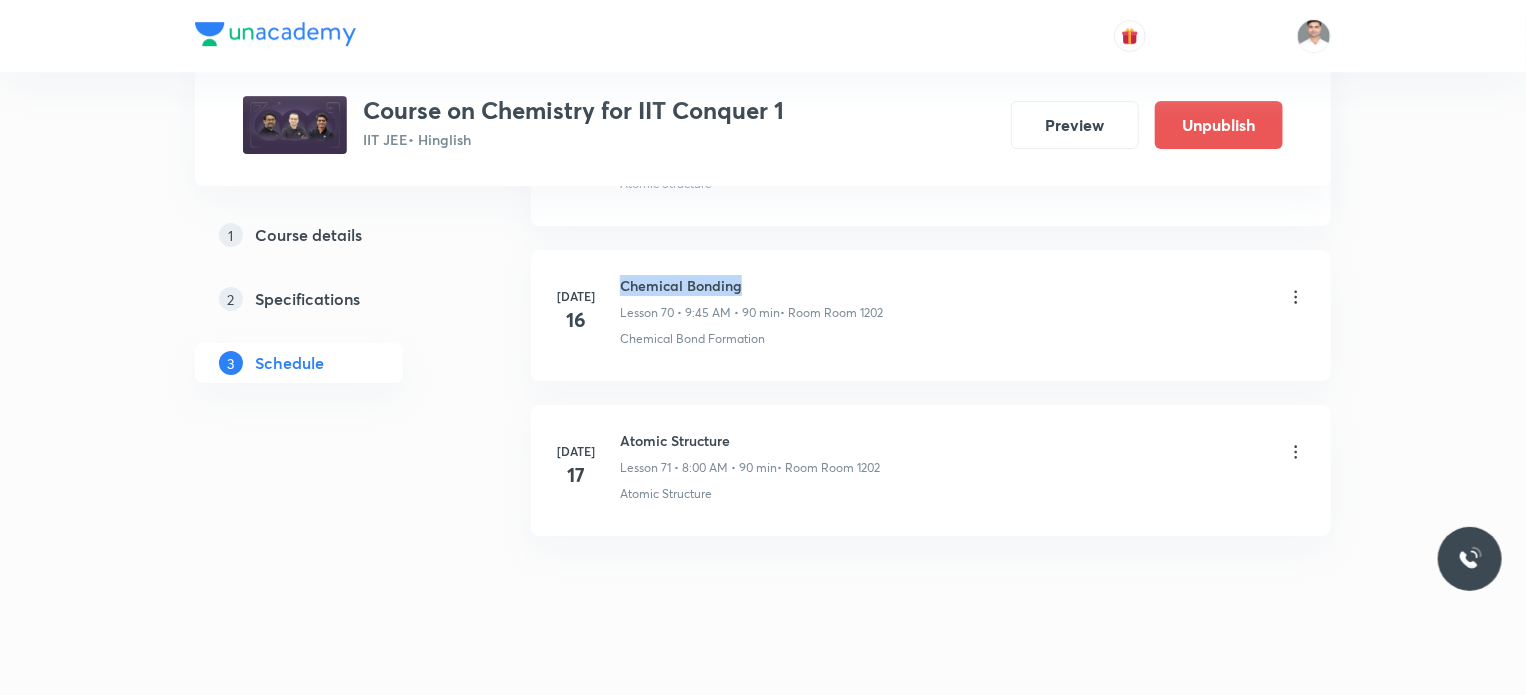 drag, startPoint x: 616, startPoint y: 253, endPoint x: 796, endPoint y: 241, distance: 180.39955 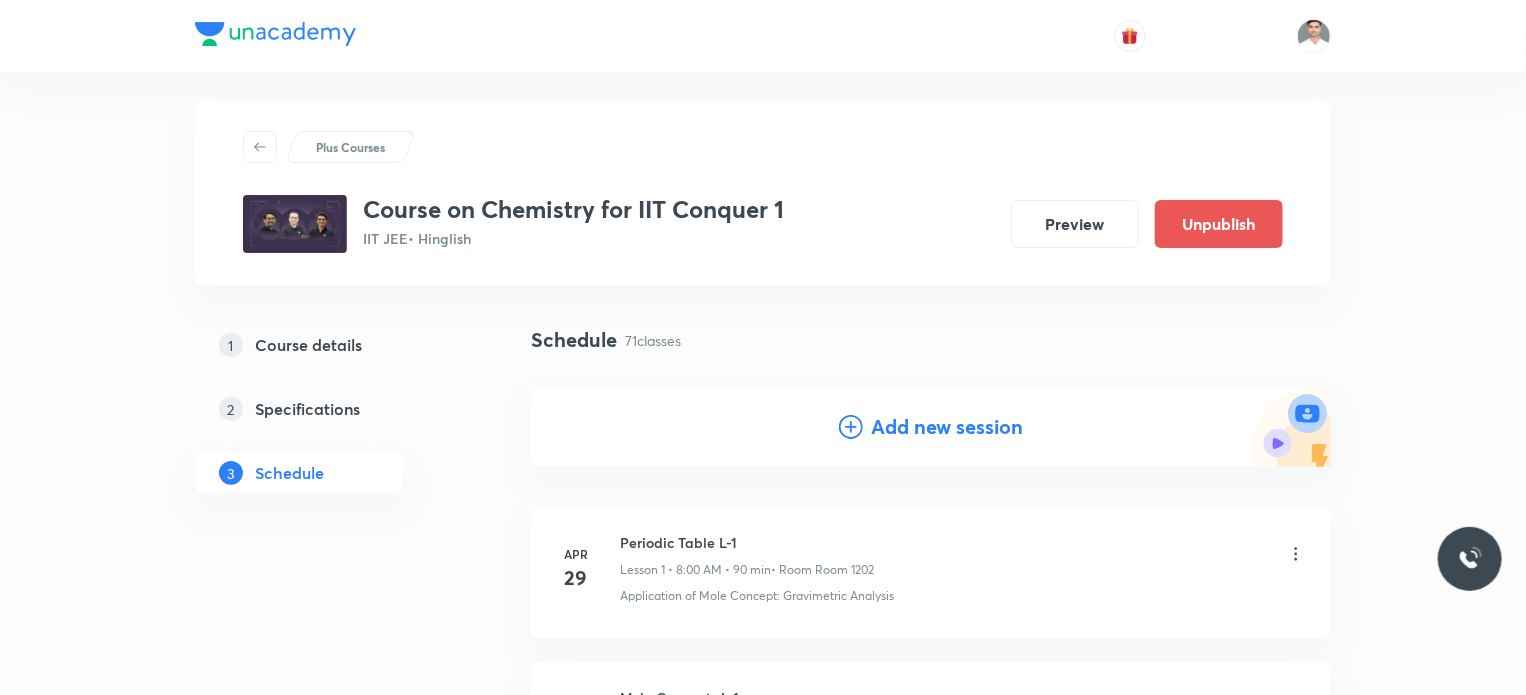 scroll, scrollTop: 0, scrollLeft: 0, axis: both 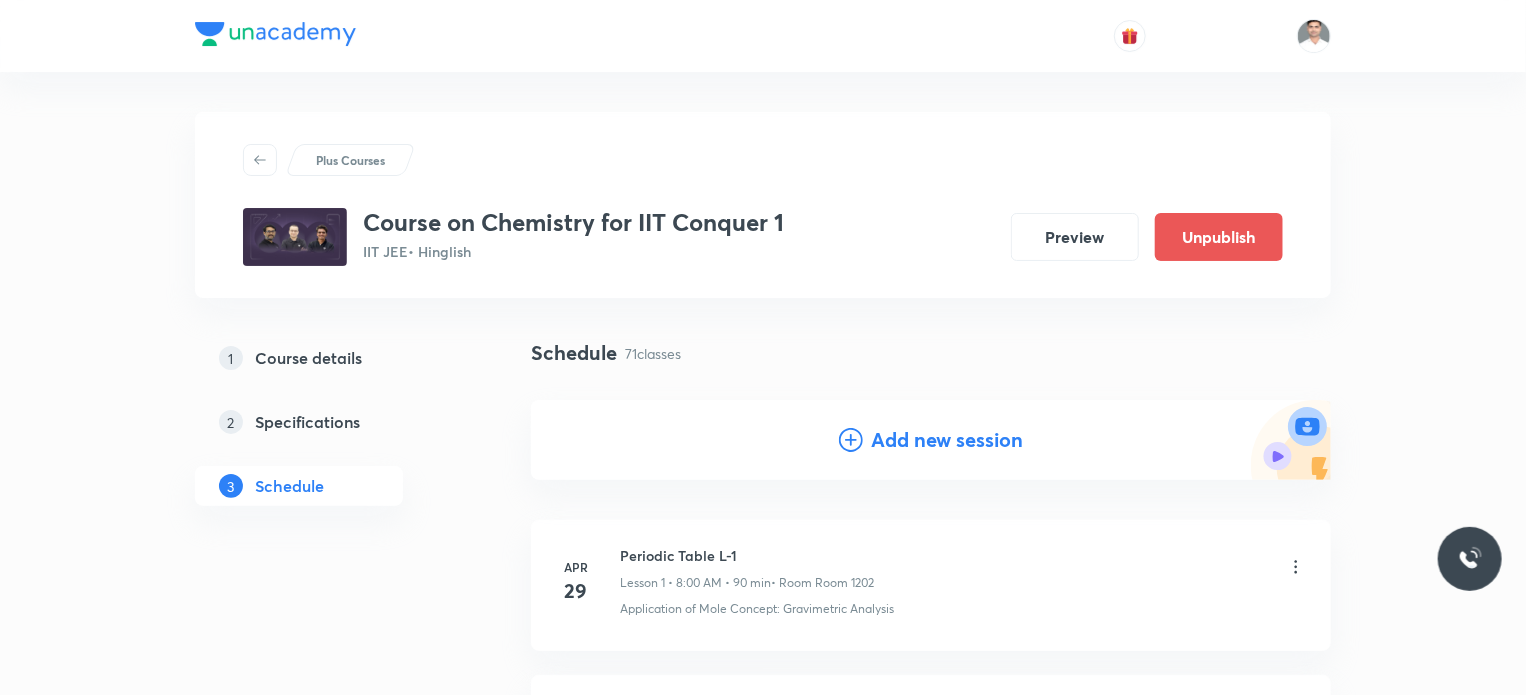 click on "Add new session" at bounding box center (947, 440) 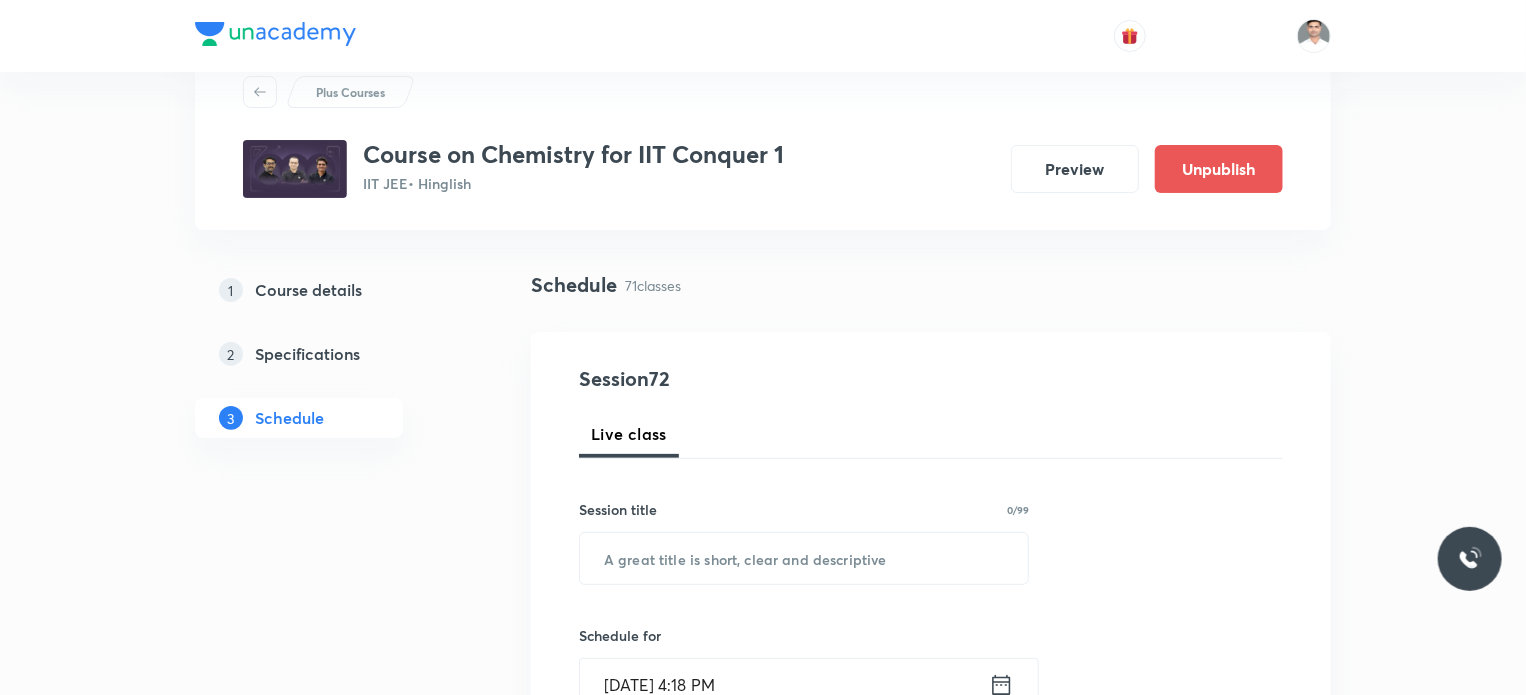scroll, scrollTop: 100, scrollLeft: 0, axis: vertical 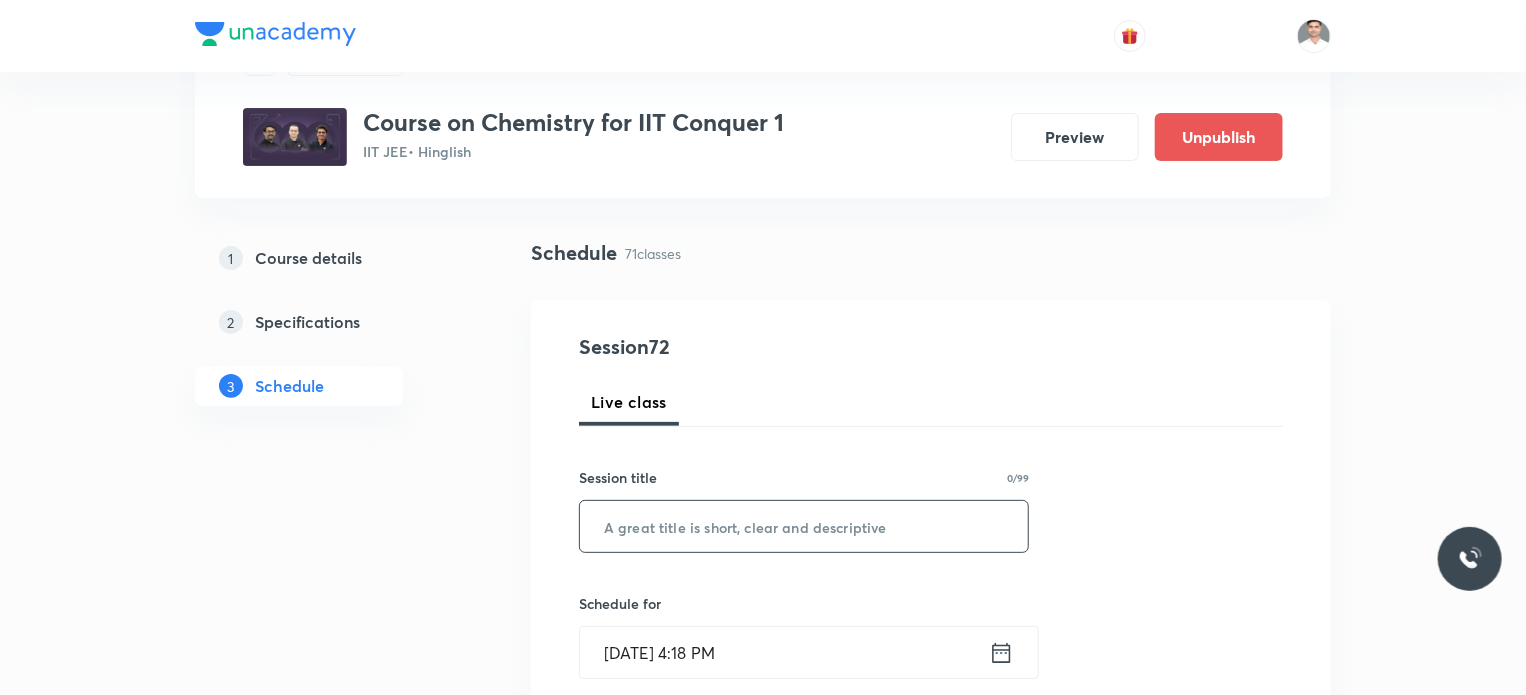 click at bounding box center (804, 526) 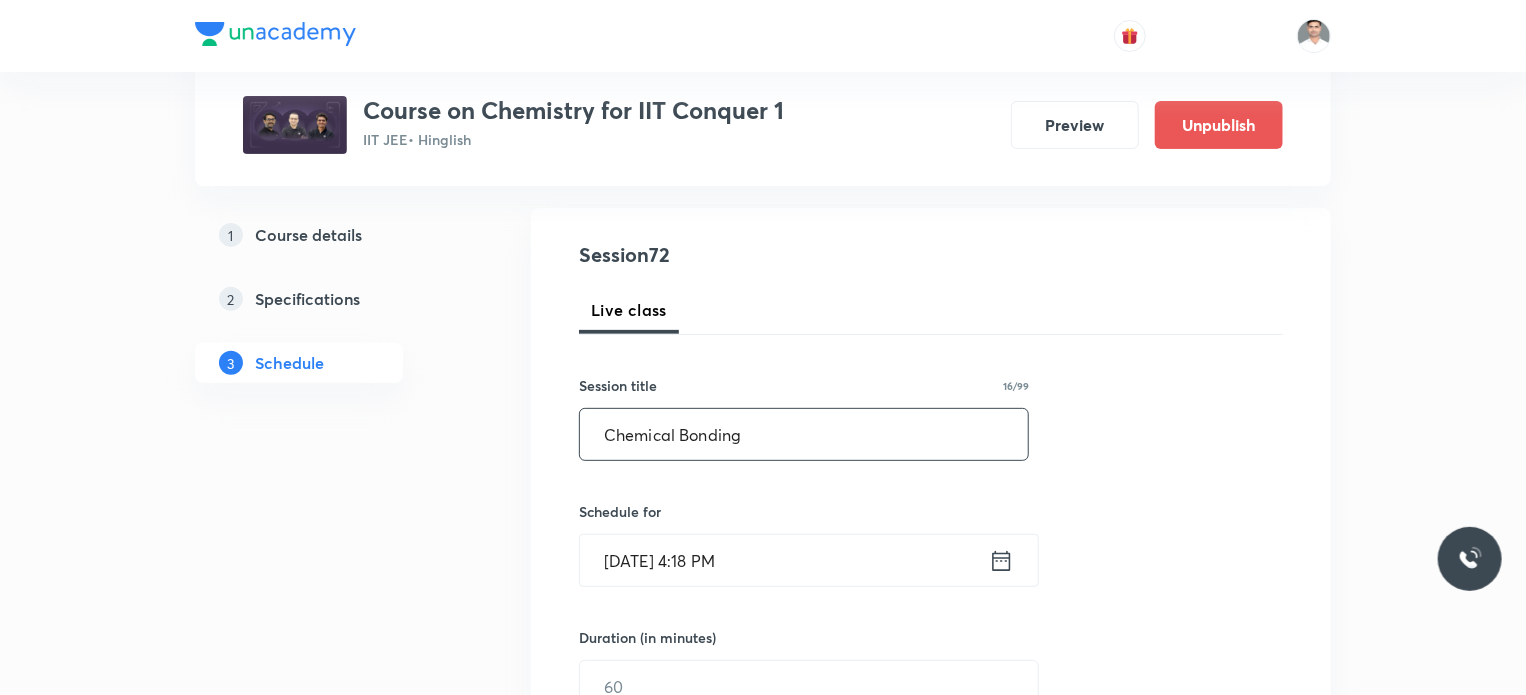 scroll, scrollTop: 300, scrollLeft: 0, axis: vertical 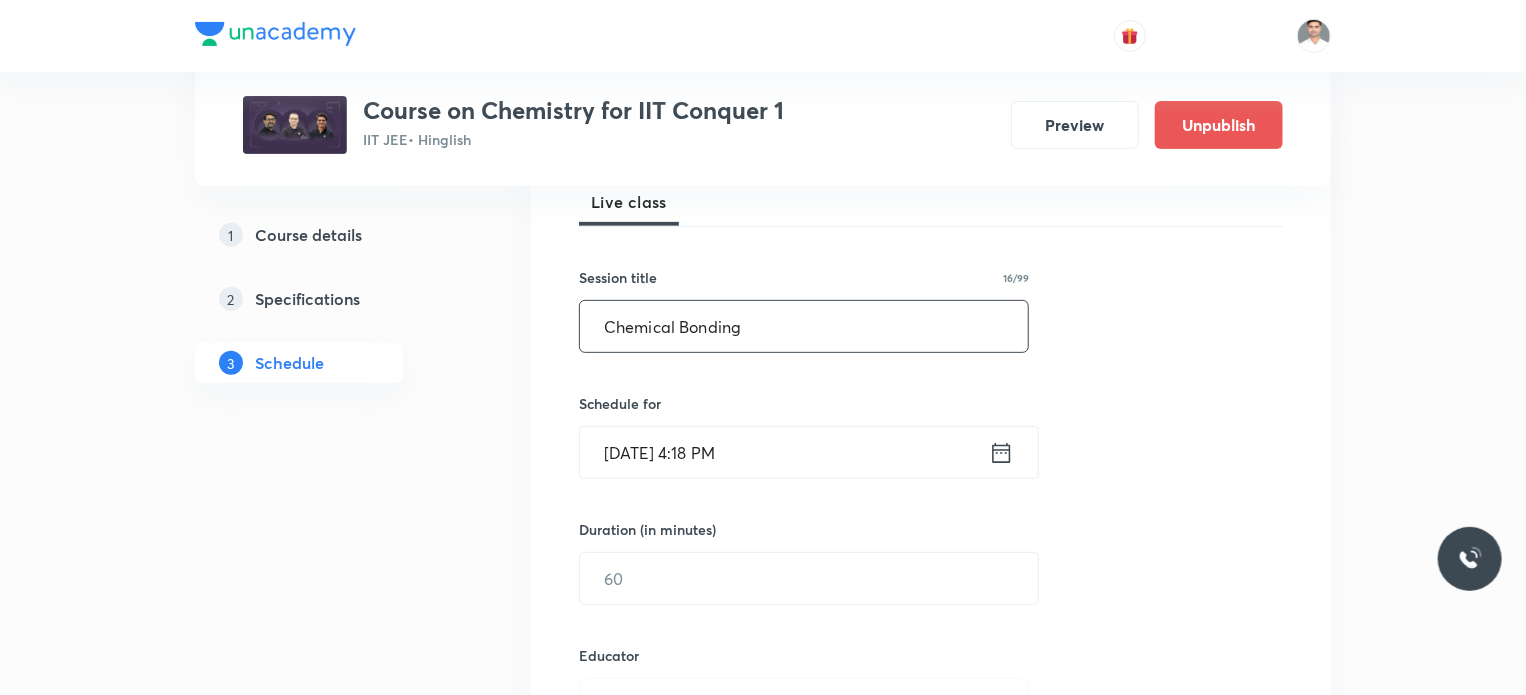 type on "Chemical Bonding" 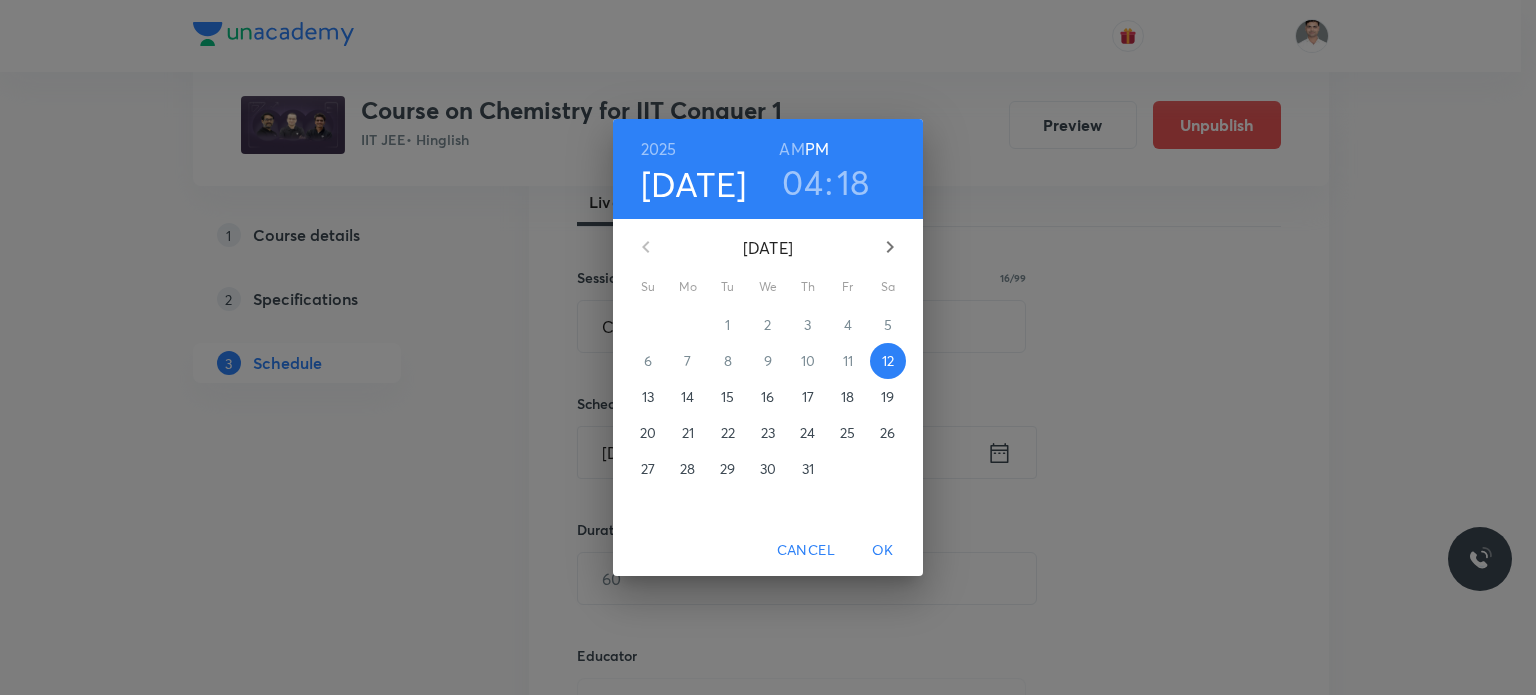 click on "18" at bounding box center (848, 397) 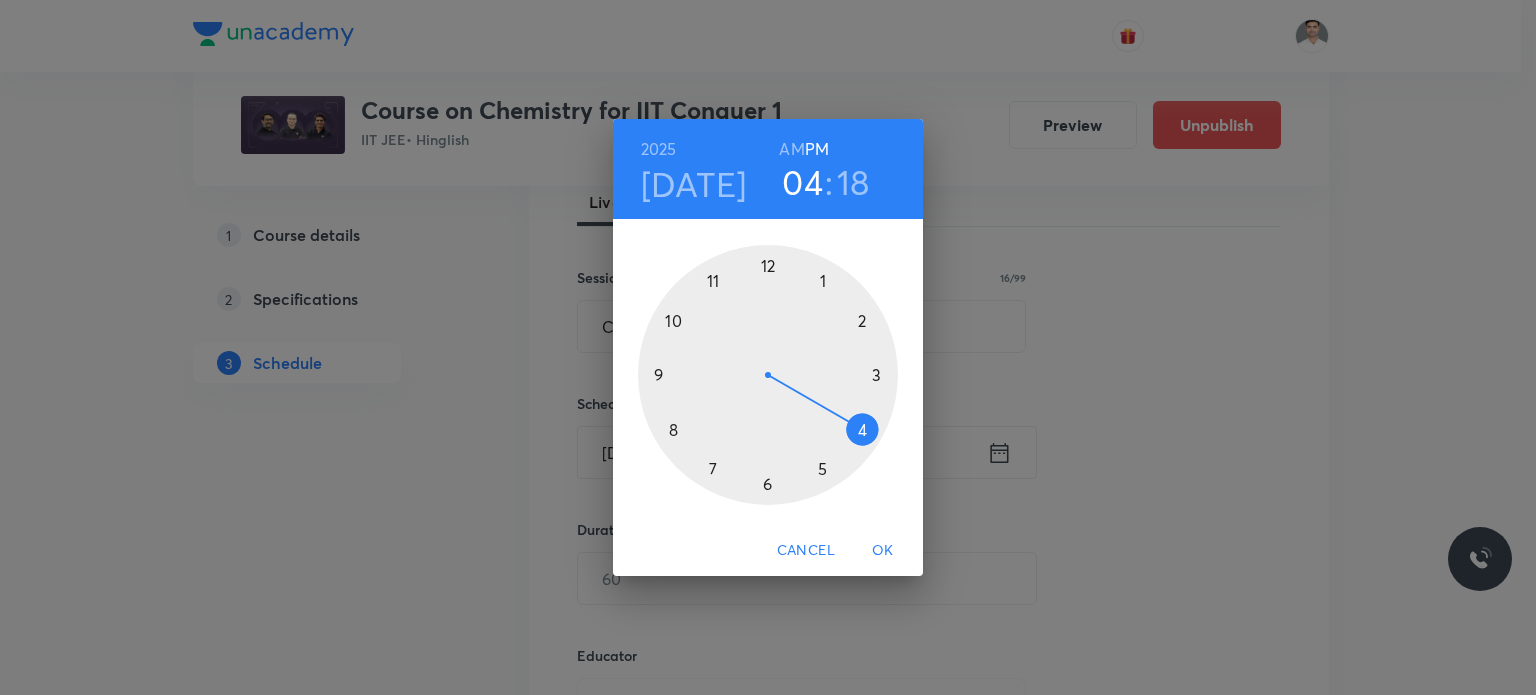 click on "AM" at bounding box center [791, 149] 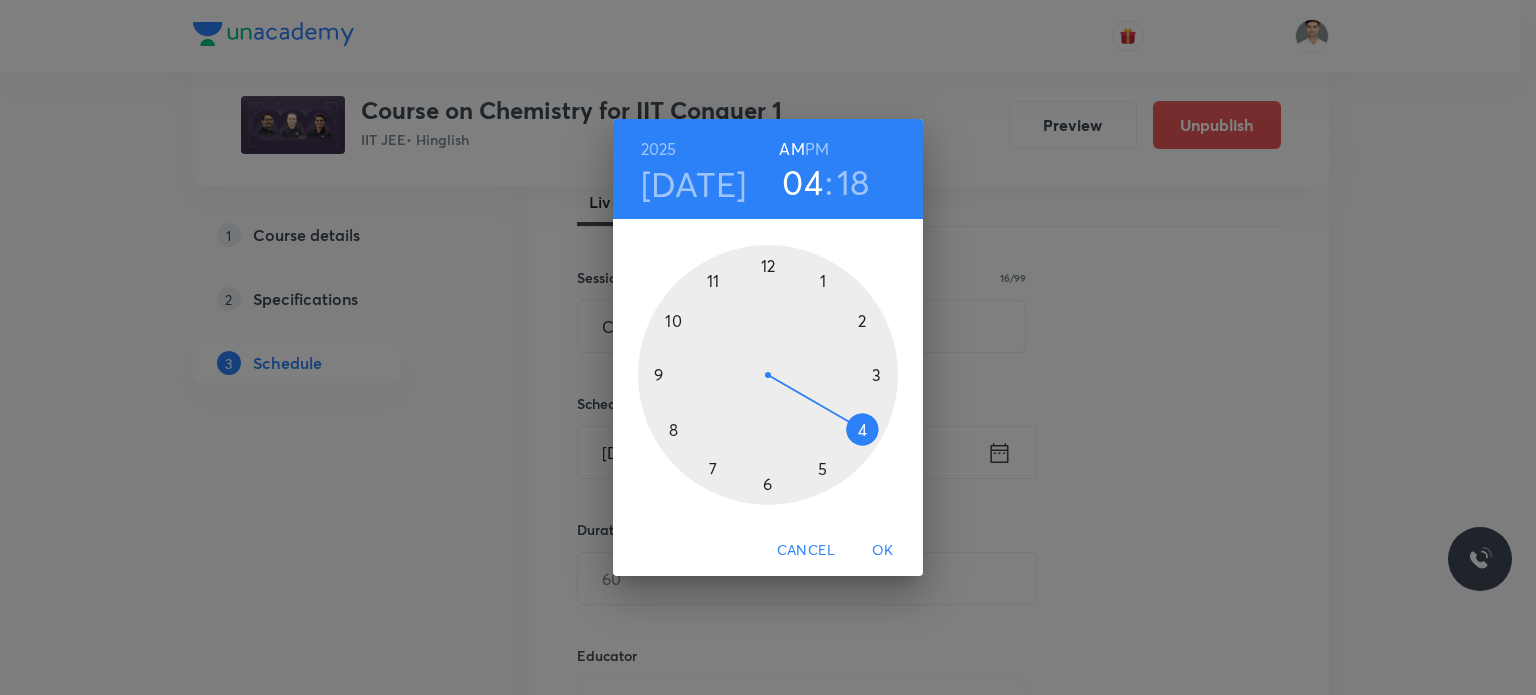 click at bounding box center (768, 375) 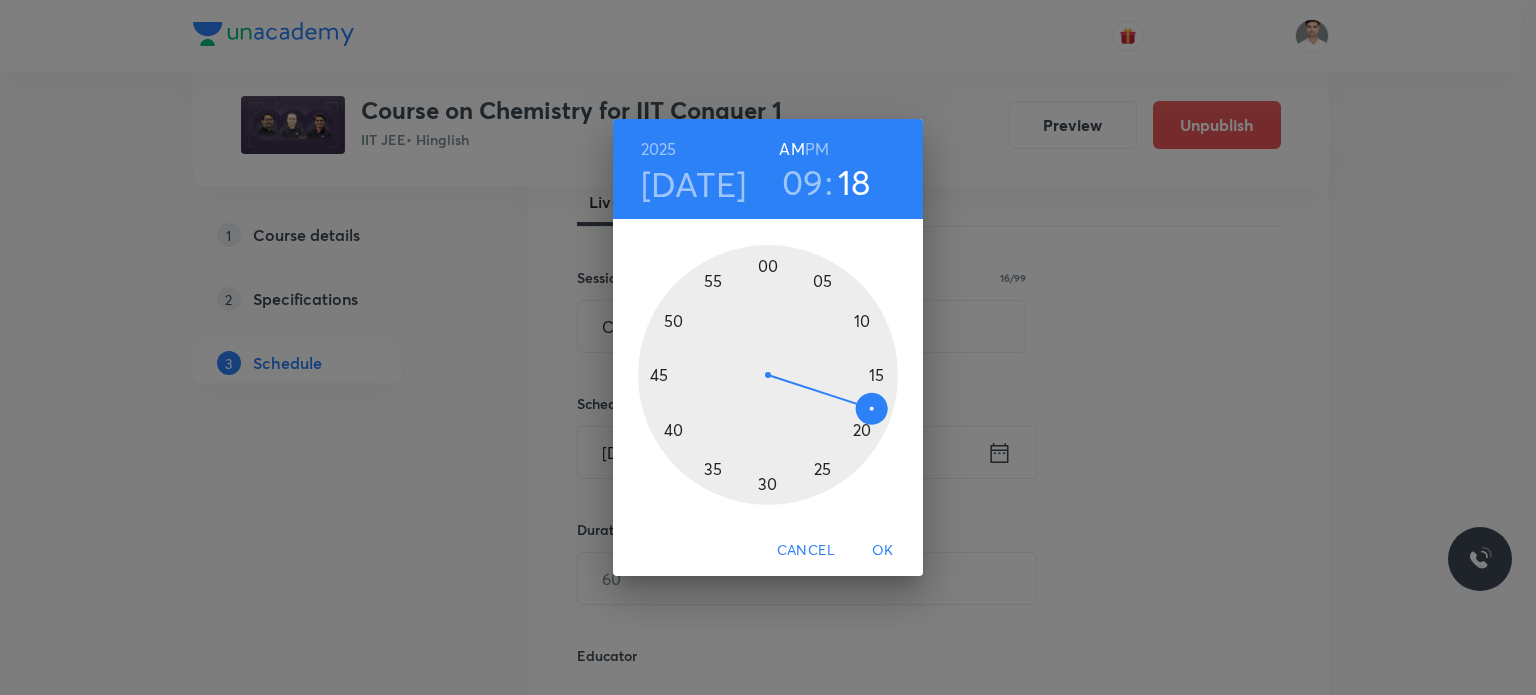 click at bounding box center (768, 375) 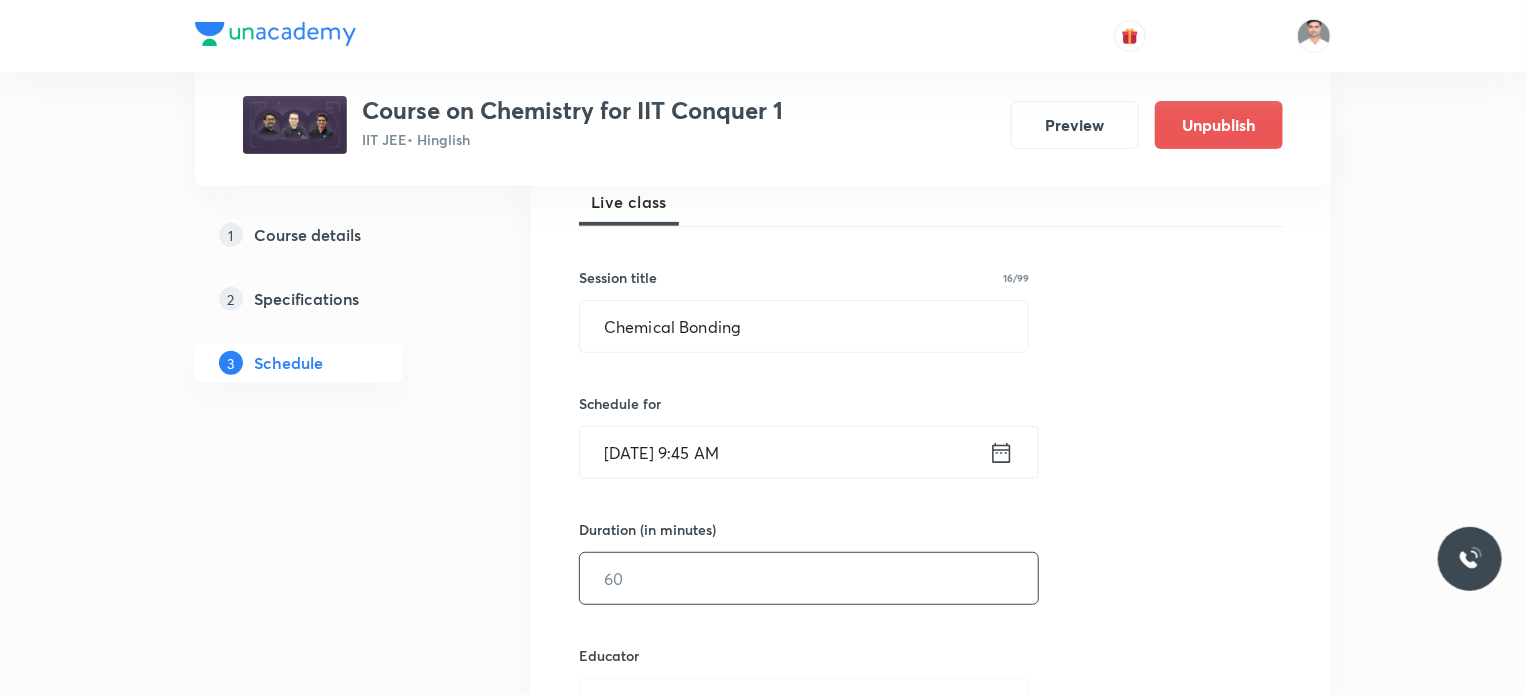 click at bounding box center [809, 578] 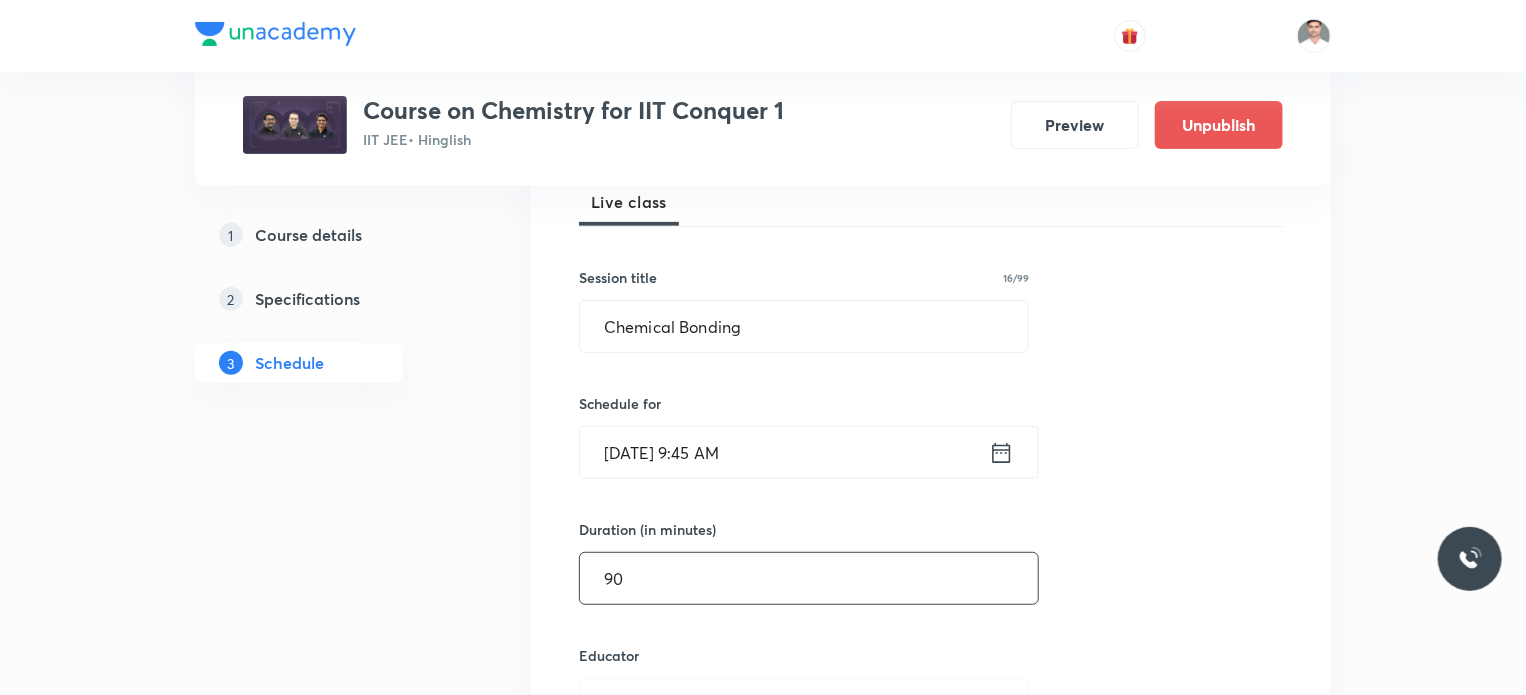 type on "90" 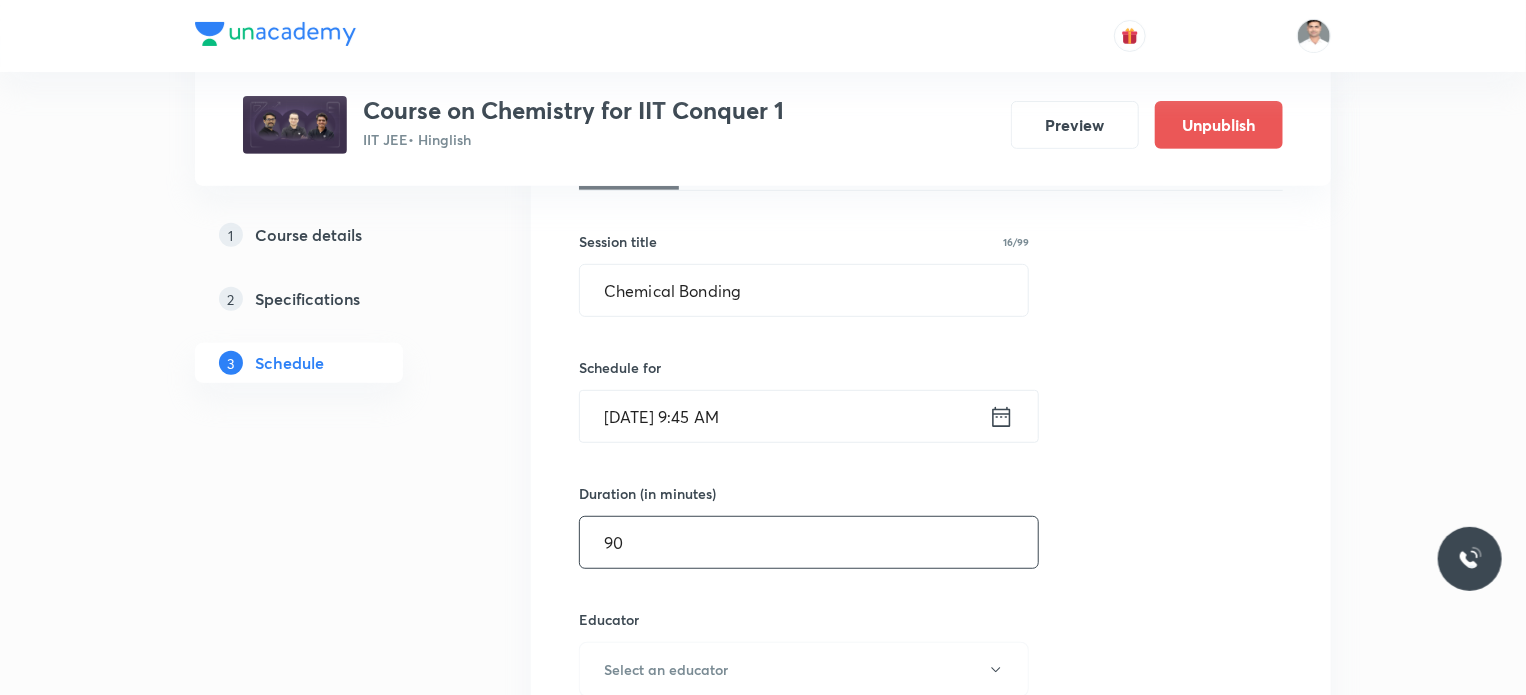 type 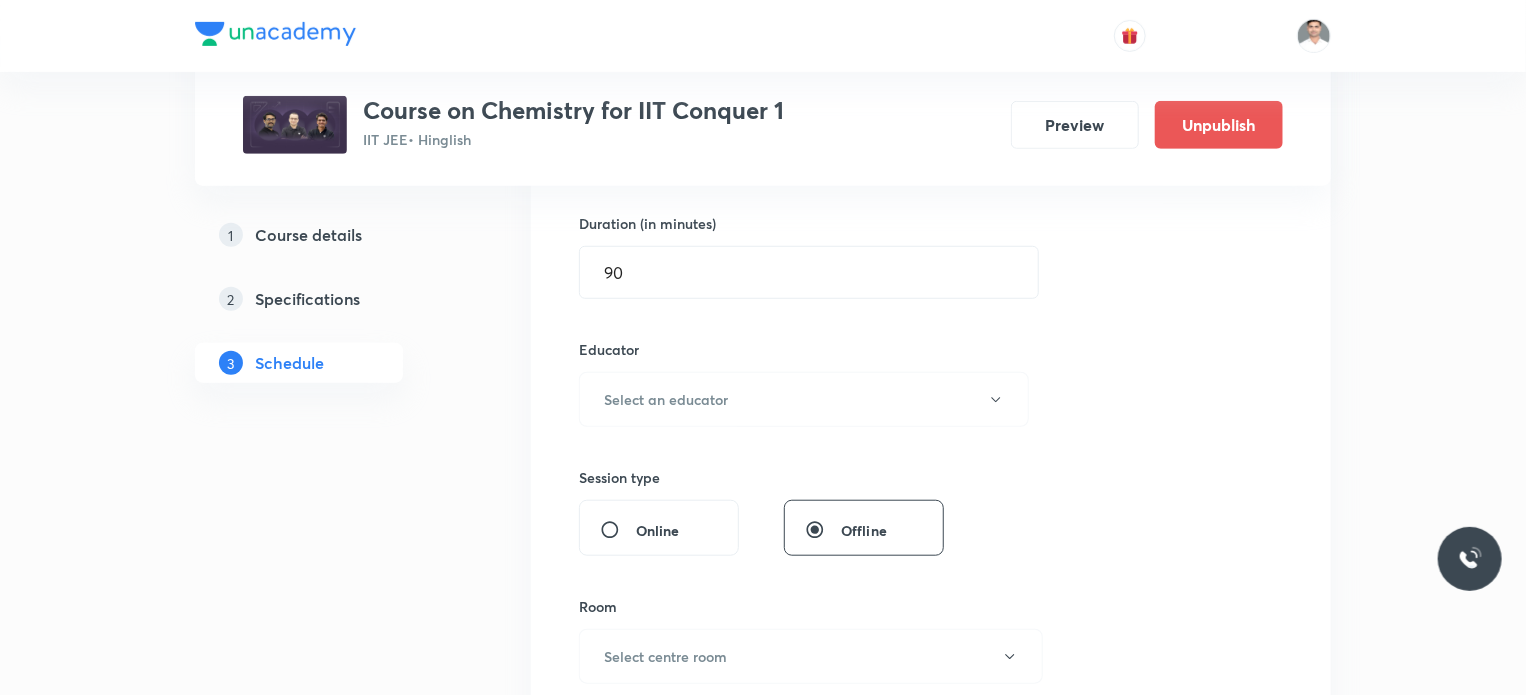 scroll, scrollTop: 636, scrollLeft: 0, axis: vertical 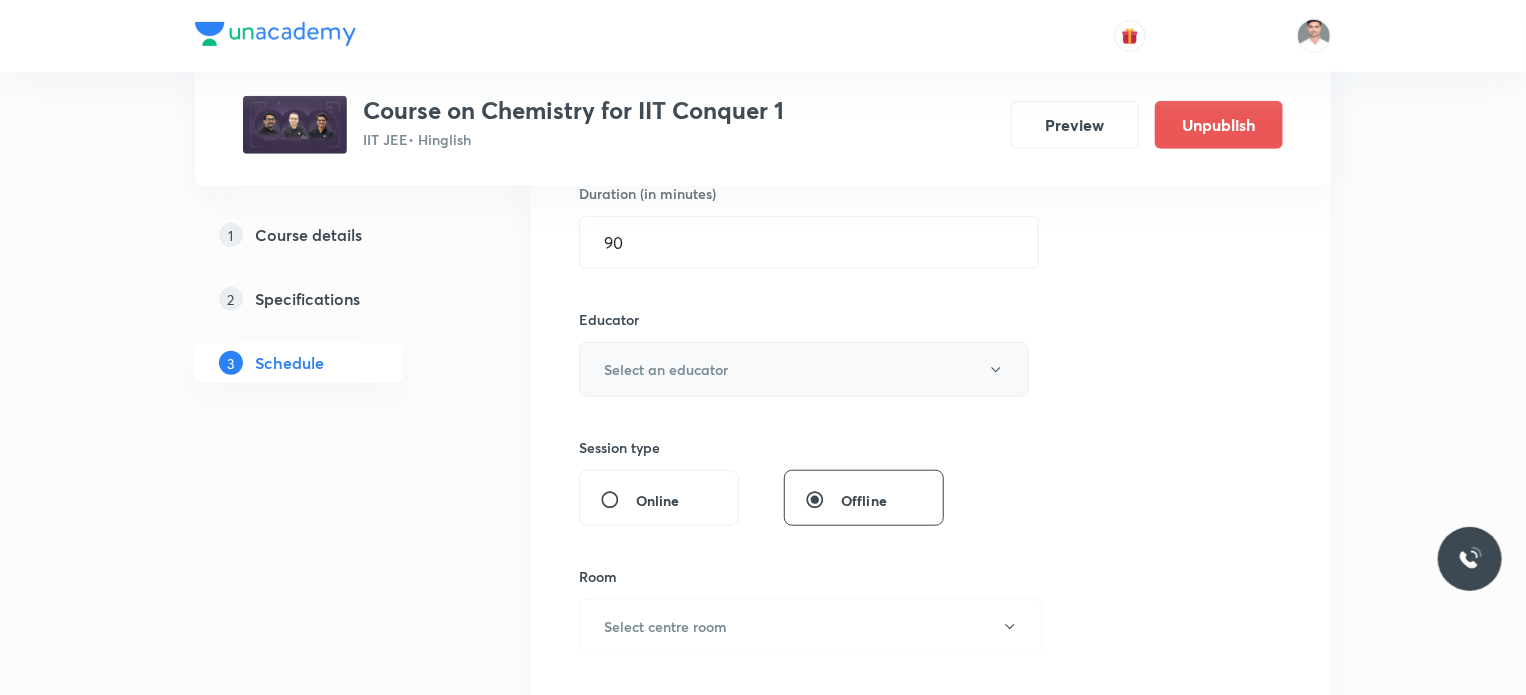 click on "Select an educator" at bounding box center (804, 369) 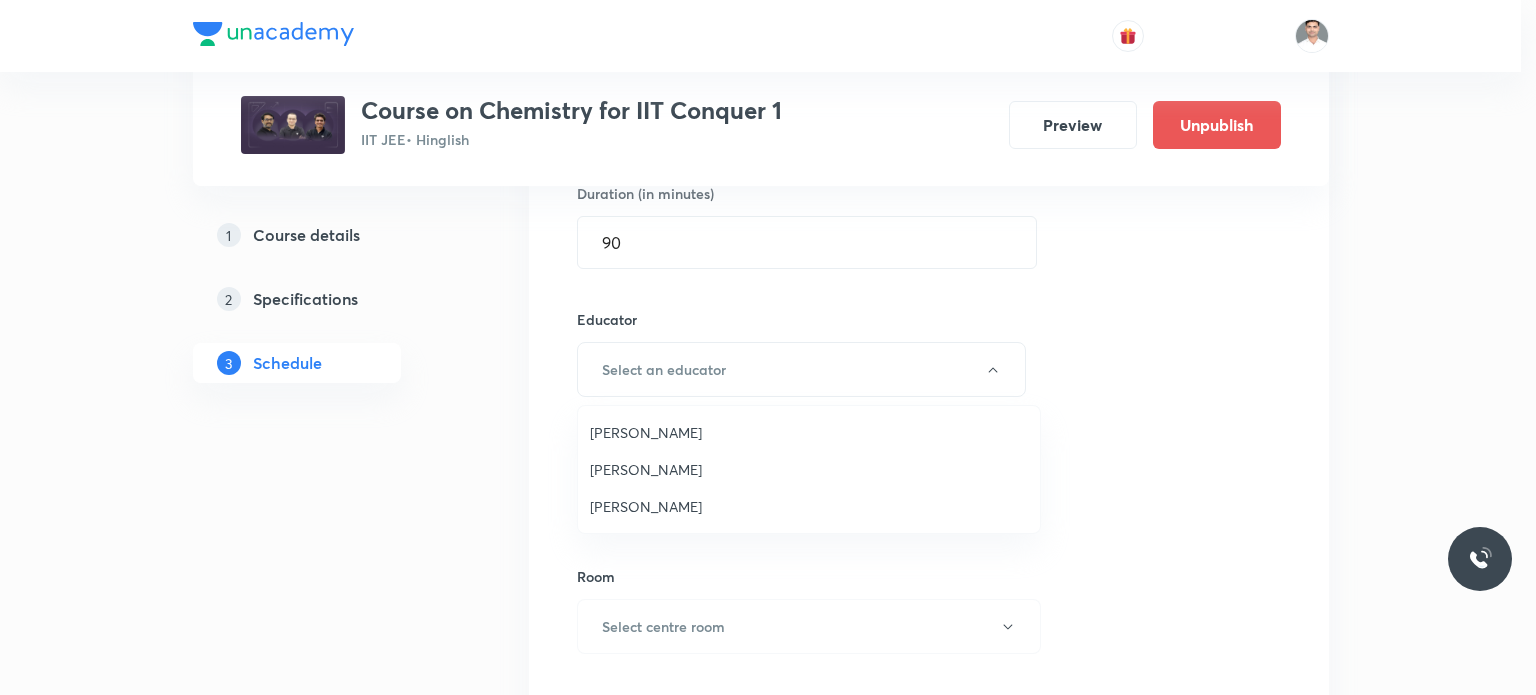 click on "Akhilesh Kumar Dwivedi" at bounding box center [809, 469] 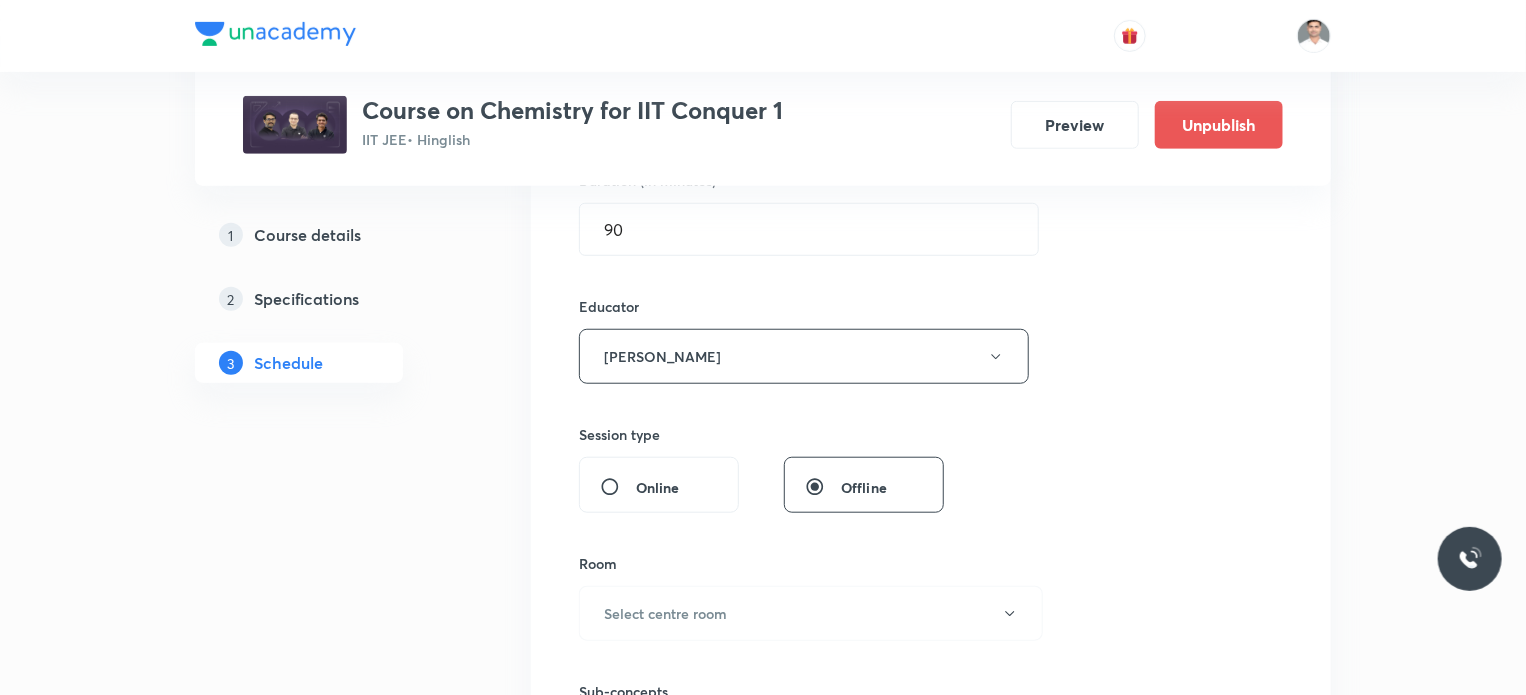 scroll, scrollTop: 736, scrollLeft: 0, axis: vertical 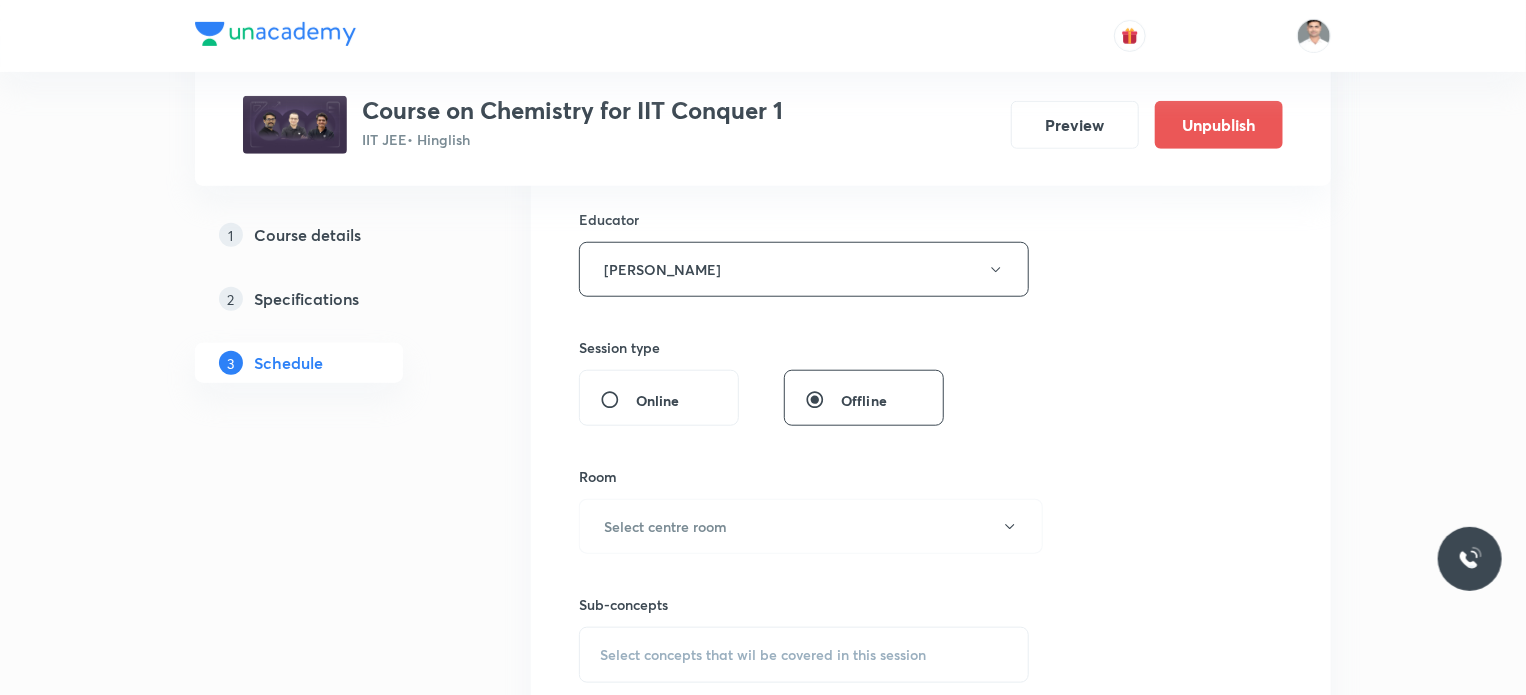 click on "Sub-concepts Select concepts that wil be covered in this session" at bounding box center (804, 618) 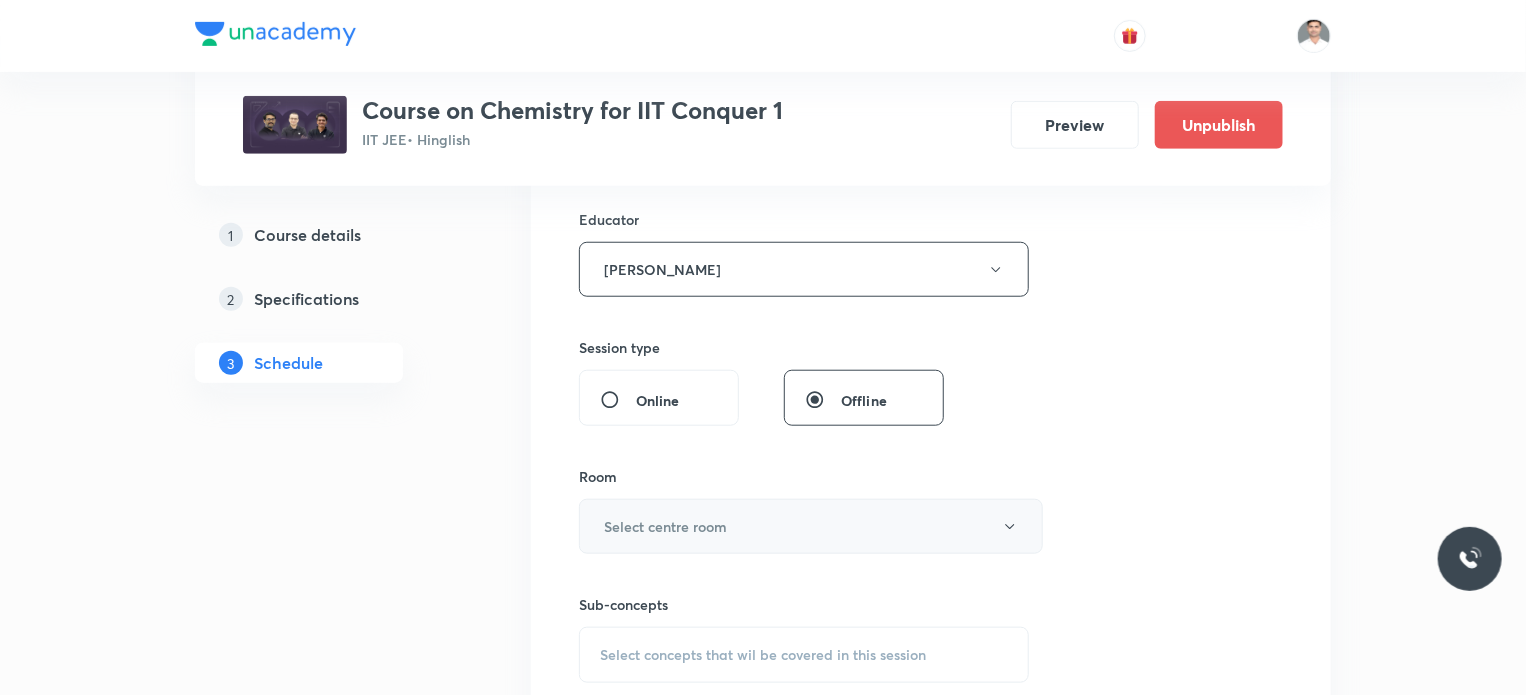 click on "Select centre room" at bounding box center (811, 526) 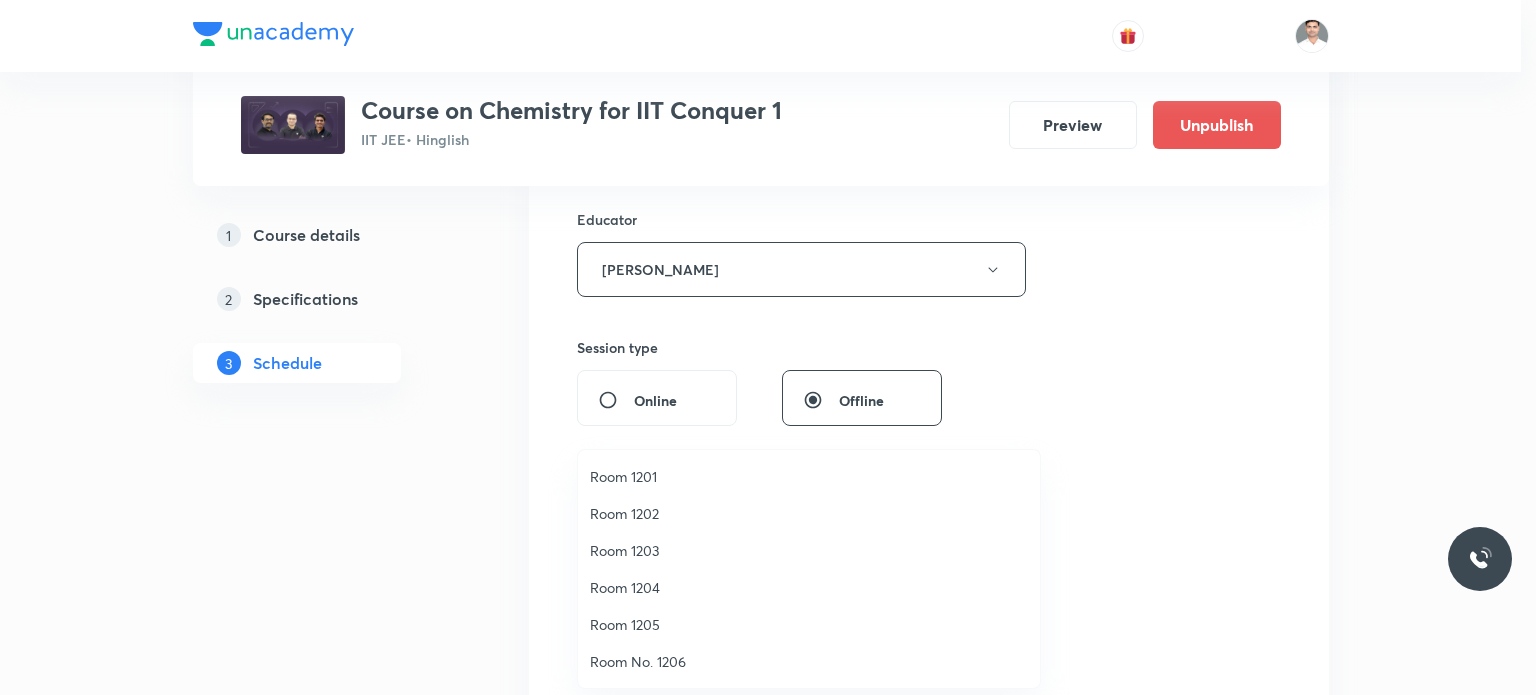 click on "Room 1202" at bounding box center (809, 513) 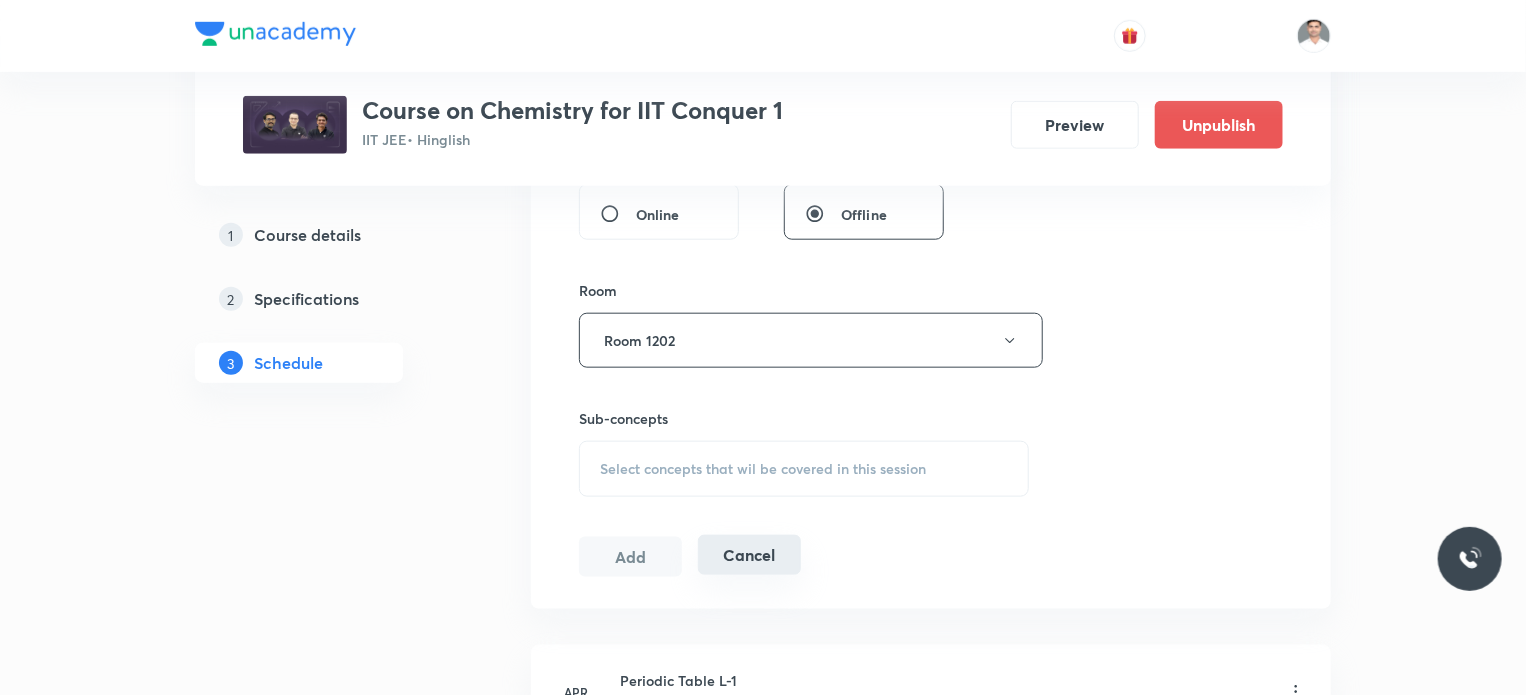 scroll, scrollTop: 936, scrollLeft: 0, axis: vertical 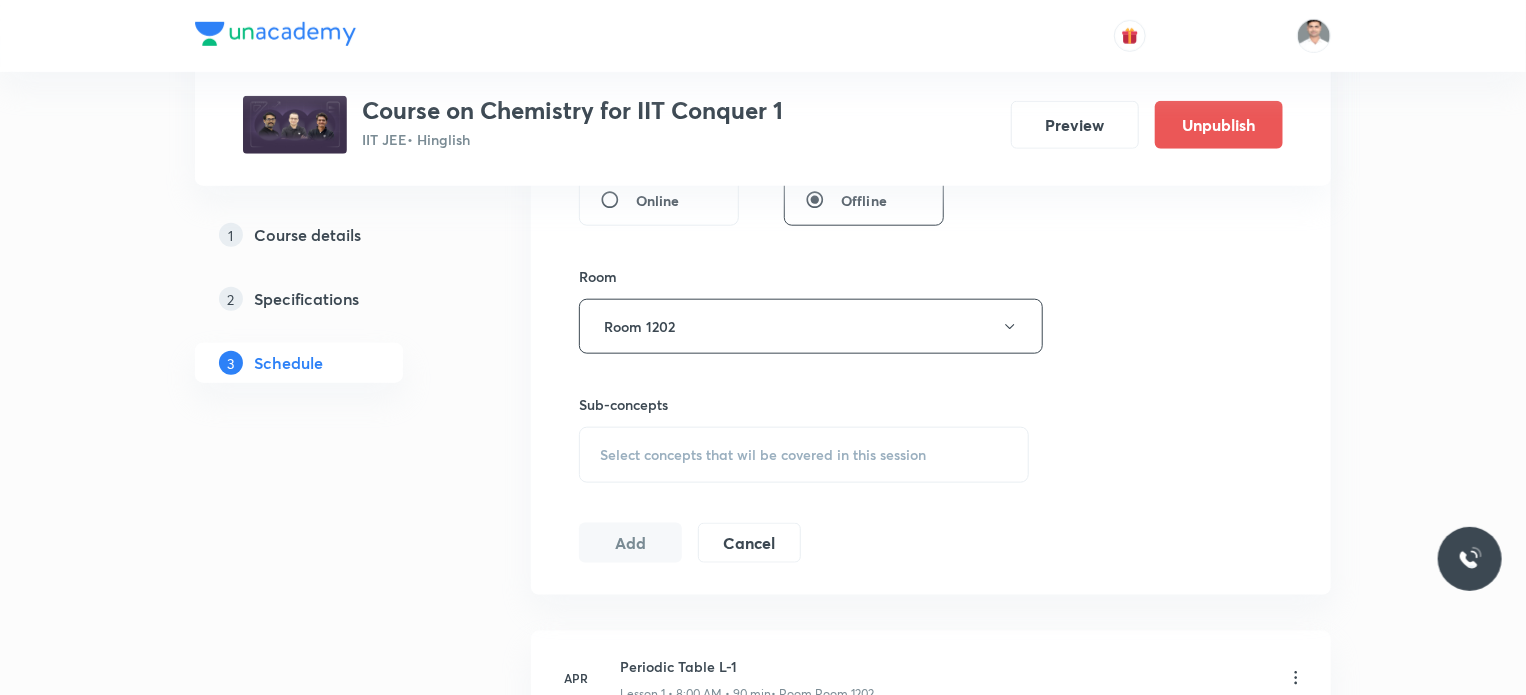 click on "Select concepts that wil be covered in this session" at bounding box center [804, 455] 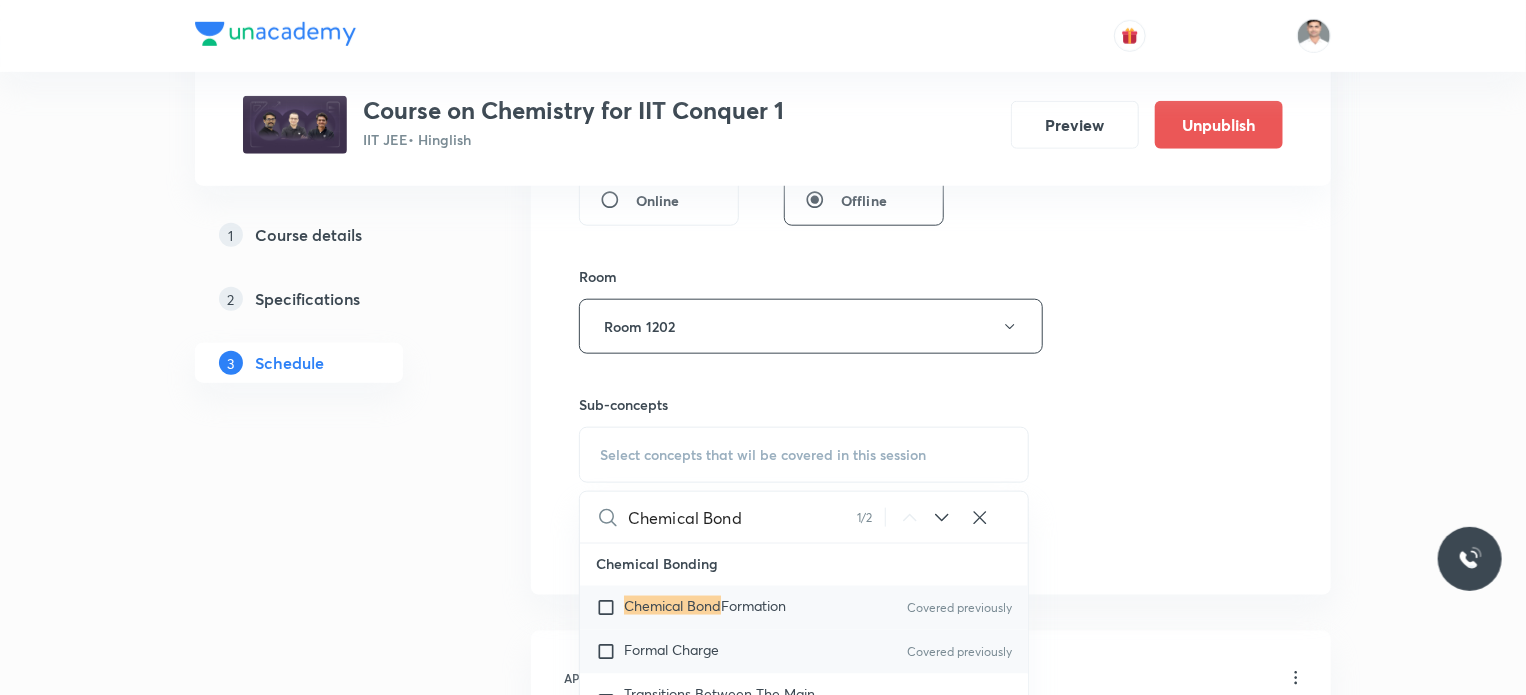 scroll, scrollTop: 28452, scrollLeft: 0, axis: vertical 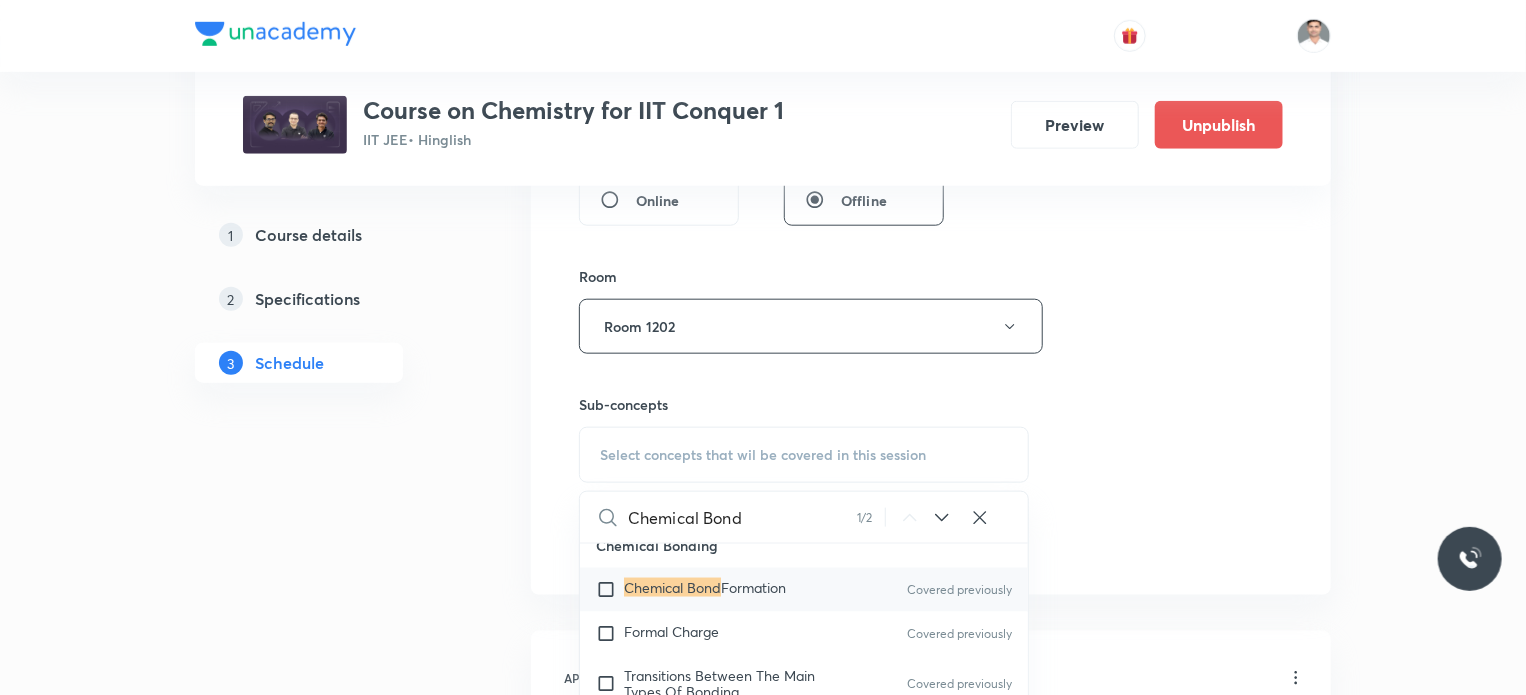 type on "Chemical Bond" 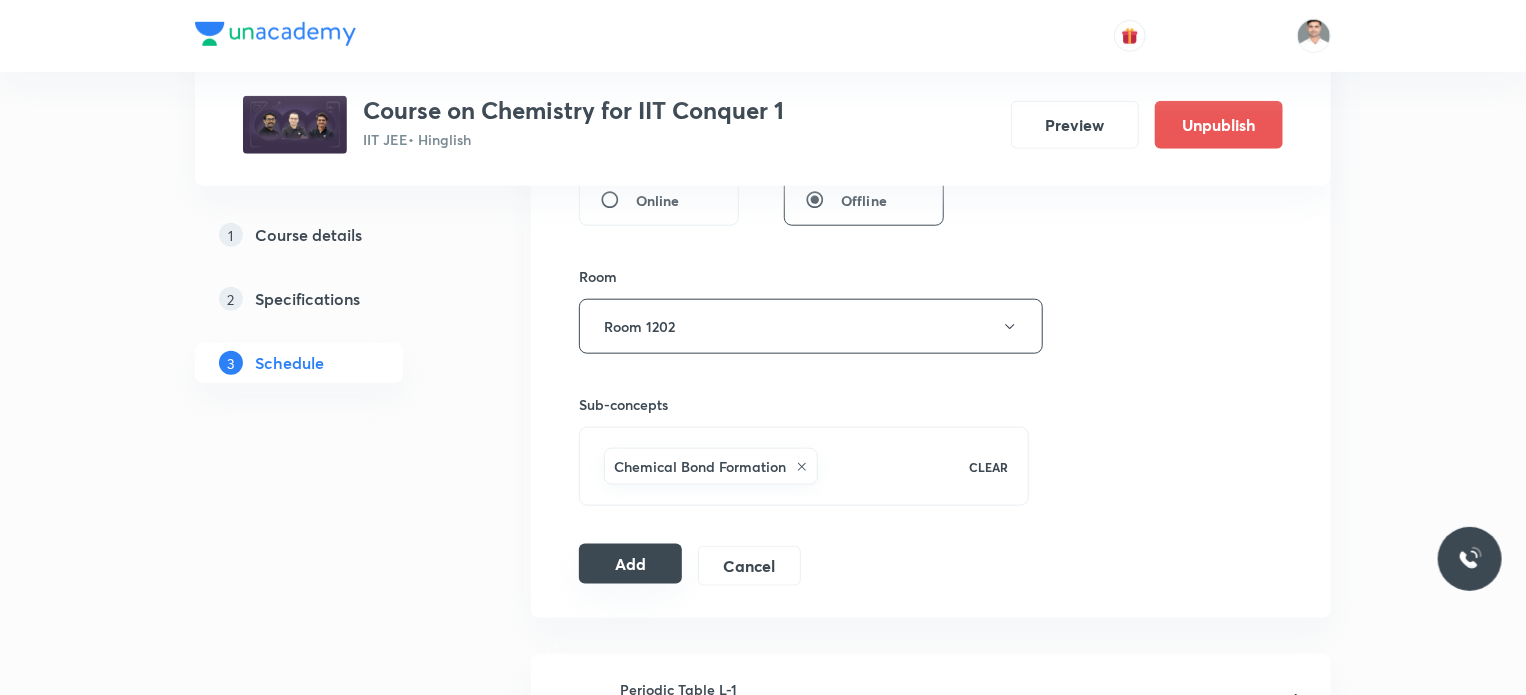click on "Add" at bounding box center (630, 564) 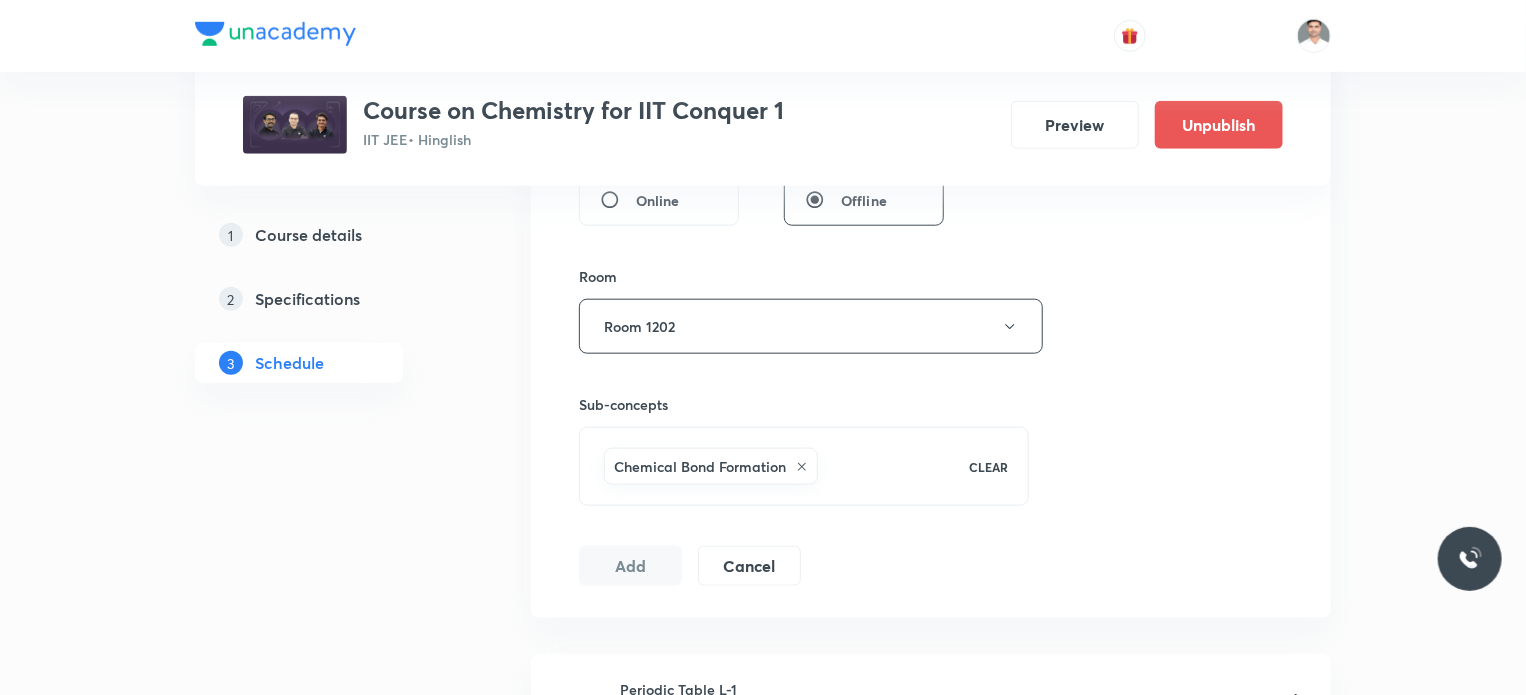 type 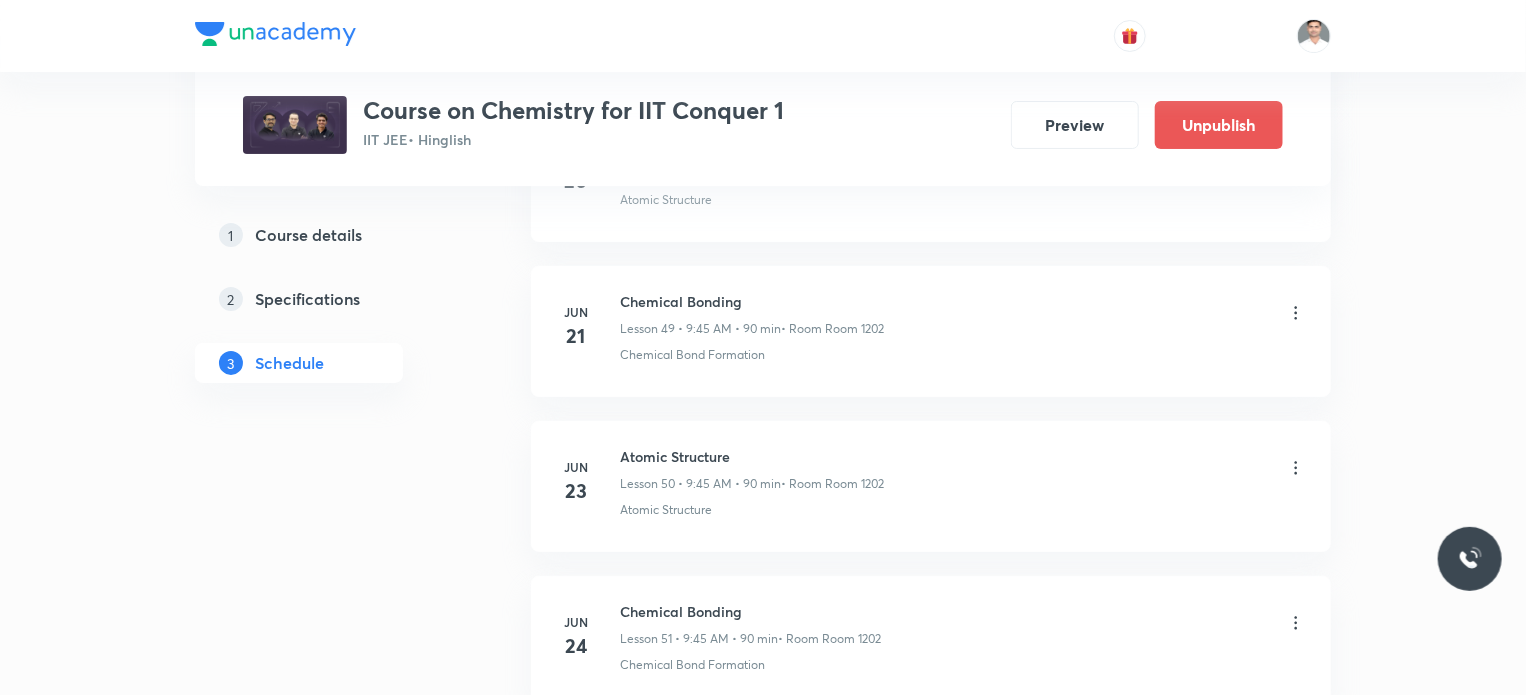 scroll, scrollTop: 10966, scrollLeft: 0, axis: vertical 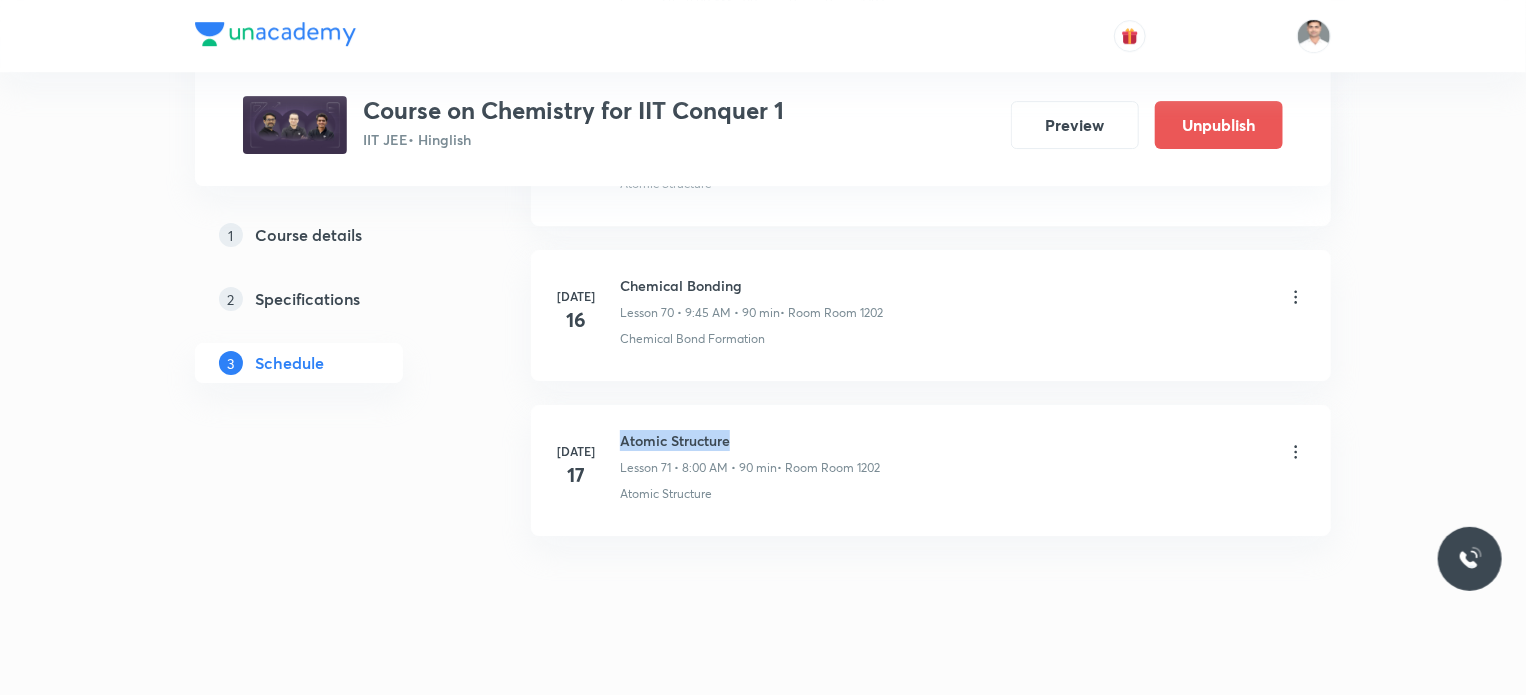 drag, startPoint x: 624, startPoint y: 410, endPoint x: 849, endPoint y: 395, distance: 225.49945 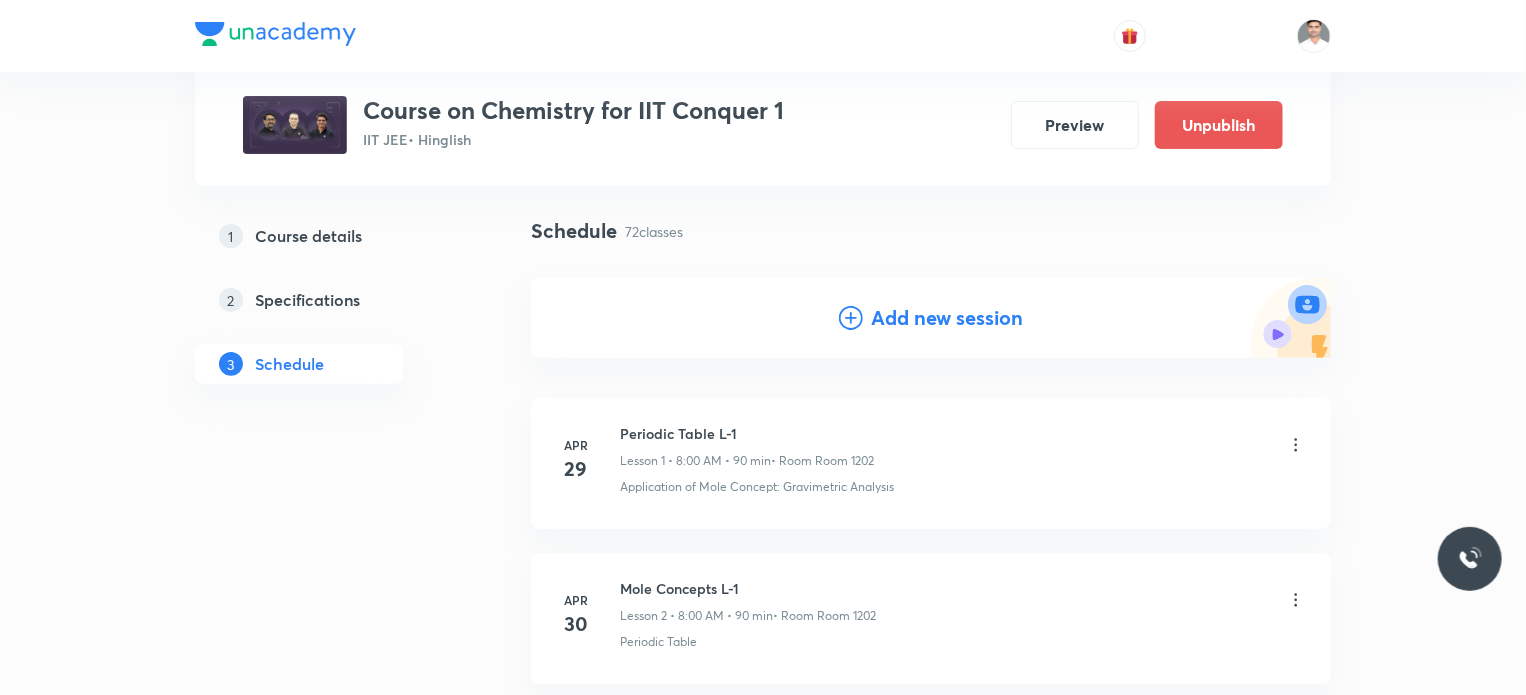 scroll, scrollTop: 0, scrollLeft: 0, axis: both 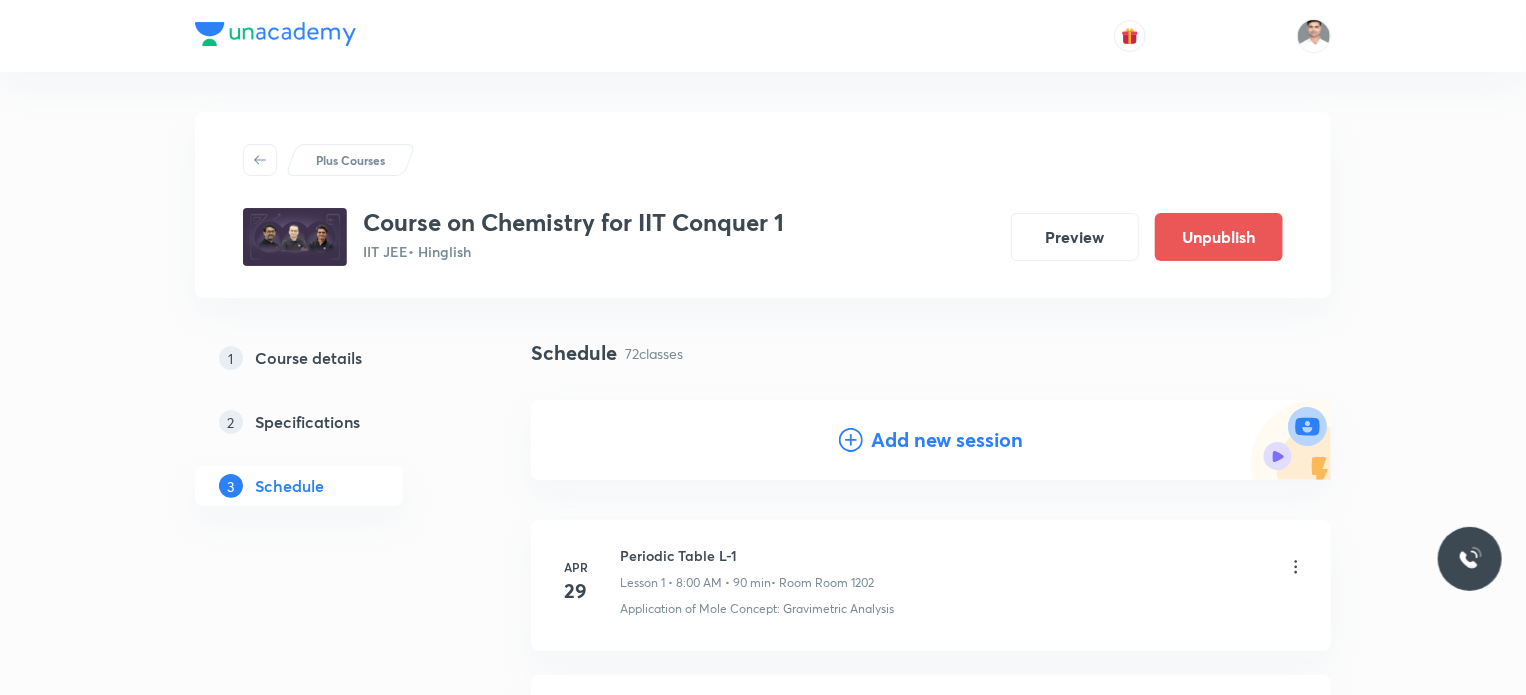 click on "Add new session" at bounding box center (947, 440) 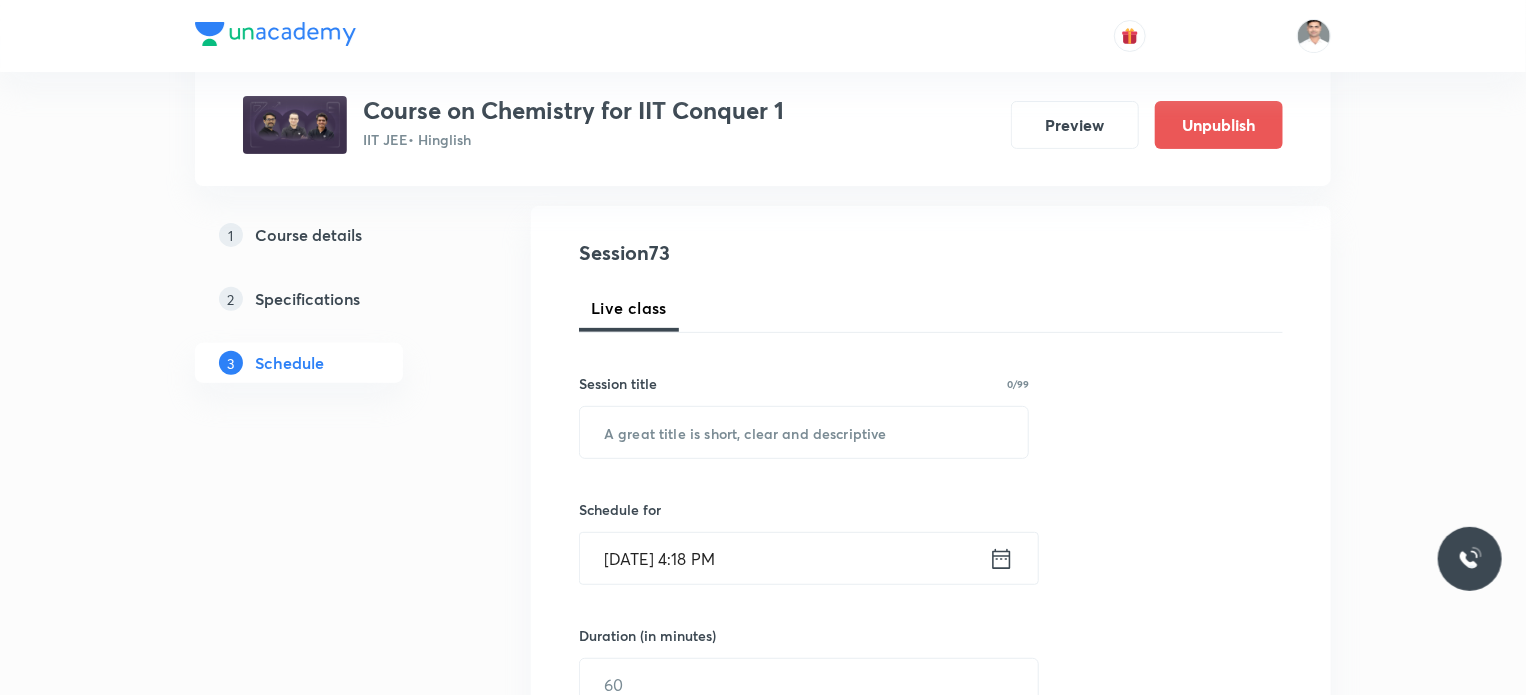 scroll, scrollTop: 200, scrollLeft: 0, axis: vertical 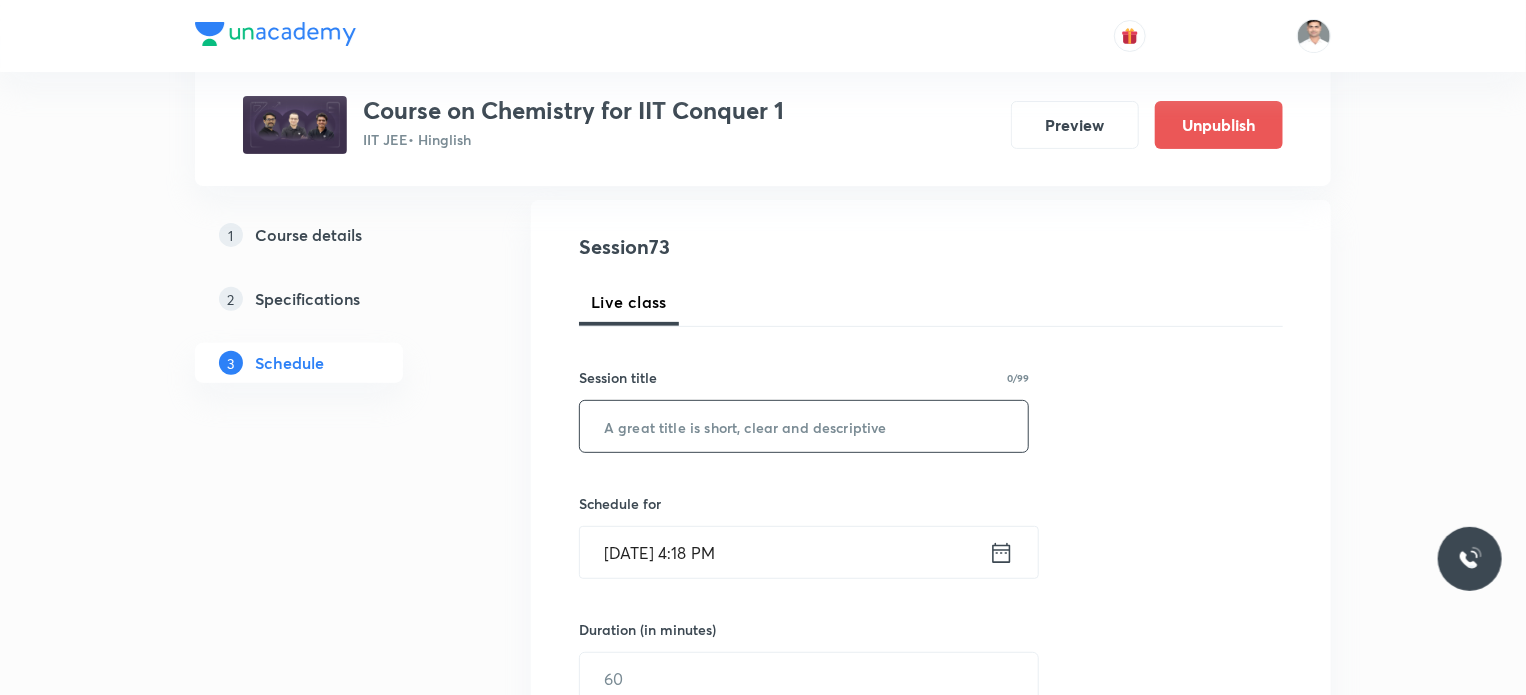 click at bounding box center (804, 426) 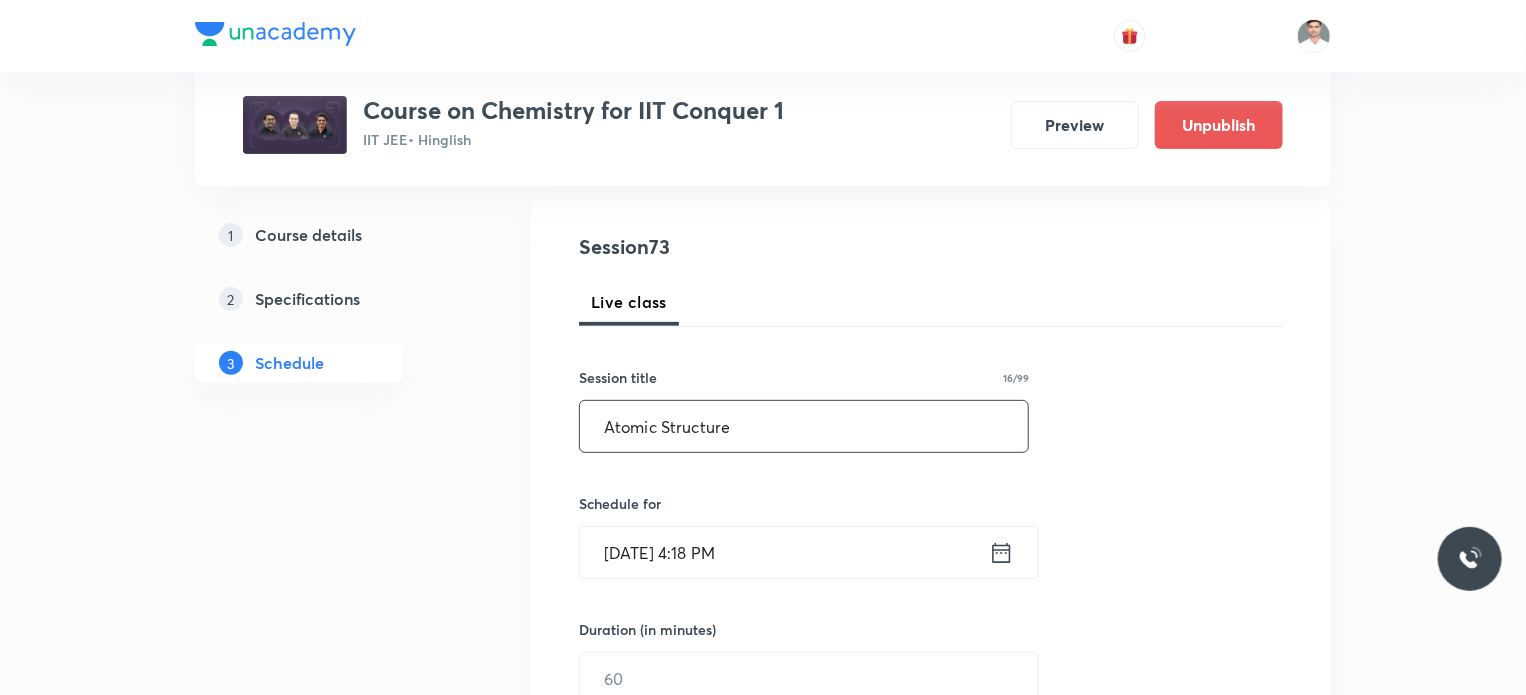scroll, scrollTop: 300, scrollLeft: 0, axis: vertical 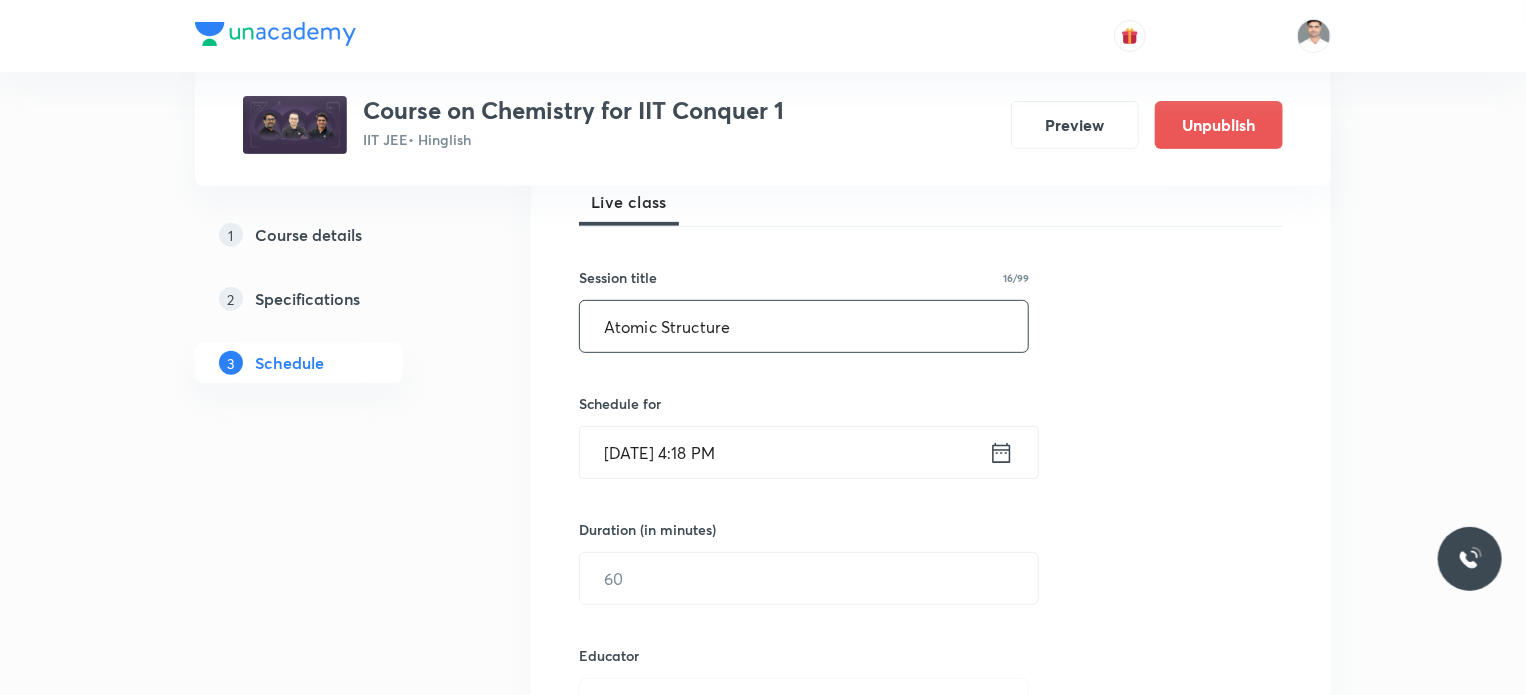 type on "Atomic Structure" 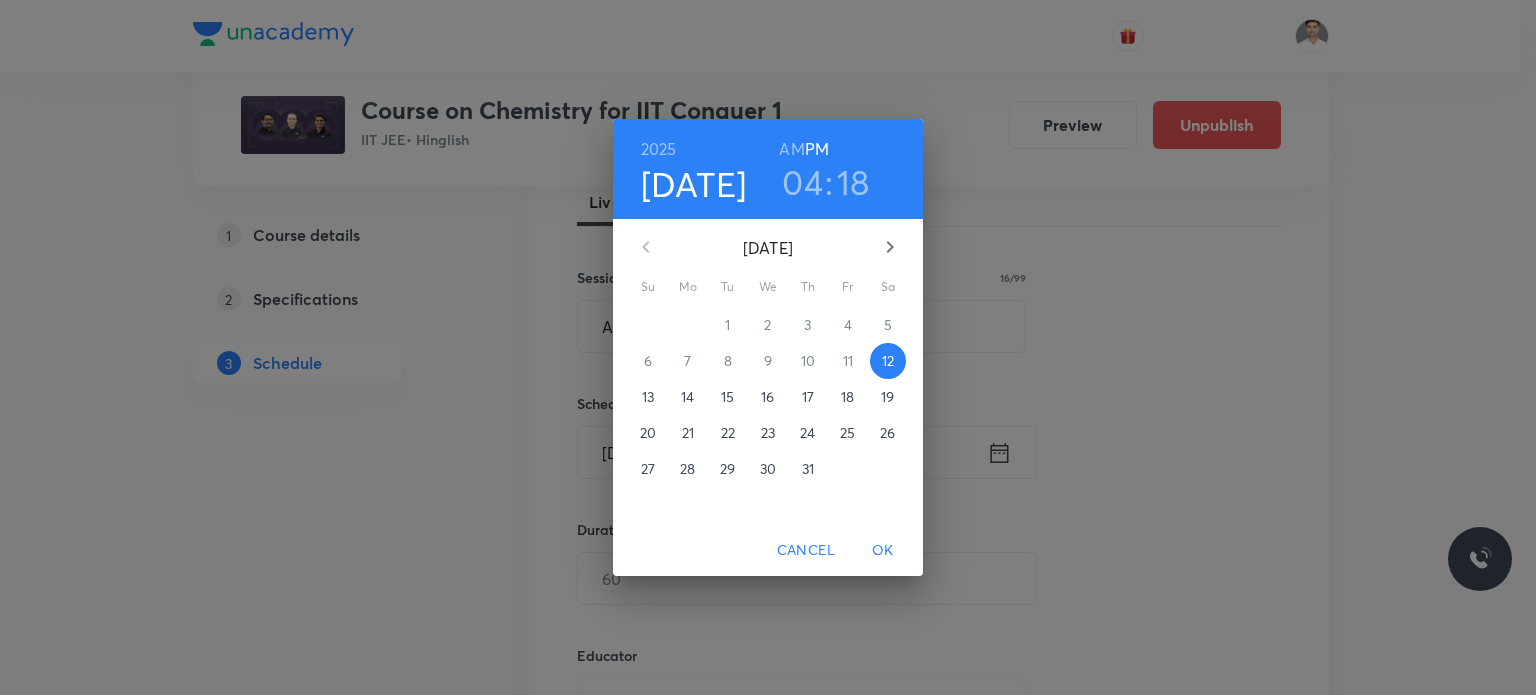click on "19" at bounding box center [888, 397] 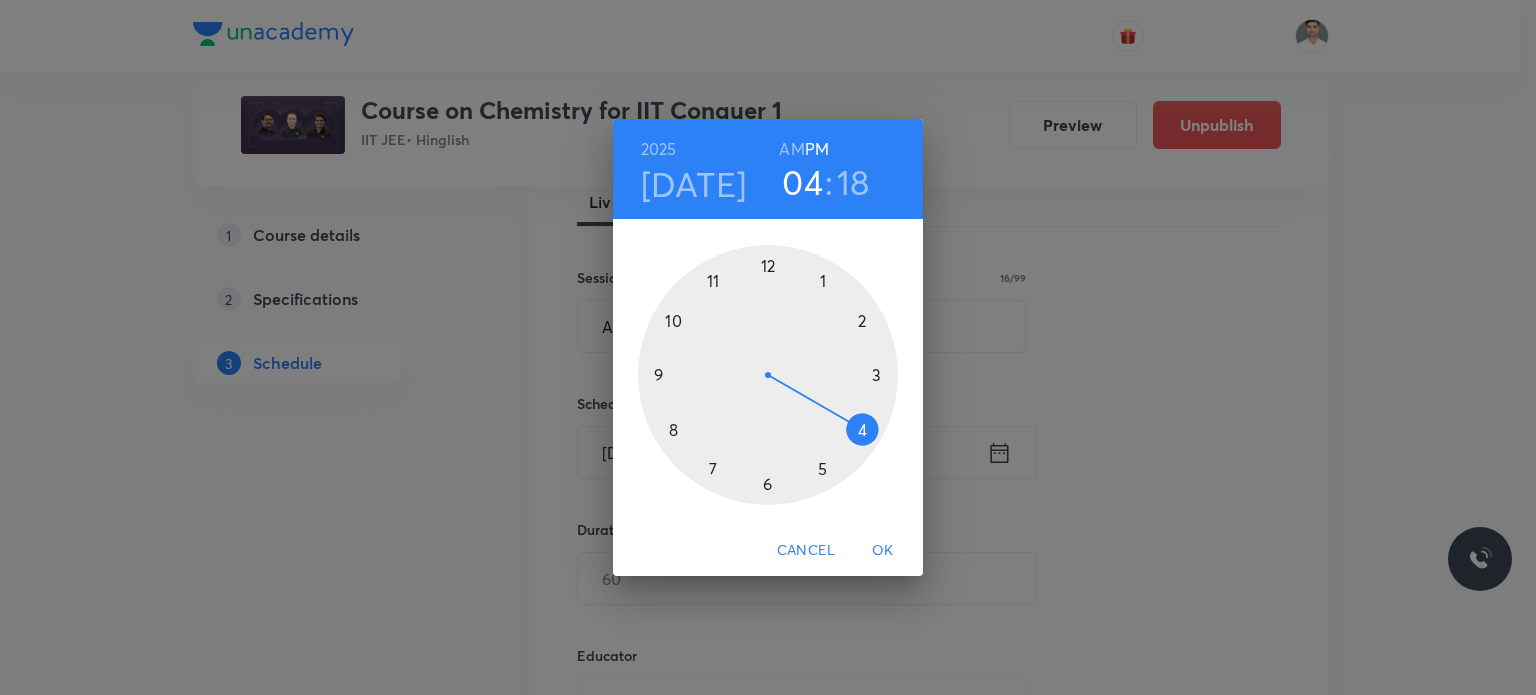 click on "AM" at bounding box center [791, 149] 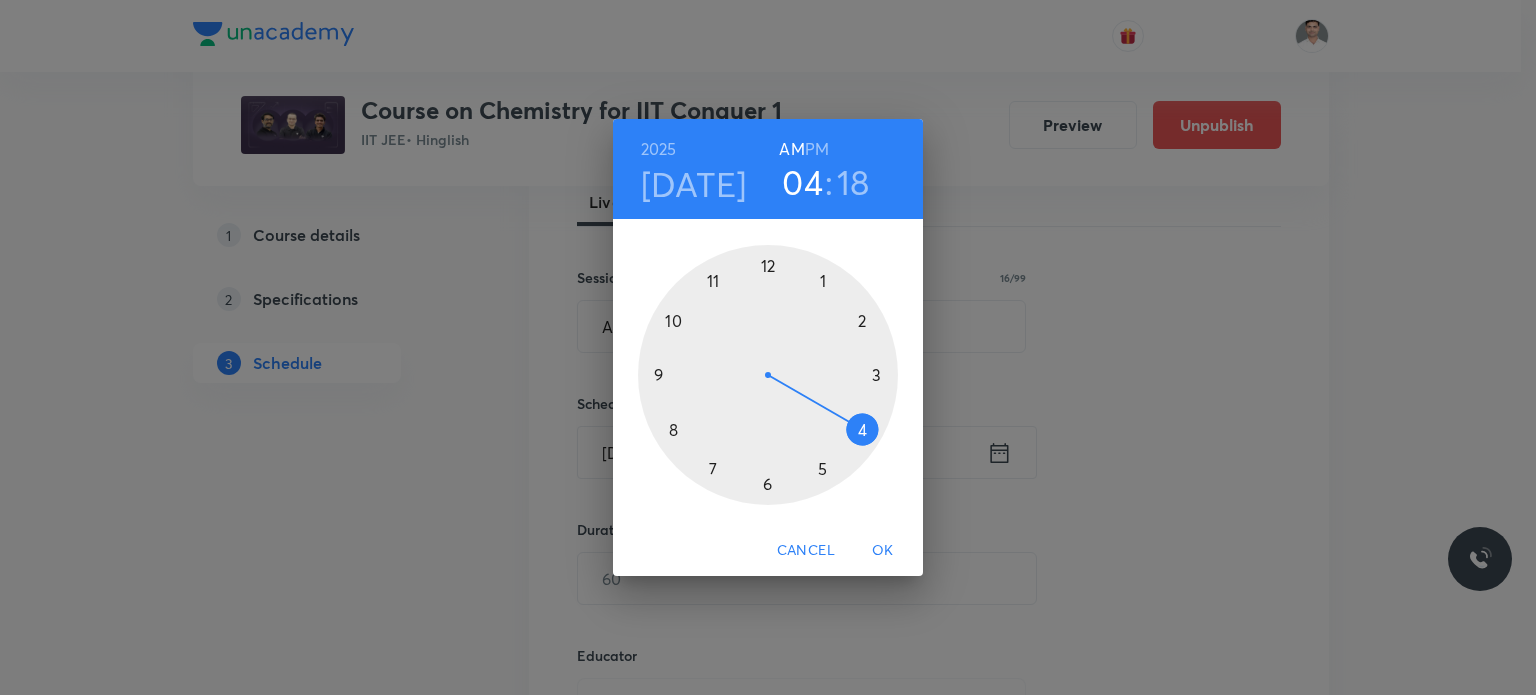 click at bounding box center (768, 375) 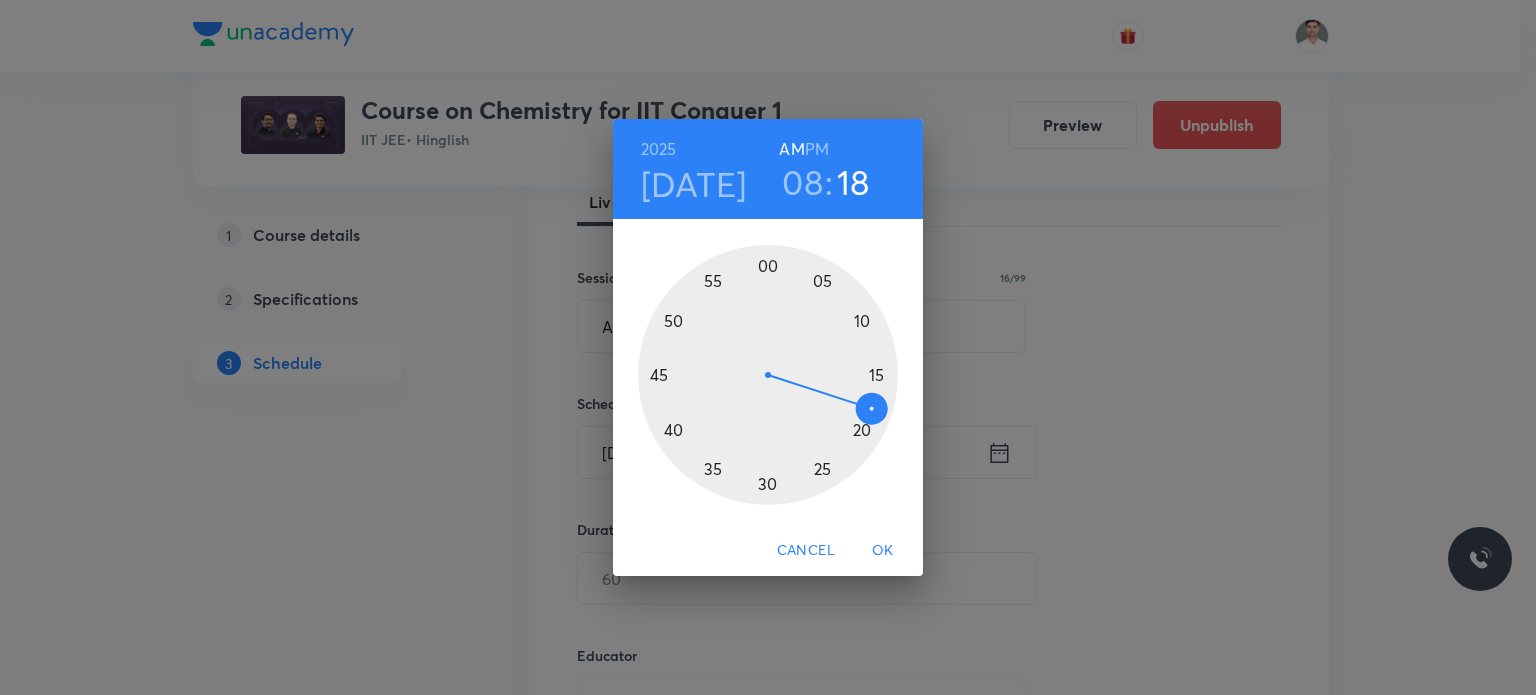 click at bounding box center [768, 375] 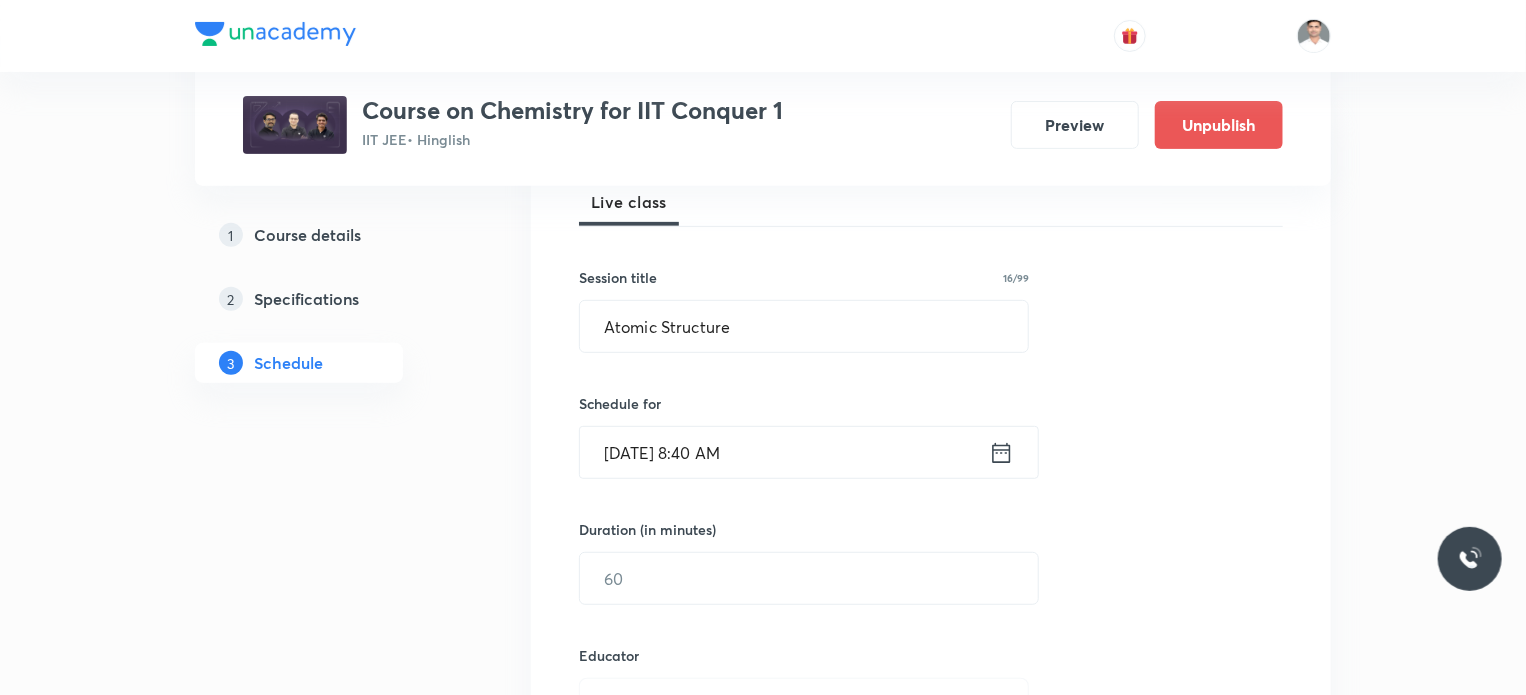 click on "Jul 19, 2025, 8:40 AM" at bounding box center (784, 452) 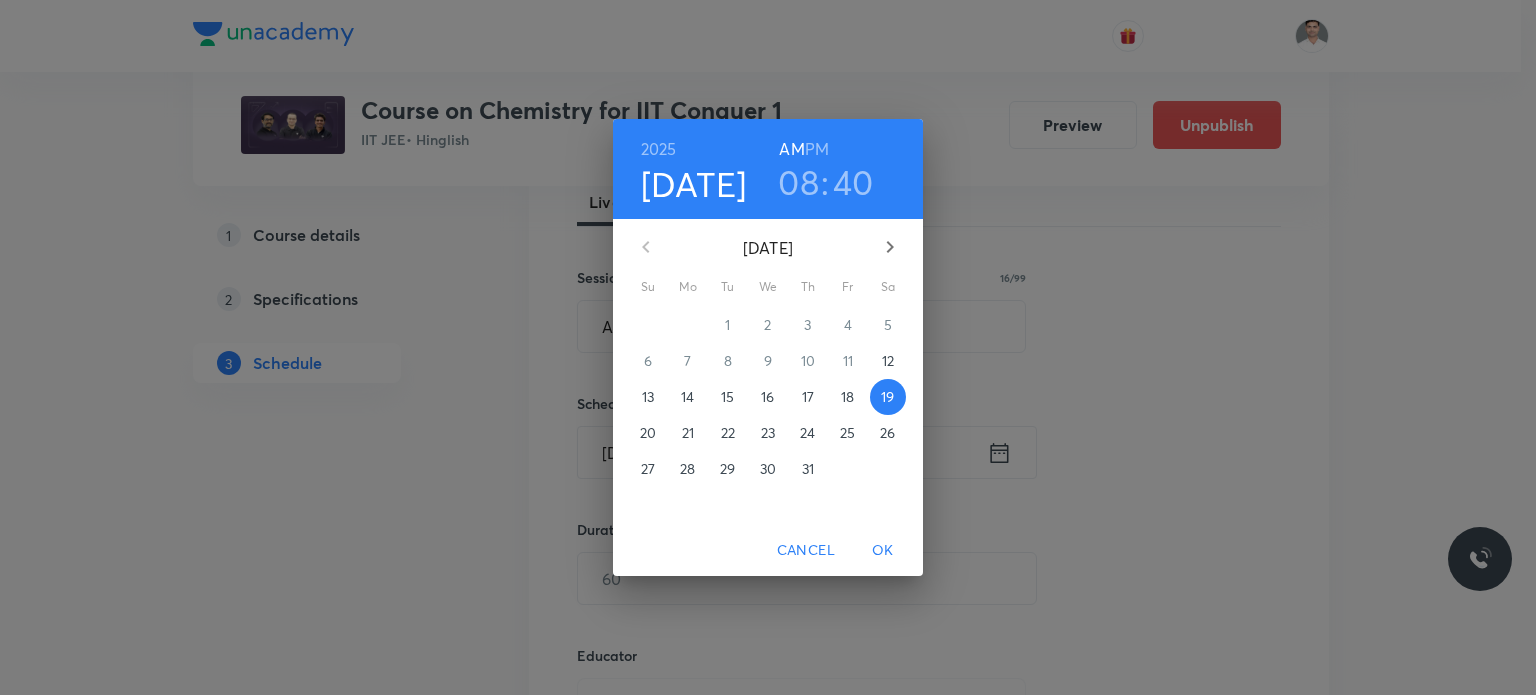click on "40" at bounding box center [853, 182] 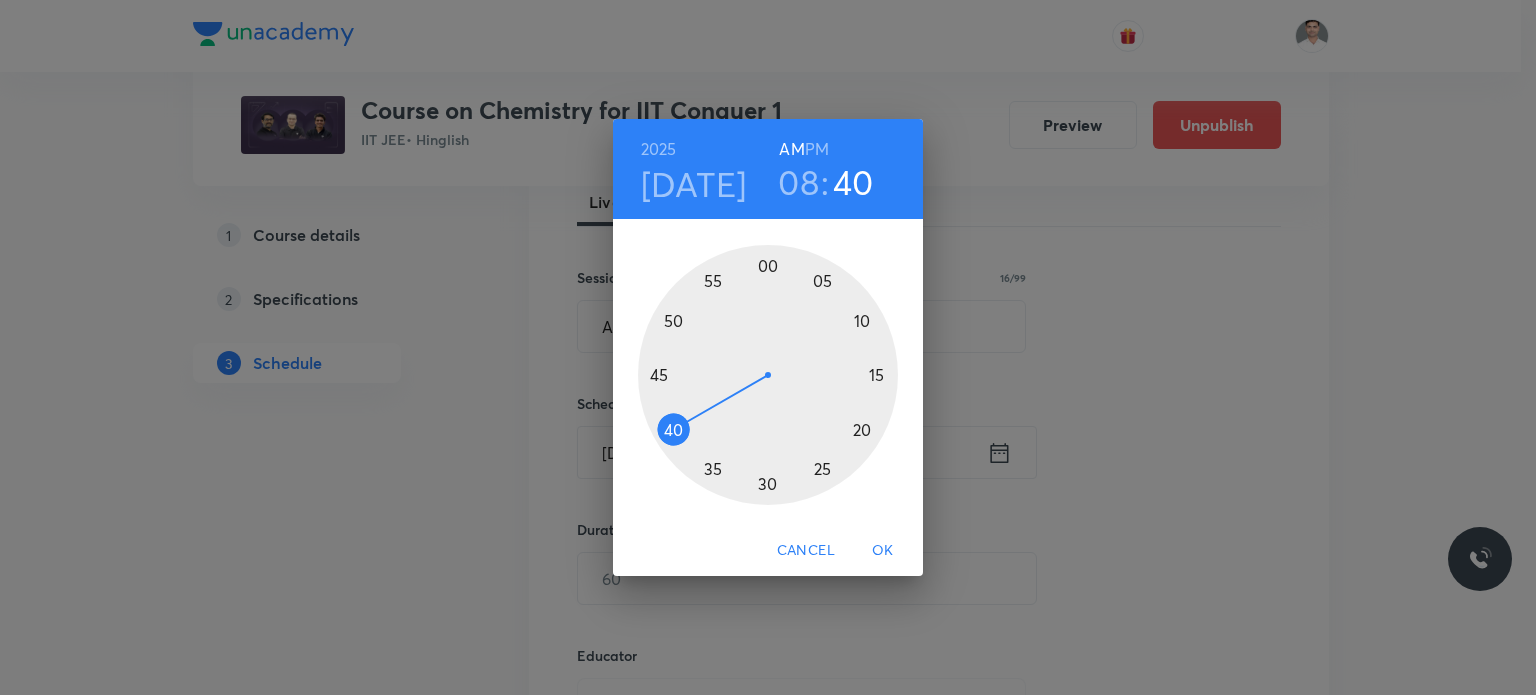 click at bounding box center [768, 375] 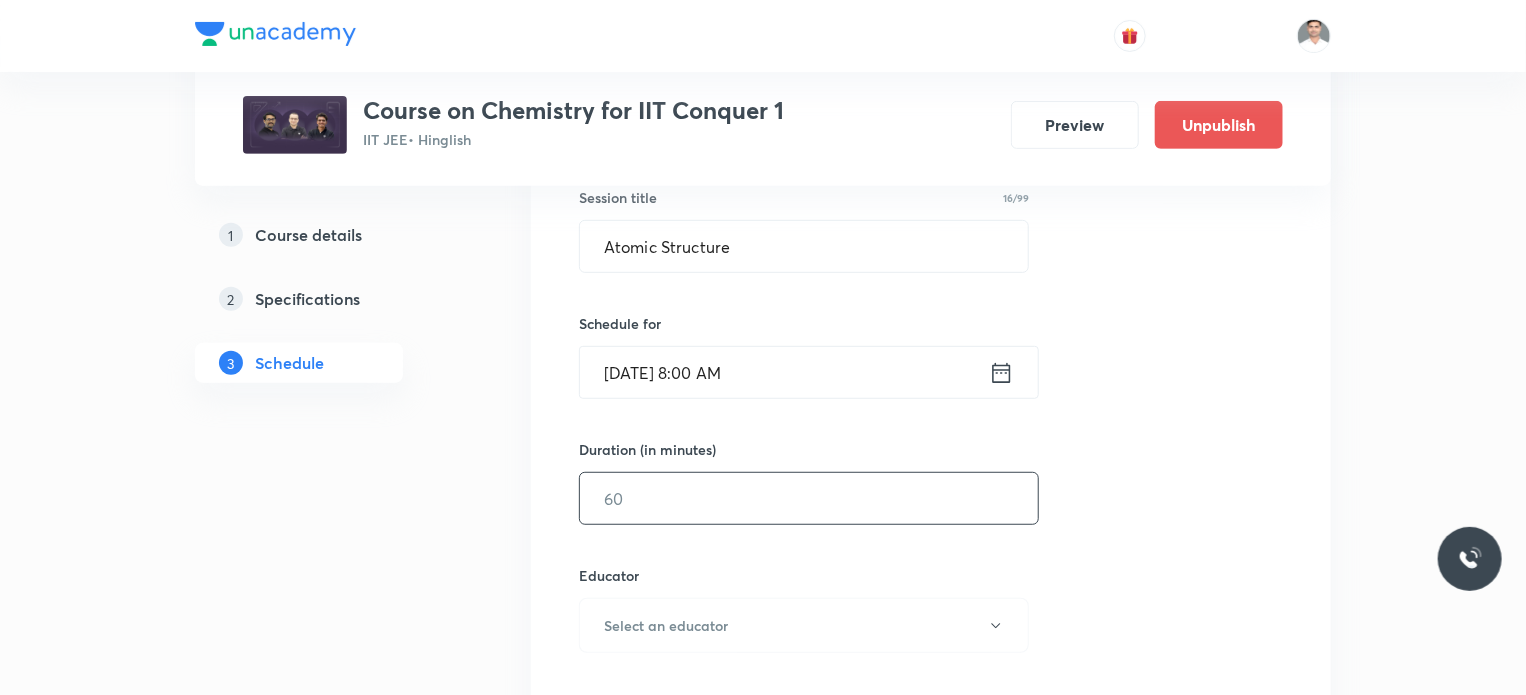 scroll, scrollTop: 500, scrollLeft: 0, axis: vertical 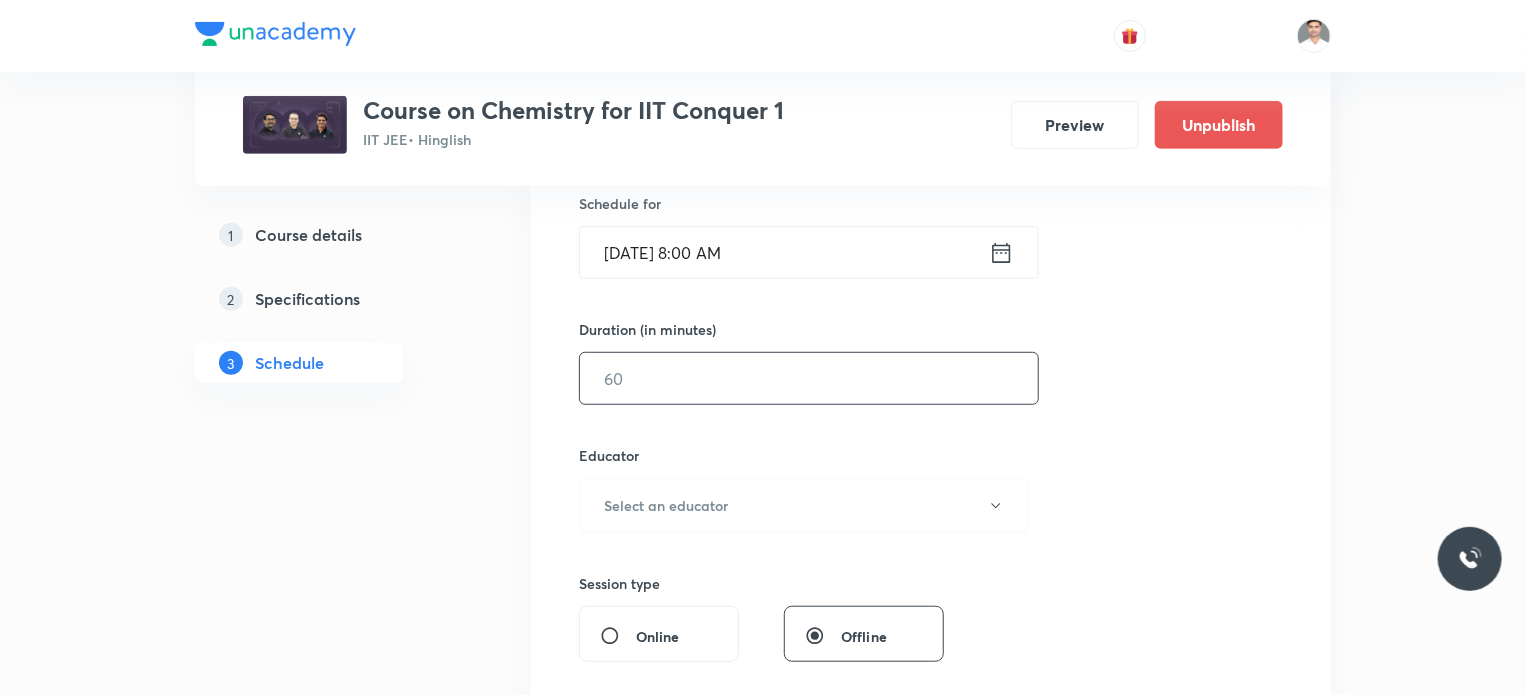 click at bounding box center (809, 378) 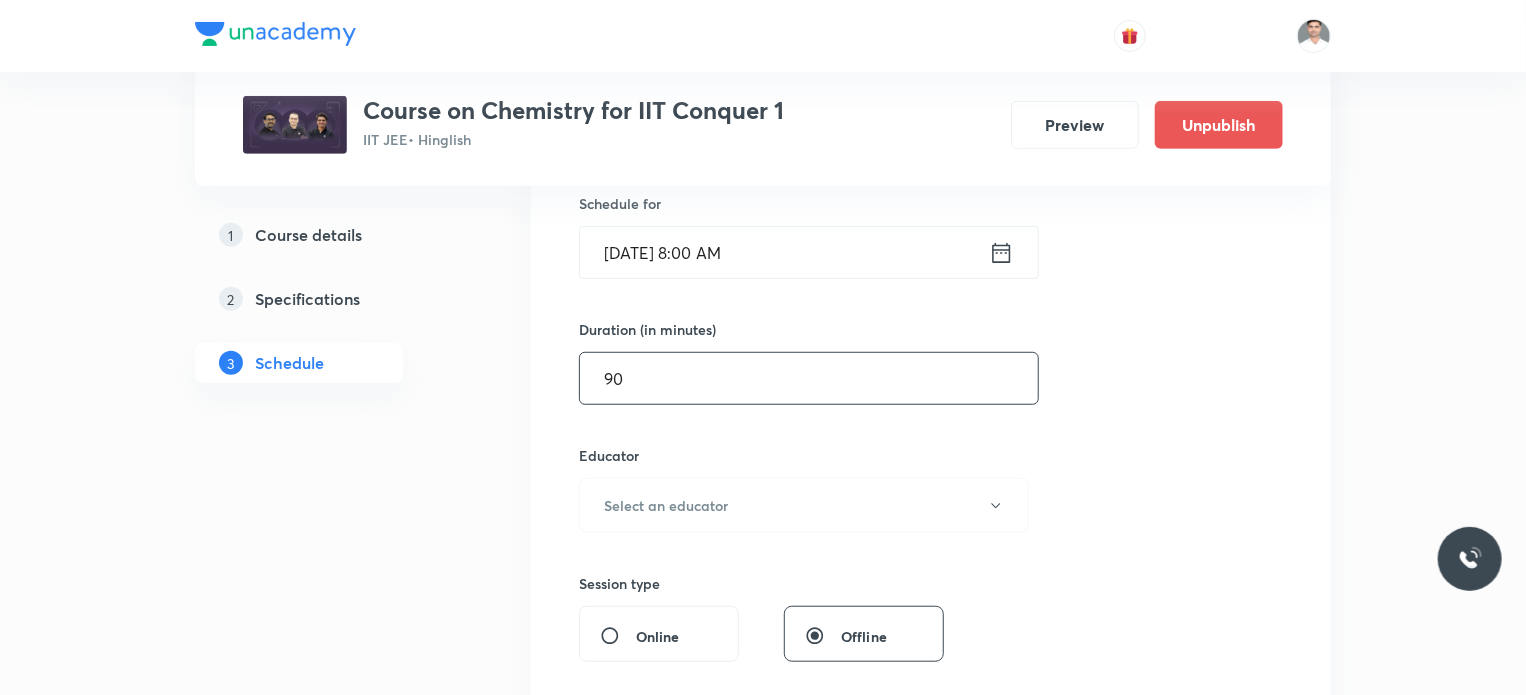 type on "90" 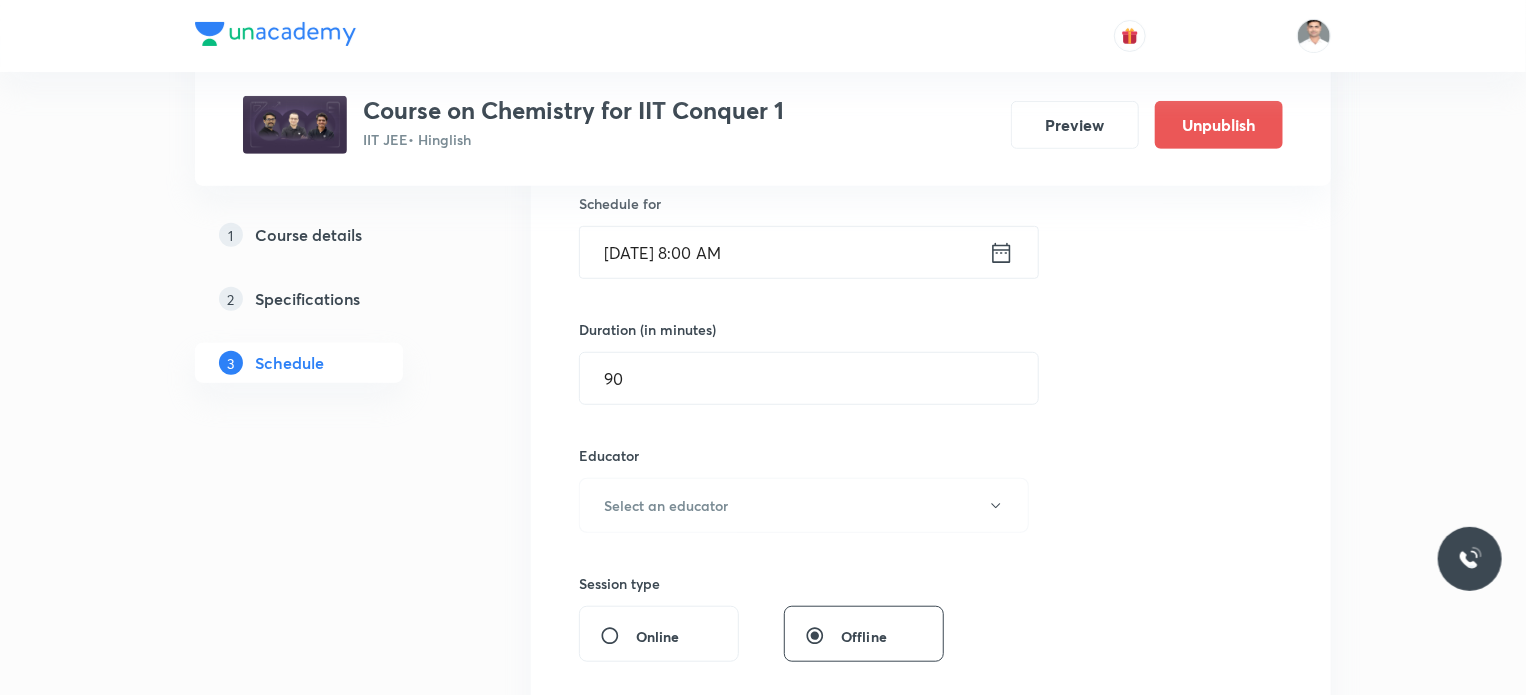 type 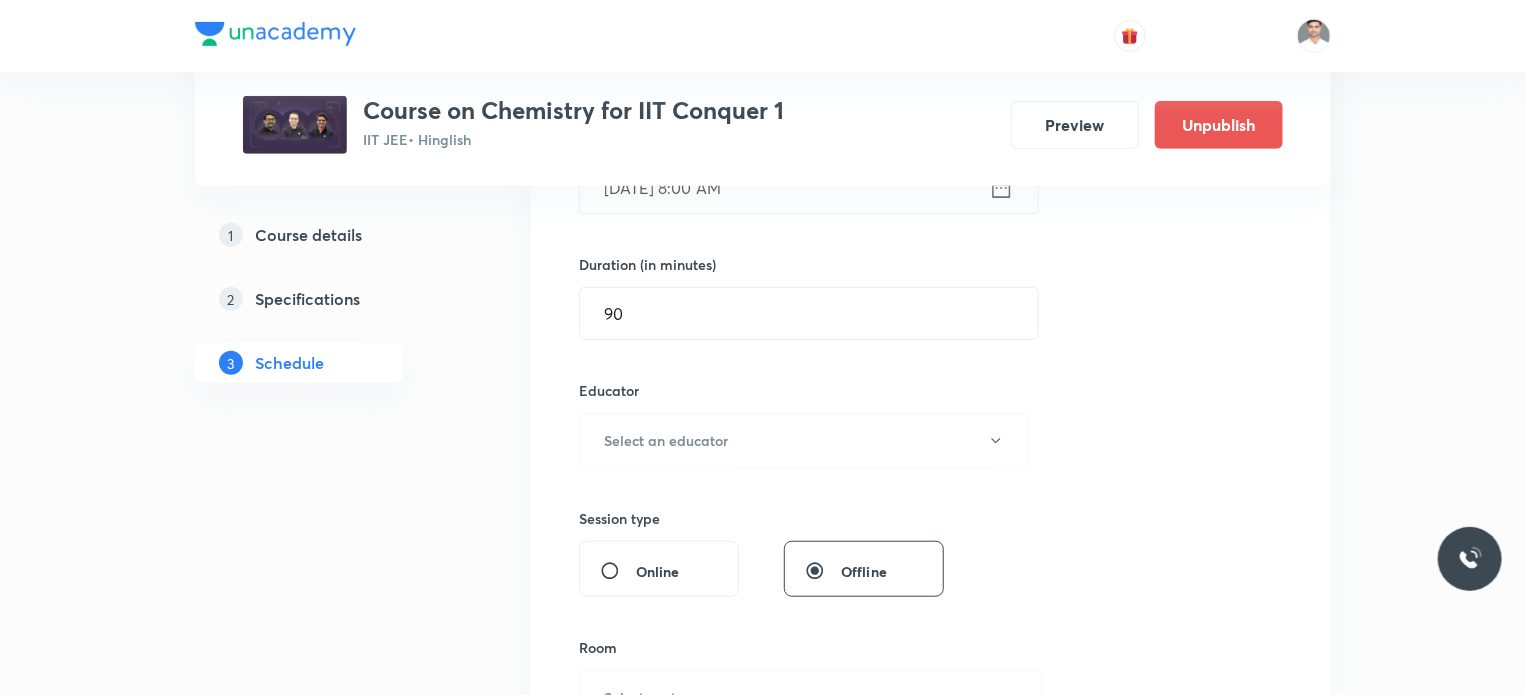 scroll, scrollTop: 600, scrollLeft: 0, axis: vertical 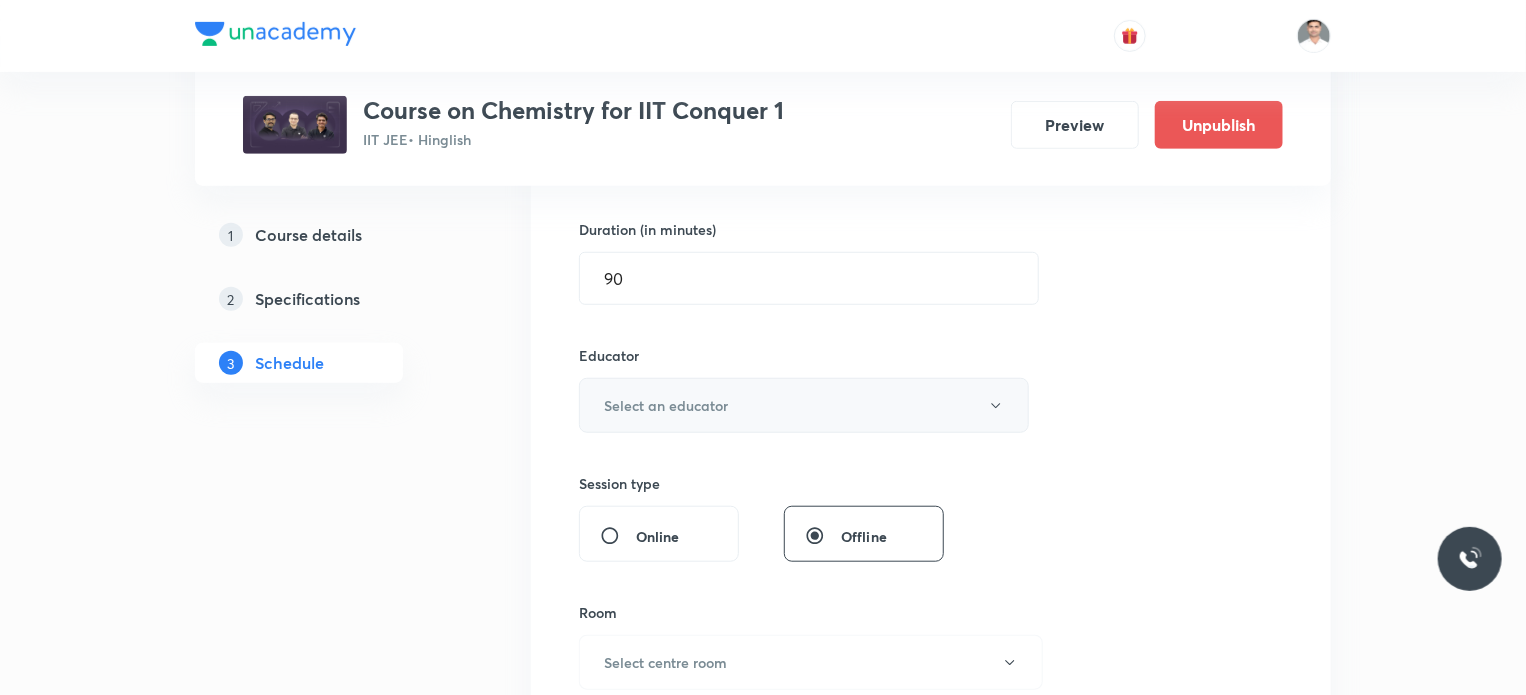 click on "Select an educator" at bounding box center (804, 405) 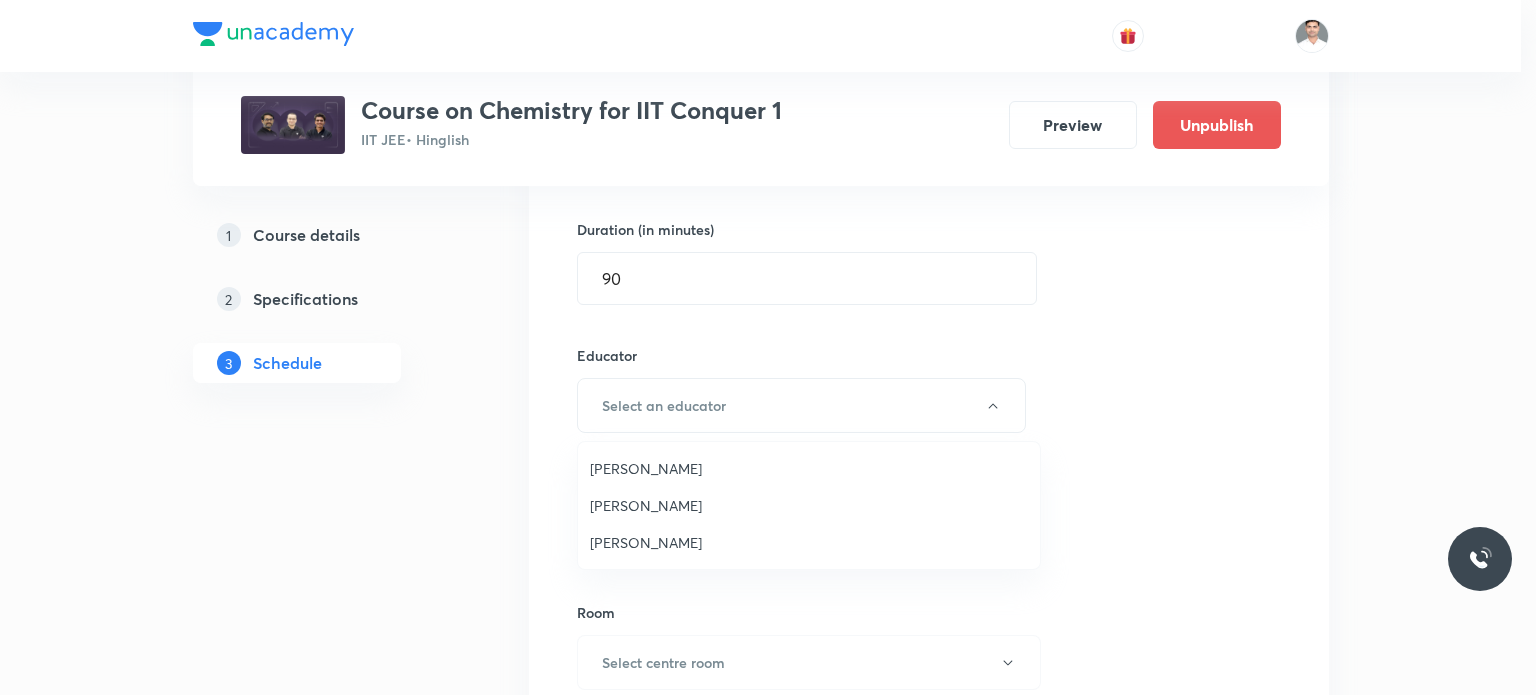 click on "Hari Narayan Tiwari" at bounding box center (809, 542) 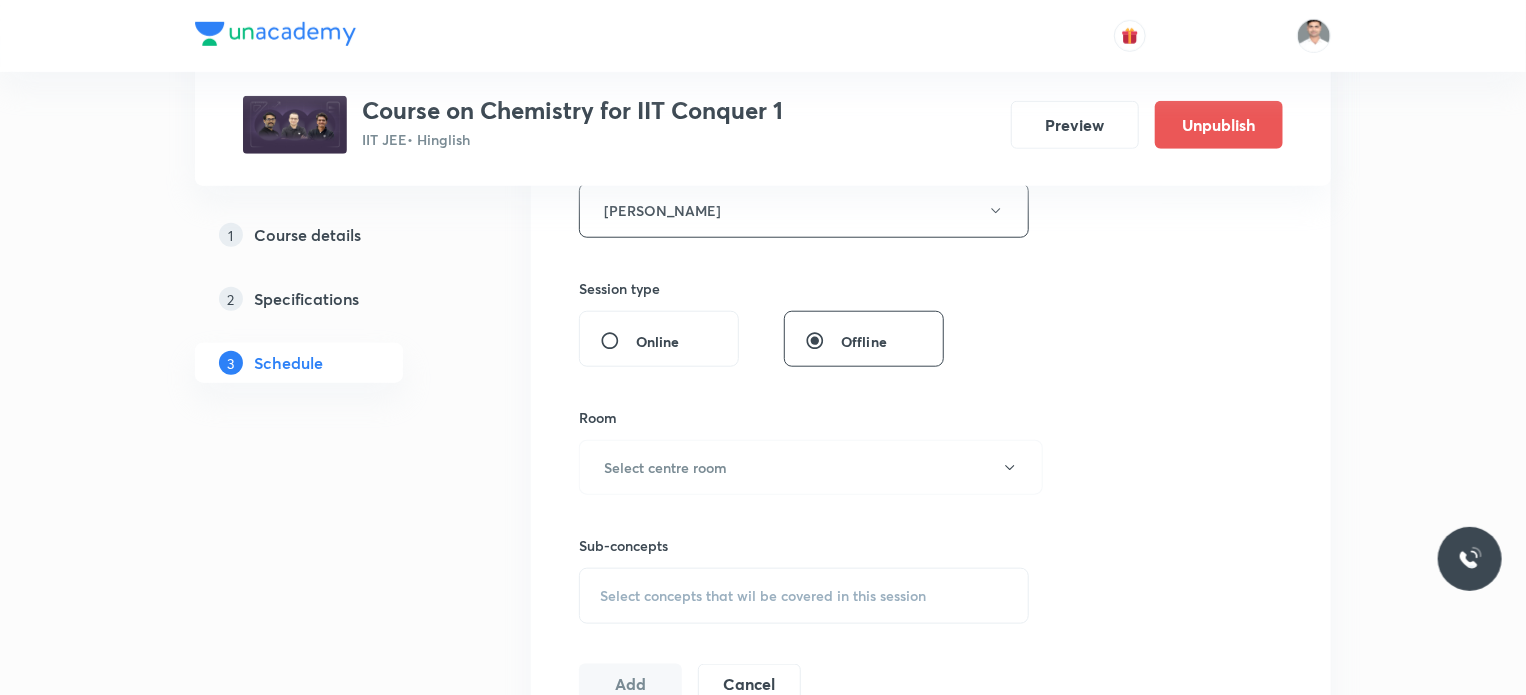scroll, scrollTop: 800, scrollLeft: 0, axis: vertical 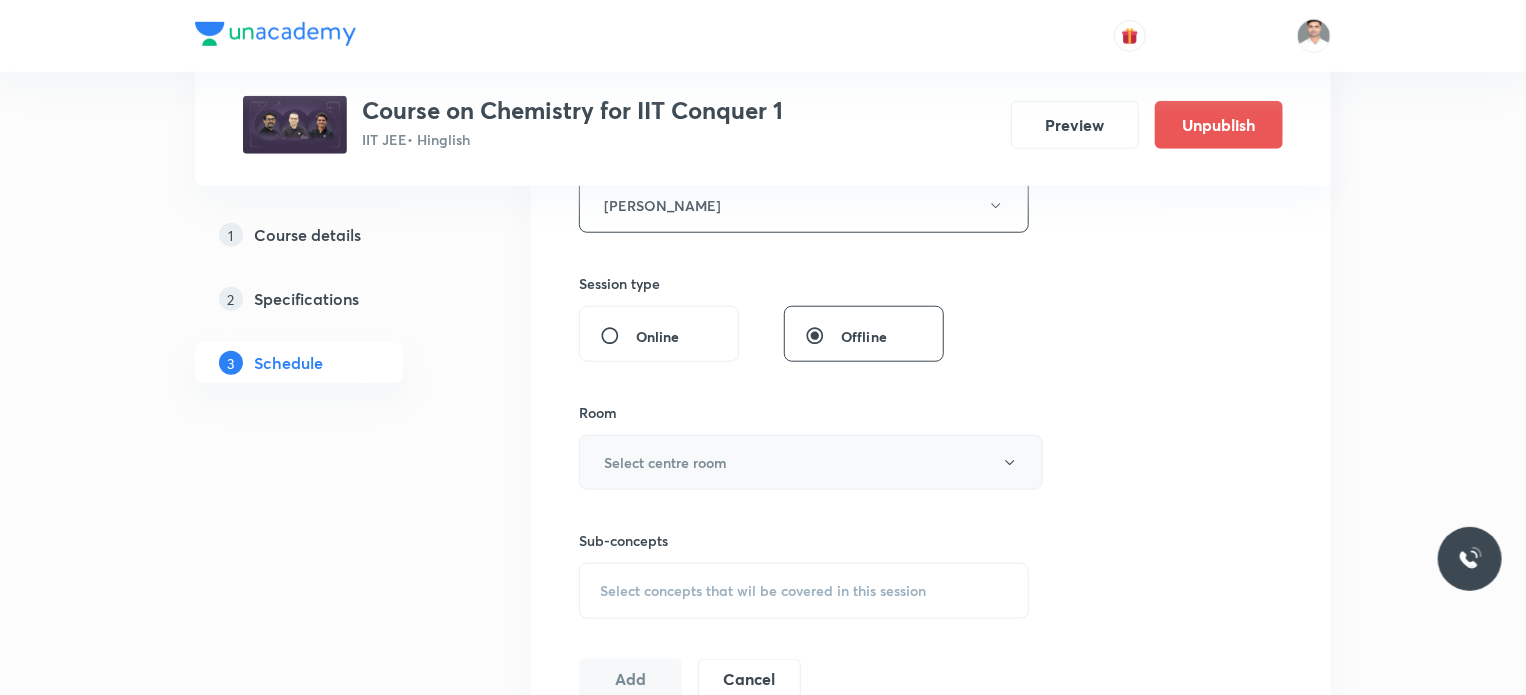 click on "Select centre room" at bounding box center (811, 462) 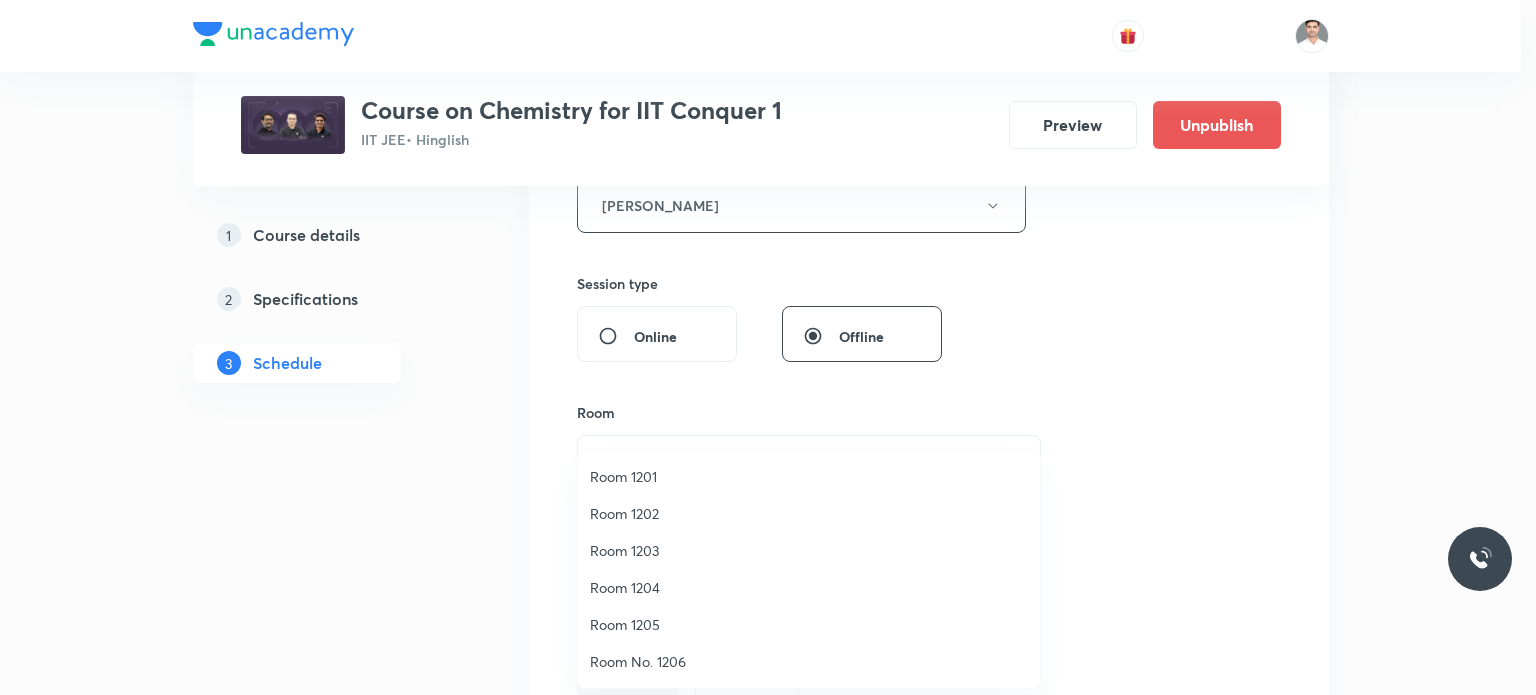 click on "Room 1202" at bounding box center (809, 513) 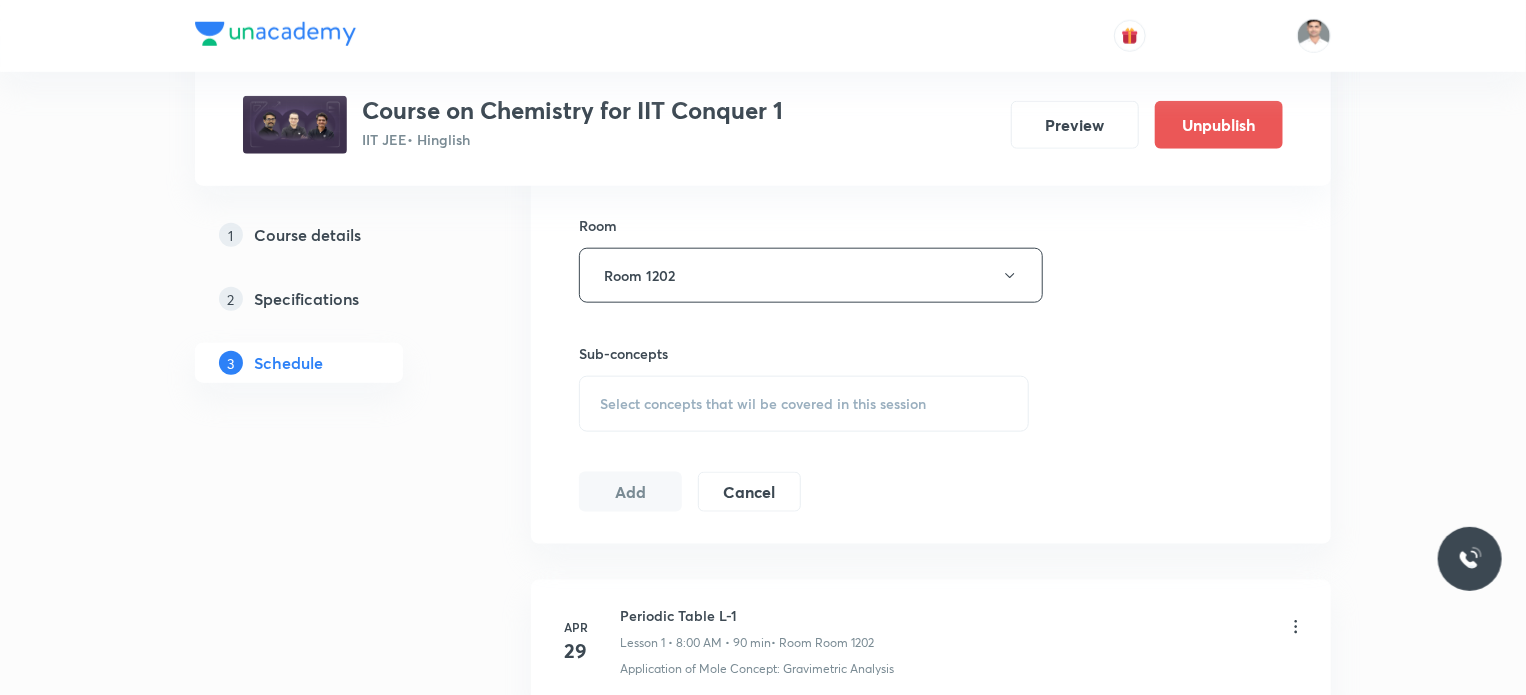 scroll, scrollTop: 1000, scrollLeft: 0, axis: vertical 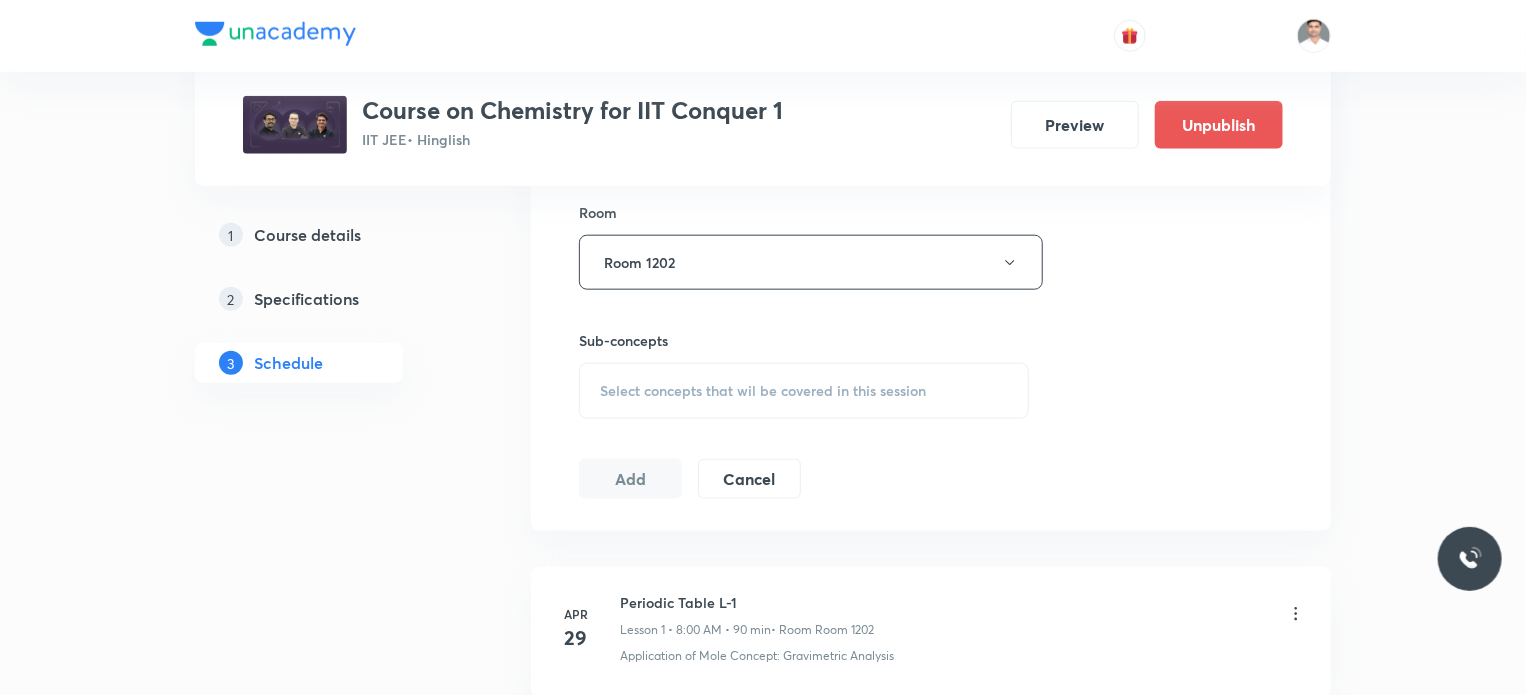 click on "Select concepts that wil be covered in this session" at bounding box center (763, 391) 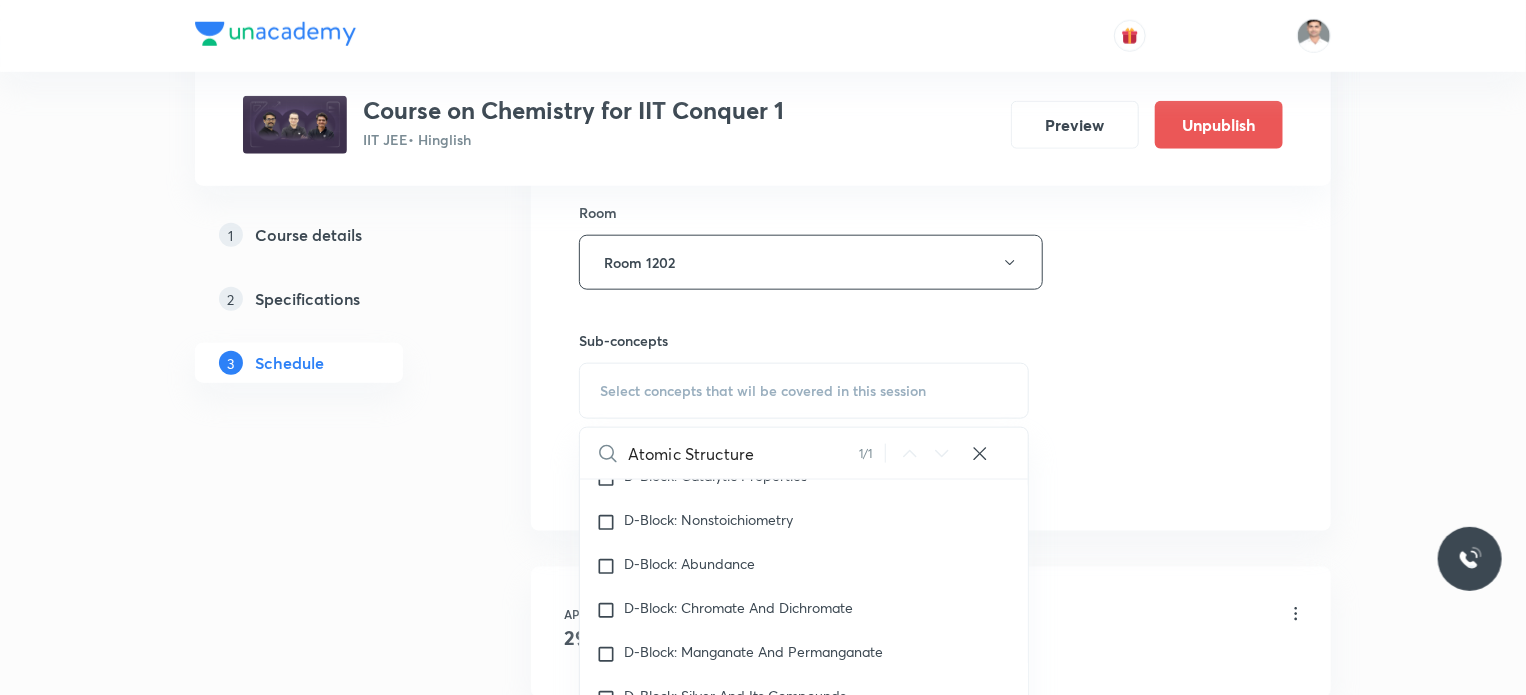 scroll, scrollTop: 31303, scrollLeft: 0, axis: vertical 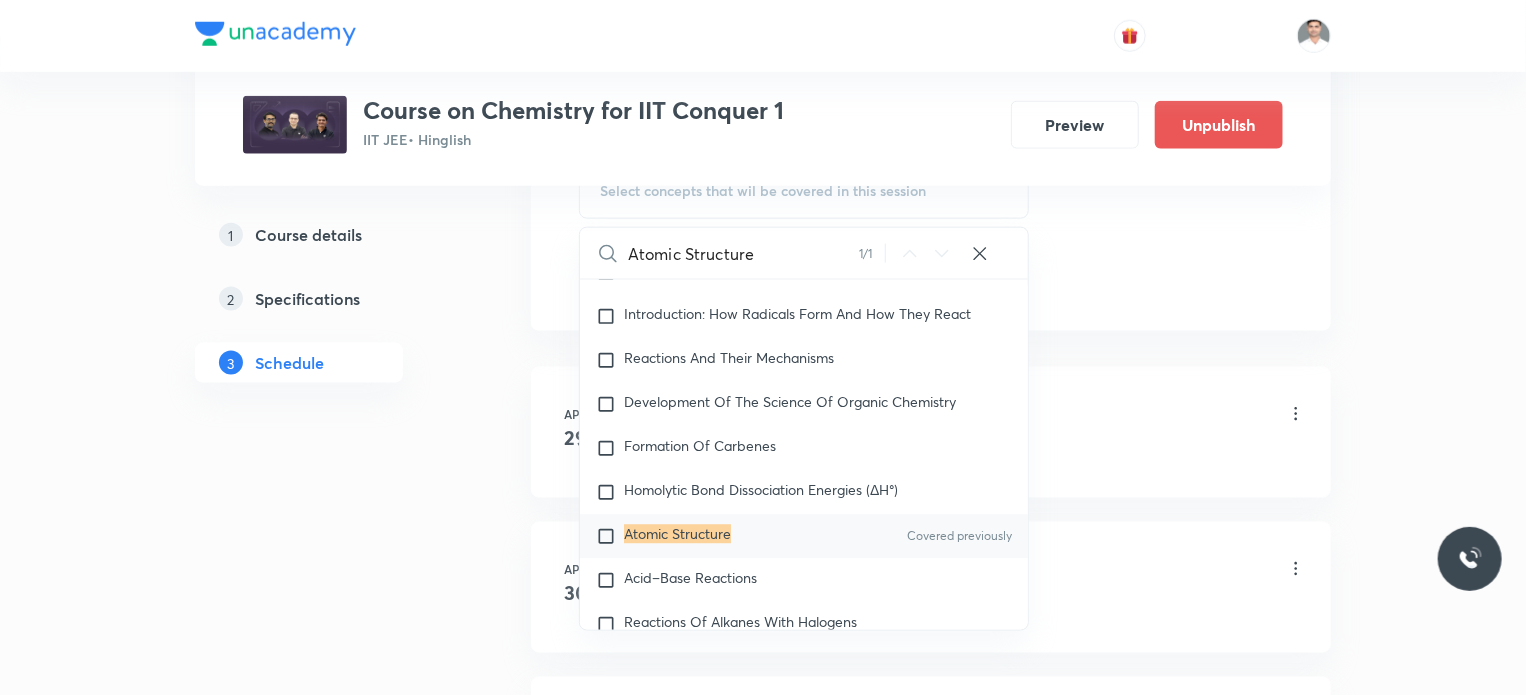 type on "Atomic Structure" 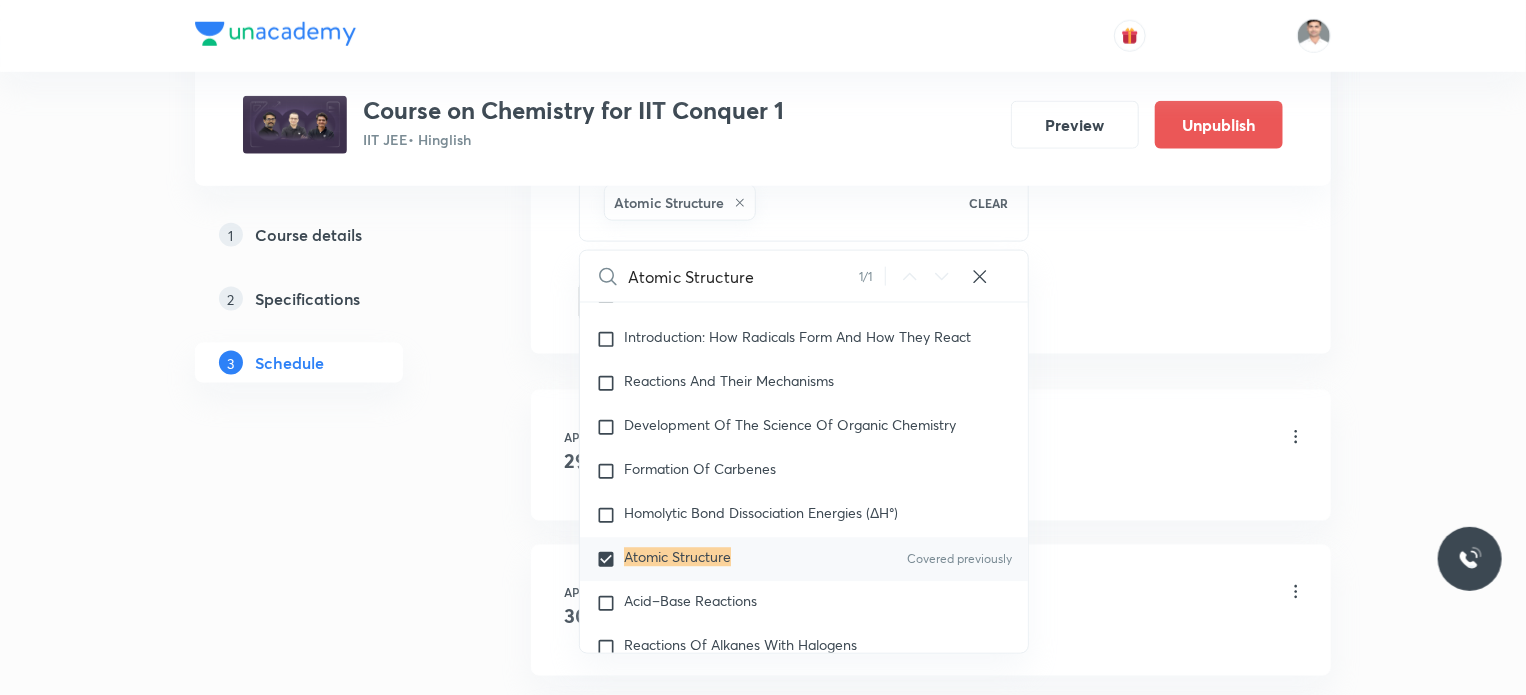 click on "Plus Courses Course on Chemistry for IIT Conquer 1 IIT JEE  • Hinglish Preview Unpublish 1 Course details 2 Specifications 3 Schedule Schedule 72  classes Session  73 Live class Session title 16/99 Atomic Structure ​ Schedule for Jul 19, 2025, 8:00 AM ​ Duration (in minutes) 90 ​ Educator Hari Narayan Tiwari   Session type Online Offline Room Room 1202 Sub-concepts Atomic Structure CLEAR Atomic Structure 1 / 1 ​ Chemistry Mock Questions Chemistry Mock Questions Chemistry Previous Year Chemistry Previous Year General Topics & Mole Concept Basic Concepts Basic Introduction Percentage Composition Stoichiometry Principle of Atom Conservation (POAC) Relation between Stoichiometric Quantities Application of Mole Concept: Gravimetric Analysis Covered previously Different Laws Formula and Composition Concentration Terms Some basic concepts of Chemistry Atomic Structure Discovery Of Electron Some Prerequisites of Physics Discovery Of Protons And Neutrons Atomic Models and Theories  Nature of Waves Gas Laws 2" at bounding box center (763, 5295) 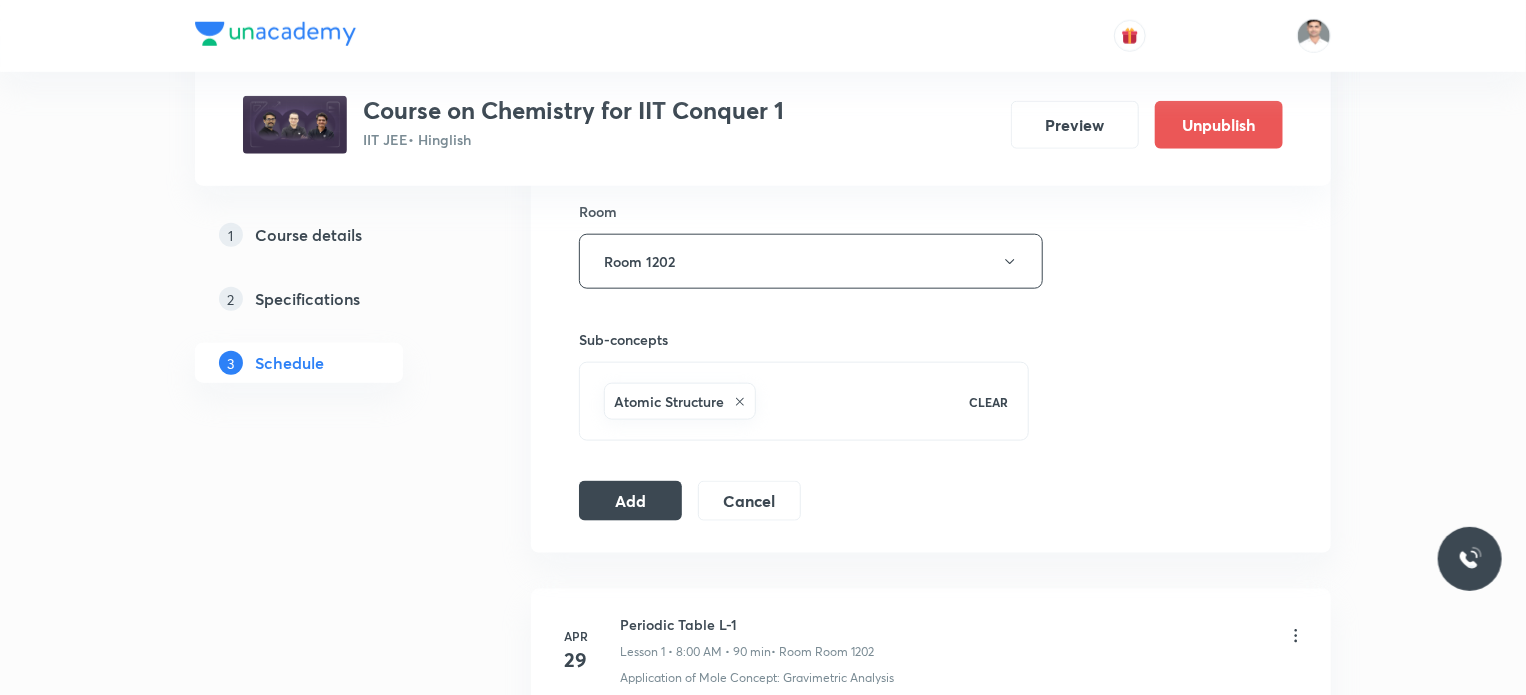 scroll, scrollTop: 1000, scrollLeft: 0, axis: vertical 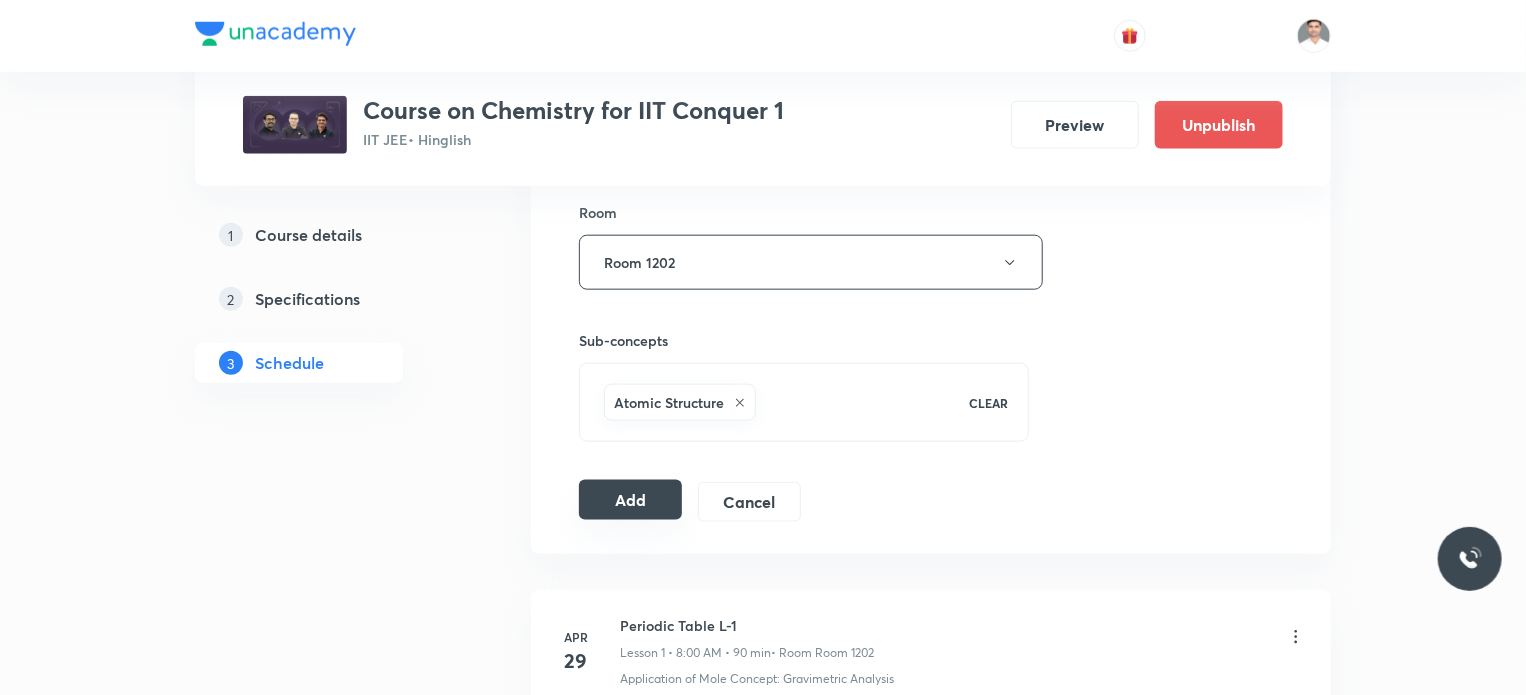 click on "Add" at bounding box center (630, 500) 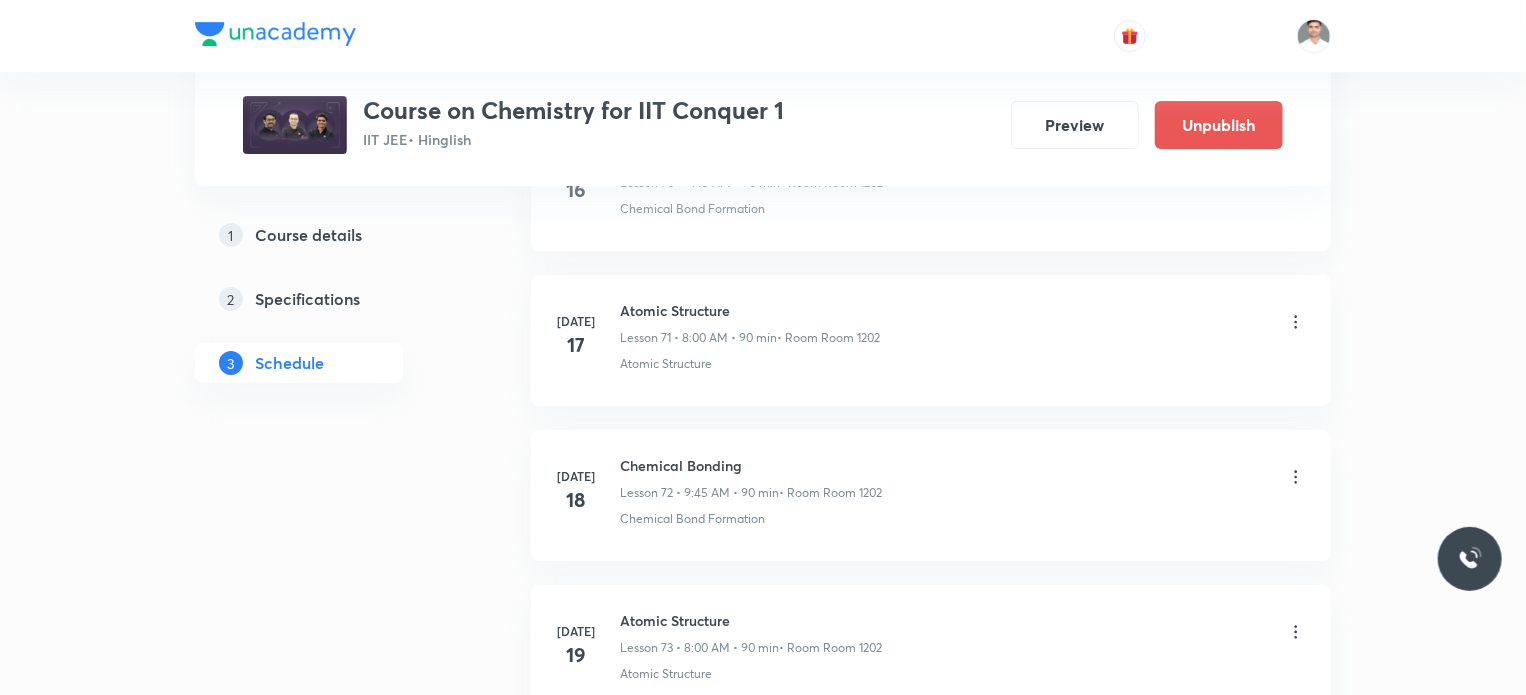 scroll, scrollTop: 11275, scrollLeft: 0, axis: vertical 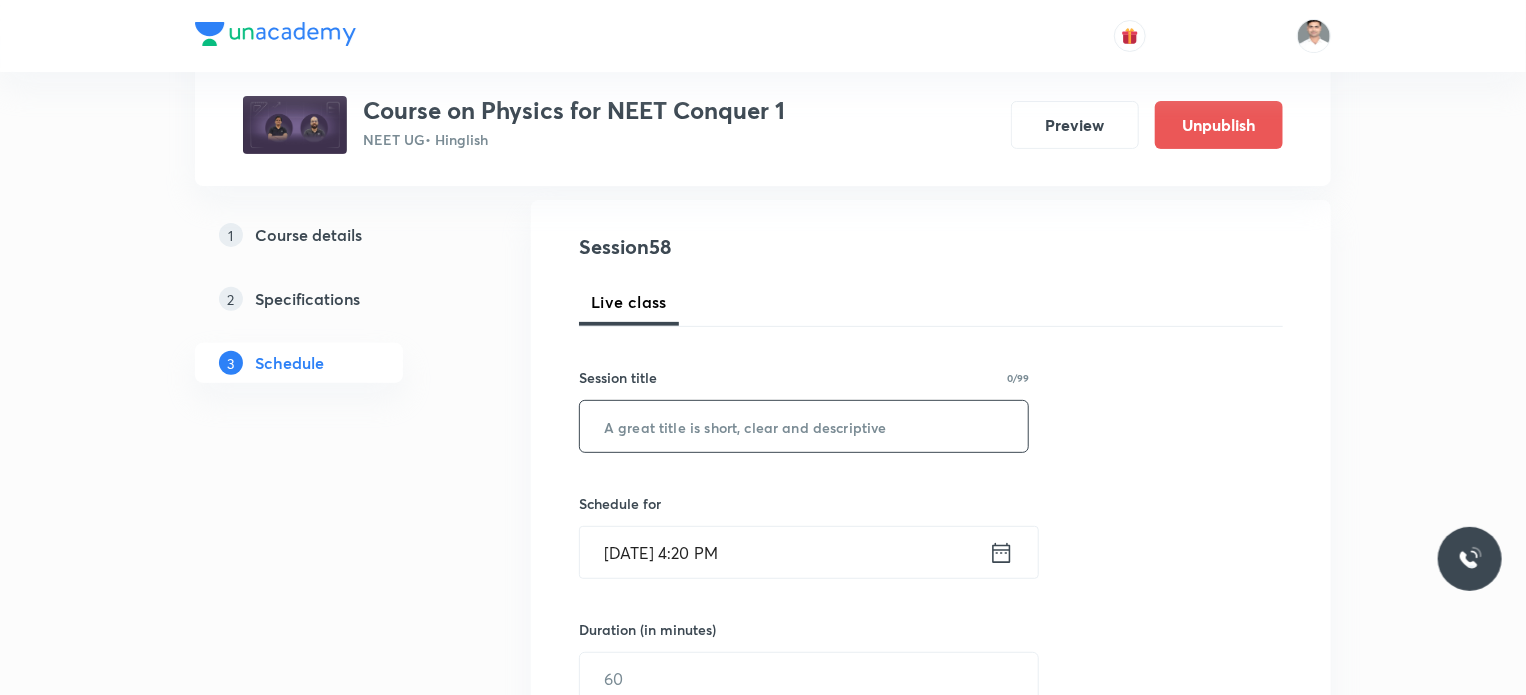 click at bounding box center [804, 426] 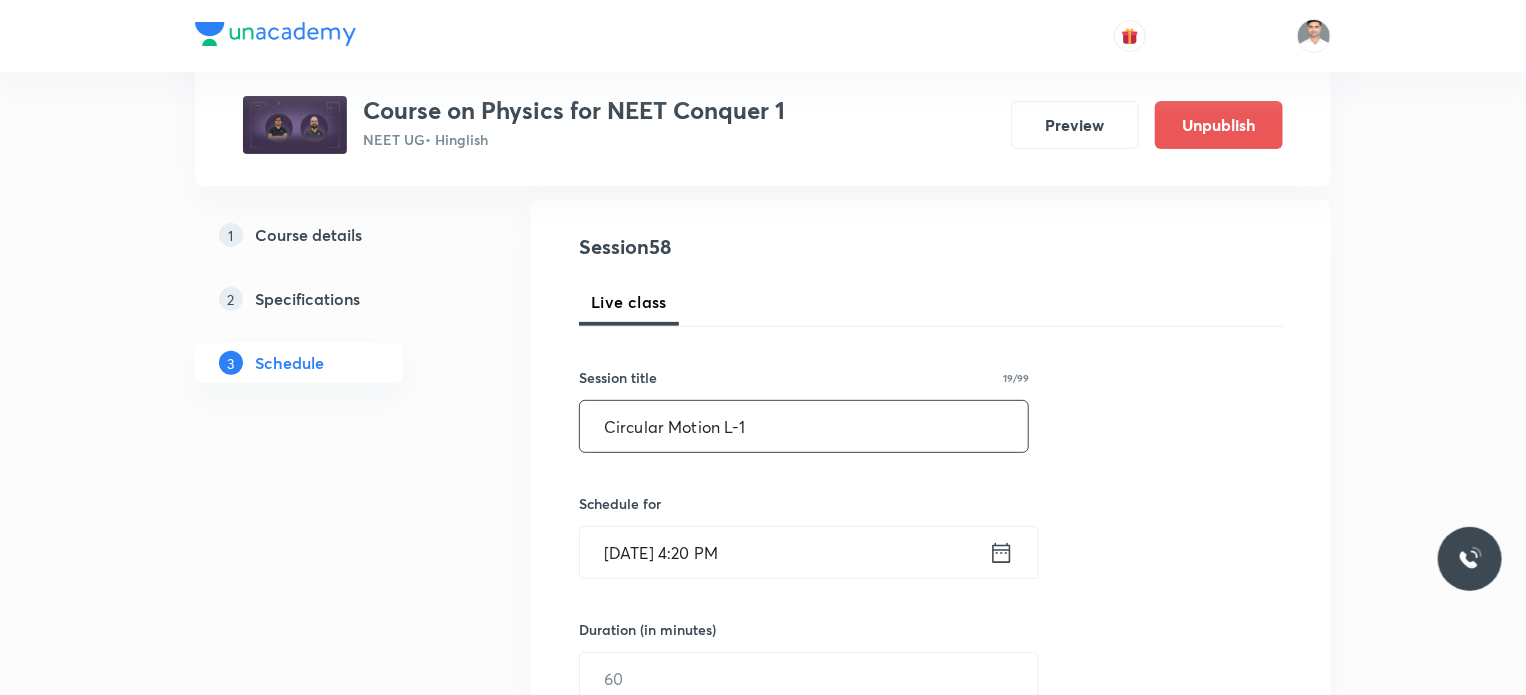 type on "Circular Motion L-1" 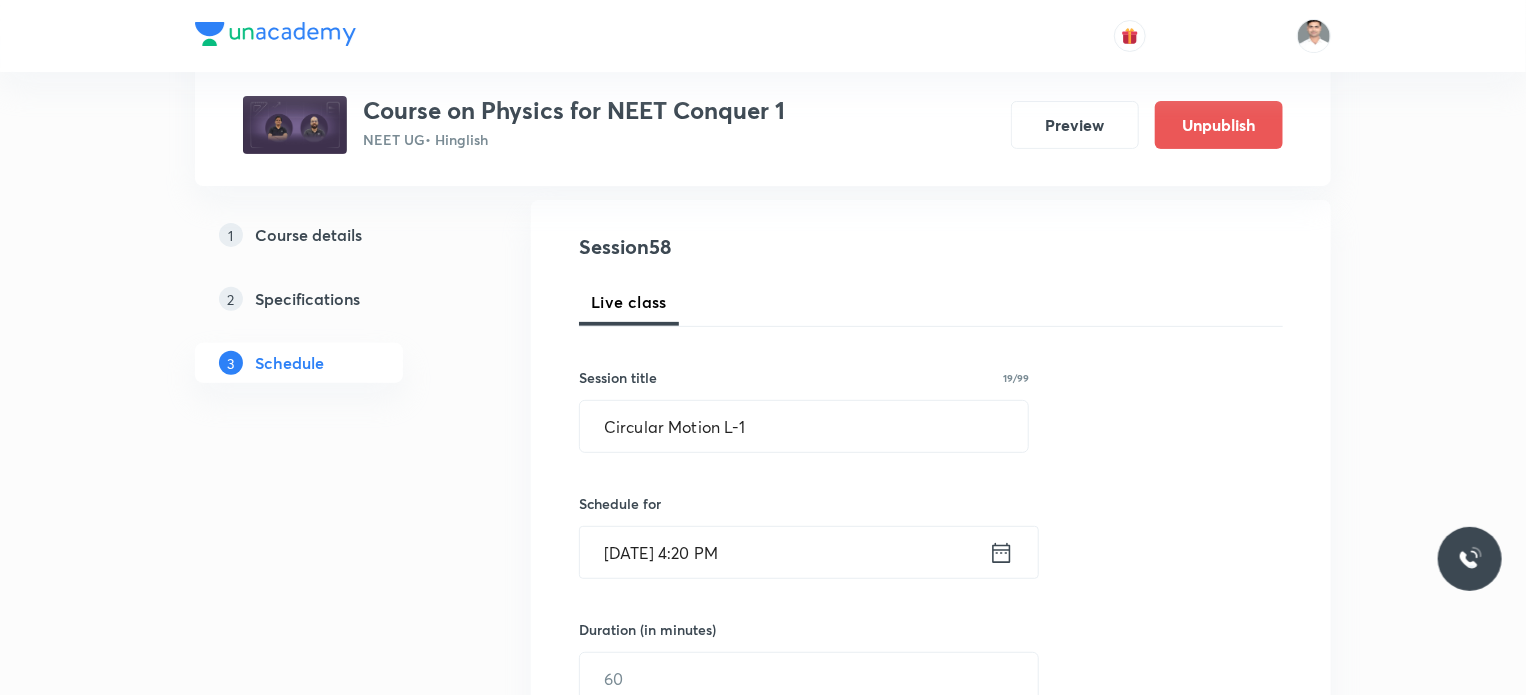 click 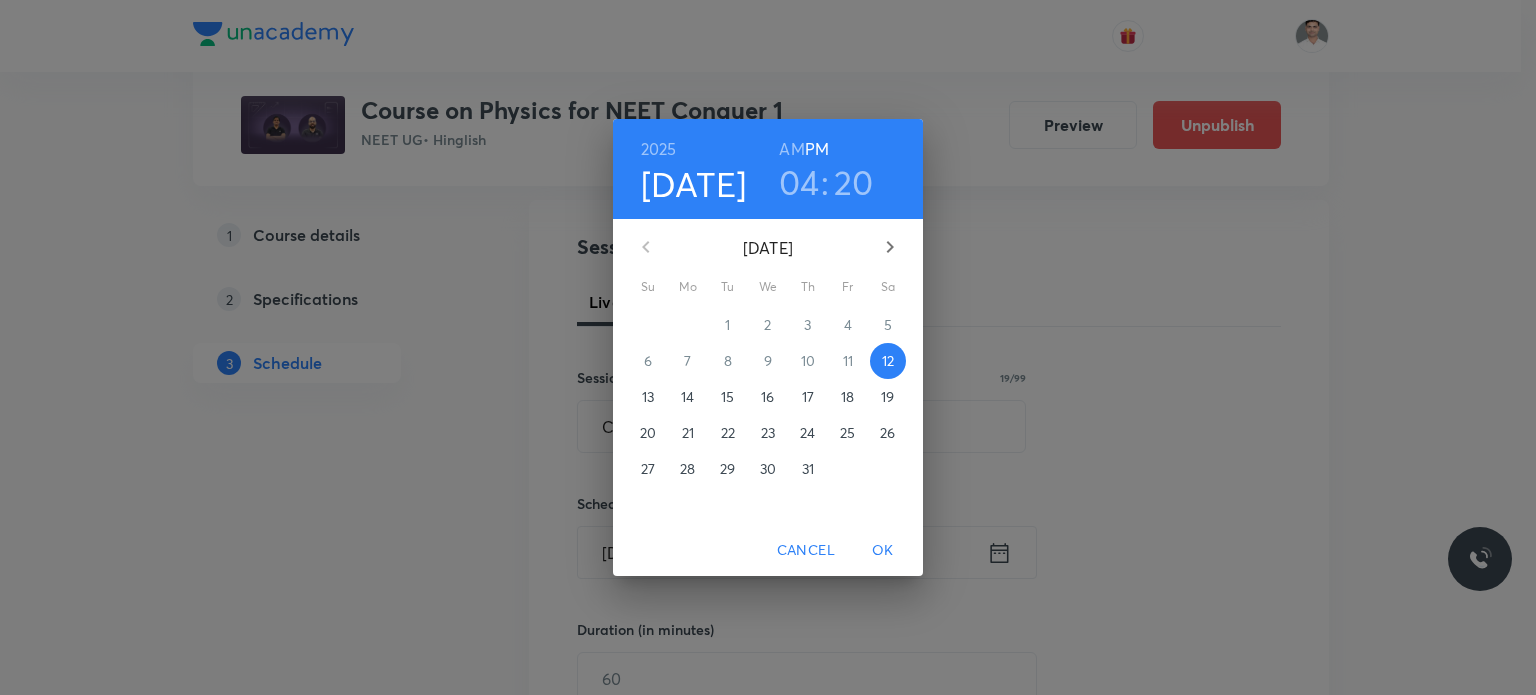 click on "14" at bounding box center (687, 397) 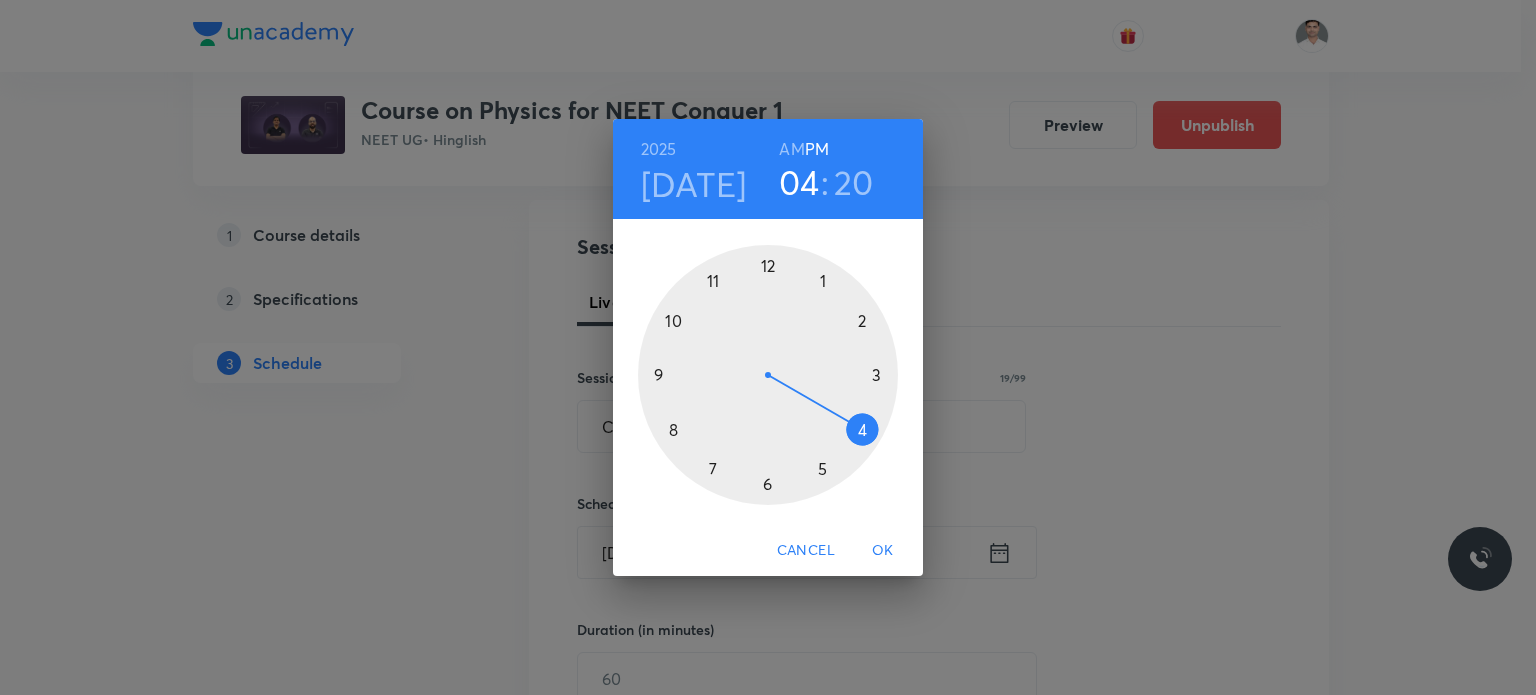 click on "AM" at bounding box center (791, 149) 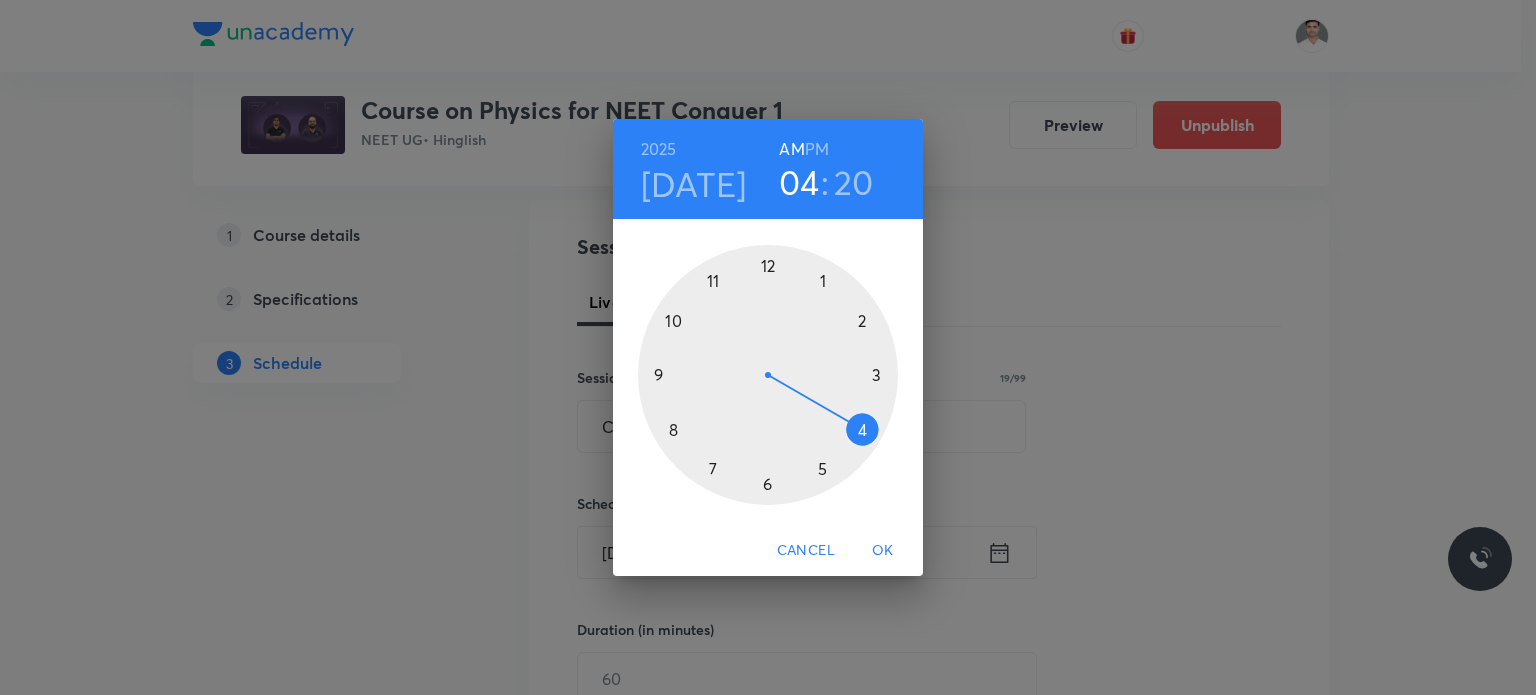 click at bounding box center [768, 375] 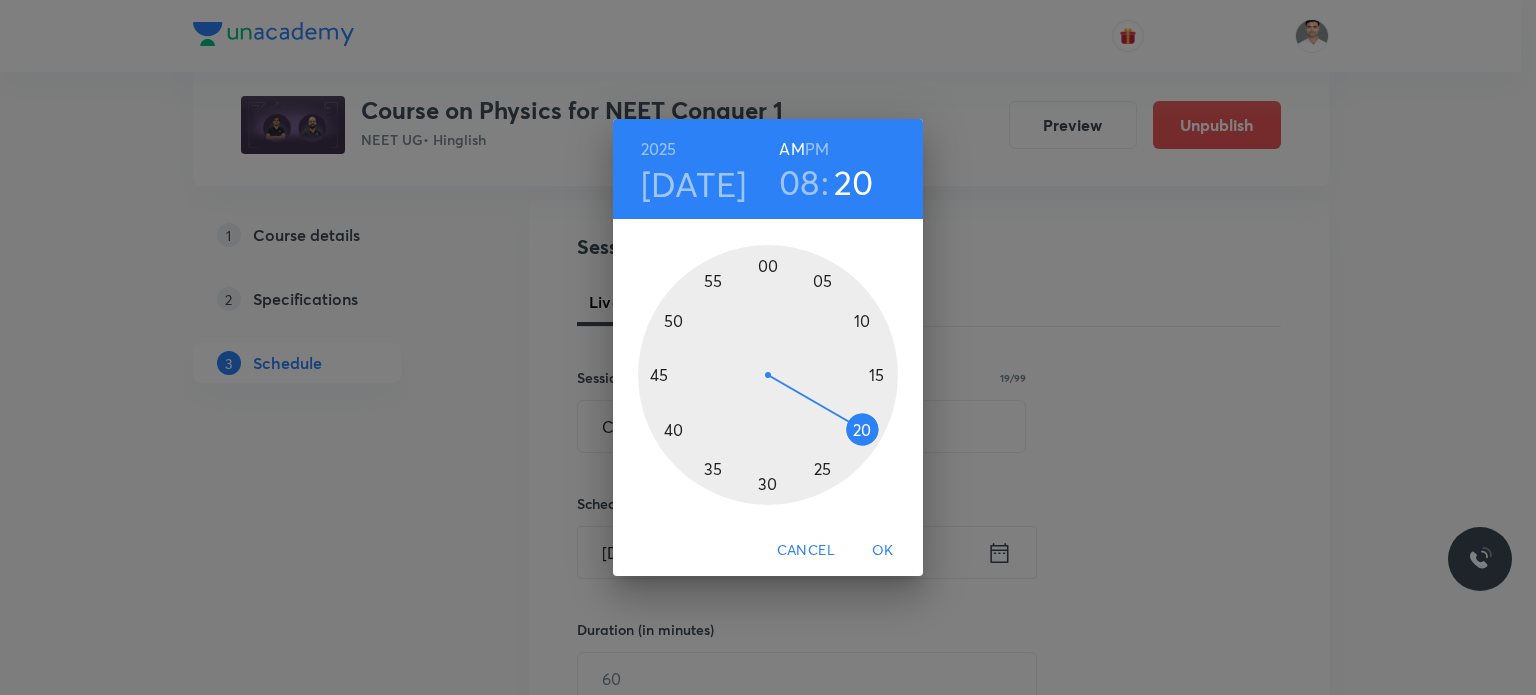 click at bounding box center [768, 375] 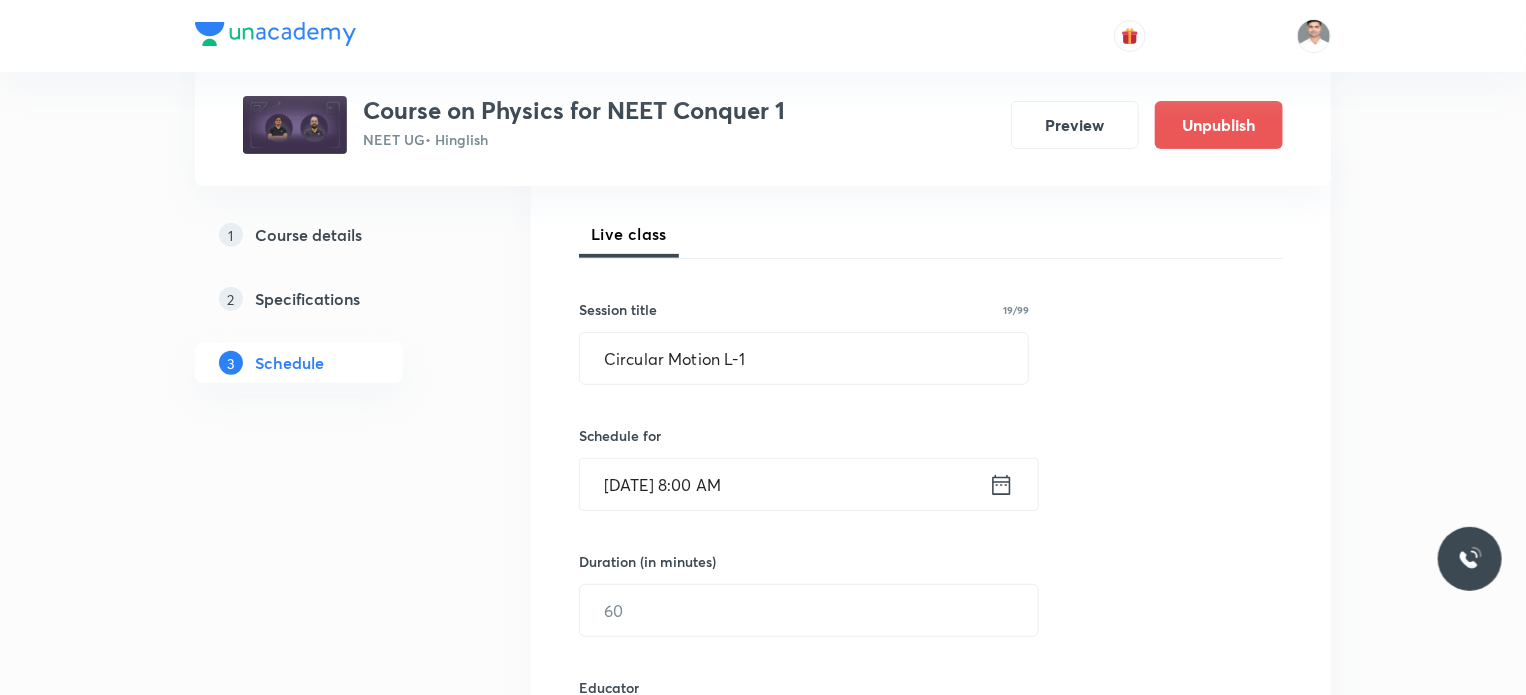 scroll, scrollTop: 400, scrollLeft: 0, axis: vertical 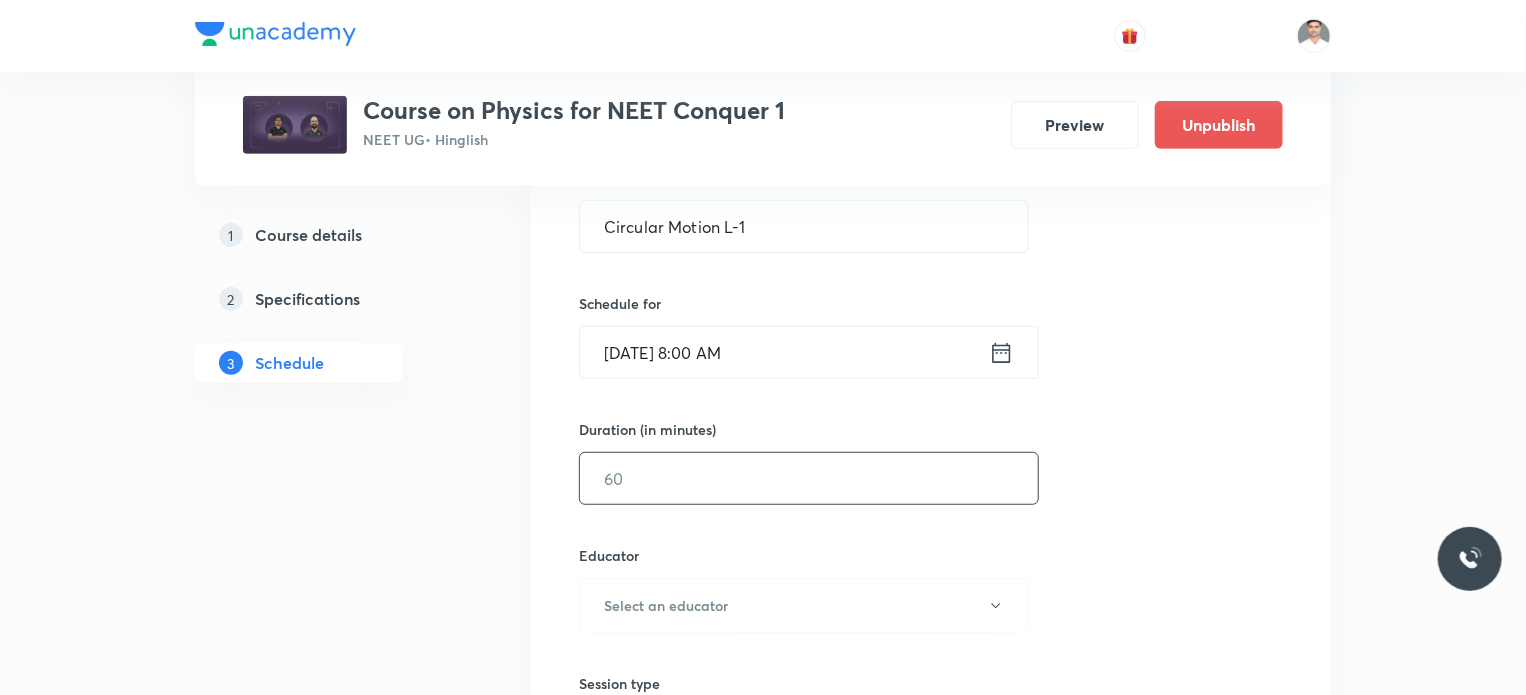 click at bounding box center (809, 478) 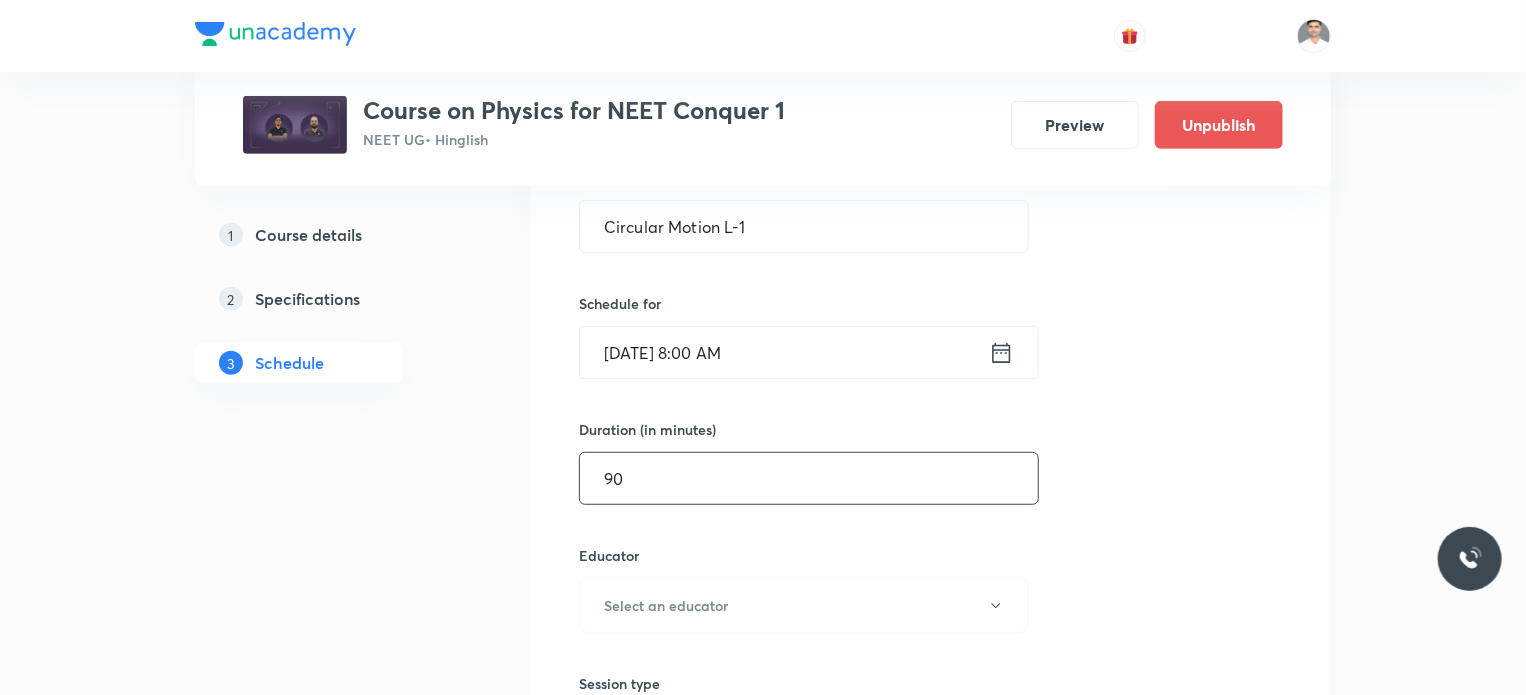 type on "90" 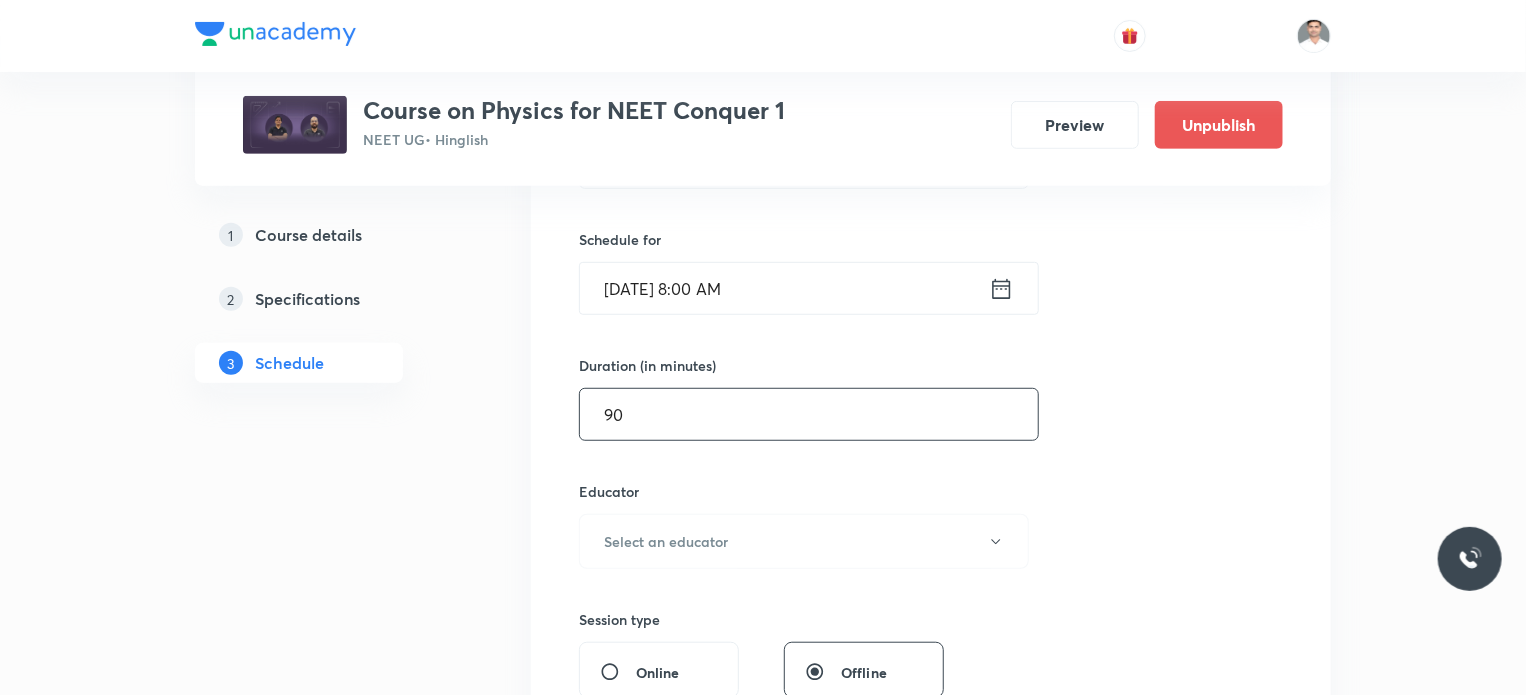 scroll, scrollTop: 500, scrollLeft: 0, axis: vertical 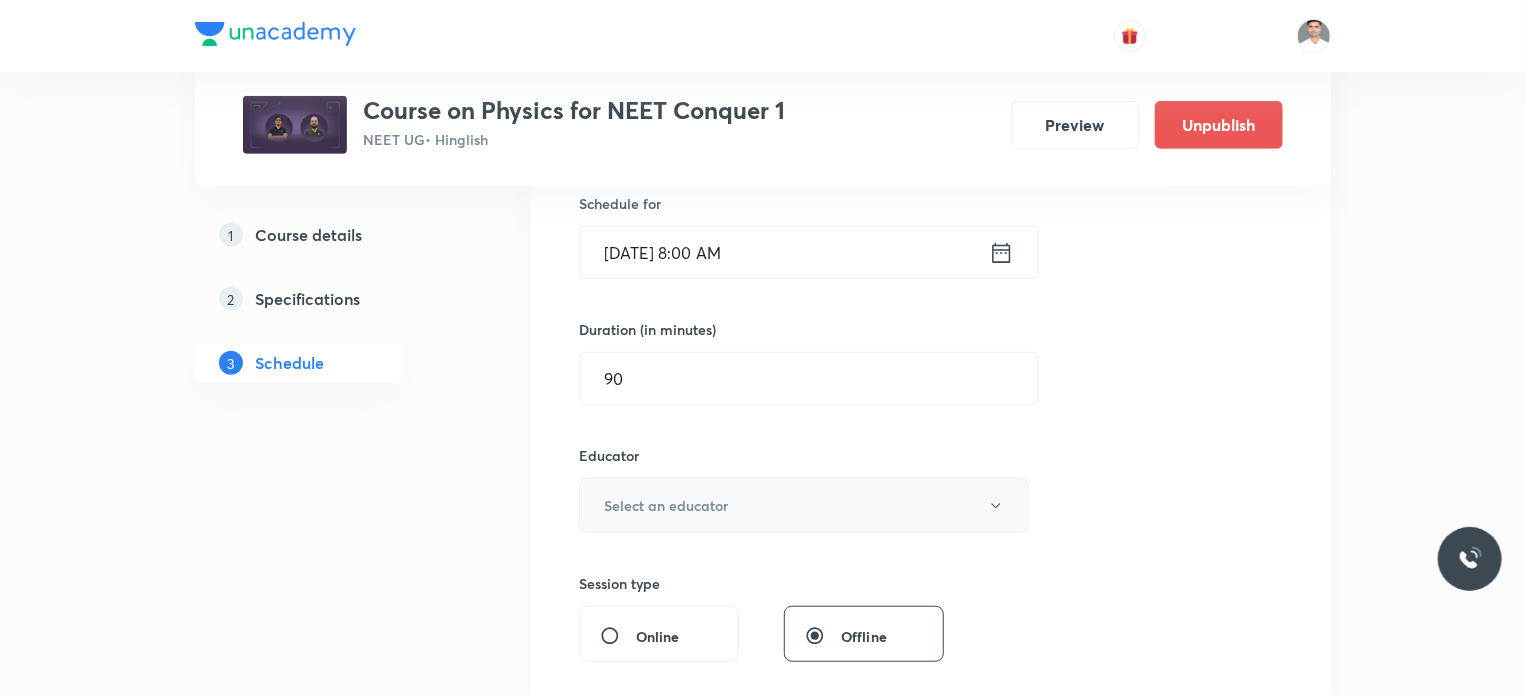 click on "Select an educator" at bounding box center [804, 505] 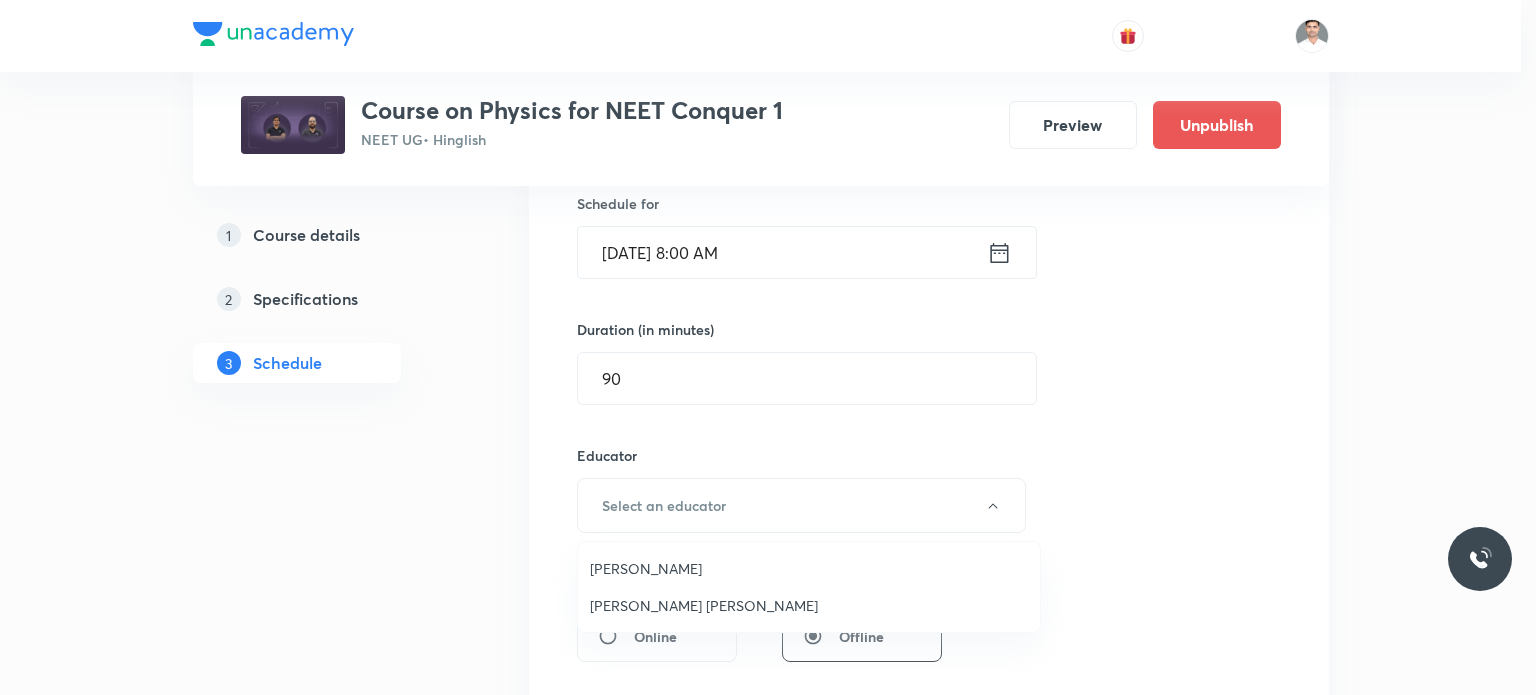 click on "[PERSON_NAME]" at bounding box center [809, 568] 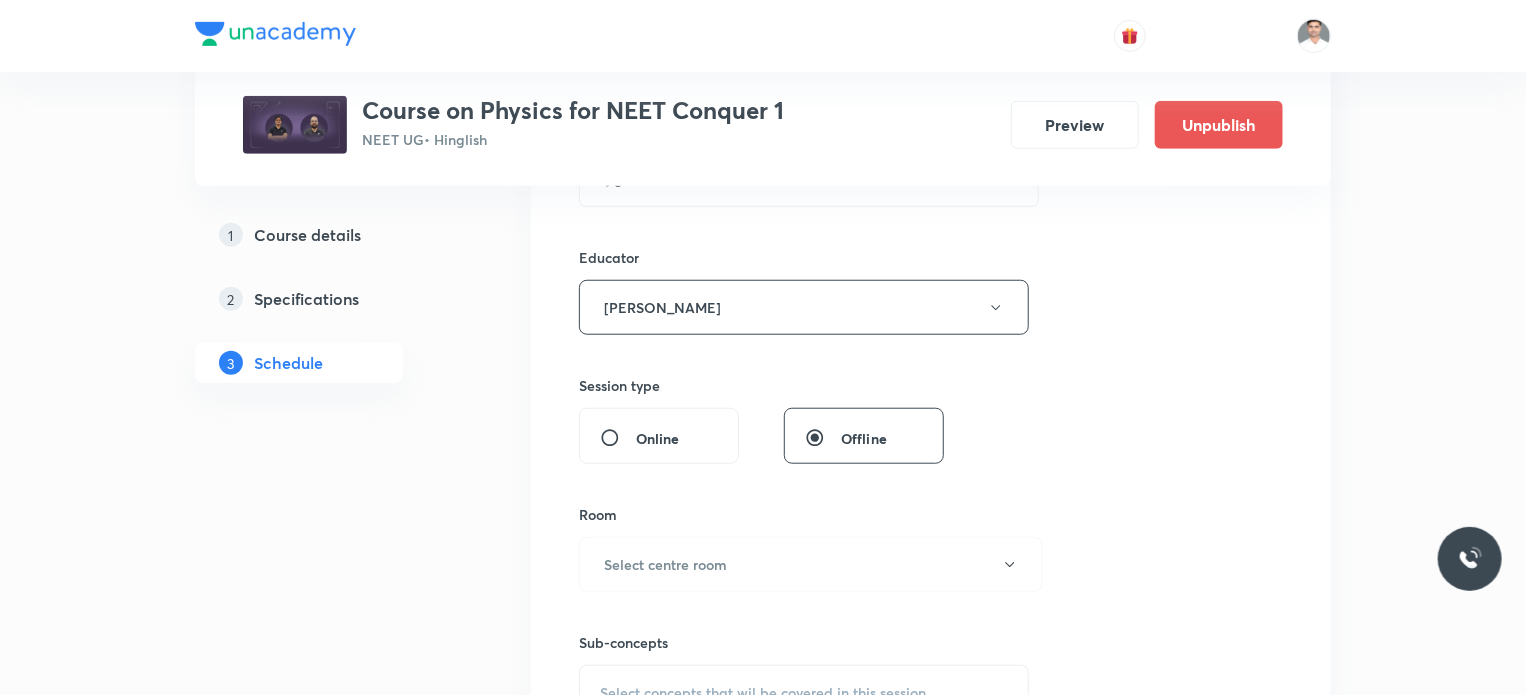 scroll, scrollTop: 700, scrollLeft: 0, axis: vertical 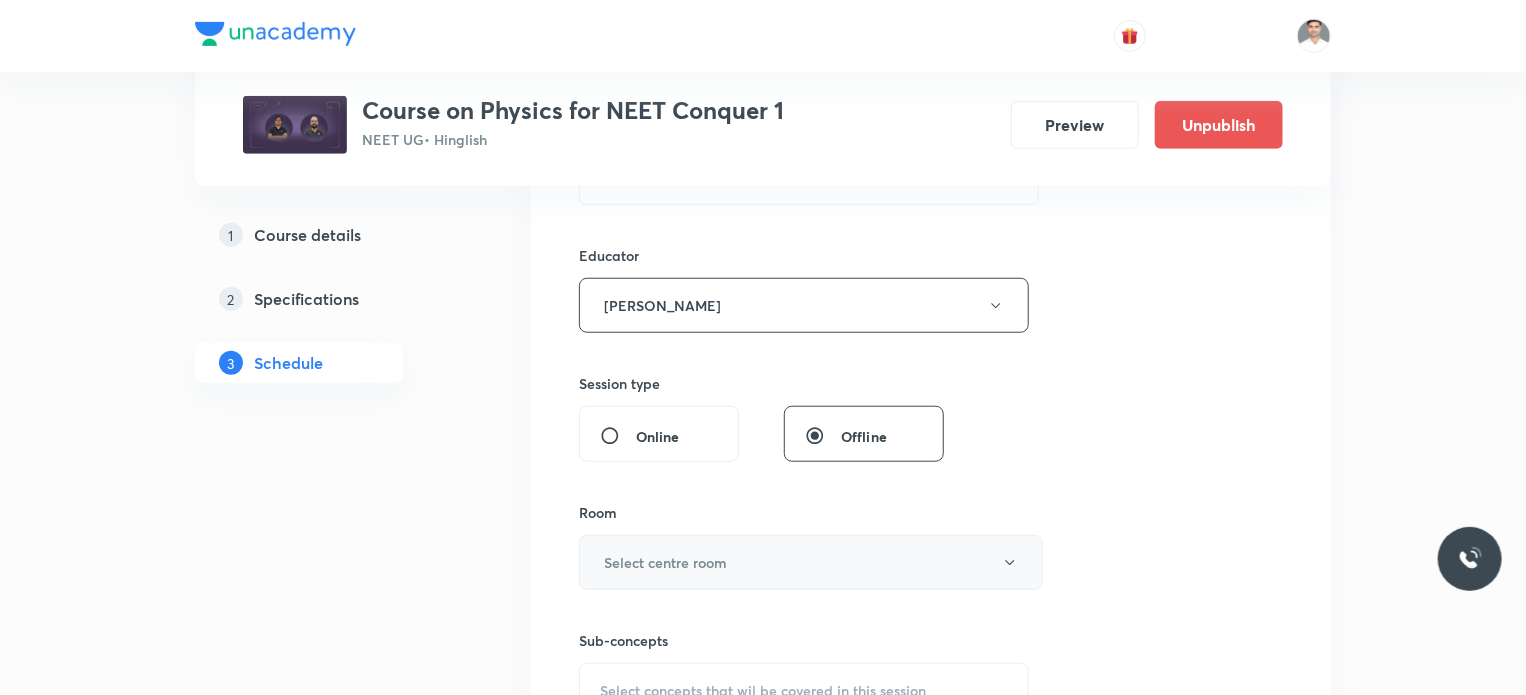 click on "Select centre room" at bounding box center [665, 562] 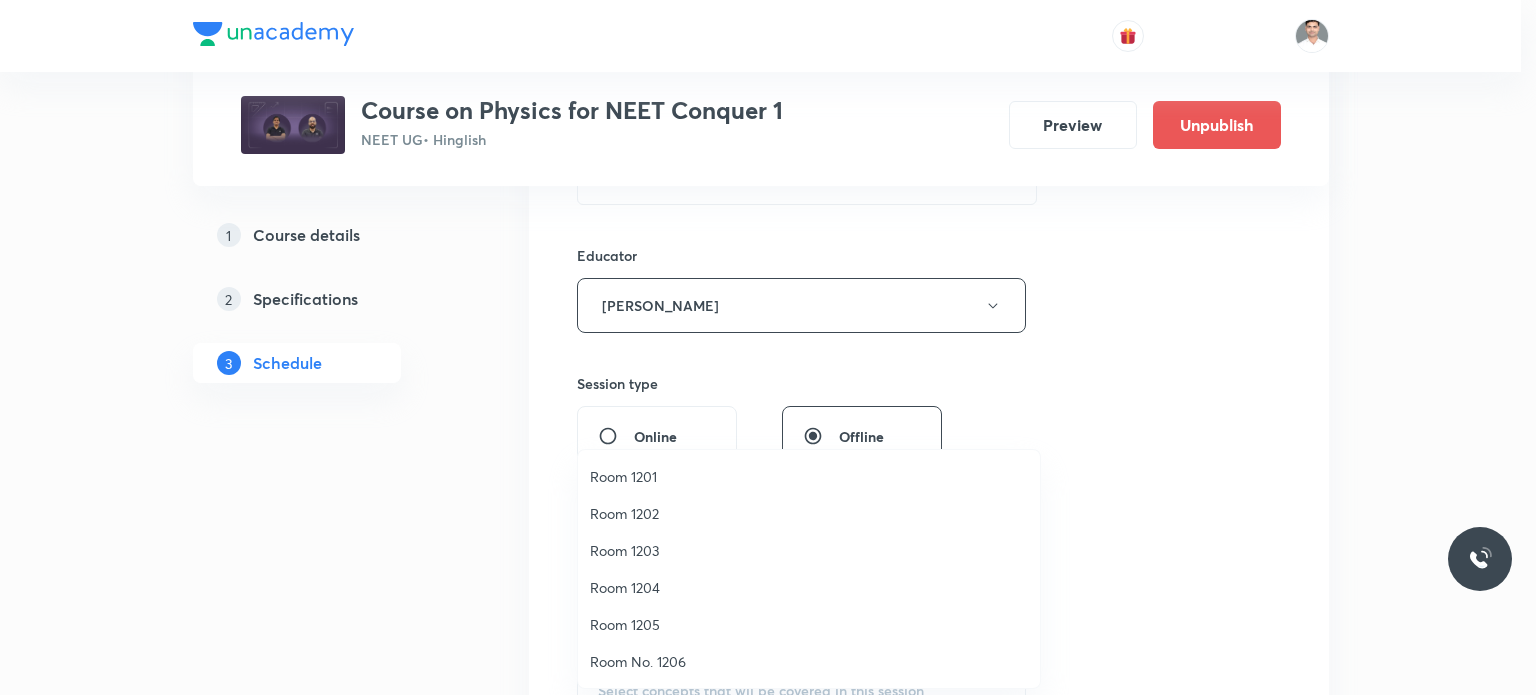 click on "Room 1202" at bounding box center (809, 513) 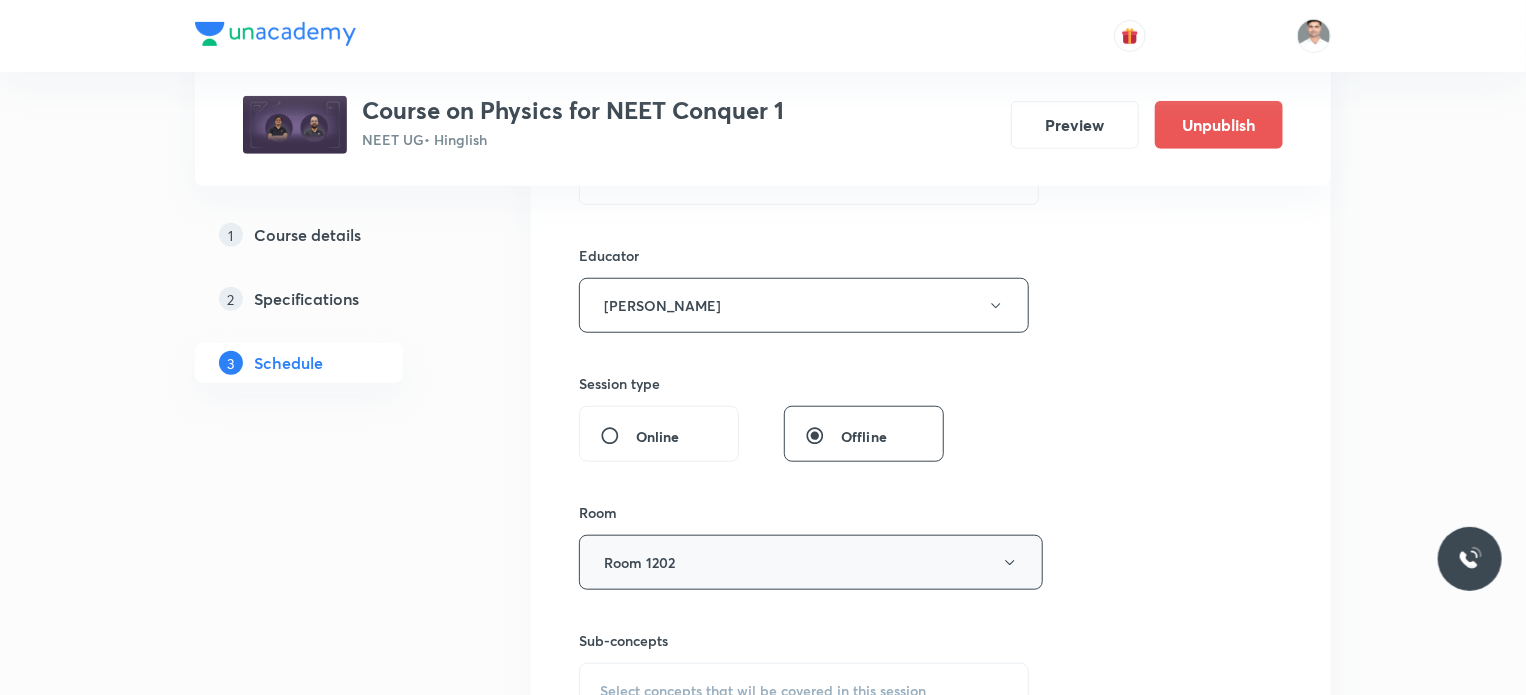 click on "Room 1202" at bounding box center (811, 562) 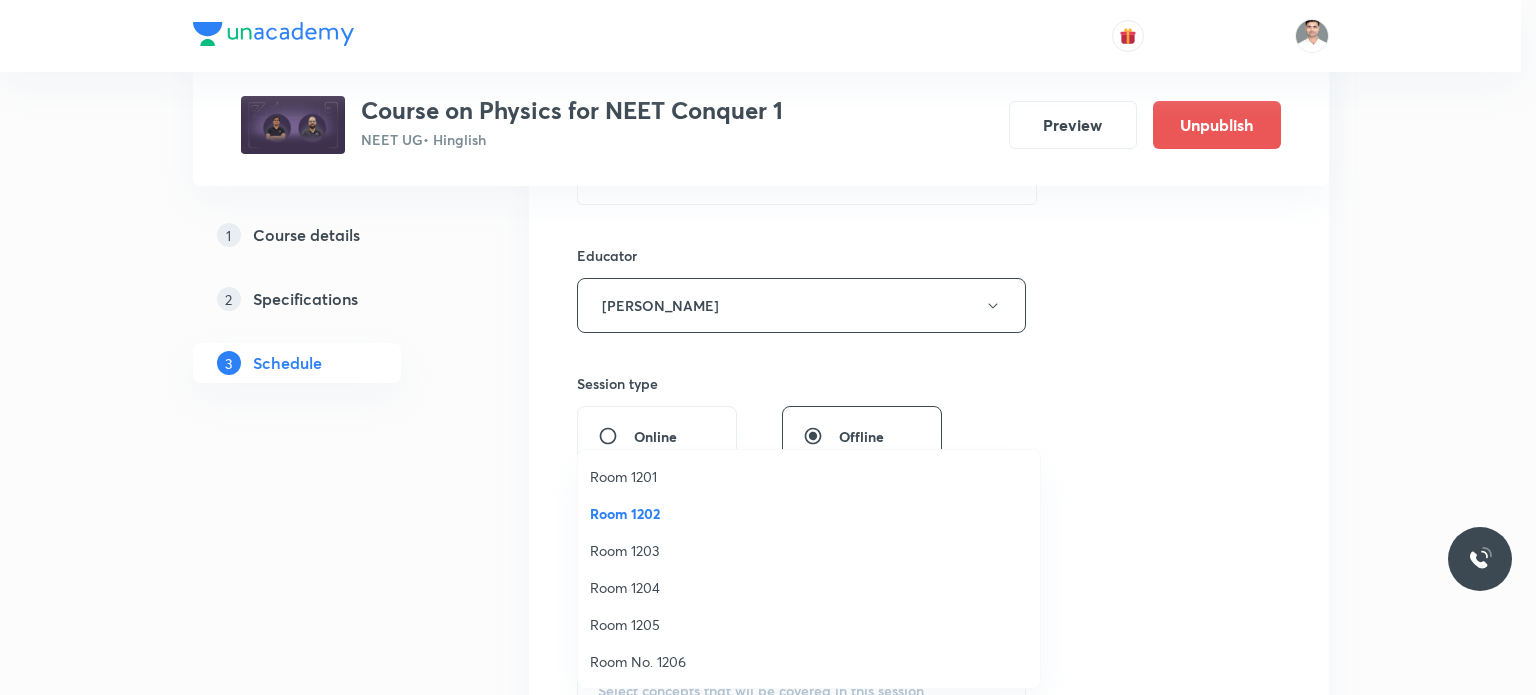 click on "Room 1201" at bounding box center (809, 476) 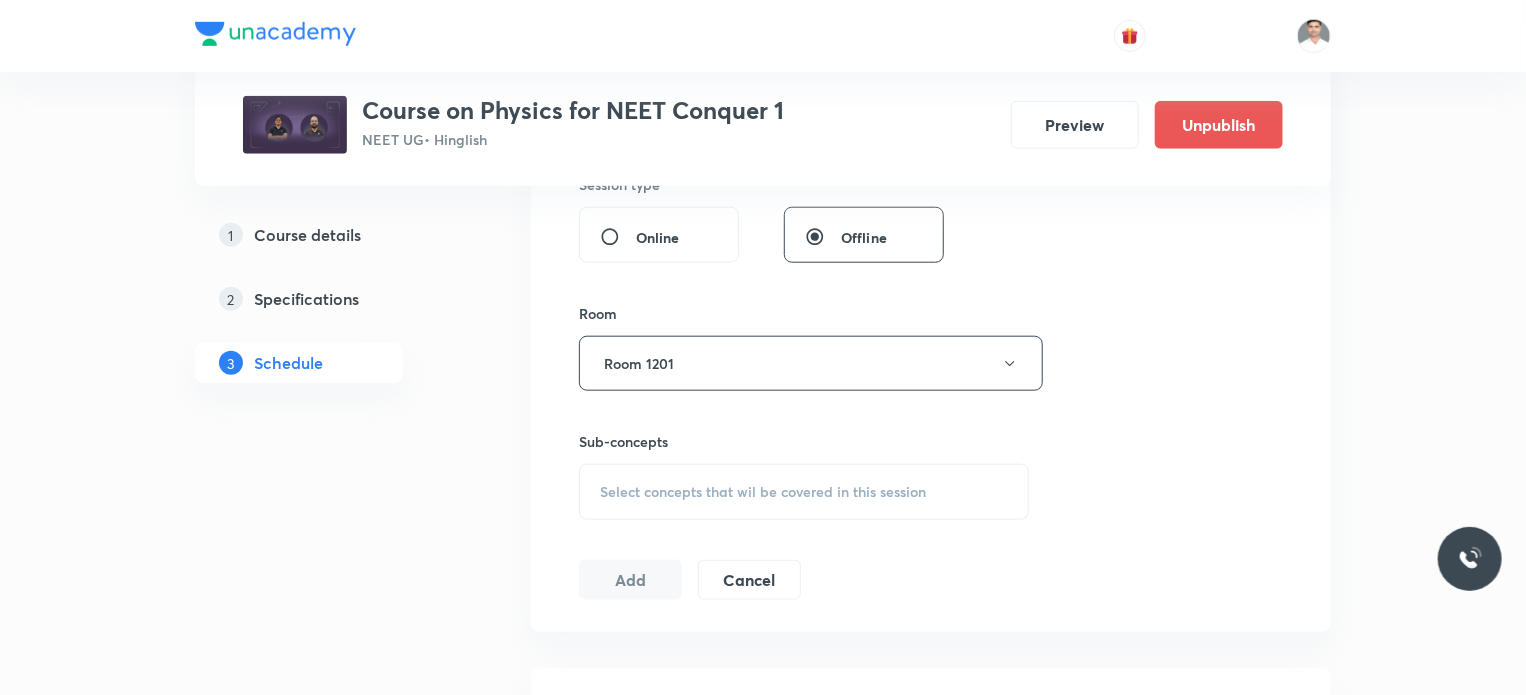 scroll, scrollTop: 900, scrollLeft: 0, axis: vertical 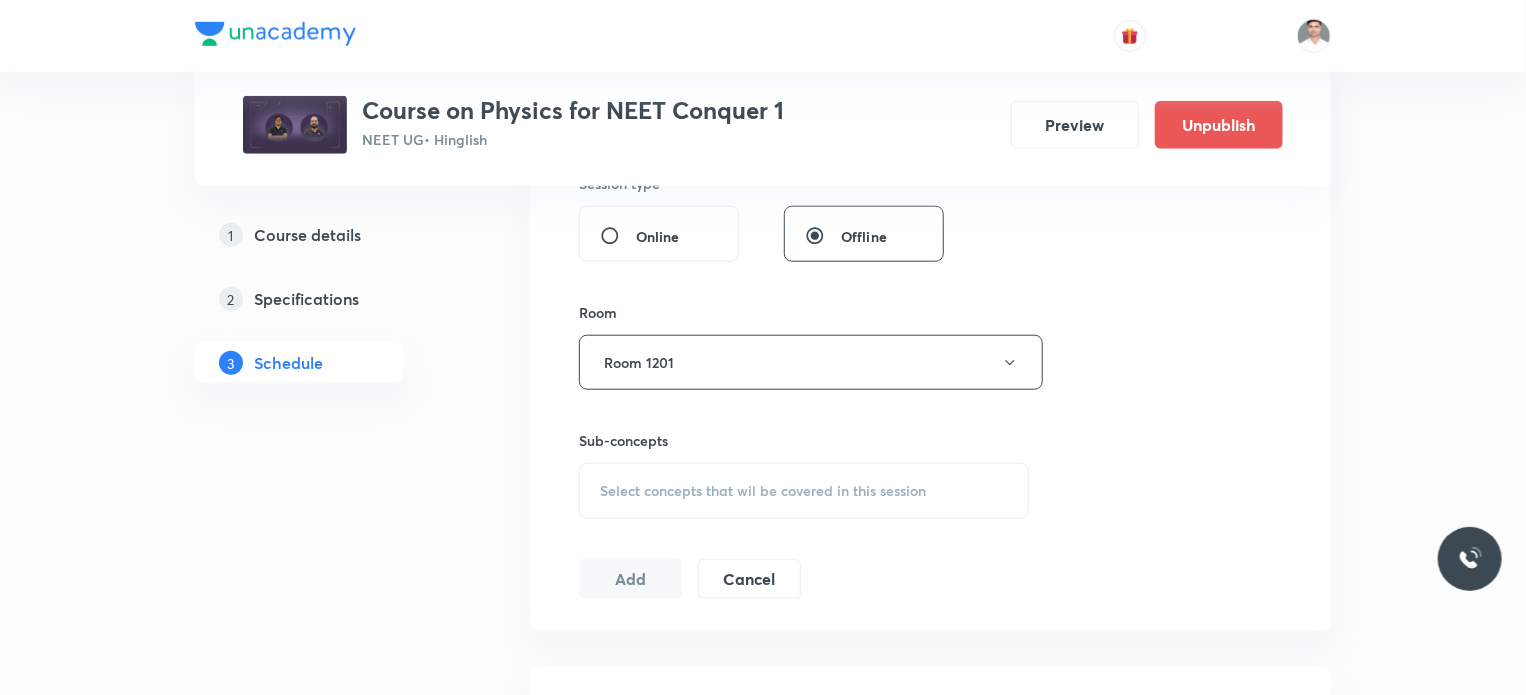 click on "Select concepts that wil be covered in this session" at bounding box center (763, 491) 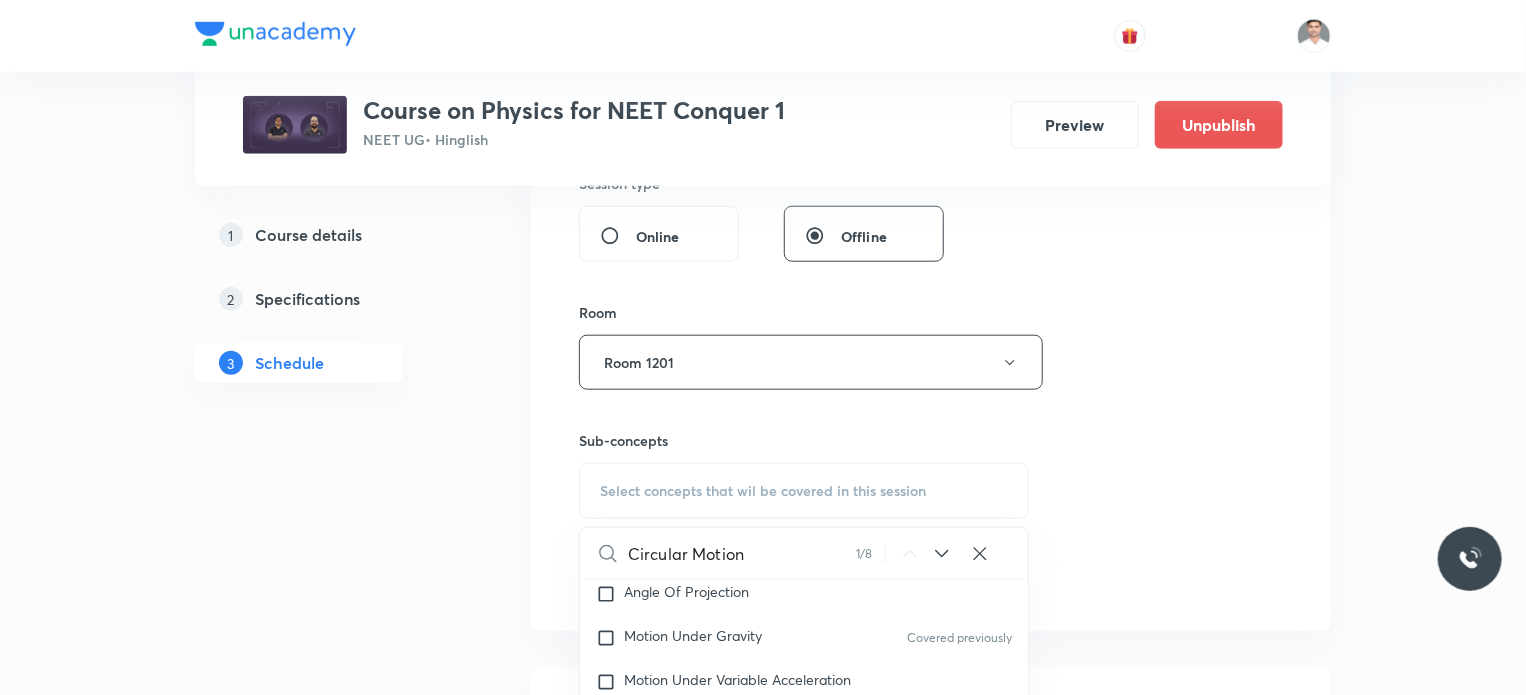 scroll, scrollTop: 3748, scrollLeft: 0, axis: vertical 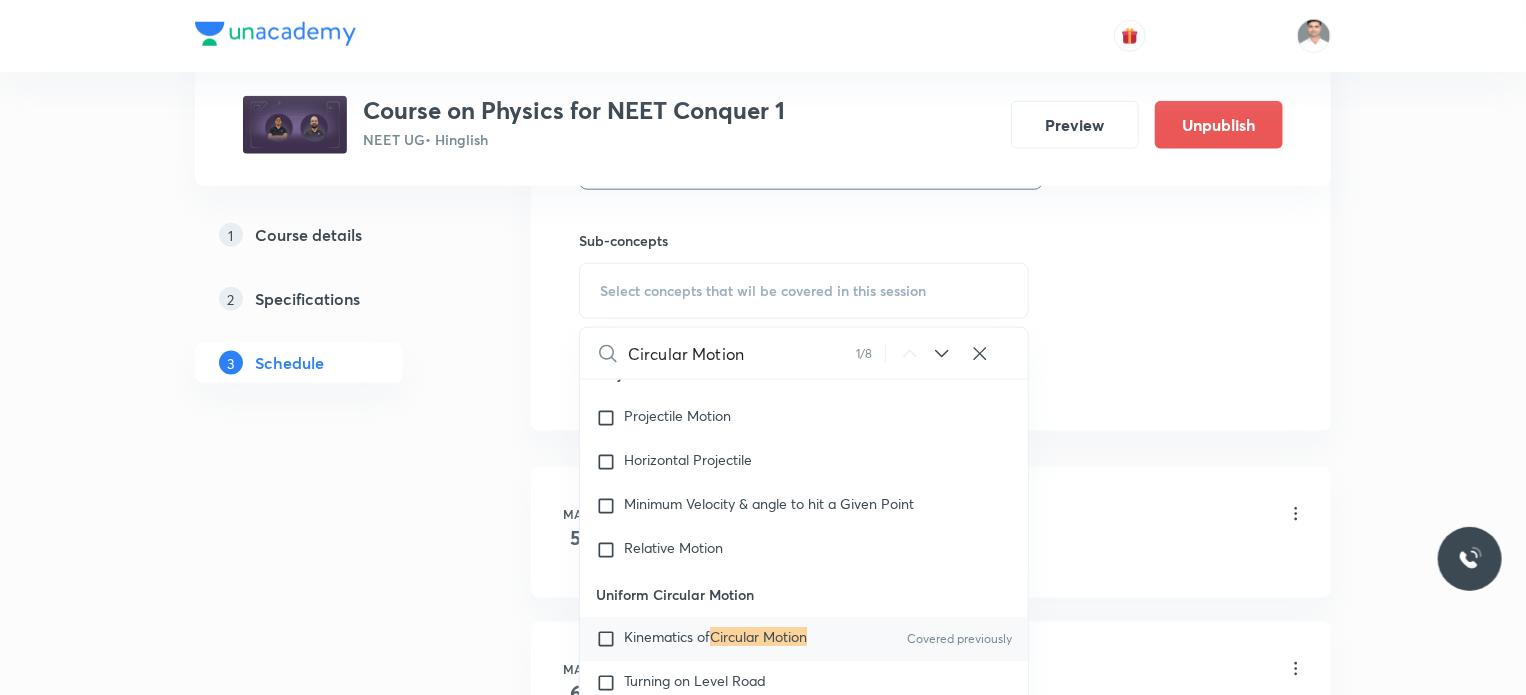 type on "Circular Motion" 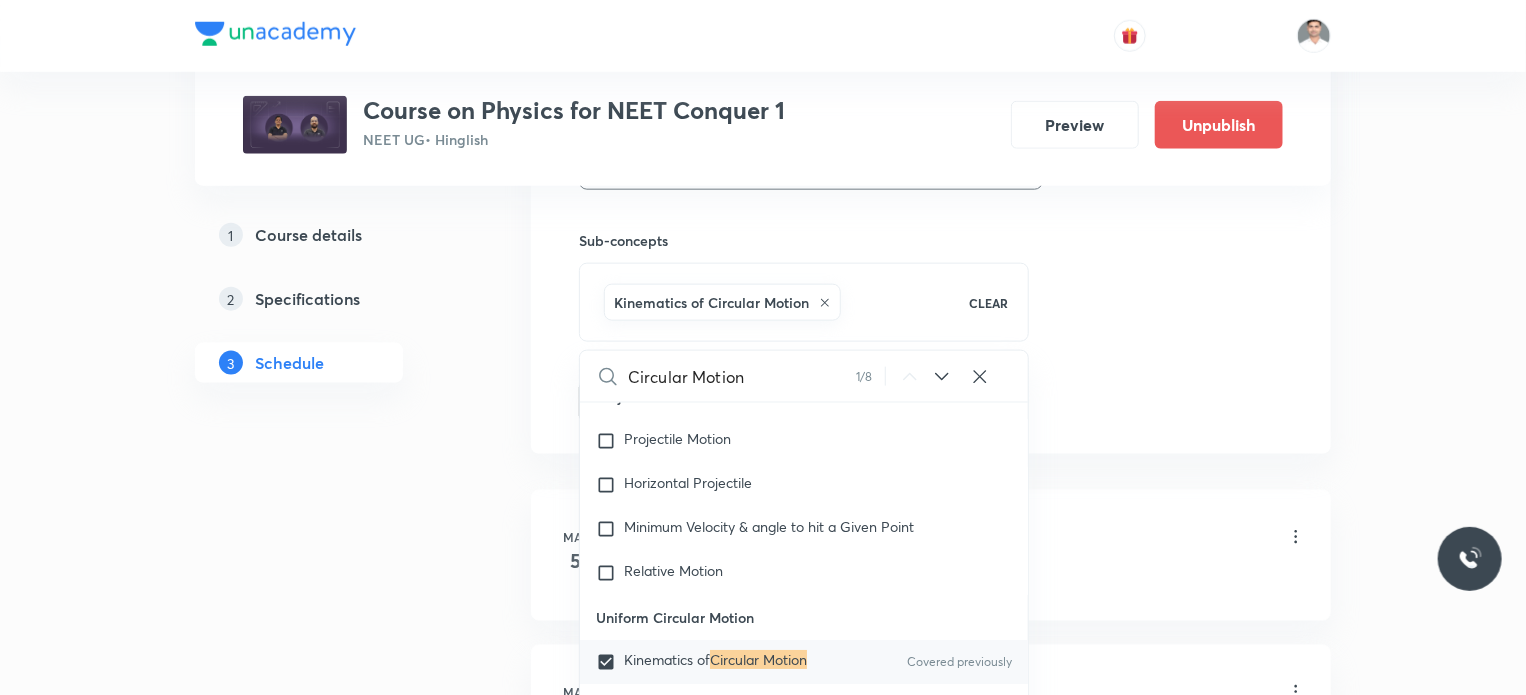 checkbox on "true" 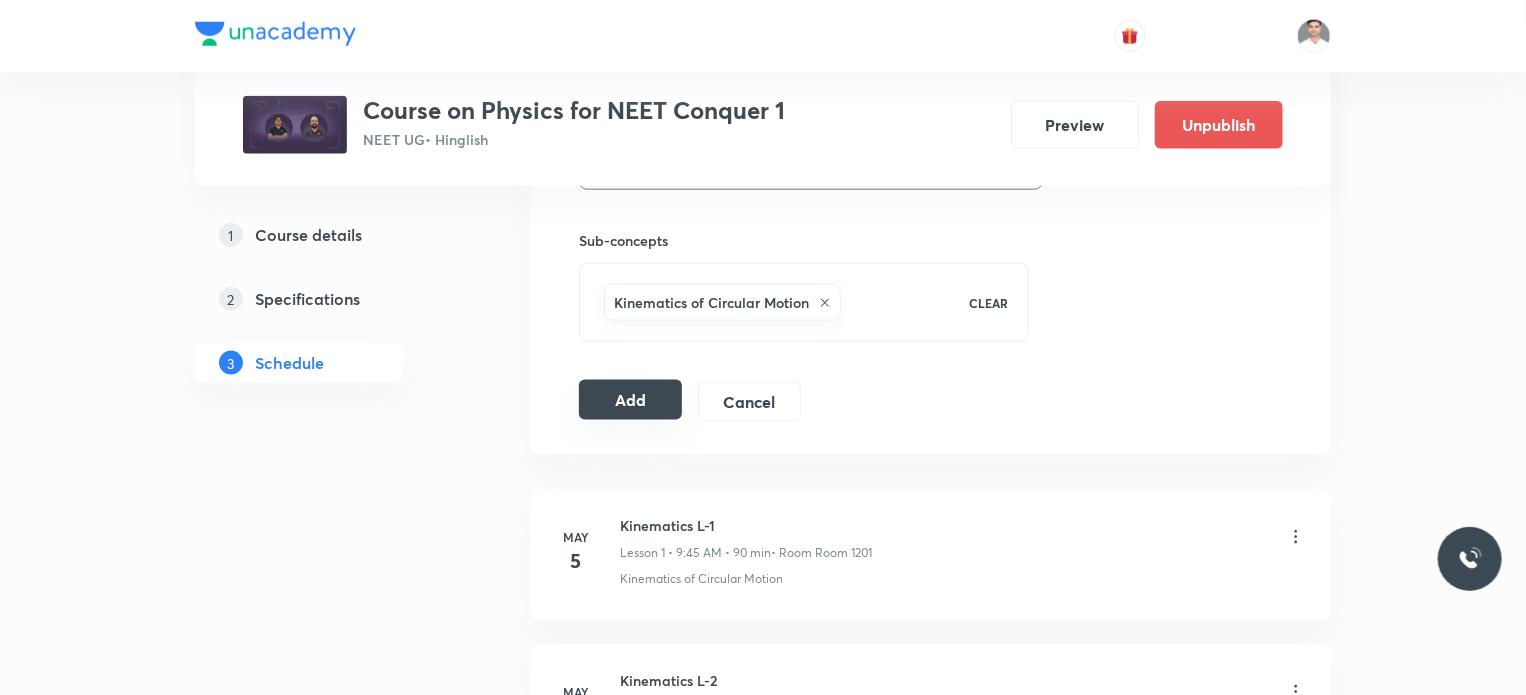 click on "Add" at bounding box center (630, 400) 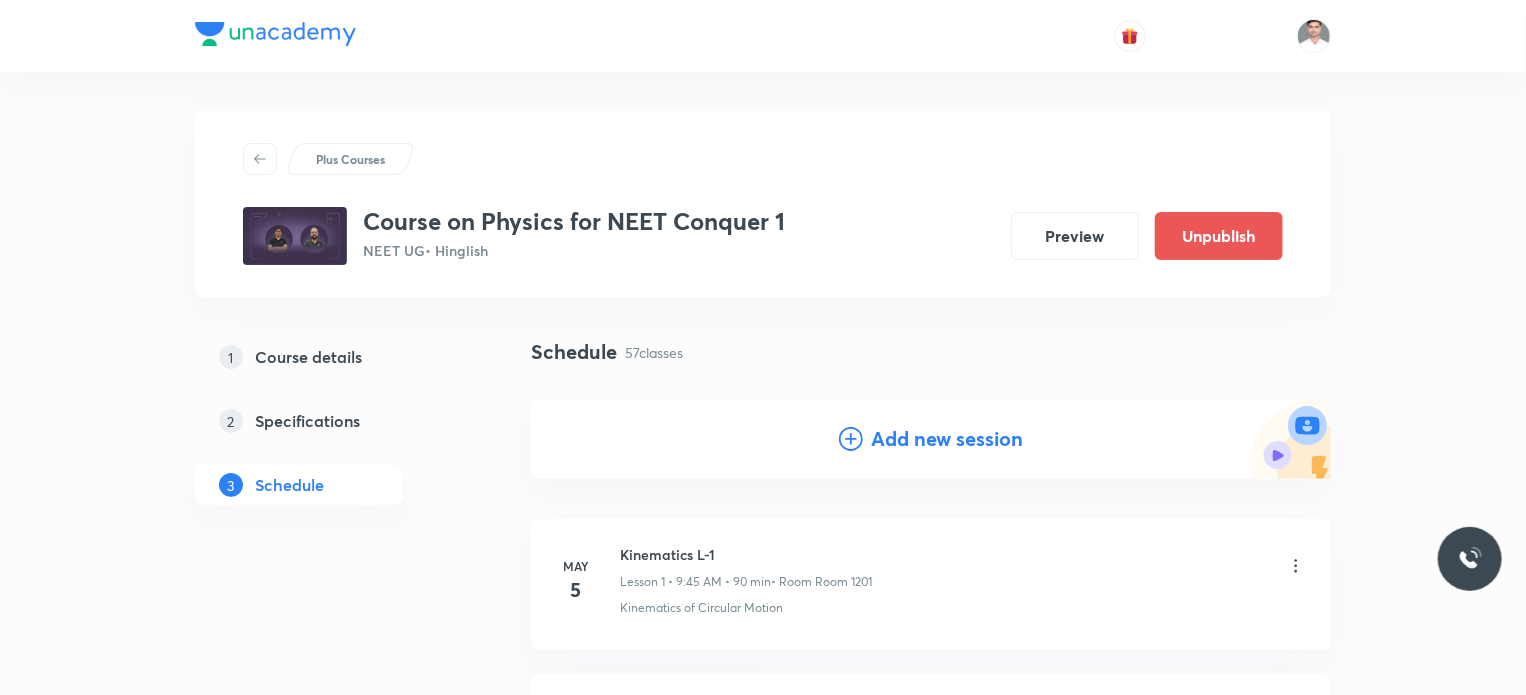 scroll, scrollTop: 0, scrollLeft: 0, axis: both 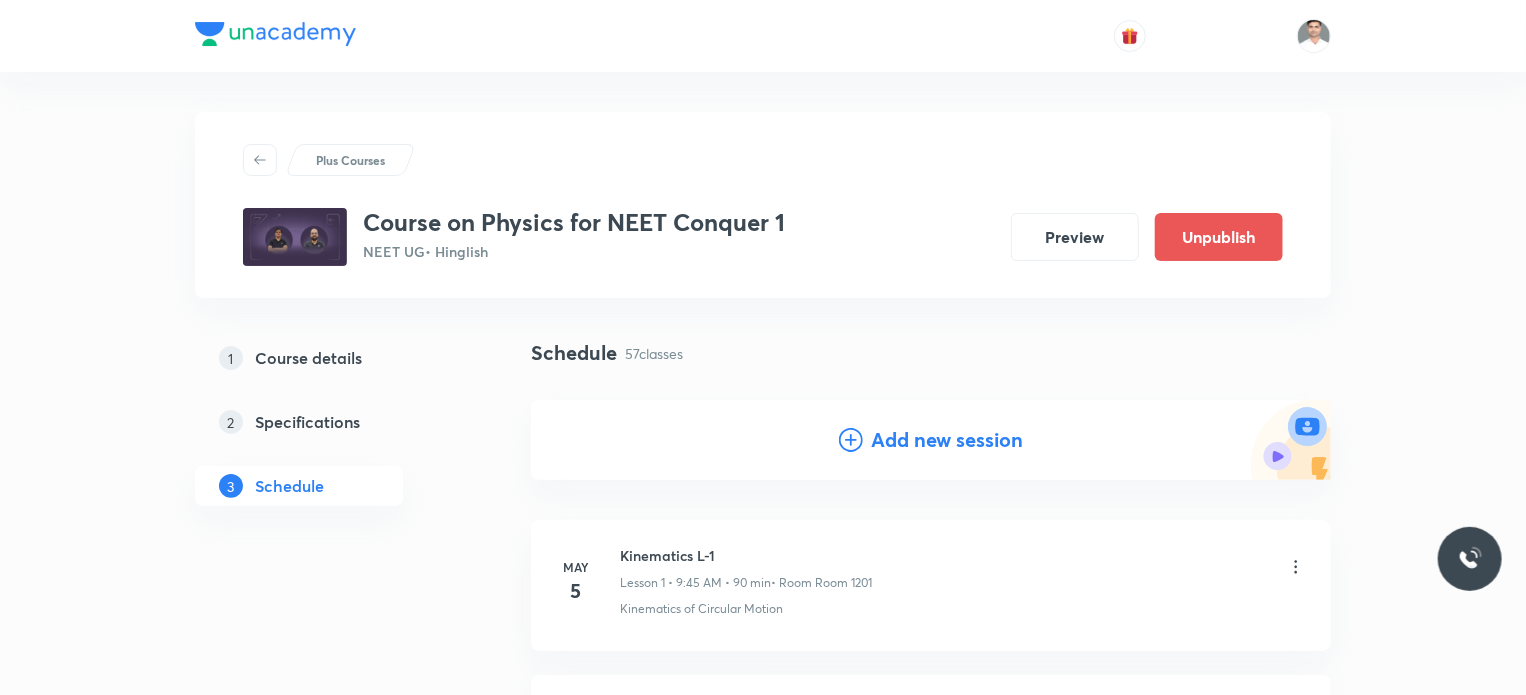 click on "Add new session" at bounding box center [947, 440] 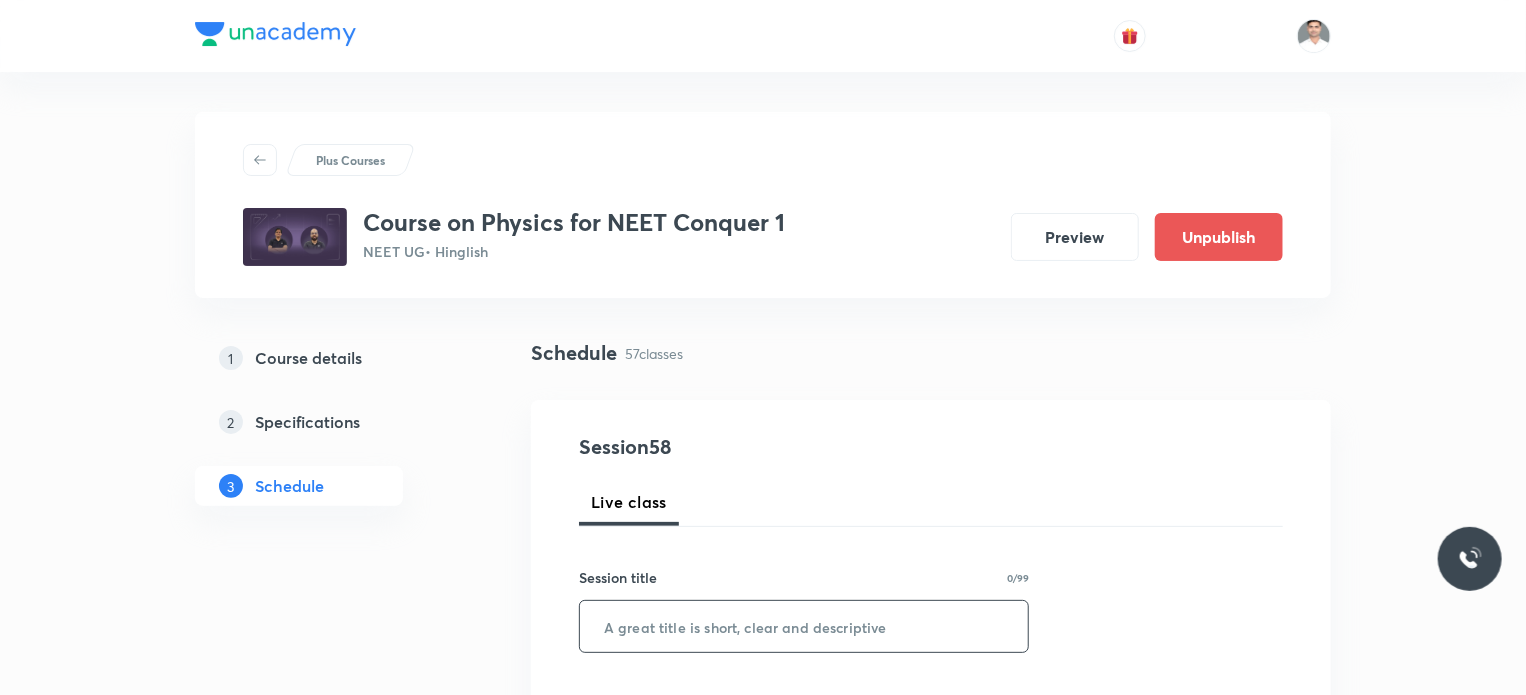 scroll, scrollTop: 100, scrollLeft: 0, axis: vertical 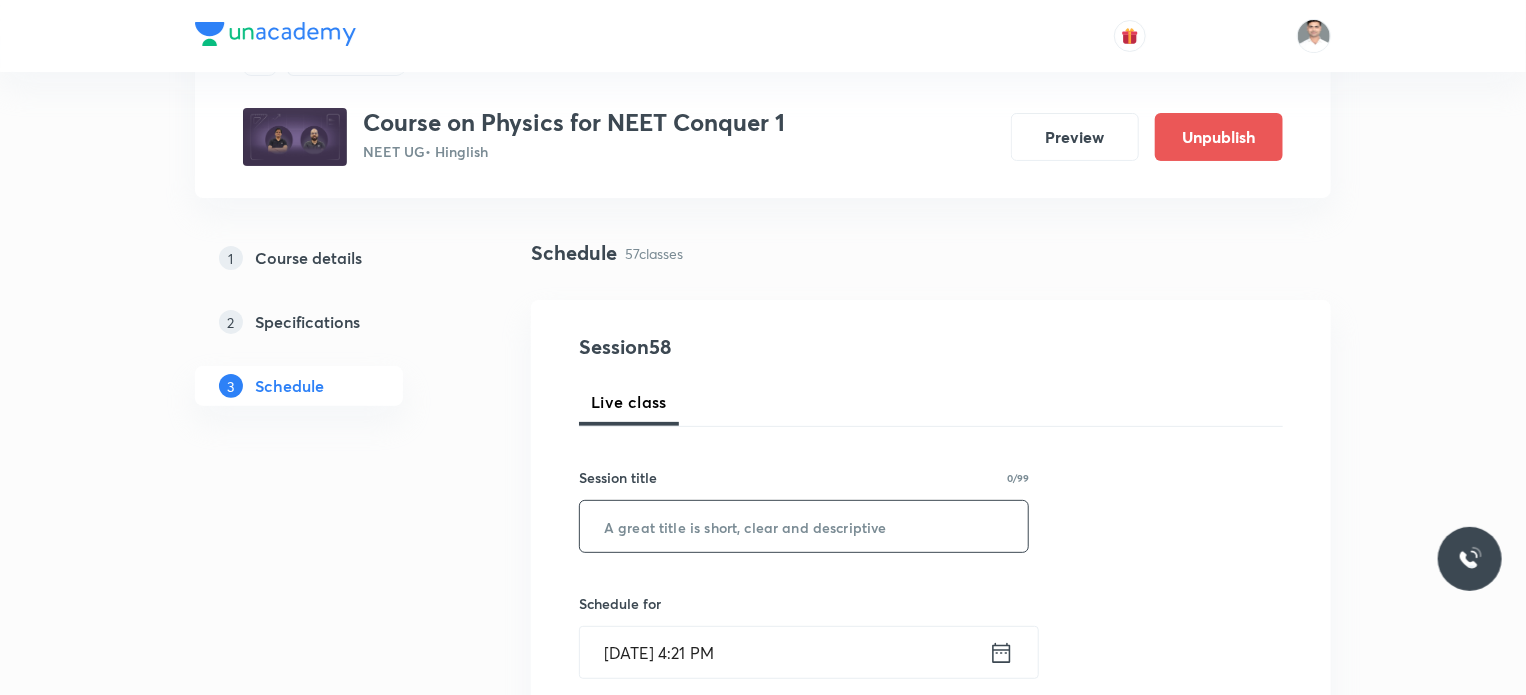 click at bounding box center [804, 526] 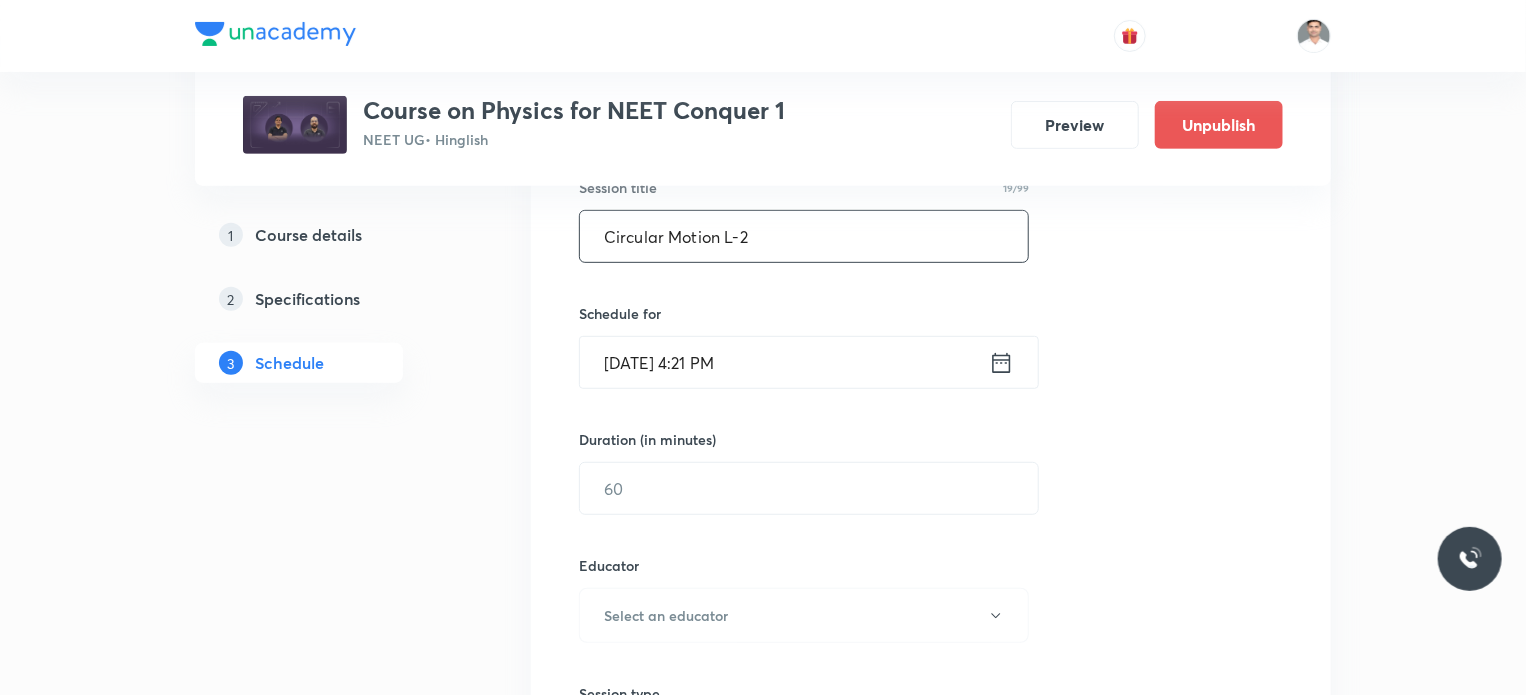 scroll, scrollTop: 400, scrollLeft: 0, axis: vertical 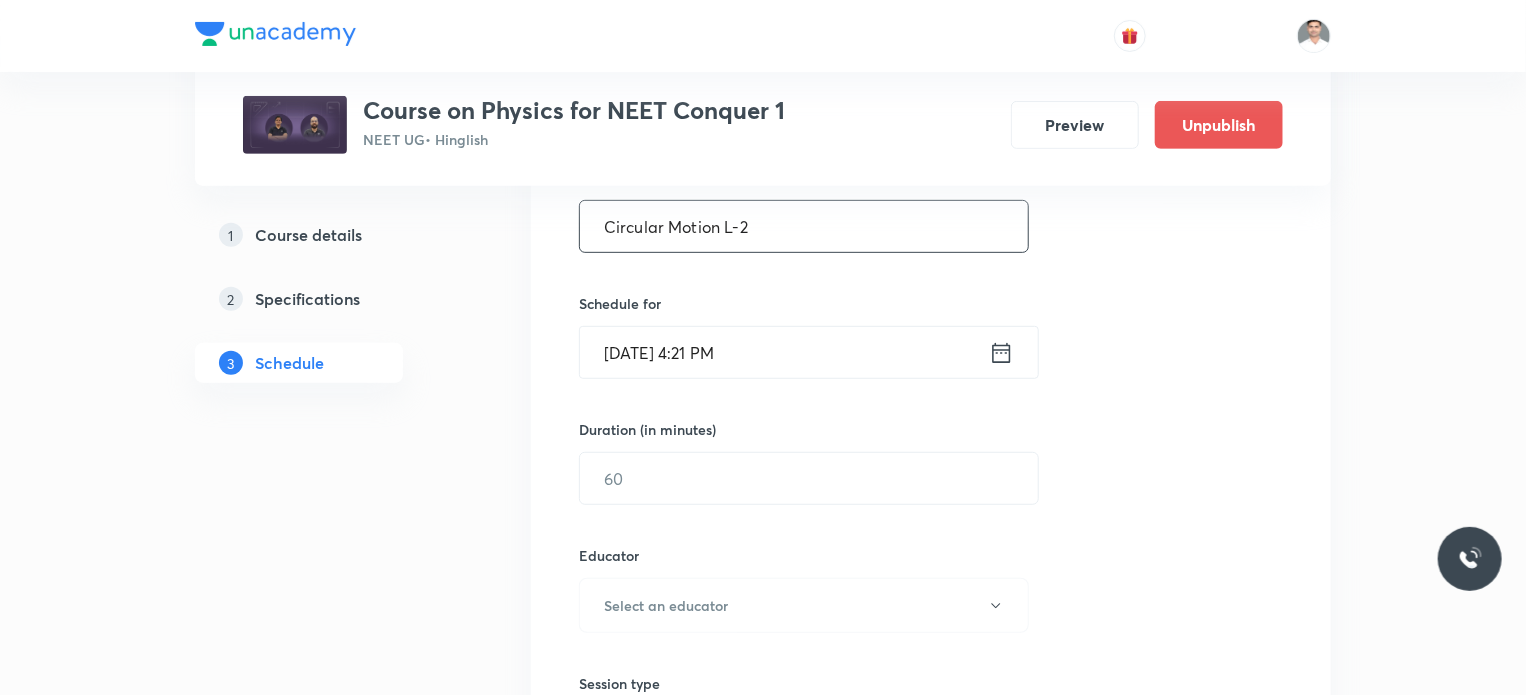 type on "Circular Motion L-2" 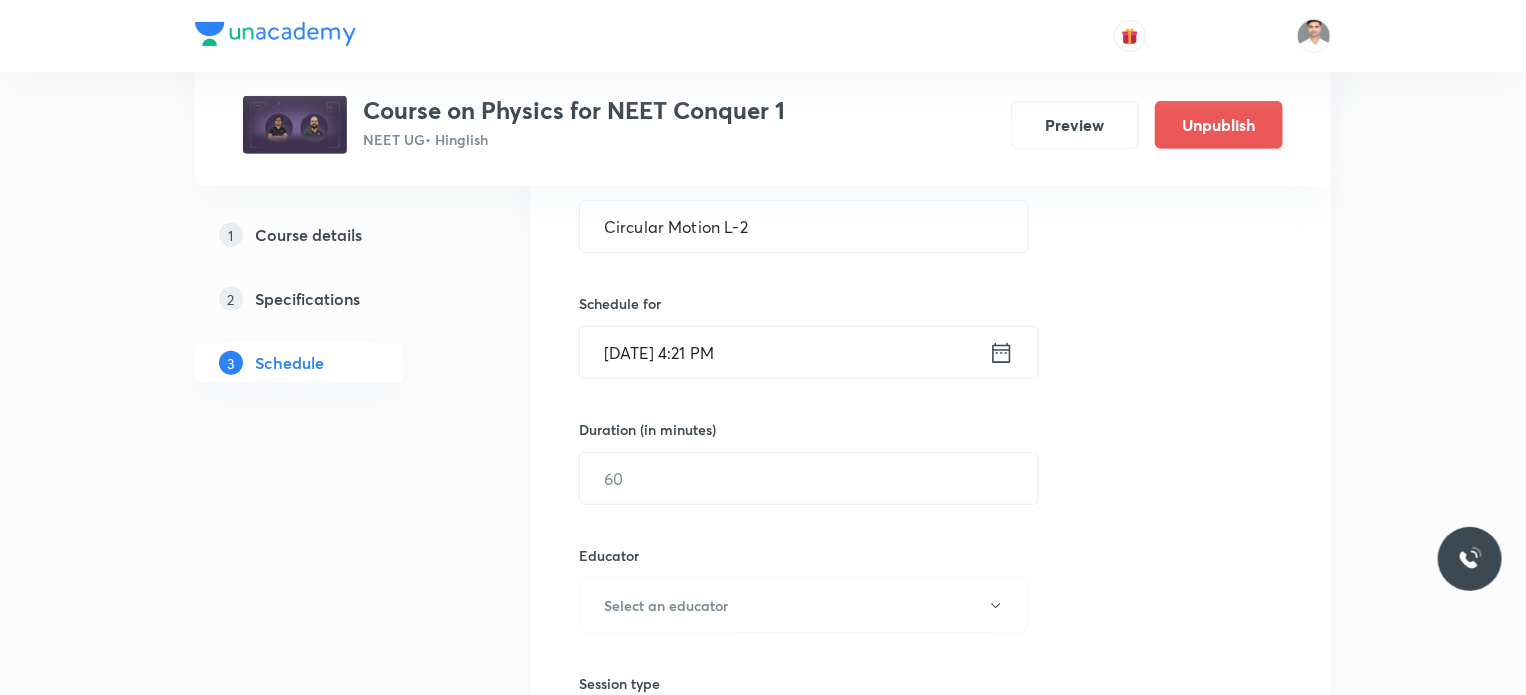 click 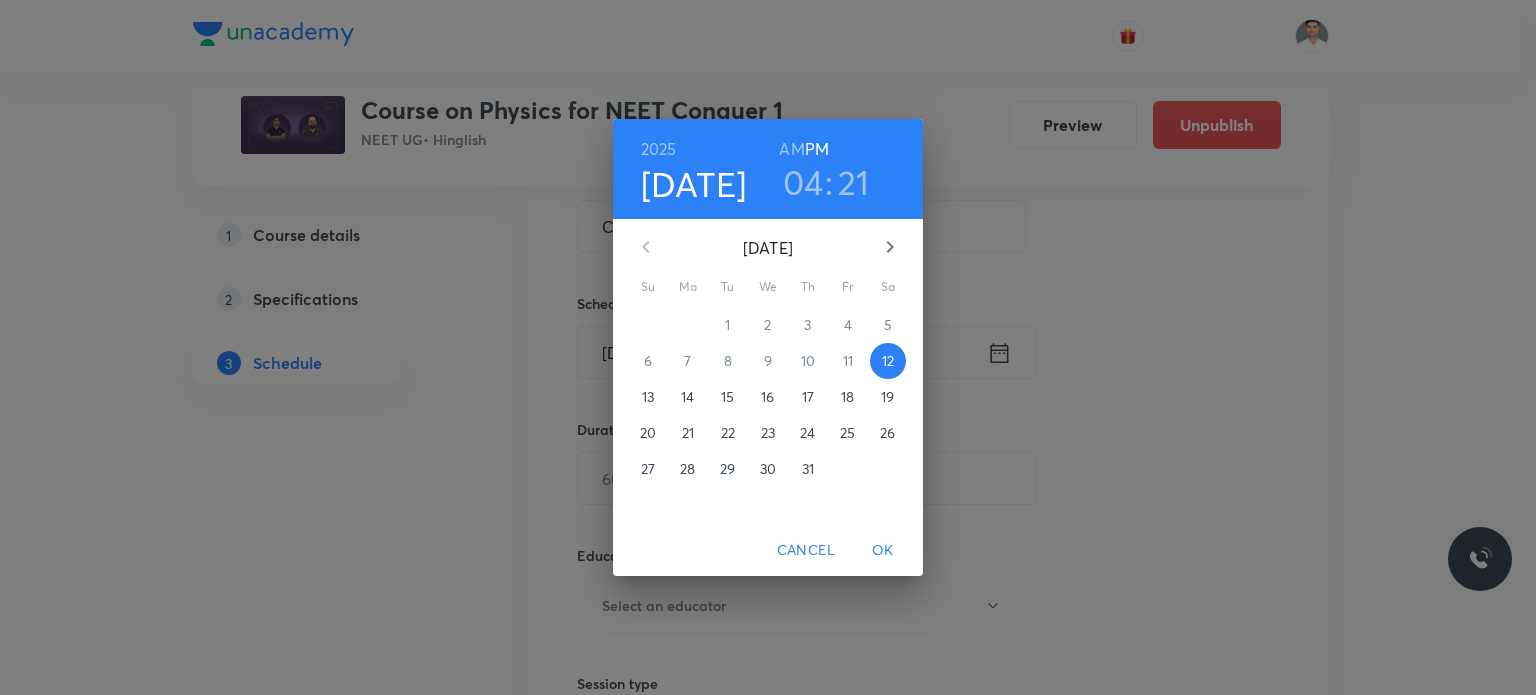 click on "15" at bounding box center (727, 397) 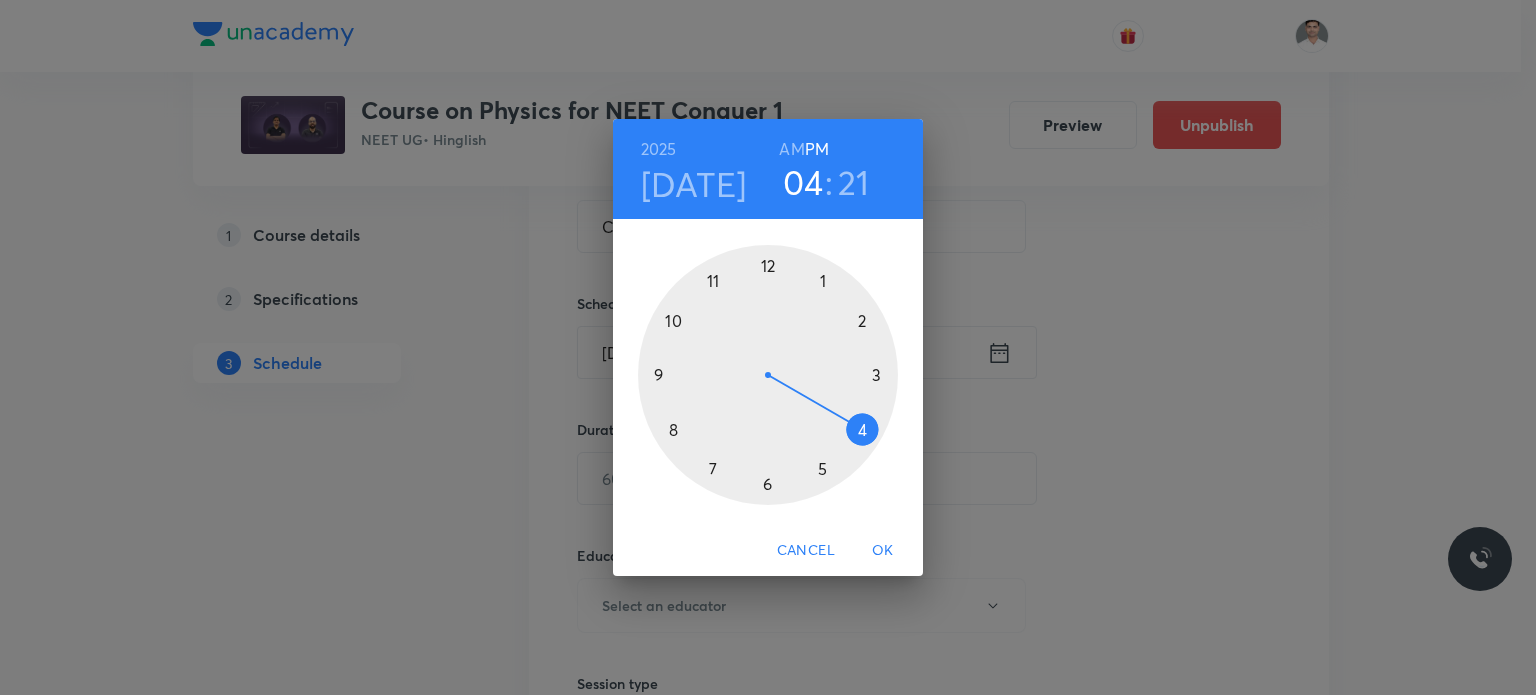 click on "AM" at bounding box center (791, 149) 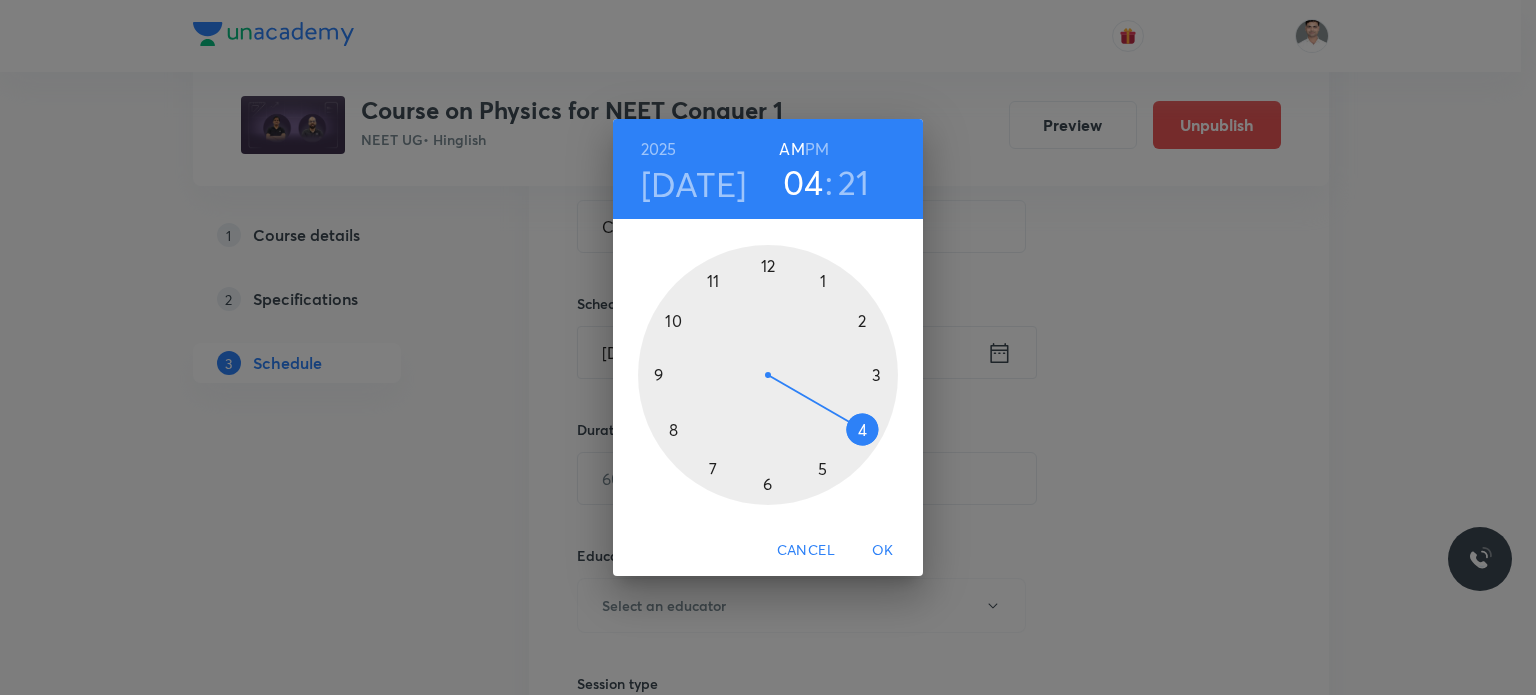 click at bounding box center [768, 375] 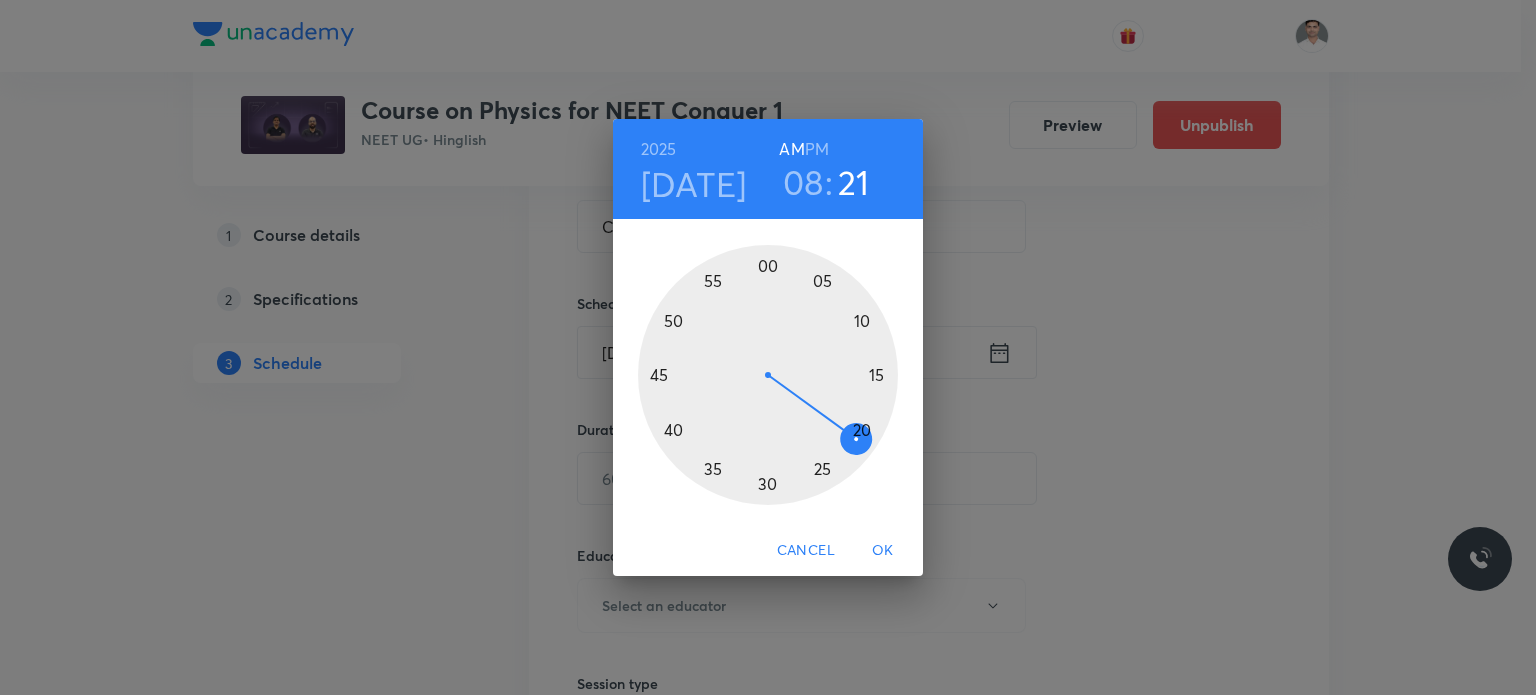 click at bounding box center [768, 375] 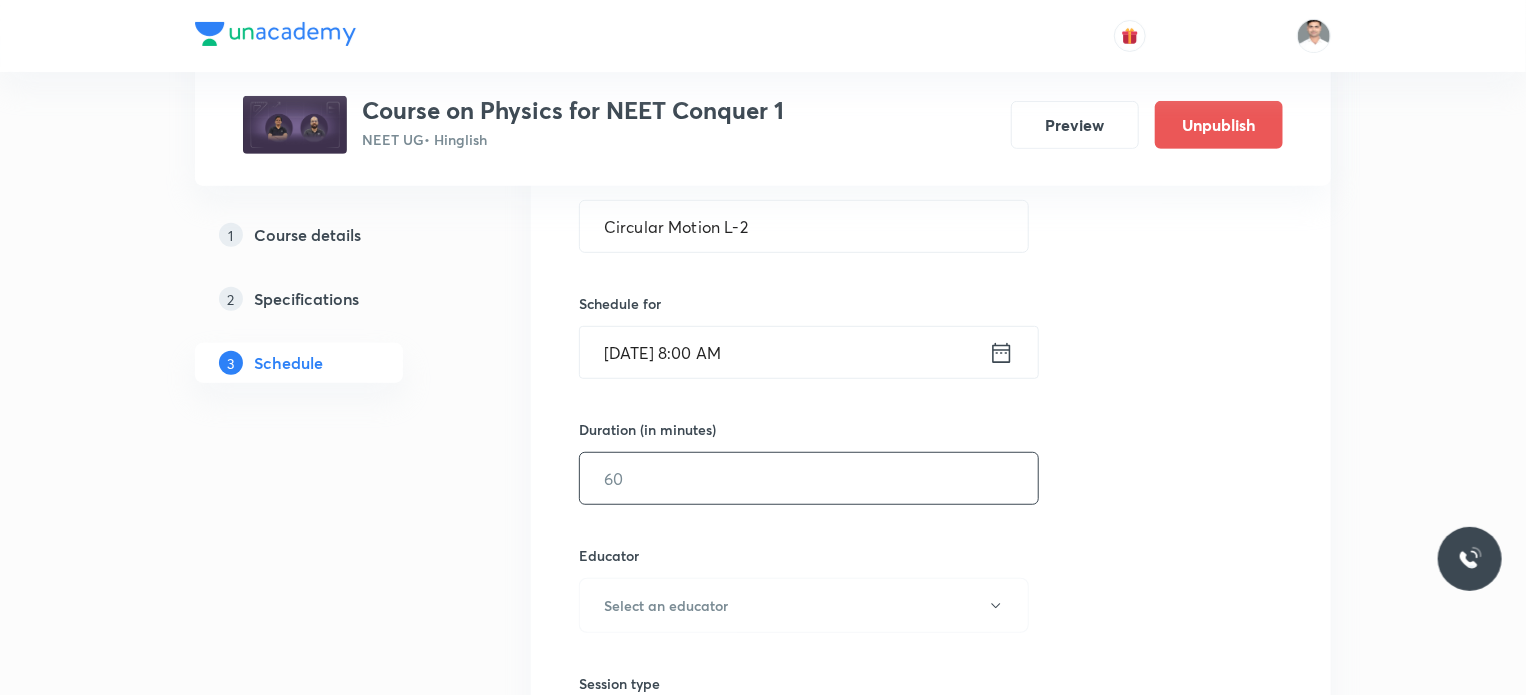 click at bounding box center [809, 478] 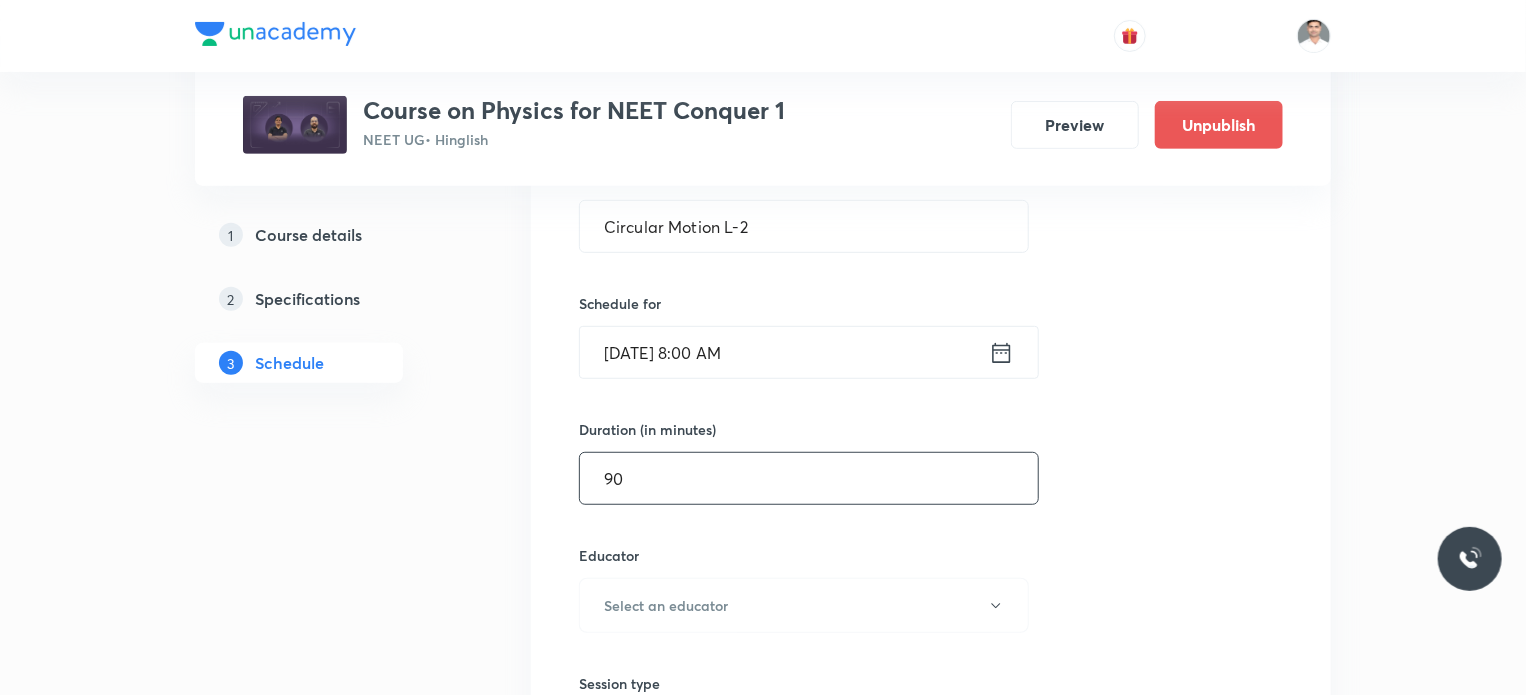 type on "90" 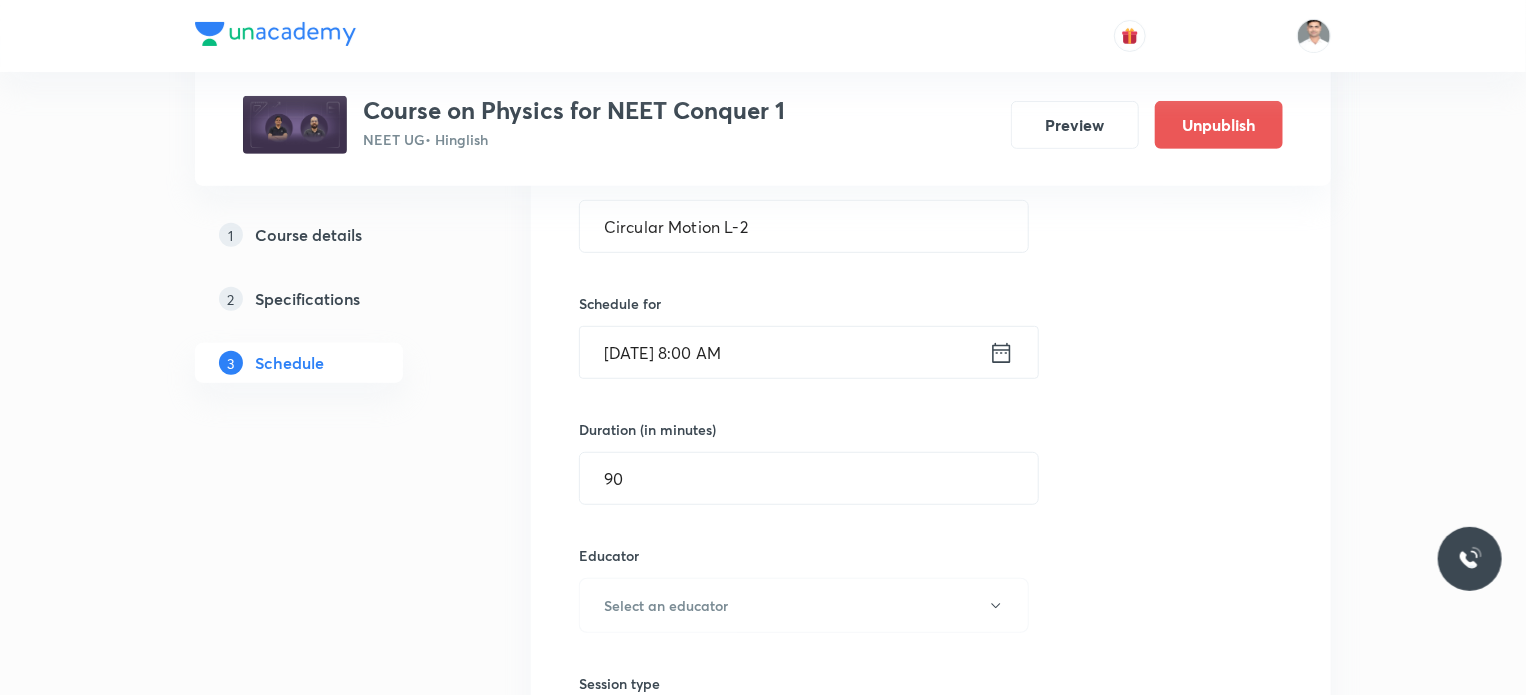 type 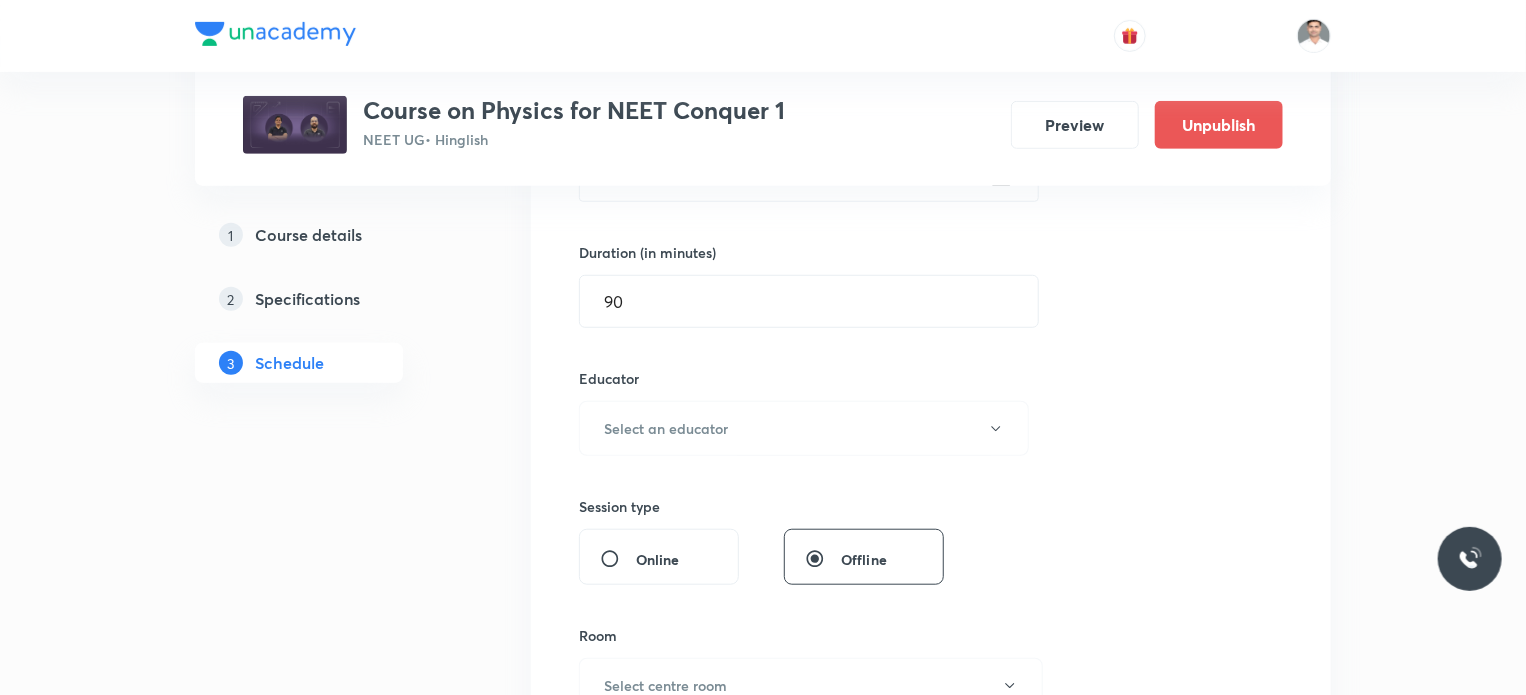 scroll, scrollTop: 586, scrollLeft: 0, axis: vertical 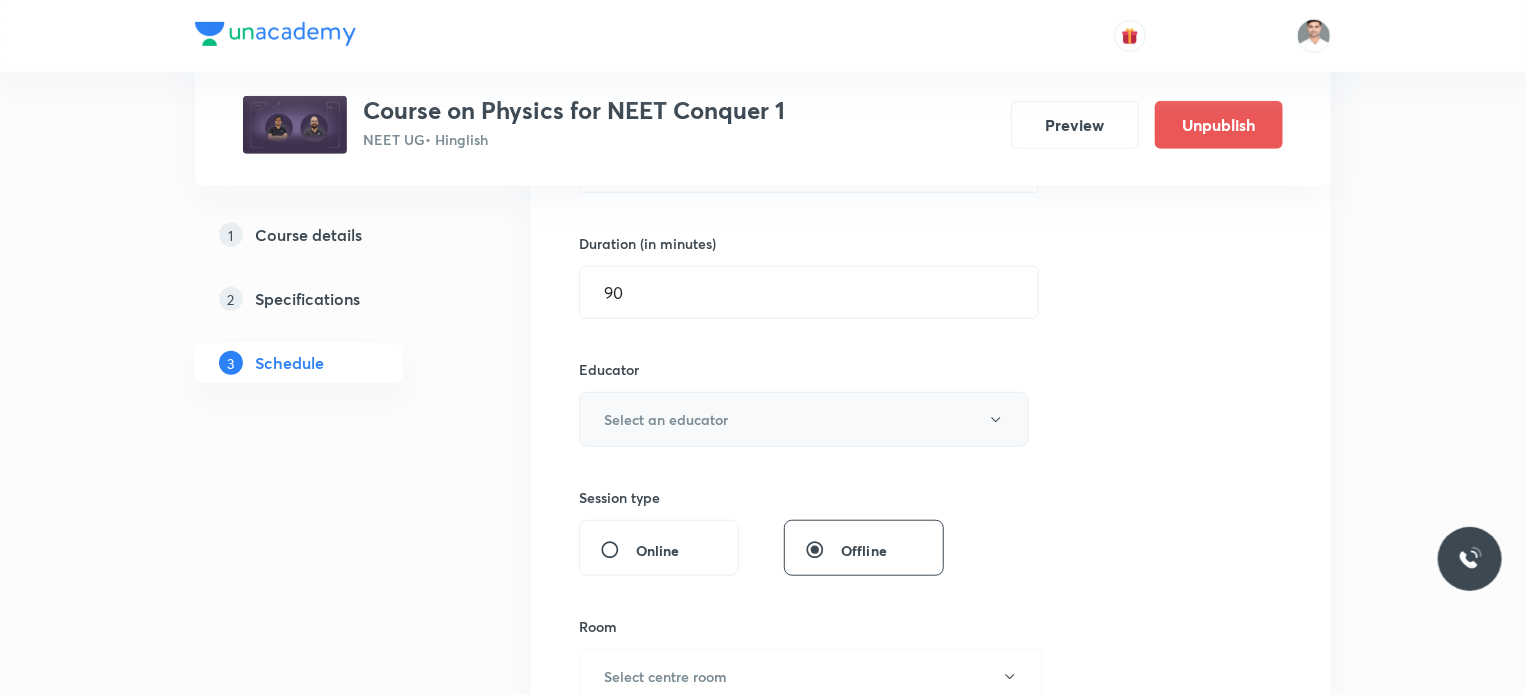 click on "Select an educator" at bounding box center [666, 419] 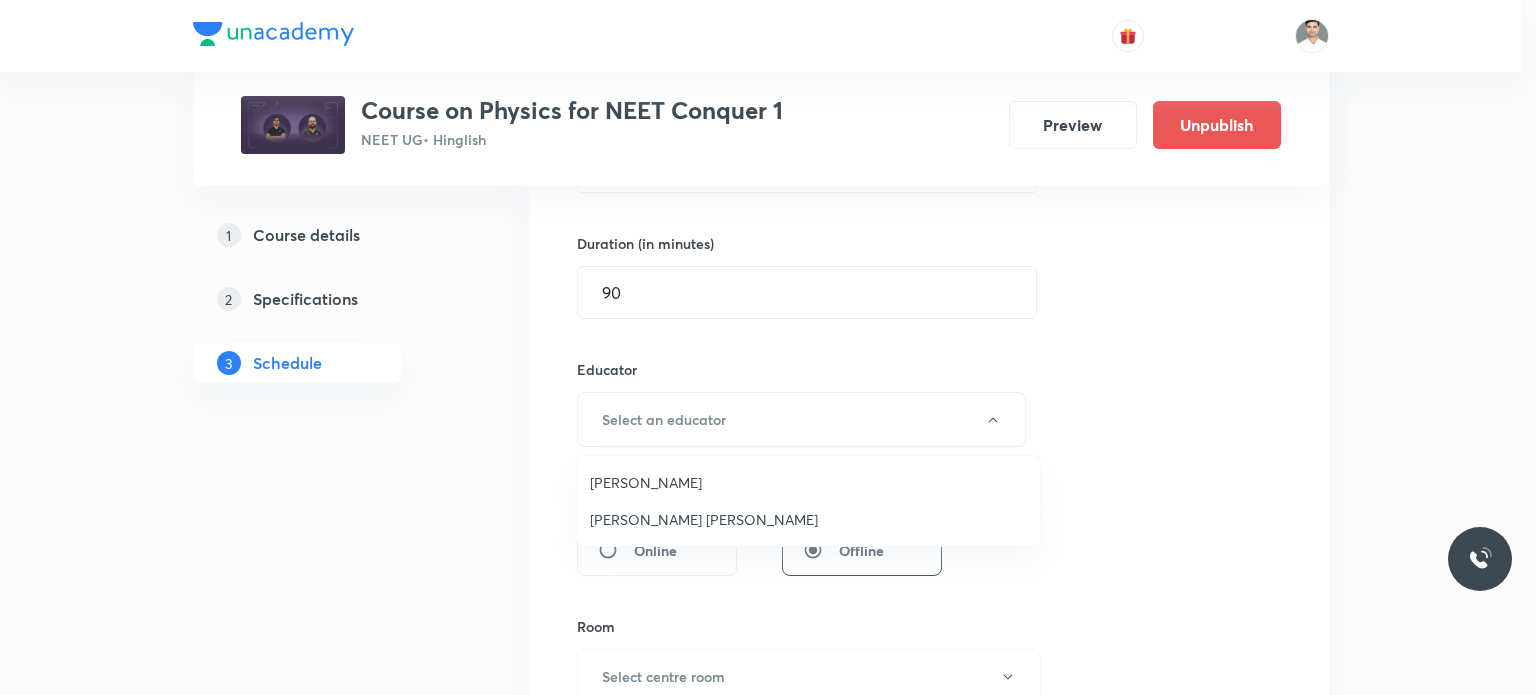 click on "[PERSON_NAME]" at bounding box center (809, 482) 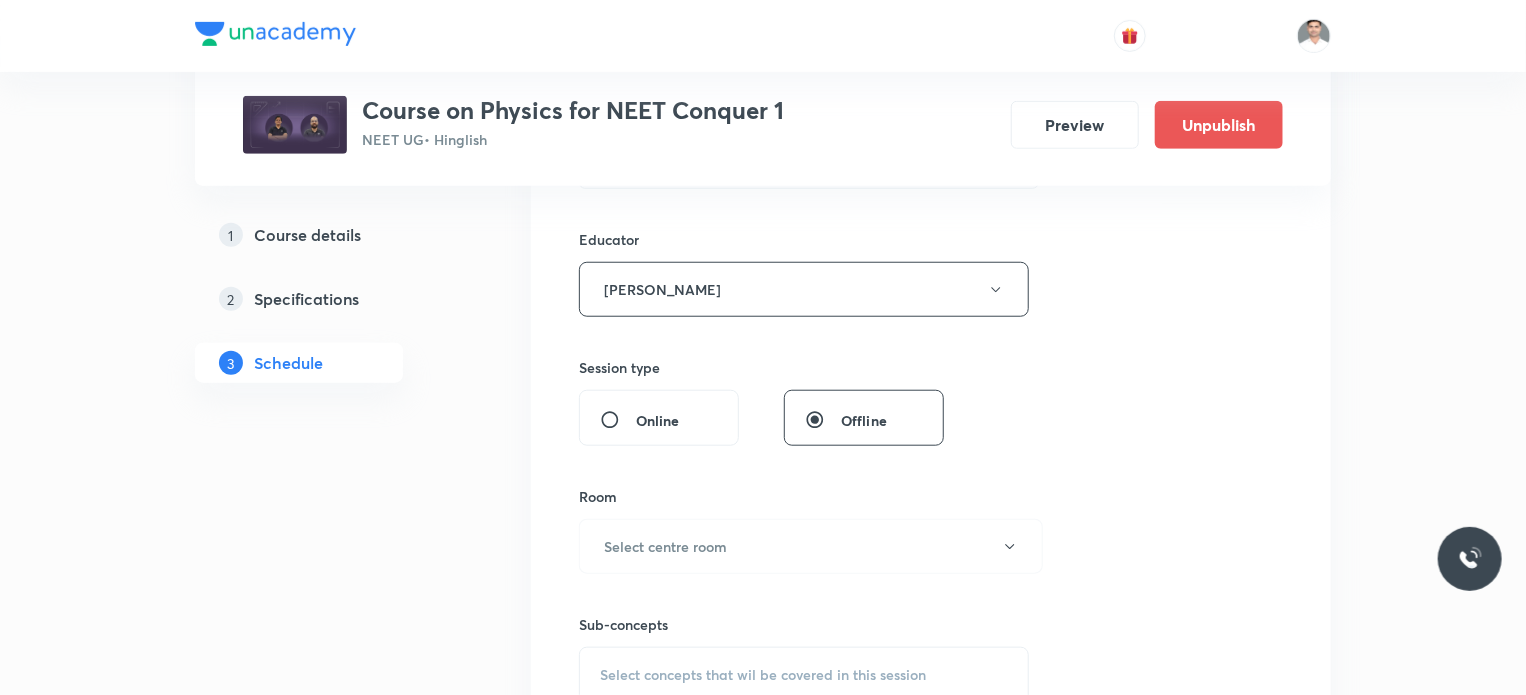 scroll, scrollTop: 786, scrollLeft: 0, axis: vertical 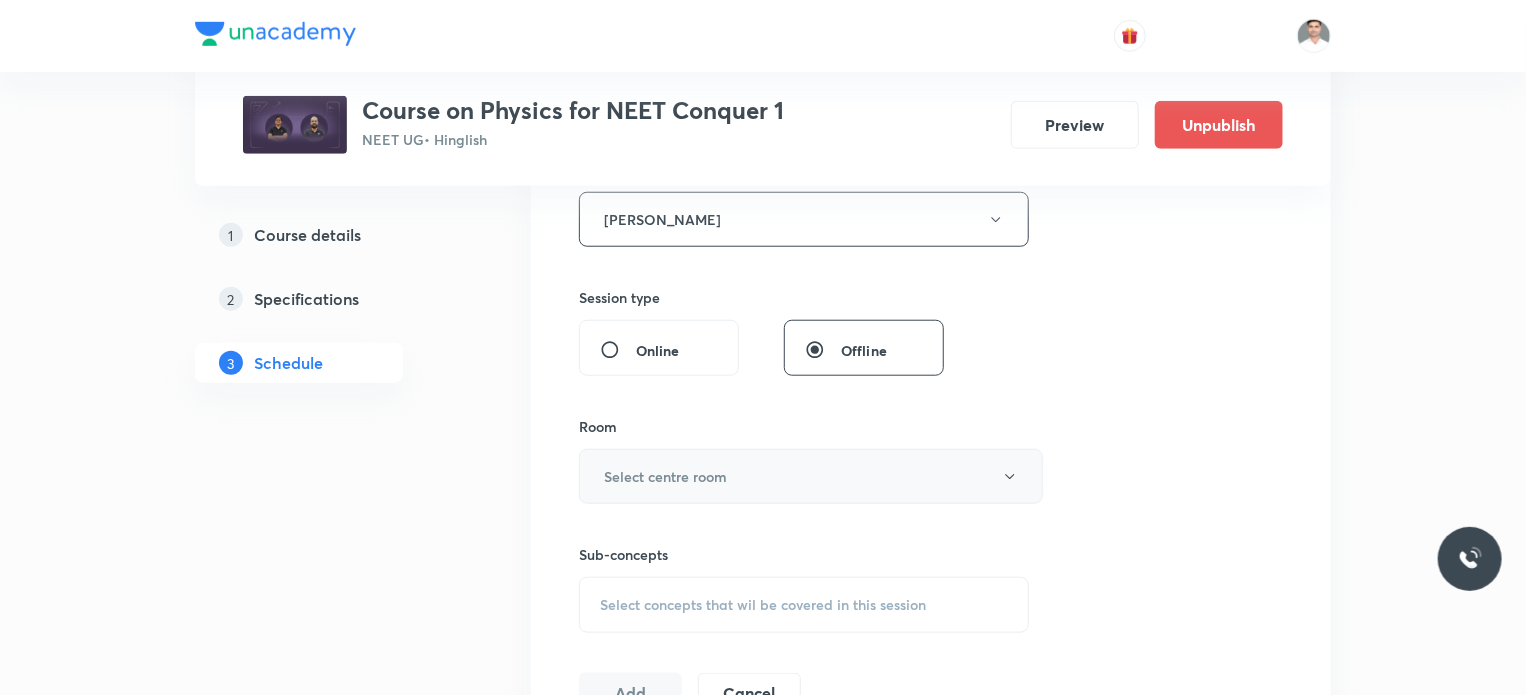 click on "Select centre room" at bounding box center [811, 476] 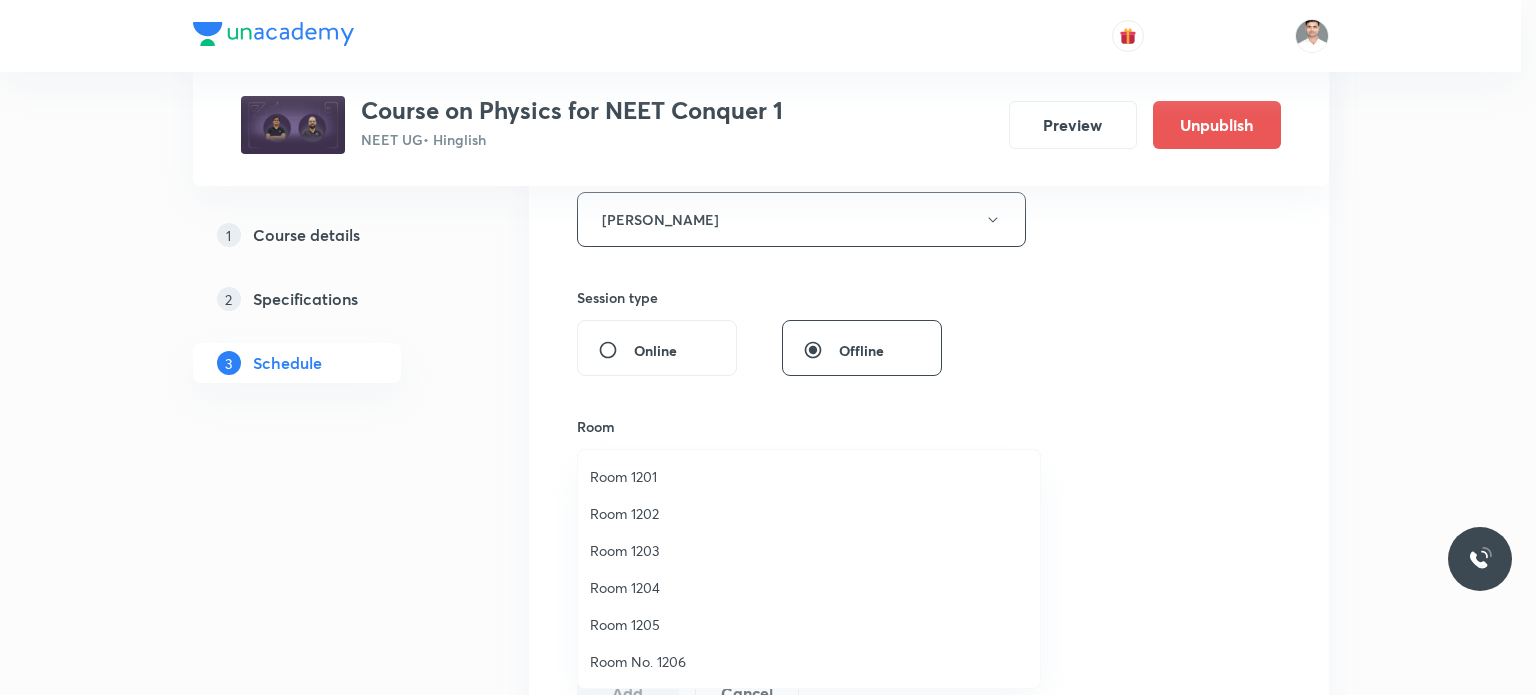 click on "Room 1201" at bounding box center [809, 476] 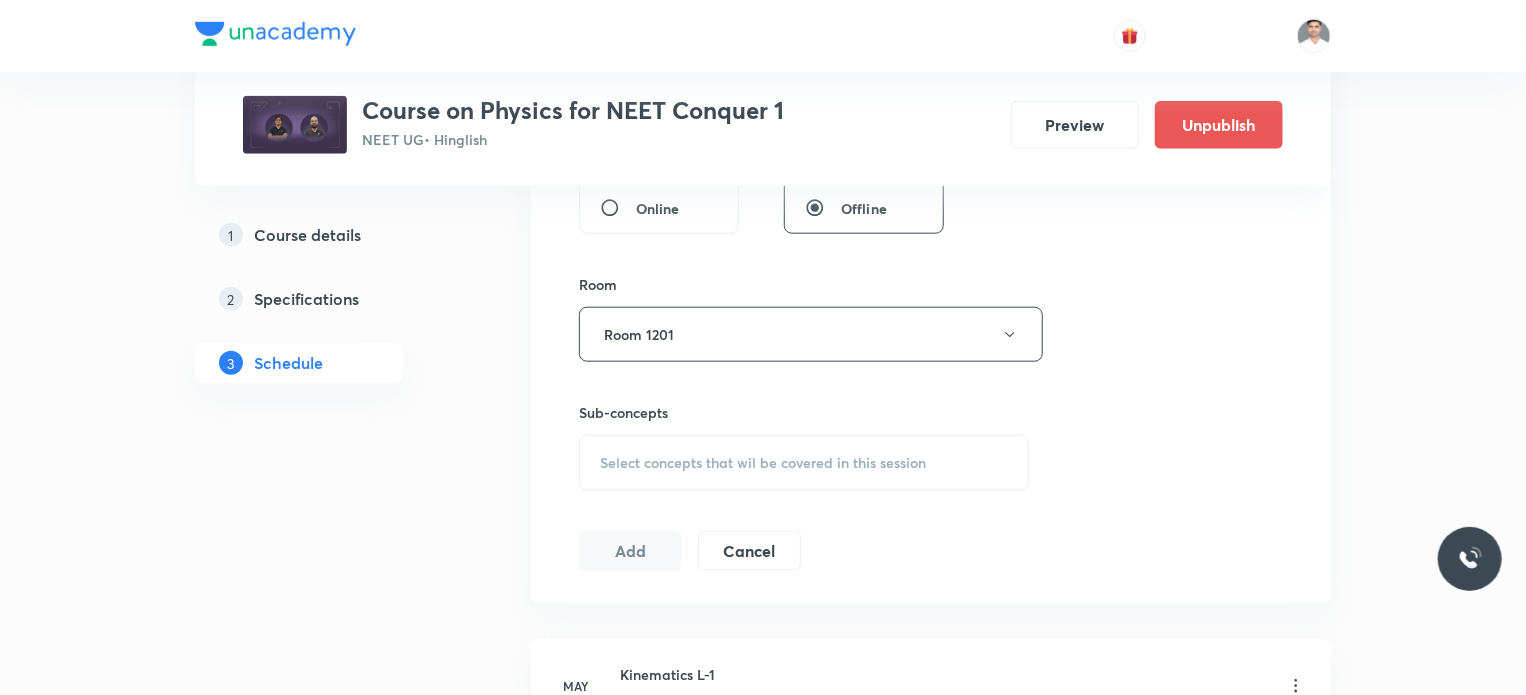 scroll, scrollTop: 986, scrollLeft: 0, axis: vertical 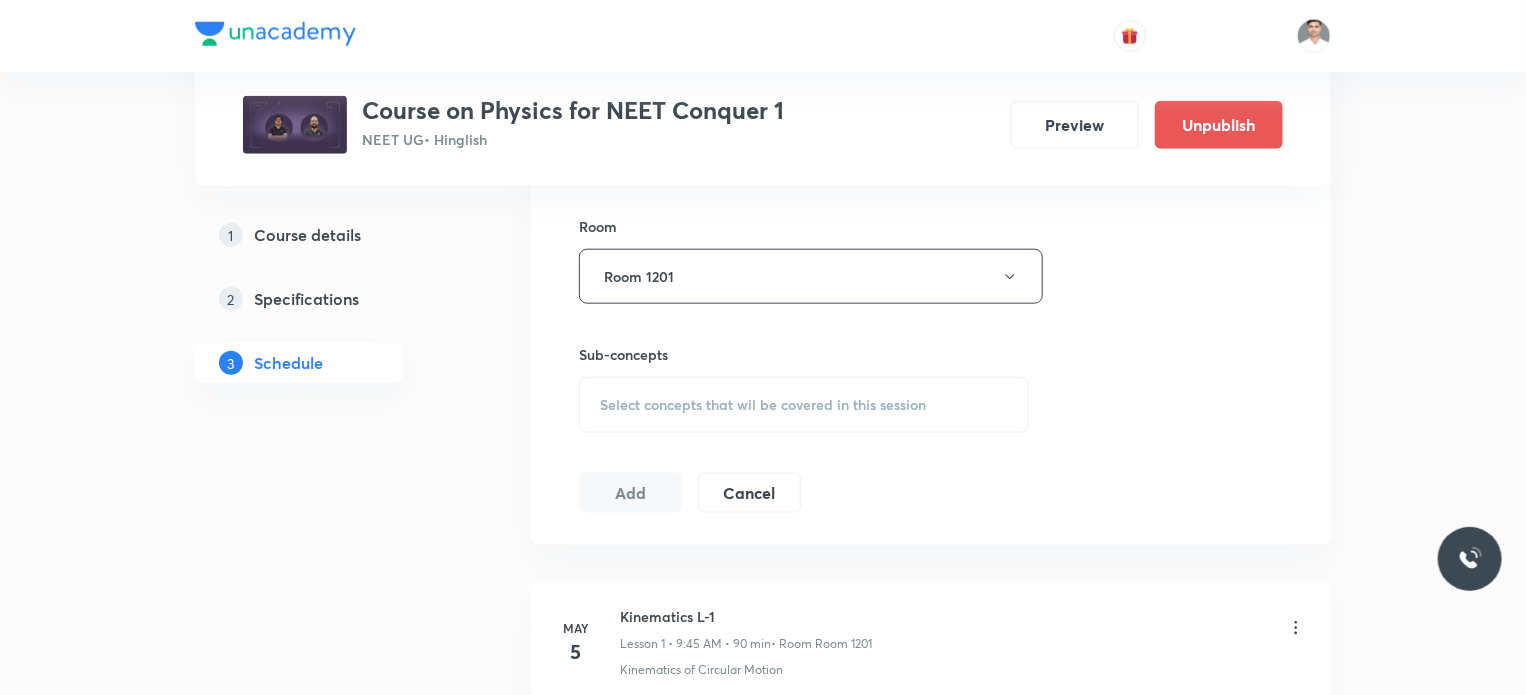 click on "Select concepts that wil be covered in this session" at bounding box center (763, 405) 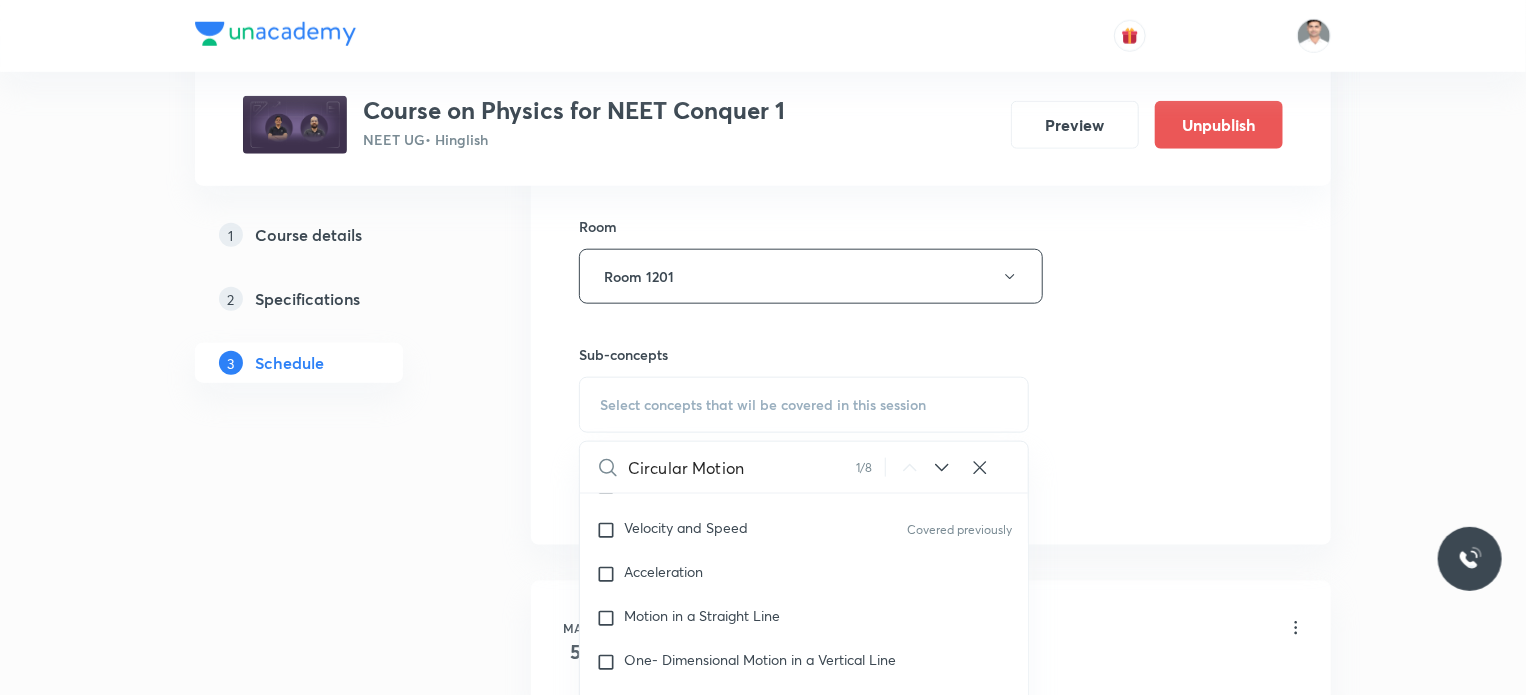 scroll, scrollTop: 3748, scrollLeft: 0, axis: vertical 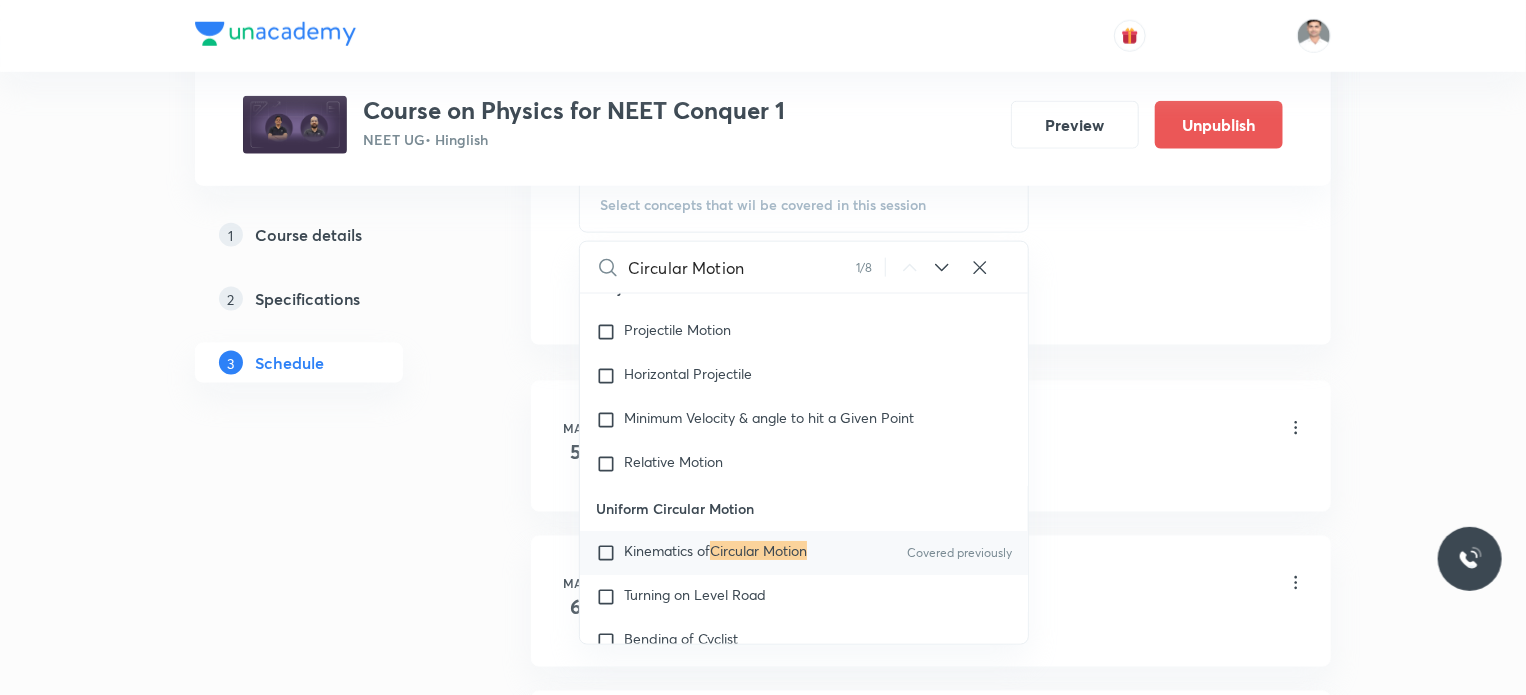 type on "Circular Motion" 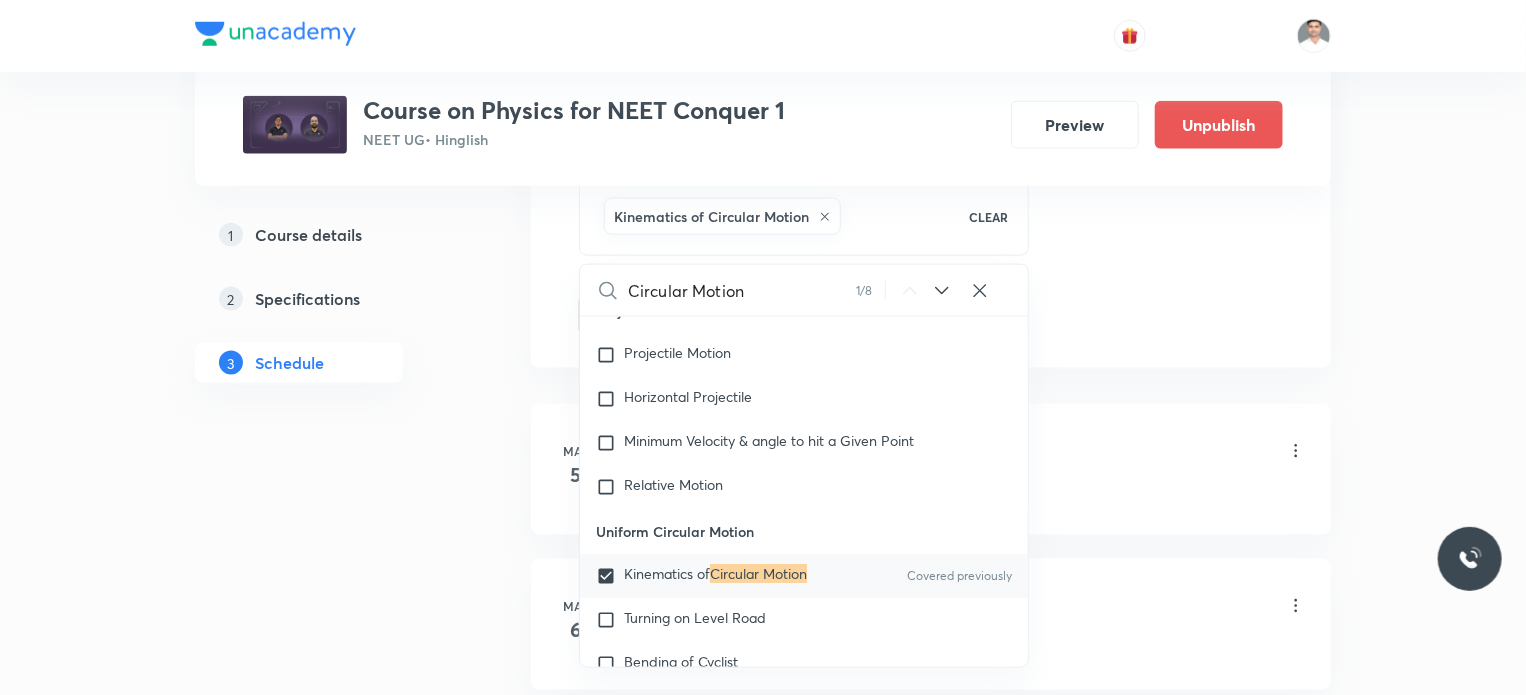 click on "Plus Courses Course on Physics for NEET Conquer 1 NEET UG  • Hinglish Preview Unpublish 1 Course details 2 Specifications 3 Schedule Schedule 58  classes Session  59 Live class Session title 19/99 Circular Motion L-2 ​ Schedule for [DATE] 8:00 AM ​ Duration (in minutes) 90 ​ Educator [PERSON_NAME] Shukla   Session type Online Offline Room Room 1201 Sub-concepts Kinematics of Circular Motion CLEAR Circular Motion 1 / 8 ​ Physics - Full Syllabus Mock Questions Physics - Full Syllabus Mock Questions Physics Previous Year Question Physics Previous Year Question Units & Dimensions Physical quantity Applications of Dimensional Analysis Significant Figures Units of Physical Quantities System of Units Dimensions of Some Mathematical Functions Unit and Dimension Product of Two Vectors Subtraction of Vectors Cross Product Least Count Analysis Errors of Measurement Vernier Callipers Screw Gauge Zero Error Basic Mathematics Elementary Algebra Elementary Trigonometry Basic Coordinate Geometry Functions Heat" at bounding box center (763, 4225) 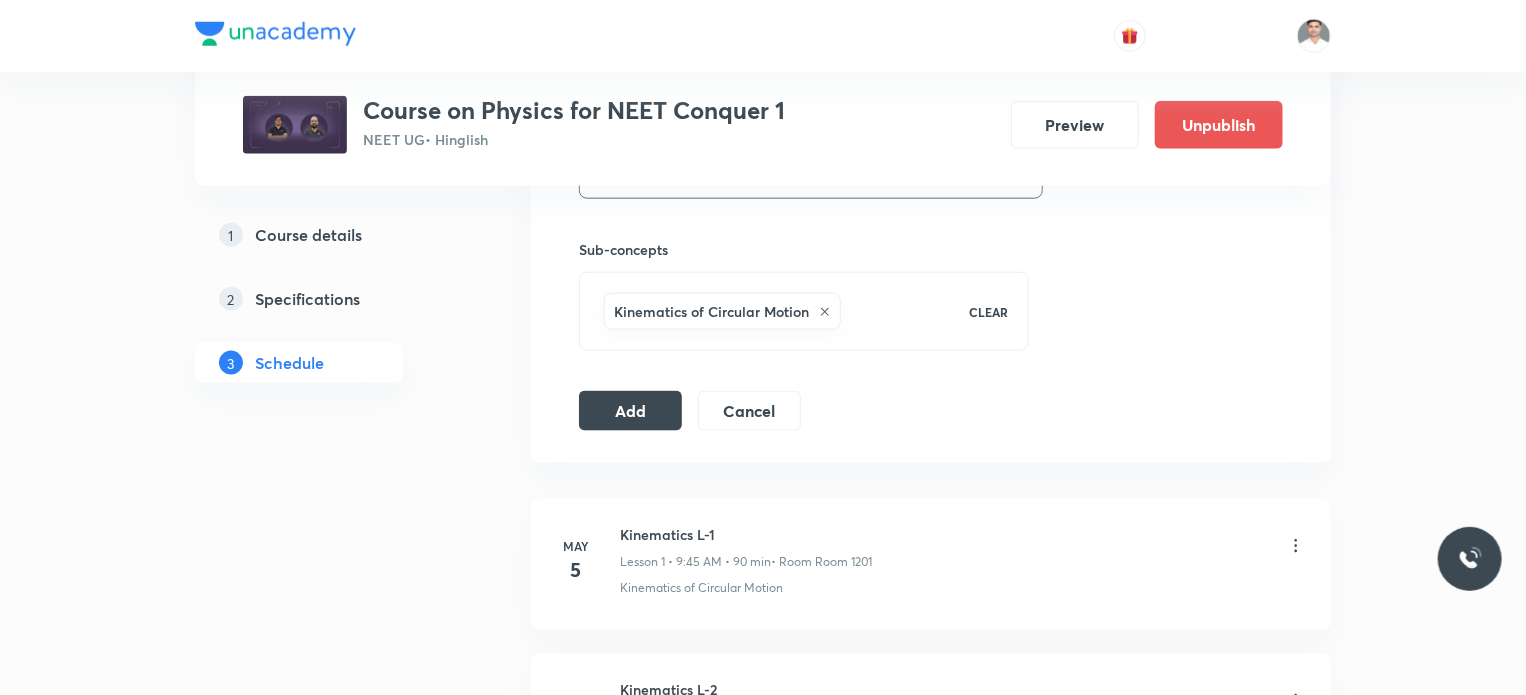 scroll, scrollTop: 1086, scrollLeft: 0, axis: vertical 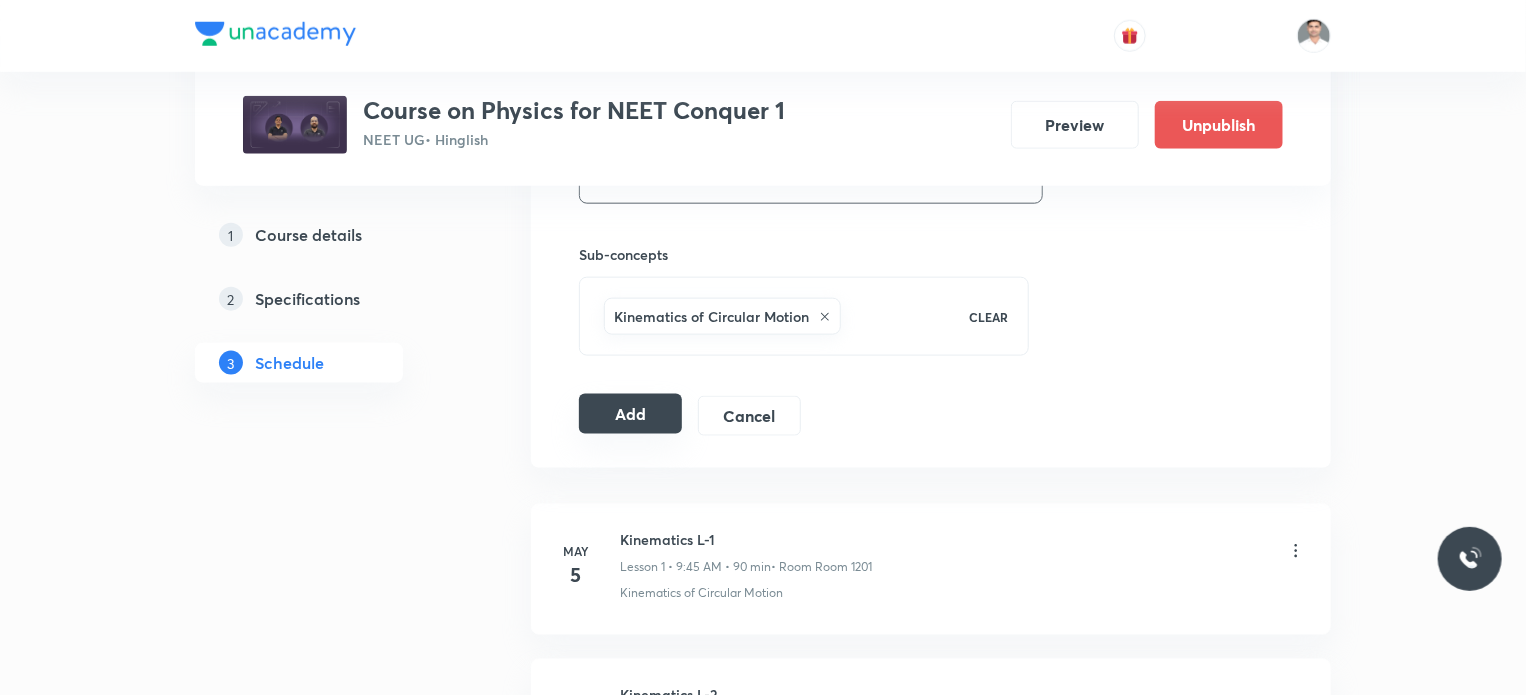 click on "Add" at bounding box center (630, 414) 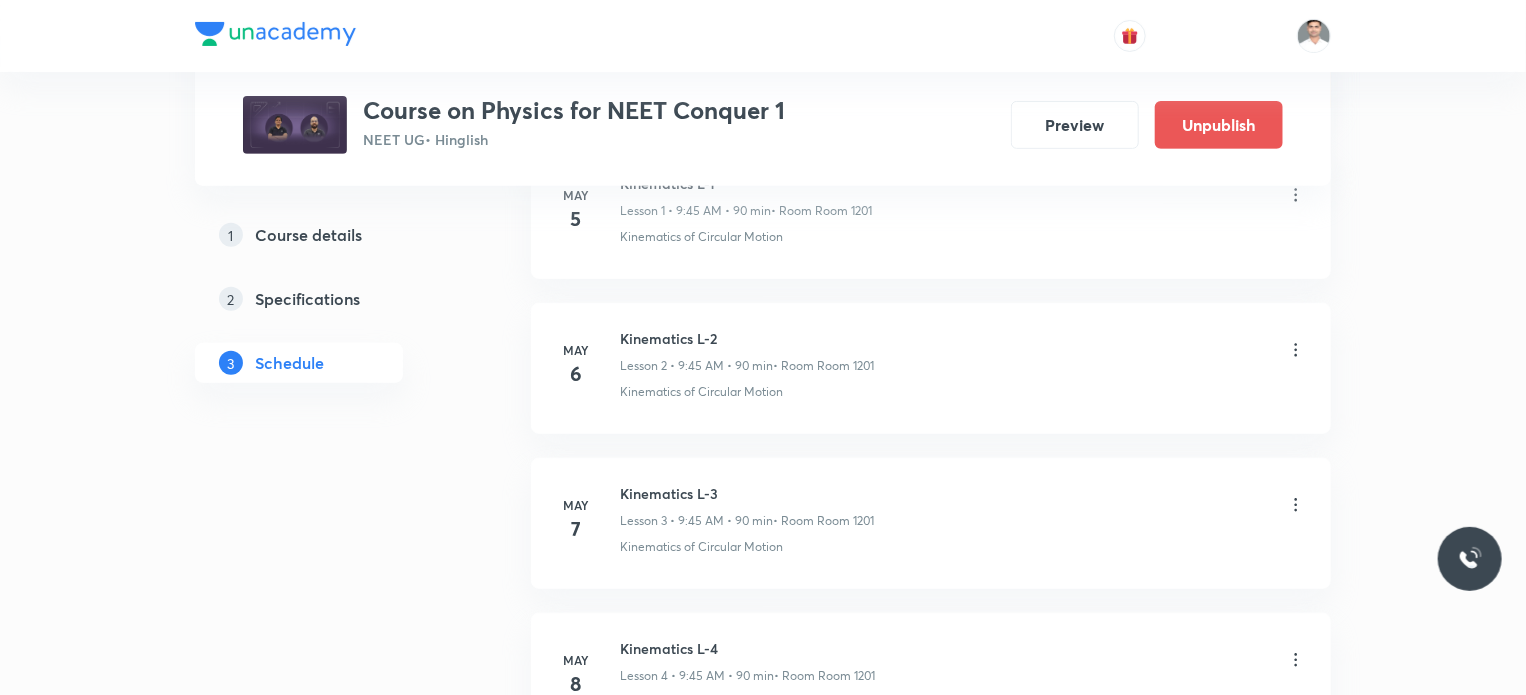 scroll, scrollTop: 0, scrollLeft: 0, axis: both 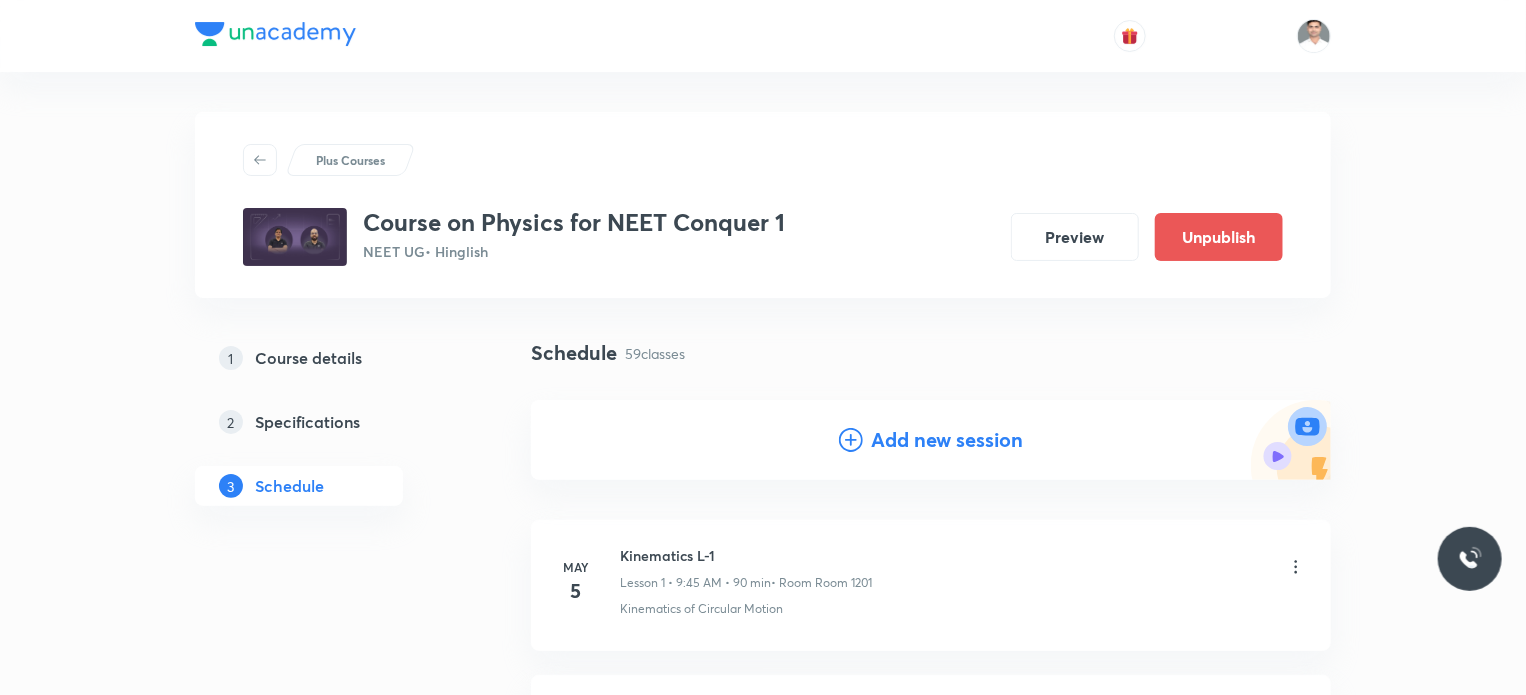click on "Add new session" at bounding box center (947, 440) 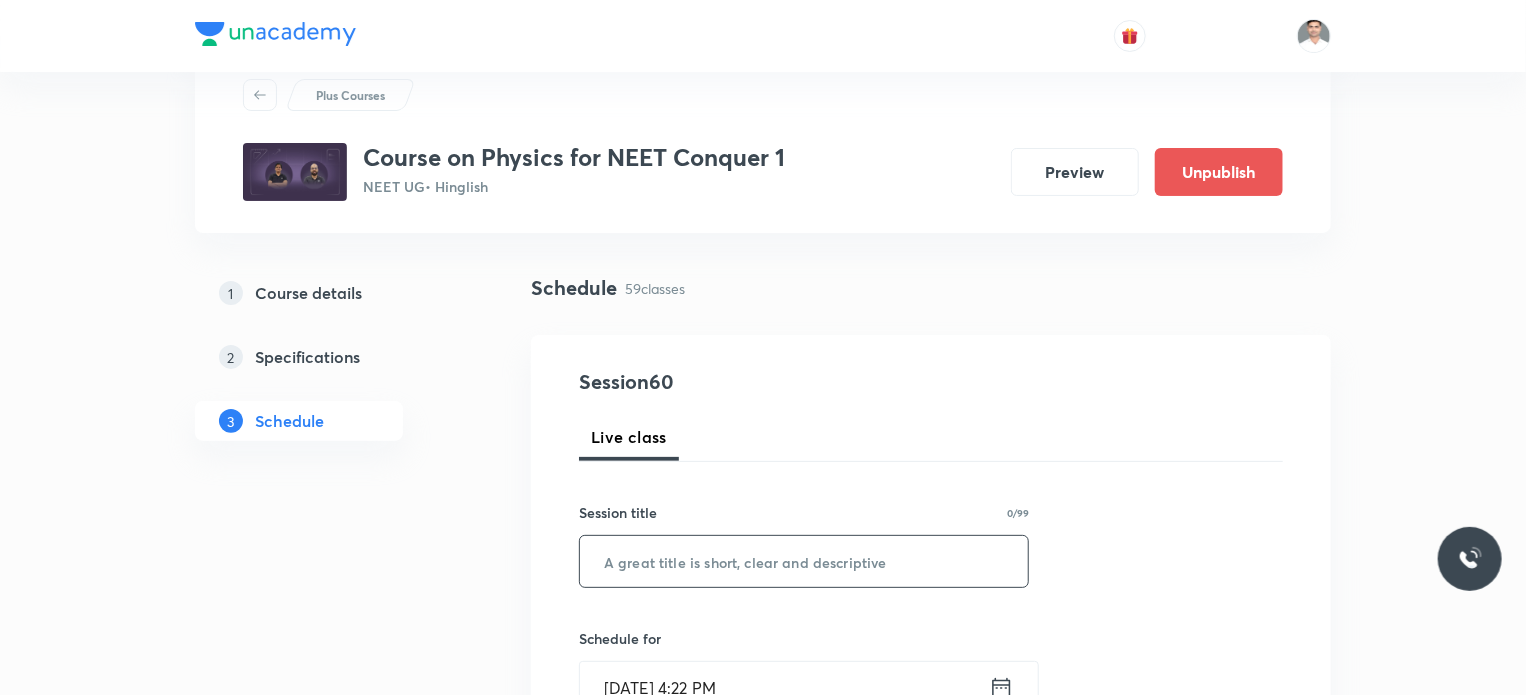 scroll, scrollTop: 100, scrollLeft: 0, axis: vertical 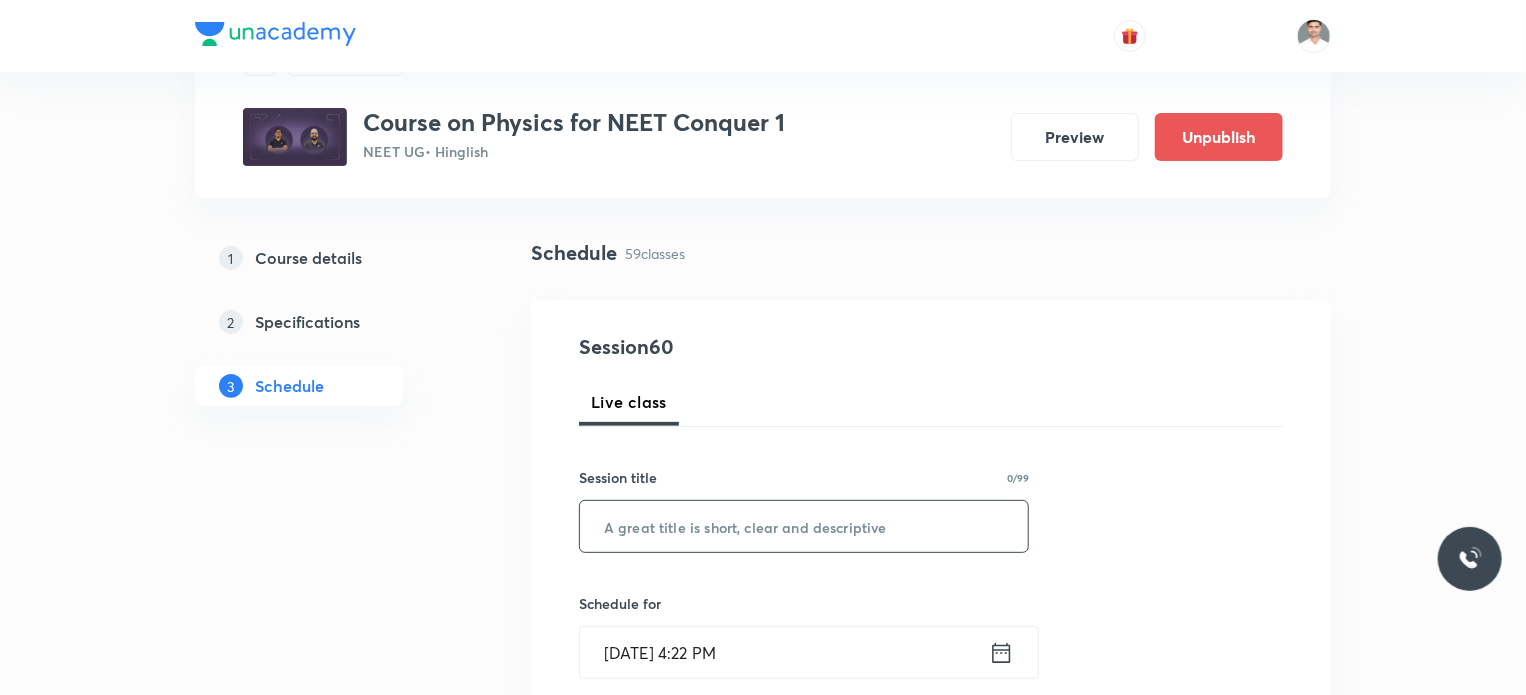 click at bounding box center (804, 526) 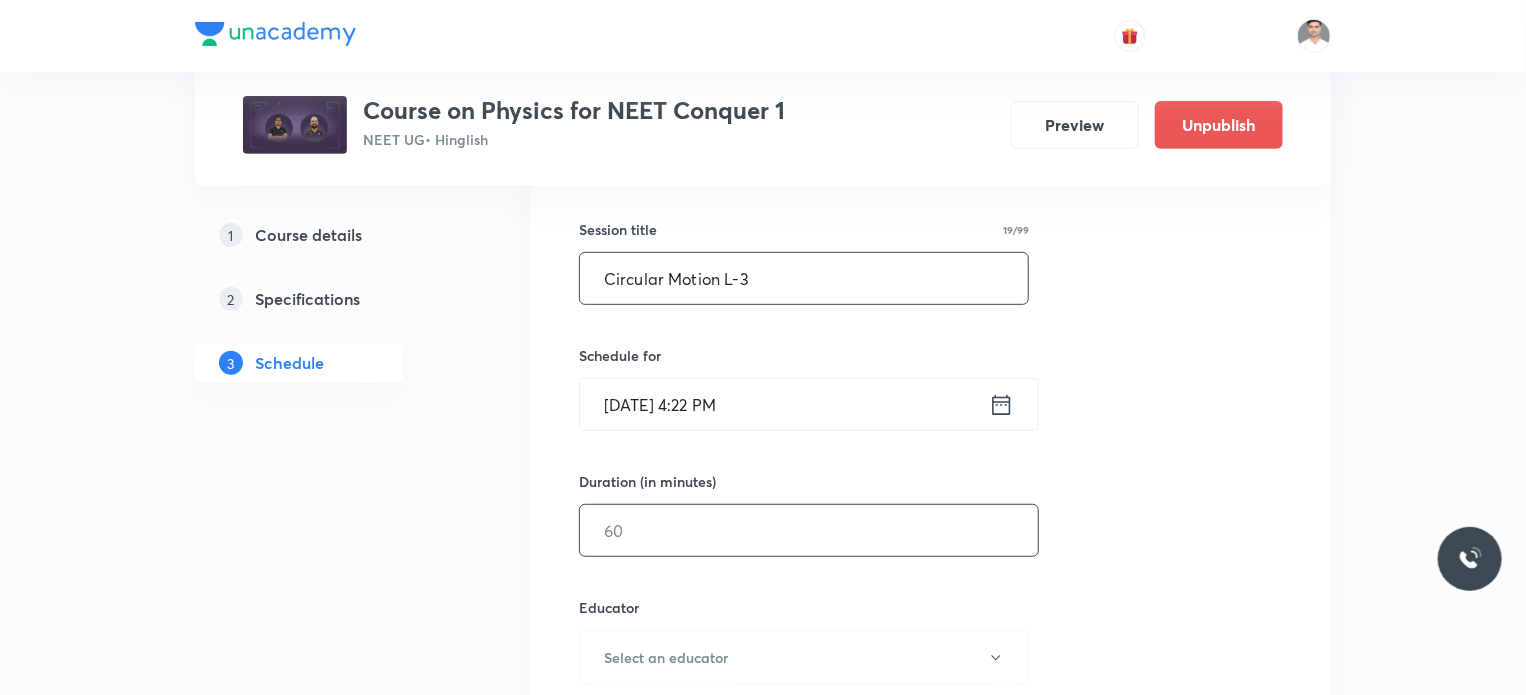 scroll, scrollTop: 400, scrollLeft: 0, axis: vertical 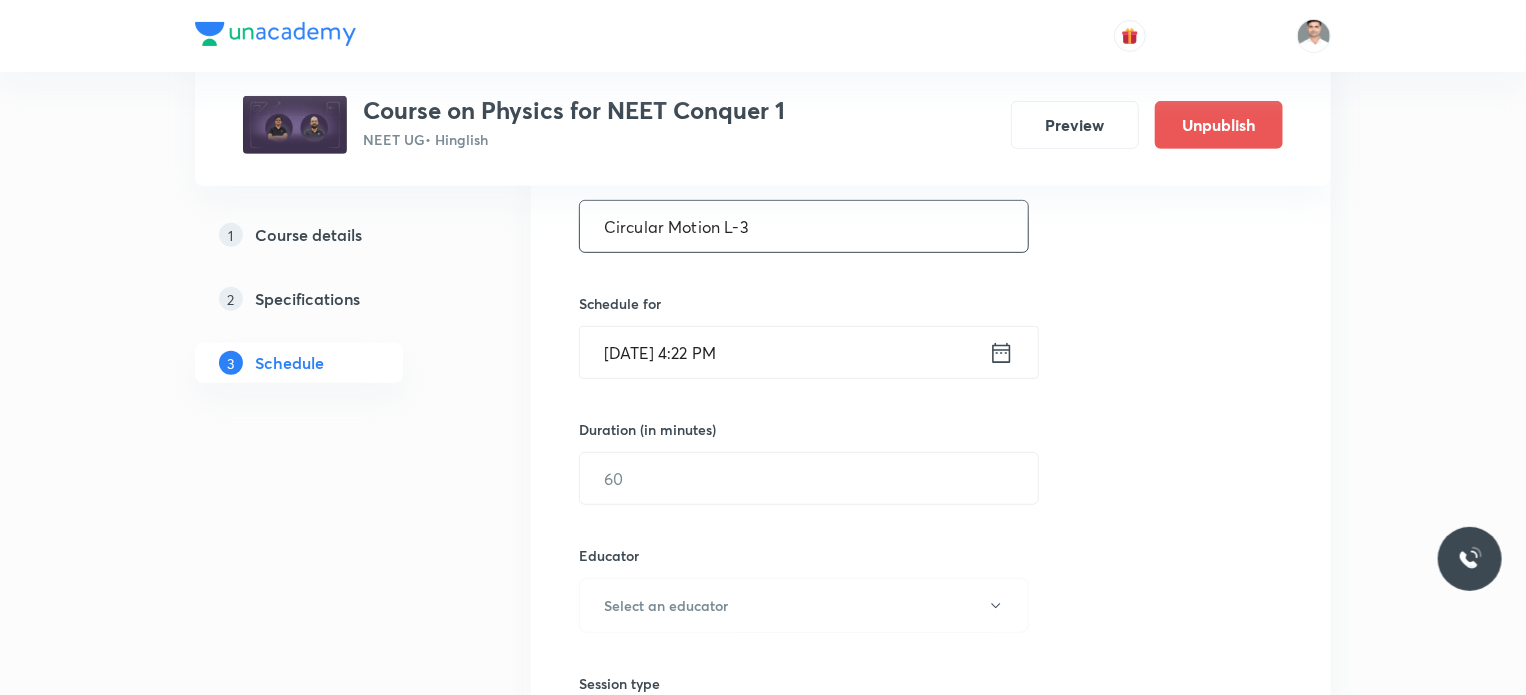 type on "Circular Motion L-3" 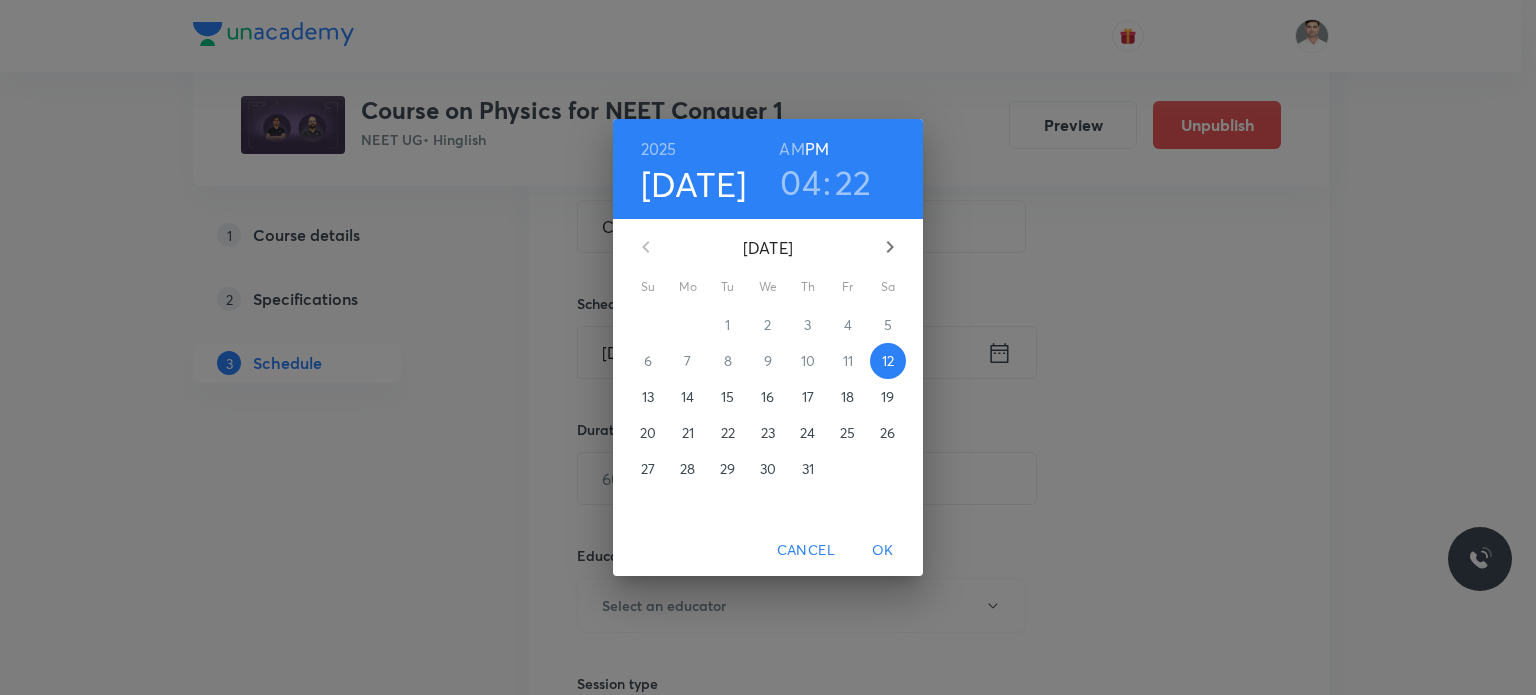 click on "16" at bounding box center [767, 397] 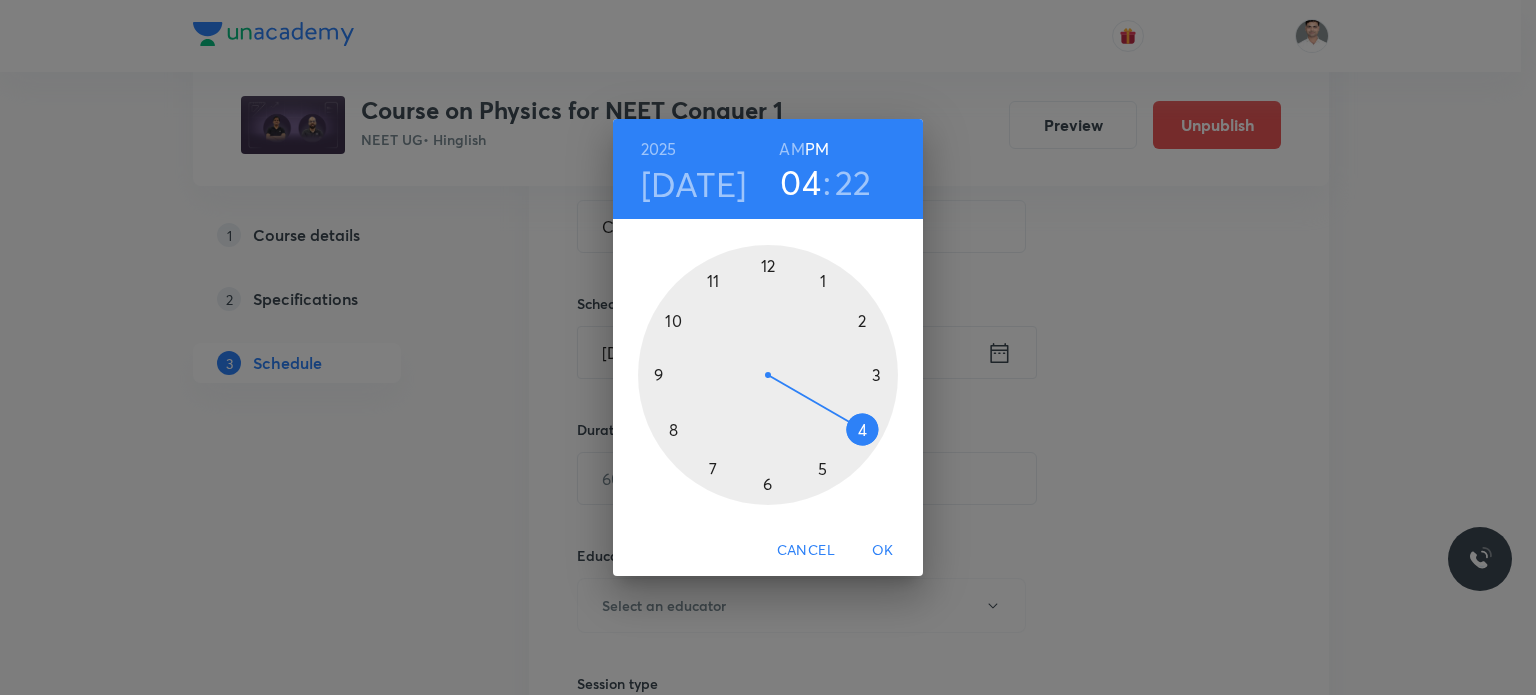 click on "AM" at bounding box center [791, 149] 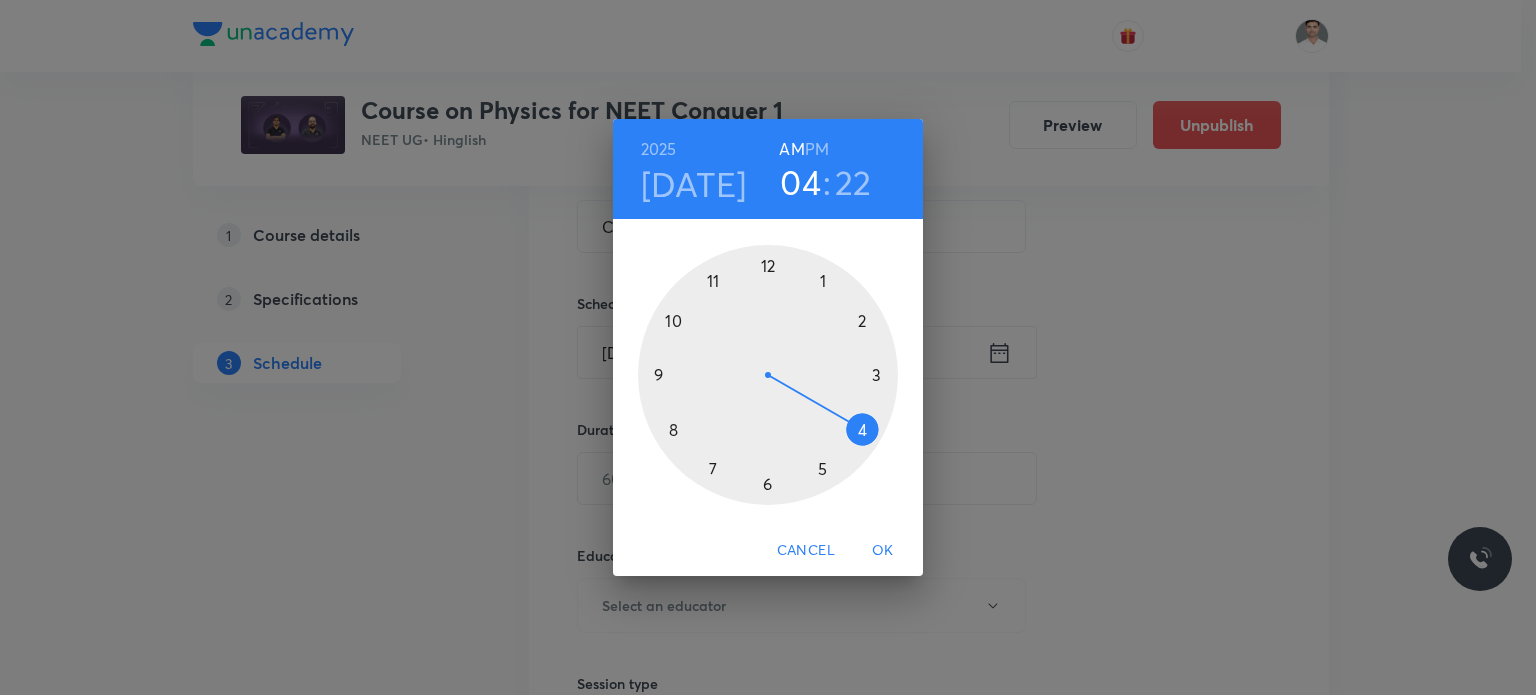 click at bounding box center [768, 375] 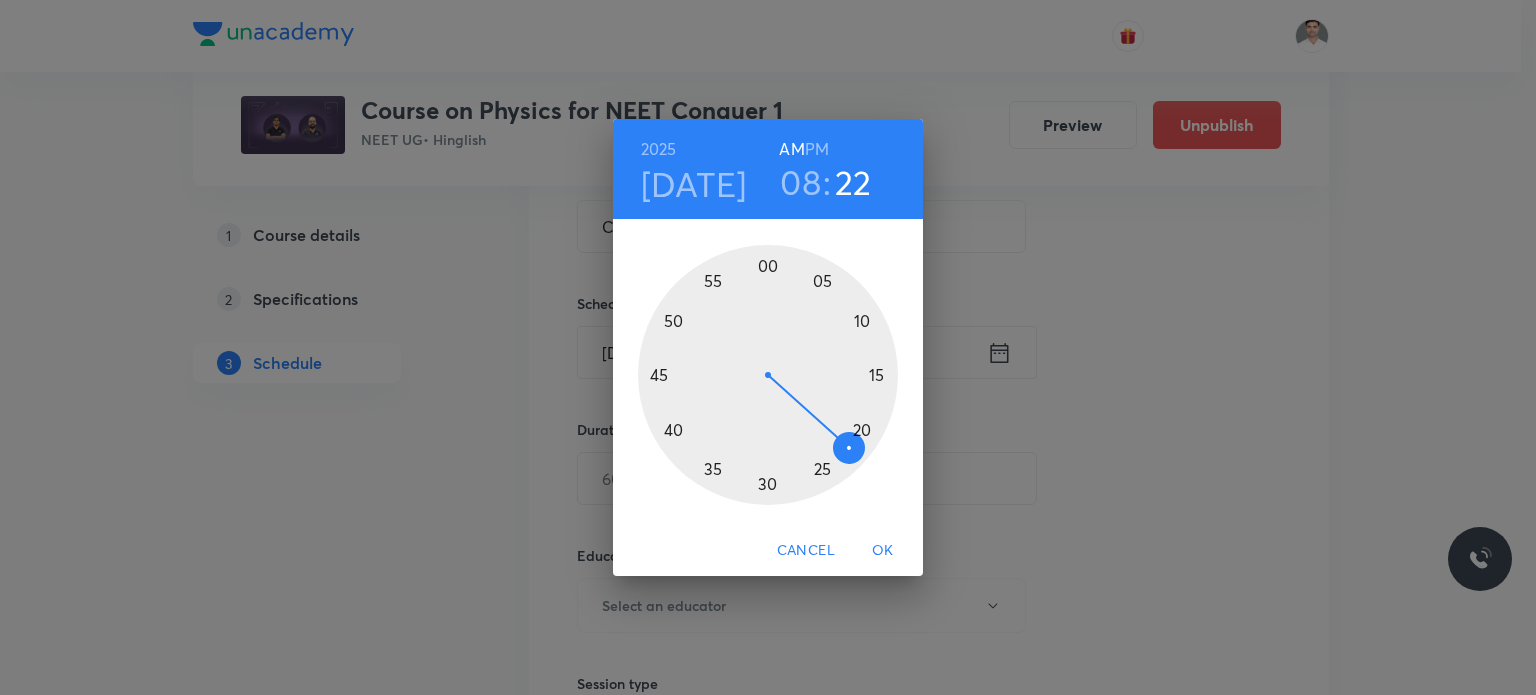 click at bounding box center (768, 375) 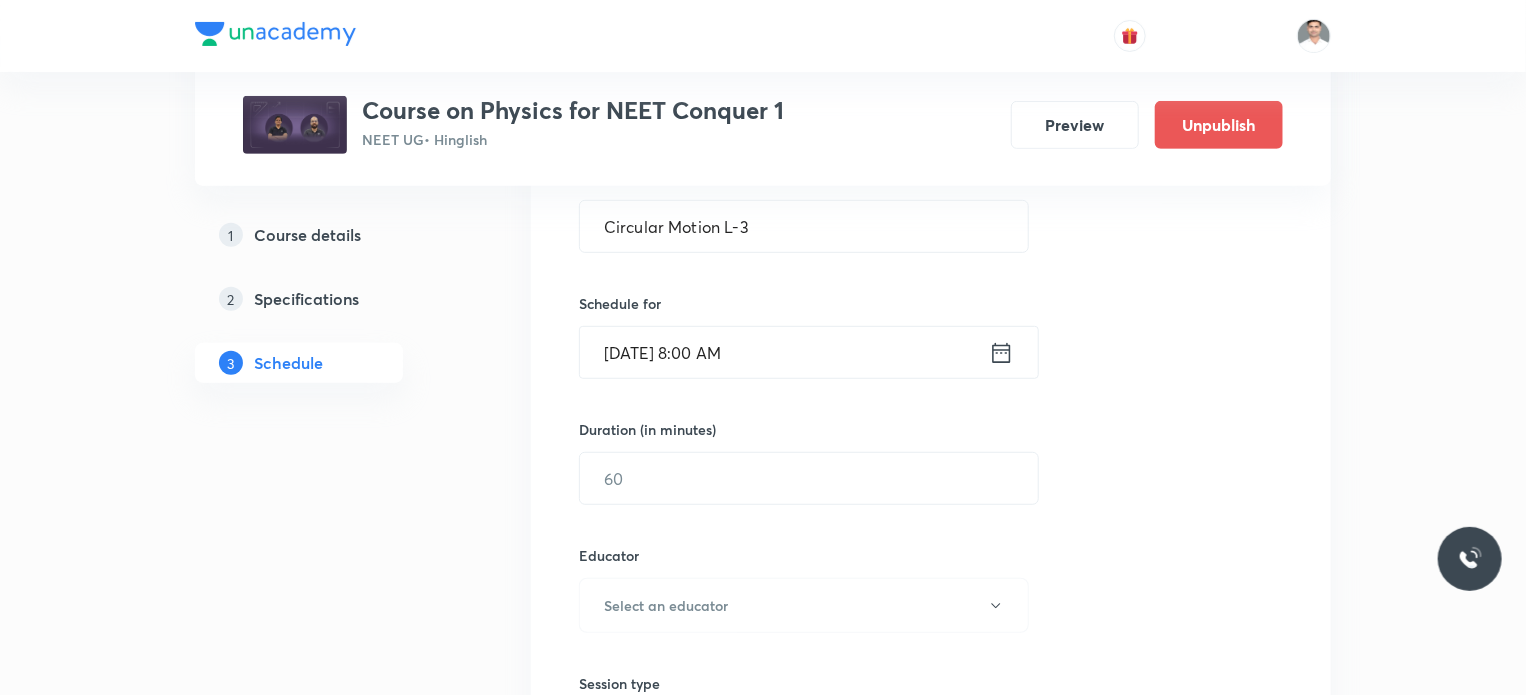 click on "Duration (in minutes) ​" at bounding box center (761, 462) 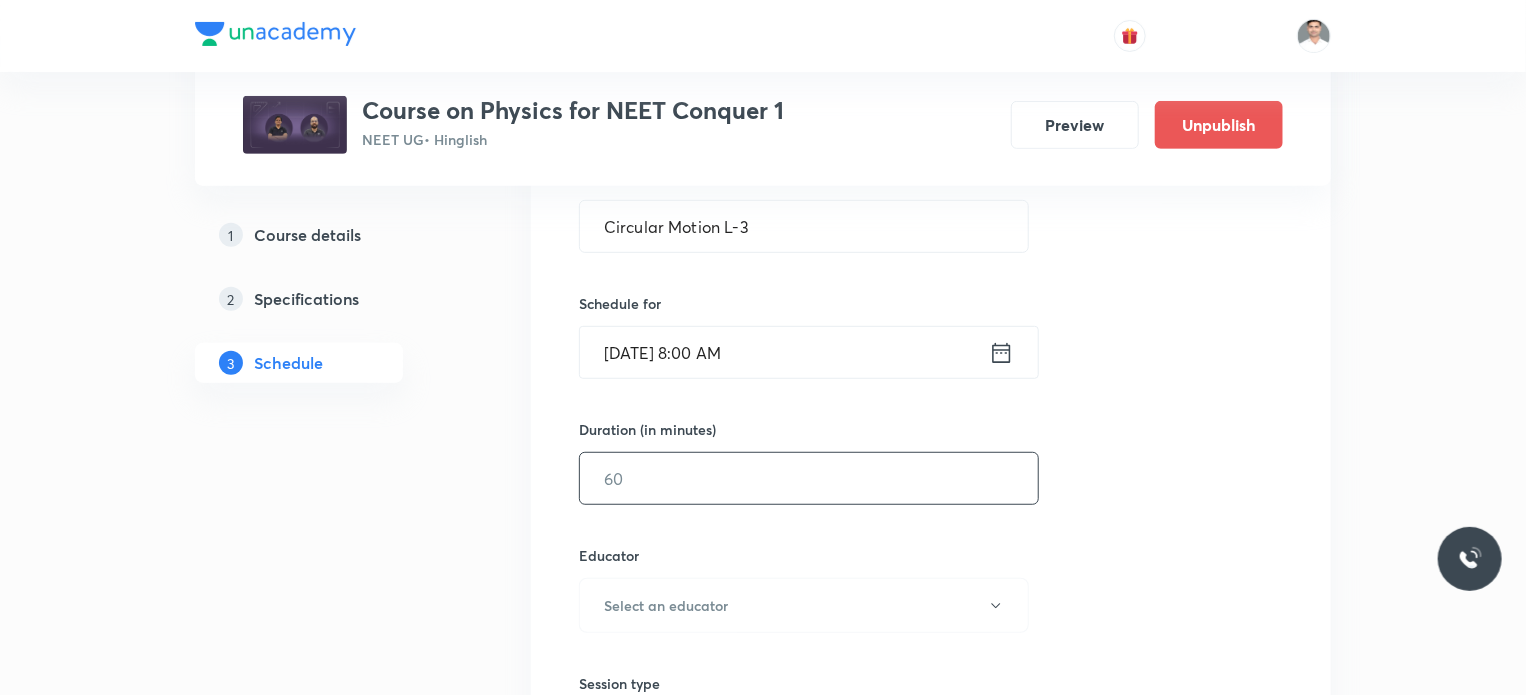 click at bounding box center (809, 478) 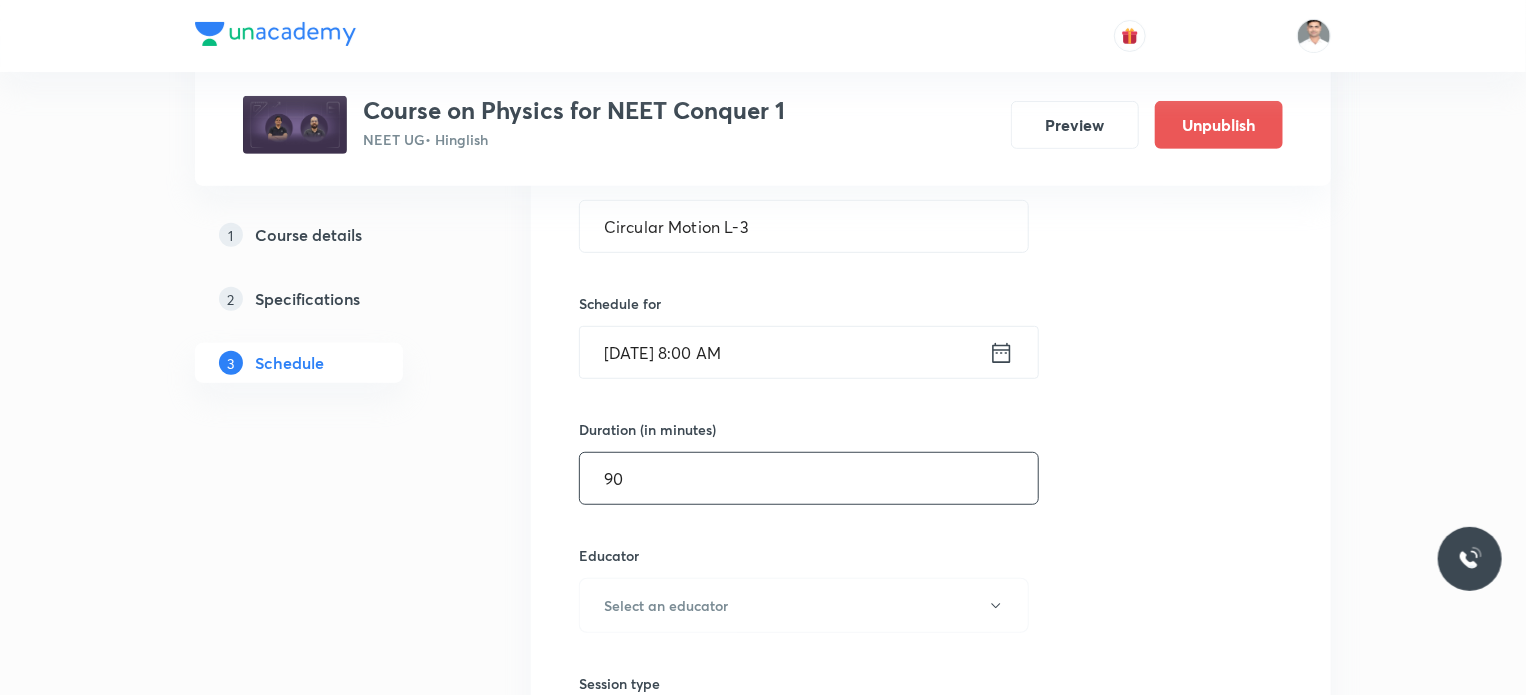 type on "90" 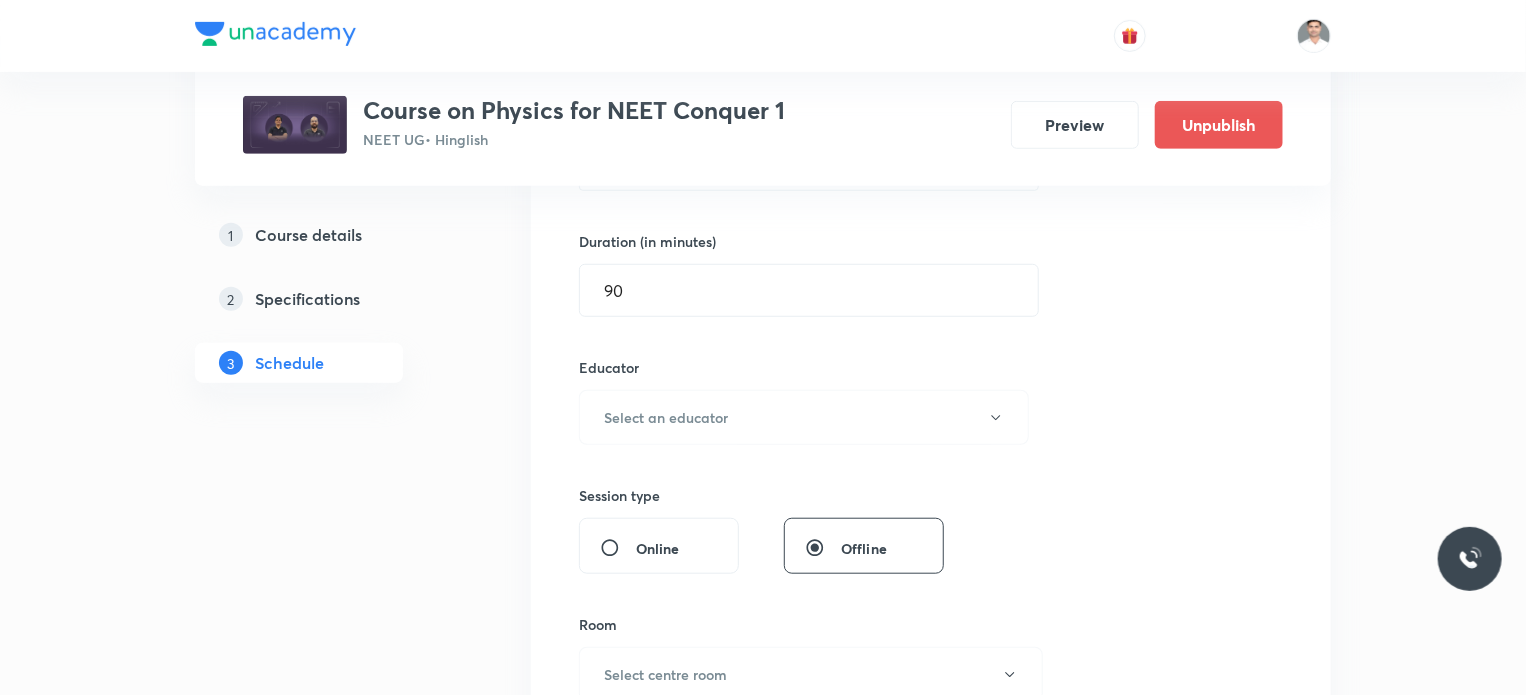 scroll, scrollTop: 600, scrollLeft: 0, axis: vertical 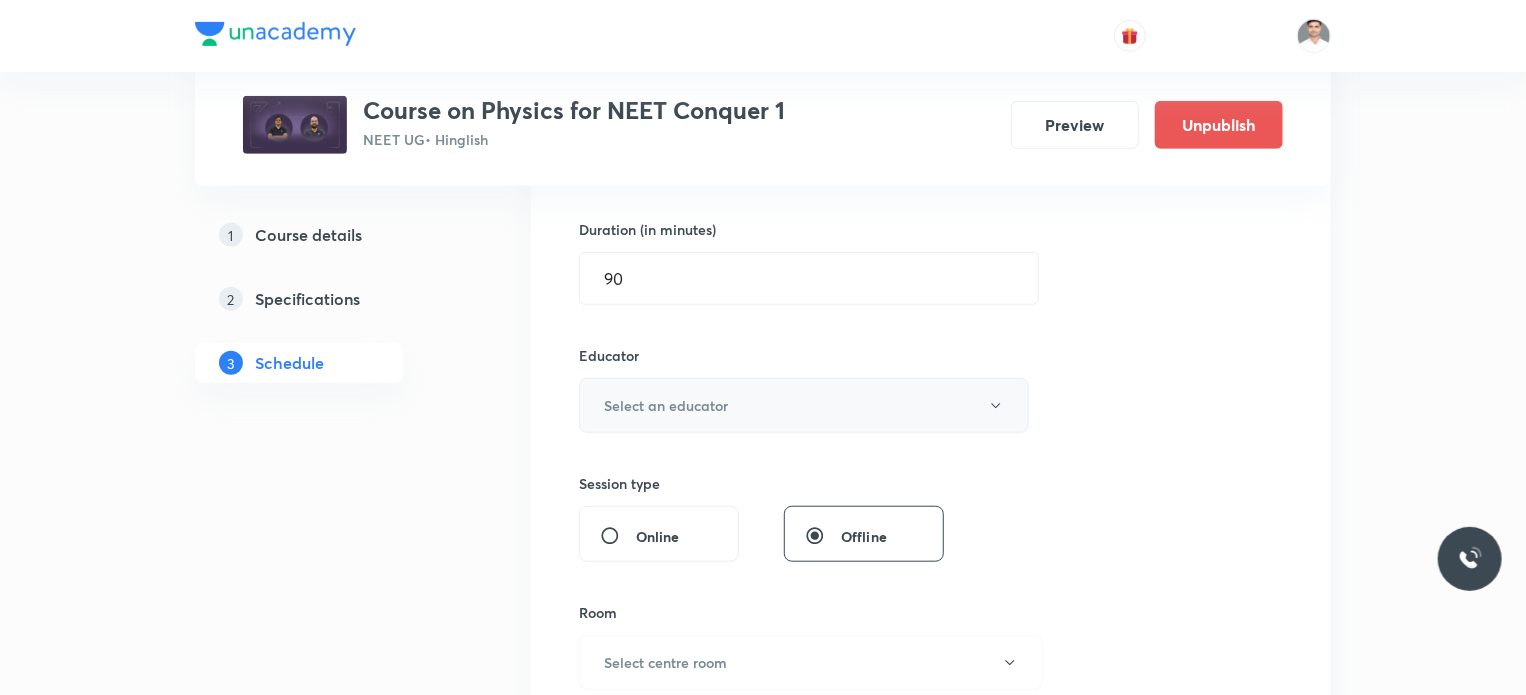 click on "Select an educator" at bounding box center (804, 405) 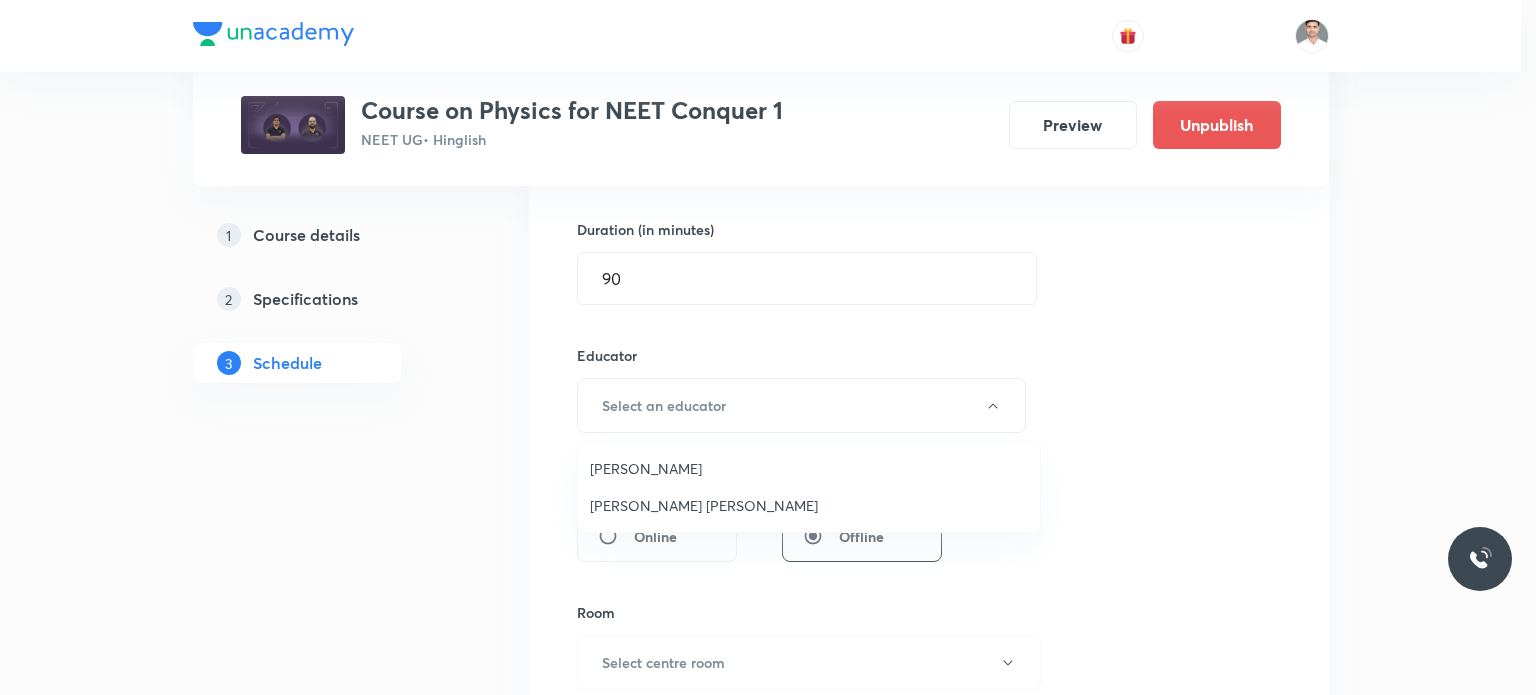 click on "[PERSON_NAME]" at bounding box center [809, 468] 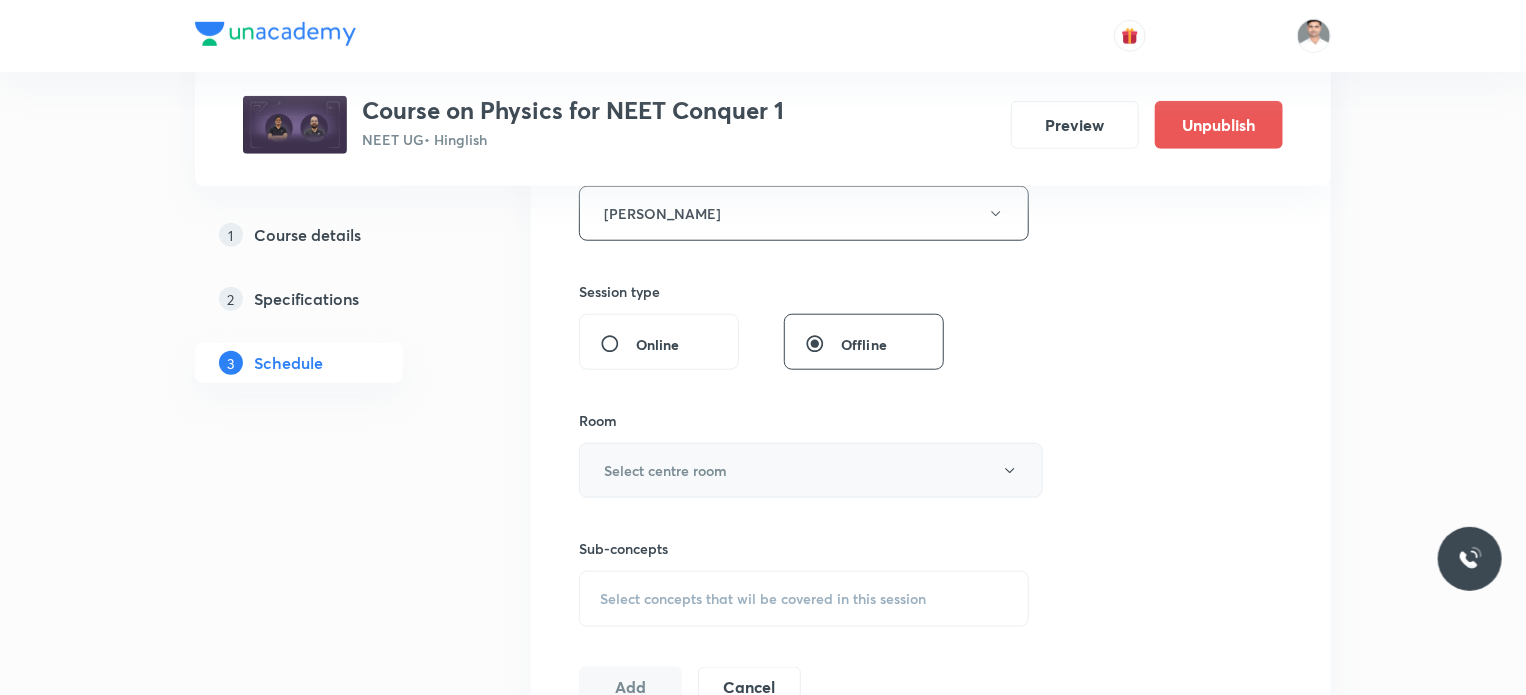 scroll, scrollTop: 800, scrollLeft: 0, axis: vertical 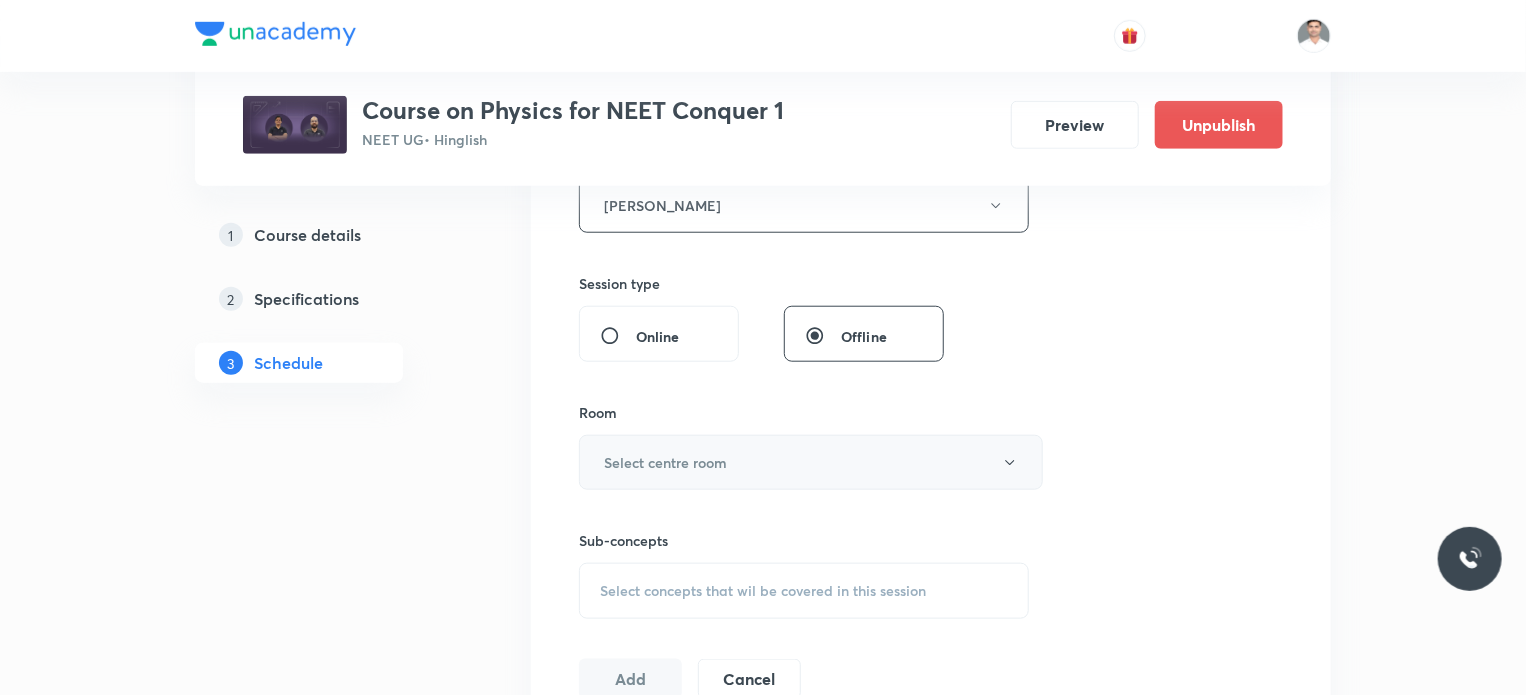 click on "Select centre room" at bounding box center [665, 462] 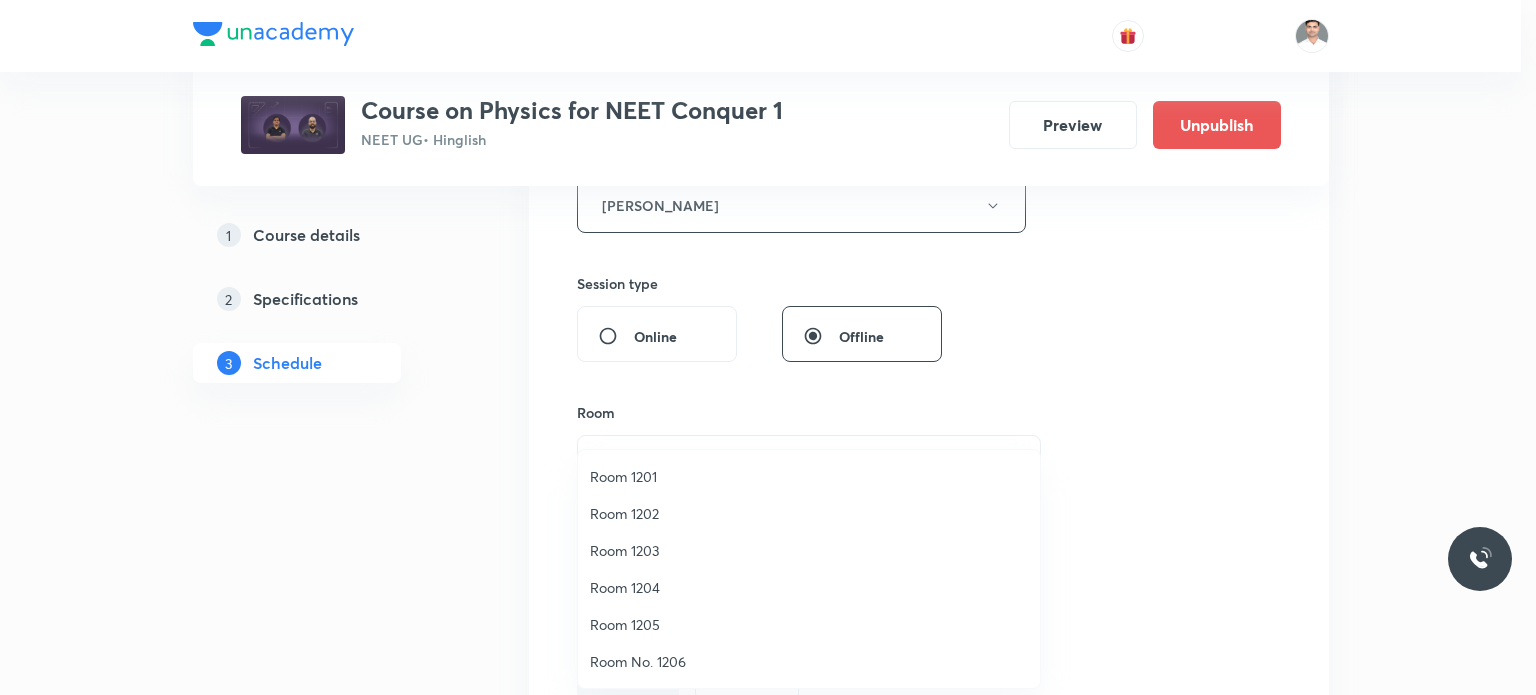 click on "Room 1201" at bounding box center (809, 476) 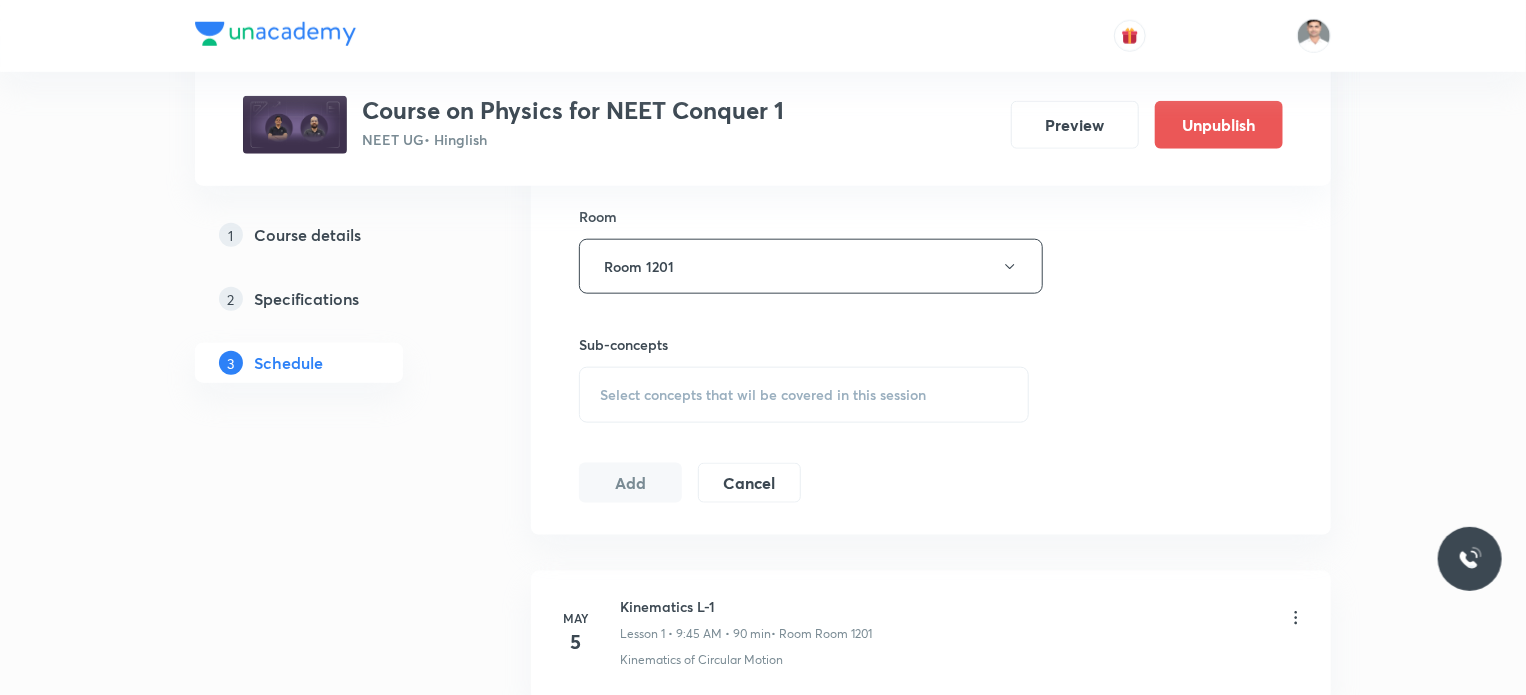scroll, scrollTop: 1000, scrollLeft: 0, axis: vertical 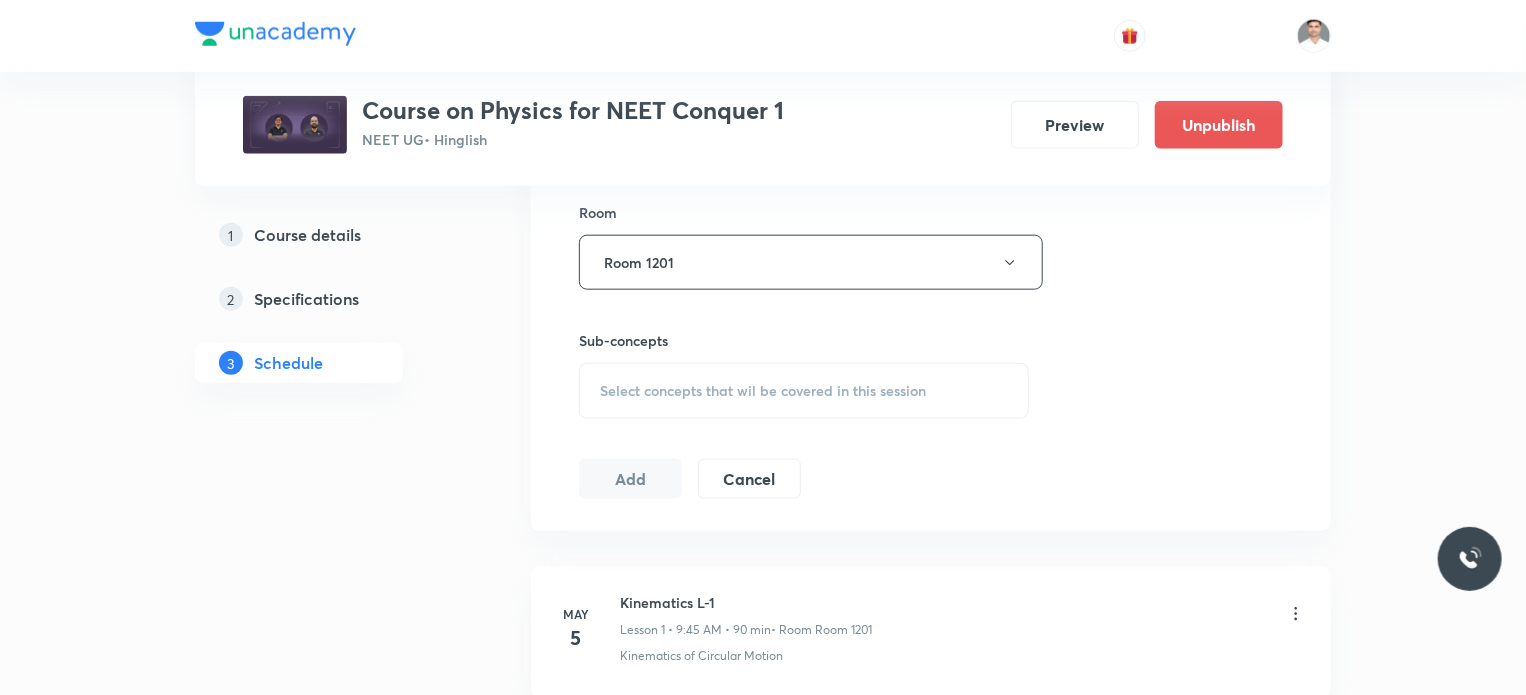 click on "Select concepts that wil be covered in this session" at bounding box center [763, 391] 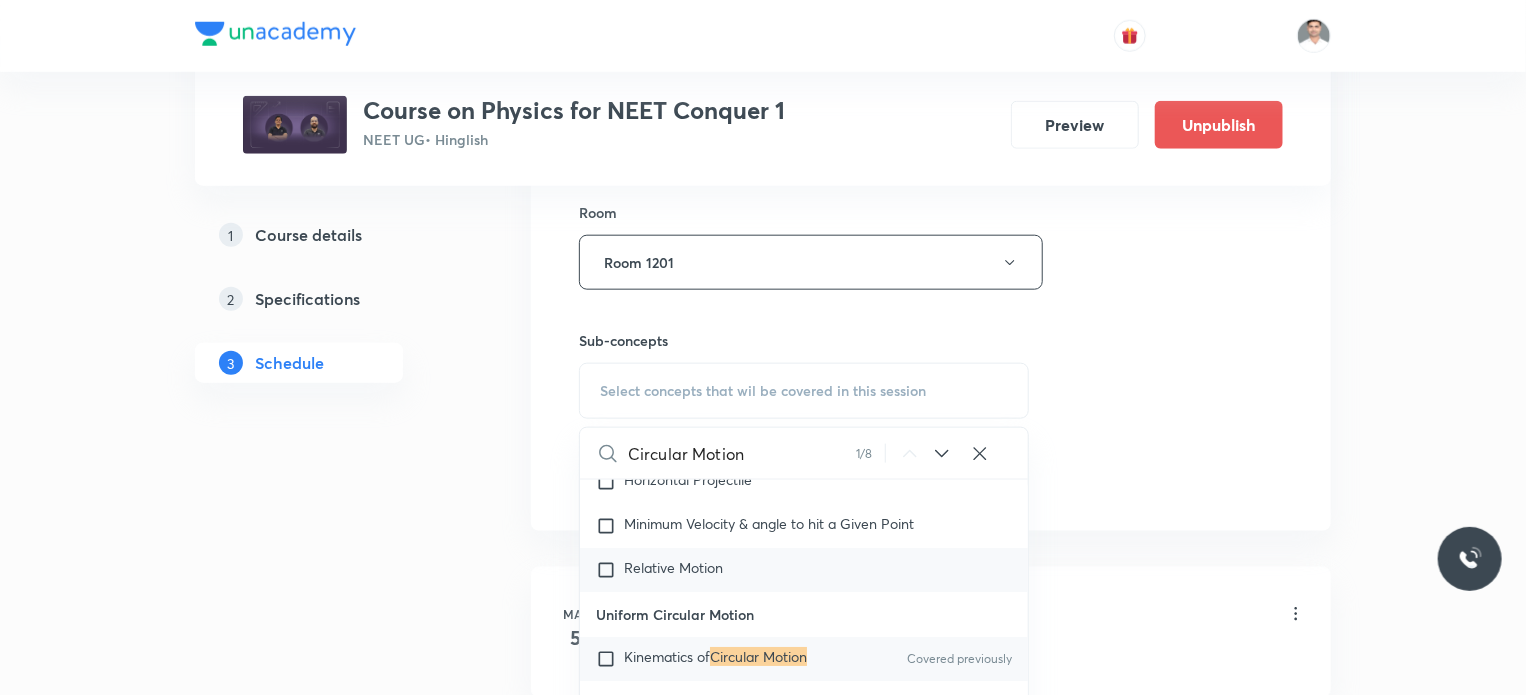 scroll, scrollTop: 3848, scrollLeft: 0, axis: vertical 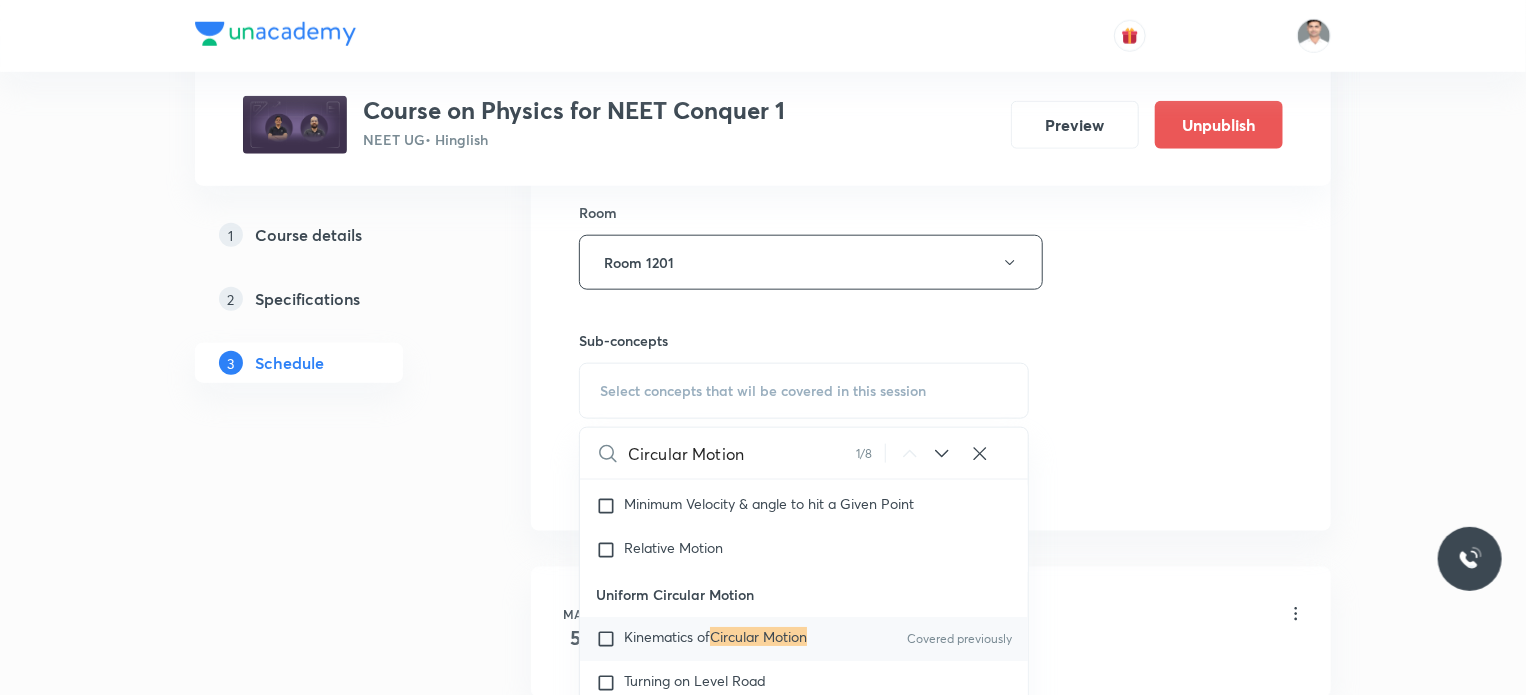 type on "Circular Motion" 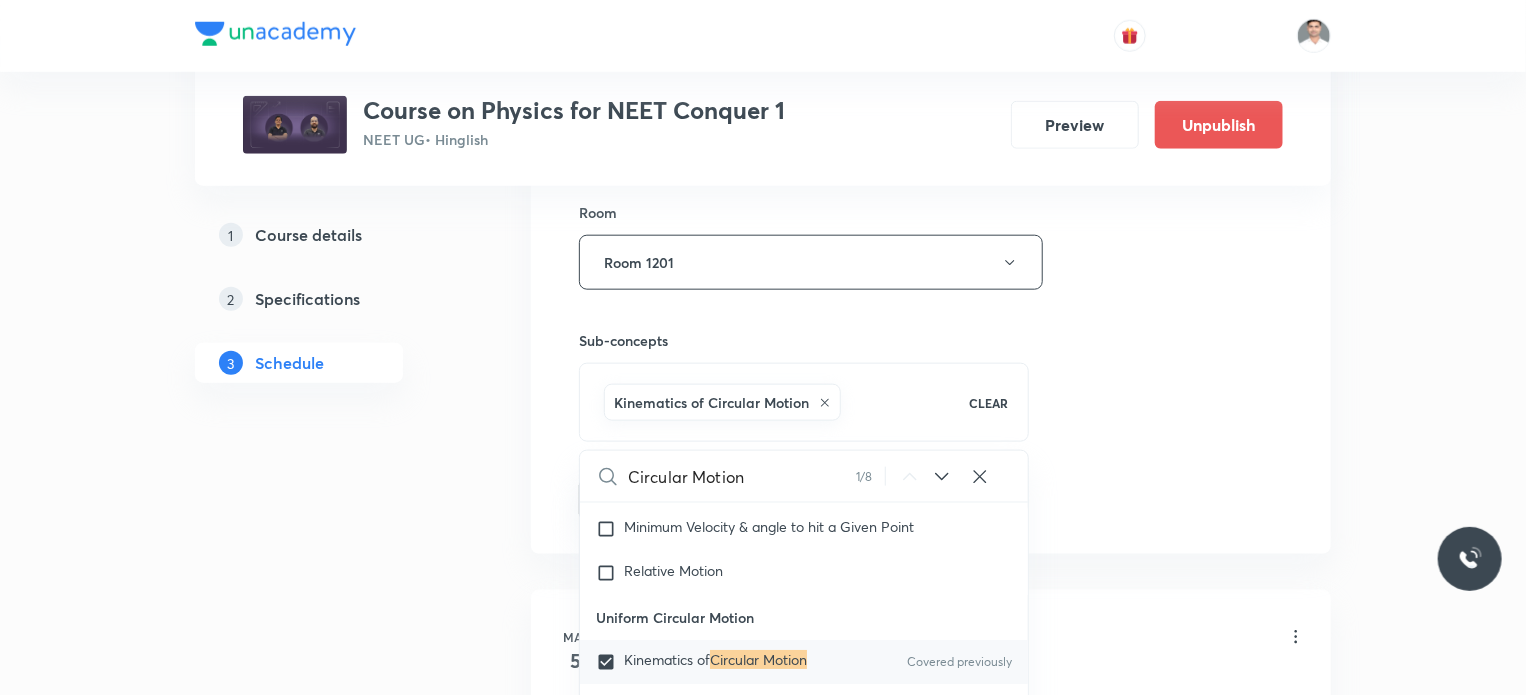 drag, startPoint x: 440, startPoint y: 615, endPoint x: 671, endPoint y: 479, distance: 268.06155 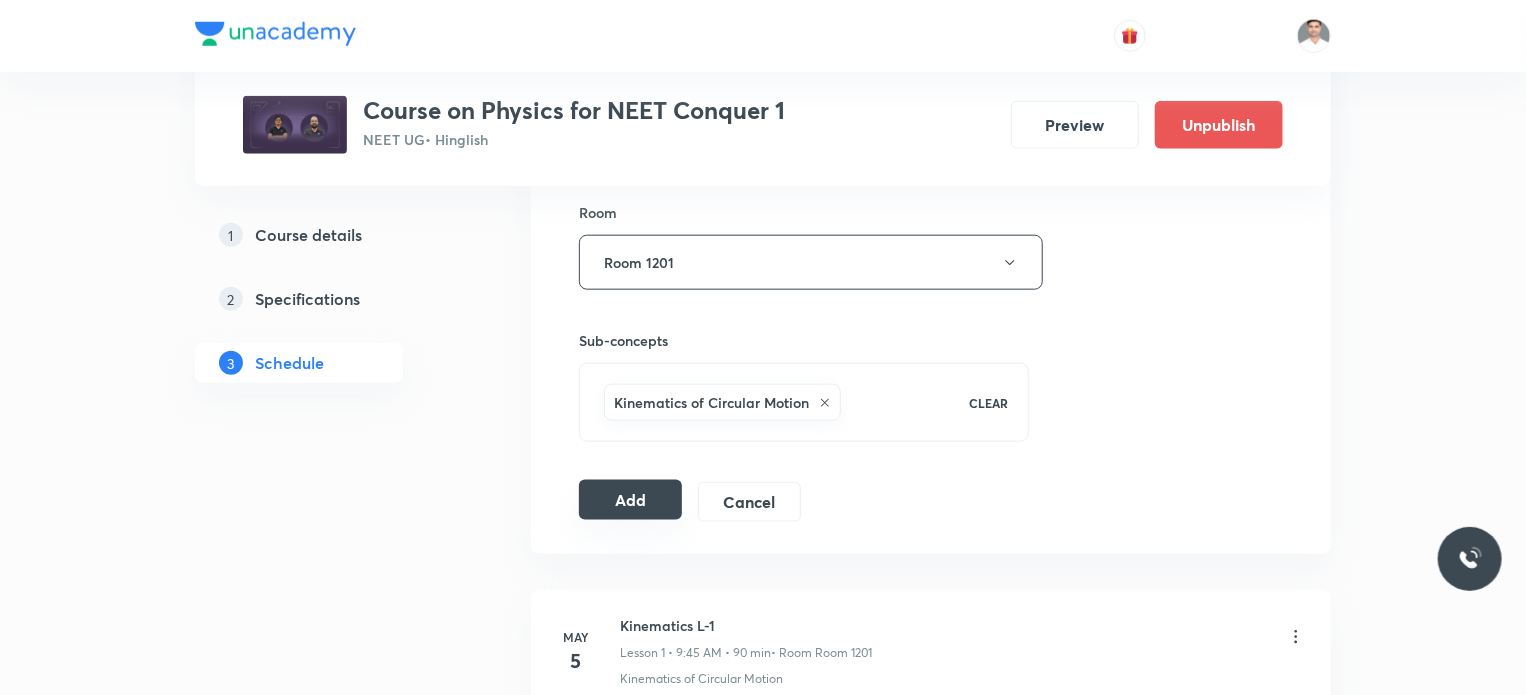 click on "Session  60 Live class Session title 19/99 Circular Motion L-3 ​ Schedule for [DATE] 8:00 AM ​ Duration (in minutes) 90 ​ Educator [PERSON_NAME]   Session type Online Offline Room Room 1201 Sub-concepts Kinematics of Circular Motion CLEAR Add Cancel" at bounding box center [931, -23] 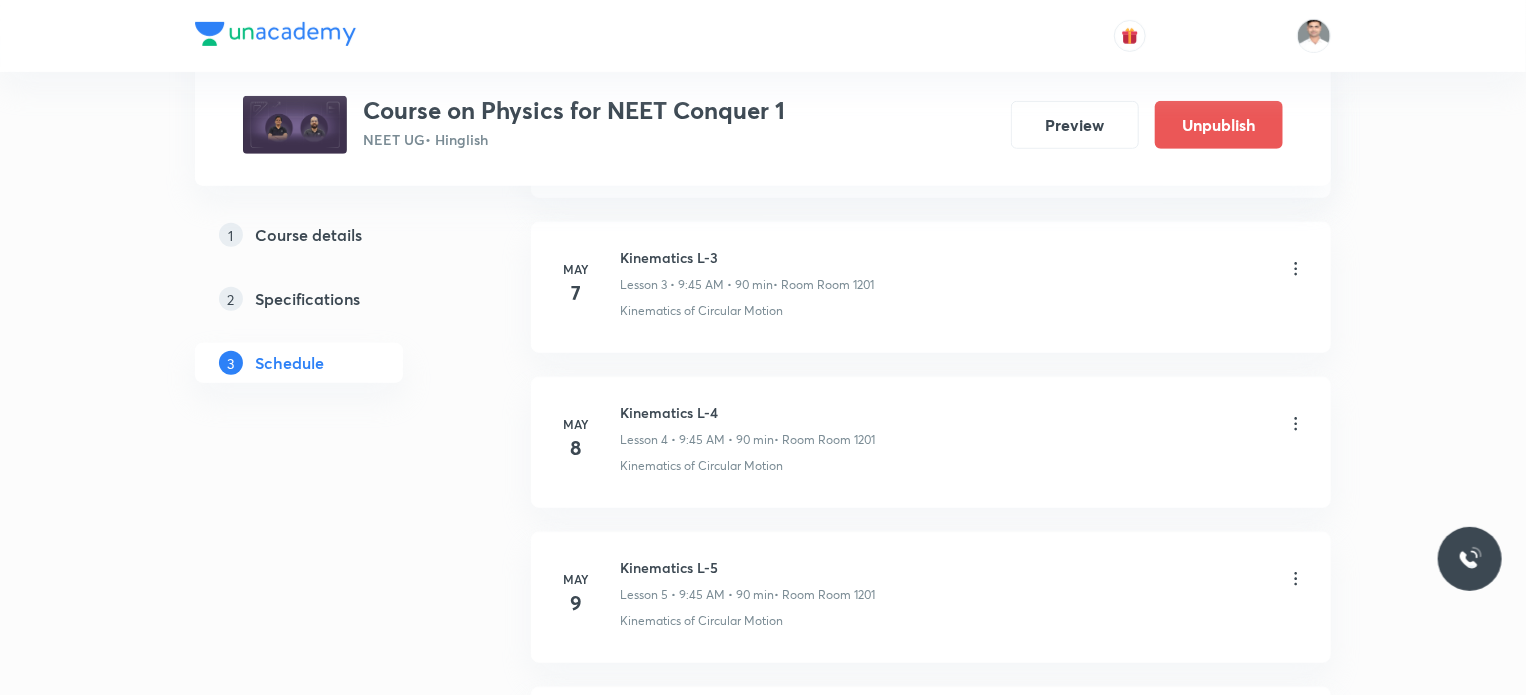 scroll, scrollTop: 0, scrollLeft: 0, axis: both 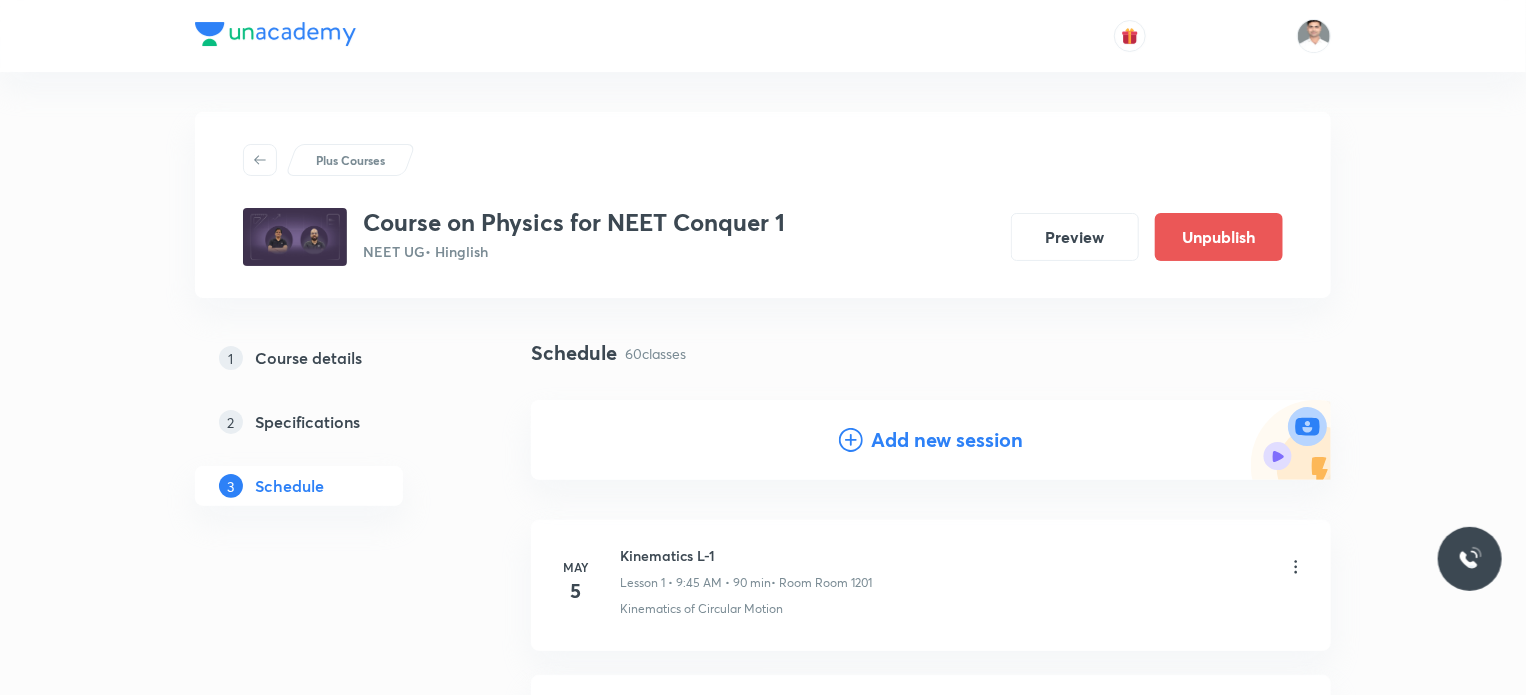 click on "Add new session" at bounding box center [947, 440] 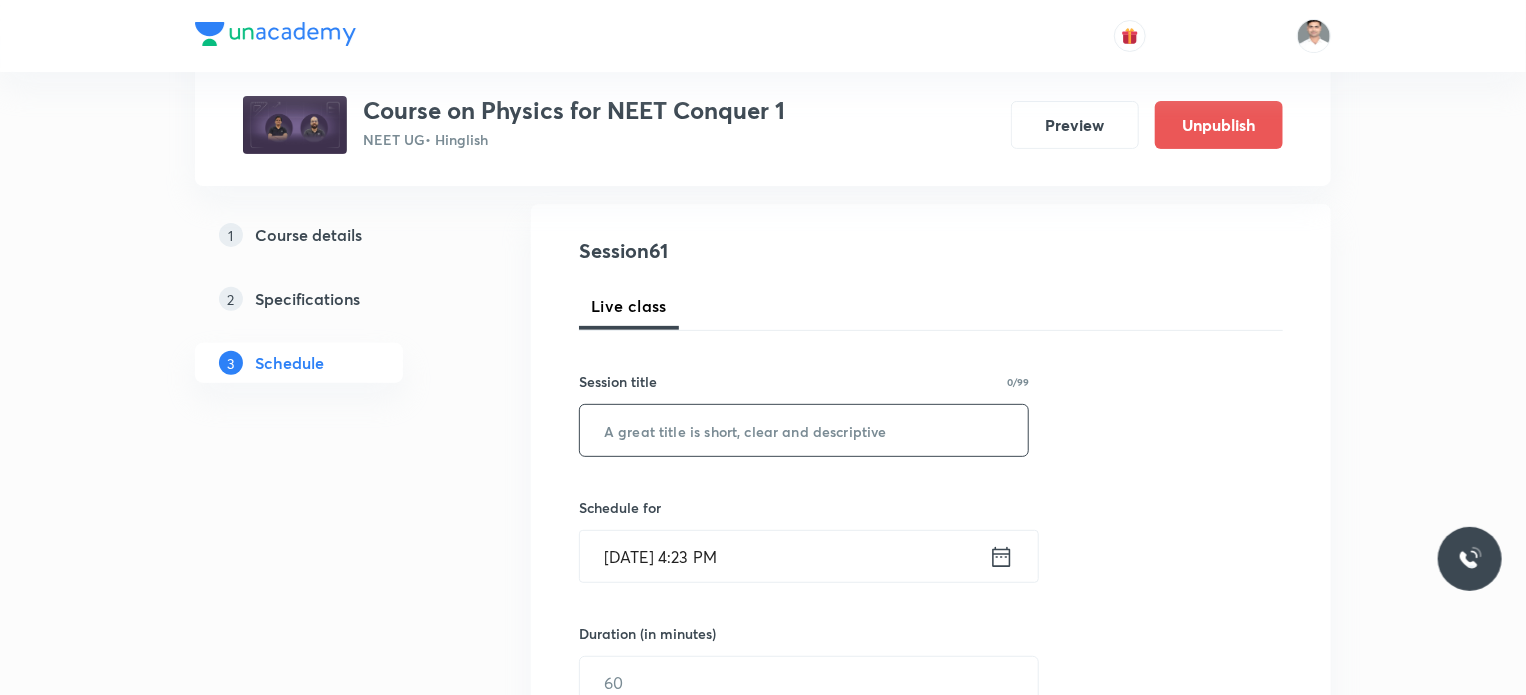 scroll, scrollTop: 200, scrollLeft: 0, axis: vertical 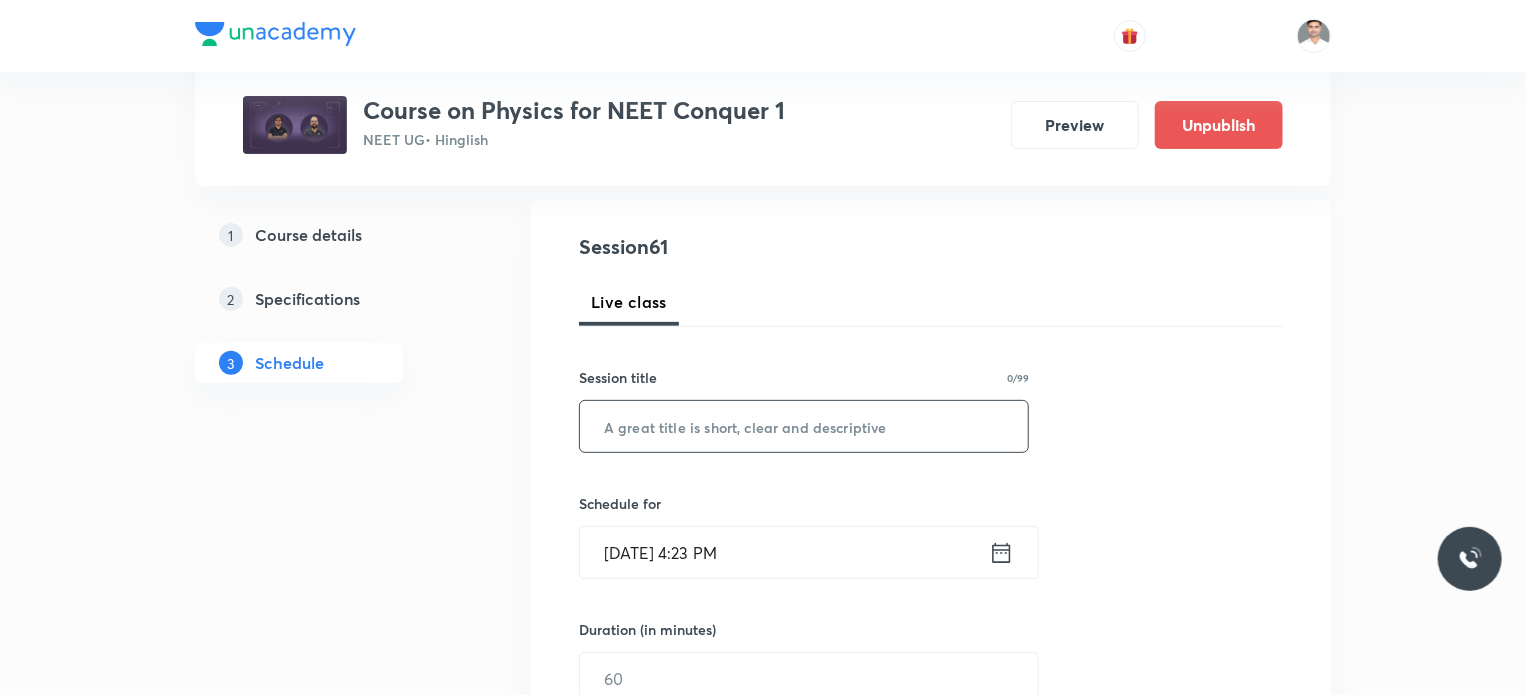 click at bounding box center [804, 426] 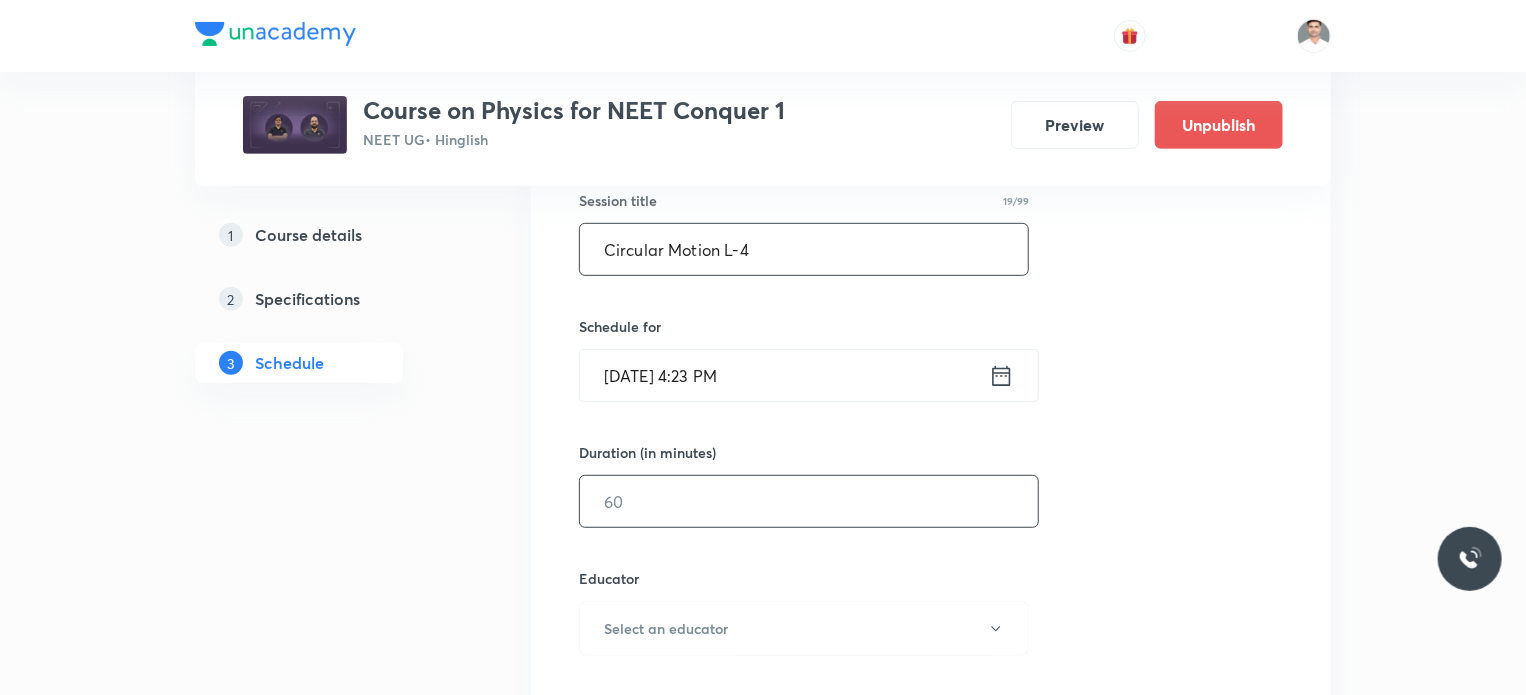 scroll, scrollTop: 400, scrollLeft: 0, axis: vertical 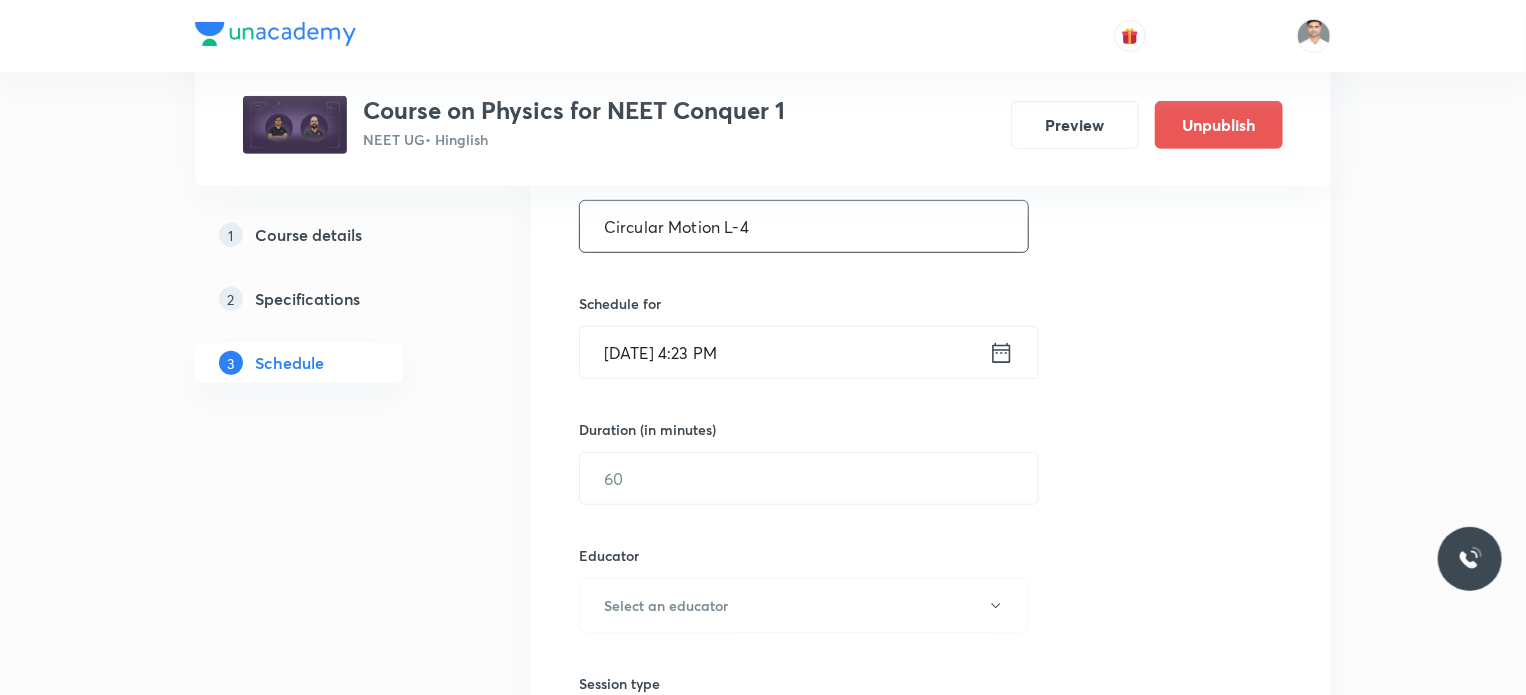 type on "Circular Motion L-4" 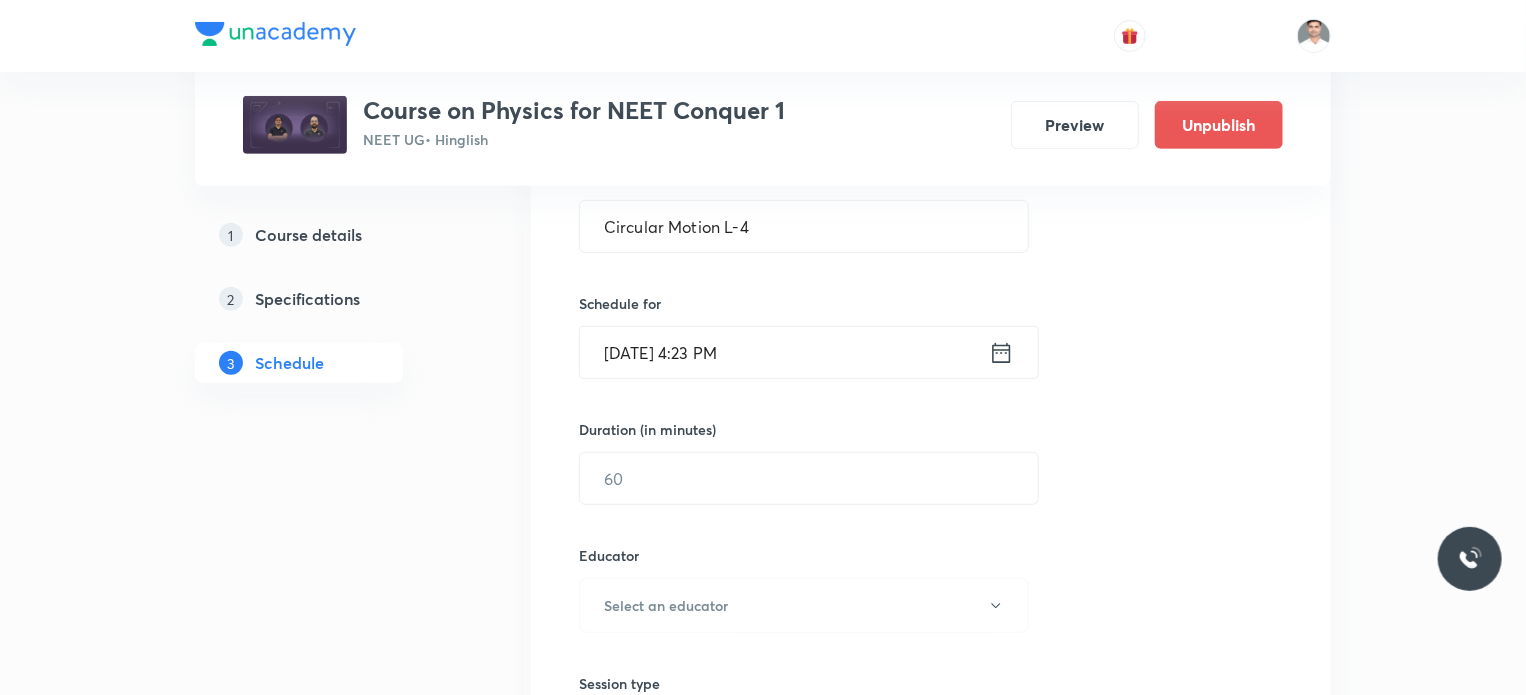 click 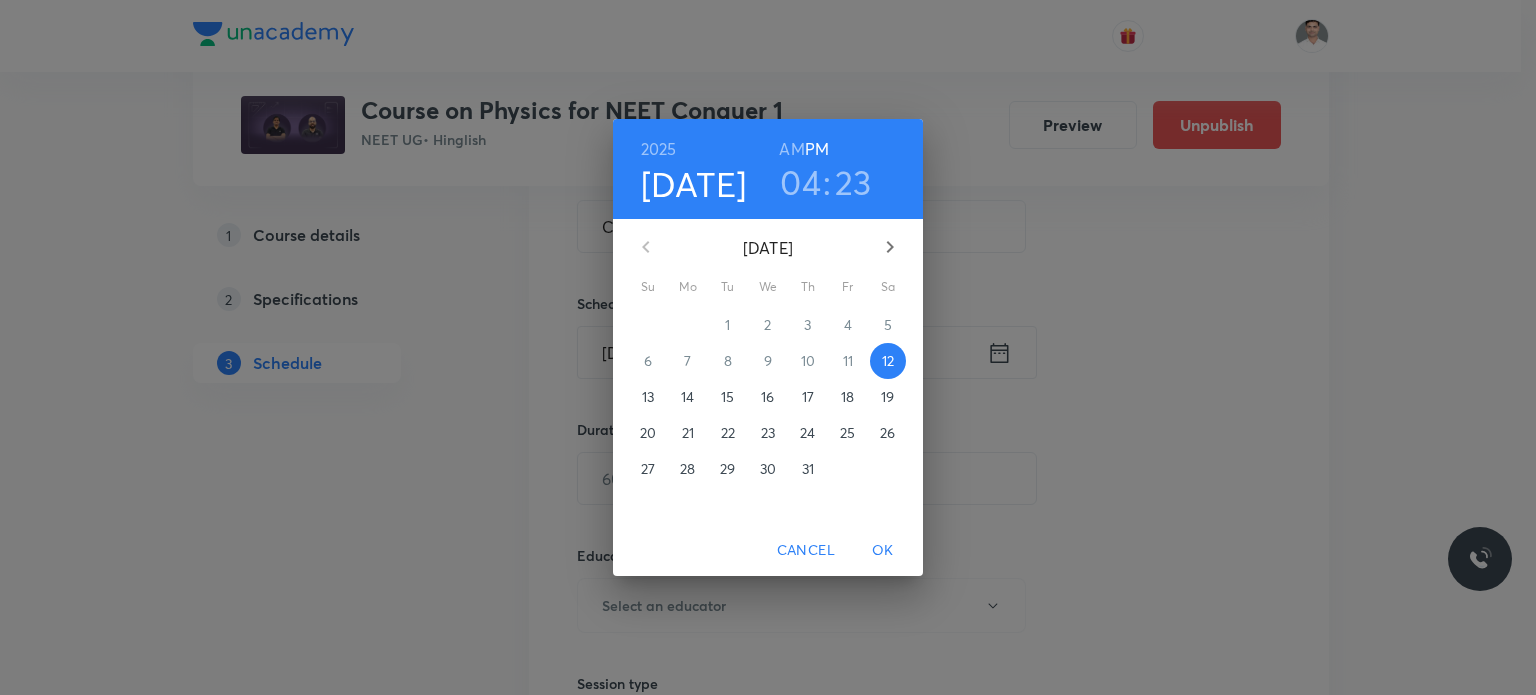 click on "17" at bounding box center (808, 397) 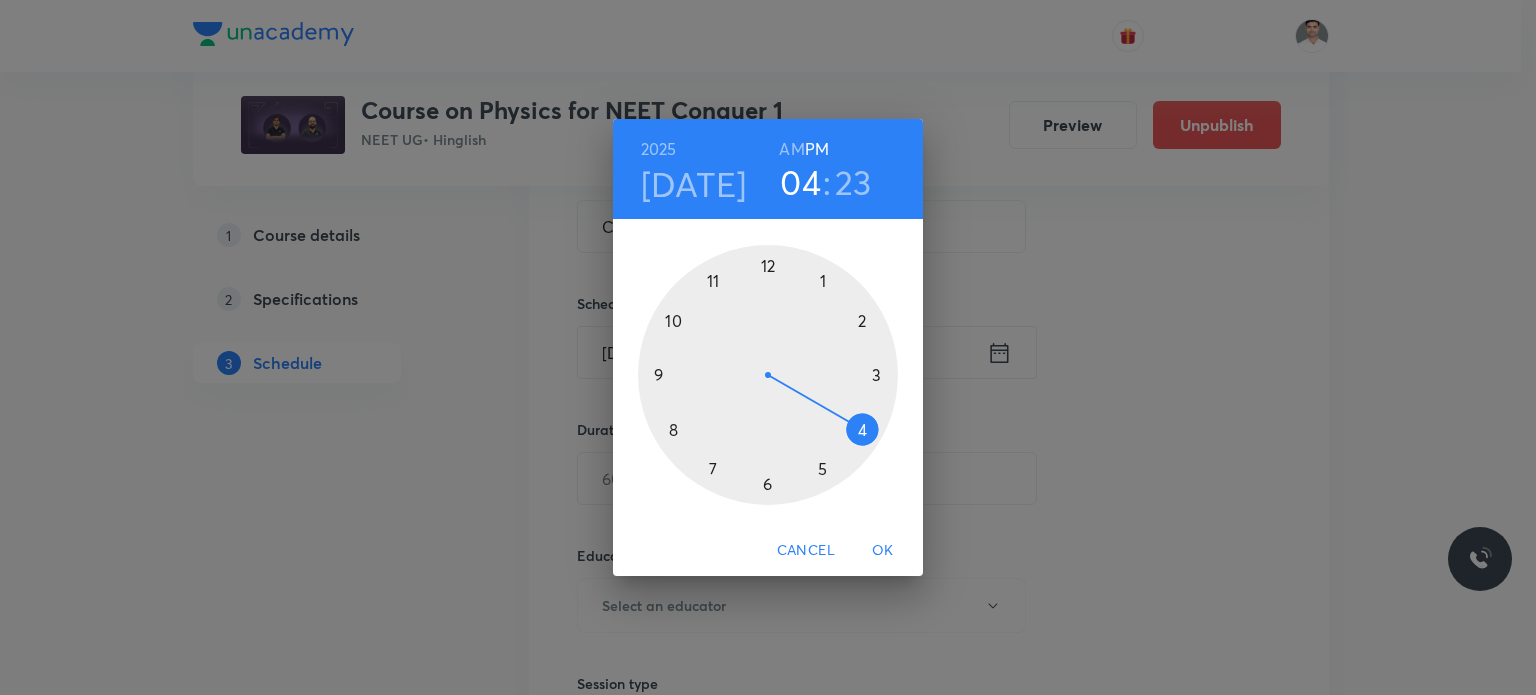 click on "AM" at bounding box center [791, 149] 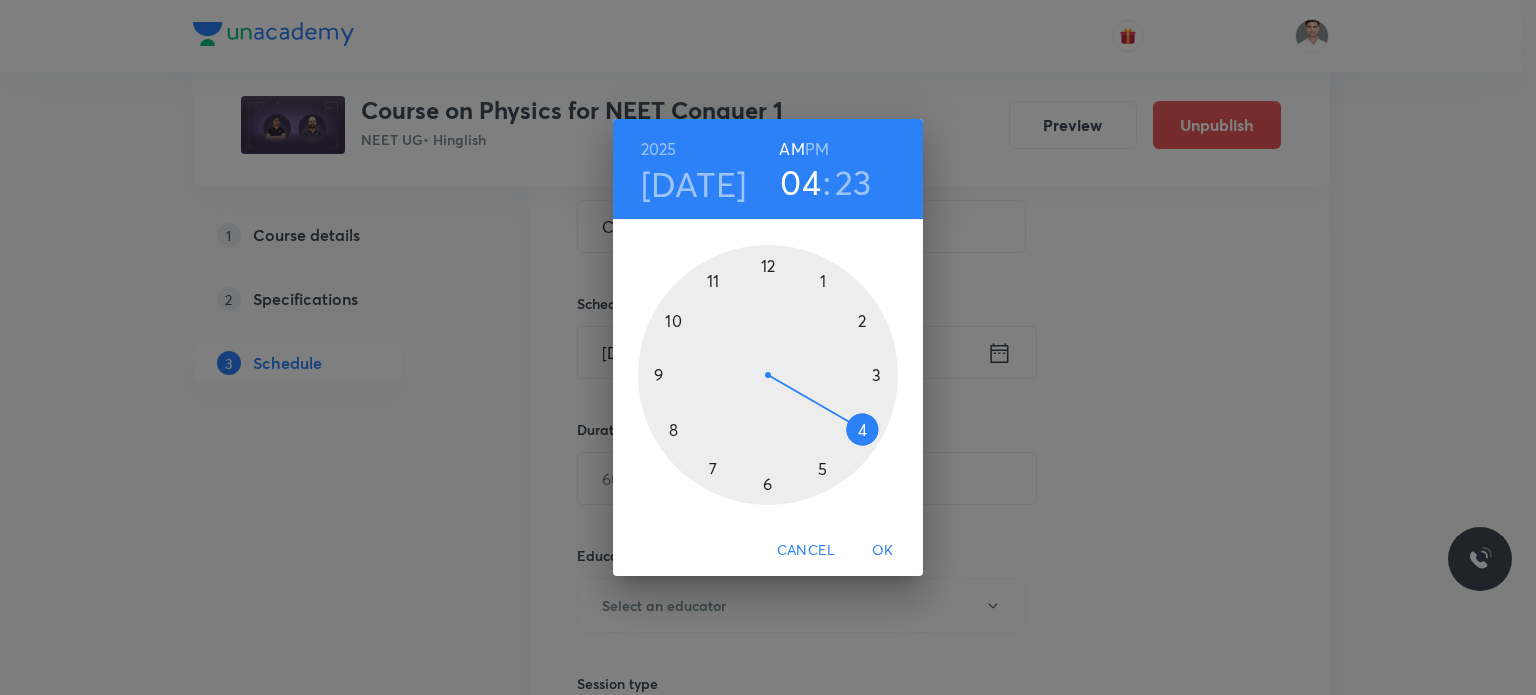 click at bounding box center [768, 375] 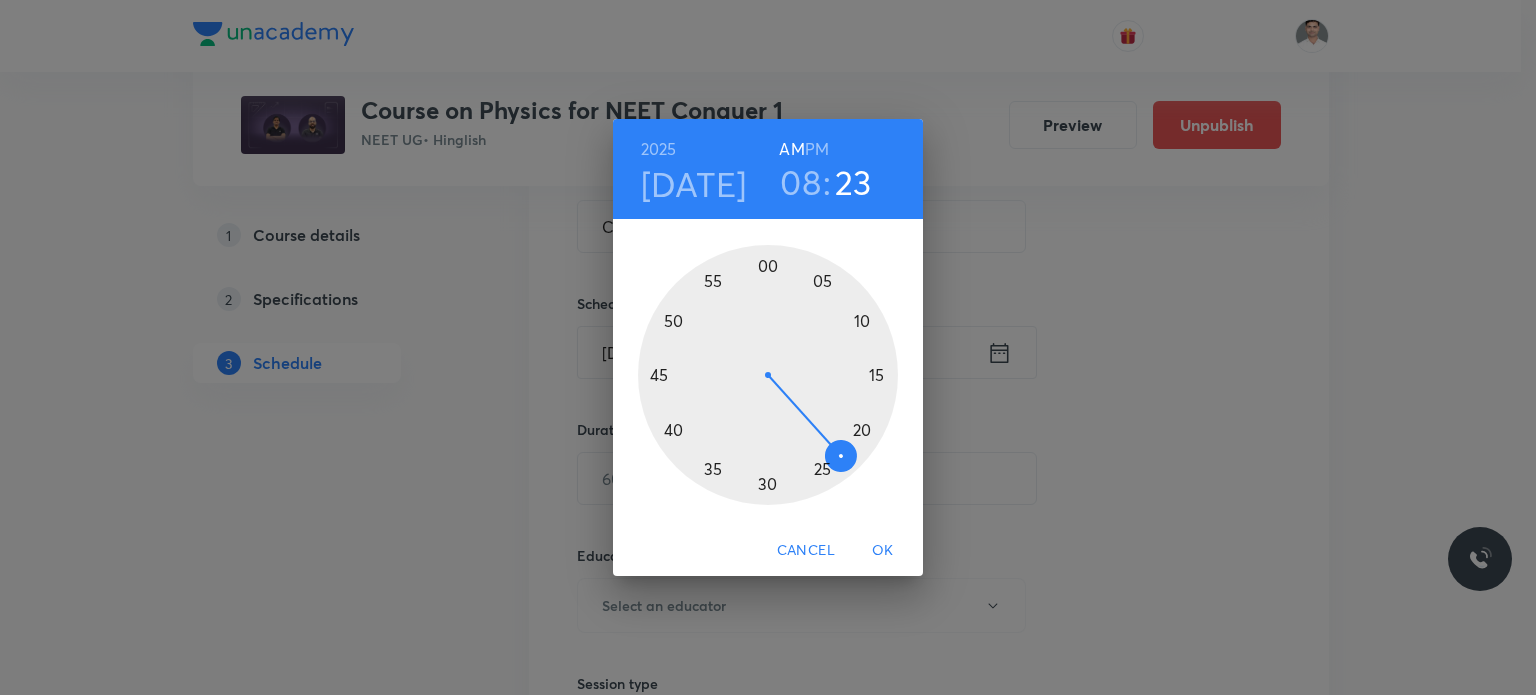 click at bounding box center [768, 375] 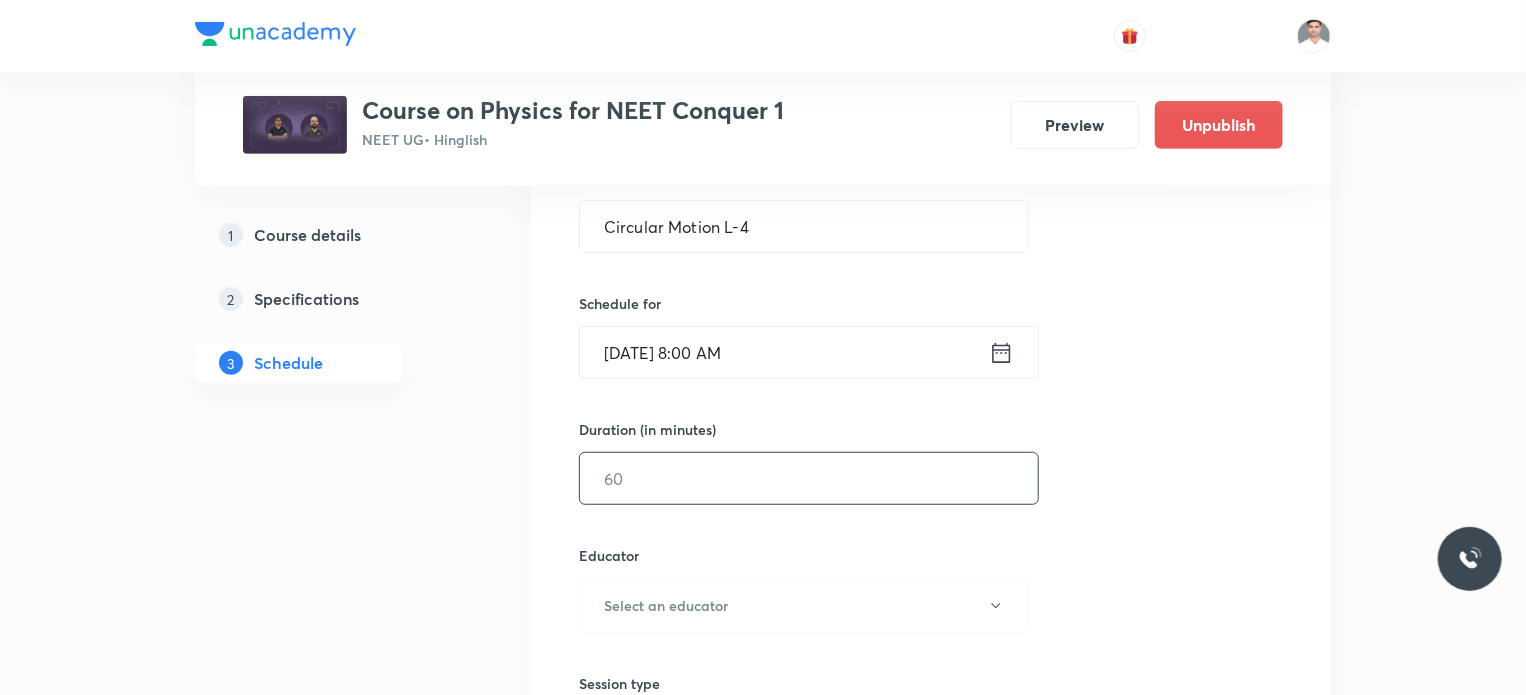 click at bounding box center (809, 478) 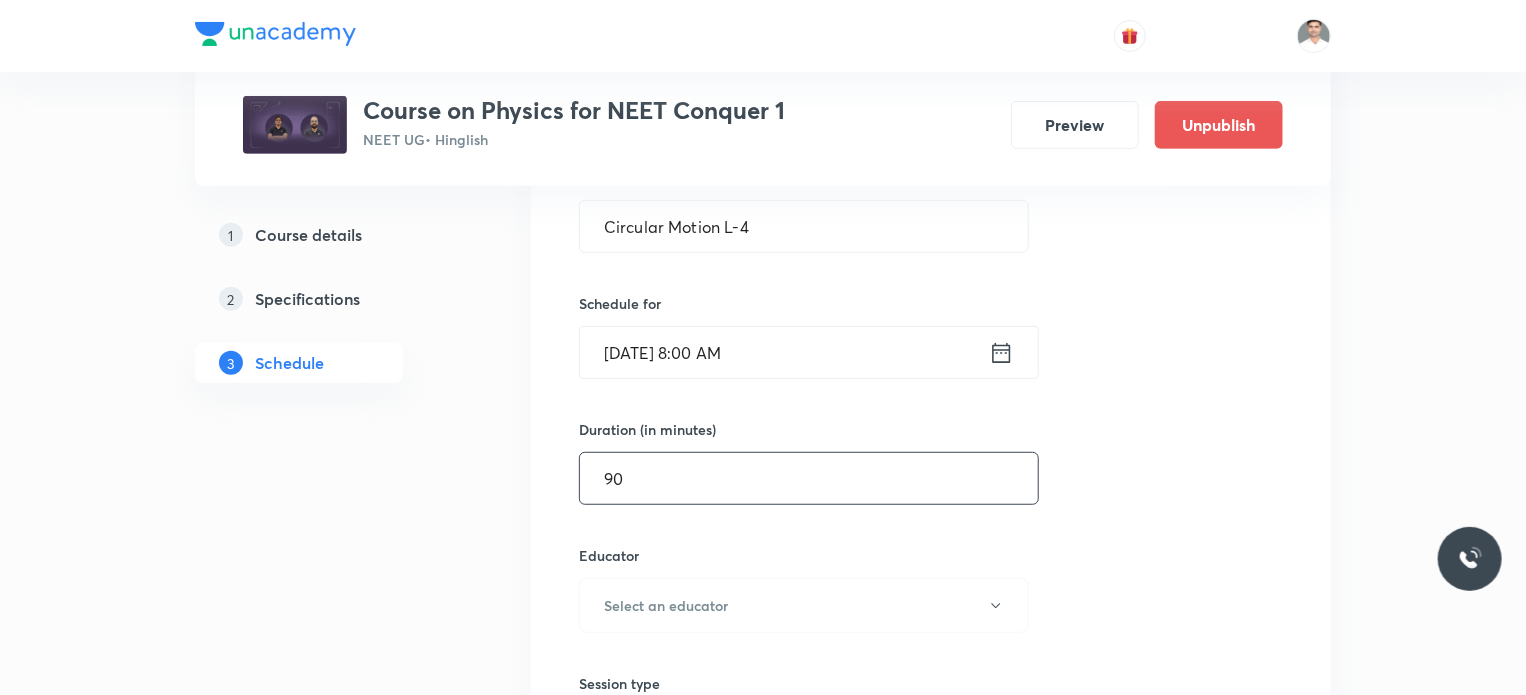 type on "90" 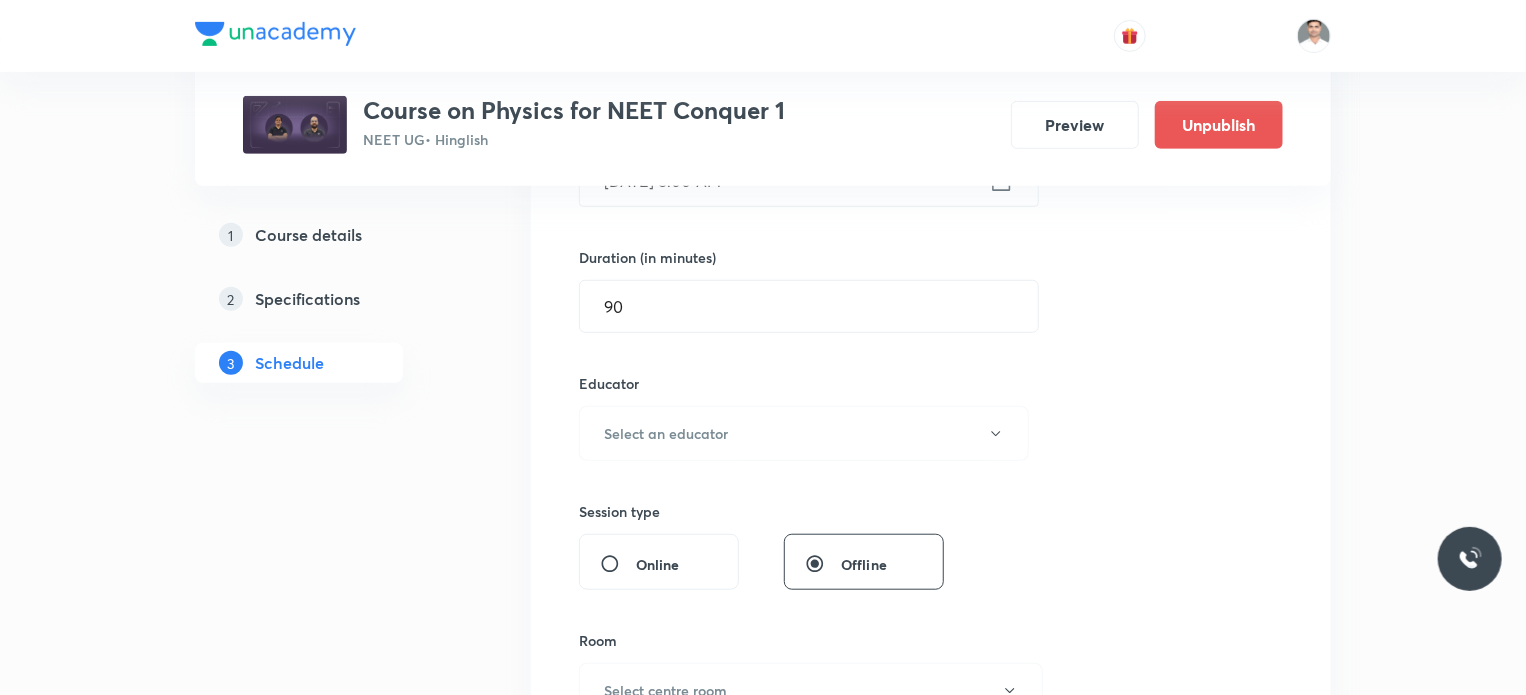 scroll, scrollTop: 600, scrollLeft: 0, axis: vertical 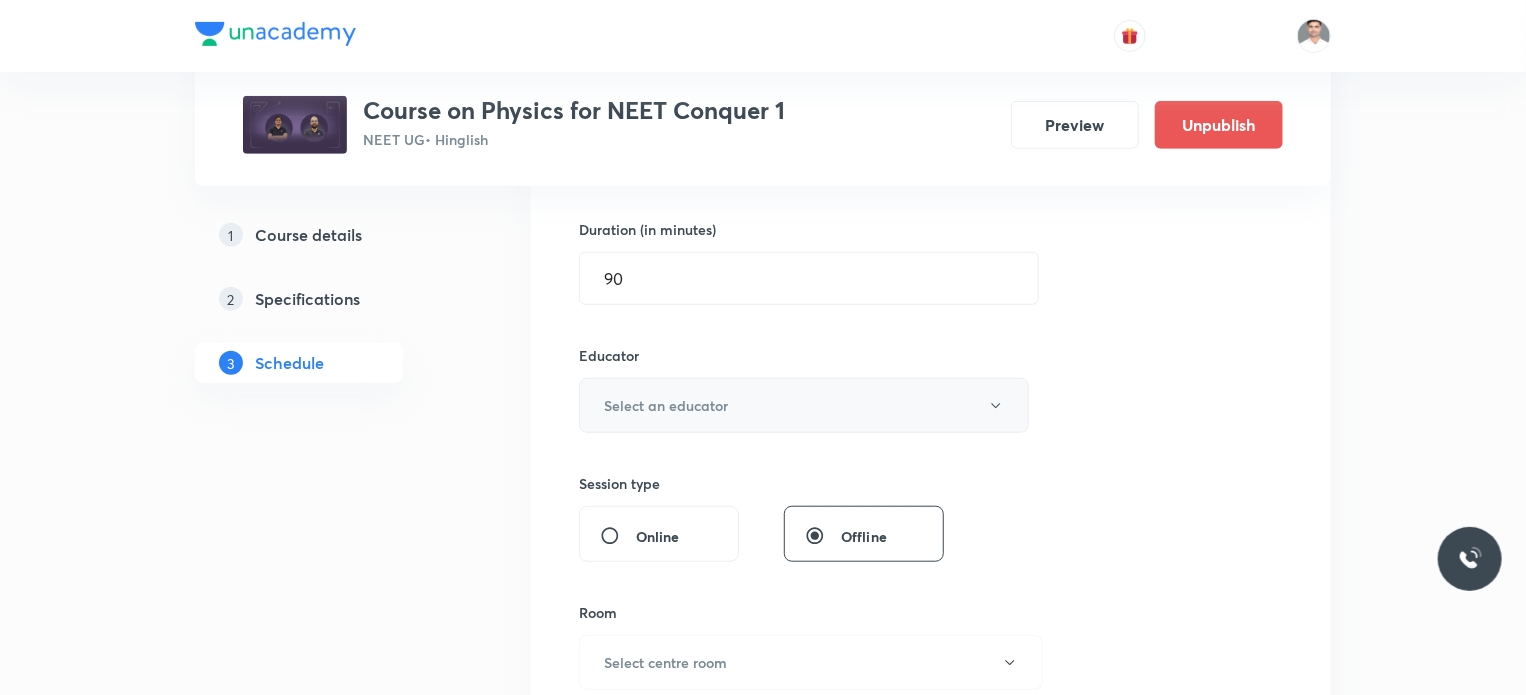 click on "Select an educator" at bounding box center [666, 405] 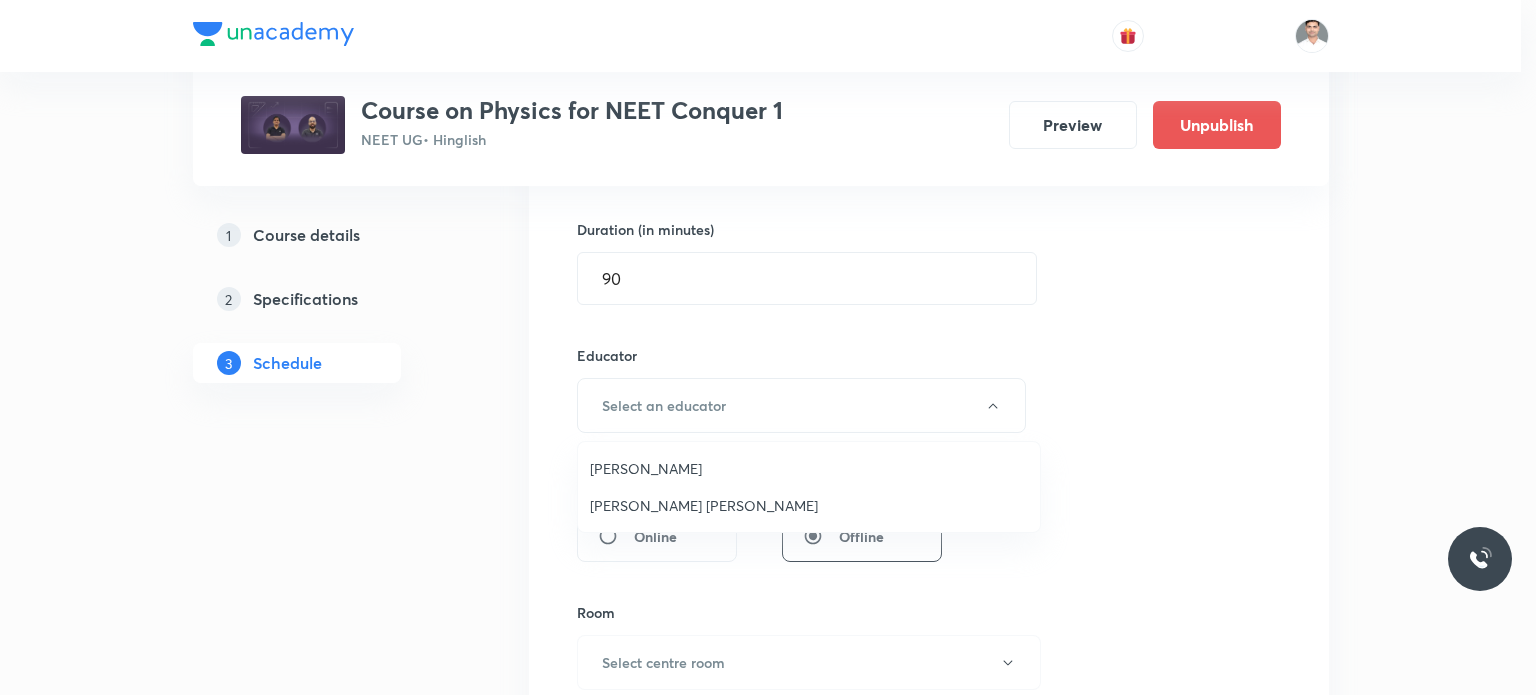 click on "[PERSON_NAME]" at bounding box center [809, 468] 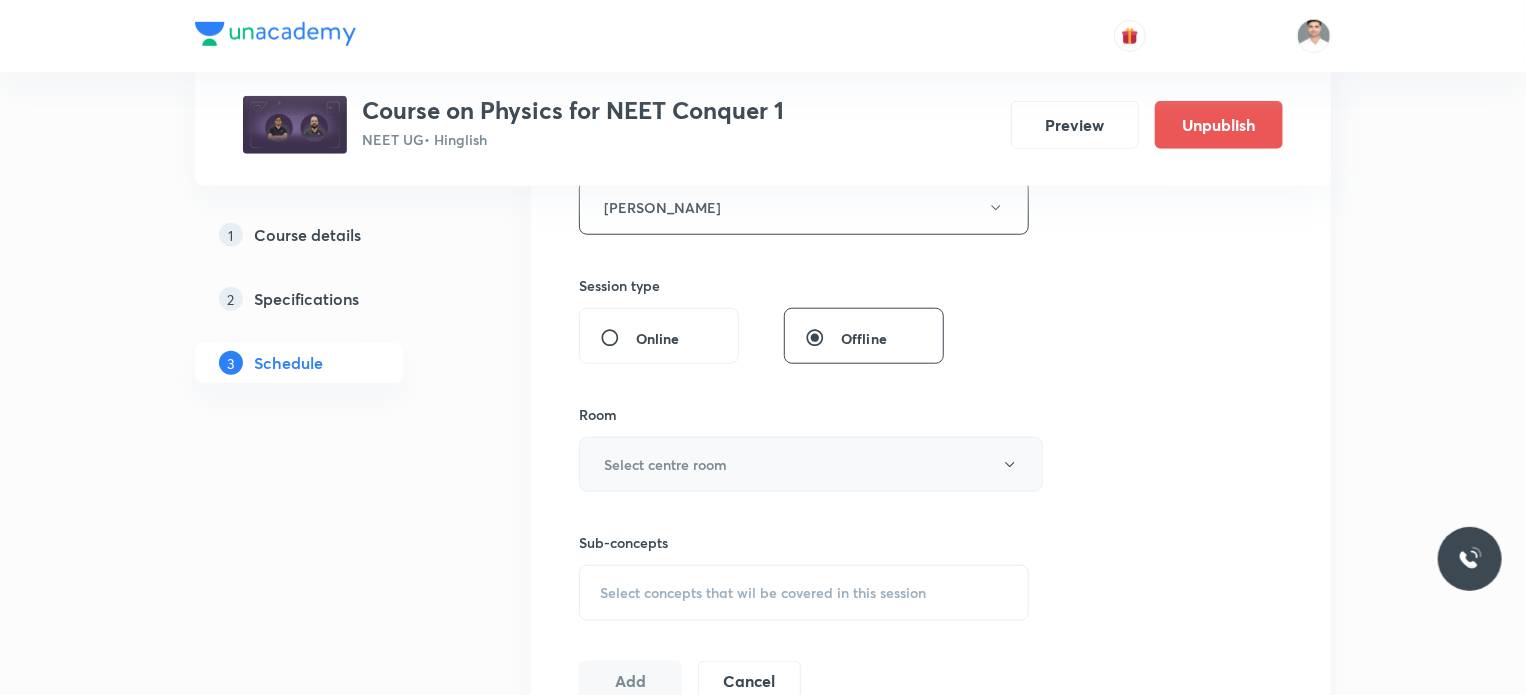 scroll, scrollTop: 800, scrollLeft: 0, axis: vertical 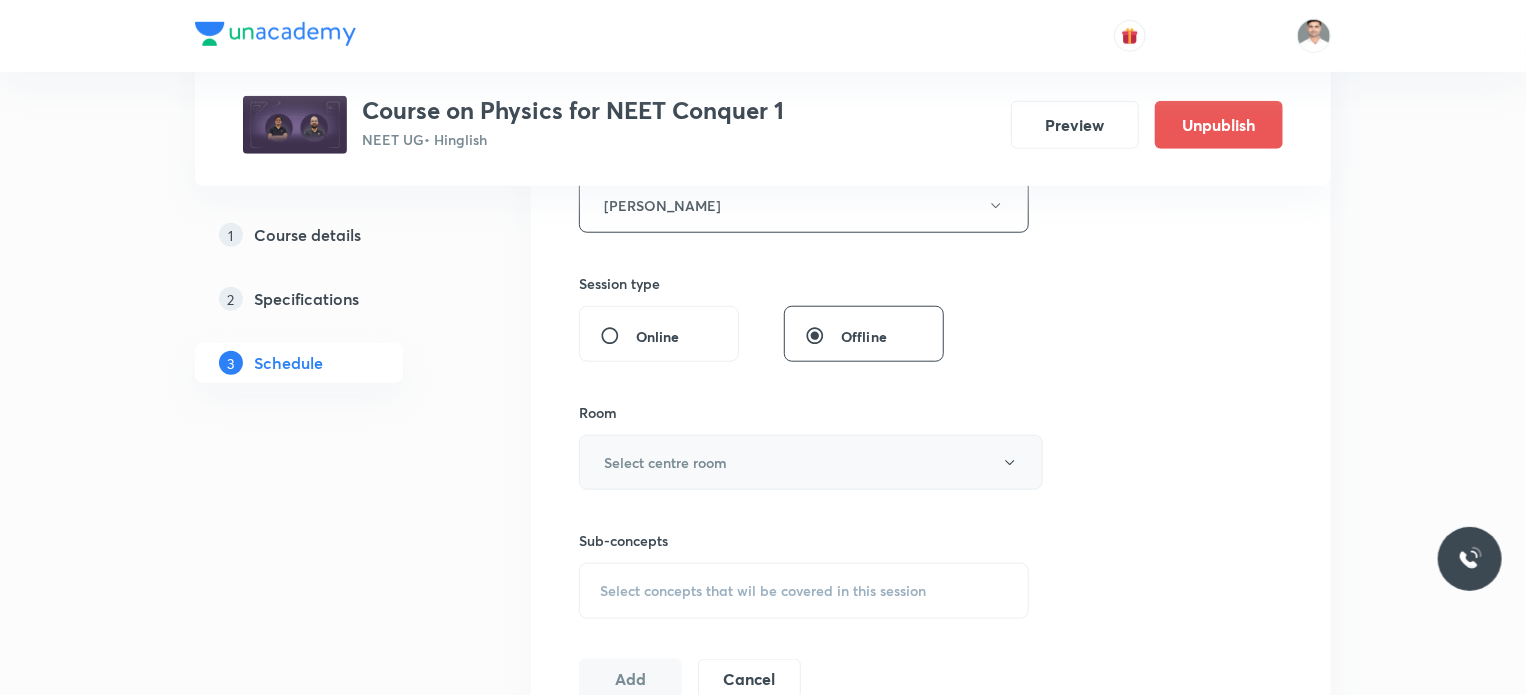 click on "Select centre room" at bounding box center (665, 462) 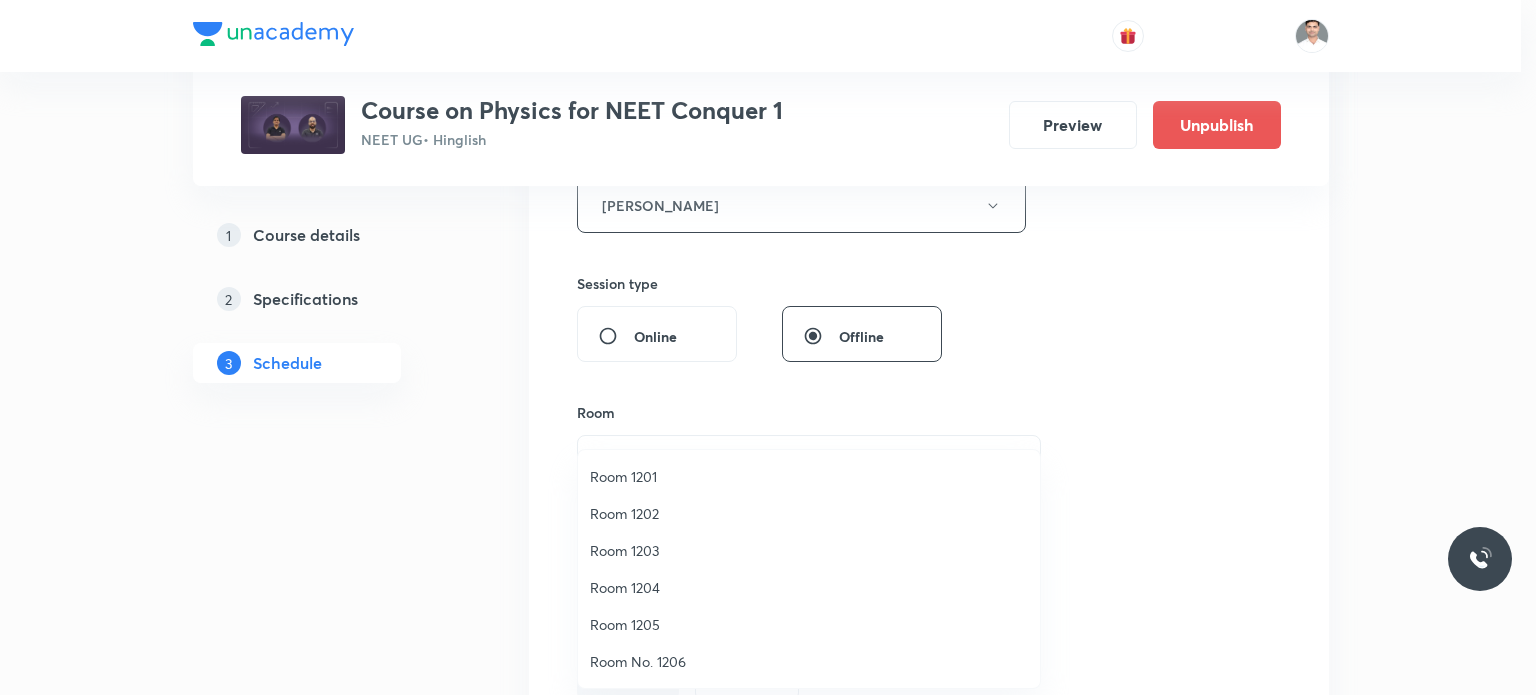 click on "Room 1201" at bounding box center (809, 476) 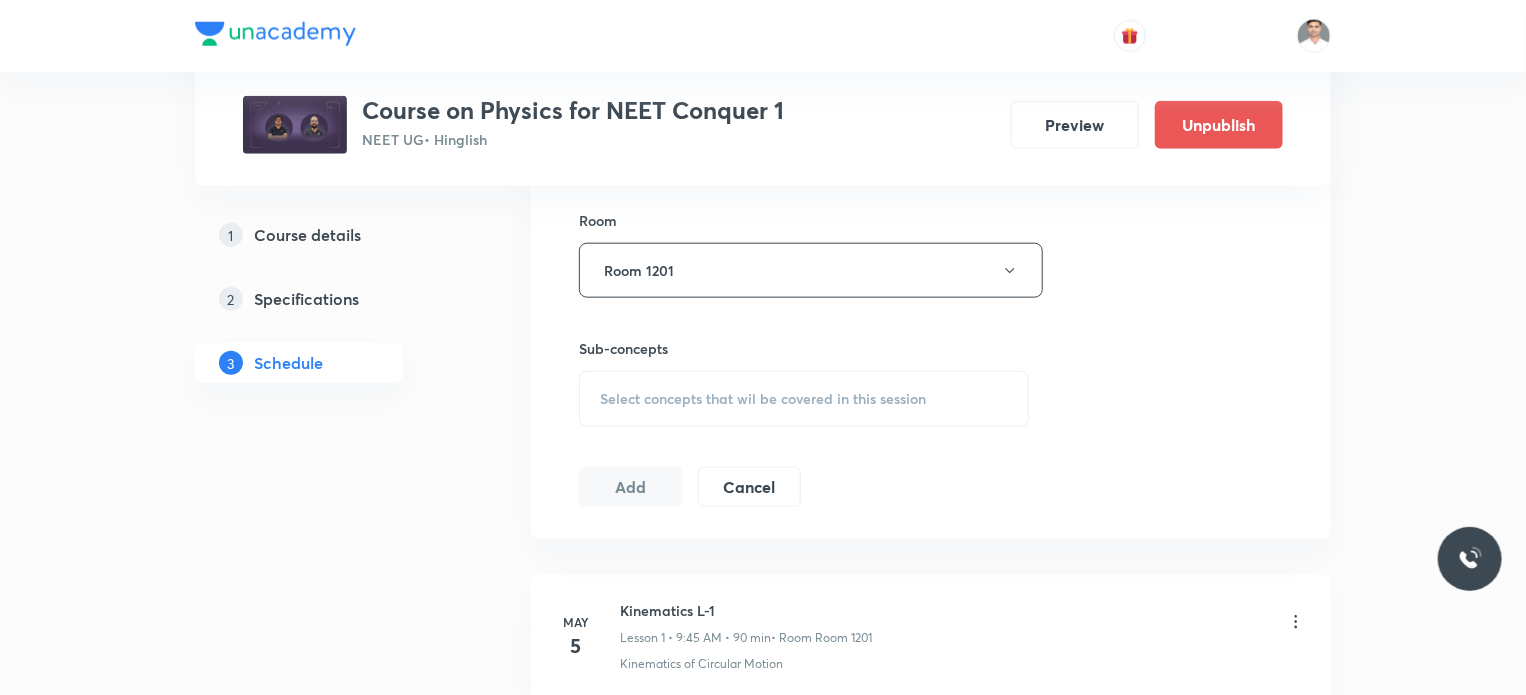 scroll, scrollTop: 1000, scrollLeft: 0, axis: vertical 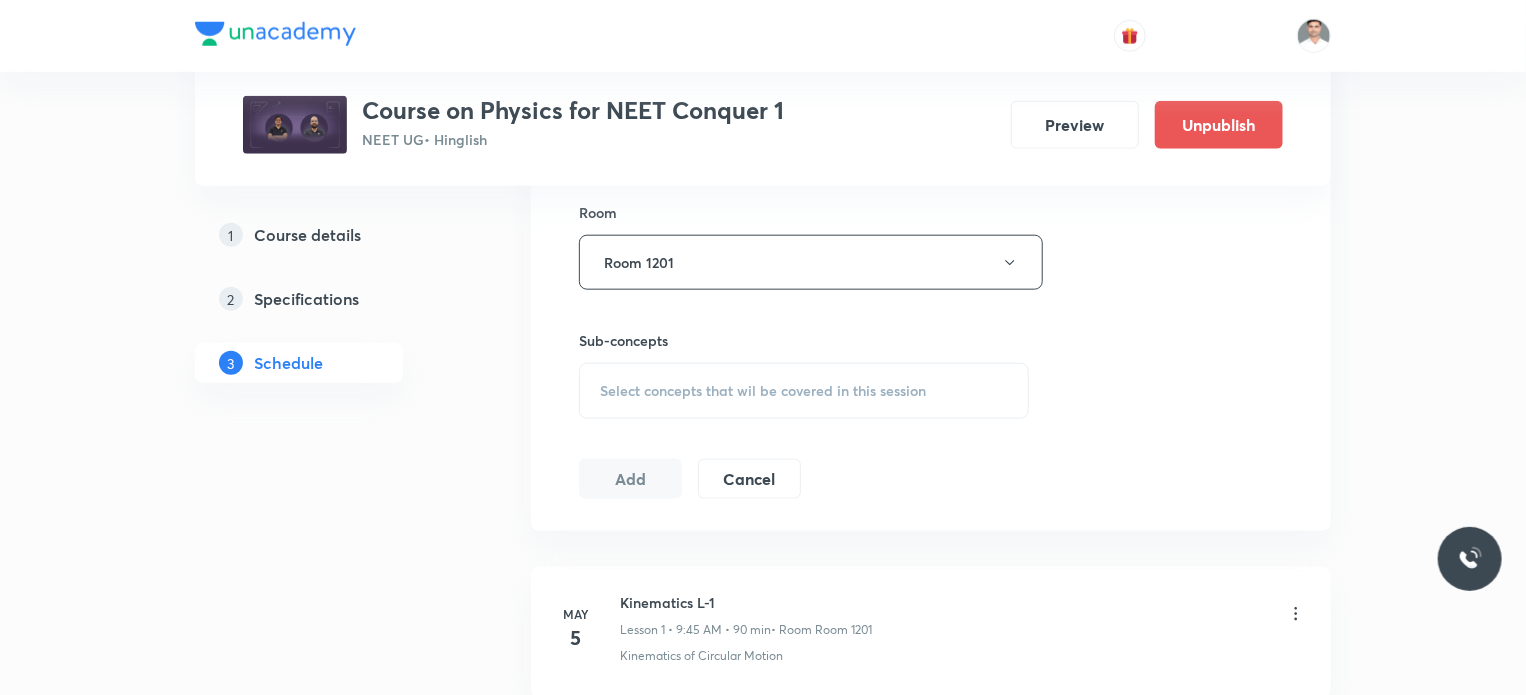 click on "Select concepts that wil be covered in this session" at bounding box center (804, 391) 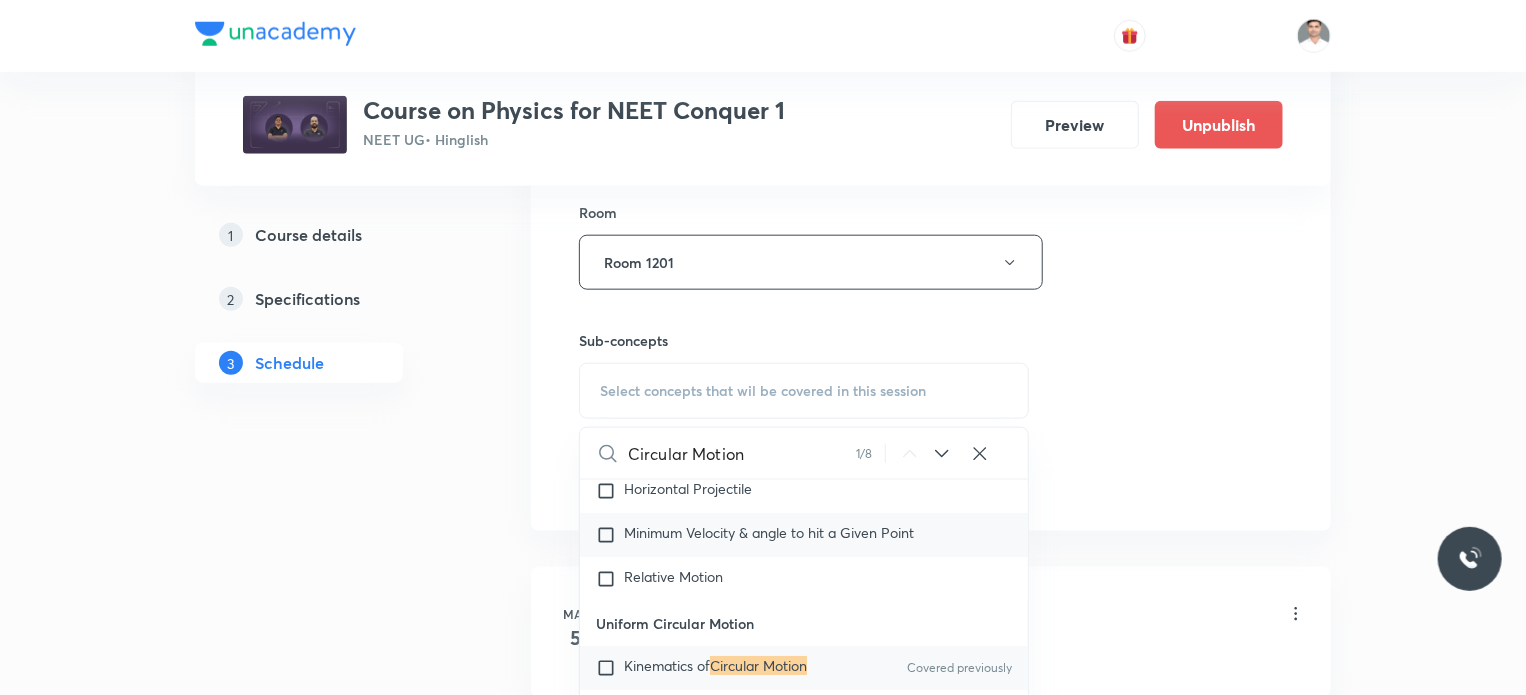 scroll, scrollTop: 3848, scrollLeft: 0, axis: vertical 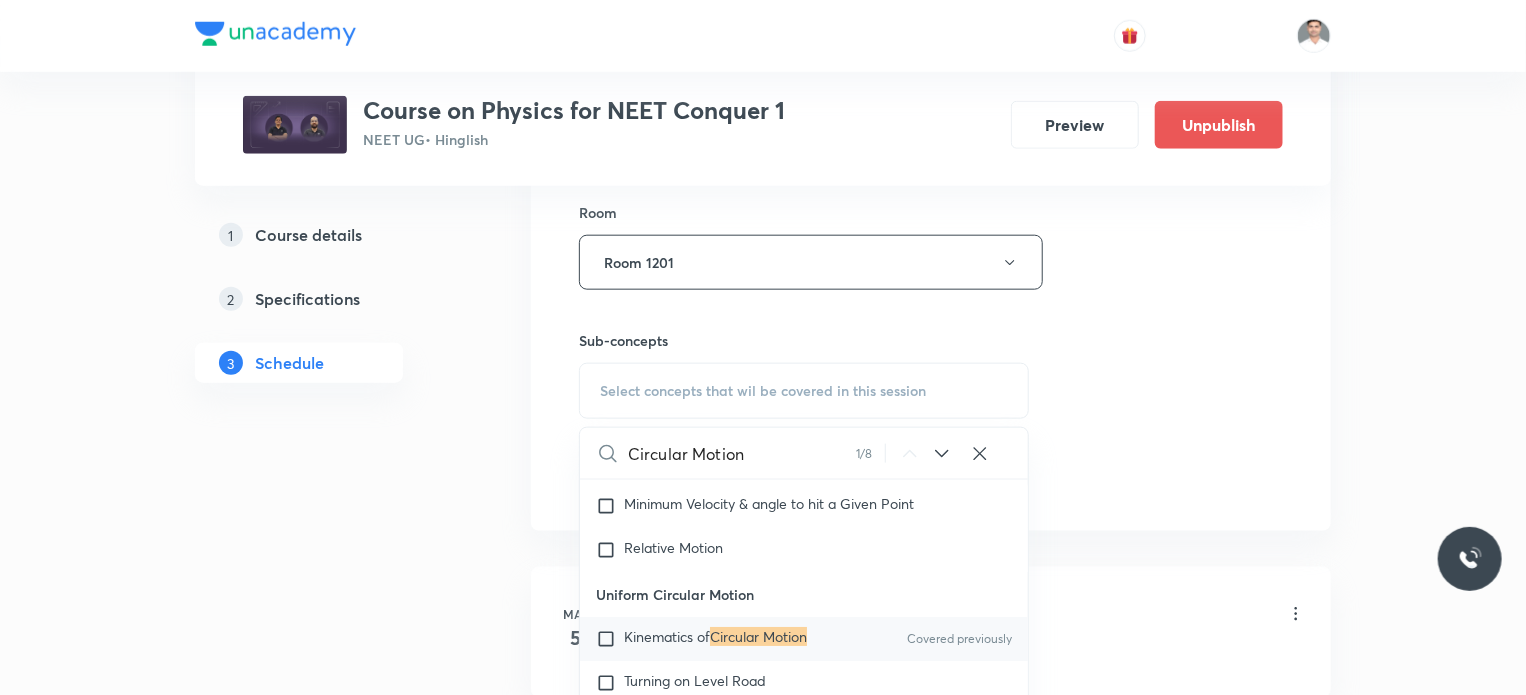 type on "Circular Motion" 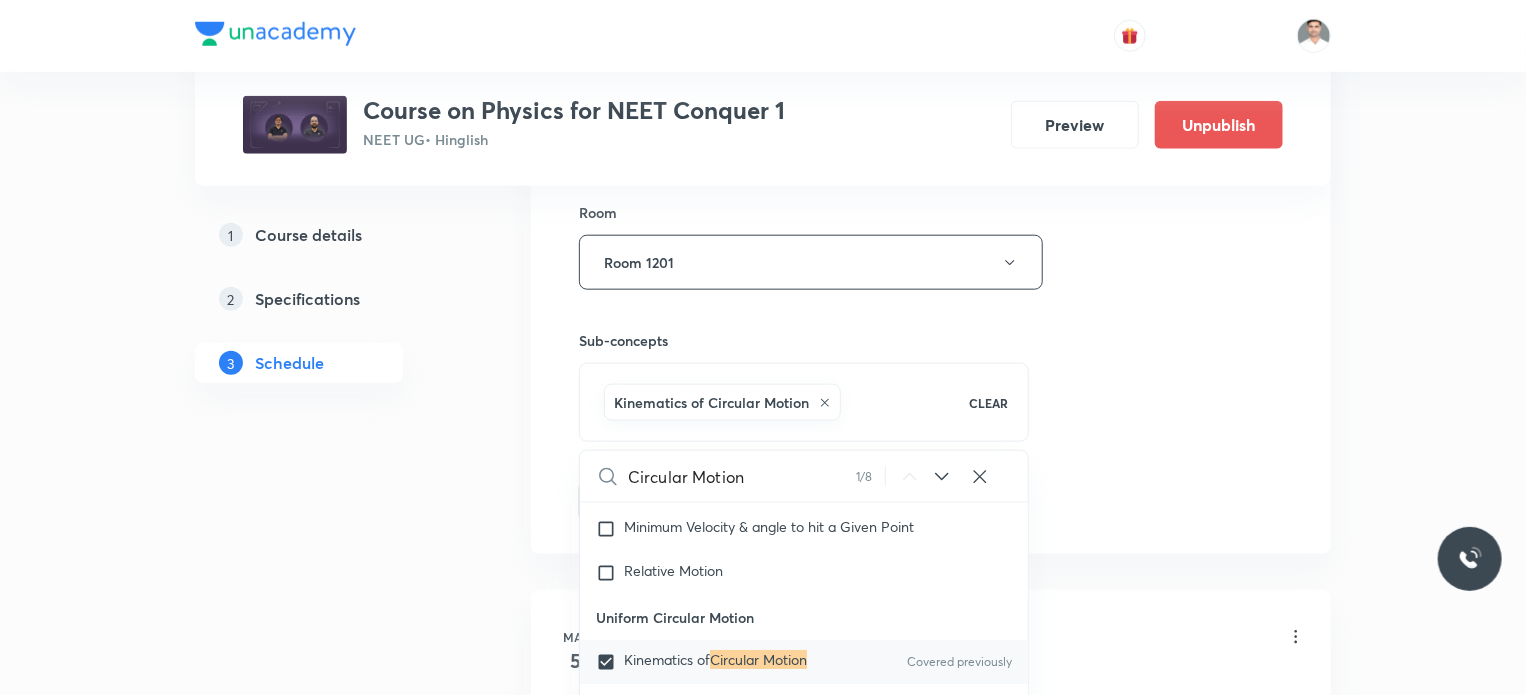 click on "Plus Courses Course on Physics for NEET Conquer 1 NEET UG  • Hinglish Preview Unpublish 1 Course details 2 Specifications 3 Schedule Schedule 60  classes Session  61 Live class Session title 19/99 Circular Motion L-4 ​ Schedule for [DATE] 8:00 AM ​ Duration (in minutes) 90 ​ Educator [PERSON_NAME] Shukla   Session type Online Offline Room Room 1201 Sub-concepts Kinematics of Circular Motion CLEAR Circular Motion 1 / 8 ​ Physics - Full Syllabus Mock Questions Physics - Full Syllabus Mock Questions Physics Previous Year Question Physics Previous Year Question Units & Dimensions Physical quantity Applications of Dimensional Analysis Significant Figures Units of Physical Quantities System of Units Dimensions of Some Mathematical Functions Unit and Dimension Product of Two Vectors Subtraction of Vectors Cross Product Least Count Analysis Errors of Measurement Vernier Callipers Screw Gauge Zero Error Basic Mathematics Elementary Algebra Elementary Trigonometry Basic Coordinate Geometry Functions Heat" at bounding box center [763, 4566] 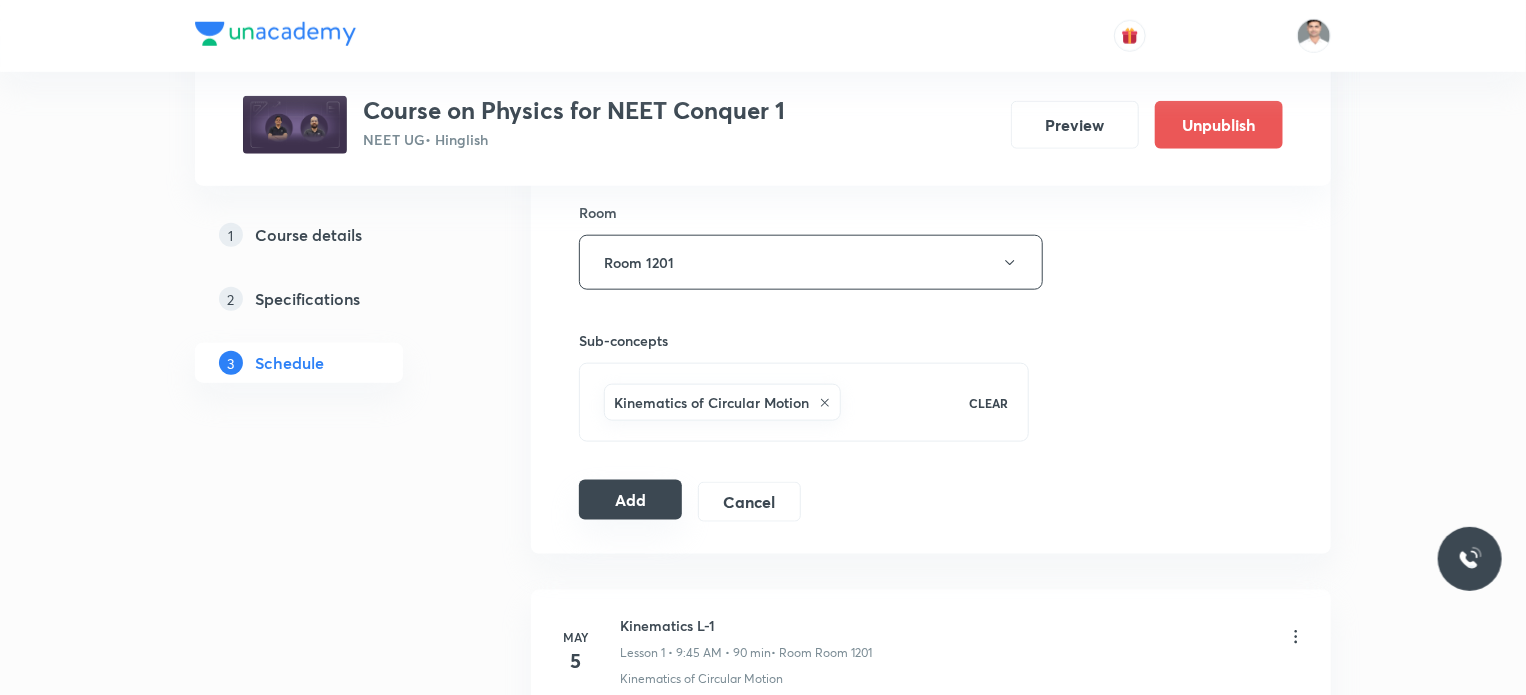 click on "Add" at bounding box center (630, 500) 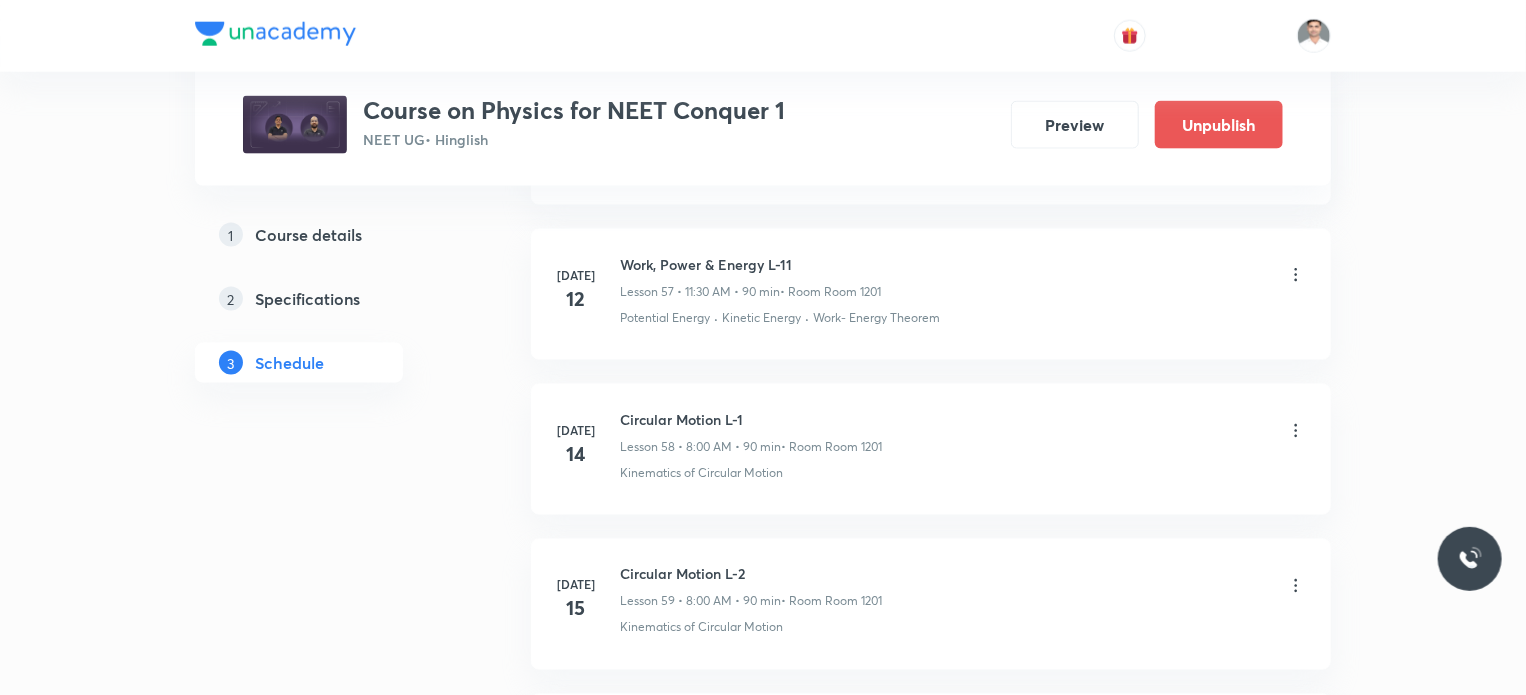 scroll, scrollTop: 9421, scrollLeft: 0, axis: vertical 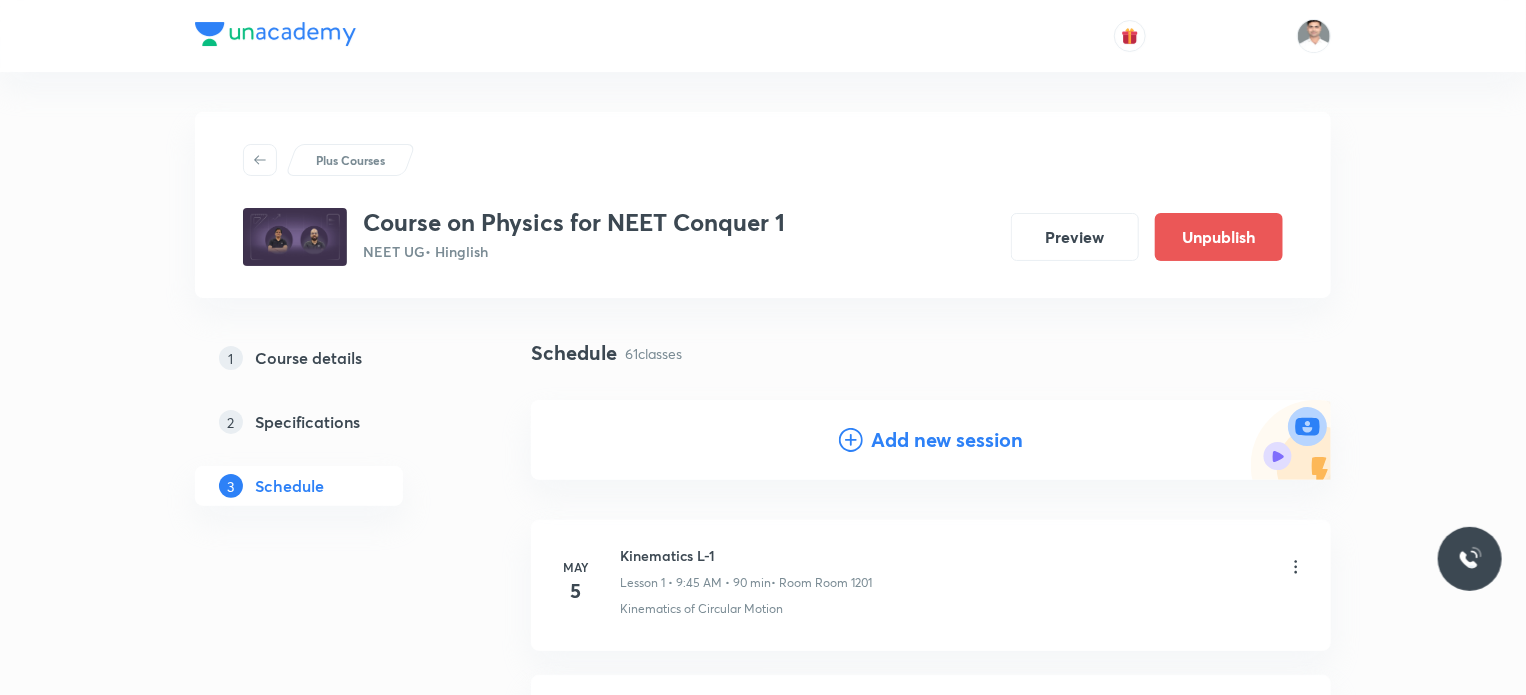 click on "Add new session" at bounding box center (947, 440) 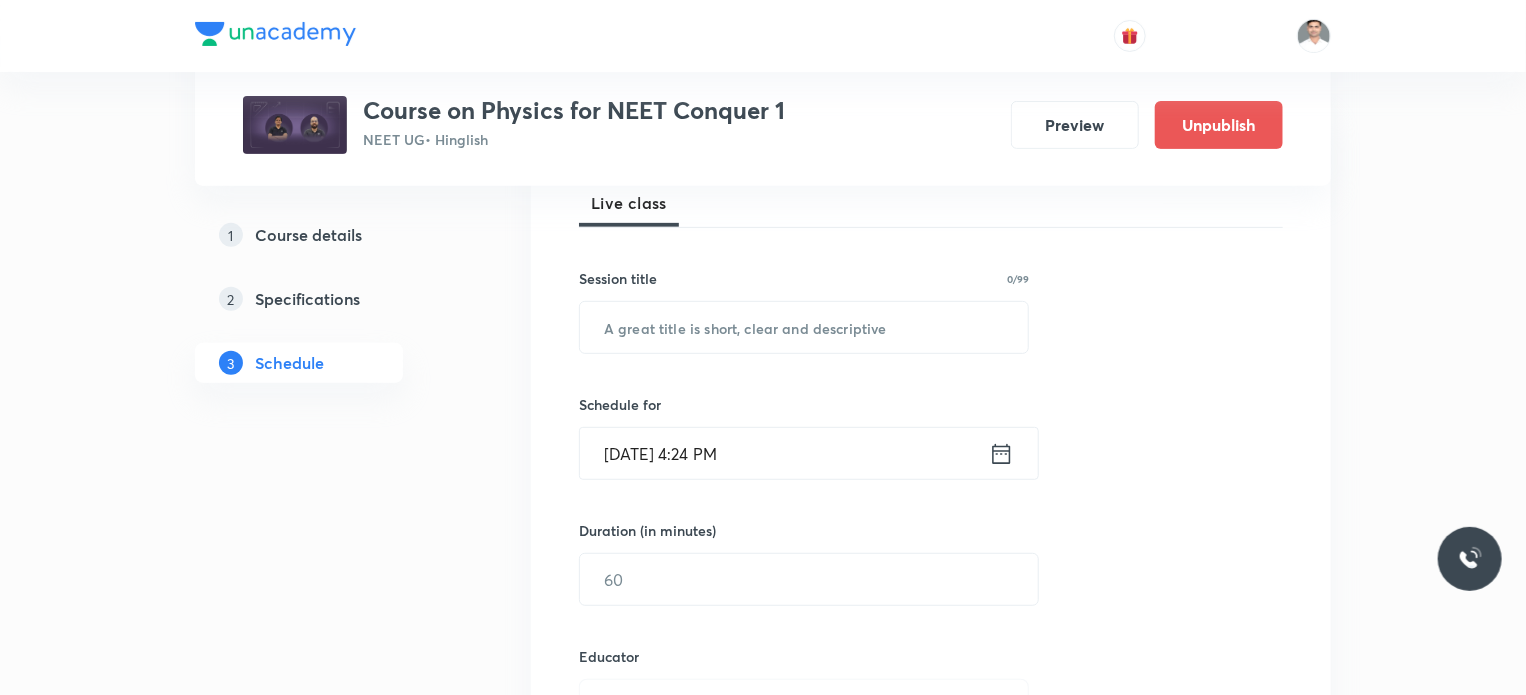 scroll, scrollTop: 300, scrollLeft: 0, axis: vertical 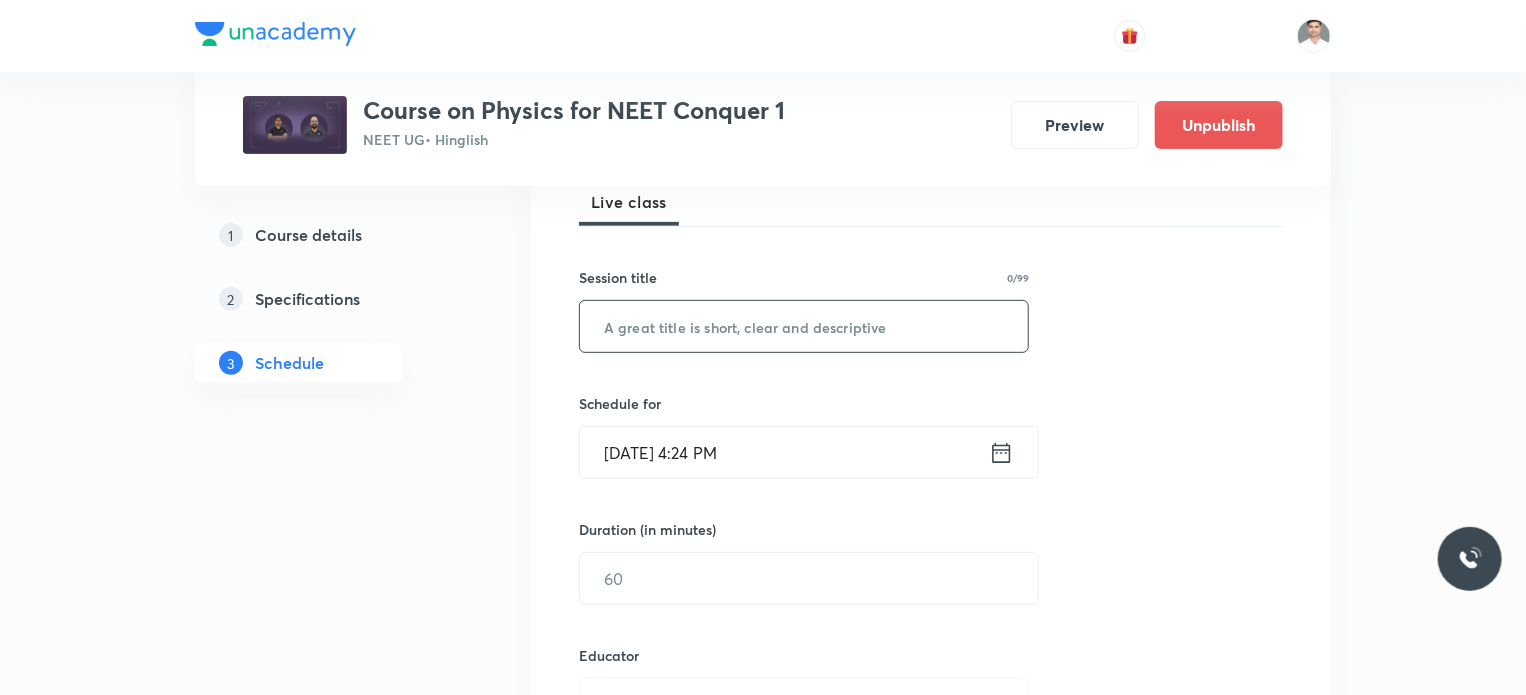 click at bounding box center [804, 326] 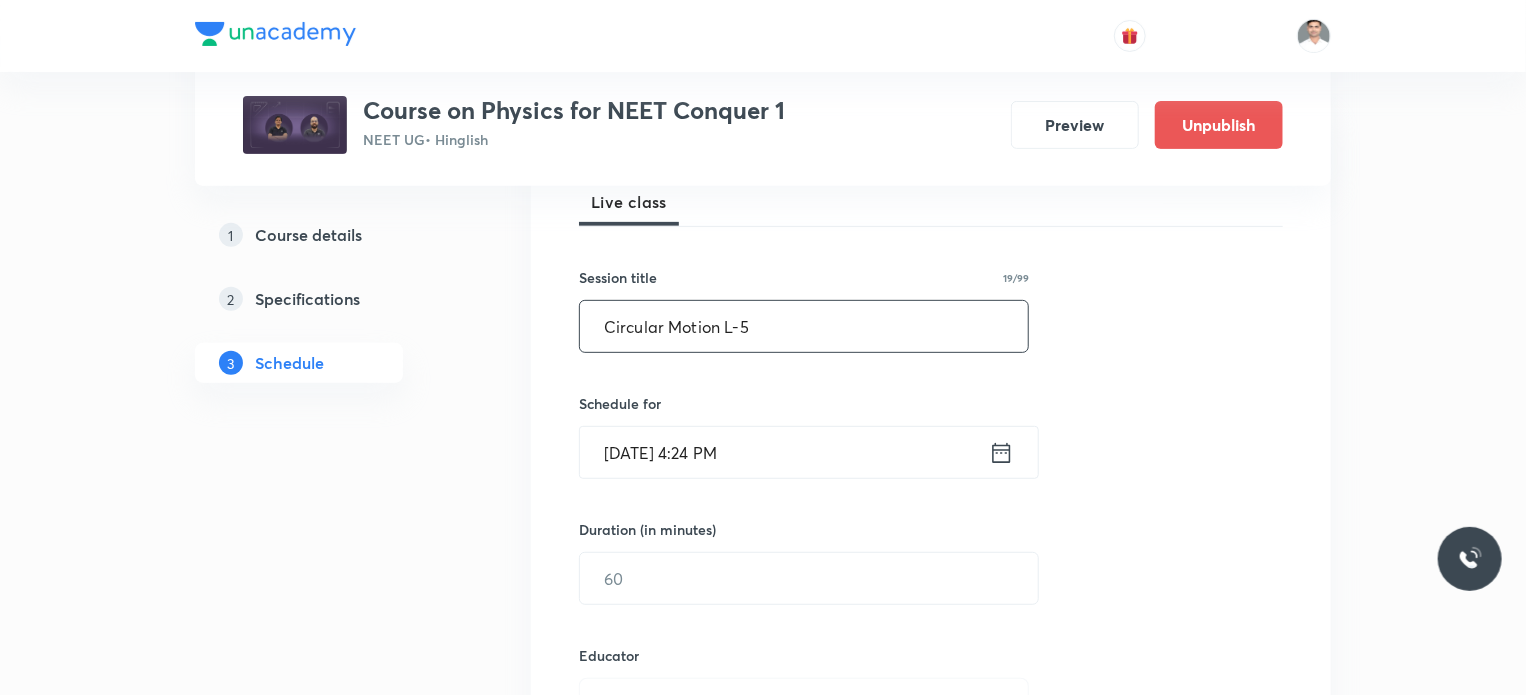 type on "Circular Motion L-5" 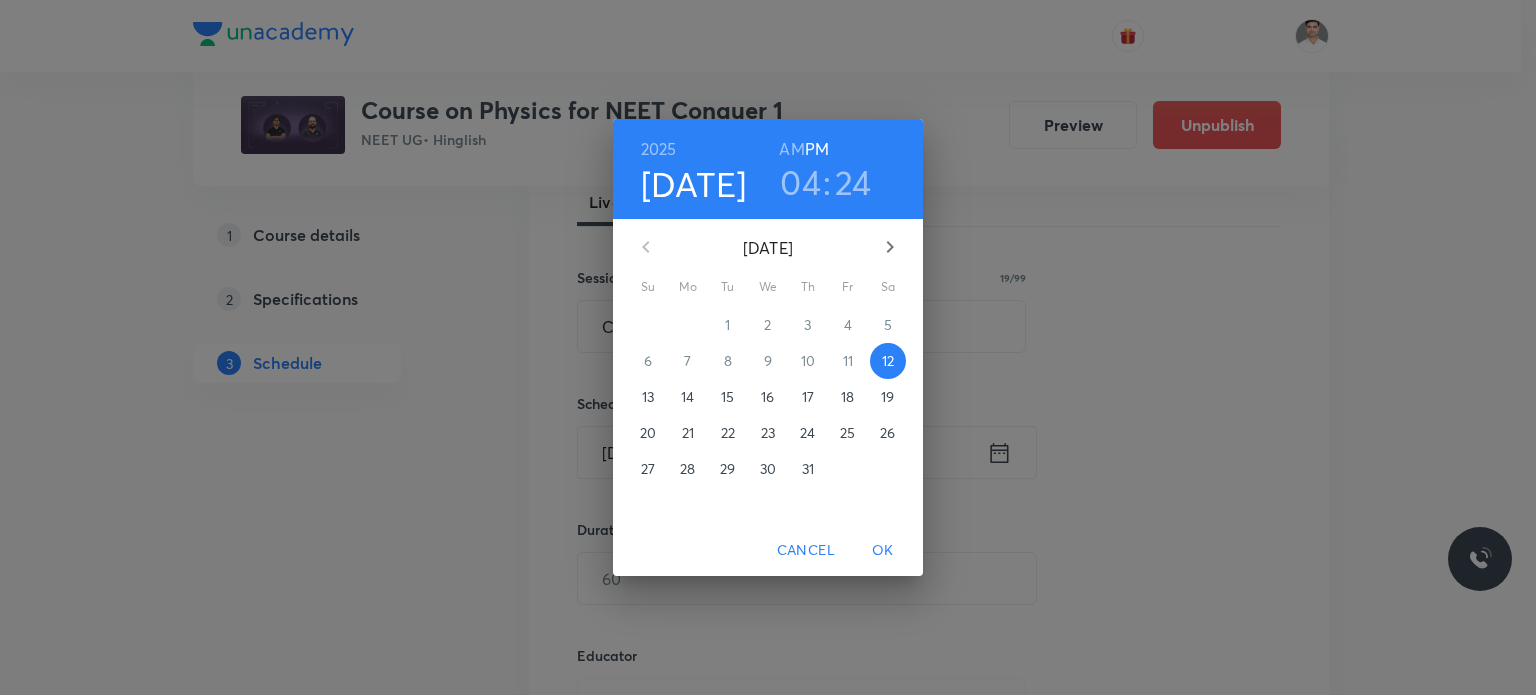 click on "18" at bounding box center [847, 397] 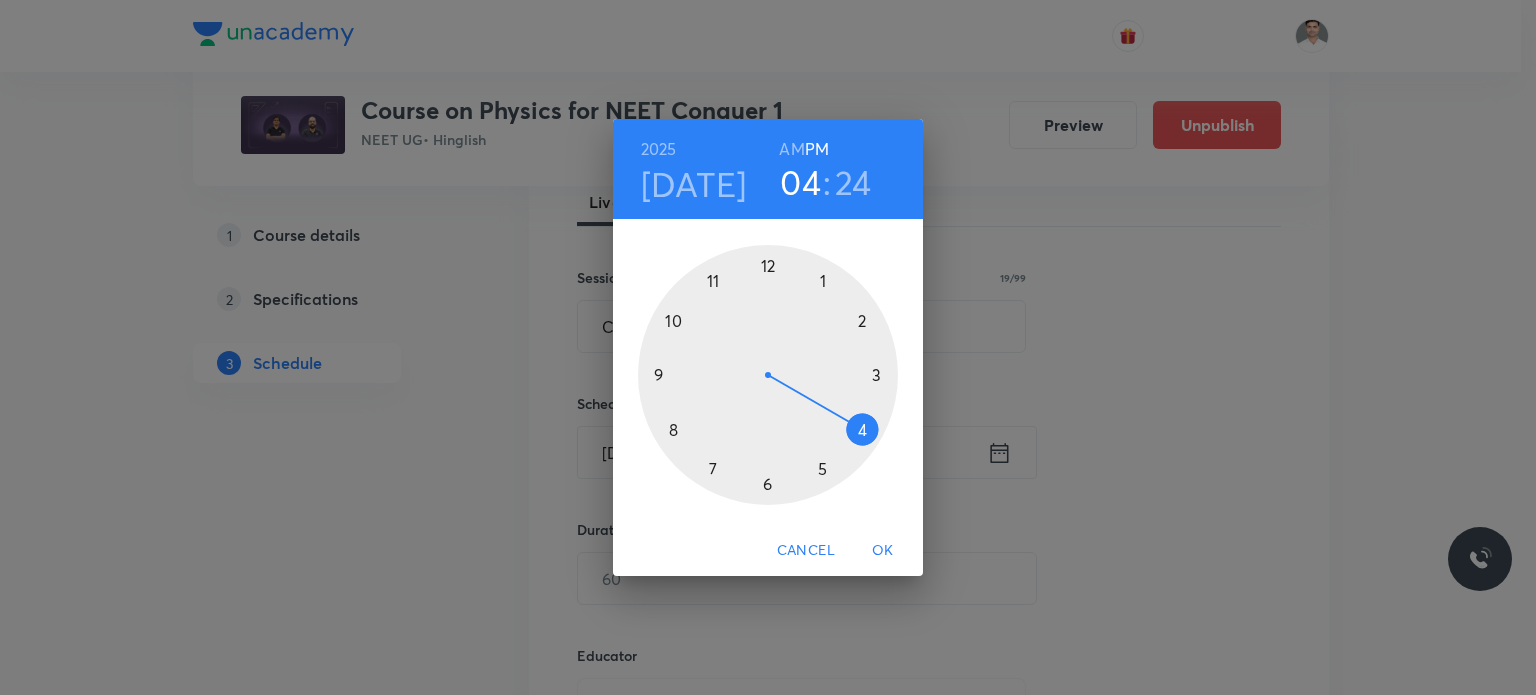 drag, startPoint x: 781, startPoint y: 144, endPoint x: 773, endPoint y: 175, distance: 32.01562 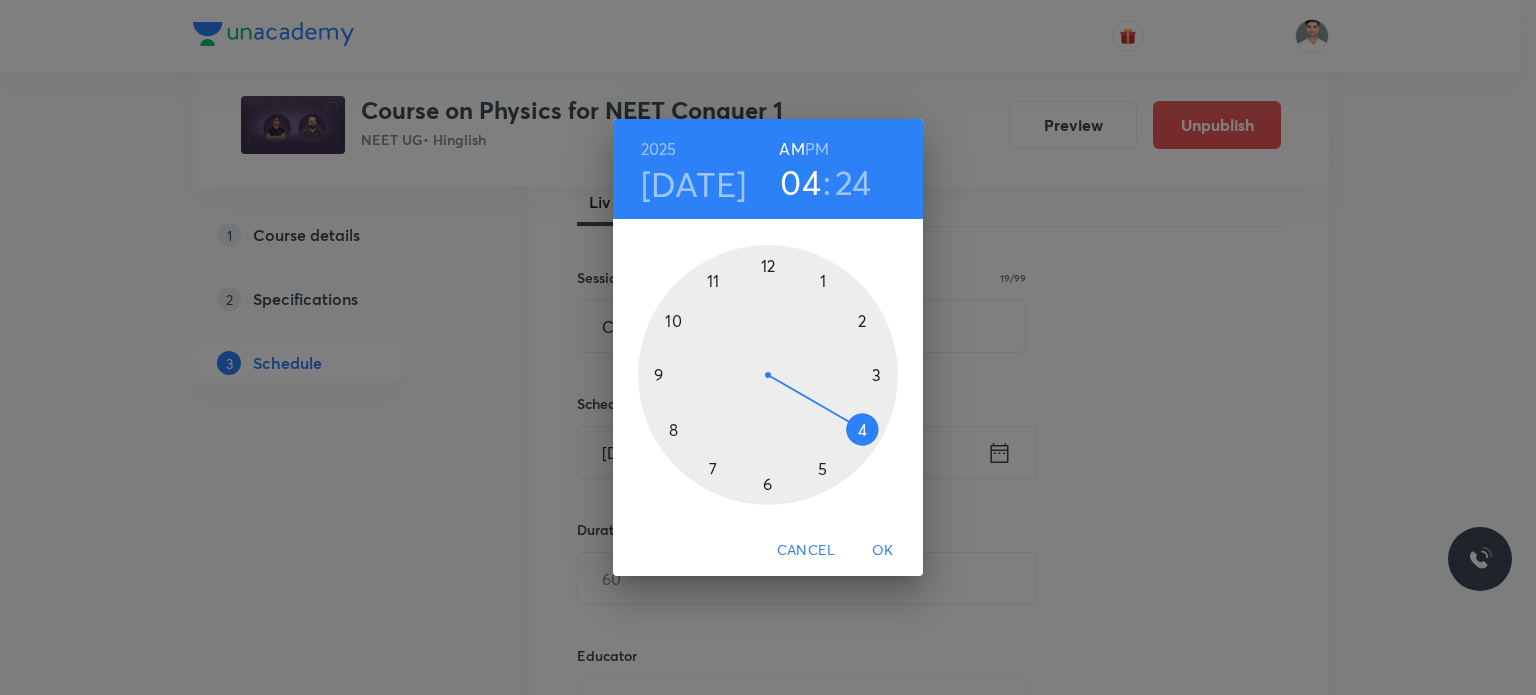 click at bounding box center (768, 375) 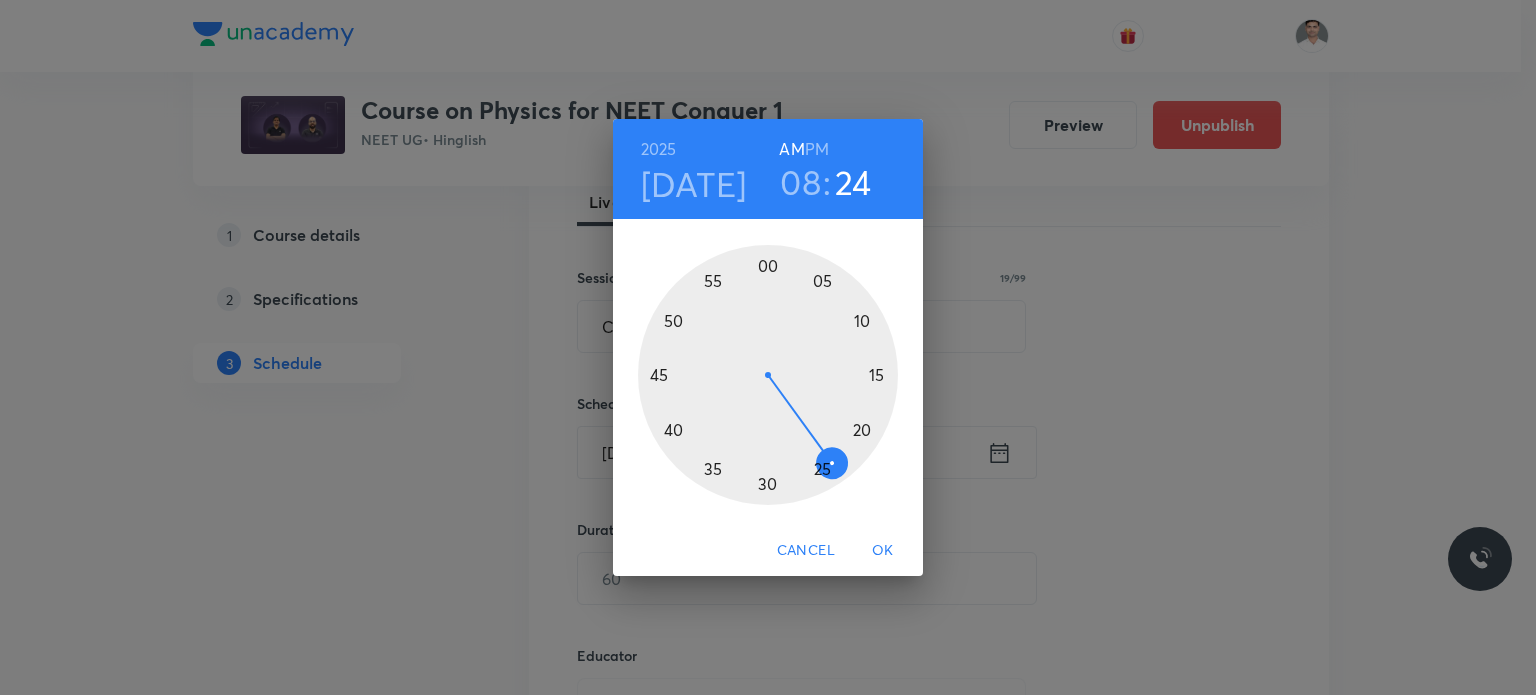 click at bounding box center (768, 375) 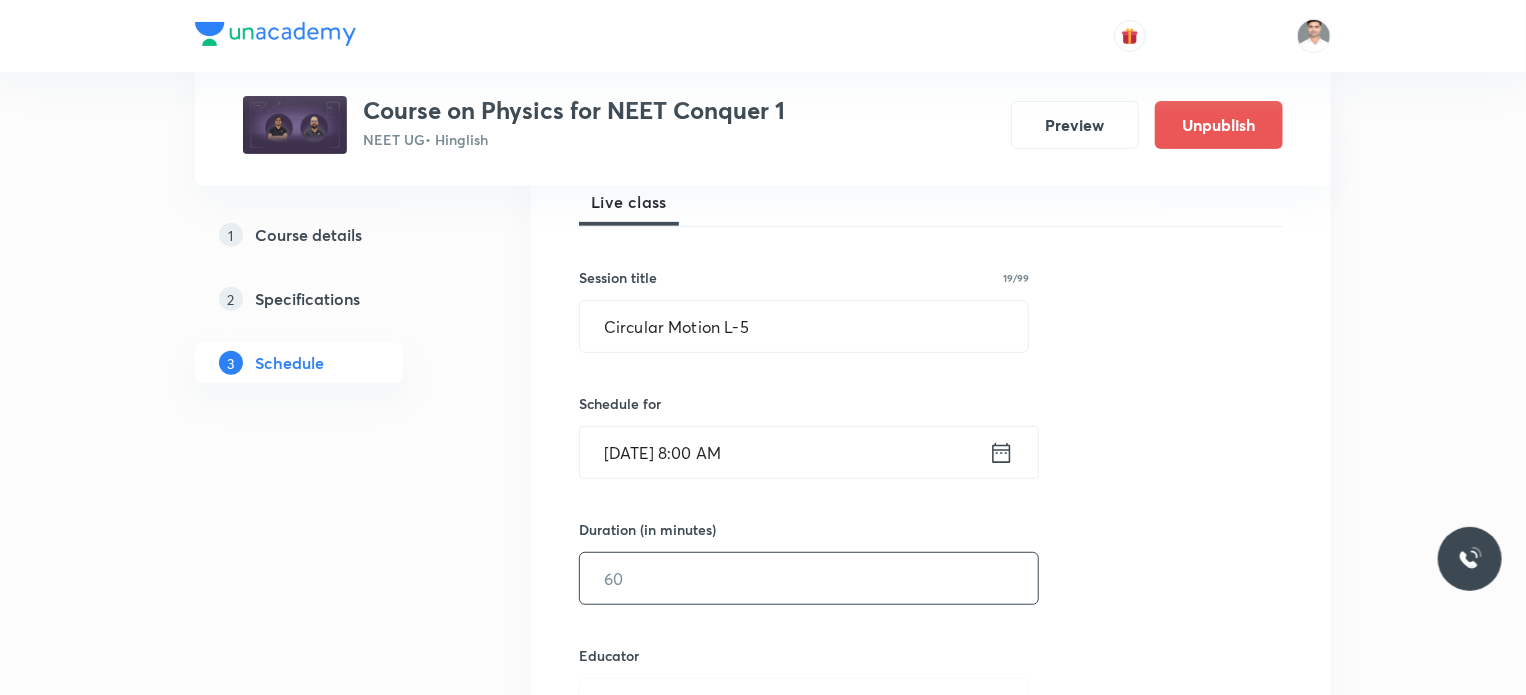 drag, startPoint x: 709, startPoint y: 604, endPoint x: 741, endPoint y: 580, distance: 40 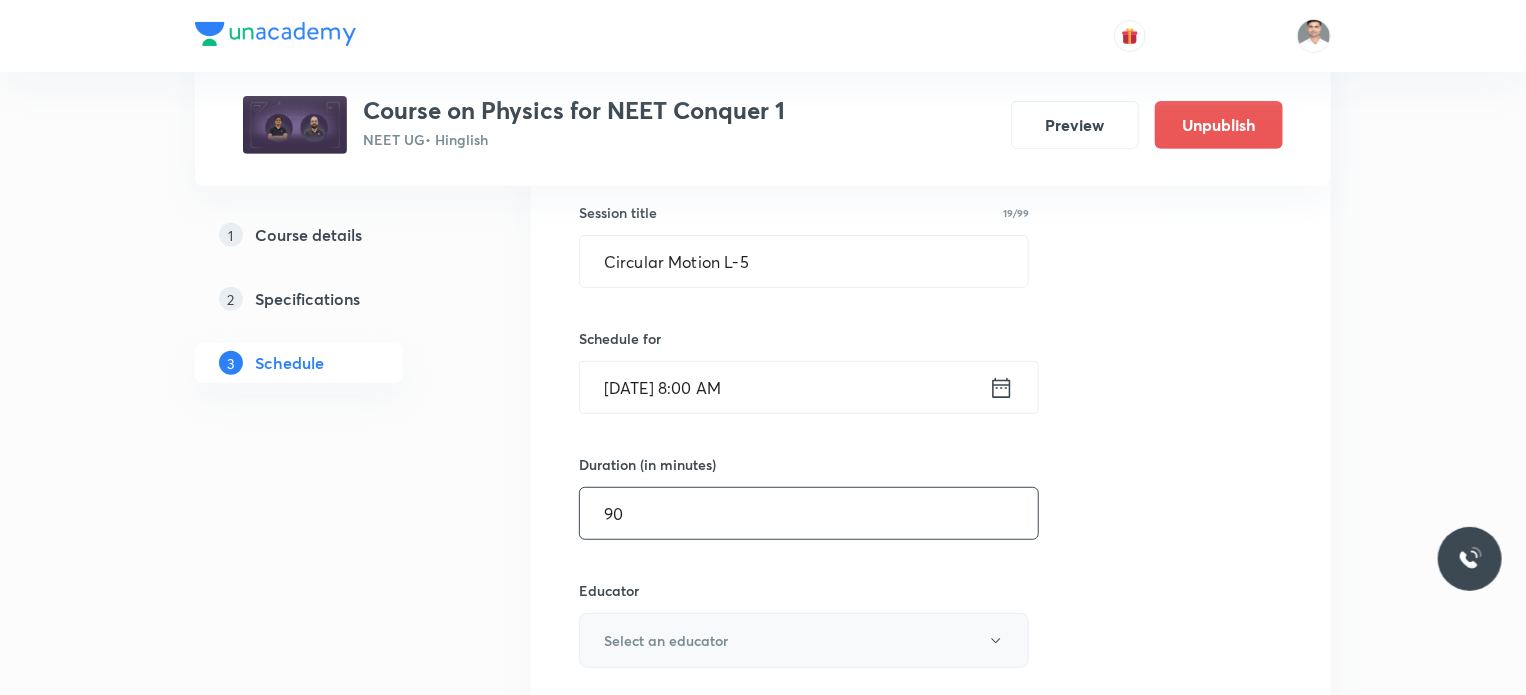 scroll, scrollTop: 500, scrollLeft: 0, axis: vertical 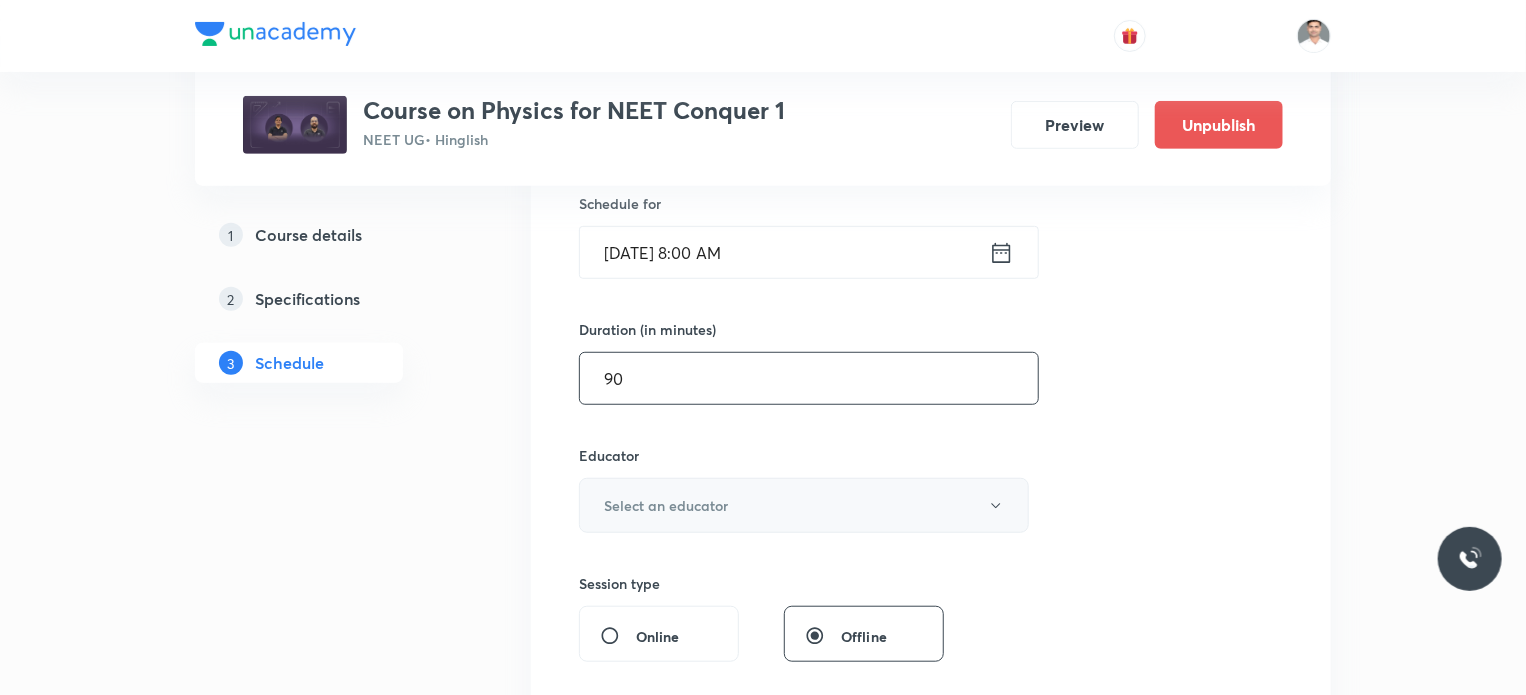 type on "90" 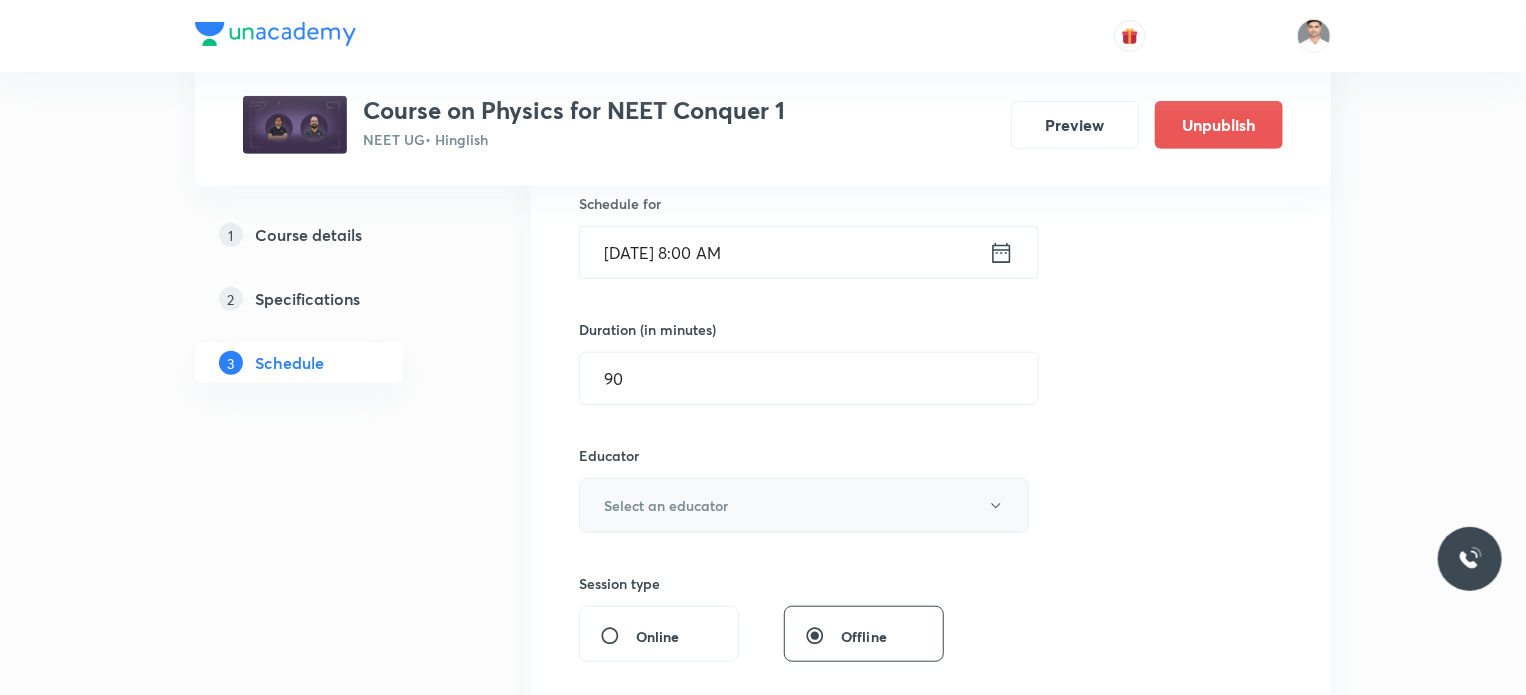 click on "Select an educator" at bounding box center (804, 505) 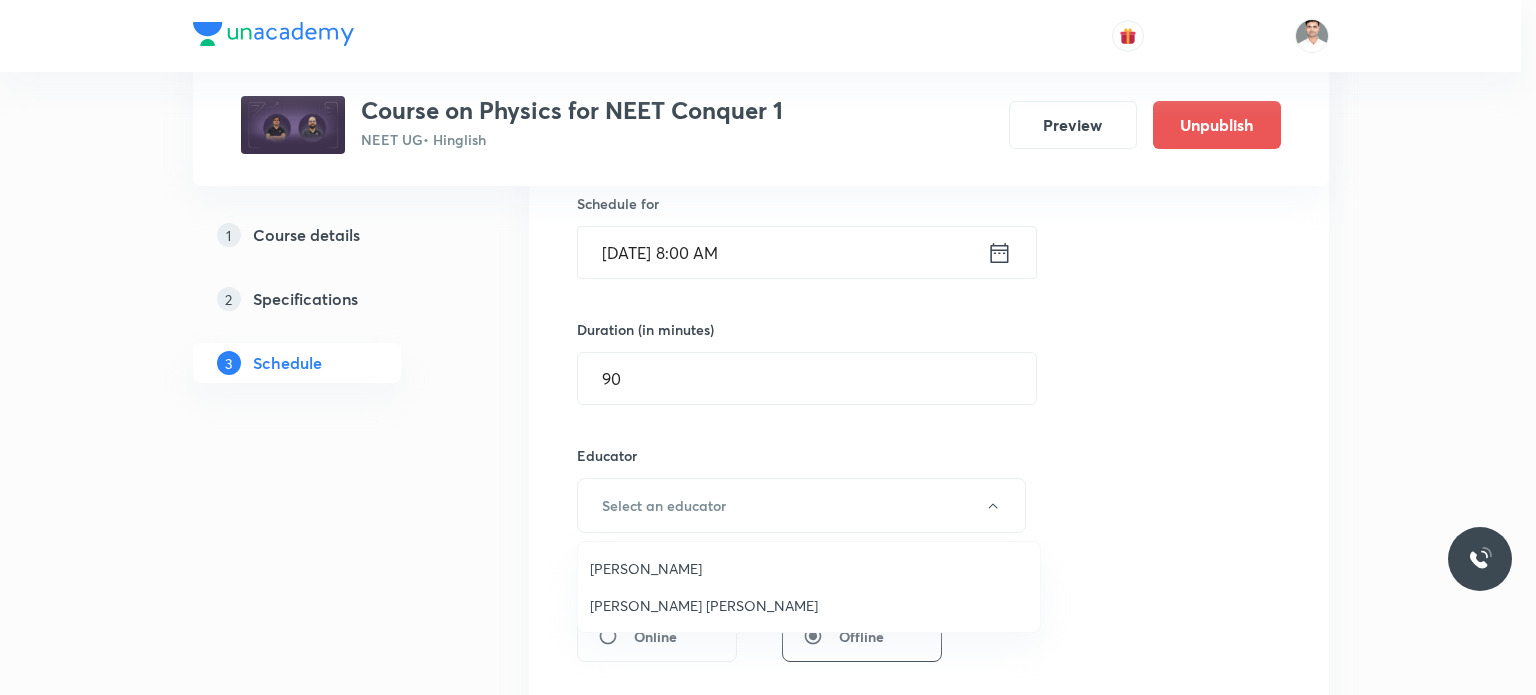 click on "[PERSON_NAME]" at bounding box center (809, 568) 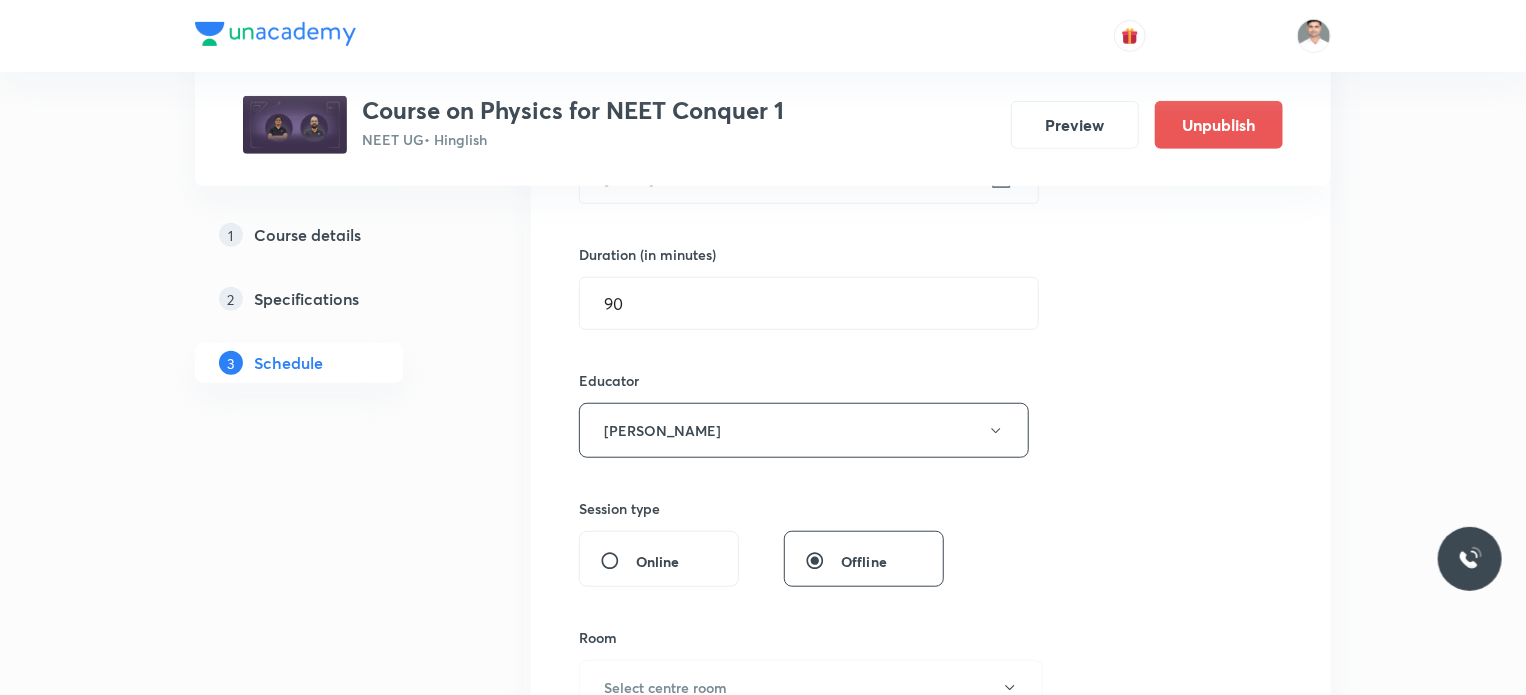 scroll, scrollTop: 700, scrollLeft: 0, axis: vertical 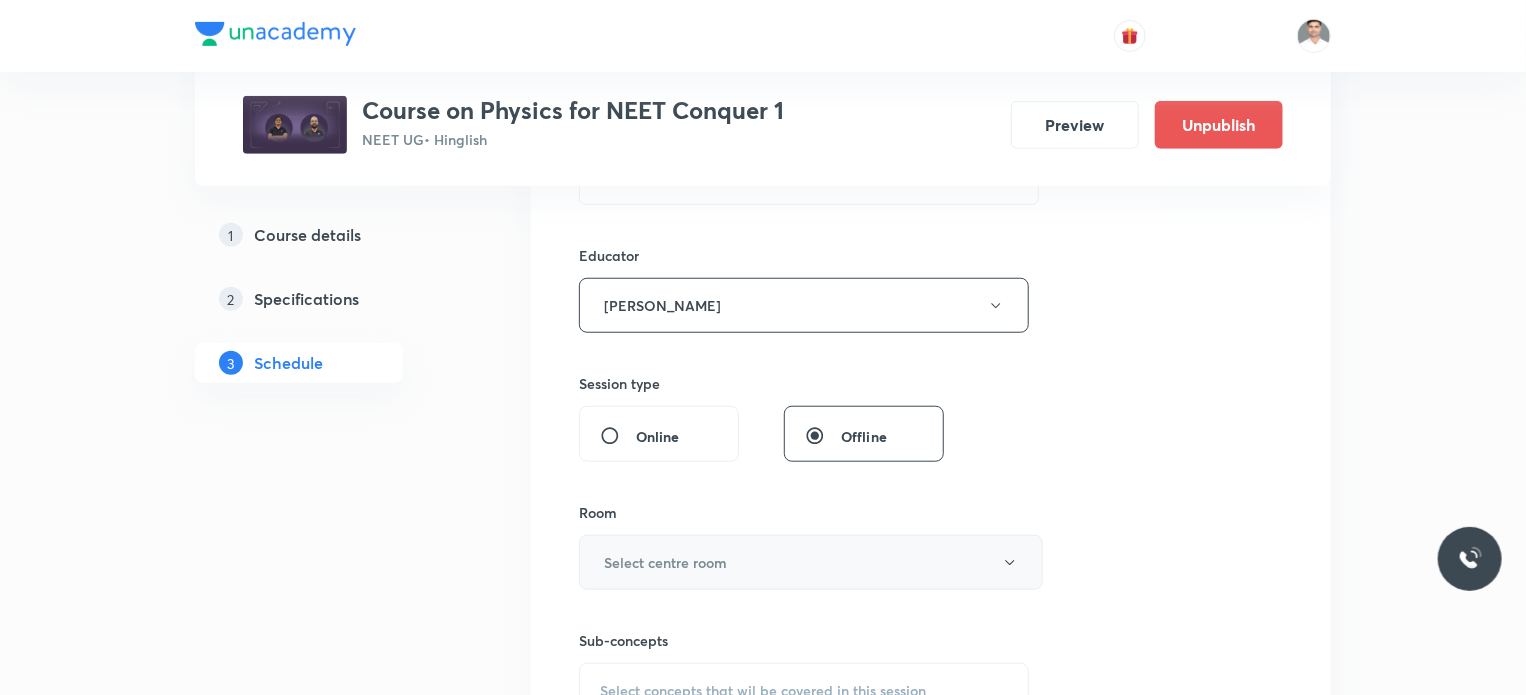 click on "Select centre room" at bounding box center (665, 562) 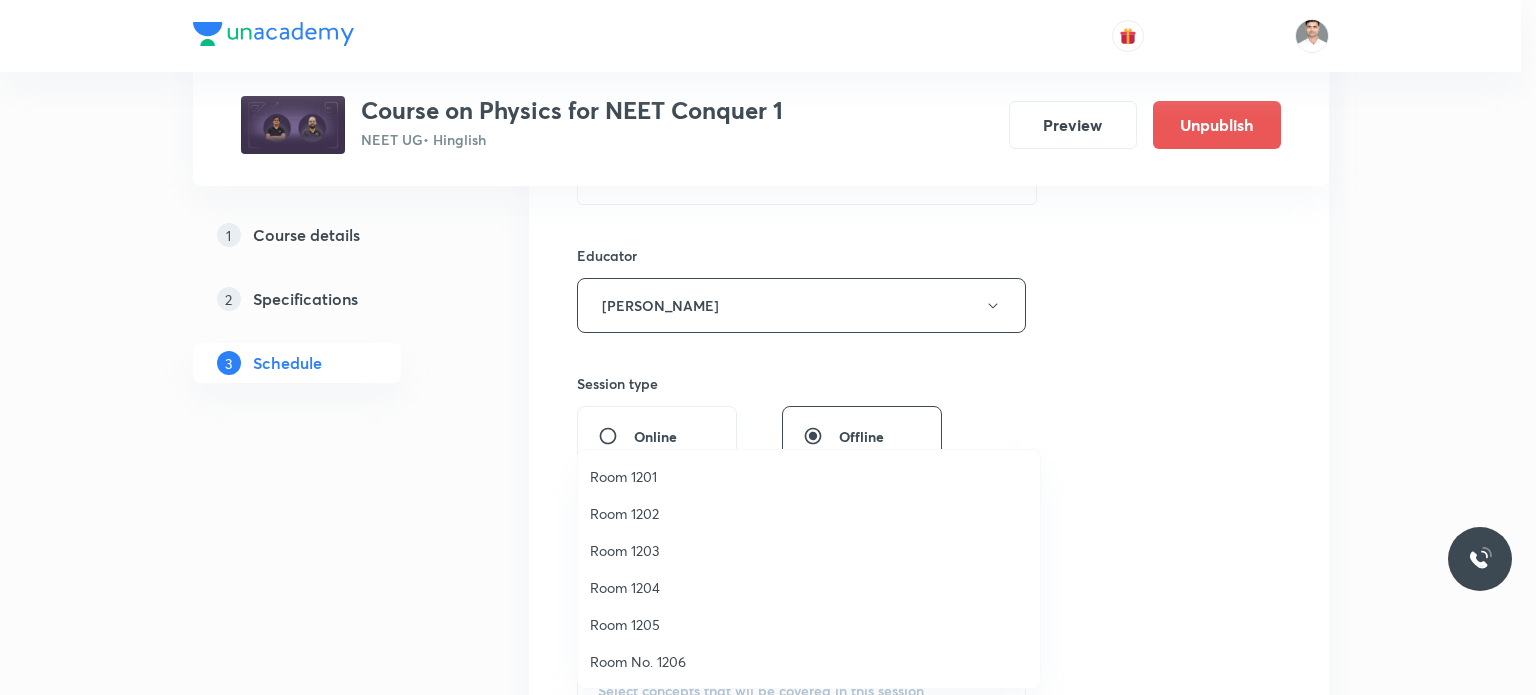 click on "Room 1201" at bounding box center (809, 476) 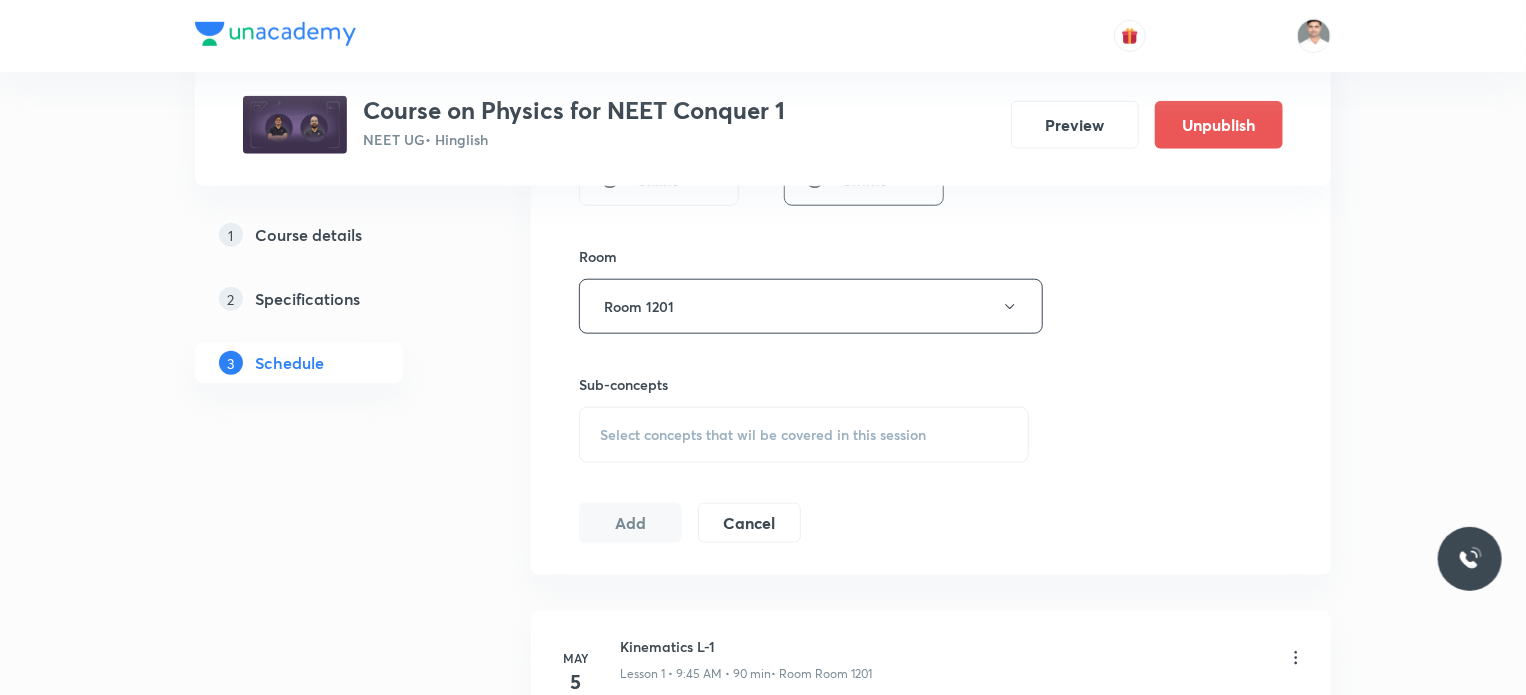 scroll, scrollTop: 1000, scrollLeft: 0, axis: vertical 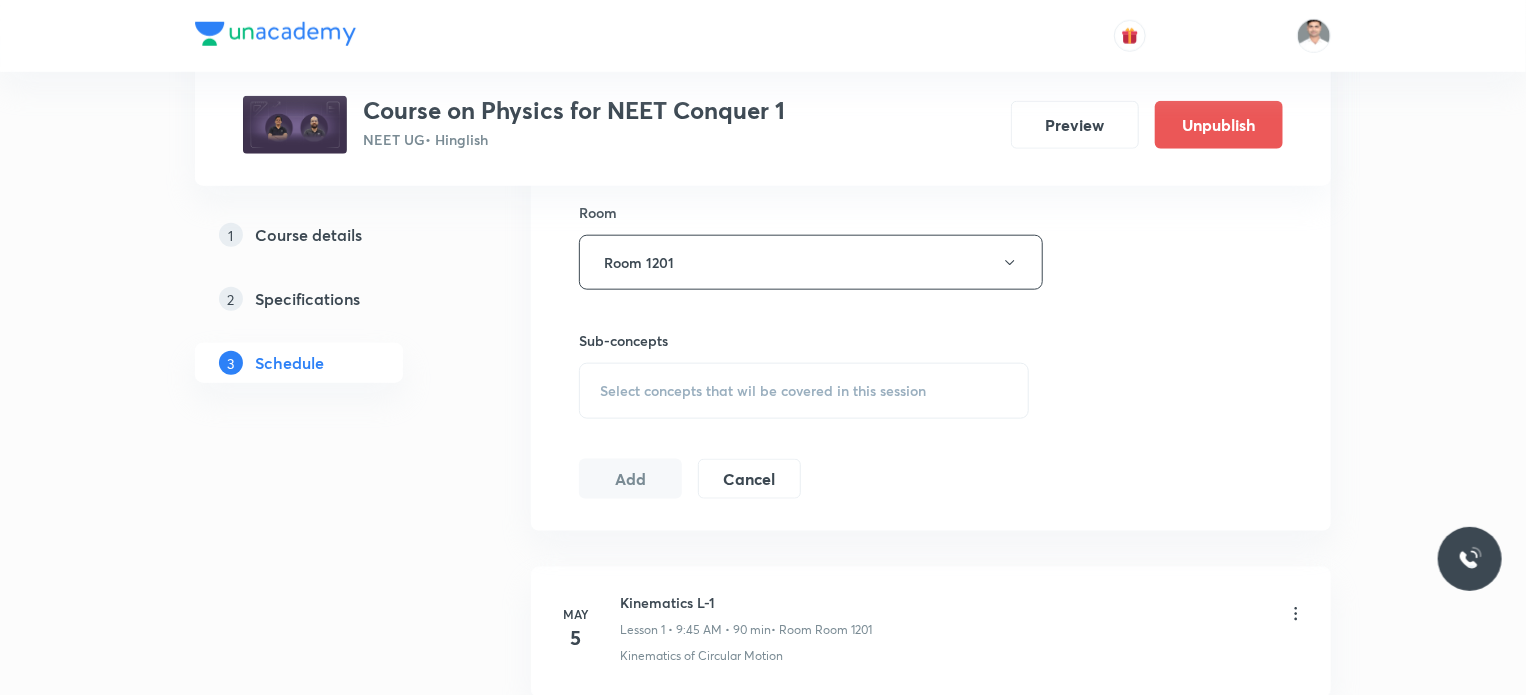 click on "Select concepts that wil be covered in this session" at bounding box center (763, 391) 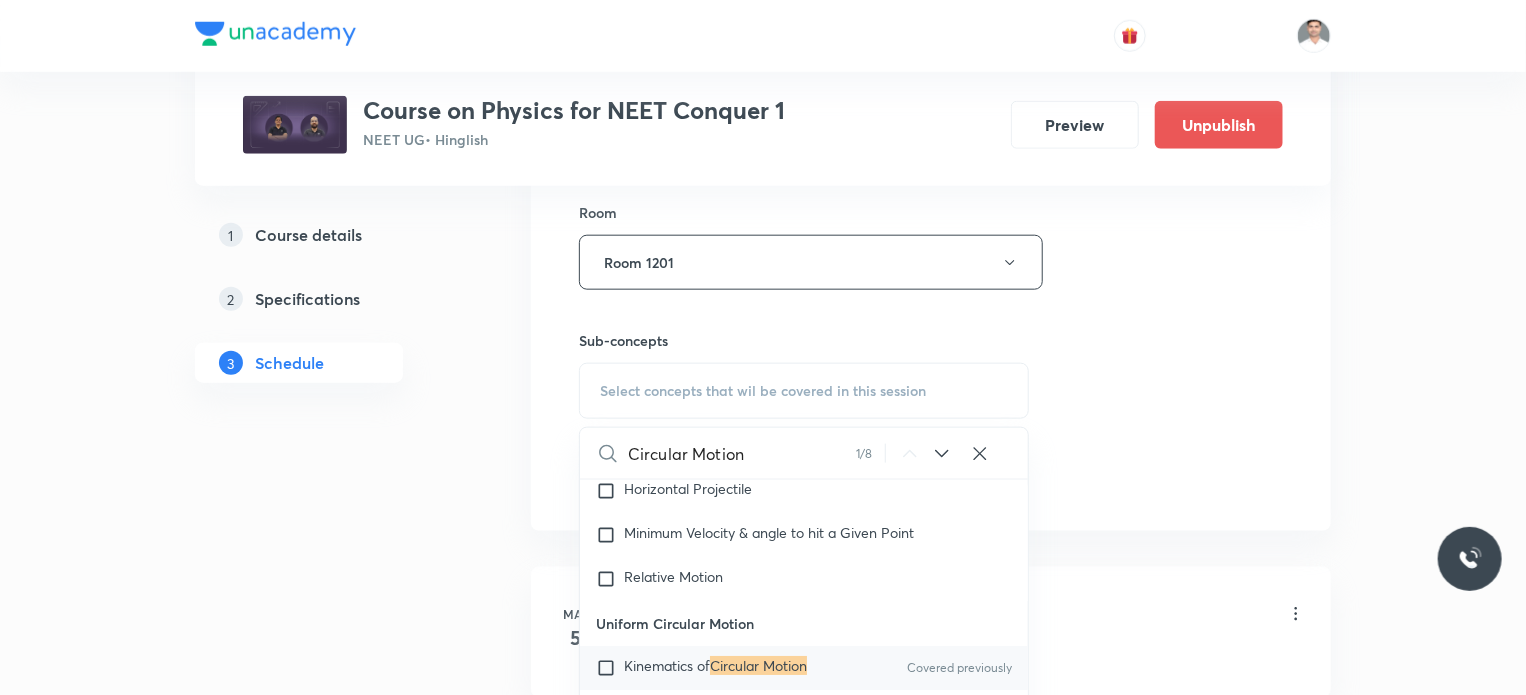 scroll, scrollTop: 3848, scrollLeft: 0, axis: vertical 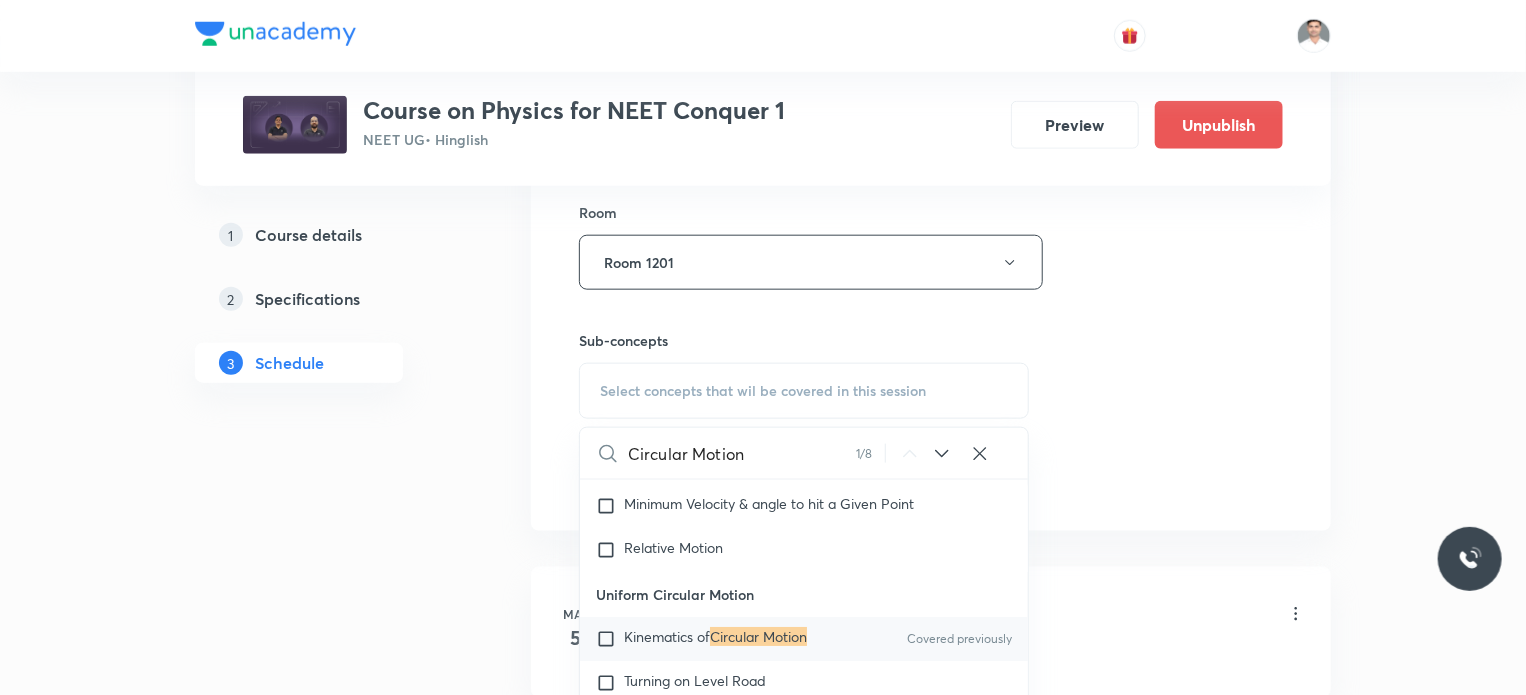 type on "Circular Motion" 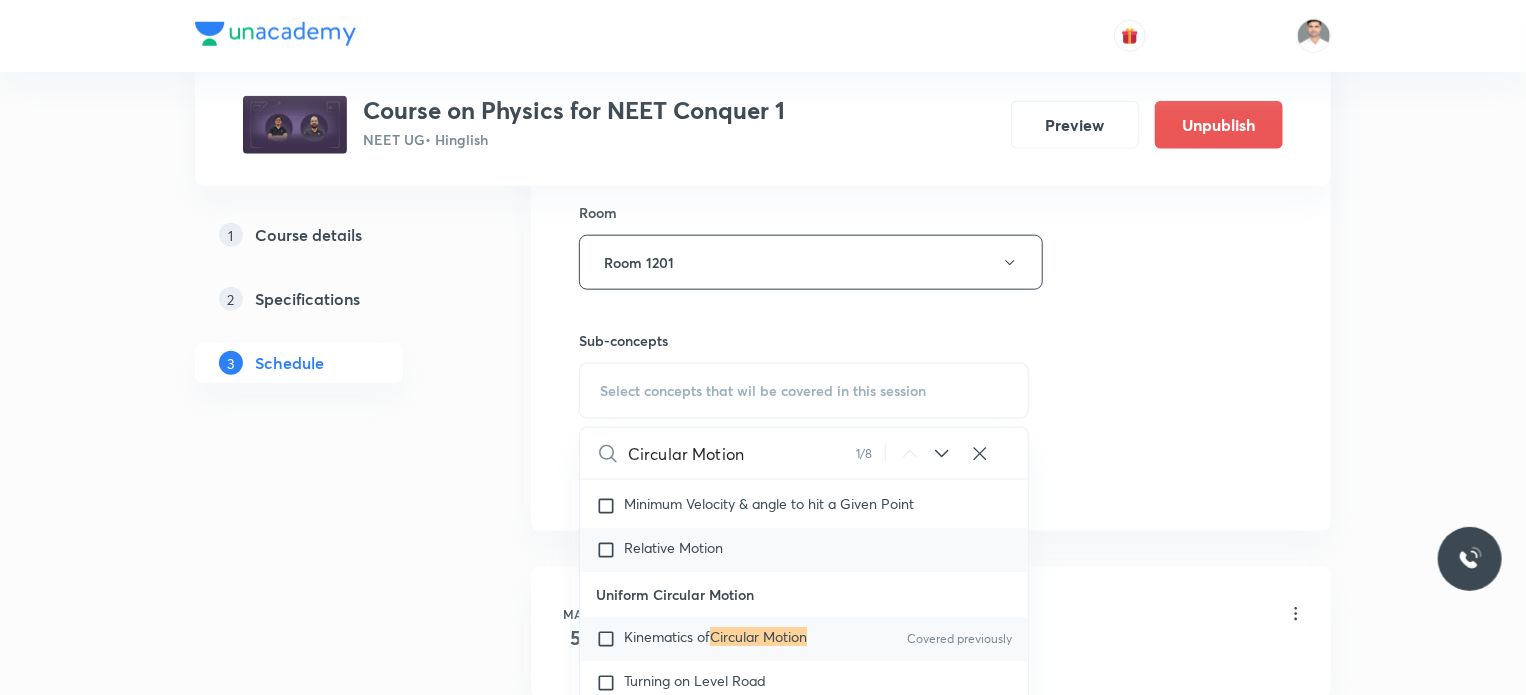 checkbox on "true" 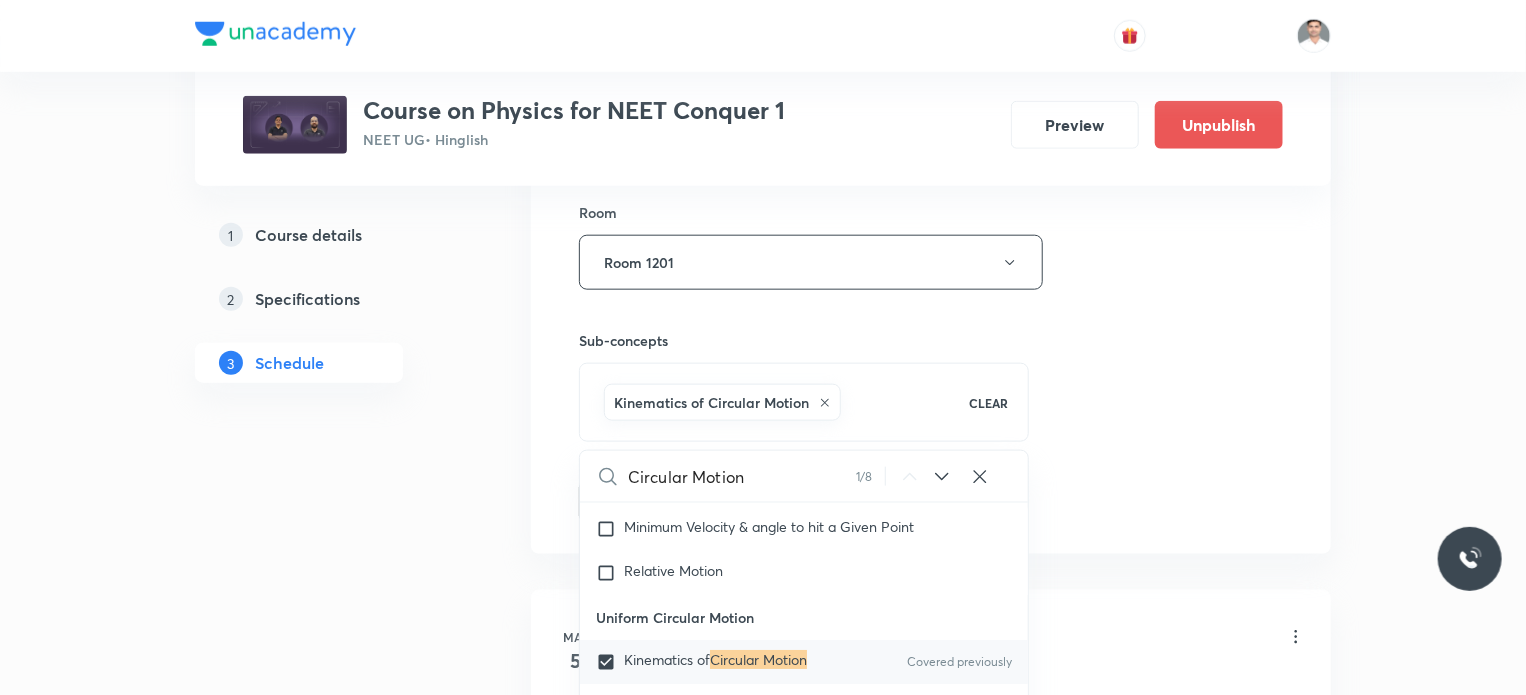 click on "Plus Courses Course on Physics for NEET Conquer 1 NEET UG  • Hinglish Preview Unpublish 1 Course details 2 Specifications 3 Schedule Schedule 61  classes Session  62 Live class Session title 19/99 Circular Motion L-5 ​ Schedule for [DATE] 8:00 AM ​ Duration (in minutes) 90 ​ Educator [PERSON_NAME] Shukla   Session type Online Offline Room Room 1201 Sub-concepts Kinematics of Circular Motion CLEAR Circular Motion 1 / 8 ​ Physics - Full Syllabus Mock Questions Physics - Full Syllabus Mock Questions Physics Previous Year Question Physics Previous Year Question Units & Dimensions Physical quantity Applications of Dimensional Analysis Significant Figures Units of Physical Quantities System of Units Dimensions of Some Mathematical Functions Unit and Dimension Product of Two Vectors Subtraction of Vectors Cross Product Least Count Analysis Errors of Measurement Vernier Callipers Screw Gauge Zero Error Basic Mathematics Elementary Algebra Elementary Trigonometry Basic Coordinate Geometry Functions Heat" at bounding box center (763, 4643) 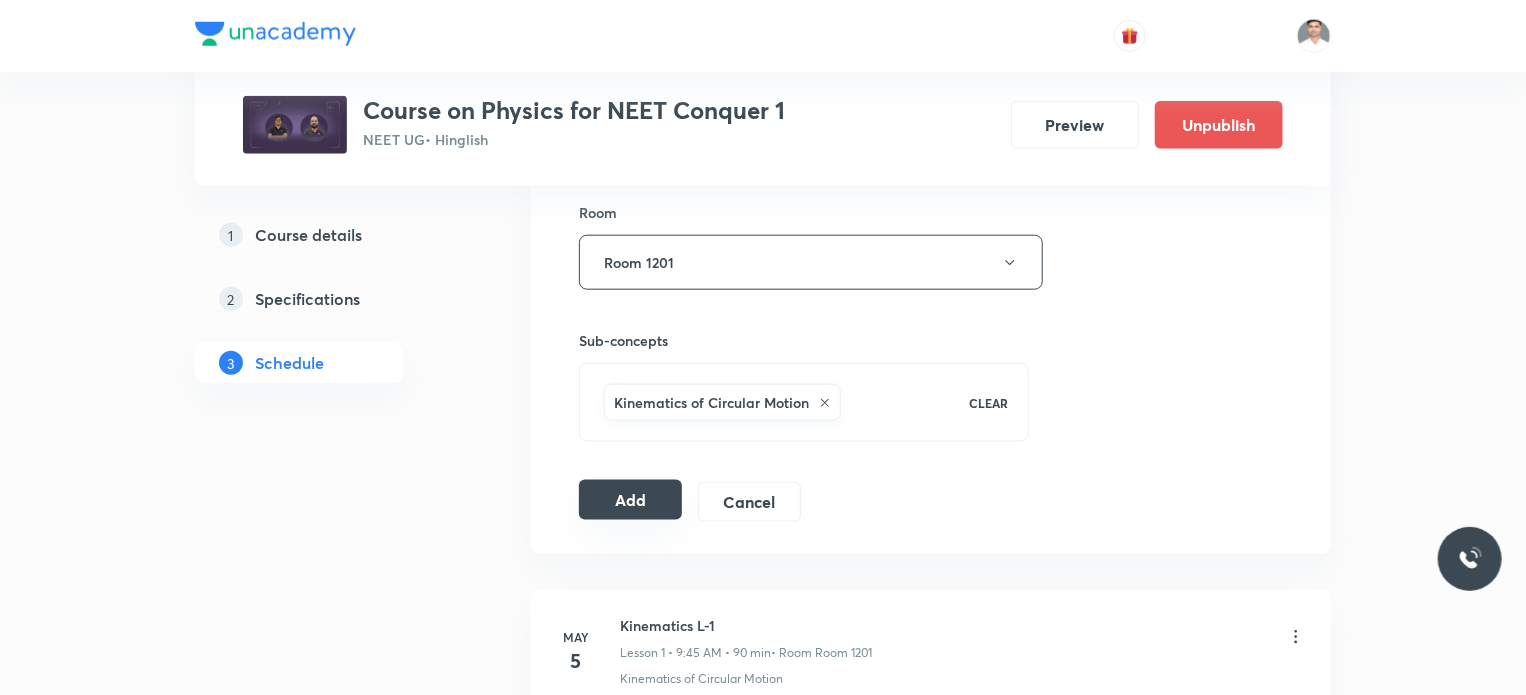 click on "Add" at bounding box center (630, 500) 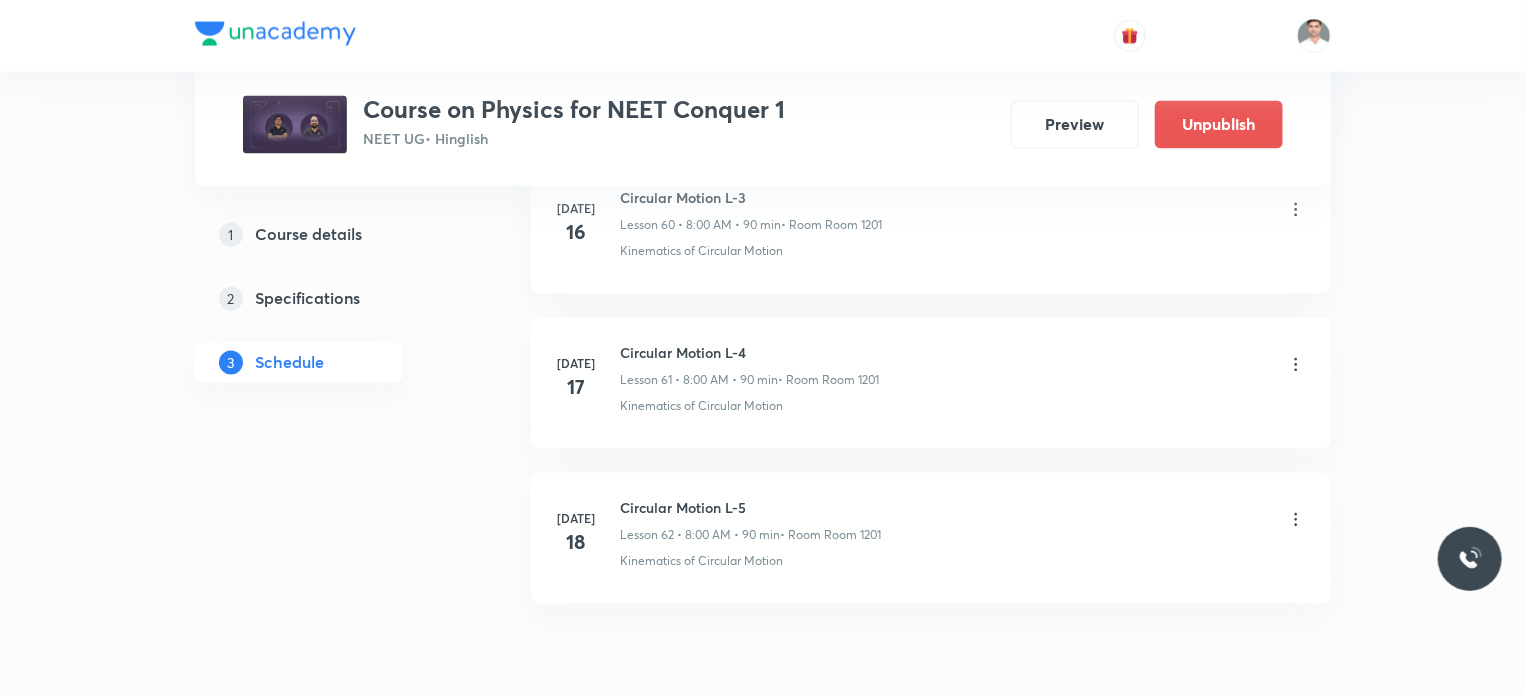 scroll, scrollTop: 9576, scrollLeft: 0, axis: vertical 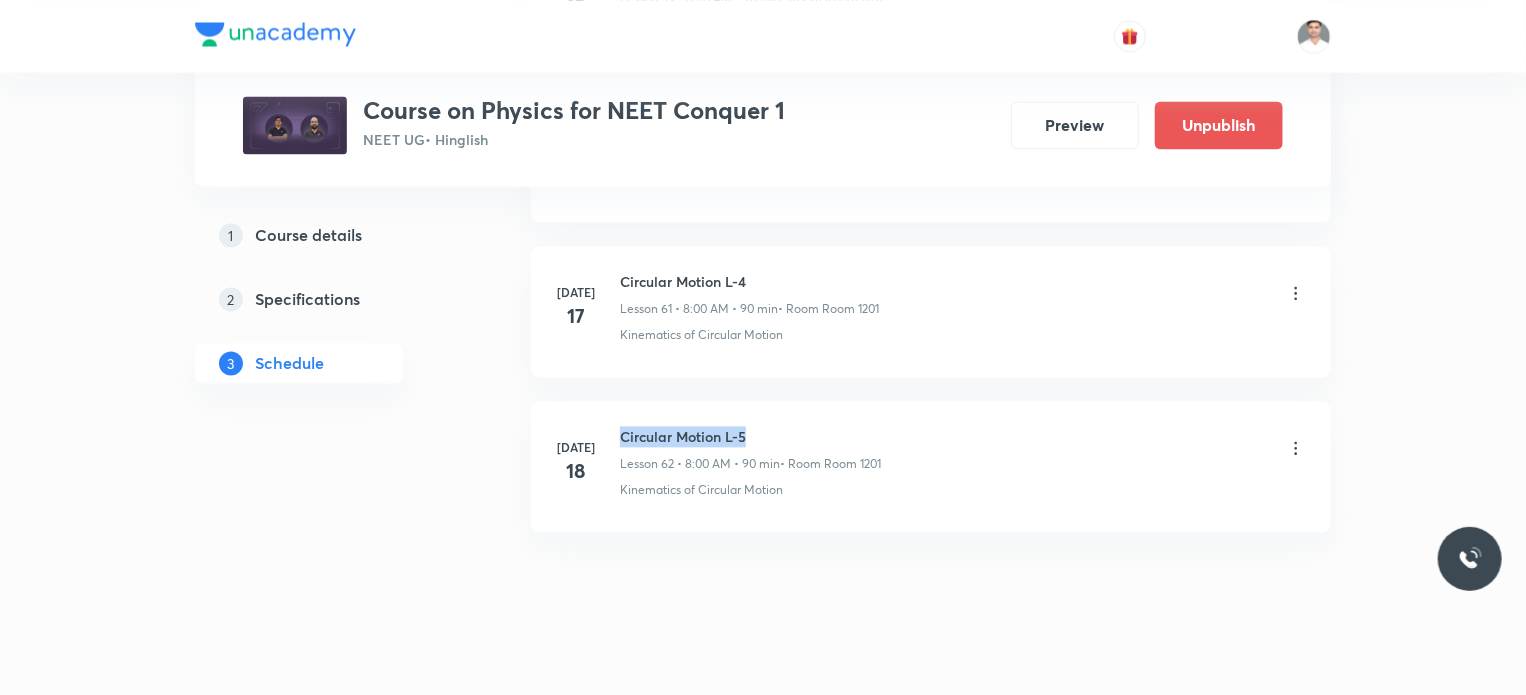drag, startPoint x: 622, startPoint y: 411, endPoint x: 836, endPoint y: 409, distance: 214.00934 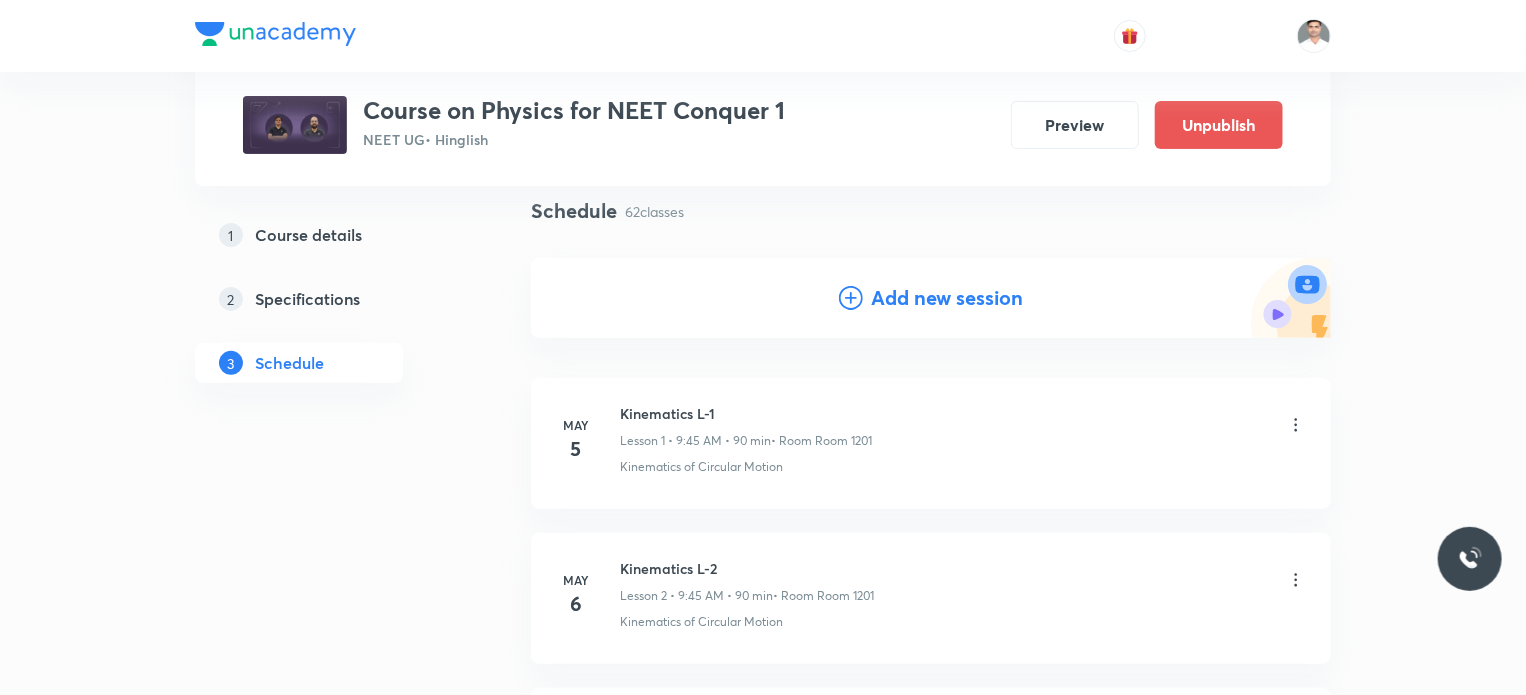 scroll, scrollTop: 0, scrollLeft: 0, axis: both 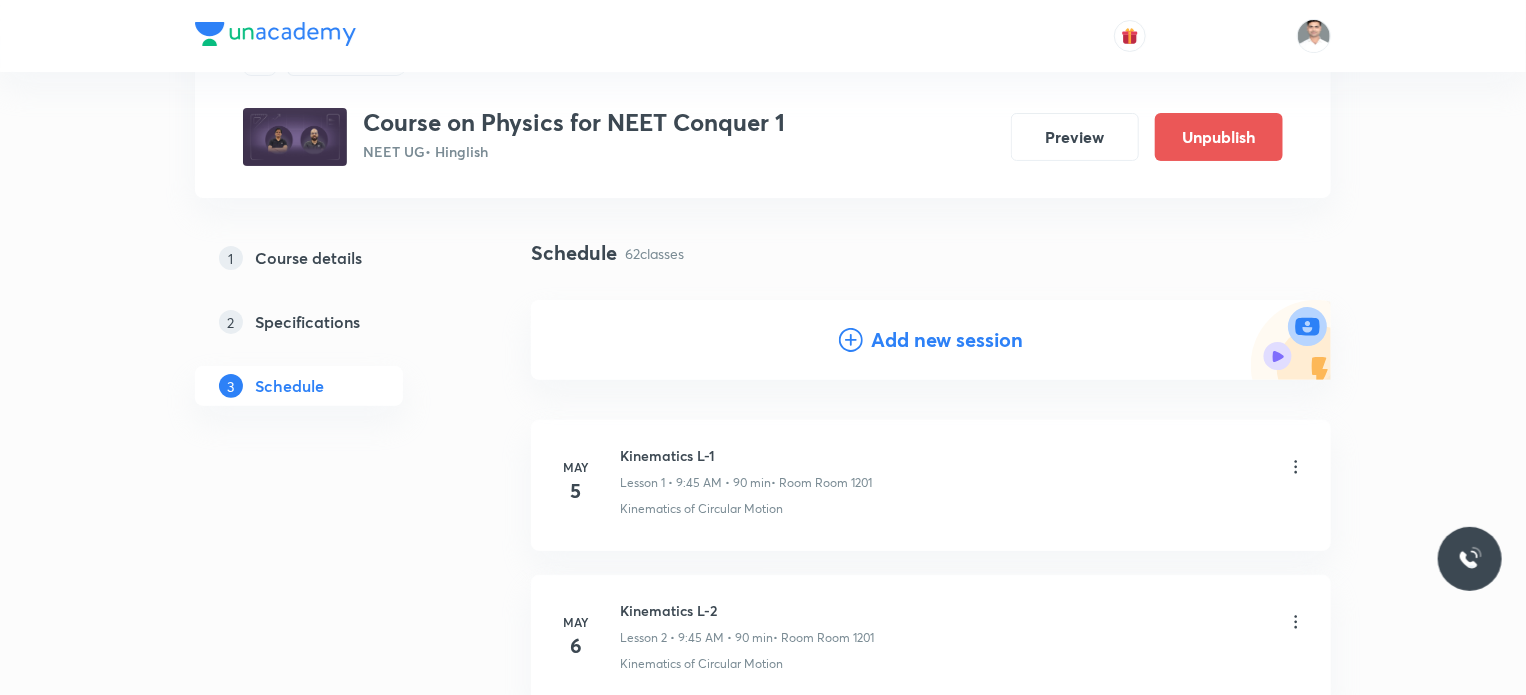 click on "Add new session" at bounding box center (947, 340) 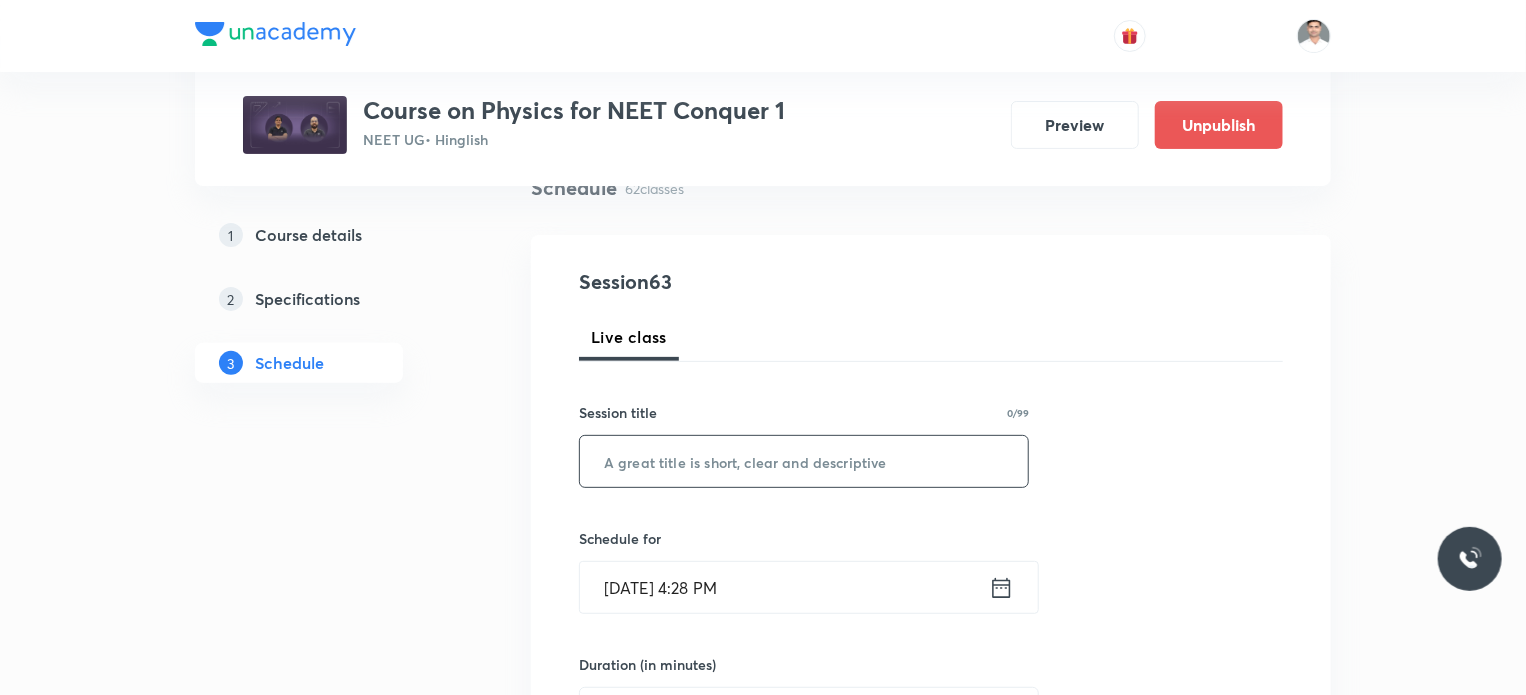 scroll, scrollTop: 200, scrollLeft: 0, axis: vertical 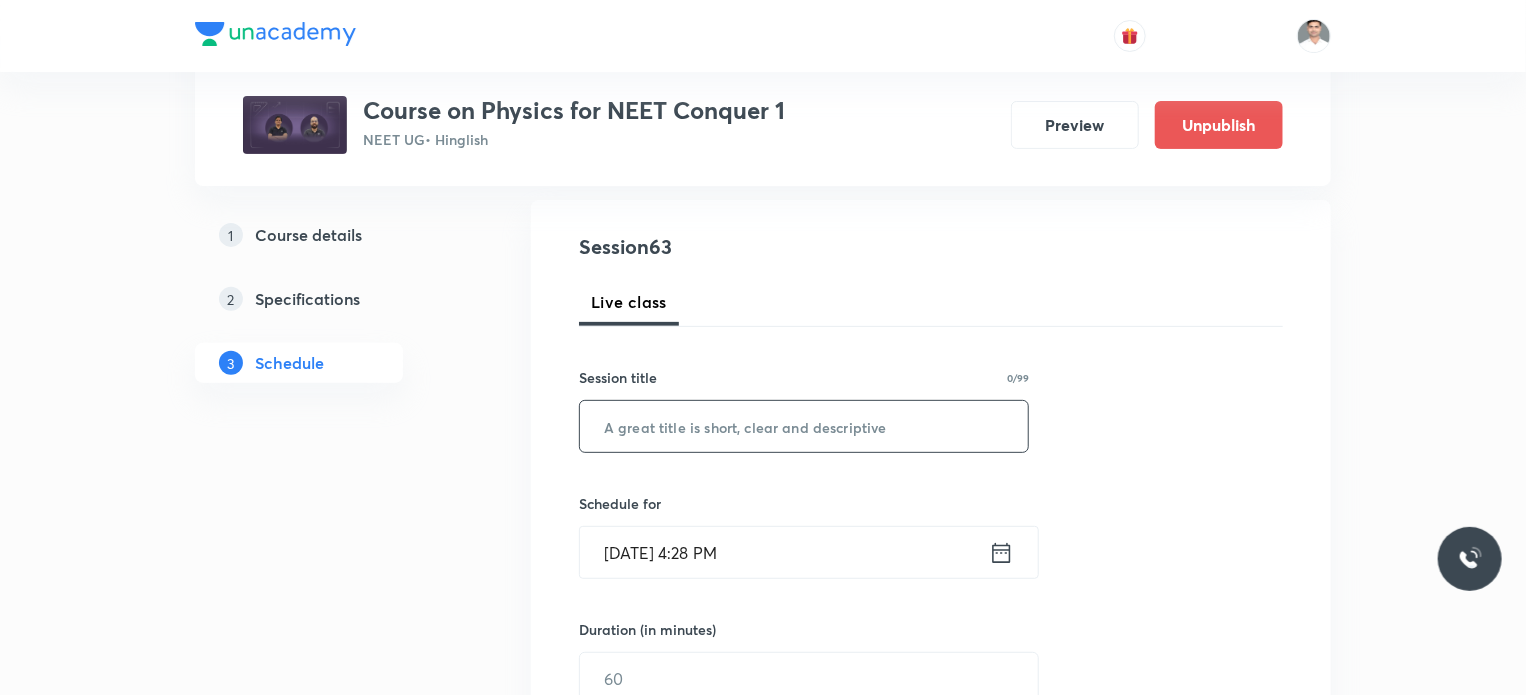 click at bounding box center (804, 426) 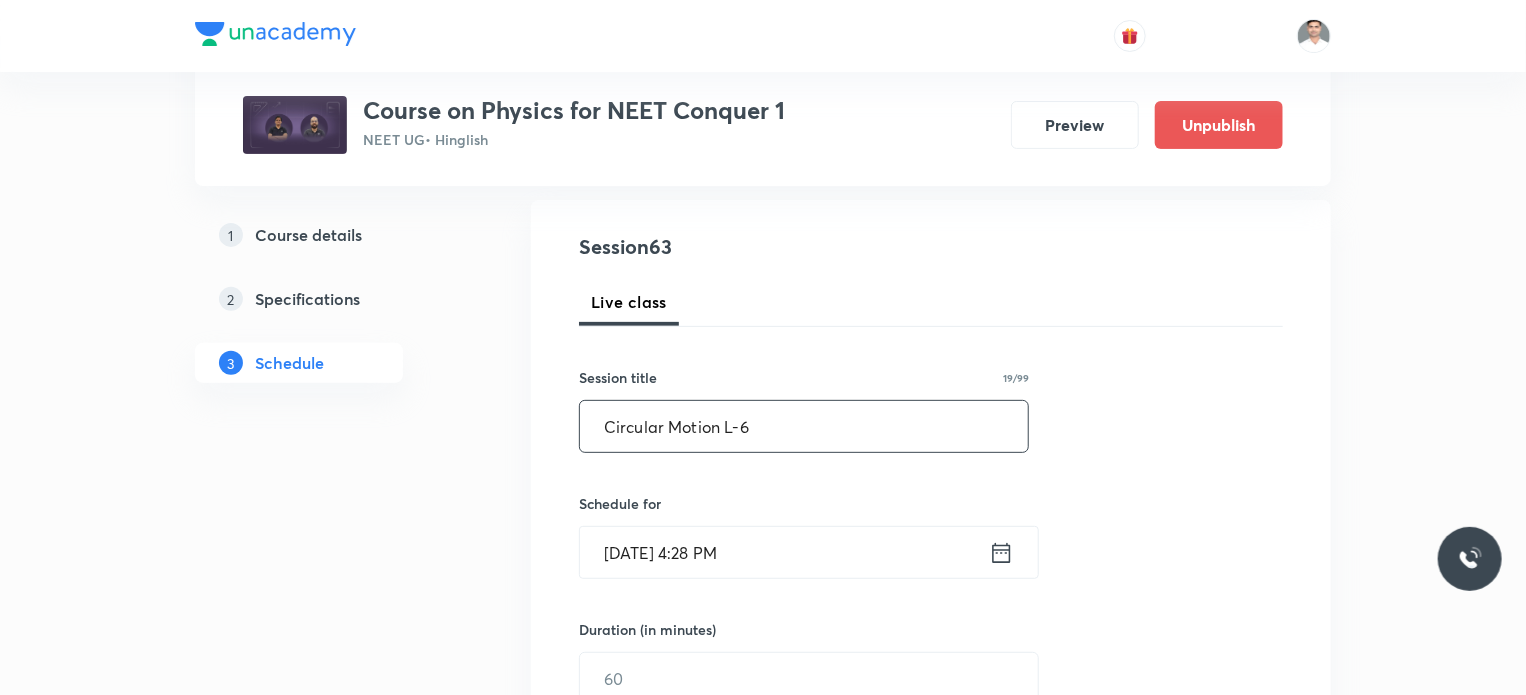 type on "Circular Motion L-6" 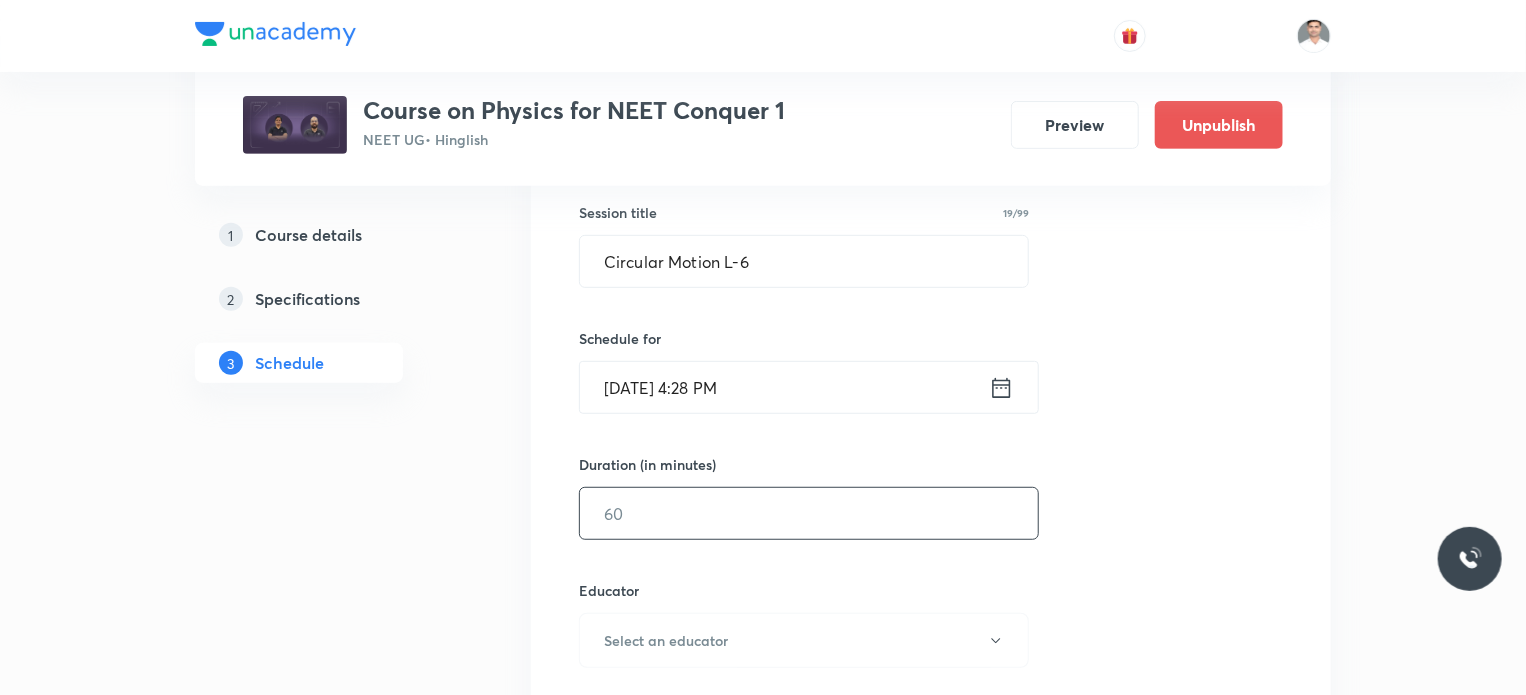 scroll, scrollTop: 400, scrollLeft: 0, axis: vertical 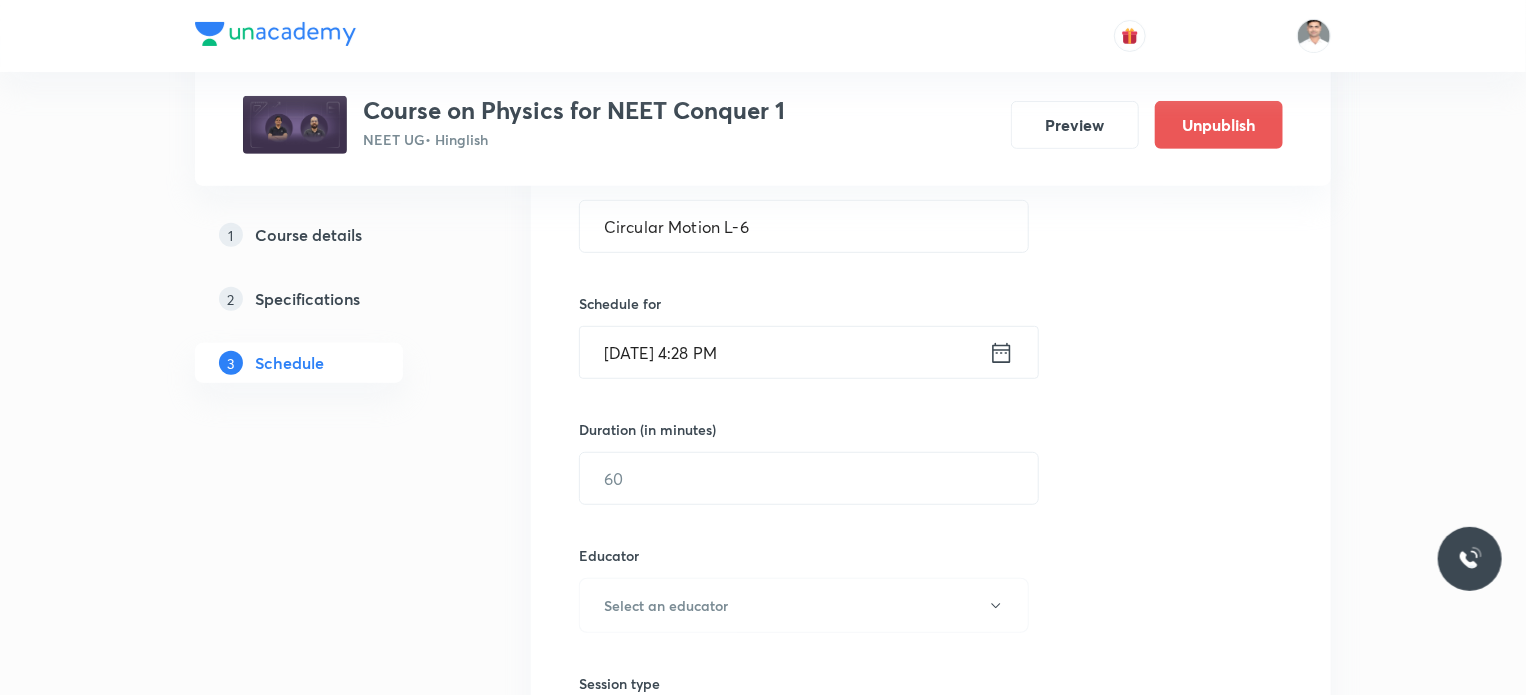 click 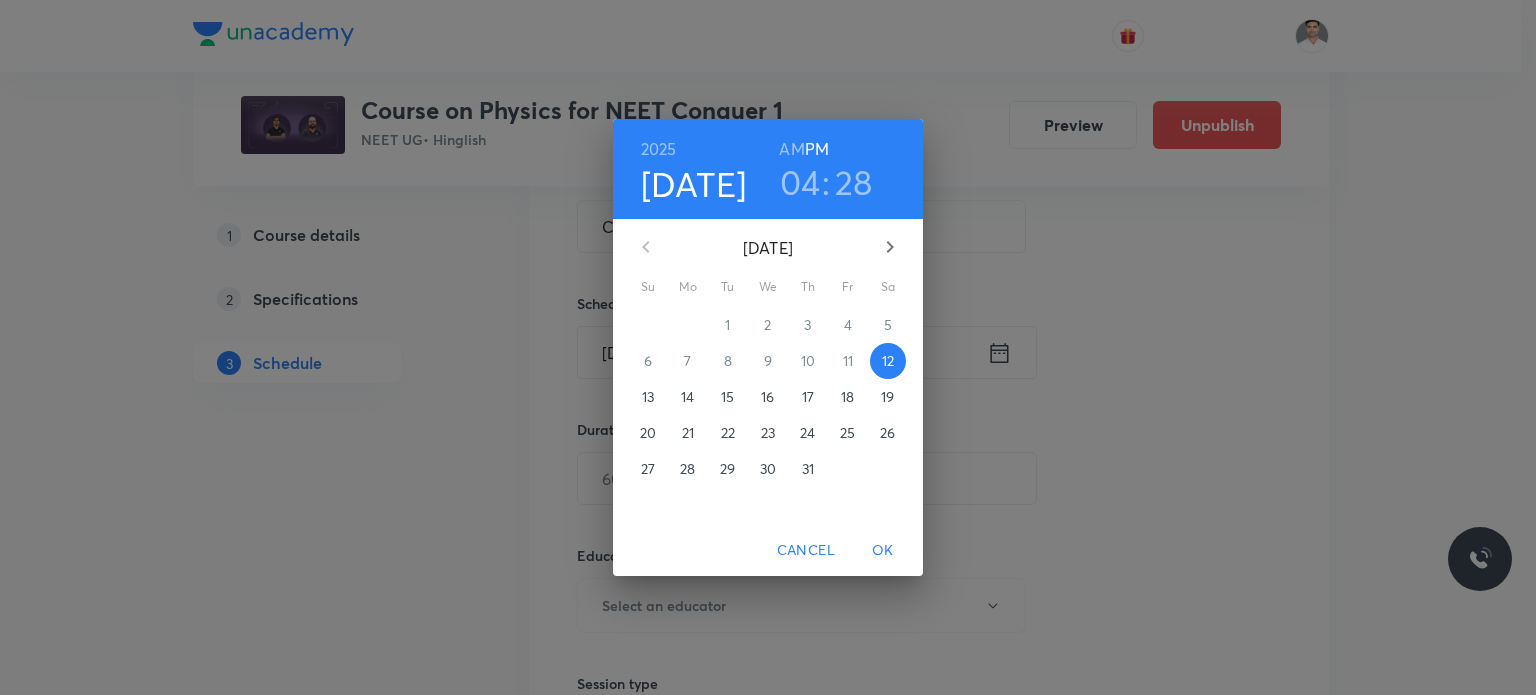click on "19" at bounding box center (887, 397) 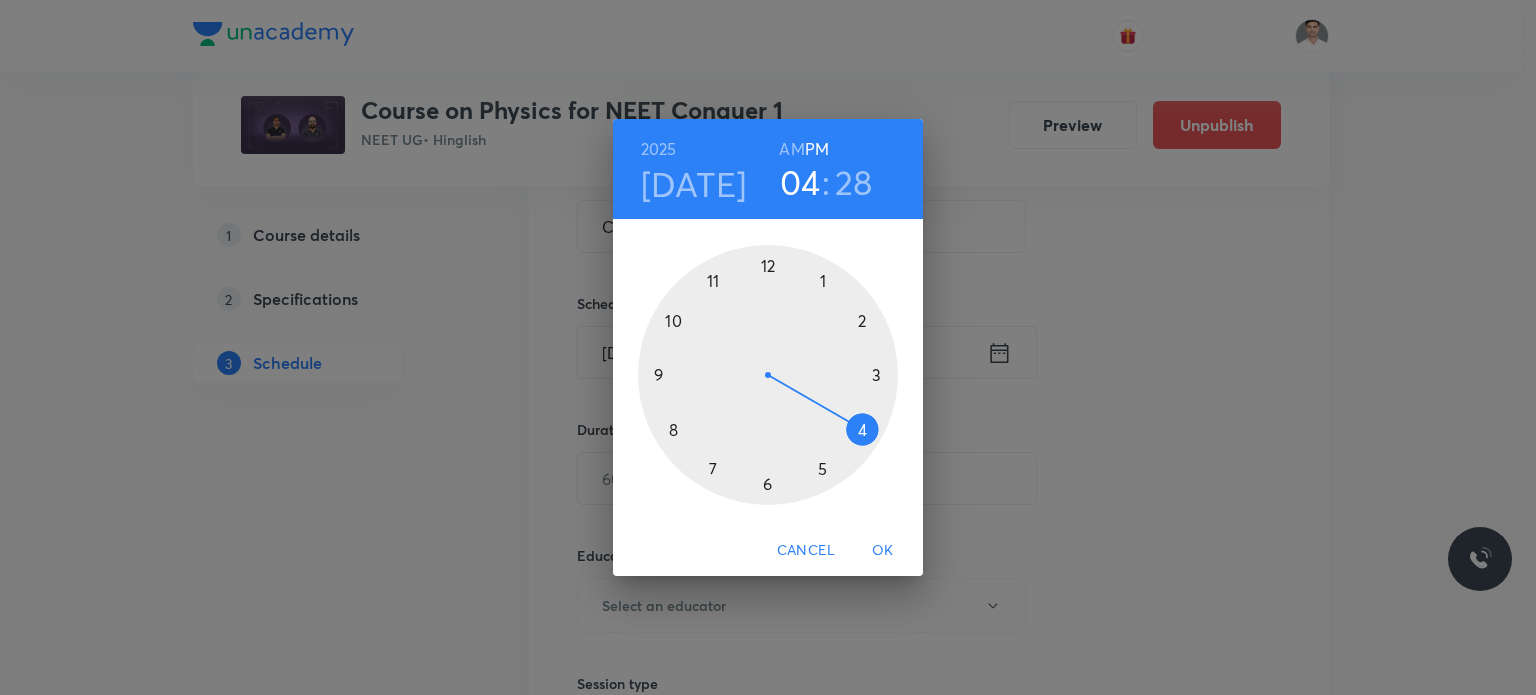 click on "AM" at bounding box center (791, 149) 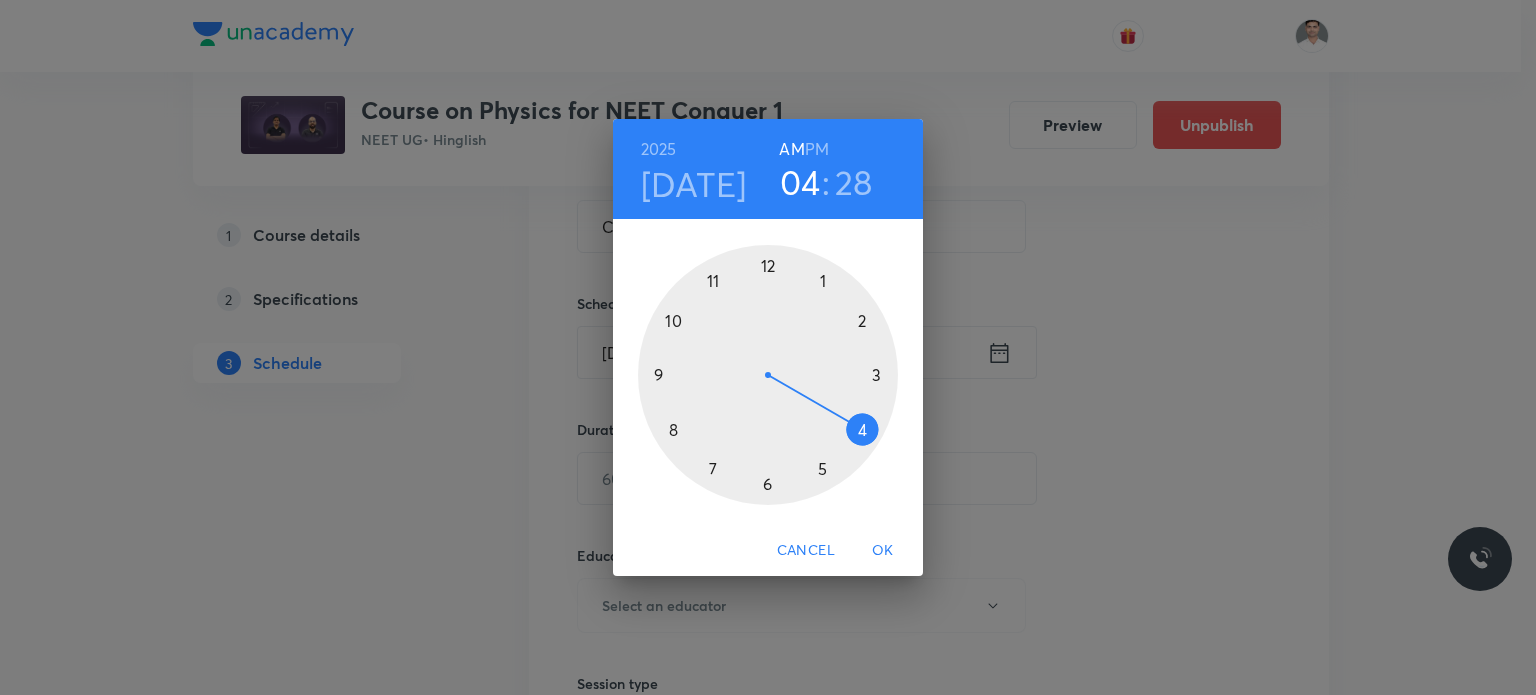 click at bounding box center (768, 375) 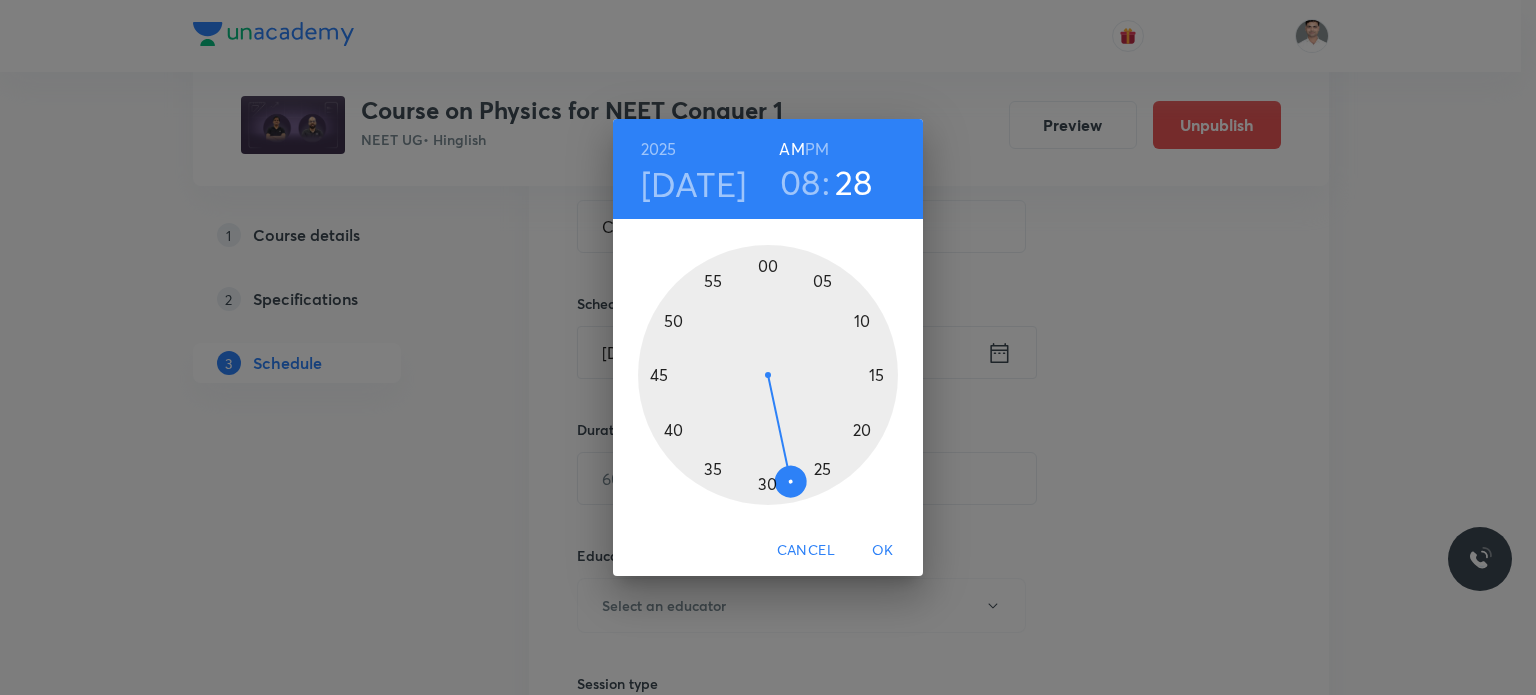 click at bounding box center [768, 375] 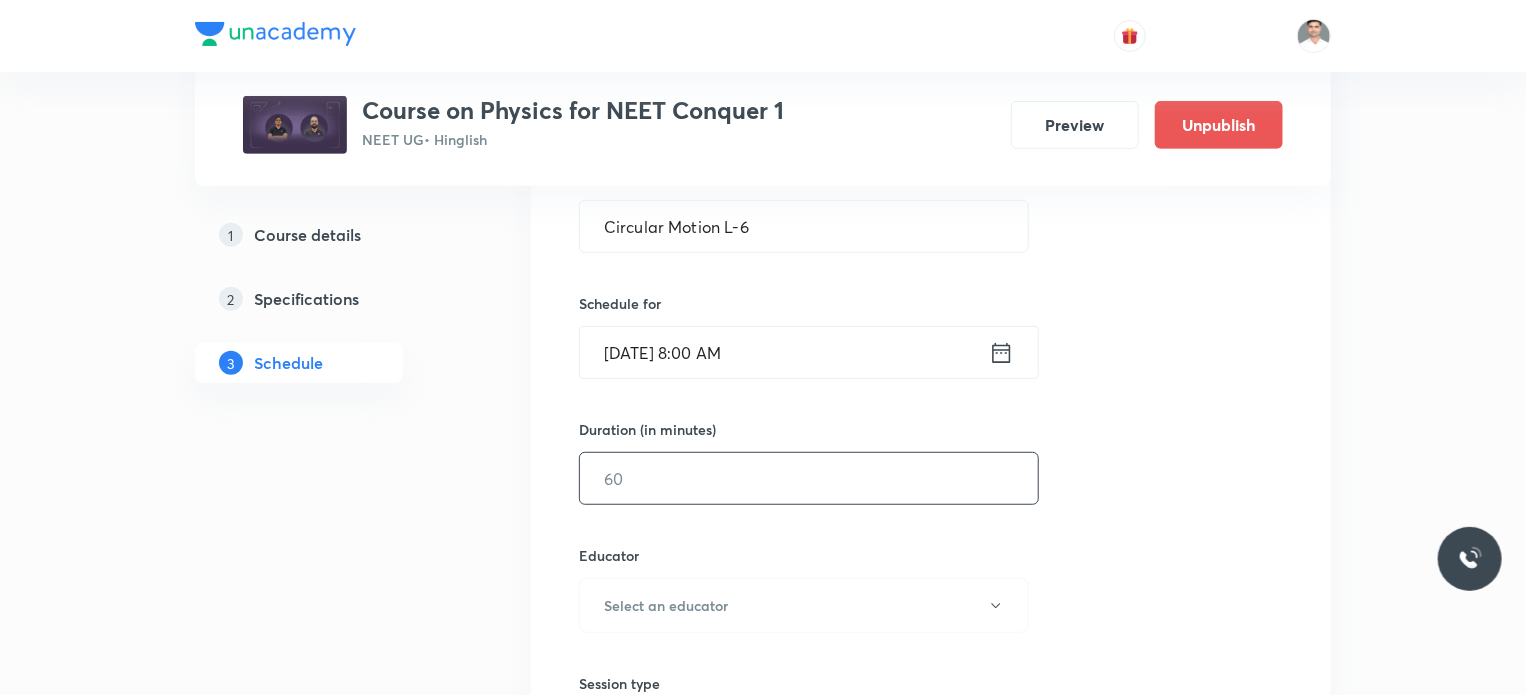 click at bounding box center (809, 478) 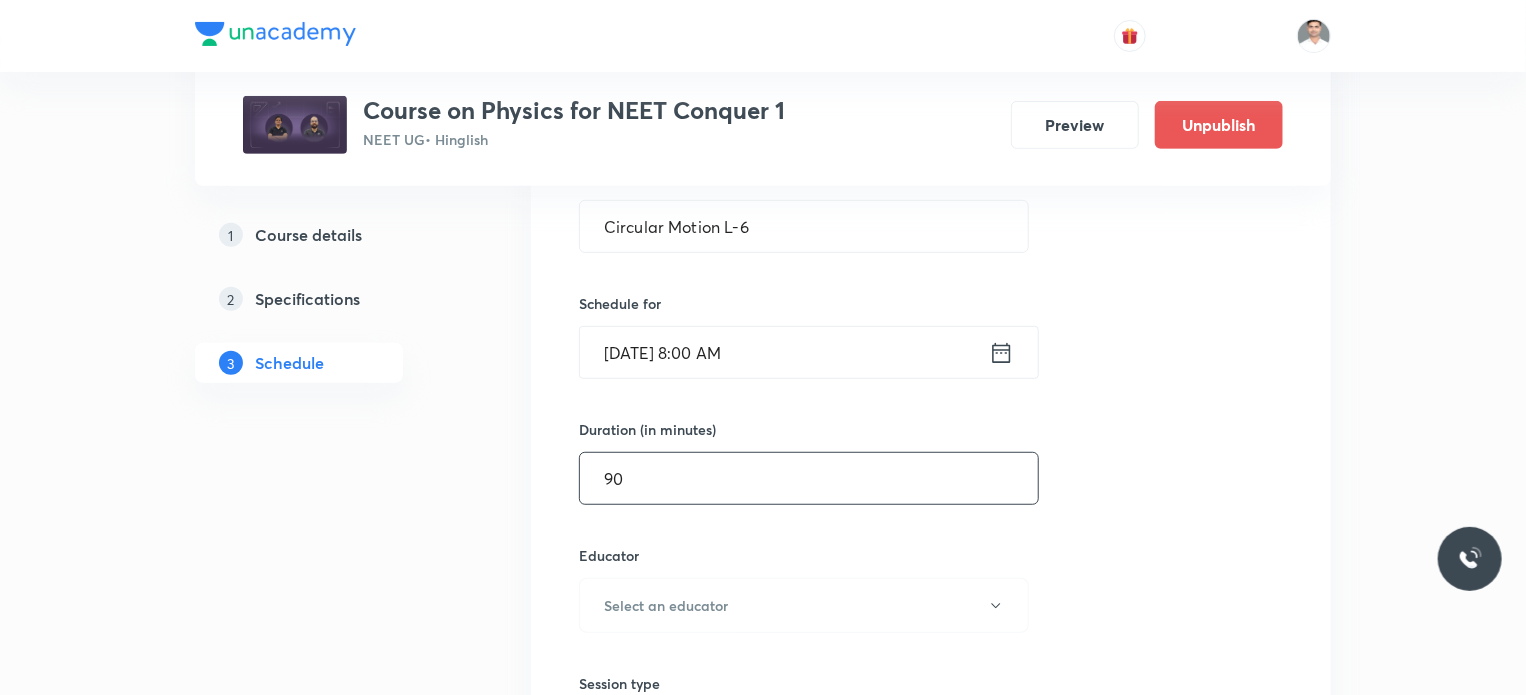 type on "90" 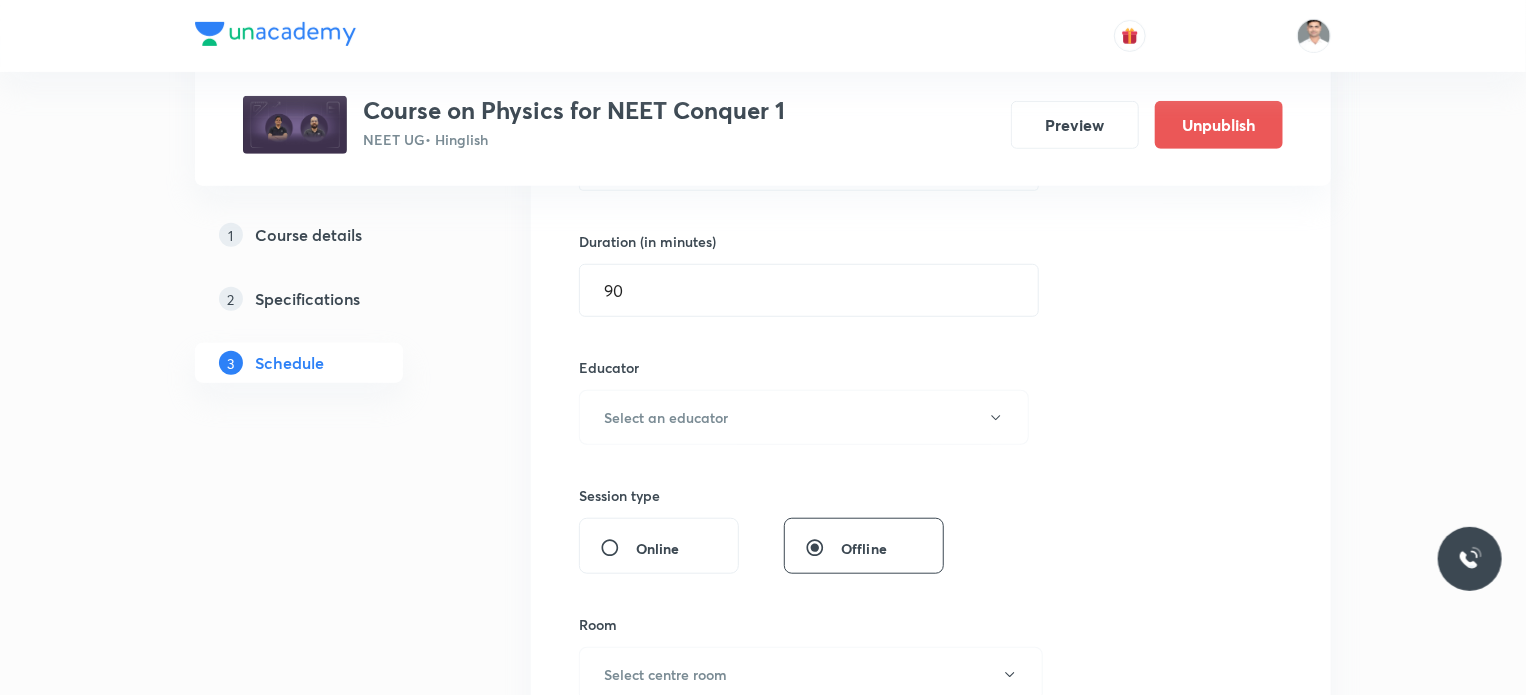 scroll, scrollTop: 600, scrollLeft: 0, axis: vertical 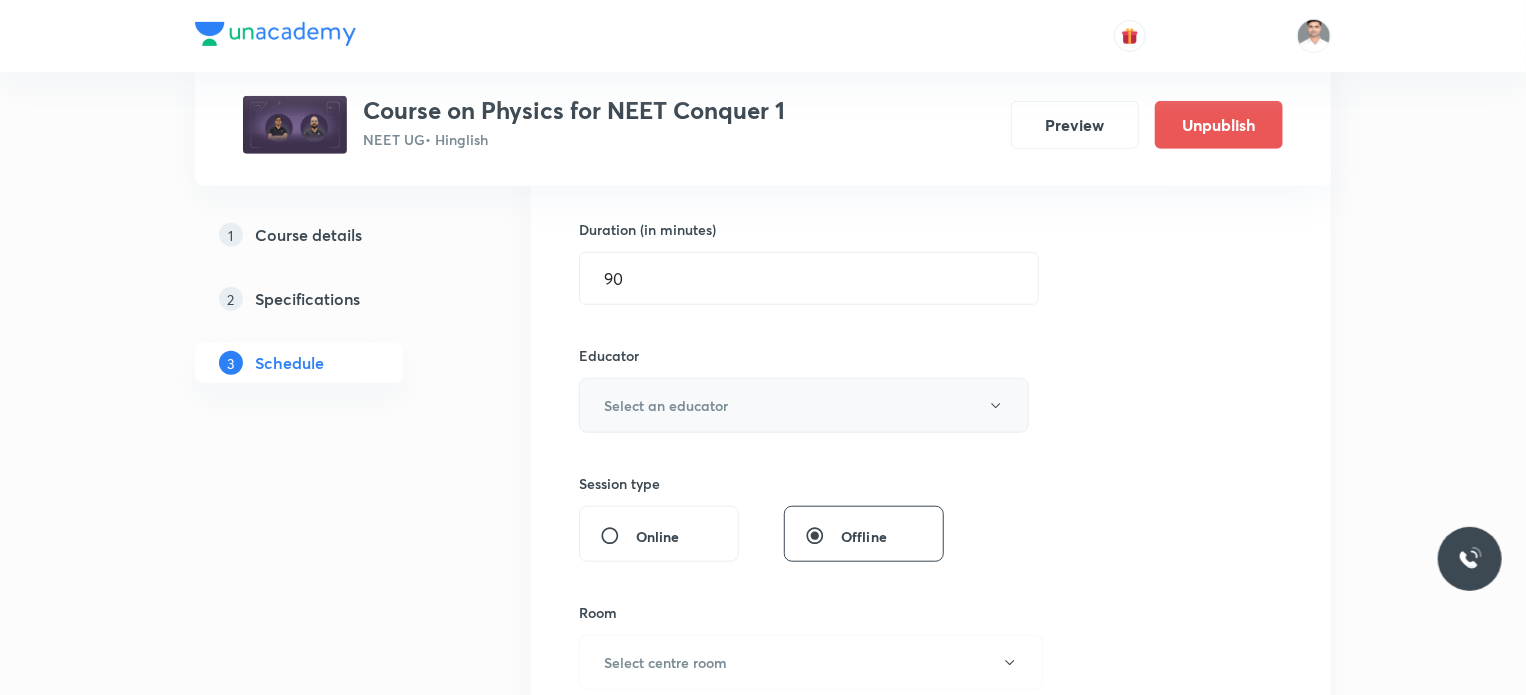 click on "Select an educator" at bounding box center [804, 405] 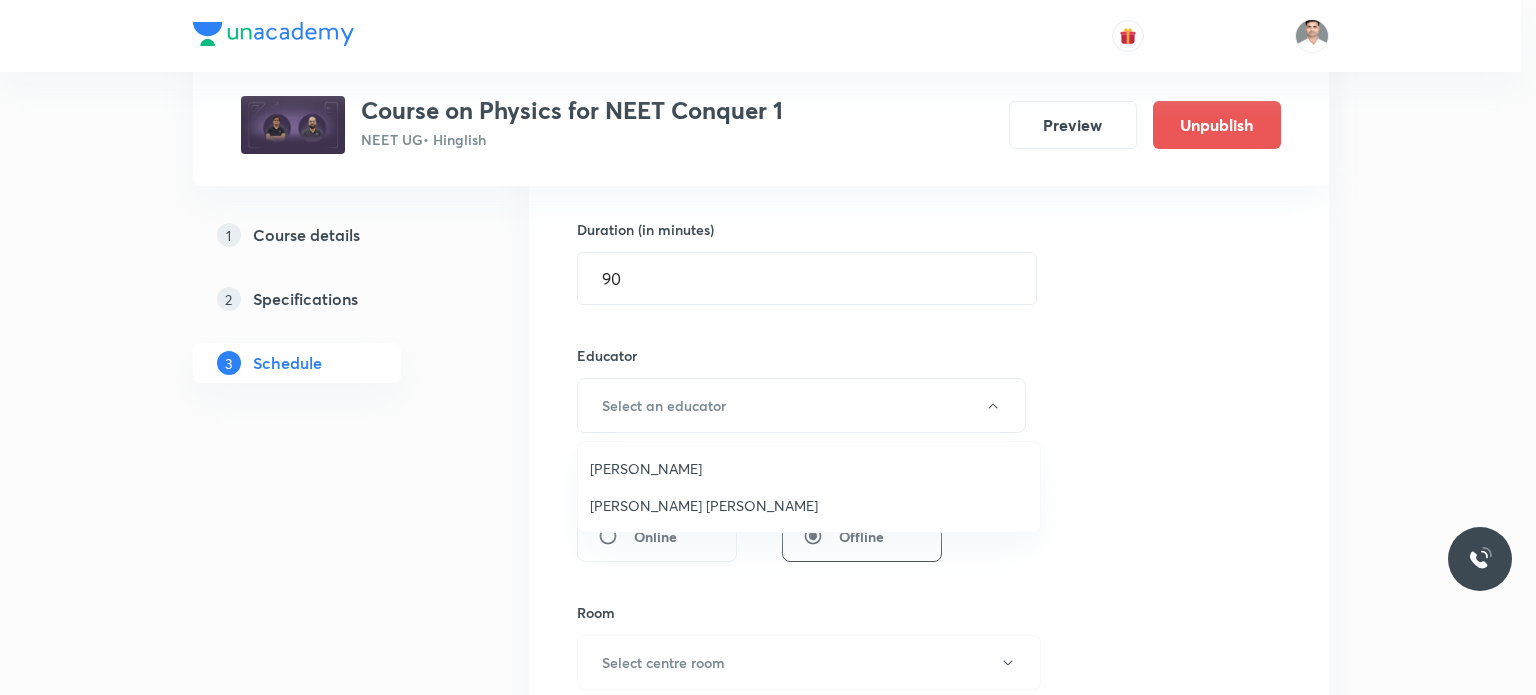 click on "[PERSON_NAME]" at bounding box center [809, 468] 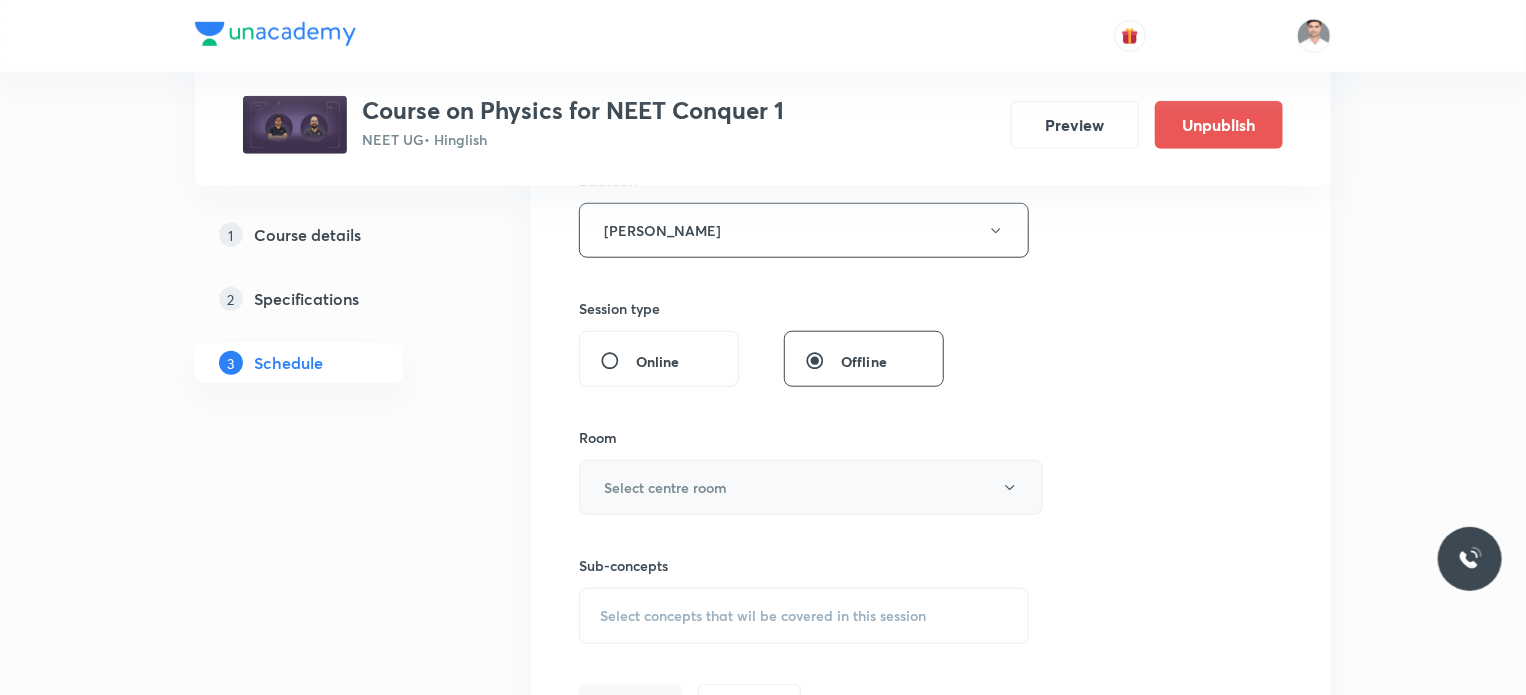 scroll, scrollTop: 800, scrollLeft: 0, axis: vertical 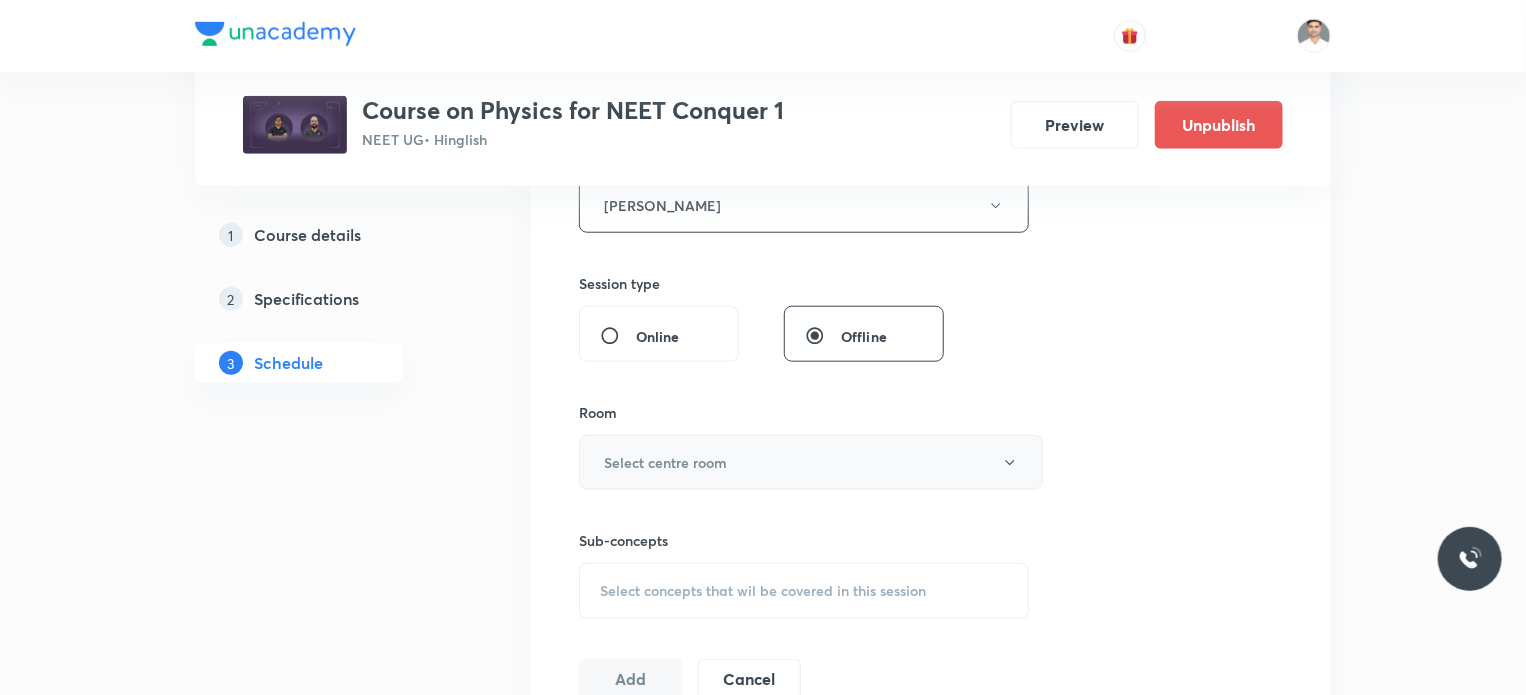 click on "Select centre room" at bounding box center [665, 462] 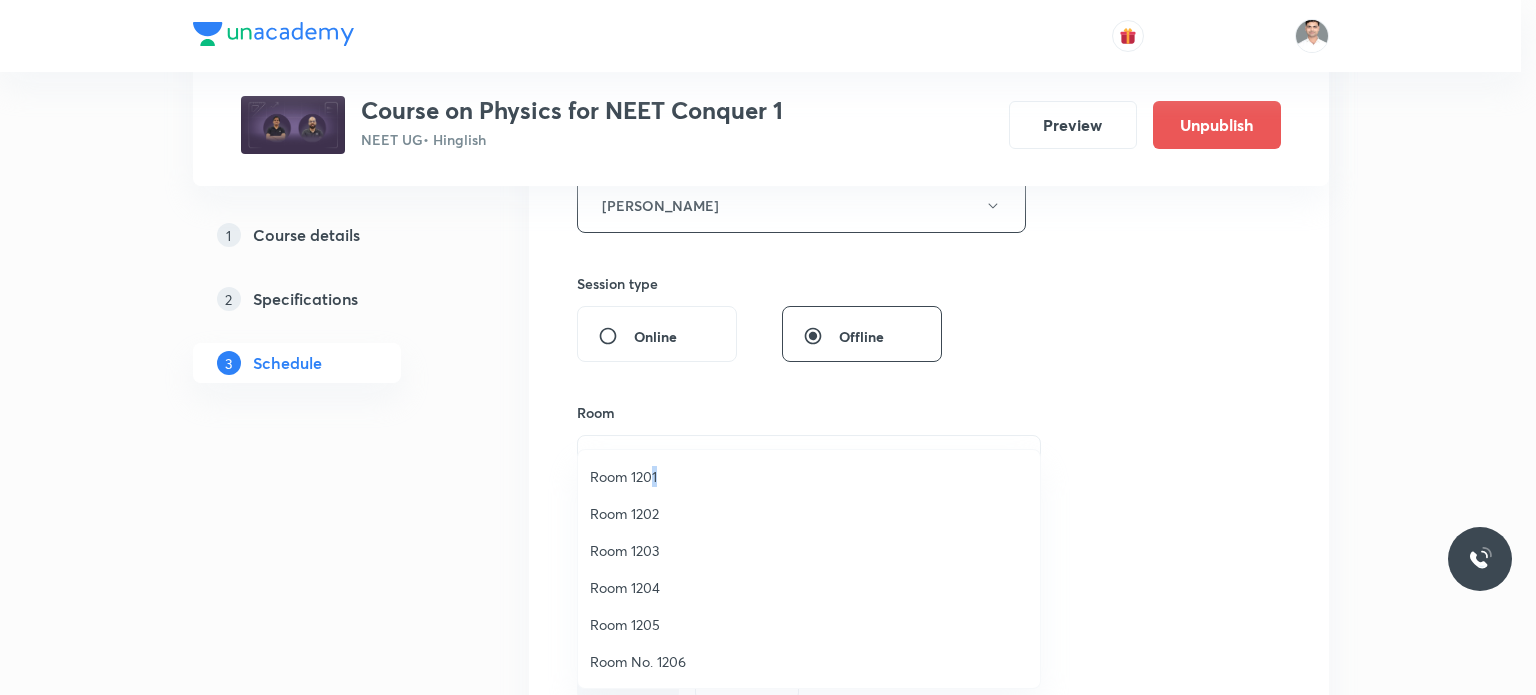 click on "Room 1201" at bounding box center (809, 476) 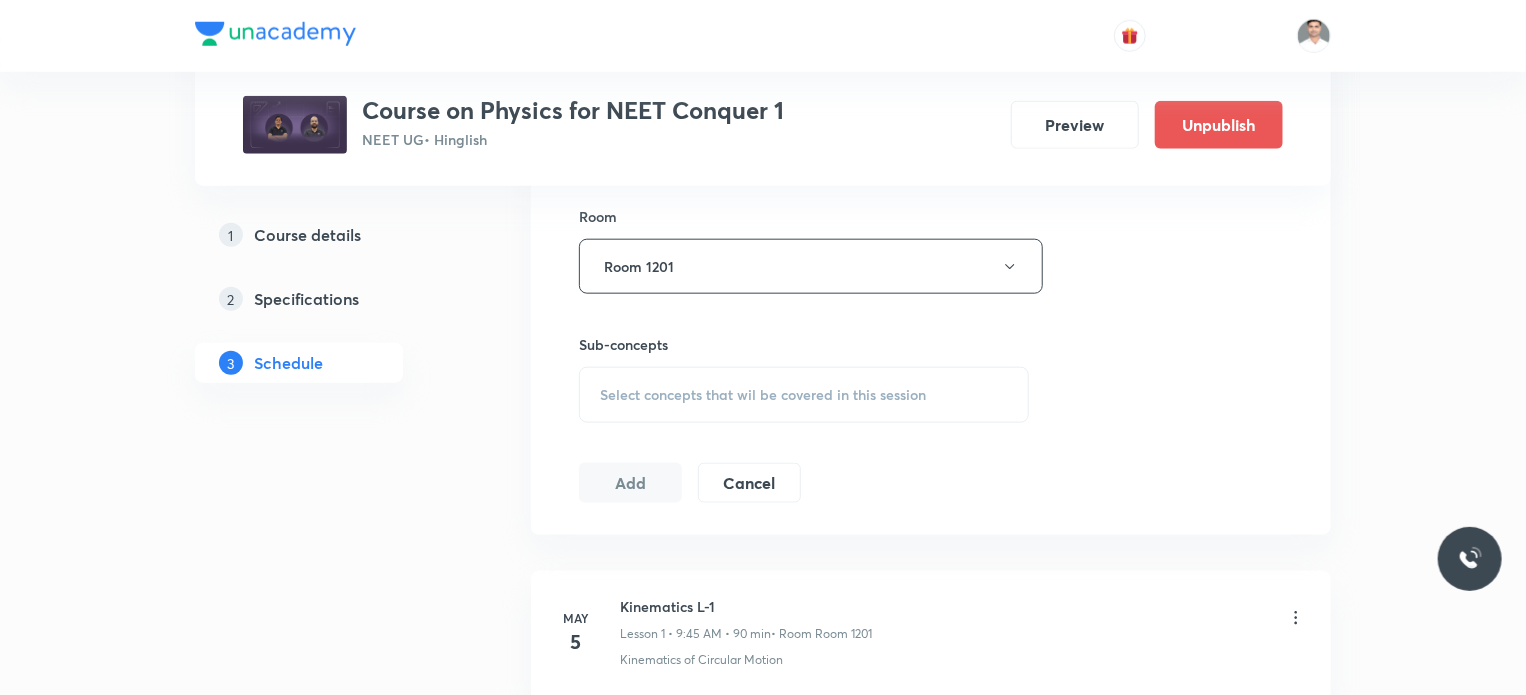 scroll, scrollTop: 1000, scrollLeft: 0, axis: vertical 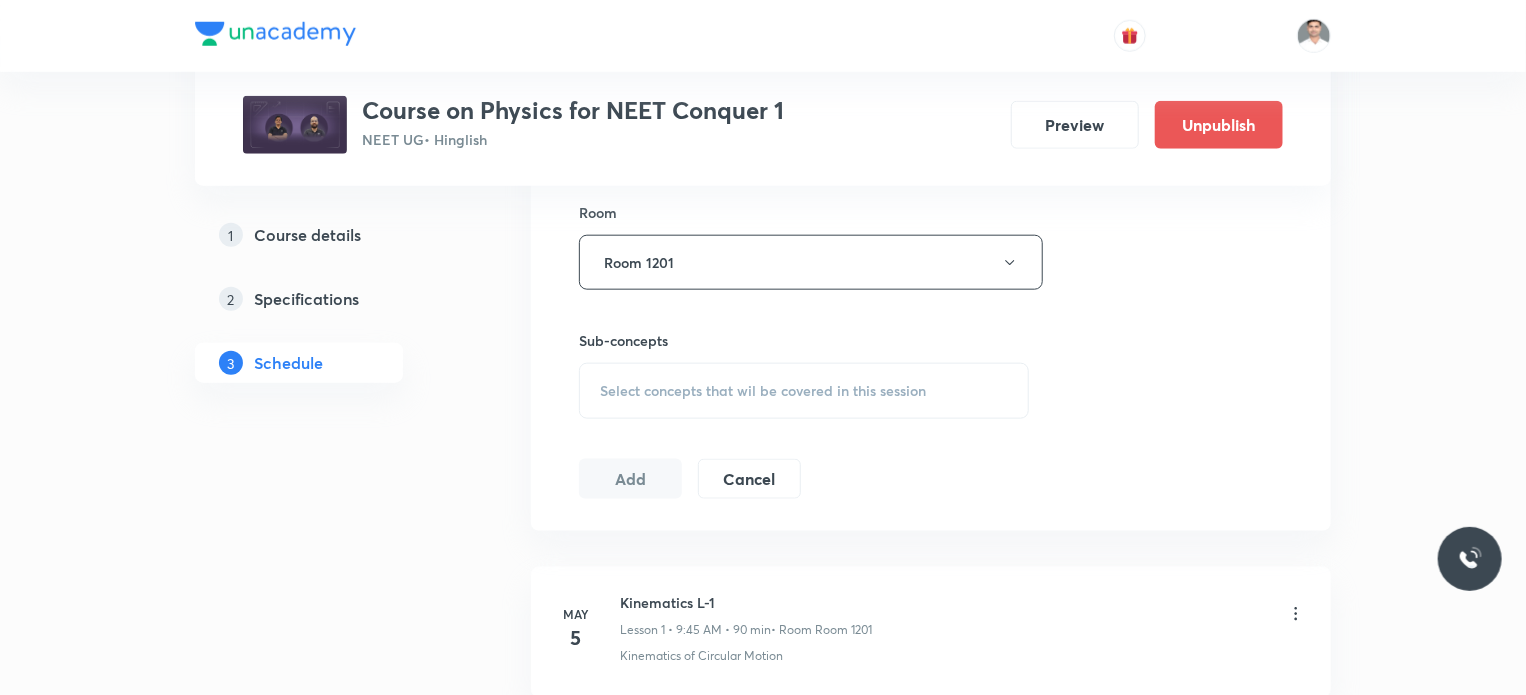 click on "Select concepts that wil be covered in this session" at bounding box center (763, 391) 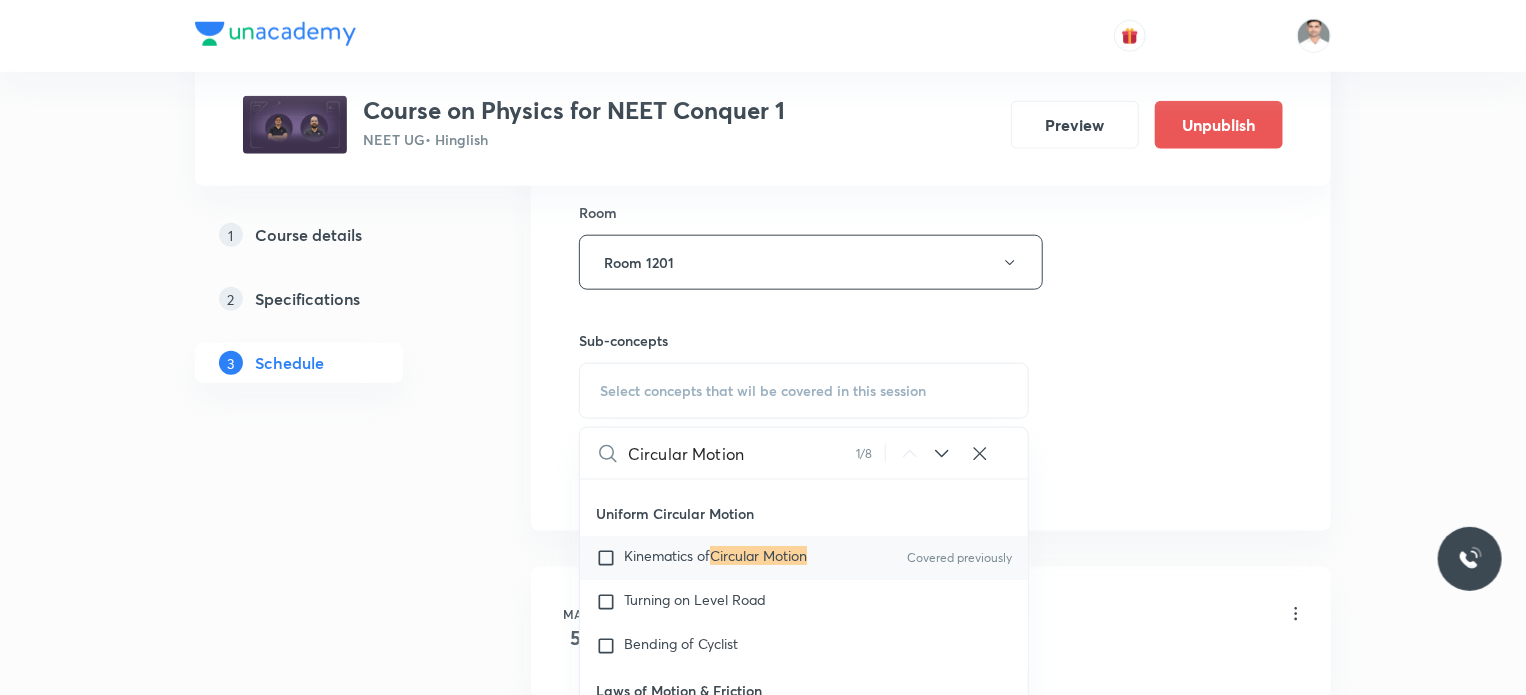 scroll, scrollTop: 3948, scrollLeft: 0, axis: vertical 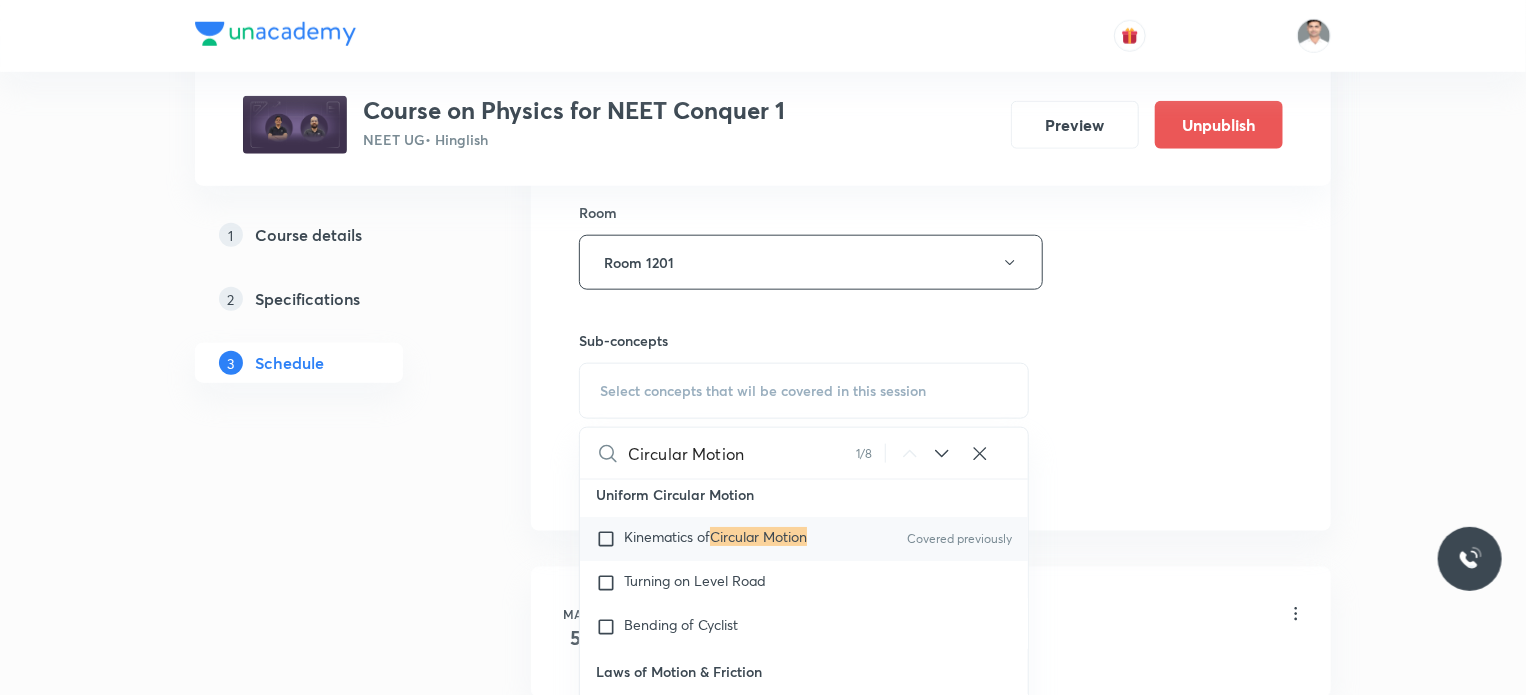 type on "Circular Motion" 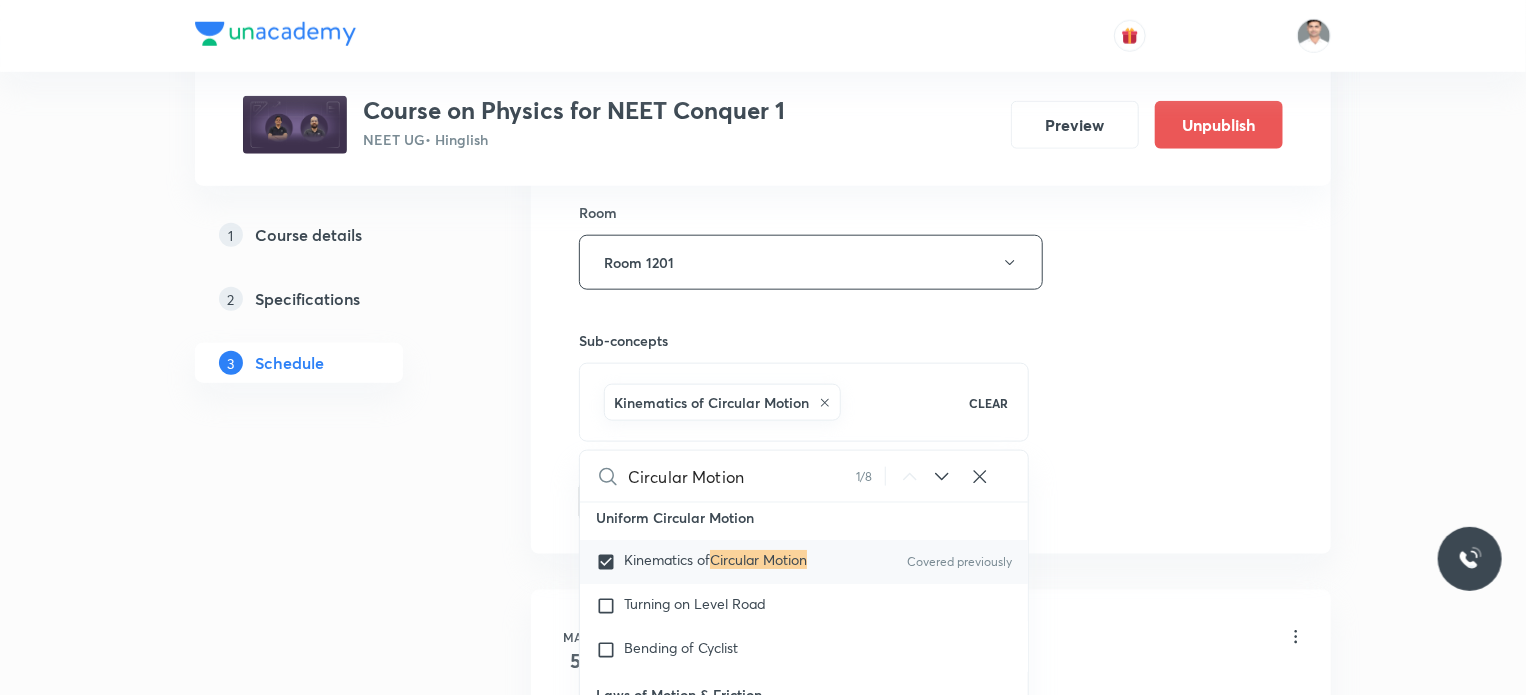click on "1 Course details 2 Specifications 3 Schedule" at bounding box center (331, 4834) 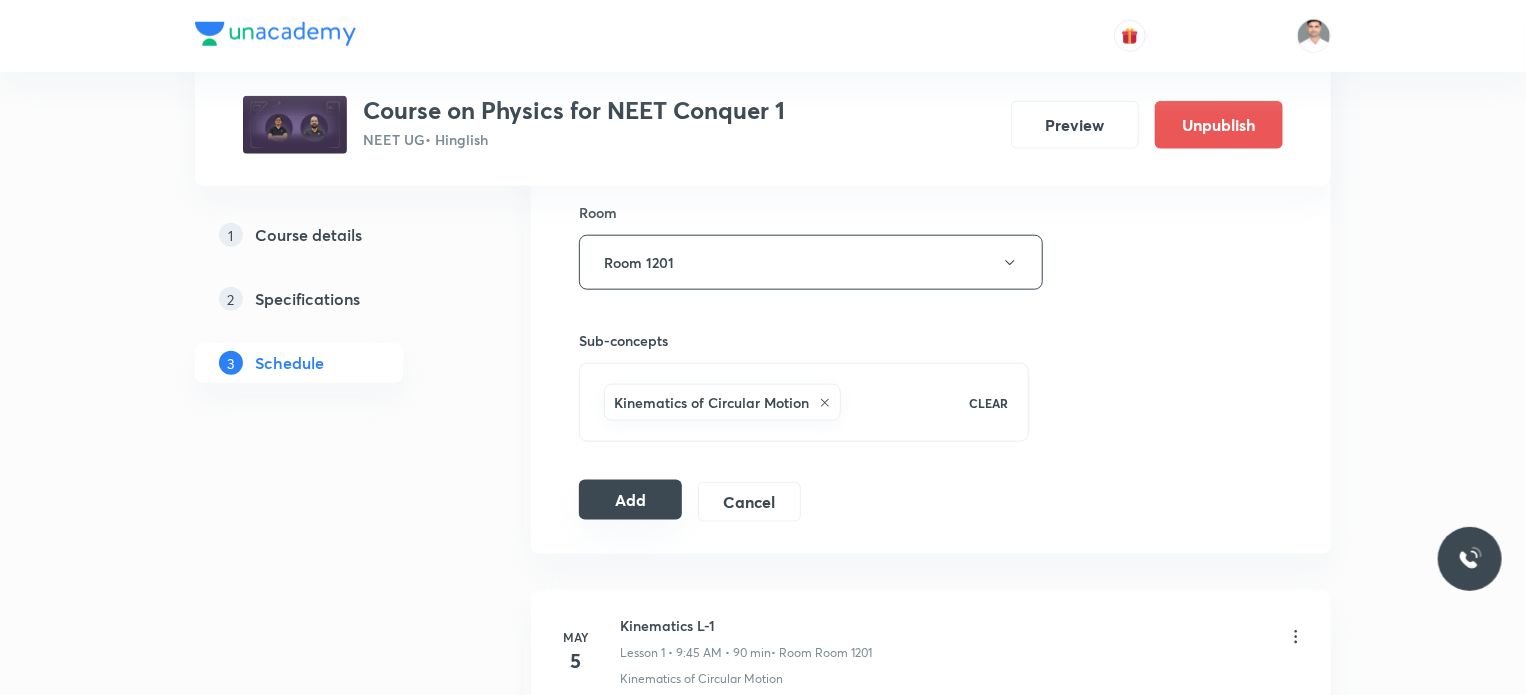 click on "Add" at bounding box center [630, 500] 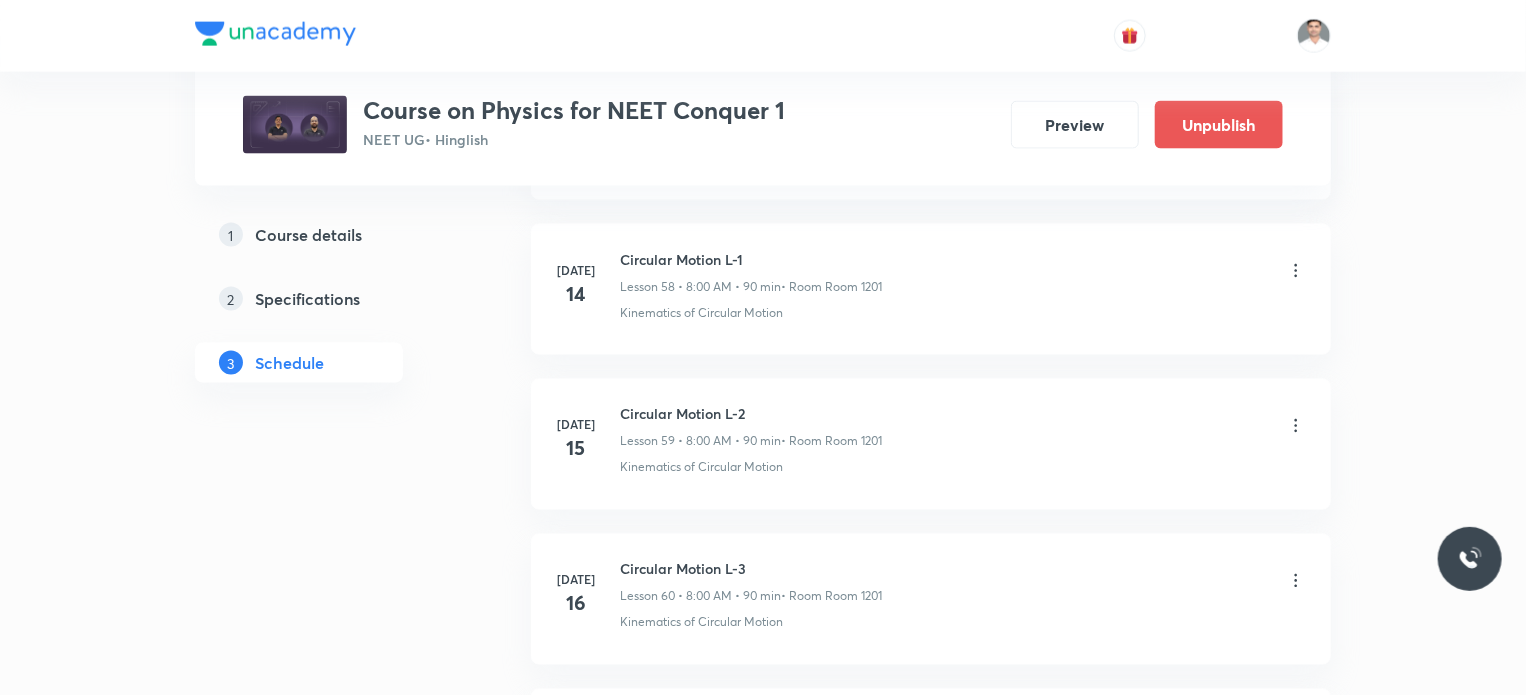 scroll, scrollTop: 9130, scrollLeft: 0, axis: vertical 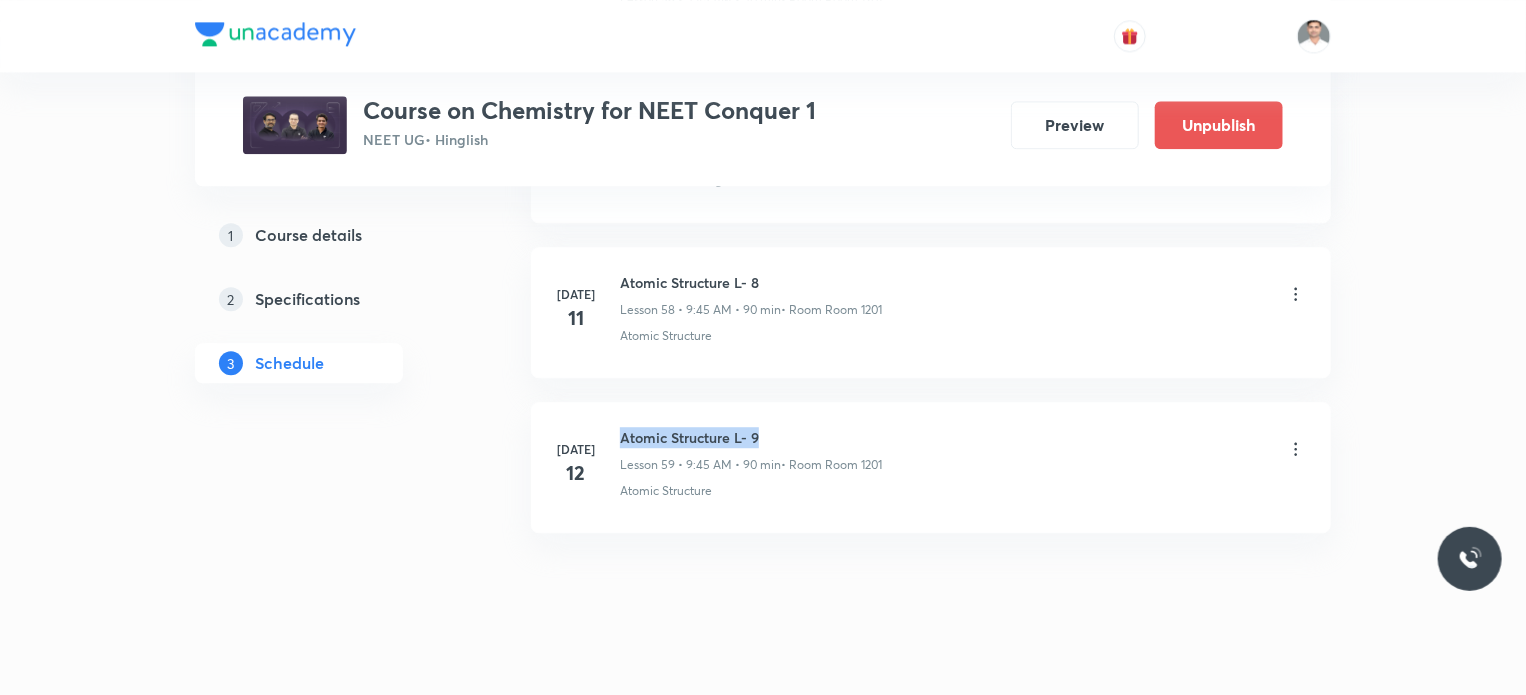 drag, startPoint x: 620, startPoint y: 408, endPoint x: 820, endPoint y: 403, distance: 200.06248 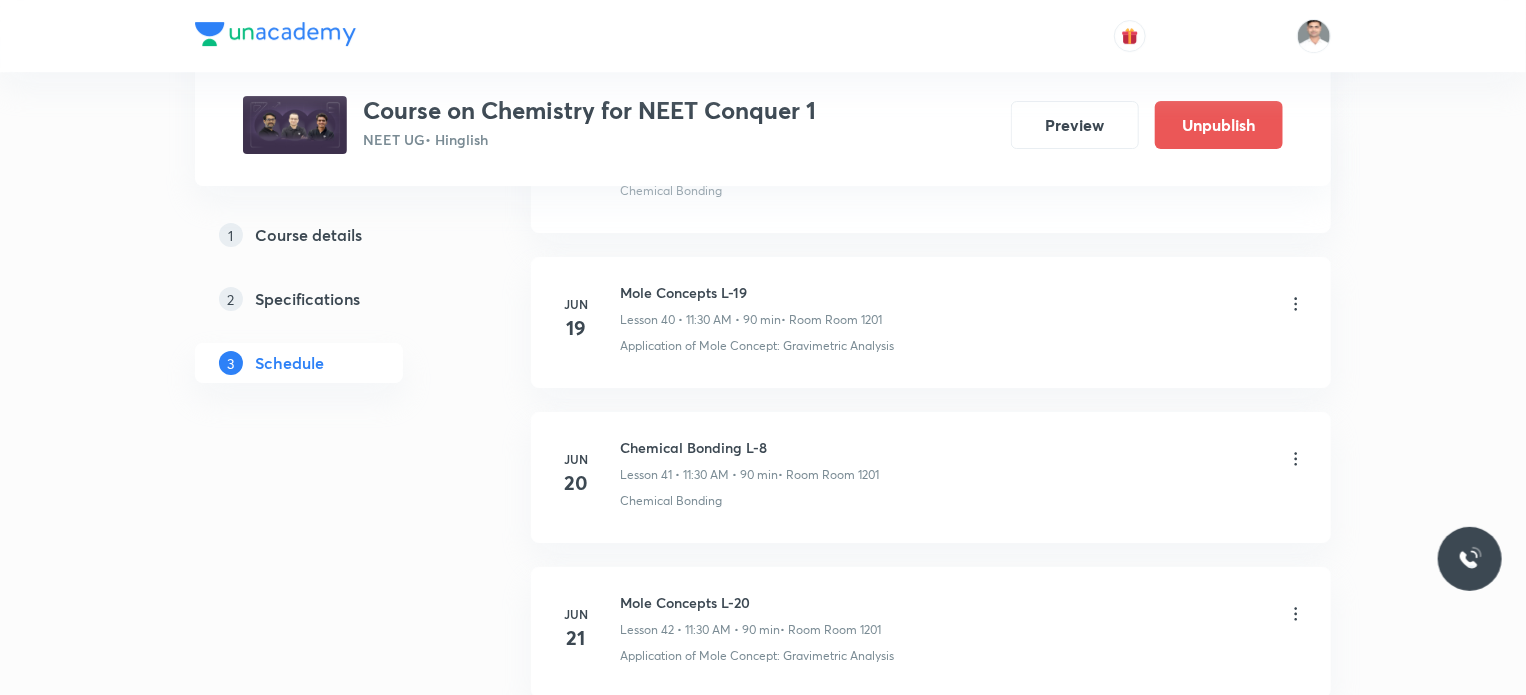 scroll, scrollTop: 6555, scrollLeft: 0, axis: vertical 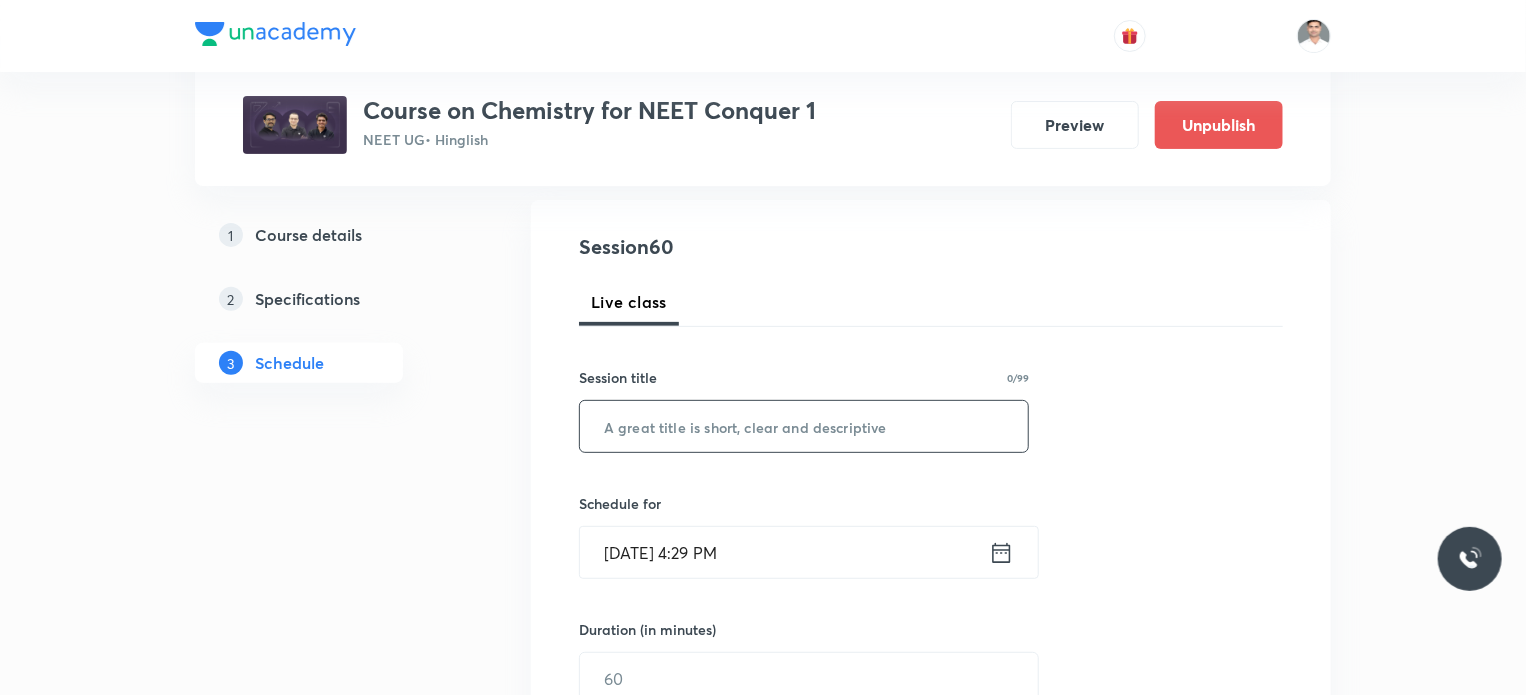 click at bounding box center [804, 426] 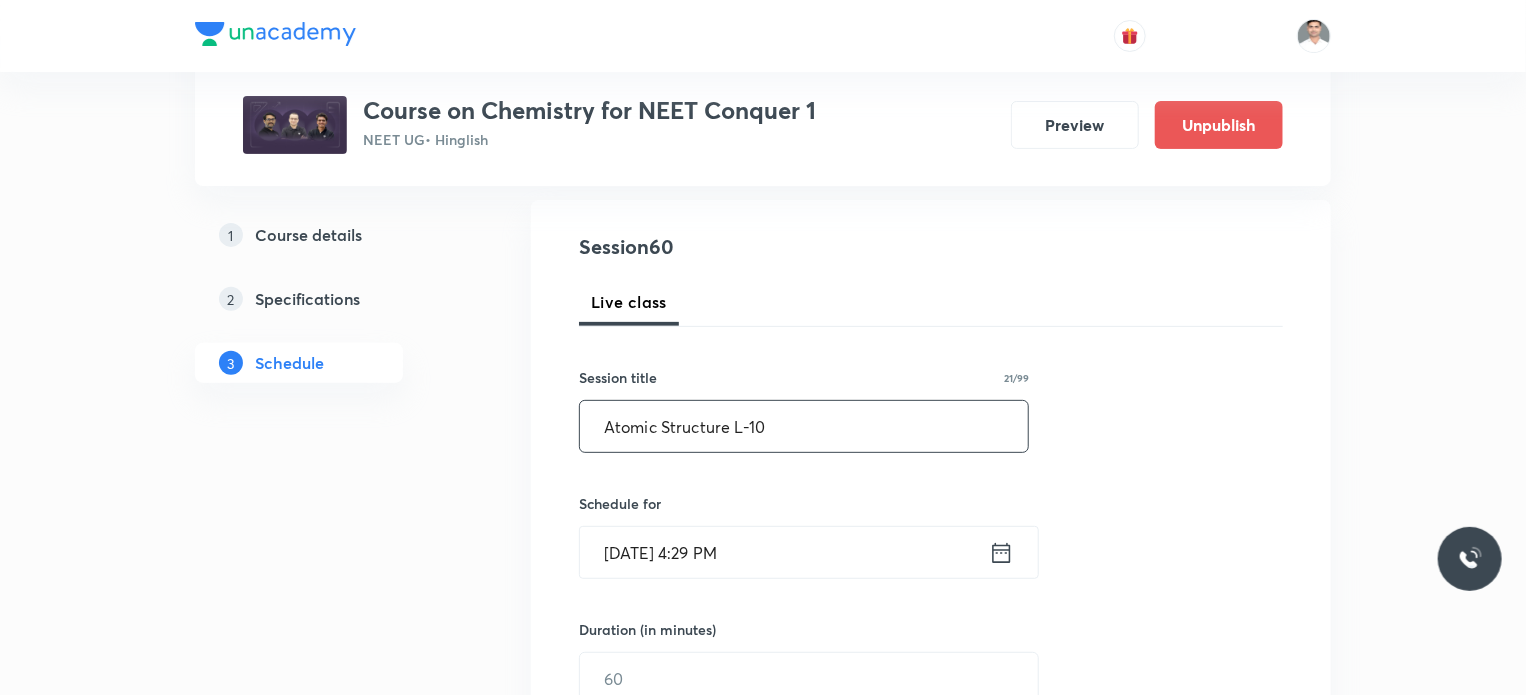 type on "Atomic Structure L-10" 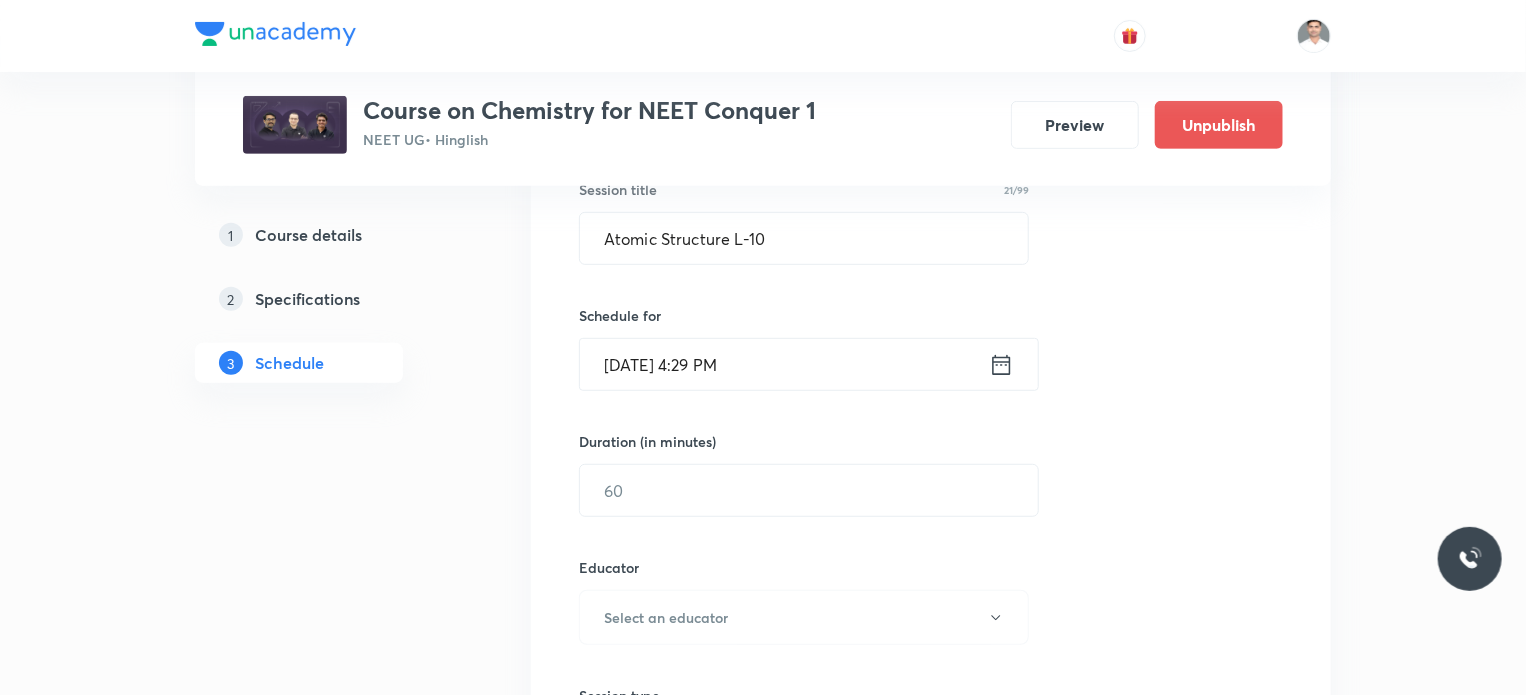 scroll, scrollTop: 400, scrollLeft: 0, axis: vertical 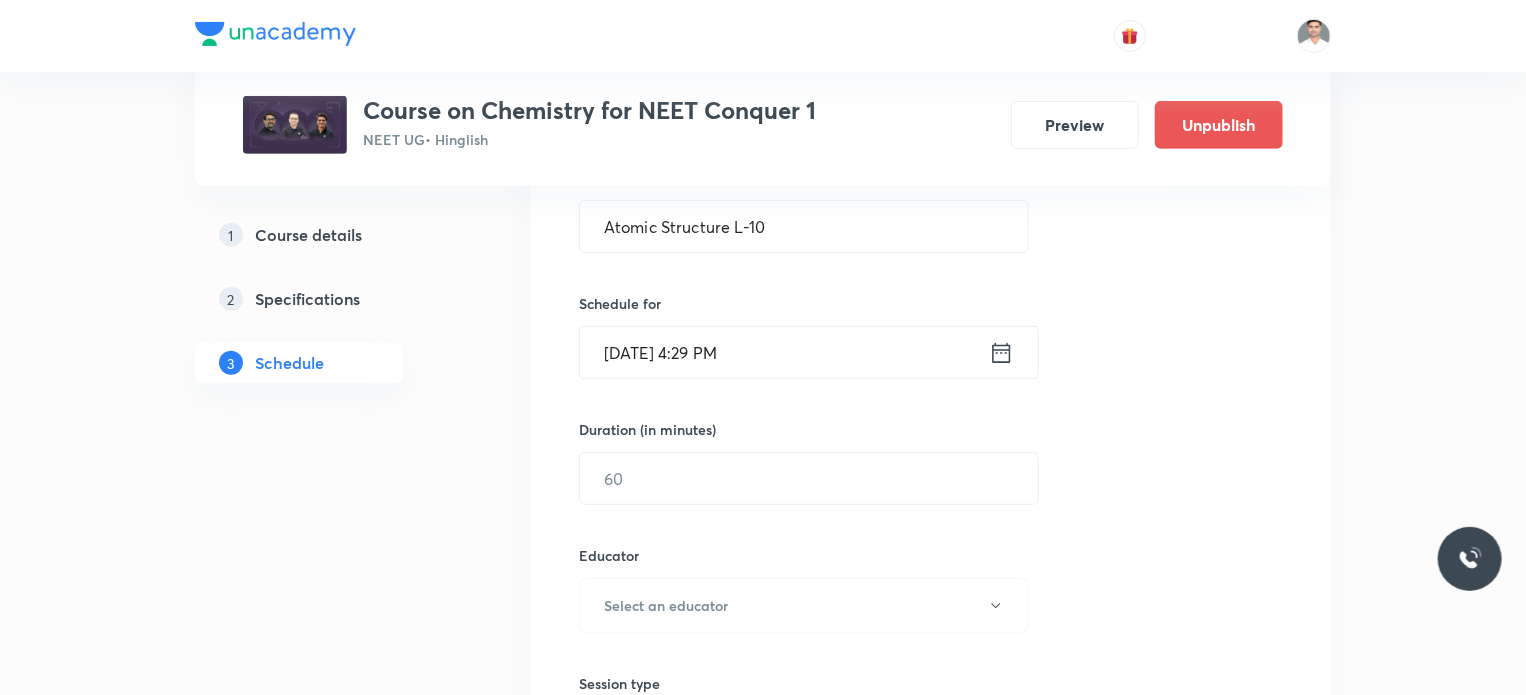 click 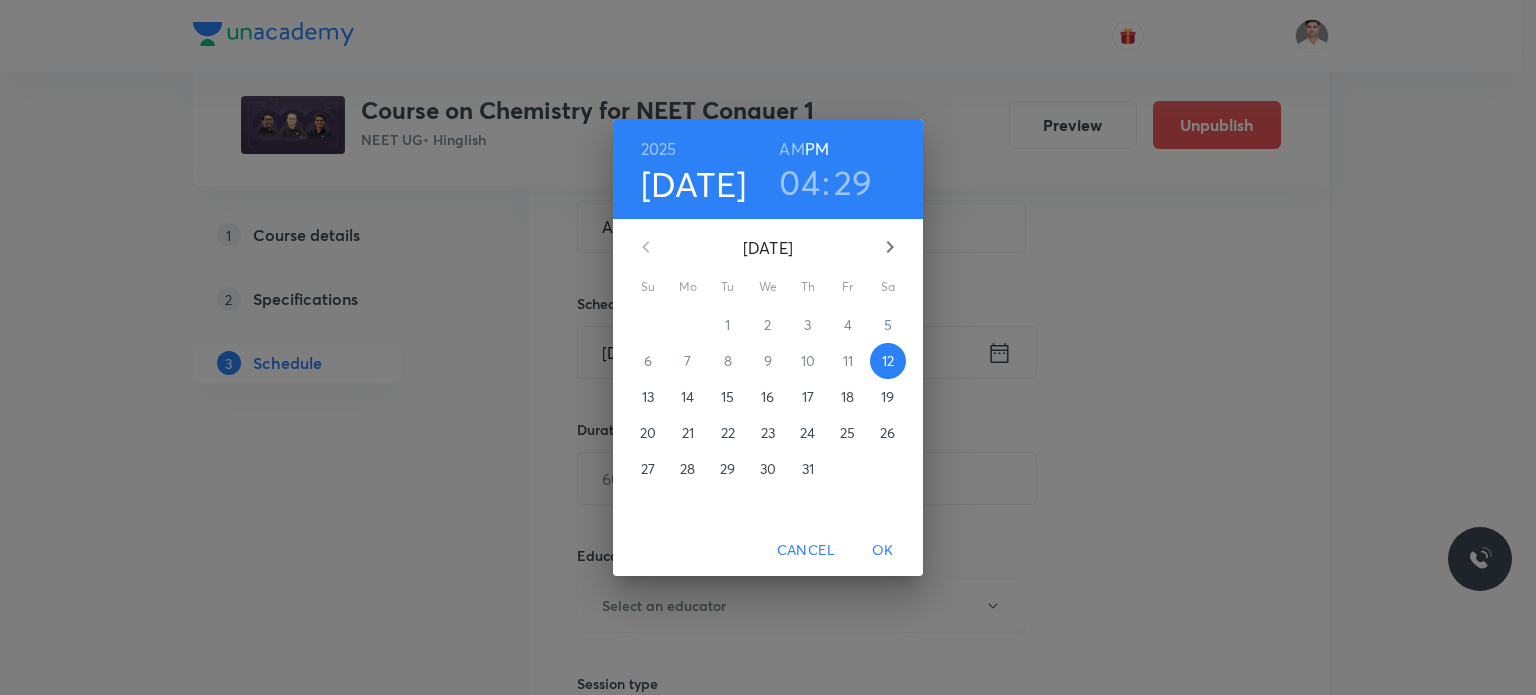click on "14" at bounding box center (687, 397) 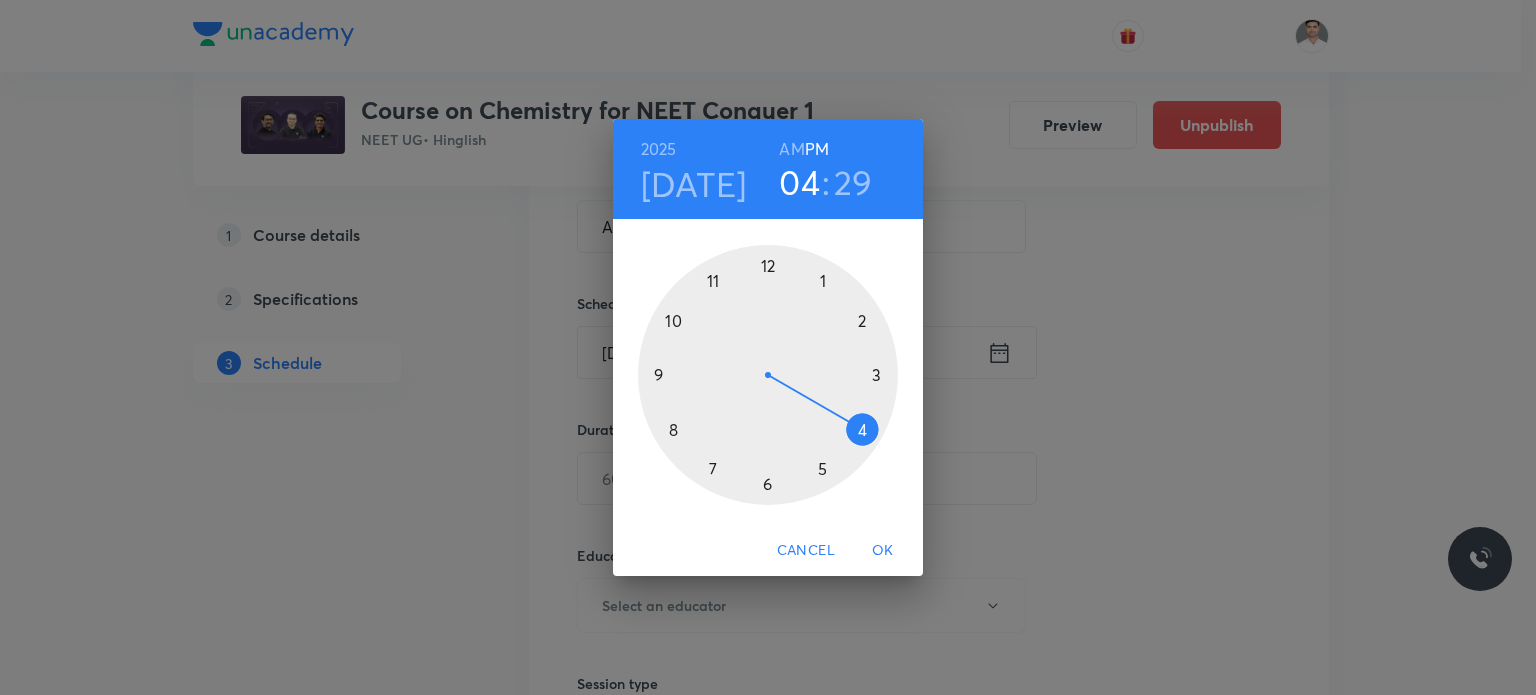 click on "AM" at bounding box center (791, 149) 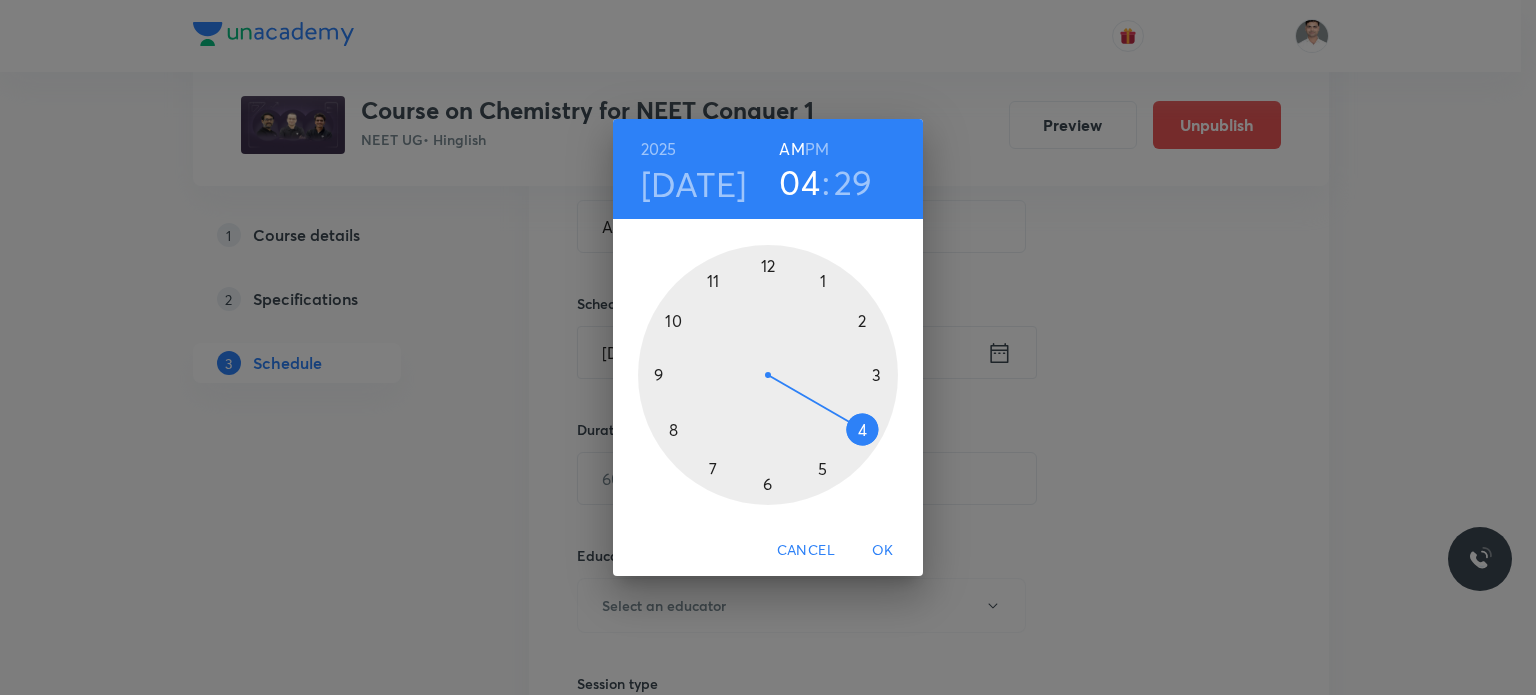 click at bounding box center (768, 375) 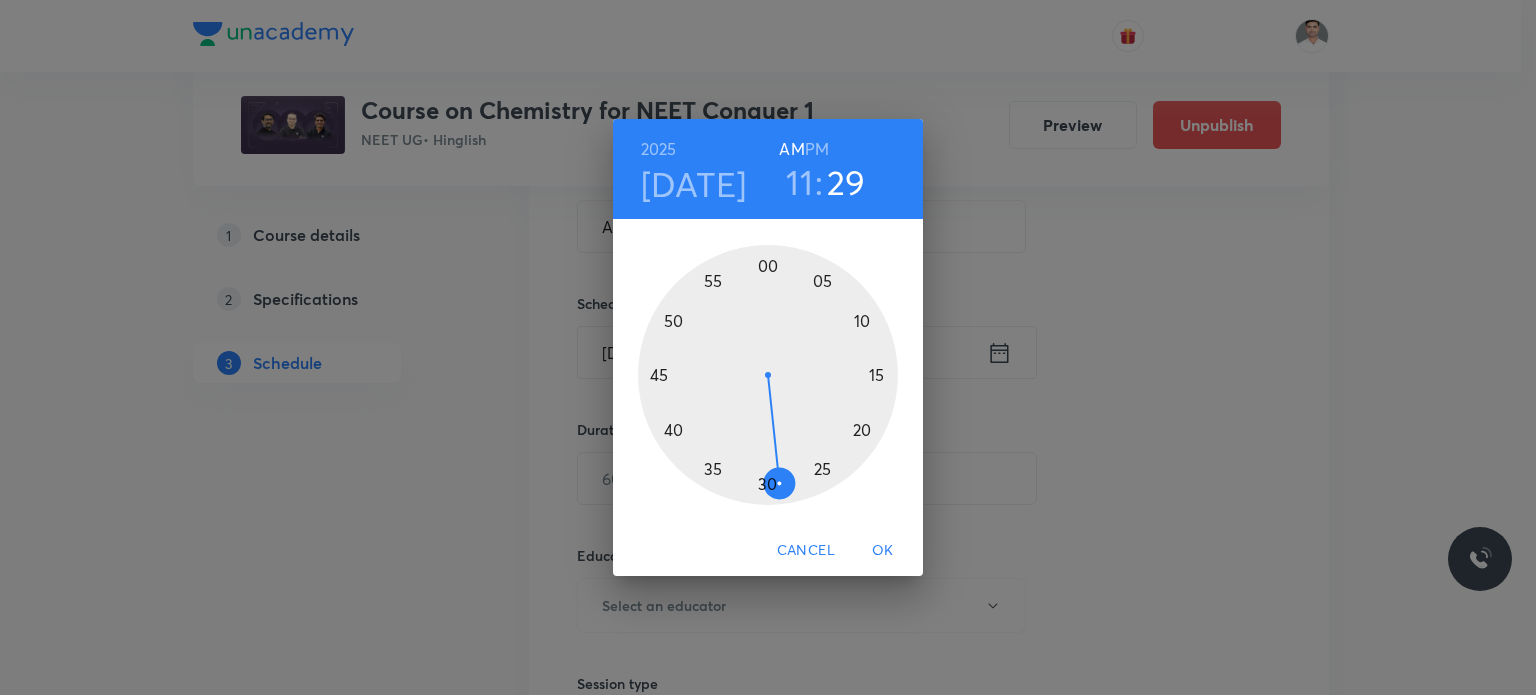 click at bounding box center (768, 375) 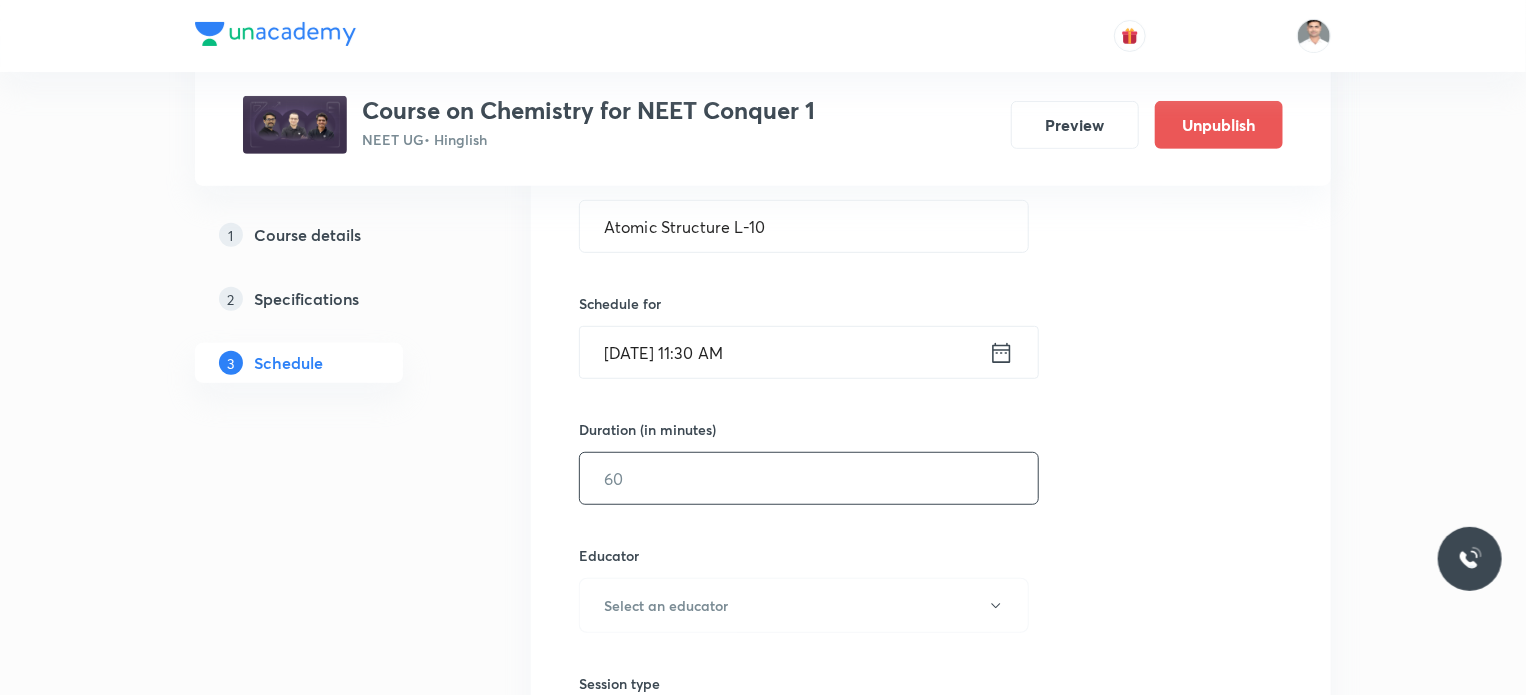 click at bounding box center [809, 478] 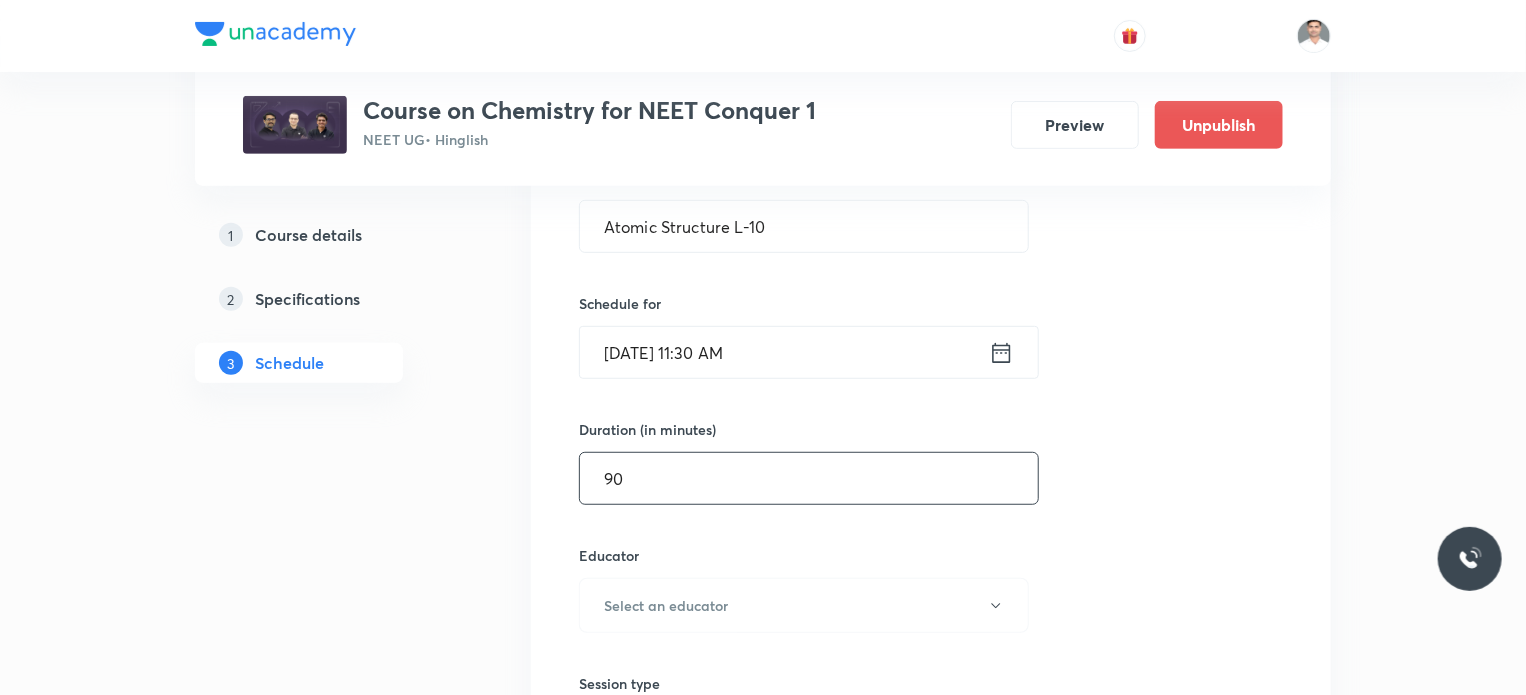 type on "90" 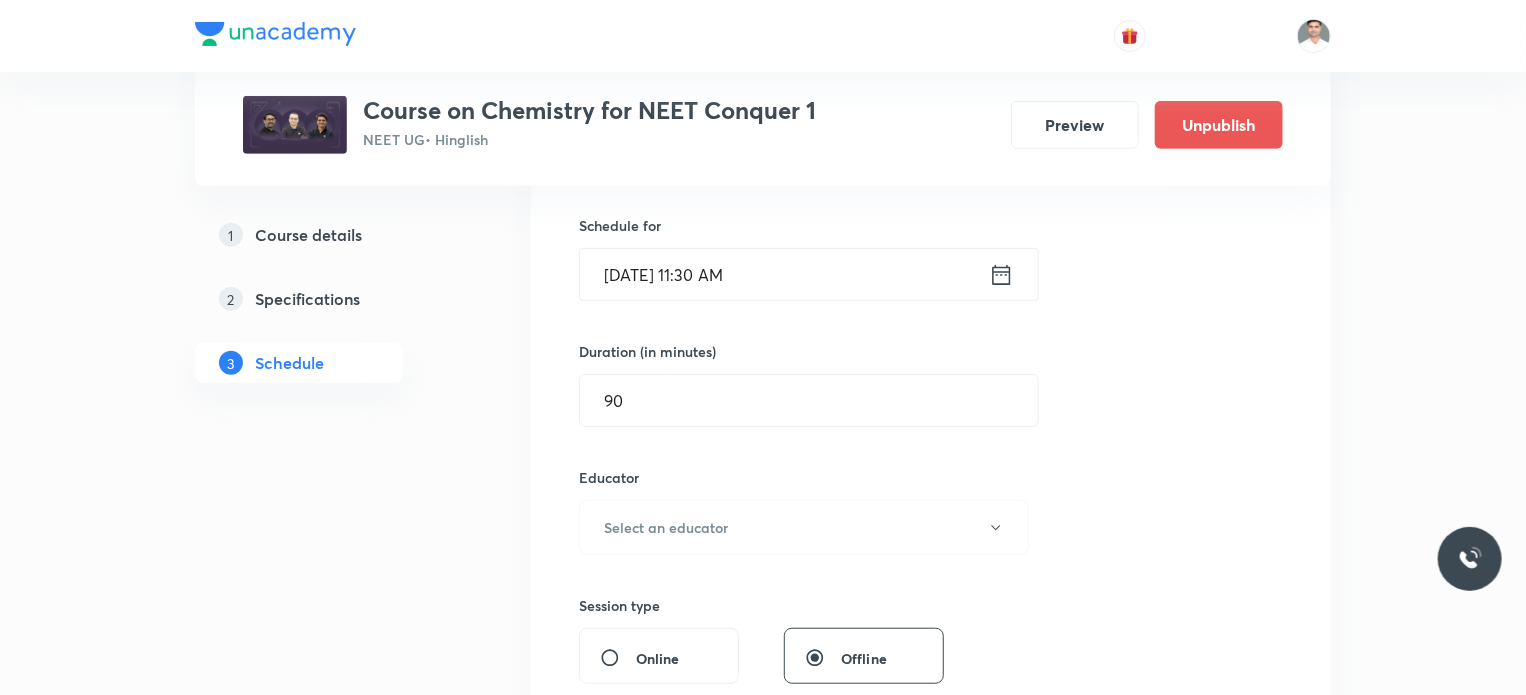 scroll, scrollTop: 500, scrollLeft: 0, axis: vertical 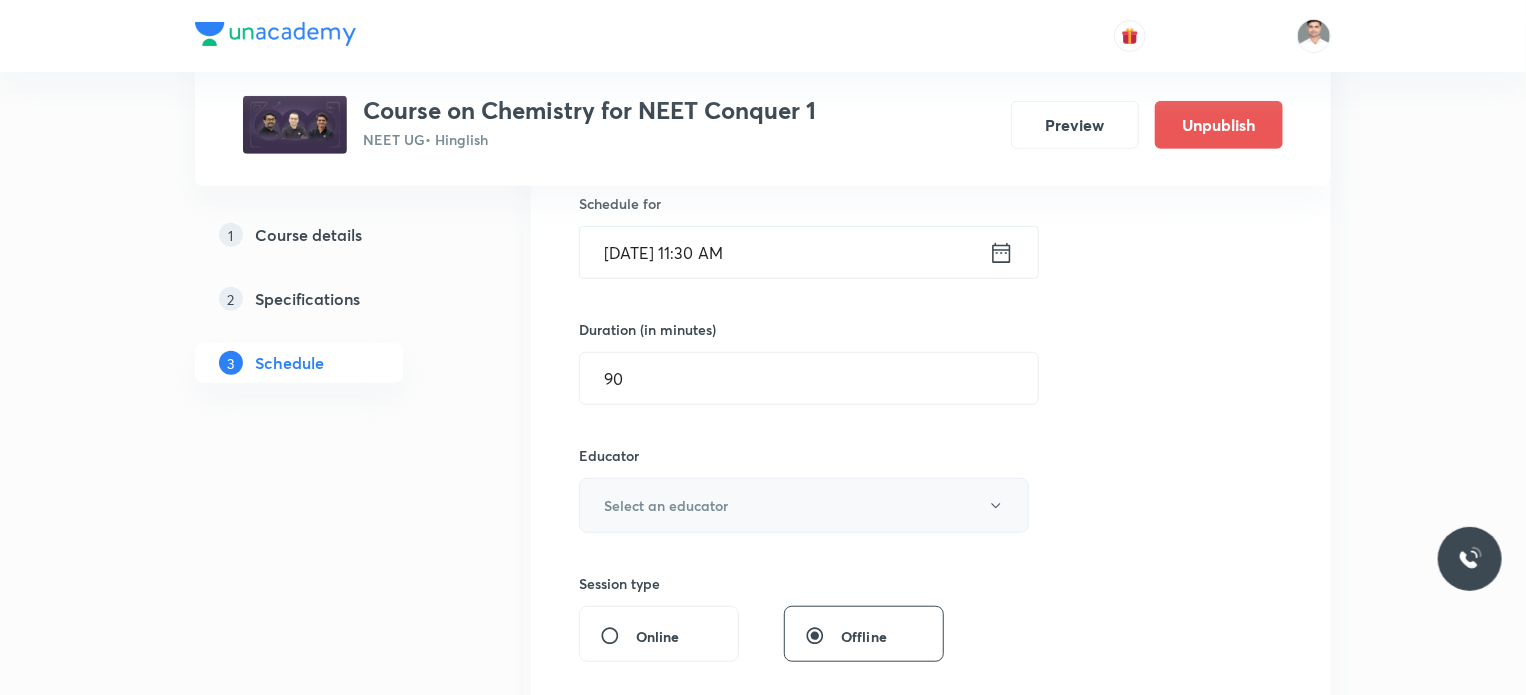 click on "Select an educator" at bounding box center [804, 505] 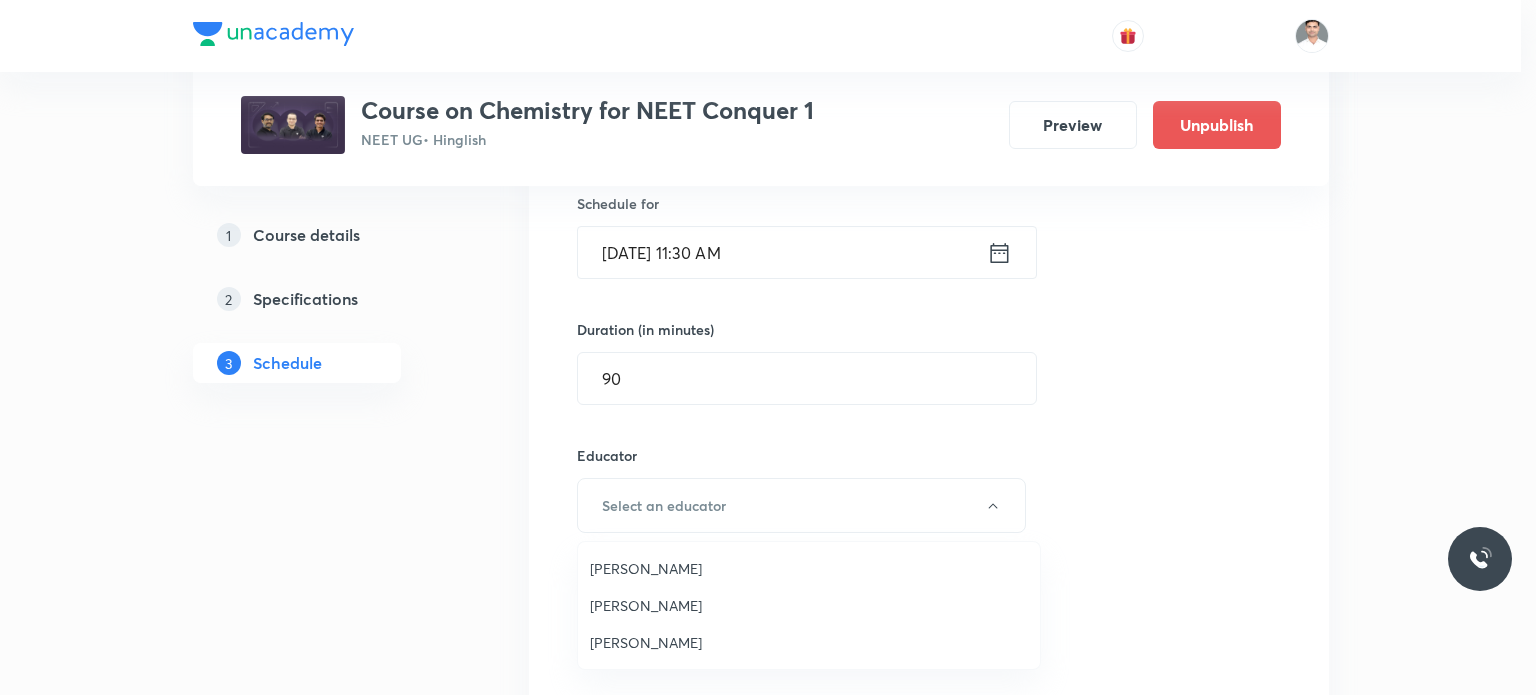 click on "Hari Narayan Tiwari" at bounding box center (809, 642) 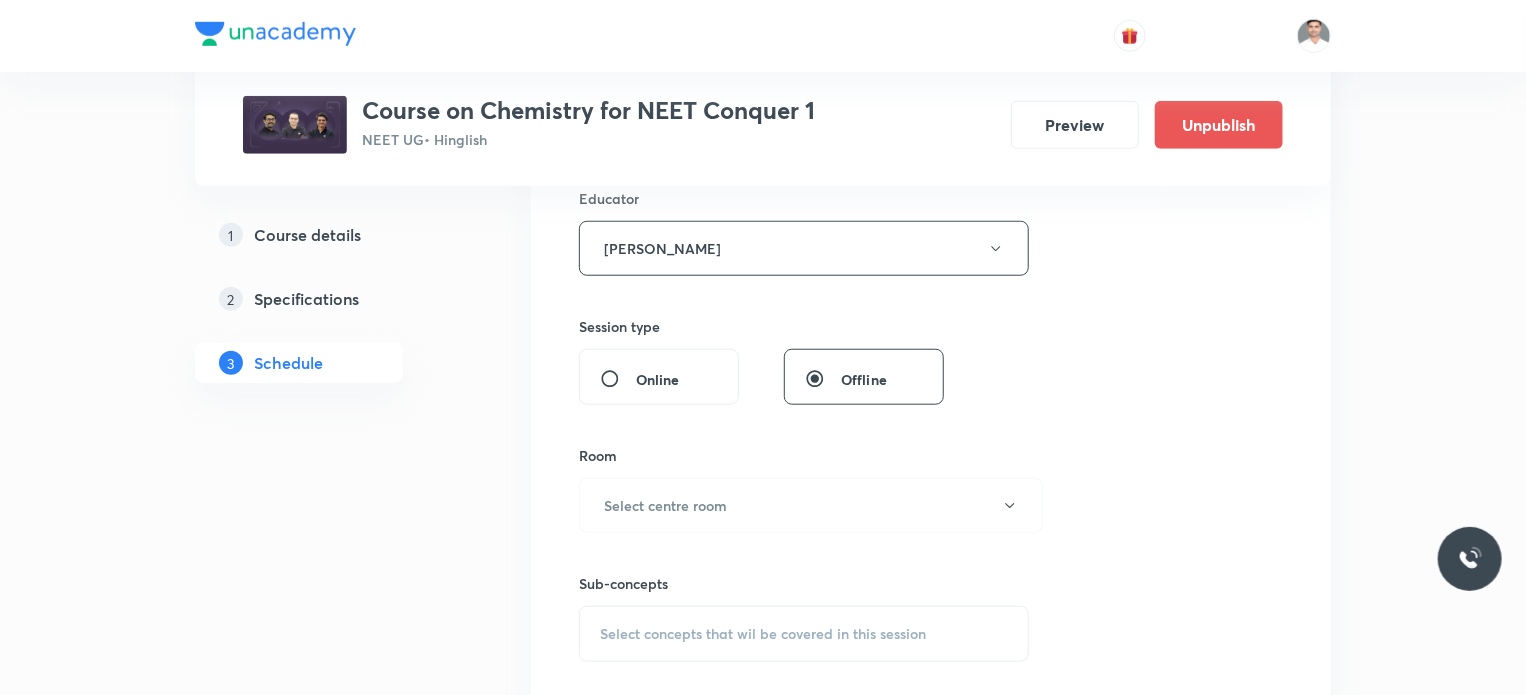 scroll, scrollTop: 800, scrollLeft: 0, axis: vertical 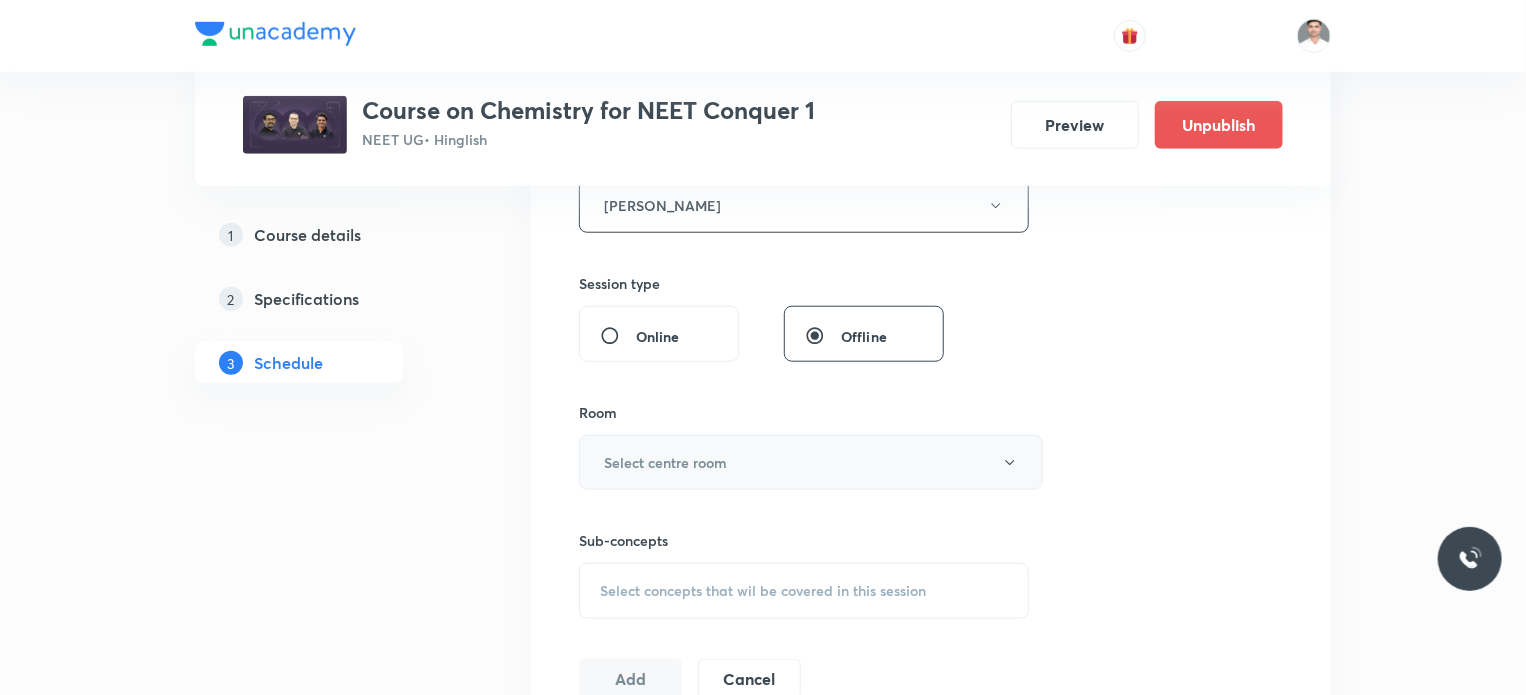 click on "Select centre room" at bounding box center [665, 462] 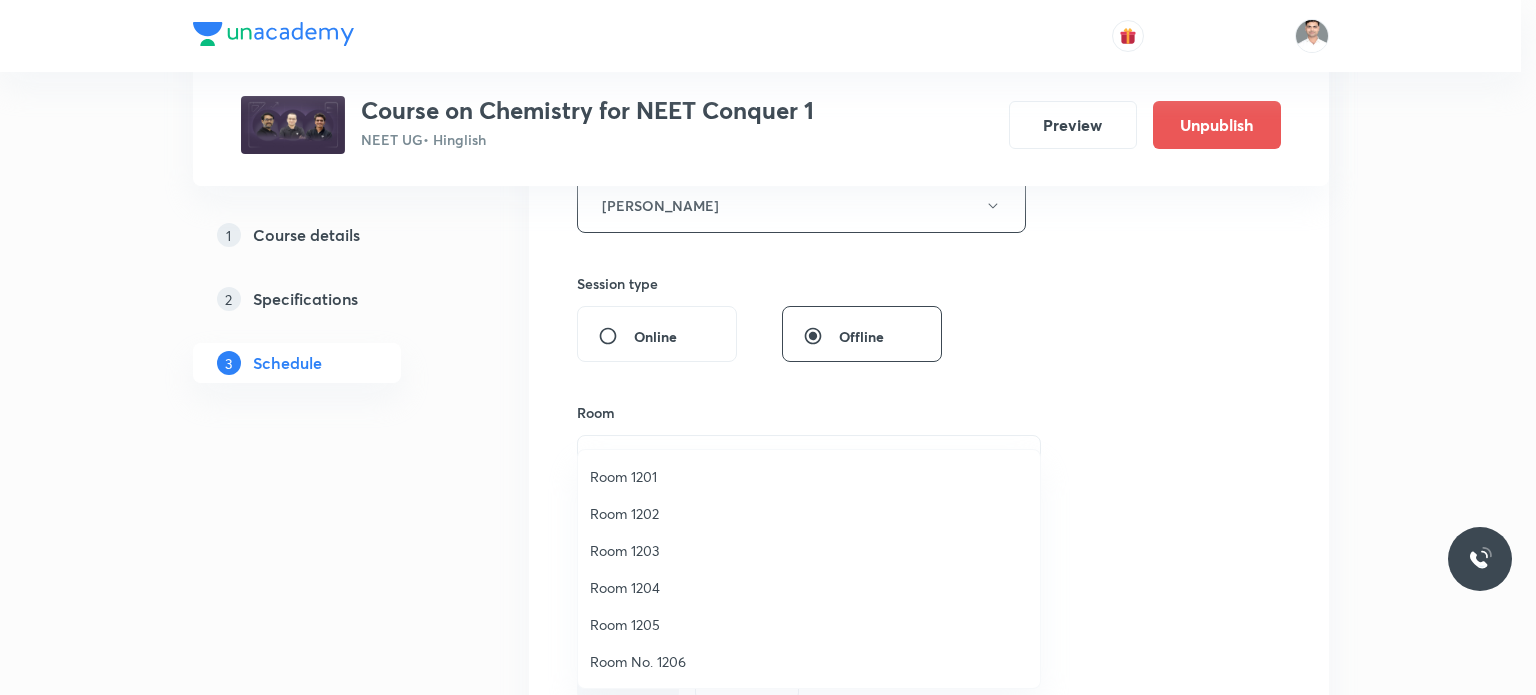 click on "Room 1201" at bounding box center [809, 476] 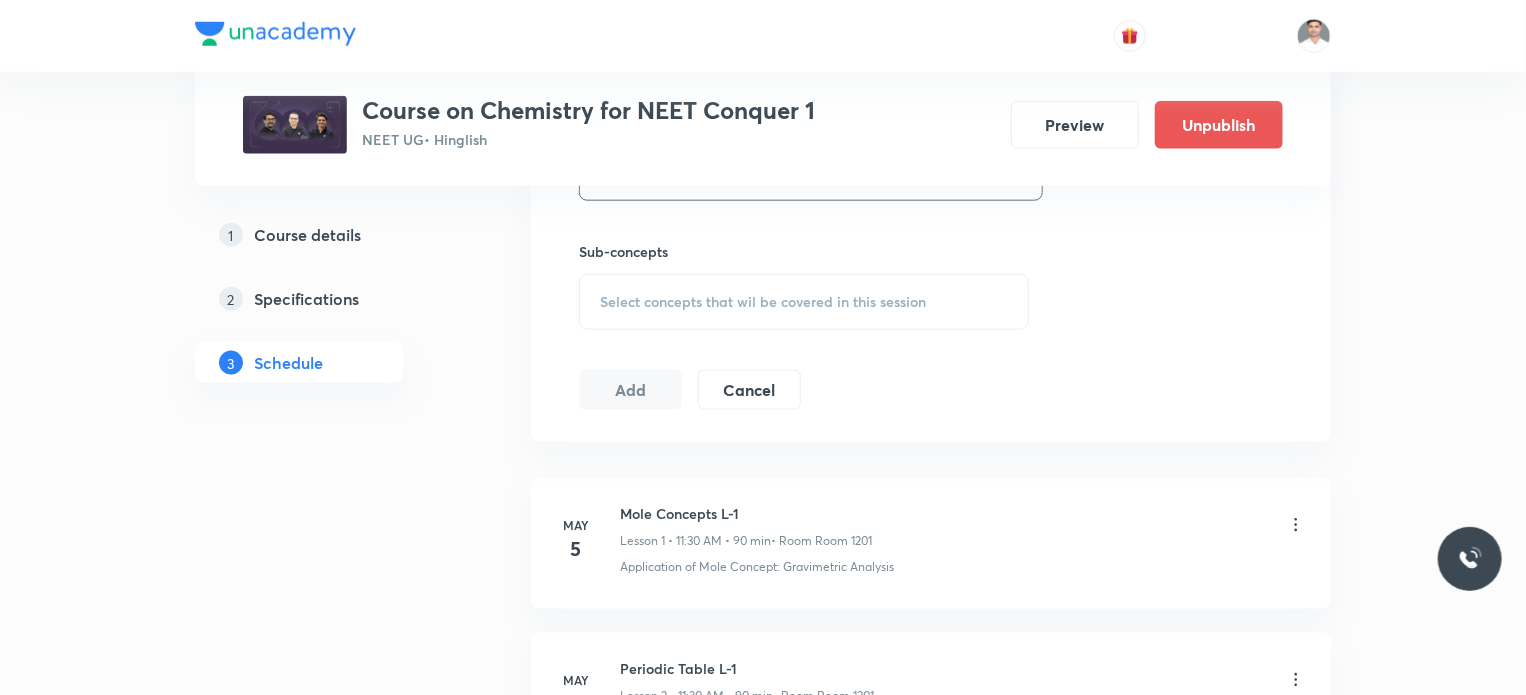 scroll, scrollTop: 1100, scrollLeft: 0, axis: vertical 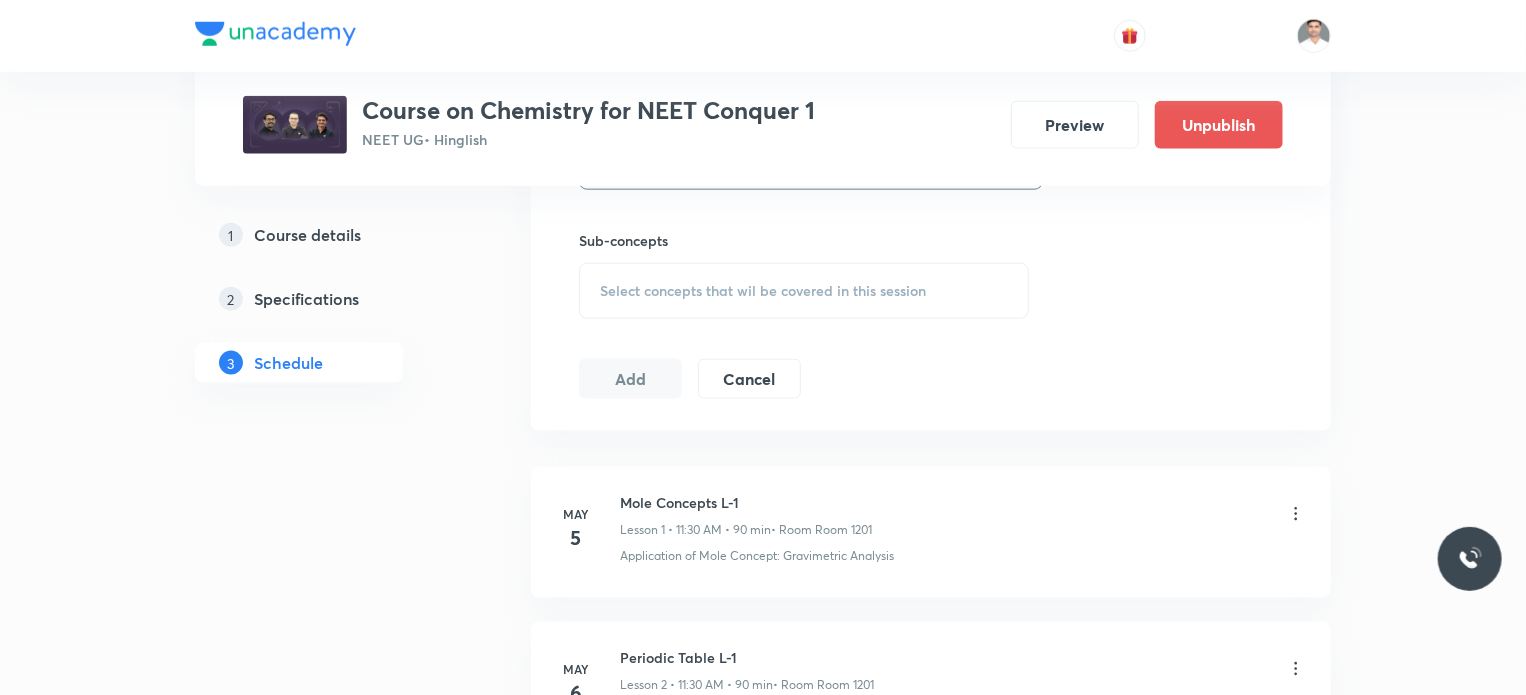 click on "Select concepts that wil be covered in this session" at bounding box center (804, 291) 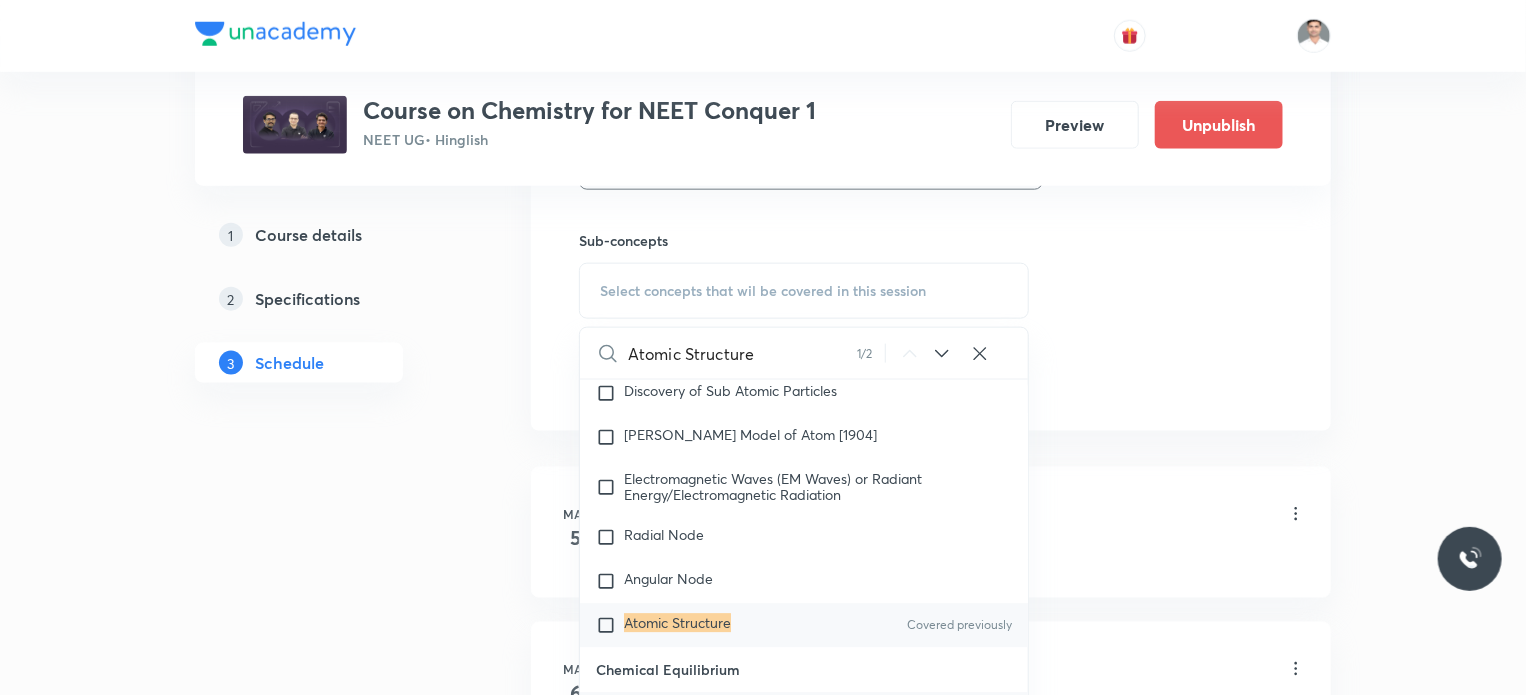 scroll, scrollTop: 3116, scrollLeft: 0, axis: vertical 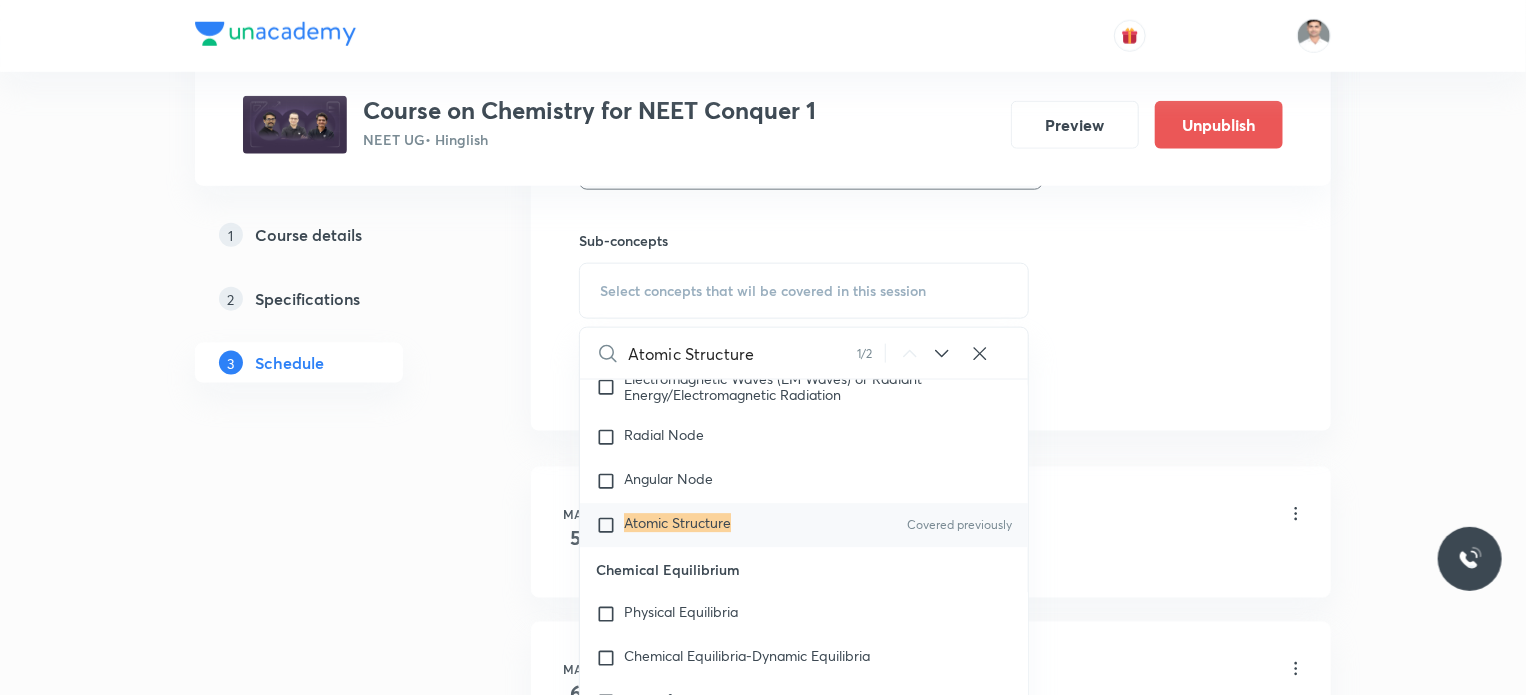 type on "Atomic Structure" 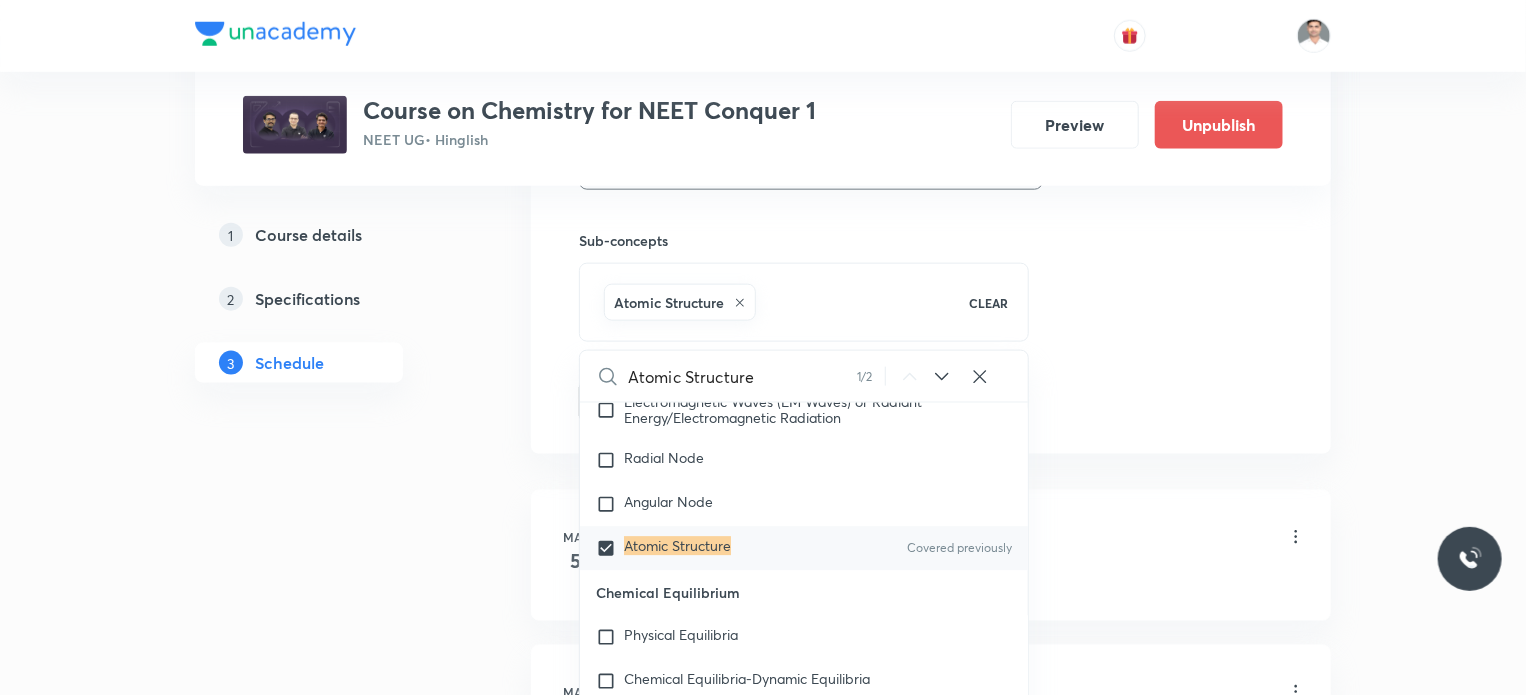 click on "Session  60 Live class Session title 21/99 Atomic Structure L-10 ​ Schedule for Jul 14, 2025, 11:30 AM ​ Duration (in minutes) 90 ​ Educator Hari Narayan Tiwari   Session type Online Offline Room Room 1201 Sub-concepts Atomic Structure CLEAR Atomic Structure 1 / 2 ​ Chemistry - Full Syllabus Mock Questions Chemistry - Full Syllabus Mock Questions Chemistry Previous Year Chemistry Previous Year Questions Chemistry Previous Year Questions General Topics & Mole Concept Basic Concepts Mole – Basic Introduction Percentage Composition Stoichiometry Principle of Atom Conservation (POAC) Relation between Stoichiometric Quantities Application of Mole Concept: Gravimetric Analysis Covered previously Electronic Configuration Of Atoms (Hund's rule)  Quantum Numbers (Magnetic Quantum no.) Quantum Numbers(Pauli's Exclusion law) Mean Molar Mass or Molecular Mass Variation of Conductivity with Concentration Mechanism of Corrosion Atomic Structure Discovery Of Electron Some Prerequisites of Physics Atomic Models pH" at bounding box center (931, -123) 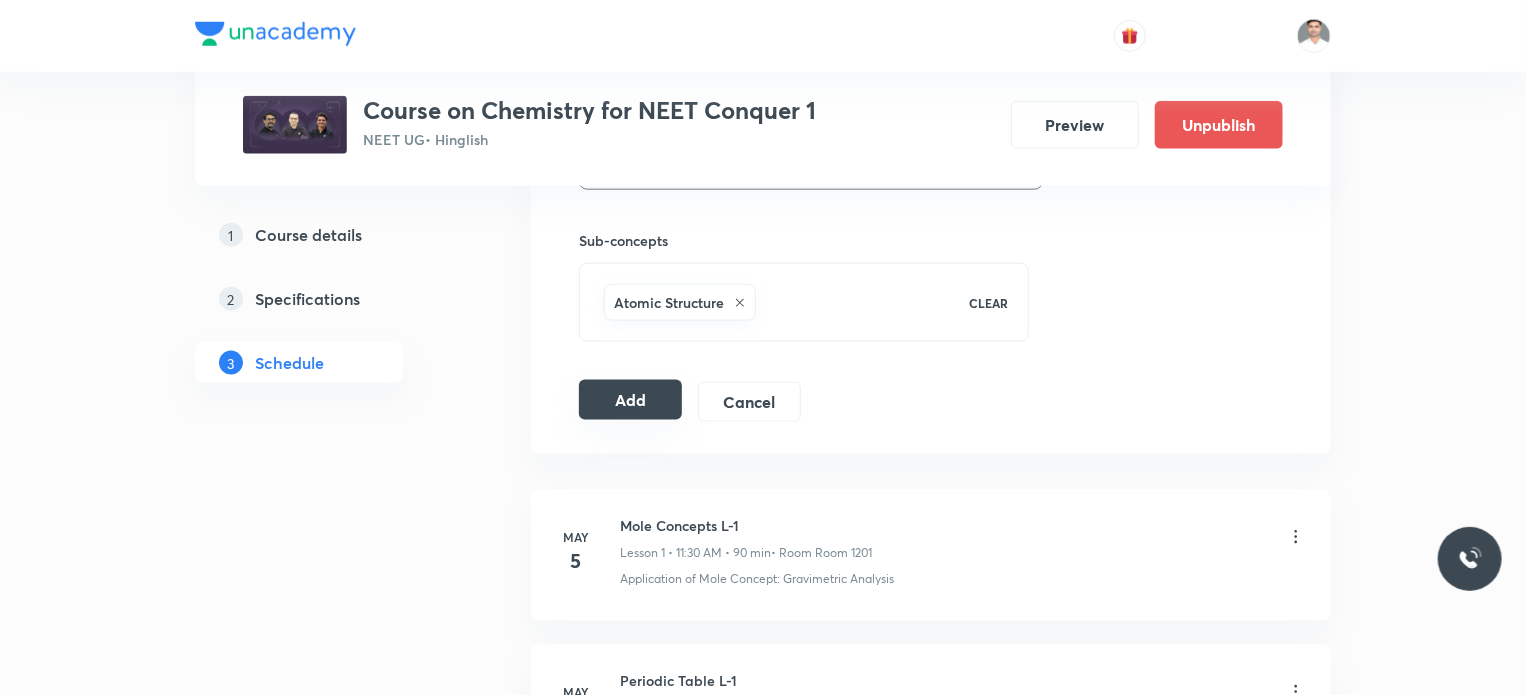 click on "Add" at bounding box center [630, 400] 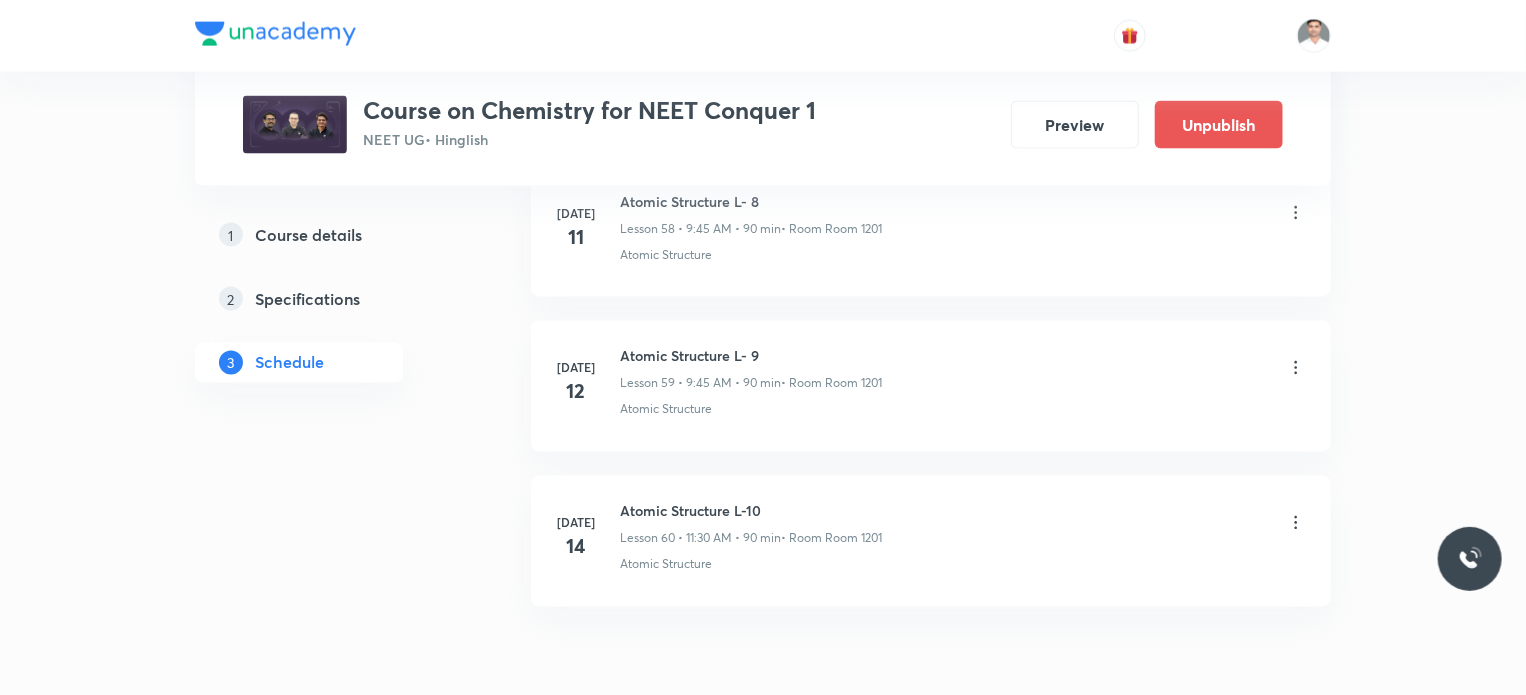scroll, scrollTop: 9264, scrollLeft: 0, axis: vertical 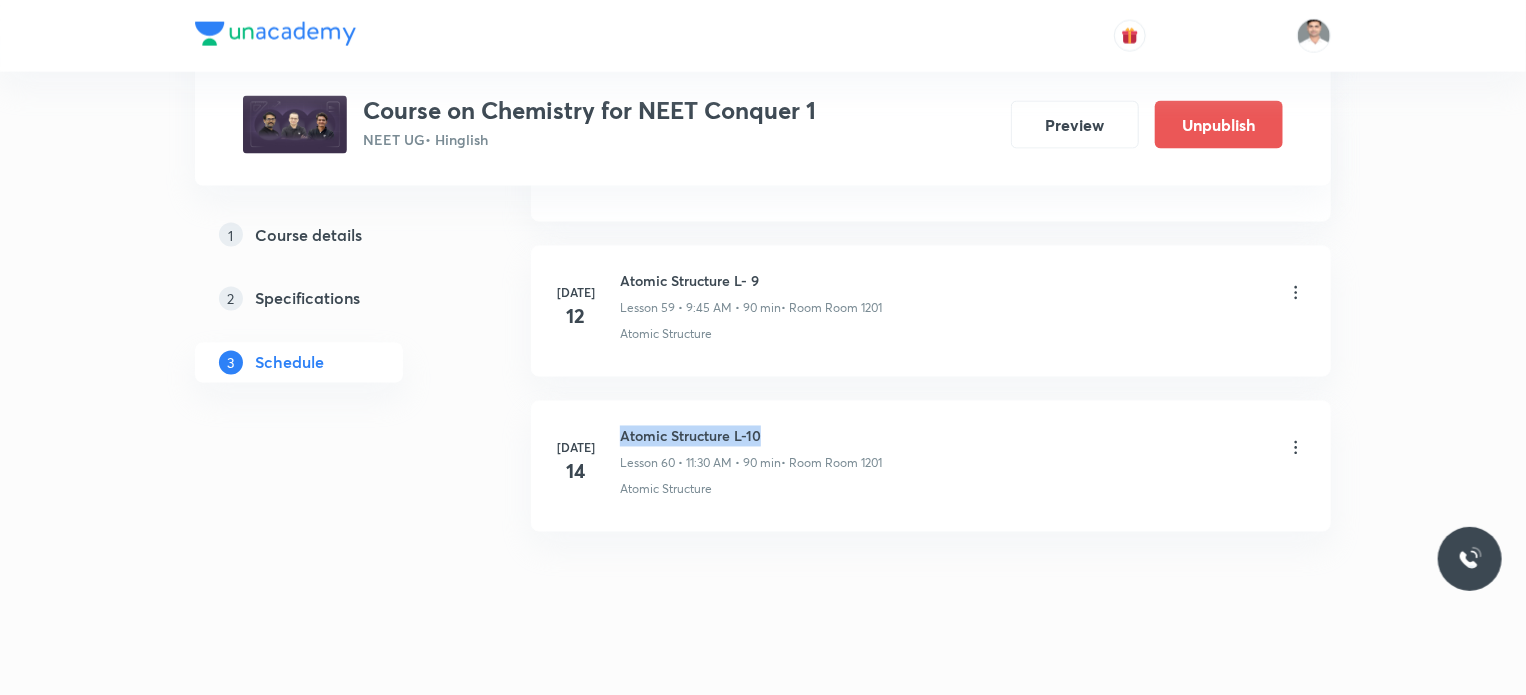 drag, startPoint x: 624, startPoint y: 411, endPoint x: 770, endPoint y: 392, distance: 147.23111 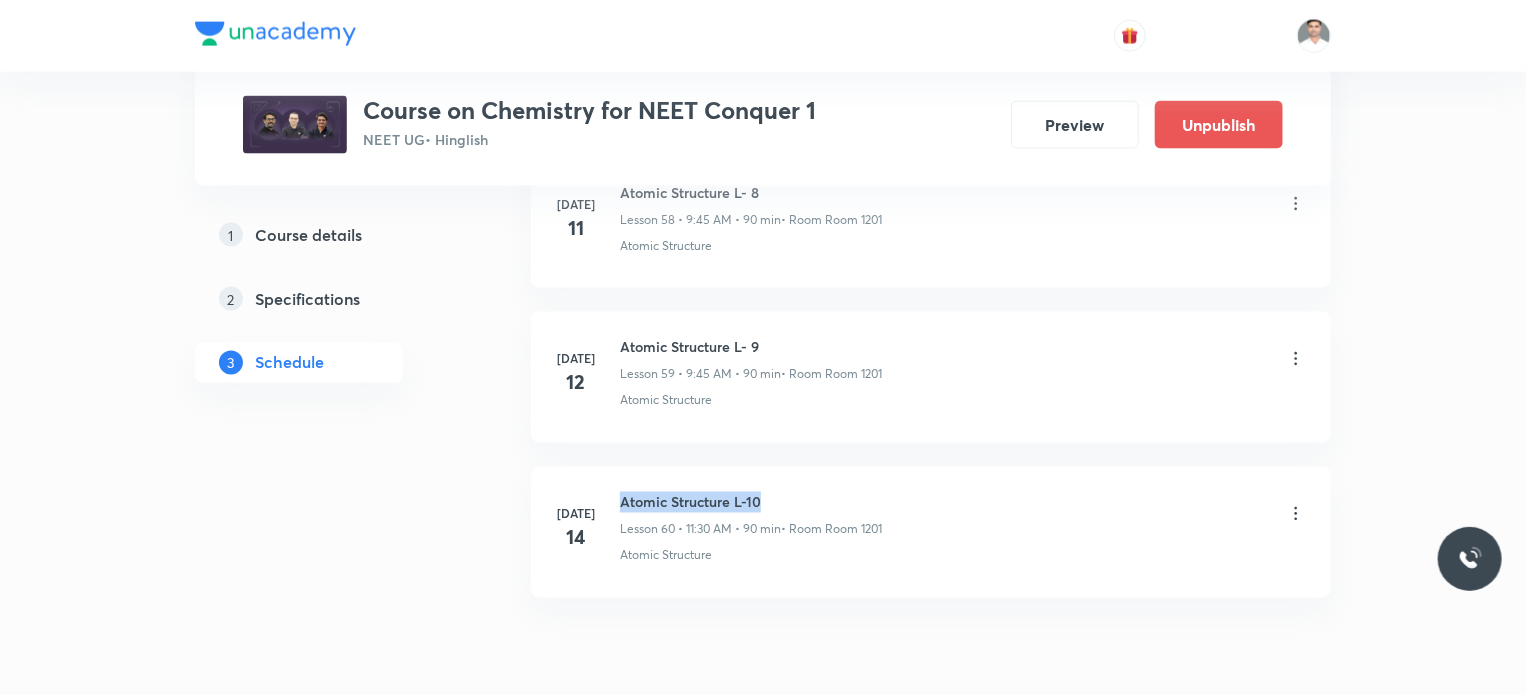scroll, scrollTop: 9164, scrollLeft: 0, axis: vertical 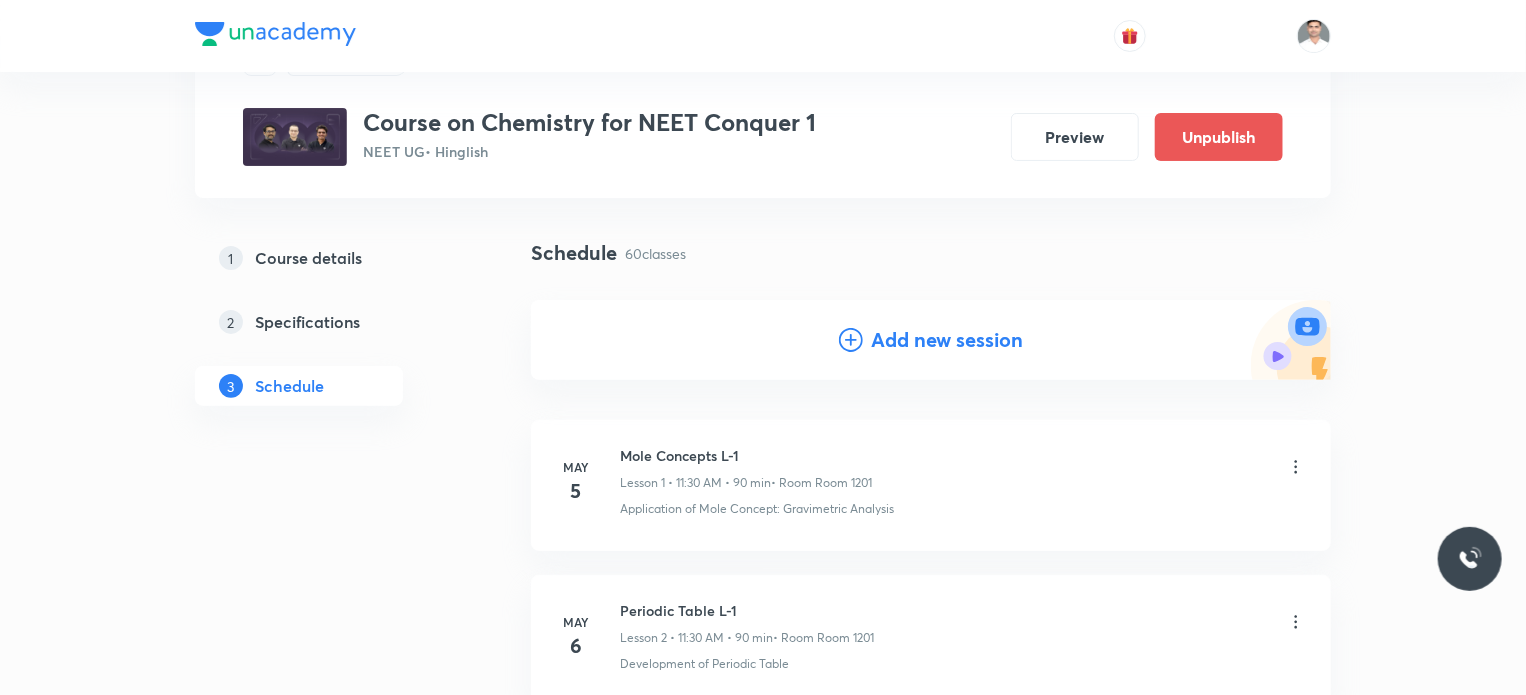 click on "Add new session" at bounding box center (947, 340) 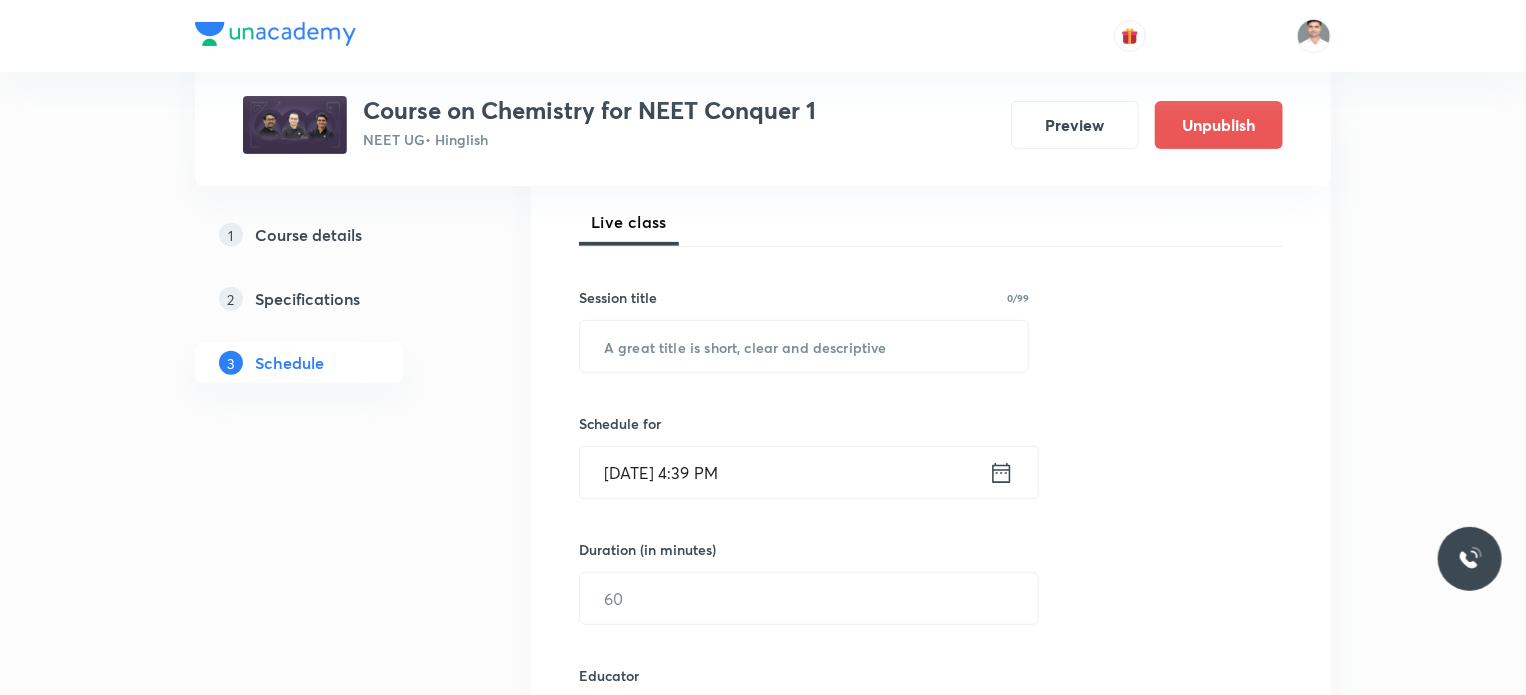scroll, scrollTop: 300, scrollLeft: 0, axis: vertical 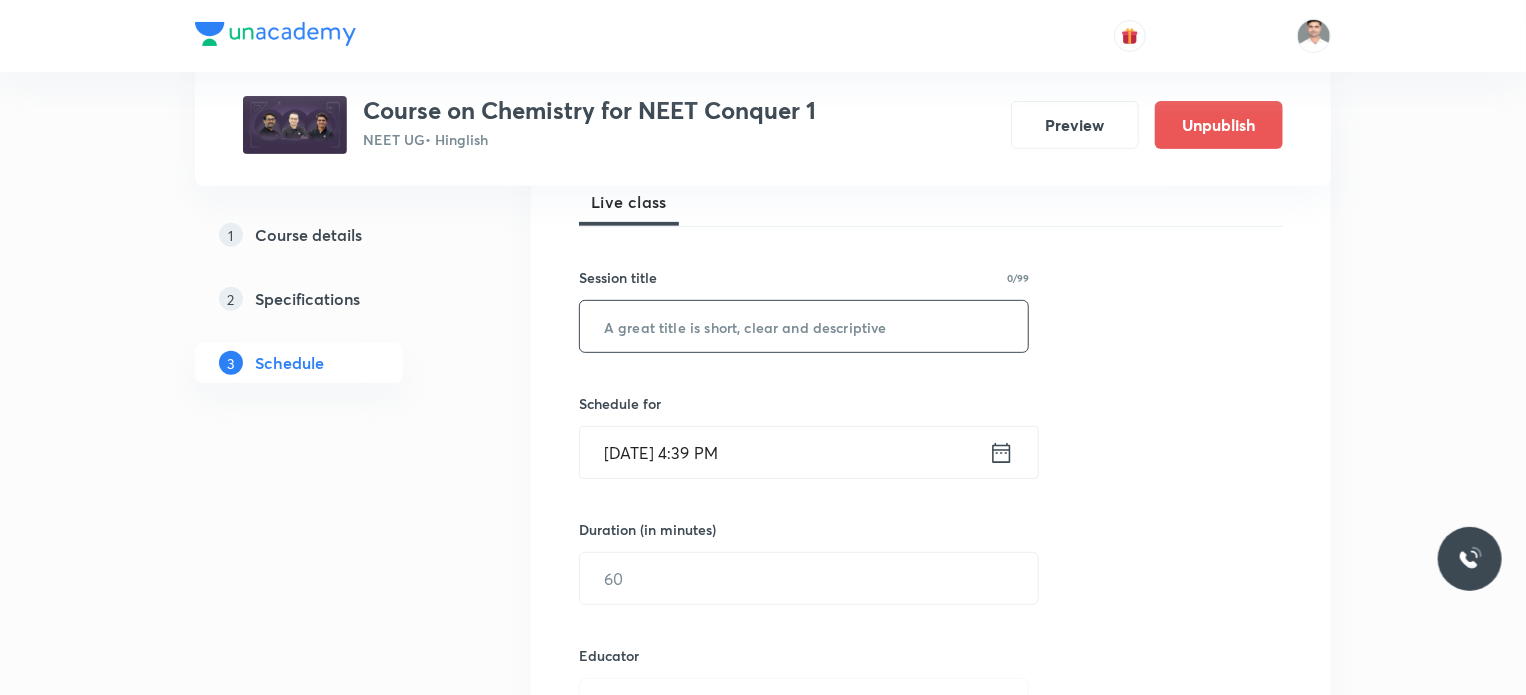 click at bounding box center [804, 326] 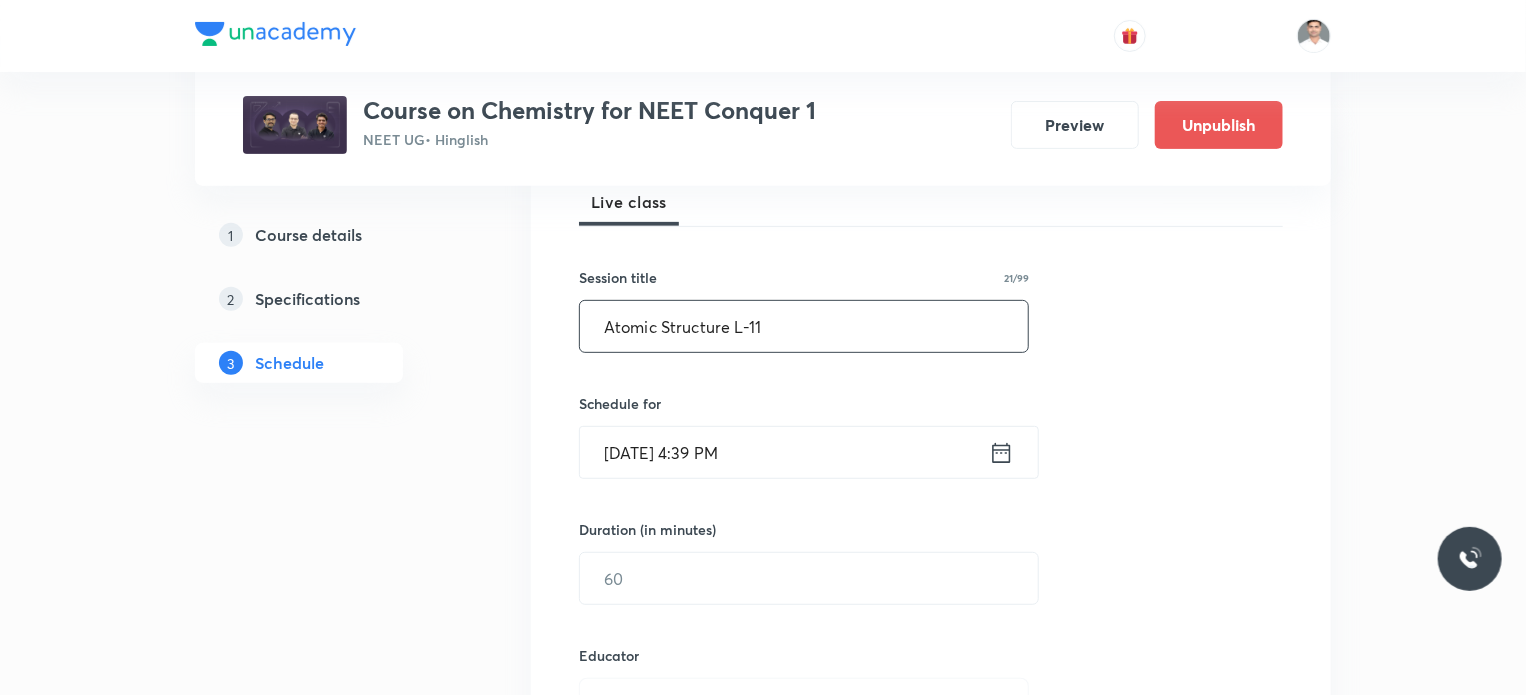 type on "Atomic Structure L-11" 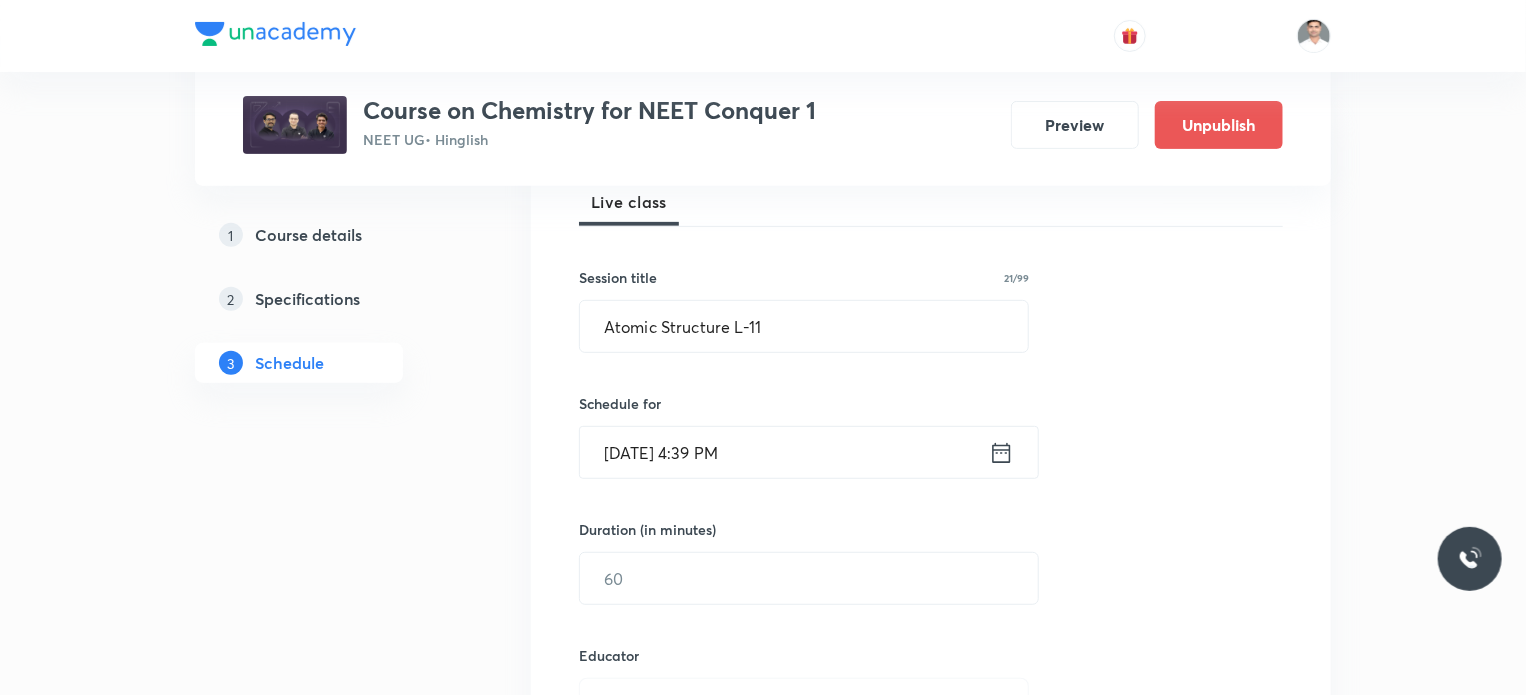 click 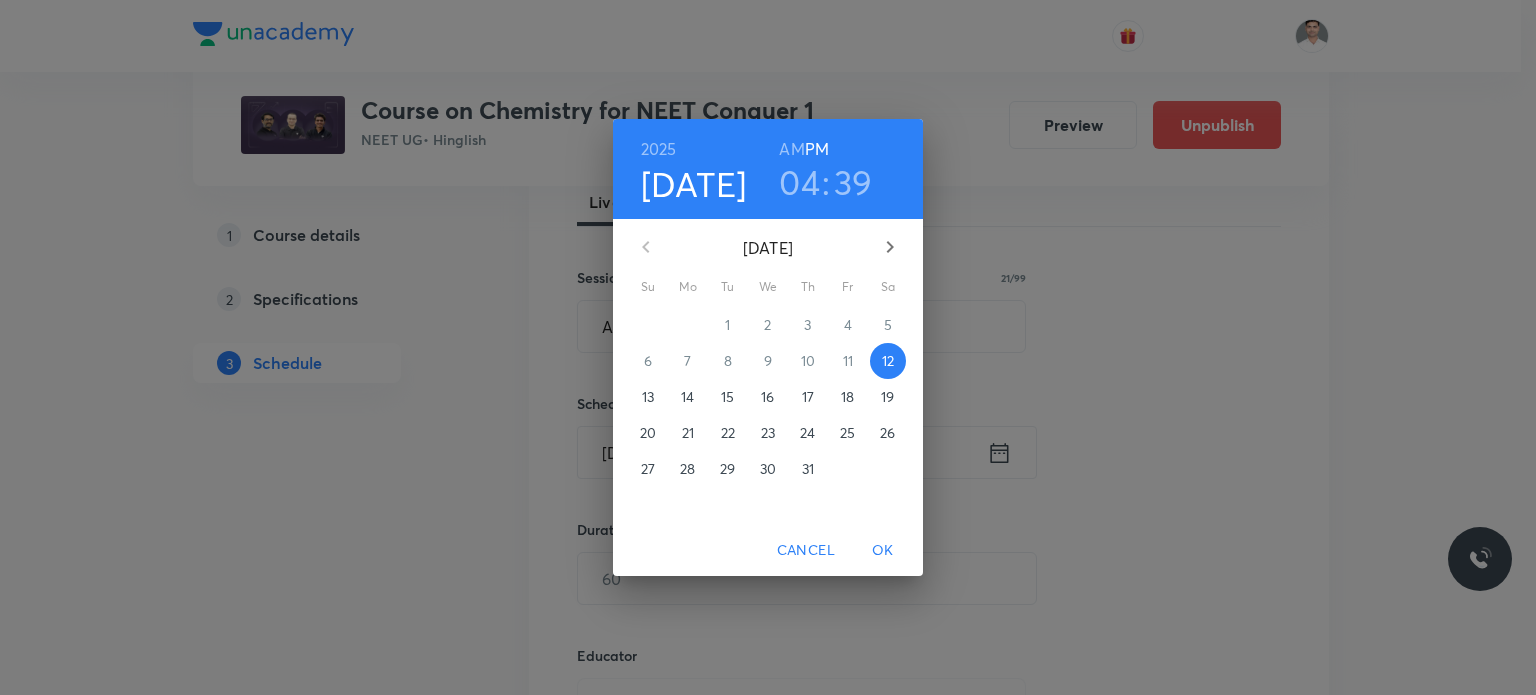 click on "15" at bounding box center [727, 397] 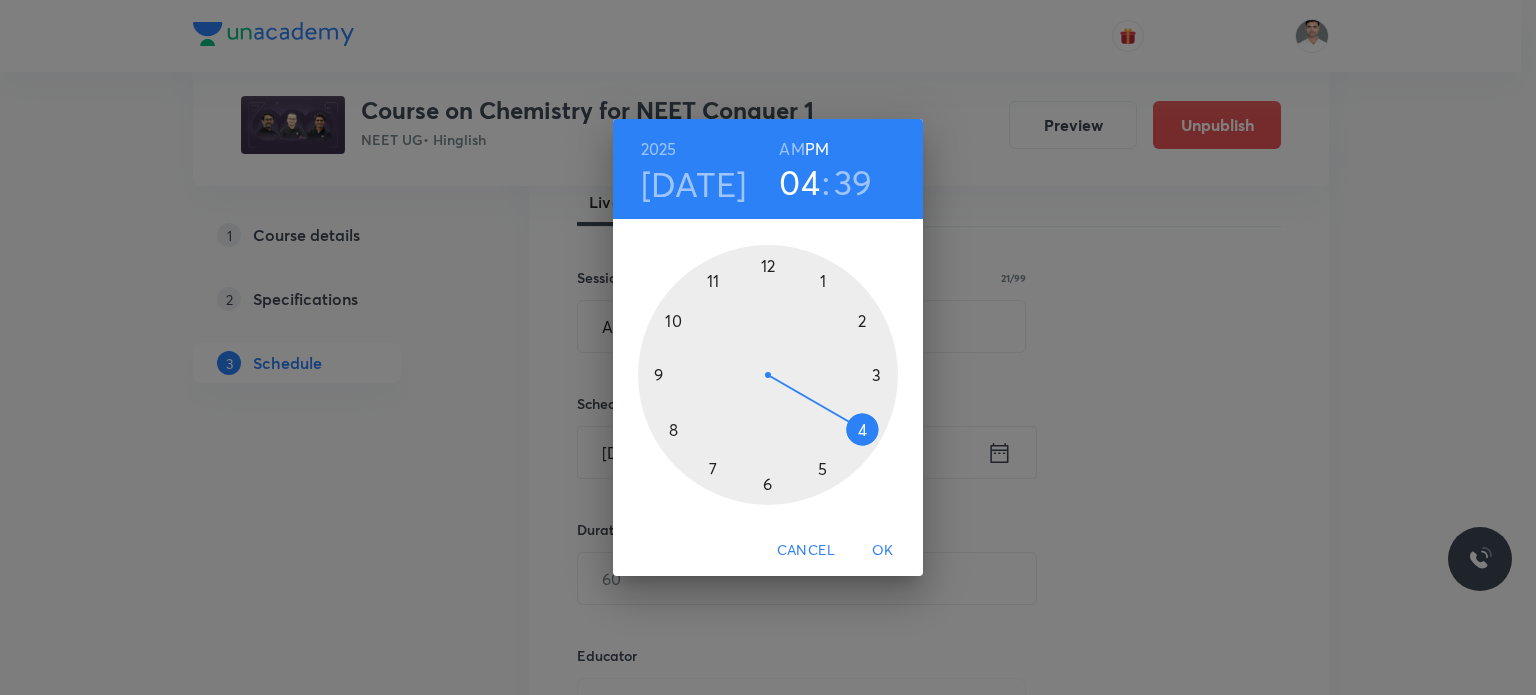 click on "AM" at bounding box center (791, 149) 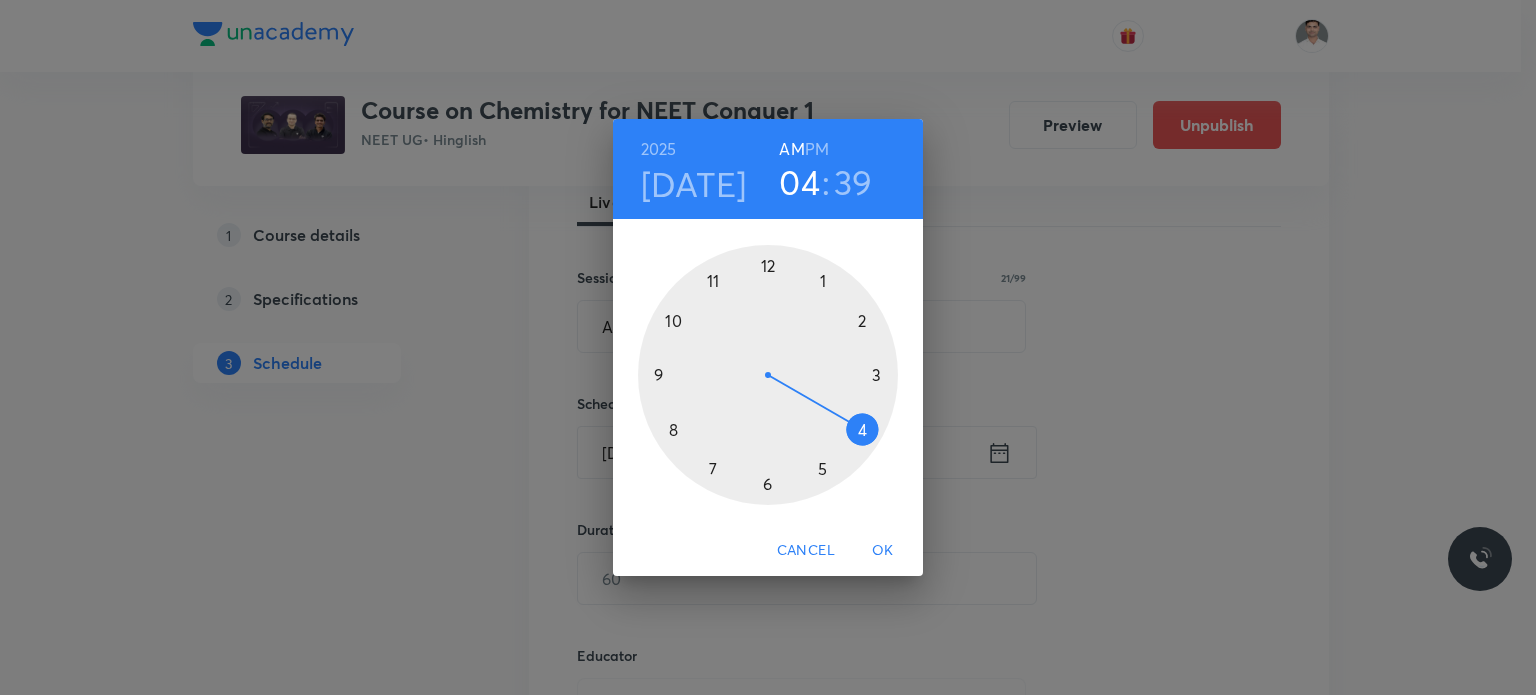 click at bounding box center (768, 375) 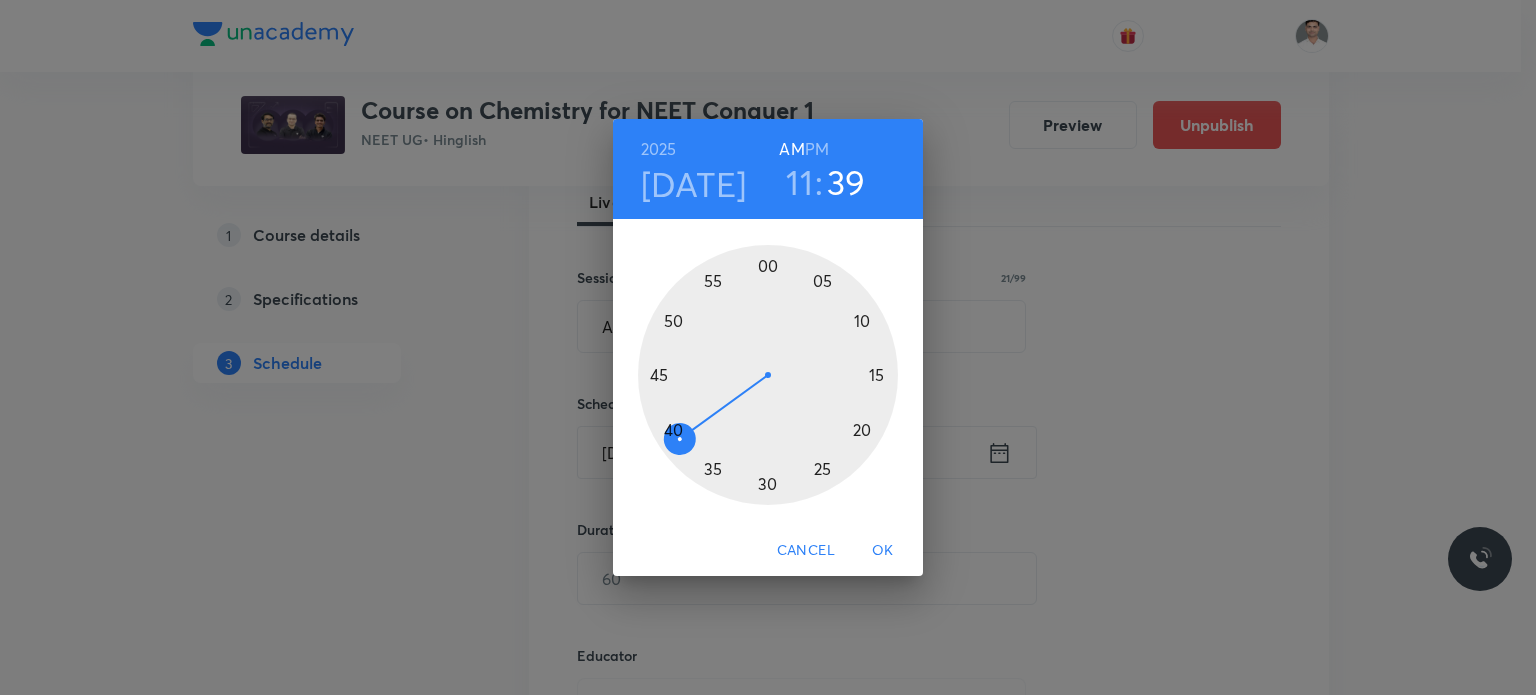 click at bounding box center (768, 375) 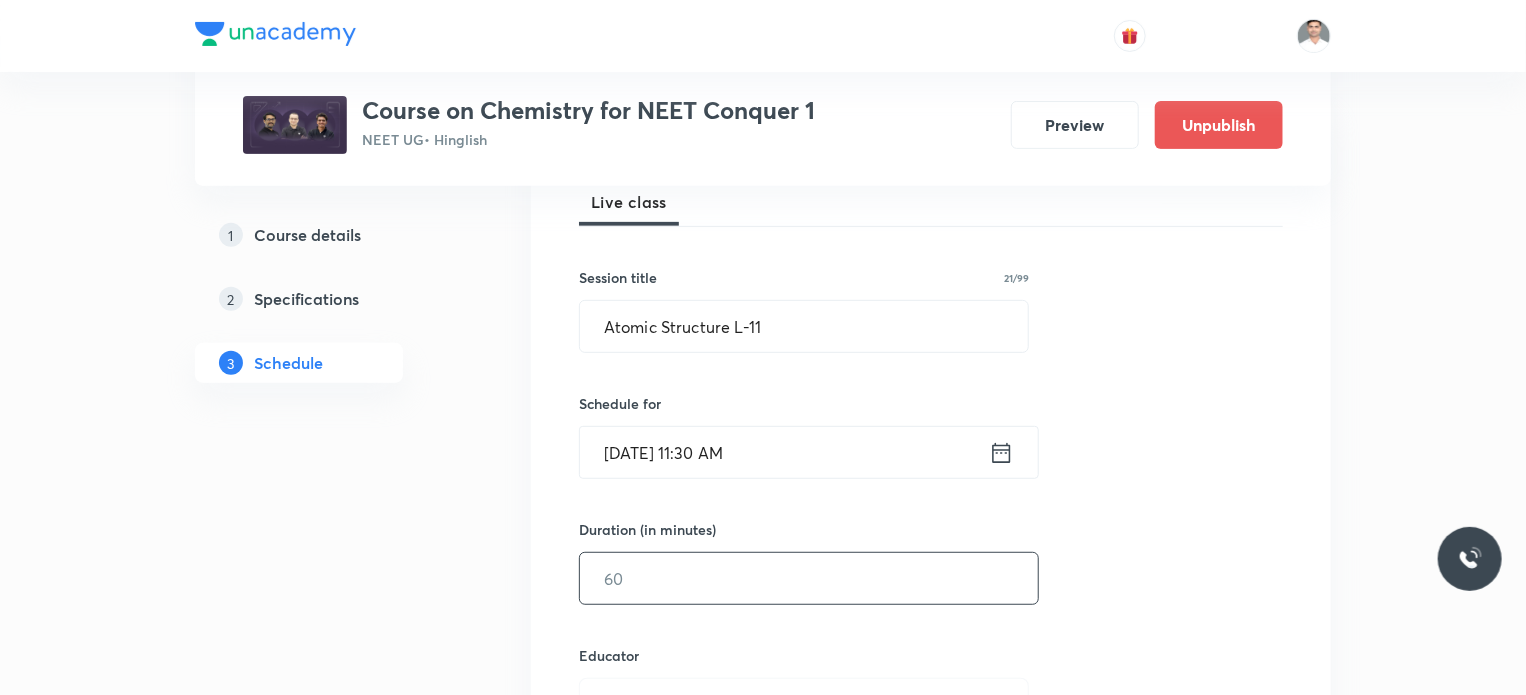 click at bounding box center (809, 578) 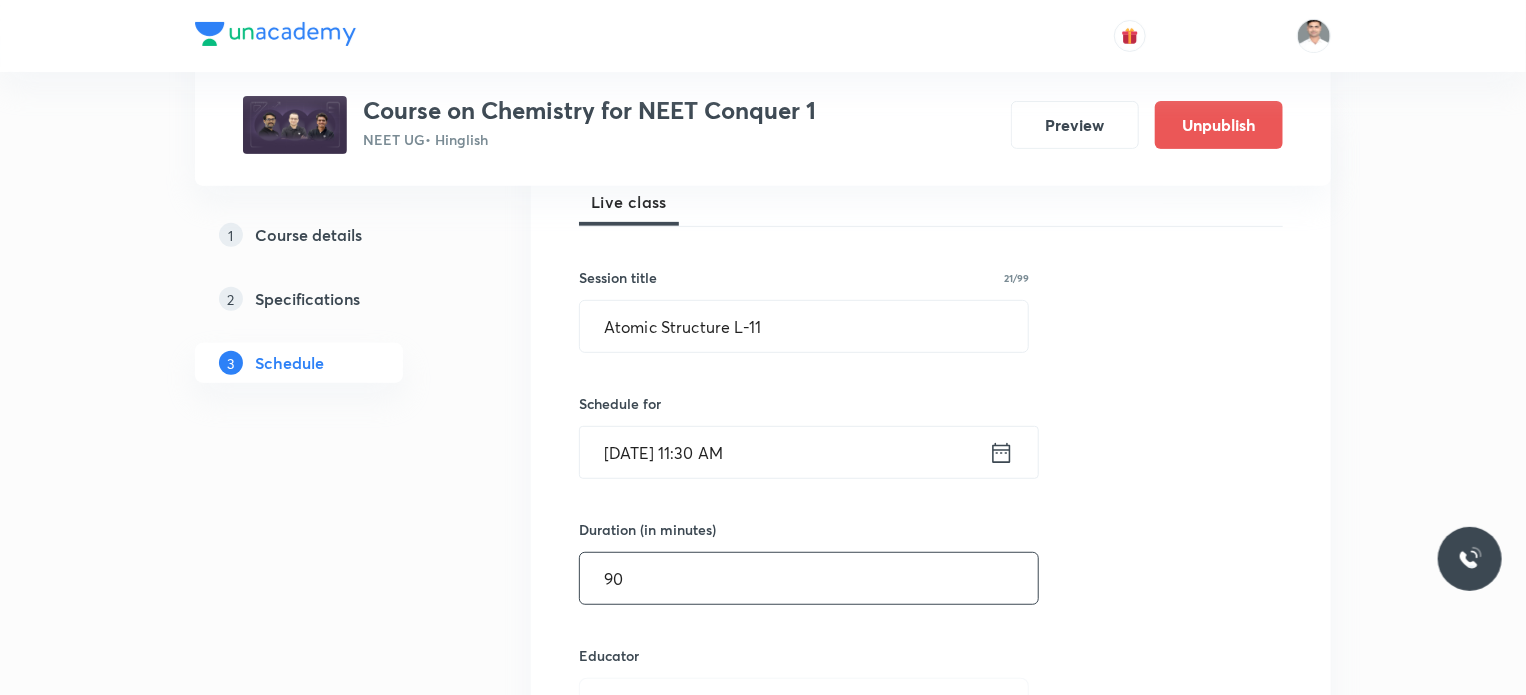 type on "90" 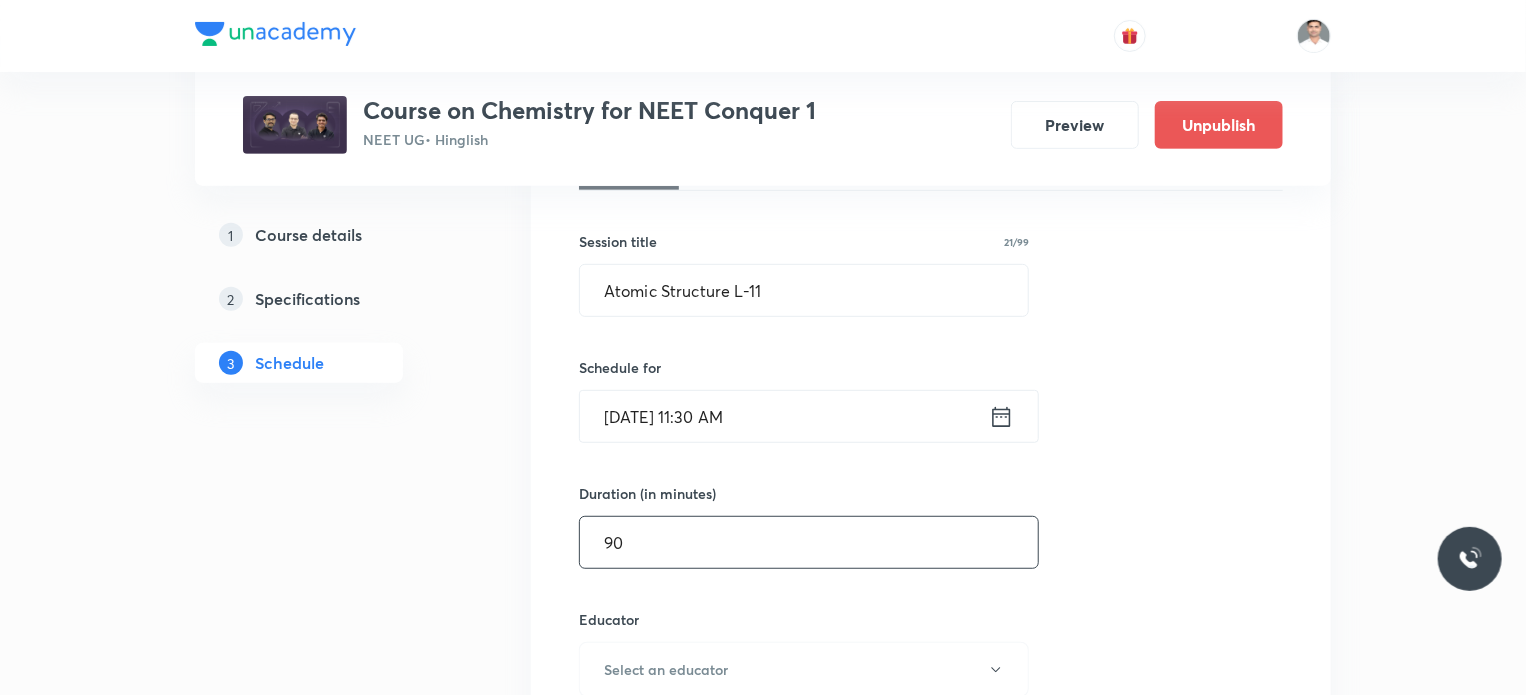 type 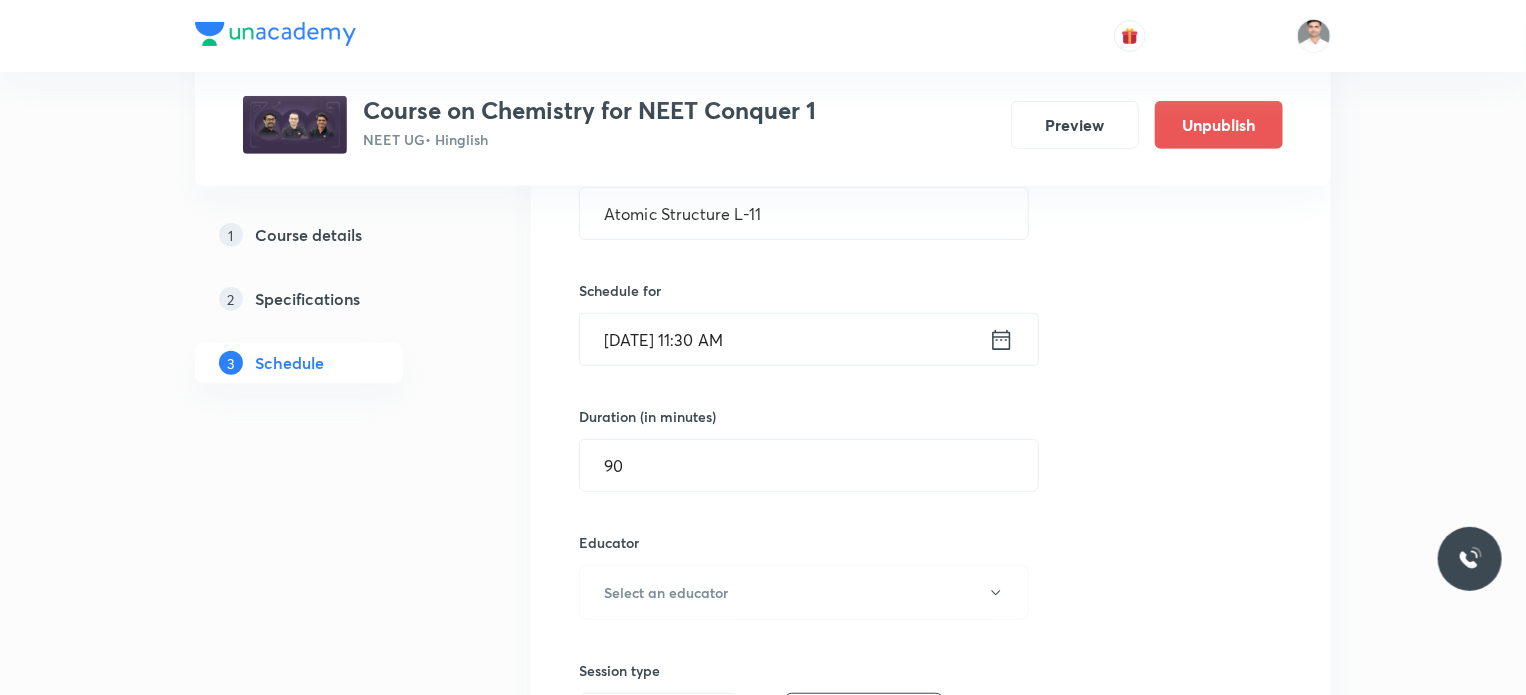 scroll, scrollTop: 536, scrollLeft: 0, axis: vertical 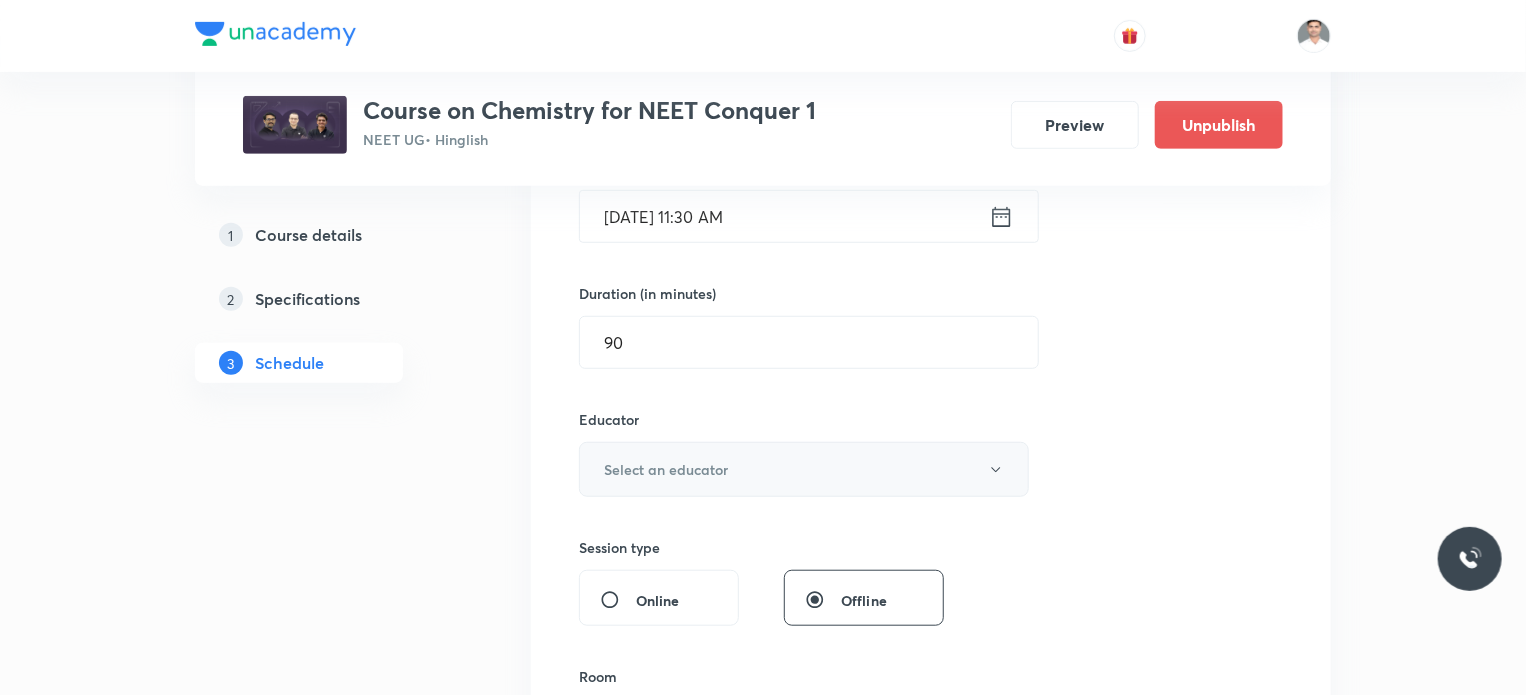 click on "Select an educator" at bounding box center (804, 469) 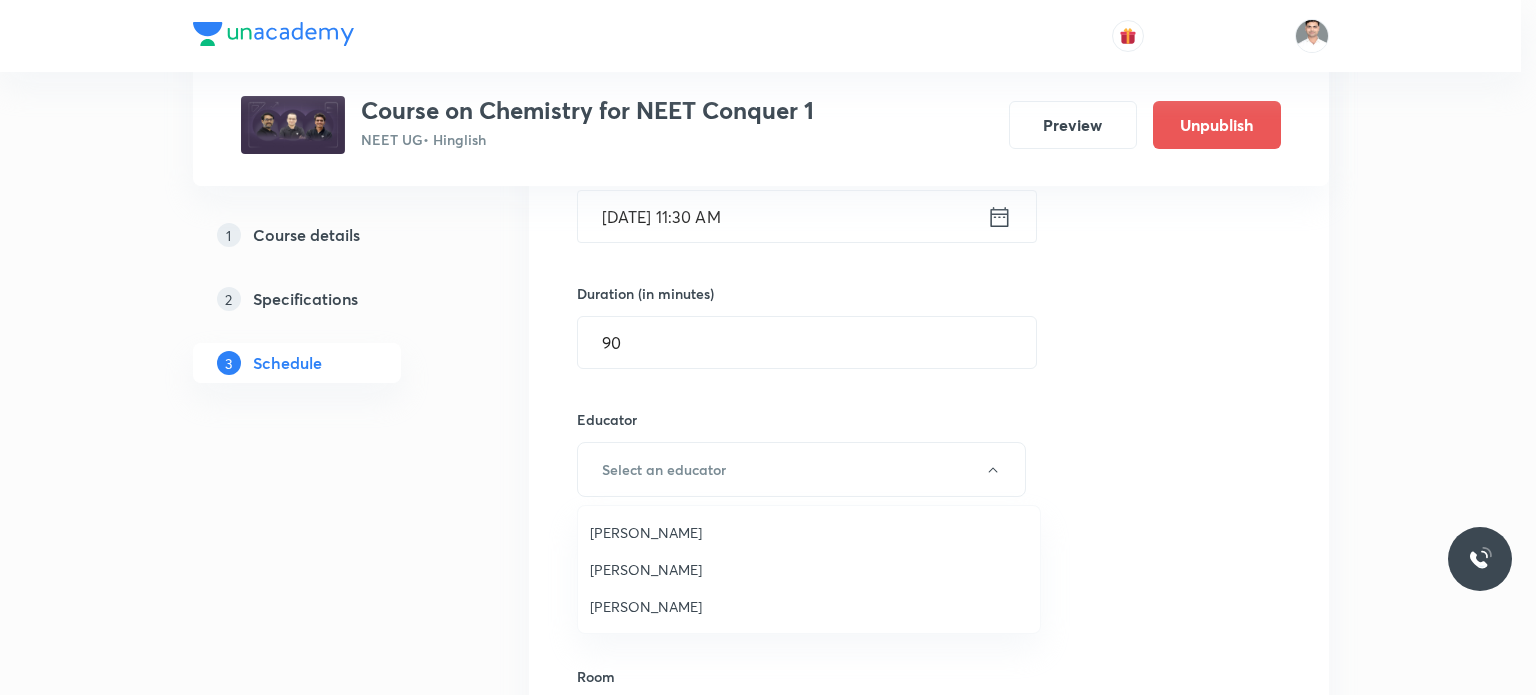 click on "Hari Narayan Tiwari" at bounding box center (809, 606) 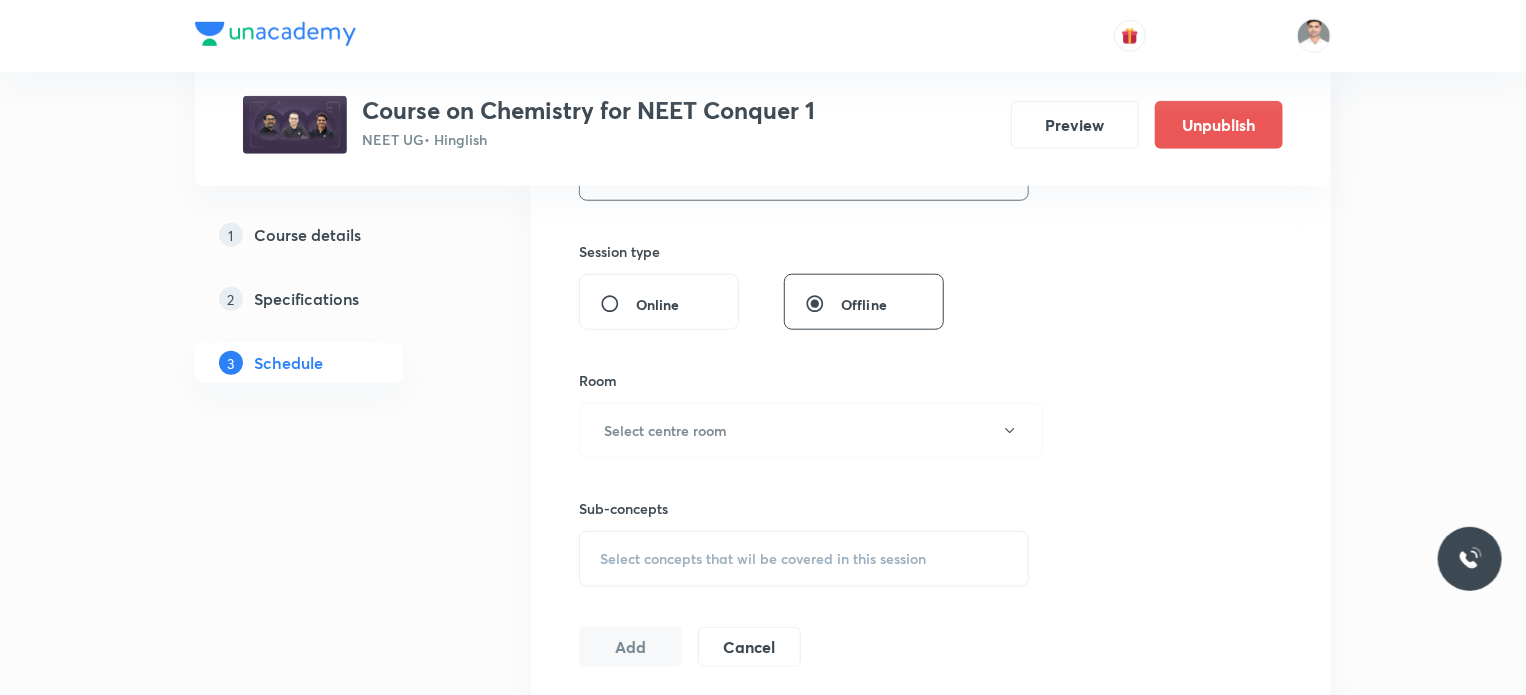 scroll, scrollTop: 836, scrollLeft: 0, axis: vertical 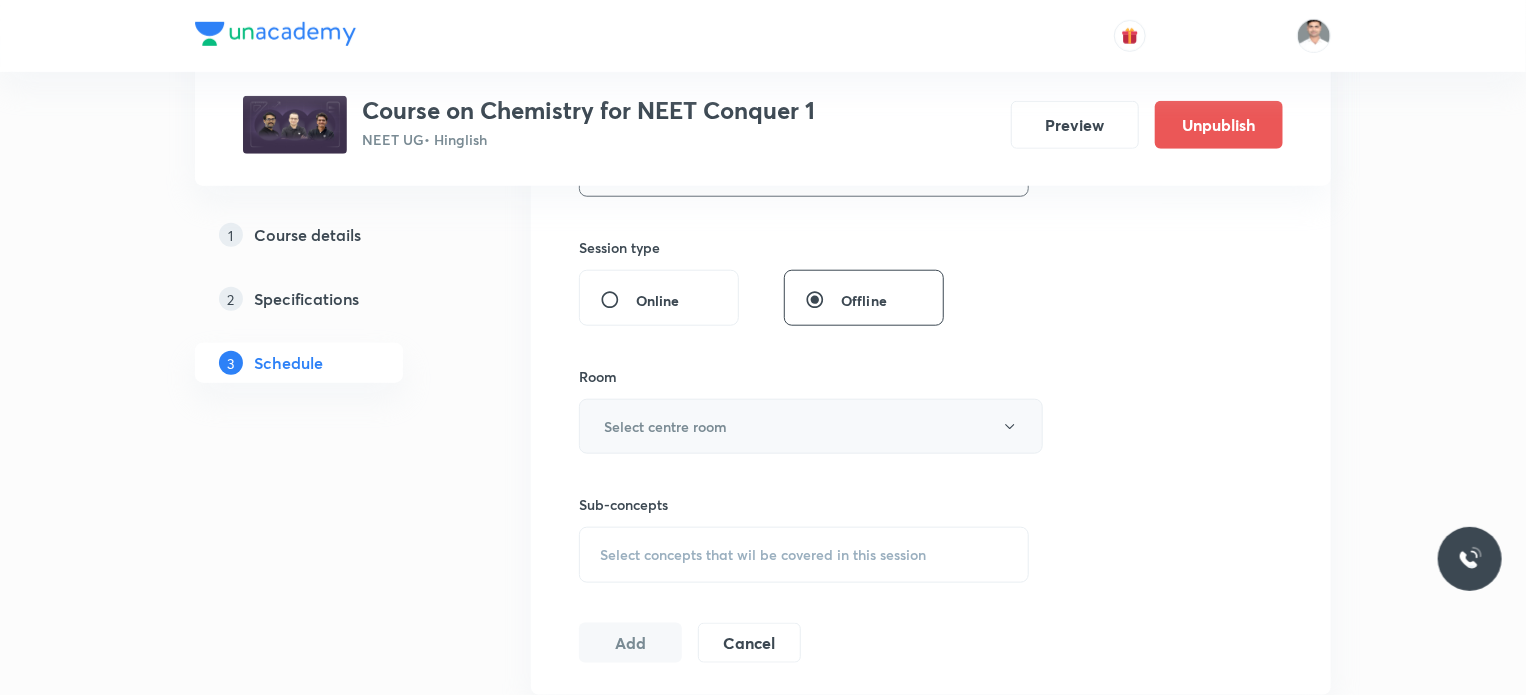 click on "Select centre room" at bounding box center (665, 426) 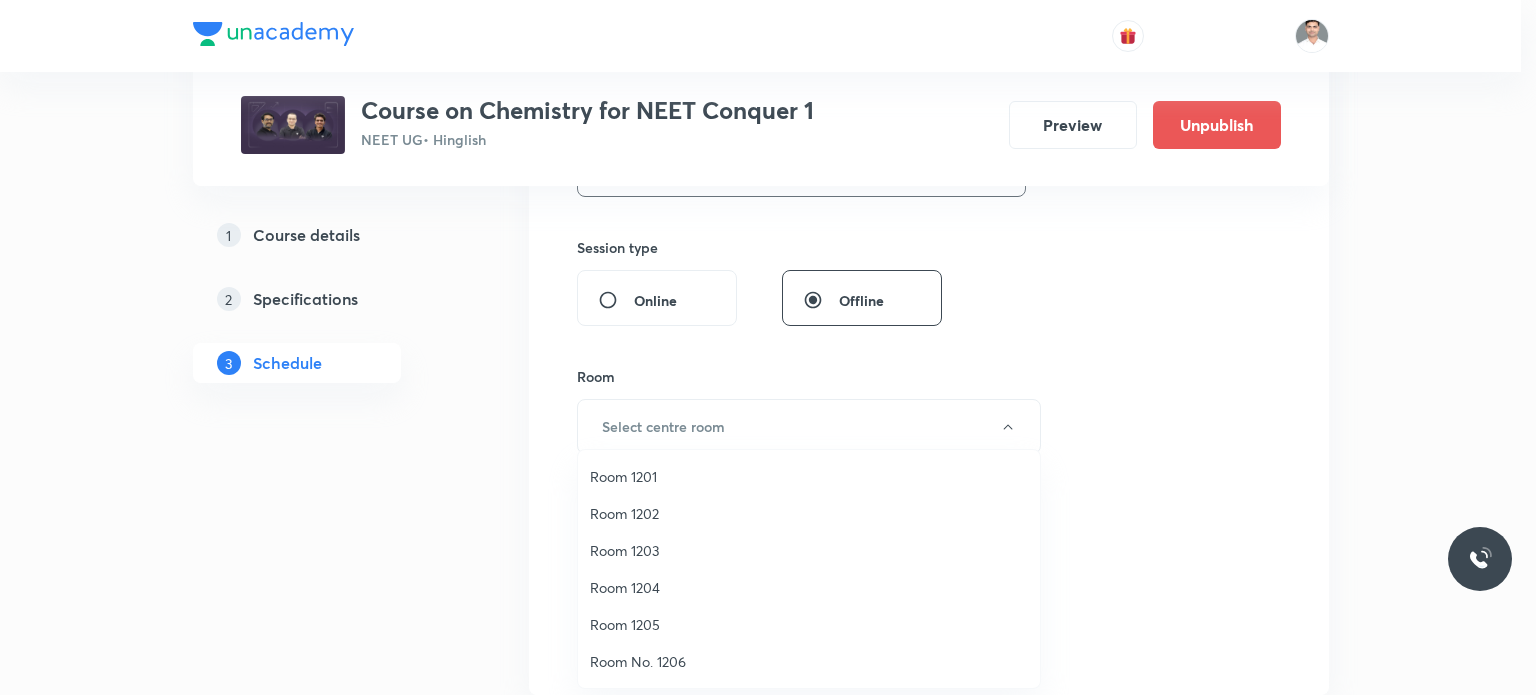 click on "Room 1201" at bounding box center [809, 476] 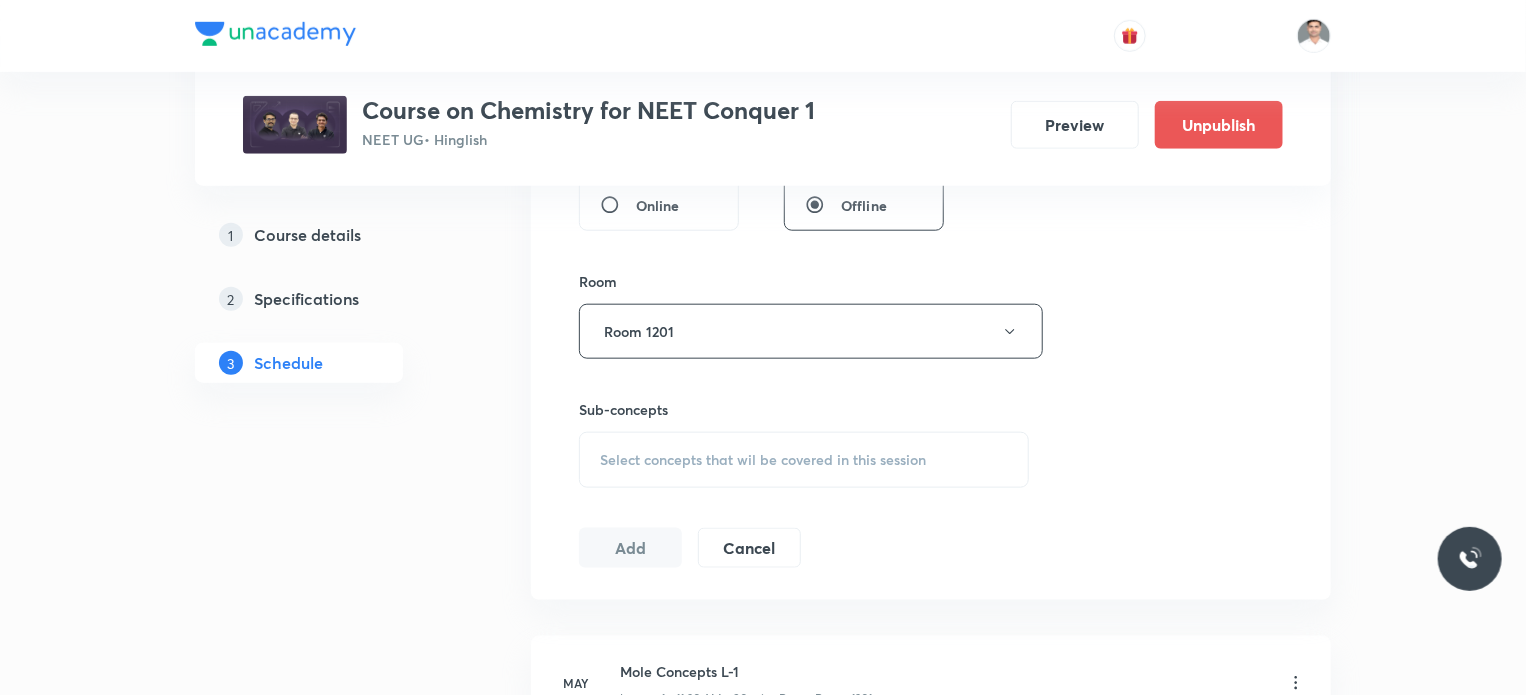 scroll, scrollTop: 1036, scrollLeft: 0, axis: vertical 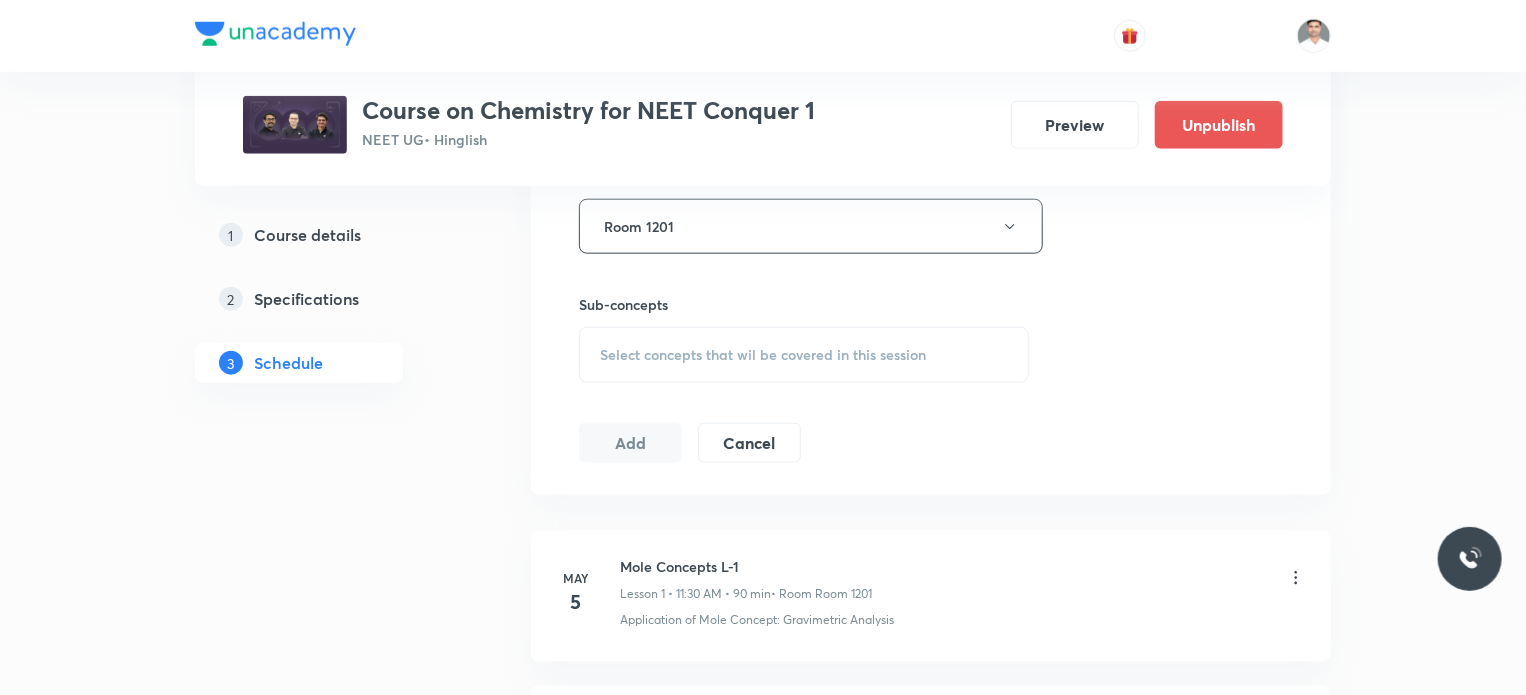 click on "Select concepts that wil be covered in this session" at bounding box center [763, 355] 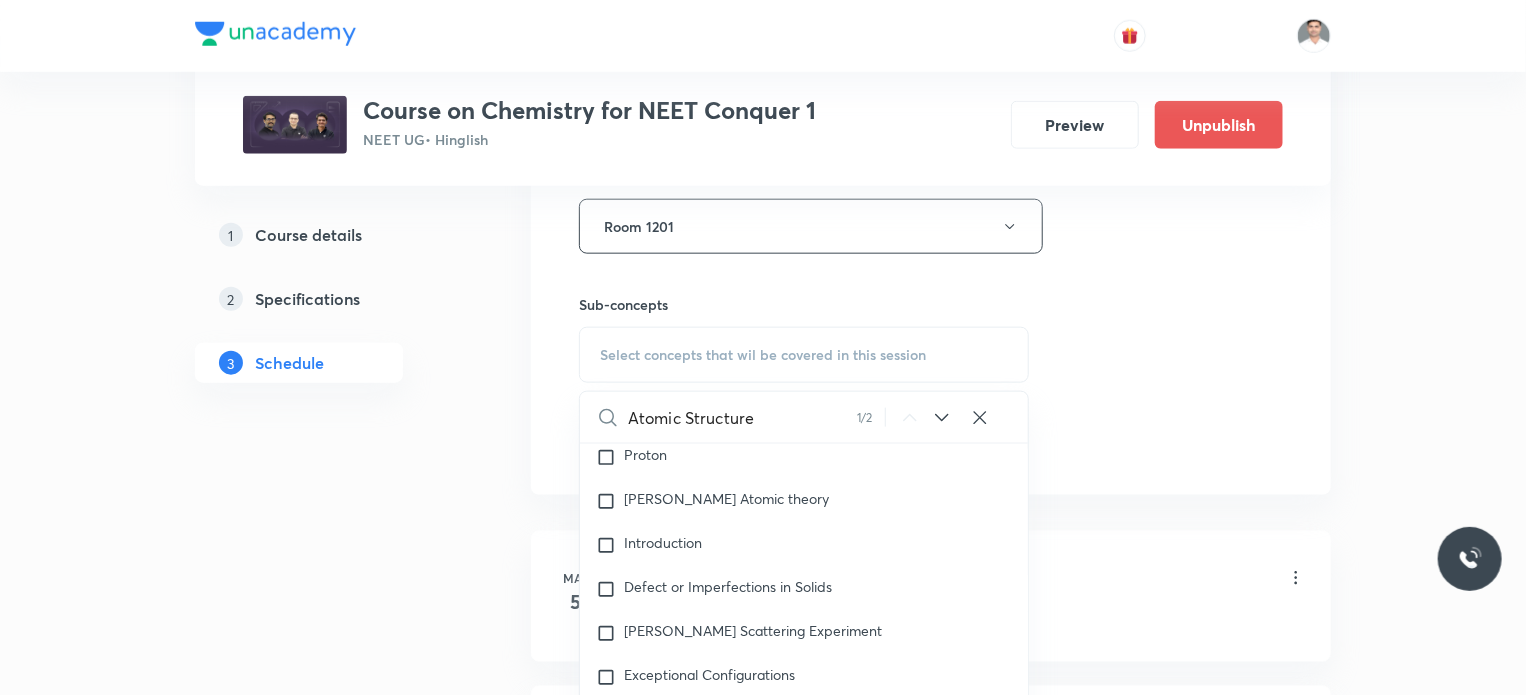 scroll, scrollTop: 3016, scrollLeft: 0, axis: vertical 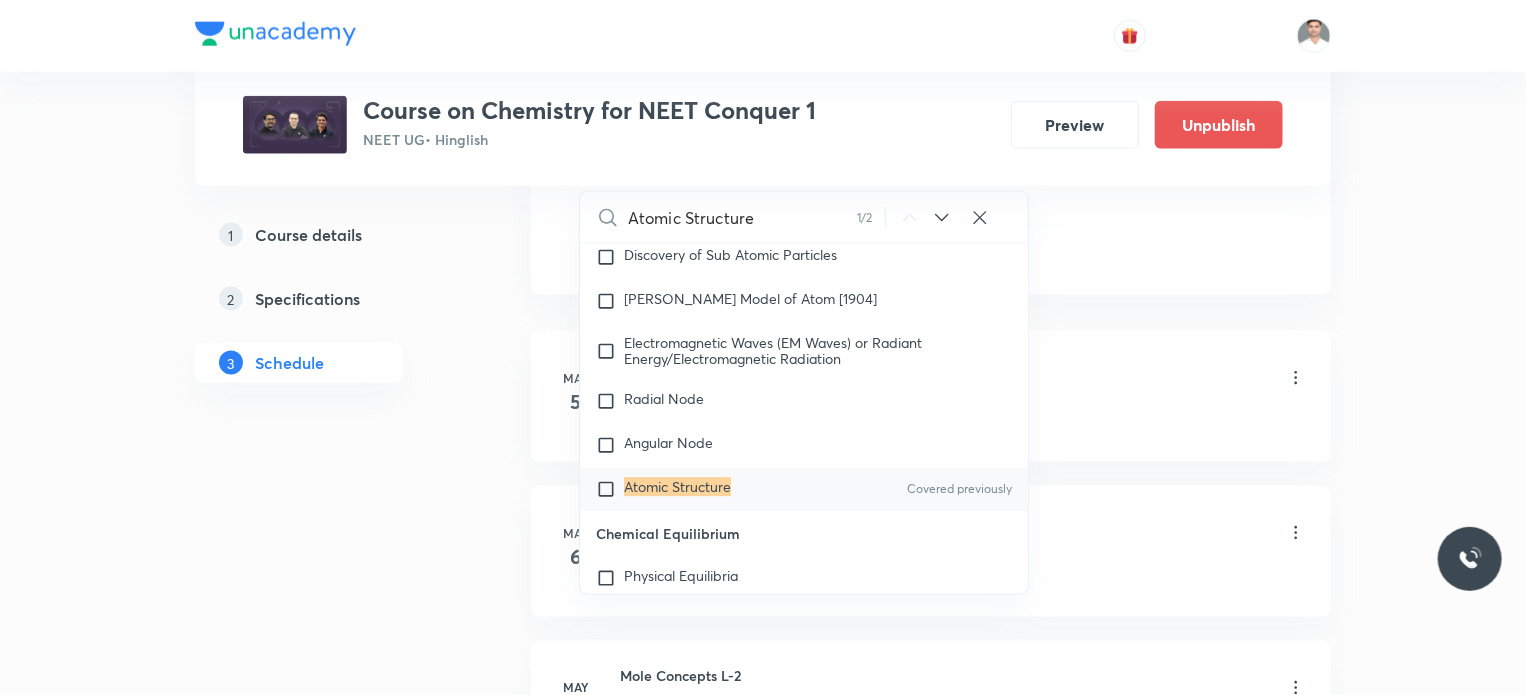 type on "Atomic Structure" 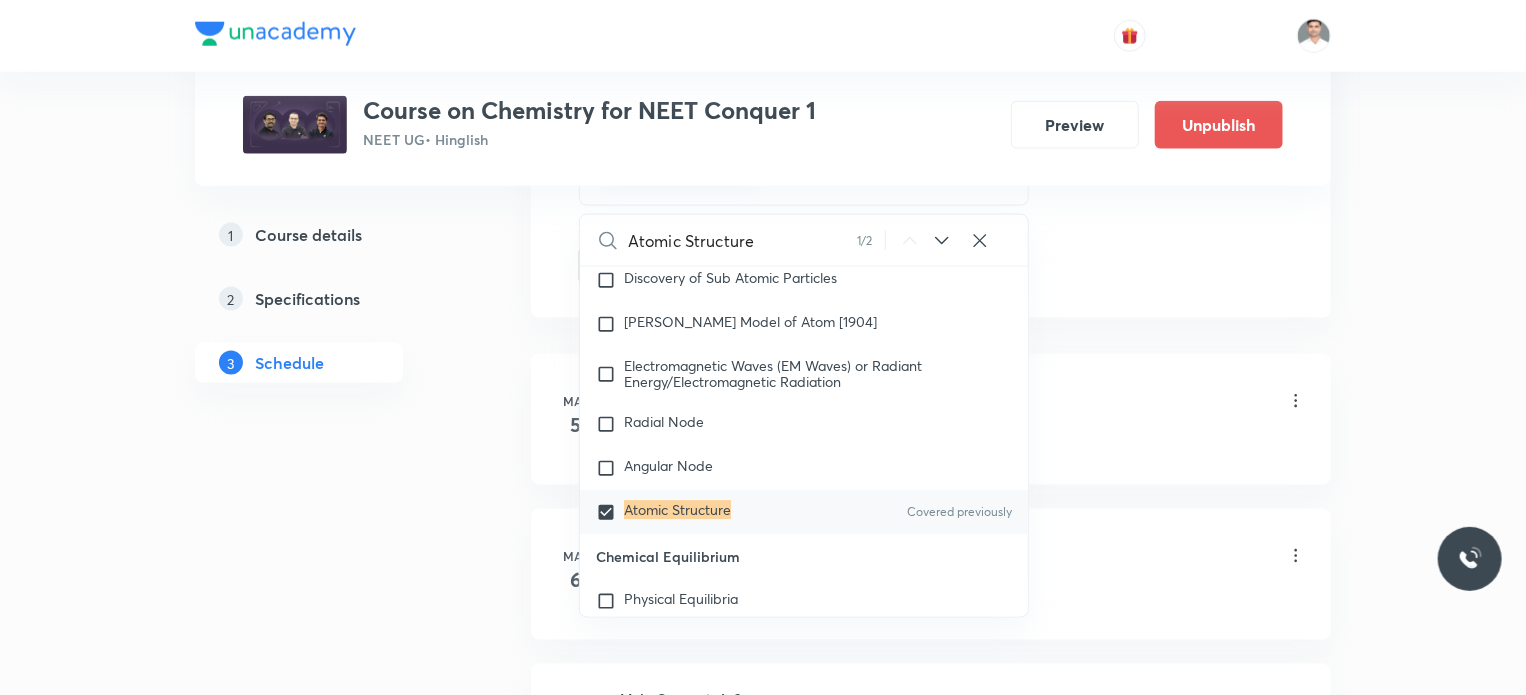 click on "1 Course details 2 Specifications 3 Schedule" at bounding box center (331, 4442) 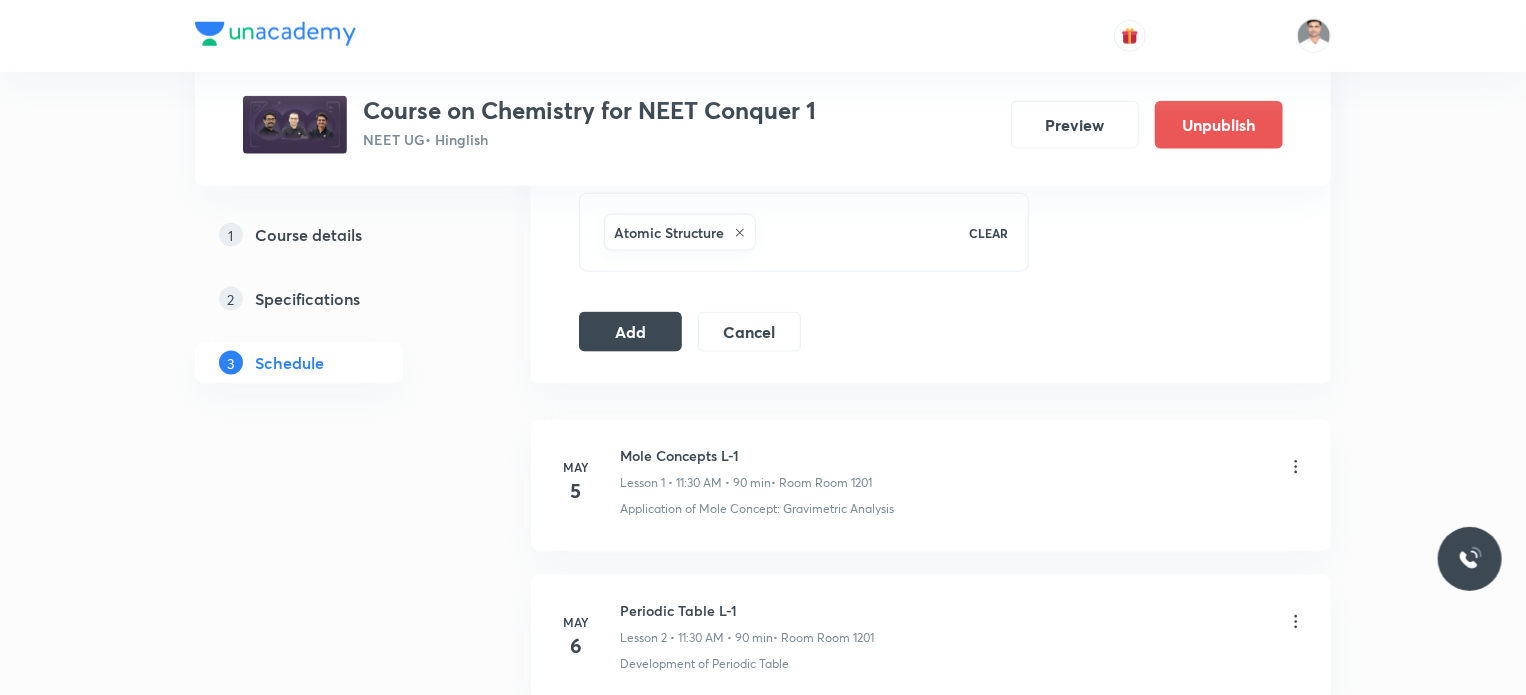 scroll, scrollTop: 1136, scrollLeft: 0, axis: vertical 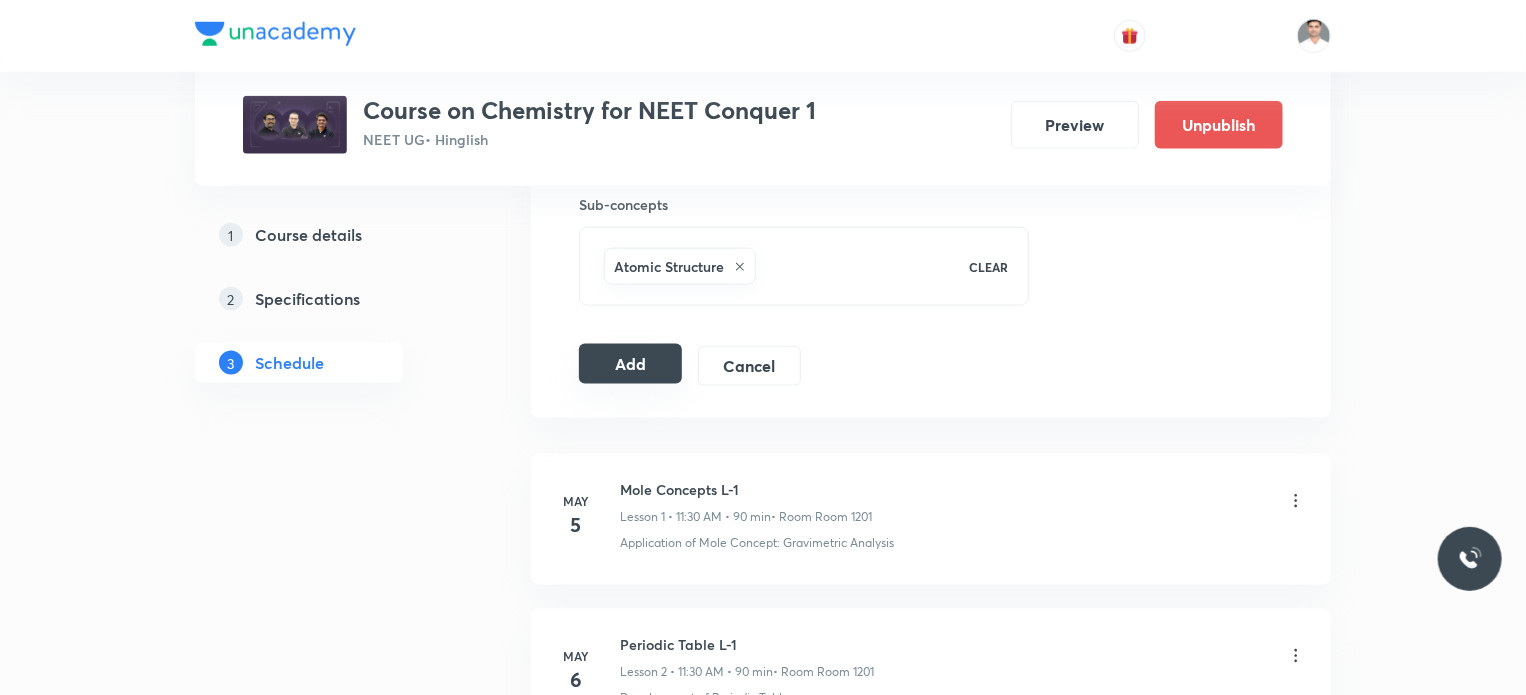 click on "Add" at bounding box center (630, 364) 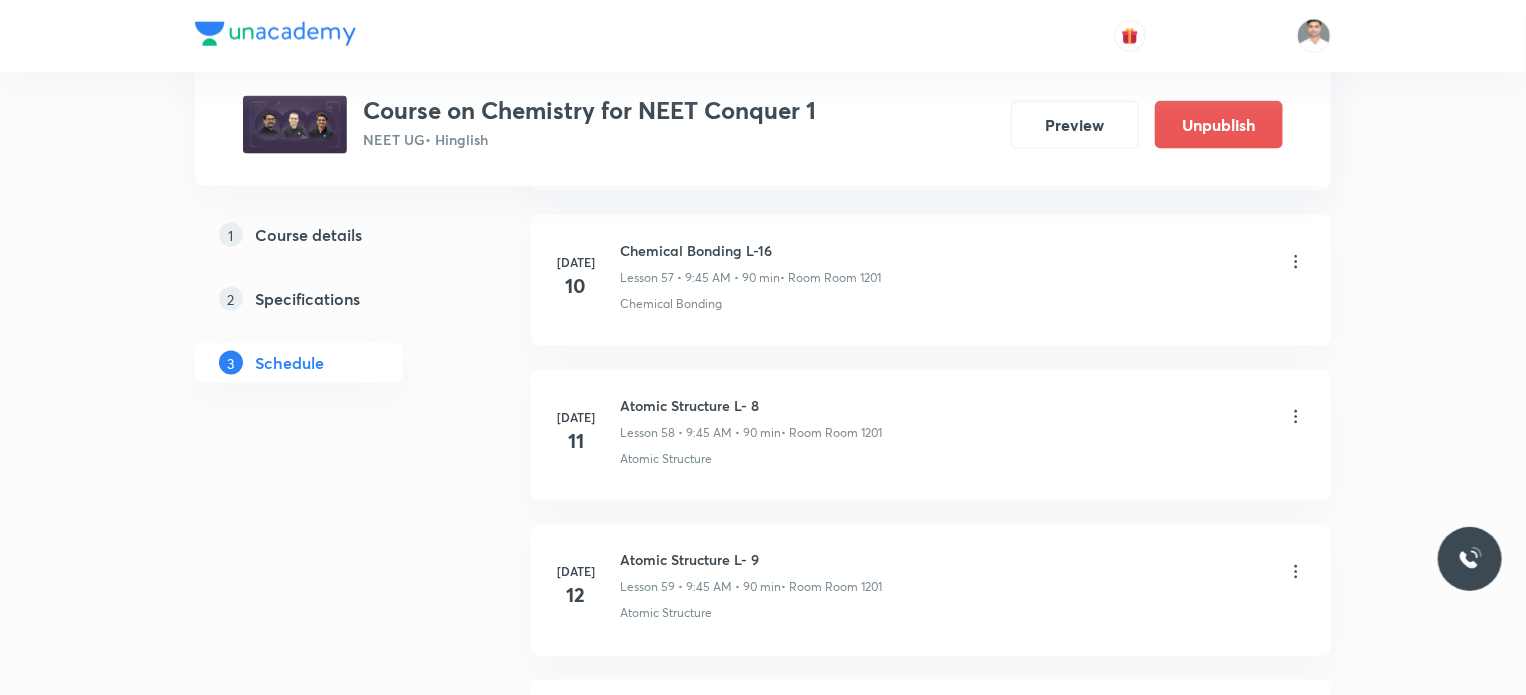 scroll, scrollTop: 9419, scrollLeft: 0, axis: vertical 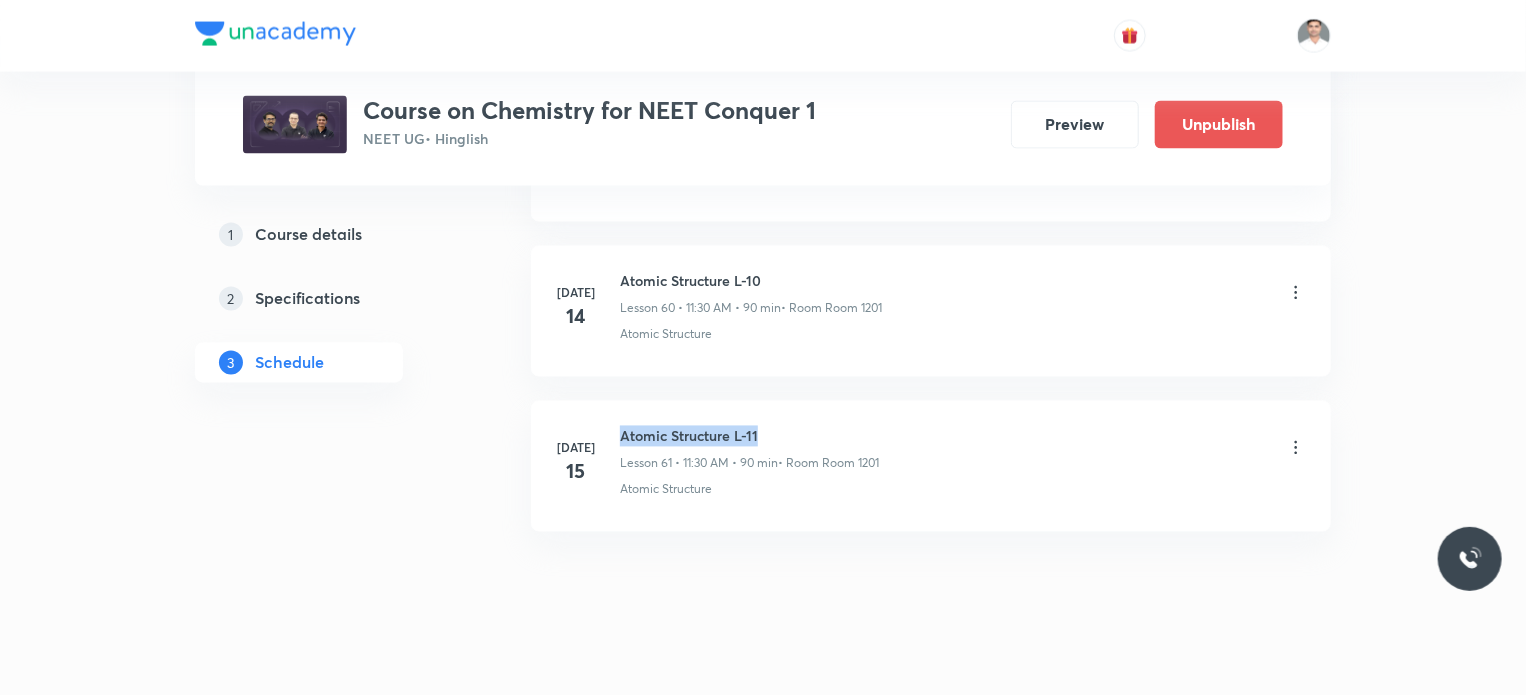 drag, startPoint x: 617, startPoint y: 403, endPoint x: 860, endPoint y: 402, distance: 243.00206 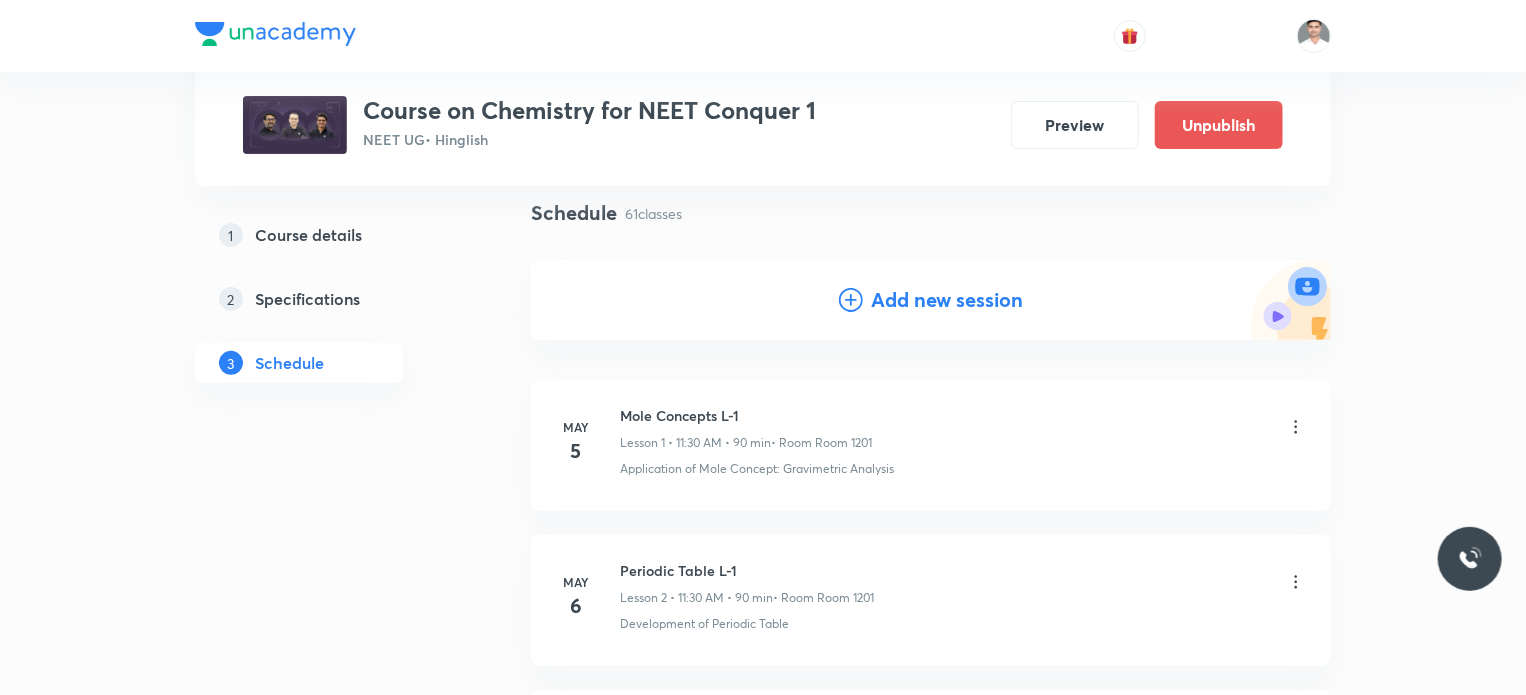 scroll, scrollTop: 0, scrollLeft: 0, axis: both 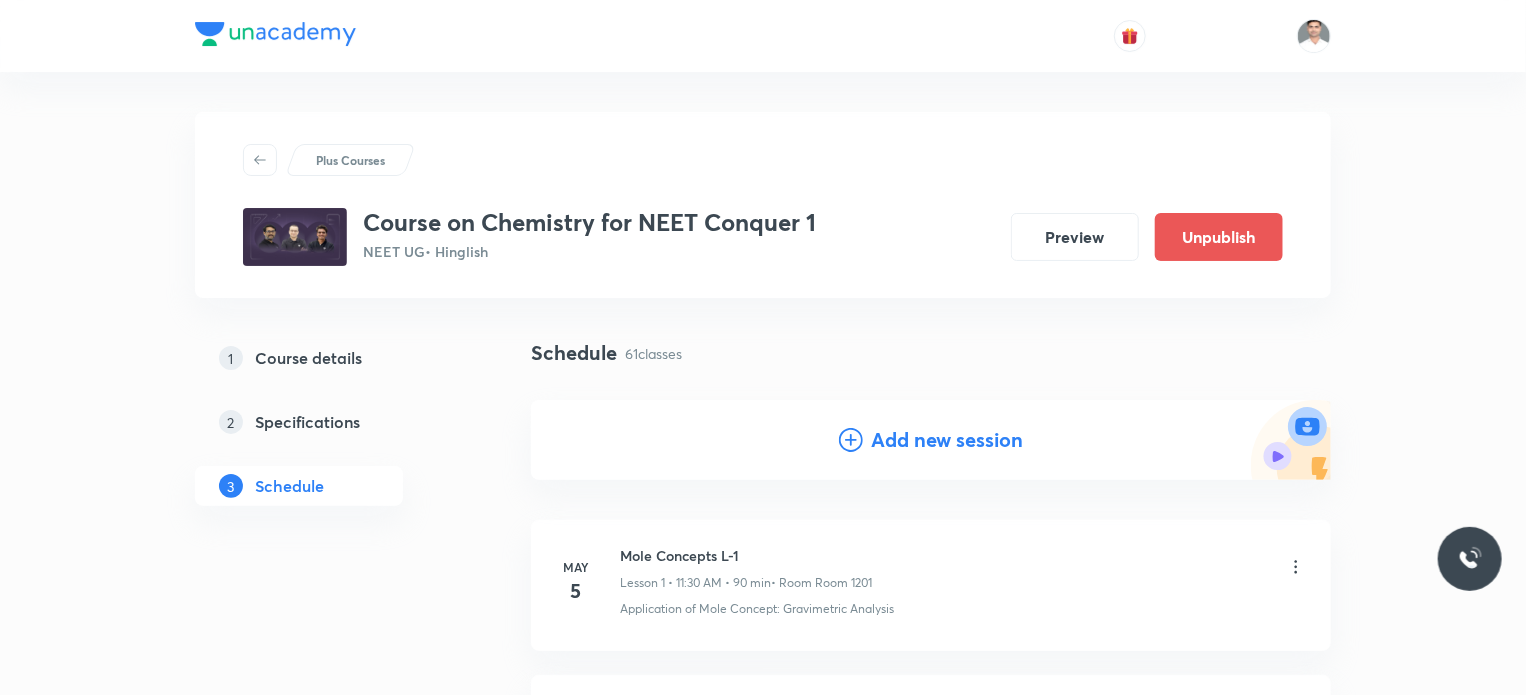 click on "Add new session" at bounding box center (947, 440) 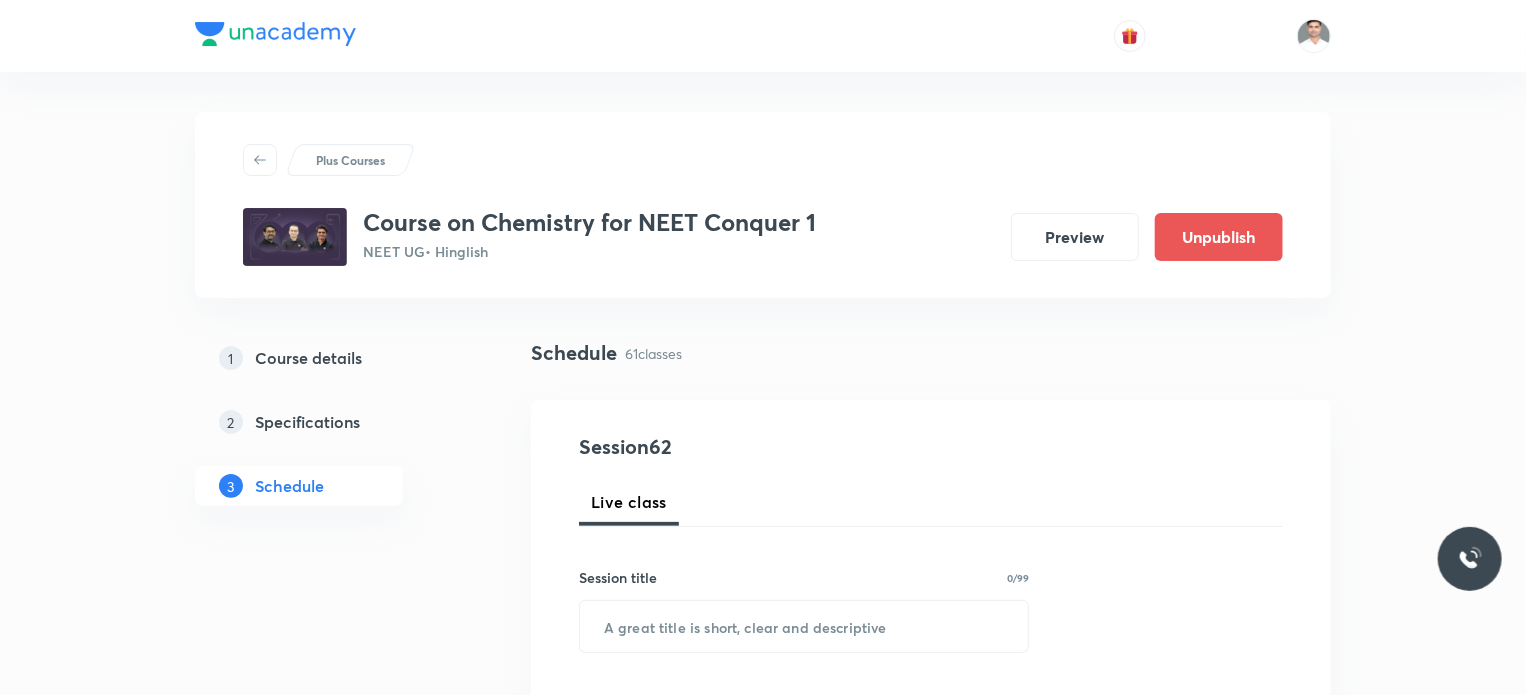 scroll, scrollTop: 100, scrollLeft: 0, axis: vertical 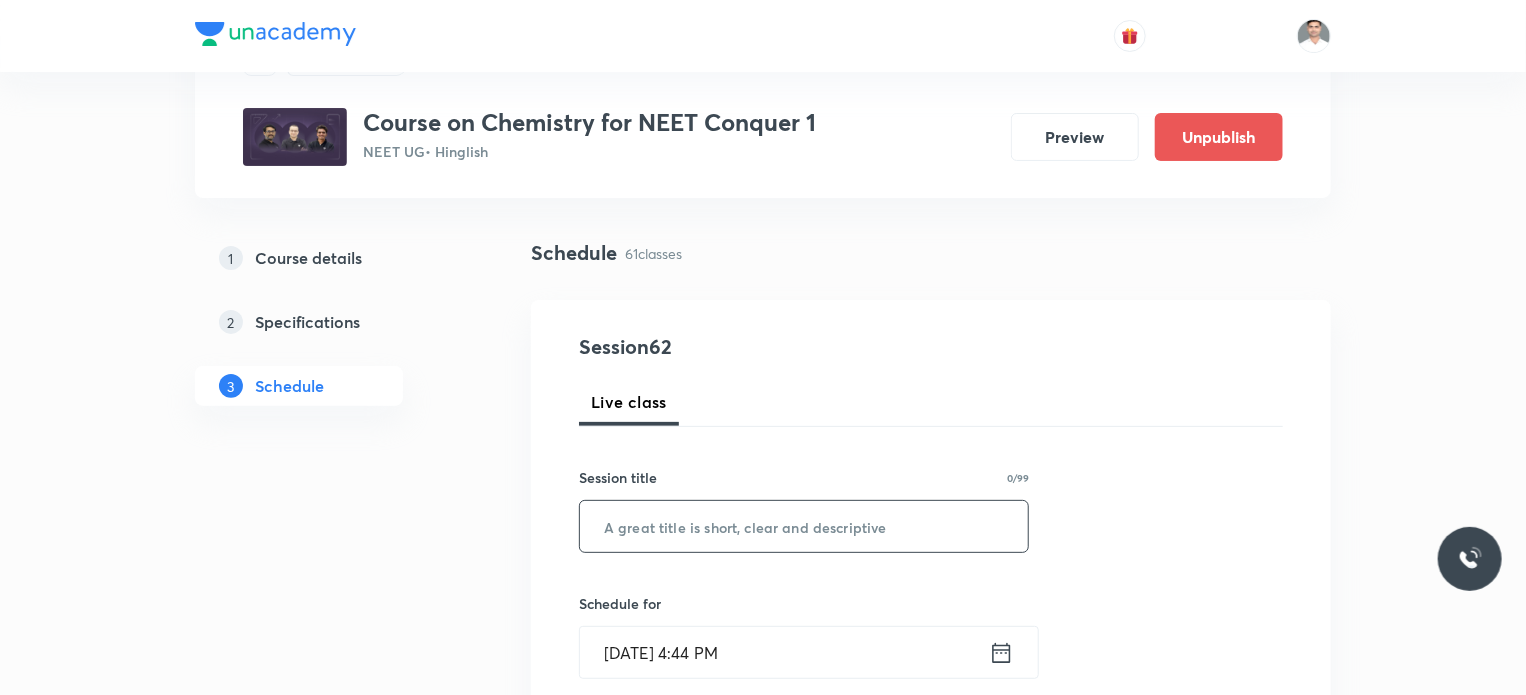 click at bounding box center [804, 526] 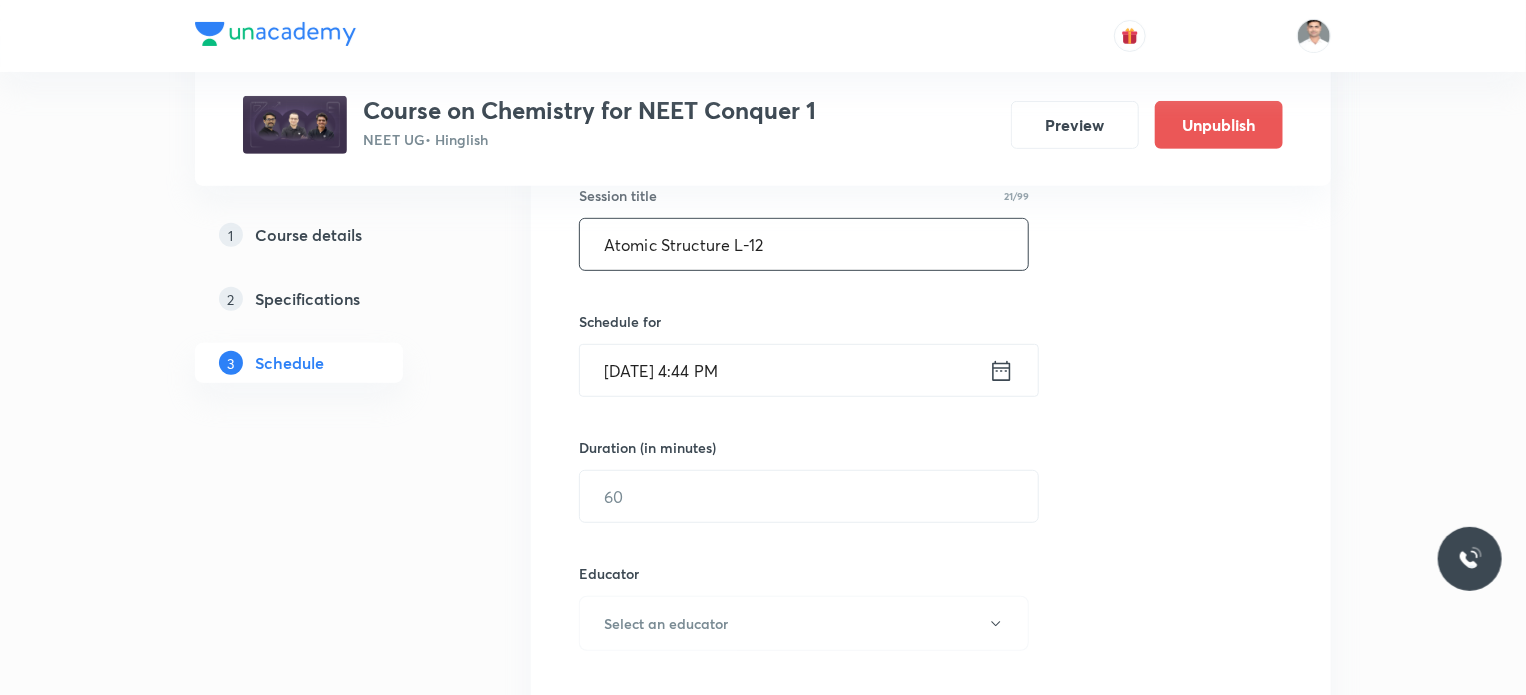 scroll, scrollTop: 400, scrollLeft: 0, axis: vertical 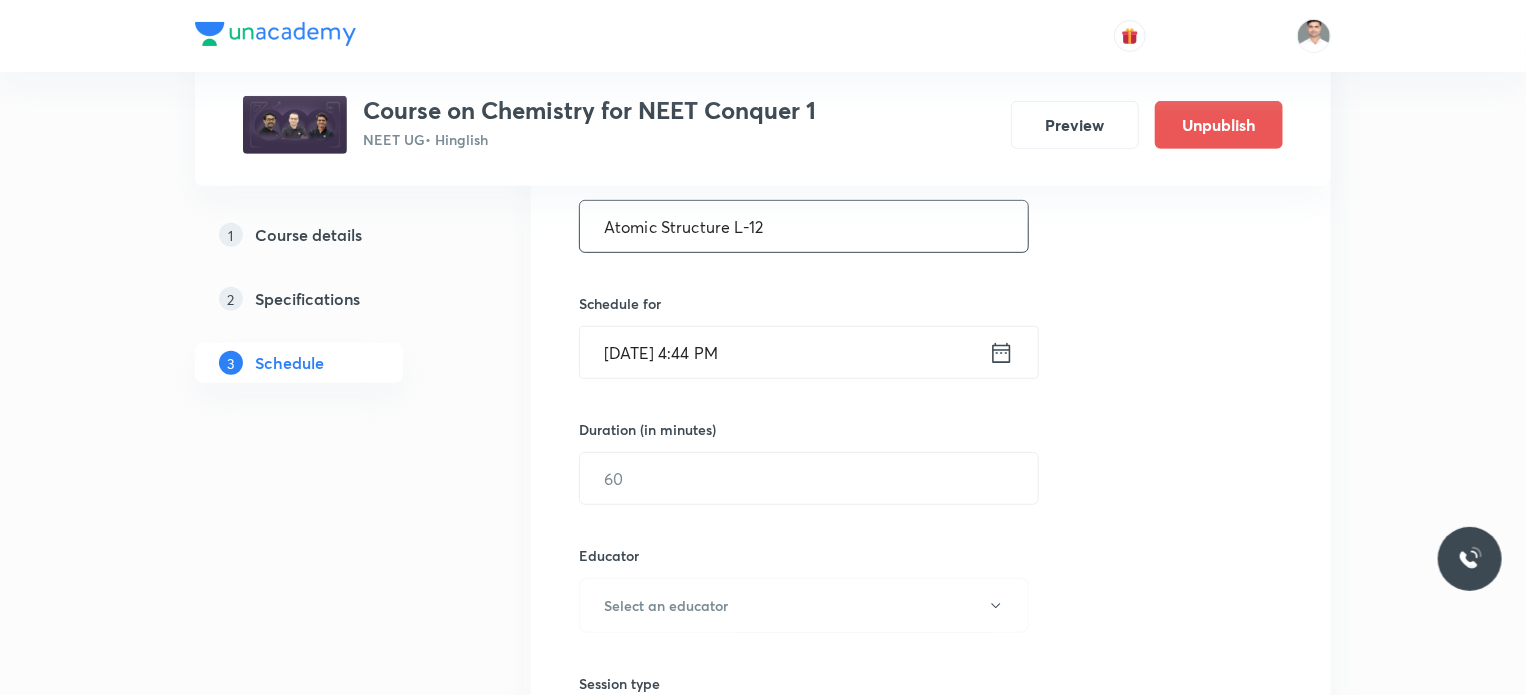 type on "Atomic Structure L-12" 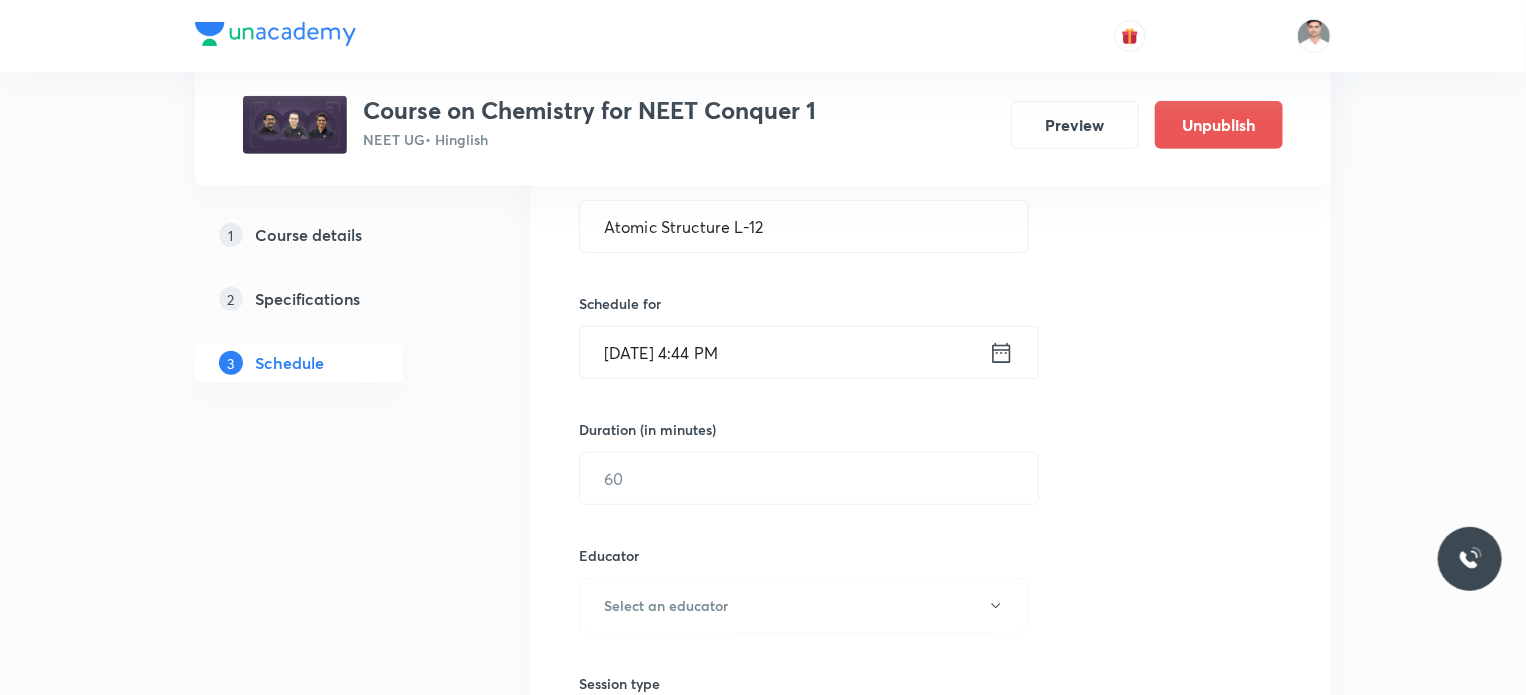 click 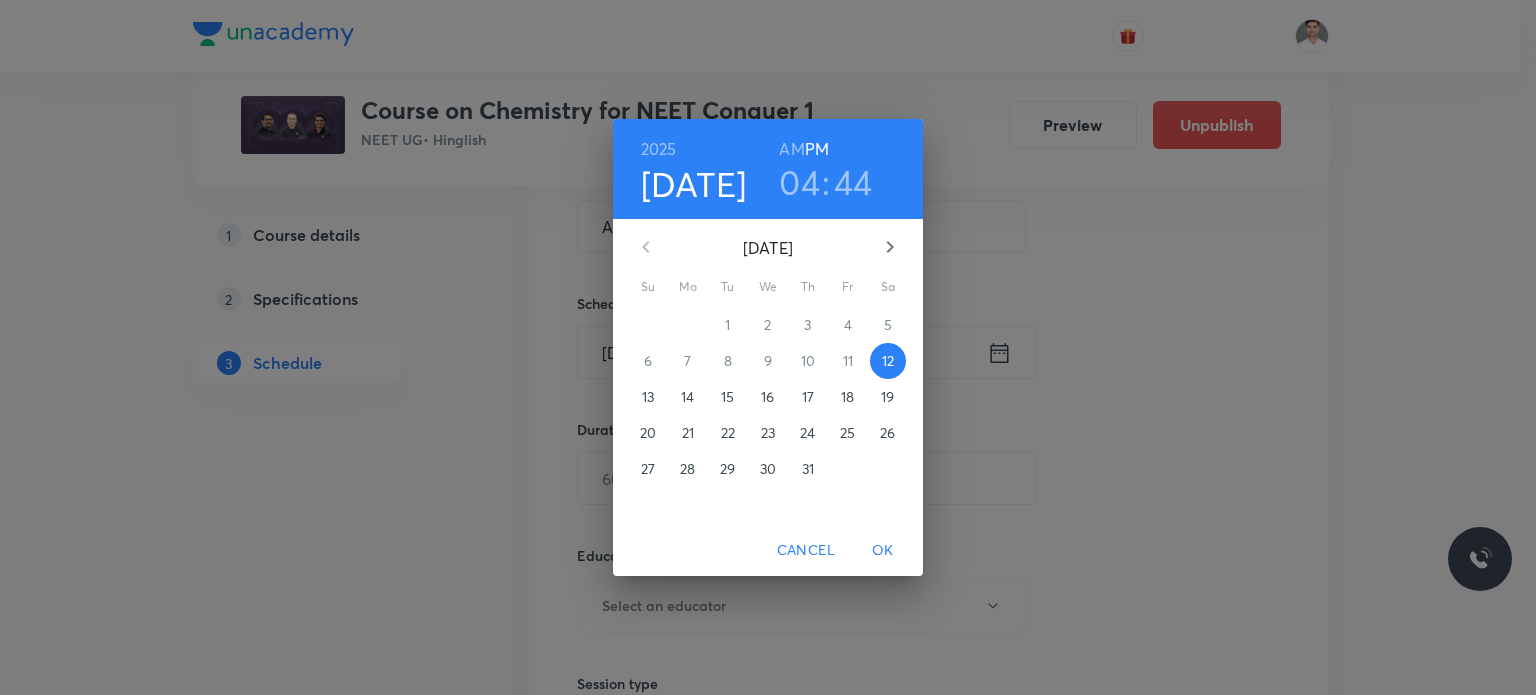 click on "16" at bounding box center (767, 397) 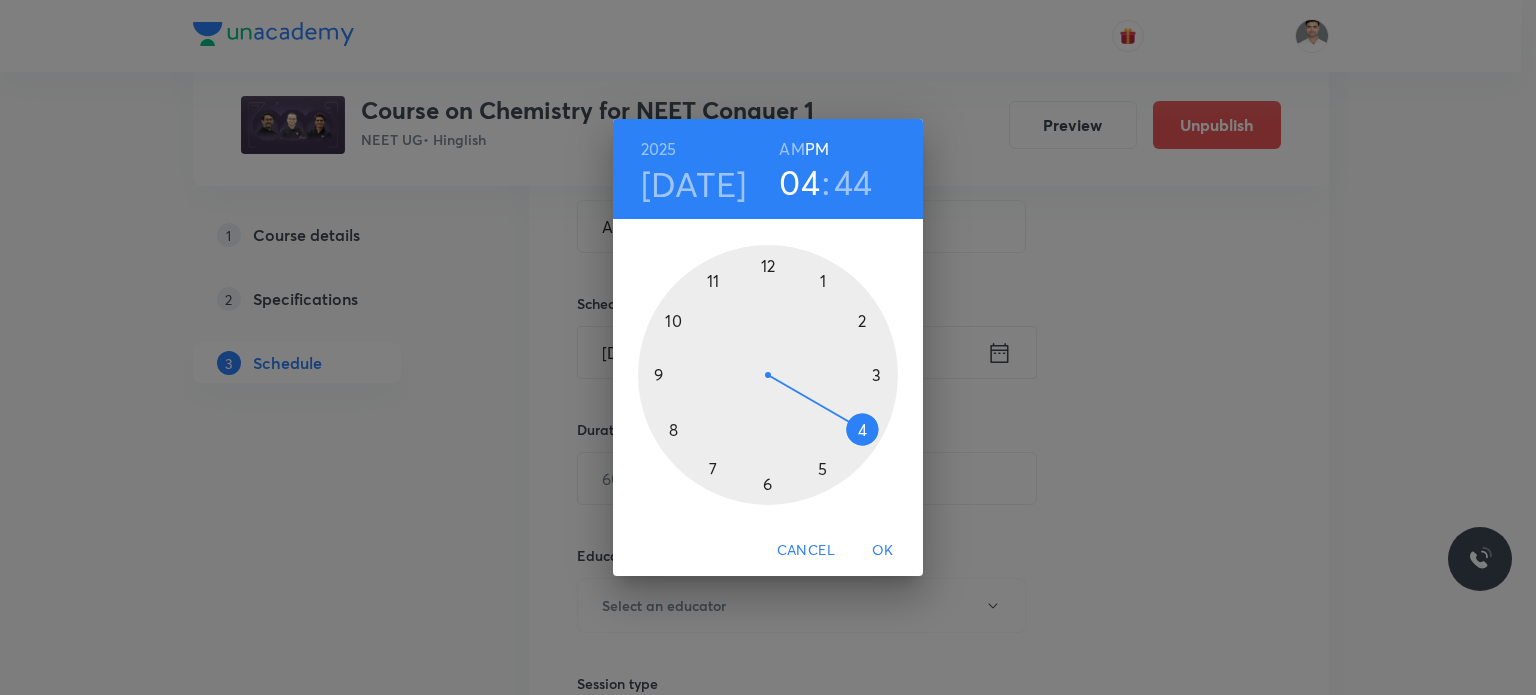 click on "AM" at bounding box center [791, 149] 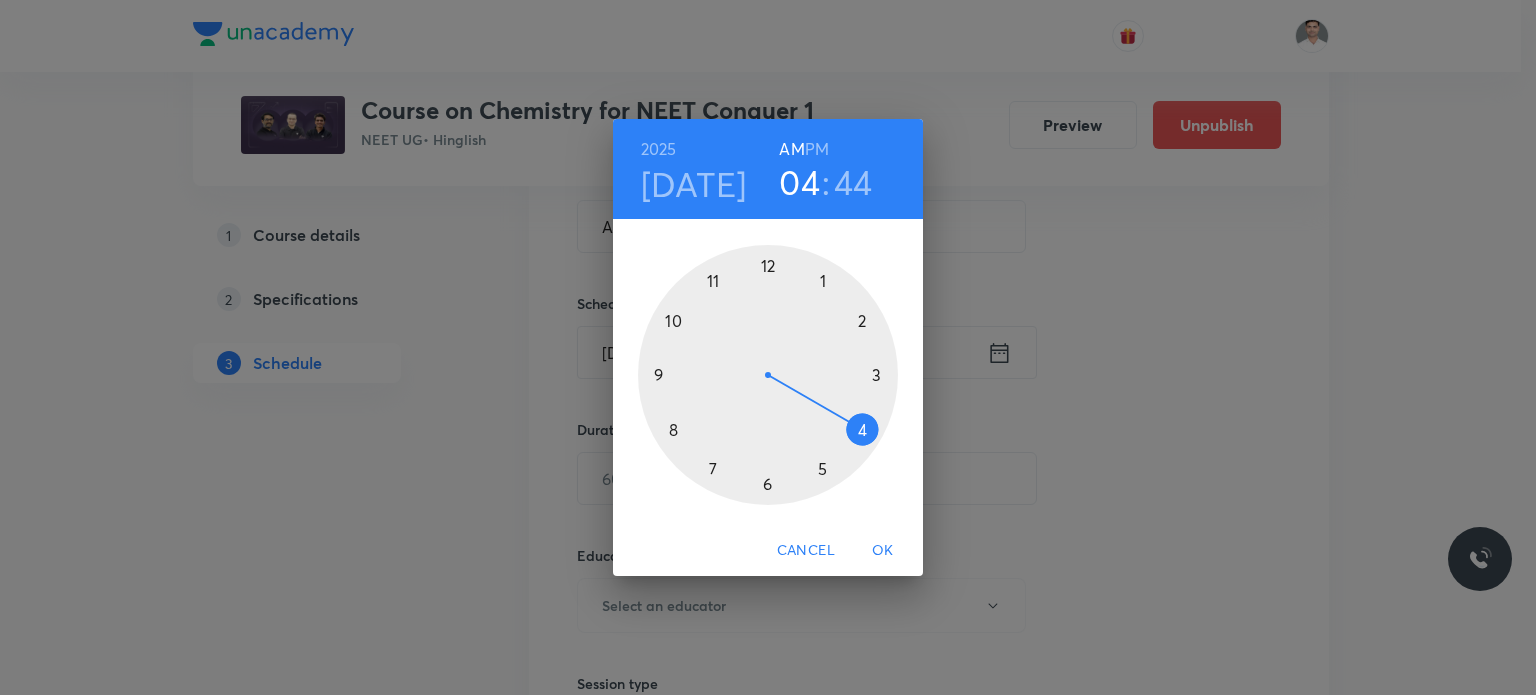 click at bounding box center [768, 375] 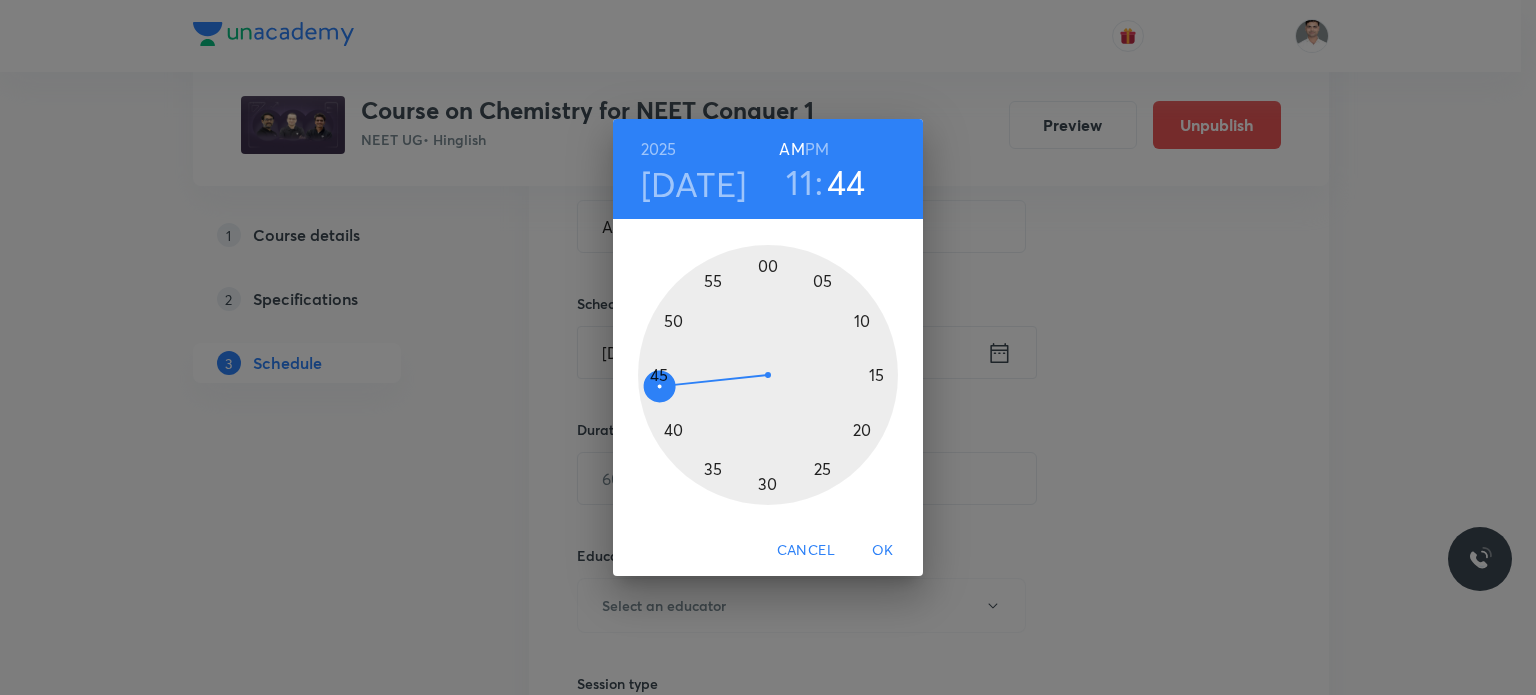 click at bounding box center [768, 375] 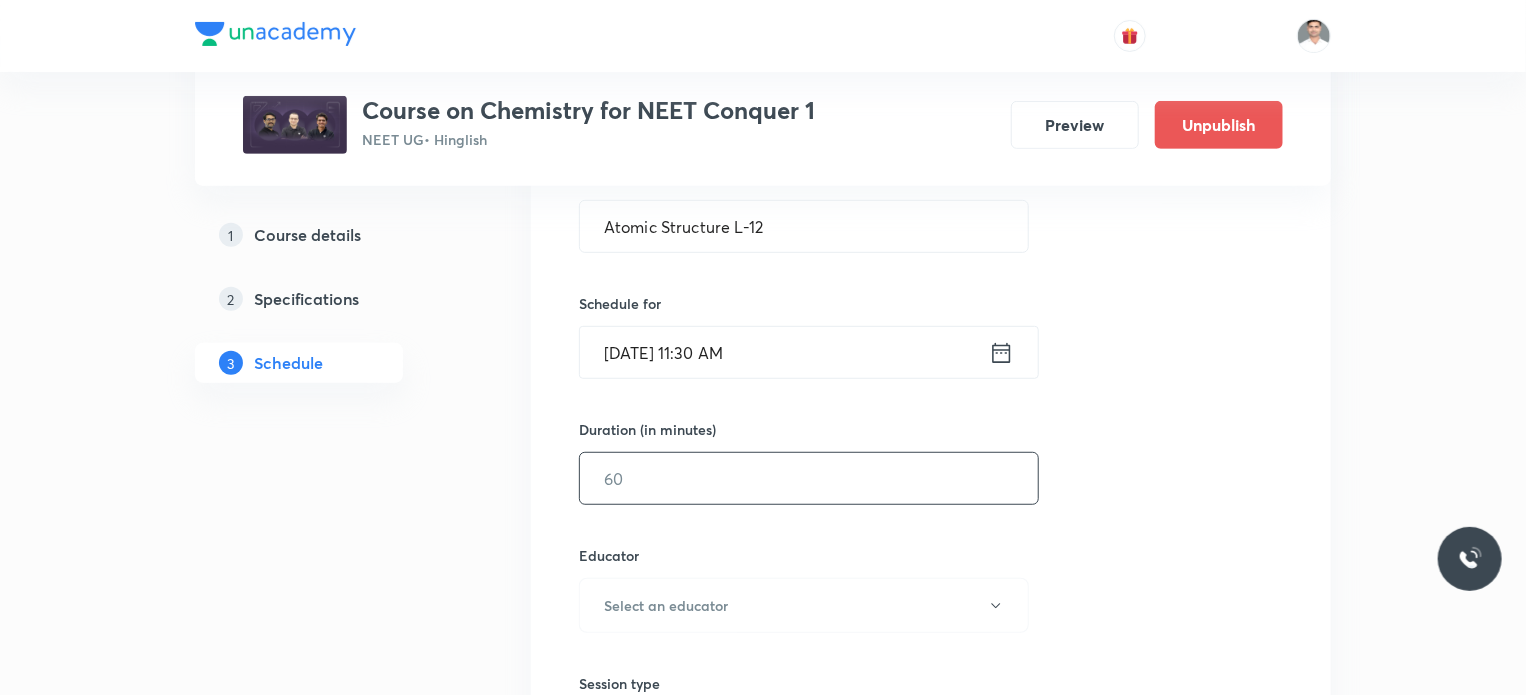 click at bounding box center (809, 478) 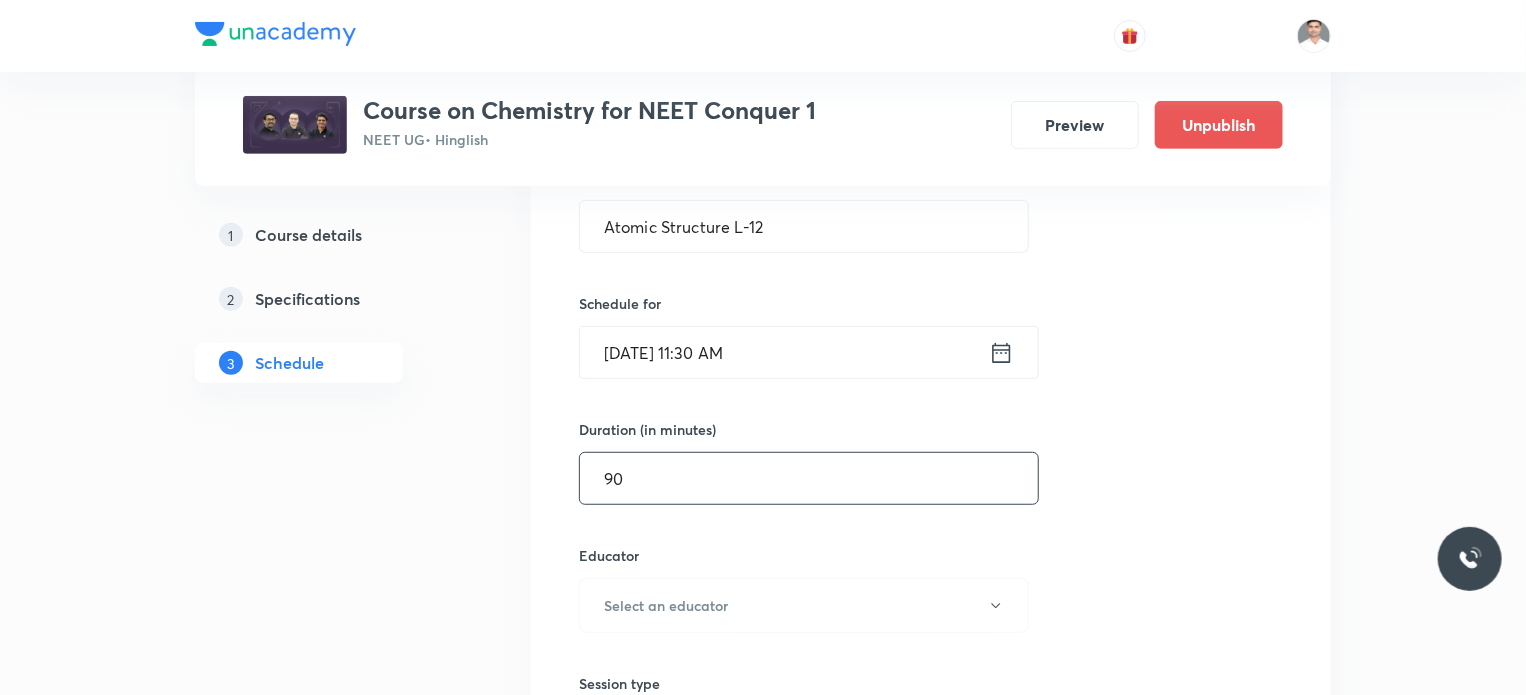 type on "90" 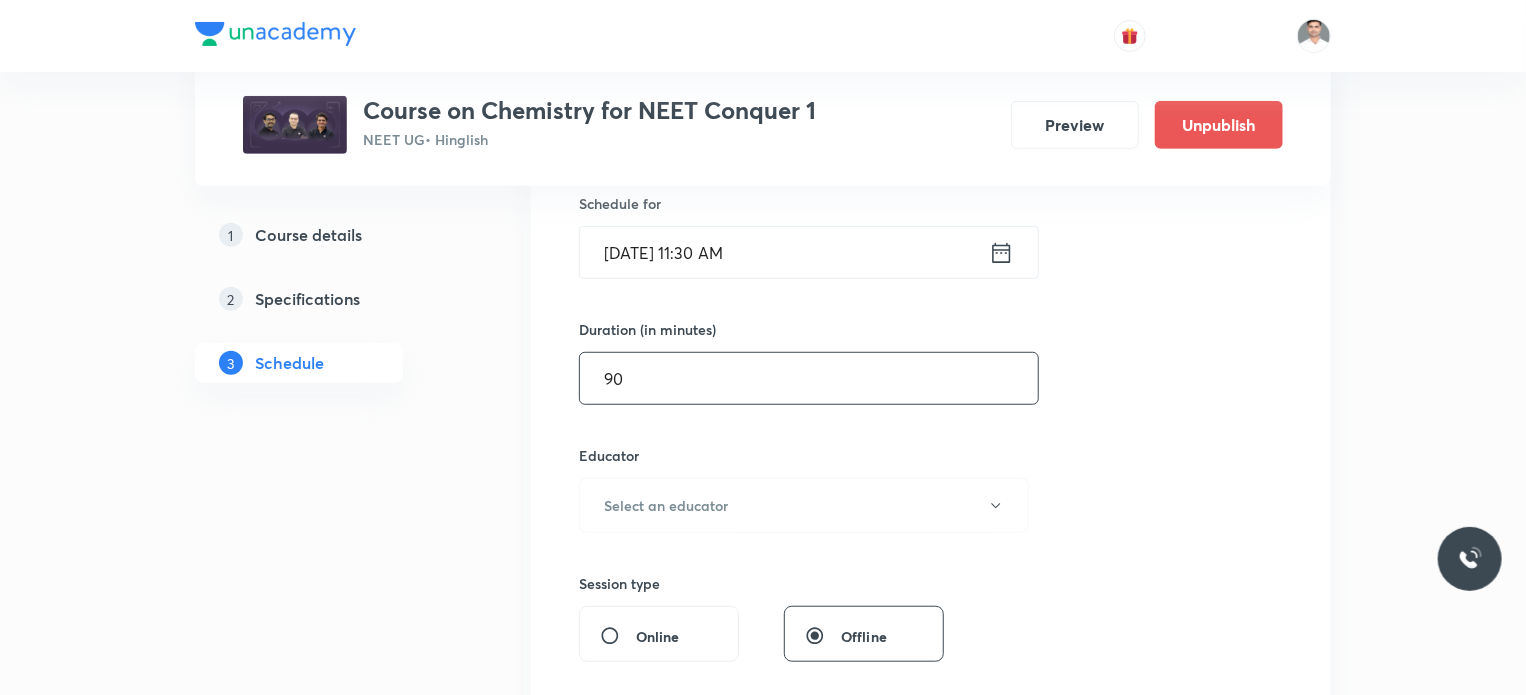 scroll, scrollTop: 600, scrollLeft: 0, axis: vertical 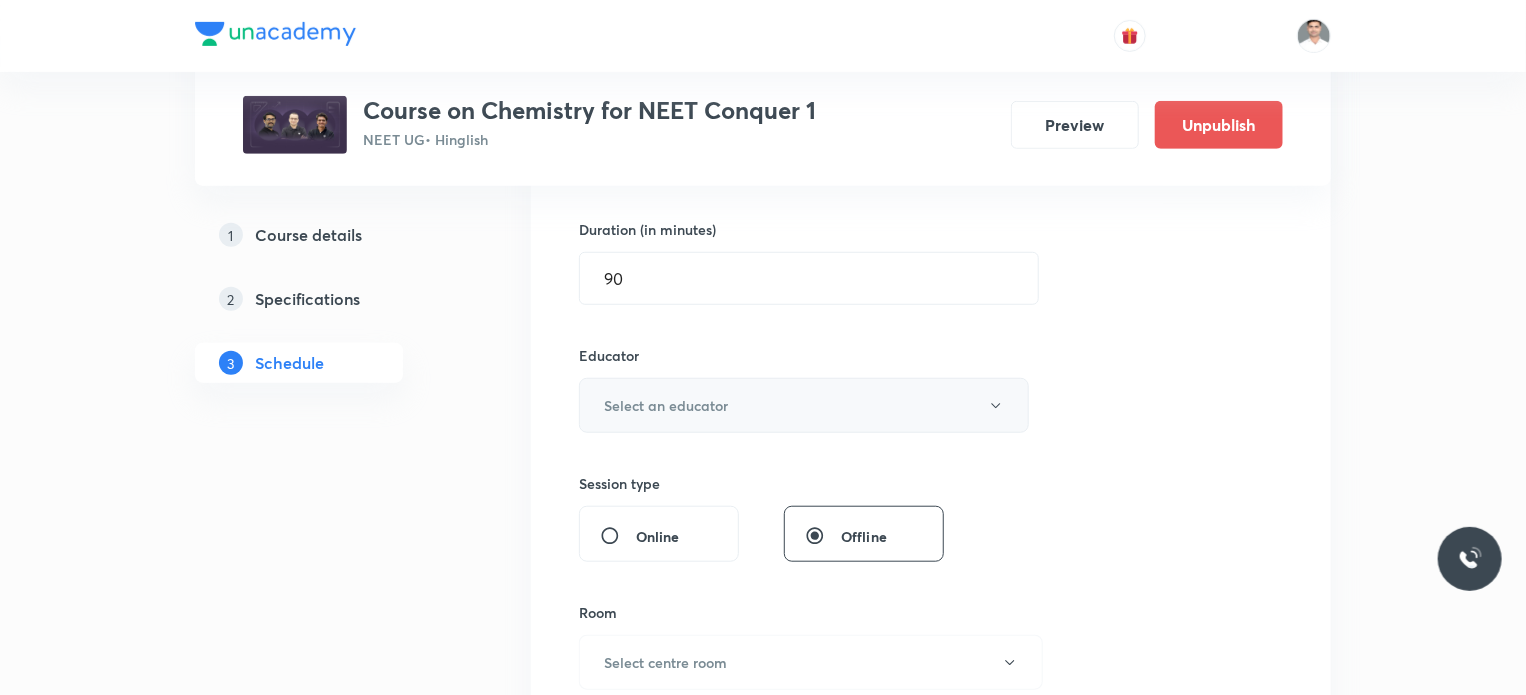 click on "Select an educator" at bounding box center [666, 405] 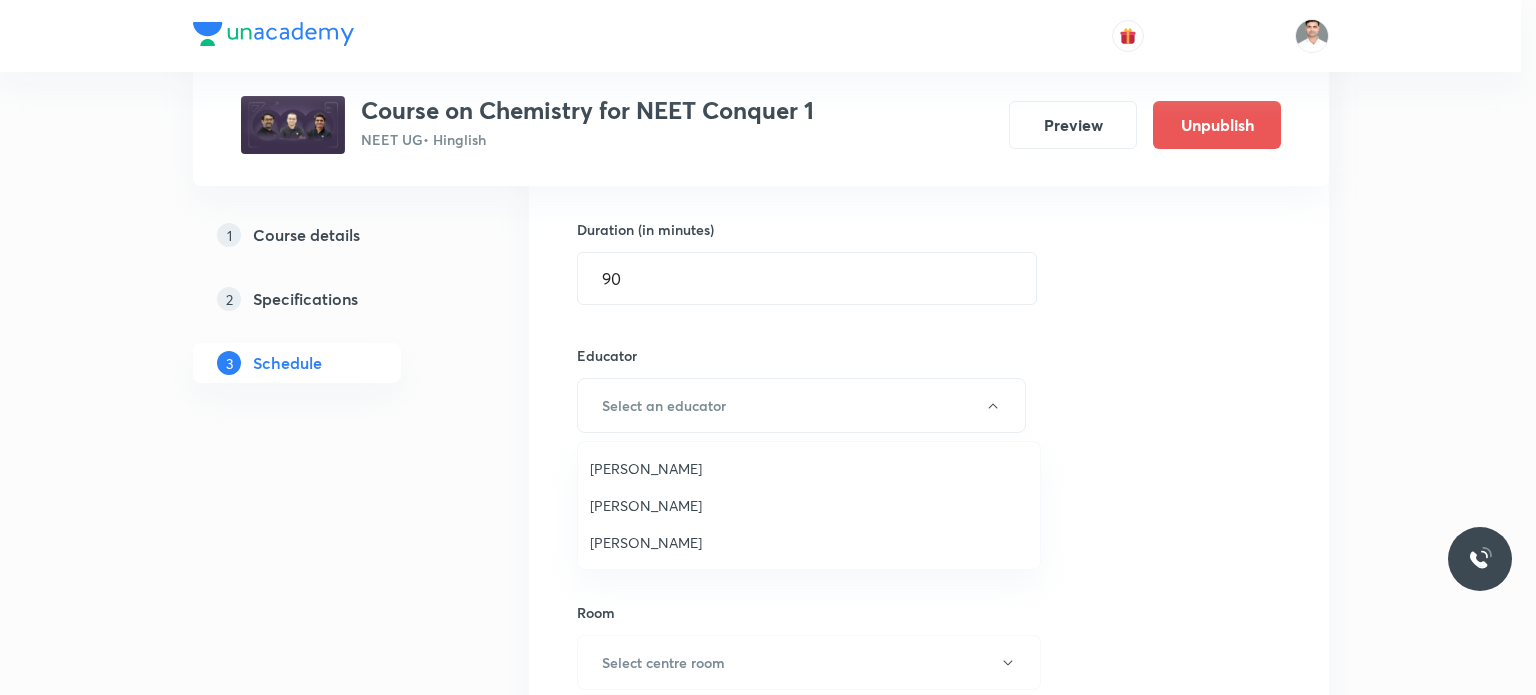 click on "Hari Narayan Tiwari" at bounding box center (809, 542) 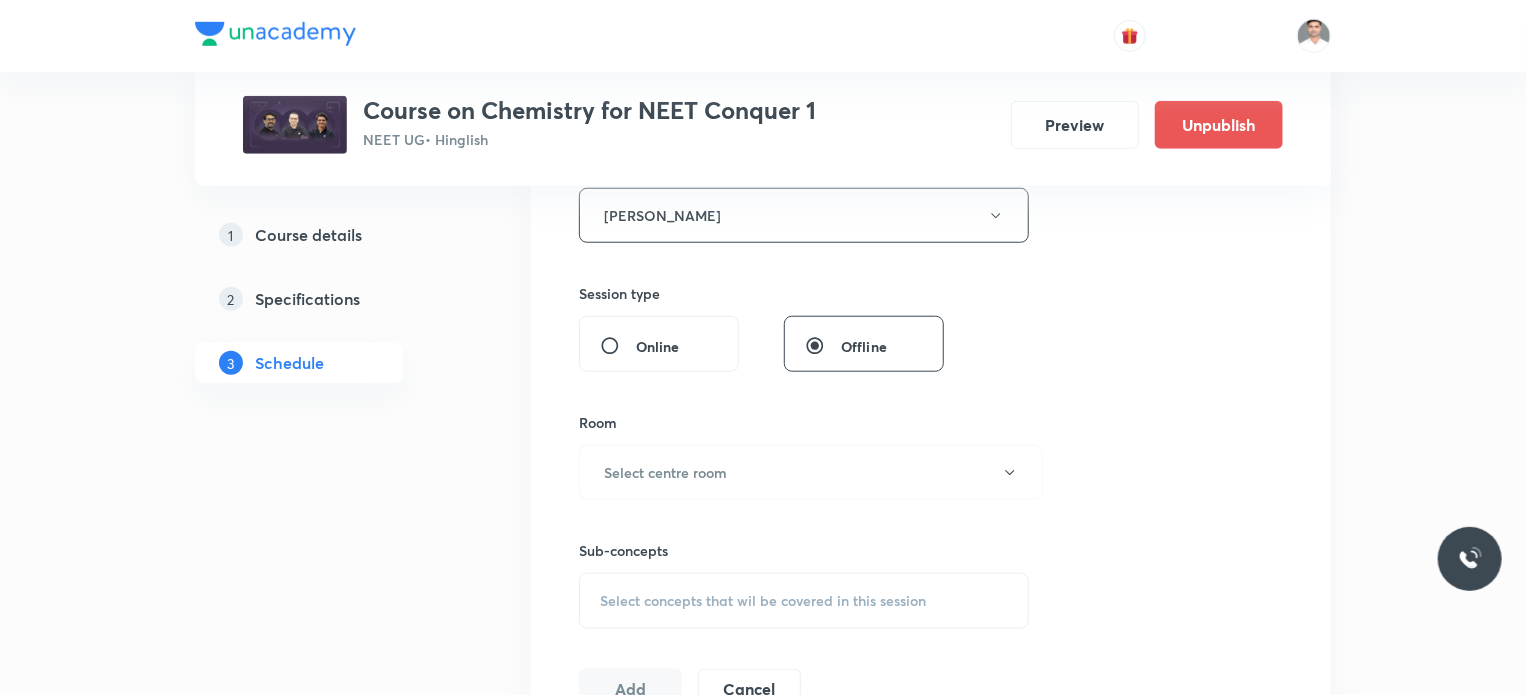 scroll, scrollTop: 800, scrollLeft: 0, axis: vertical 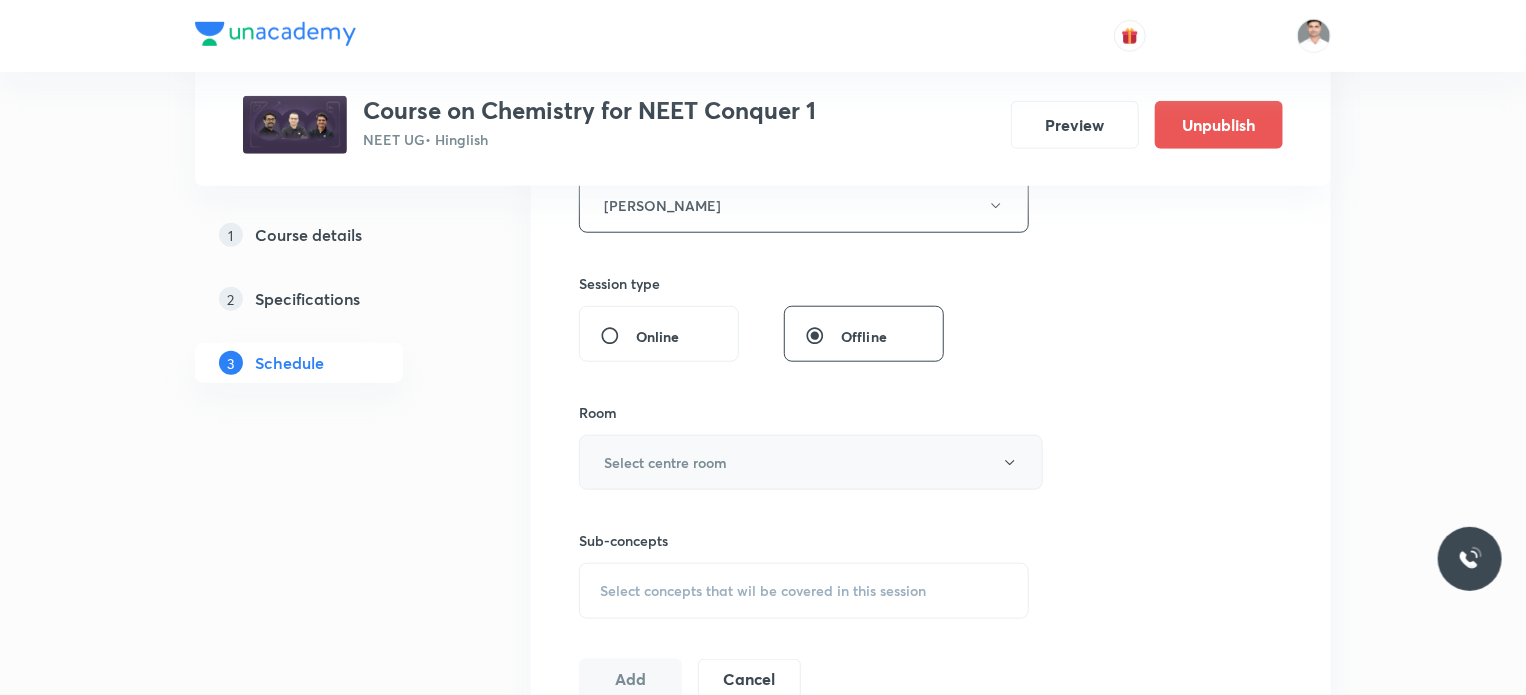 click on "Select centre room" at bounding box center (665, 462) 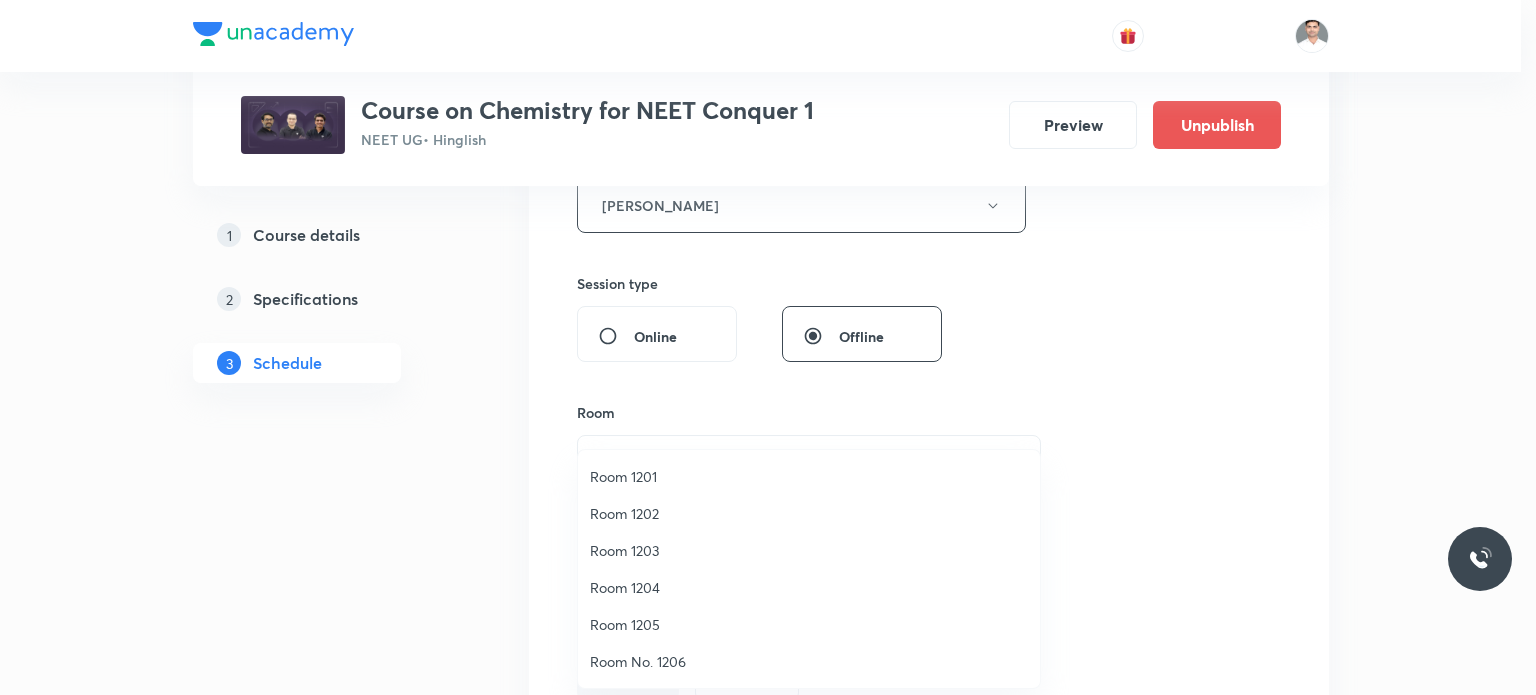 click on "Room 1201" at bounding box center (809, 476) 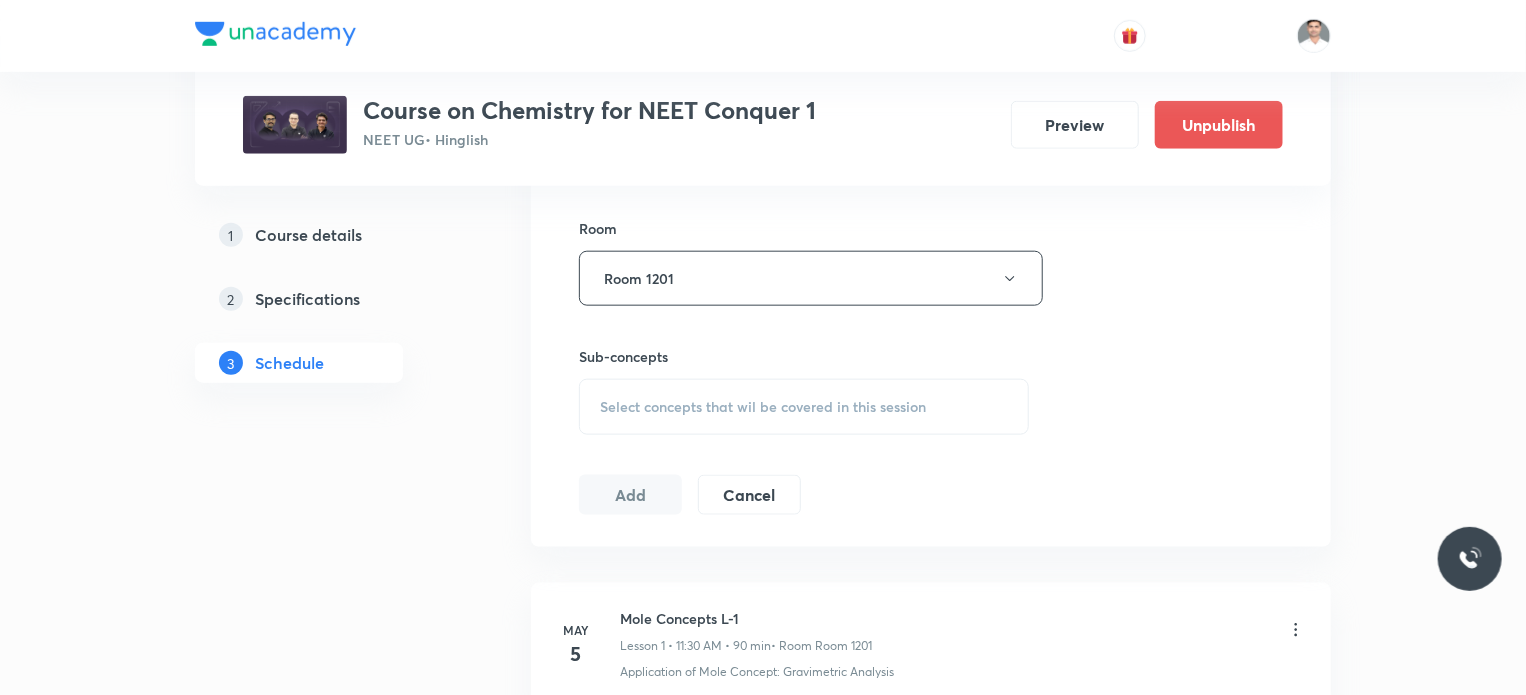 scroll, scrollTop: 1000, scrollLeft: 0, axis: vertical 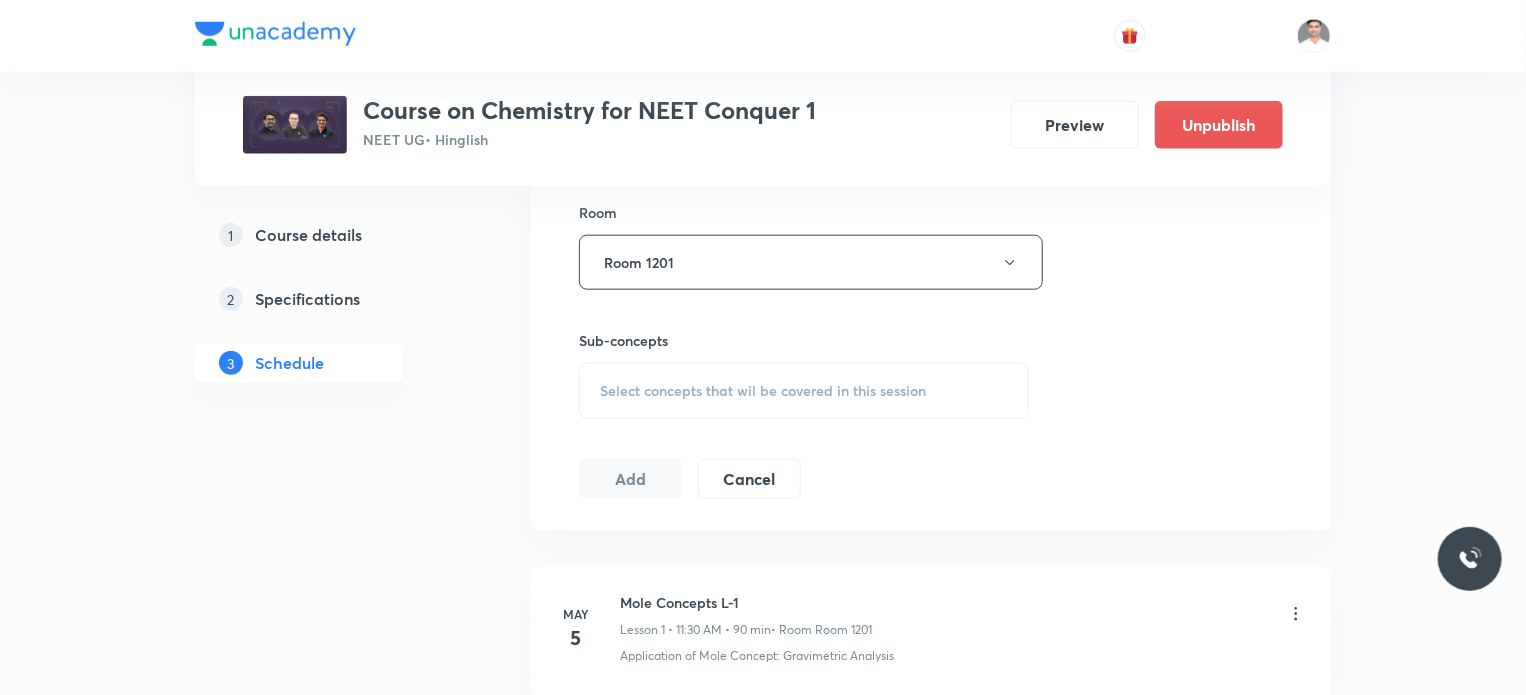 click on "Select concepts that wil be covered in this session" at bounding box center [804, 391] 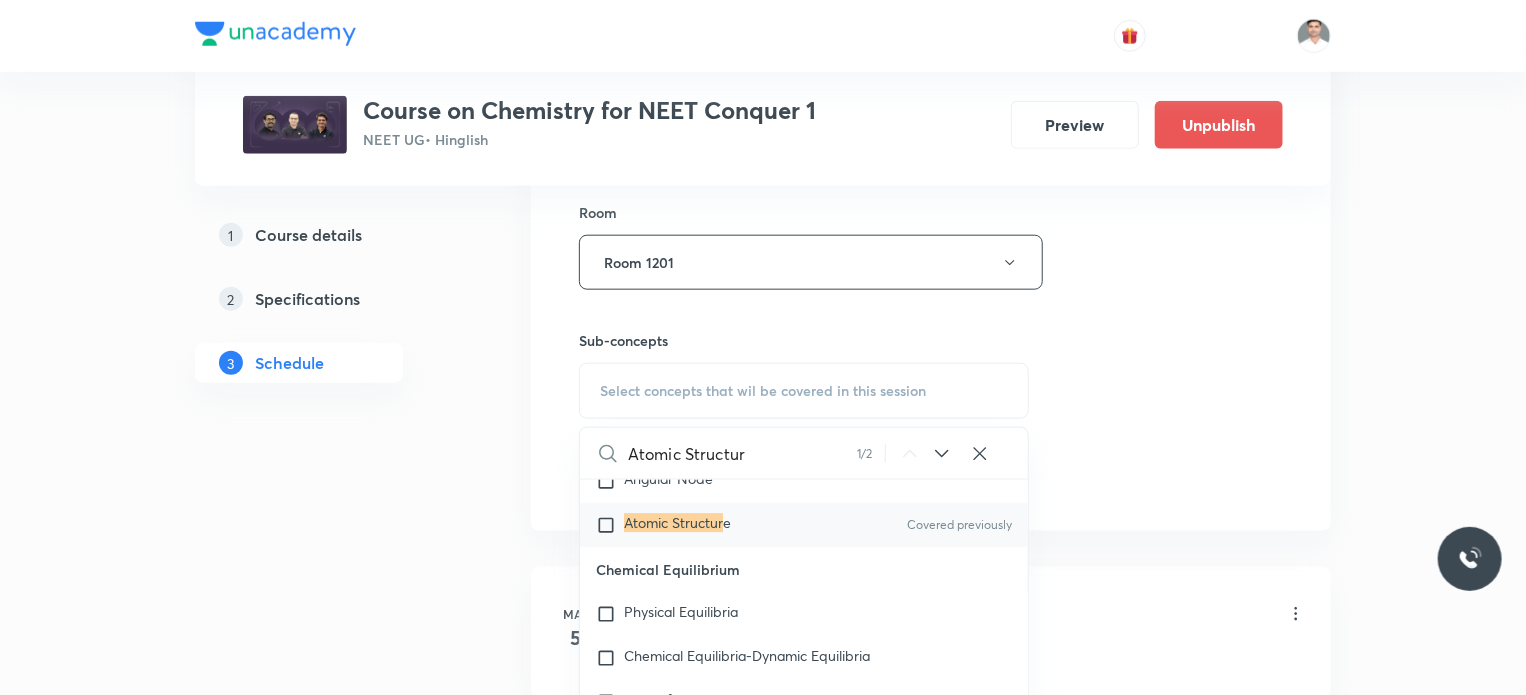 scroll, scrollTop: 3216, scrollLeft: 0, axis: vertical 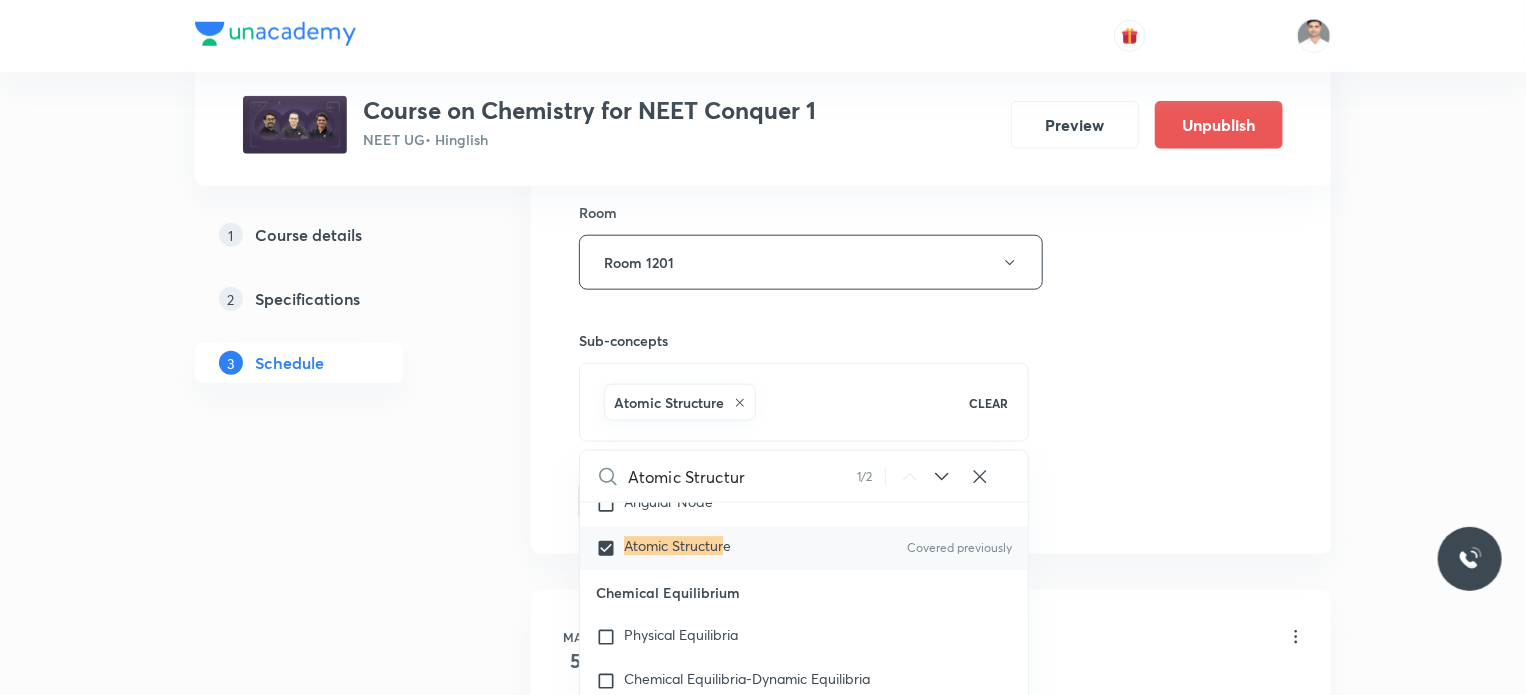 click on "1 Course details 2 Specifications 3 Schedule" at bounding box center [331, 4755] 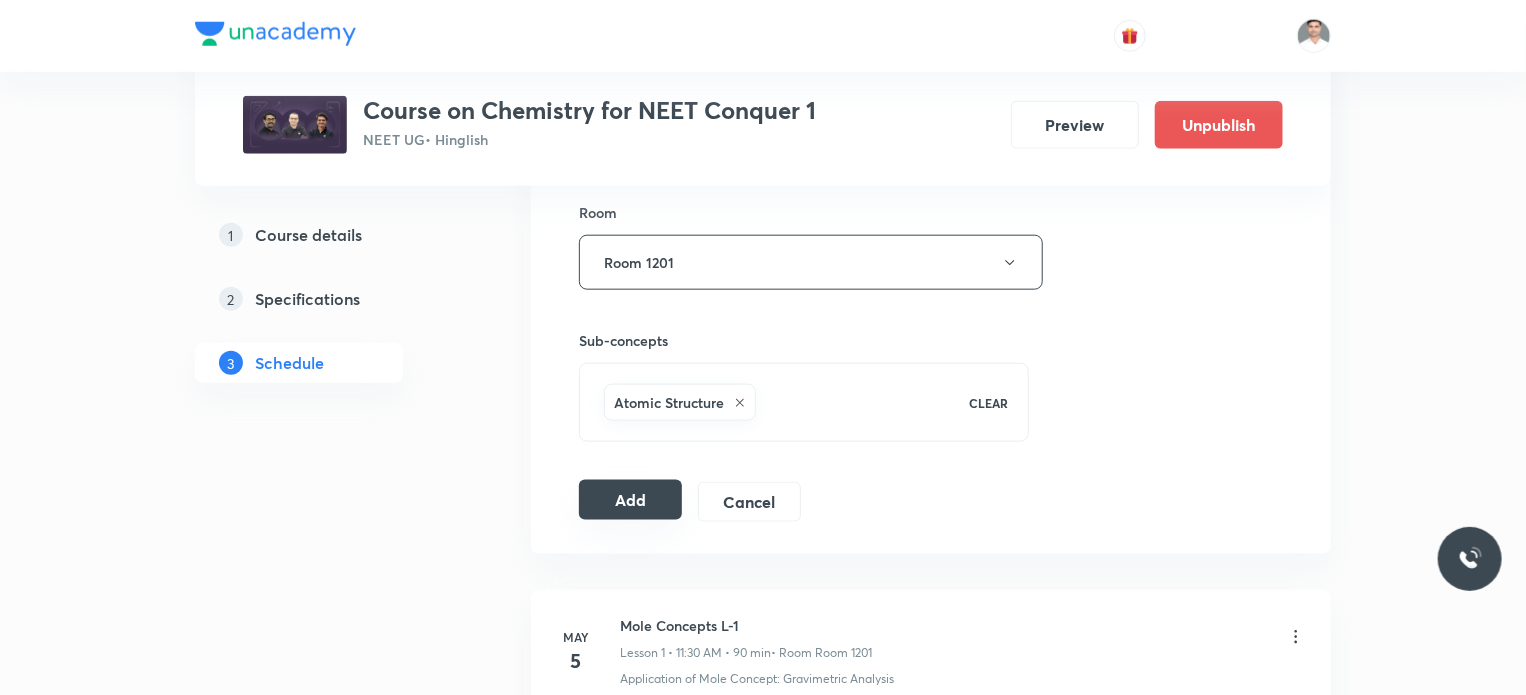 click on "Add" at bounding box center (630, 500) 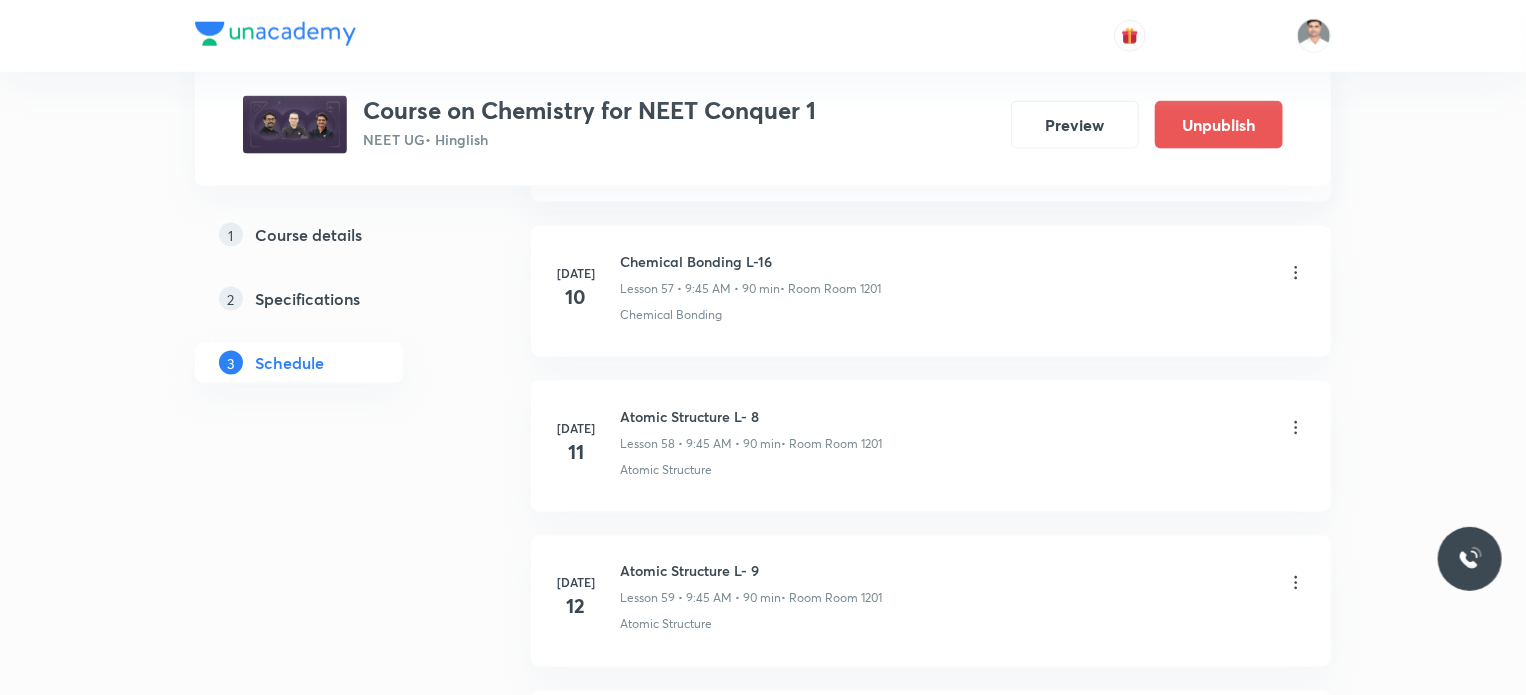 scroll, scrollTop: 8874, scrollLeft: 0, axis: vertical 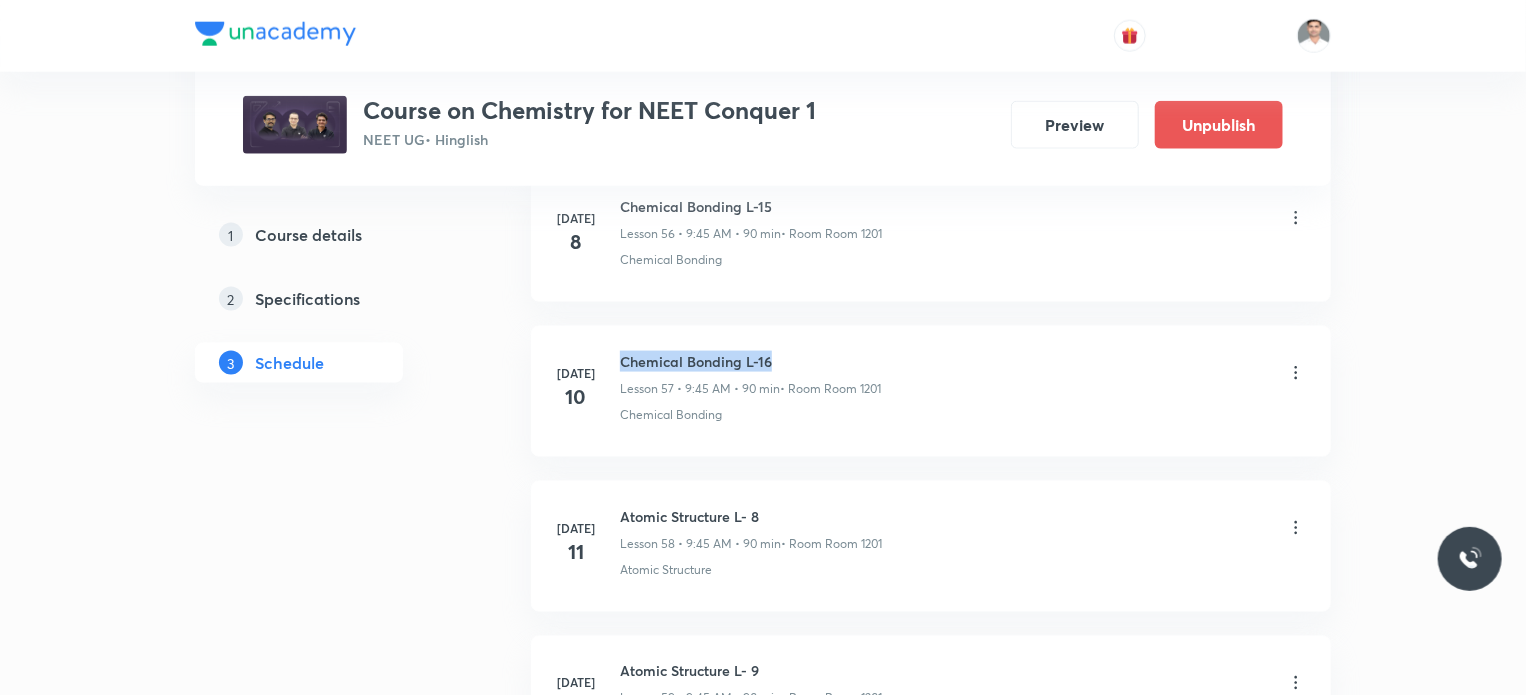drag, startPoint x: 620, startPoint y: 330, endPoint x: 799, endPoint y: 321, distance: 179.22612 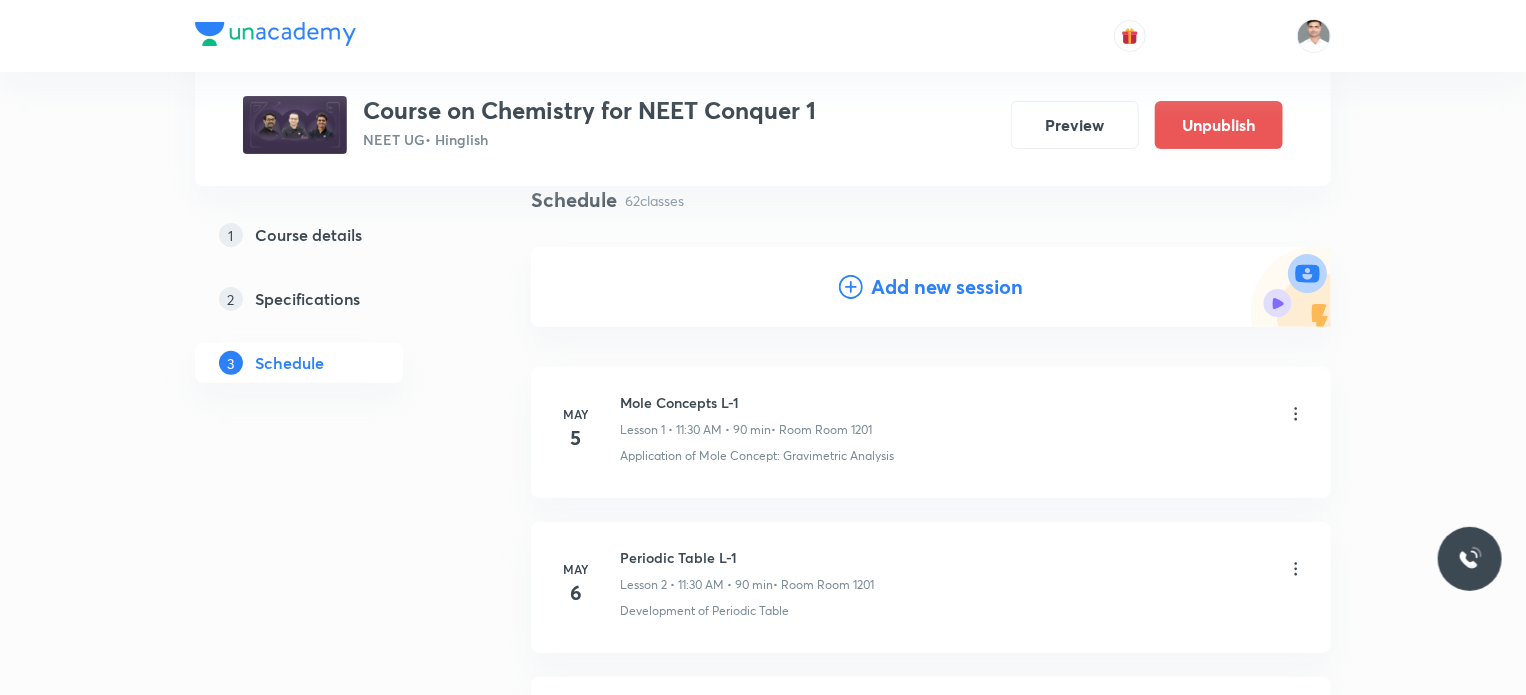 scroll, scrollTop: 0, scrollLeft: 0, axis: both 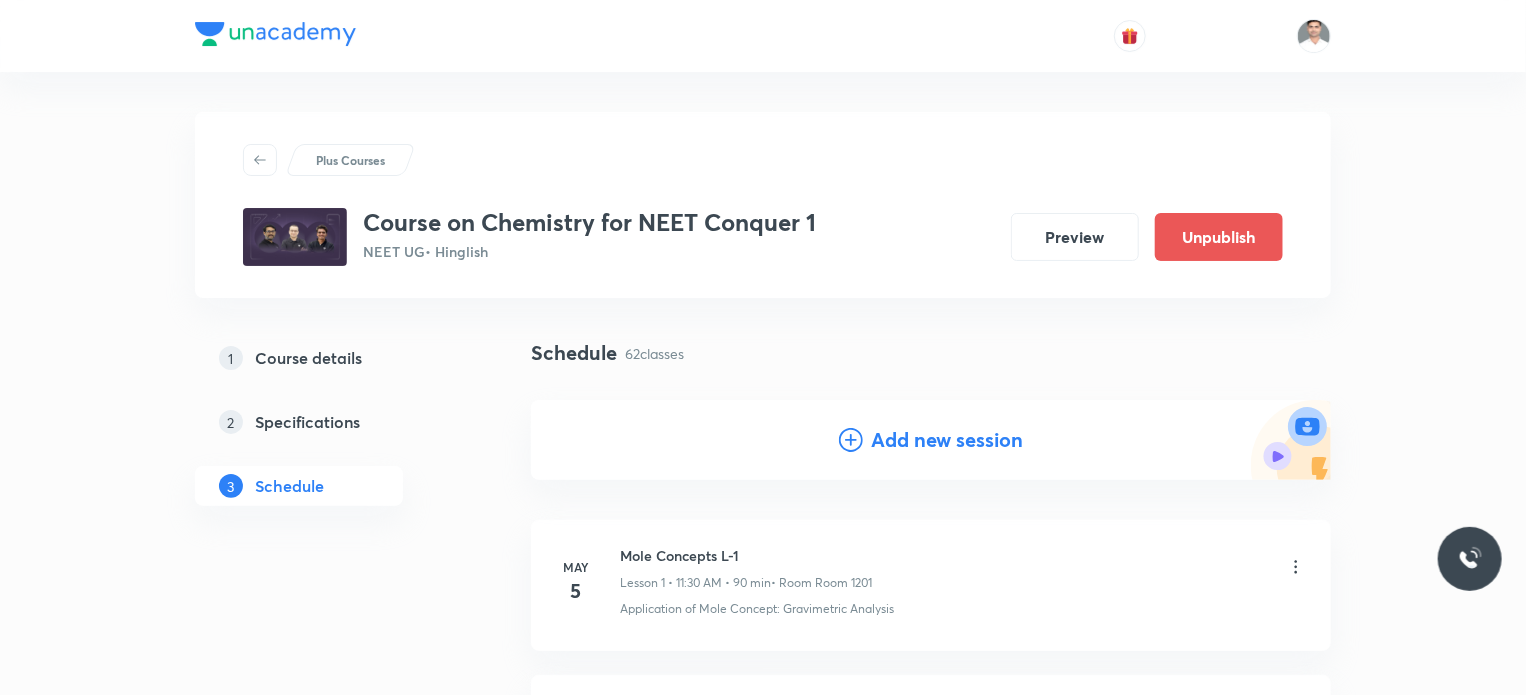 click on "Add new session" at bounding box center (947, 440) 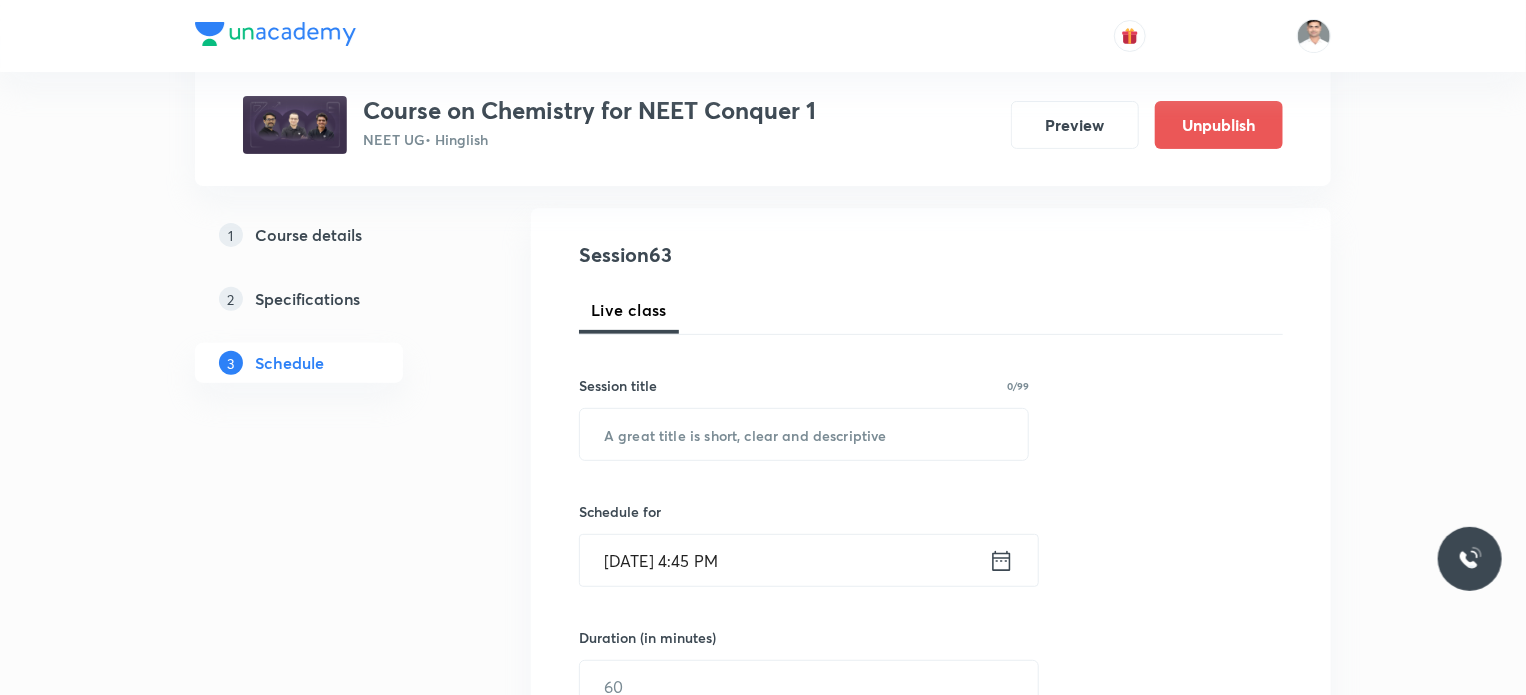 scroll, scrollTop: 200, scrollLeft: 0, axis: vertical 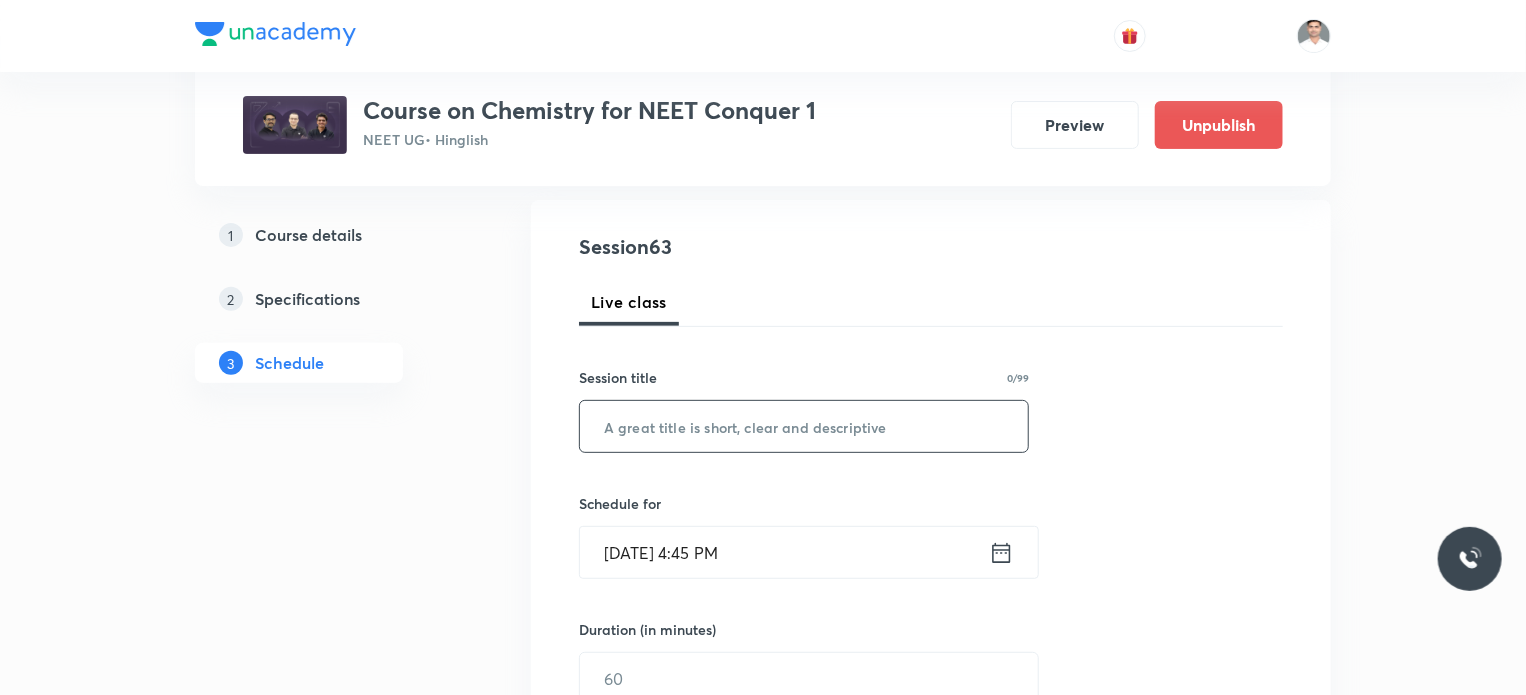 click at bounding box center (804, 426) 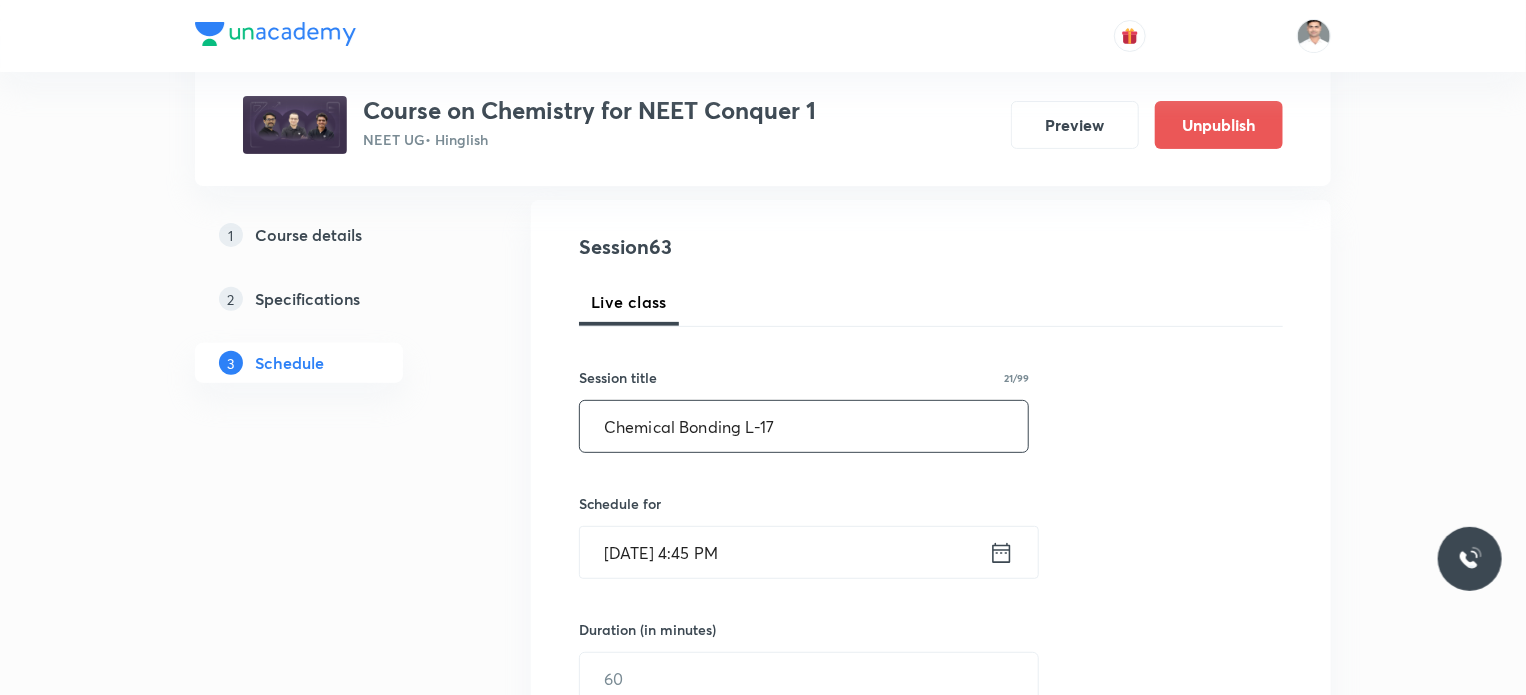 type on "Chemical Bonding L-17" 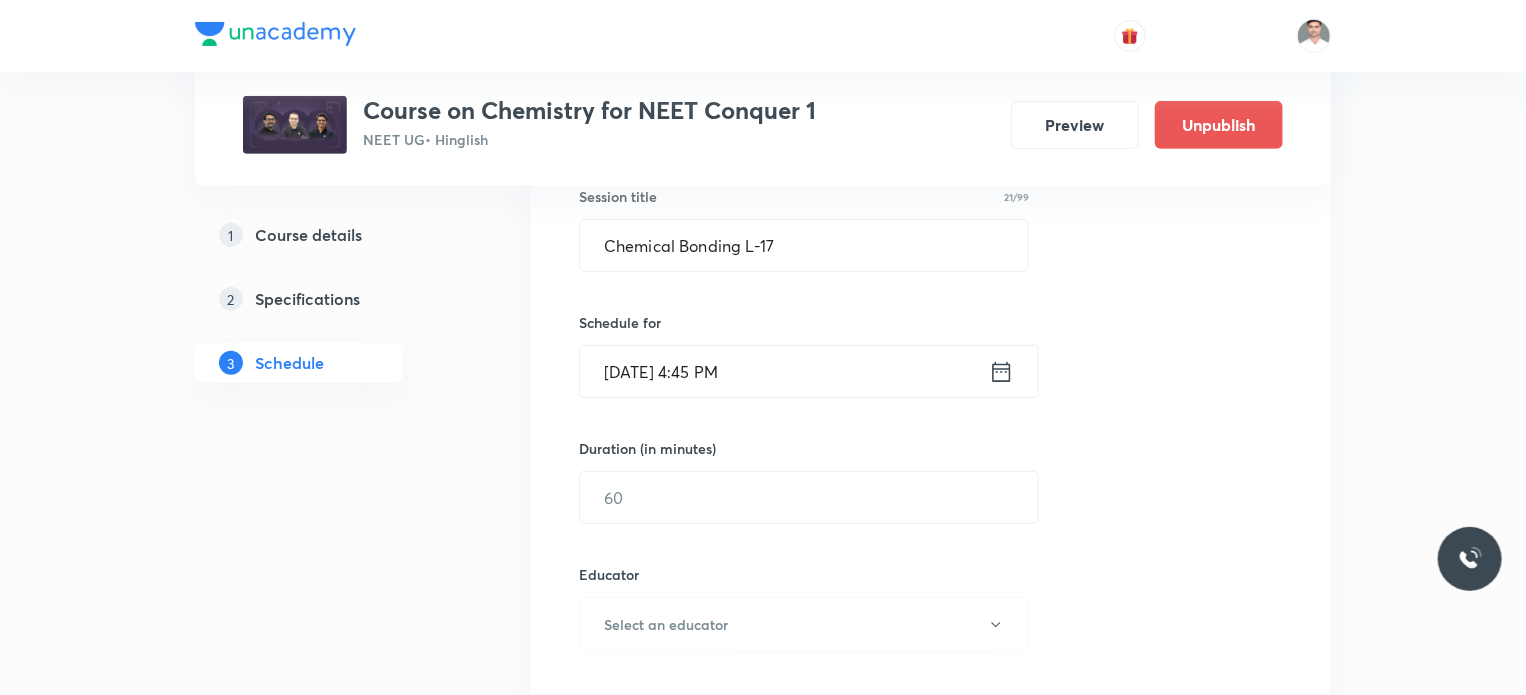 scroll, scrollTop: 400, scrollLeft: 0, axis: vertical 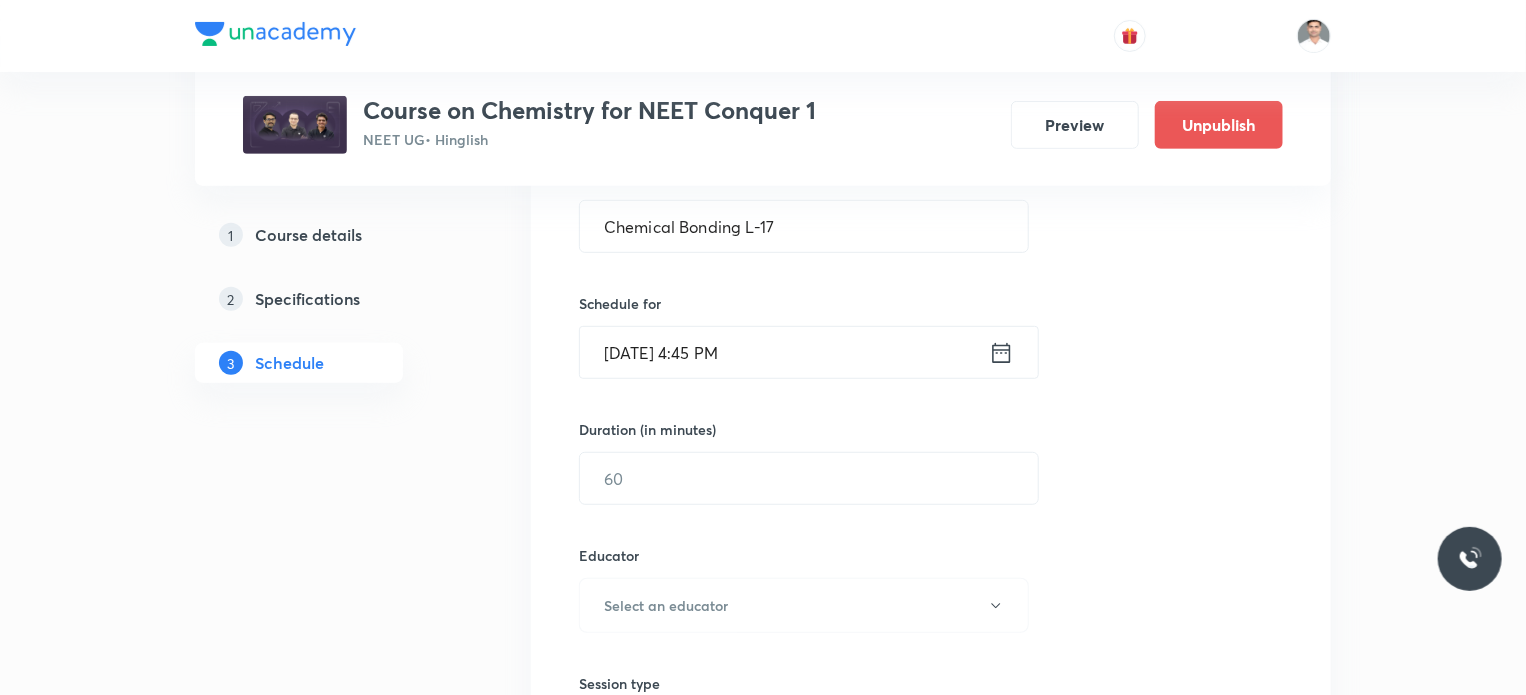click 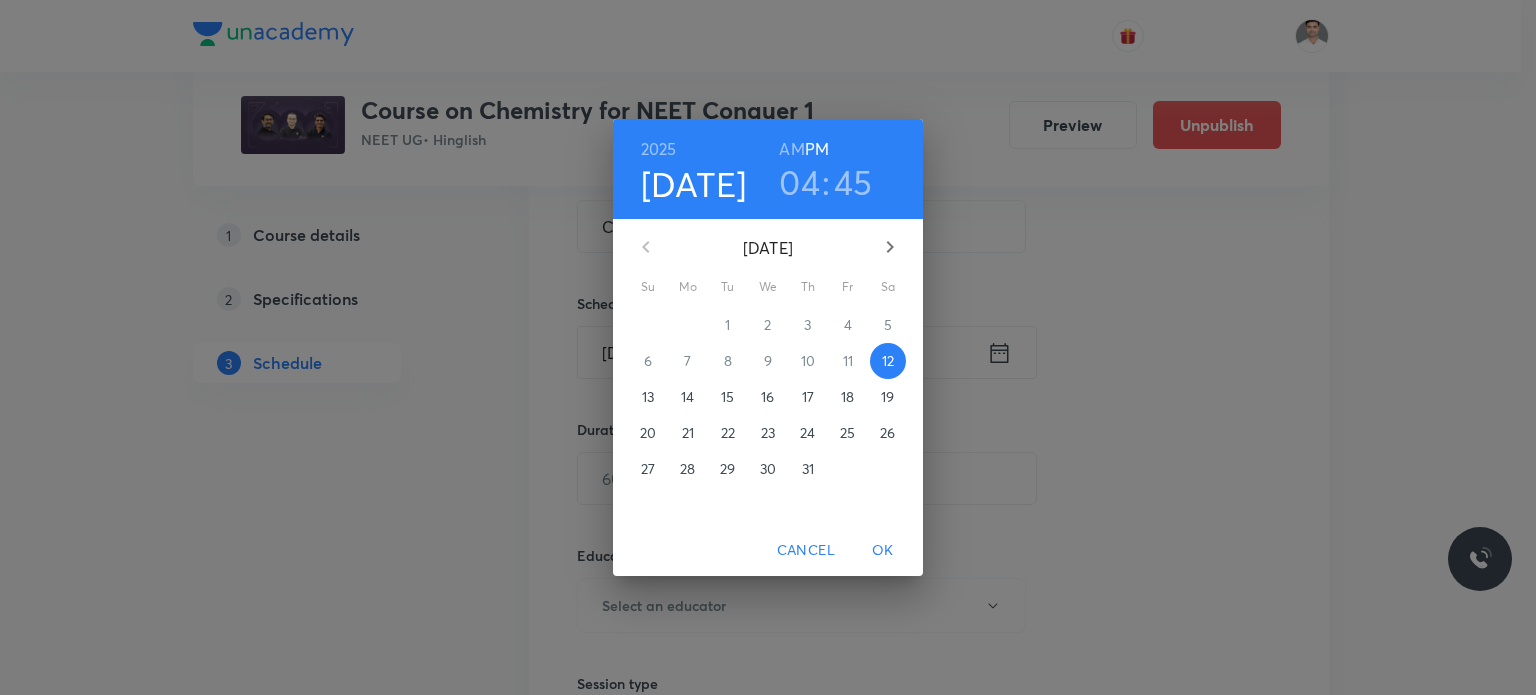 click on "17" at bounding box center [808, 397] 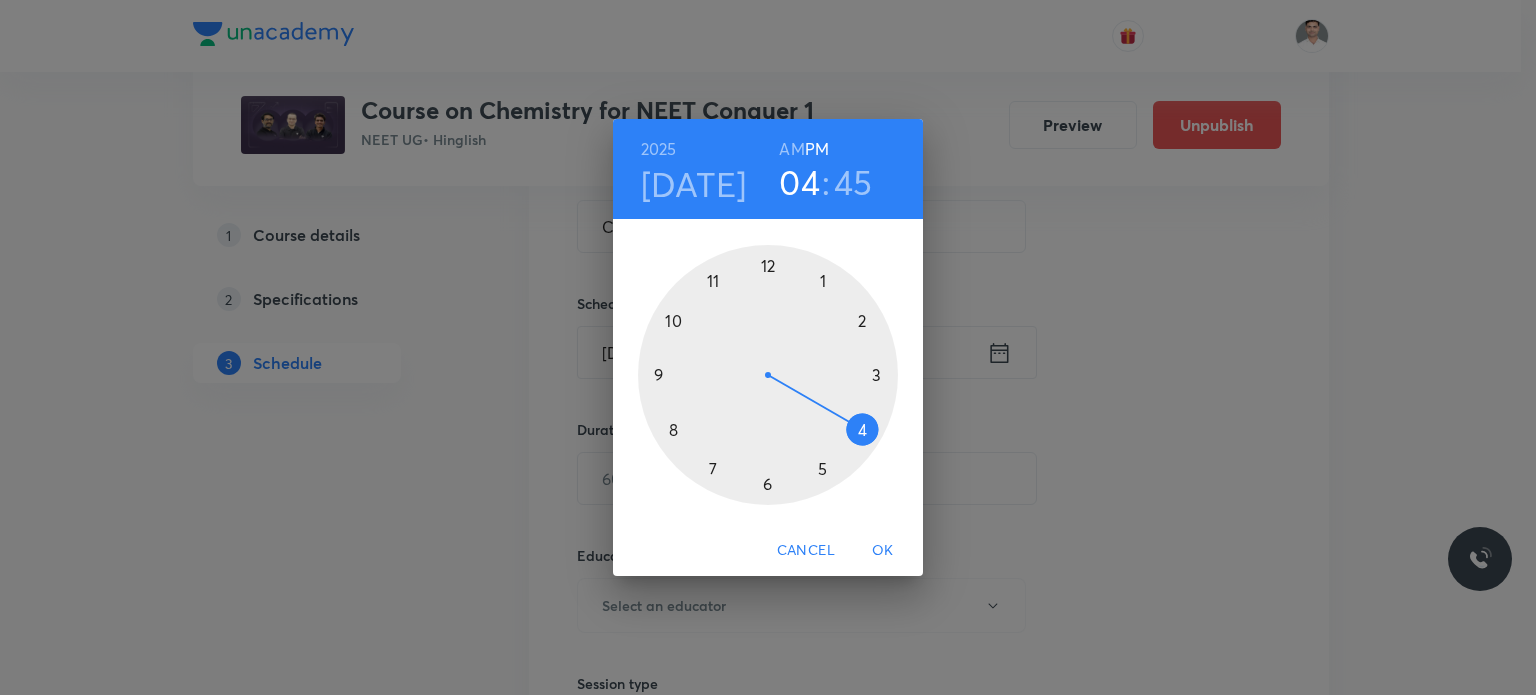 click on "AM" at bounding box center [791, 149] 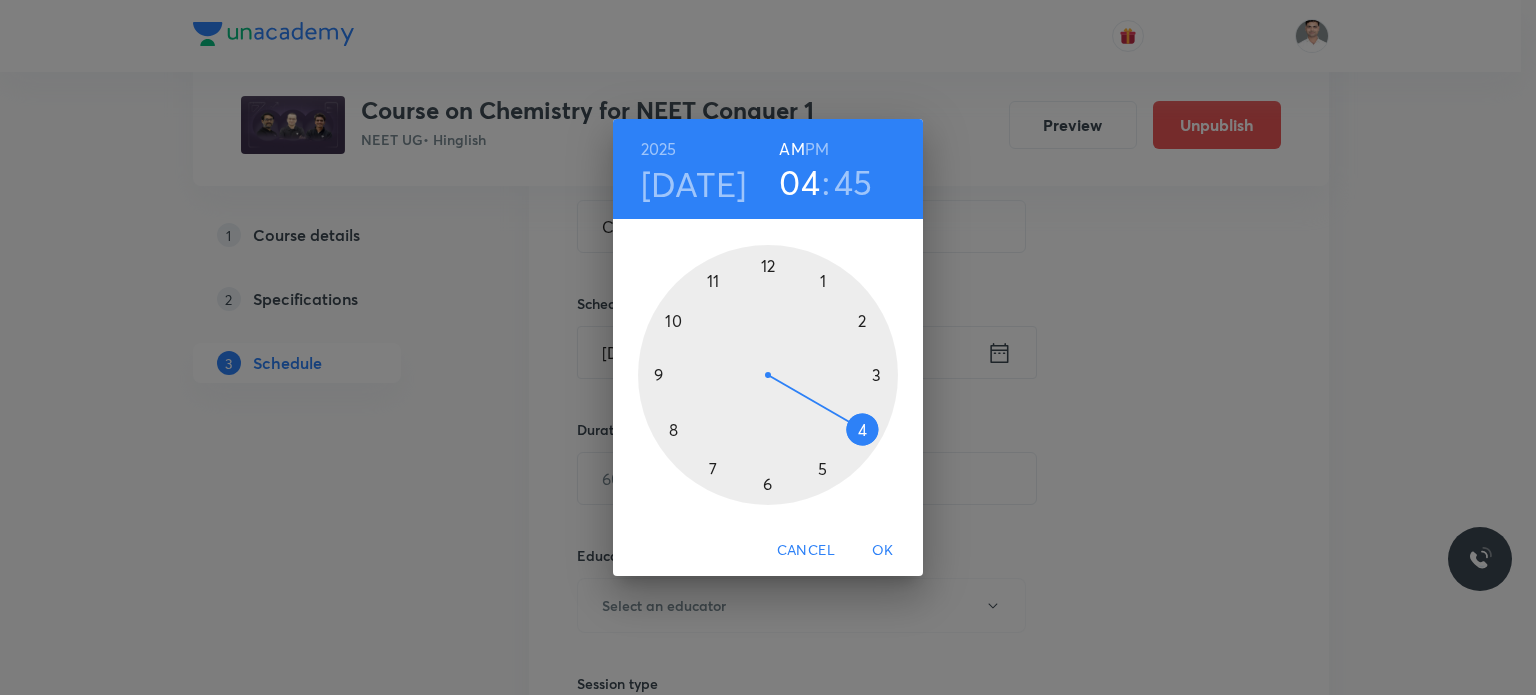 click at bounding box center [768, 375] 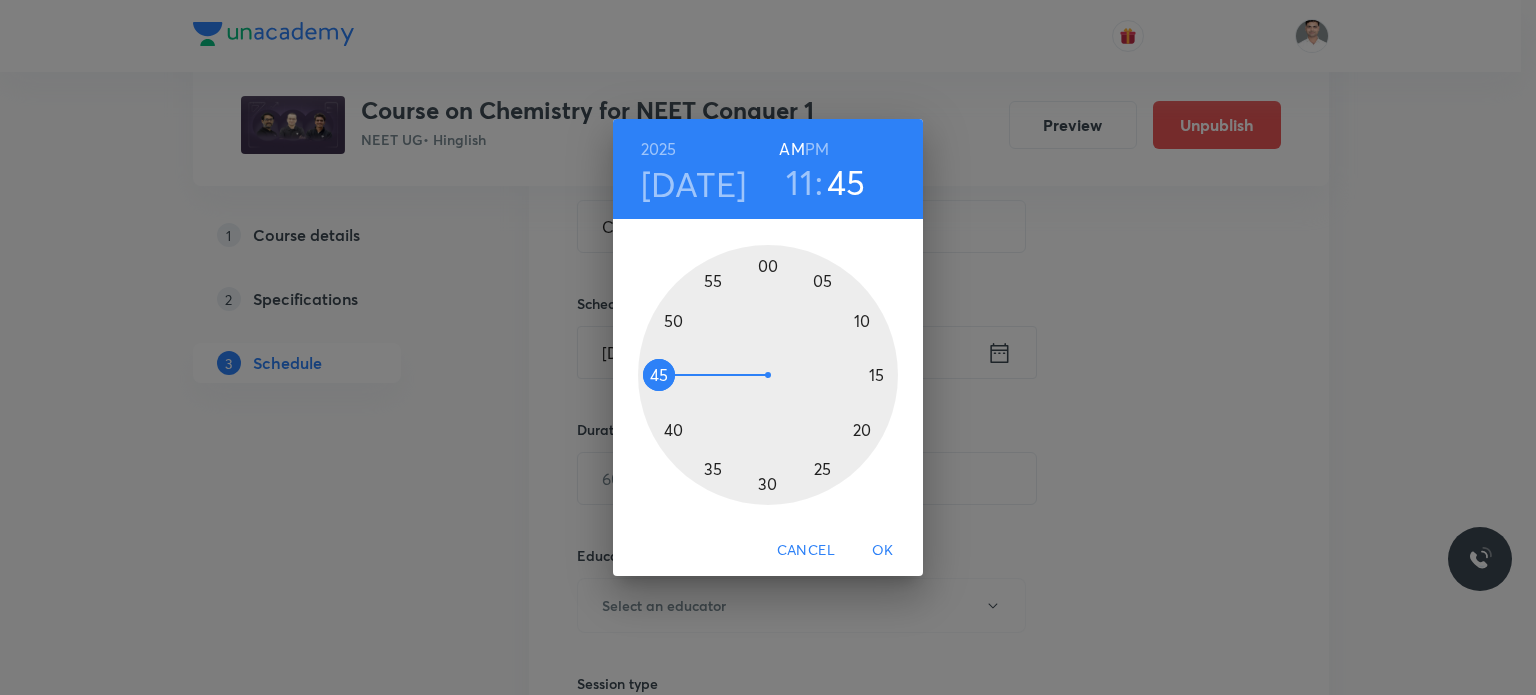 click at bounding box center (768, 375) 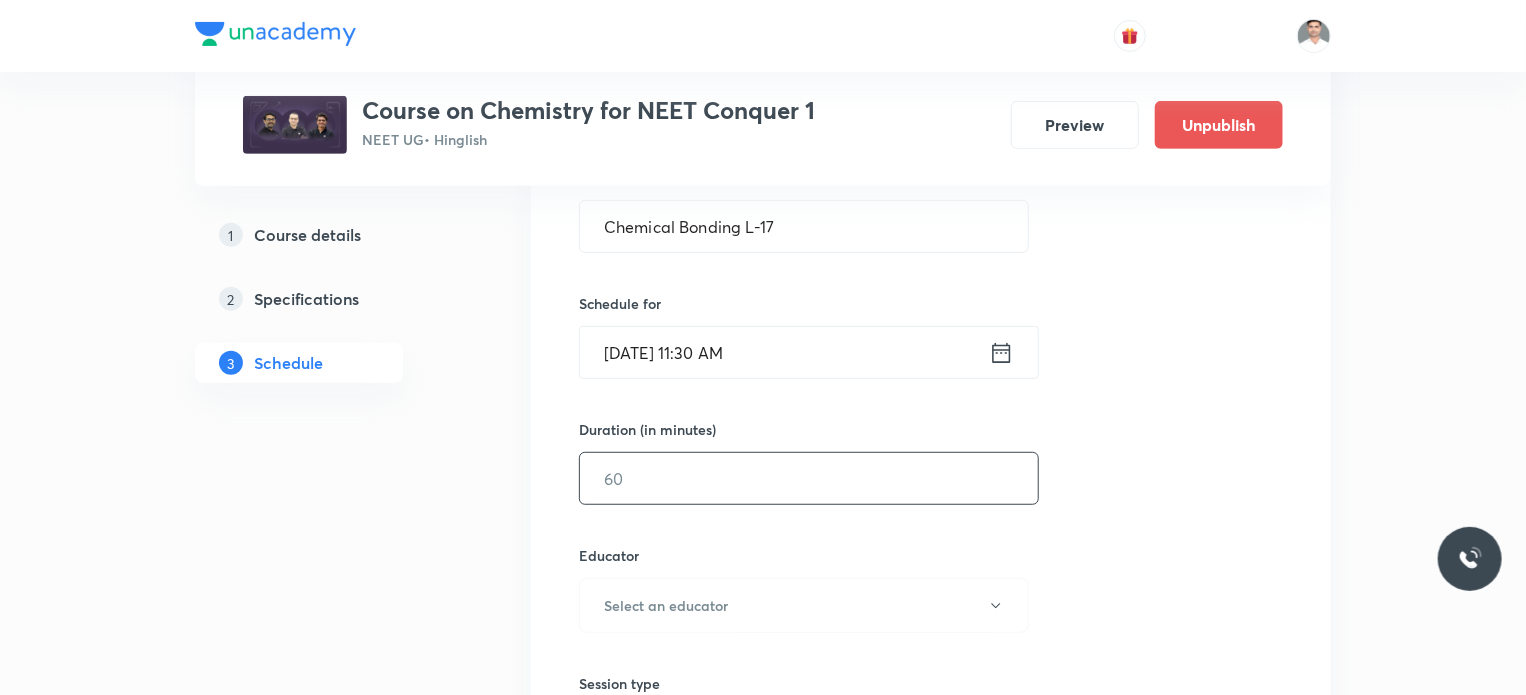 click at bounding box center (809, 478) 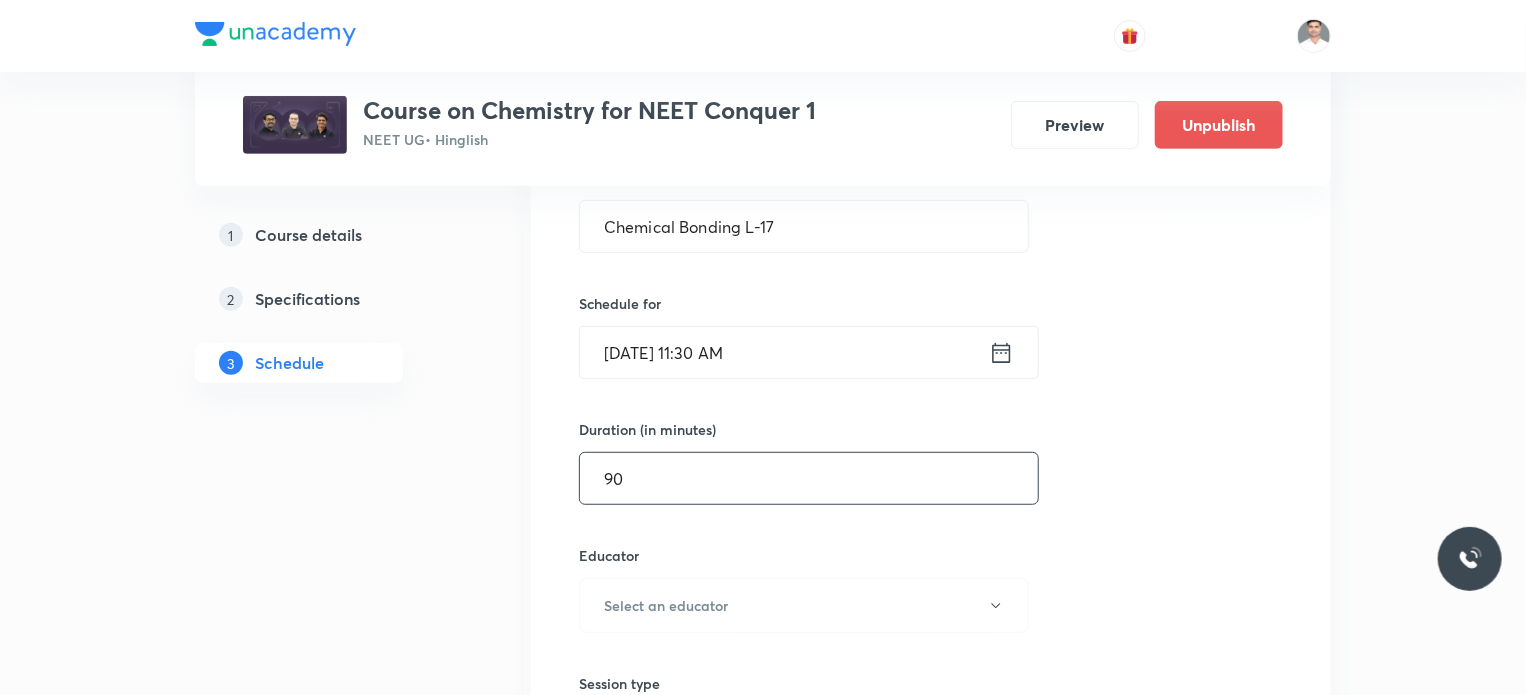 type on "90" 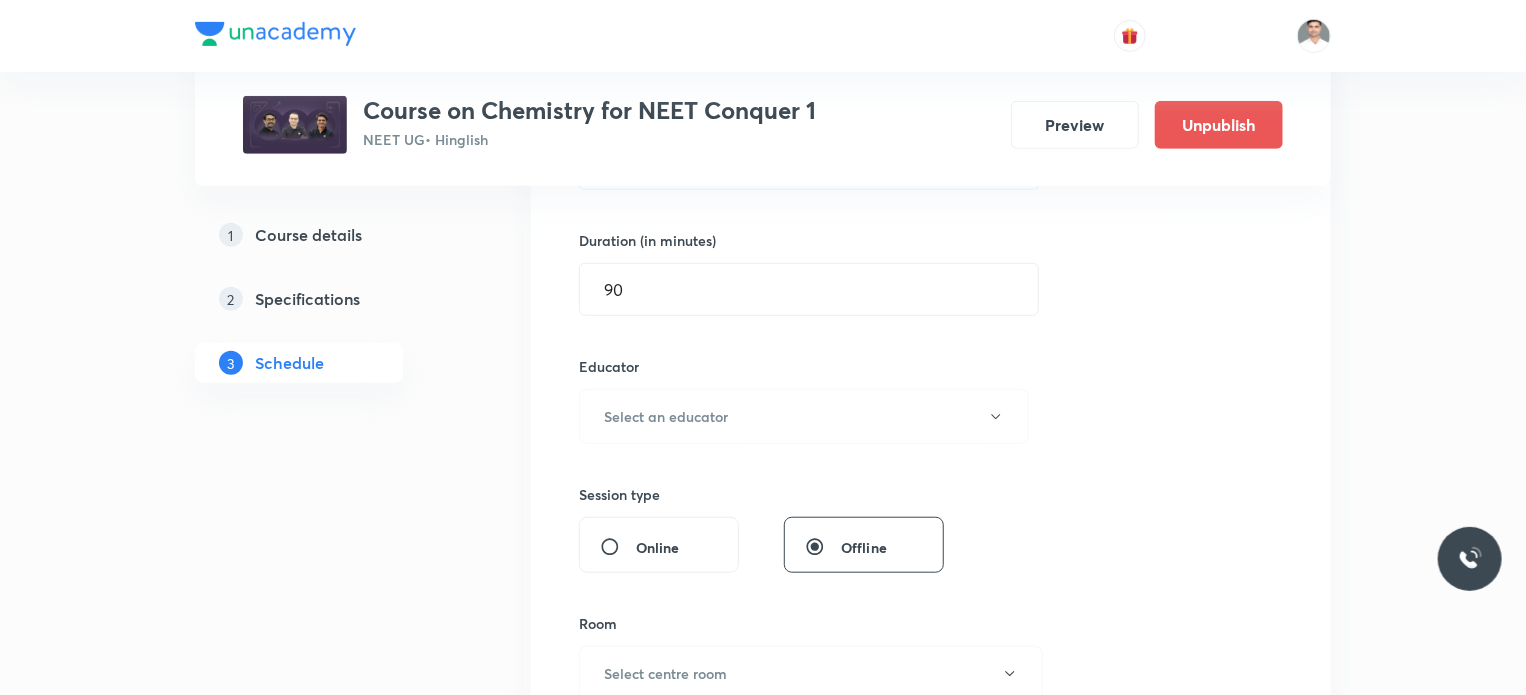 scroll, scrollTop: 600, scrollLeft: 0, axis: vertical 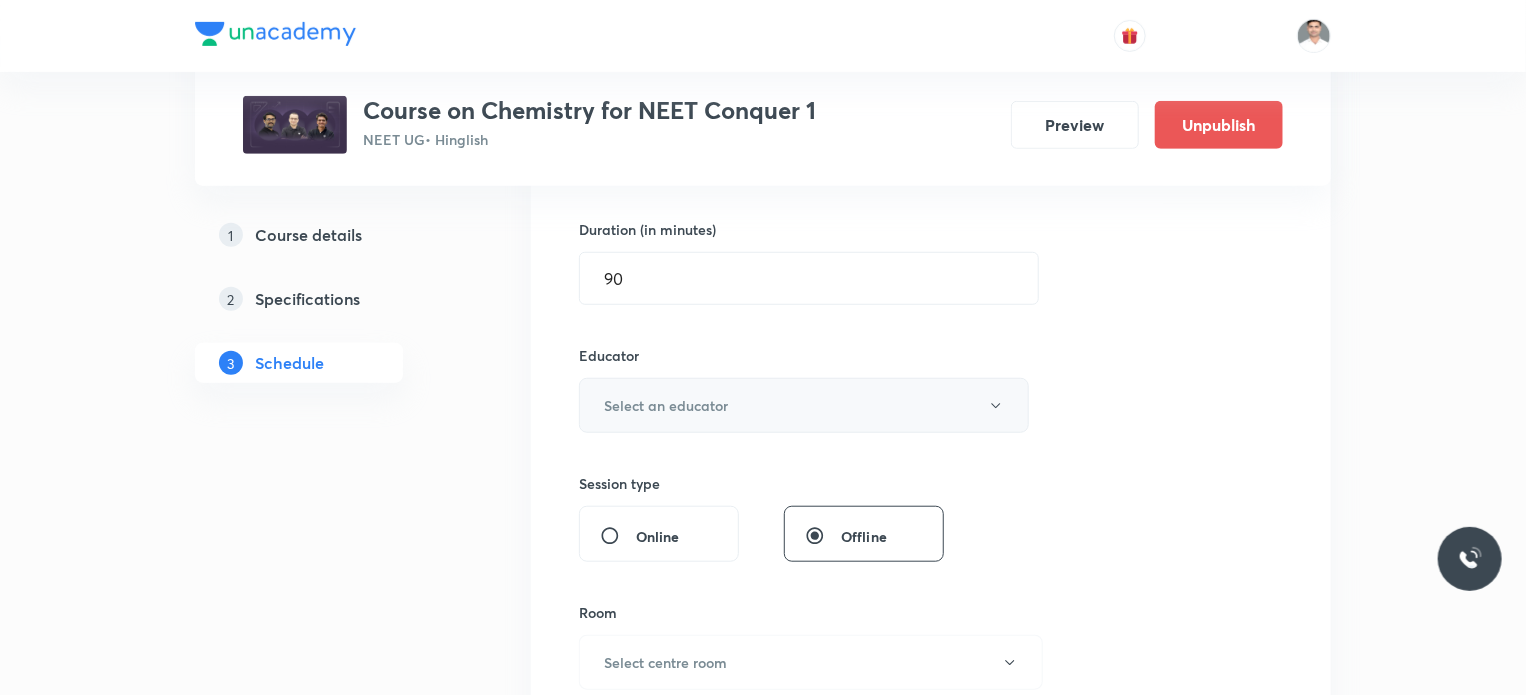 click on "Select an educator" at bounding box center [666, 405] 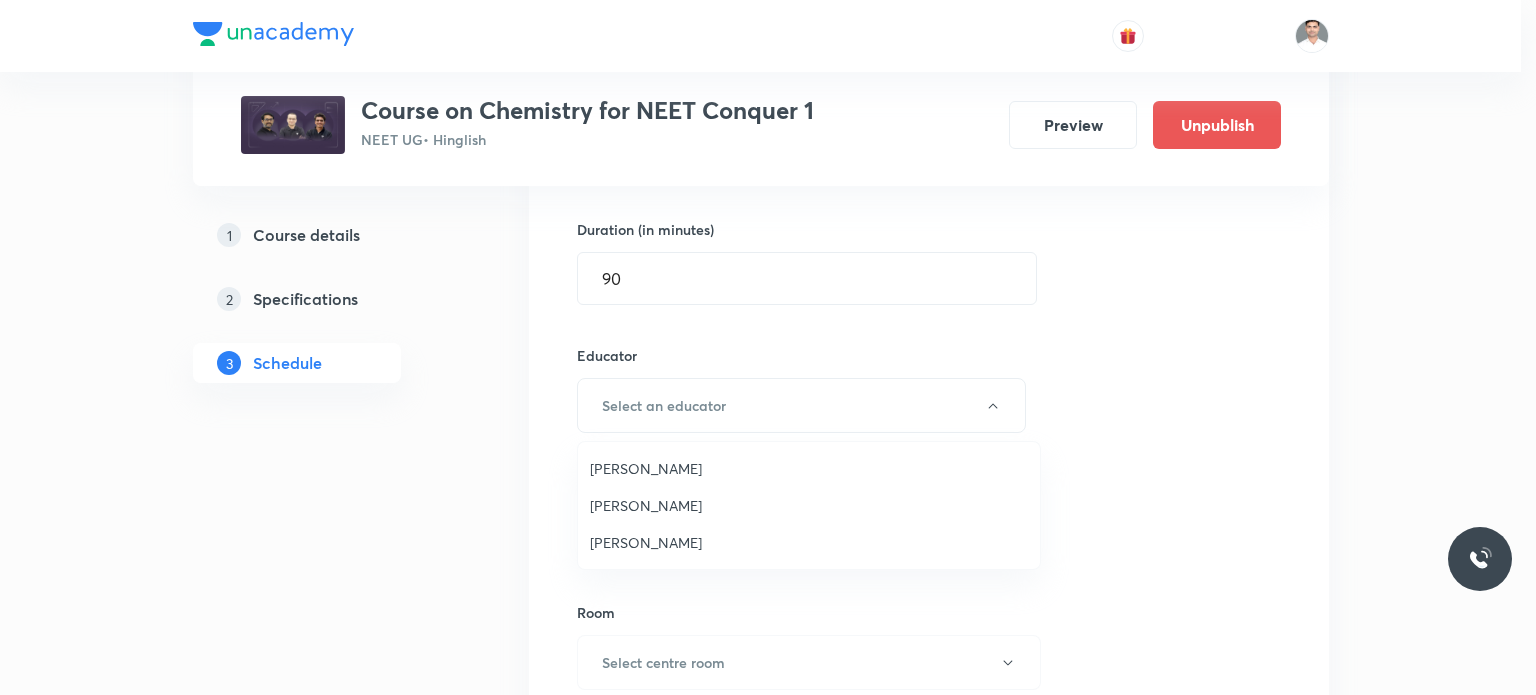 click on "[PERSON_NAME]" at bounding box center (809, 505) 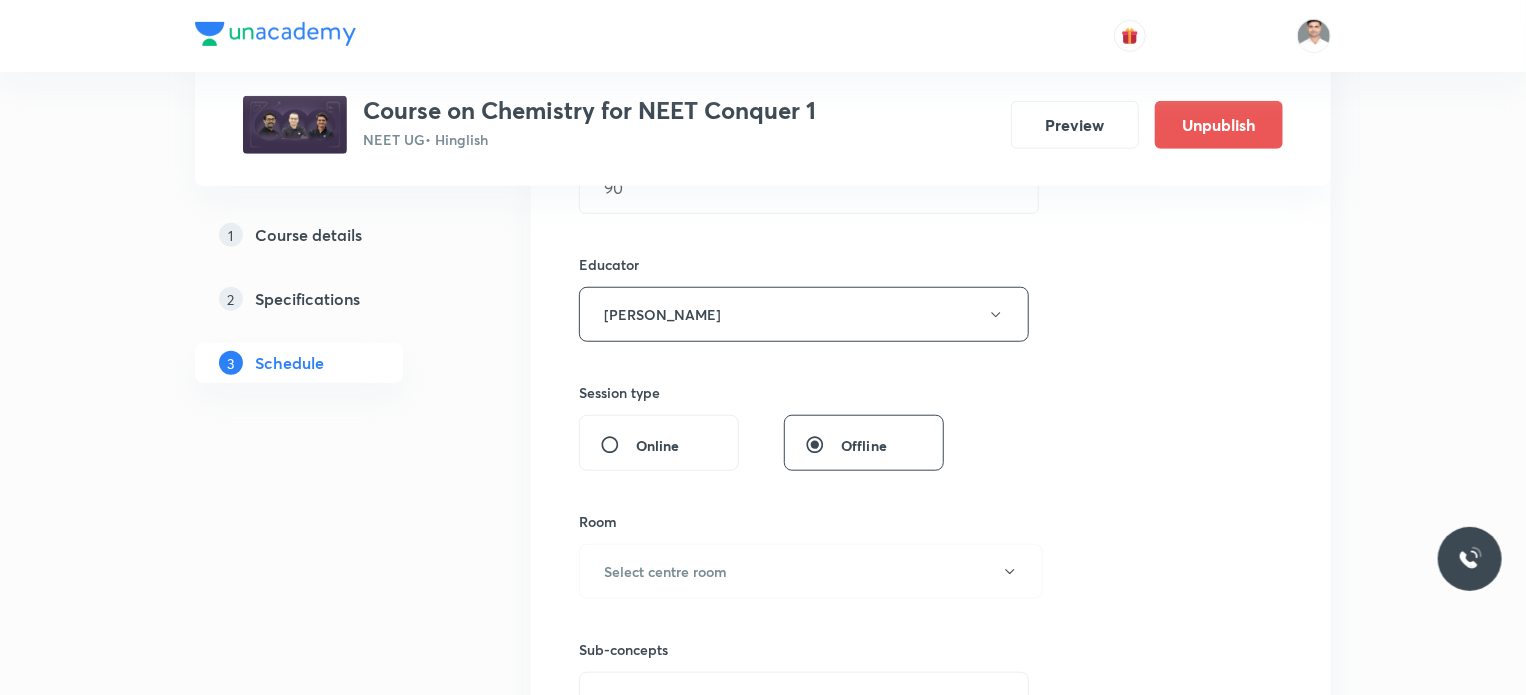 scroll, scrollTop: 800, scrollLeft: 0, axis: vertical 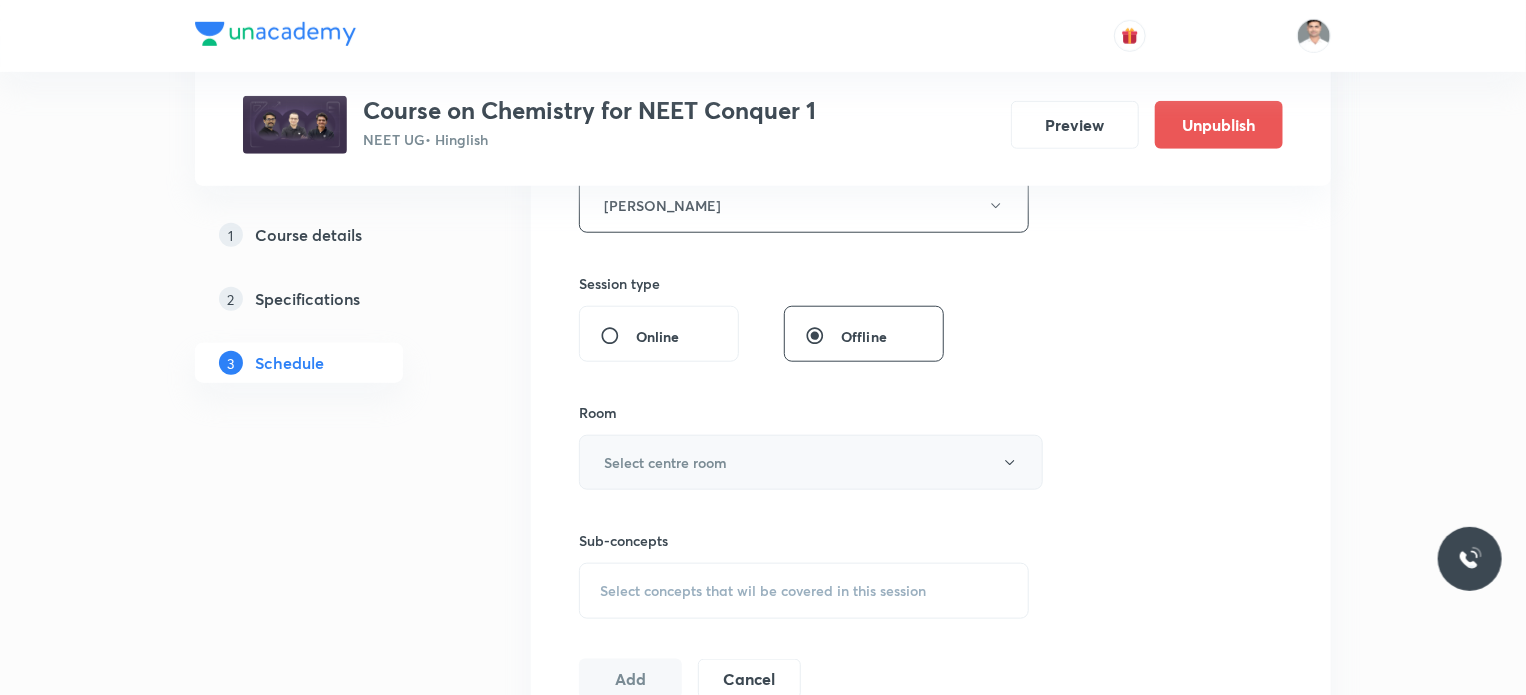 click on "Select centre room" at bounding box center [665, 462] 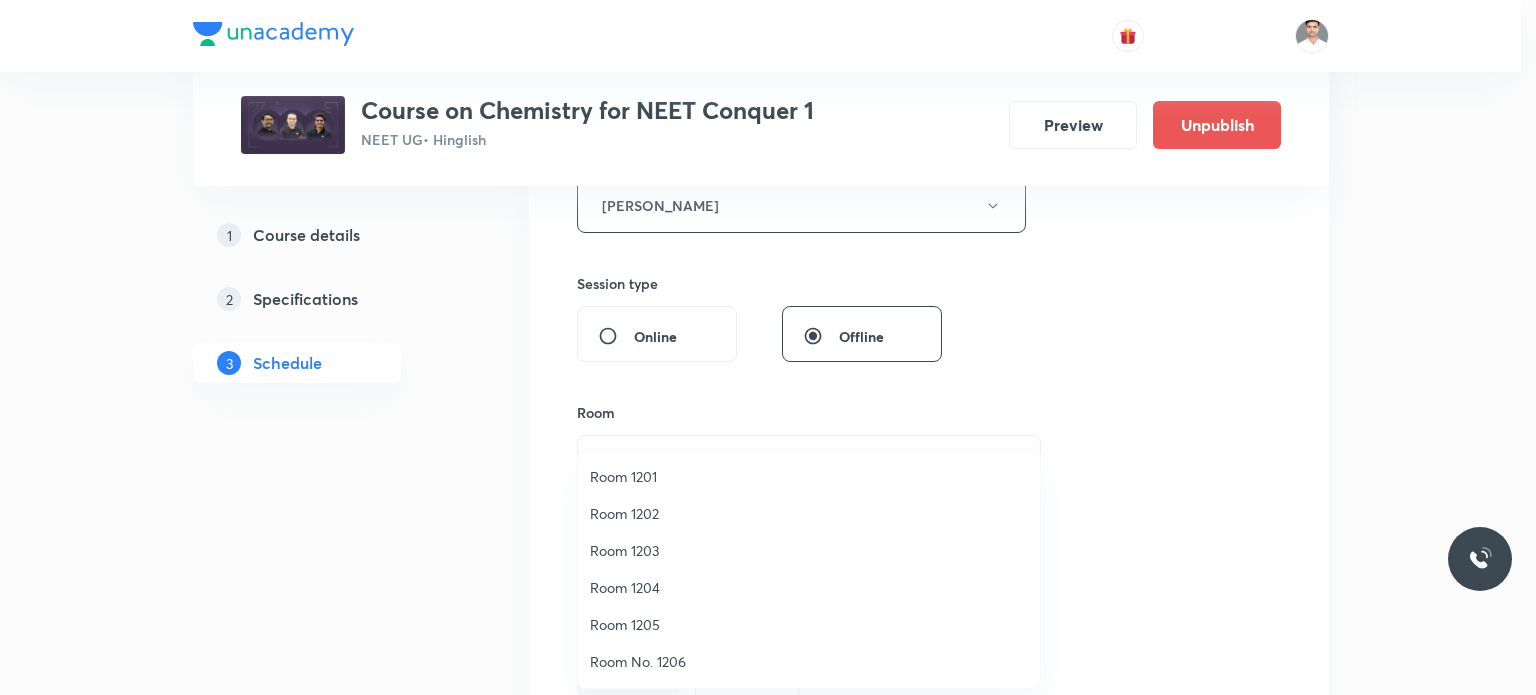 click on "Room 1201" at bounding box center [809, 476] 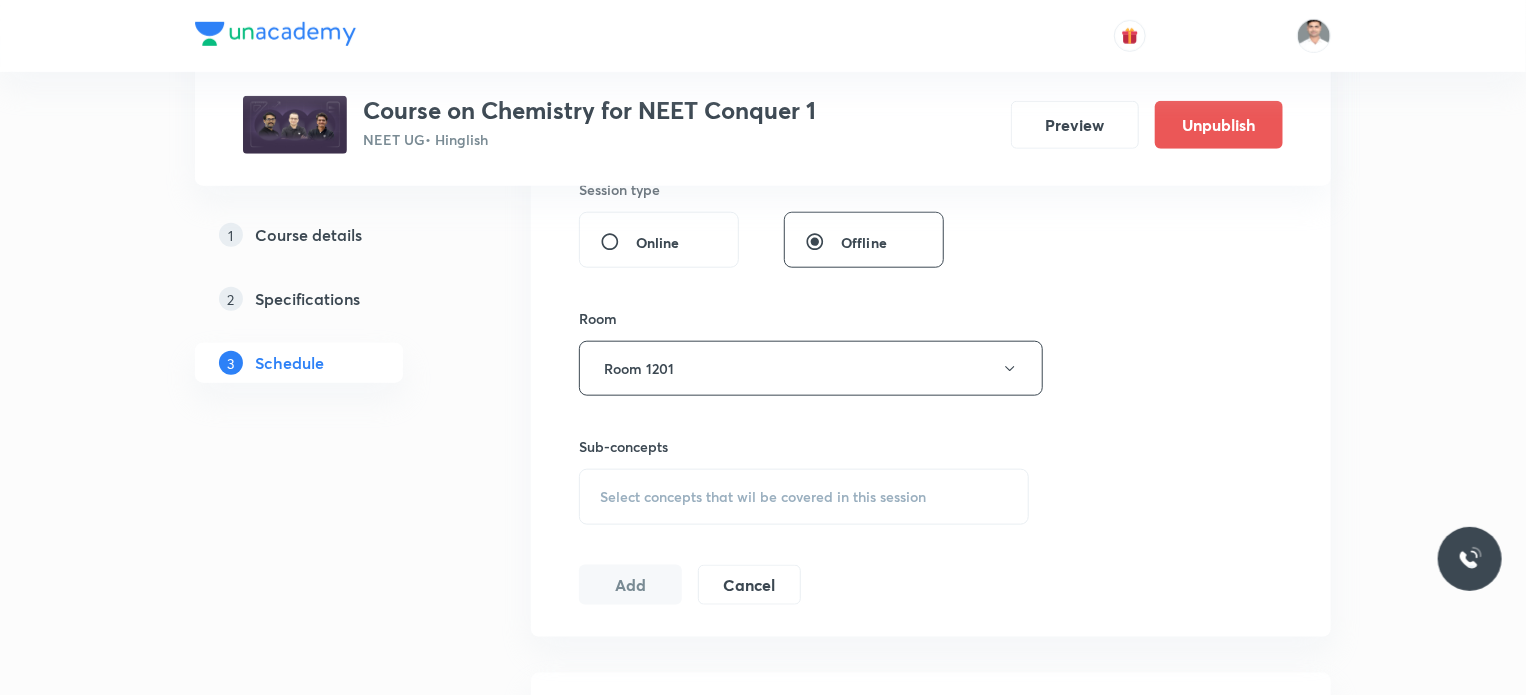scroll, scrollTop: 1000, scrollLeft: 0, axis: vertical 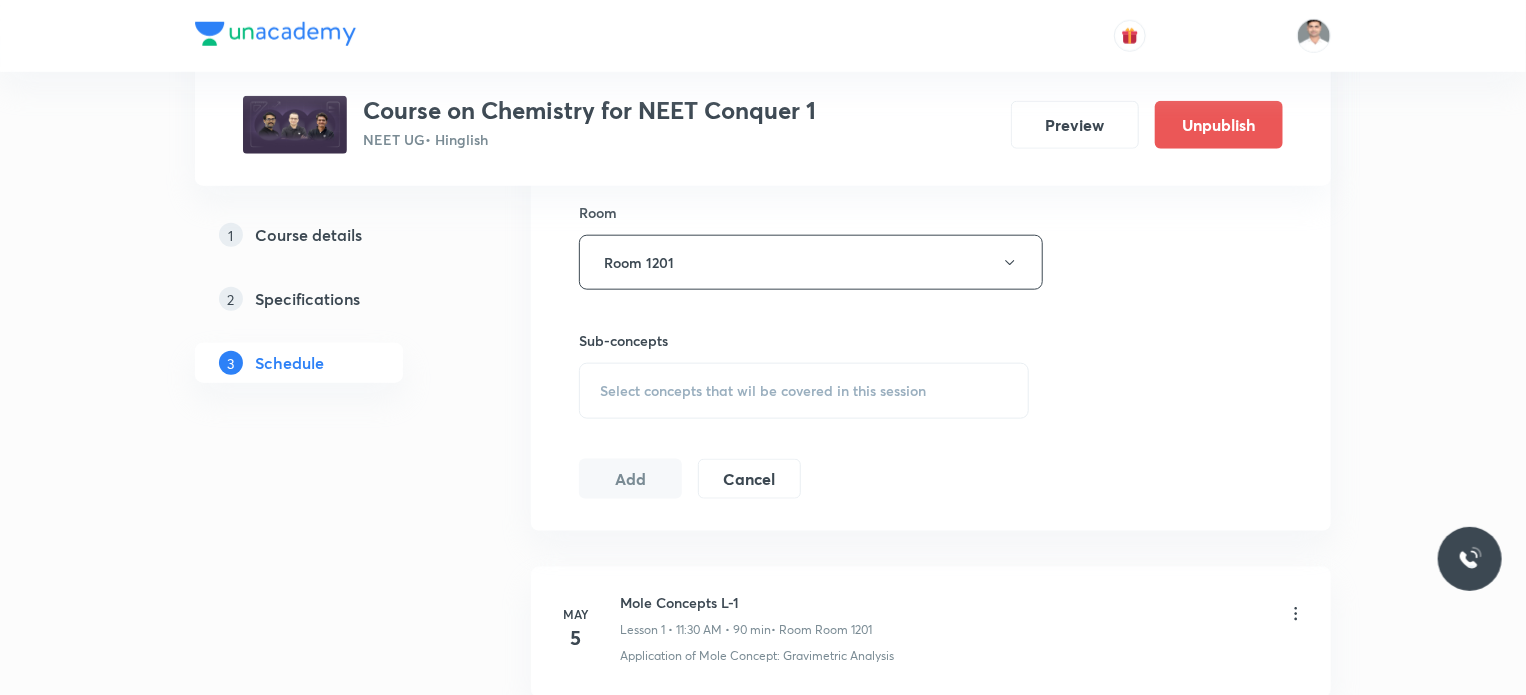 click on "Select concepts that wil be covered in this session" at bounding box center (763, 391) 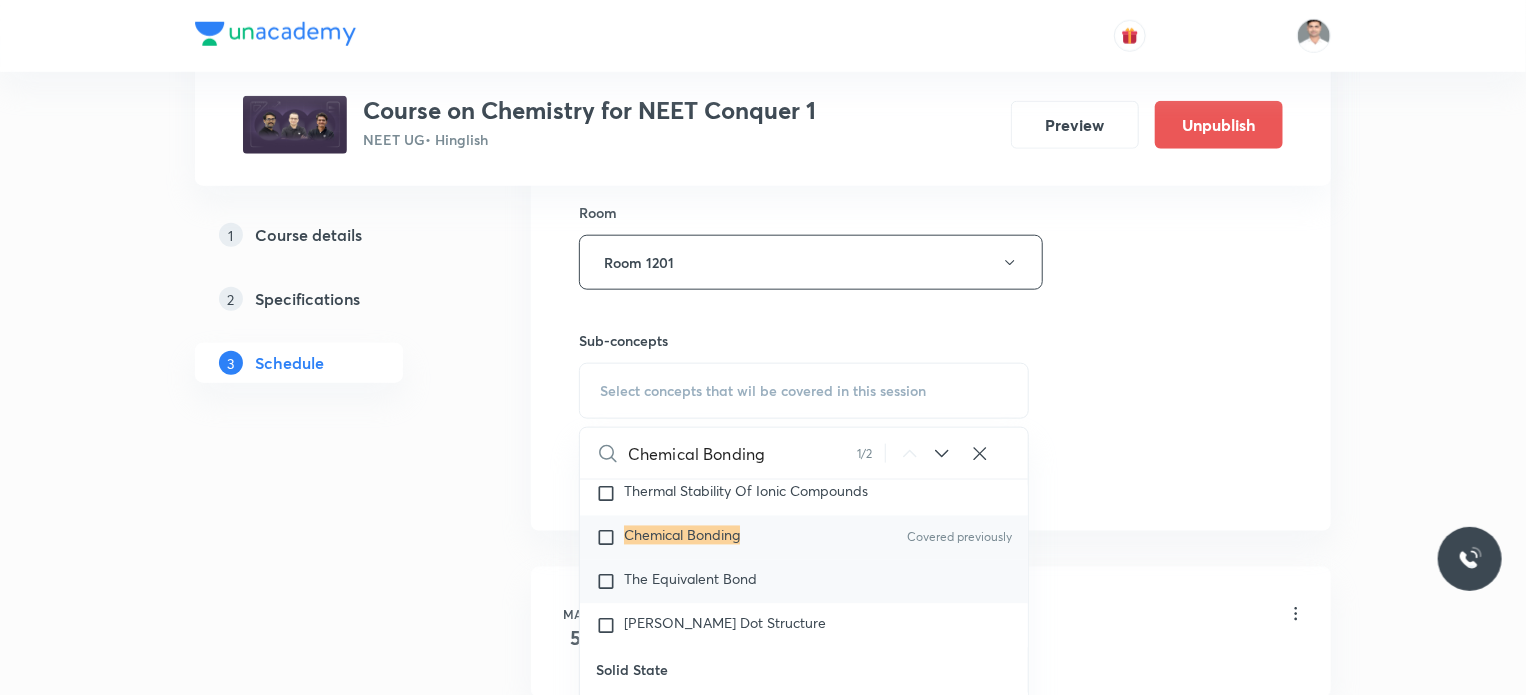 scroll, scrollTop: 9744, scrollLeft: 0, axis: vertical 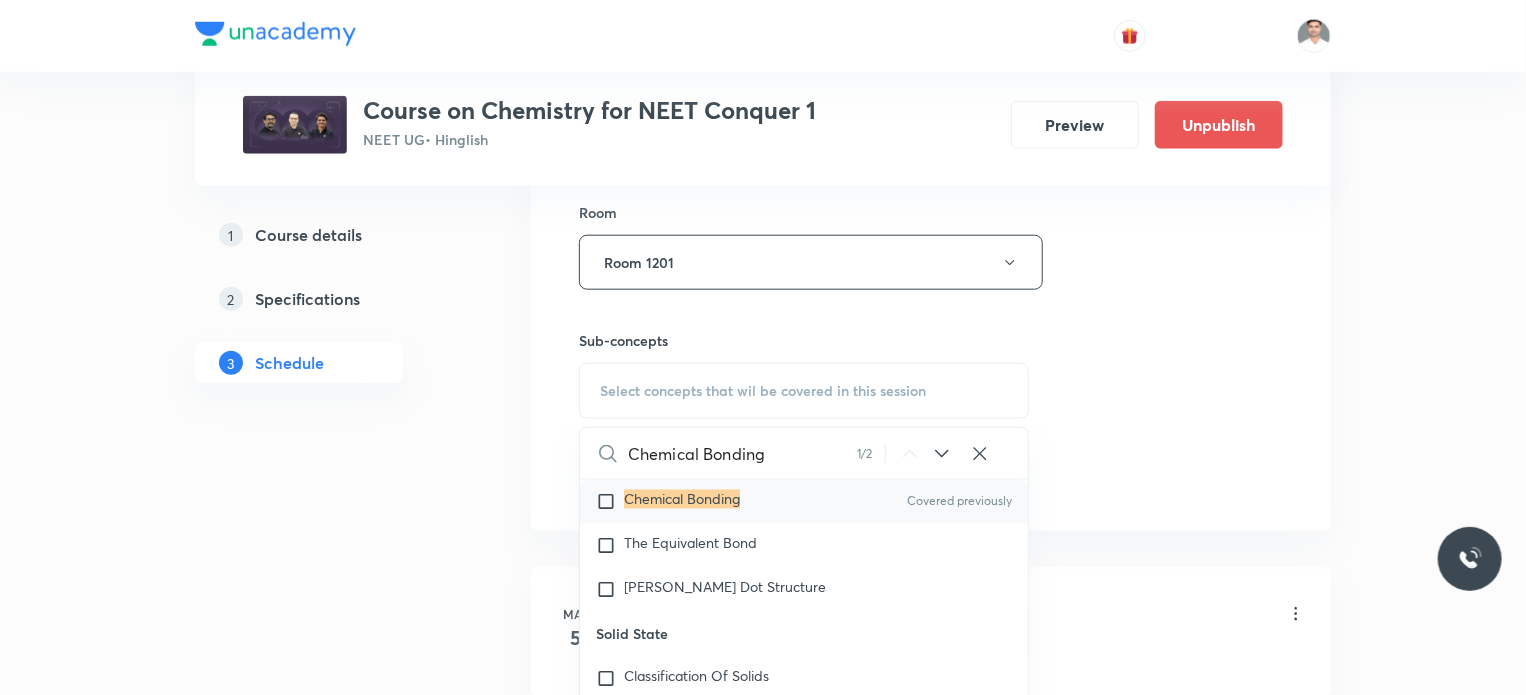type on "Chemical Bonding" 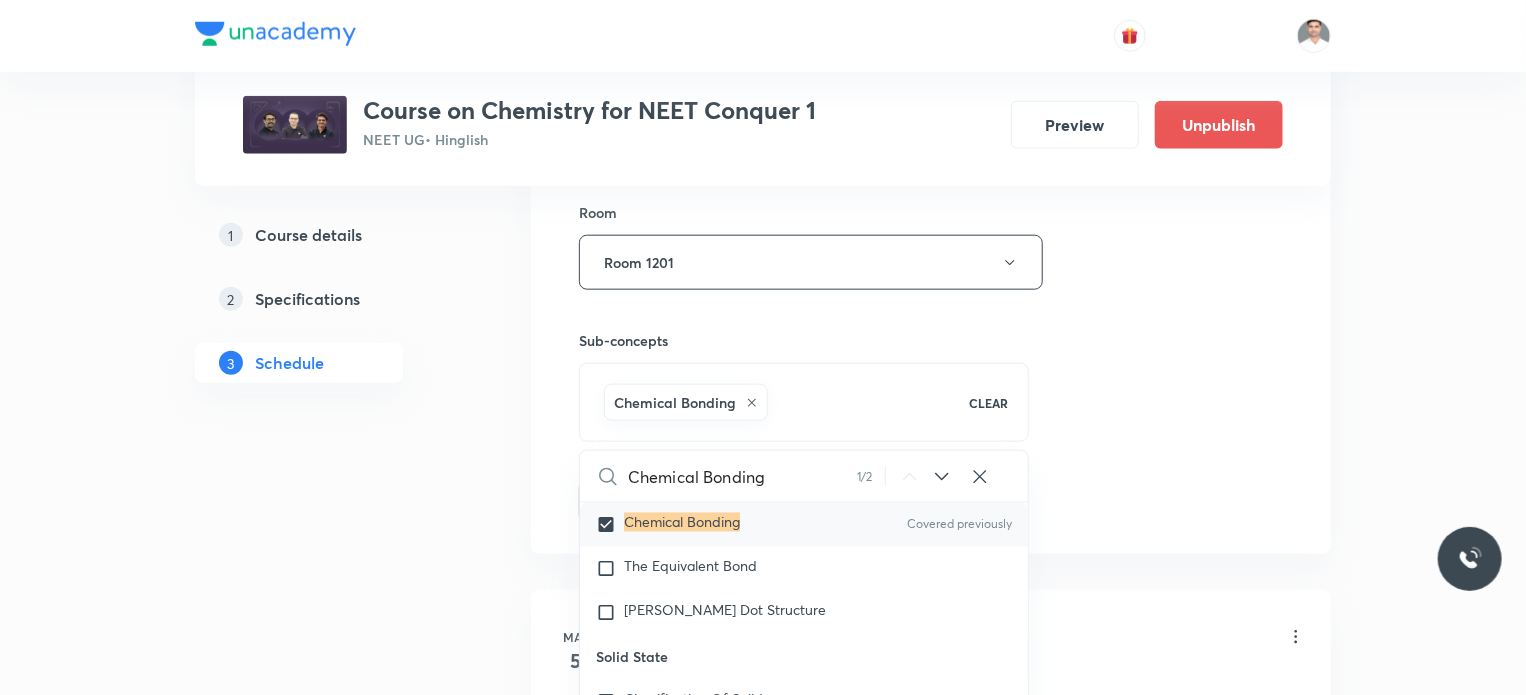 click on "Plus Courses Course on Chemistry for NEET Conquer 1 NEET UG  • Hinglish Preview Unpublish 1 Course details 2 Specifications 3 Schedule Schedule 62  classes Session  63 Live class Session title 21/99 Chemical Bonding L-17 ​ Schedule for Jul 17, 2025, 11:30 AM ​ Duration (in minutes) 90 ​ Educator Akhilesh Kumar Dwivedi   Session type Online Offline Room Room 1201 Sub-concepts Chemical Bonding CLEAR Chemical Bonding 1 / 2 ​ Chemistry - Full Syllabus Mock Questions Chemistry - Full Syllabus Mock Questions Chemistry Previous Year Chemistry Previous Year Questions Chemistry Previous Year Questions General Topics & Mole Concept Basic Concepts Mole – Basic Introduction Percentage Composition Stoichiometry Principle of Atom Conservation (POAC) Relation between Stoichiometric Quantities Application of Mole Concept: Gravimetric Analysis Covered previously Electronic Configuration Of Atoms (Hund's rule)  Quantum Numbers (Magnetic Quantum no.) Quantum Numbers(Pauli's Exclusion law) Mechanism of Corrosion Wave" at bounding box center (763, 4720) 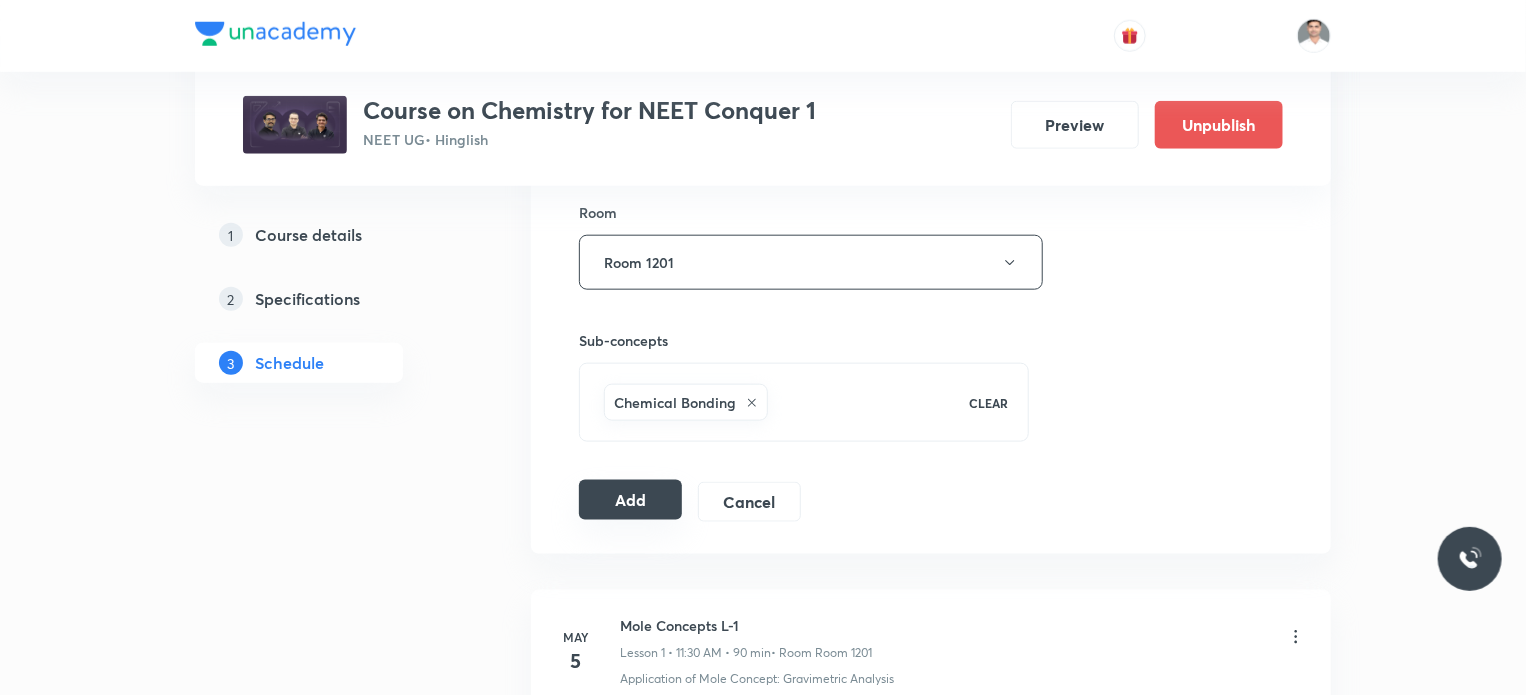 click on "Add" at bounding box center [630, 500] 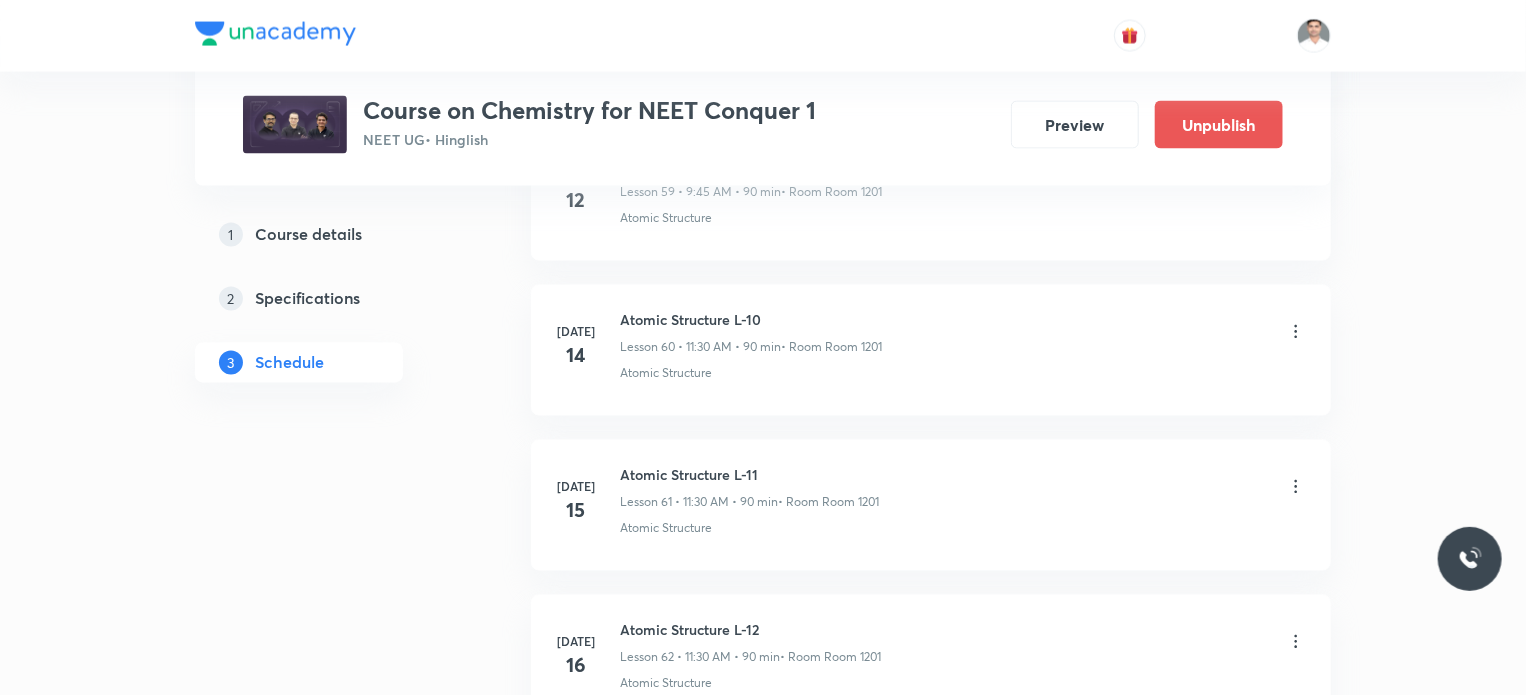 scroll, scrollTop: 9728, scrollLeft: 0, axis: vertical 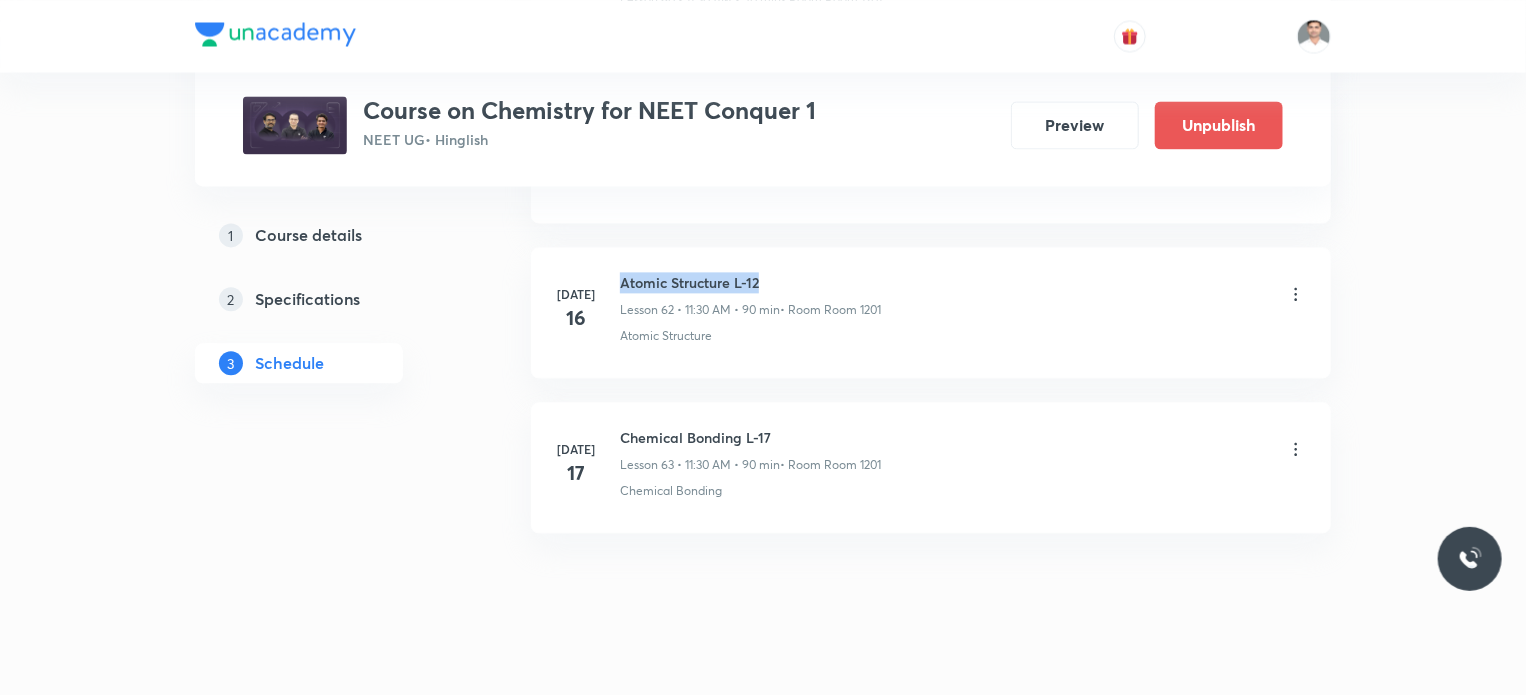 drag, startPoint x: 622, startPoint y: 252, endPoint x: 812, endPoint y: 248, distance: 190.0421 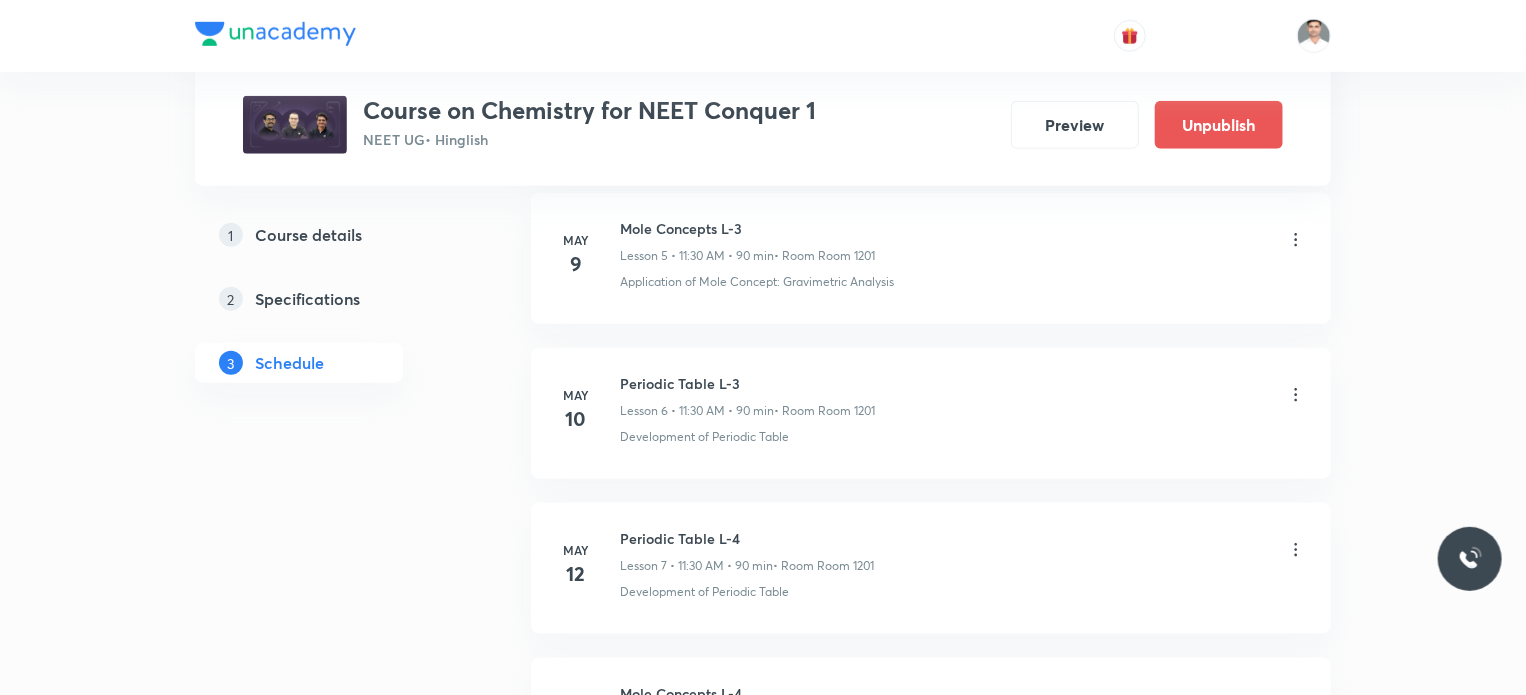 scroll, scrollTop: 0, scrollLeft: 0, axis: both 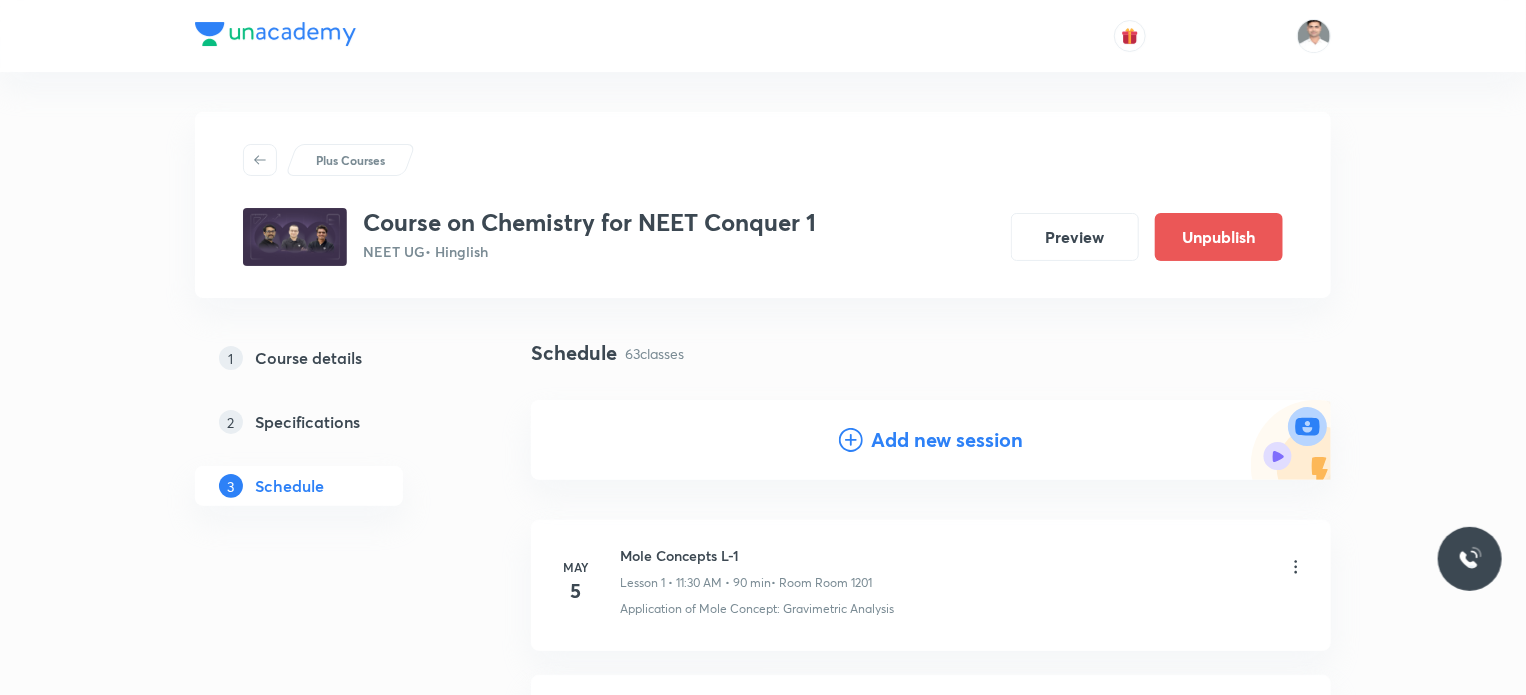 click on "Add new session" at bounding box center [947, 440] 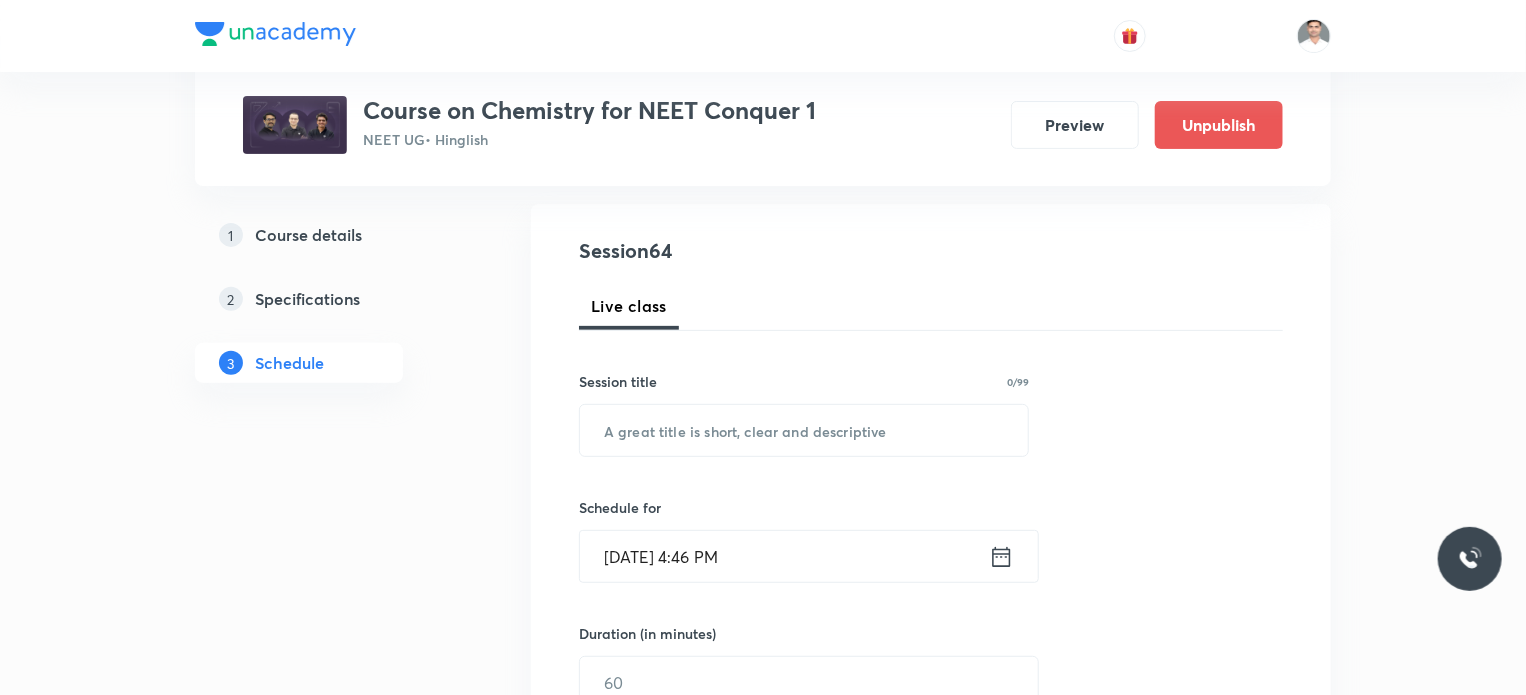 scroll, scrollTop: 200, scrollLeft: 0, axis: vertical 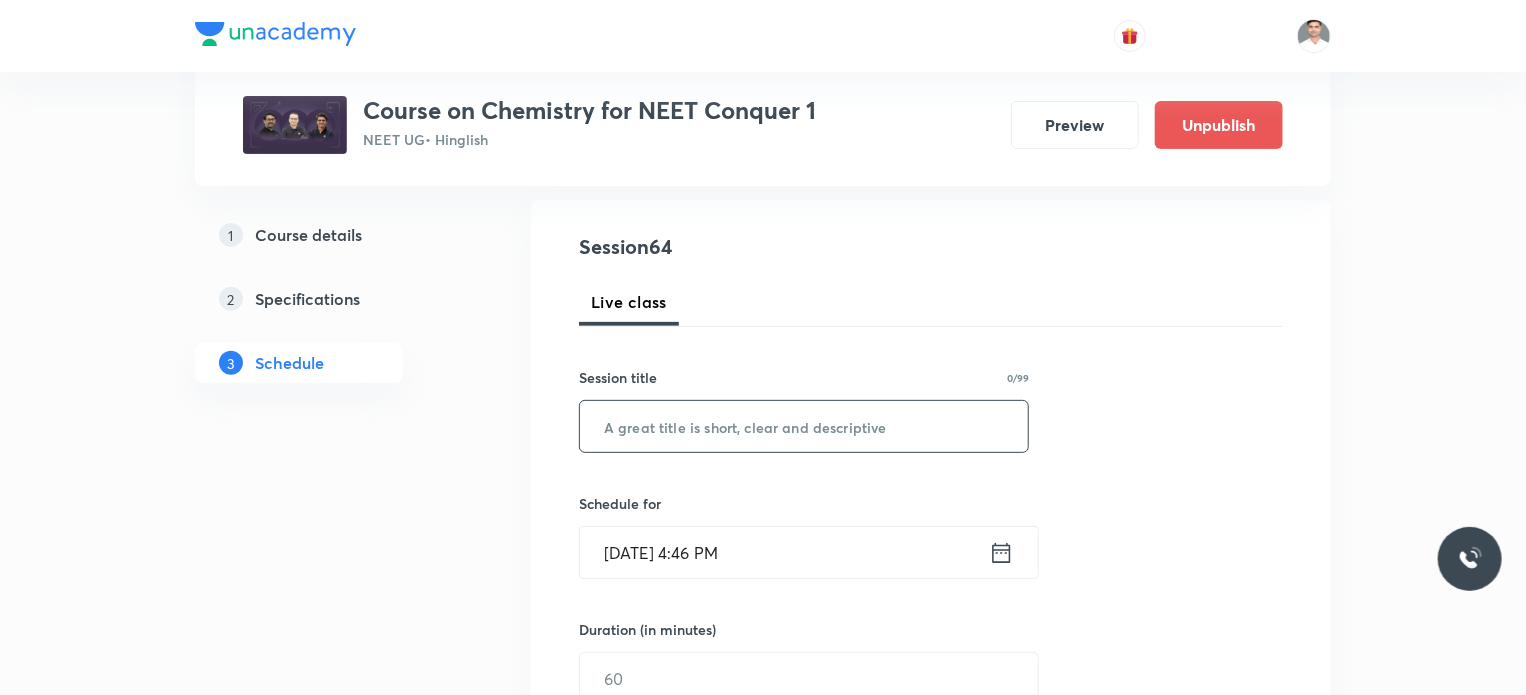 click at bounding box center [804, 426] 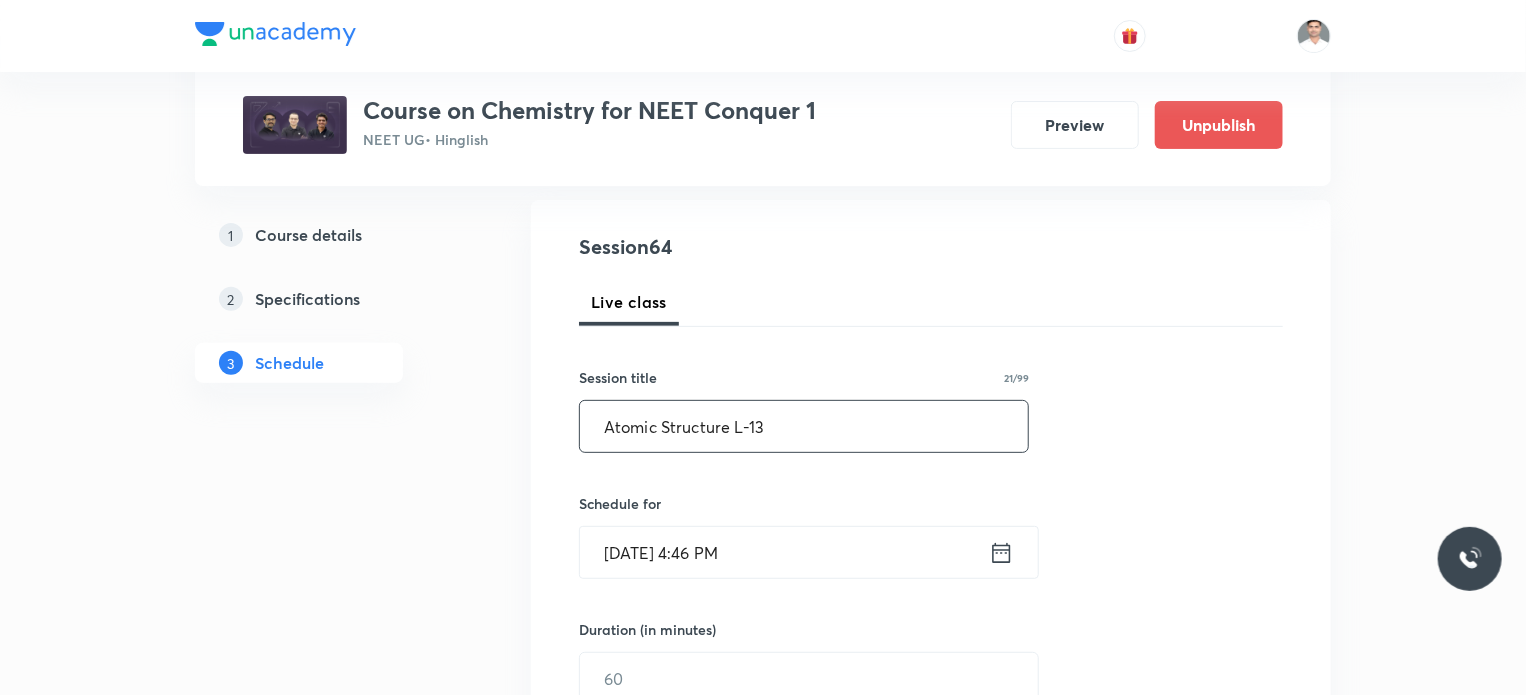 type on "Atomic Structure L-13" 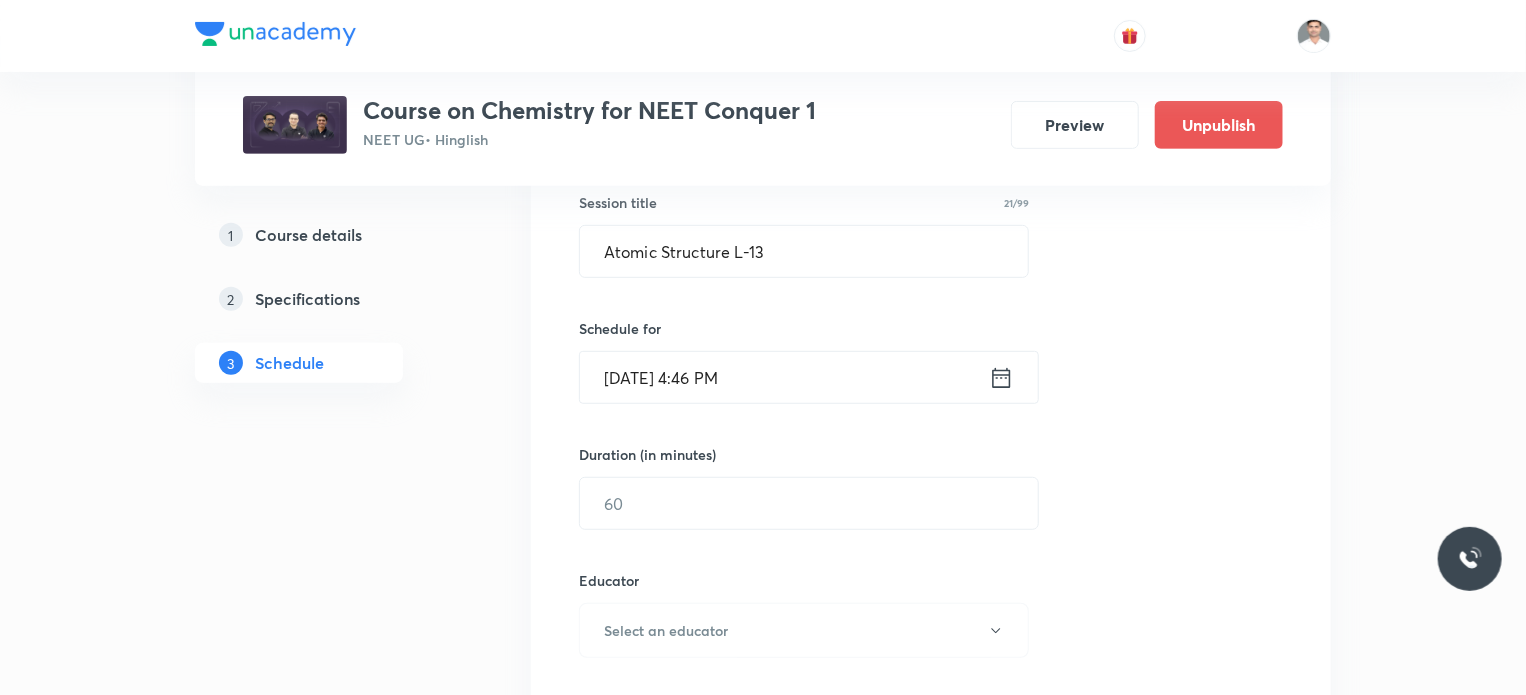 scroll, scrollTop: 400, scrollLeft: 0, axis: vertical 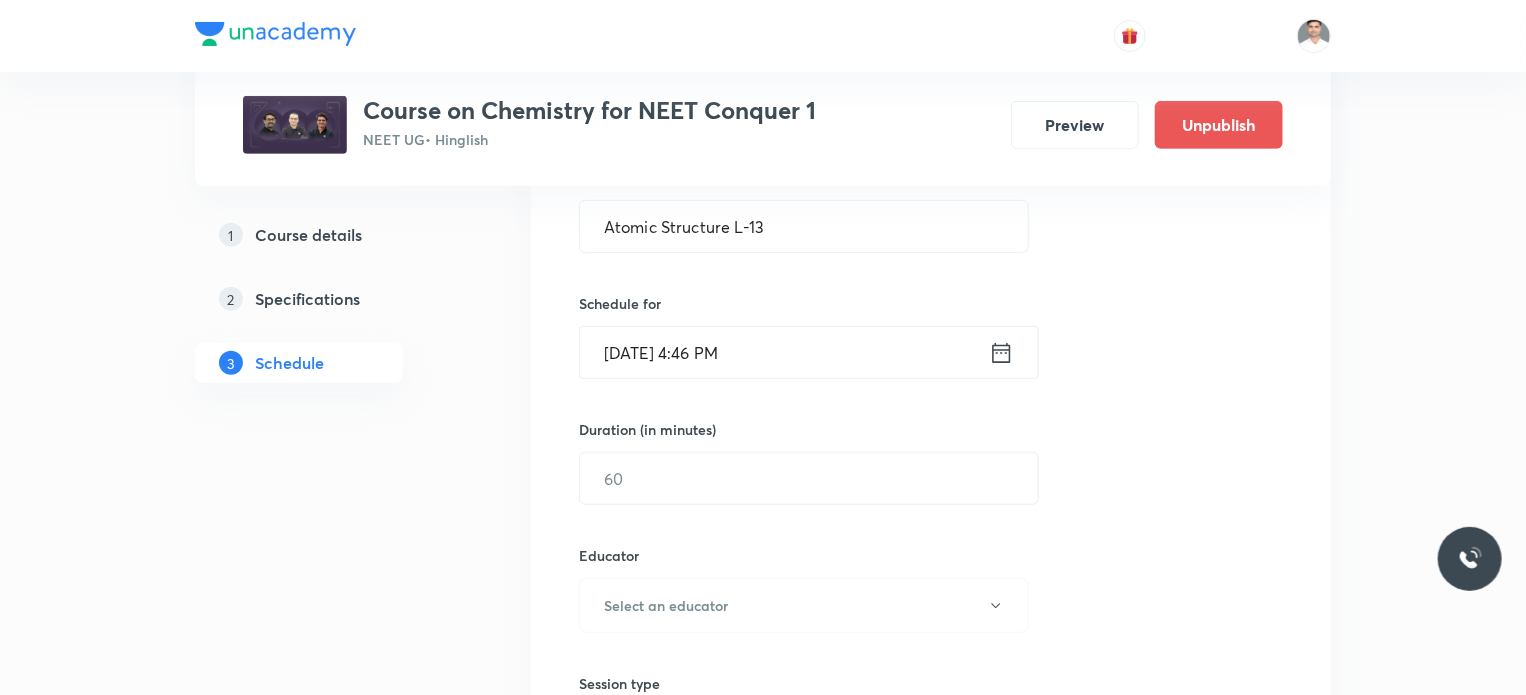 click 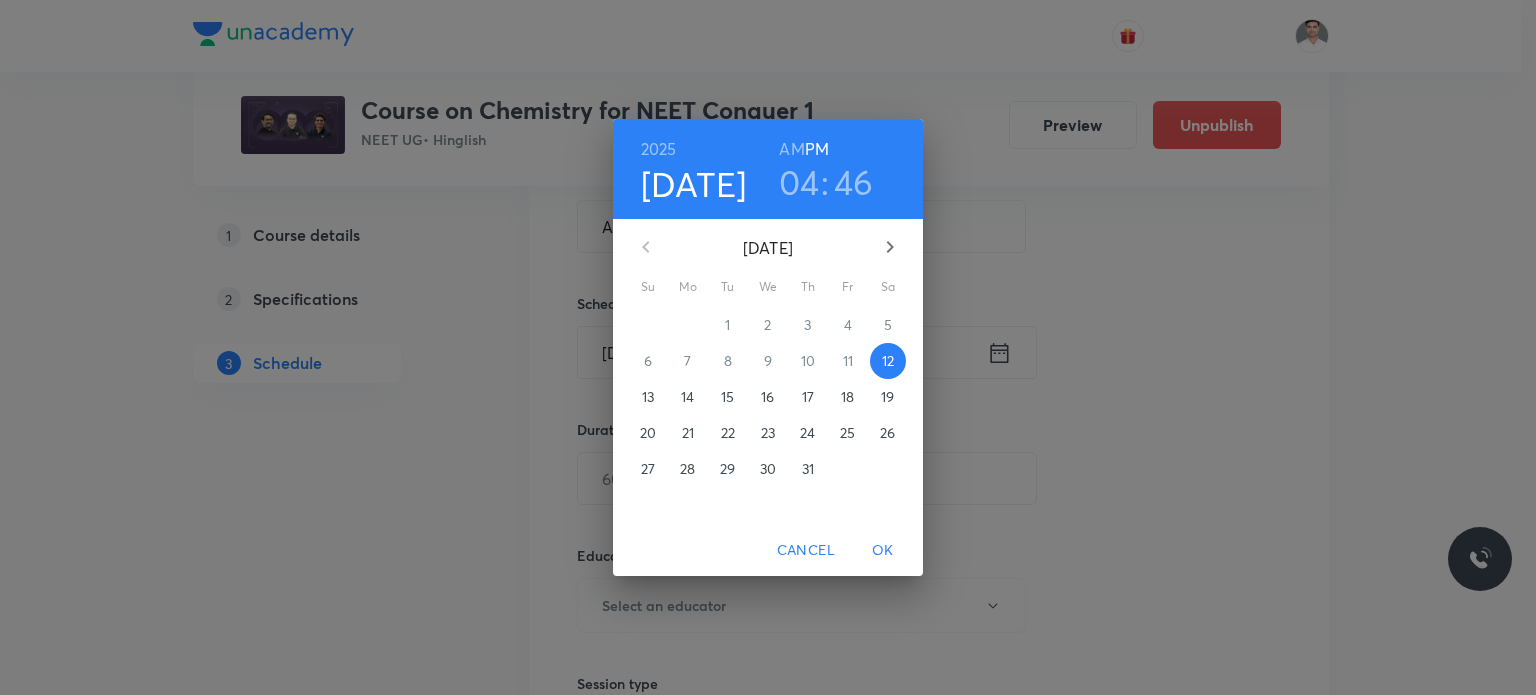 click on "18" at bounding box center (847, 397) 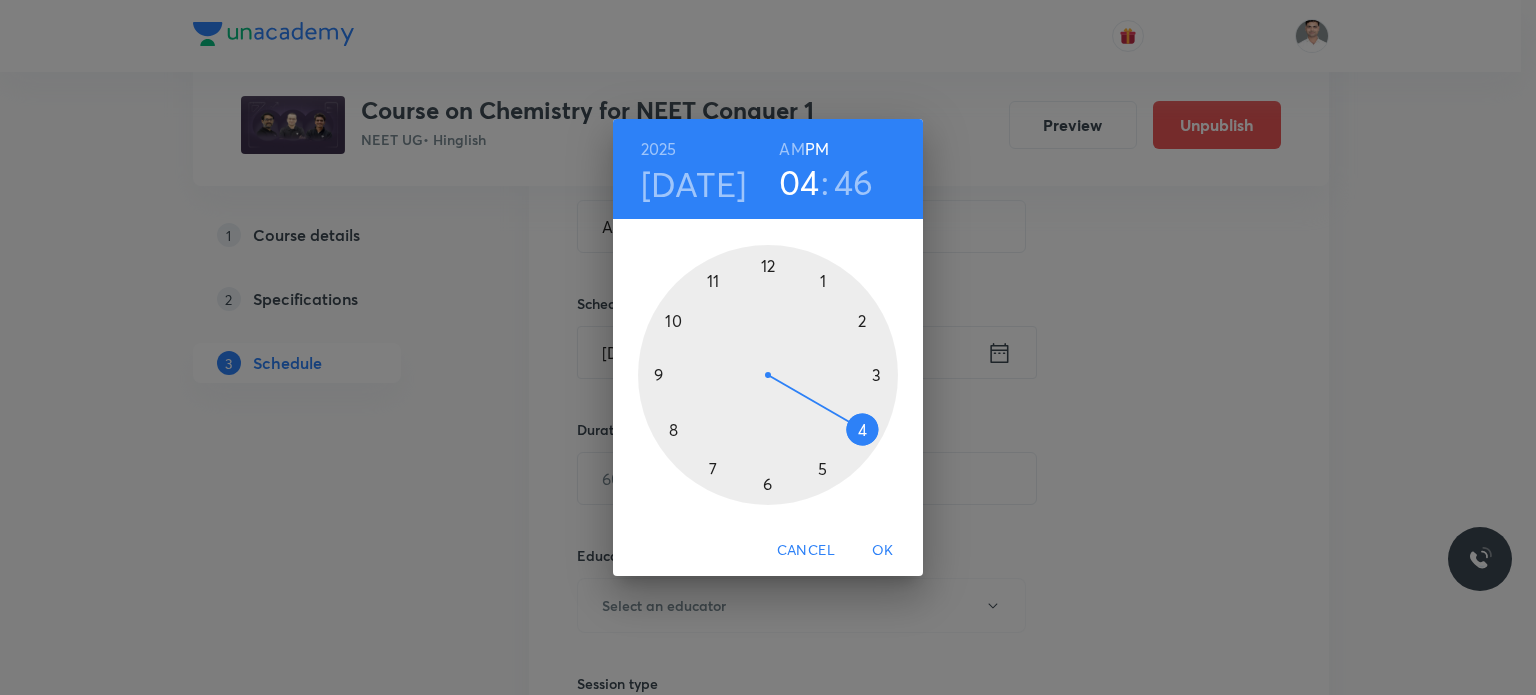 click on "AM" at bounding box center [791, 149] 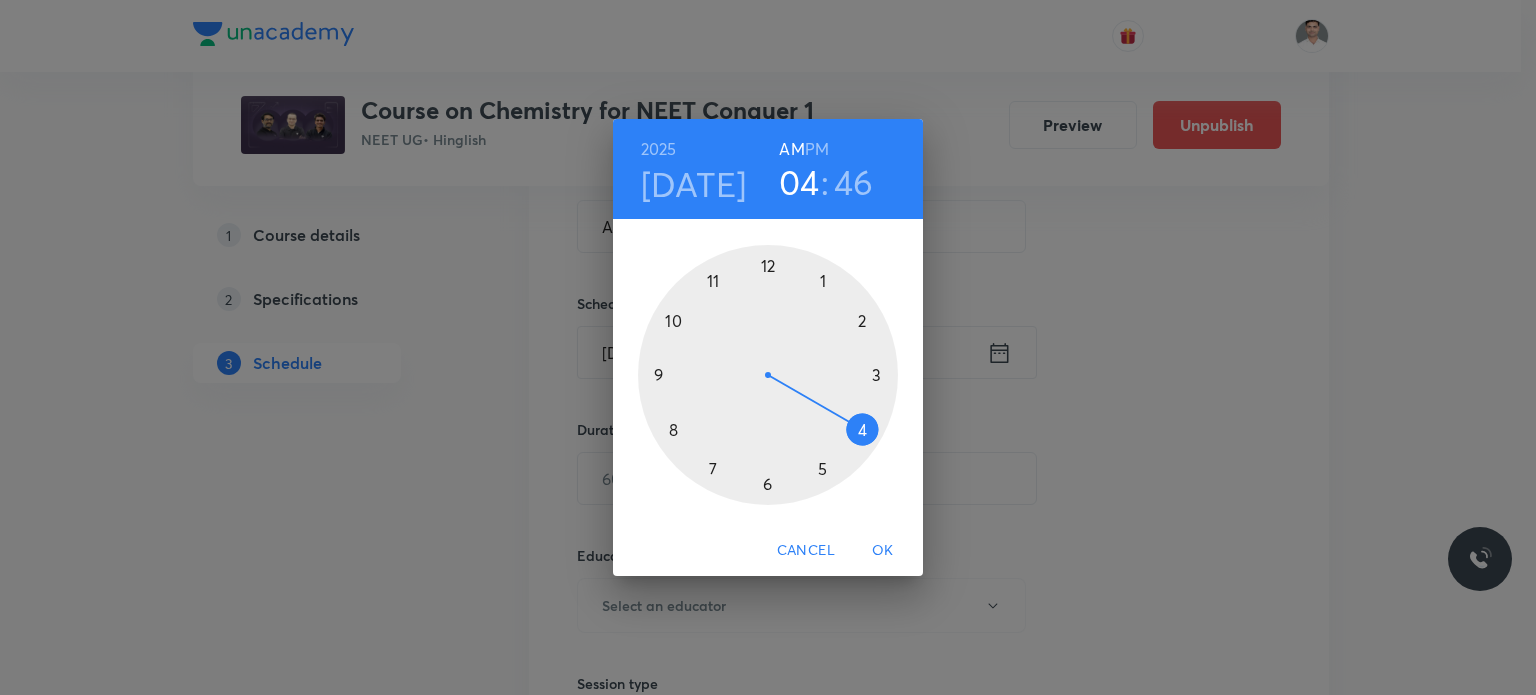 click at bounding box center (768, 375) 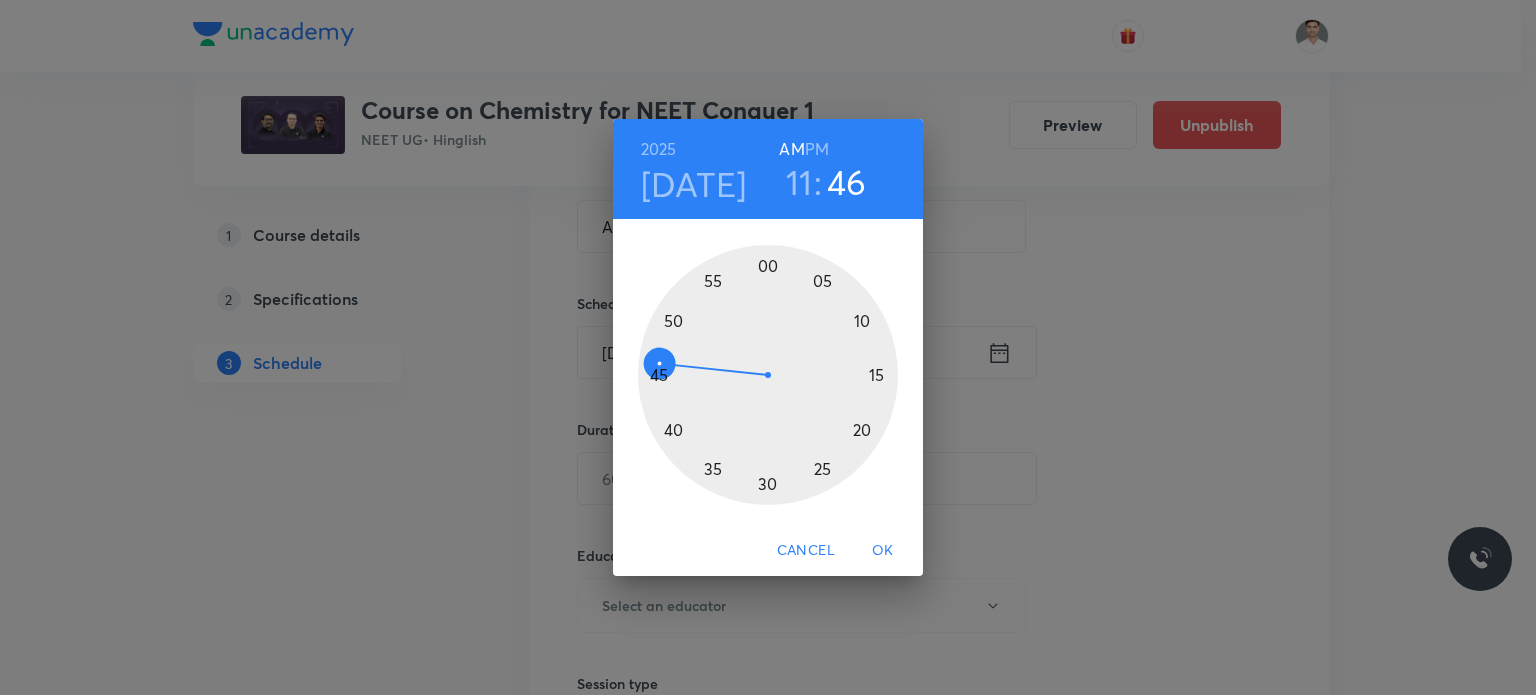 click at bounding box center (768, 375) 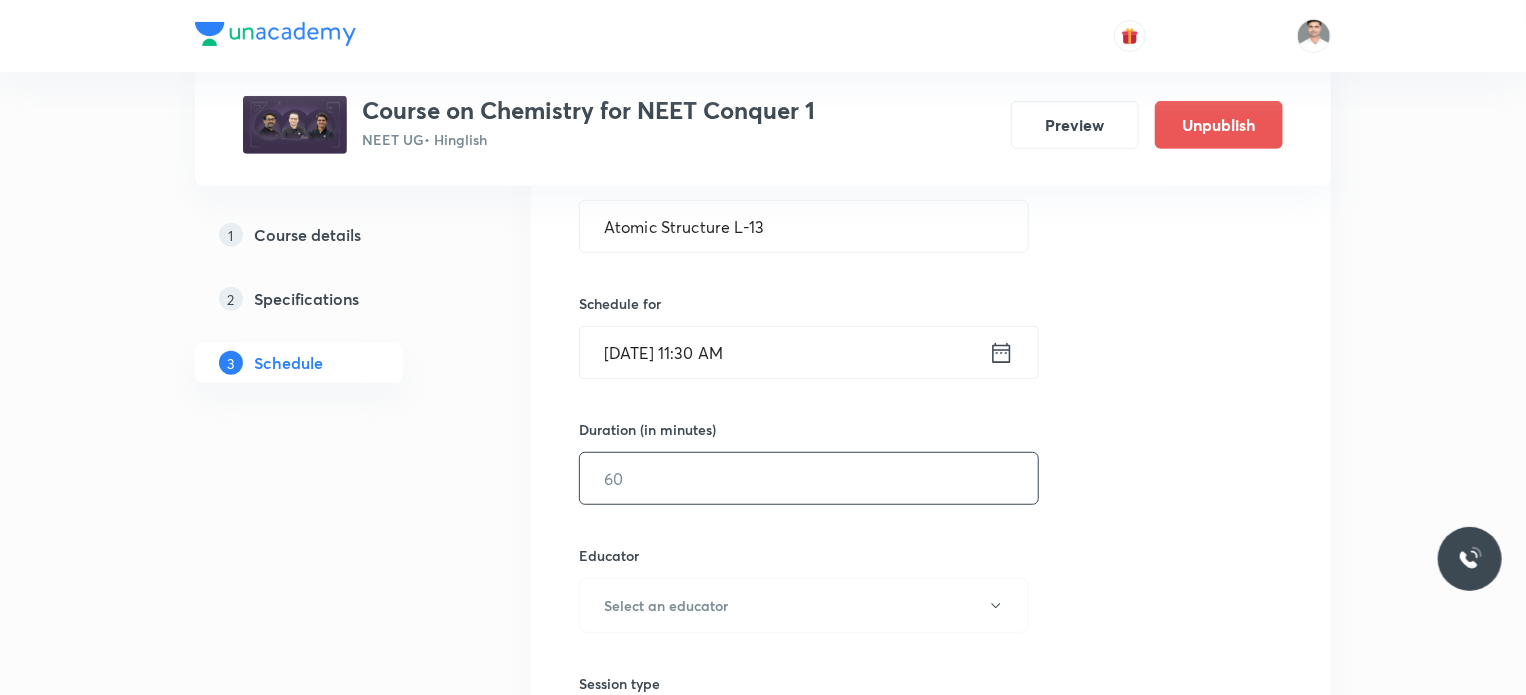 click at bounding box center (809, 478) 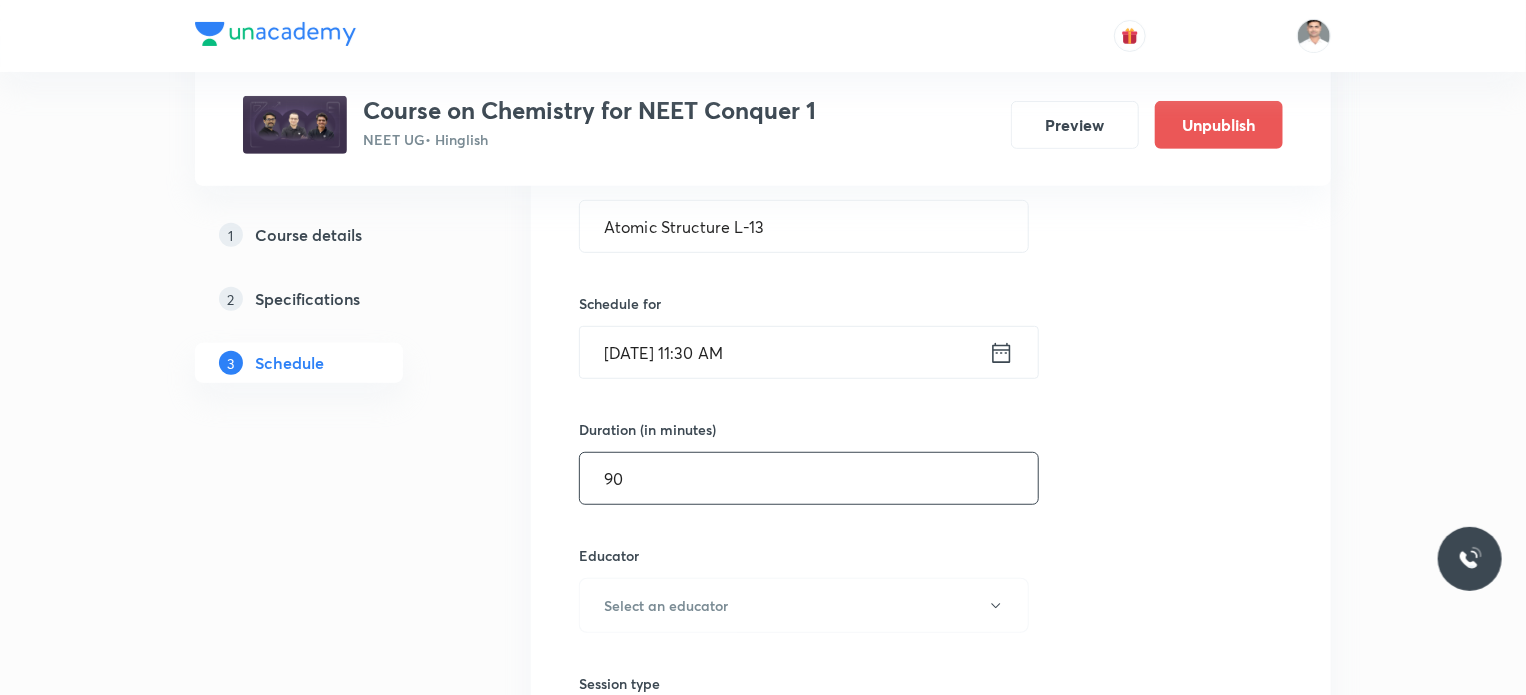 type on "90" 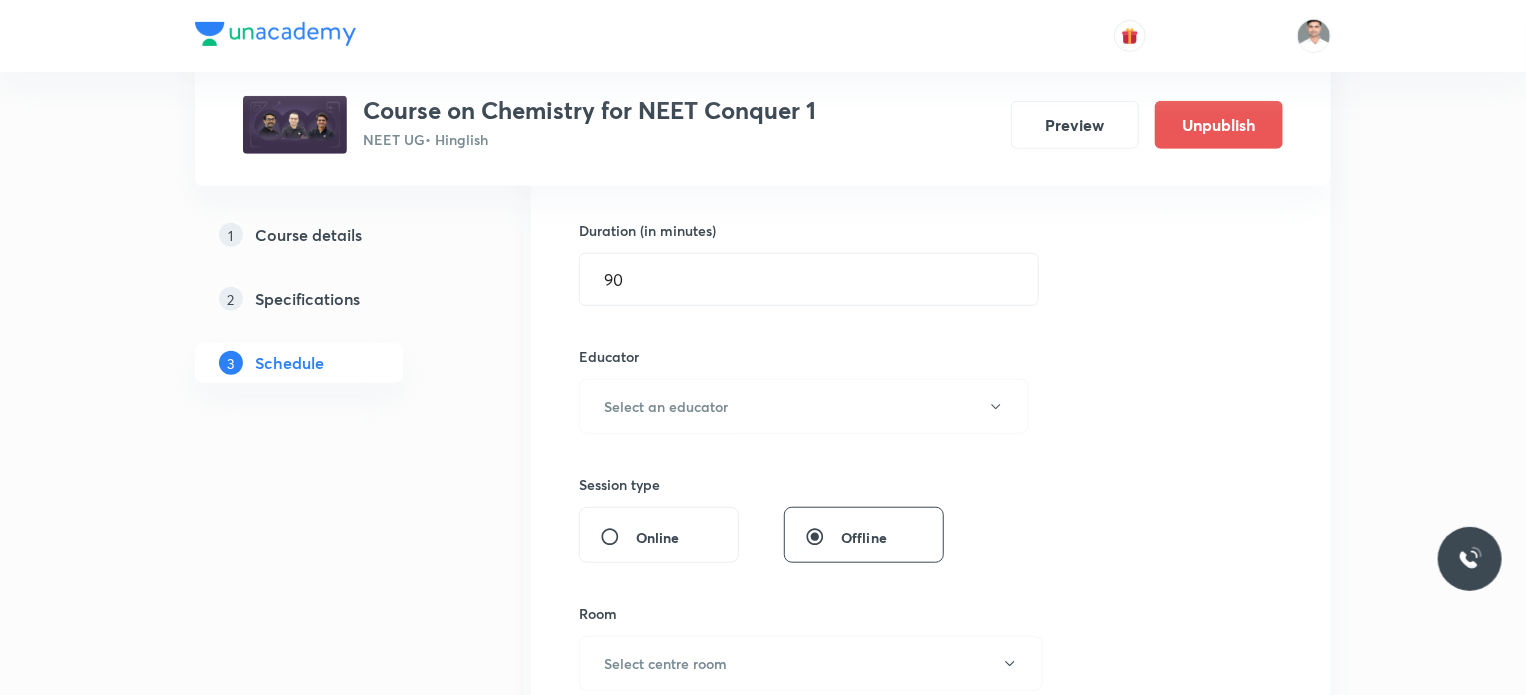 scroll, scrollTop: 600, scrollLeft: 0, axis: vertical 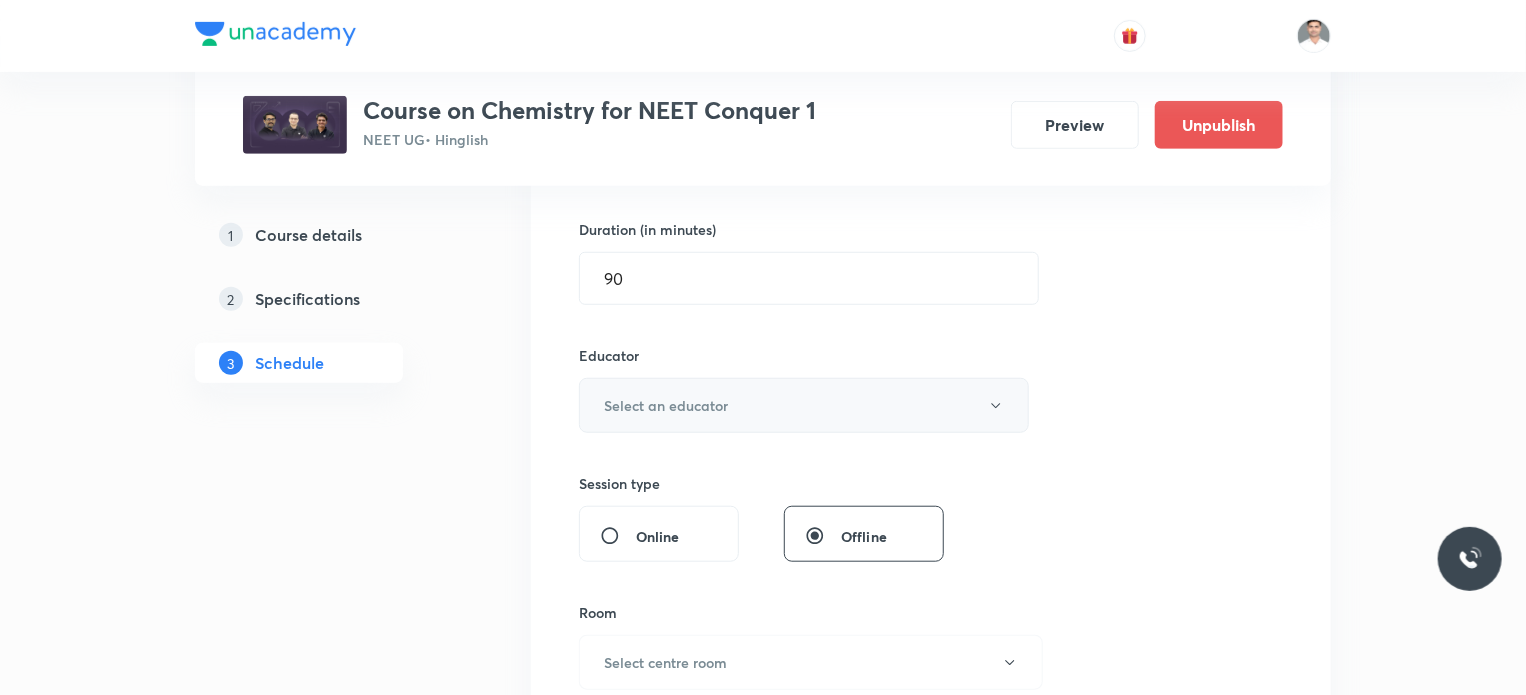 click on "Select an educator" at bounding box center (666, 405) 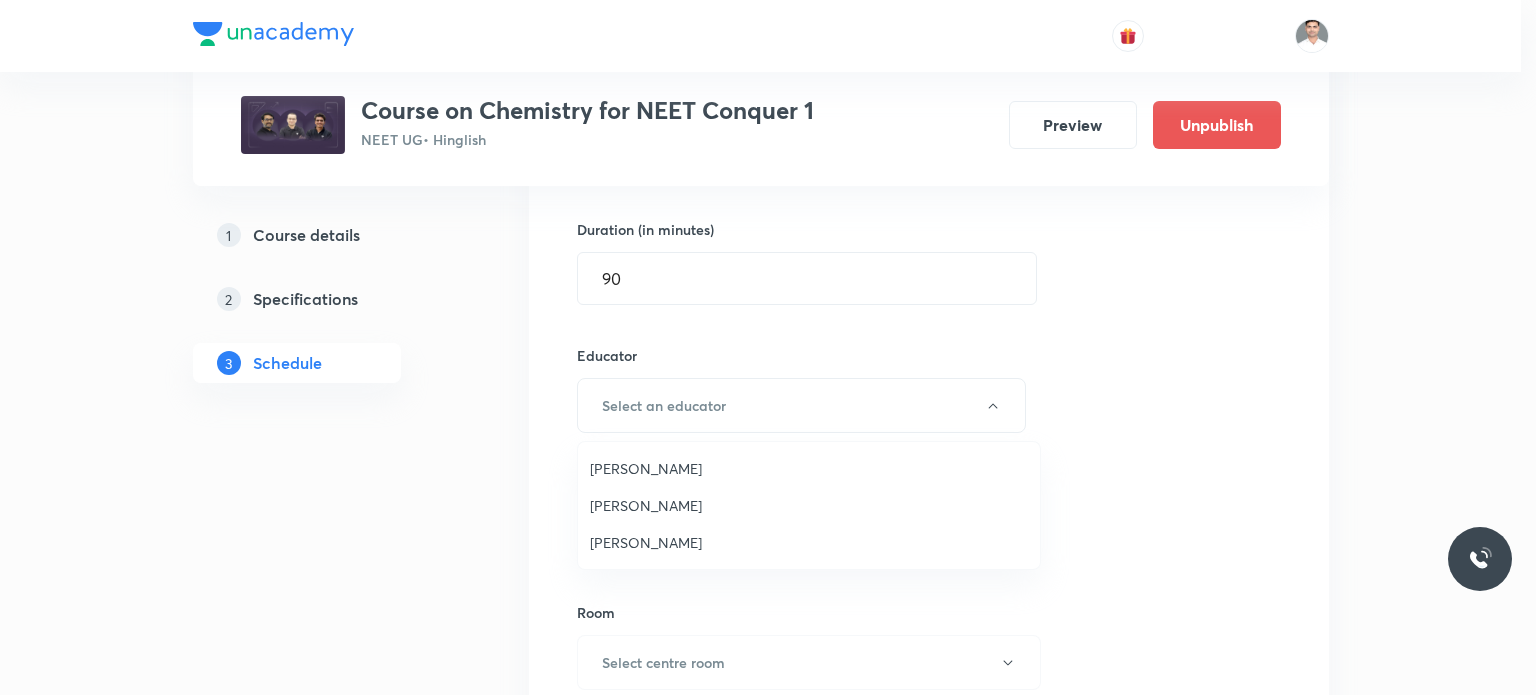 click on "[PERSON_NAME]" at bounding box center [809, 542] 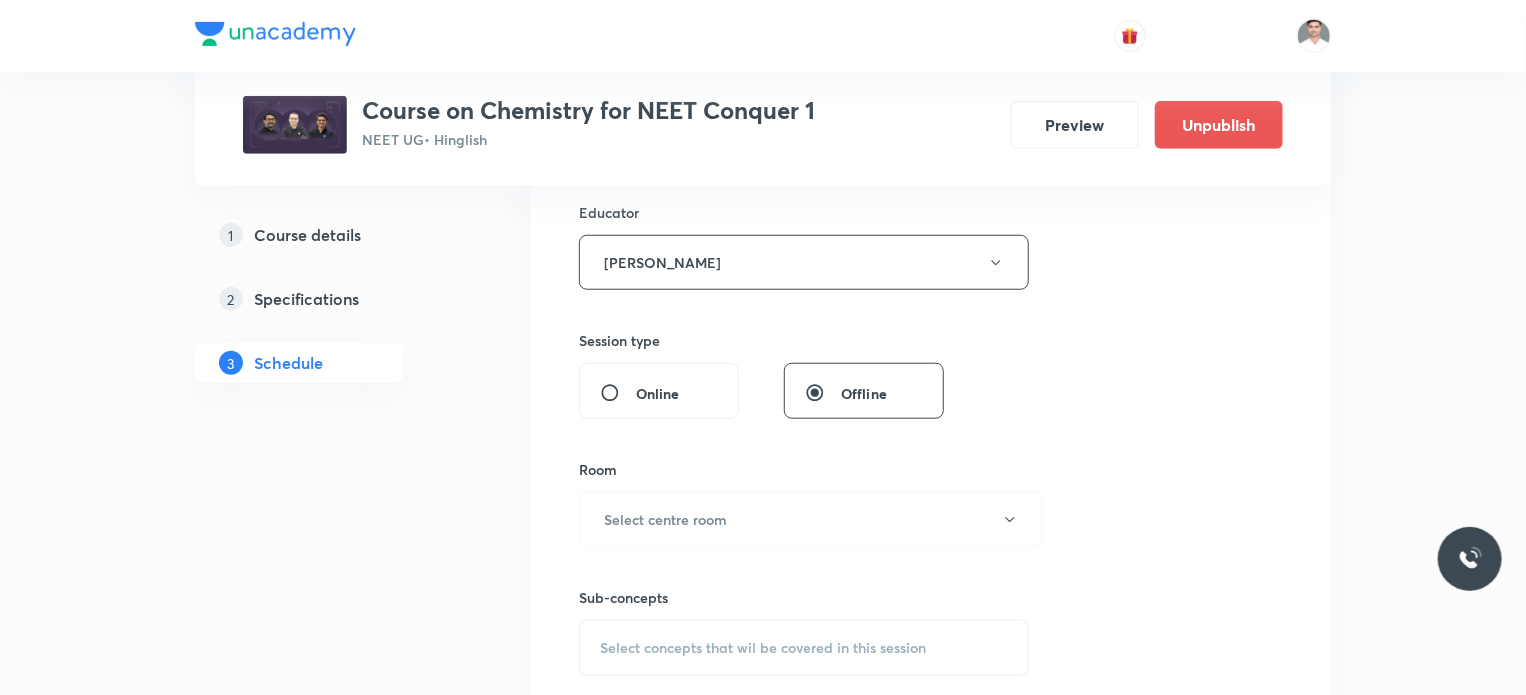 scroll, scrollTop: 800, scrollLeft: 0, axis: vertical 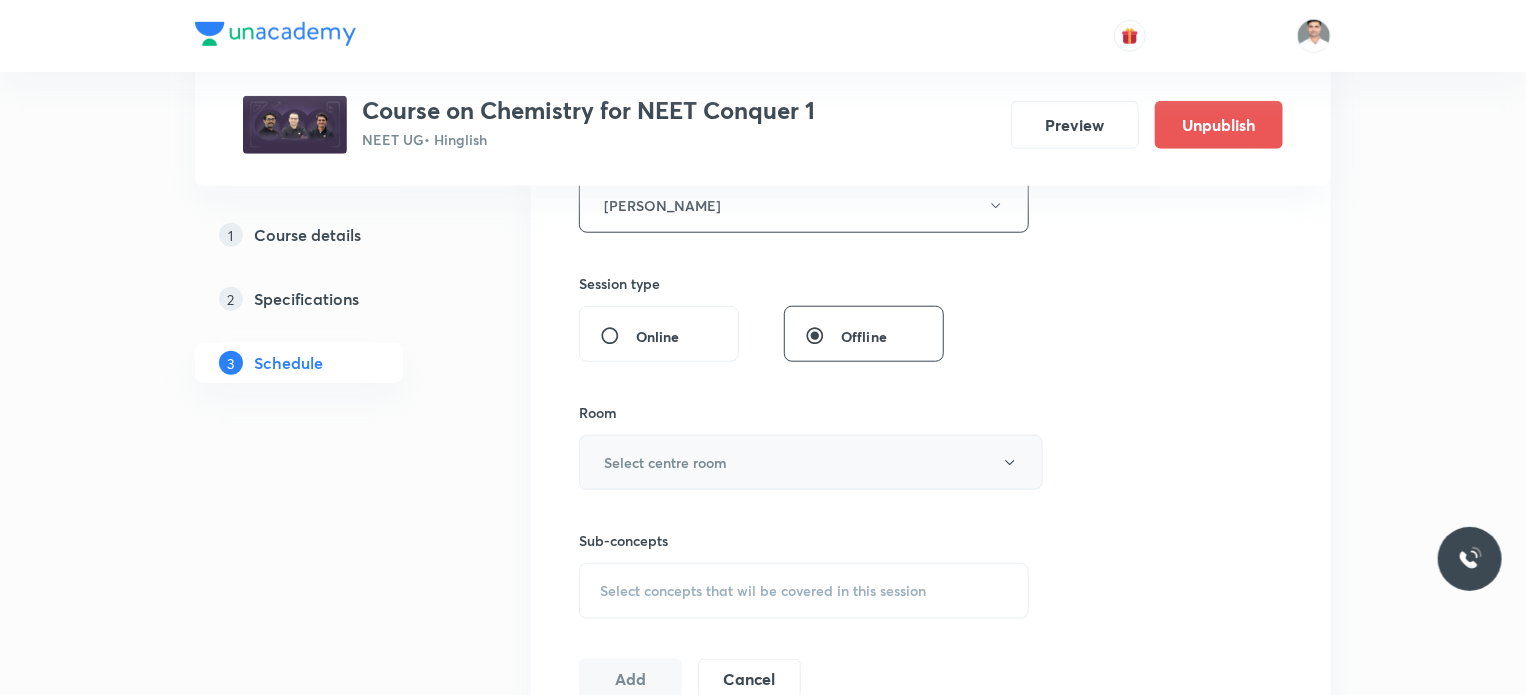 click on "Select centre room" at bounding box center [811, 462] 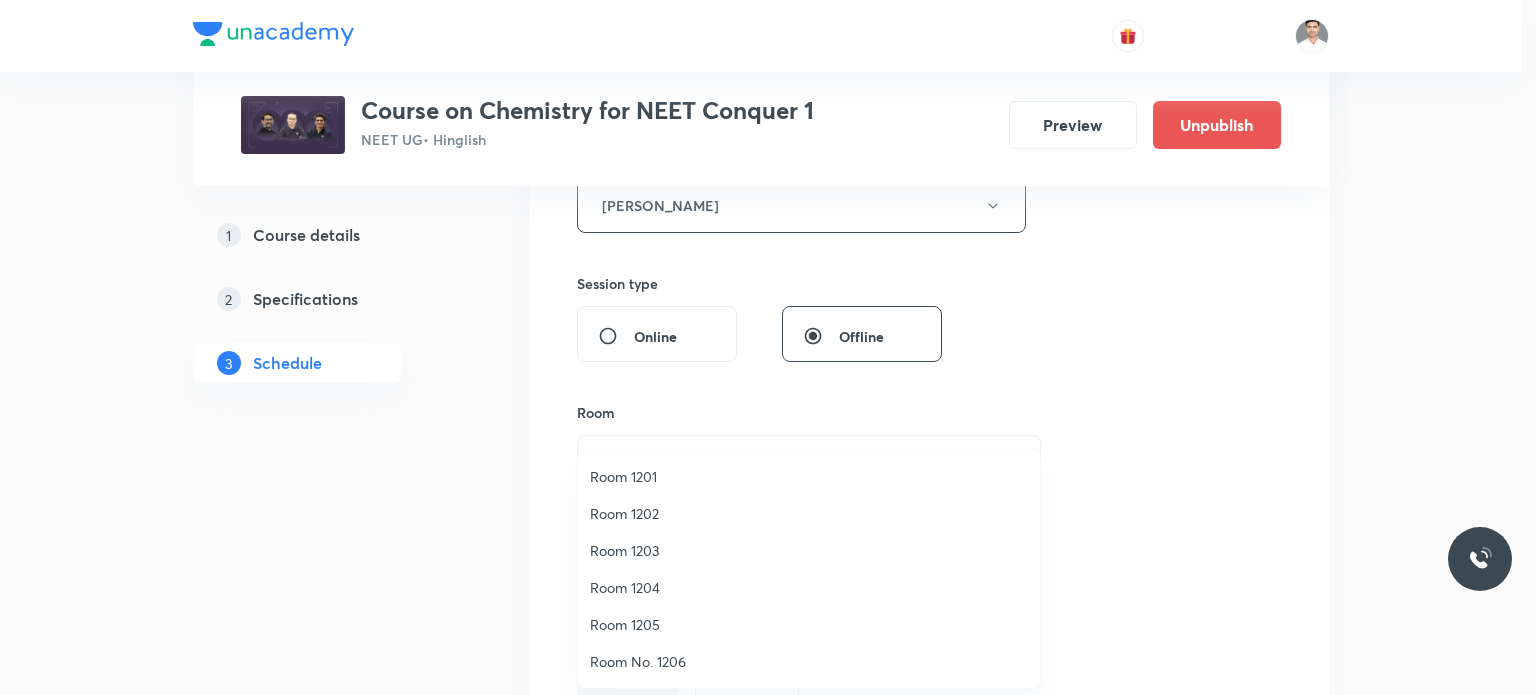 click on "Room 1201" at bounding box center (809, 476) 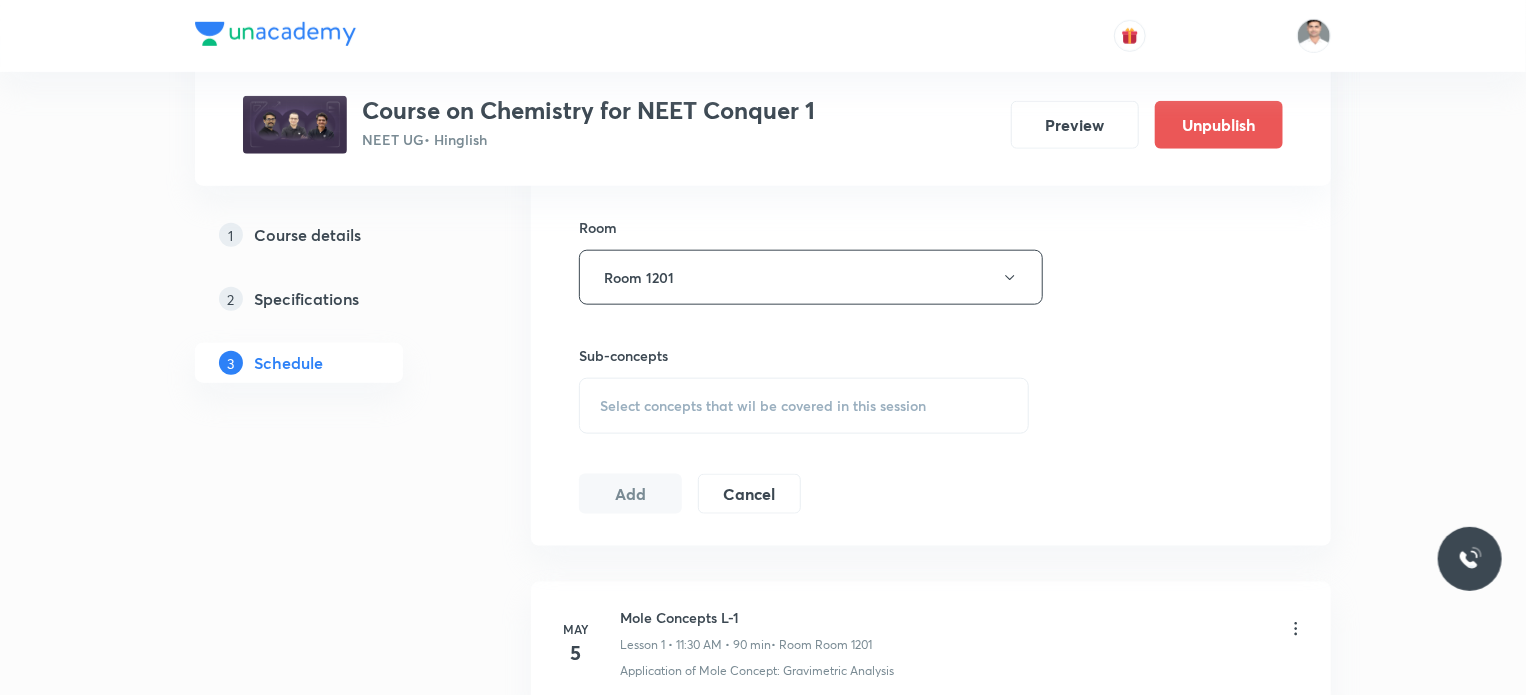 scroll, scrollTop: 1000, scrollLeft: 0, axis: vertical 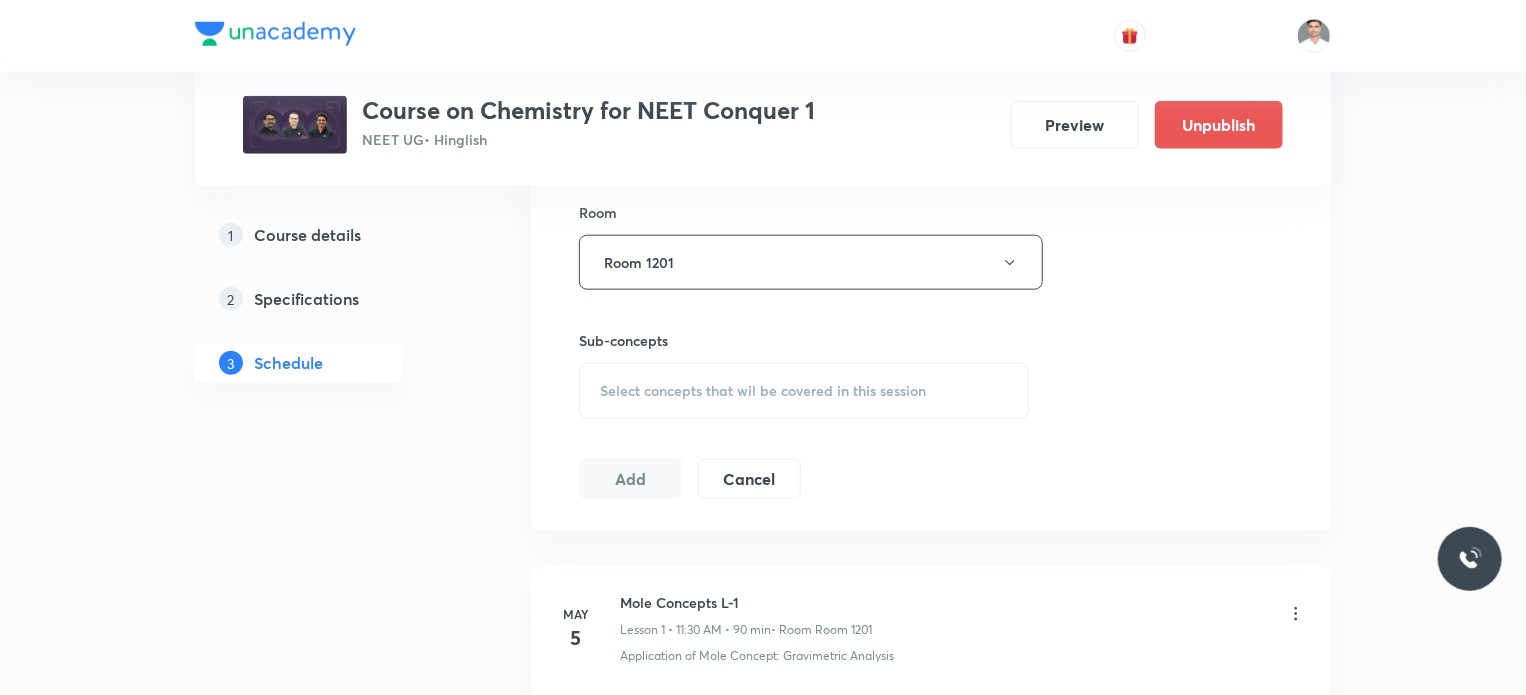 click on "Select concepts that wil be covered in this session" at bounding box center [804, 391] 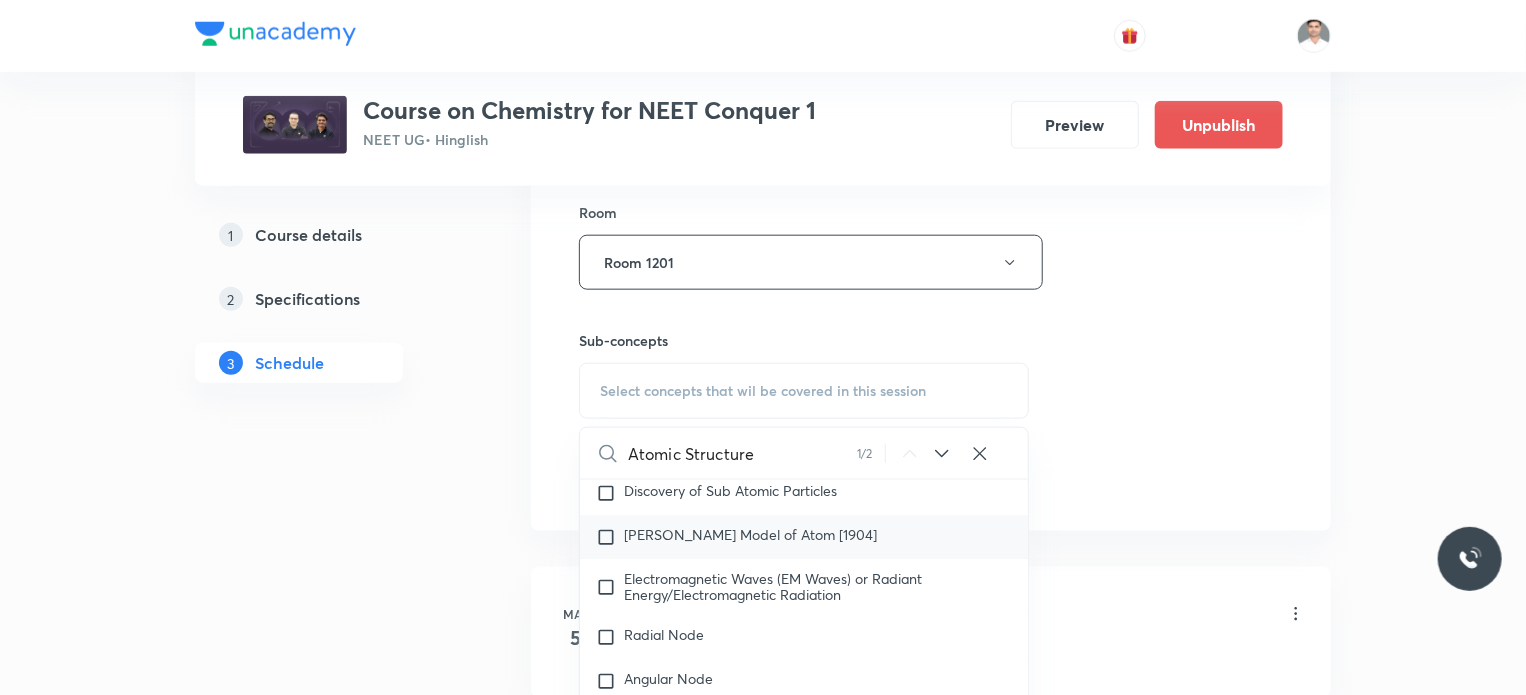scroll, scrollTop: 3116, scrollLeft: 0, axis: vertical 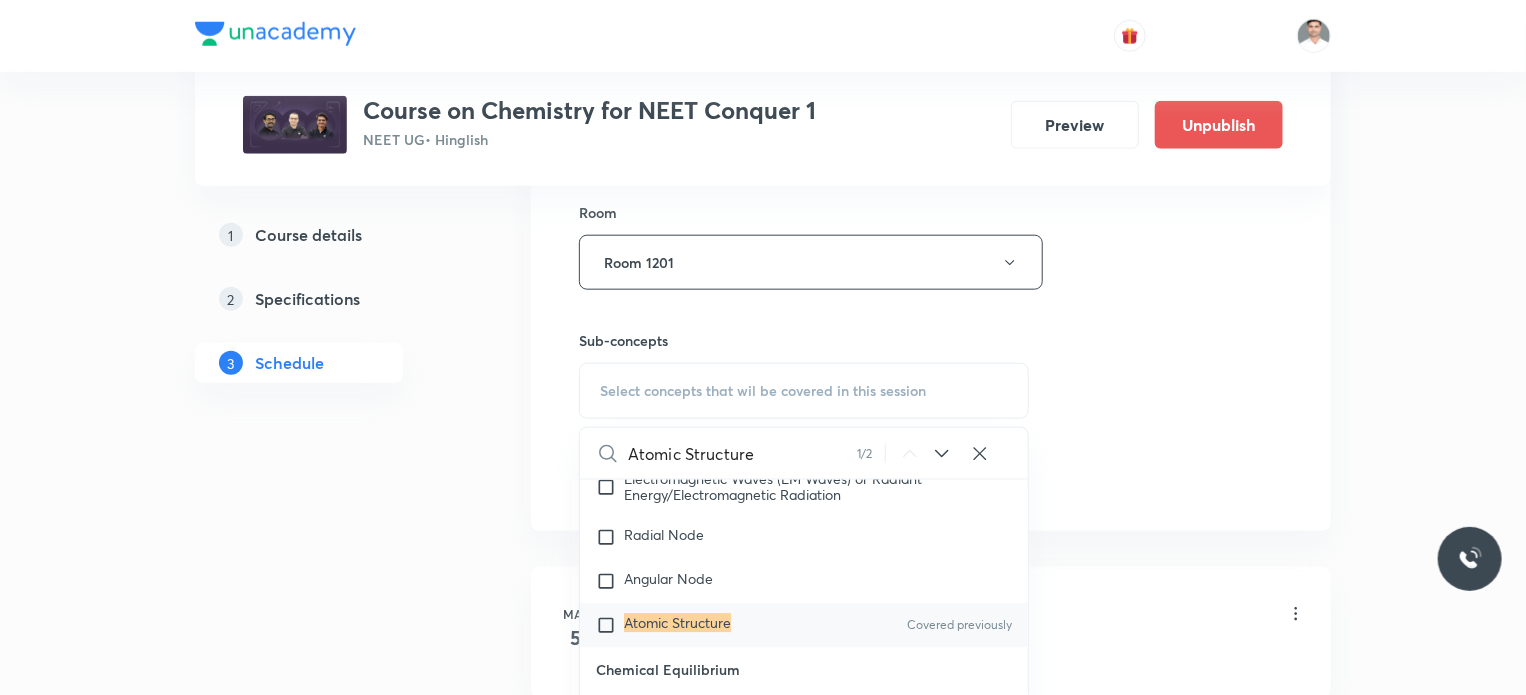 type on "Atomic Structure" 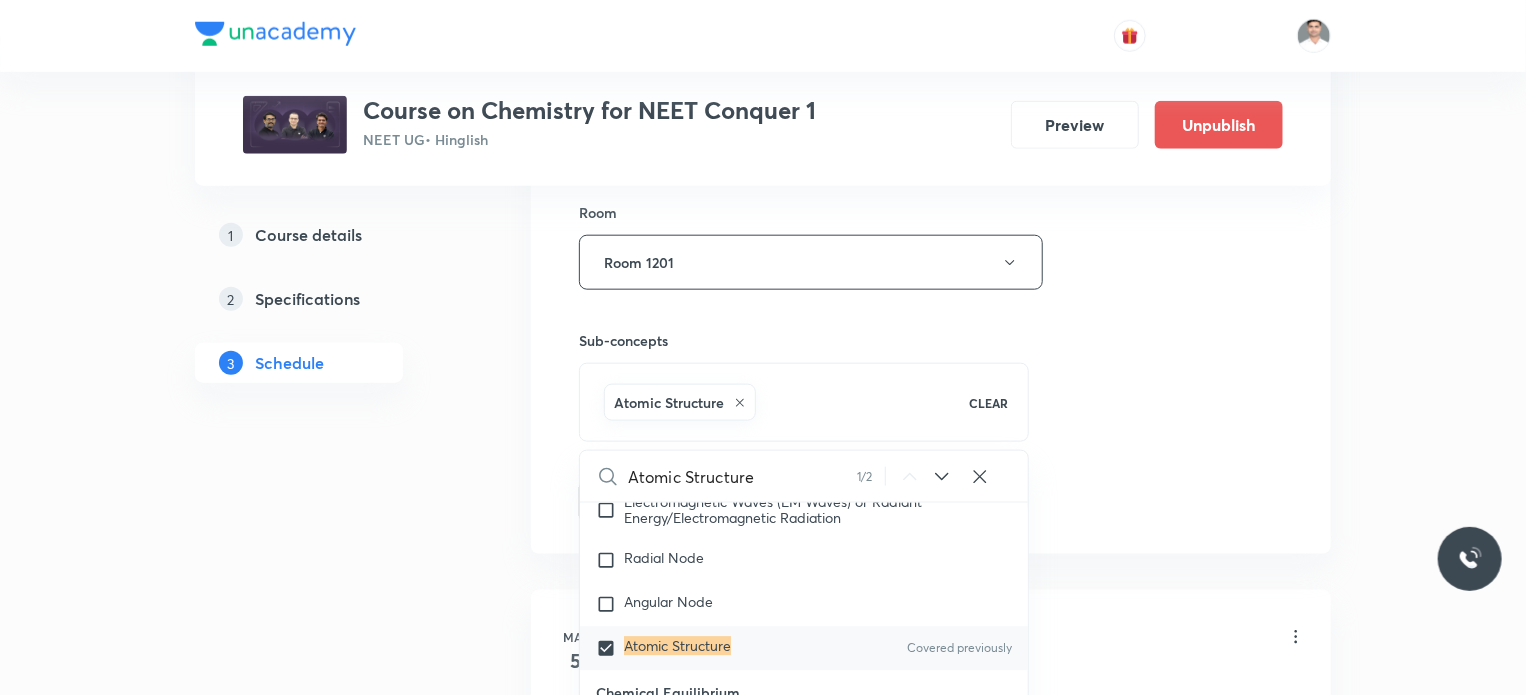 click on "1 Course details 2 Specifications 3 Schedule" at bounding box center (331, 4910) 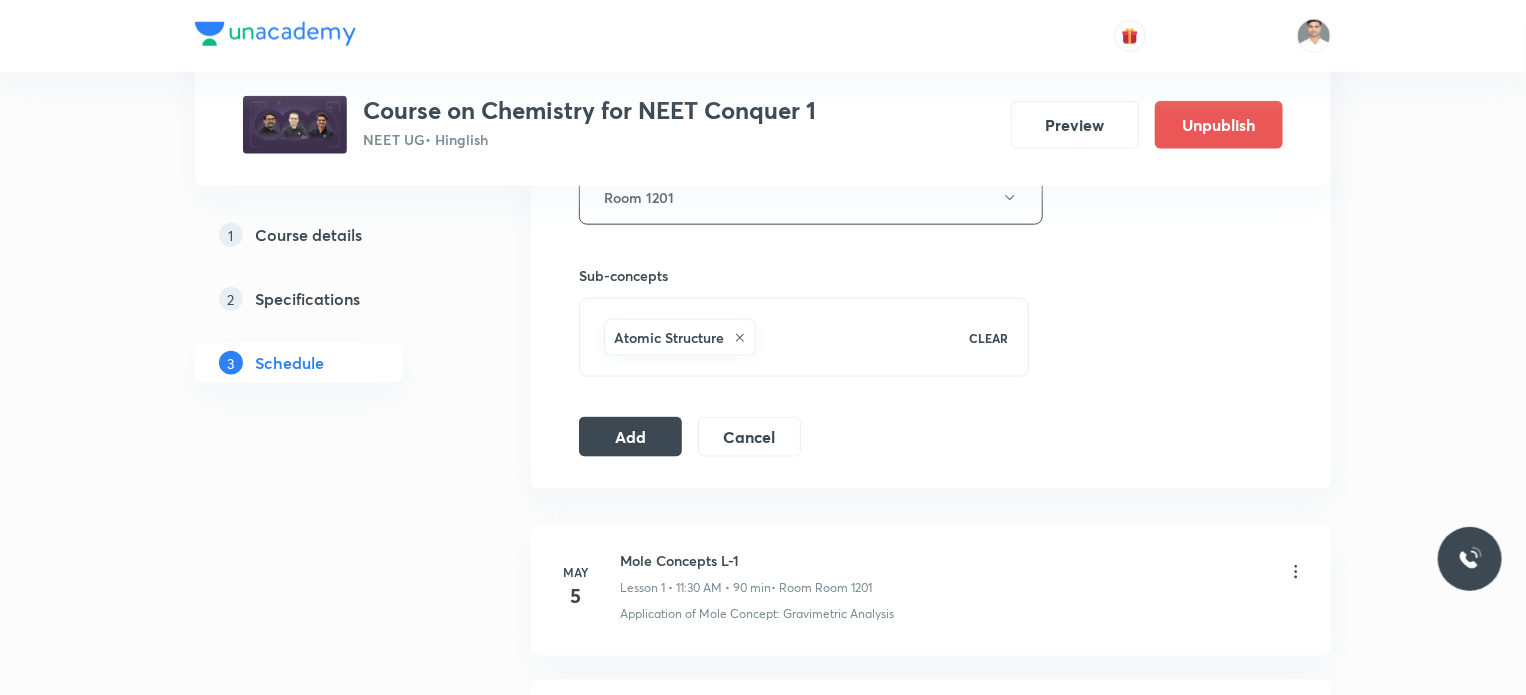 scroll, scrollTop: 1100, scrollLeft: 0, axis: vertical 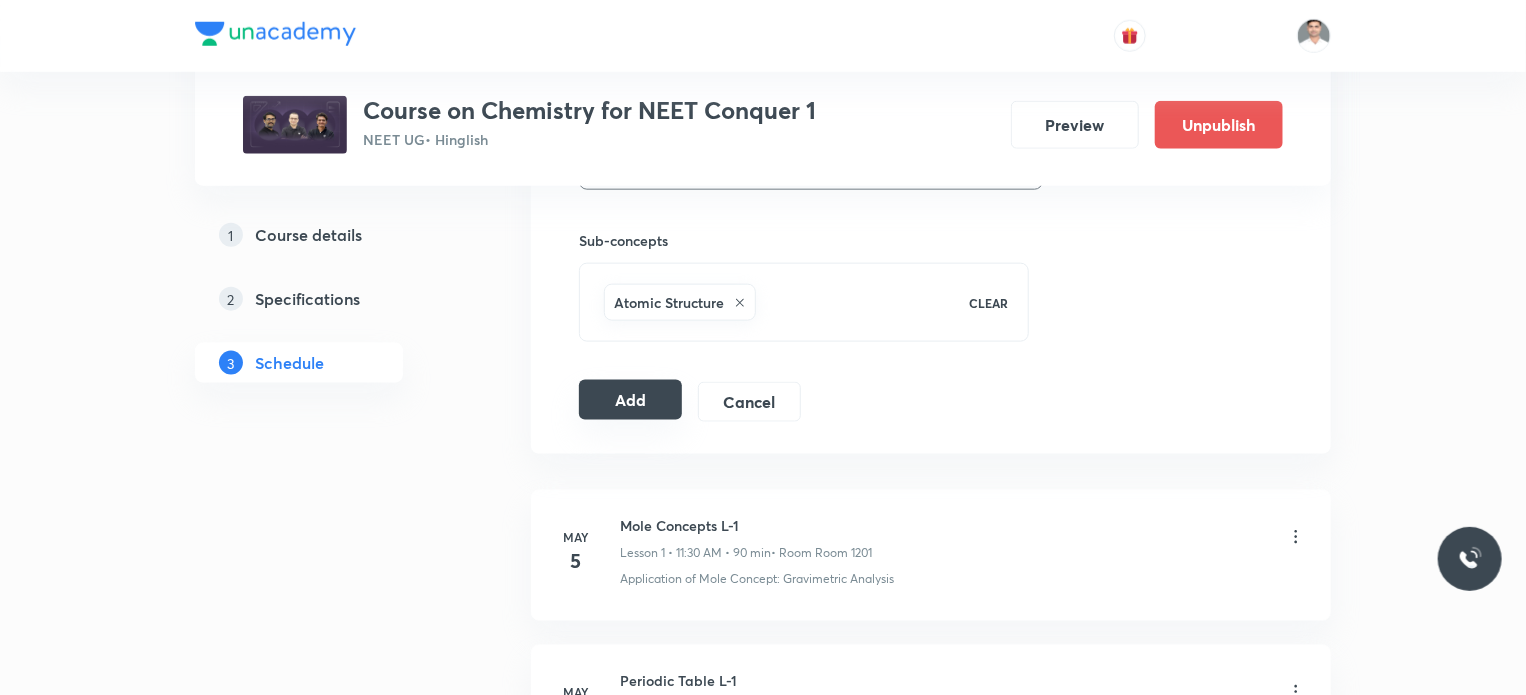 click on "Add" at bounding box center [630, 400] 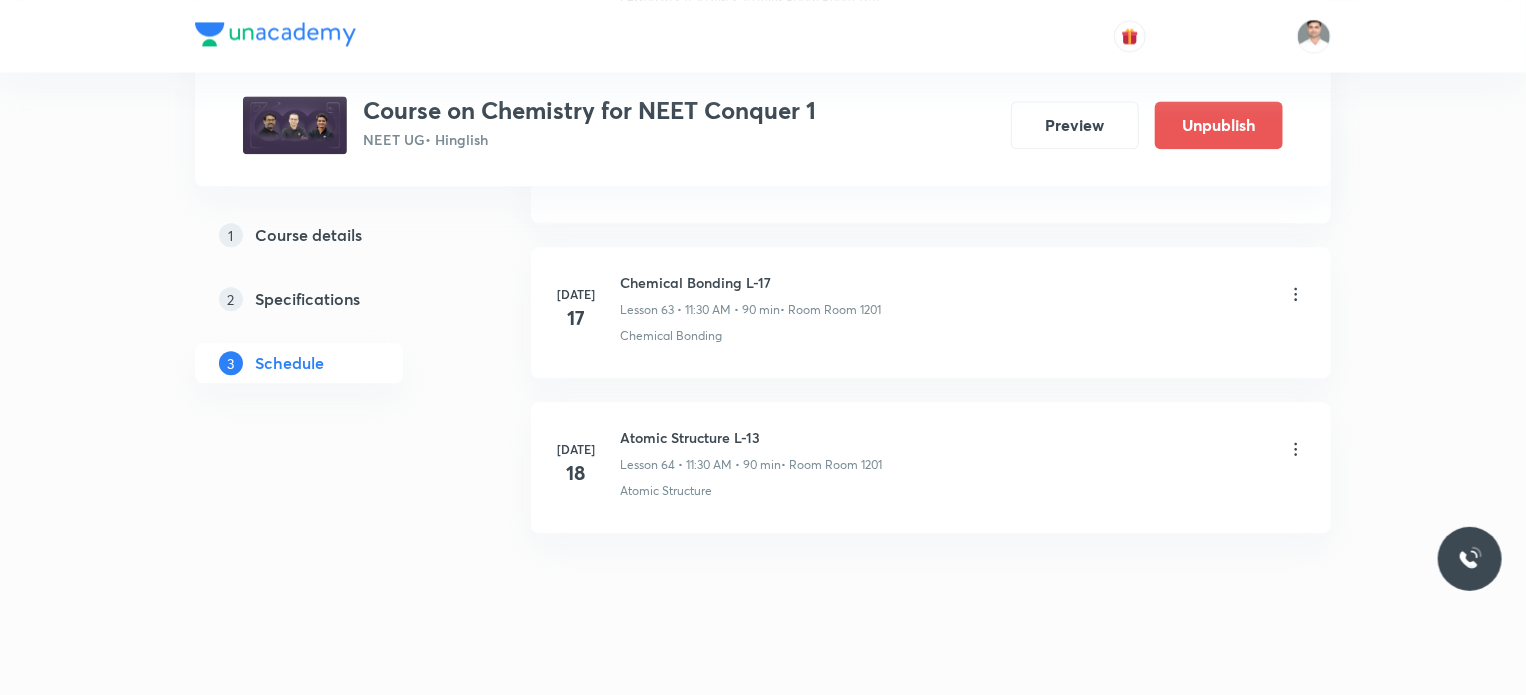 scroll, scrollTop: 9683, scrollLeft: 0, axis: vertical 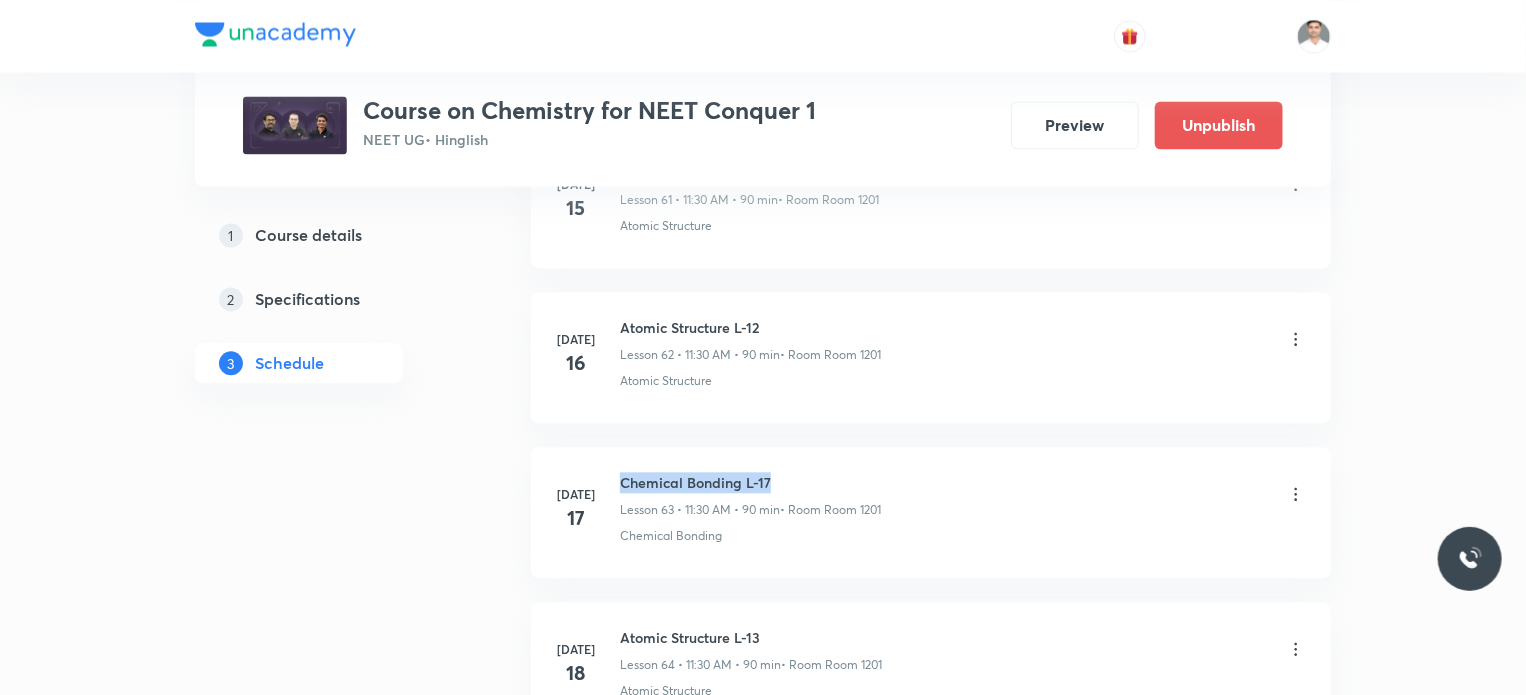 drag, startPoint x: 620, startPoint y: 452, endPoint x: 838, endPoint y: 454, distance: 218.00917 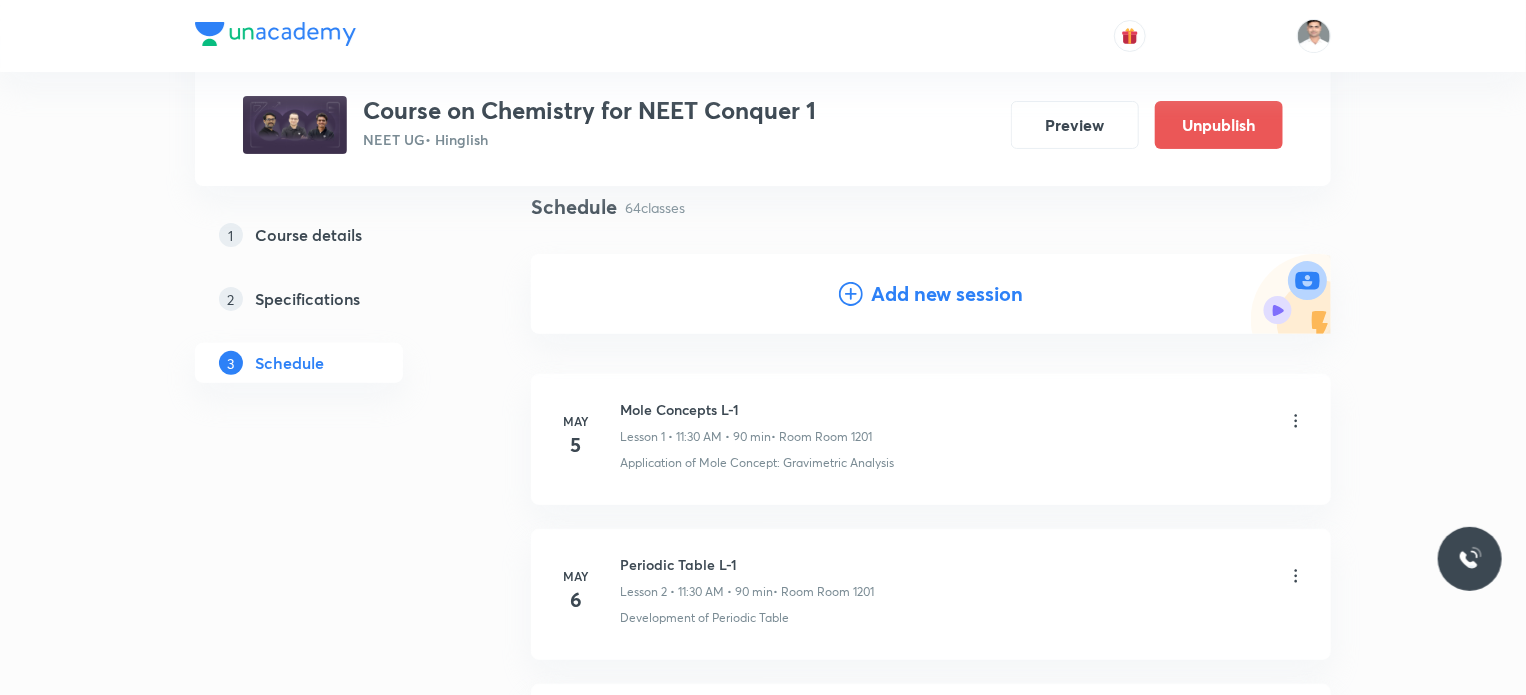 scroll, scrollTop: 0, scrollLeft: 0, axis: both 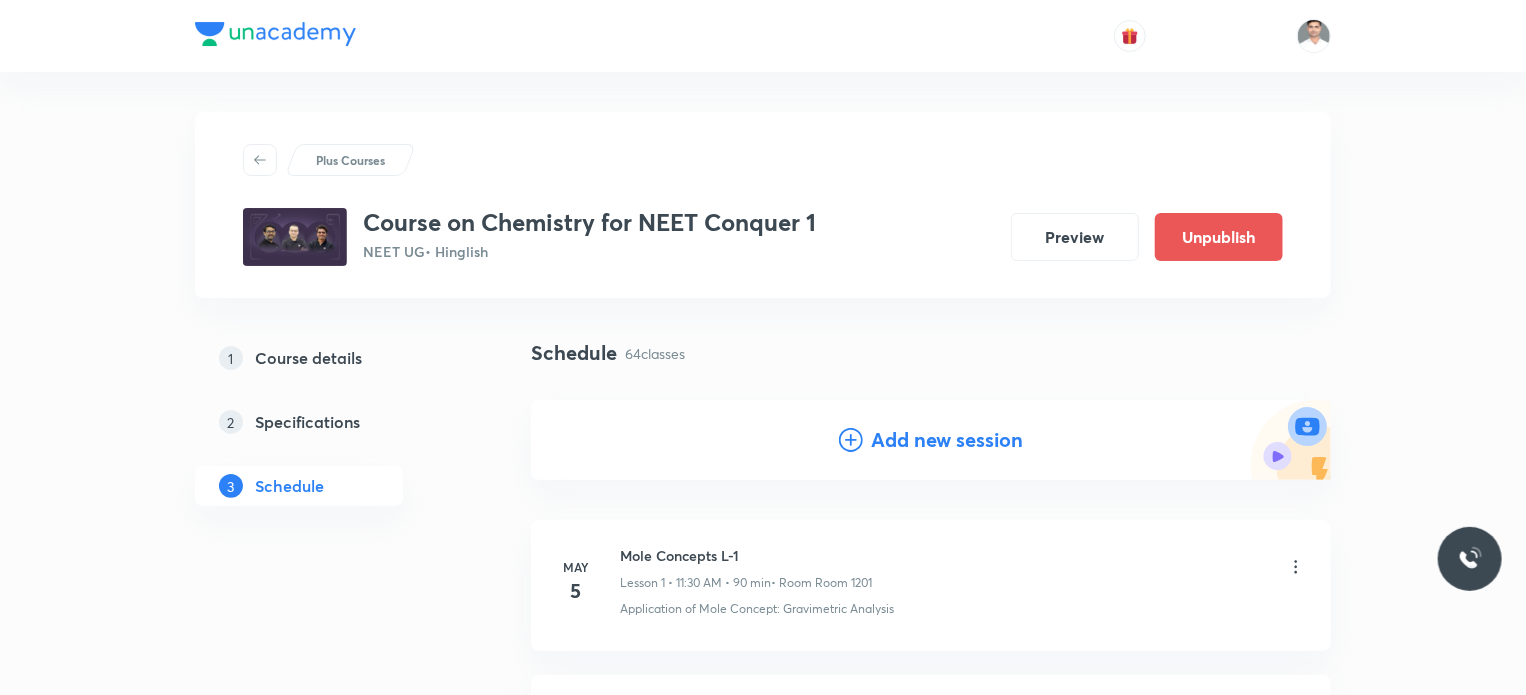click on "Add new session" at bounding box center [947, 440] 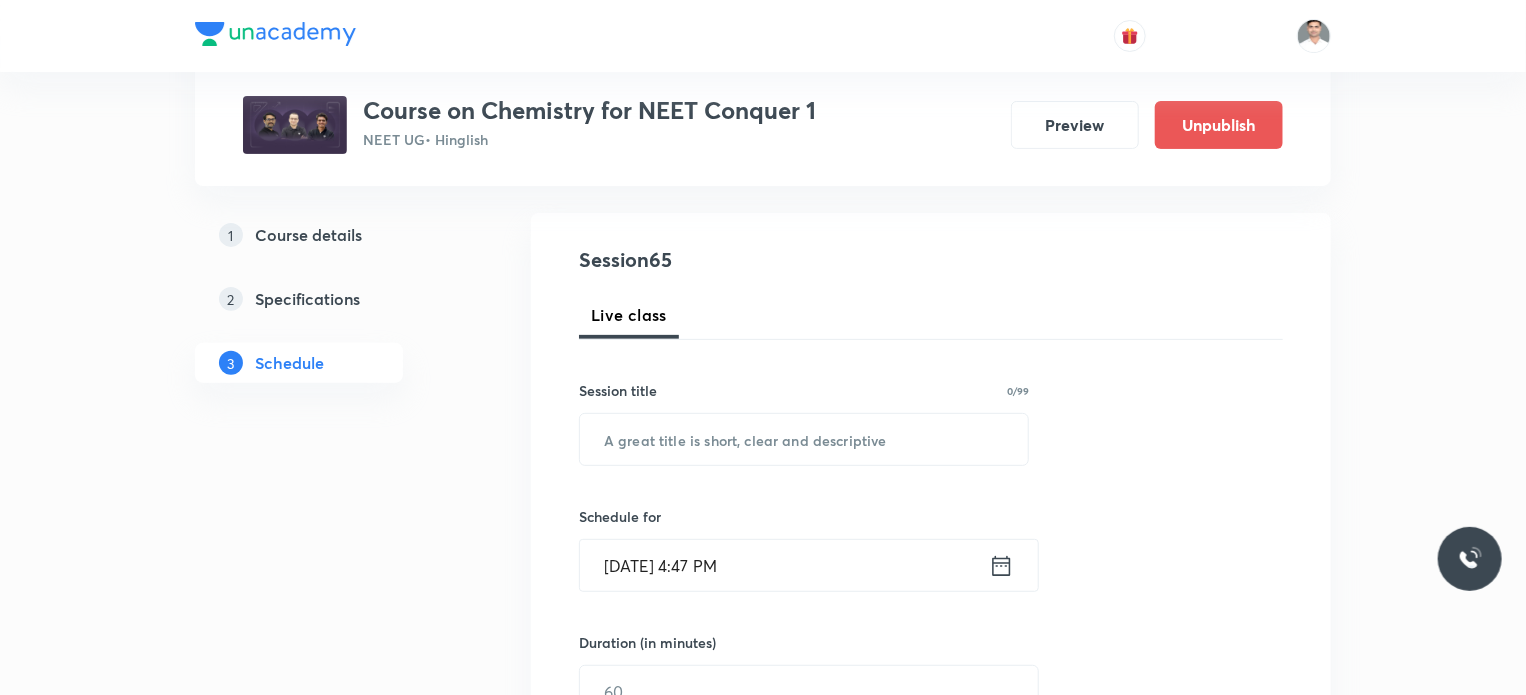 scroll, scrollTop: 200, scrollLeft: 0, axis: vertical 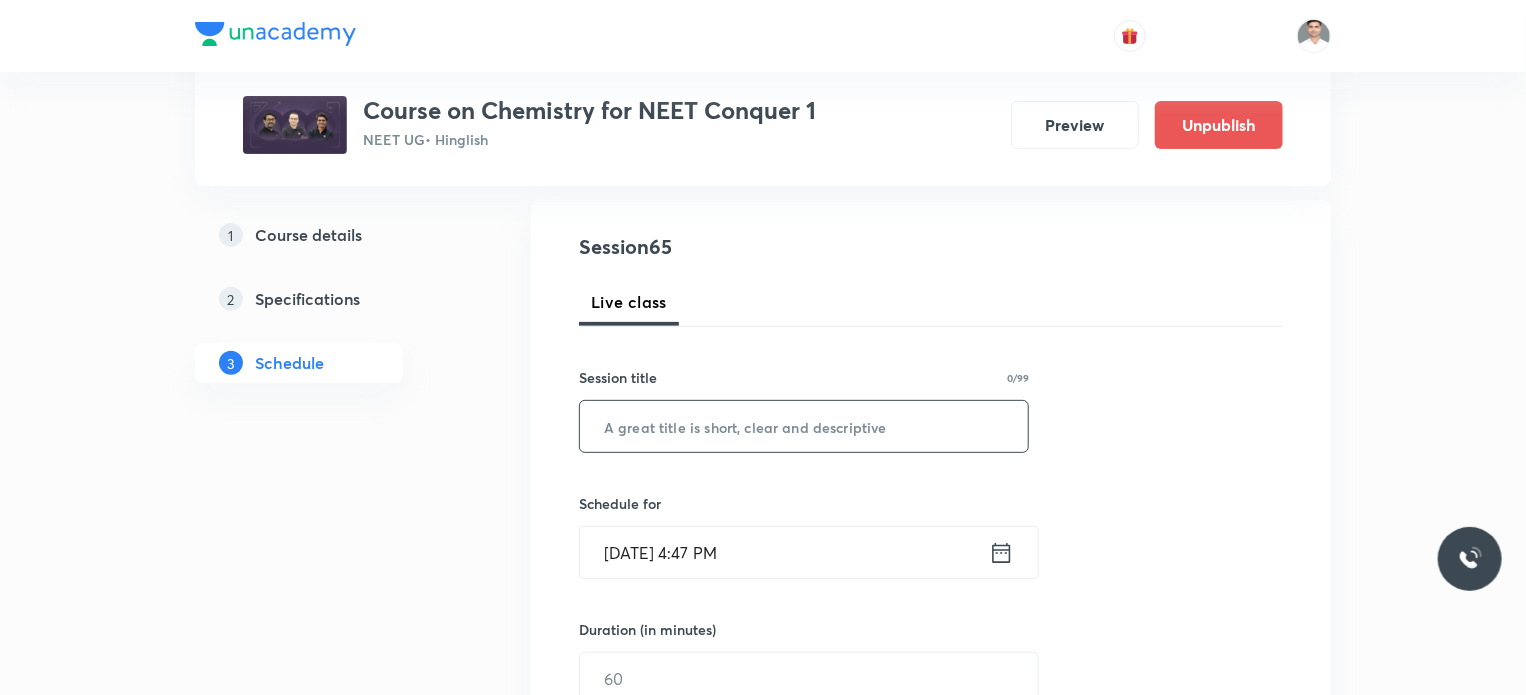 click at bounding box center [804, 426] 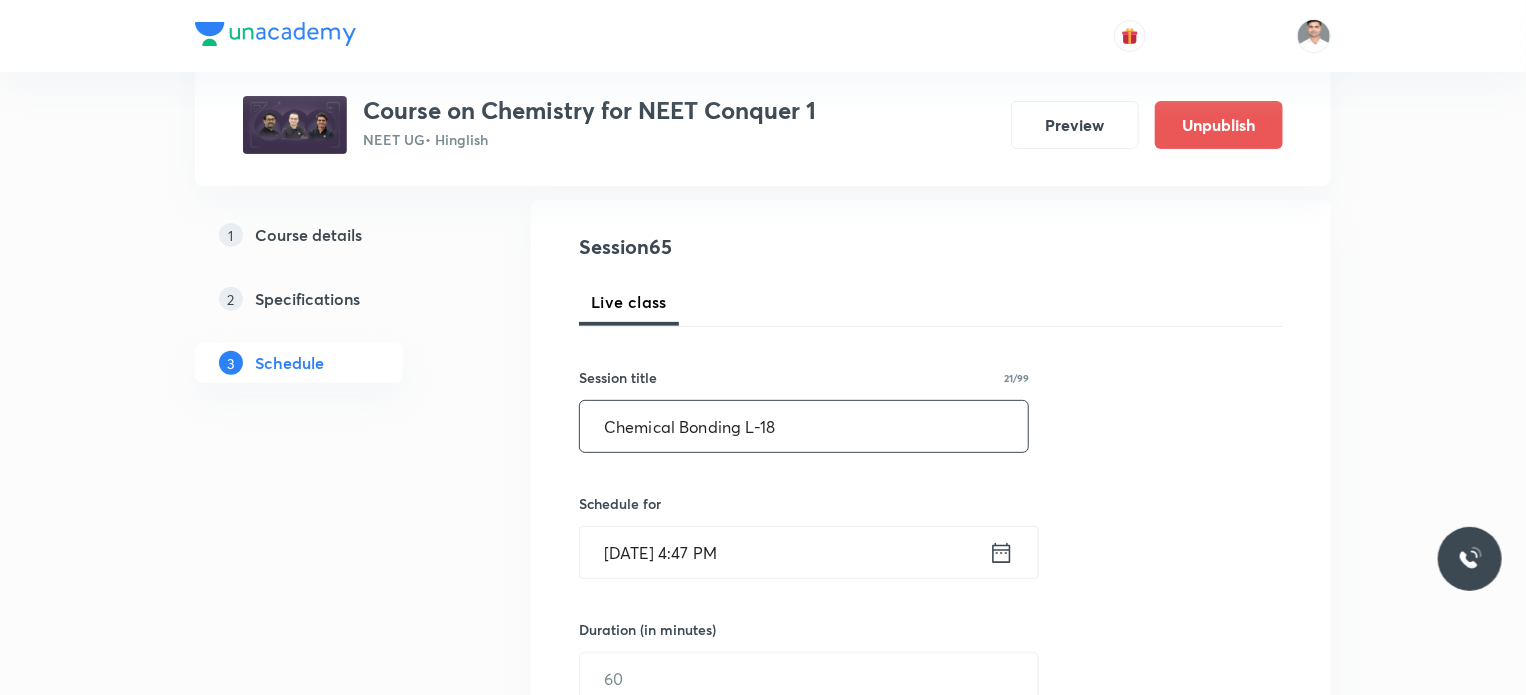 type on "Chemical Bonding L-18" 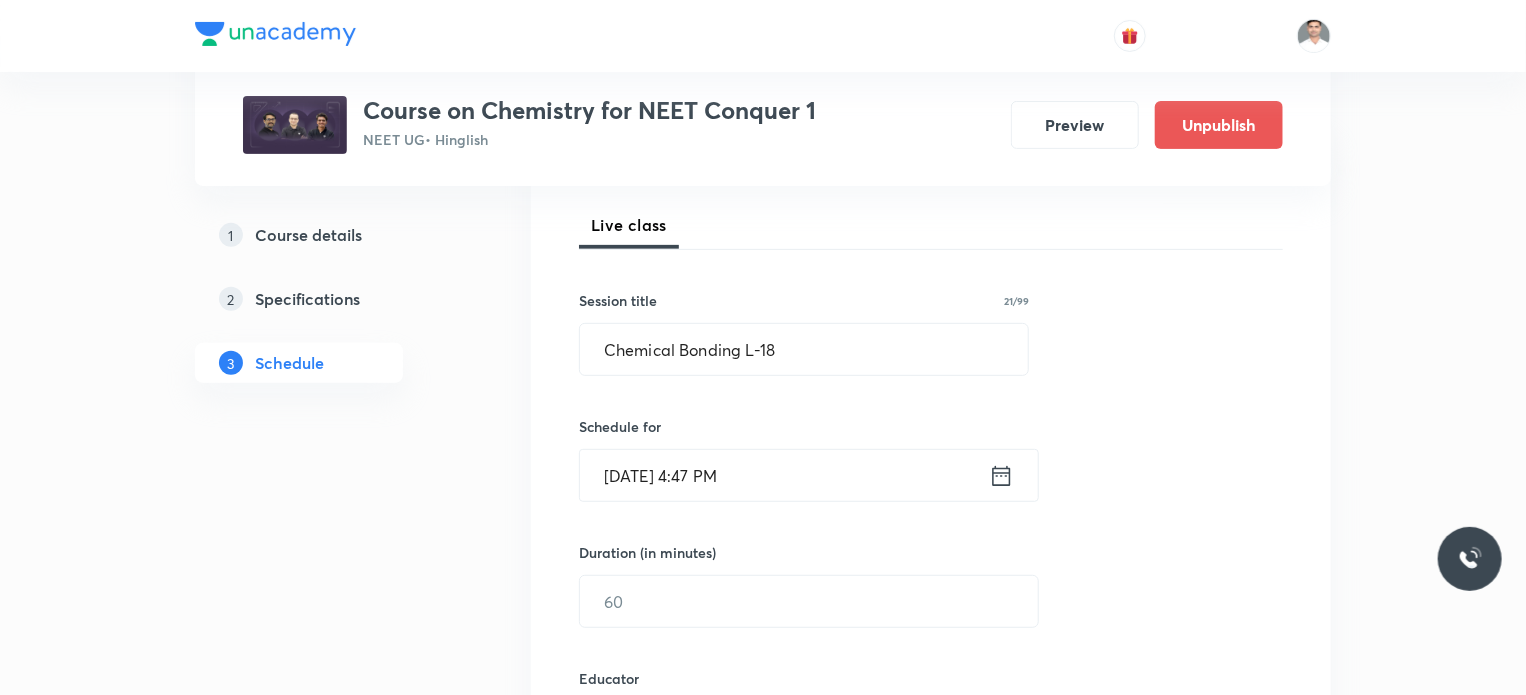 scroll, scrollTop: 300, scrollLeft: 0, axis: vertical 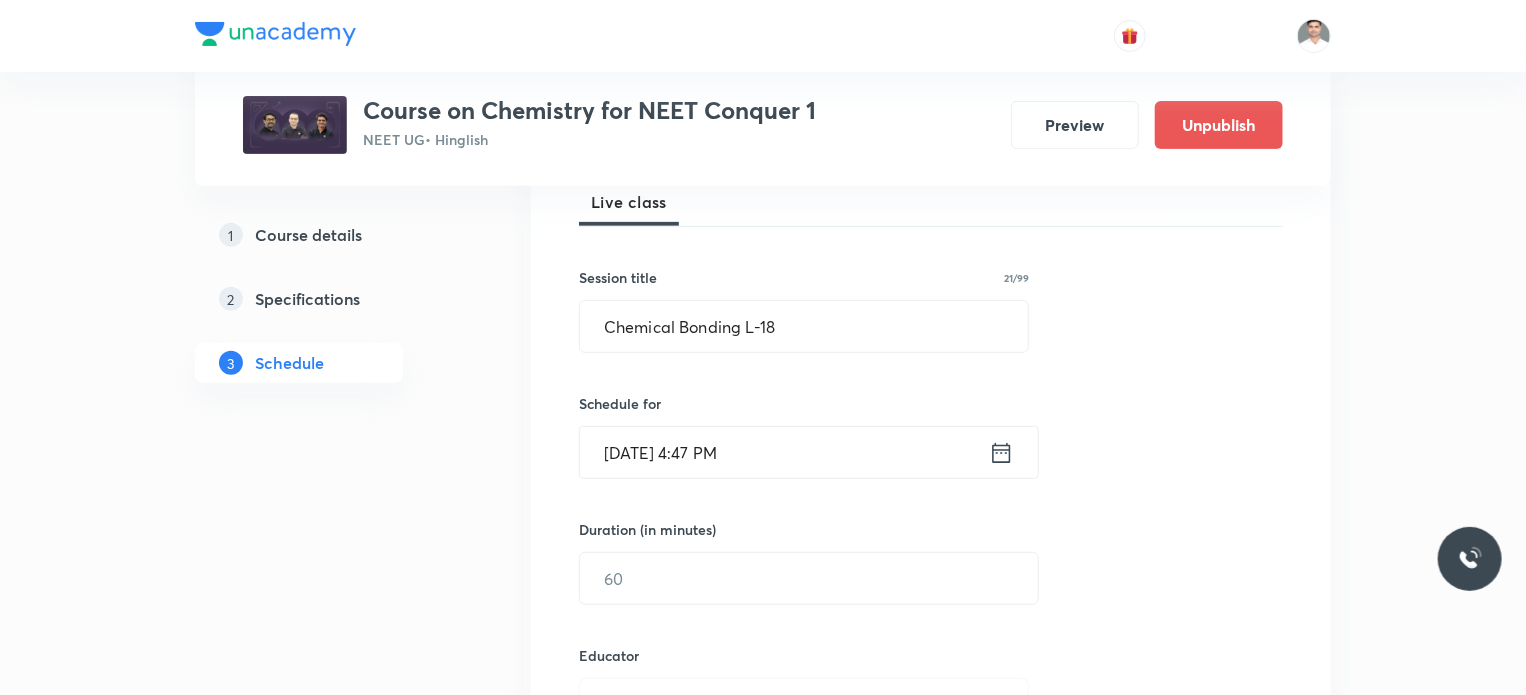 click 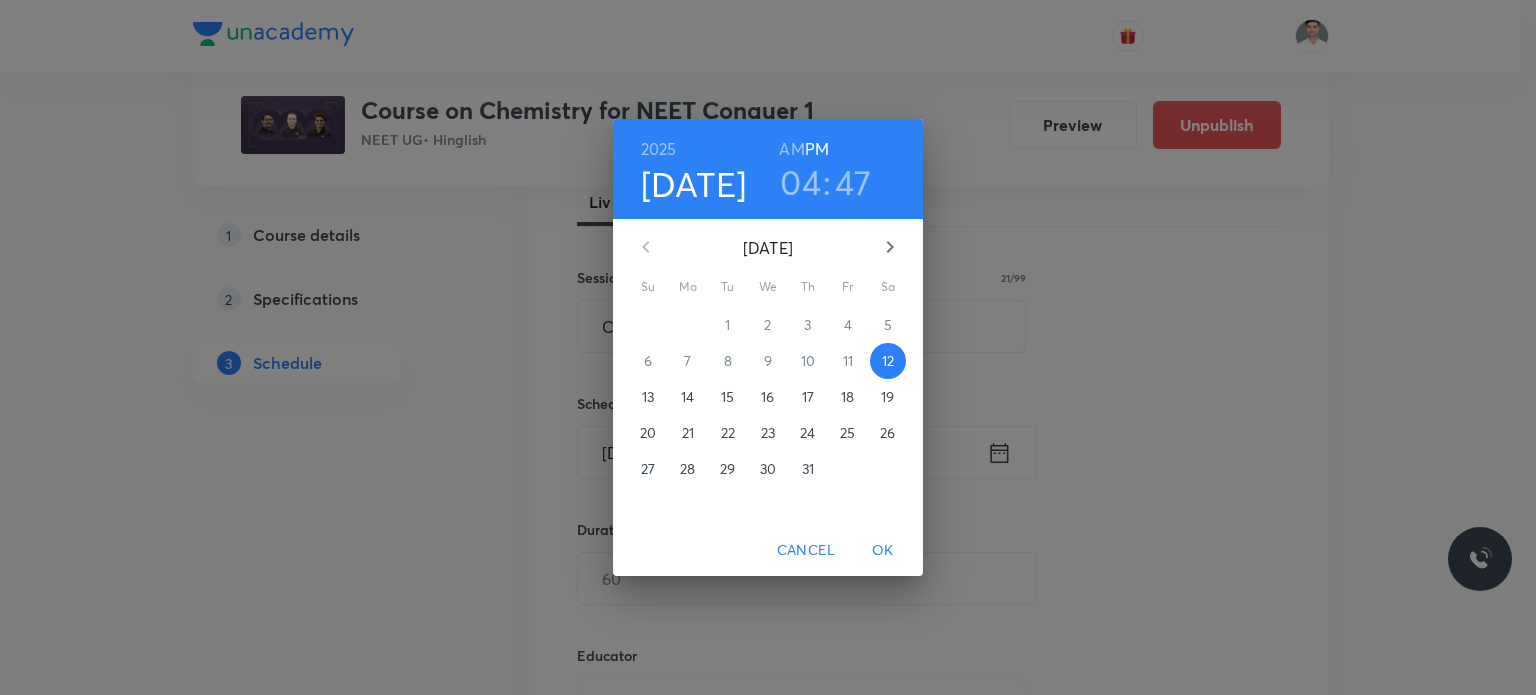 click on "19" at bounding box center (887, 397) 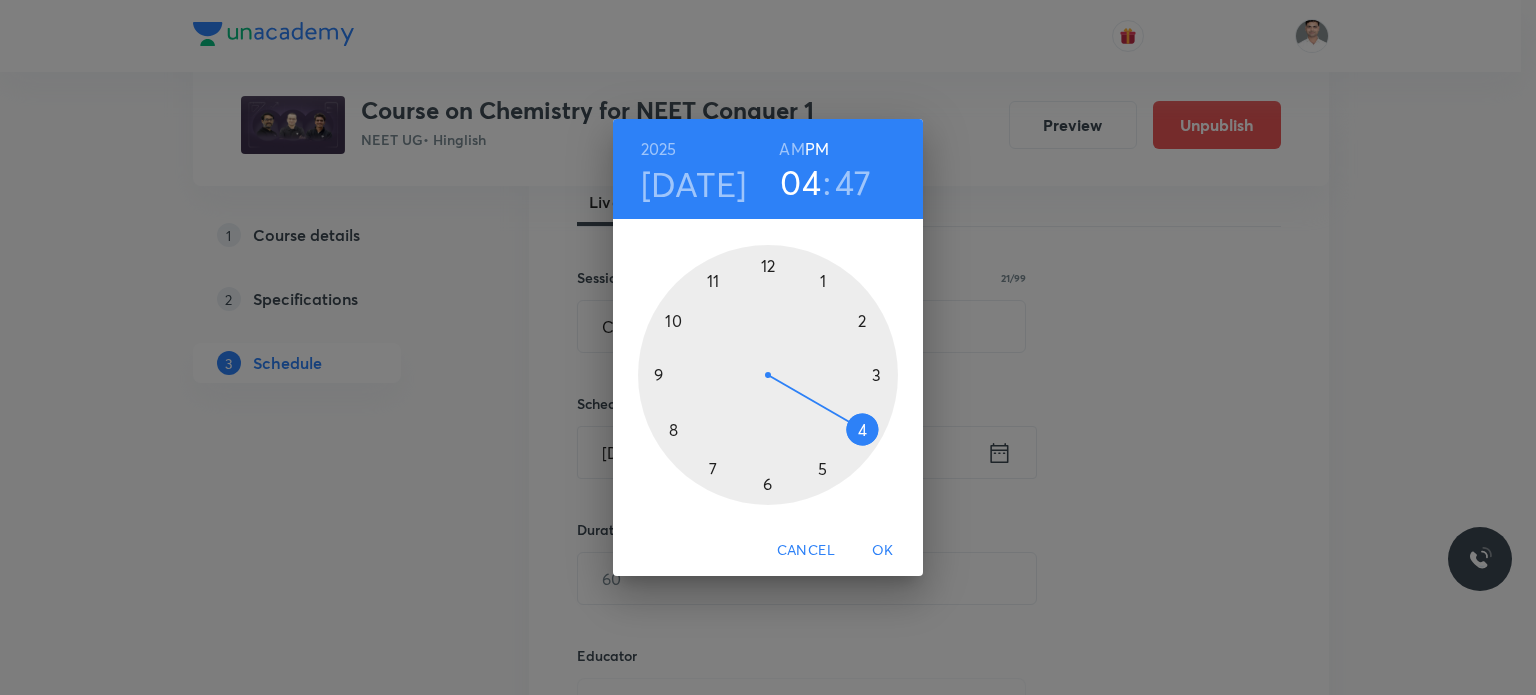 click on "AM" at bounding box center [791, 149] 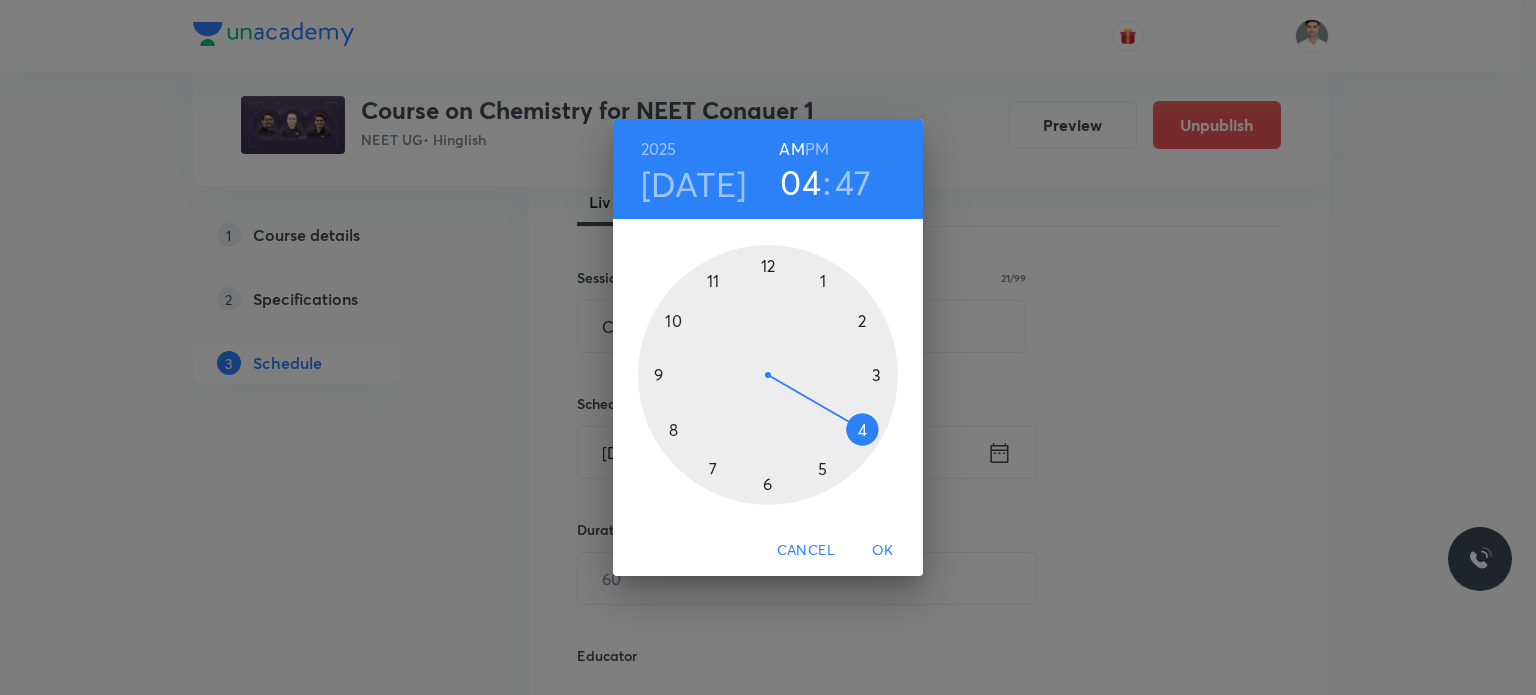 click at bounding box center (768, 375) 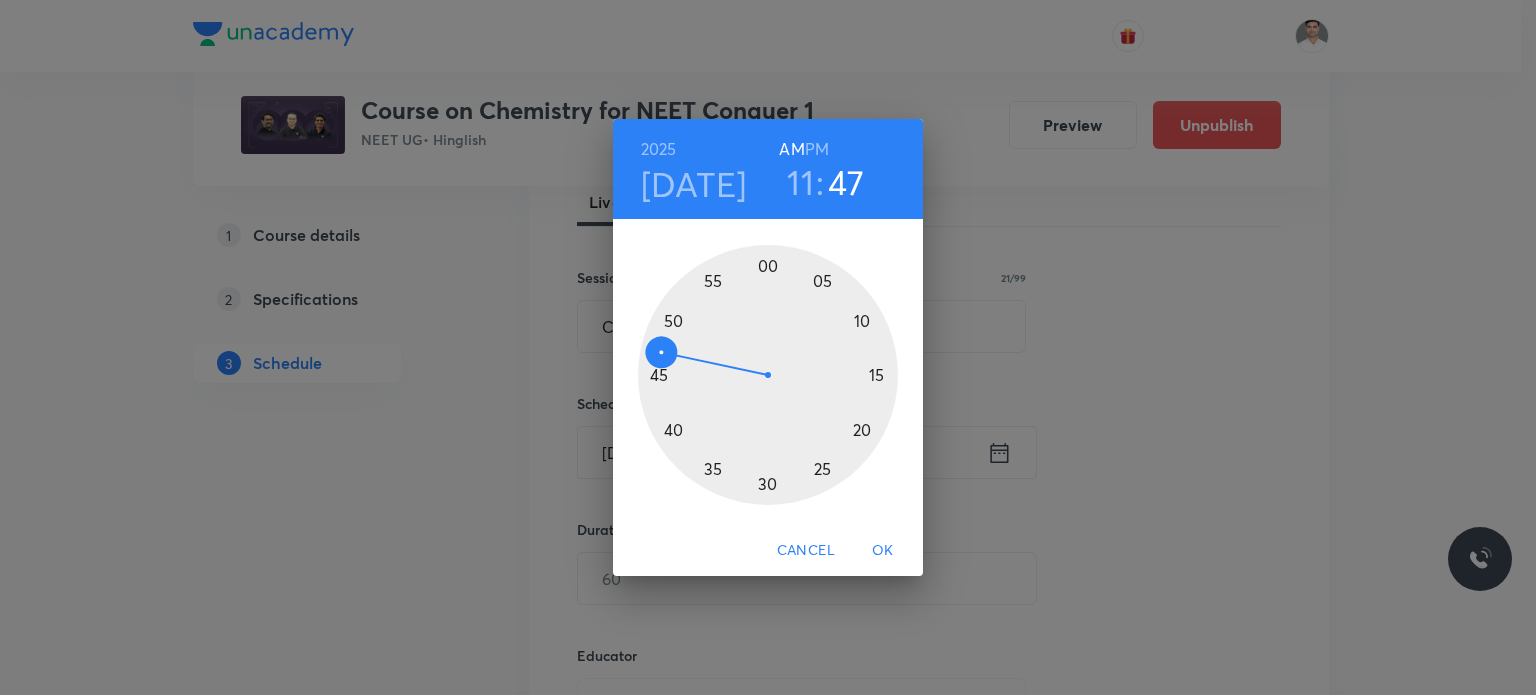 click at bounding box center [768, 375] 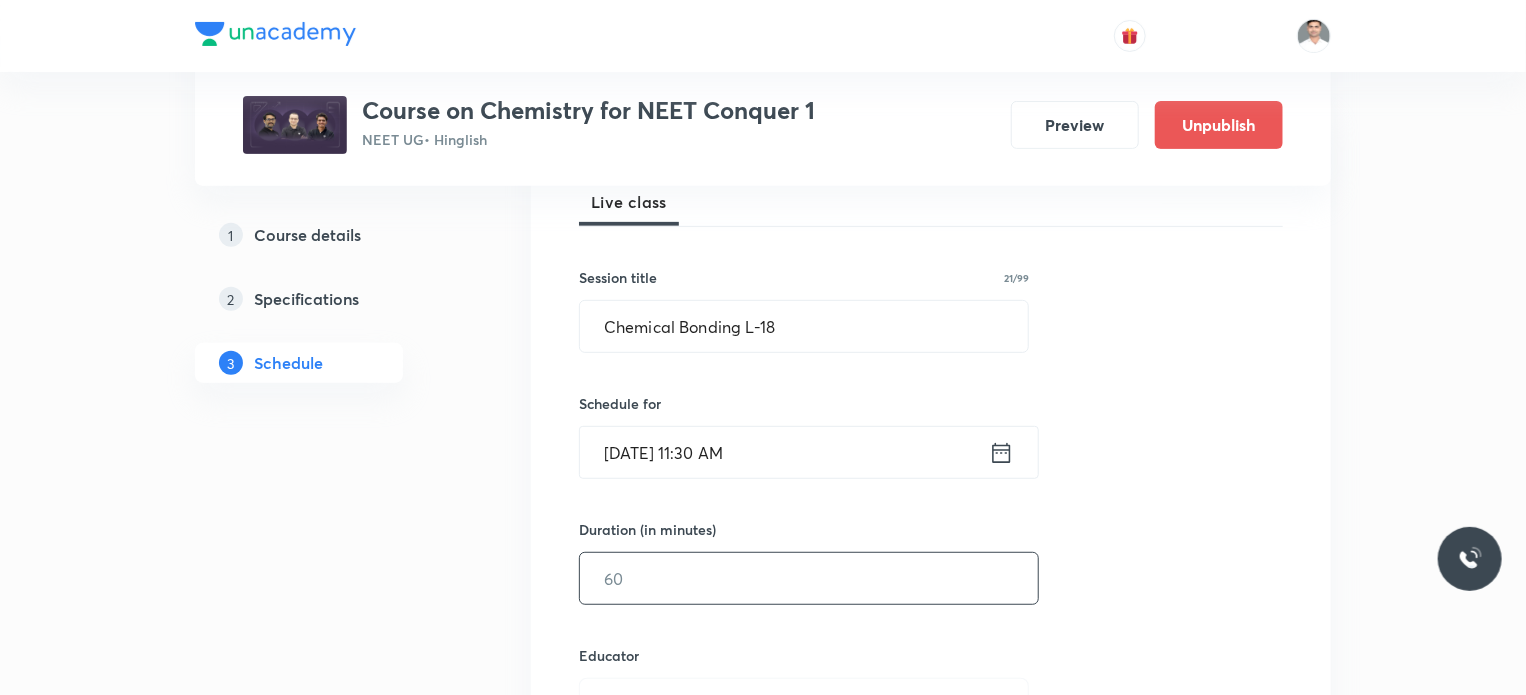 drag, startPoint x: 740, startPoint y: 527, endPoint x: 728, endPoint y: 575, distance: 49.47727 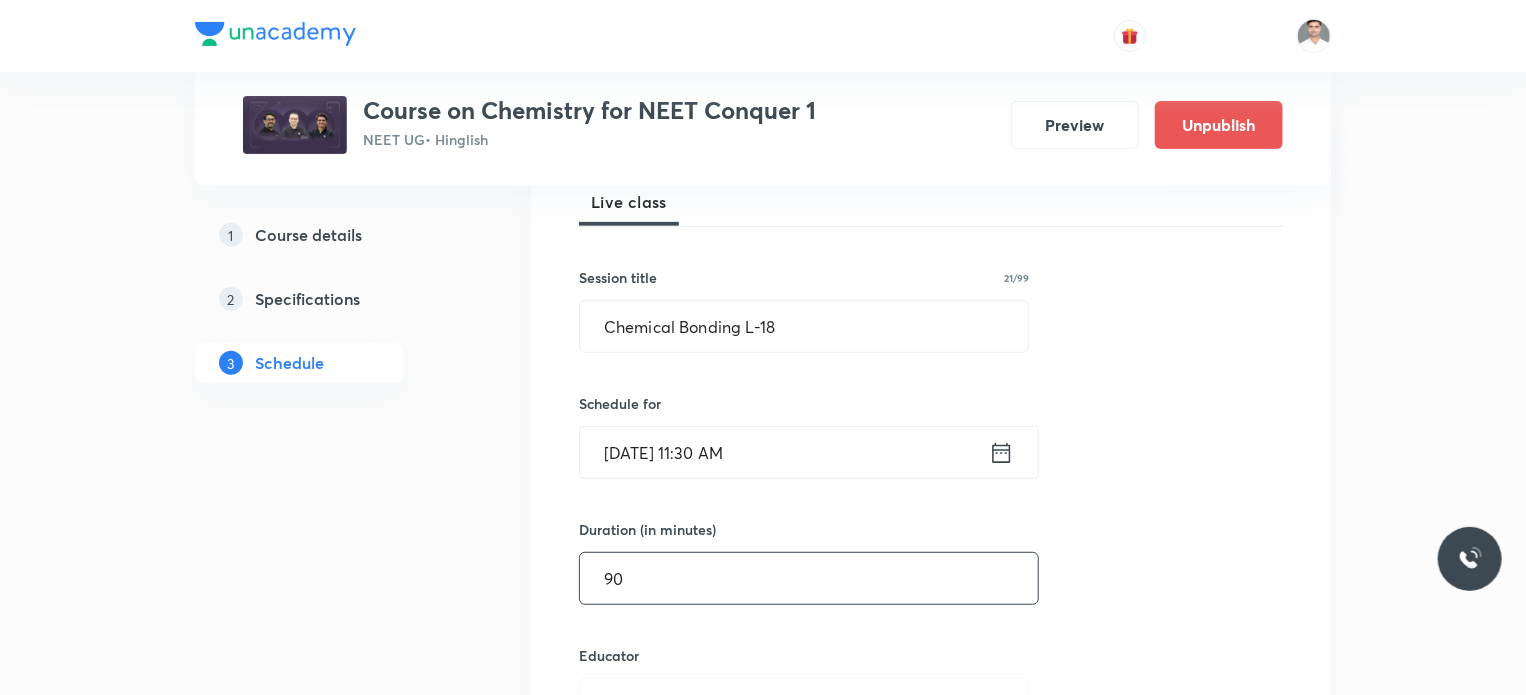 type on "90" 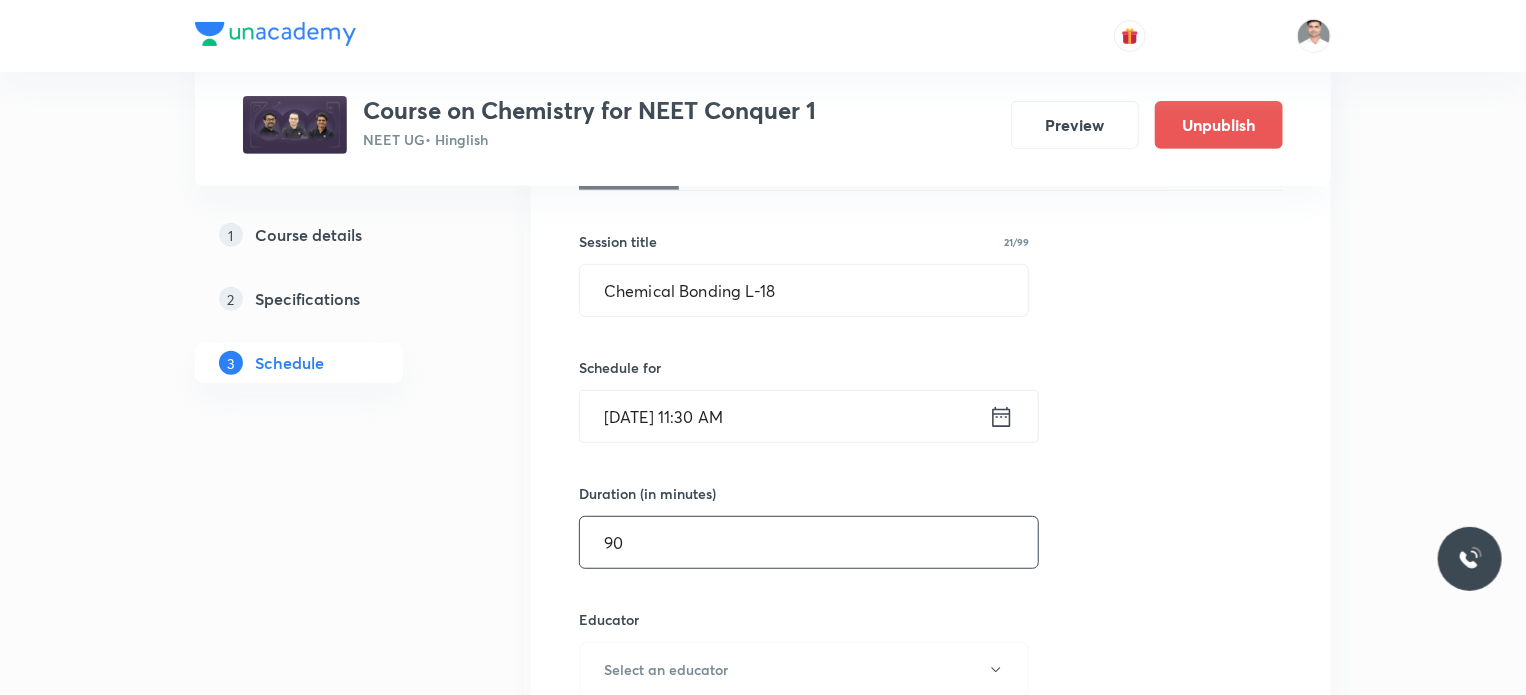 type 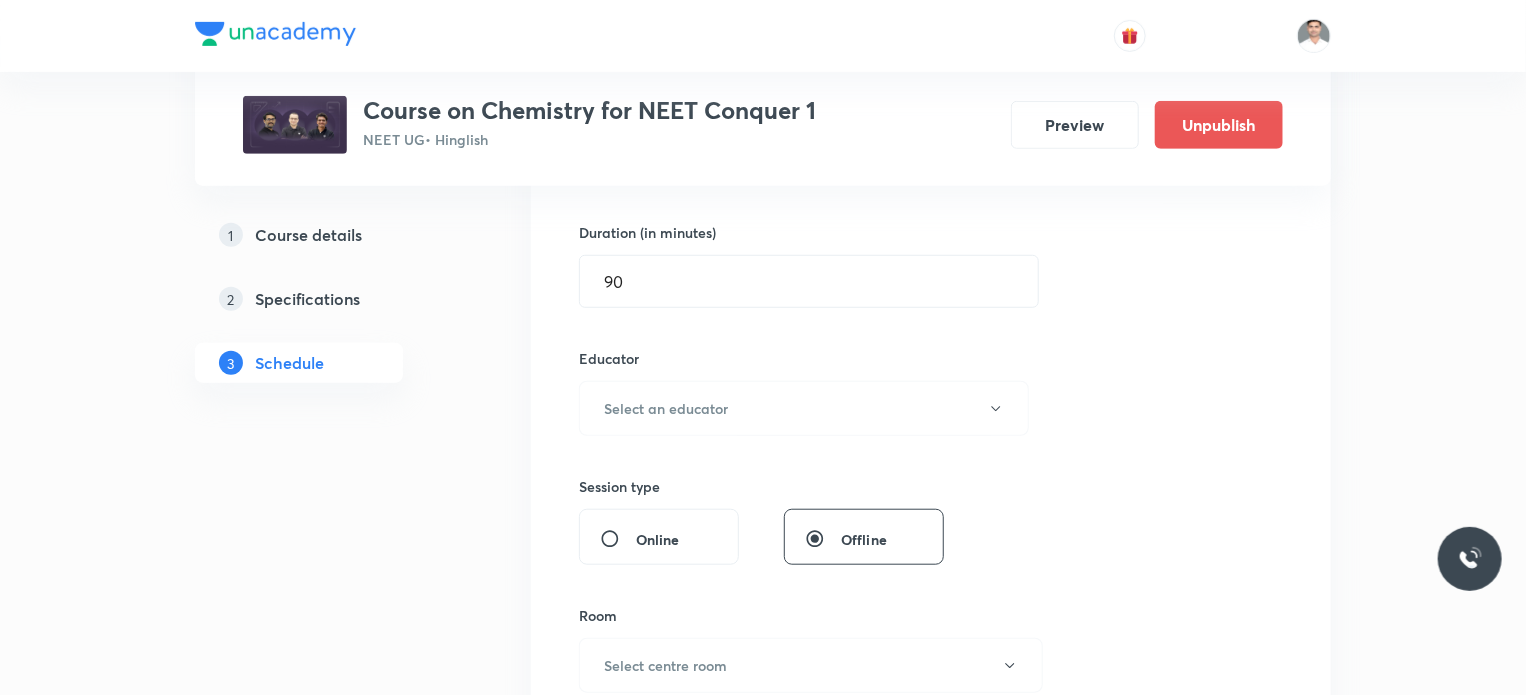 scroll, scrollTop: 636, scrollLeft: 0, axis: vertical 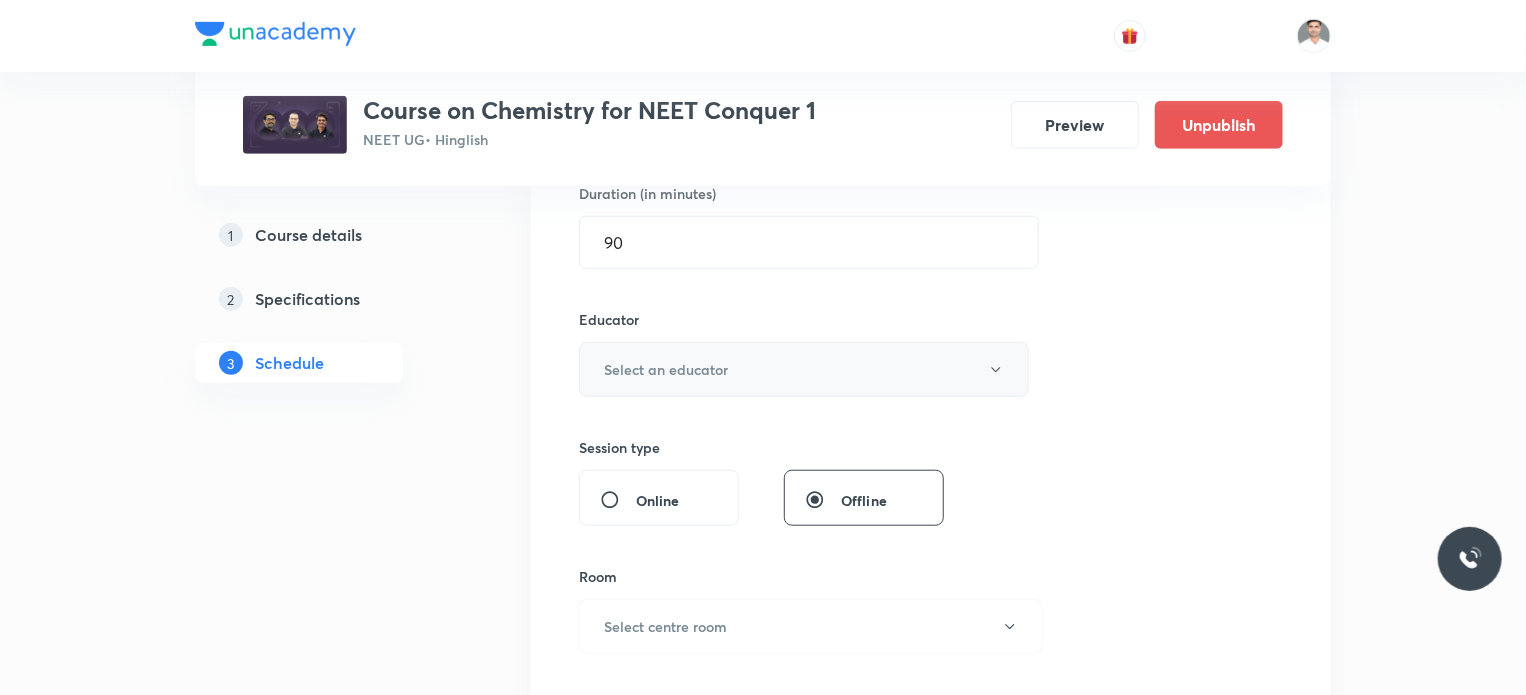 click on "Select an educator" at bounding box center [666, 369] 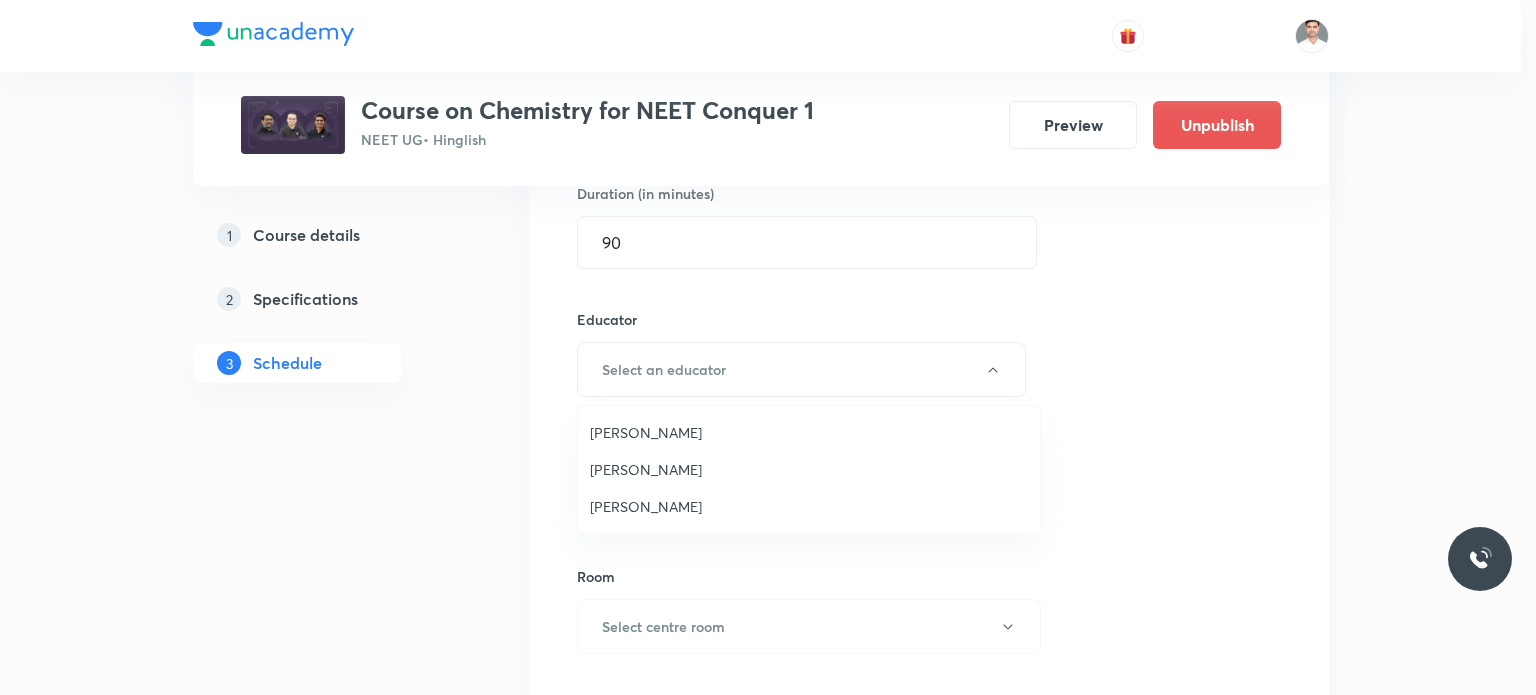 click on "Akhilesh Kumar Dwivedi" at bounding box center (809, 469) 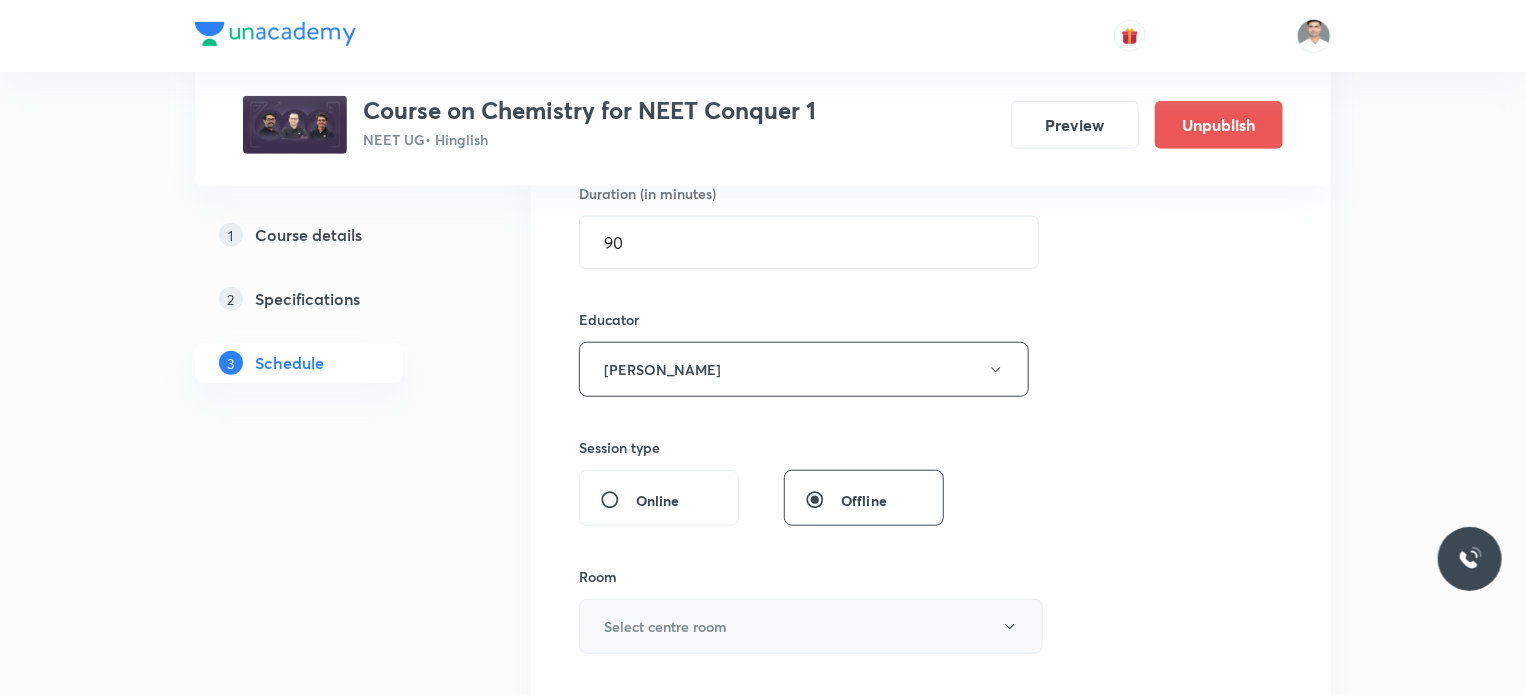 scroll, scrollTop: 736, scrollLeft: 0, axis: vertical 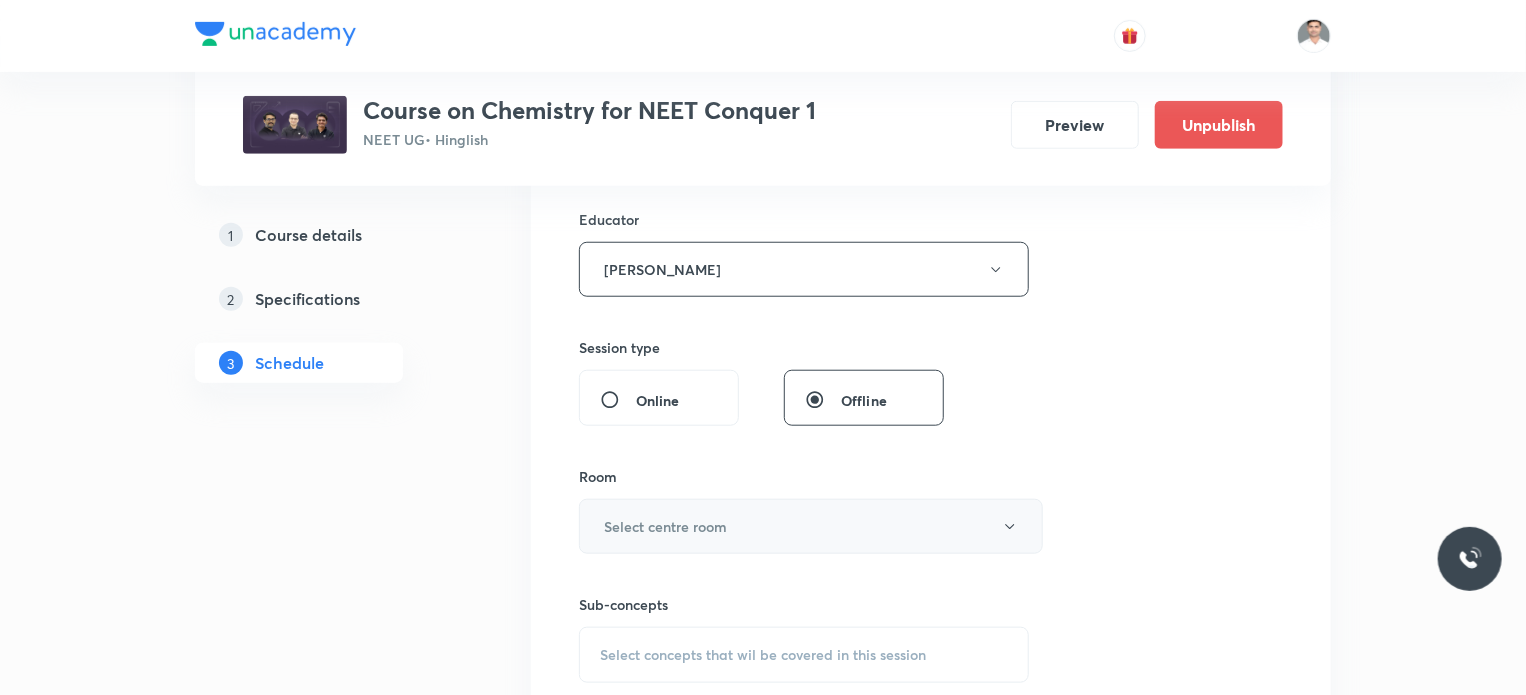 click on "Select centre room" at bounding box center [811, 526] 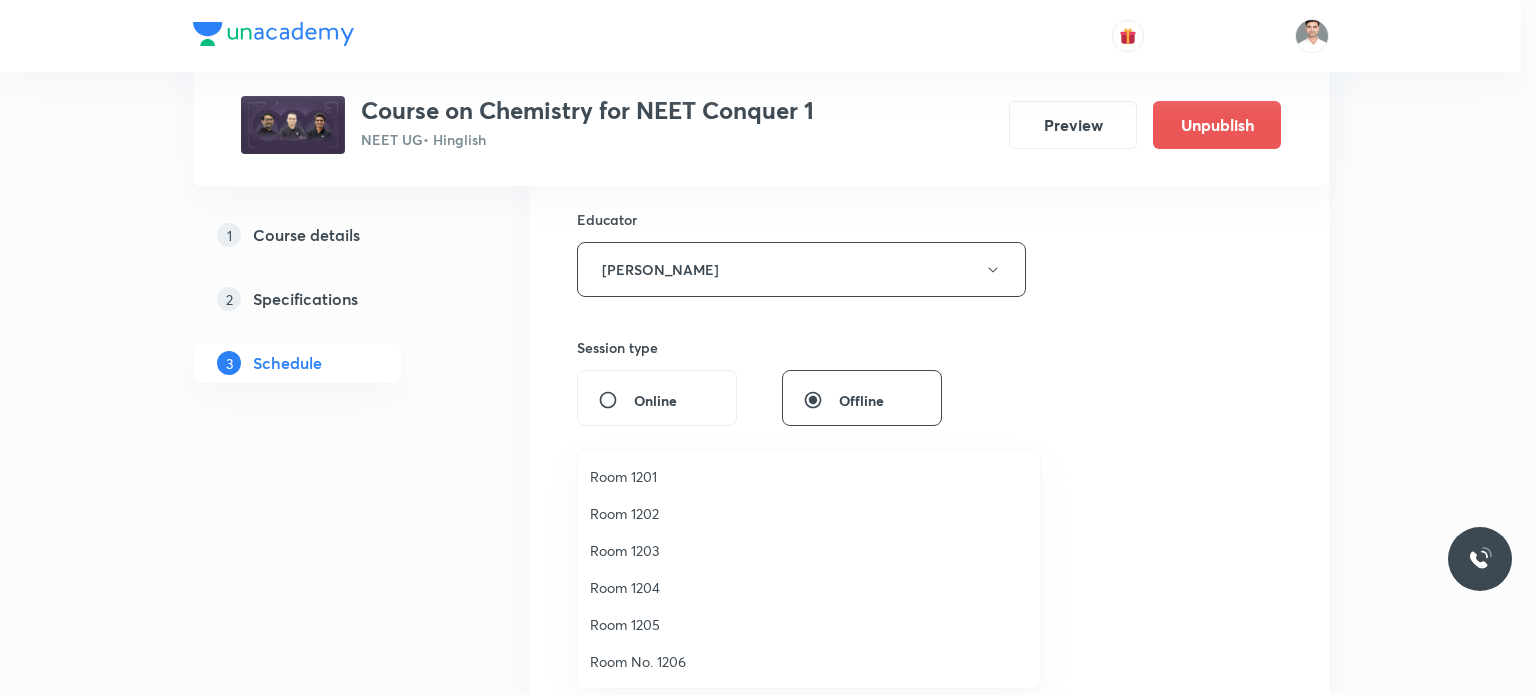 click on "Room 1201" at bounding box center (809, 476) 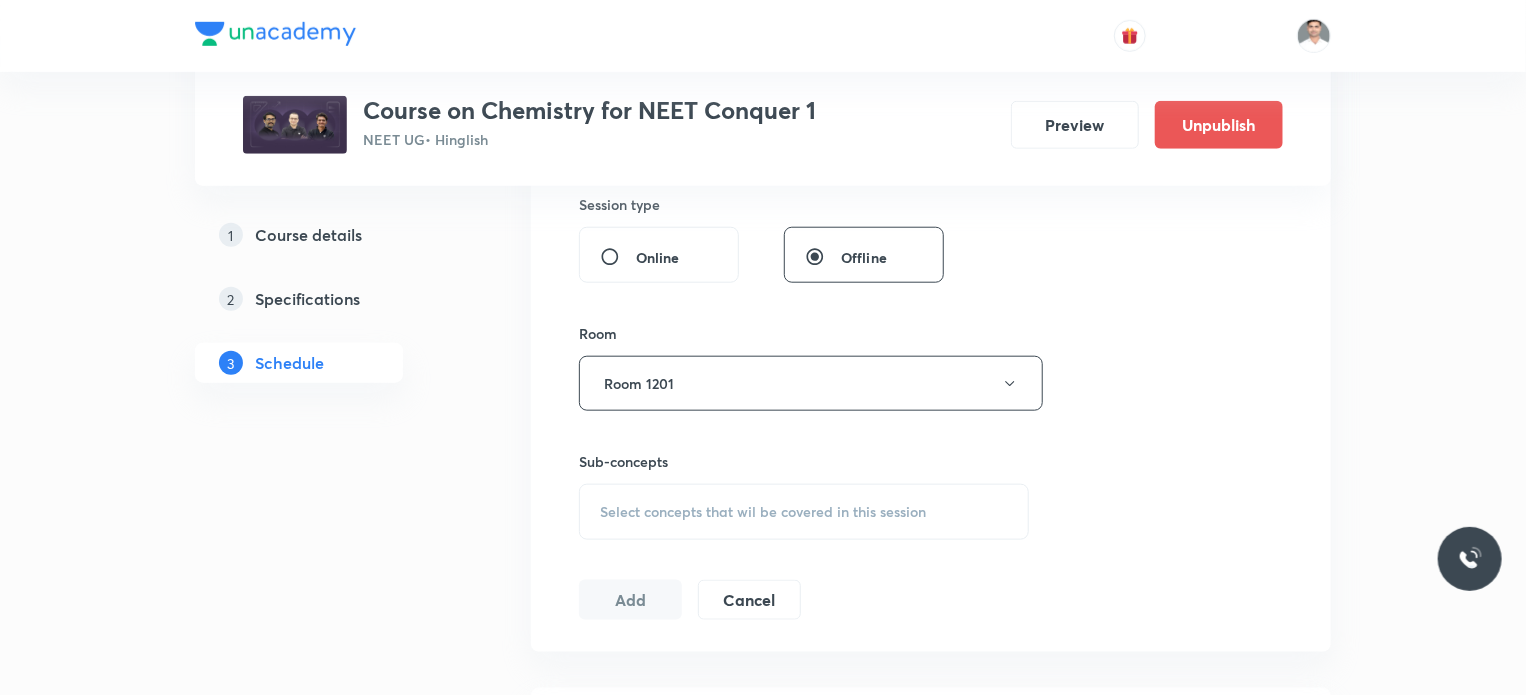 scroll, scrollTop: 936, scrollLeft: 0, axis: vertical 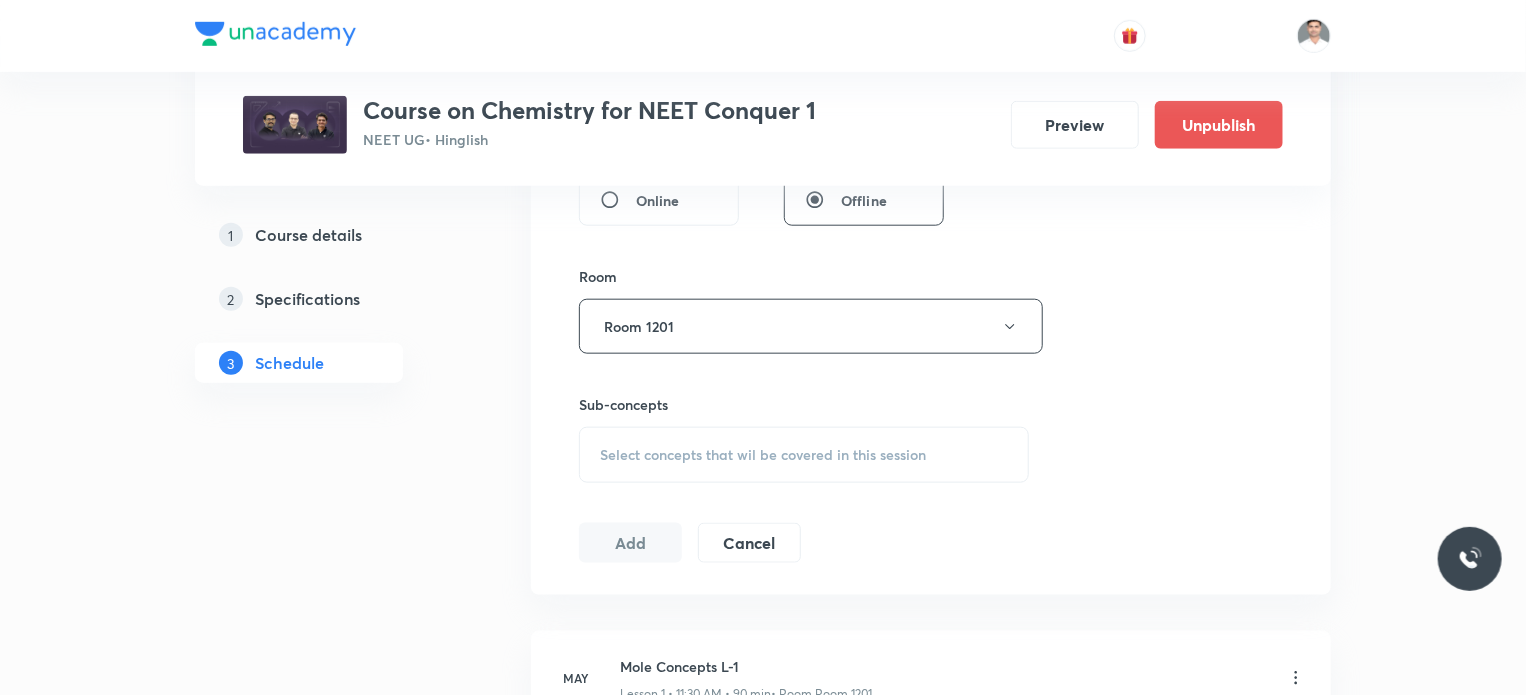 click on "Select concepts that wil be covered in this session" at bounding box center [763, 455] 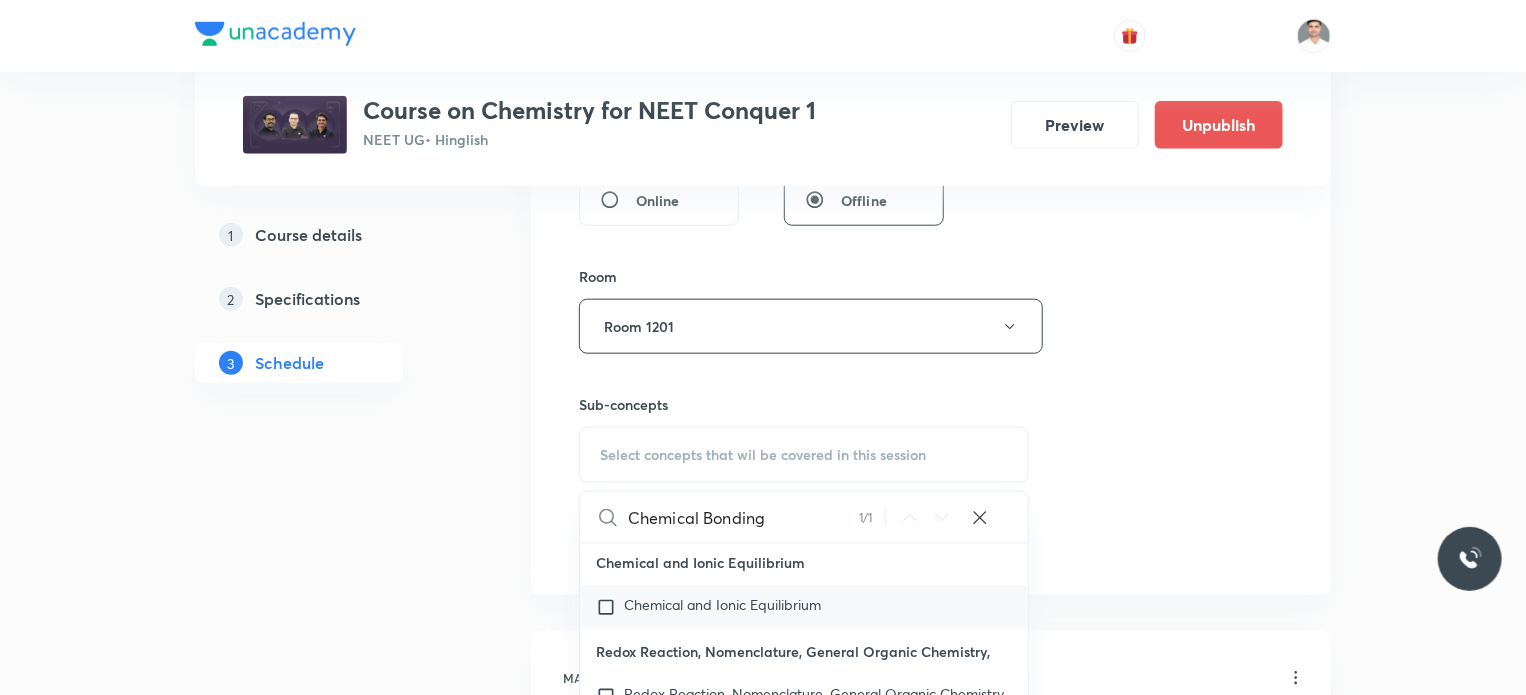 scroll, scrollTop: 22266, scrollLeft: 0, axis: vertical 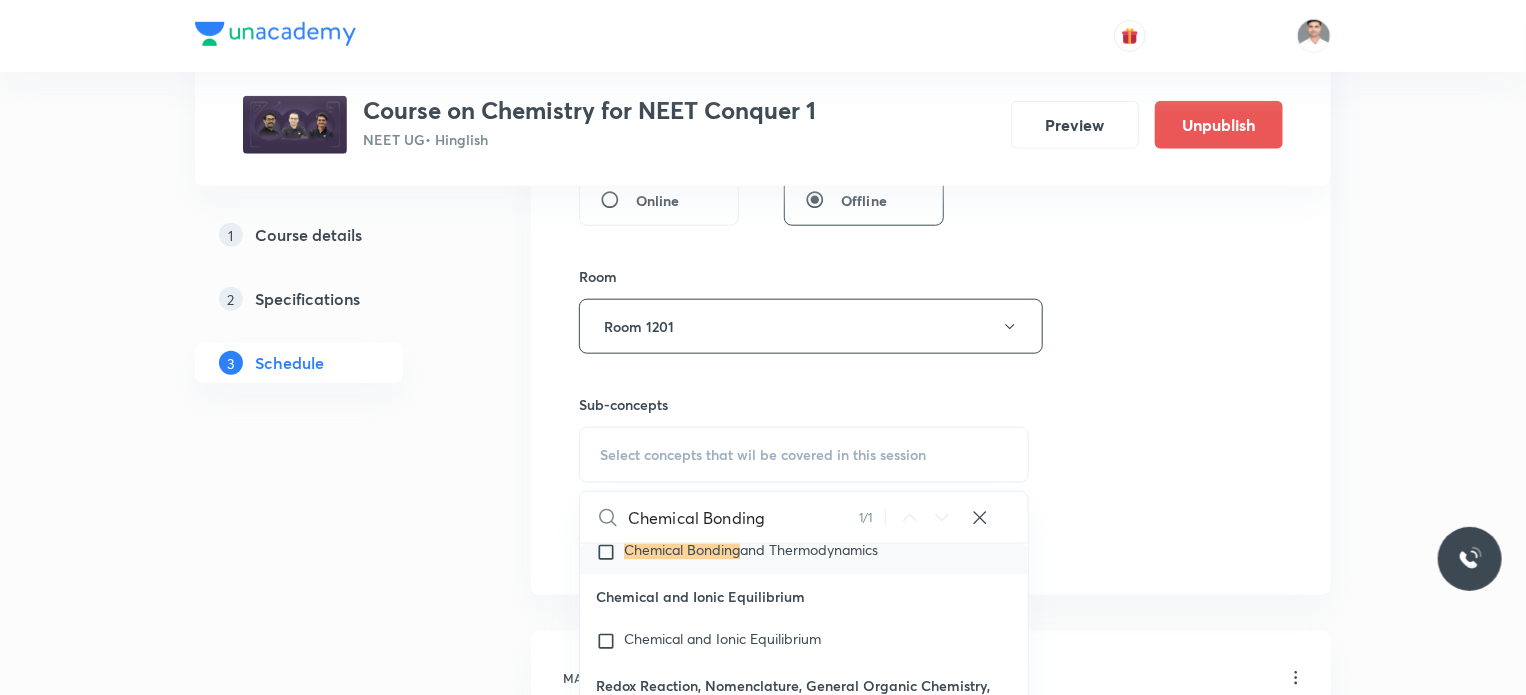 type on "Chemical Bonding" 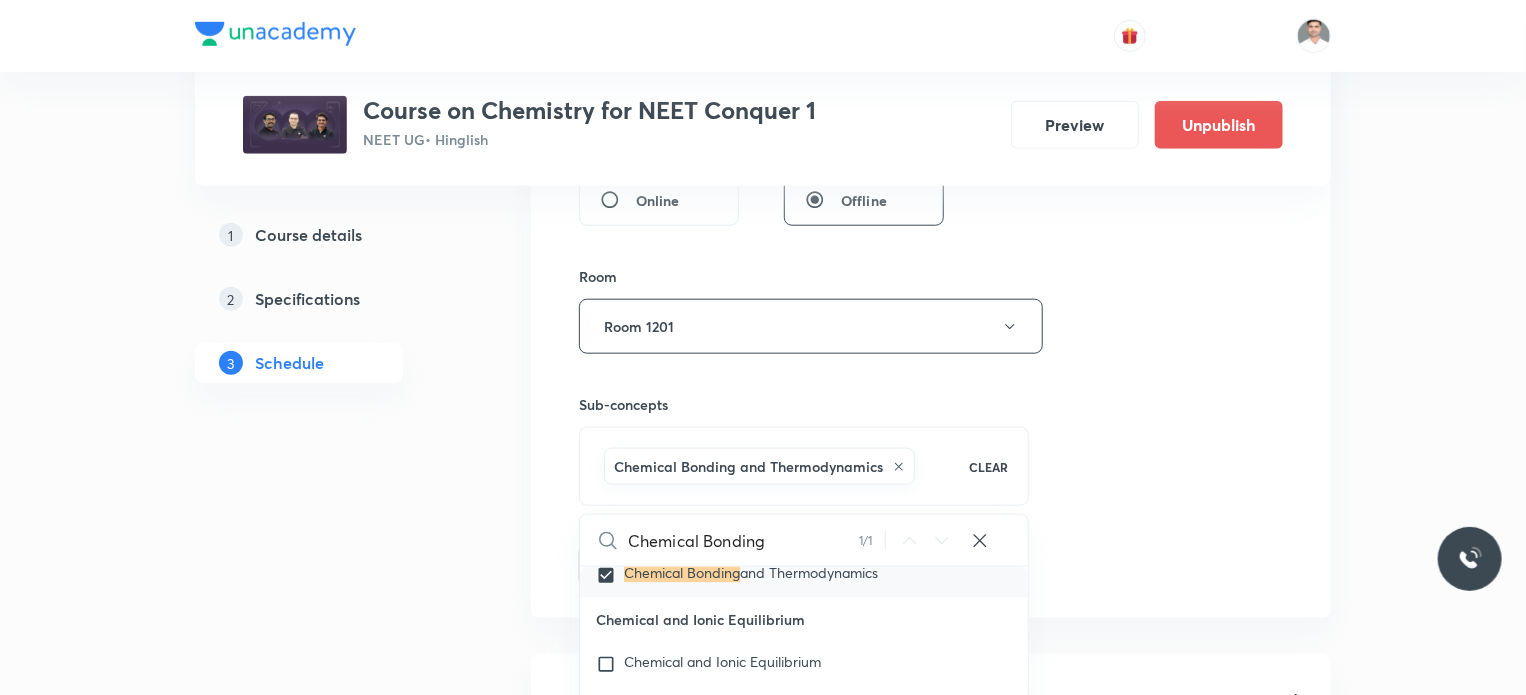 click on "1 Course details 2 Specifications 3 Schedule" at bounding box center [331, 5052] 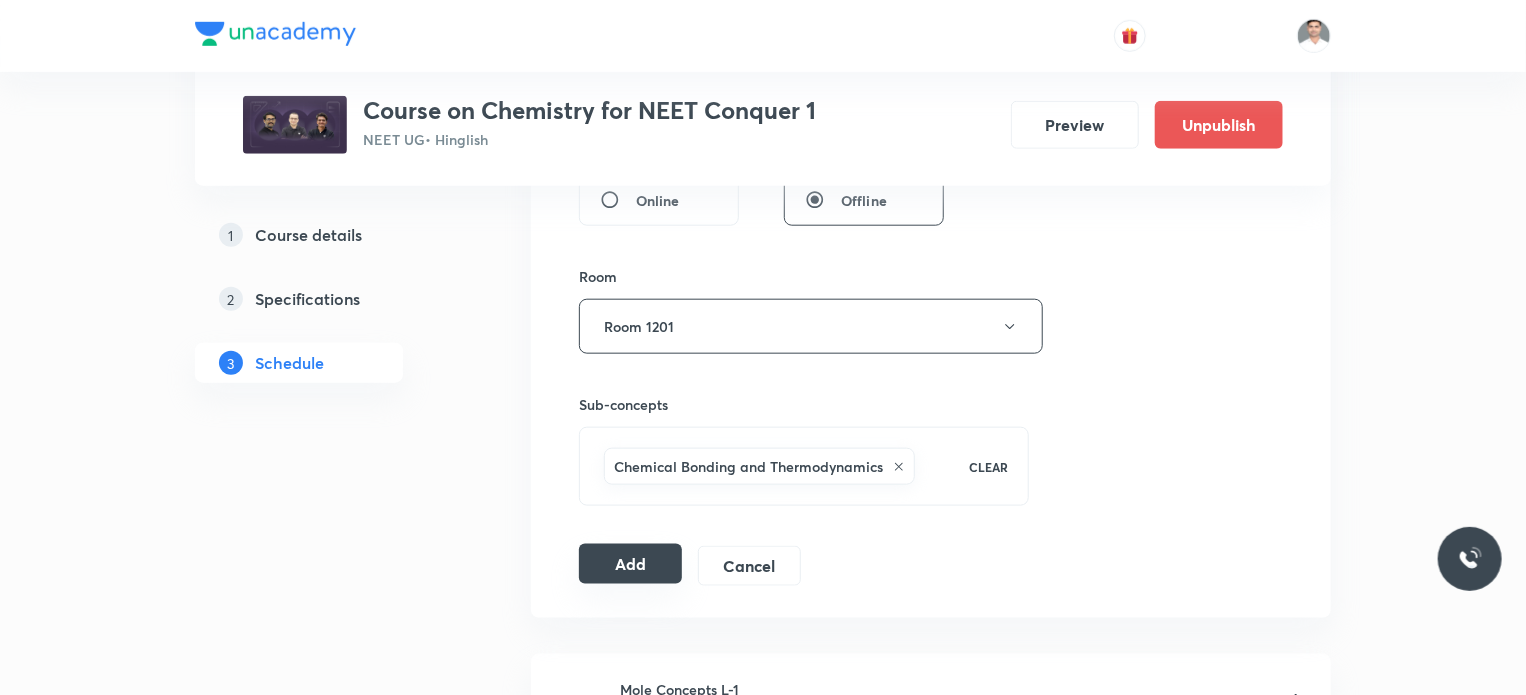 click on "Add" at bounding box center [630, 564] 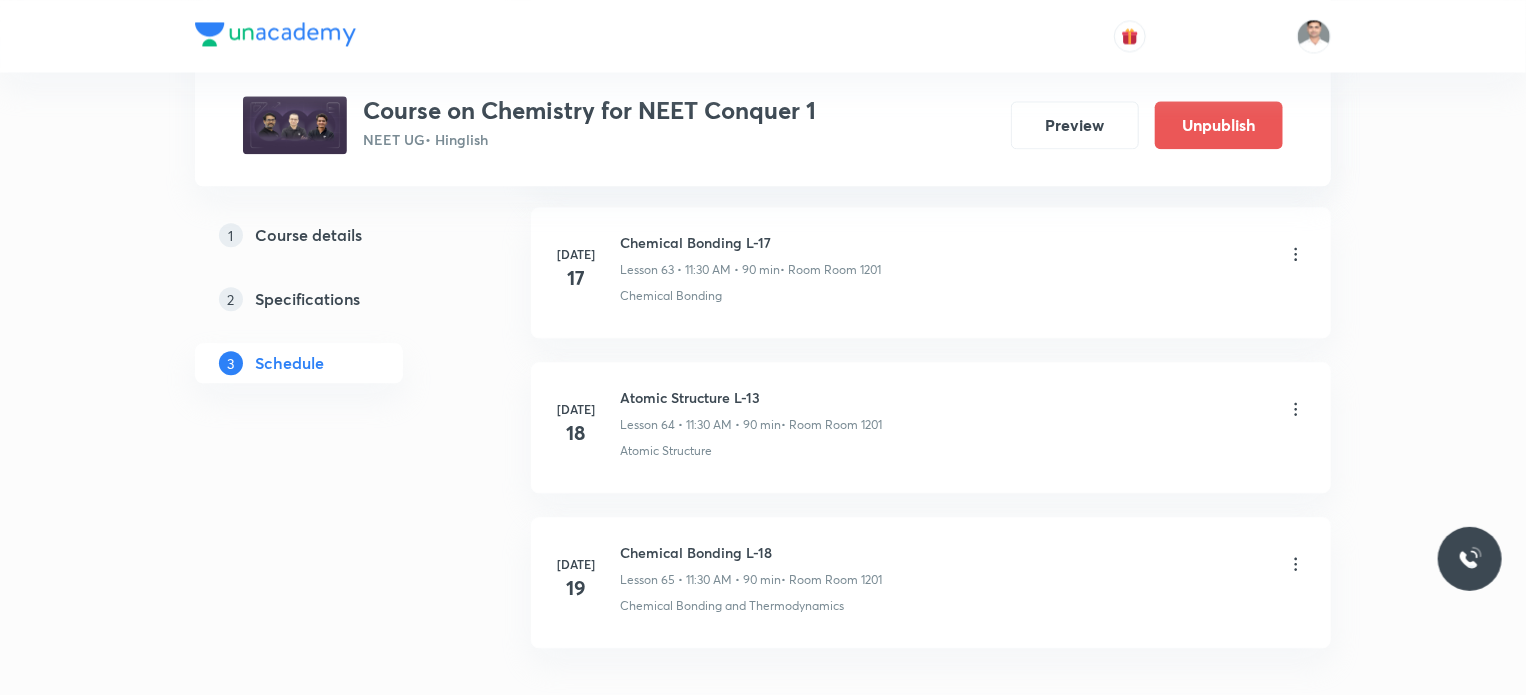 scroll, scrollTop: 10037, scrollLeft: 0, axis: vertical 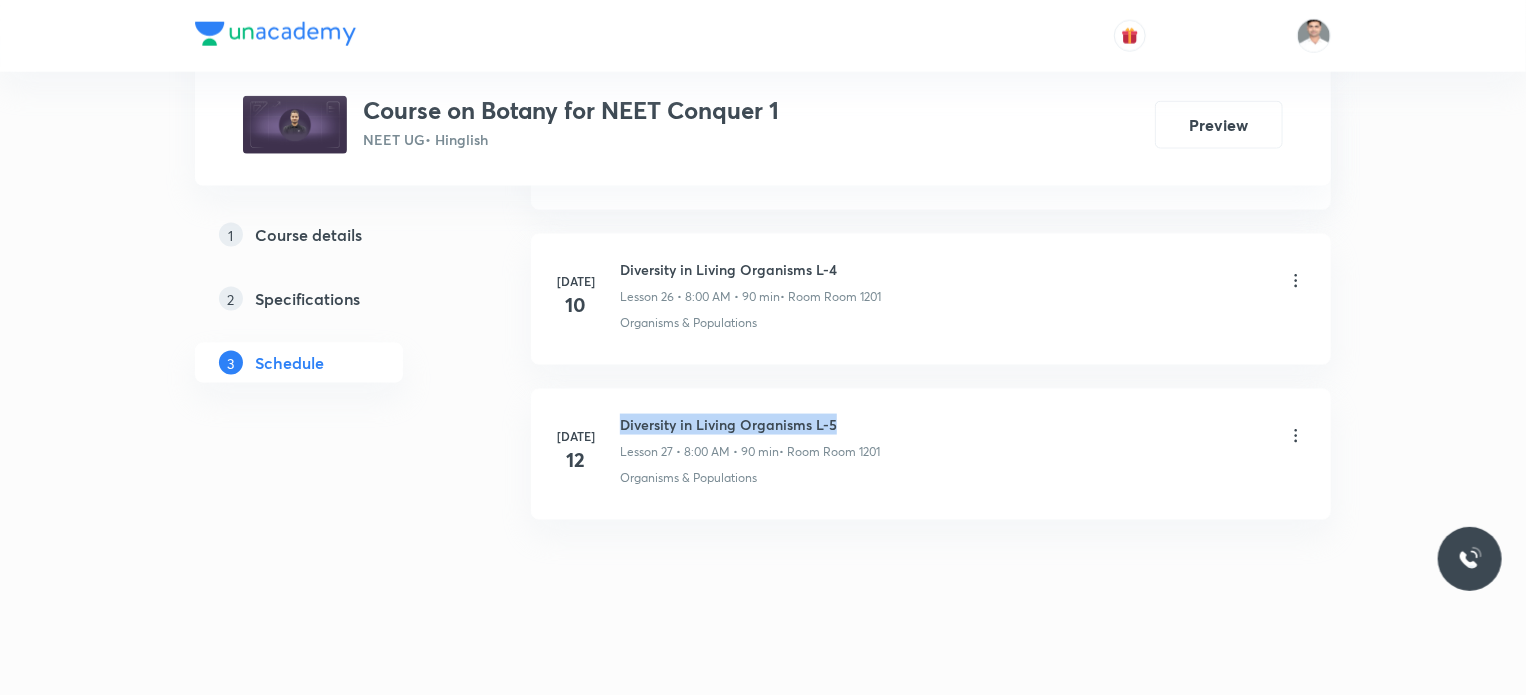 drag, startPoint x: 623, startPoint y: 402, endPoint x: 841, endPoint y: 387, distance: 218.51544 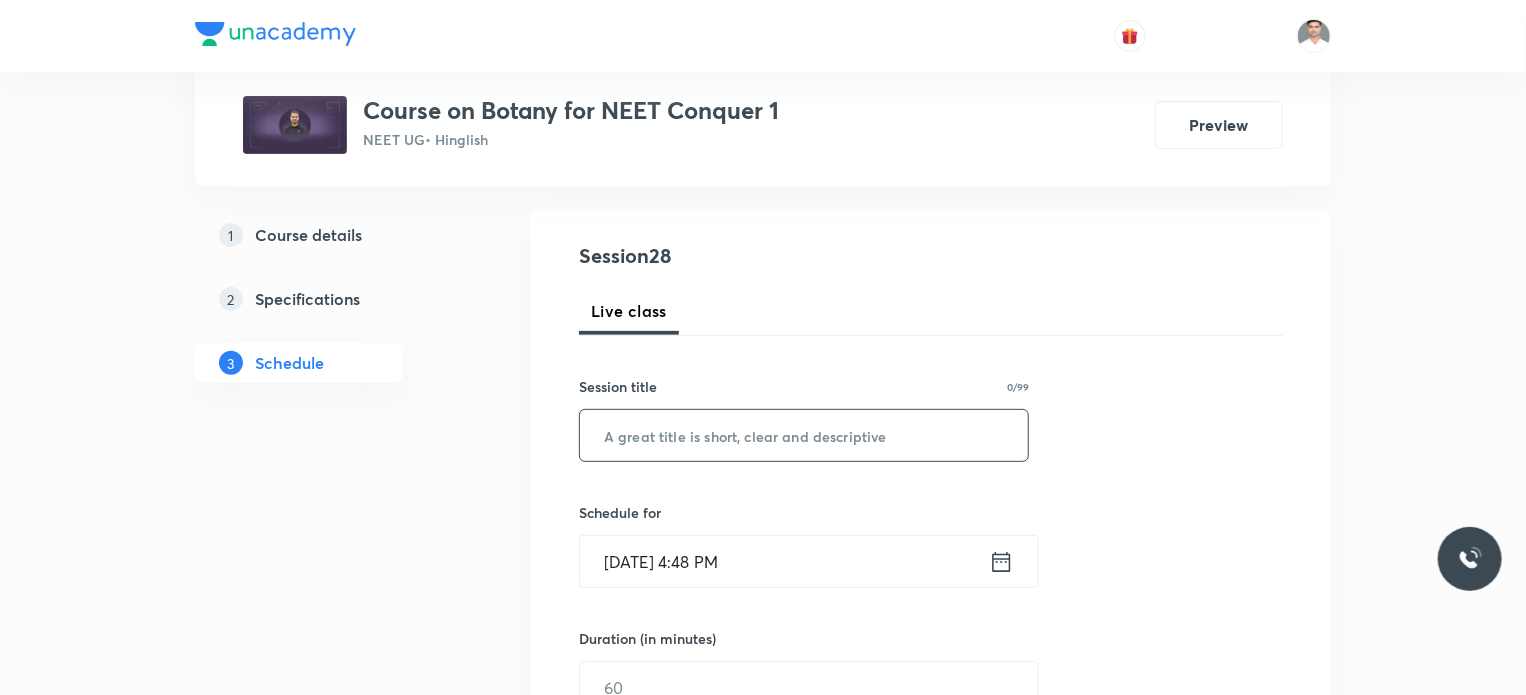 scroll, scrollTop: 200, scrollLeft: 0, axis: vertical 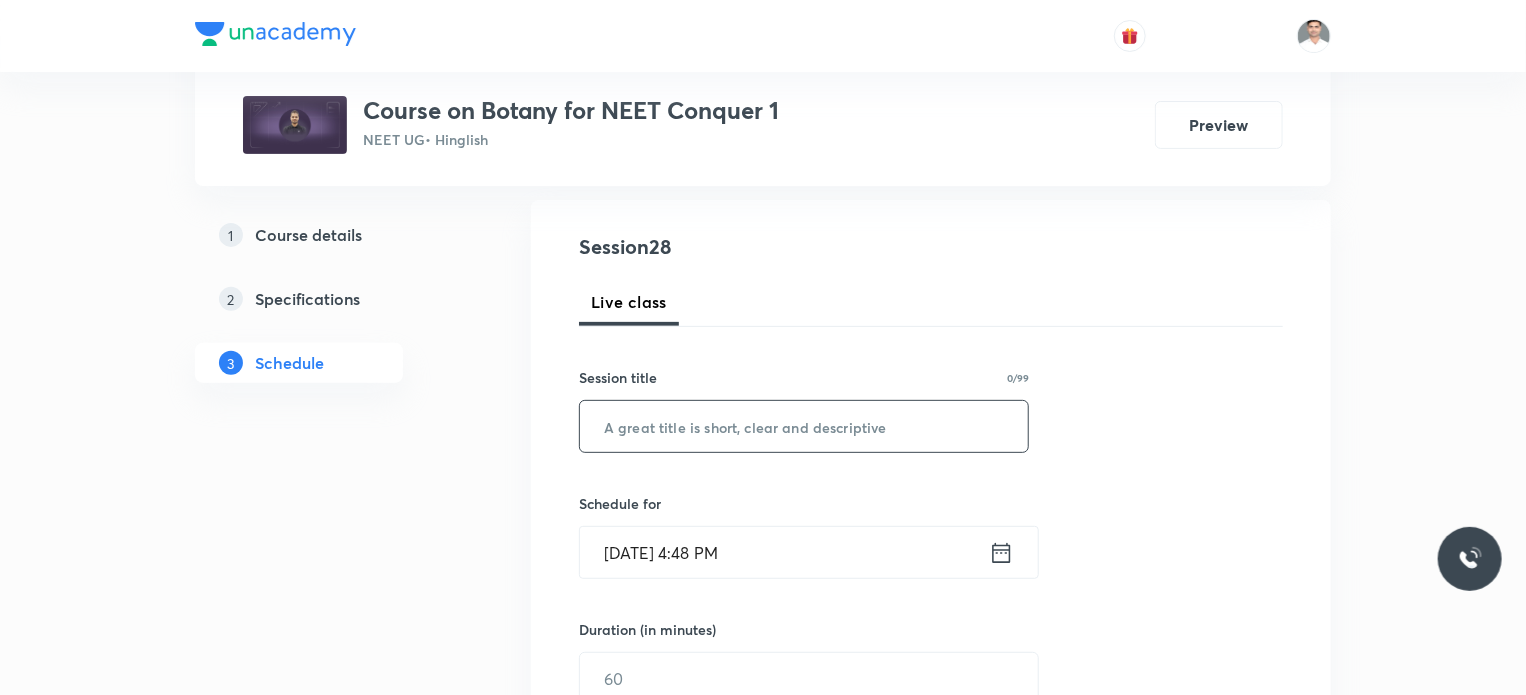 click at bounding box center [804, 426] 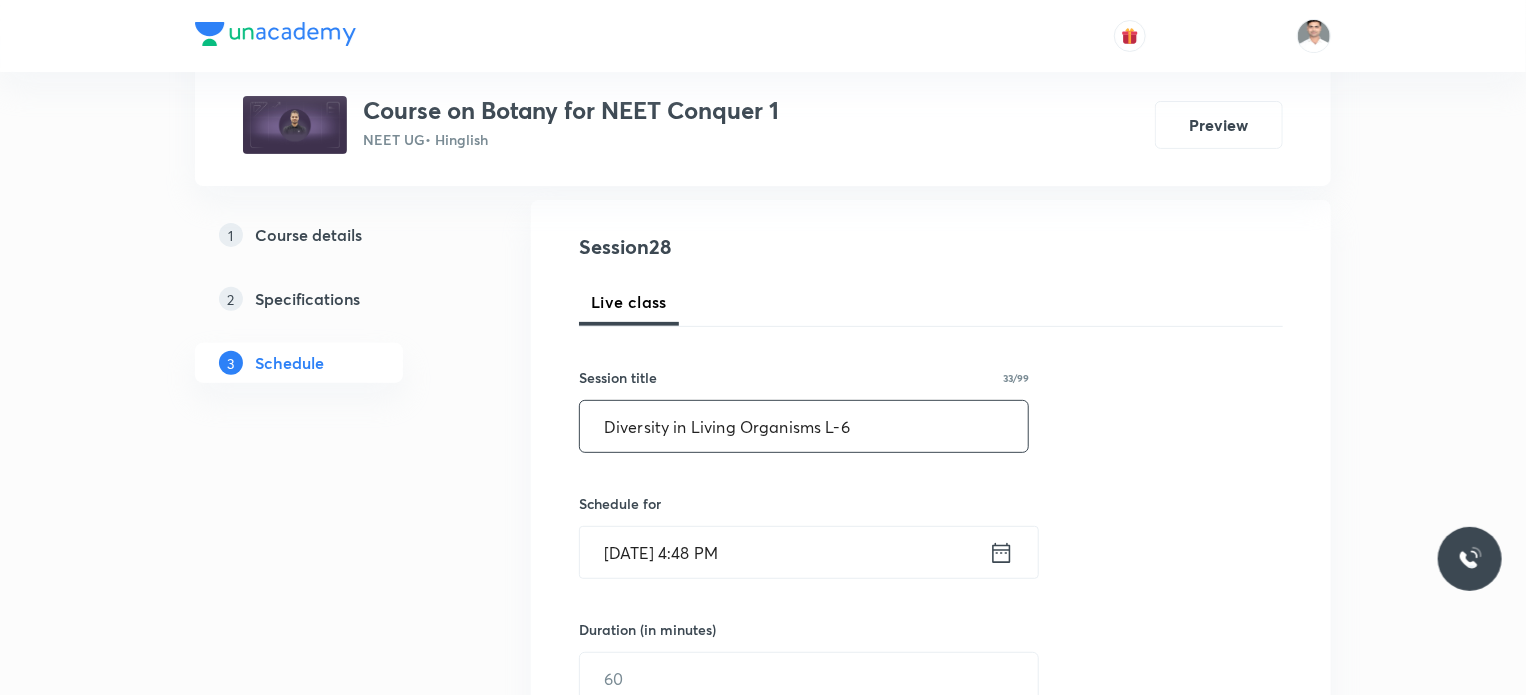 type on "Diversity in Living Organisms L-6" 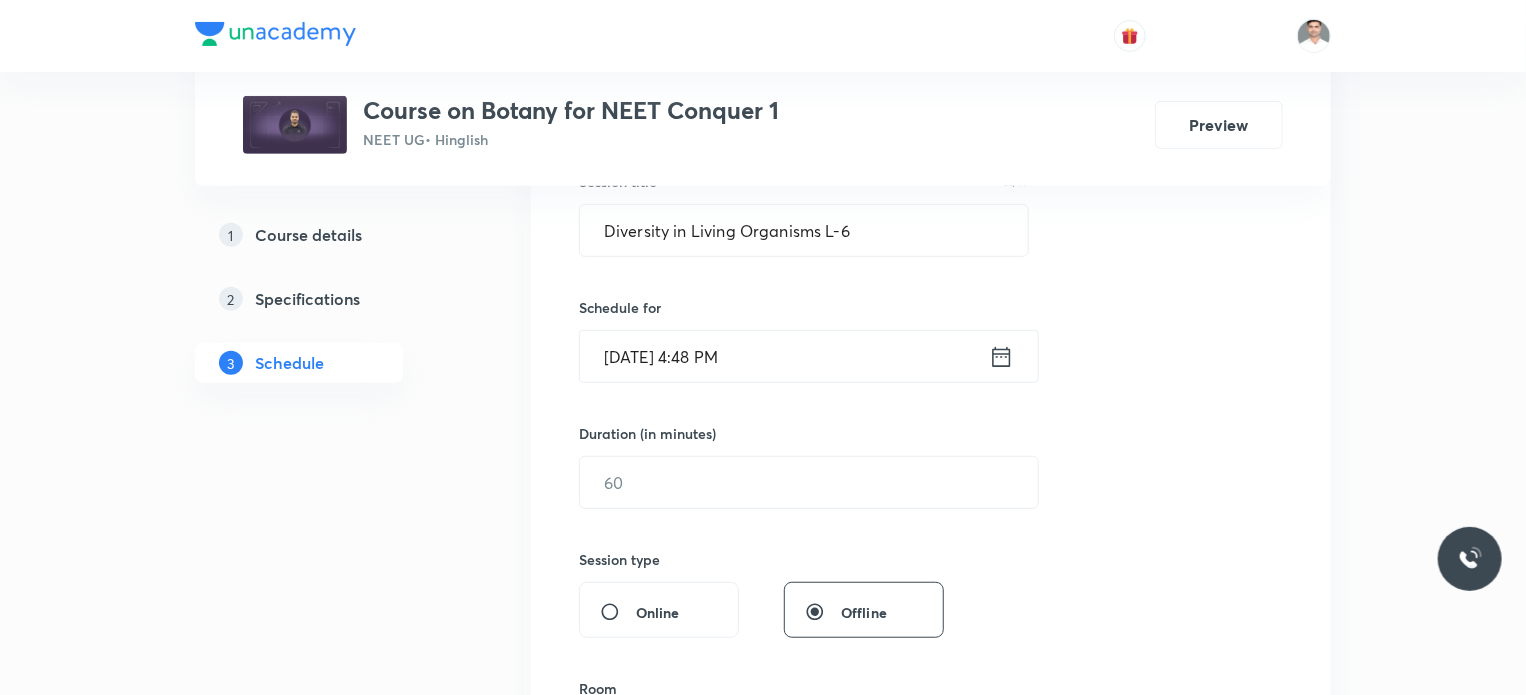 scroll, scrollTop: 400, scrollLeft: 0, axis: vertical 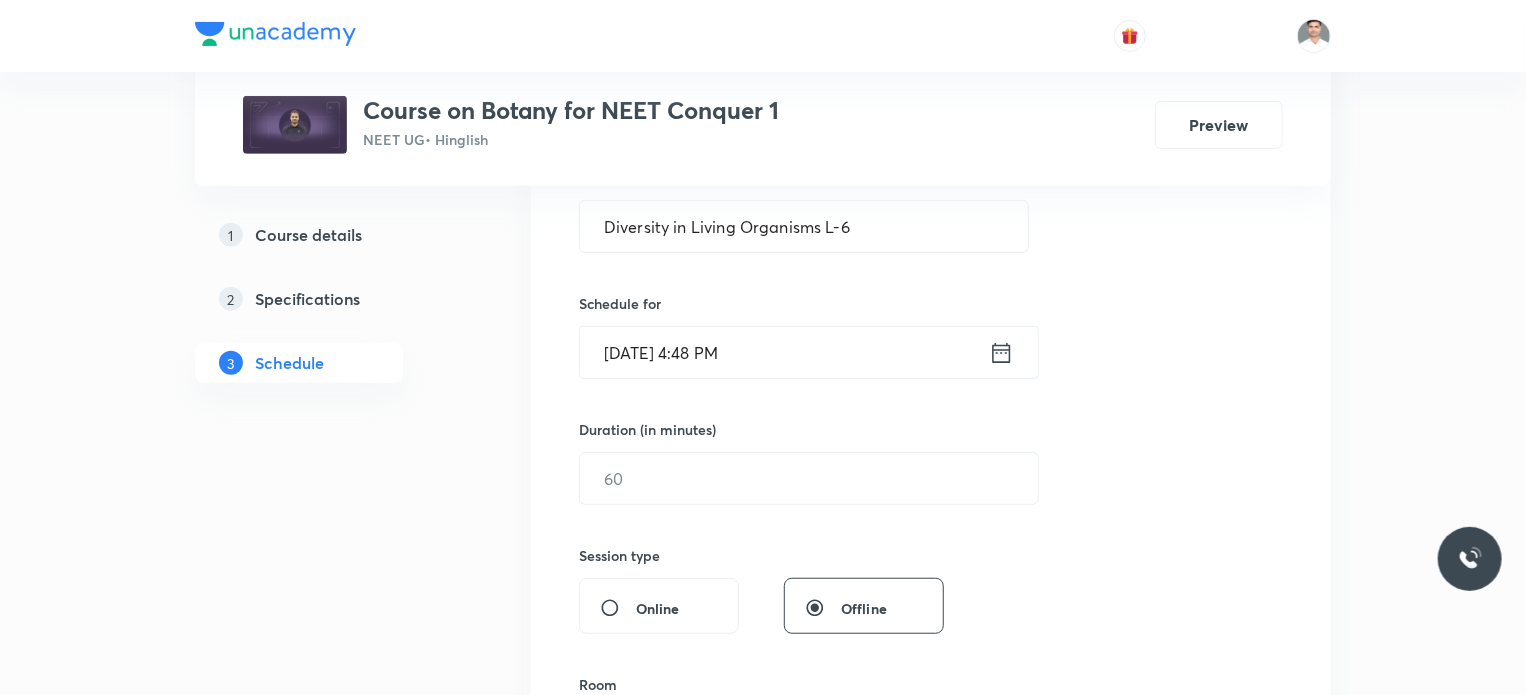 click on "[DATE] 4:48 PM ​" at bounding box center [809, 352] 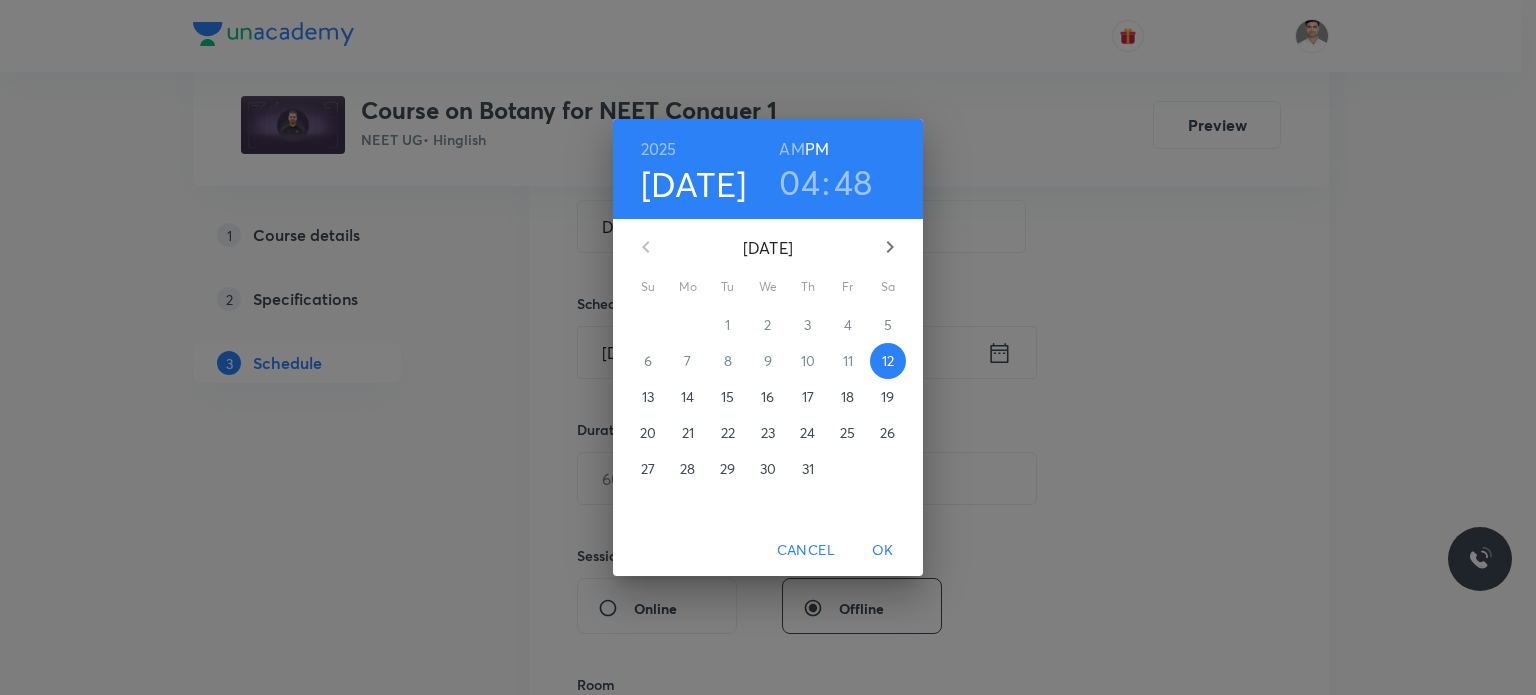 click on "15" at bounding box center (727, 397) 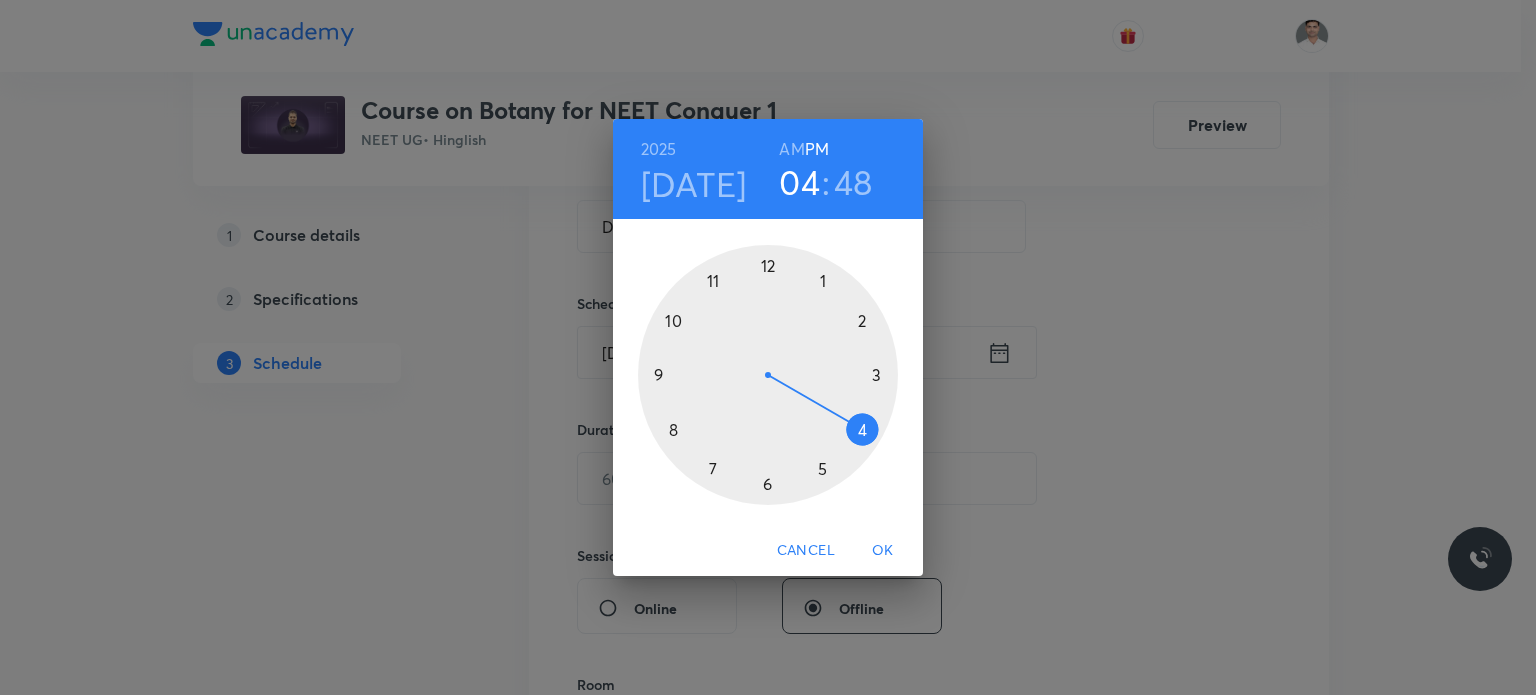 click on "PM" at bounding box center [817, 149] 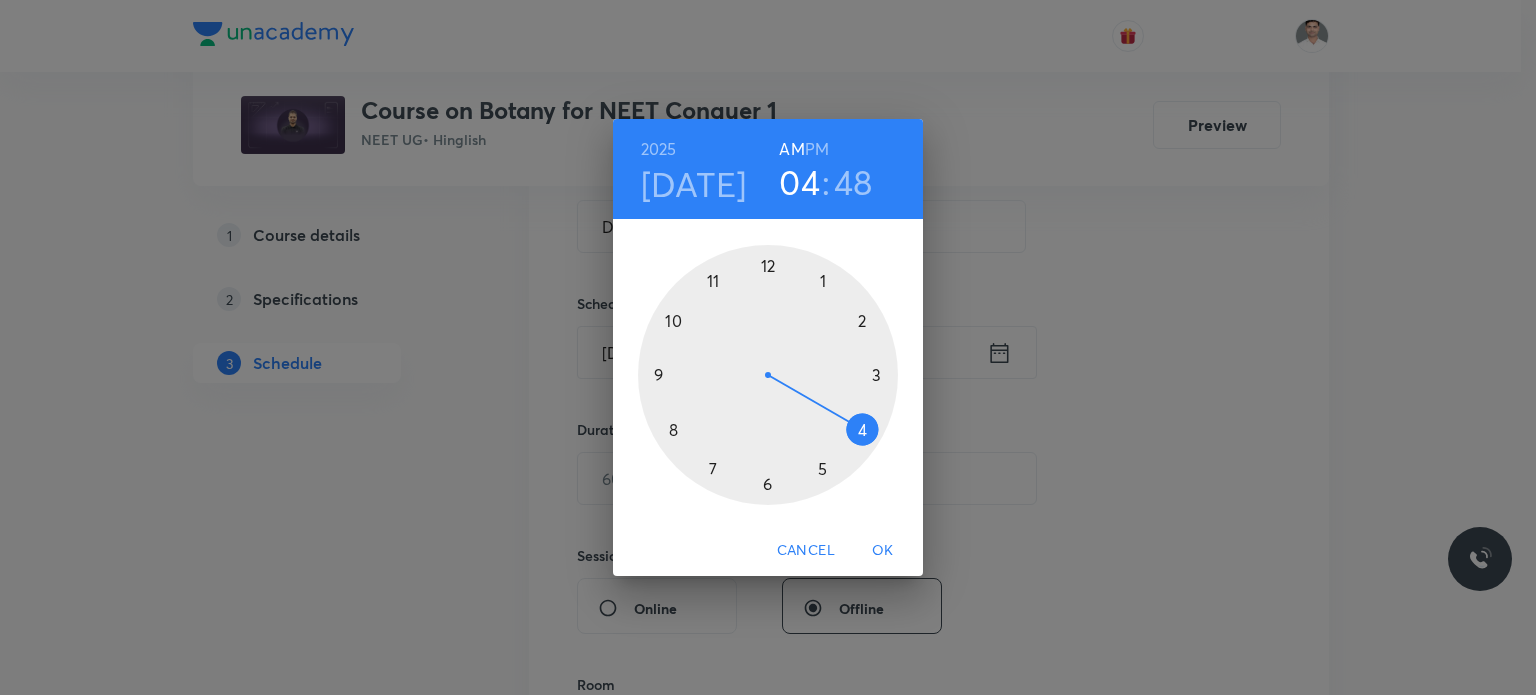 click at bounding box center (768, 375) 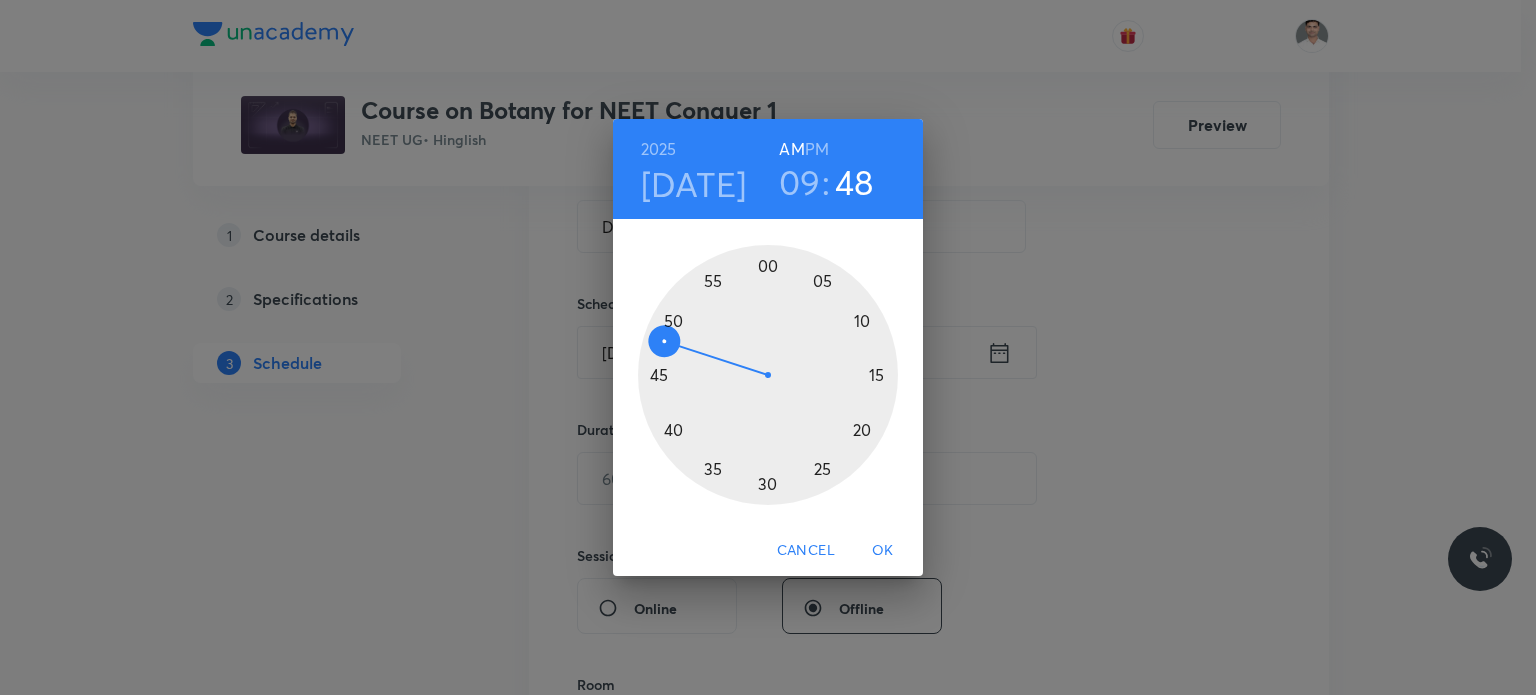 click at bounding box center (768, 375) 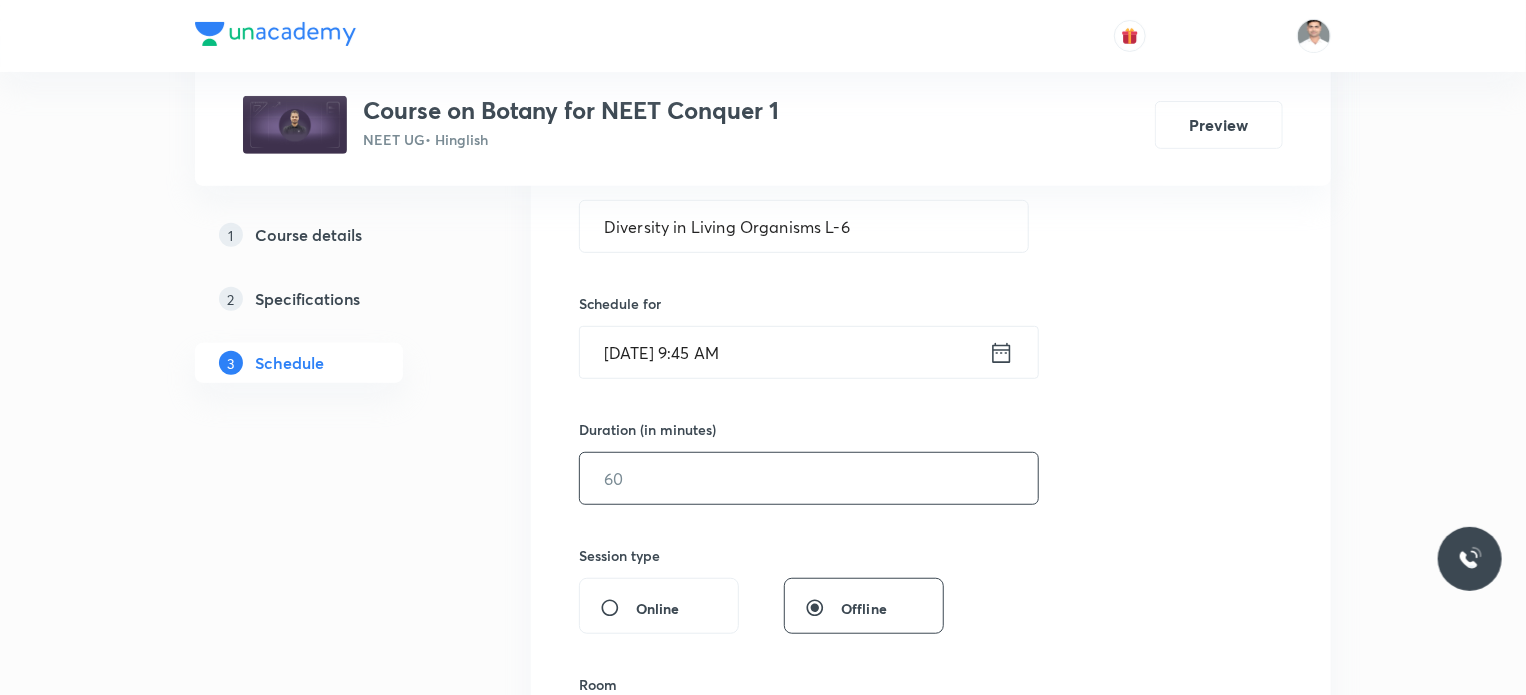 drag, startPoint x: 724, startPoint y: 455, endPoint x: 1257, endPoint y: 533, distance: 538.67706 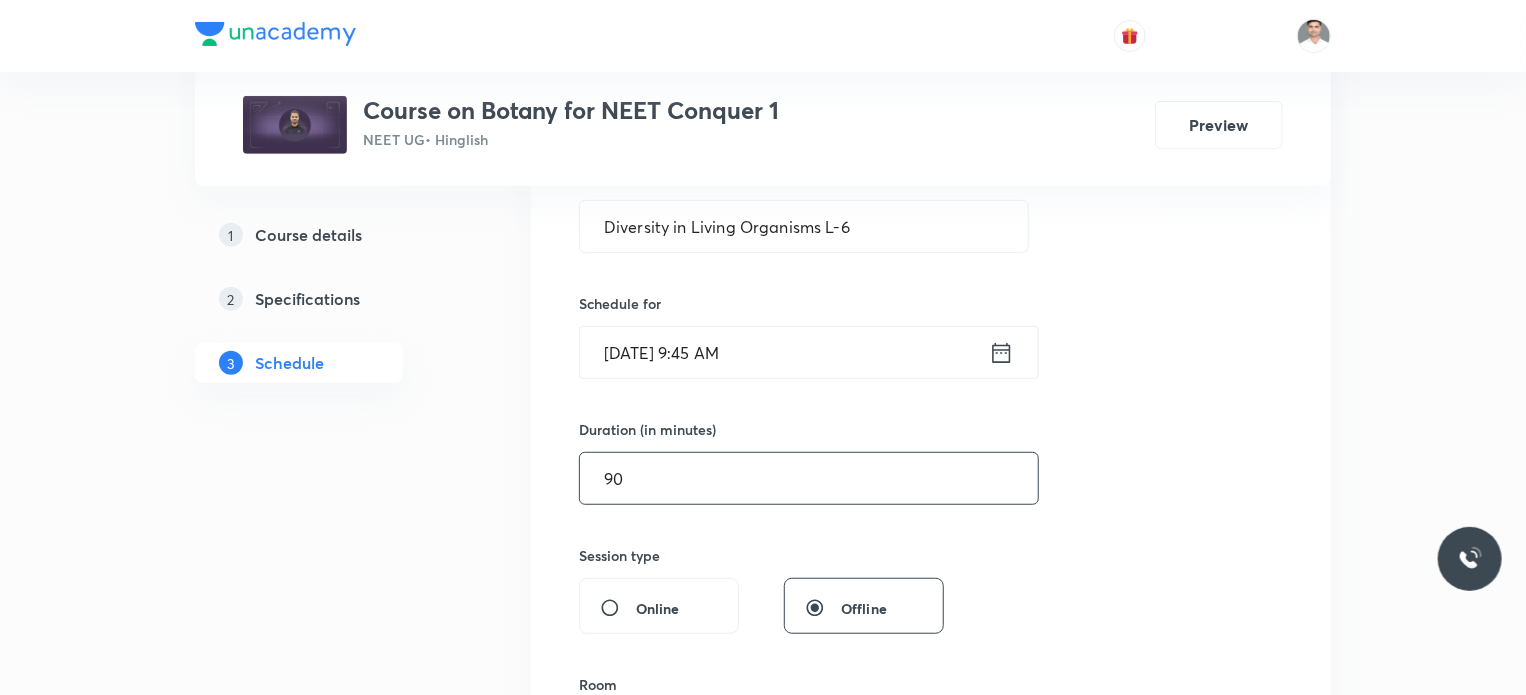 type on "90" 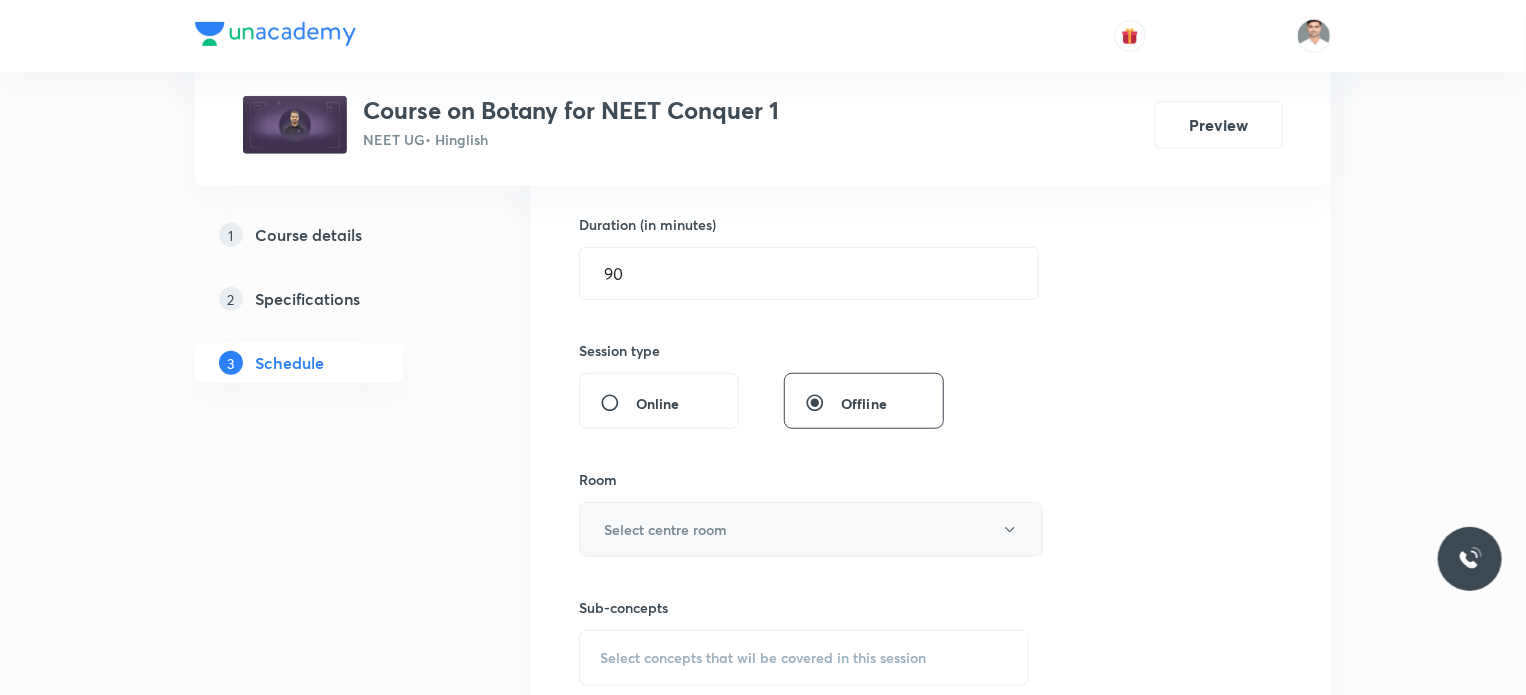 scroll, scrollTop: 700, scrollLeft: 0, axis: vertical 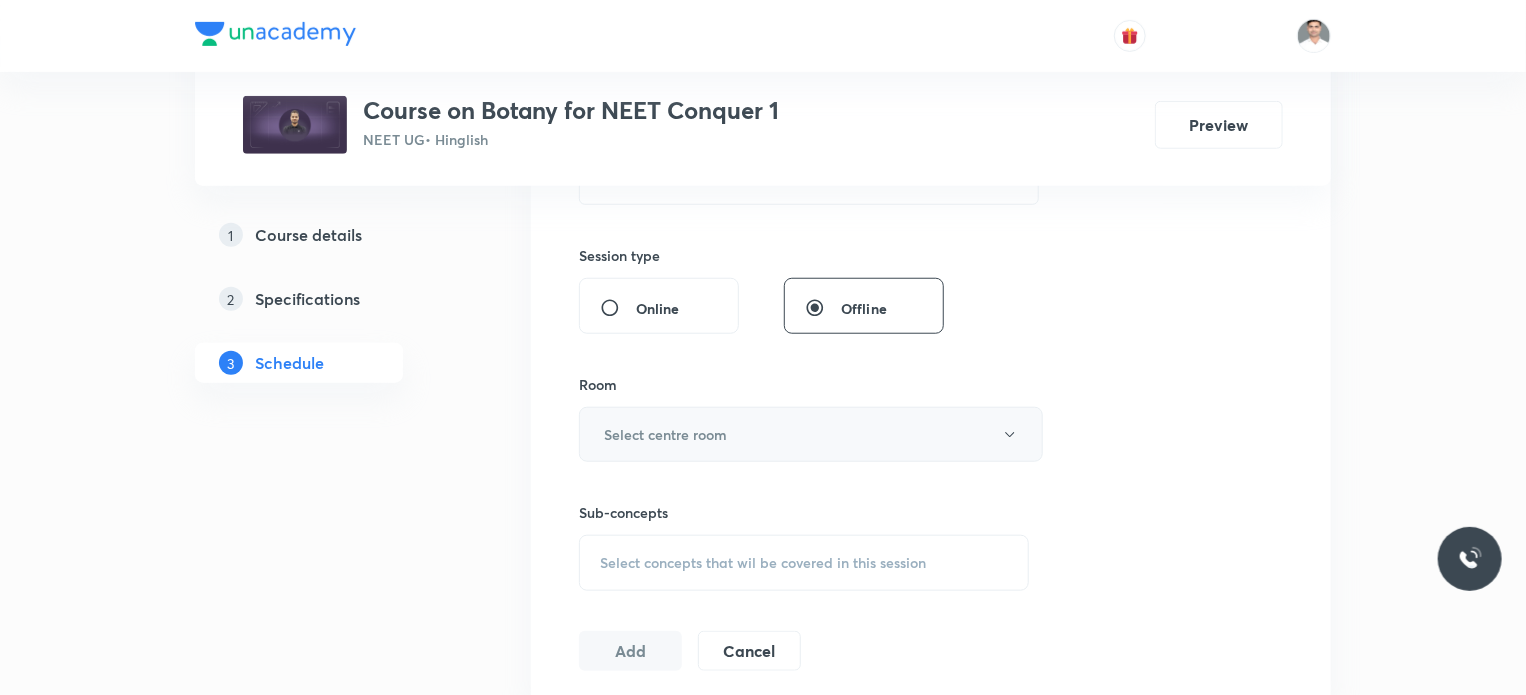 click on "Select centre room" at bounding box center (665, 434) 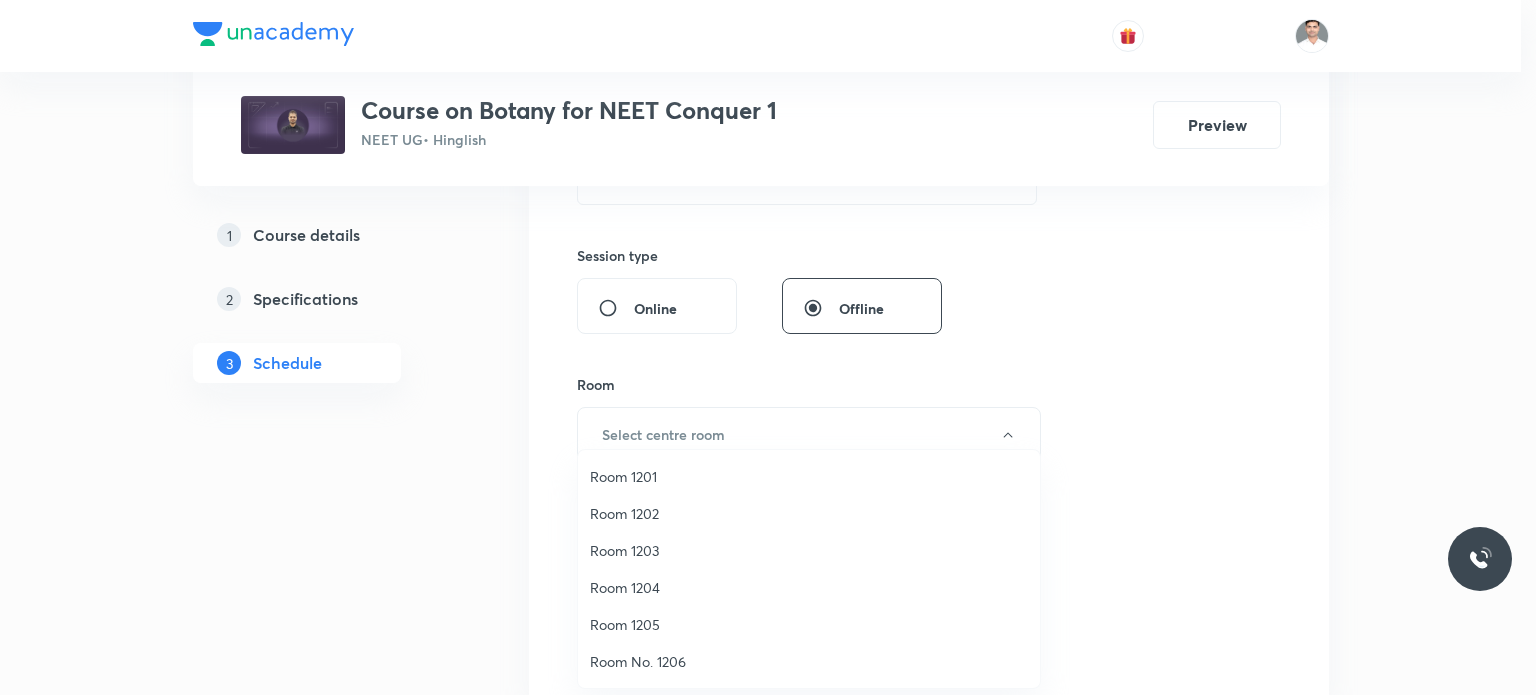 click on "Room 1201" at bounding box center [809, 476] 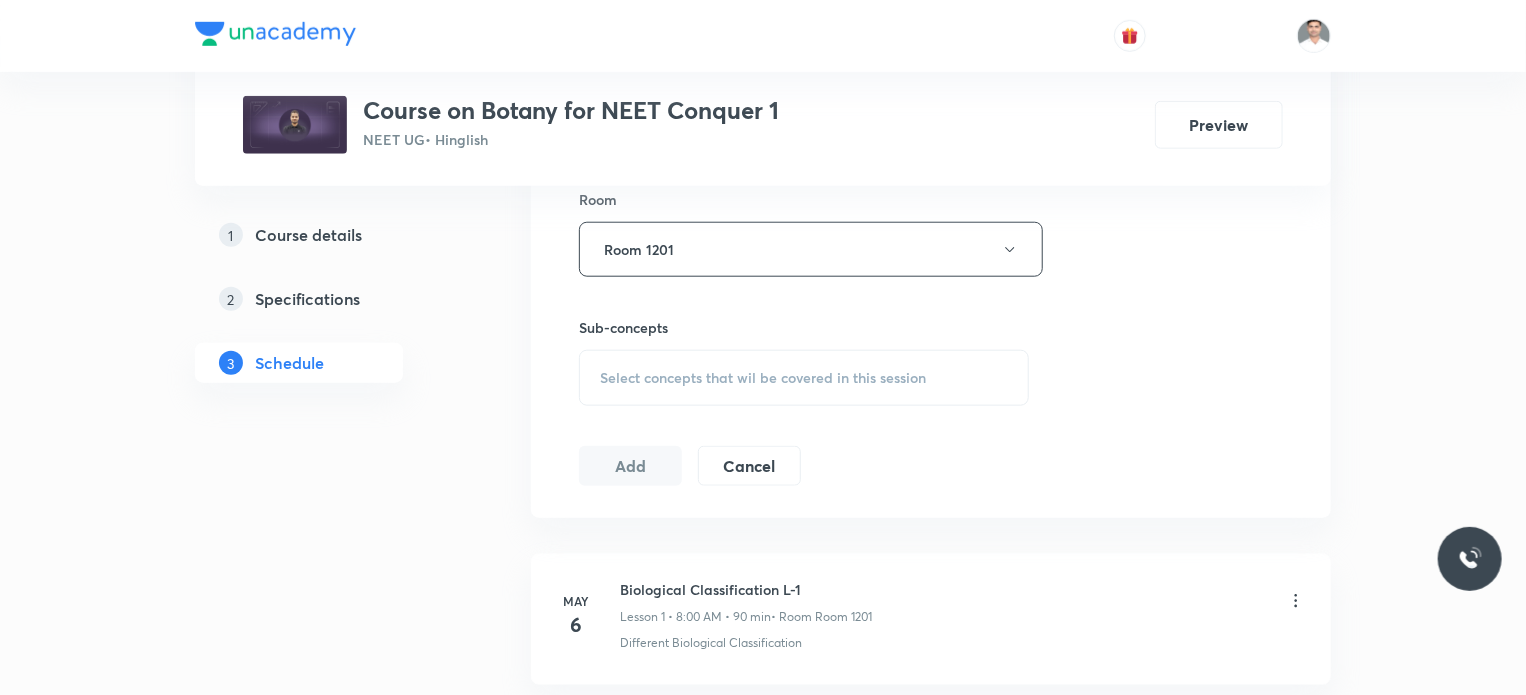 scroll, scrollTop: 900, scrollLeft: 0, axis: vertical 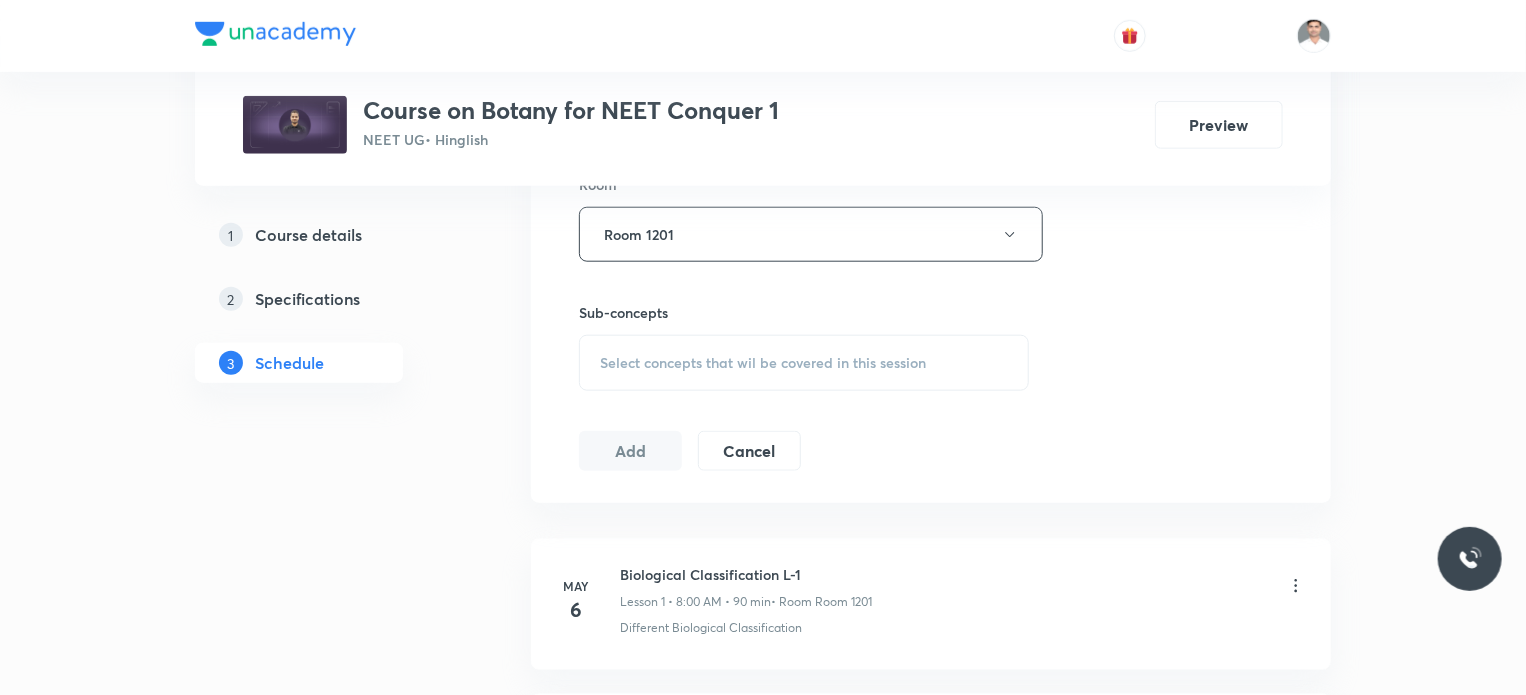 click on "Select concepts that wil be covered in this session" at bounding box center (804, 363) 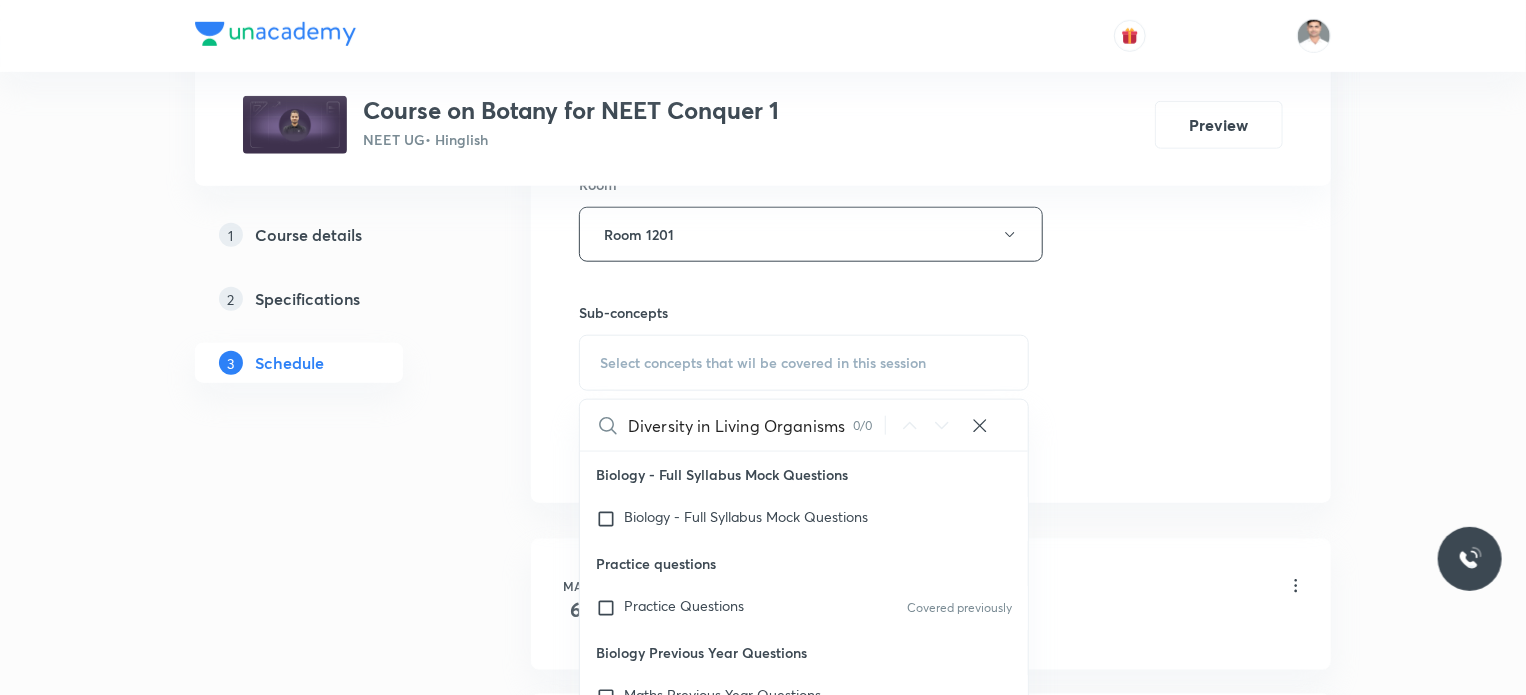 scroll, scrollTop: 0, scrollLeft: 0, axis: both 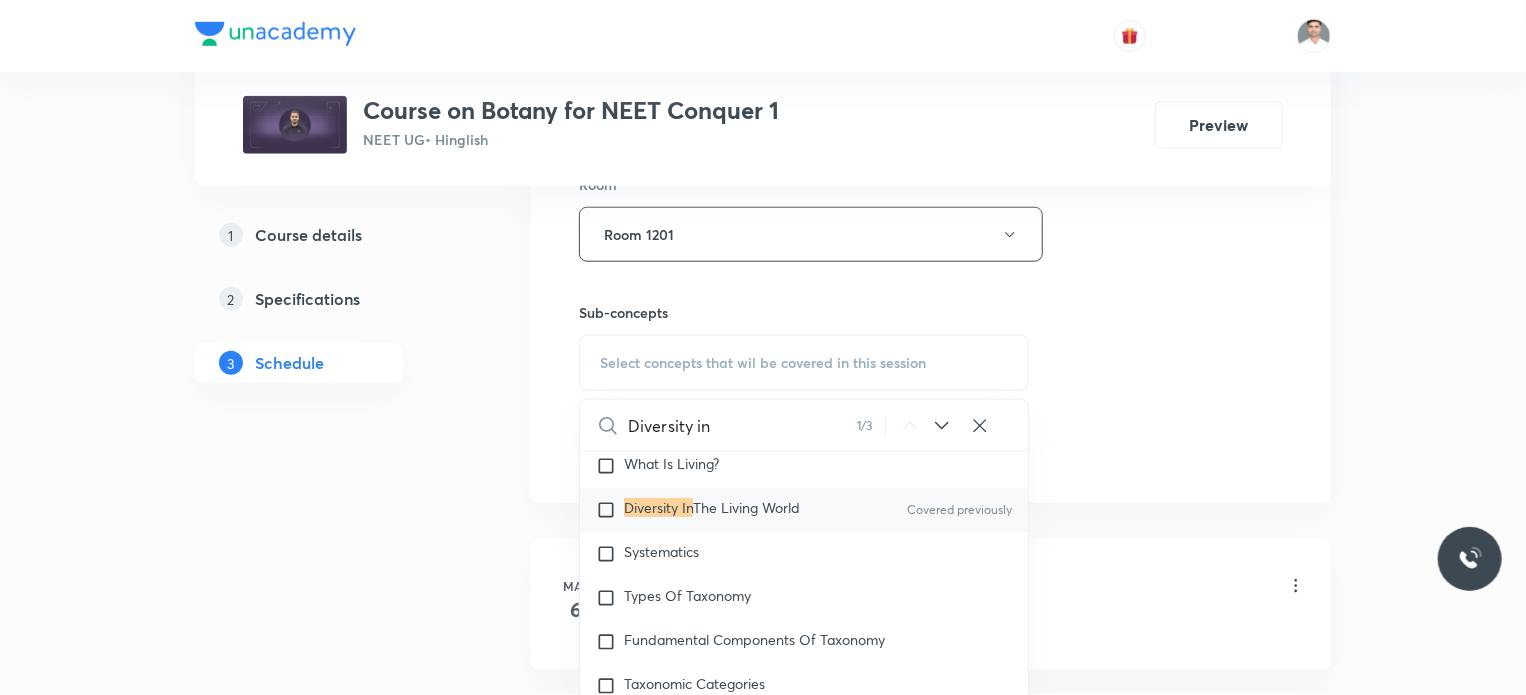 type on "Diversity in" 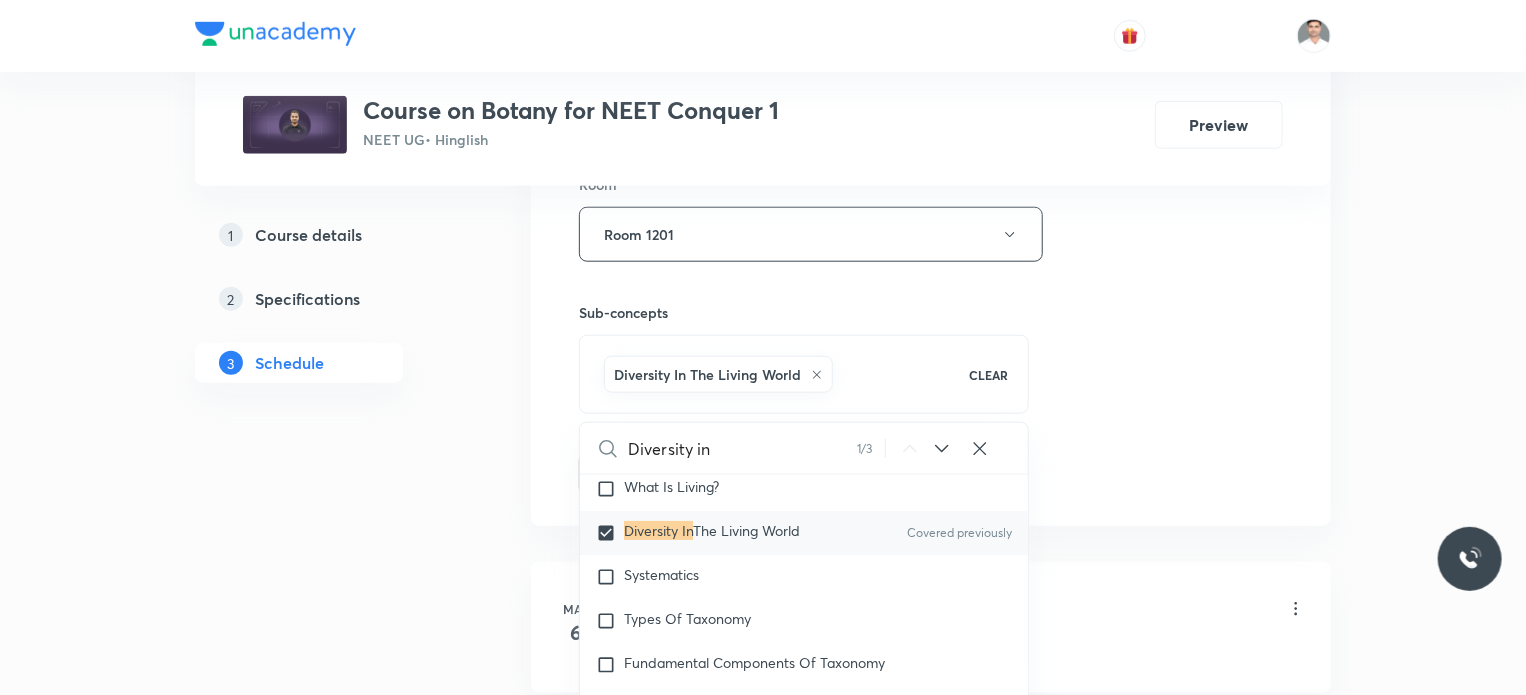 checkbox on "true" 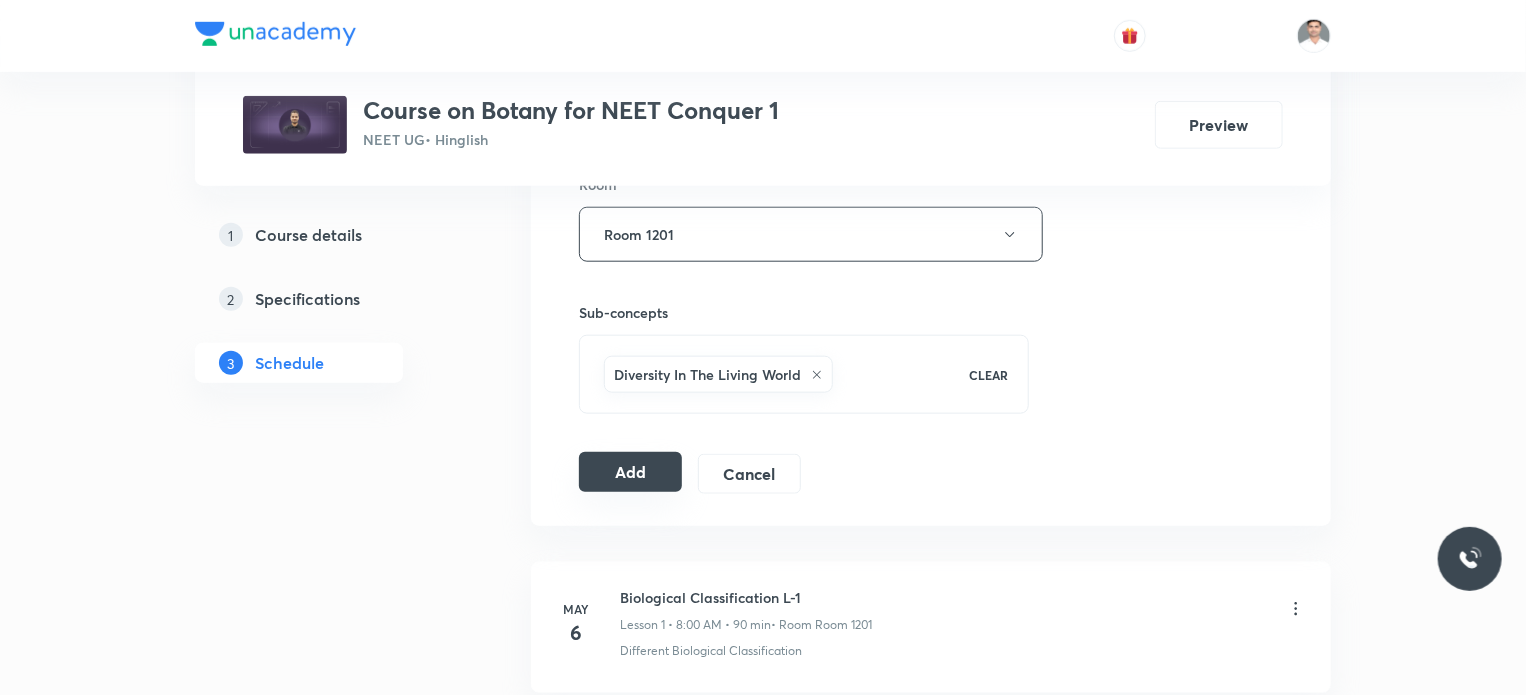 click on "Add" at bounding box center [630, 472] 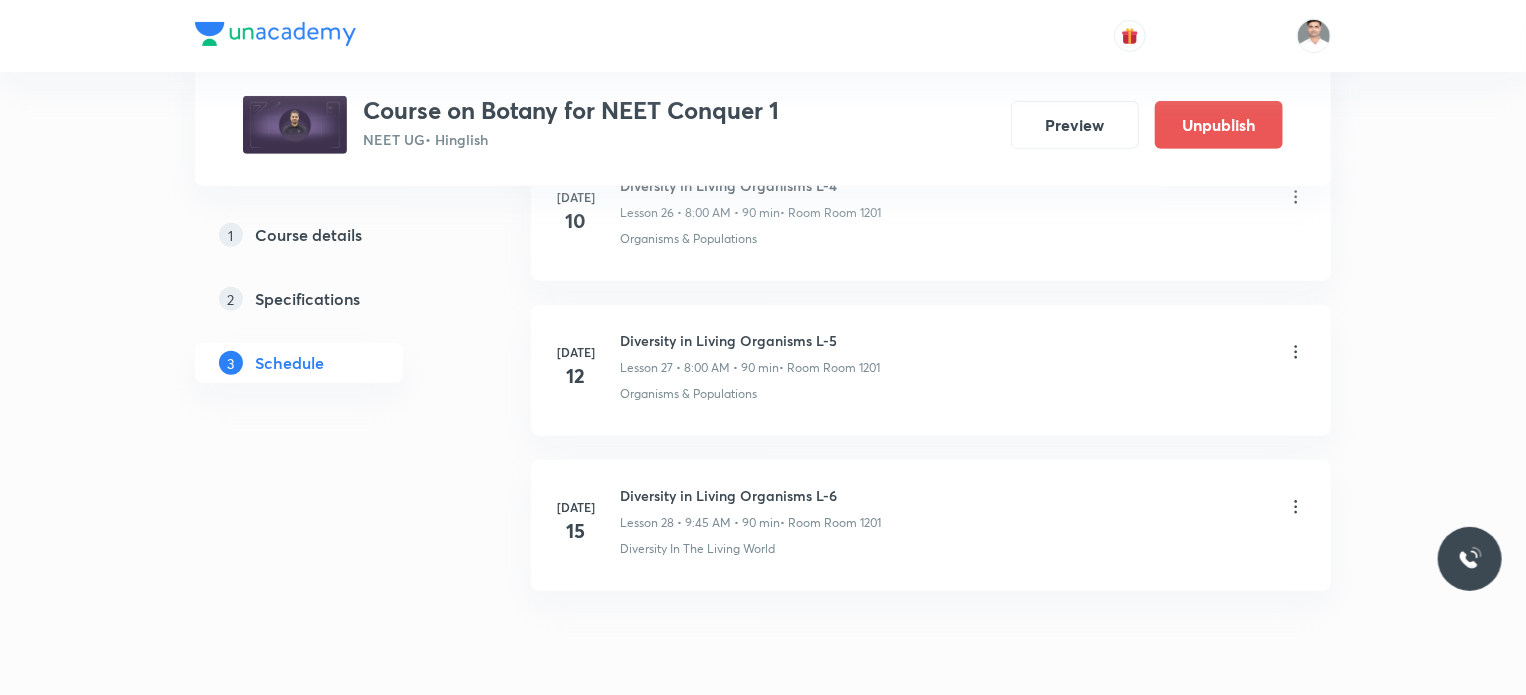 scroll, scrollTop: 4320, scrollLeft: 0, axis: vertical 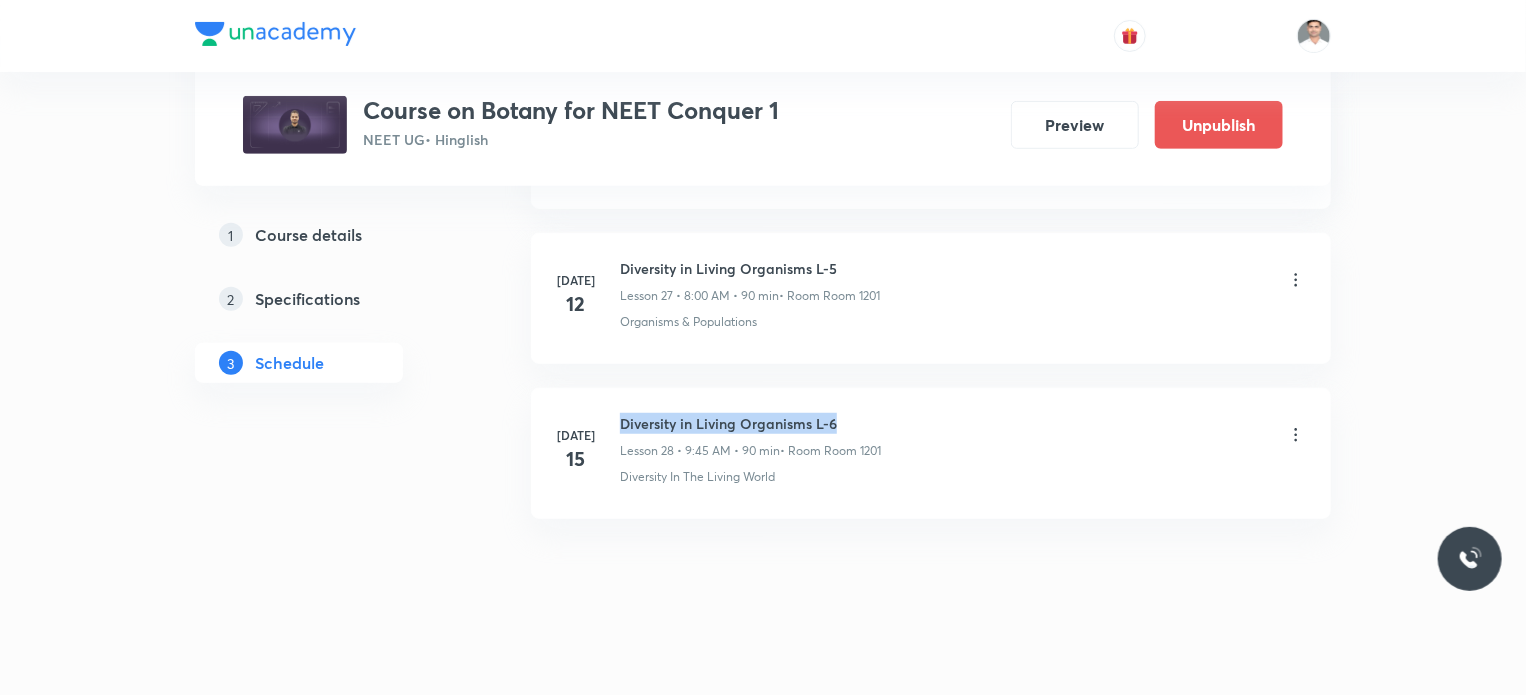 drag, startPoint x: 618, startPoint y: 408, endPoint x: 961, endPoint y: 403, distance: 343.03644 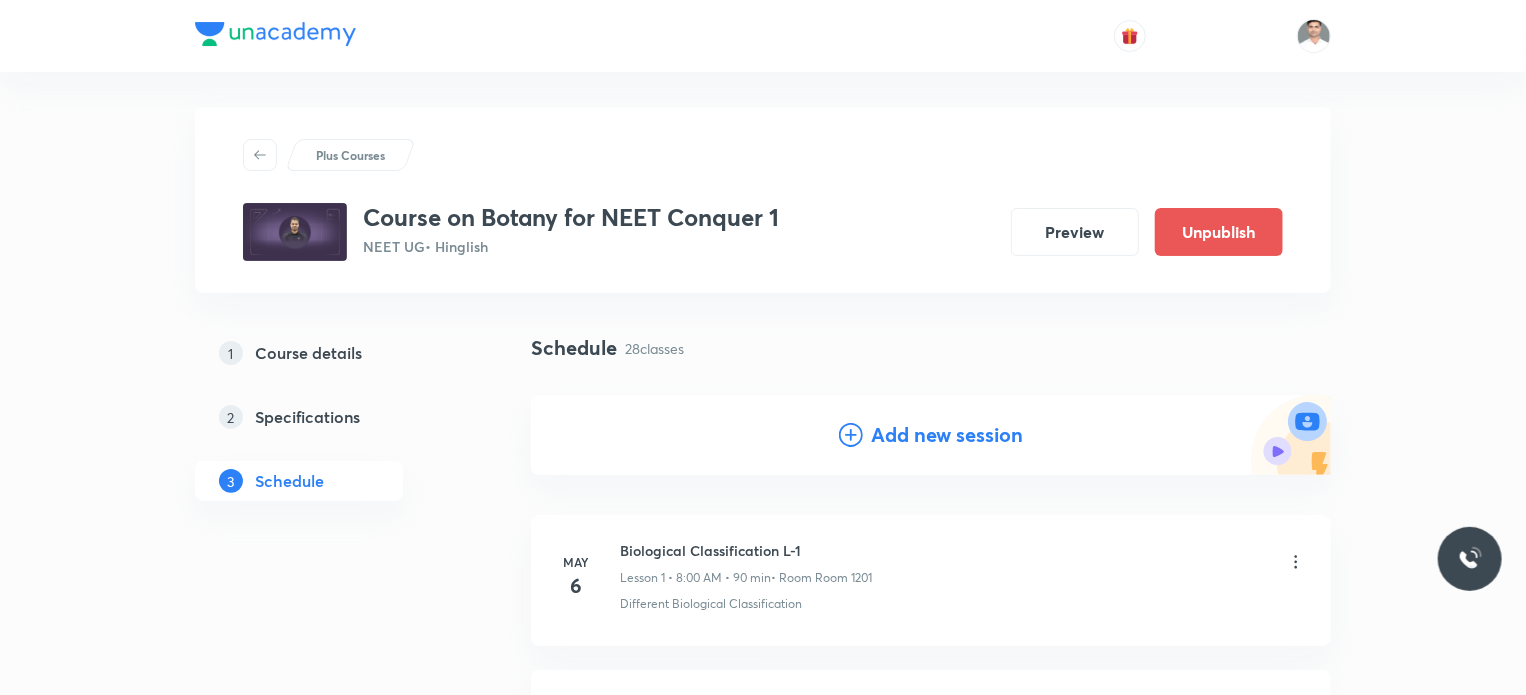 scroll, scrollTop: 0, scrollLeft: 0, axis: both 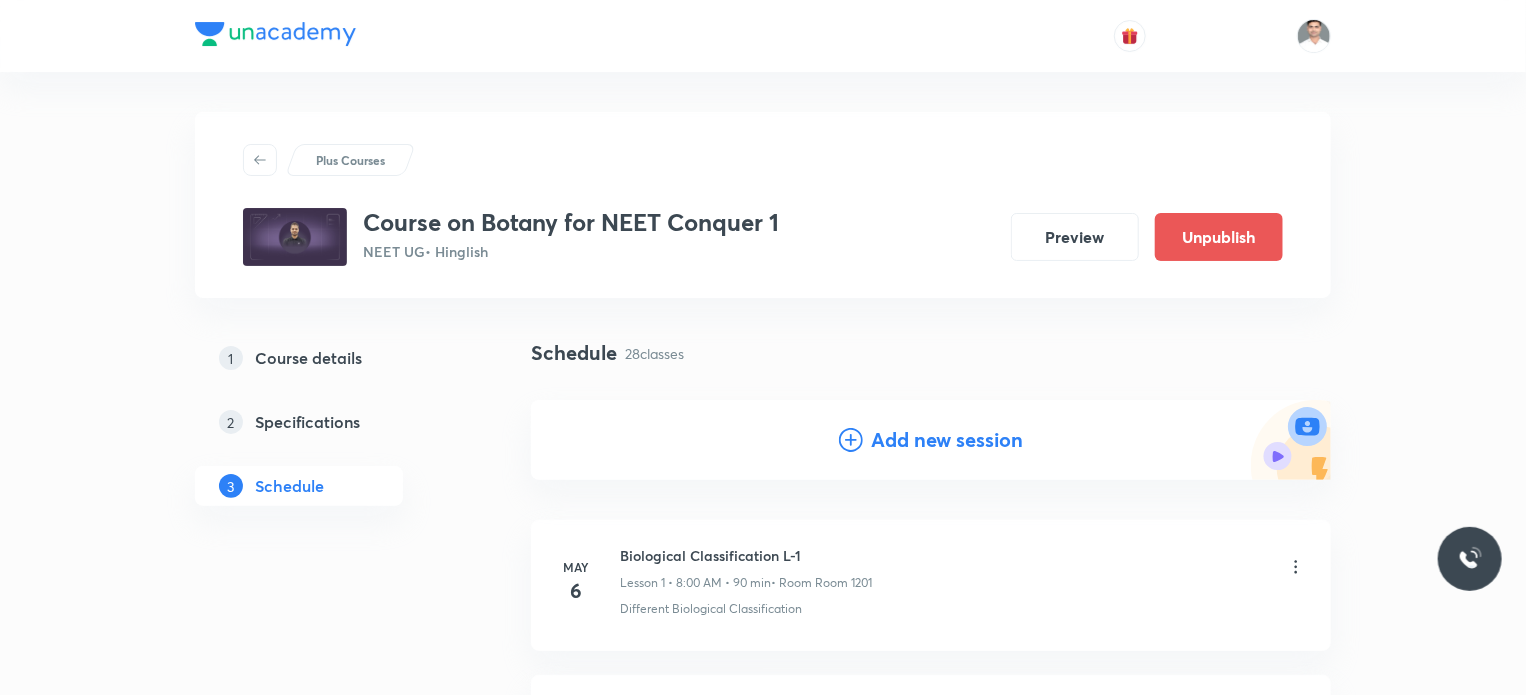 click on "Add new session" at bounding box center (947, 440) 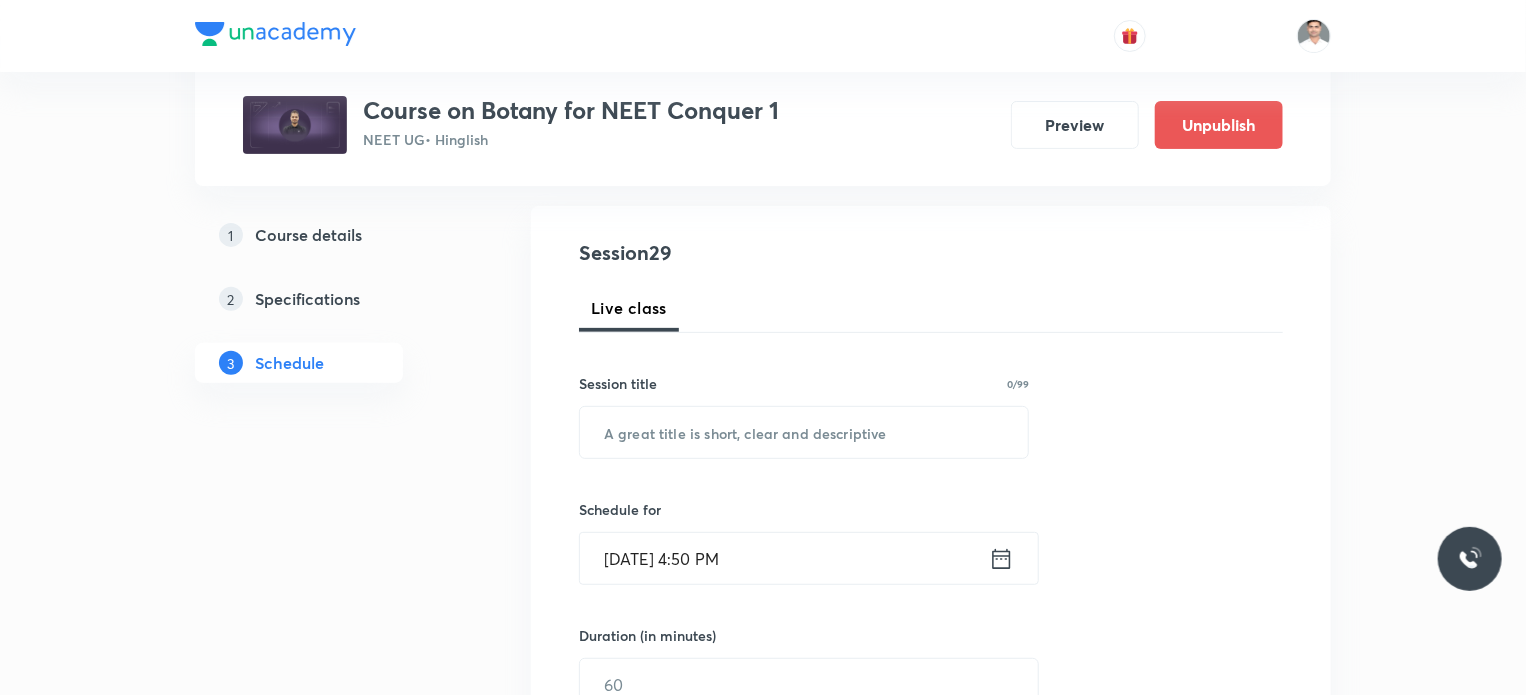 scroll, scrollTop: 200, scrollLeft: 0, axis: vertical 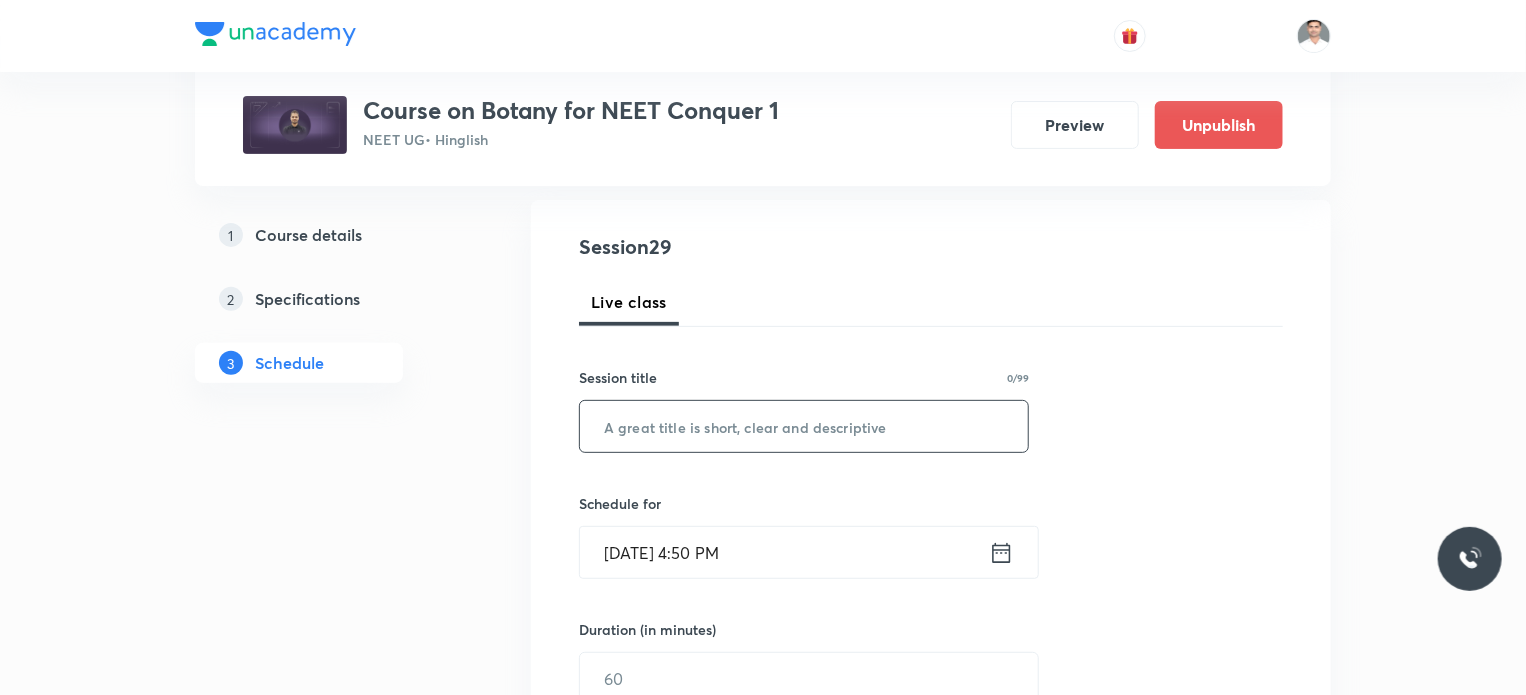 click at bounding box center [804, 426] 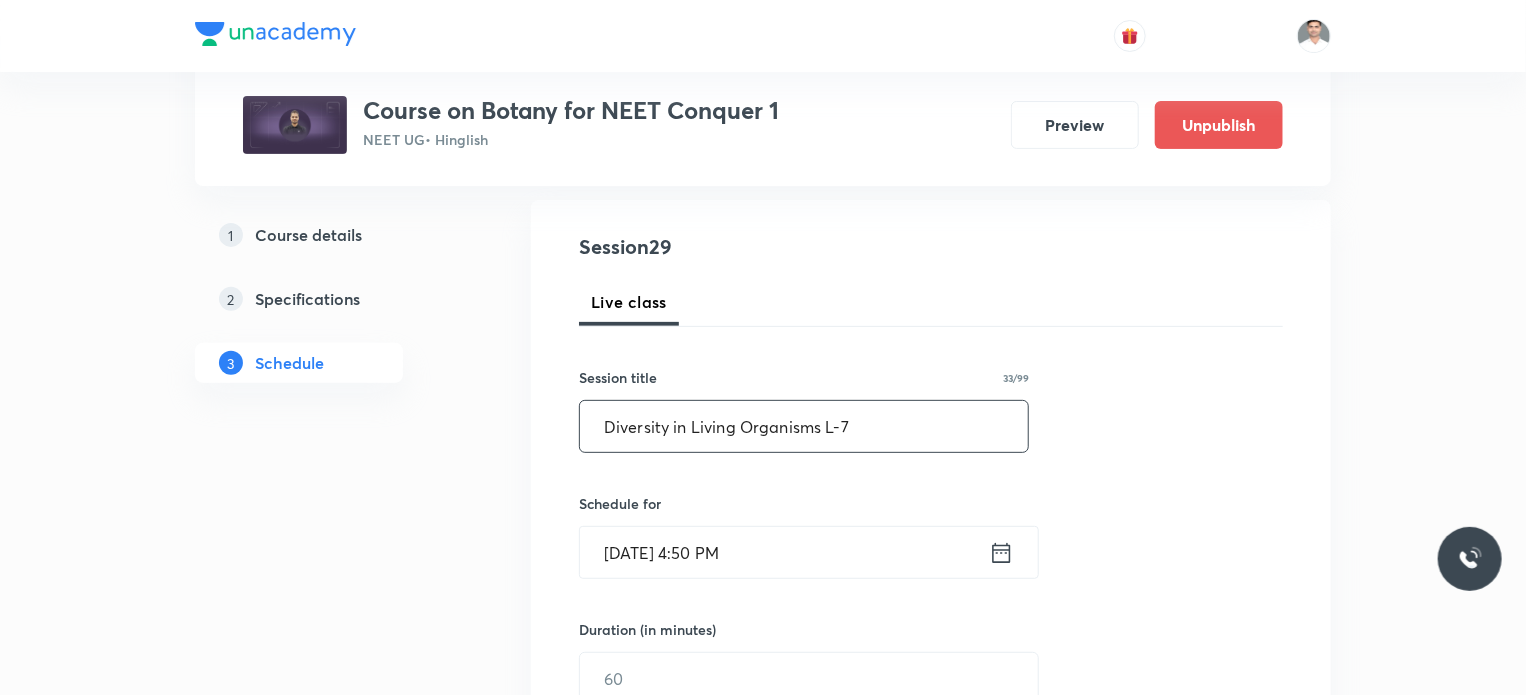 type on "Diversity in Living Organisms L-7" 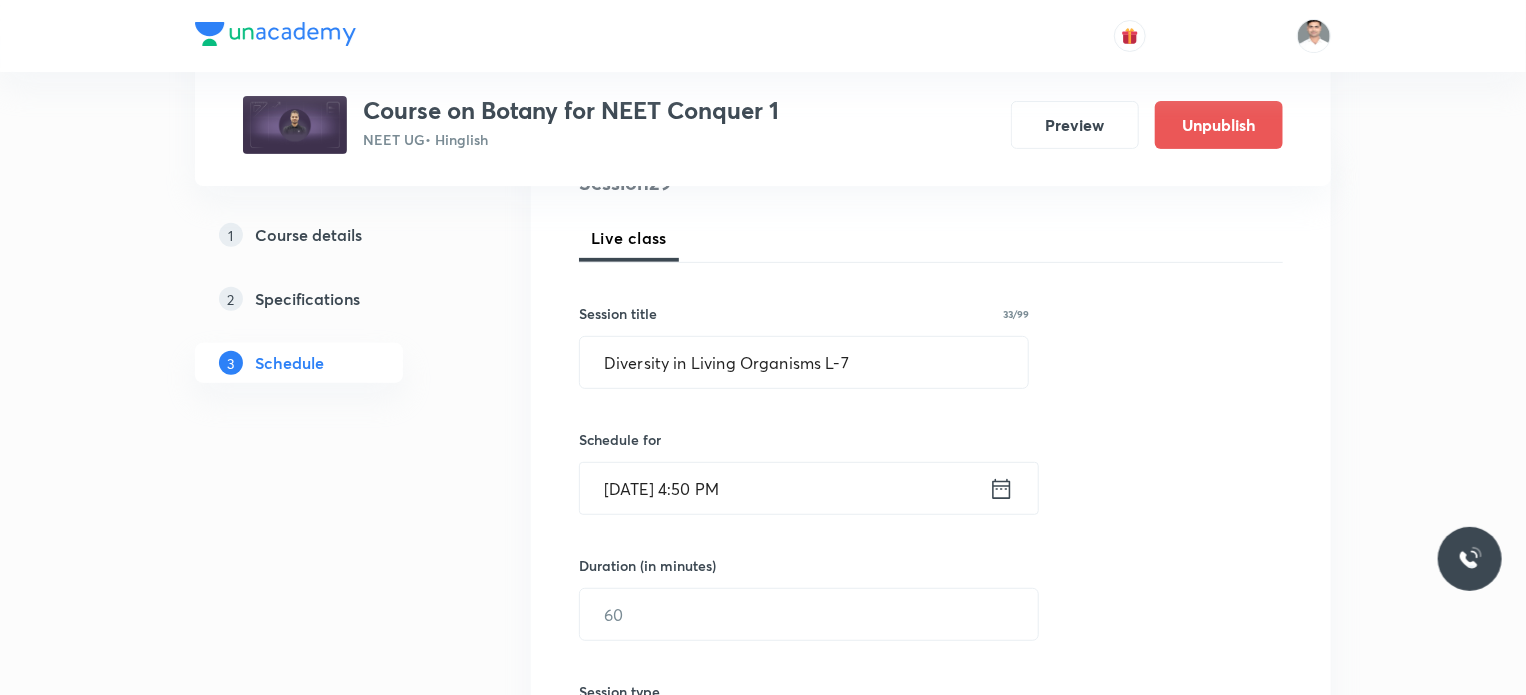 scroll, scrollTop: 300, scrollLeft: 0, axis: vertical 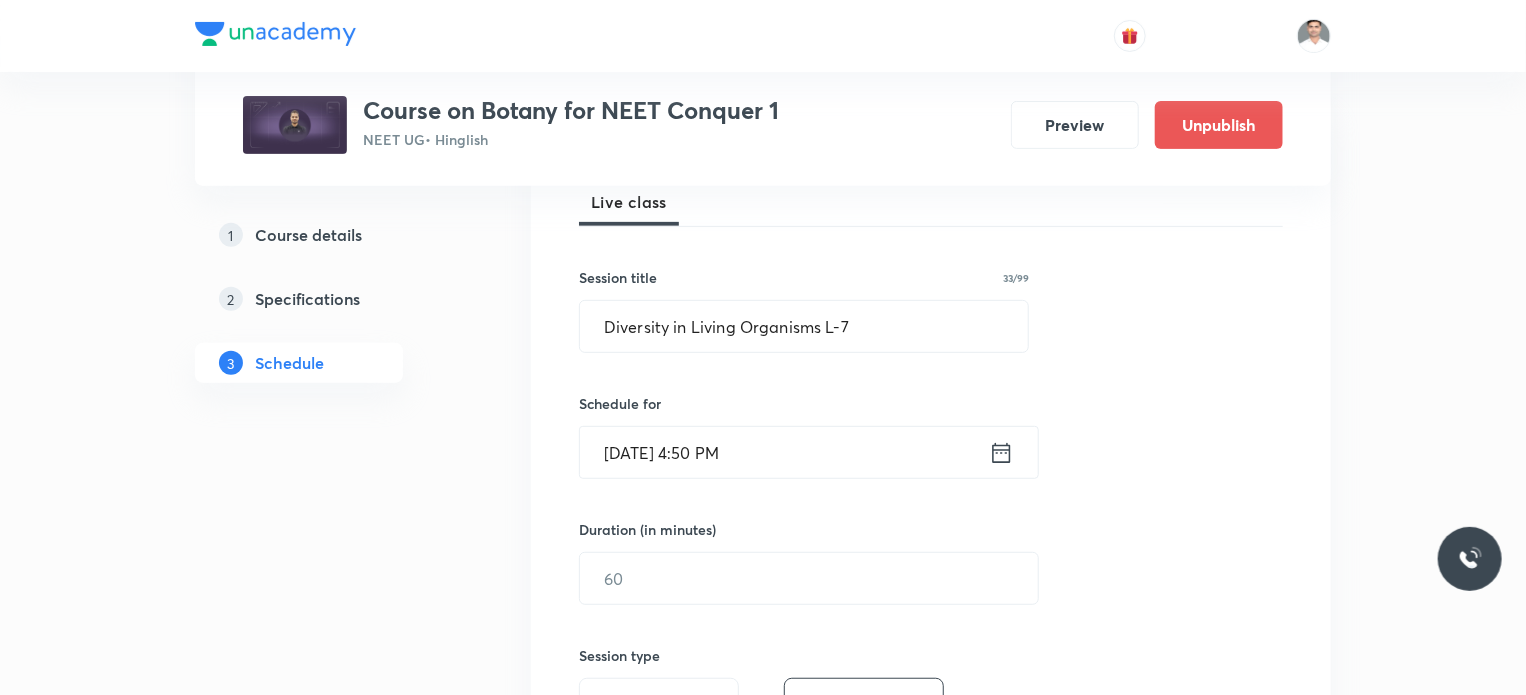 click on "Jul 12, 2025, 4:50 PM ​" at bounding box center (809, 452) 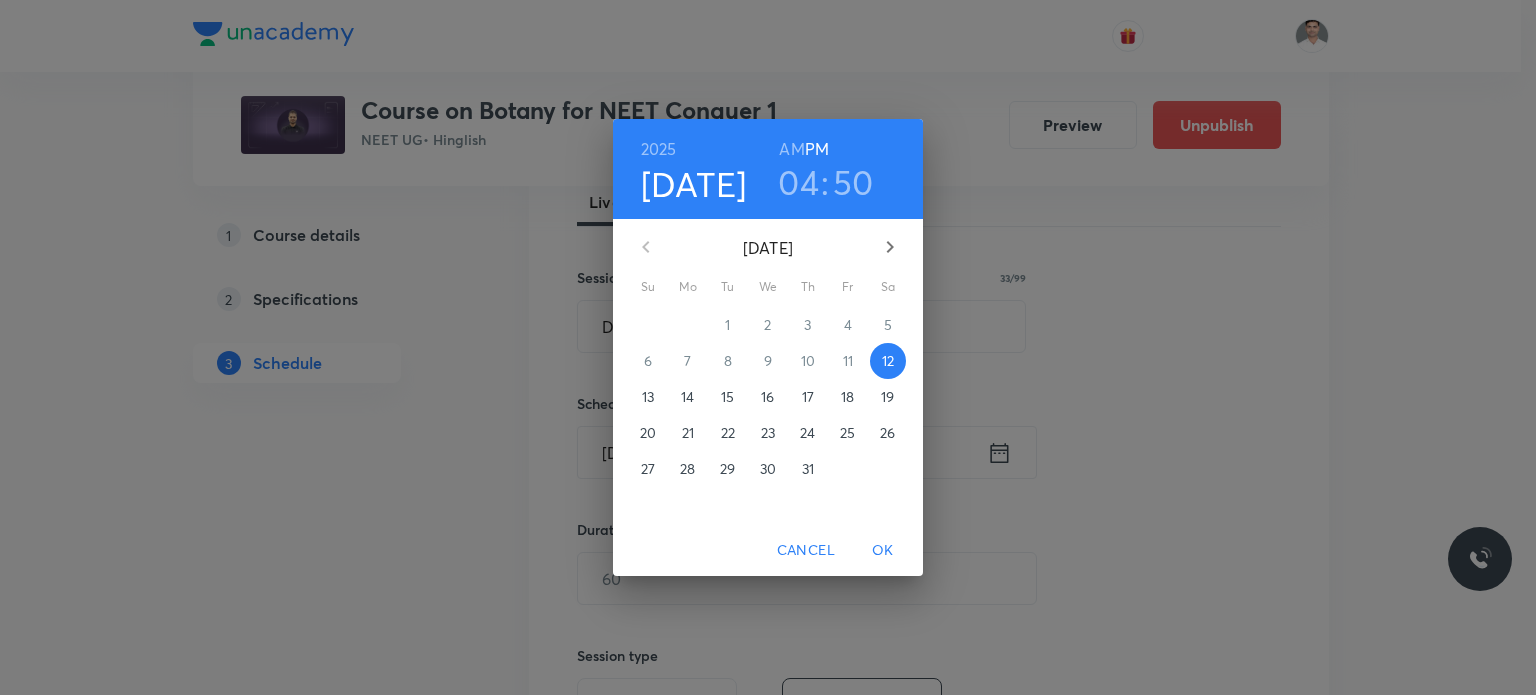 click on "17" at bounding box center (808, 397) 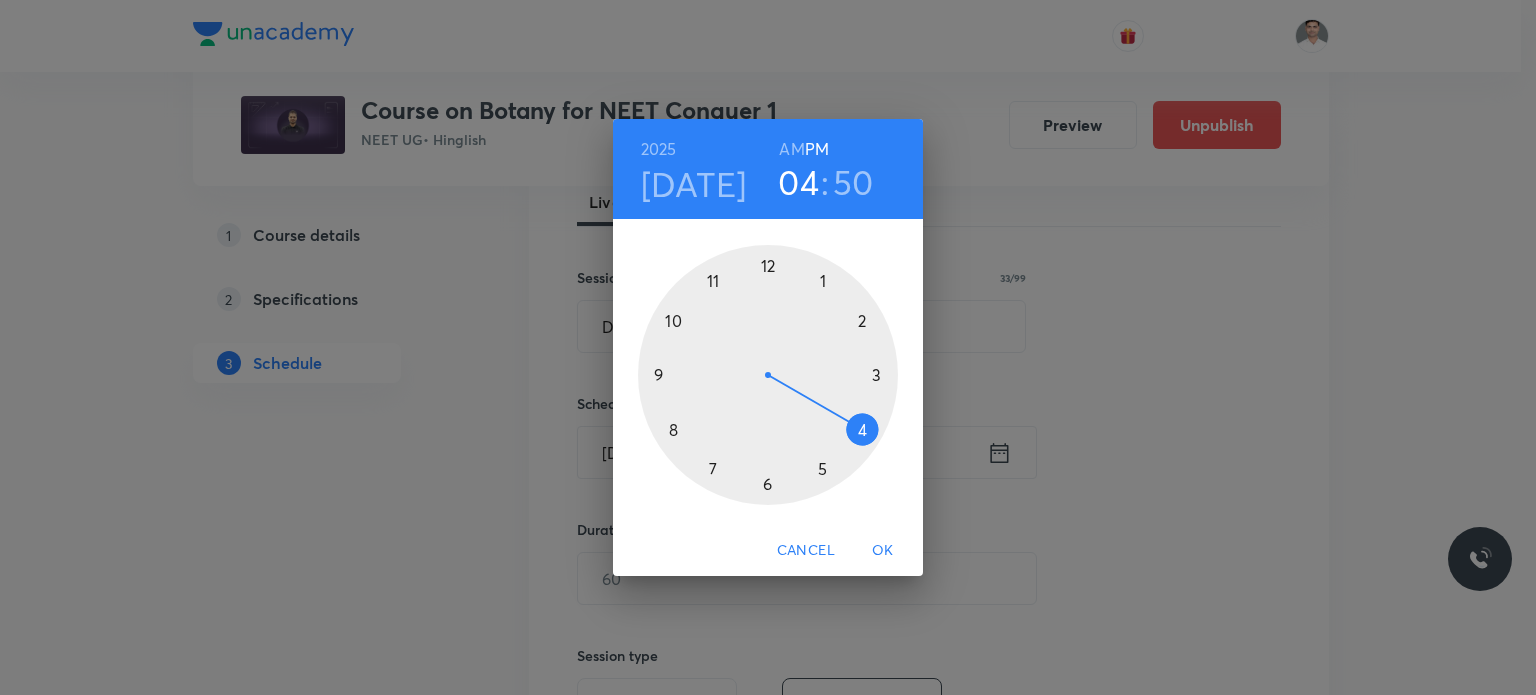 click on "AM" at bounding box center [791, 149] 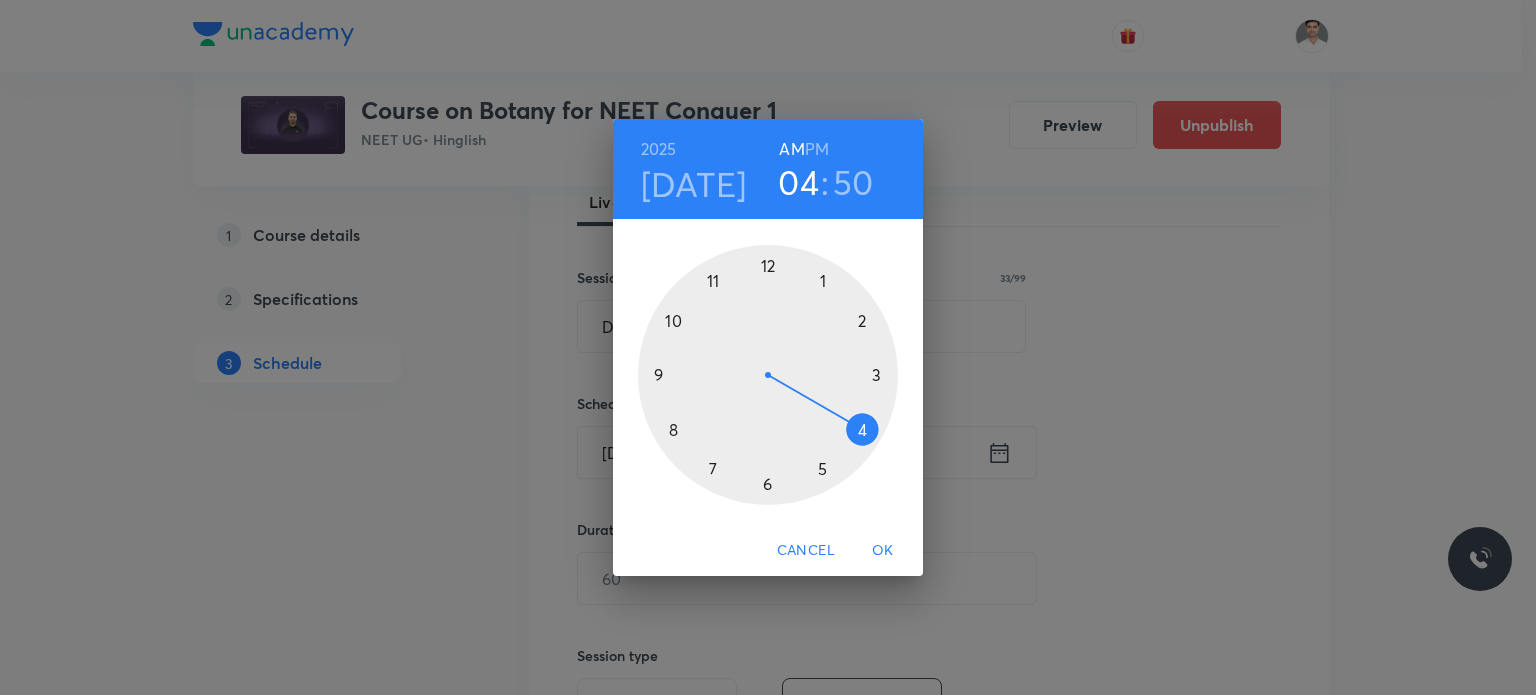 click at bounding box center [768, 375] 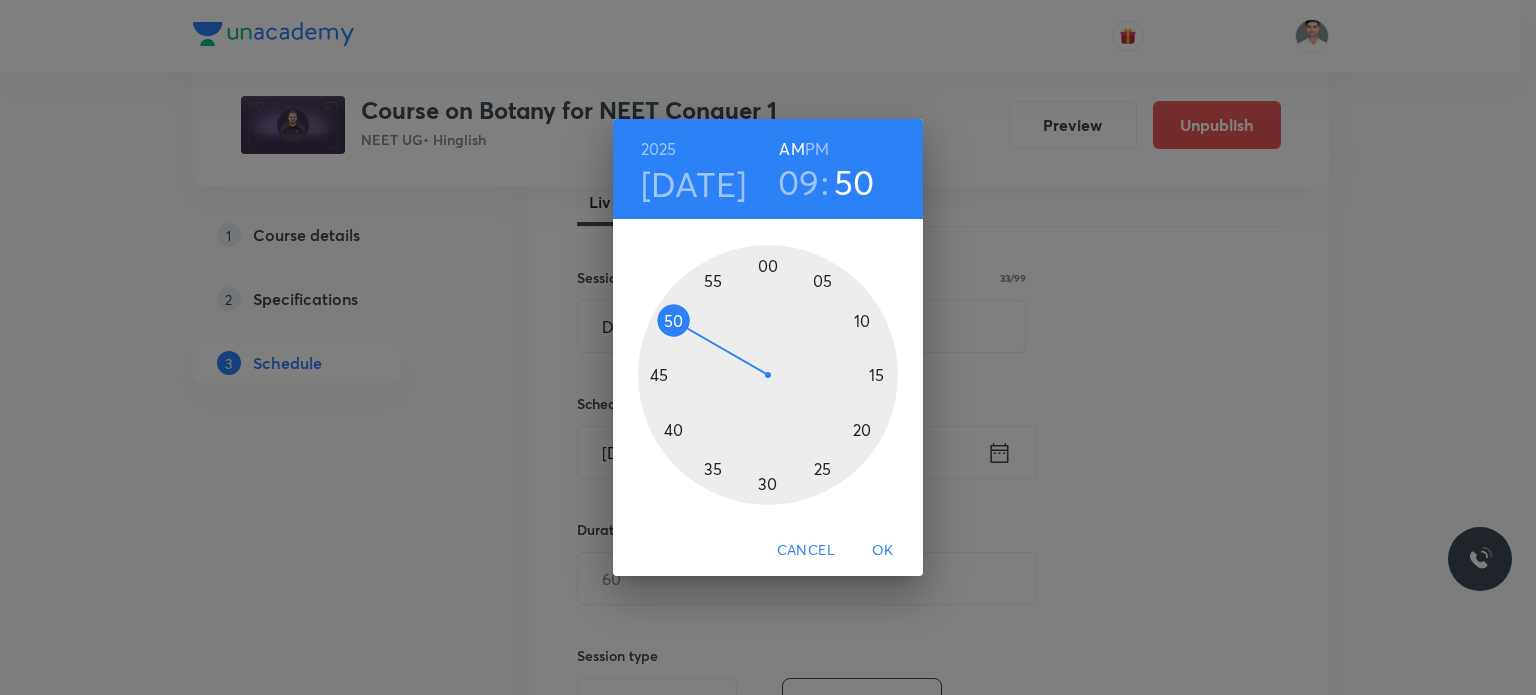 click at bounding box center (768, 375) 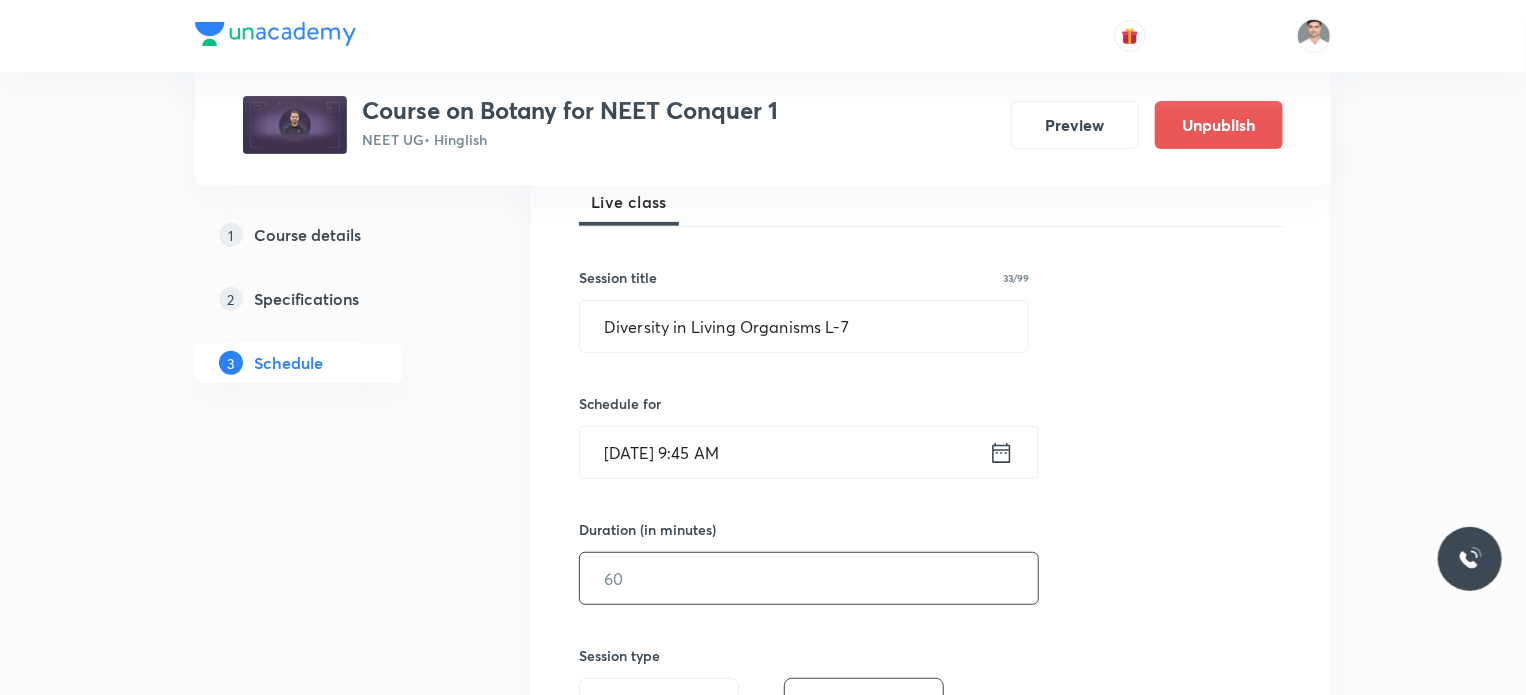 click at bounding box center [809, 578] 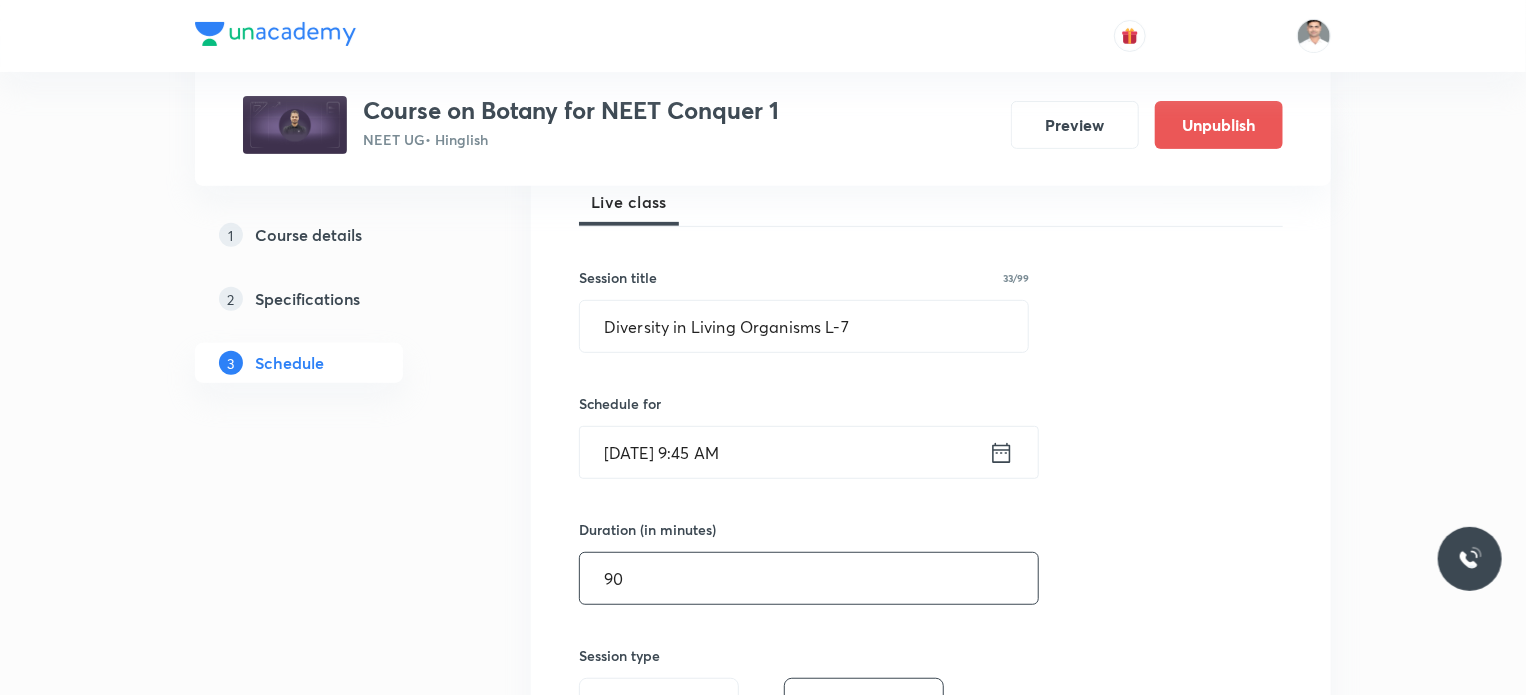 type on "90" 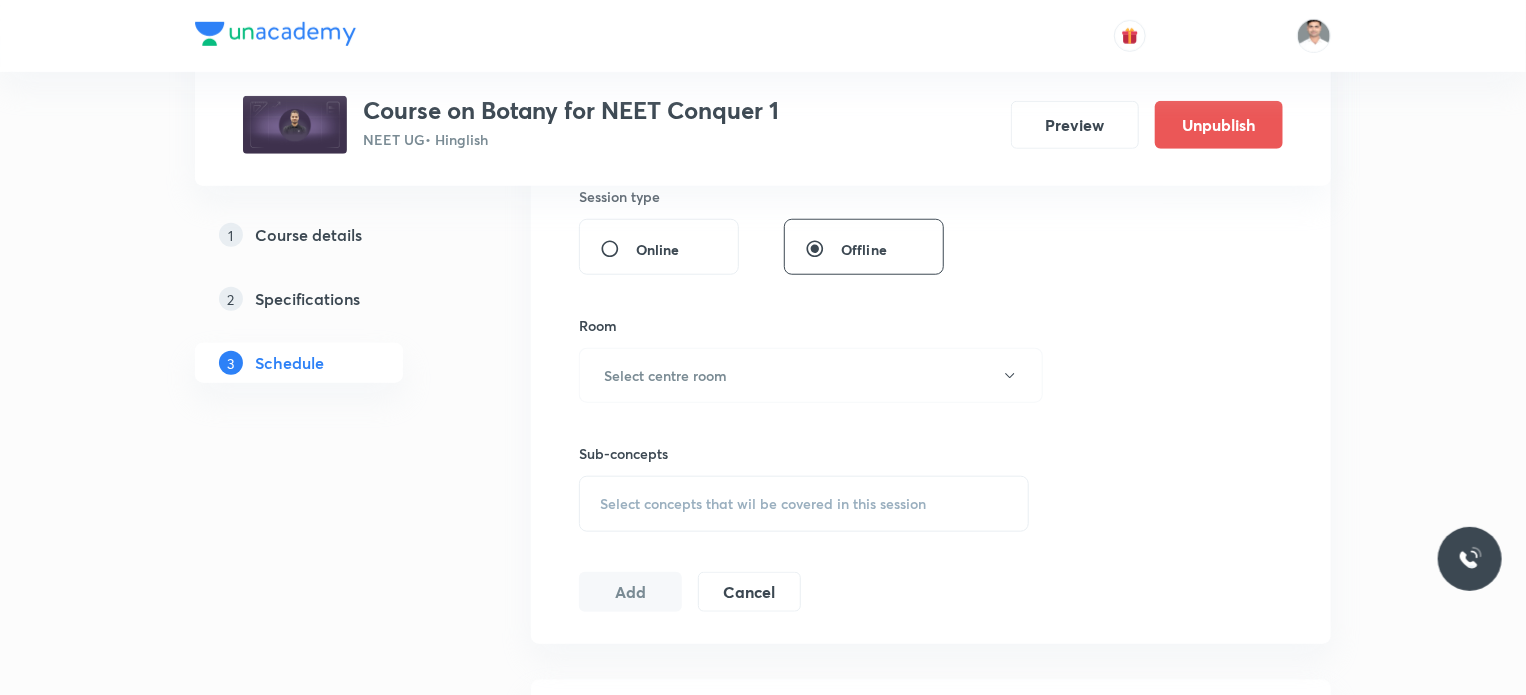 scroll, scrollTop: 859, scrollLeft: 0, axis: vertical 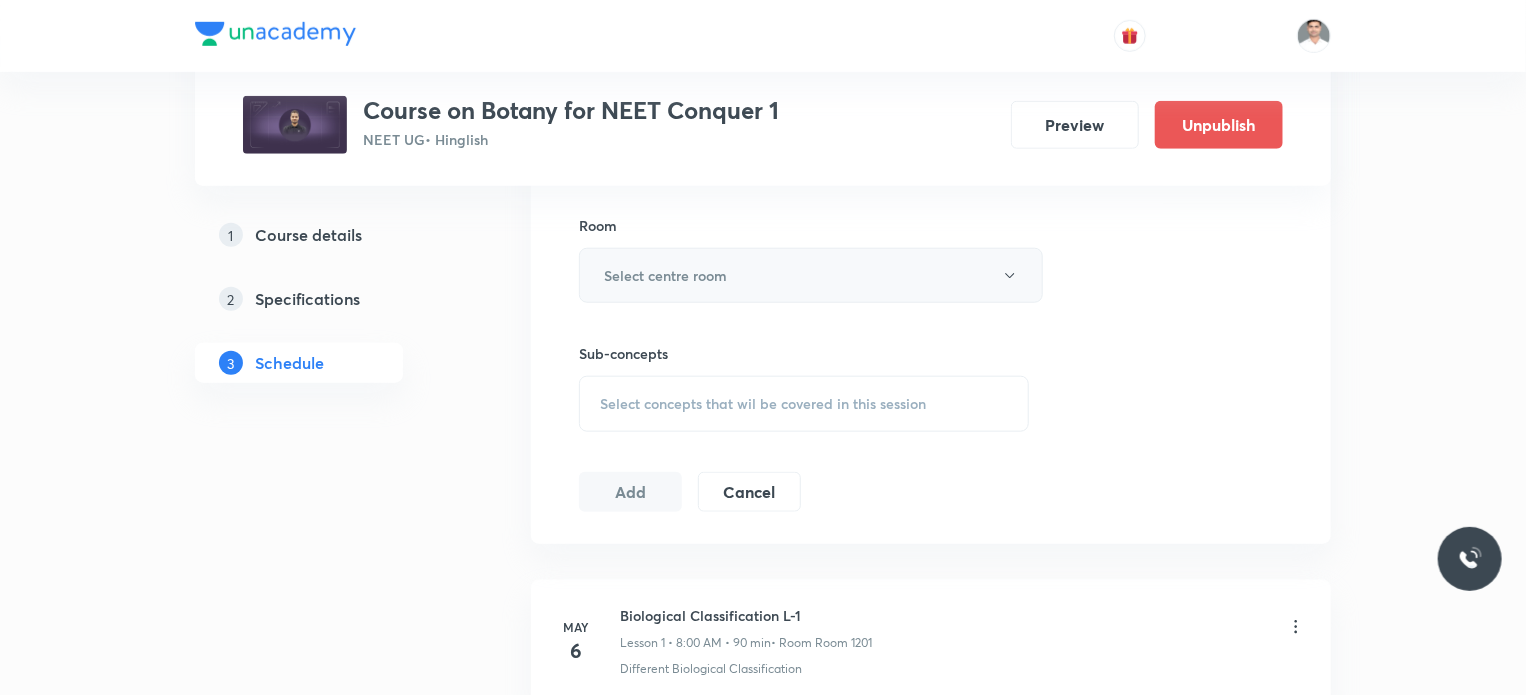 click on "Select centre room" at bounding box center (811, 275) 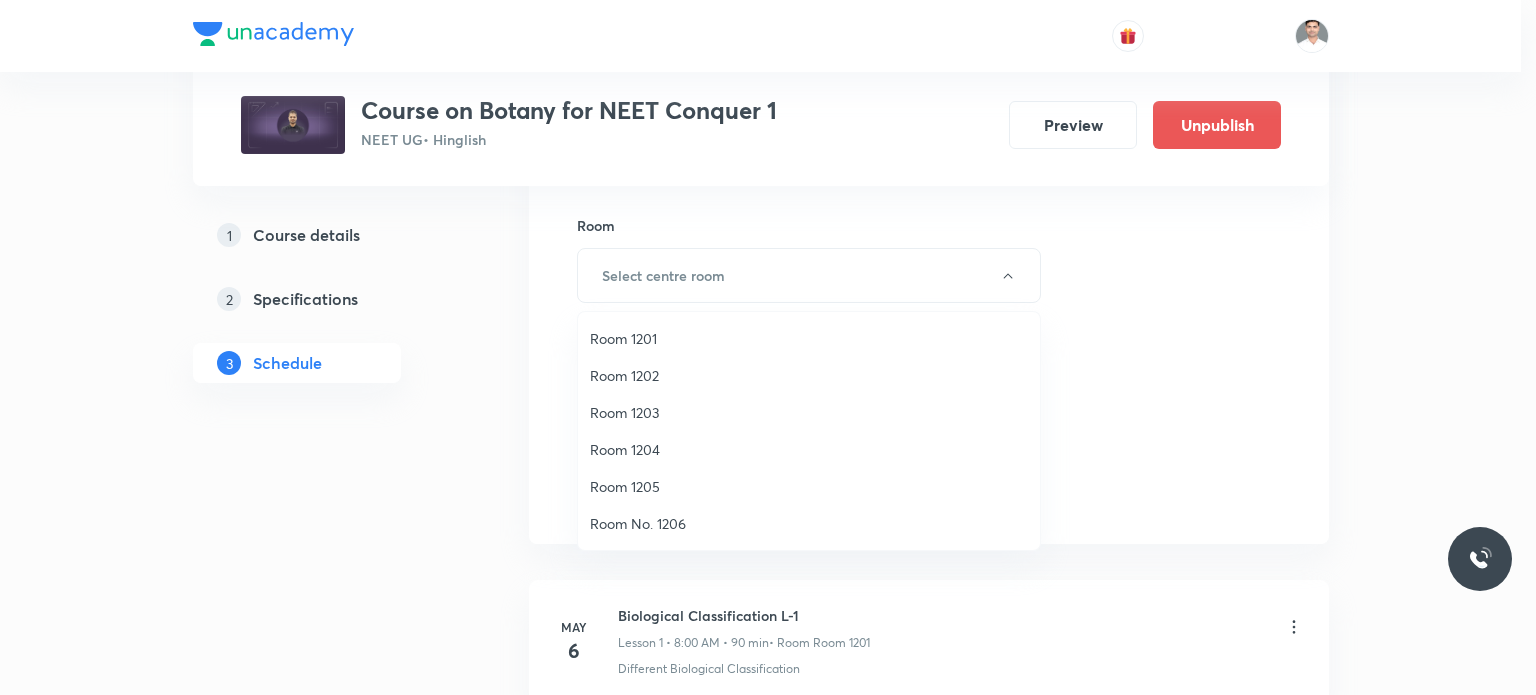 click on "Room 1201" at bounding box center [809, 338] 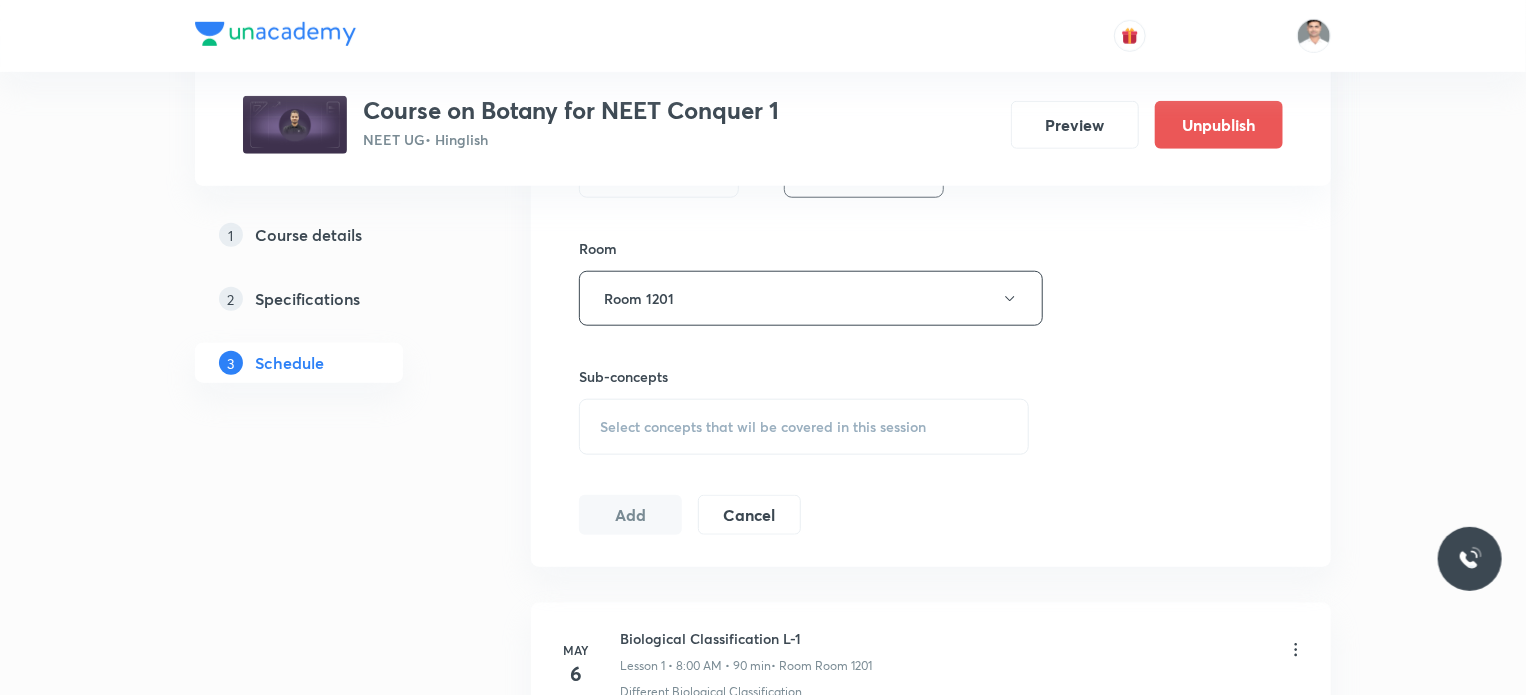 scroll, scrollTop: 959, scrollLeft: 0, axis: vertical 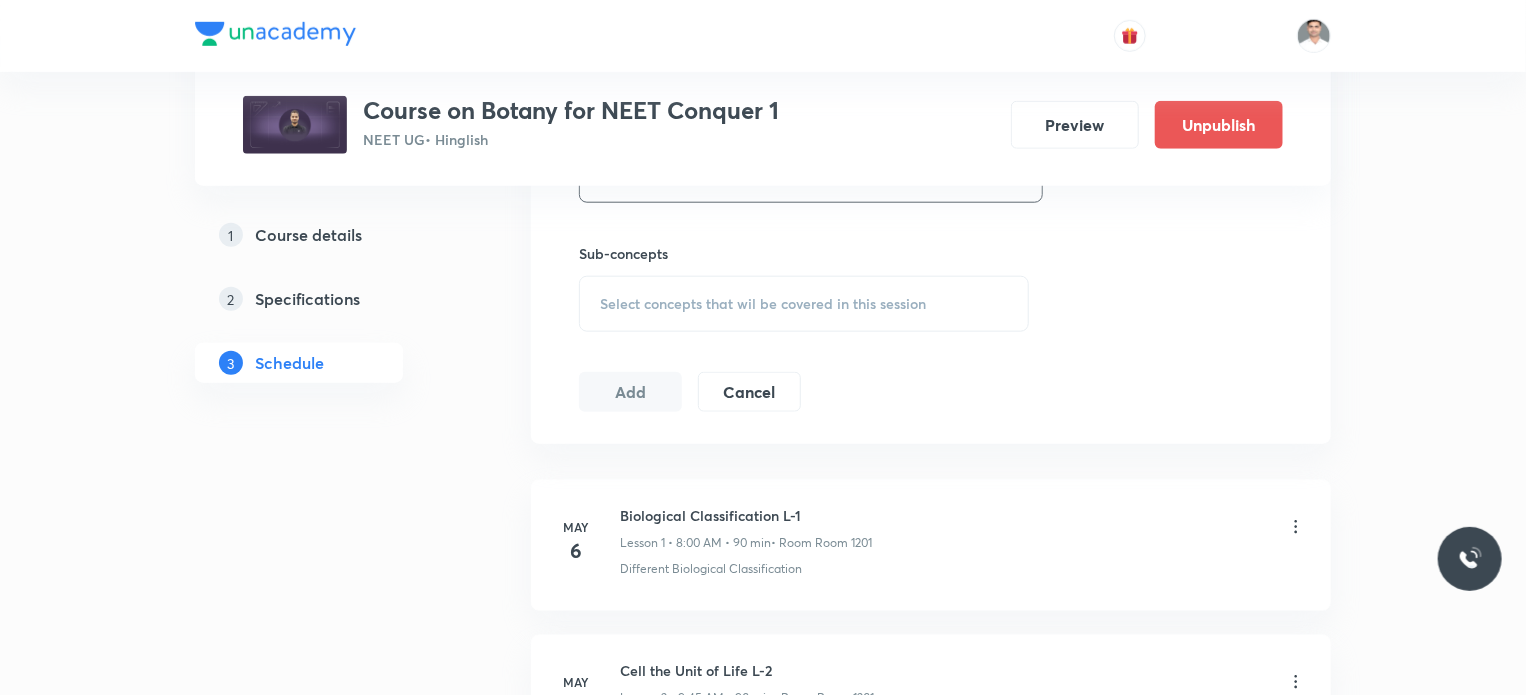 click on "Select concepts that wil be covered in this session" at bounding box center [763, 304] 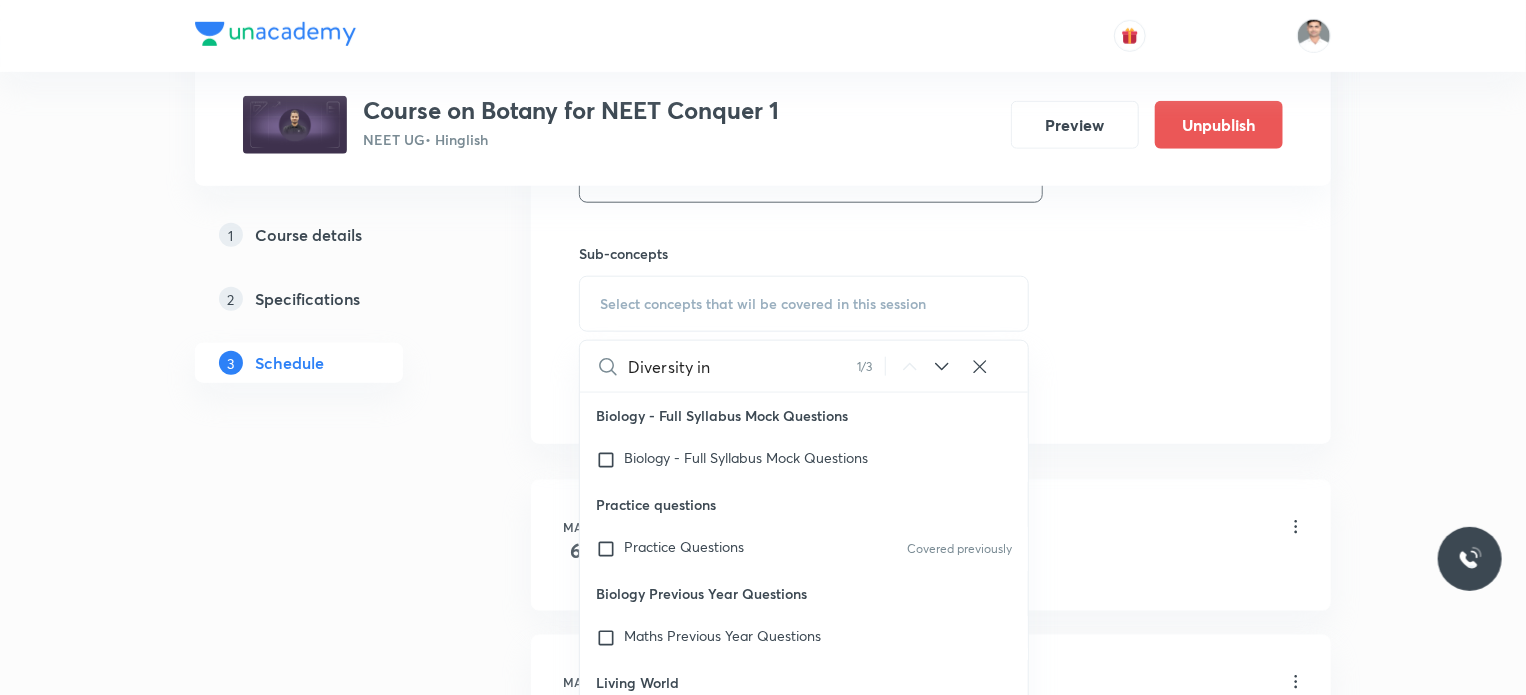 scroll, scrollTop: 0, scrollLeft: 0, axis: both 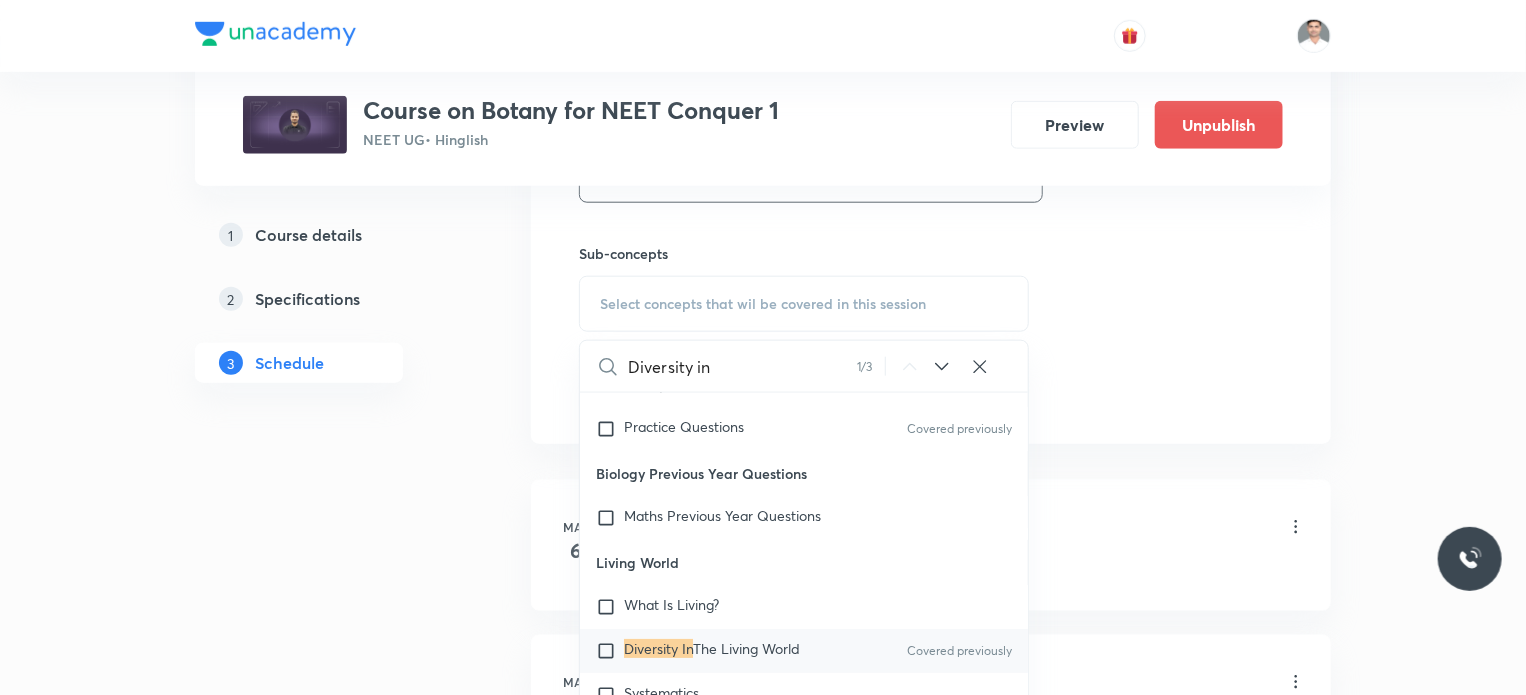 type on "Diversity in" 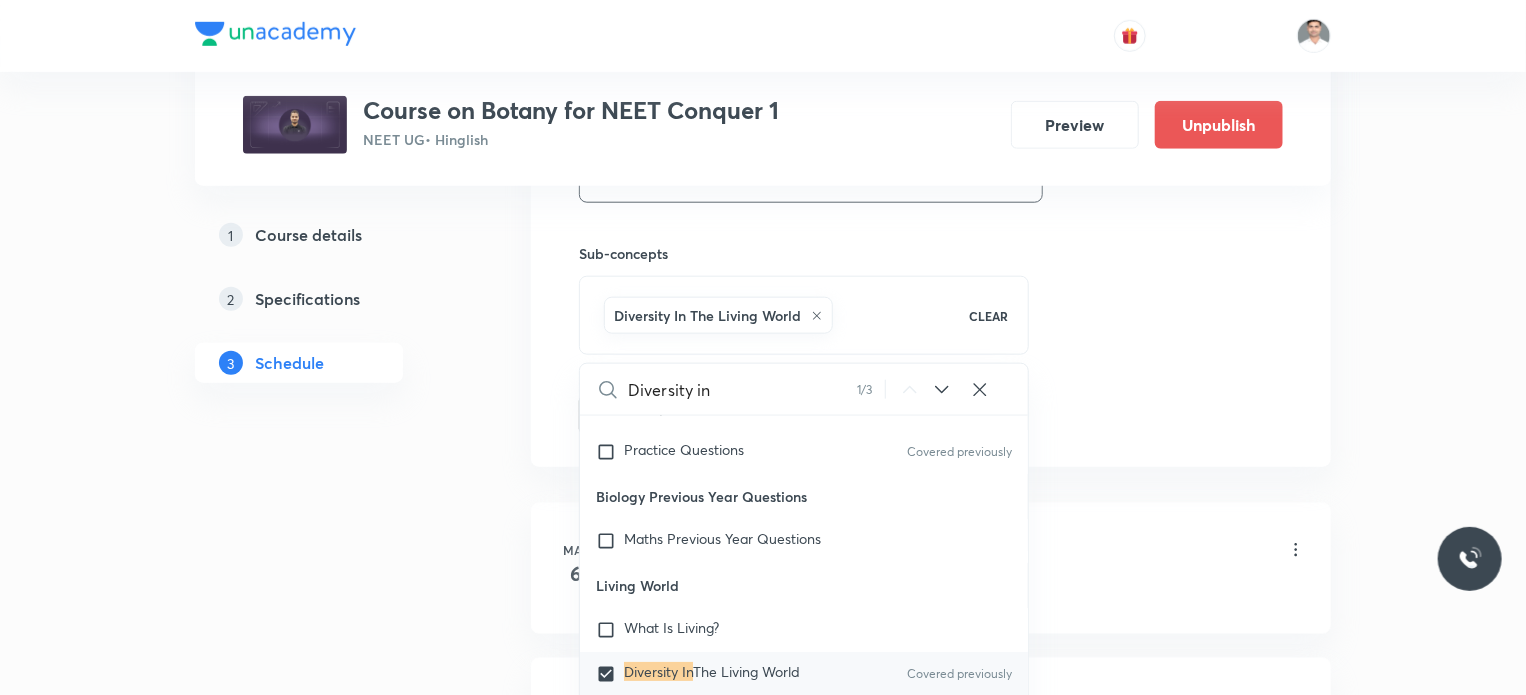 click on "1 Course details 2 Specifications 3 Schedule" at bounding box center [331, 2176] 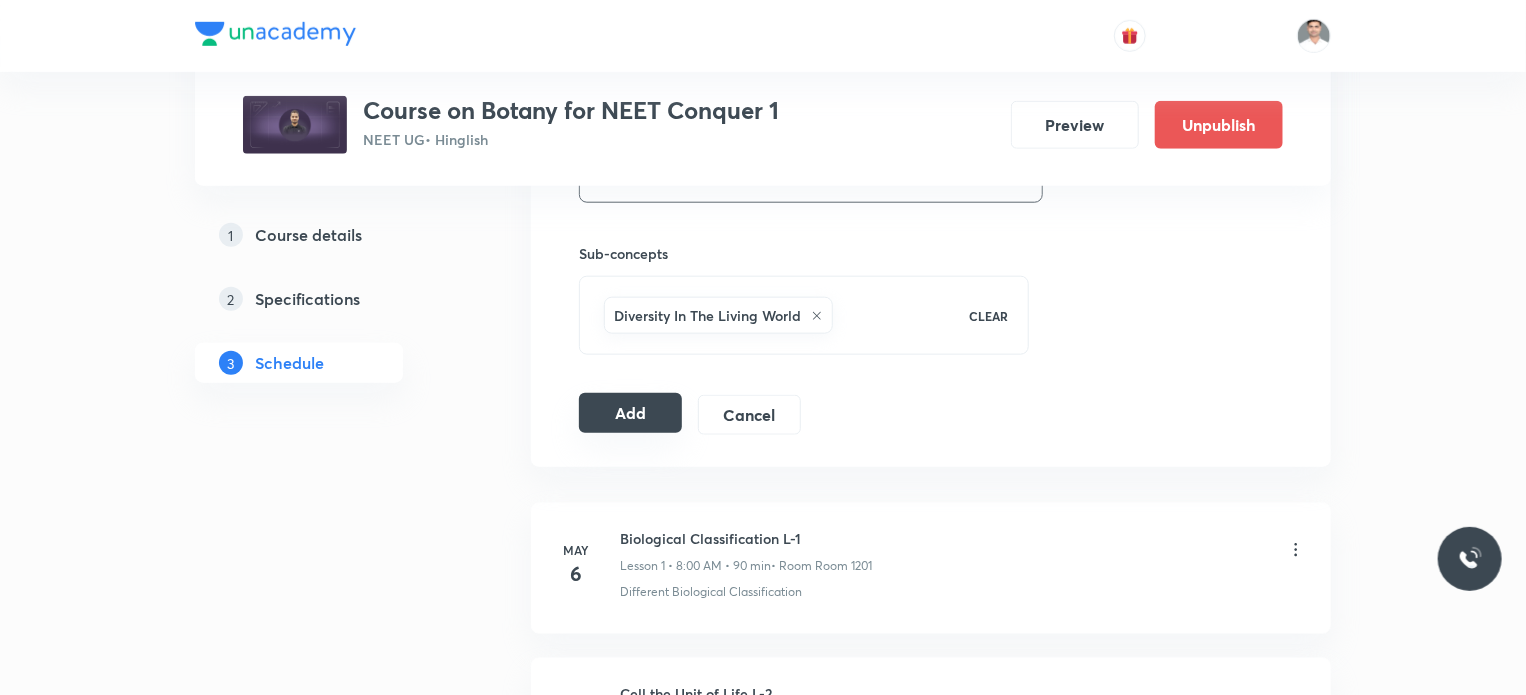click on "Add" at bounding box center (630, 413) 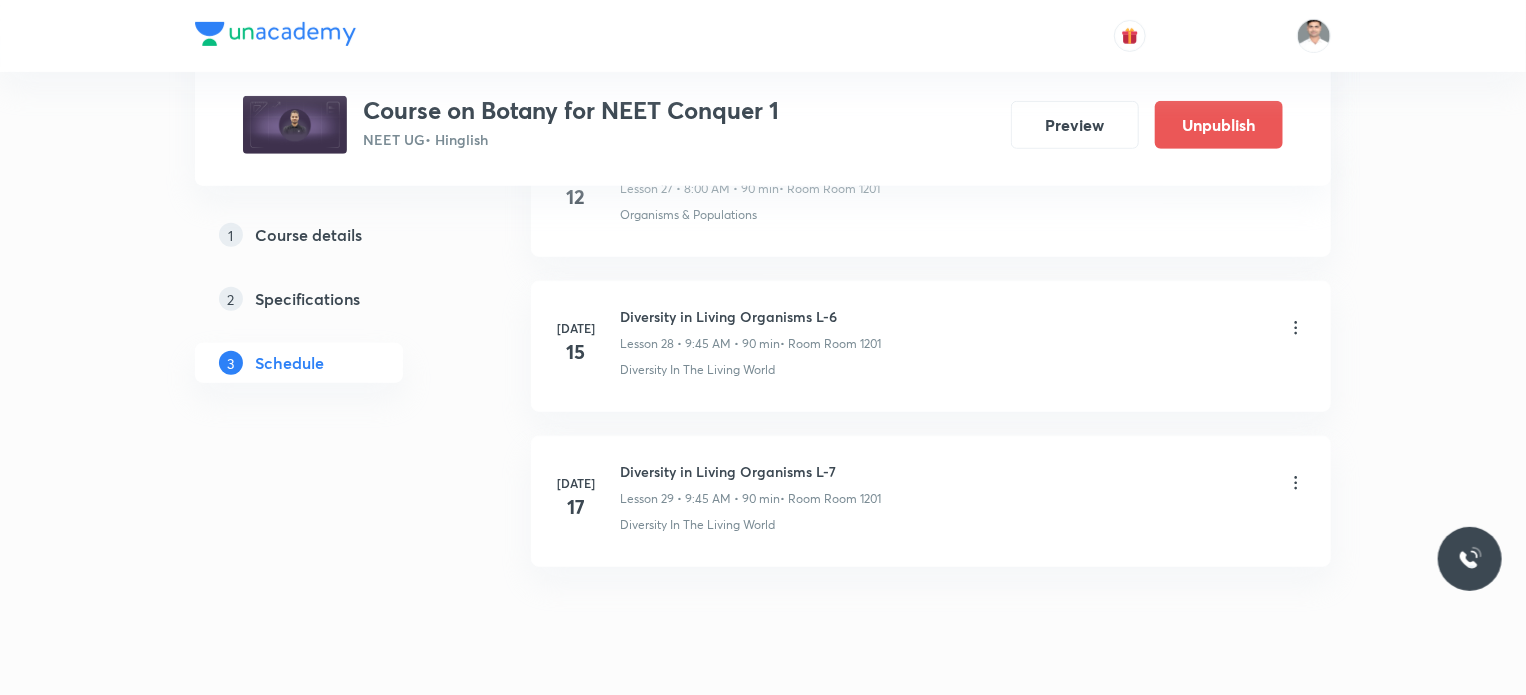scroll, scrollTop: 4475, scrollLeft: 0, axis: vertical 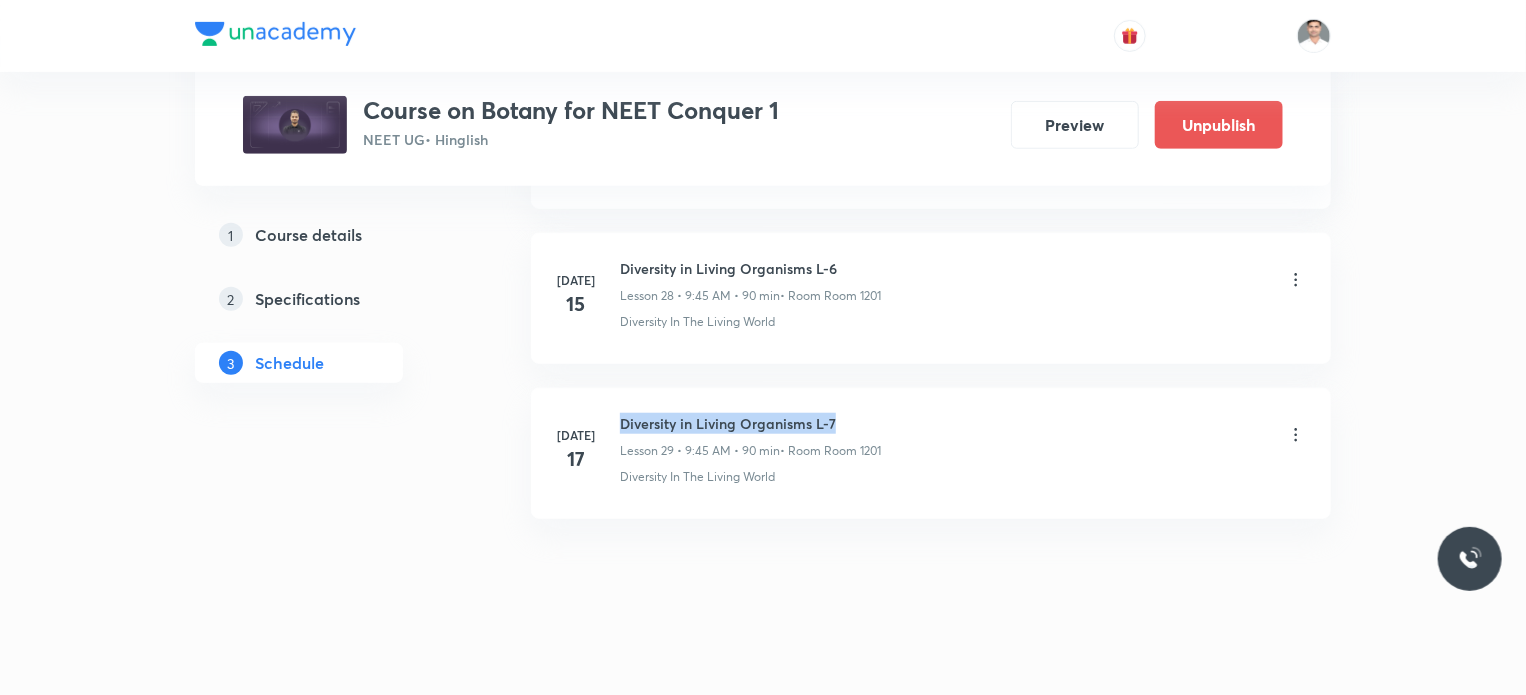 drag, startPoint x: 620, startPoint y: 414, endPoint x: 991, endPoint y: 398, distance: 371.34485 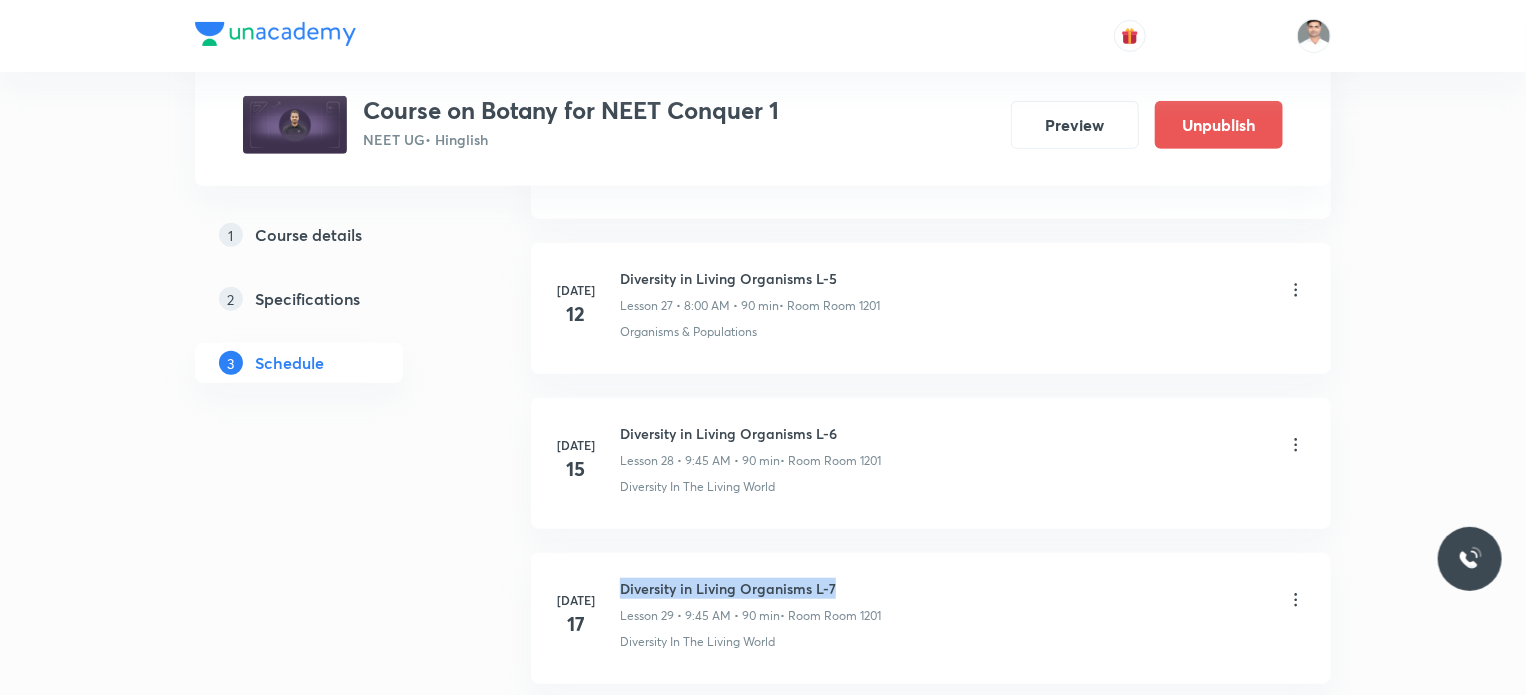 scroll, scrollTop: 4275, scrollLeft: 0, axis: vertical 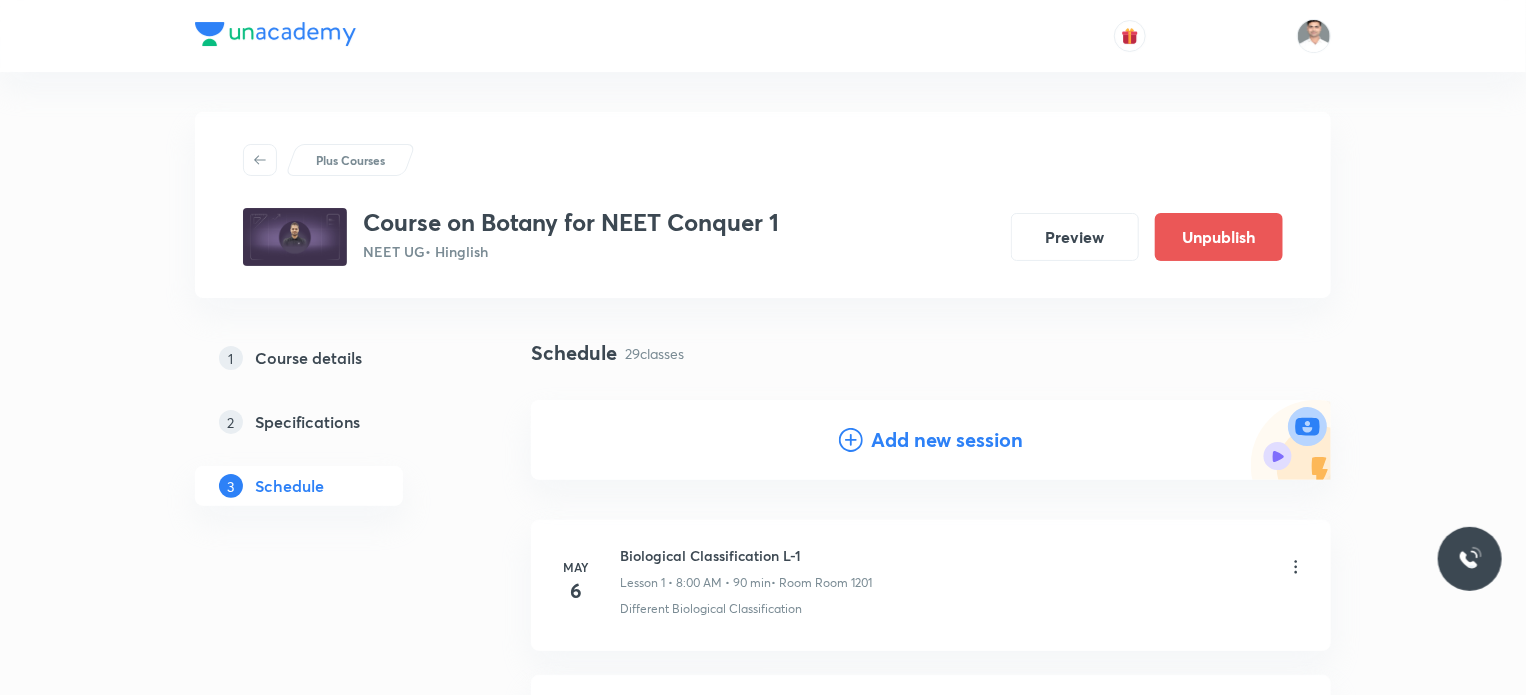 click on "Add new session" at bounding box center [947, 440] 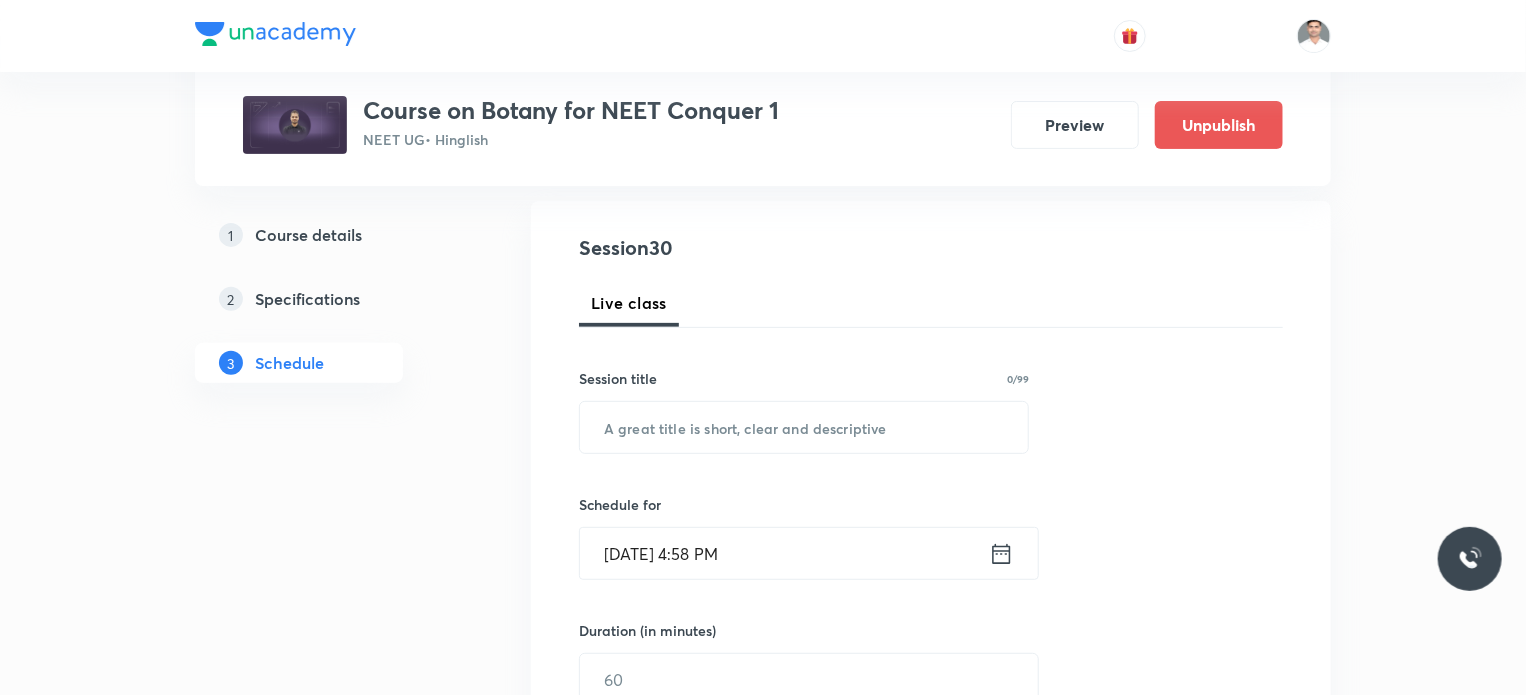 scroll, scrollTop: 200, scrollLeft: 0, axis: vertical 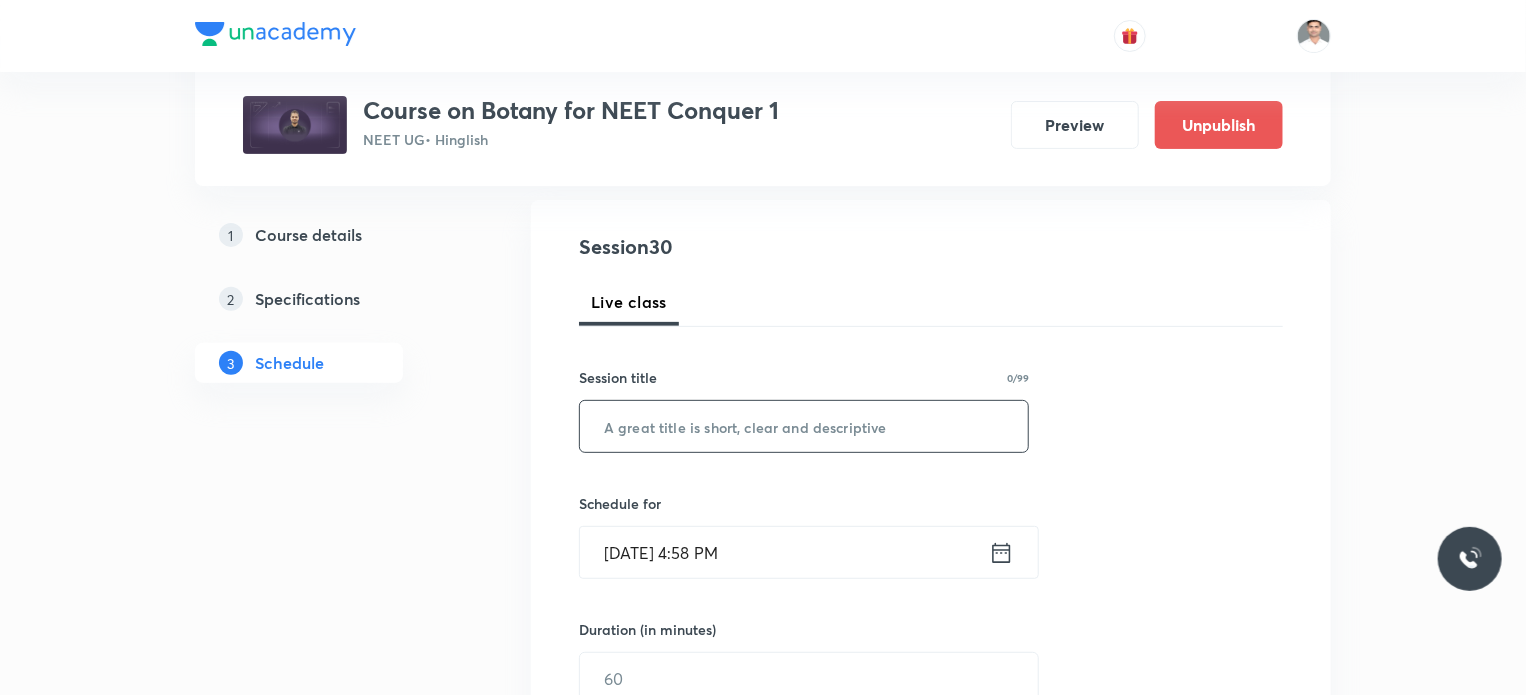 click at bounding box center [804, 426] 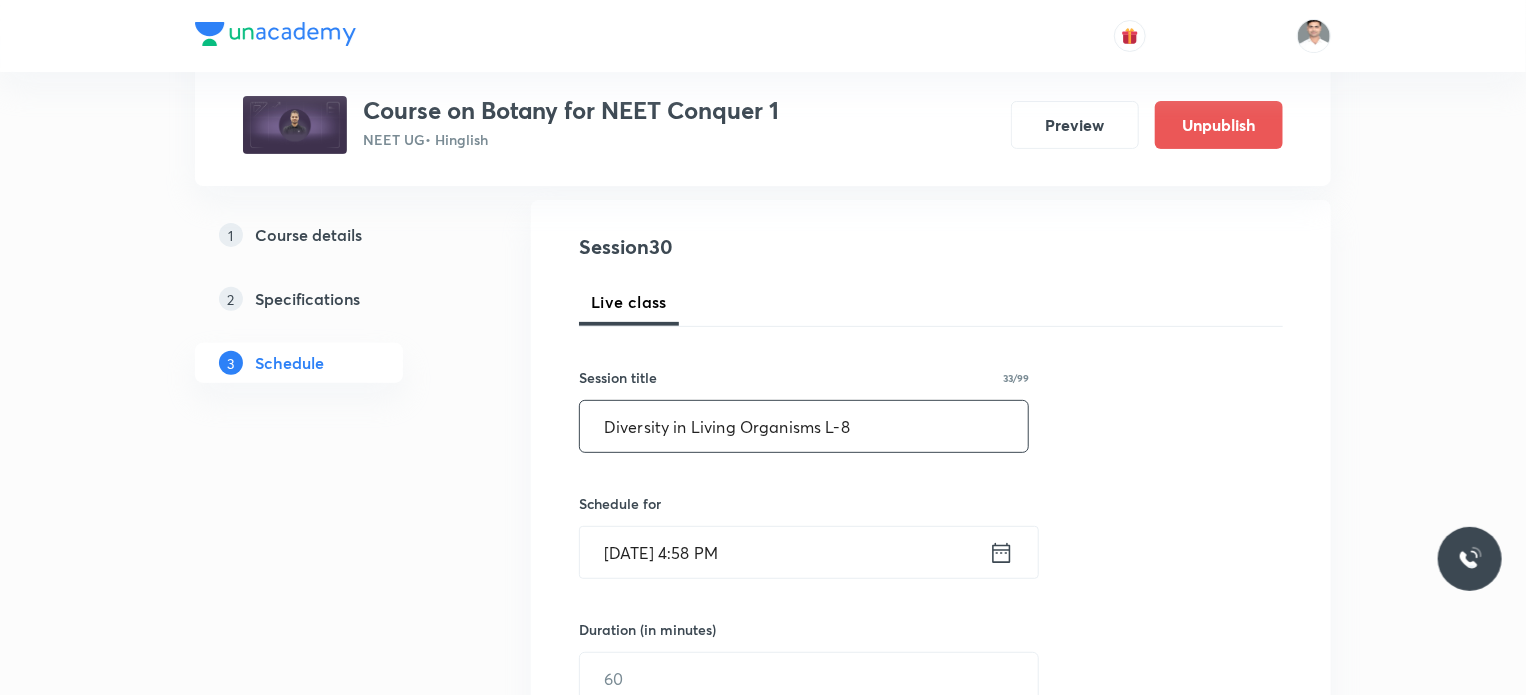 type on "Diversity in Living Organisms L-8" 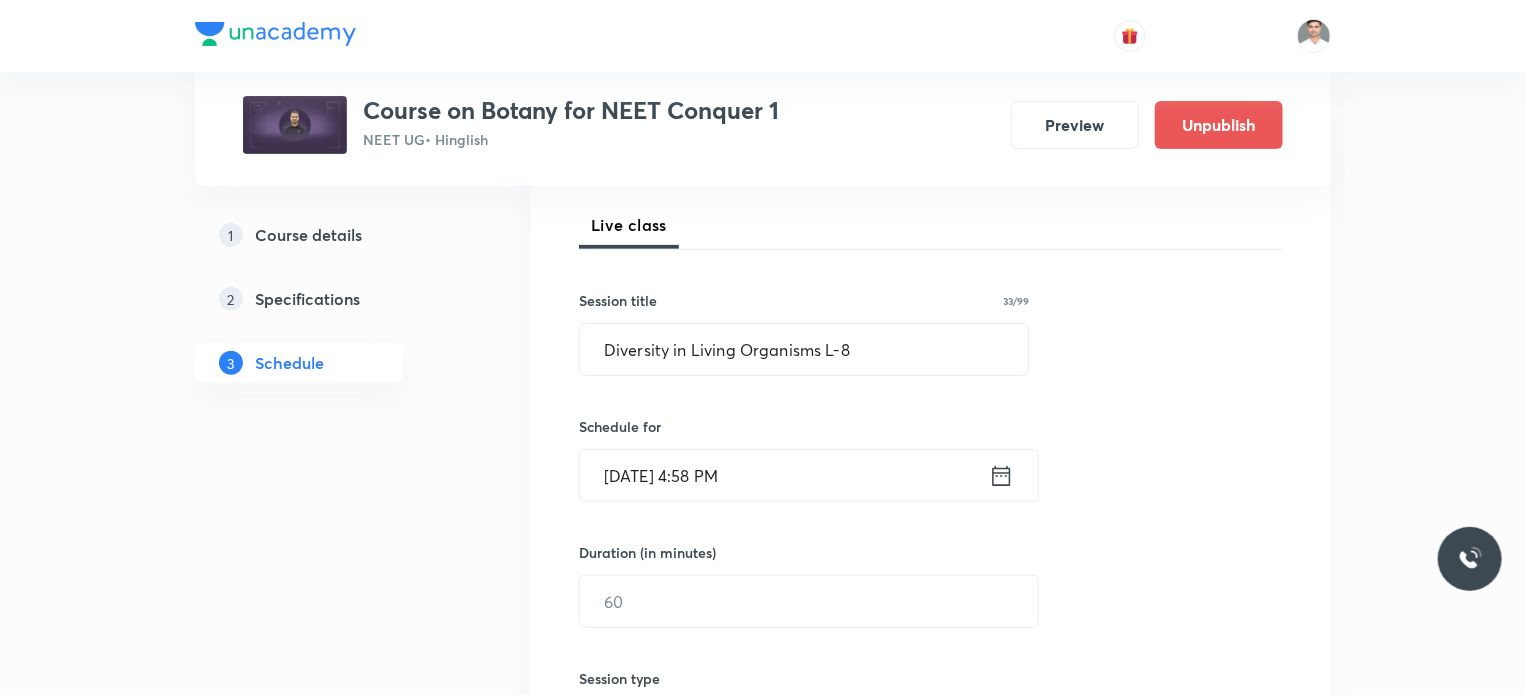 scroll, scrollTop: 400, scrollLeft: 0, axis: vertical 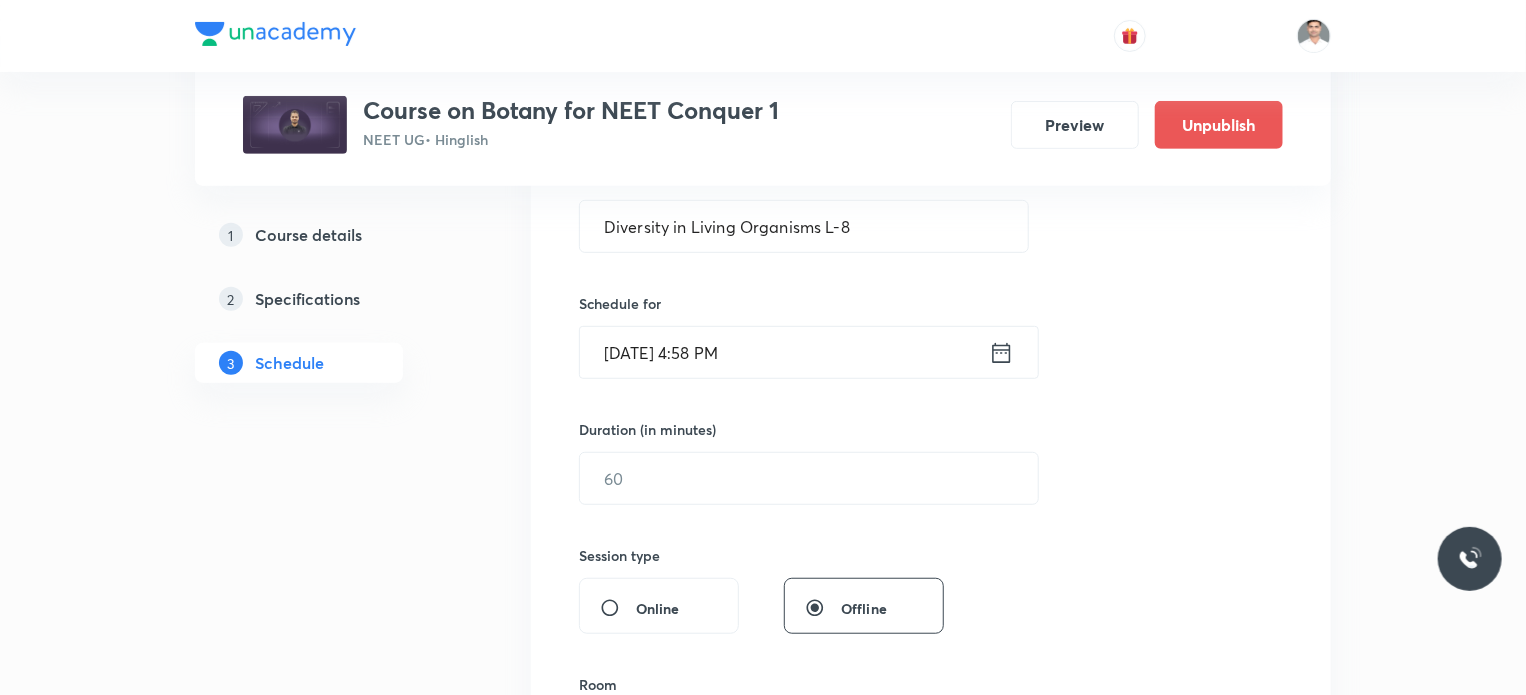 click 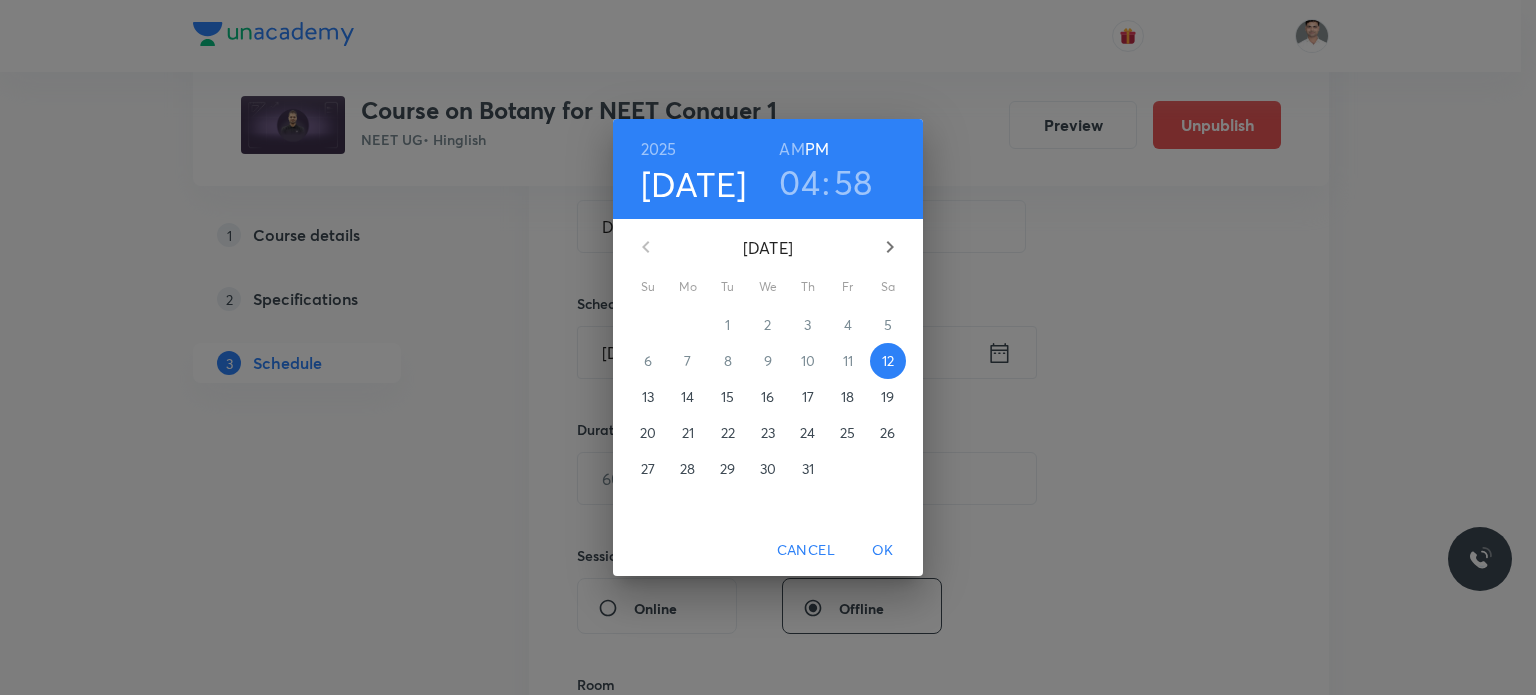 click on "19" at bounding box center (887, 397) 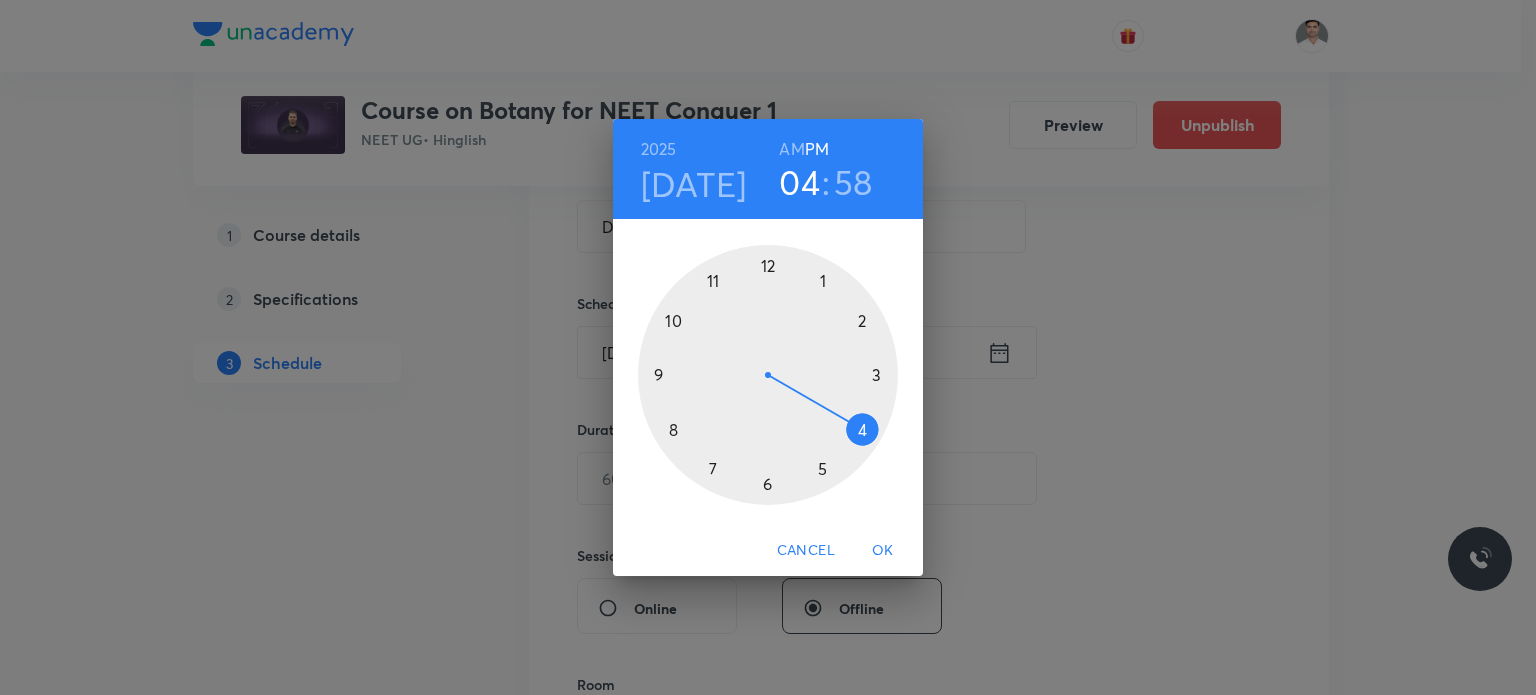 click on "AM" at bounding box center [791, 149] 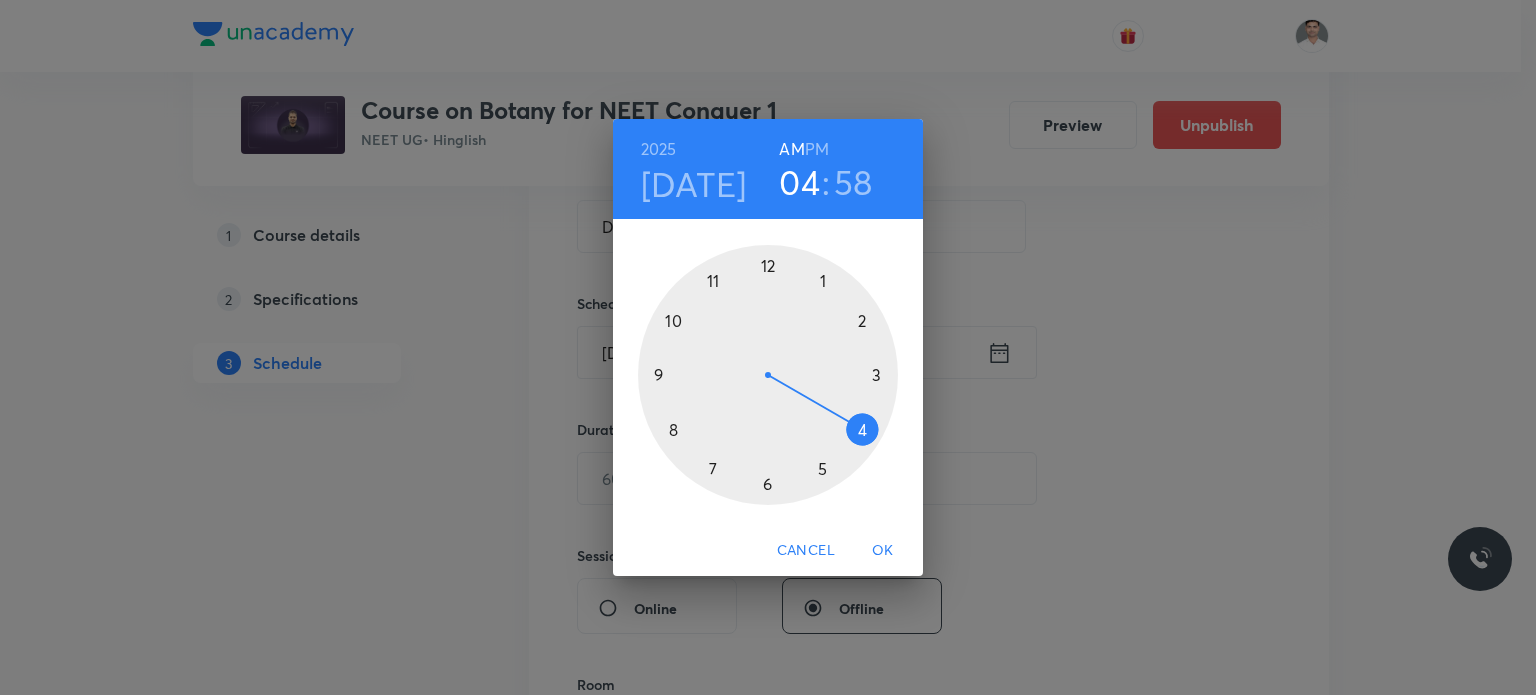 click at bounding box center [768, 375] 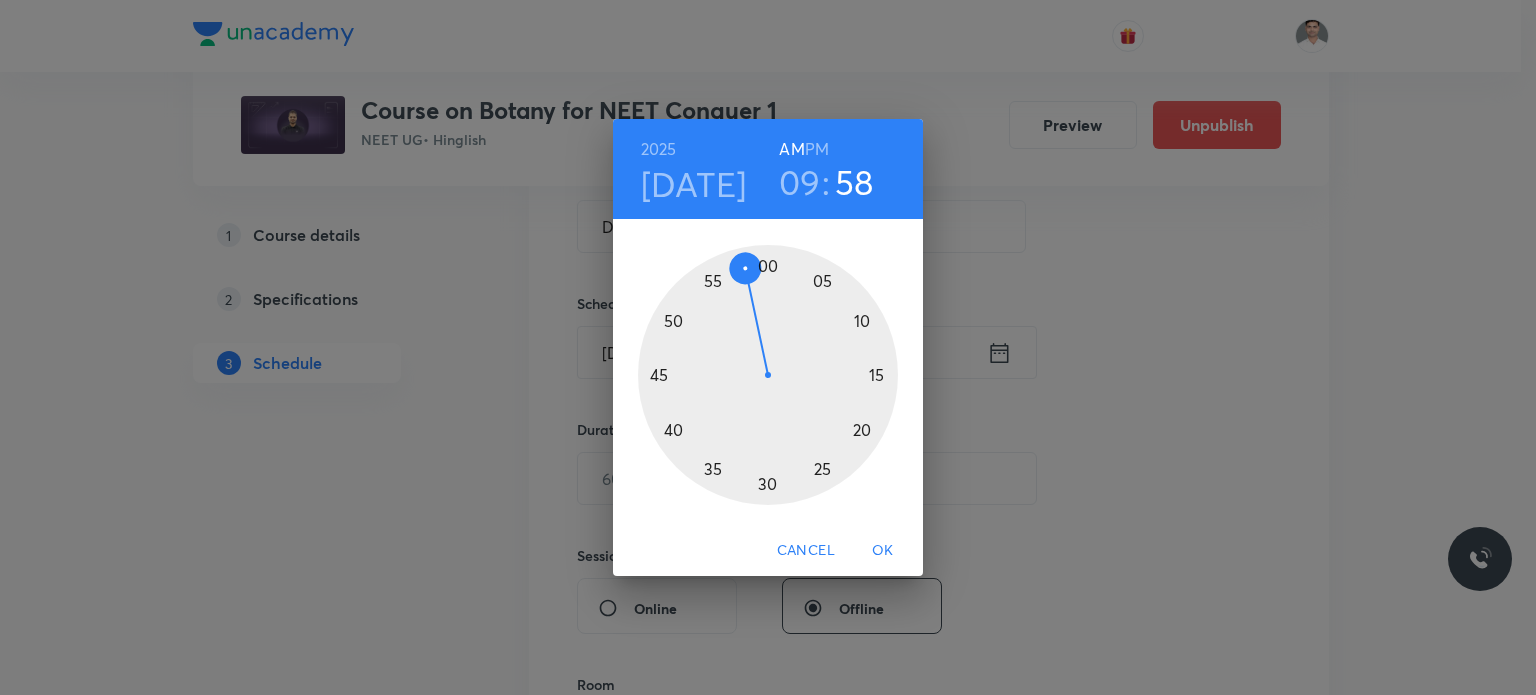 click at bounding box center [768, 375] 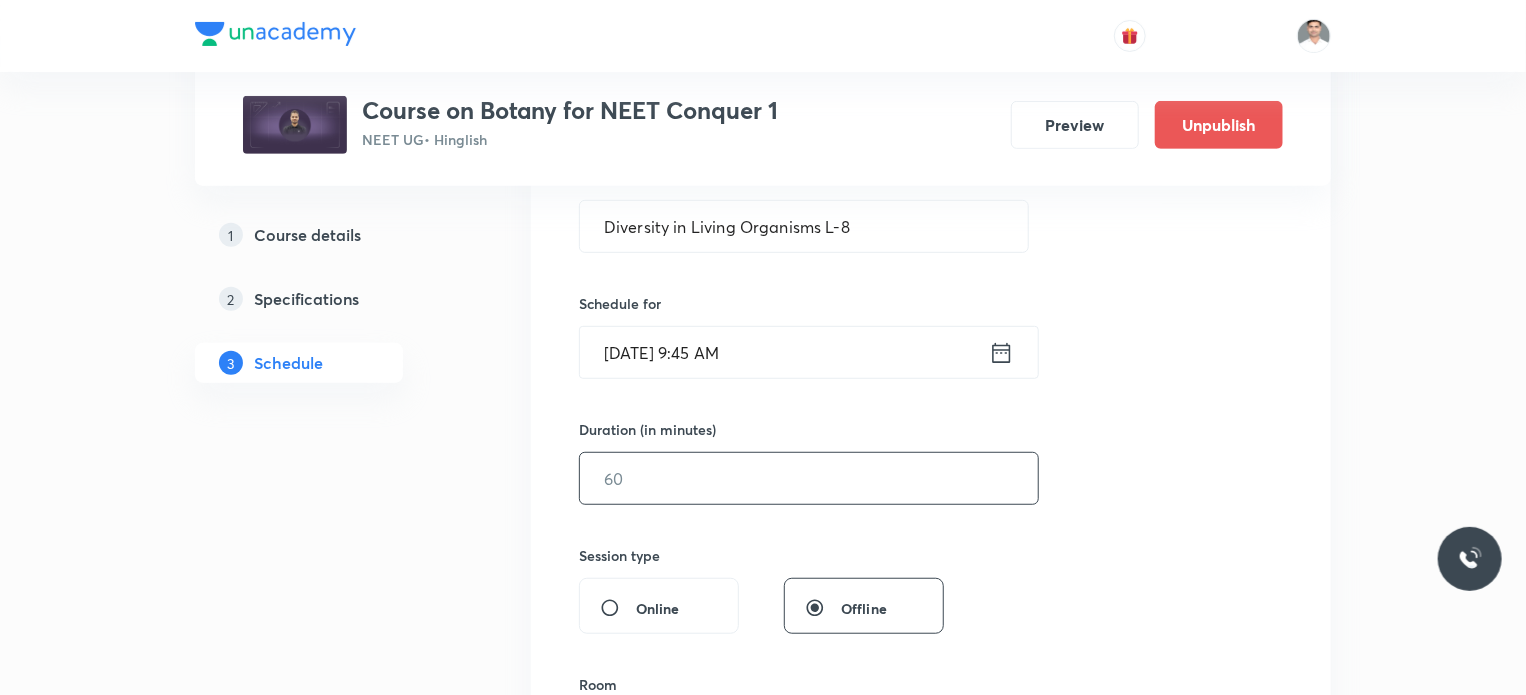 click at bounding box center [809, 478] 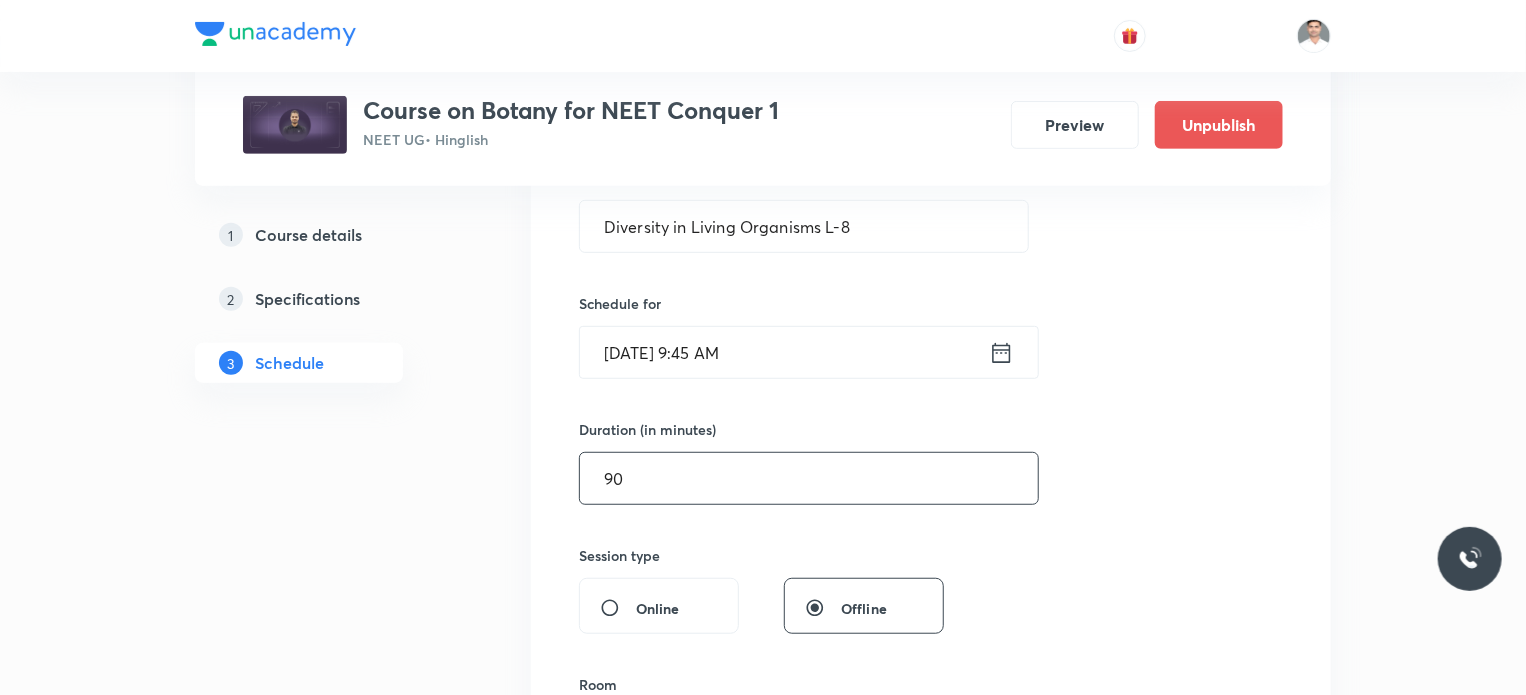 type on "90" 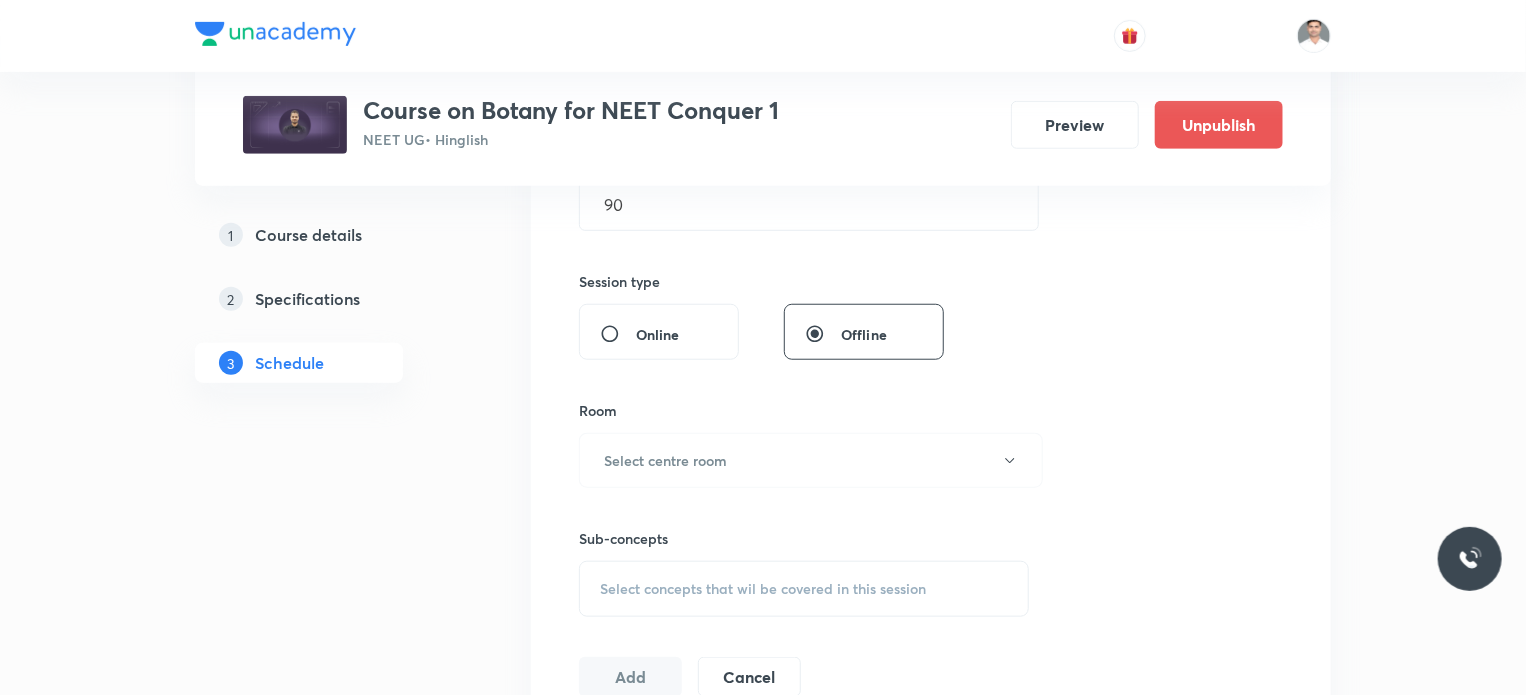 scroll, scrollTop: 700, scrollLeft: 0, axis: vertical 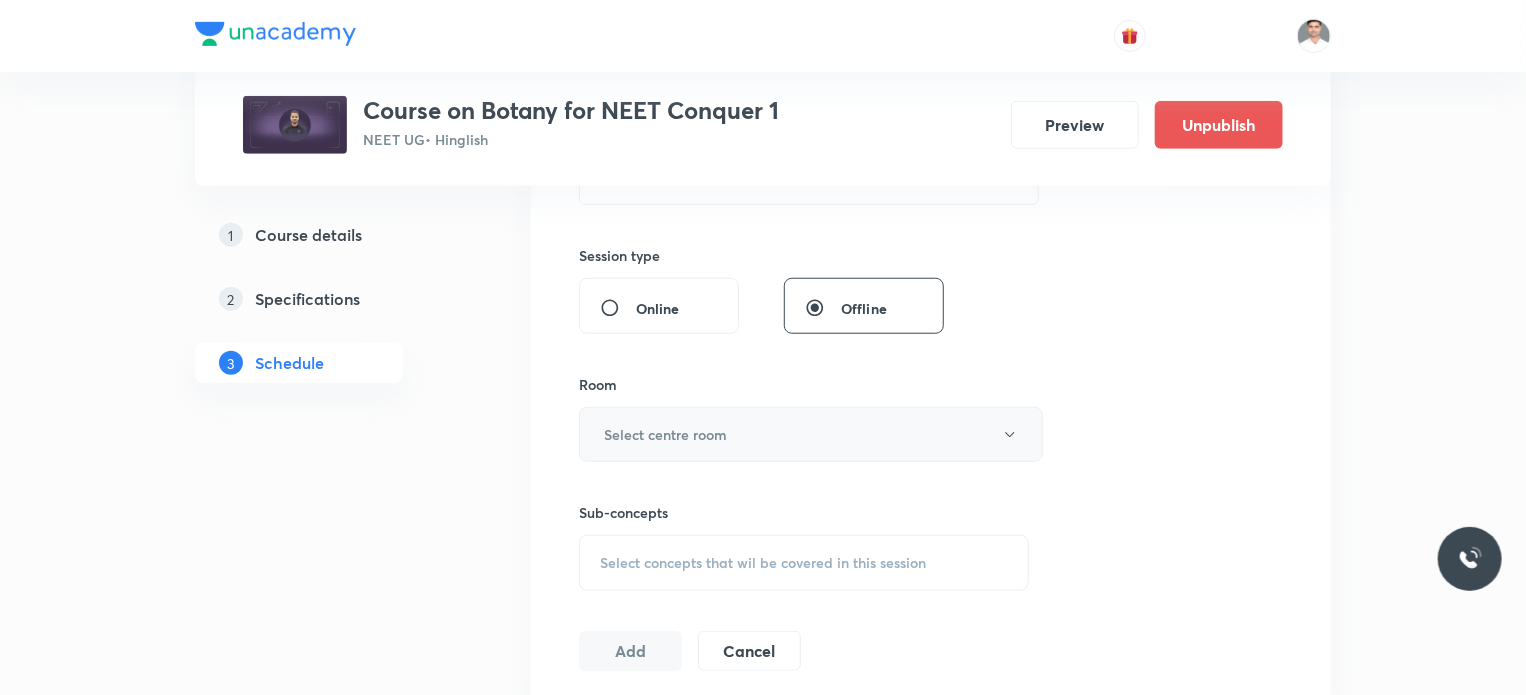 click on "Select centre room" at bounding box center [811, 434] 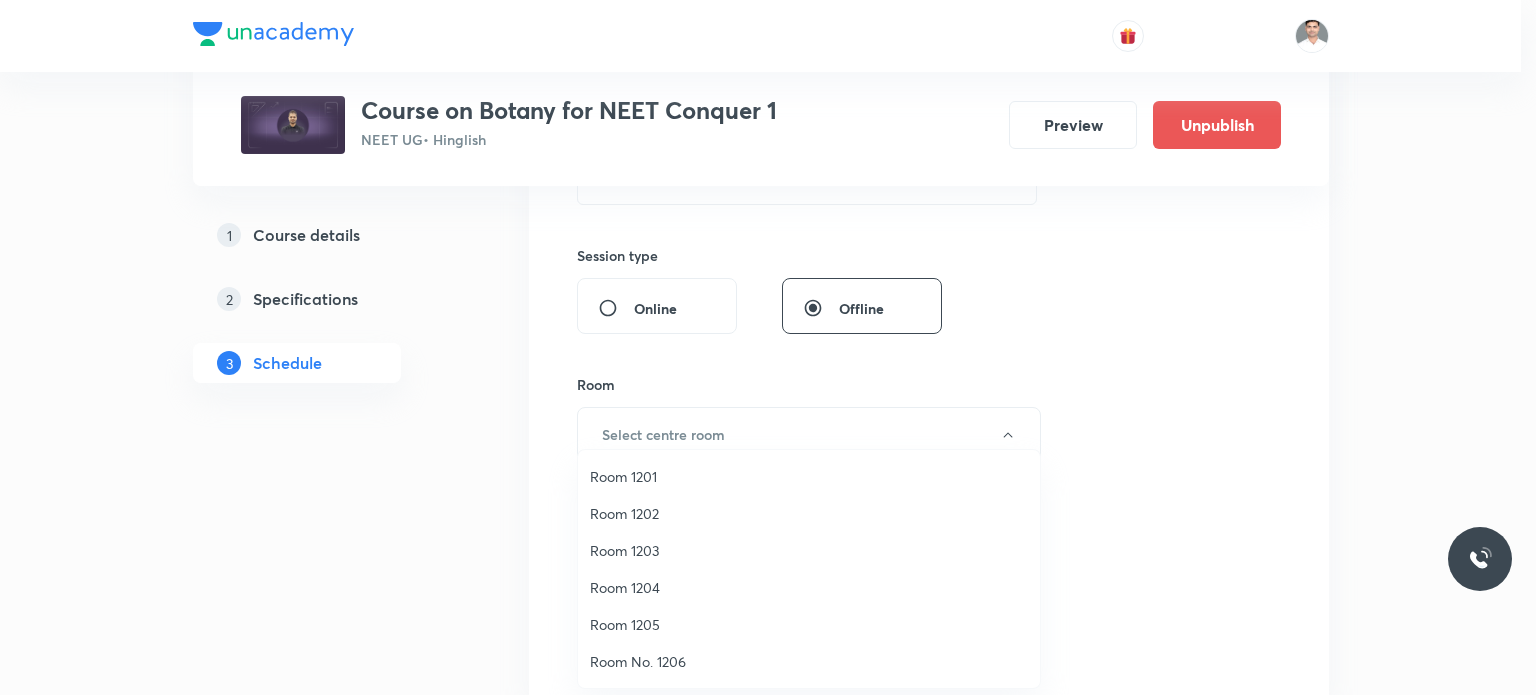 click on "Room 1201" at bounding box center (809, 476) 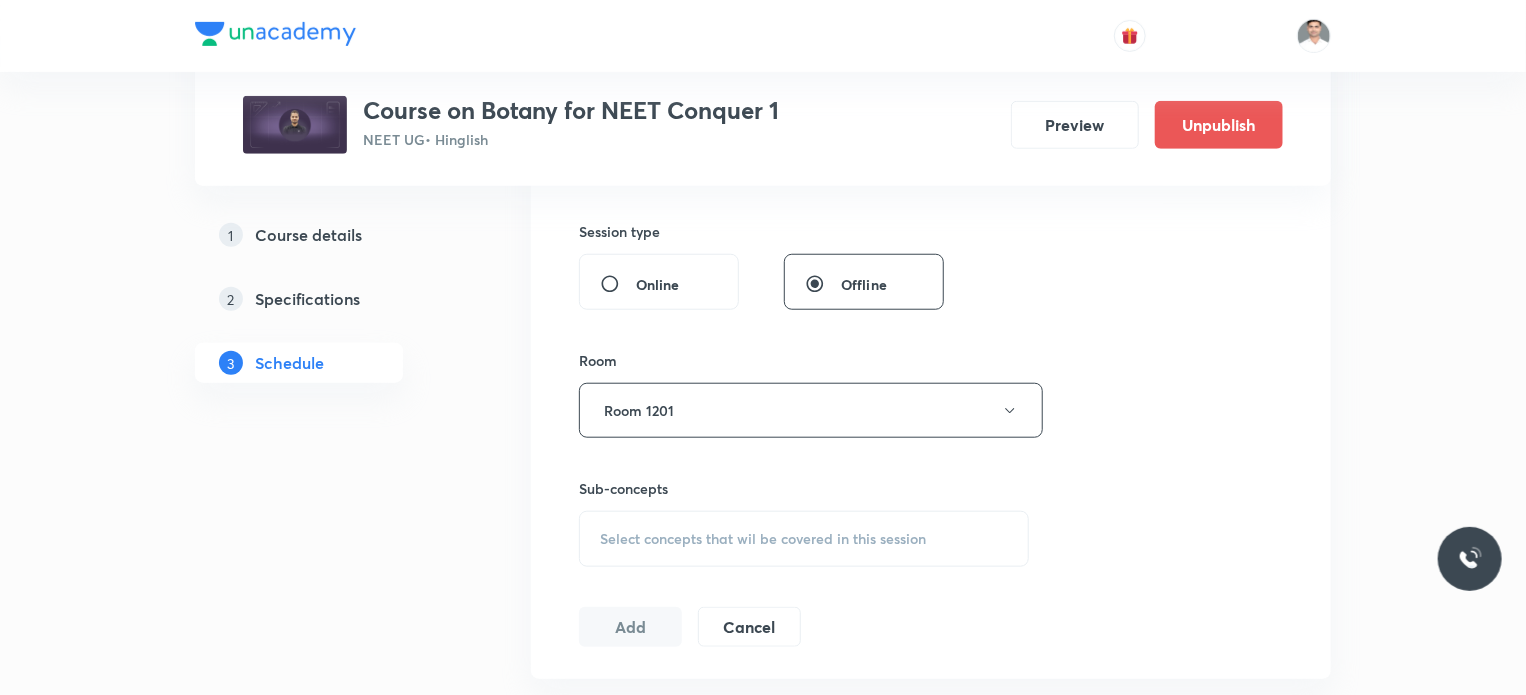 scroll, scrollTop: 900, scrollLeft: 0, axis: vertical 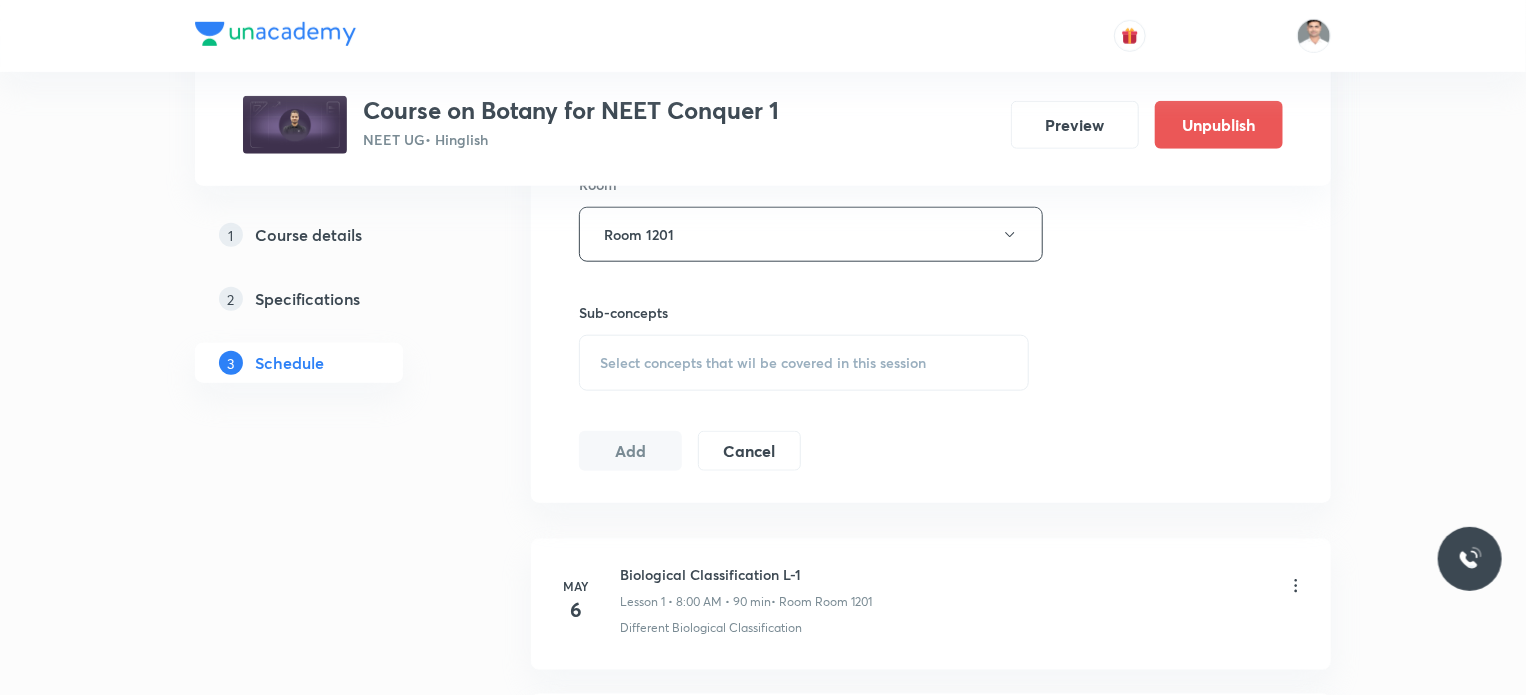 click on "Select concepts that wil be covered in this session" at bounding box center (804, 363) 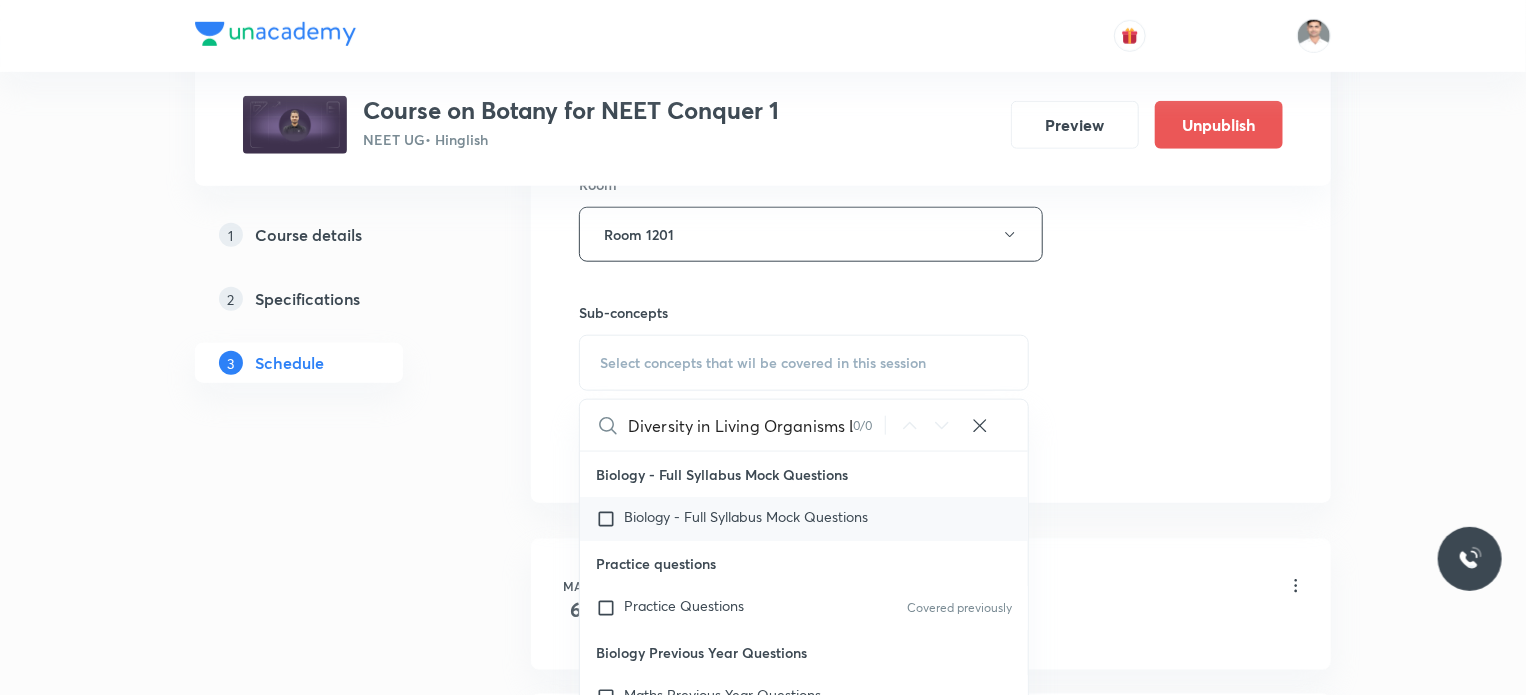 scroll, scrollTop: 0, scrollLeft: 18, axis: horizontal 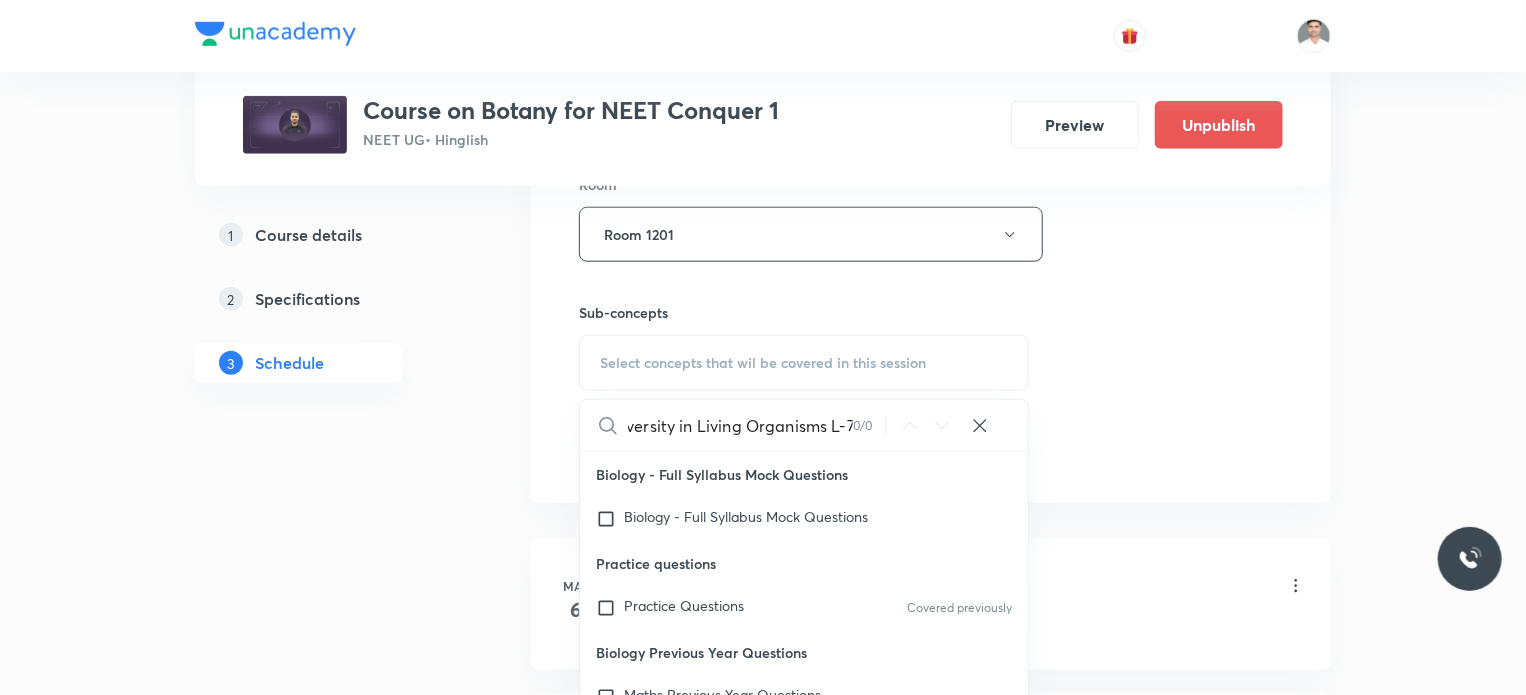 drag, startPoint x: 694, startPoint y: 421, endPoint x: 856, endPoint y: 415, distance: 162.11107 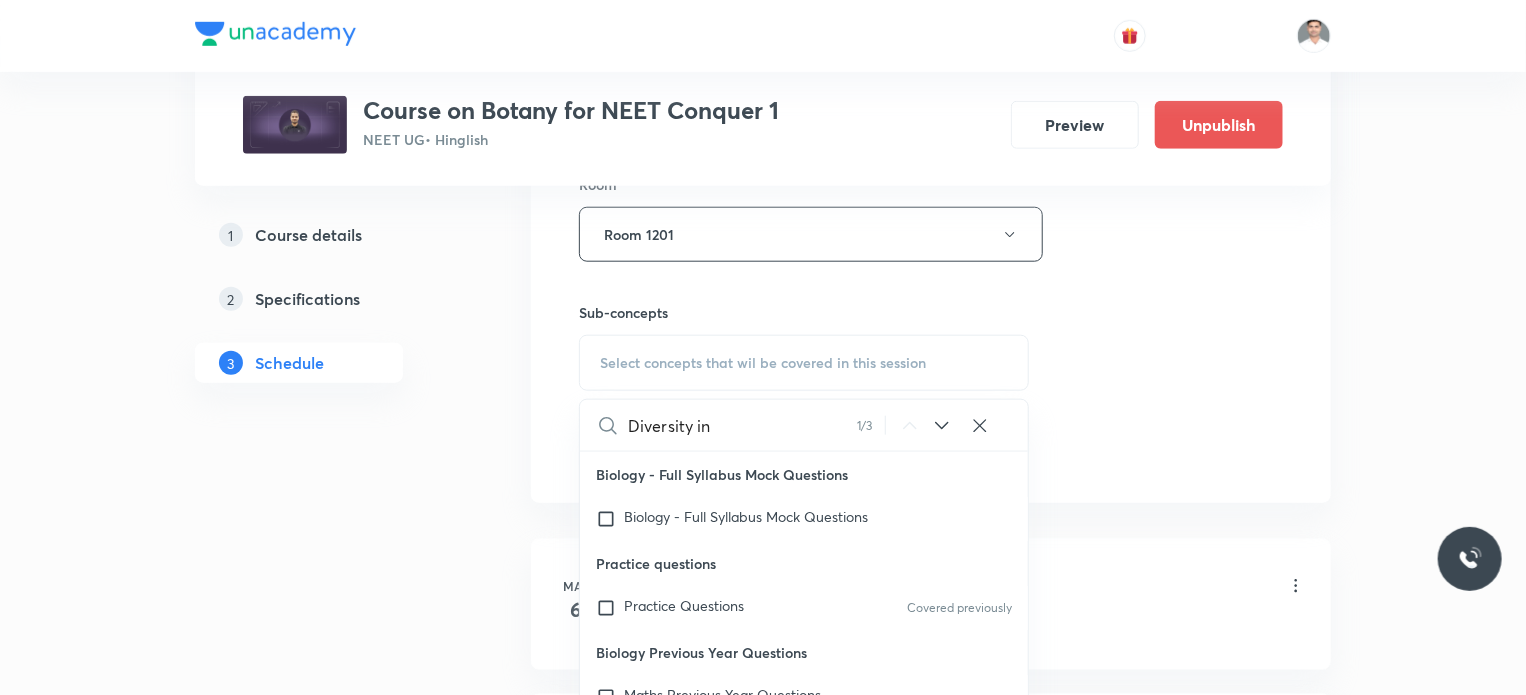 scroll, scrollTop: 0, scrollLeft: 0, axis: both 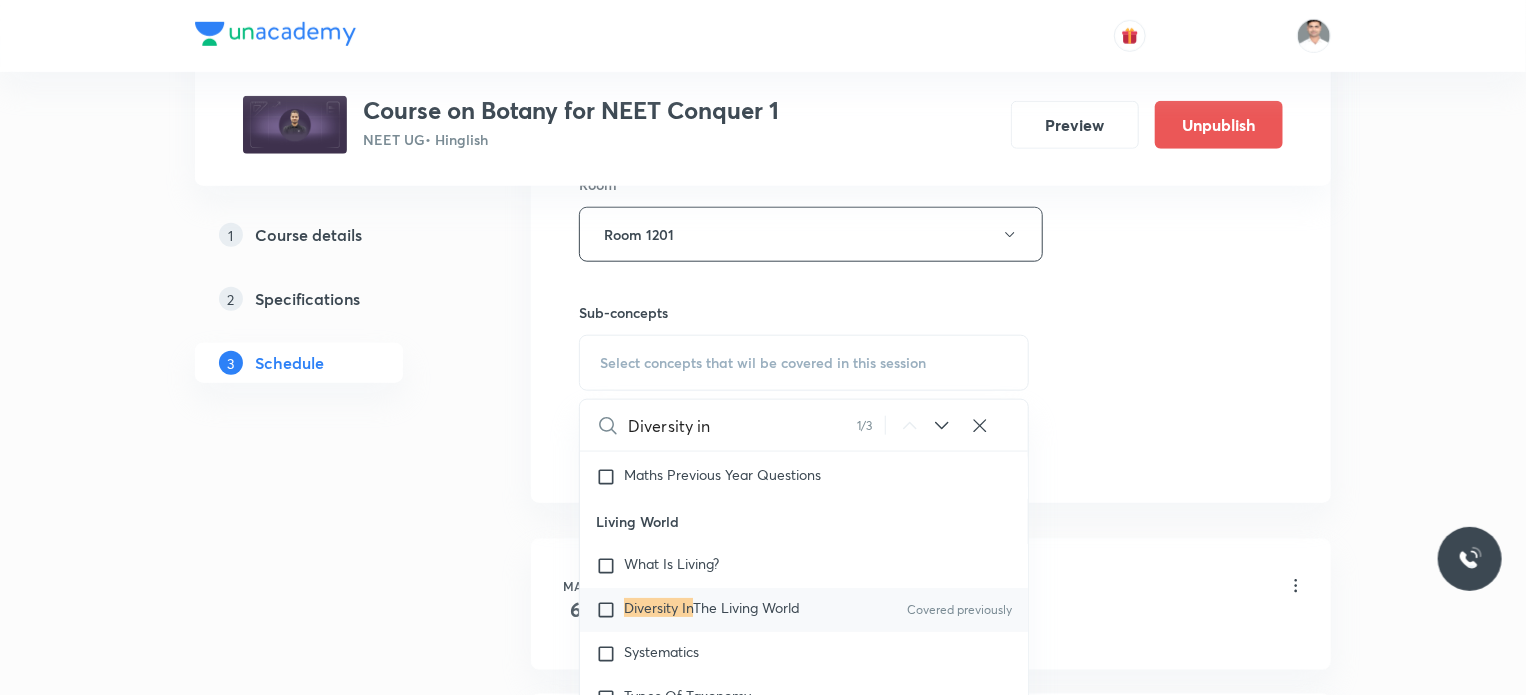 type on "Diversity in" 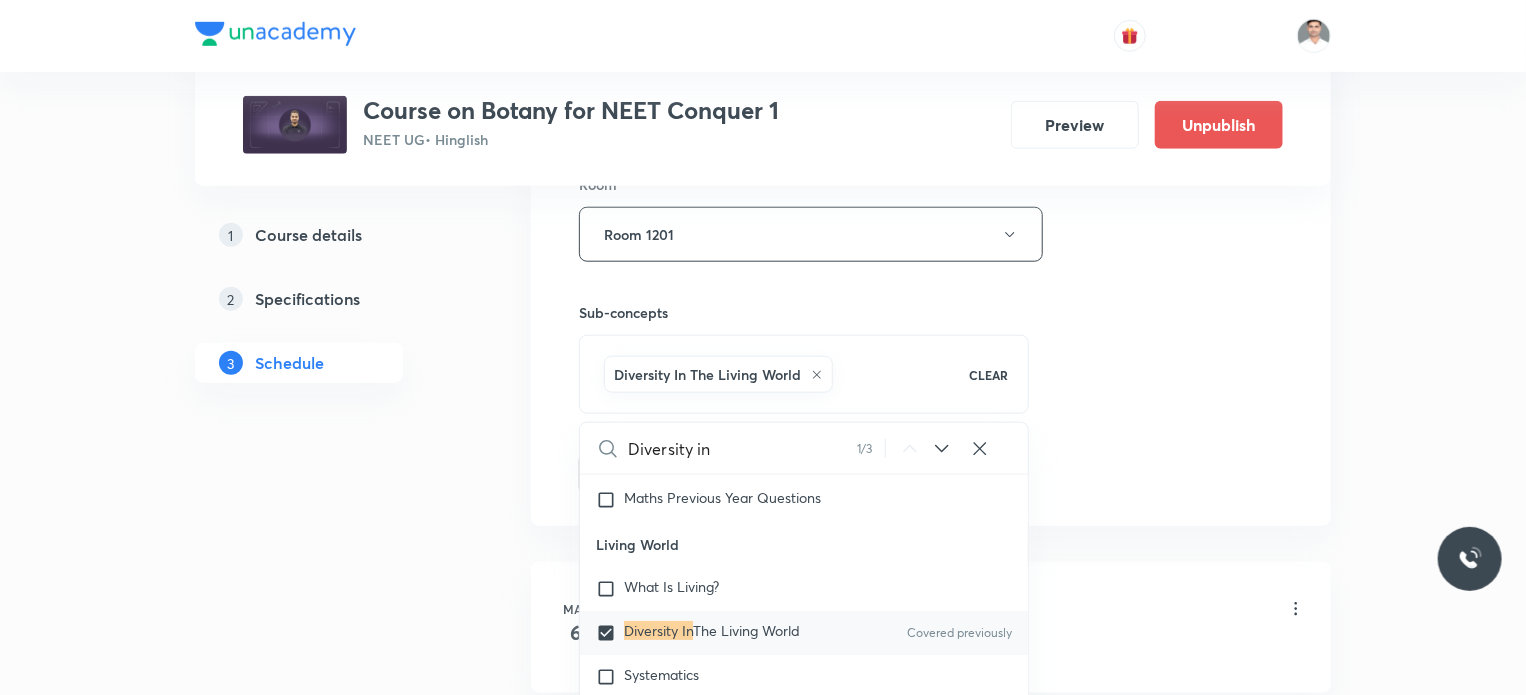 click on "1 Course details 2 Specifications 3 Schedule" at bounding box center (331, 2313) 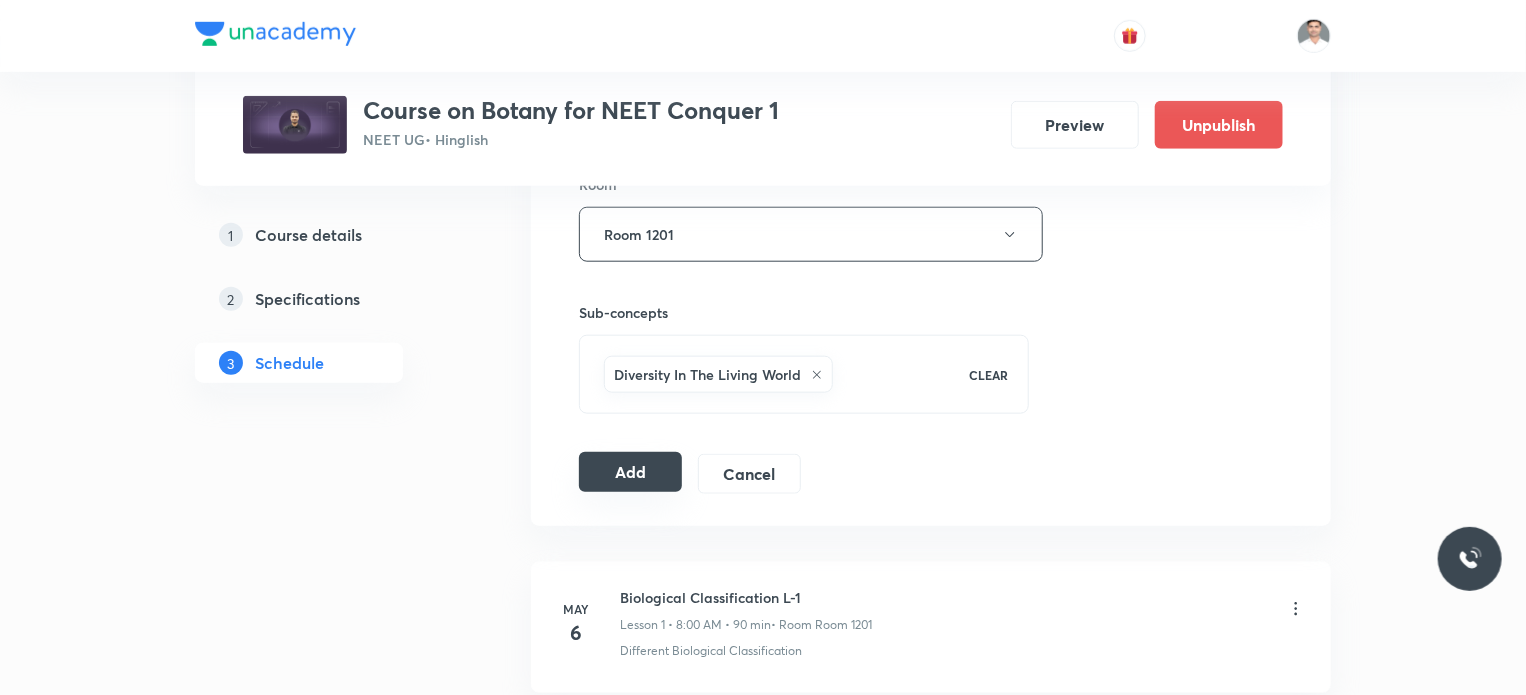 click on "Add" at bounding box center (630, 472) 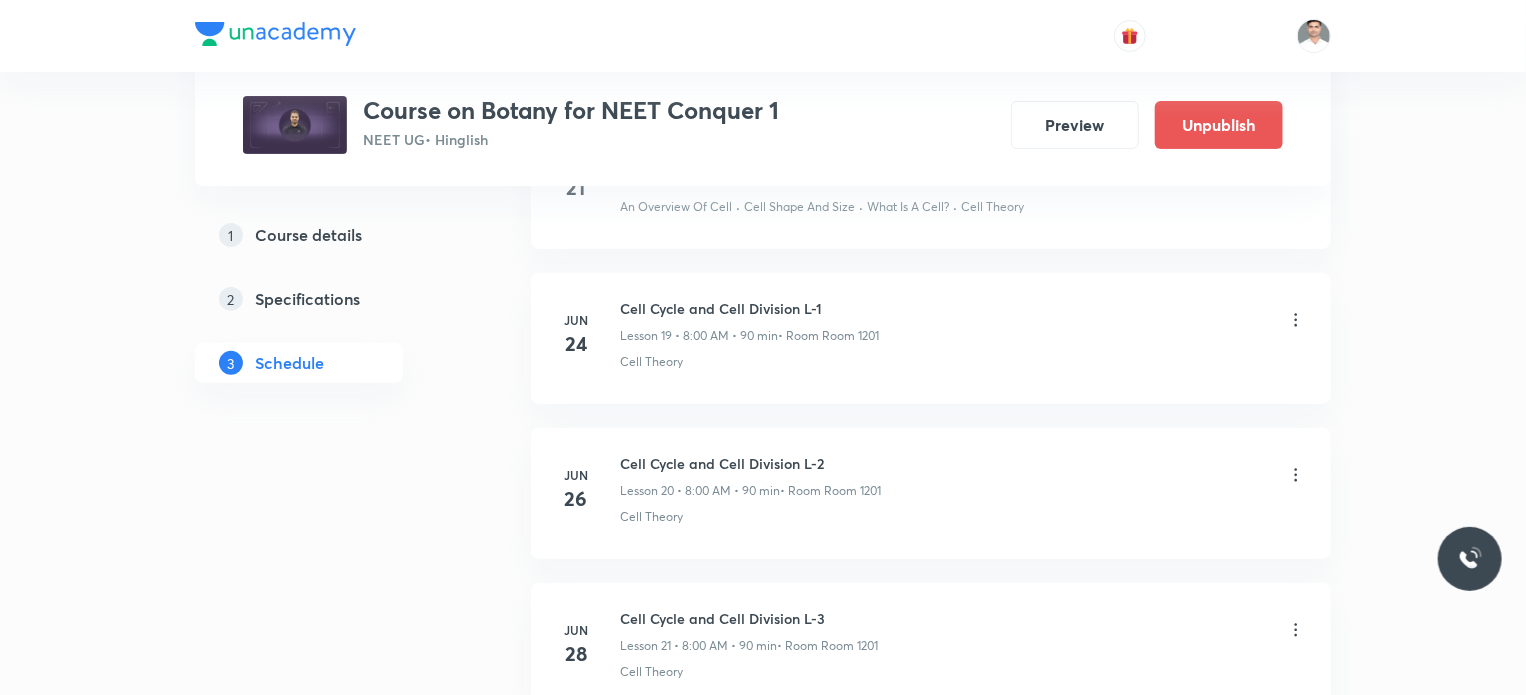 scroll, scrollTop: 4100, scrollLeft: 0, axis: vertical 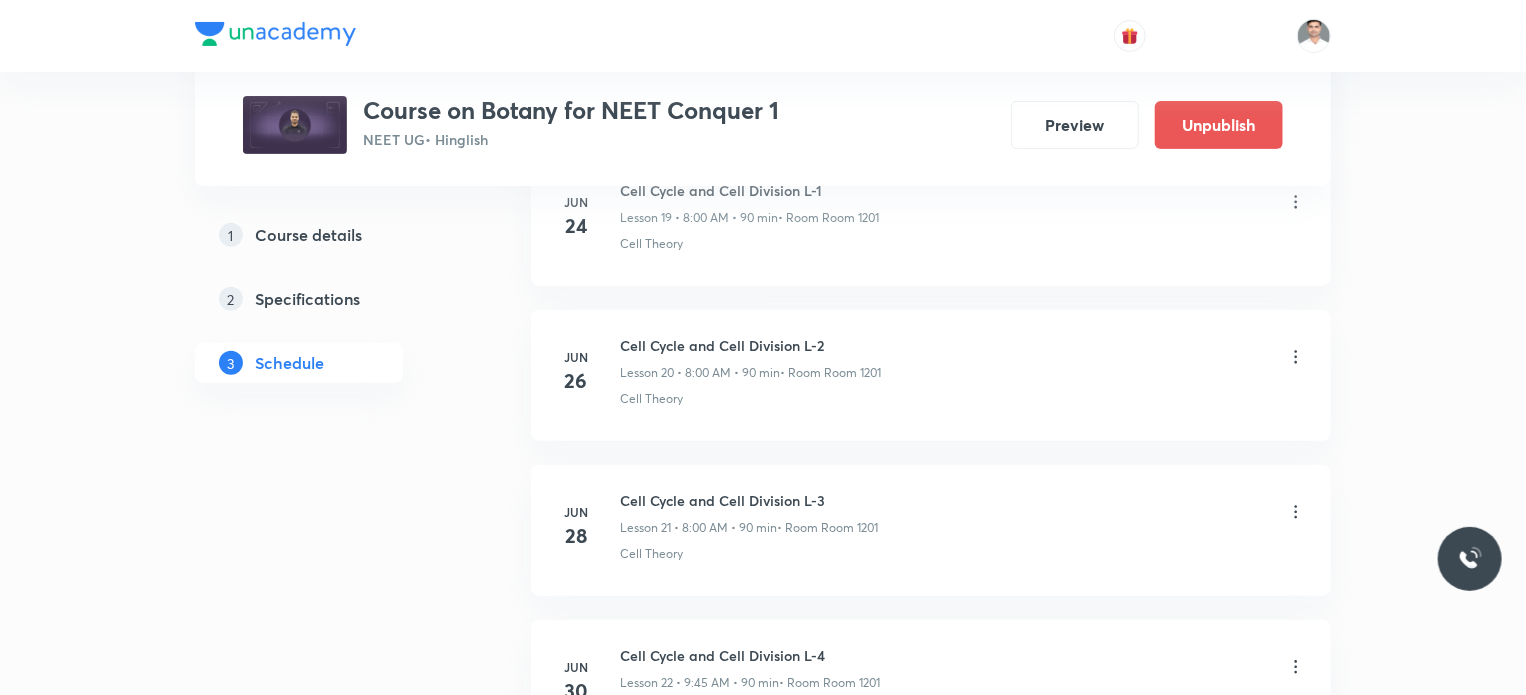 type 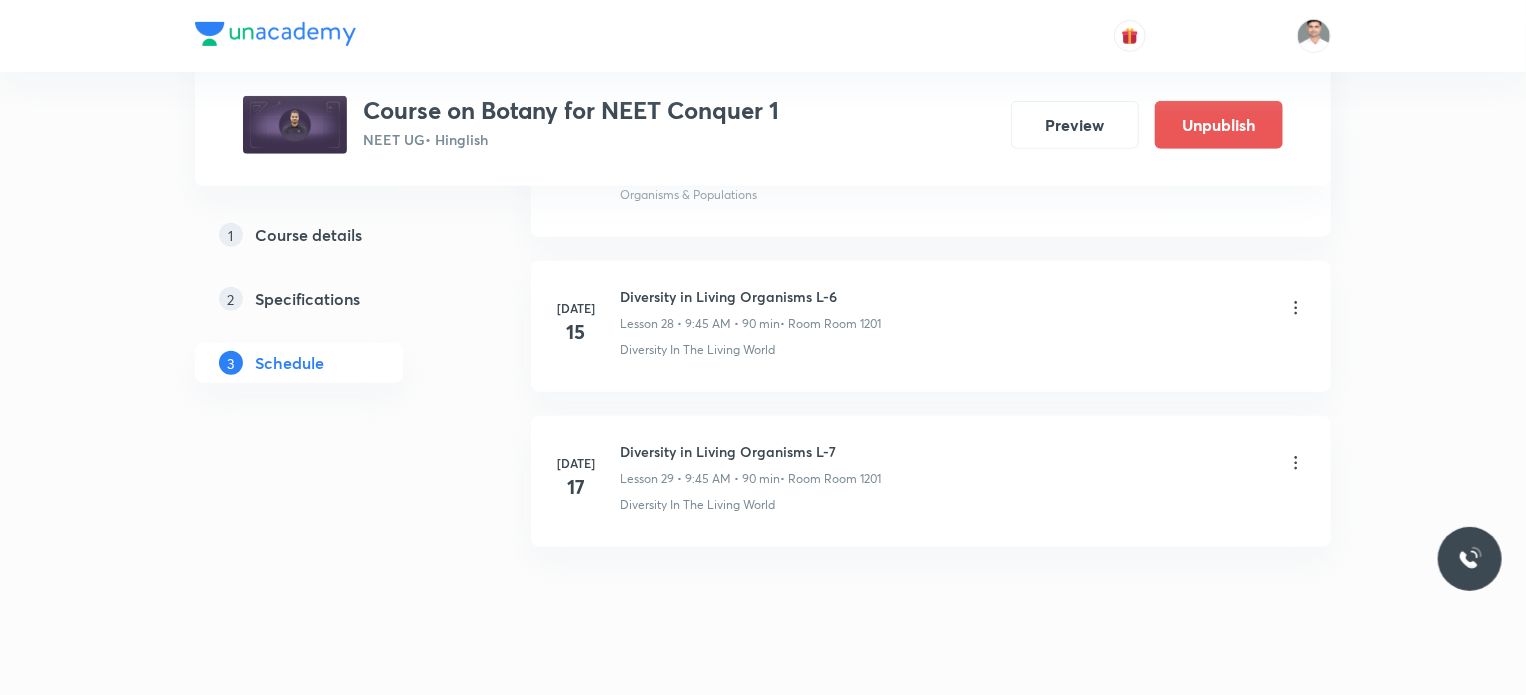scroll, scrollTop: 4475, scrollLeft: 0, axis: vertical 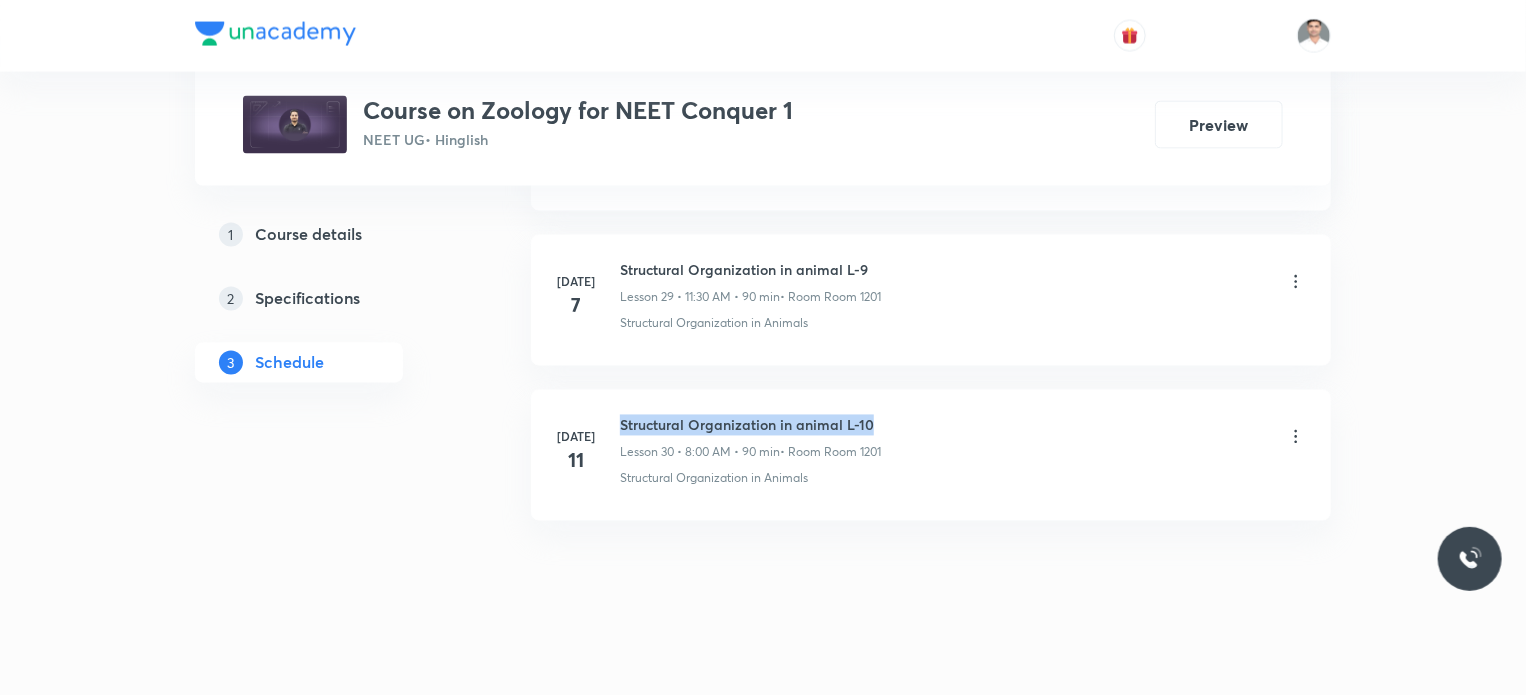 drag, startPoint x: 623, startPoint y: 411, endPoint x: 894, endPoint y: 402, distance: 271.1494 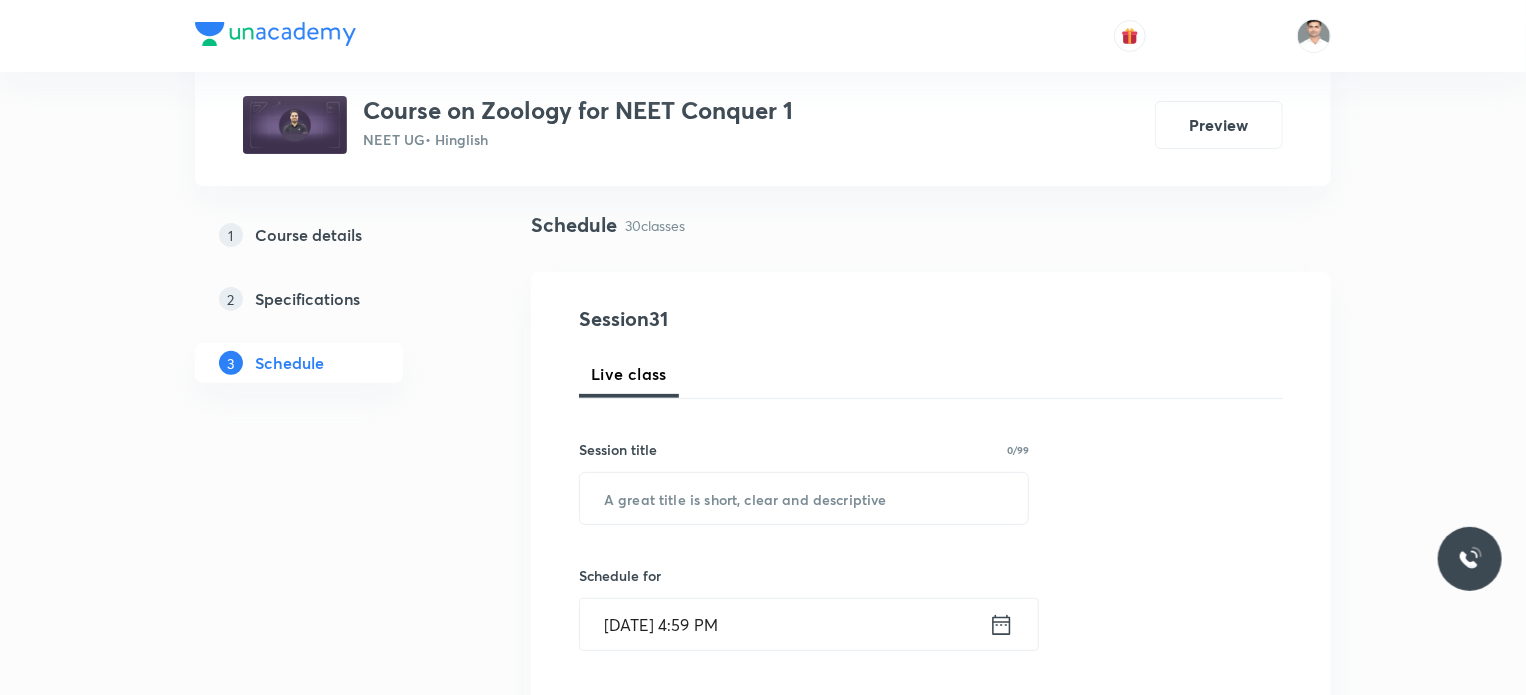 scroll, scrollTop: 0, scrollLeft: 0, axis: both 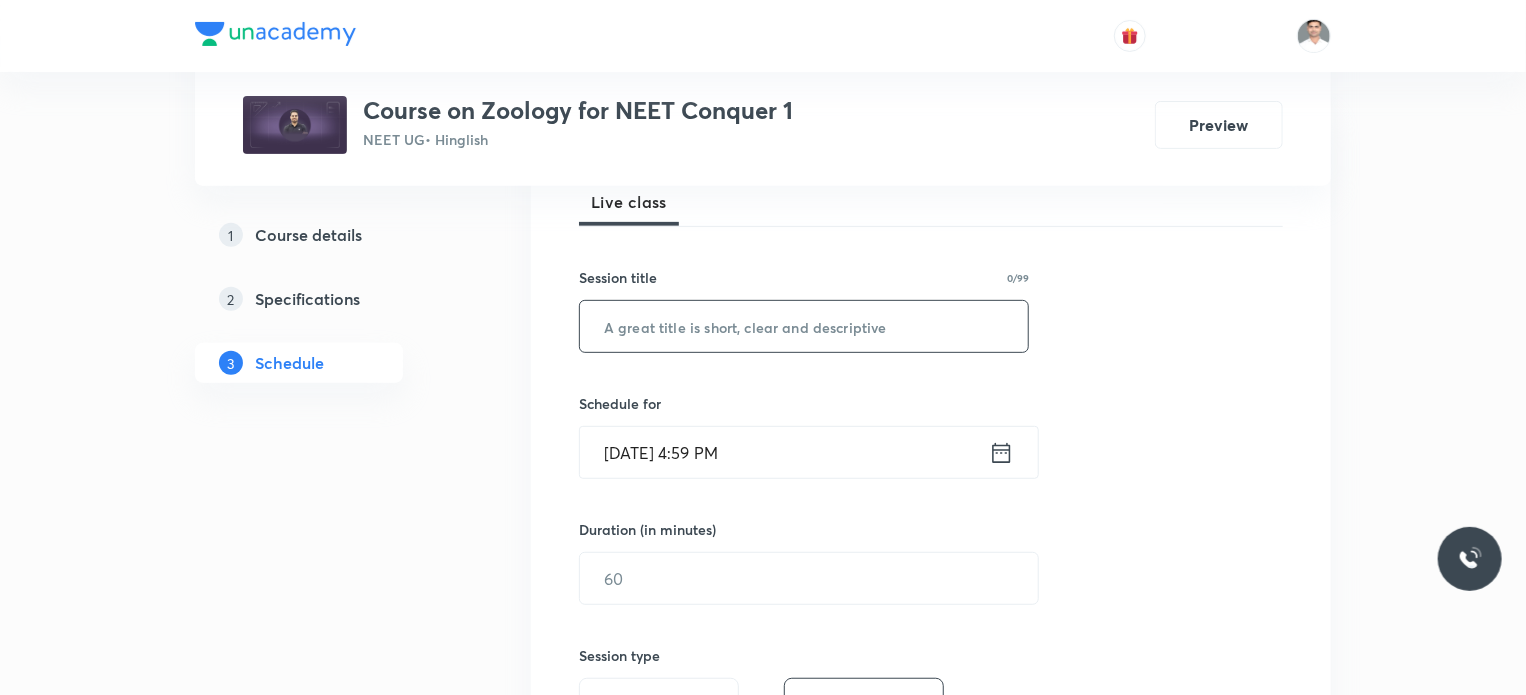 click at bounding box center [804, 326] 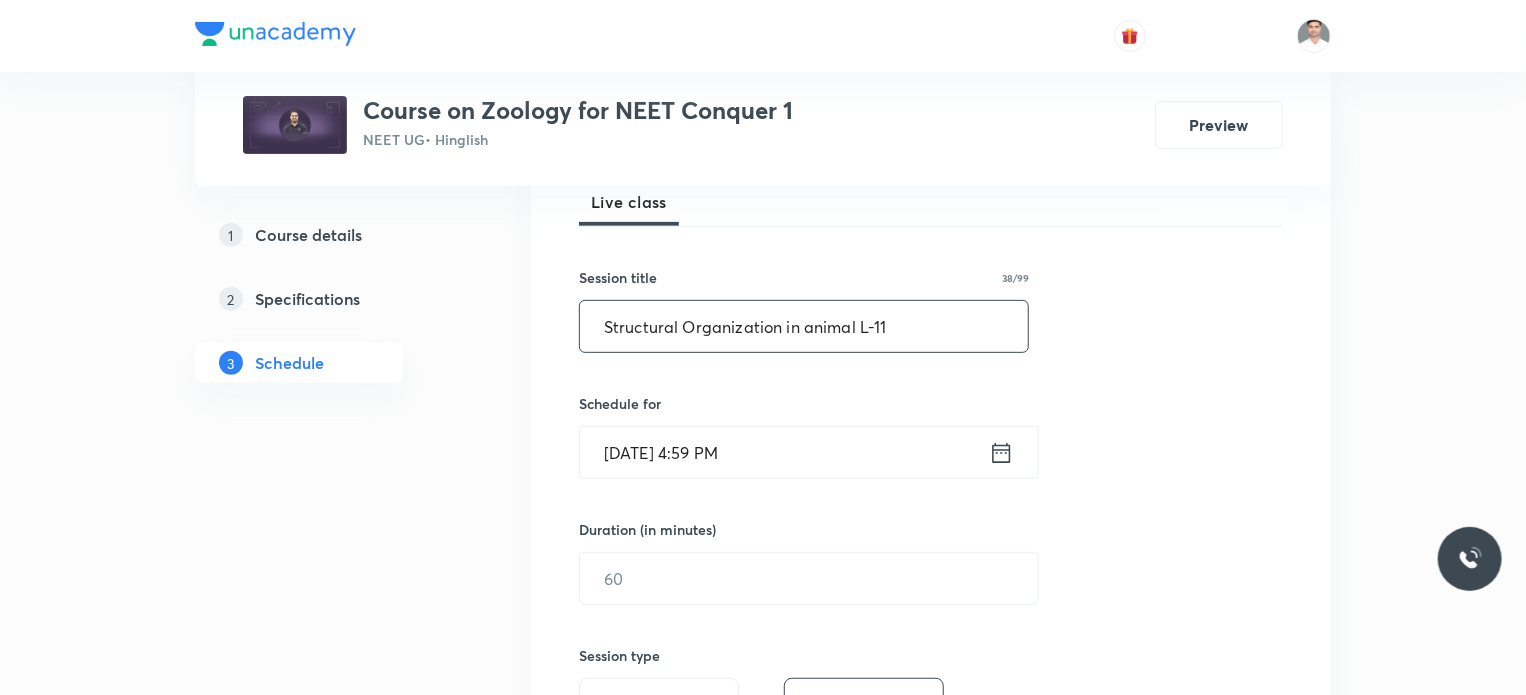 type on "Structural Organization in animal L-11" 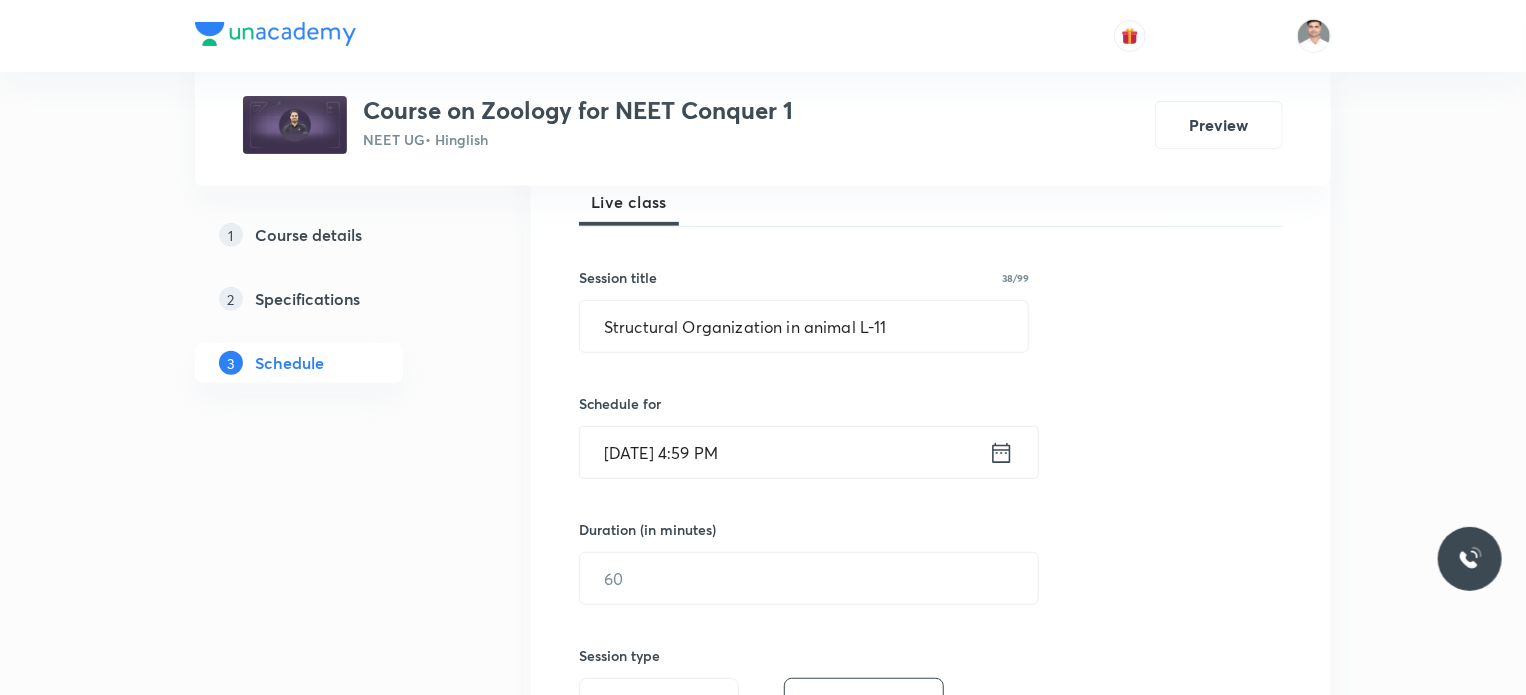 click 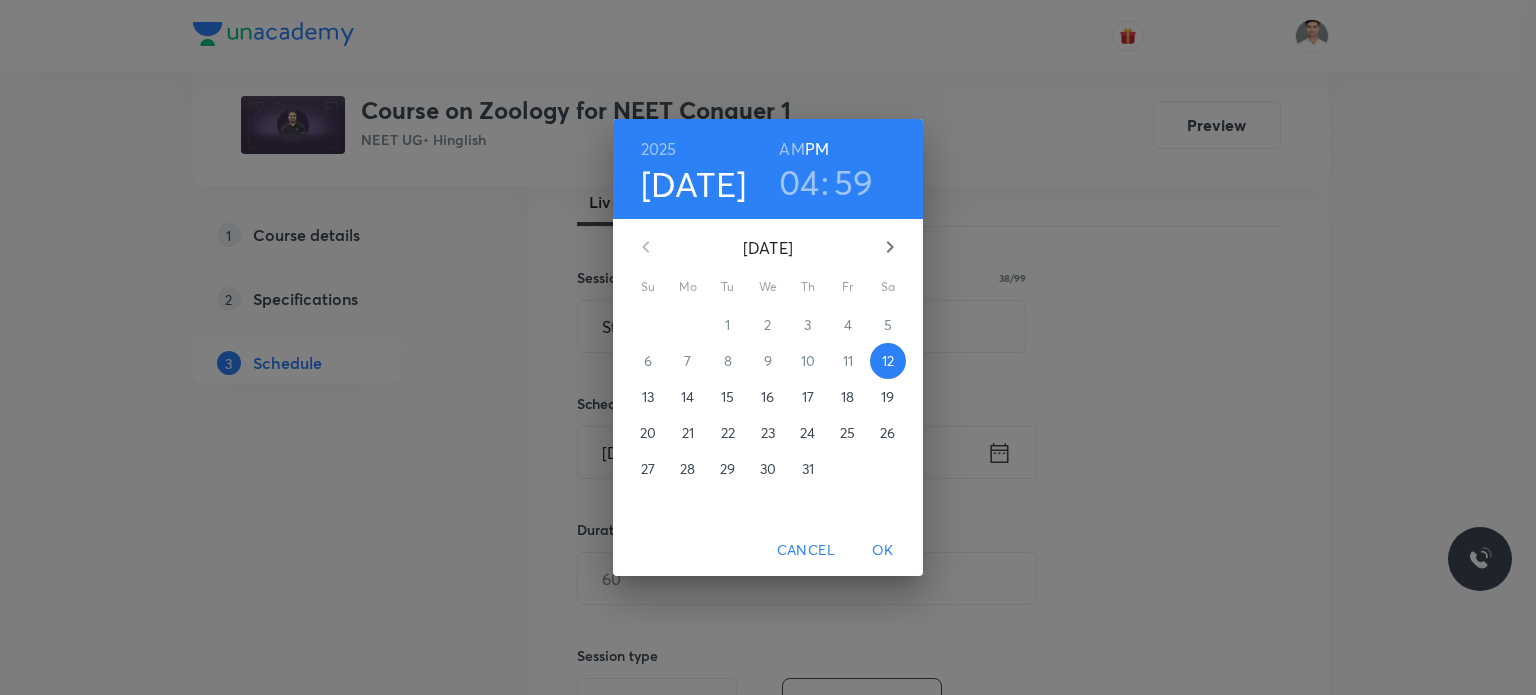 click on "14" at bounding box center (687, 397) 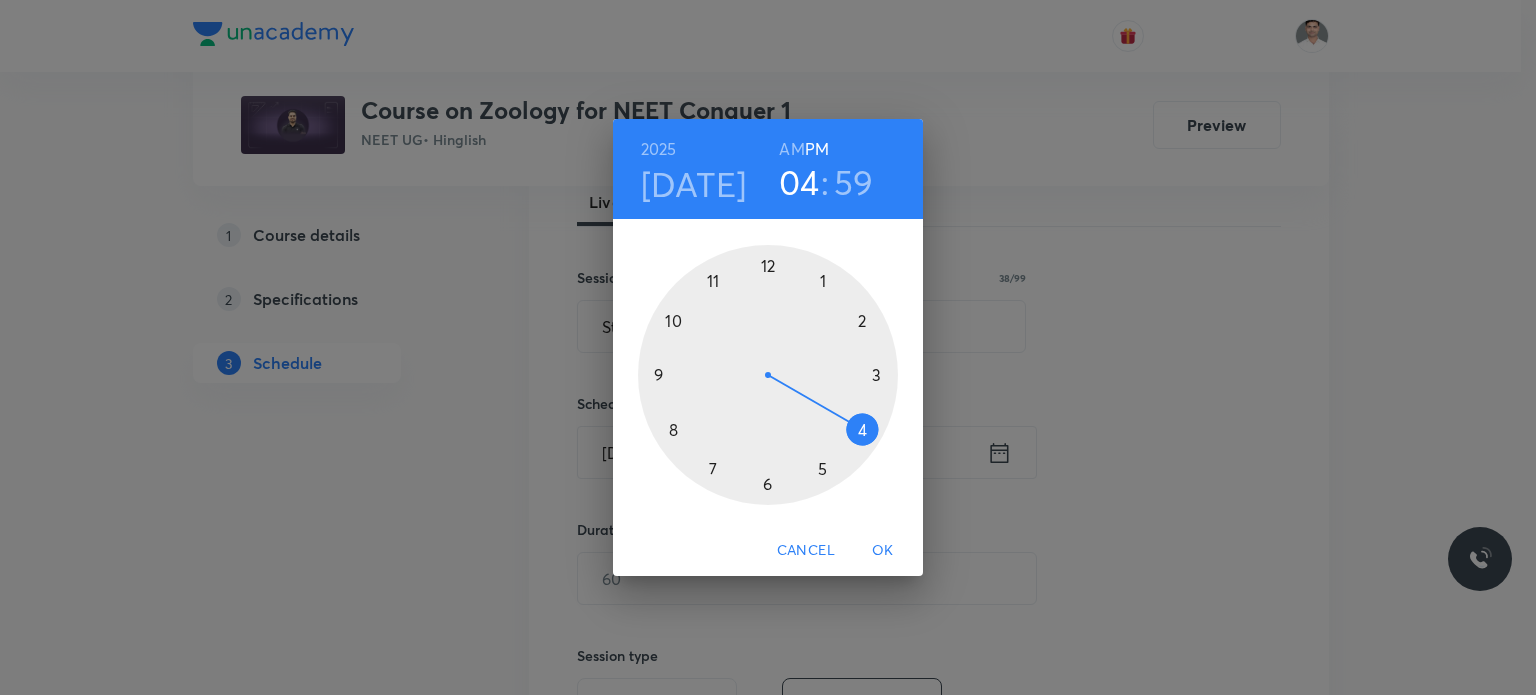 click on "AM" at bounding box center [791, 149] 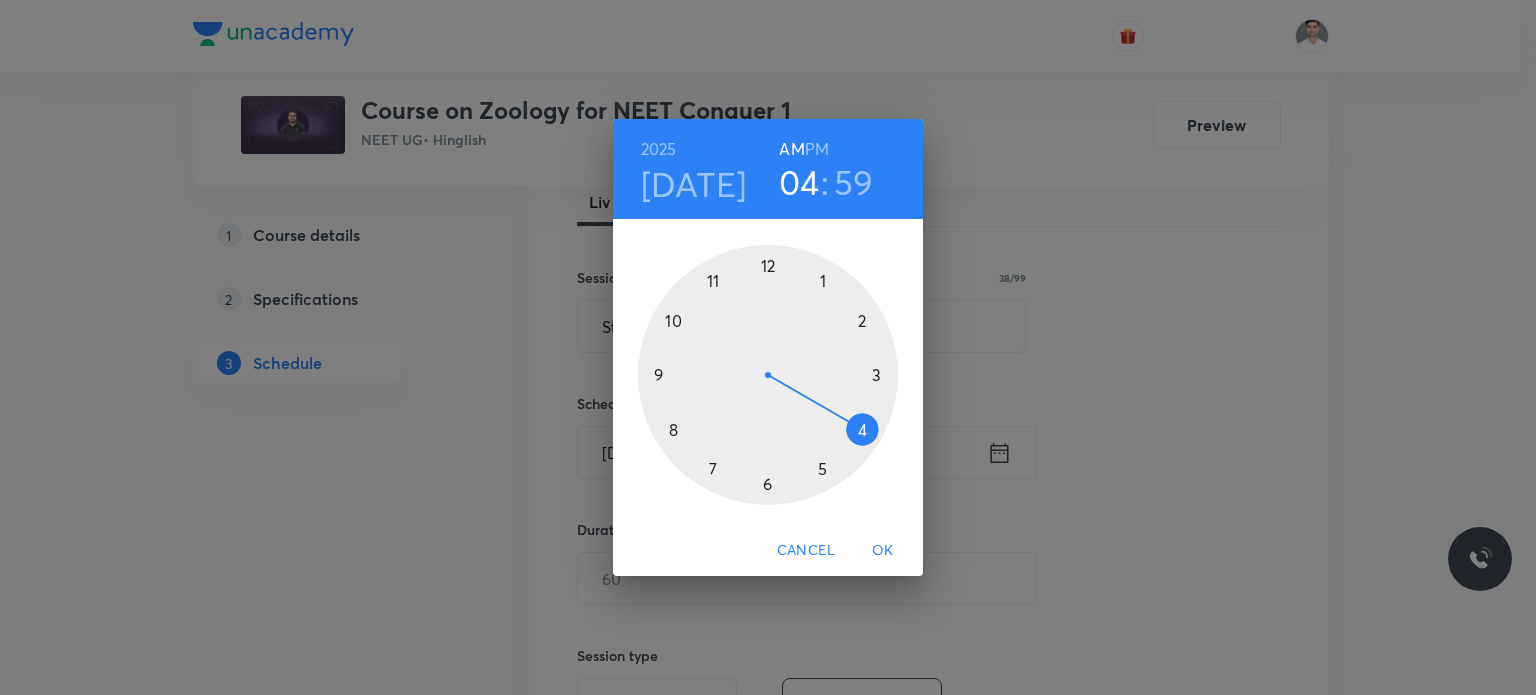 click at bounding box center (768, 375) 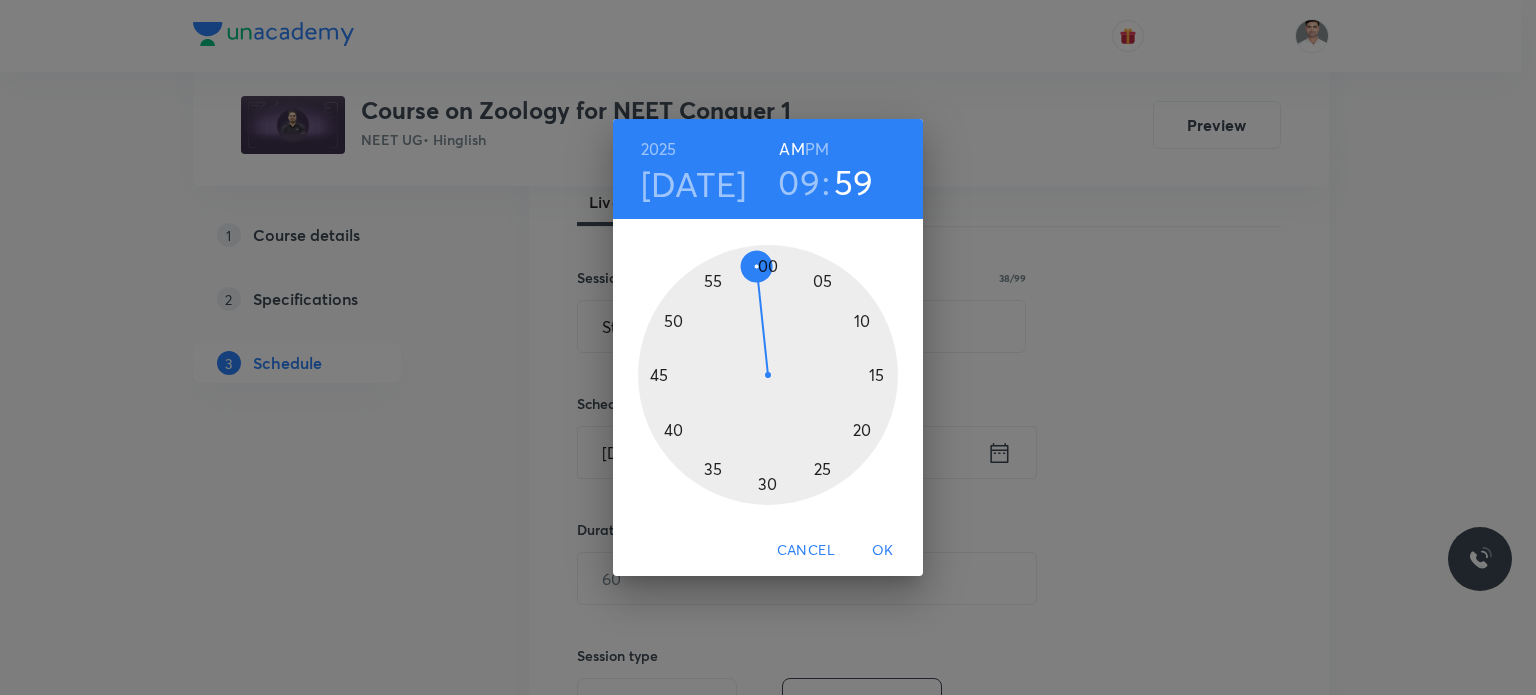 click at bounding box center (768, 375) 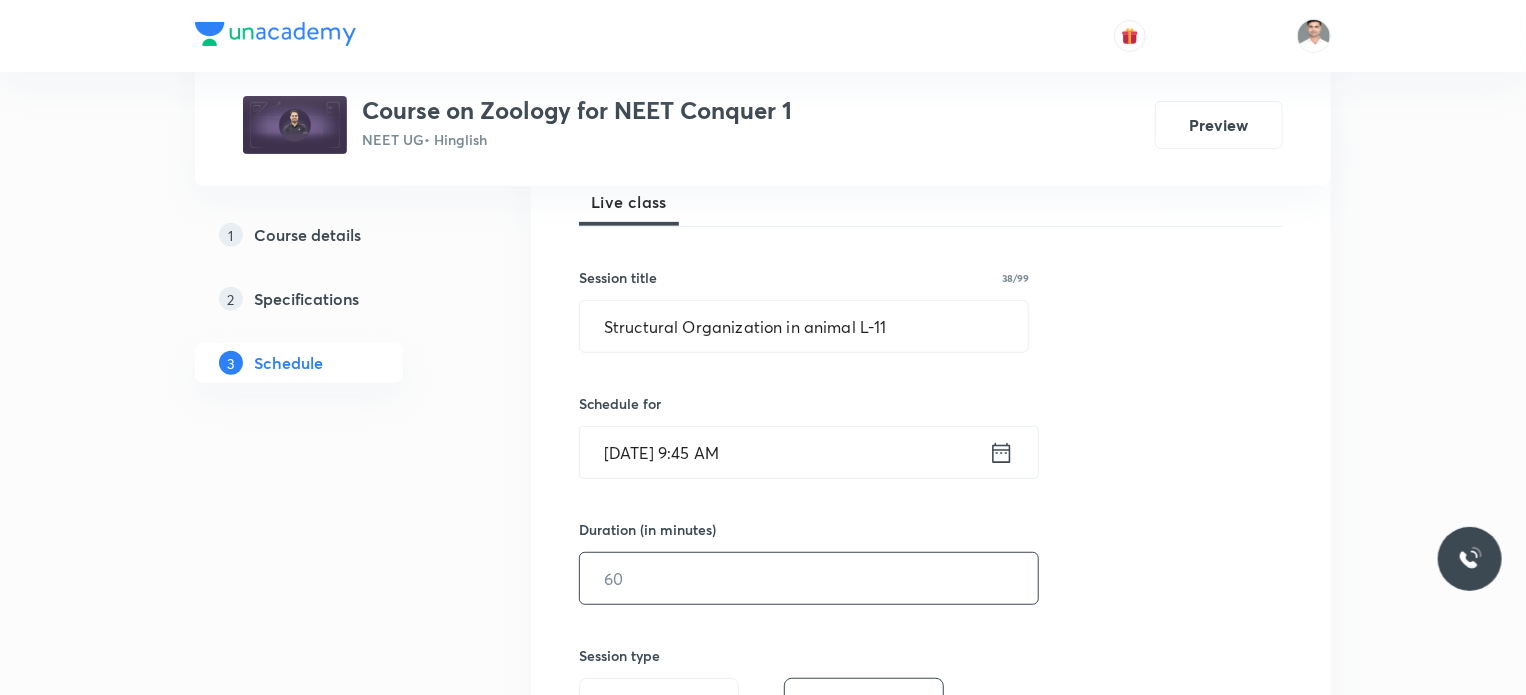 click at bounding box center [809, 578] 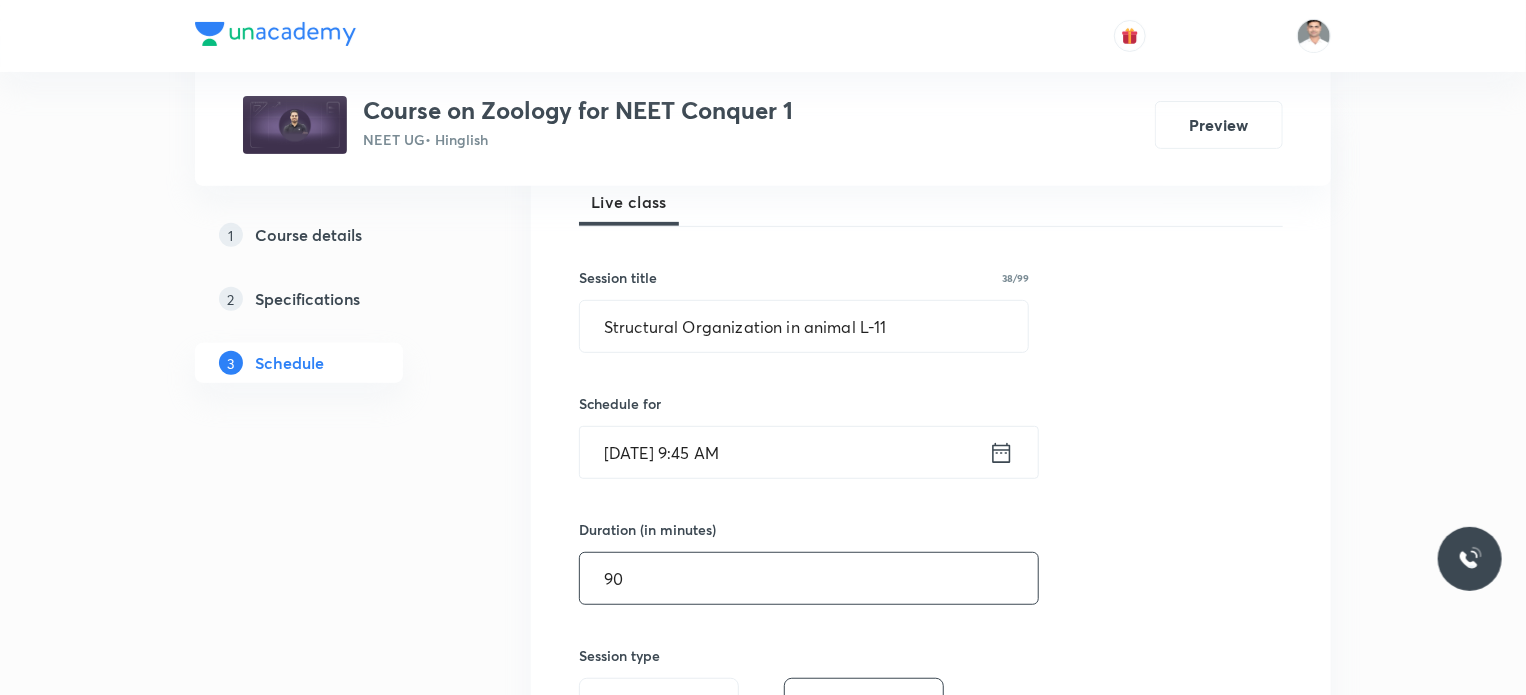 type on "90" 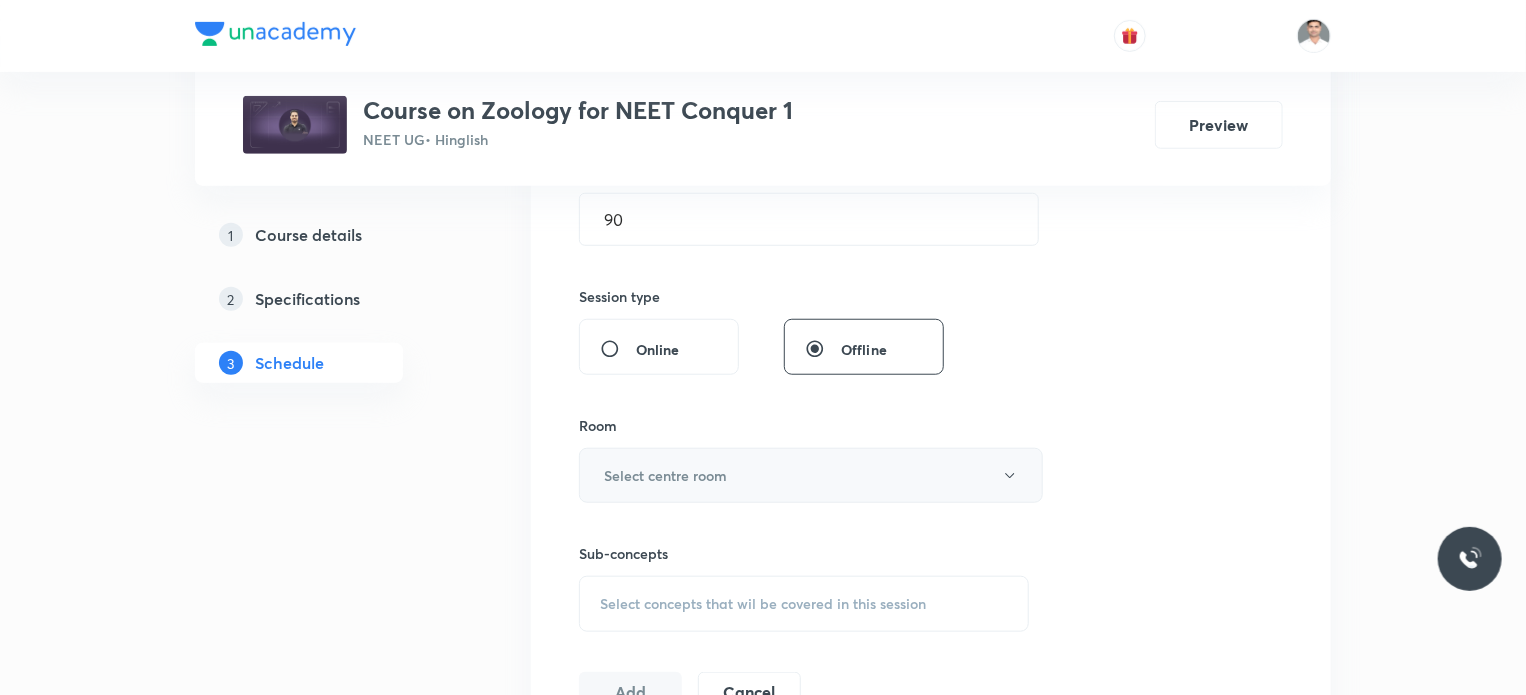 scroll, scrollTop: 759, scrollLeft: 0, axis: vertical 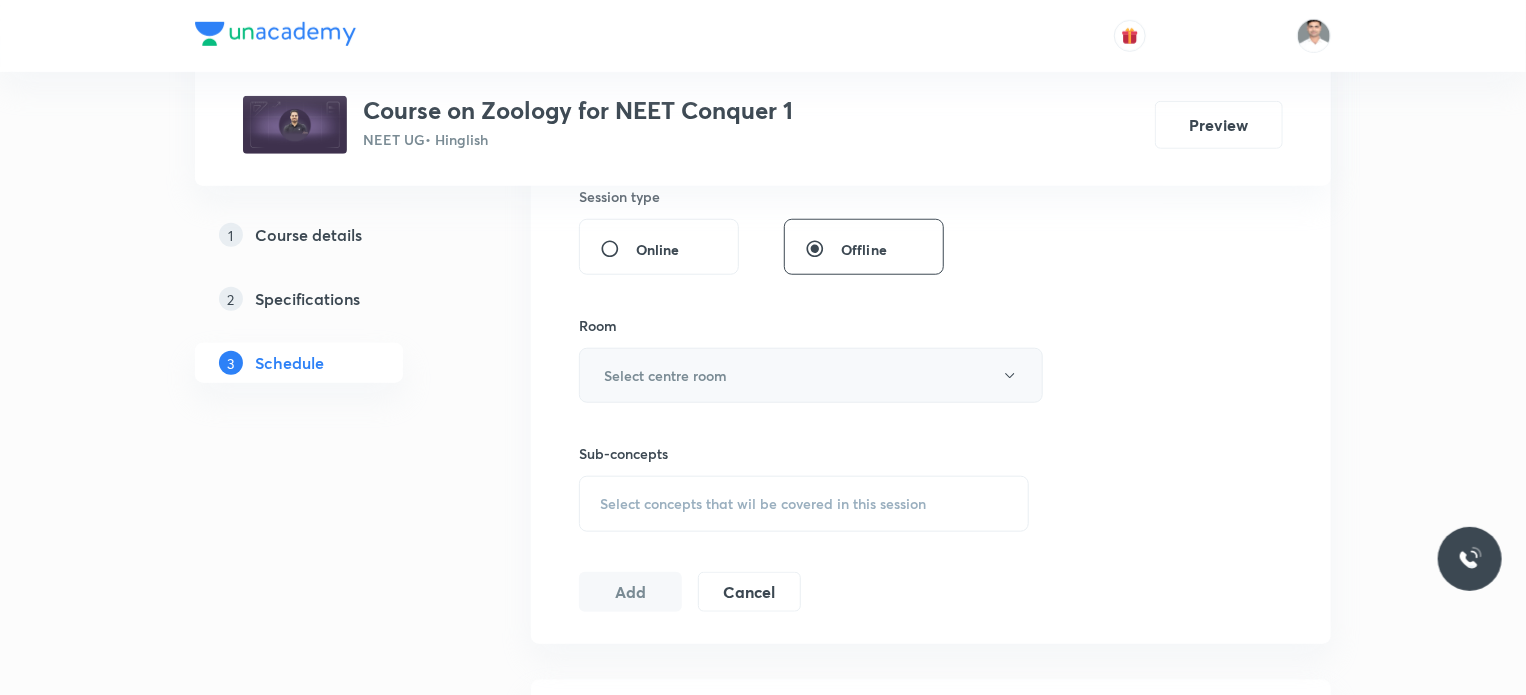 click on "Select centre room" at bounding box center [665, 375] 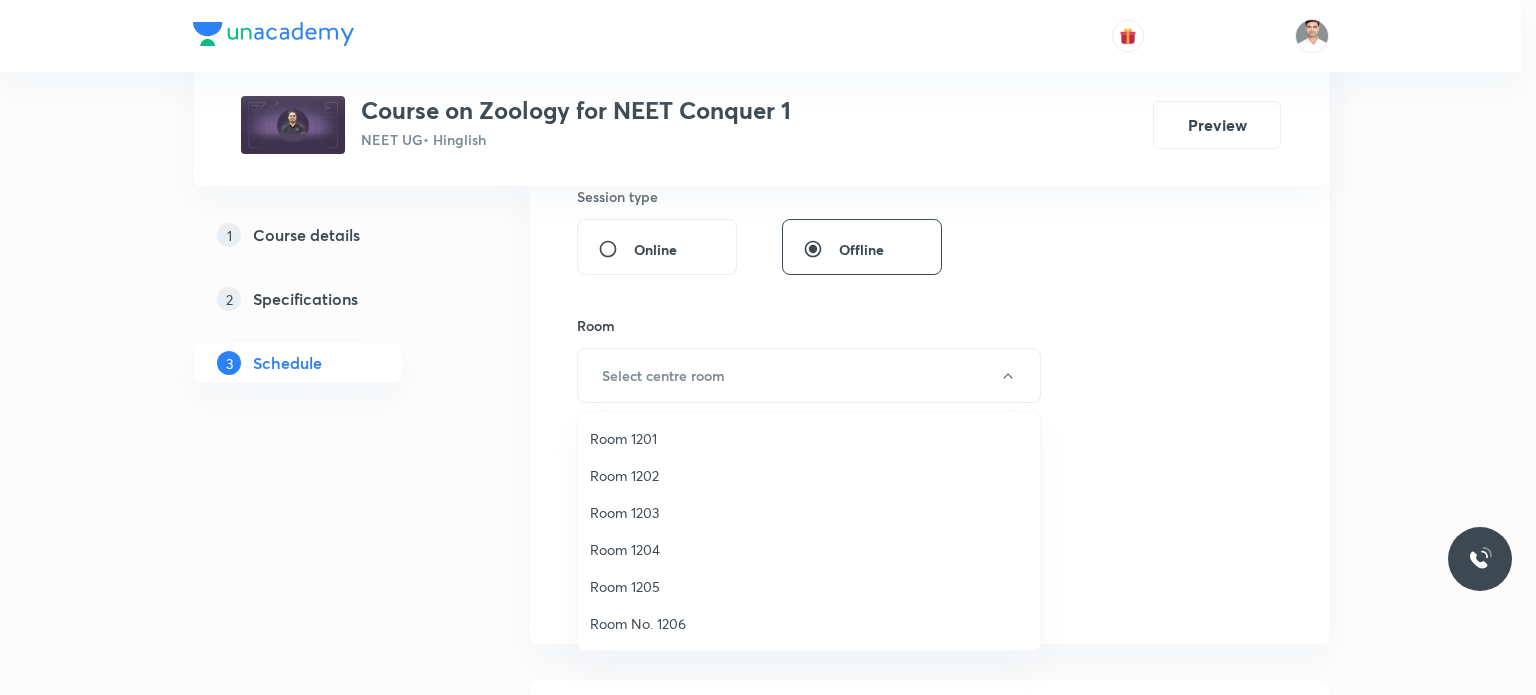 click on "Room 1201" at bounding box center (809, 438) 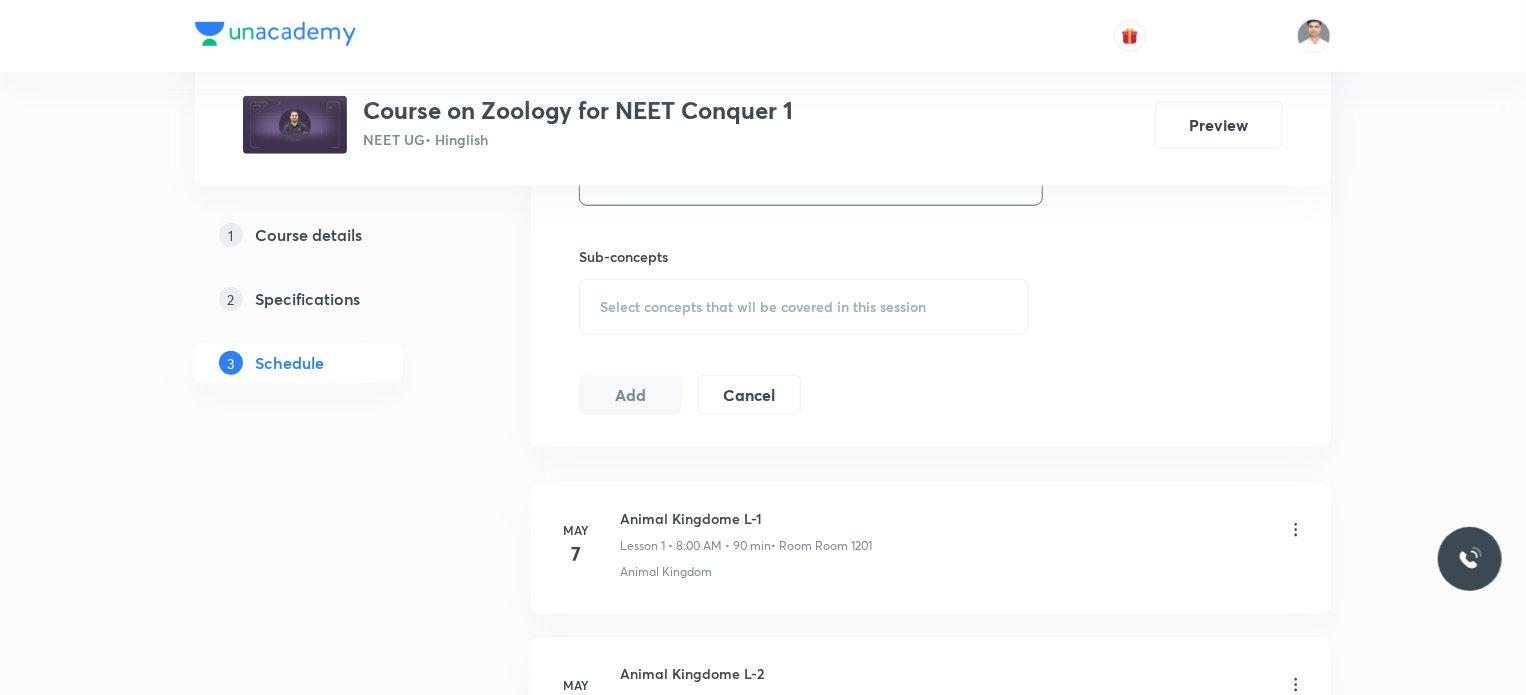 scroll, scrollTop: 959, scrollLeft: 0, axis: vertical 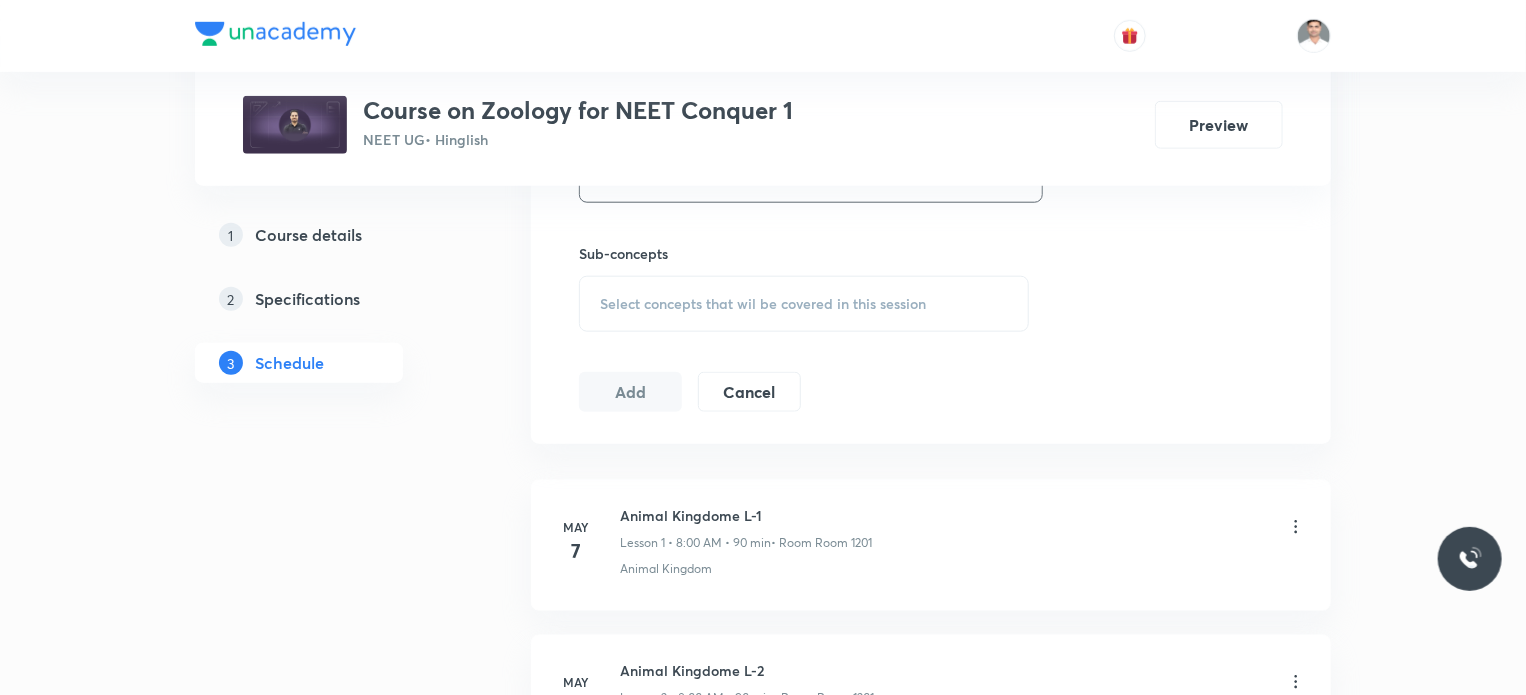 click on "Select concepts that wil be covered in this session" at bounding box center [763, 304] 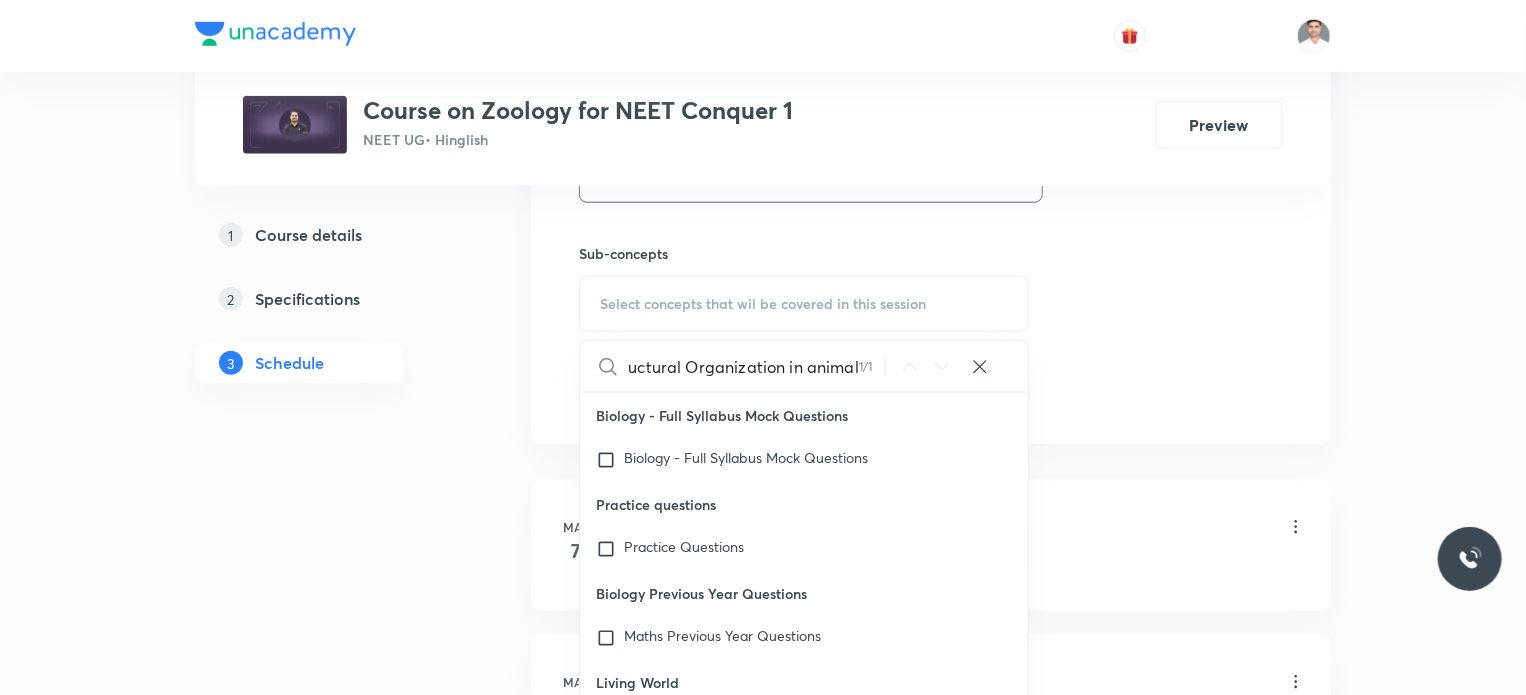 scroll, scrollTop: 0, scrollLeft: 18, axis: horizontal 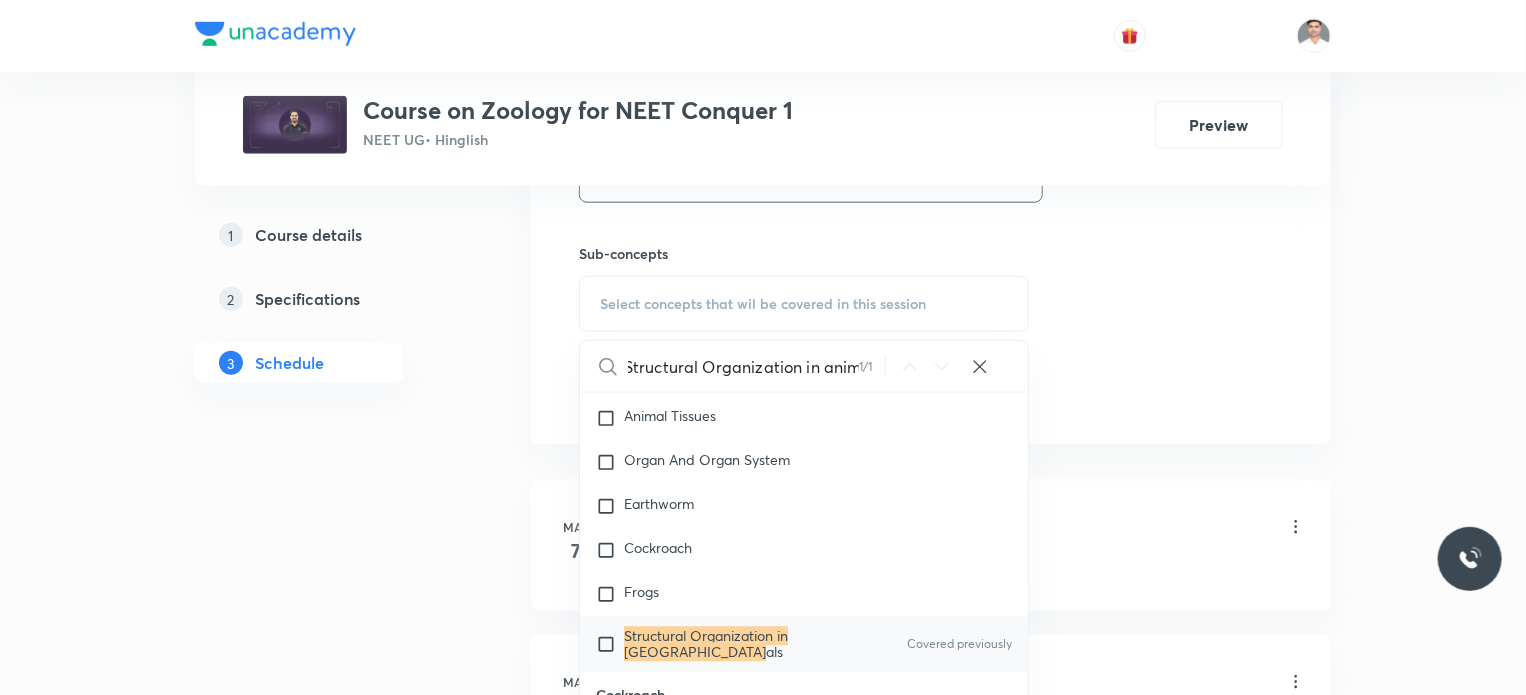 type on "Structural Organization in anim" 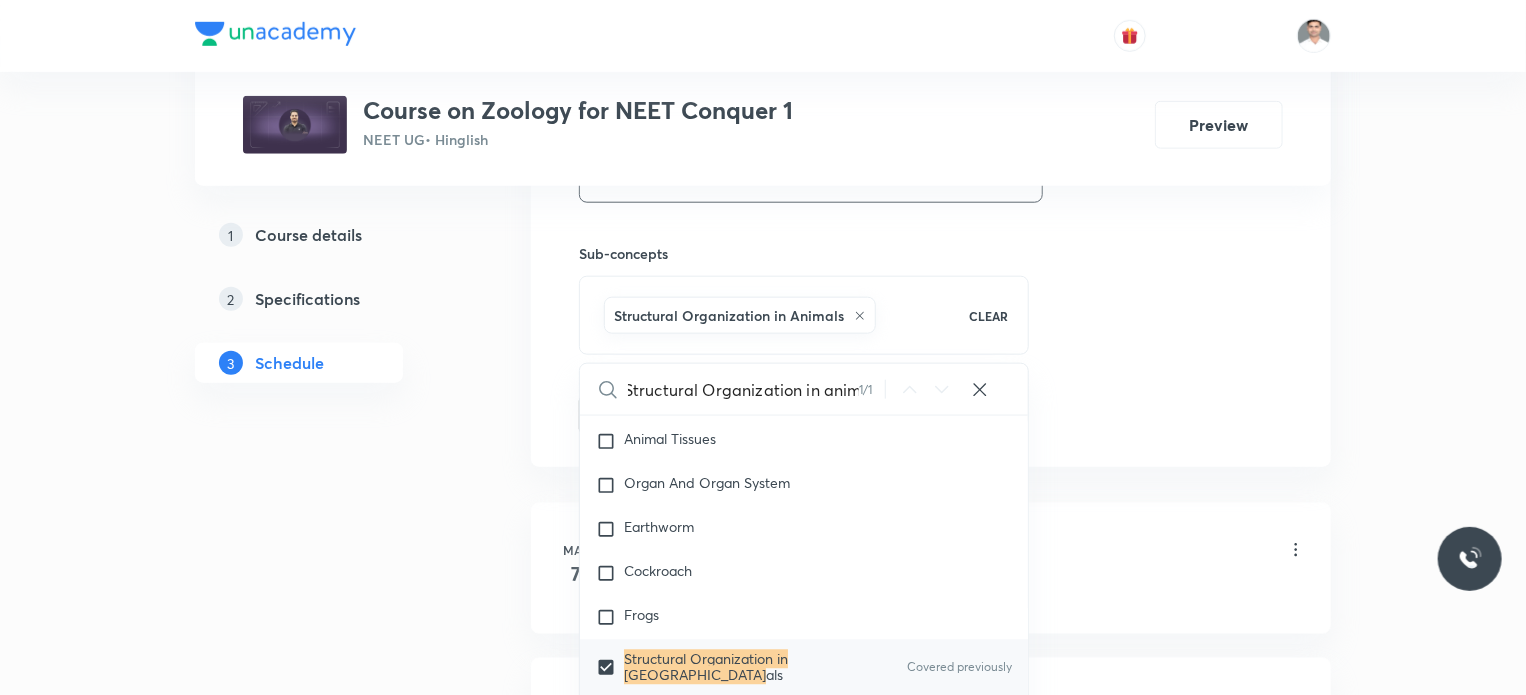 scroll, scrollTop: 0, scrollLeft: 0, axis: both 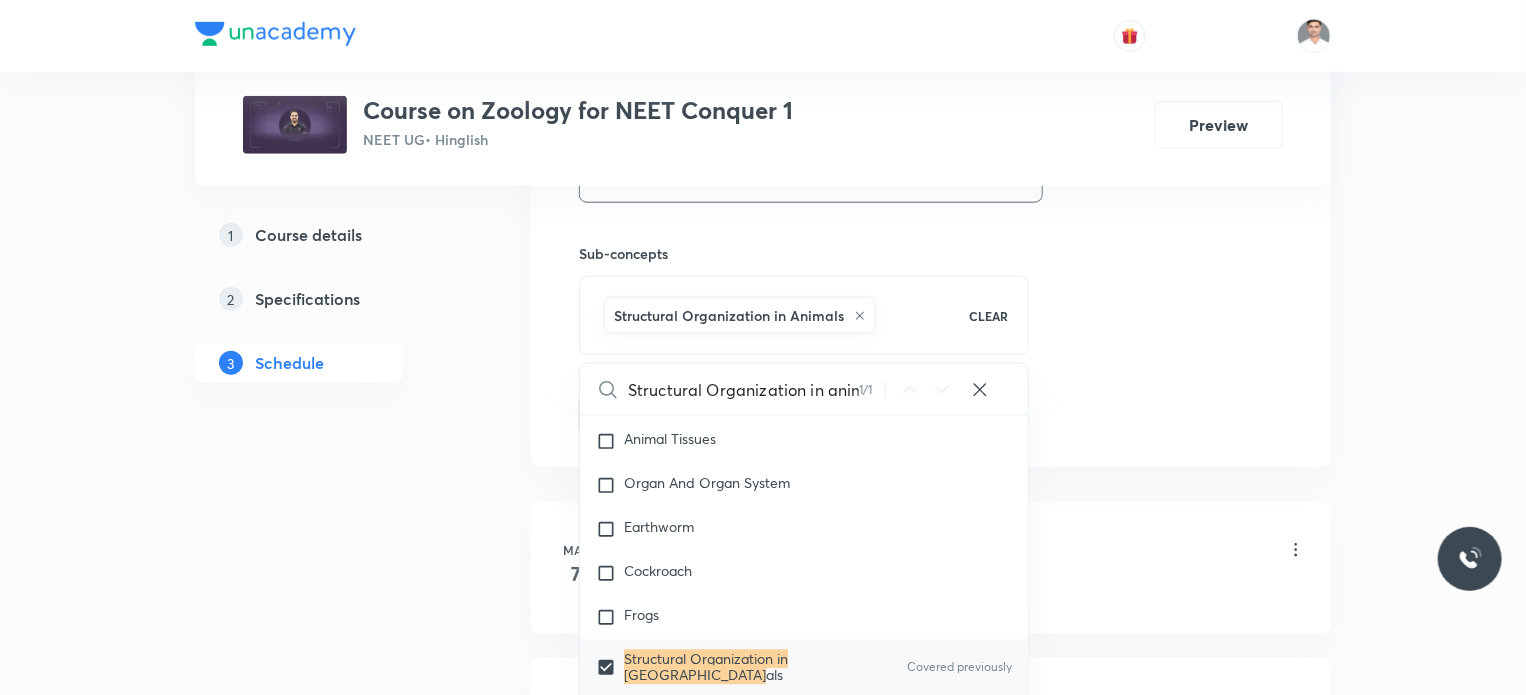 click on "1 Course details 2 Specifications 3 Schedule" at bounding box center (331, 2330) 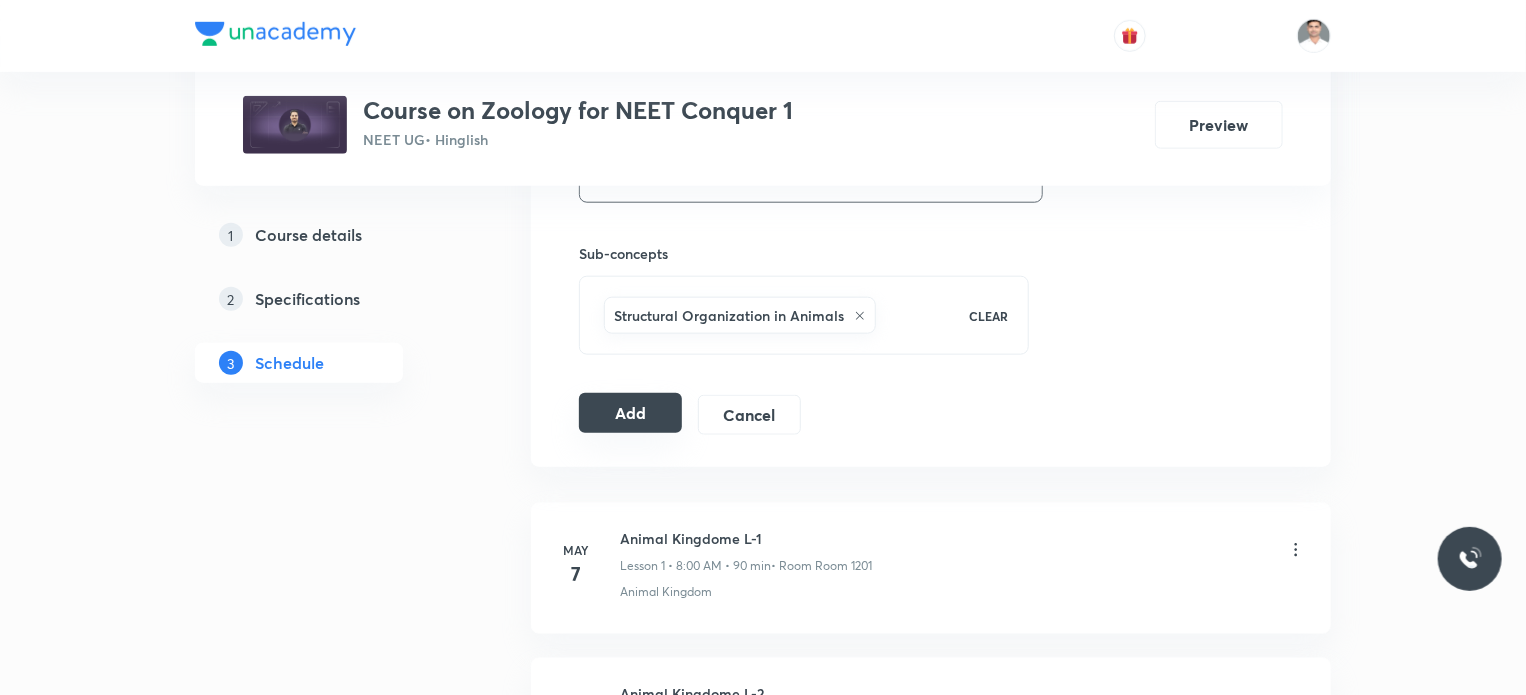 click on "Add" at bounding box center (630, 413) 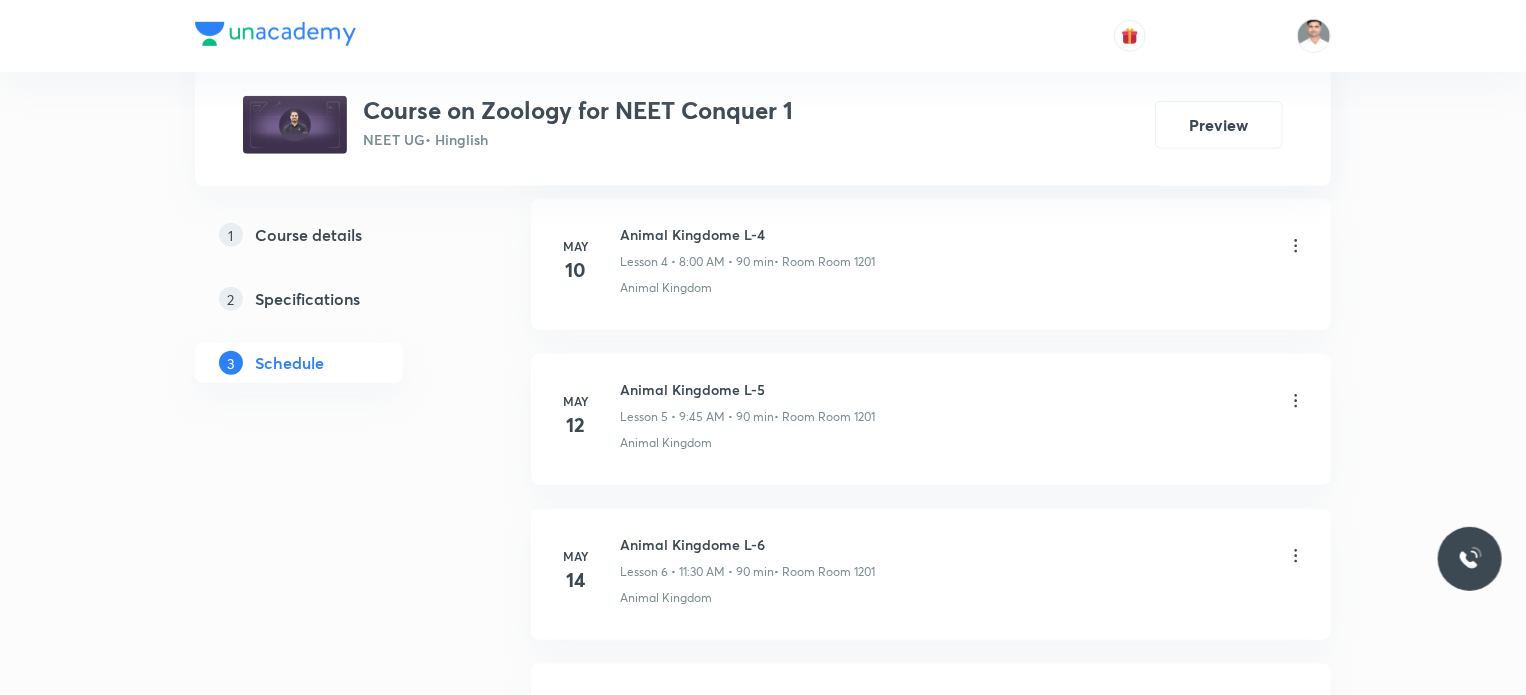 scroll, scrollTop: 459, scrollLeft: 0, axis: vertical 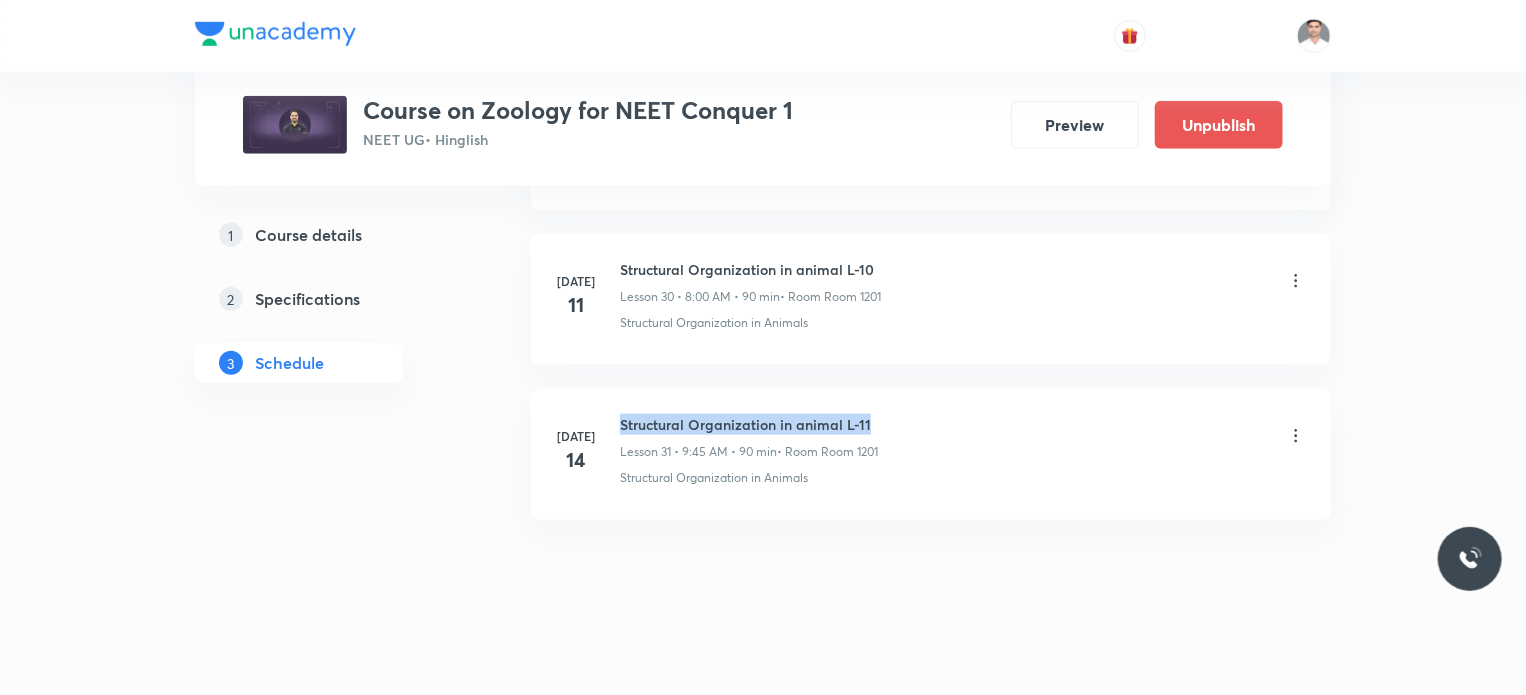 drag, startPoint x: 620, startPoint y: 410, endPoint x: 897, endPoint y: 403, distance: 277.08844 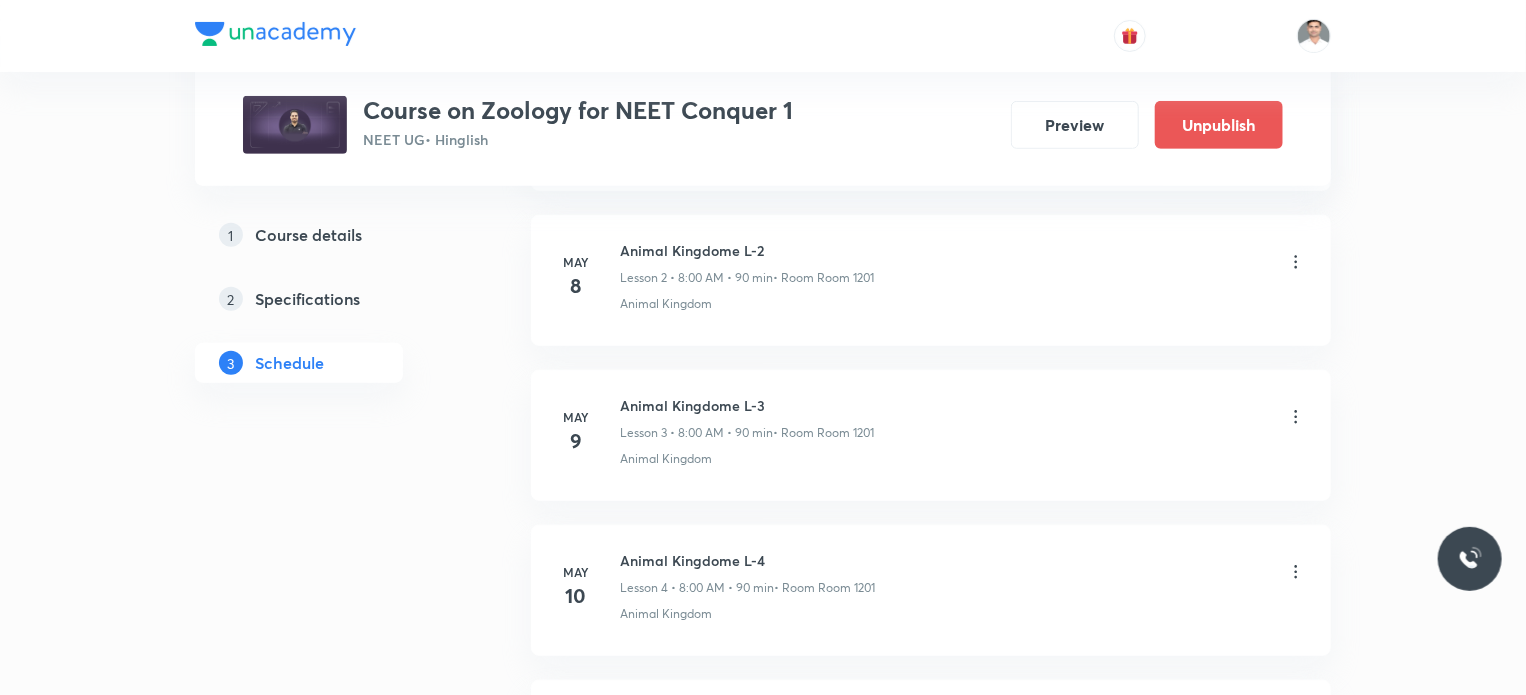 scroll, scrollTop: 0, scrollLeft: 0, axis: both 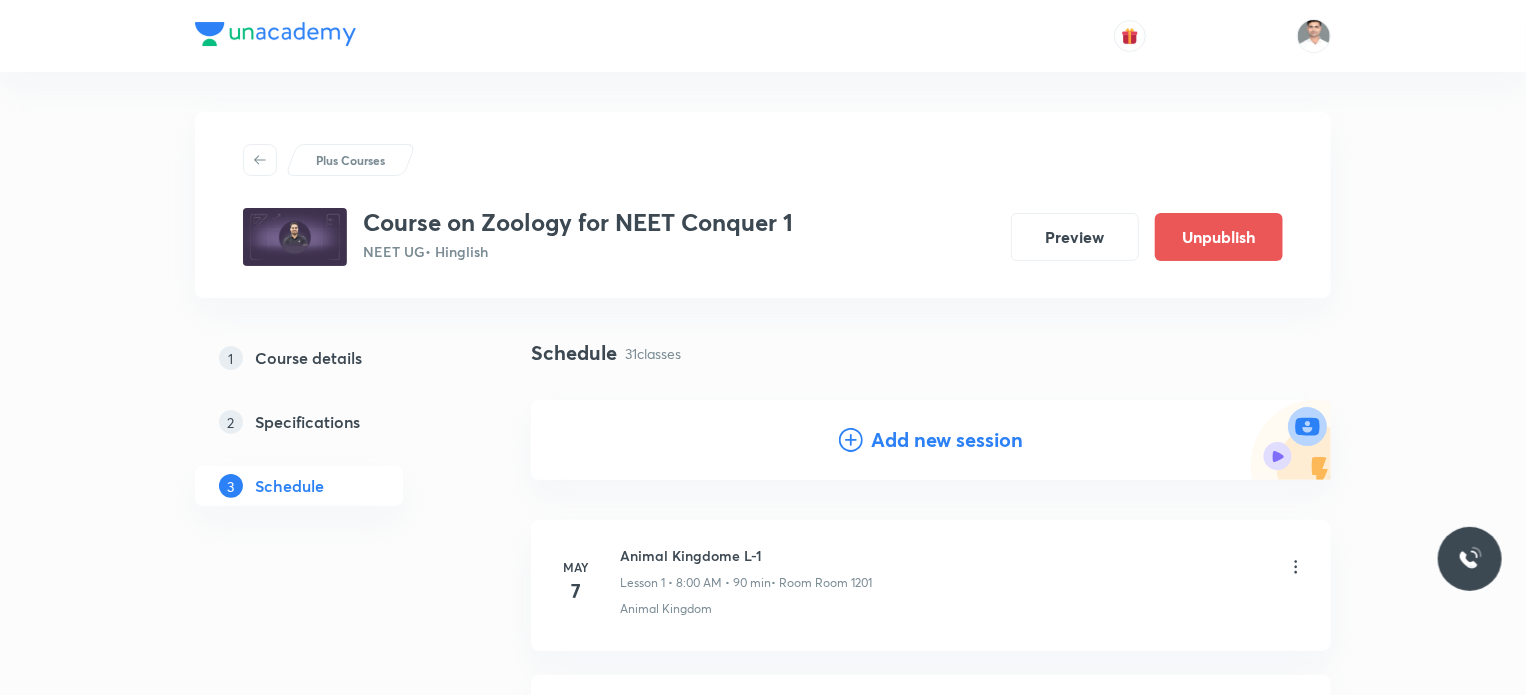 click on "Add new session" at bounding box center [931, 440] 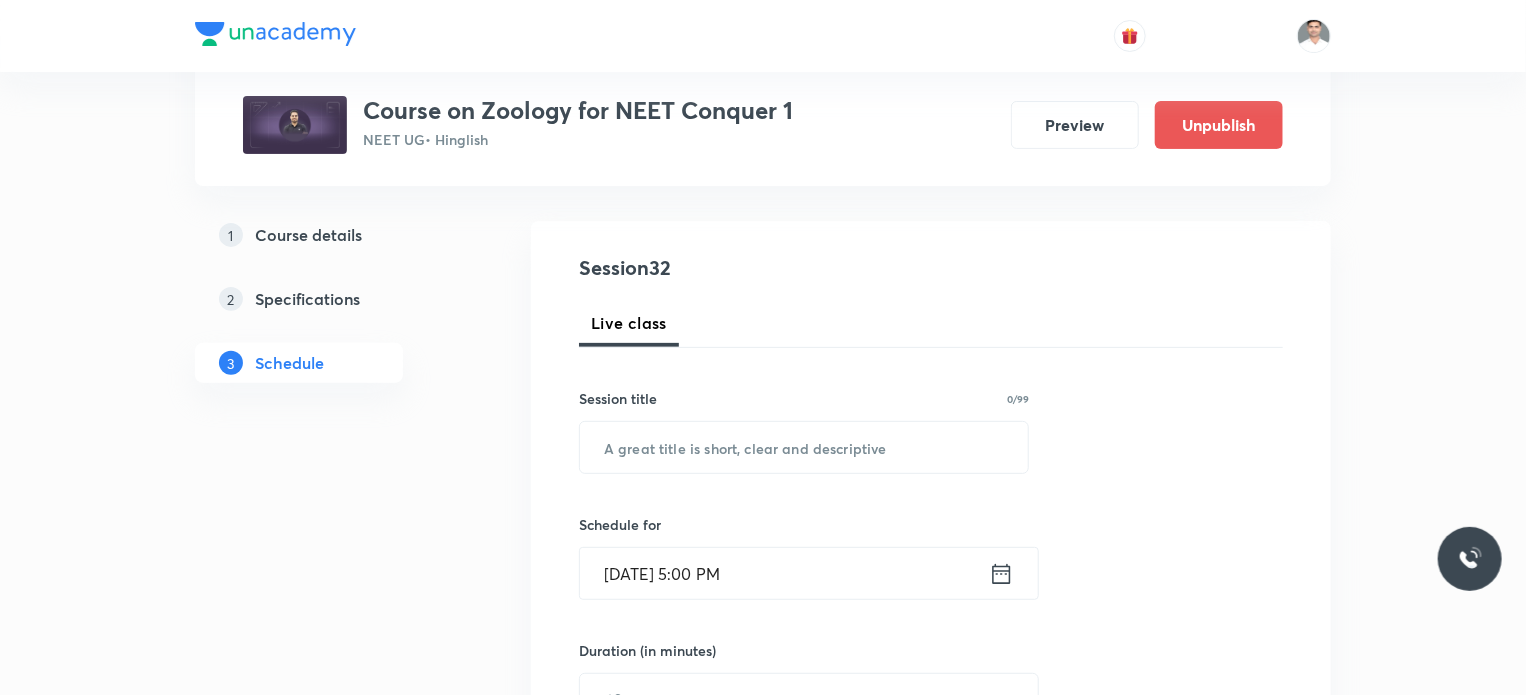 scroll, scrollTop: 200, scrollLeft: 0, axis: vertical 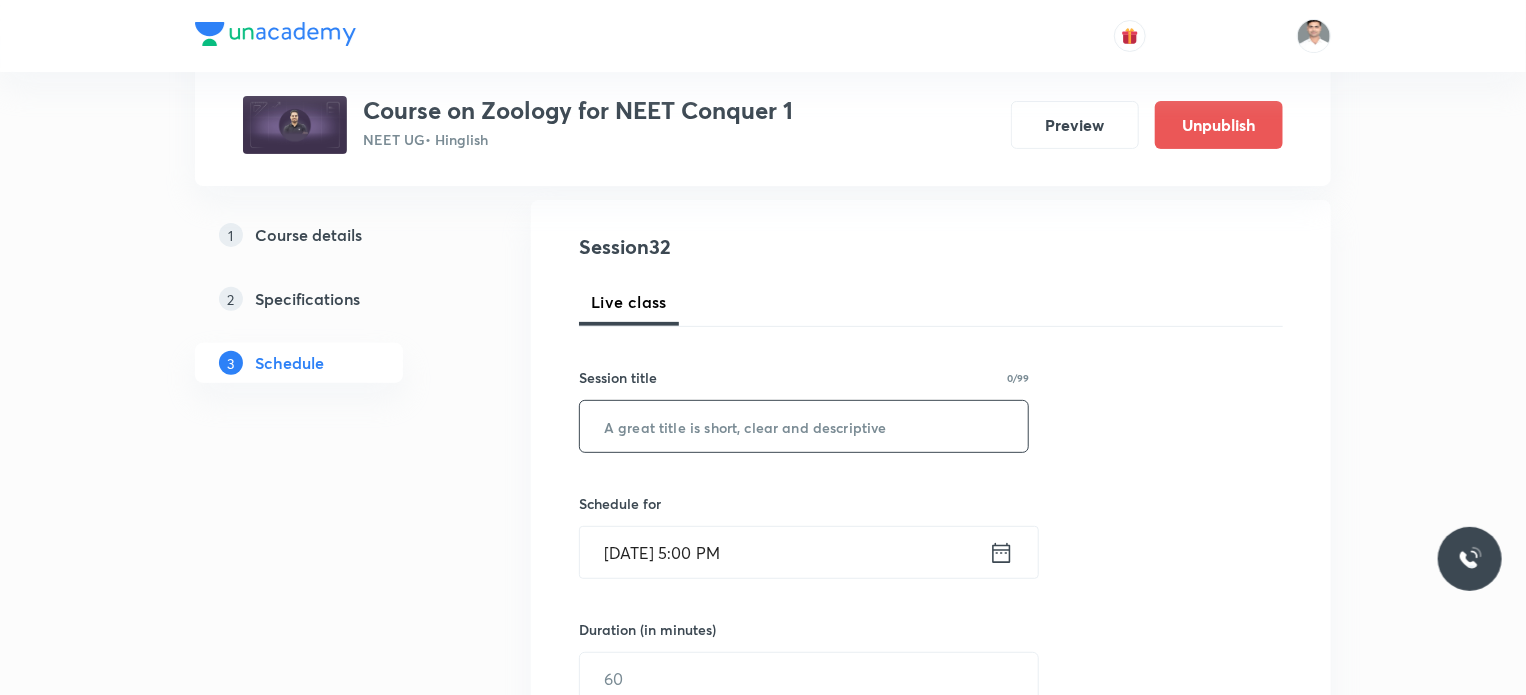 click at bounding box center (804, 426) 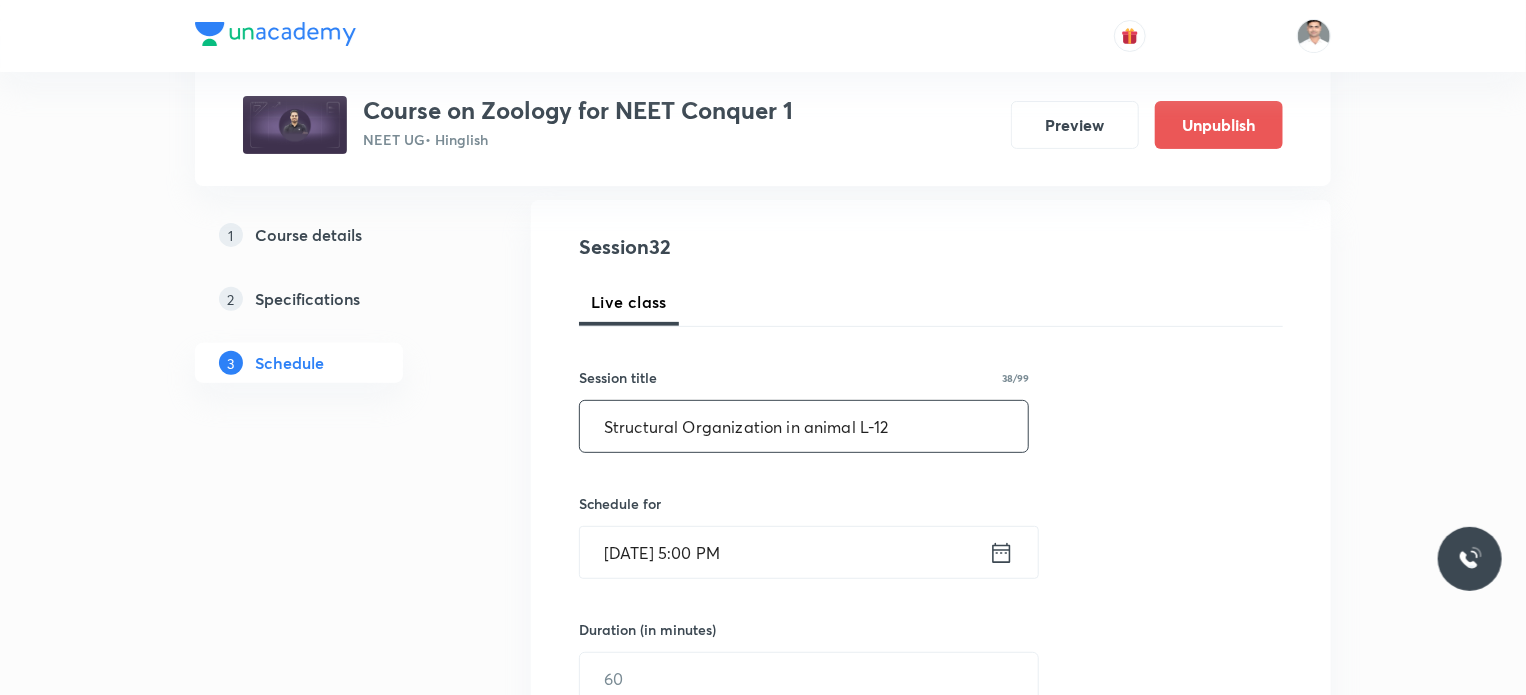 type on "Structural Organization in animal L-12" 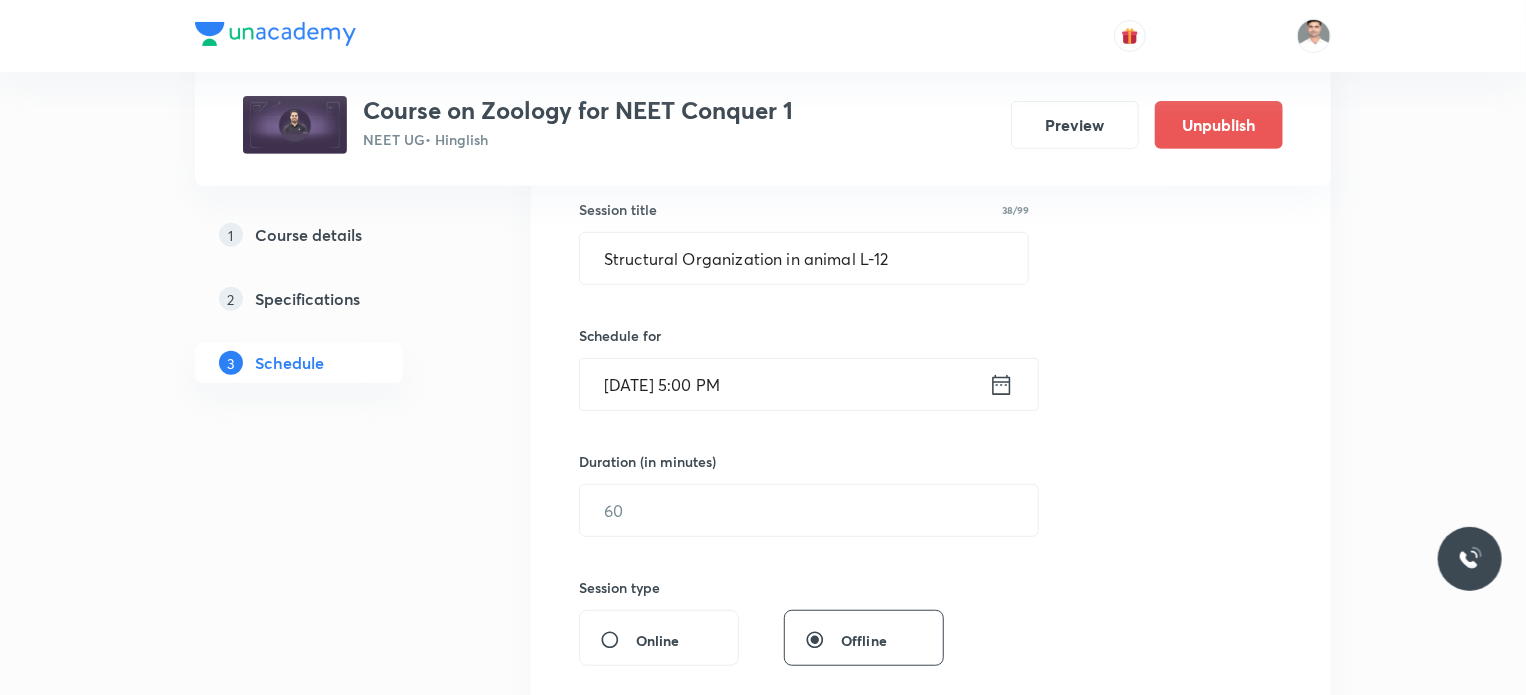 scroll, scrollTop: 400, scrollLeft: 0, axis: vertical 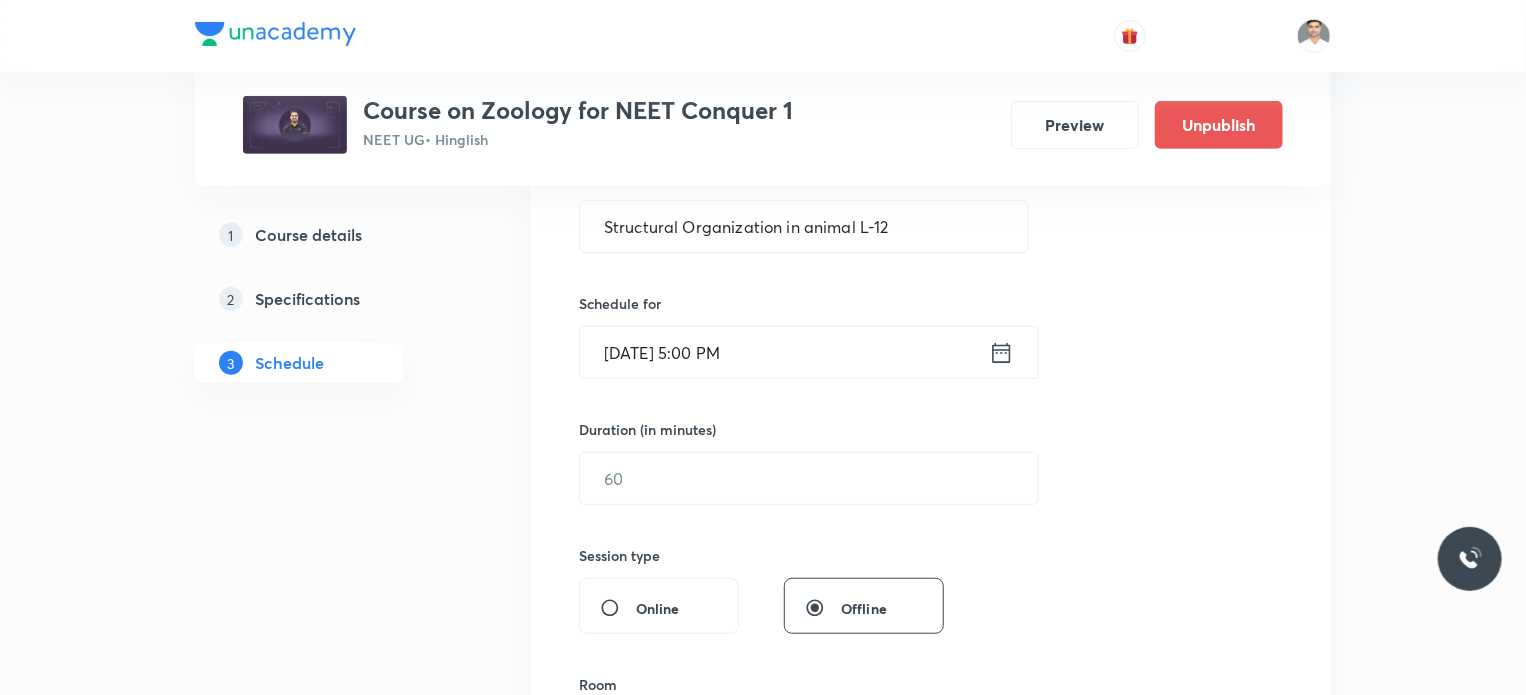 click 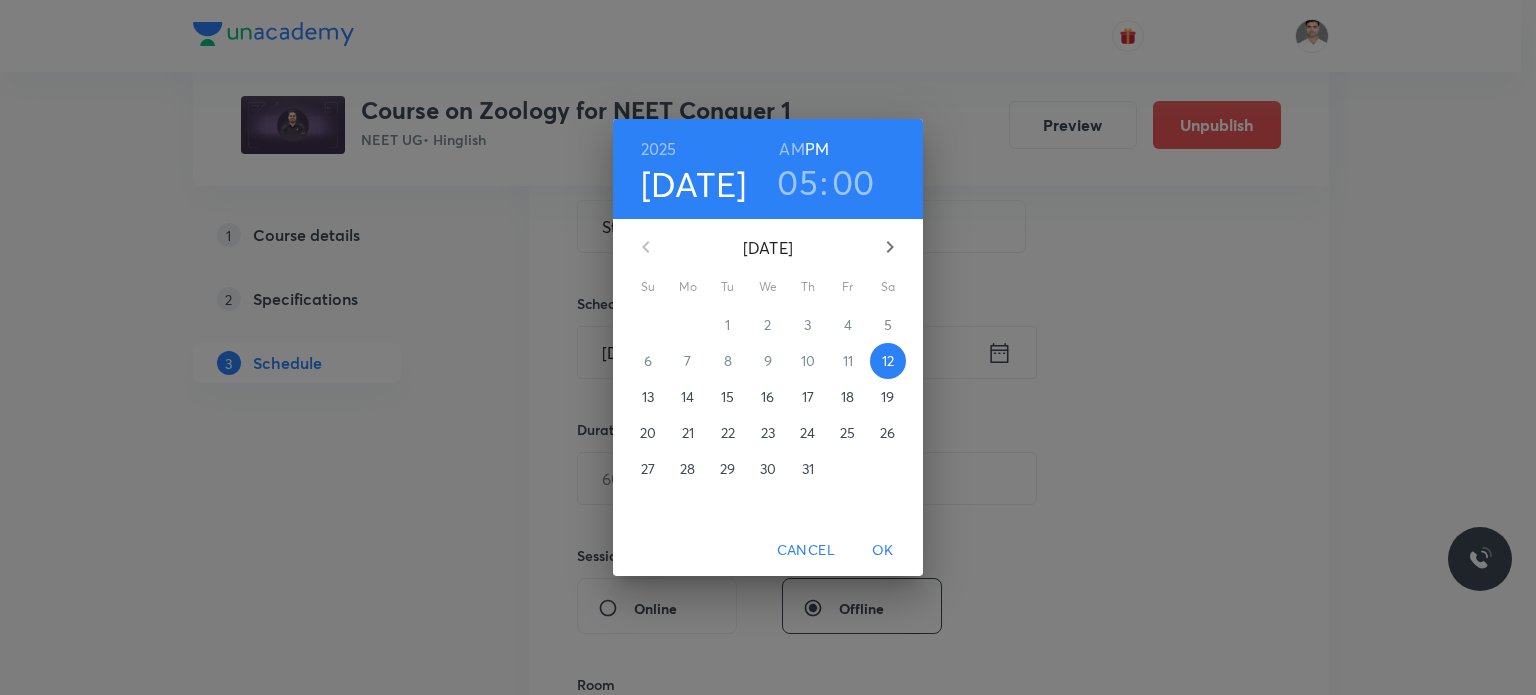 click on "16" at bounding box center (767, 397) 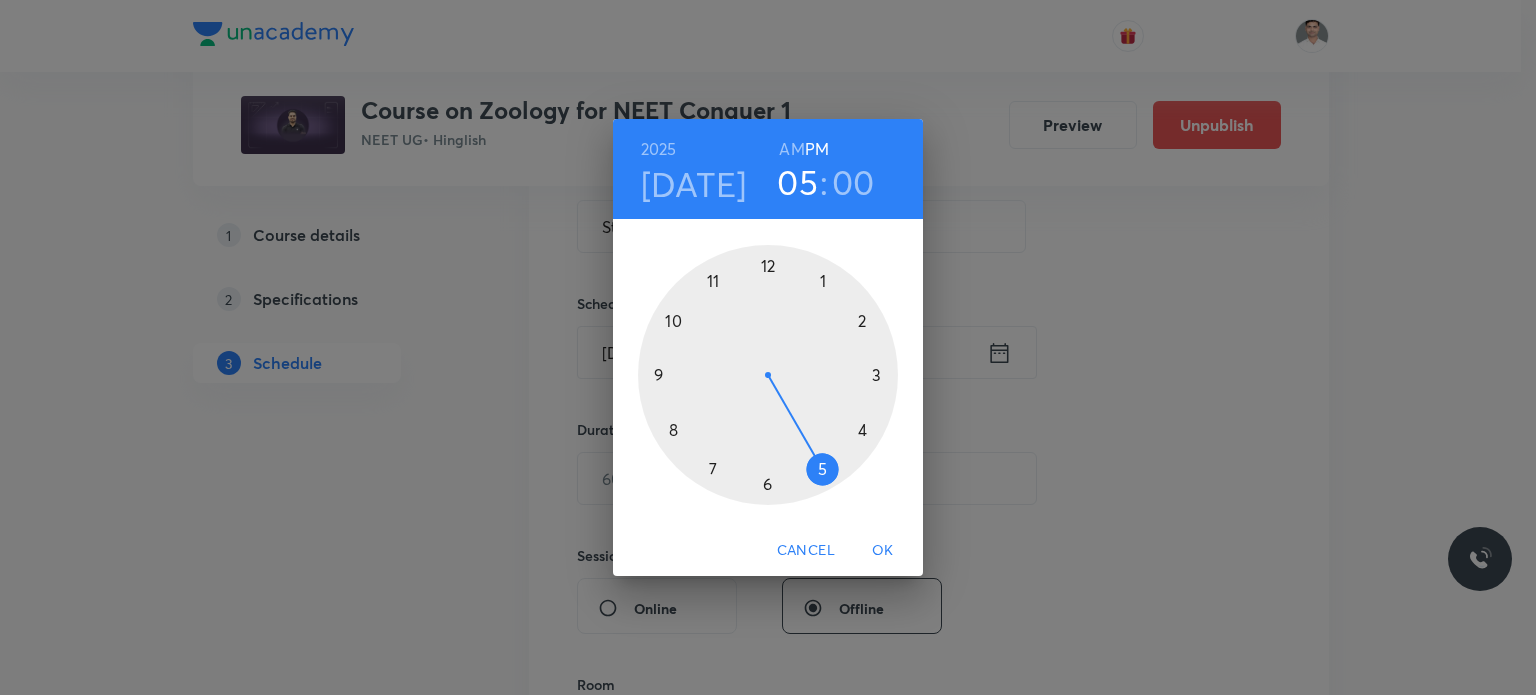 click on "AM" at bounding box center (791, 149) 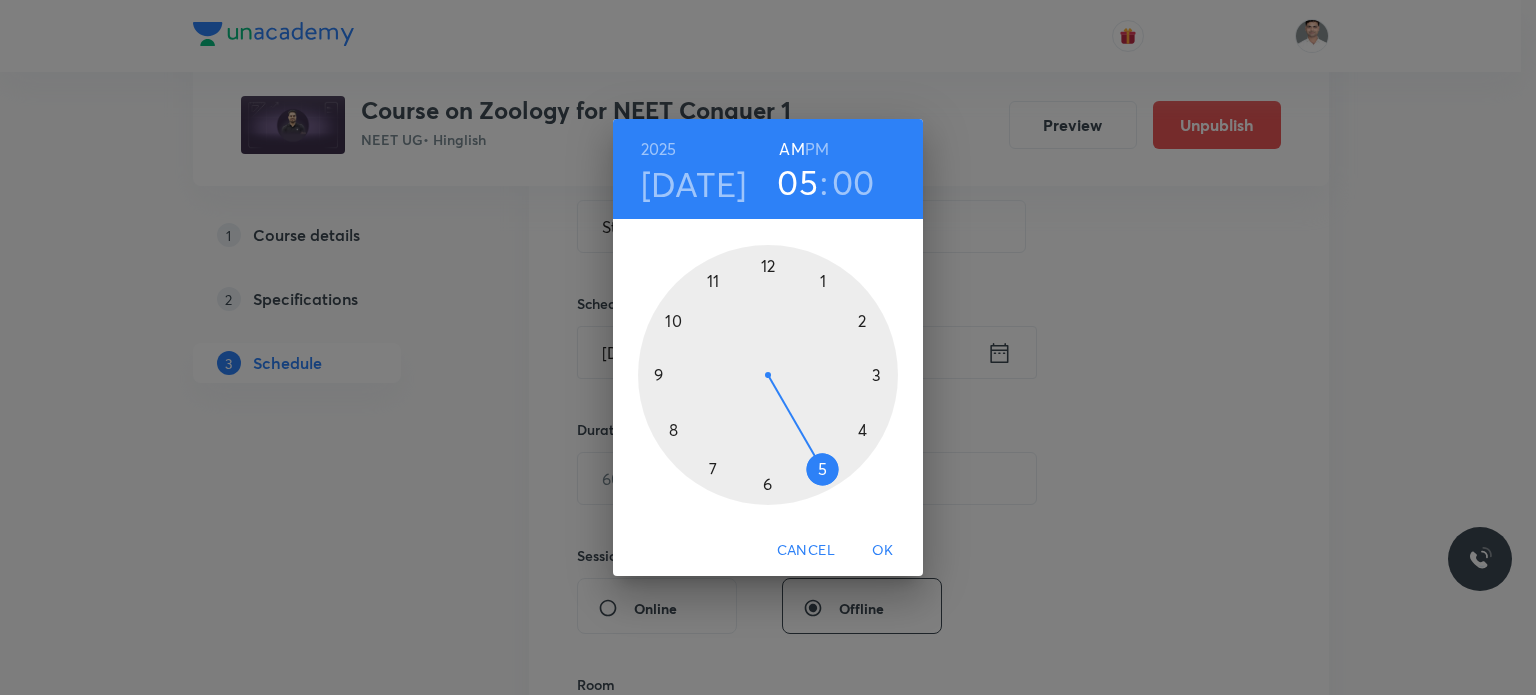 click at bounding box center (768, 375) 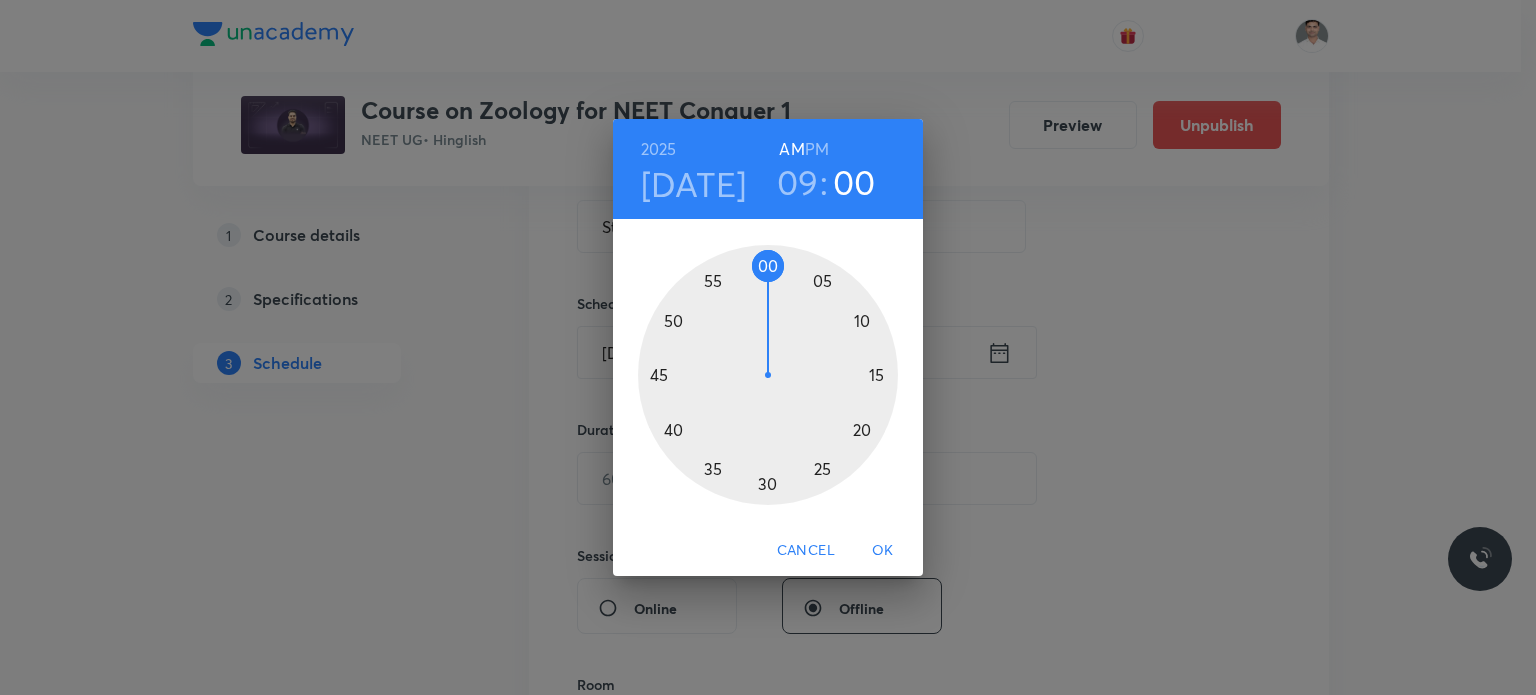click at bounding box center (768, 375) 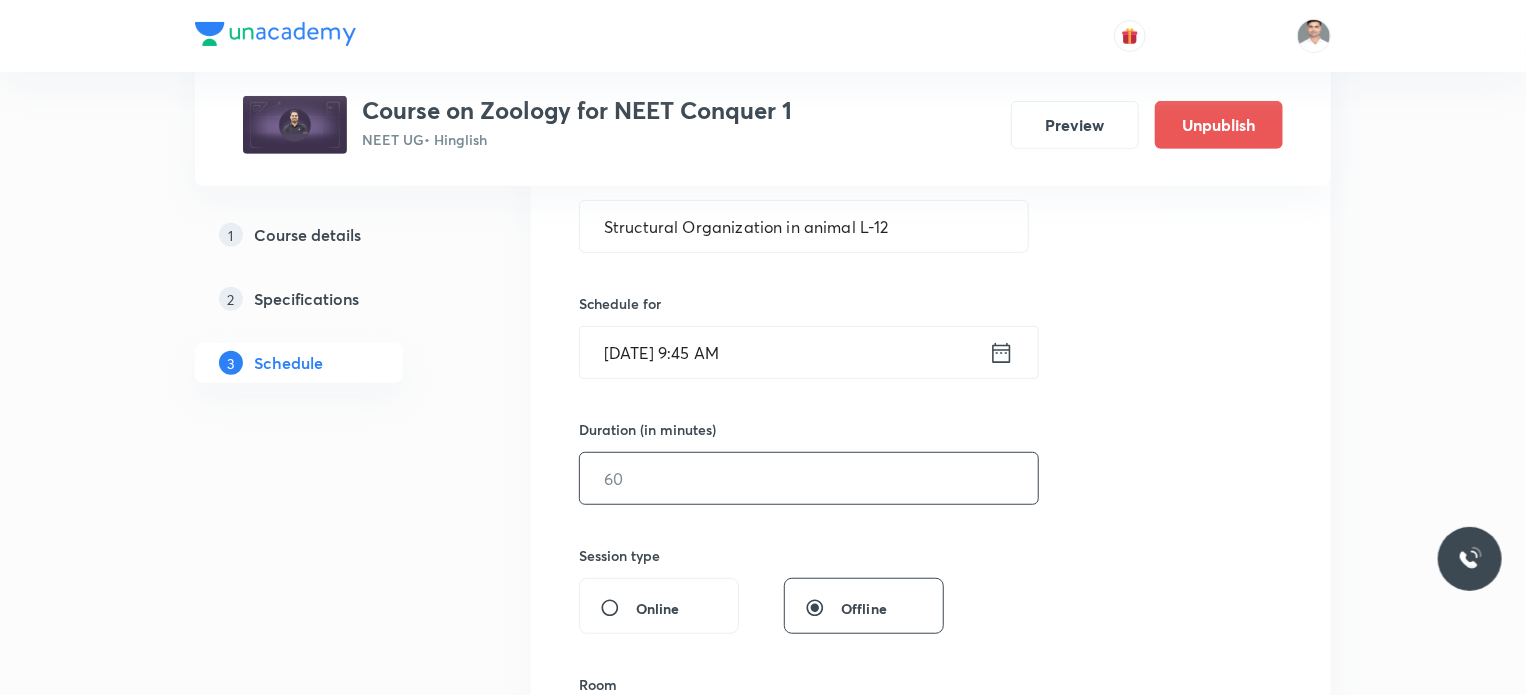 click at bounding box center [809, 478] 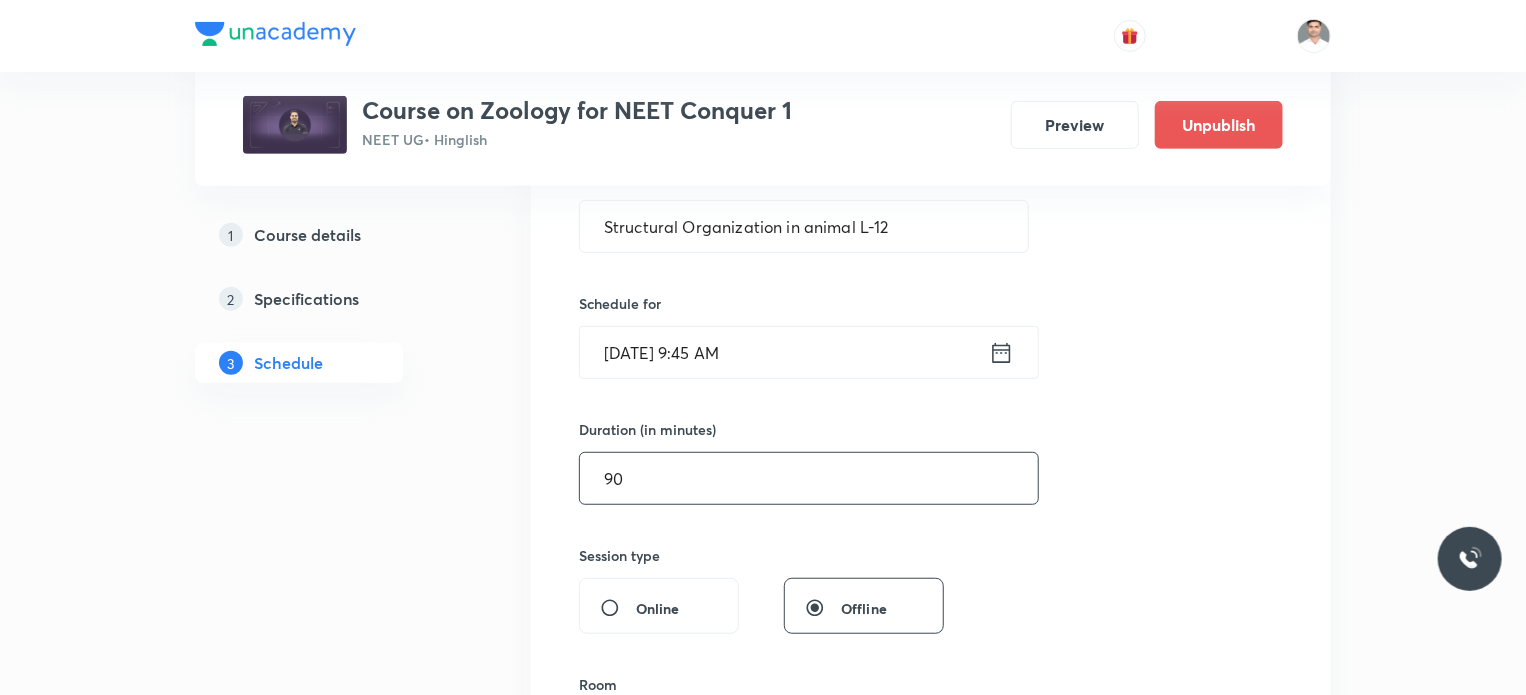 type on "90" 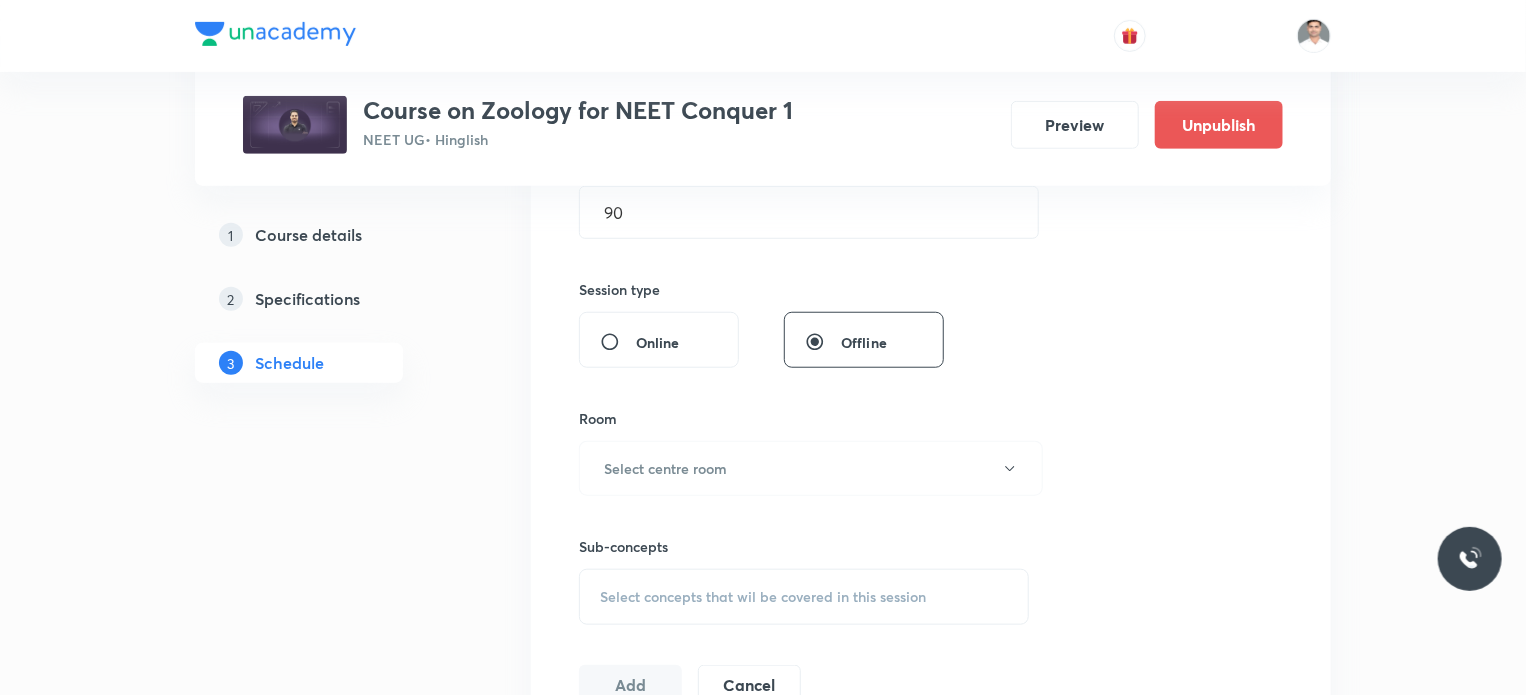 scroll, scrollTop: 700, scrollLeft: 0, axis: vertical 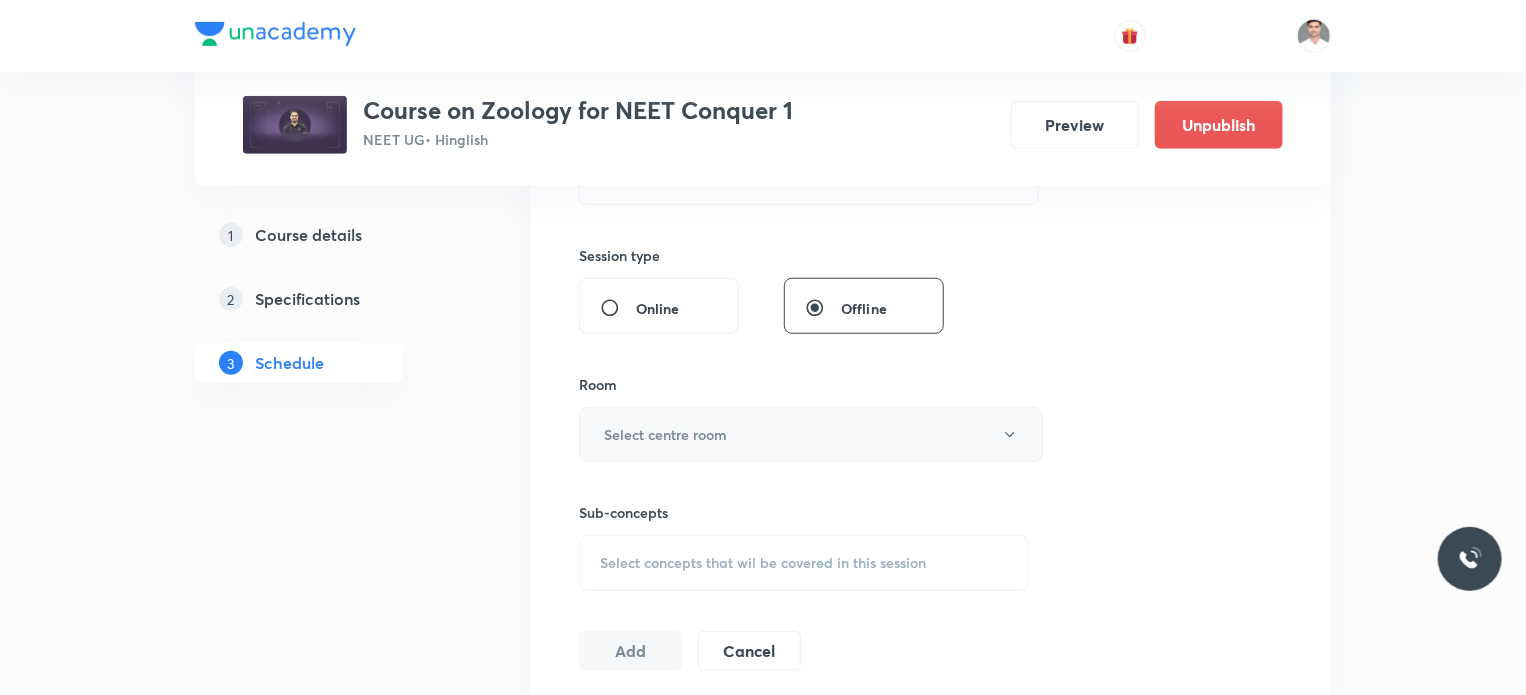 click on "Select centre room" at bounding box center [811, 434] 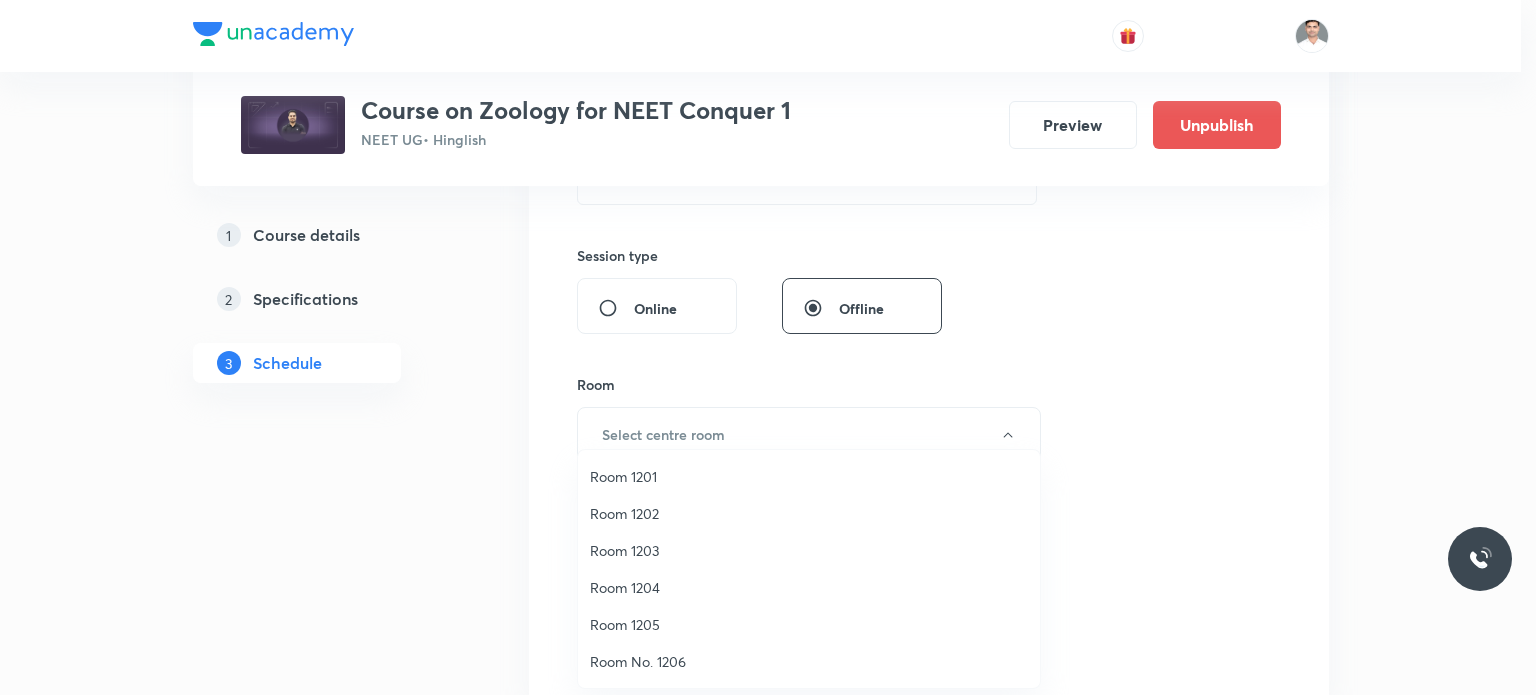 click on "Room 1201" at bounding box center [809, 476] 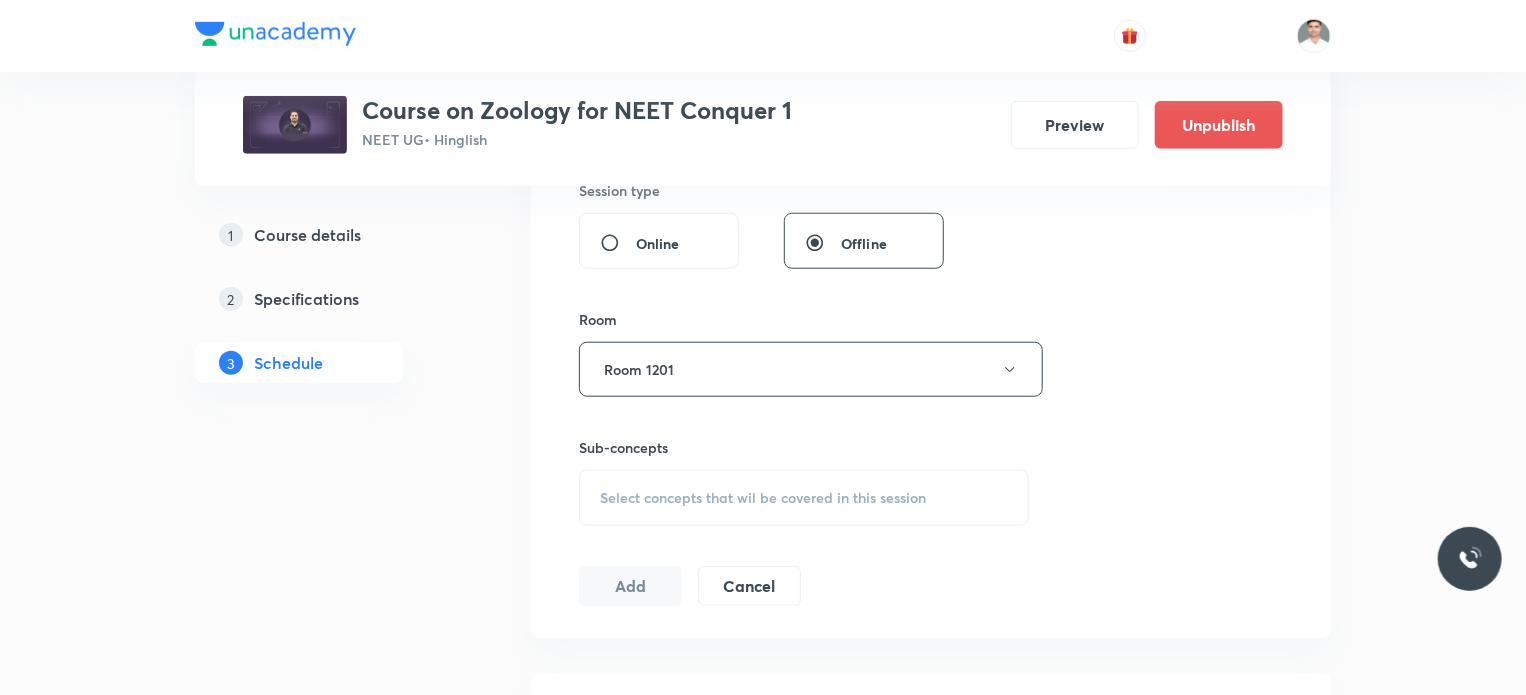 scroll, scrollTop: 800, scrollLeft: 0, axis: vertical 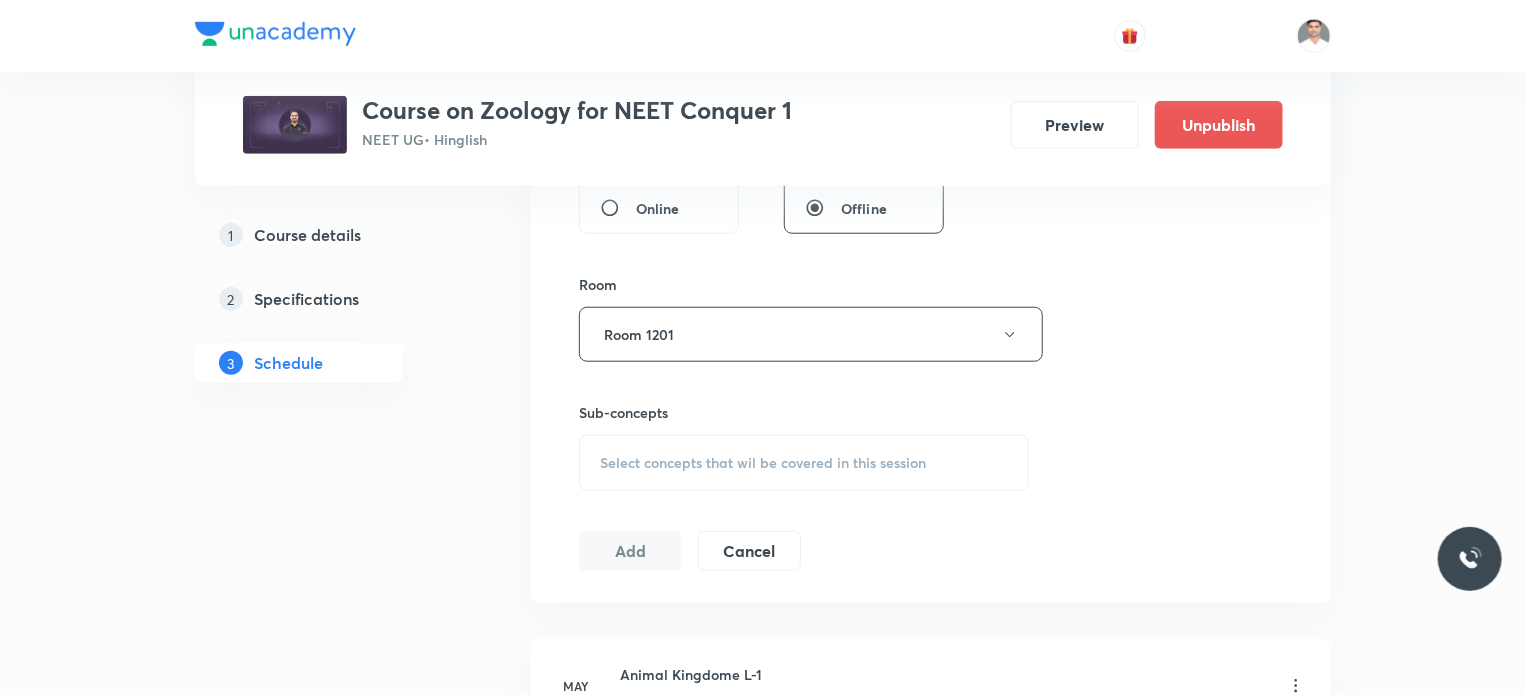 click on "Select concepts that wil be covered in this session" at bounding box center (804, 463) 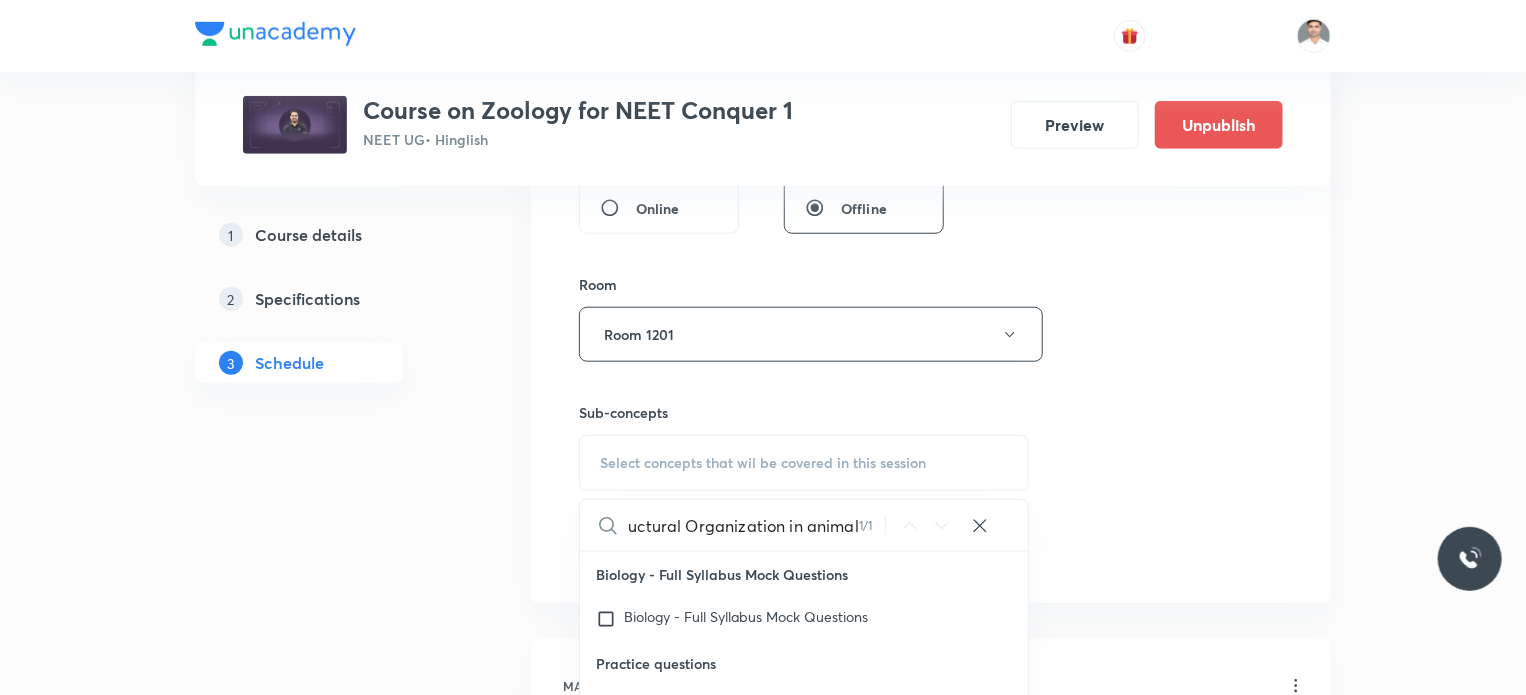 scroll, scrollTop: 0, scrollLeft: 18, axis: horizontal 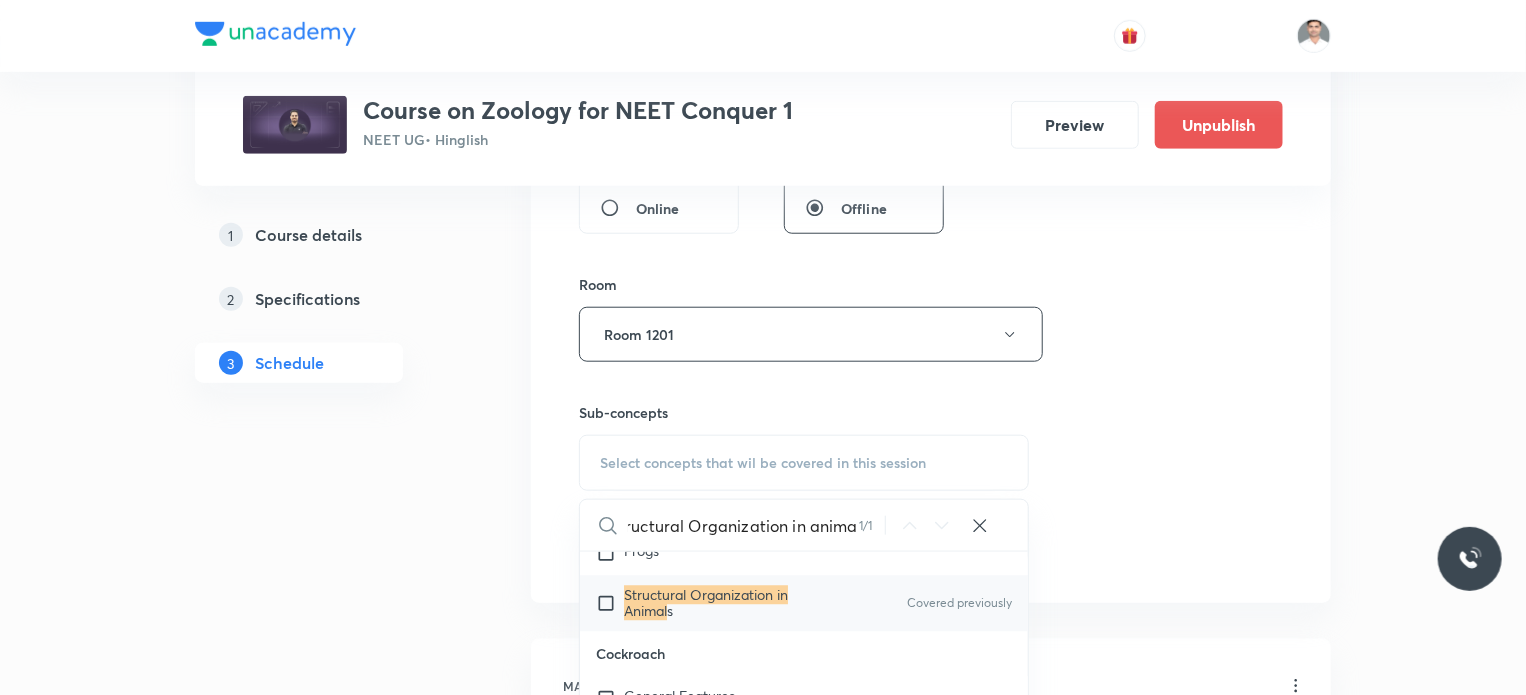 type on "Structural Organization in animal" 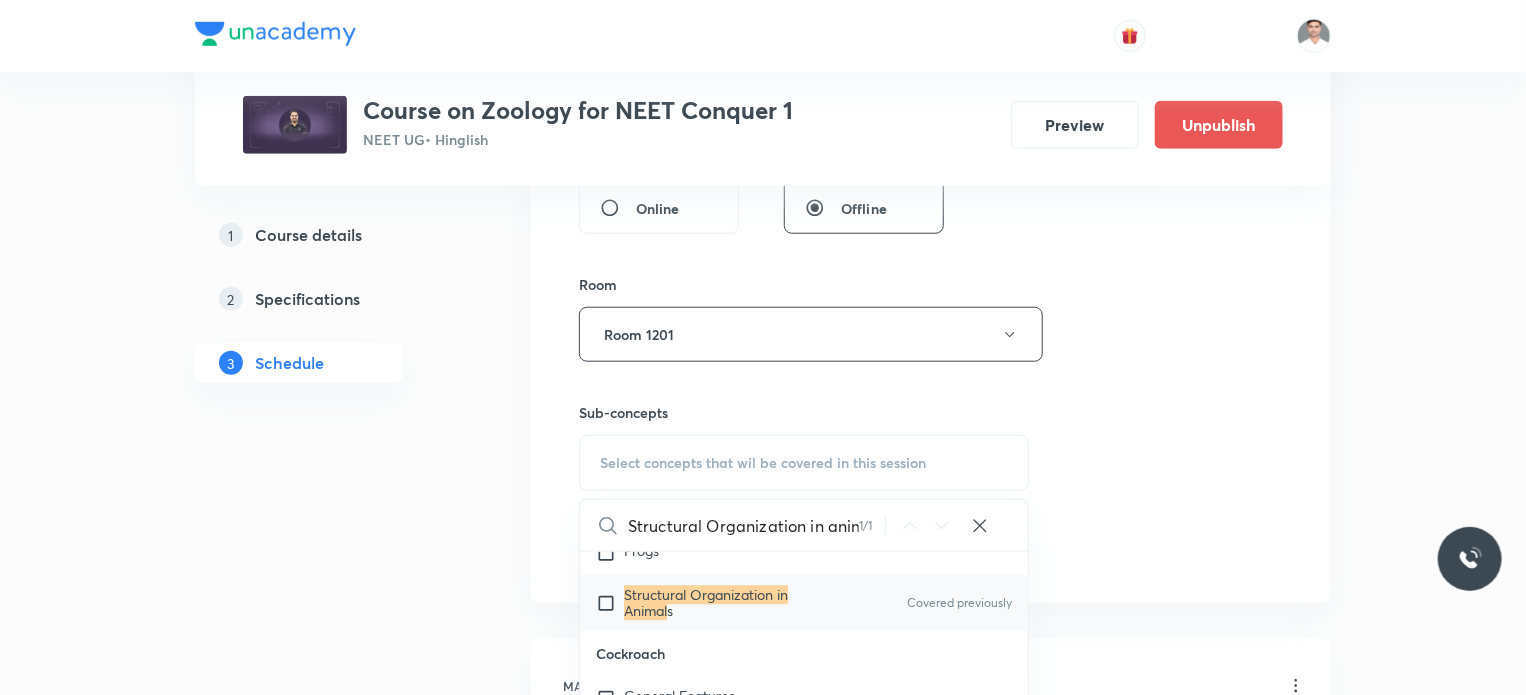 click on "Structural Organization in Animal" at bounding box center (706, 603) 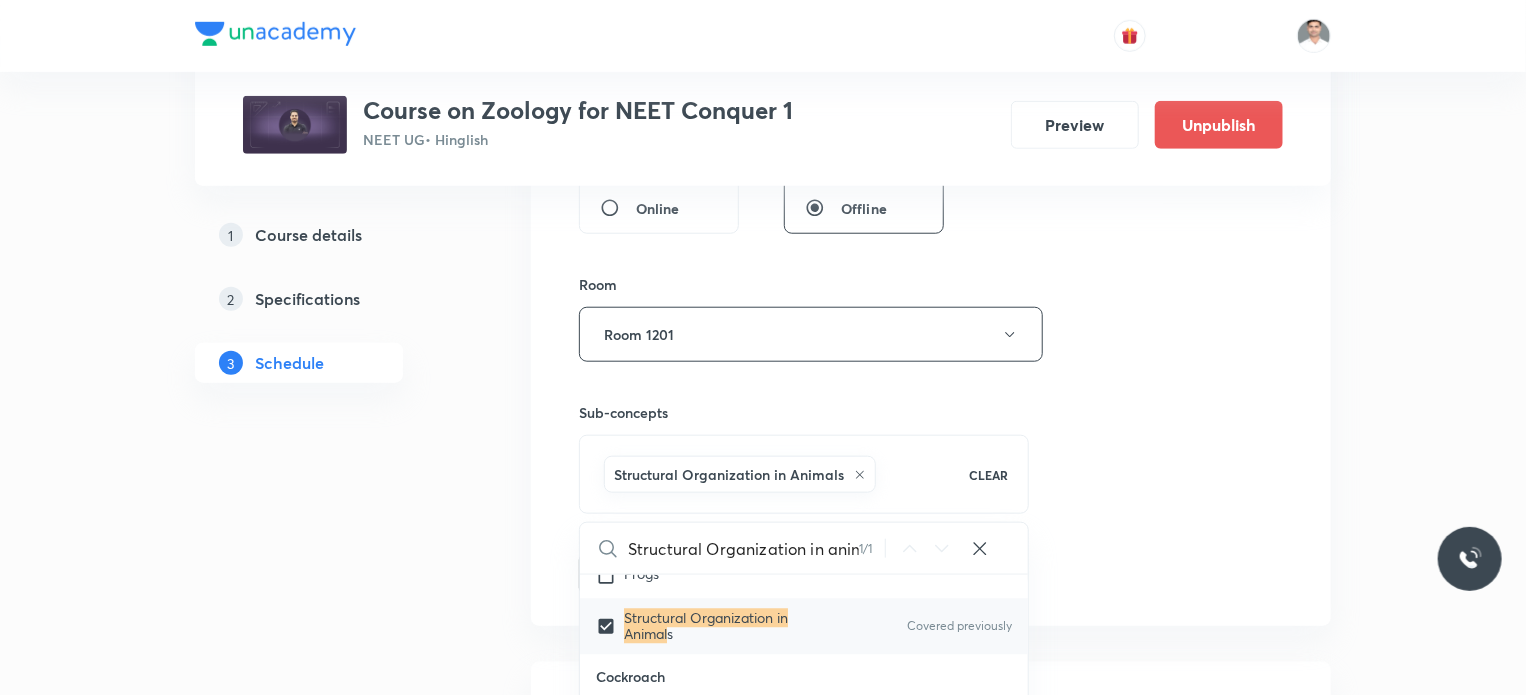 click on "1 Course details 2 Specifications 3 Schedule" at bounding box center [331, 2566] 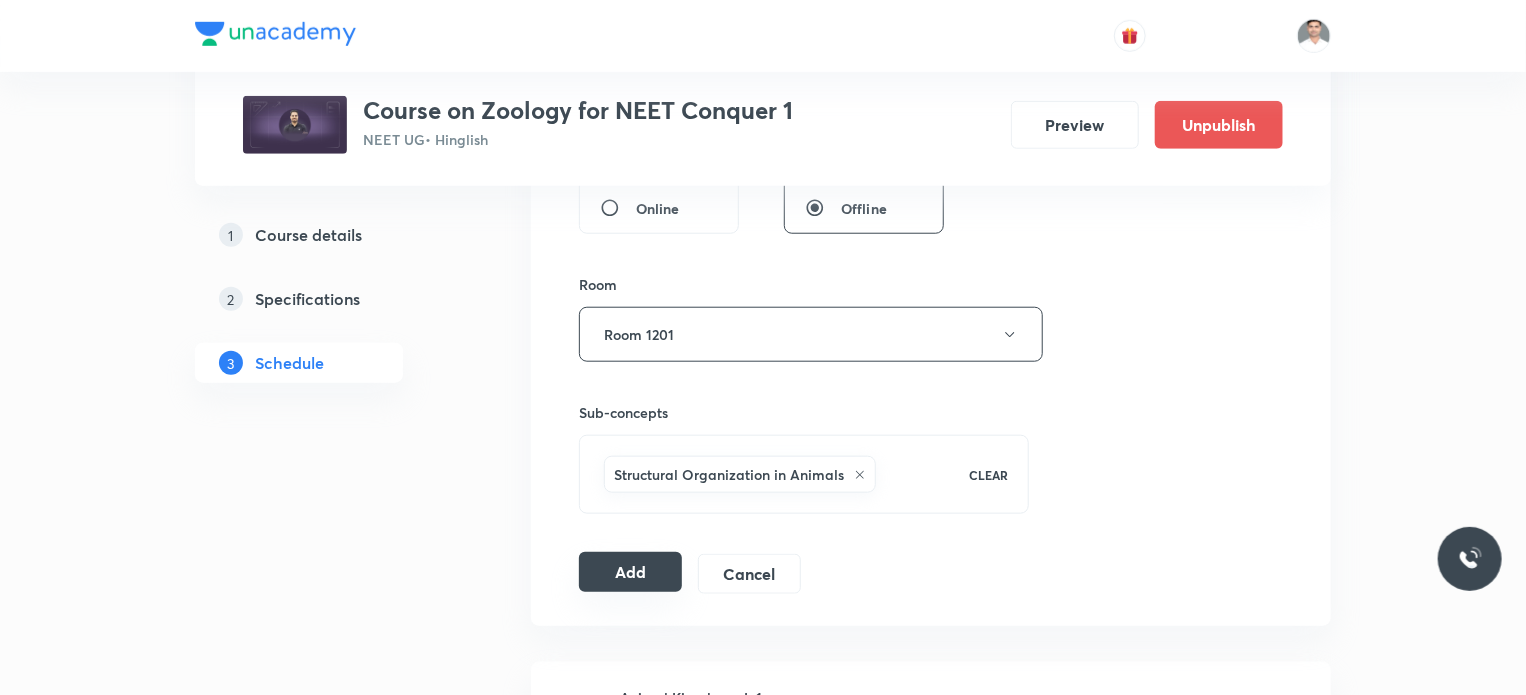 click on "Add" at bounding box center [630, 572] 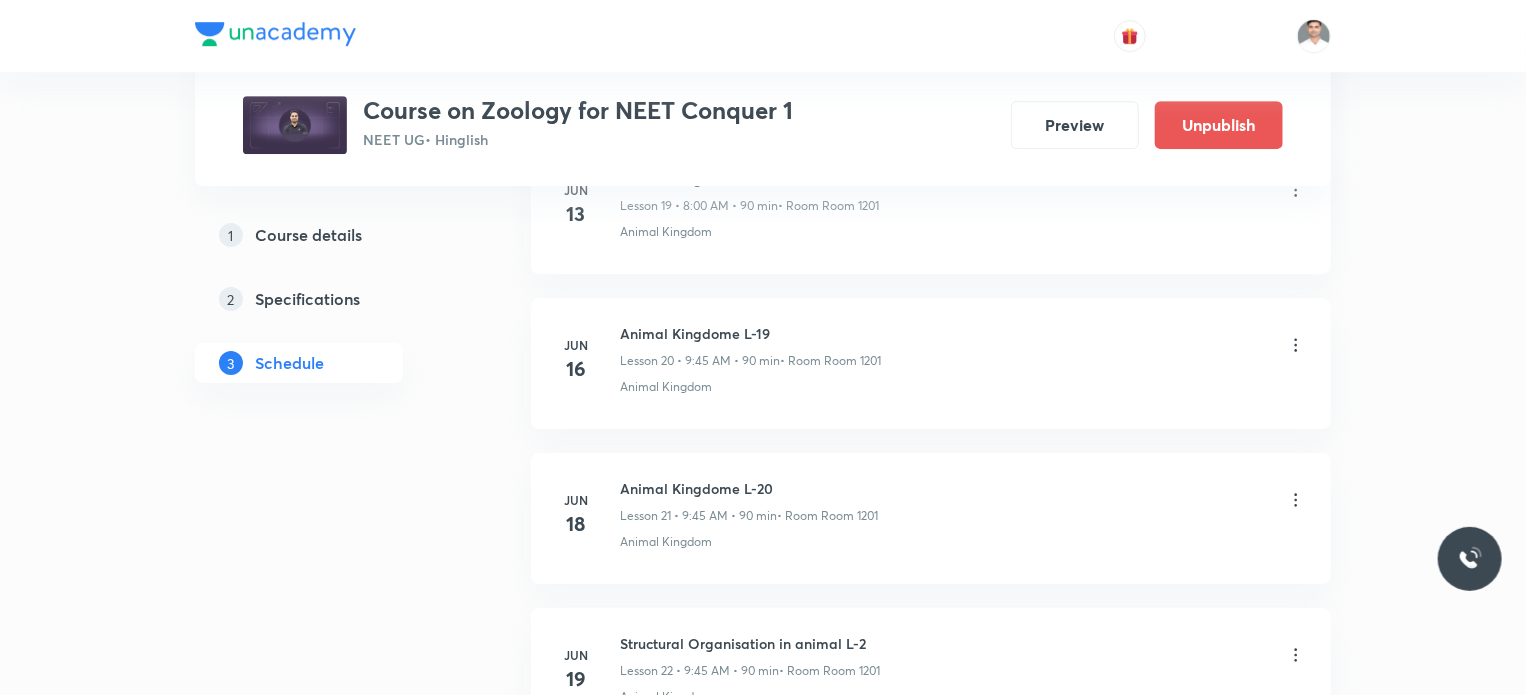 scroll, scrollTop: 4936, scrollLeft: 0, axis: vertical 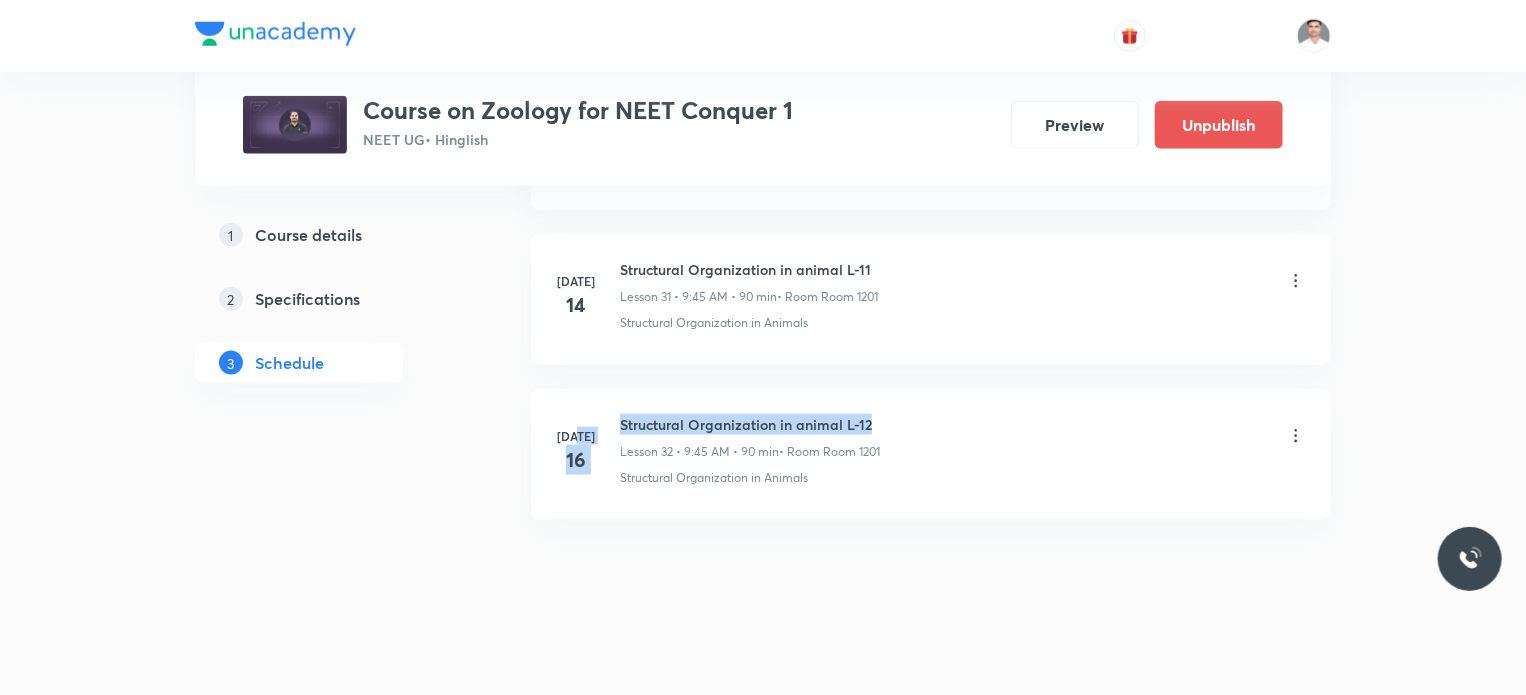 drag, startPoint x: 616, startPoint y: 411, endPoint x: 931, endPoint y: 406, distance: 315.03967 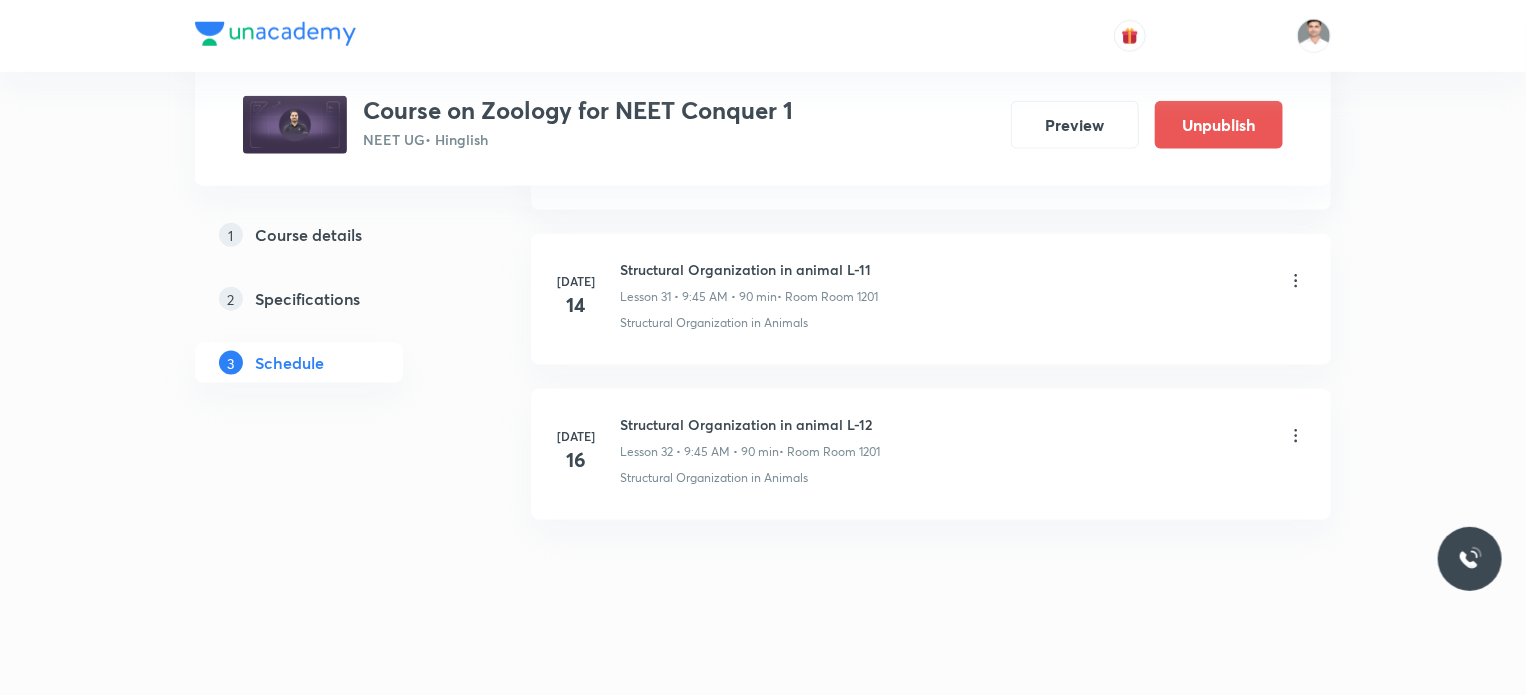 click on "May 7 Animal Kingdome L-1 Lesson 1 • 8:00 AM • 90 min  • Room Room 1201 Animal Kingdom May 8 Animal Kingdome L-2 Lesson 2 • 8:00 AM • 90 min  • Room Room 1201 Animal Kingdom May 9 Animal Kingdome L-3 Lesson 3 • 8:00 AM • 90 min  • Room Room 1201 Animal Kingdom May 10 Animal Kingdome L-4 Lesson 4 • 8:00 AM • 90 min  • Room Room 1201 Animal Kingdom May 12 Animal Kingdome L-5 Lesson 5 • 9:45 AM • 90 min  • Room Room 1201 Animal Kingdom May 14 Animal Kingdome L-6 Lesson 6 • 11:30 AM • 90 min  • Room Room 1201 Animal Kingdom May 16 Animal Kingdome L-6 Lesson 7 • 9:45 AM • 90 min  • Room Room 1201 Animal Kingdom May 19 Animal Kingdome L-7 Lesson 8 • 8:00 AM • 90 min  • Room Room 1201 Animal Kingdom May 21 Animal Kingdome L-8 Lesson 9 • 8:00 AM • 90 min  • Room Room 1201 Animal Kingdom May 23 Animal Kingdome L-9 Lesson 10 • 8:00 AM • 90 min  • Room Room 1201 Animal Kingdom May 27 Animal Kingdome L-9 Lesson 11 • 9:45 AM • 90 min Animal Kingdom" at bounding box center (931, -1940) 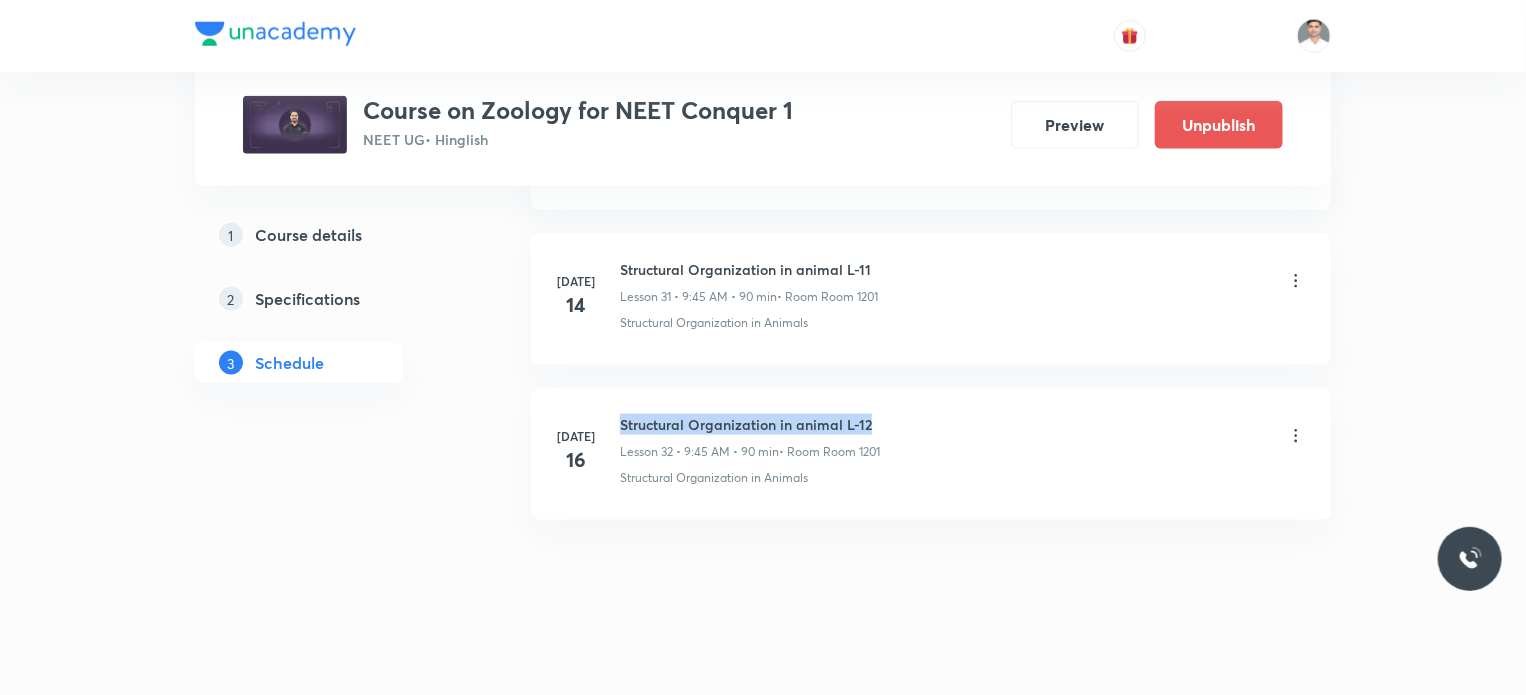 drag, startPoint x: 619, startPoint y: 403, endPoint x: 962, endPoint y: 400, distance: 343.01312 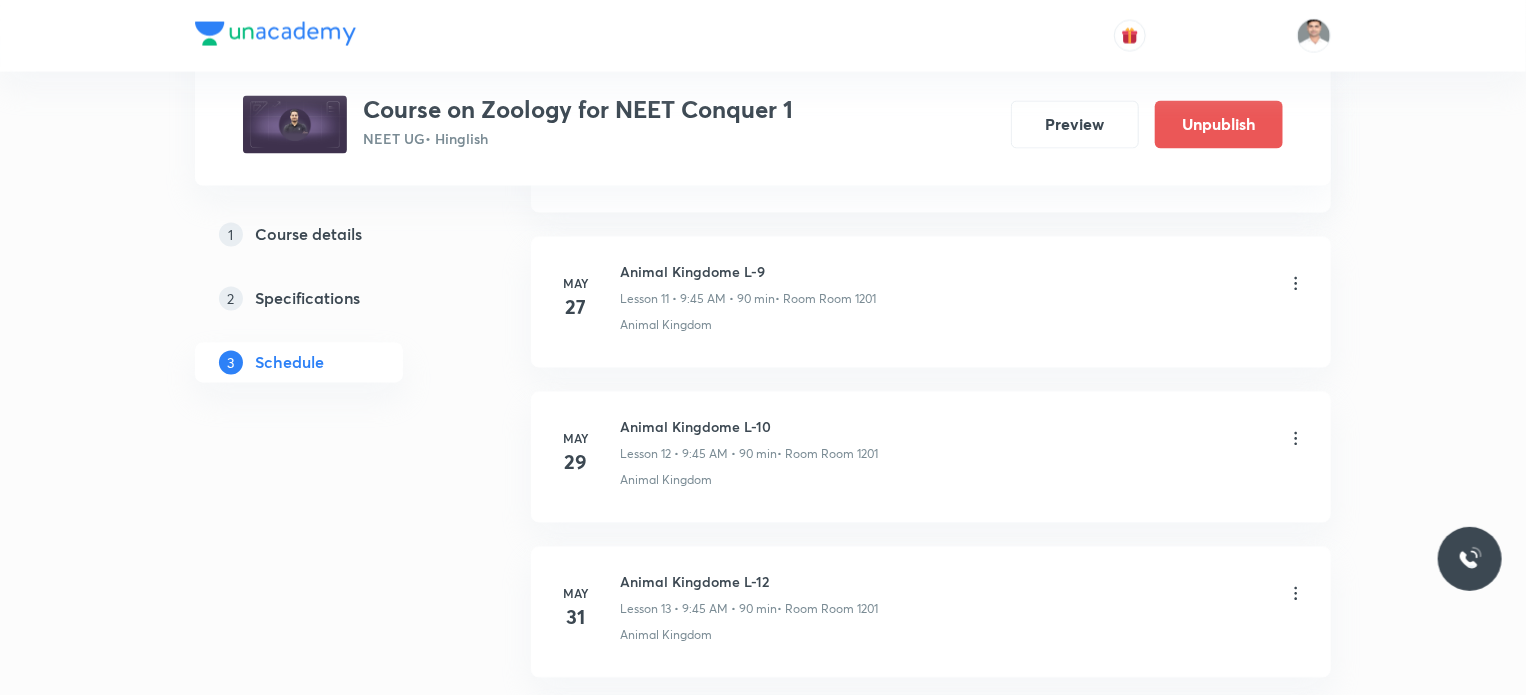 scroll, scrollTop: 0, scrollLeft: 0, axis: both 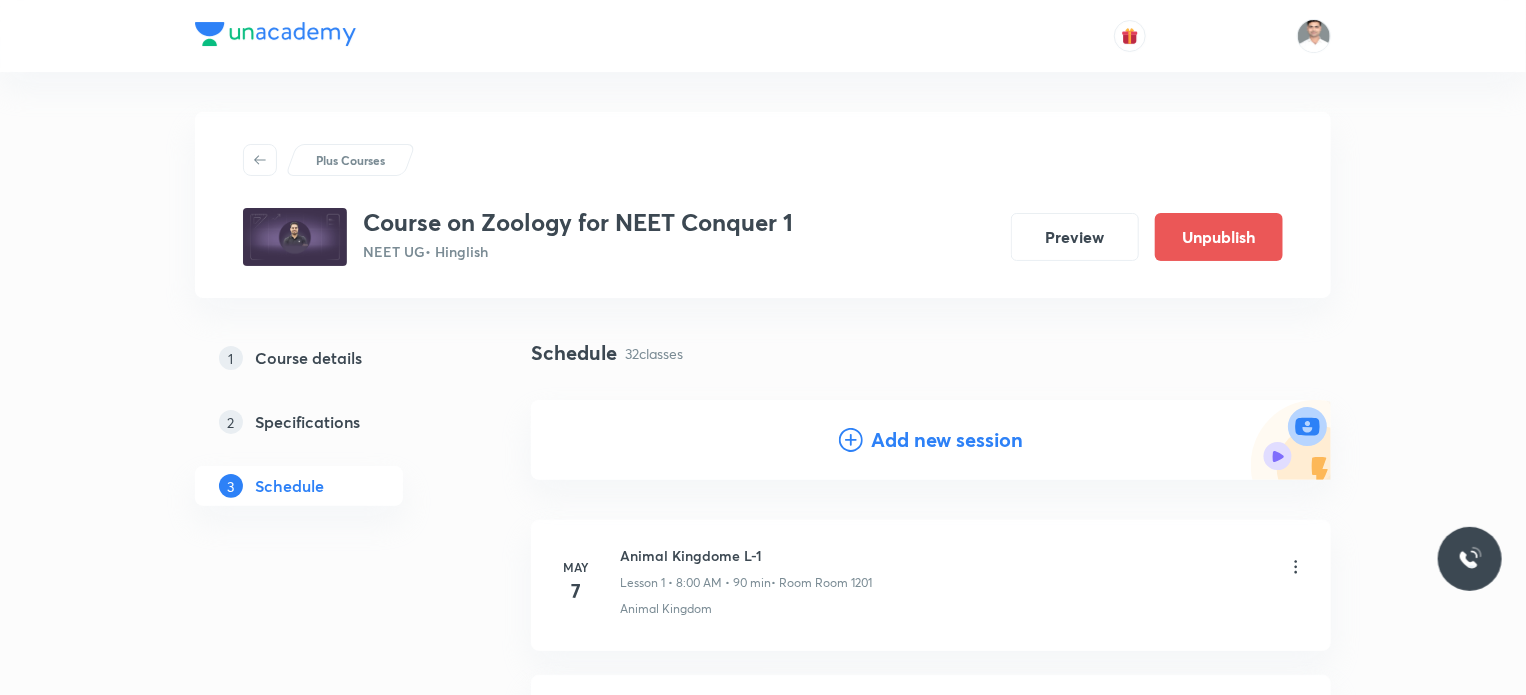 click on "Add new session" at bounding box center [947, 440] 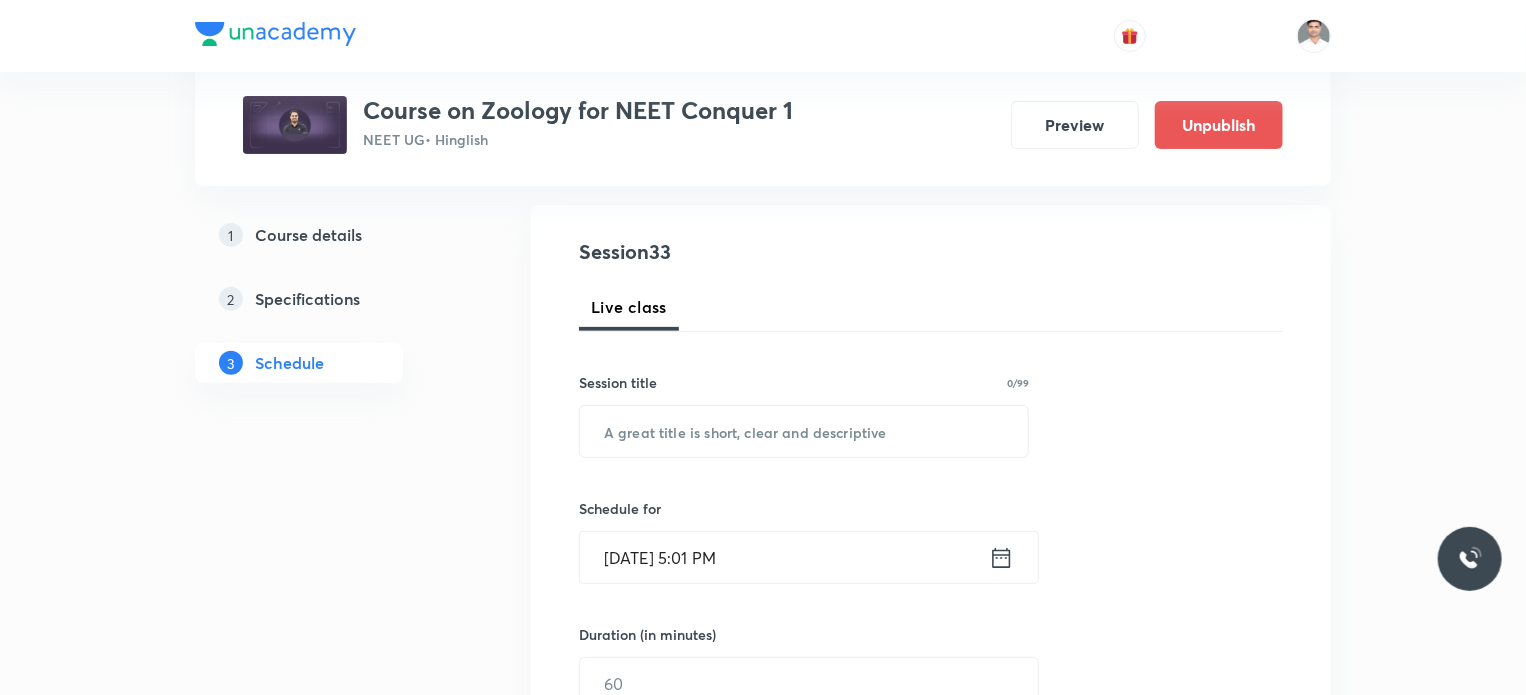 scroll, scrollTop: 200, scrollLeft: 0, axis: vertical 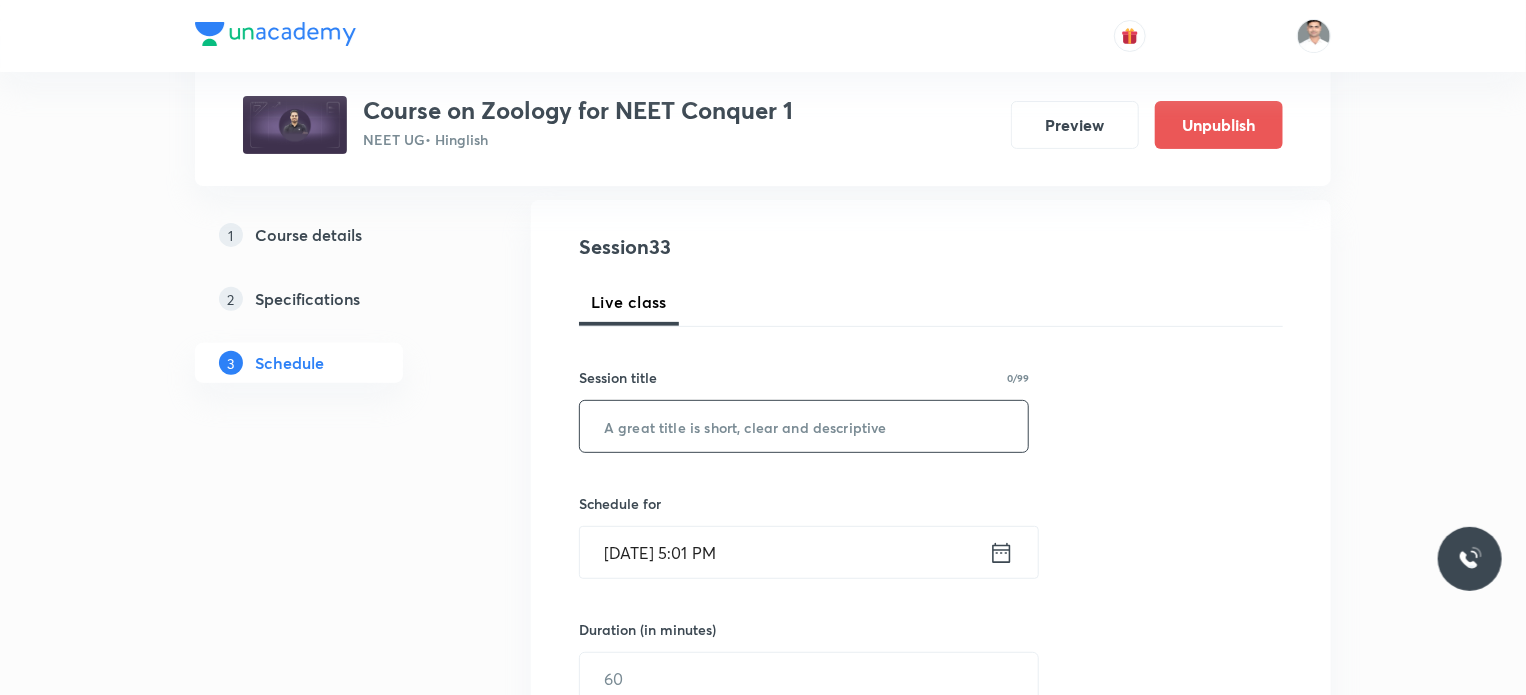 click at bounding box center (804, 426) 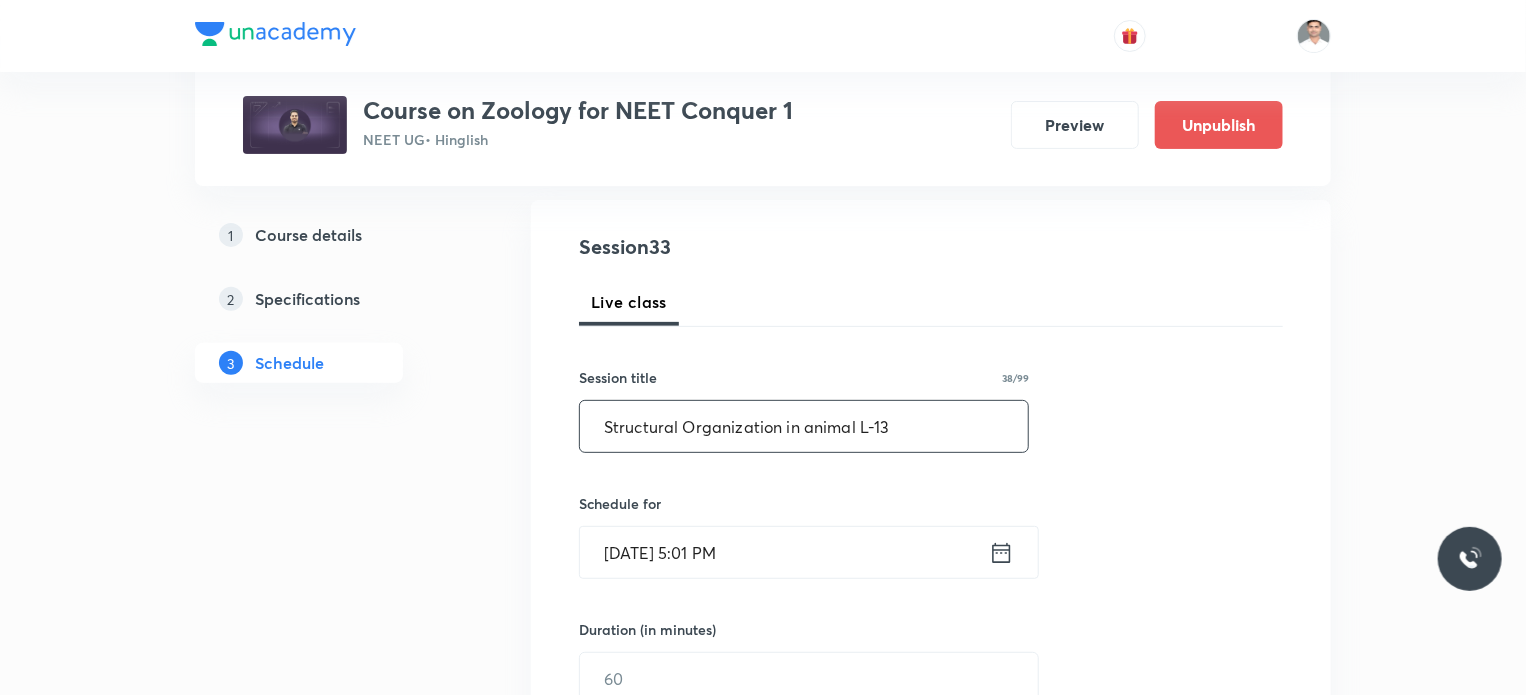 type on "Structural Organization in animal L-13" 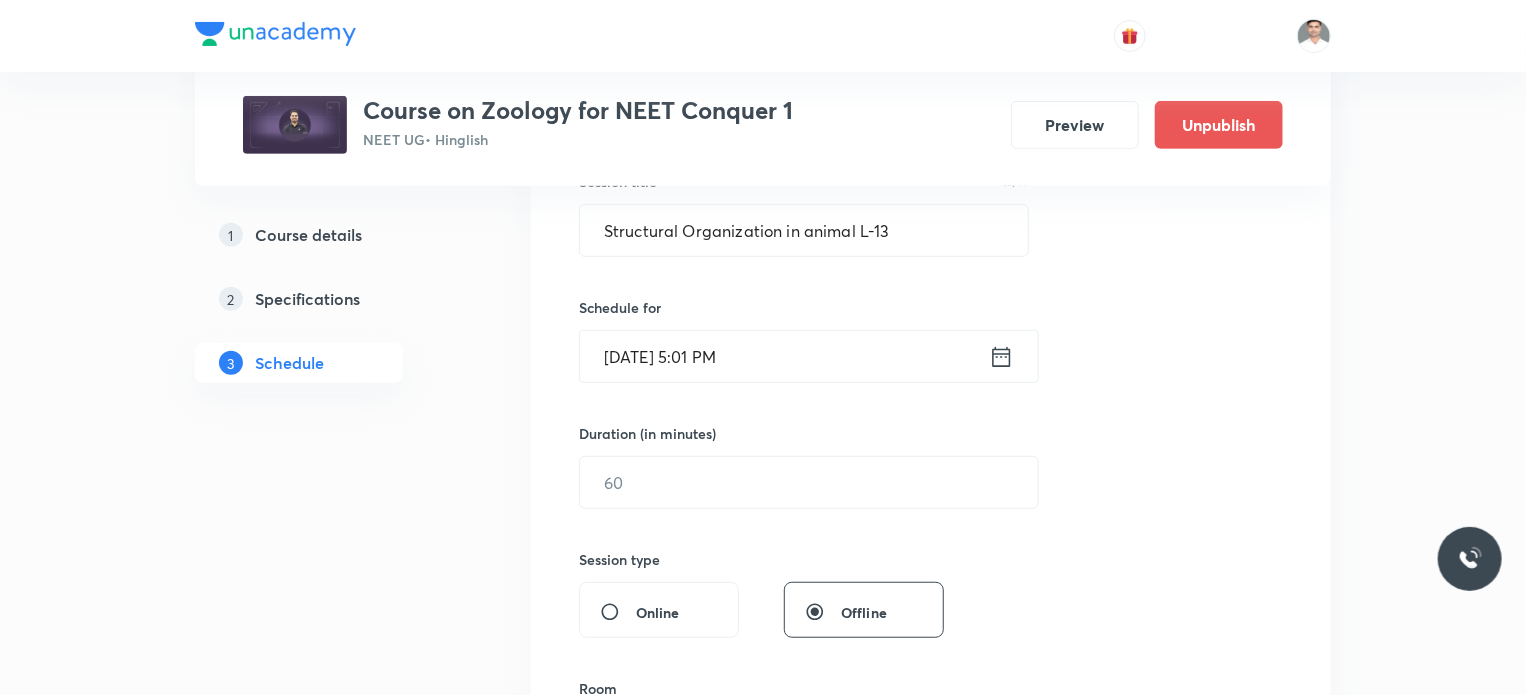scroll, scrollTop: 400, scrollLeft: 0, axis: vertical 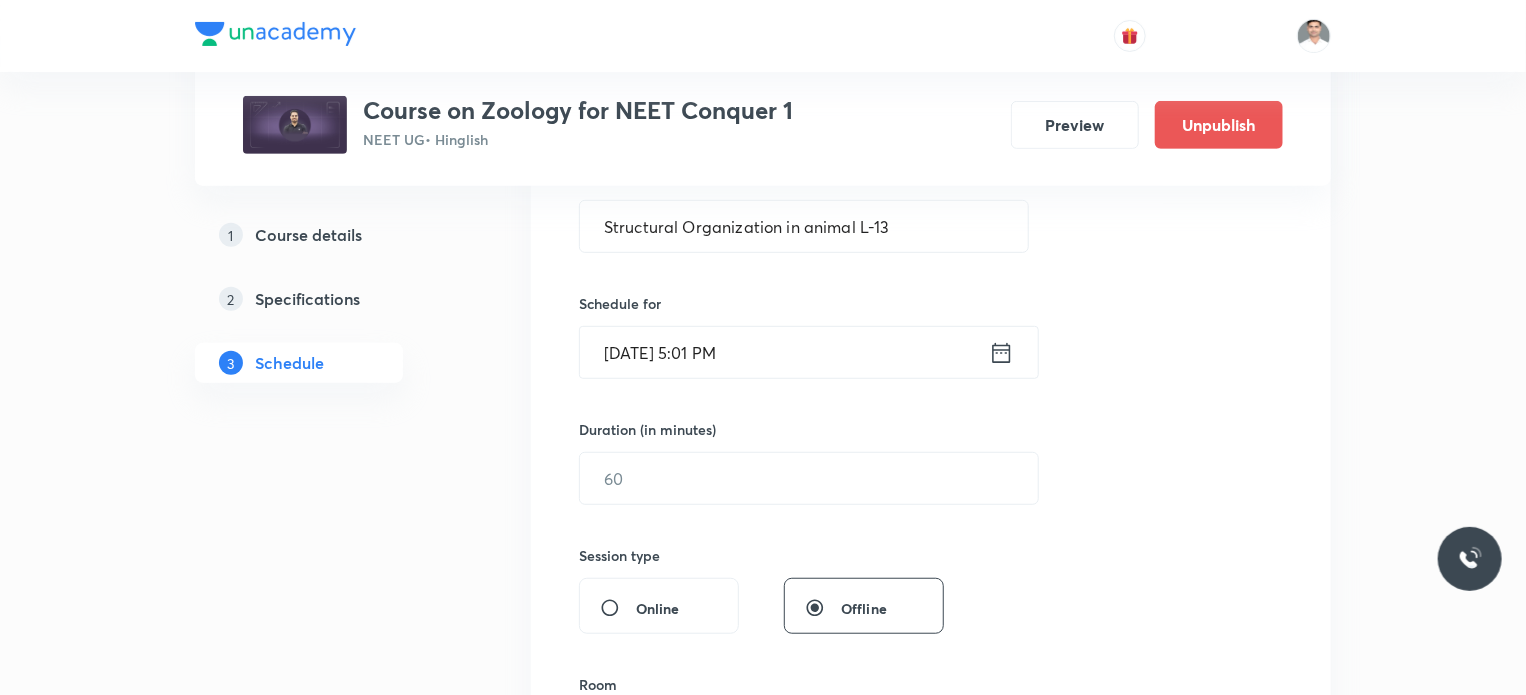 click 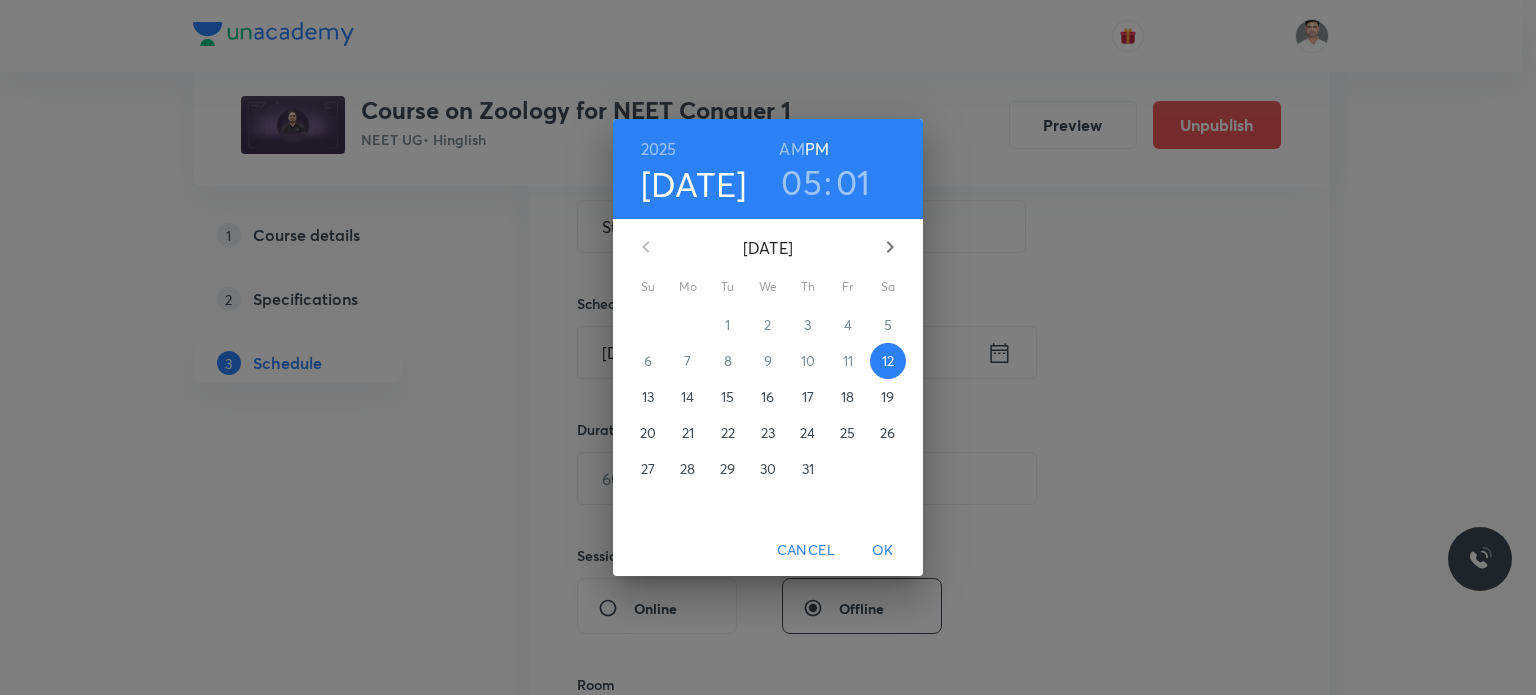 click on "18" at bounding box center [847, 397] 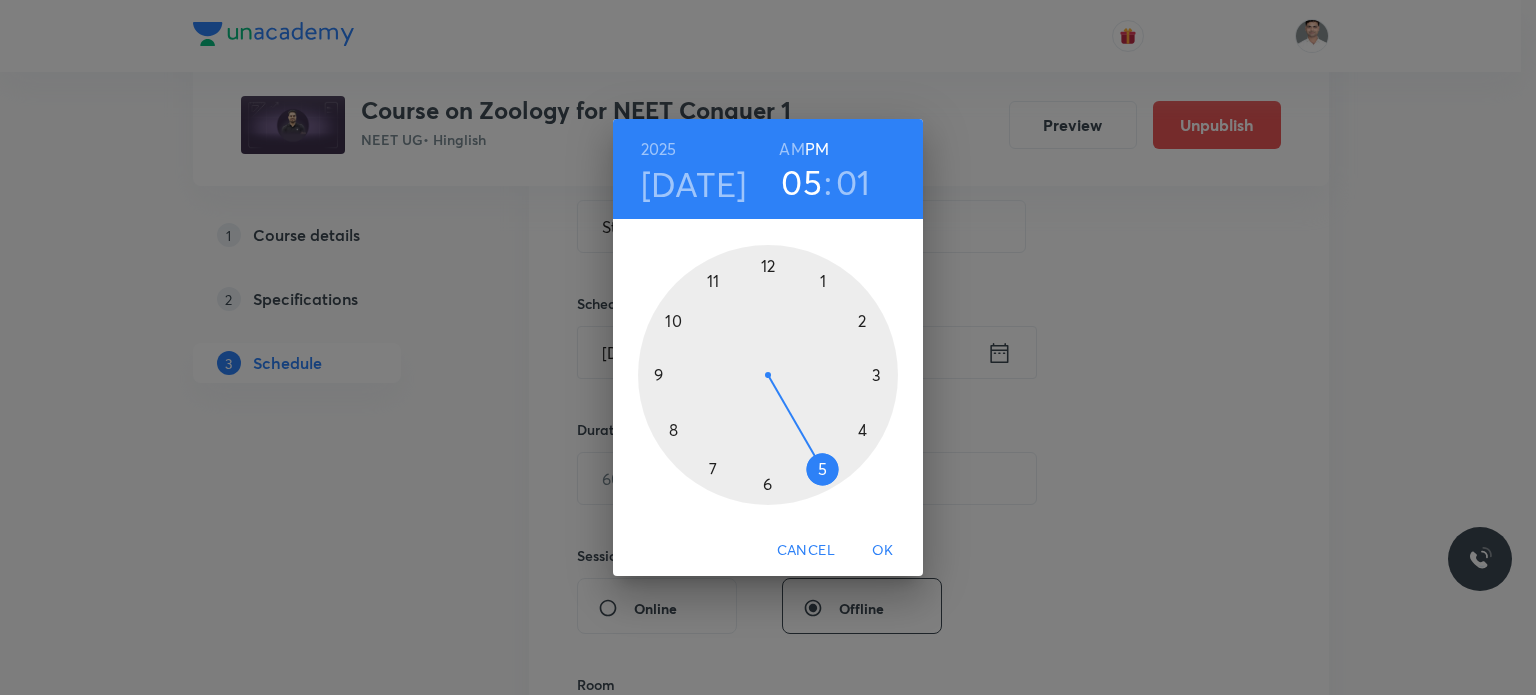 click on "AM" at bounding box center (791, 149) 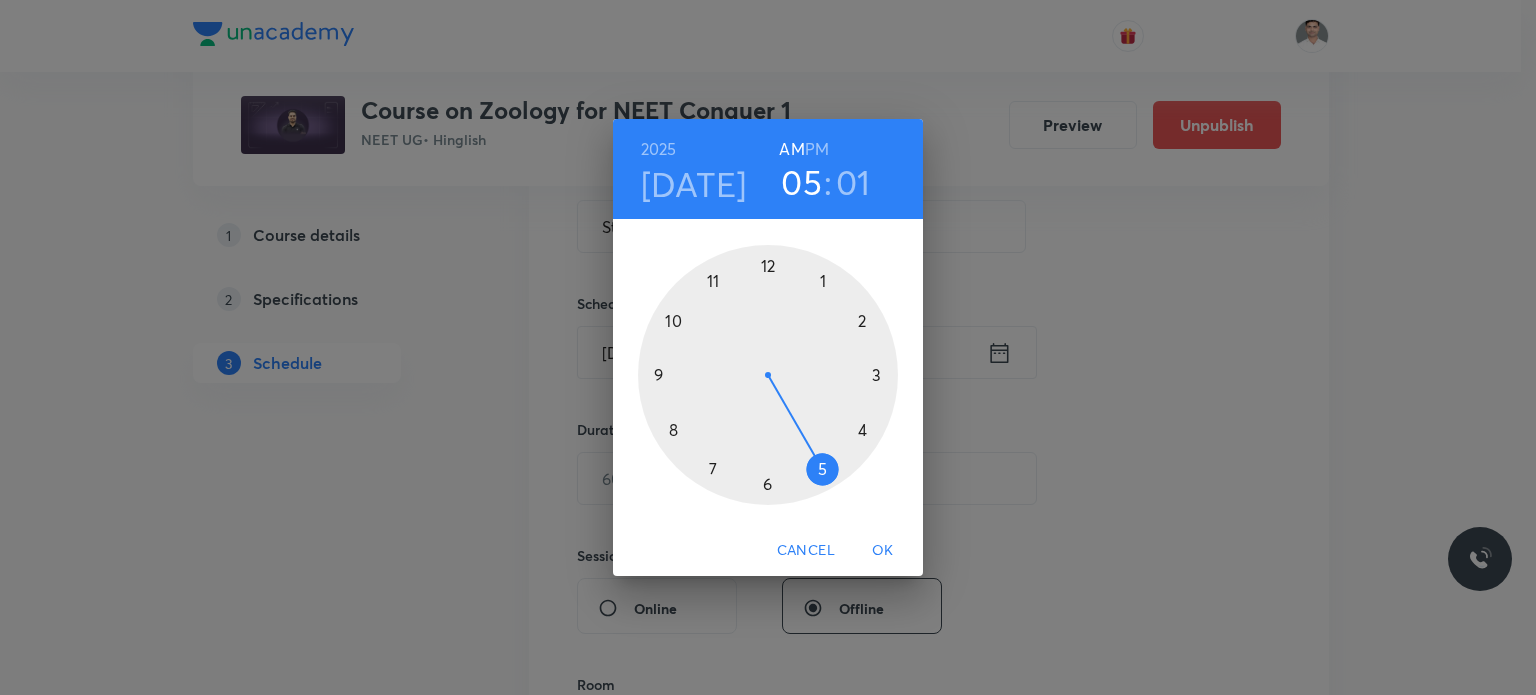 click at bounding box center (768, 375) 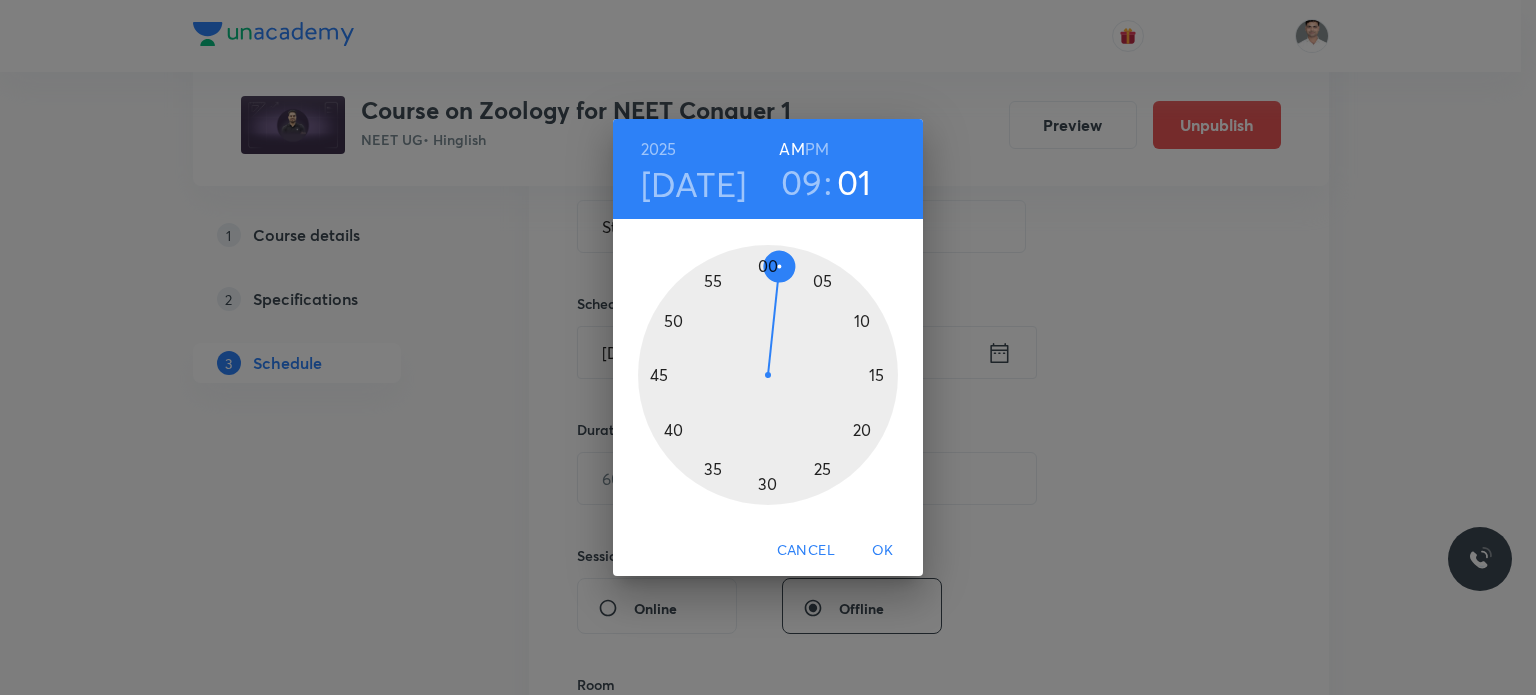 click at bounding box center [768, 375] 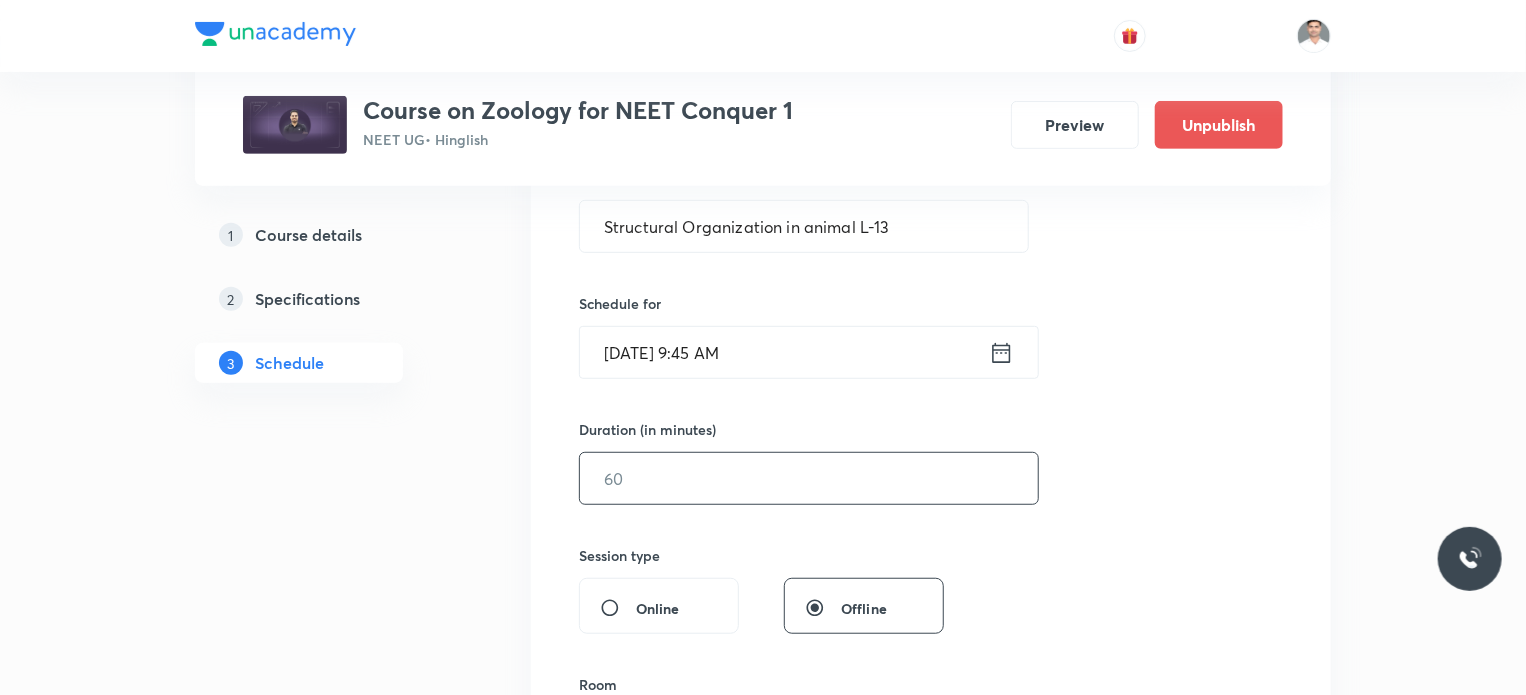 click at bounding box center (809, 478) 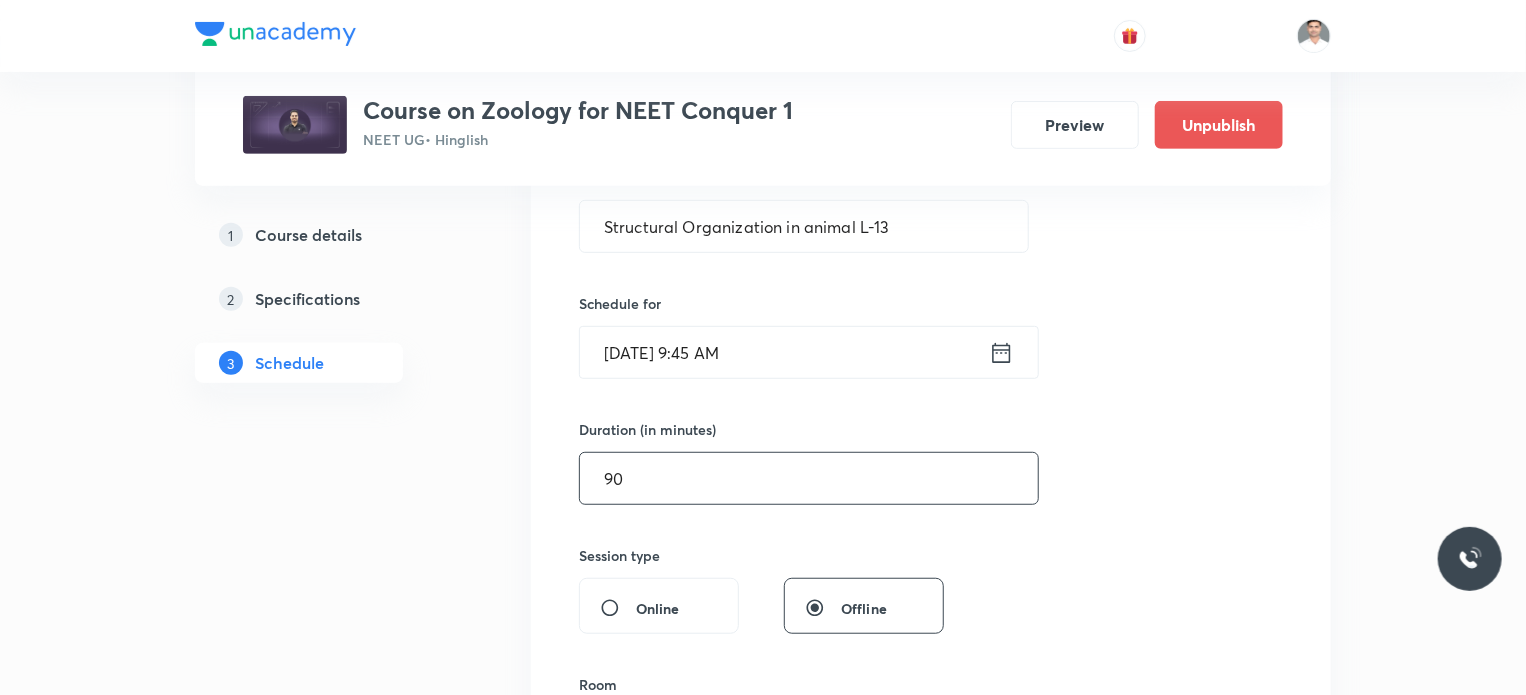 type on "90" 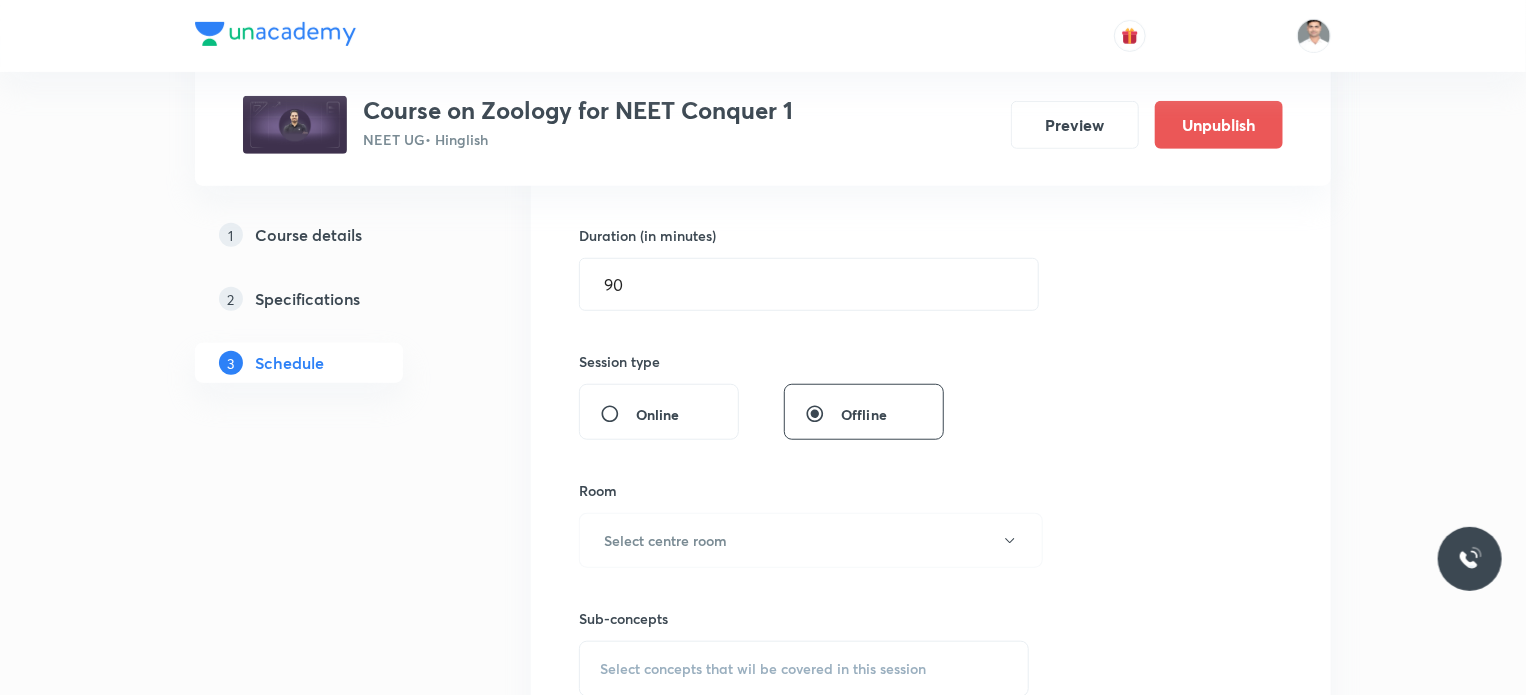scroll, scrollTop: 600, scrollLeft: 0, axis: vertical 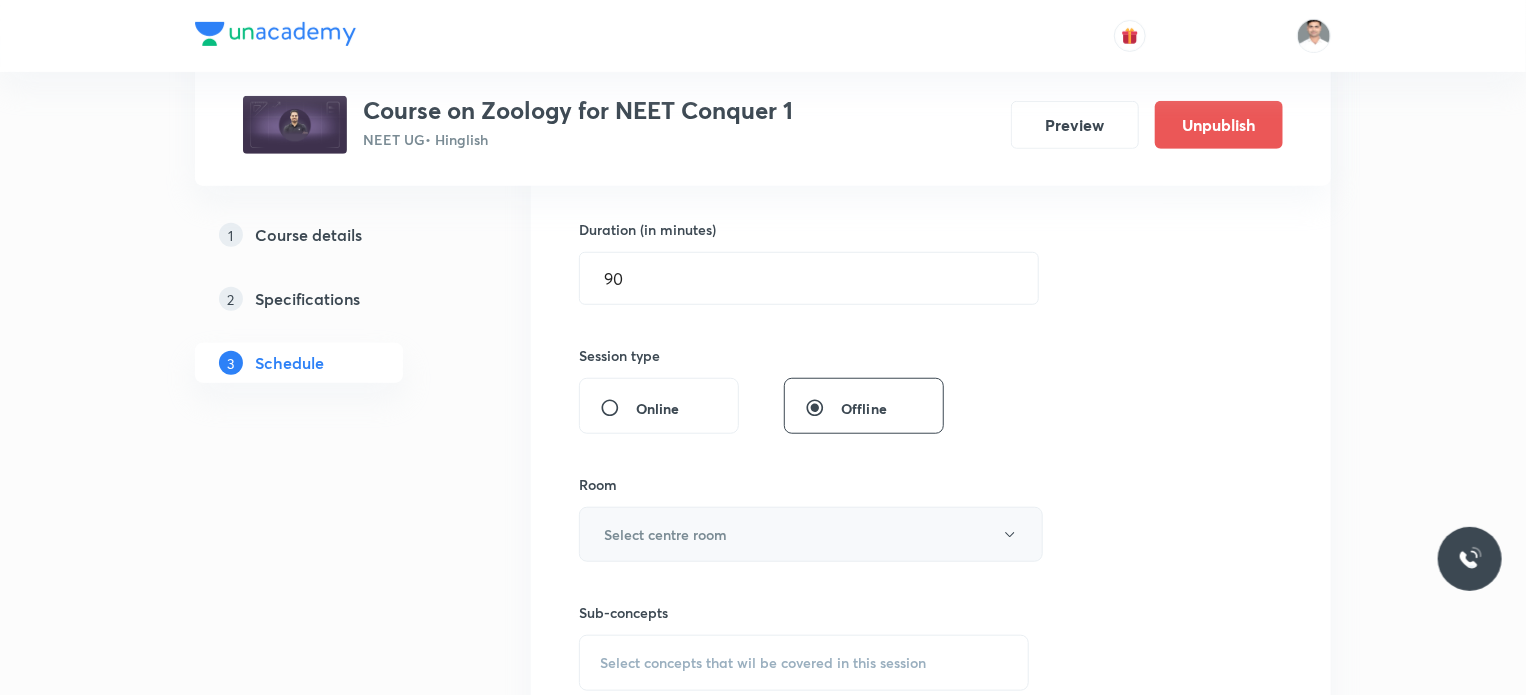 click on "Select centre room" at bounding box center (665, 534) 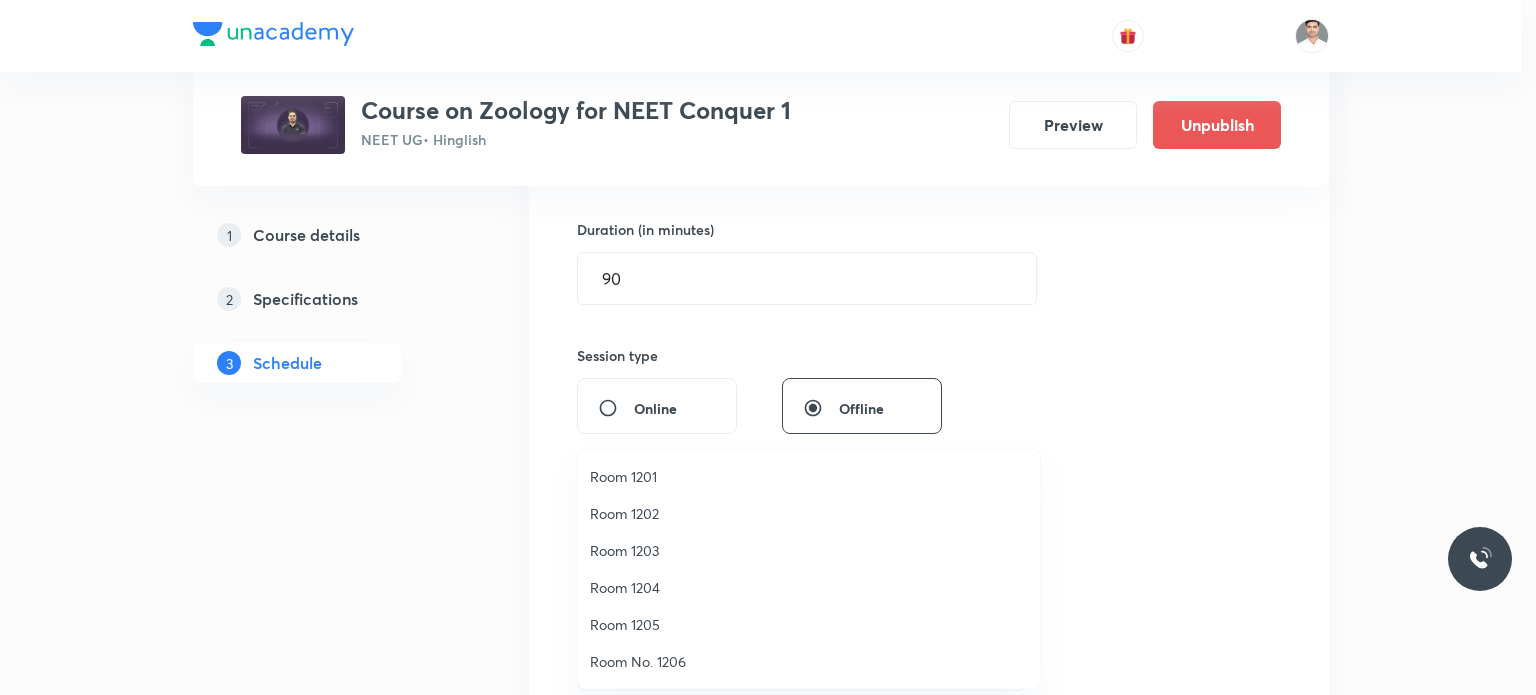 click on "Room 1201" at bounding box center [809, 476] 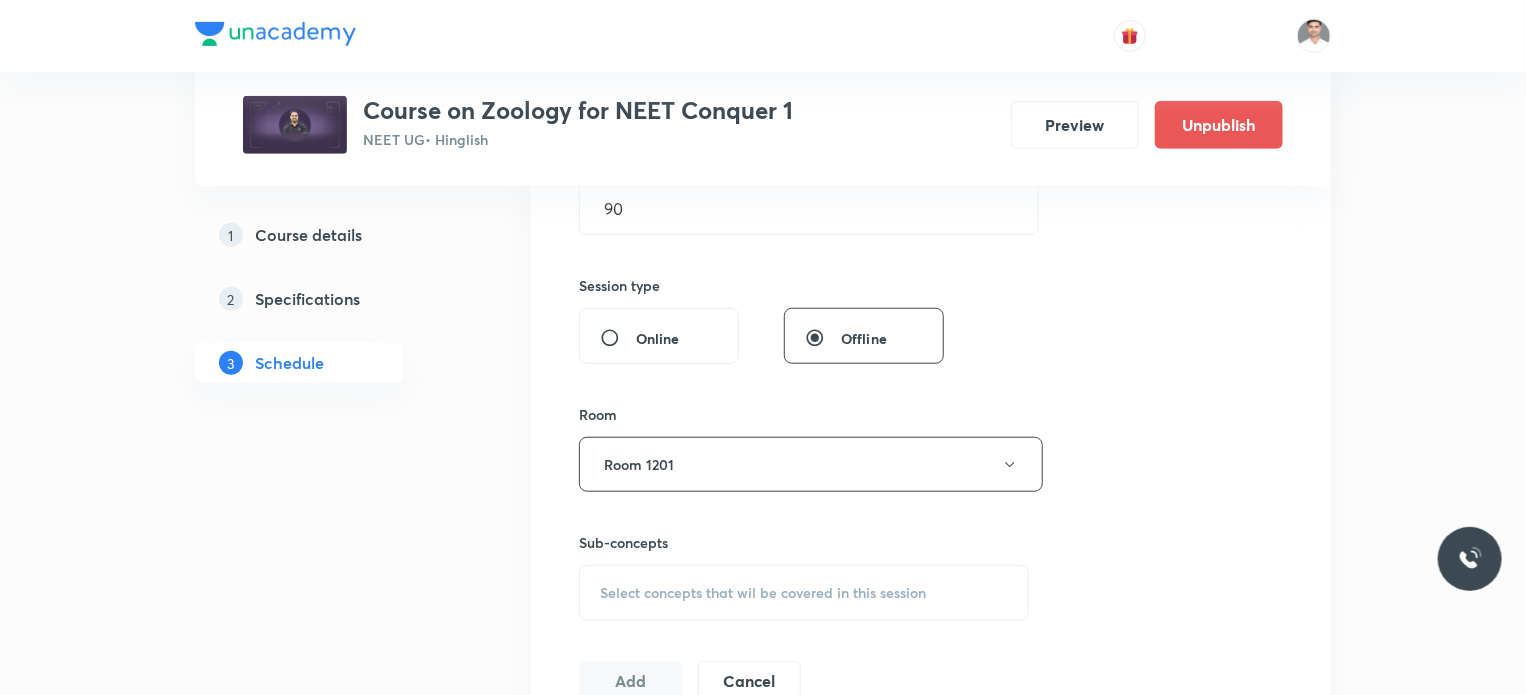 scroll, scrollTop: 800, scrollLeft: 0, axis: vertical 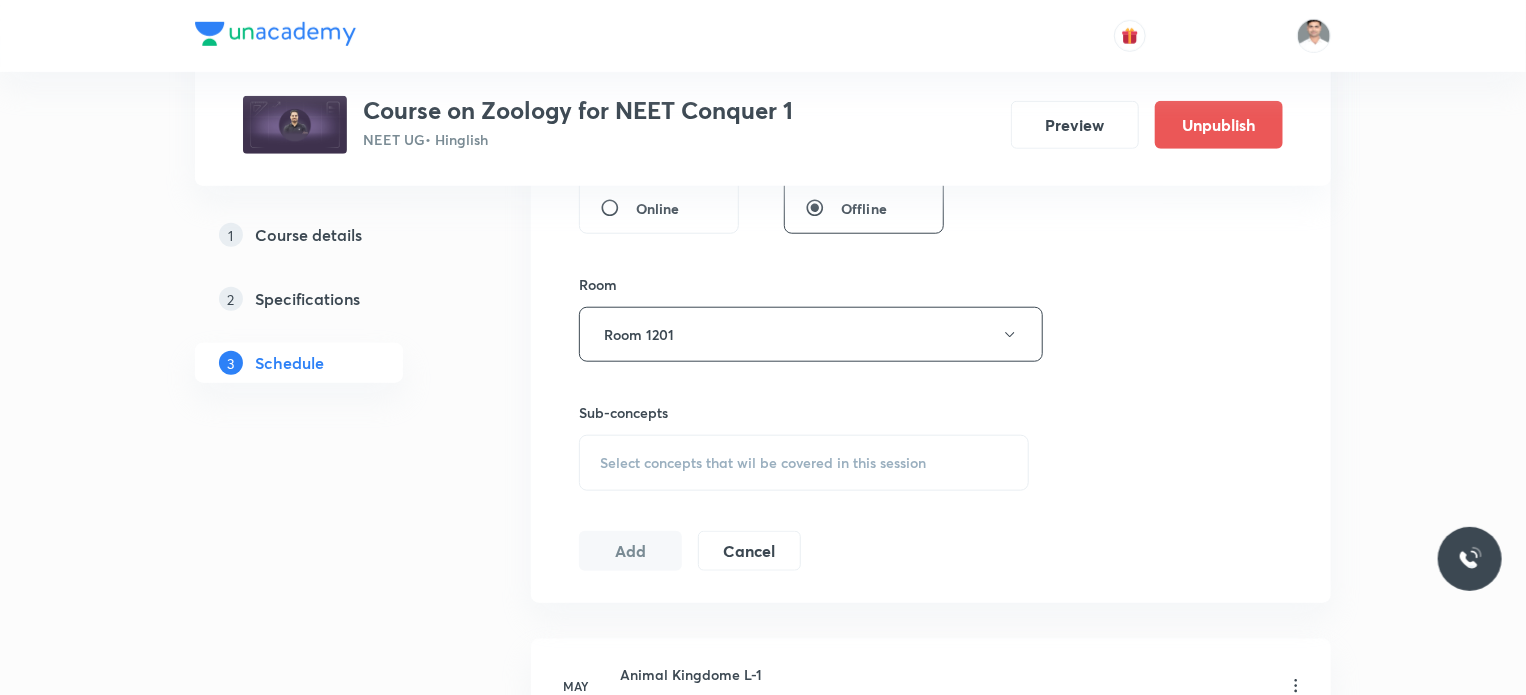 click on "Select concepts that wil be covered in this session" at bounding box center [763, 463] 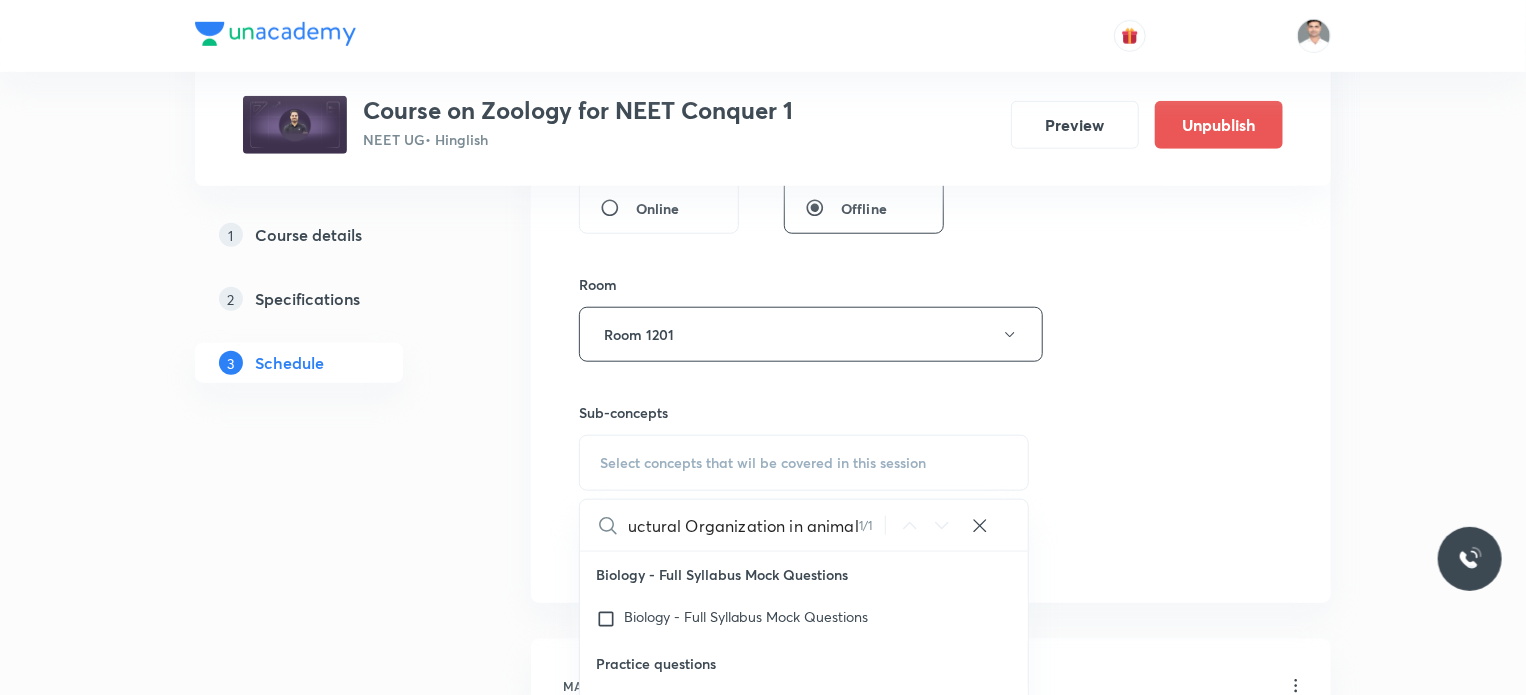 scroll, scrollTop: 0, scrollLeft: 18, axis: horizontal 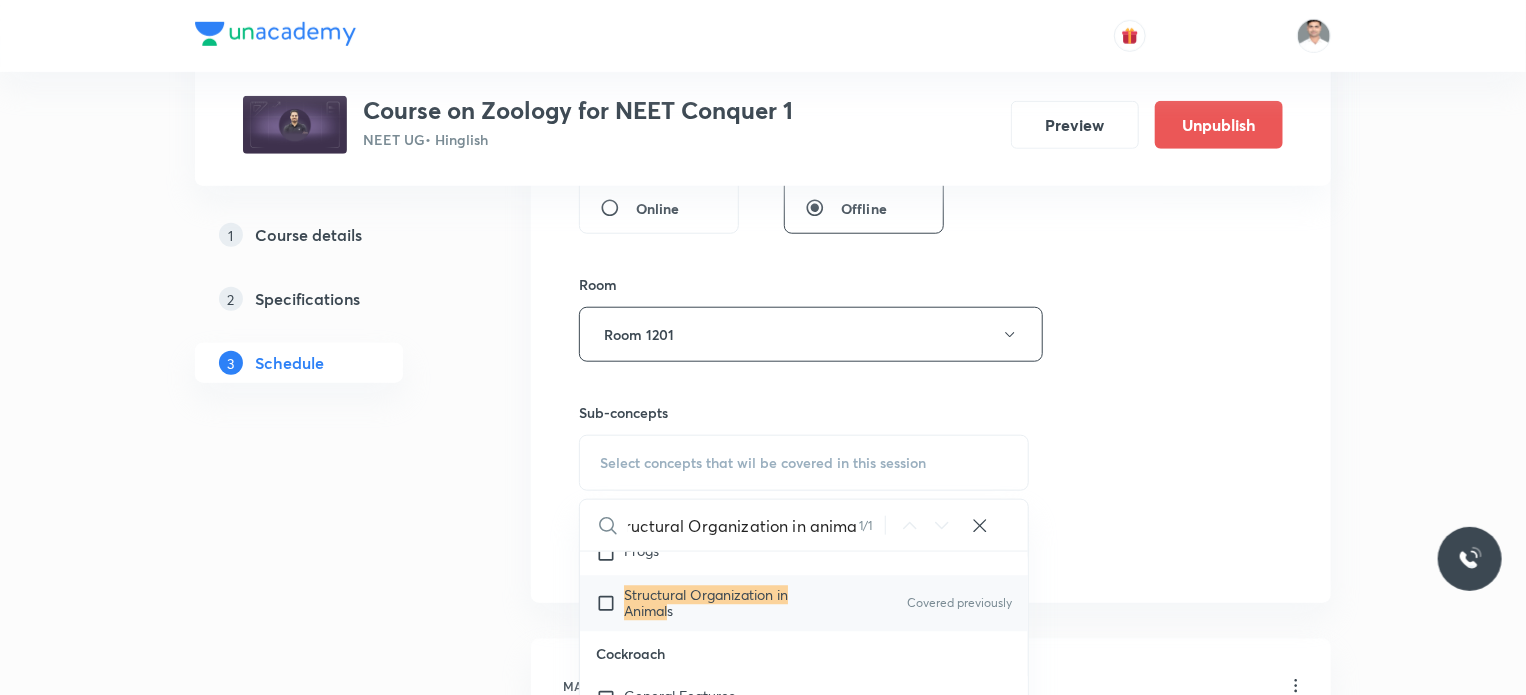 type on "Structural Organization in animal" 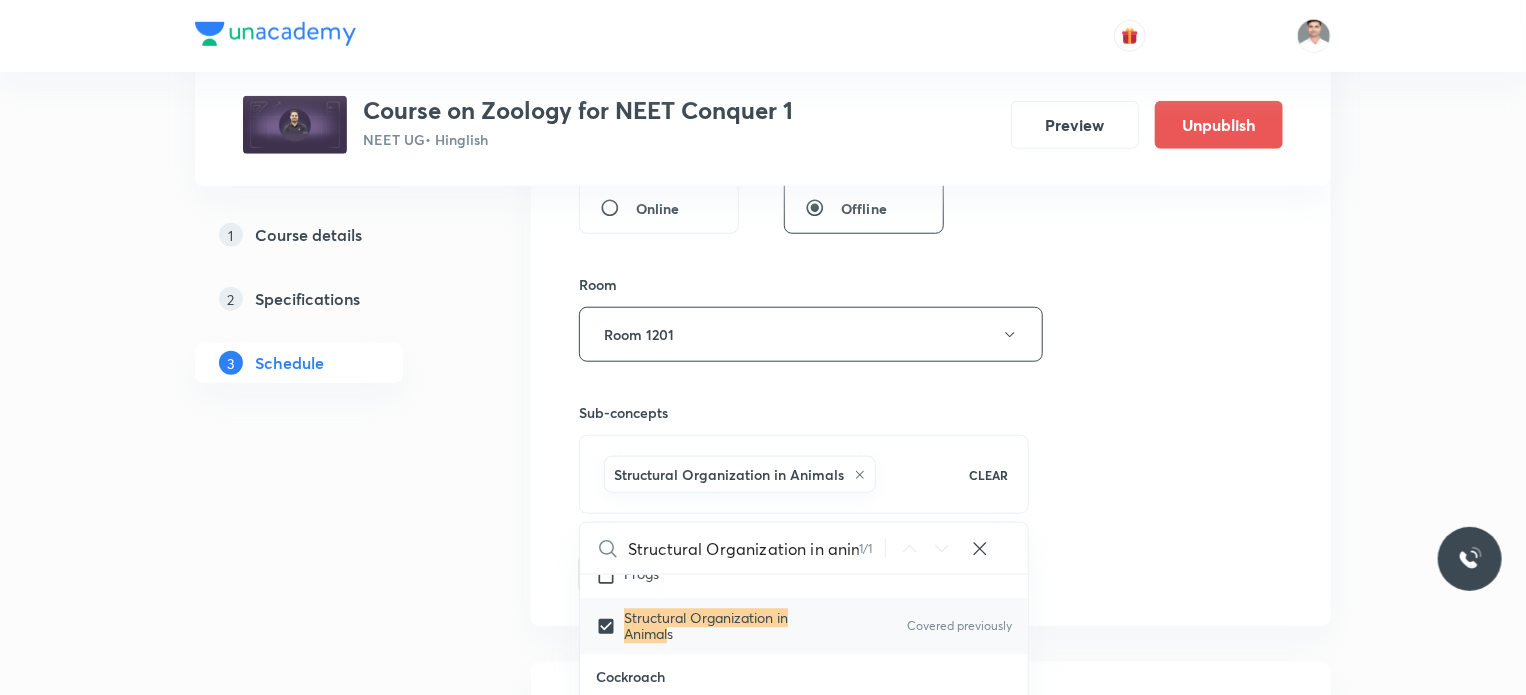 click on "Plus Courses Course on Zoology for NEET Conquer 1 NEET UG  • Hinglish Preview Unpublish 1 Course details 2 Specifications 3 Schedule Schedule 32  classes Session  33 Live class Session title 38/99 Structural Organization in animal L-13 ​ Schedule for Jul 18, 2025, 9:45 AM ​ Duration (in minutes) 90 ​   Session type Online Offline Room Room 1201 Sub-concepts Structural Organization in Animals CLEAR Structural Organization in animal 1 / 1 ​ Biology - Full Syllabus Mock Questions Biology - Full Syllabus Mock Questions Practice questions Practice Questions Biology Previous Year Questions Maths Previous Year Questions Living World What Is Living? Diversity In The Living World Systematics Types Of Taxonomy Fundamental Components Of Taxonomy Taxonomic Categories Taxonomical Aids The Three Domains Of Life Biological Nomenclature  Biological Classification System Of Classification Kingdom Monera Kingdom Protista Kingdom Fungi Kingdom Plantae Kingdom Animalia Linchens Mycorrhiza Virus Prions Viroids Algae s 7" at bounding box center [763, 2531] 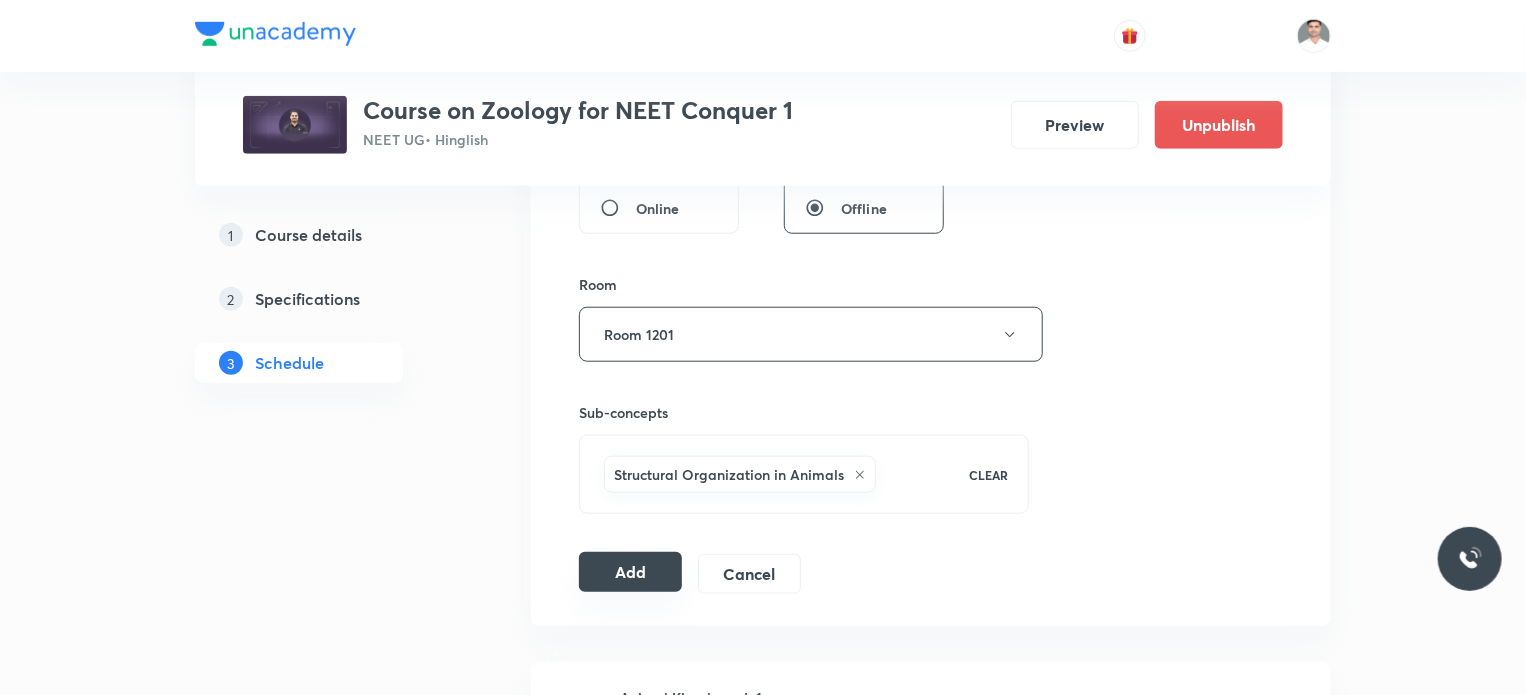 click on "Add" at bounding box center [630, 572] 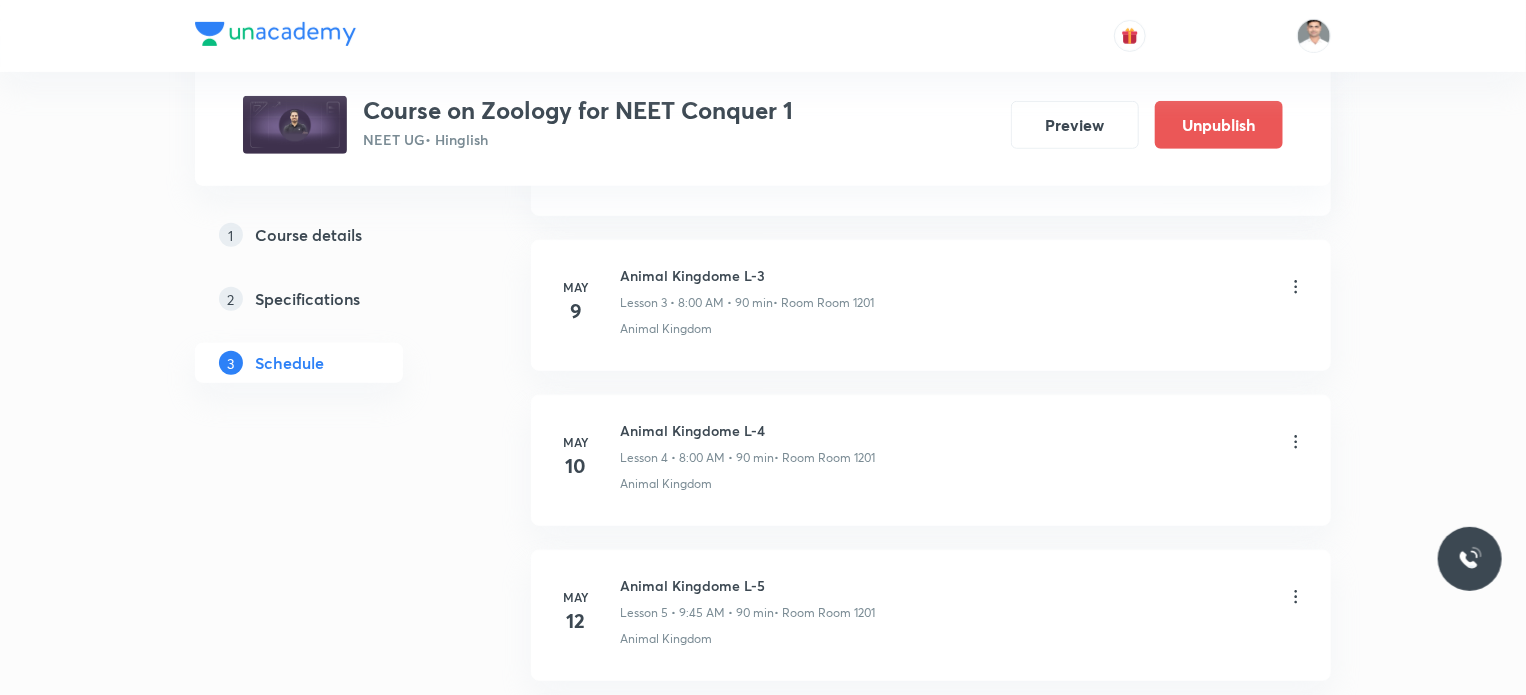 scroll, scrollTop: 0, scrollLeft: 0, axis: both 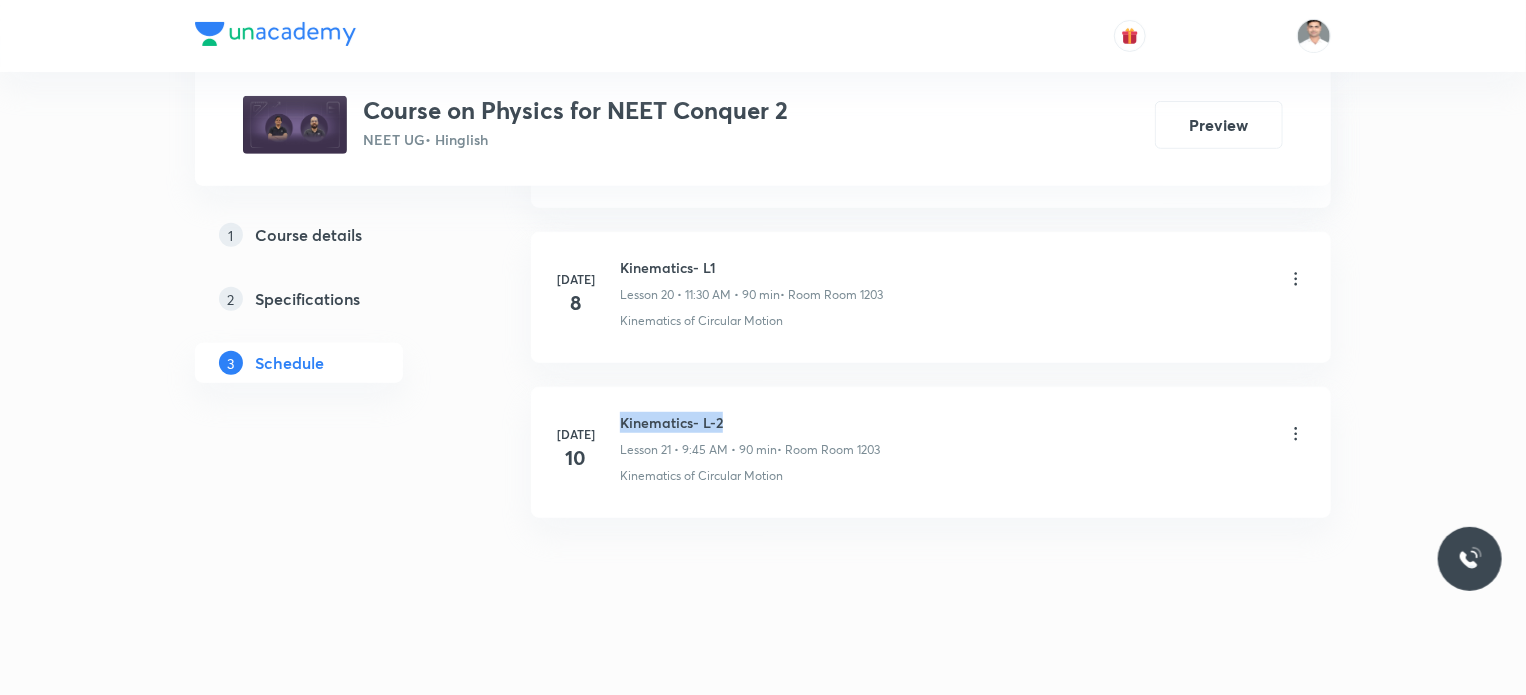 drag, startPoint x: 617, startPoint y: 403, endPoint x: 771, endPoint y: 403, distance: 154 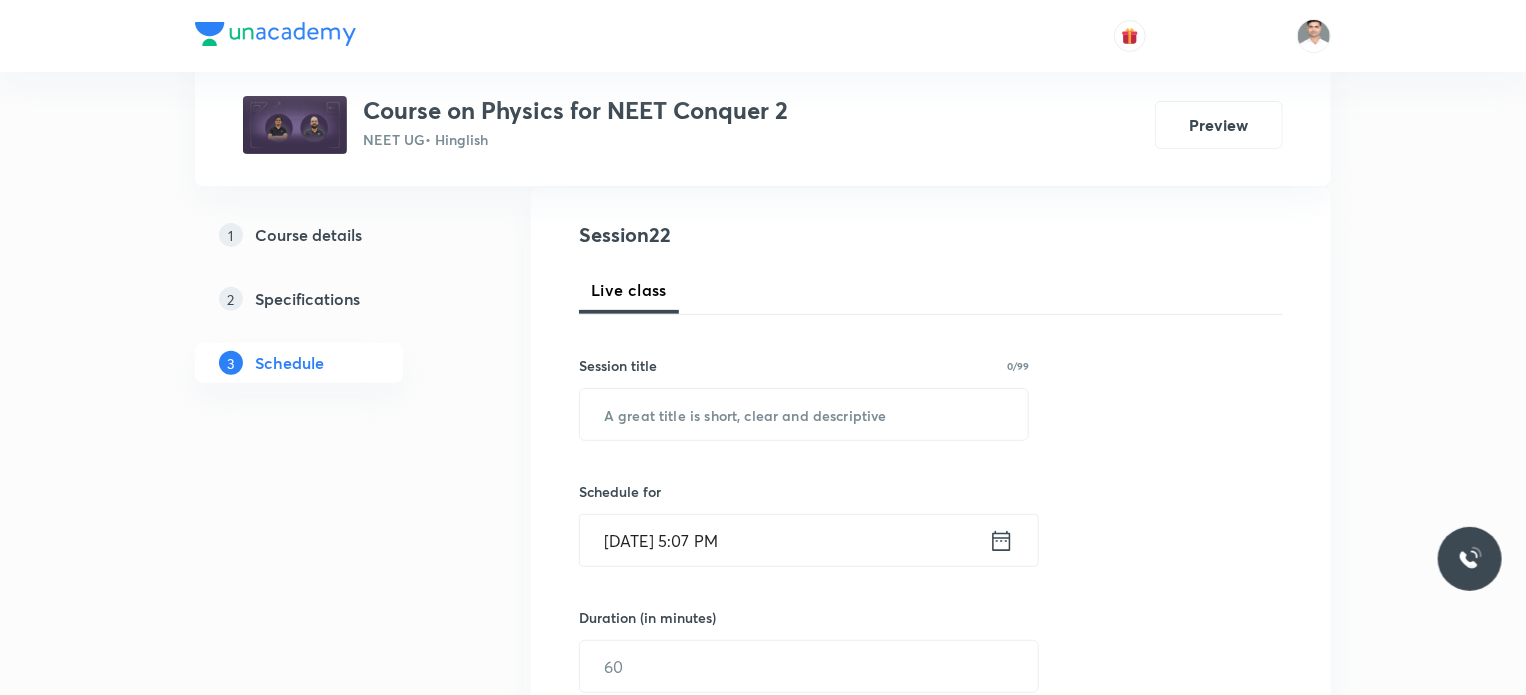scroll, scrollTop: 0, scrollLeft: 0, axis: both 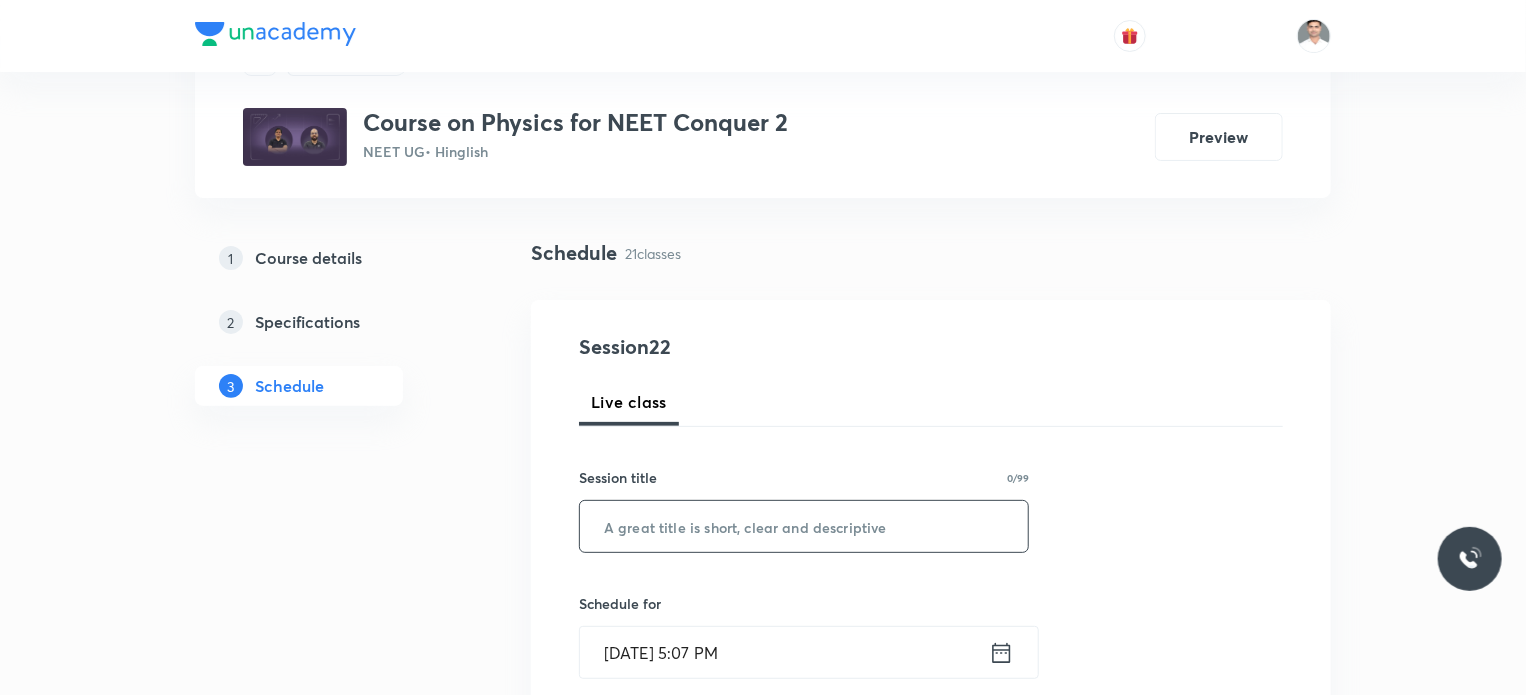 click at bounding box center [804, 526] 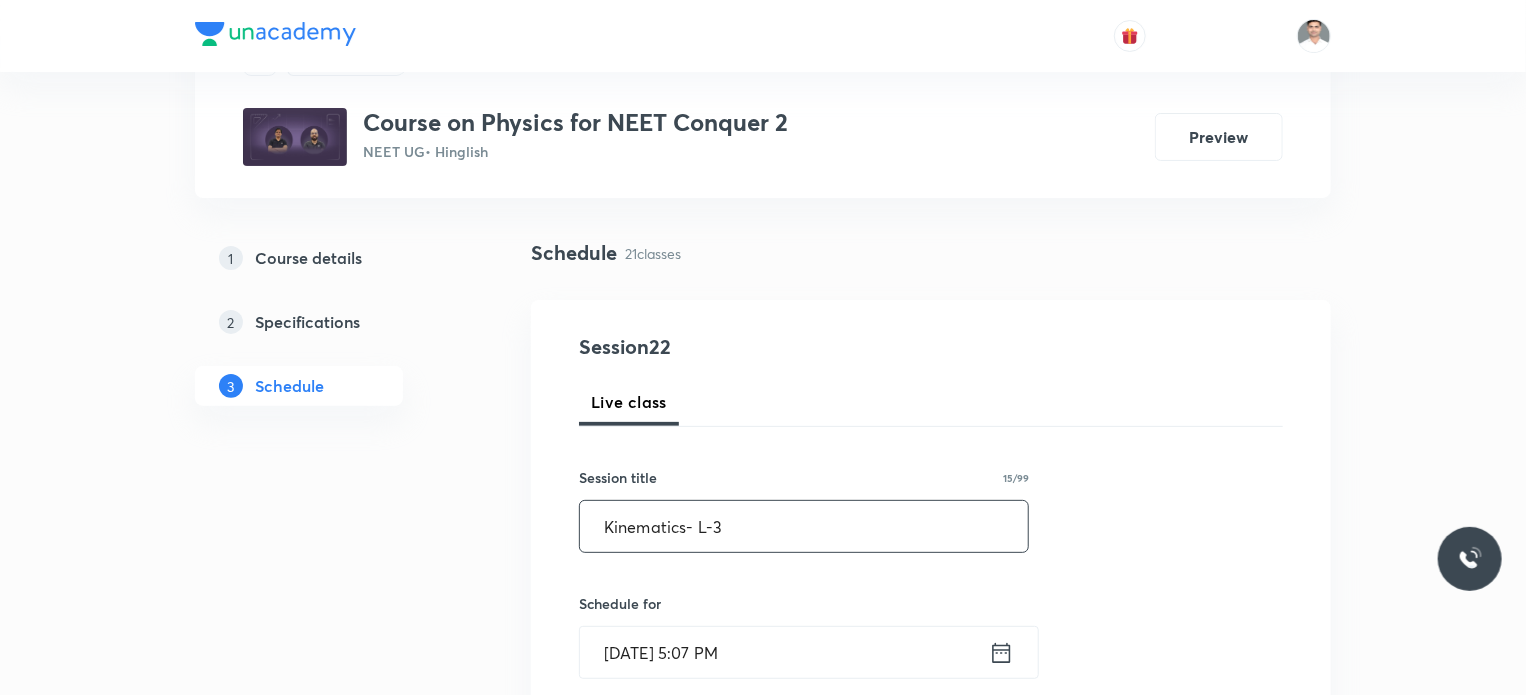 type on "Kinematics- L-3" 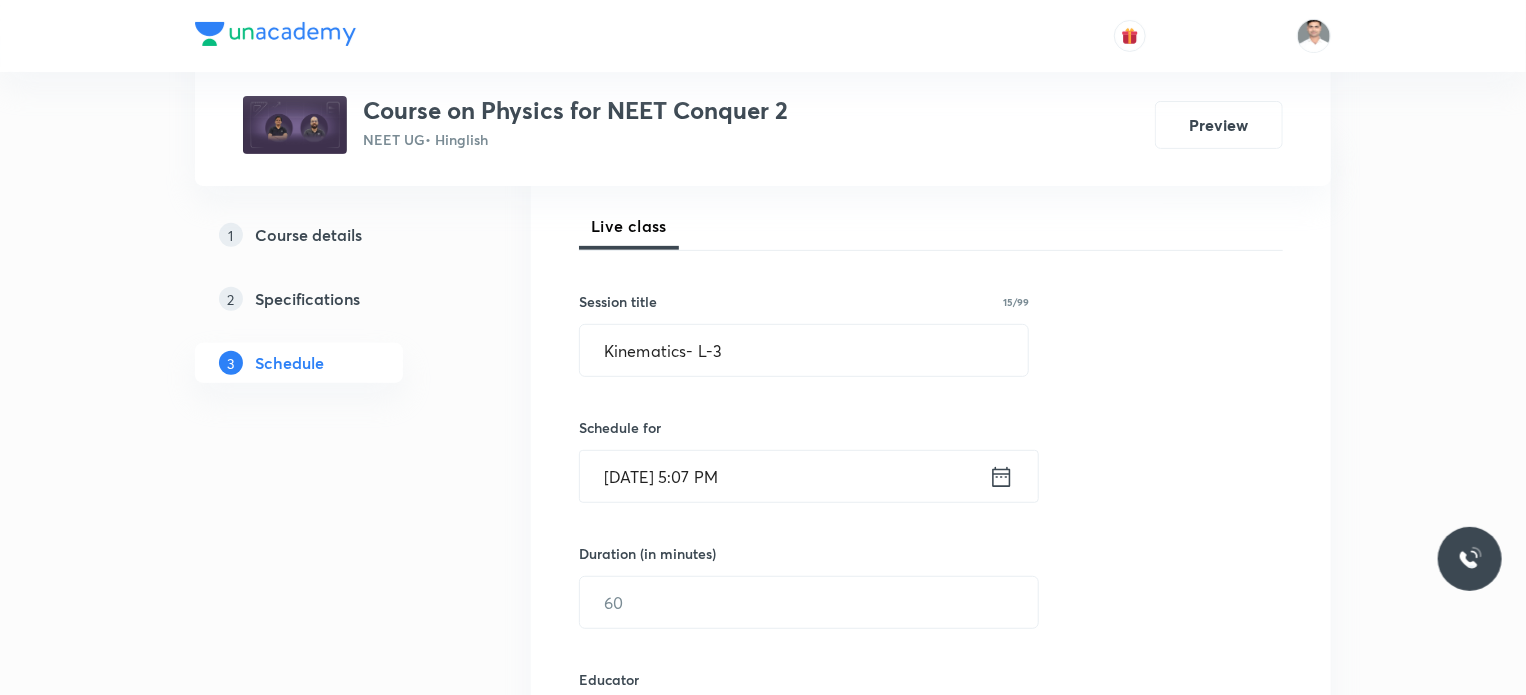 scroll, scrollTop: 300, scrollLeft: 0, axis: vertical 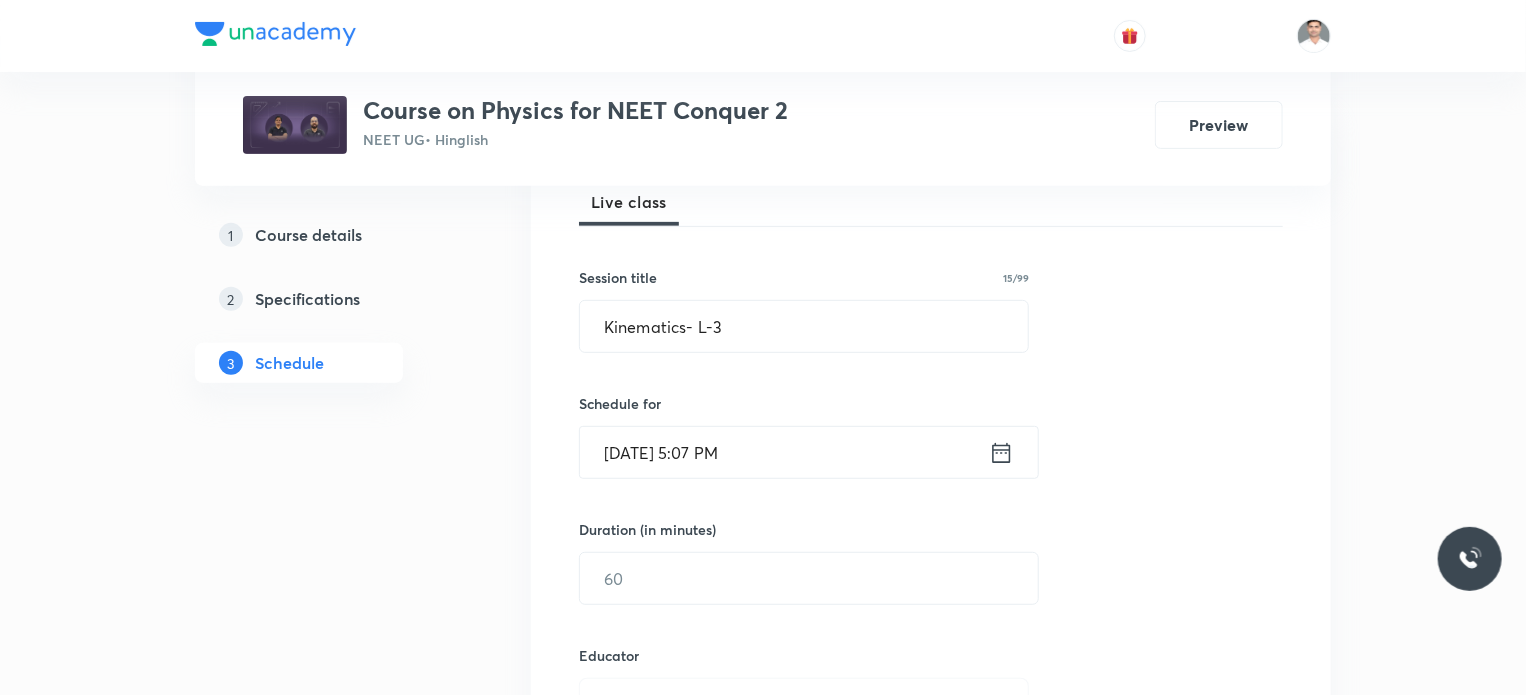click 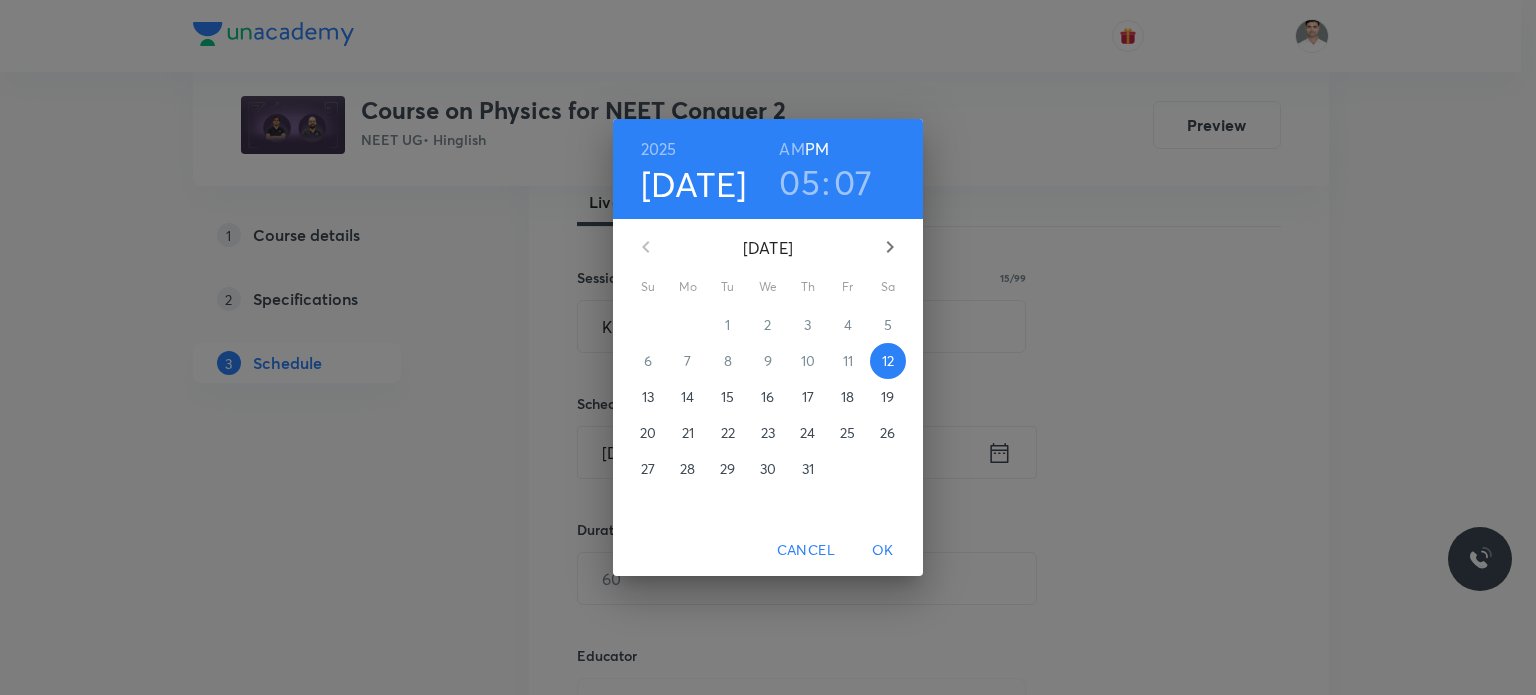click on "14" at bounding box center (687, 397) 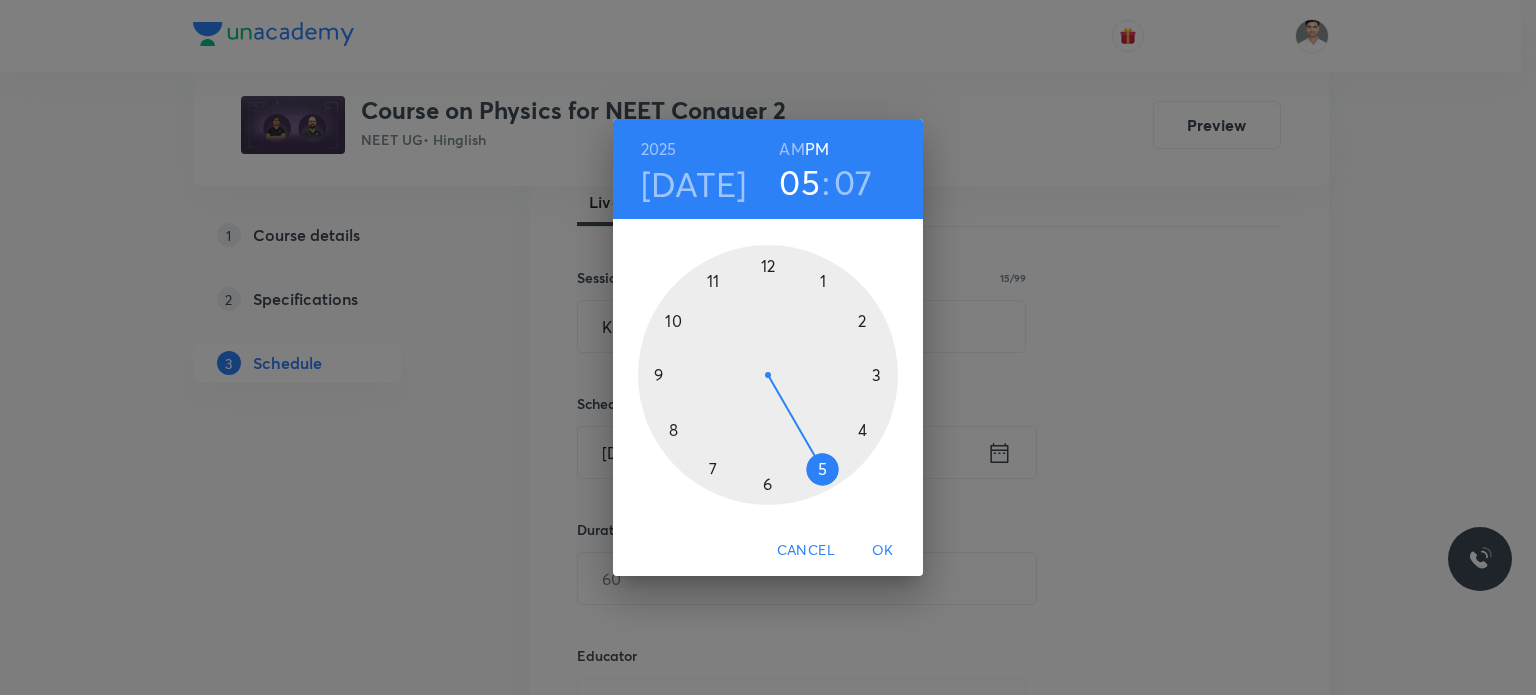 click on "AM" at bounding box center [791, 149] 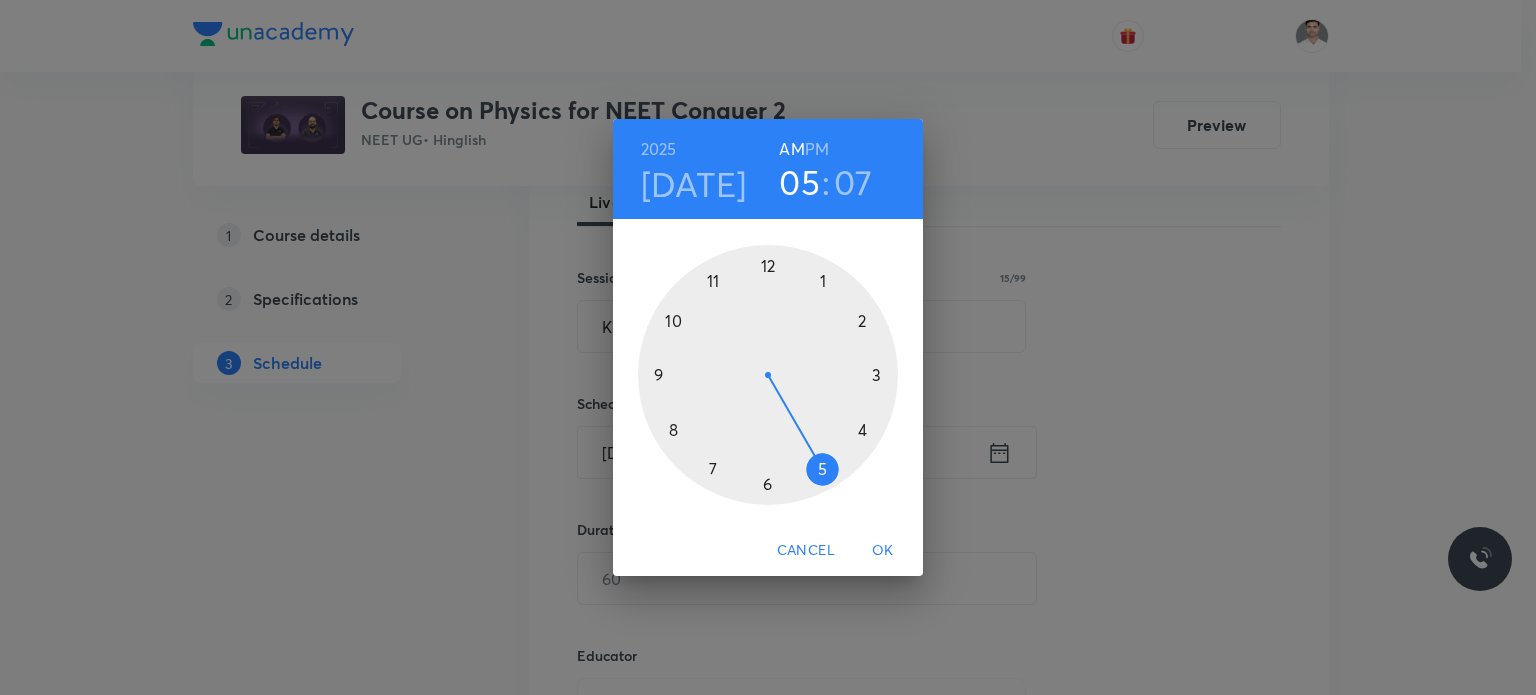 click at bounding box center (768, 375) 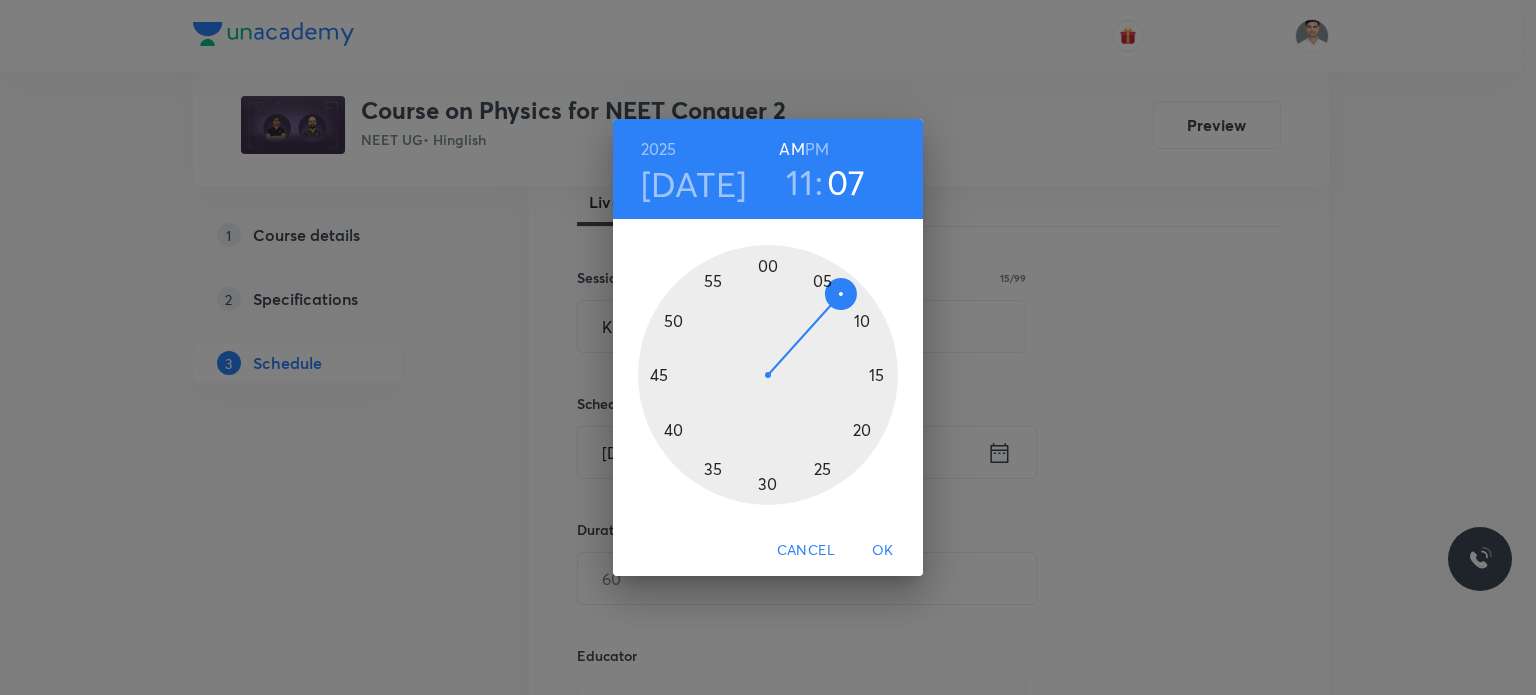 click at bounding box center (768, 375) 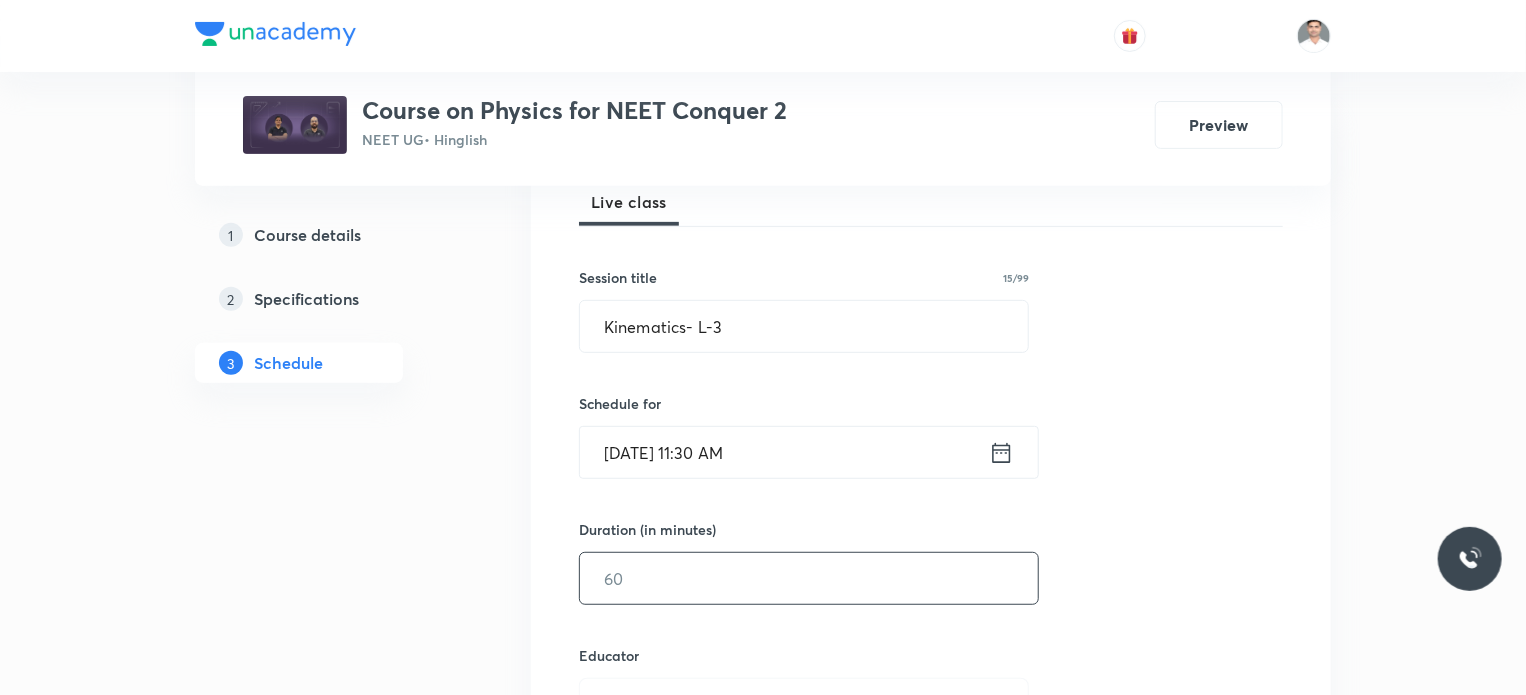 drag, startPoint x: 704, startPoint y: 578, endPoint x: 972, endPoint y: 626, distance: 272.2646 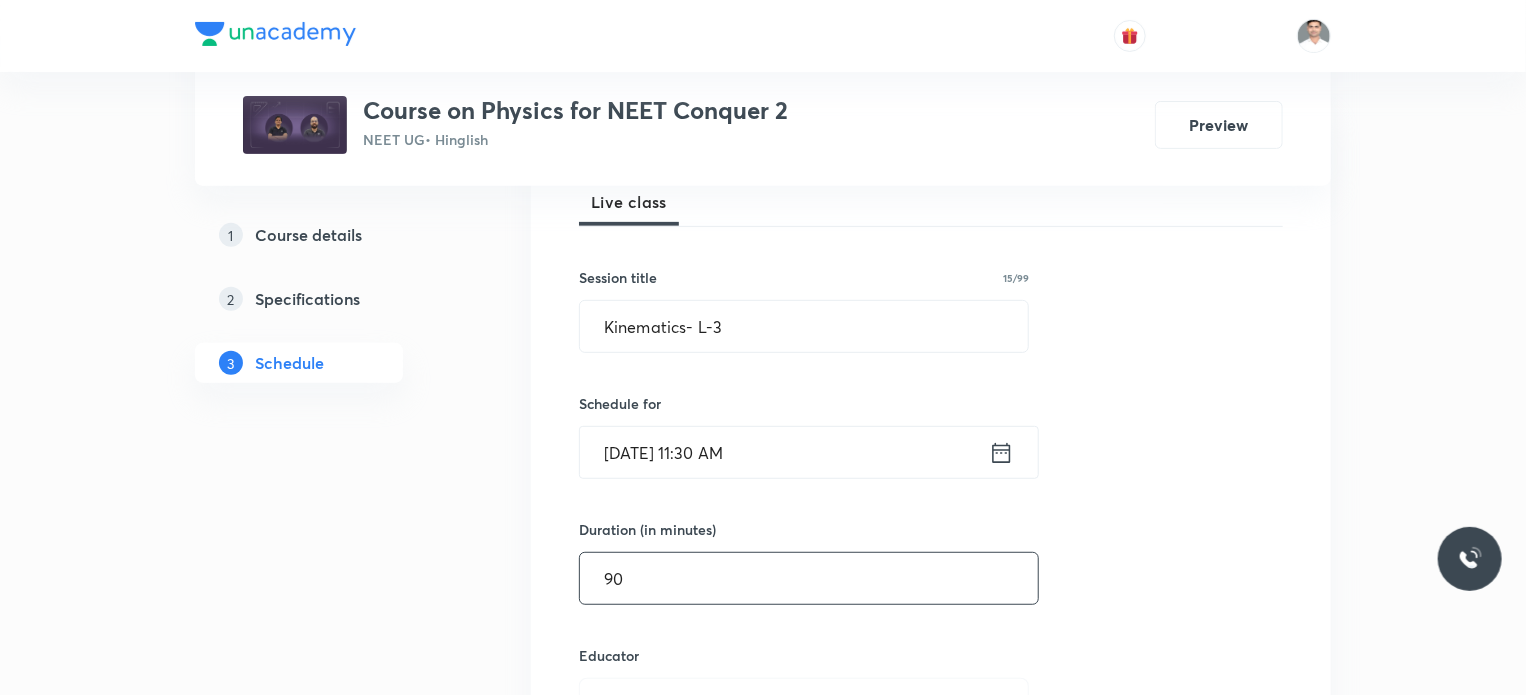 type on "90" 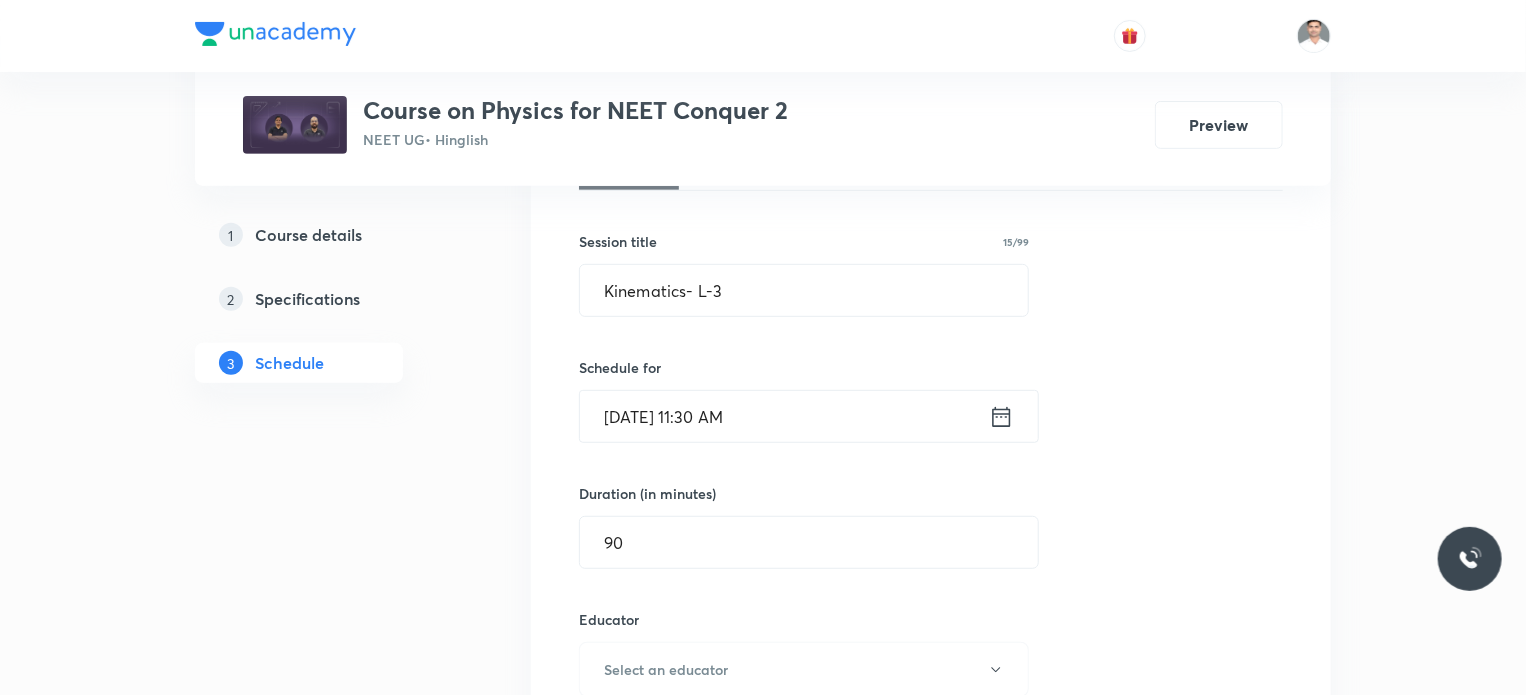 type 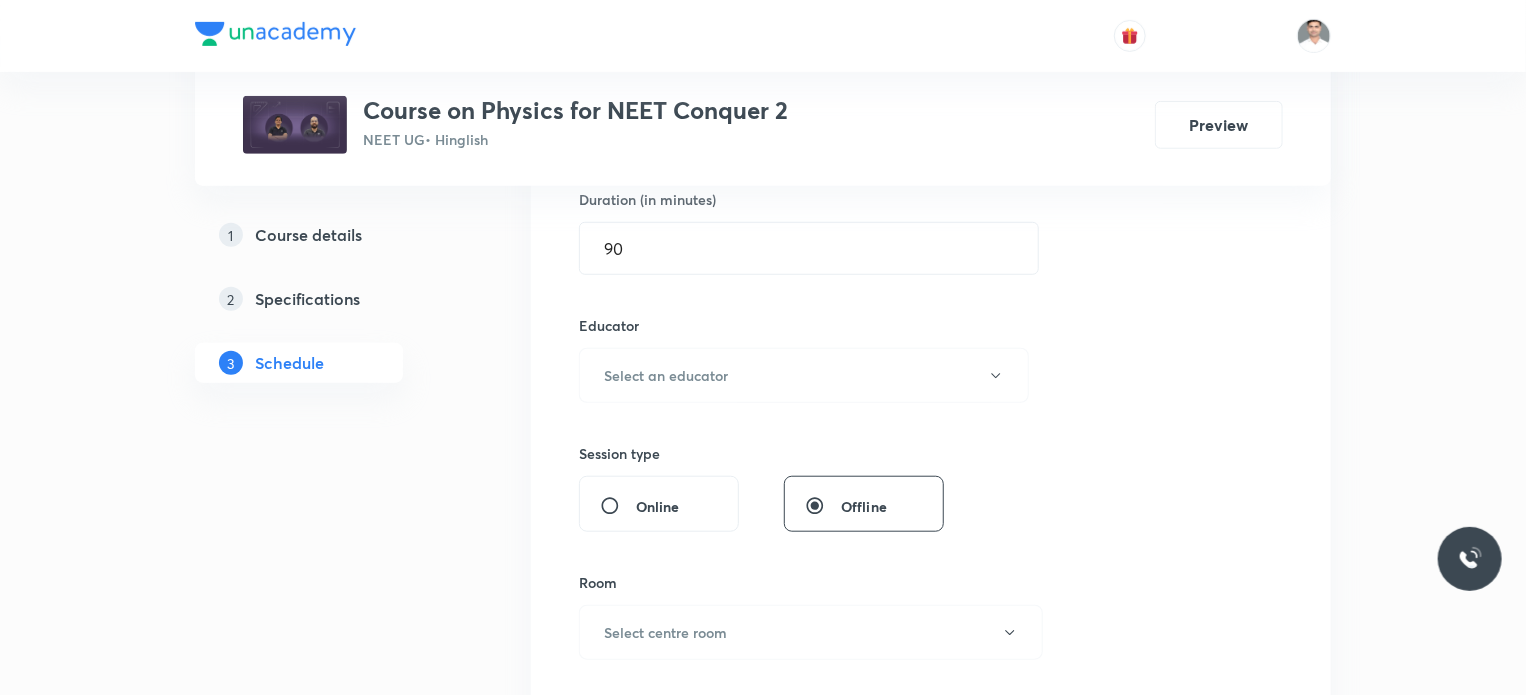 scroll, scrollTop: 636, scrollLeft: 0, axis: vertical 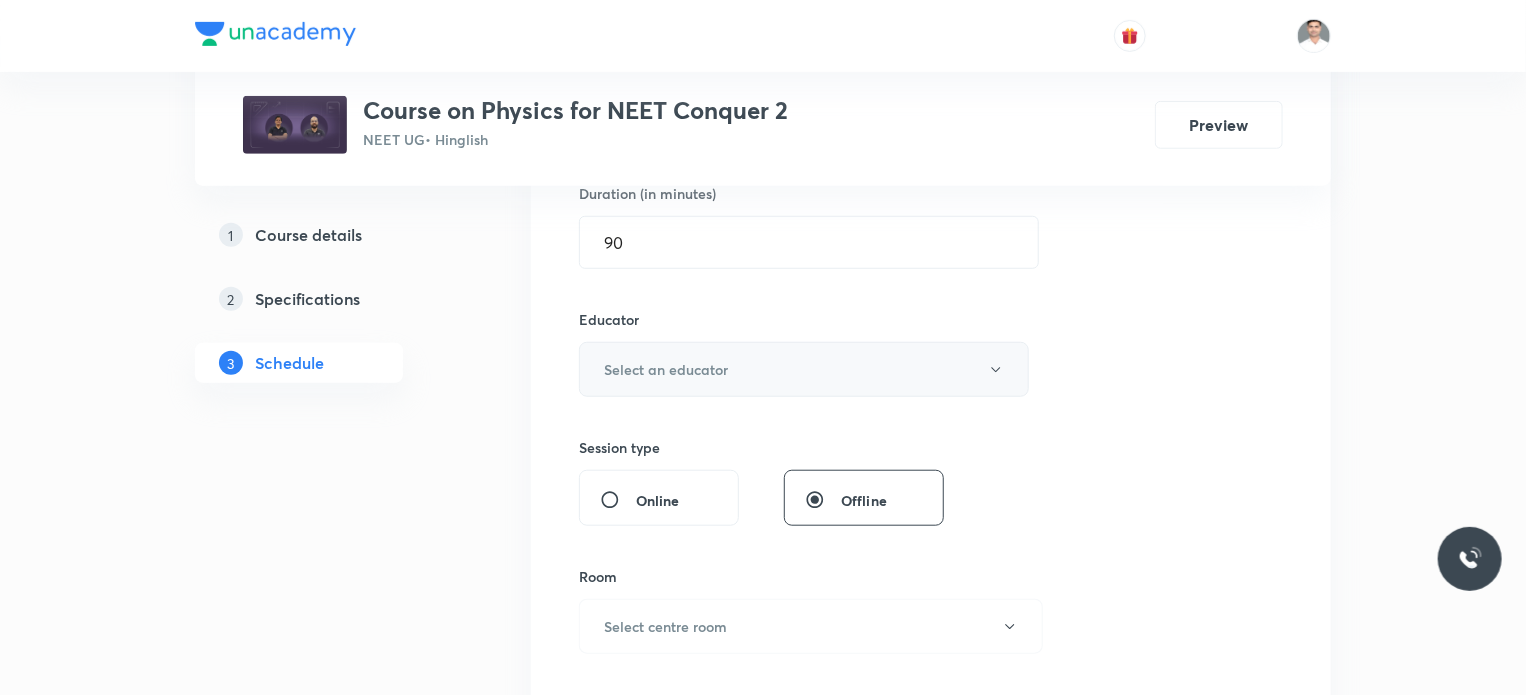 click on "Select an educator" at bounding box center (804, 369) 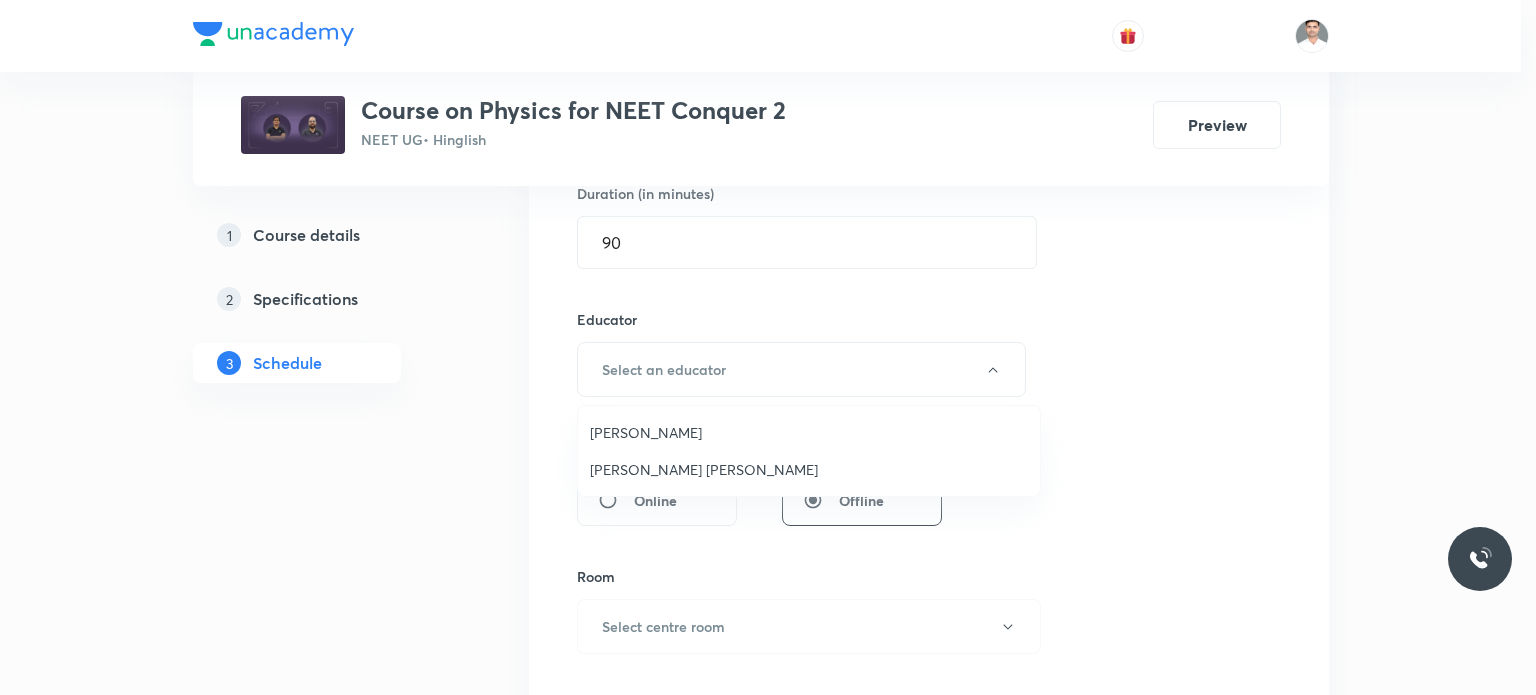 click on "[PERSON_NAME] [PERSON_NAME]" at bounding box center [809, 469] 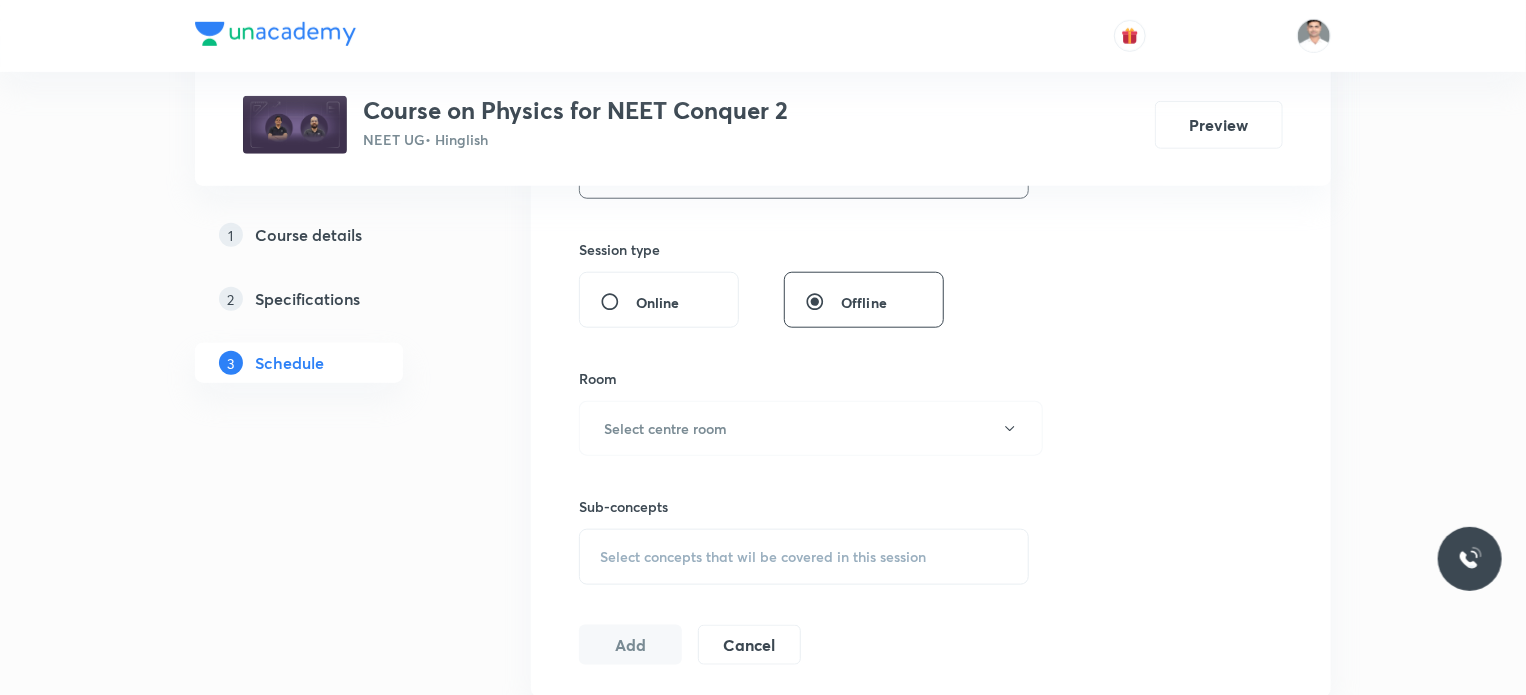 scroll, scrollTop: 836, scrollLeft: 0, axis: vertical 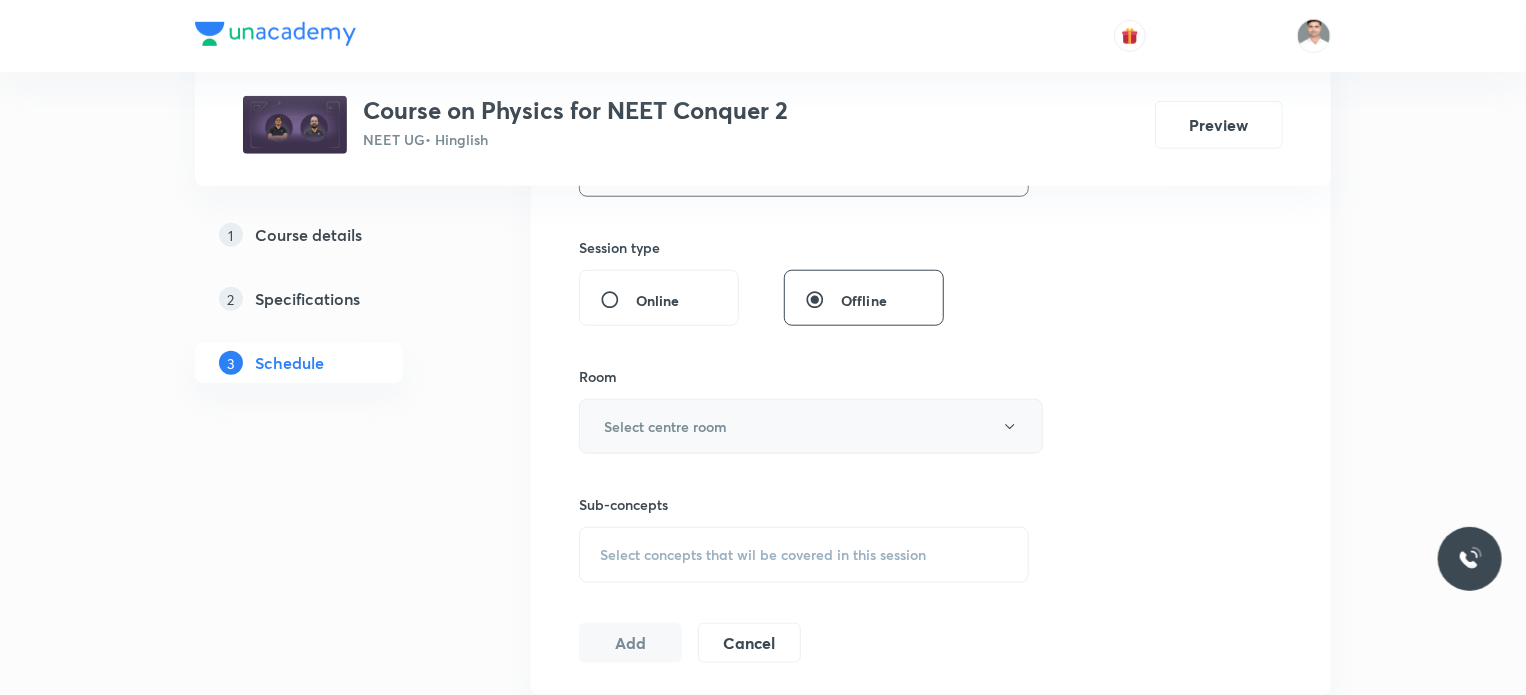 click on "Select centre room" at bounding box center (665, 426) 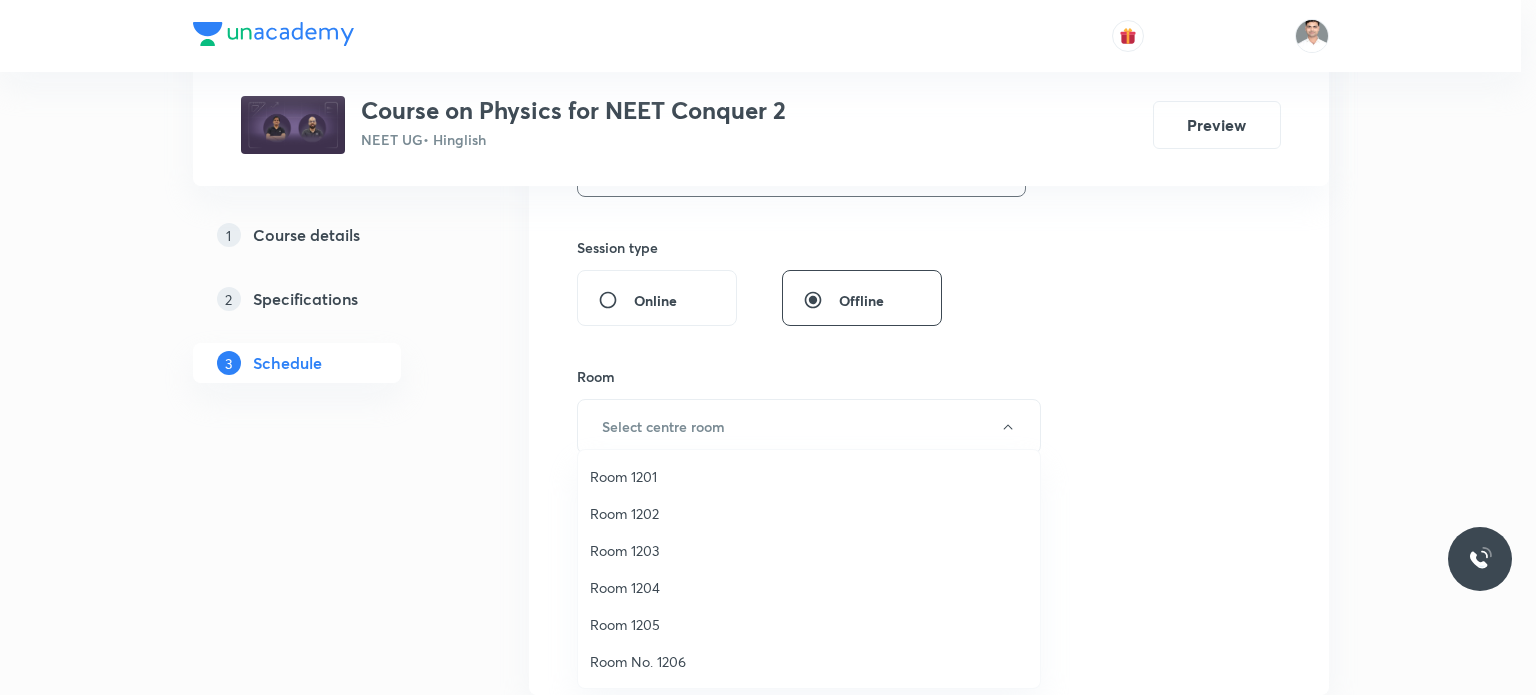 click on "Room 1203" at bounding box center (809, 550) 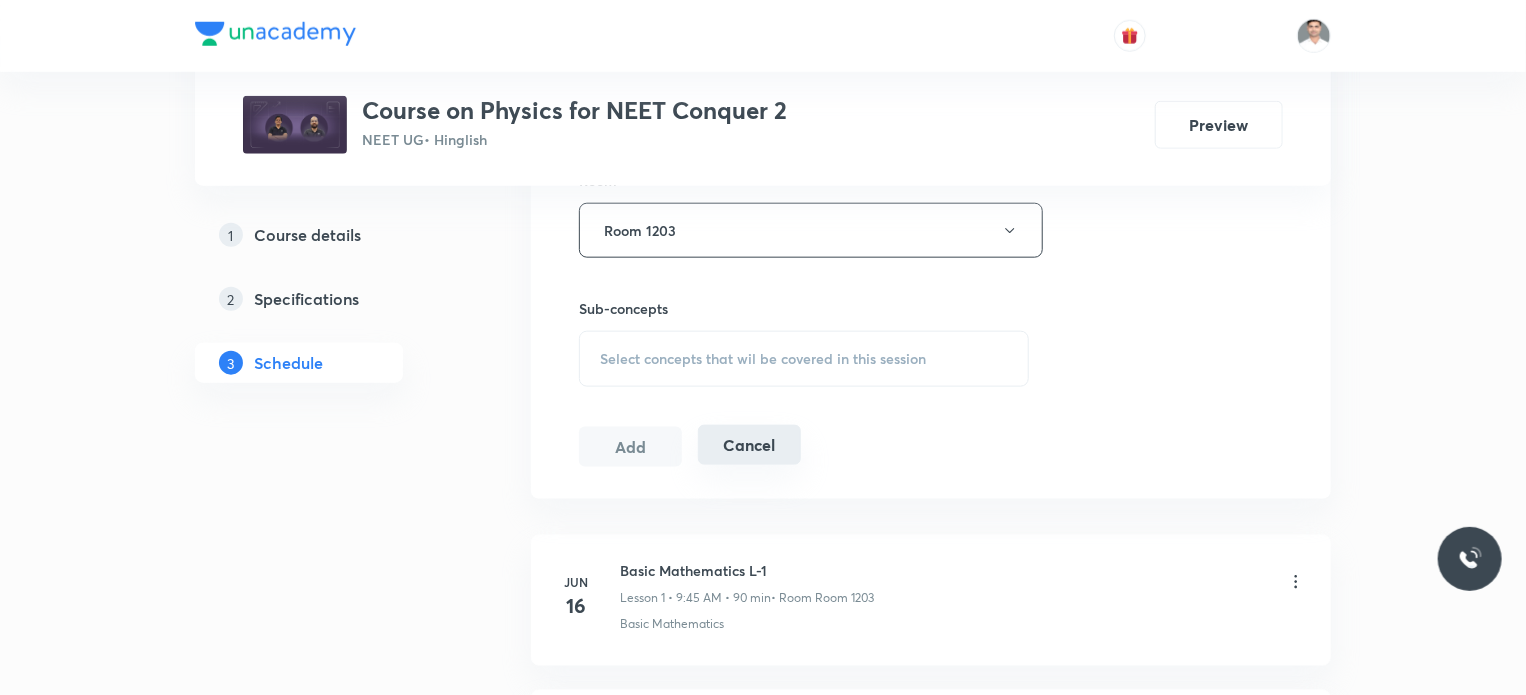 scroll, scrollTop: 1036, scrollLeft: 0, axis: vertical 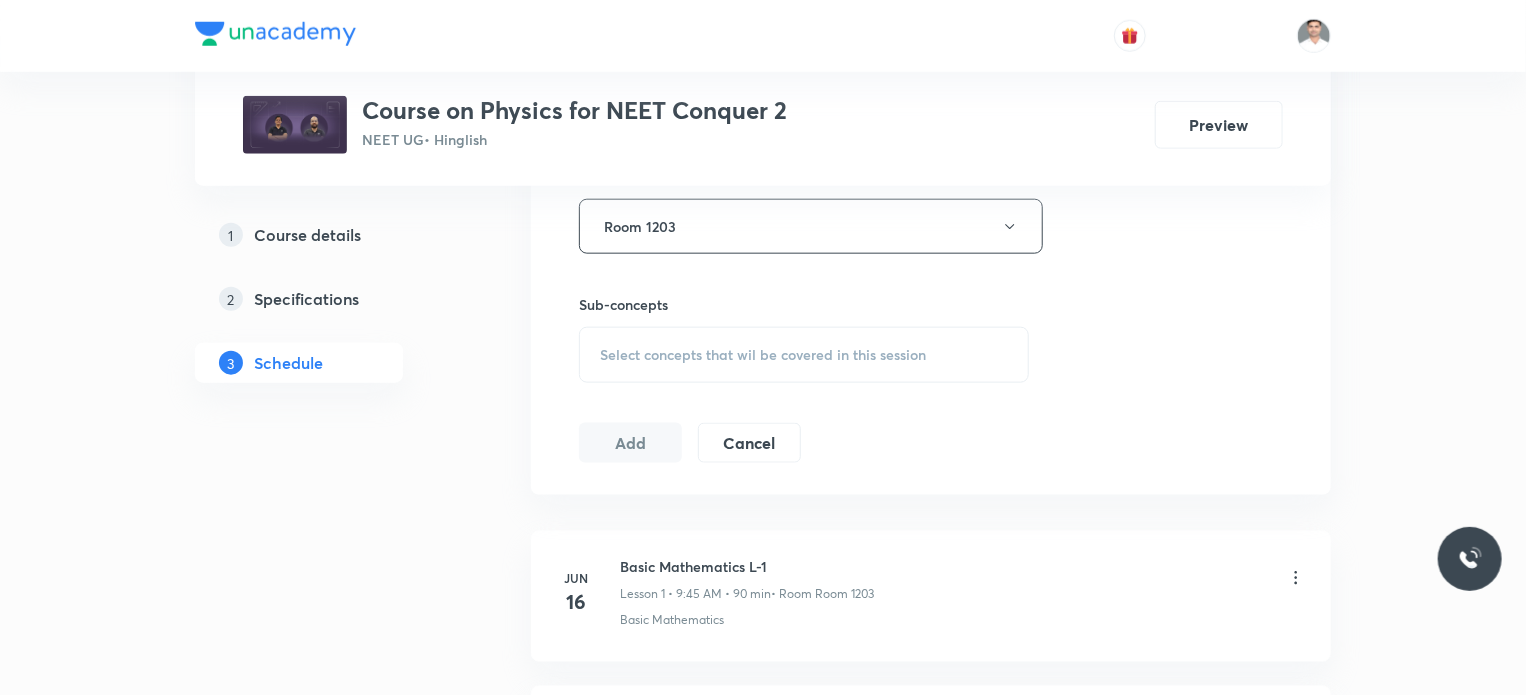 click on "Select concepts that wil be covered in this session" at bounding box center [763, 355] 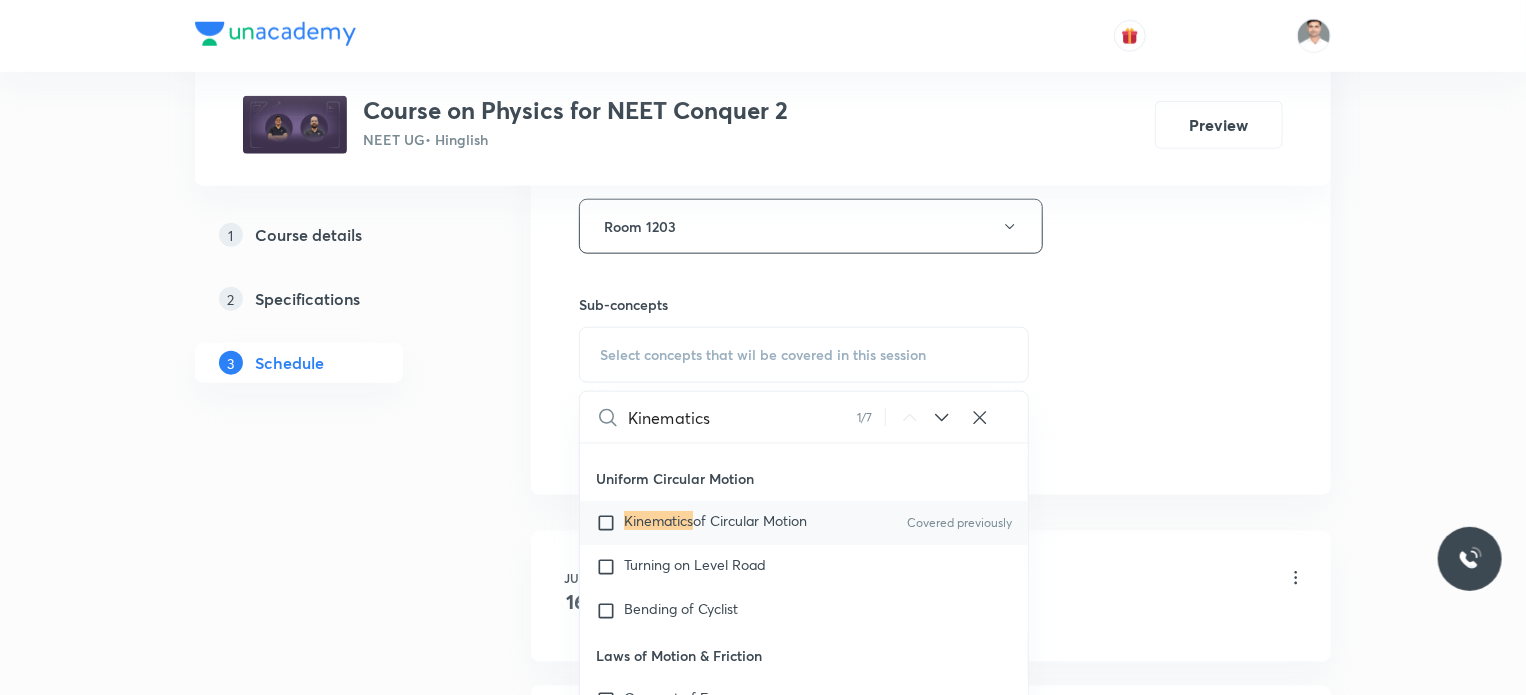 scroll, scrollTop: 3960, scrollLeft: 0, axis: vertical 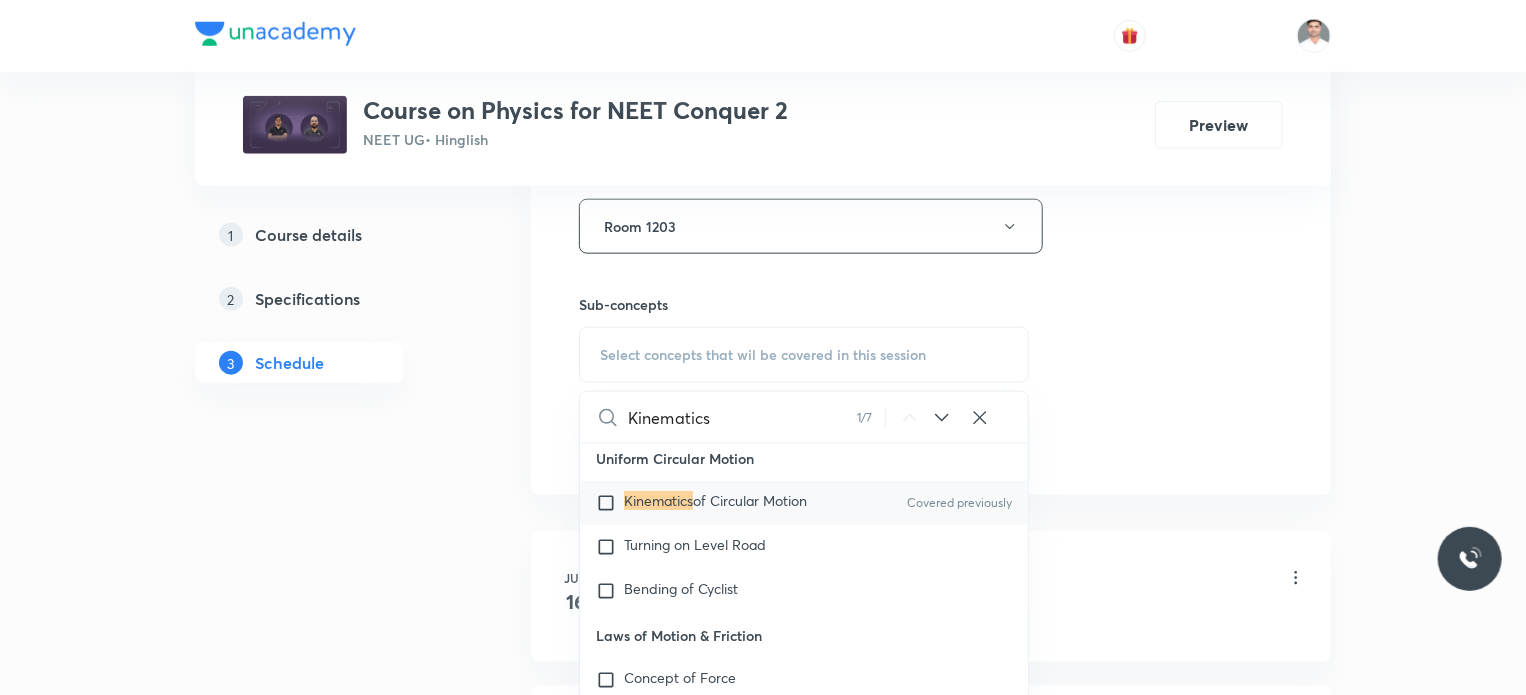 type on "Kinematics" 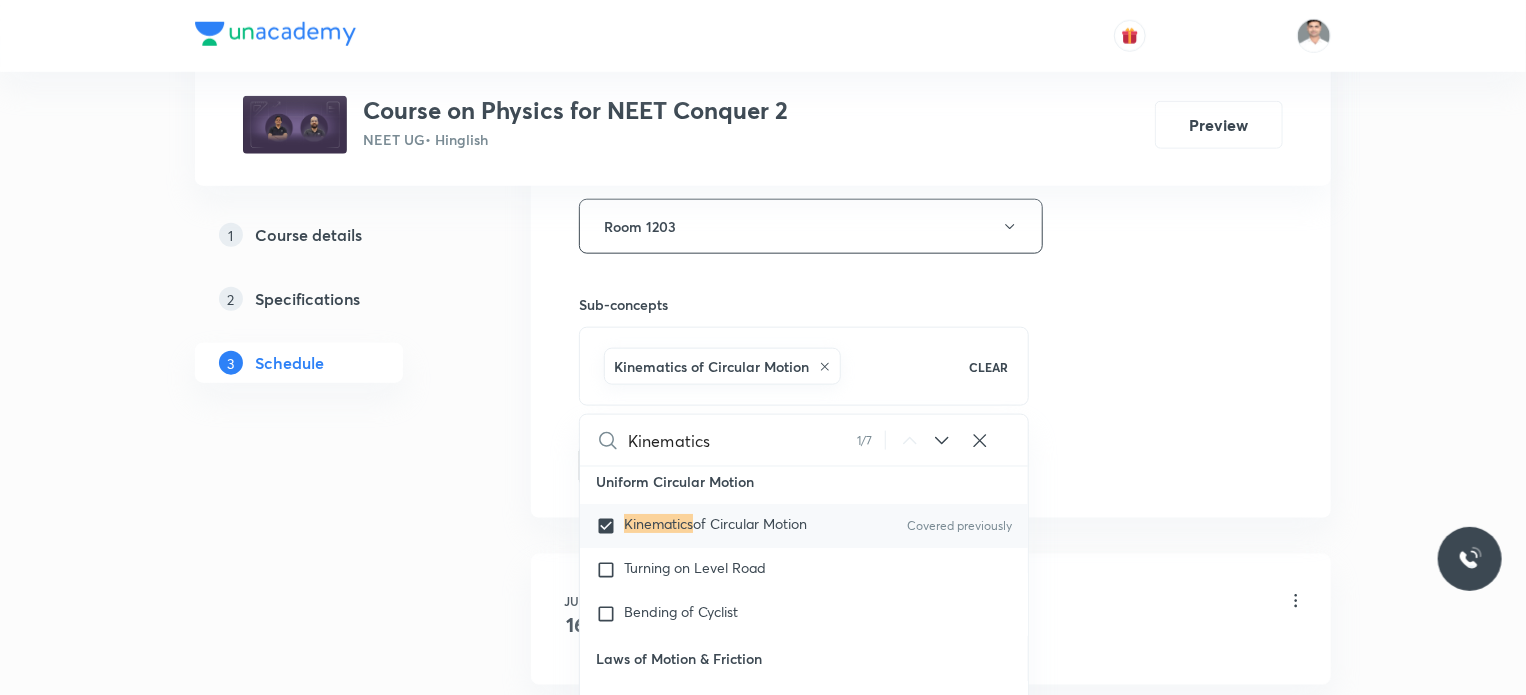 click on "Plus Courses Course on Physics for NEET Conquer 2 NEET UG  • Hinglish Preview 1 Course details 2 Specifications 3 Schedule Schedule 21  classes Session  22 Live class Session title 15/99 Kinematics- L-3 ​ Schedule for Jul 14, 2025, 11:30 AM ​ Duration (in minutes) 90 ​ Educator Sachin Kumar Singh   Session type Online Offline Room Room 1203 Sub-concepts Kinematics of Circular Motion CLEAR Kinematics 1 / 7 ​ Physics - Full Syllabus Mock Questions Physics - Full Syllabus Mock Questions Physics Previous Year Question Physics Previous Year Question Units & Dimensions Physical quantity Applications of Dimensional Analysis Significant Figures Units of Physical Quantities Covered previously System of Units Dimensions of Some Mathematical Functions Unit and Dimension Product of Two Vectors Covered previously Subtraction of Vectors Covered previously Cross Product Least Count Analysis Errors of Measurement Vernier Callipers Screw Gauge Zero Error Basic Mathematics Elementary Algebra Elementary Trigonometry 1" at bounding box center [763, 1507] 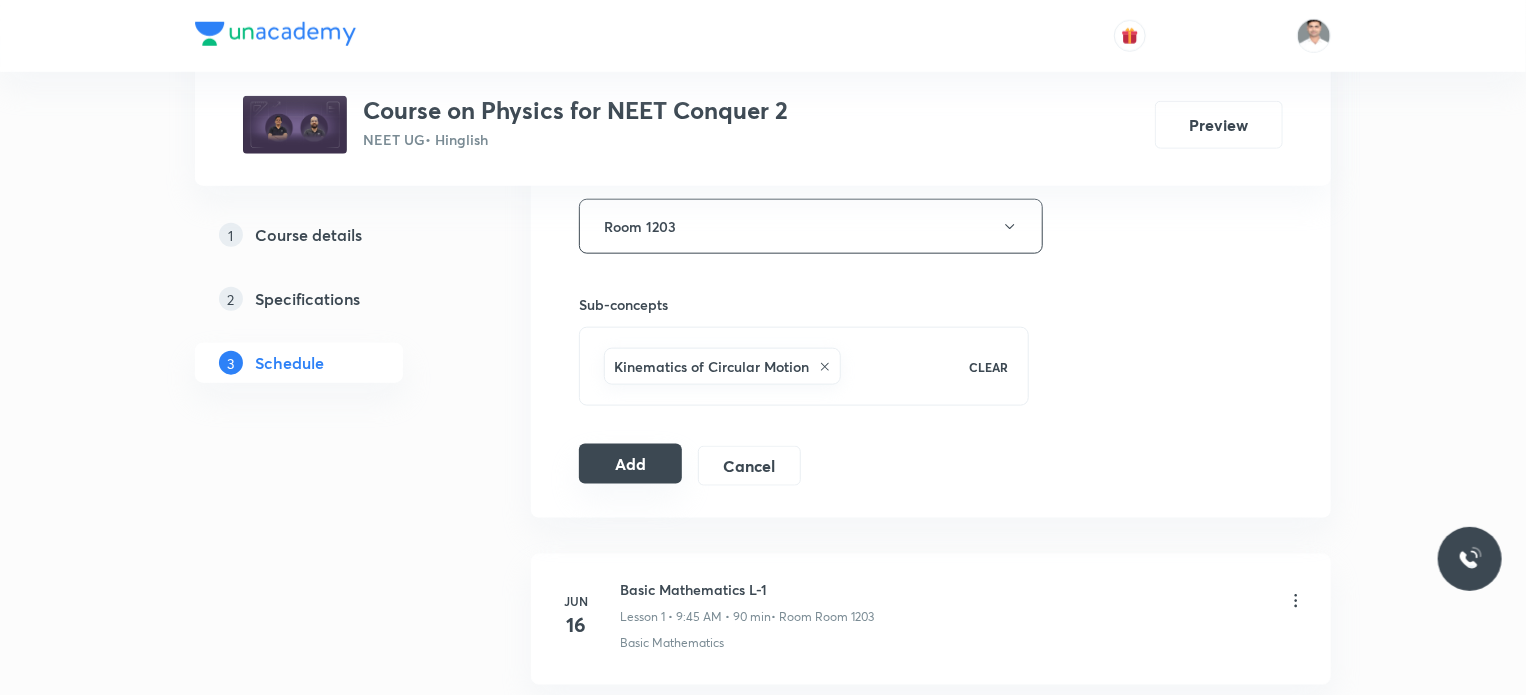 click on "Add" at bounding box center (630, 464) 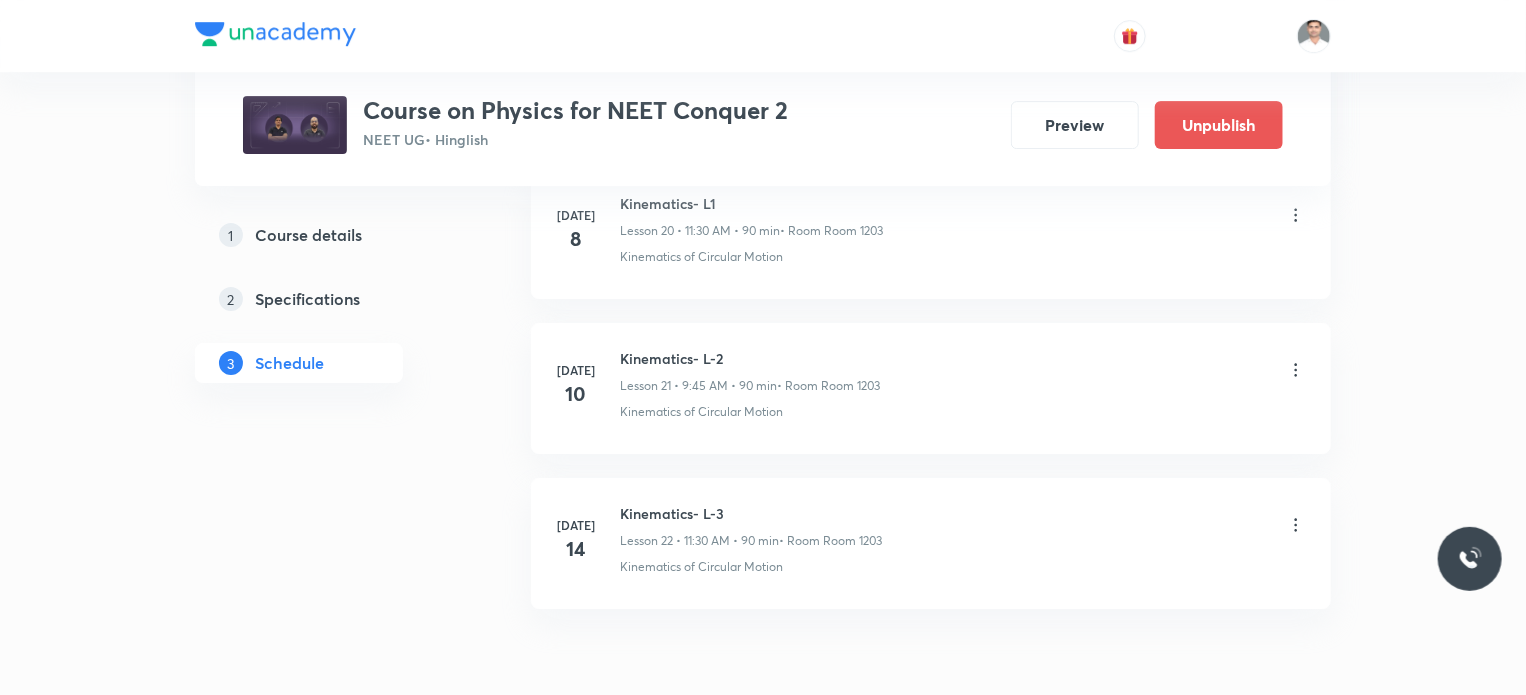 scroll, scrollTop: 3392, scrollLeft: 0, axis: vertical 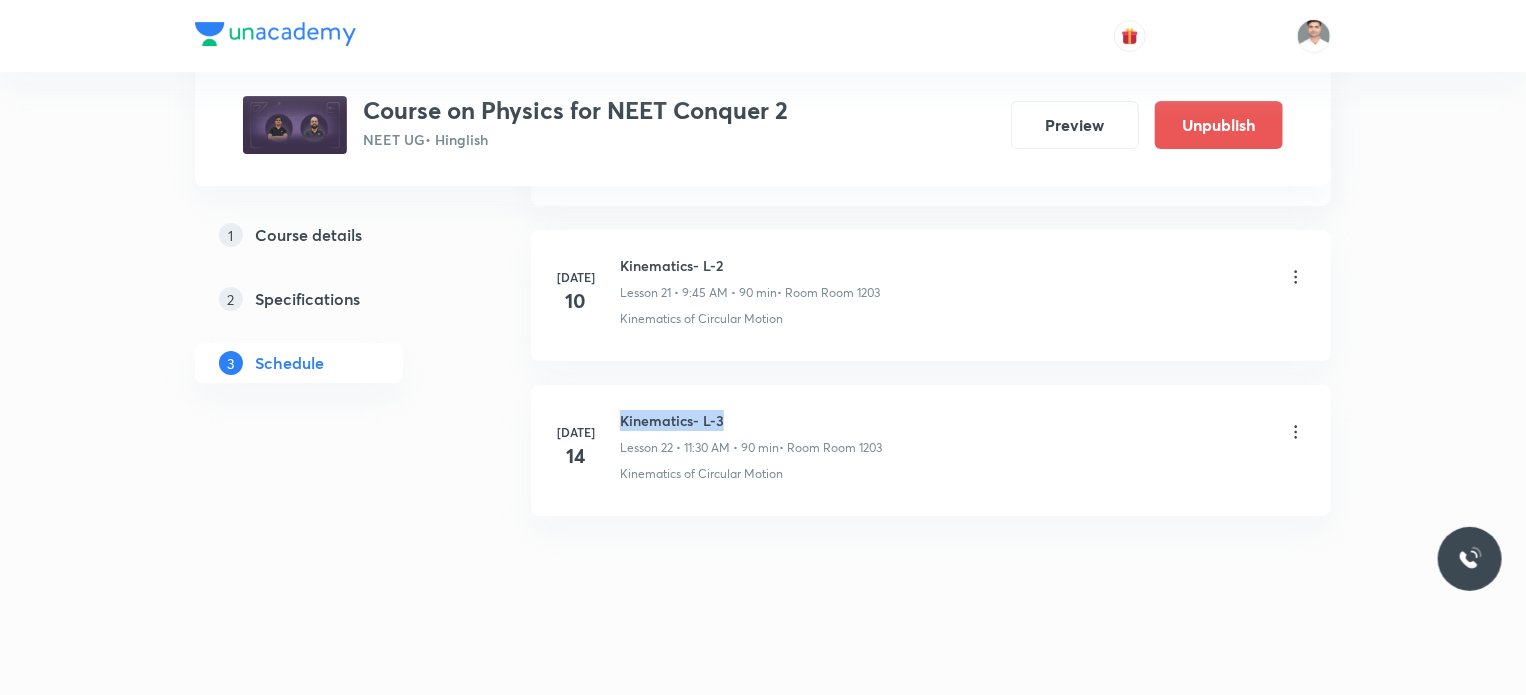 drag, startPoint x: 623, startPoint y: 407, endPoint x: 783, endPoint y: 403, distance: 160.04999 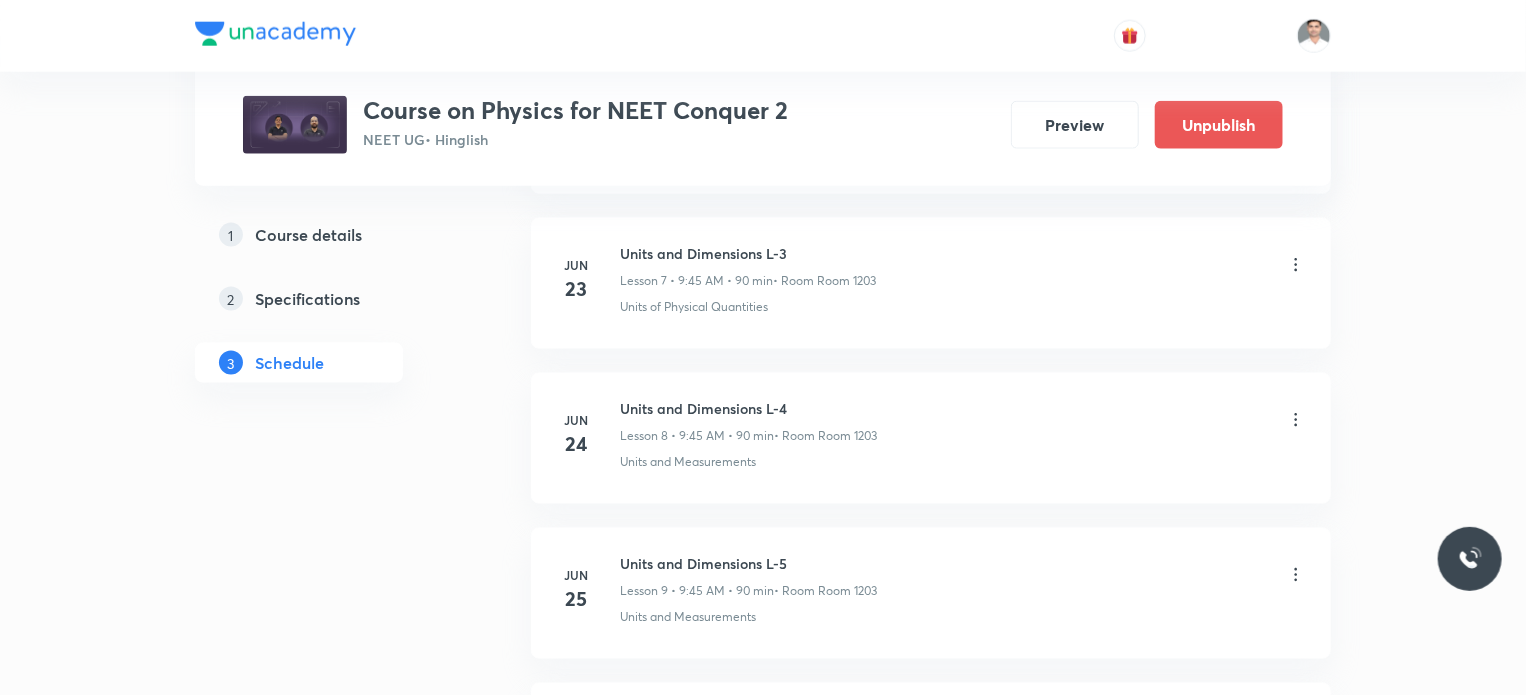scroll, scrollTop: 0, scrollLeft: 0, axis: both 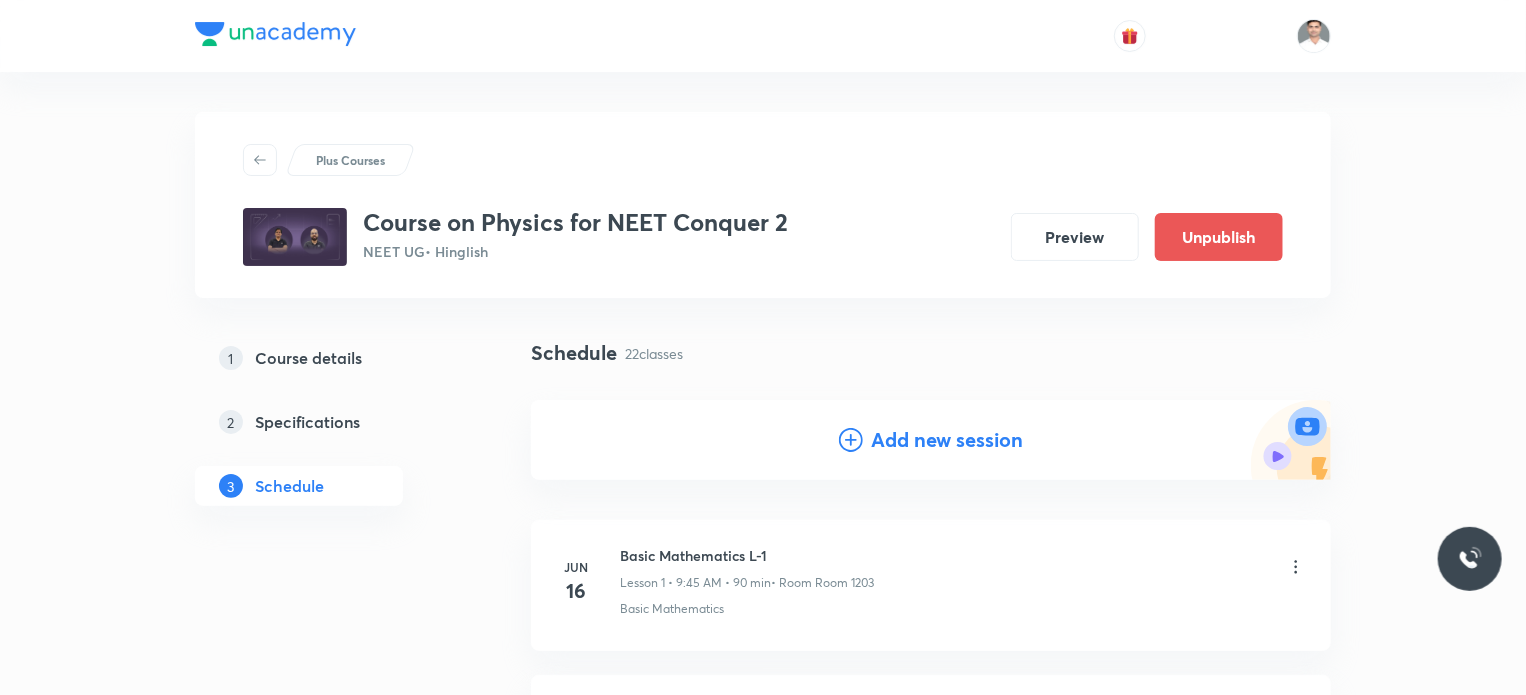 click on "Add new session" at bounding box center [947, 440] 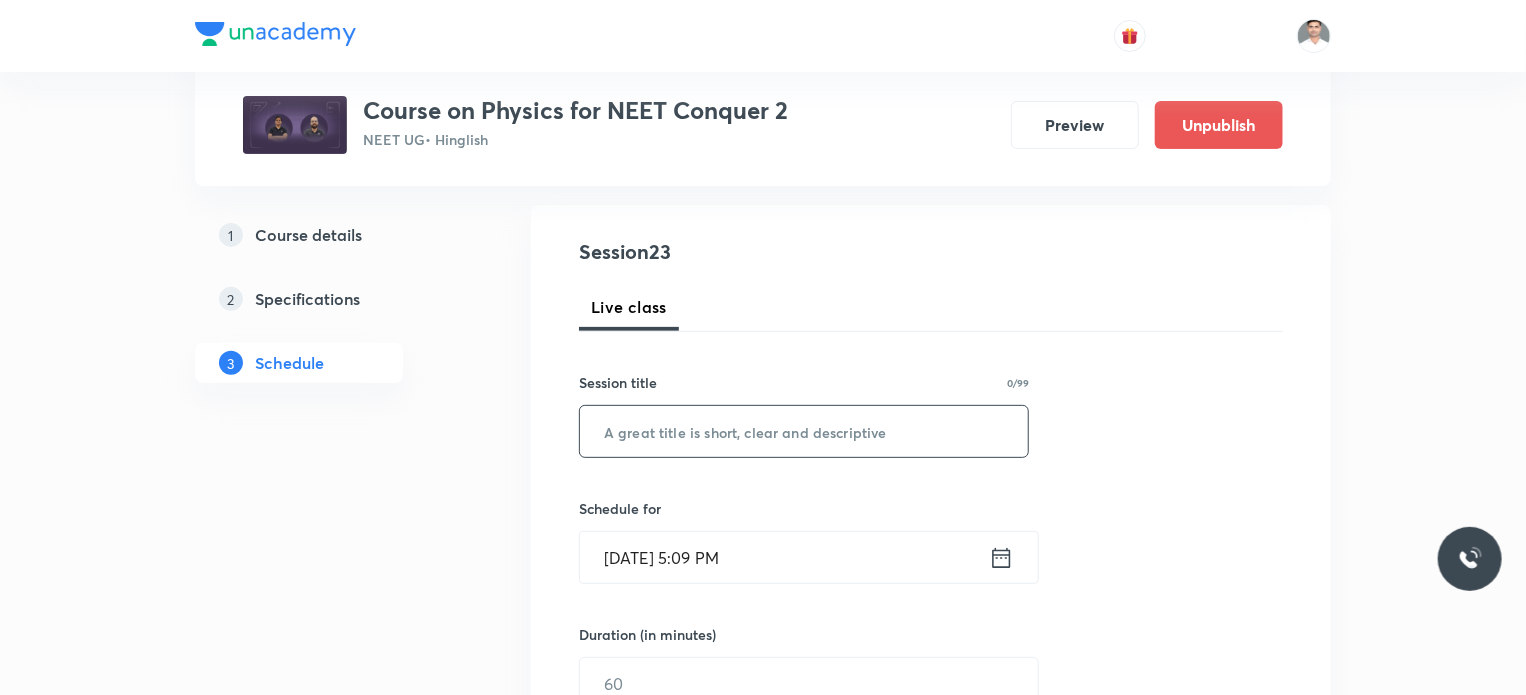scroll, scrollTop: 200, scrollLeft: 0, axis: vertical 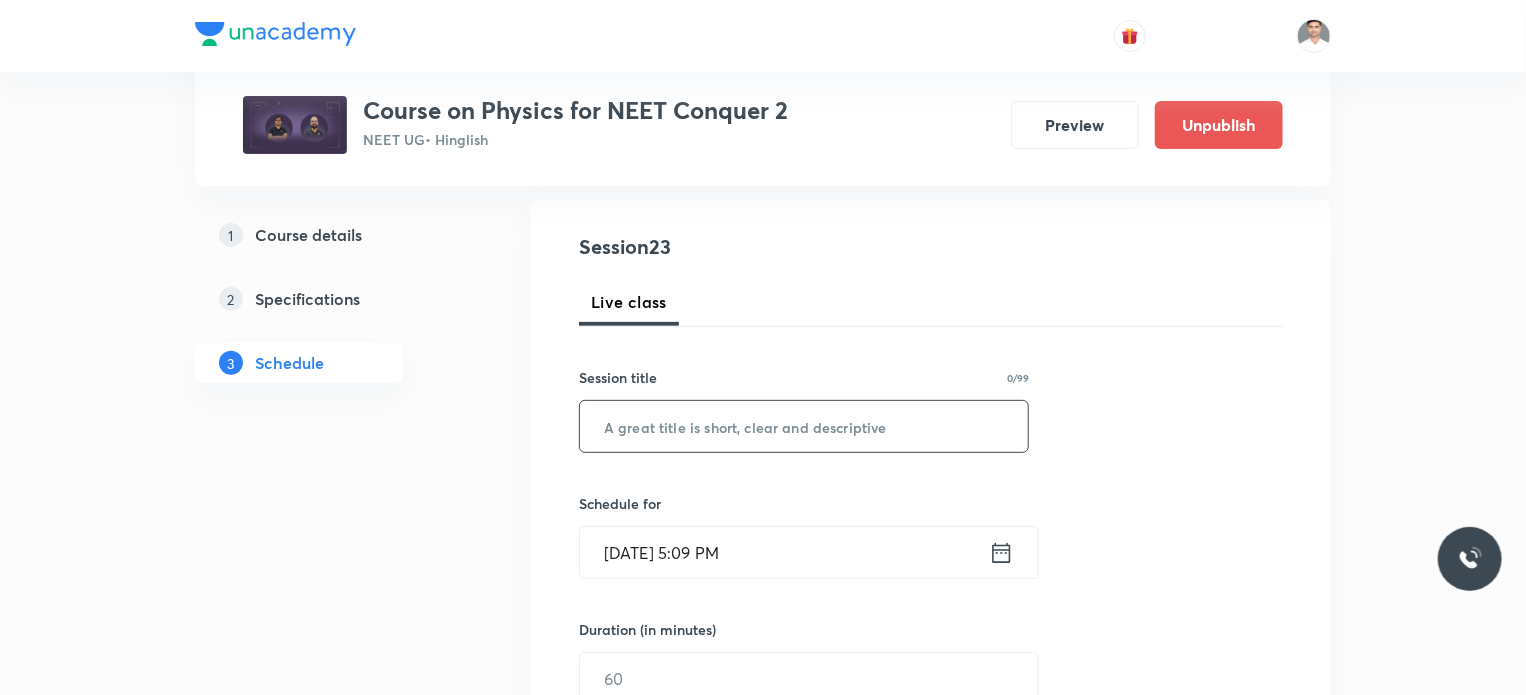 click at bounding box center [804, 426] 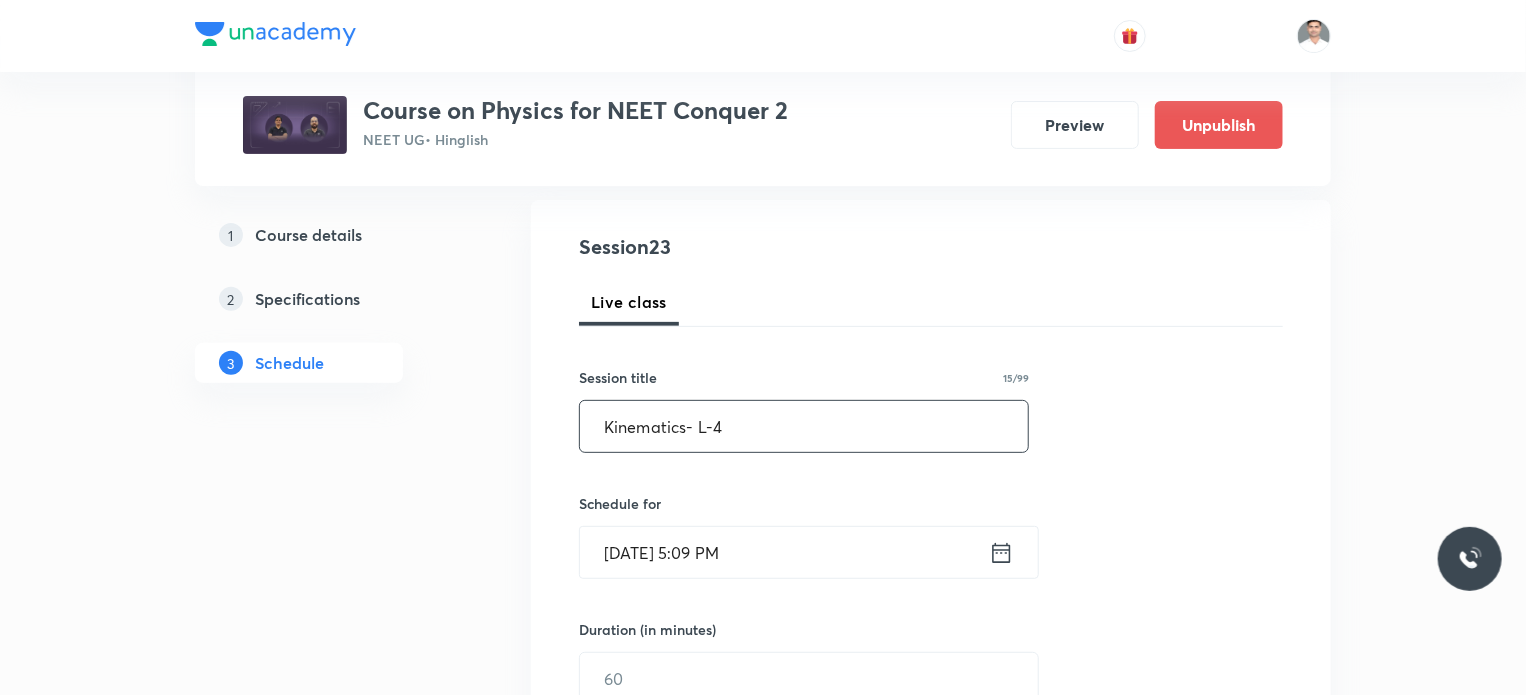 type on "Kinematics- L-4" 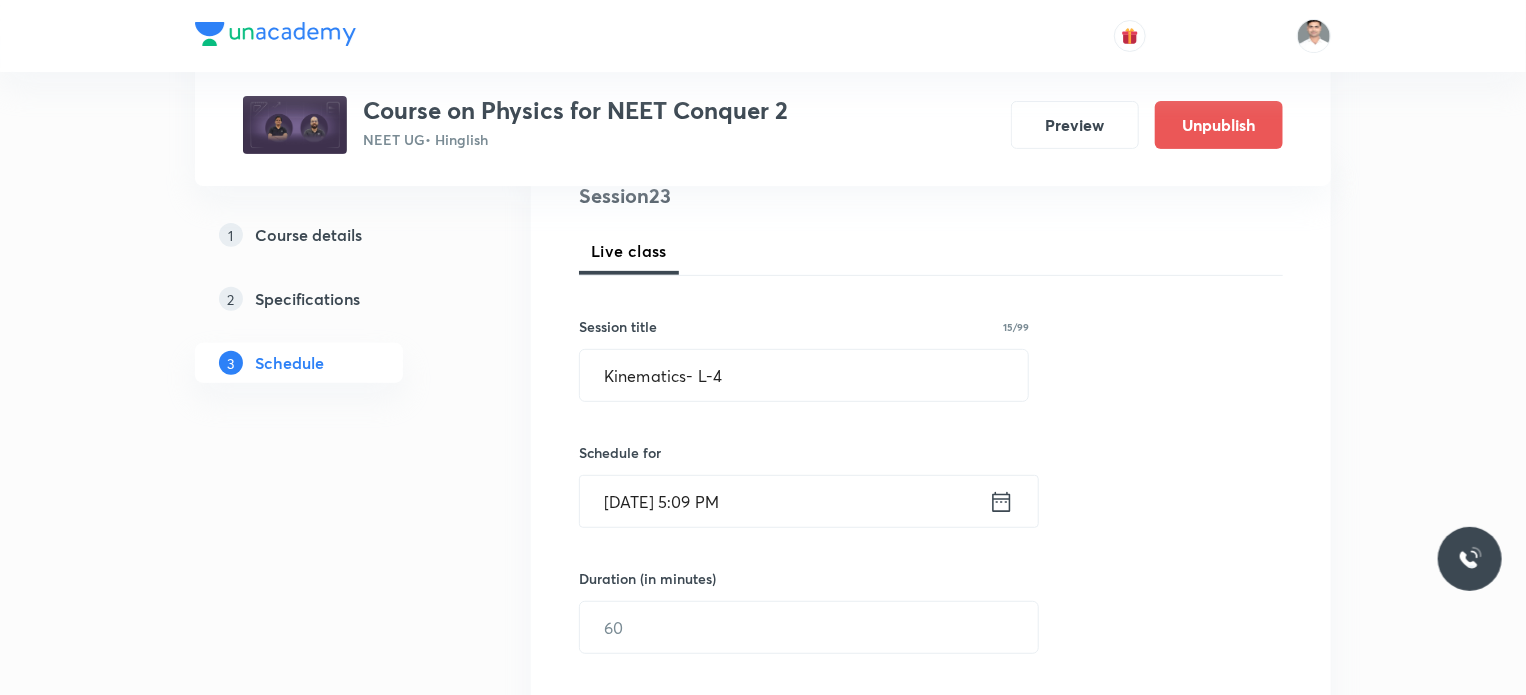 scroll, scrollTop: 300, scrollLeft: 0, axis: vertical 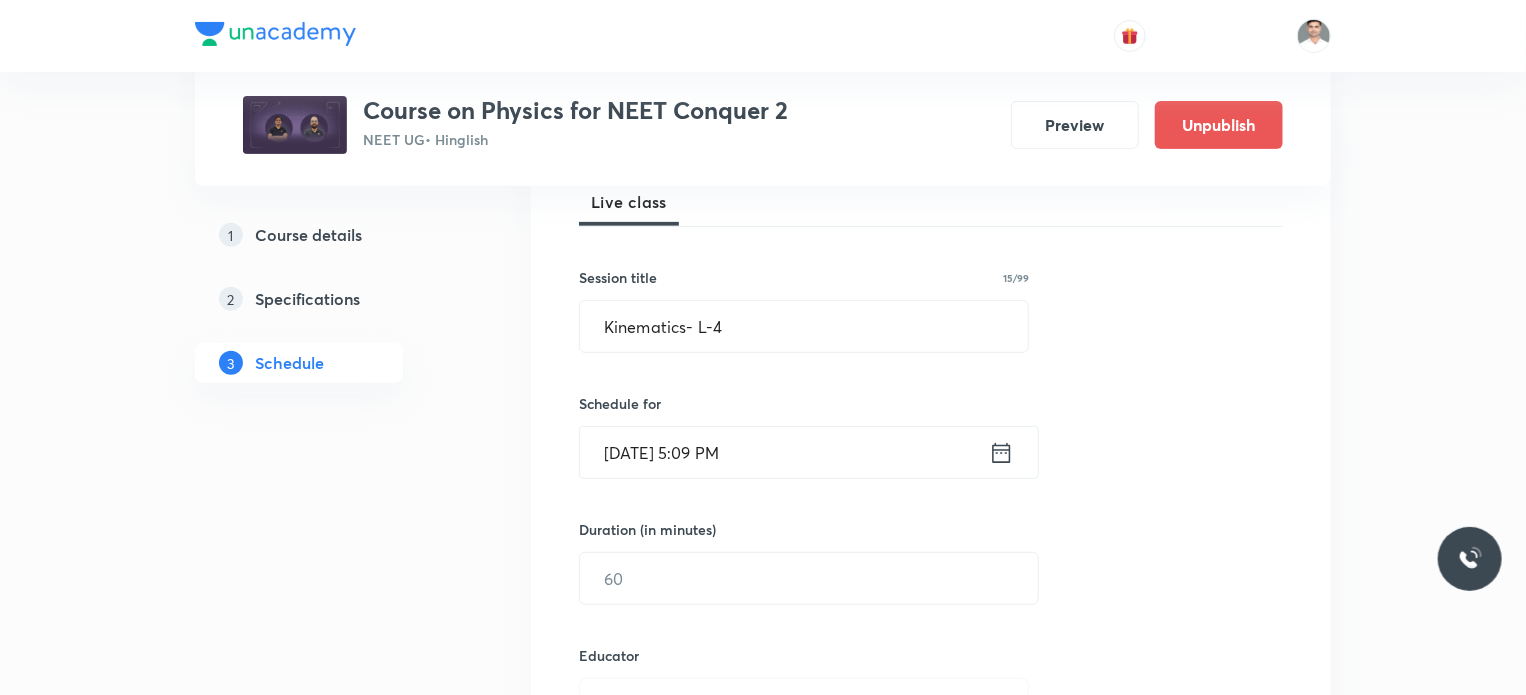 click 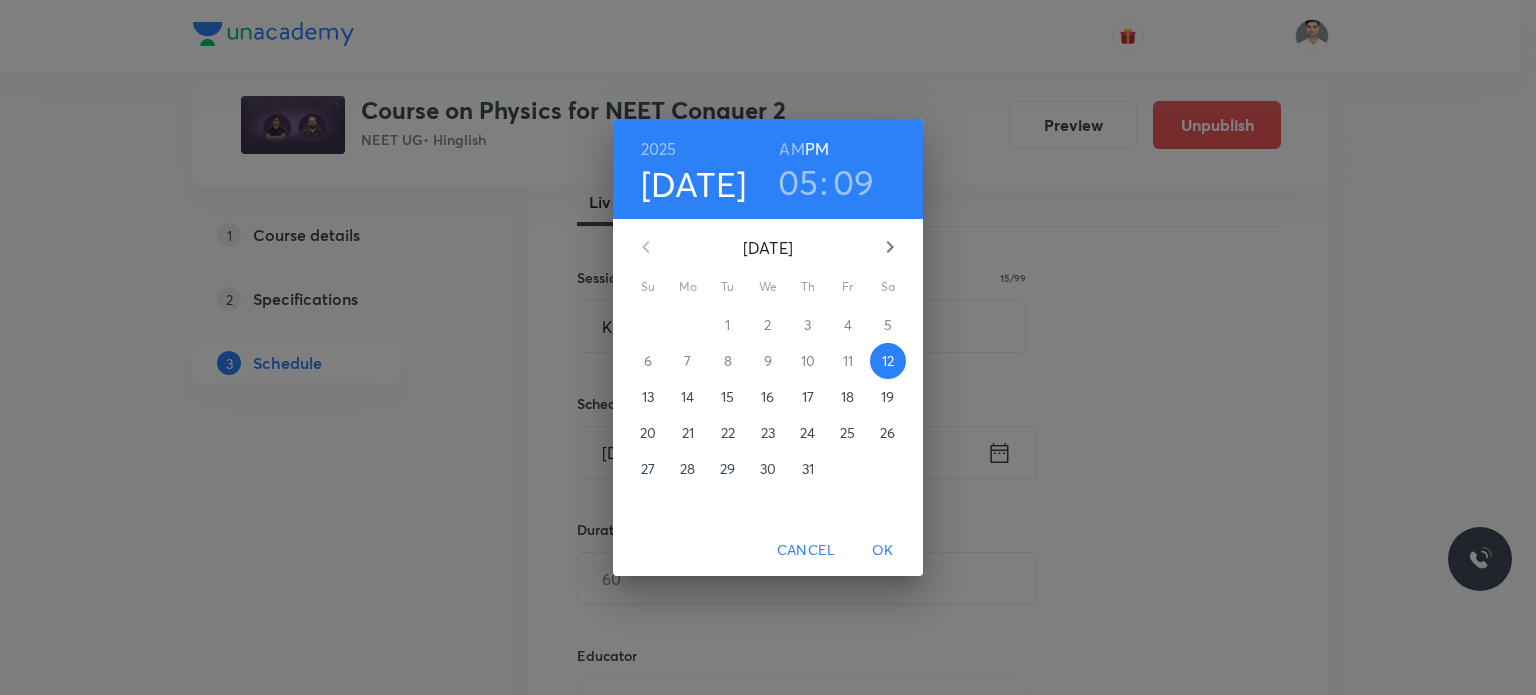 click on "15" at bounding box center (727, 397) 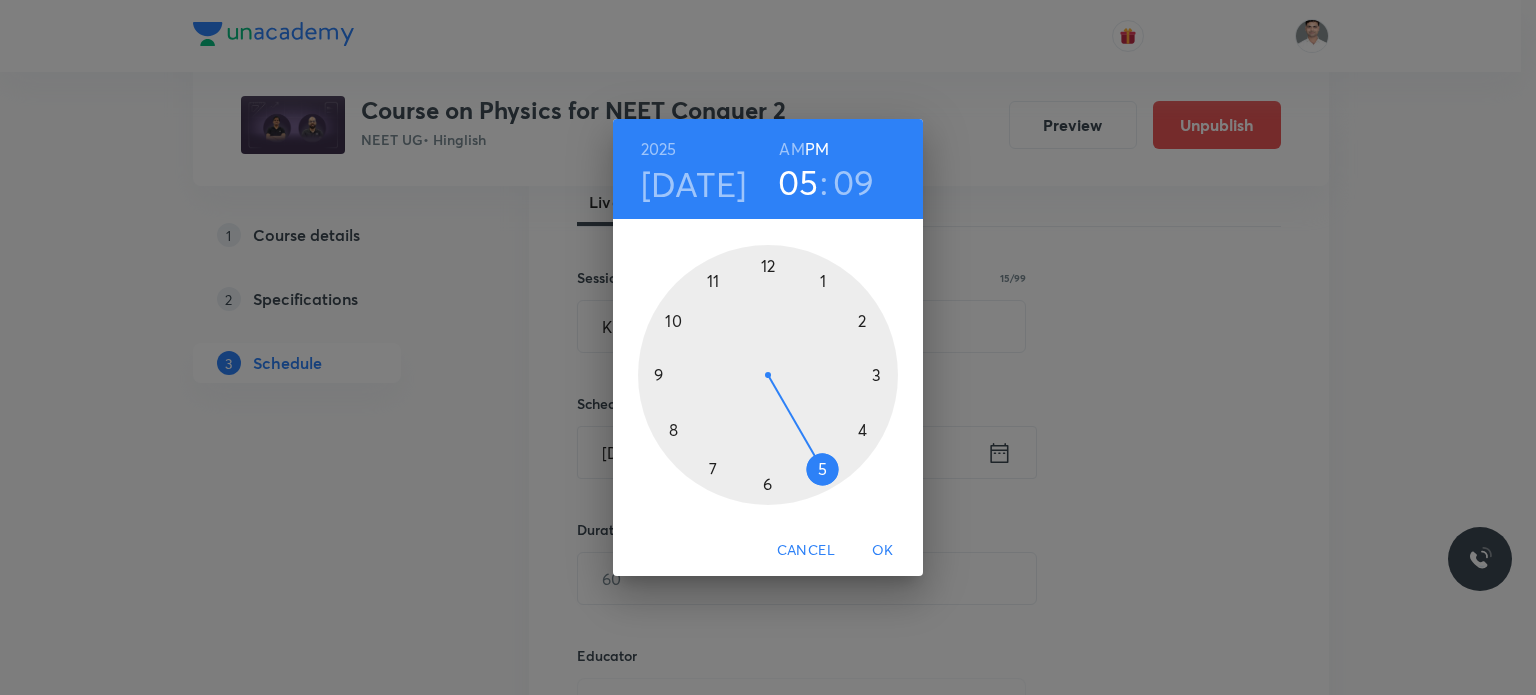click on "AM" at bounding box center (791, 149) 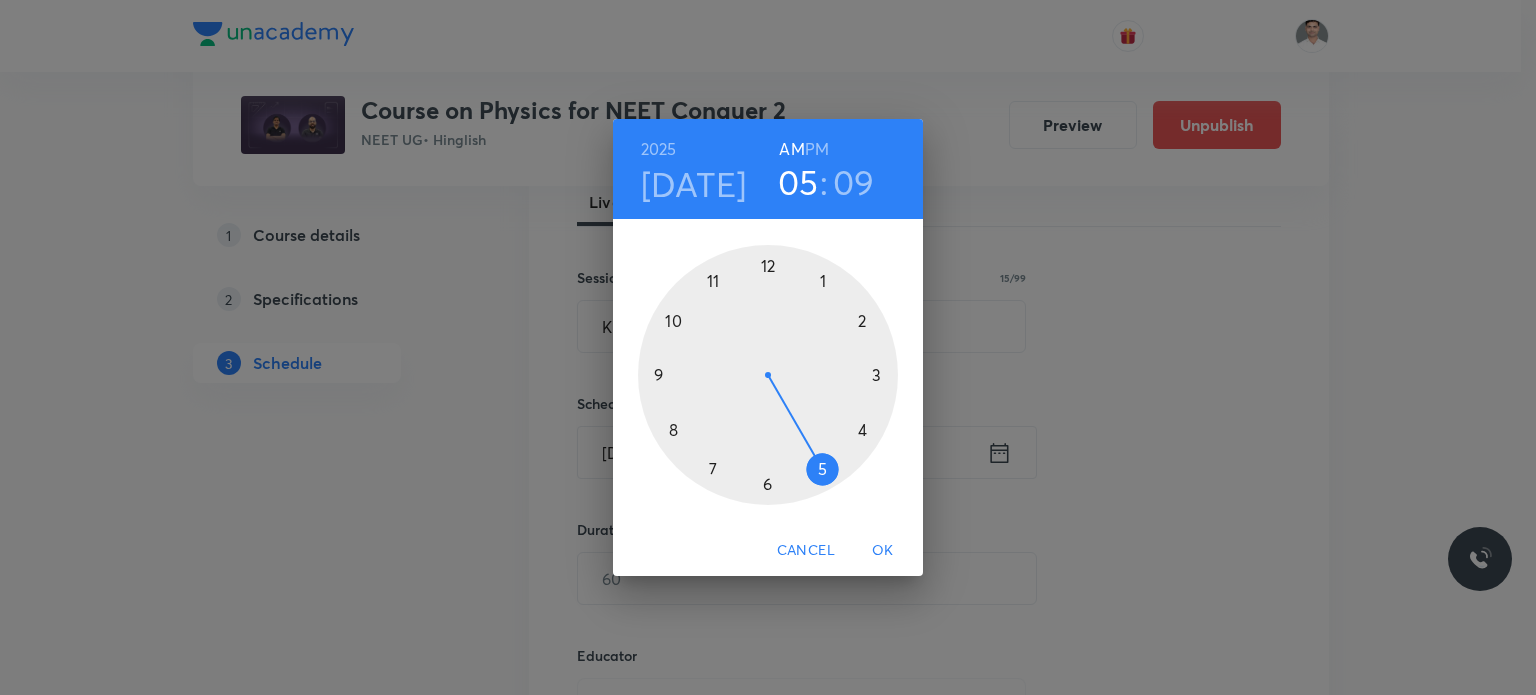 click at bounding box center (768, 375) 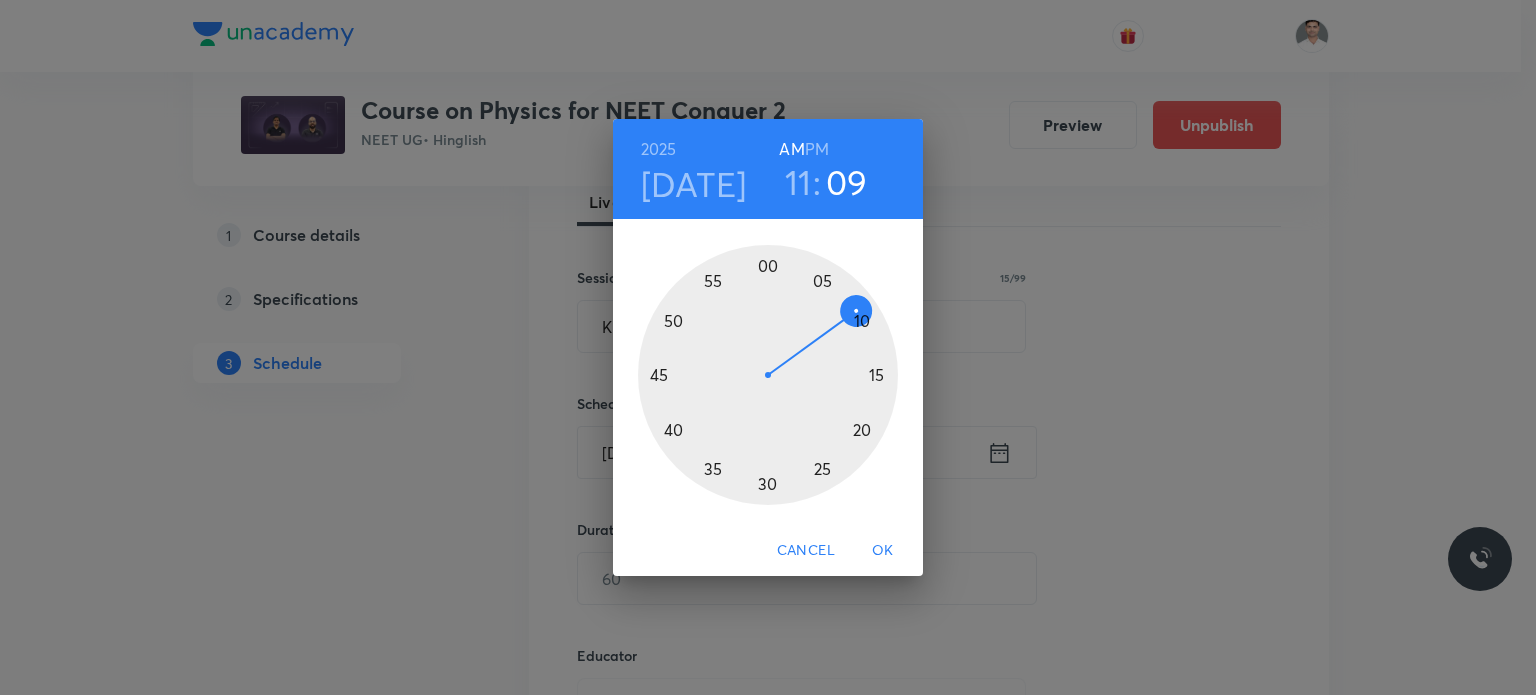 click at bounding box center [768, 375] 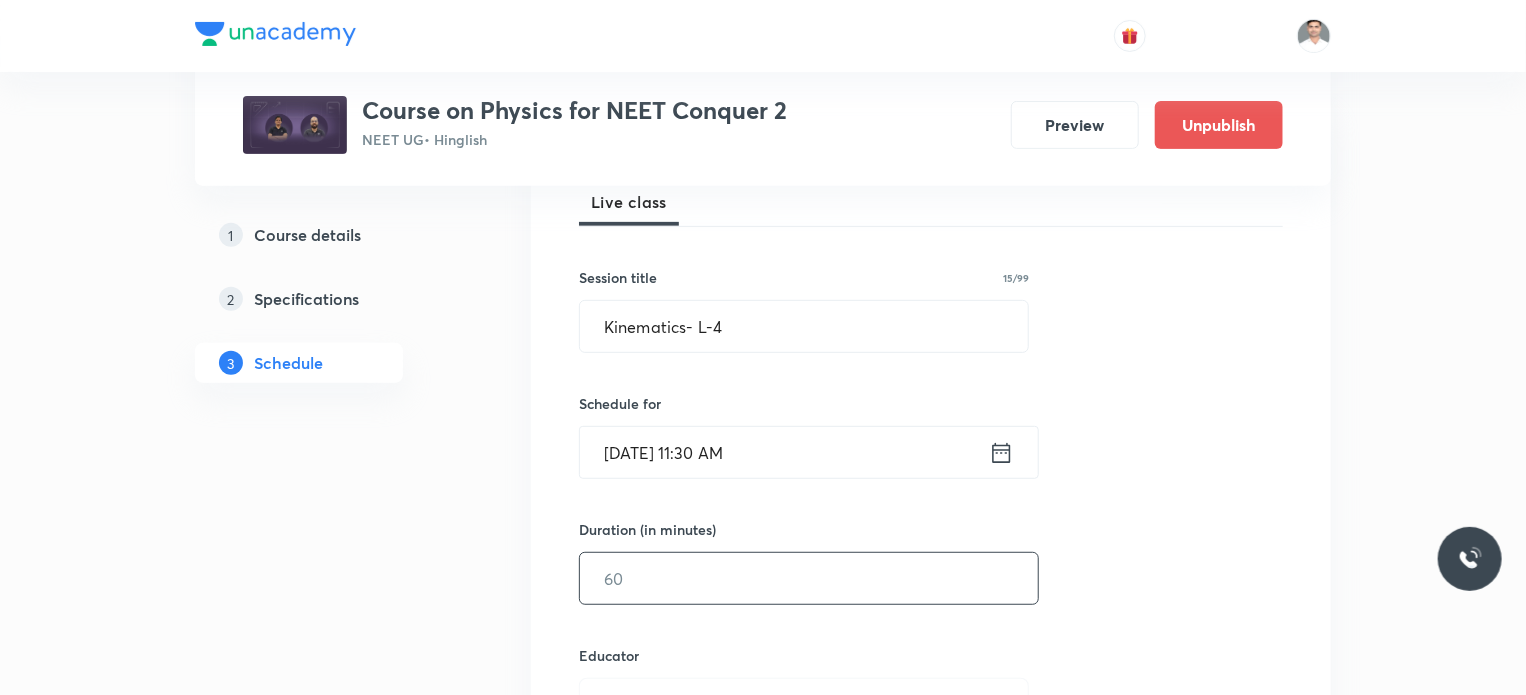 click at bounding box center (809, 578) 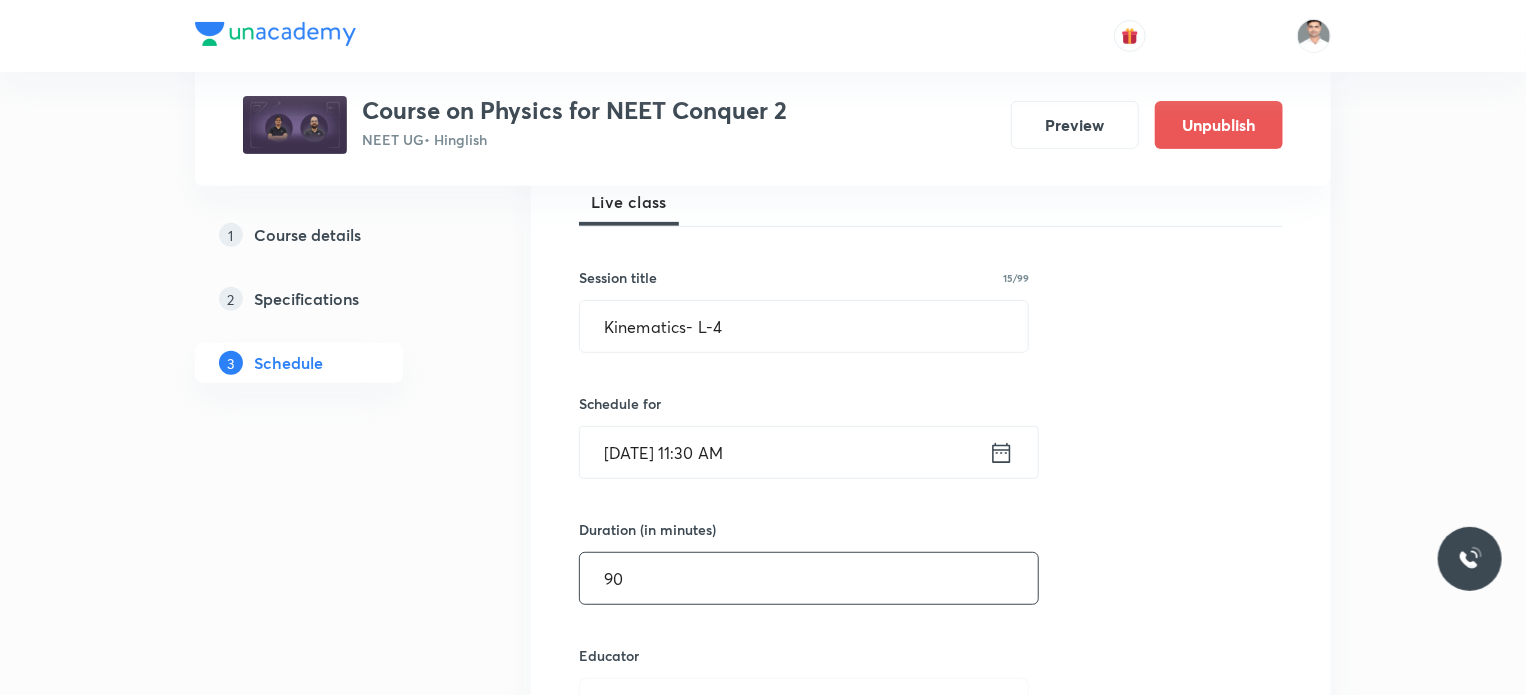 type on "90" 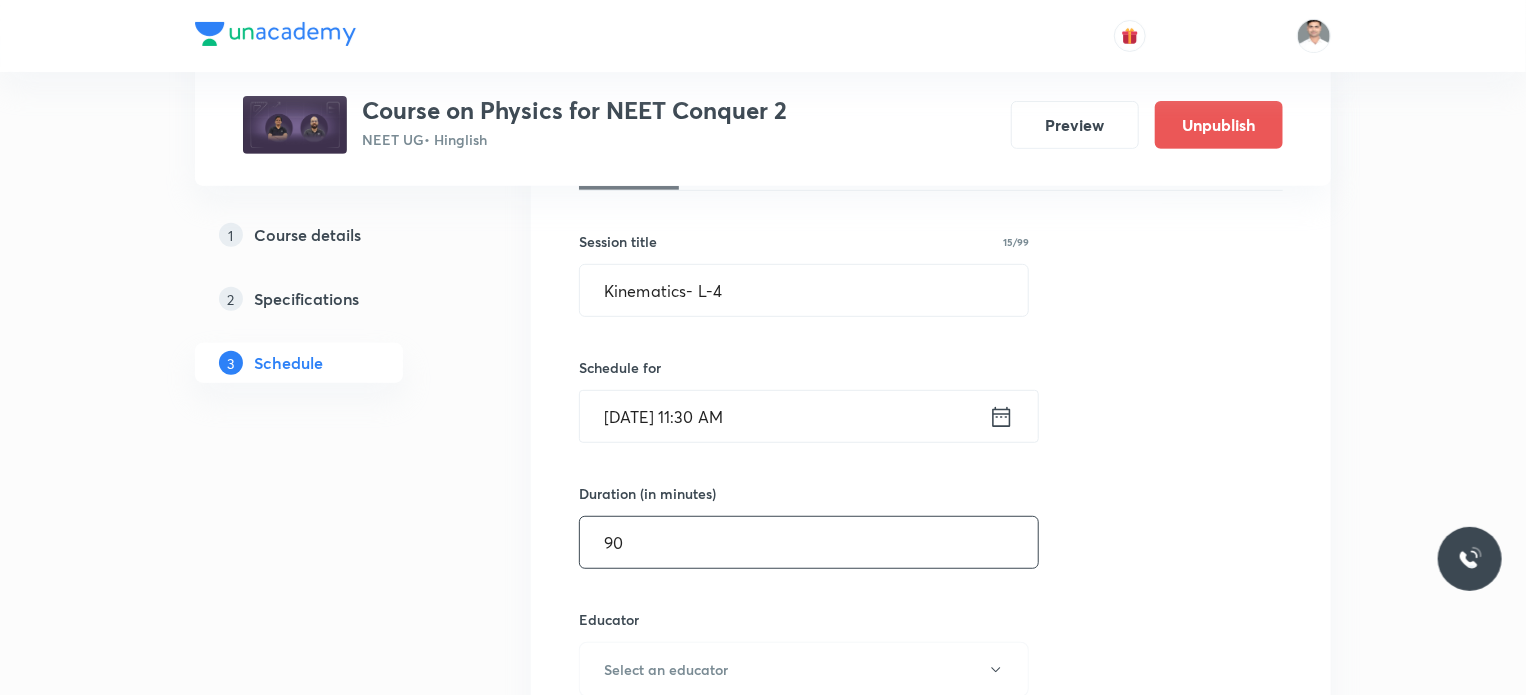 type 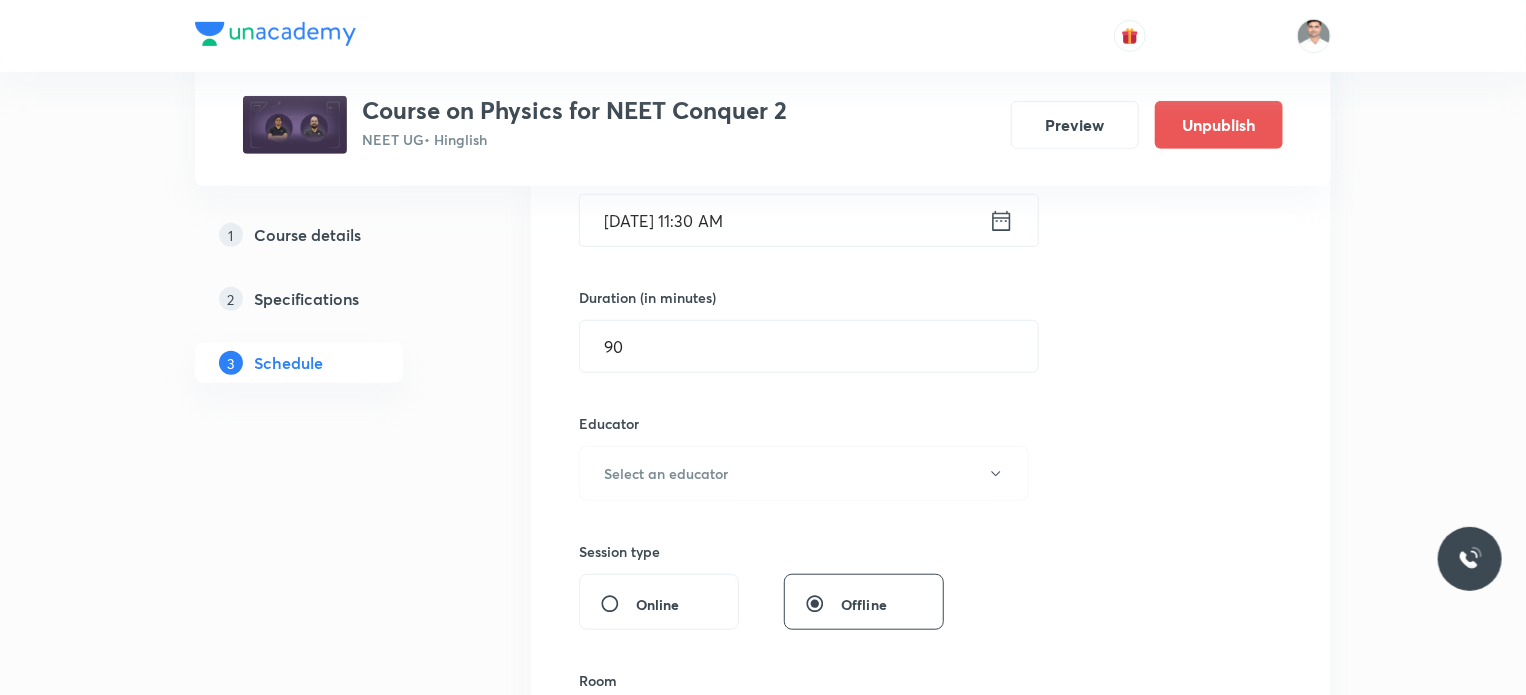 scroll, scrollTop: 536, scrollLeft: 0, axis: vertical 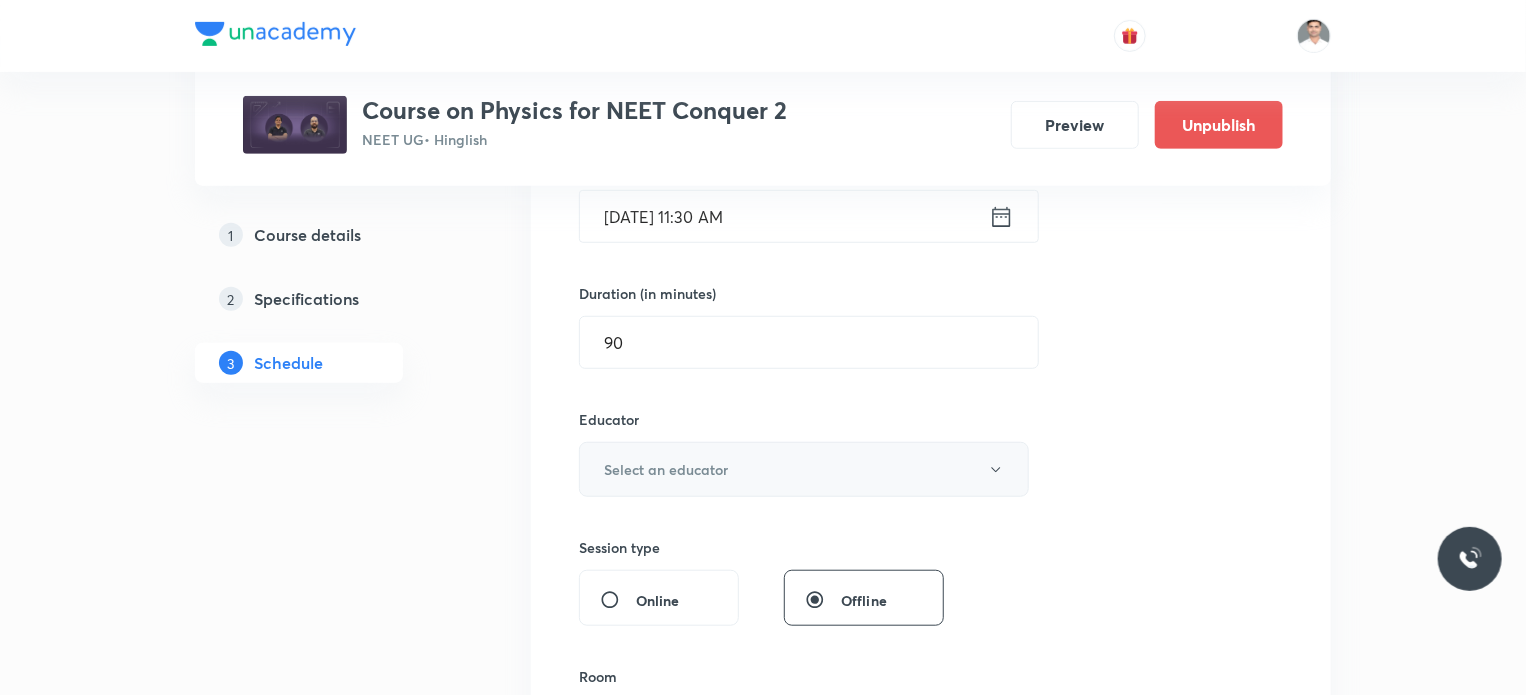 click on "Select an educator" at bounding box center (666, 469) 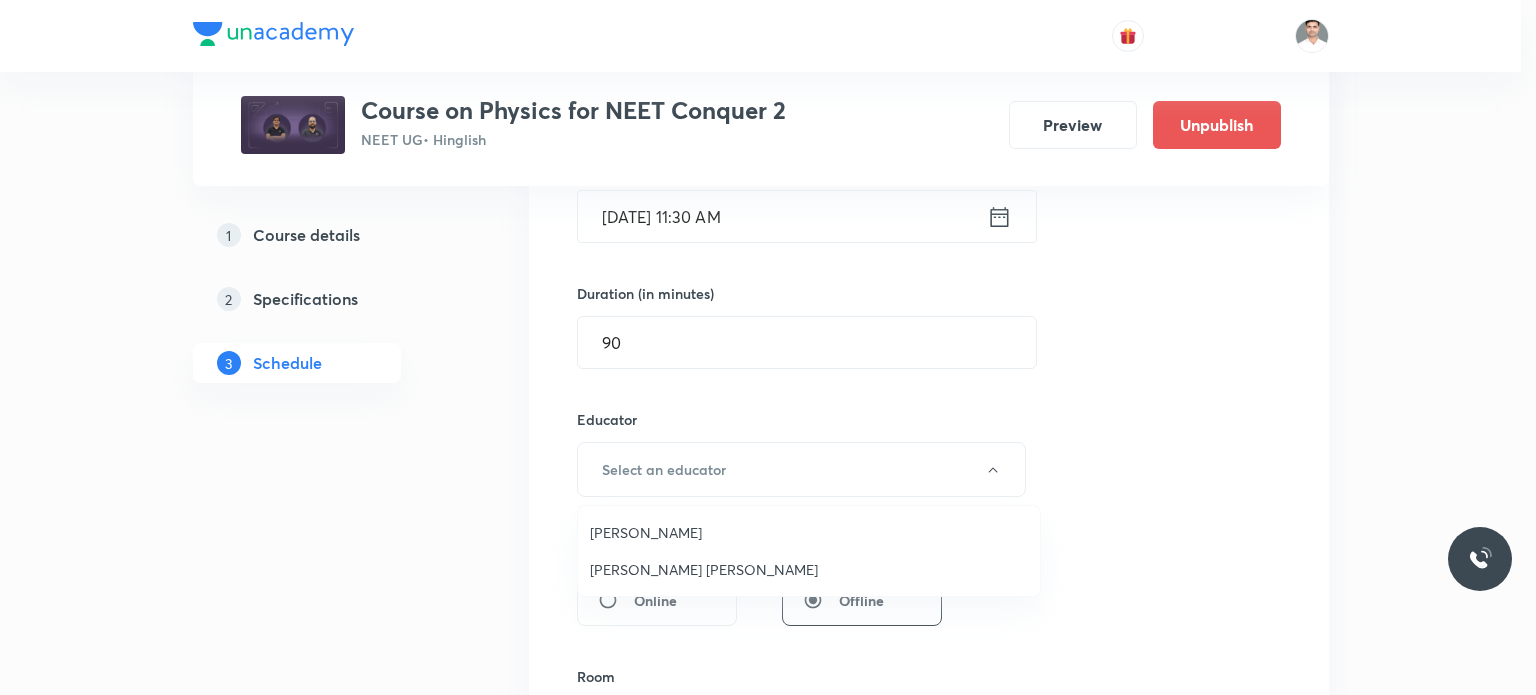 click on "Sachin Kumar Singh" at bounding box center (809, 569) 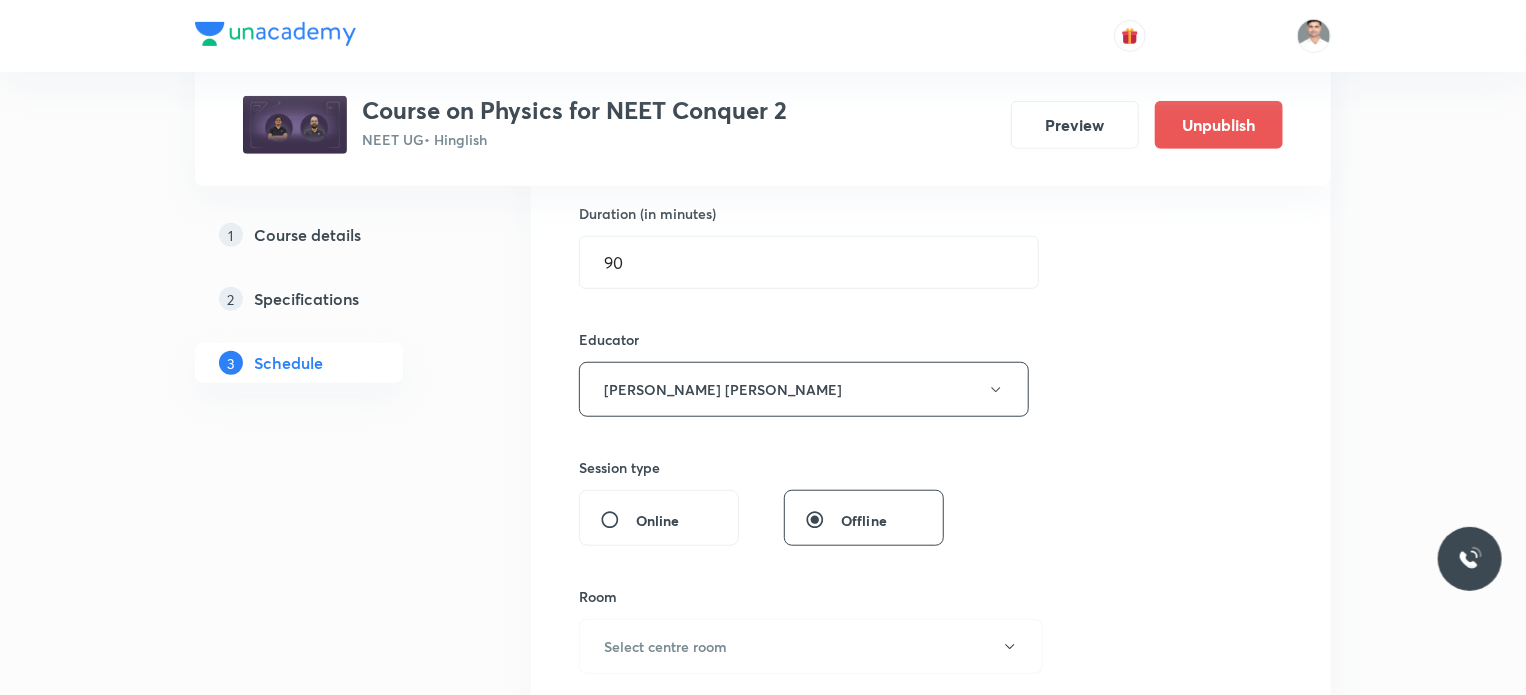 scroll, scrollTop: 736, scrollLeft: 0, axis: vertical 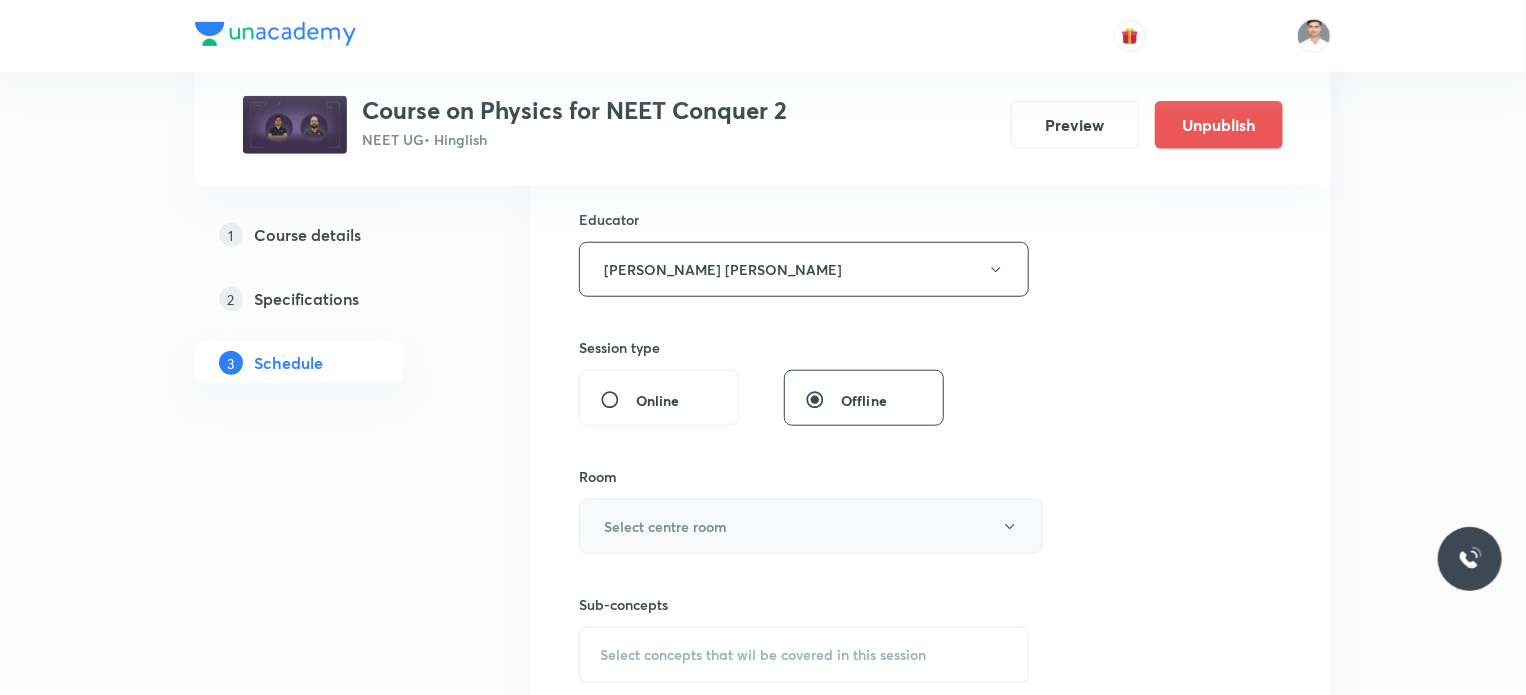 click on "Select centre room" at bounding box center [811, 526] 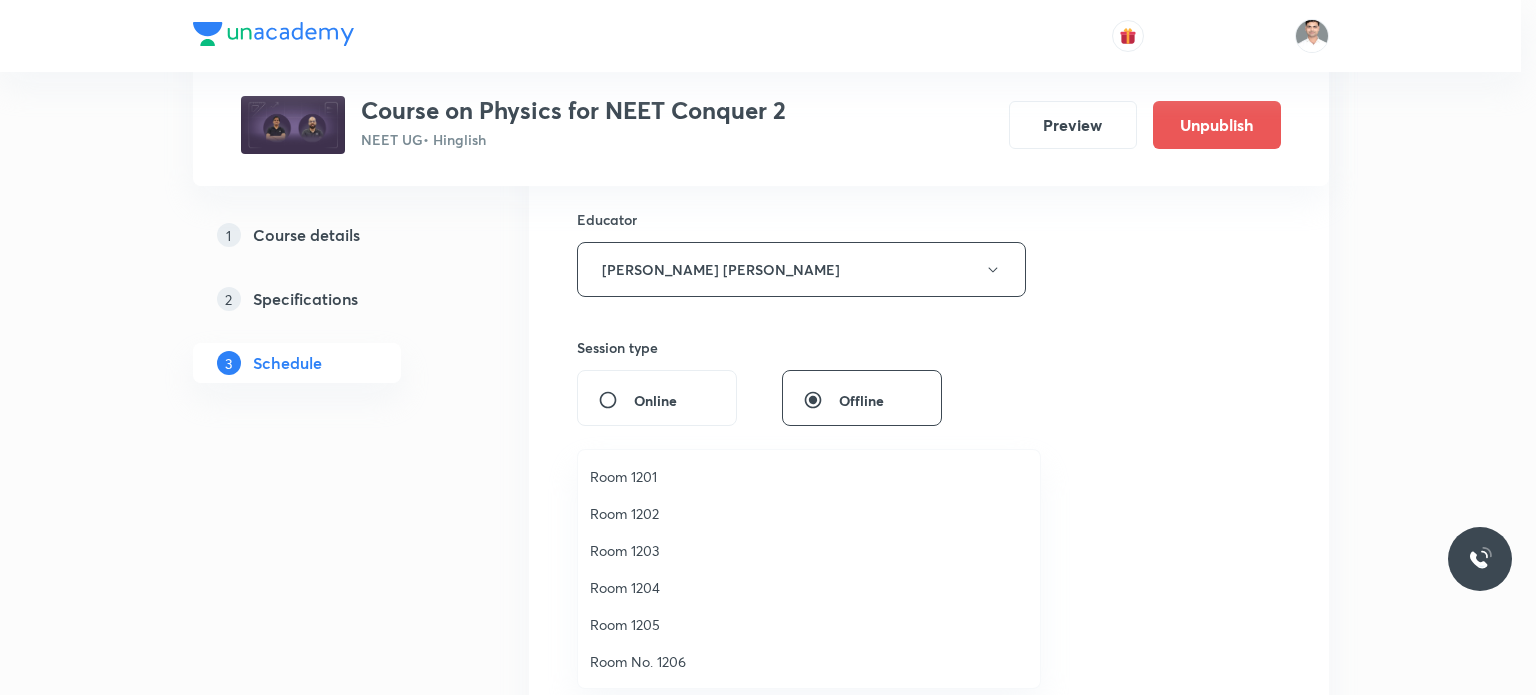 click on "Room 1203" at bounding box center [809, 550] 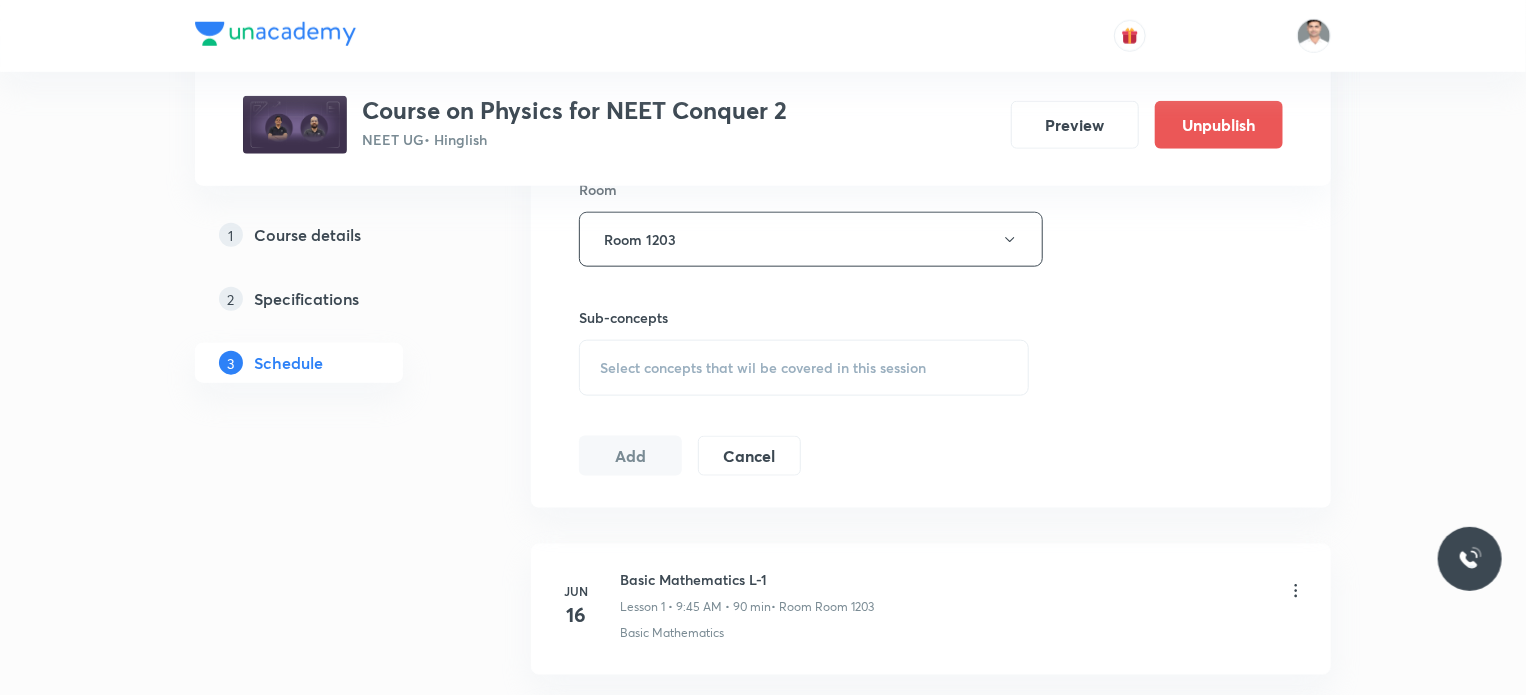 scroll, scrollTop: 1036, scrollLeft: 0, axis: vertical 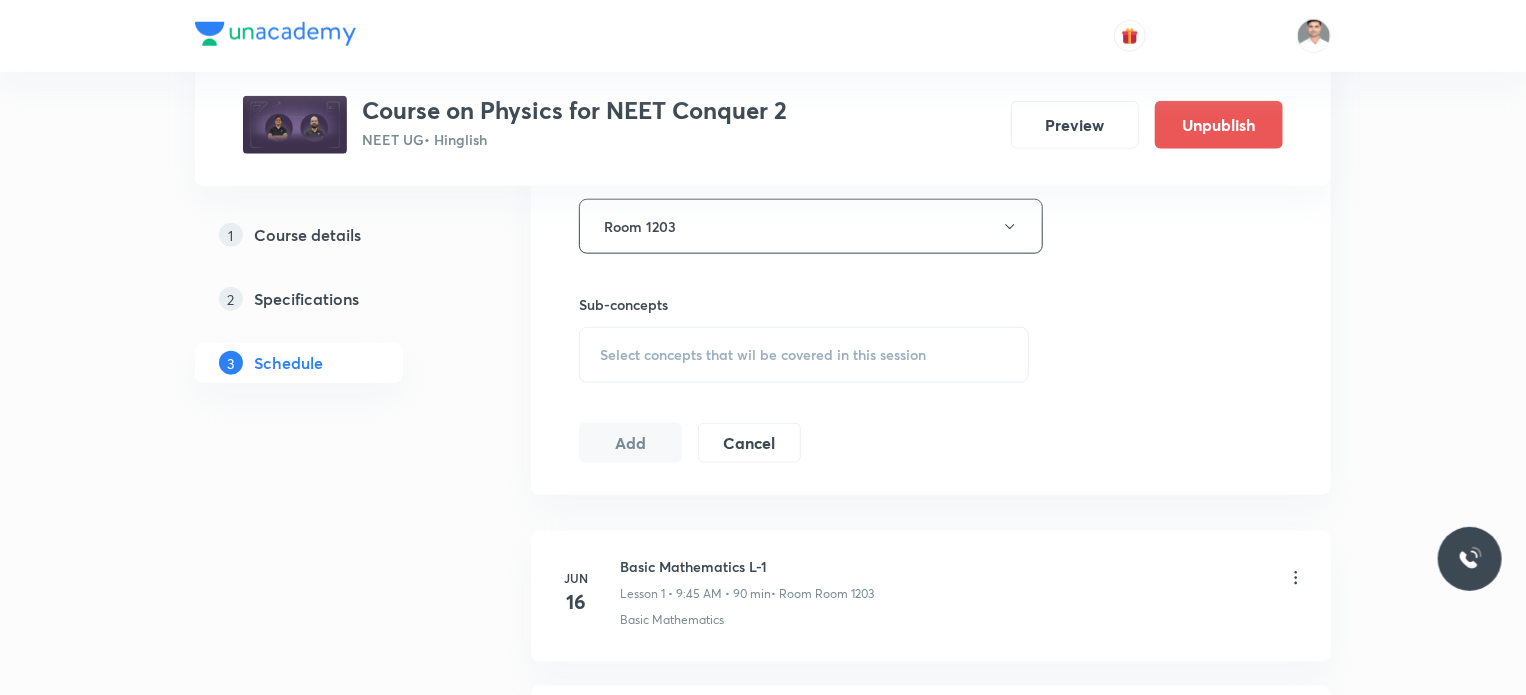 click on "Select concepts that wil be covered in this session" at bounding box center (763, 355) 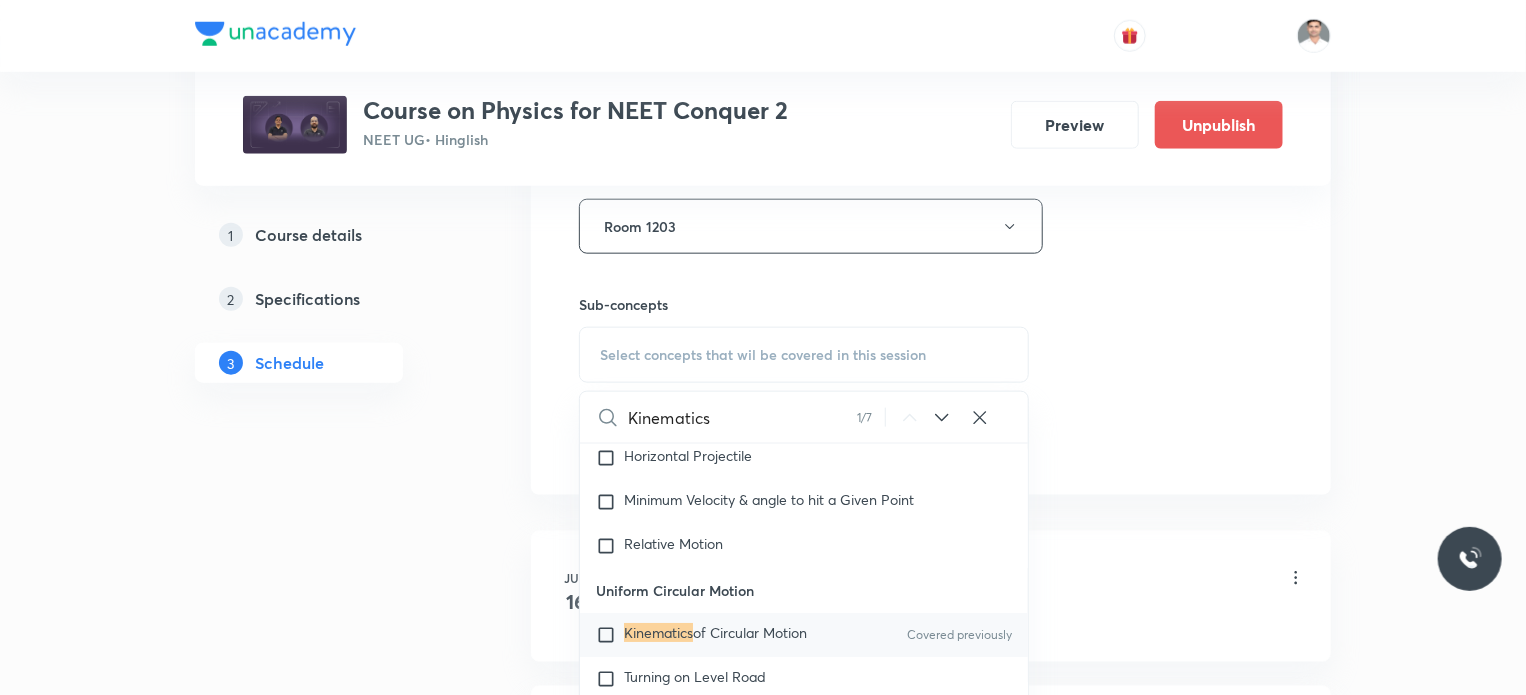 scroll, scrollTop: 3860, scrollLeft: 0, axis: vertical 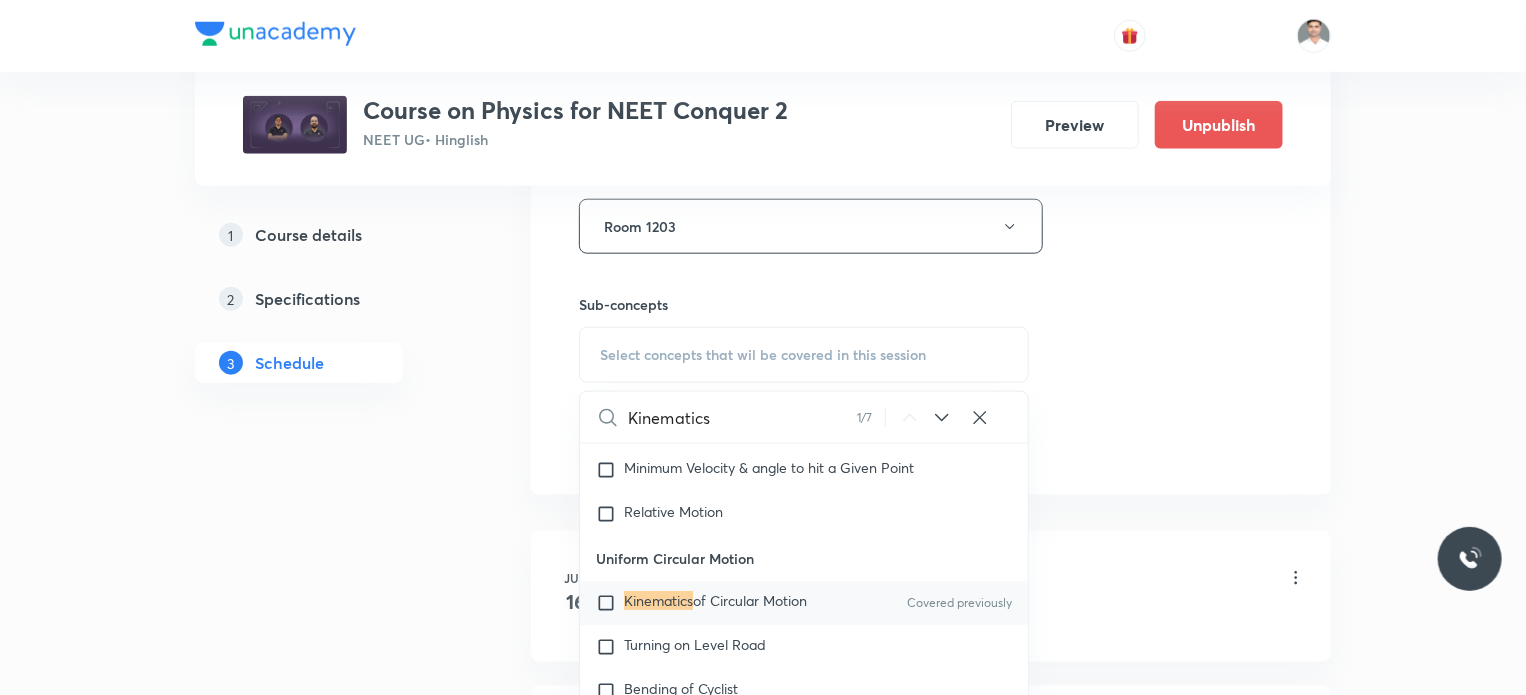 type on "Kinematics" 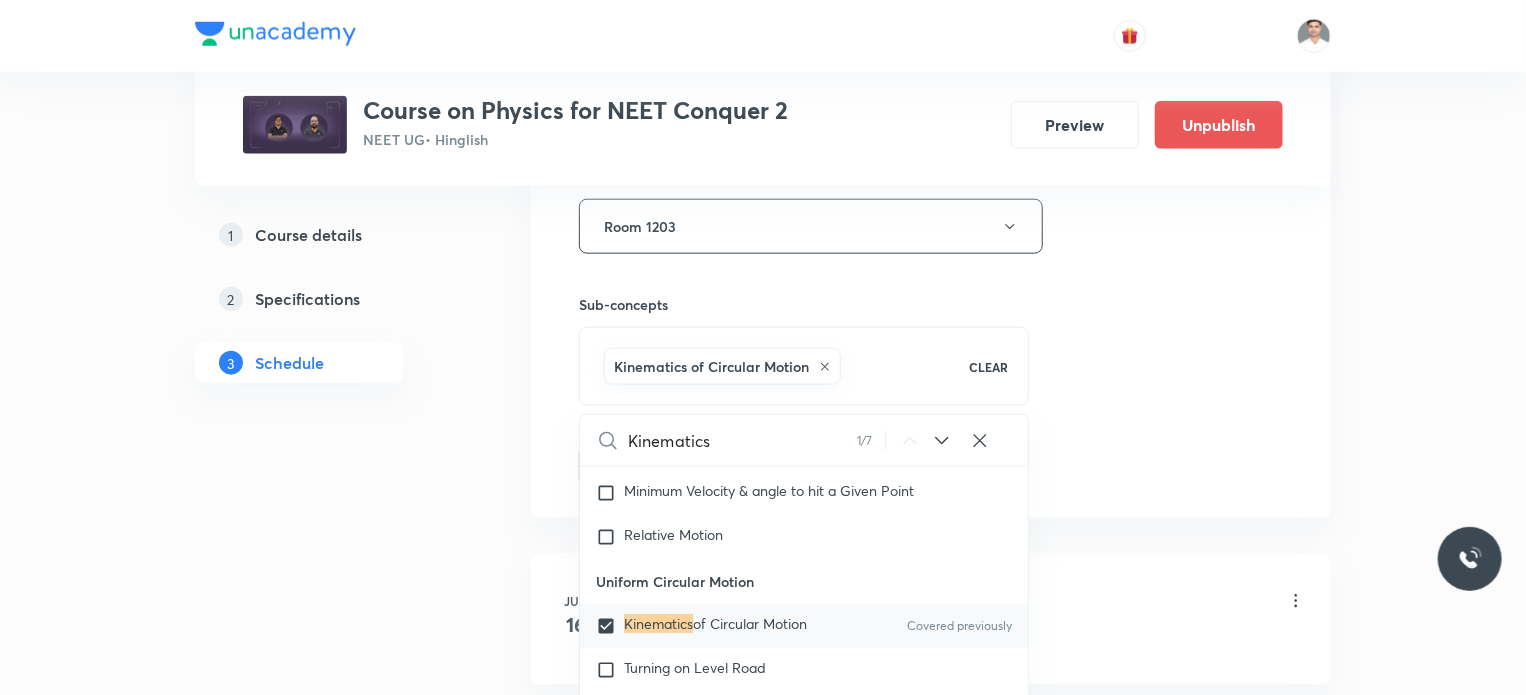 click on "Plus Courses Course on Physics for NEET Conquer 2 NEET UG  • Hinglish Preview Unpublish 1 Course details 2 Specifications 3 Schedule Schedule 22  classes Session  23 Live class Session title 15/99 Kinematics- L-4 ​ Schedule for Jul 15, 2025, 11:30 AM ​ Duration (in minutes) 90 ​ Educator Sachin Kumar Singh   Session type Online Offline Room Room 1203 Sub-concepts Kinematics of Circular Motion CLEAR Kinematics 1 / 7 ​ Physics - Full Syllabus Mock Questions Physics - Full Syllabus Mock Questions Physics Previous Year Question Physics Previous Year Question Units & Dimensions Physical quantity Applications of Dimensional Analysis Significant Figures Units of Physical Quantities Covered previously System of Units Dimensions of Some Mathematical Functions Unit and Dimension Product of Two Vectors Covered previously Subtraction of Vectors Covered previously Cross Product Least Count Analysis Errors of Measurement Vernier Callipers Screw Gauge Zero Error Basic Mathematics Elementary Algebra Functions Error" at bounding box center [763, 1585] 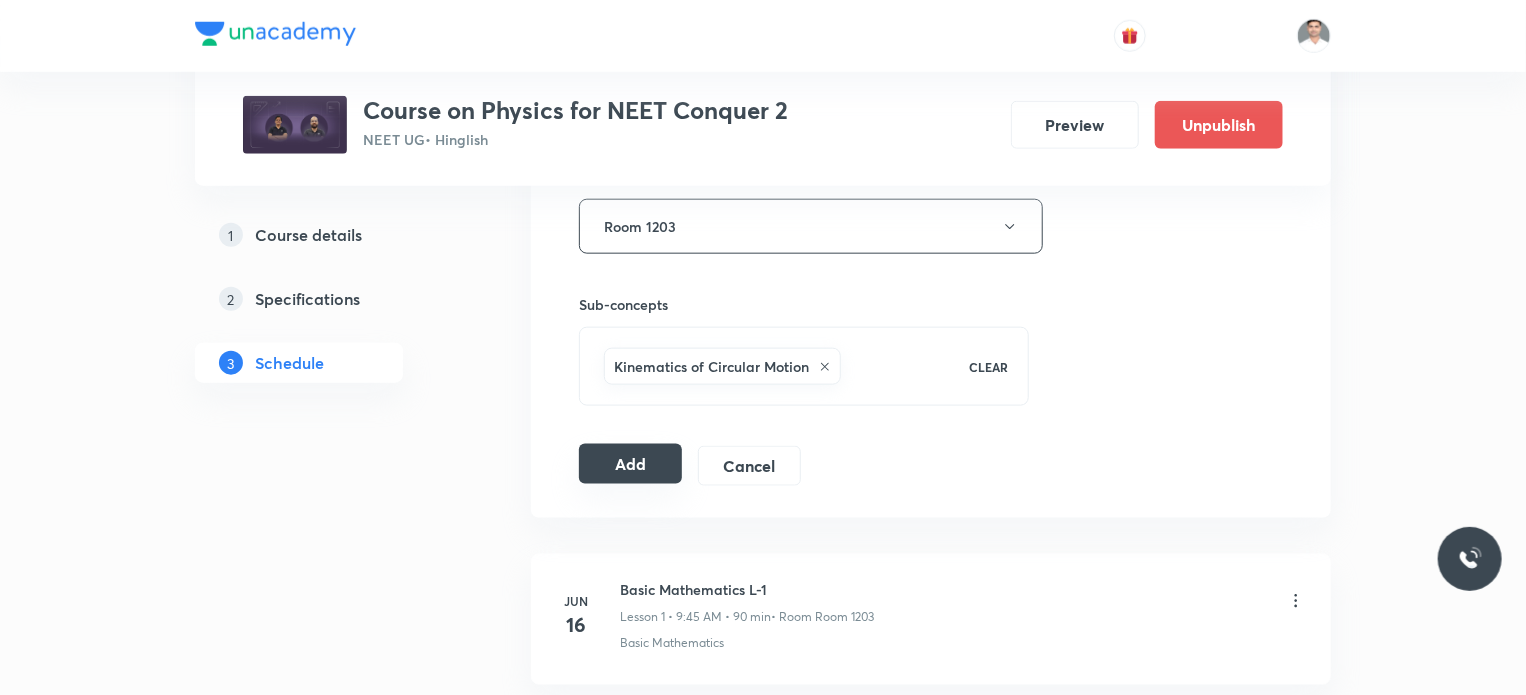 click on "Add" at bounding box center (630, 464) 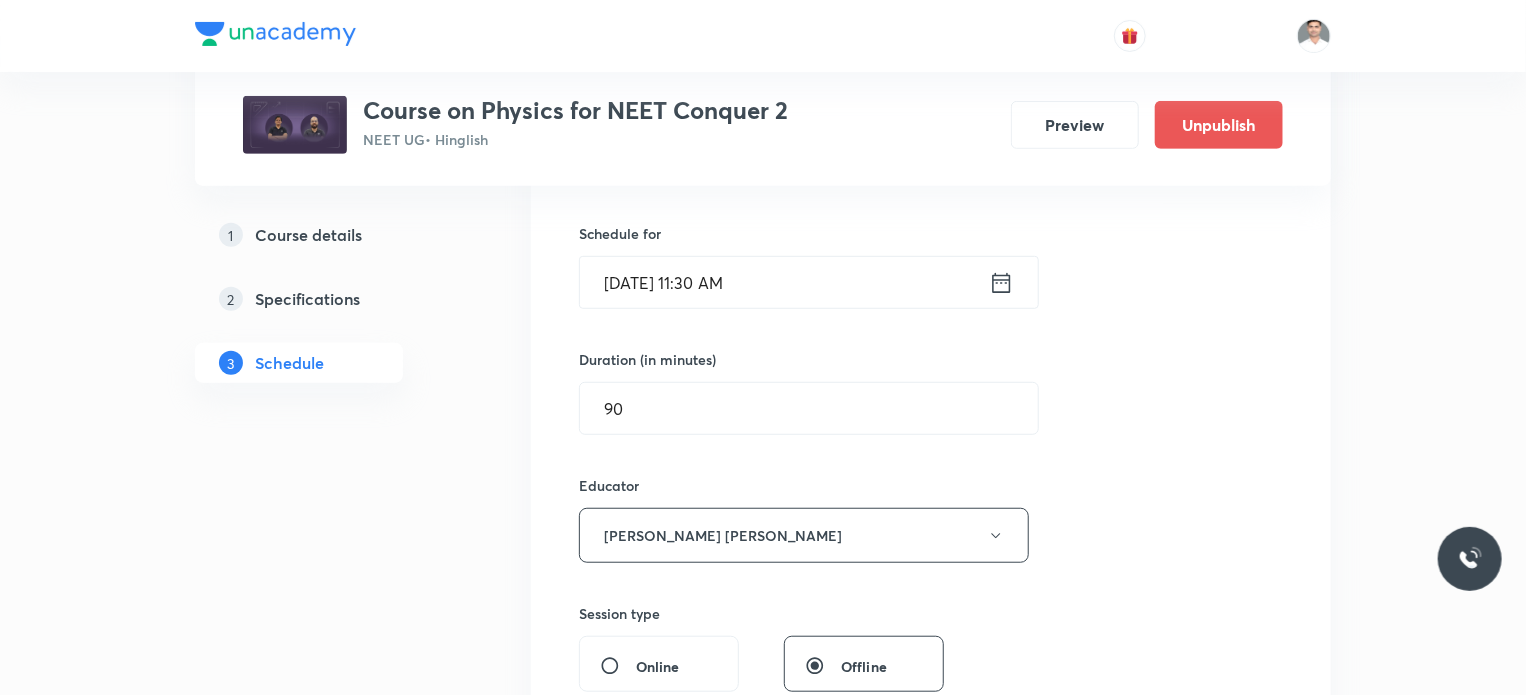 scroll, scrollTop: 436, scrollLeft: 0, axis: vertical 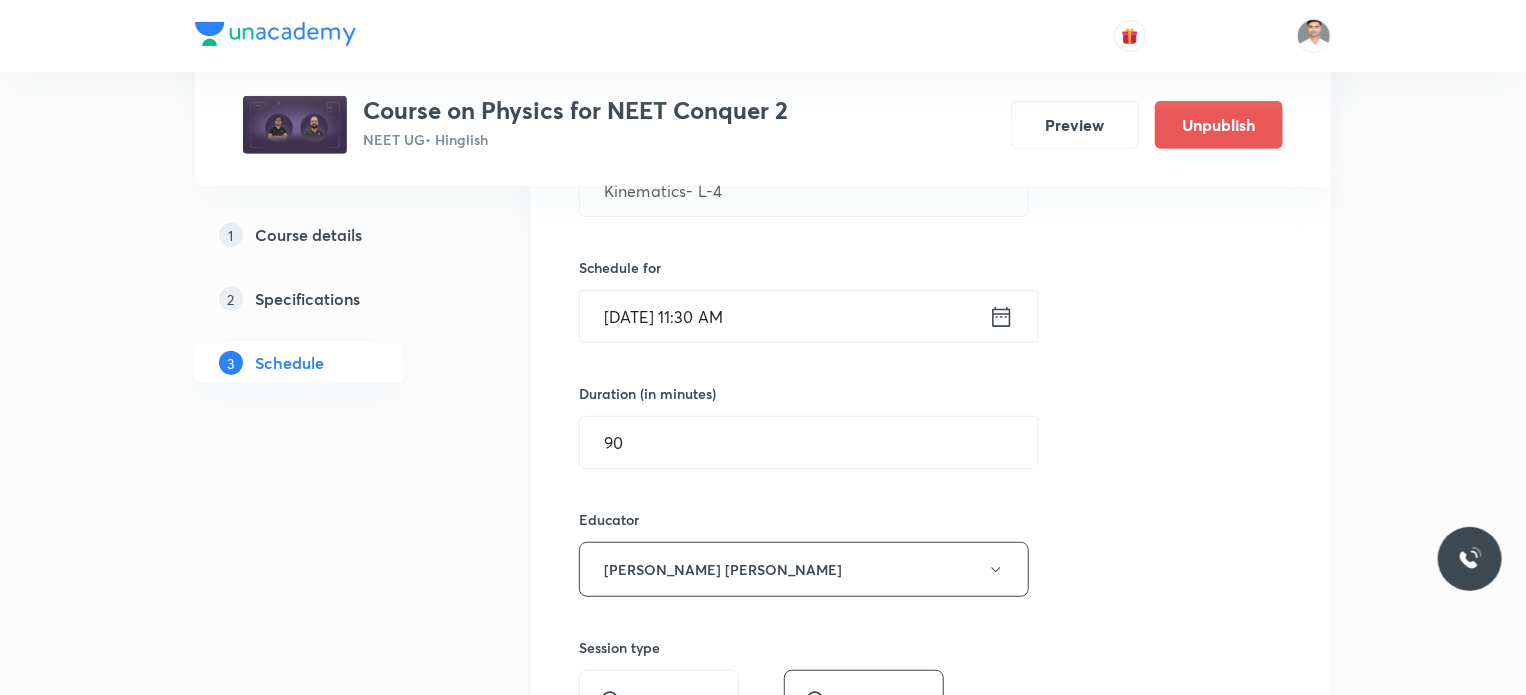 click on "Jul 15, 2025, 11:30 AM" at bounding box center (784, 316) 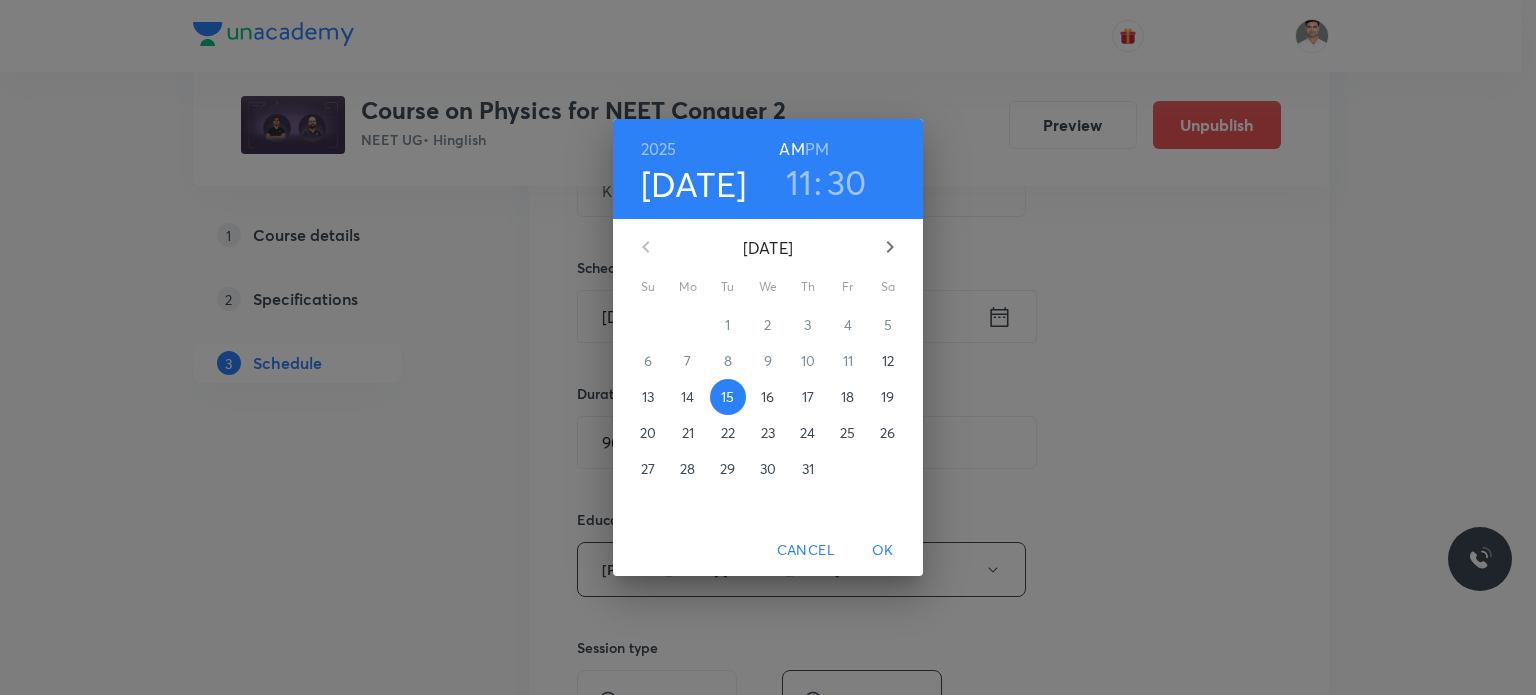 click on "11" at bounding box center (799, 182) 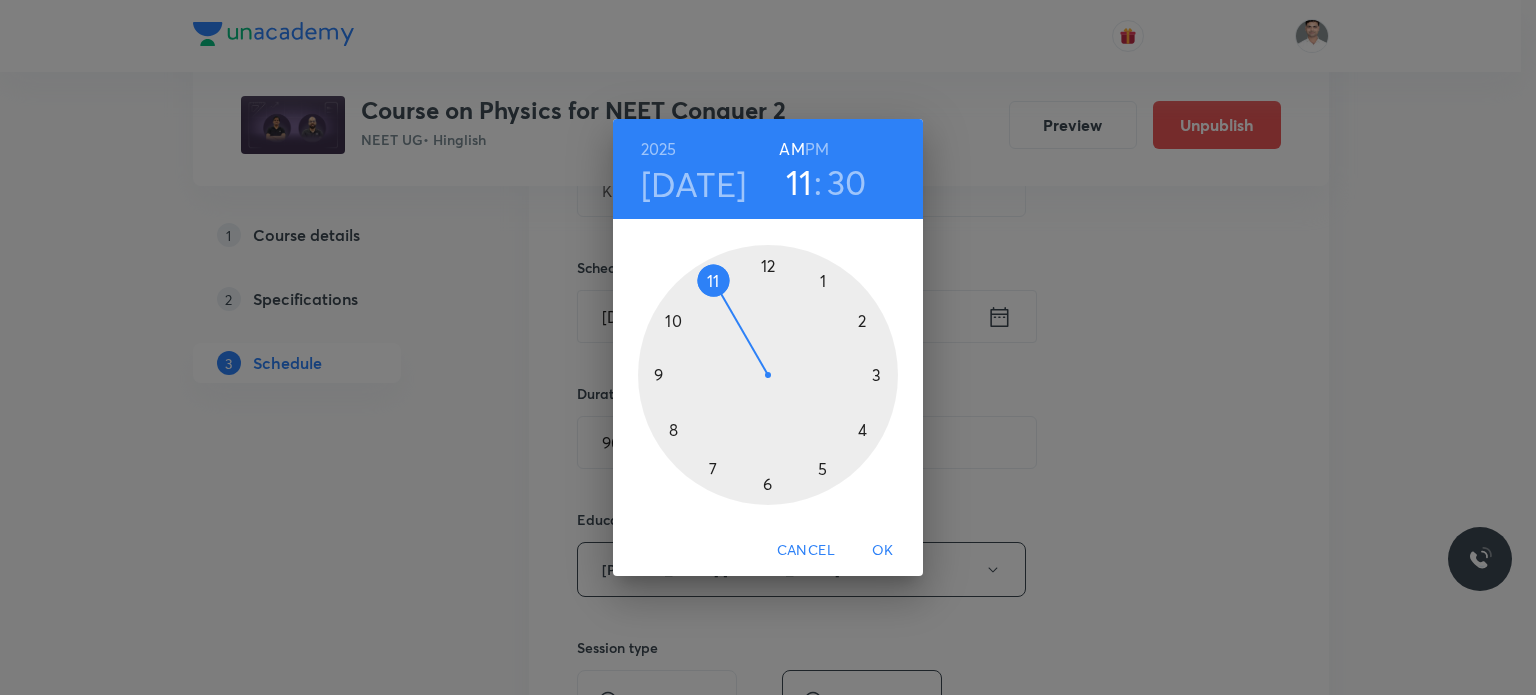 click at bounding box center (768, 375) 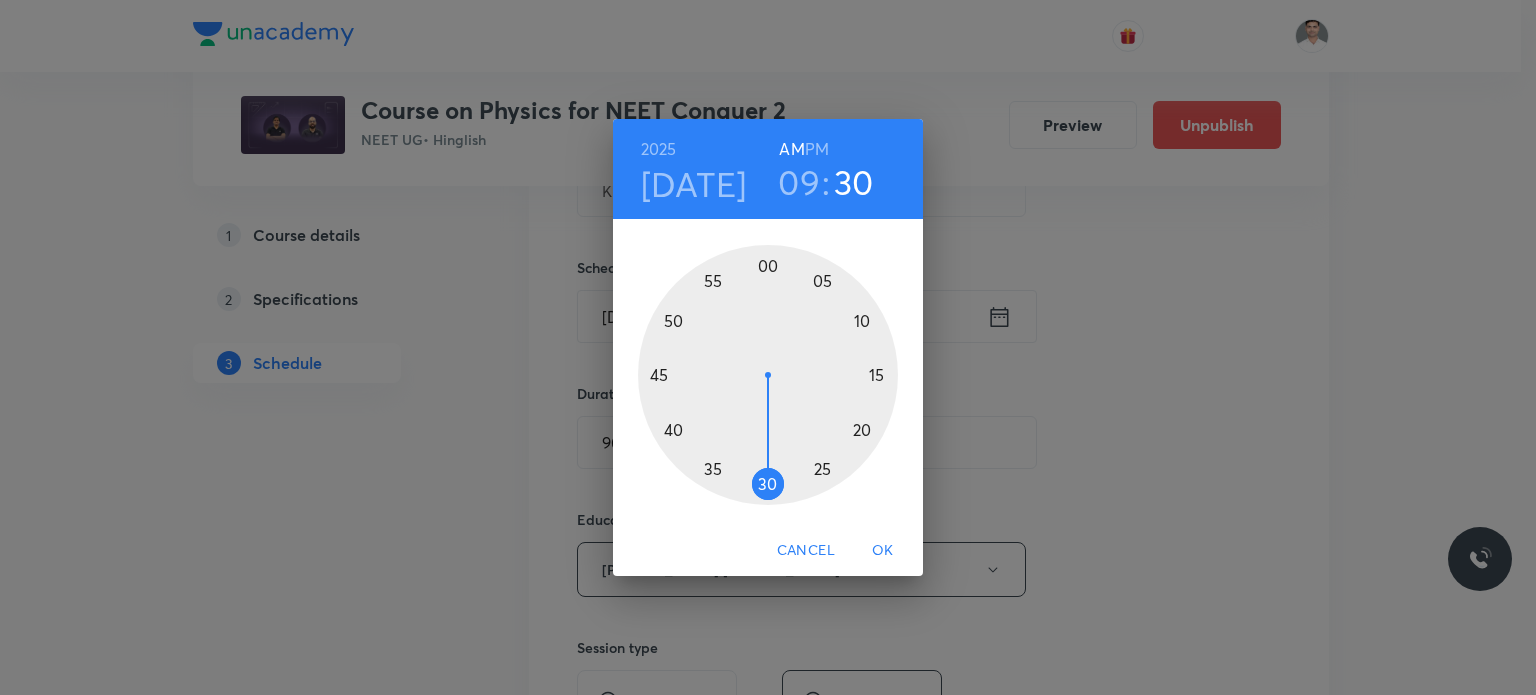 click at bounding box center (768, 375) 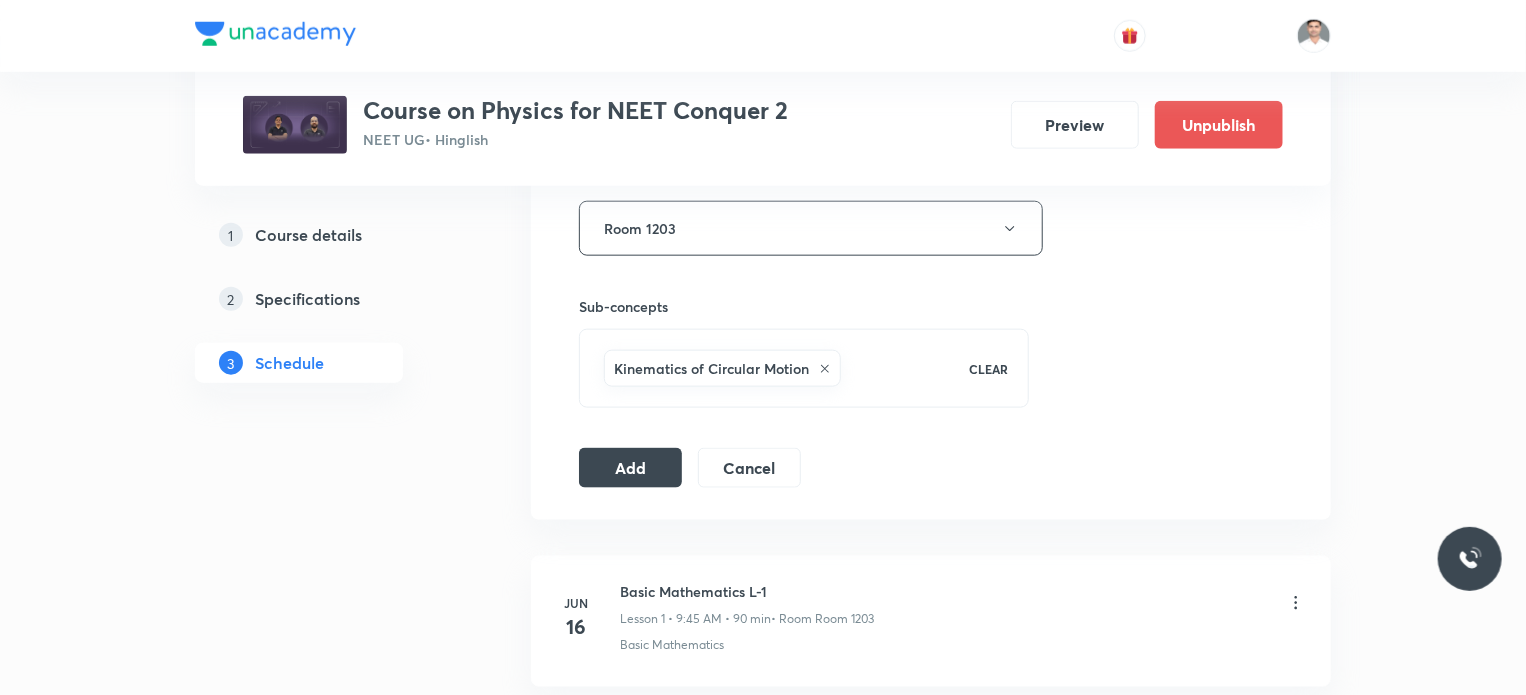 scroll, scrollTop: 1036, scrollLeft: 0, axis: vertical 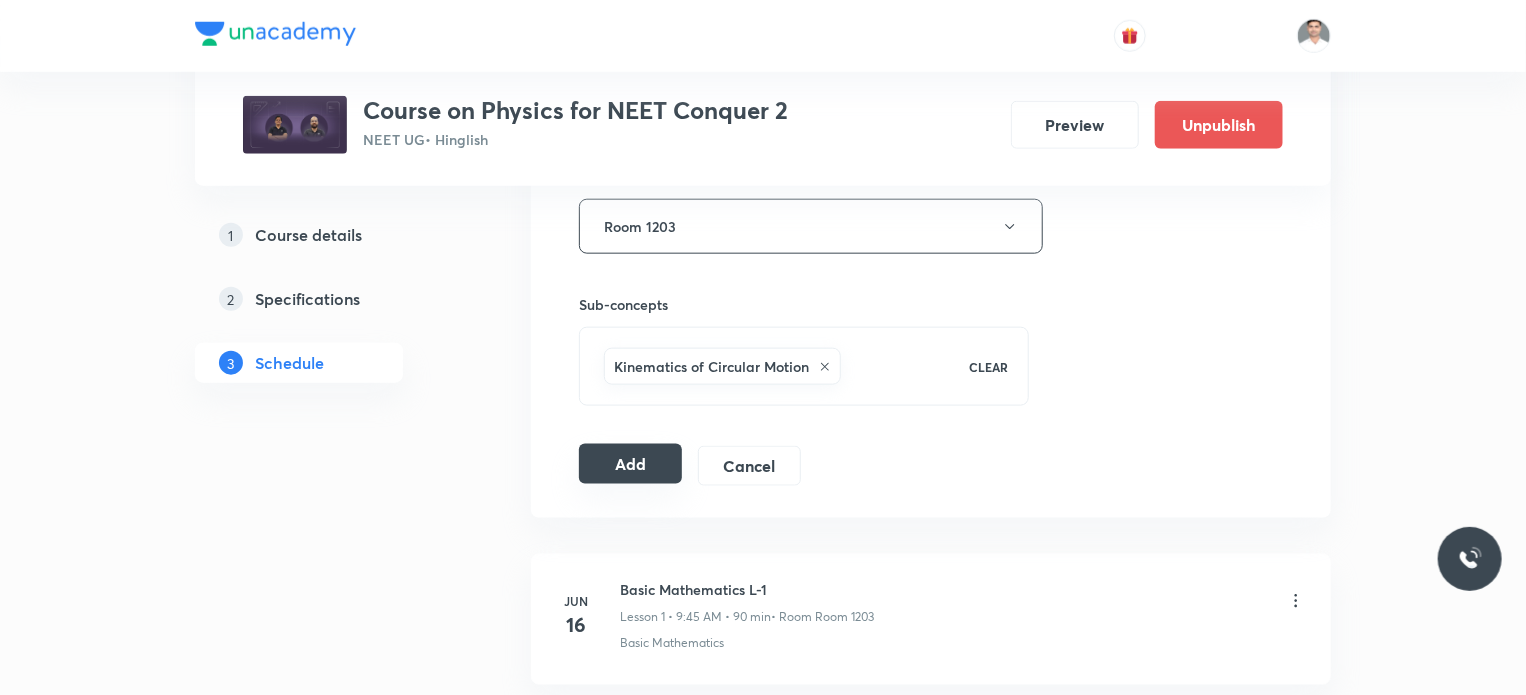 click on "Add" at bounding box center [630, 464] 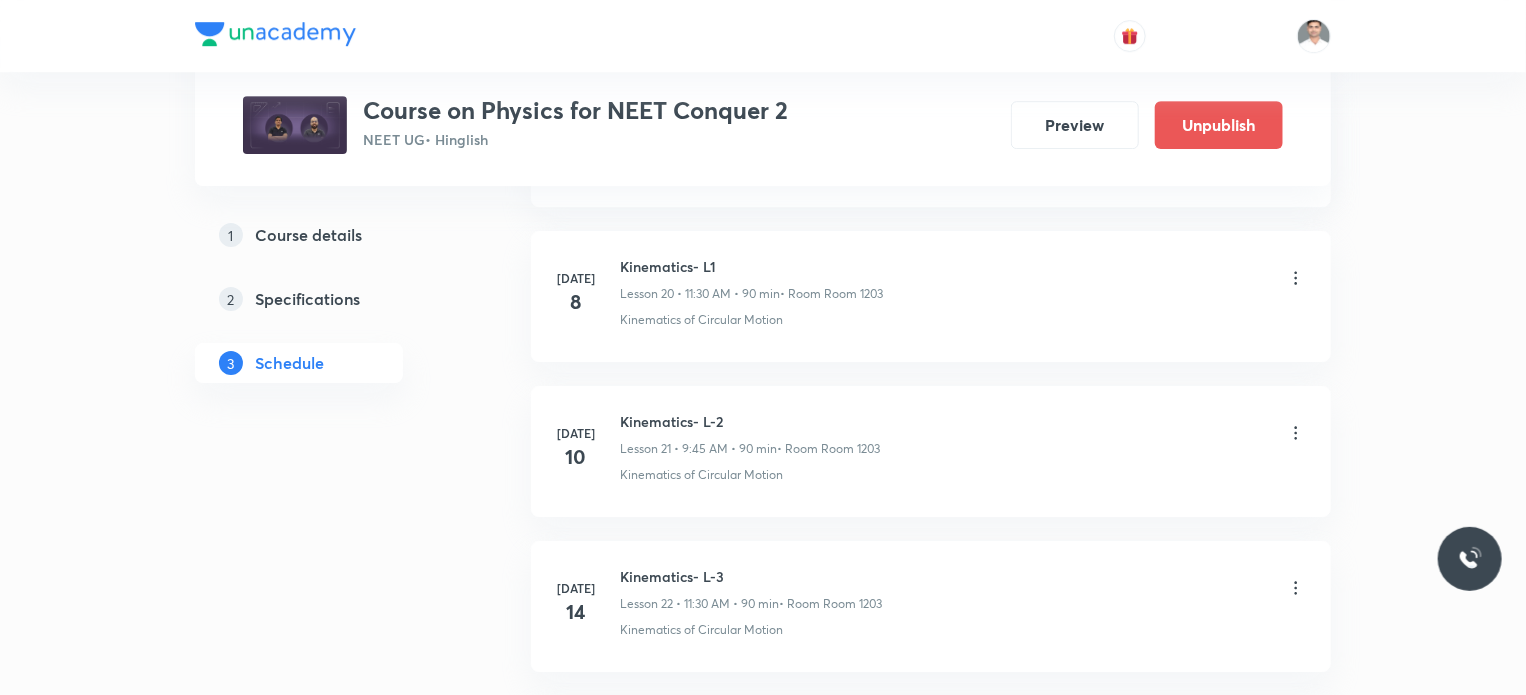 scroll, scrollTop: 3547, scrollLeft: 0, axis: vertical 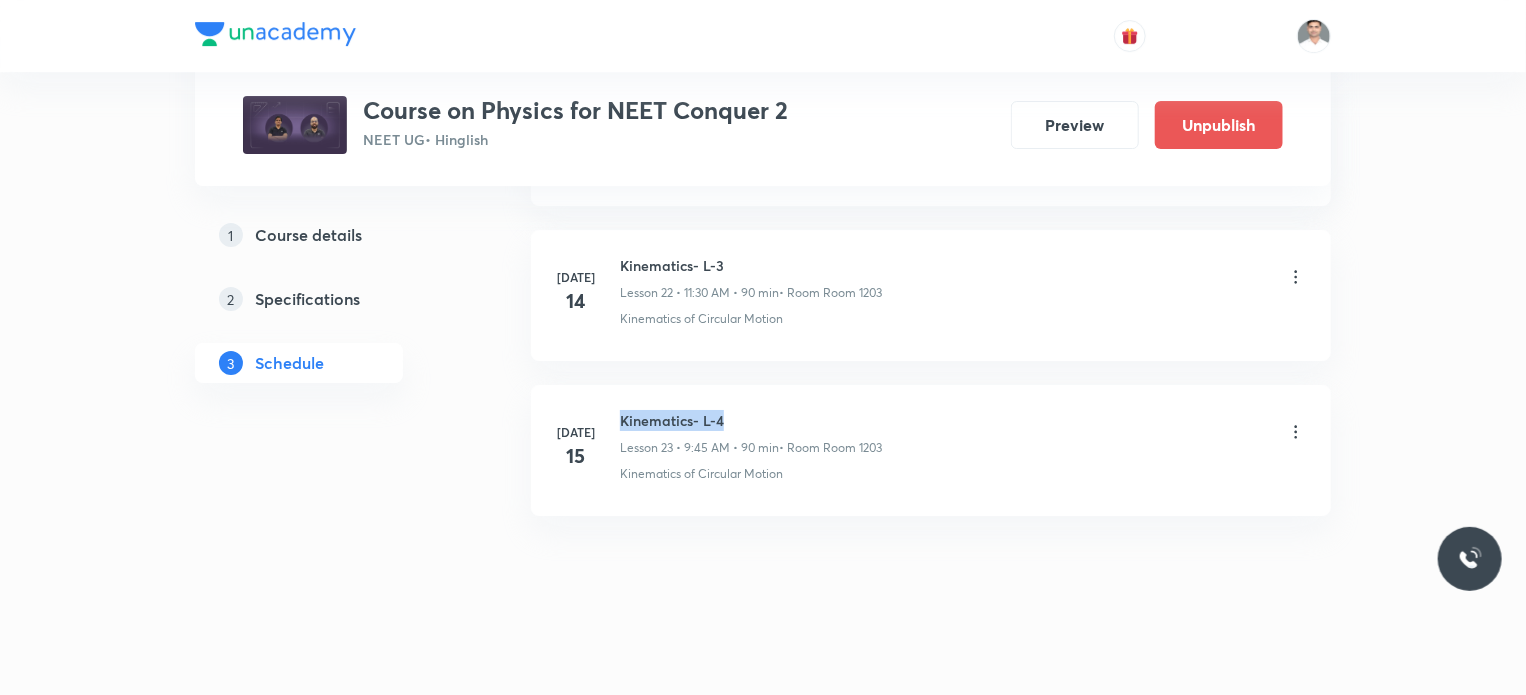 drag, startPoint x: 616, startPoint y: 409, endPoint x: 749, endPoint y: 403, distance: 133.13527 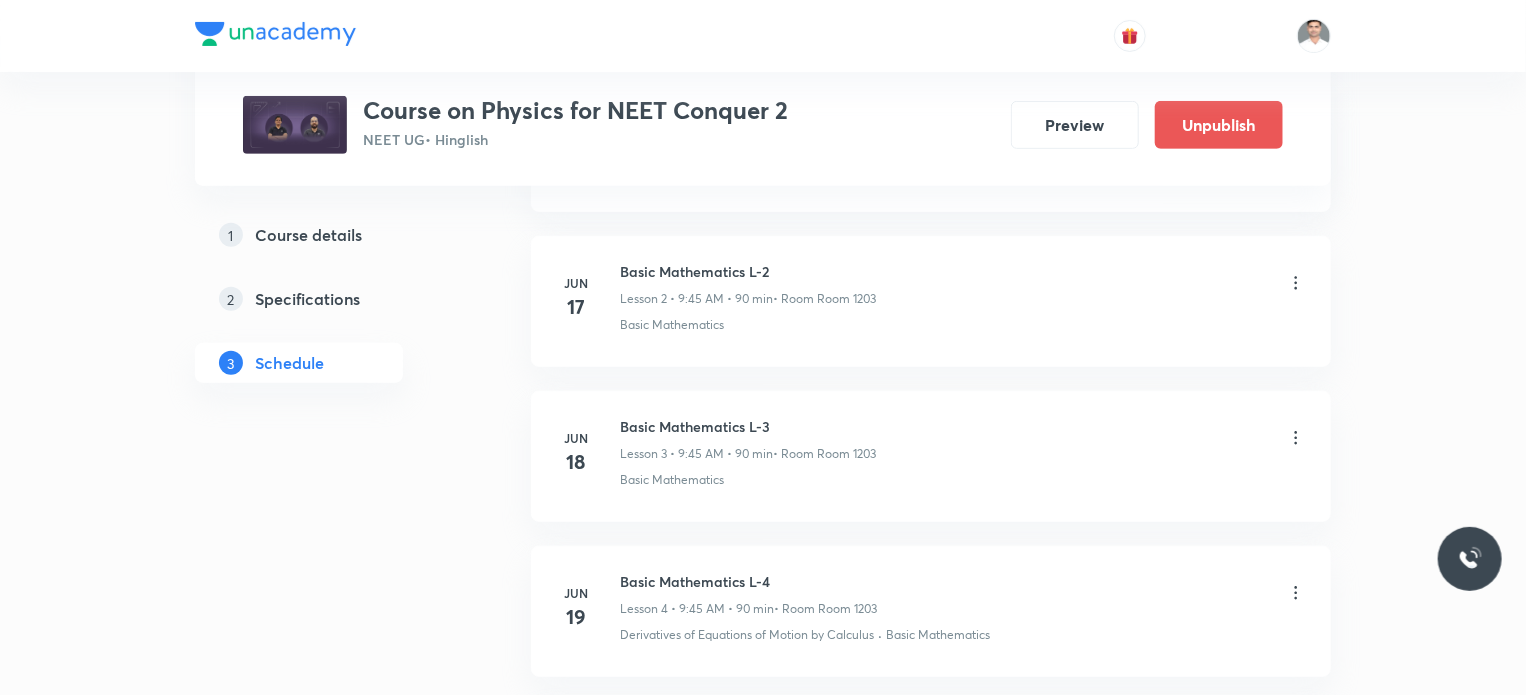 scroll, scrollTop: 0, scrollLeft: 0, axis: both 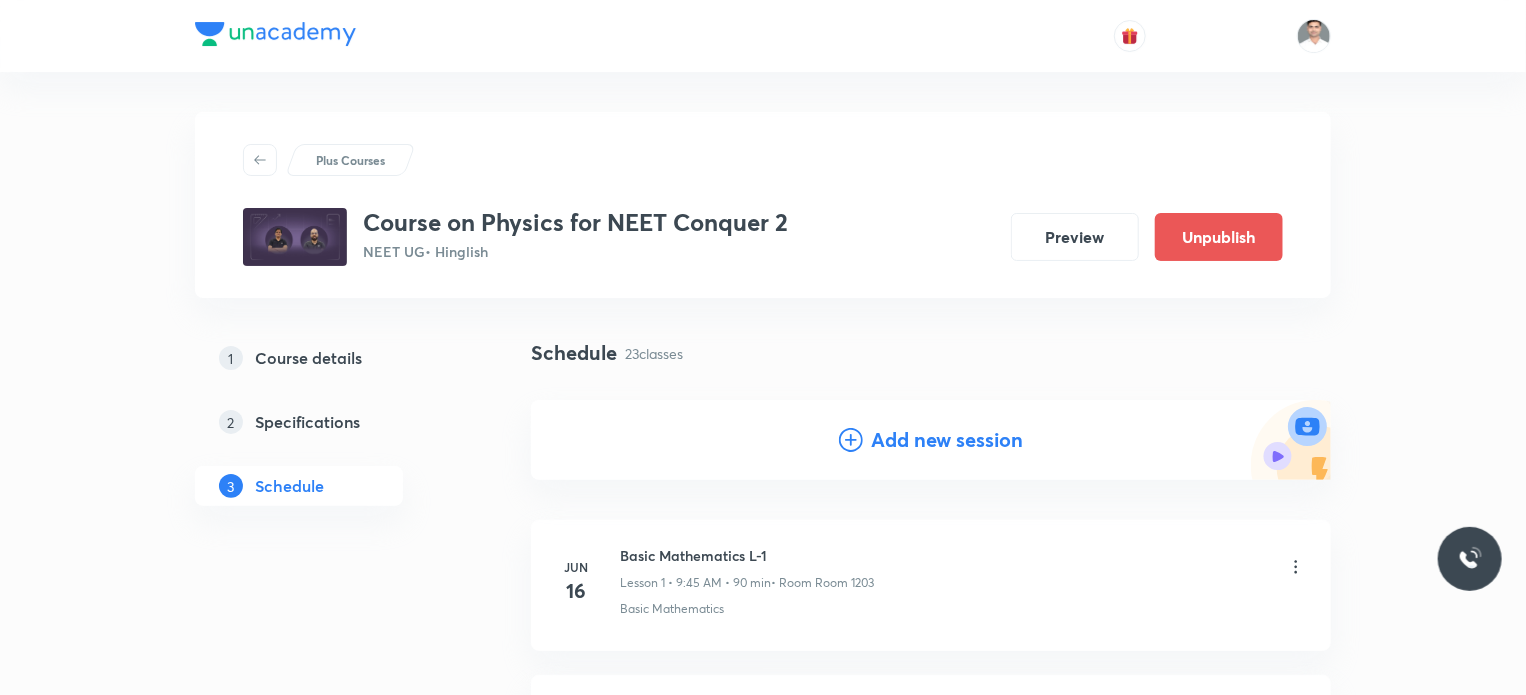 click on "Add new session" at bounding box center [947, 440] 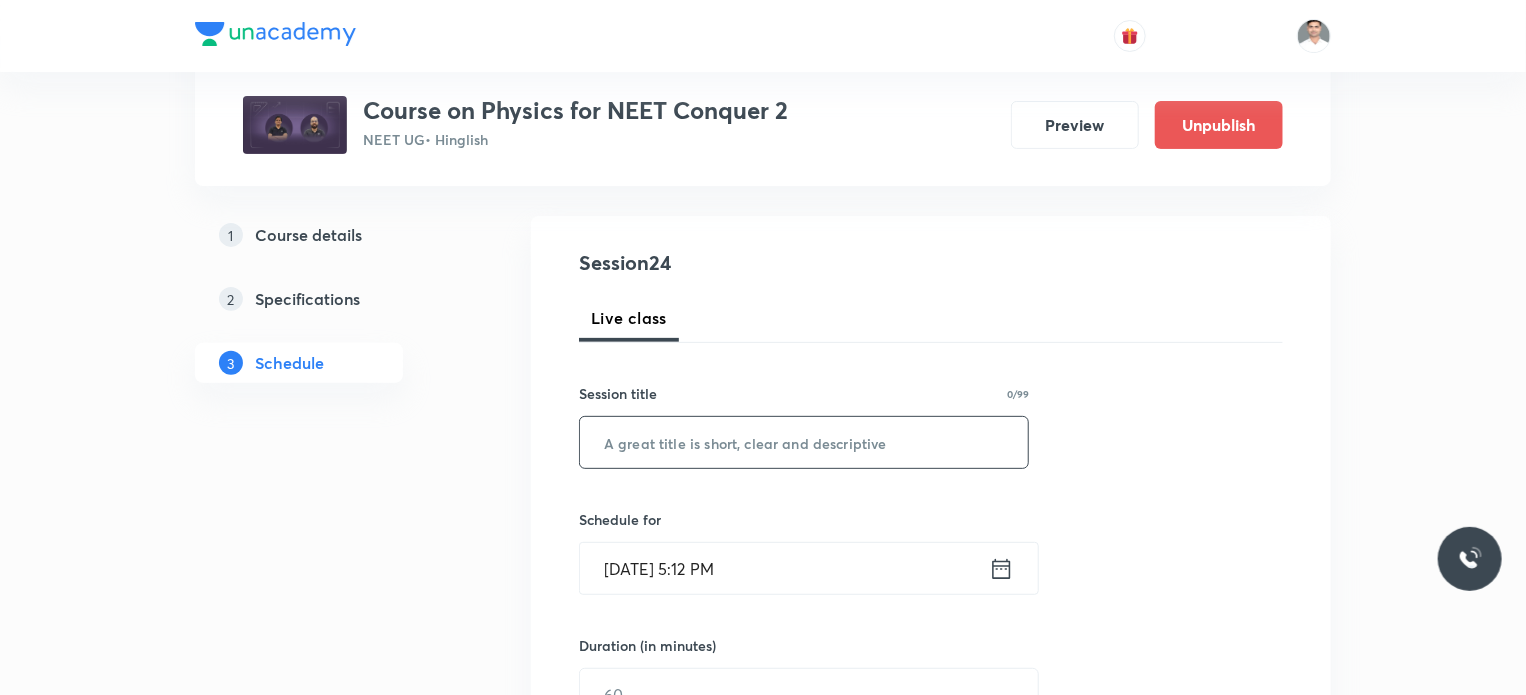 scroll, scrollTop: 200, scrollLeft: 0, axis: vertical 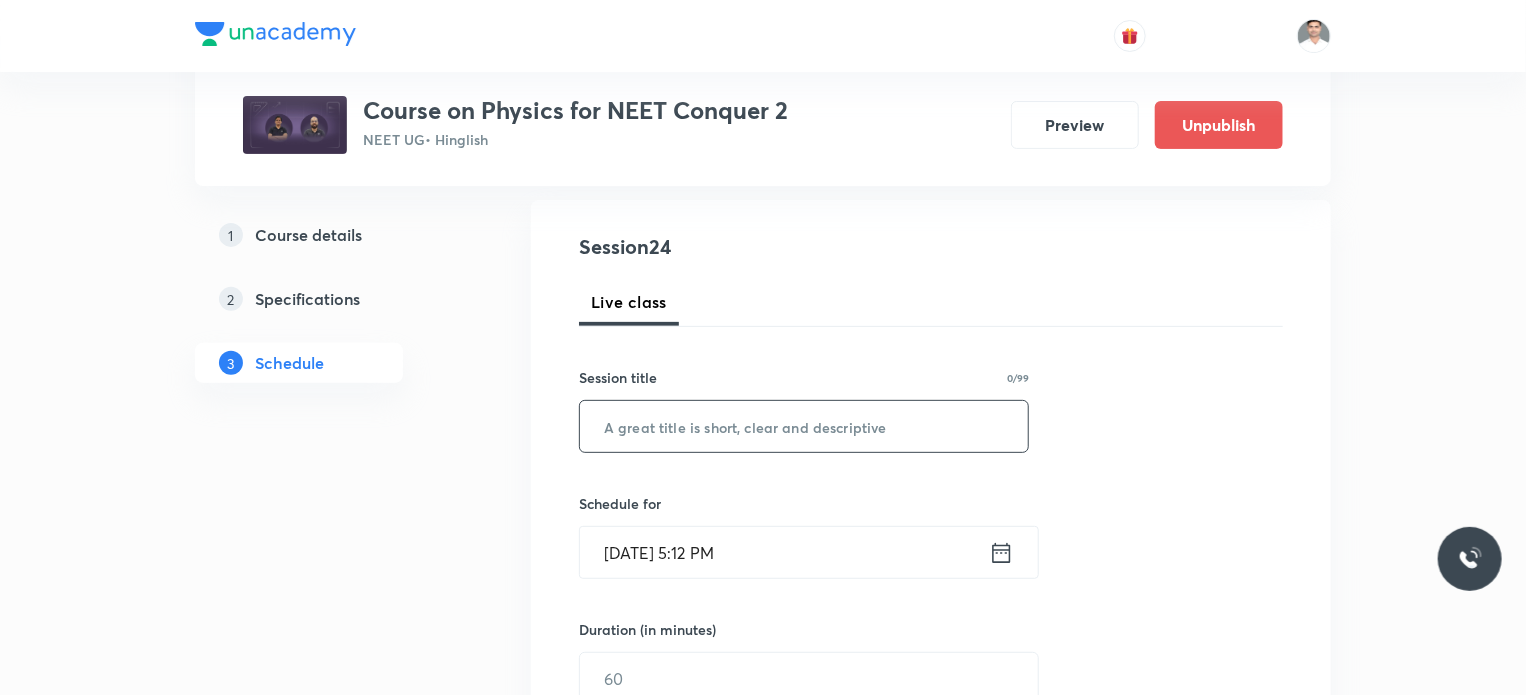 click at bounding box center (804, 426) 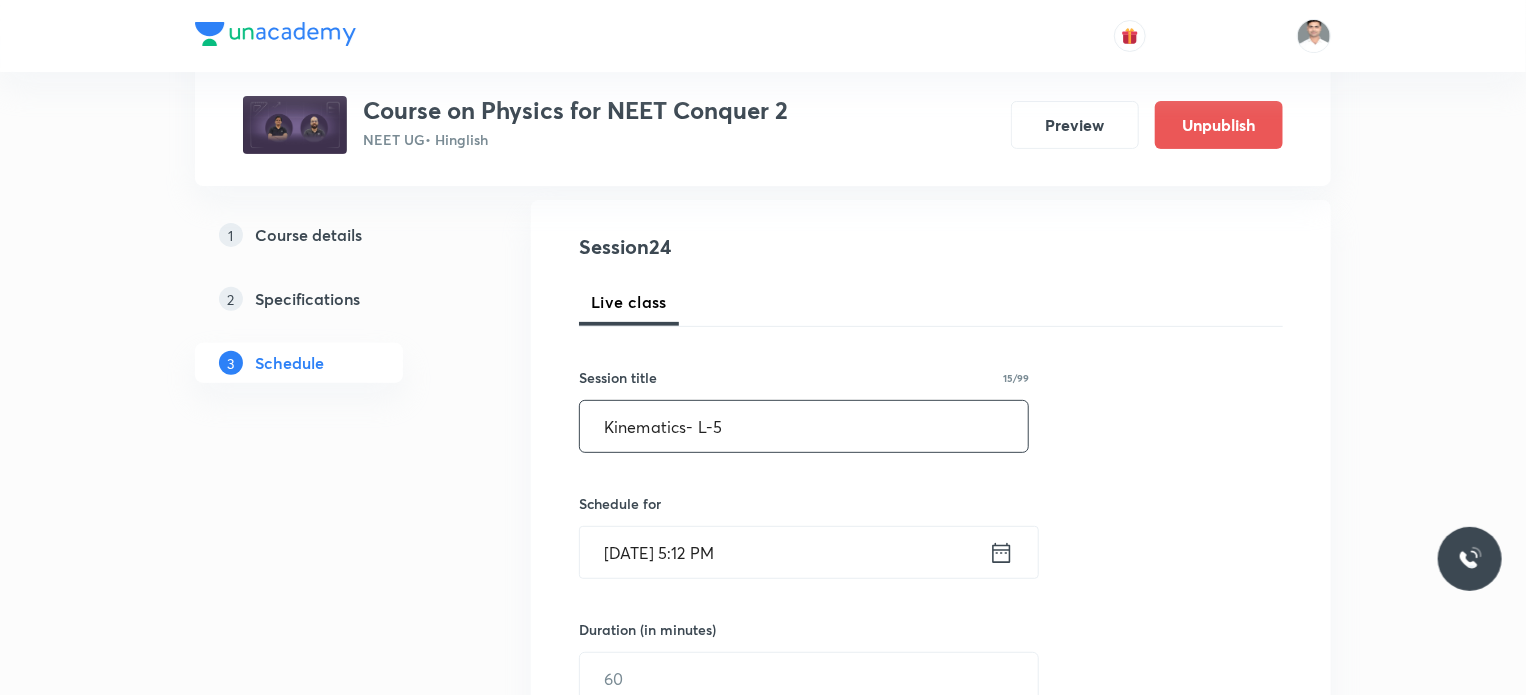 click on "Kinematics- L-5" at bounding box center [804, 426] 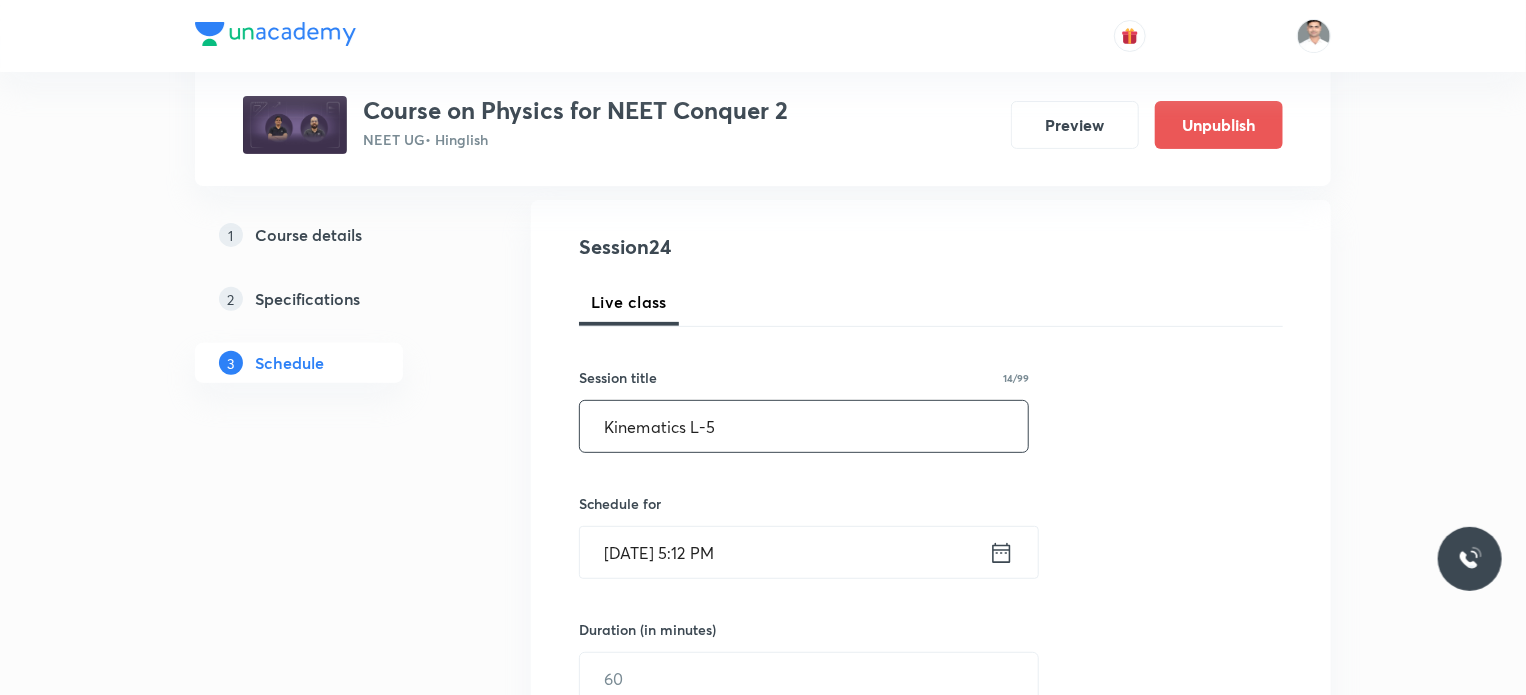 type on "Kinematics L-5" 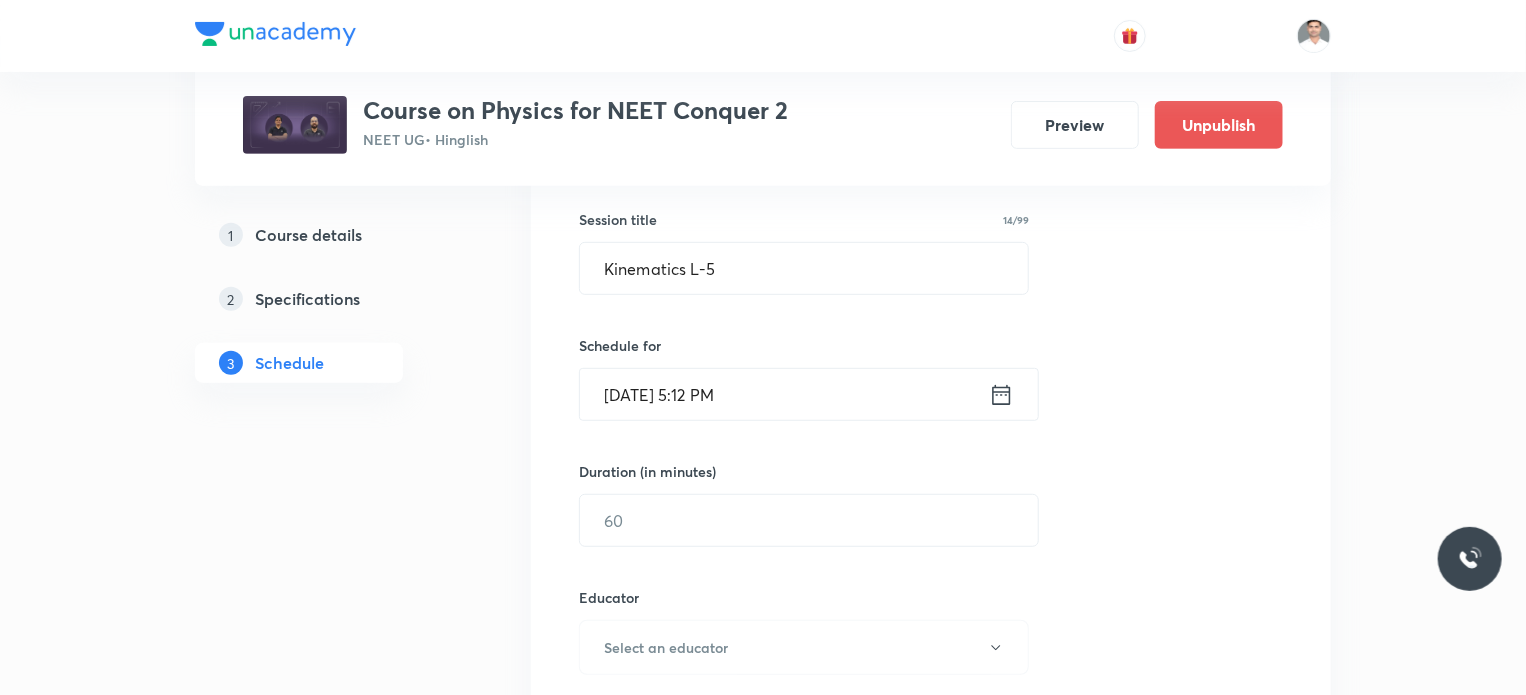 scroll, scrollTop: 400, scrollLeft: 0, axis: vertical 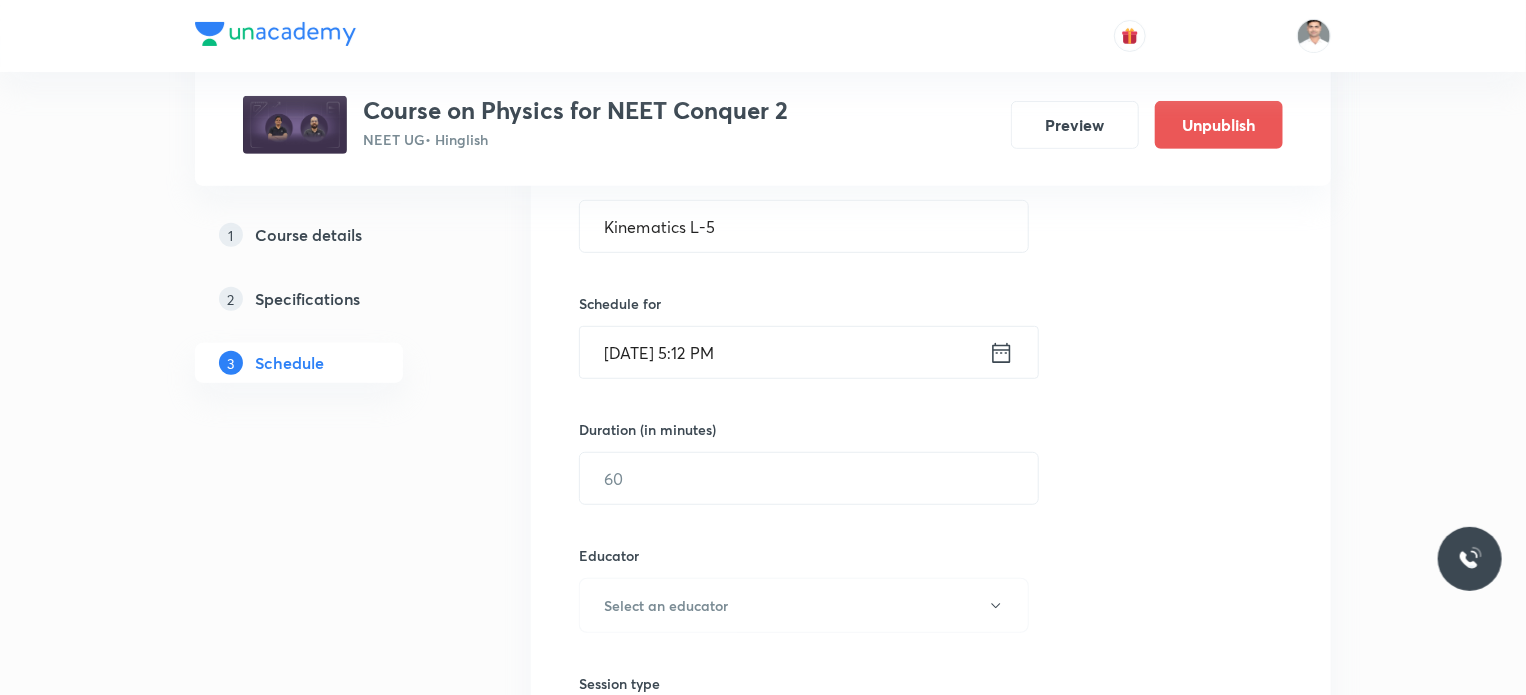 click 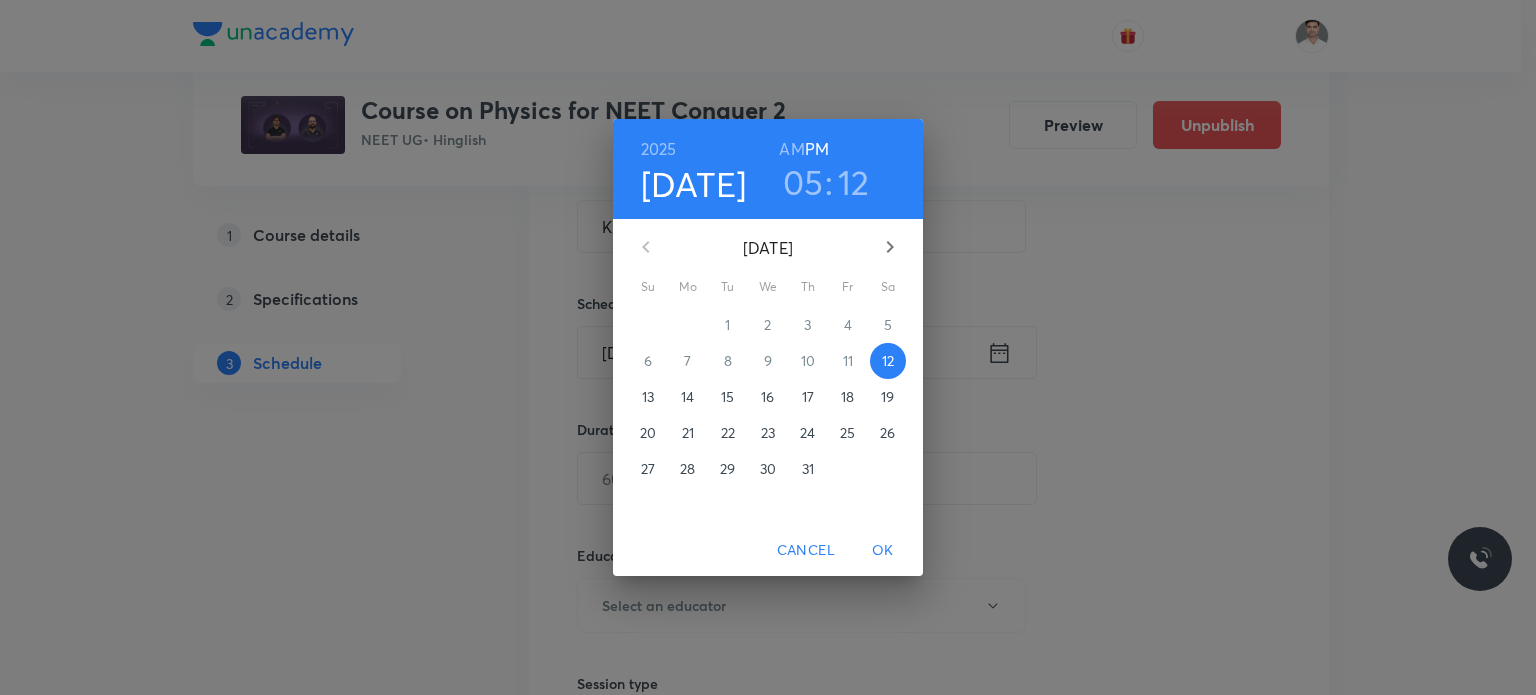 click on "16" at bounding box center [767, 397] 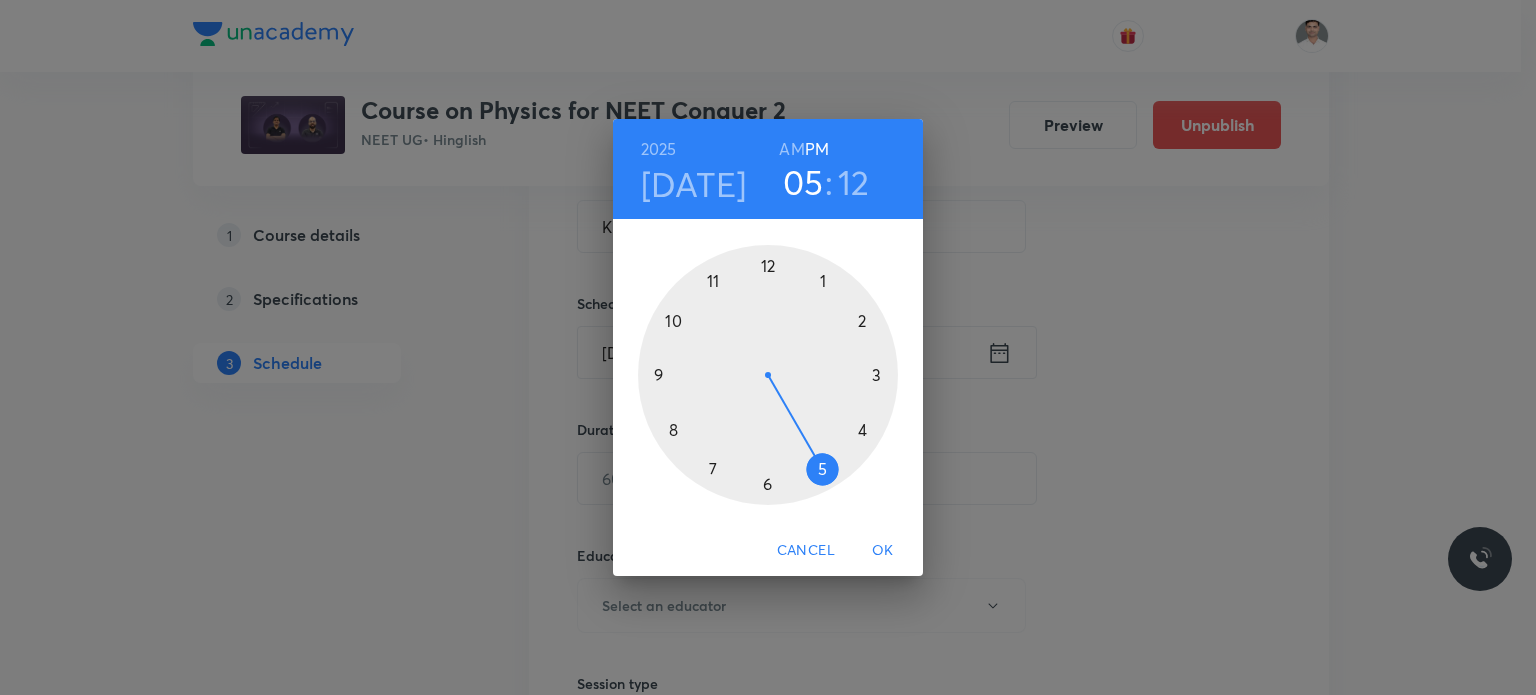 click on "AM" at bounding box center [791, 149] 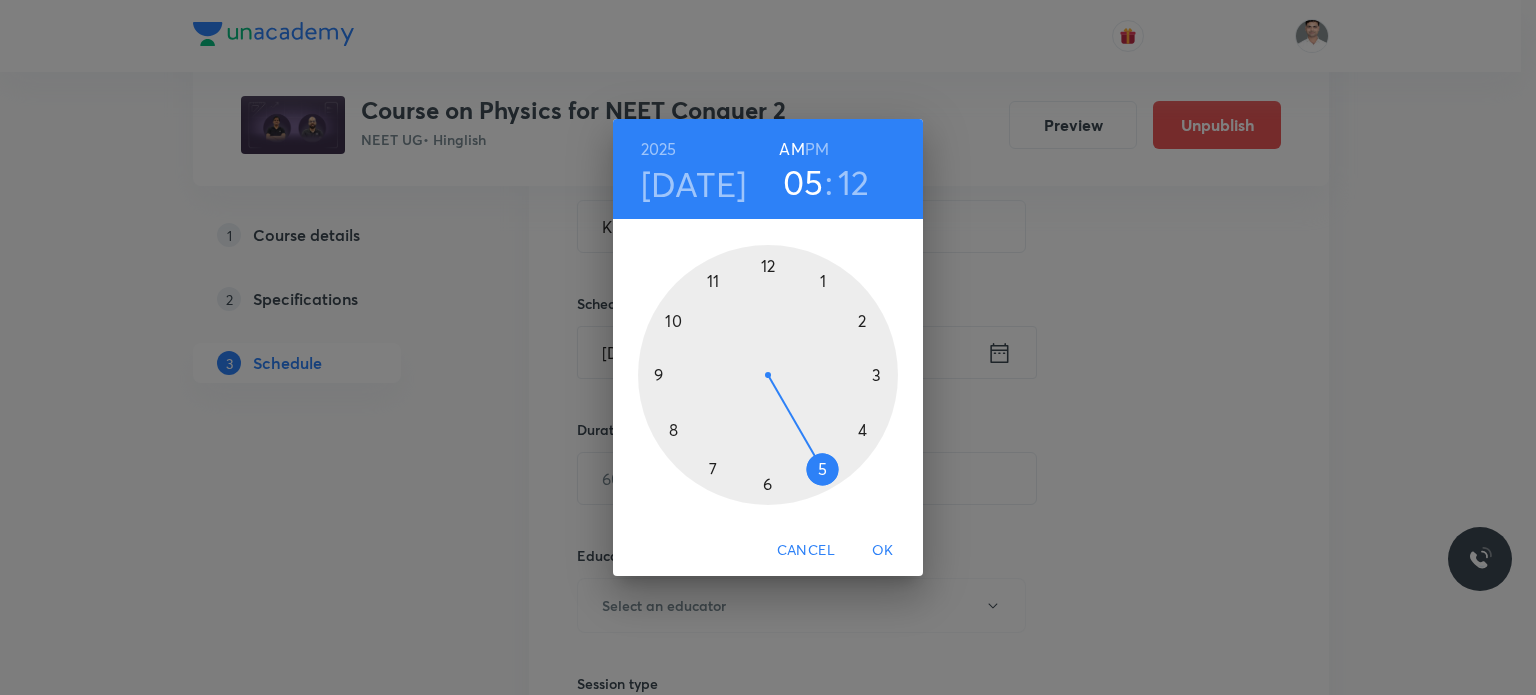 click at bounding box center [768, 375] 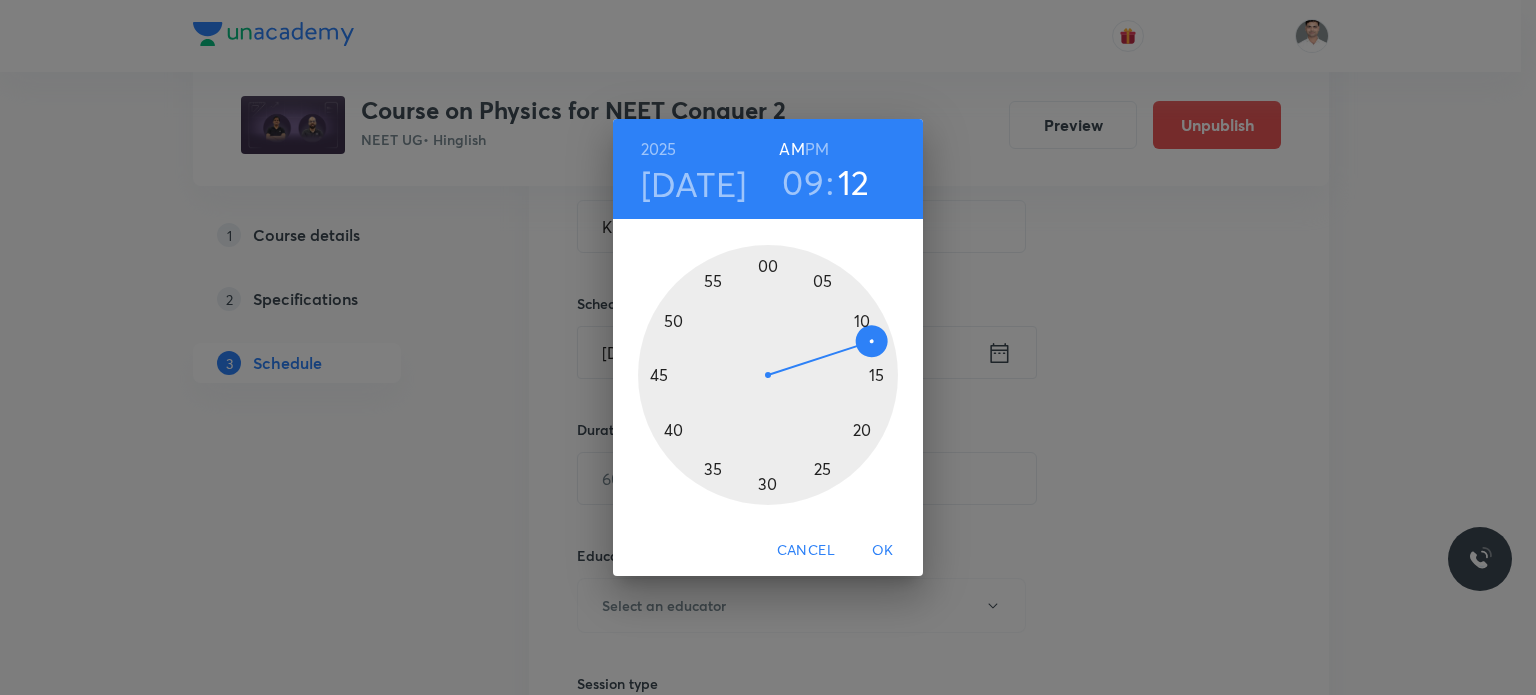 click at bounding box center (768, 375) 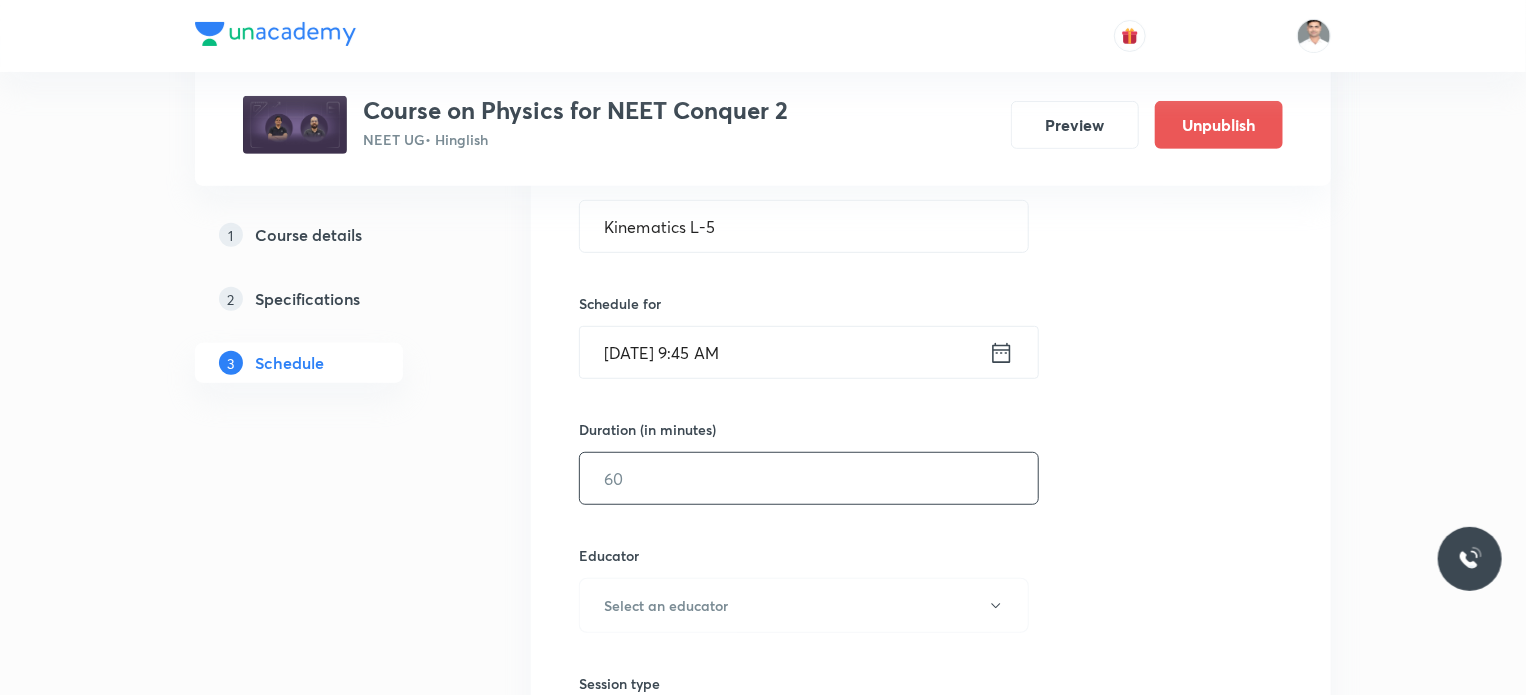 click at bounding box center (809, 478) 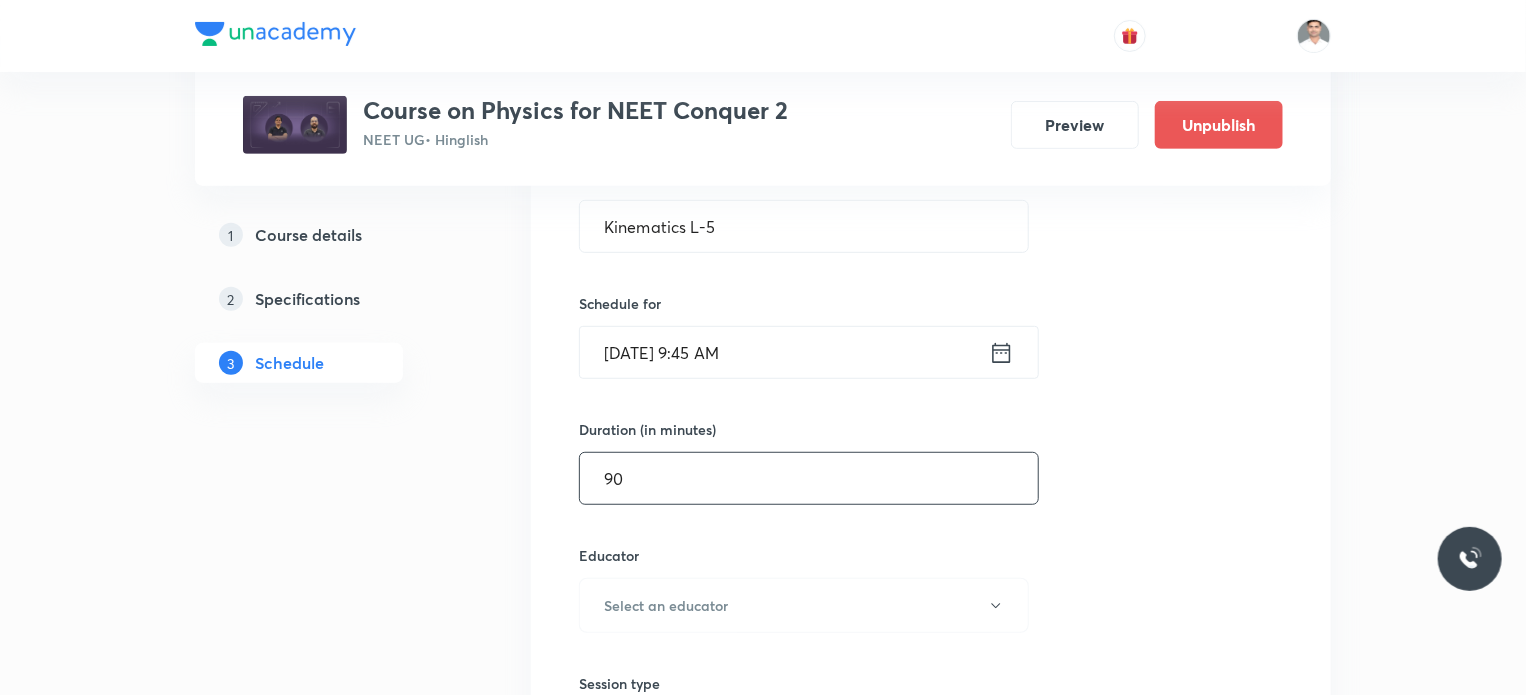 type on "90" 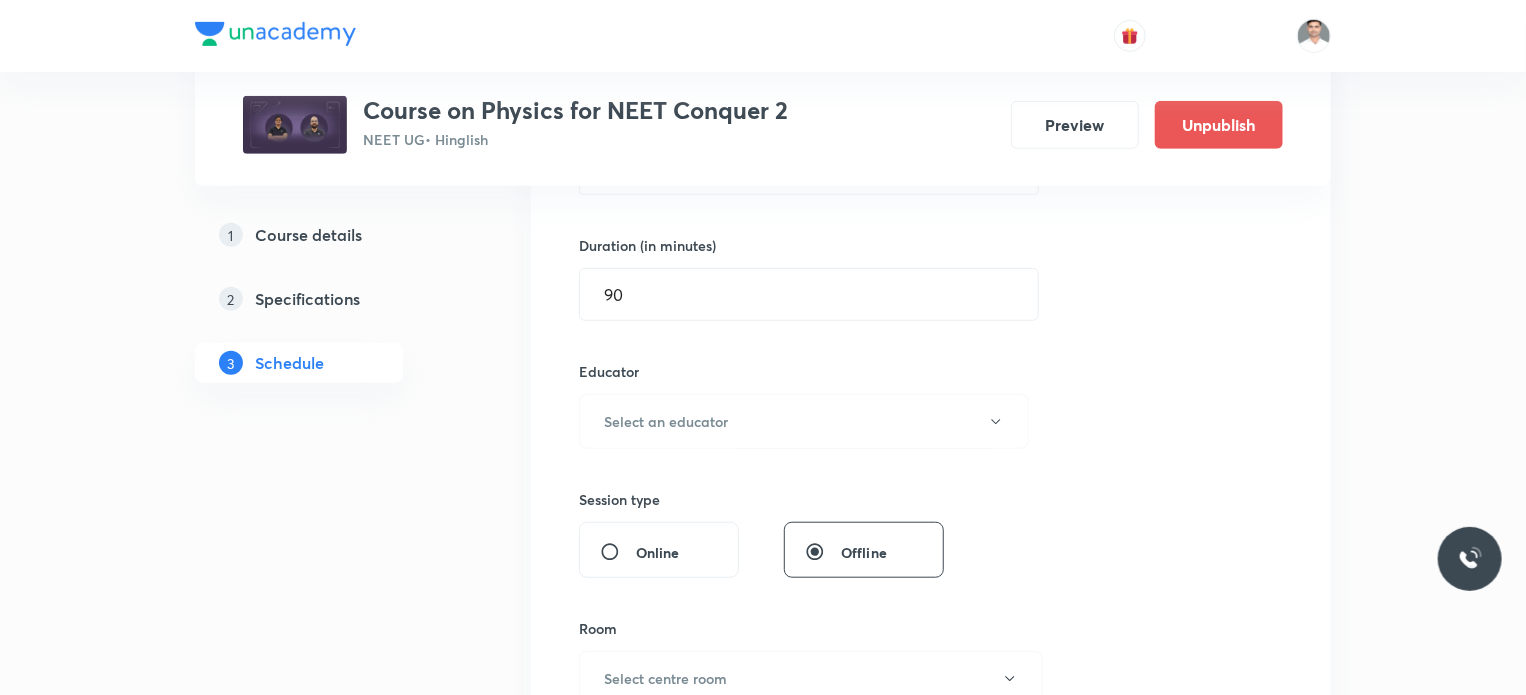 scroll, scrollTop: 600, scrollLeft: 0, axis: vertical 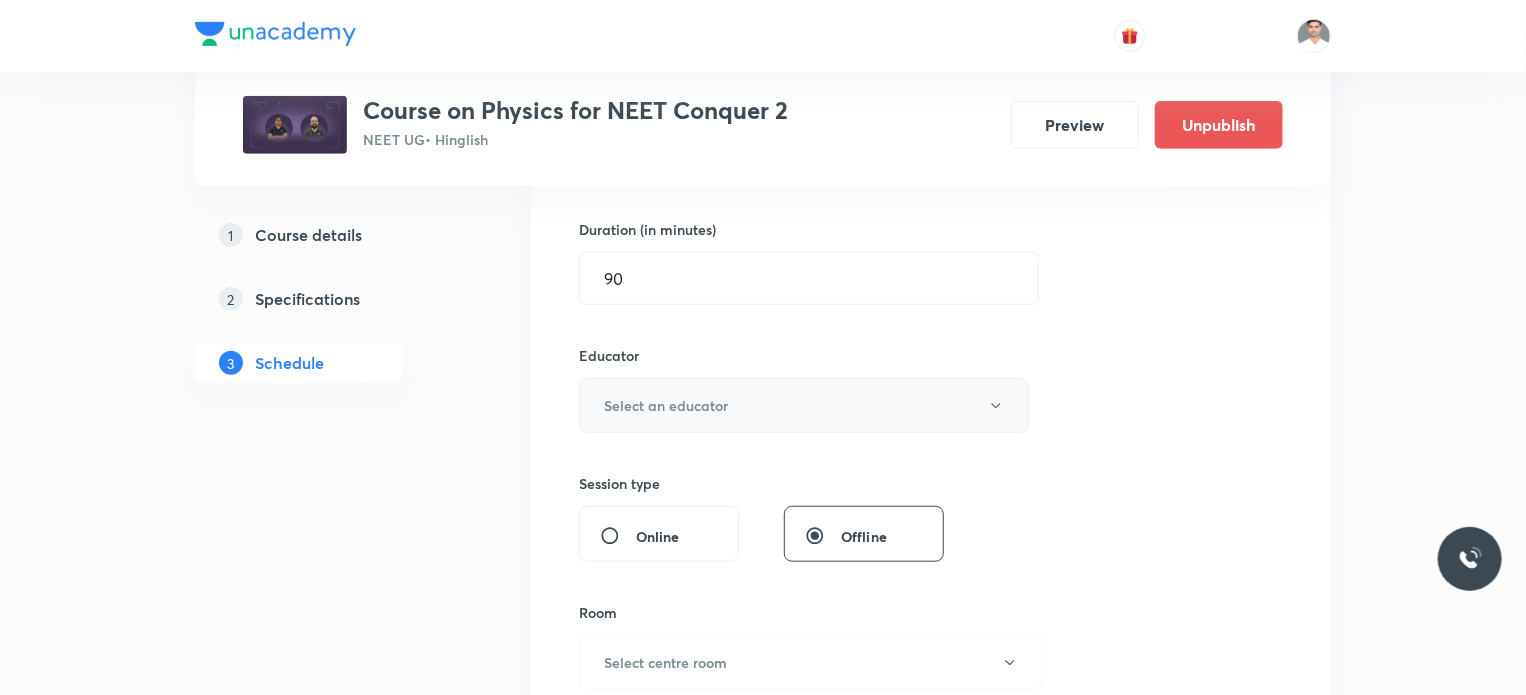 click on "Select an educator" at bounding box center [666, 405] 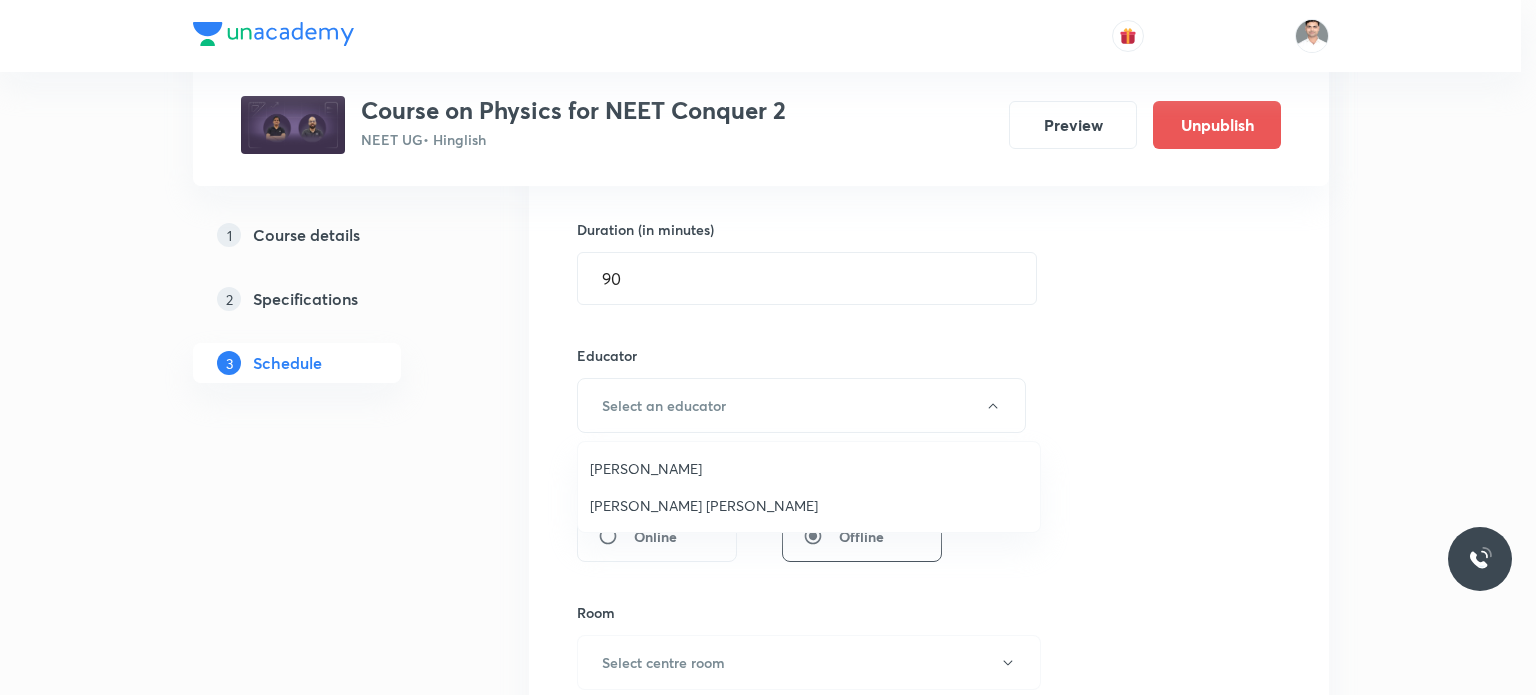 click on "Sachin Kumar Singh" at bounding box center (809, 505) 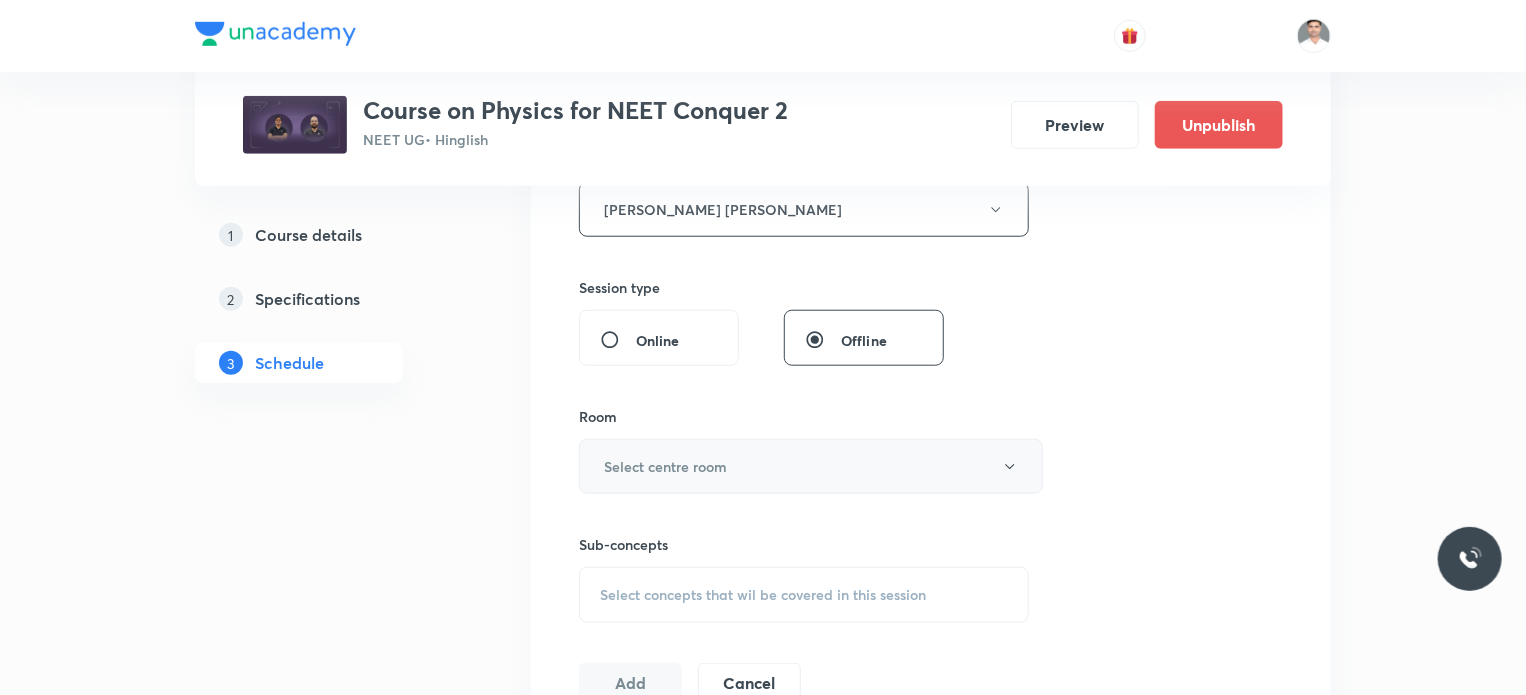 scroll, scrollTop: 800, scrollLeft: 0, axis: vertical 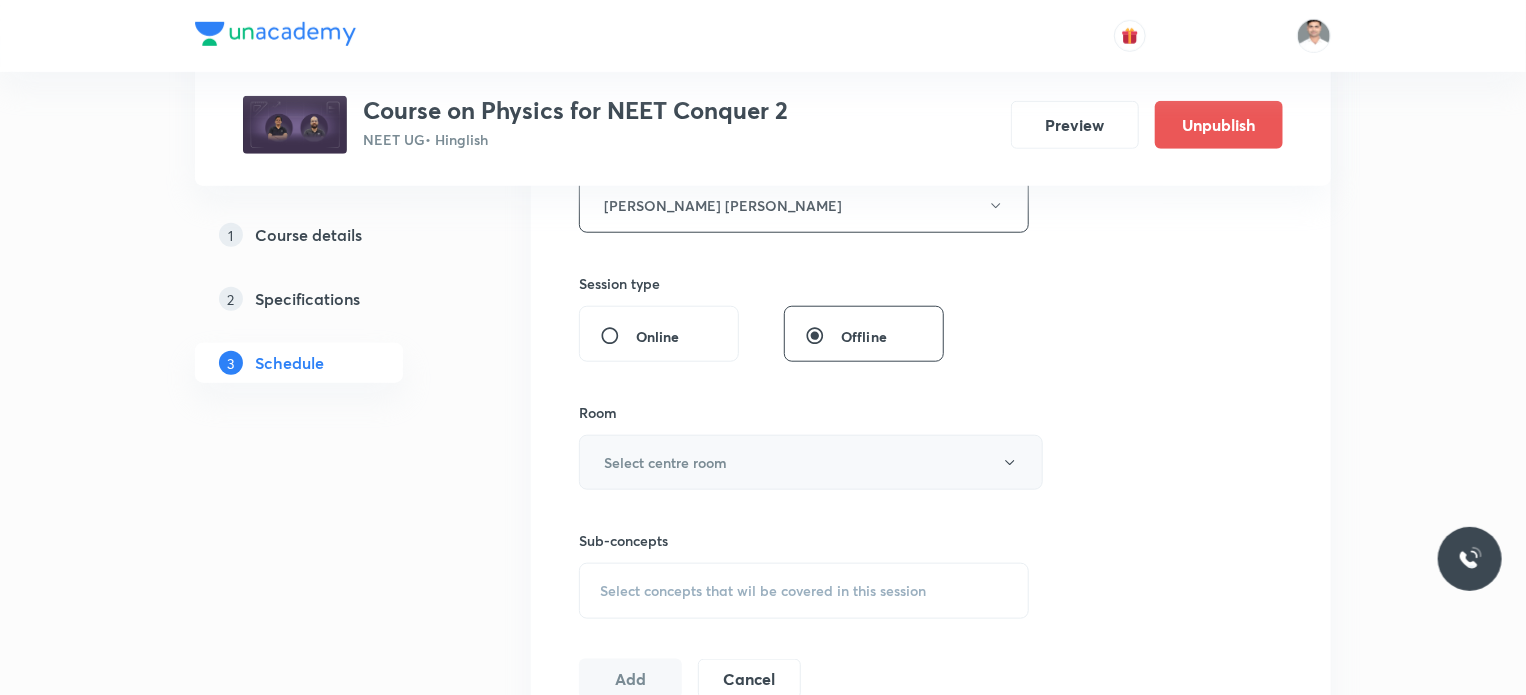click on "Select centre room" at bounding box center (665, 462) 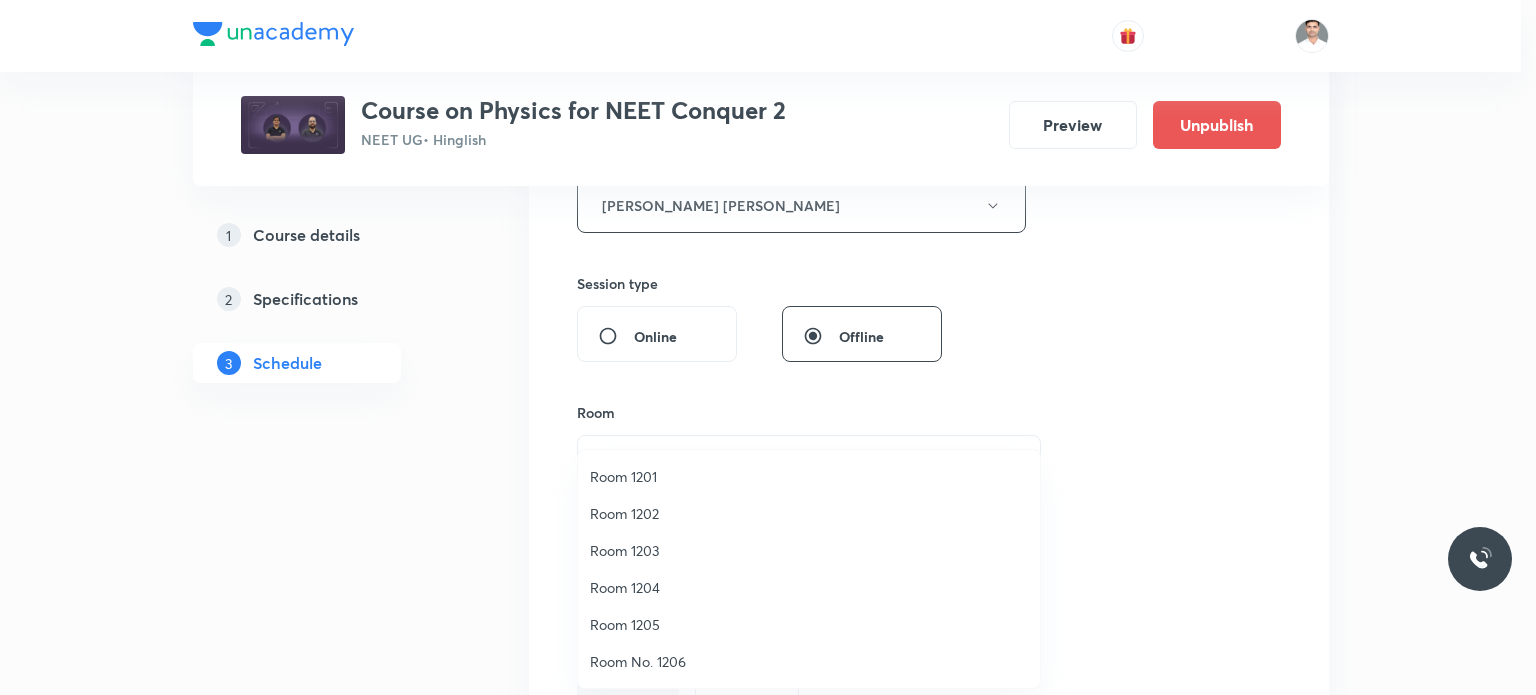 click on "Room 1201" at bounding box center (809, 476) 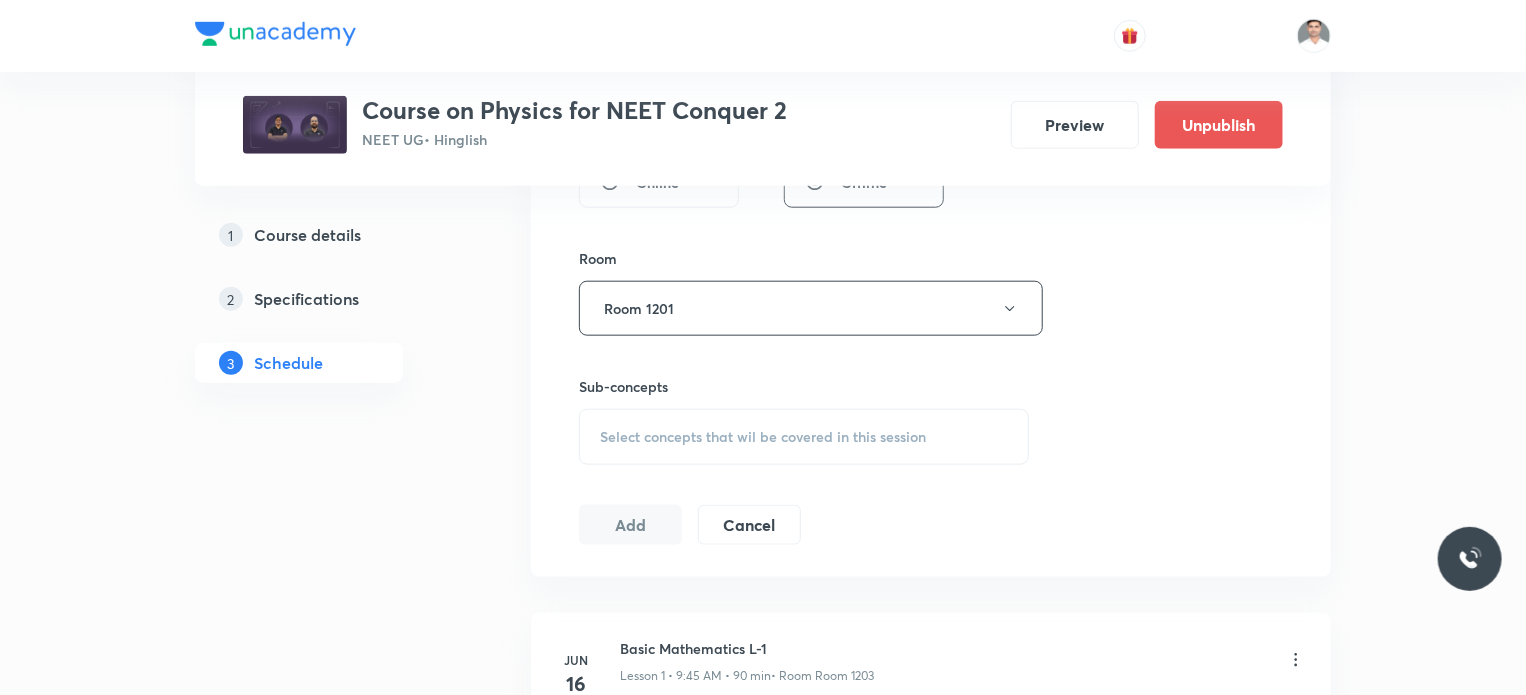 scroll, scrollTop: 1000, scrollLeft: 0, axis: vertical 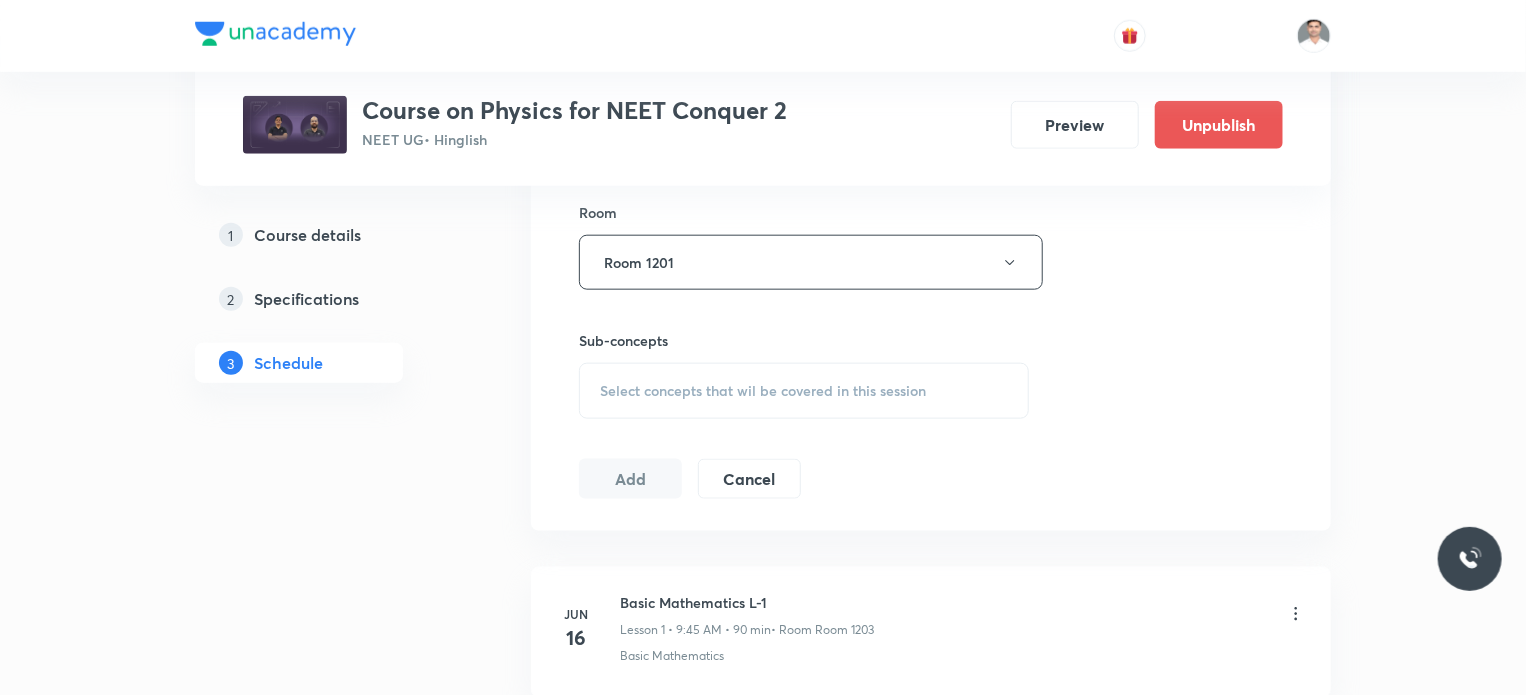 click on "Select concepts that wil be covered in this session" at bounding box center [763, 391] 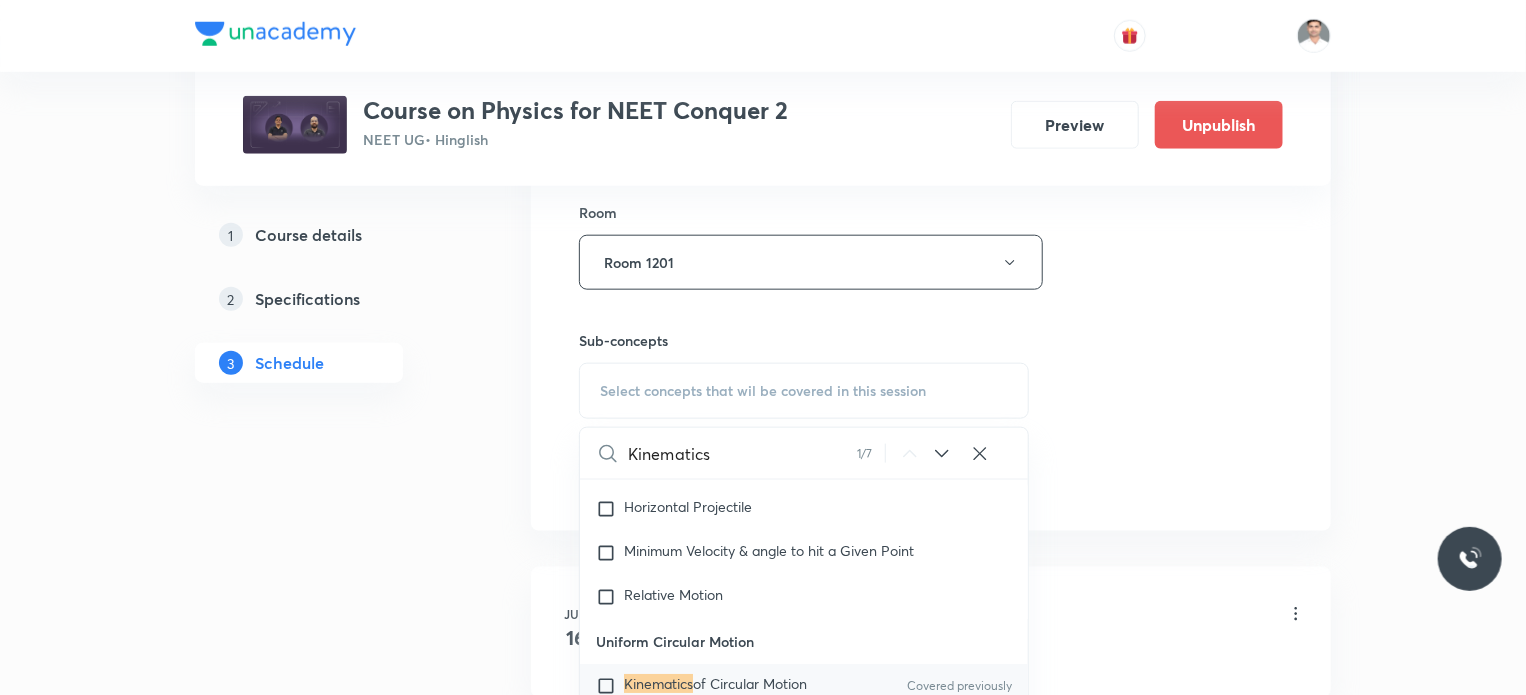 scroll, scrollTop: 3860, scrollLeft: 0, axis: vertical 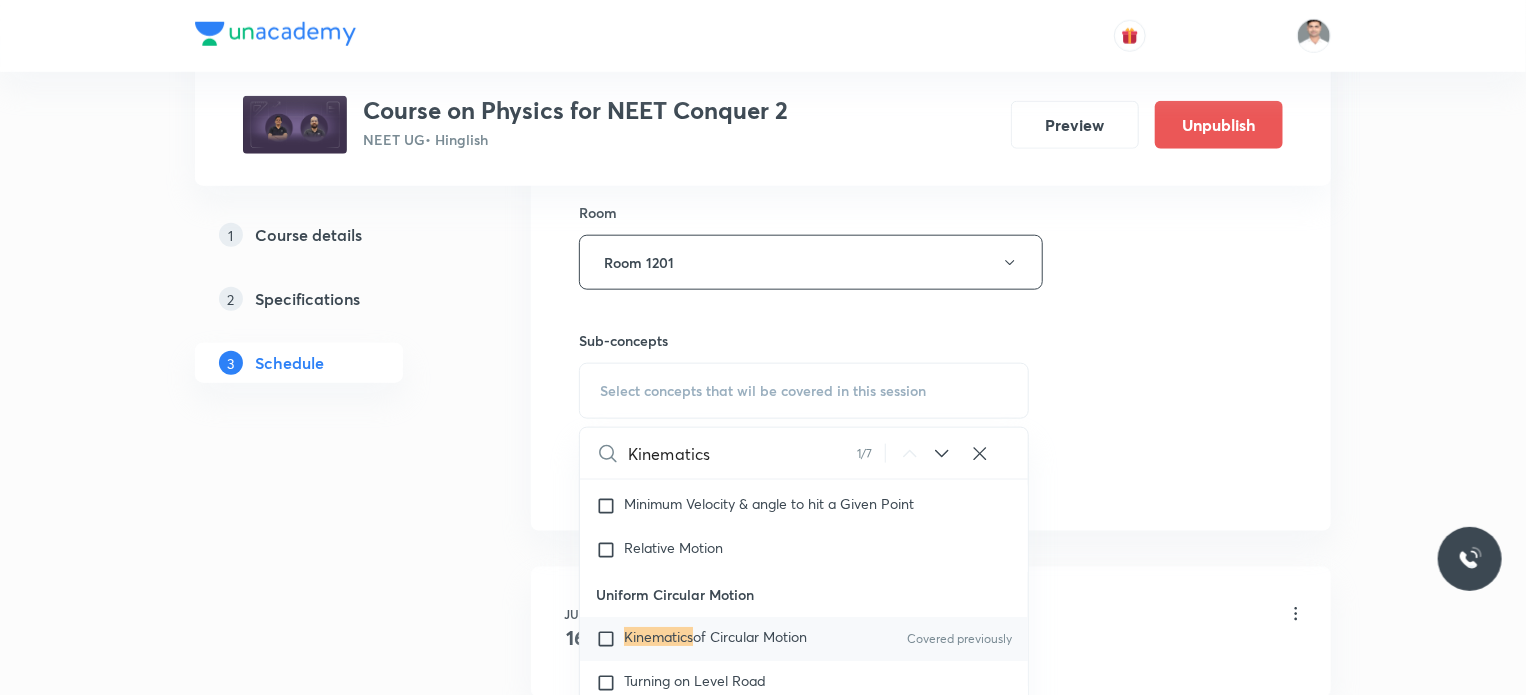 type on "Kinematics" 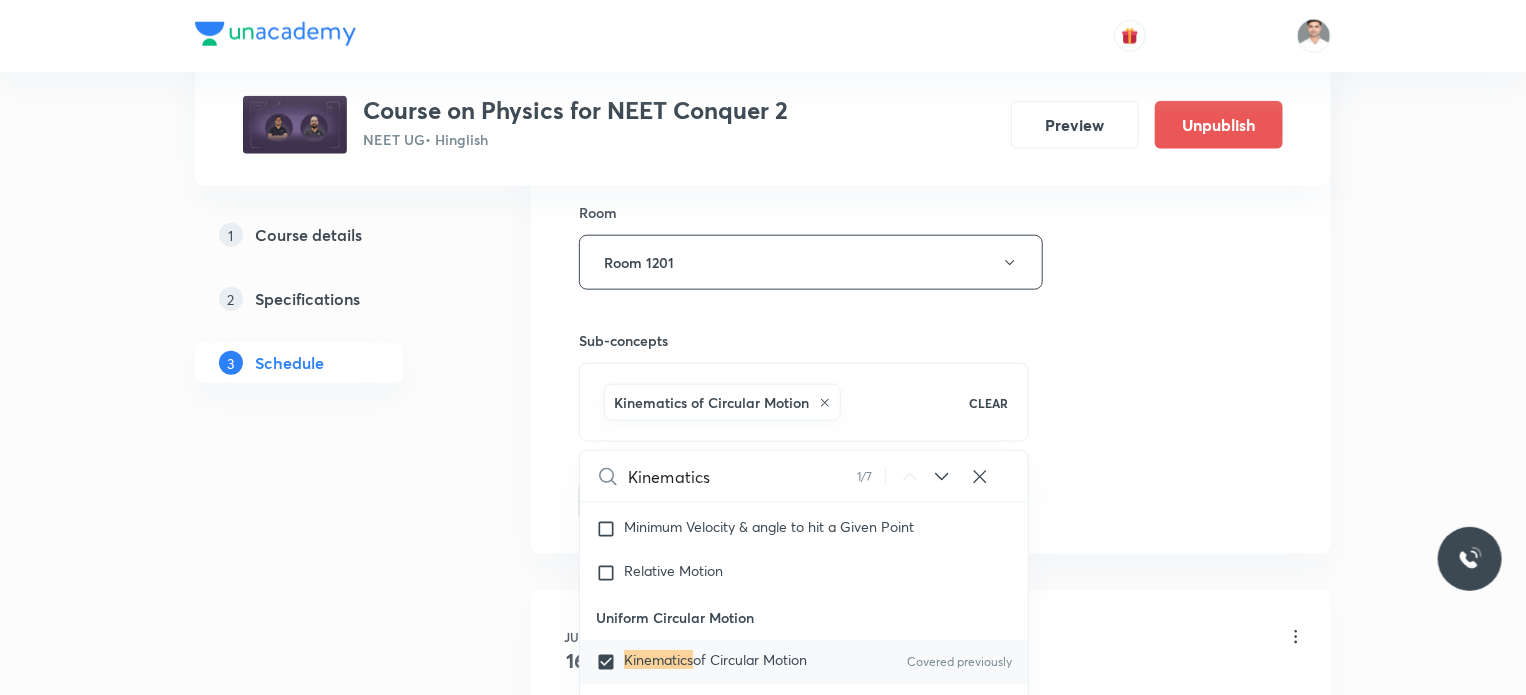 click on "1 Course details 2 Specifications 3 Schedule" at bounding box center (331, 1811) 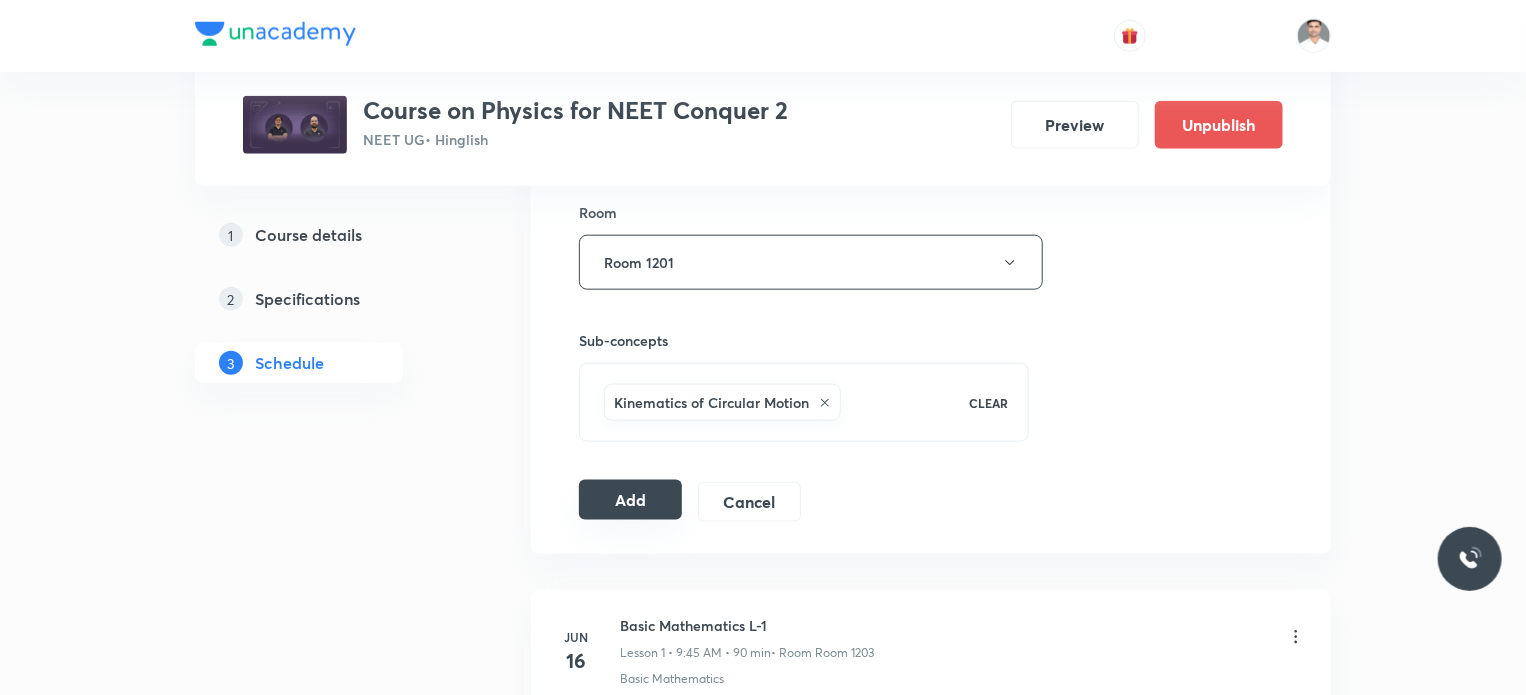 click on "Add" at bounding box center (630, 500) 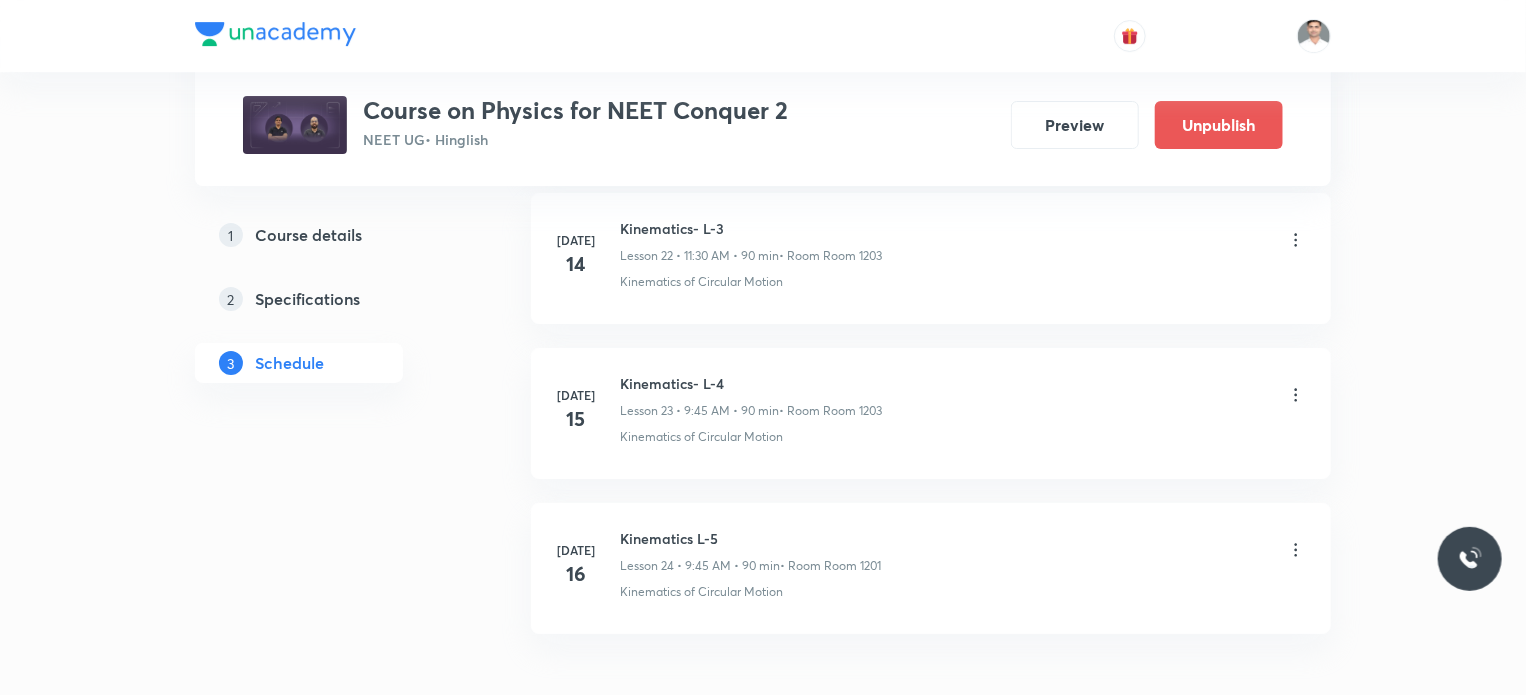 scroll, scrollTop: 3701, scrollLeft: 0, axis: vertical 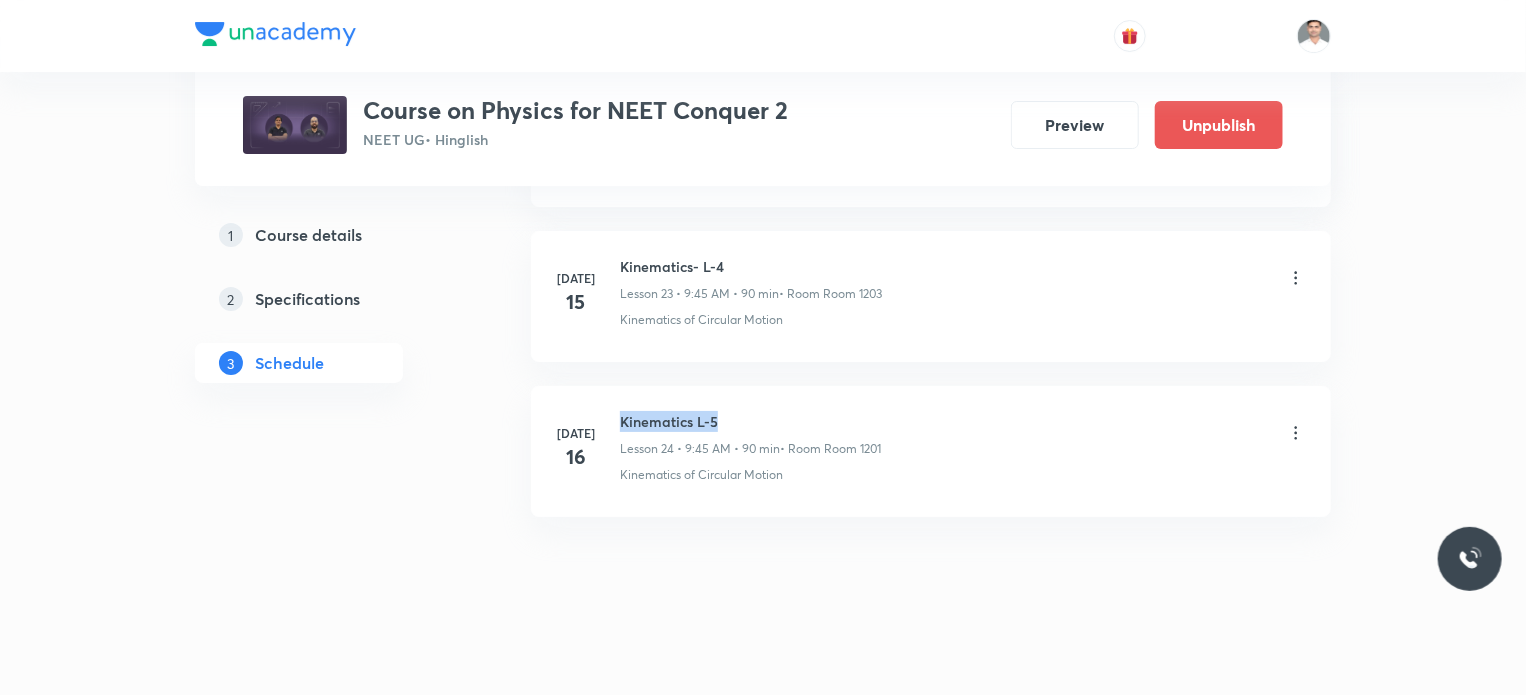 drag, startPoint x: 616, startPoint y: 407, endPoint x: 764, endPoint y: 403, distance: 148.05405 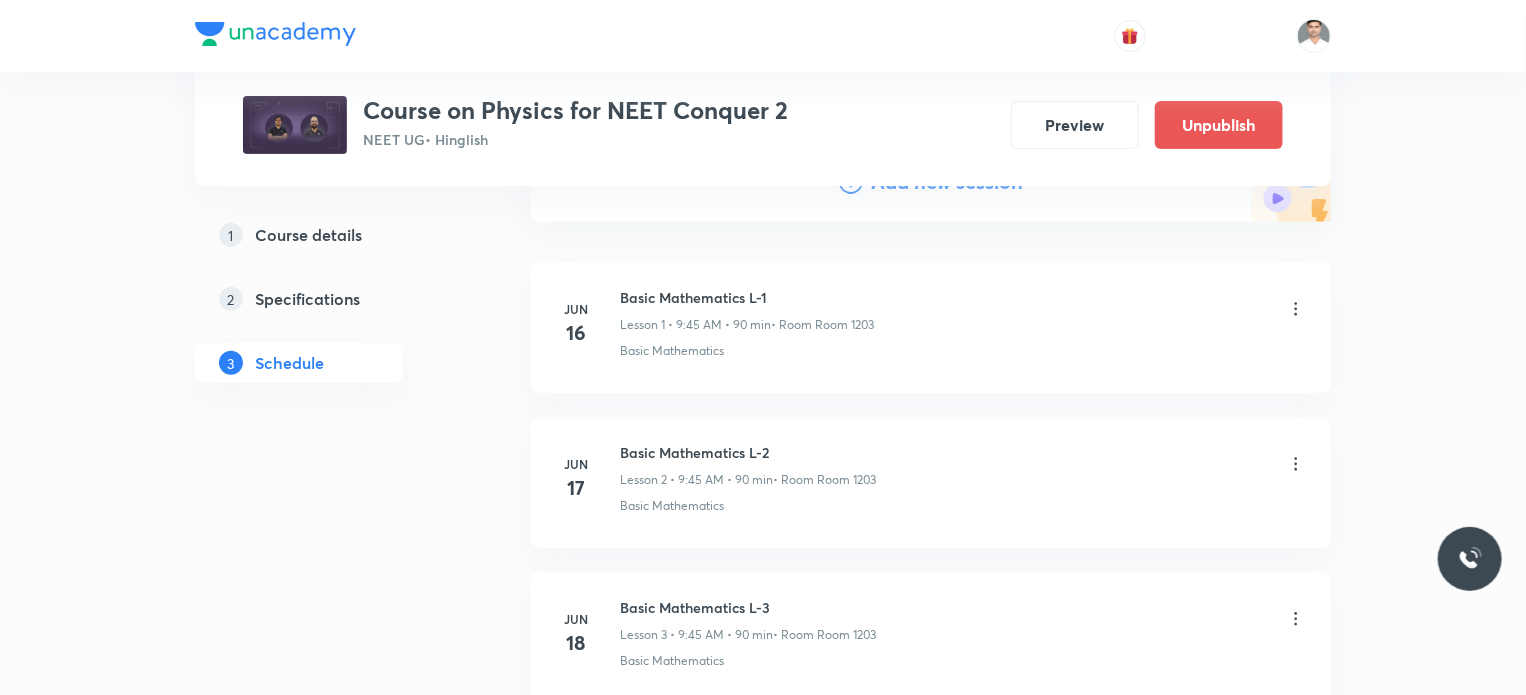 scroll, scrollTop: 0, scrollLeft: 0, axis: both 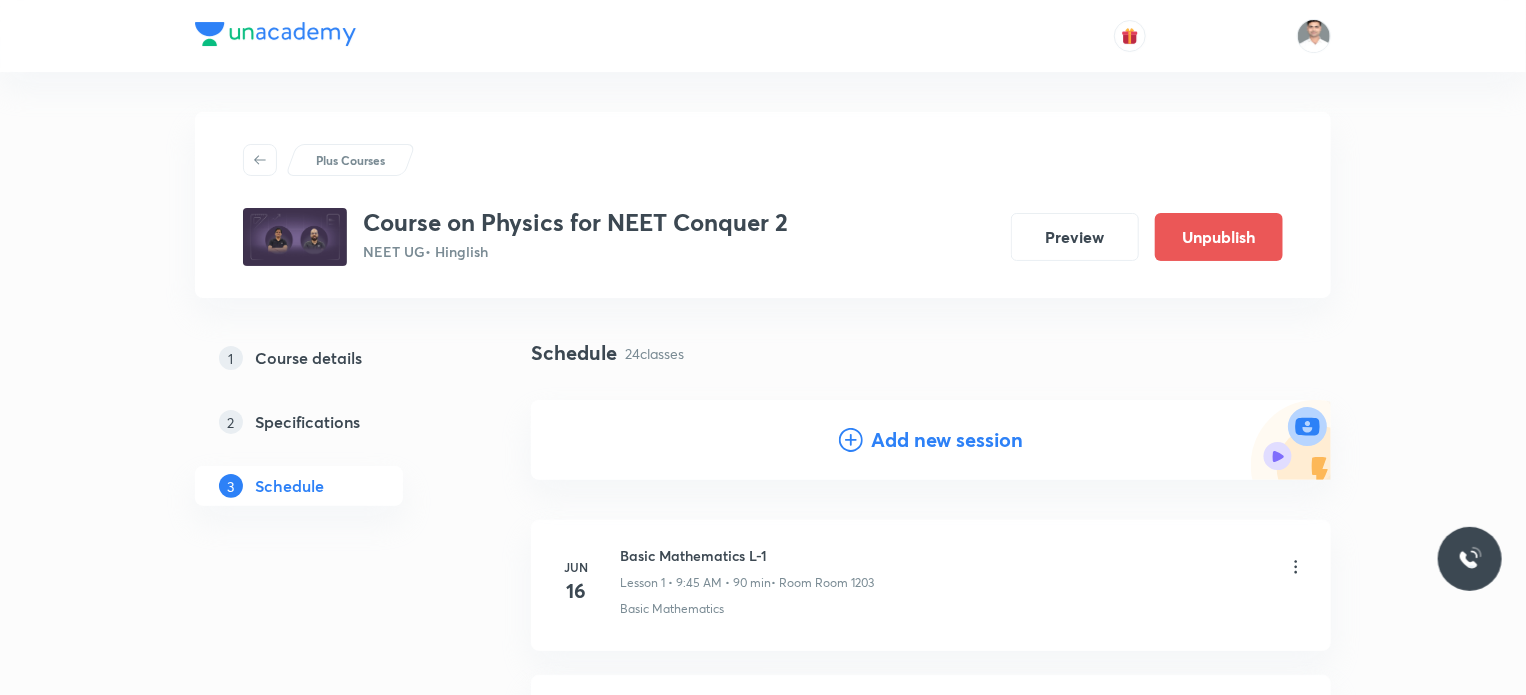 click on "Add new session" at bounding box center [947, 440] 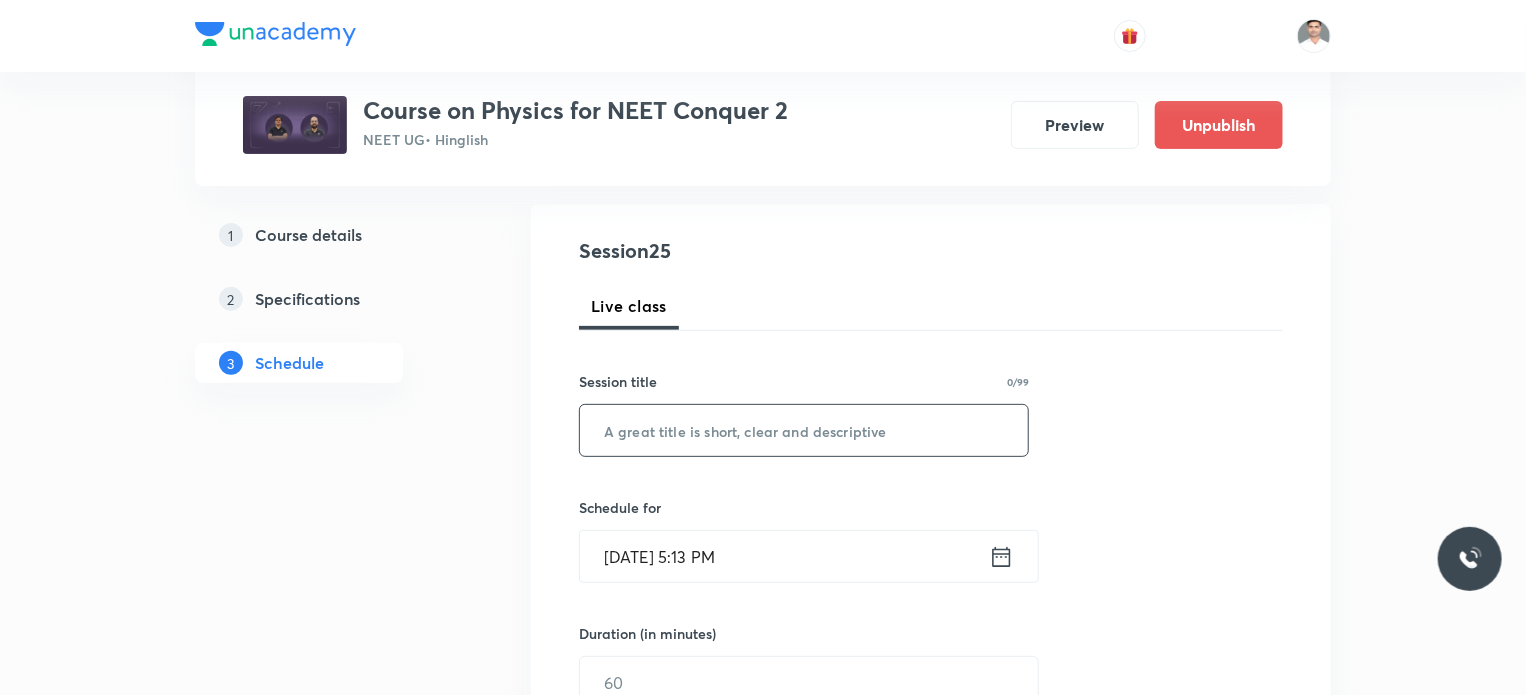 scroll, scrollTop: 200, scrollLeft: 0, axis: vertical 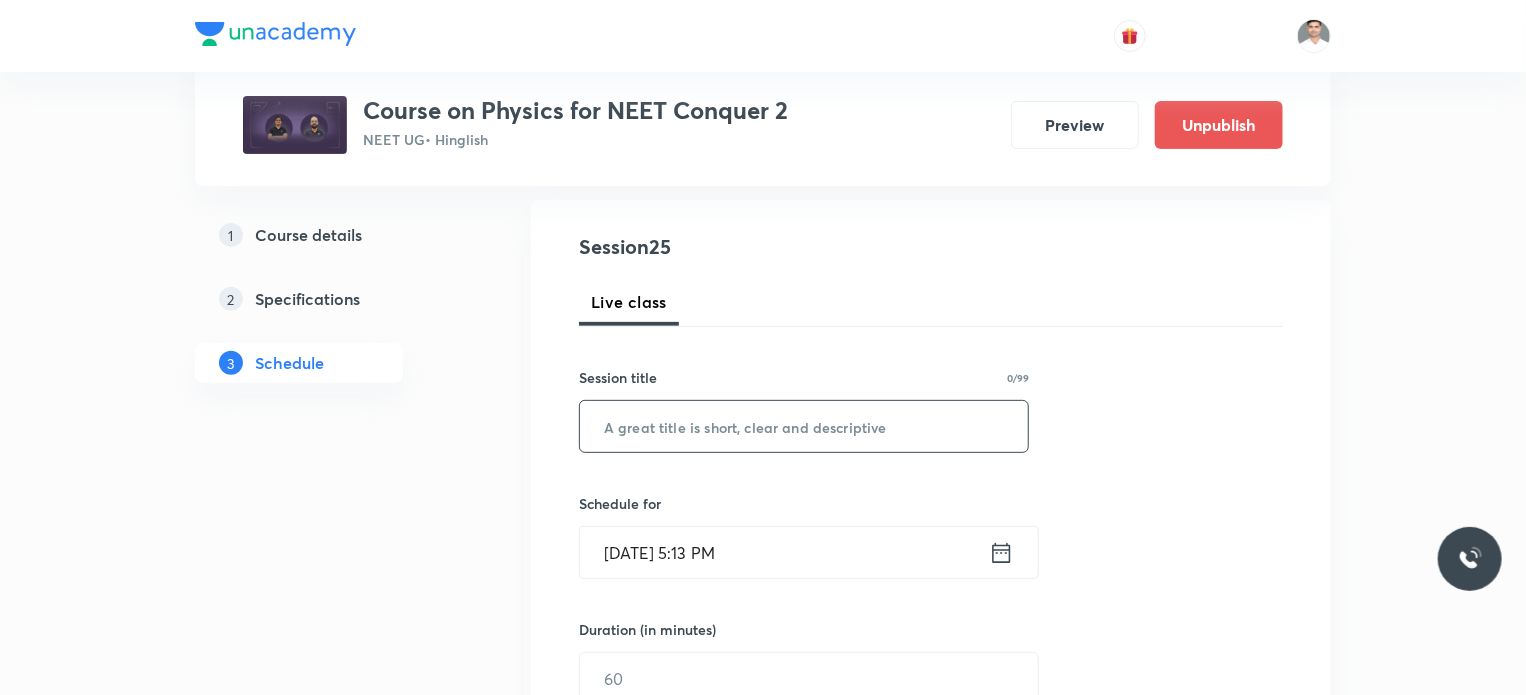 click at bounding box center (804, 426) 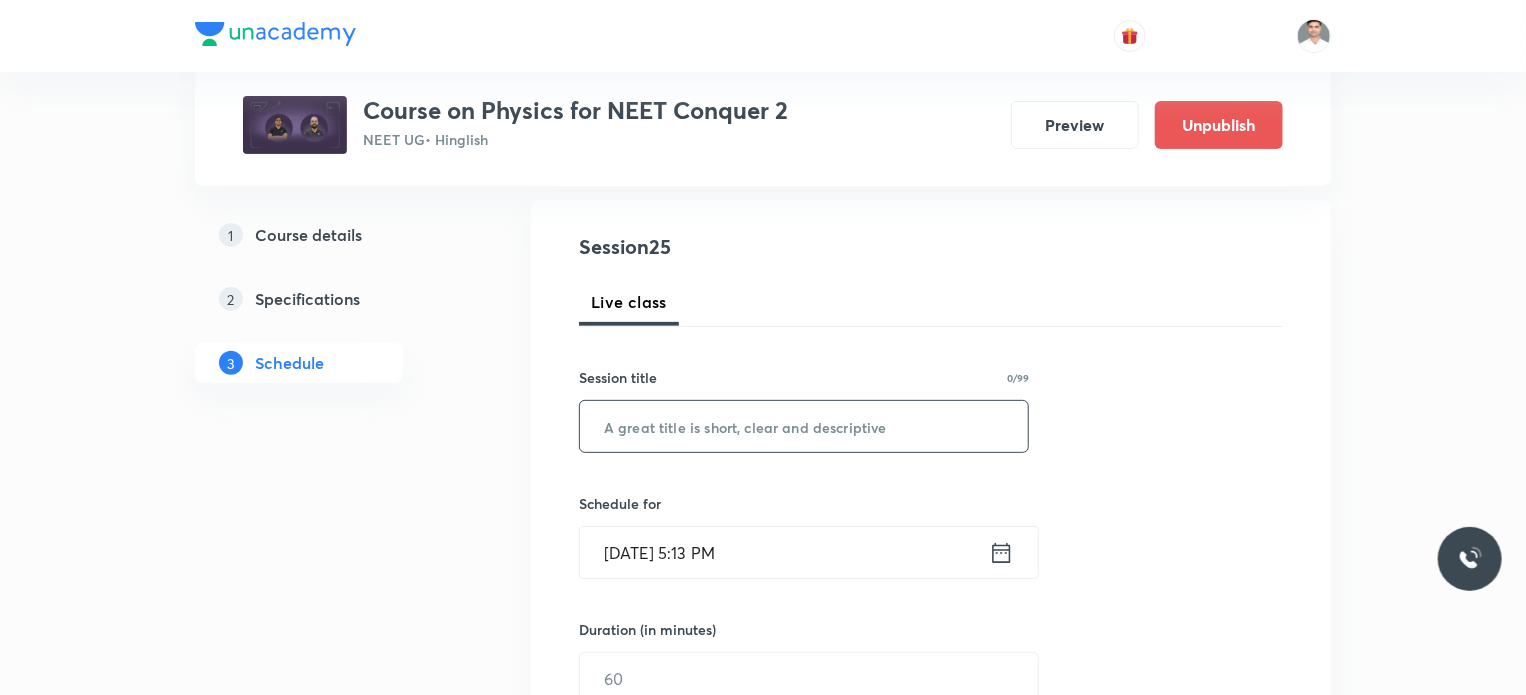 paste on "Kinematics L-5" 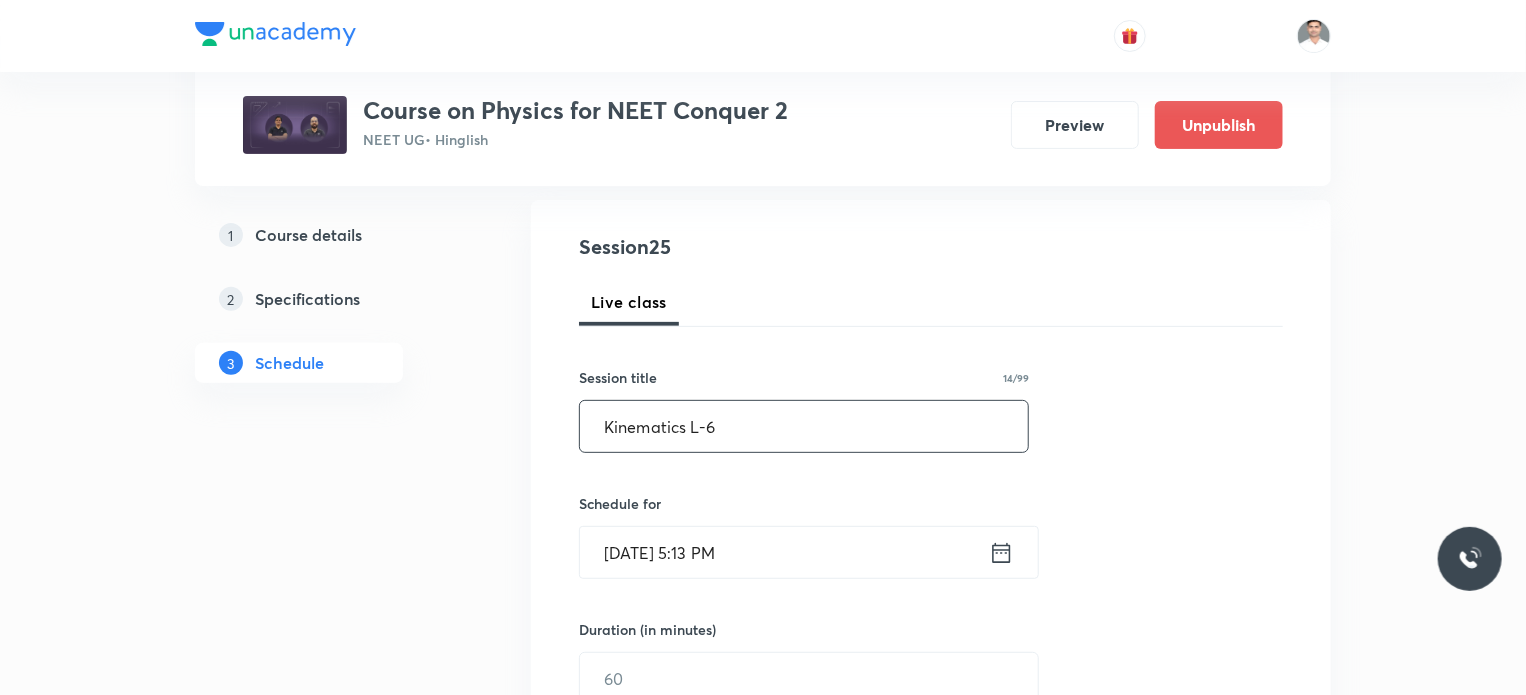 type on "Kinematics L-6" 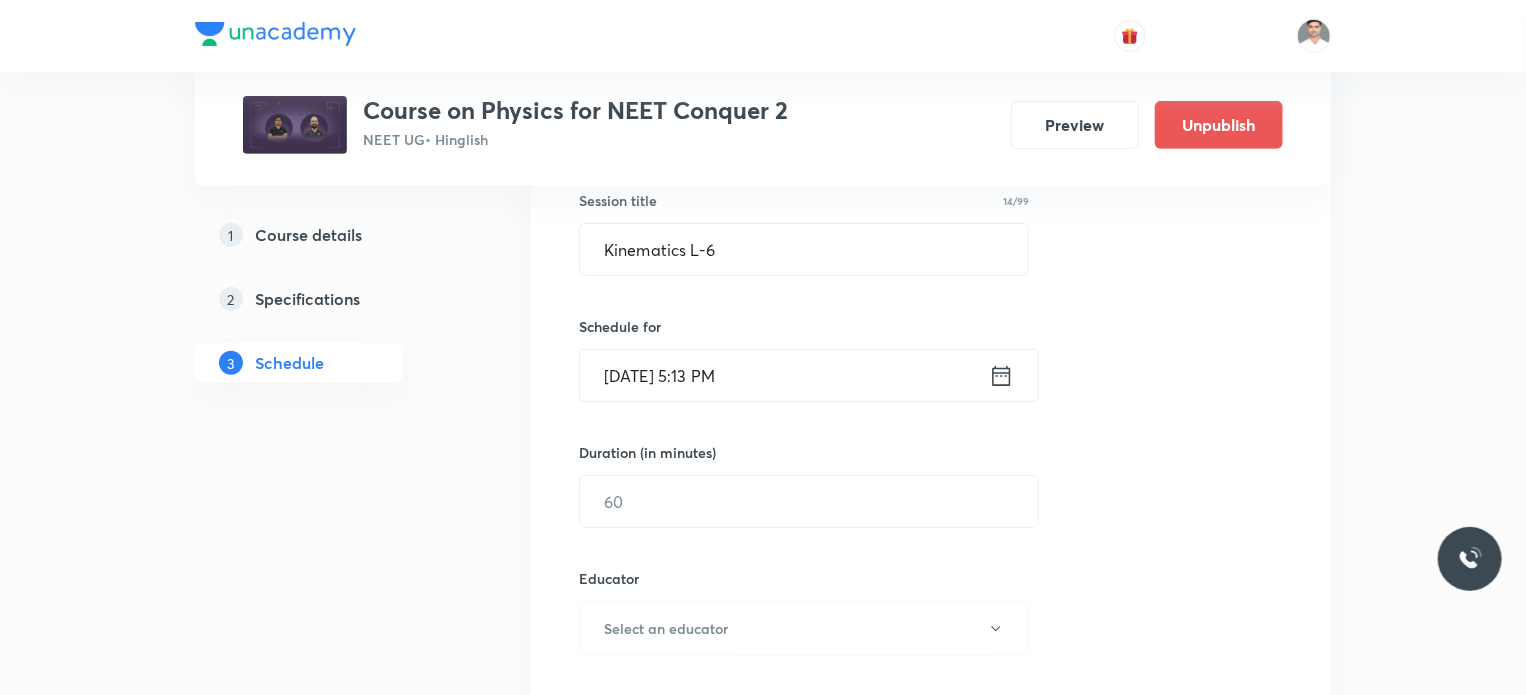 scroll, scrollTop: 400, scrollLeft: 0, axis: vertical 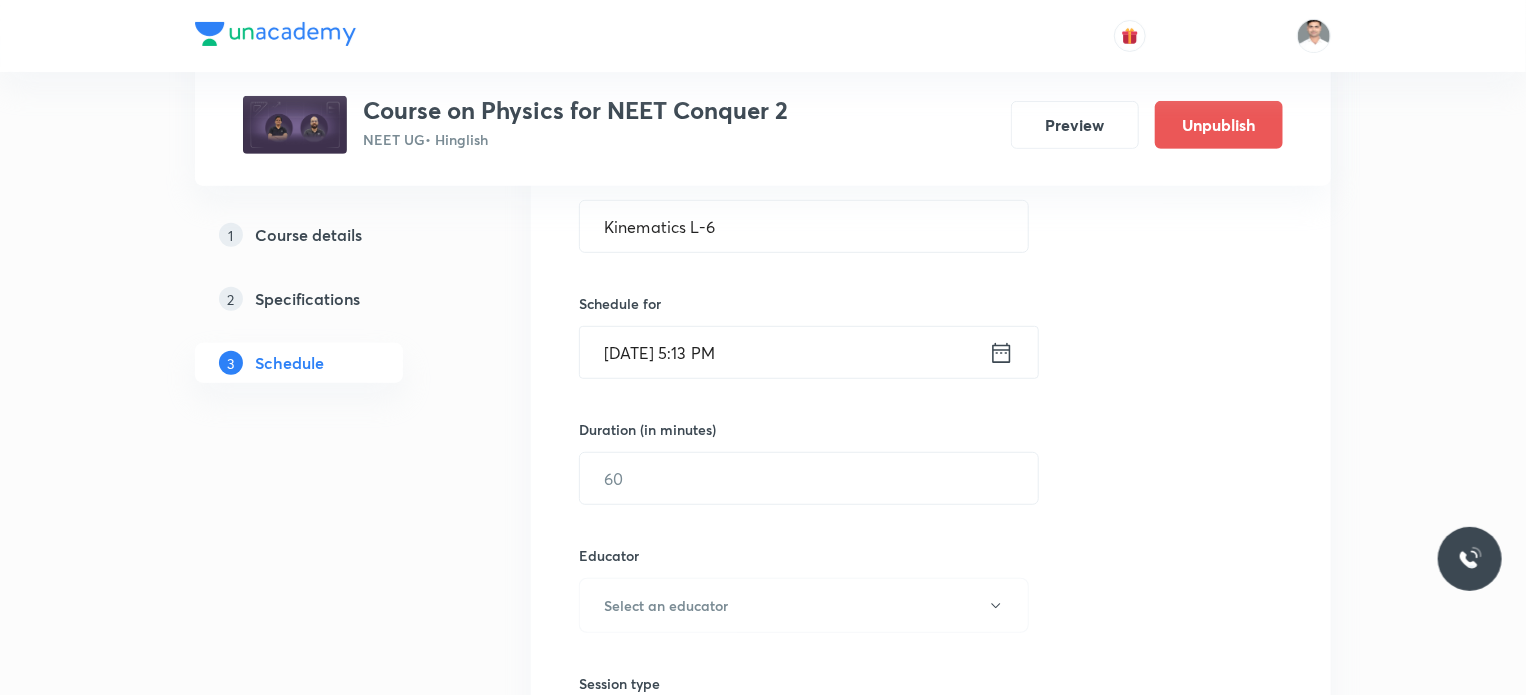 click 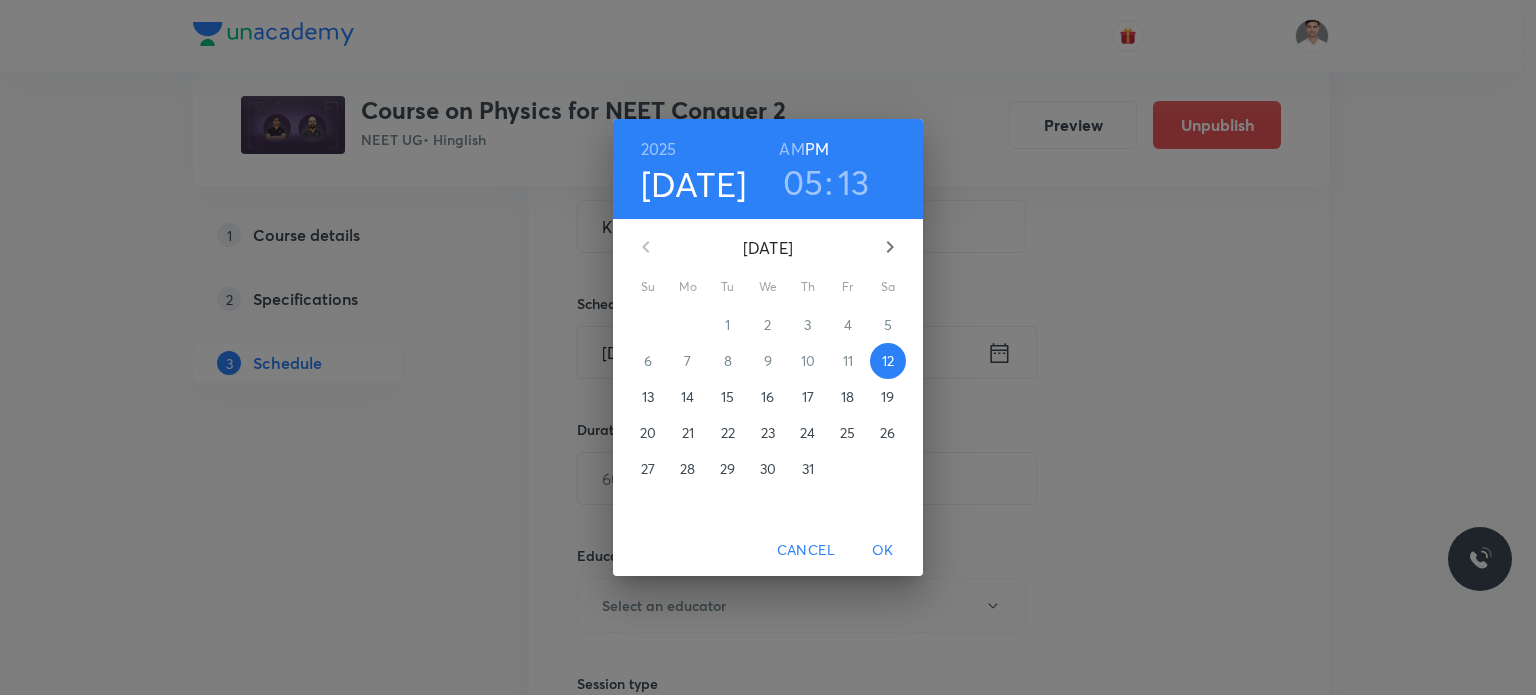 click on "17" at bounding box center (808, 397) 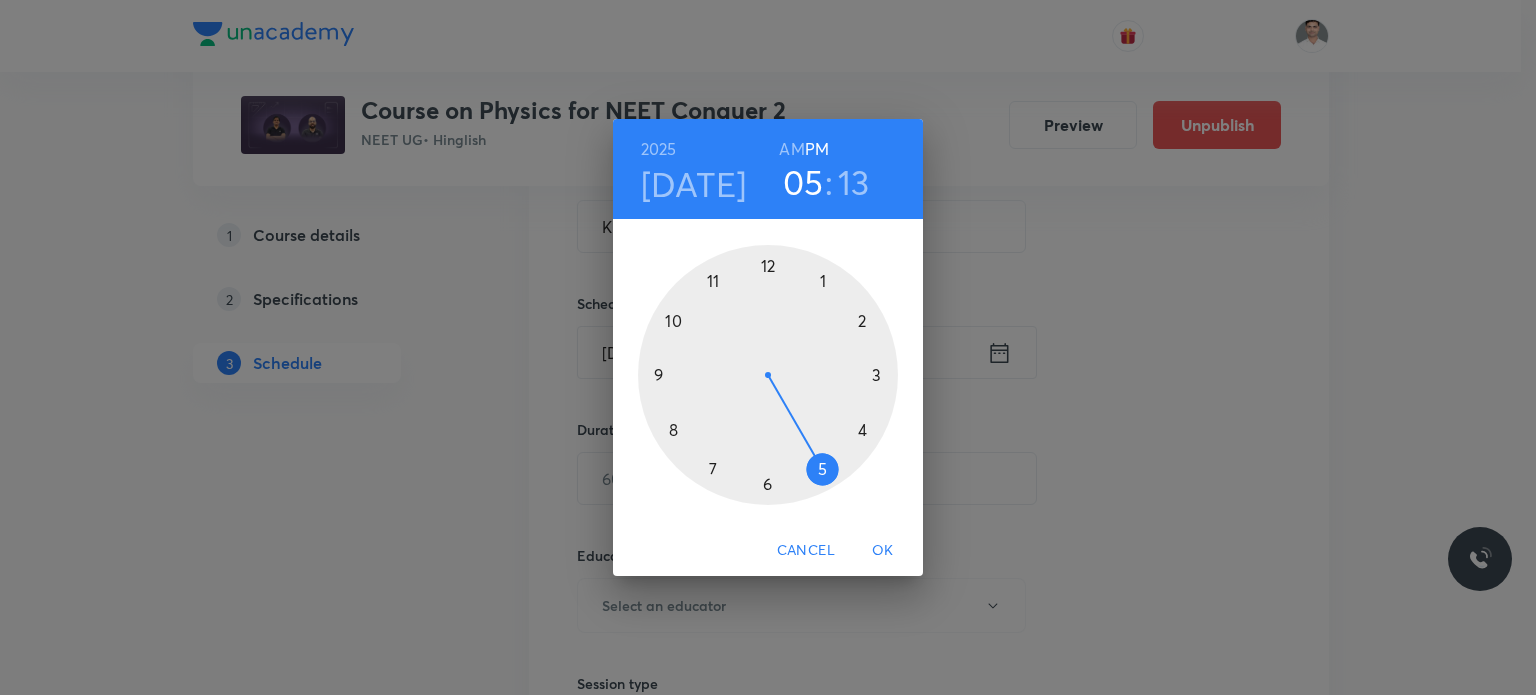 click on "AM" at bounding box center [791, 149] 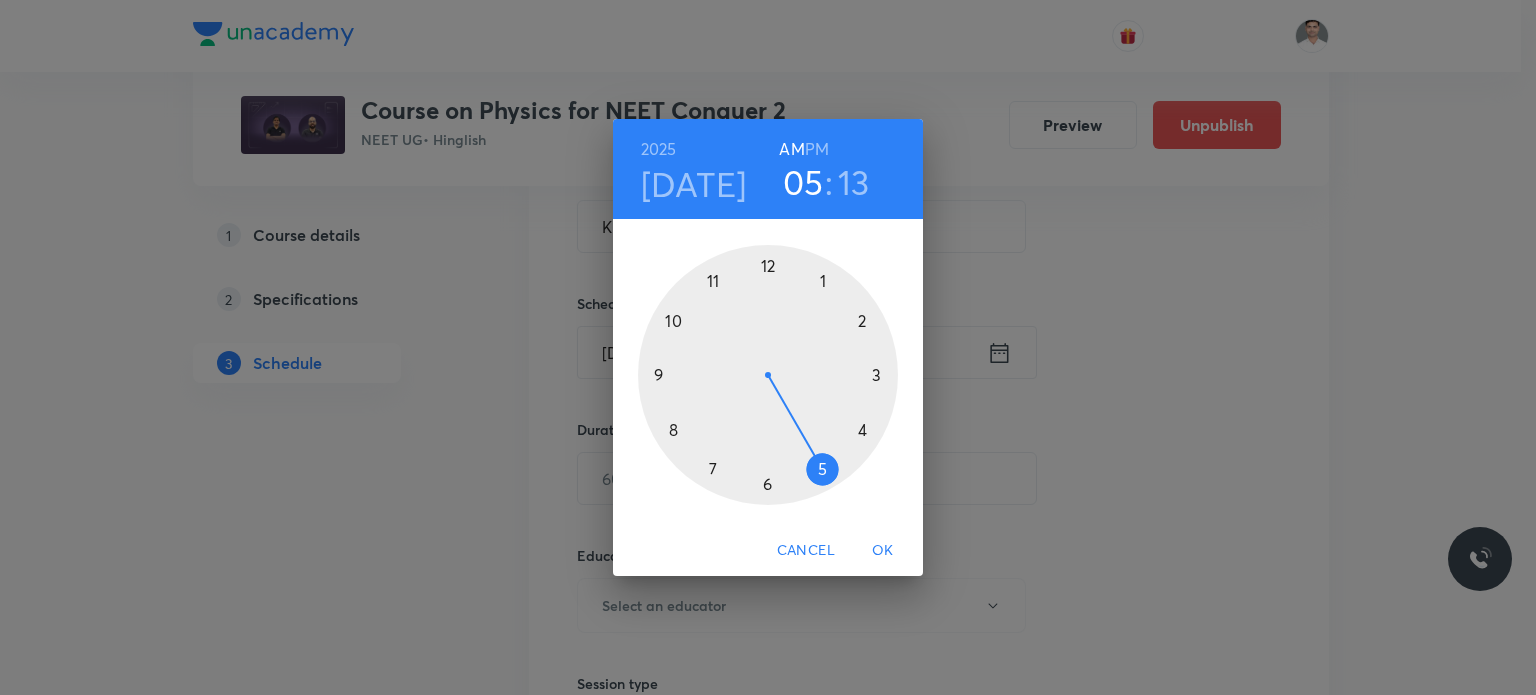click at bounding box center [768, 375] 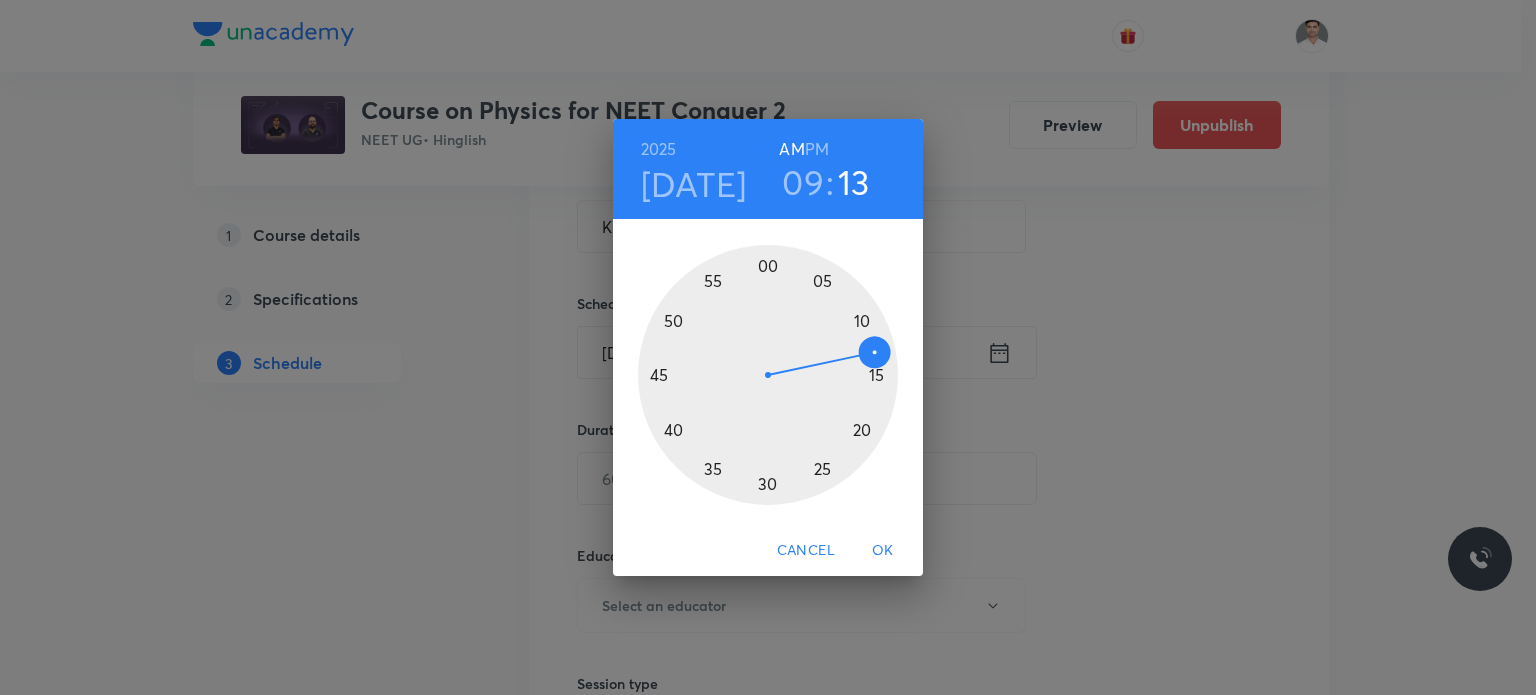 click at bounding box center (768, 375) 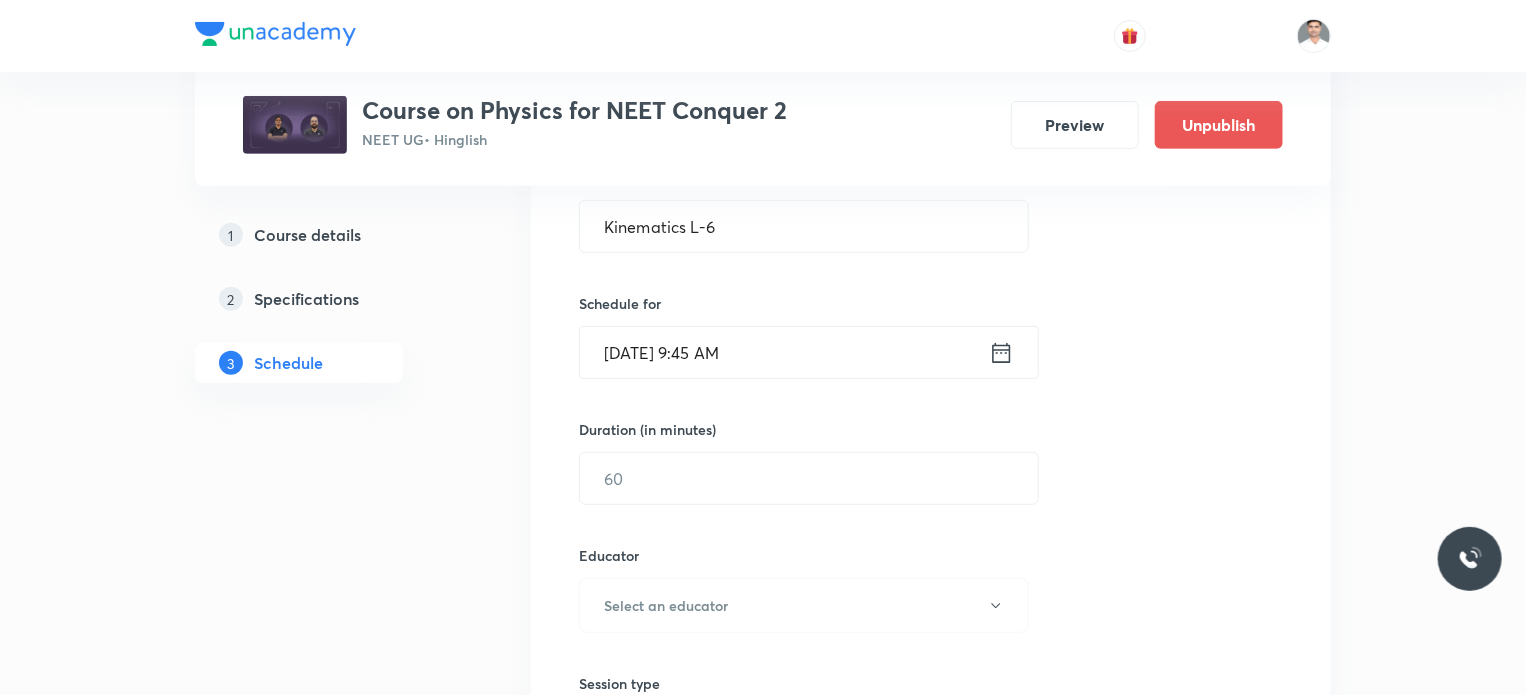 click on "Session  25 Live class Session title 14/99 Kinematics L-6 ​ Schedule for Jul 17, 2025, 9:45 AM ​ Duration (in minutes) ​ Educator Select an educator   Session type Online Offline Room Select centre room Sub-concepts Select concepts that wil be covered in this session Add Cancel" at bounding box center [931, 565] 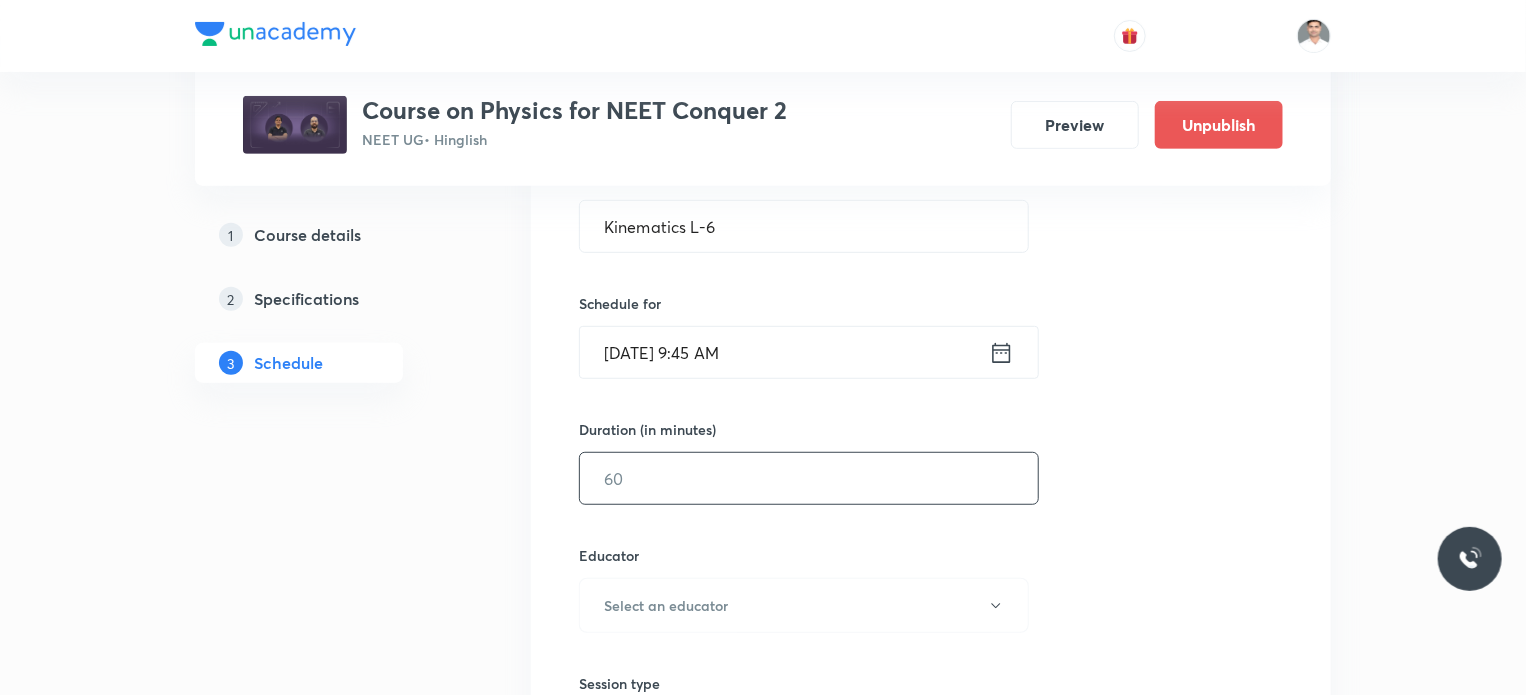 click at bounding box center [809, 478] 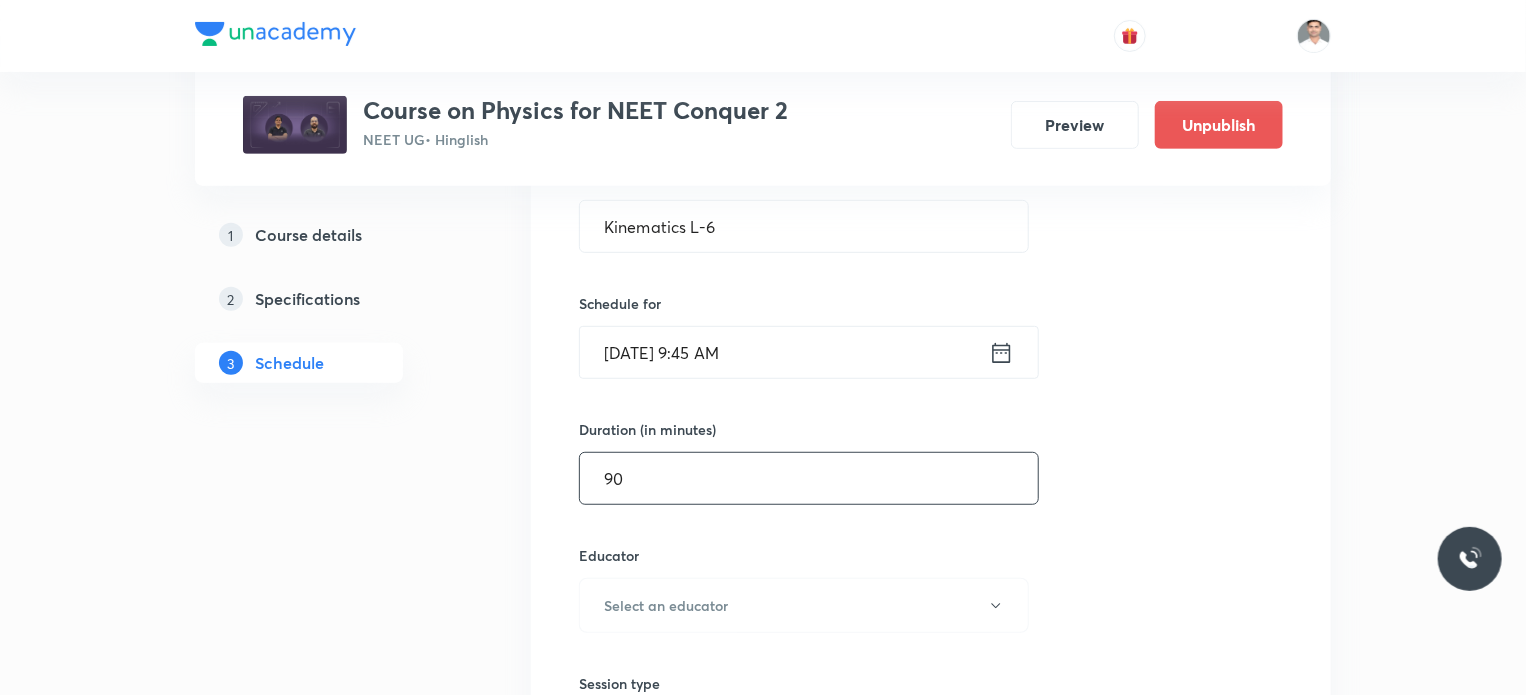 type on "90" 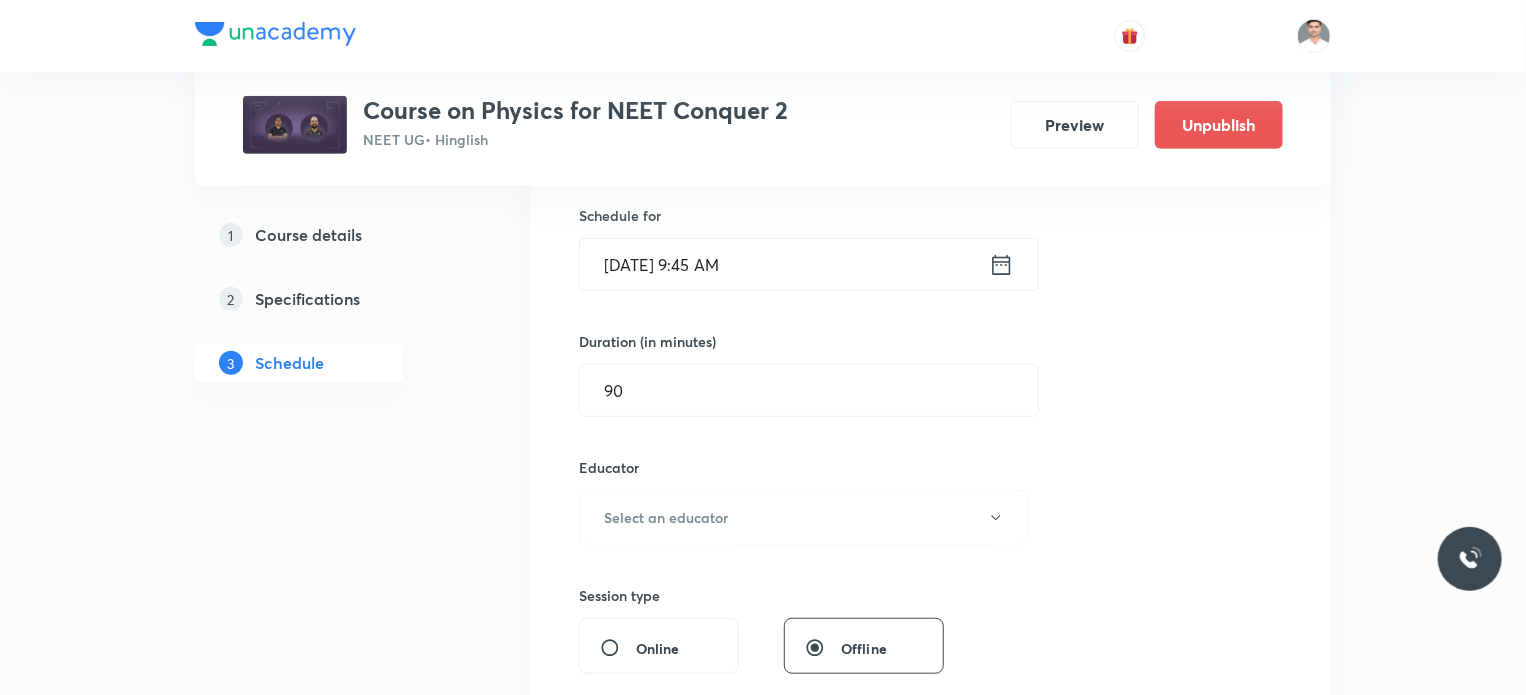 scroll, scrollTop: 600, scrollLeft: 0, axis: vertical 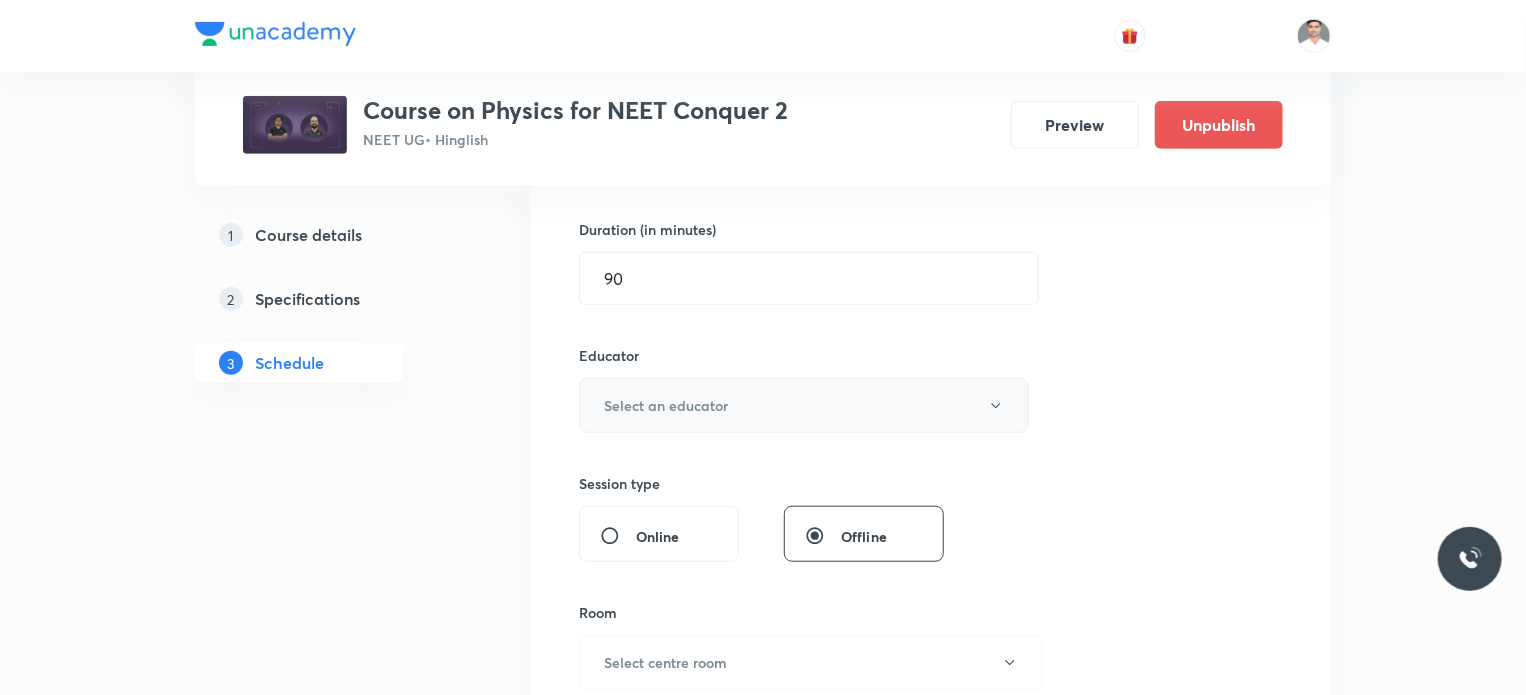 click on "Select an educator" at bounding box center (804, 405) 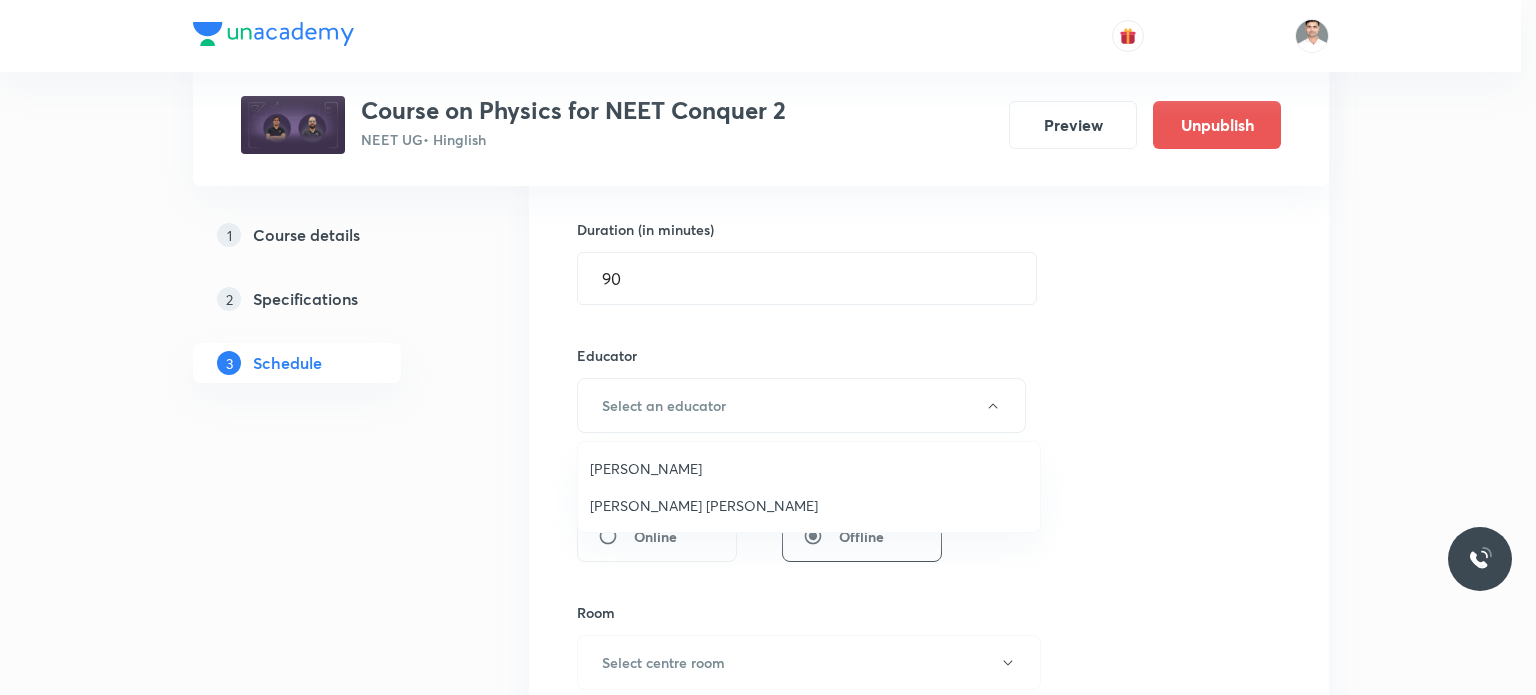 click on "Sachin Kumar Singh" at bounding box center [809, 505] 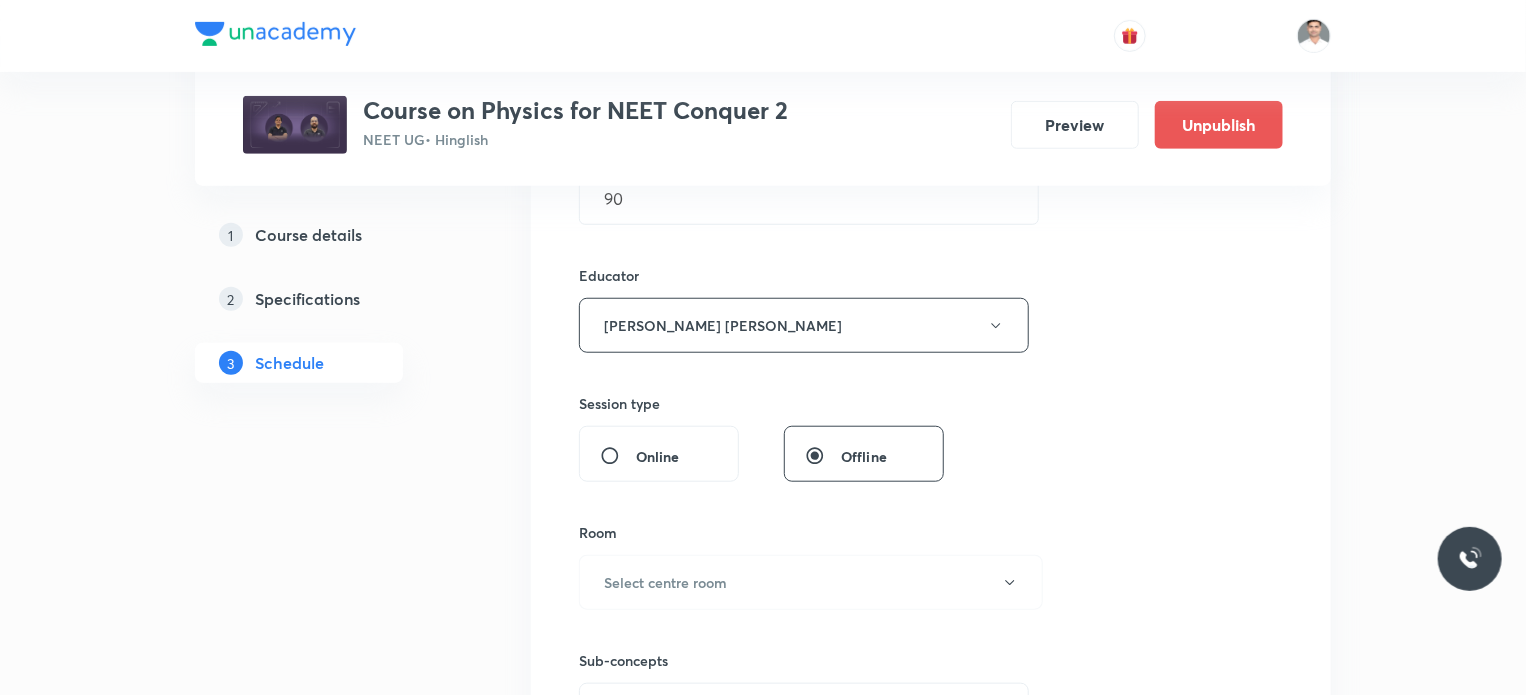 scroll, scrollTop: 900, scrollLeft: 0, axis: vertical 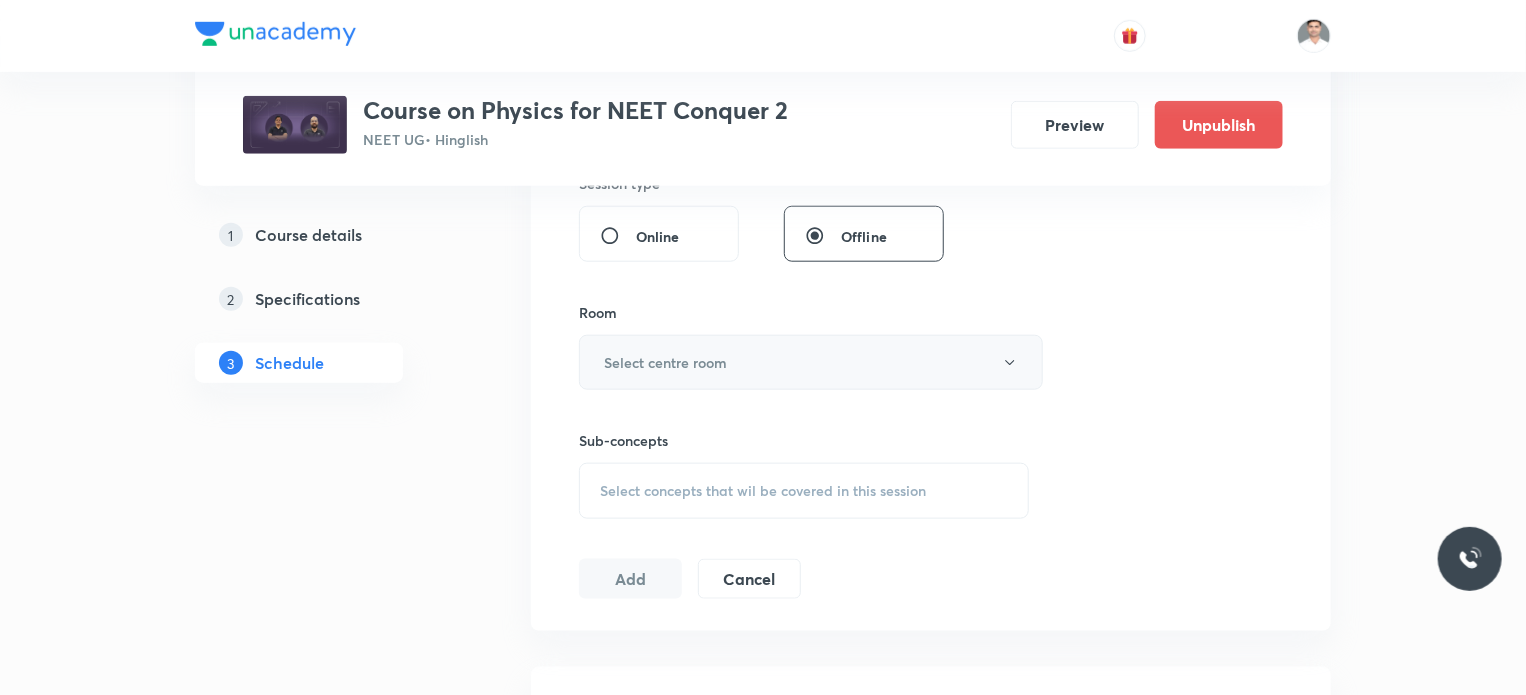 click on "Select centre room" at bounding box center (811, 362) 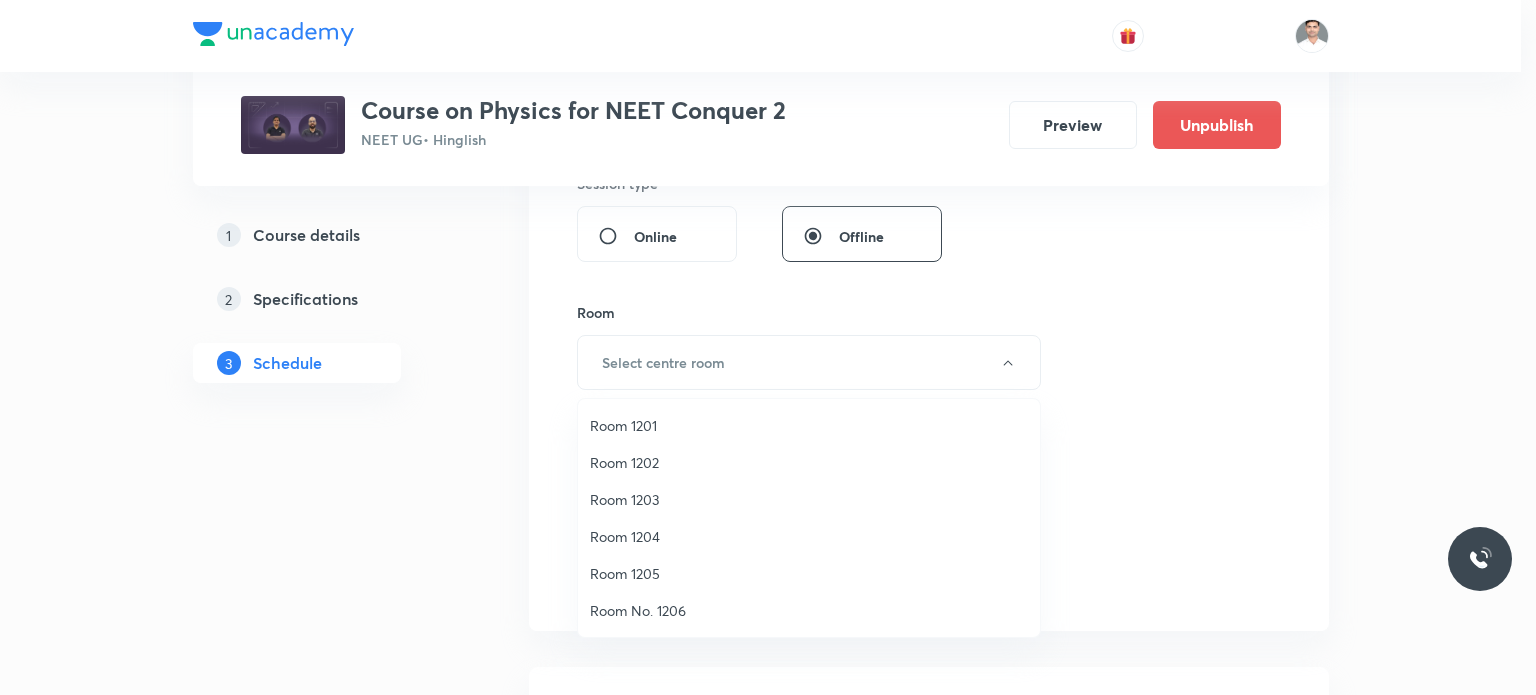 click on "Room 1201" at bounding box center (809, 425) 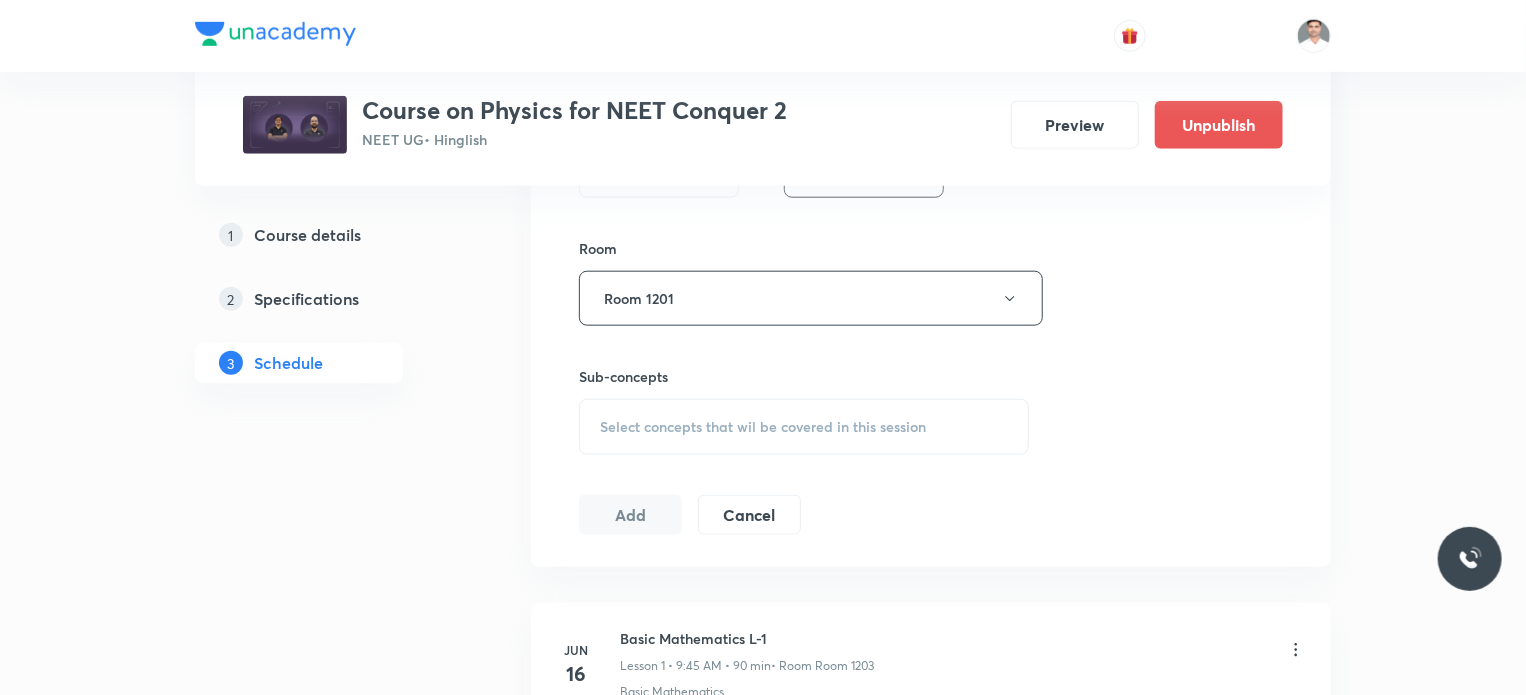 scroll, scrollTop: 1000, scrollLeft: 0, axis: vertical 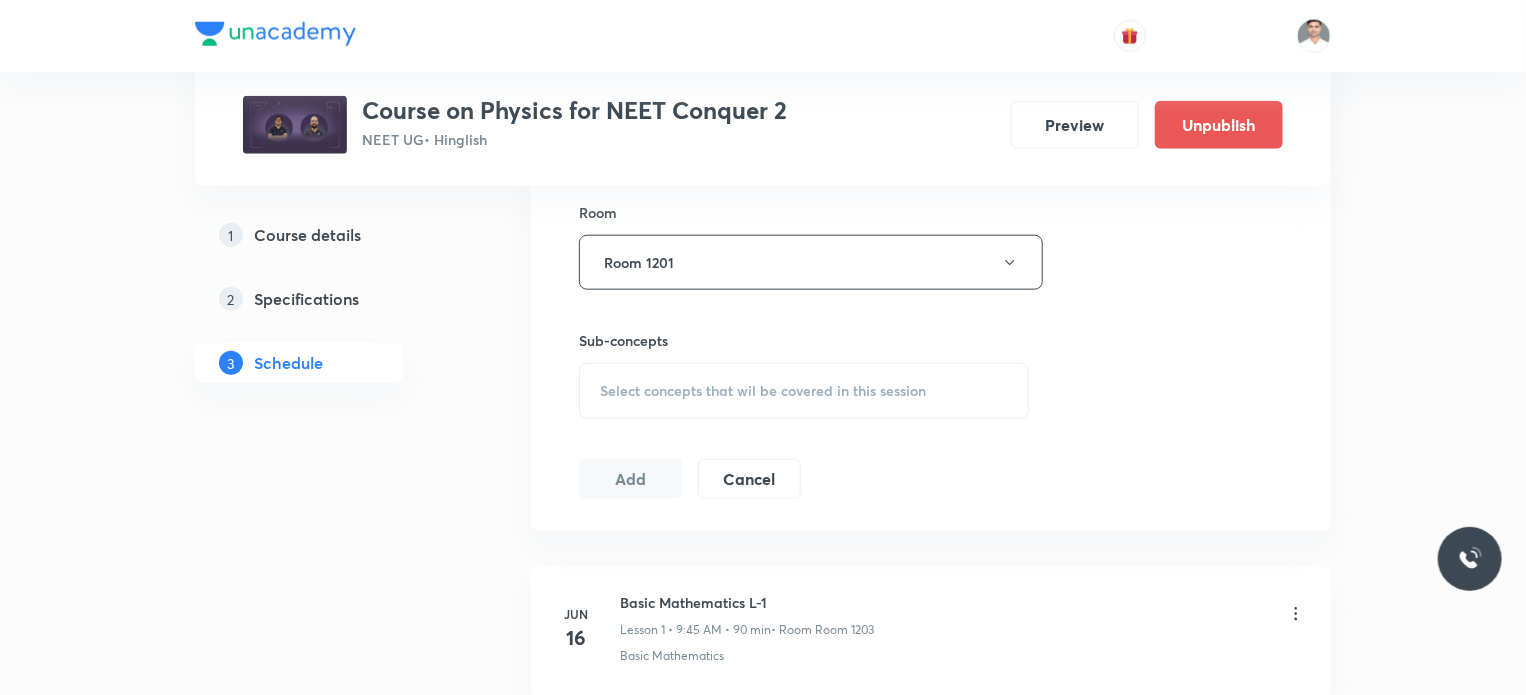 click on "Select concepts that wil be covered in this session" at bounding box center [763, 391] 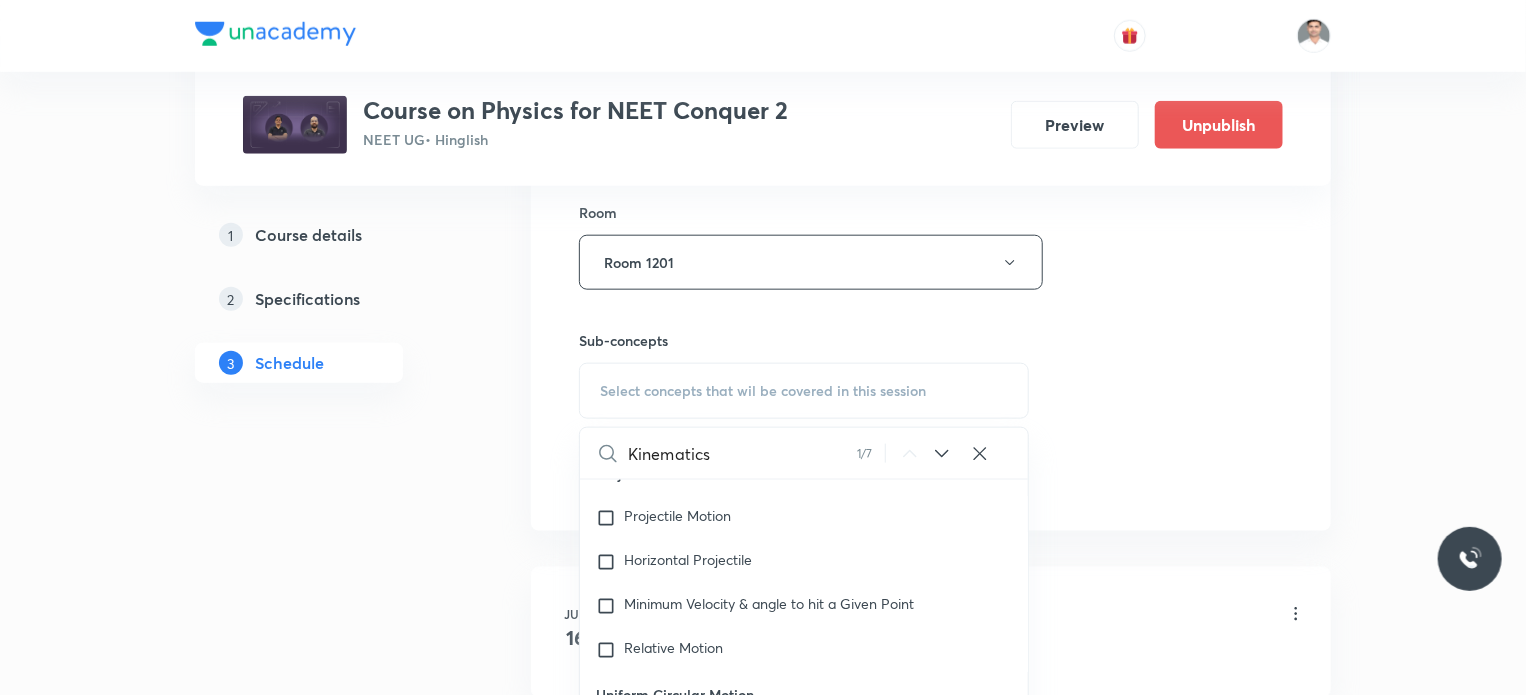scroll, scrollTop: 3960, scrollLeft: 0, axis: vertical 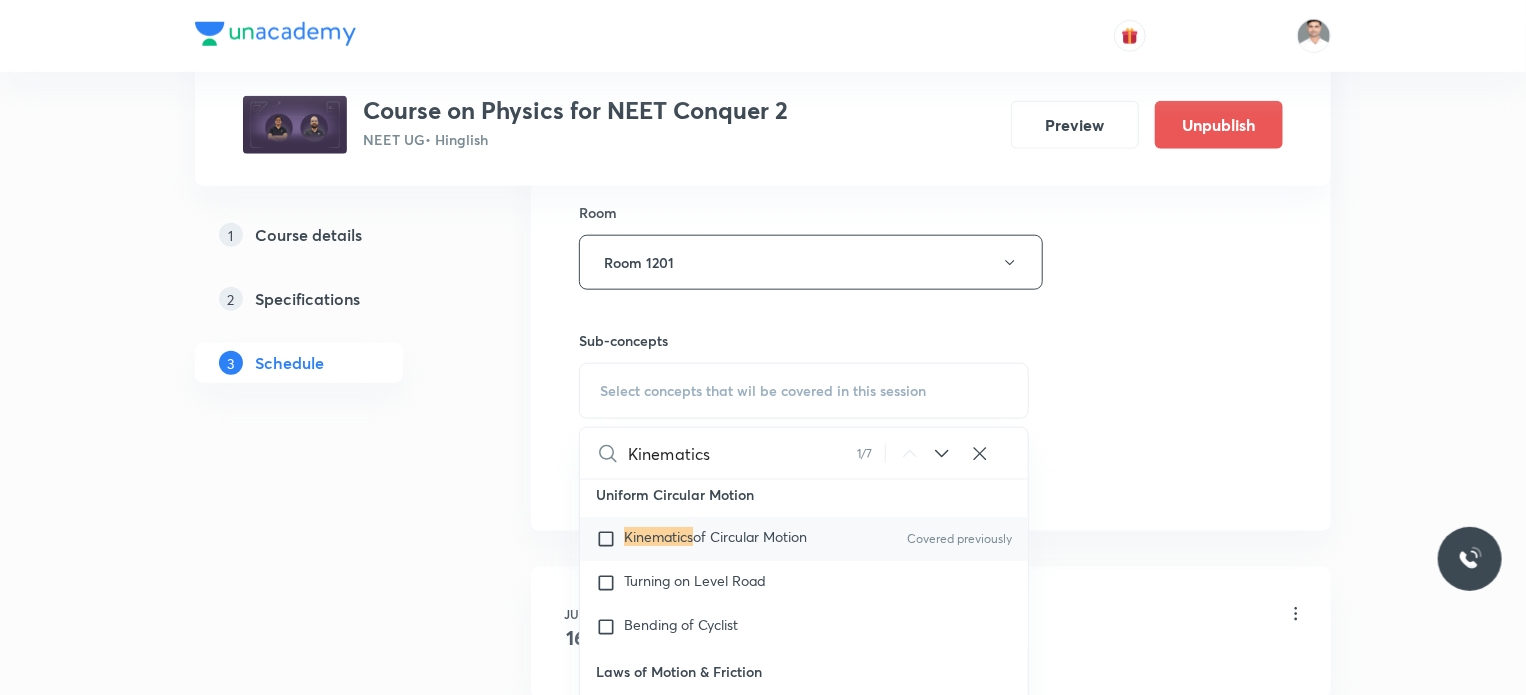 type on "Kinematics" 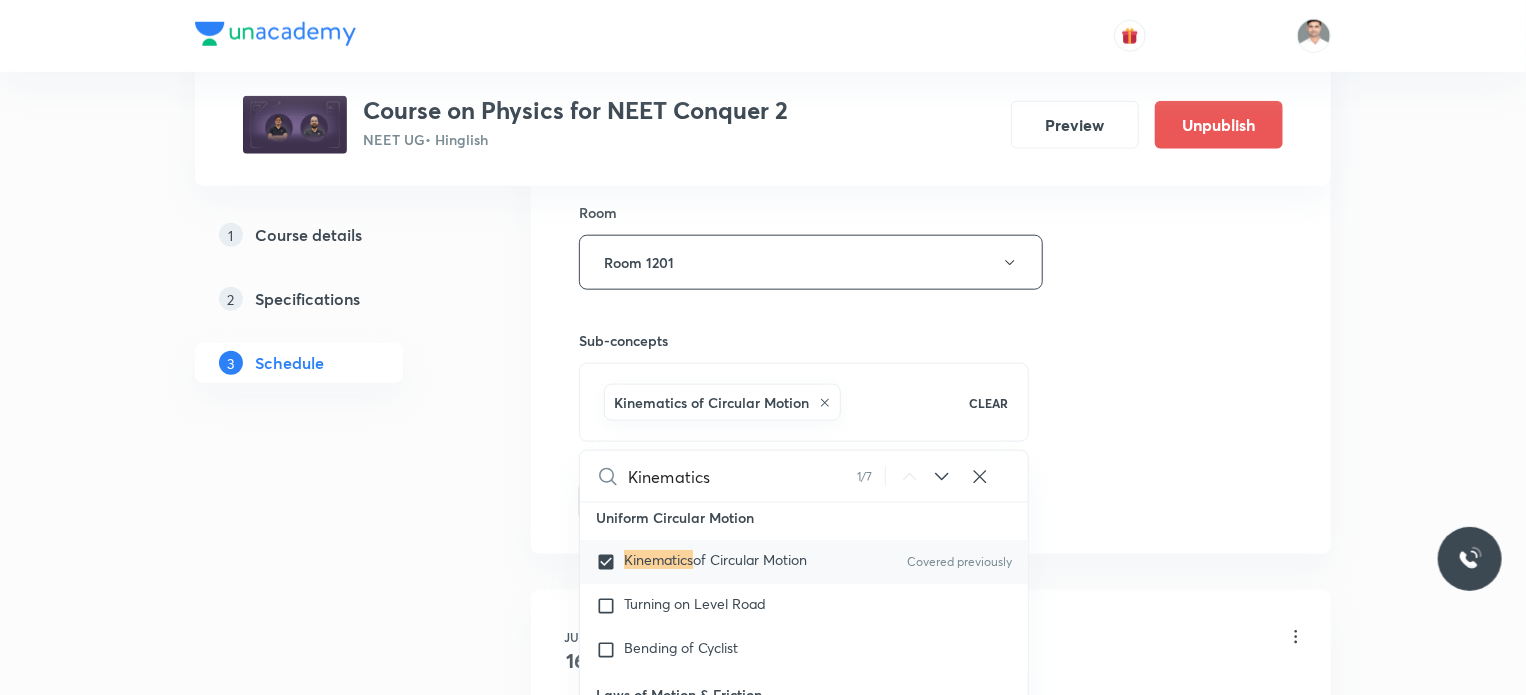 click on "1 Course details 2 Specifications 3 Schedule" at bounding box center [331, 1889] 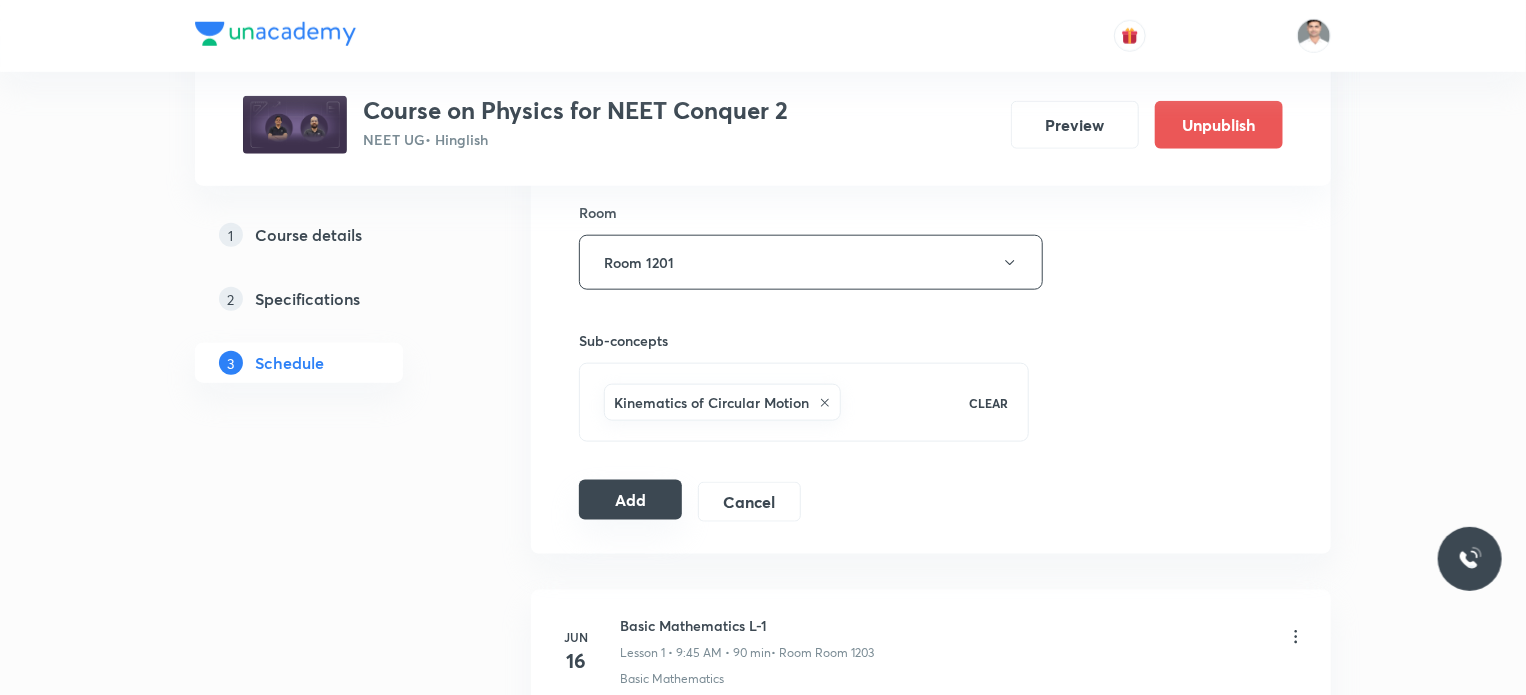 click on "Add" at bounding box center (630, 500) 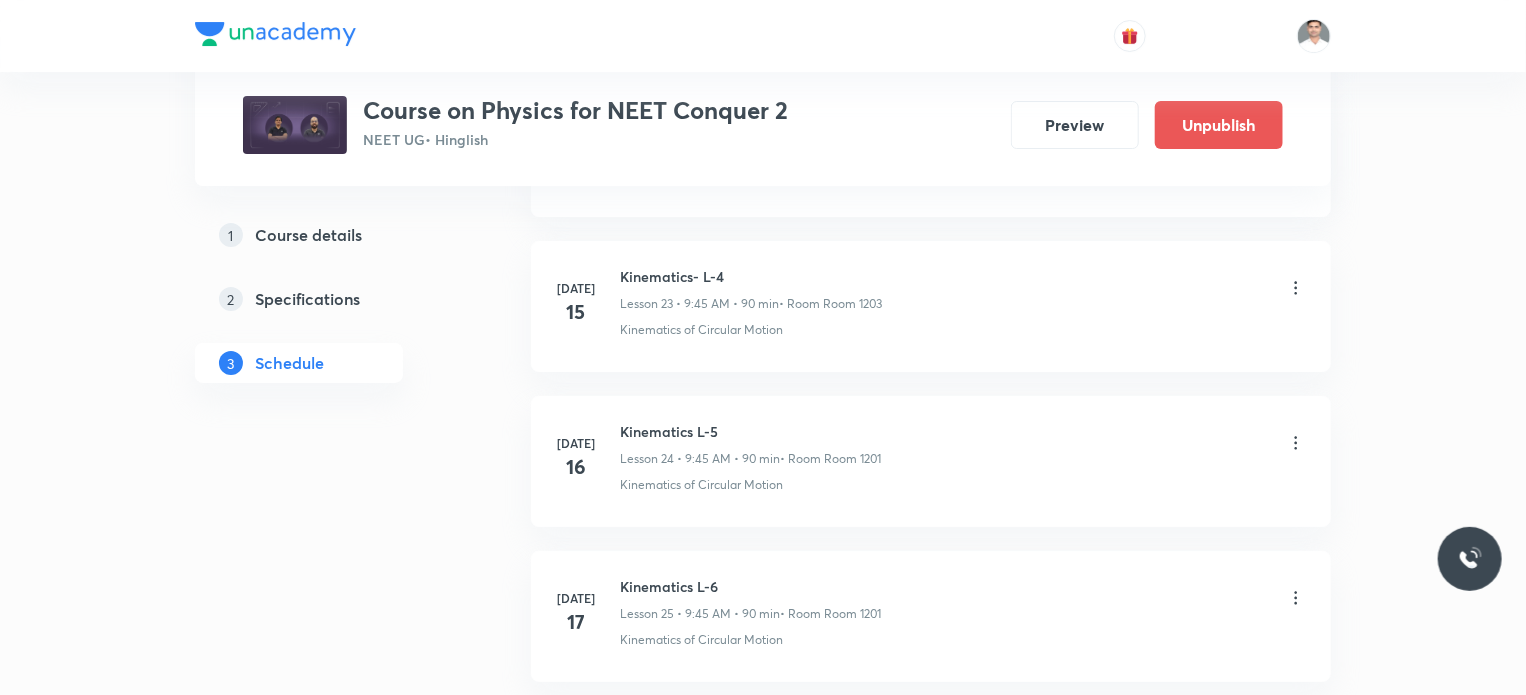 scroll, scrollTop: 3856, scrollLeft: 0, axis: vertical 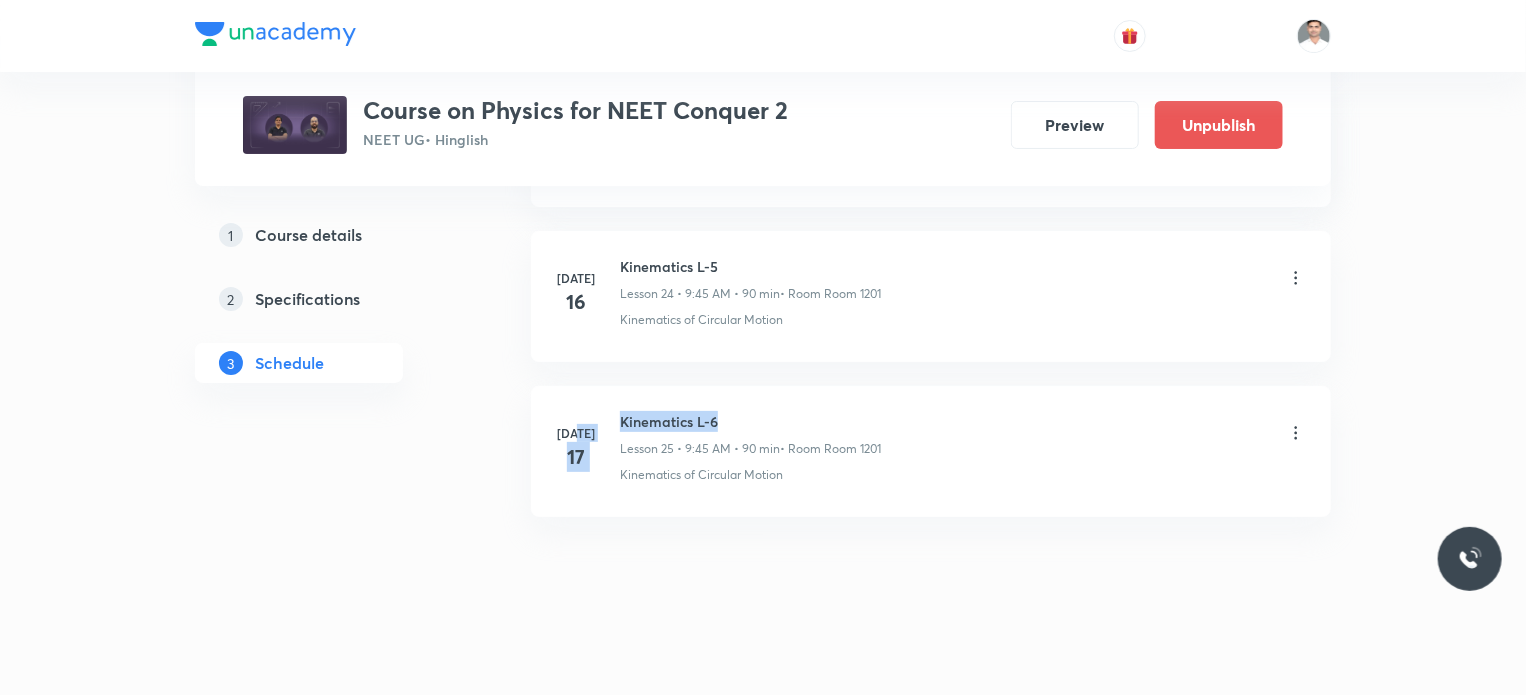 drag, startPoint x: 612, startPoint y: 407, endPoint x: 828, endPoint y: 403, distance: 216.03703 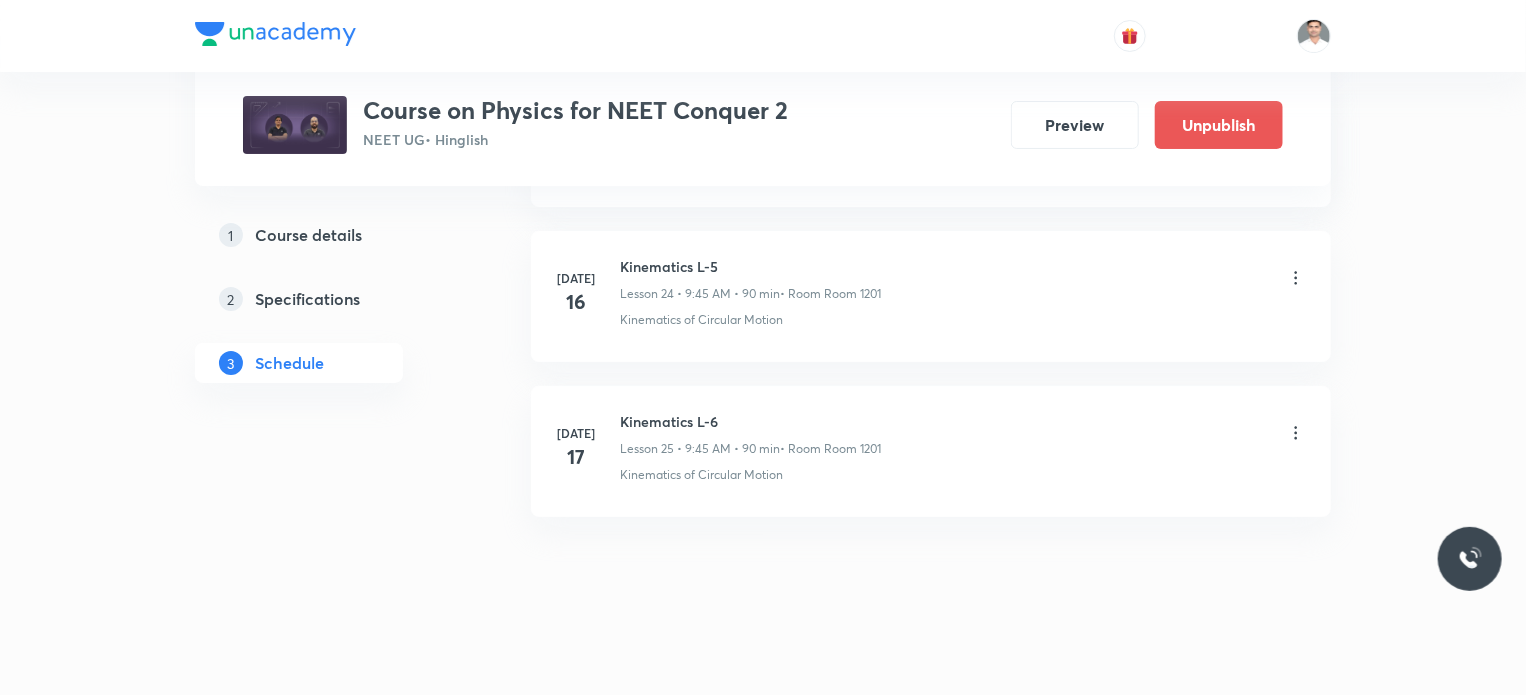drag, startPoint x: 632, startPoint y: 619, endPoint x: 591, endPoint y: 457, distance: 167.10774 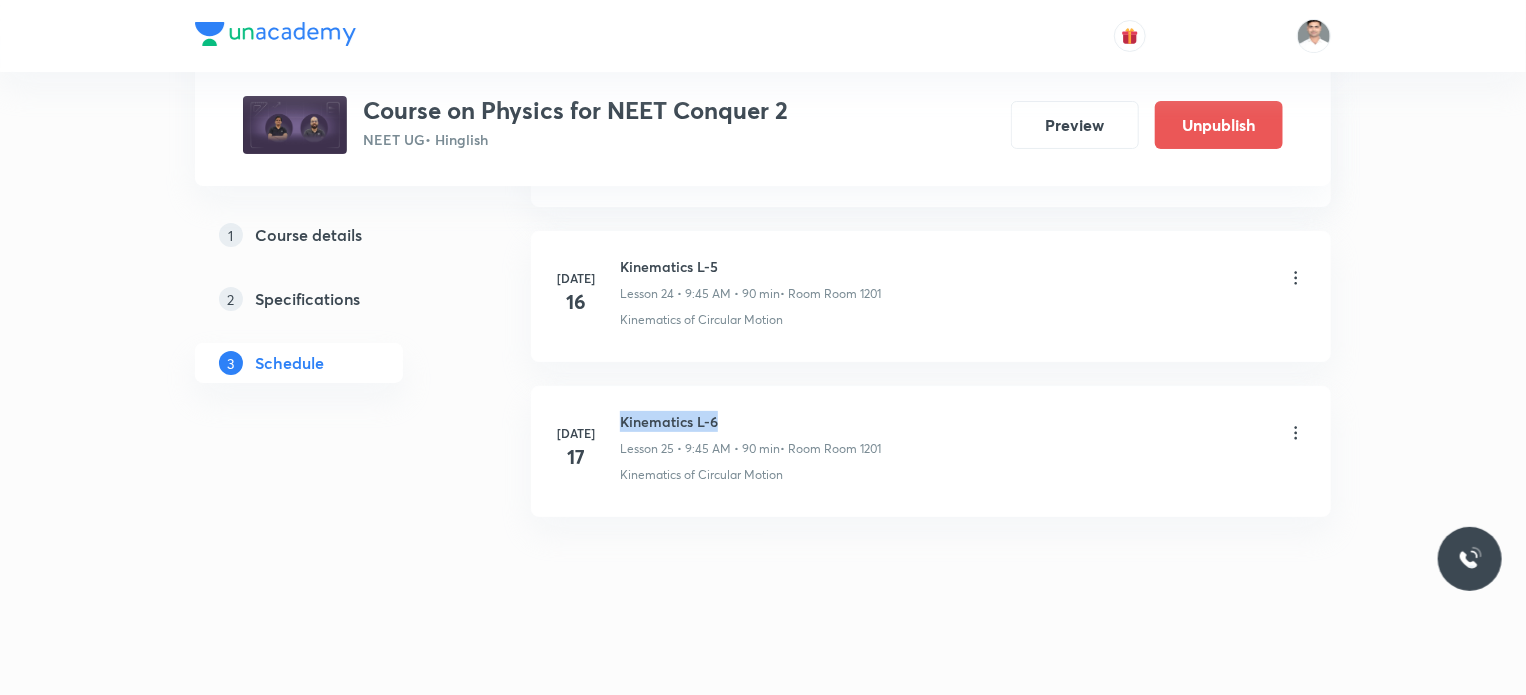 drag, startPoint x: 620, startPoint y: 412, endPoint x: 758, endPoint y: 412, distance: 138 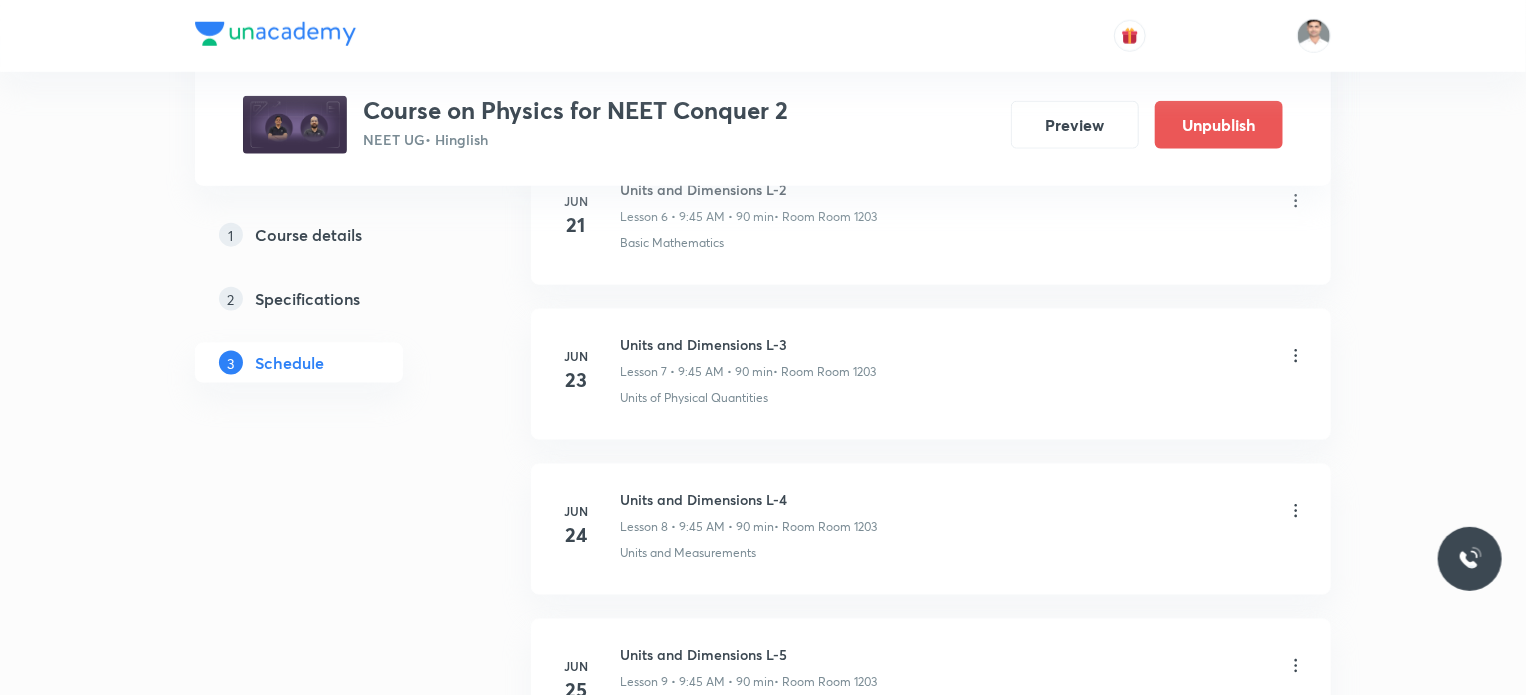 scroll, scrollTop: 0, scrollLeft: 0, axis: both 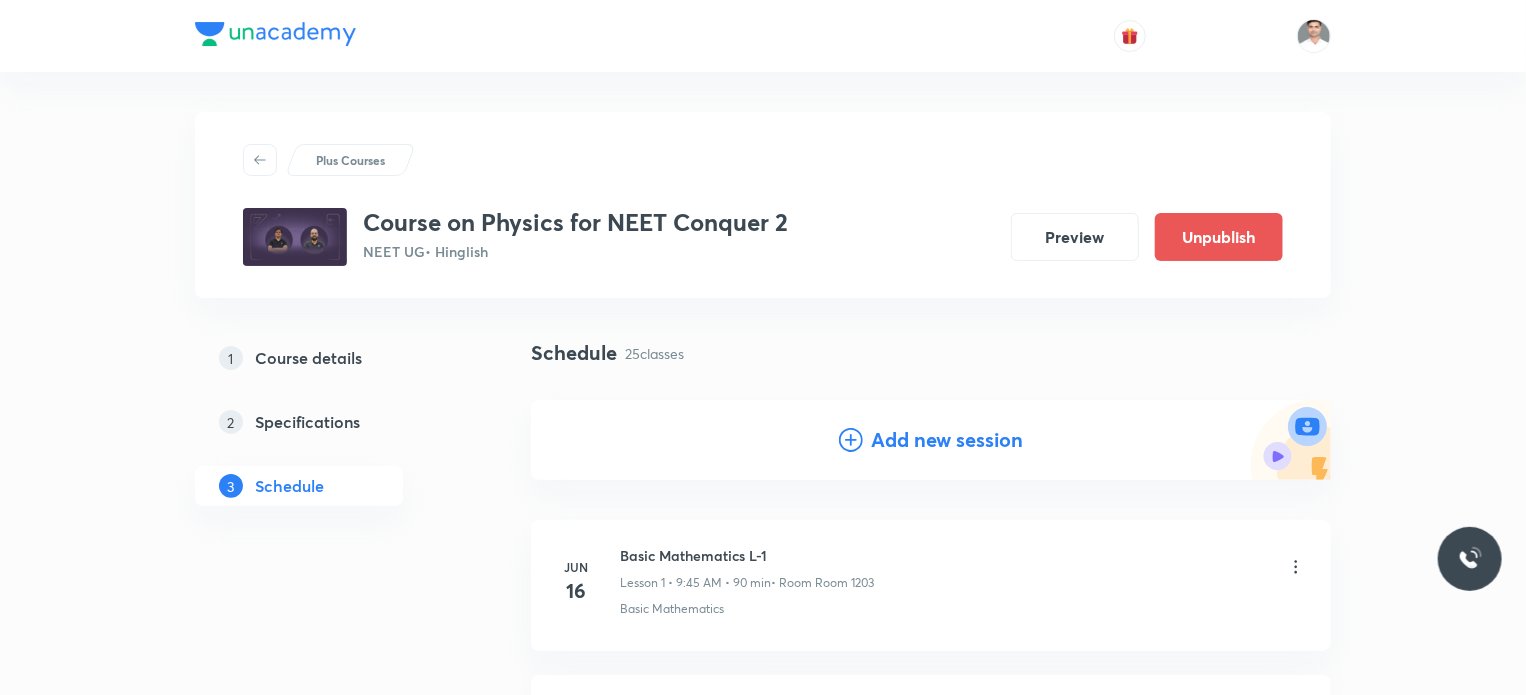 click on "Add new session" at bounding box center [947, 440] 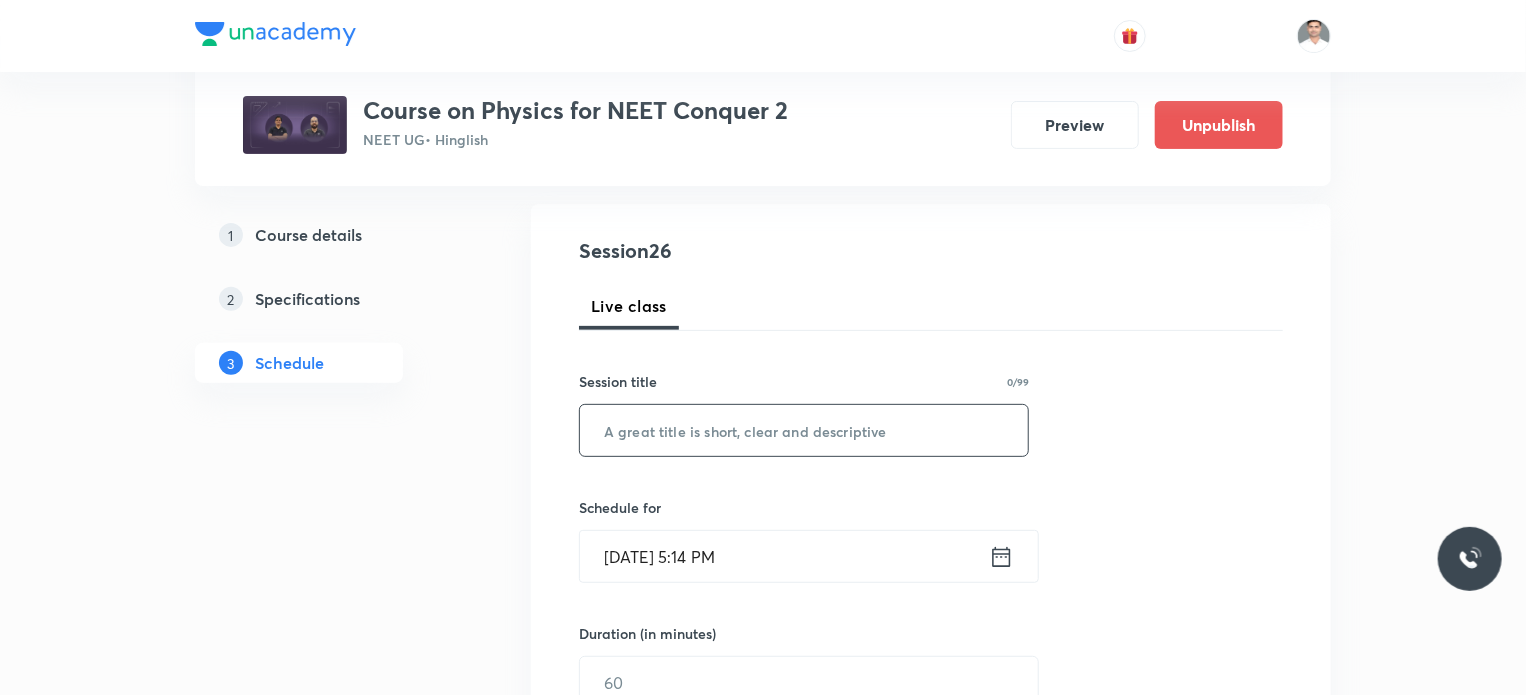 scroll, scrollTop: 200, scrollLeft: 0, axis: vertical 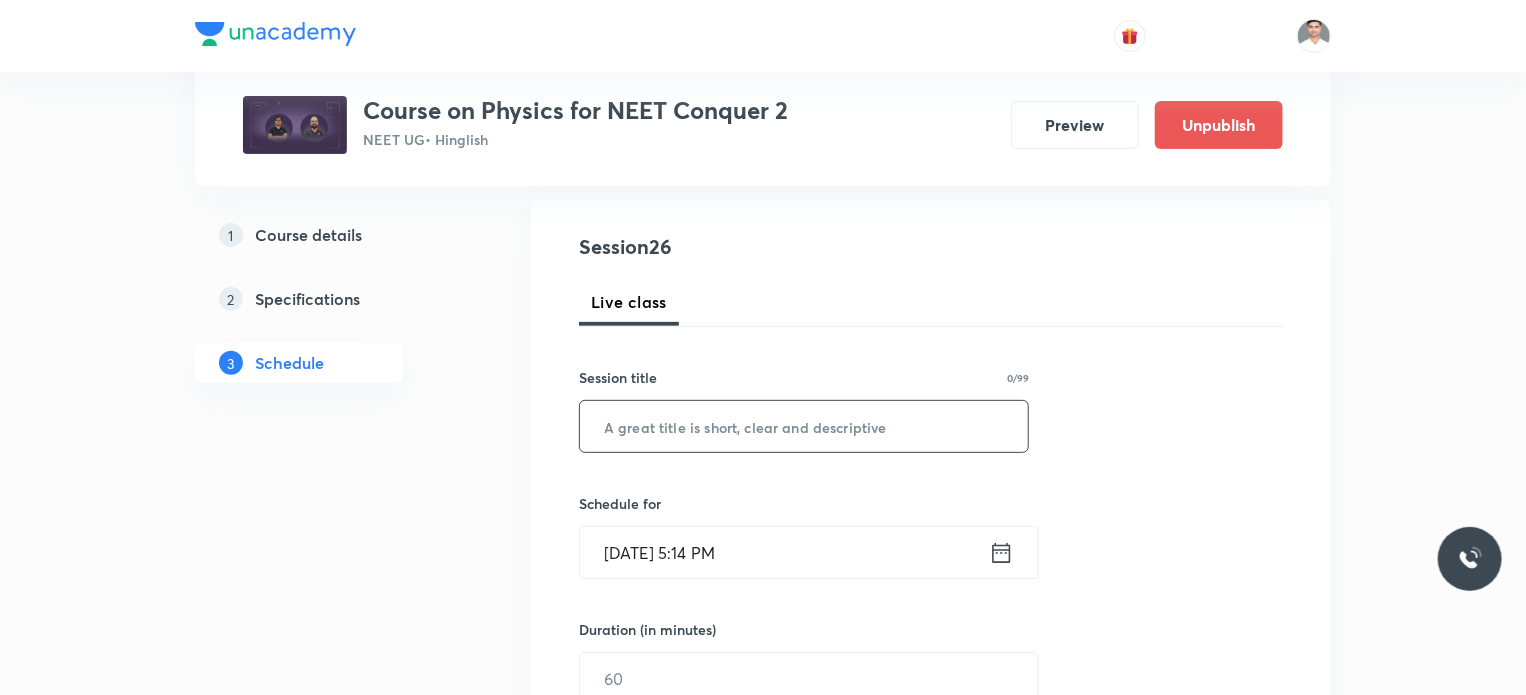 click at bounding box center [804, 426] 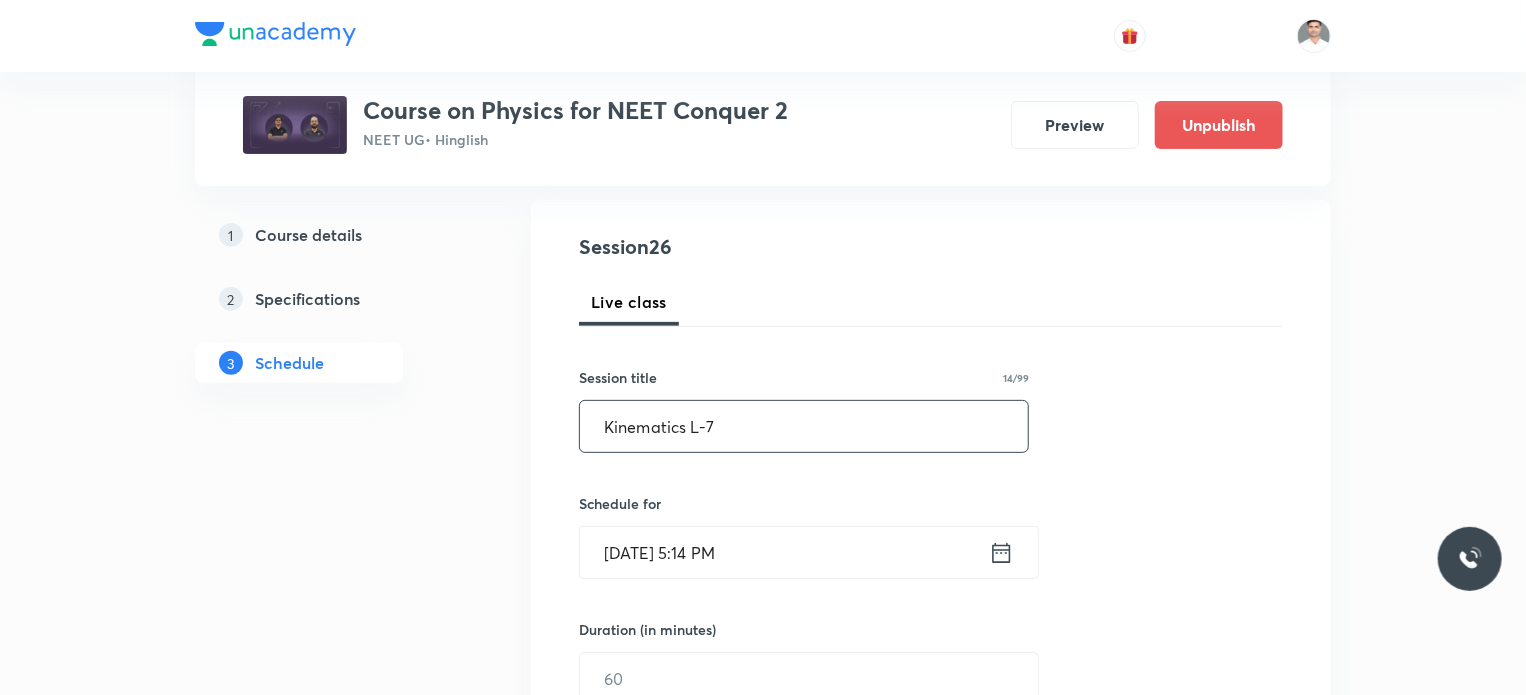 type on "Kinematics L-7" 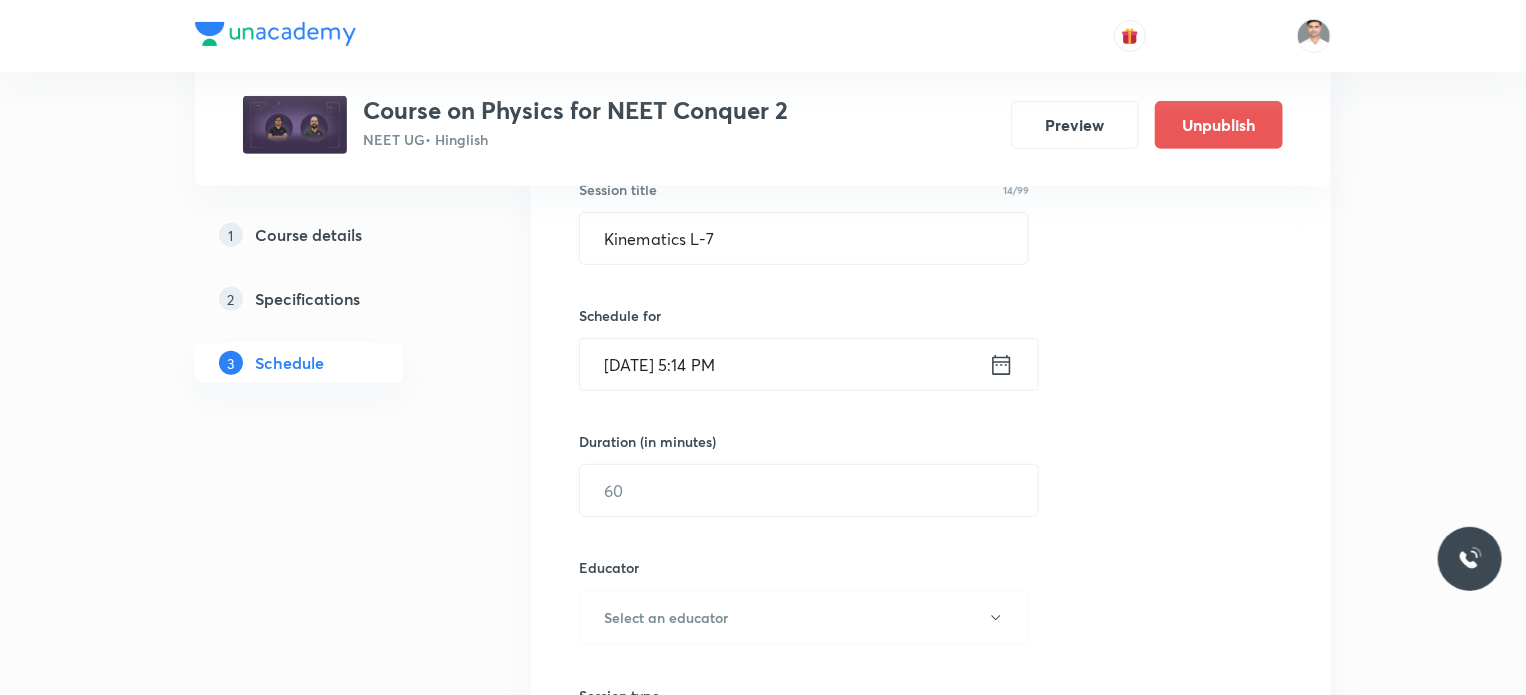 scroll, scrollTop: 400, scrollLeft: 0, axis: vertical 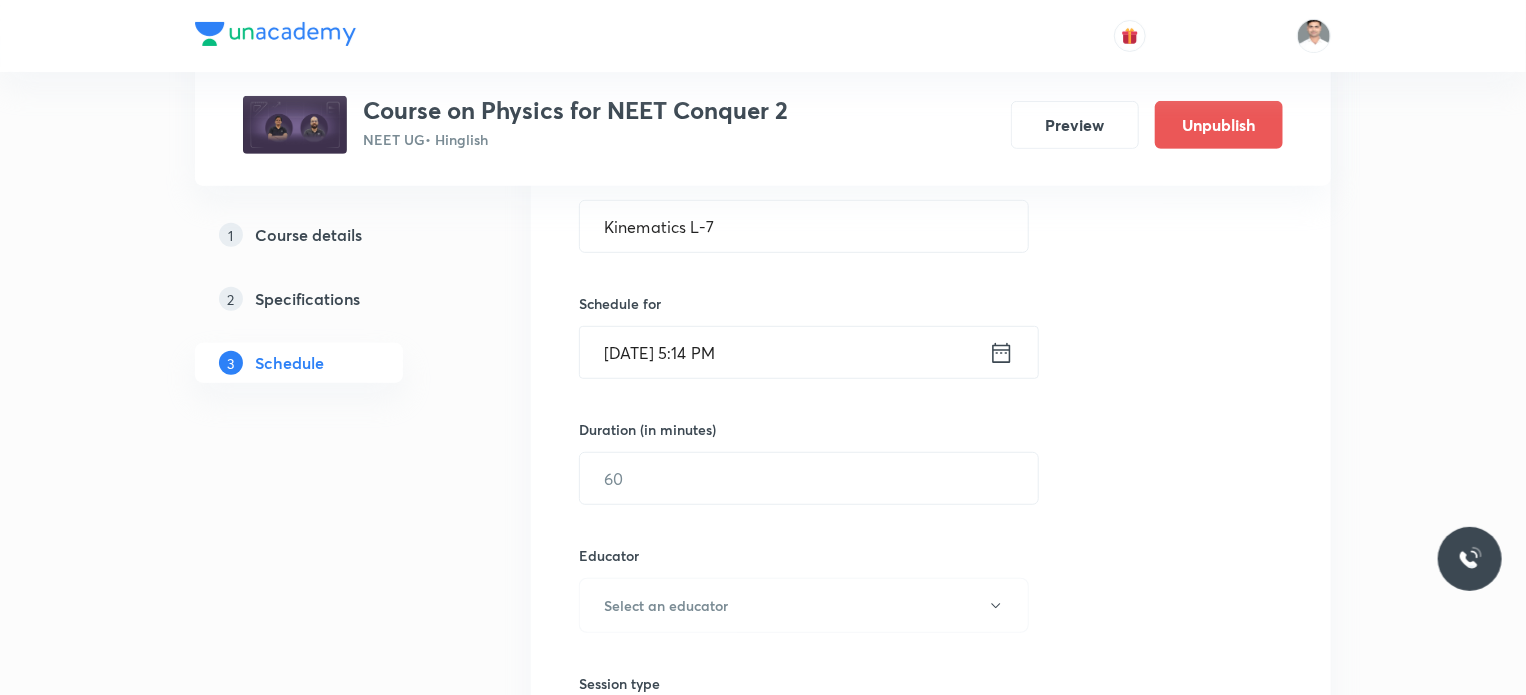 click on "Jul 12, 2025, 5:14 PM" at bounding box center (784, 352) 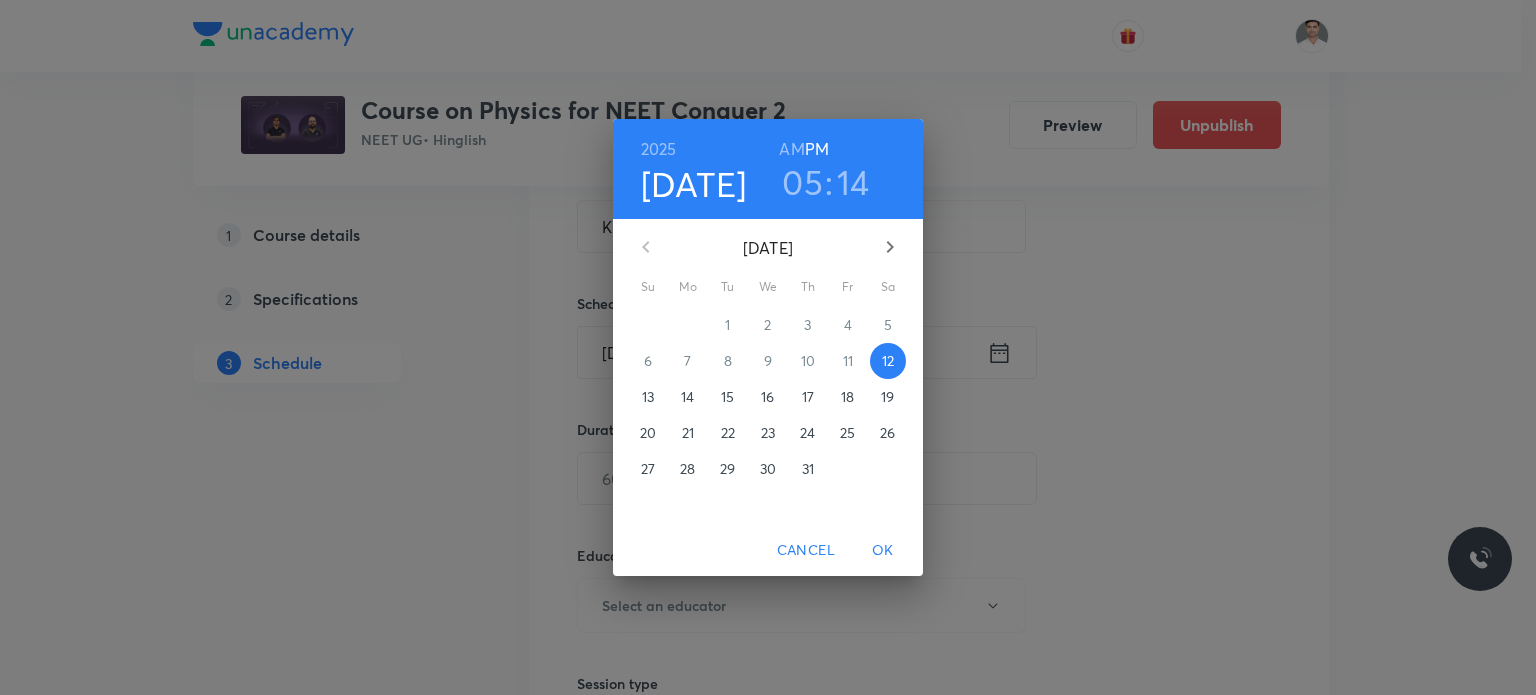click on "18" at bounding box center [847, 397] 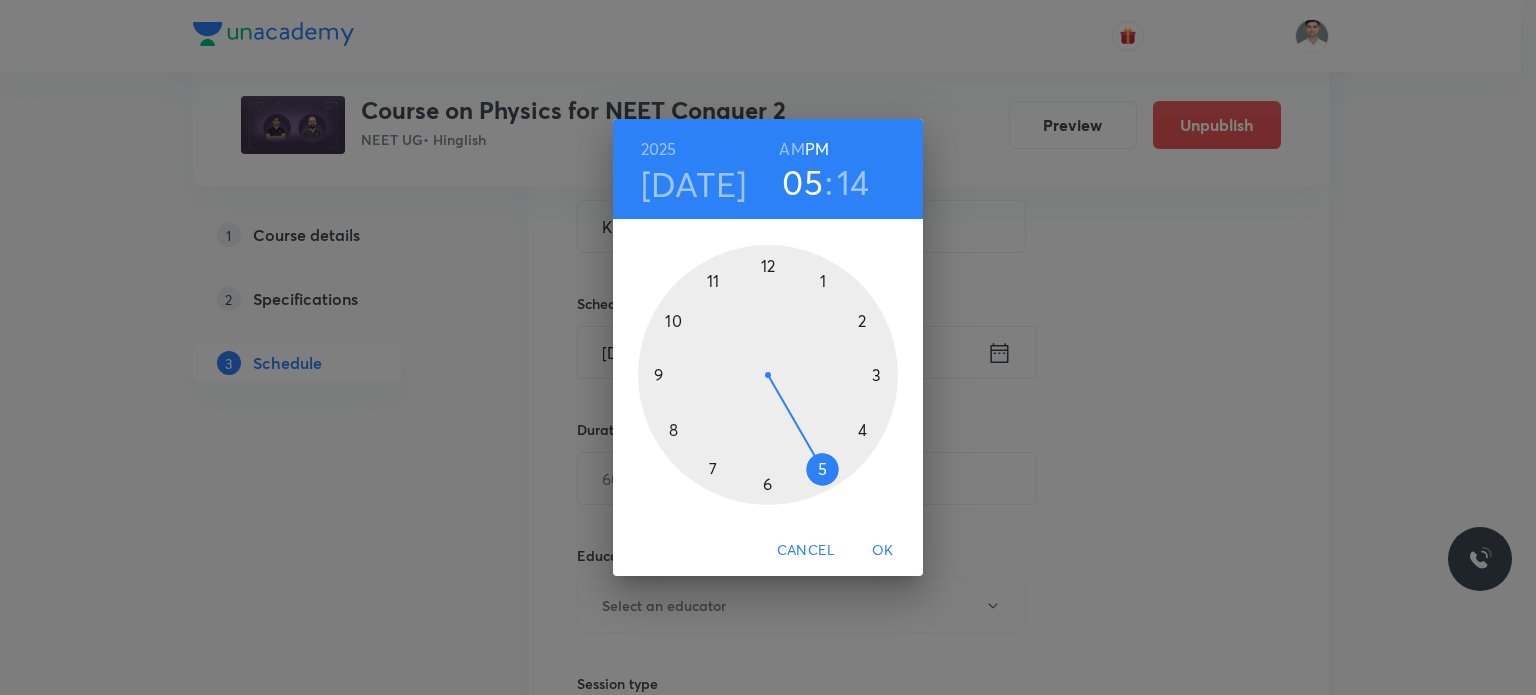 click on "AM" at bounding box center (791, 149) 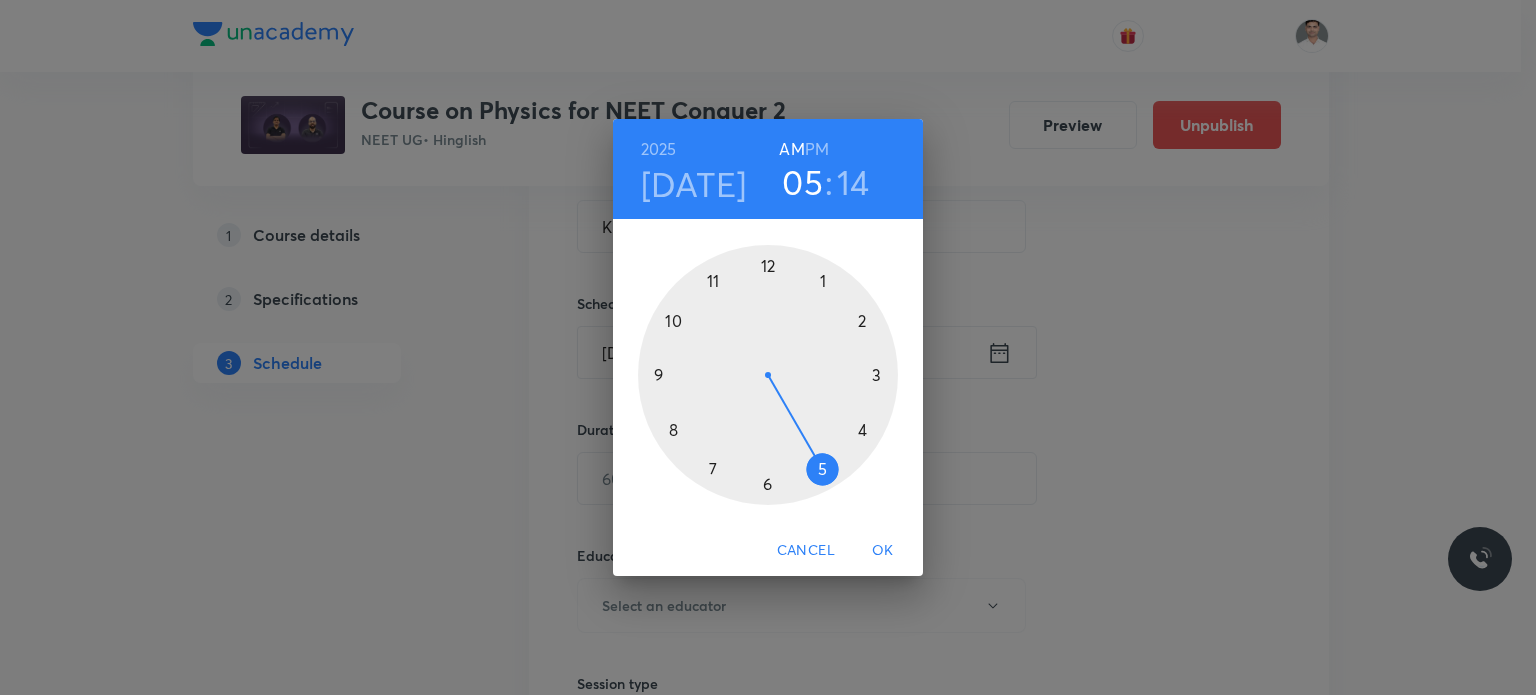 click at bounding box center [768, 375] 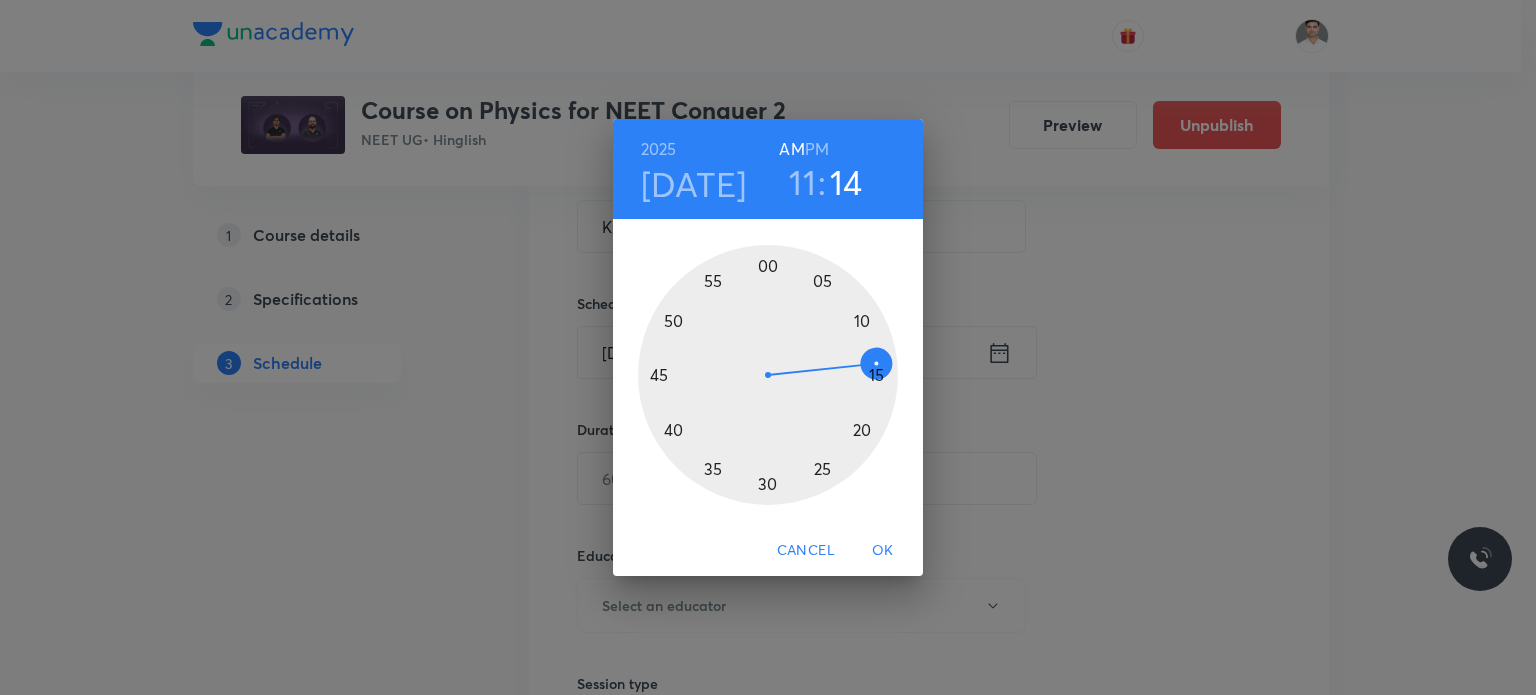 click at bounding box center (768, 375) 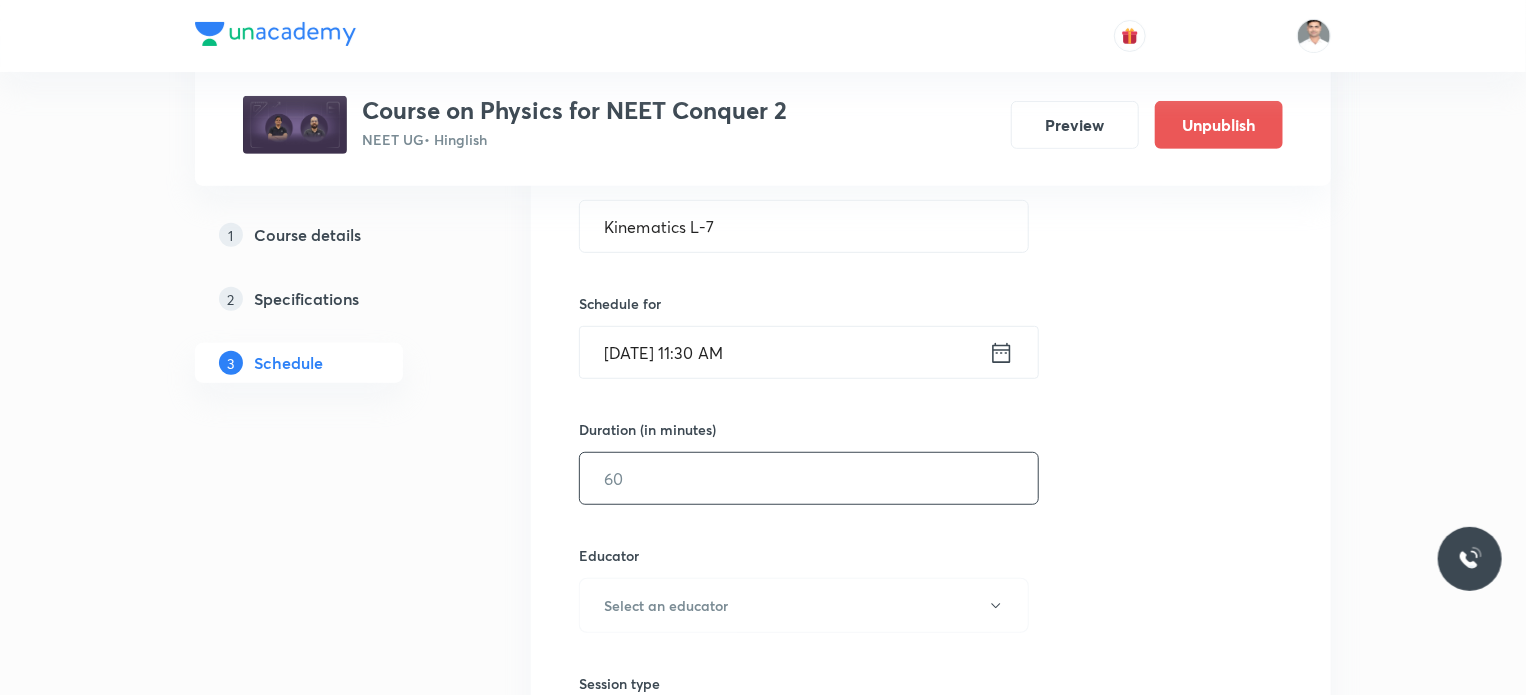 click at bounding box center (809, 478) 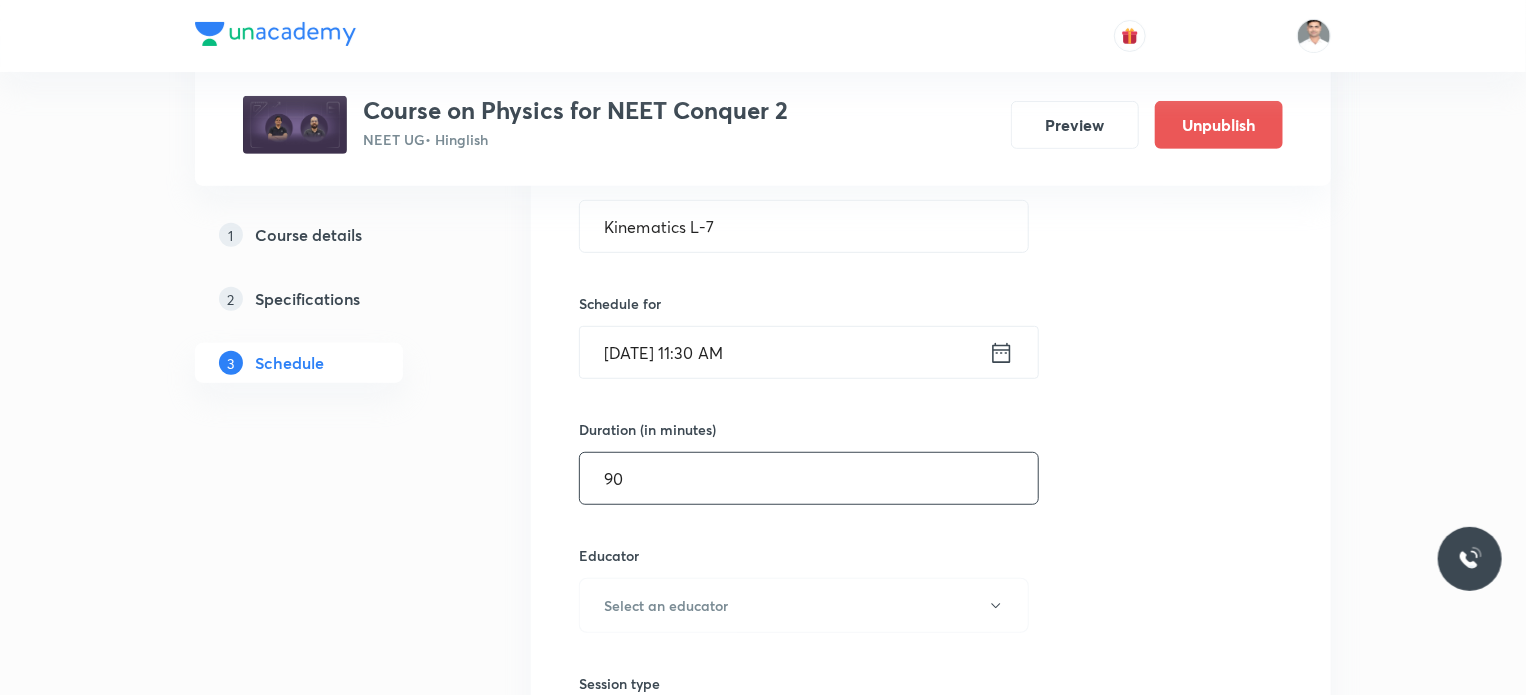 type on "90" 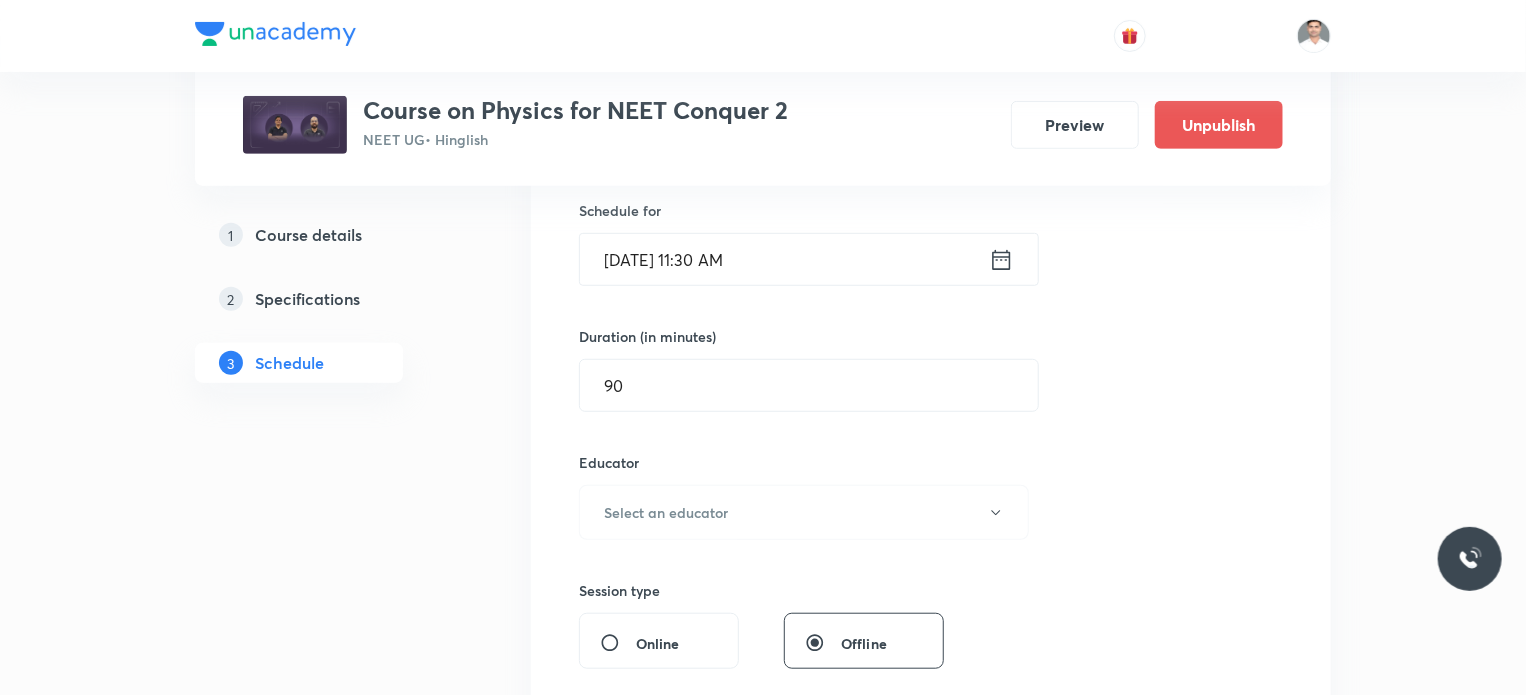scroll, scrollTop: 600, scrollLeft: 0, axis: vertical 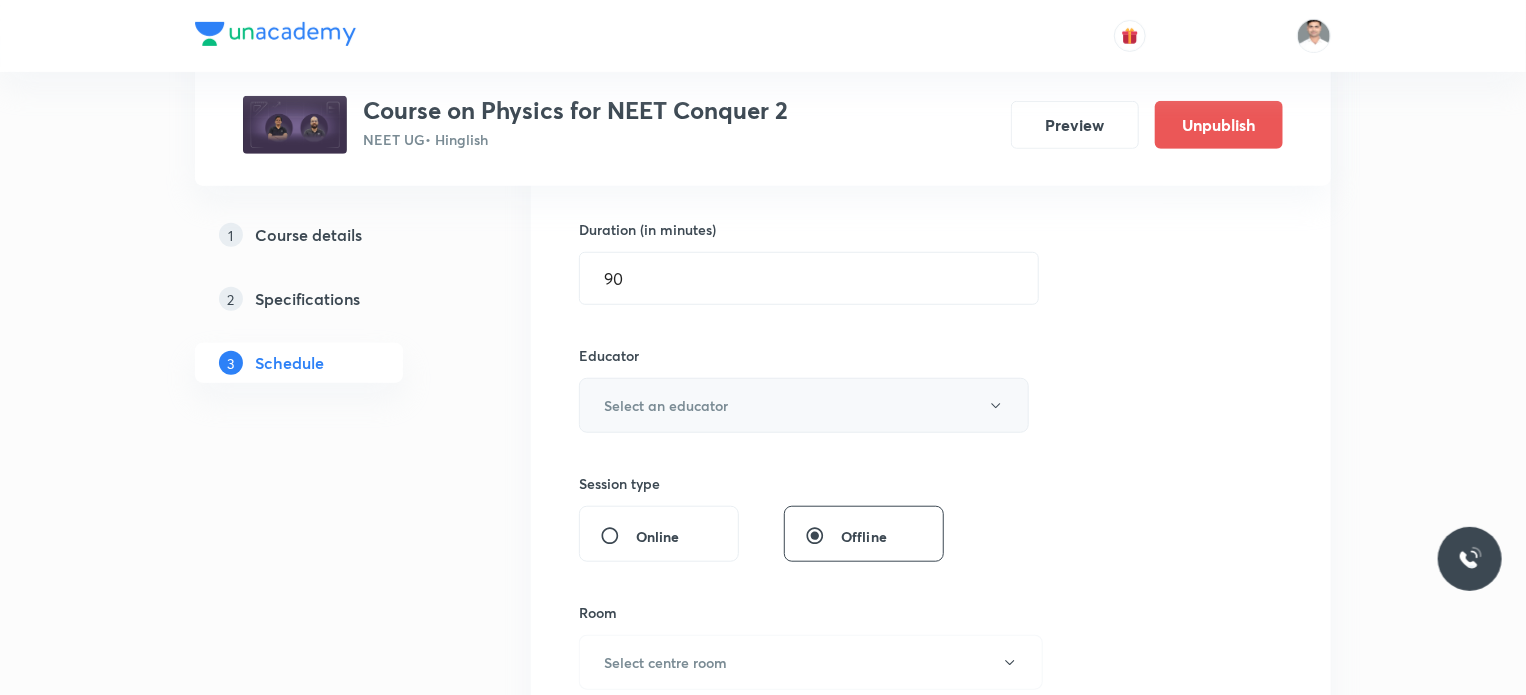 click on "Select an educator" at bounding box center (804, 405) 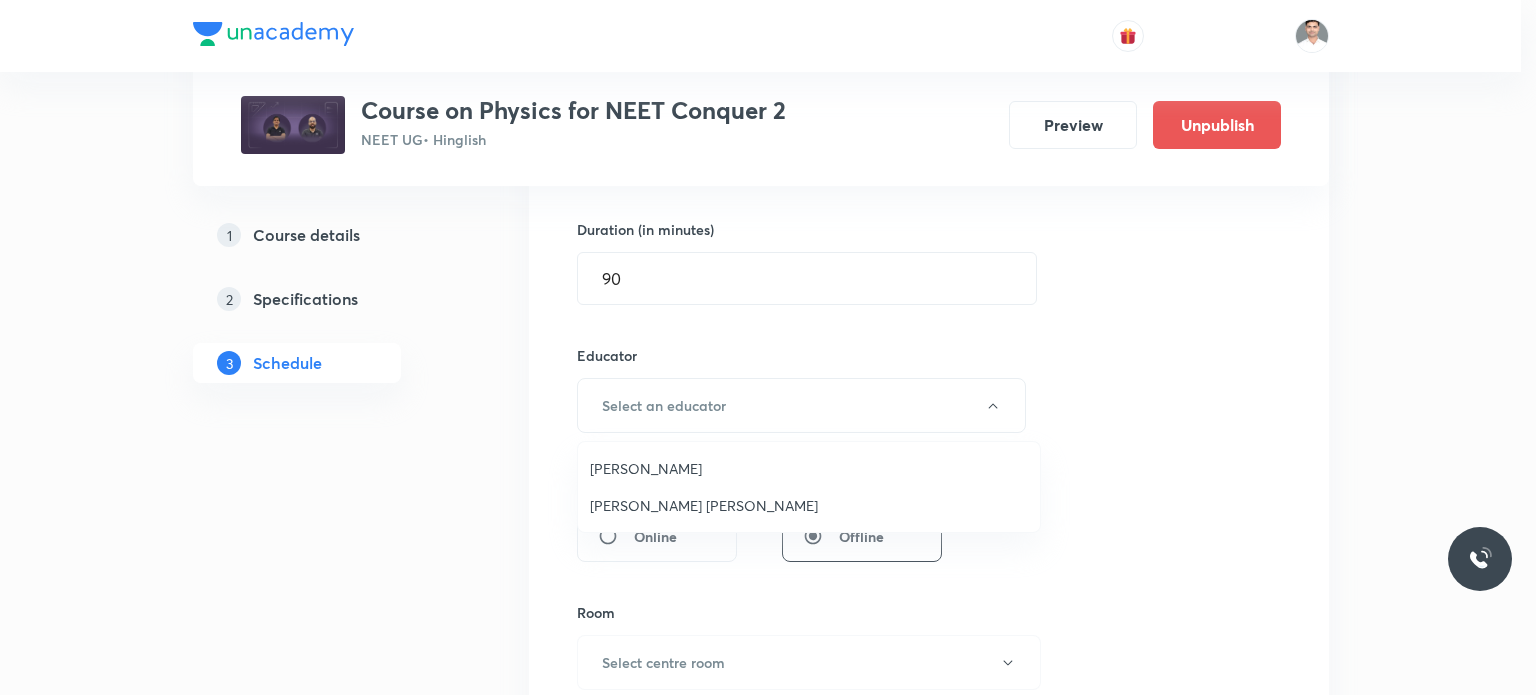 click on "Sachin Kumar Singh" at bounding box center (809, 505) 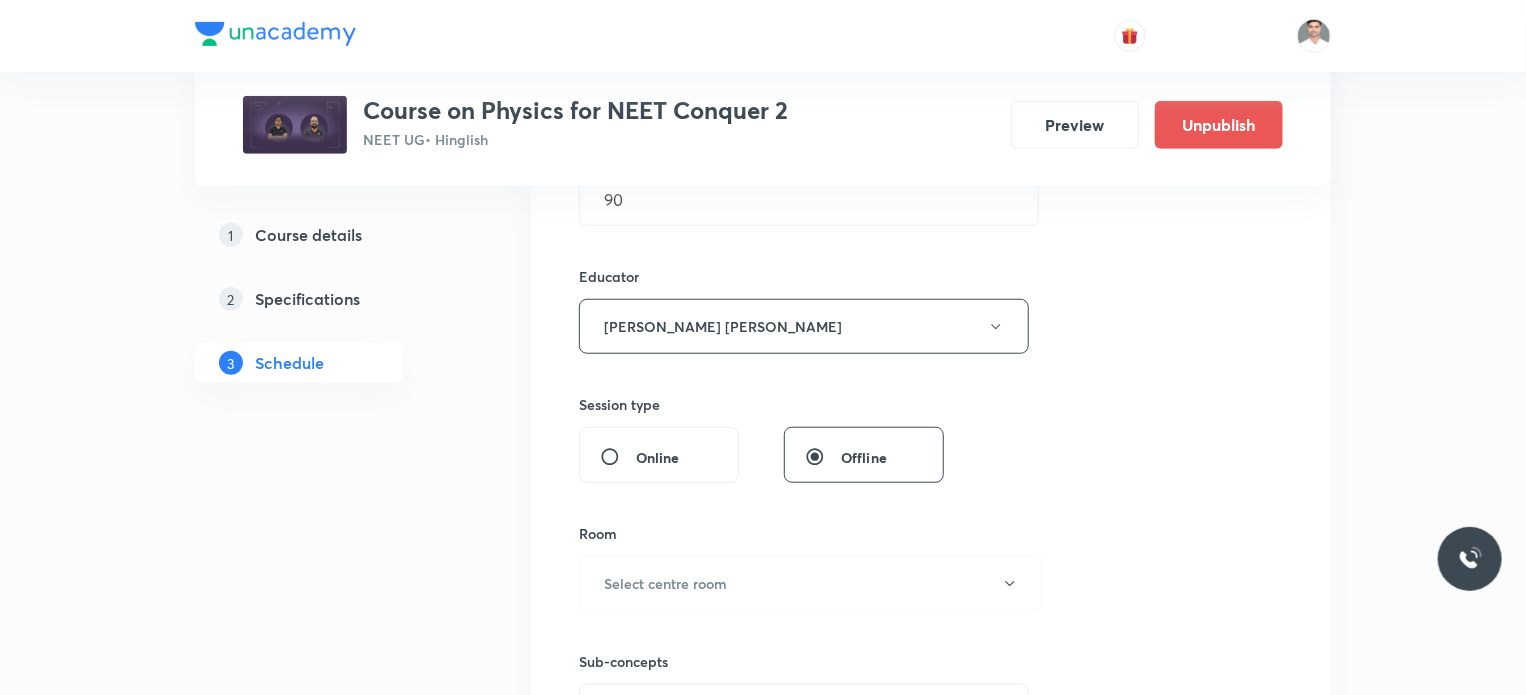 scroll, scrollTop: 800, scrollLeft: 0, axis: vertical 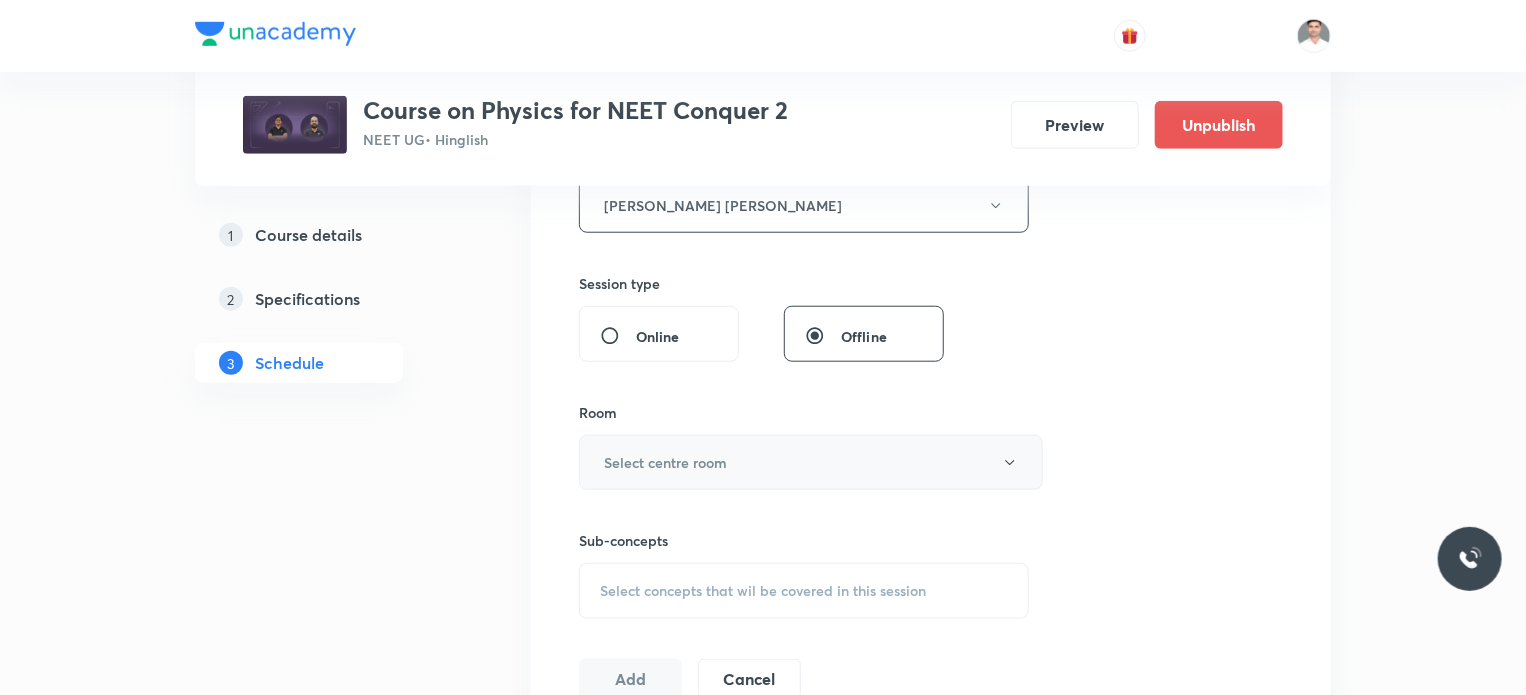 click on "Select centre room" at bounding box center (665, 462) 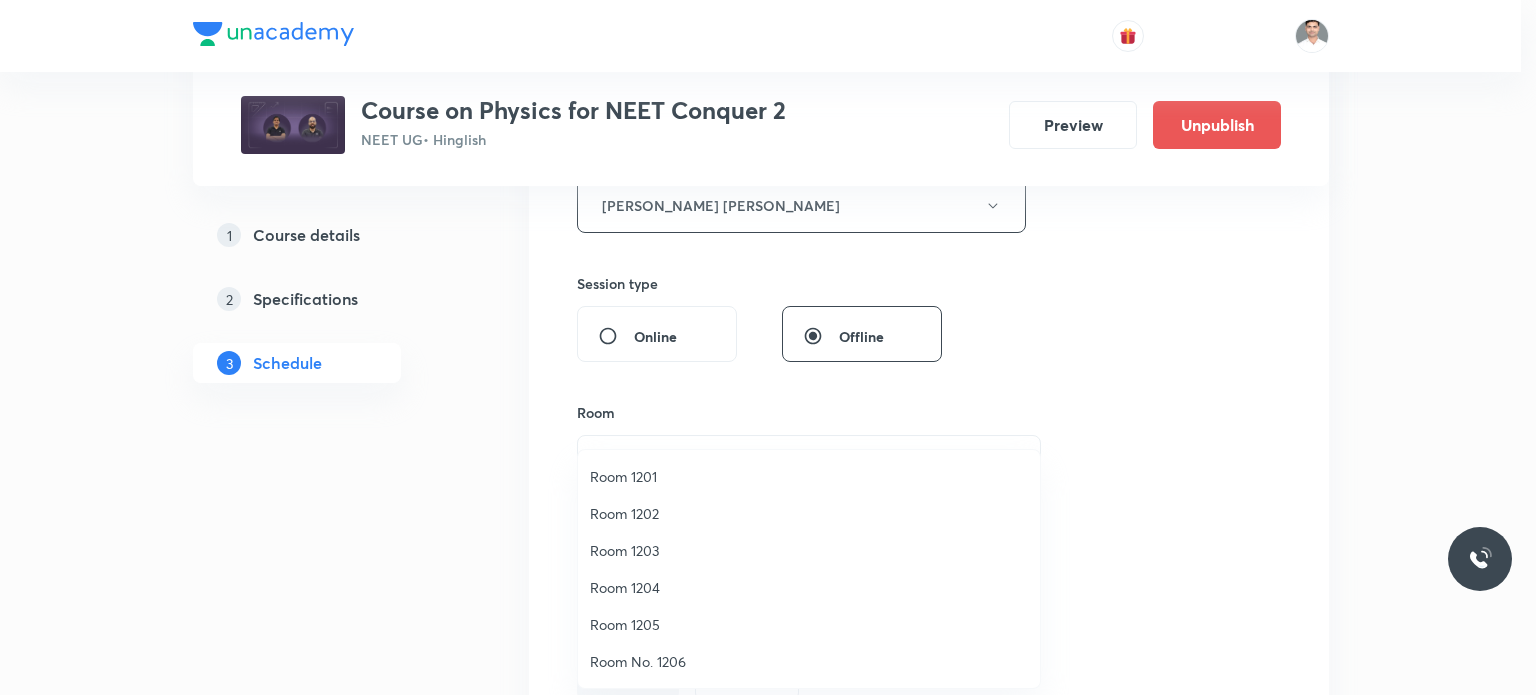 click on "Room 1201" at bounding box center [809, 476] 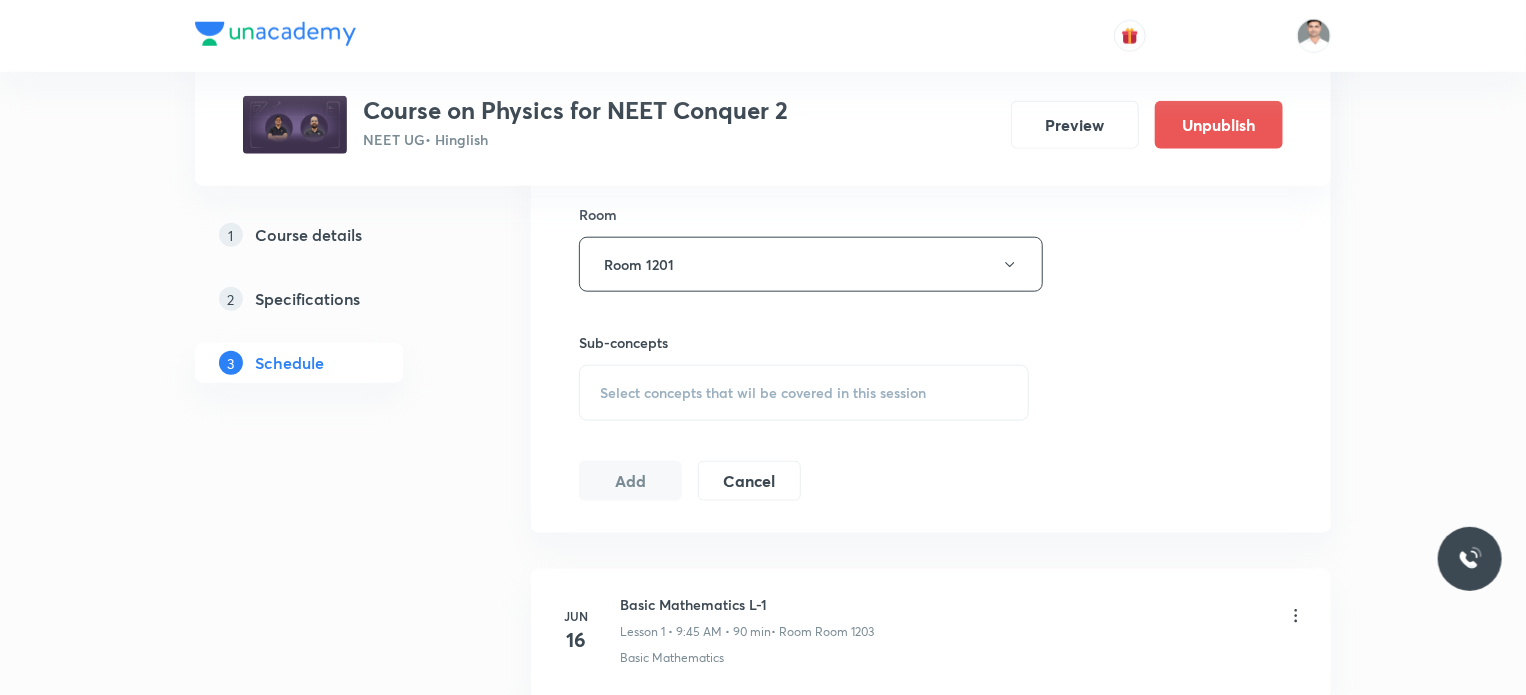 scroll, scrollTop: 1000, scrollLeft: 0, axis: vertical 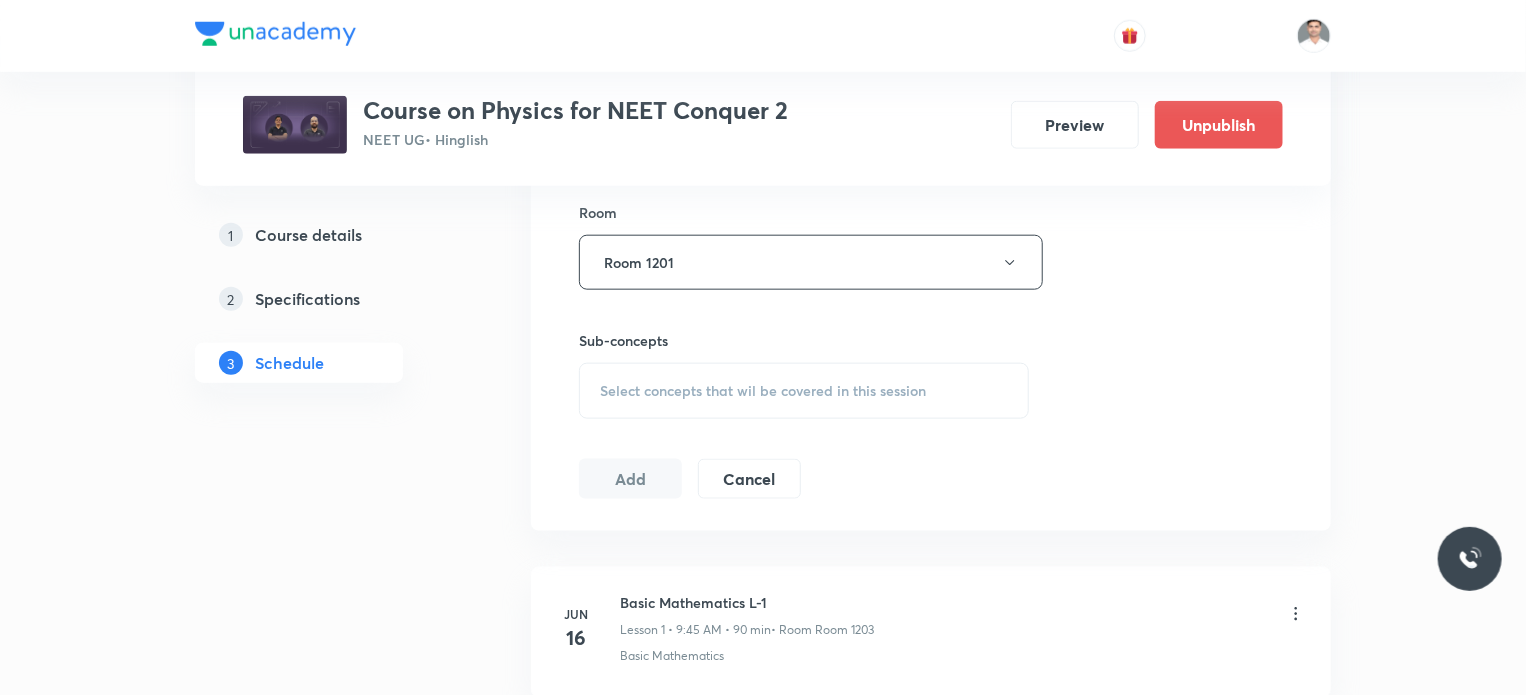 click on "Select concepts that wil be covered in this session" at bounding box center [763, 391] 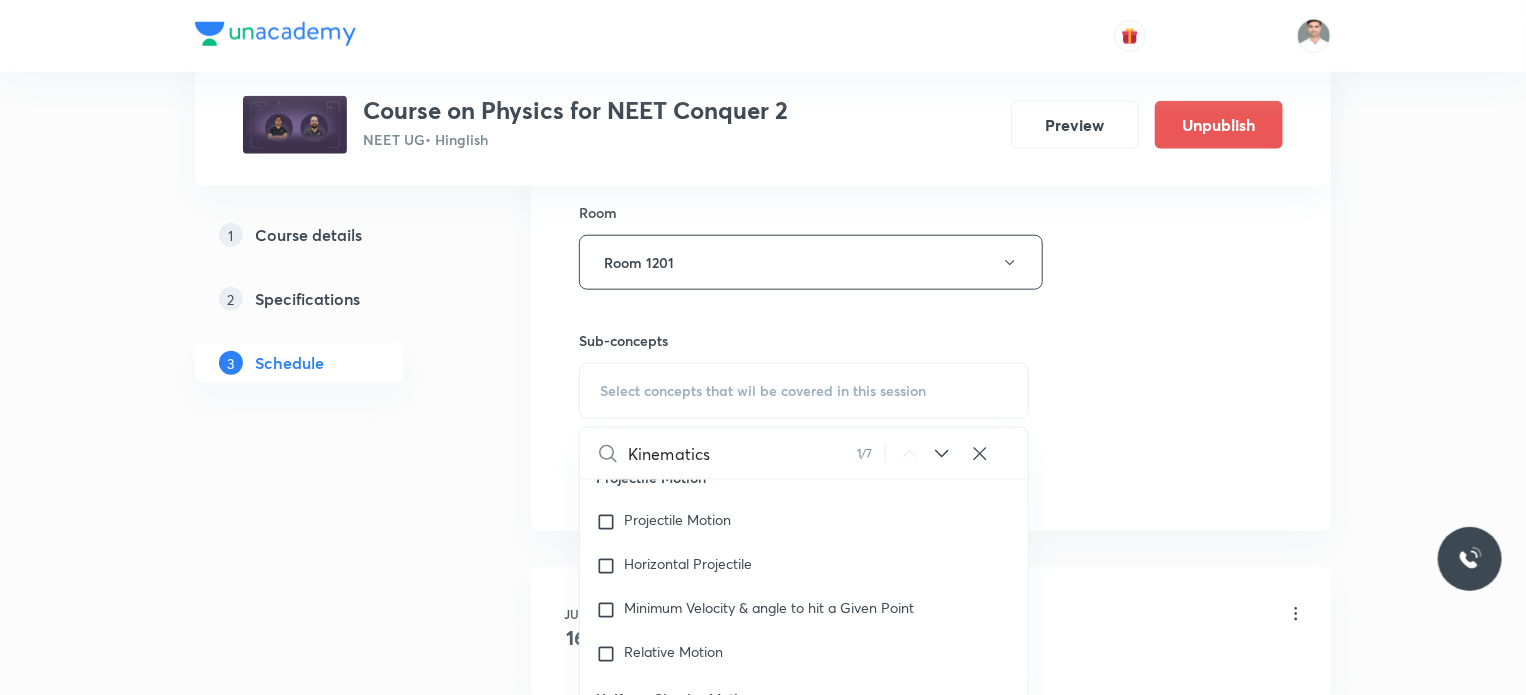 scroll, scrollTop: 3760, scrollLeft: 0, axis: vertical 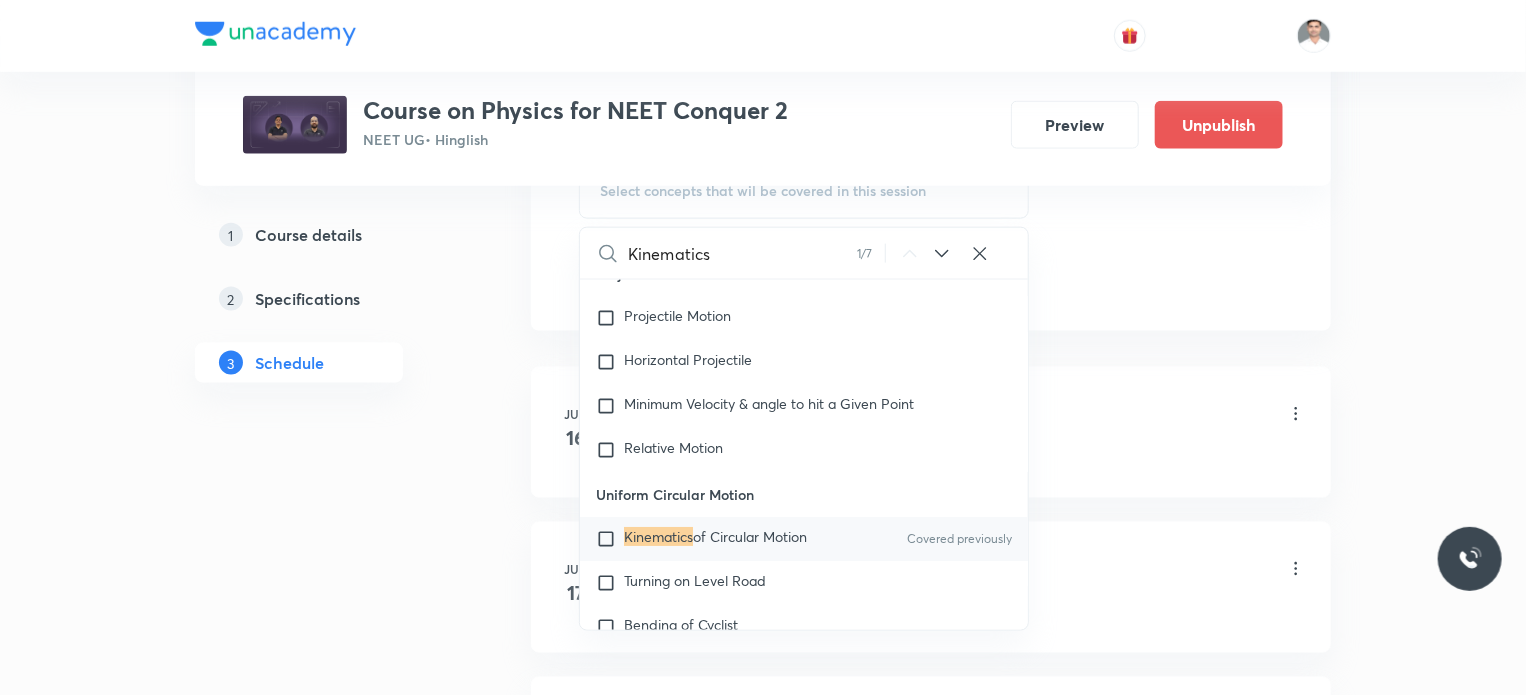 type on "Kinematics" 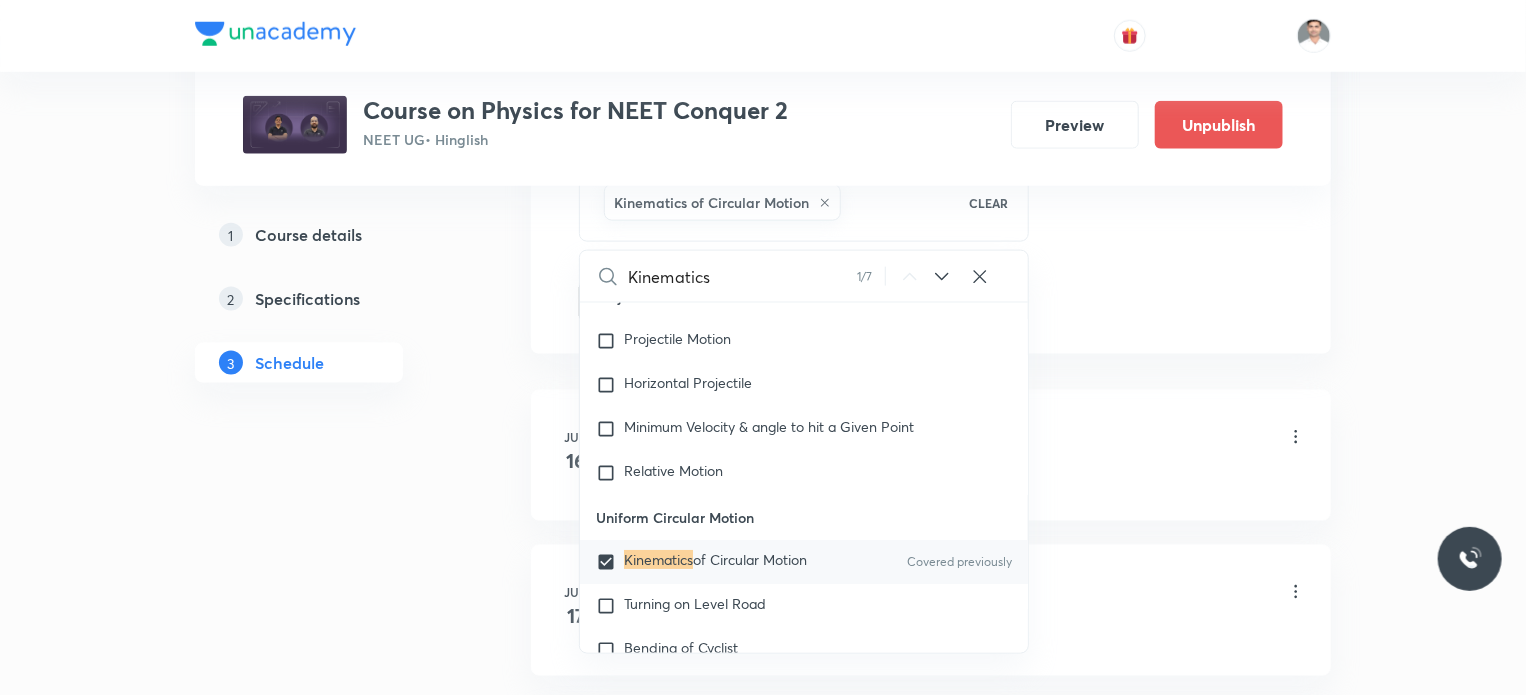 checkbox on "true" 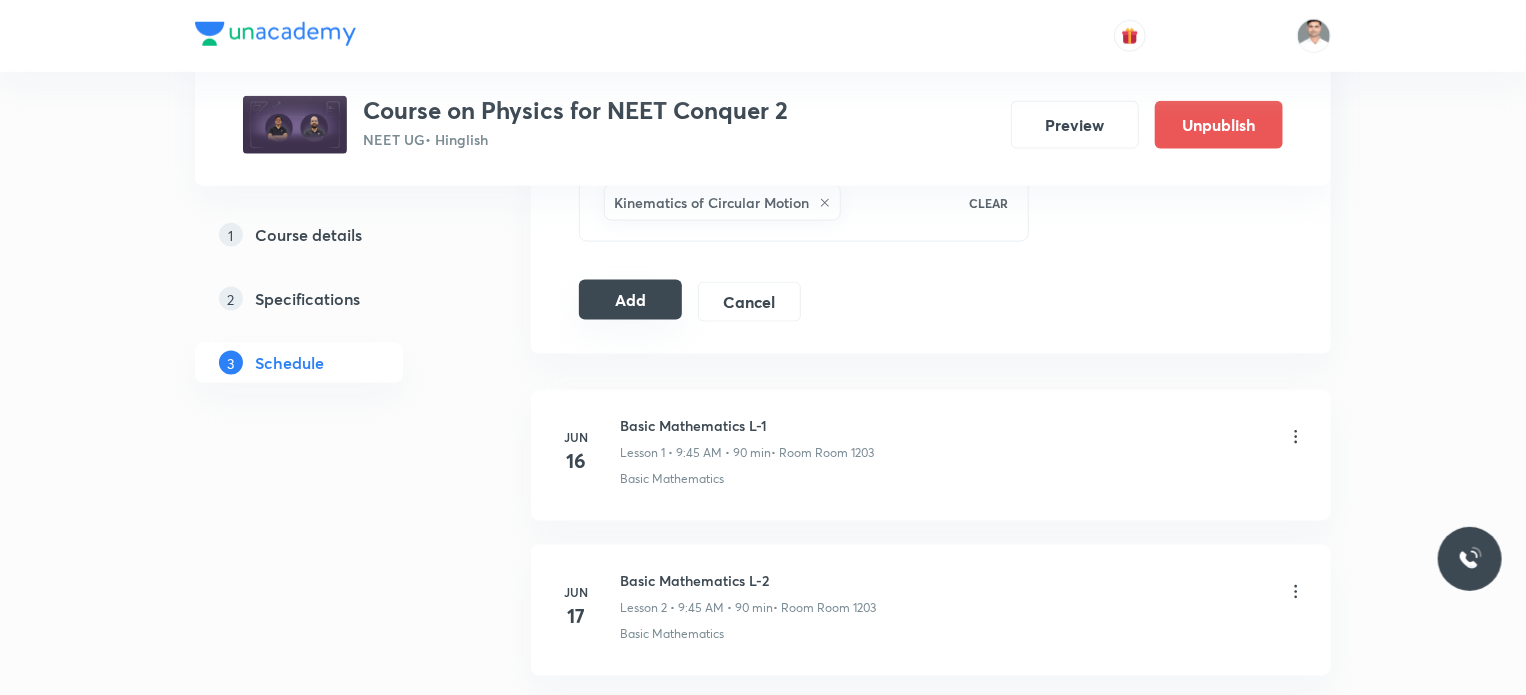 click on "Add" at bounding box center [630, 300] 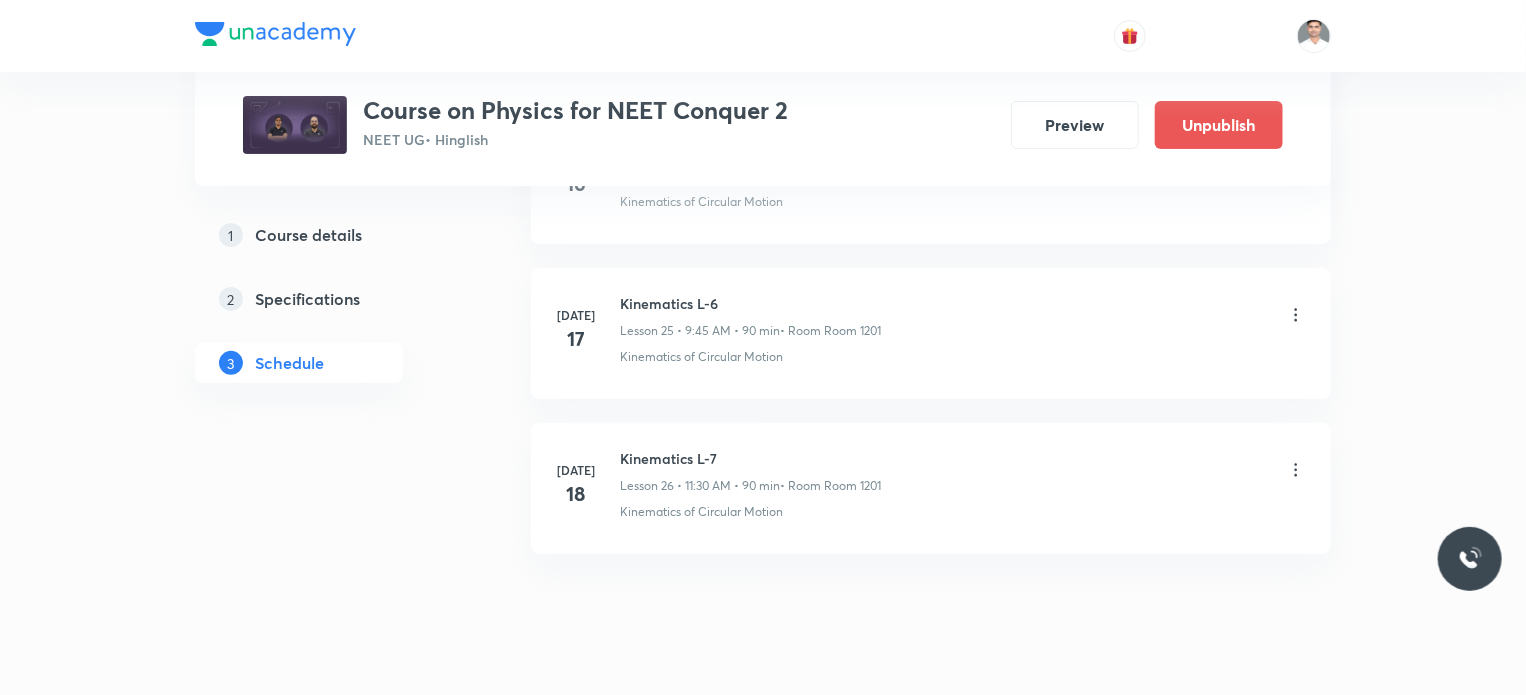 scroll, scrollTop: 4011, scrollLeft: 0, axis: vertical 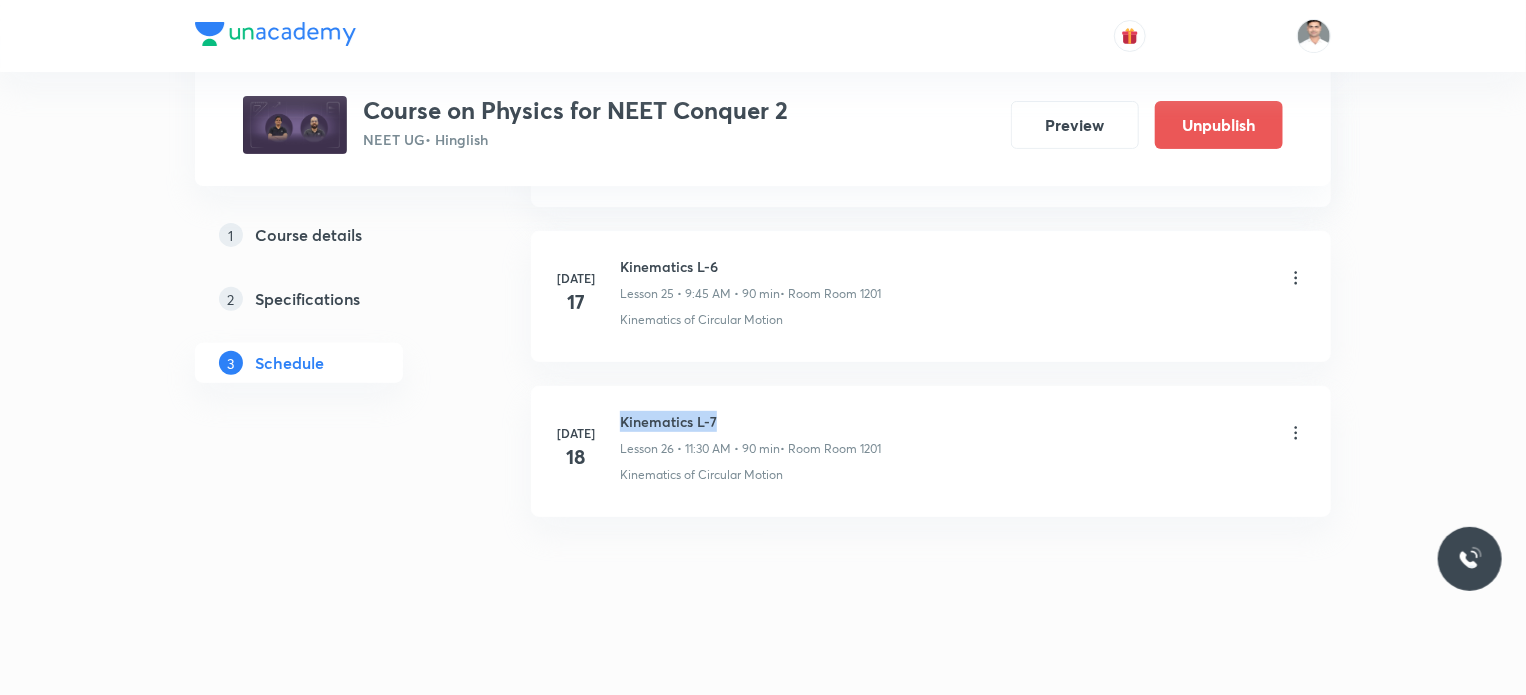 drag, startPoint x: 620, startPoint y: 404, endPoint x: 791, endPoint y: 397, distance: 171.14322 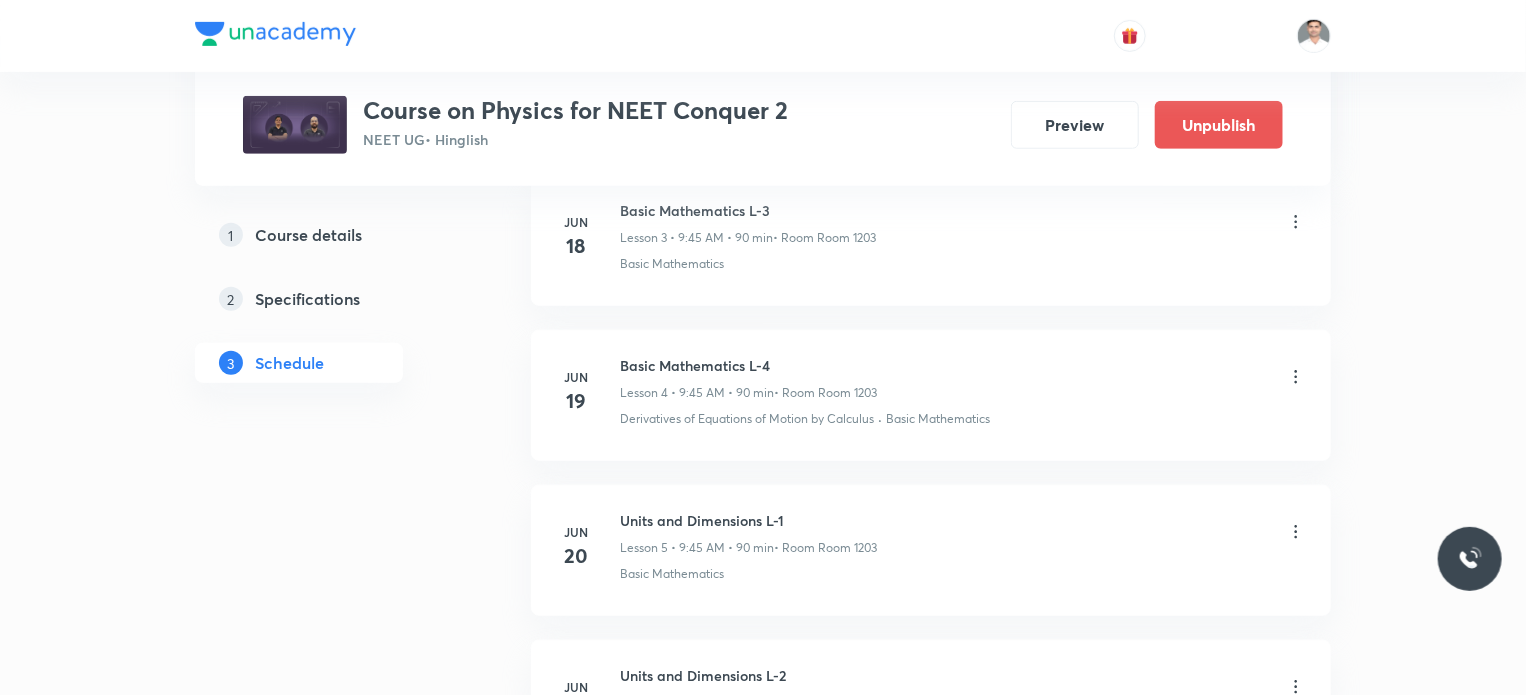 scroll, scrollTop: 0, scrollLeft: 0, axis: both 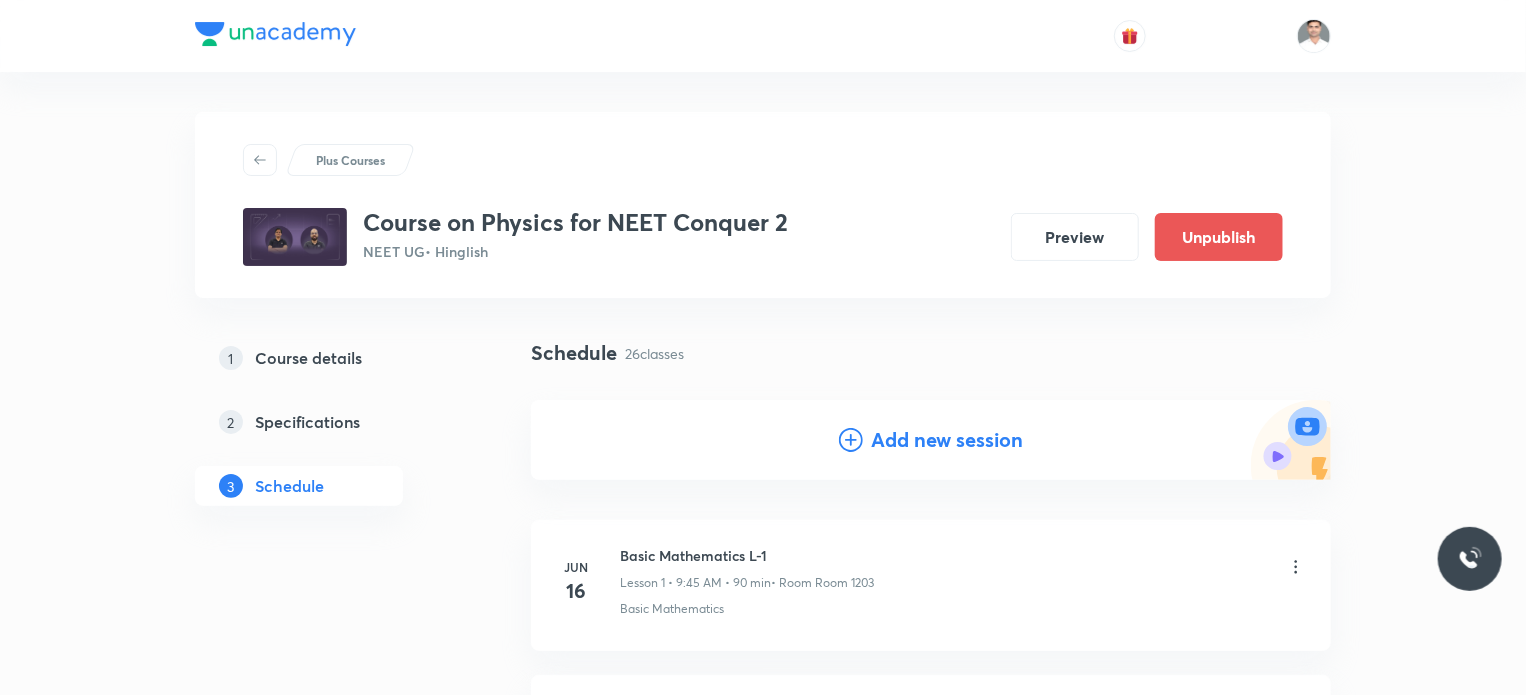 click on "Add new session" at bounding box center (947, 440) 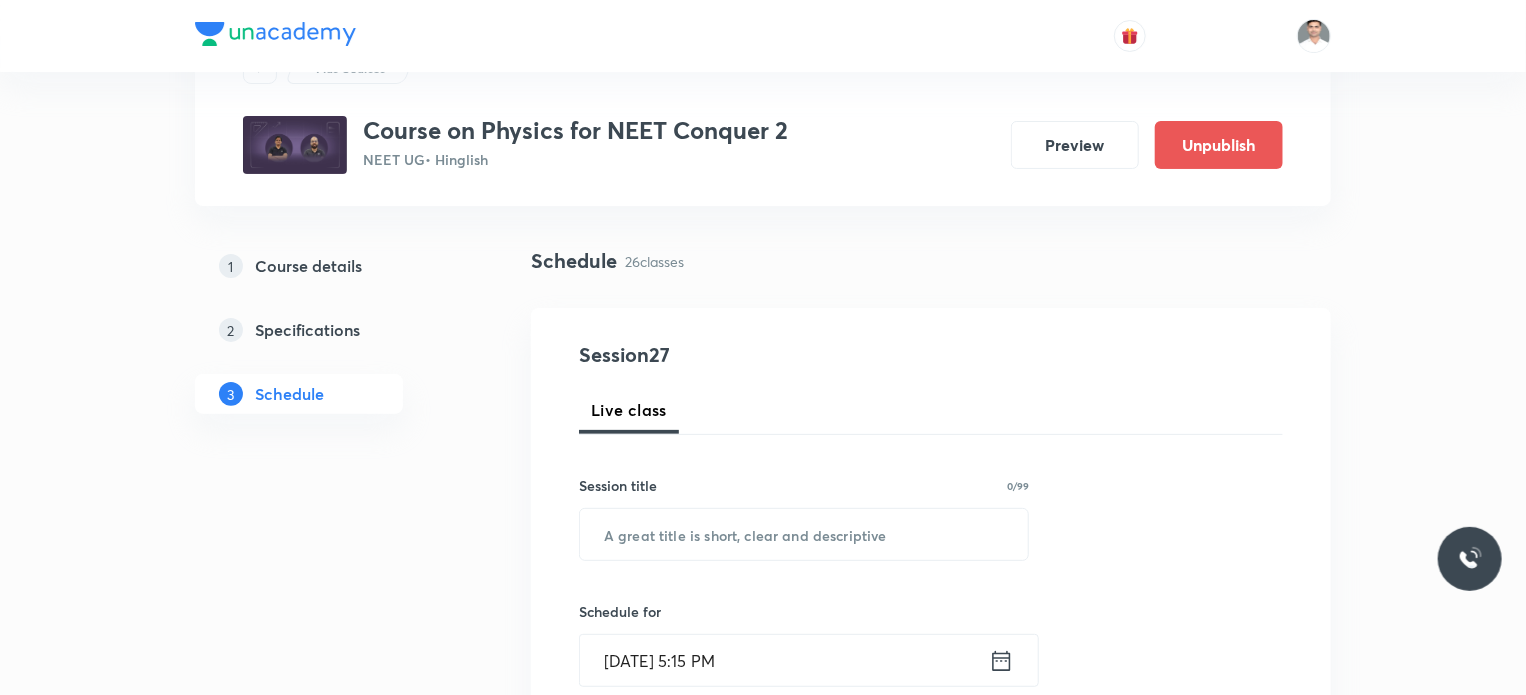 scroll, scrollTop: 200, scrollLeft: 0, axis: vertical 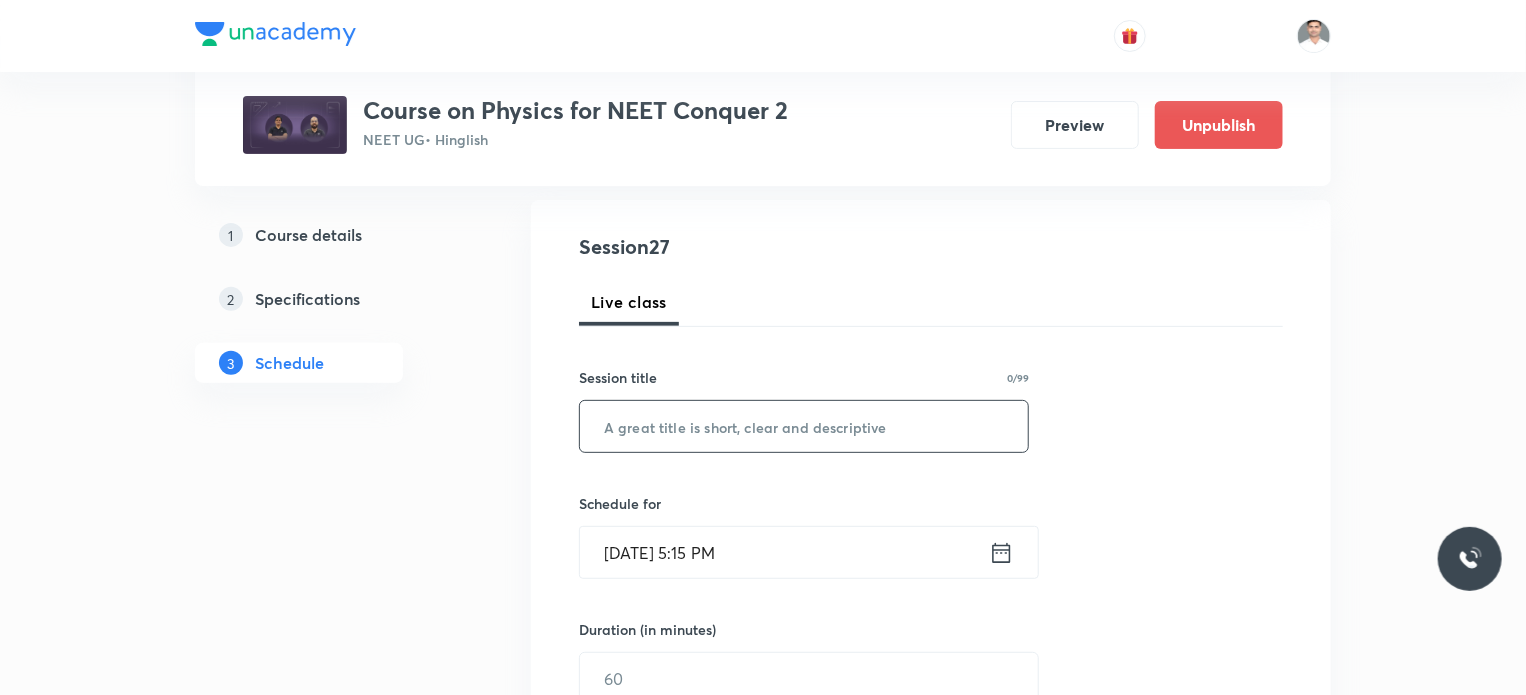 click at bounding box center (804, 426) 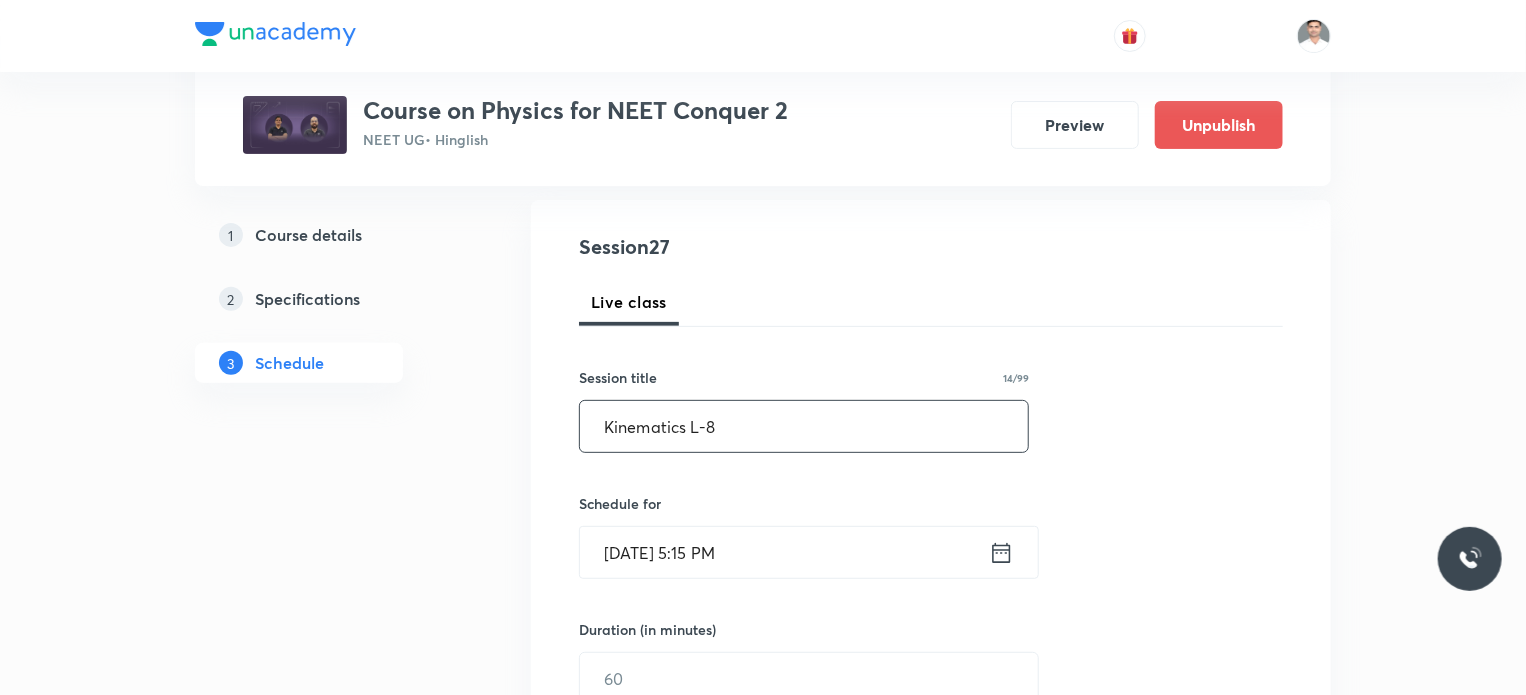 type on "Kinematics L-8" 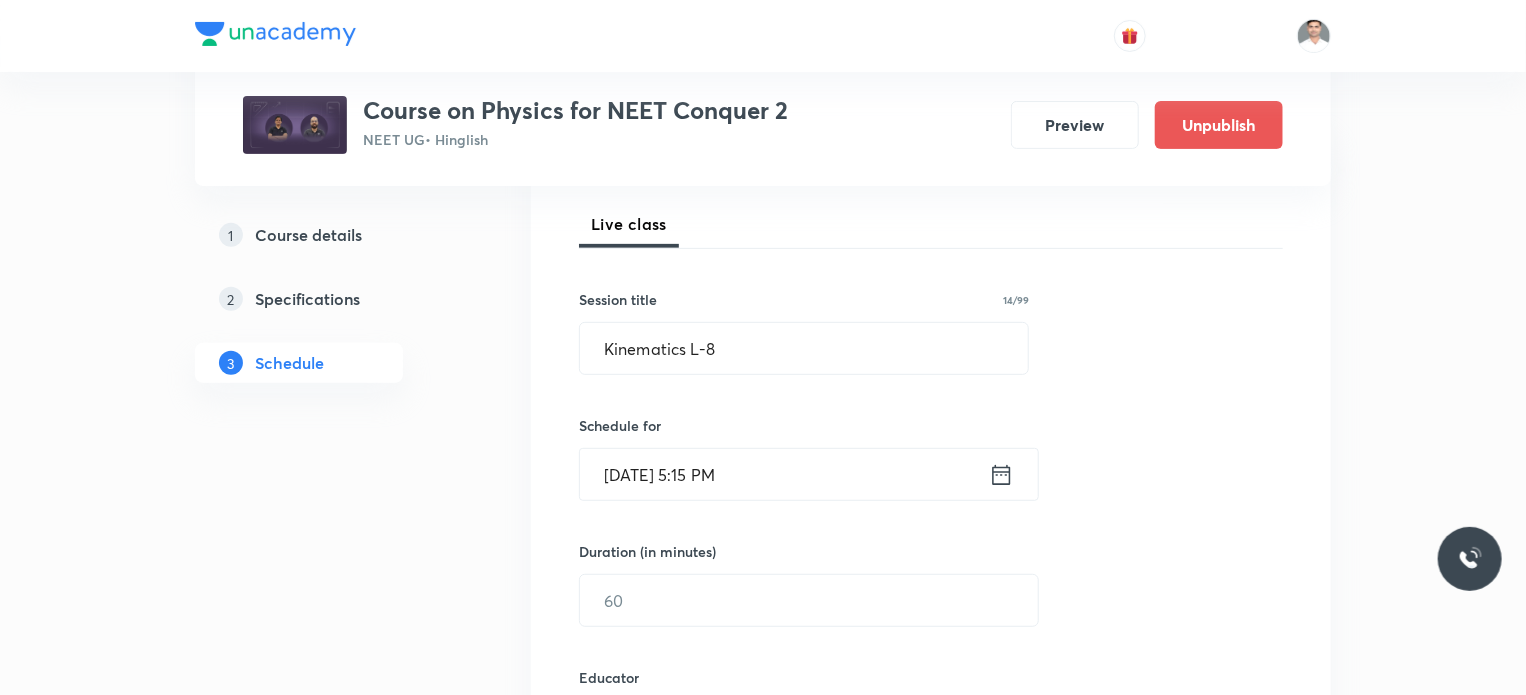 scroll, scrollTop: 400, scrollLeft: 0, axis: vertical 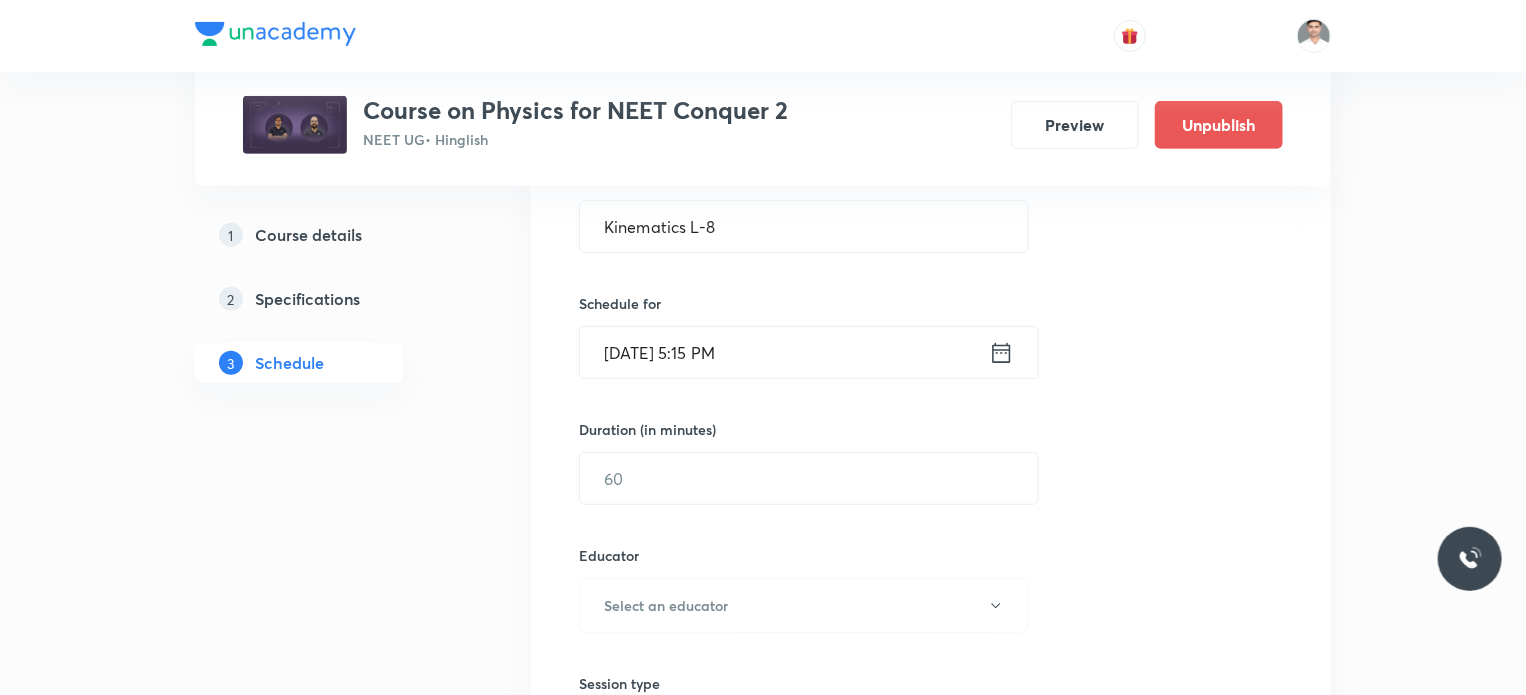 click 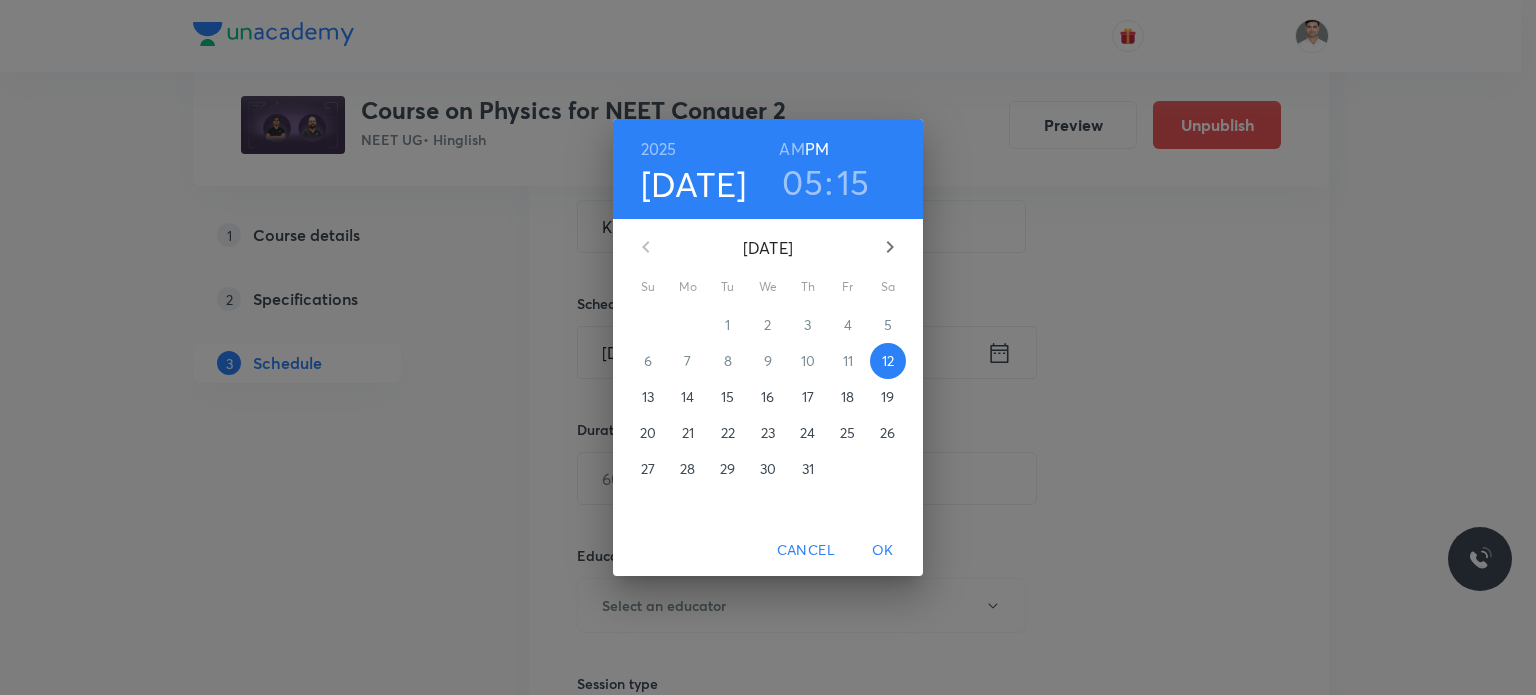 click on "19" at bounding box center [887, 397] 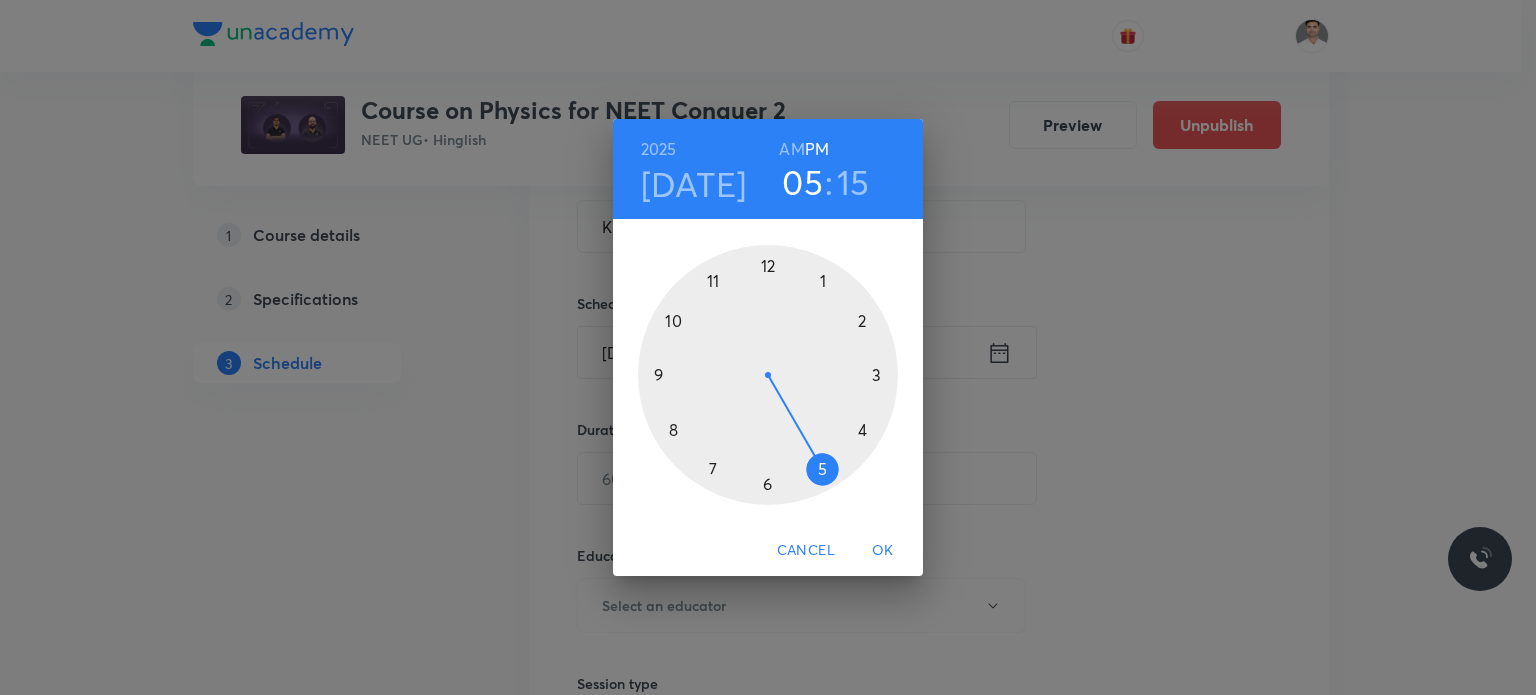 click on "AM" at bounding box center (791, 149) 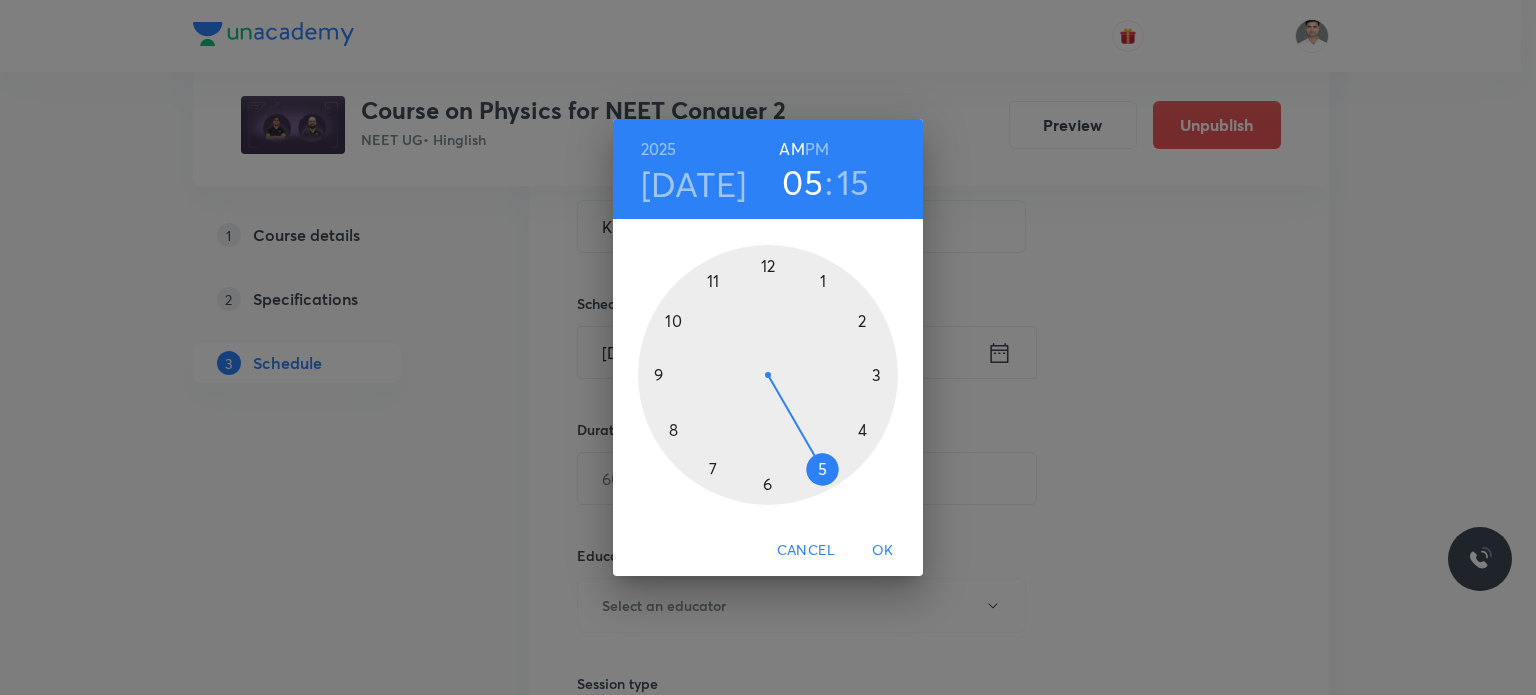 click at bounding box center (768, 375) 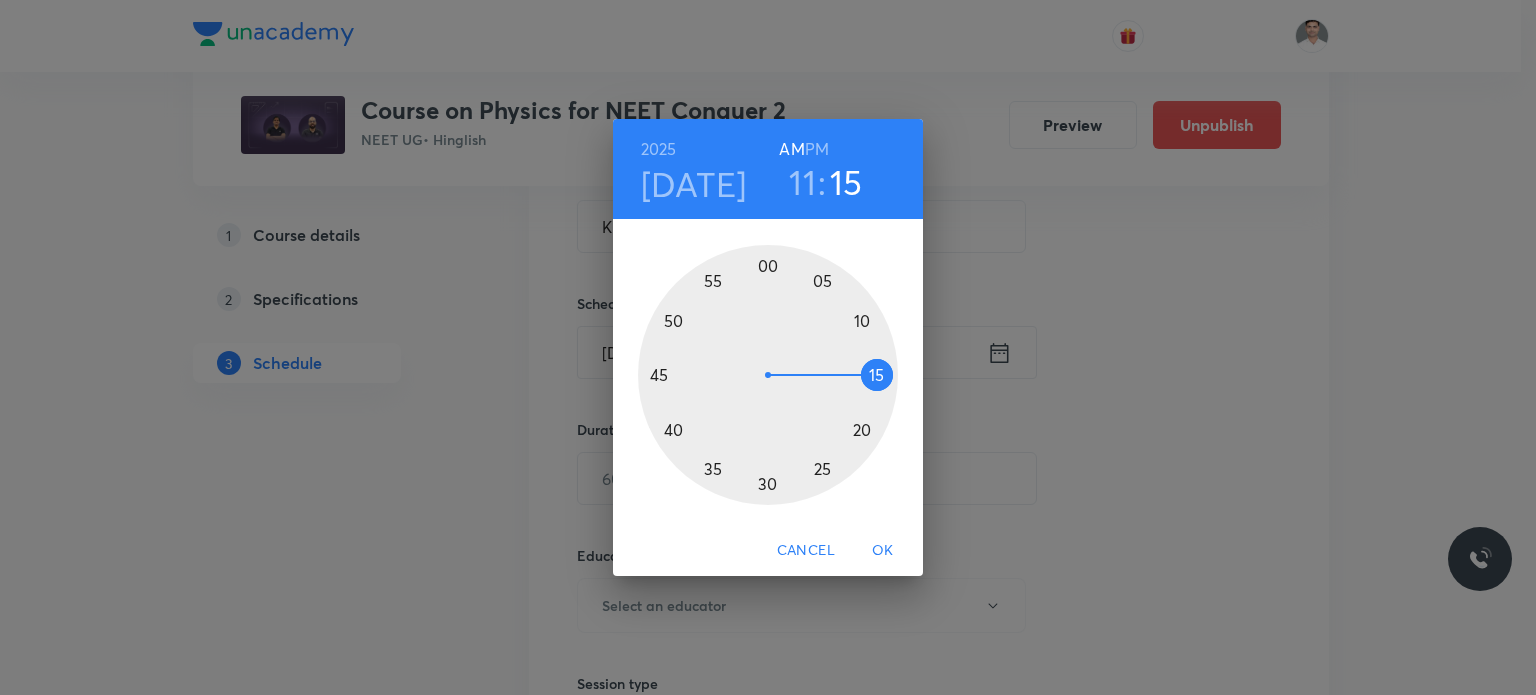 click at bounding box center [768, 375] 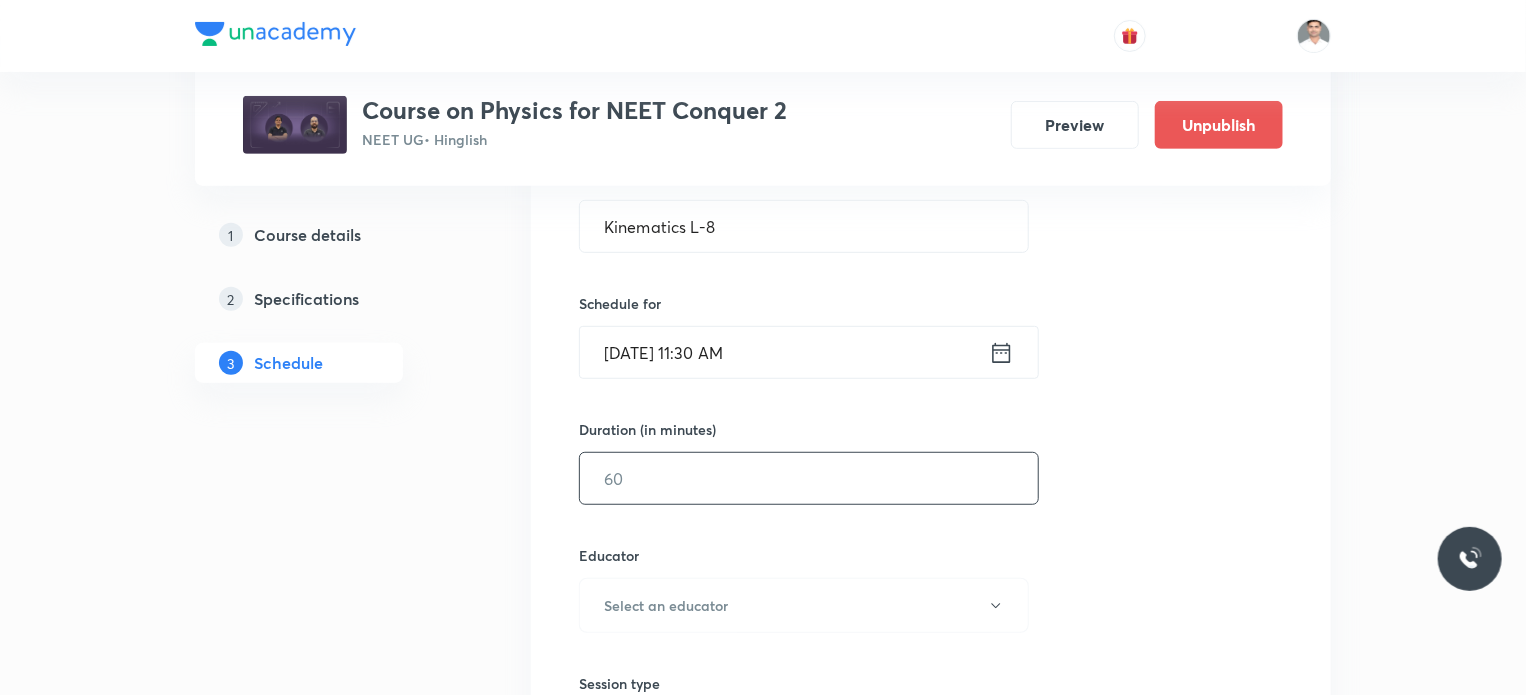 click at bounding box center [809, 478] 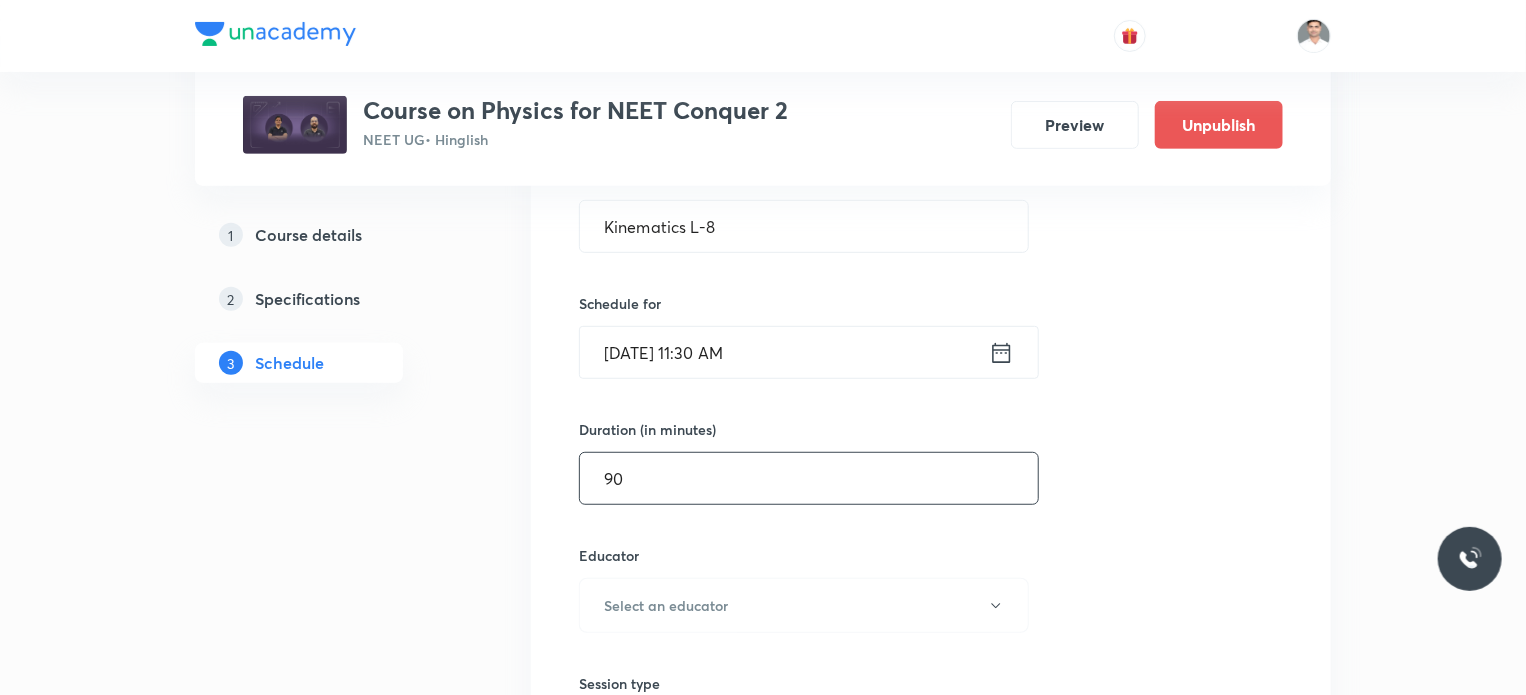 type on "90" 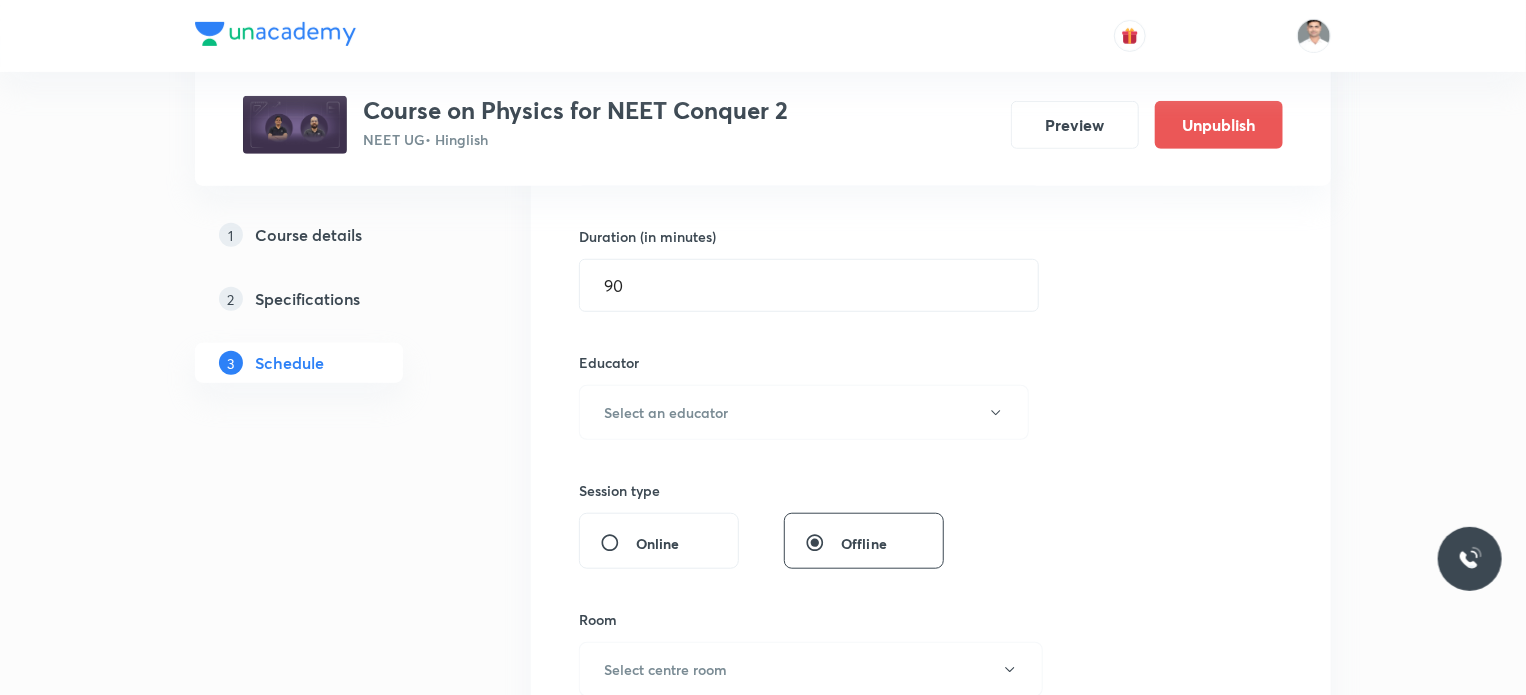 scroll, scrollTop: 600, scrollLeft: 0, axis: vertical 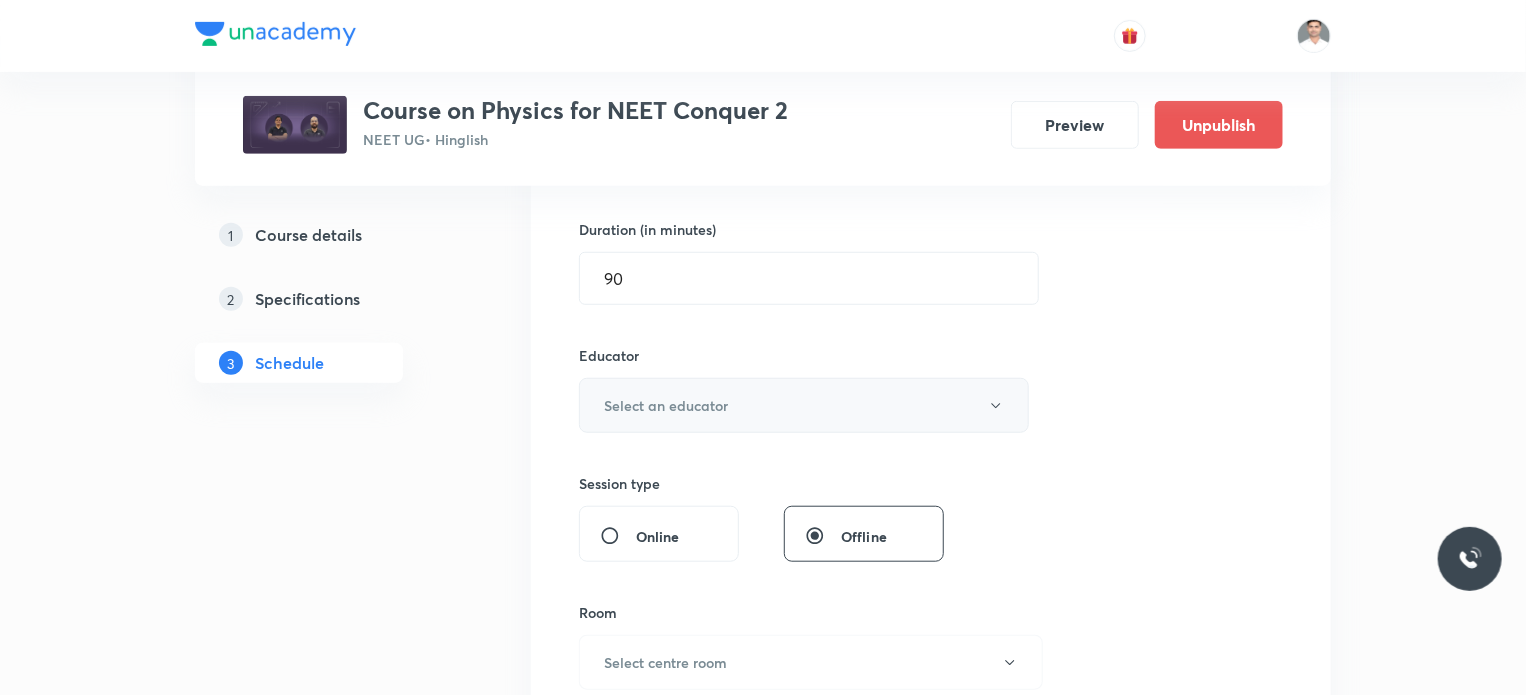 click on "Select an educator" at bounding box center [666, 405] 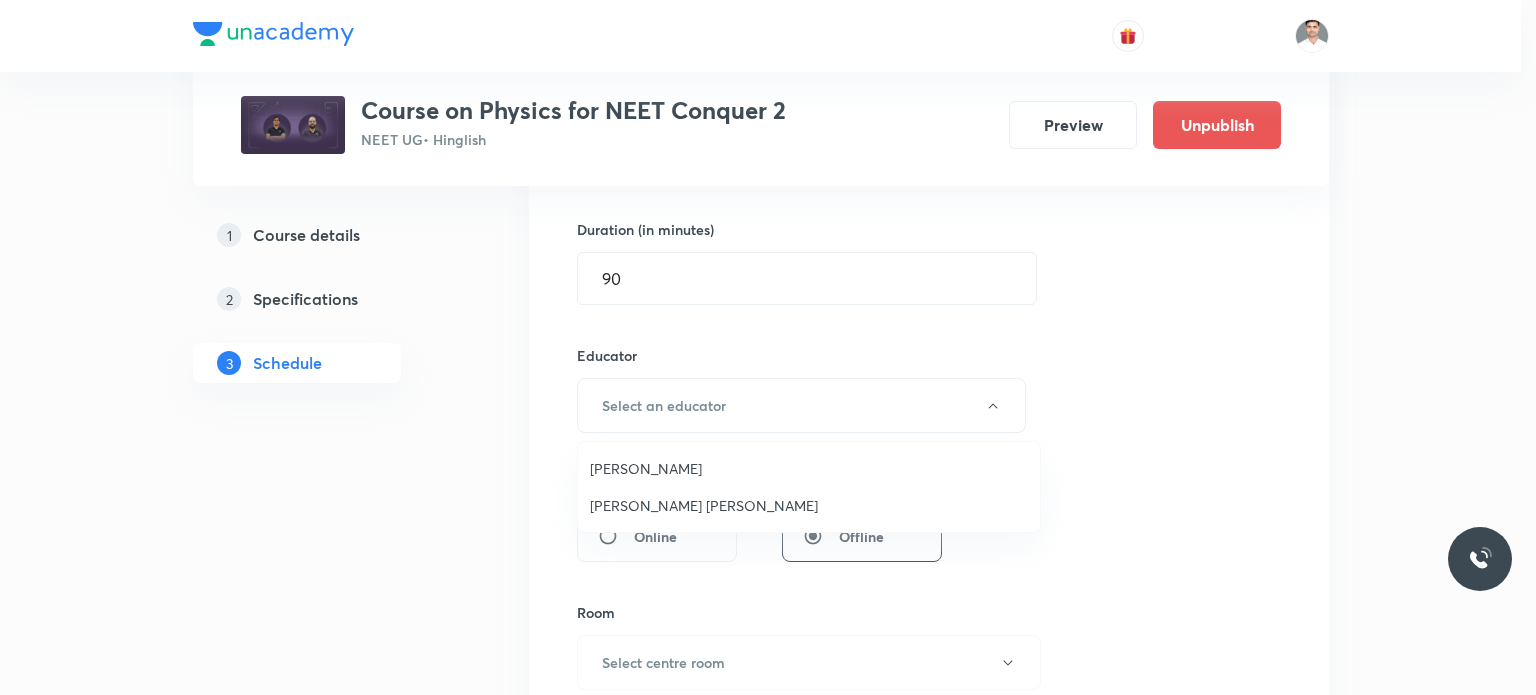 click on "Sachin Kumar Singh" at bounding box center (809, 505) 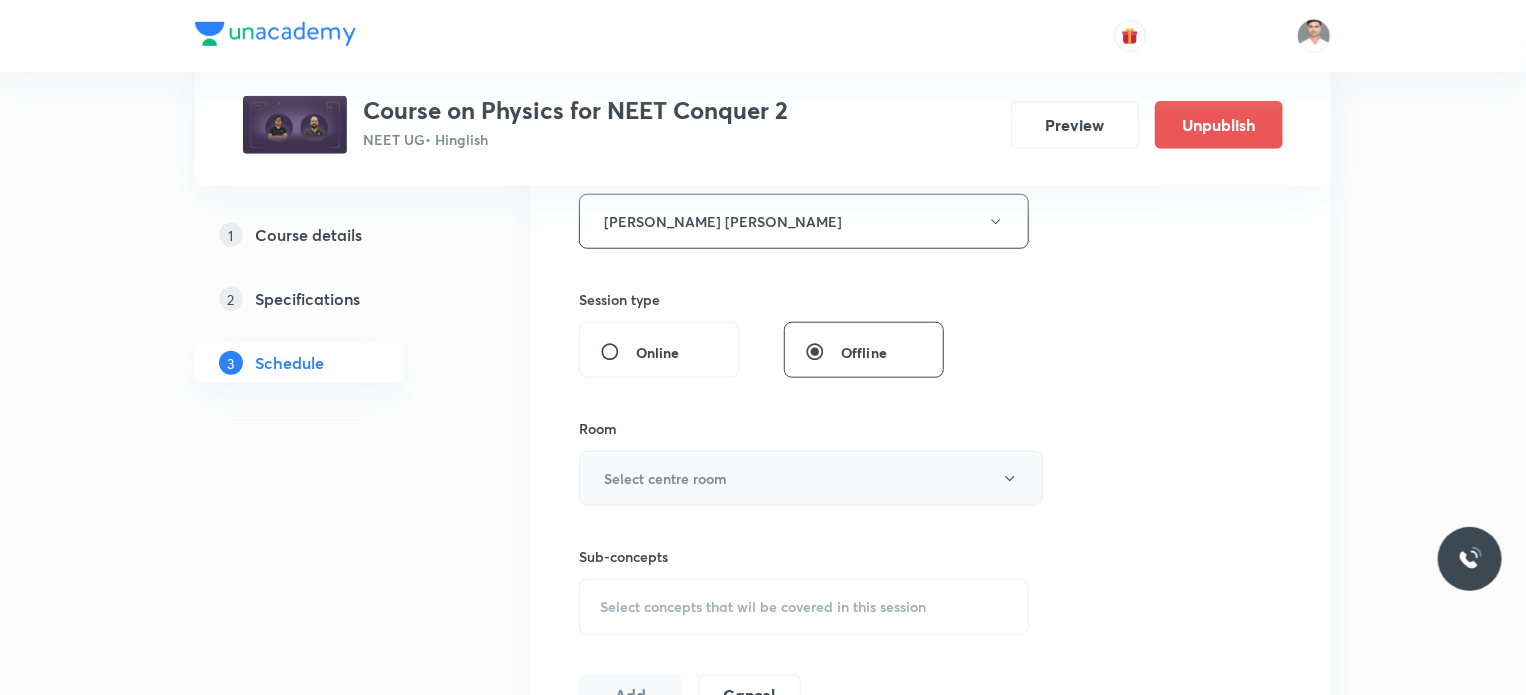 scroll, scrollTop: 800, scrollLeft: 0, axis: vertical 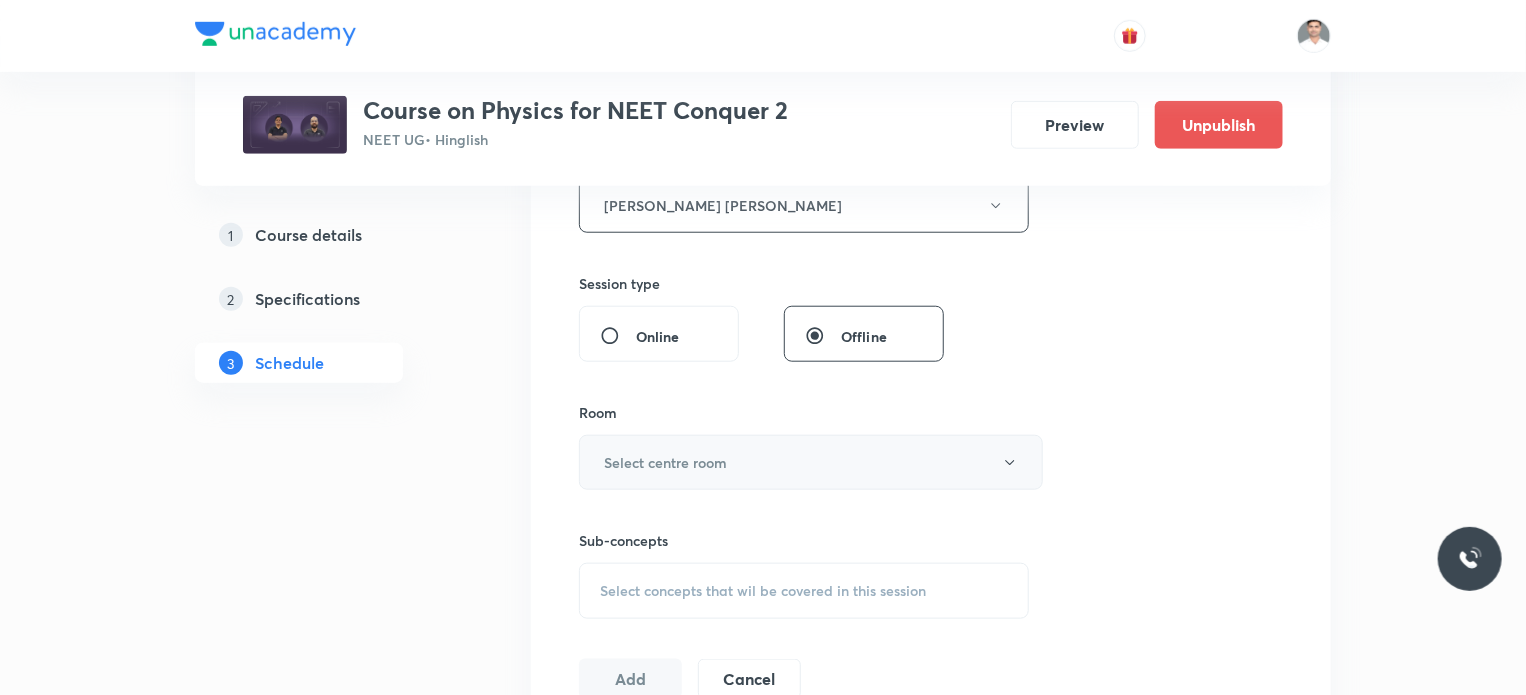 click on "Select centre room" at bounding box center (665, 462) 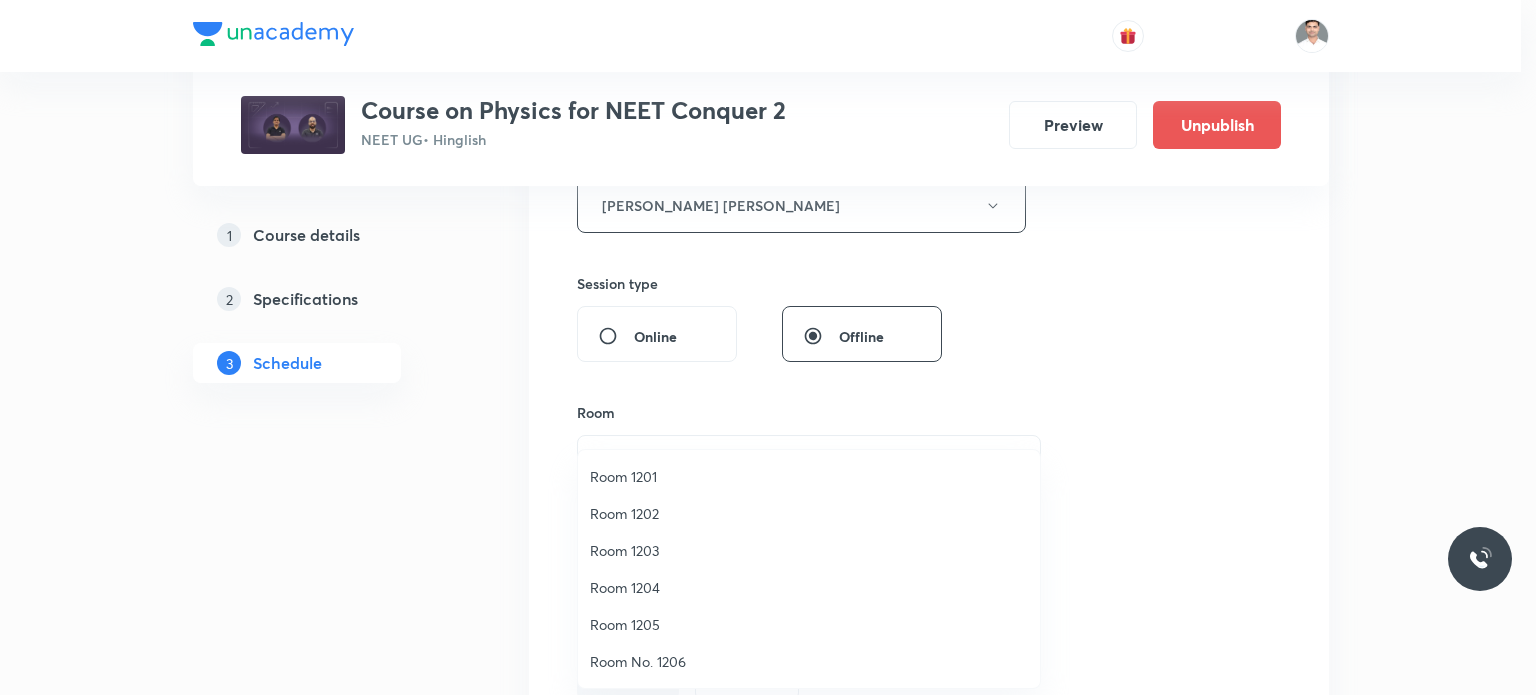 click on "Room 1201" at bounding box center [809, 476] 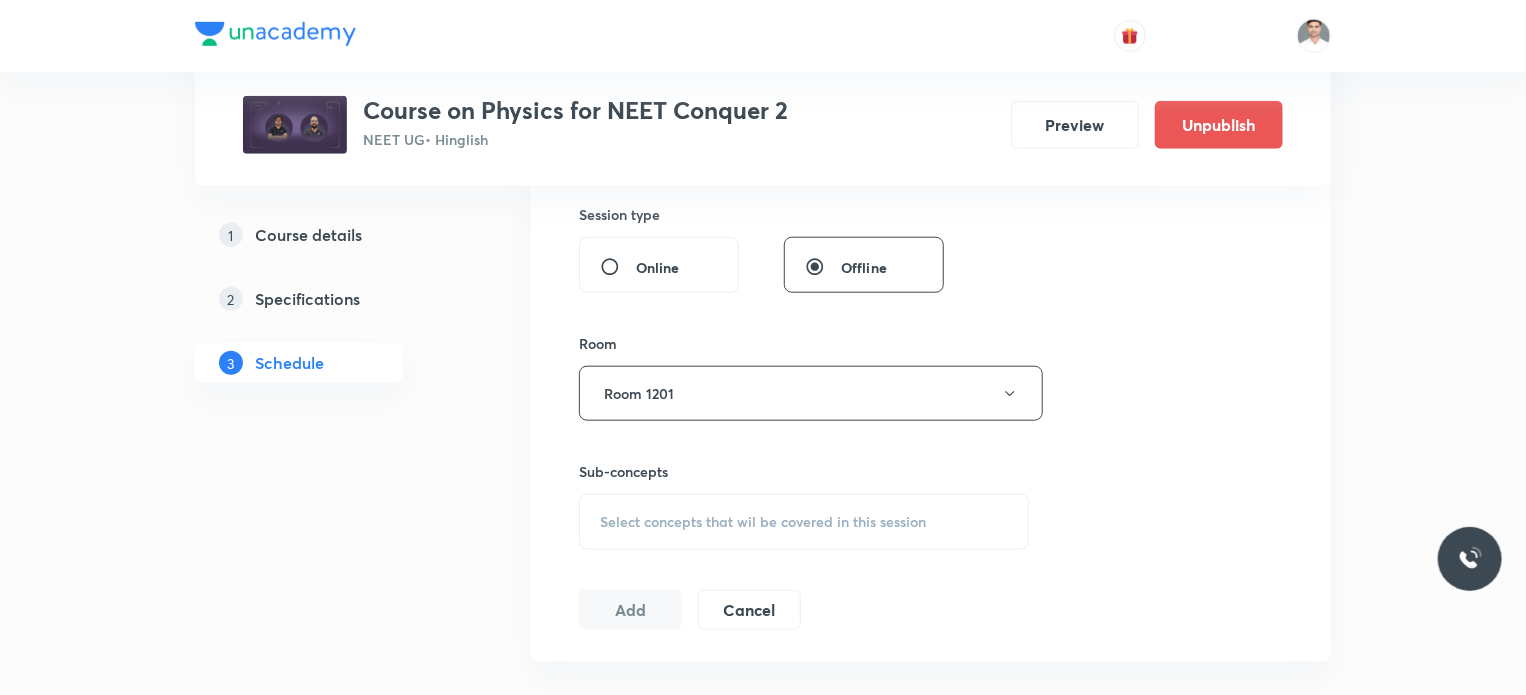 scroll, scrollTop: 1000, scrollLeft: 0, axis: vertical 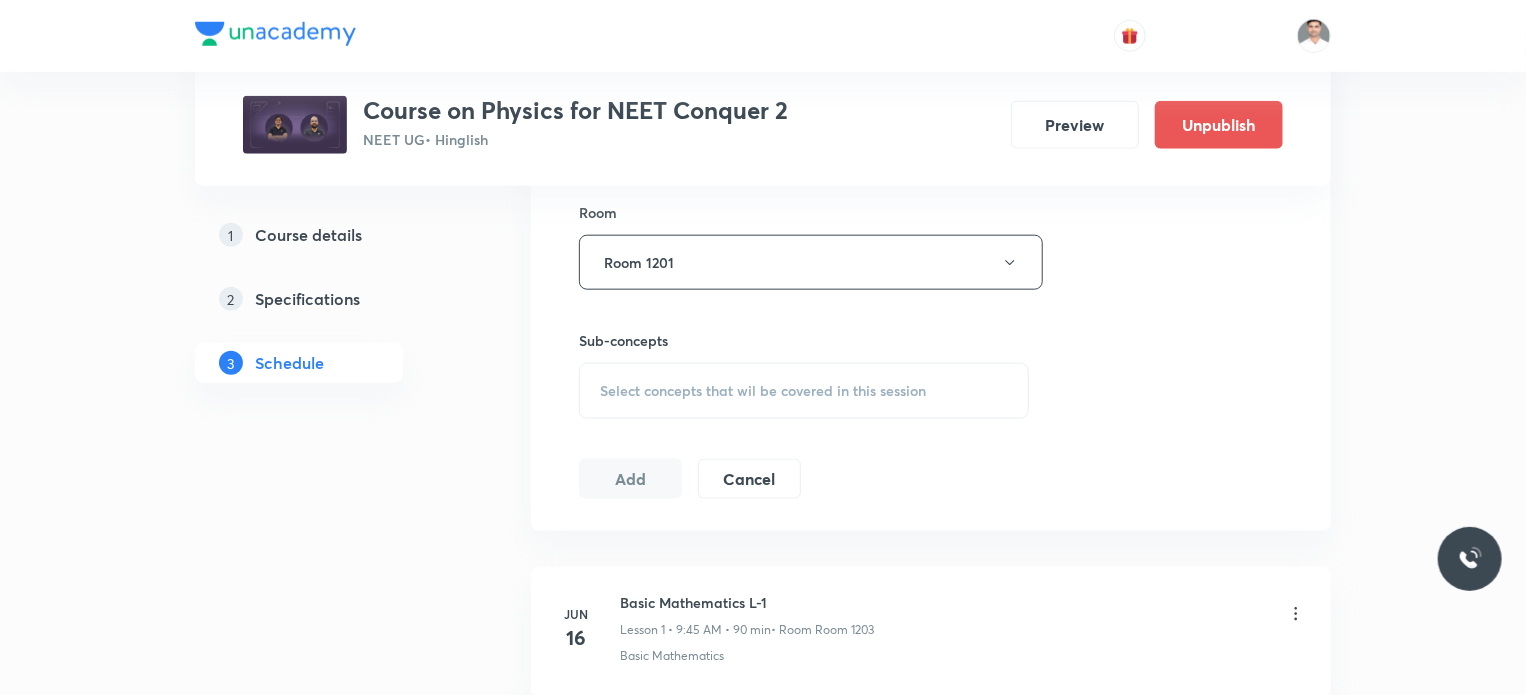 click on "Select concepts that wil be covered in this session" at bounding box center (763, 391) 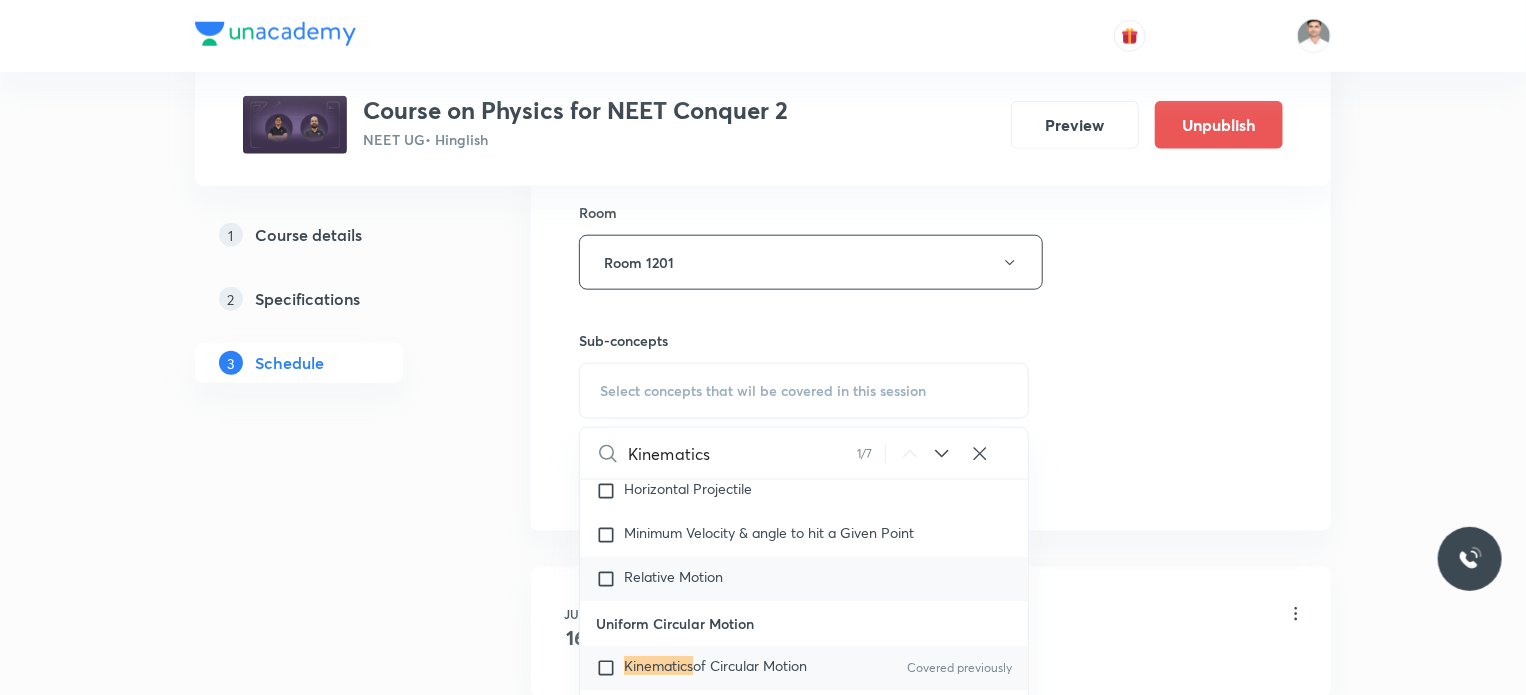 scroll, scrollTop: 3860, scrollLeft: 0, axis: vertical 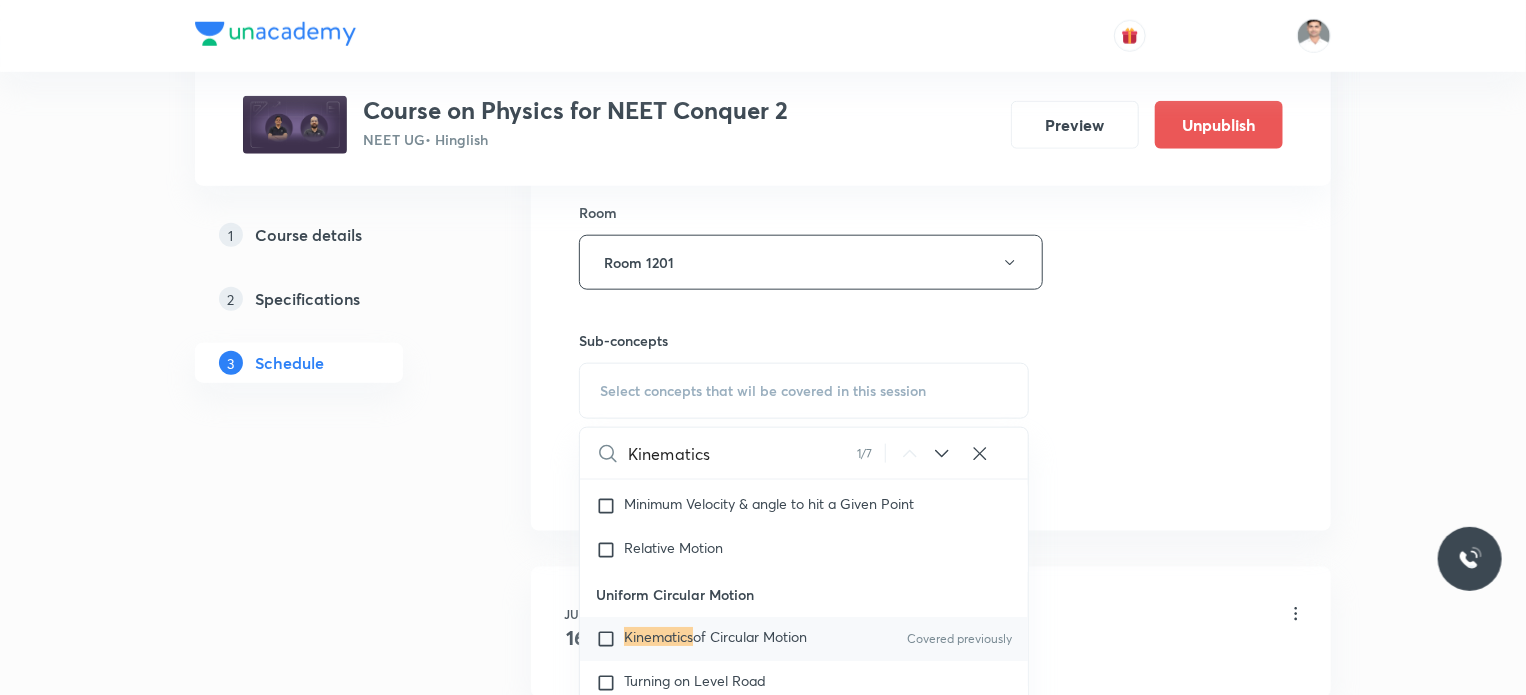 type on "Kinematics" 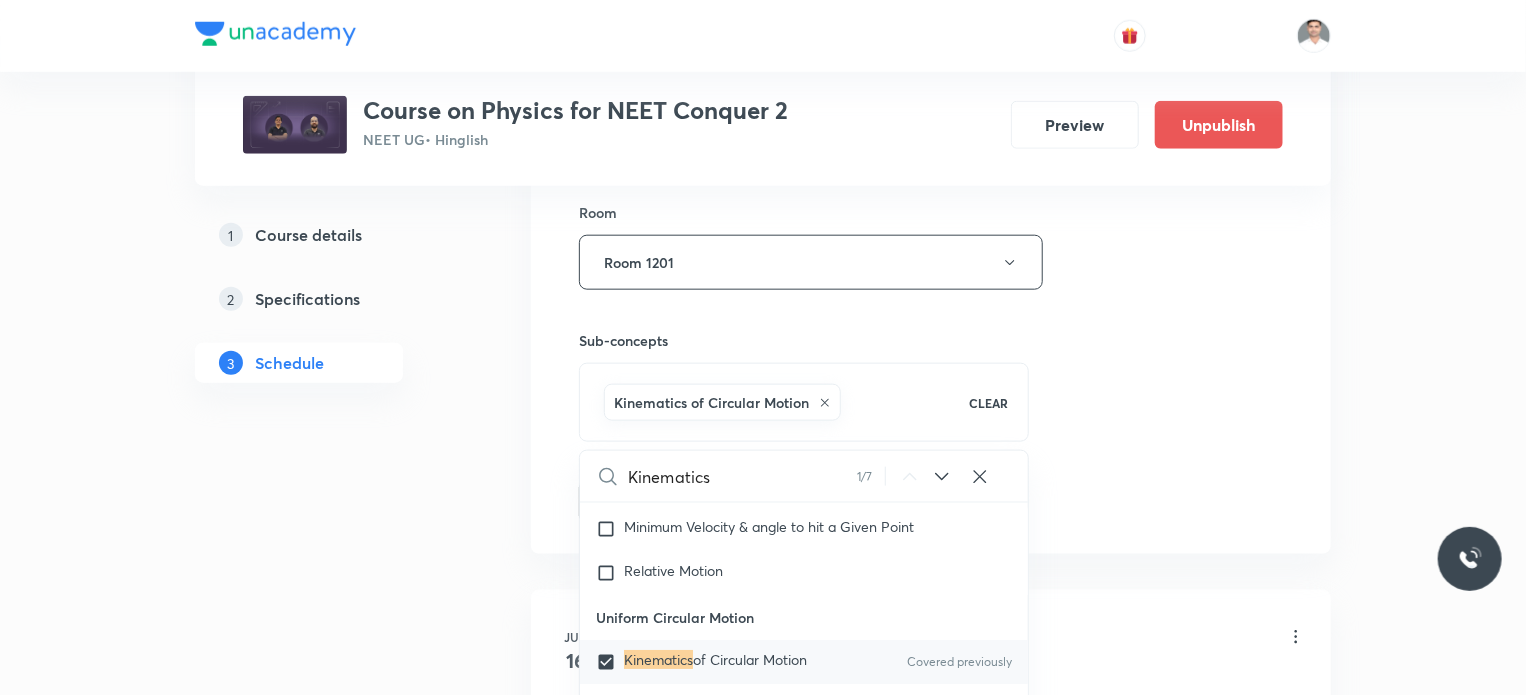 click on "Plus Courses Course on Physics for NEET Conquer 2 NEET UG  • Hinglish Preview Unpublish 1 Course details 2 Specifications 3 Schedule Schedule 26  classes Session  27 Live class Session title 14/99 Kinematics L-8 ​ Schedule for Jul 19, 2025, 11:30 AM ​ Duration (in minutes) 90 ​ Educator Sachin Kumar Singh   Session type Online Offline Room Room 1201 Sub-concepts Kinematics of Circular Motion CLEAR Kinematics 1 / 7 ​ Physics - Full Syllabus Mock Questions Physics - Full Syllabus Mock Questions Physics Previous Year Question Physics Previous Year Question Units & Dimensions Physical quantity Applications of Dimensional Analysis Significant Figures Units of Physical Quantities Covered previously System of Units Dimensions of Some Mathematical Functions Unit and Dimension Product of Two Vectors Covered previously Subtraction of Vectors Covered previously Cross Product Least Count Analysis Errors of Measurement Vernier Callipers Screw Gauge Zero Error Basic Mathematics Elementary Algebra Functions Error" at bounding box center [763, 1931] 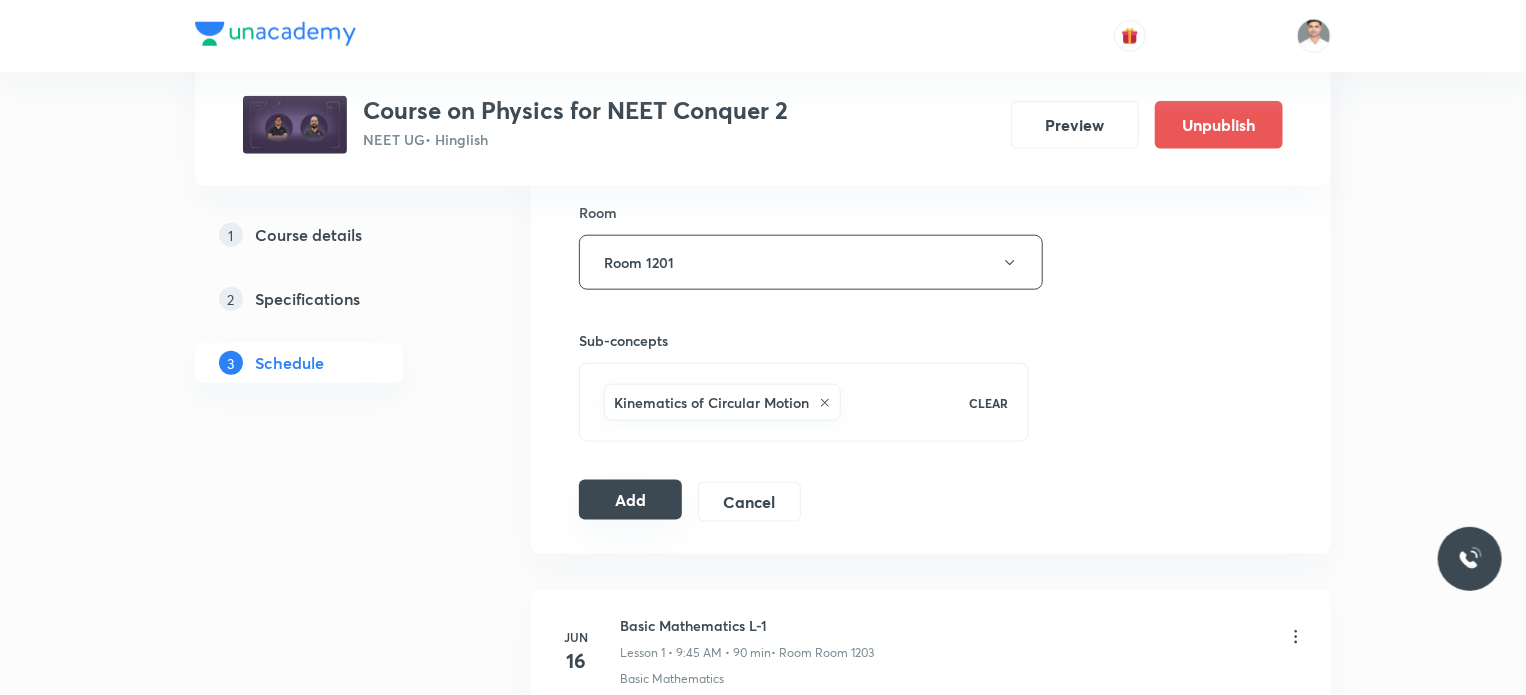 click on "Add" at bounding box center (630, 500) 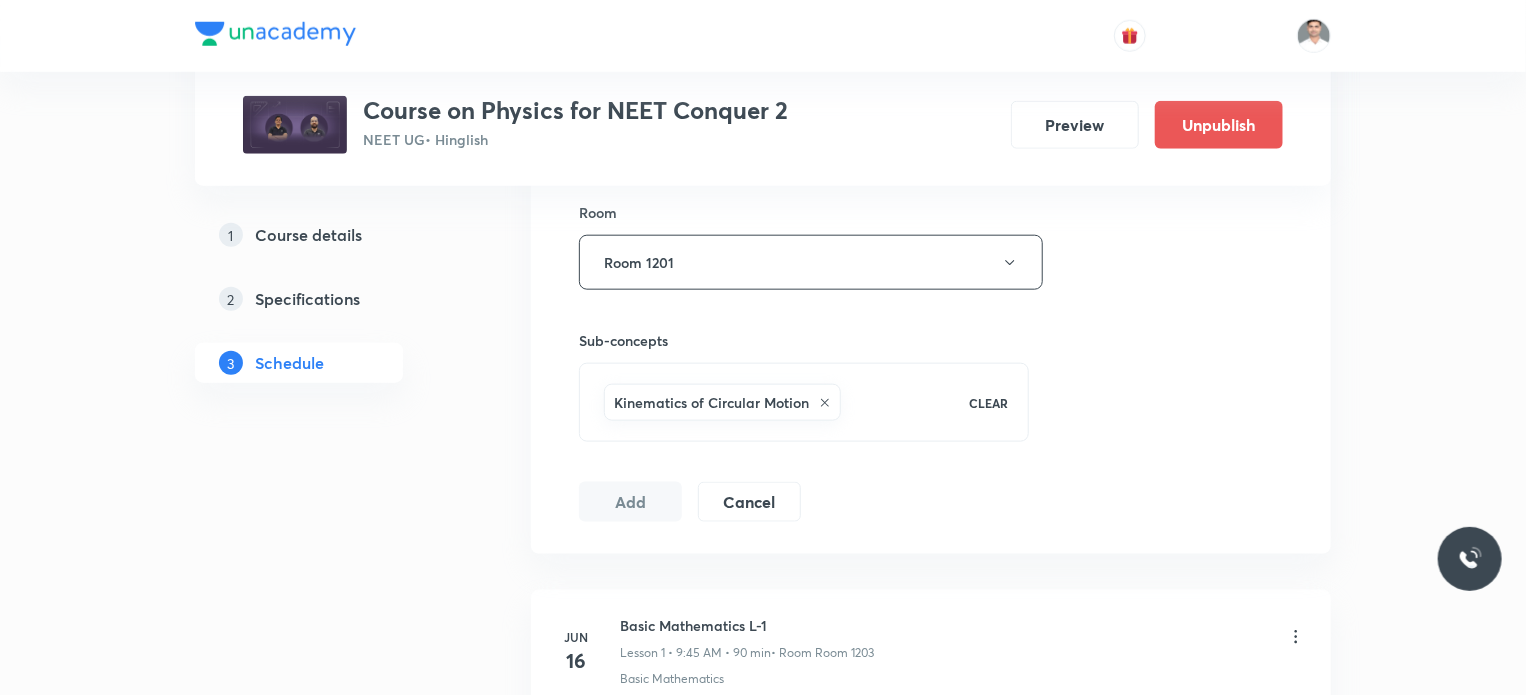 type 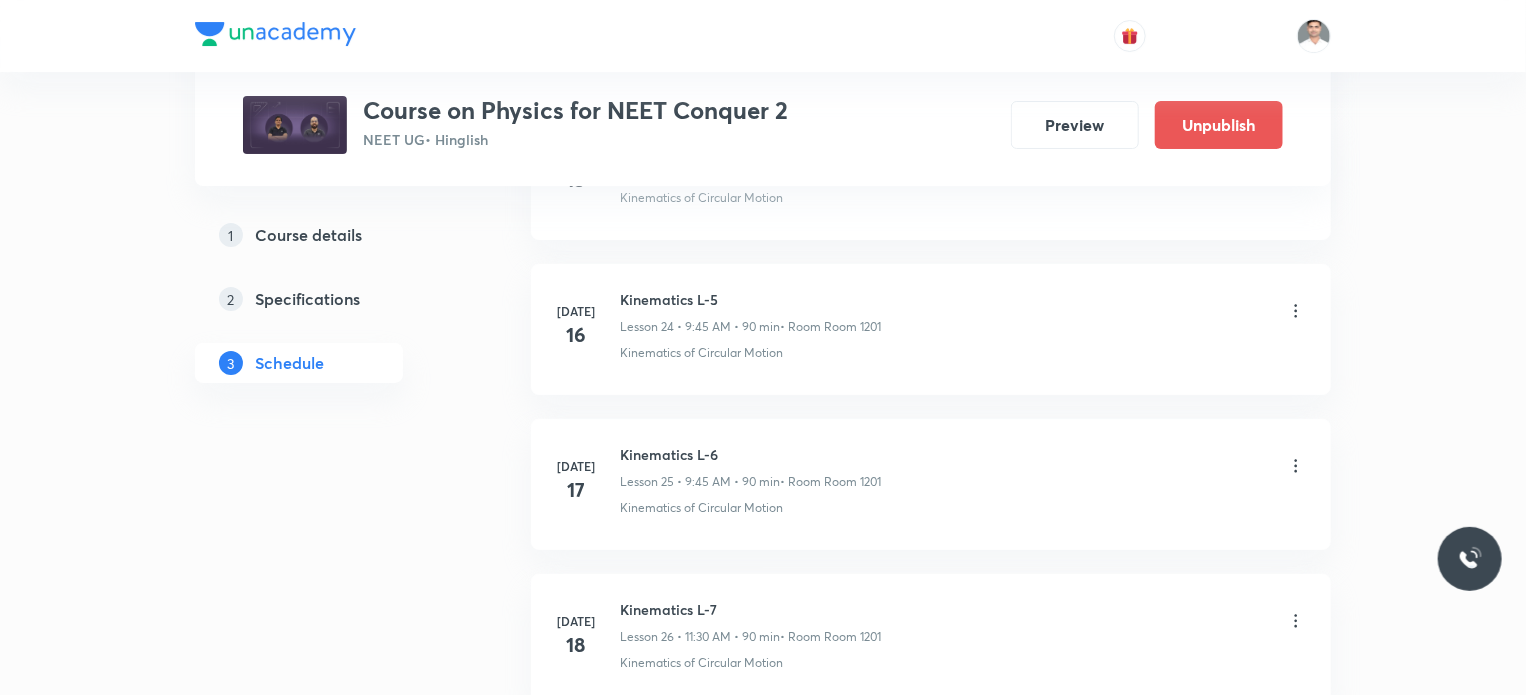 scroll, scrollTop: 3465, scrollLeft: 0, axis: vertical 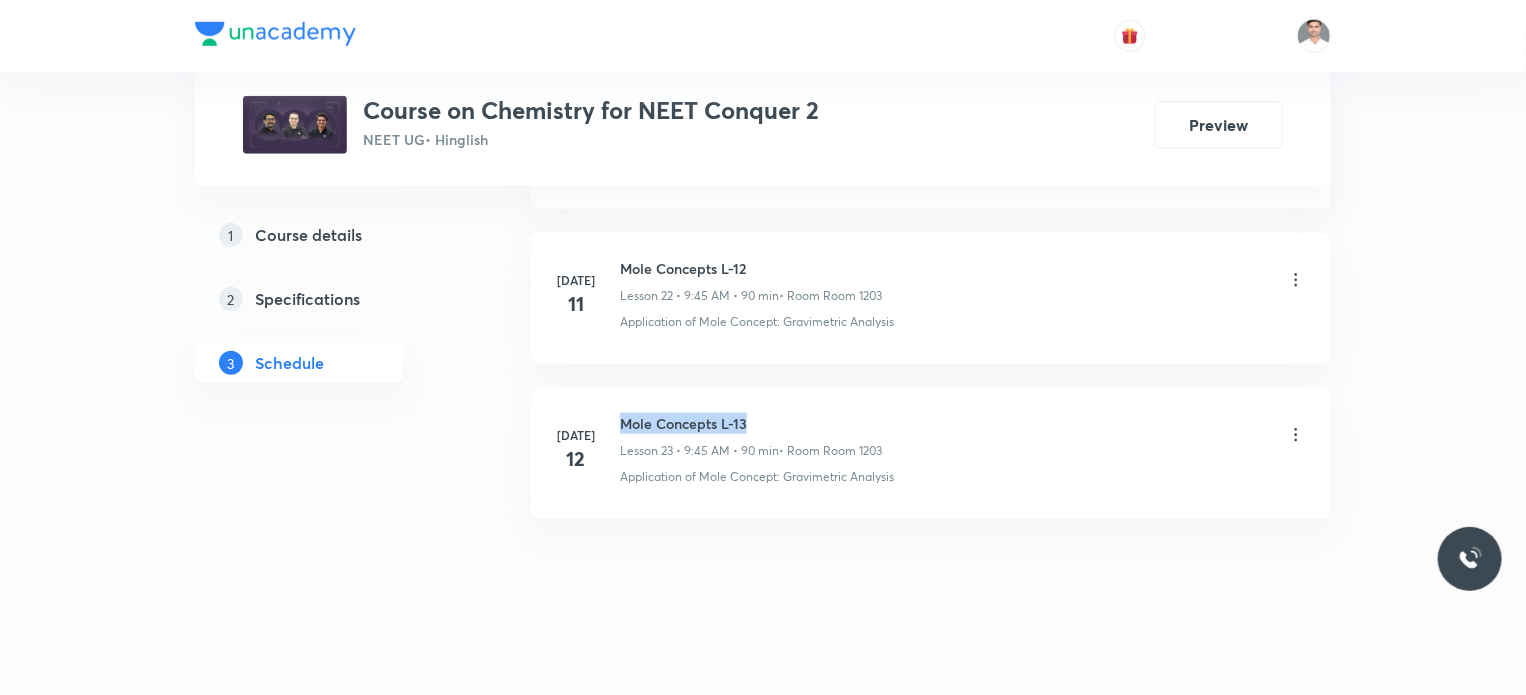 drag, startPoint x: 624, startPoint y: 409, endPoint x: 808, endPoint y: 399, distance: 184.27155 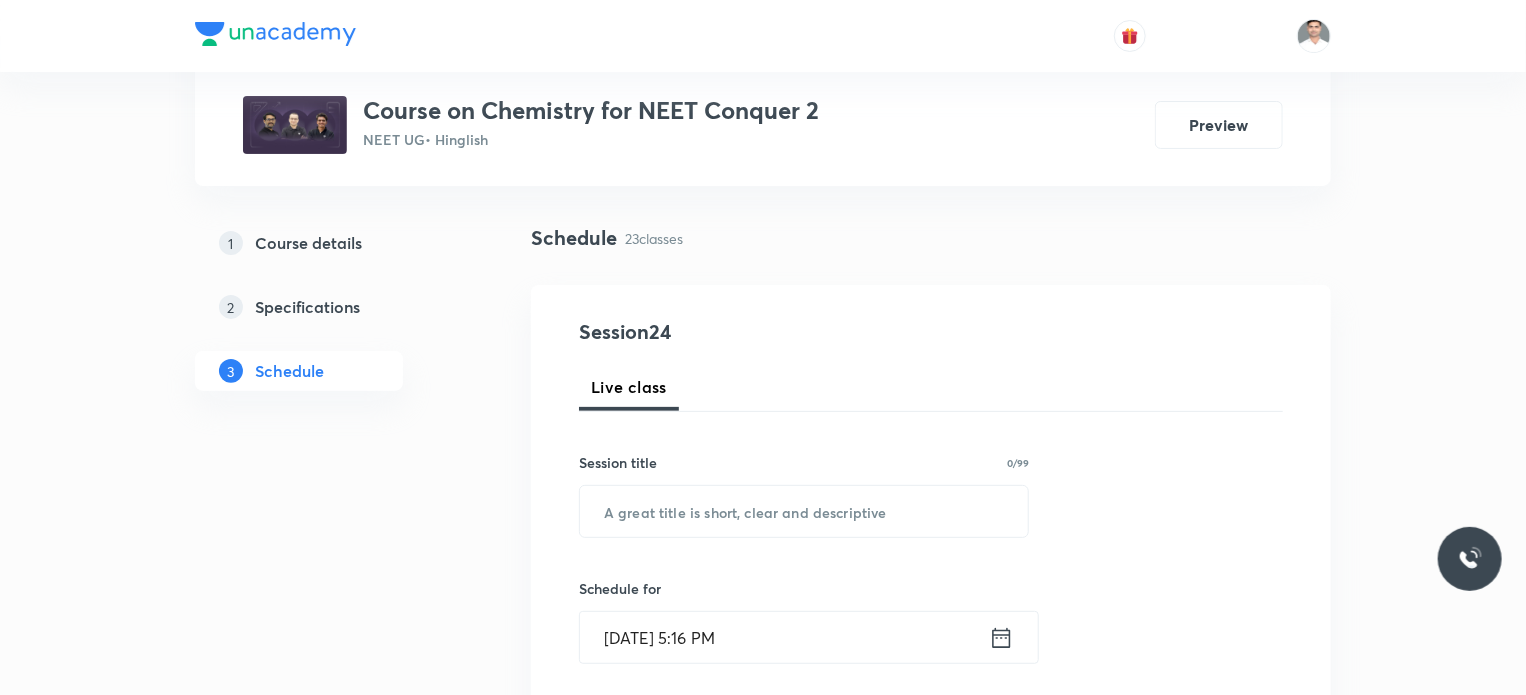 scroll, scrollTop: 0, scrollLeft: 0, axis: both 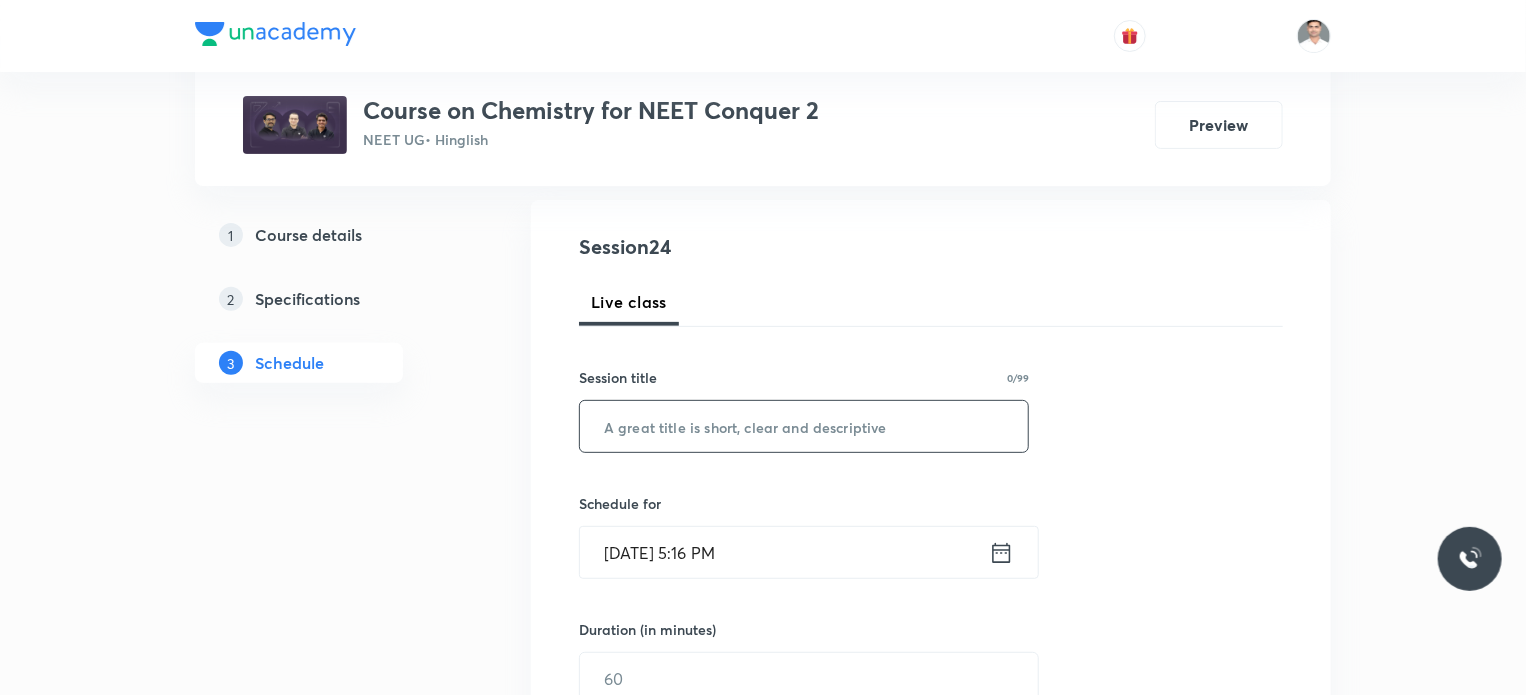 click at bounding box center [804, 426] 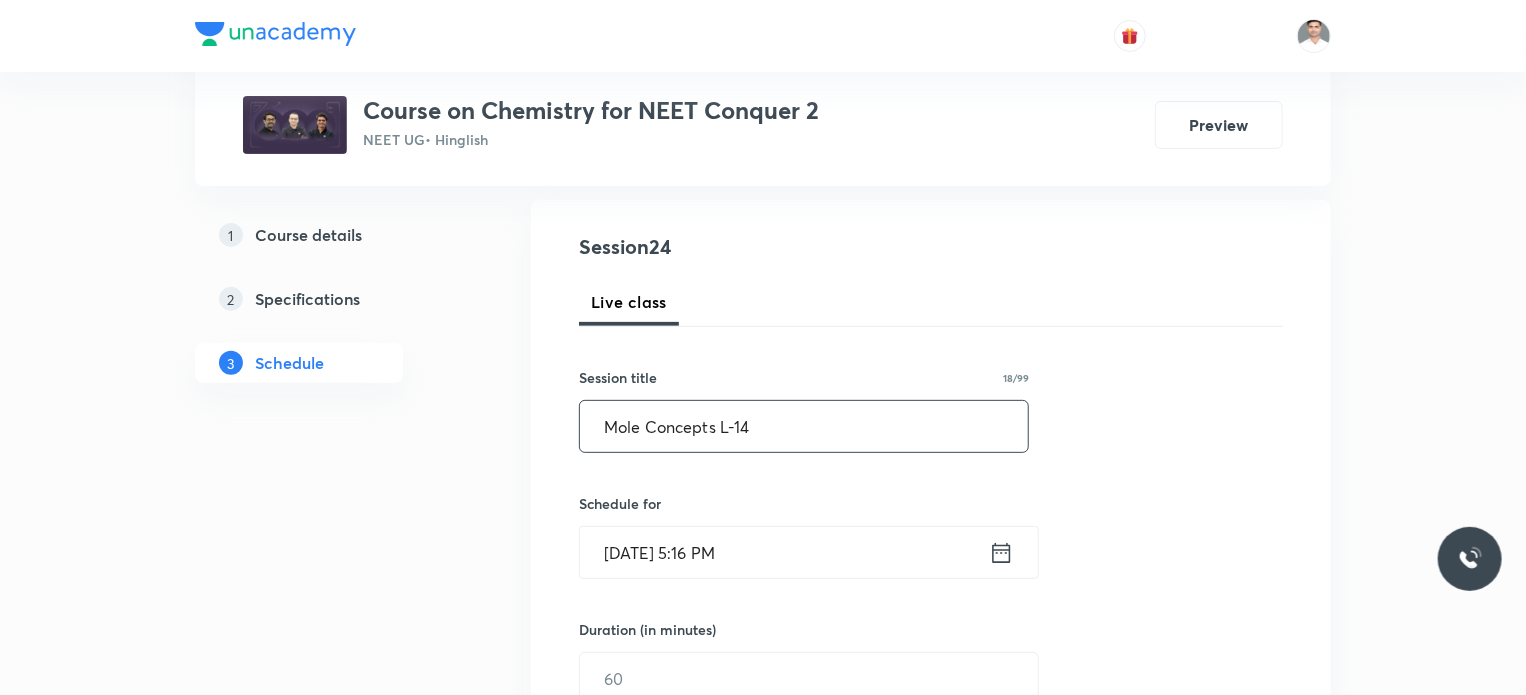 type on "Mole Concepts L-14" 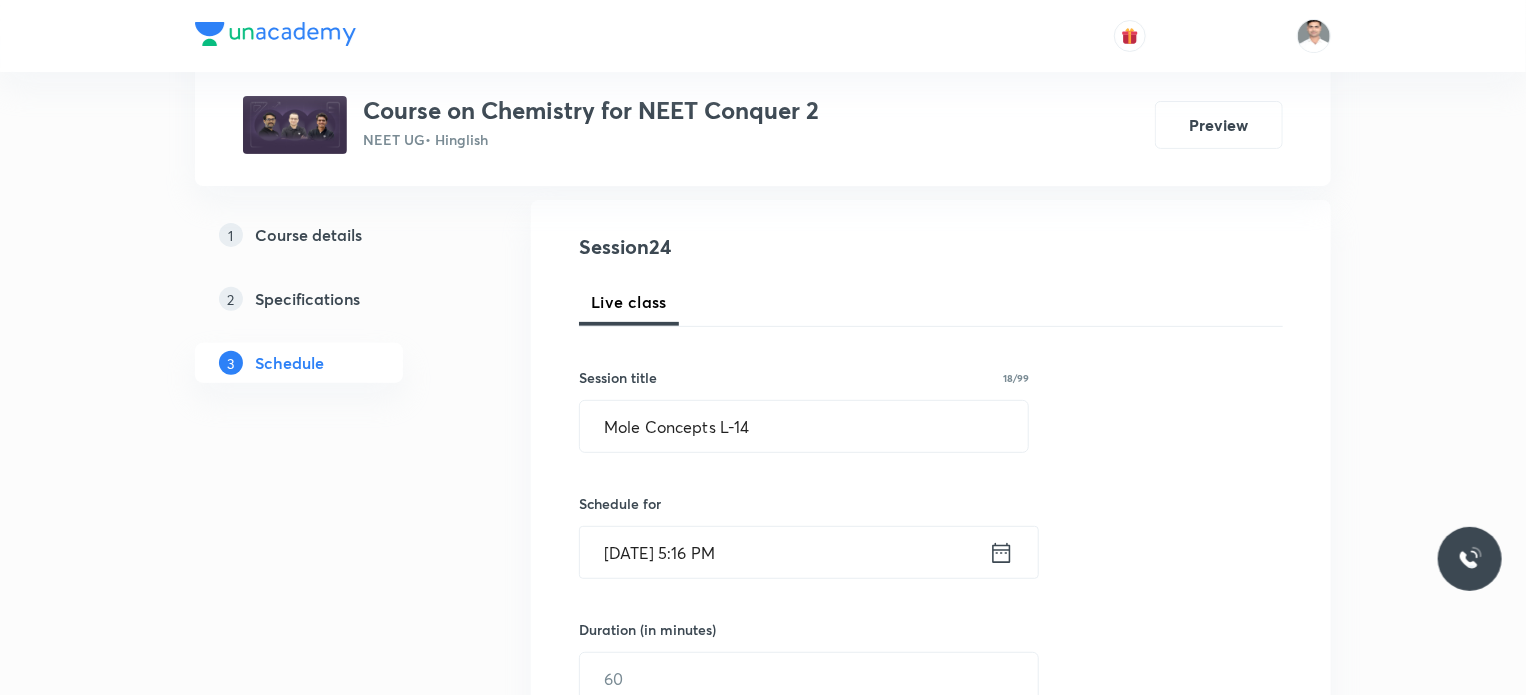 click 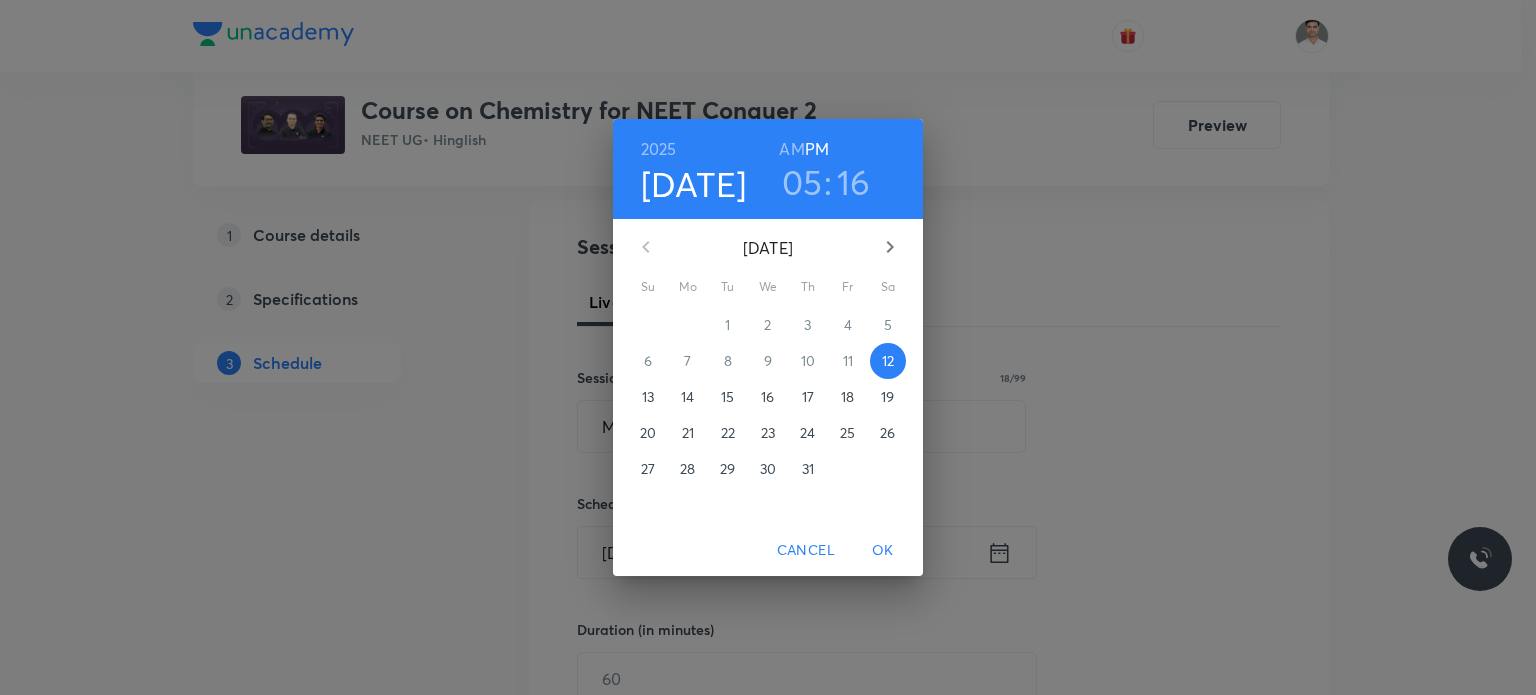 click on "14" at bounding box center [687, 397] 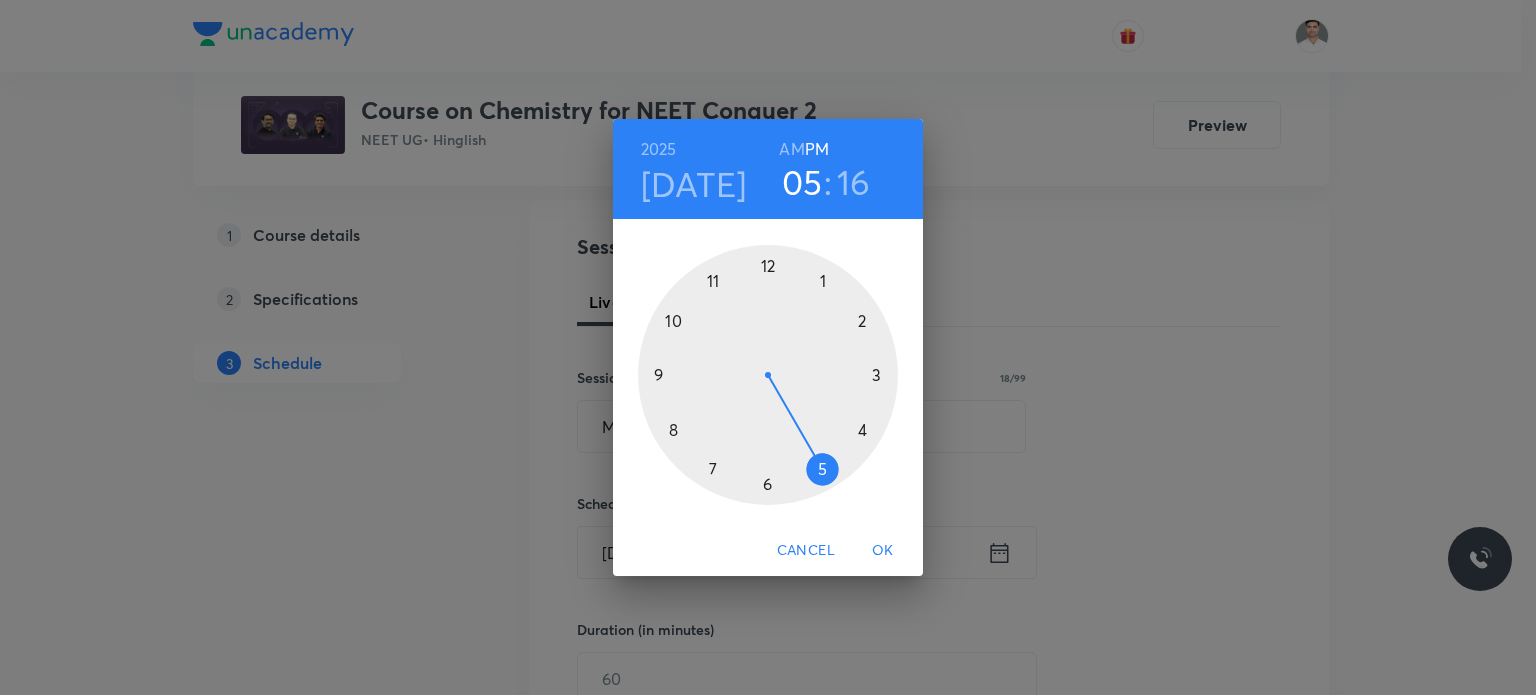 click on "AM" at bounding box center [791, 149] 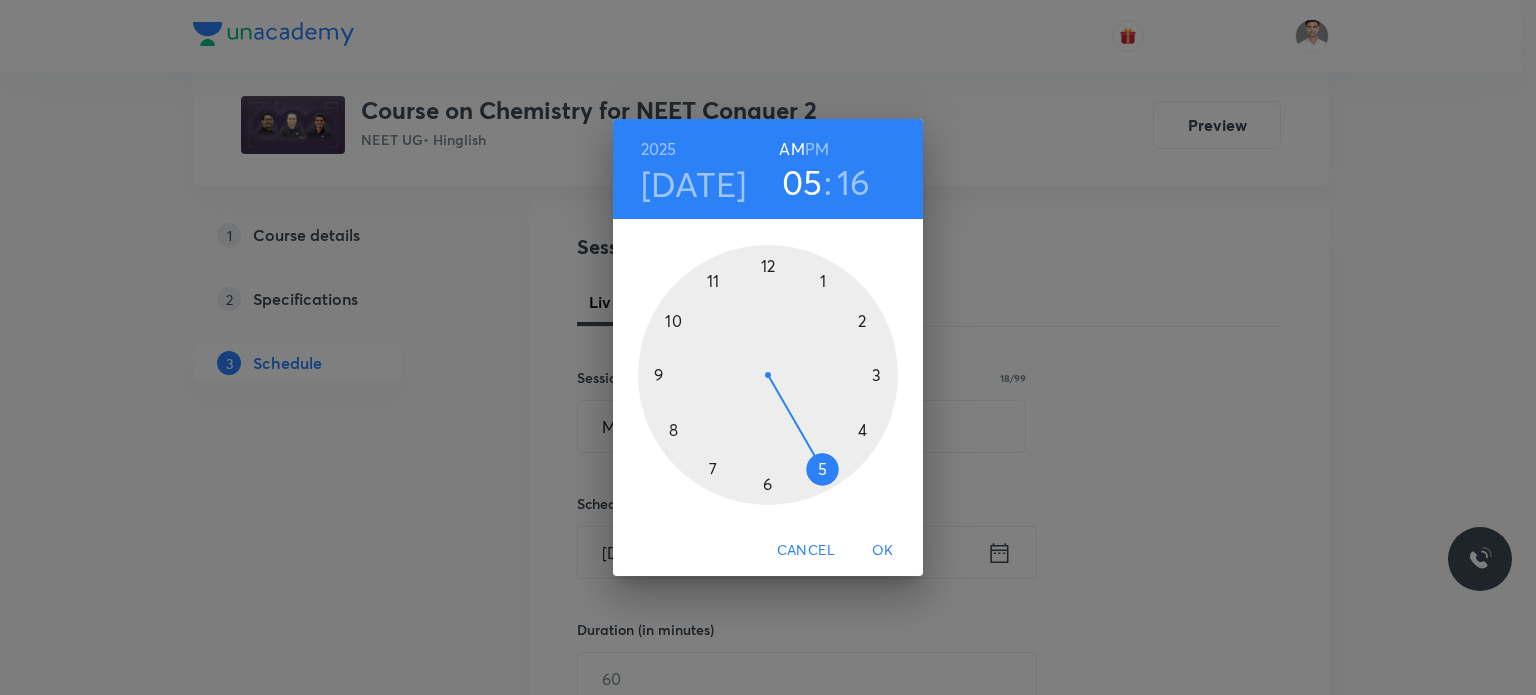 click at bounding box center [768, 375] 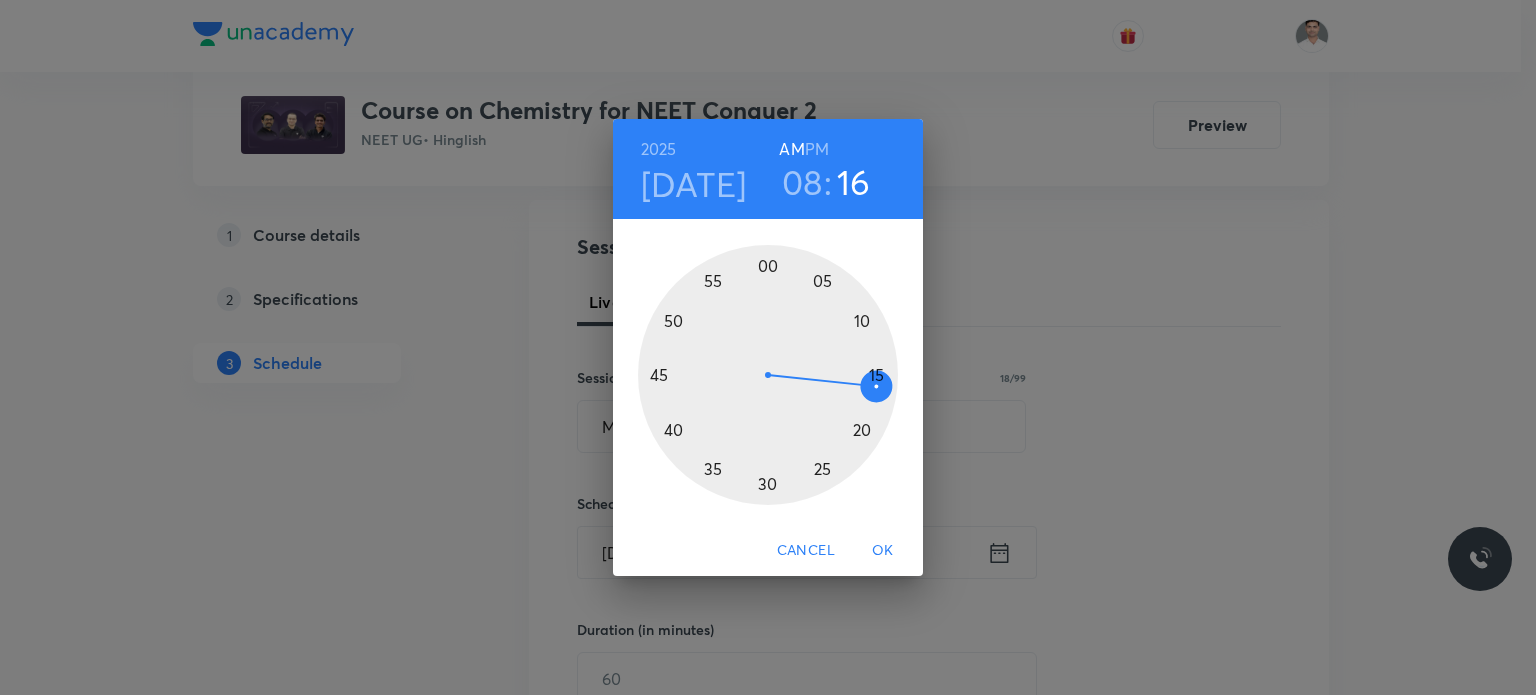 click at bounding box center (768, 375) 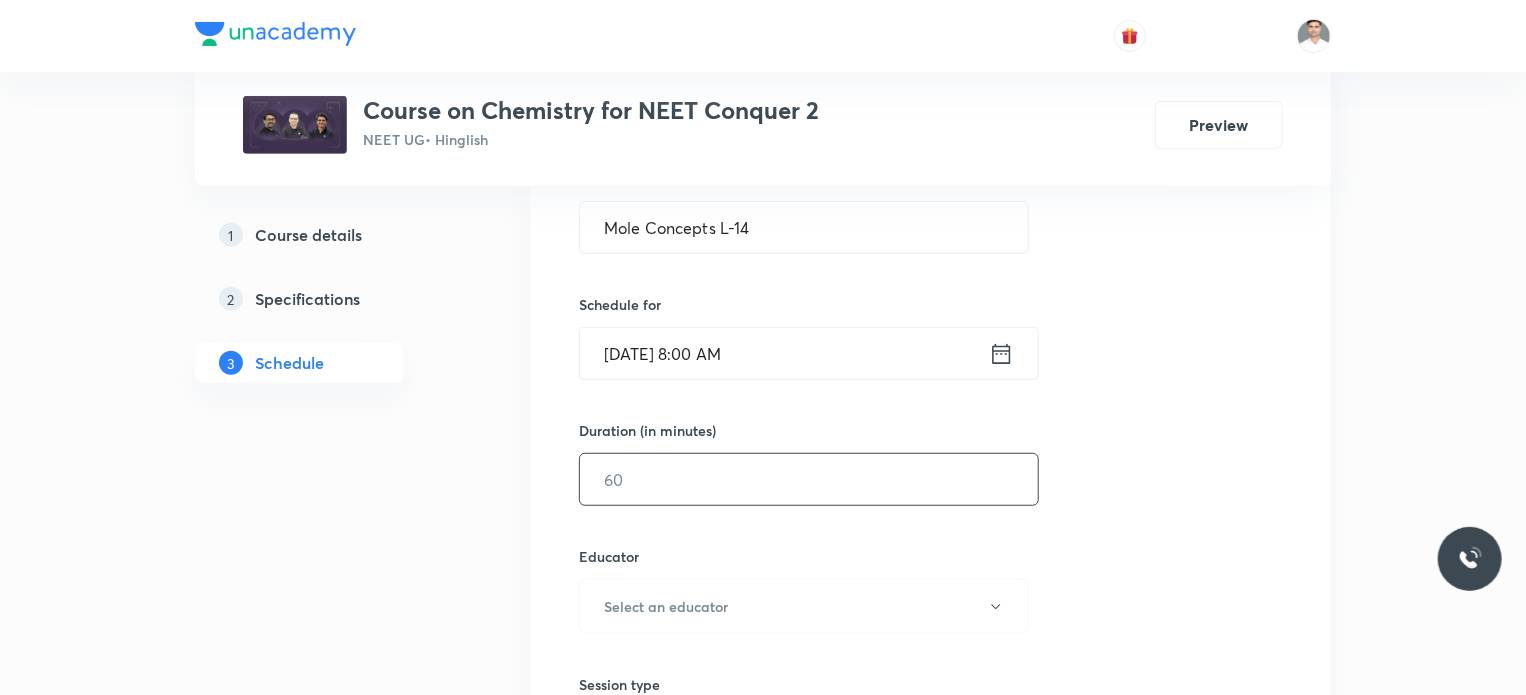scroll, scrollTop: 400, scrollLeft: 0, axis: vertical 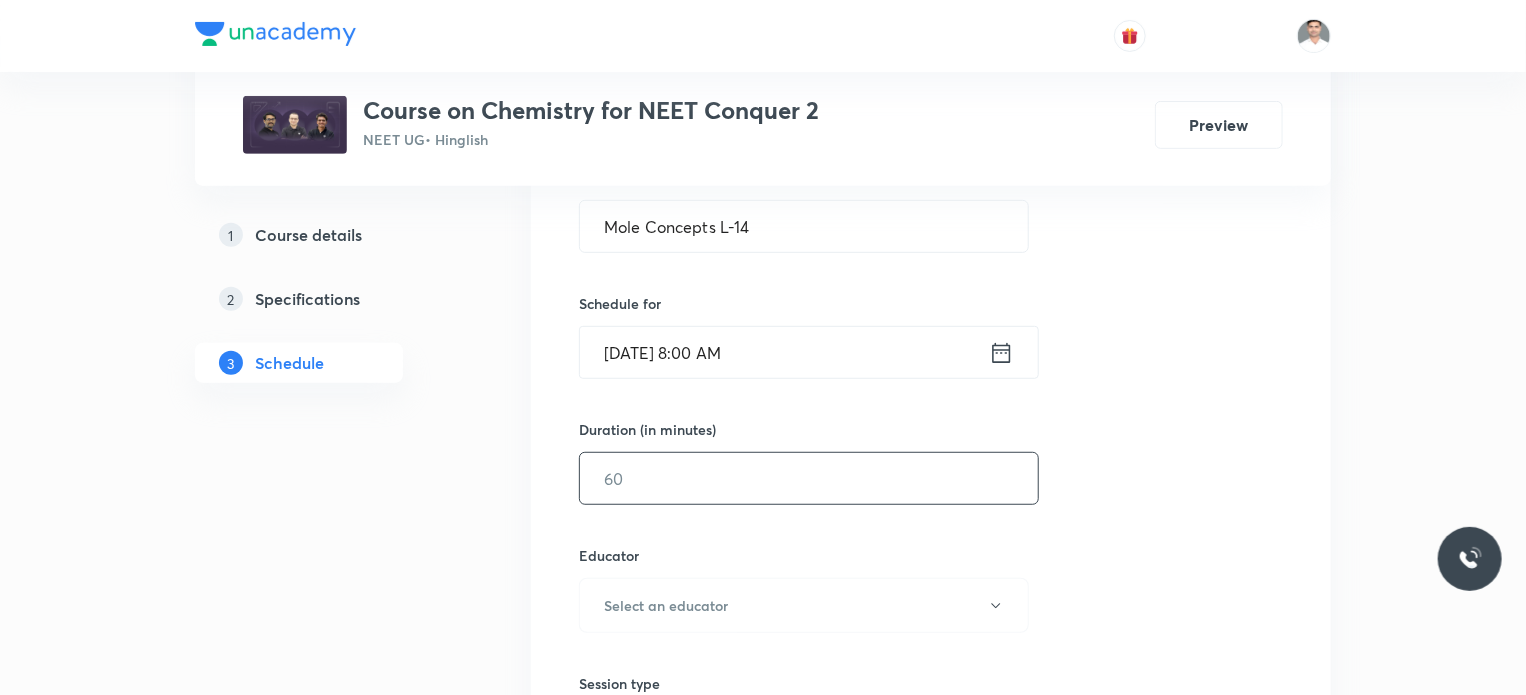 click at bounding box center [809, 478] 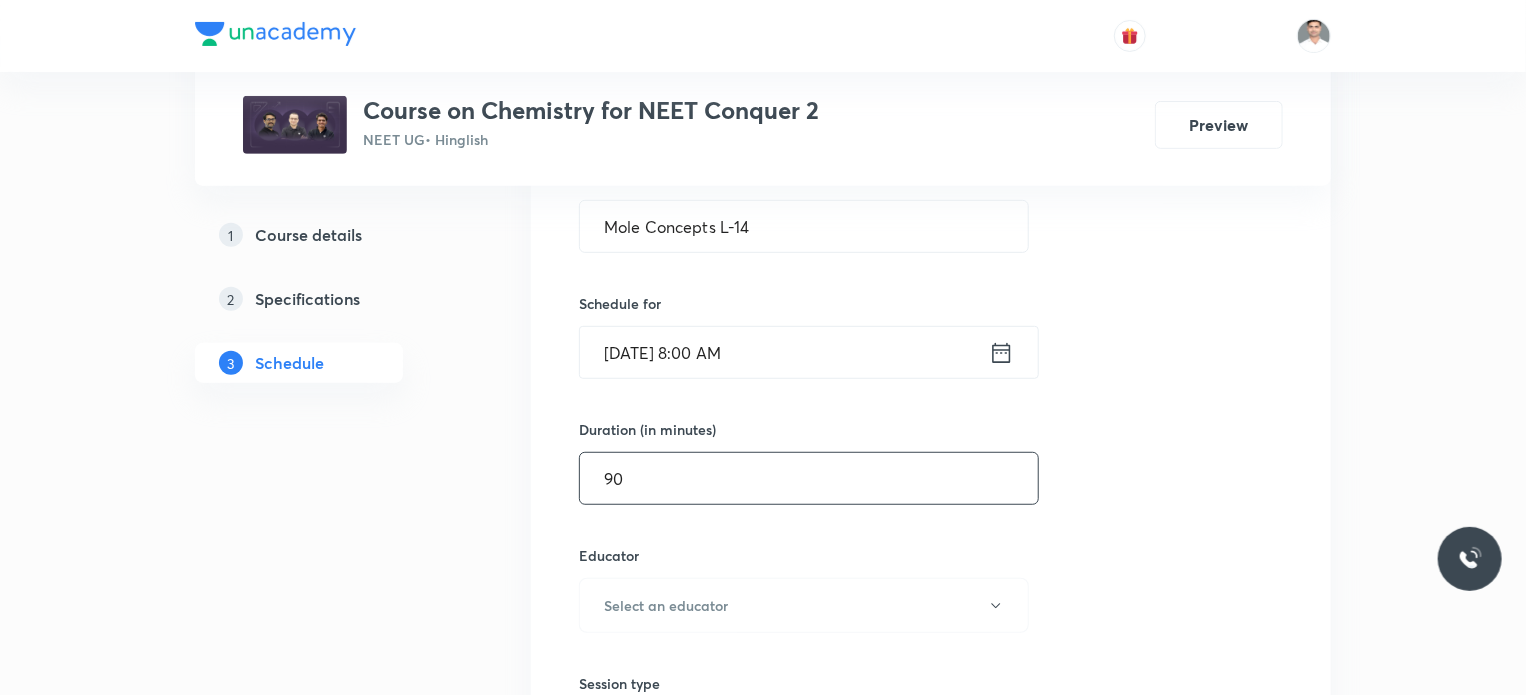 type on "90" 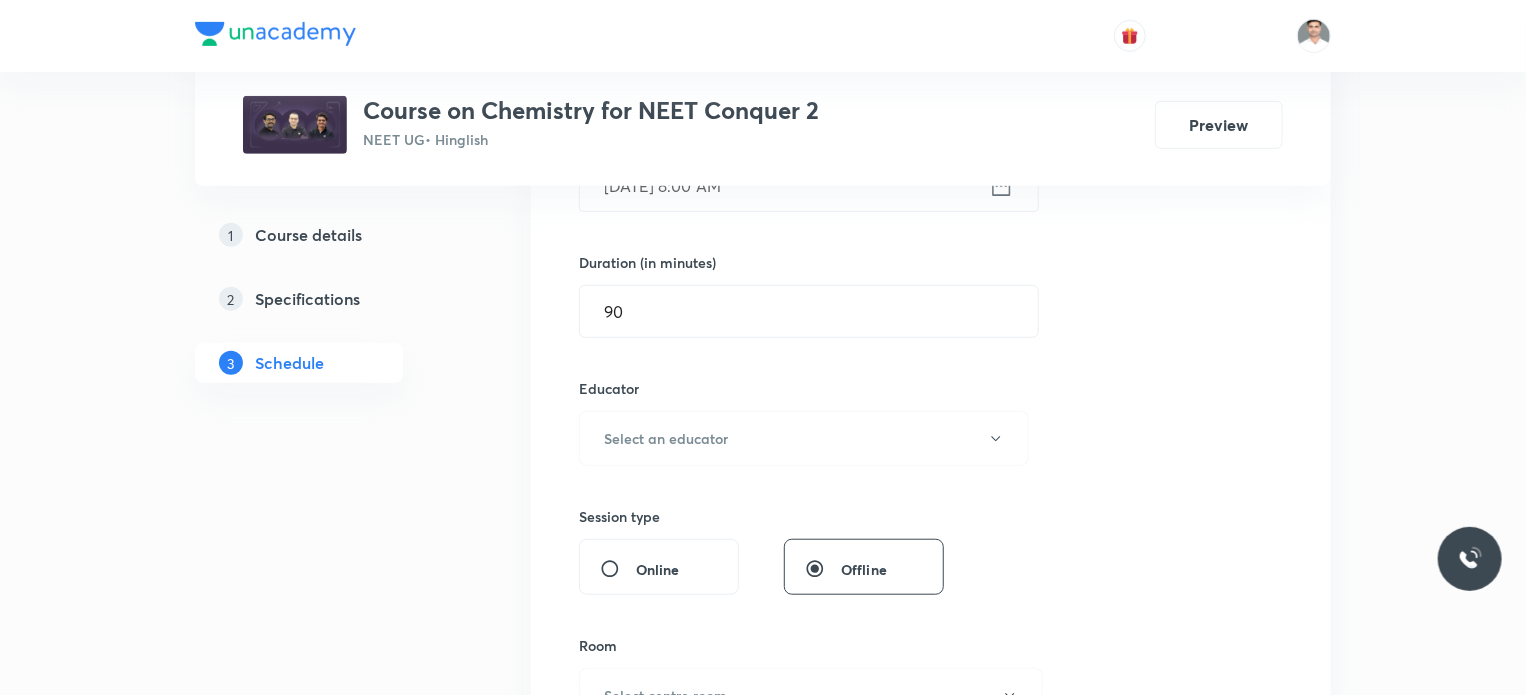 scroll, scrollTop: 600, scrollLeft: 0, axis: vertical 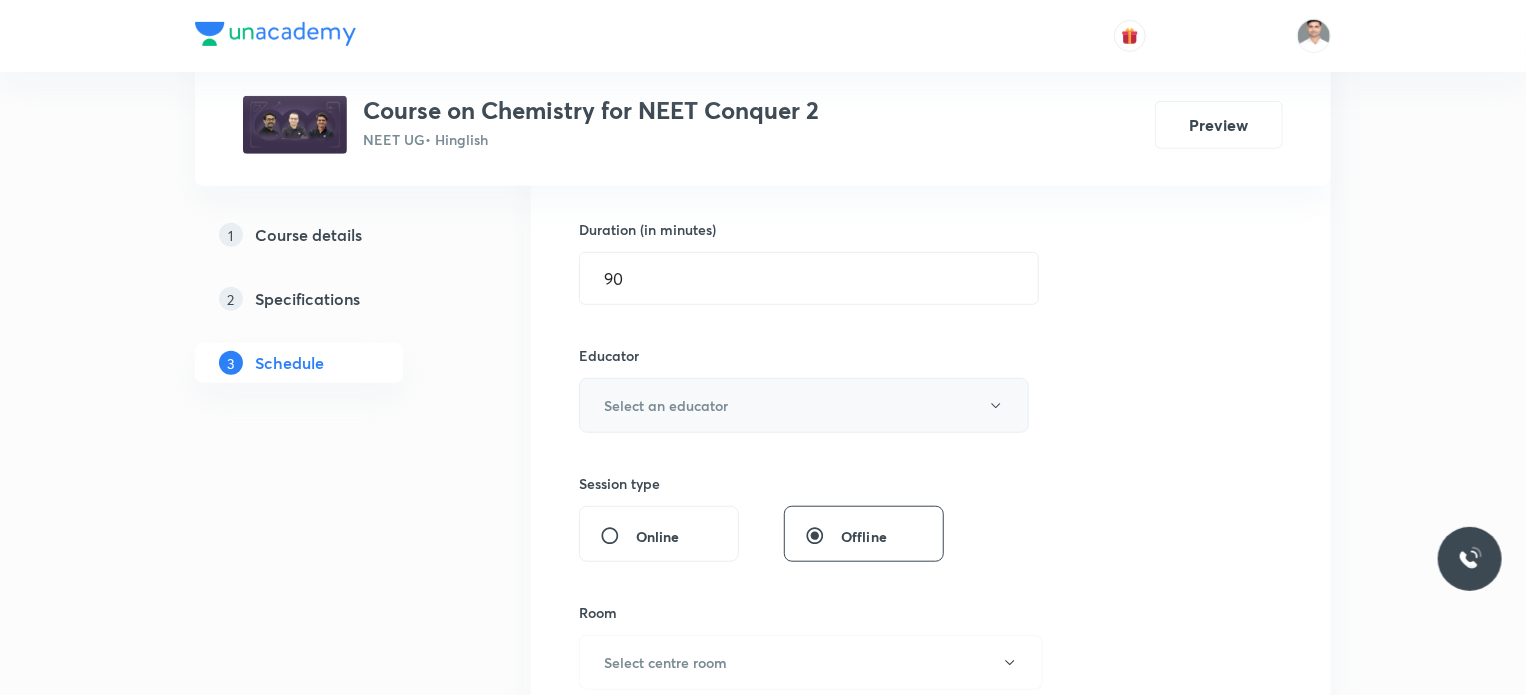 click on "Select an educator" at bounding box center [804, 405] 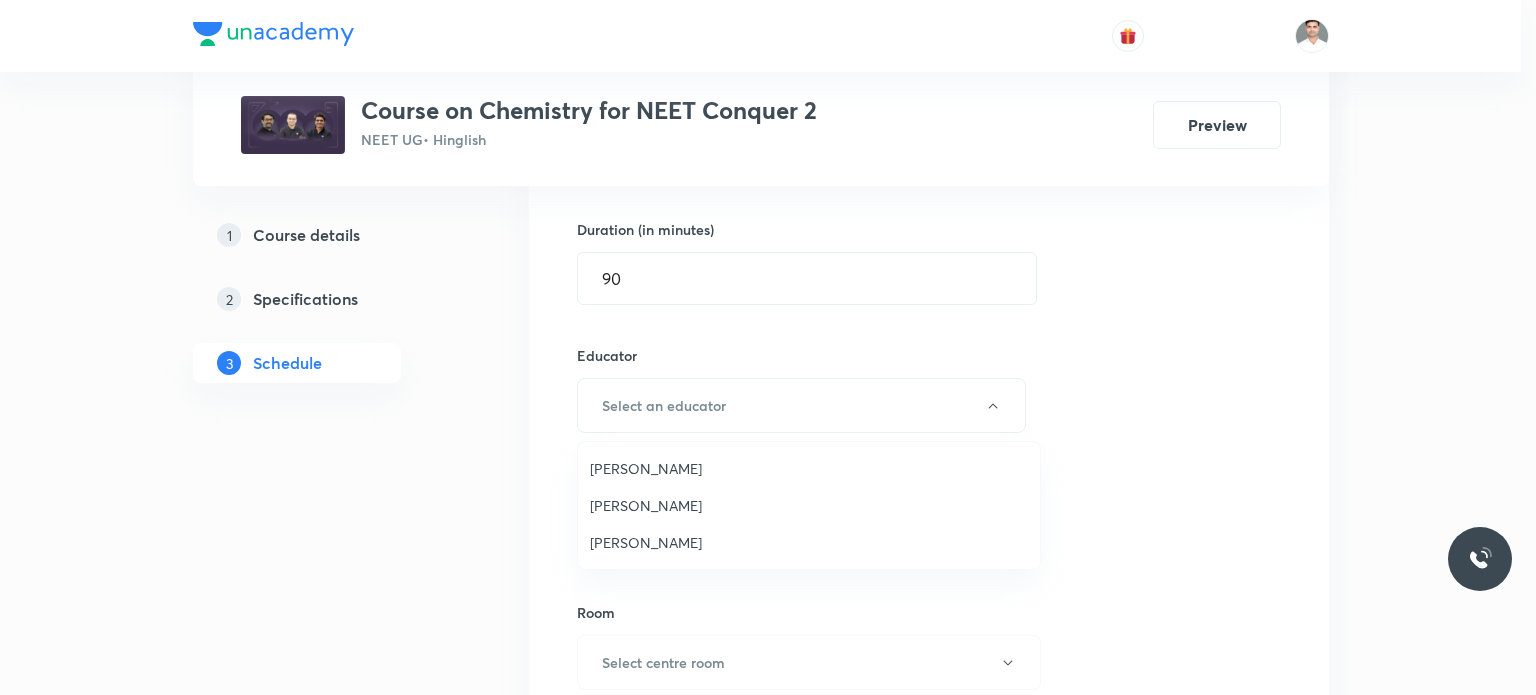 click on "[PERSON_NAME]" at bounding box center (809, 468) 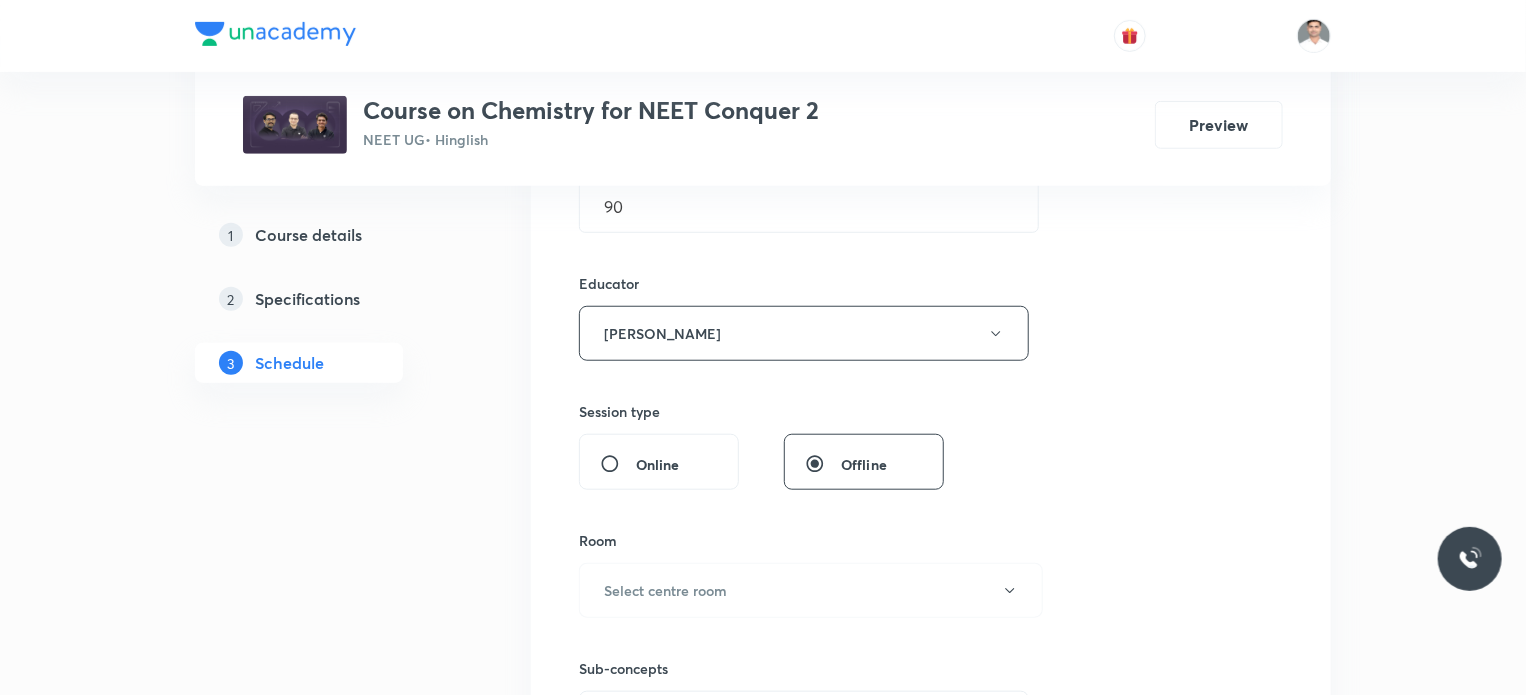 scroll, scrollTop: 800, scrollLeft: 0, axis: vertical 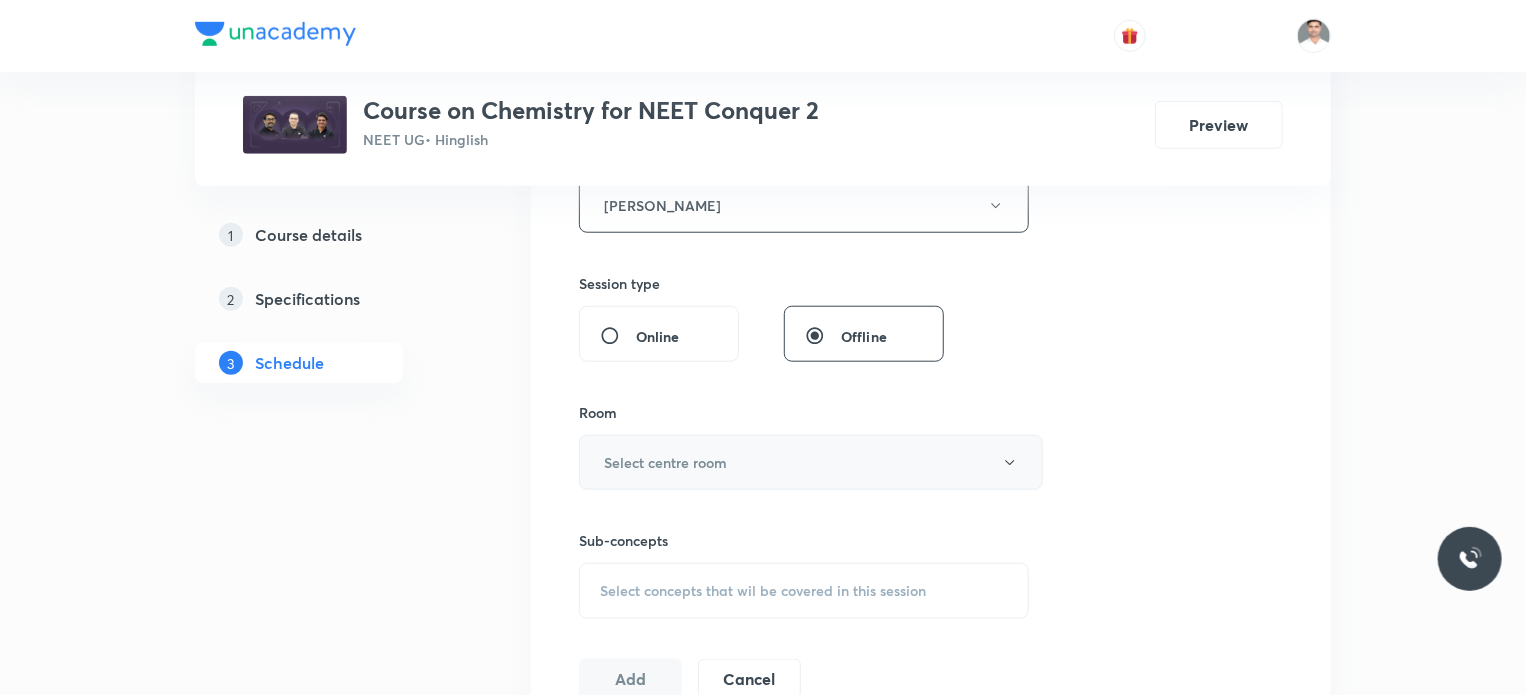 click on "Select centre room" at bounding box center [665, 462] 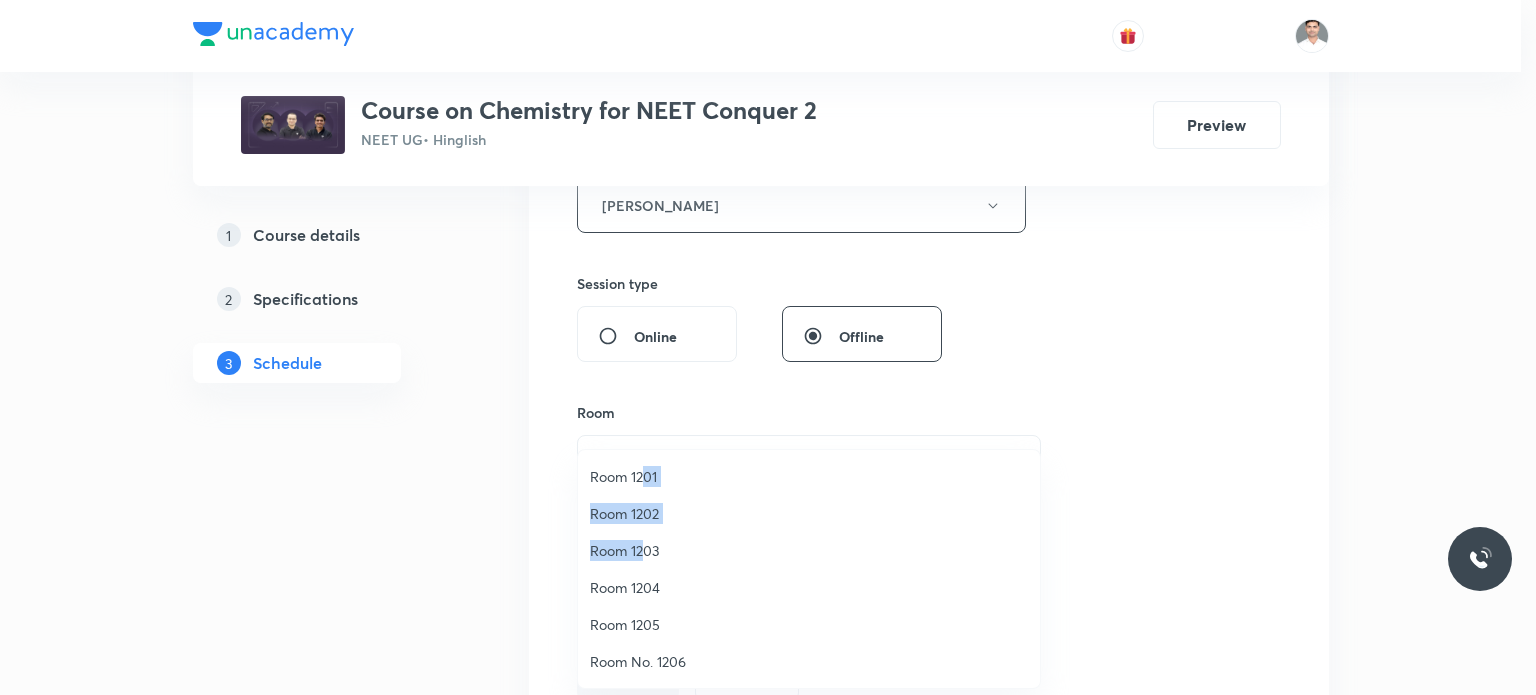 drag, startPoint x: 644, startPoint y: 472, endPoint x: 644, endPoint y: 550, distance: 78 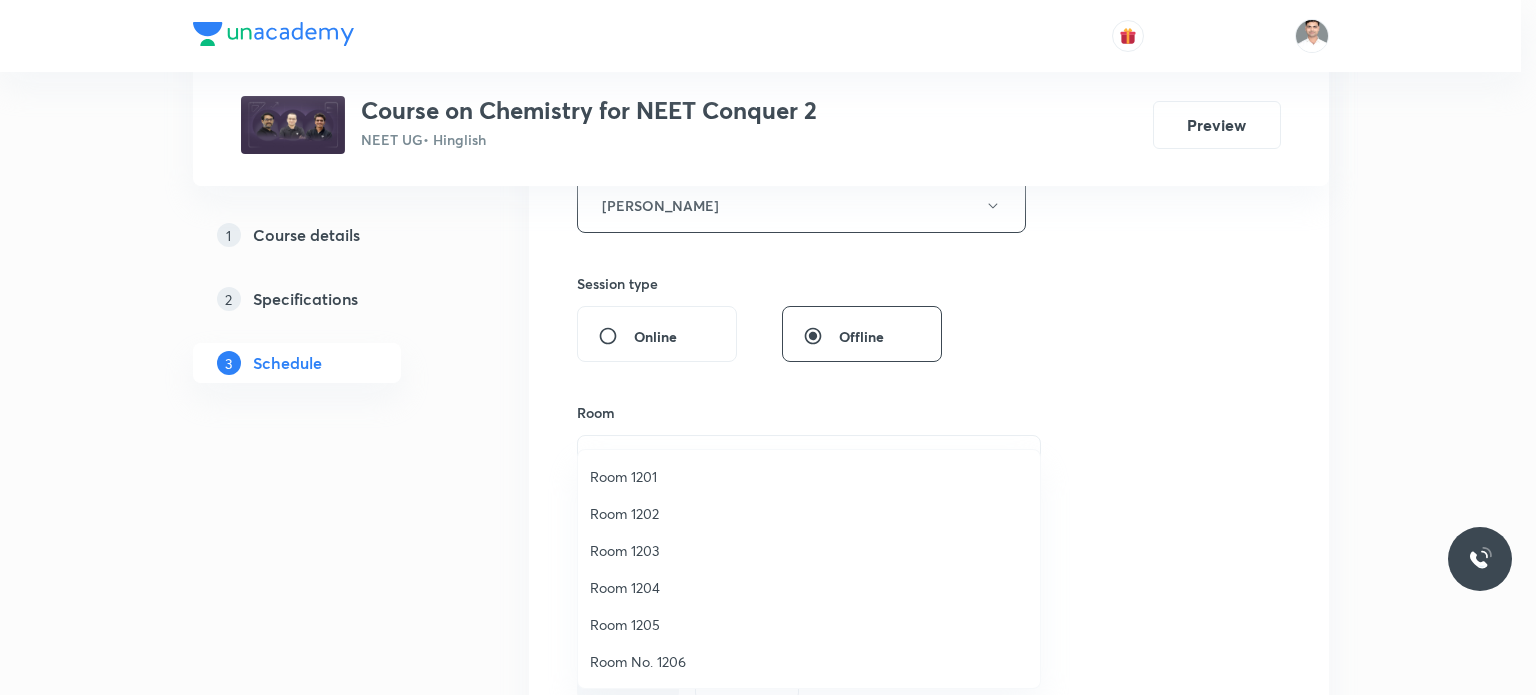 click on "Room 1203" at bounding box center [809, 550] 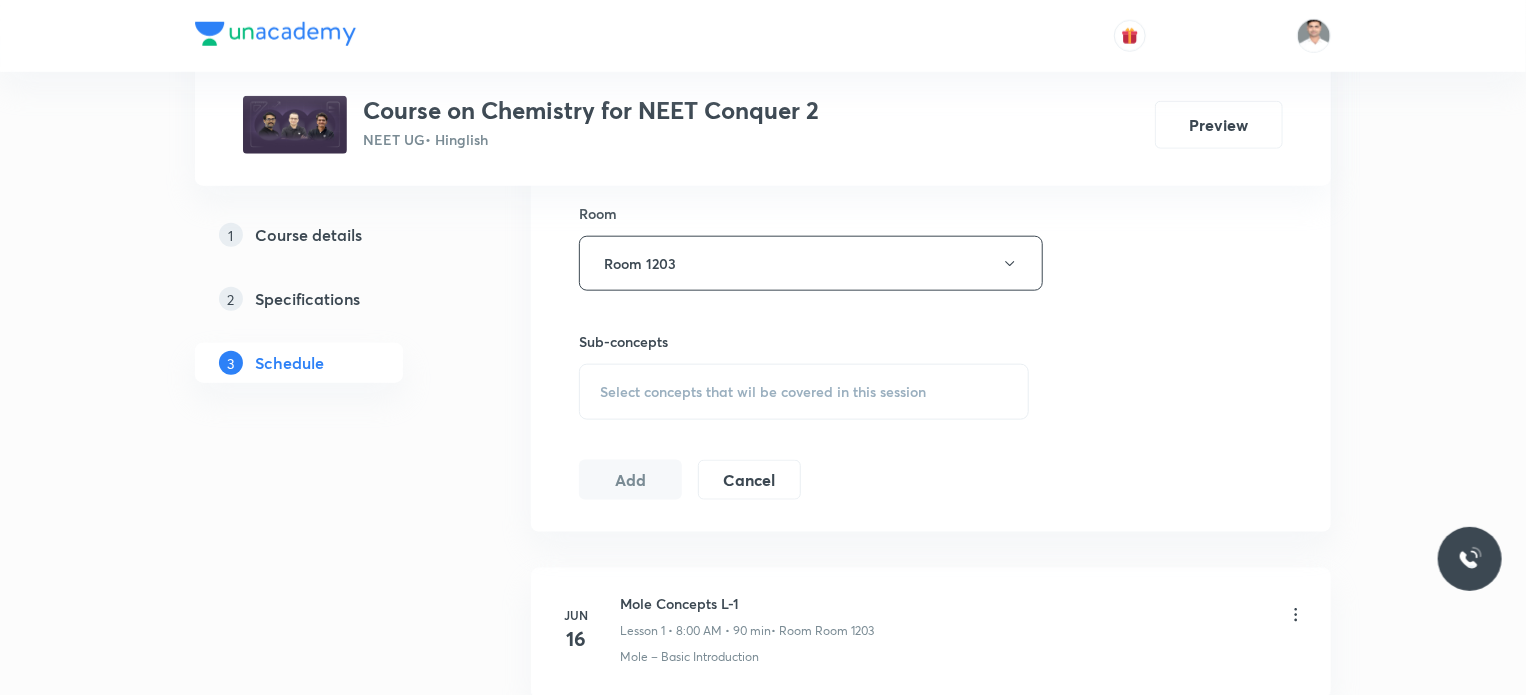 scroll, scrollTop: 1000, scrollLeft: 0, axis: vertical 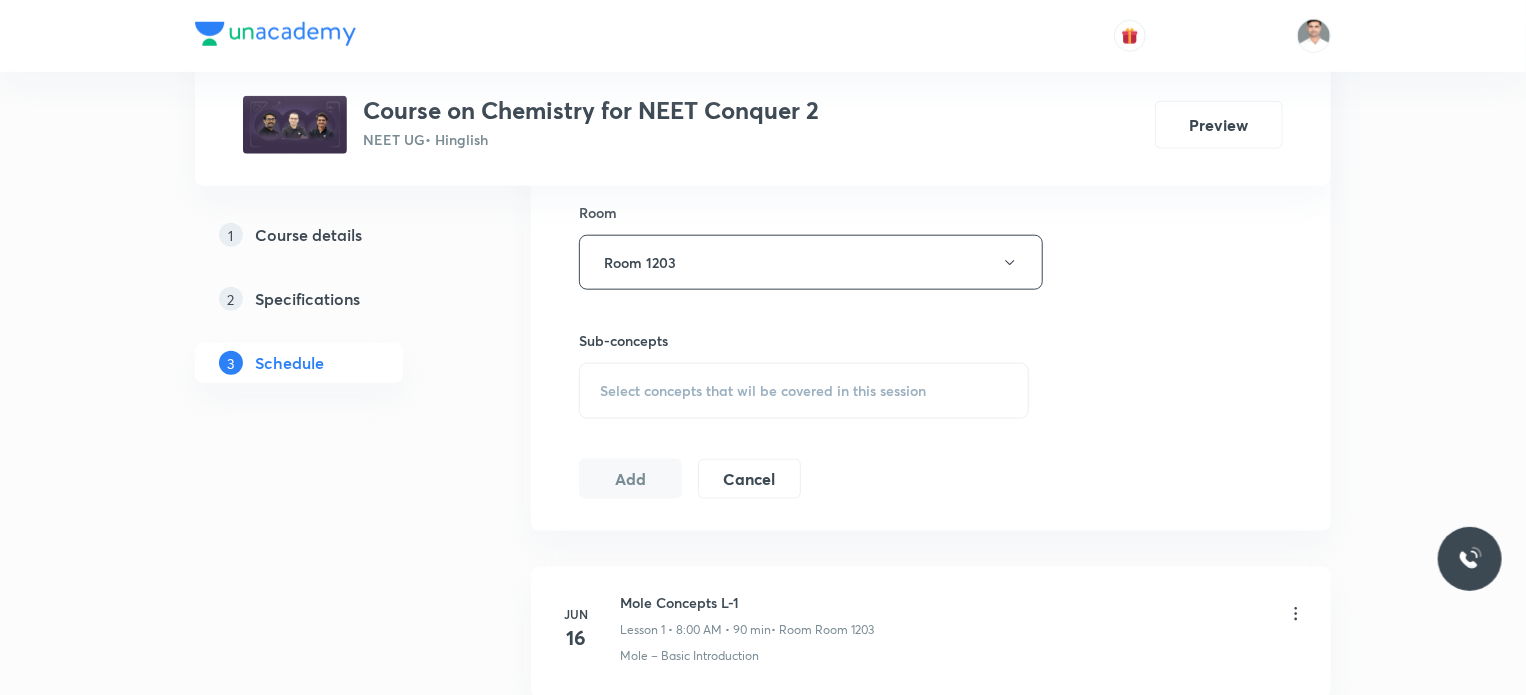 click on "Select concepts that wil be covered in this session" at bounding box center (804, 391) 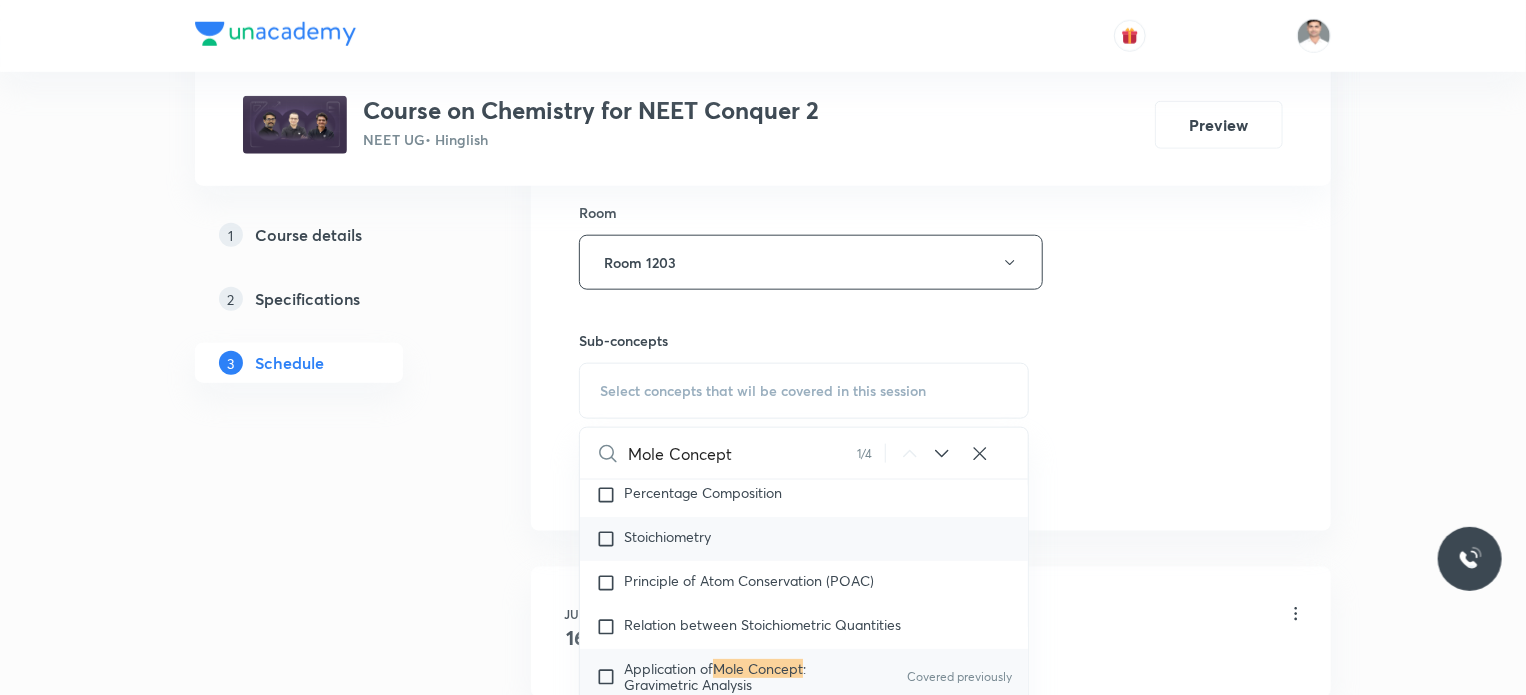 scroll, scrollTop: 395, scrollLeft: 0, axis: vertical 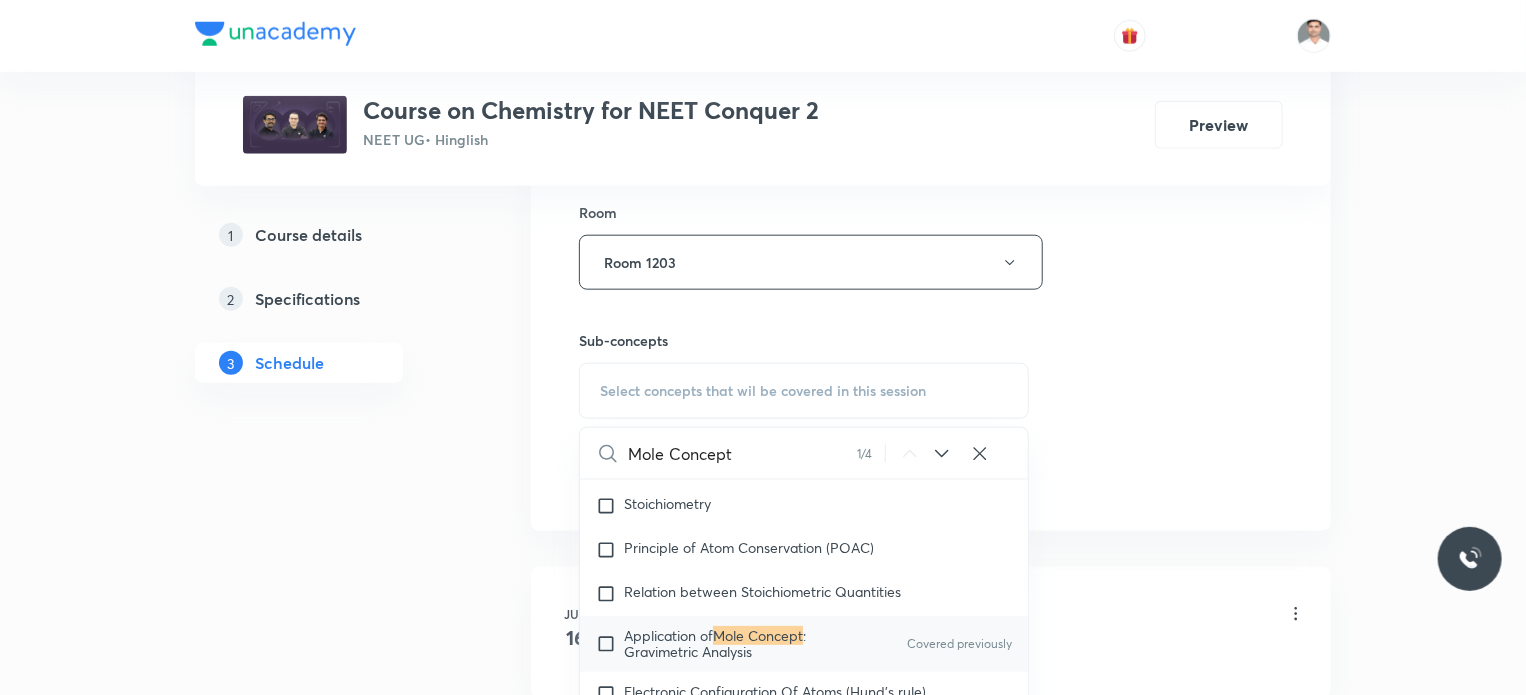 type on "Mole Concept" 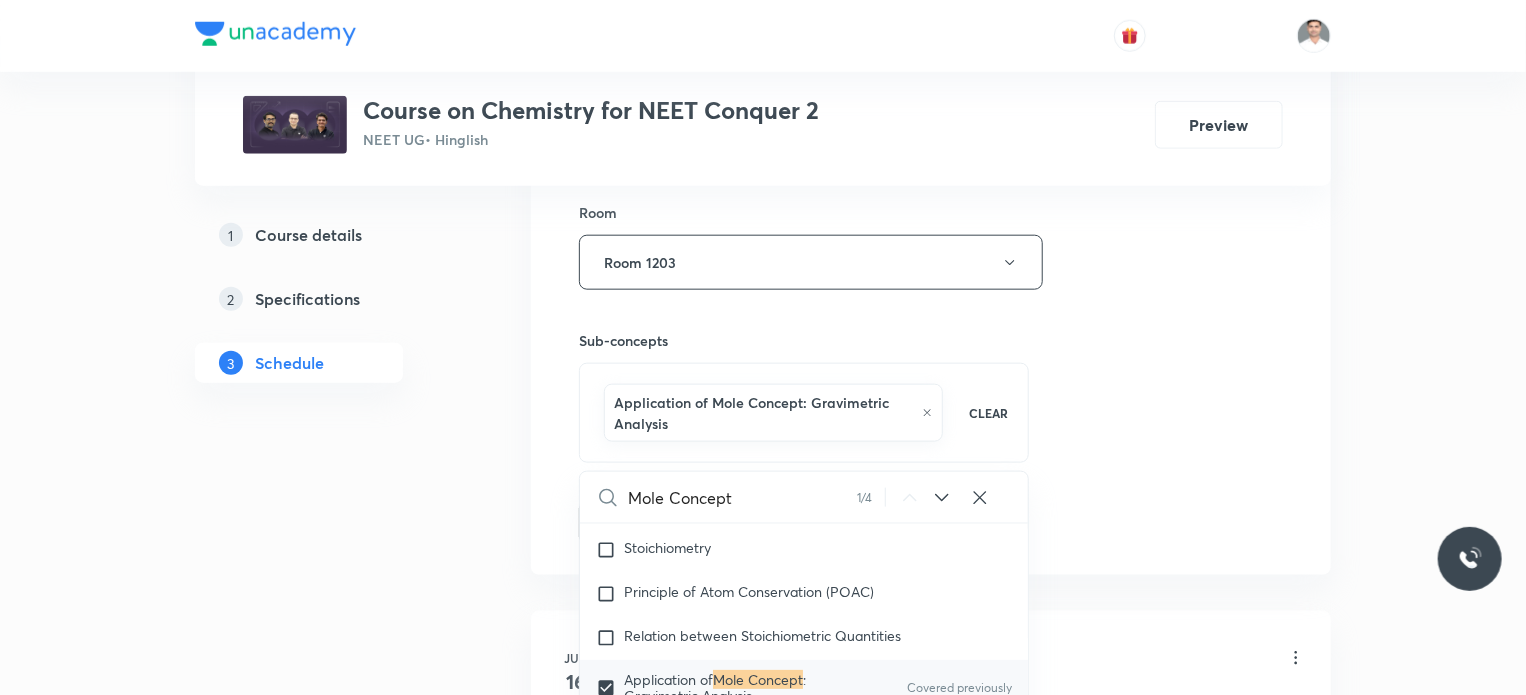 click on "1 Course details 2 Specifications 3 Schedule" at bounding box center (331, 1821) 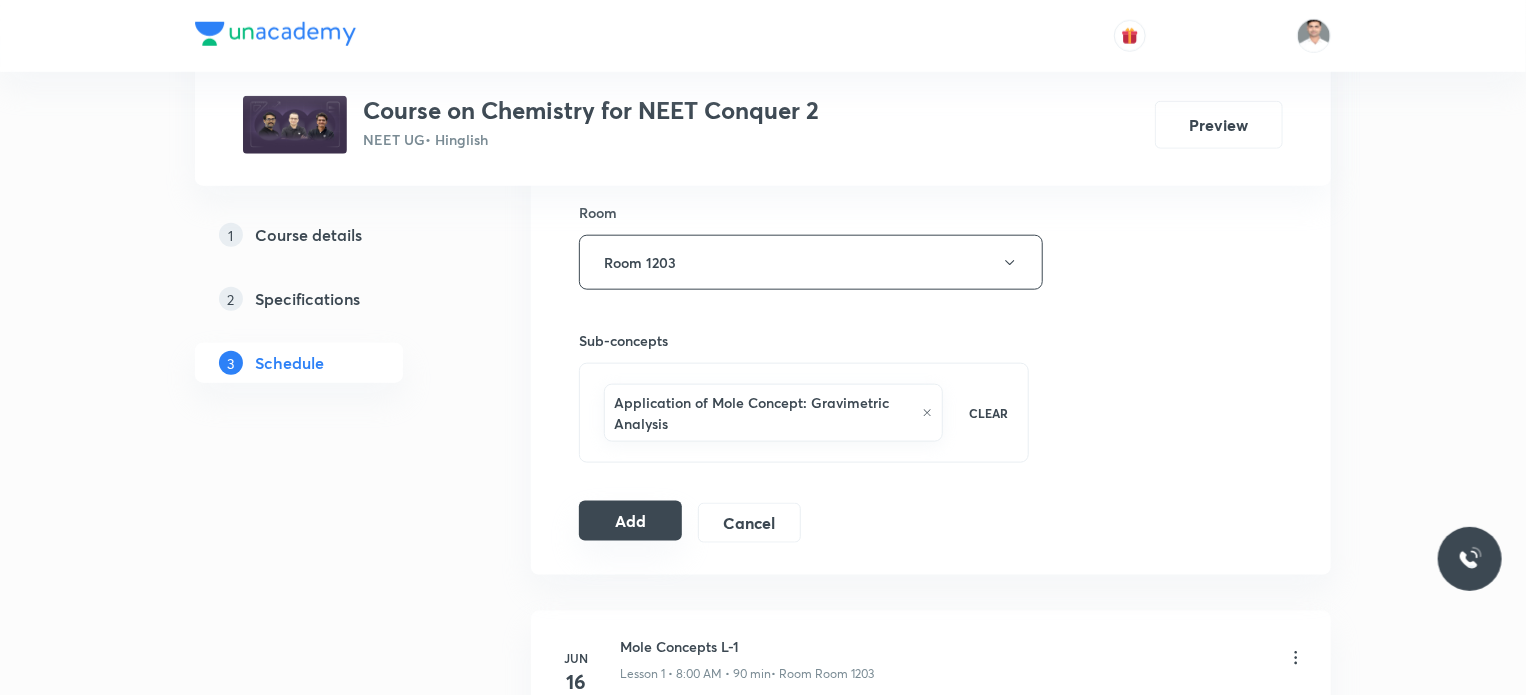 click on "Add" at bounding box center (630, 521) 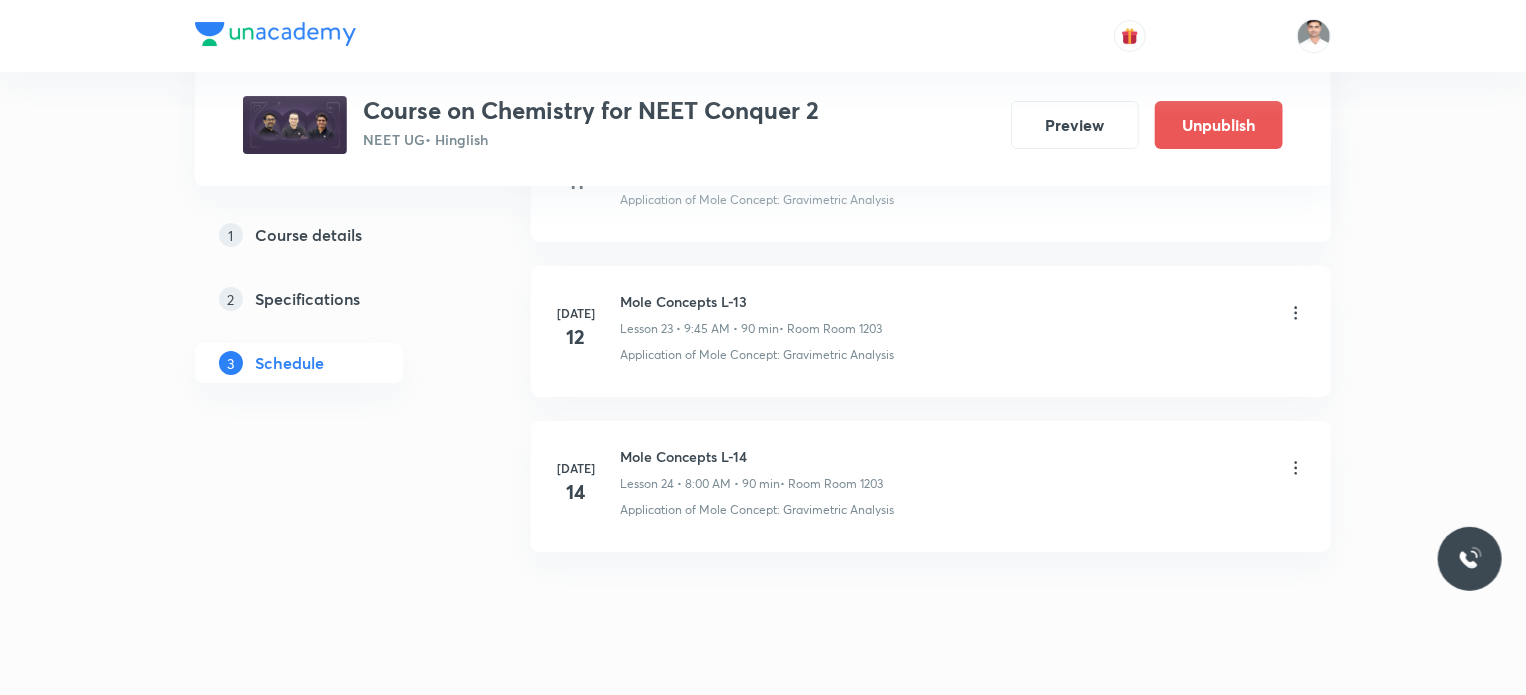 scroll, scrollTop: 3699, scrollLeft: 0, axis: vertical 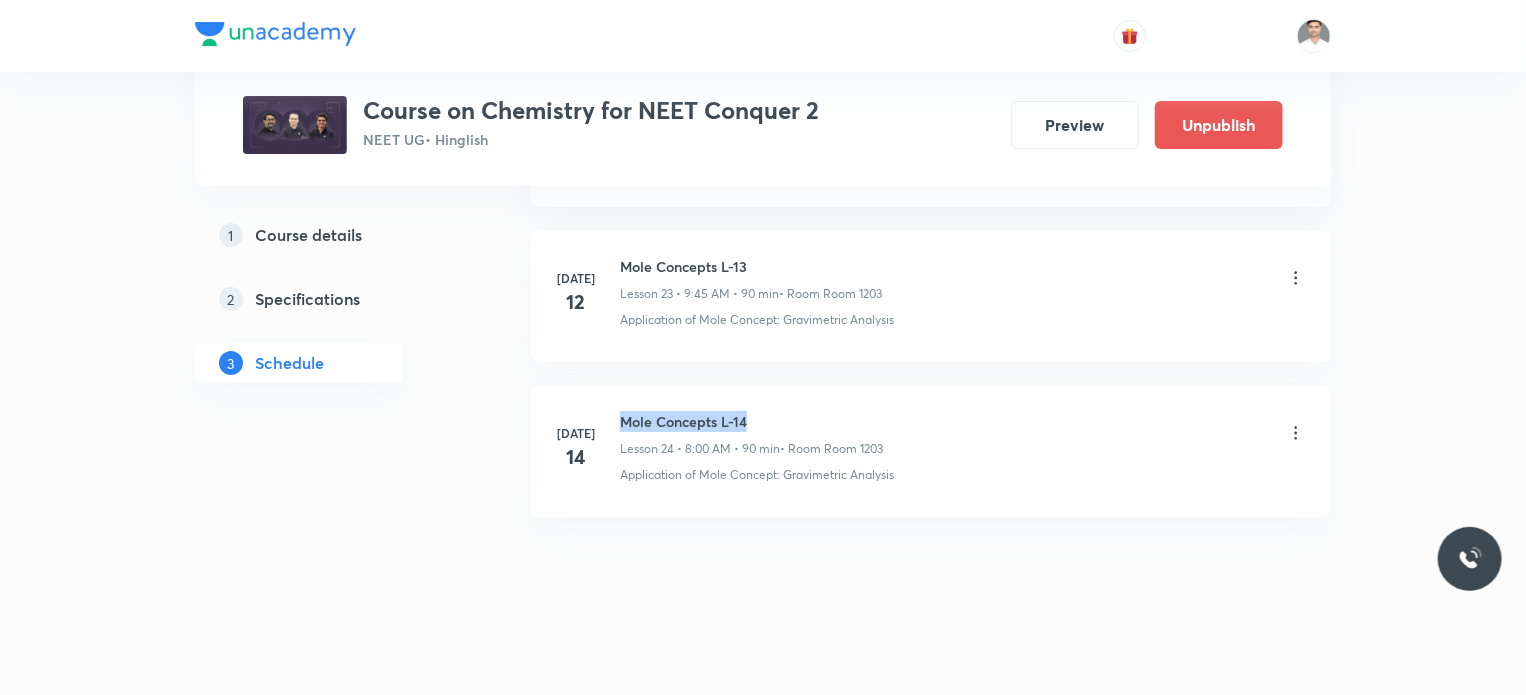 drag, startPoint x: 621, startPoint y: 406, endPoint x: 904, endPoint y: 405, distance: 283.00177 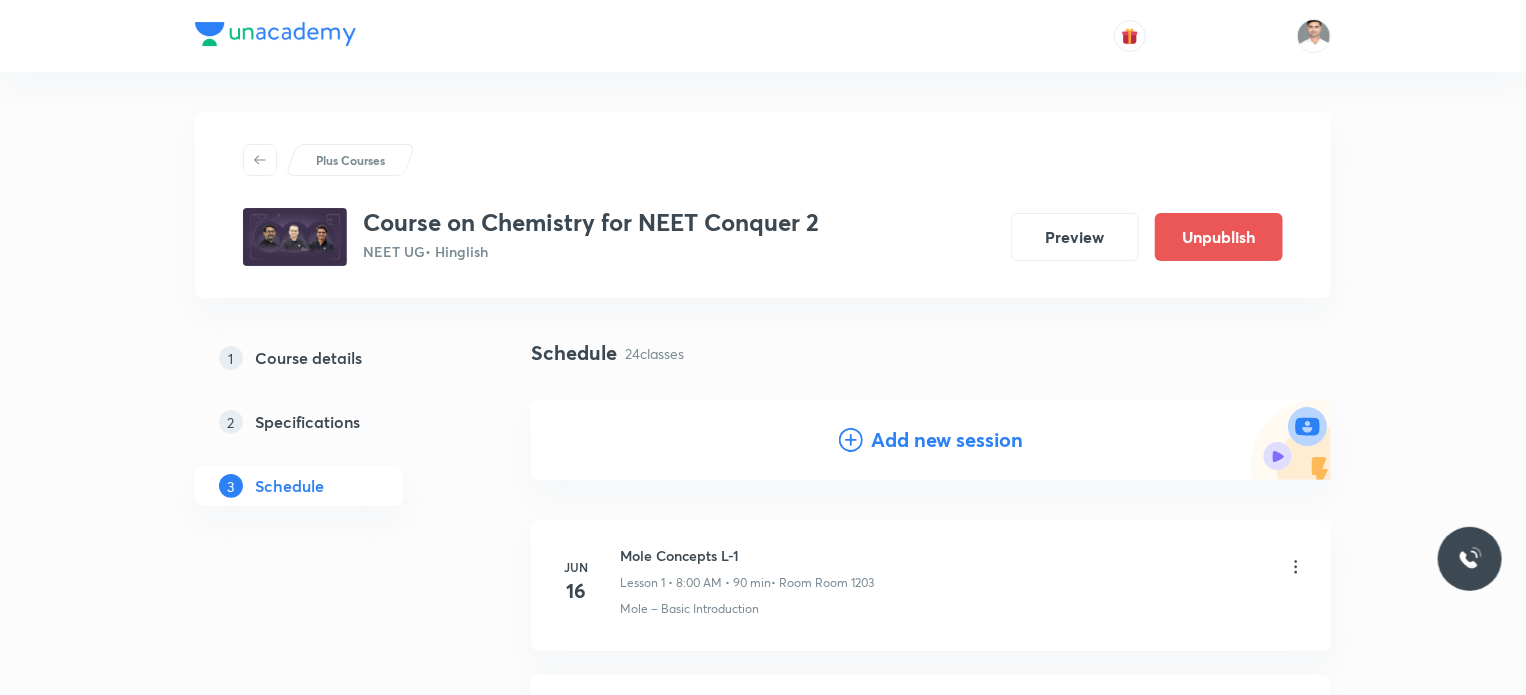 click on "Add new session" at bounding box center (947, 440) 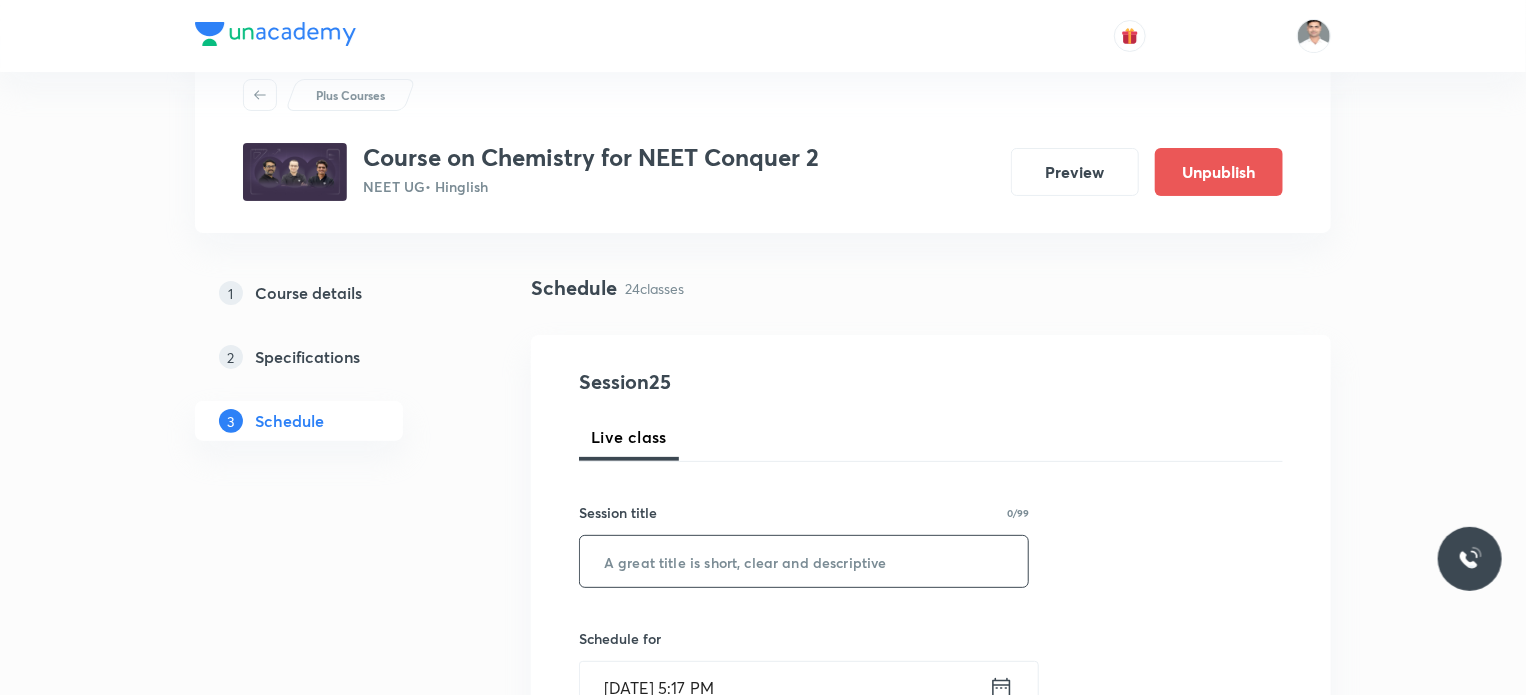 scroll, scrollTop: 100, scrollLeft: 0, axis: vertical 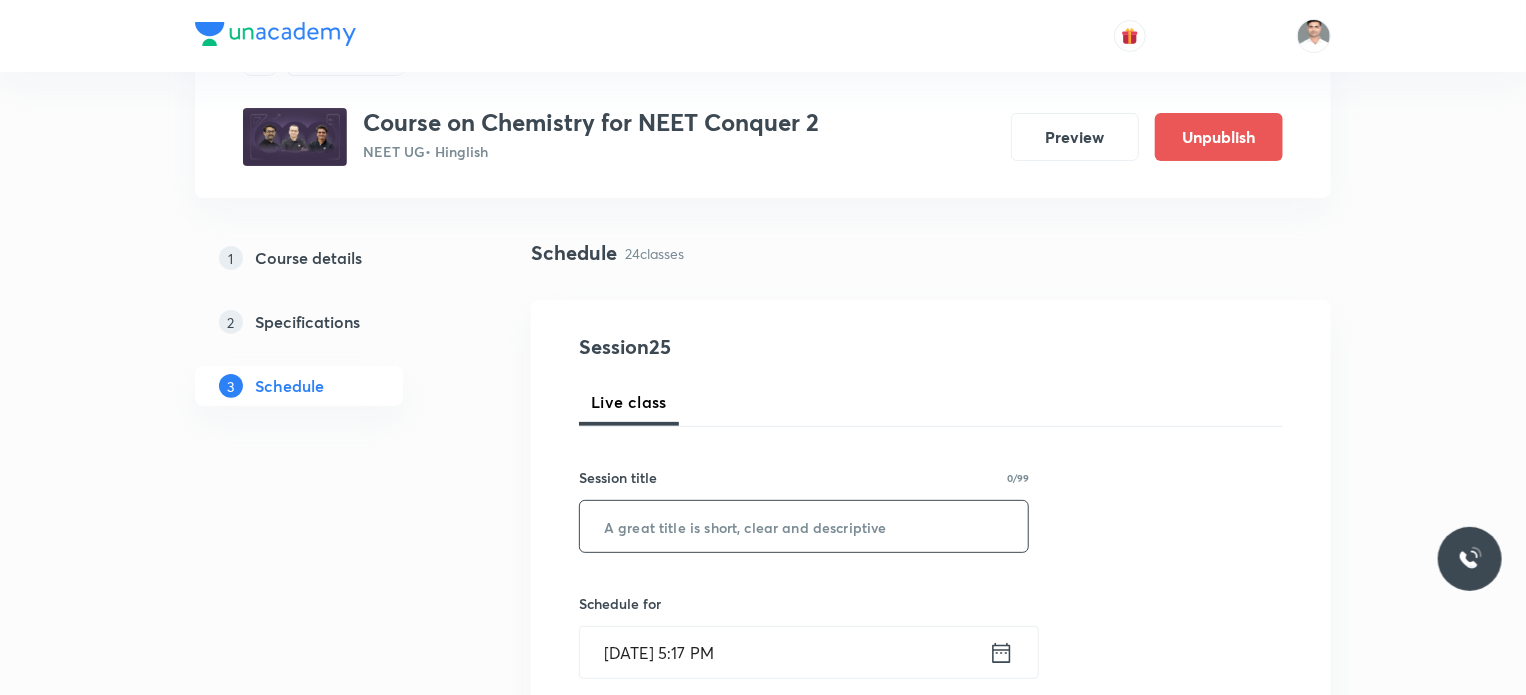 click at bounding box center [804, 526] 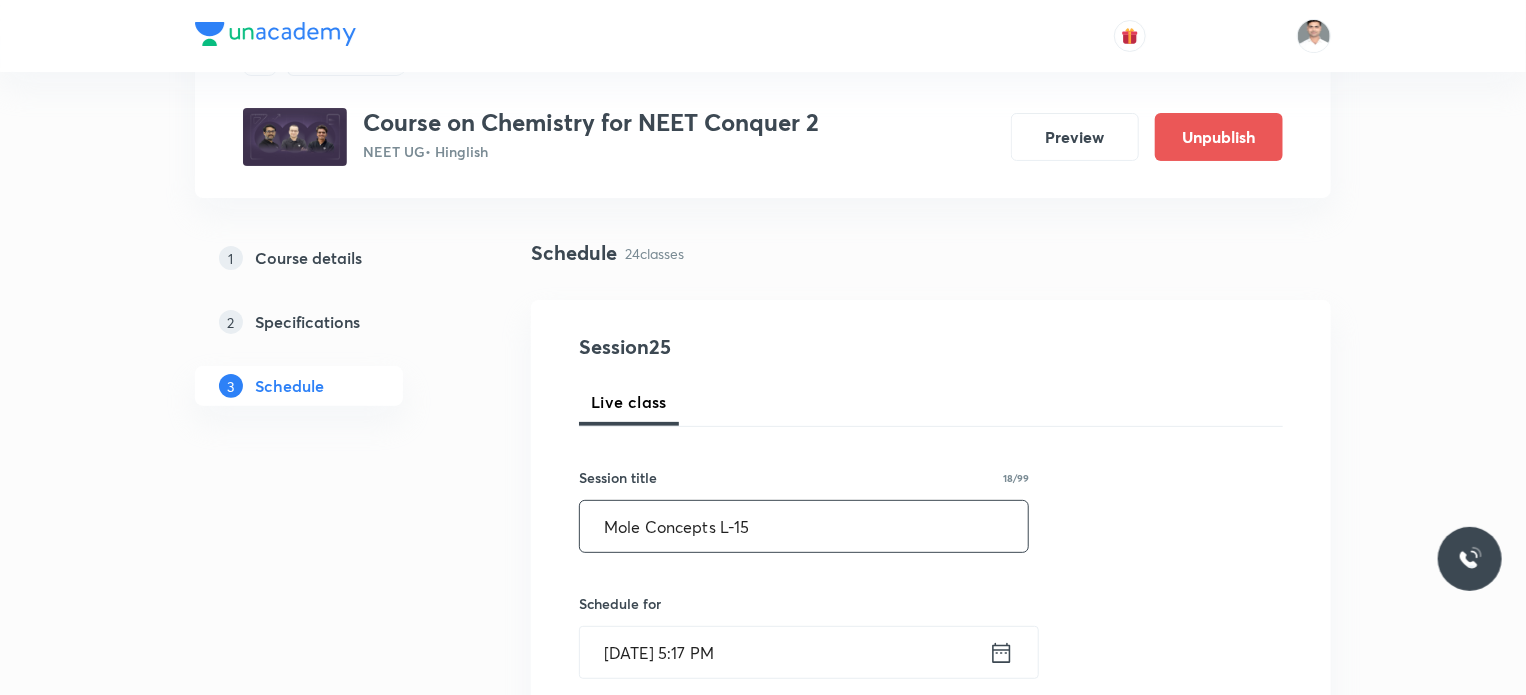 type on "Mole Concepts L-15" 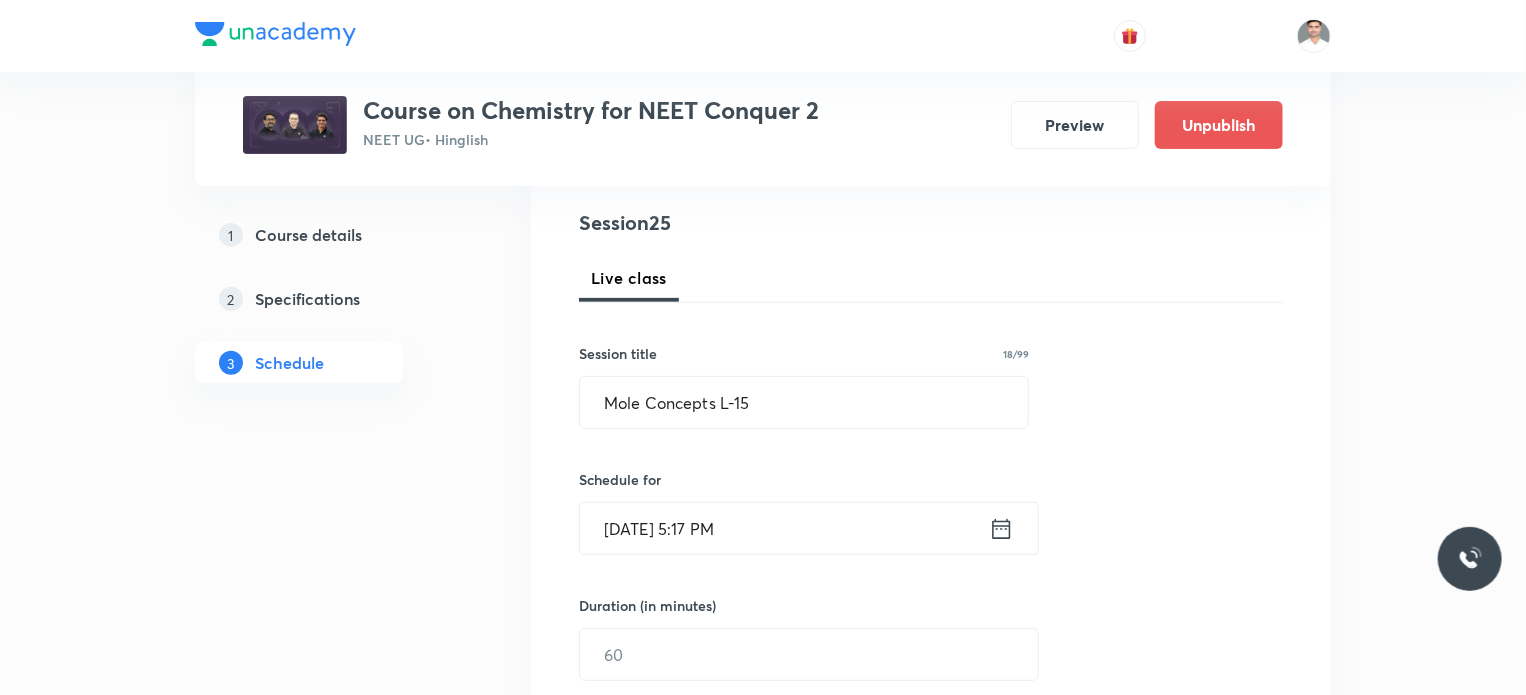 scroll, scrollTop: 300, scrollLeft: 0, axis: vertical 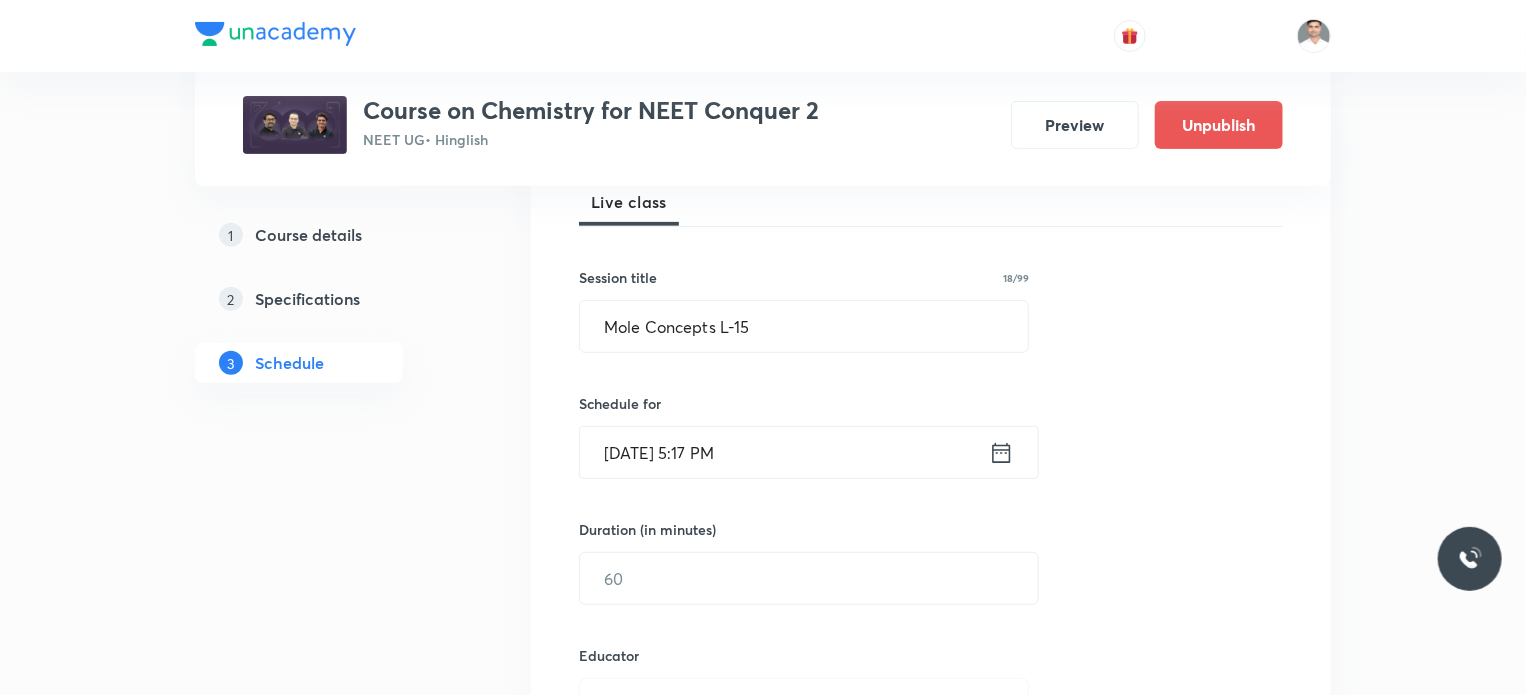 click 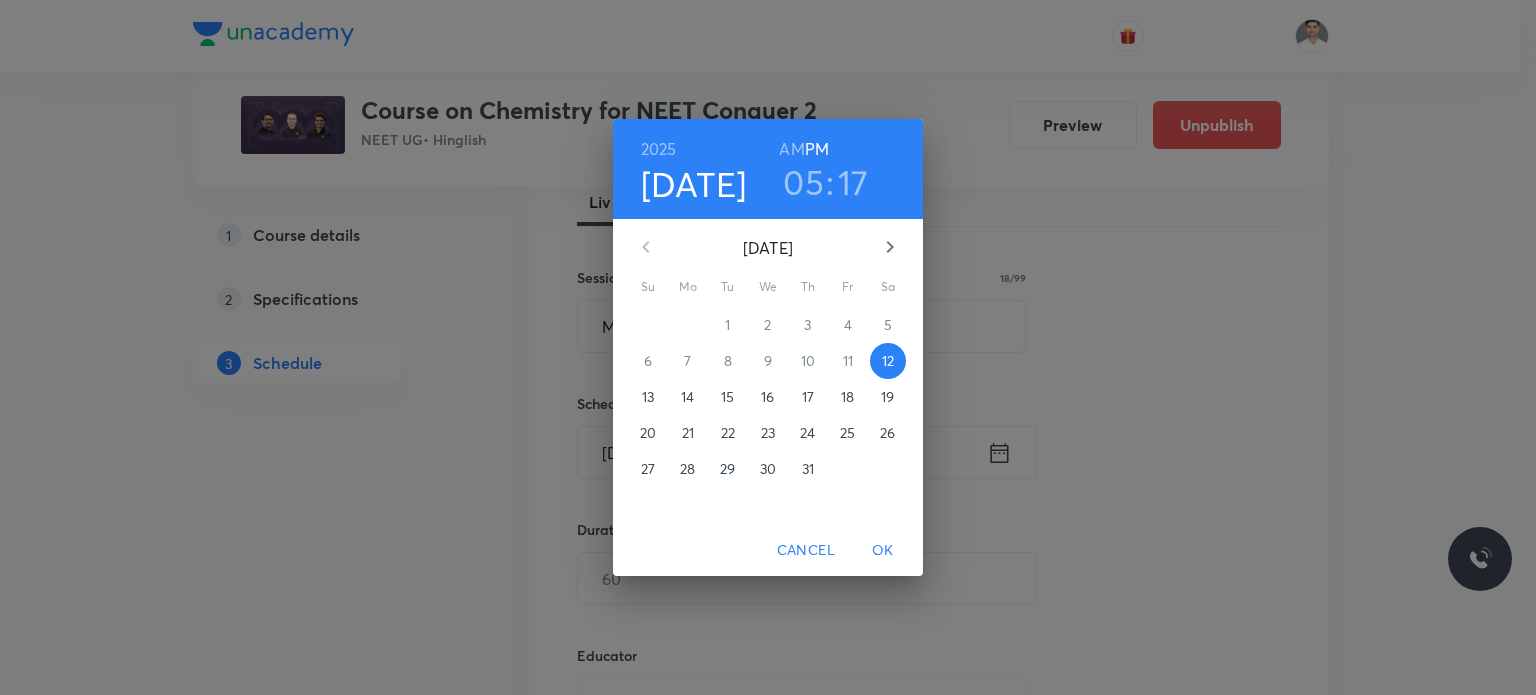 click on "15" at bounding box center (727, 397) 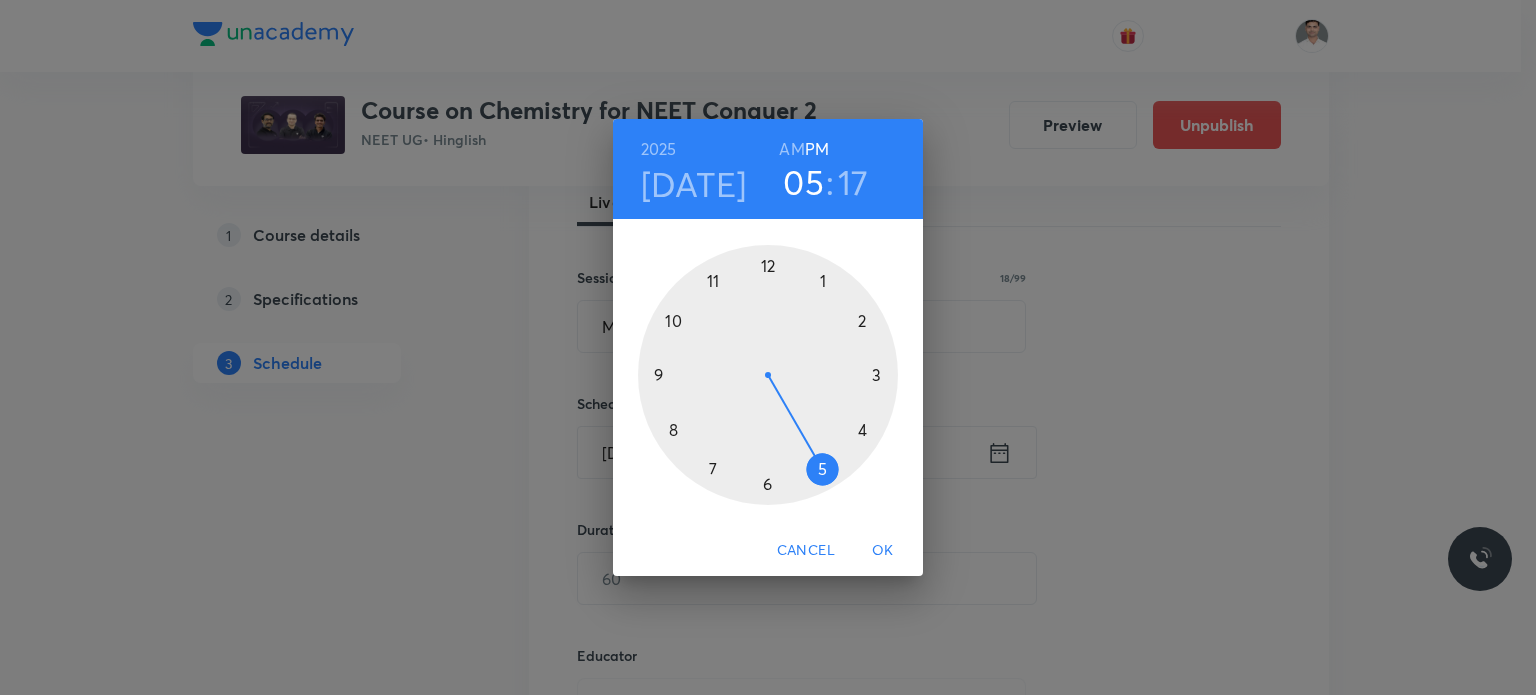 click on "AM" at bounding box center [791, 149] 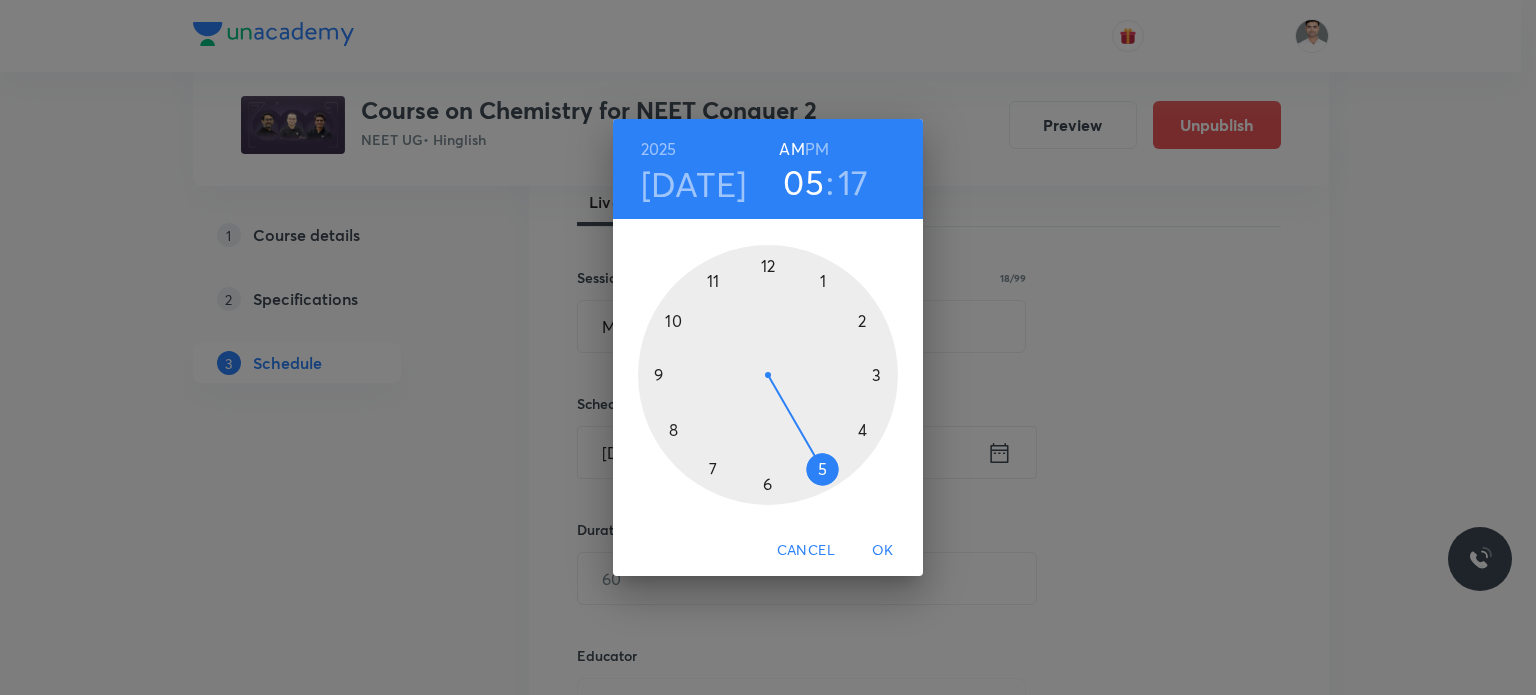 click at bounding box center (768, 375) 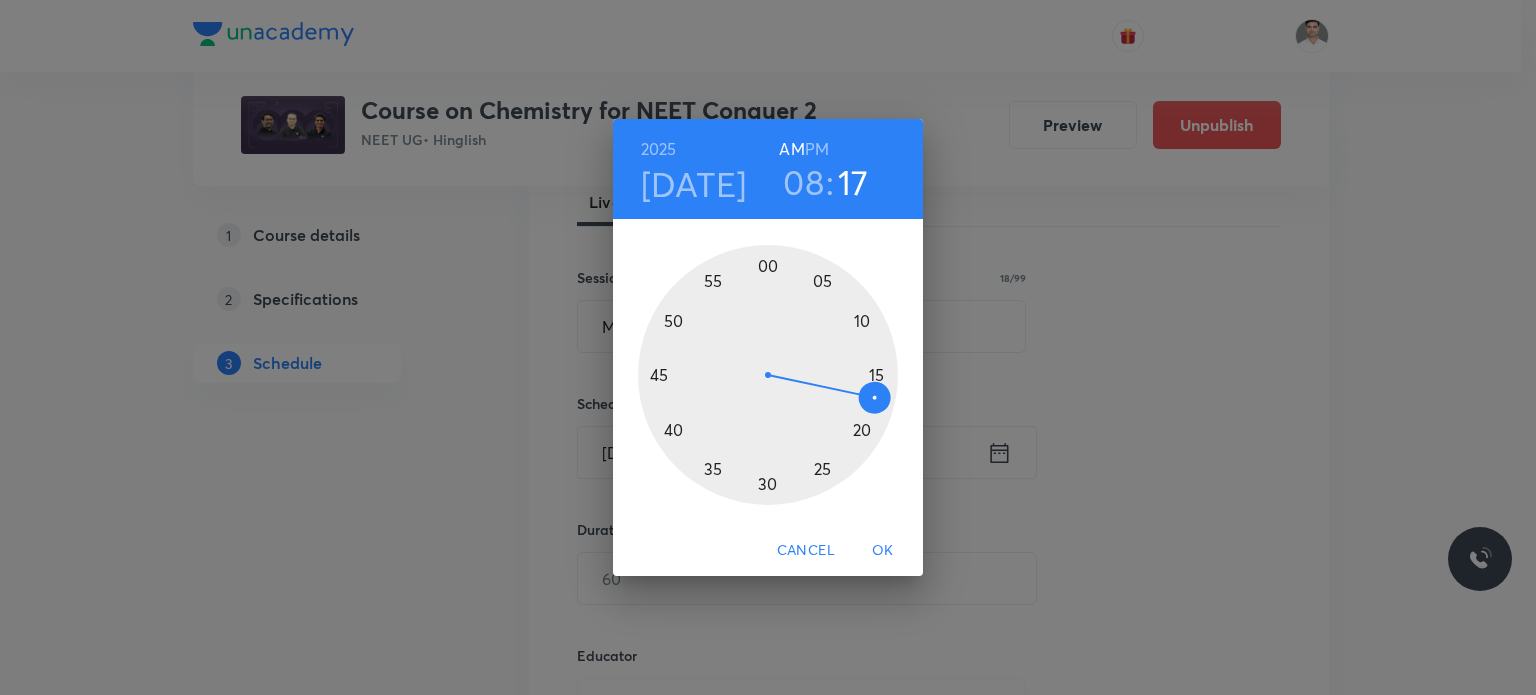 drag, startPoint x: 765, startPoint y: 263, endPoint x: 761, endPoint y: 278, distance: 15.524175 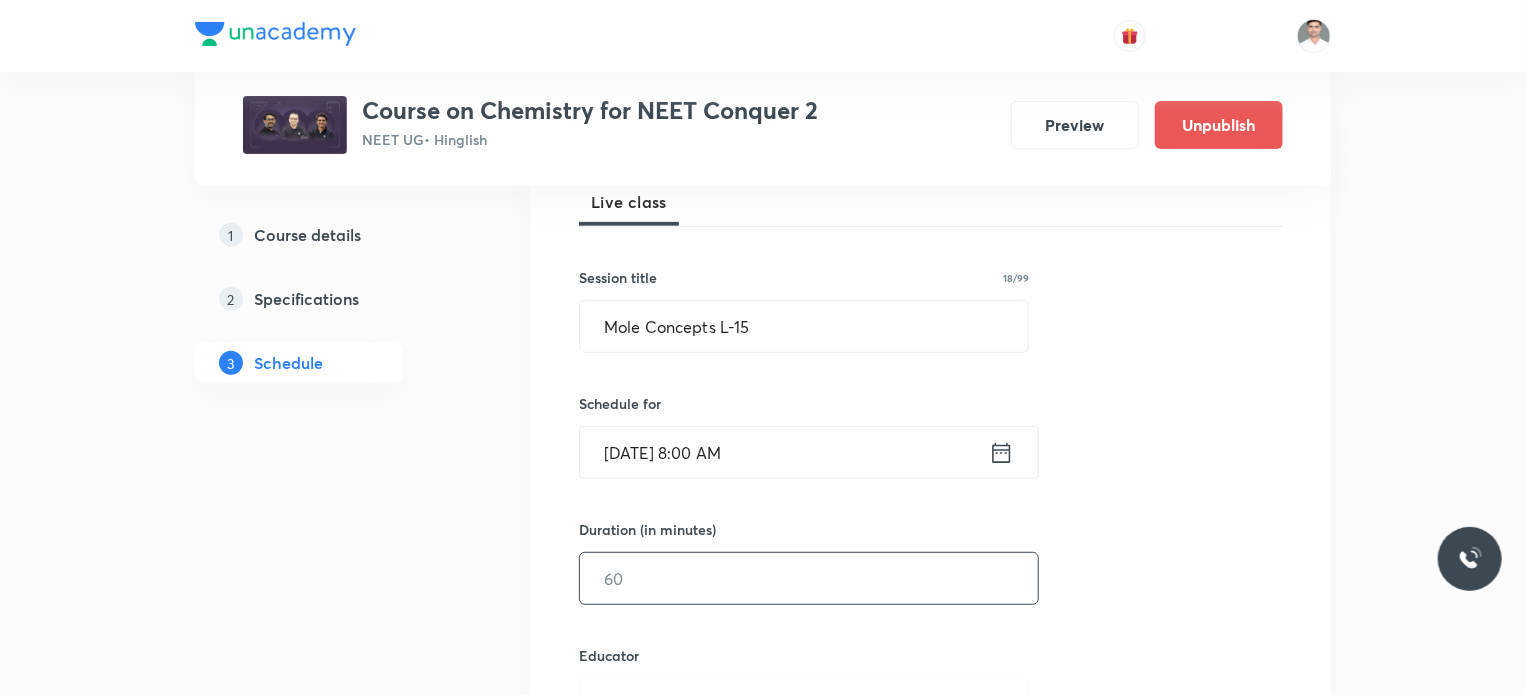 click at bounding box center [809, 578] 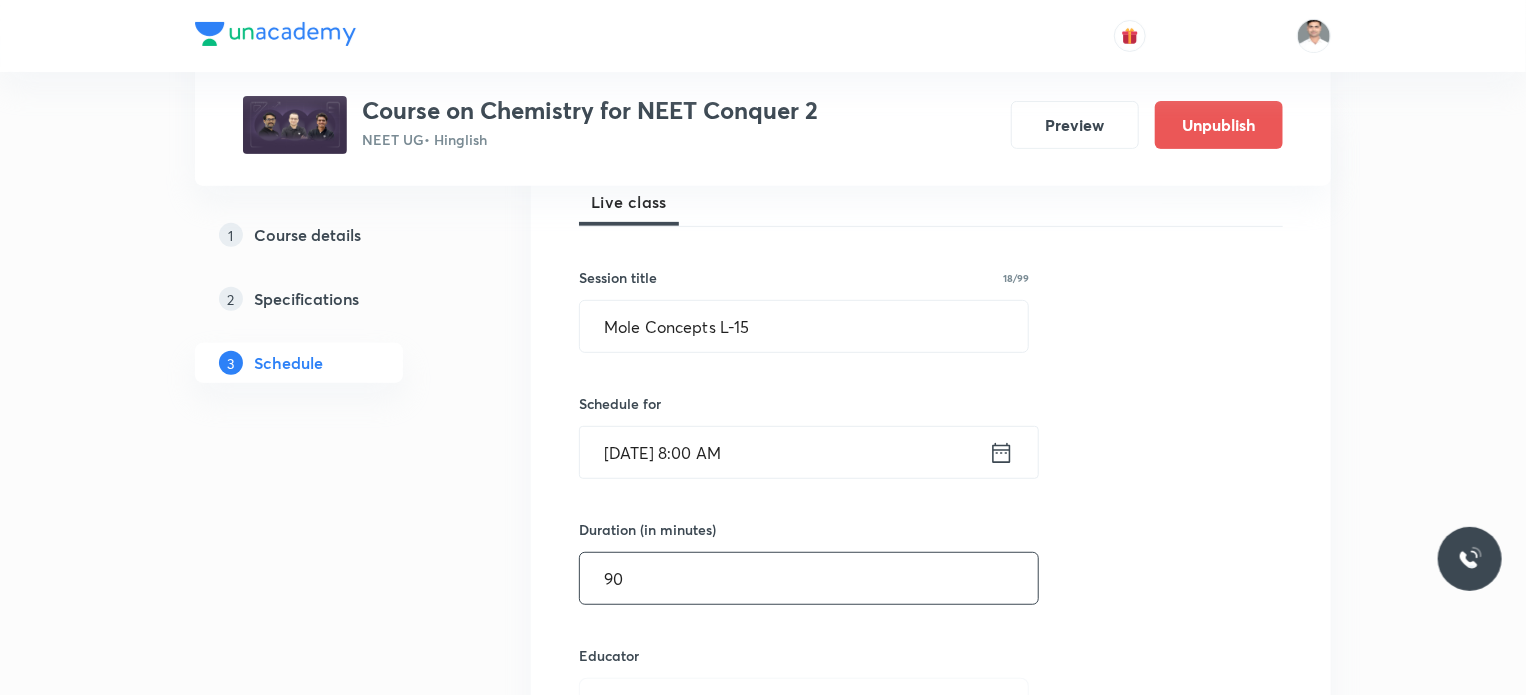 type on "90" 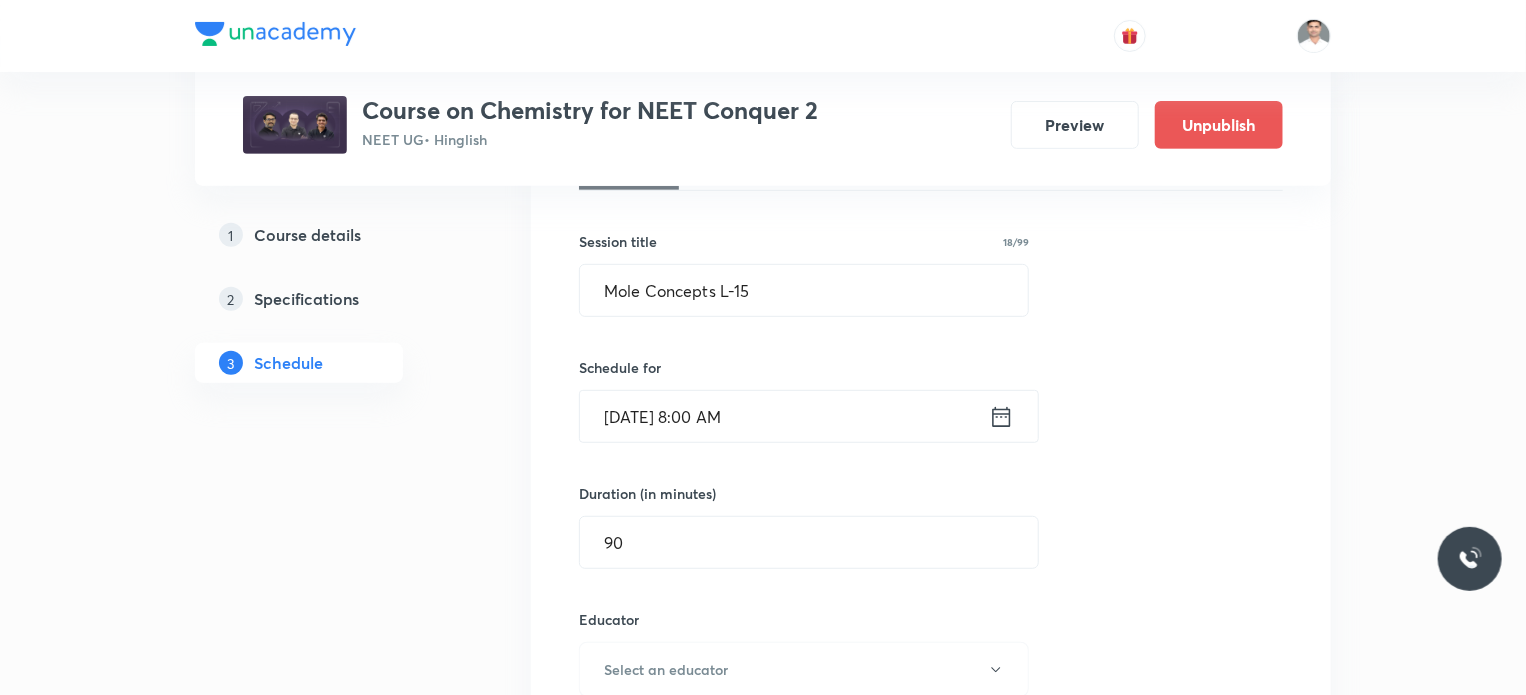type 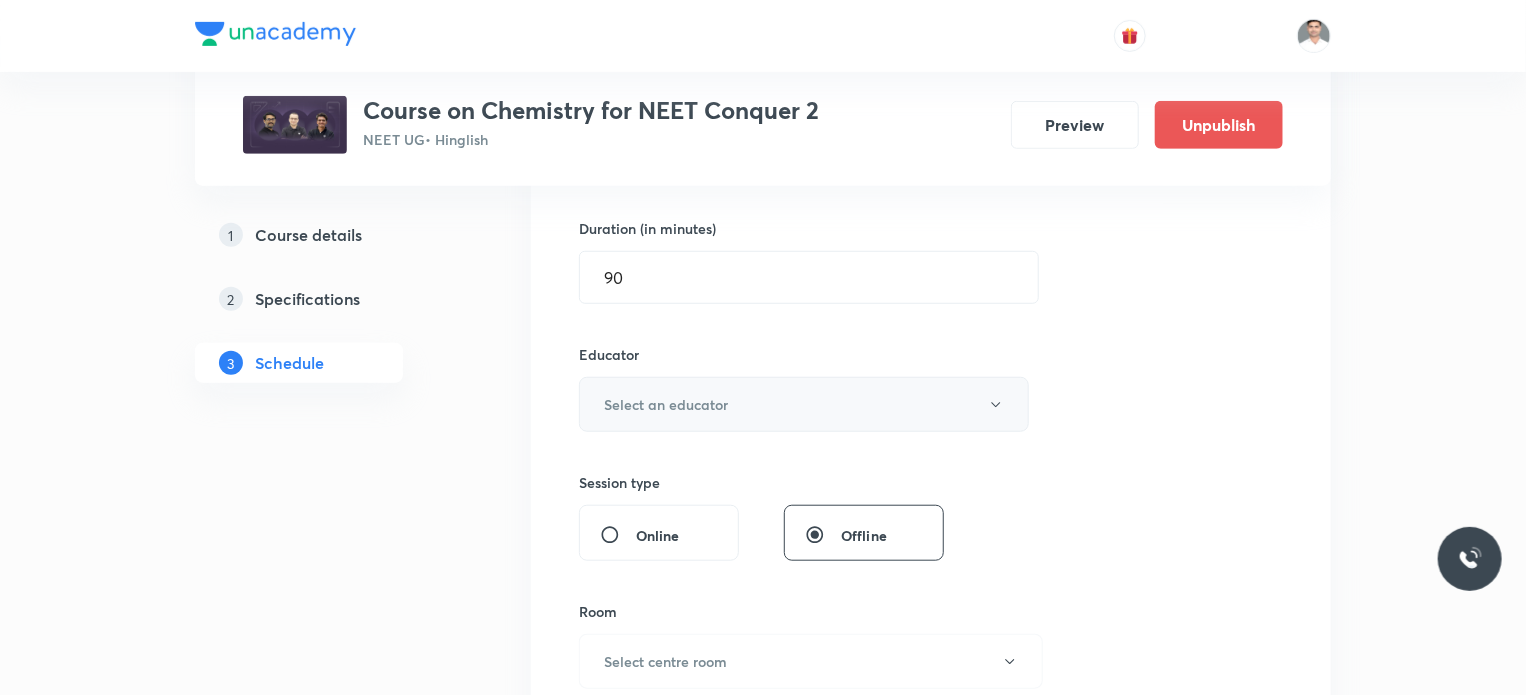 scroll, scrollTop: 636, scrollLeft: 0, axis: vertical 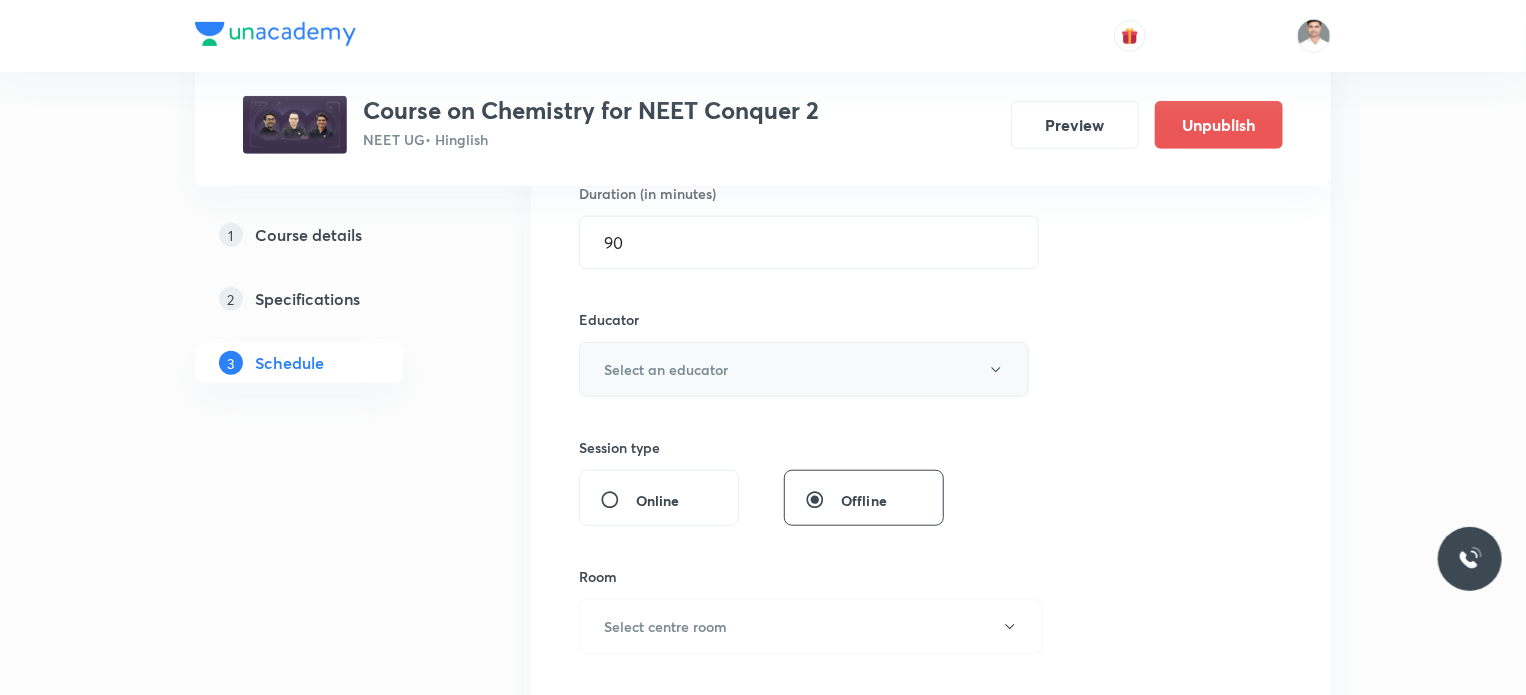 click on "Select an educator" at bounding box center (666, 369) 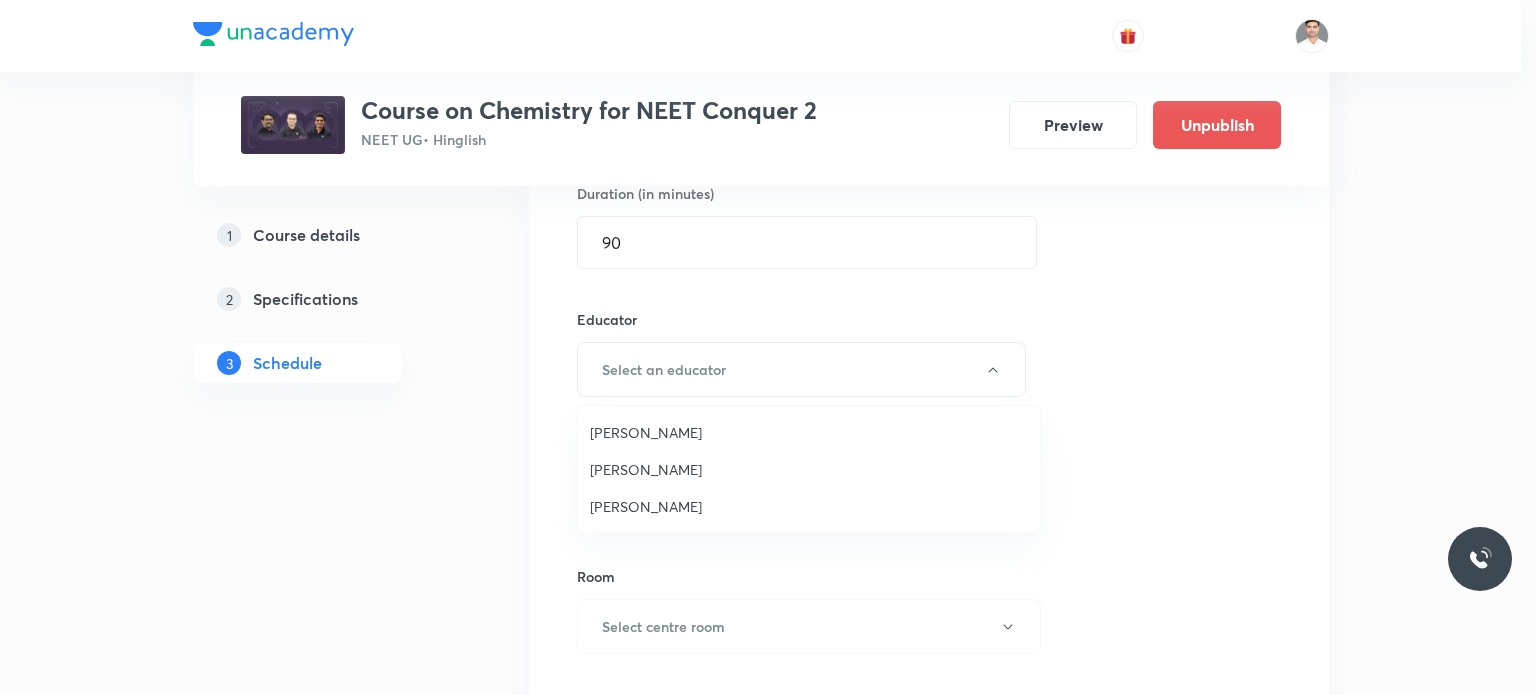 click on "Amit Kumar Bajya" at bounding box center (809, 432) 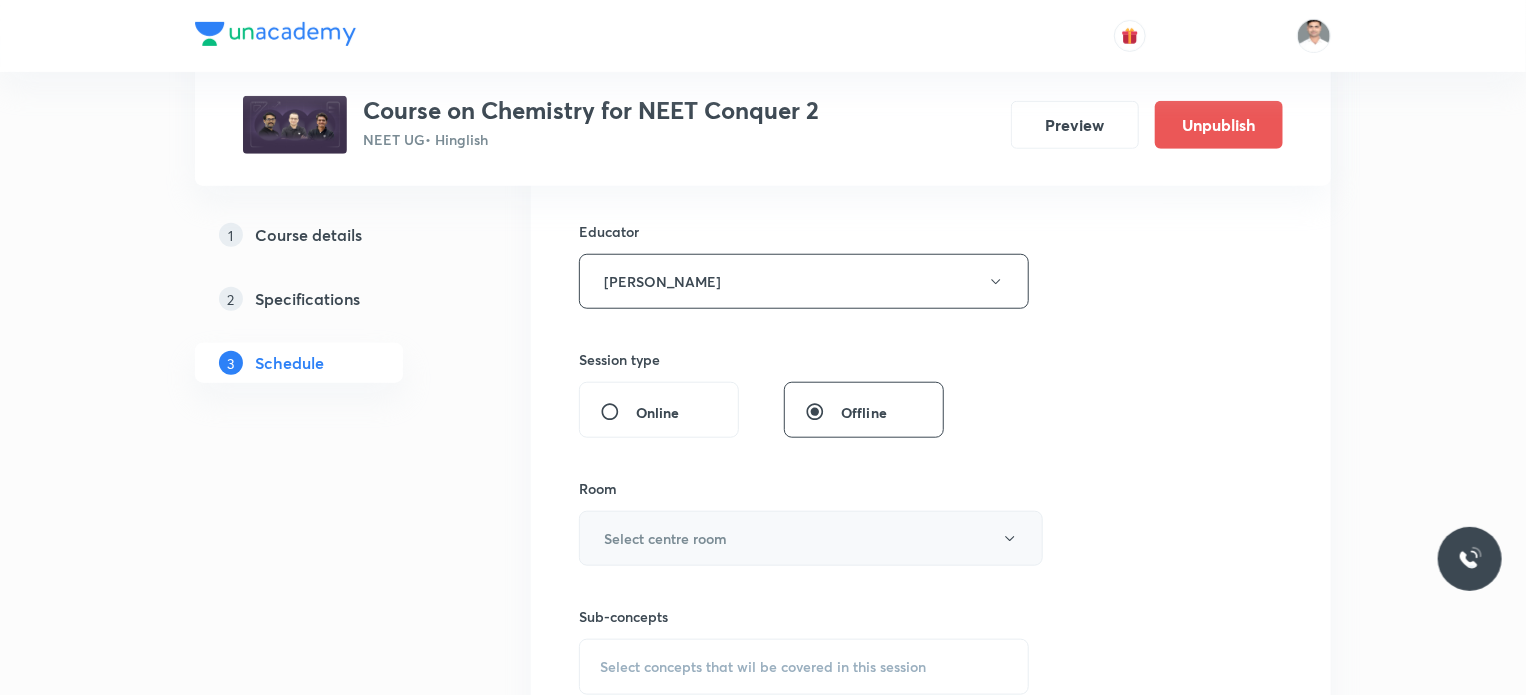 scroll, scrollTop: 836, scrollLeft: 0, axis: vertical 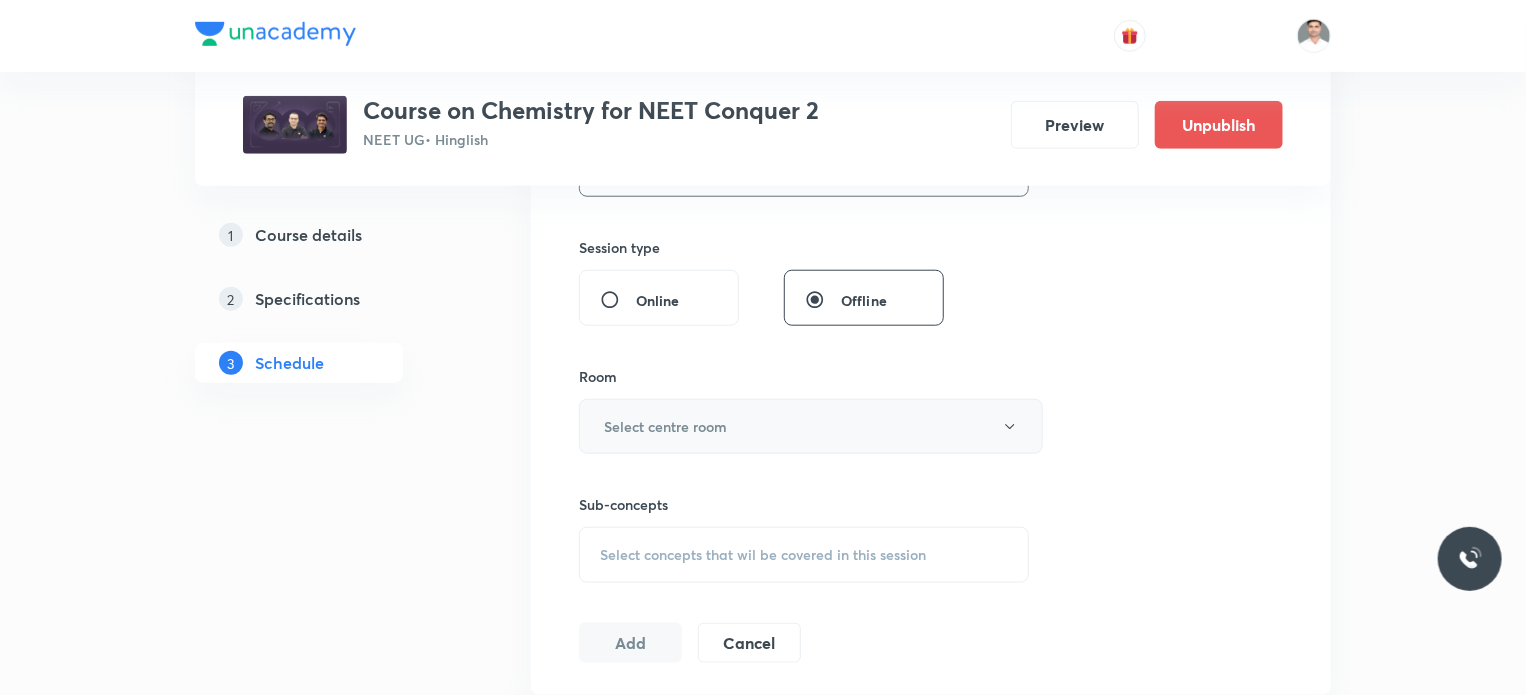 click on "Select centre room" at bounding box center (665, 426) 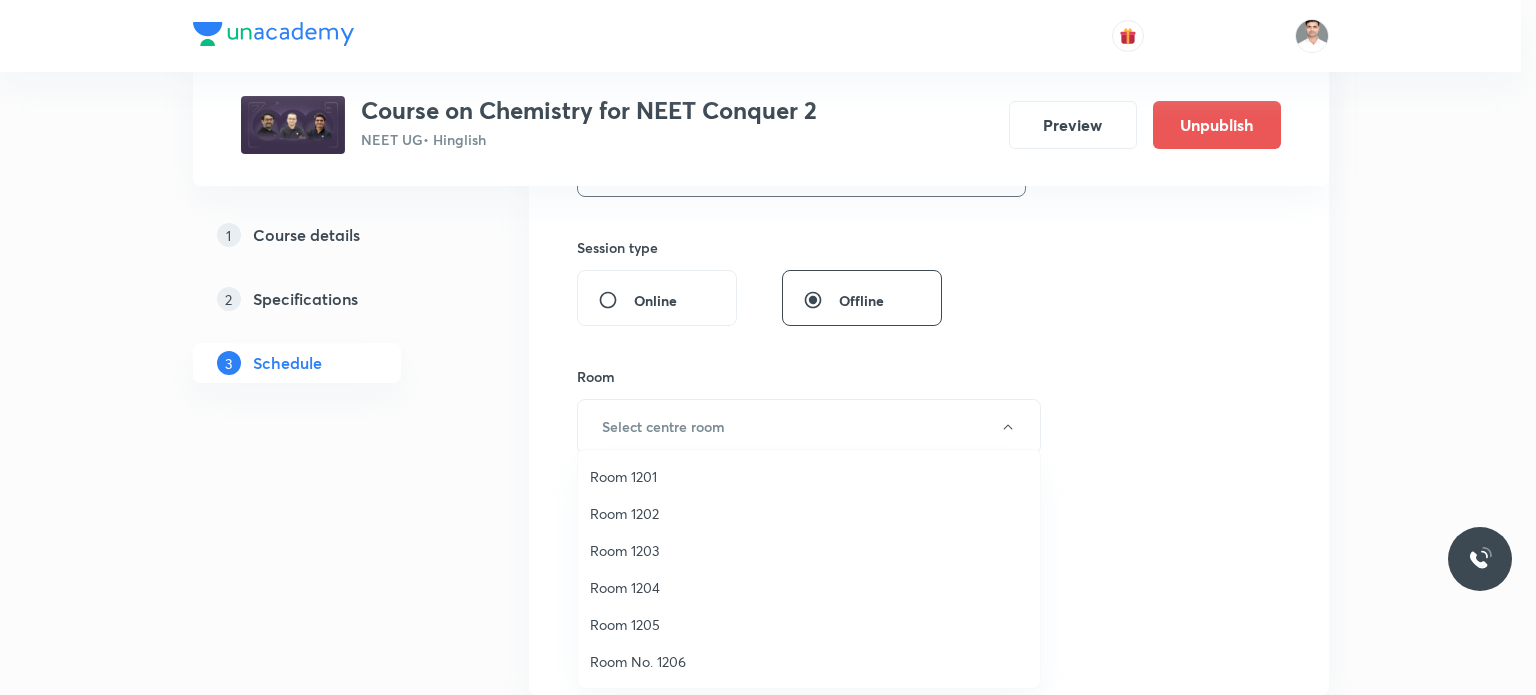 click on "Room 1203" at bounding box center (809, 550) 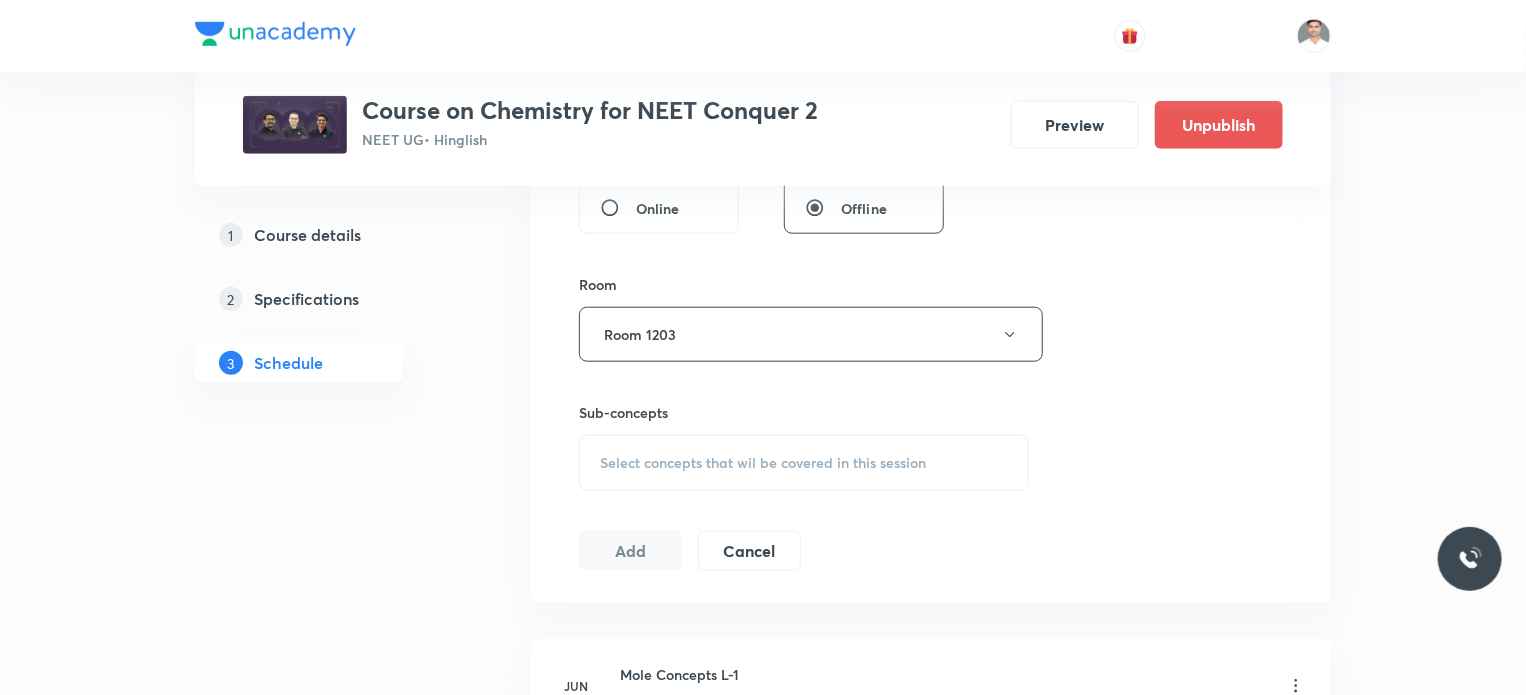 scroll, scrollTop: 1136, scrollLeft: 0, axis: vertical 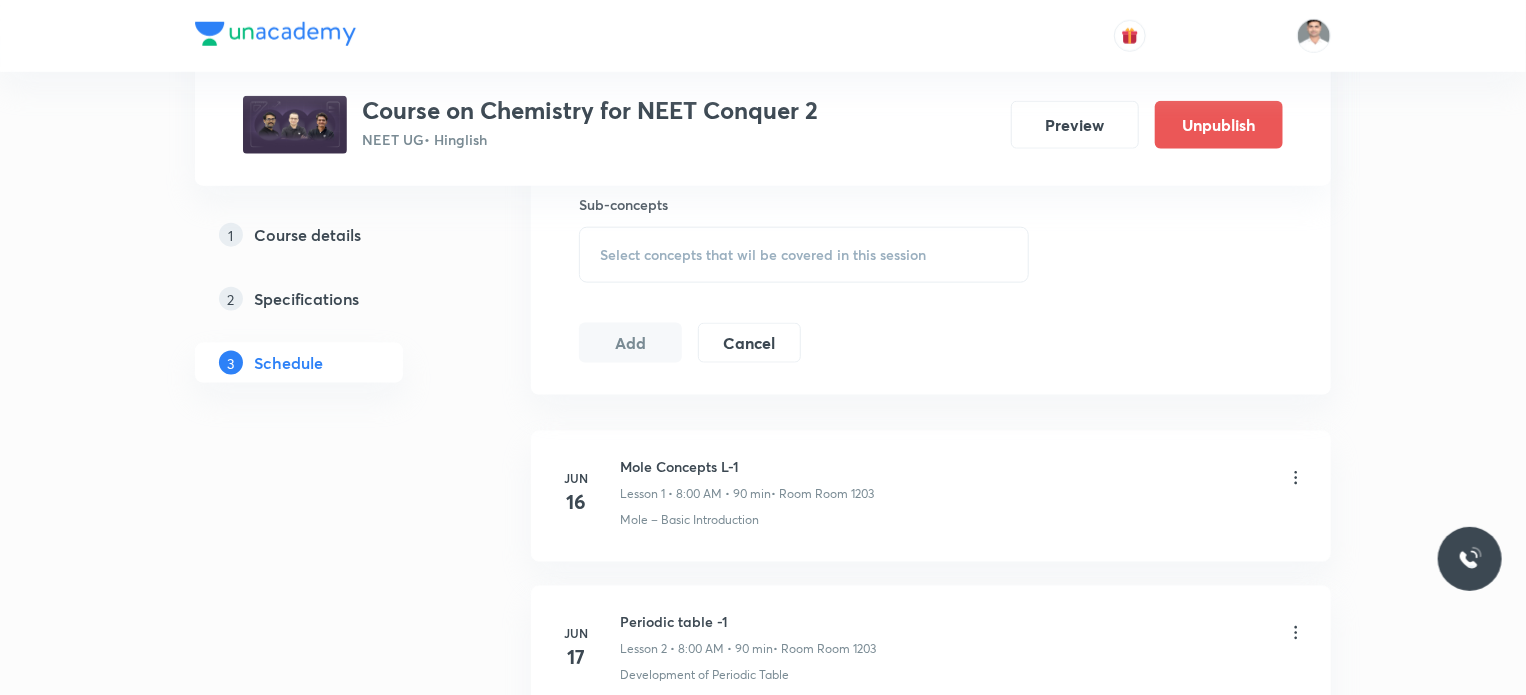 click on "Select concepts that wil be covered in this session" at bounding box center [804, 255] 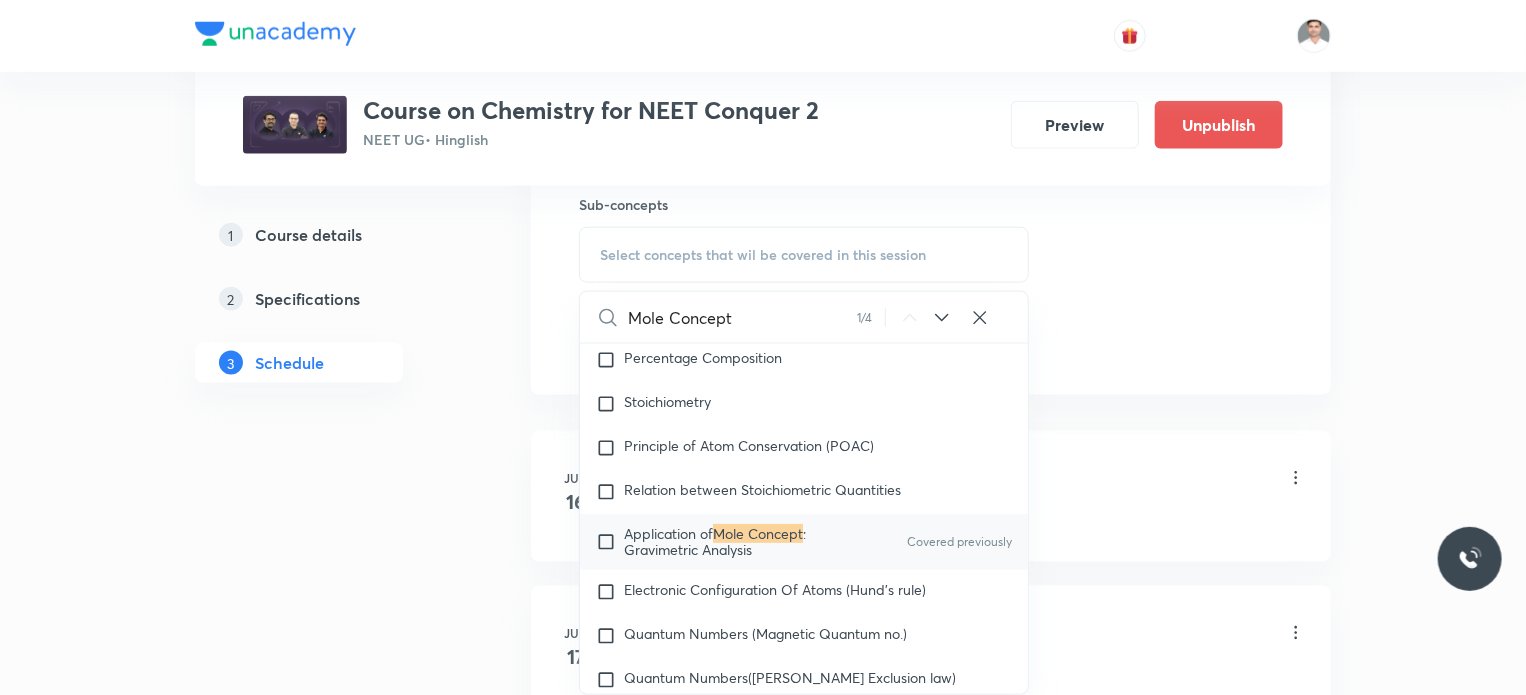 scroll, scrollTop: 395, scrollLeft: 0, axis: vertical 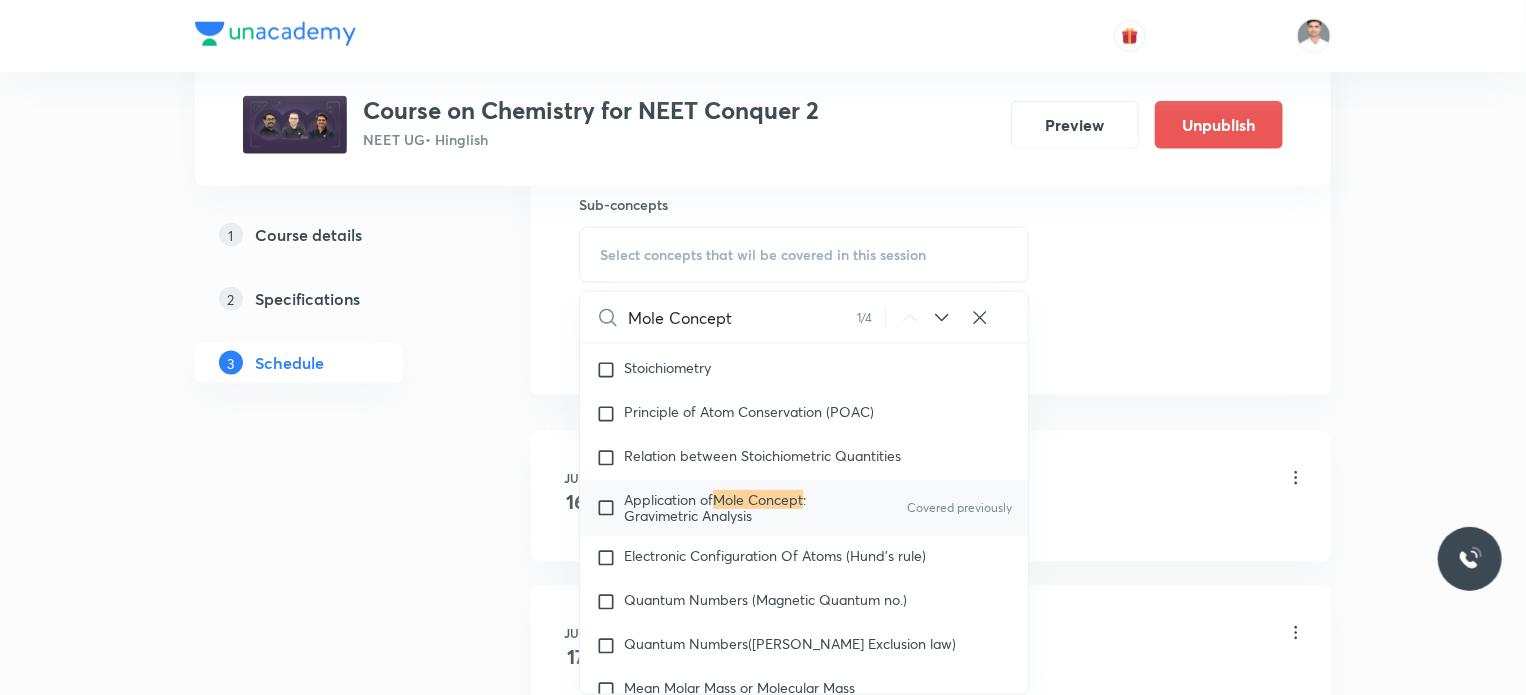type on "Mole Concept" 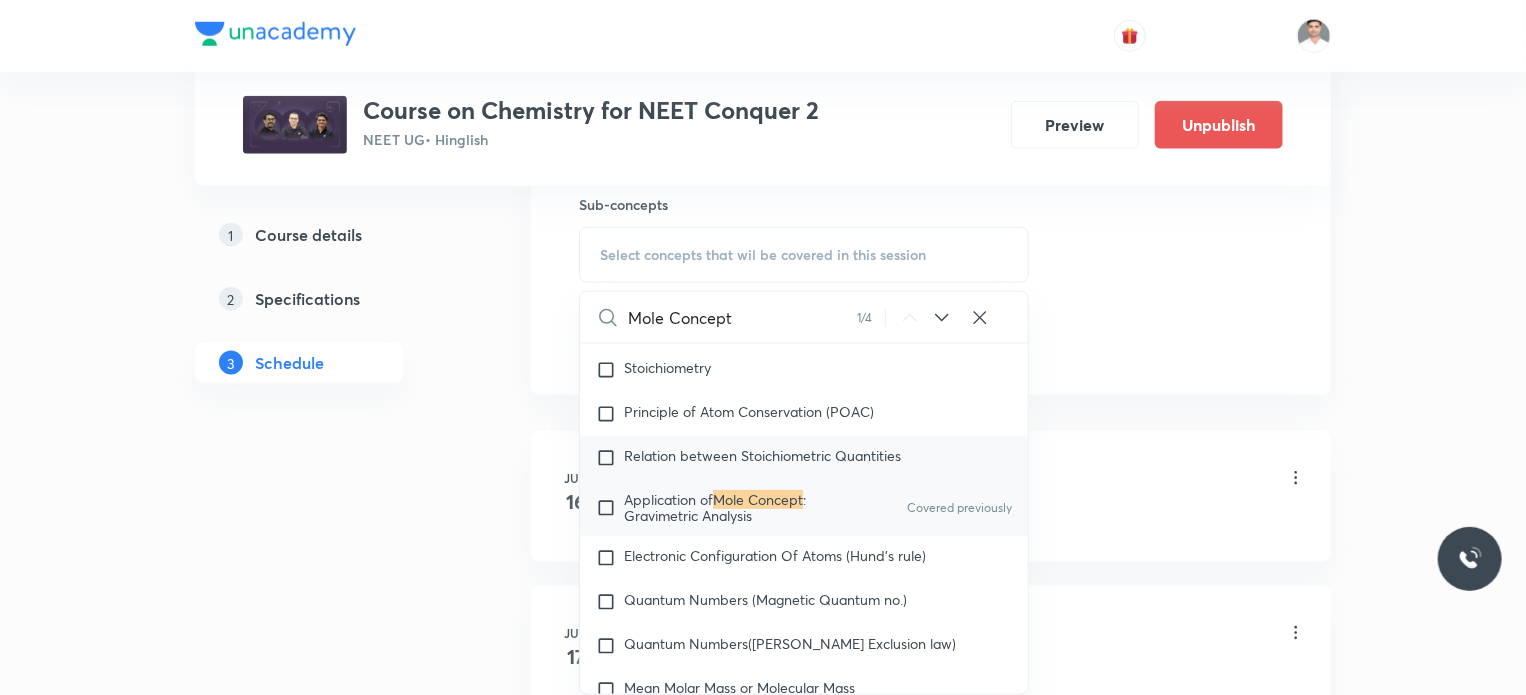 checkbox on "true" 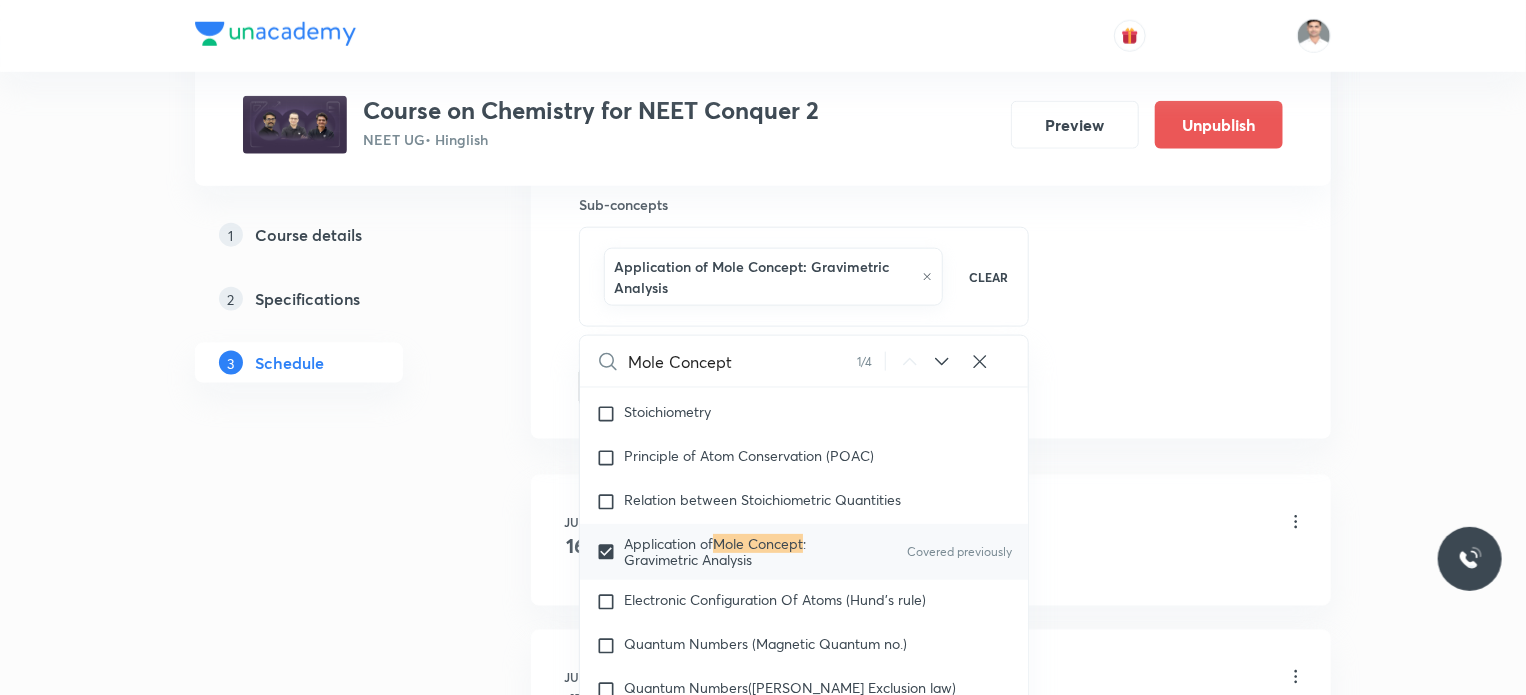 click on "1 Course details 2 Specifications 3 Schedule" at bounding box center (331, 1762) 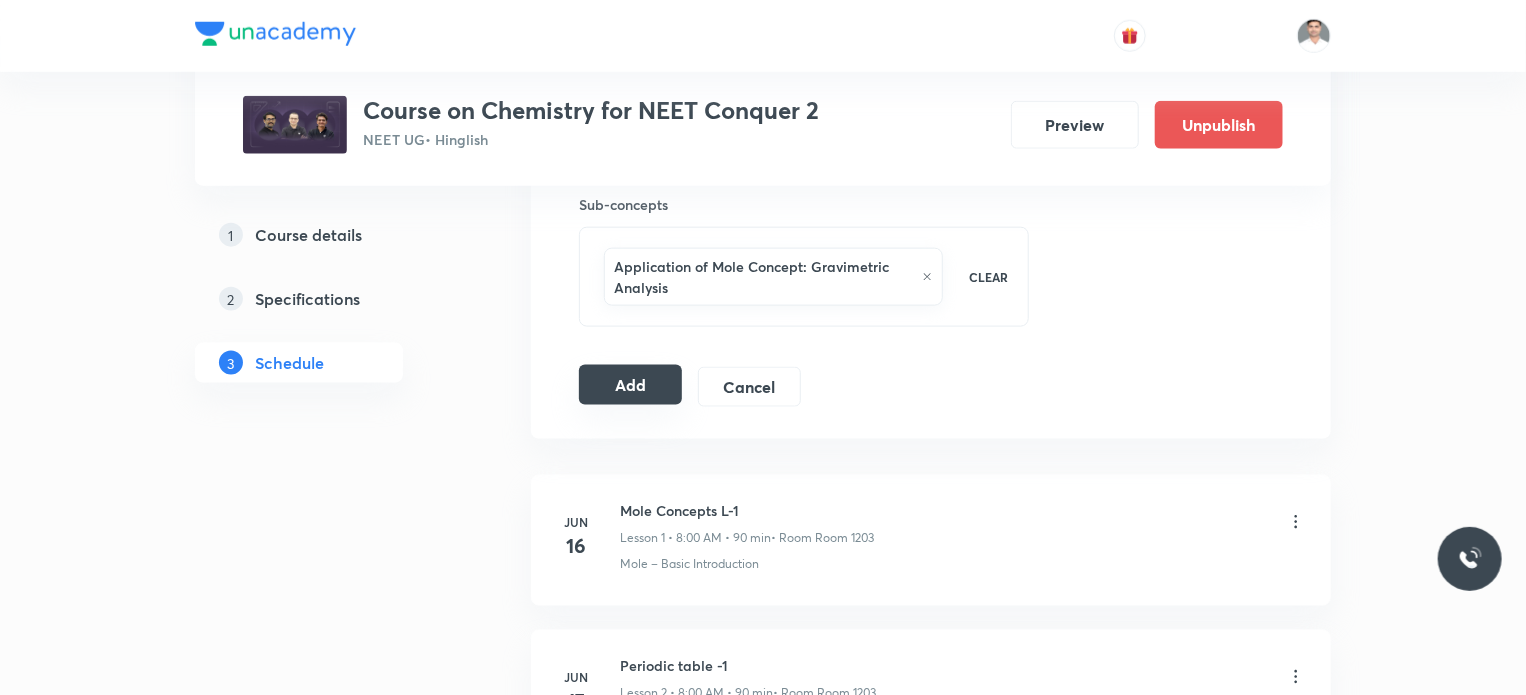 click on "Add" at bounding box center (630, 385) 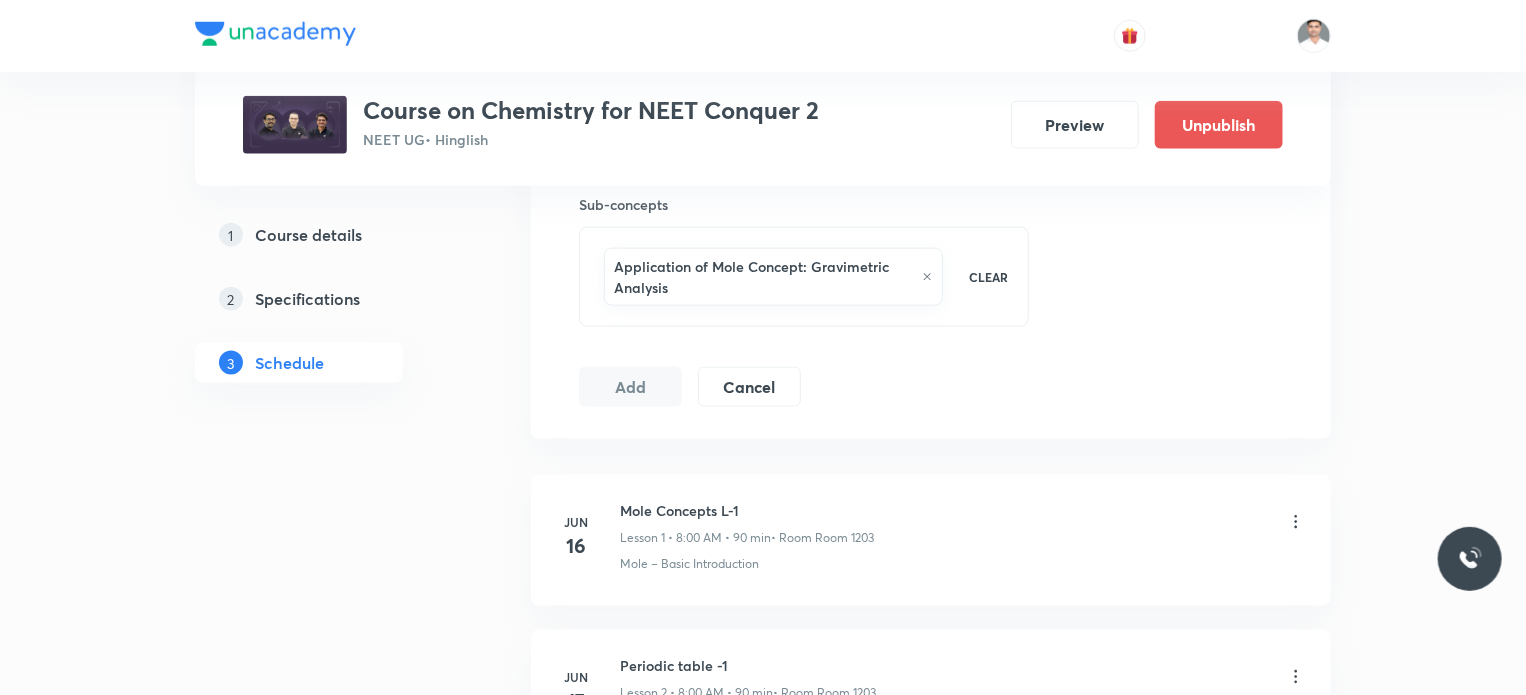 type 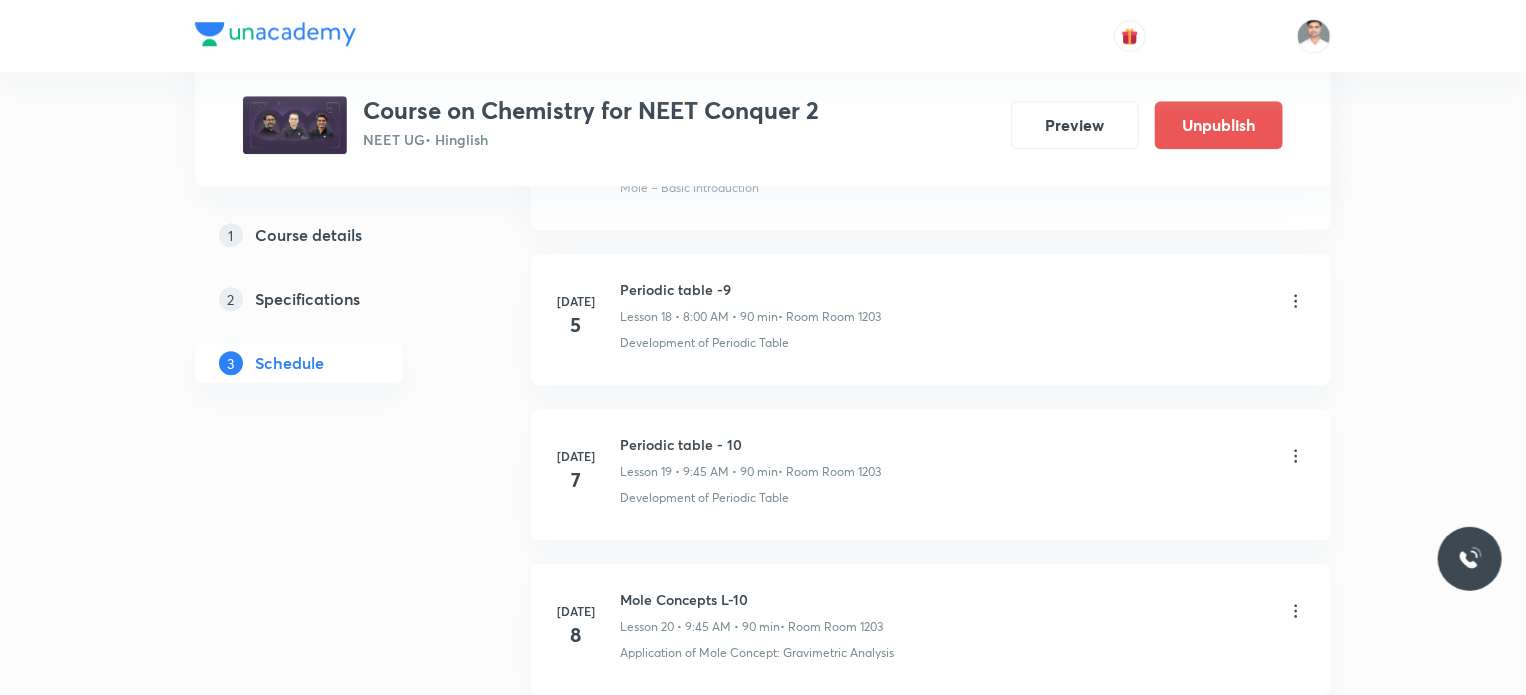 scroll, scrollTop: 2900, scrollLeft: 0, axis: vertical 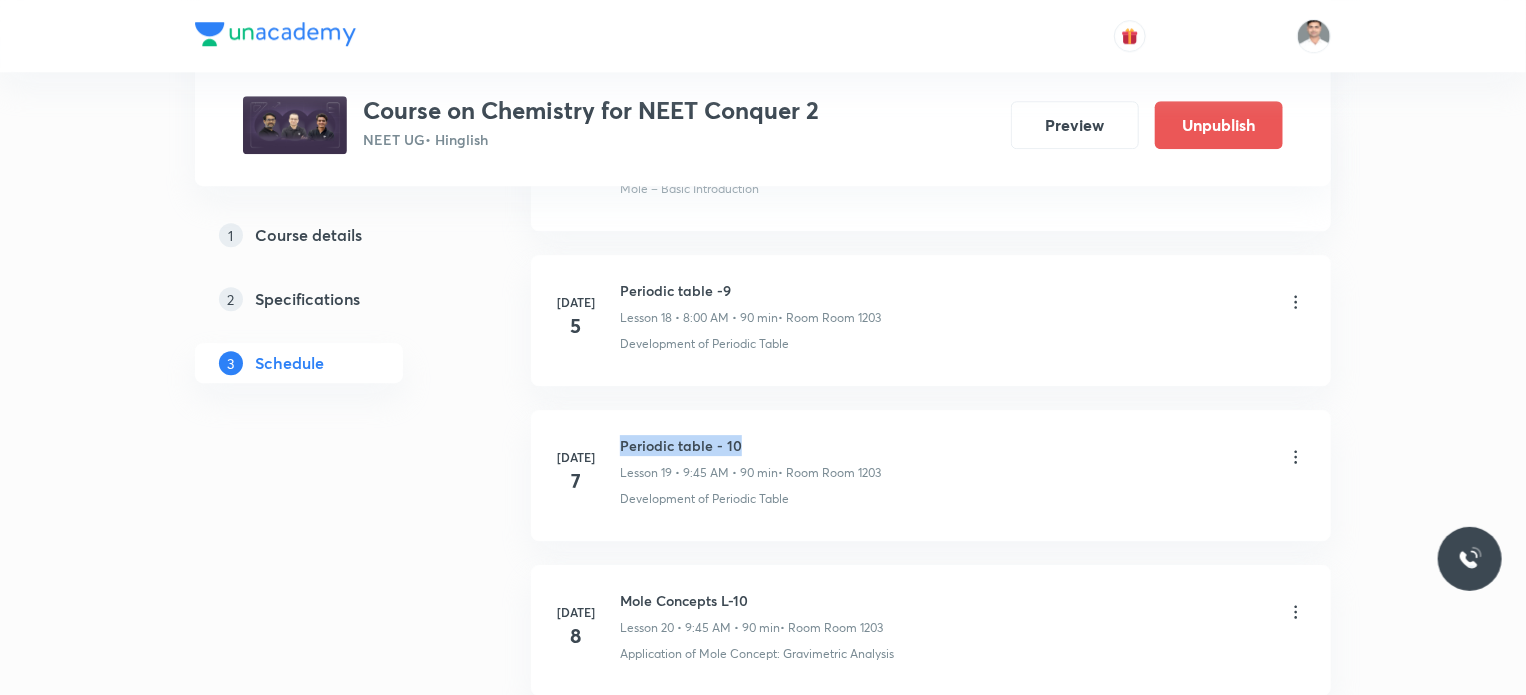 drag, startPoint x: 622, startPoint y: 431, endPoint x: 820, endPoint y: 434, distance: 198.02272 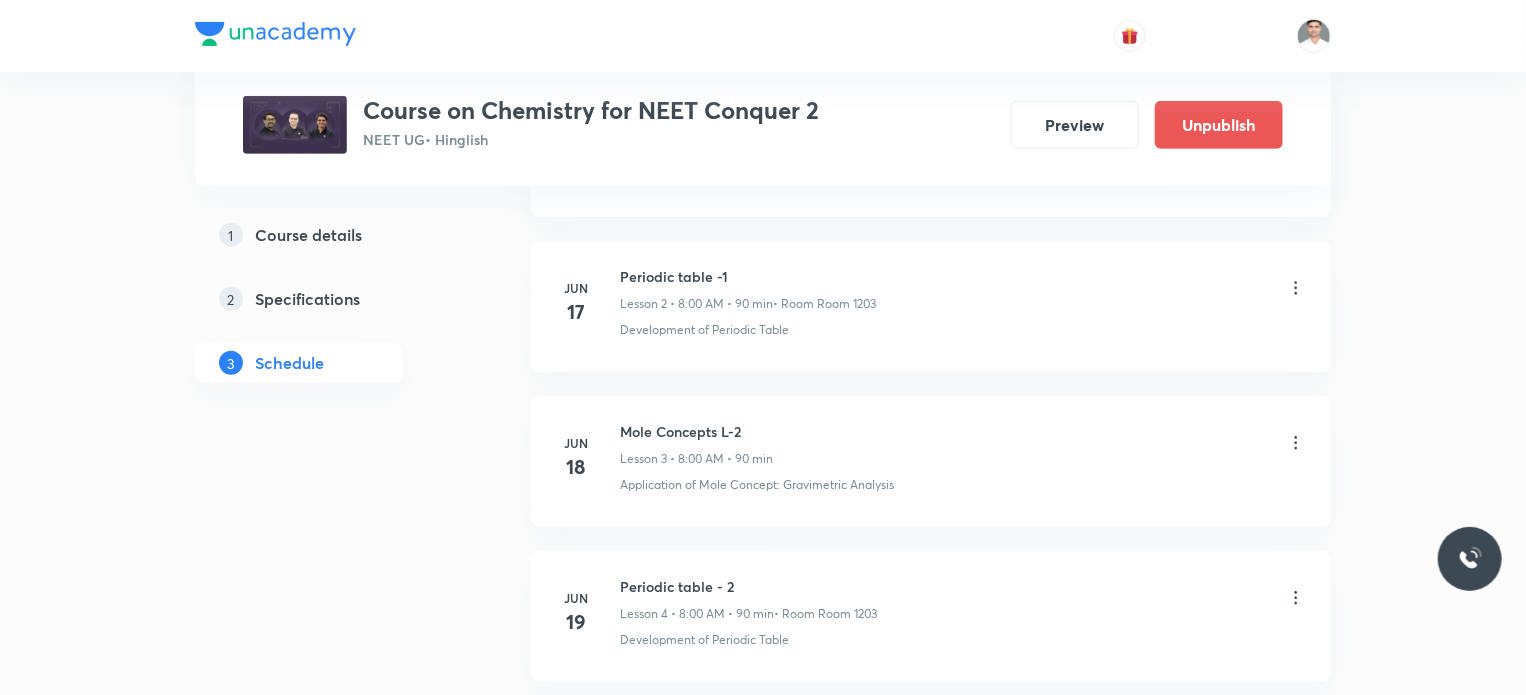 scroll, scrollTop: 0, scrollLeft: 0, axis: both 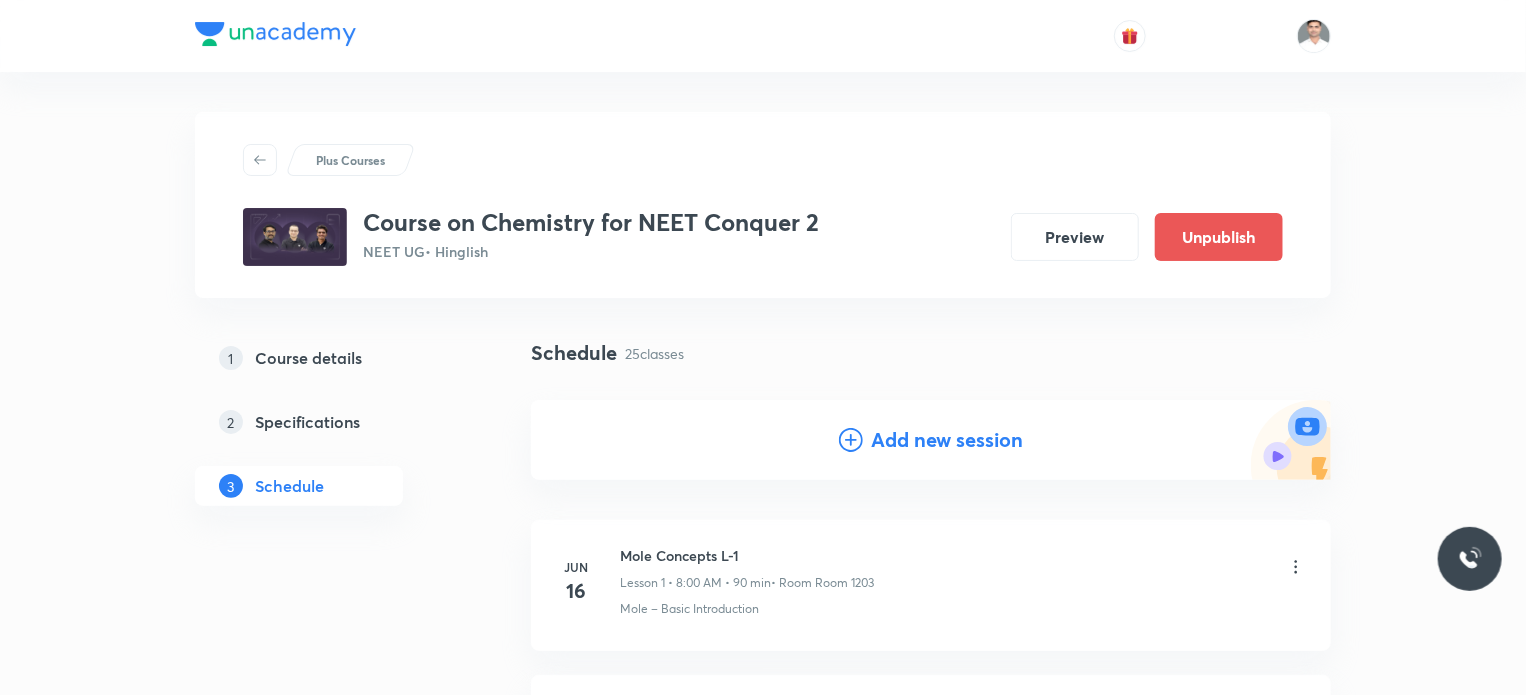 click on "Add new session" at bounding box center (947, 440) 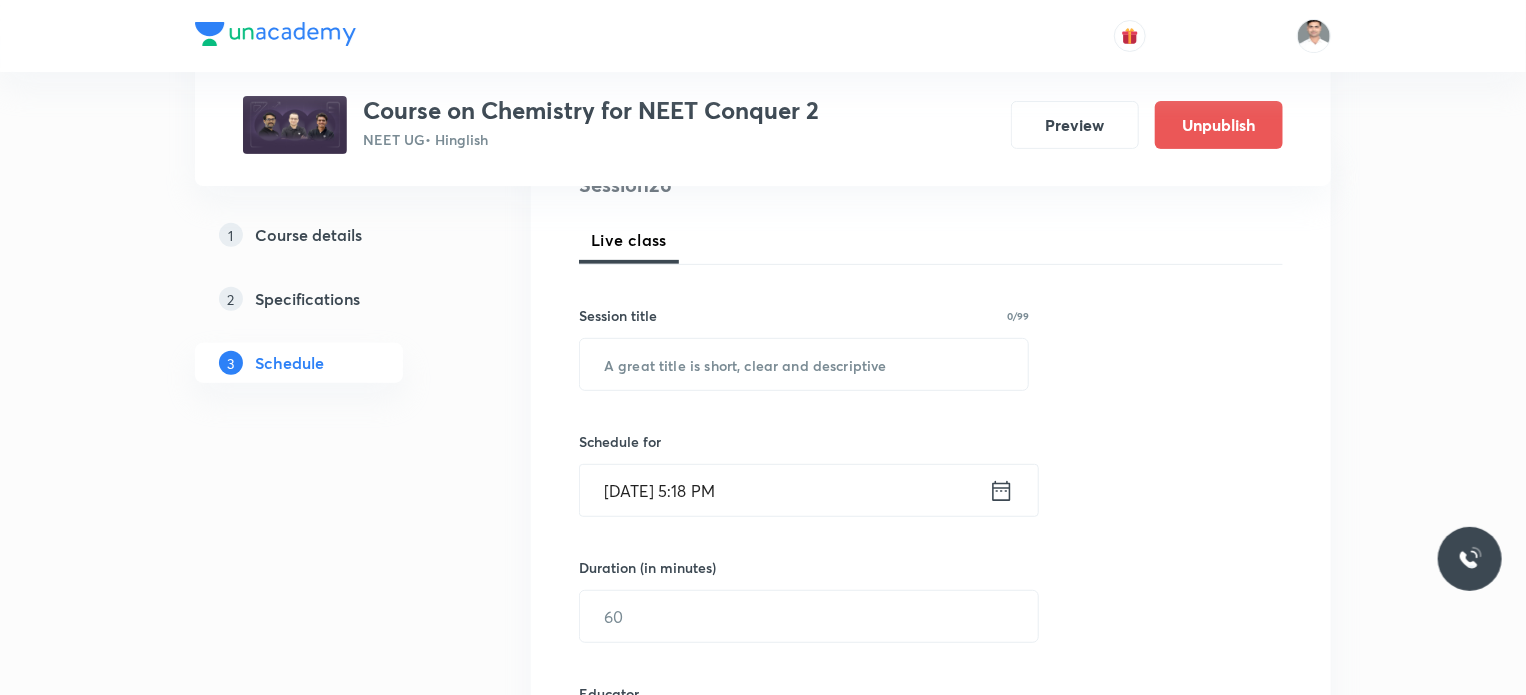 scroll, scrollTop: 300, scrollLeft: 0, axis: vertical 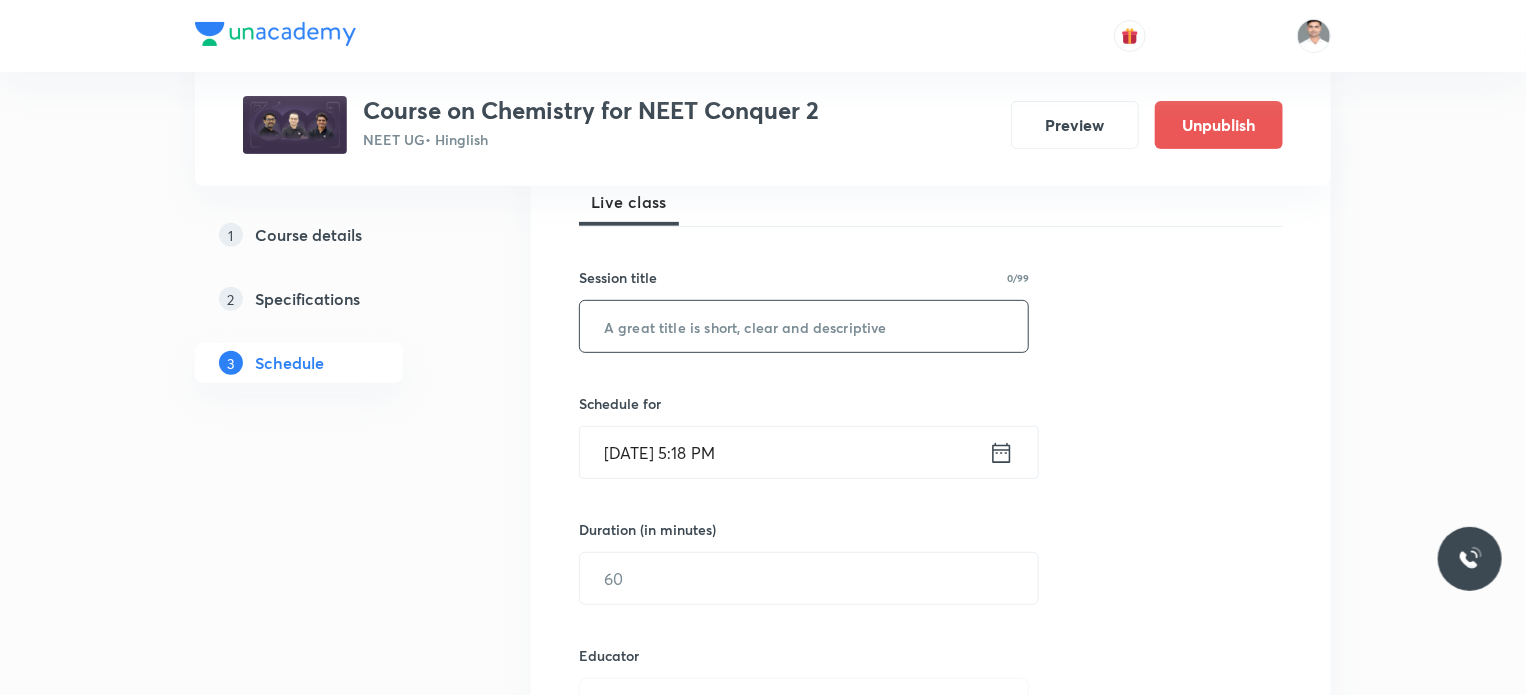 click at bounding box center [804, 326] 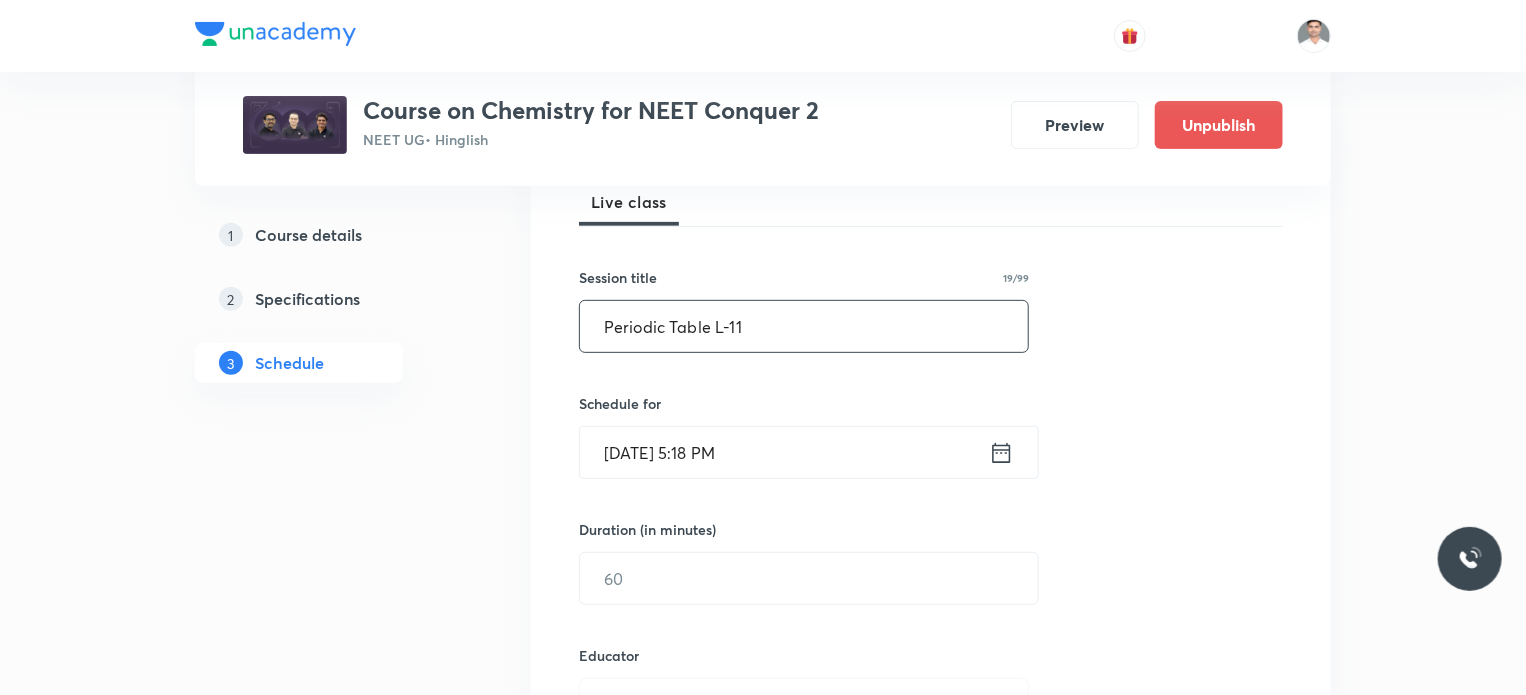 drag, startPoint x: 710, startPoint y: 327, endPoint x: 590, endPoint y: 338, distance: 120.50311 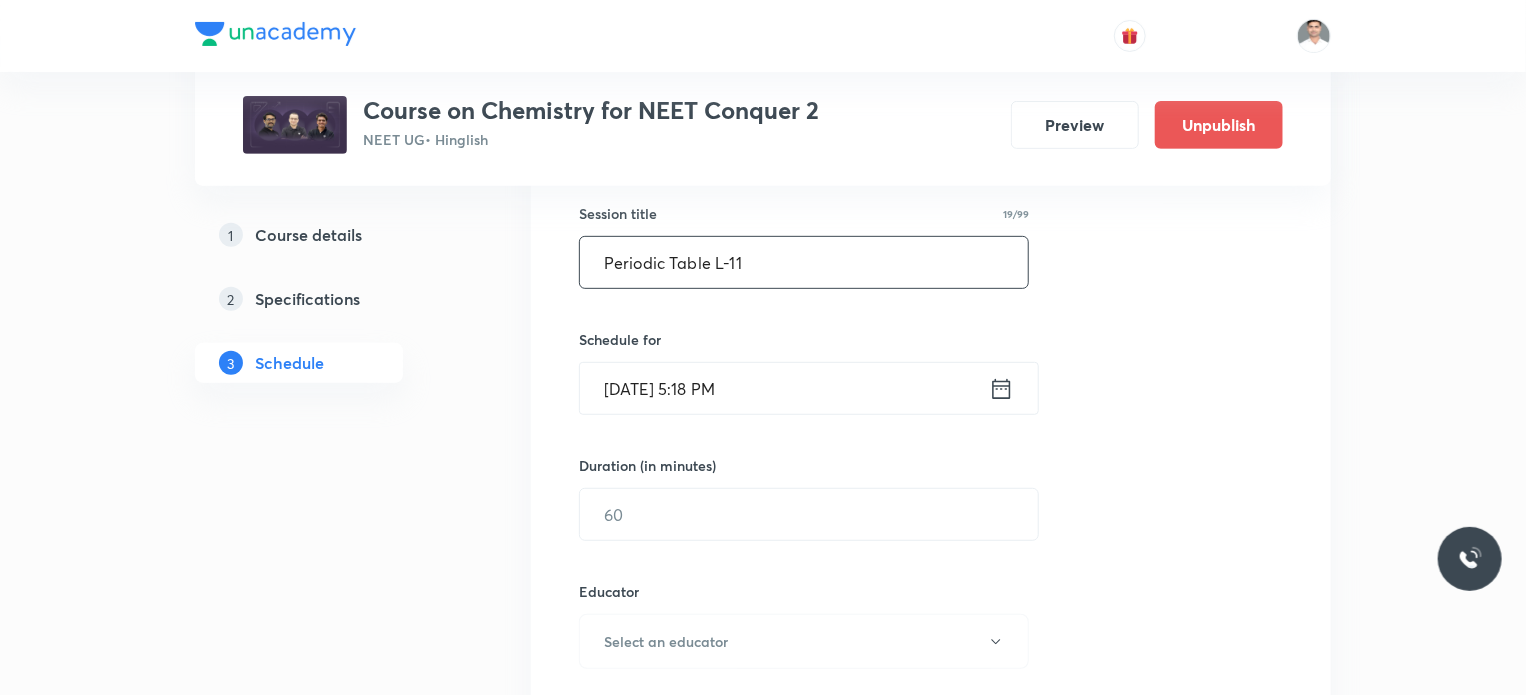 scroll, scrollTop: 400, scrollLeft: 0, axis: vertical 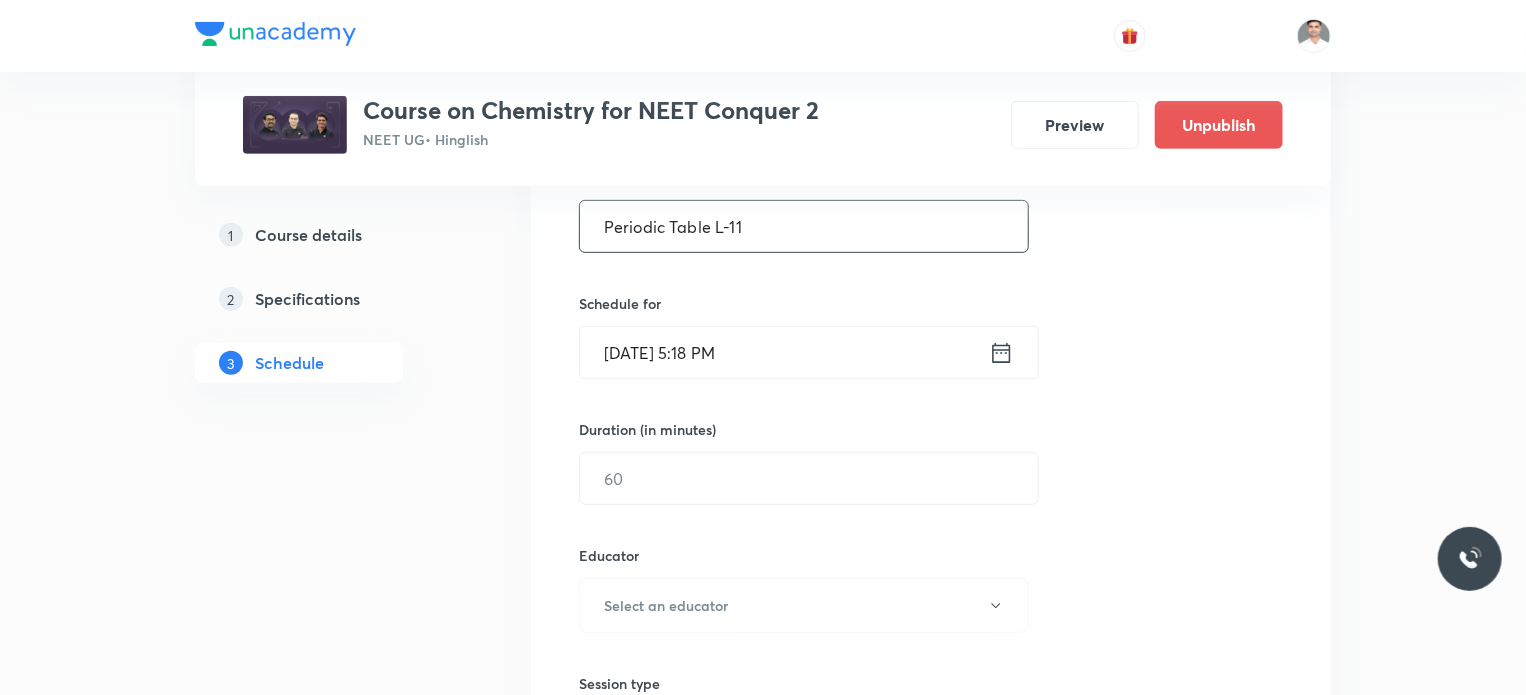 type on "Periodic Table L-11" 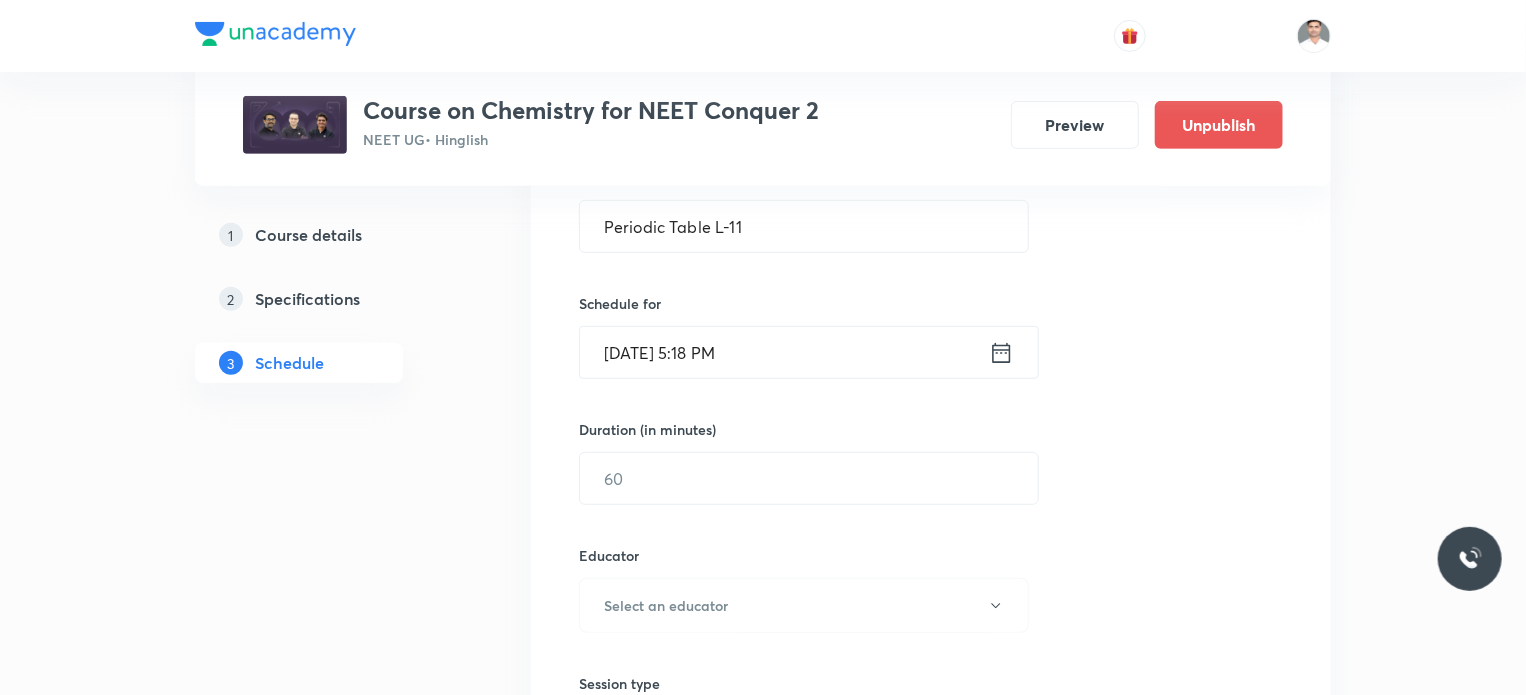 click 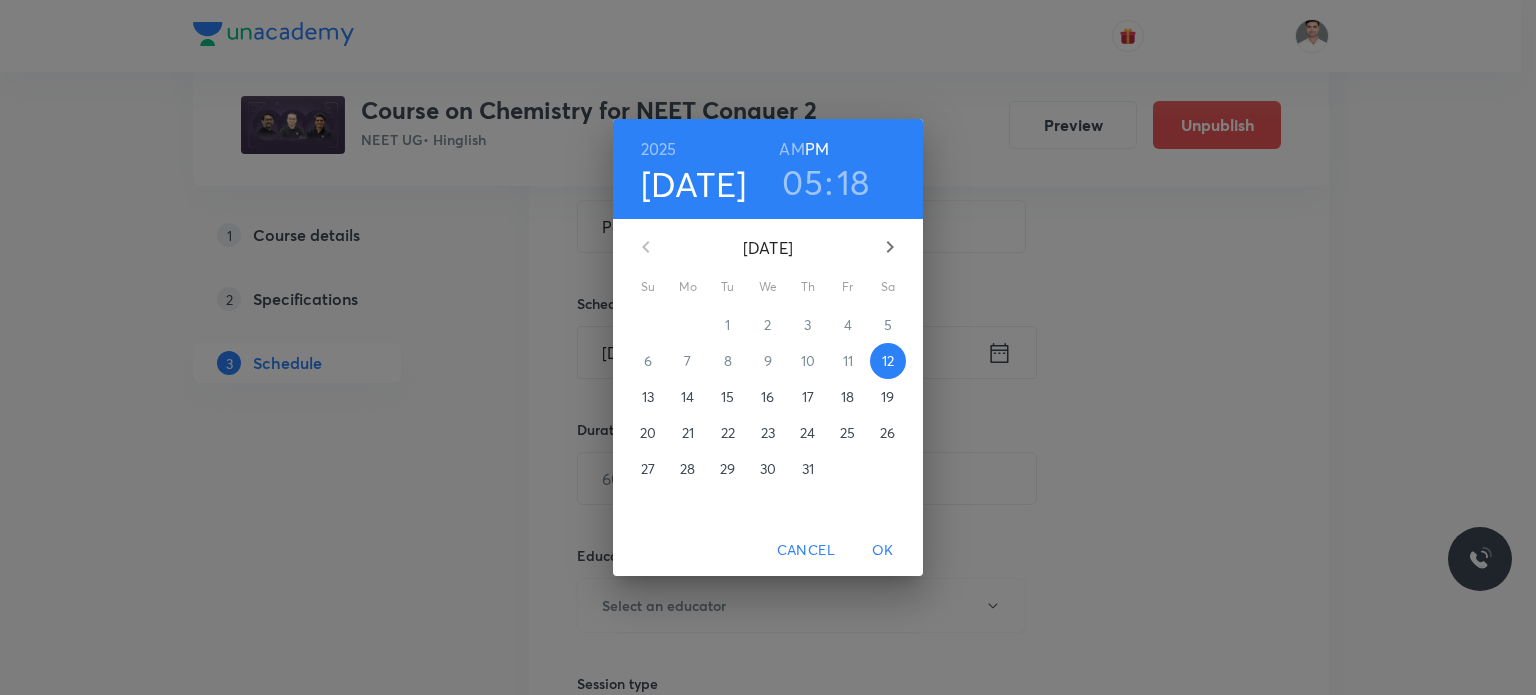 click on "16" at bounding box center (767, 397) 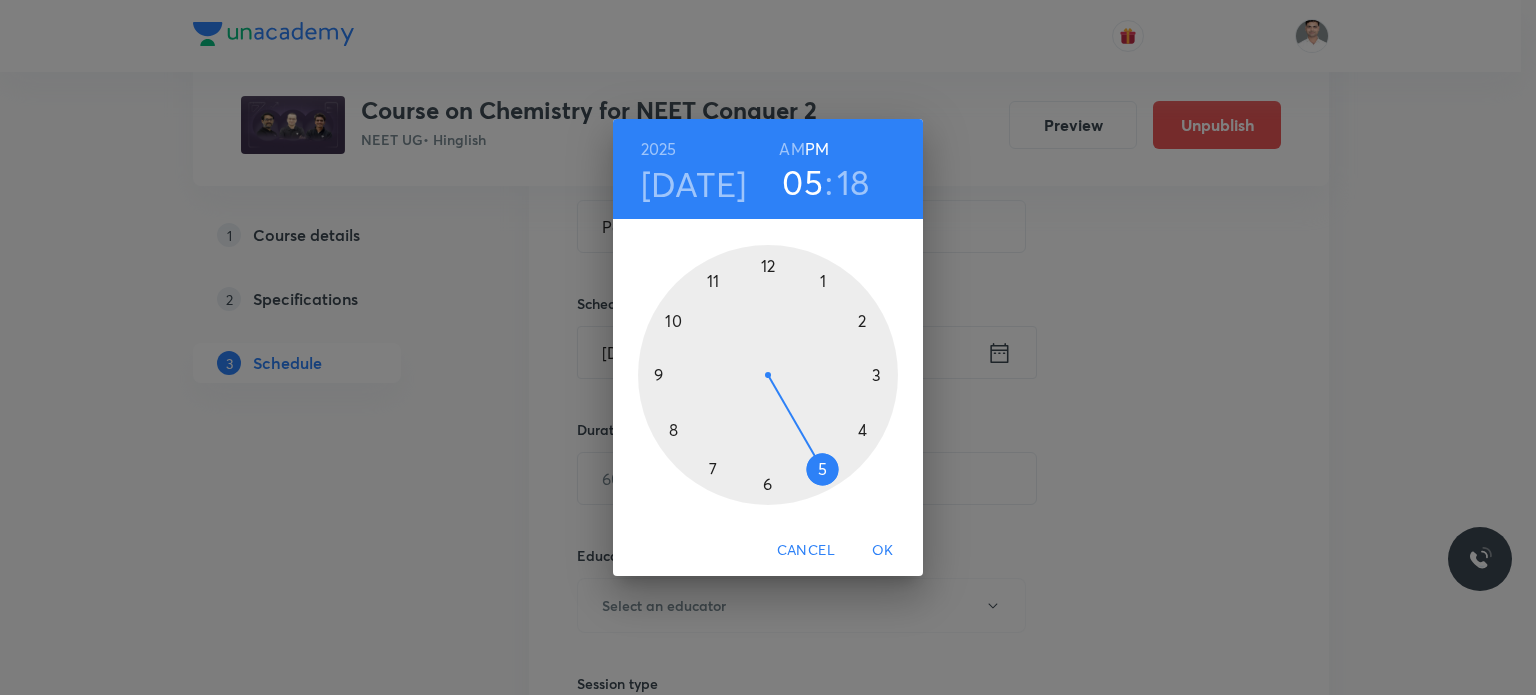 click on "AM" at bounding box center [791, 149] 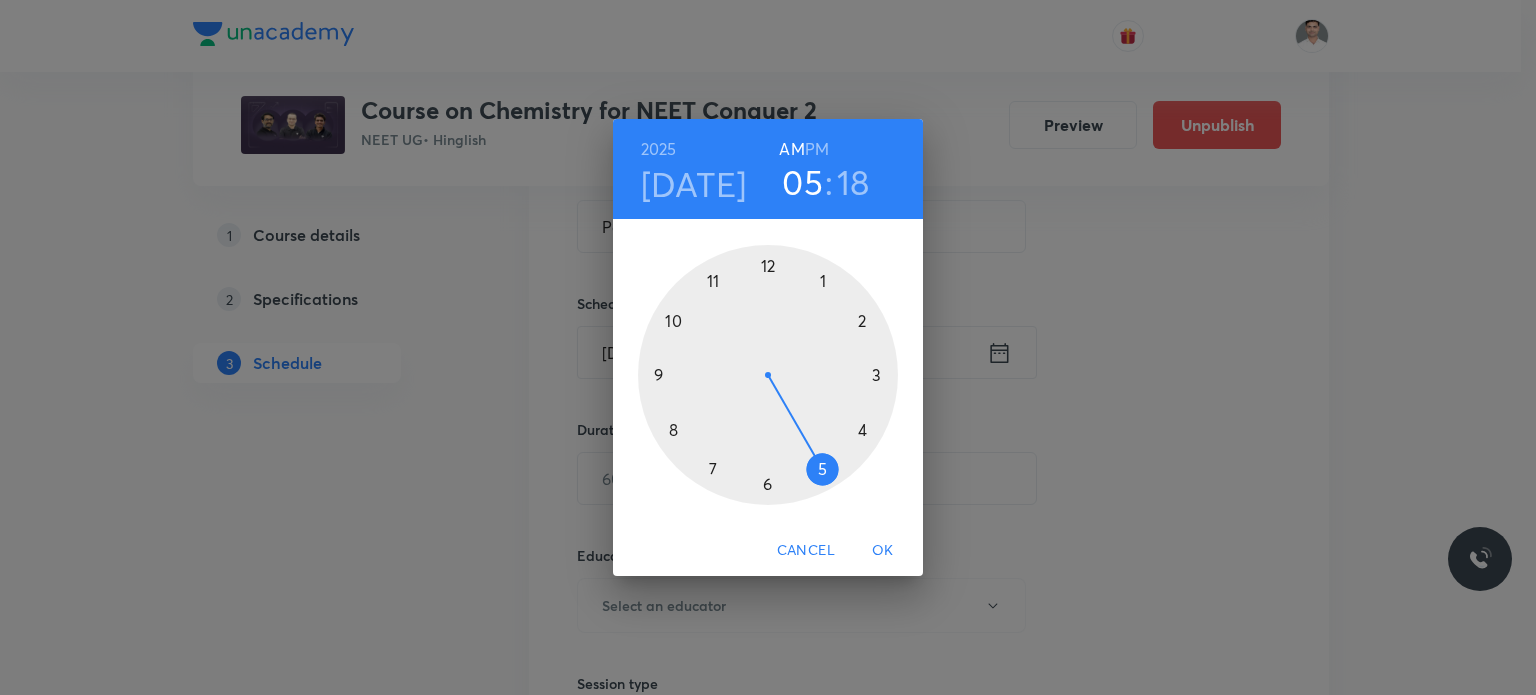 click at bounding box center [768, 375] 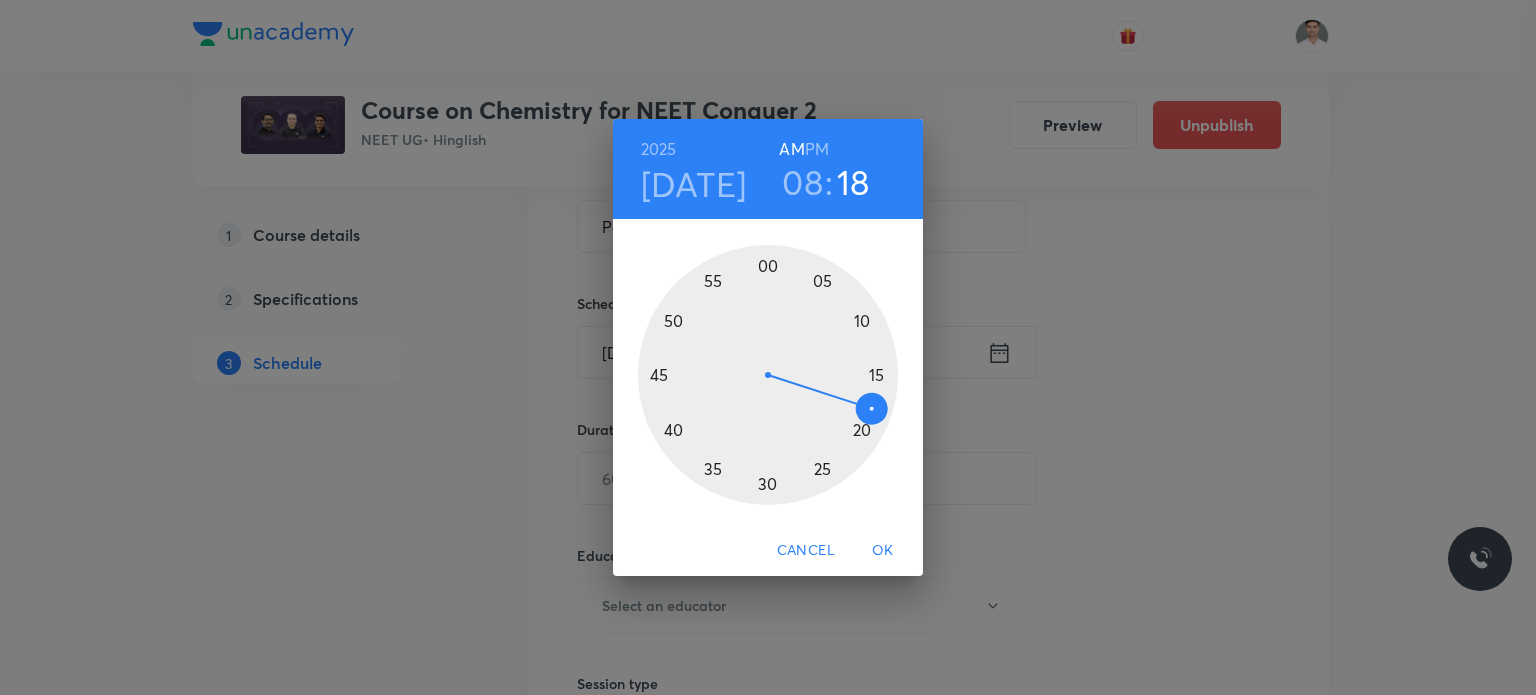 click at bounding box center (768, 375) 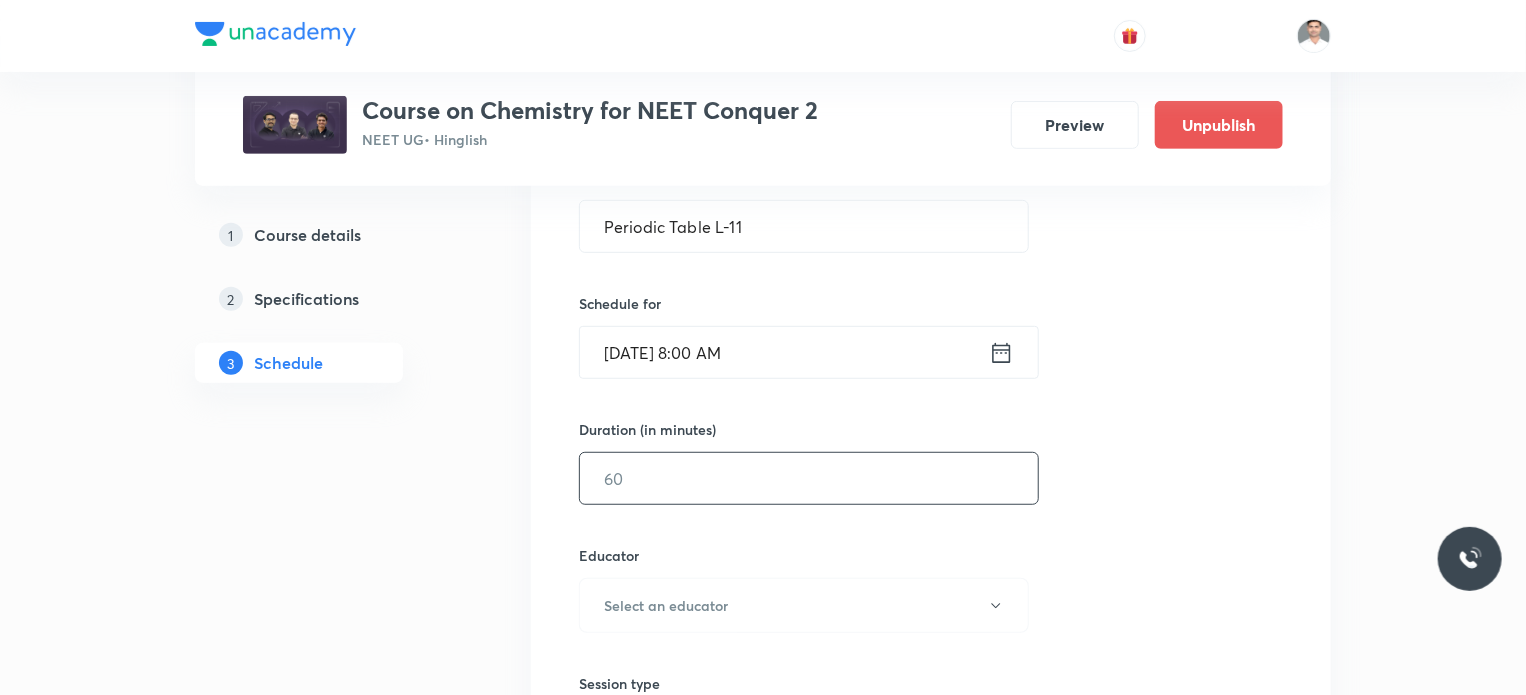 click at bounding box center [809, 478] 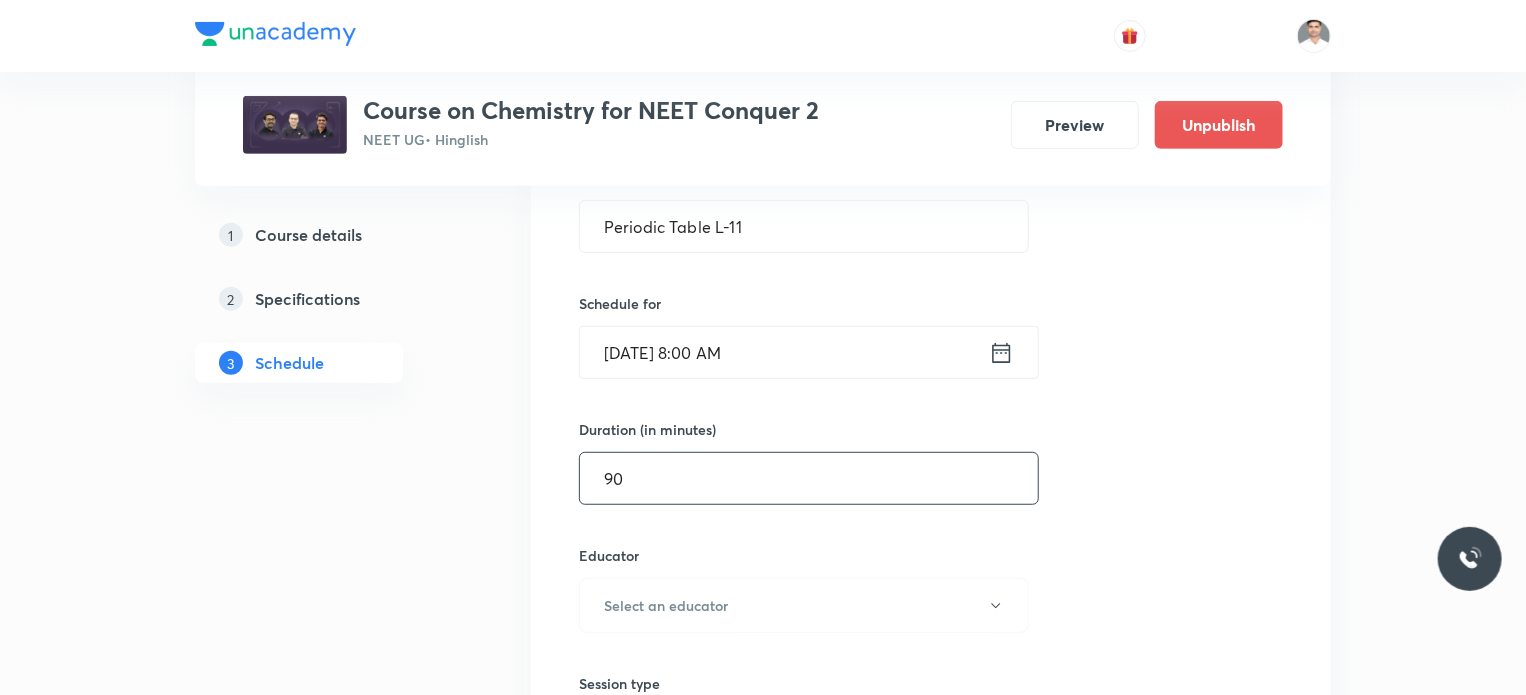 type on "90" 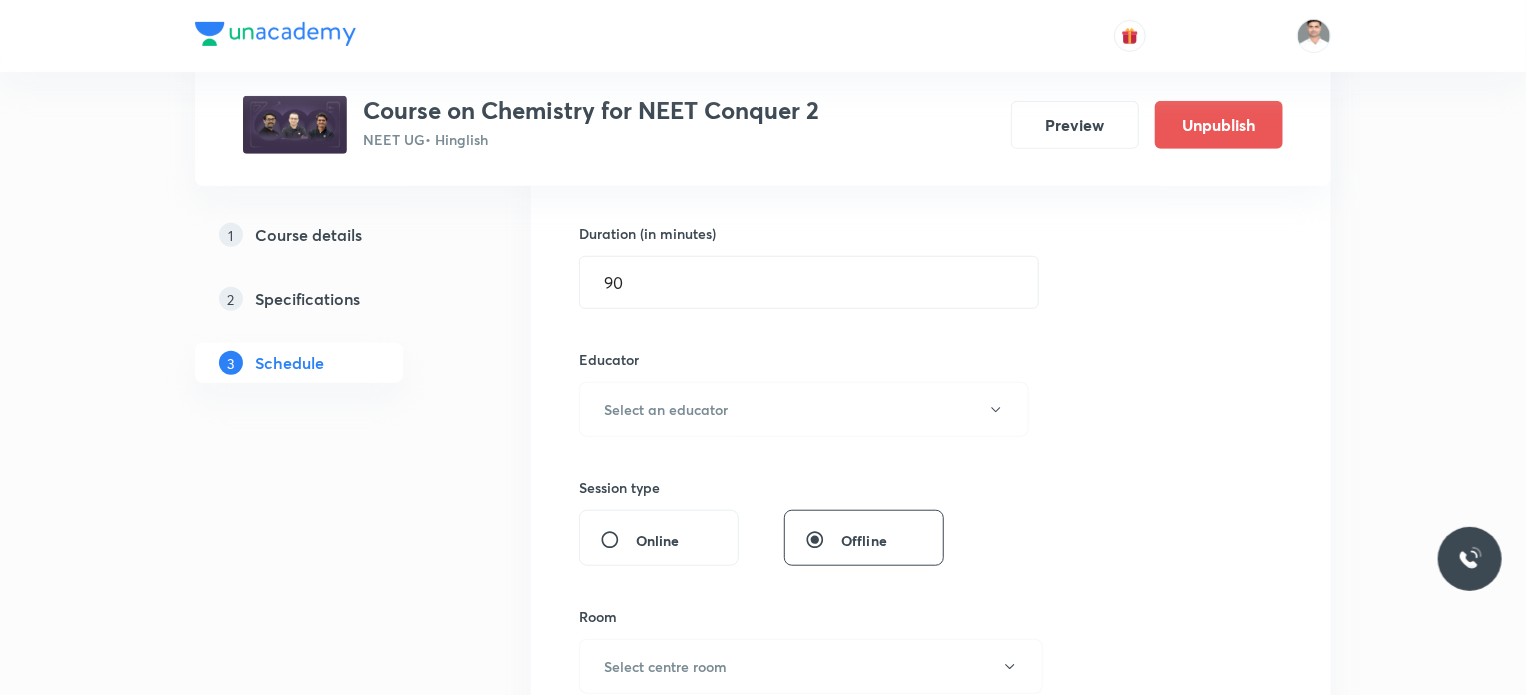 scroll, scrollTop: 600, scrollLeft: 0, axis: vertical 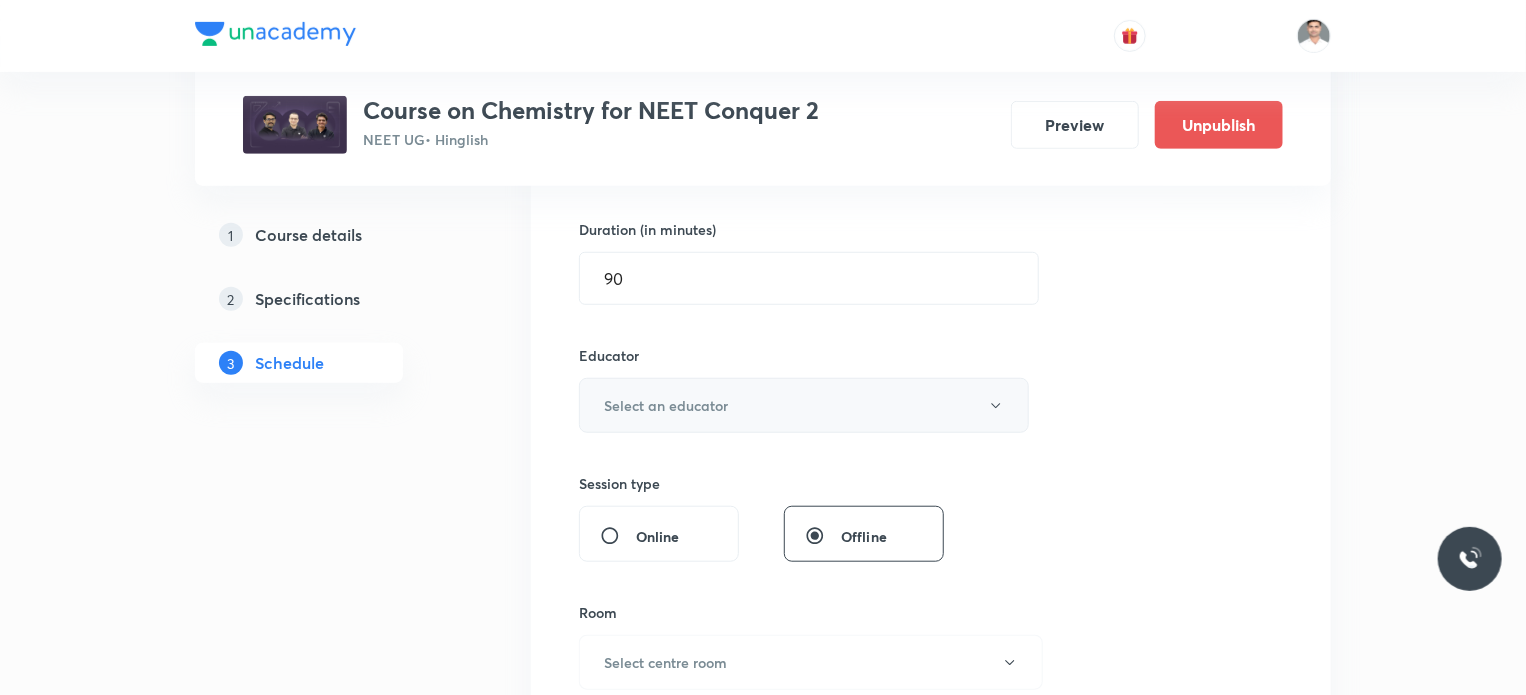 click on "Select an educator" at bounding box center (804, 405) 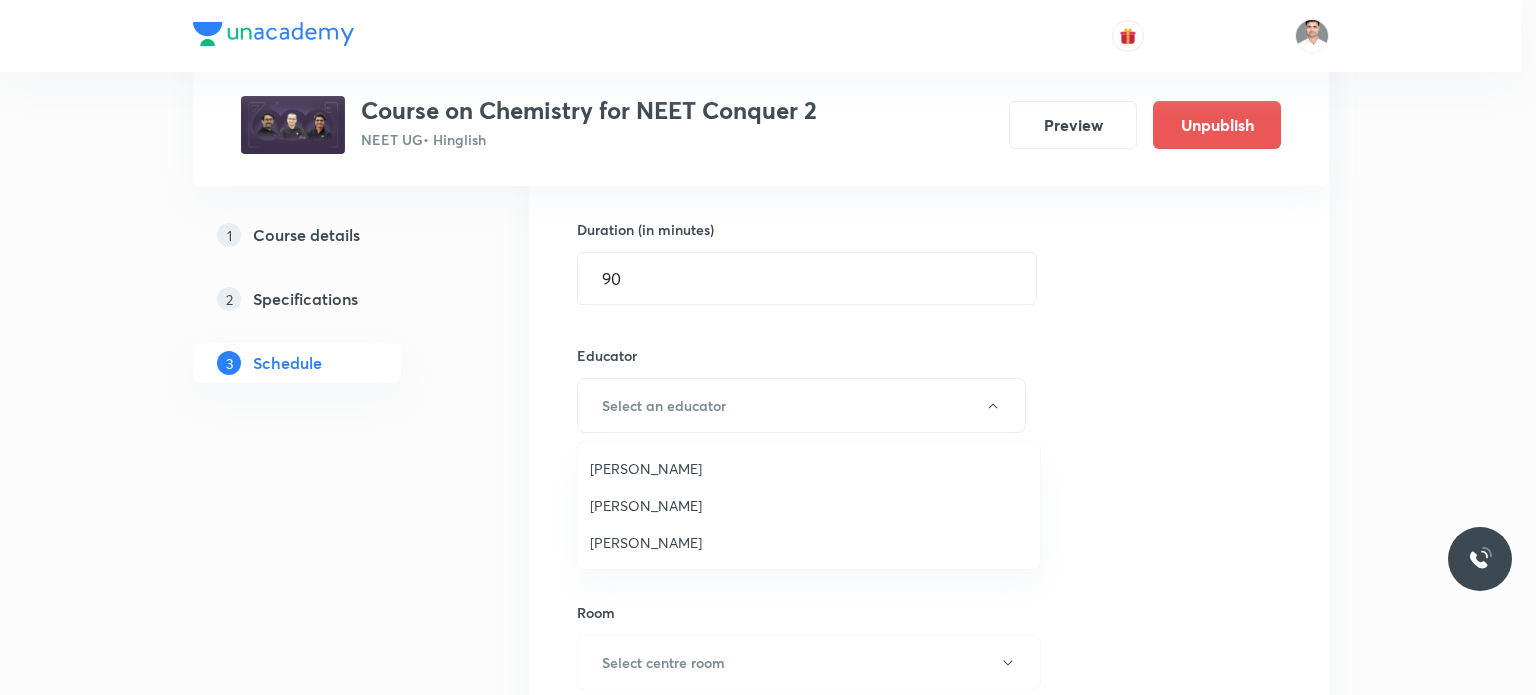 click on "Akhilesh Kumar Dwivedi" at bounding box center (809, 505) 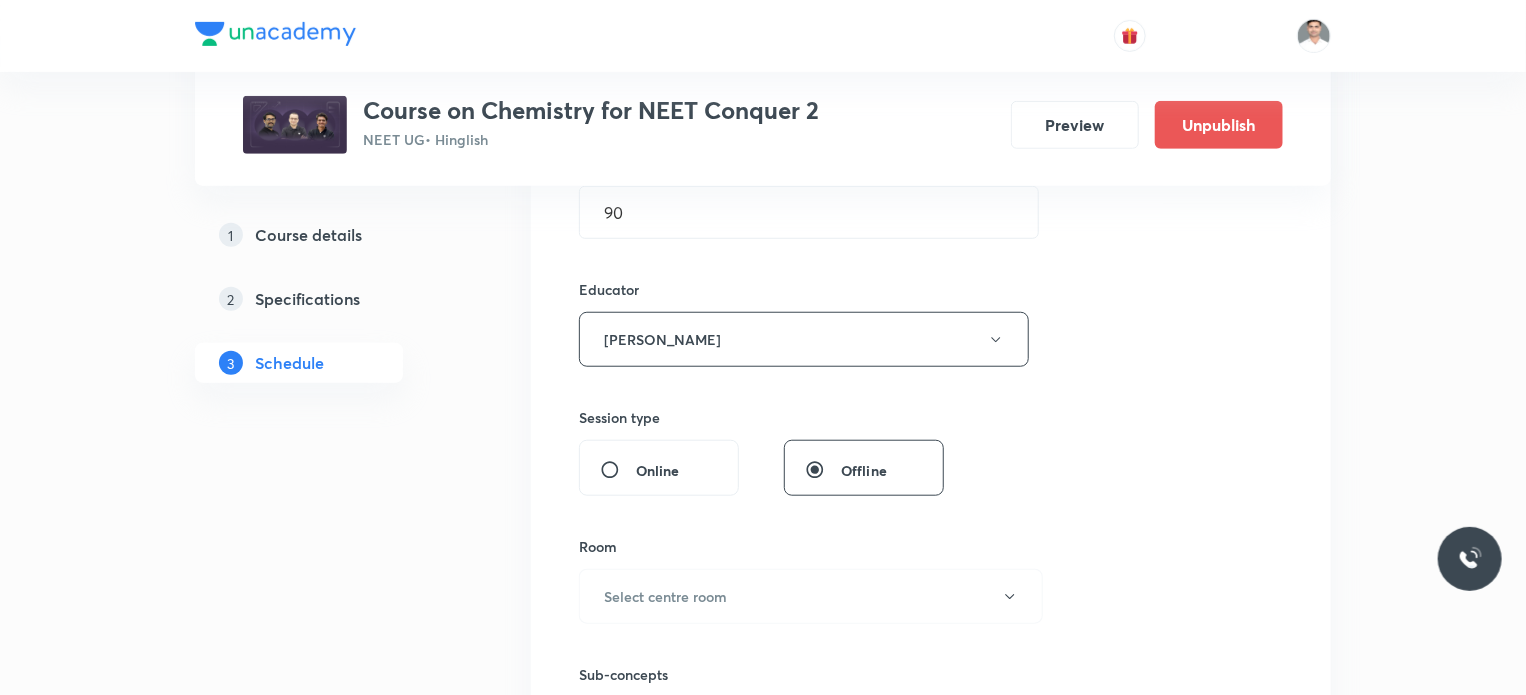 scroll, scrollTop: 800, scrollLeft: 0, axis: vertical 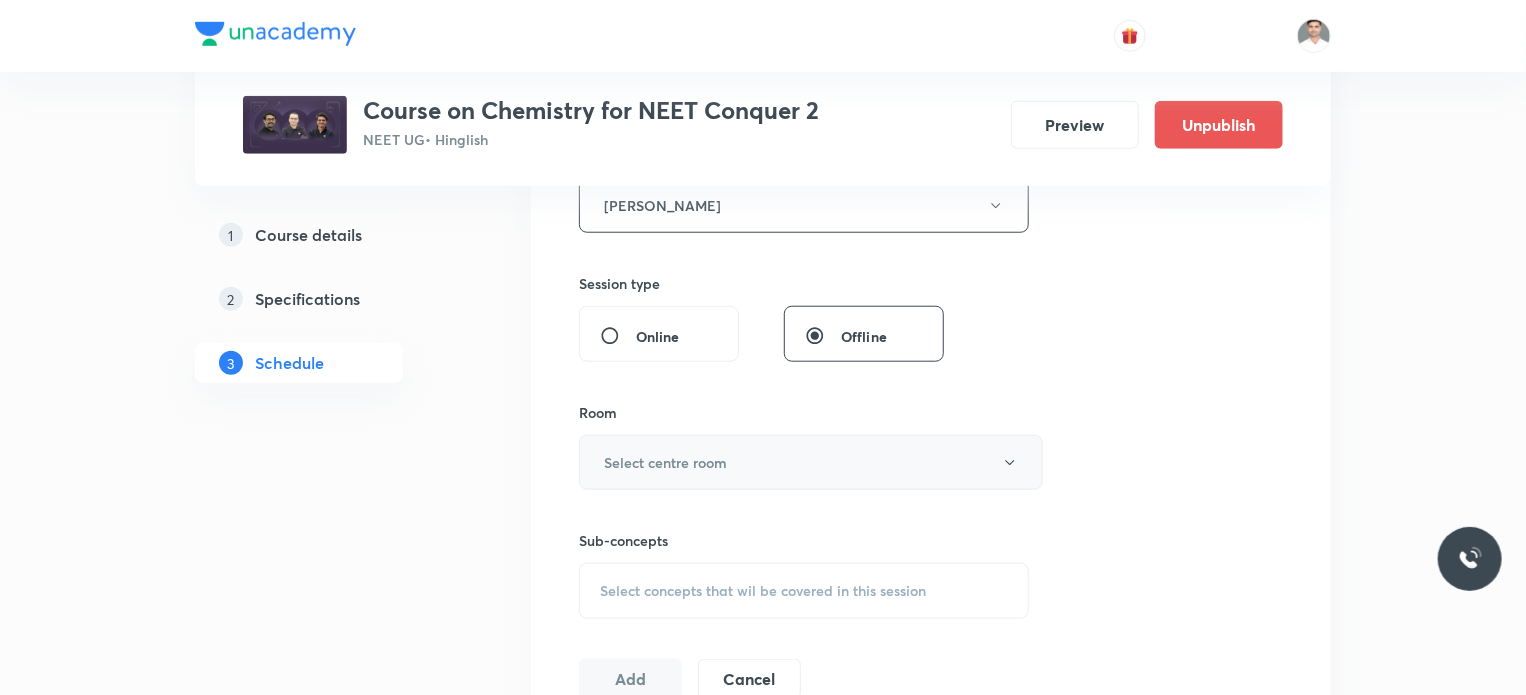 click on "Select centre room" at bounding box center (665, 462) 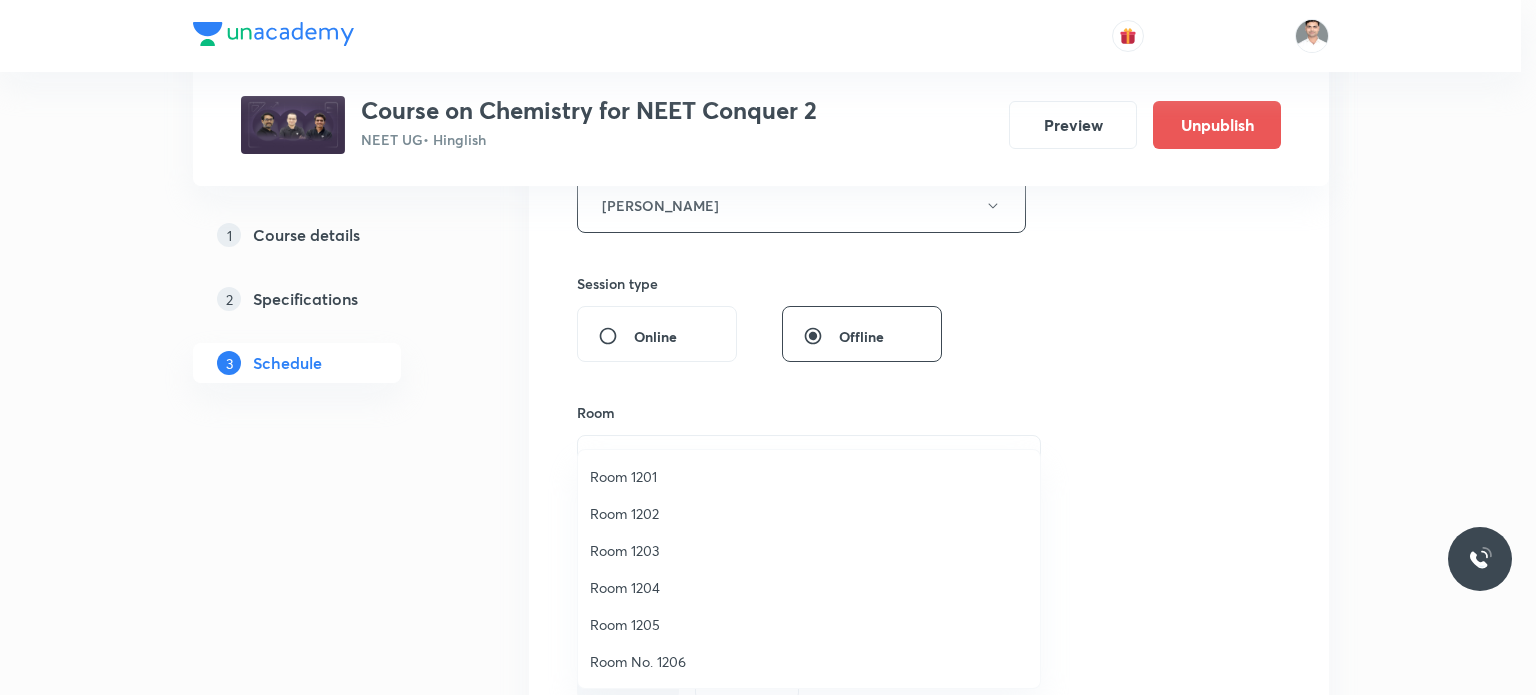 click on "Room 1203" at bounding box center (809, 550) 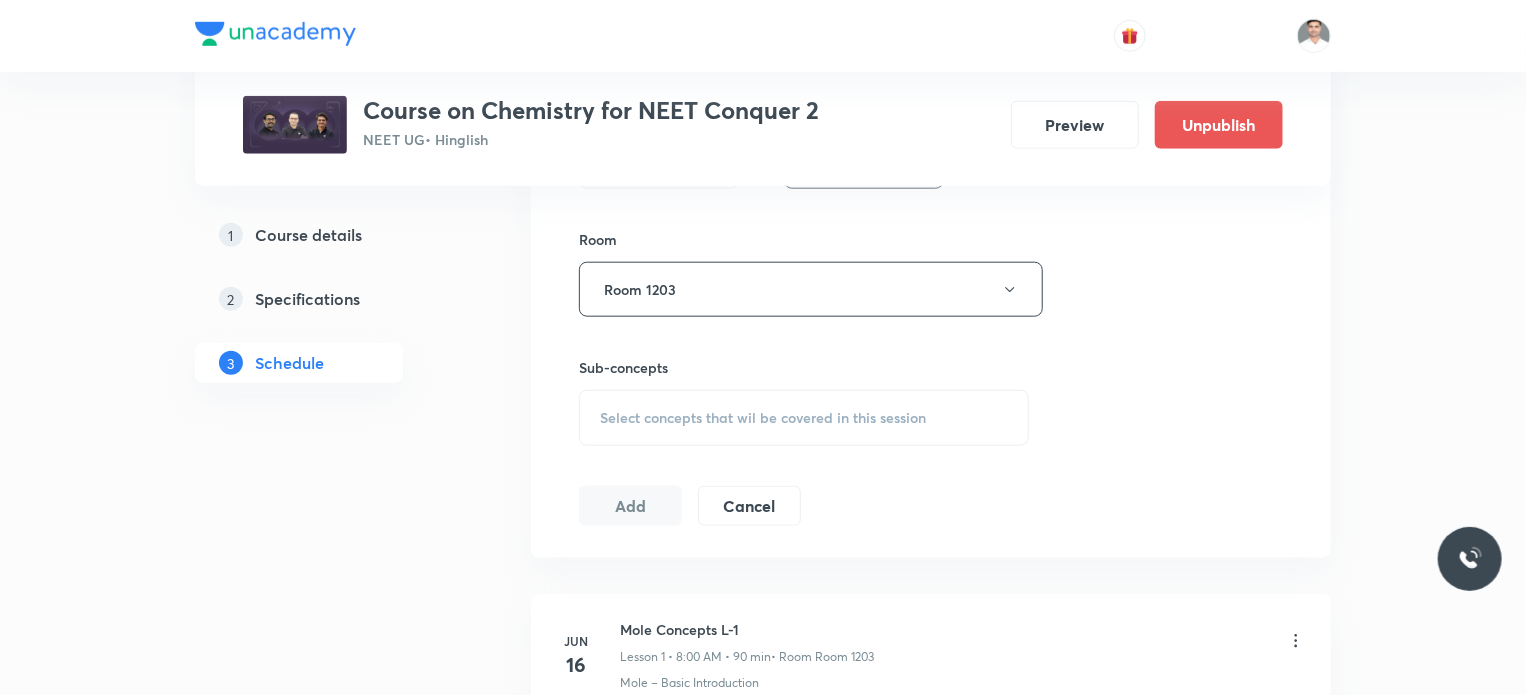 scroll, scrollTop: 1000, scrollLeft: 0, axis: vertical 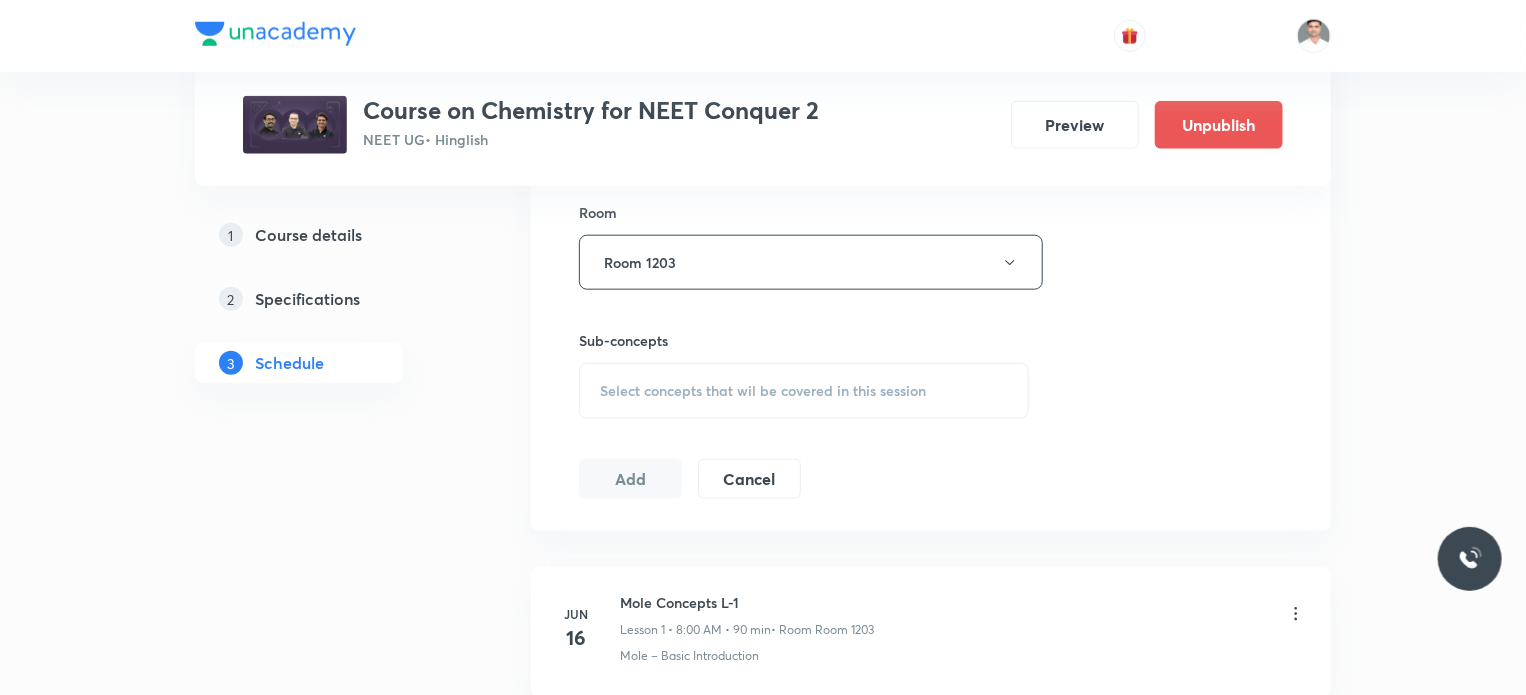 click on "Select concepts that wil be covered in this session" at bounding box center (804, 391) 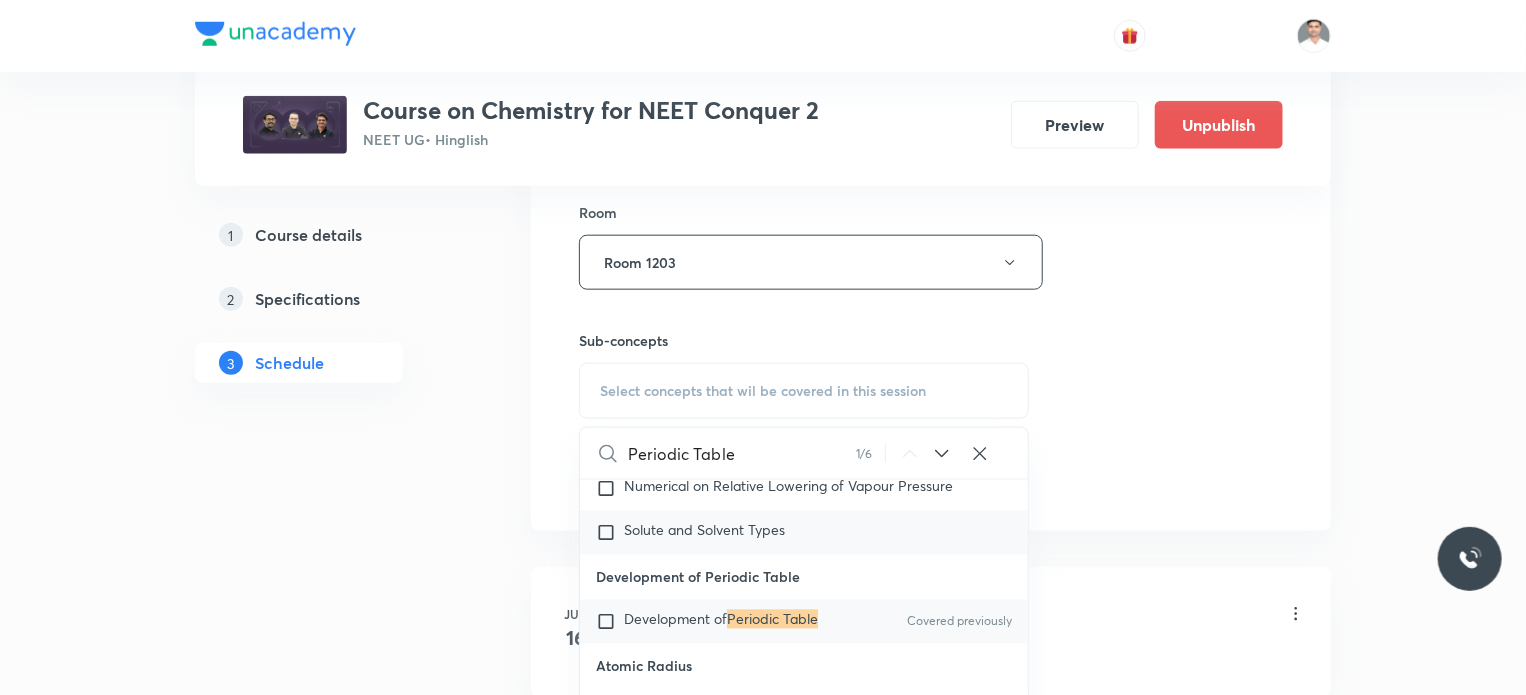 scroll, scrollTop: 21264, scrollLeft: 0, axis: vertical 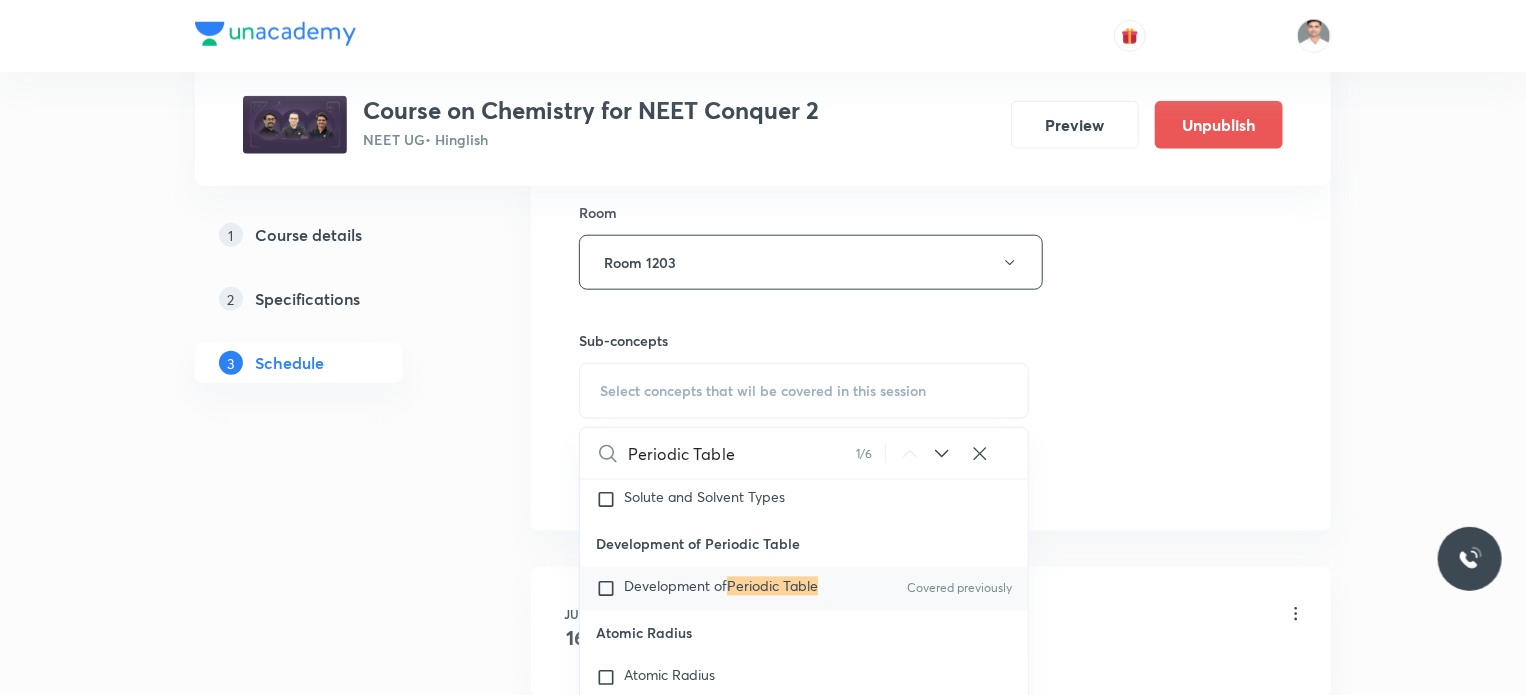 type on "Periodic Table" 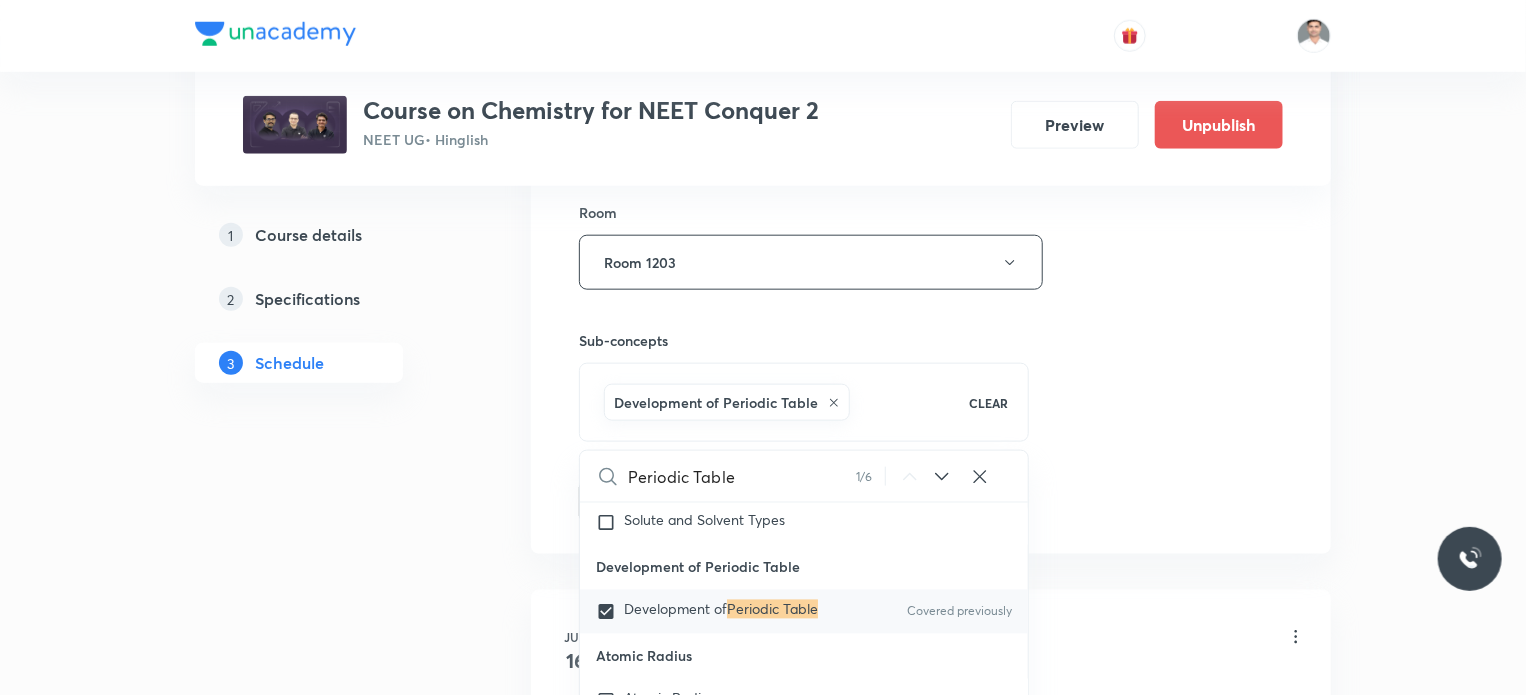 drag, startPoint x: 503, startPoint y: 475, endPoint x: 556, endPoint y: 480, distance: 53.235325 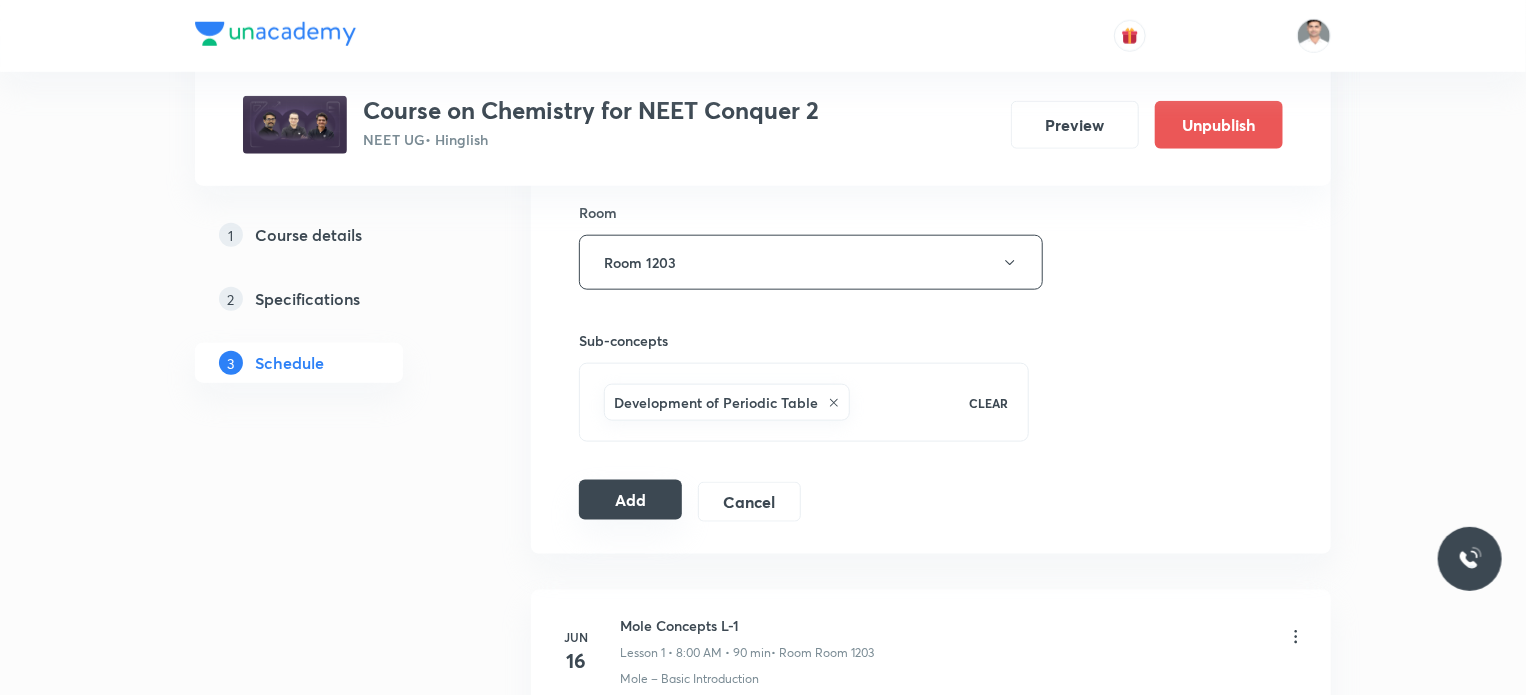 click on "Add" at bounding box center [630, 500] 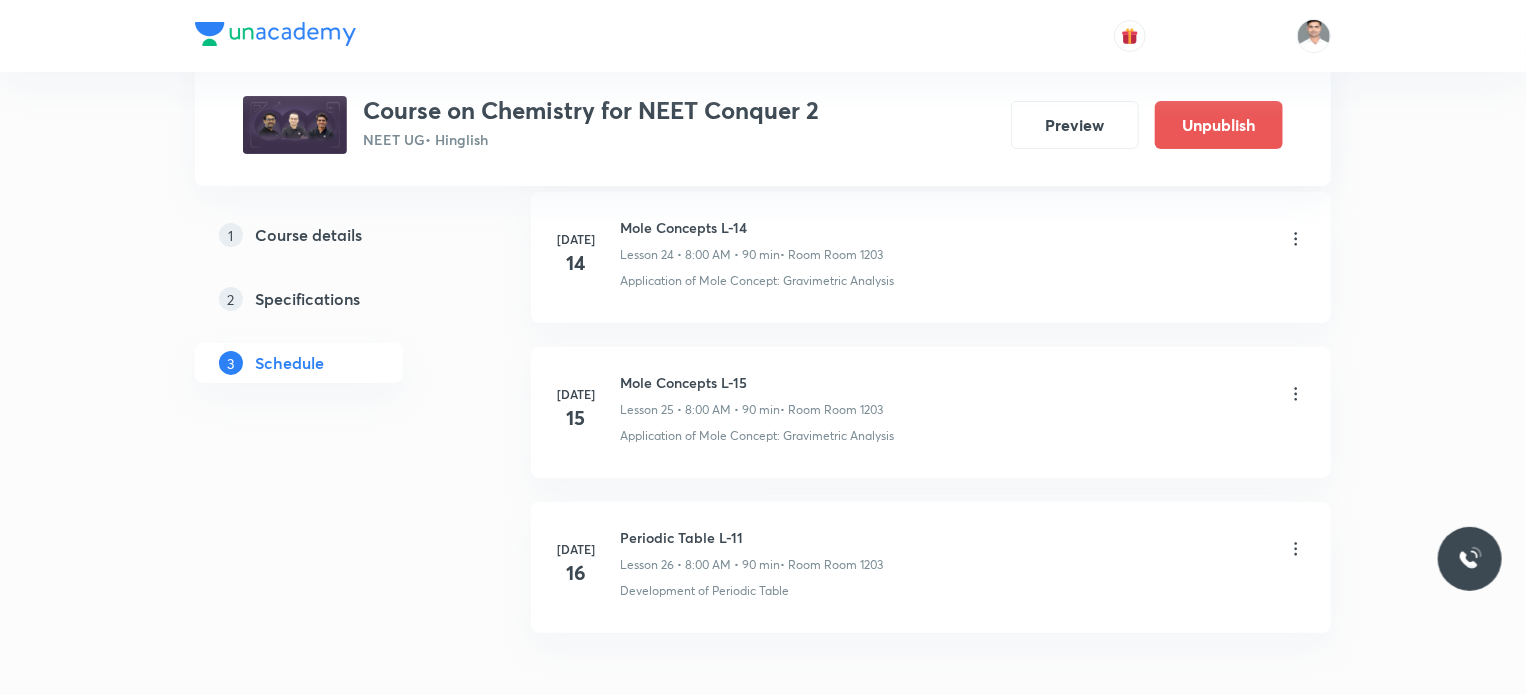 scroll, scrollTop: 4008, scrollLeft: 0, axis: vertical 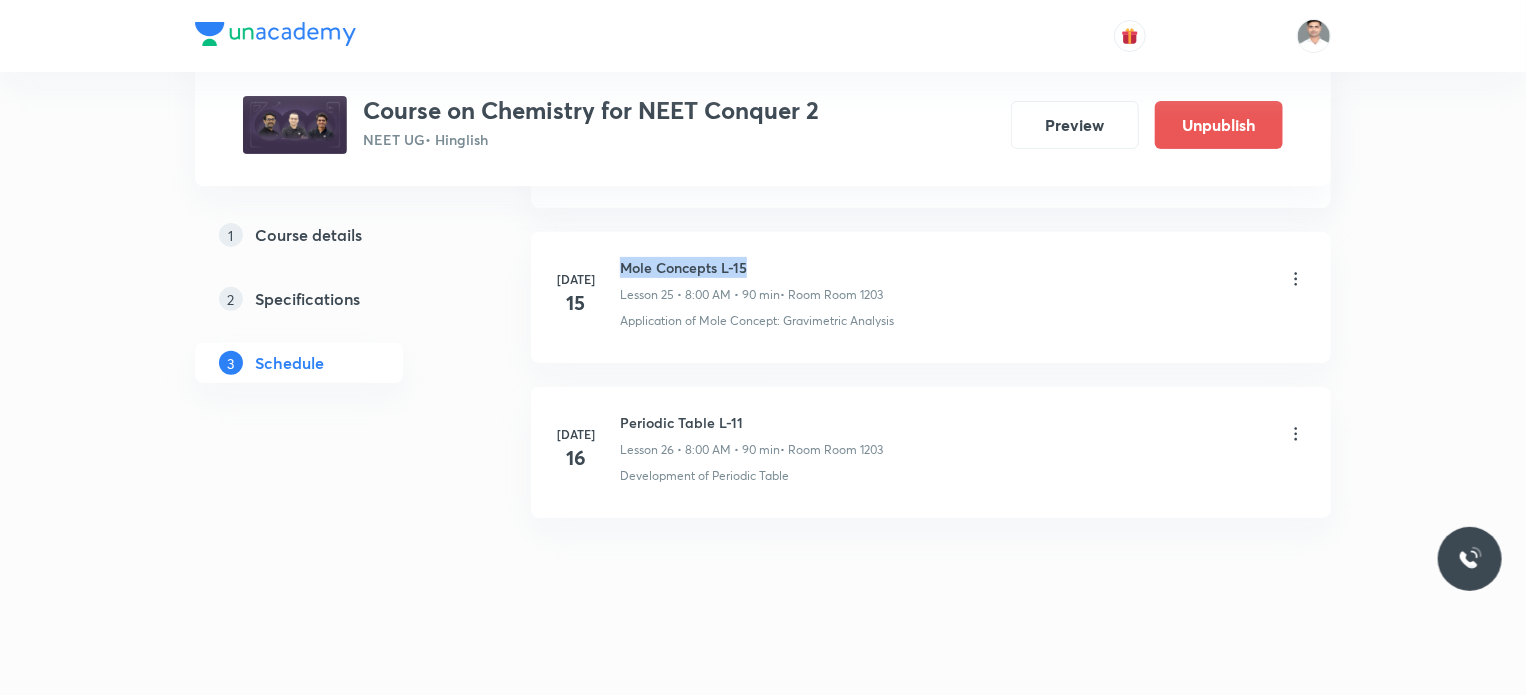 drag, startPoint x: 623, startPoint y: 250, endPoint x: 794, endPoint y: 247, distance: 171.0263 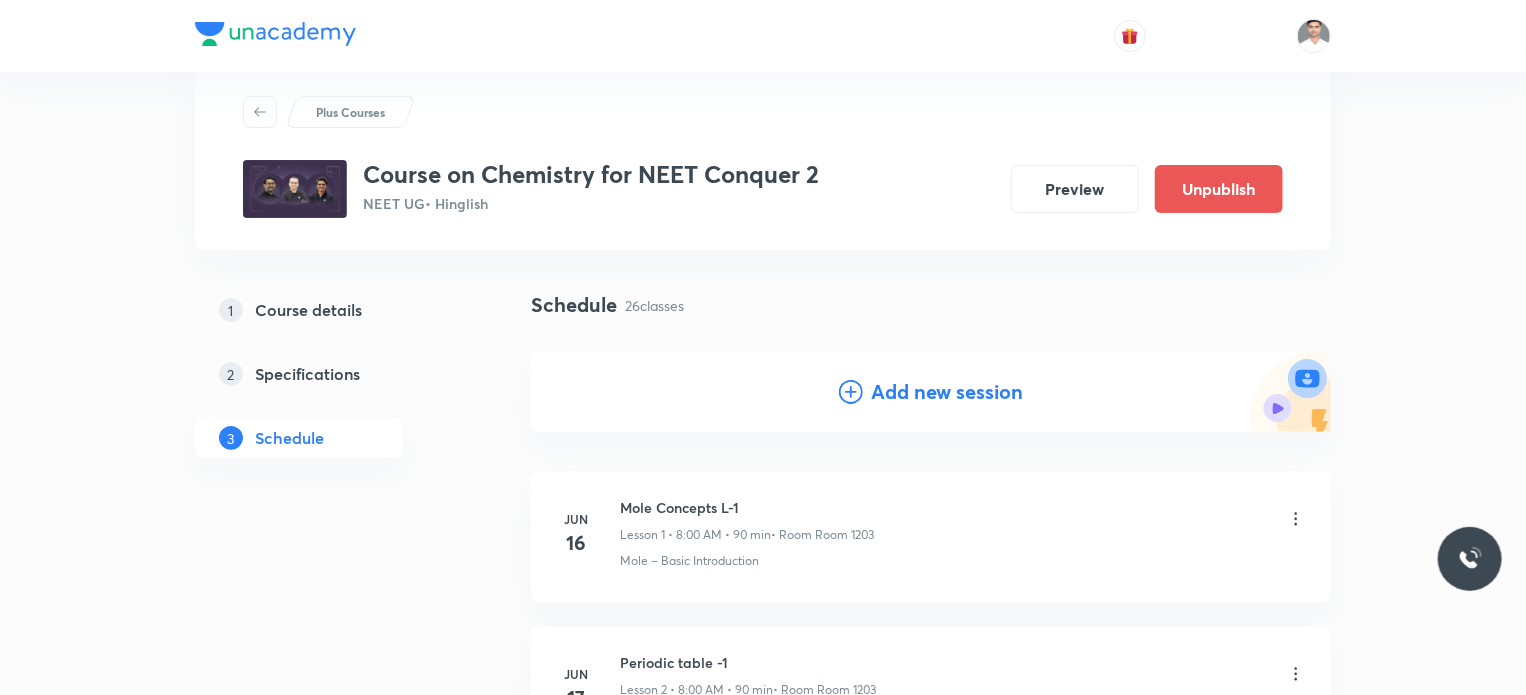 scroll, scrollTop: 0, scrollLeft: 0, axis: both 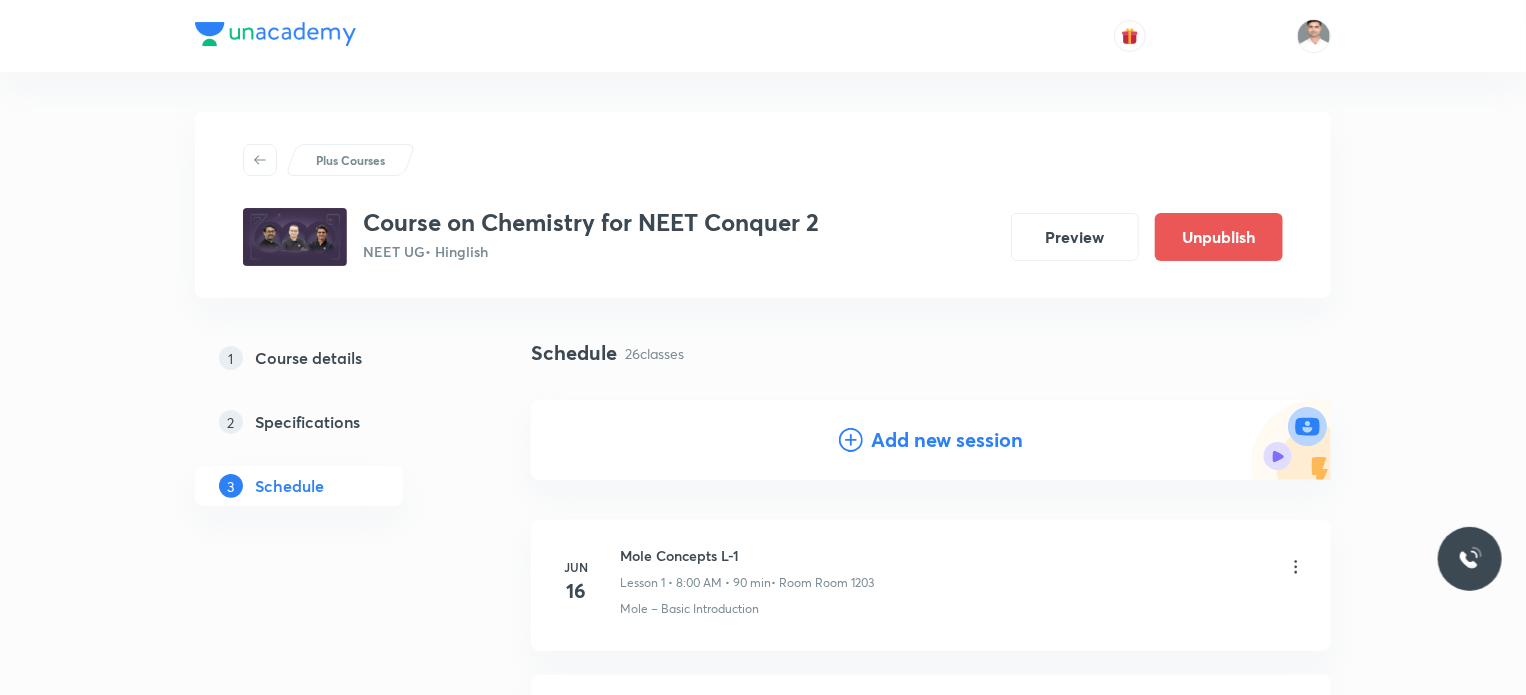 click on "Add new session" at bounding box center [947, 440] 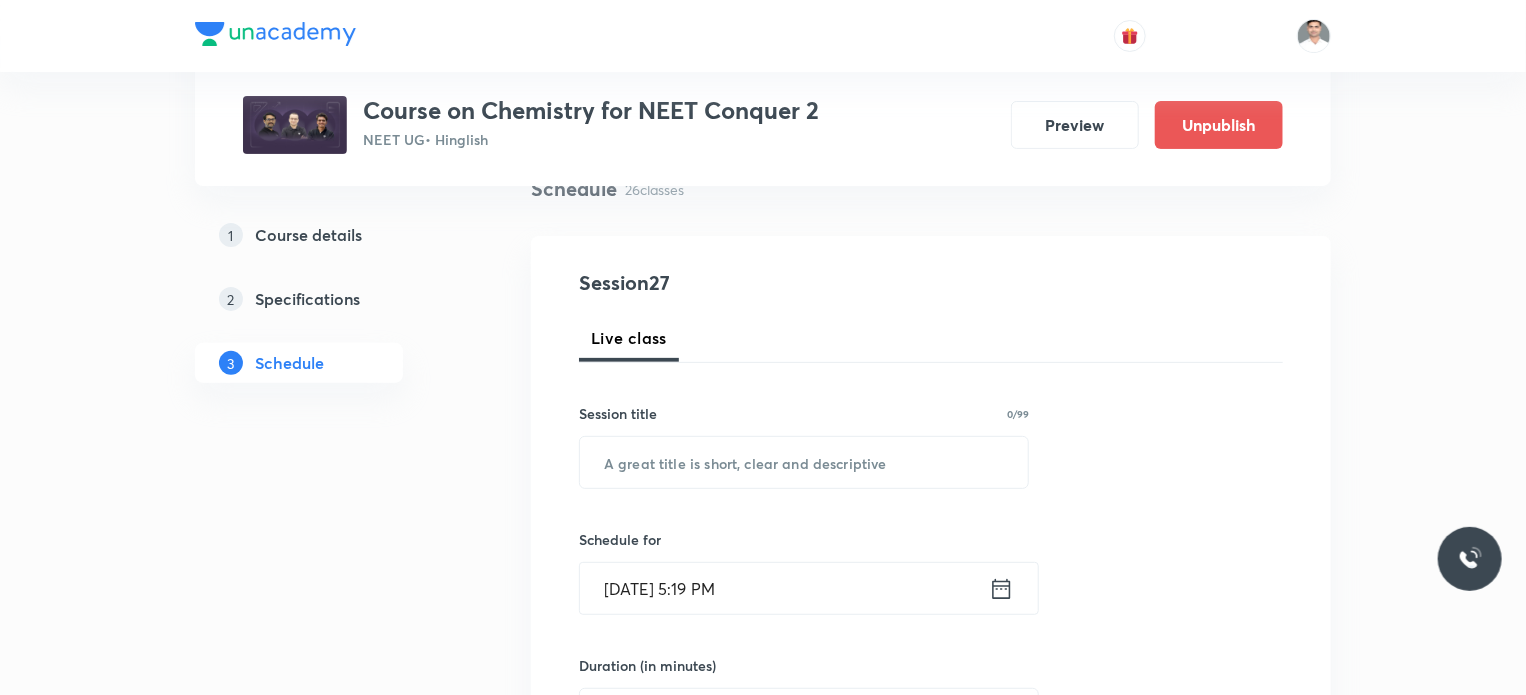 scroll, scrollTop: 200, scrollLeft: 0, axis: vertical 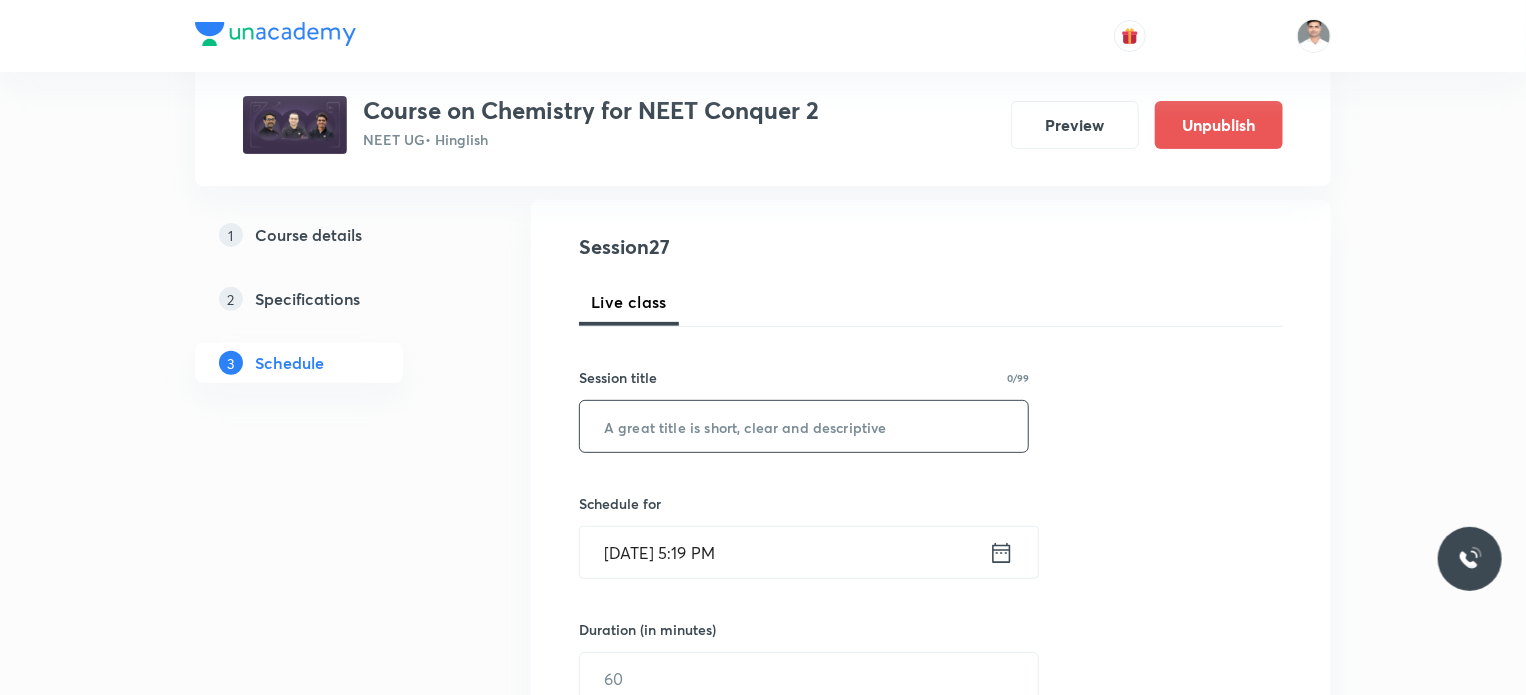 click at bounding box center (804, 426) 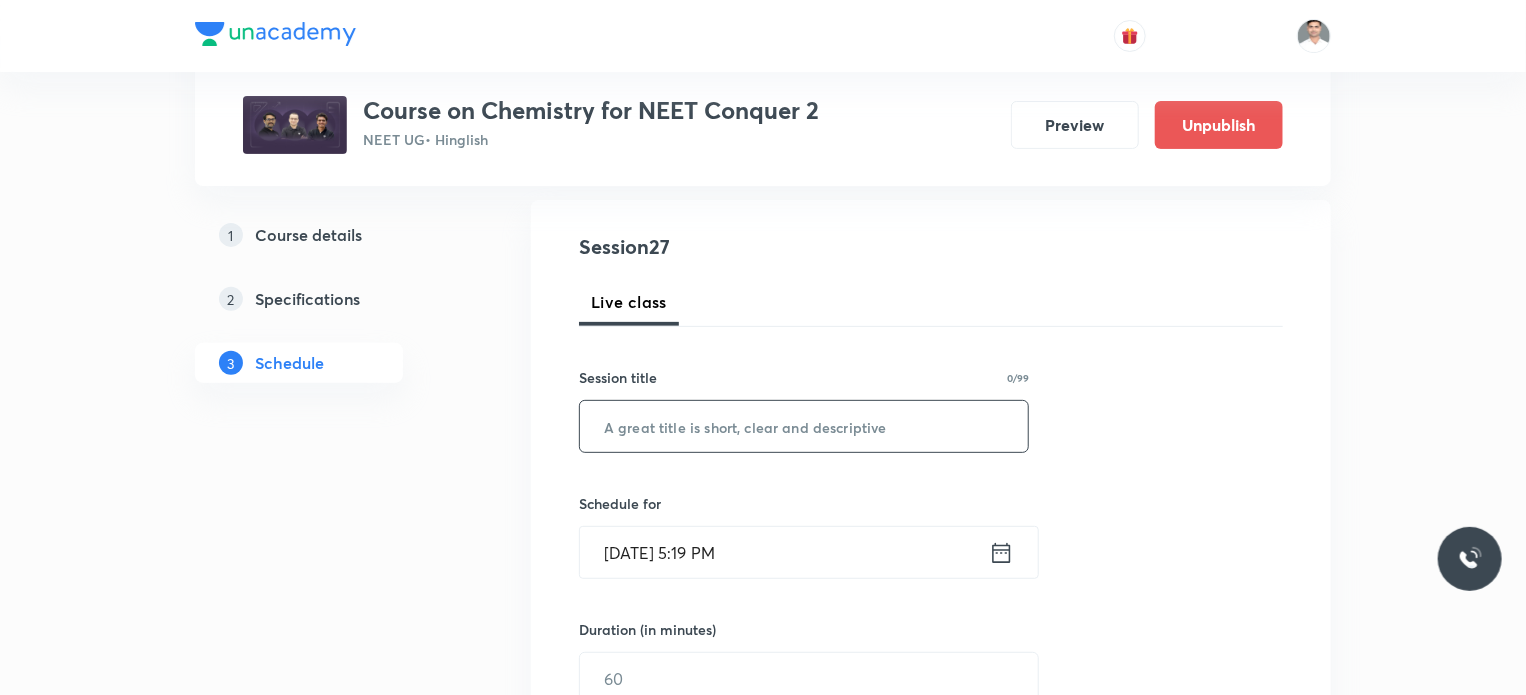 paste on "Mole Concepts L-15" 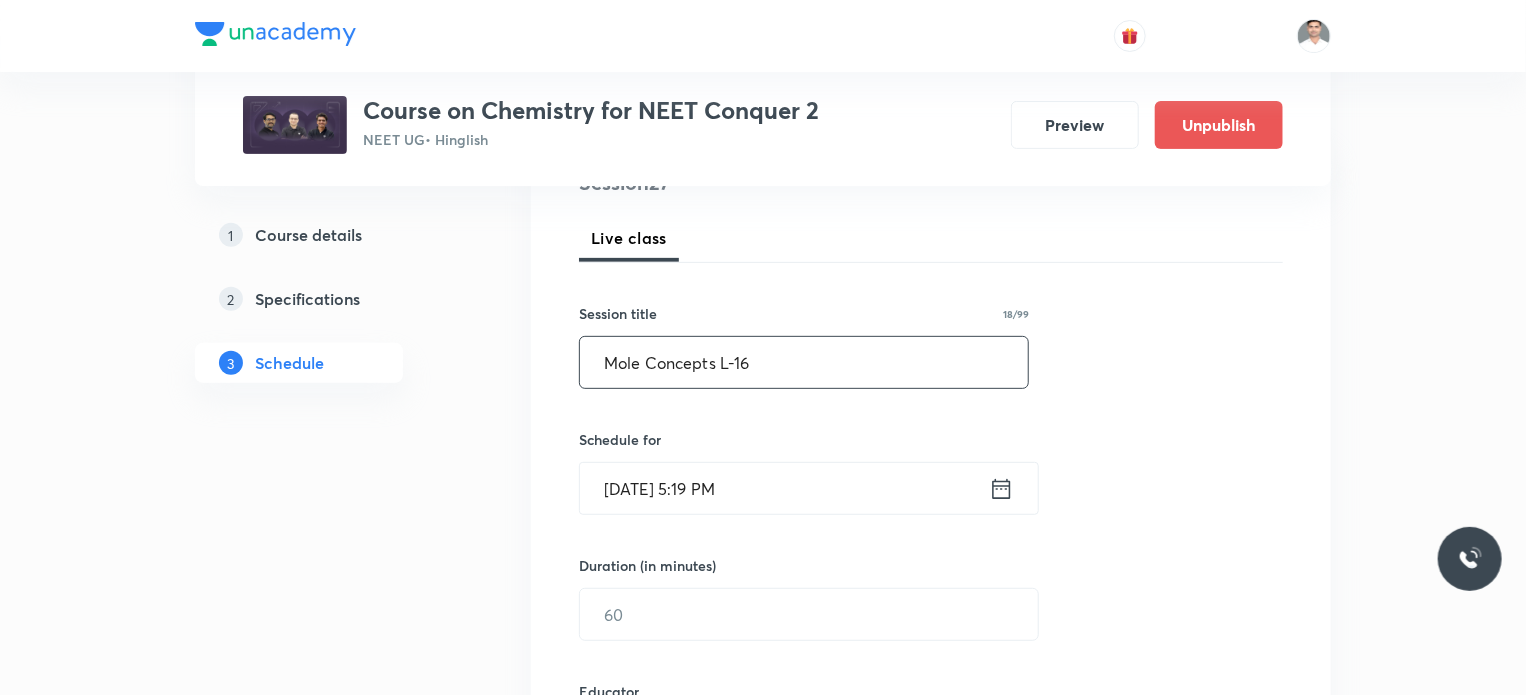 scroll, scrollTop: 300, scrollLeft: 0, axis: vertical 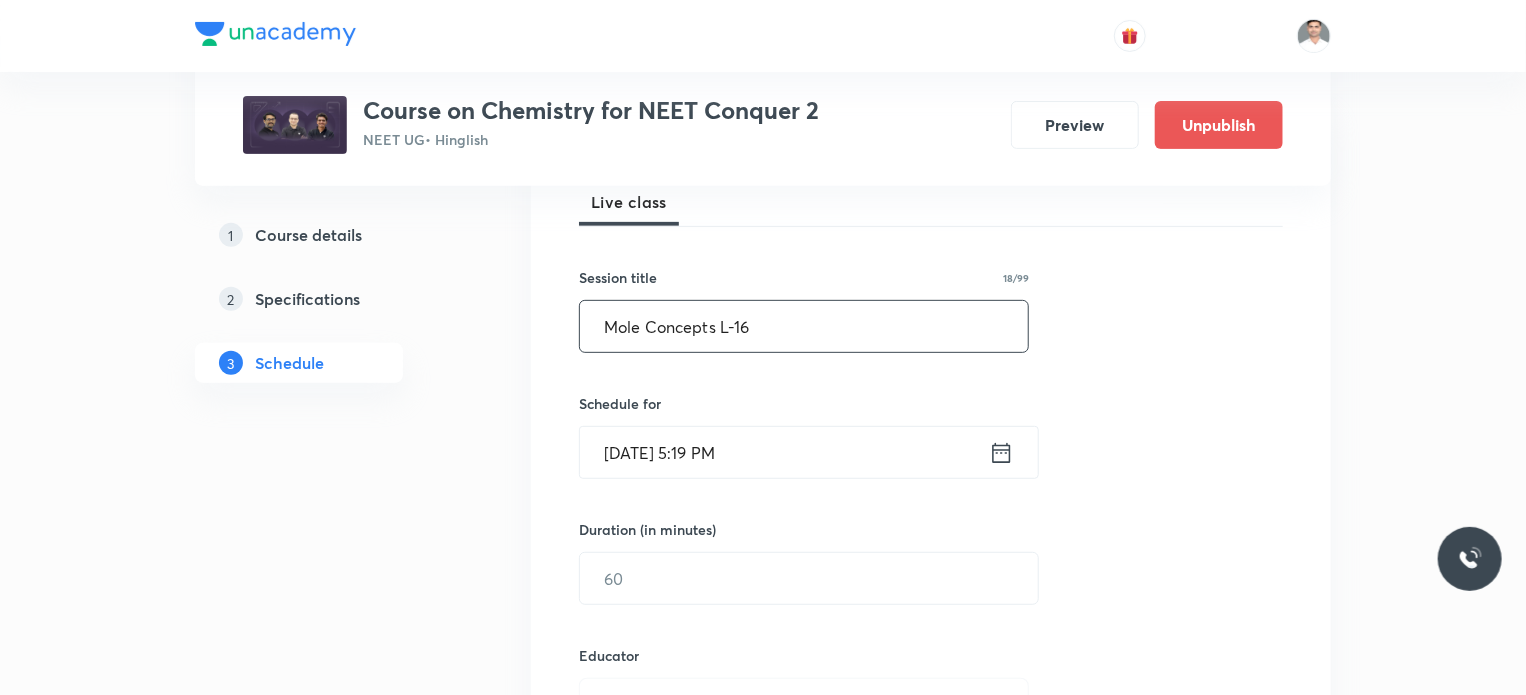 type on "Mole Concepts L-16" 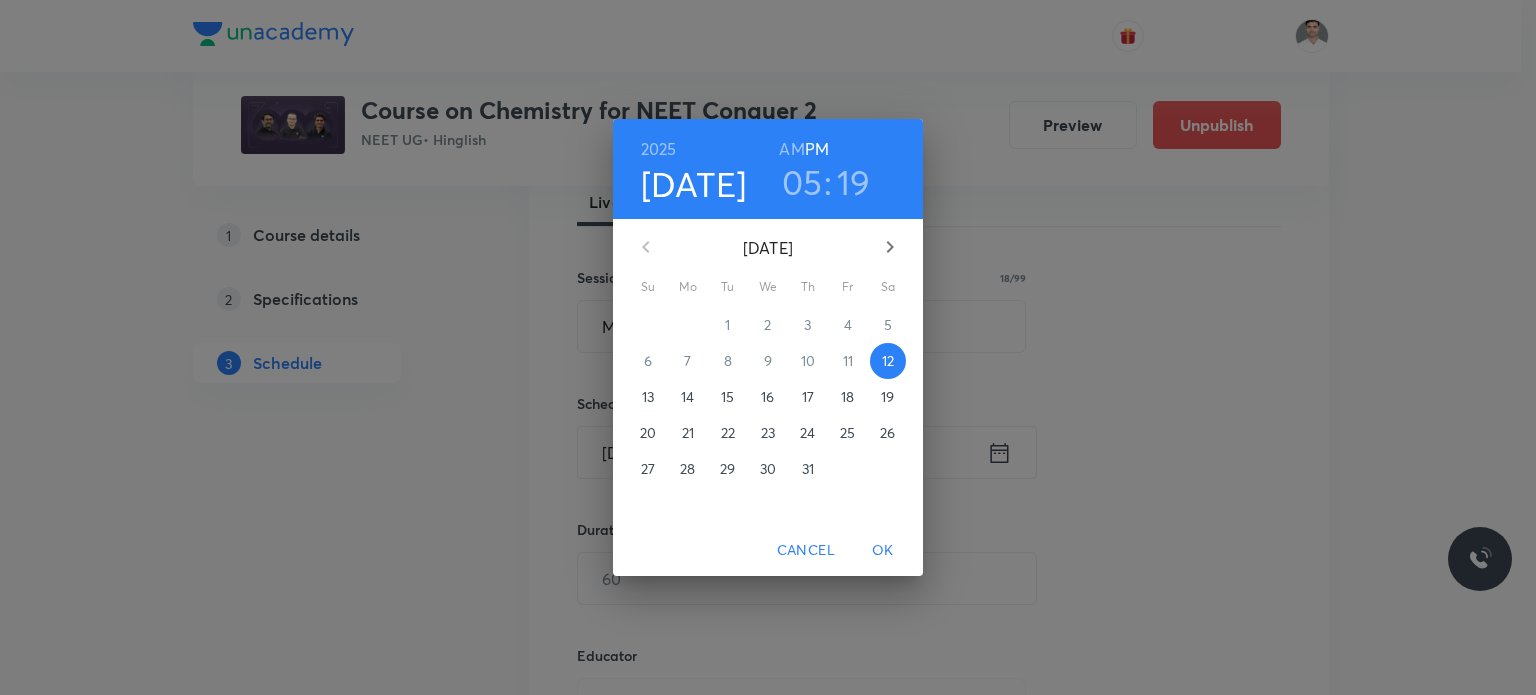 click on "17" at bounding box center (808, 397) 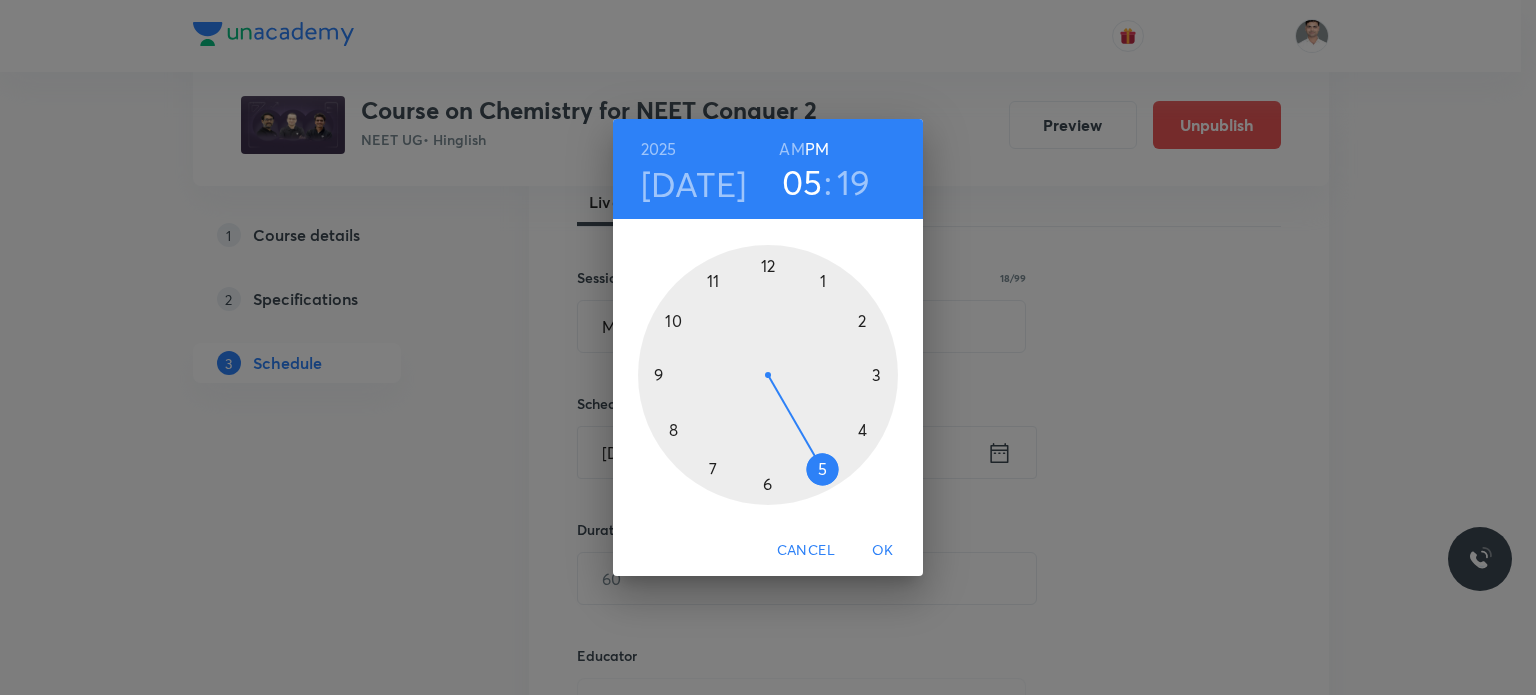 click on "AM" at bounding box center [791, 149] 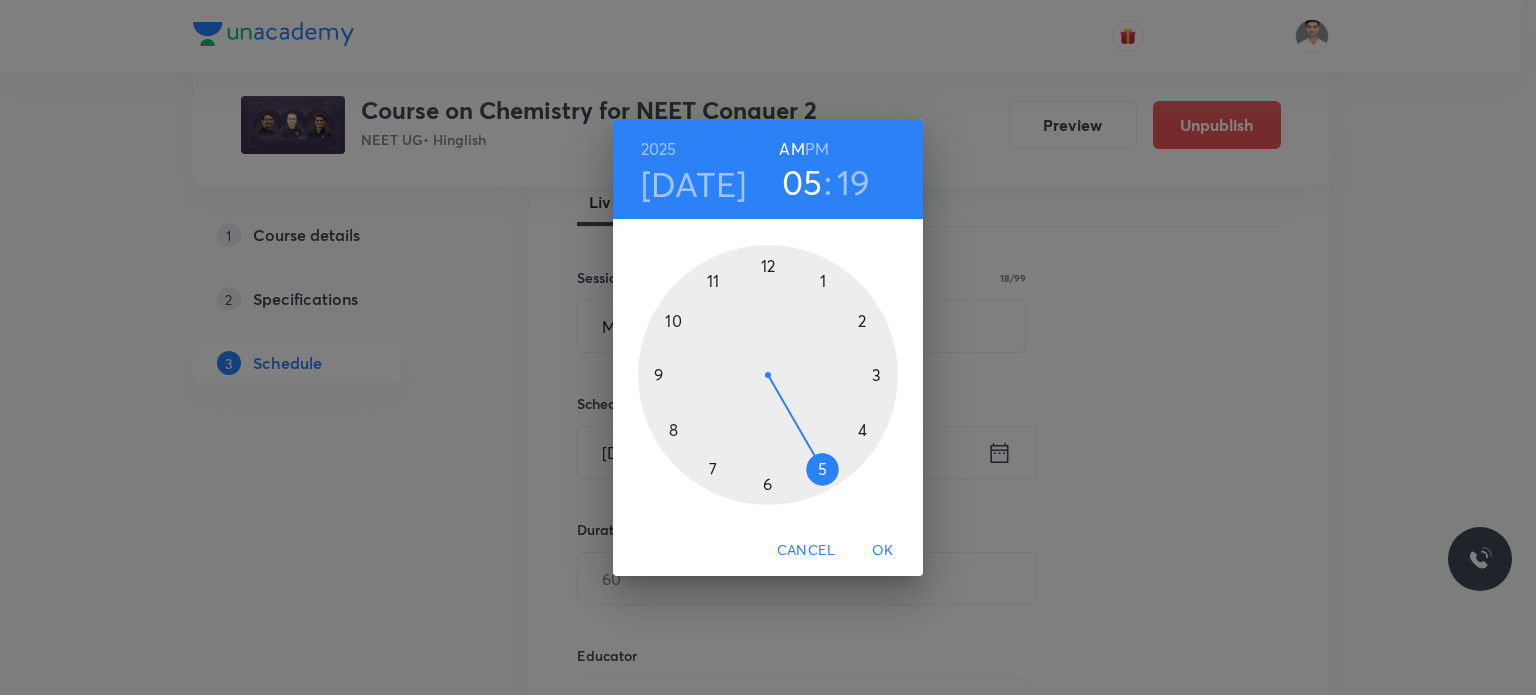 click at bounding box center (768, 375) 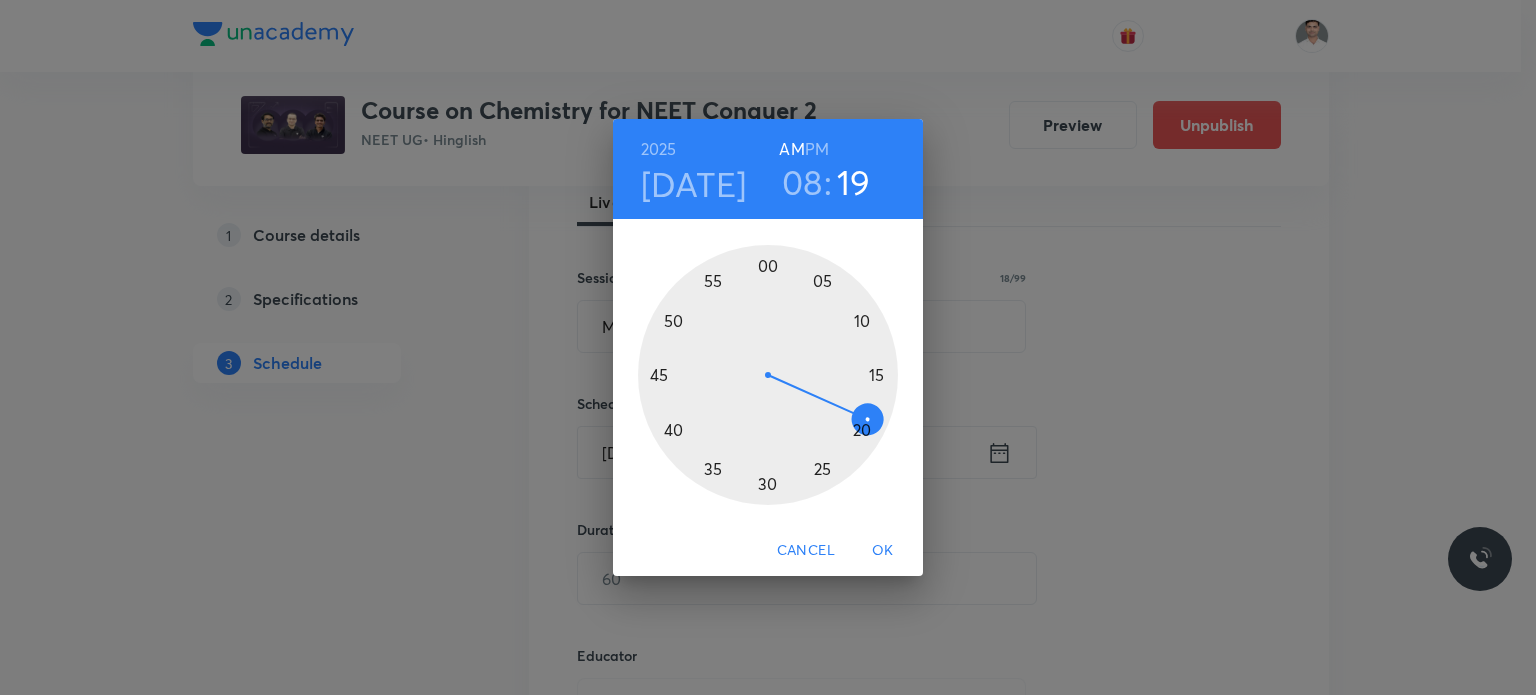 click at bounding box center (768, 375) 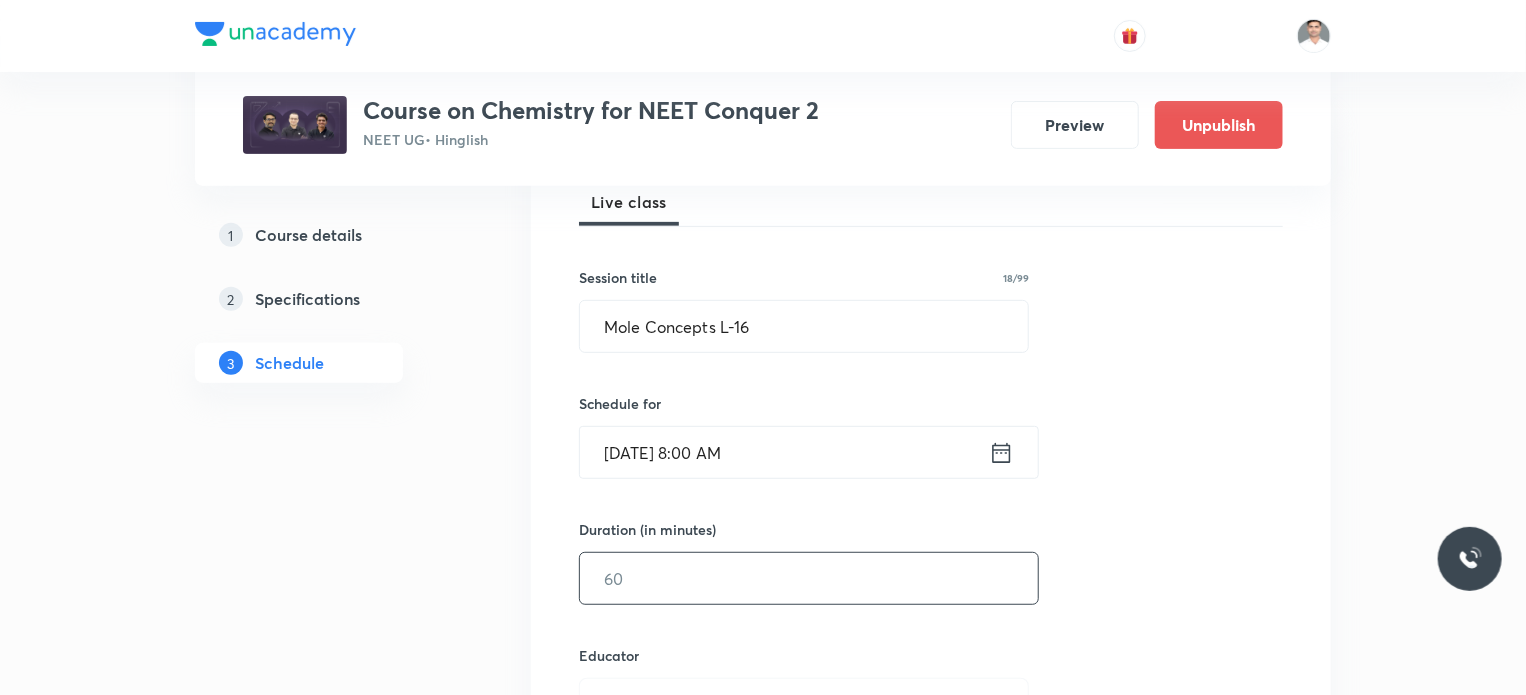 click at bounding box center [809, 578] 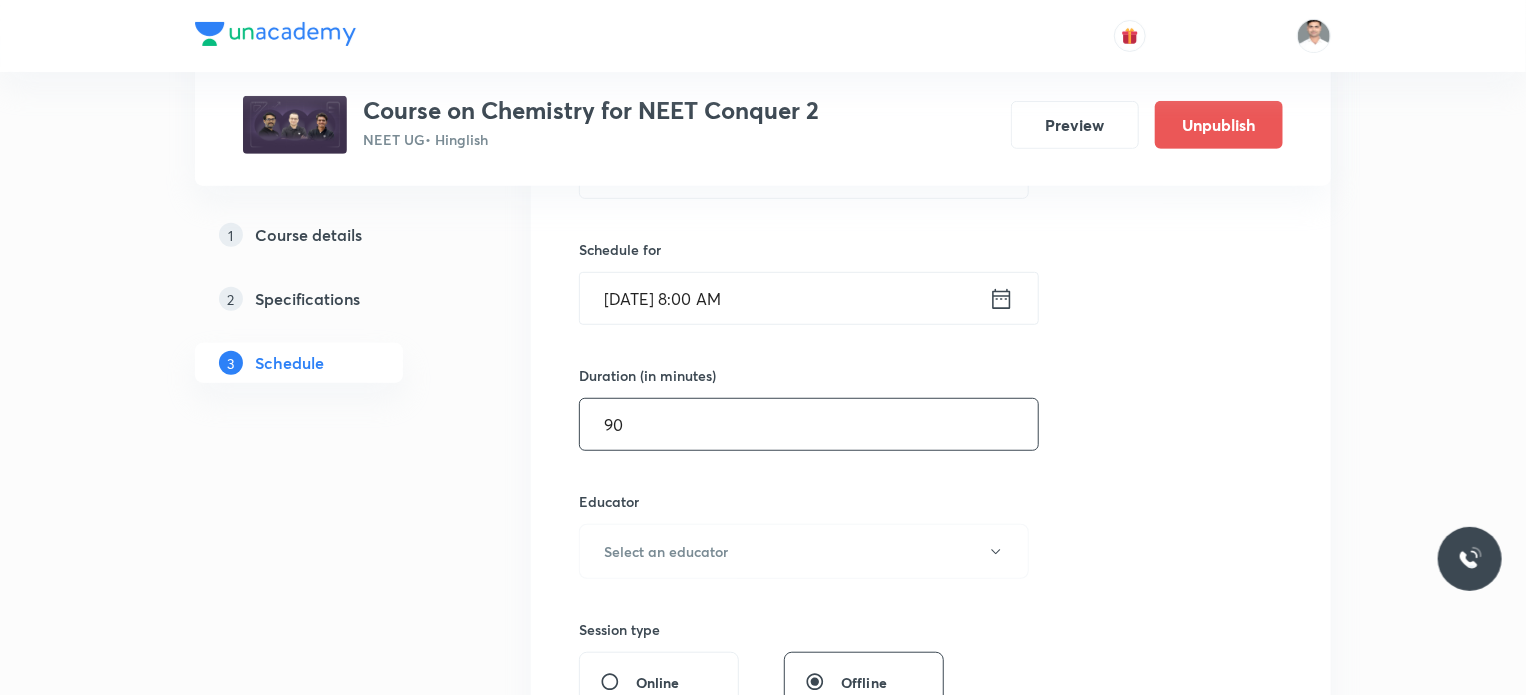 scroll, scrollTop: 500, scrollLeft: 0, axis: vertical 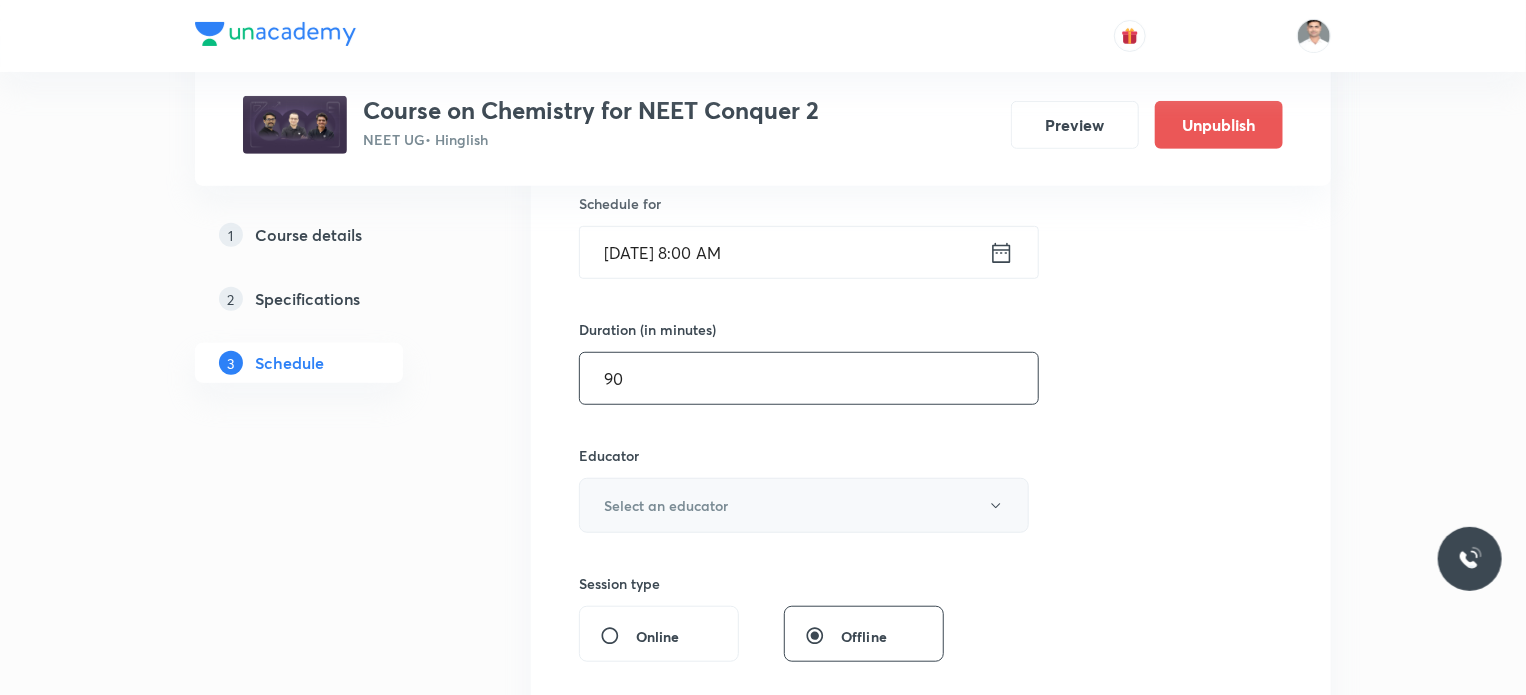 type on "90" 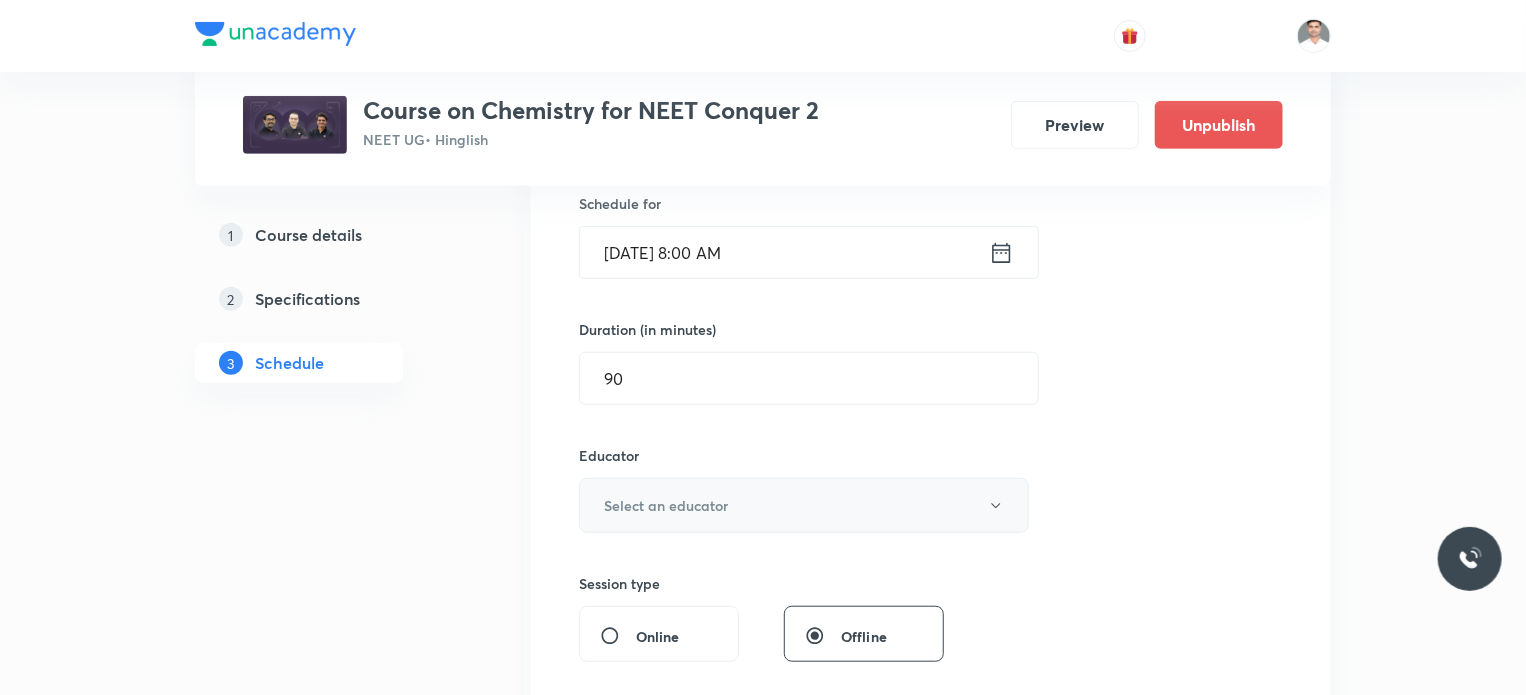 click on "Select an educator" at bounding box center (804, 505) 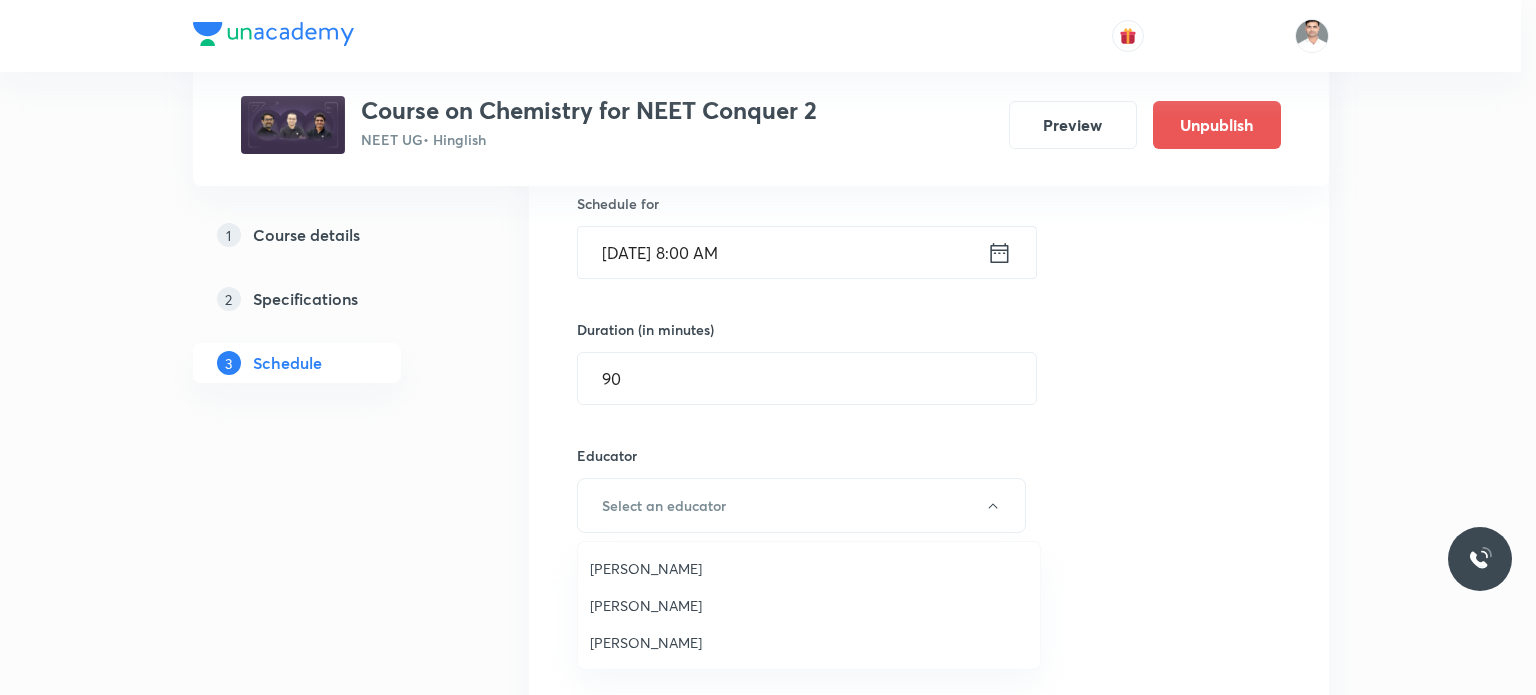click on "[PERSON_NAME]" at bounding box center (809, 568) 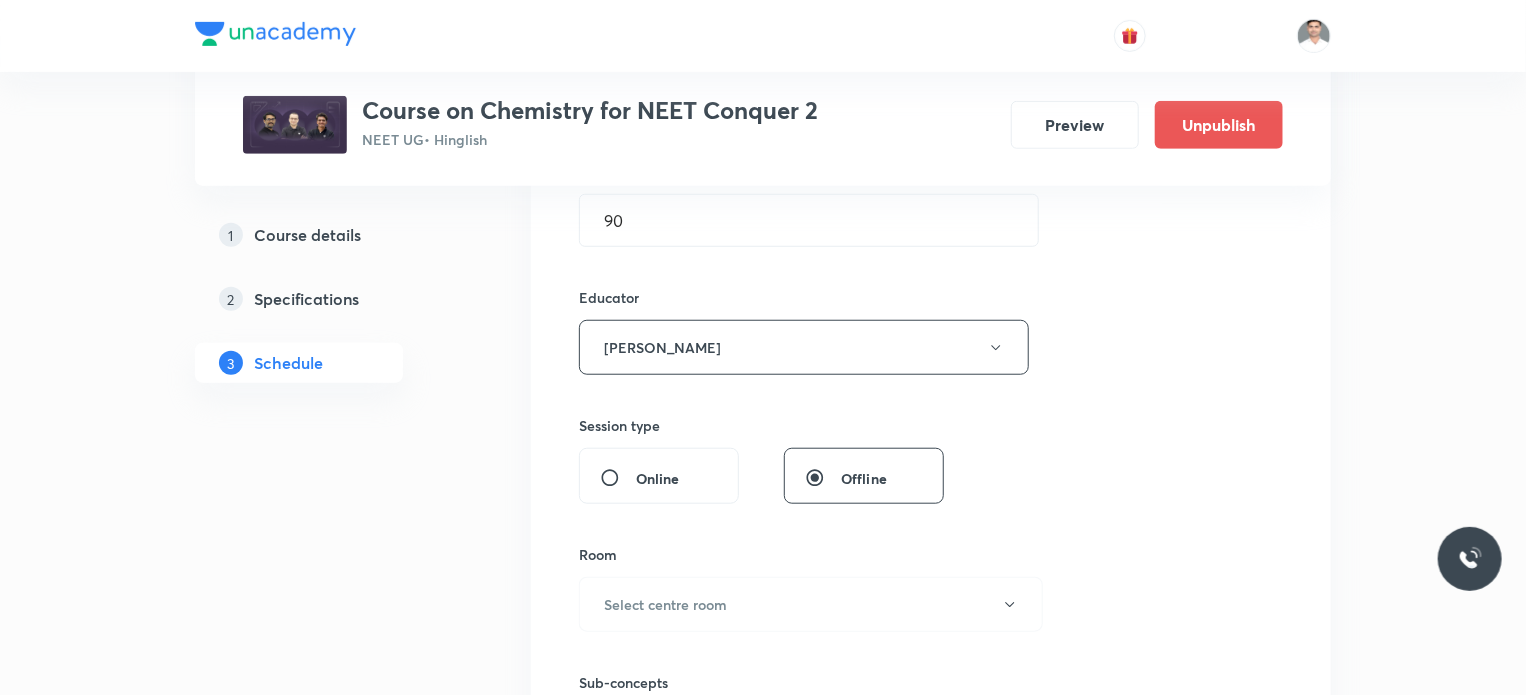 scroll, scrollTop: 700, scrollLeft: 0, axis: vertical 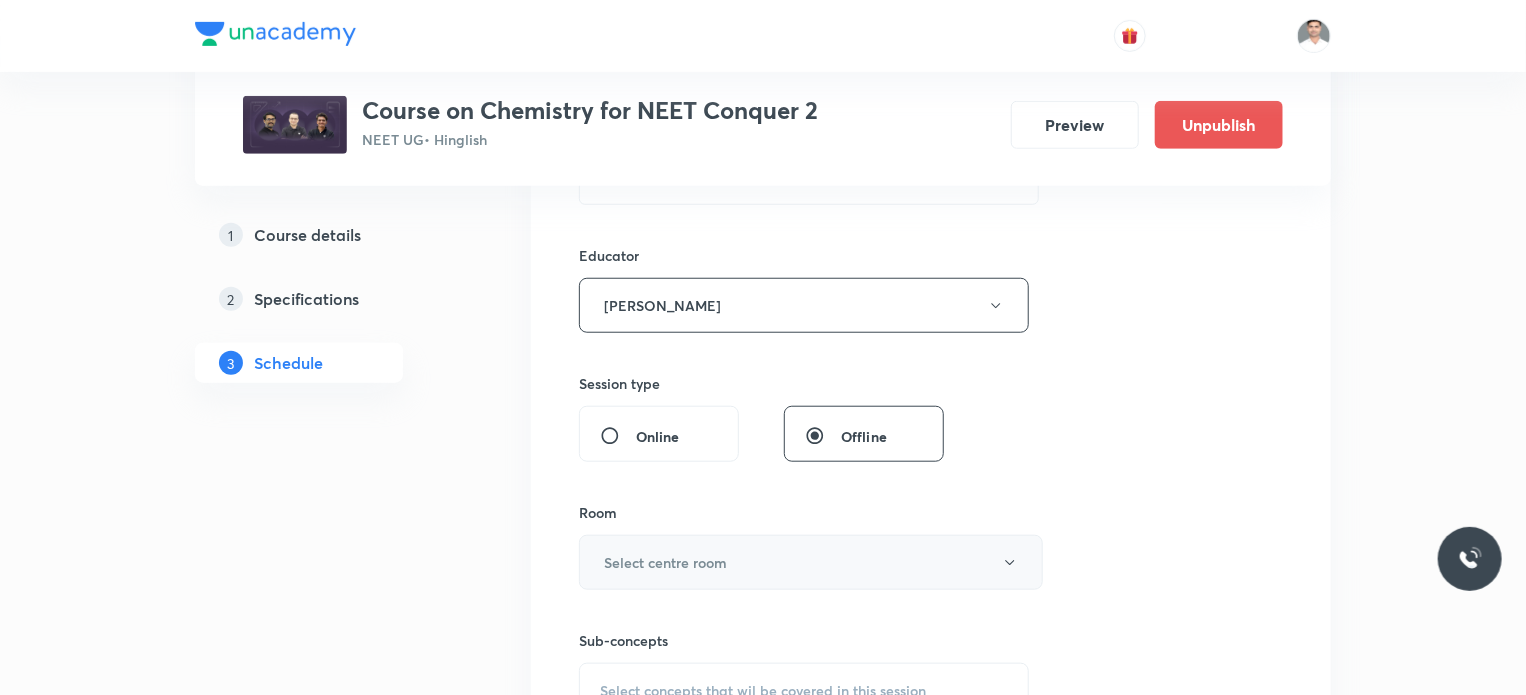 click on "Select centre room" at bounding box center [665, 562] 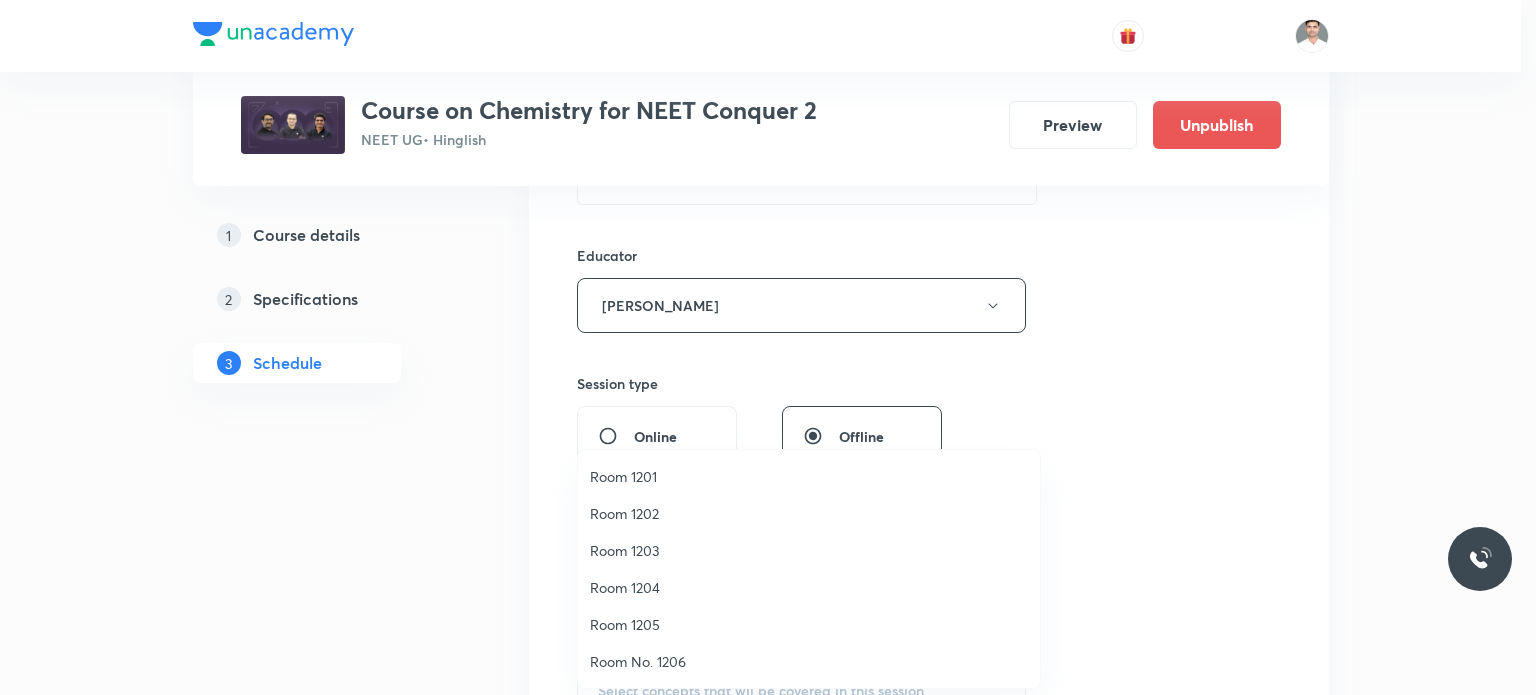click on "Room 1203" at bounding box center (809, 550) 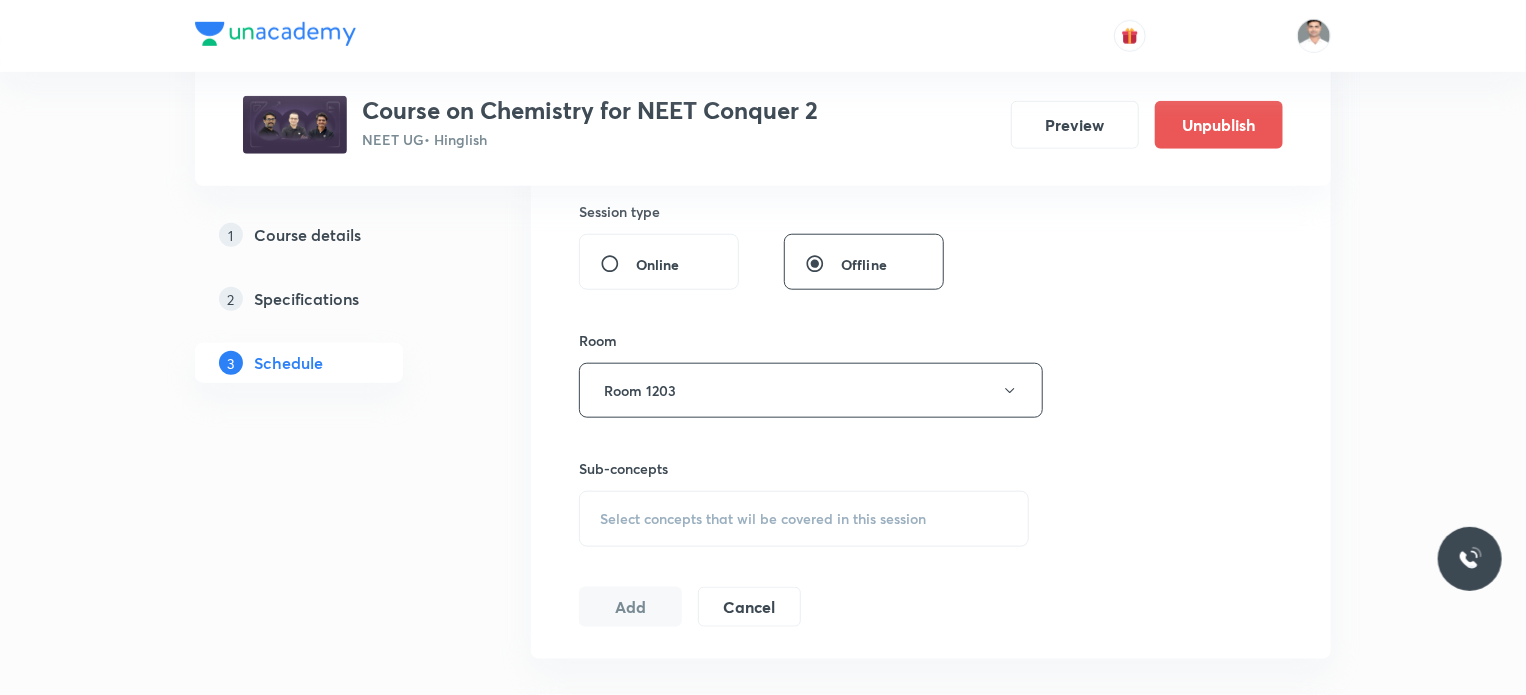 scroll, scrollTop: 900, scrollLeft: 0, axis: vertical 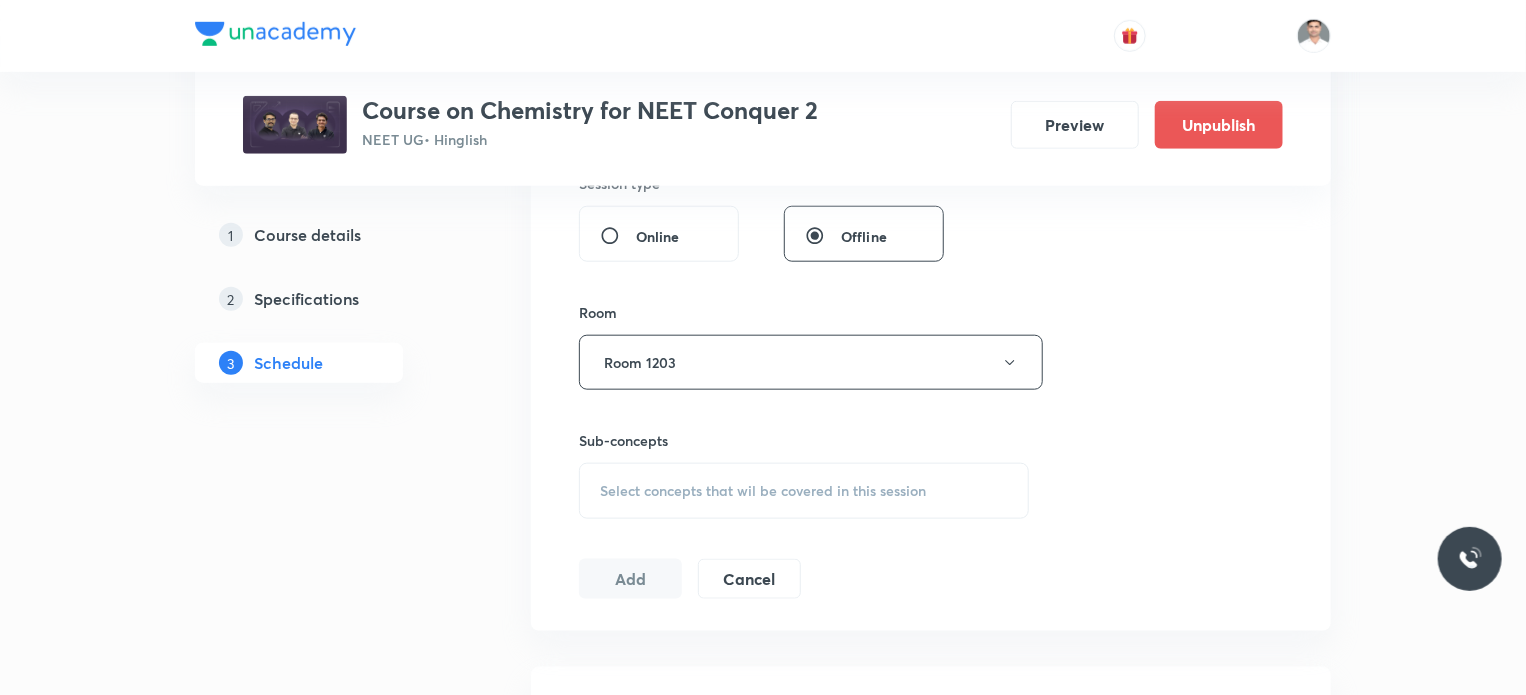 click on "Select concepts that wil be covered in this session" at bounding box center (763, 491) 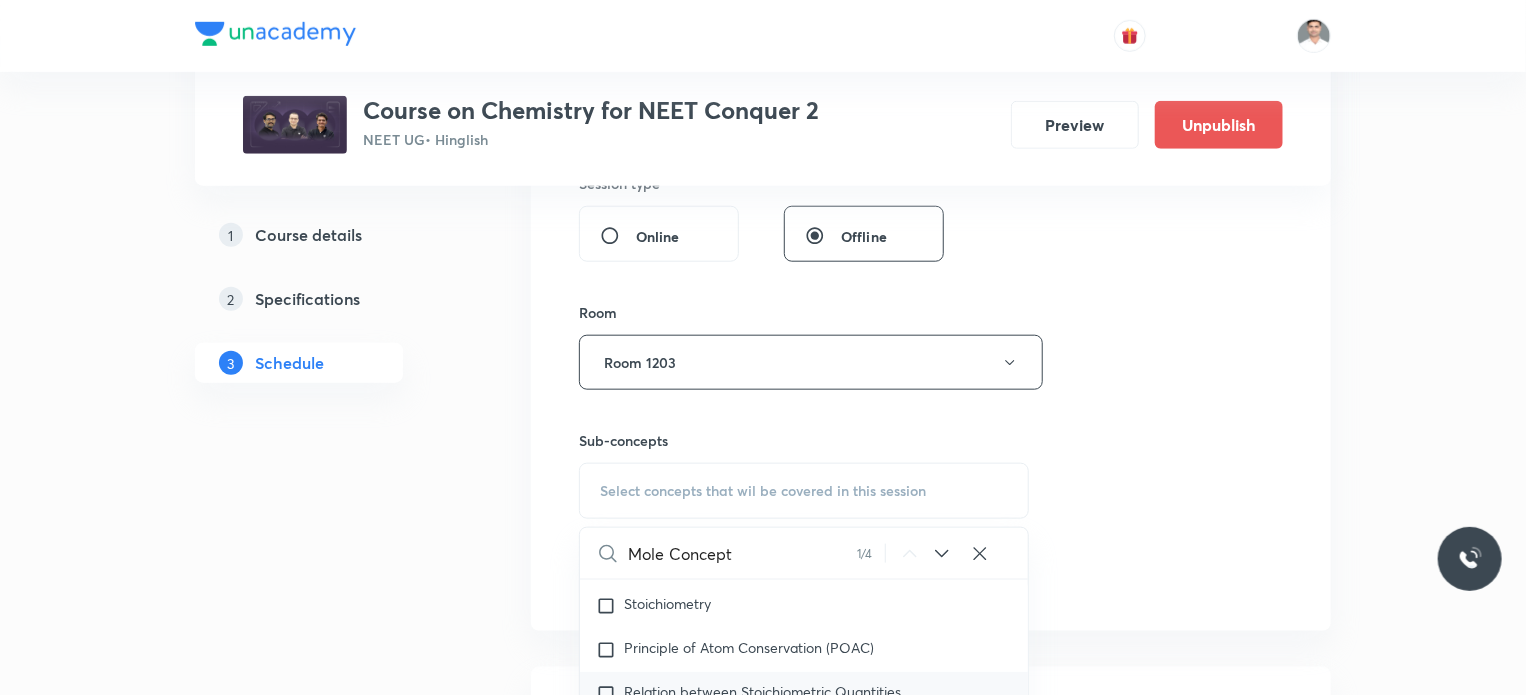 scroll, scrollTop: 495, scrollLeft: 0, axis: vertical 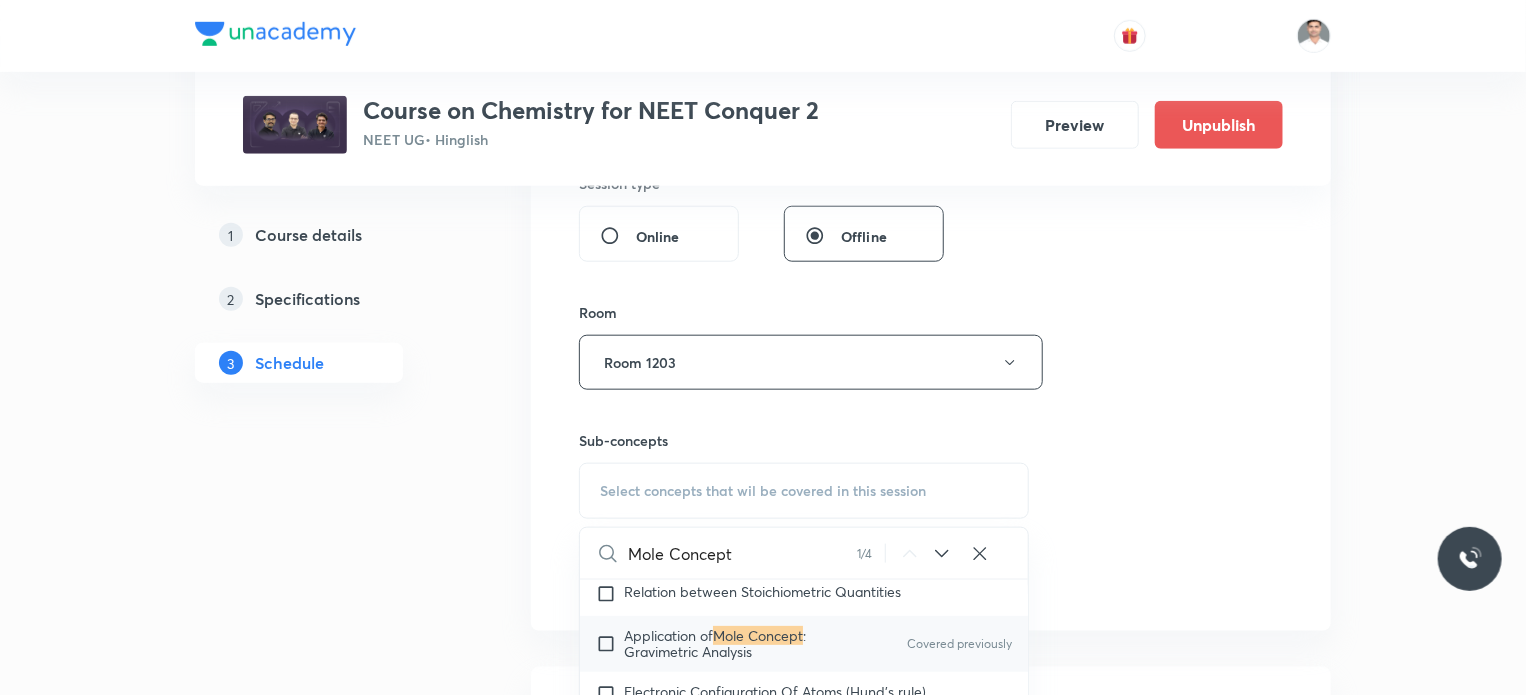 type on "Mole Concept" 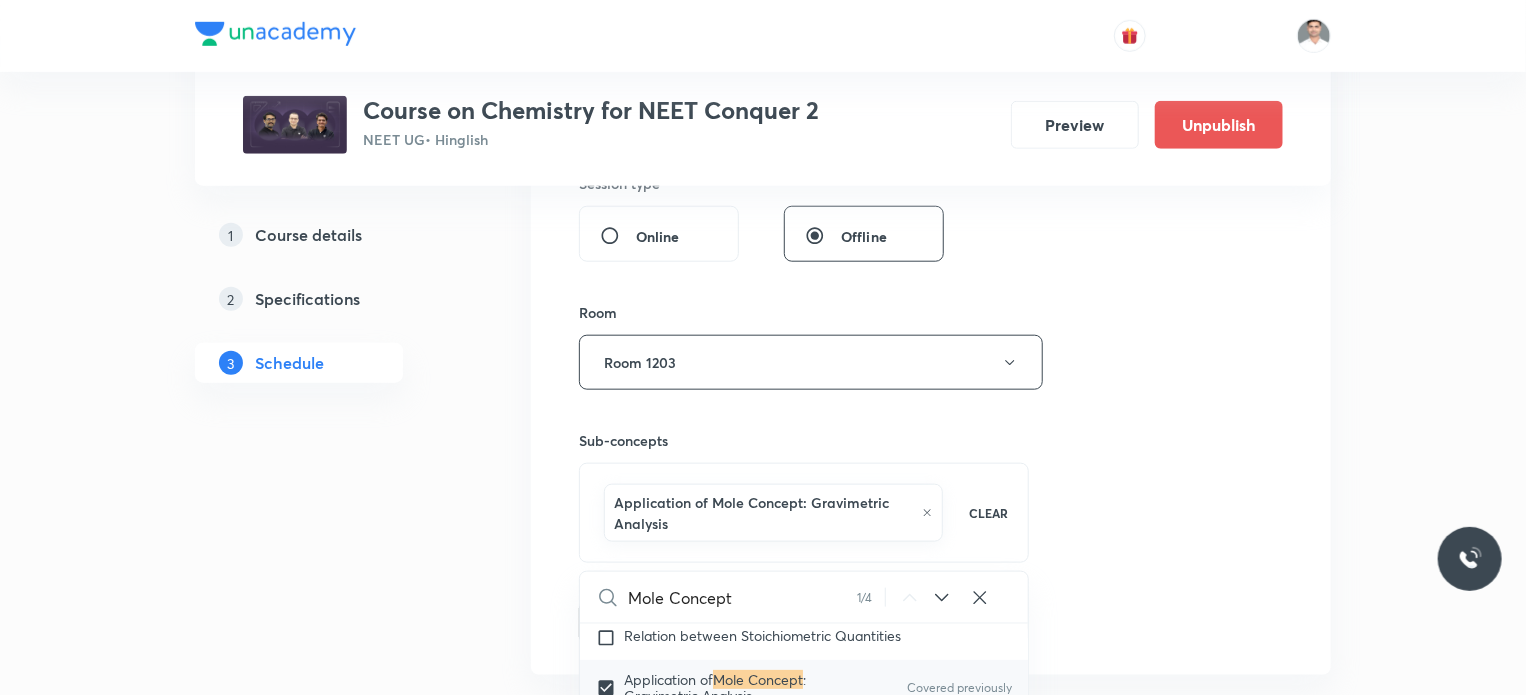 click on "1 Course details 2 Specifications 3 Schedule" at bounding box center [331, 2153] 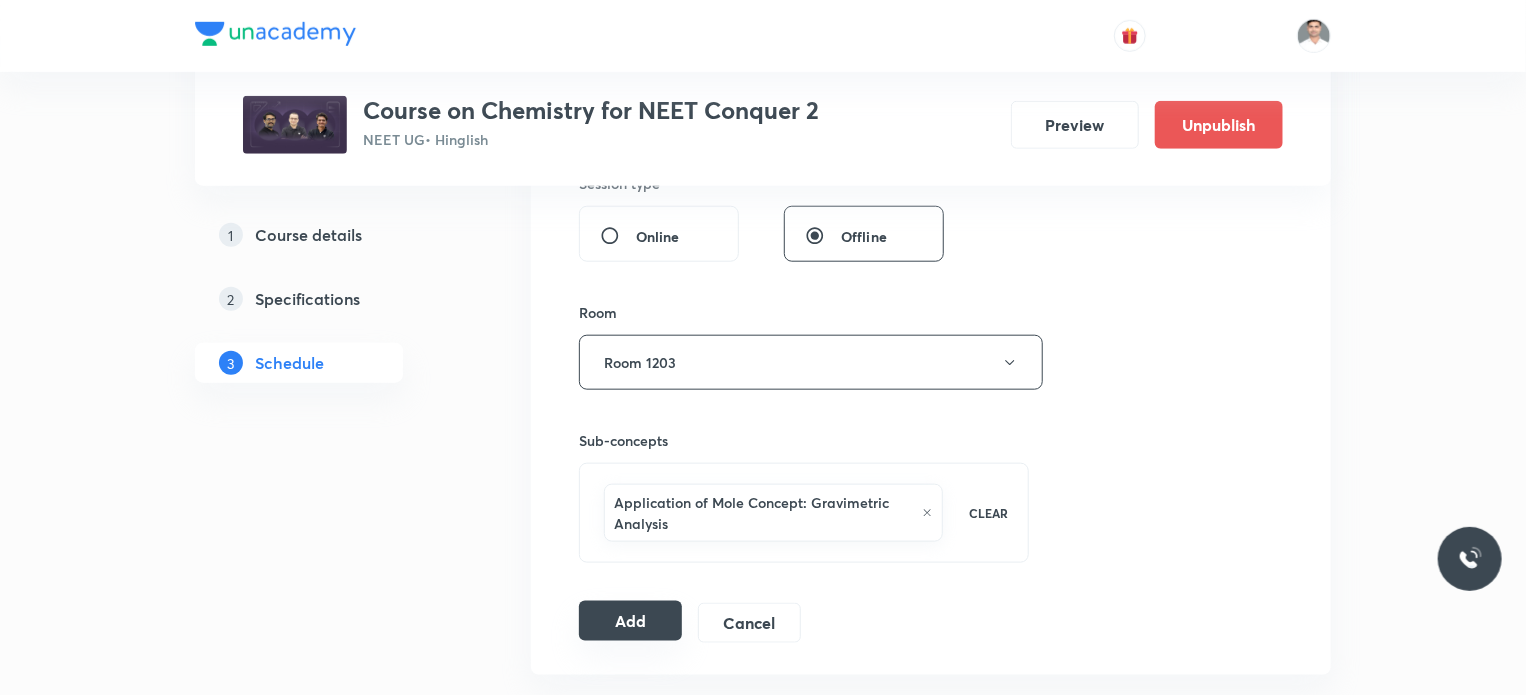 click on "Add" at bounding box center (630, 621) 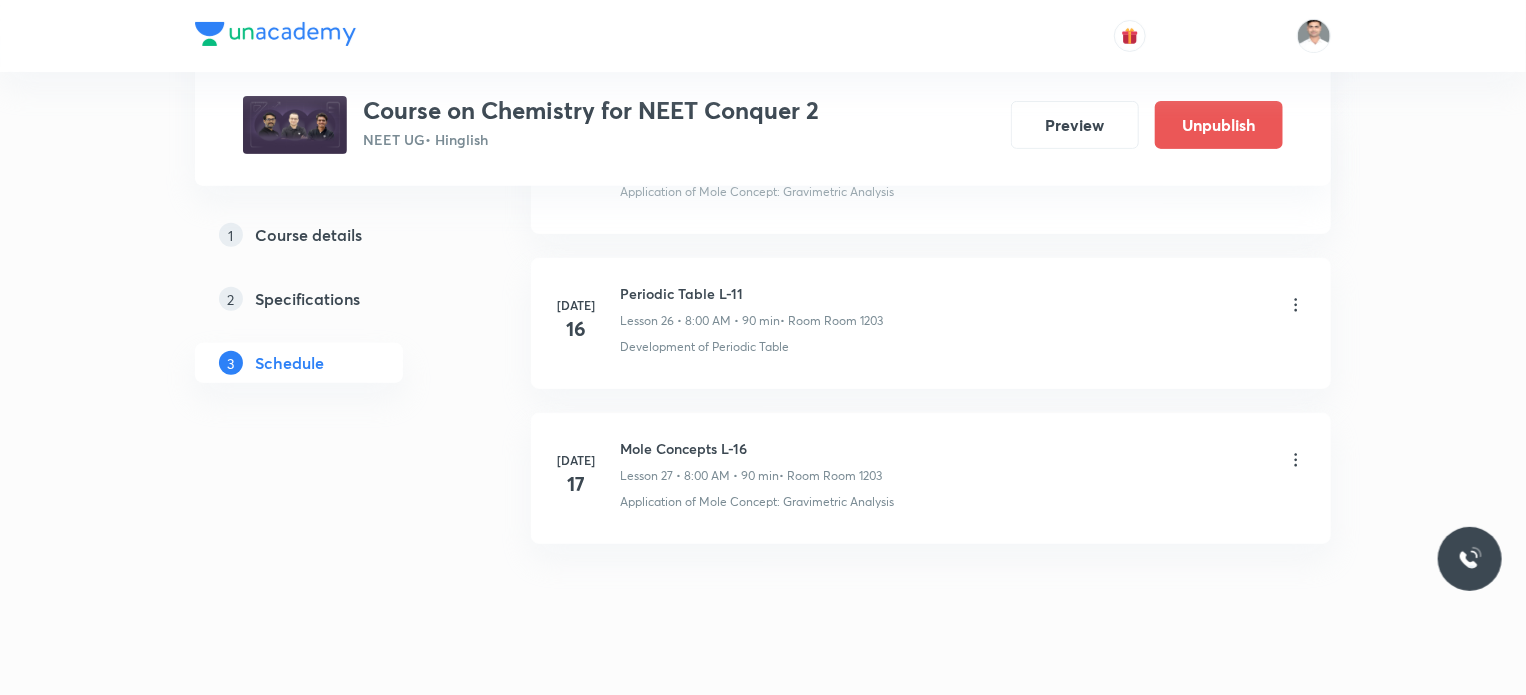 scroll, scrollTop: 4163, scrollLeft: 0, axis: vertical 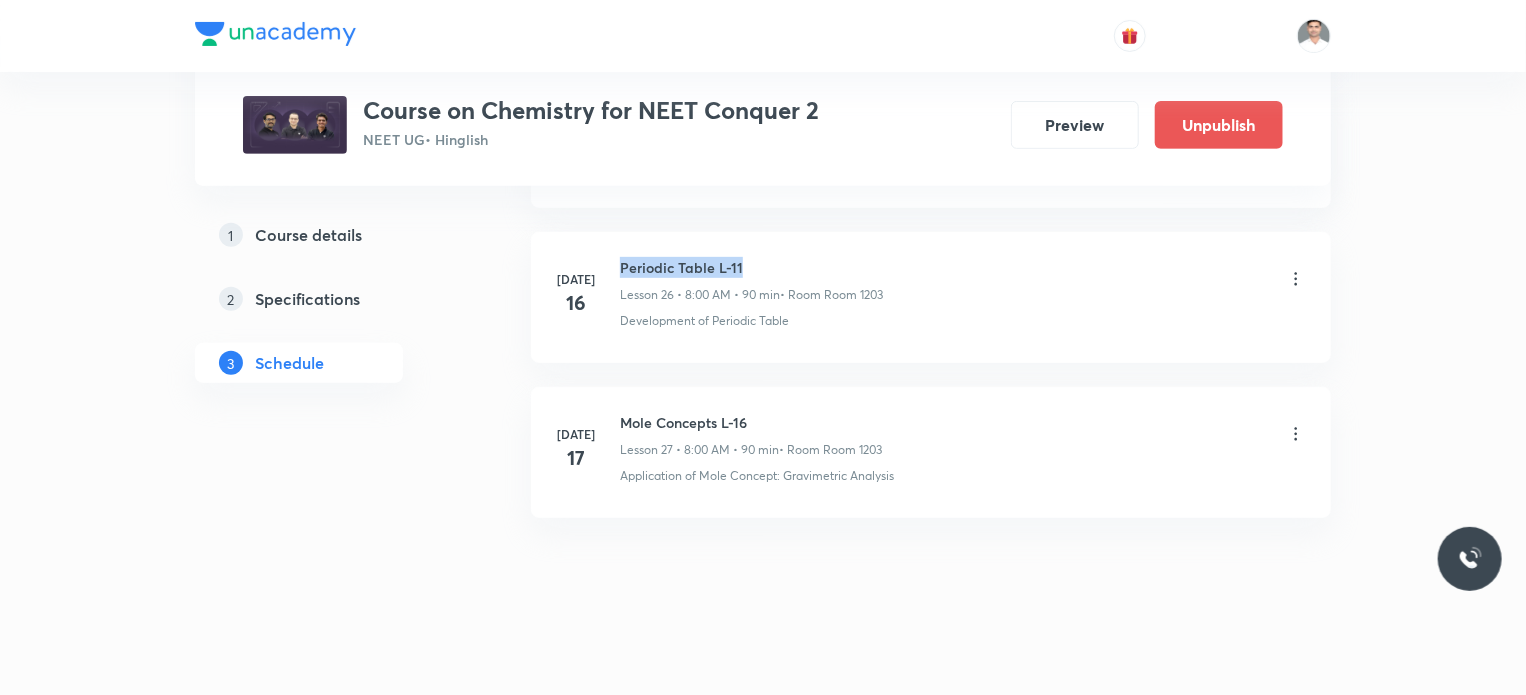 drag, startPoint x: 619, startPoint y: 255, endPoint x: 787, endPoint y: 259, distance: 168.0476 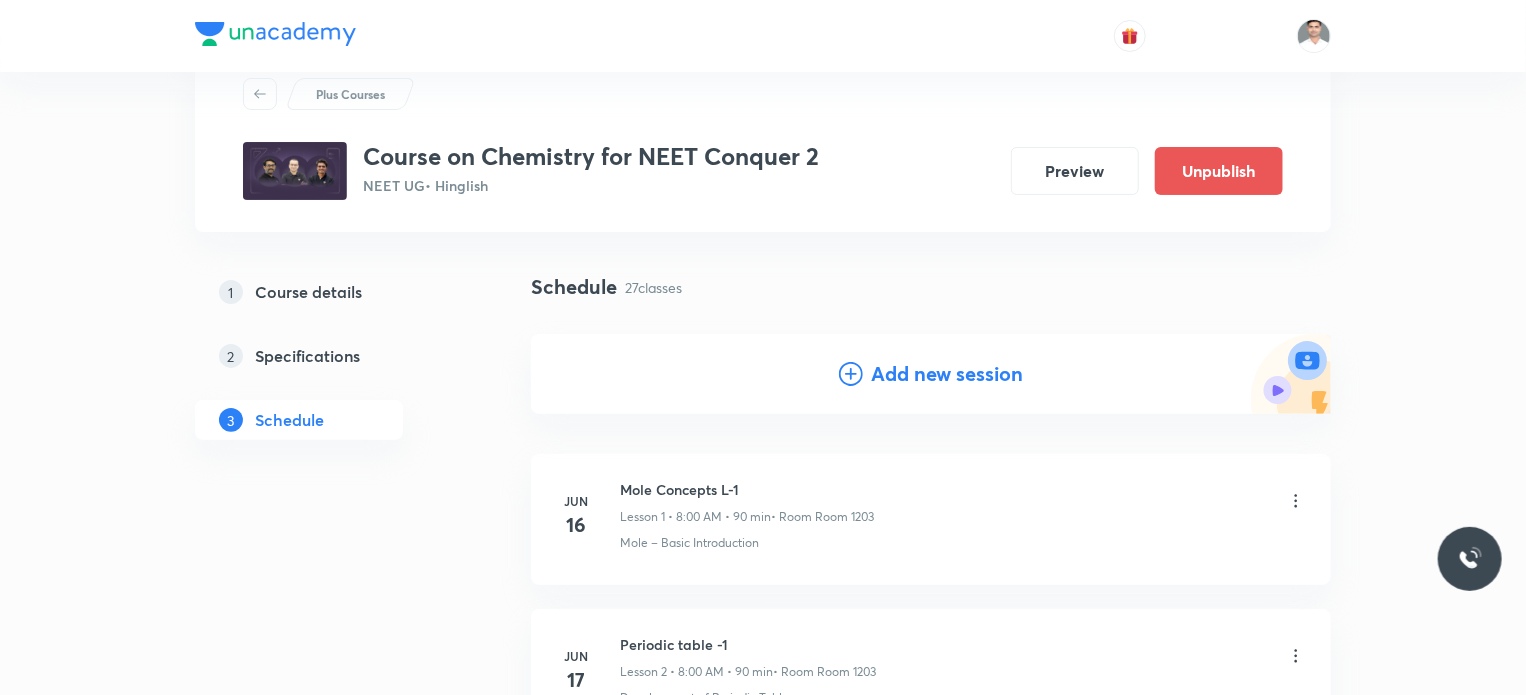 scroll, scrollTop: 0, scrollLeft: 0, axis: both 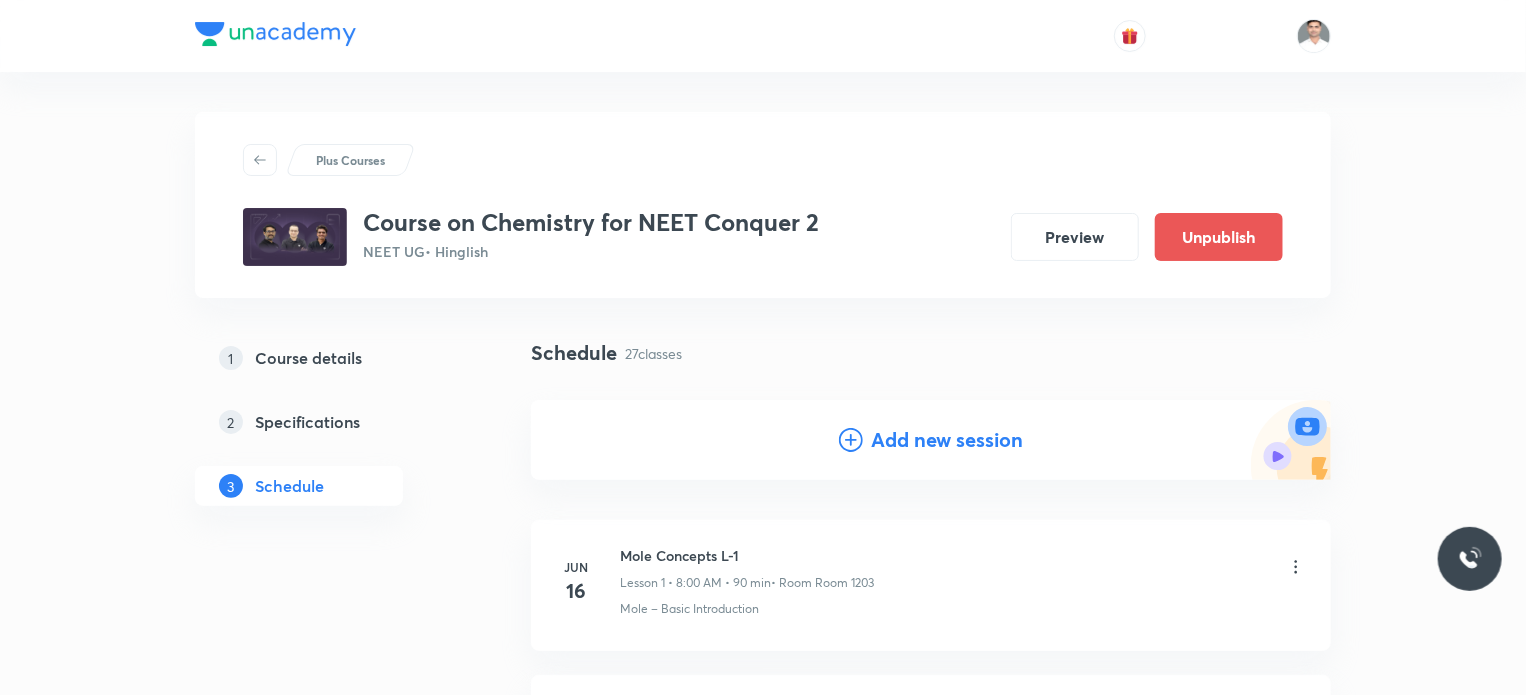 click on "Add new session" at bounding box center [947, 440] 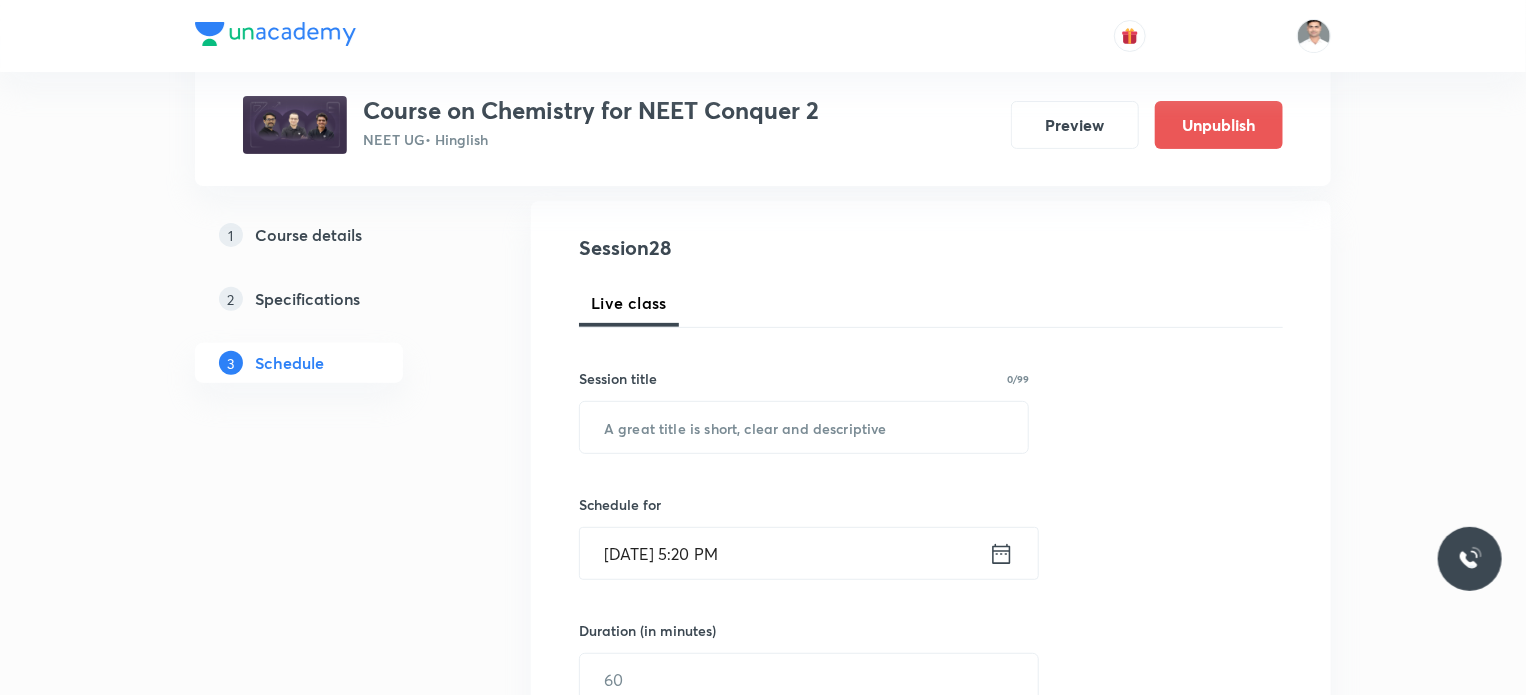 scroll, scrollTop: 200, scrollLeft: 0, axis: vertical 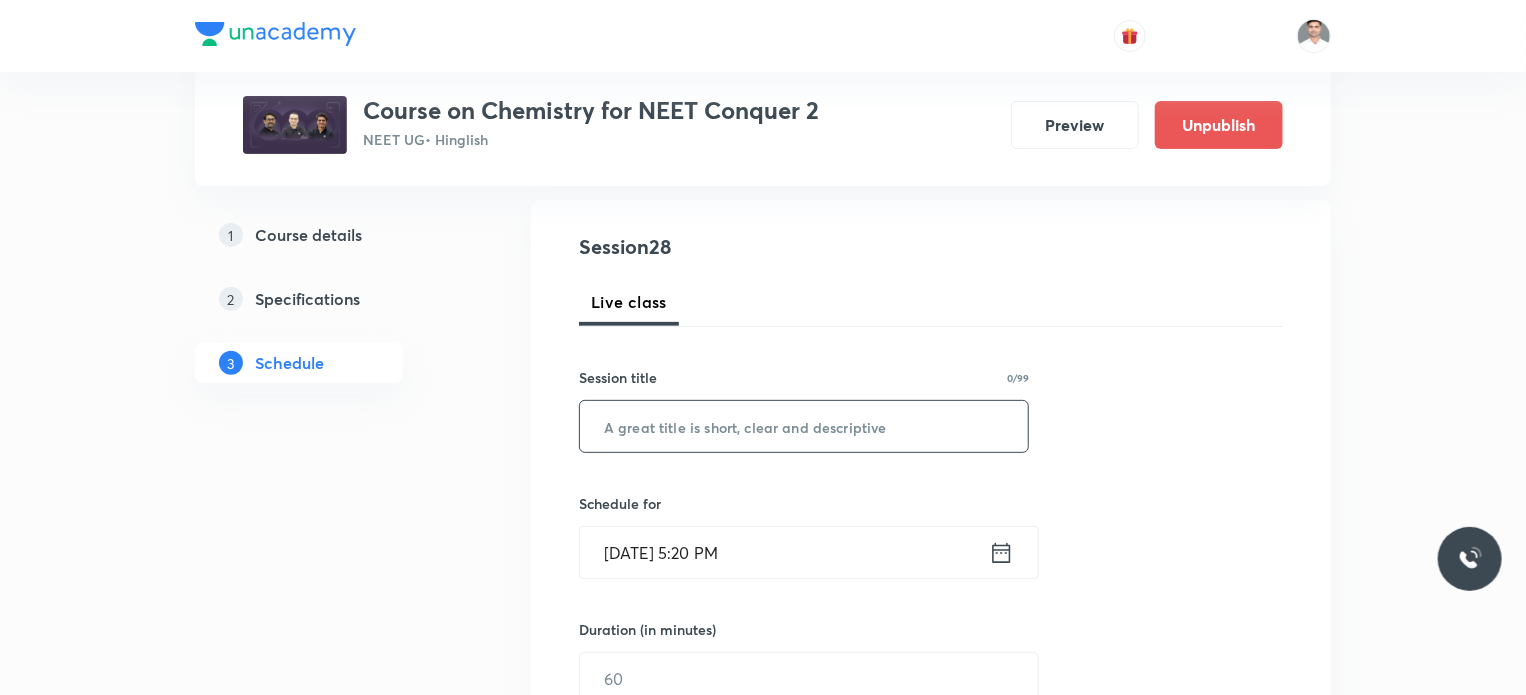 click at bounding box center (804, 426) 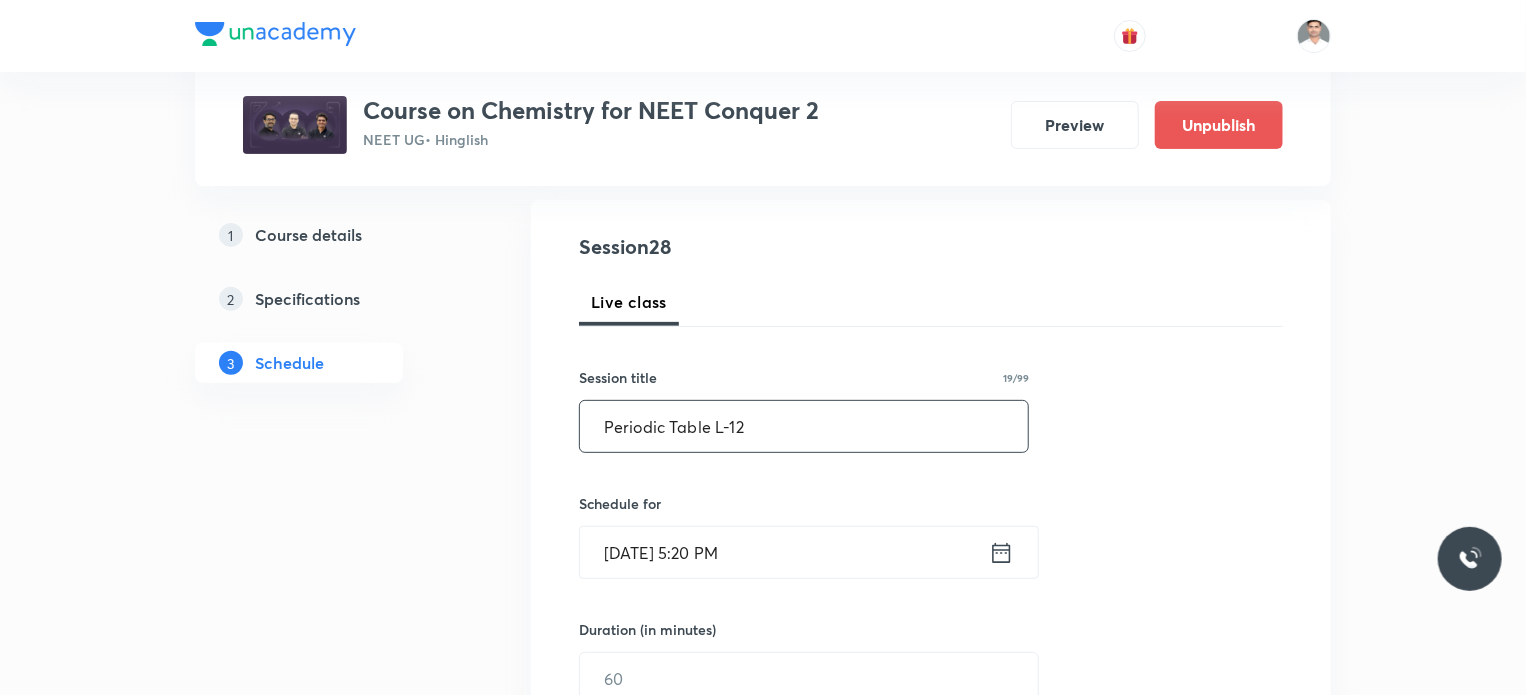 type on "Periodic Table L-12" 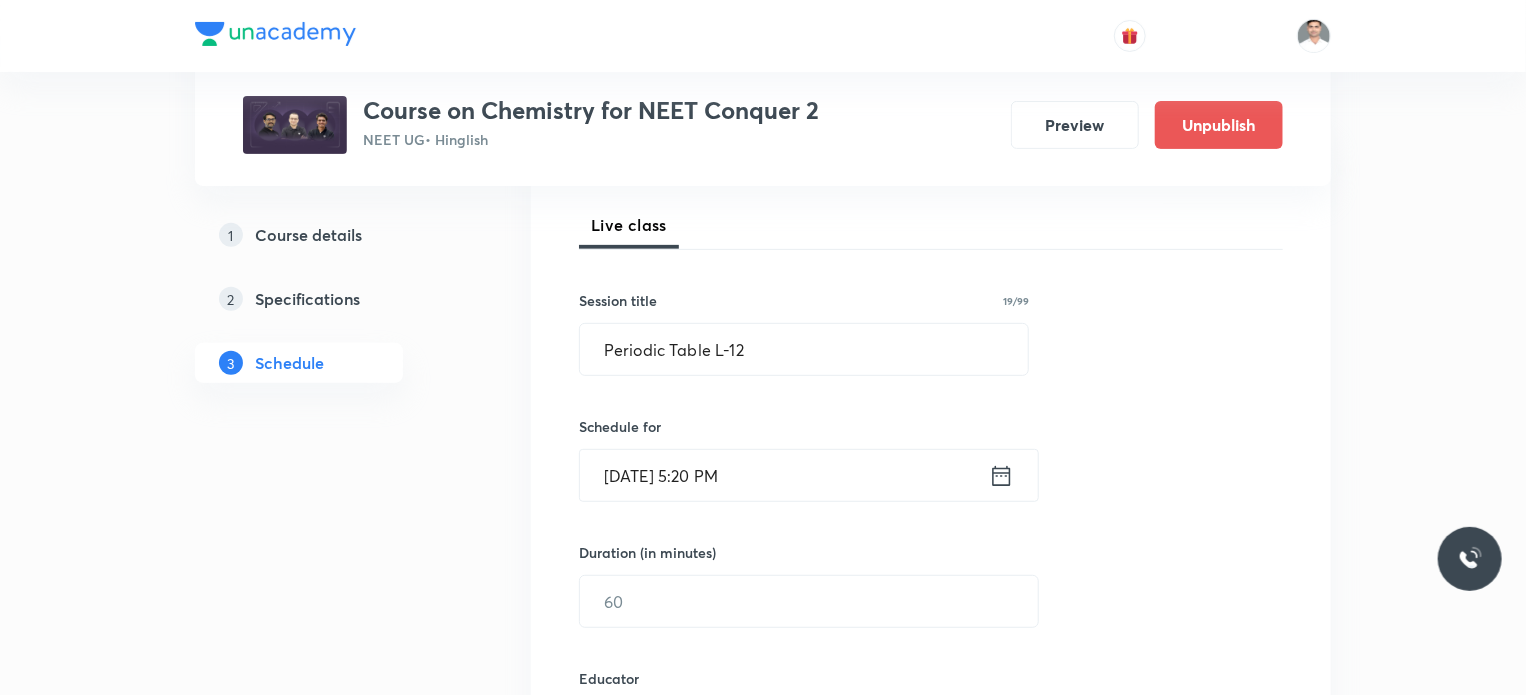 scroll, scrollTop: 400, scrollLeft: 0, axis: vertical 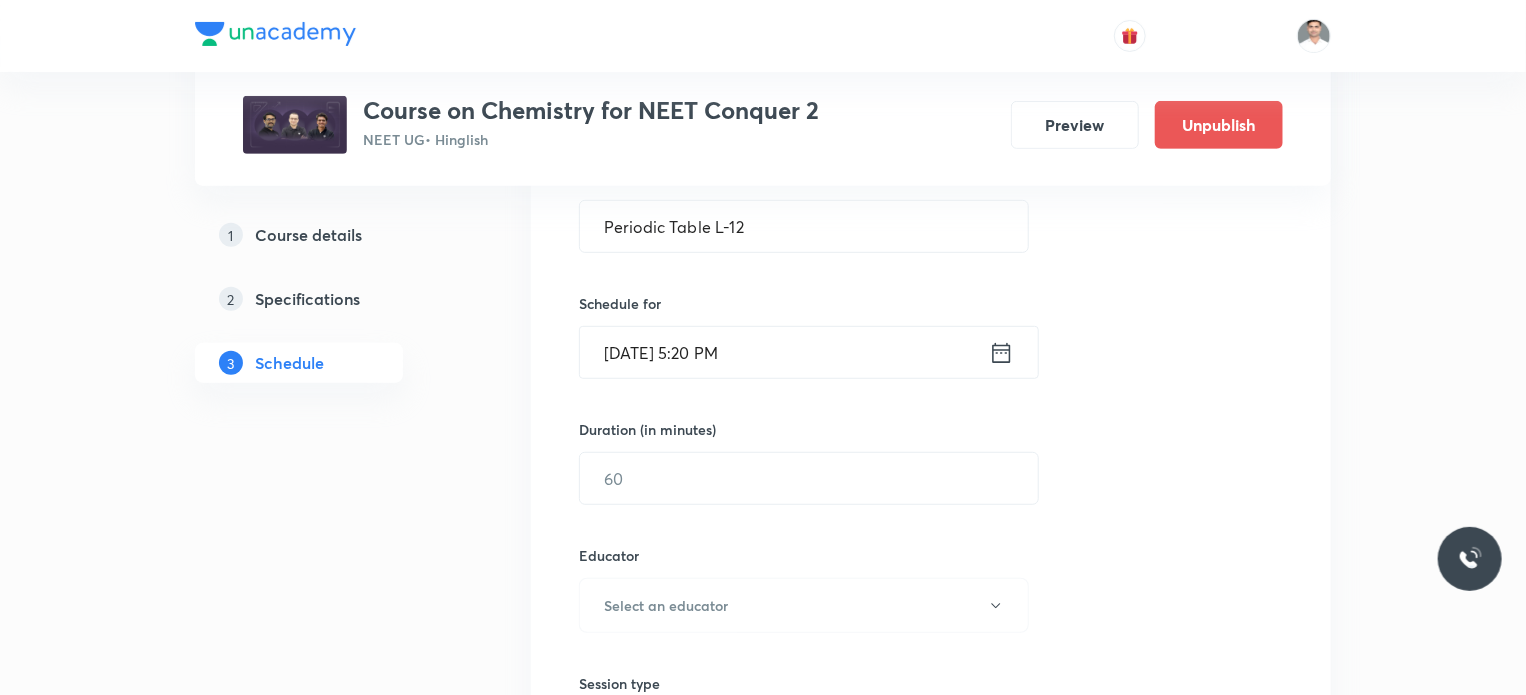 click 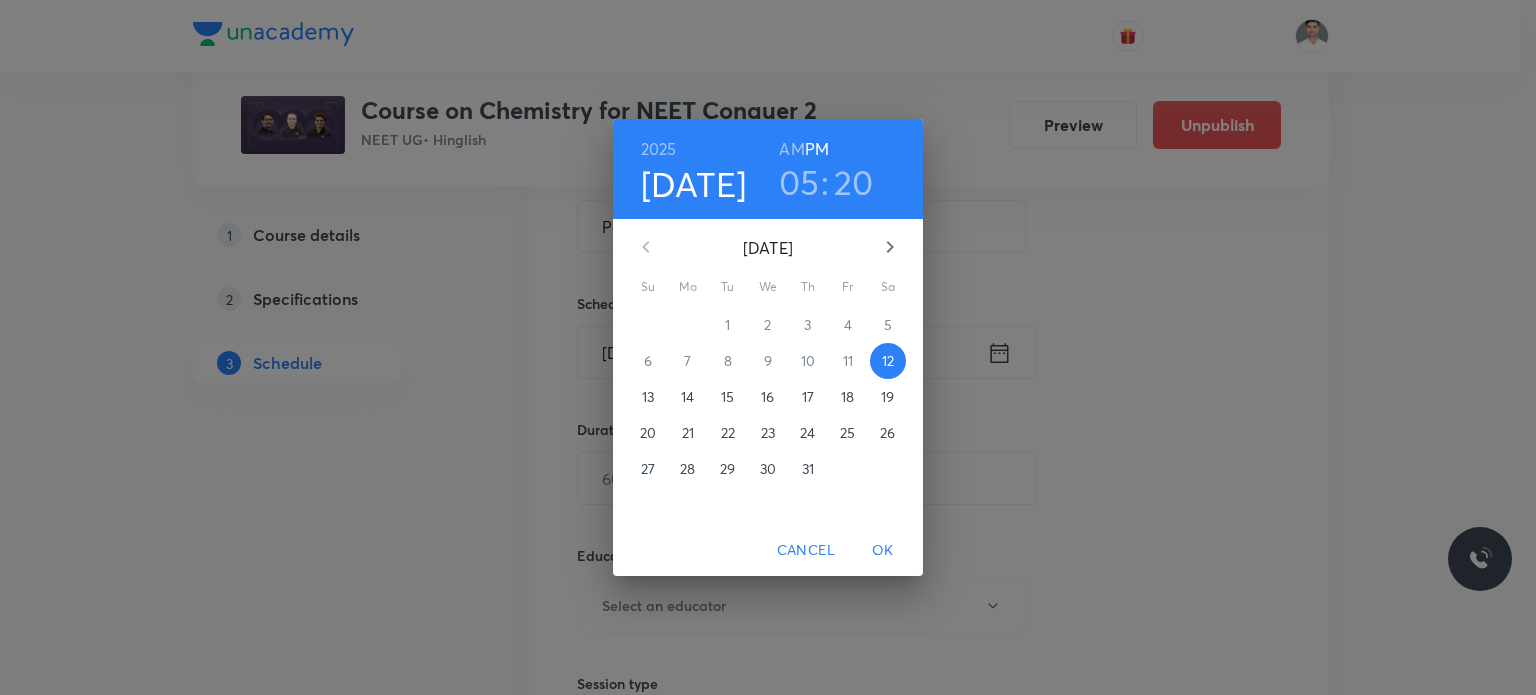 click on "18" at bounding box center (847, 397) 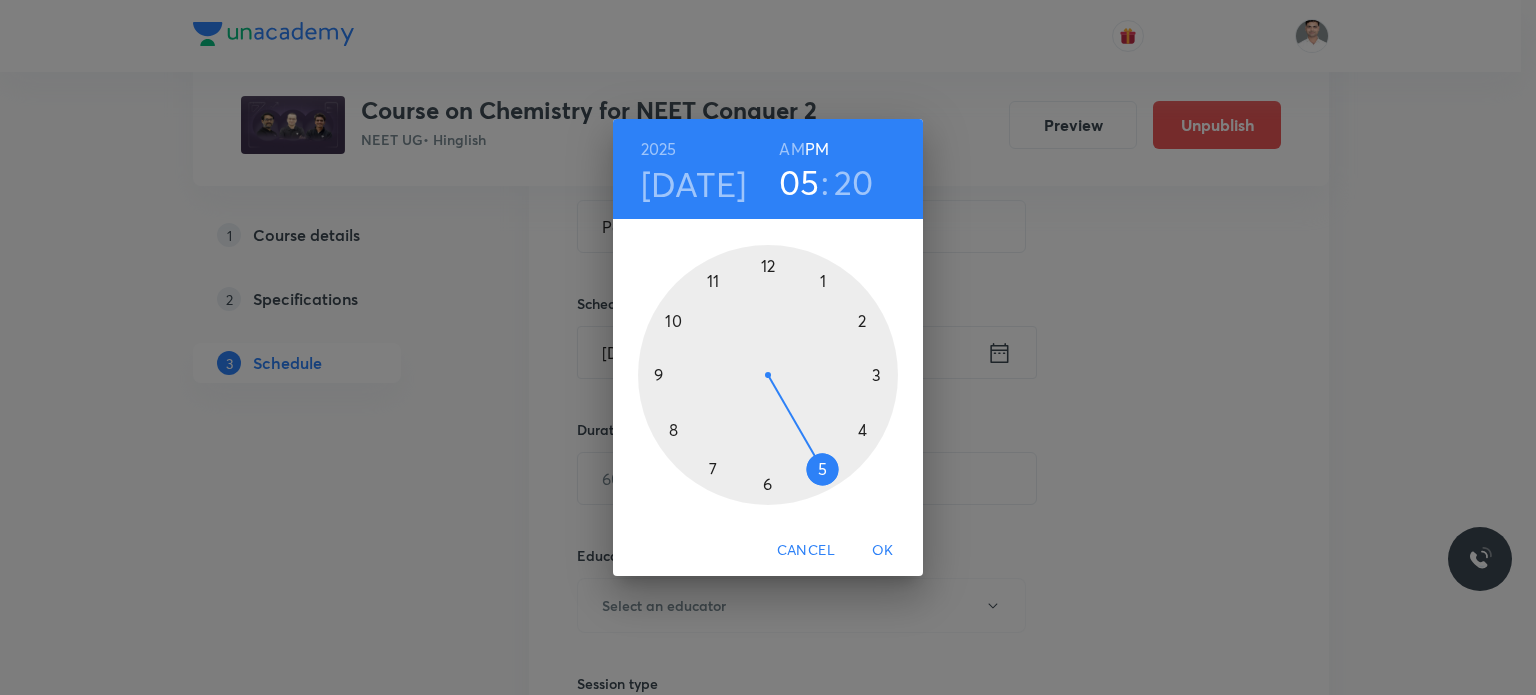 click on "AM" at bounding box center (791, 149) 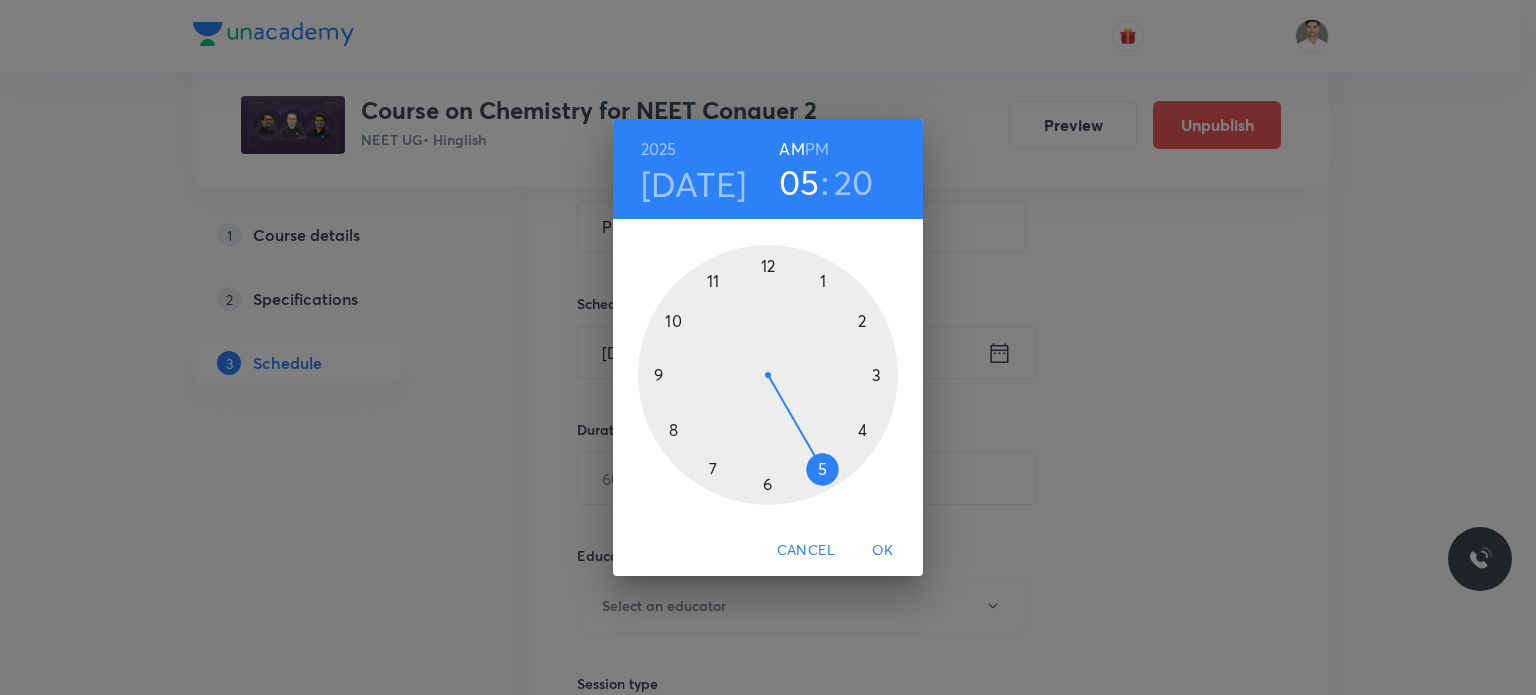 click at bounding box center (768, 375) 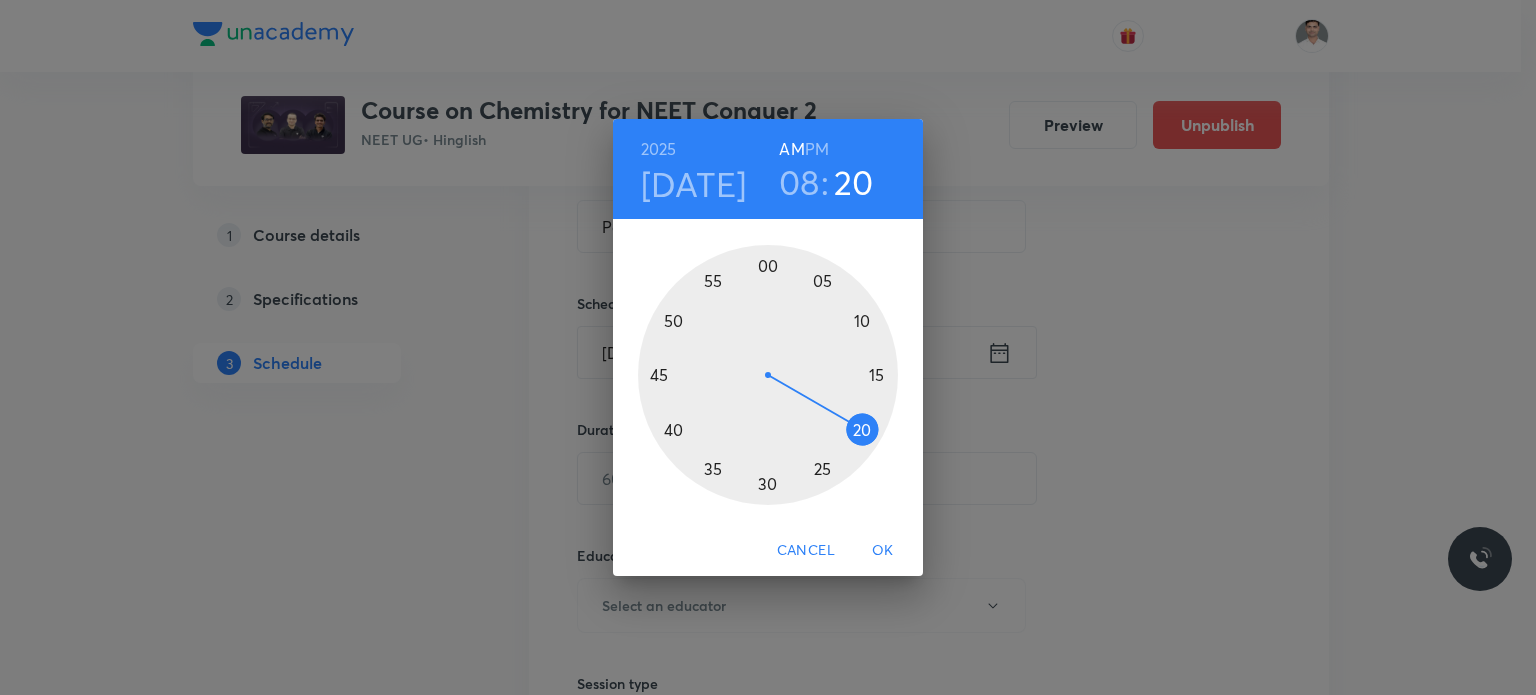 click at bounding box center (768, 375) 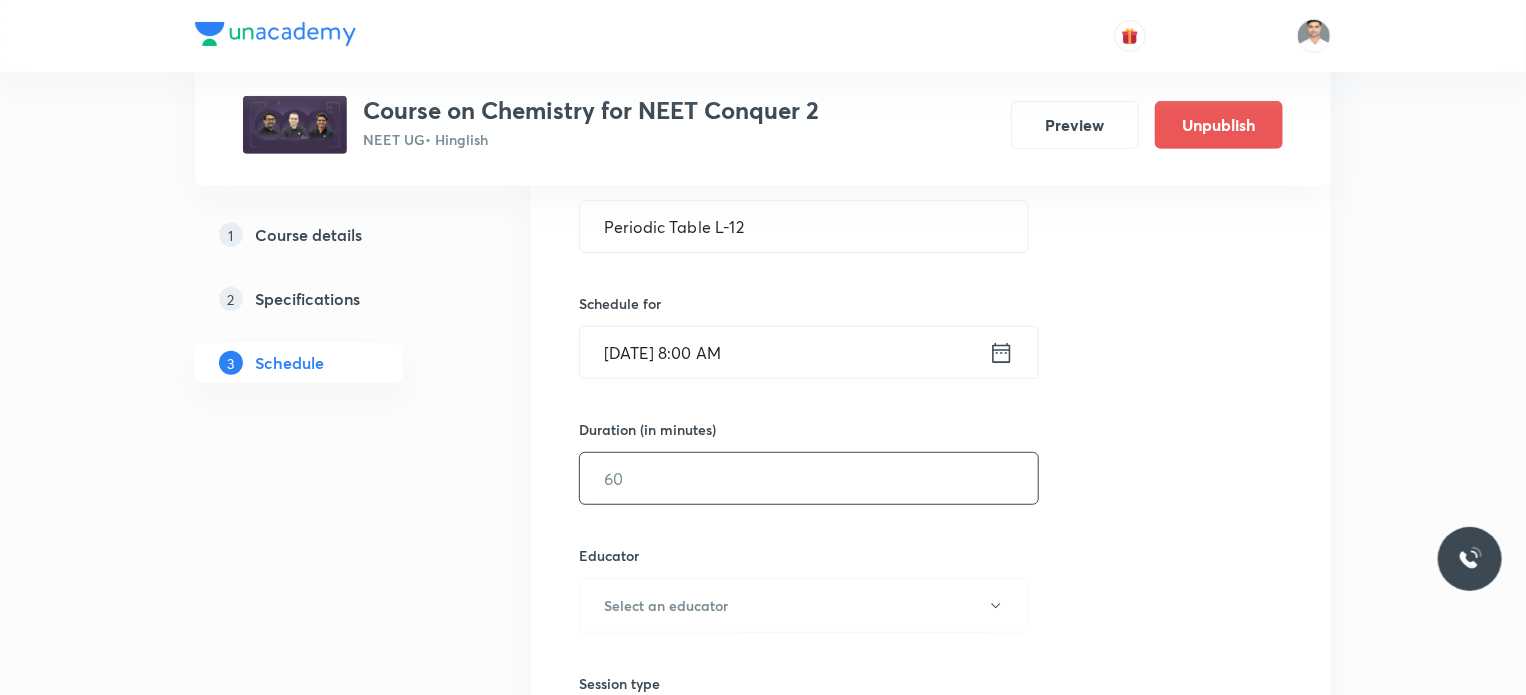 click at bounding box center [809, 478] 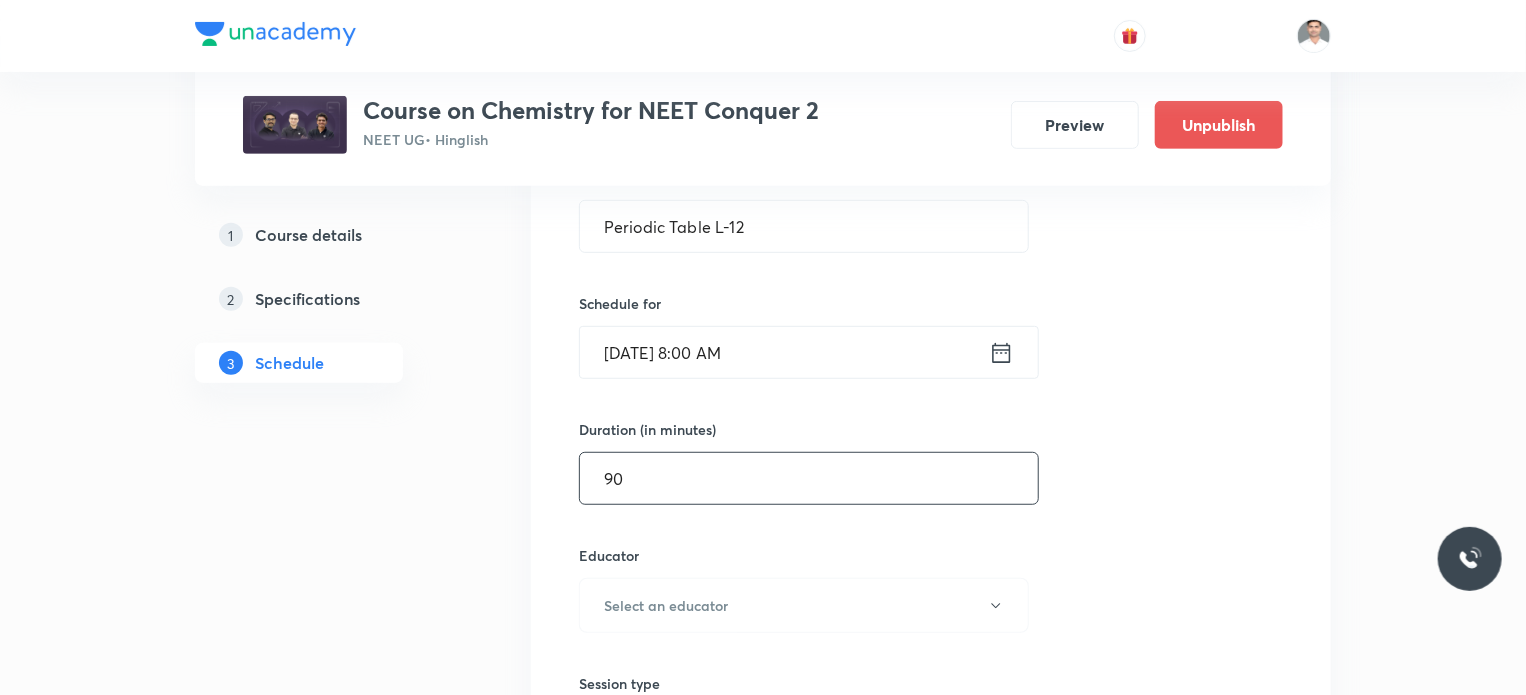 type on "90" 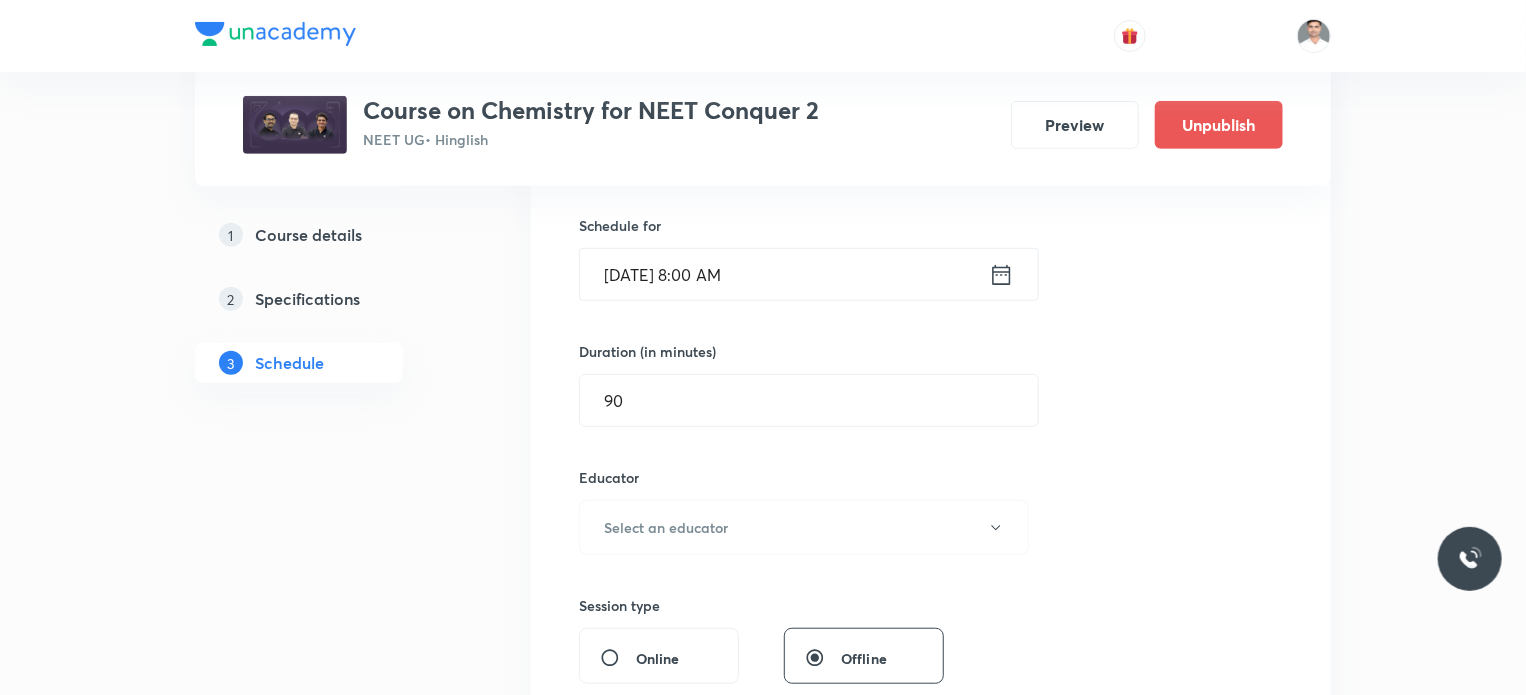 scroll, scrollTop: 600, scrollLeft: 0, axis: vertical 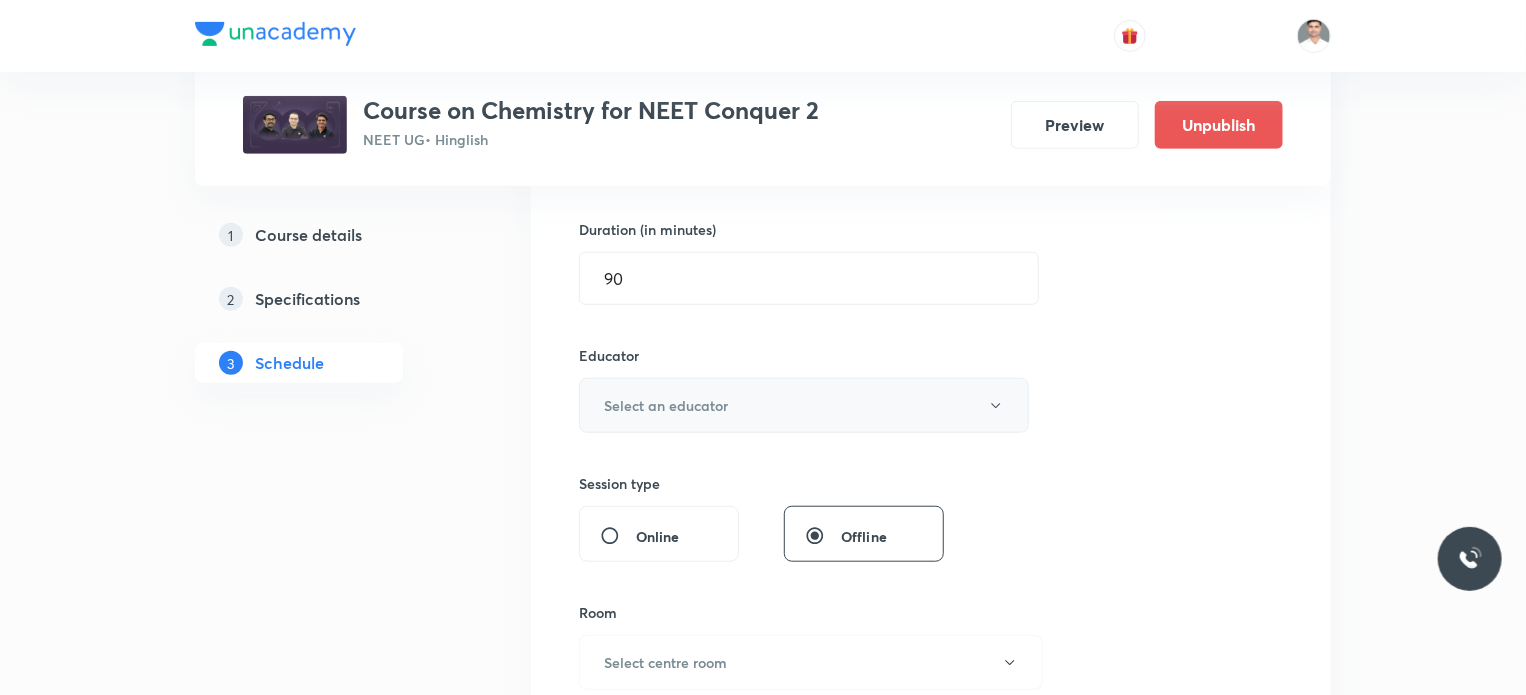 click on "Select an educator" at bounding box center (666, 405) 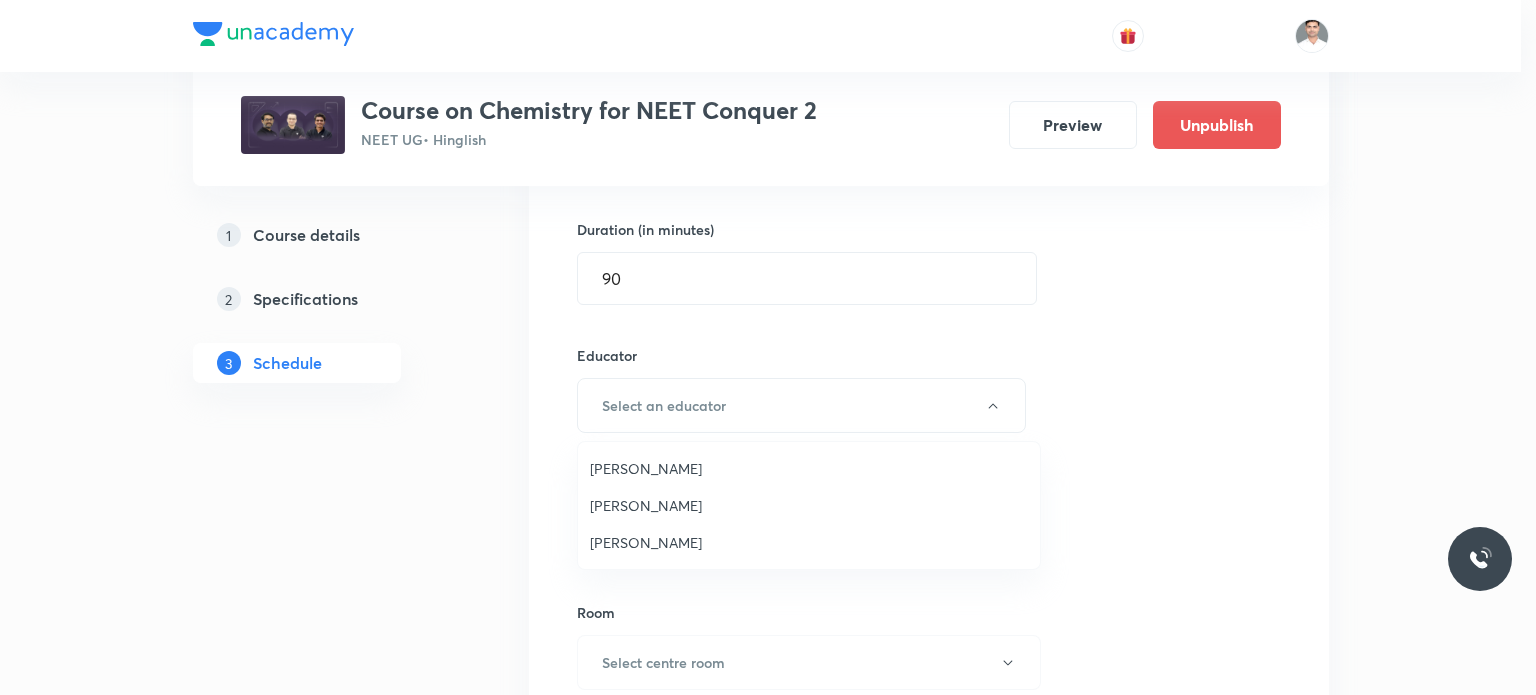 click on "Akhilesh Kumar Dwivedi" at bounding box center (809, 505) 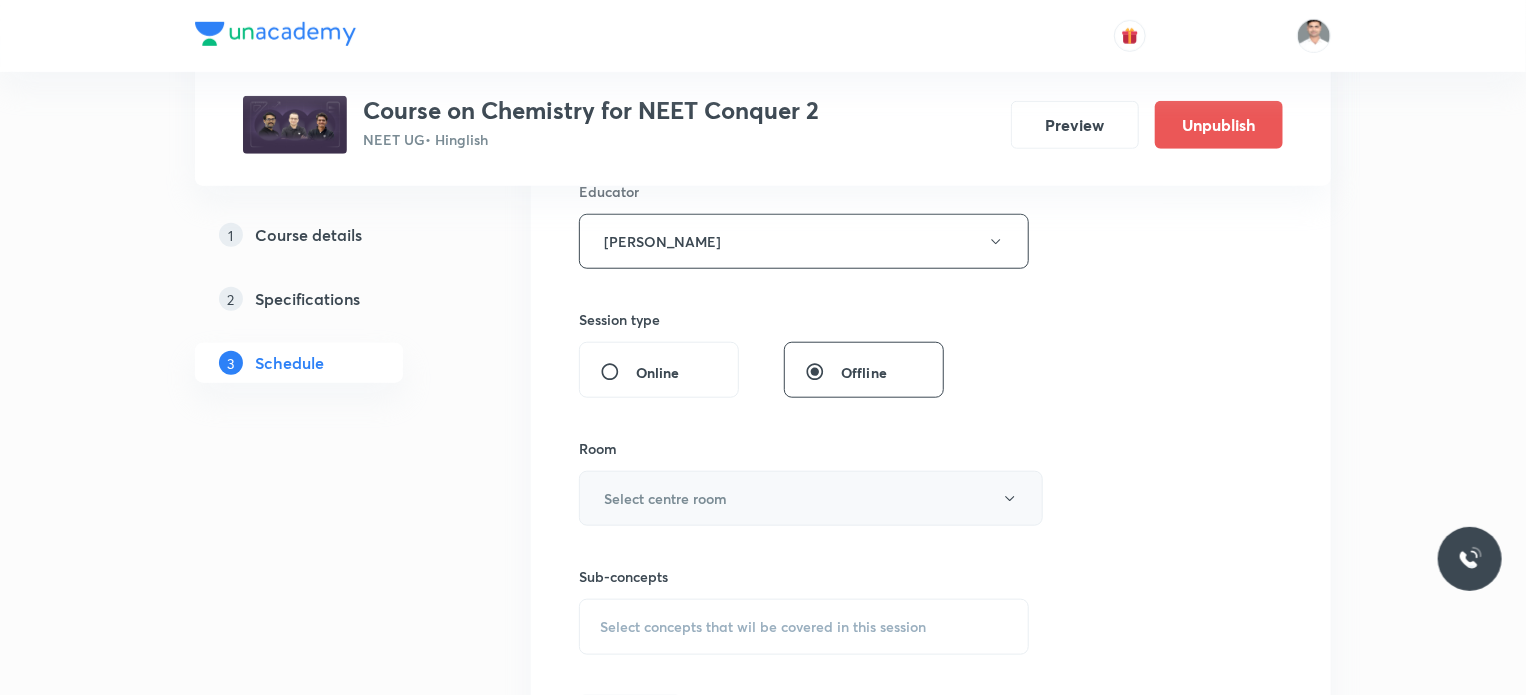 scroll, scrollTop: 800, scrollLeft: 0, axis: vertical 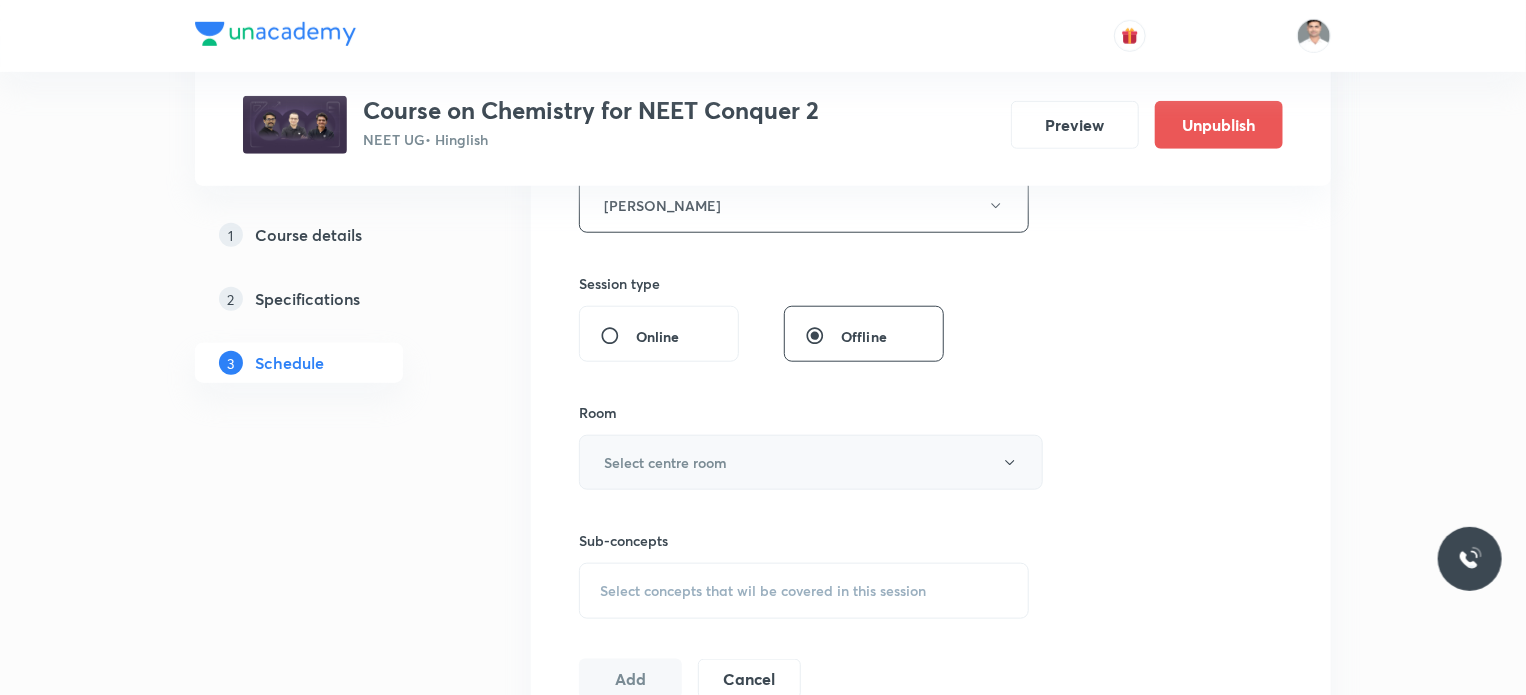 click on "Select centre room" at bounding box center (665, 462) 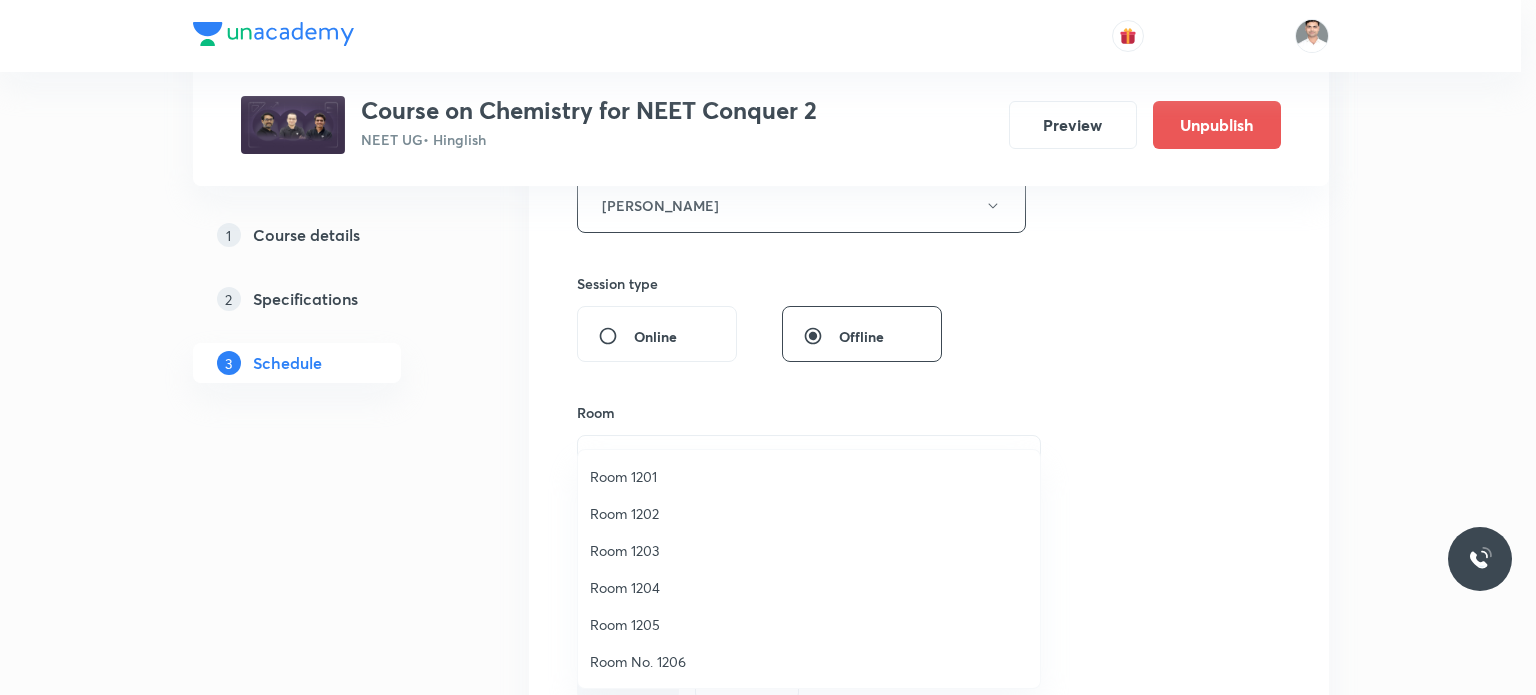 click on "Room 1203" at bounding box center (809, 550) 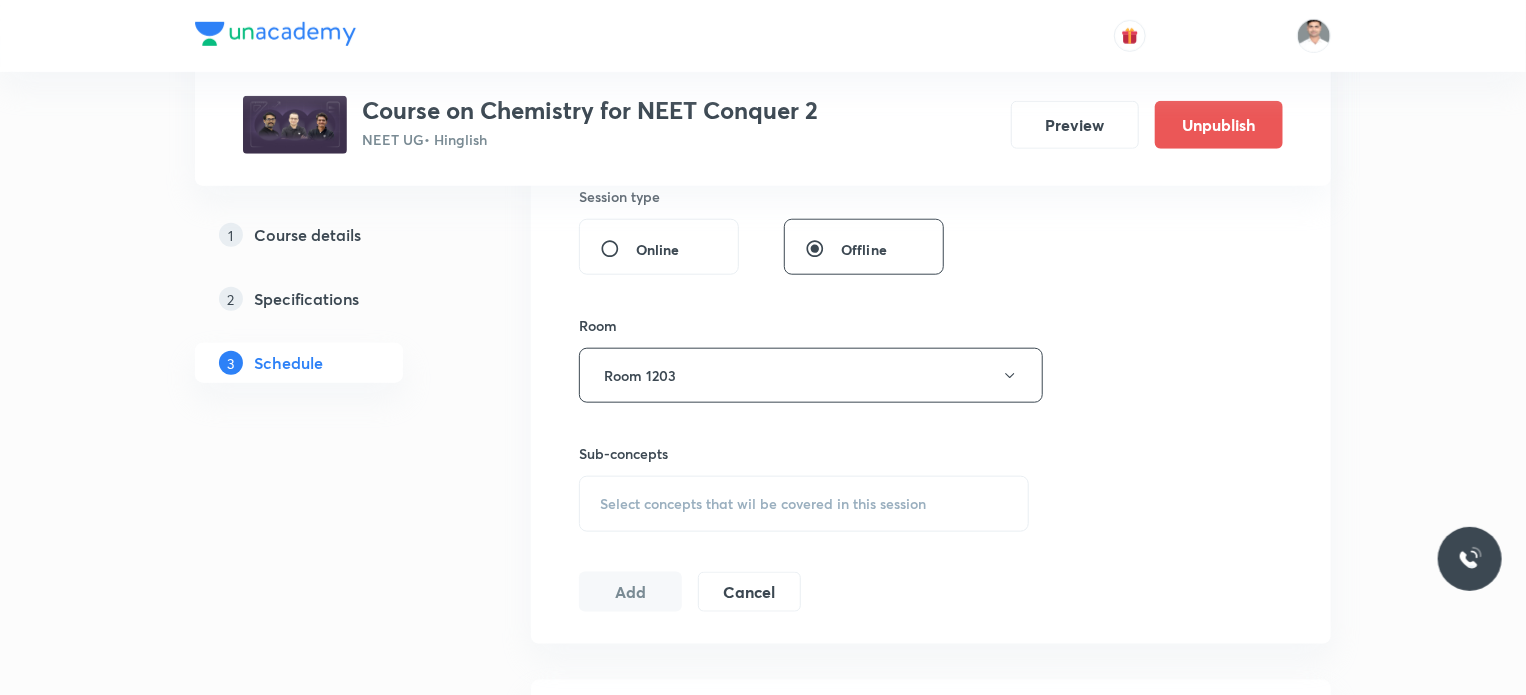 scroll, scrollTop: 1000, scrollLeft: 0, axis: vertical 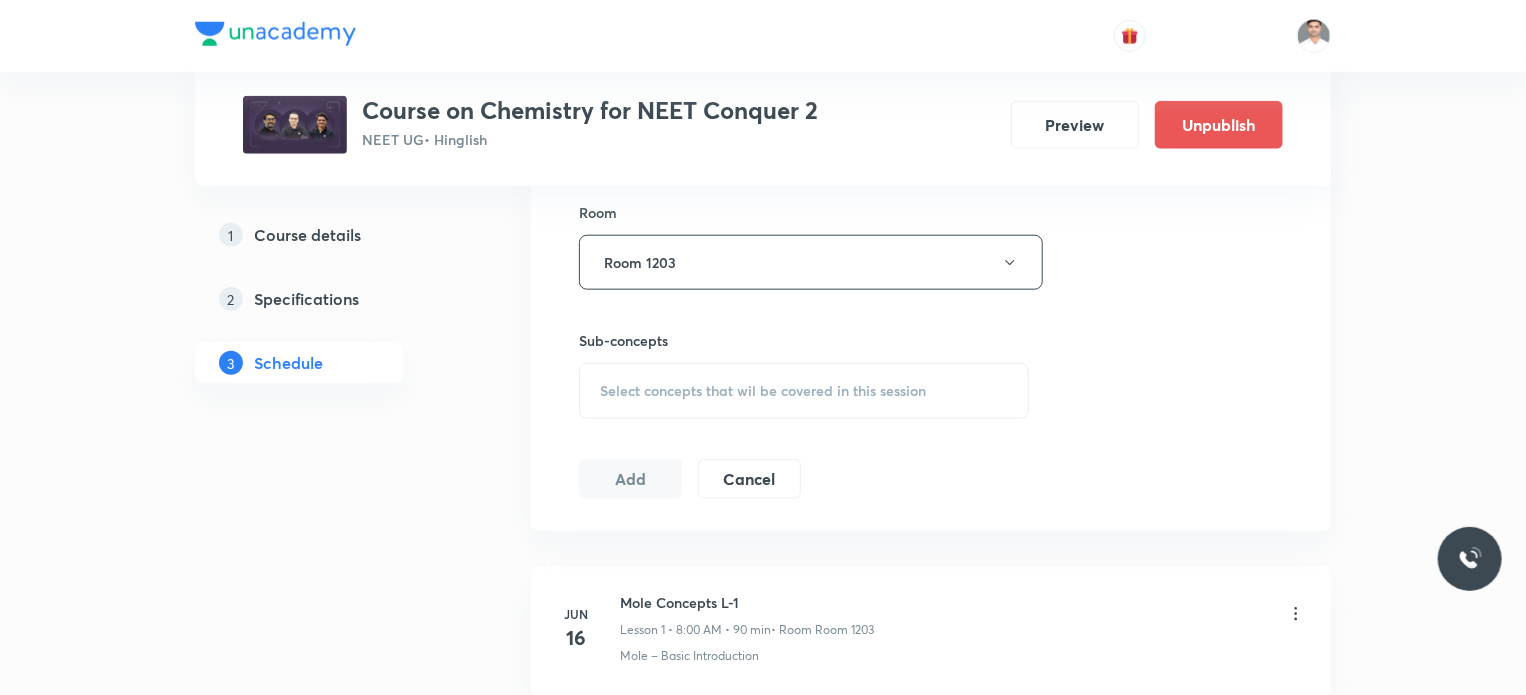 click on "Select concepts that wil be covered in this session" at bounding box center (804, 391) 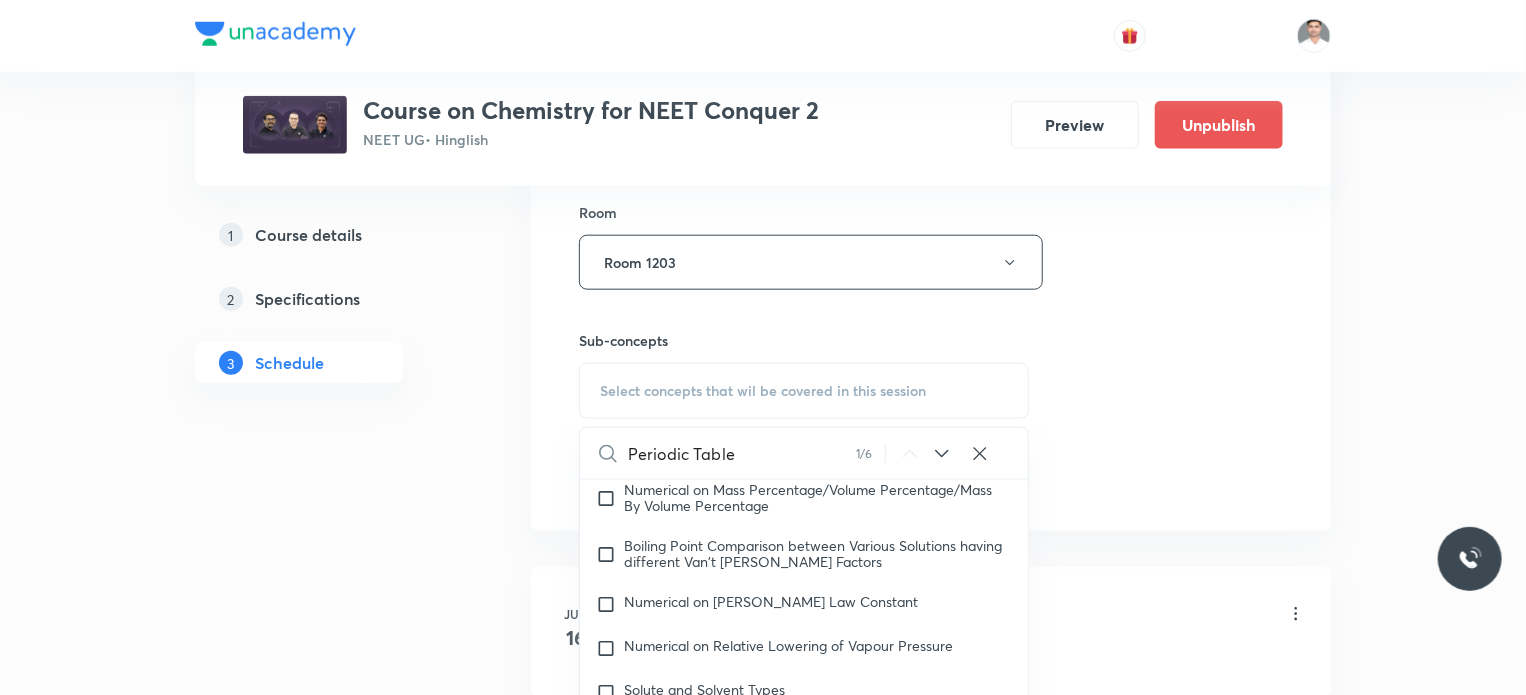 scroll, scrollTop: 21164, scrollLeft: 0, axis: vertical 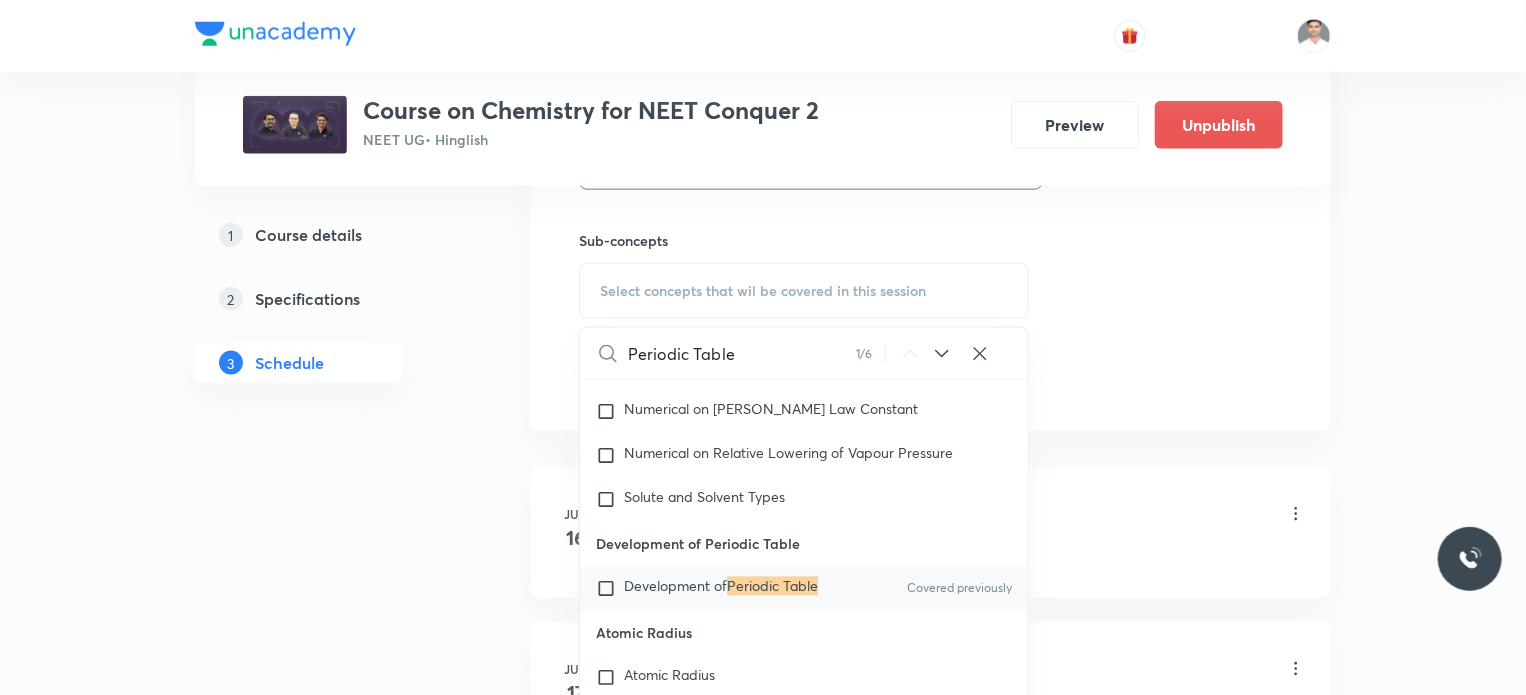 type on "Periodic Table" 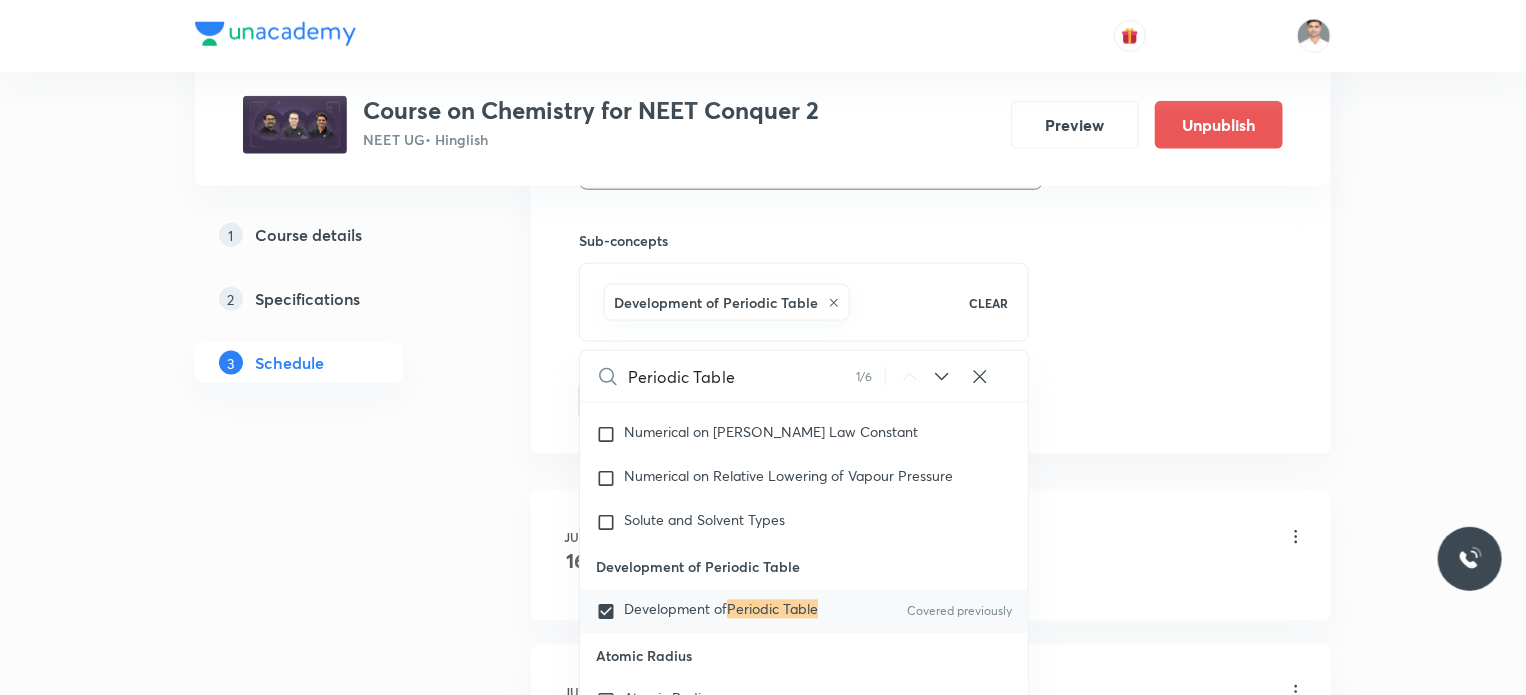 click on "1 Course details 2 Specifications 3 Schedule" at bounding box center [331, 2020] 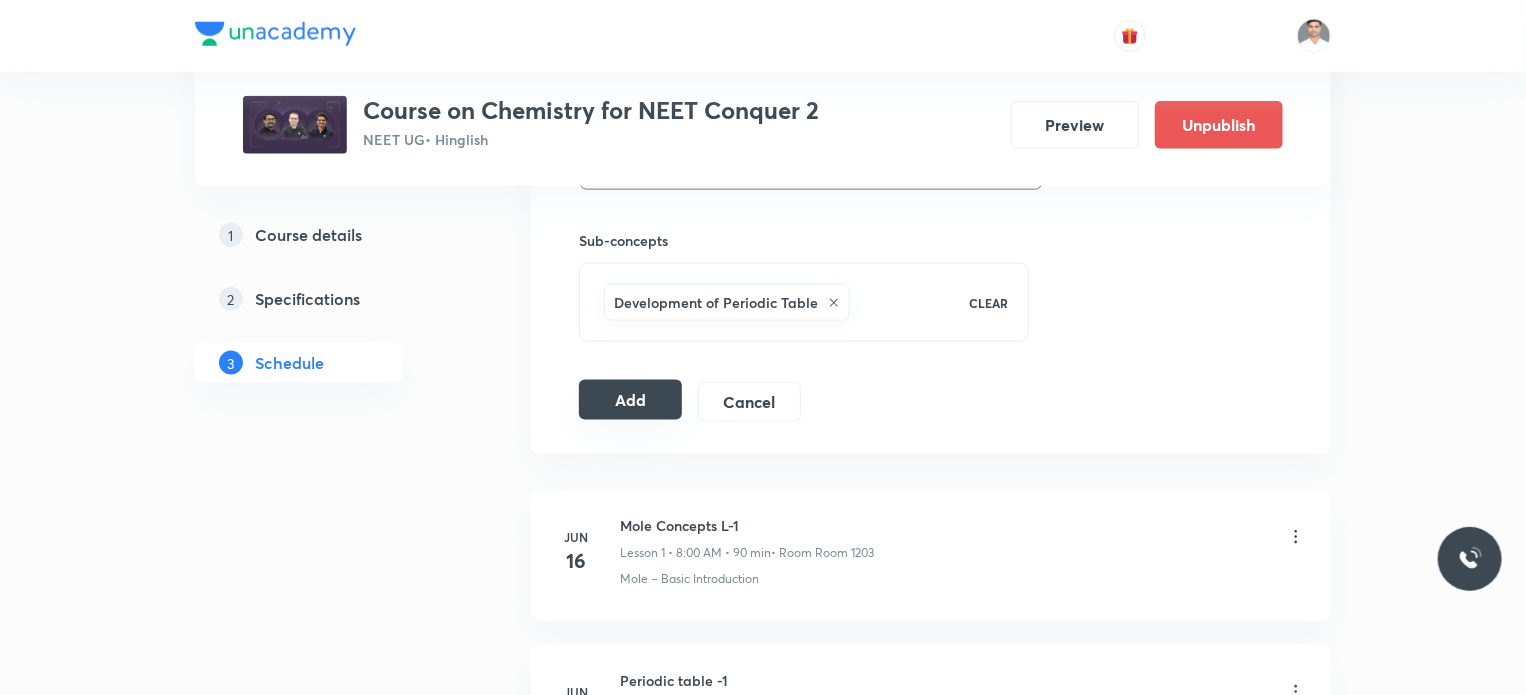 click on "Add" at bounding box center [630, 400] 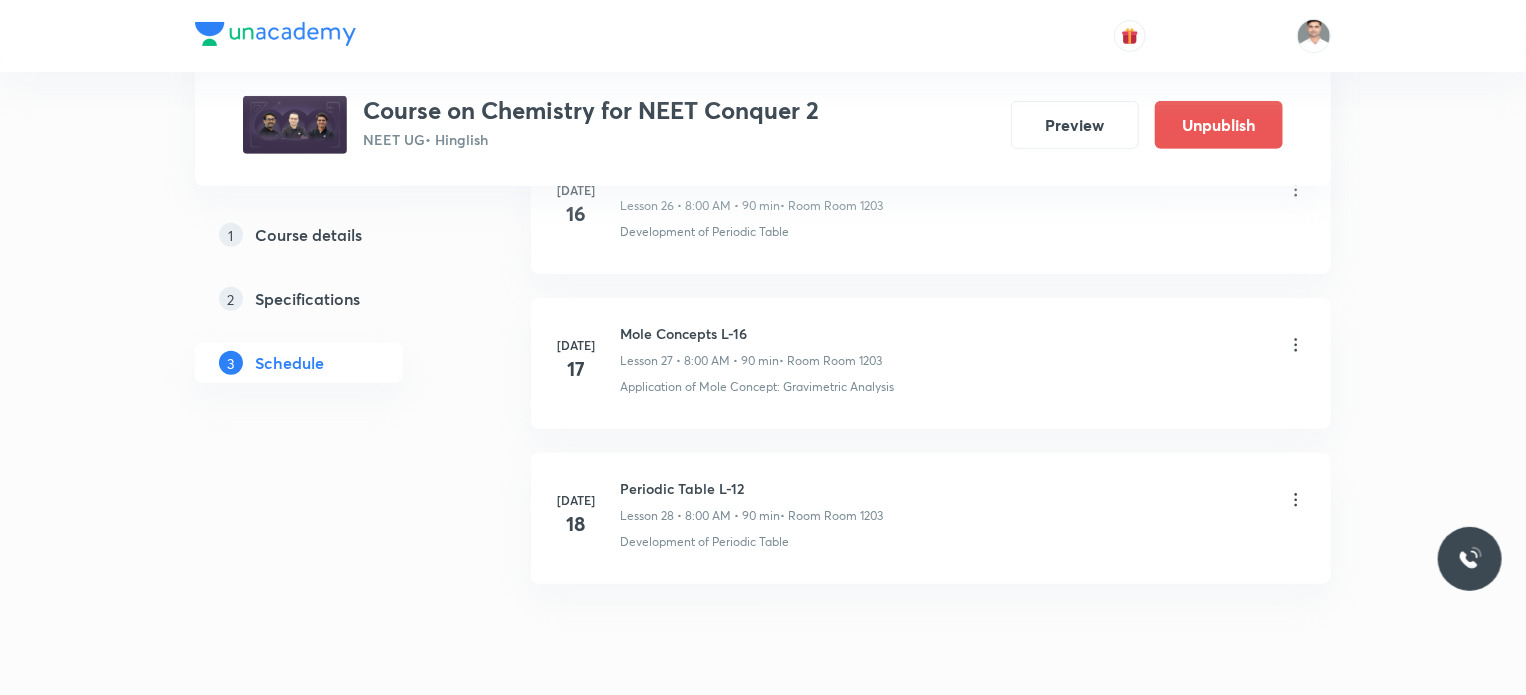 scroll, scrollTop: 4317, scrollLeft: 0, axis: vertical 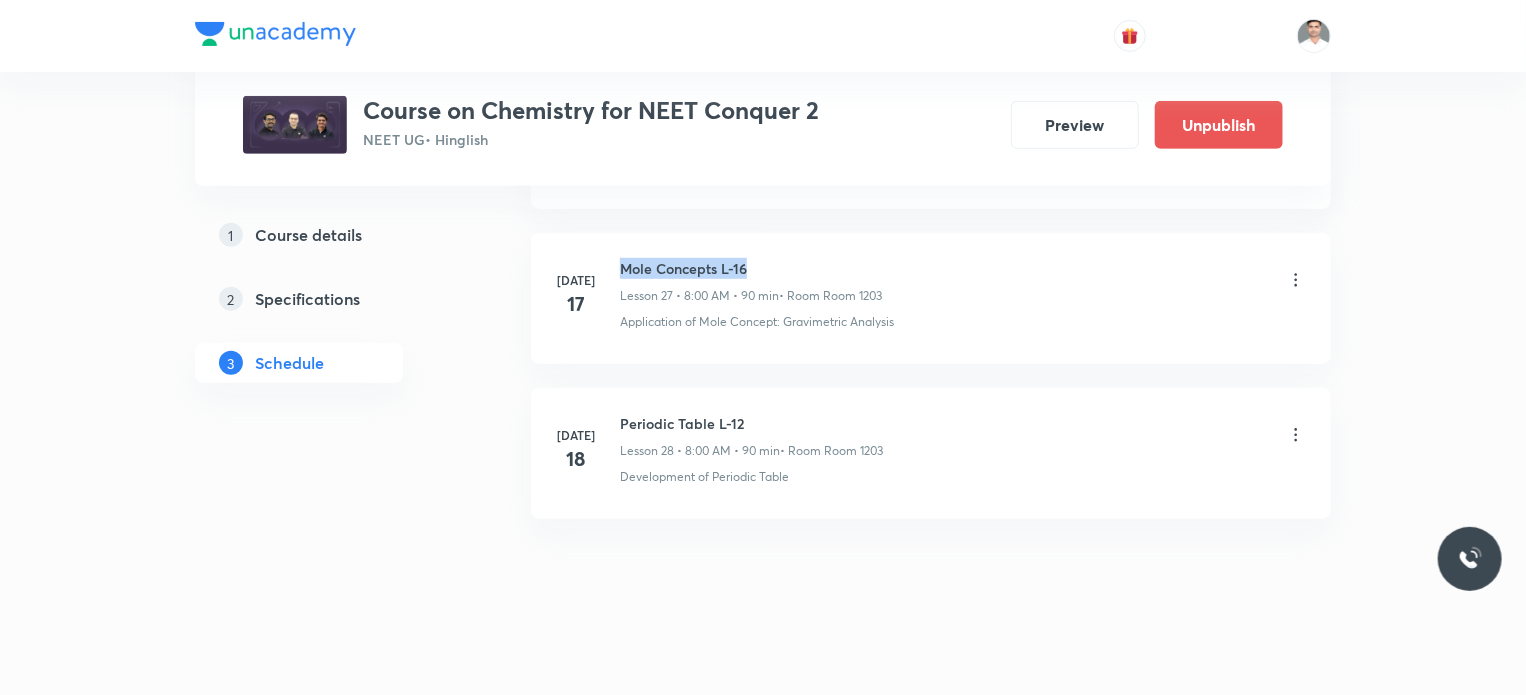 drag, startPoint x: 654, startPoint y: 249, endPoint x: 792, endPoint y: 249, distance: 138 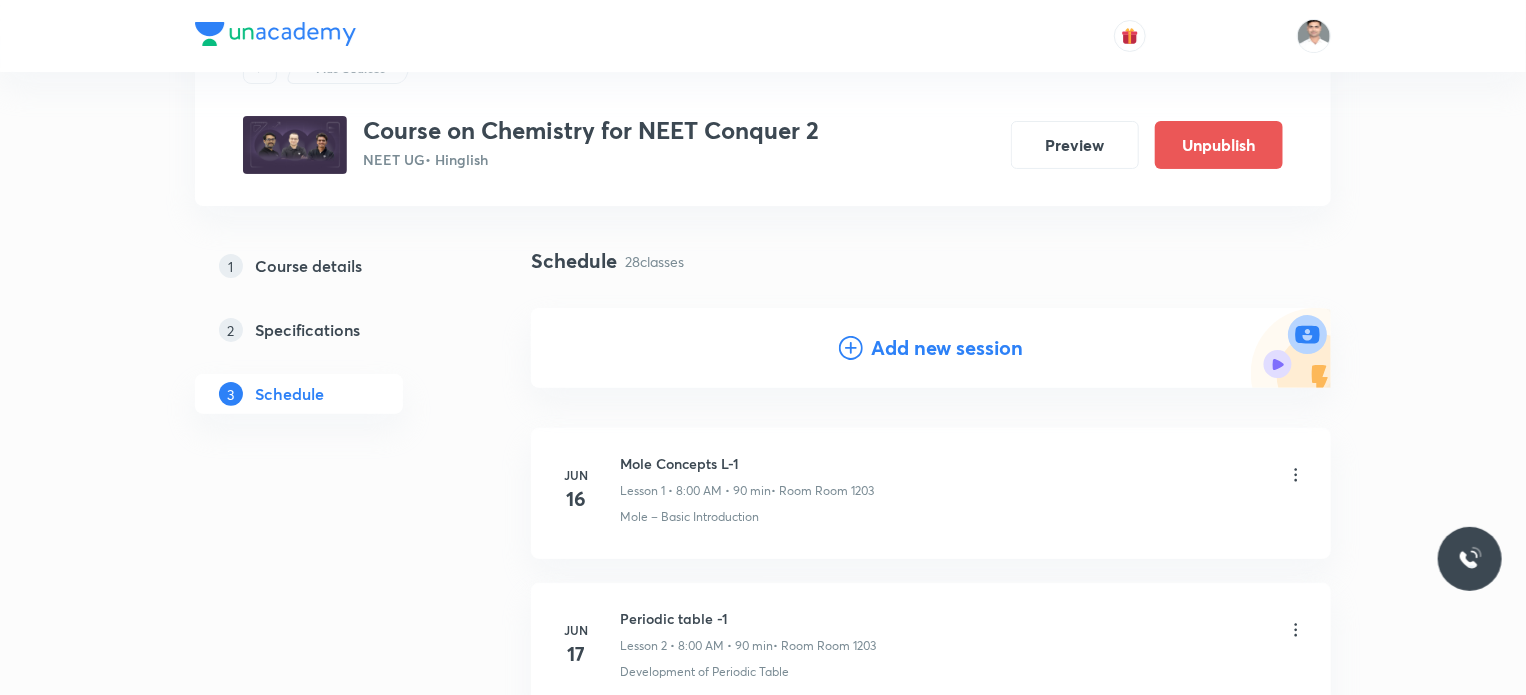 scroll, scrollTop: 0, scrollLeft: 0, axis: both 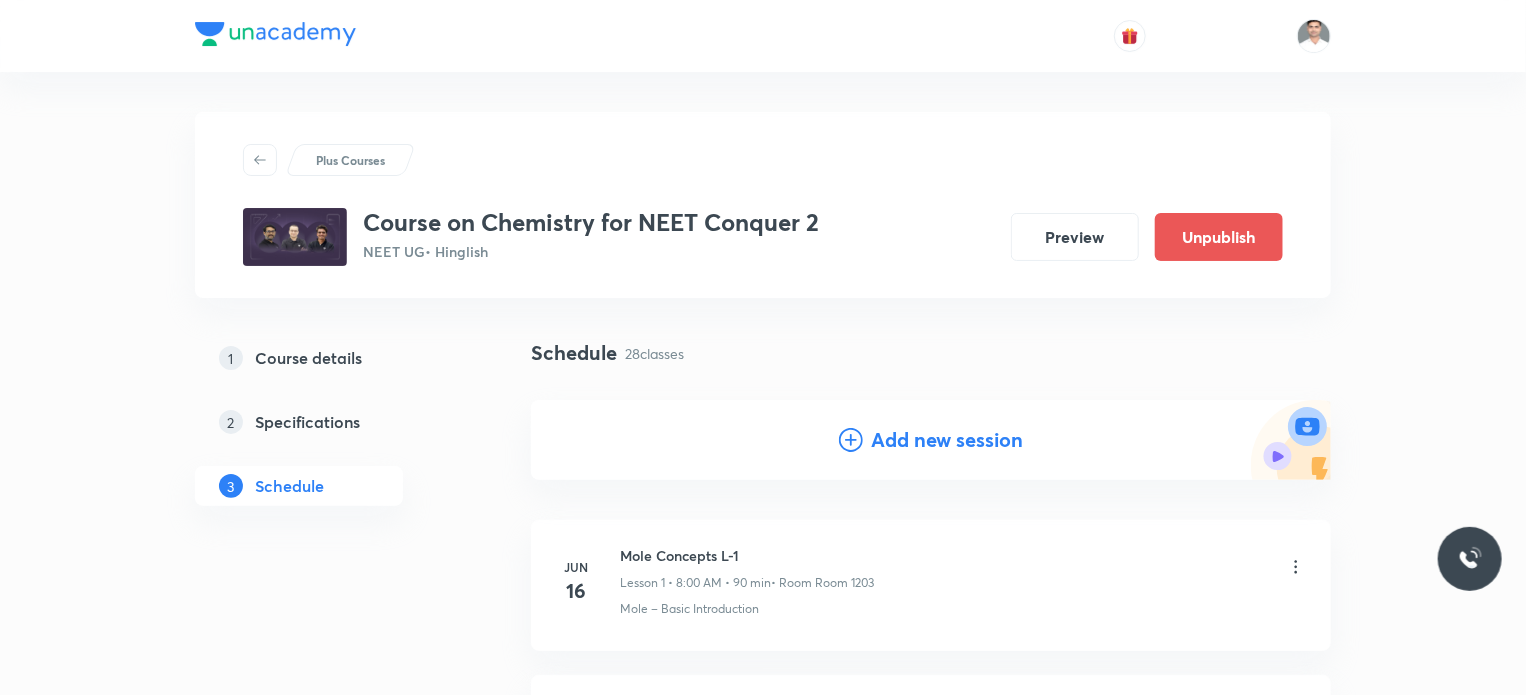 click on "Add new session" at bounding box center (947, 440) 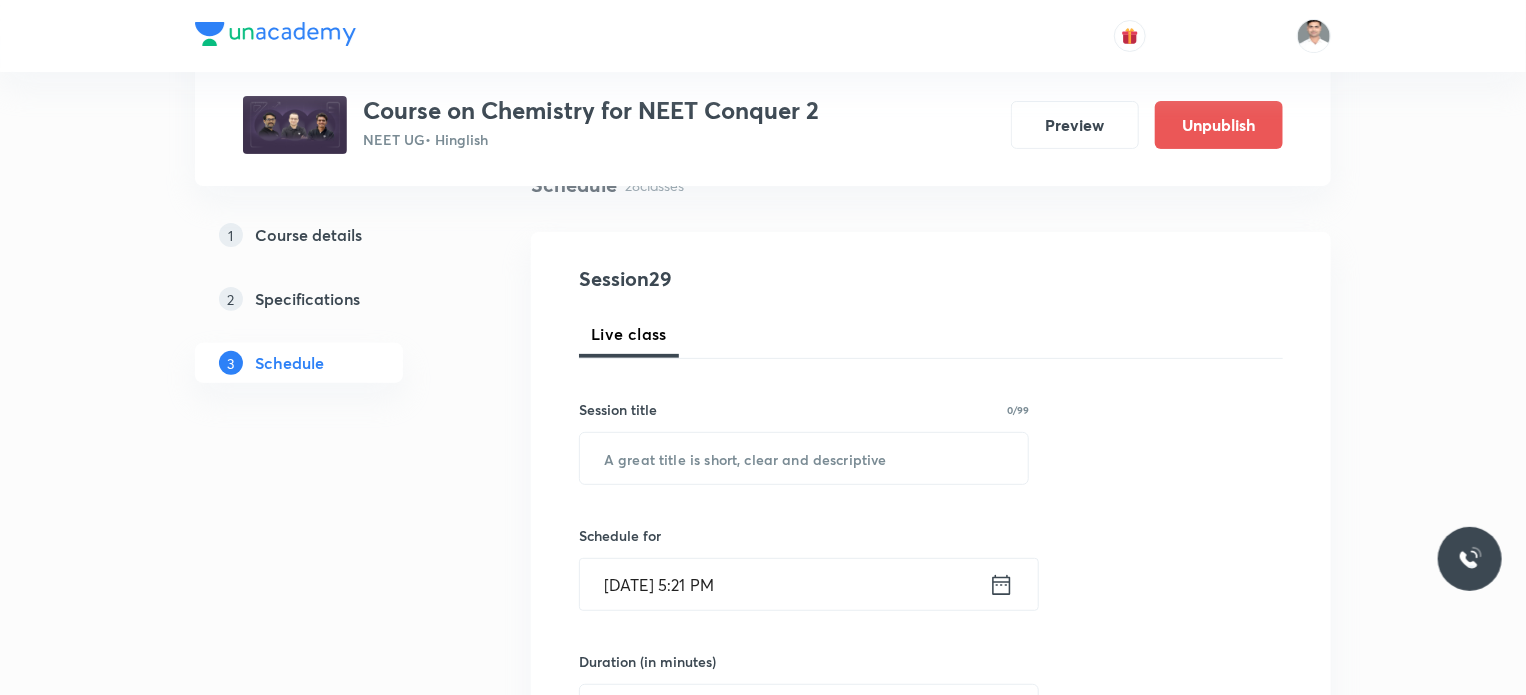 scroll, scrollTop: 200, scrollLeft: 0, axis: vertical 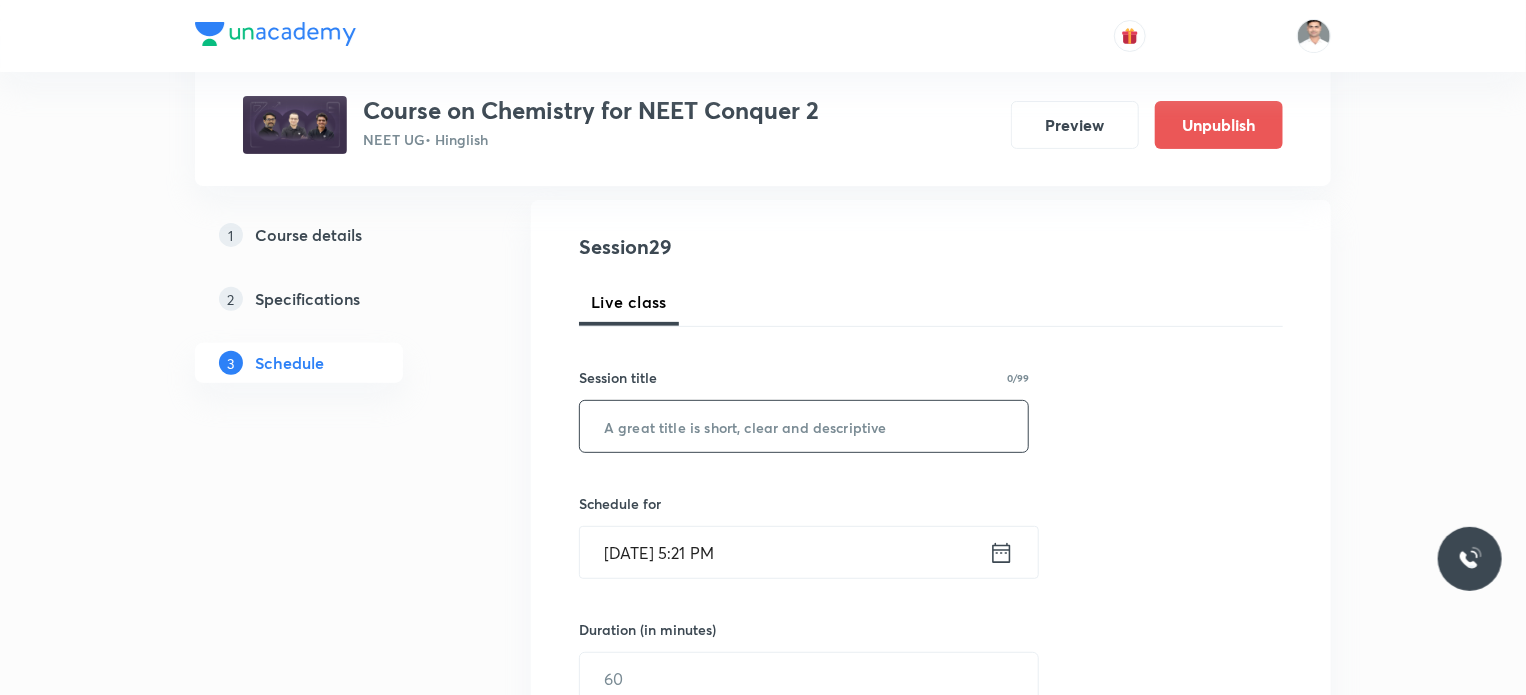click at bounding box center [804, 426] 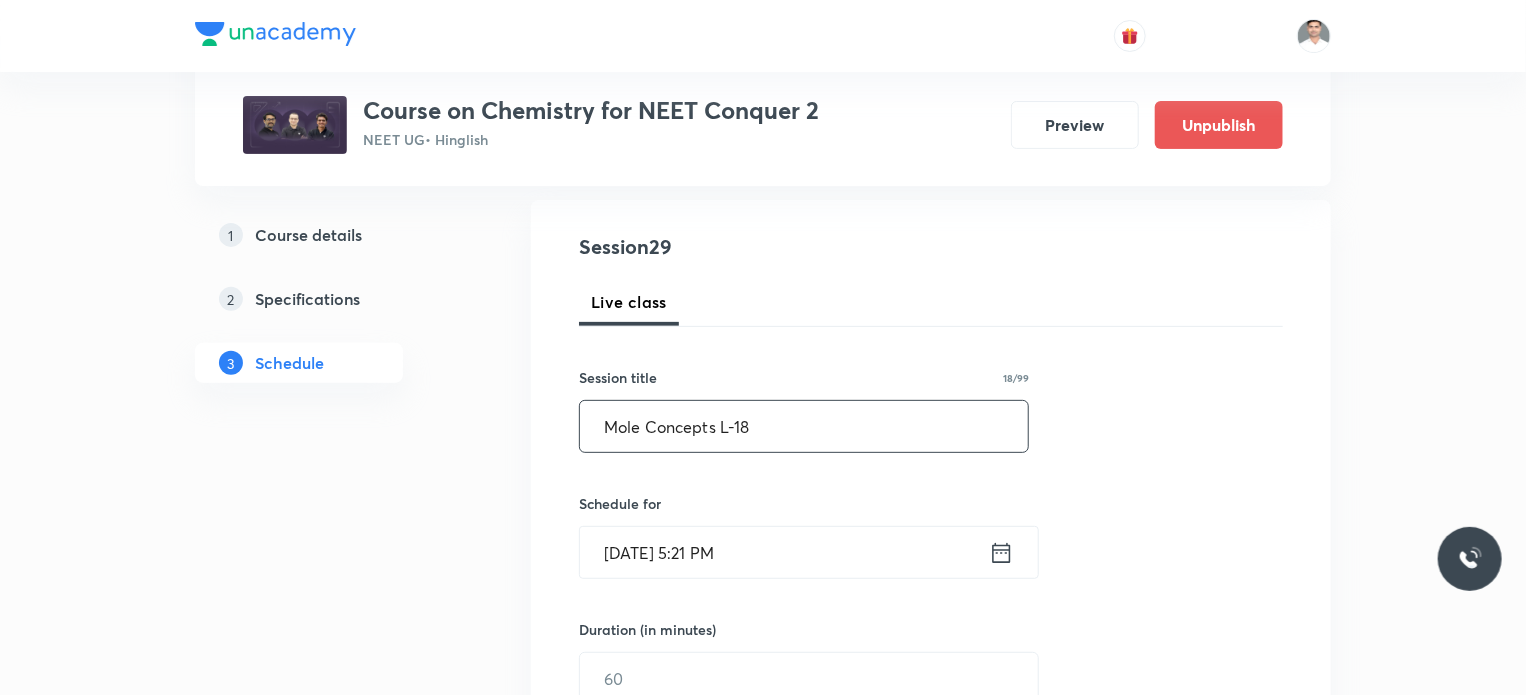 type on "Mole Concepts L-18" 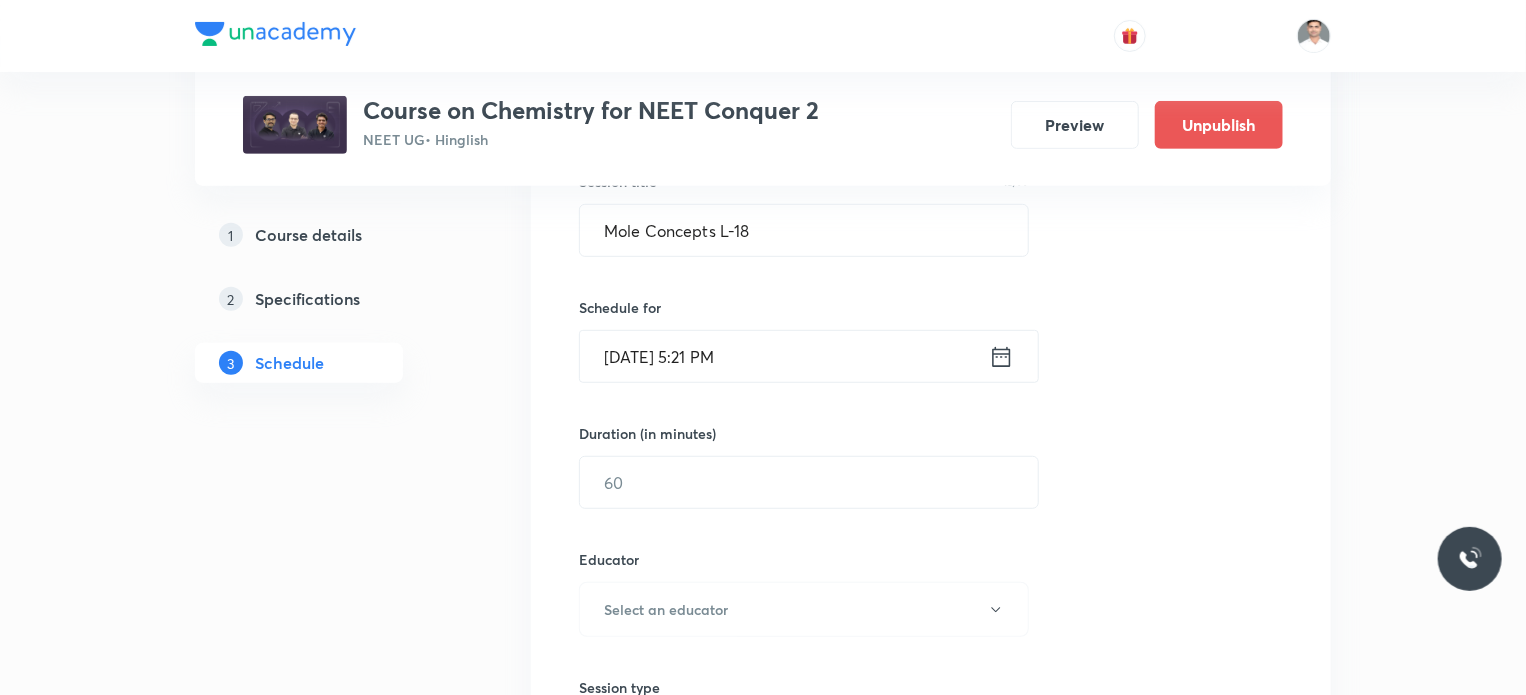 scroll, scrollTop: 400, scrollLeft: 0, axis: vertical 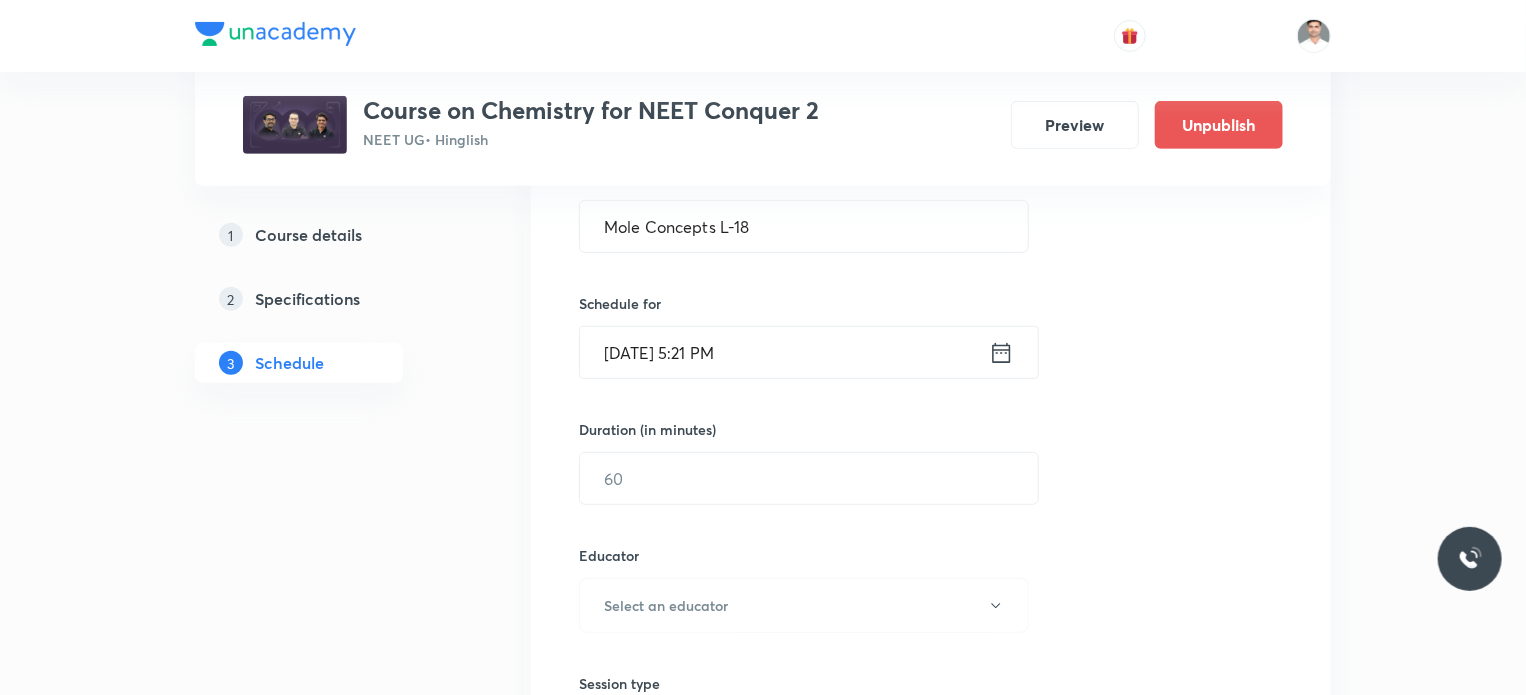 click 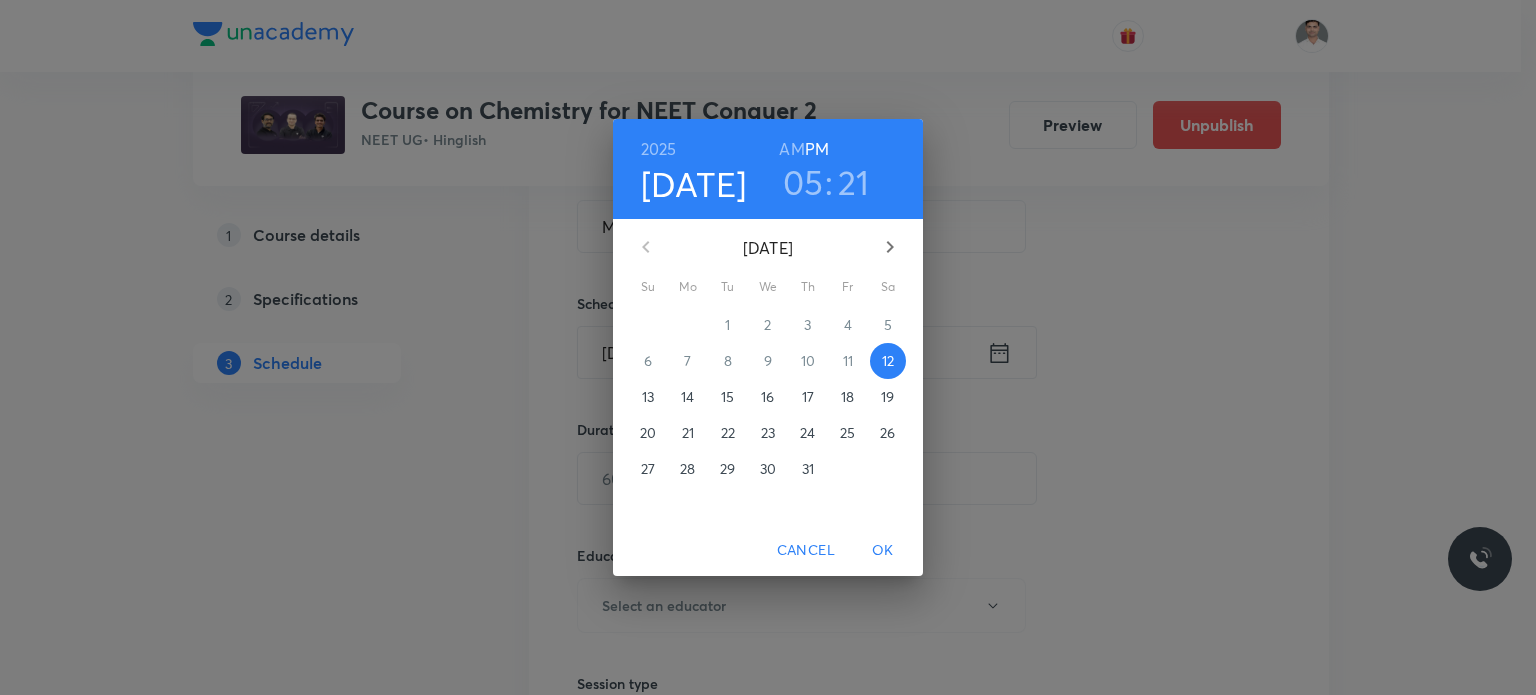 click on "19" at bounding box center (887, 397) 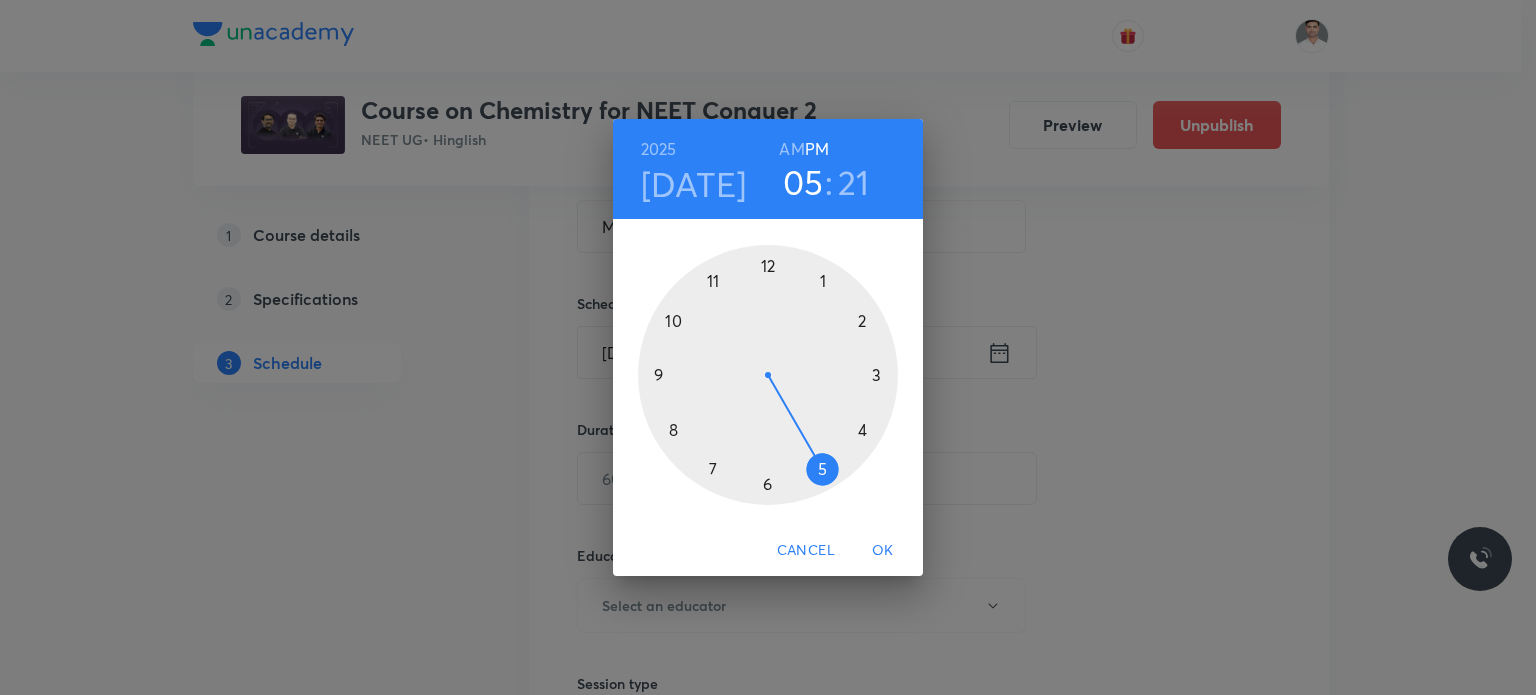 click on "AM" at bounding box center (791, 149) 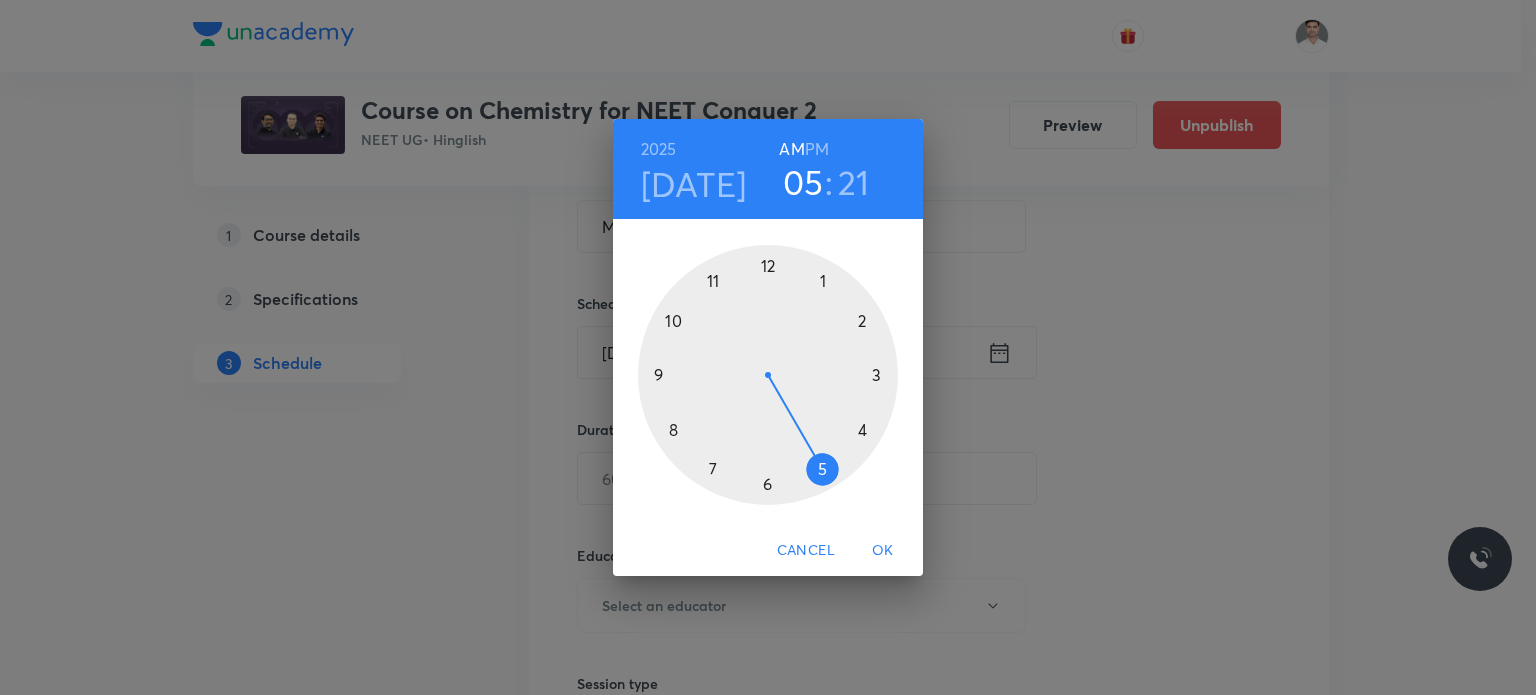 click at bounding box center [768, 375] 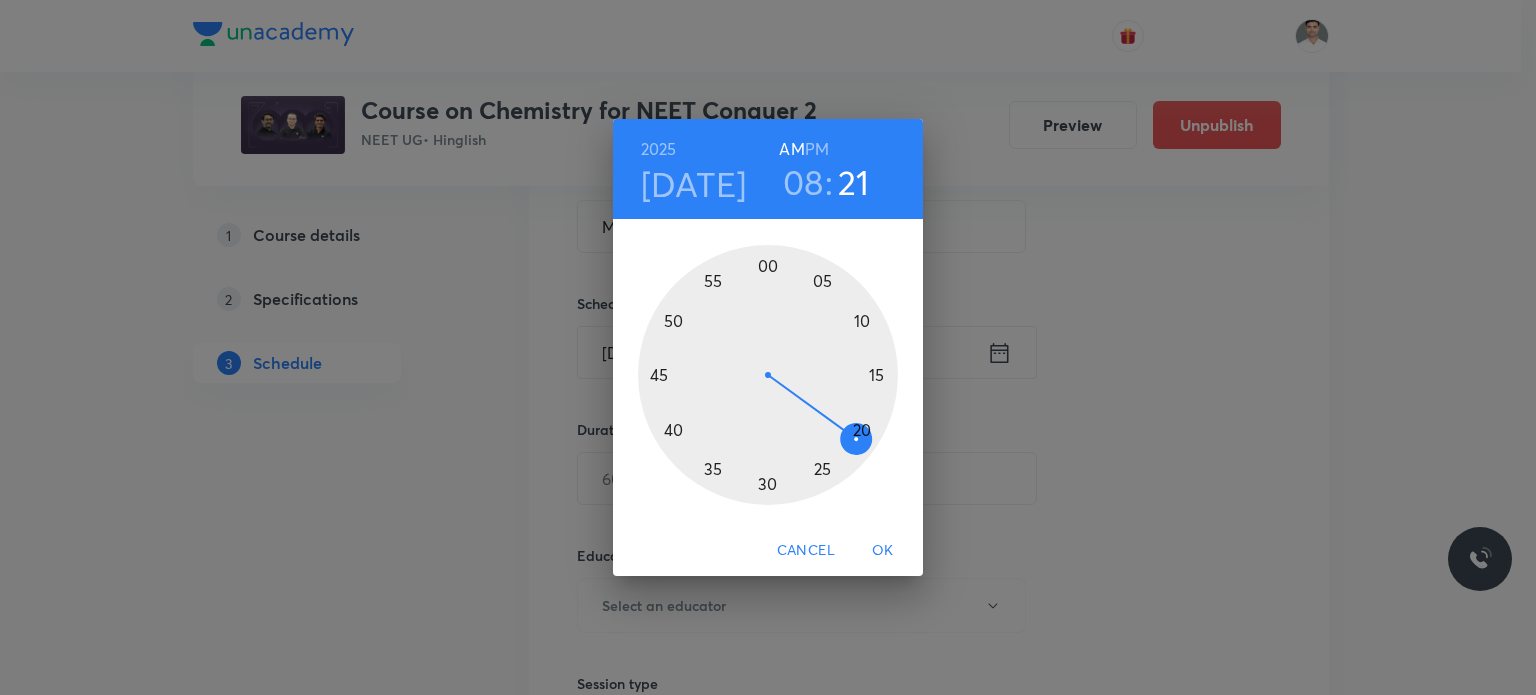 click at bounding box center [768, 375] 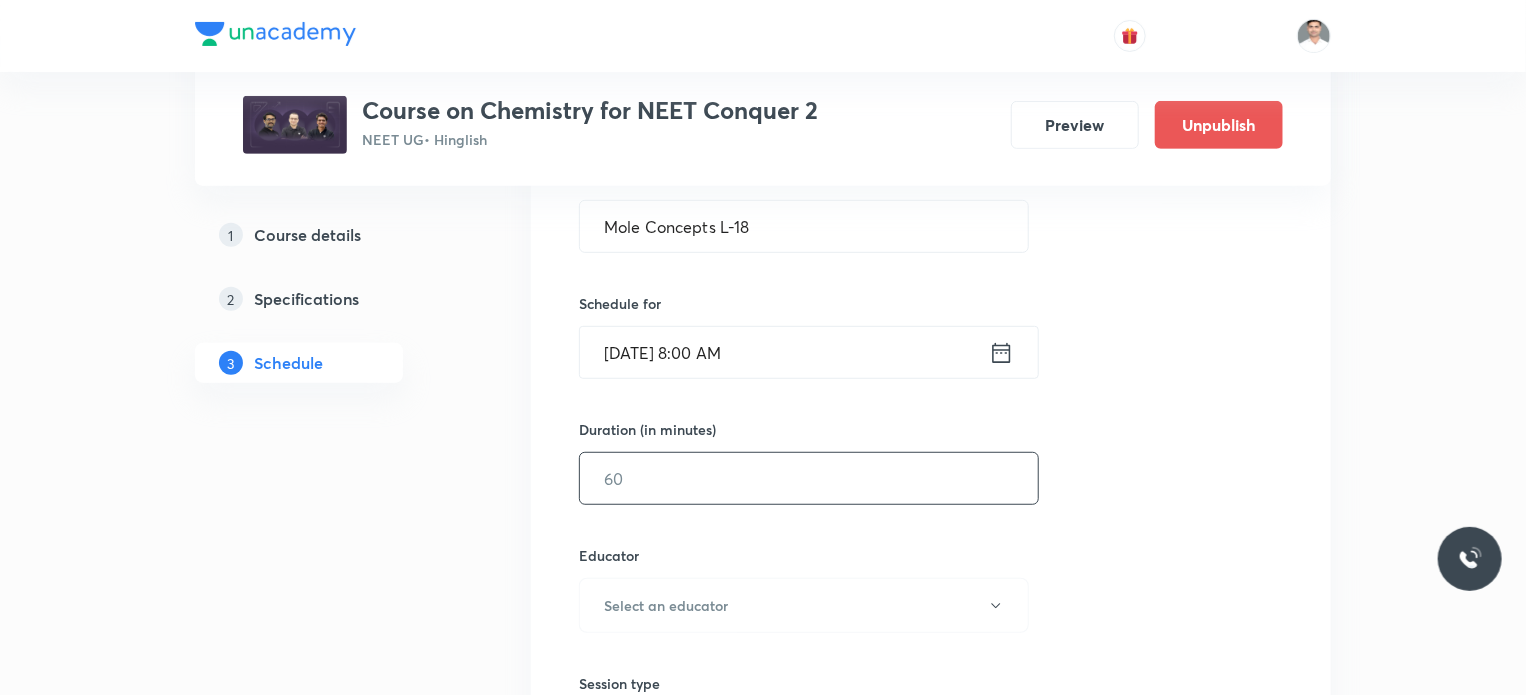 click at bounding box center [809, 478] 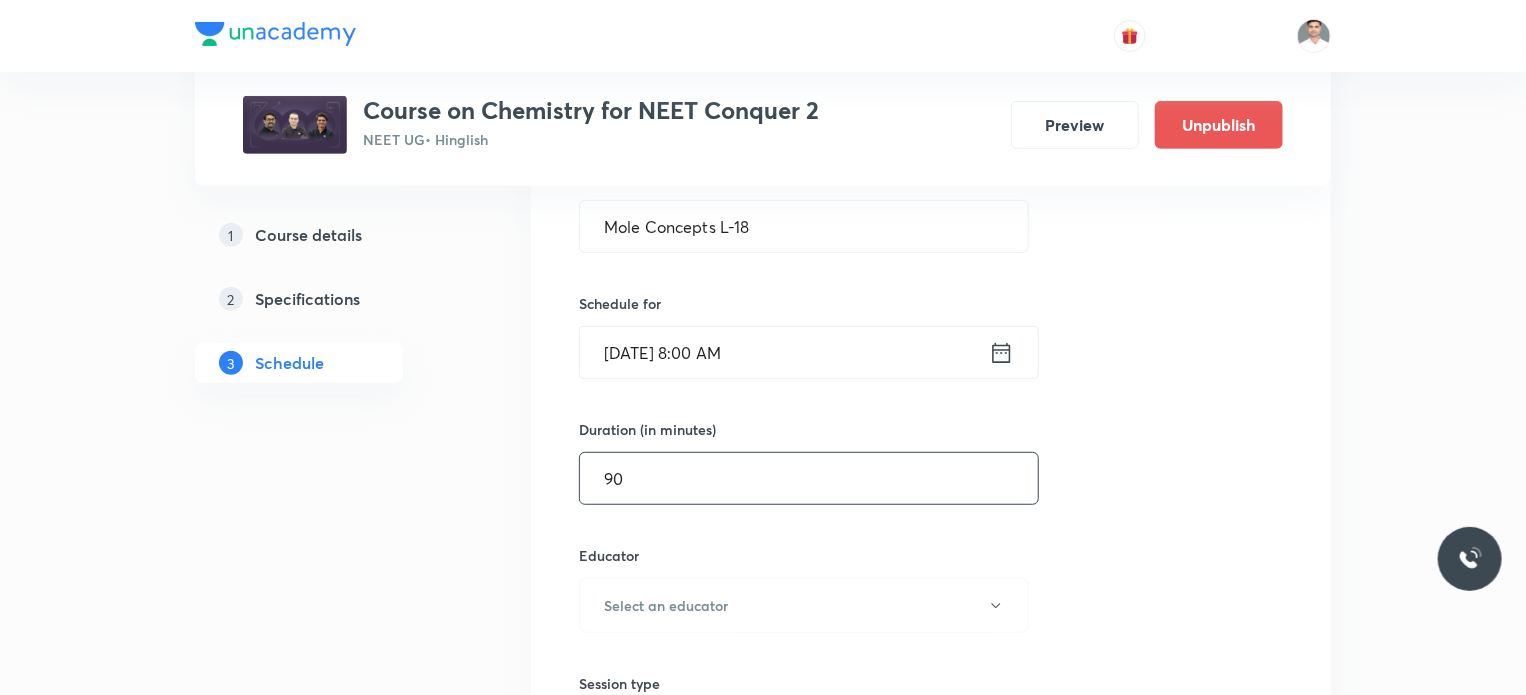 type on "90" 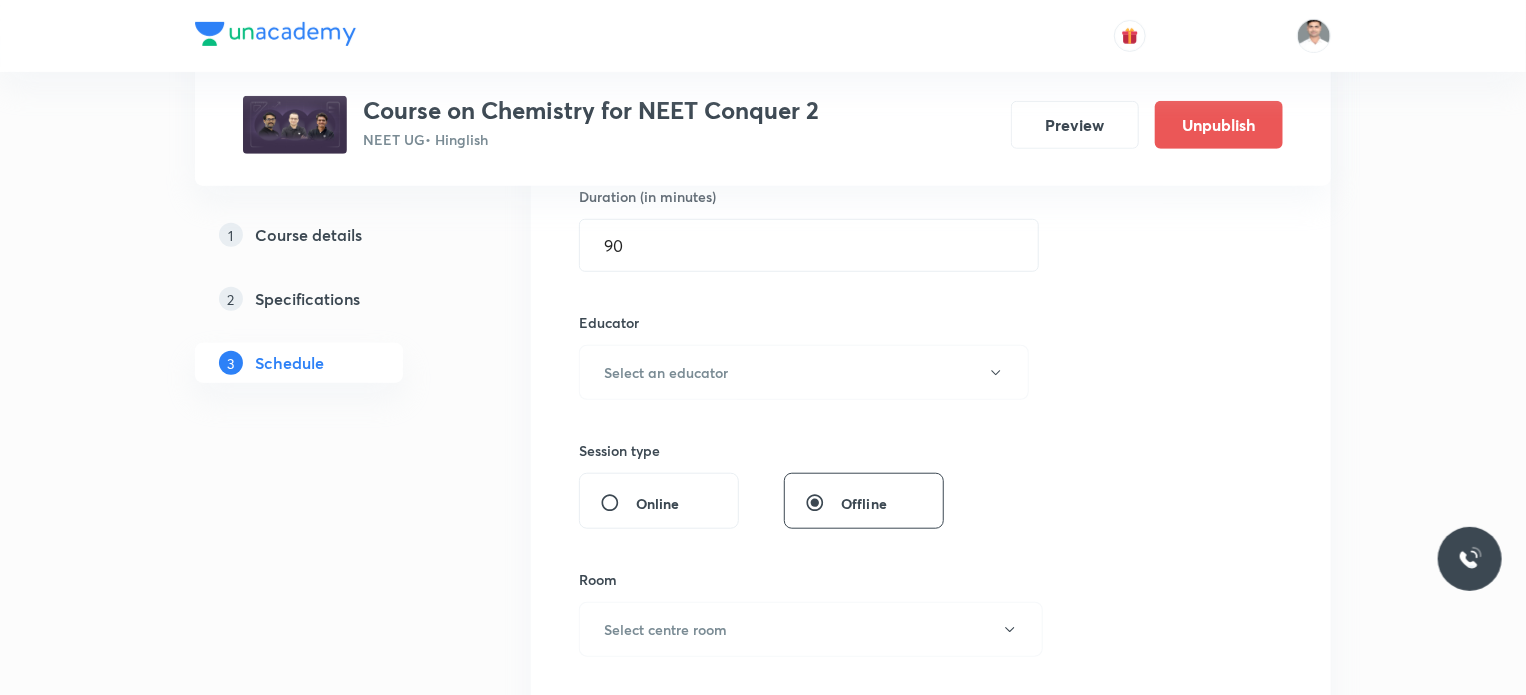 scroll, scrollTop: 700, scrollLeft: 0, axis: vertical 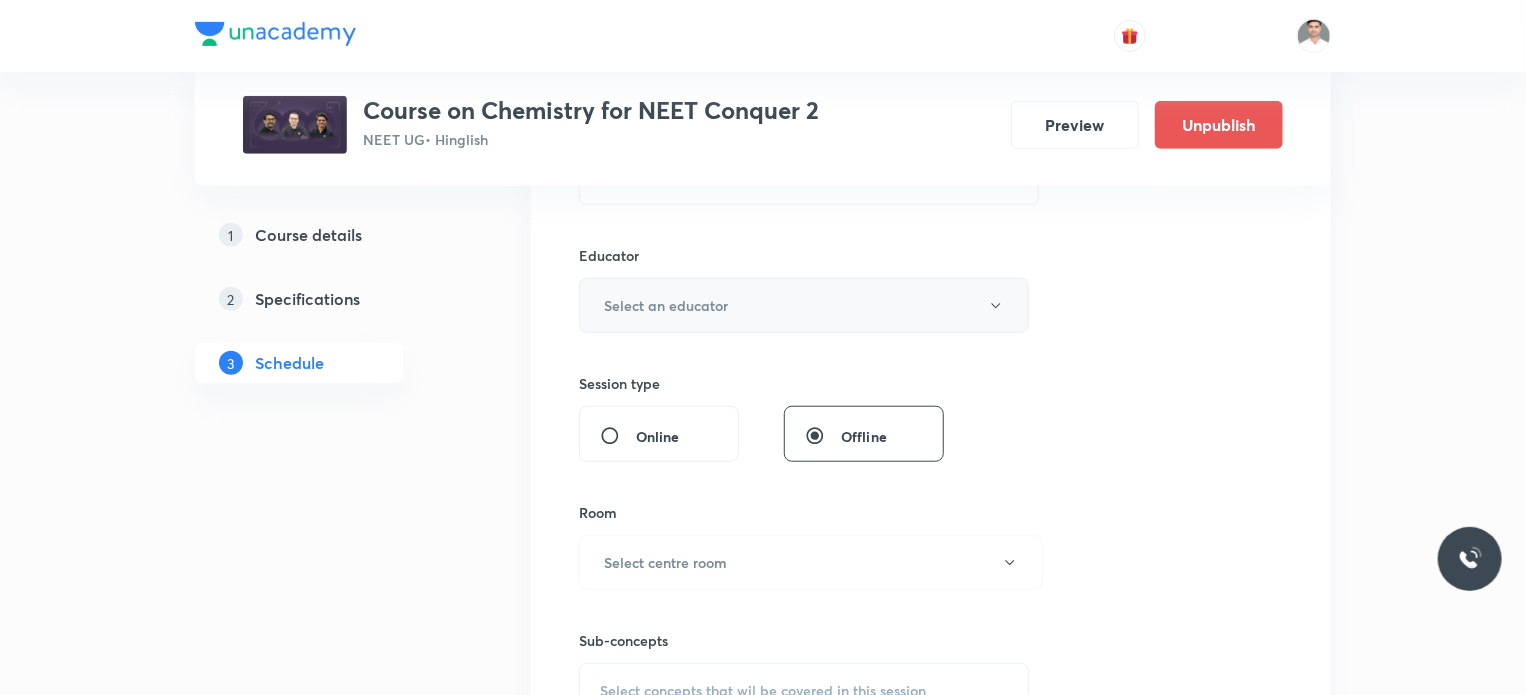 click on "Select an educator" at bounding box center (804, 305) 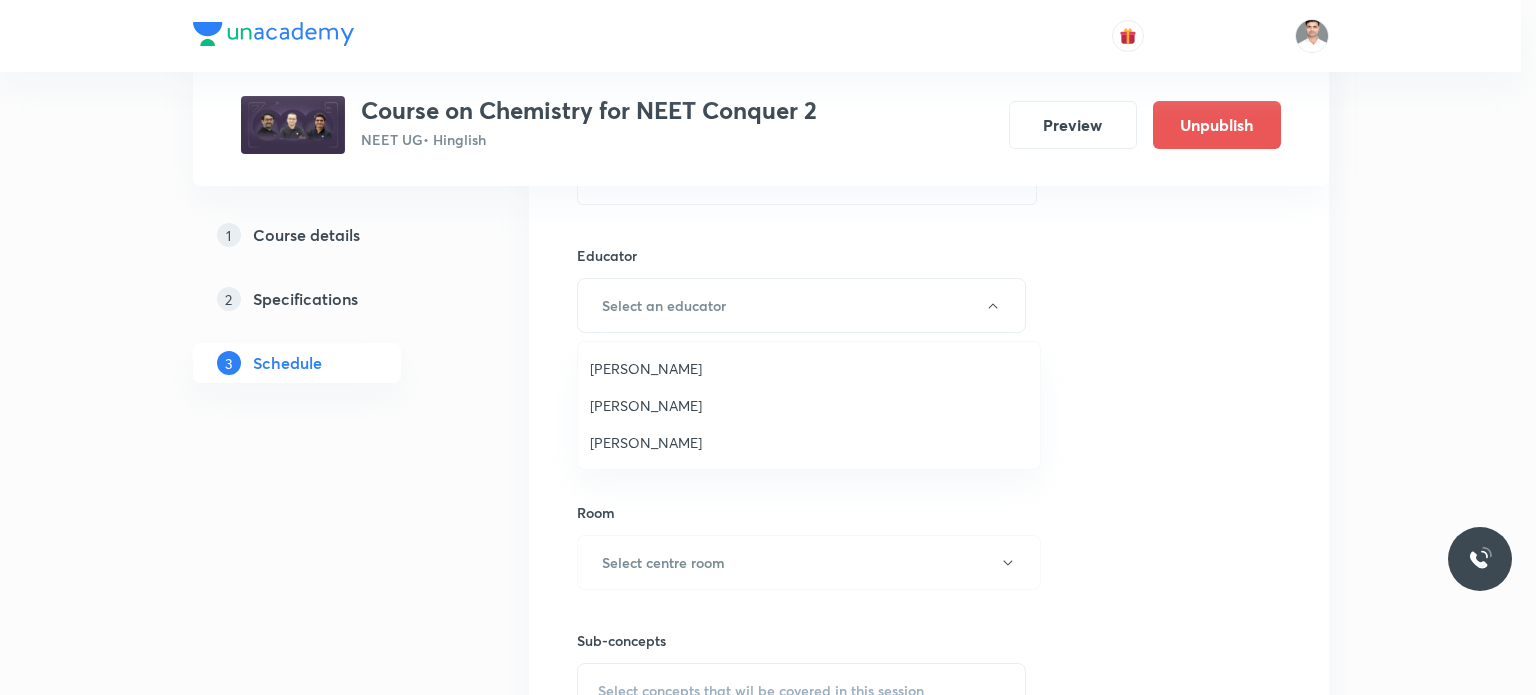 click on "Amit Kumar Bajya" at bounding box center [809, 368] 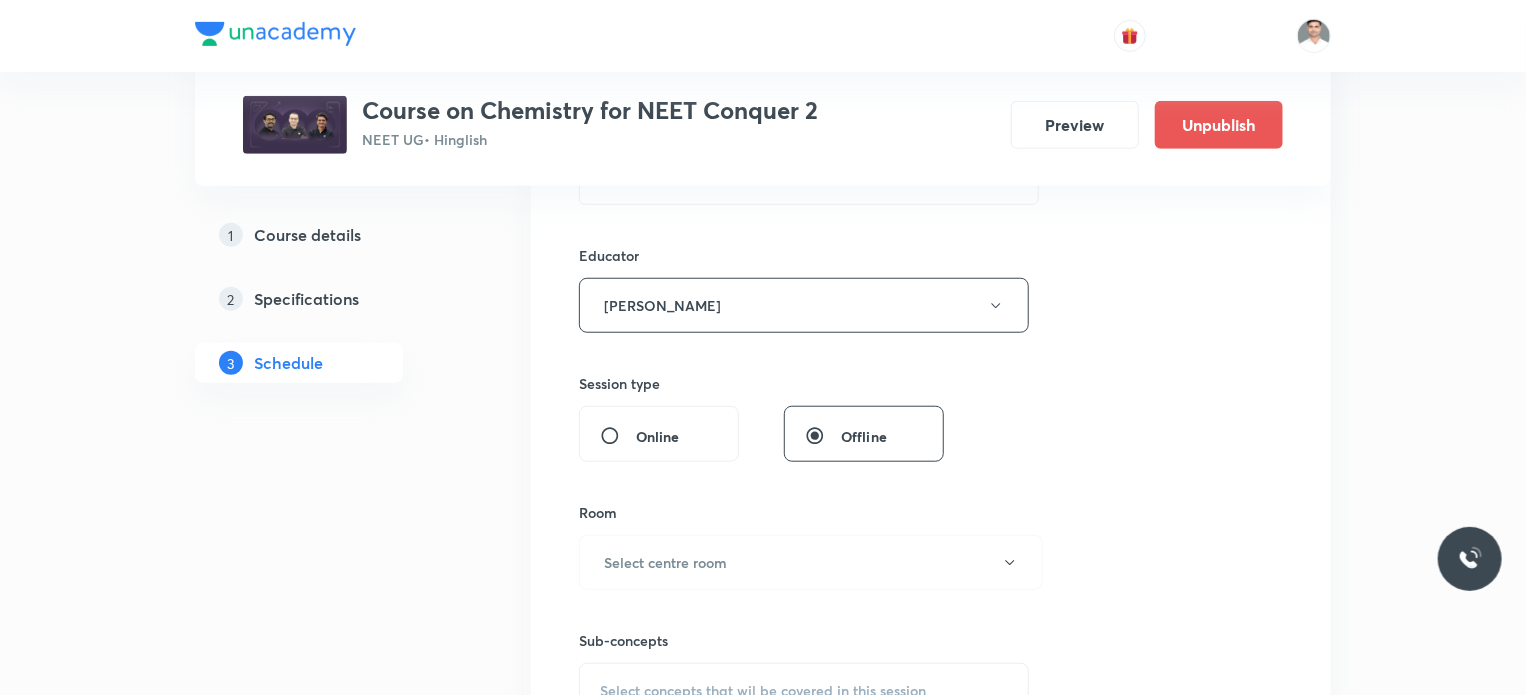 scroll, scrollTop: 800, scrollLeft: 0, axis: vertical 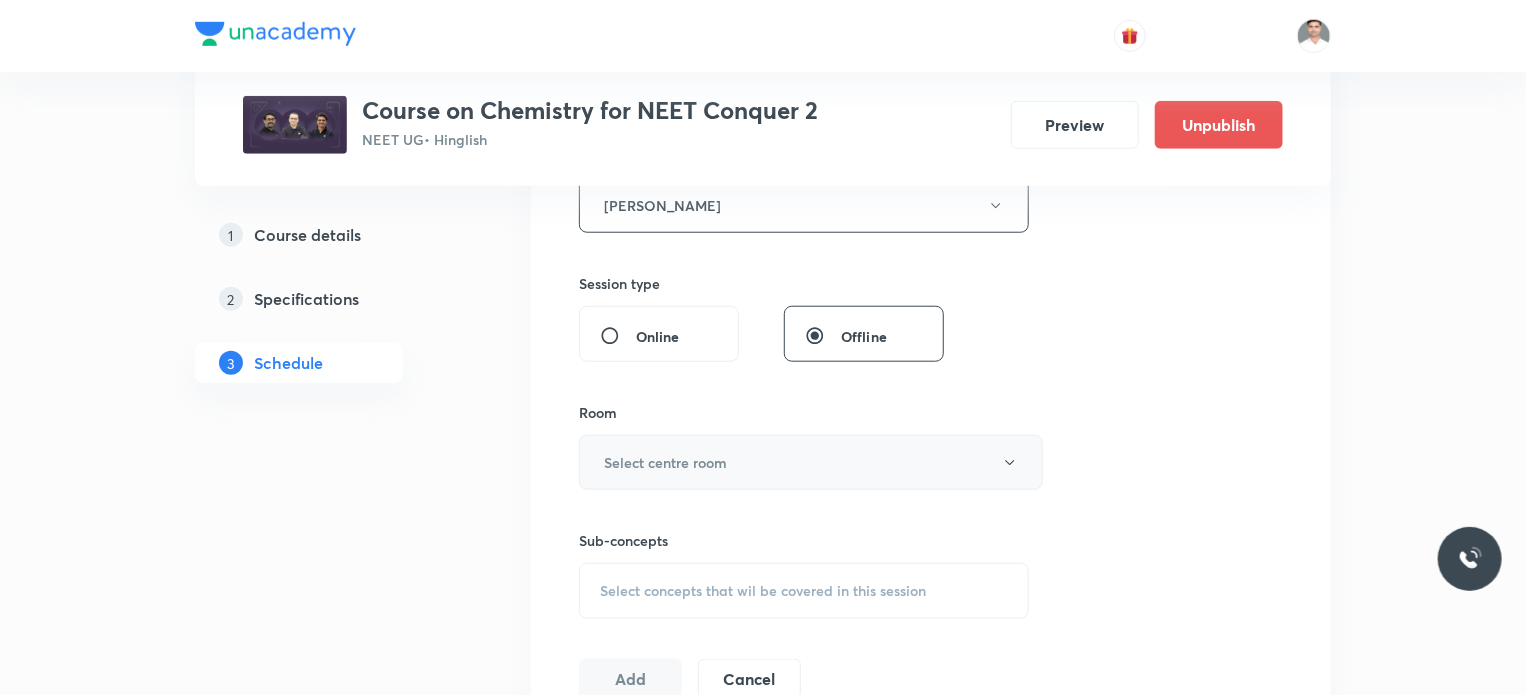 click on "Select centre room" at bounding box center (811, 462) 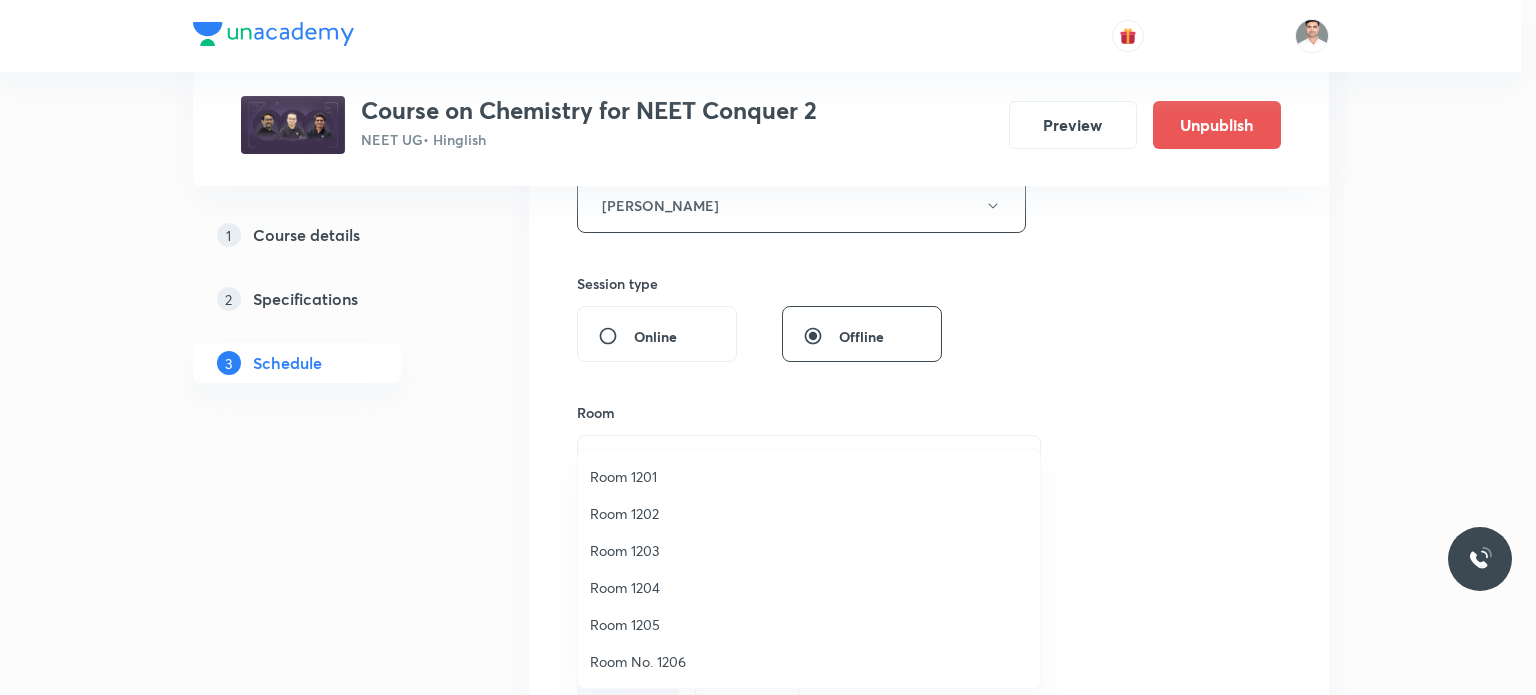 click on "Room 1203" at bounding box center (809, 550) 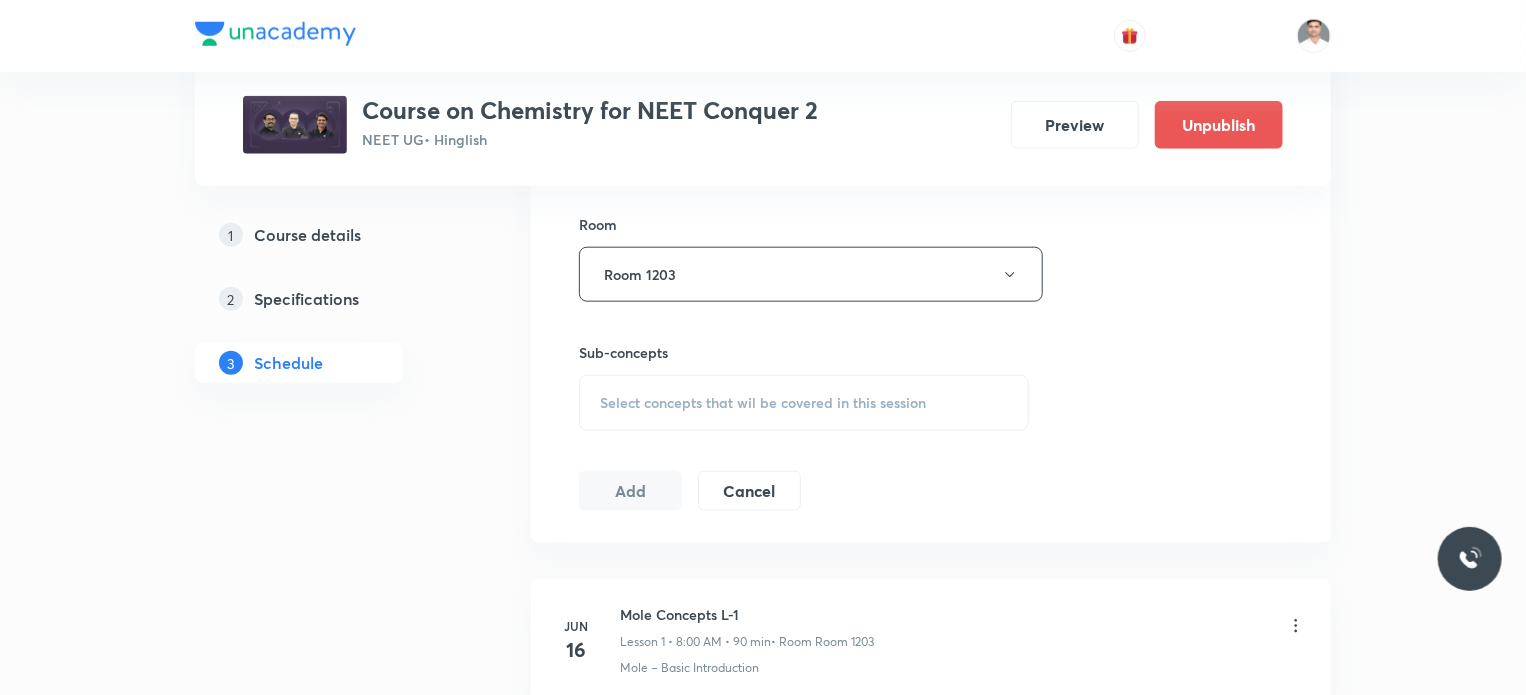 scroll, scrollTop: 1000, scrollLeft: 0, axis: vertical 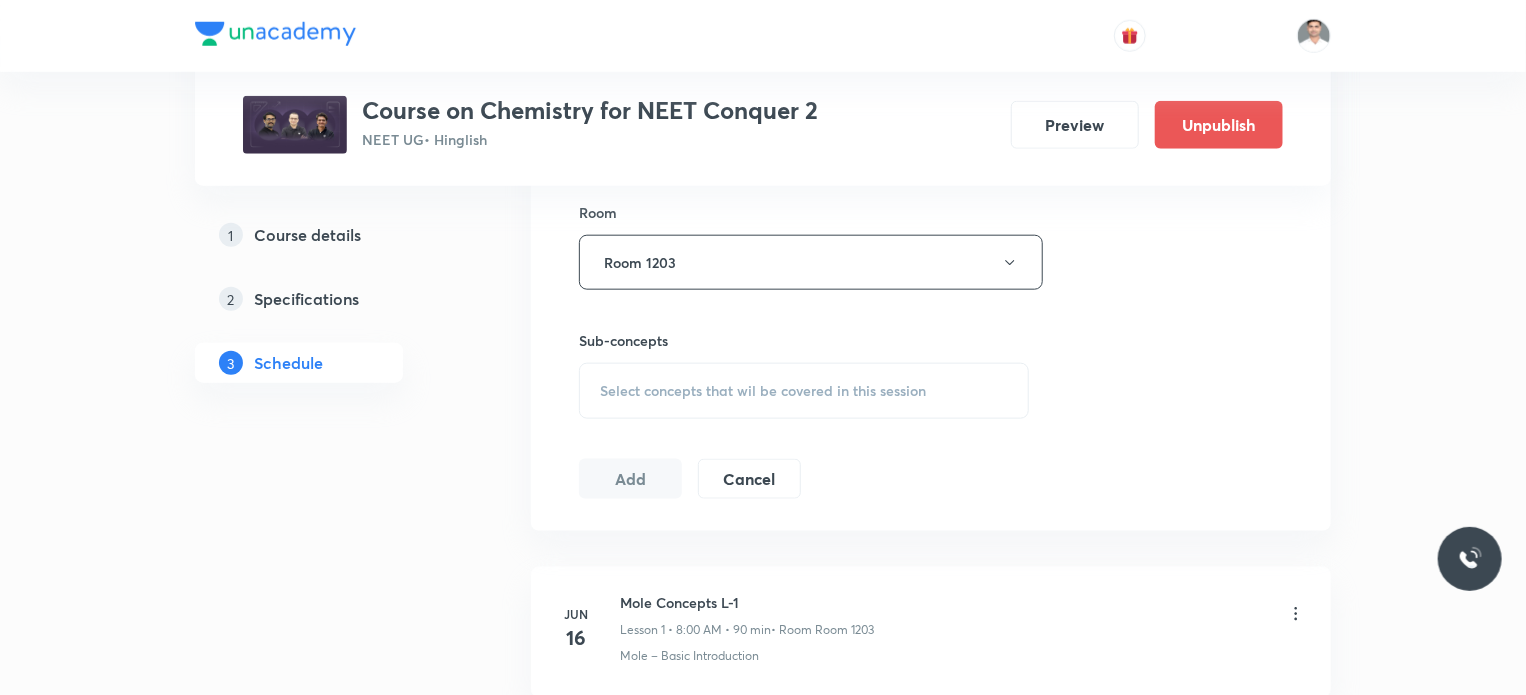 click on "Select concepts that wil be covered in this session" at bounding box center [804, 391] 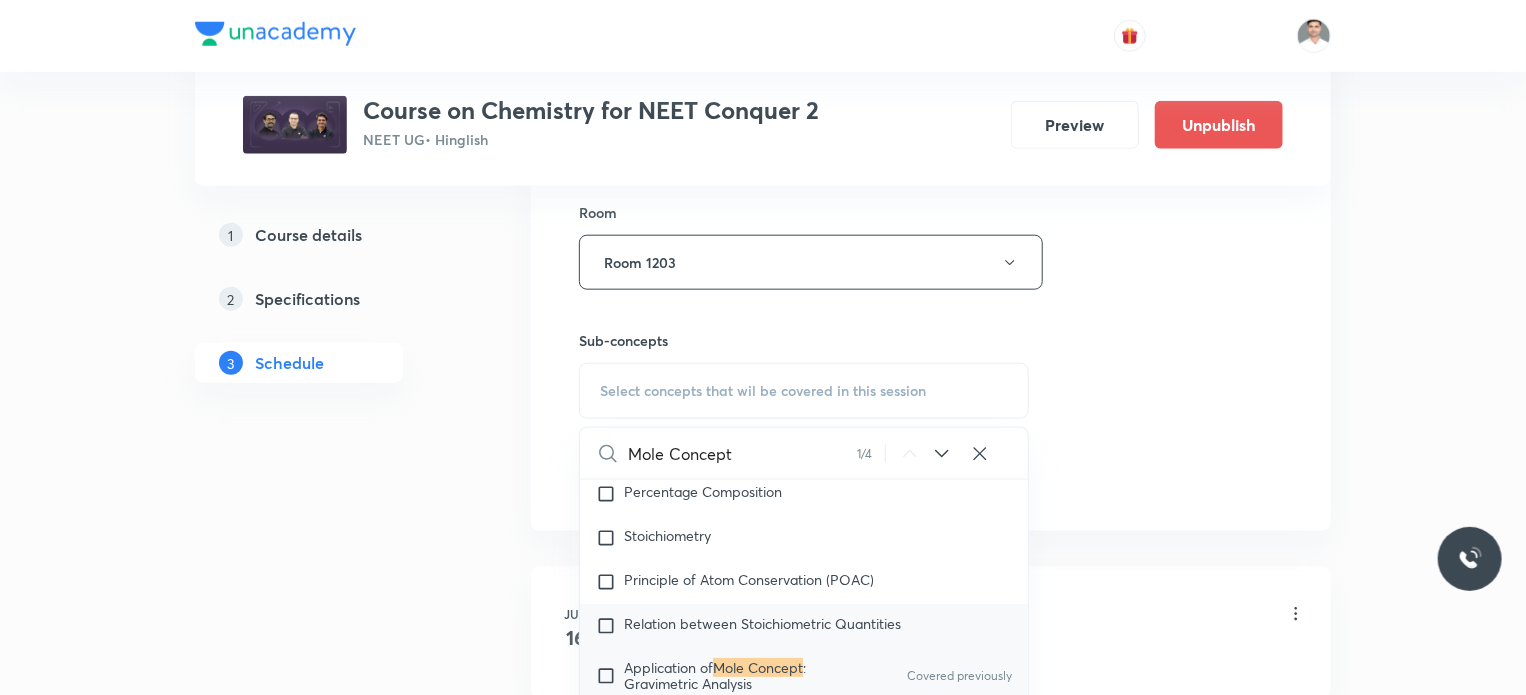 scroll, scrollTop: 395, scrollLeft: 0, axis: vertical 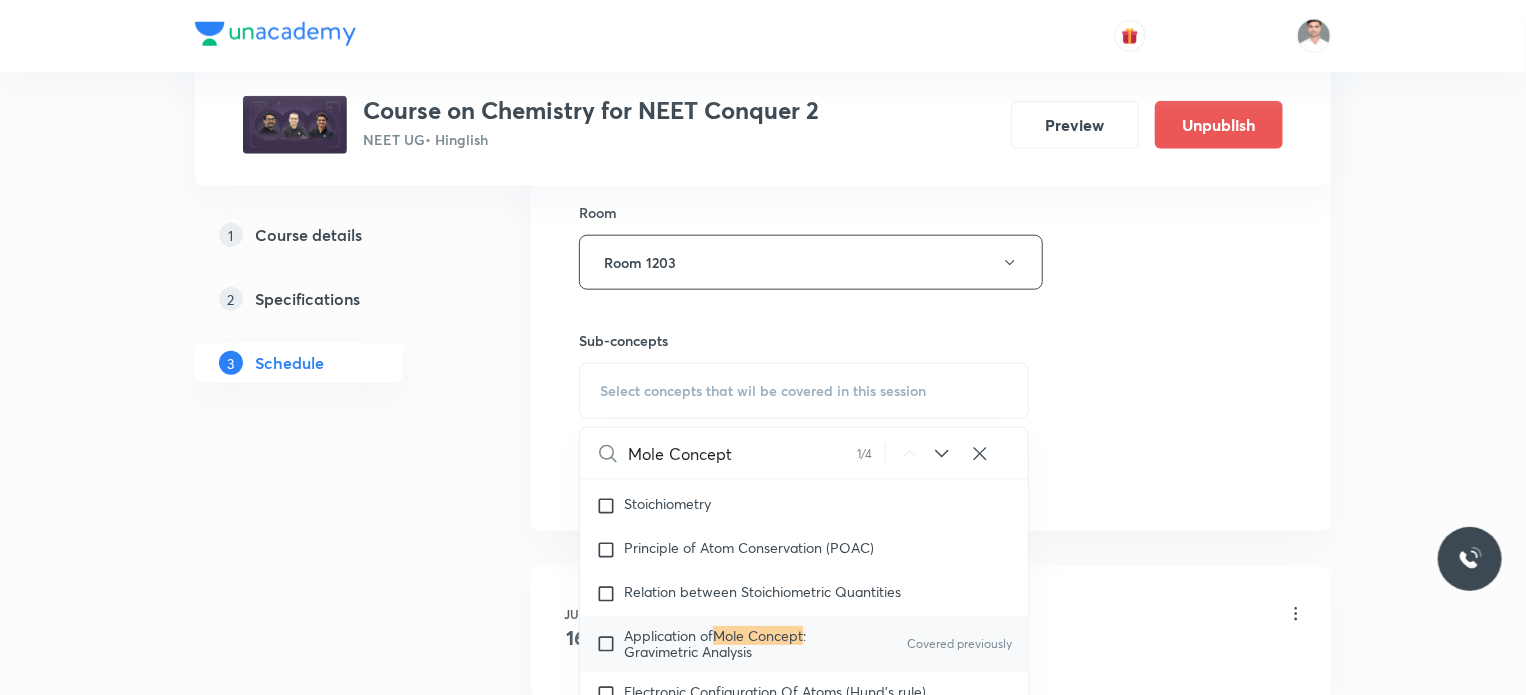 type on "Mole Concept" 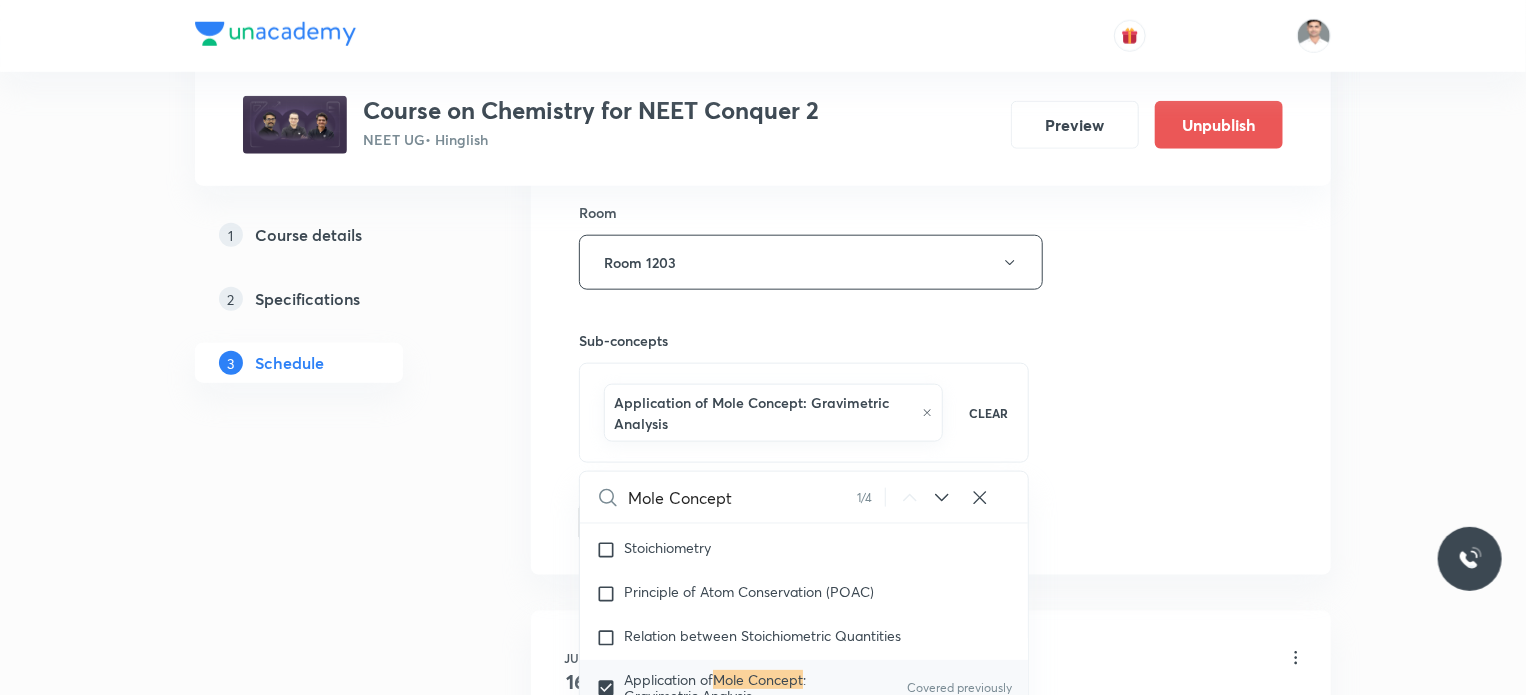 click on "Plus Courses Course on Chemistry for NEET Conquer 2 NEET UG  • Hinglish Preview Unpublish 1 Course details 2 Specifications 3 Schedule Schedule 28  classes Session  29 Live class Session title 18/99 Mole Concepts L-18 ​ Schedule for Jul 19, 2025, 8:00 AM ​ Duration (in minutes) 90 ​ Educator Amit Kumar Bajya   Session type Online Offline Room Room 1203 Sub-concepts Application of Mole Concept: Gravimetric Analysis CLEAR Mole Concept 1 / 4 ​ Chemistry - Full Syllabus Mock Questions Chemistry - Full Syllabus Mock Questions Chemistry Previous Year Chemistry Previous Year Questions Chemistry Previous Year Questions General Topics & Mole Concept Basic Concepts Mole – Basic Introduction Covered previously Percentage Composition Stoichiometry Principle of Atom Conservation (POAC) Relation between Stoichiometric Quantities Application of  Mole Concept : Gravimetric Analysis Covered previously Electronic Configuration Of Atoms (Hund's rule)  Quantum Numbers (Magnetic Quantum no.) Mechanism of Corrosion pH" at bounding box center [763, 2095] 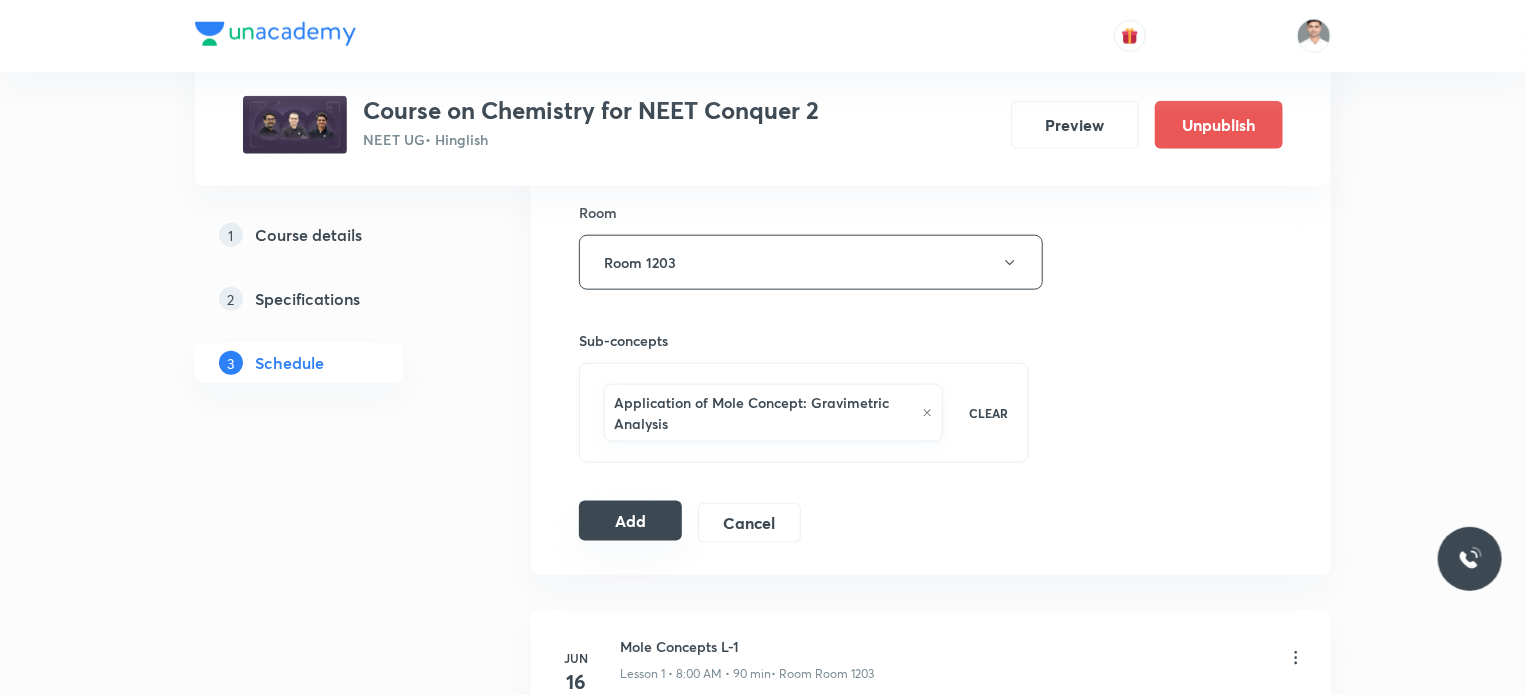 click on "Add" at bounding box center [630, 521] 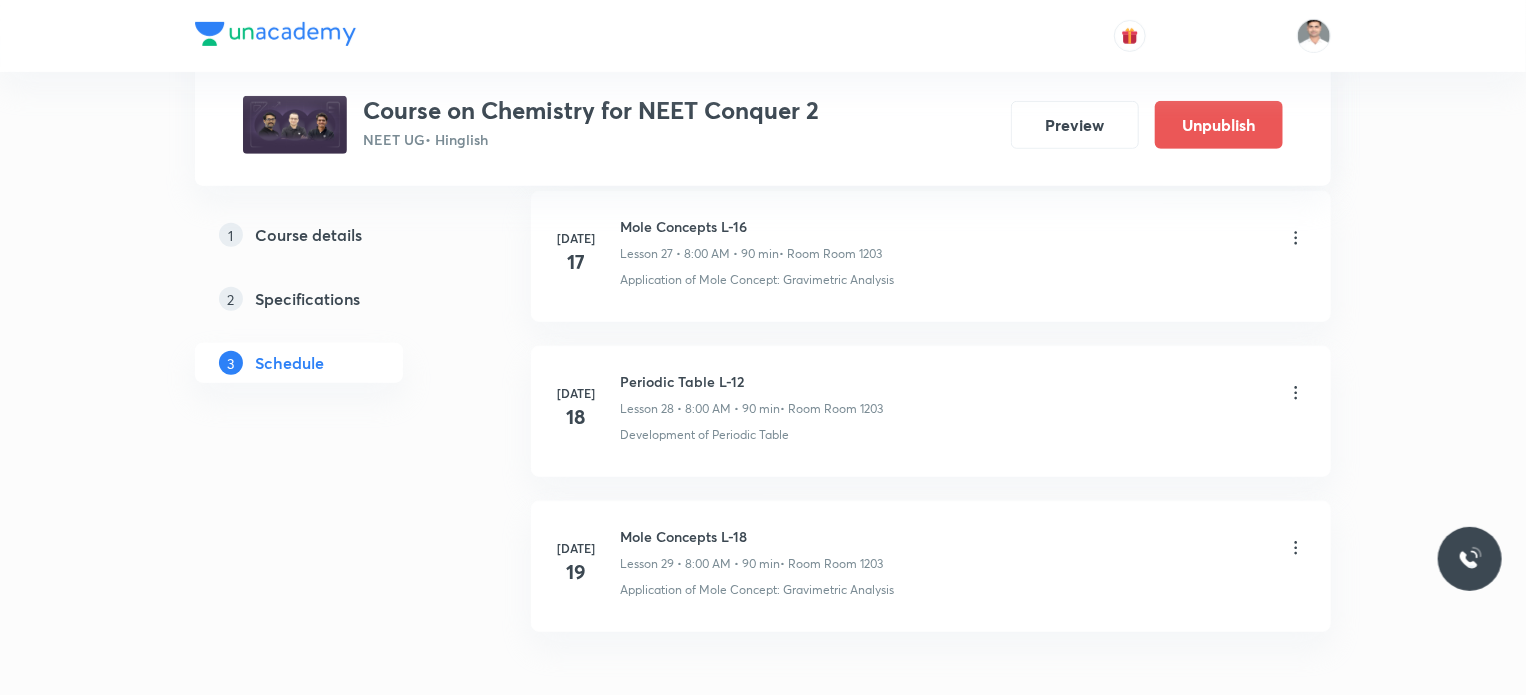 scroll, scrollTop: 4472, scrollLeft: 0, axis: vertical 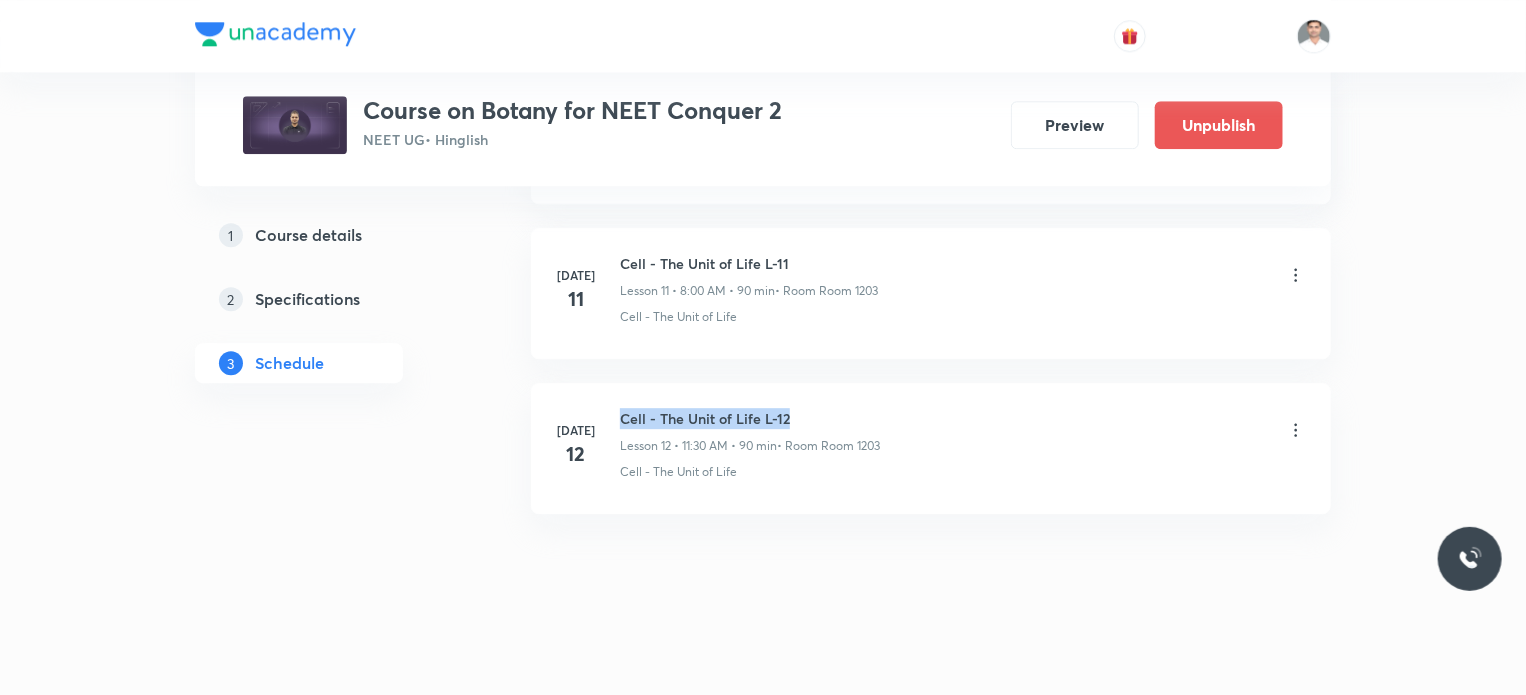 drag, startPoint x: 623, startPoint y: 409, endPoint x: 823, endPoint y: 406, distance: 200.02249 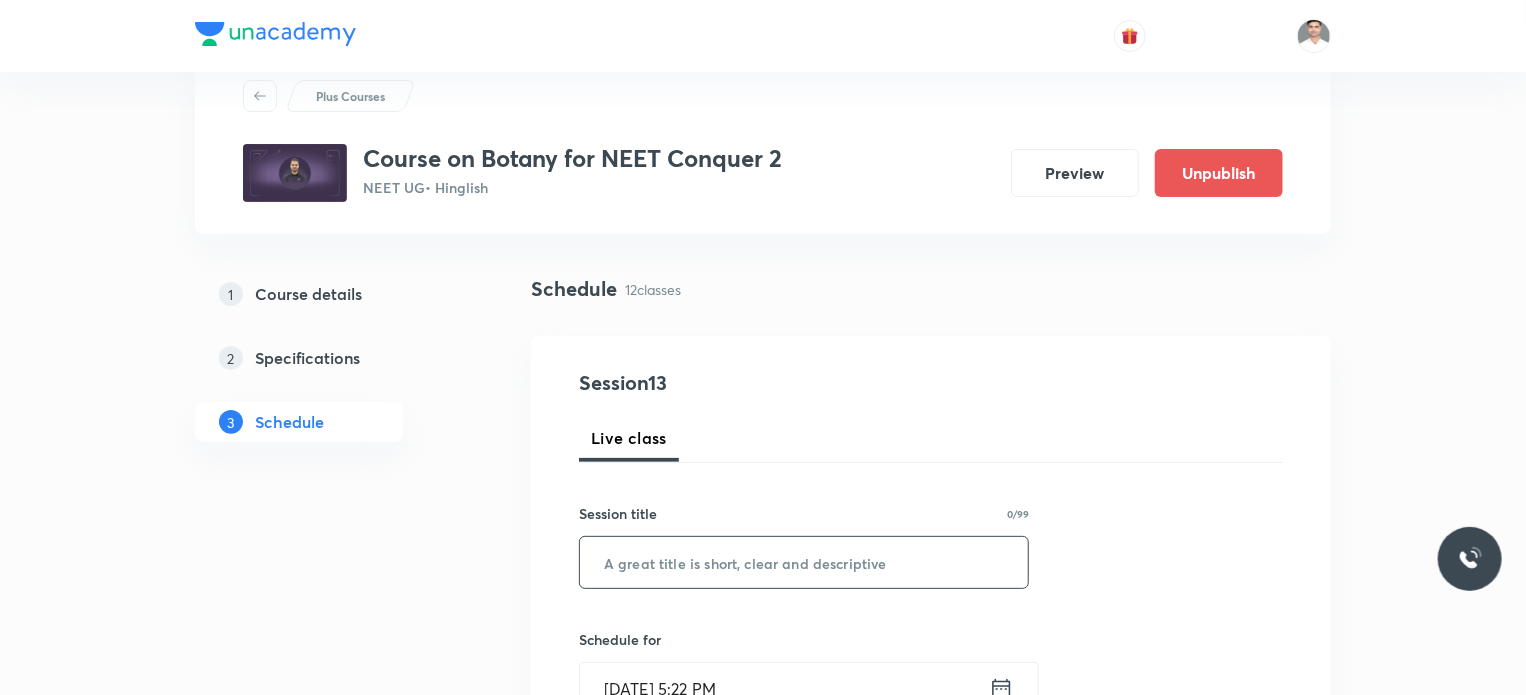 scroll, scrollTop: 100, scrollLeft: 0, axis: vertical 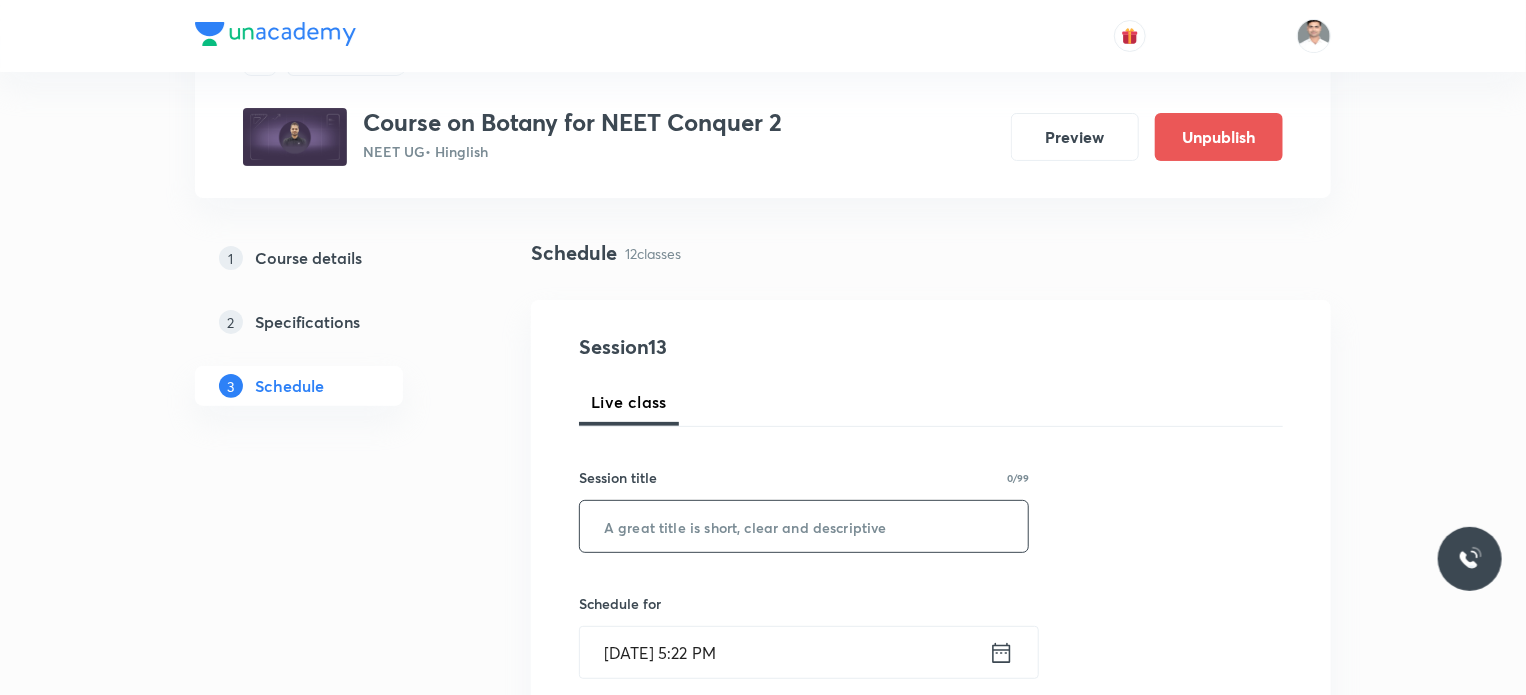 click at bounding box center [804, 526] 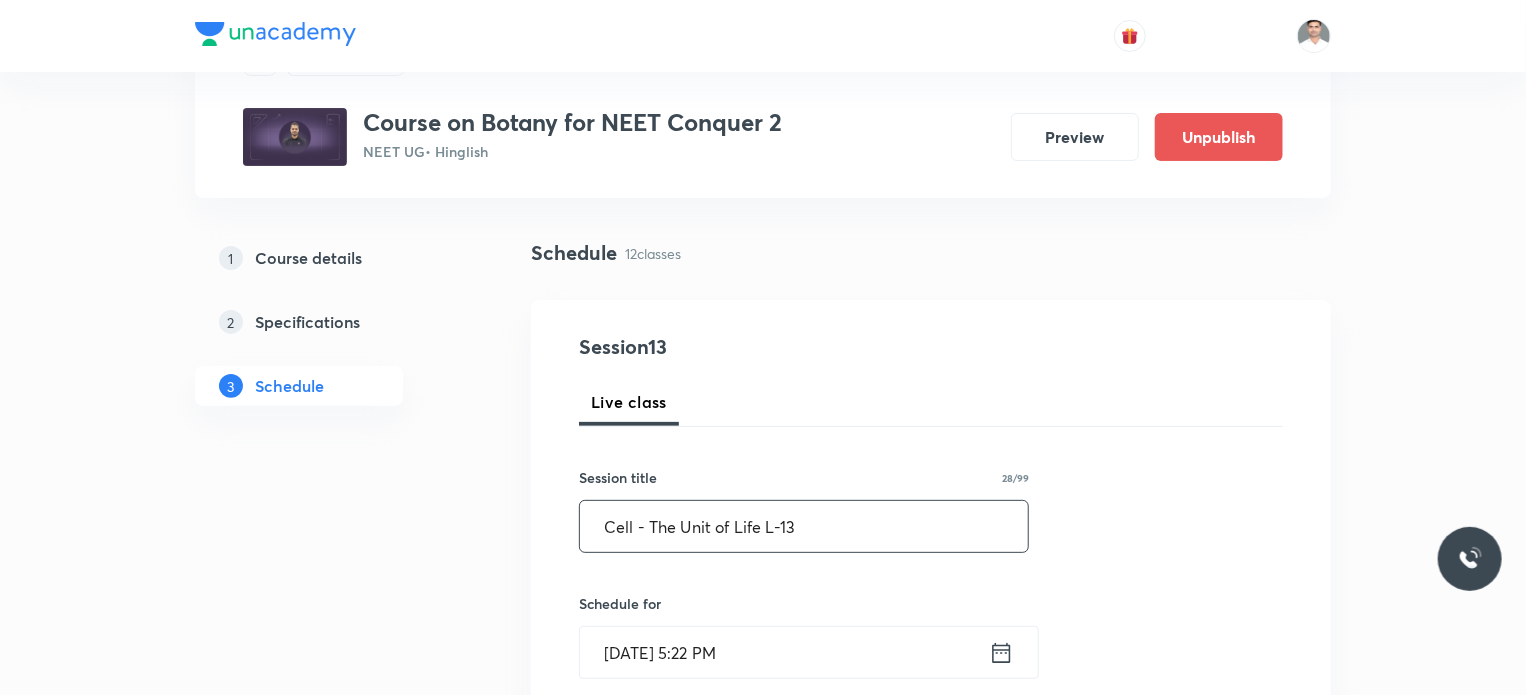 type on "Cell - The Unit of Life L-13" 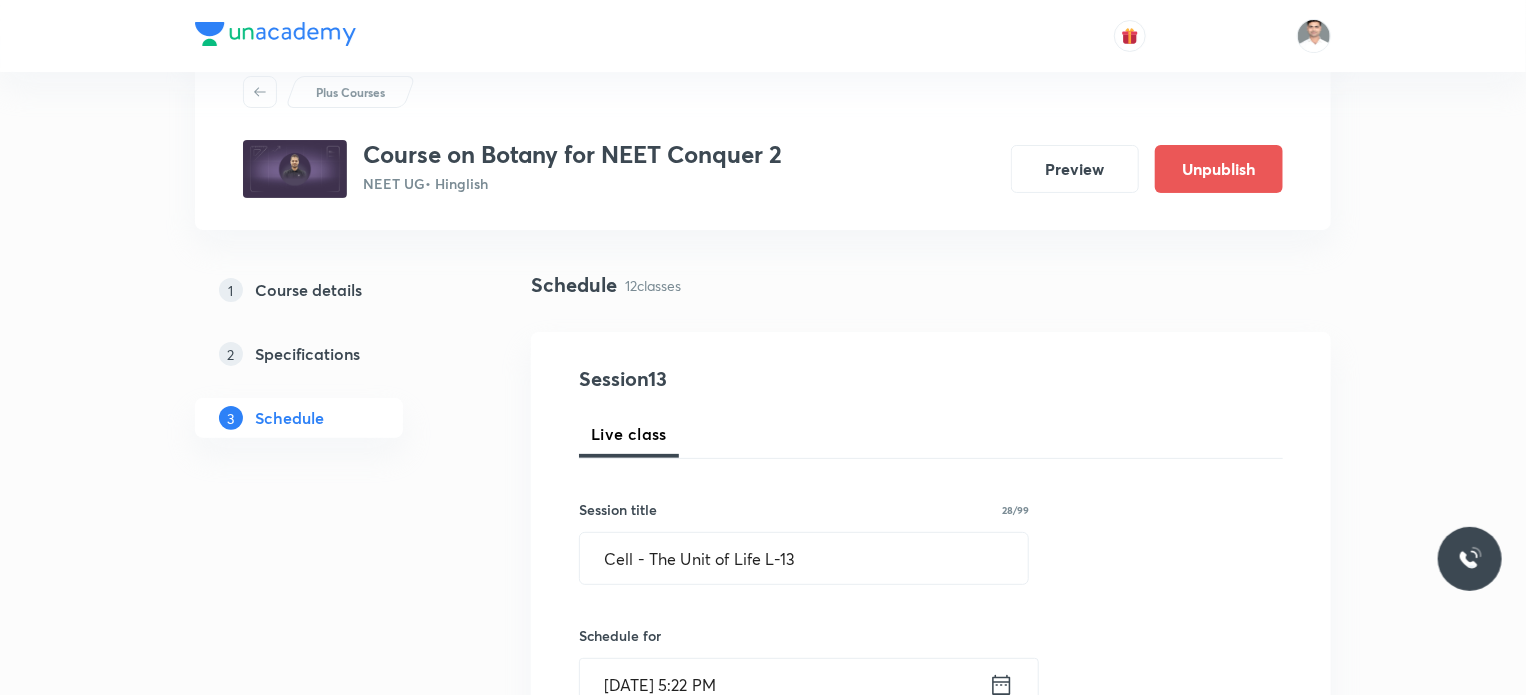 scroll, scrollTop: 0, scrollLeft: 0, axis: both 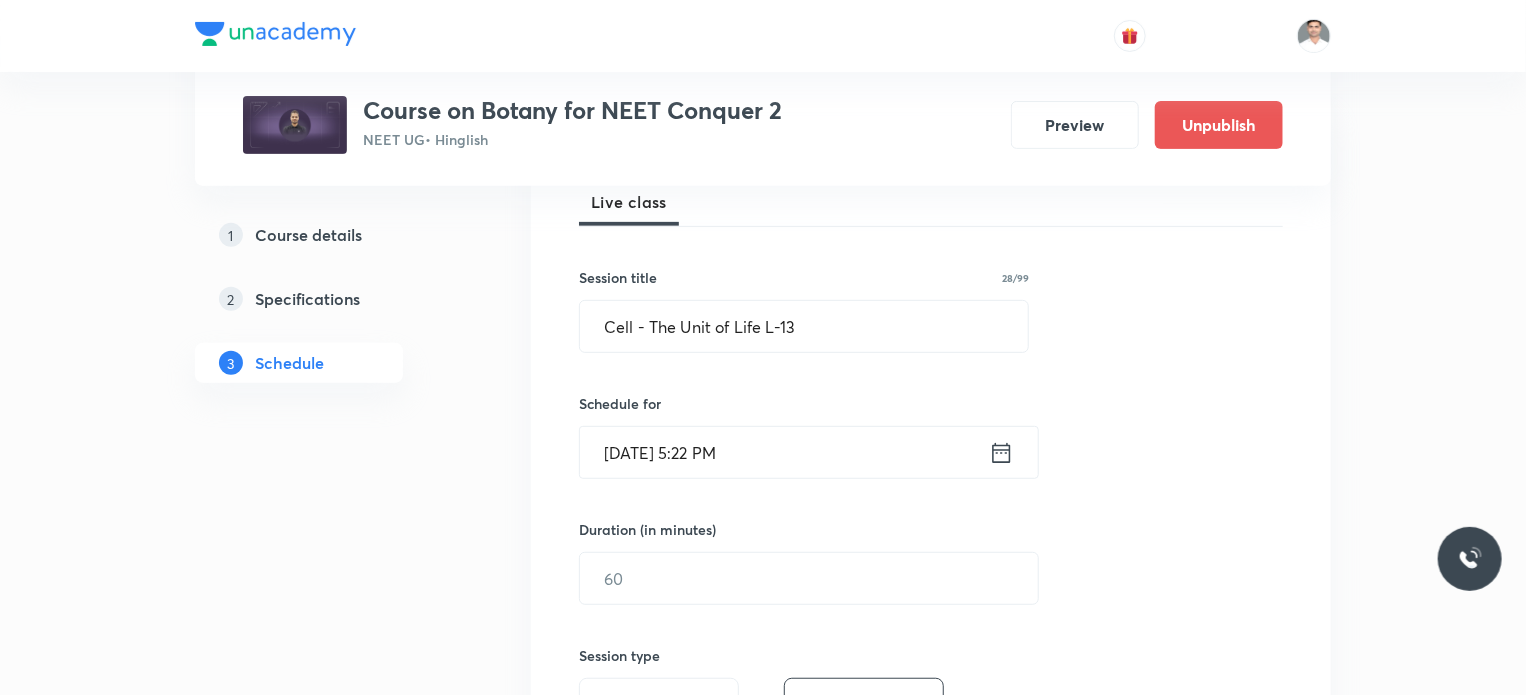 click 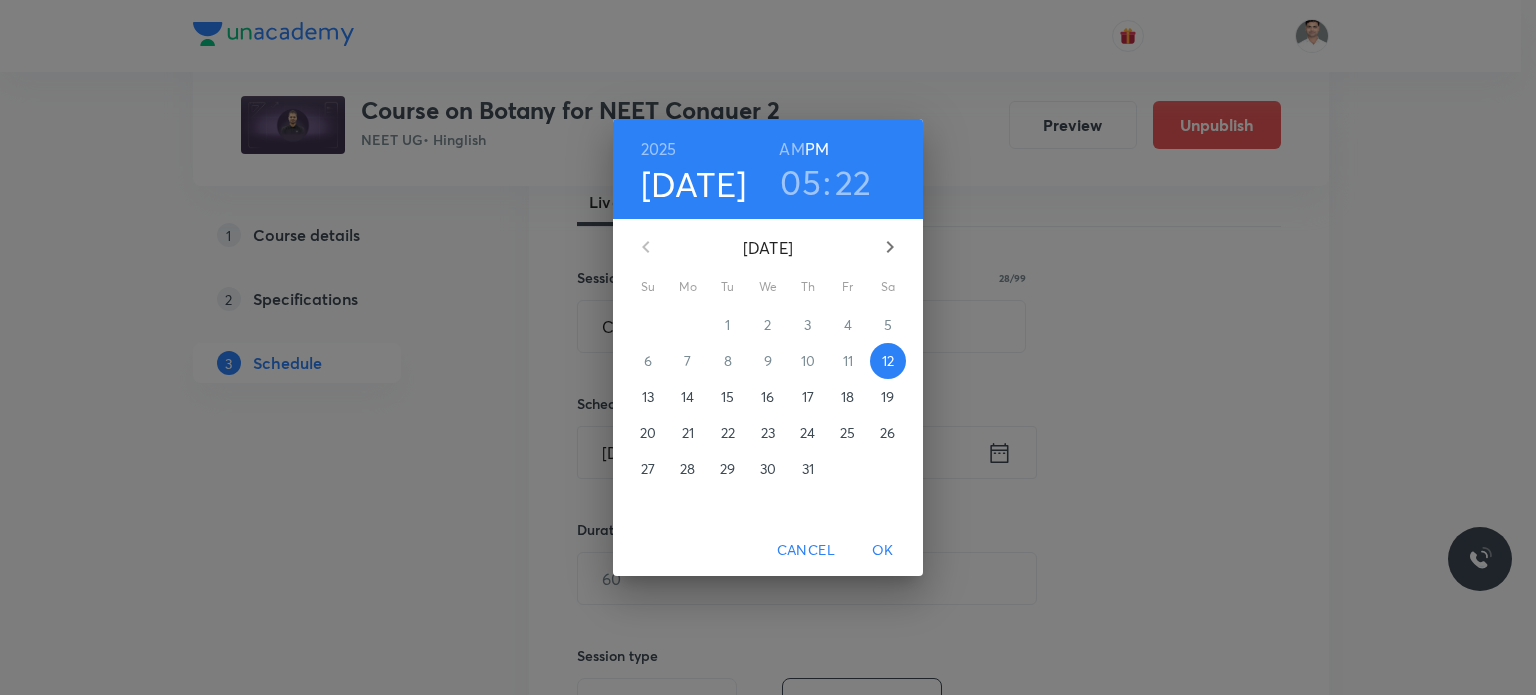 click on "14" at bounding box center (687, 397) 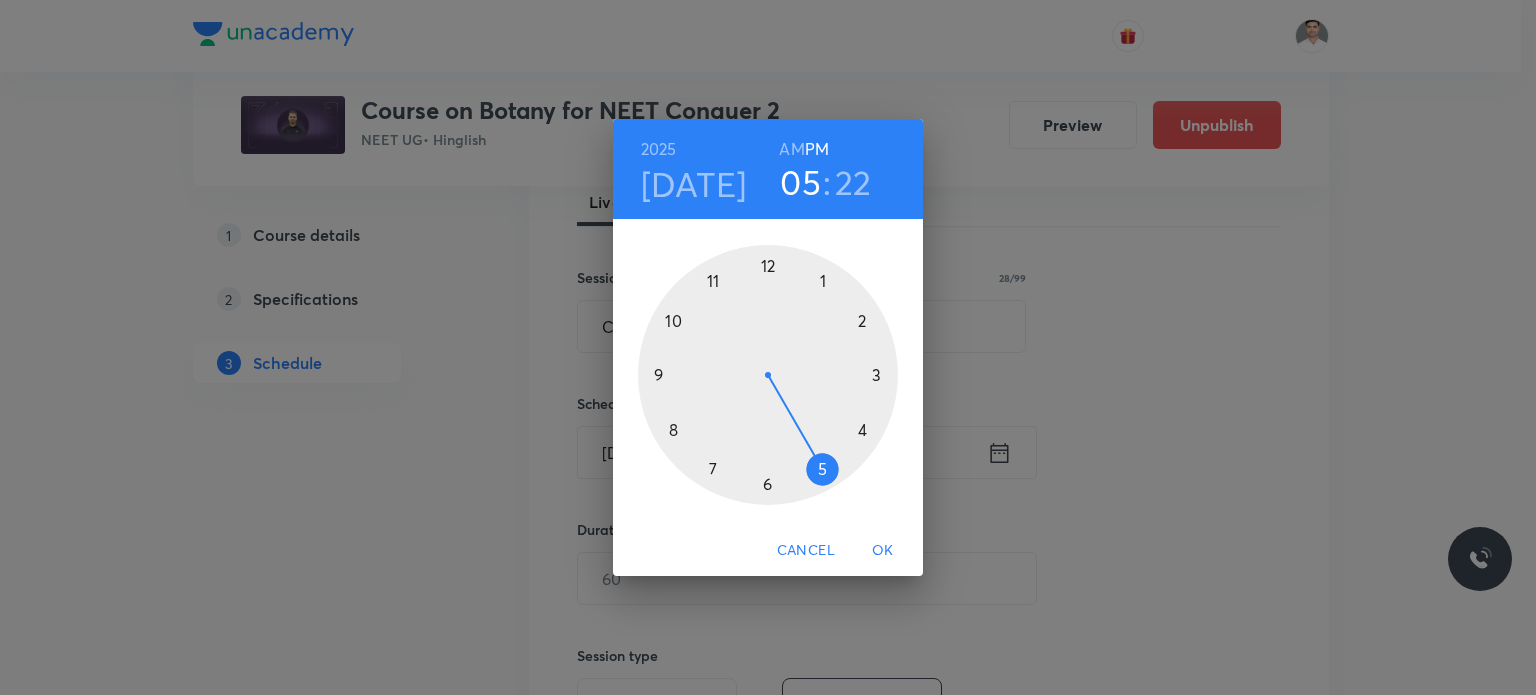 click on "AM" at bounding box center (791, 149) 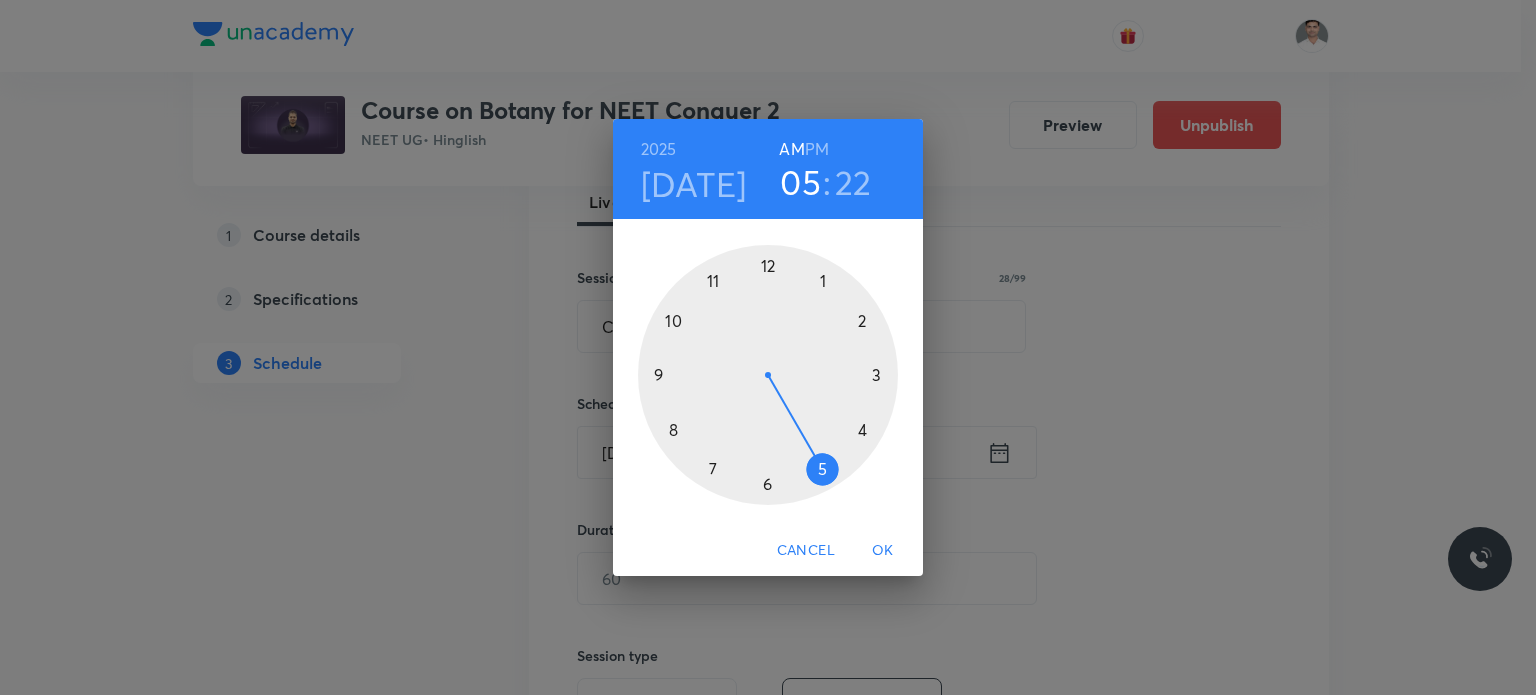 click at bounding box center (768, 375) 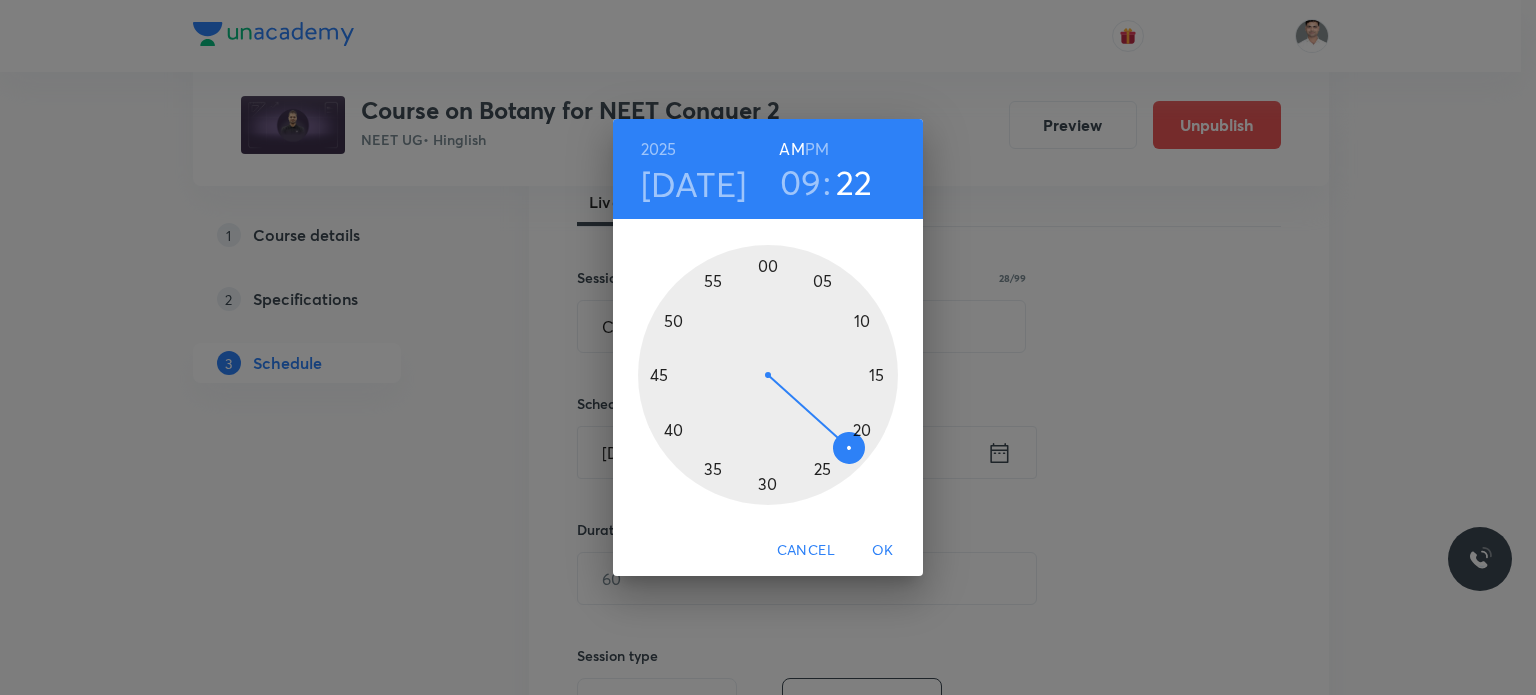 click at bounding box center [768, 375] 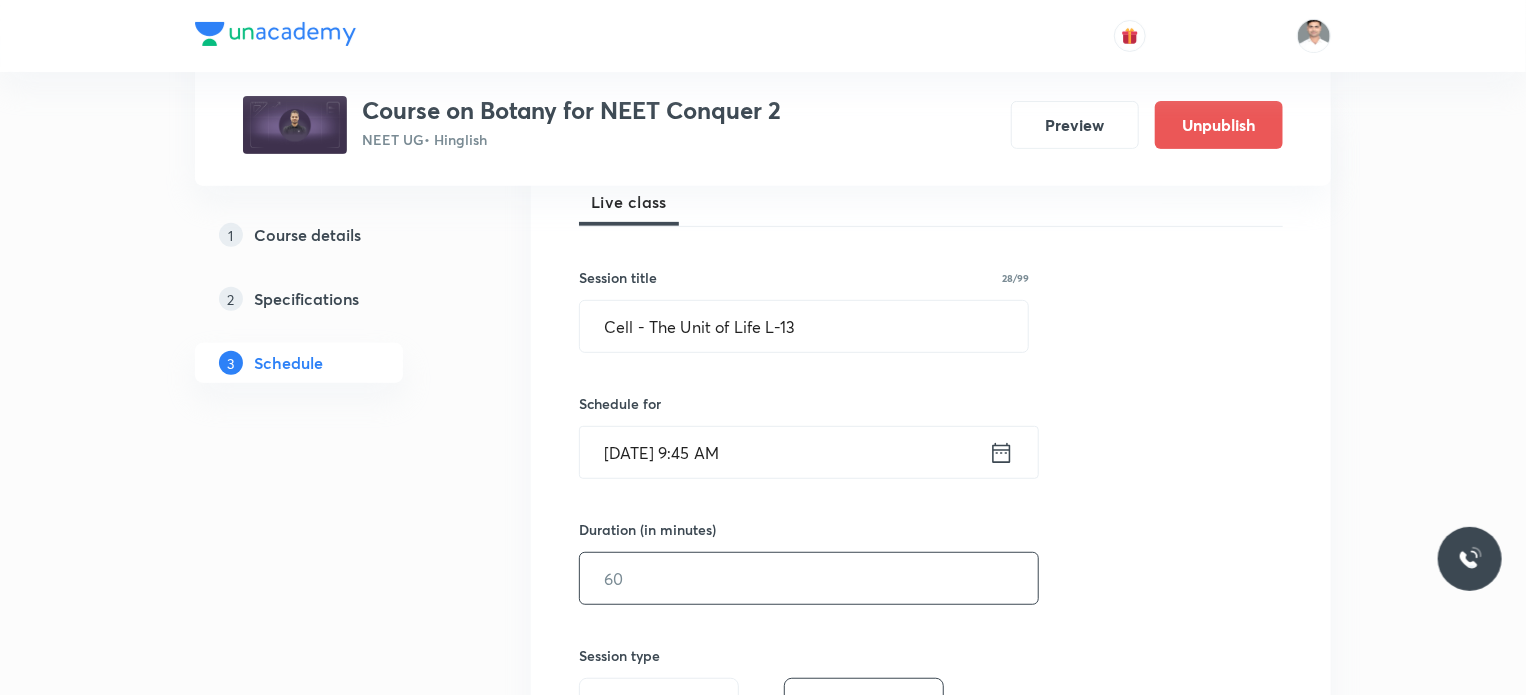 click at bounding box center (809, 578) 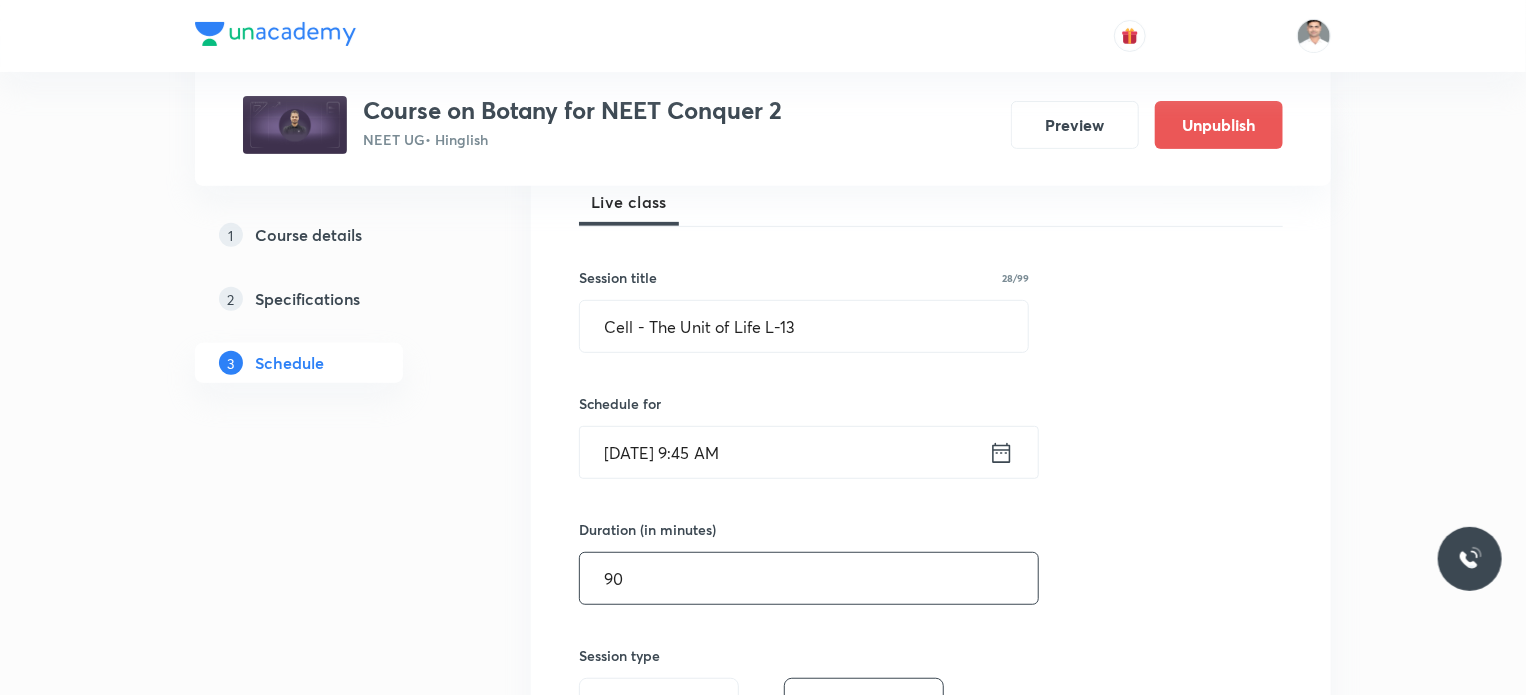 type on "90" 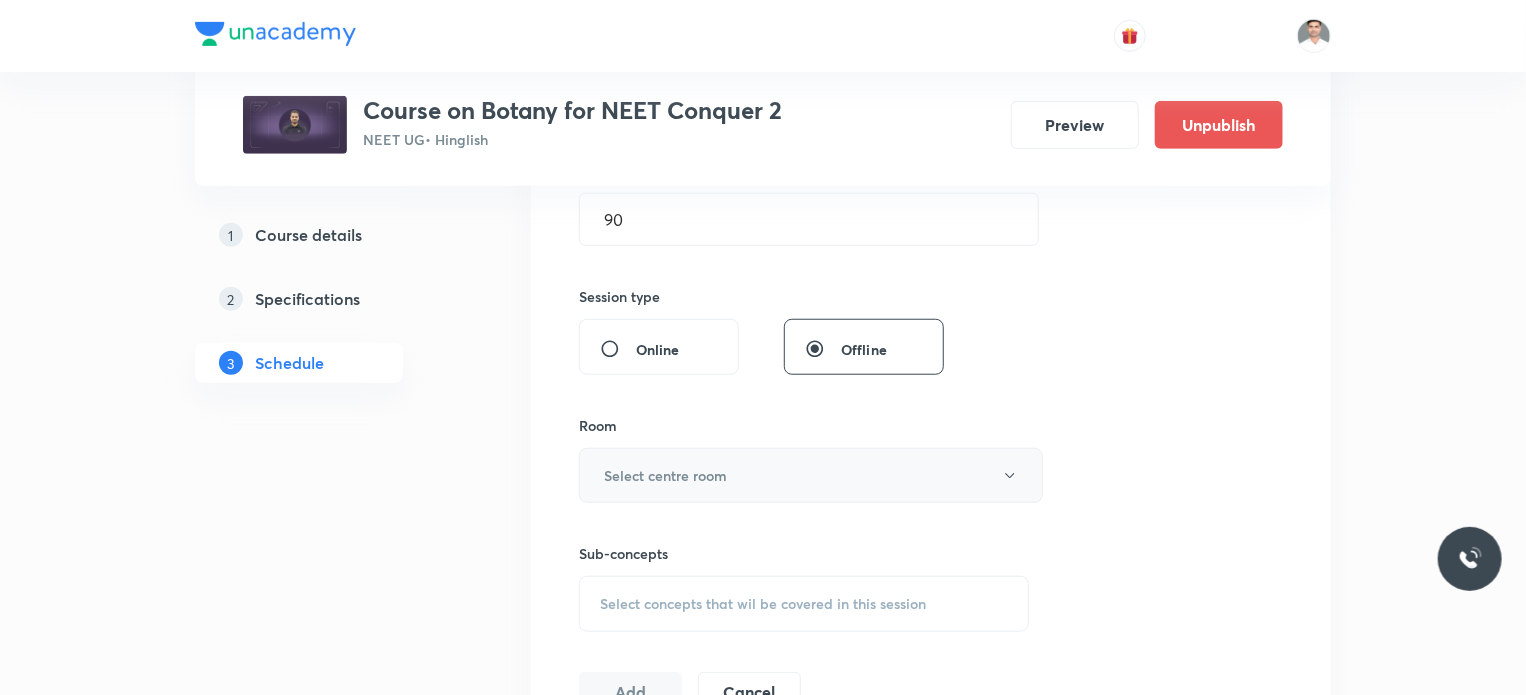 click on "Select centre room" at bounding box center (811, 475) 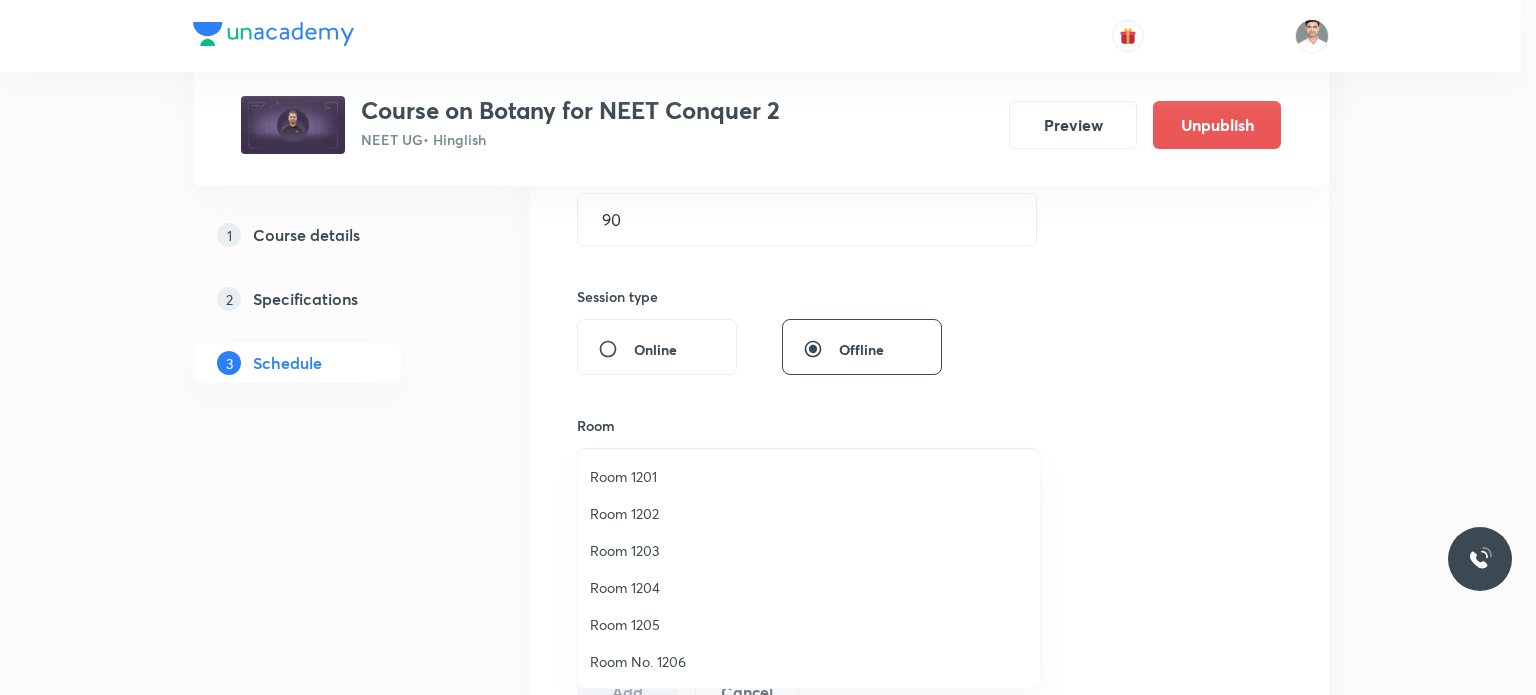 click on "Room 1203" at bounding box center [809, 550] 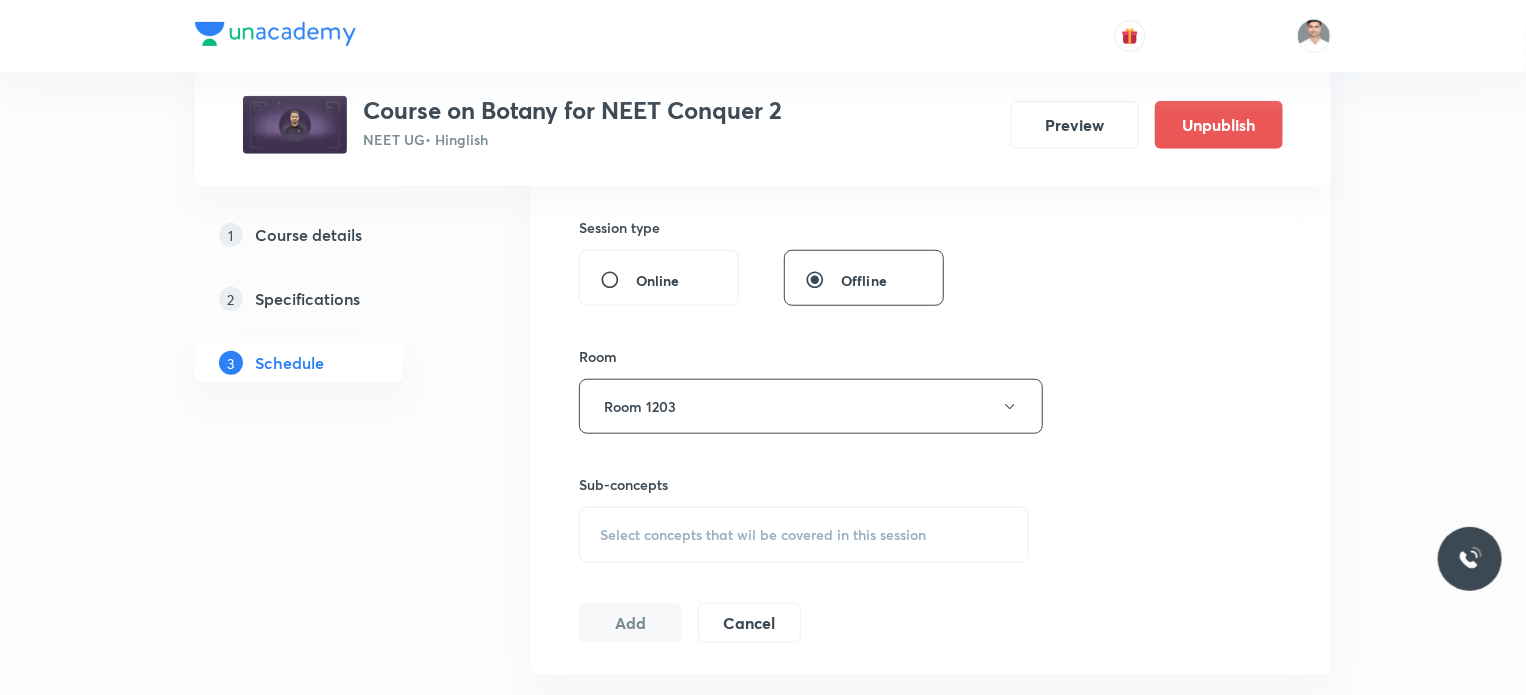 scroll, scrollTop: 859, scrollLeft: 0, axis: vertical 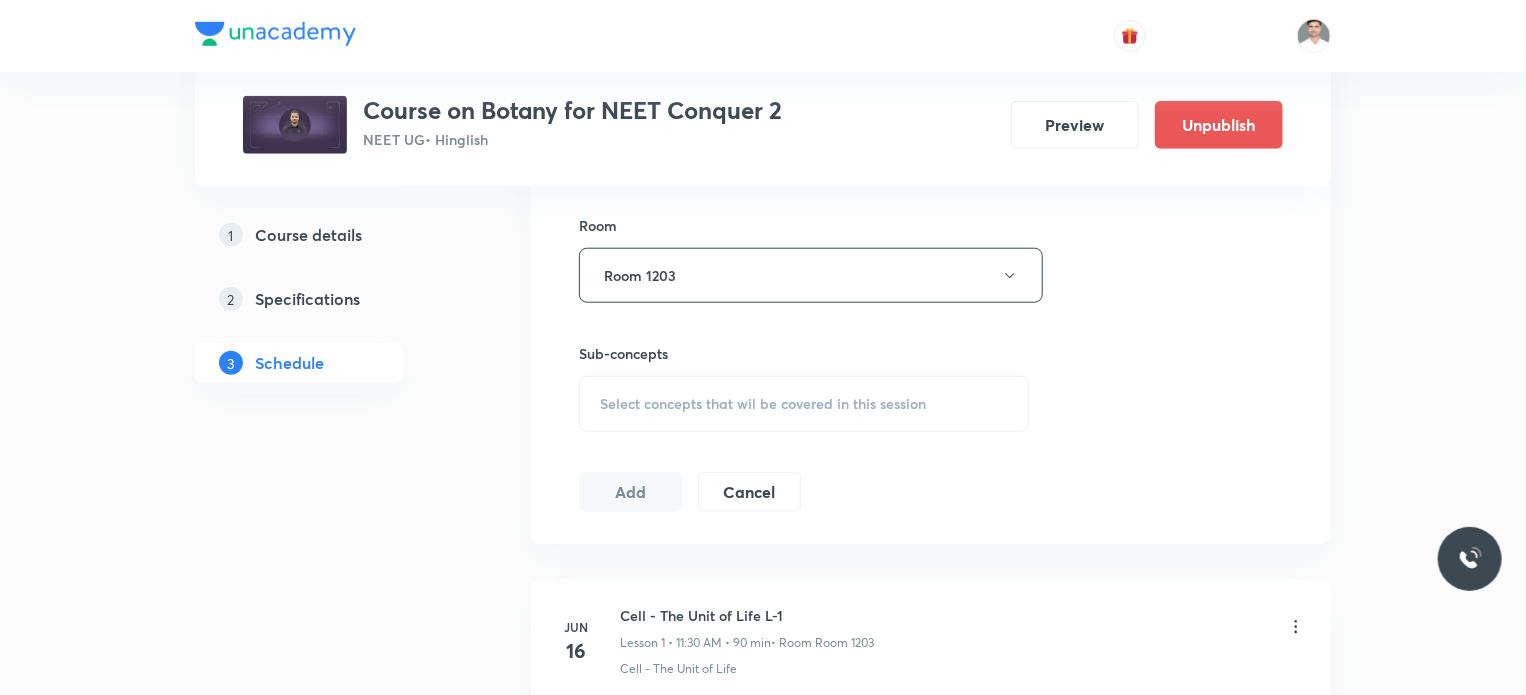 click on "Select concepts that wil be covered in this session" at bounding box center (763, 404) 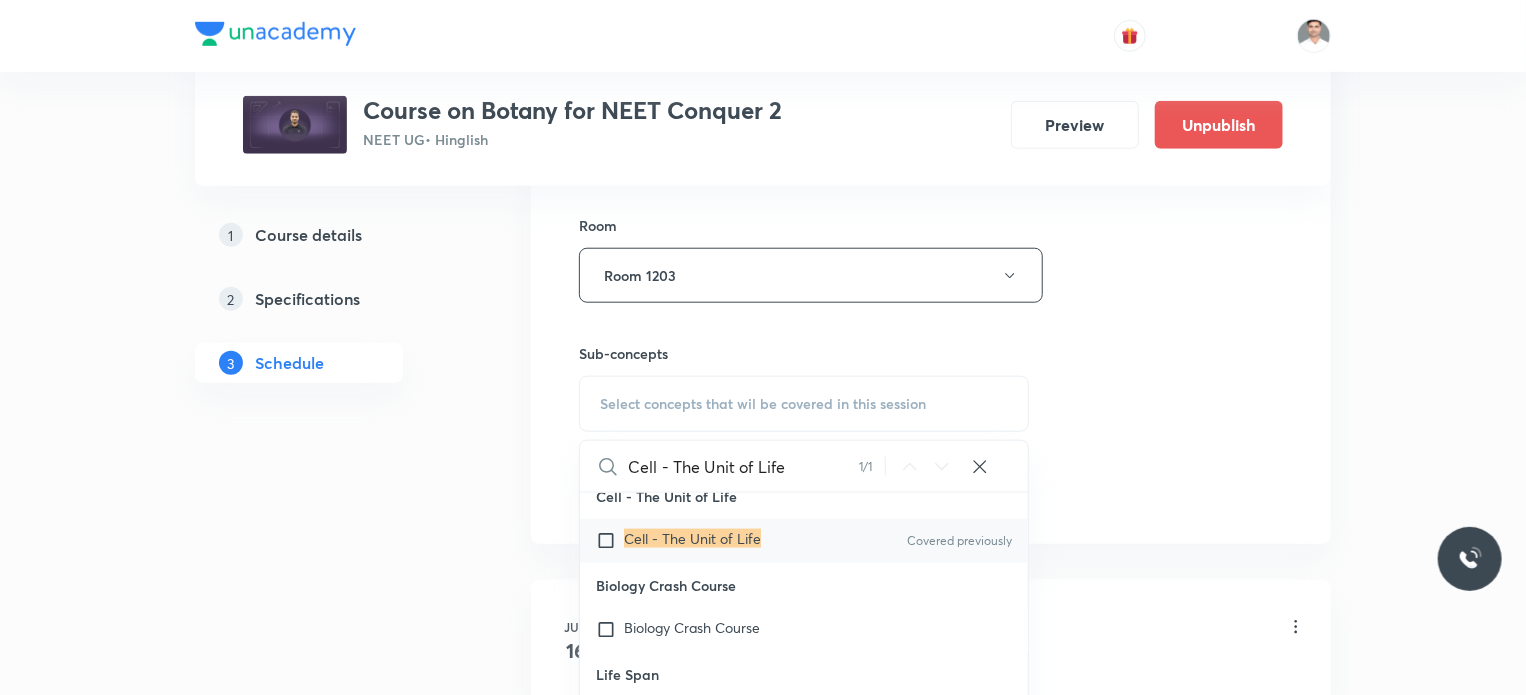 scroll, scrollTop: 28304, scrollLeft: 0, axis: vertical 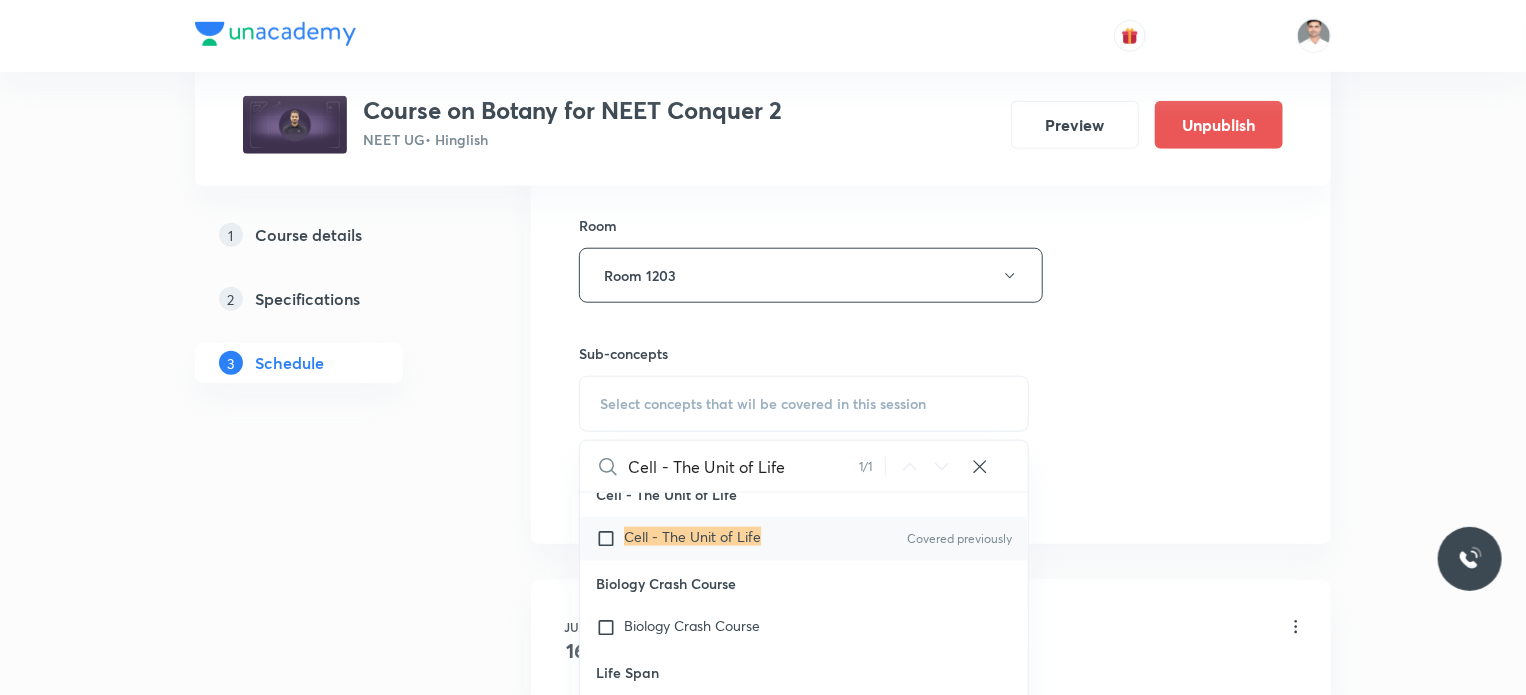 type on "Cell - The Unit of Life" 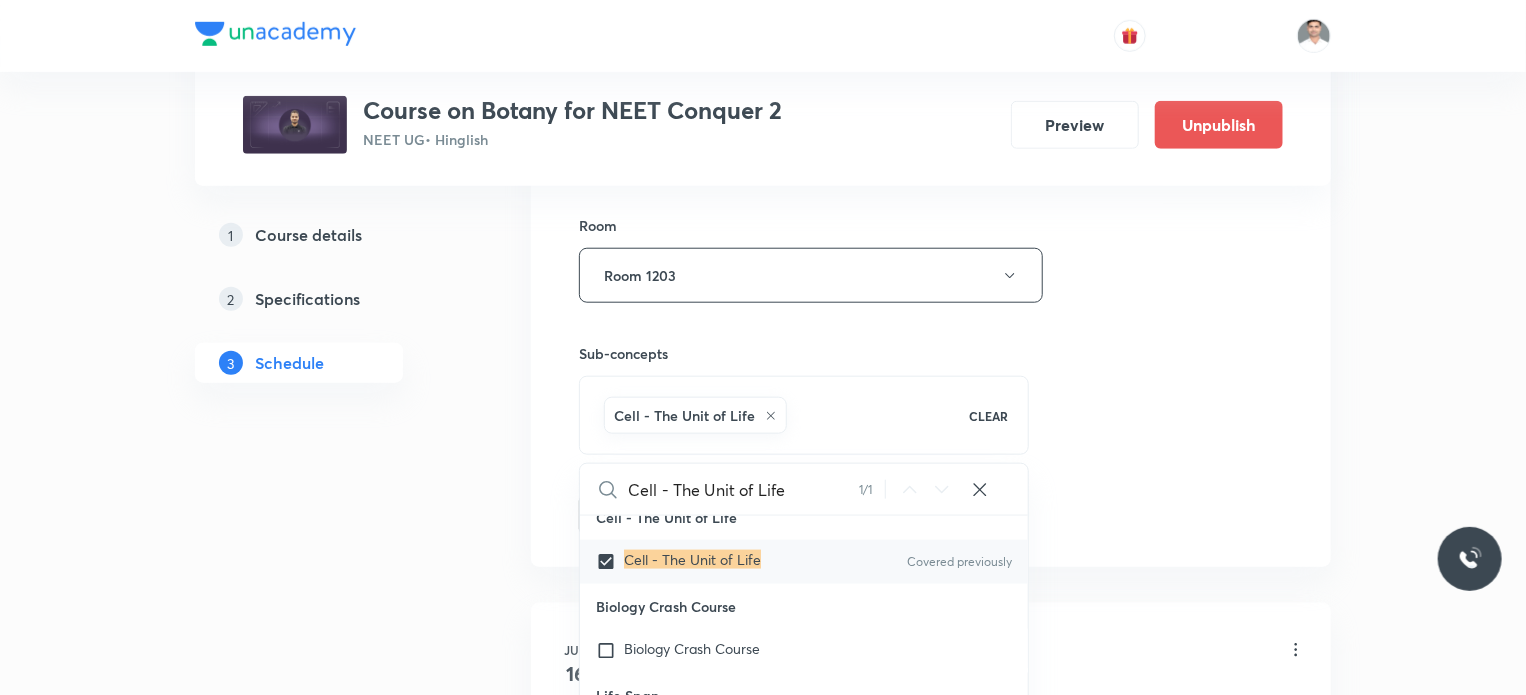 click on "1 Course details 2 Specifications 3 Schedule" at bounding box center (331, 1035) 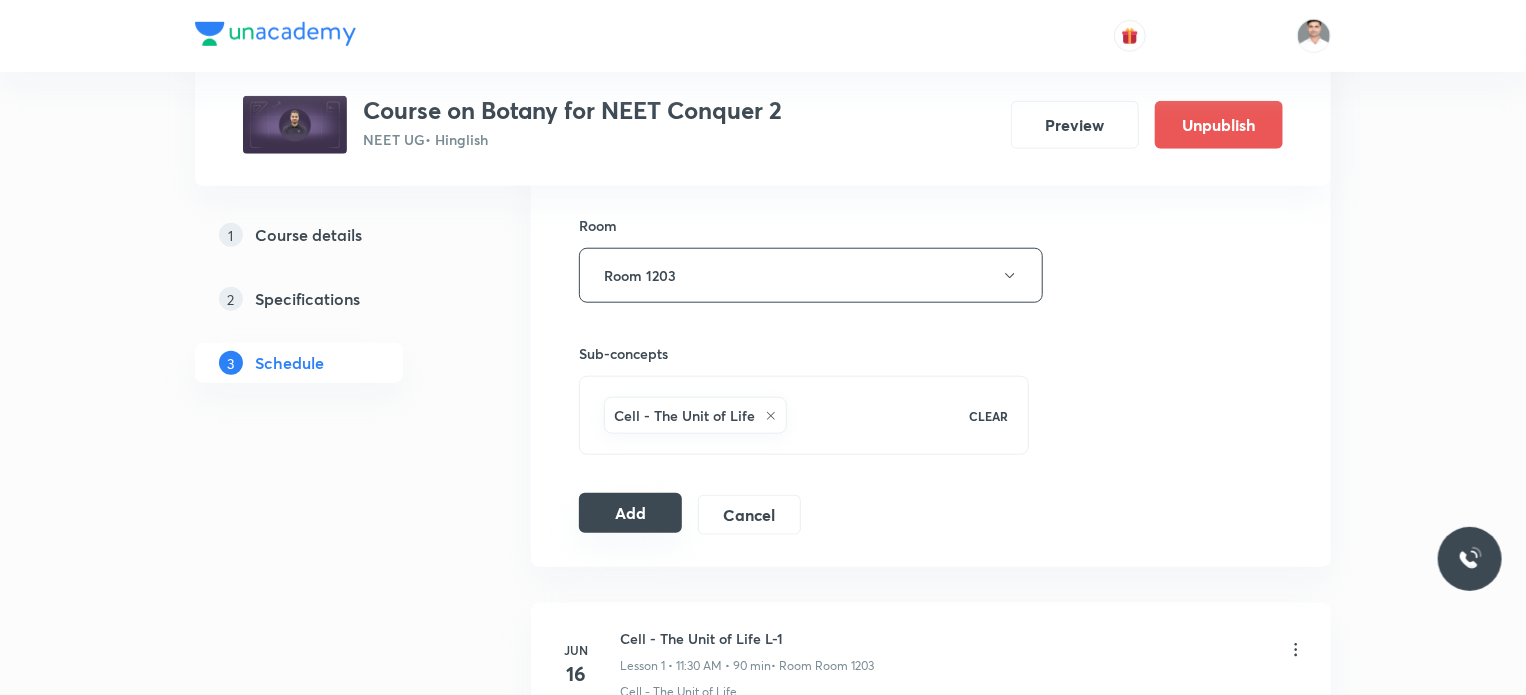 click on "Add" at bounding box center (630, 513) 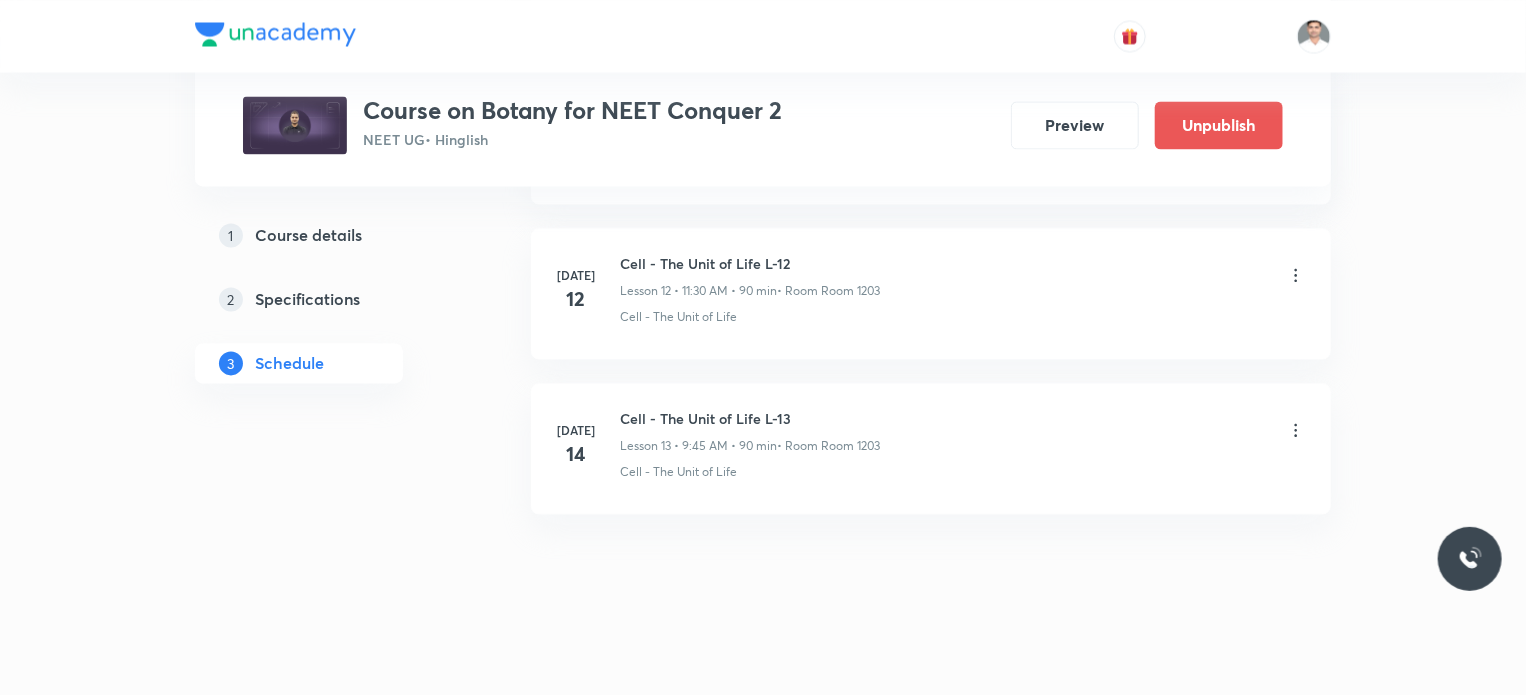 scroll, scrollTop: 1998, scrollLeft: 0, axis: vertical 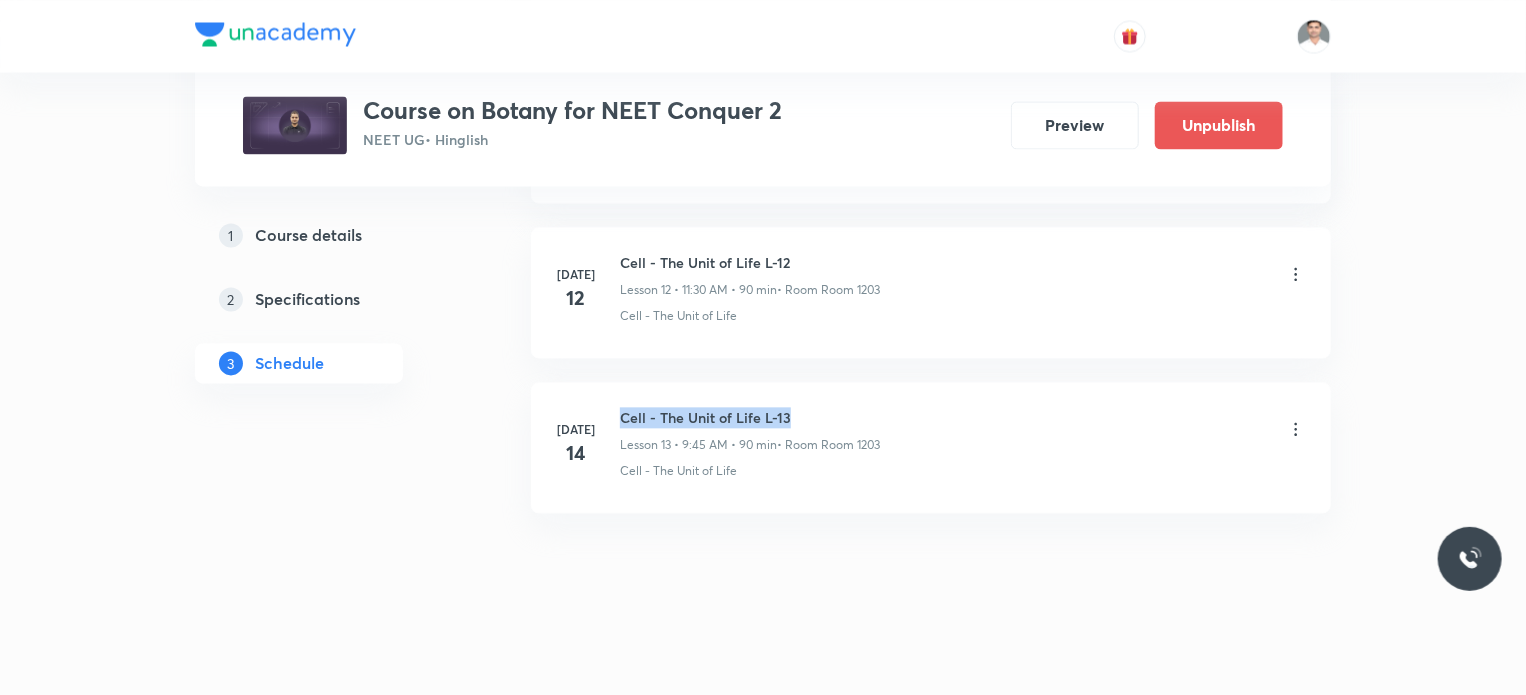 drag, startPoint x: 623, startPoint y: 412, endPoint x: 812, endPoint y: 410, distance: 189.01057 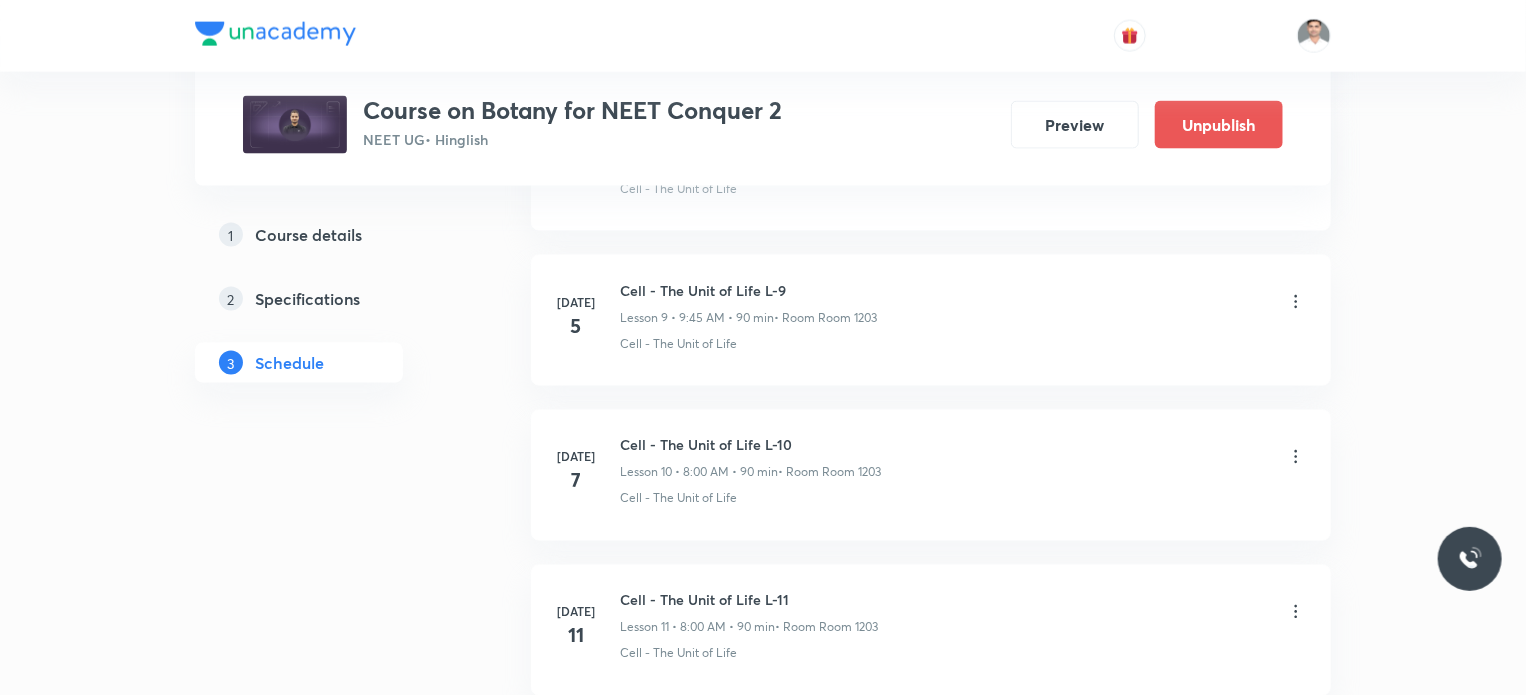 scroll, scrollTop: 1998, scrollLeft: 0, axis: vertical 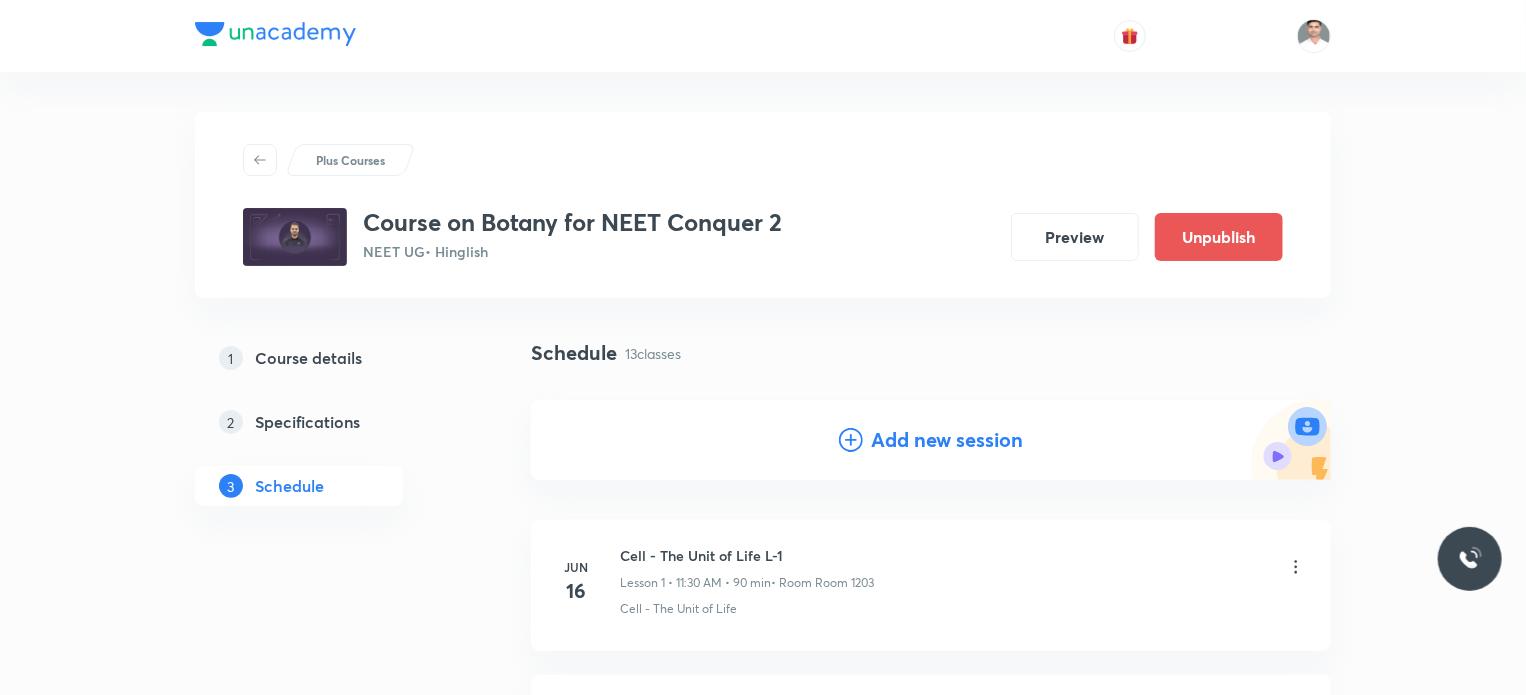 click on "Add new session" at bounding box center [947, 440] 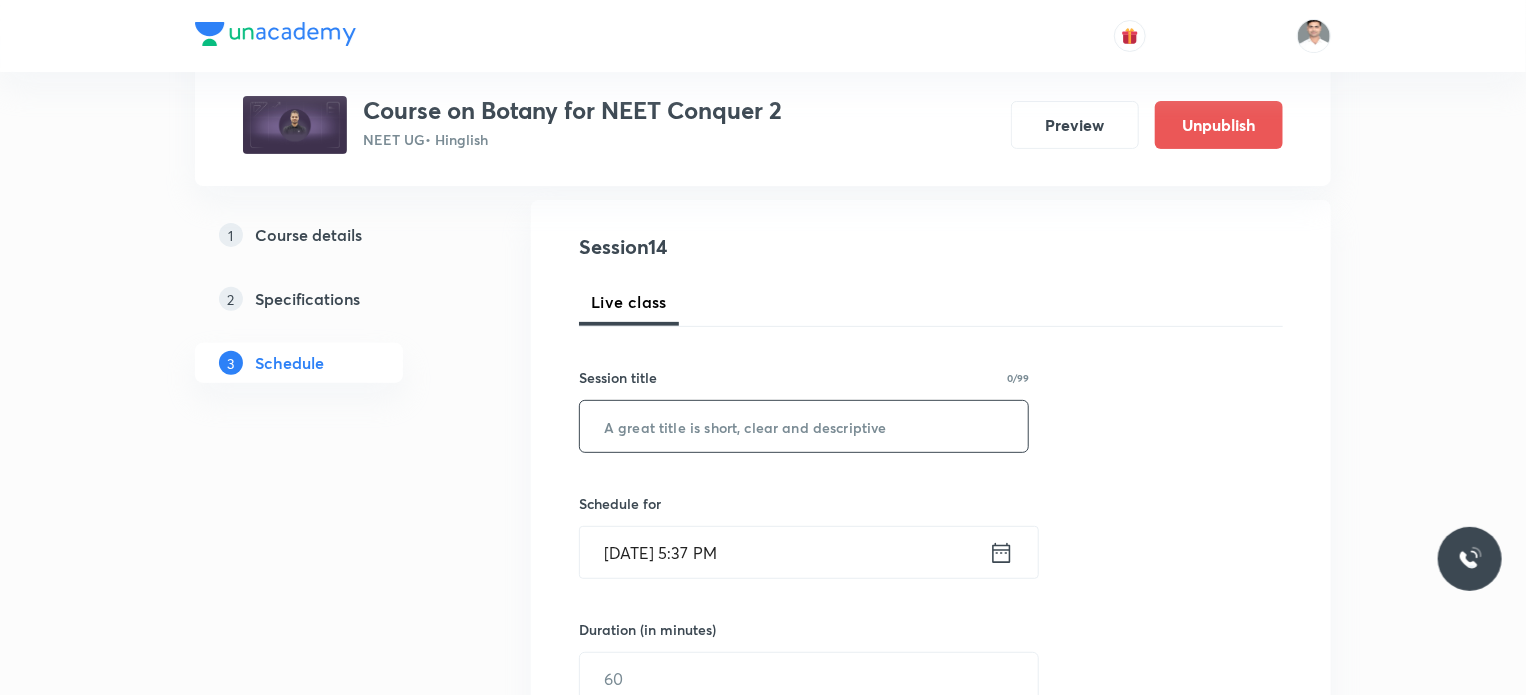 click at bounding box center [804, 426] 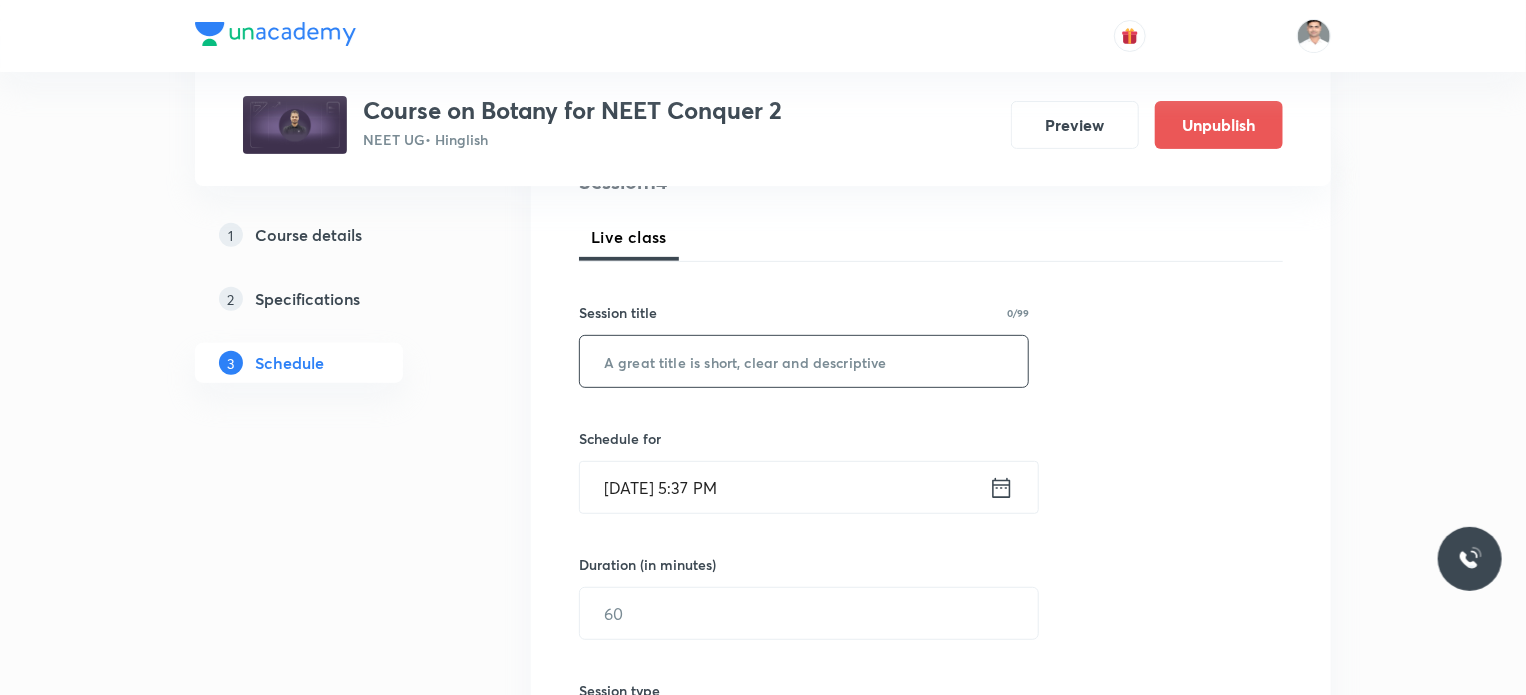 scroll, scrollTop: 300, scrollLeft: 0, axis: vertical 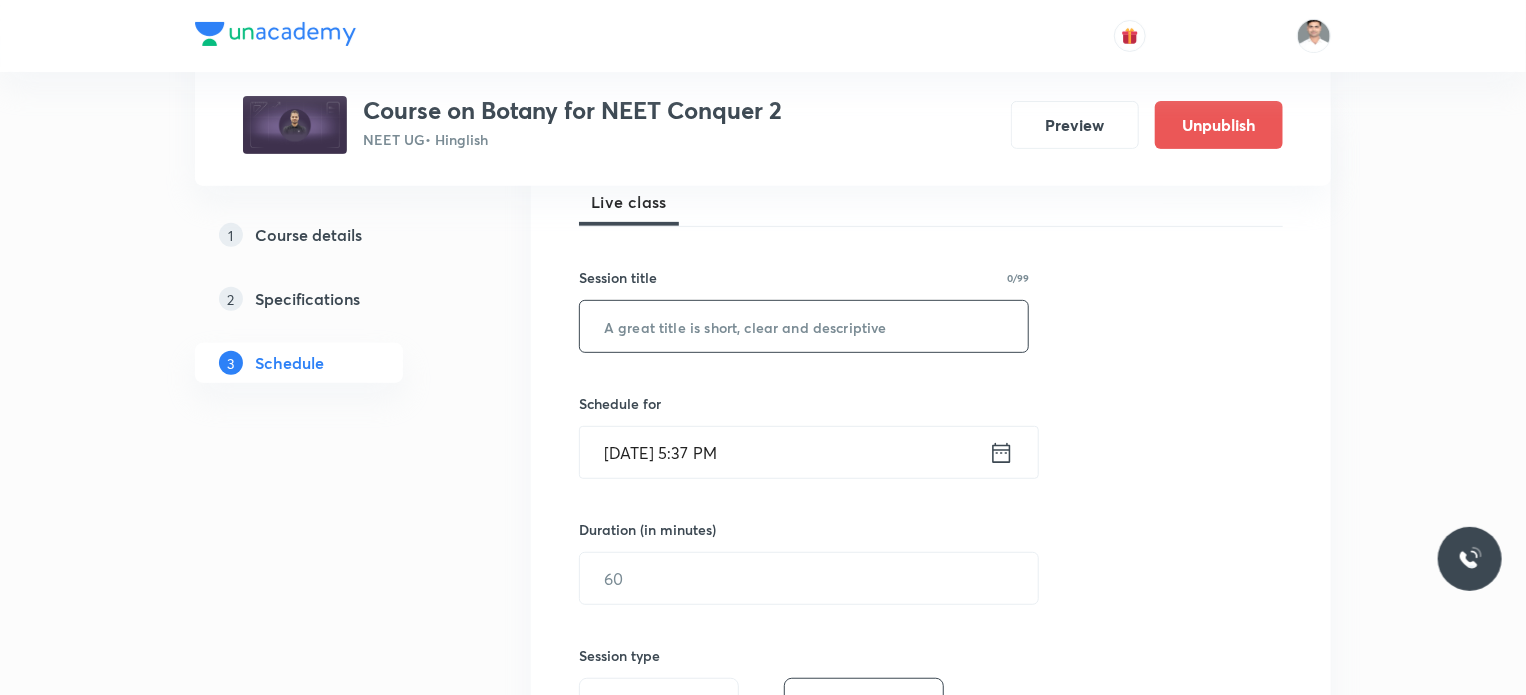 paste on "Cell - The Unit of Life L-13" 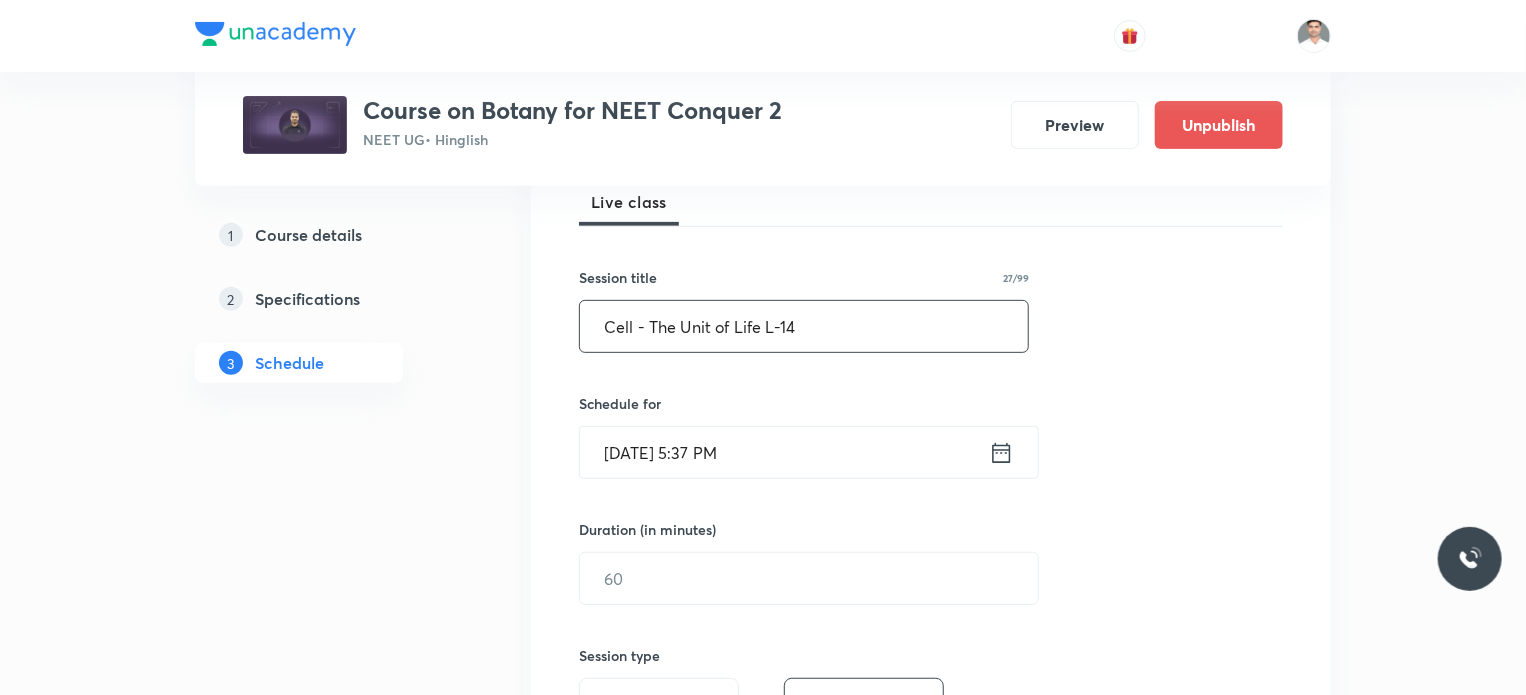 type on "Cell - The Unit of Life L-14" 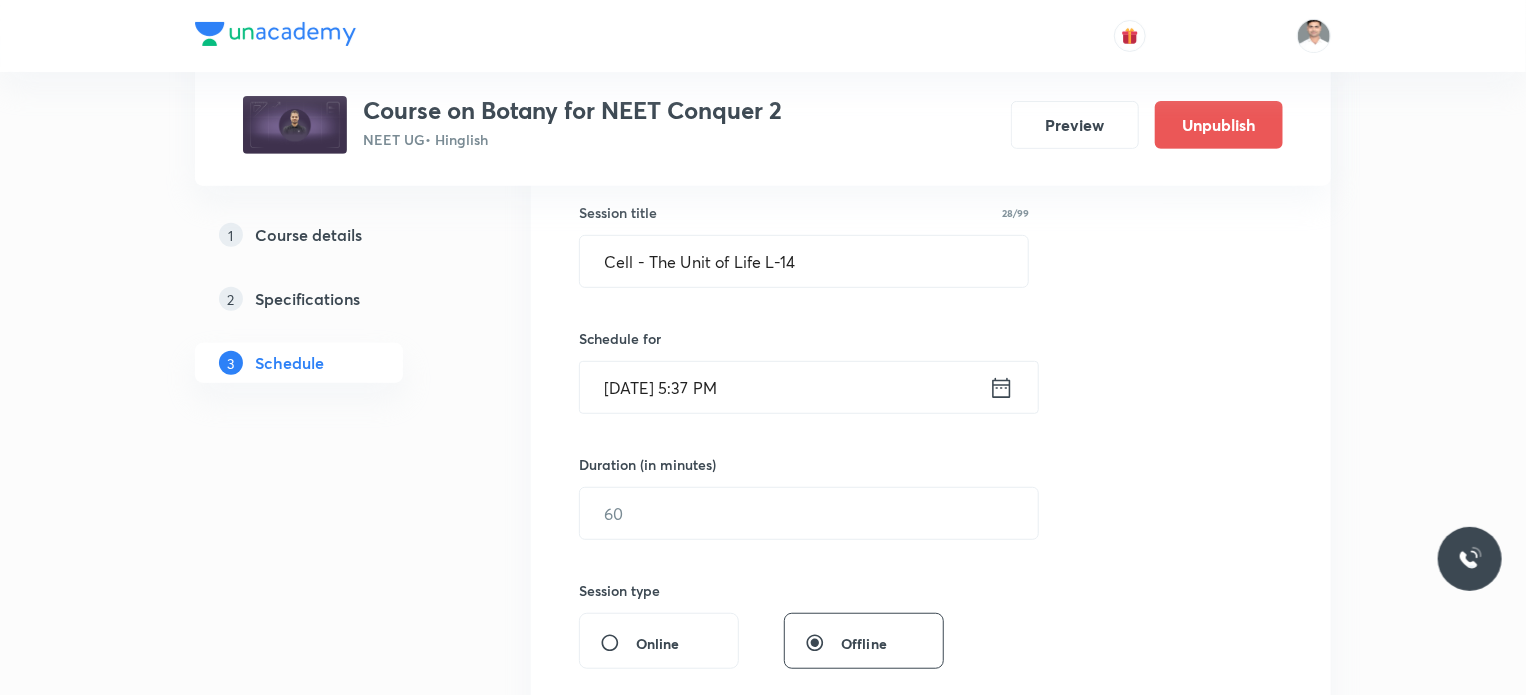 scroll, scrollTop: 400, scrollLeft: 0, axis: vertical 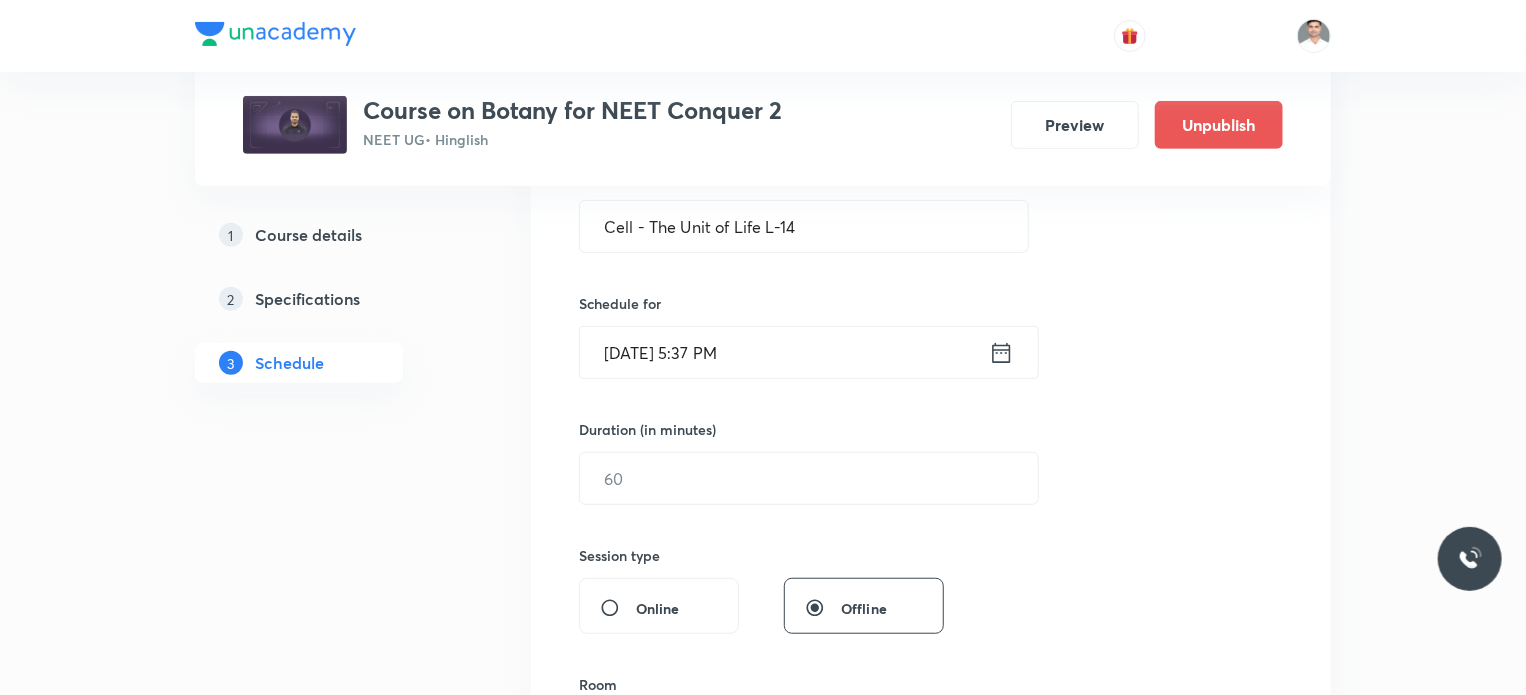 click on "Jul 12, 2025, 5:37 PM ​" at bounding box center [809, 352] 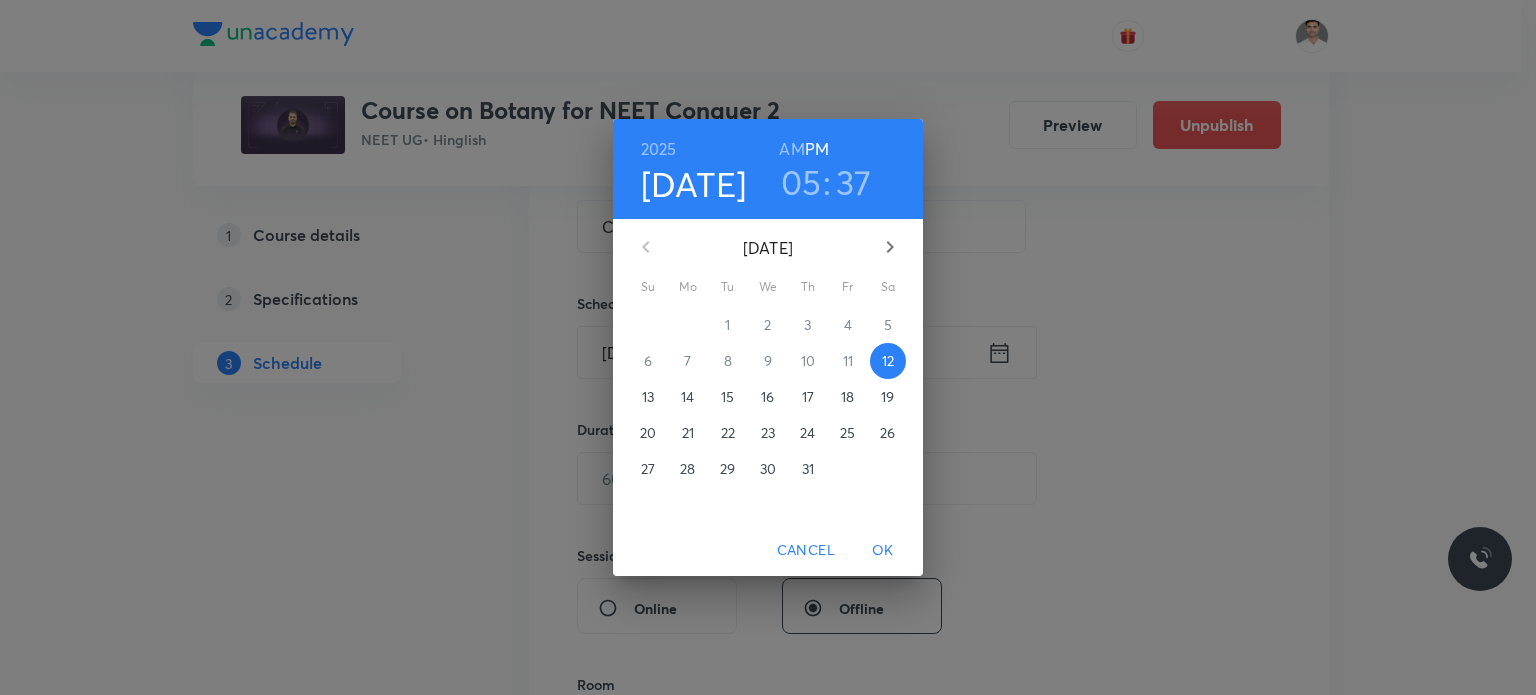 click on "16" at bounding box center [767, 397] 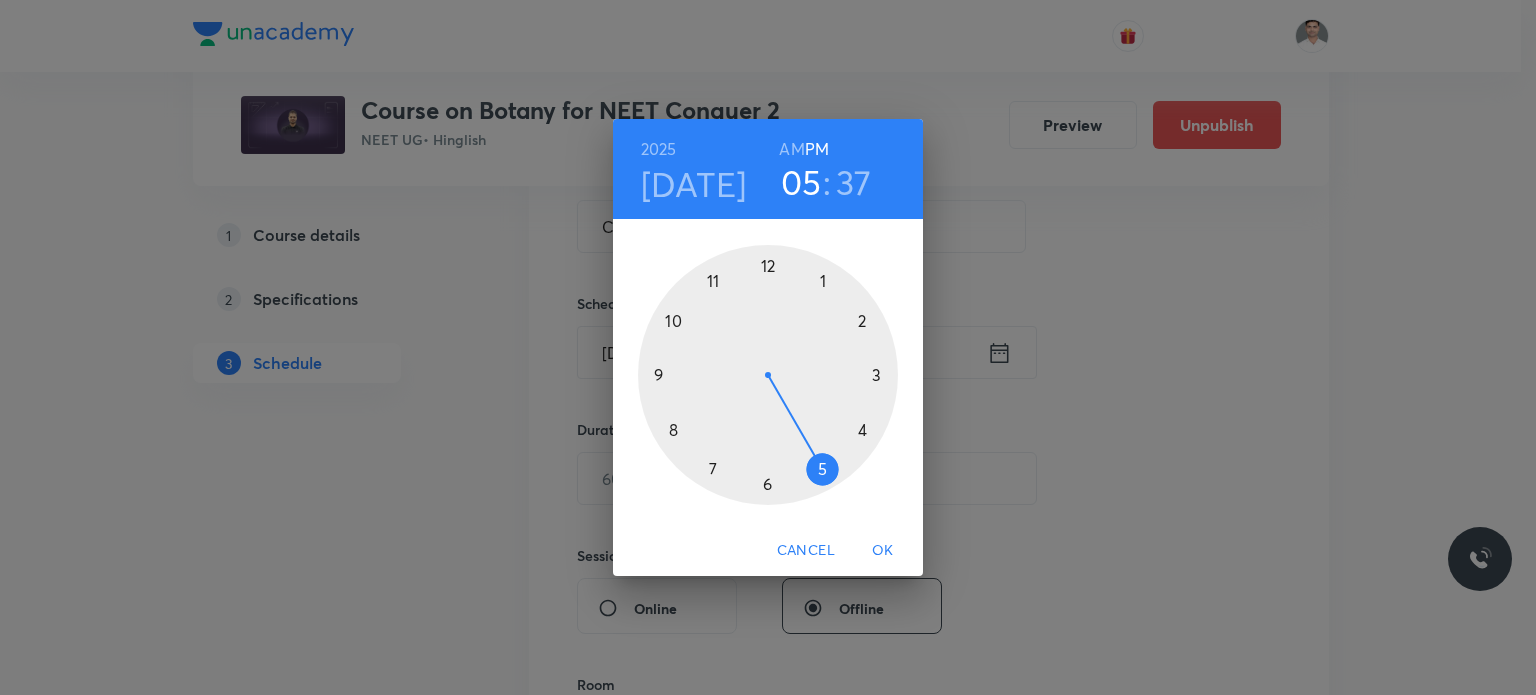 click on "AM" at bounding box center [791, 149] 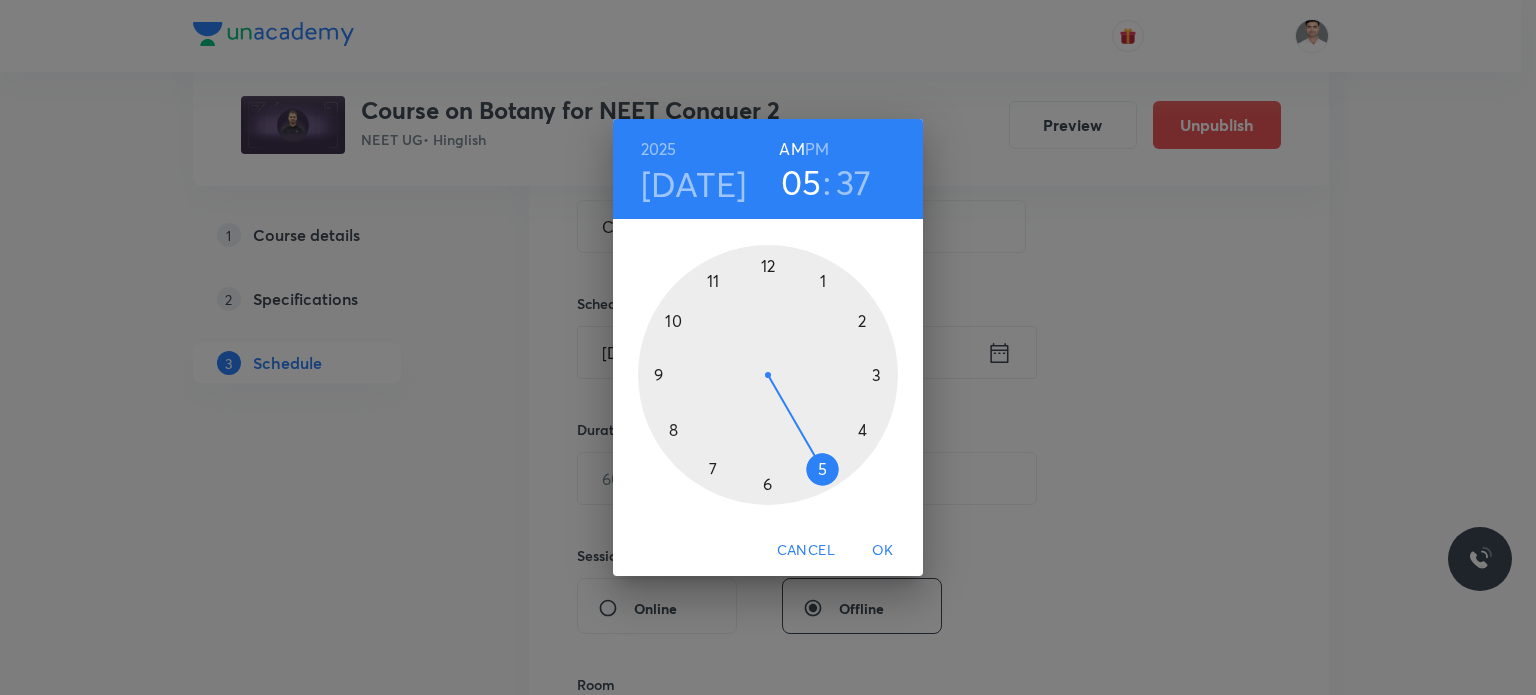 click at bounding box center [768, 375] 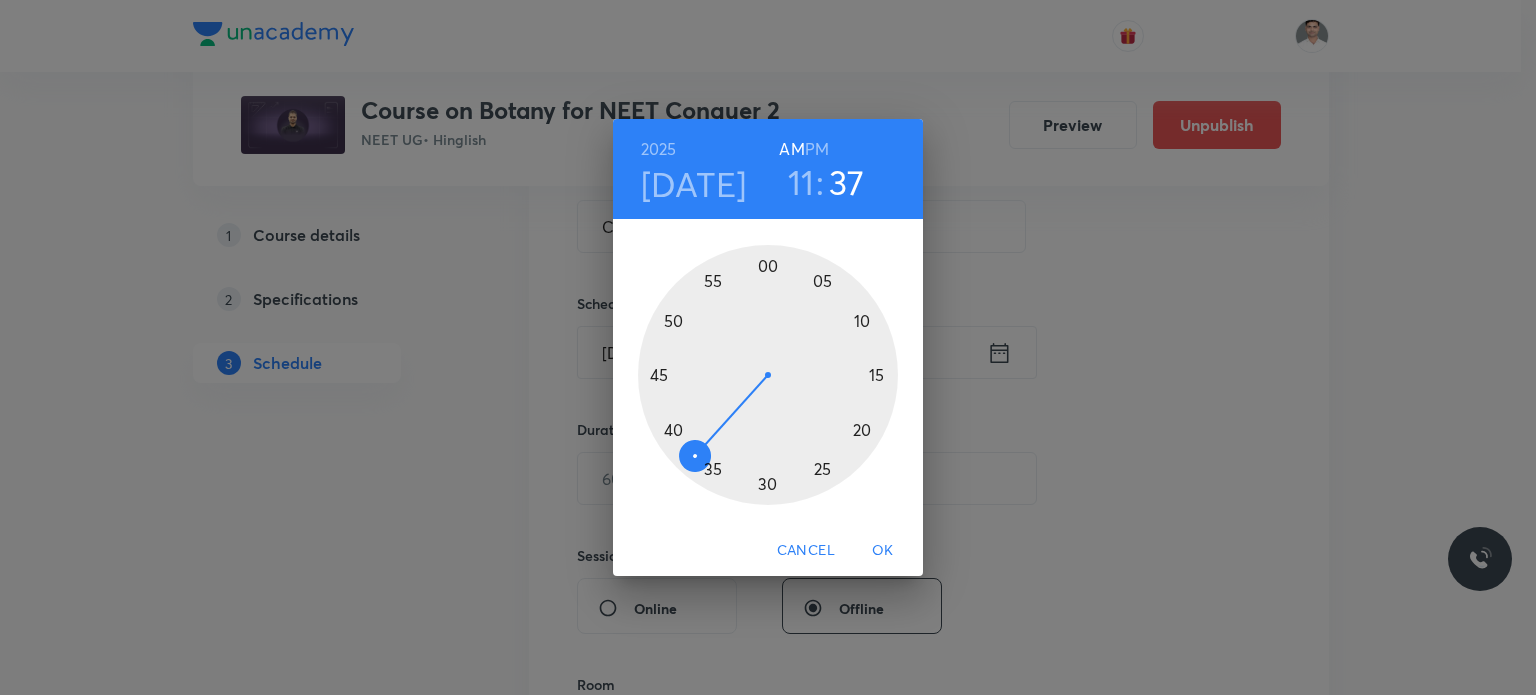 click at bounding box center (768, 375) 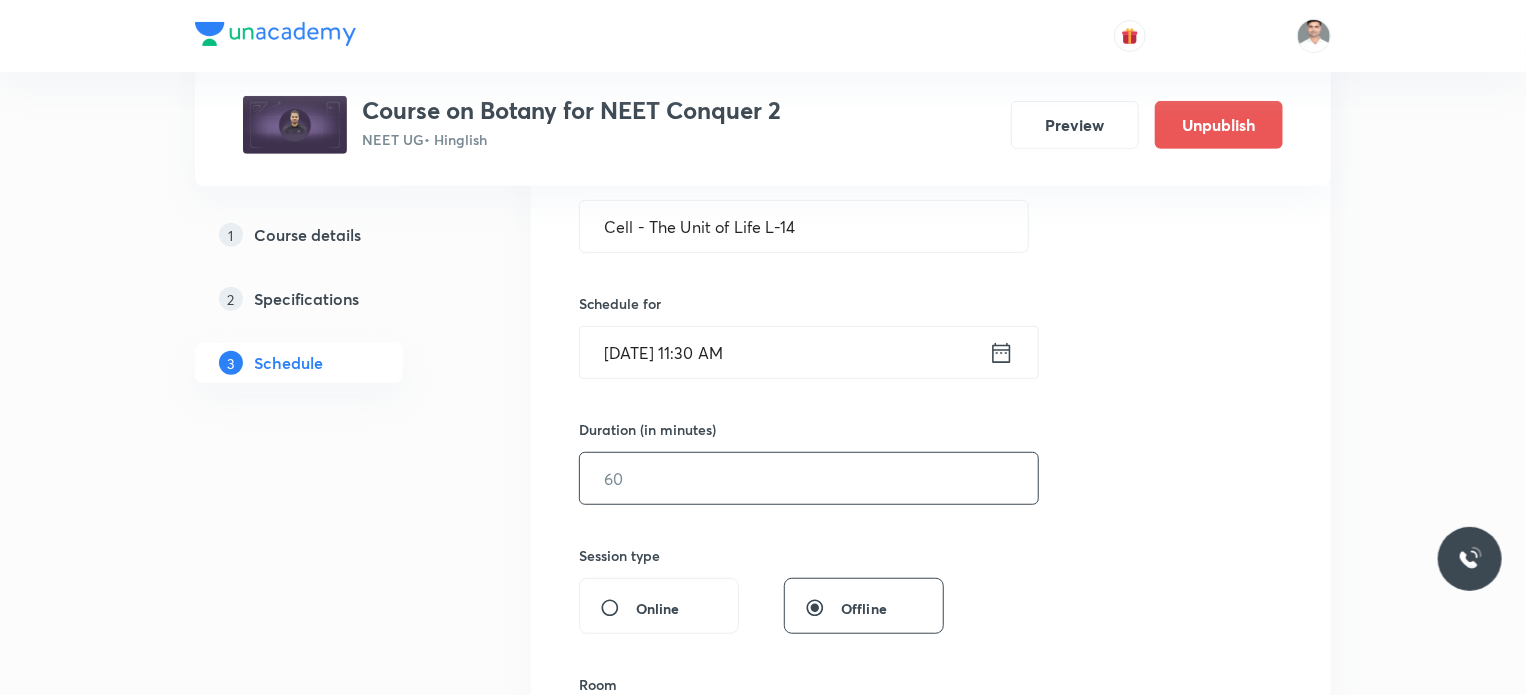 click at bounding box center (809, 478) 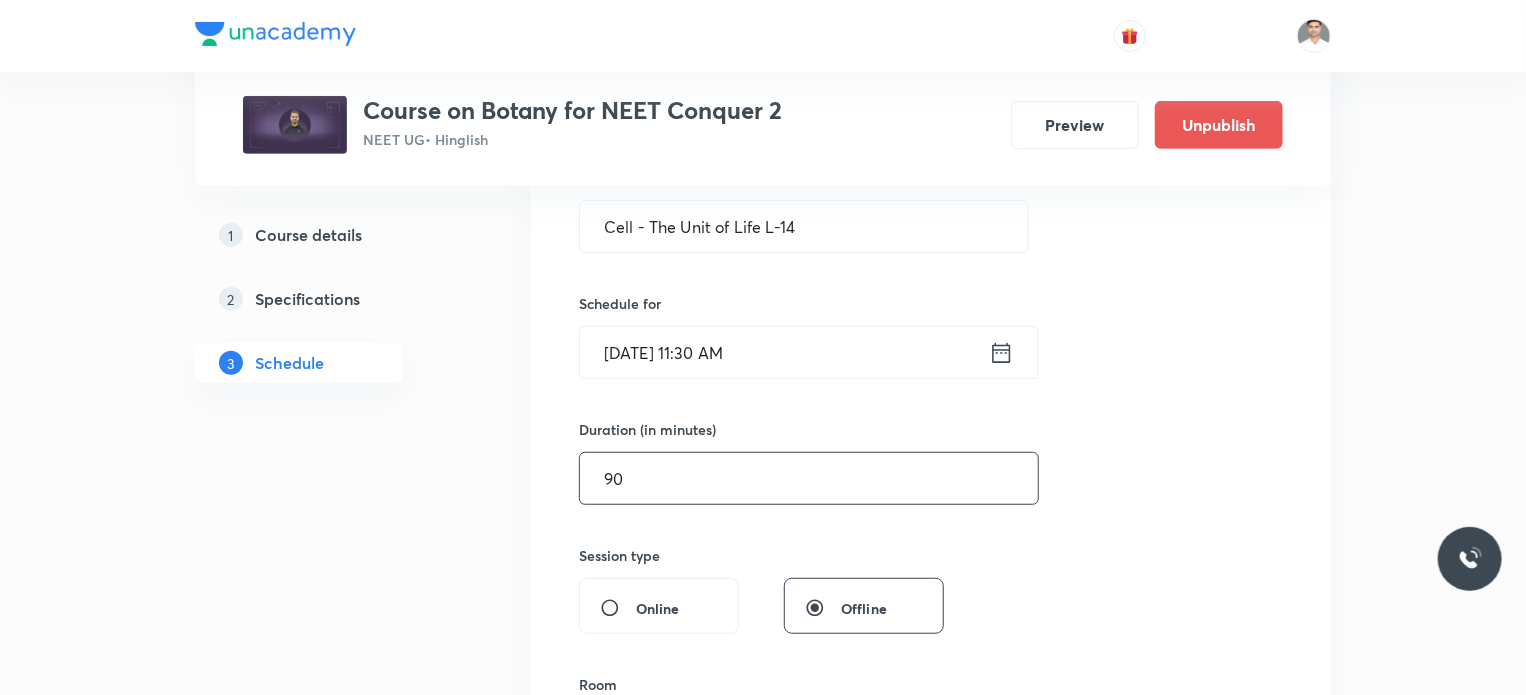 type on "90" 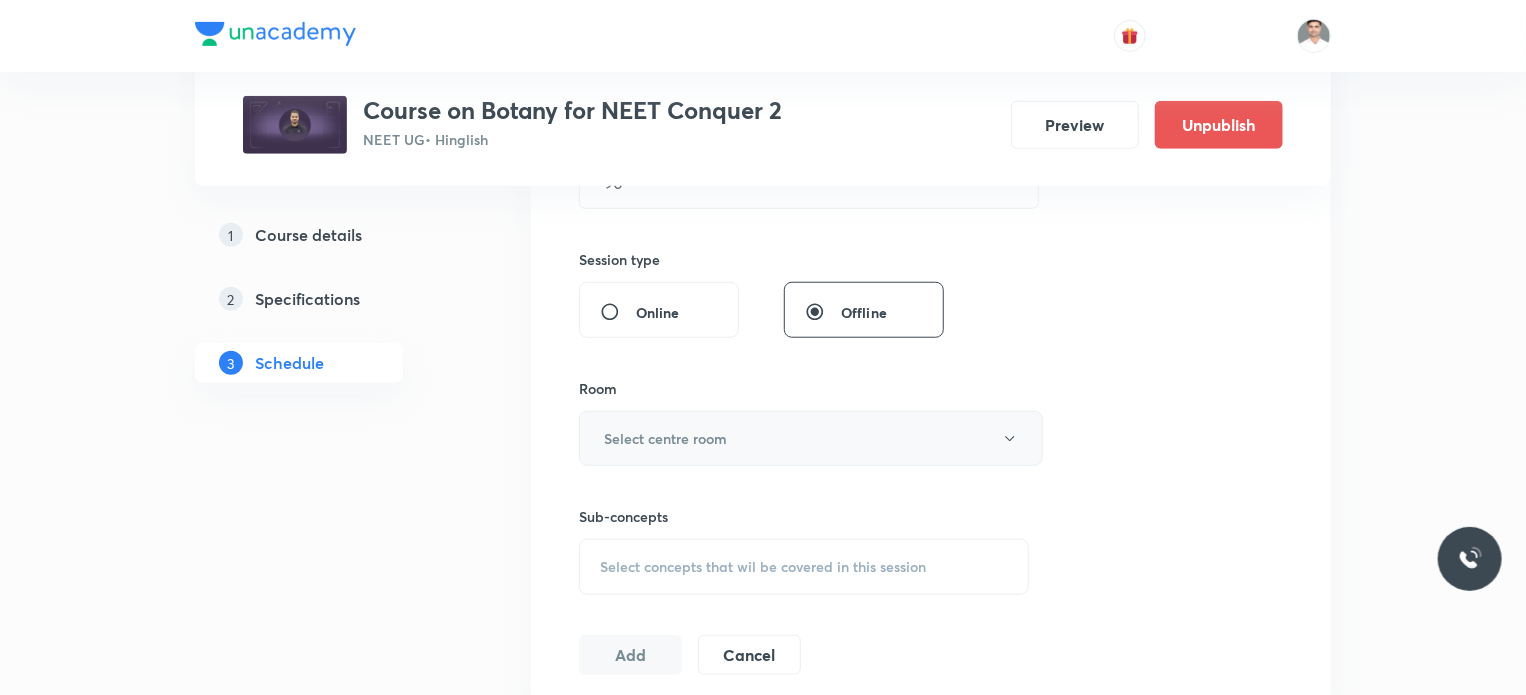 scroll, scrollTop: 700, scrollLeft: 0, axis: vertical 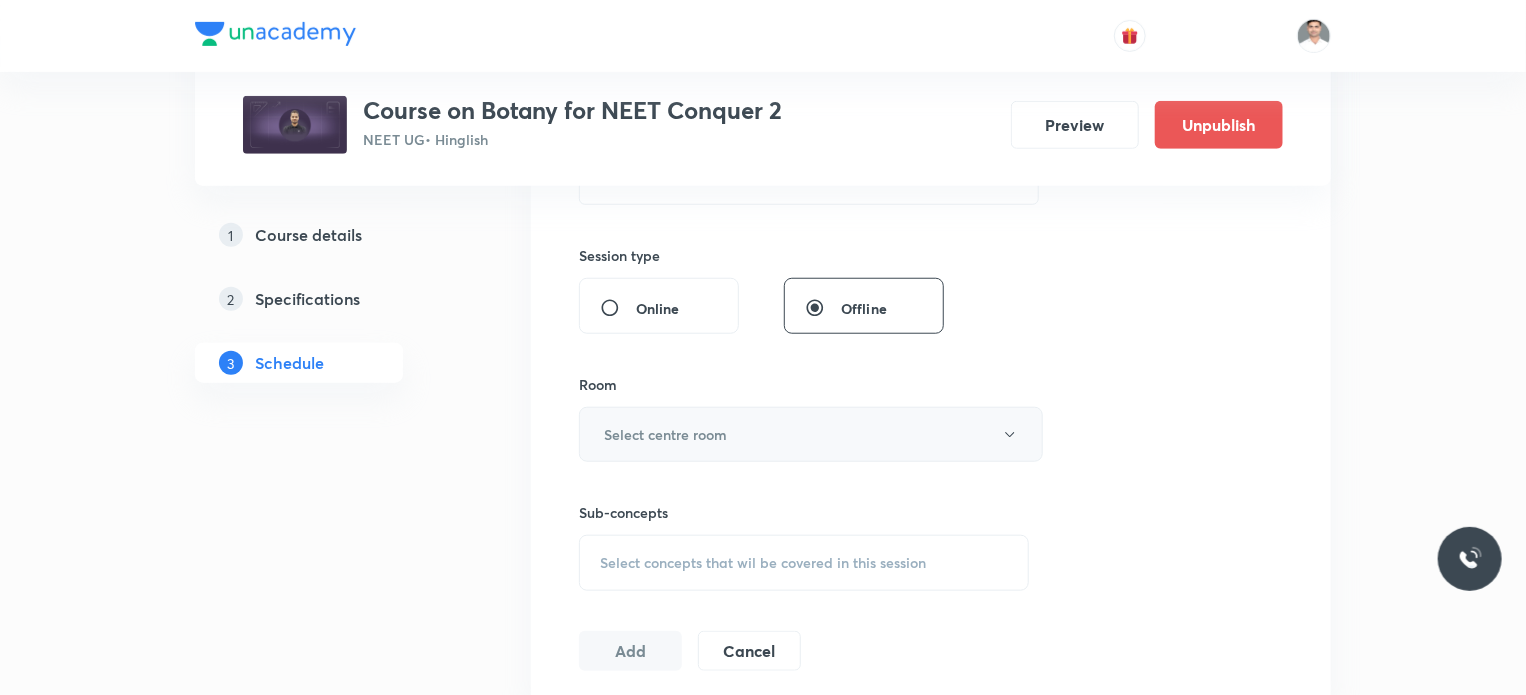 click on "Select centre room" at bounding box center [665, 434] 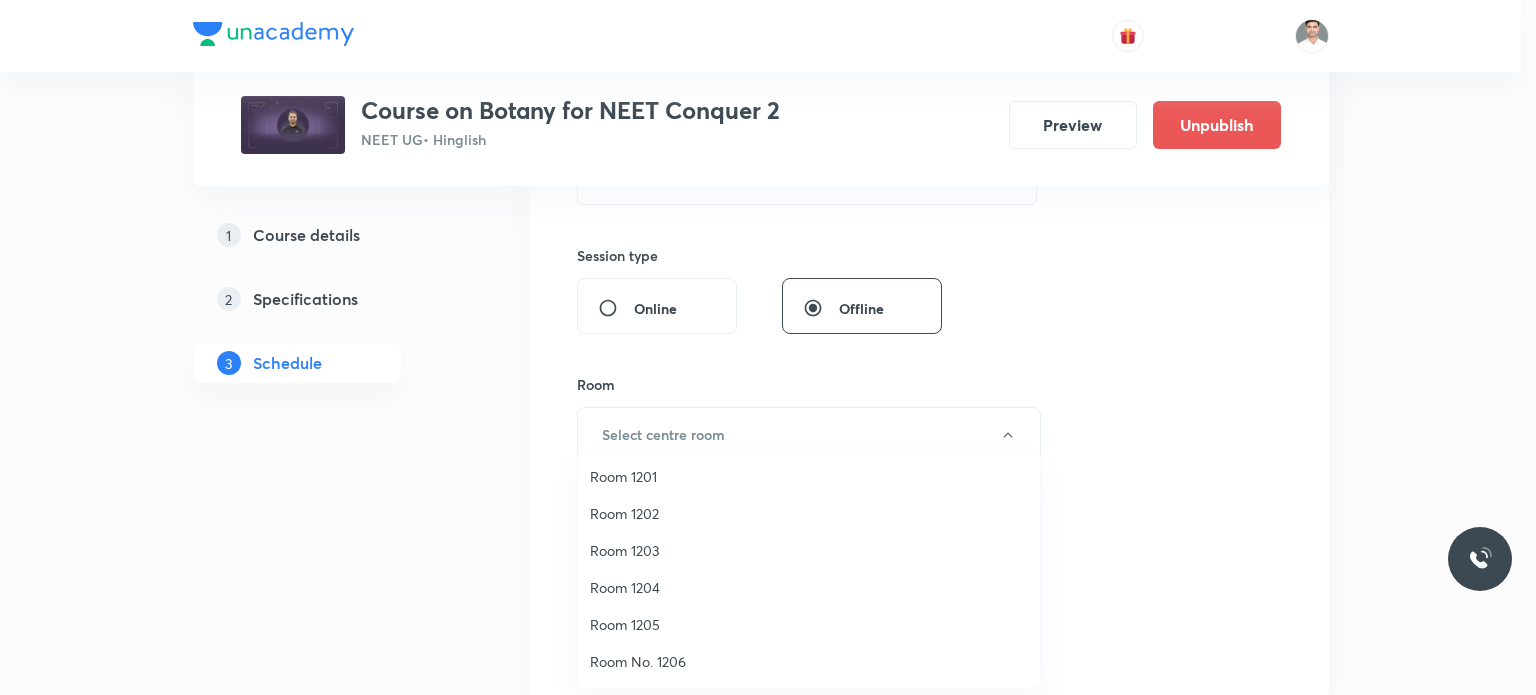 click on "Room 1203" at bounding box center [809, 550] 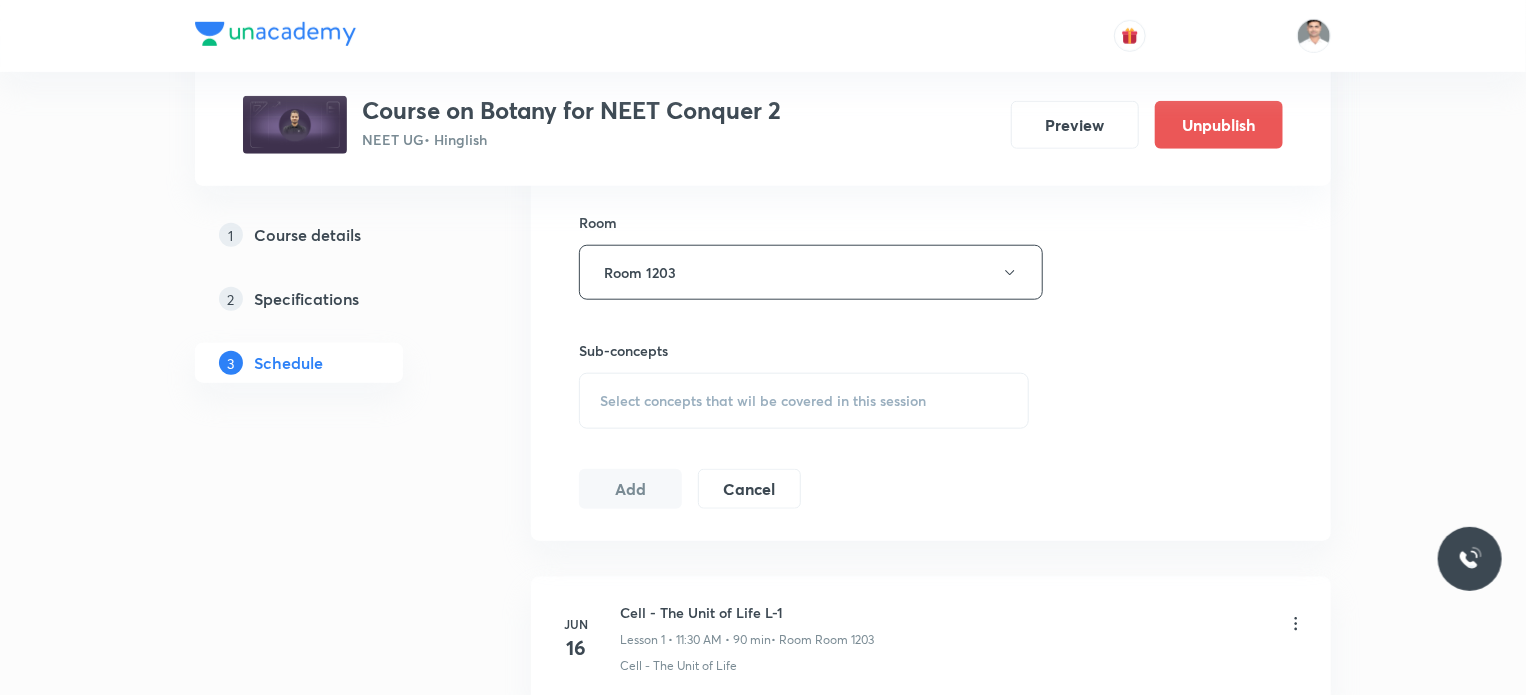 scroll, scrollTop: 900, scrollLeft: 0, axis: vertical 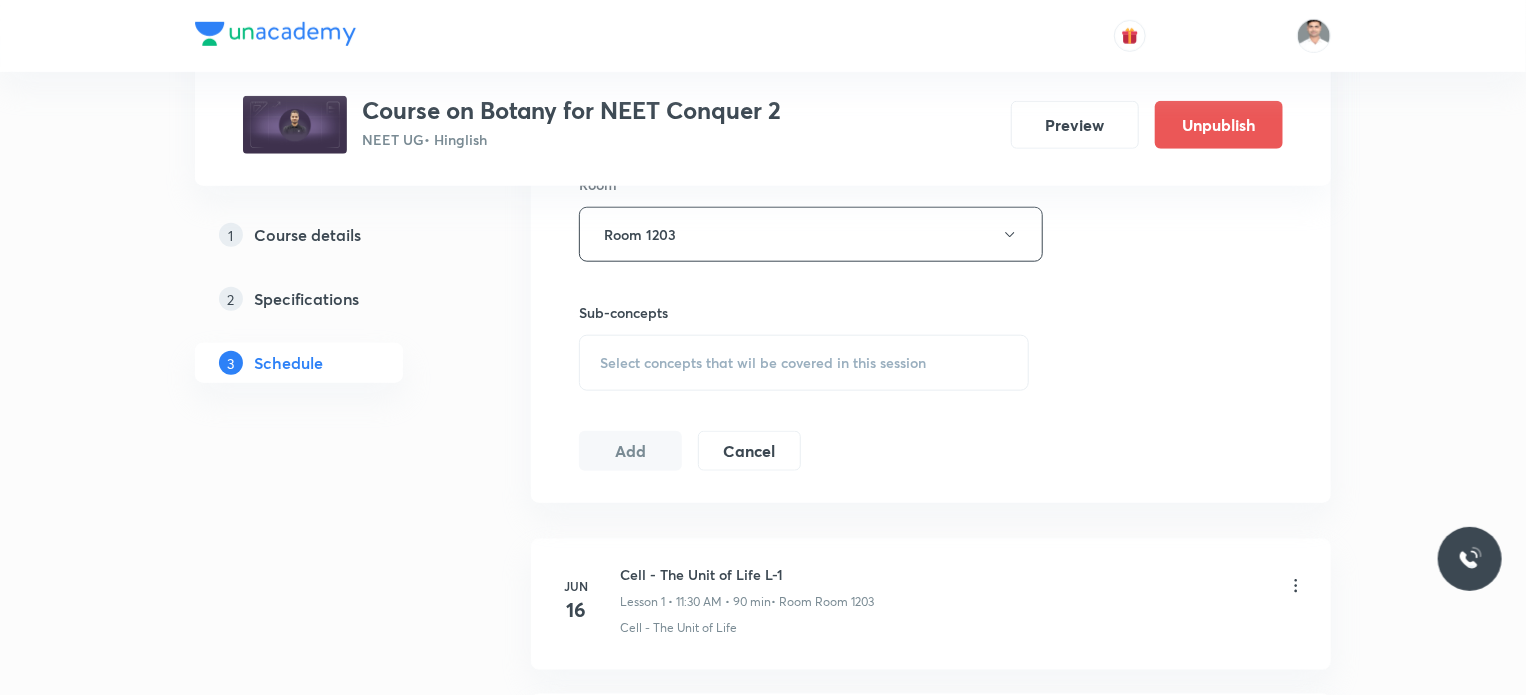 click on "Select concepts that wil be covered in this session" at bounding box center [763, 363] 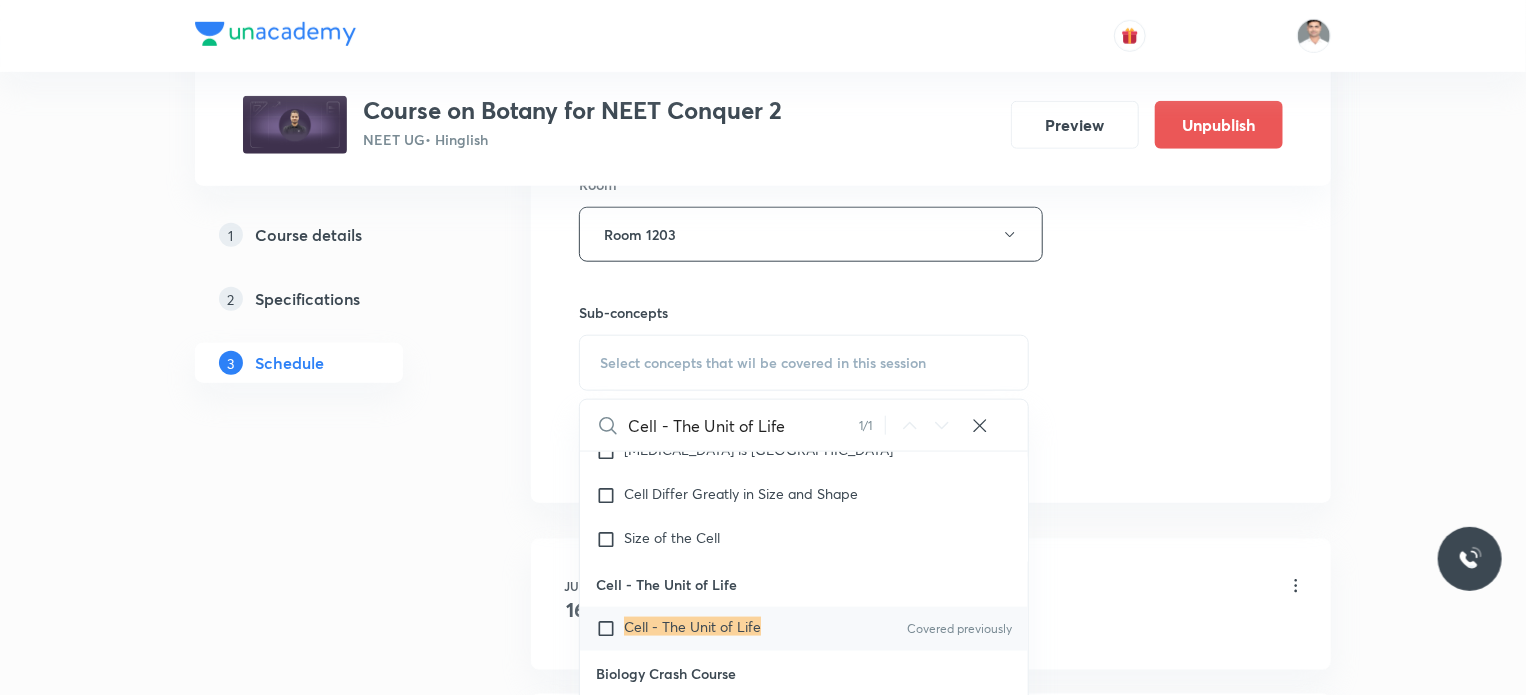 scroll, scrollTop: 28304, scrollLeft: 0, axis: vertical 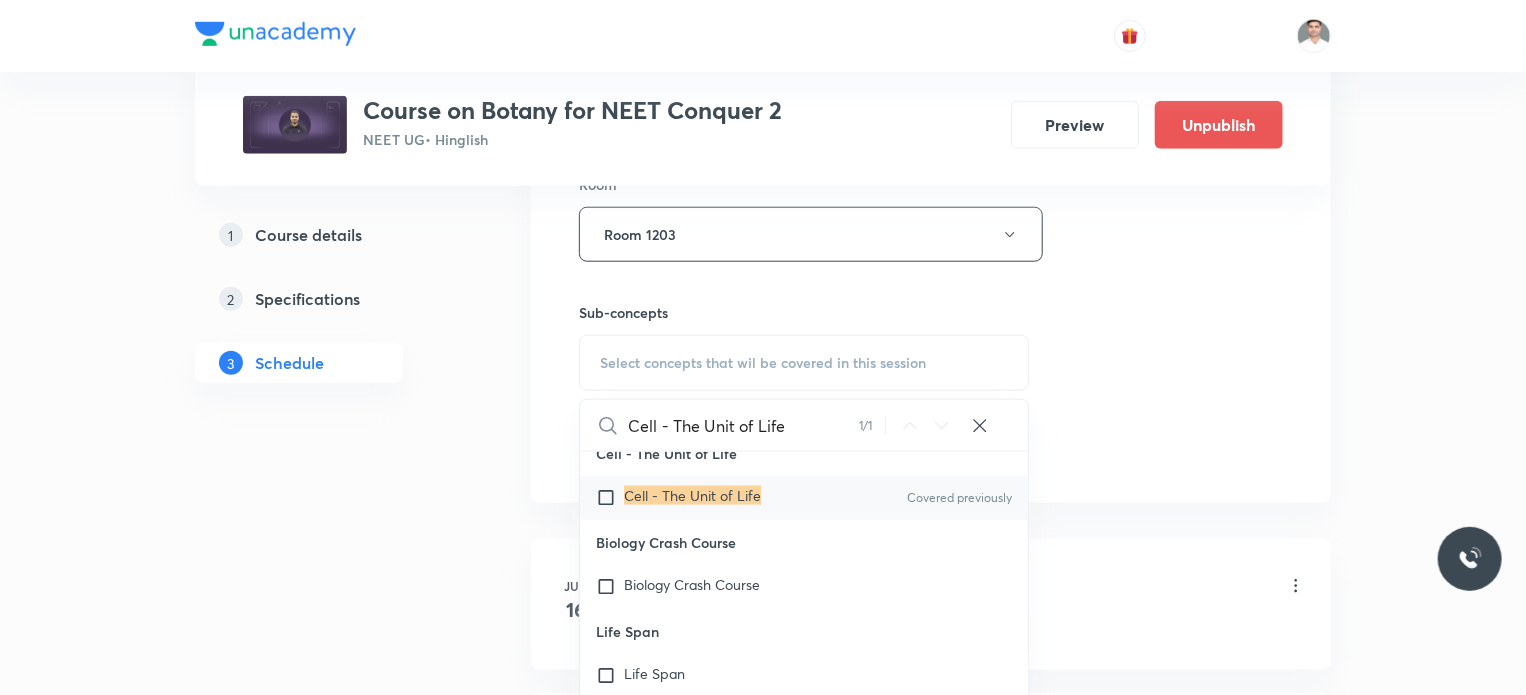 type on "Cell - The Unit of Life" 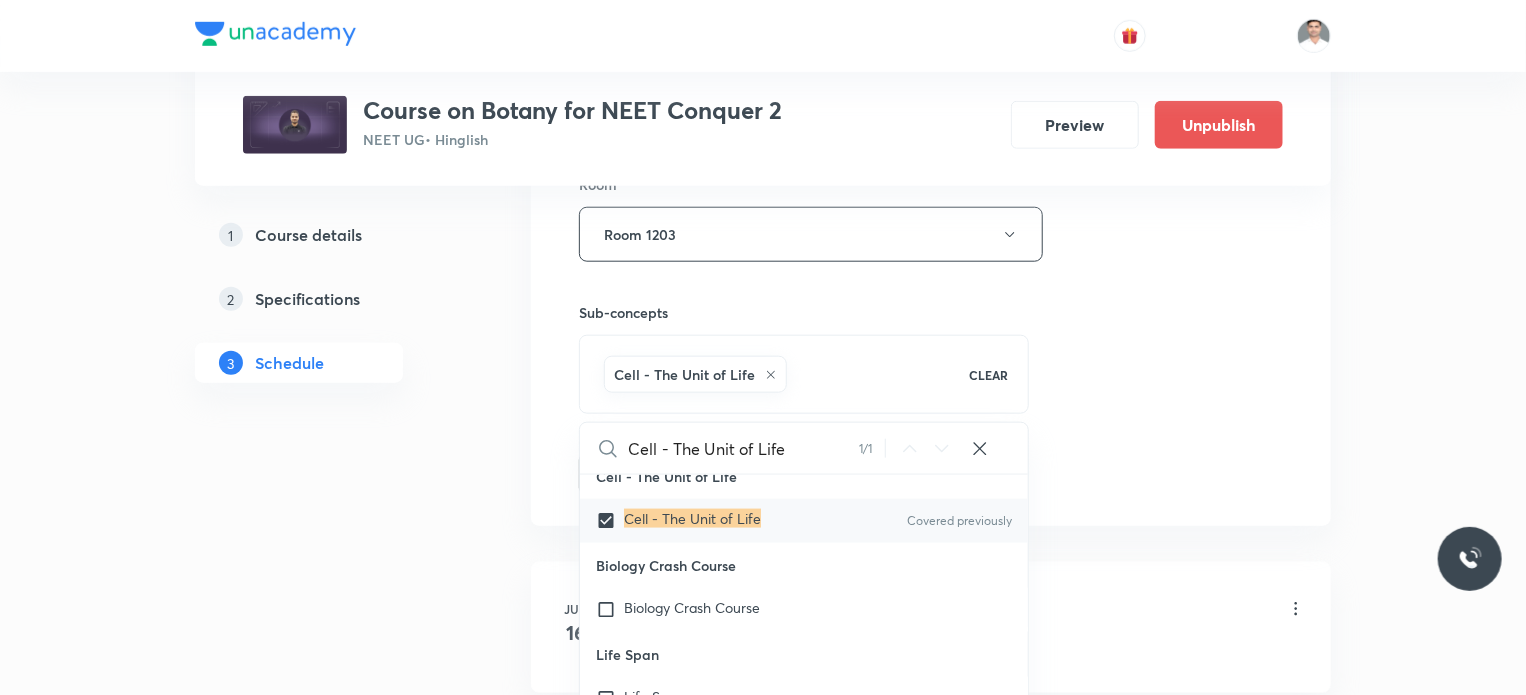 click on "Plus Courses Course on Botany for NEET Conquer 2 NEET UG  • Hinglish Preview Unpublish 1 Course details 2 Specifications 3 Schedule Schedule 13  classes Session  14 Live class Session title 28/99 Cell - The Unit of Life L-14 ​ Schedule for Jul 16, 2025, 11:30 AM ​ Duration (in minutes) 90 ​   Session type Online Offline Room Room 1203 Sub-concepts Cell - The Unit of Life CLEAR Cell - The Unit of Life 1 / 1 ​ Biology - Full Syllabus Mock Questions Biology - Full Syllabus Mock Questions Practice questions Practice Questions Biology Previous Year Questions Maths Previous Year Questions Living World What Is Living? Diversity In The Living World Systematics Types Of Taxonomy Fundamental Components Of Taxonomy Taxonomic Categories Taxonomical Aids The Three Domains Of Life Biological Nomenclature  Biological Classification System Of Classification Kingdom Monera Kingdom Protista Kingdom Fungi Kingdom Plantae Kingdom Animalia Linchens Mycorrhiza Virus Prions Viroids Plant Kingdom Algae Bryophytes Root Stem" at bounding box center (763, 958) 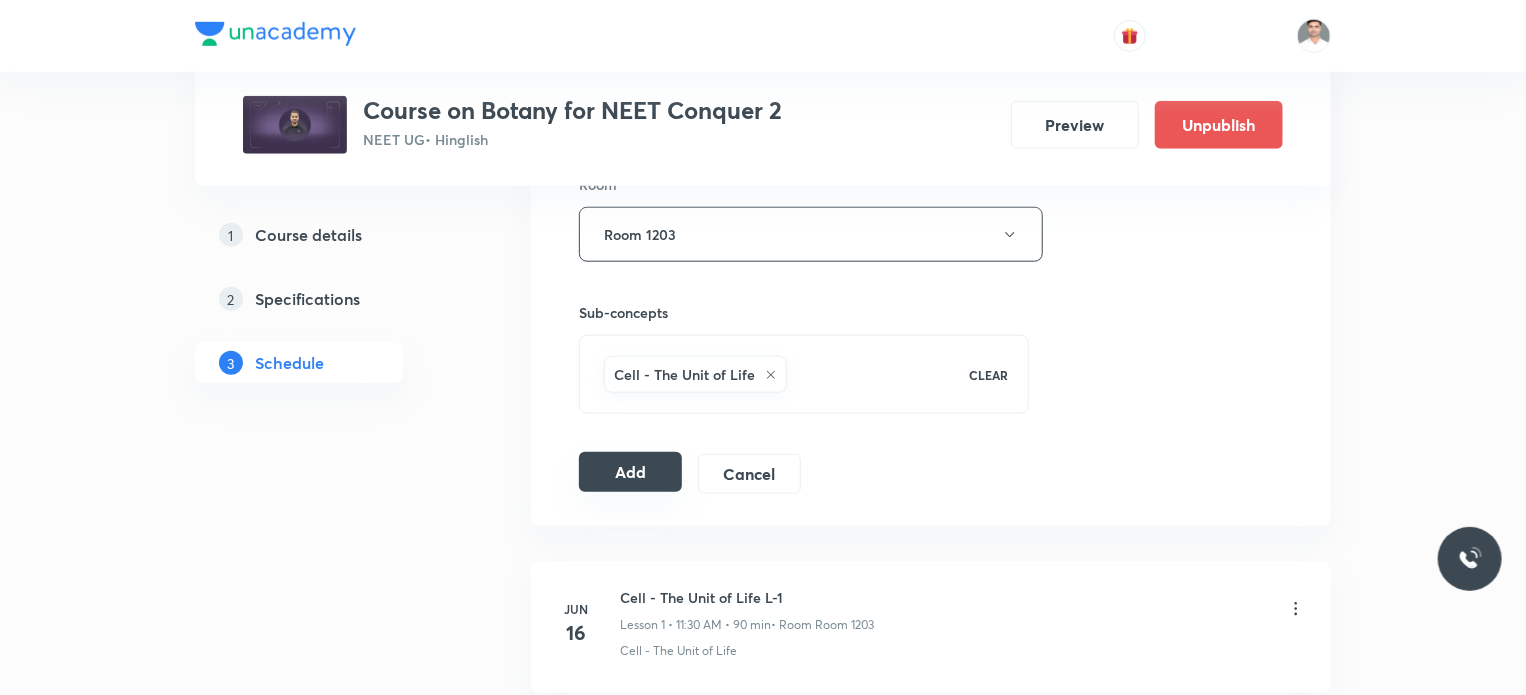 click on "Add" at bounding box center [630, 472] 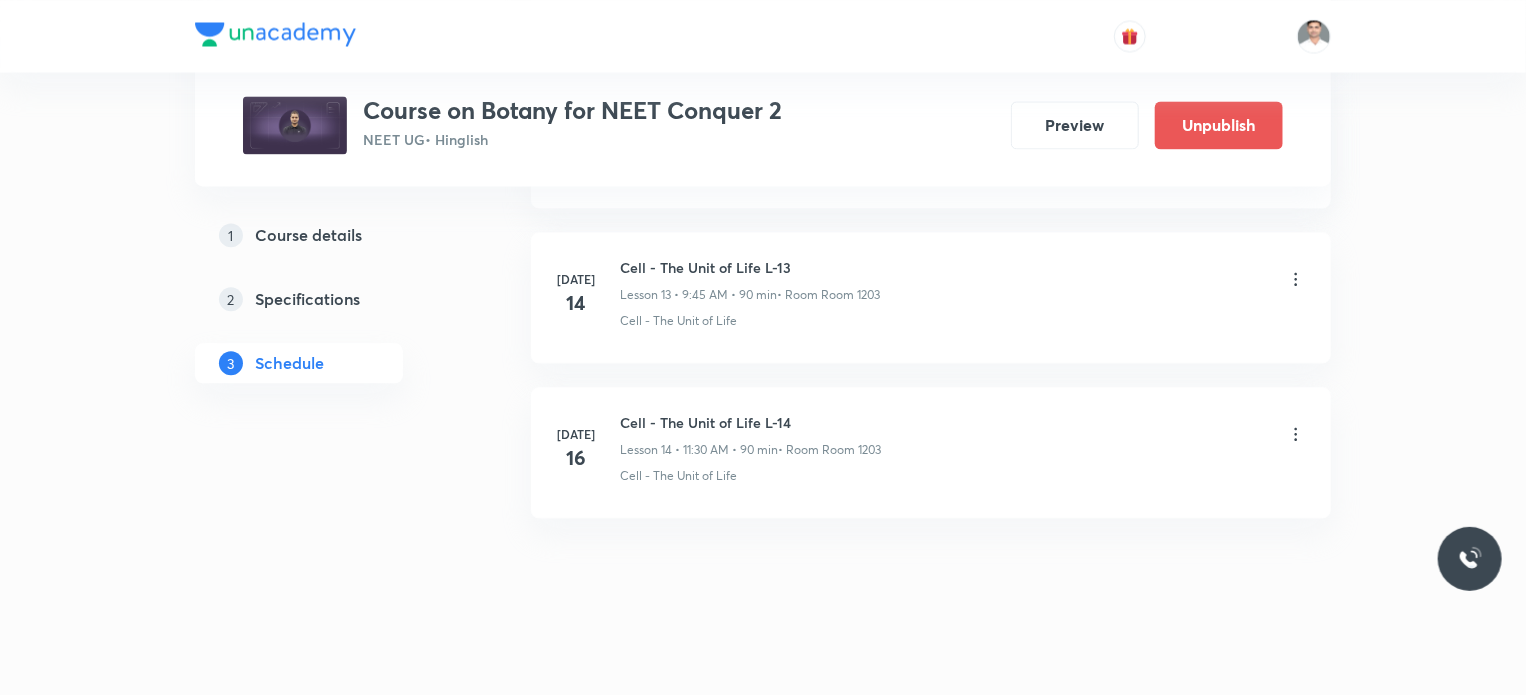 scroll, scrollTop: 2153, scrollLeft: 0, axis: vertical 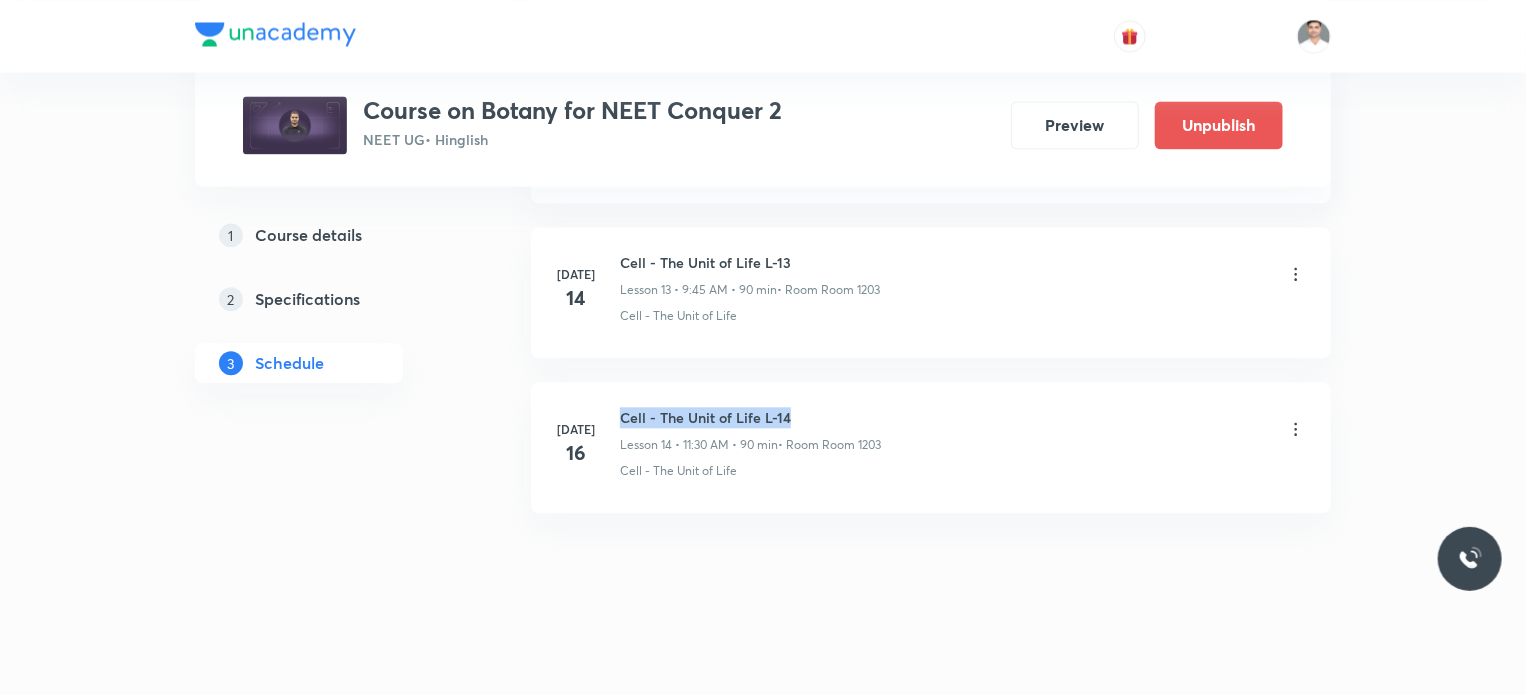 drag, startPoint x: 620, startPoint y: 403, endPoint x: 900, endPoint y: 404, distance: 280.0018 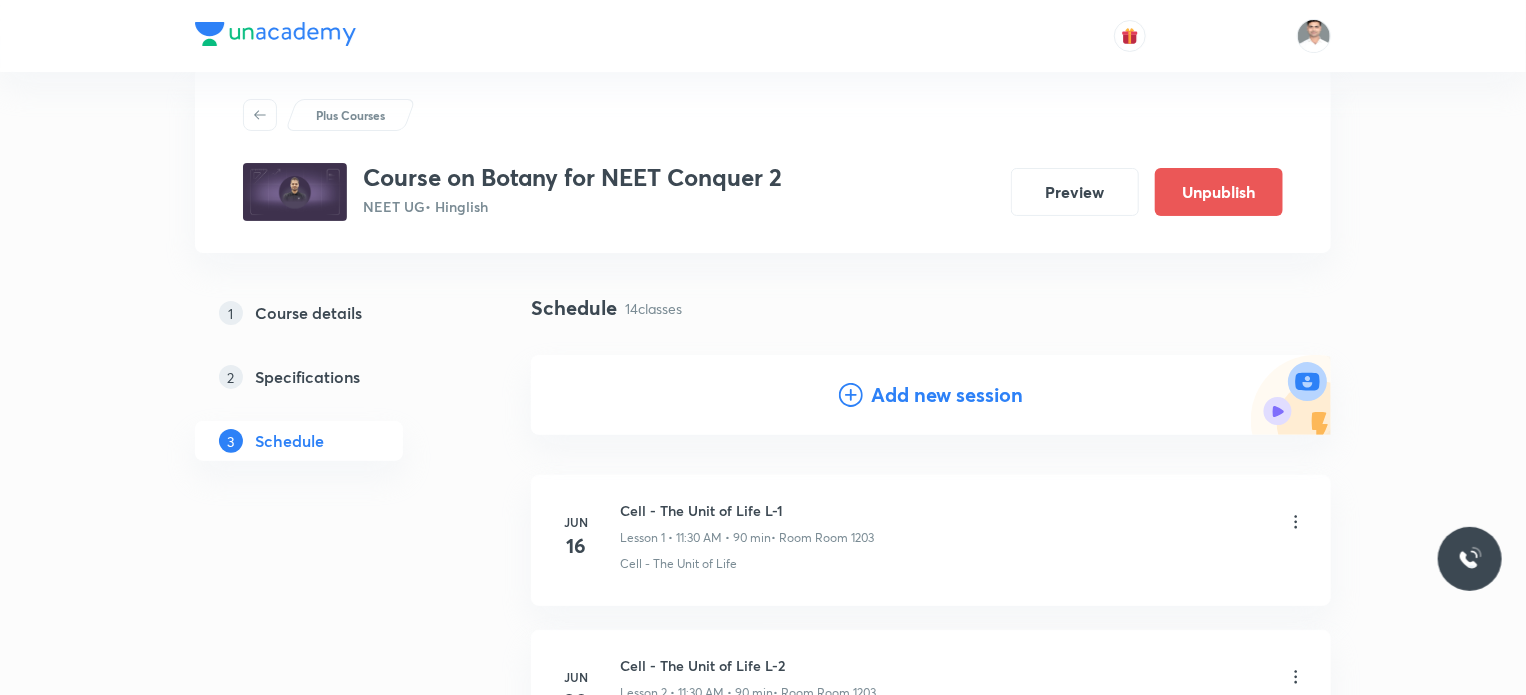 scroll, scrollTop: 0, scrollLeft: 0, axis: both 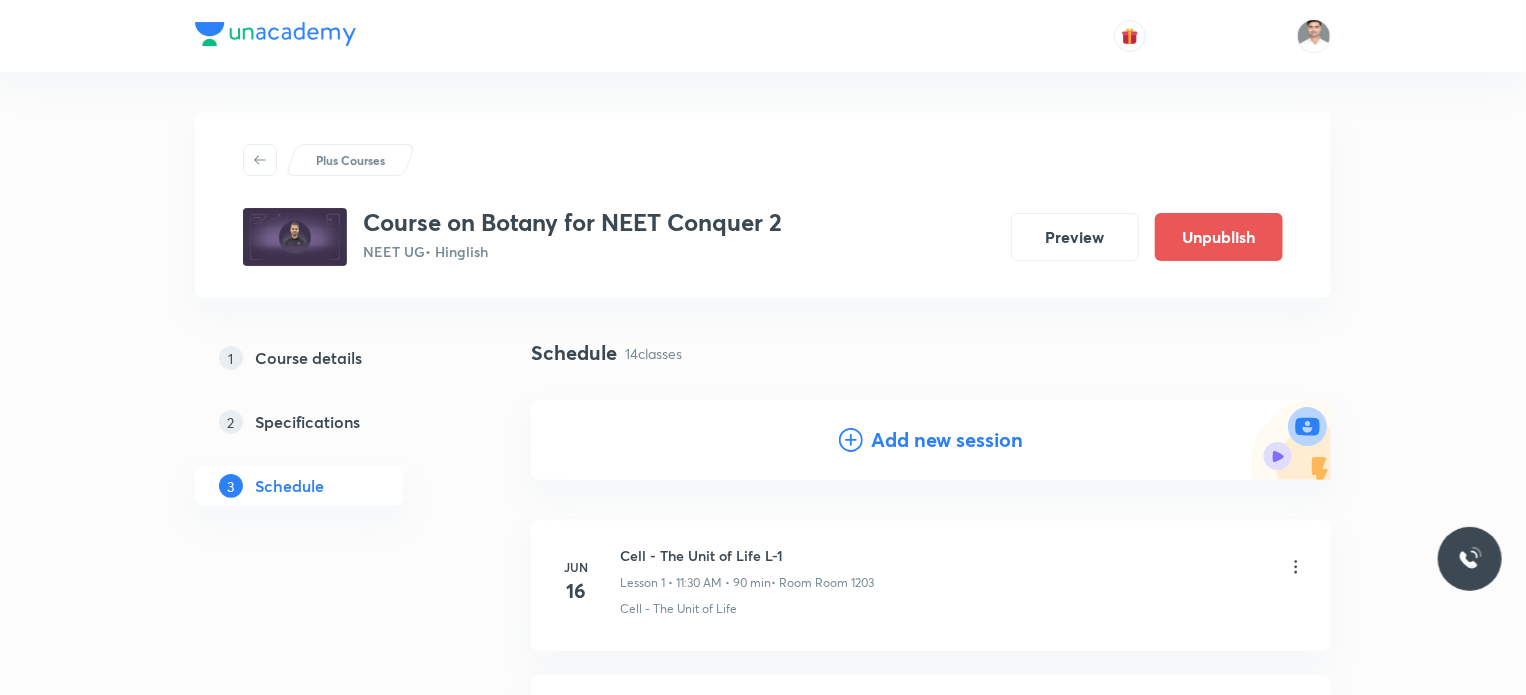 click on "Add new session" at bounding box center [947, 440] 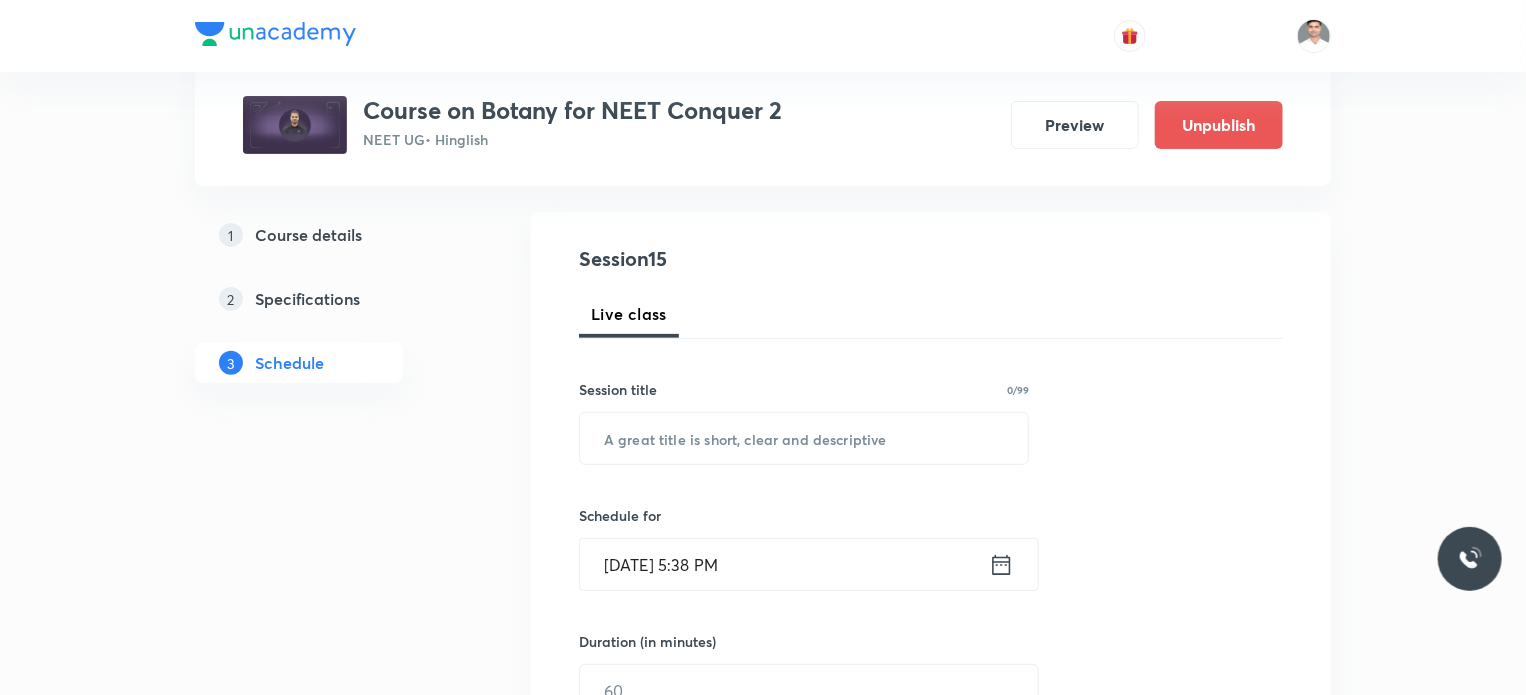 scroll, scrollTop: 200, scrollLeft: 0, axis: vertical 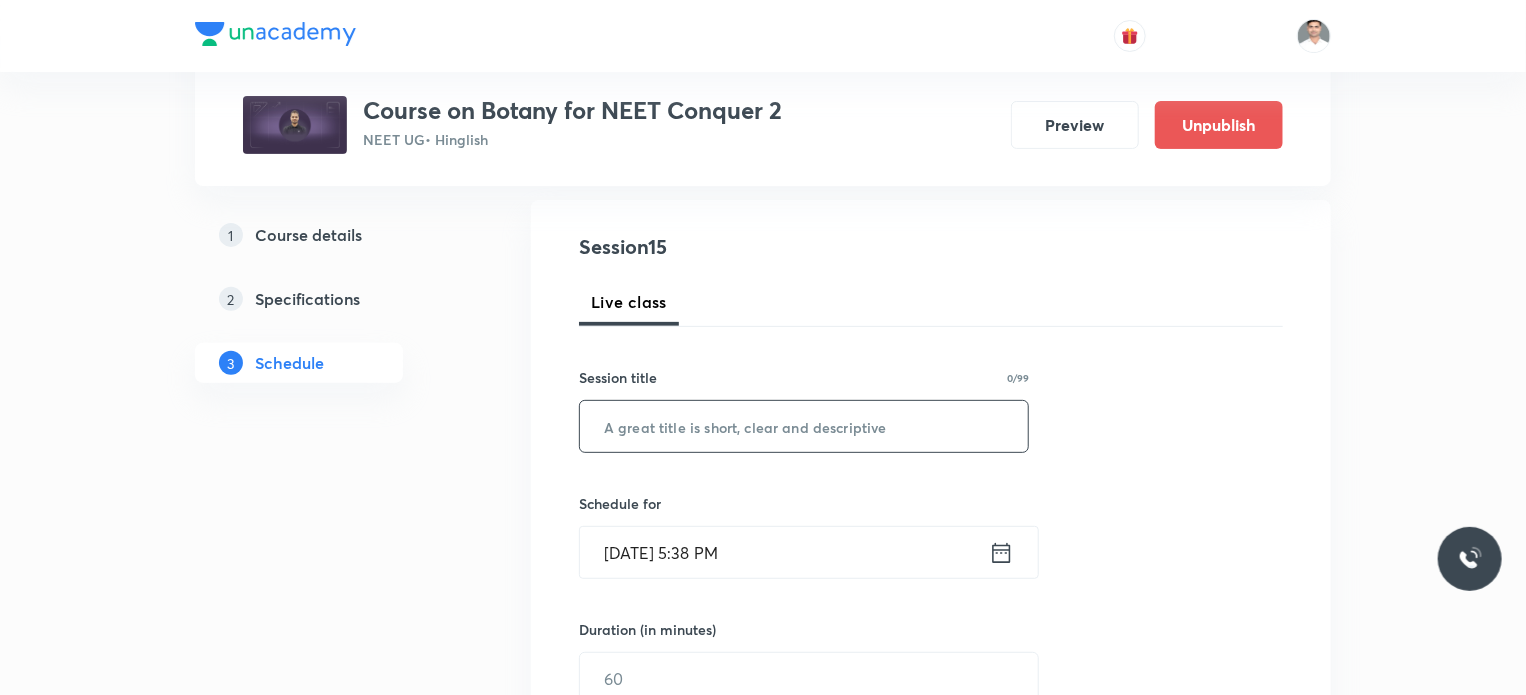 click at bounding box center [804, 426] 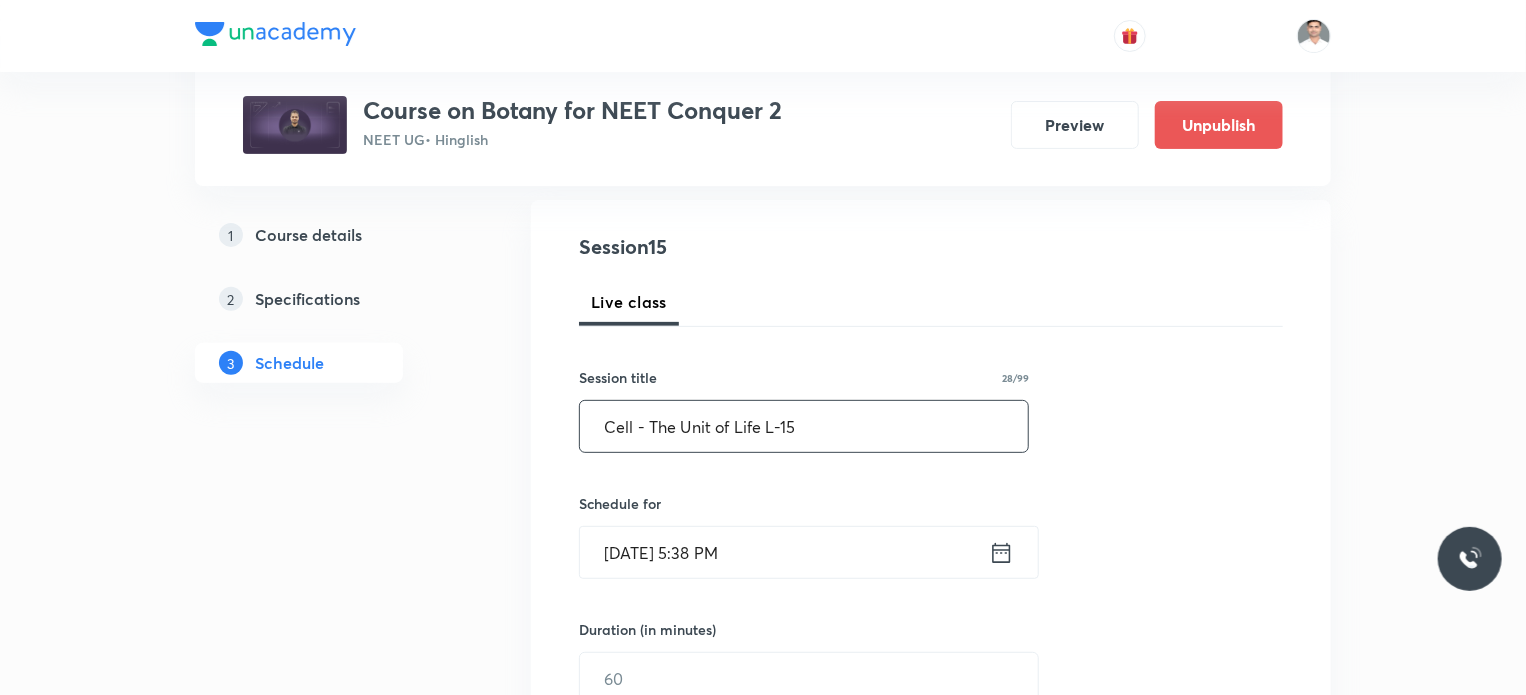 type on "Cell - The Unit of Life L-15" 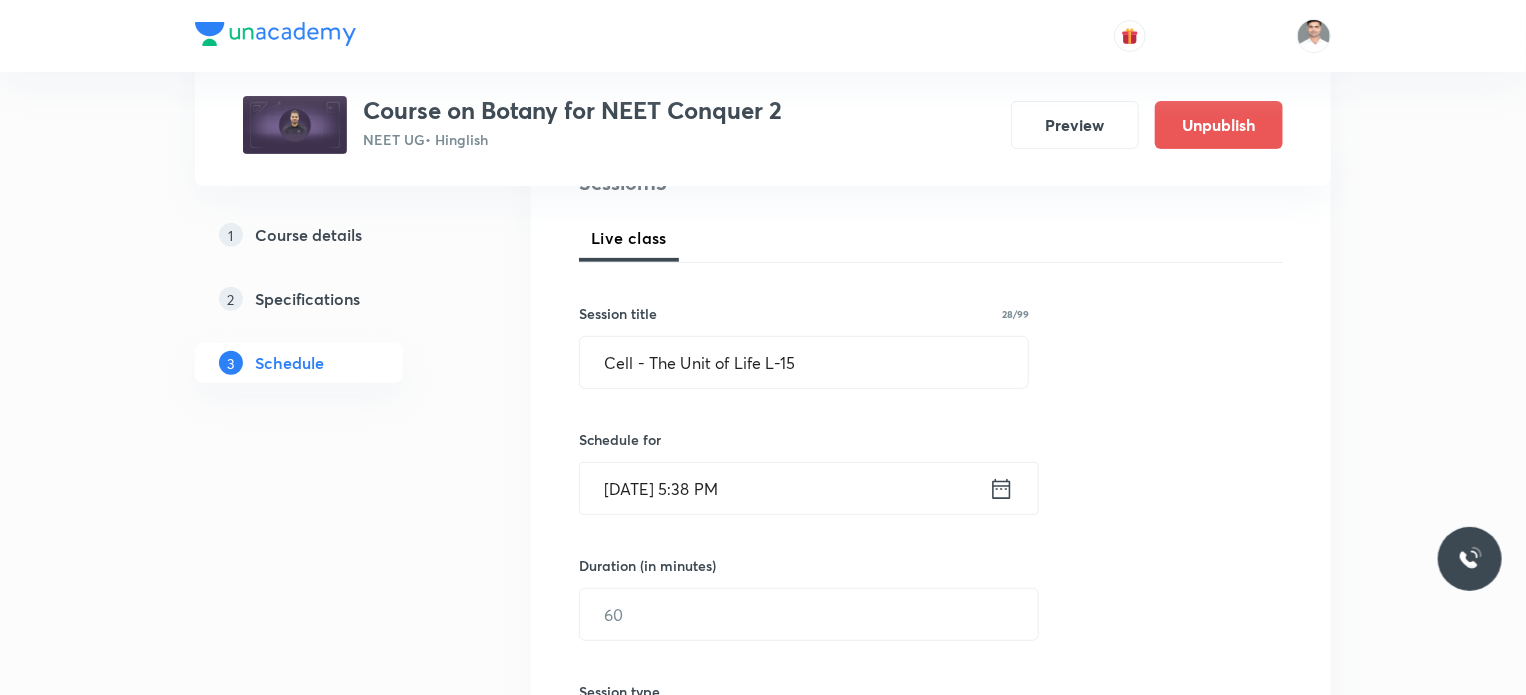 scroll, scrollTop: 300, scrollLeft: 0, axis: vertical 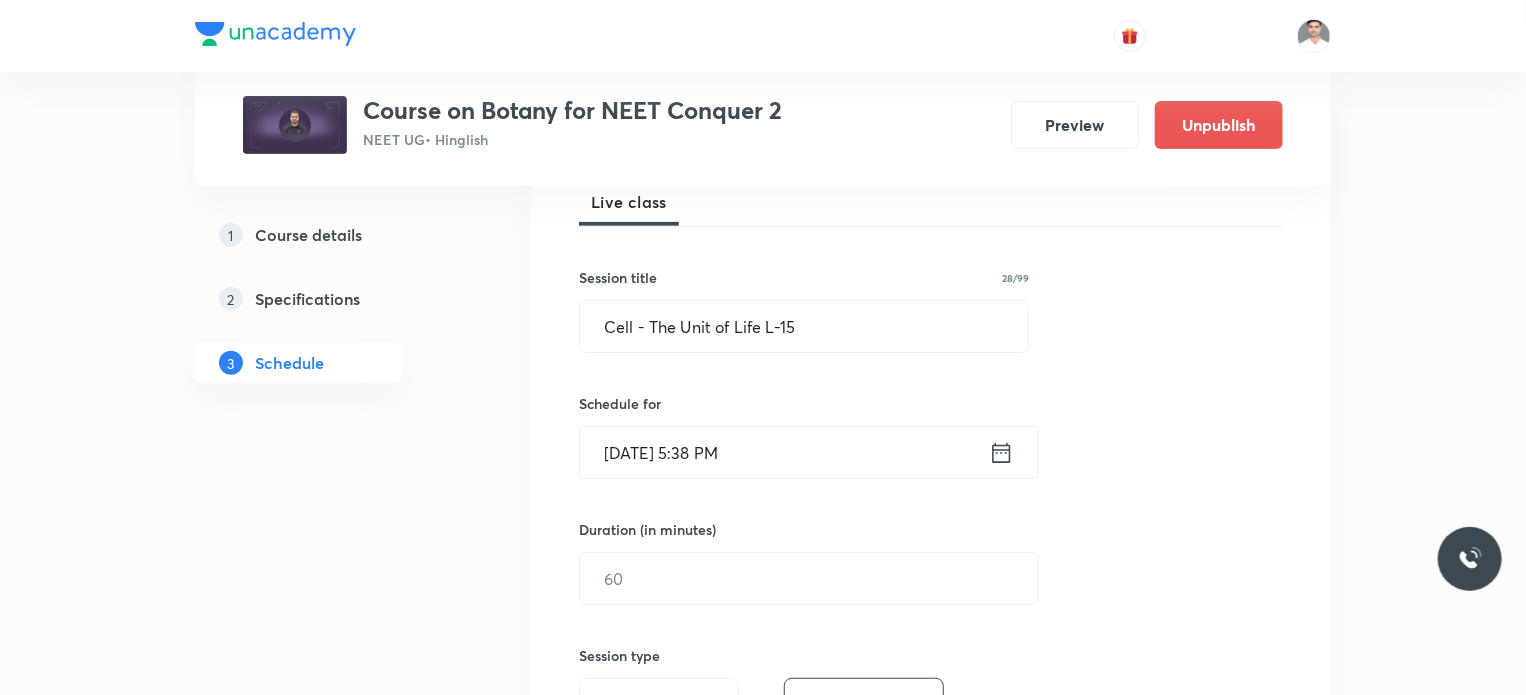 click 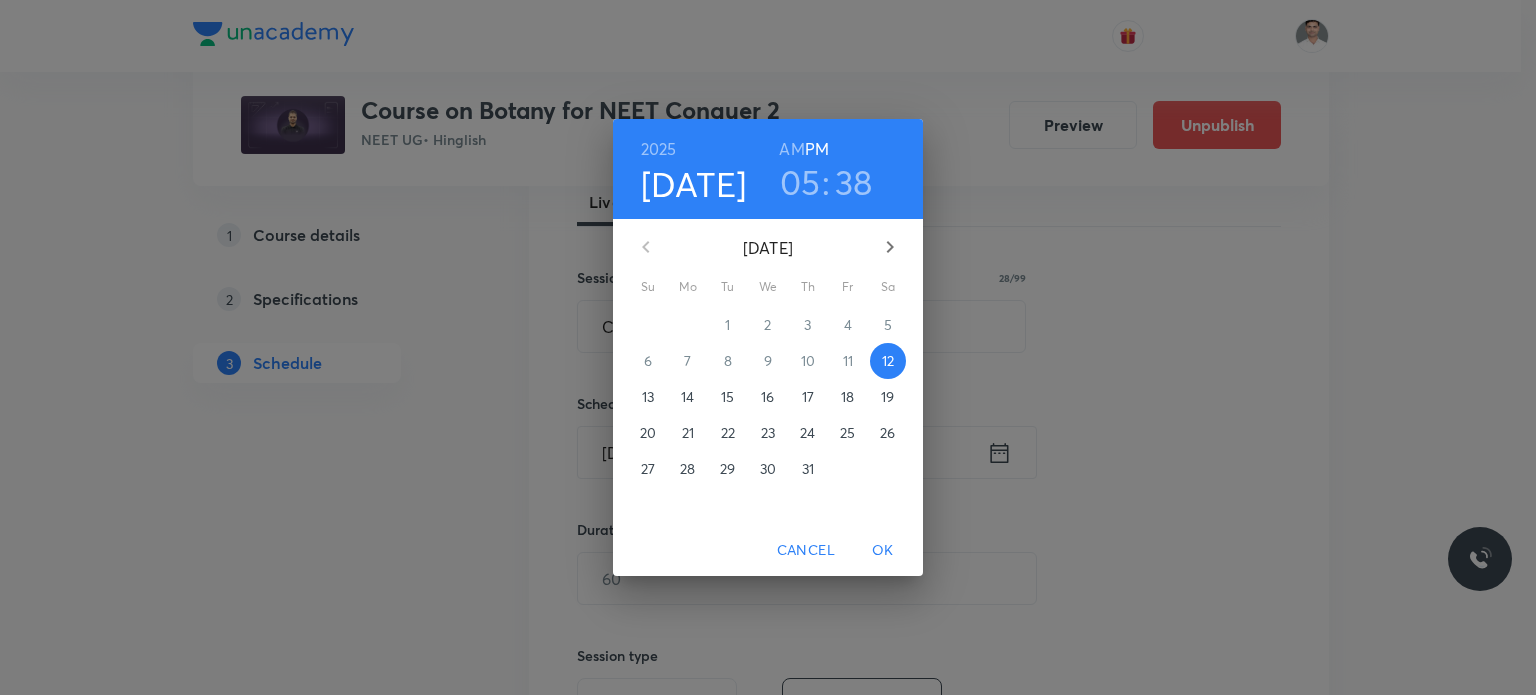 click on "18" at bounding box center [847, 397] 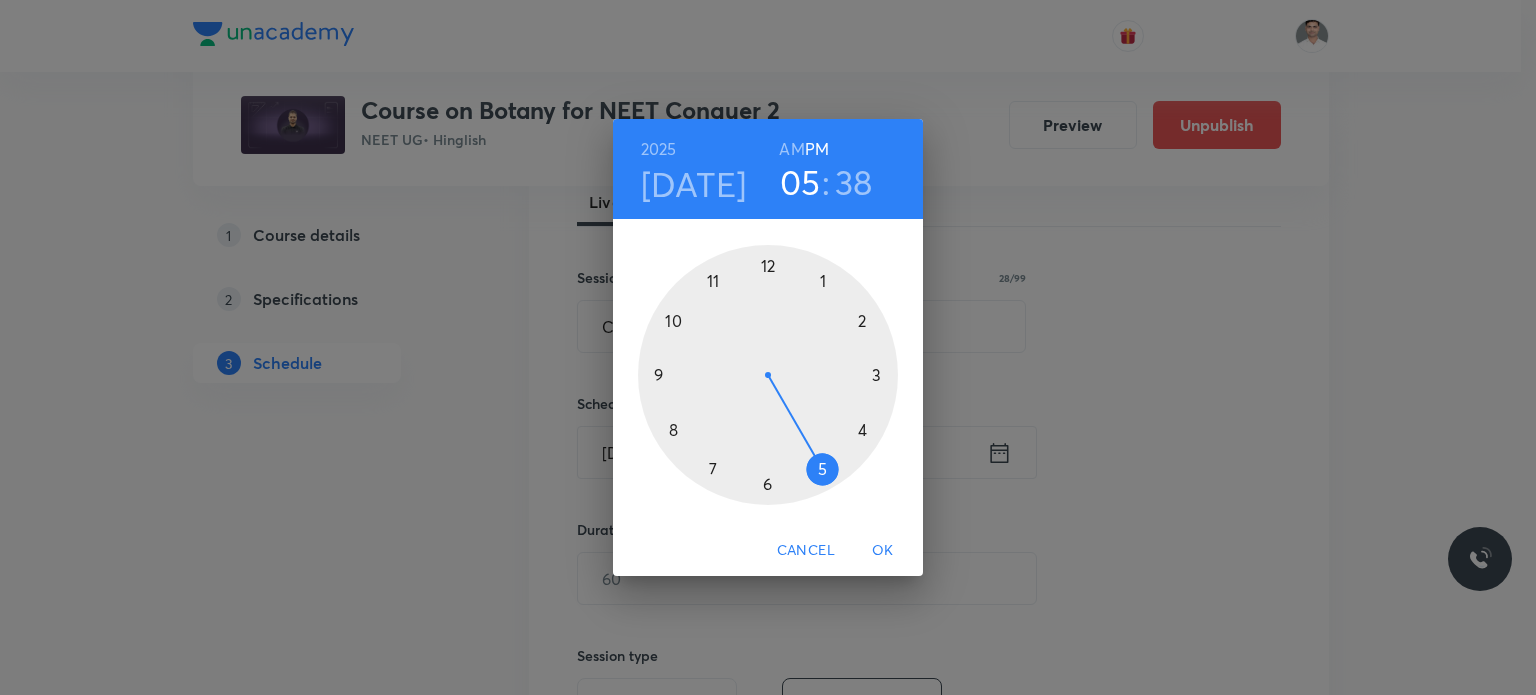 click on "AM" at bounding box center (791, 149) 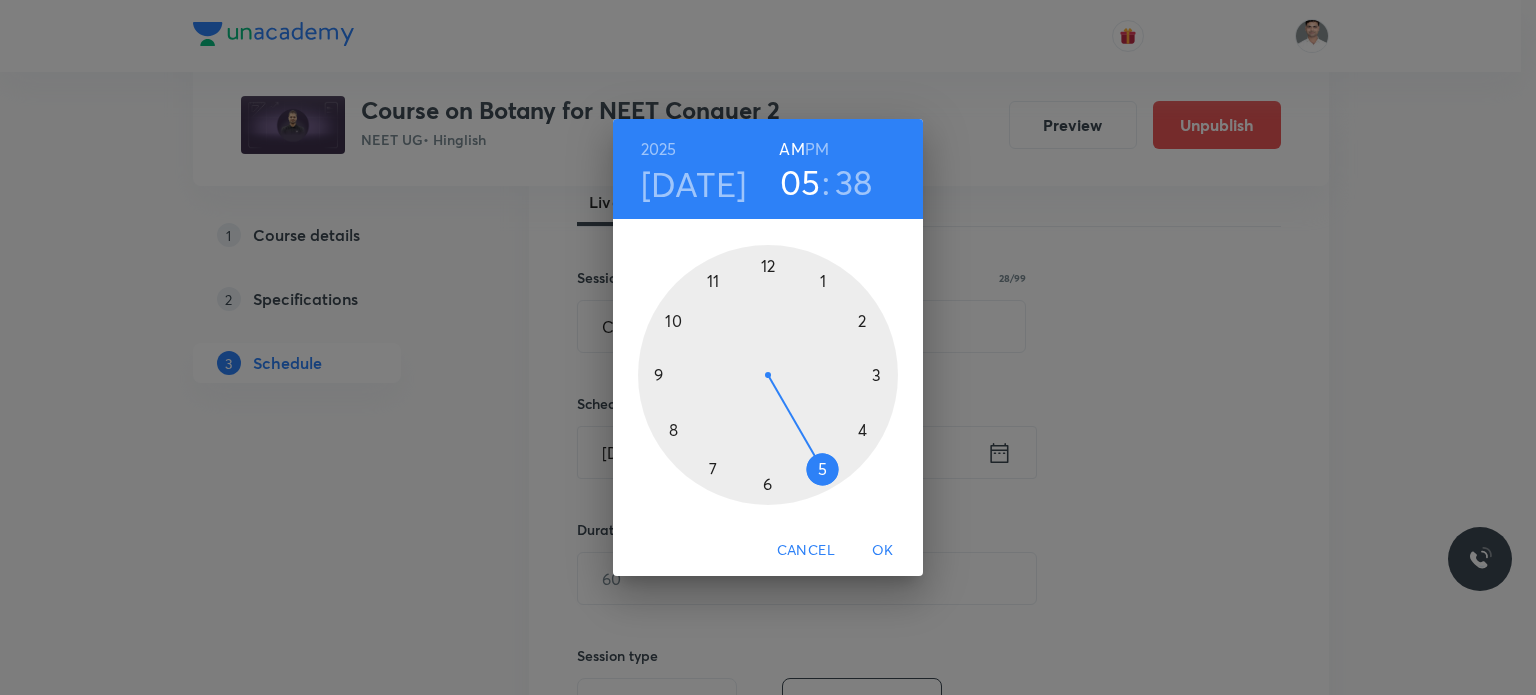 click at bounding box center [768, 375] 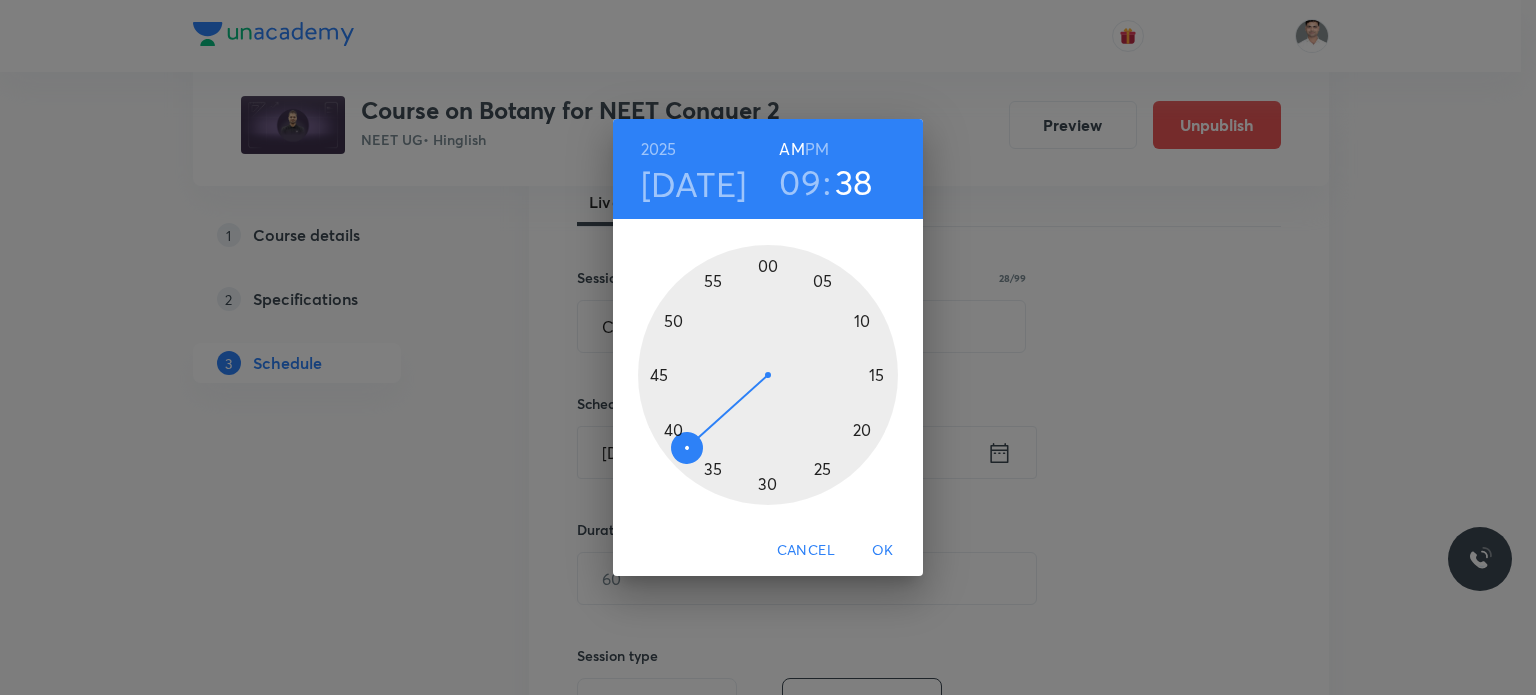 click at bounding box center (768, 375) 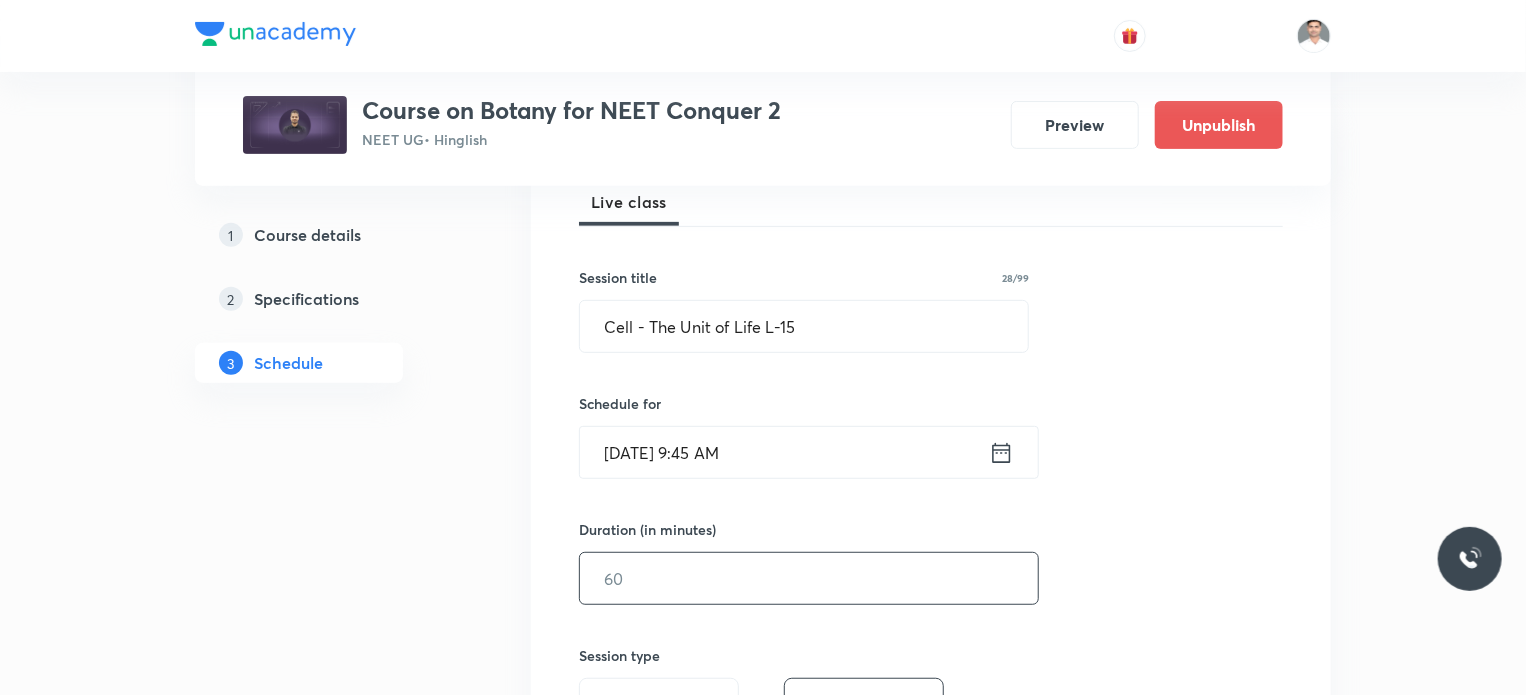 click at bounding box center [809, 578] 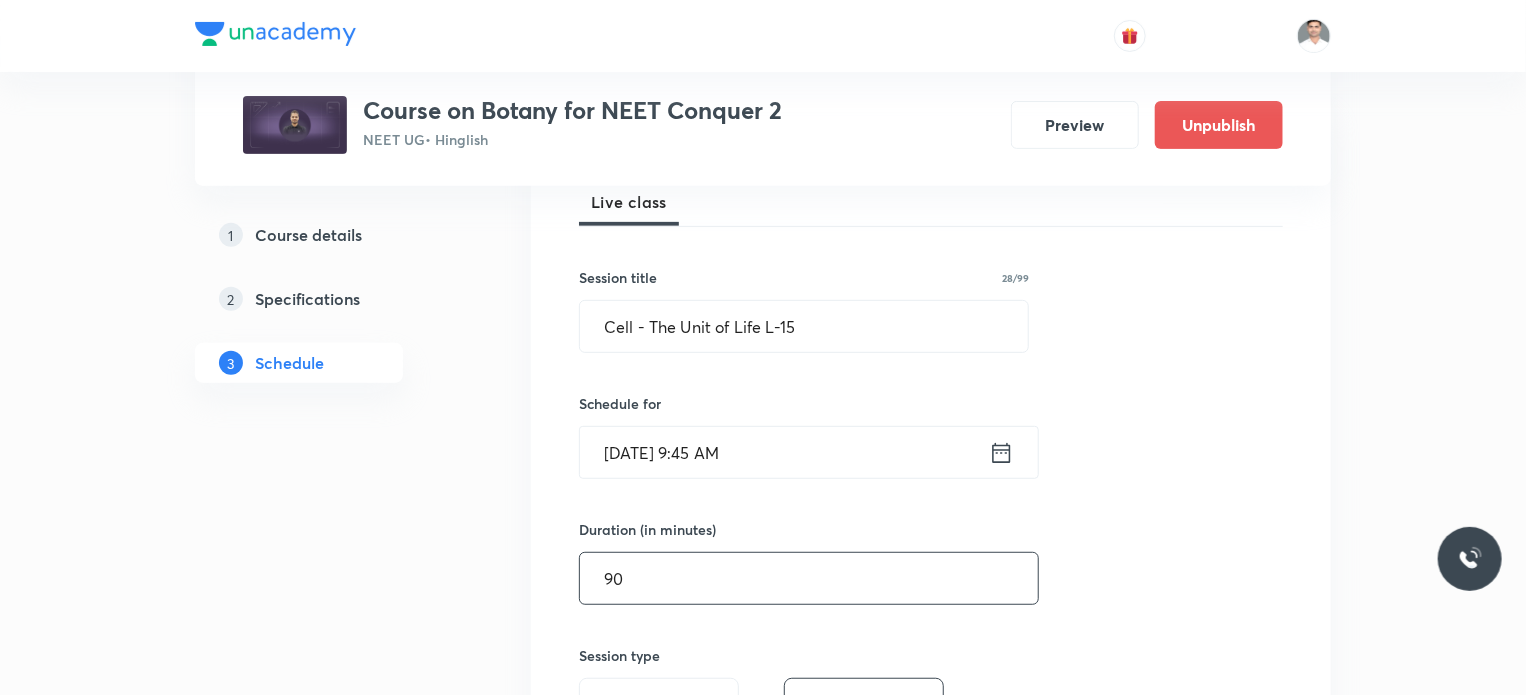 type on "90" 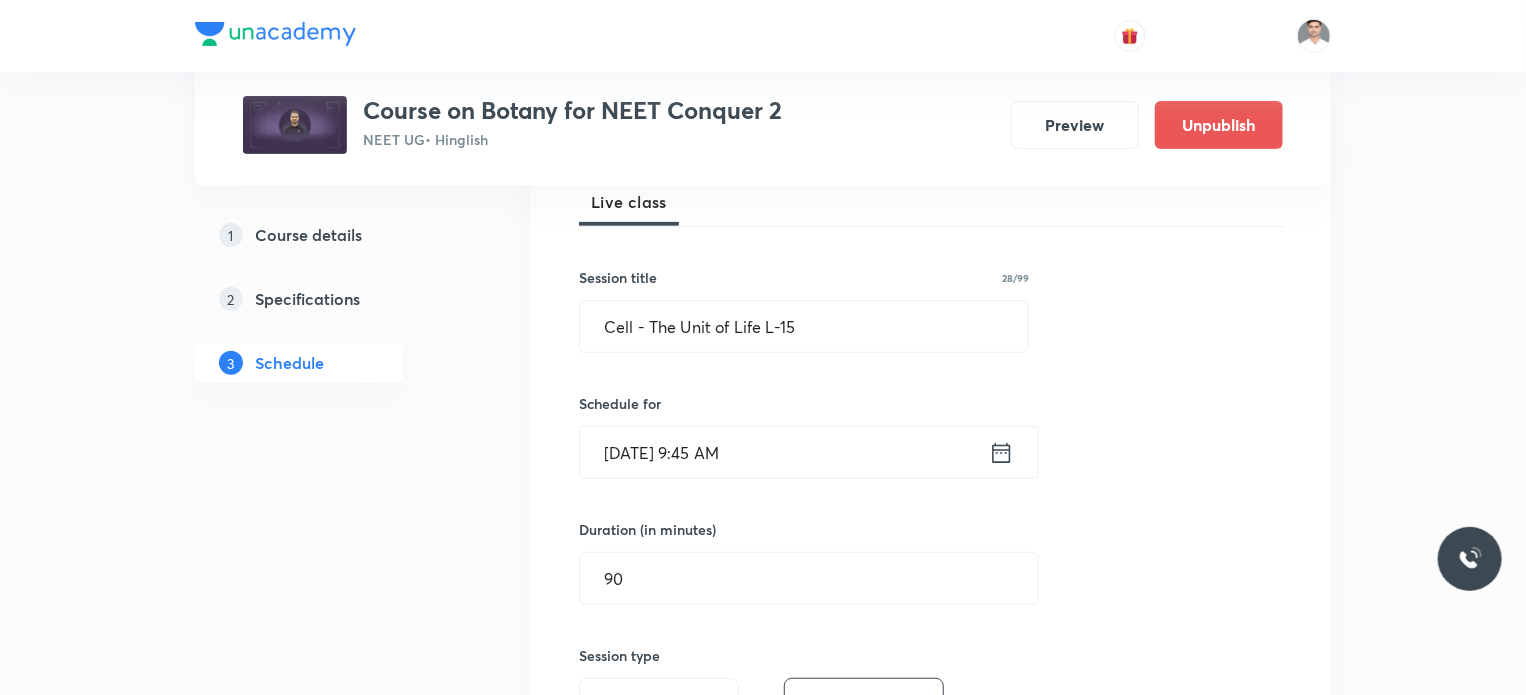 scroll, scrollTop: 659, scrollLeft: 0, axis: vertical 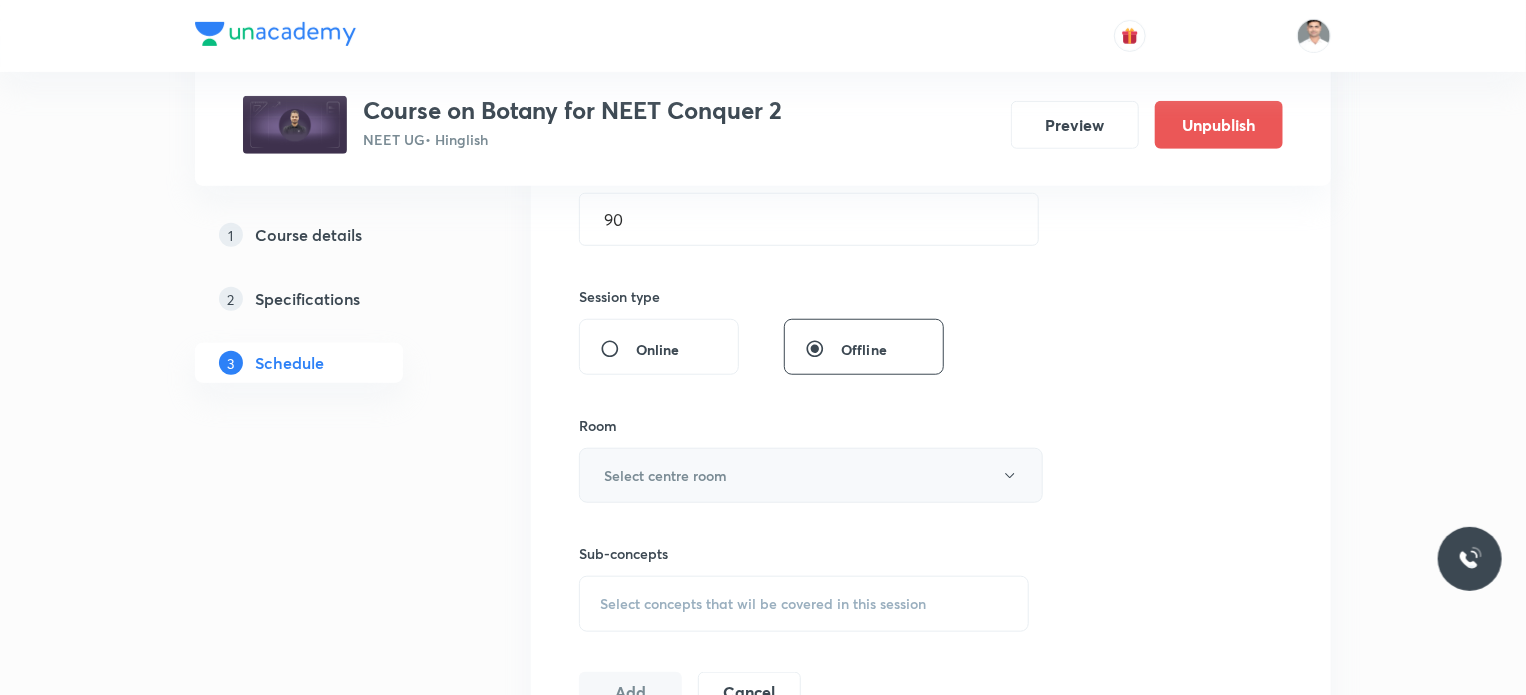 click on "Select centre room" at bounding box center (811, 475) 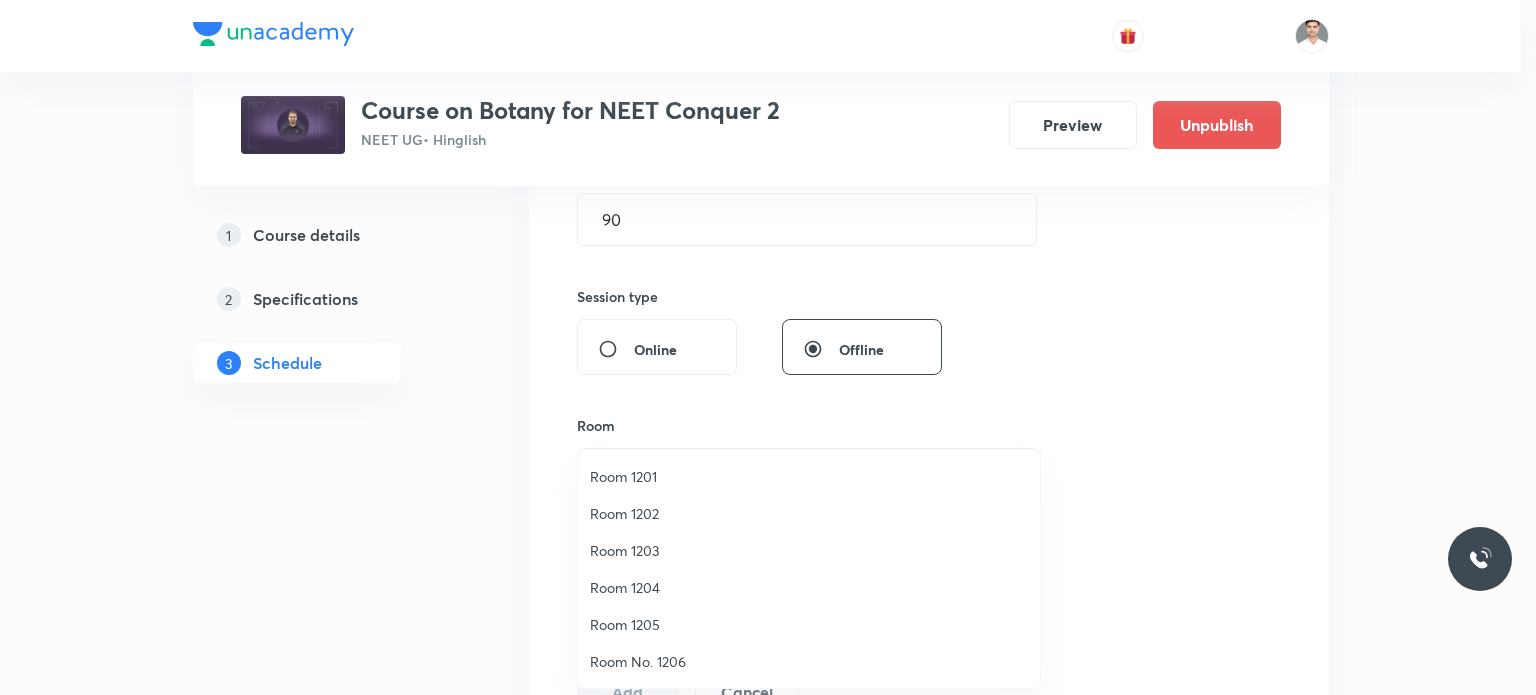click on "Room 1203" at bounding box center [809, 550] 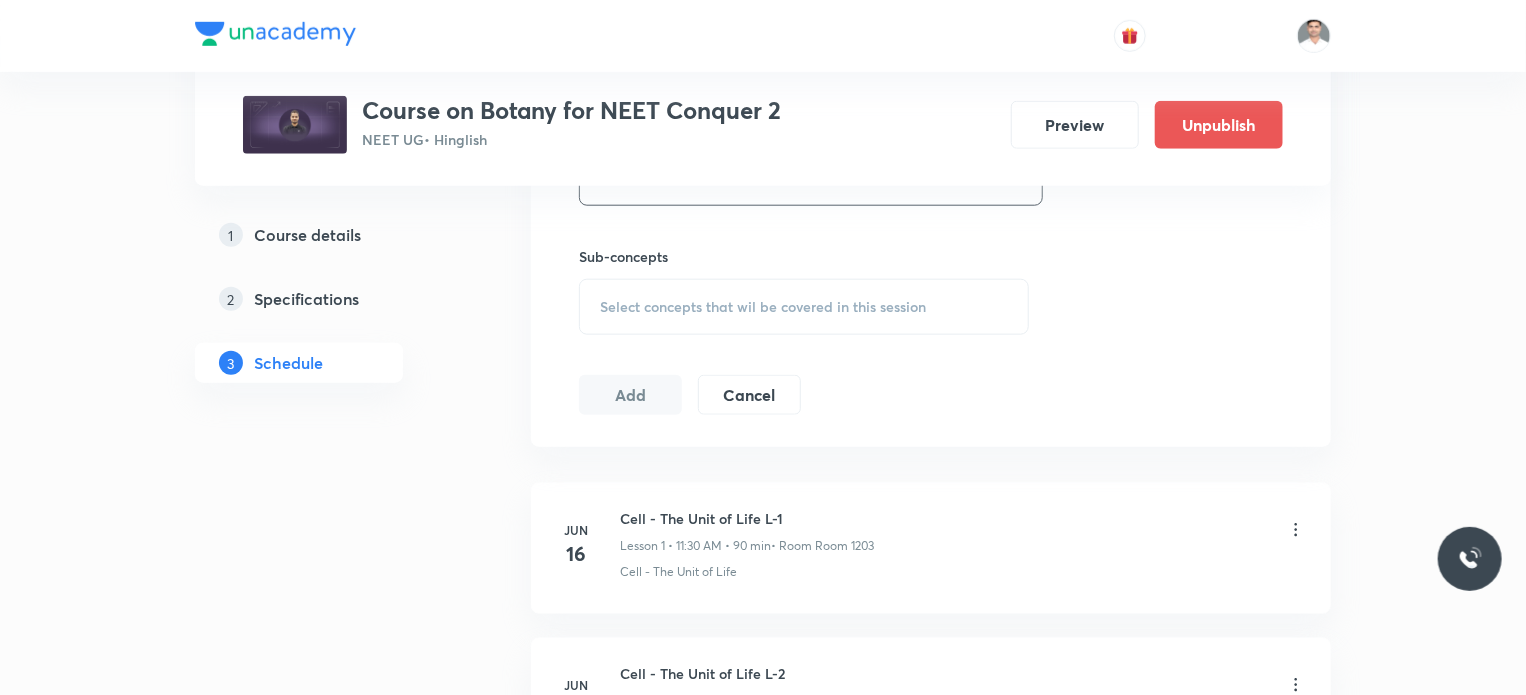 scroll, scrollTop: 959, scrollLeft: 0, axis: vertical 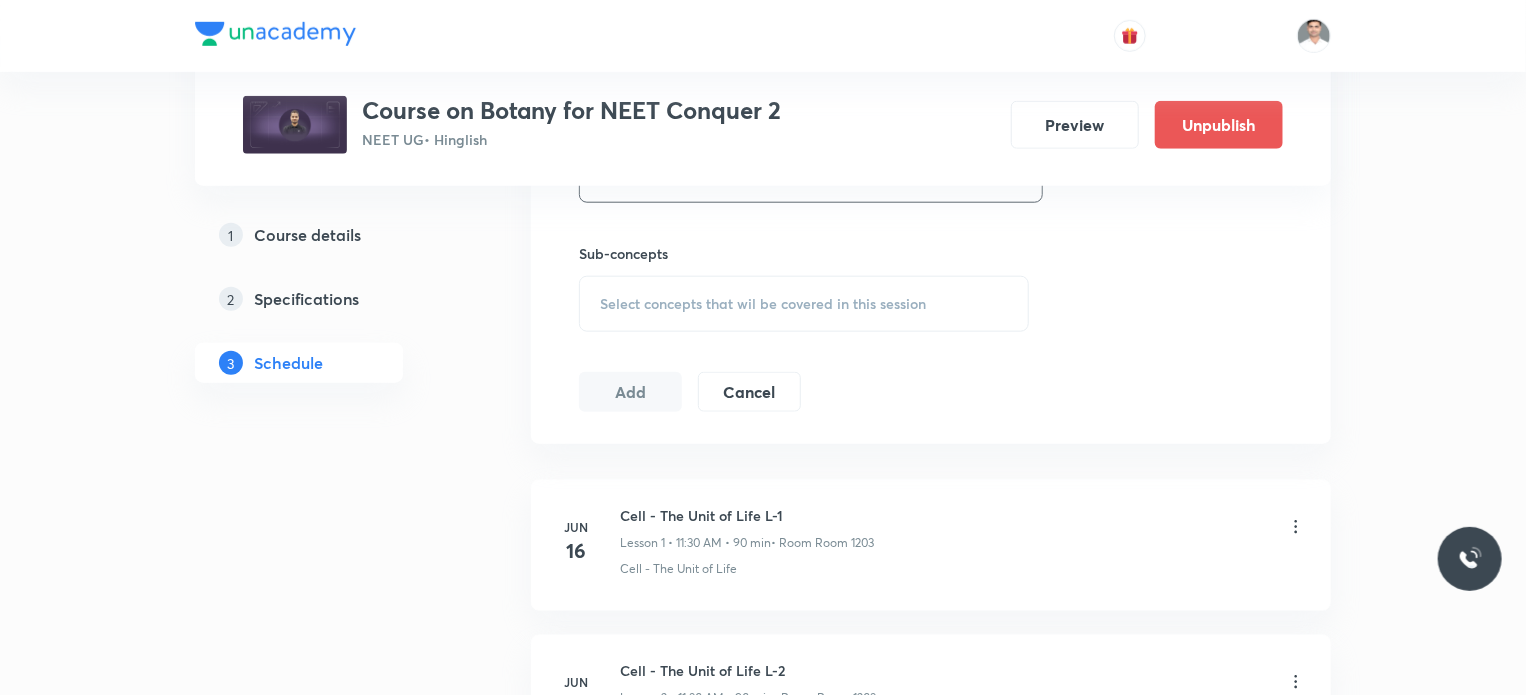 click on "Select concepts that wil be covered in this session" at bounding box center [804, 304] 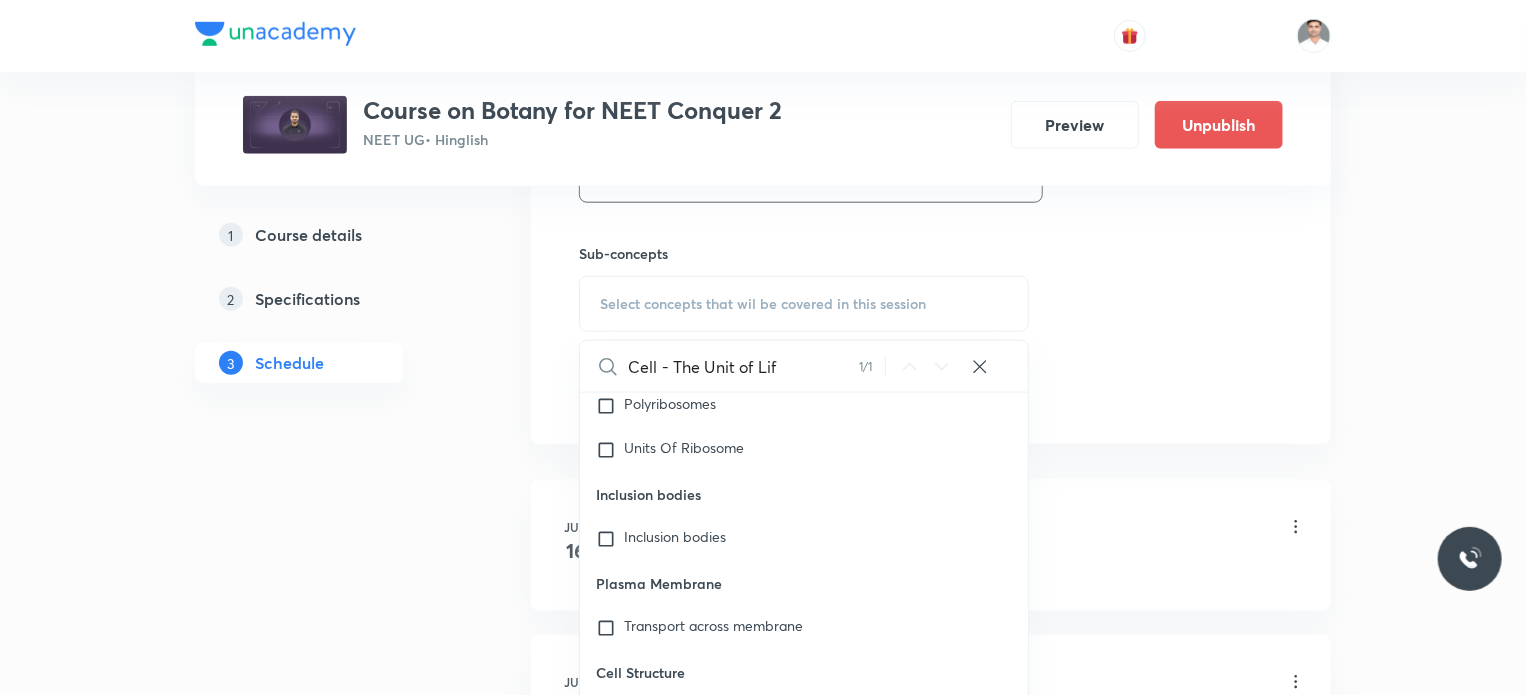 scroll, scrollTop: 28104, scrollLeft: 0, axis: vertical 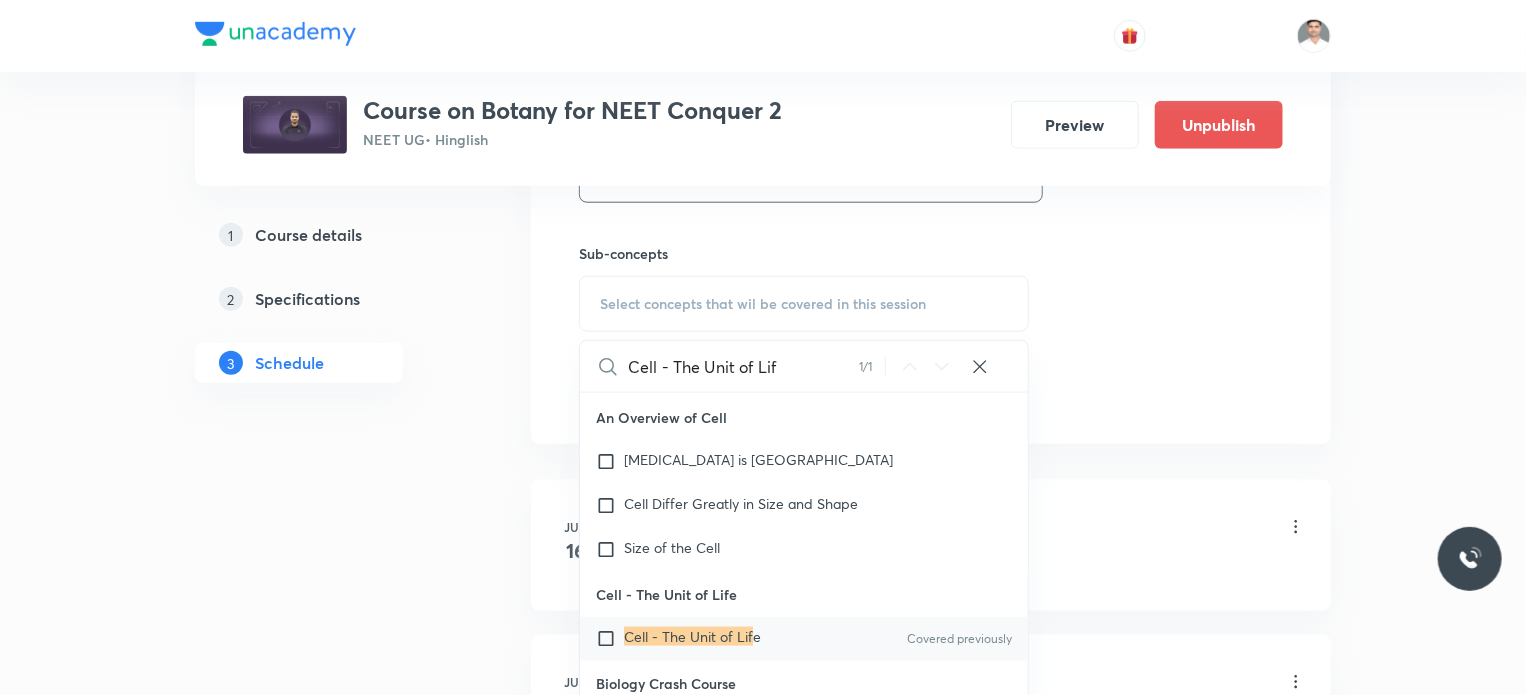 type on "Cell - The Unit of Lif" 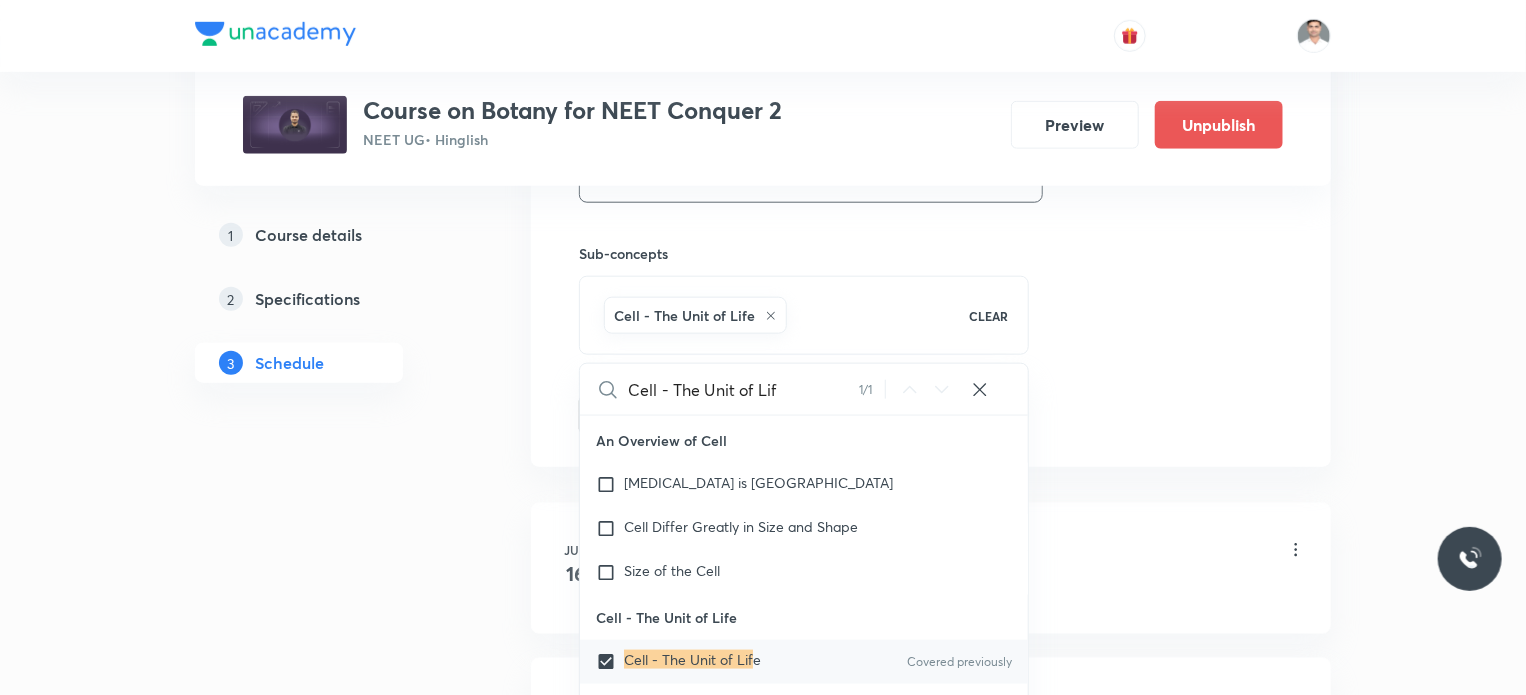 click on "Plus Courses Course on Botany for NEET Conquer 2 NEET UG  • Hinglish Preview Unpublish 1 Course details 2 Specifications 3 Schedule Schedule 14  classes Session  15 Live class Session title 28/99 Cell - The Unit of Life L-15 ​ Schedule for Jul 18, 2025, 9:45 AM ​ Duration (in minutes) 90 ​   Session type Online Offline Room Room 1203 Sub-concepts Cell - The Unit of Life CLEAR Cell - The Unit of Lif 1 / 1 ​ Biology - Full Syllabus Mock Questions Biology - Full Syllabus Mock Questions Practice questions Practice Questions Biology Previous Year Questions Maths Previous Year Questions Living World What Is Living? Diversity In The Living World Systematics Types Of Taxonomy Fundamental Components Of Taxonomy Taxonomic Categories Taxonomical Aids The Three Domains Of Life Biological Nomenclature  Biological Classification System Of Classification Kingdom Monera Kingdom Protista Kingdom Fungi Kingdom Plantae Kingdom Animalia Linchens Mycorrhiza Virus Prions Viroids Plant Kingdom Algae Bryophytes Gymnosperms" at bounding box center [763, 977] 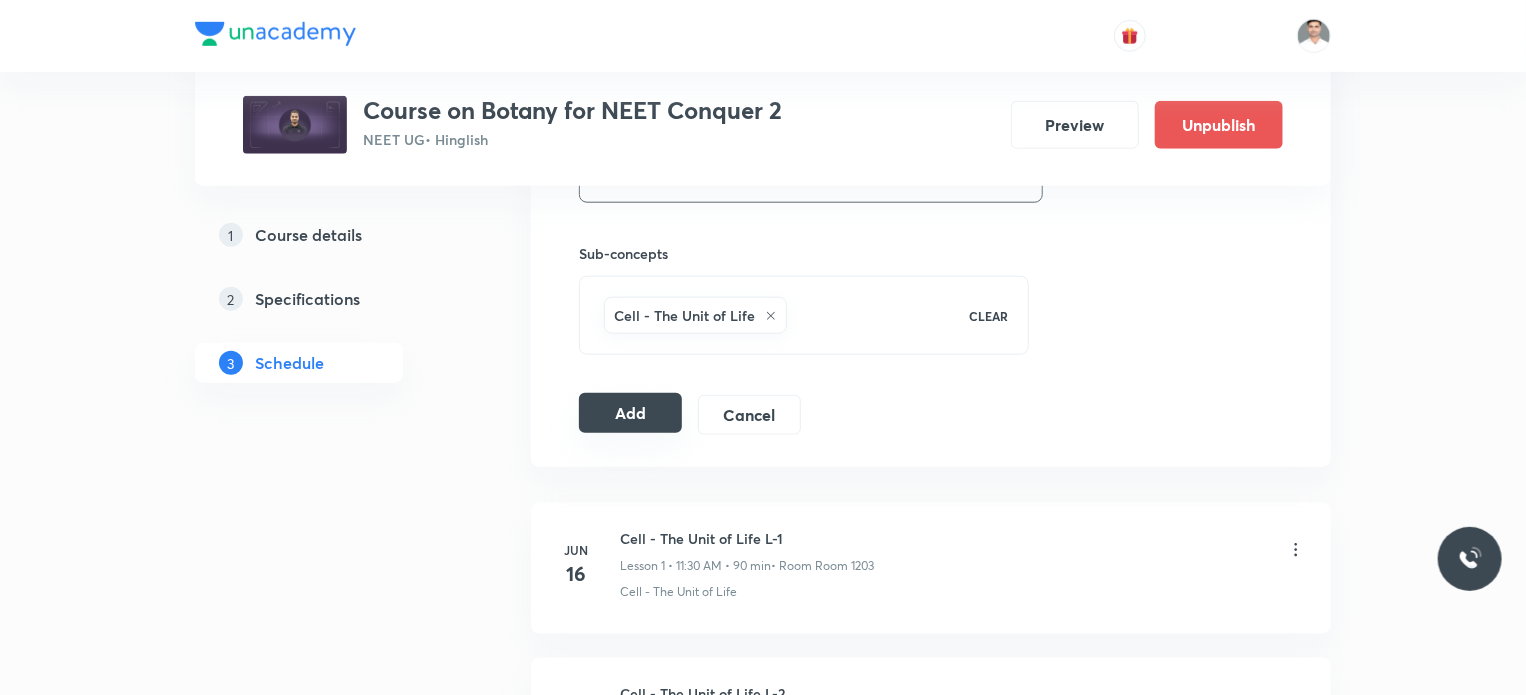 click on "Add" at bounding box center (630, 413) 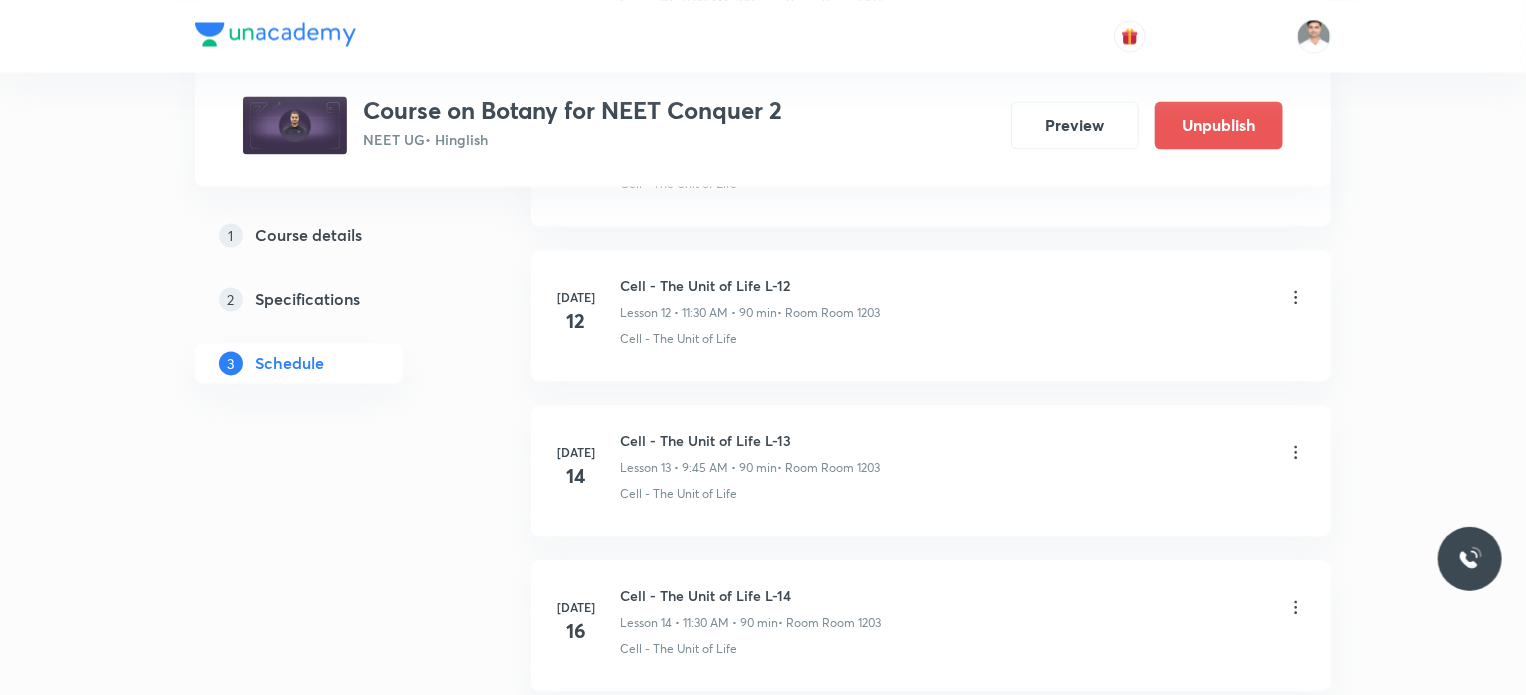 scroll, scrollTop: 2308, scrollLeft: 0, axis: vertical 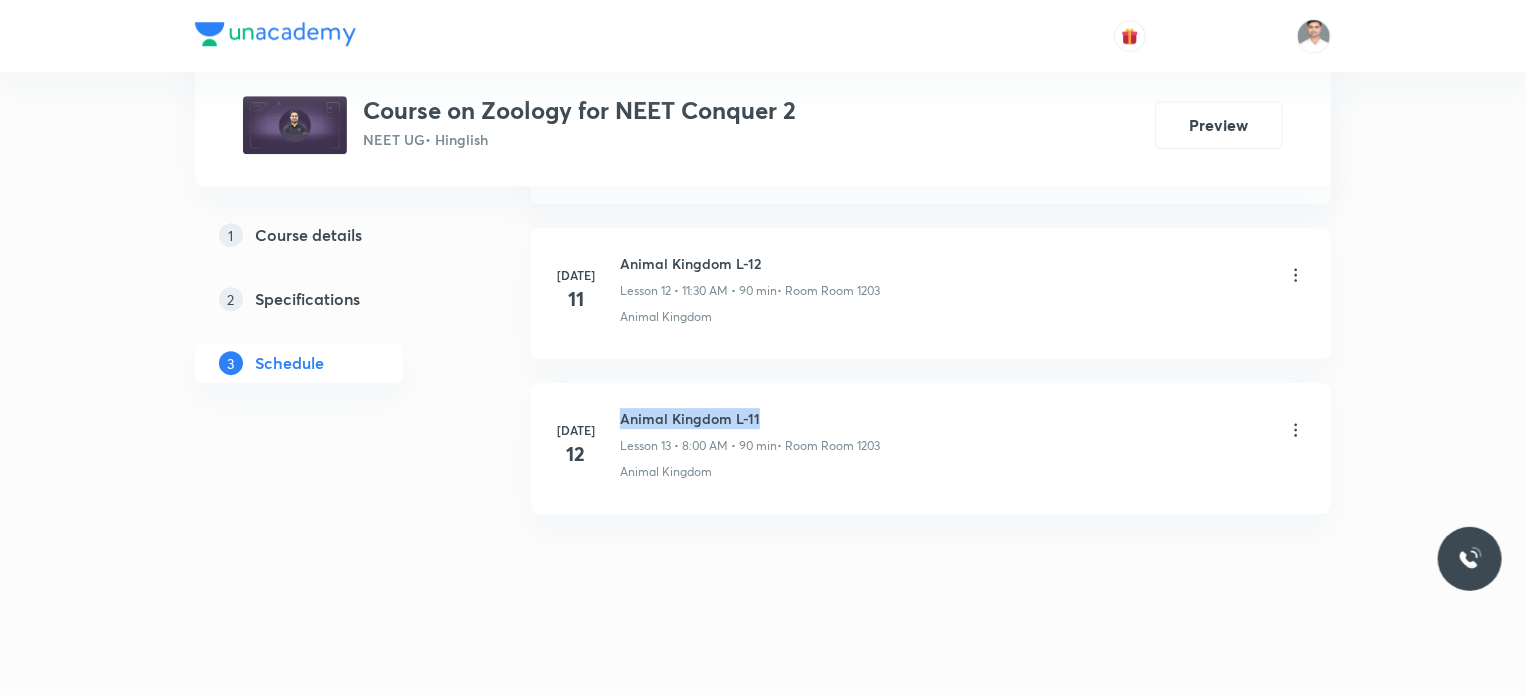 drag, startPoint x: 621, startPoint y: 407, endPoint x: 799, endPoint y: 400, distance: 178.13759 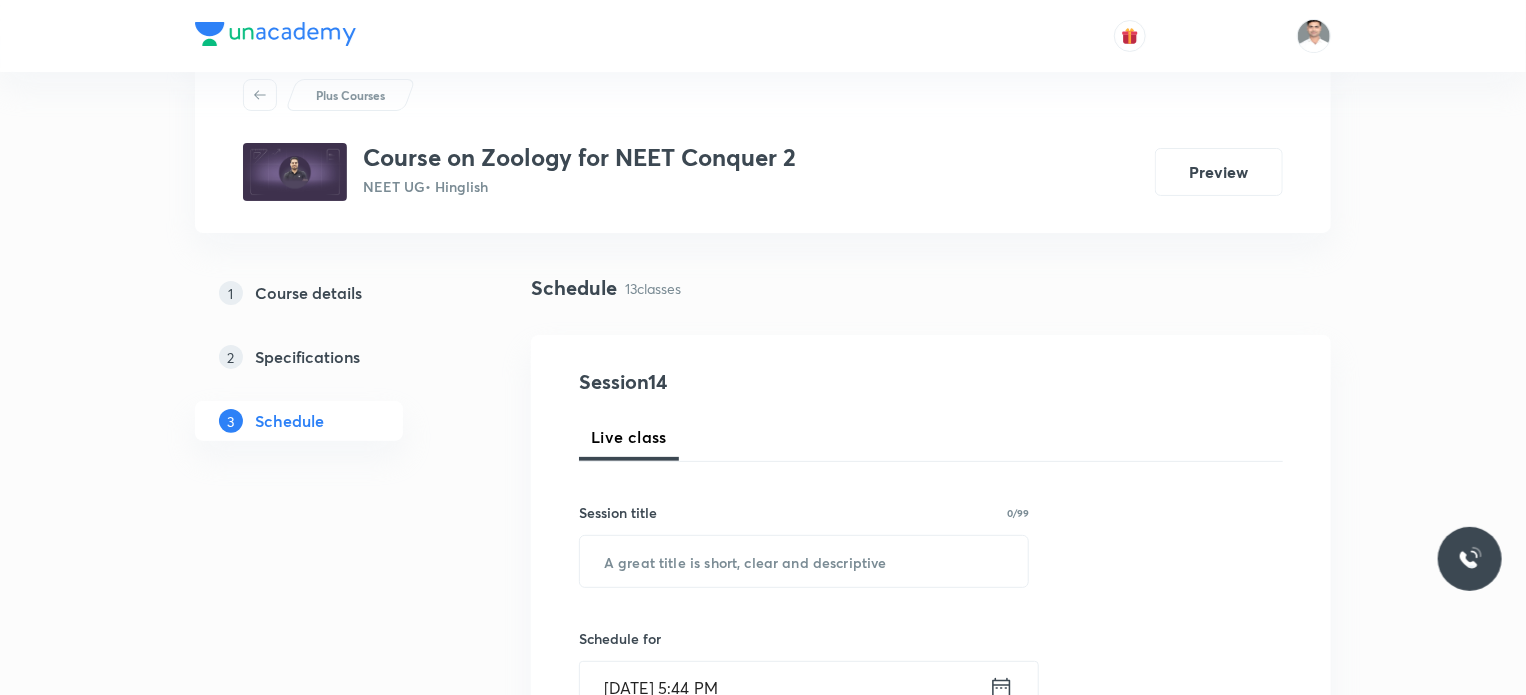scroll, scrollTop: 100, scrollLeft: 0, axis: vertical 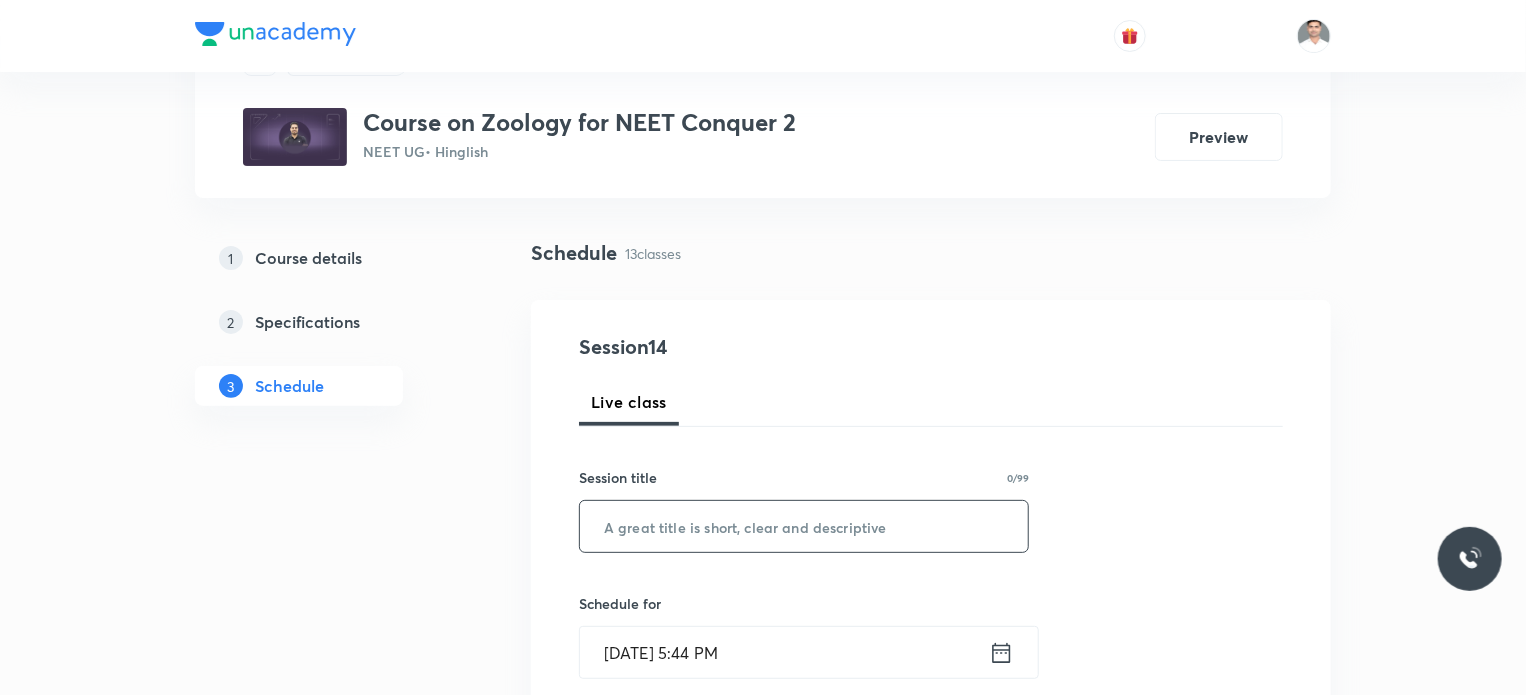 click at bounding box center [804, 526] 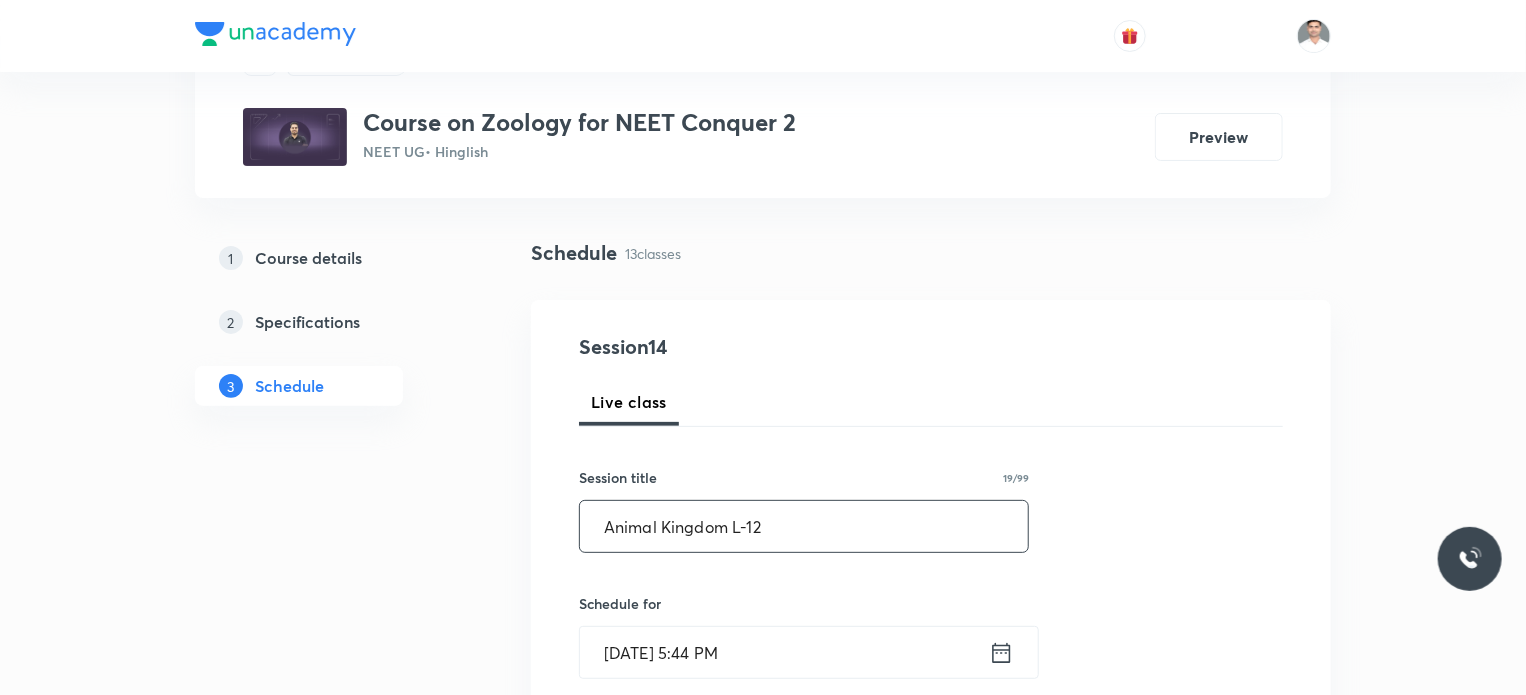 type on "Animal Kingdom L-12" 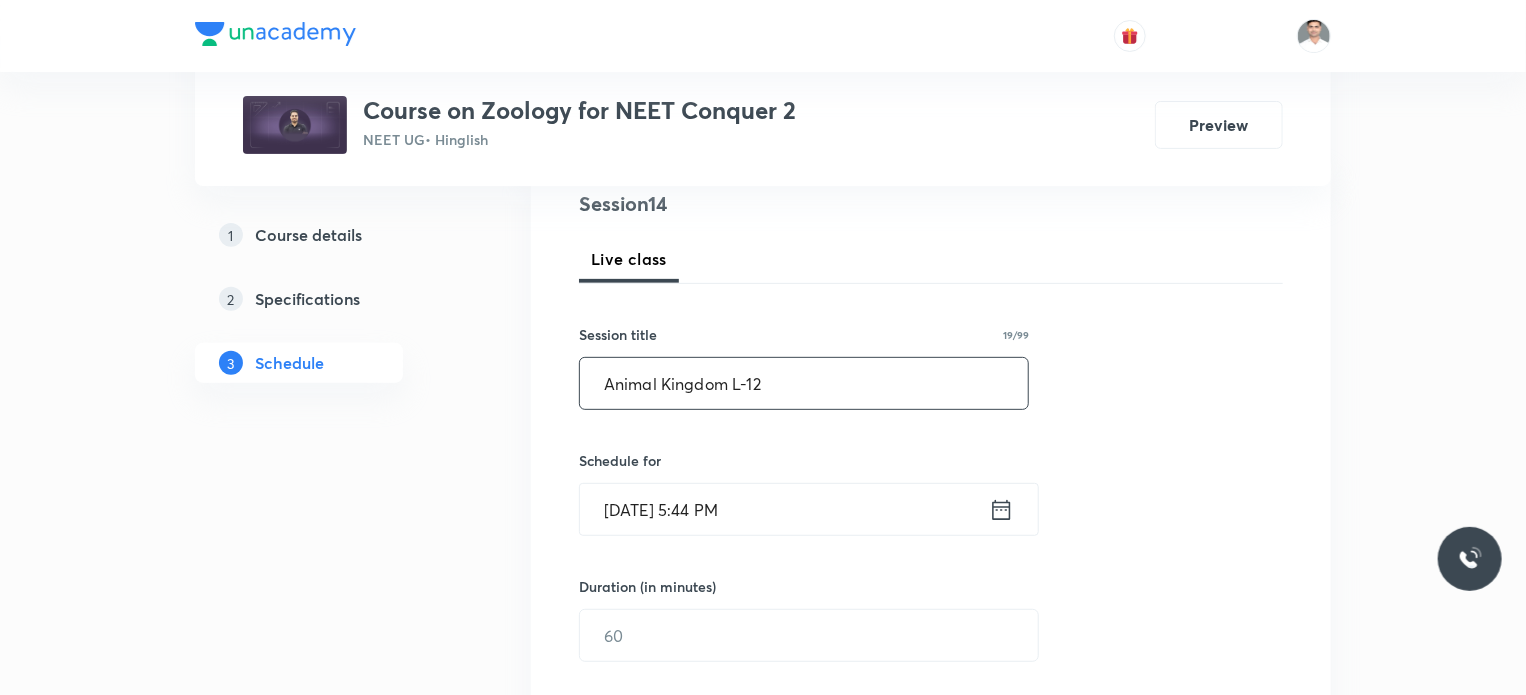 scroll, scrollTop: 400, scrollLeft: 0, axis: vertical 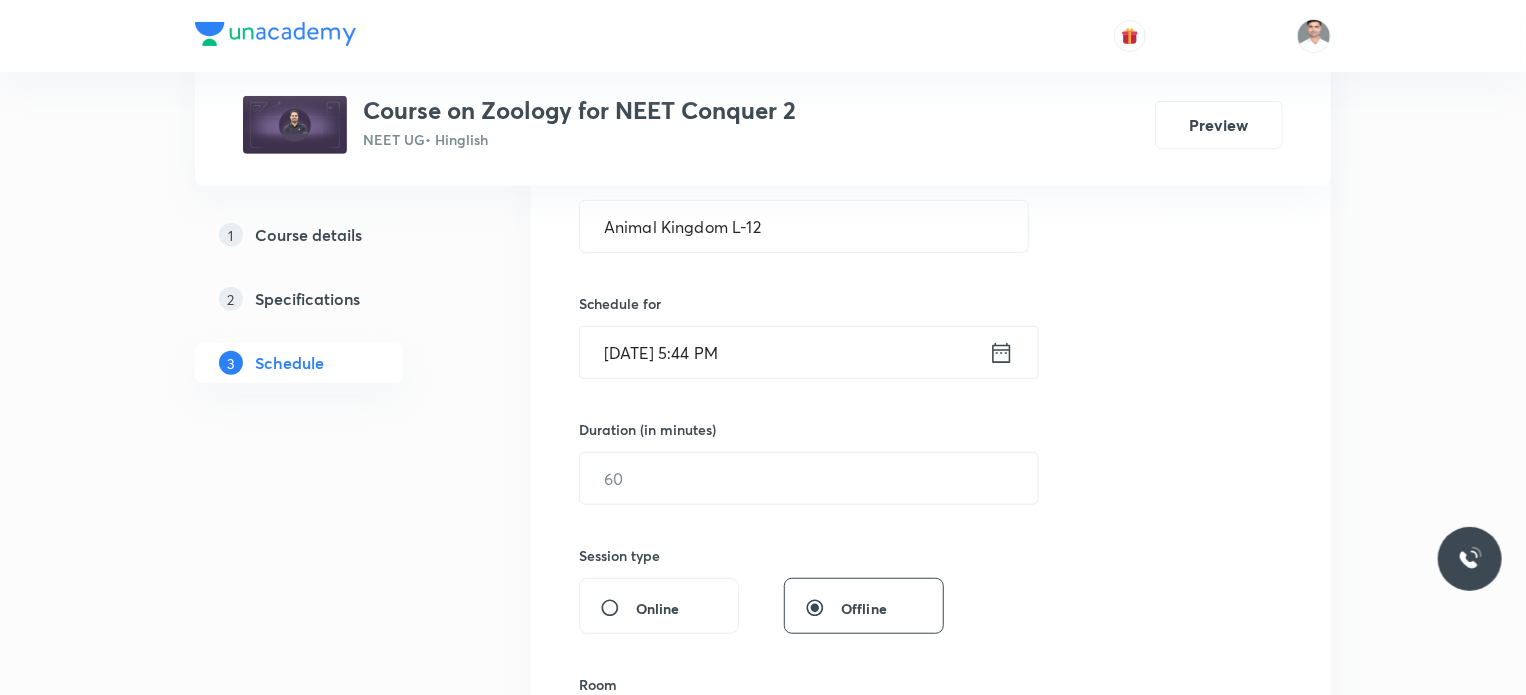click 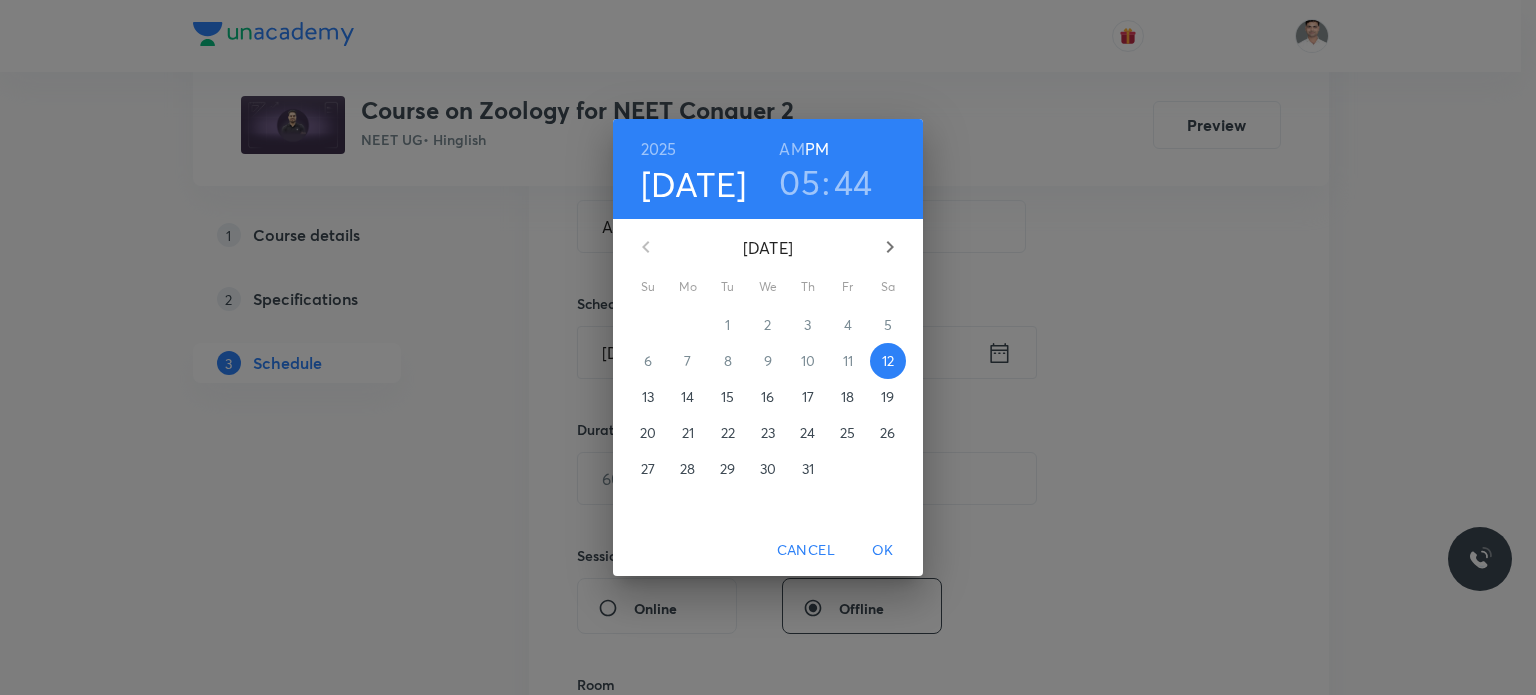 click on "15" at bounding box center (727, 397) 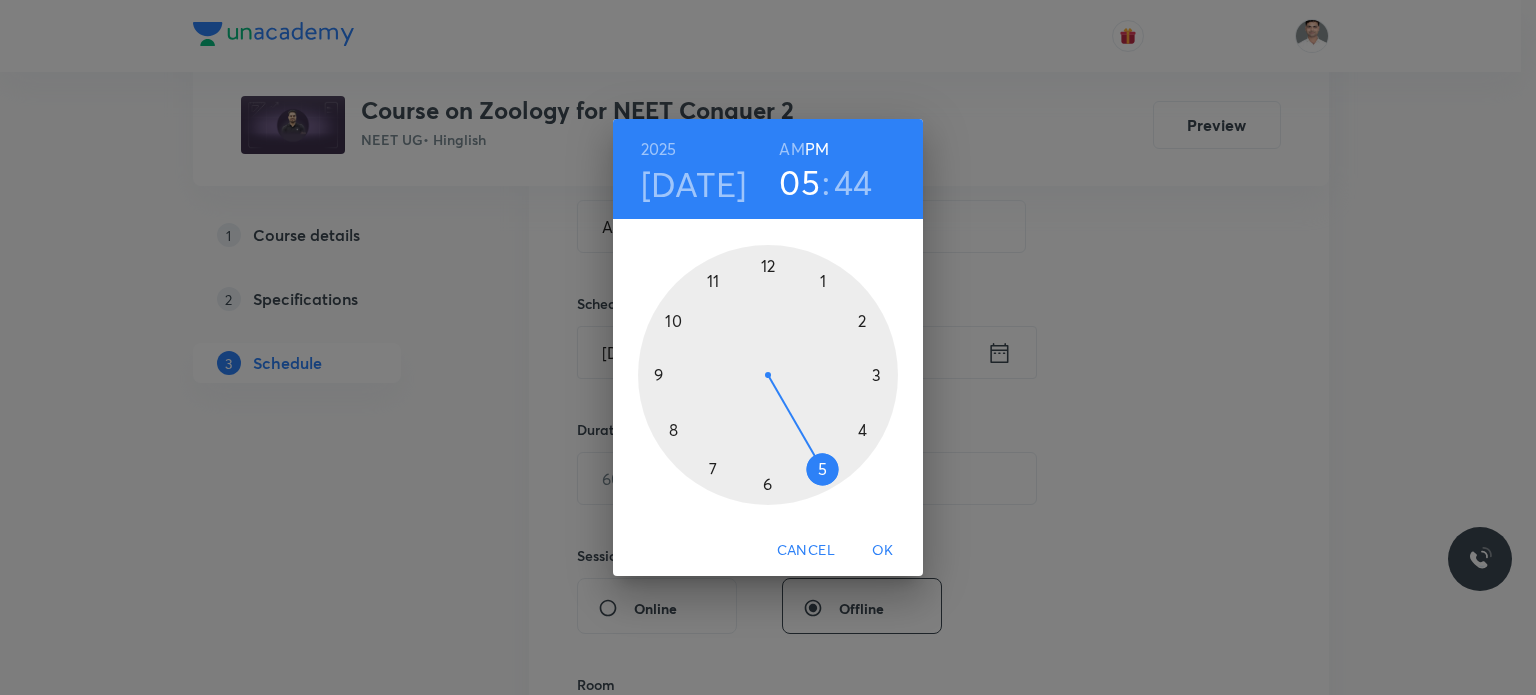 click on "AM" at bounding box center [791, 149] 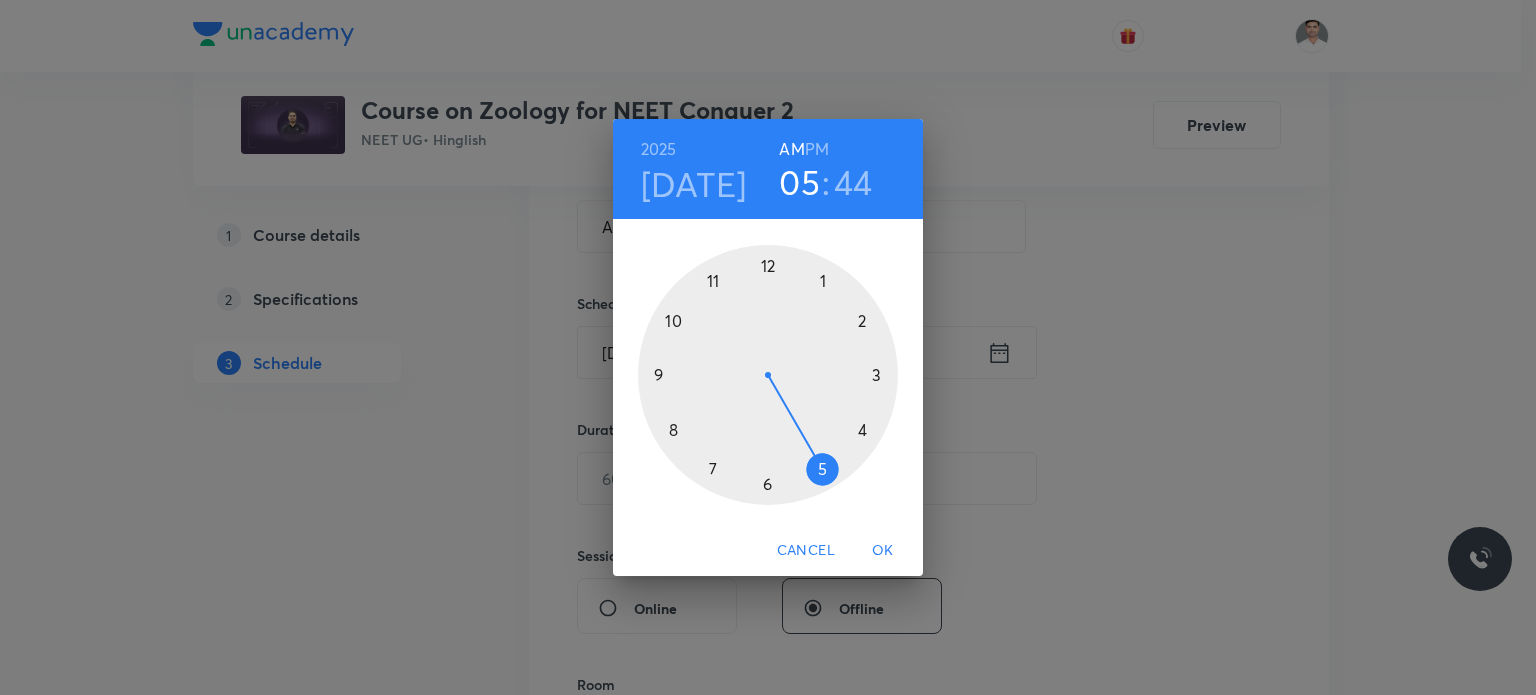 click at bounding box center [768, 375] 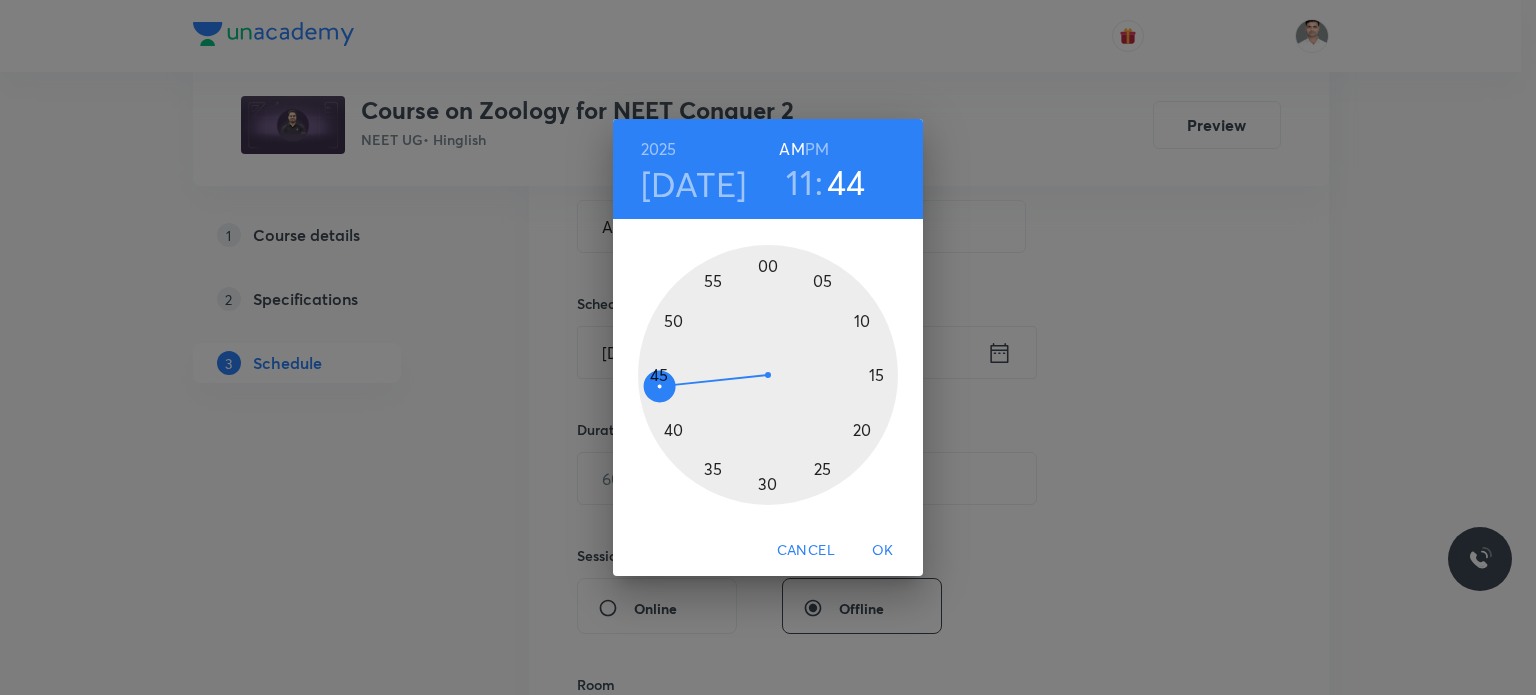click at bounding box center (768, 375) 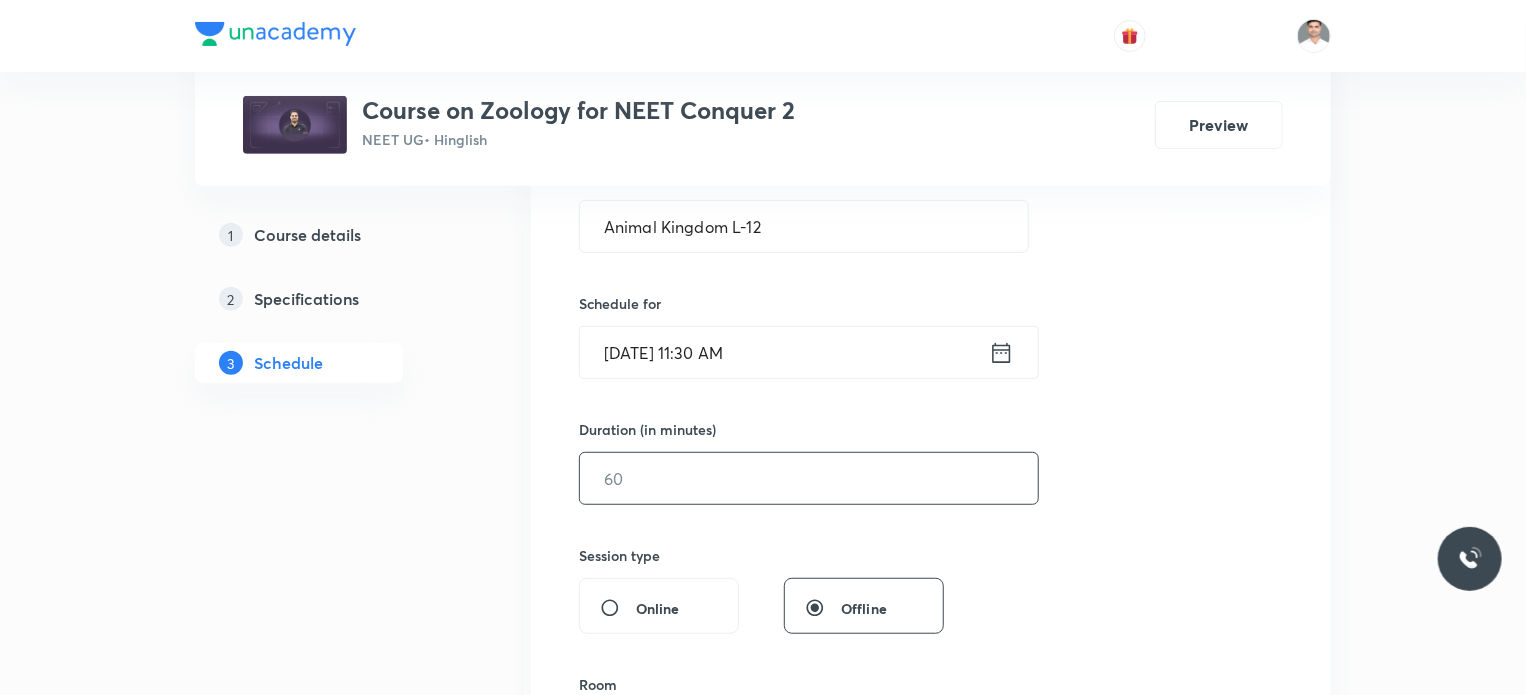 click at bounding box center [809, 478] 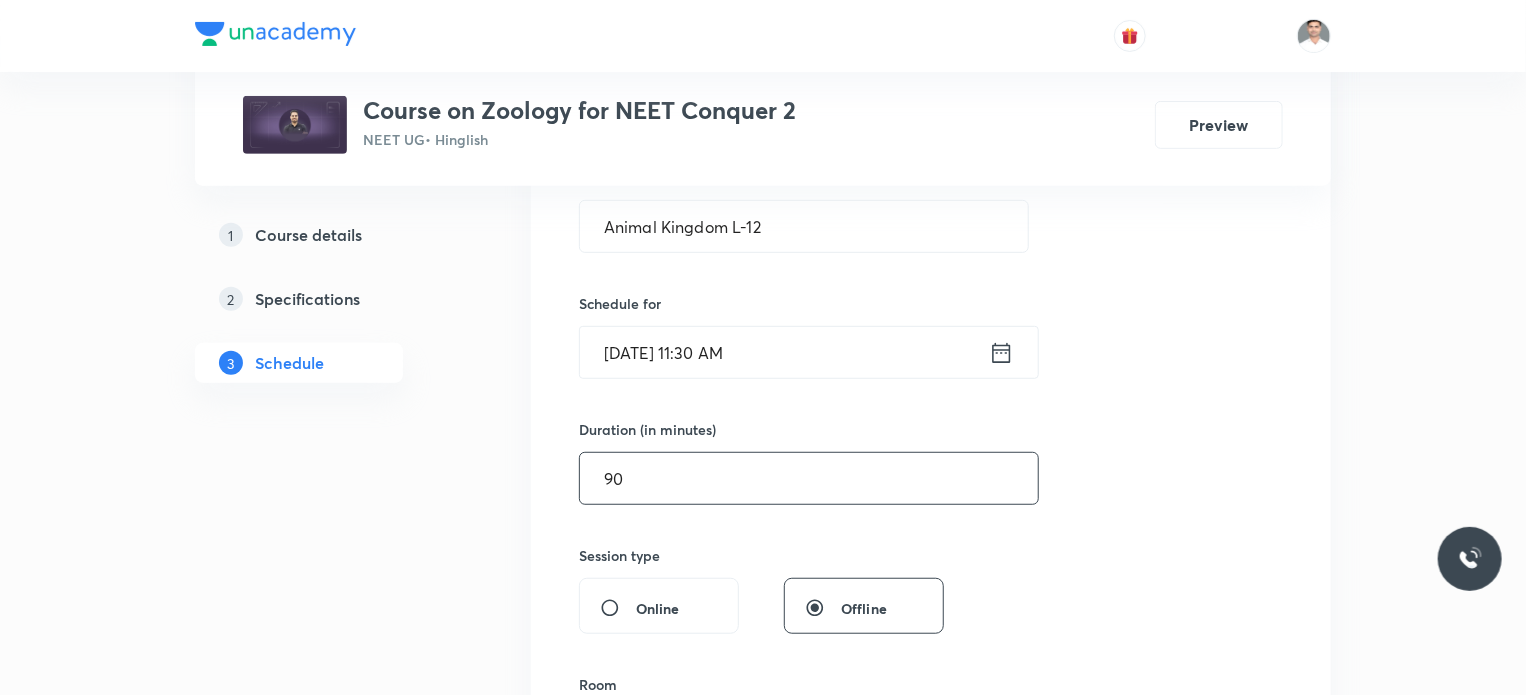 type on "90" 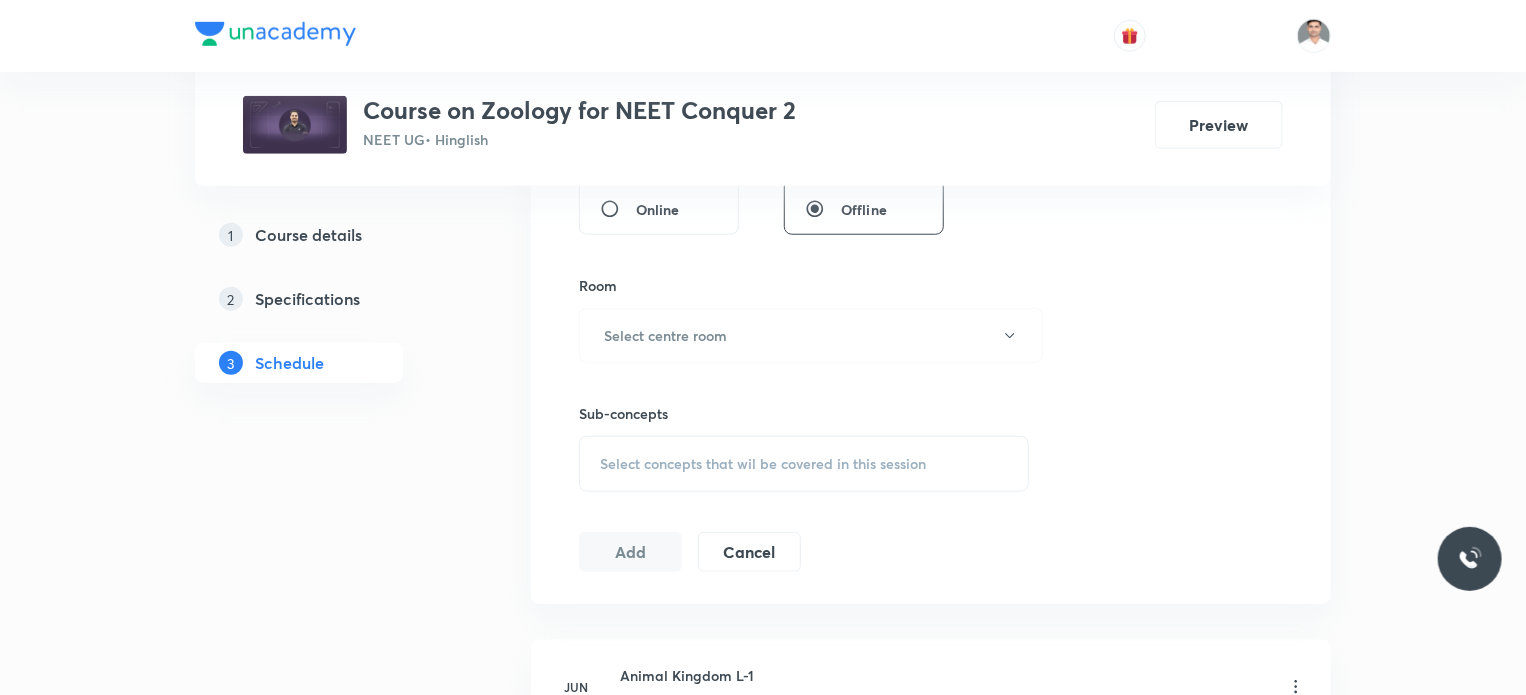 scroll, scrollTop: 800, scrollLeft: 0, axis: vertical 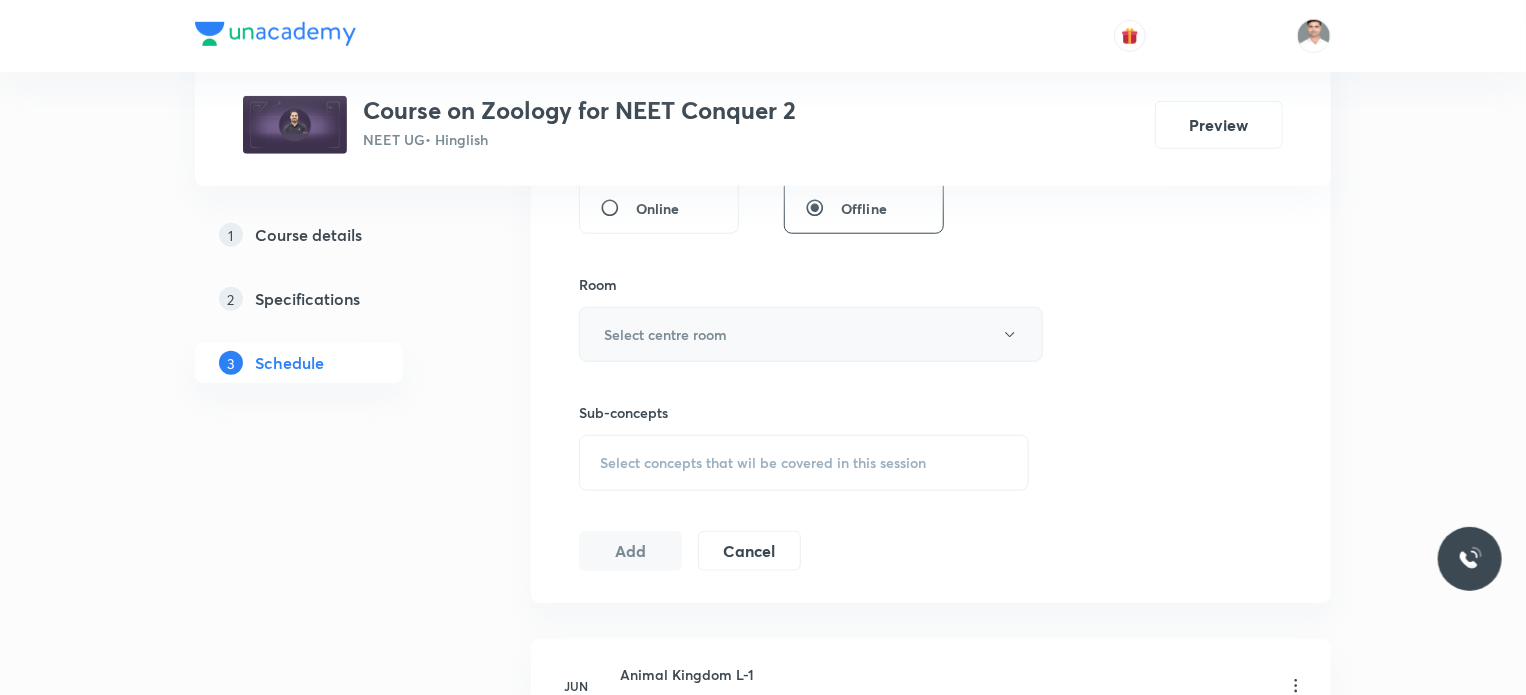 click on "Select centre room" at bounding box center [665, 334] 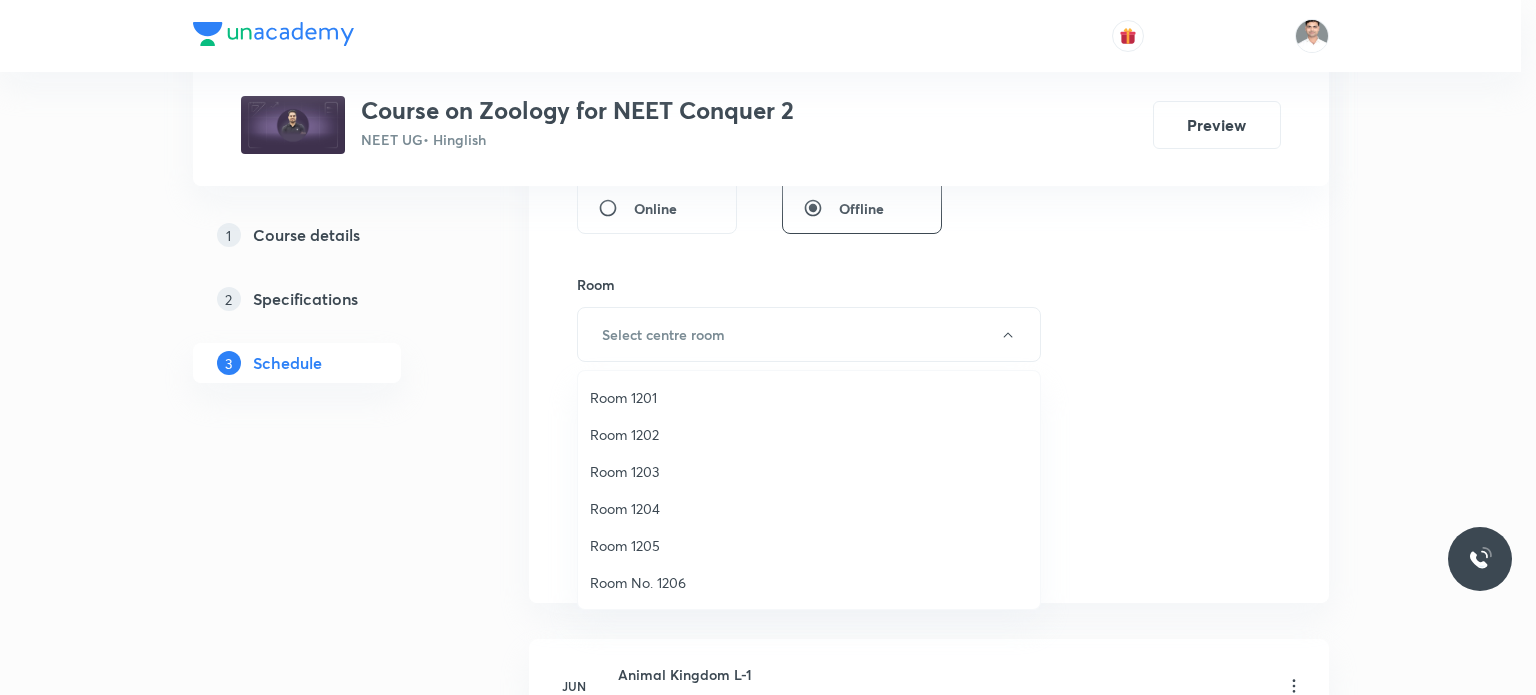 click on "Room 1203" at bounding box center [809, 471] 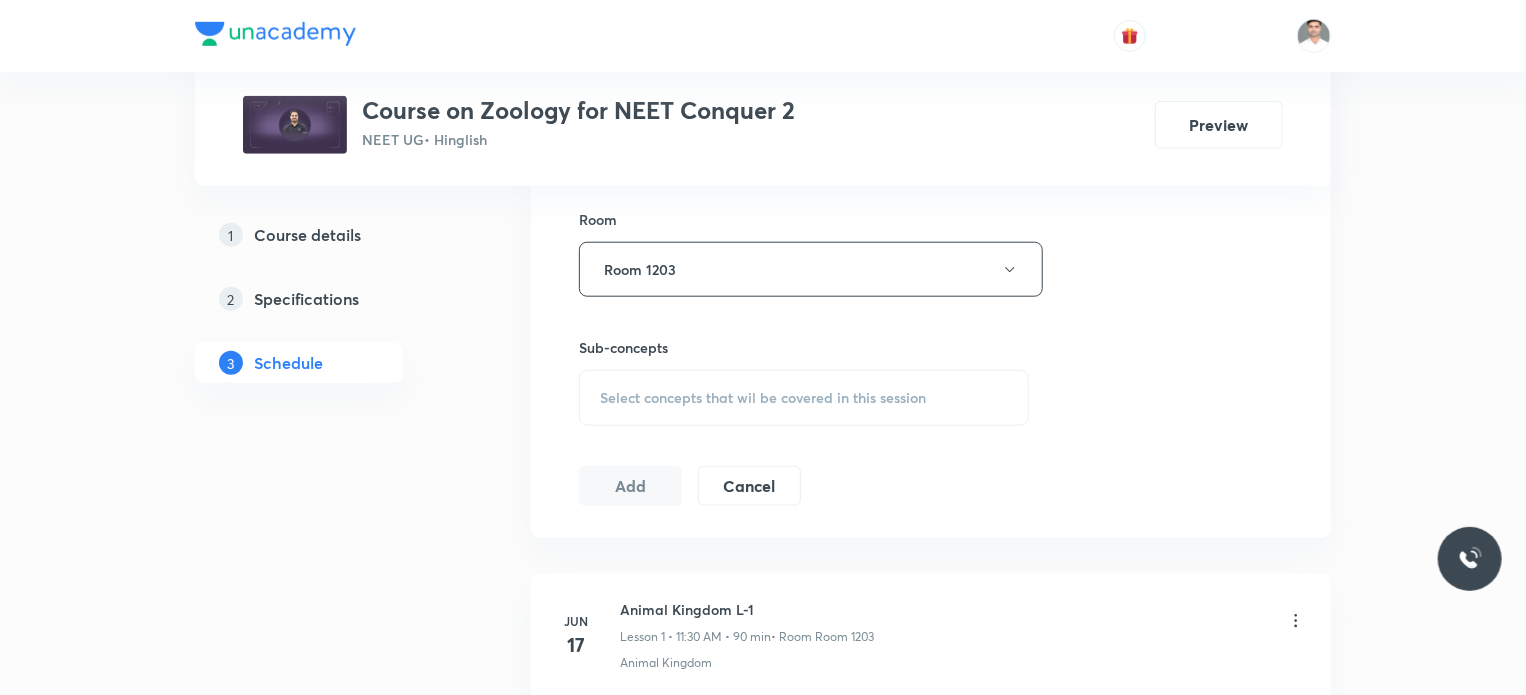 scroll, scrollTop: 900, scrollLeft: 0, axis: vertical 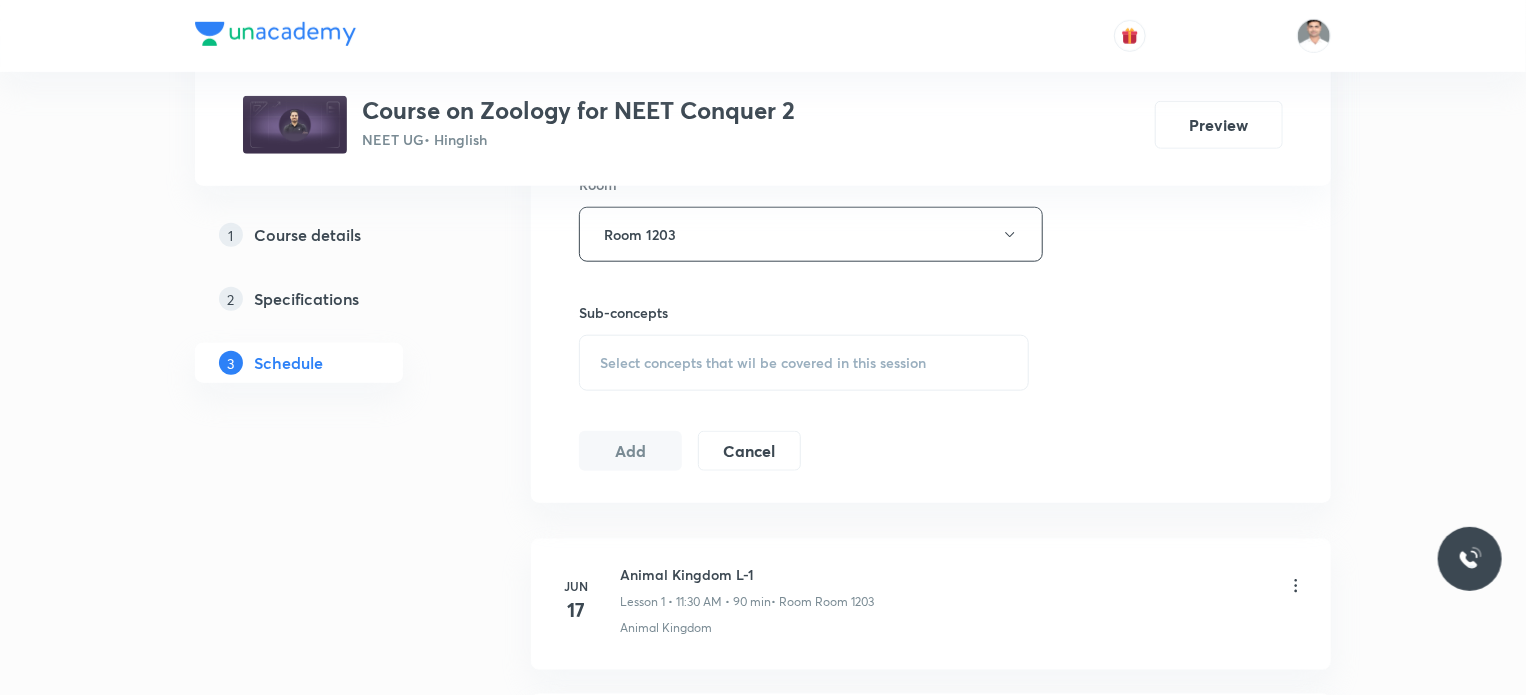 click on "Select concepts that wil be covered in this session" at bounding box center (763, 363) 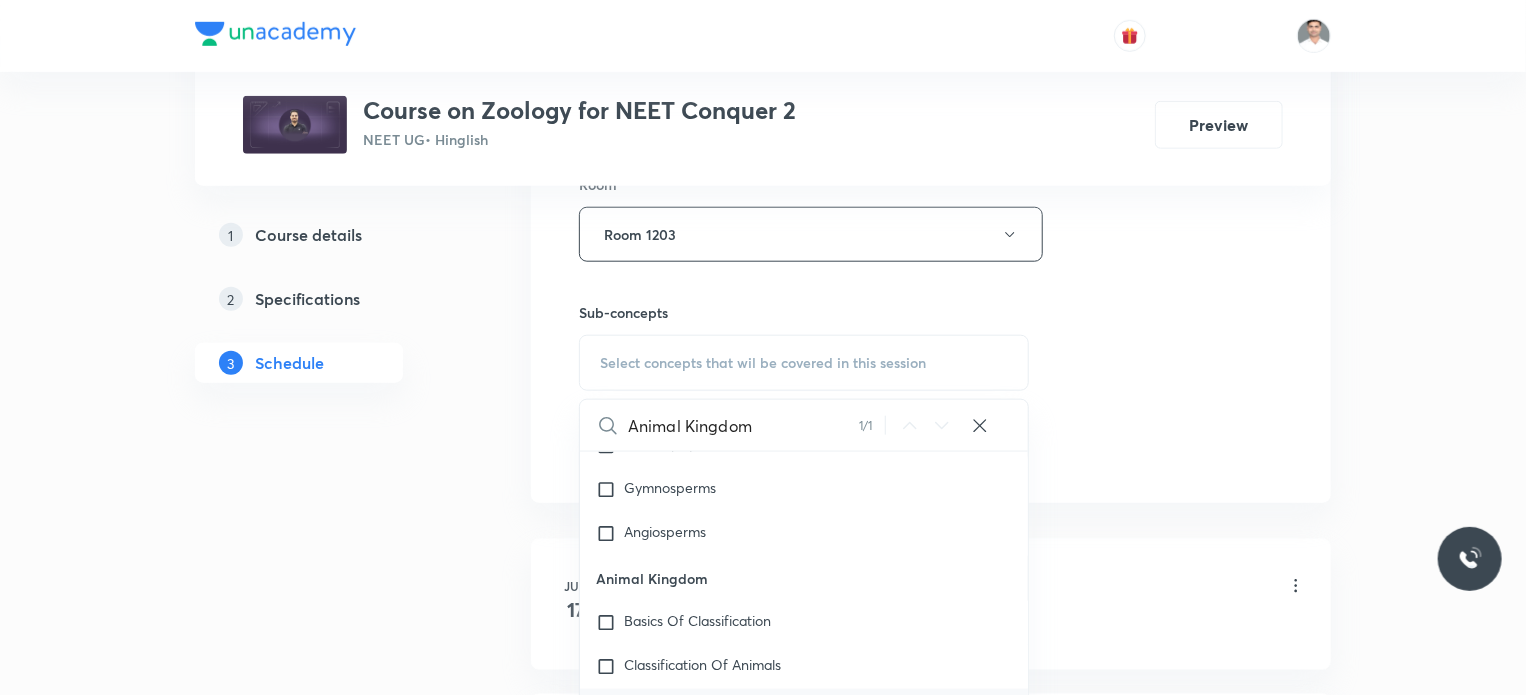 scroll, scrollTop: 1399, scrollLeft: 0, axis: vertical 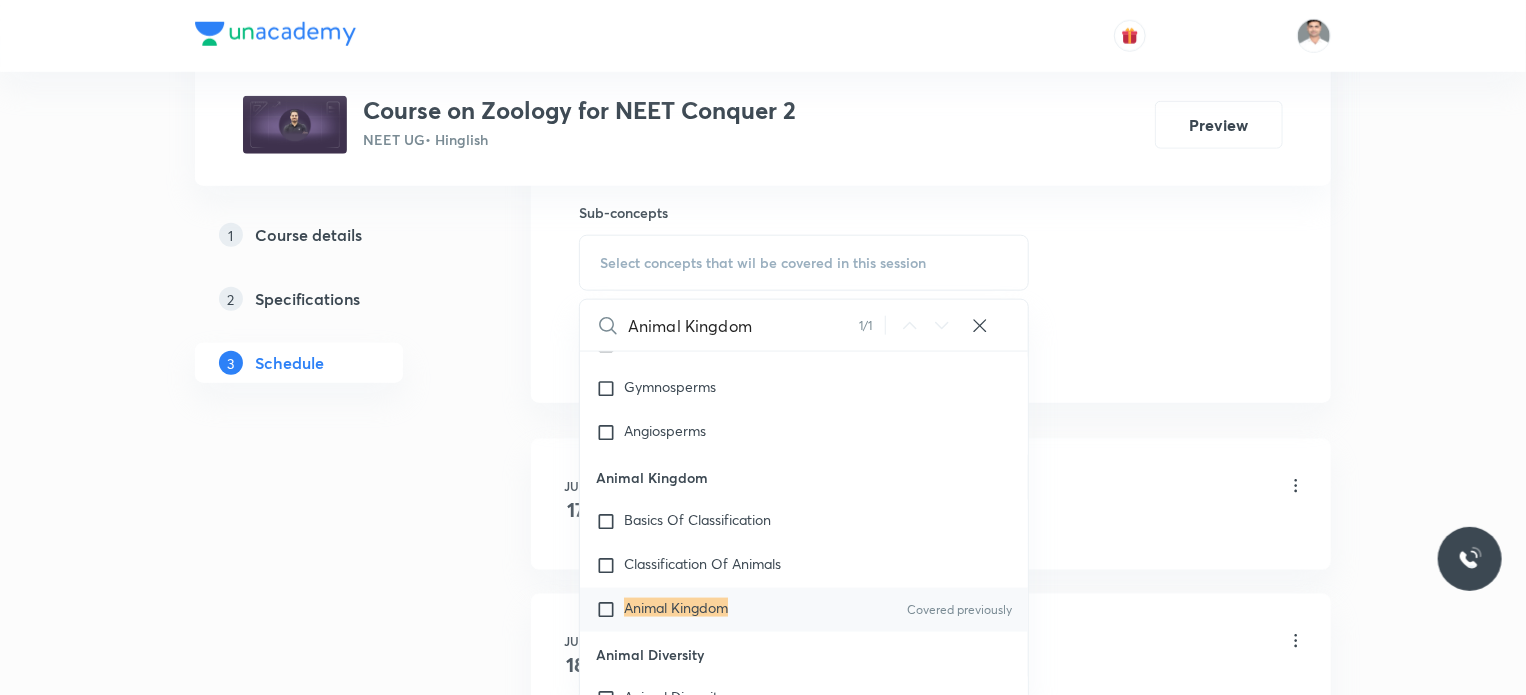 type on "Animal Kingdom" 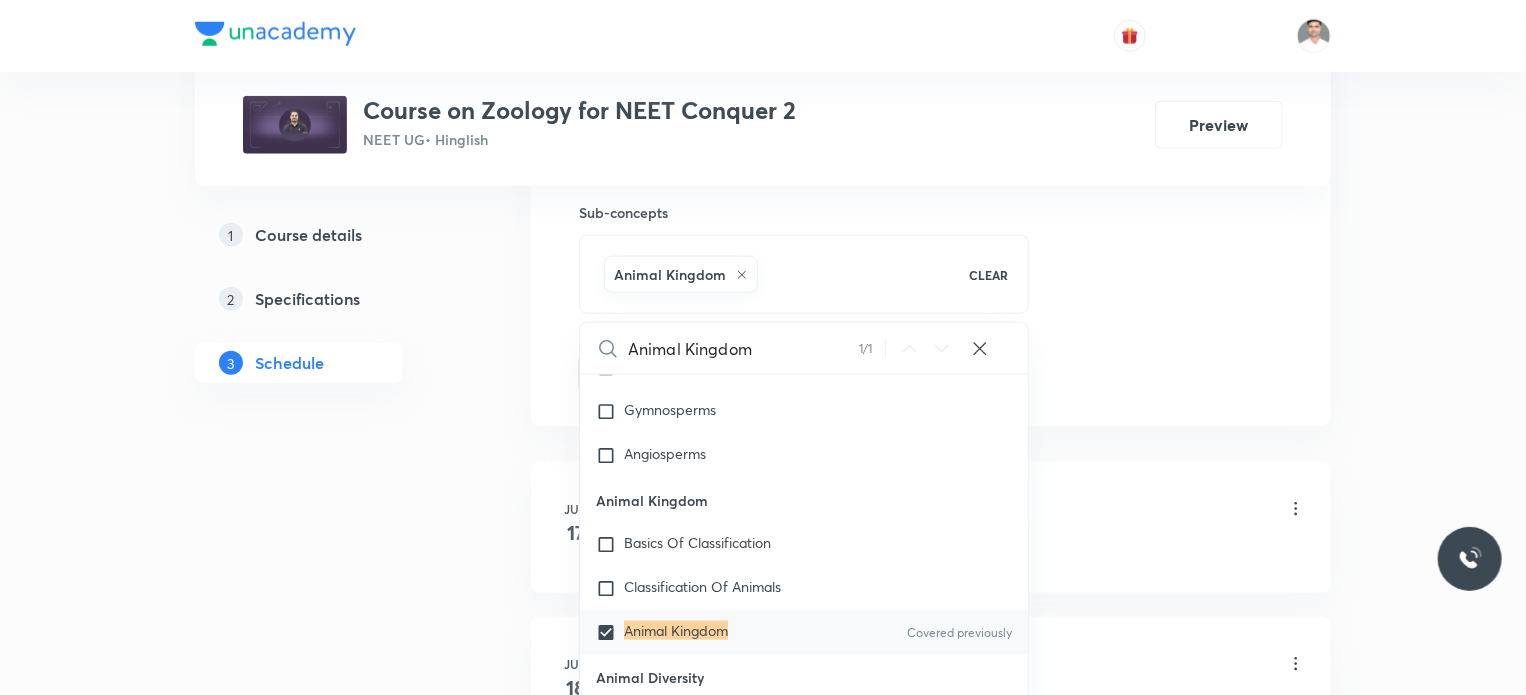 click on "Plus Courses Course on Zoology for NEET Conquer 2 NEET UG  • Hinglish Preview 1 Course details 2 Specifications 3 Schedule Schedule 13  classes Session  14 Live class Session title 19/99 Animal Kingdom L-12 ​ Schedule for Jul 15, 2025, 11:30 AM ​ Duration (in minutes) 90 ​   Session type Online Offline Room Room 1203 Sub-concepts Animal Kingdom CLEAR Animal Kingdom 1 / 1 ​ Biology - Full Syllabus Mock Questions Biology - Full Syllabus Mock Questions Practice questions Practice Questions Biology Previous Year Questions Maths Previous Year Questions Living World What Is Living? Diversity In The Living World Systematics Types Of Taxonomy Fundamental Components Of Taxonomy Taxonomic Categories Taxonomical Aids The Three Domains Of Life Biological Nomenclature  Biological Classification System Of Classification Kingdom Monera Kingdom Protista Kingdom Fungi Kingdom Plantae Kingdom Animalia Linchens Mycorrhiza Virus Prions Viroids Plant Kingdom Algae Bryophytes Pteridophytes Gymnosperms Angiosperms Root ER" at bounding box center [763, 858] 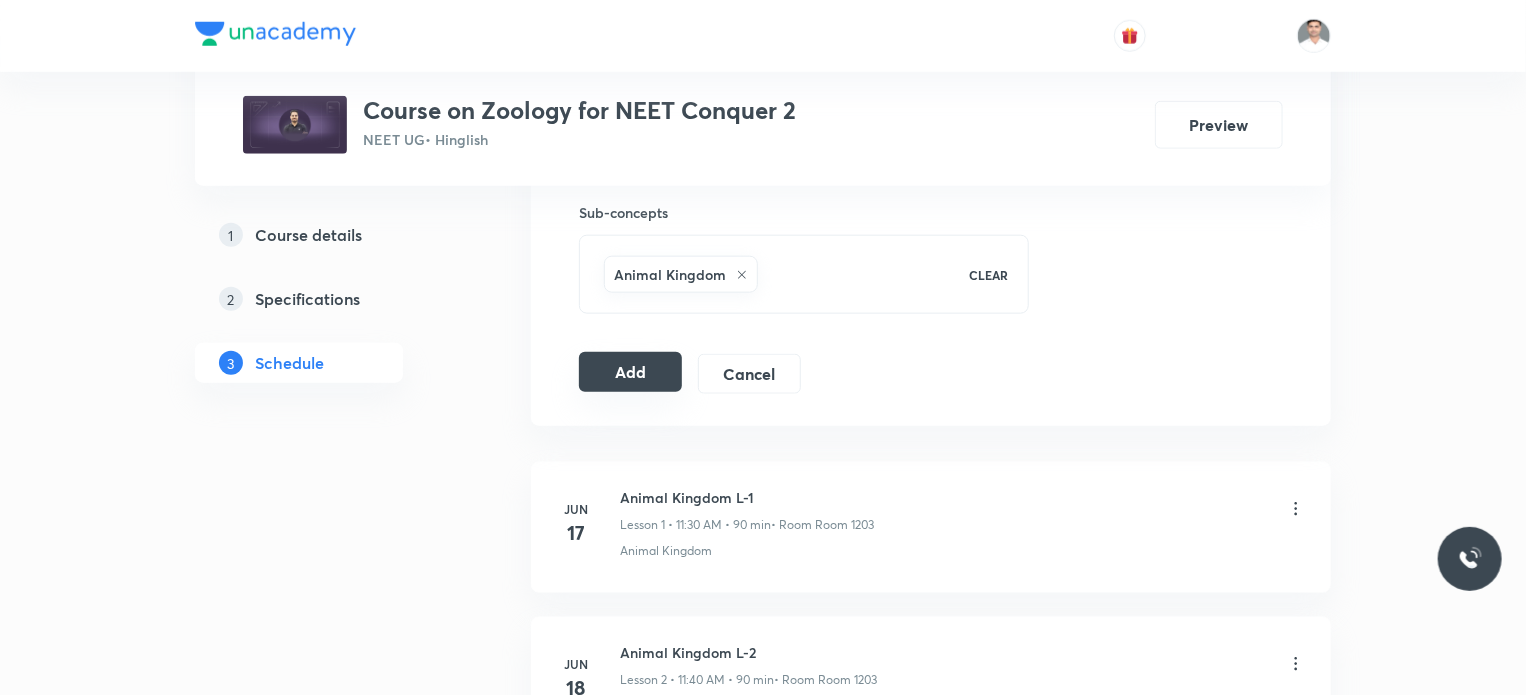 click on "Add" at bounding box center (630, 372) 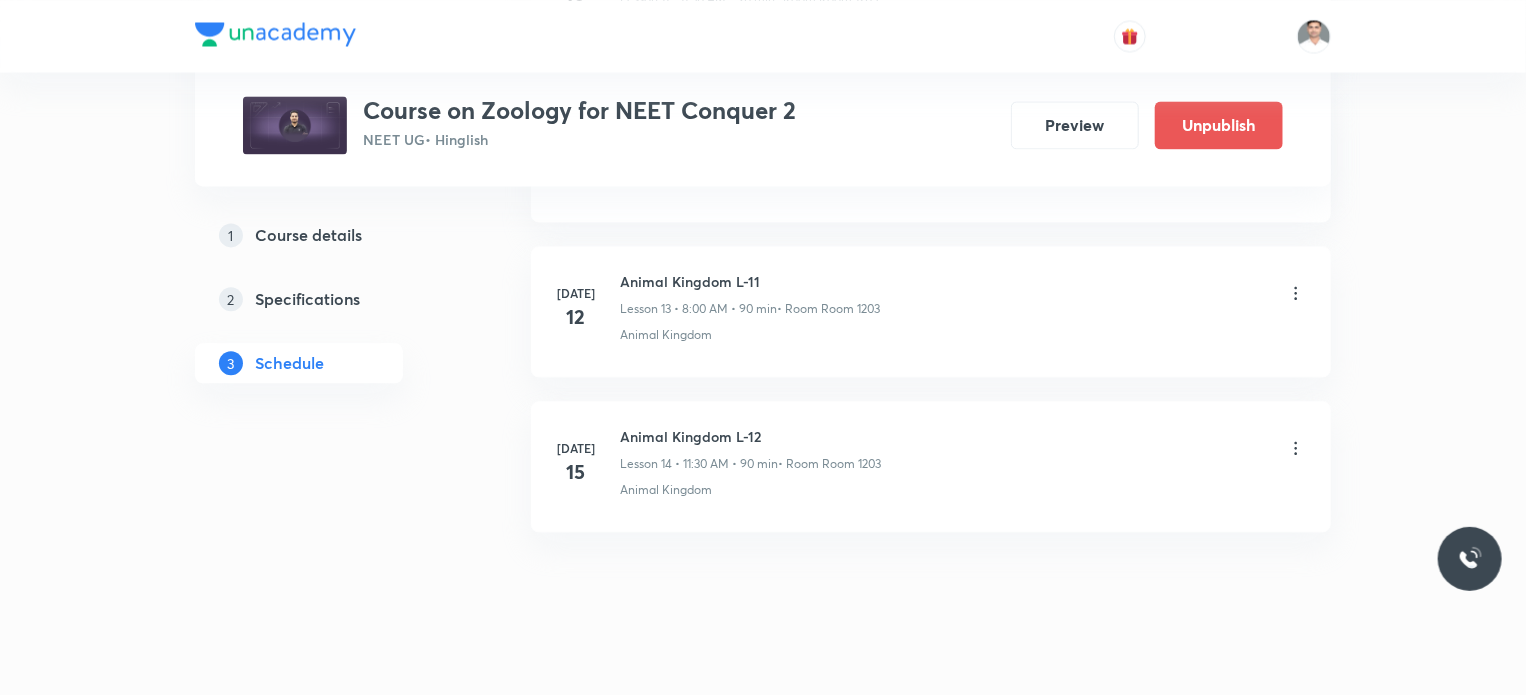 scroll, scrollTop: 2153, scrollLeft: 0, axis: vertical 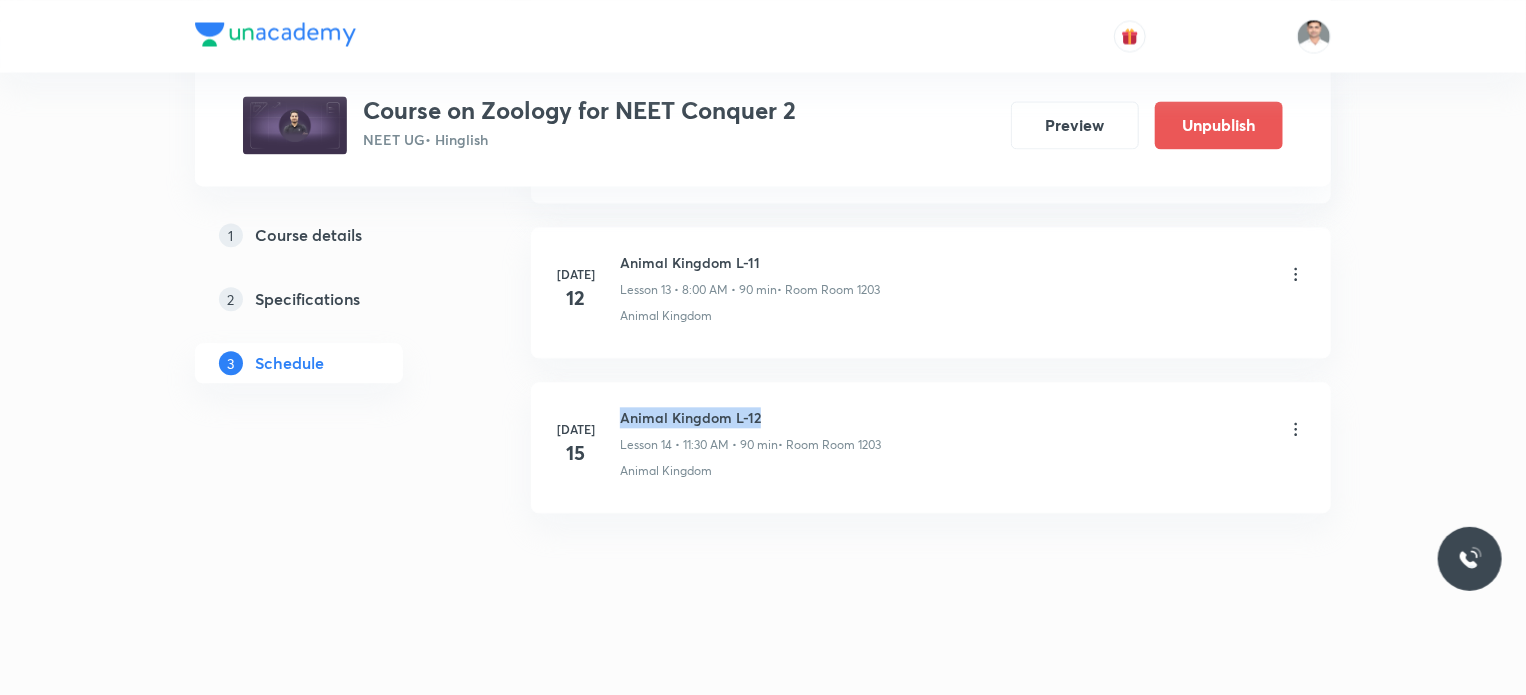 drag, startPoint x: 623, startPoint y: 408, endPoint x: 792, endPoint y: 406, distance: 169.01184 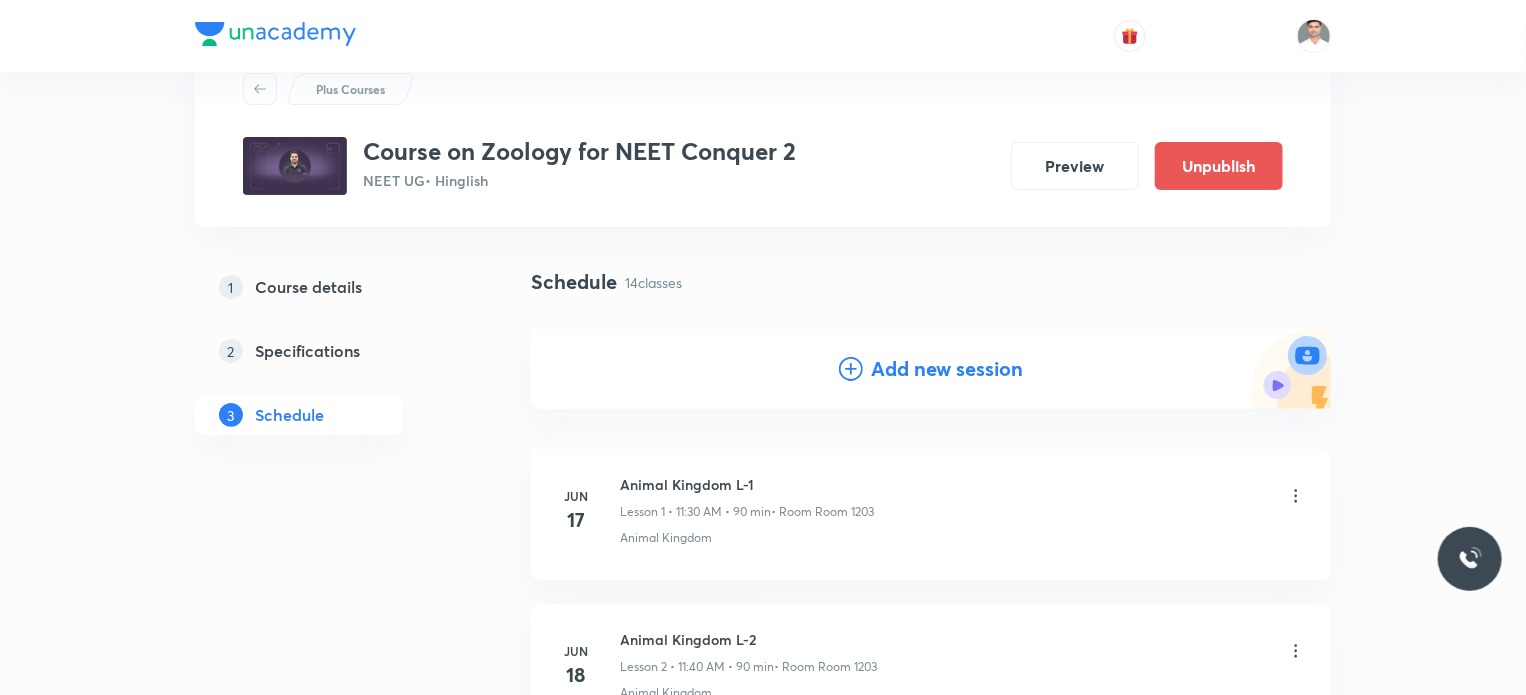 scroll, scrollTop: 0, scrollLeft: 0, axis: both 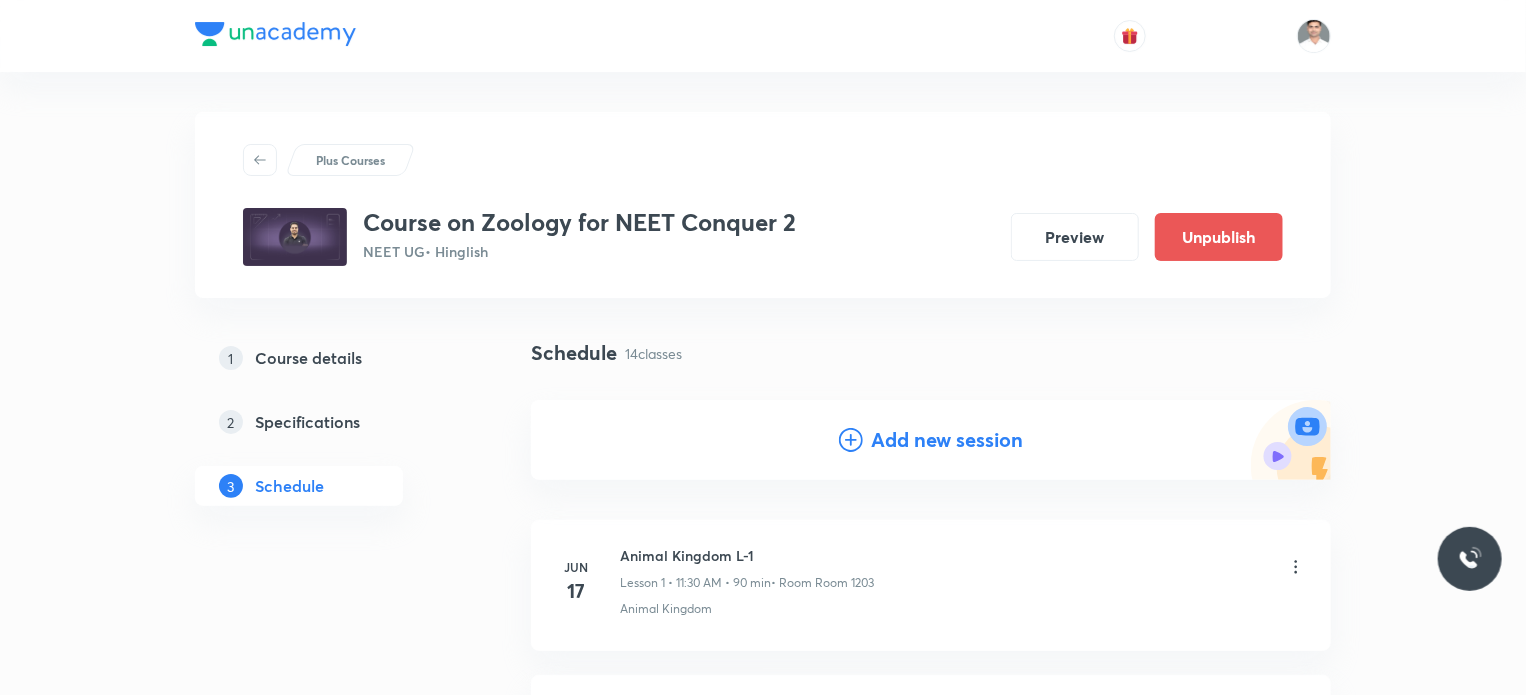 click on "Add new session" at bounding box center [947, 440] 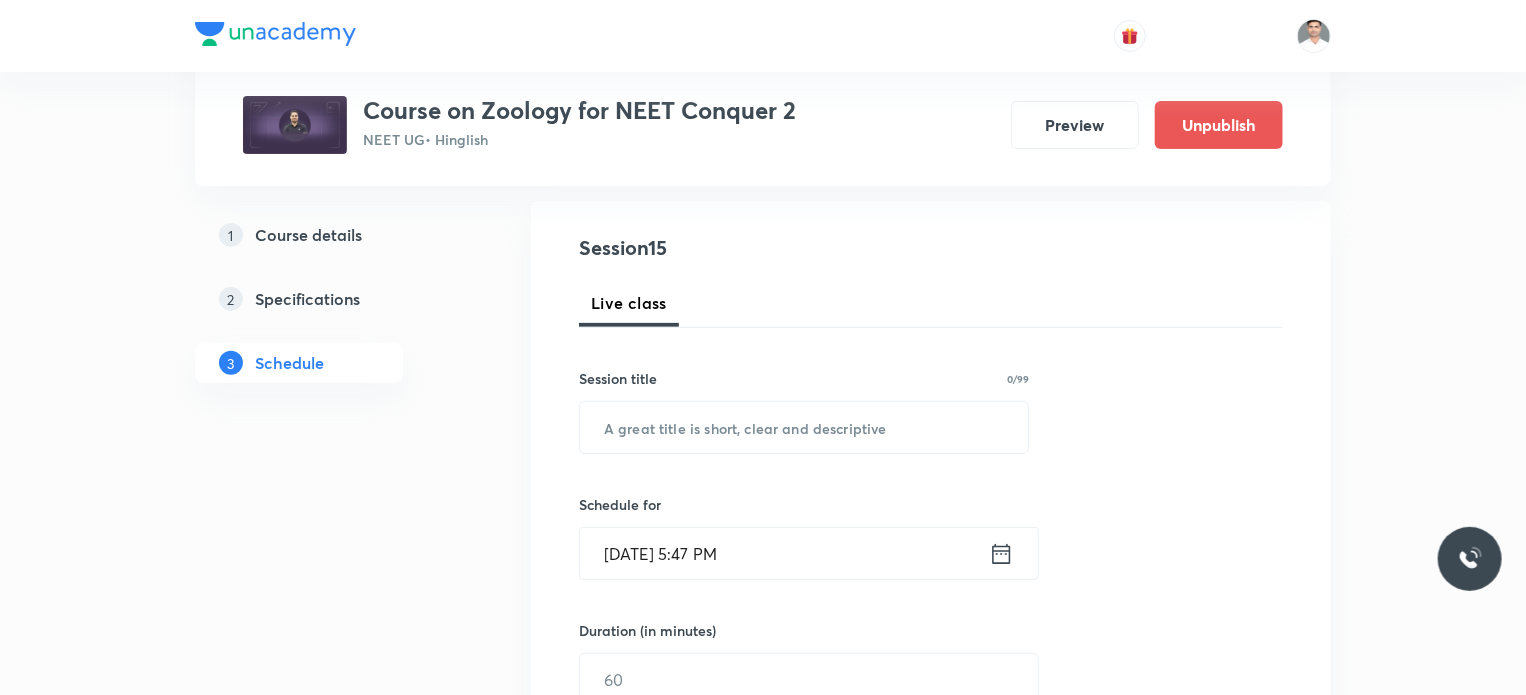 scroll, scrollTop: 200, scrollLeft: 0, axis: vertical 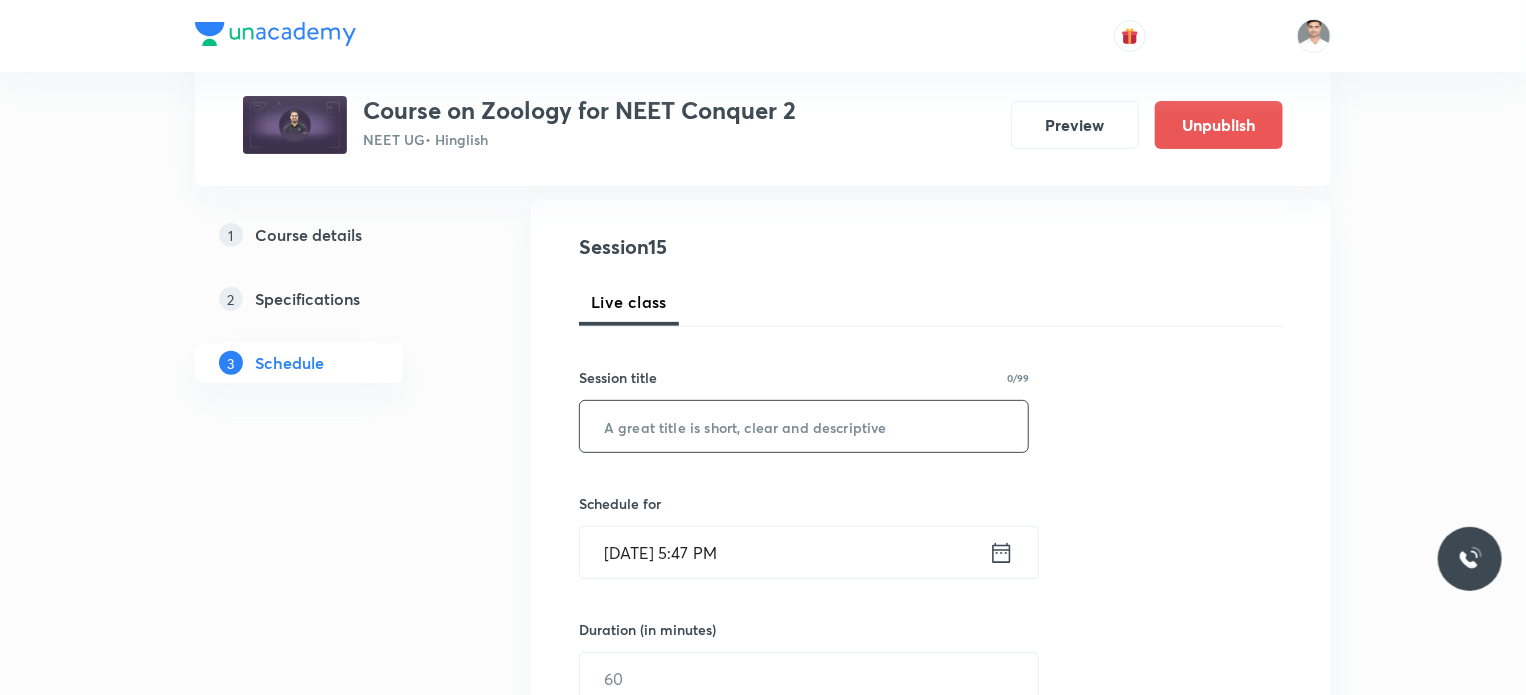 click at bounding box center (804, 426) 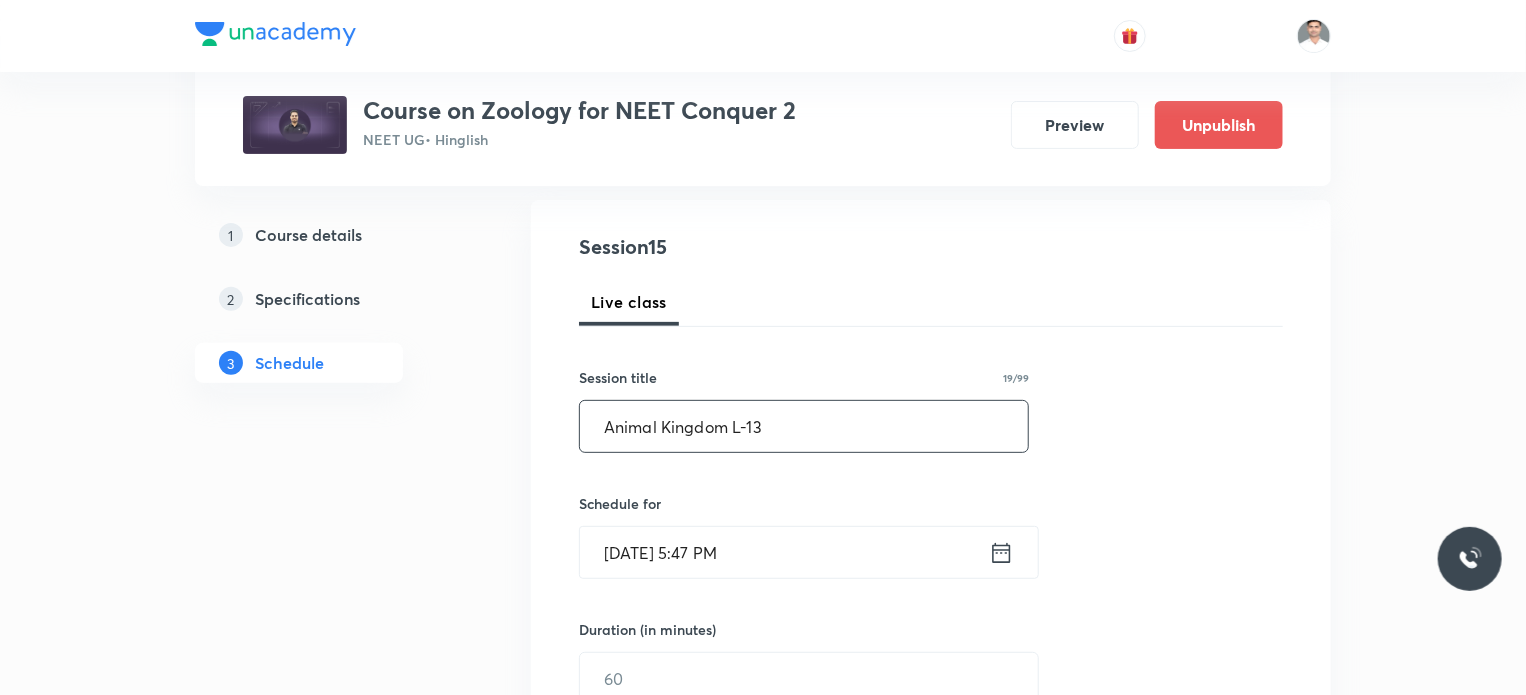 type on "Animal Kingdom L-13" 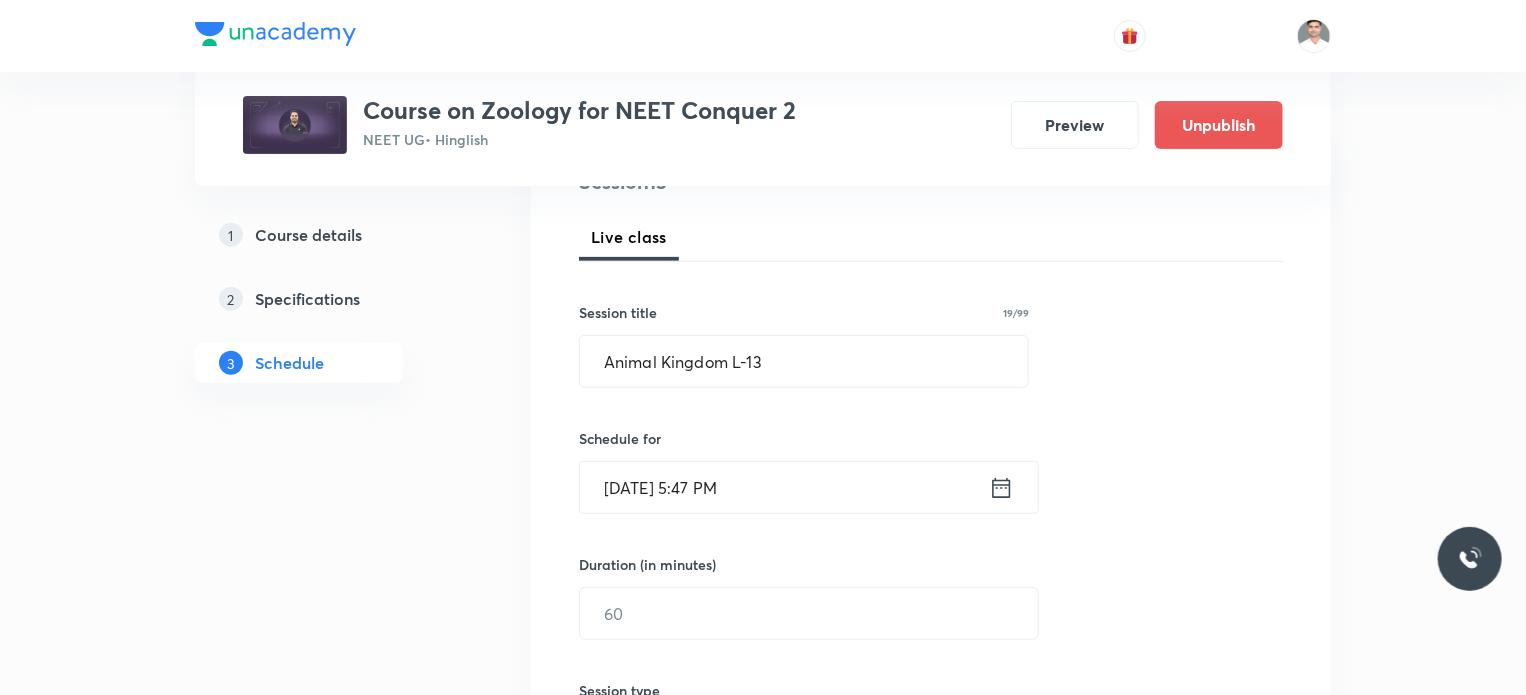 scroll, scrollTop: 300, scrollLeft: 0, axis: vertical 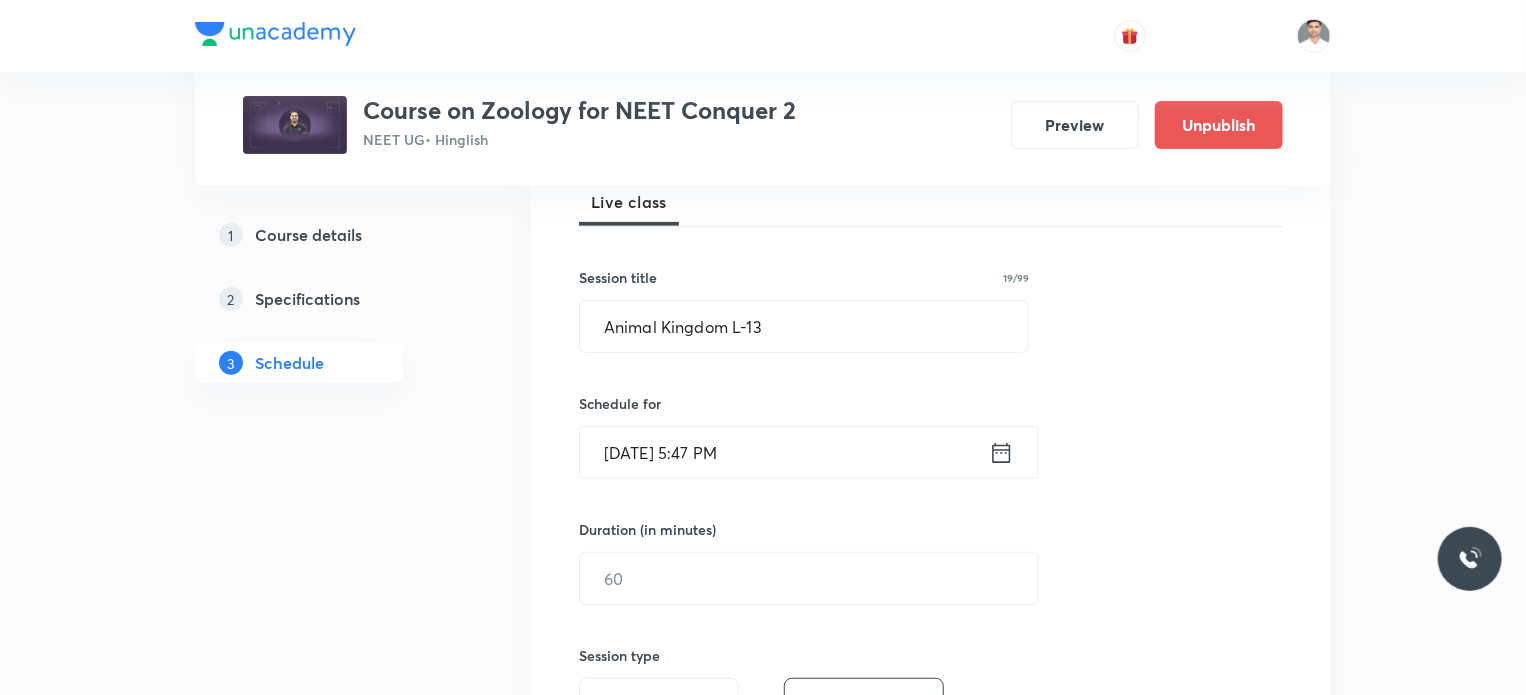 click on "Jul 12, 2025, 5:47 PM ​" at bounding box center (809, 452) 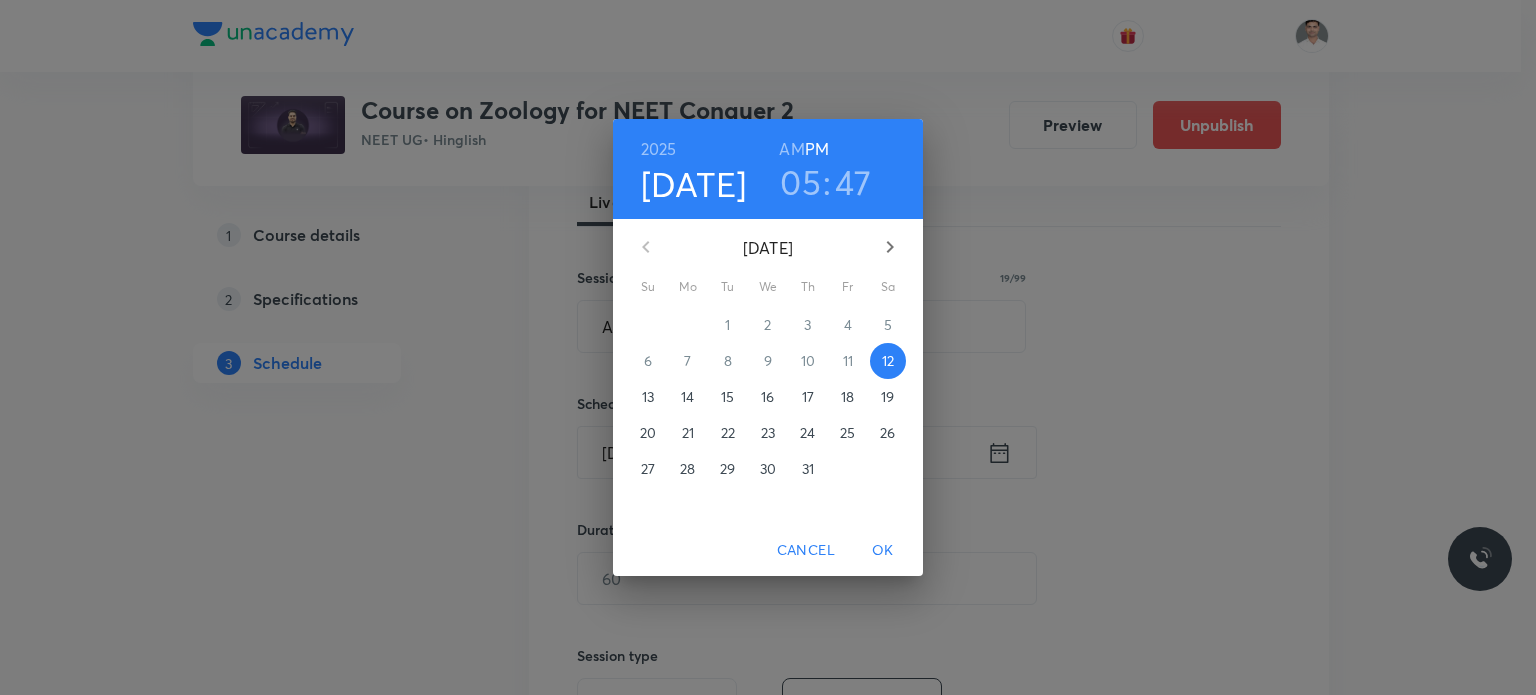 click on "17" at bounding box center [808, 397] 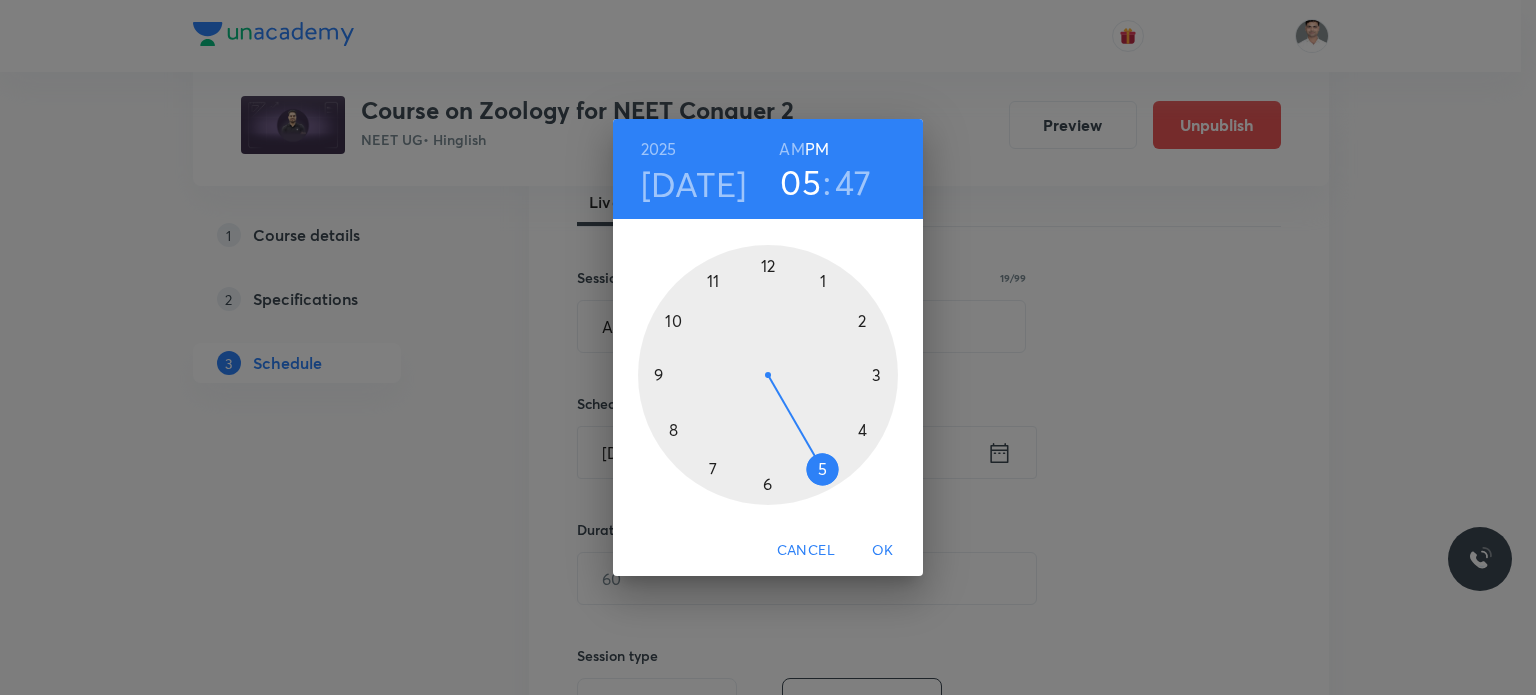 click on "AM" at bounding box center [791, 149] 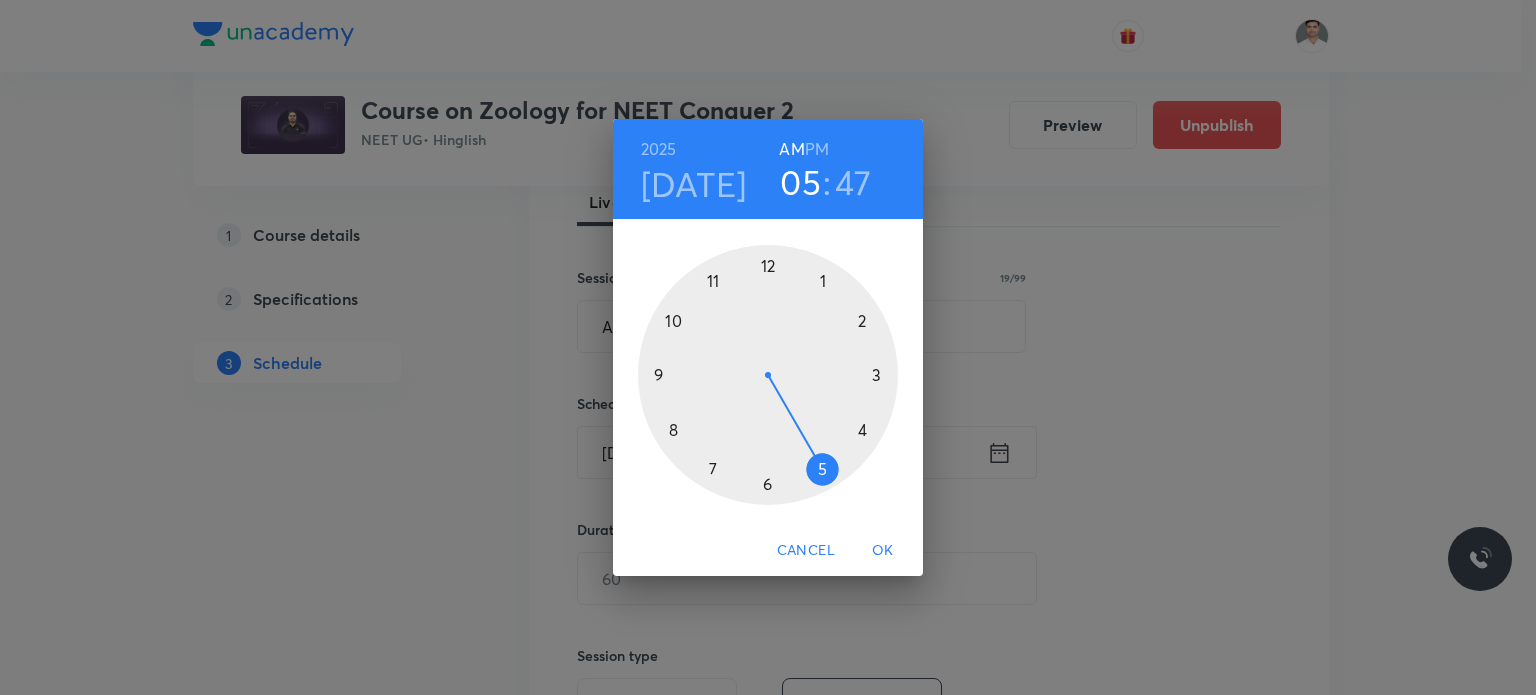 click at bounding box center [768, 375] 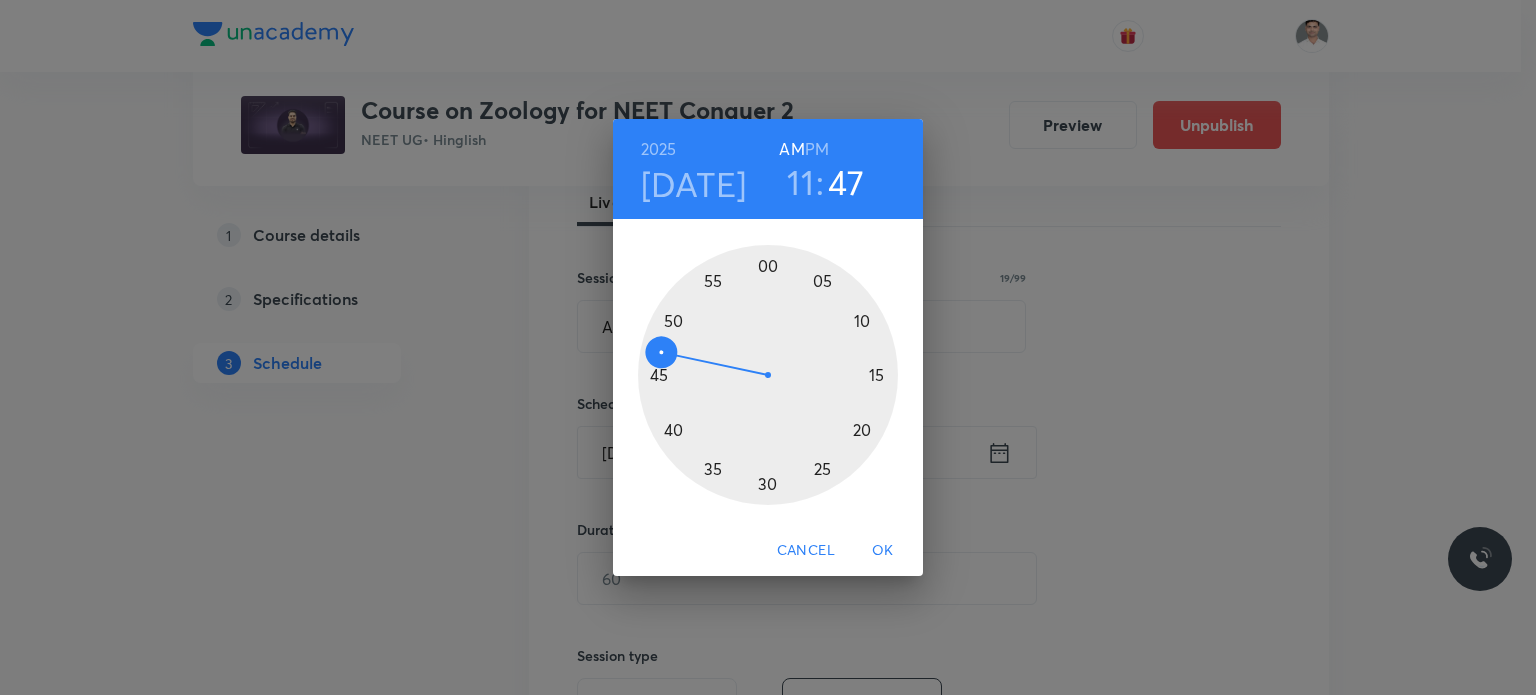 click at bounding box center [768, 375] 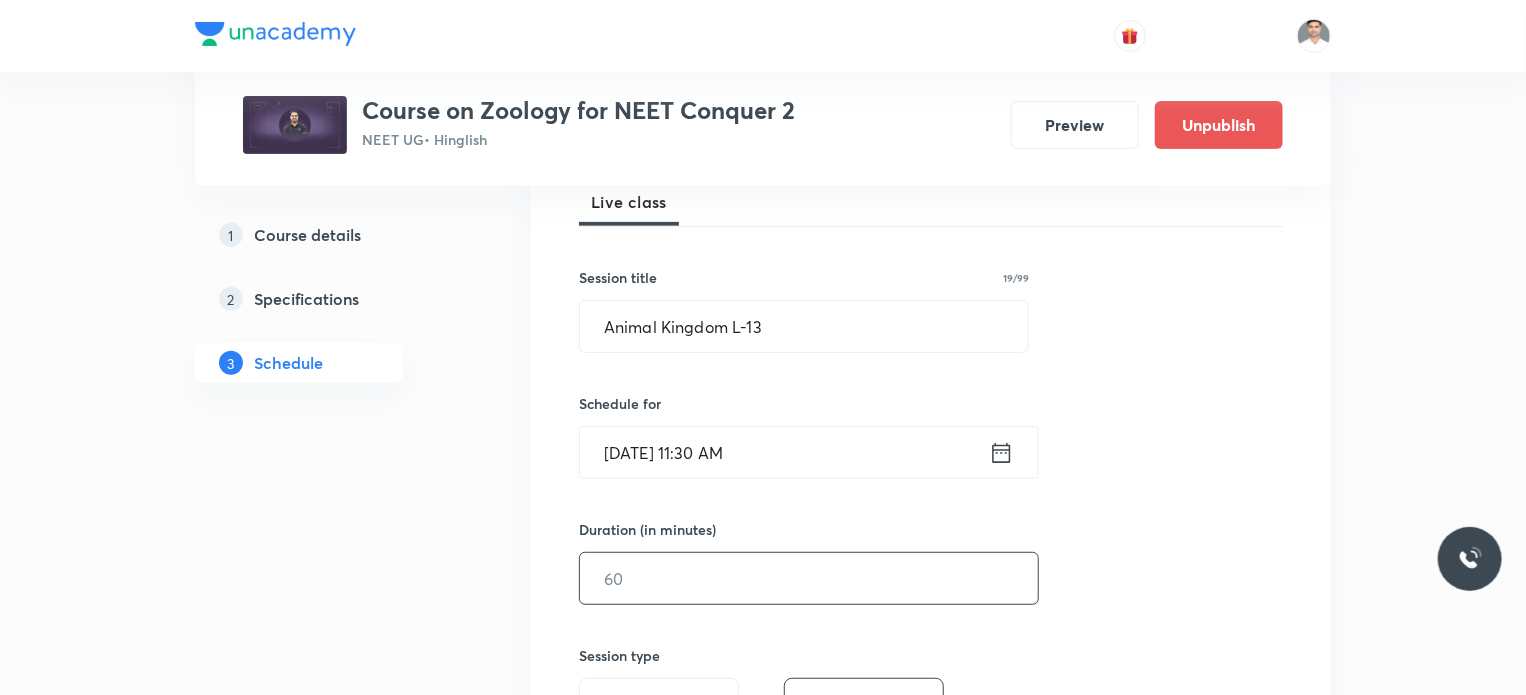 click at bounding box center (809, 578) 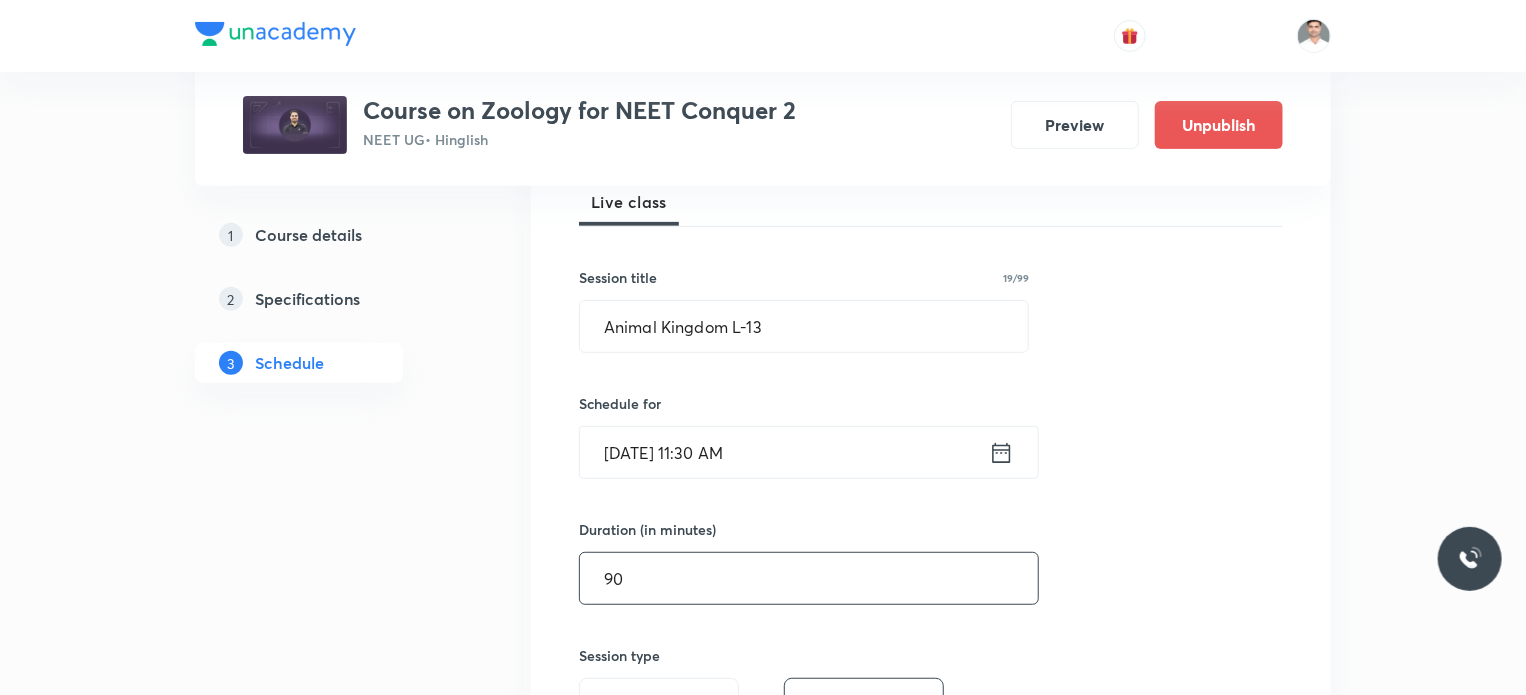 type on "90" 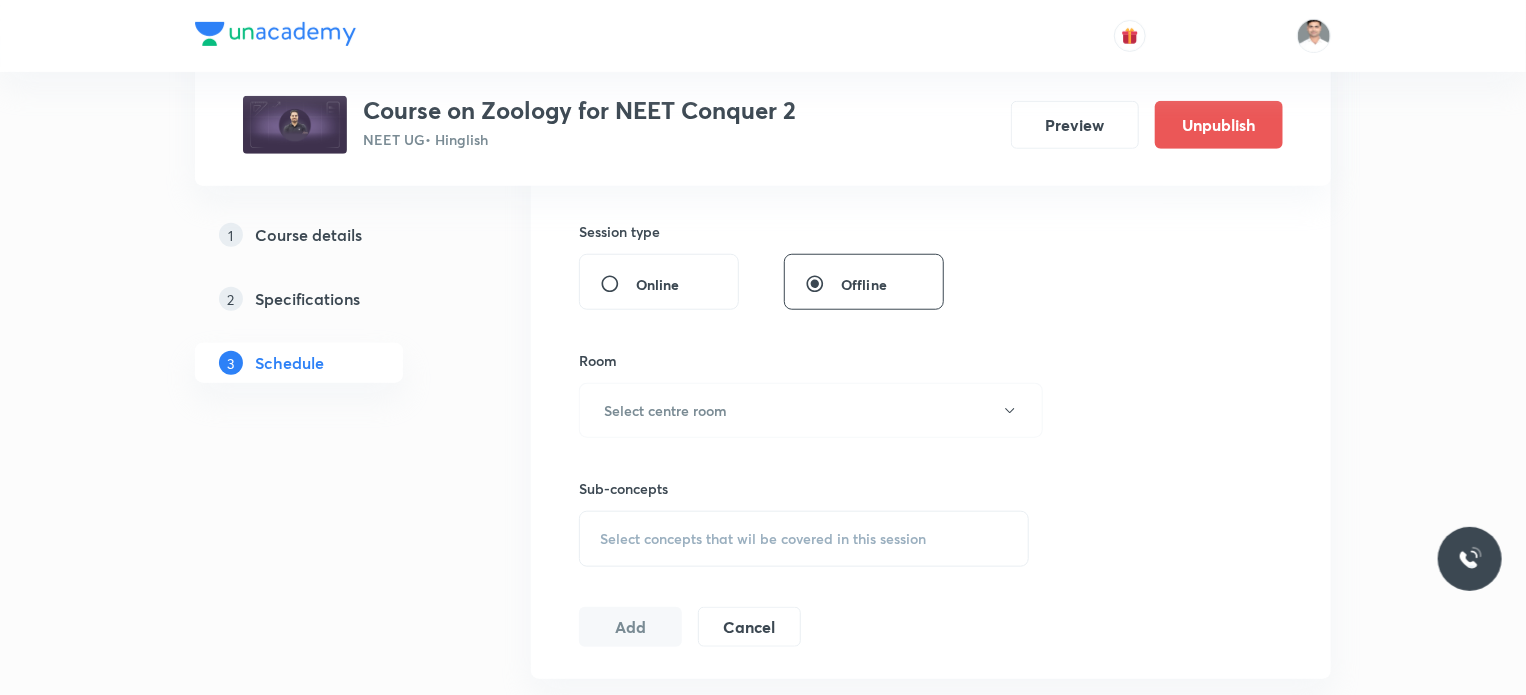 scroll, scrollTop: 759, scrollLeft: 0, axis: vertical 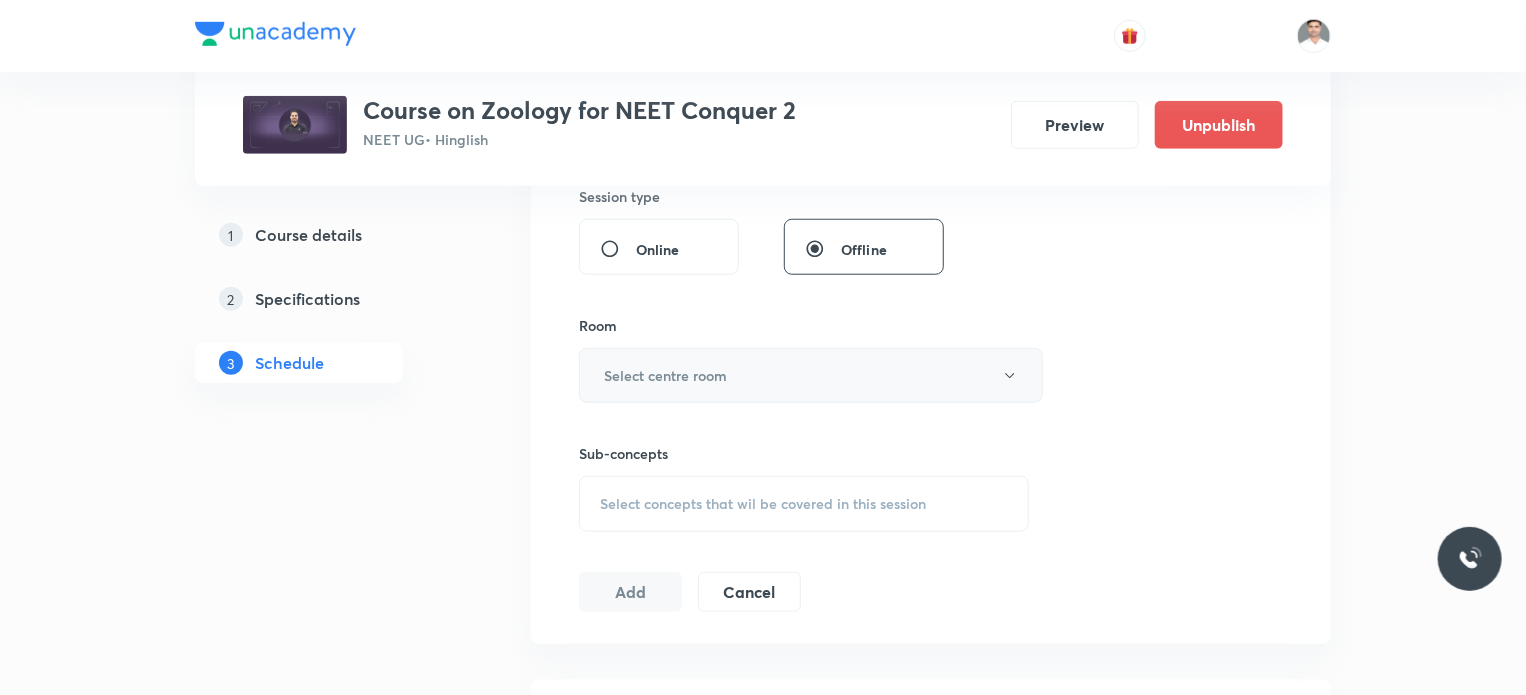 click on "Select centre room" at bounding box center (811, 375) 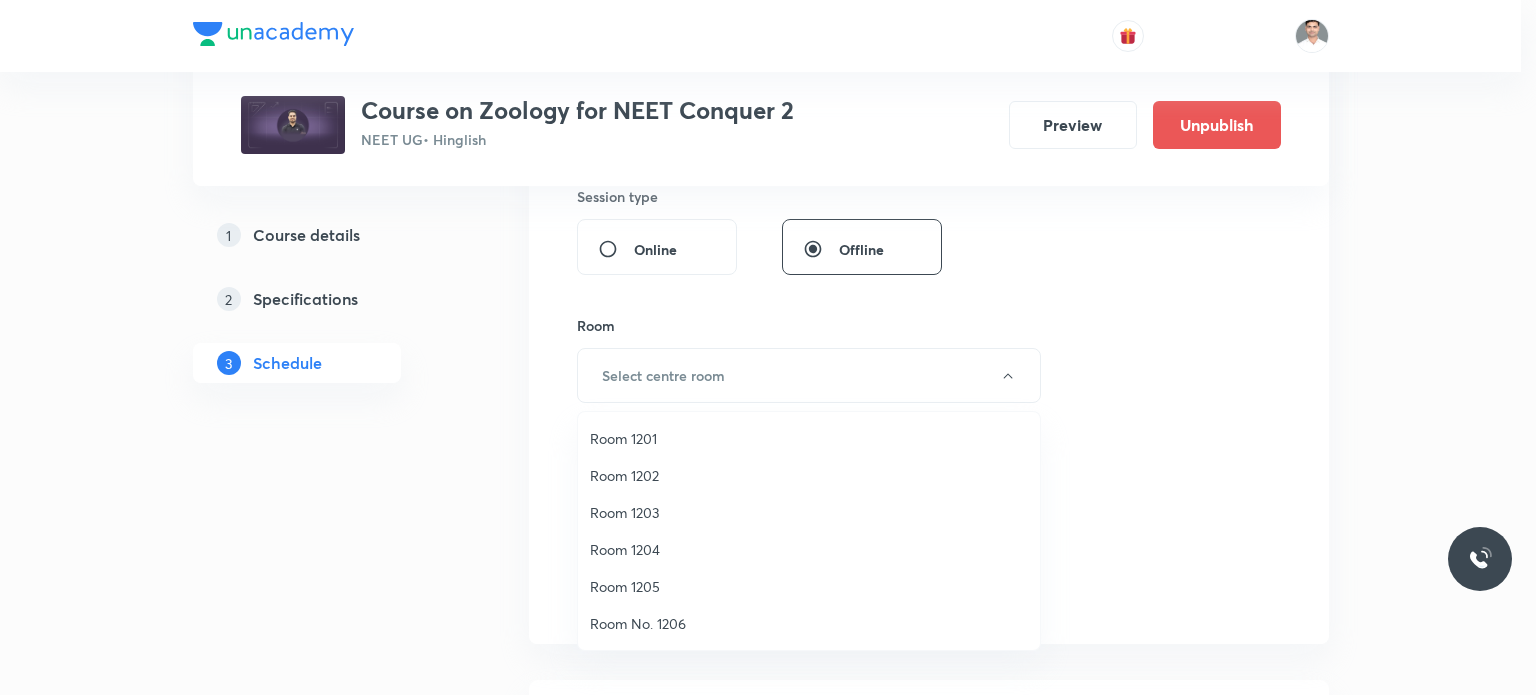 click on "Room 1203" at bounding box center (809, 512) 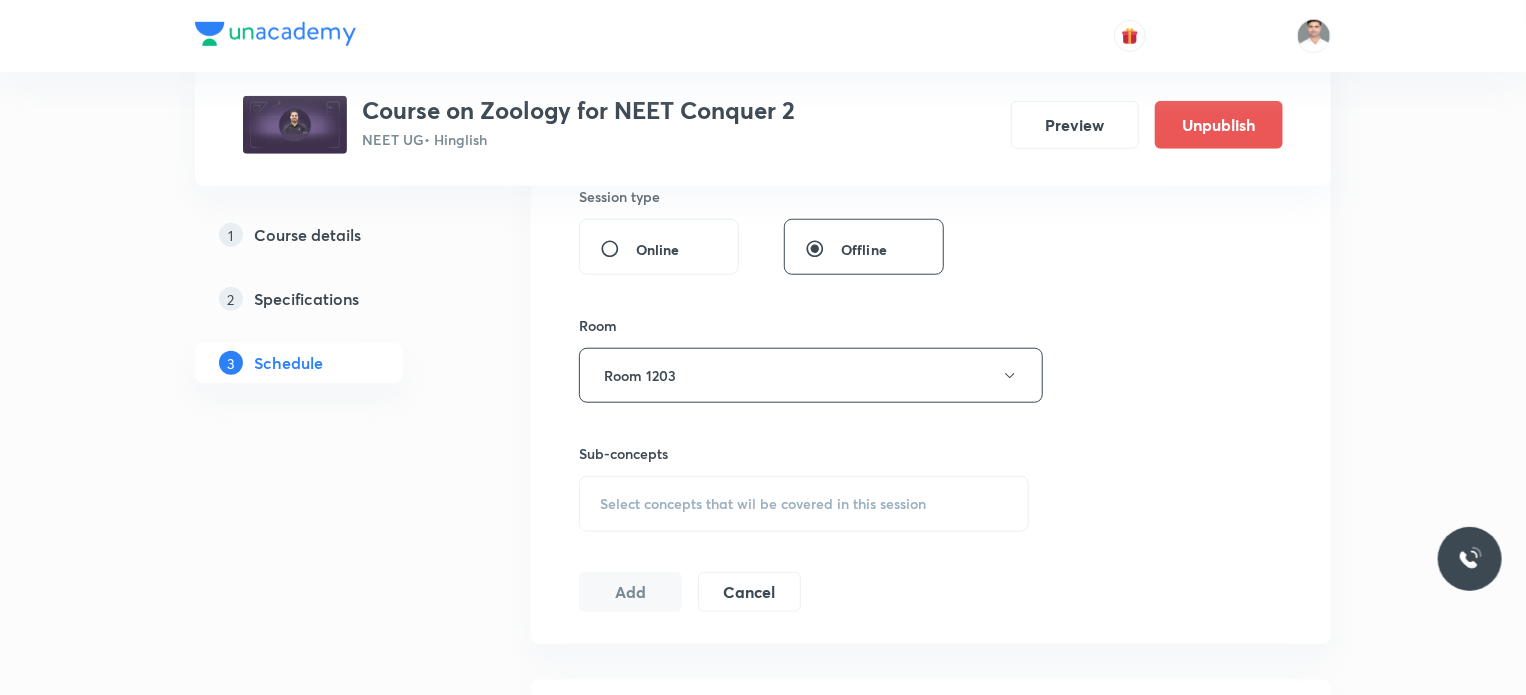click on "Select concepts that wil be covered in this session" at bounding box center (804, 504) 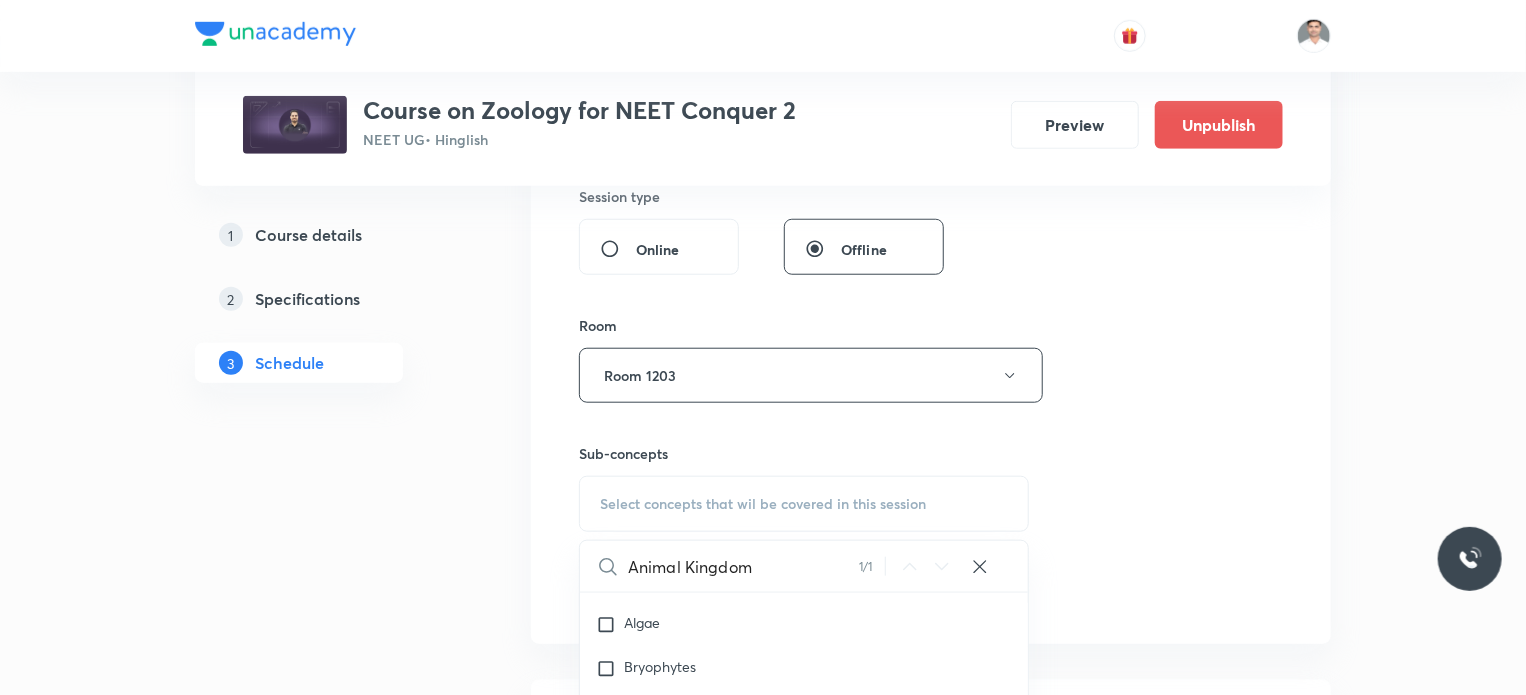 scroll, scrollTop: 1399, scrollLeft: 0, axis: vertical 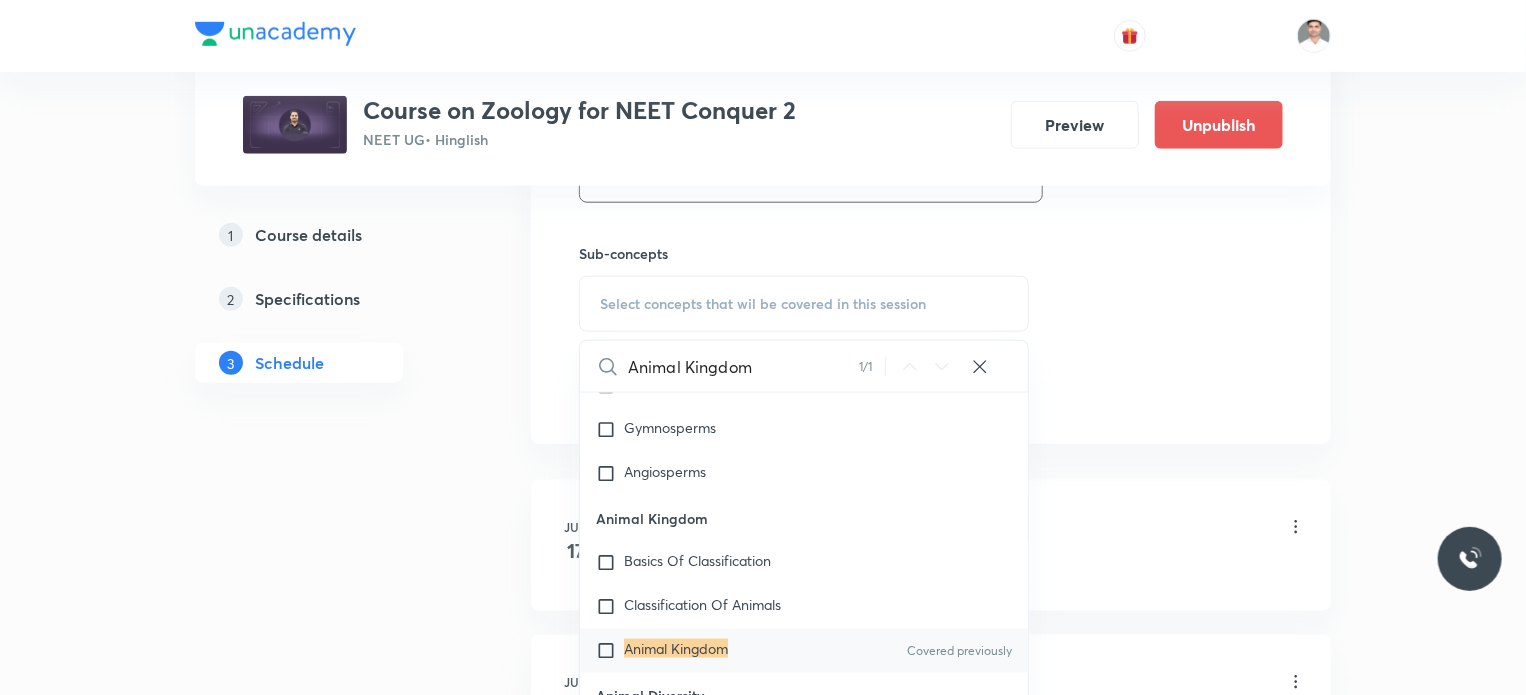 type on "Animal Kingdom" 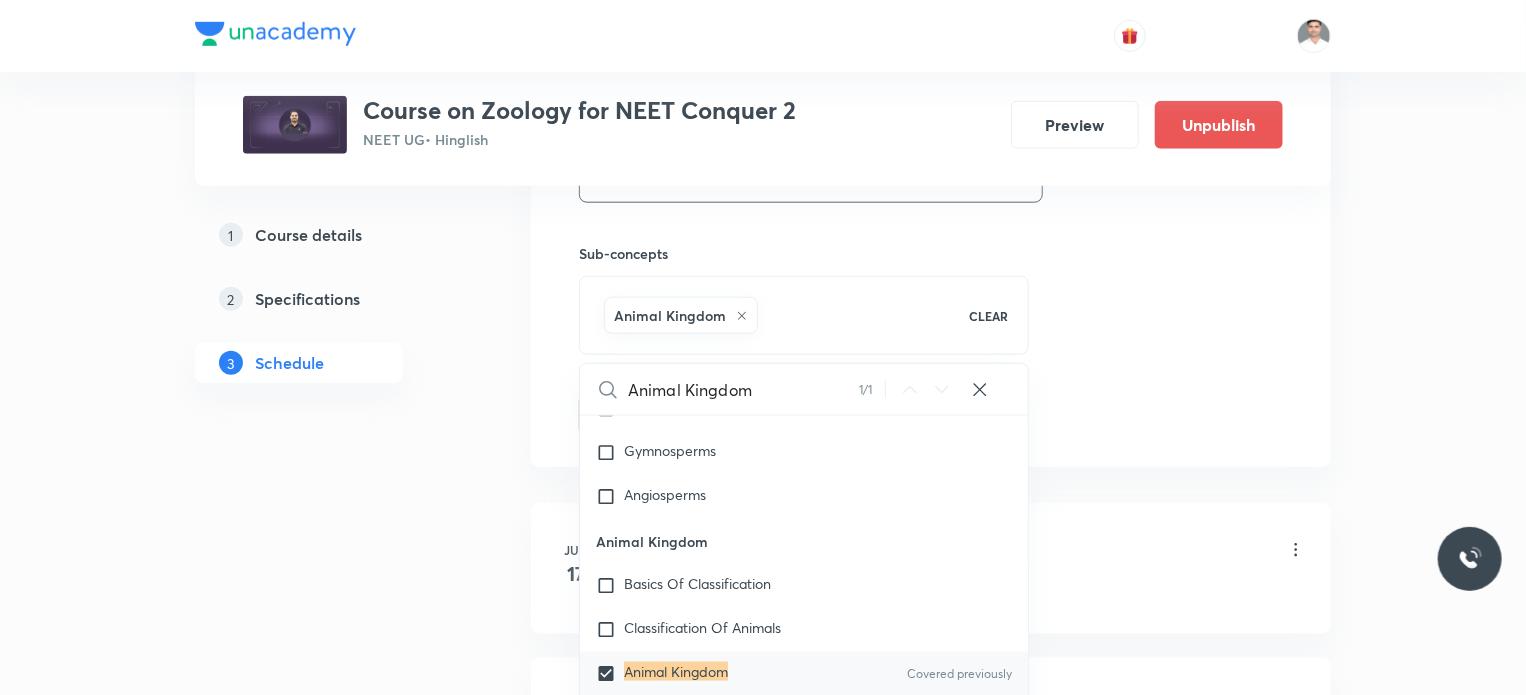 click on "1 Course details 2 Specifications 3 Schedule" at bounding box center (331, 1090) 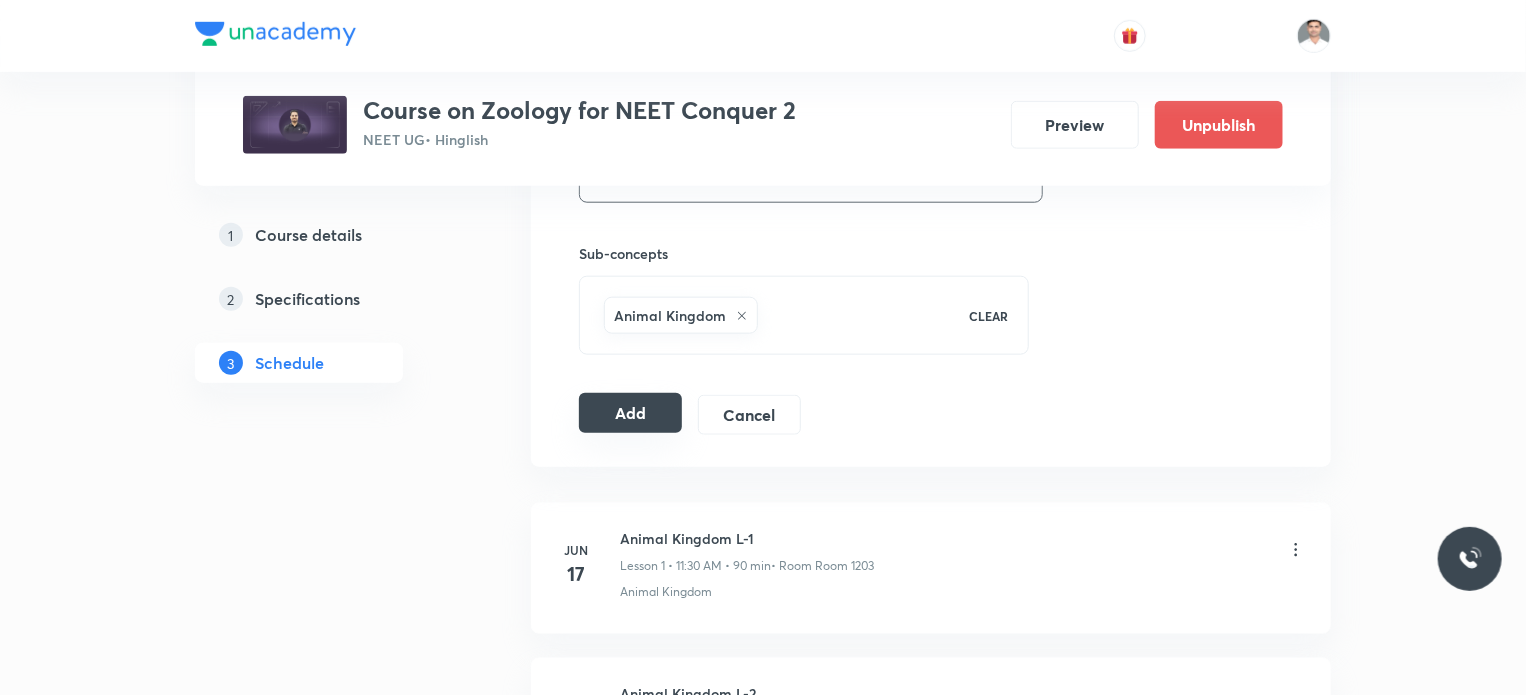 click on "Add" at bounding box center [630, 413] 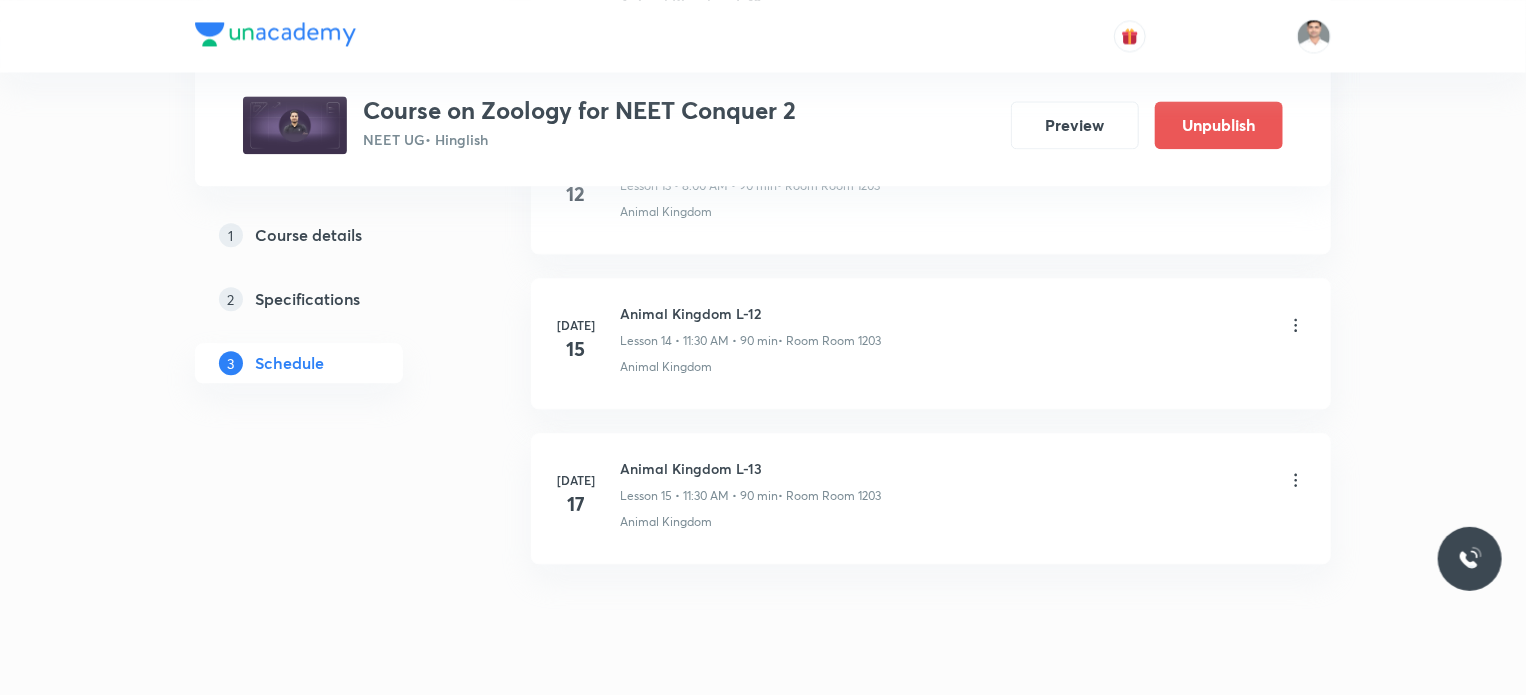 scroll, scrollTop: 2308, scrollLeft: 0, axis: vertical 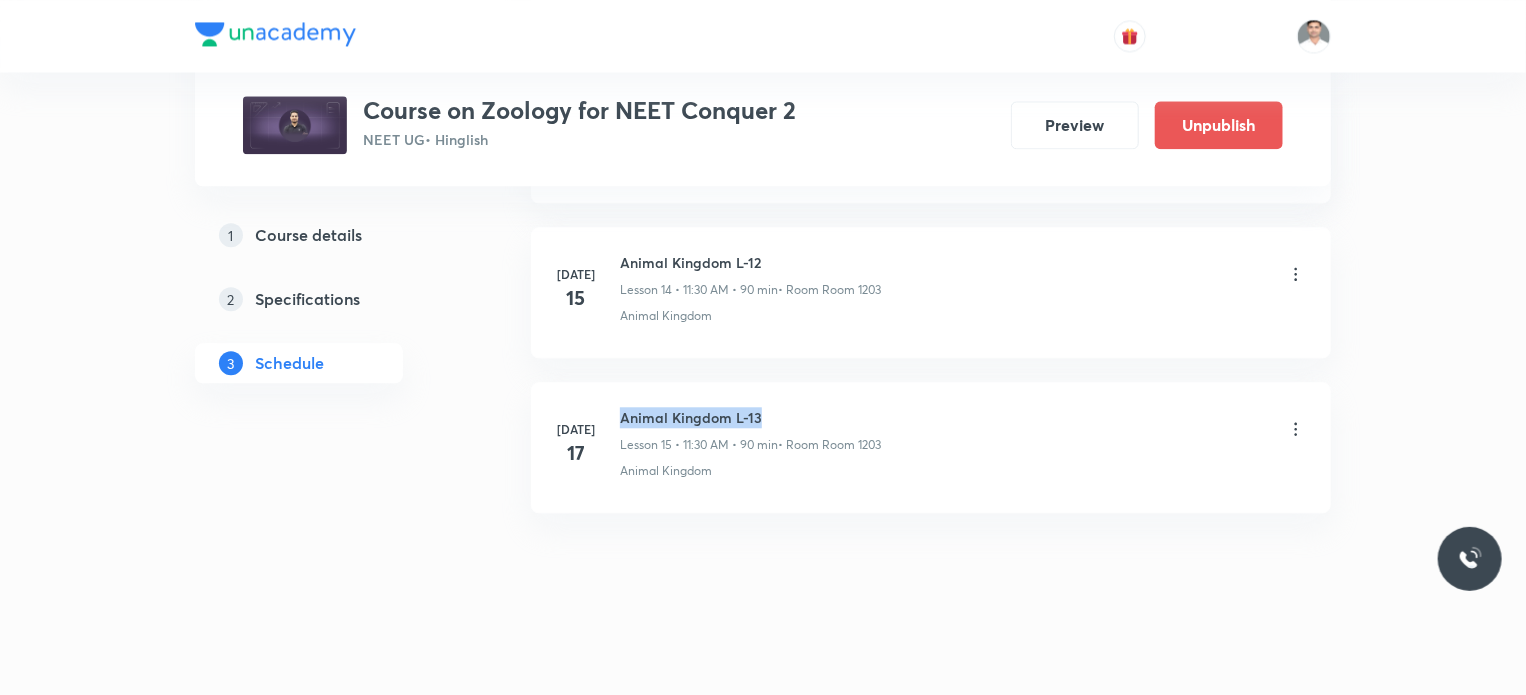 drag, startPoint x: 622, startPoint y: 410, endPoint x: 884, endPoint y: 403, distance: 262.0935 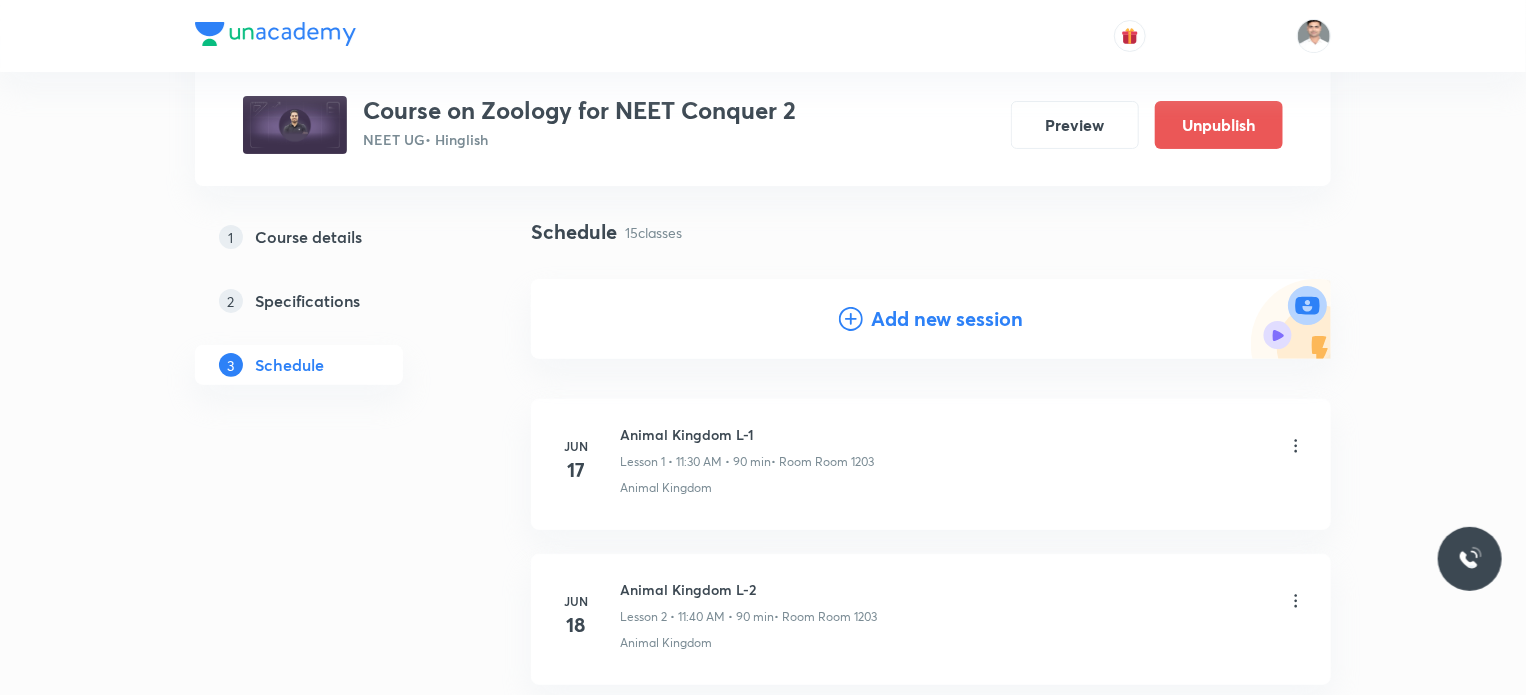 scroll, scrollTop: 0, scrollLeft: 0, axis: both 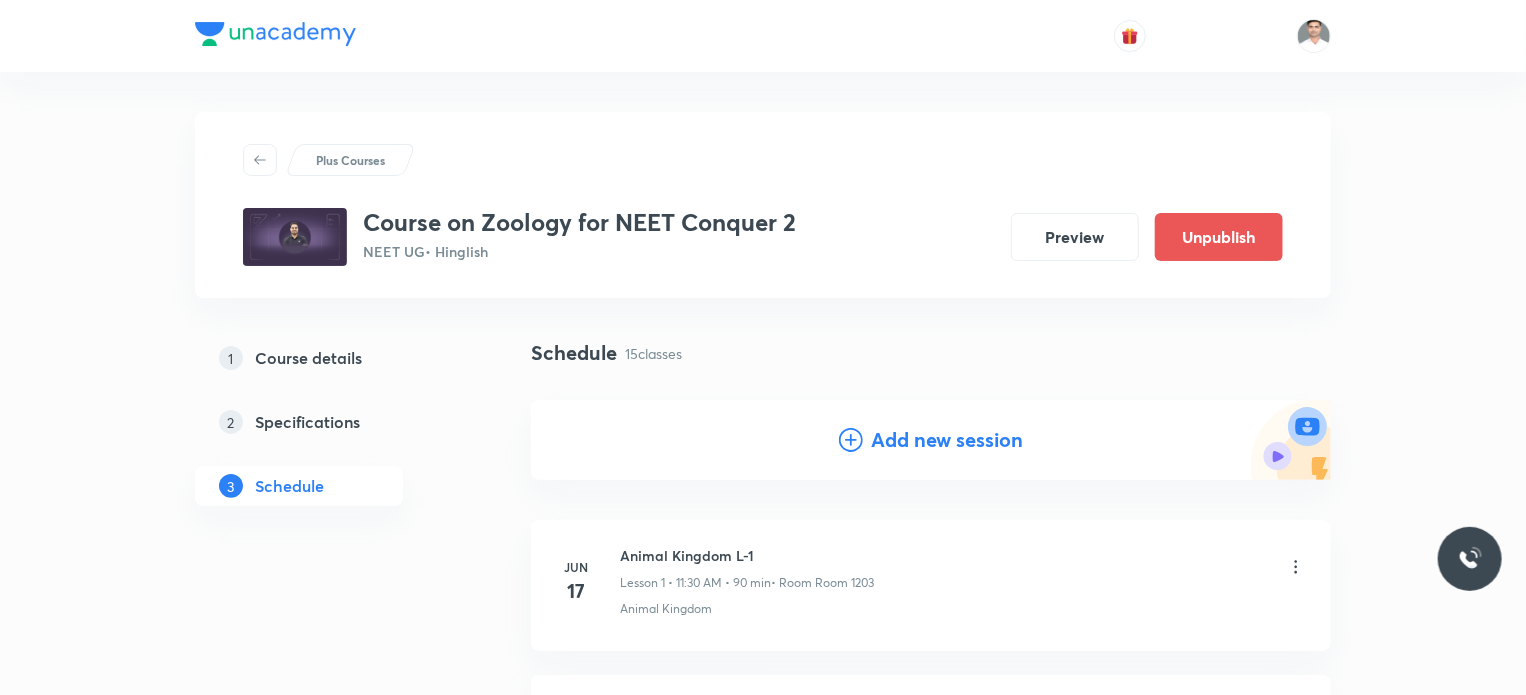 click on "Add new session" at bounding box center (947, 440) 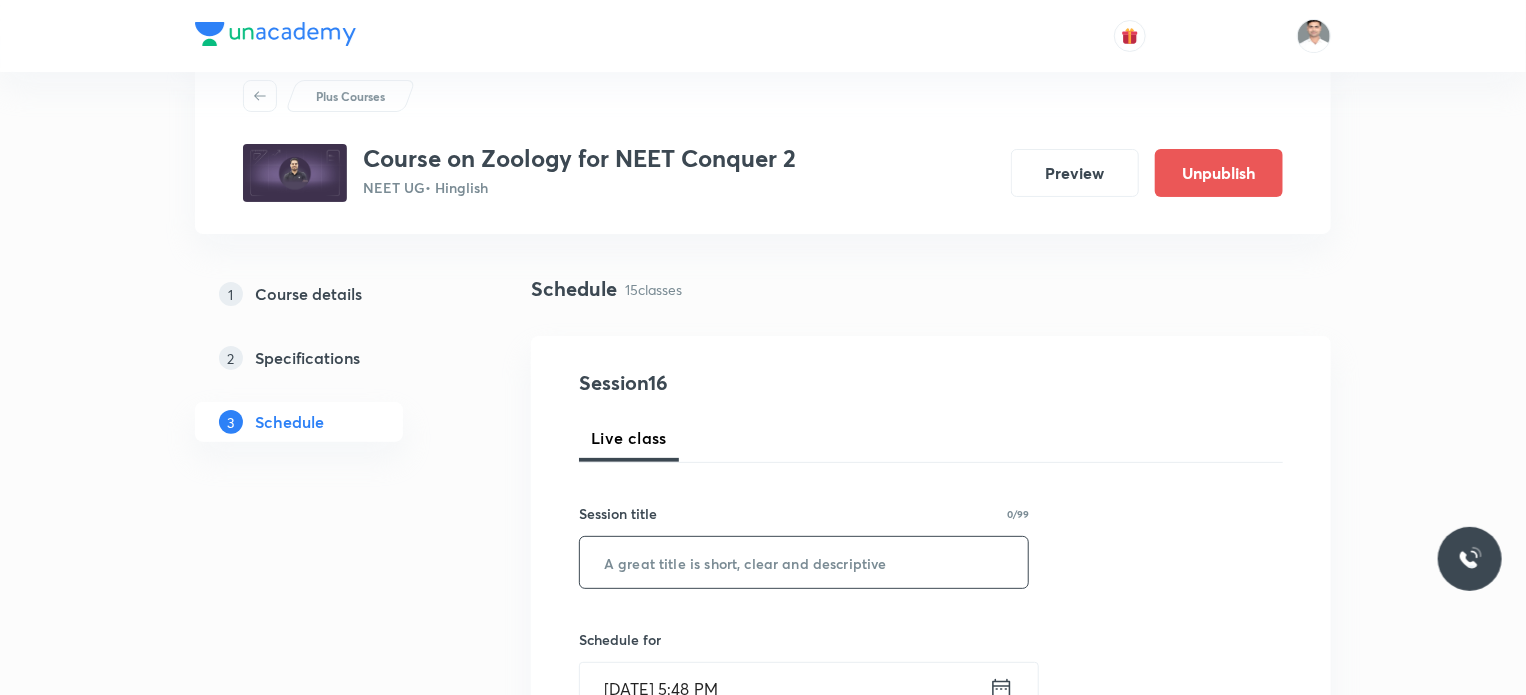 scroll, scrollTop: 100, scrollLeft: 0, axis: vertical 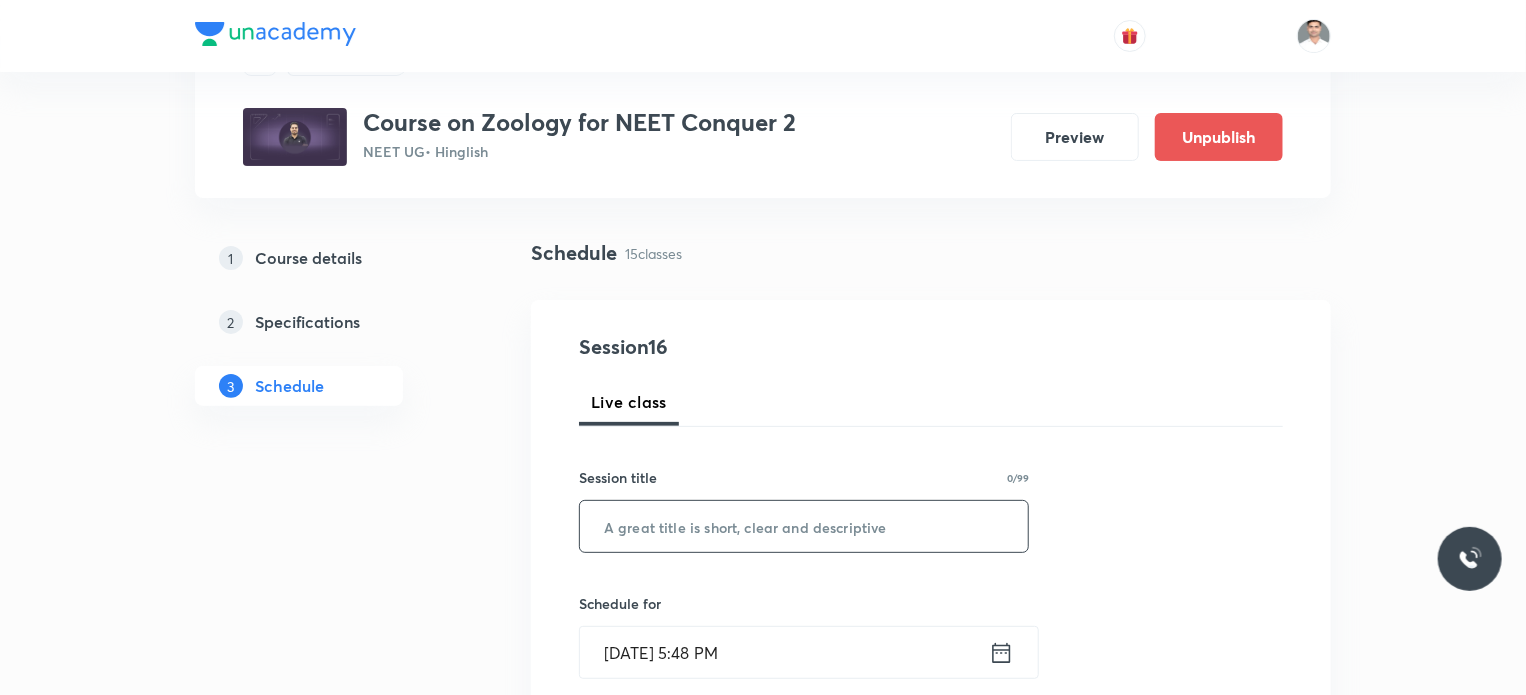 click at bounding box center [804, 526] 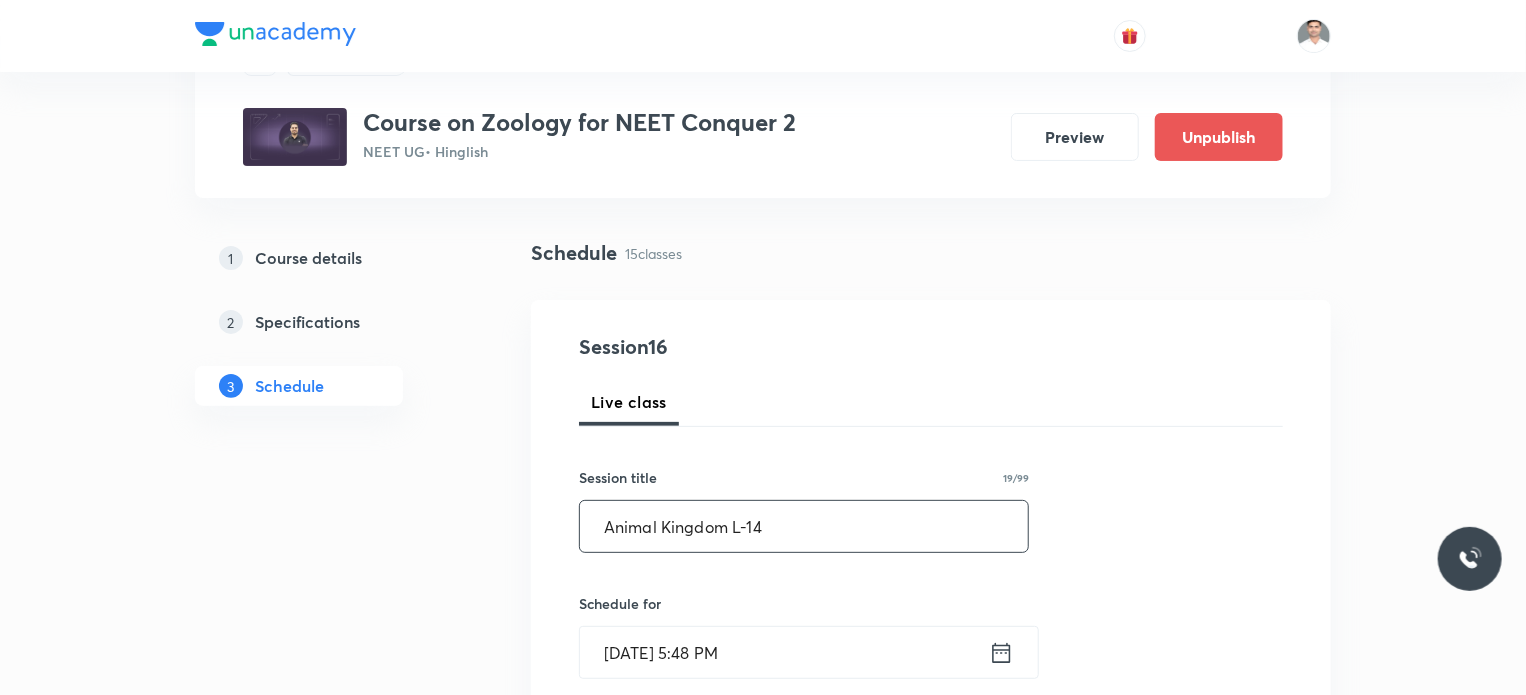 type on "Animal Kingdom L-14" 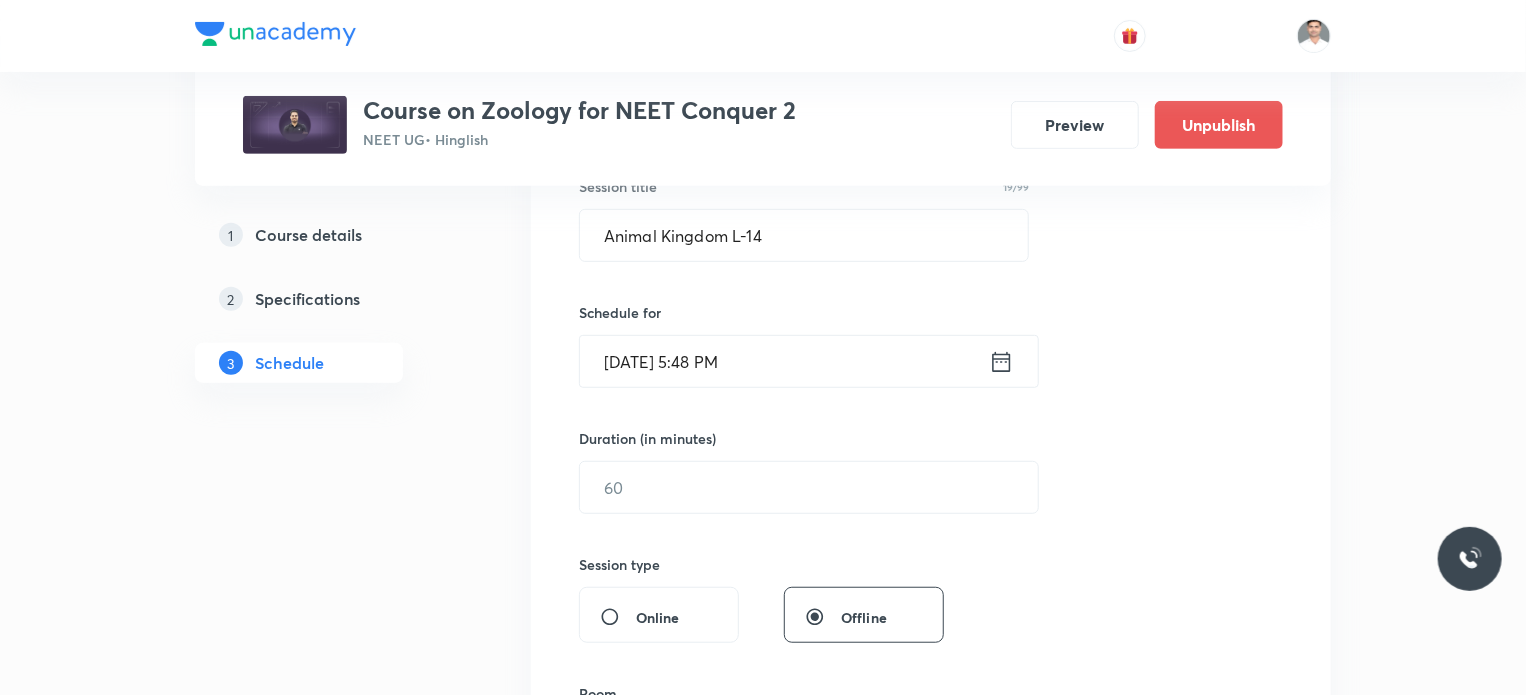 scroll, scrollTop: 400, scrollLeft: 0, axis: vertical 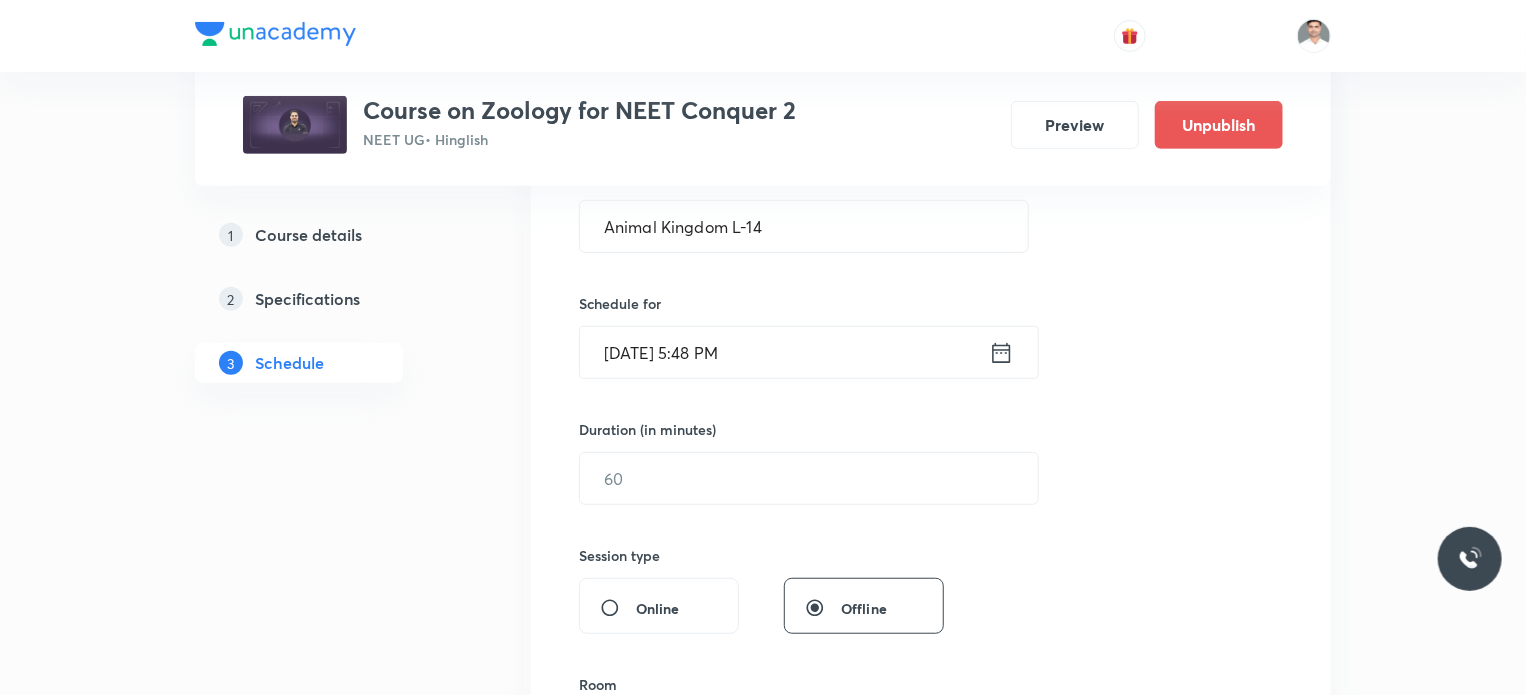 click 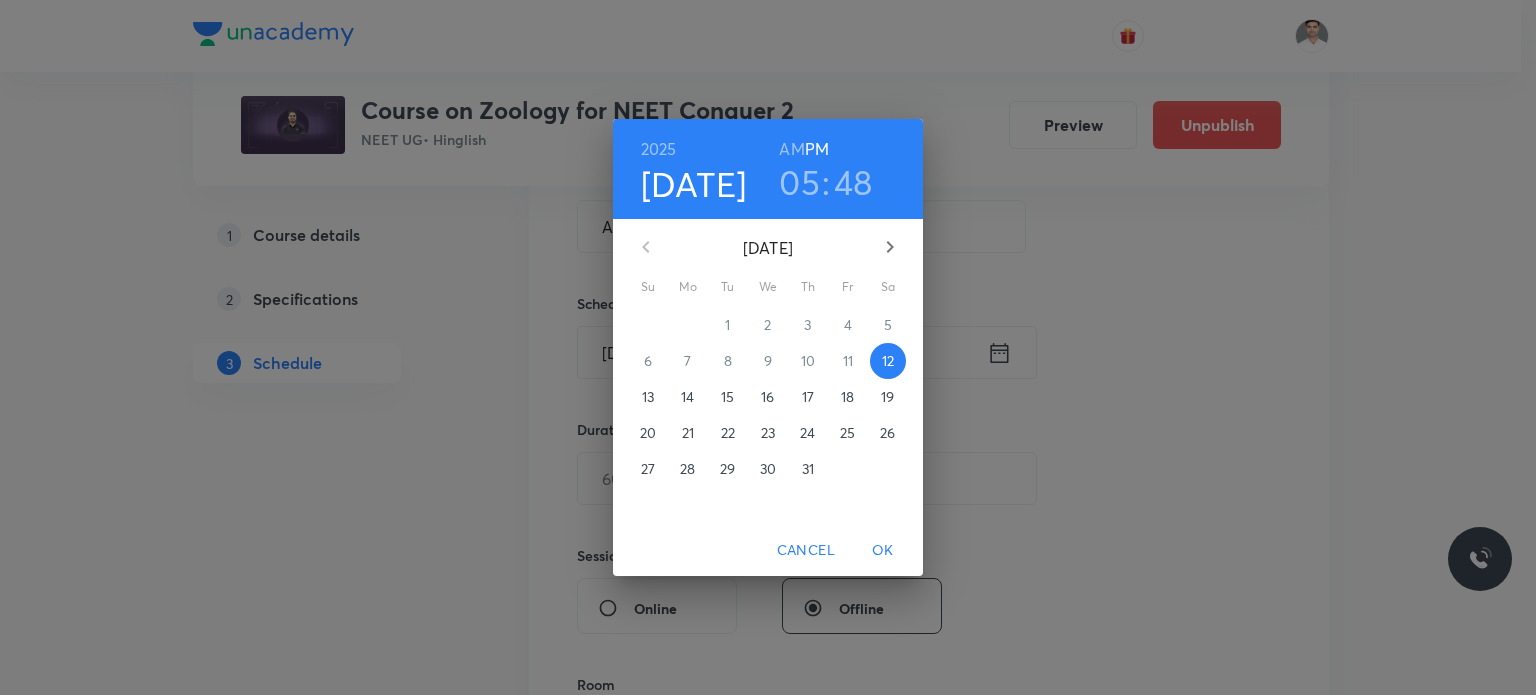 click on "19" at bounding box center [887, 397] 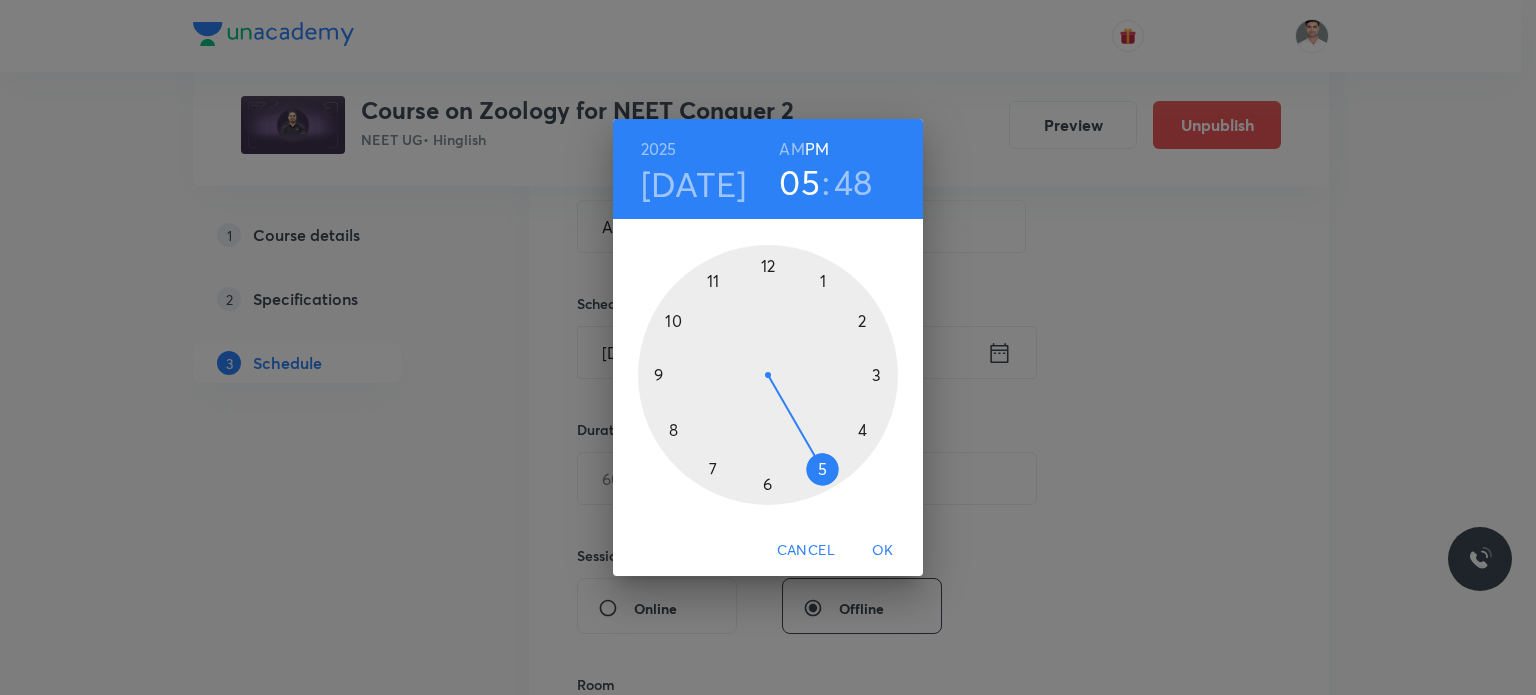 click on "AM" at bounding box center (791, 149) 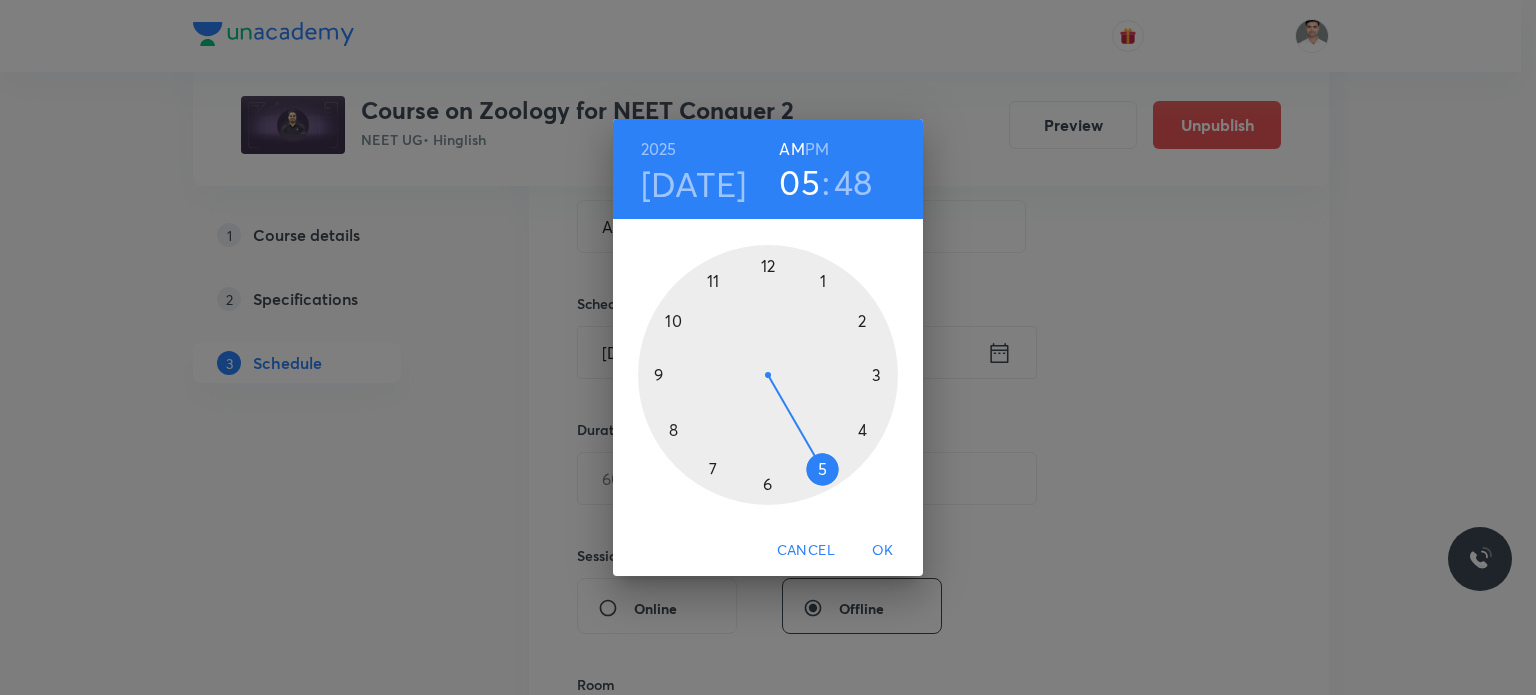 click at bounding box center (768, 375) 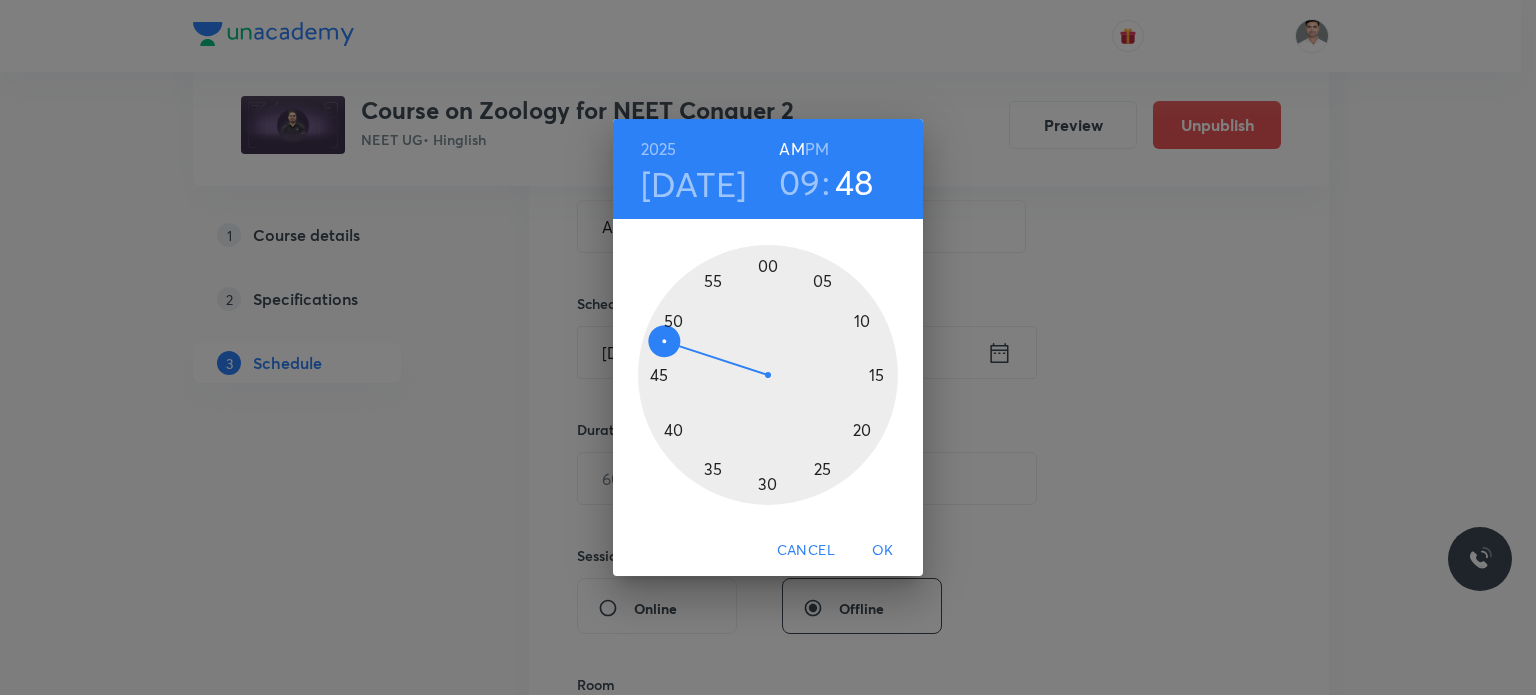 click at bounding box center [768, 375] 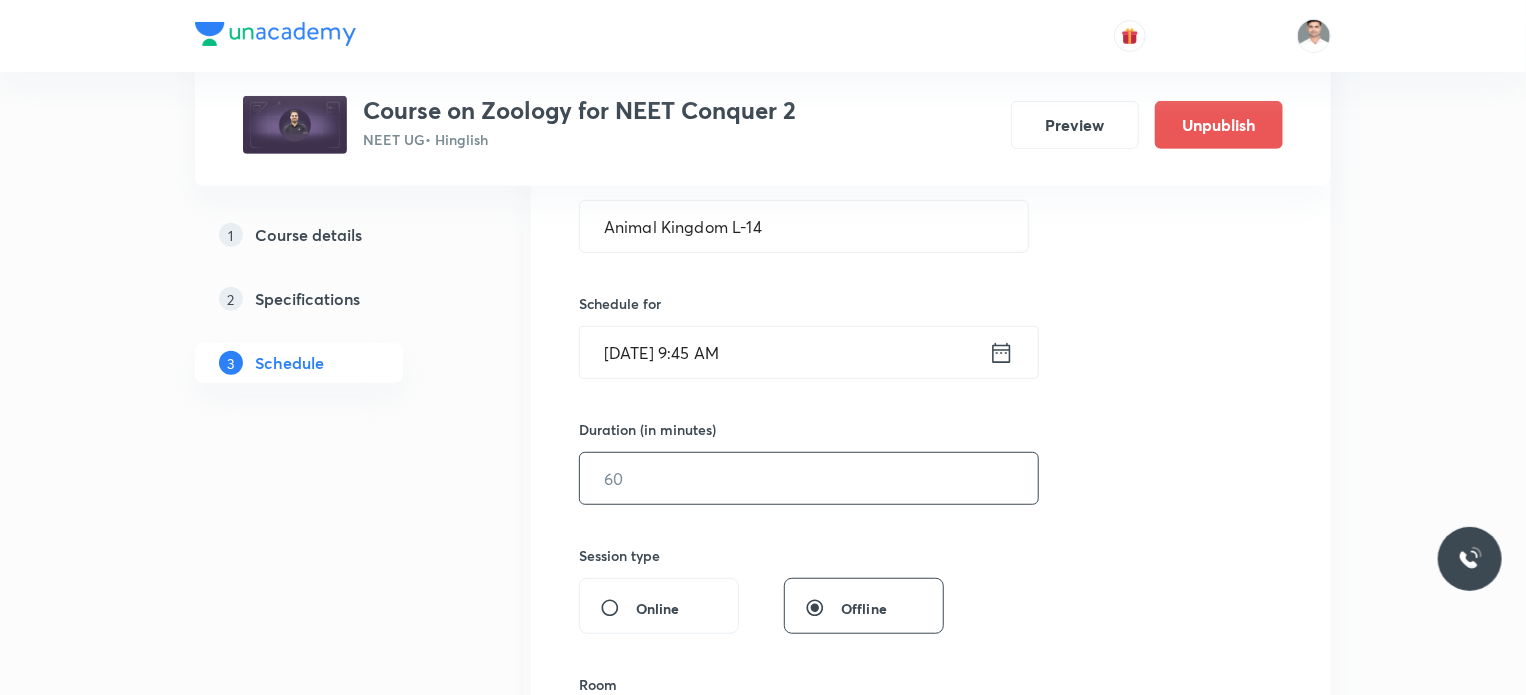 click at bounding box center (809, 478) 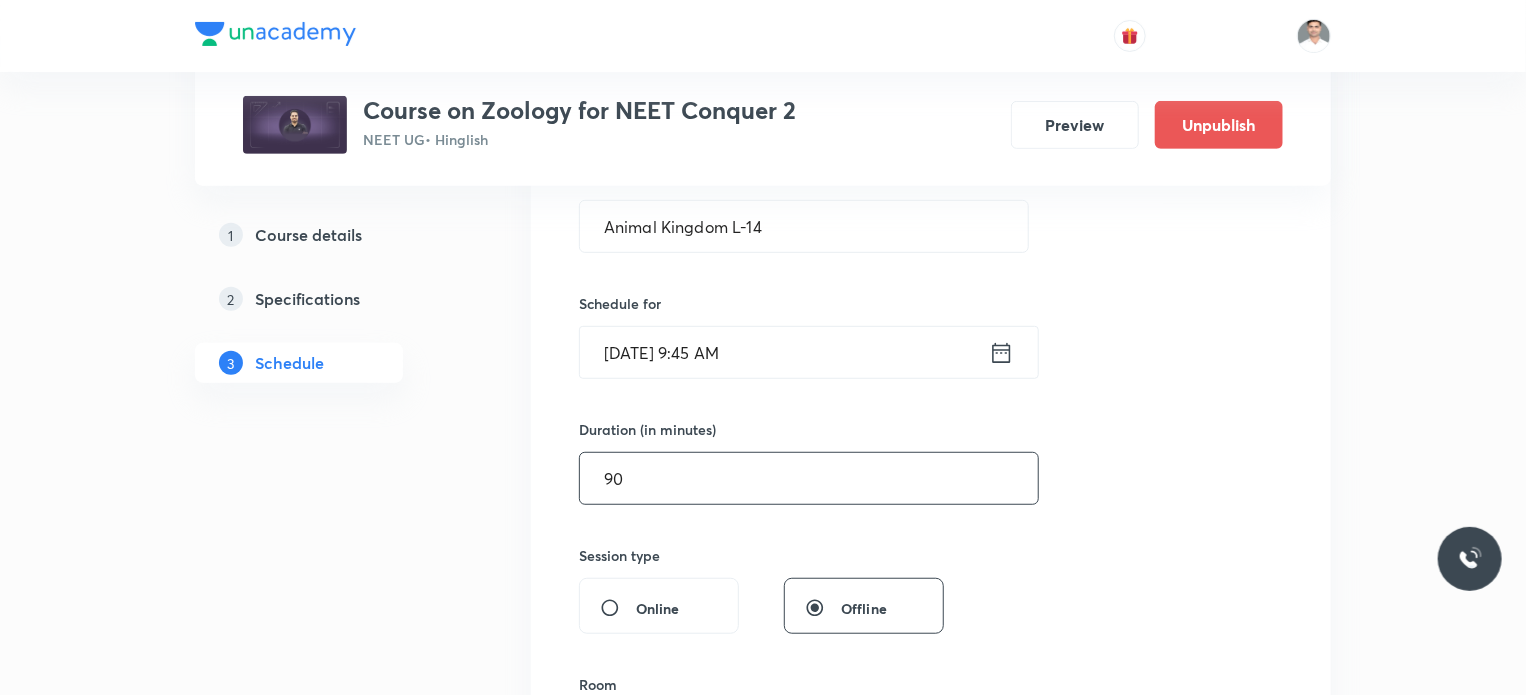 type on "90" 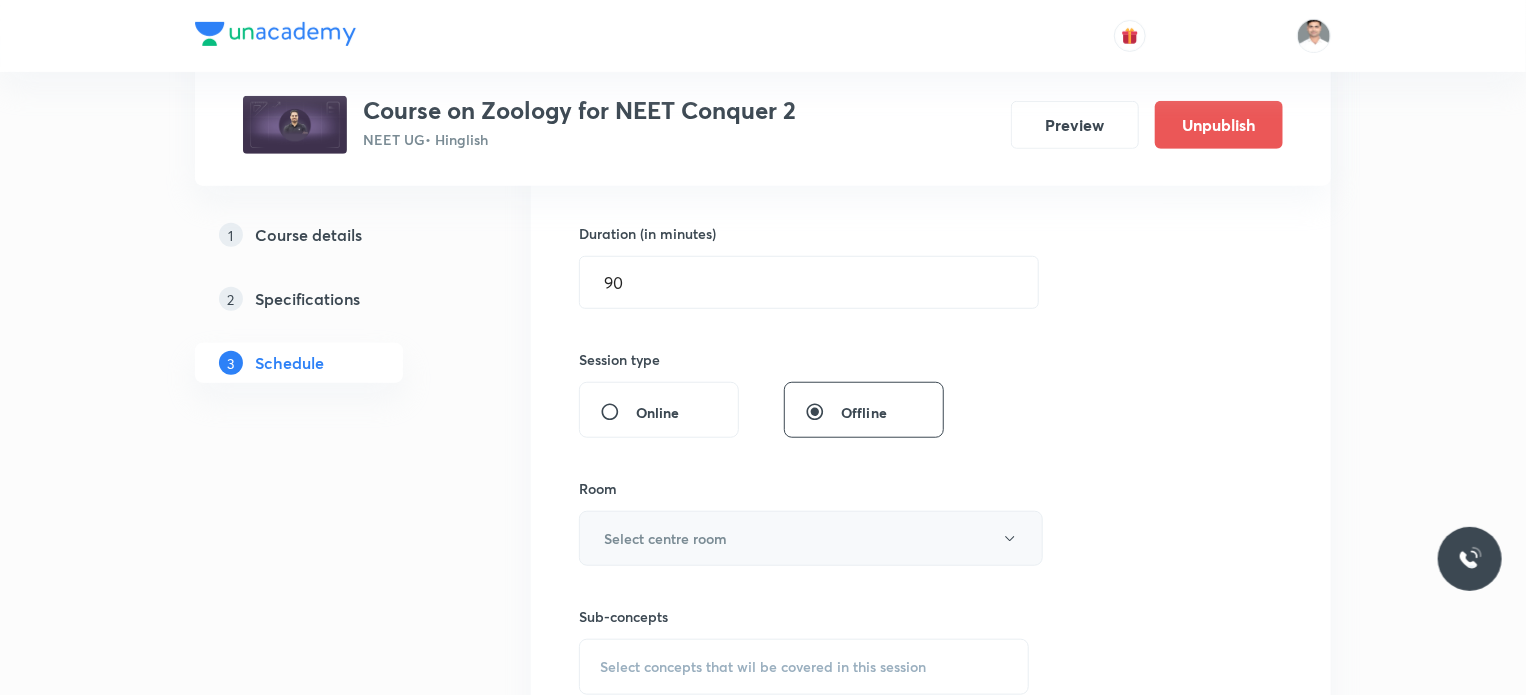 scroll, scrollTop: 600, scrollLeft: 0, axis: vertical 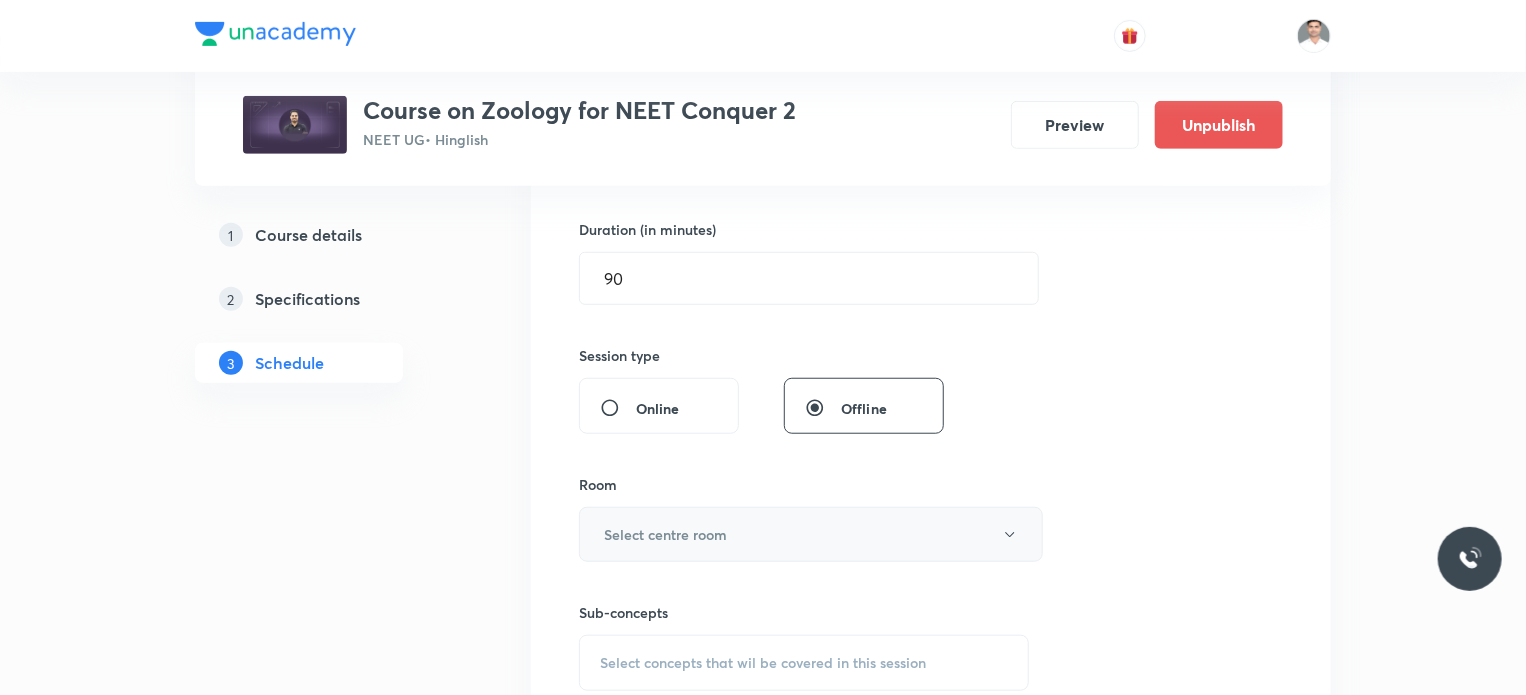 click on "Select centre room" at bounding box center [811, 534] 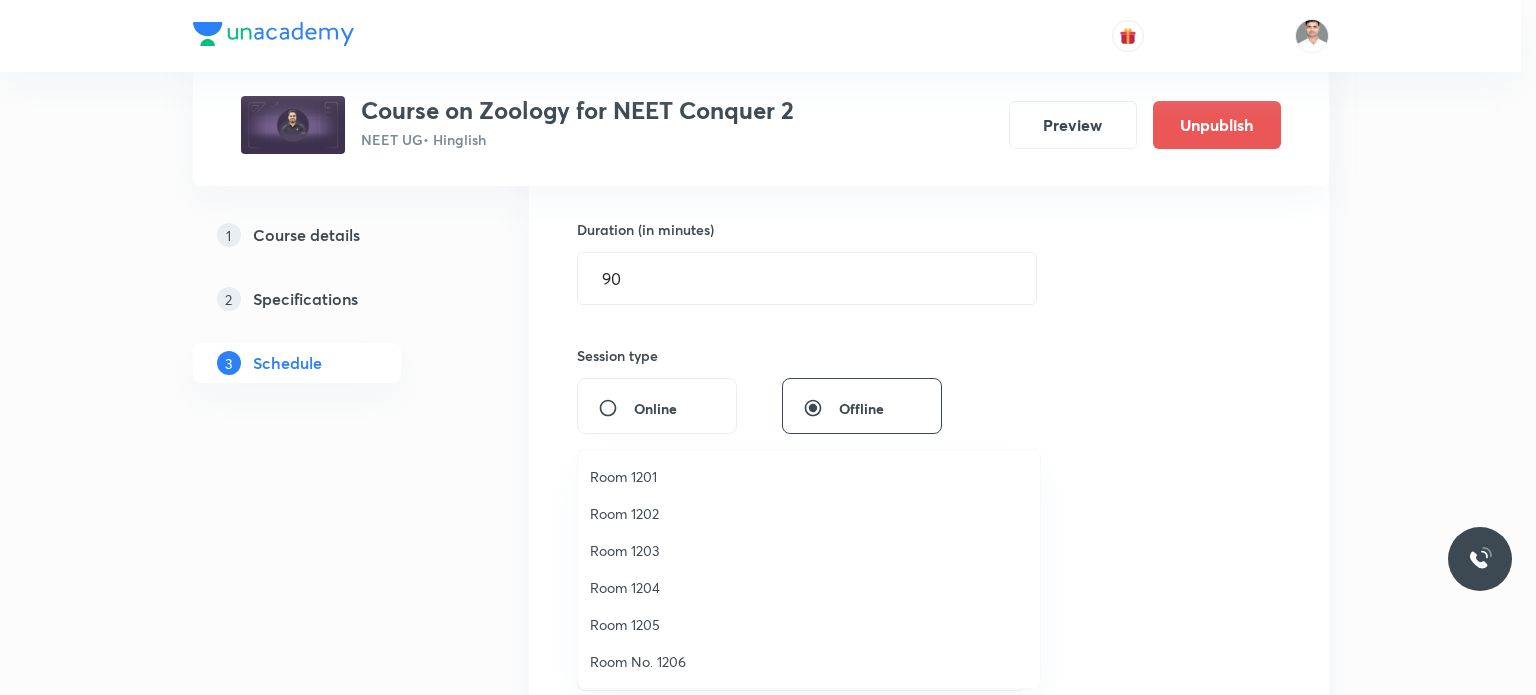 click on "Room 1203" at bounding box center [809, 550] 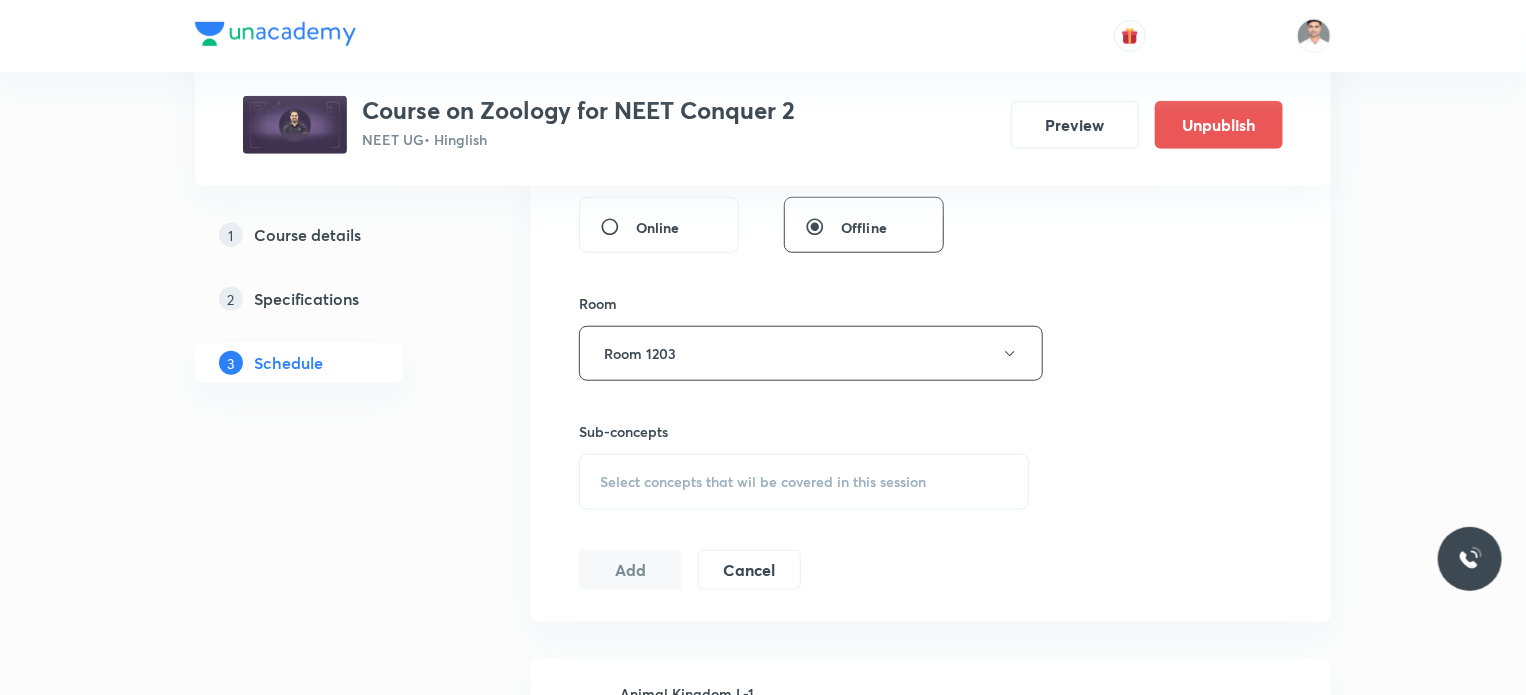 scroll, scrollTop: 800, scrollLeft: 0, axis: vertical 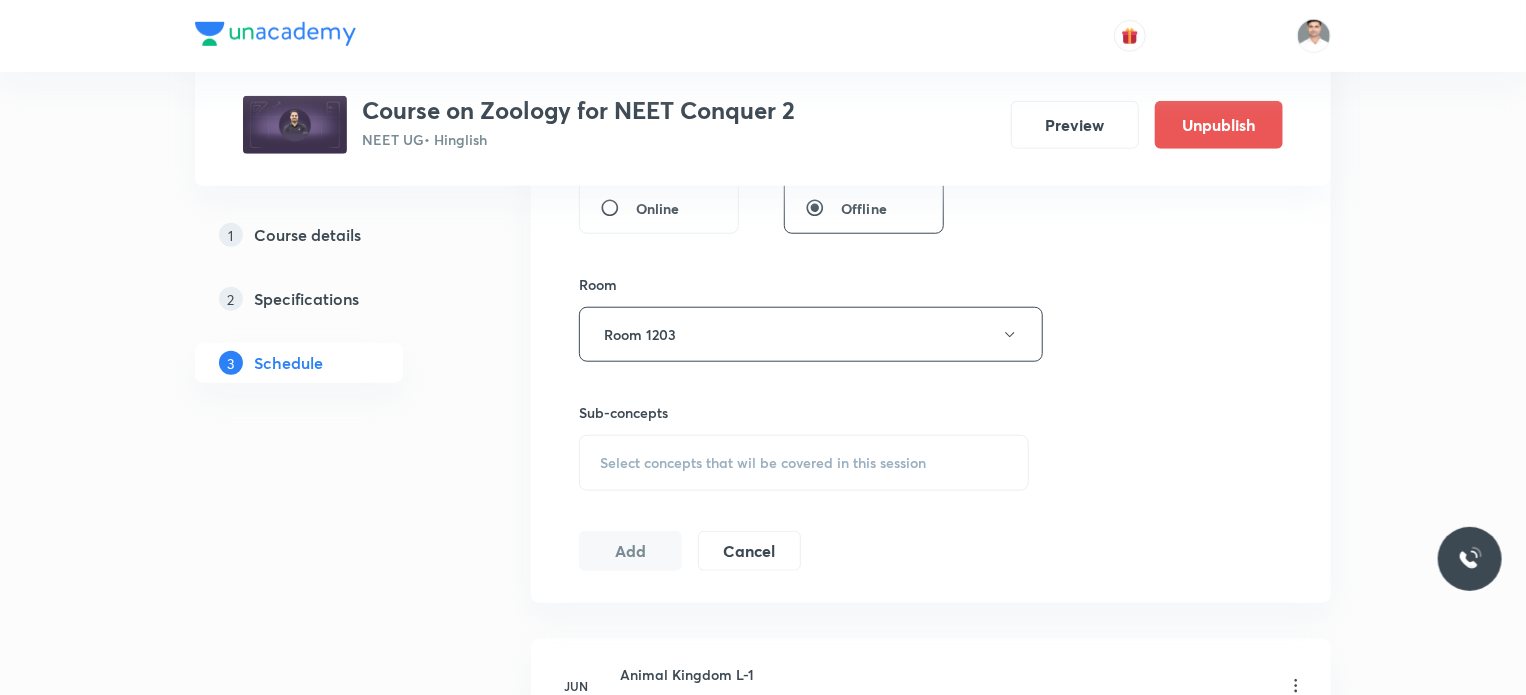 click on "Select concepts that wil be covered in this session" at bounding box center (804, 463) 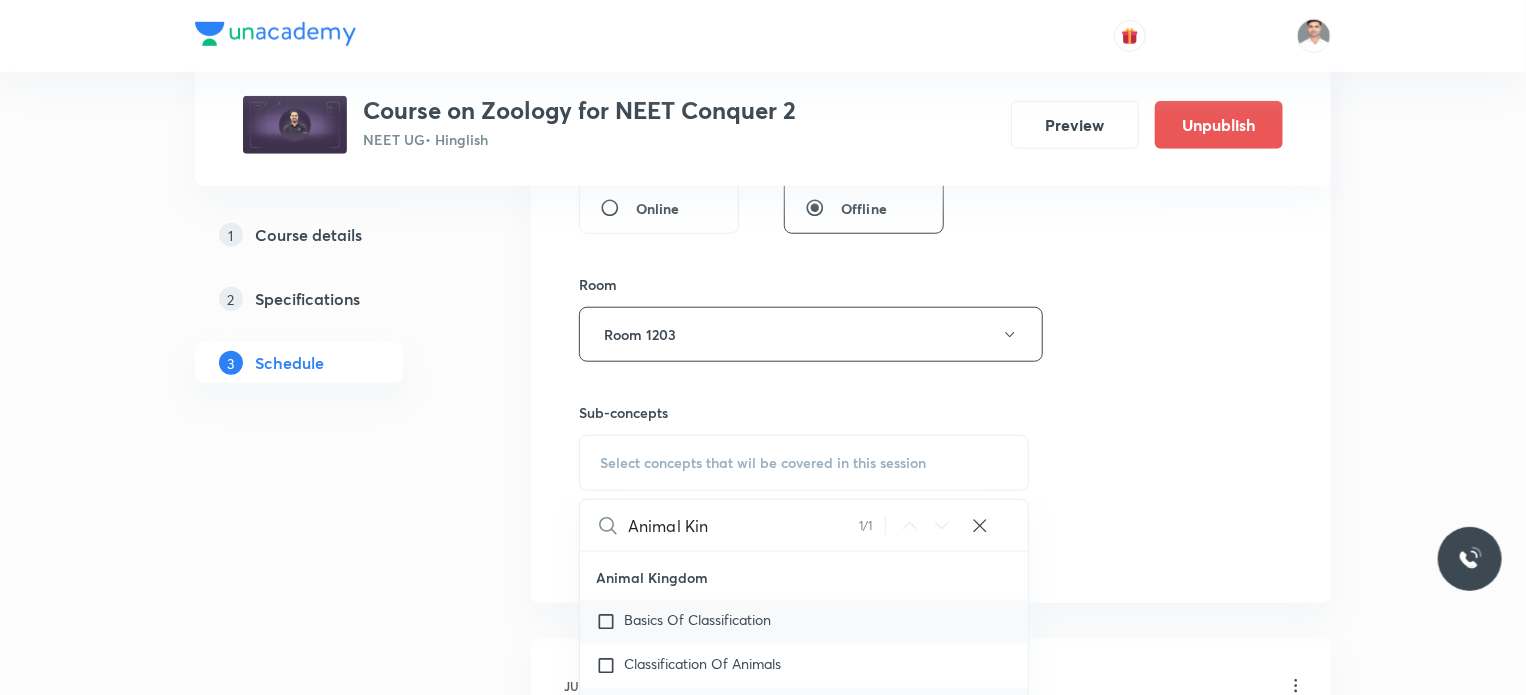 scroll, scrollTop: 1599, scrollLeft: 0, axis: vertical 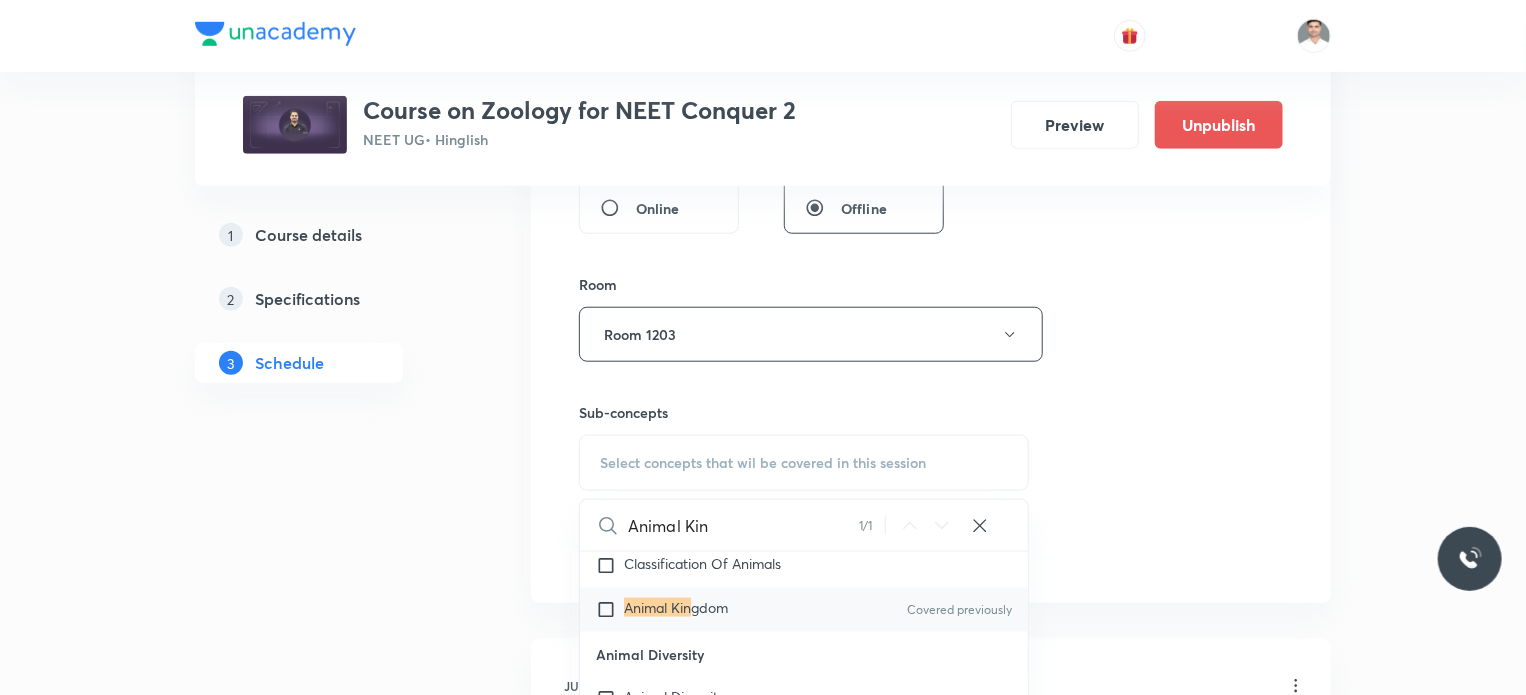 type on "Animal Kin" 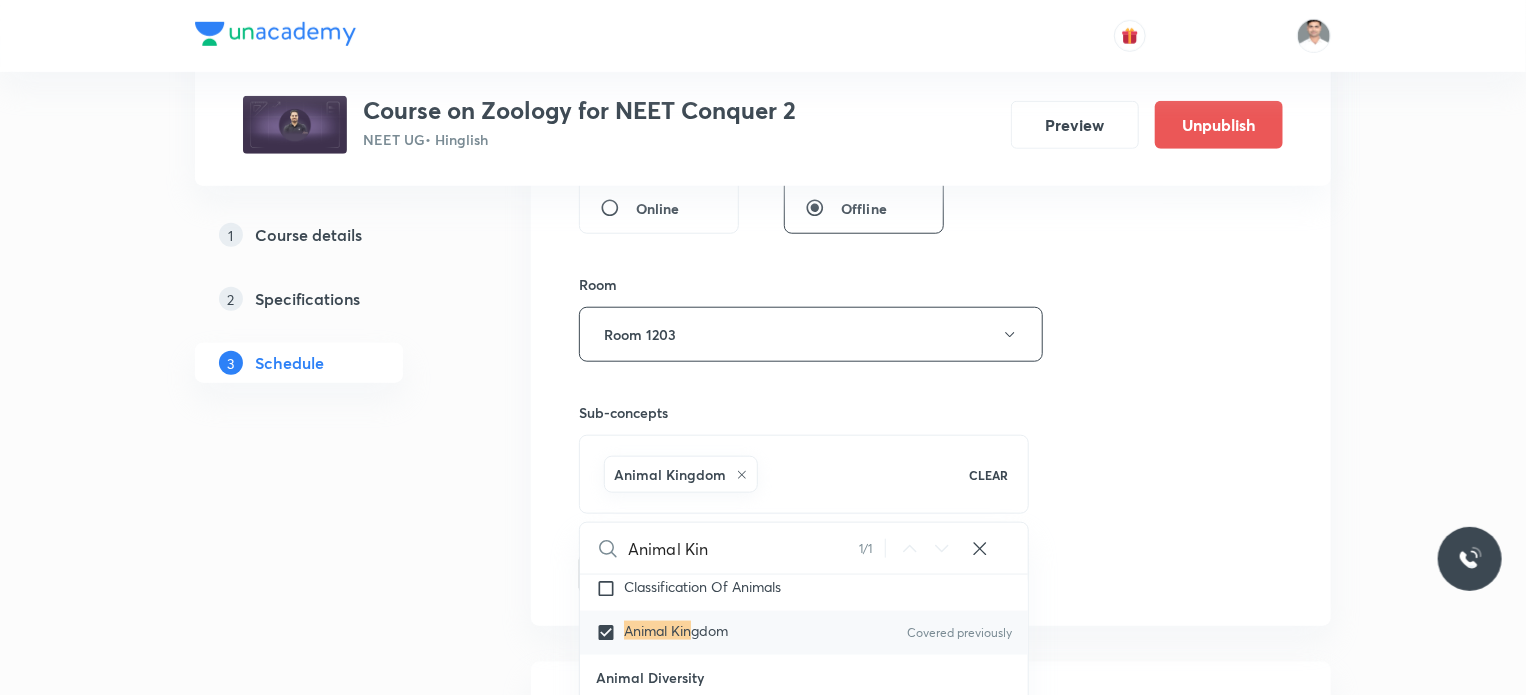 click on "Plus Courses Course on Zoology for NEET Conquer 2 NEET UG  • Hinglish Preview Unpublish 1 Course details 2 Specifications 3 Schedule Schedule 15  classes Session  16 Live class Session title 19/99 Animal Kingdom L-14 ​ Schedule for Jul 19, 2025, 9:45 AM ​ Duration (in minutes) 90 ​   Session type Online Offline Room Room 1203 Sub-concepts Animal Kingdom CLEAR Animal Kin 1 / 1 ​ Biology - Full Syllabus Mock Questions Biology - Full Syllabus Mock Questions Practice questions Practice Questions Biology Previous Year Questions Maths Previous Year Questions Living World What Is Living? Diversity In The Living World Systematics Types Of Taxonomy Fundamental Components Of Taxonomy Taxonomic Categories Taxonomical Aids The Three Domains Of Life Biological Nomenclature  Biological Classification System Of Classification Kingdom Monera Kingdom Protista Kingdom Fungi Kingdom Plantae Kingdom Animalia Linchens Mycorrhiza Virus Prions Viroids Plant Kingdom Algae Bryophytes Pteridophytes Gymnosperms Angiosperms ER" at bounding box center (763, 1213) 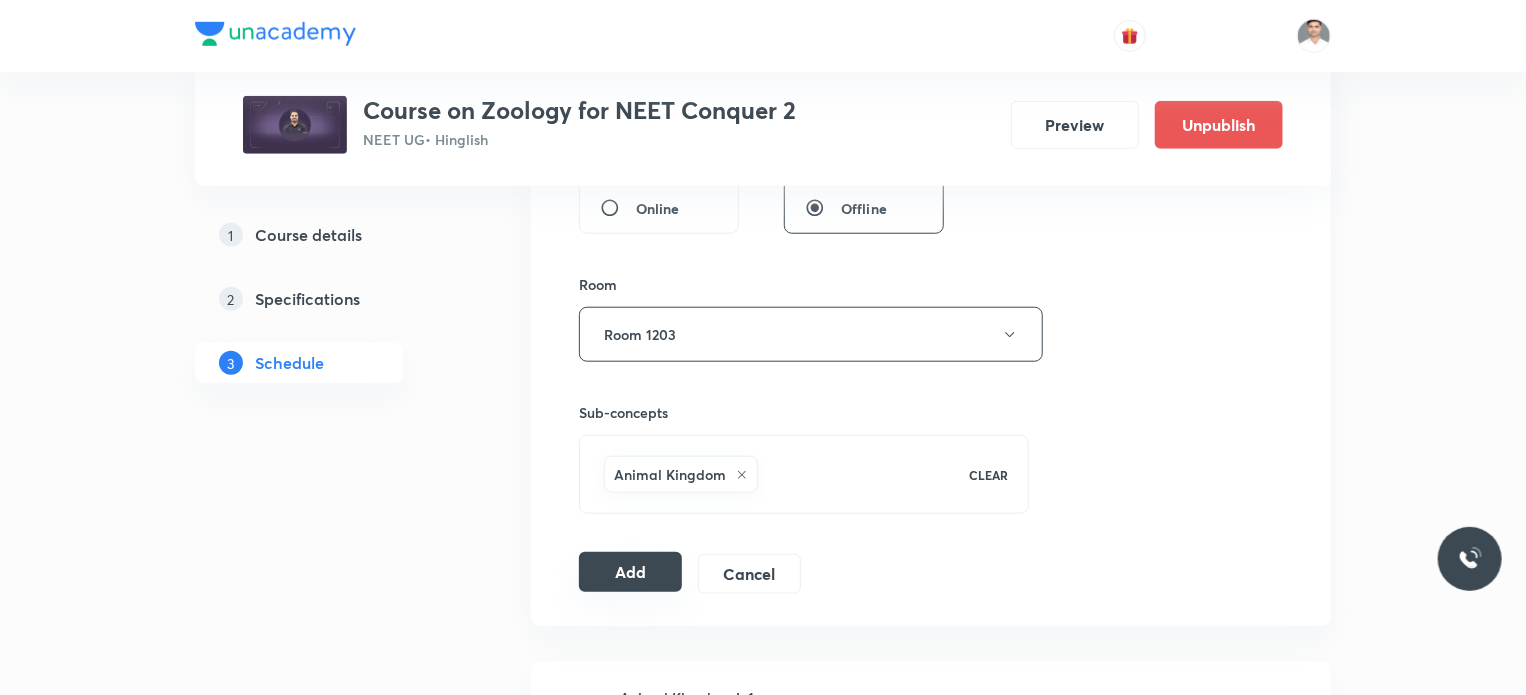 click on "Add" at bounding box center [630, 572] 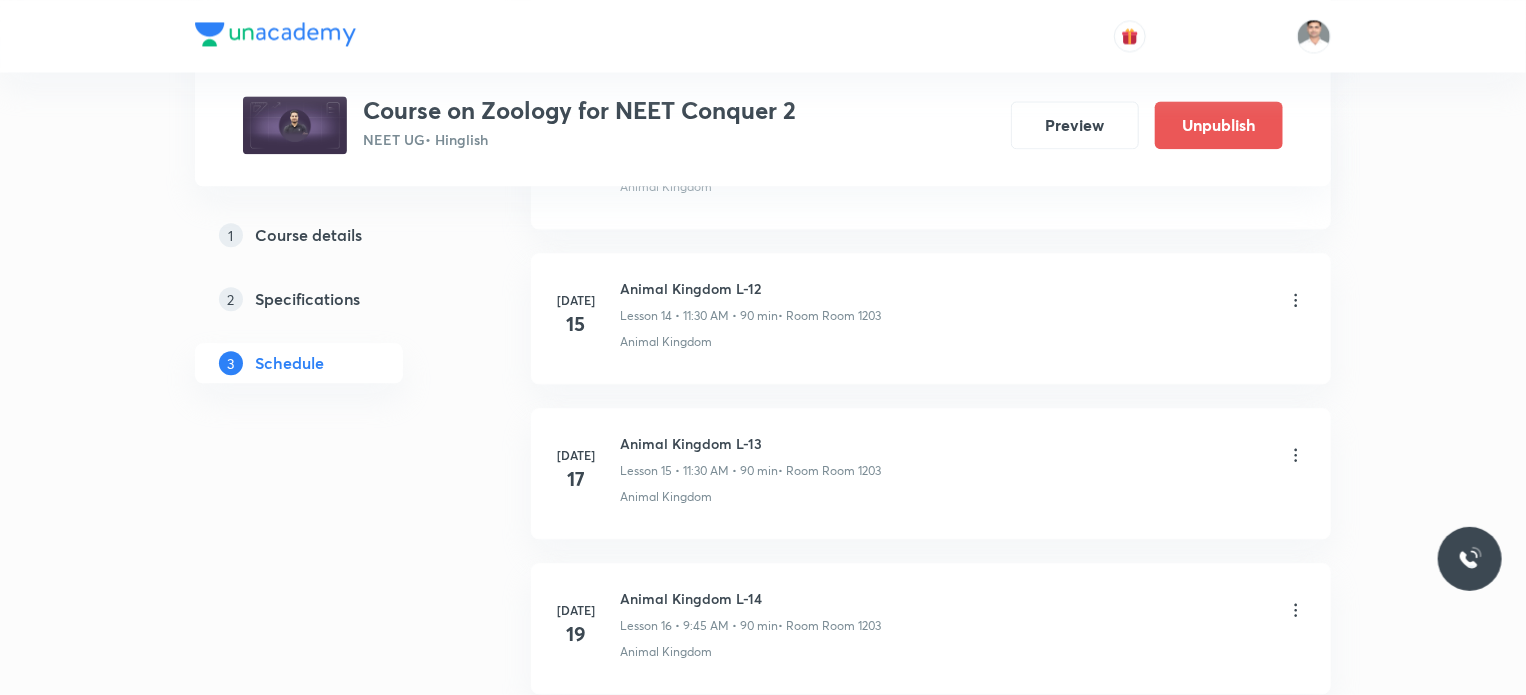 scroll, scrollTop: 2462, scrollLeft: 0, axis: vertical 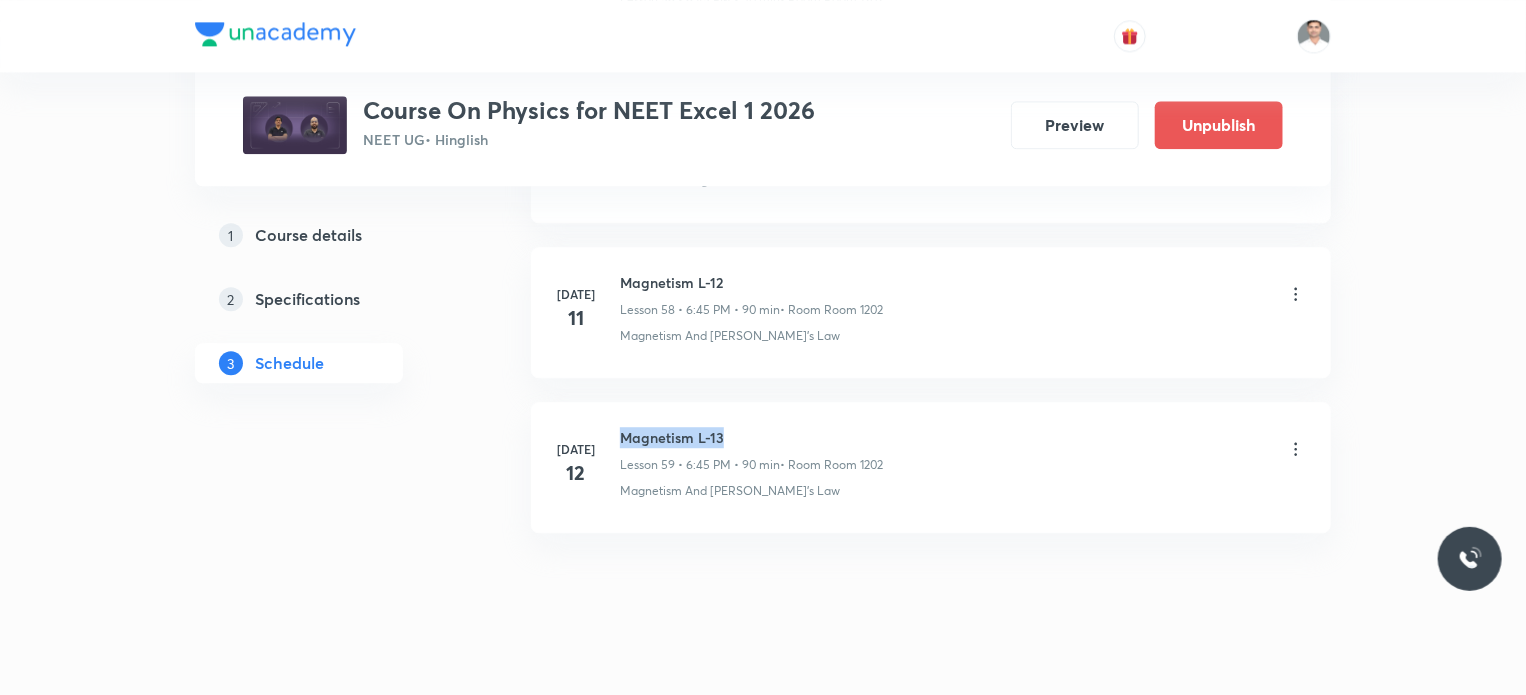 drag, startPoint x: 654, startPoint y: 406, endPoint x: 795, endPoint y: 406, distance: 141 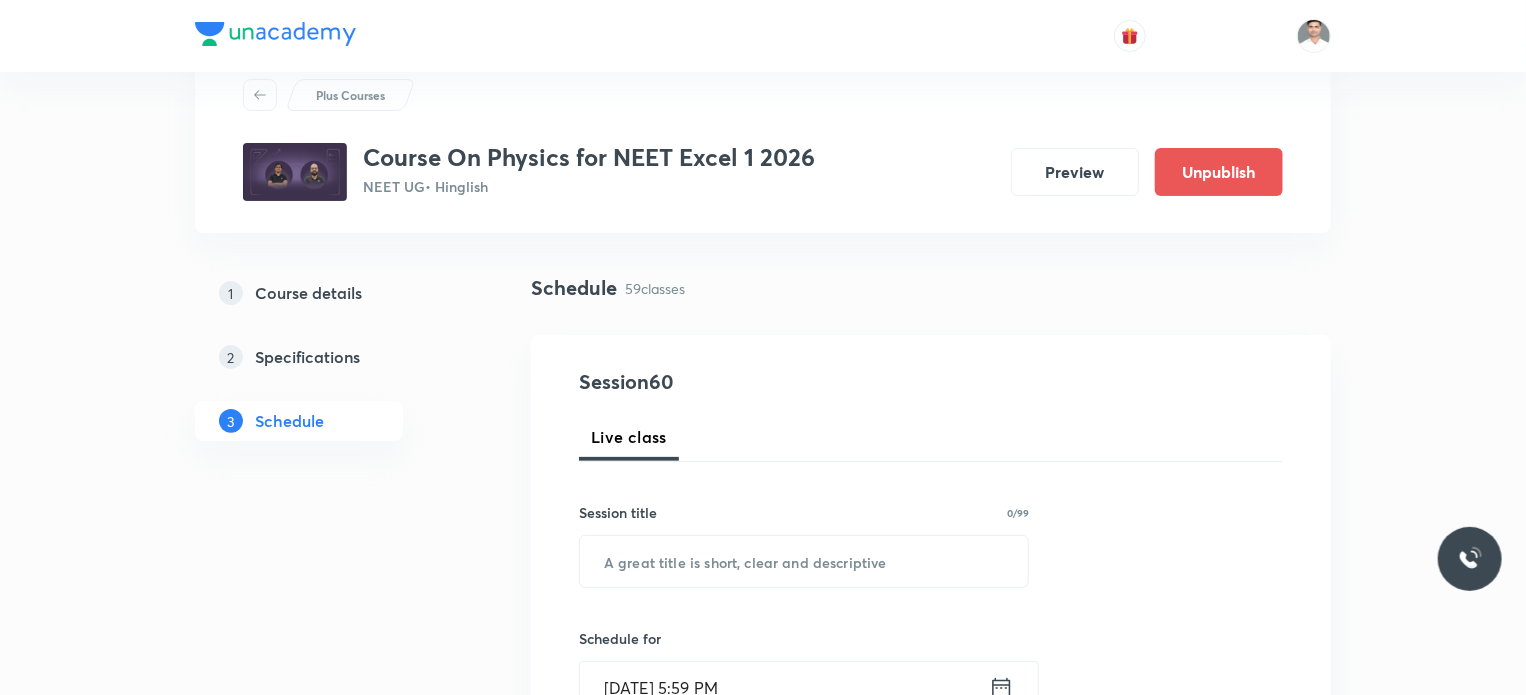 scroll, scrollTop: 100, scrollLeft: 0, axis: vertical 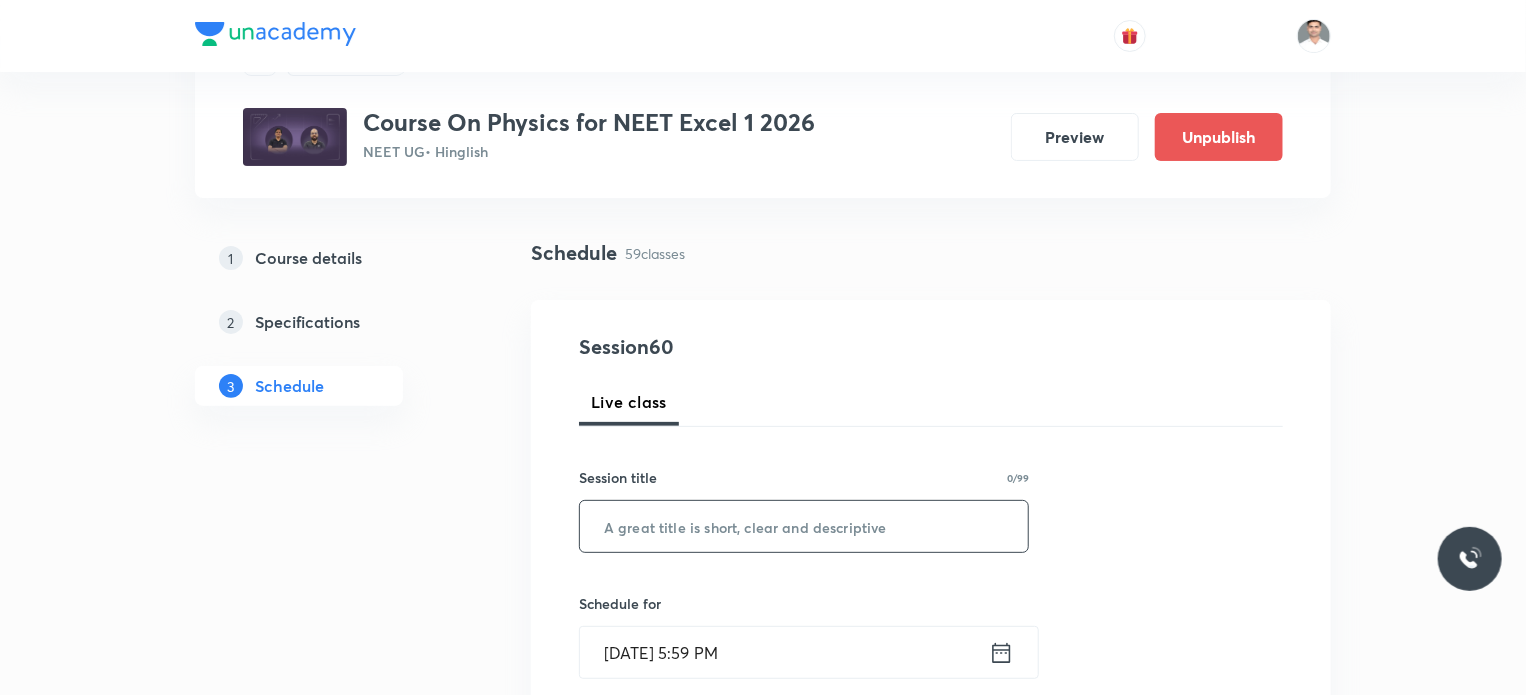 click at bounding box center [804, 526] 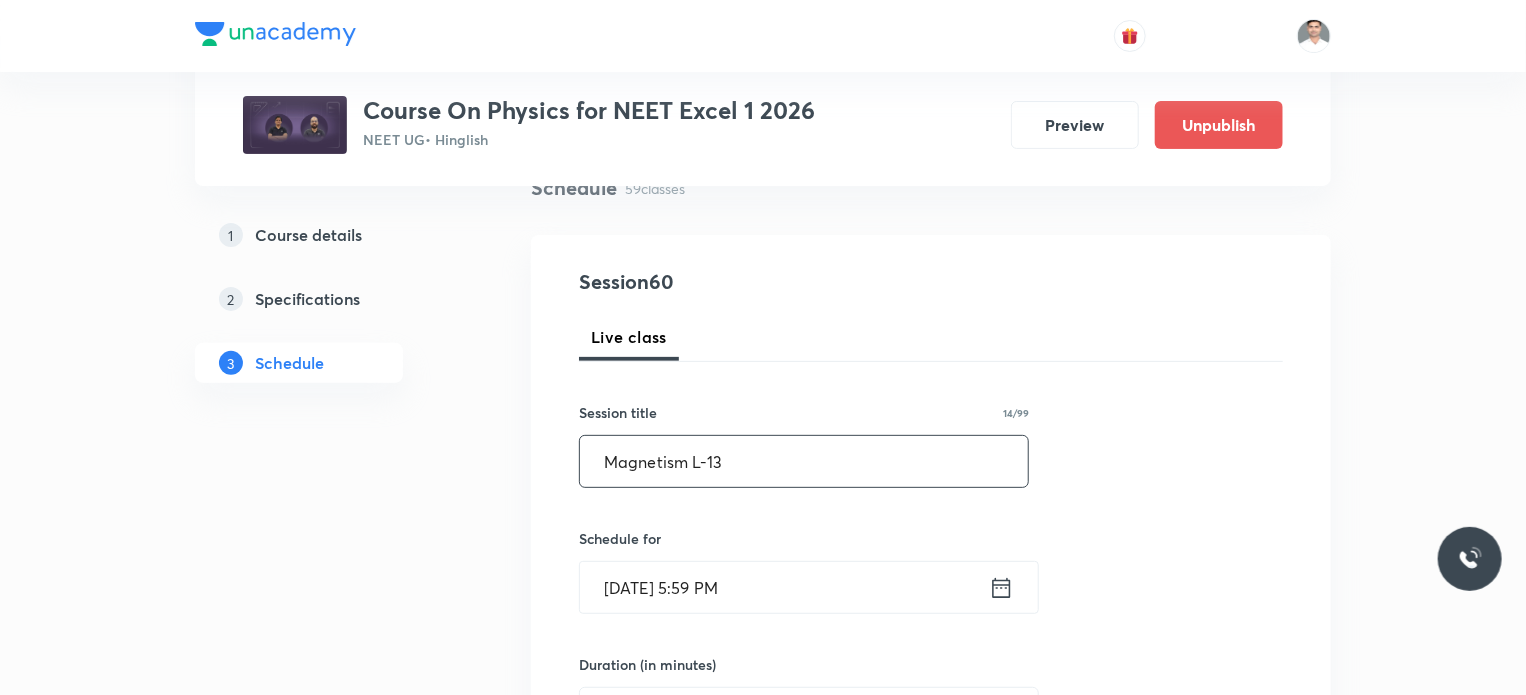 scroll, scrollTop: 200, scrollLeft: 0, axis: vertical 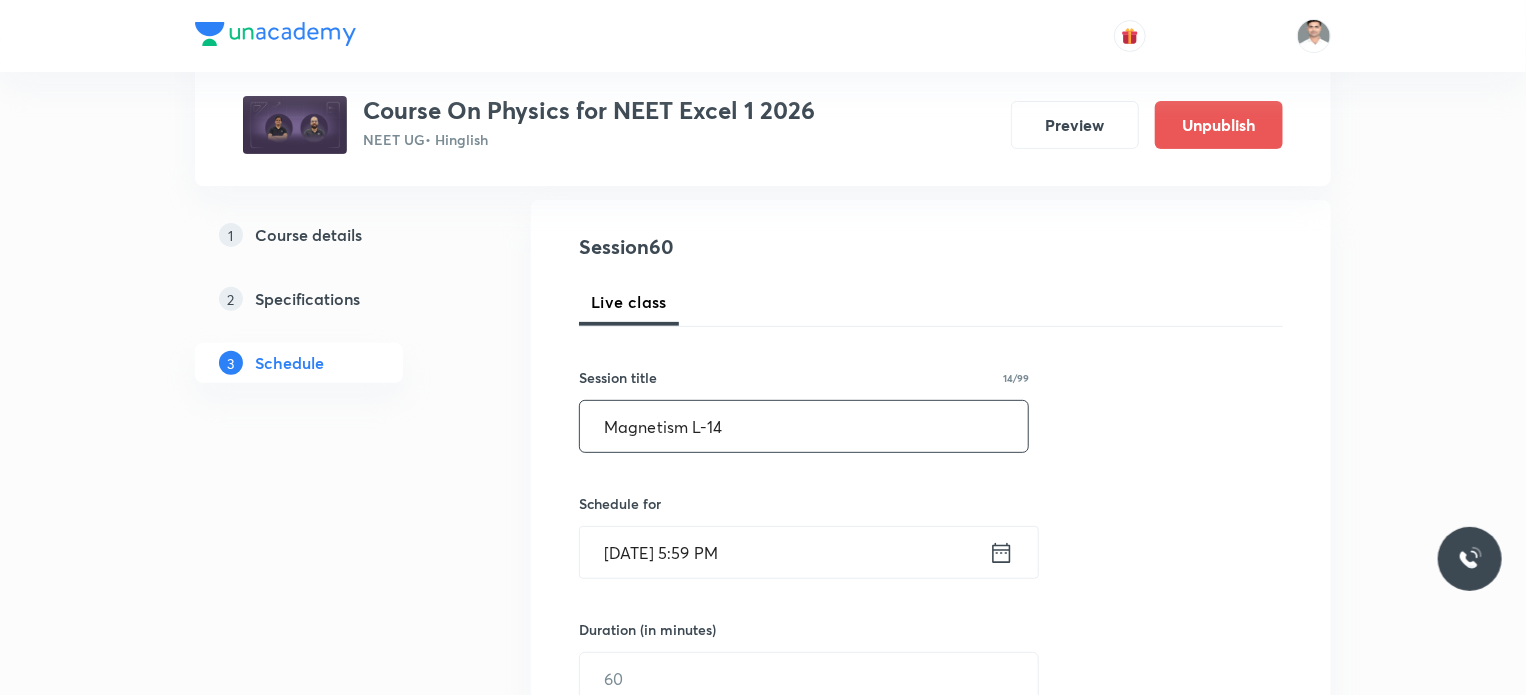 type on "Magnetism L-14" 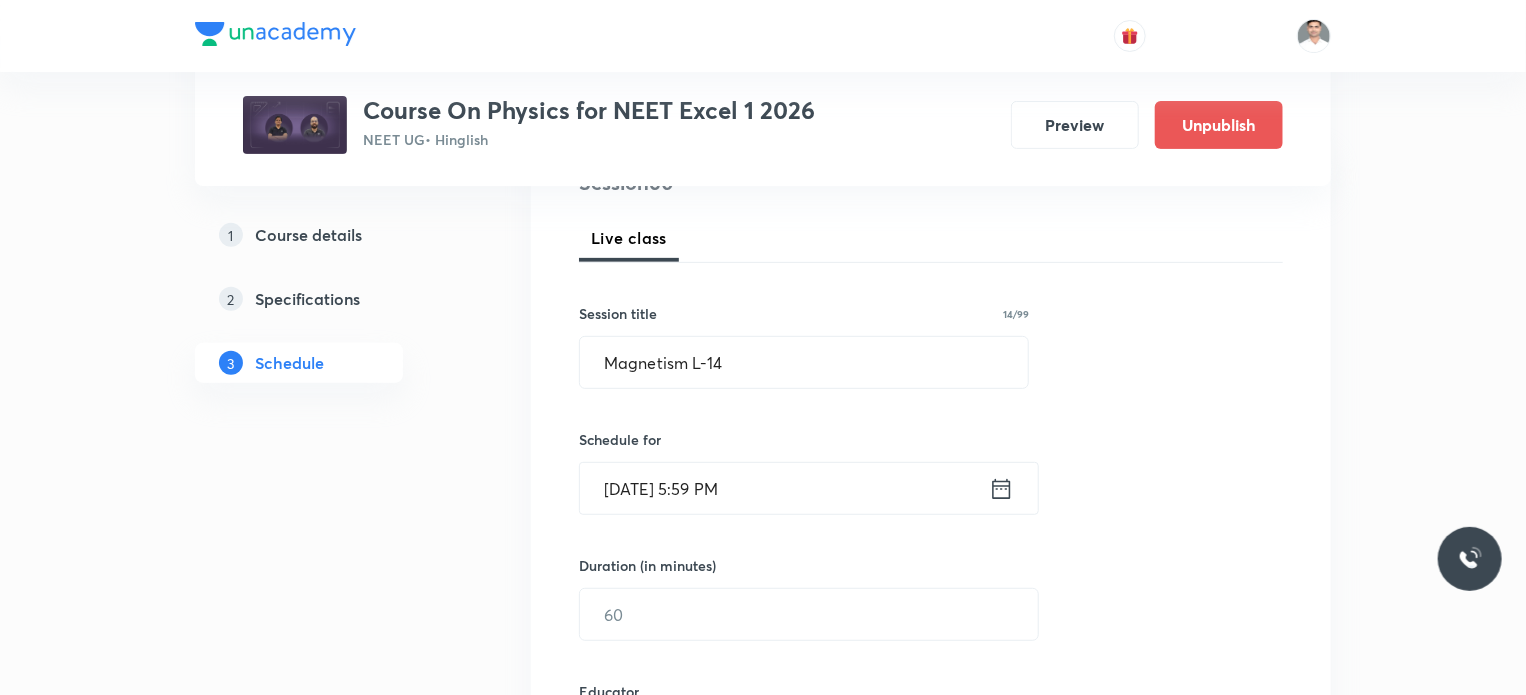 scroll, scrollTop: 300, scrollLeft: 0, axis: vertical 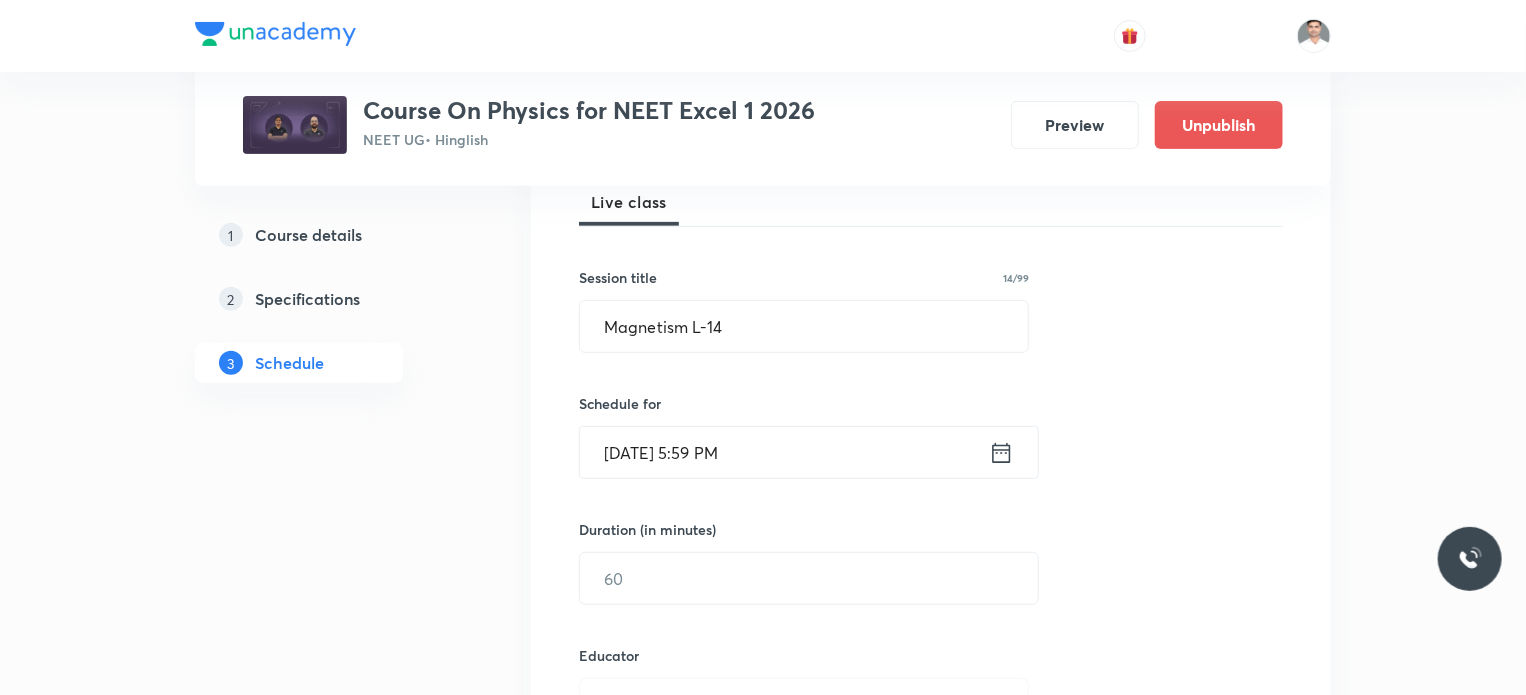 click 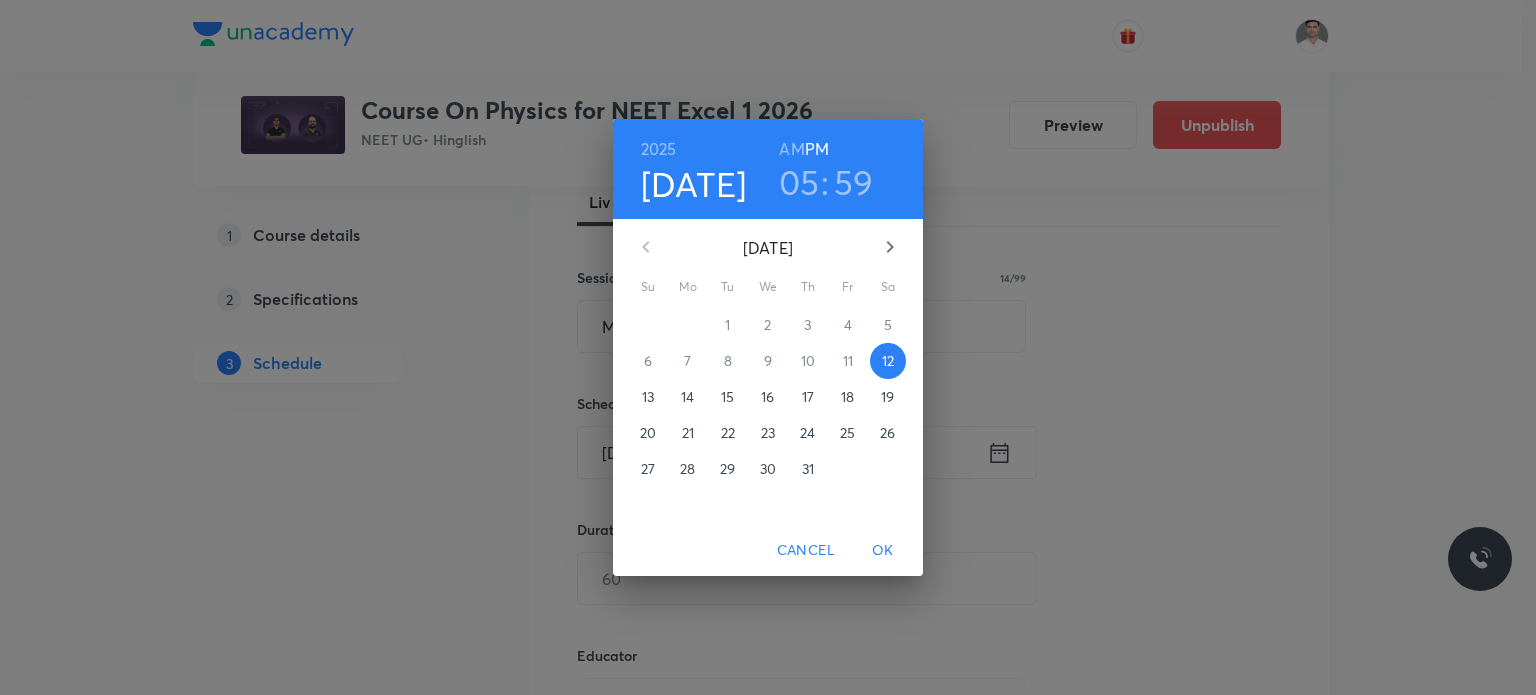 click on "15" at bounding box center (727, 397) 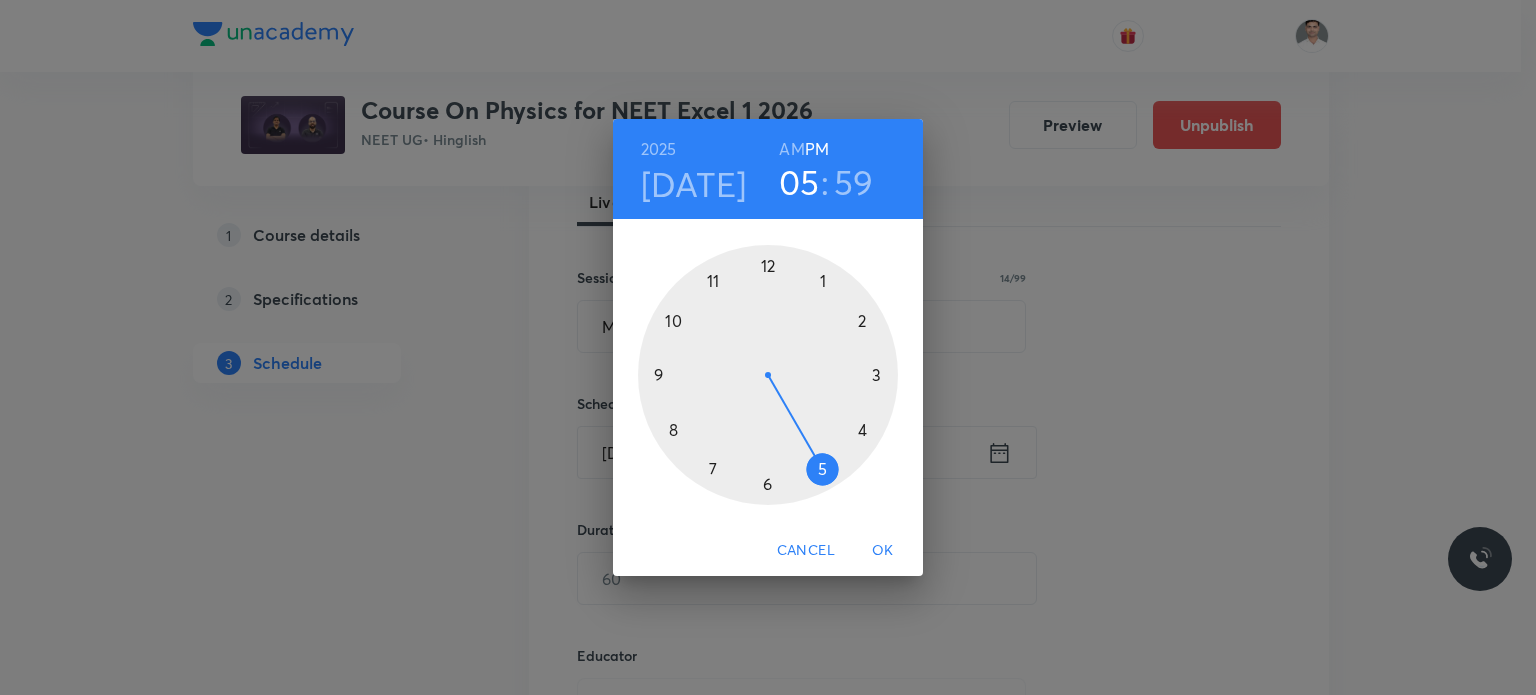 click at bounding box center (768, 375) 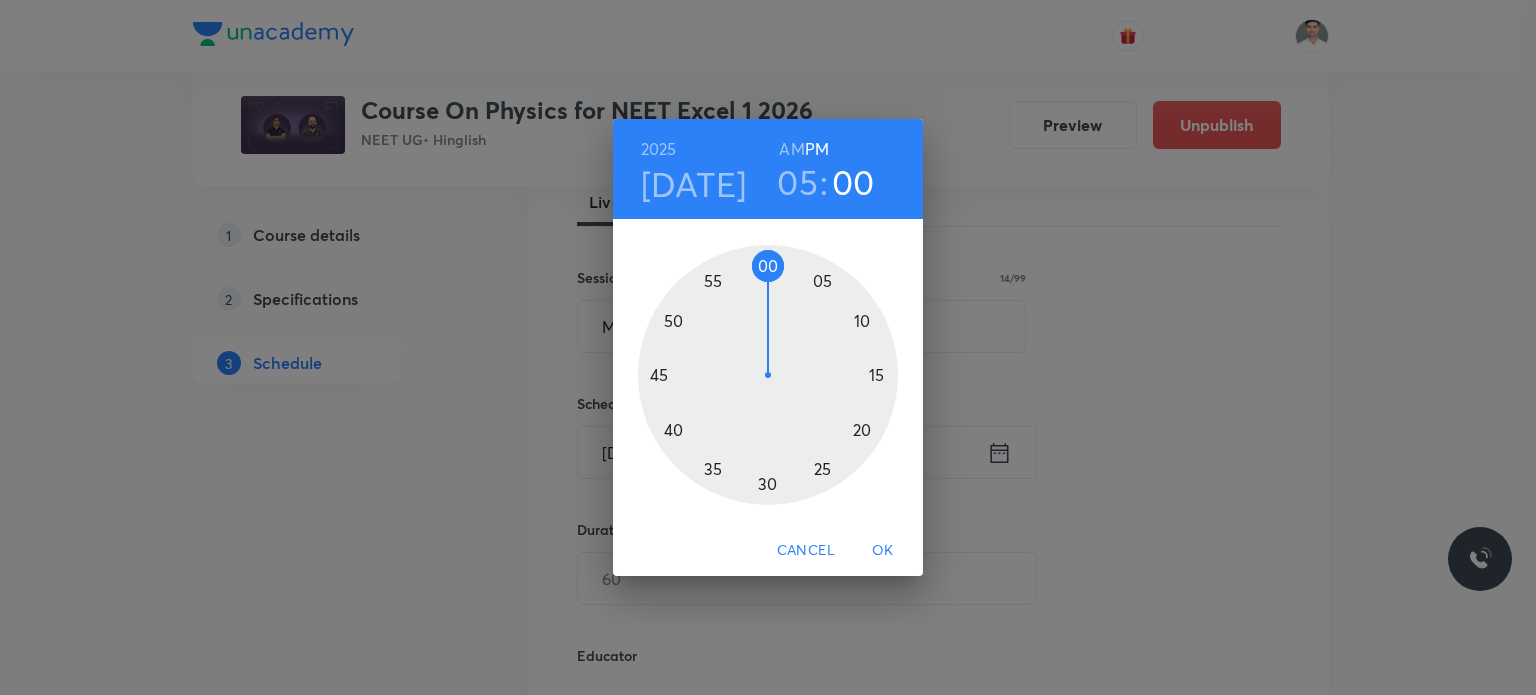drag, startPoint x: 755, startPoint y: 262, endPoint x: 764, endPoint y: 274, distance: 15 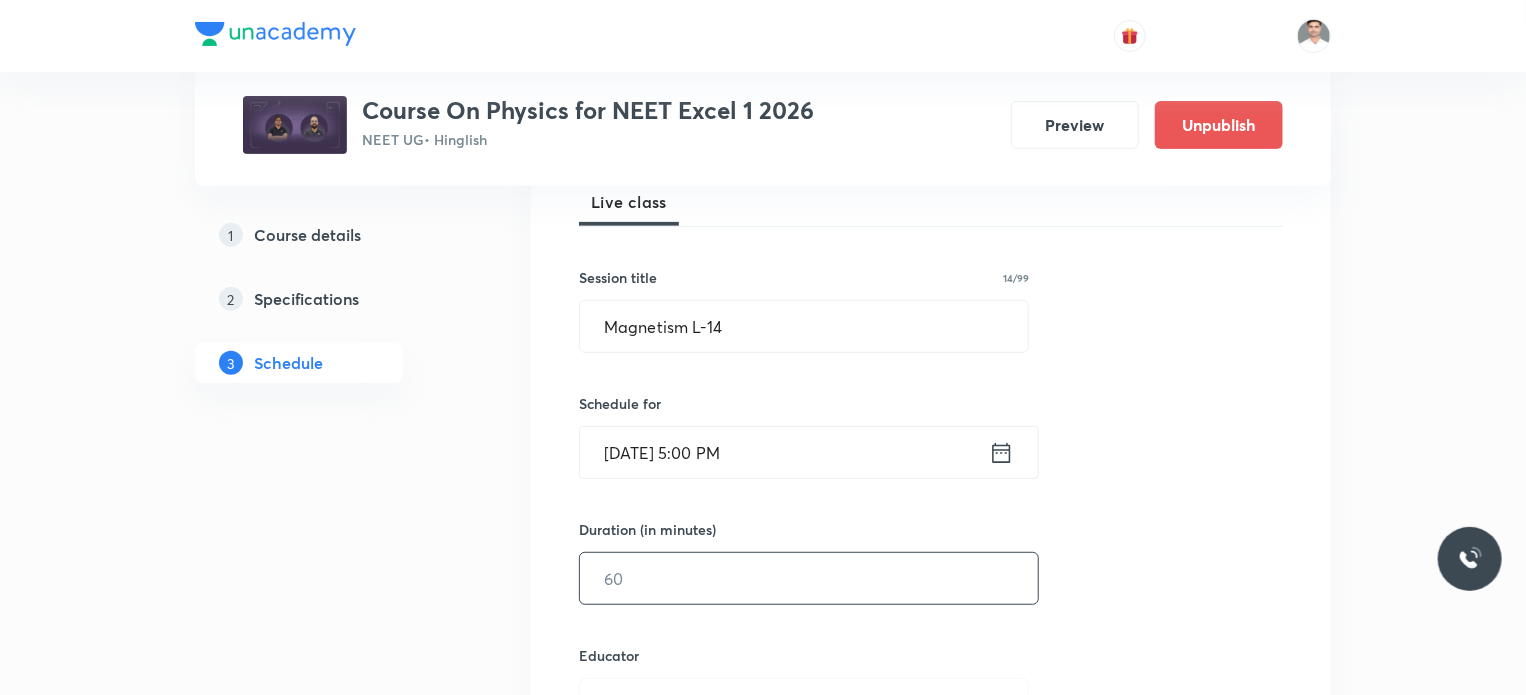 click at bounding box center (809, 578) 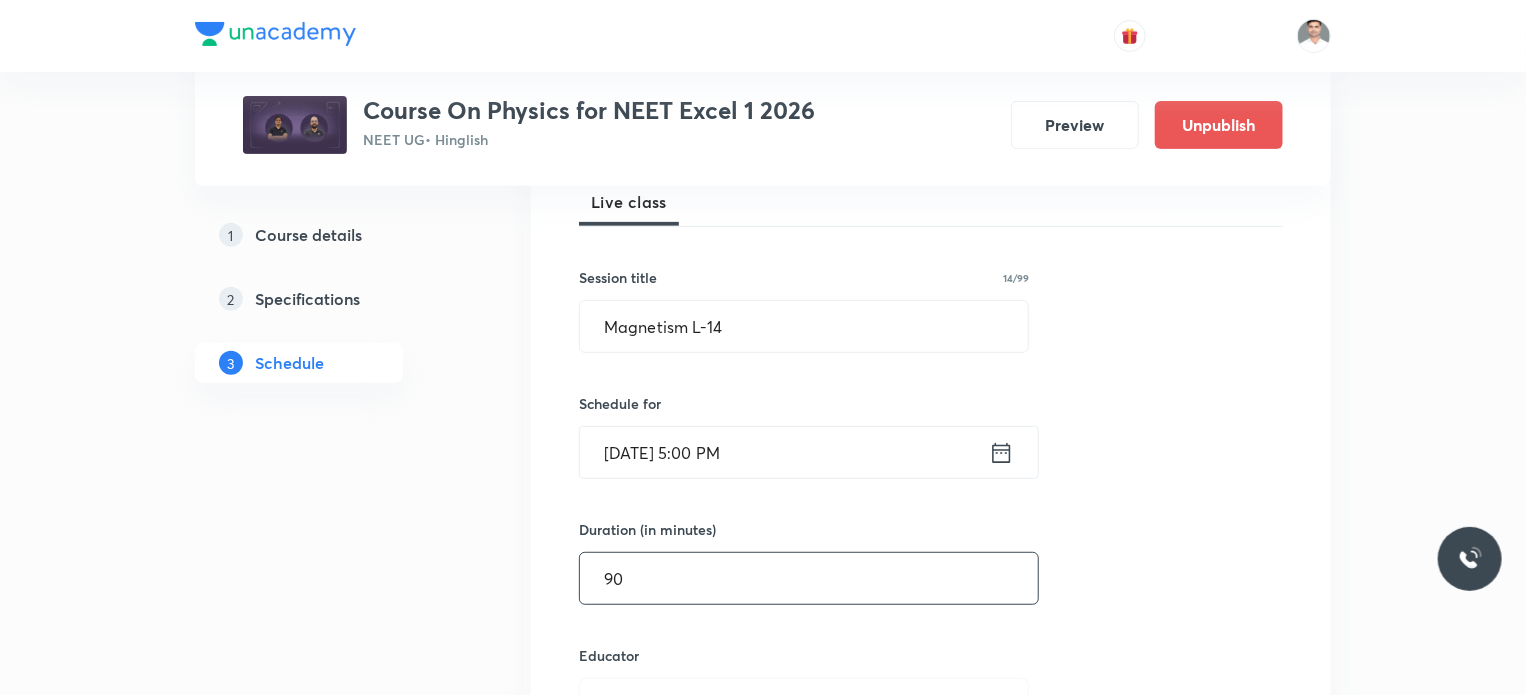 type on "90" 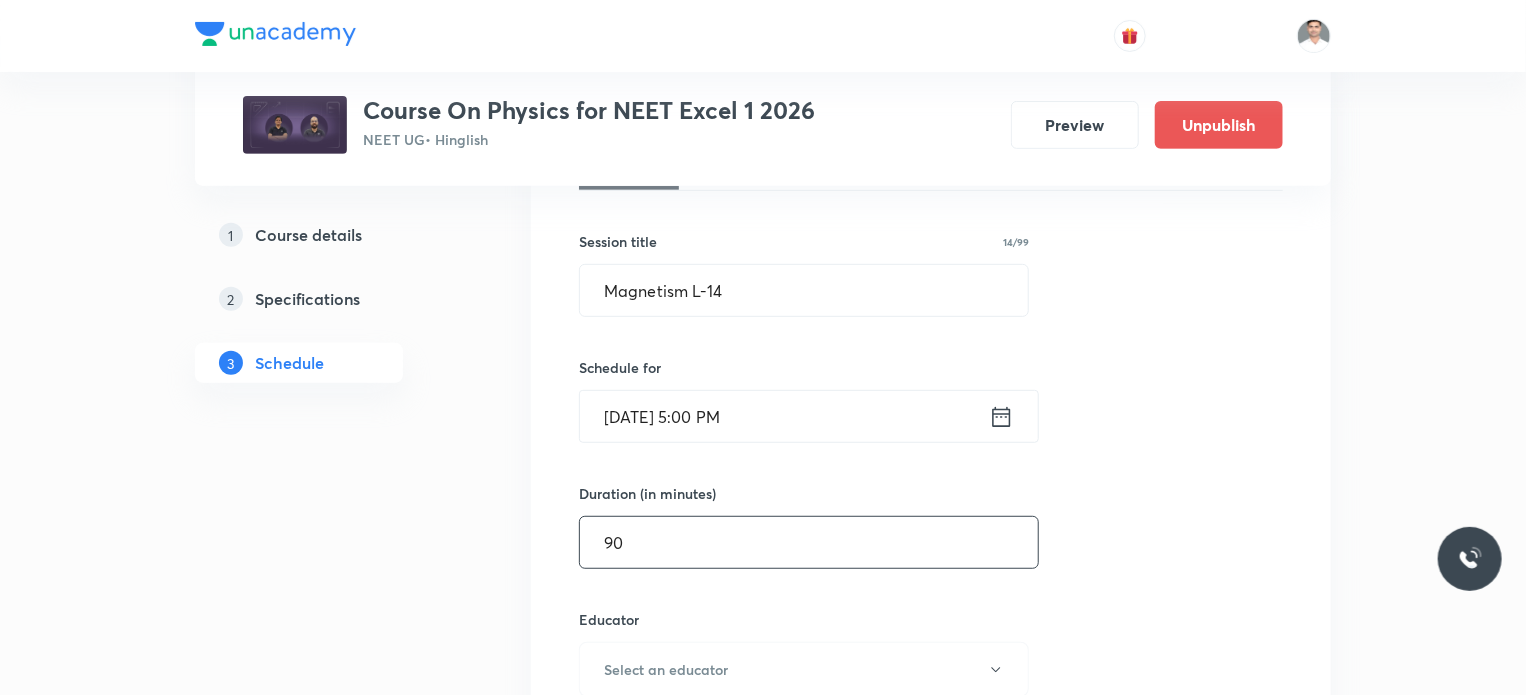 type 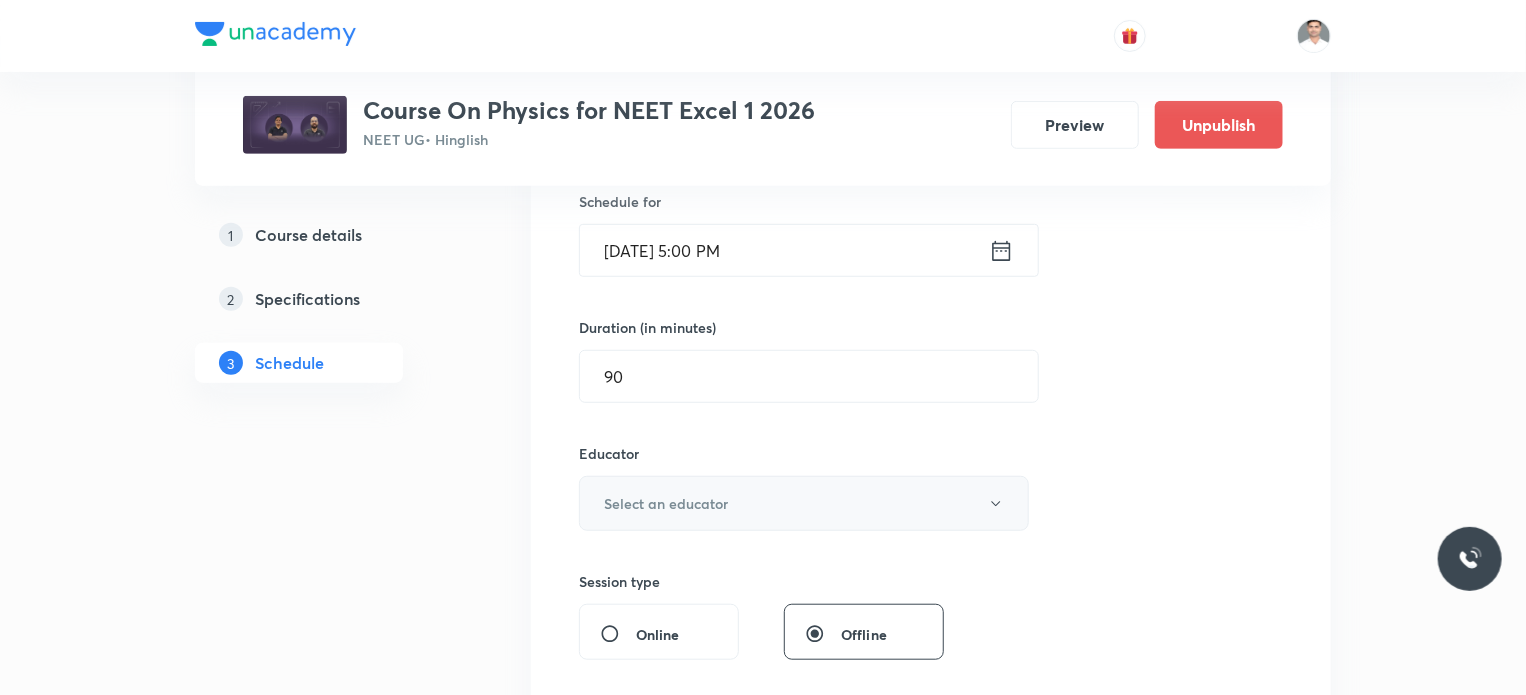 scroll, scrollTop: 536, scrollLeft: 0, axis: vertical 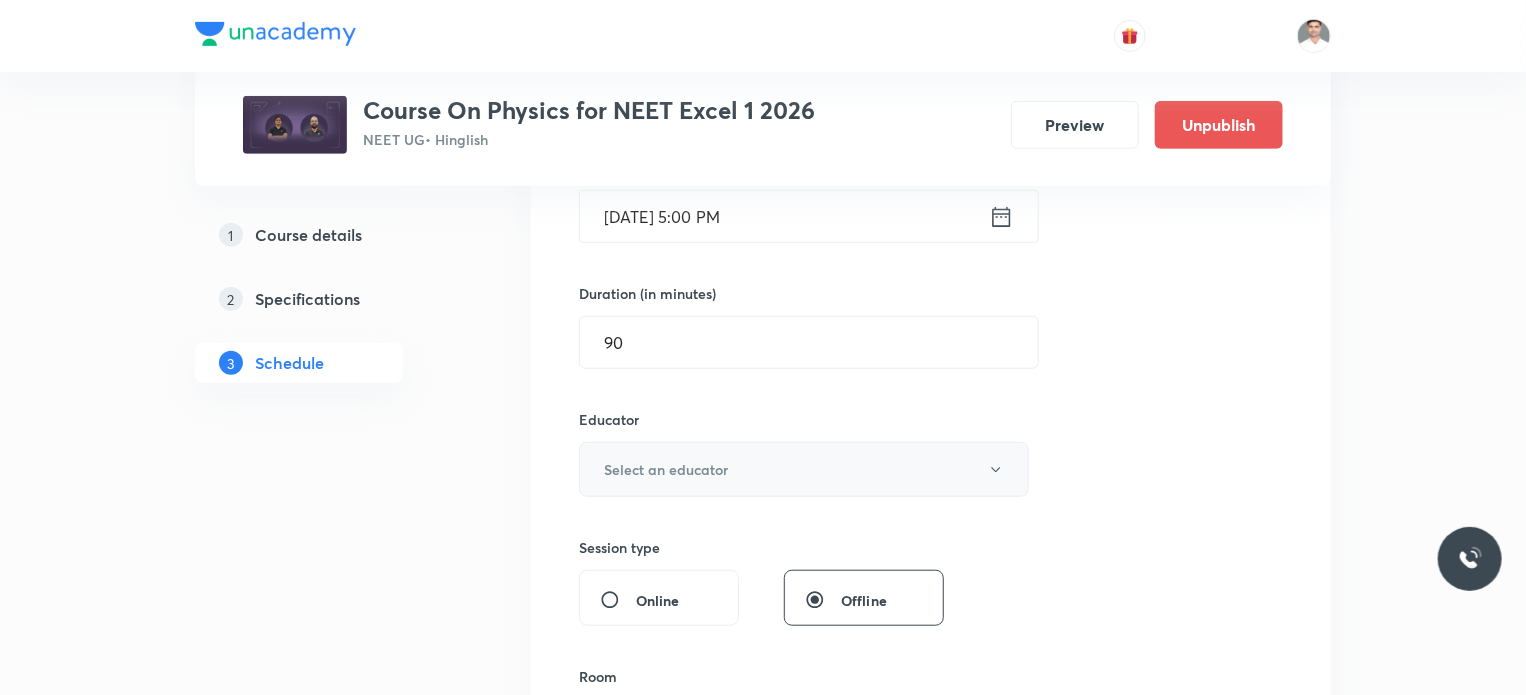 click on "Select an educator" at bounding box center (804, 469) 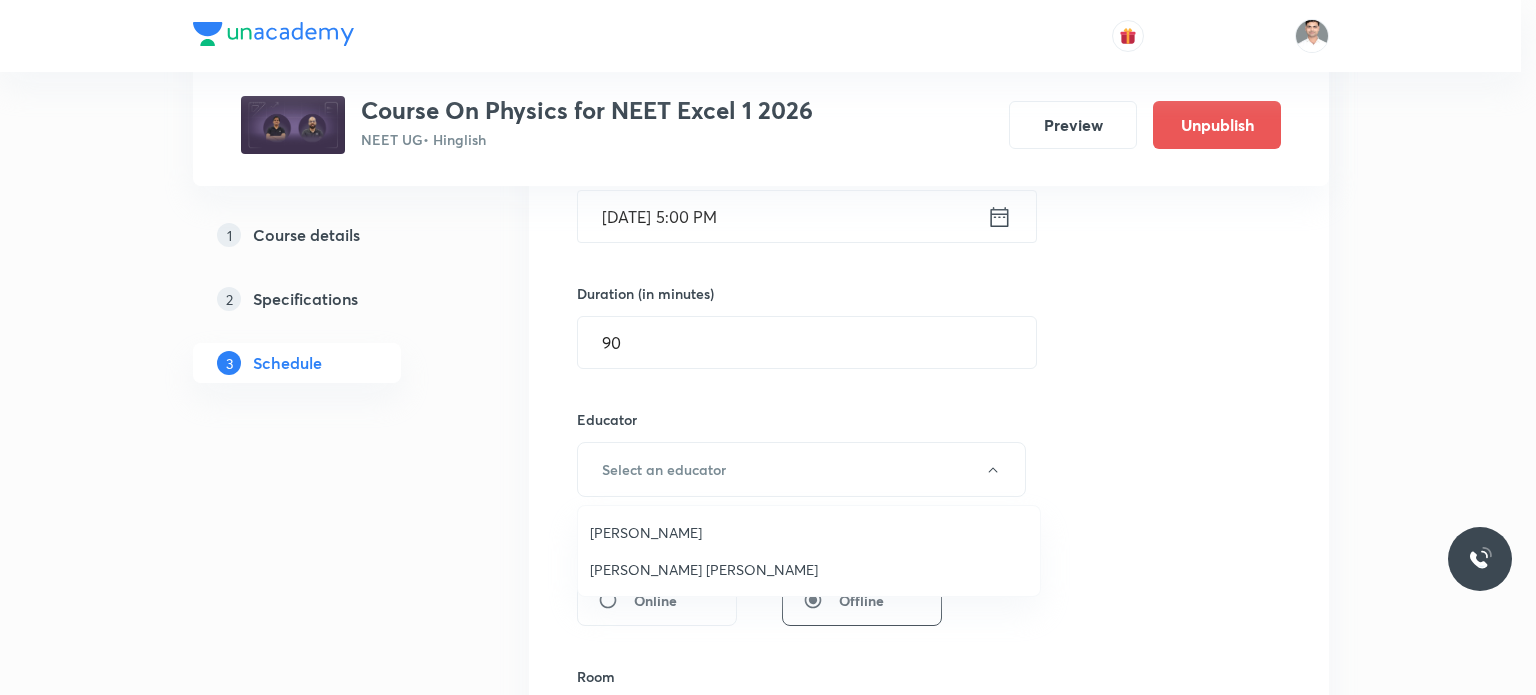 click on "Vikas Kumar Shukla" at bounding box center [809, 532] 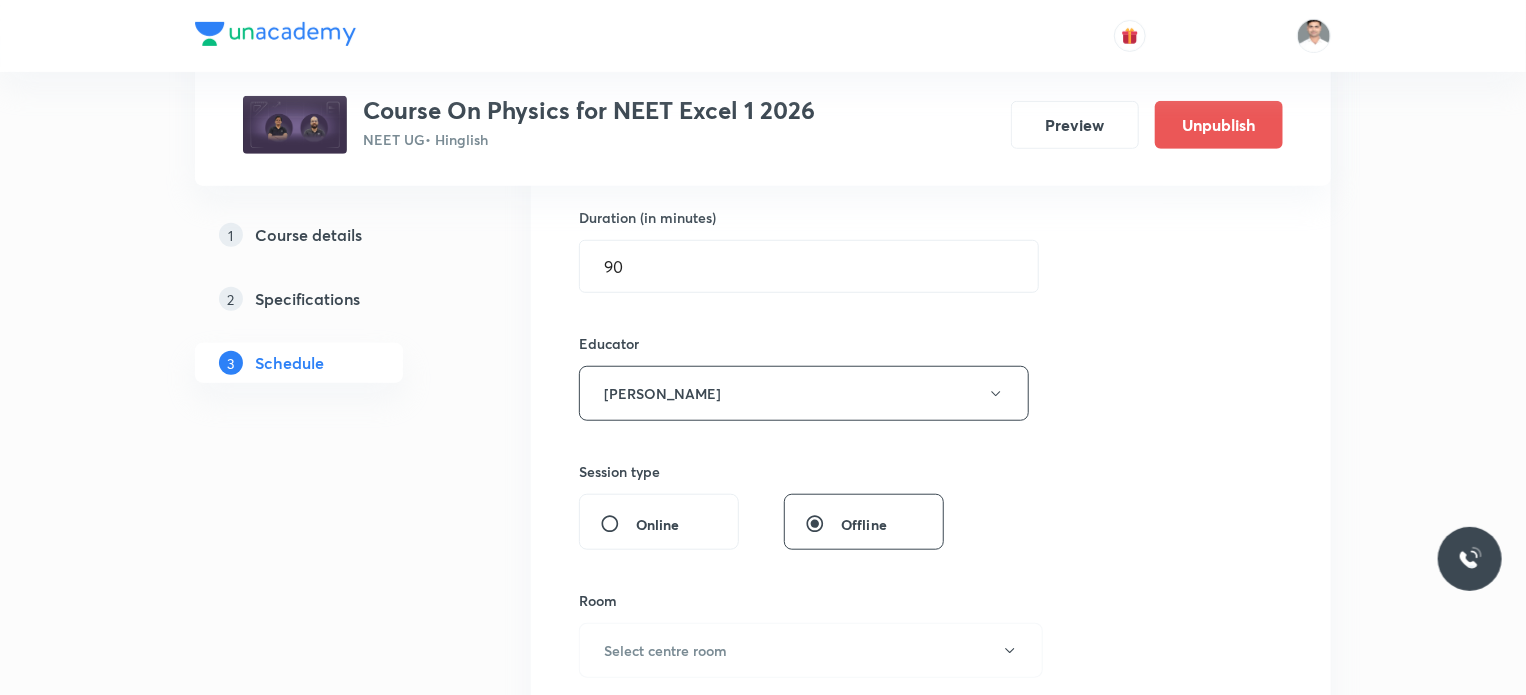 scroll, scrollTop: 736, scrollLeft: 0, axis: vertical 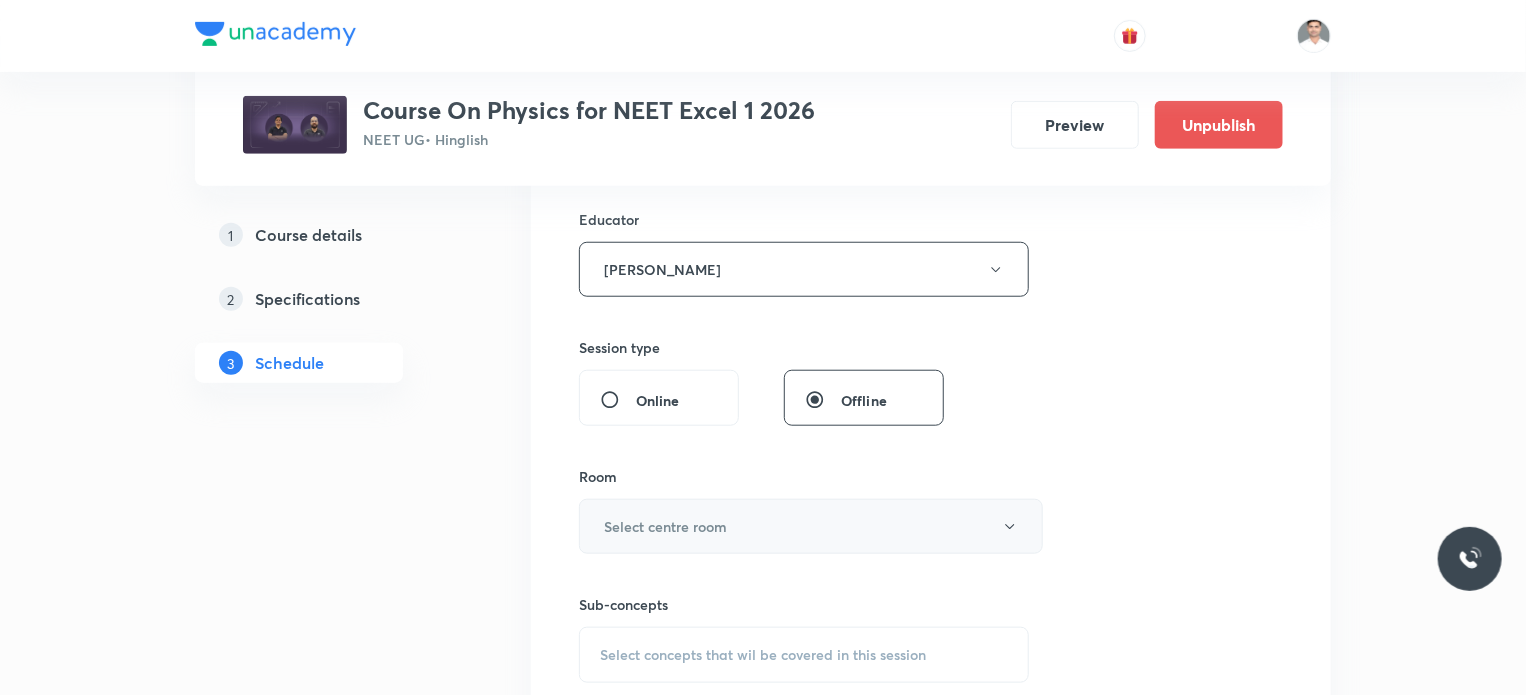click on "Select centre room" at bounding box center (665, 526) 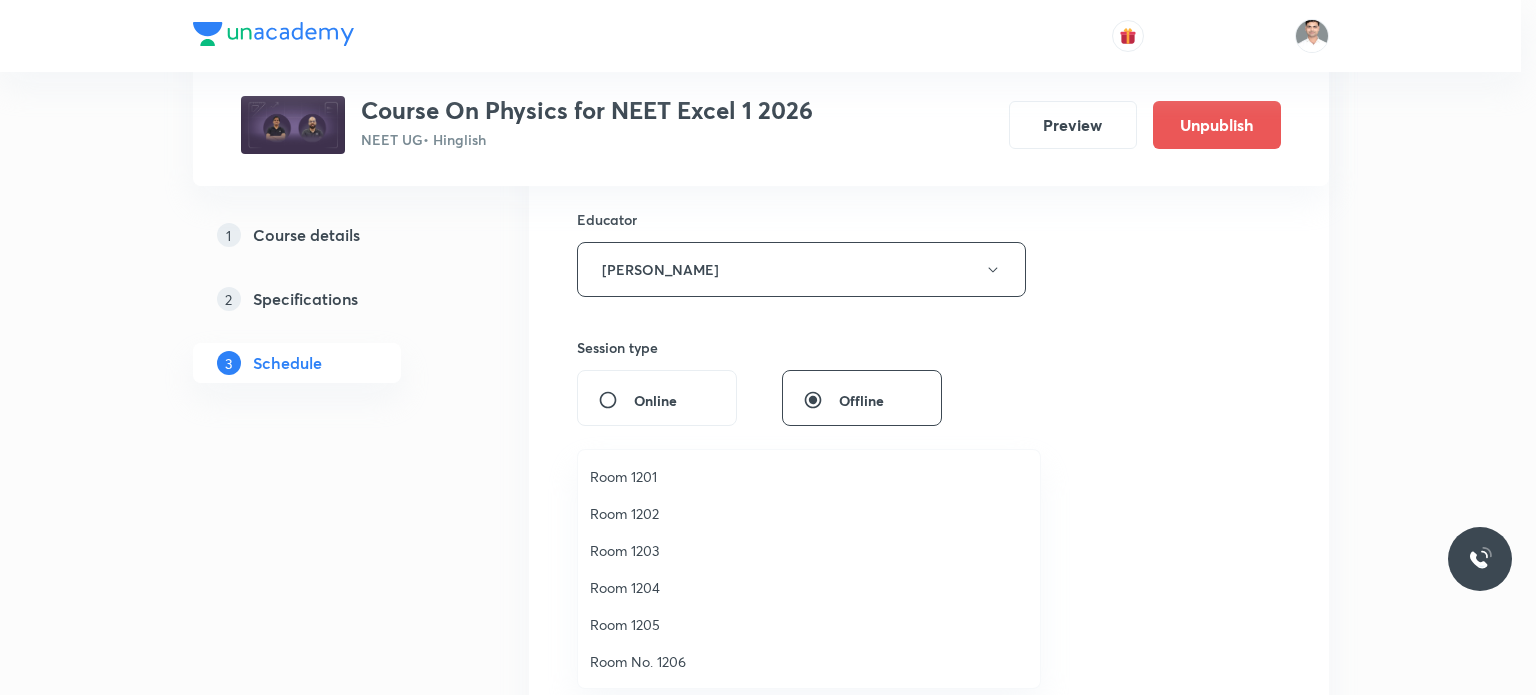 click on "Room 1202" at bounding box center [809, 513] 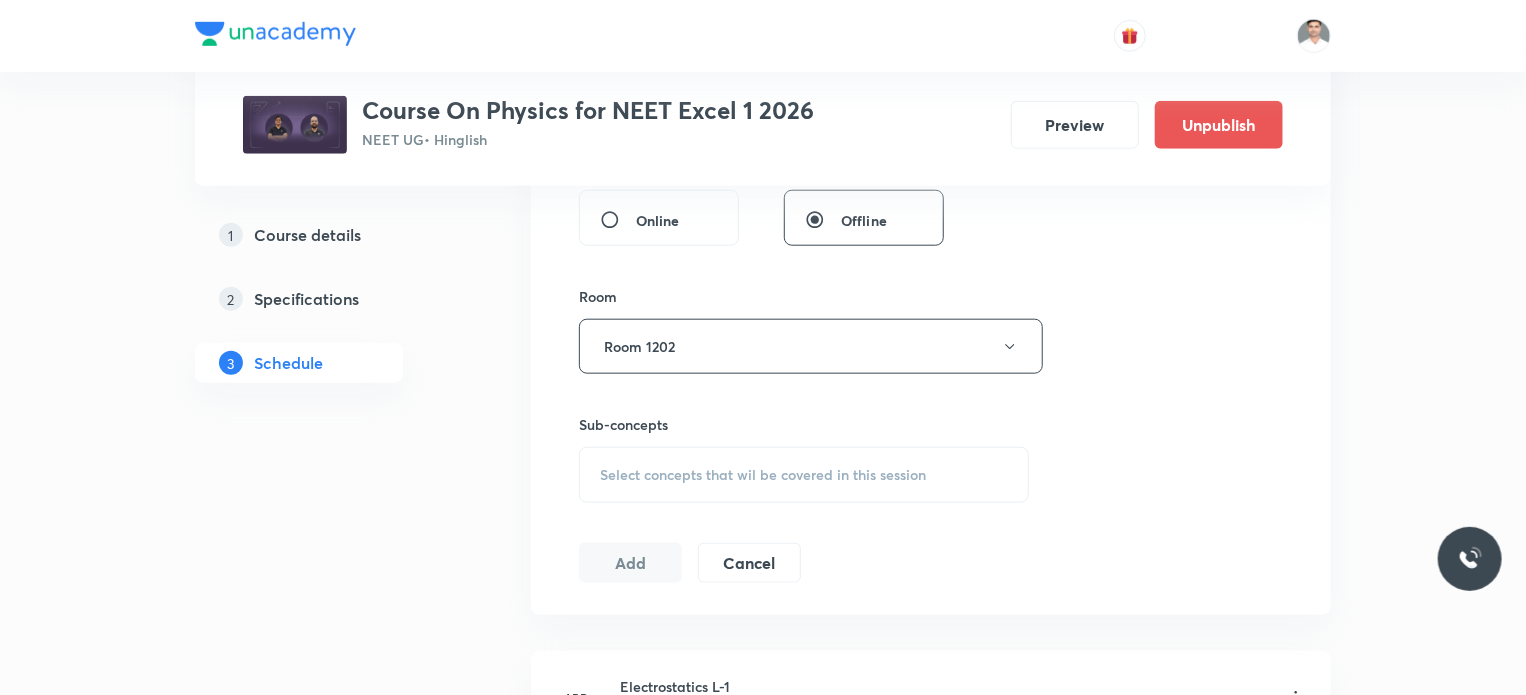 scroll, scrollTop: 936, scrollLeft: 0, axis: vertical 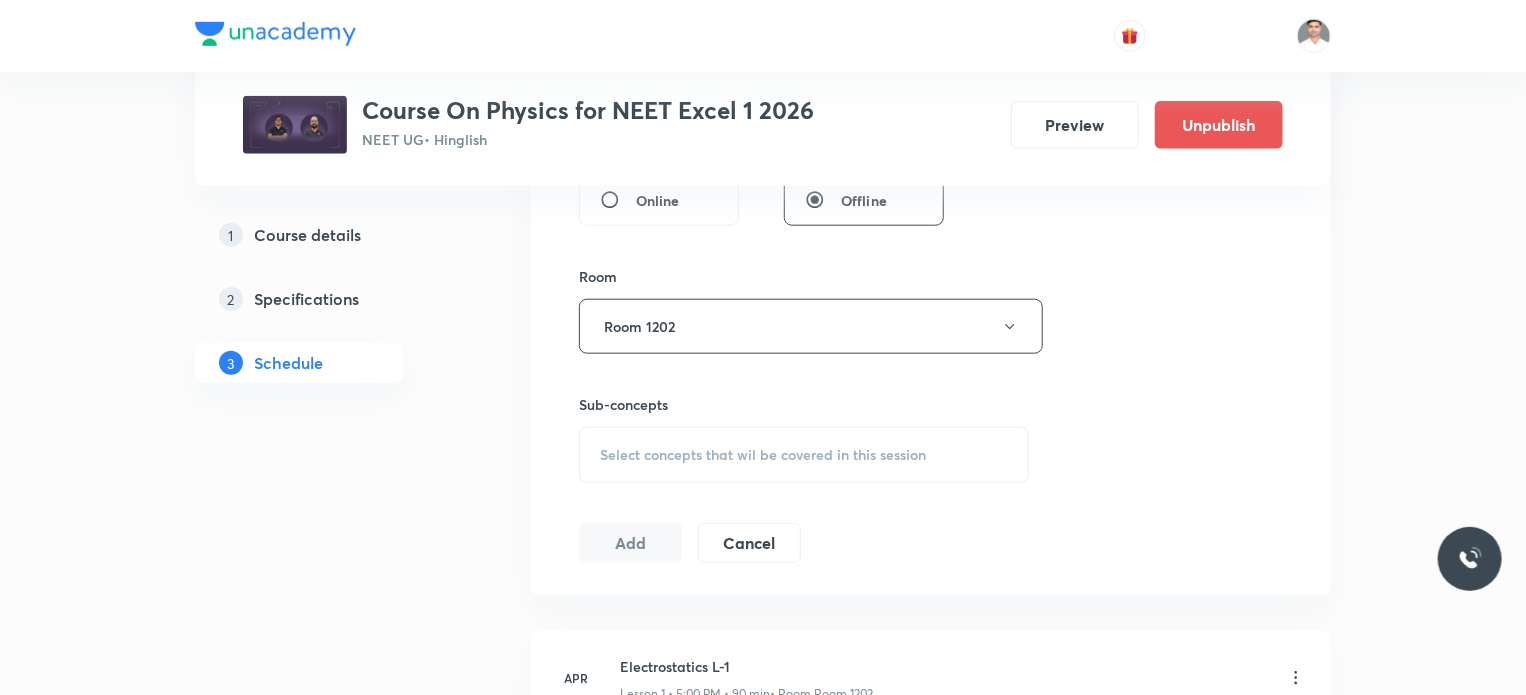 click on "Select concepts that wil be covered in this session" at bounding box center (763, 455) 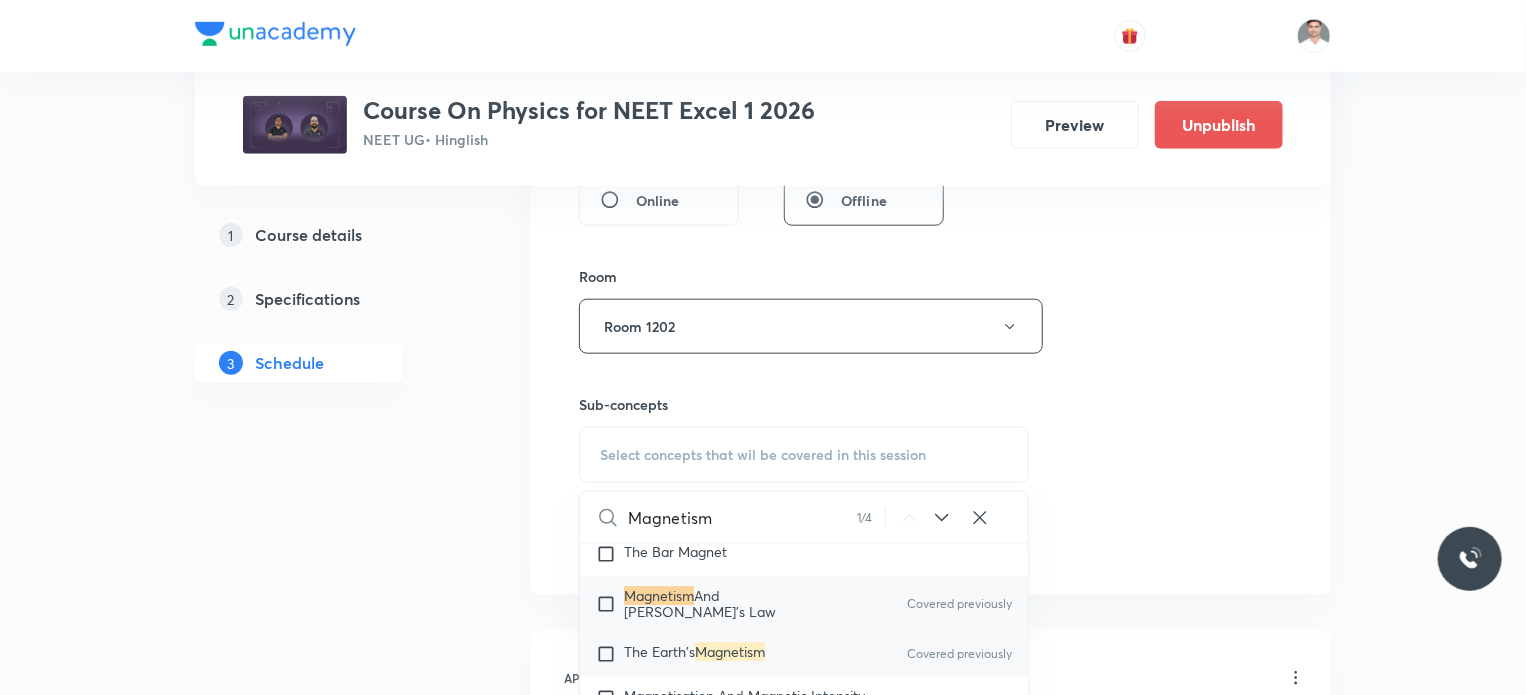 scroll, scrollTop: 18780, scrollLeft: 0, axis: vertical 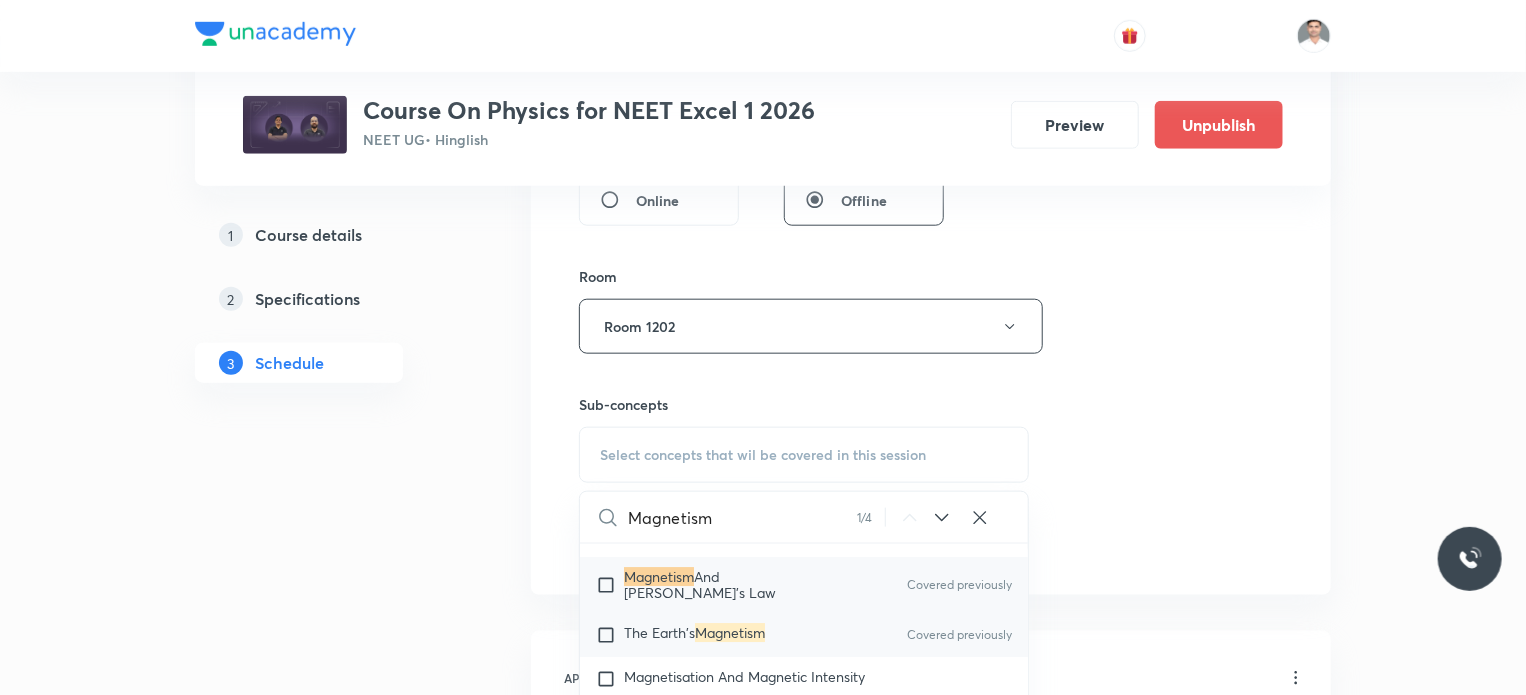 type on "Magnetism" 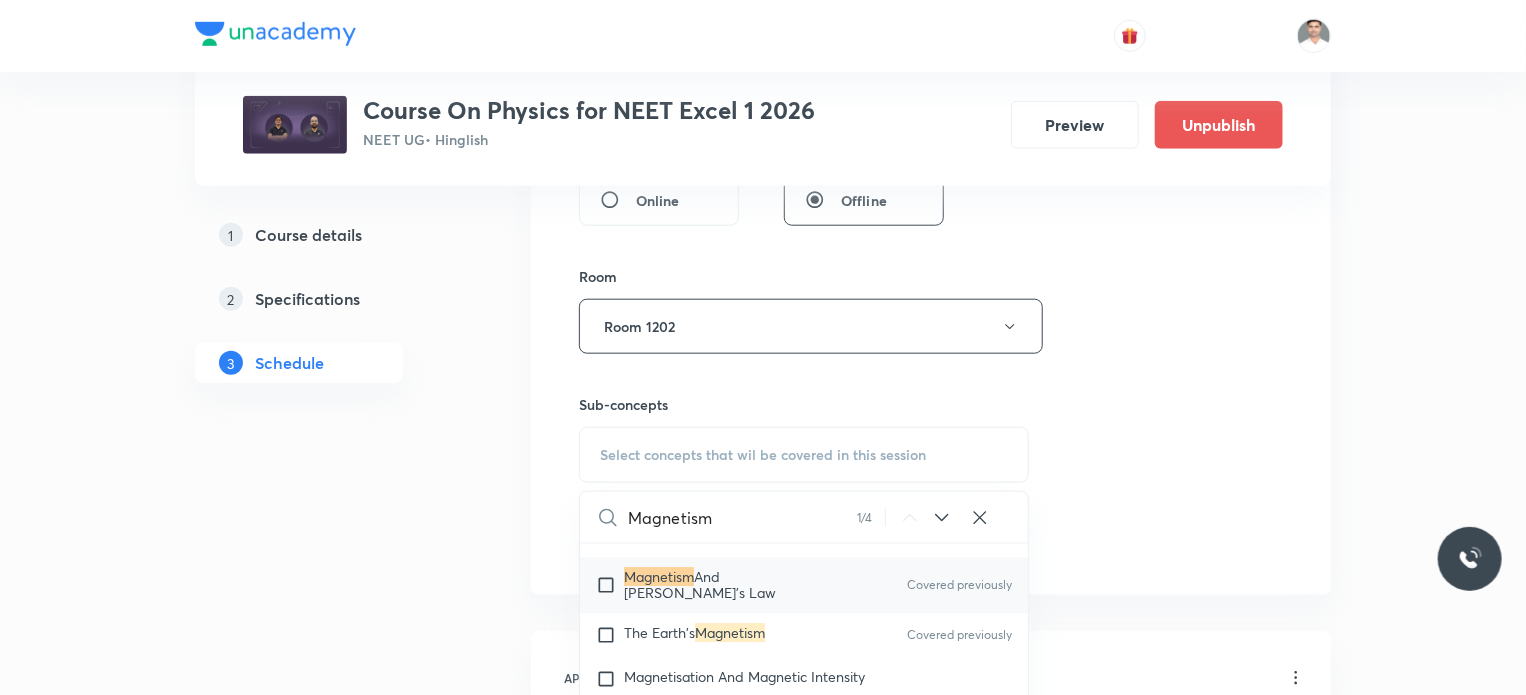 checkbox on "true" 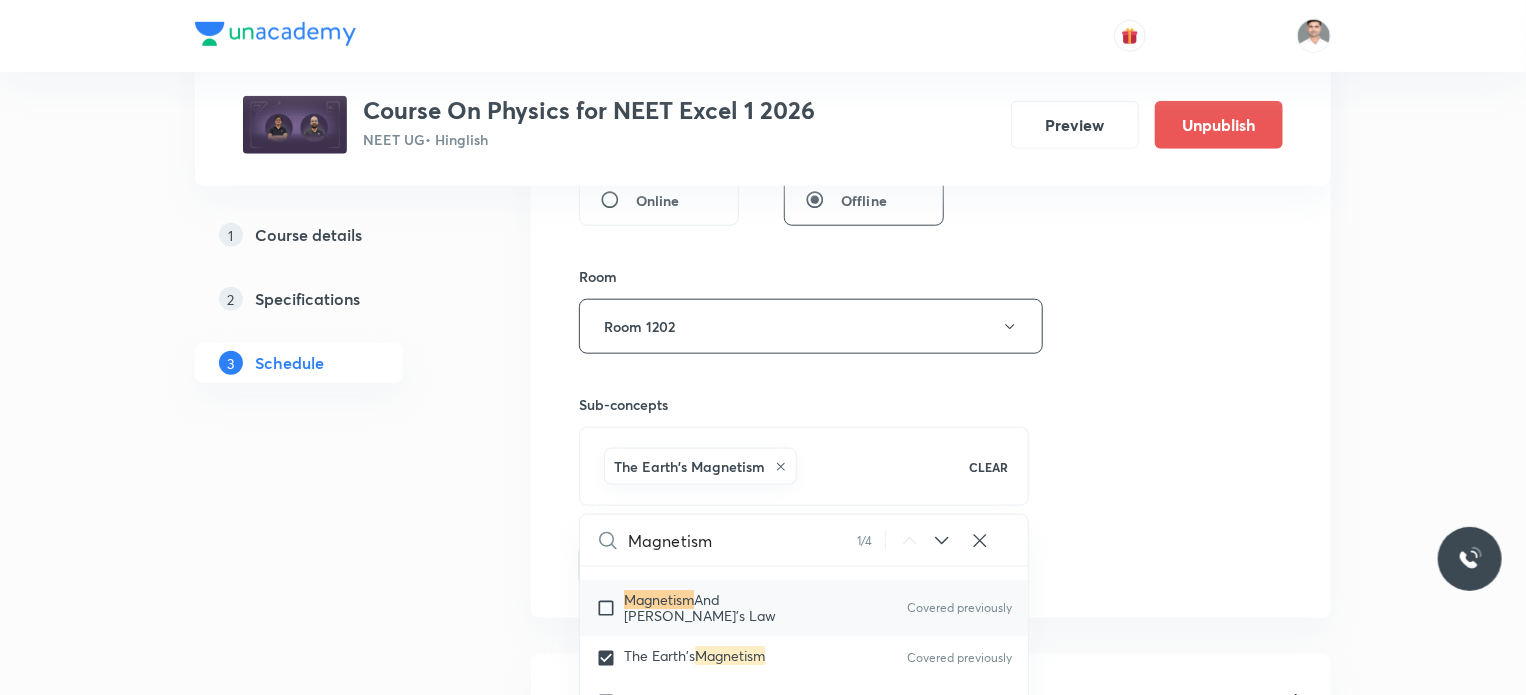 click on "Plus Courses Course On Physics for NEET Excel 1 2026 NEET UG  • Hinglish Preview Unpublish 1 Course details 2 Specifications 3 Schedule Schedule 59  classes Session  60 Live class Session title 14/99 Magnetism L-14 ​ Schedule for Jul 15, 2025, 5:00 PM ​ Duration (in minutes) 90 ​ Educator Vikas Kumar Shukla   Session type Online Offline Room Room 1202 Sub-concepts The Earth's Magnetism CLEAR Magnetism 1 / 4 ​ Physics - Full Syllabus Mock Questions Physics - Full Syllabus Mock Questions Physics Previous Year Question Physics Previous Year Question Units & Dimensions Physical quantity Applications of Dimensional Analysis Significant Figures Units of Physical Quantities System of Units Dimensions of Some Mathematical Functions Unit and Dimension Product of Two Vectors Subtraction of Vectors Cross Product Least Count Analysis Errors of Measurement Vernier Callipers Screw Gauge Zero Error Basic Mathematics Elementary Algebra Elementary Trigonometry Basic Coordinate Geometry Functions Differentiation Heat" at bounding box center [763, 4551] 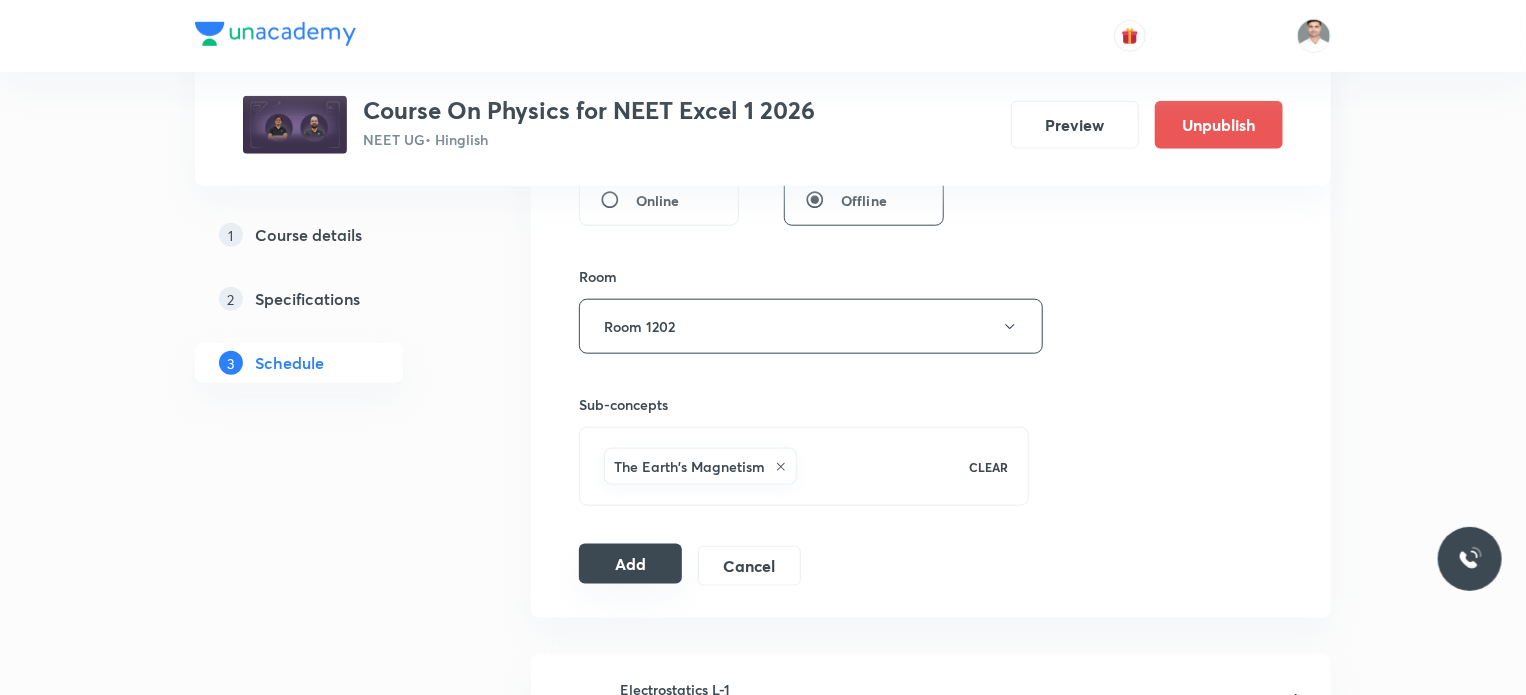 click on "Add" at bounding box center [630, 564] 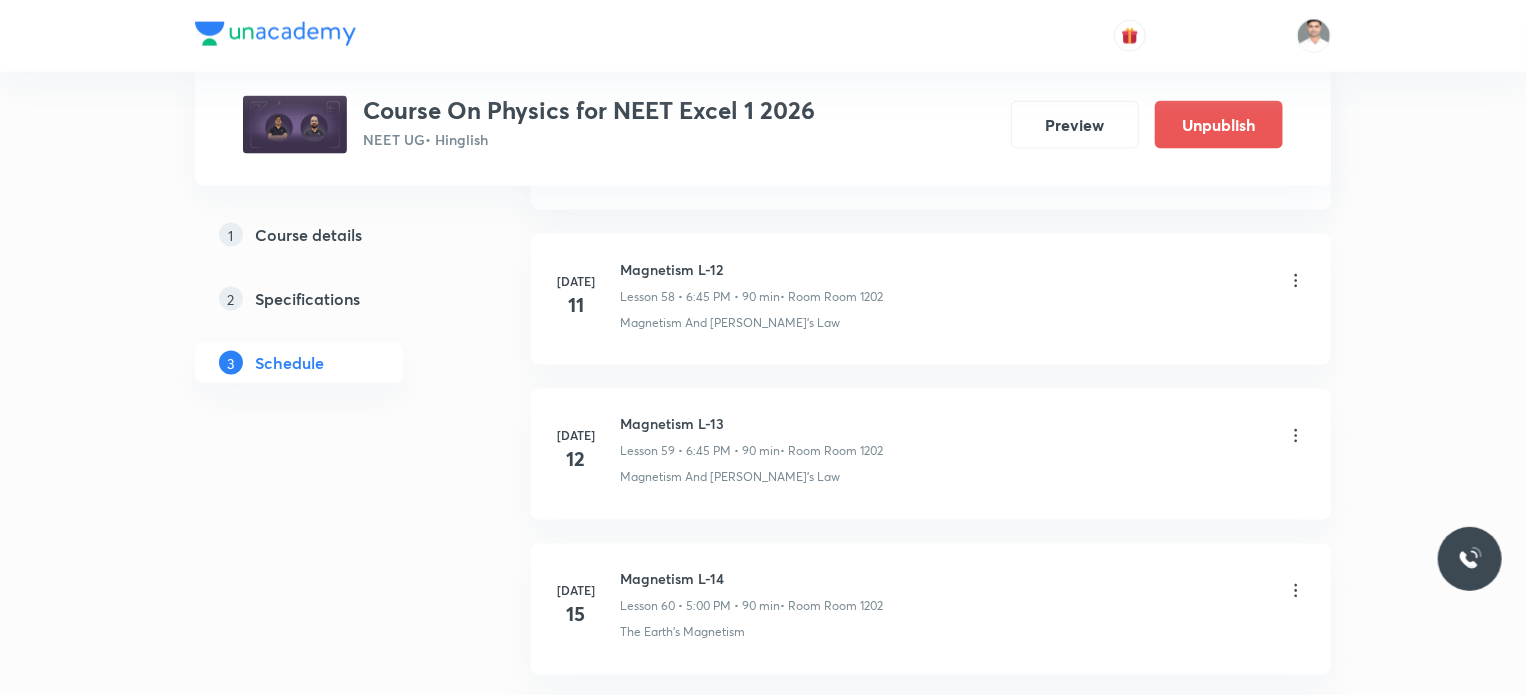 scroll, scrollTop: 9264, scrollLeft: 0, axis: vertical 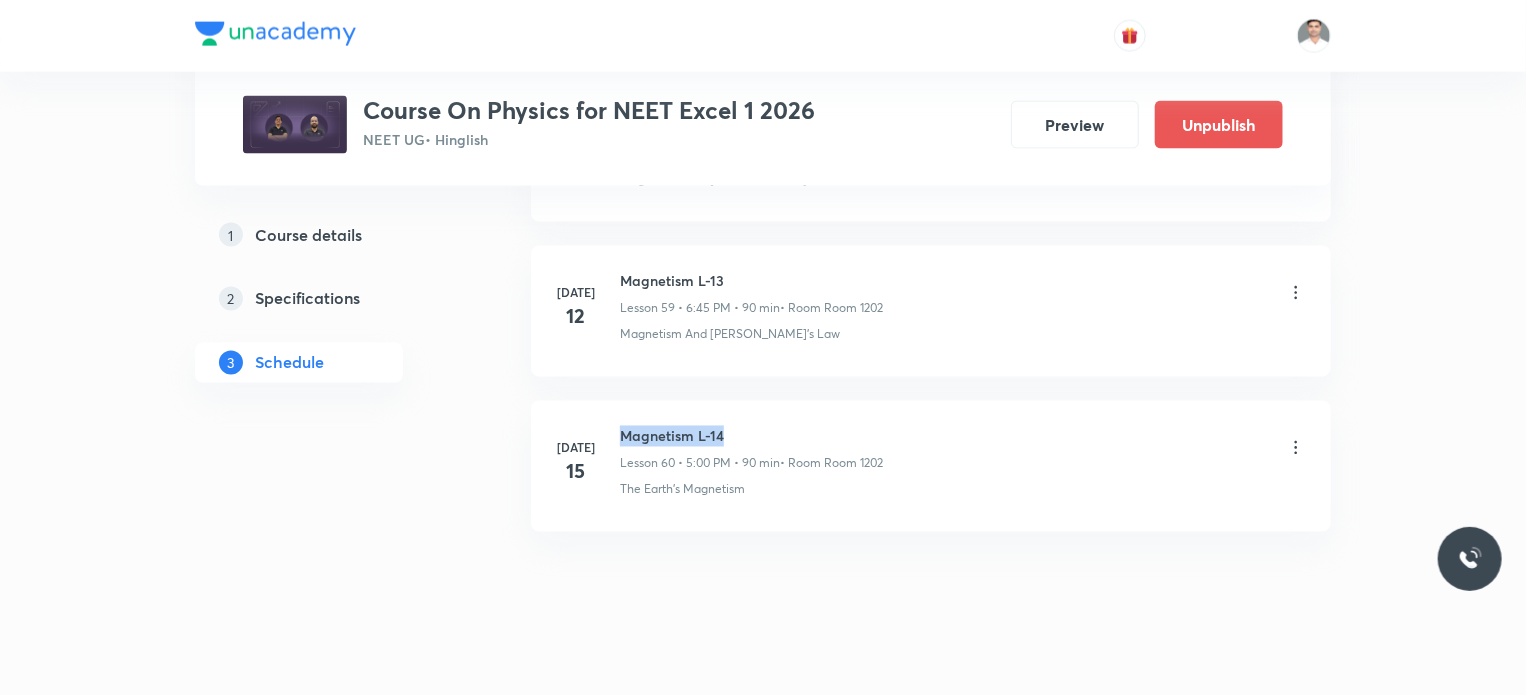drag, startPoint x: 712, startPoint y: 410, endPoint x: 781, endPoint y: 405, distance: 69.18092 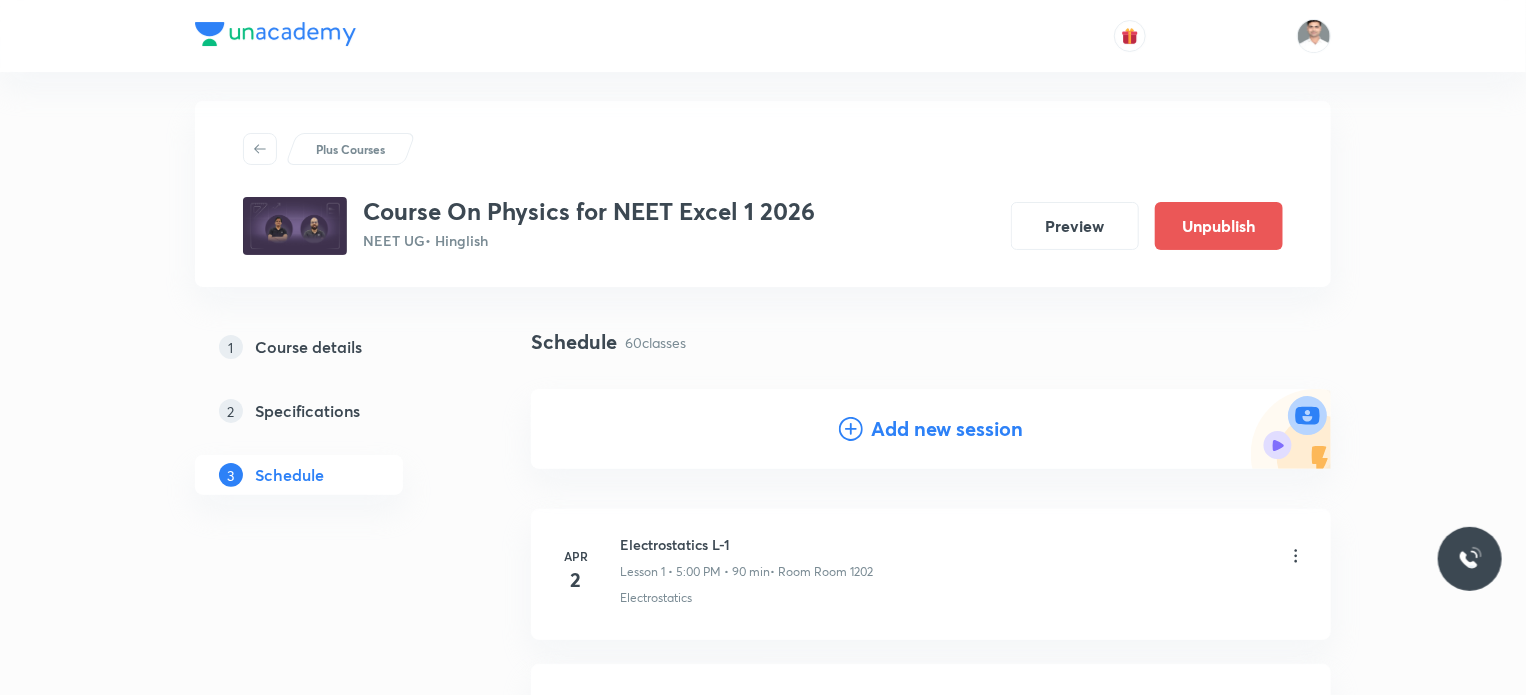 scroll, scrollTop: 0, scrollLeft: 0, axis: both 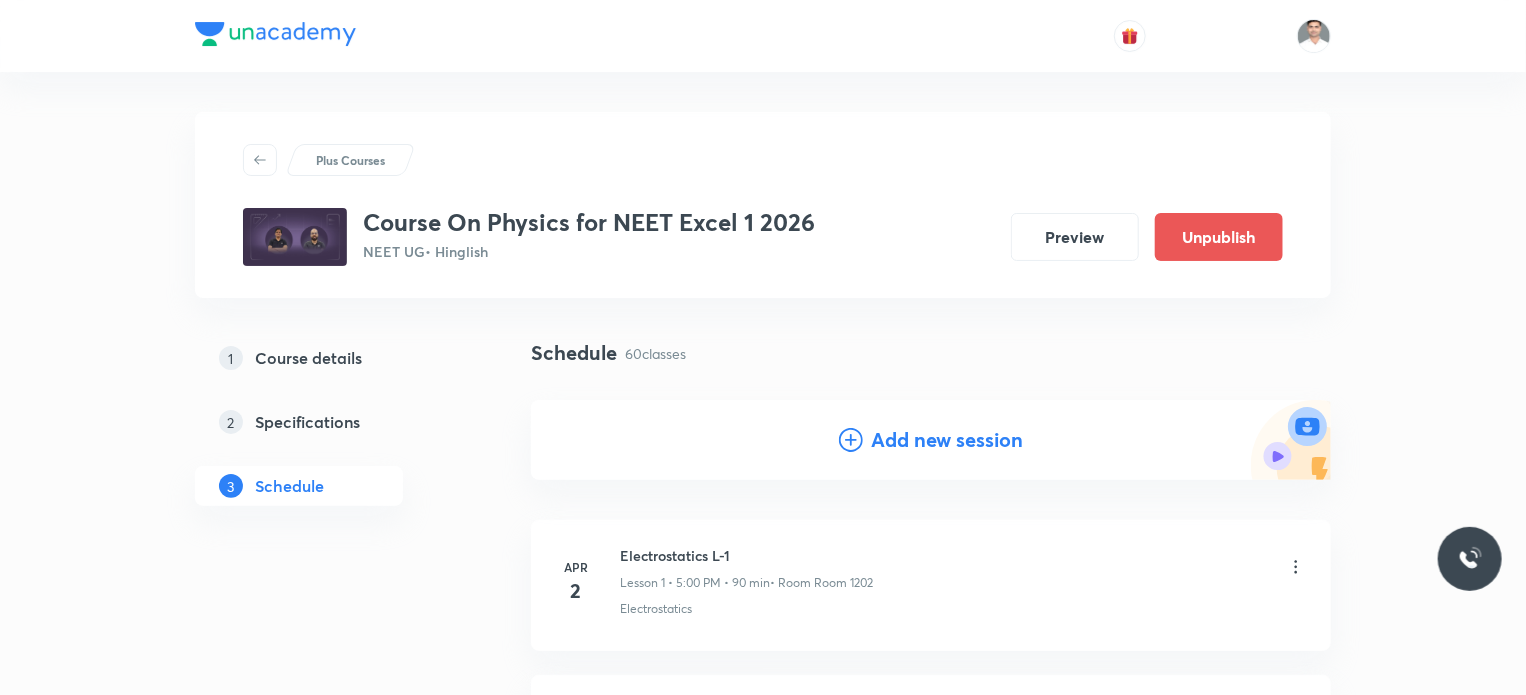 click on "Add new session" at bounding box center (947, 440) 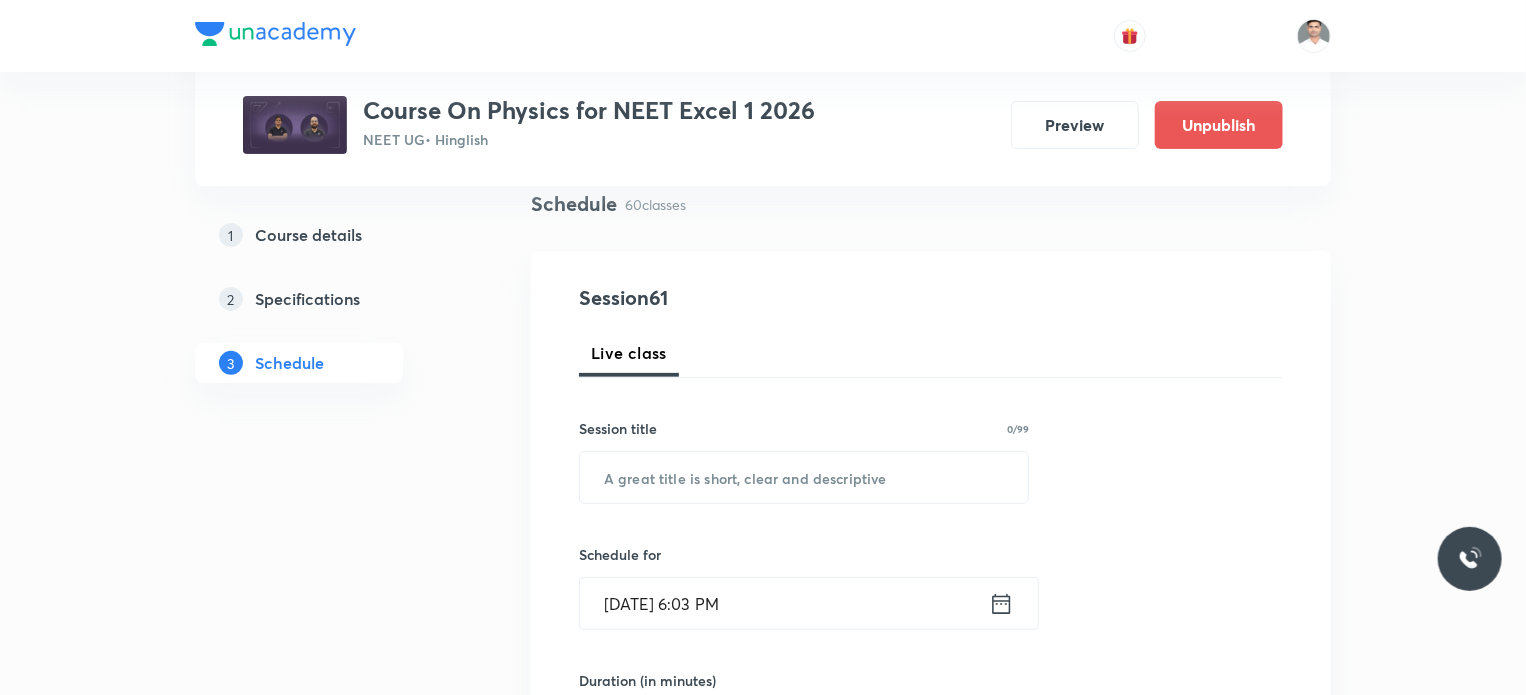 scroll, scrollTop: 200, scrollLeft: 0, axis: vertical 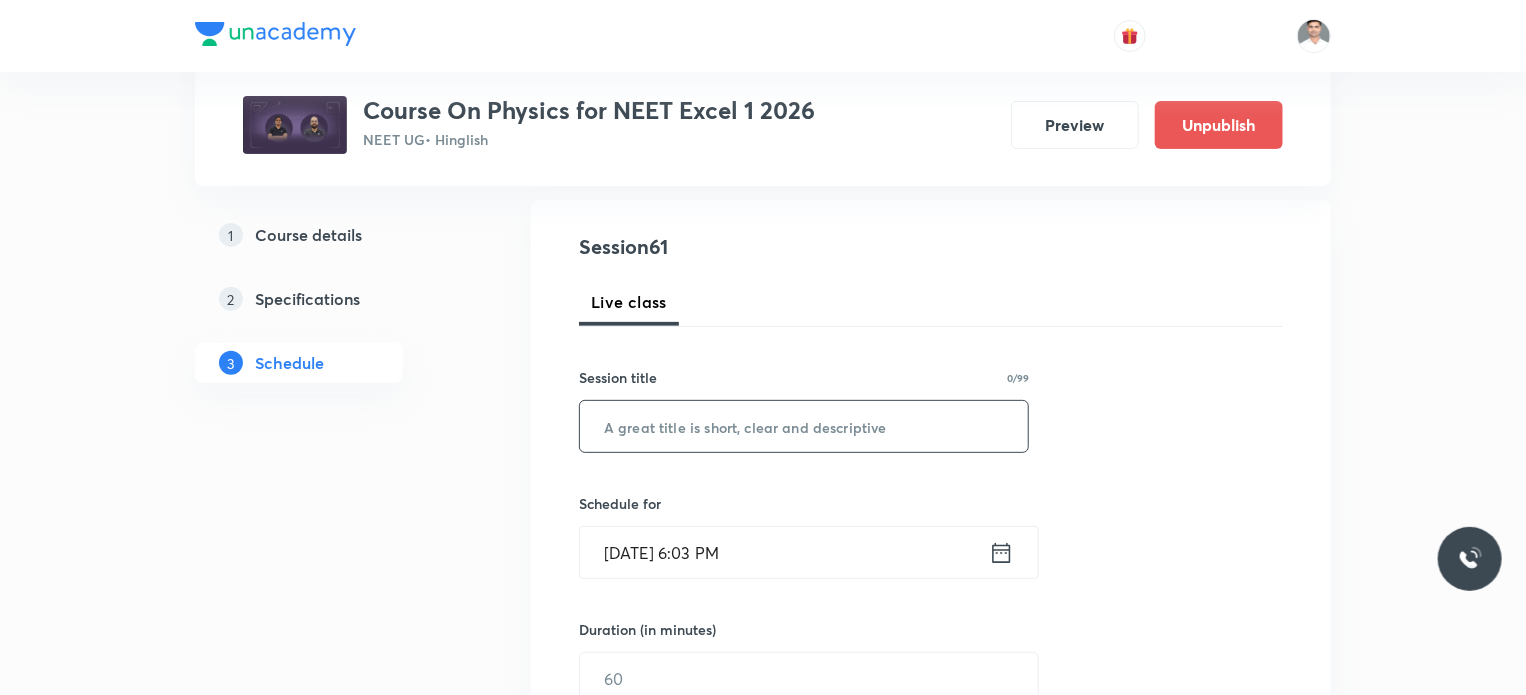 click at bounding box center (804, 426) 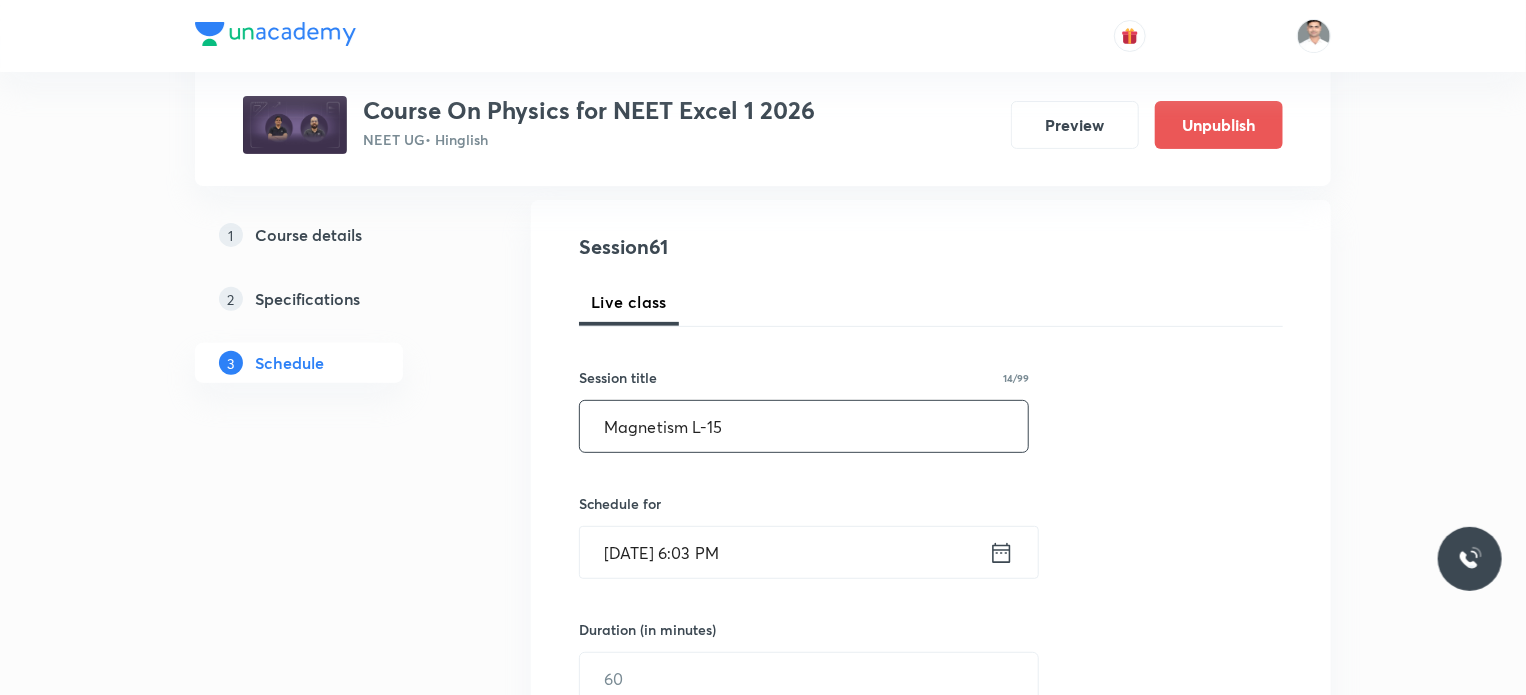 type on "Magnetism L-15" 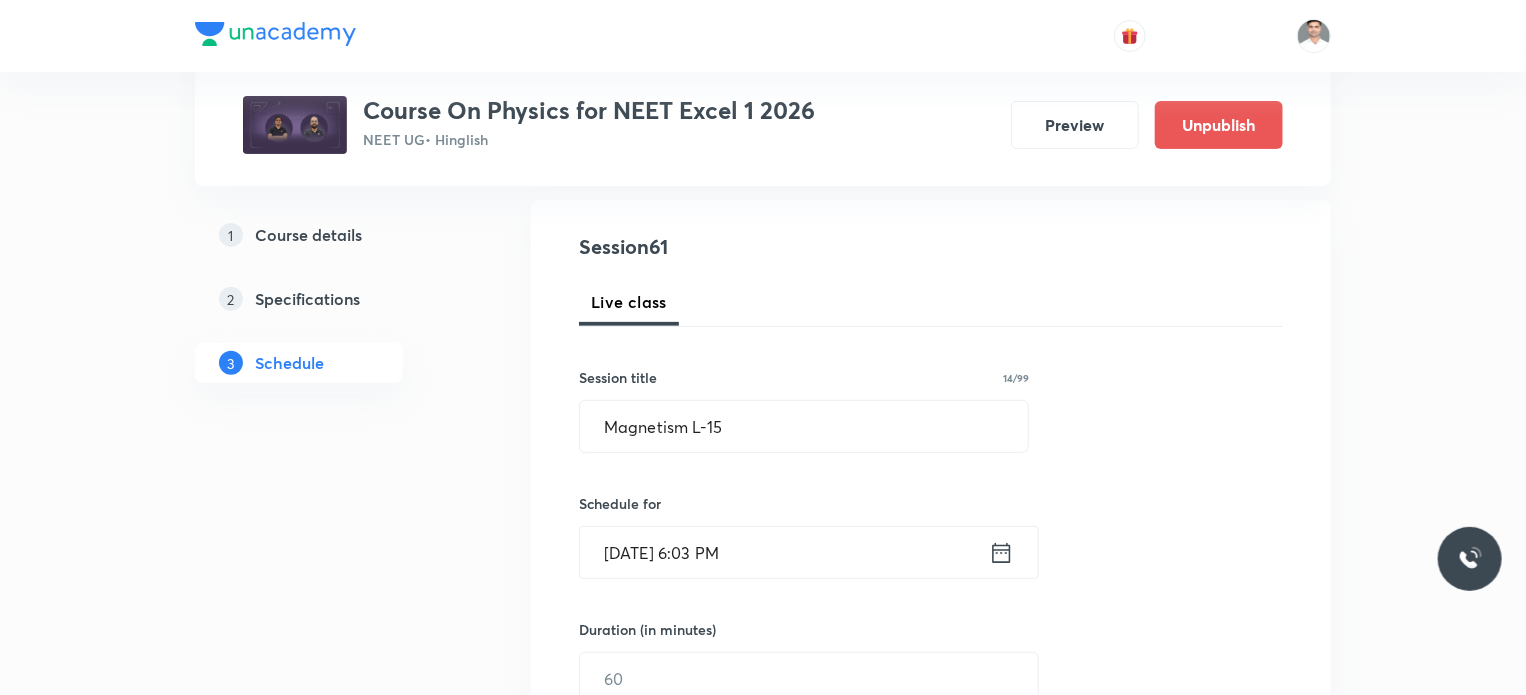 click 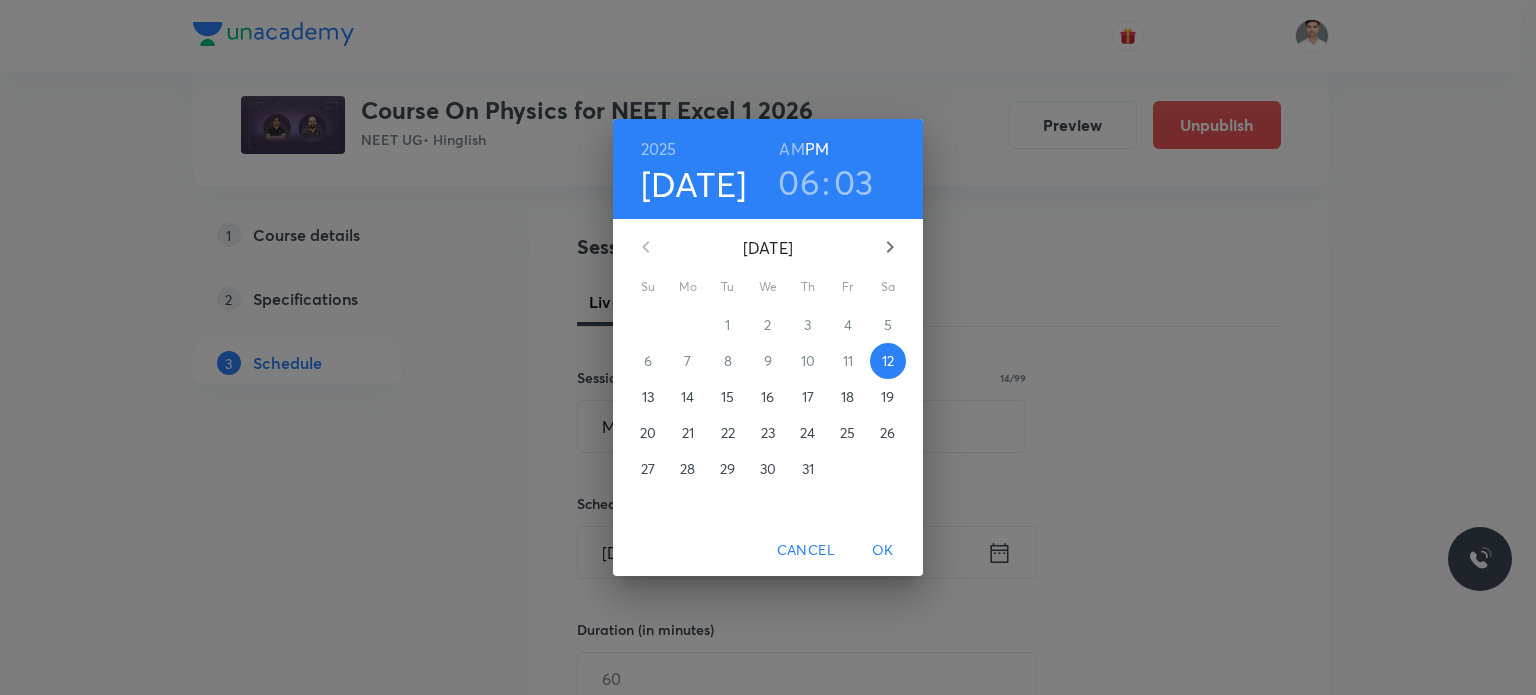 click on "19" at bounding box center (887, 397) 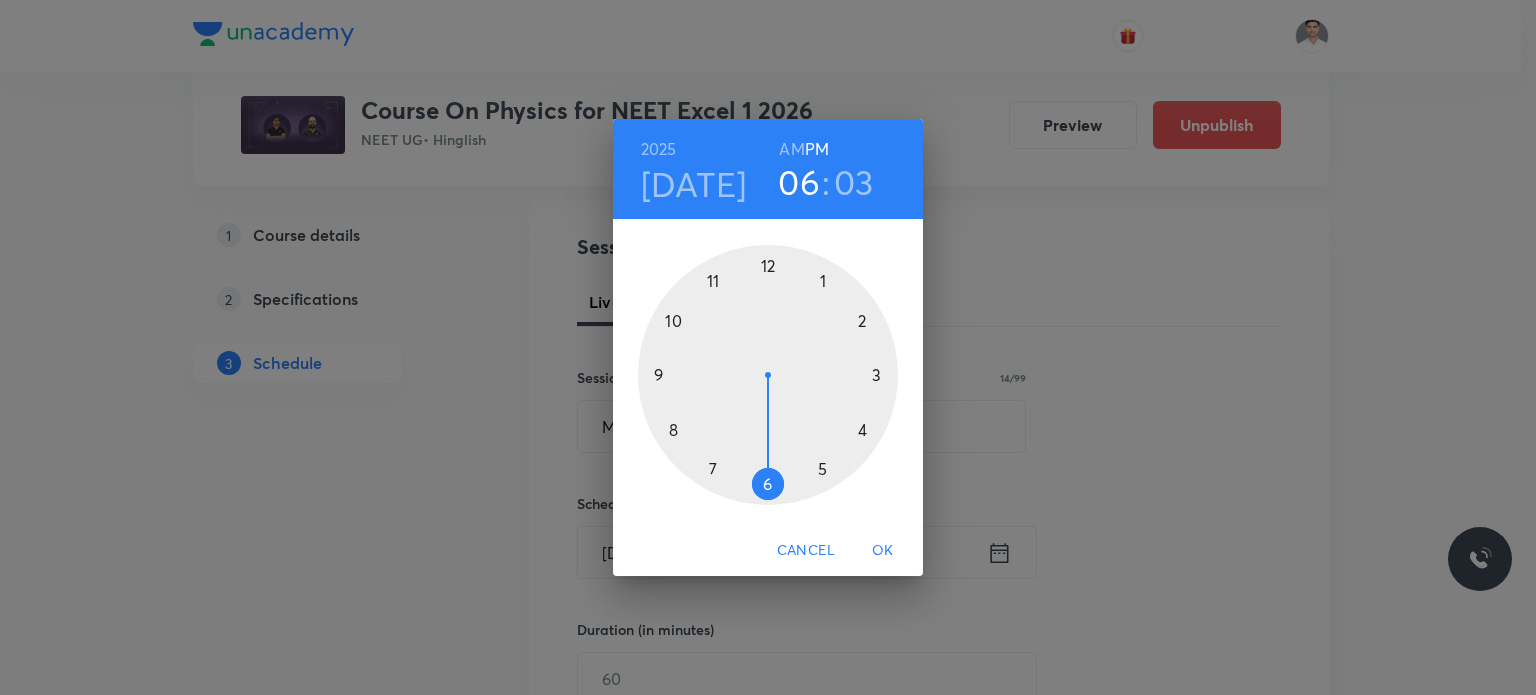 click at bounding box center (768, 375) 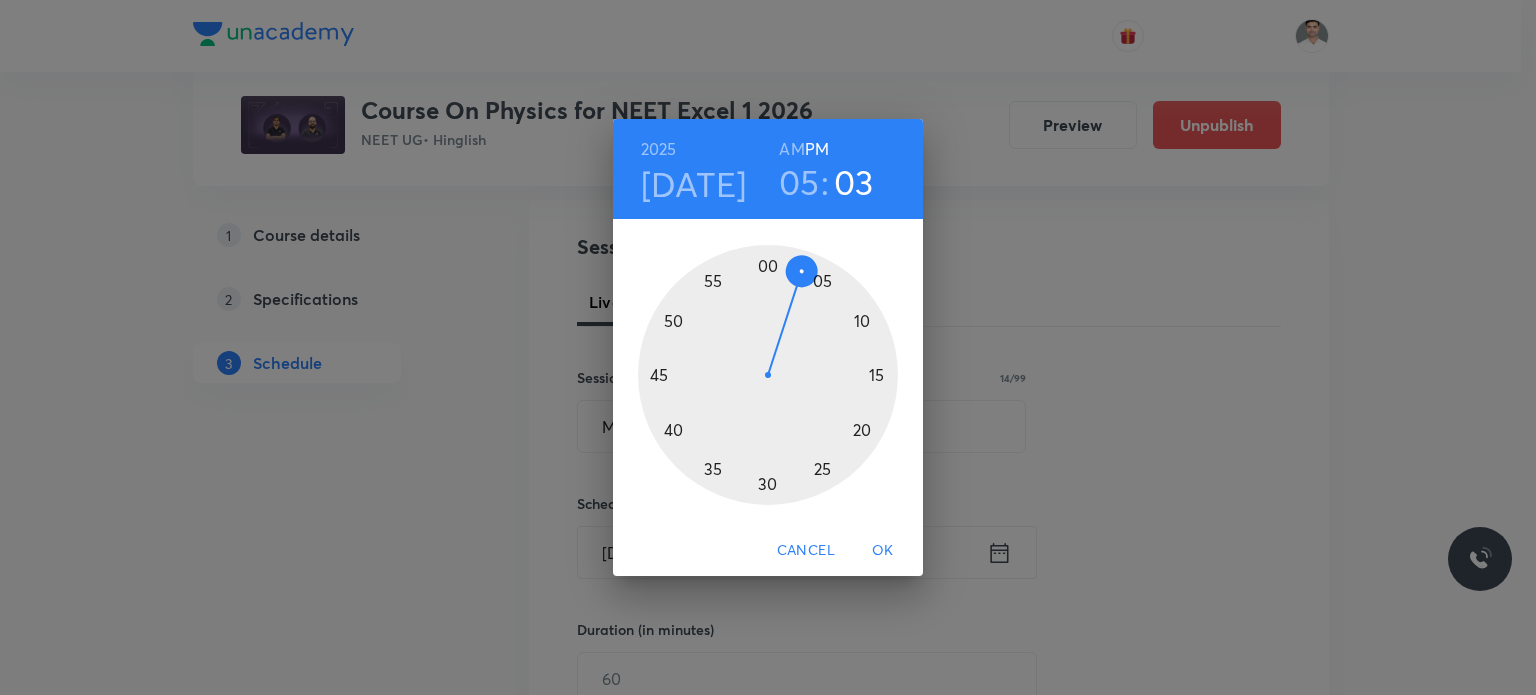 click at bounding box center (768, 375) 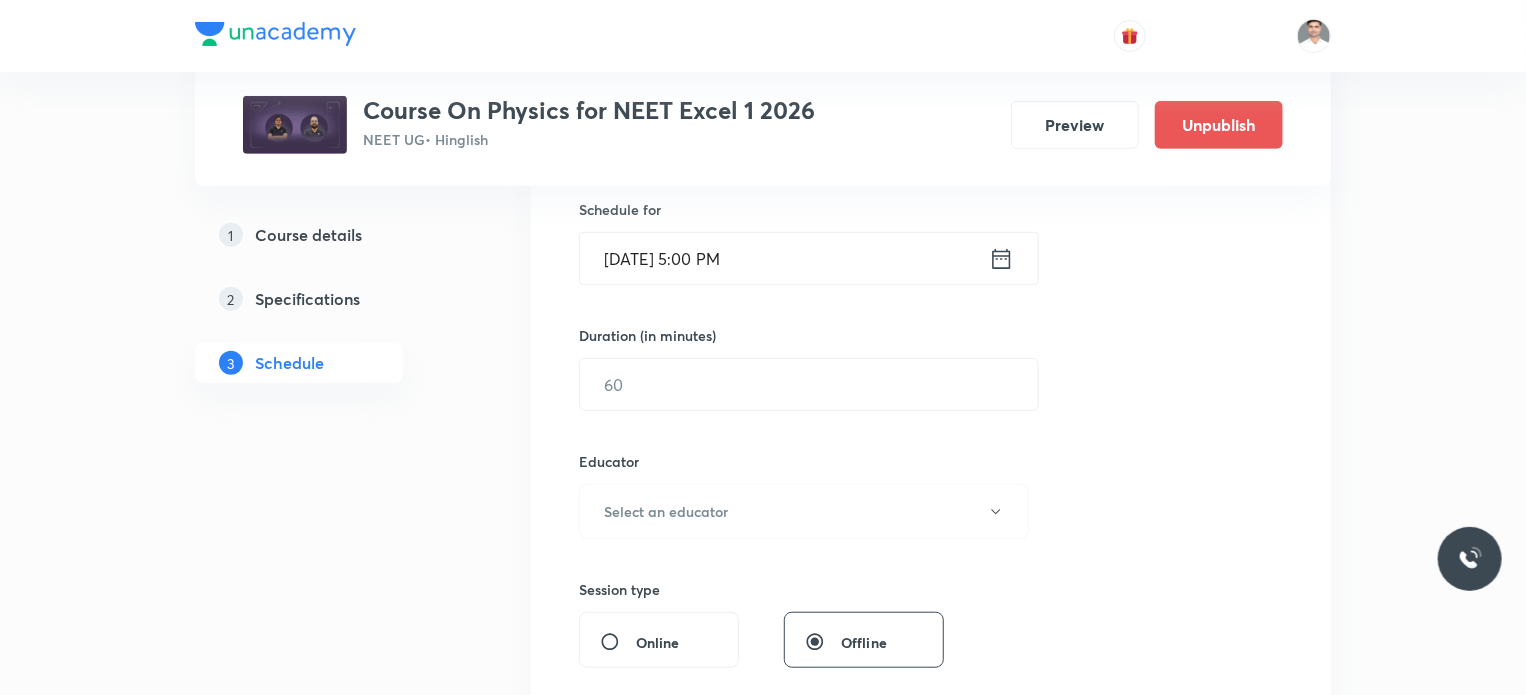 scroll, scrollTop: 500, scrollLeft: 0, axis: vertical 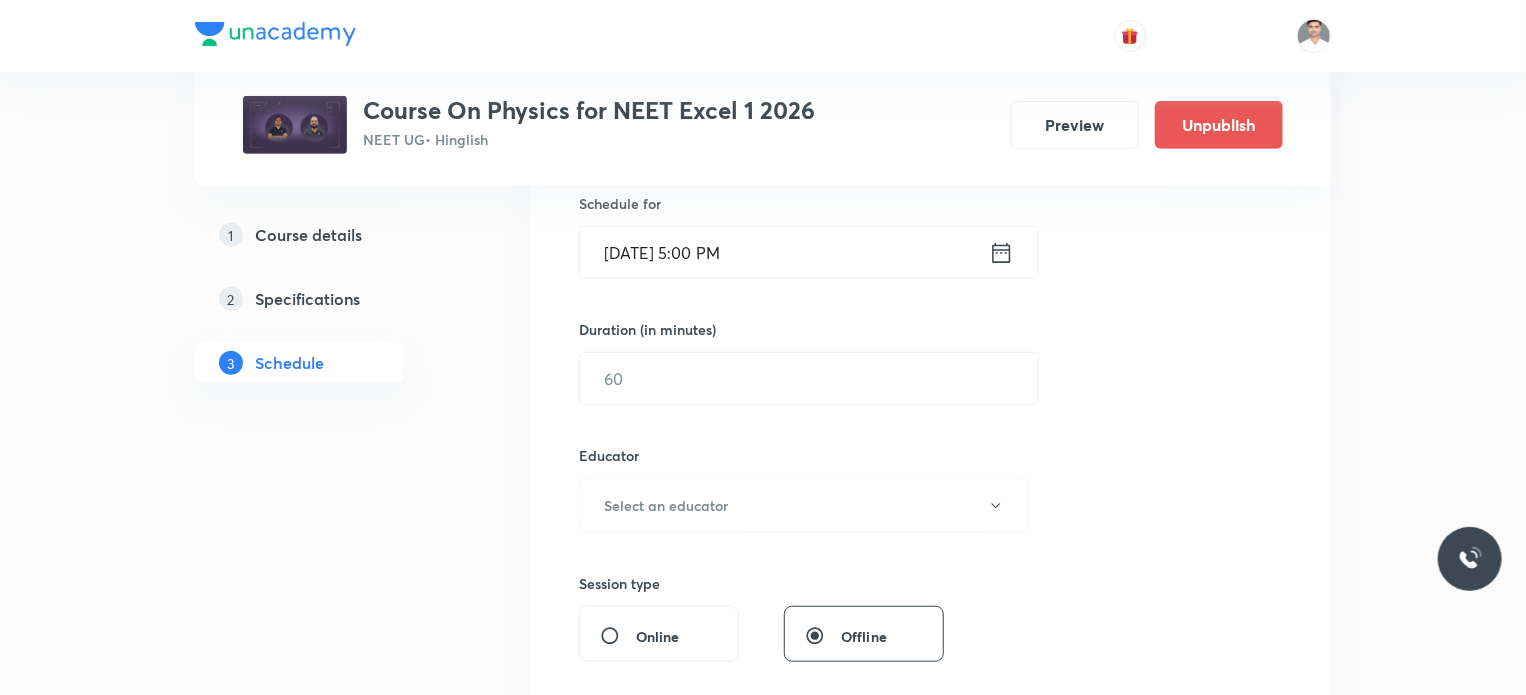 drag, startPoint x: 713, startPoint y: 383, endPoint x: 782, endPoint y: 407, distance: 73.05477 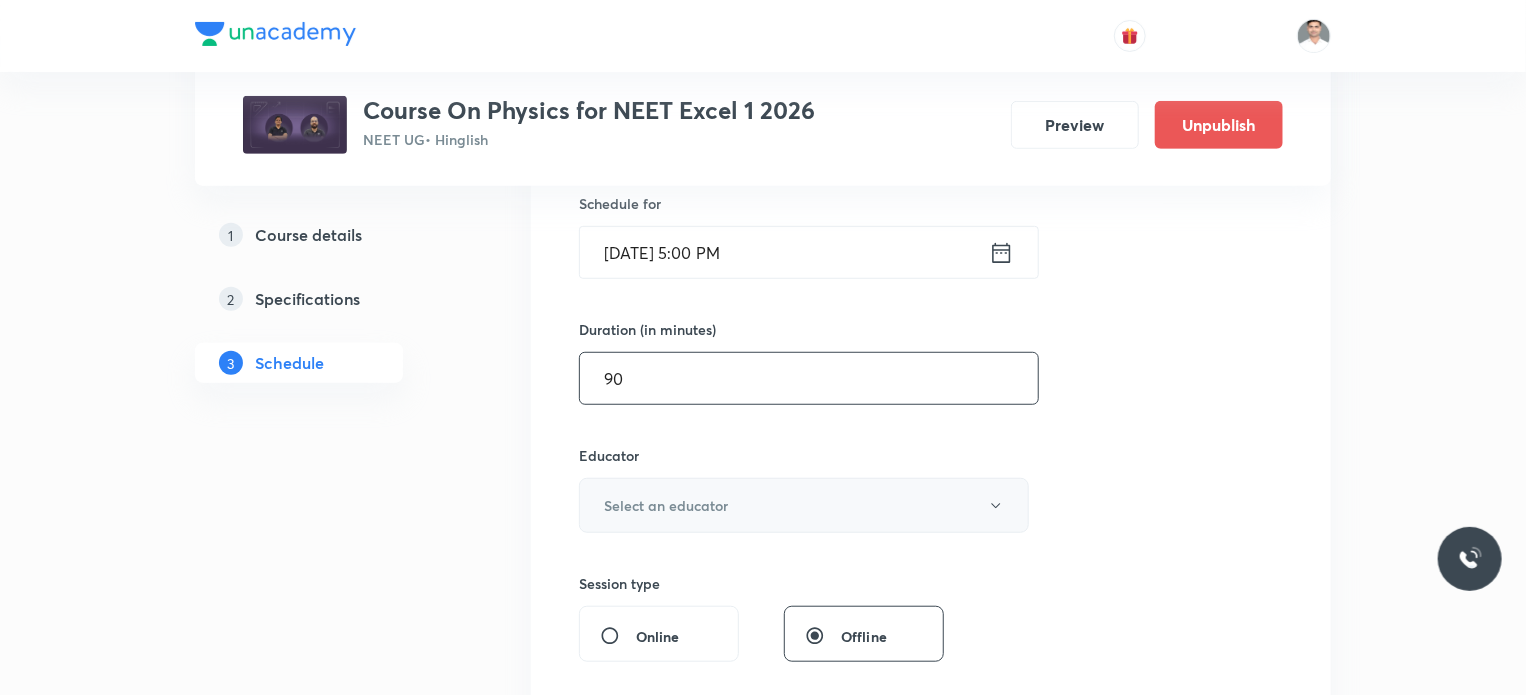 type on "90" 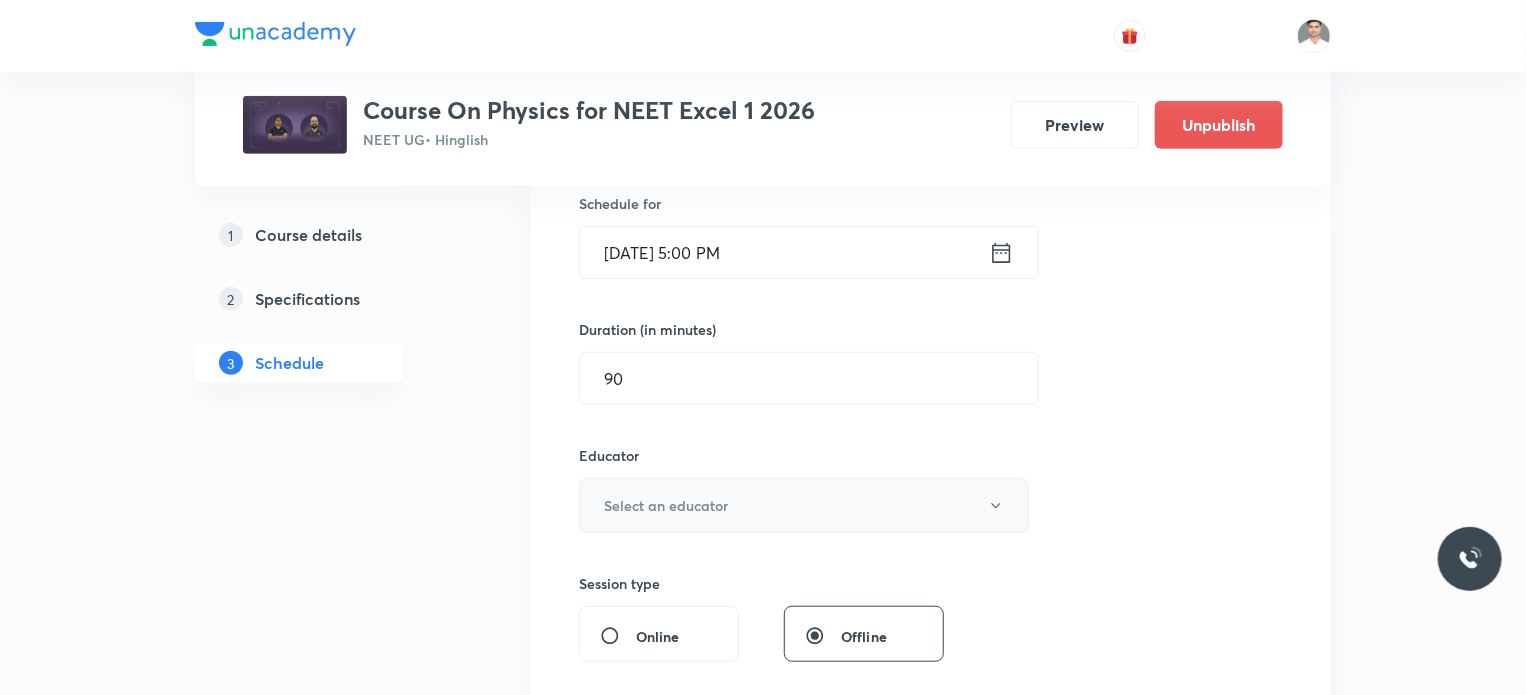 click on "Select an educator" at bounding box center (666, 505) 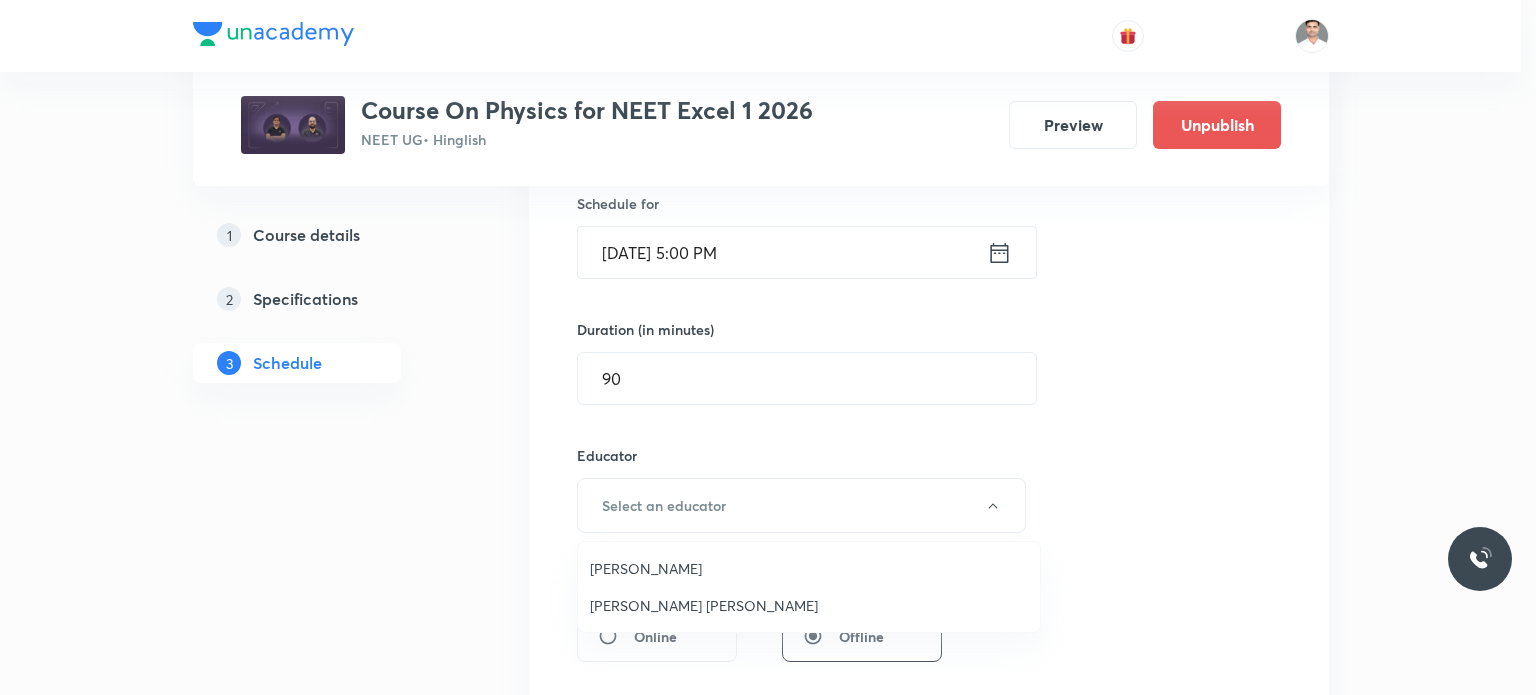 click on "Vikas Kumar Shukla" at bounding box center [809, 568] 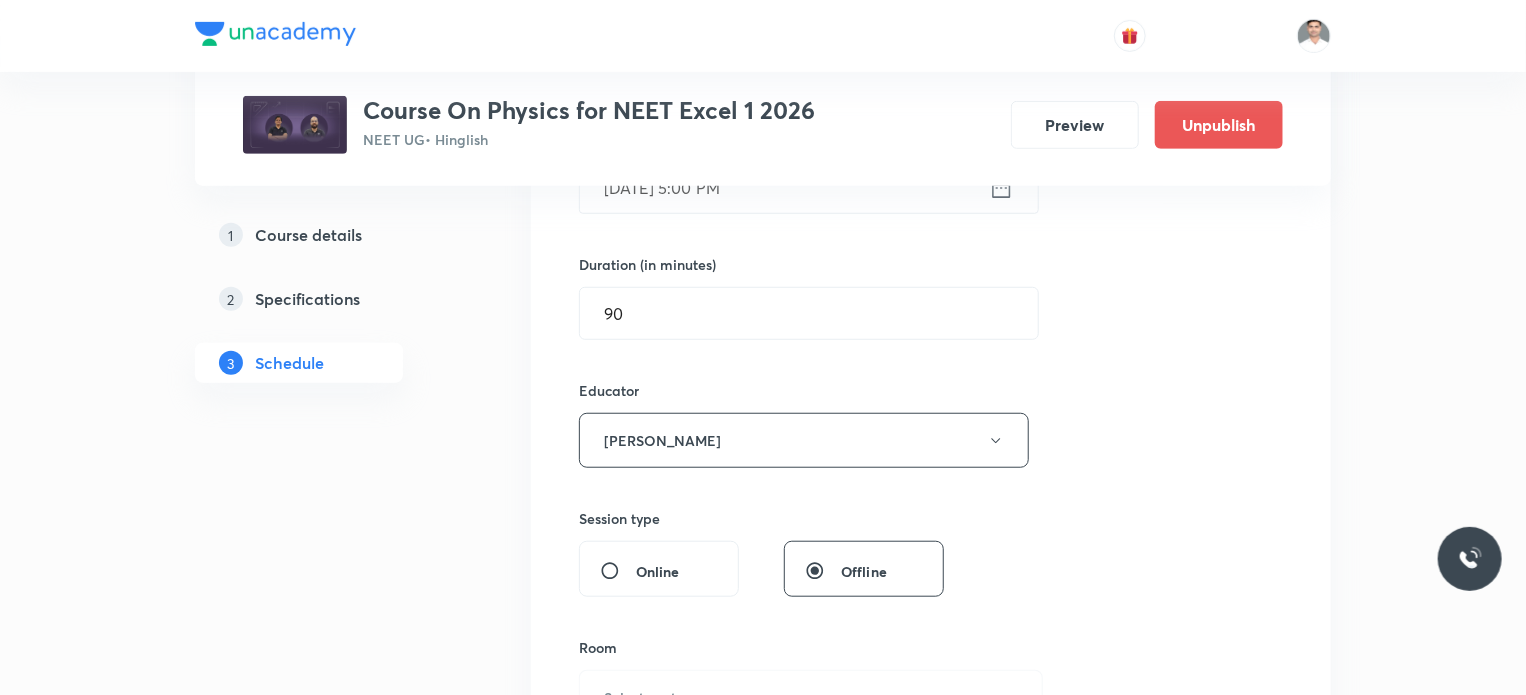 scroll, scrollTop: 700, scrollLeft: 0, axis: vertical 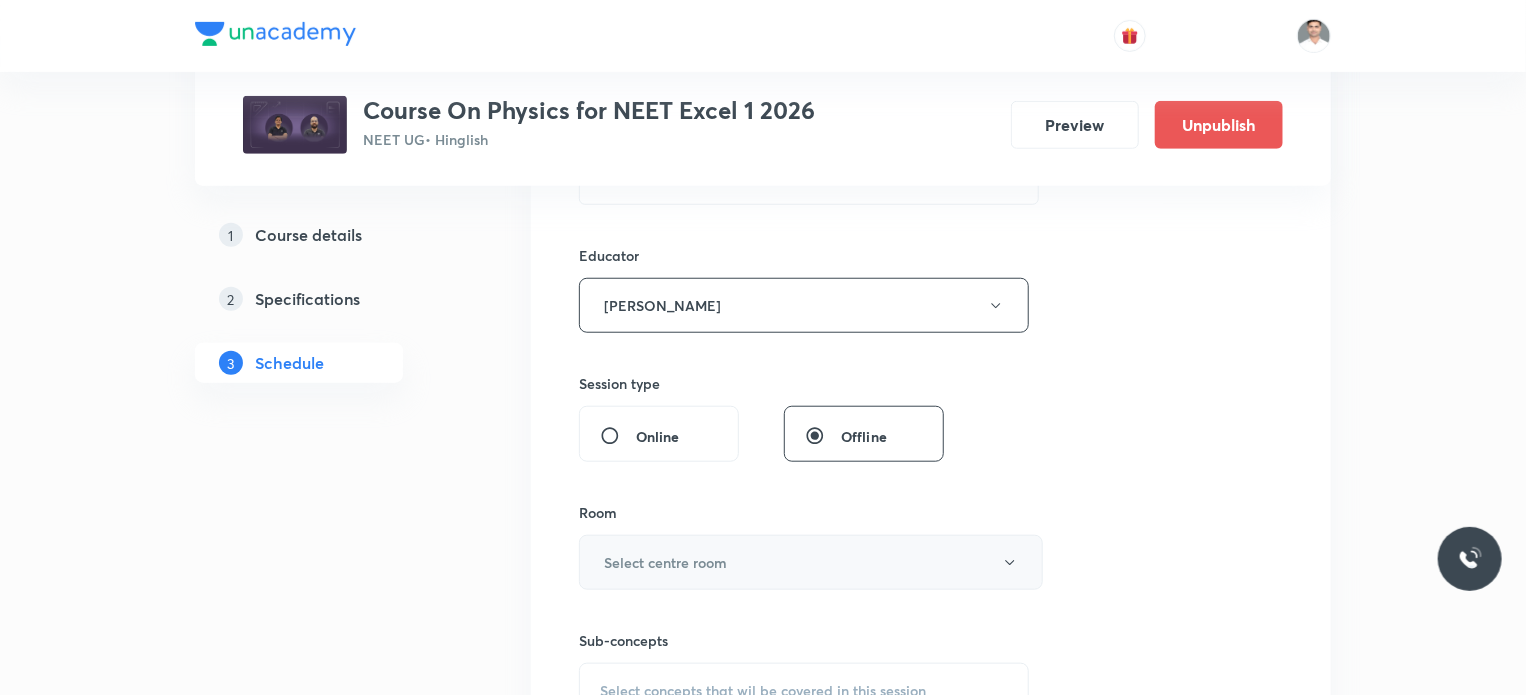 click on "Select centre room" at bounding box center (811, 562) 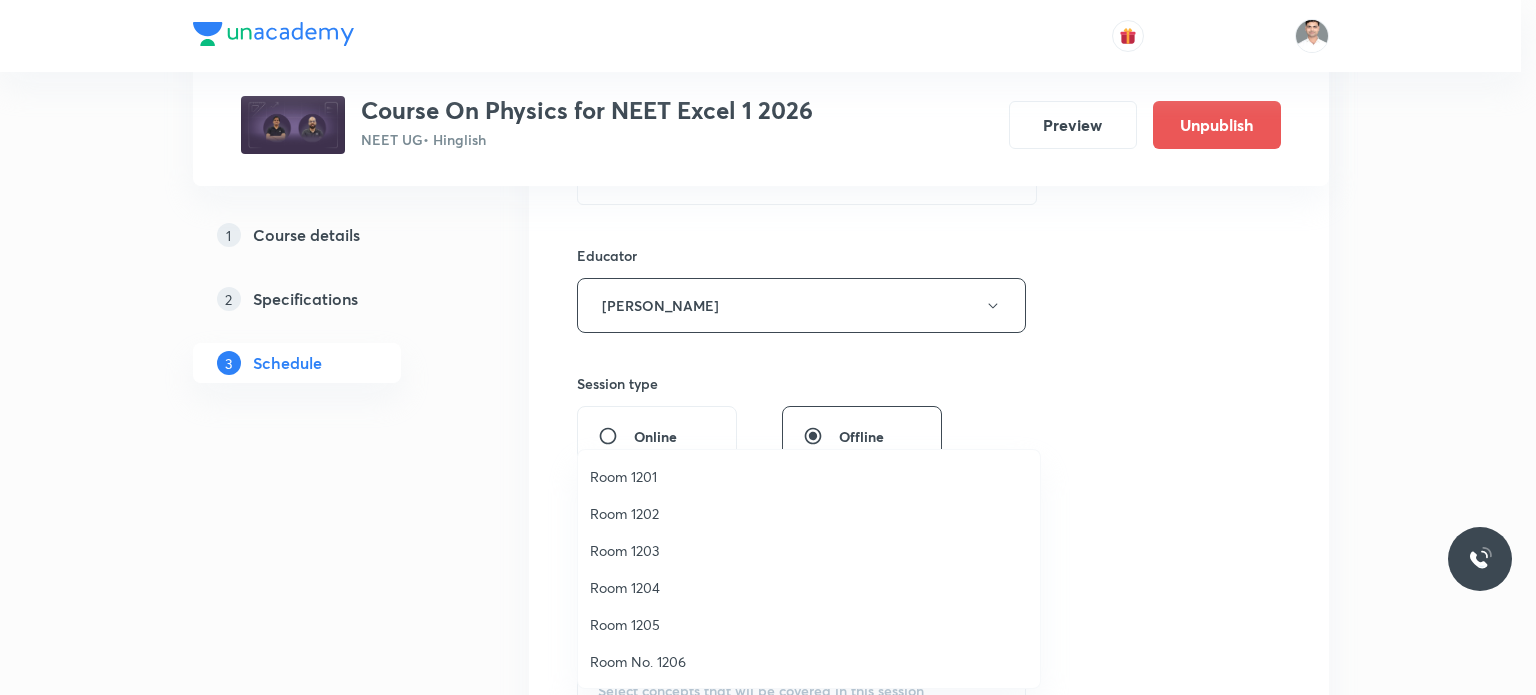 click on "Room 1202" at bounding box center [809, 513] 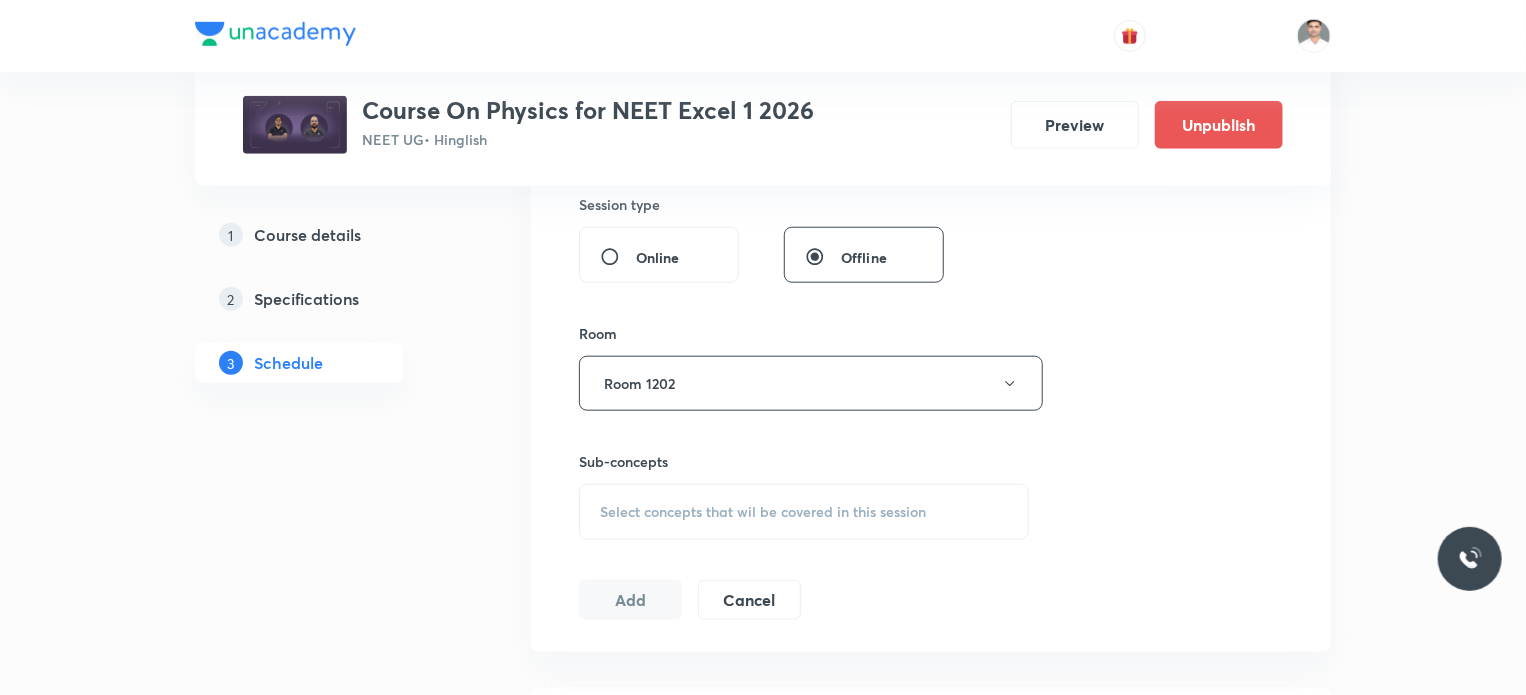 scroll, scrollTop: 900, scrollLeft: 0, axis: vertical 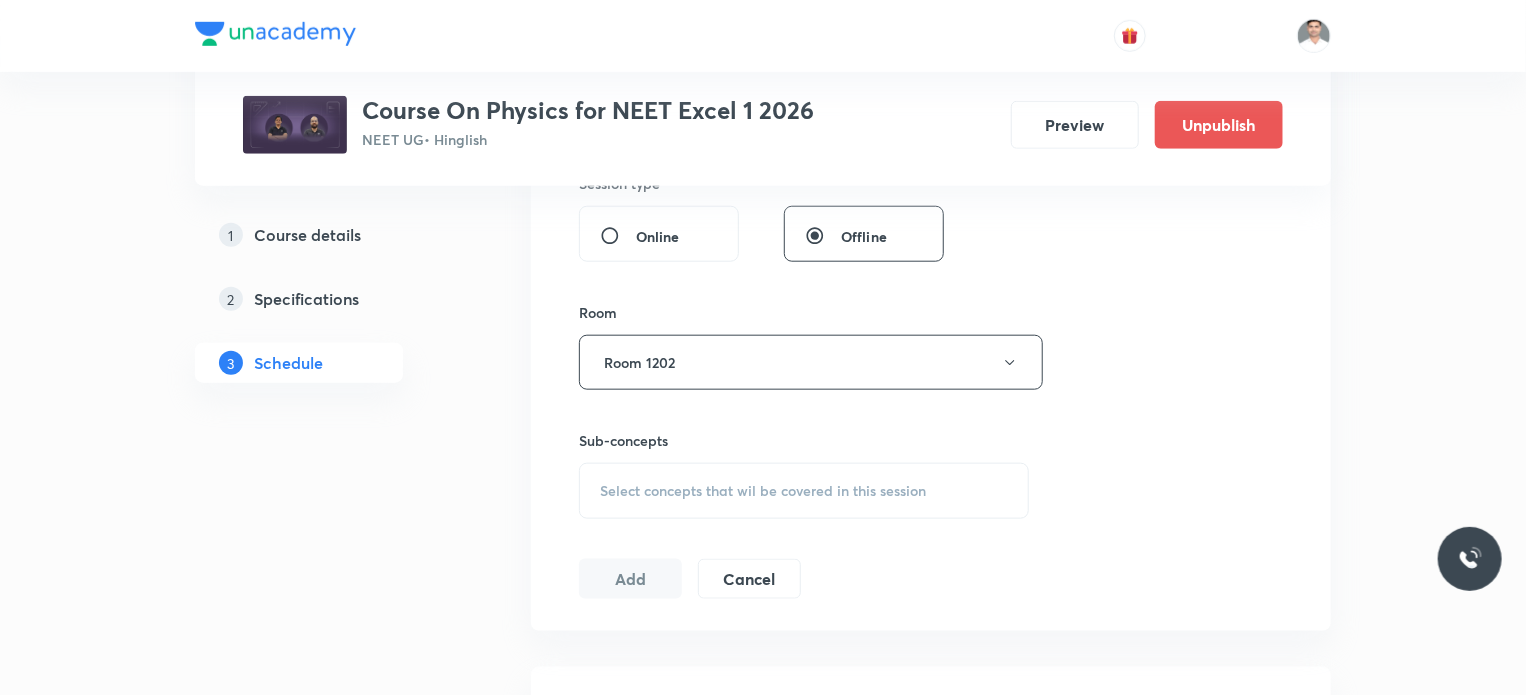 click on "Select concepts that wil be covered in this session" at bounding box center (804, 491) 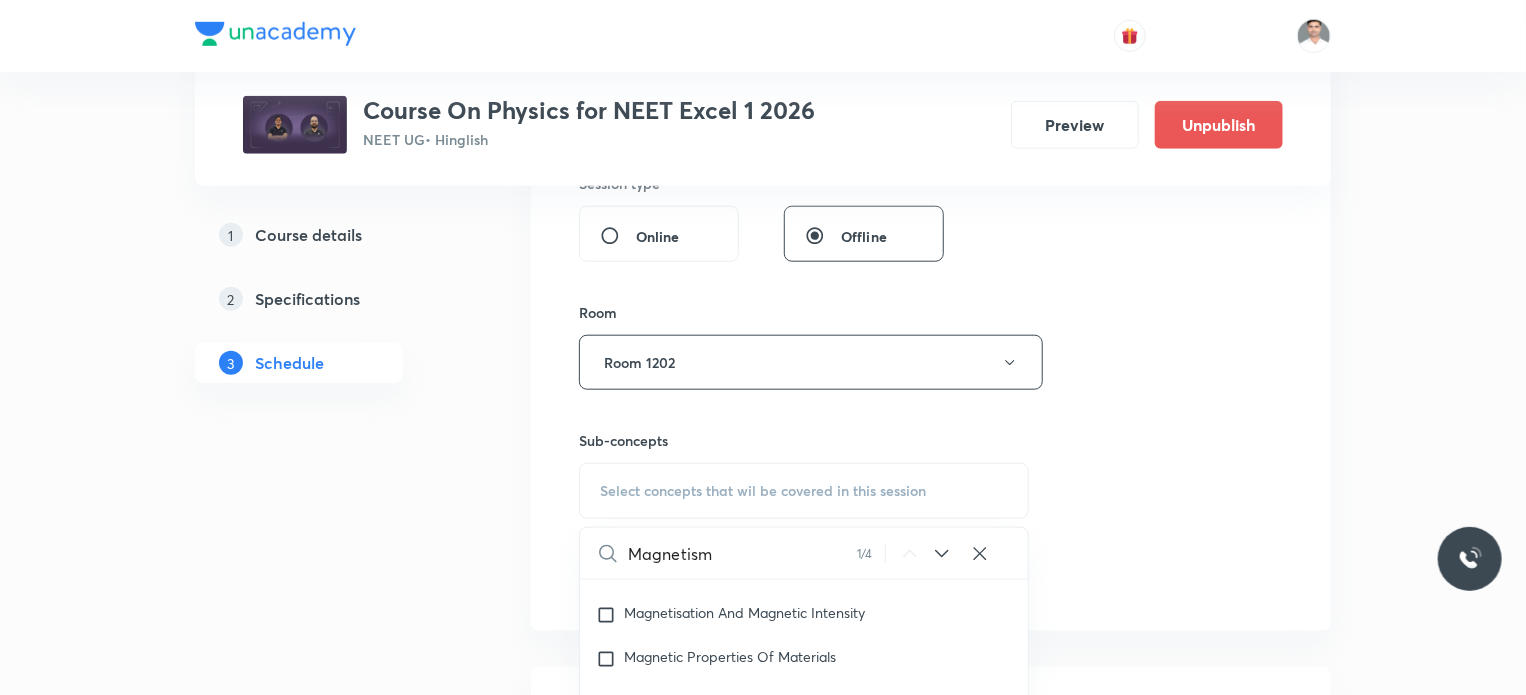 scroll, scrollTop: 18780, scrollLeft: 0, axis: vertical 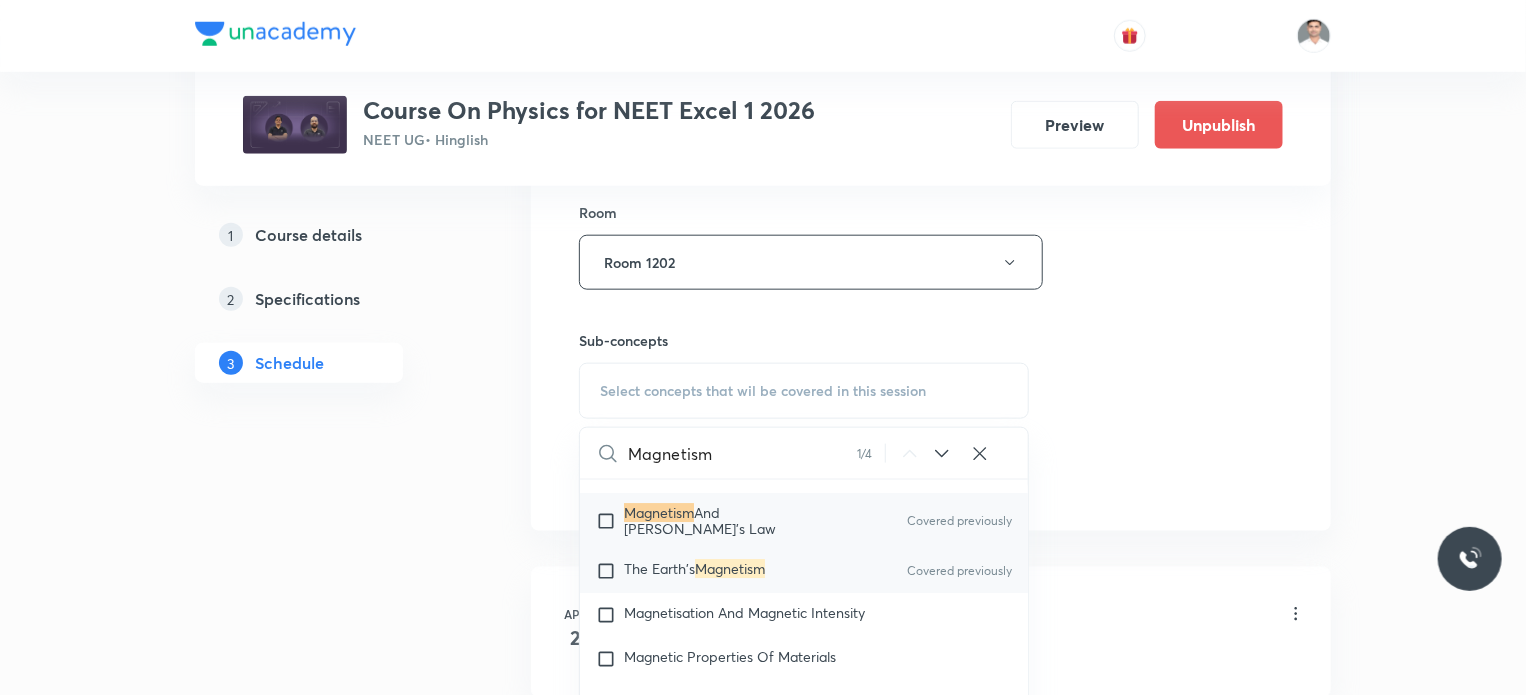 type on "Magnetism" 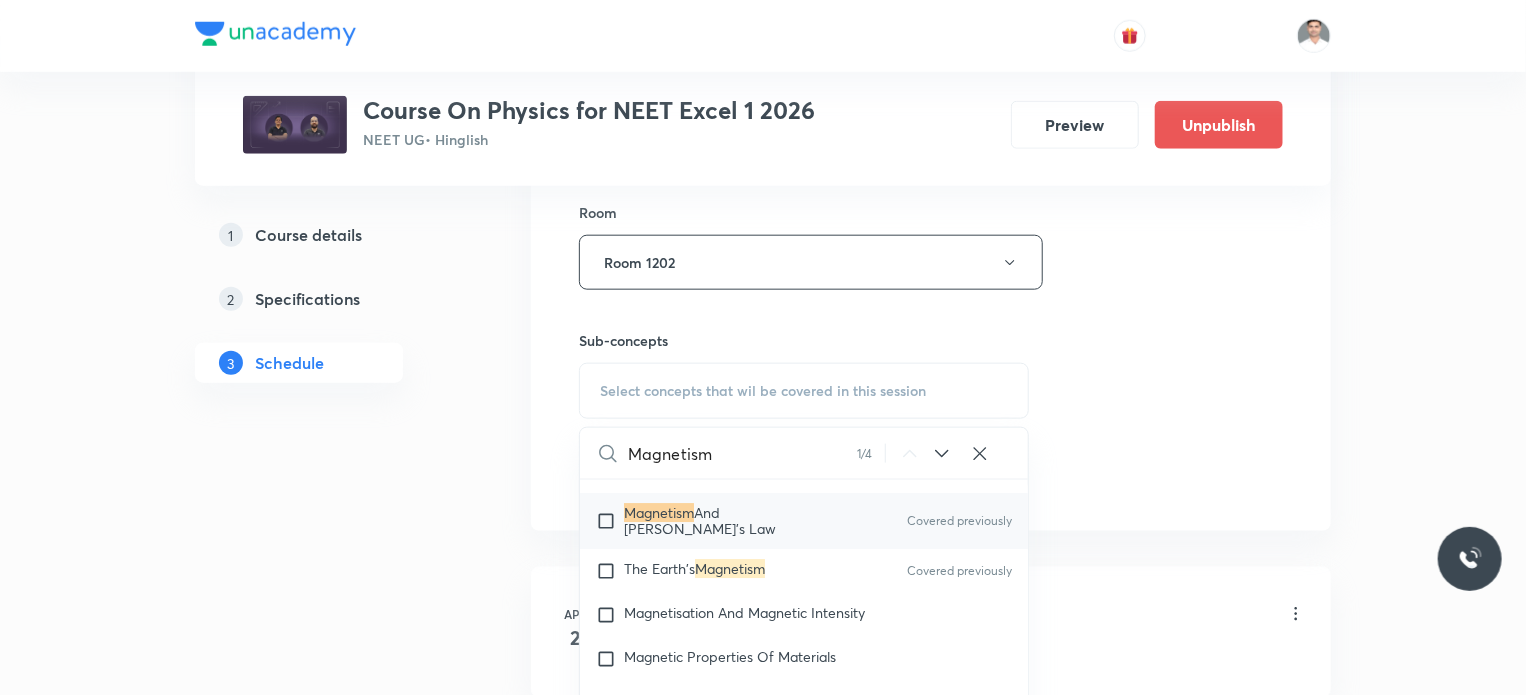 checkbox on "true" 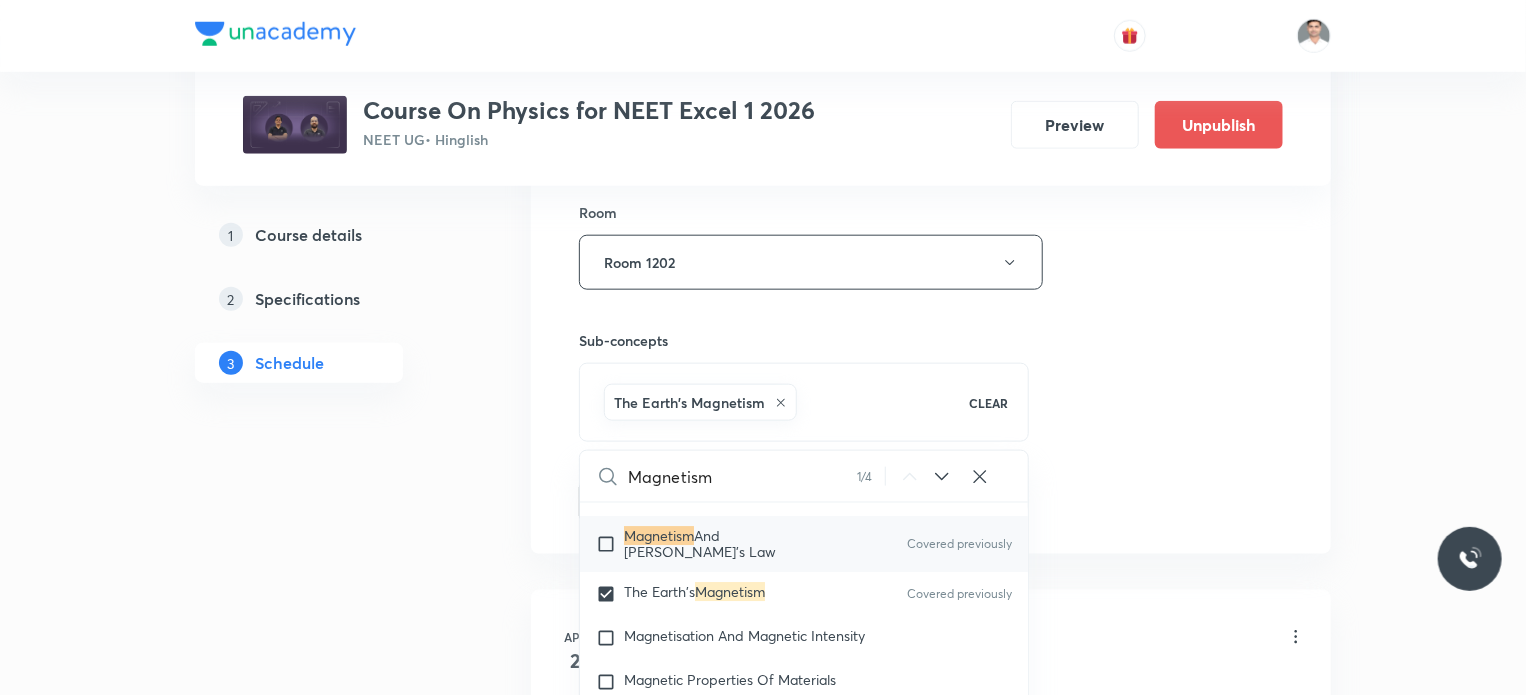 click on "Plus Courses Course On Physics for NEET Excel 1 2026 NEET UG  • Hinglish Preview Unpublish 1 Course details 2 Specifications 3 Schedule Schedule 60  classes Session  61 Live class Session title 14/99 Magnetism L-15 ​ Schedule for Jul 19, 2025, 5:00 PM ​ Duration (in minutes) 90 ​ Educator Vikas Kumar Shukla   Session type Online Offline Room Room 1202 Sub-concepts The Earth's Magnetism CLEAR Magnetism 1 / 4 ​ Physics - Full Syllabus Mock Questions Physics - Full Syllabus Mock Questions Physics Previous Year Question Physics Previous Year Question Units & Dimensions Physical quantity Applications of Dimensional Analysis Significant Figures Units of Physical Quantities System of Units Dimensions of Some Mathematical Functions Unit and Dimension Product of Two Vectors Subtraction of Vectors Cross Product Least Count Analysis Errors of Measurement Vernier Callipers Screw Gauge Zero Error Basic Mathematics Elementary Algebra Elementary Trigonometry Basic Coordinate Geometry Functions Differentiation Heat" at bounding box center (763, 4565) 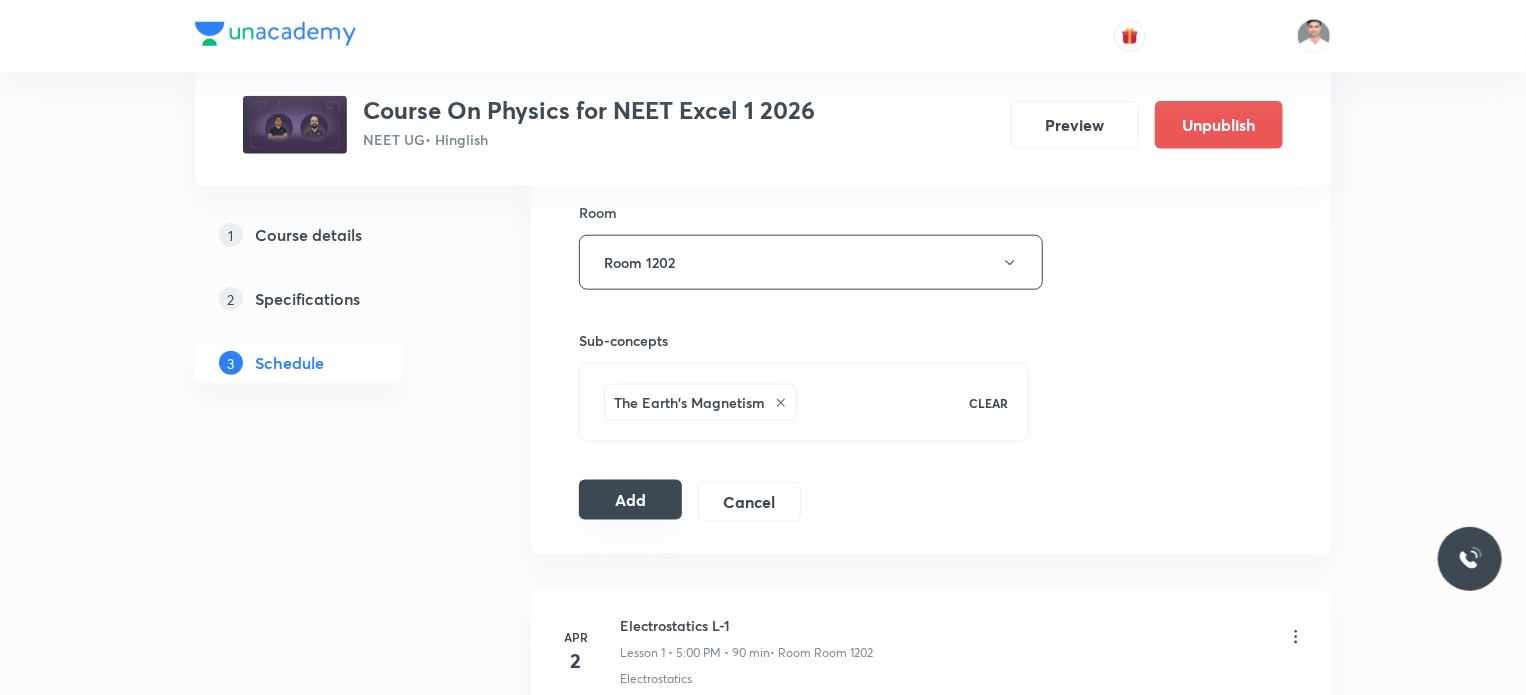 click on "Add" at bounding box center [630, 500] 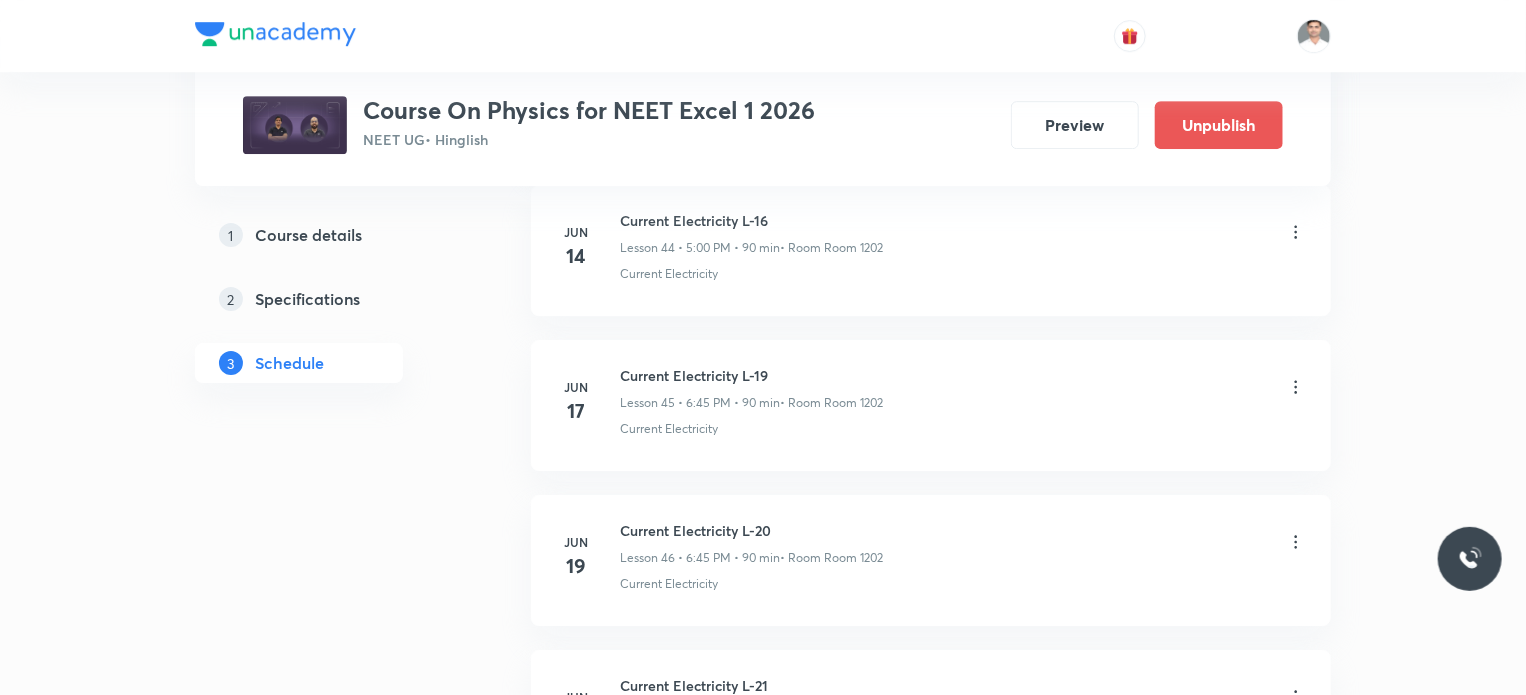 scroll, scrollTop: 7100, scrollLeft: 0, axis: vertical 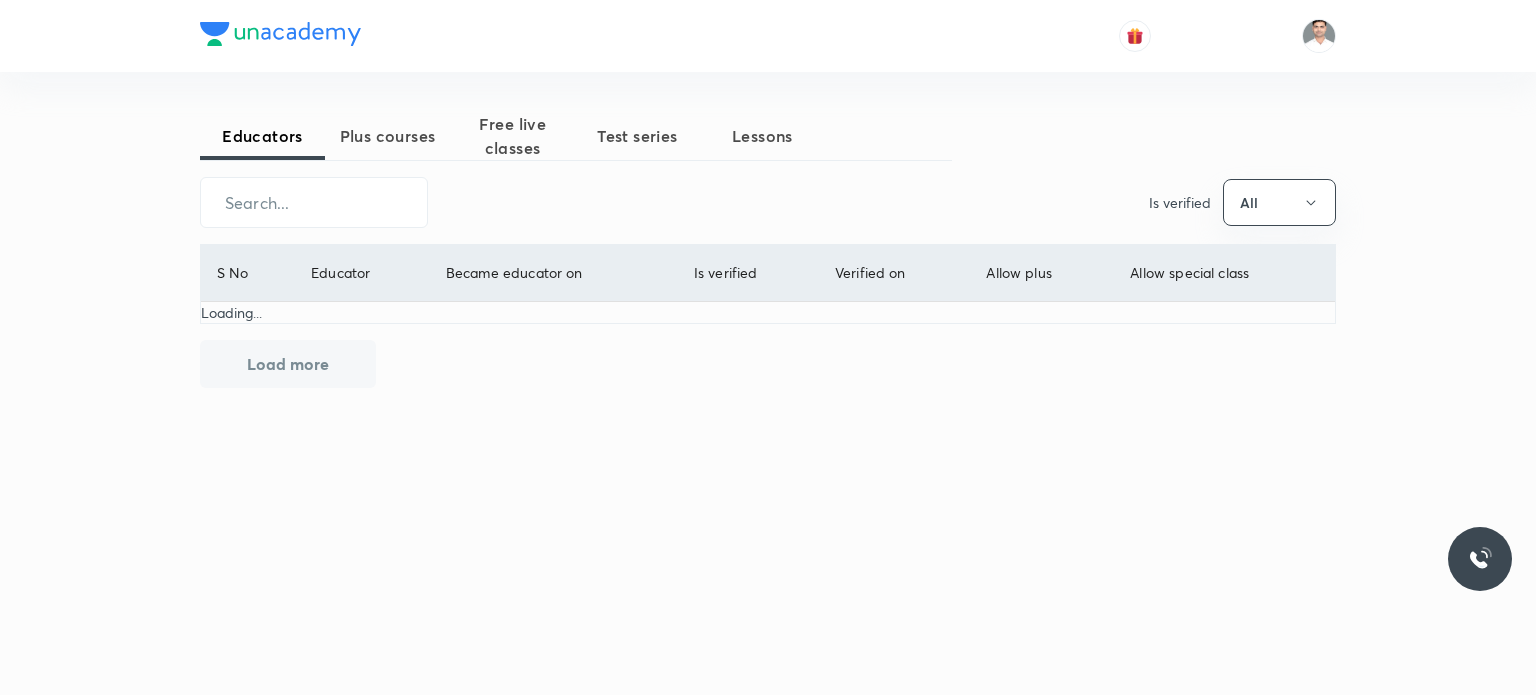 click at bounding box center (314, 202) 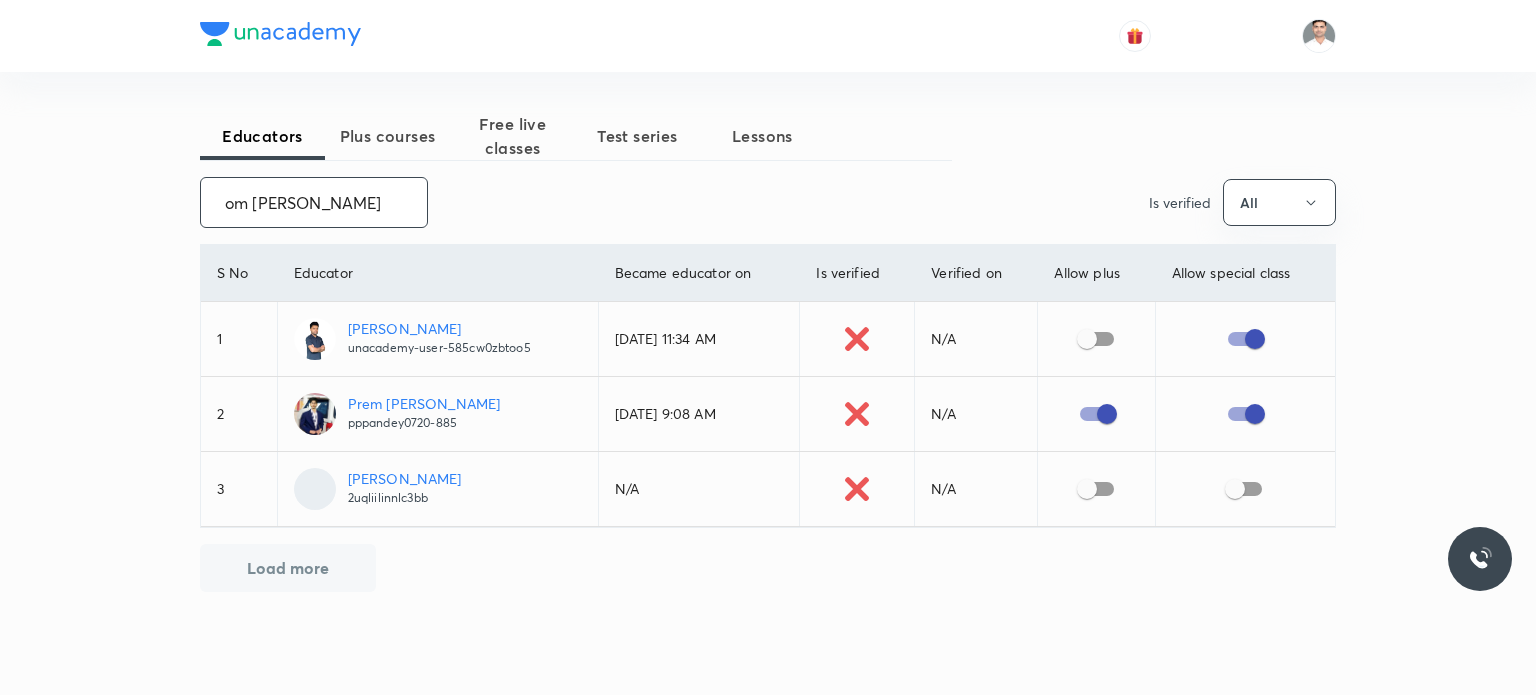type on "om [PERSON_NAME]" 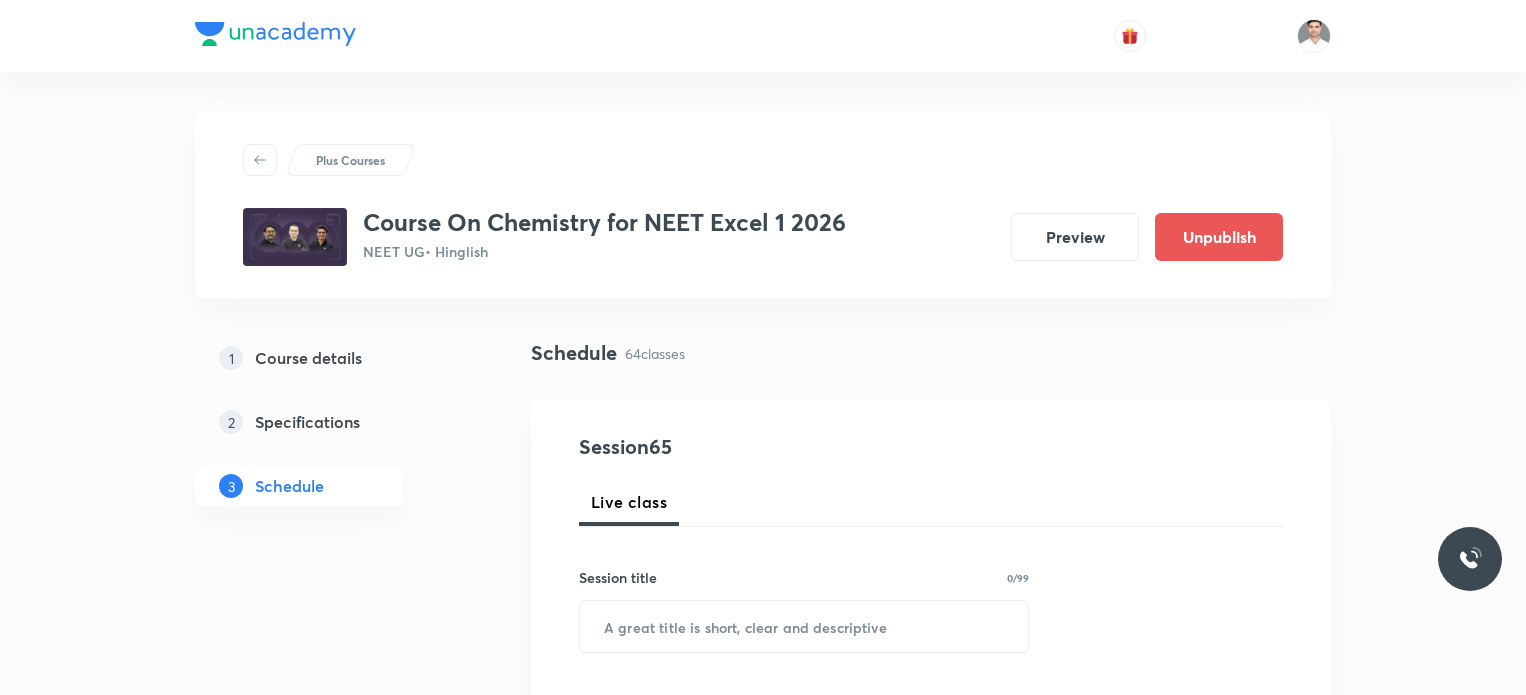 scroll, scrollTop: 0, scrollLeft: 0, axis: both 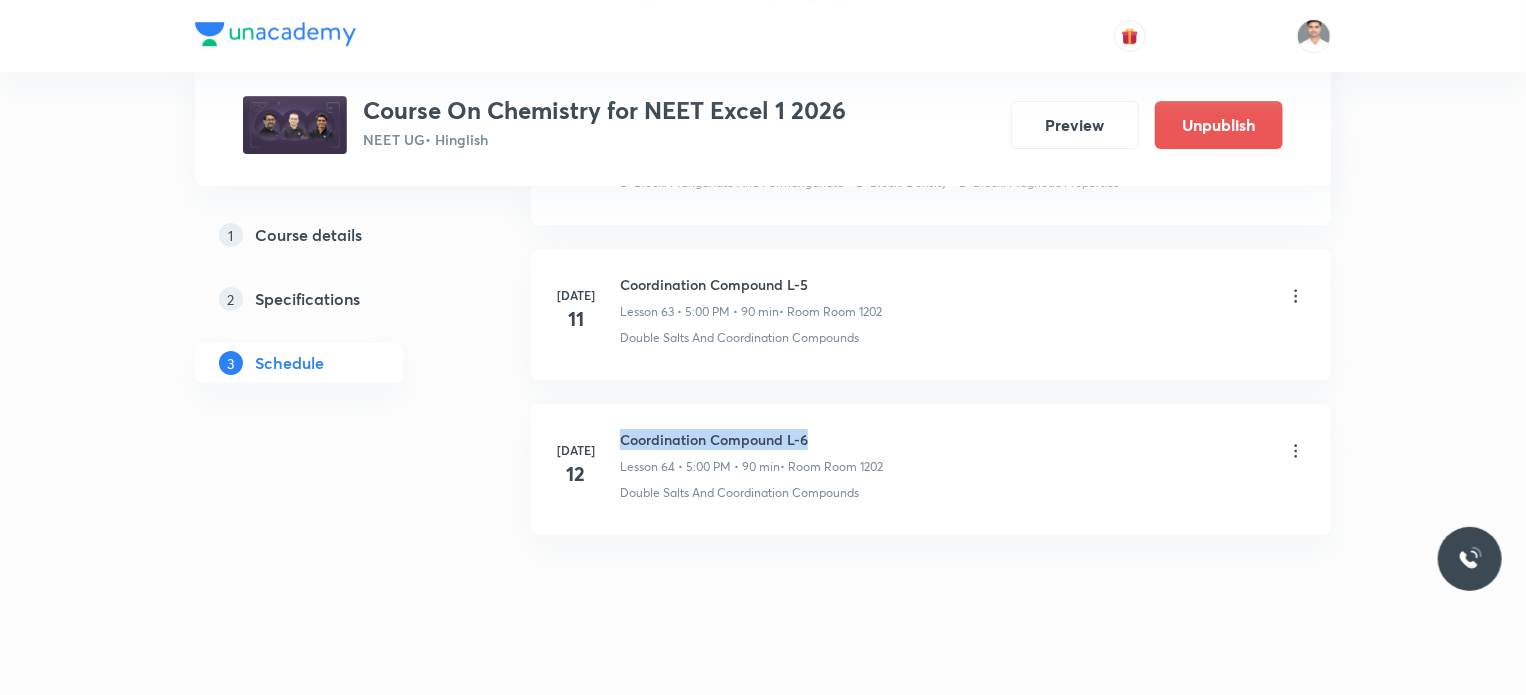 drag, startPoint x: 620, startPoint y: 409, endPoint x: 876, endPoint y: 402, distance: 256.09567 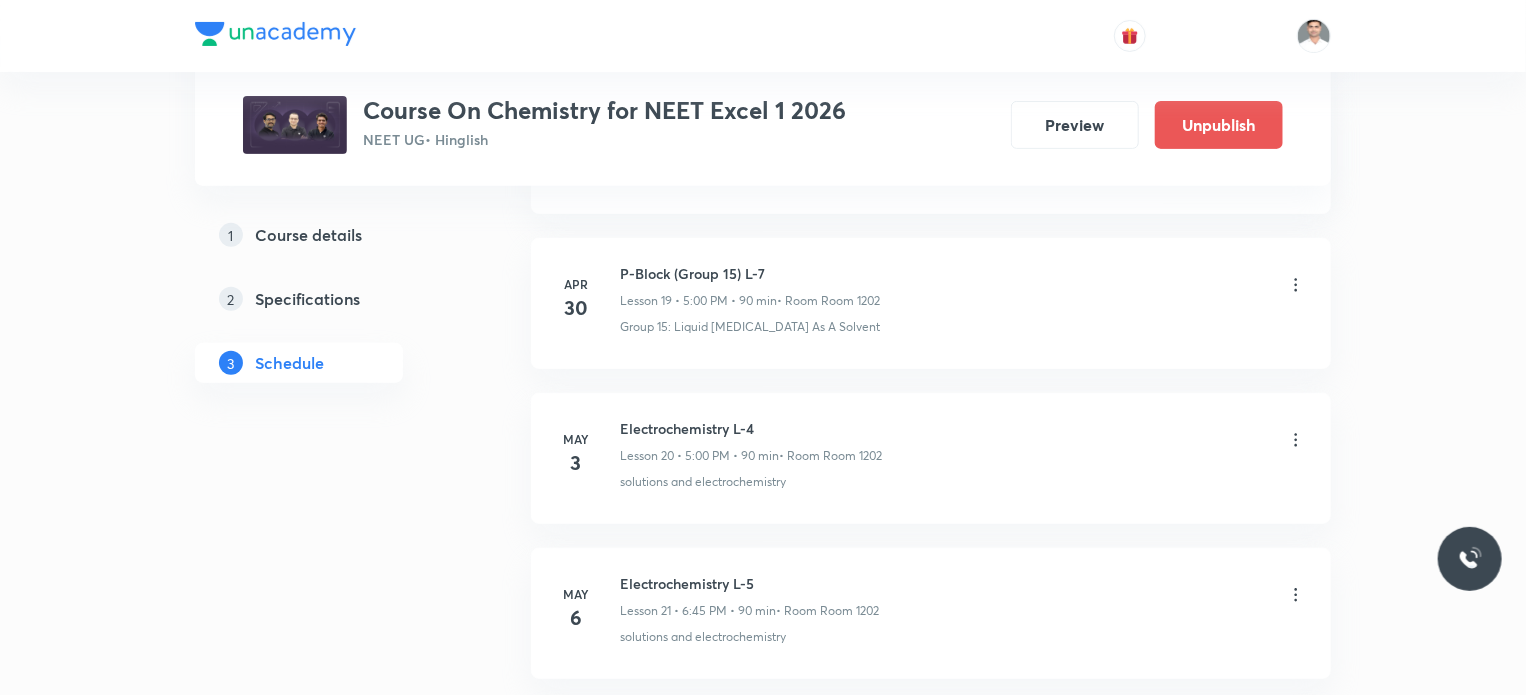 scroll, scrollTop: 0, scrollLeft: 0, axis: both 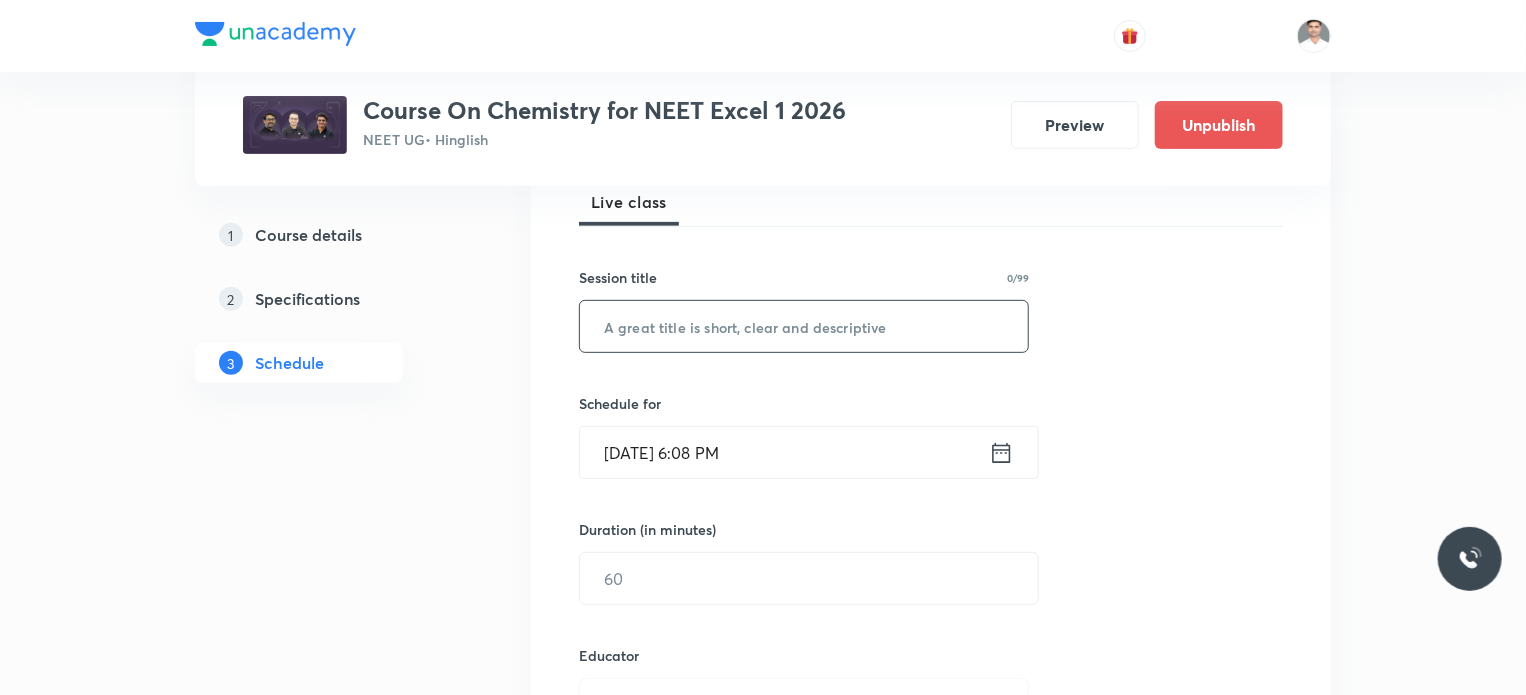 click at bounding box center (804, 326) 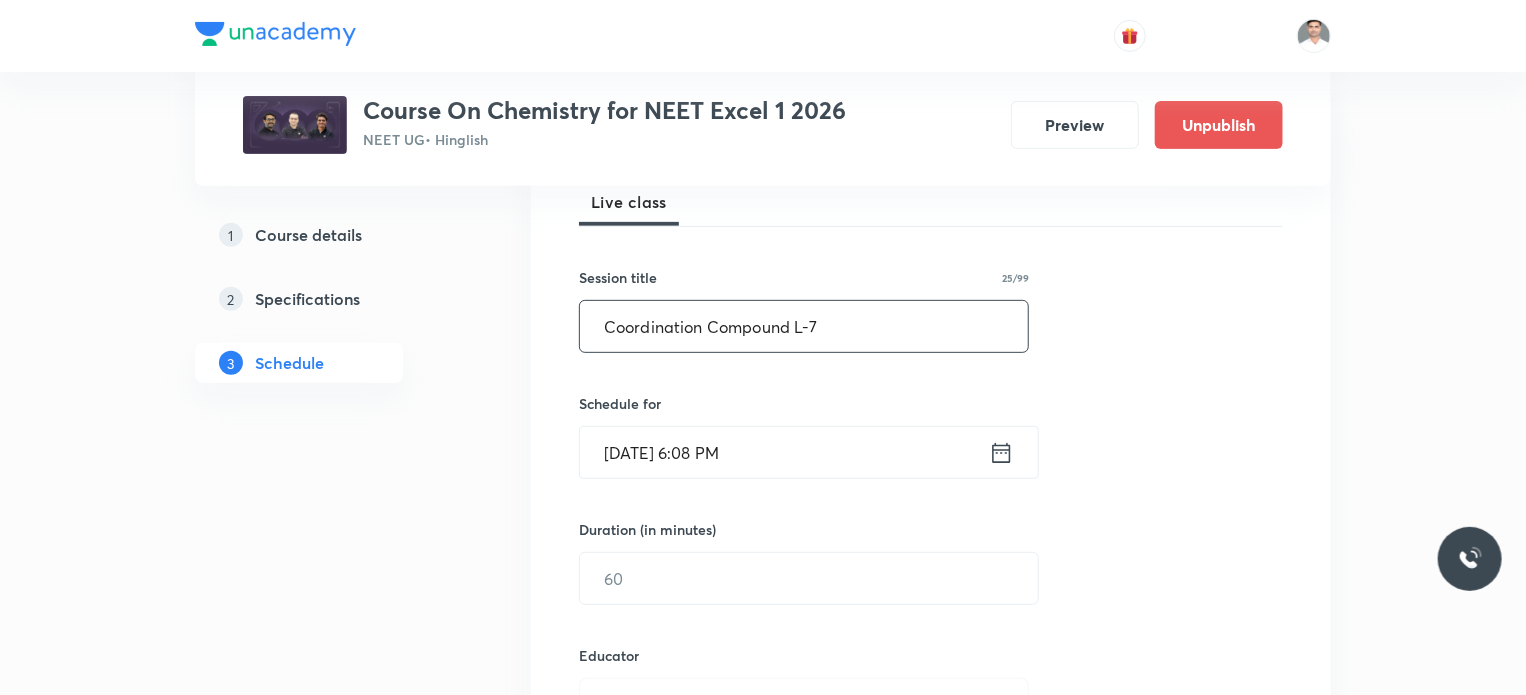 type on "Coordination Compound L-7" 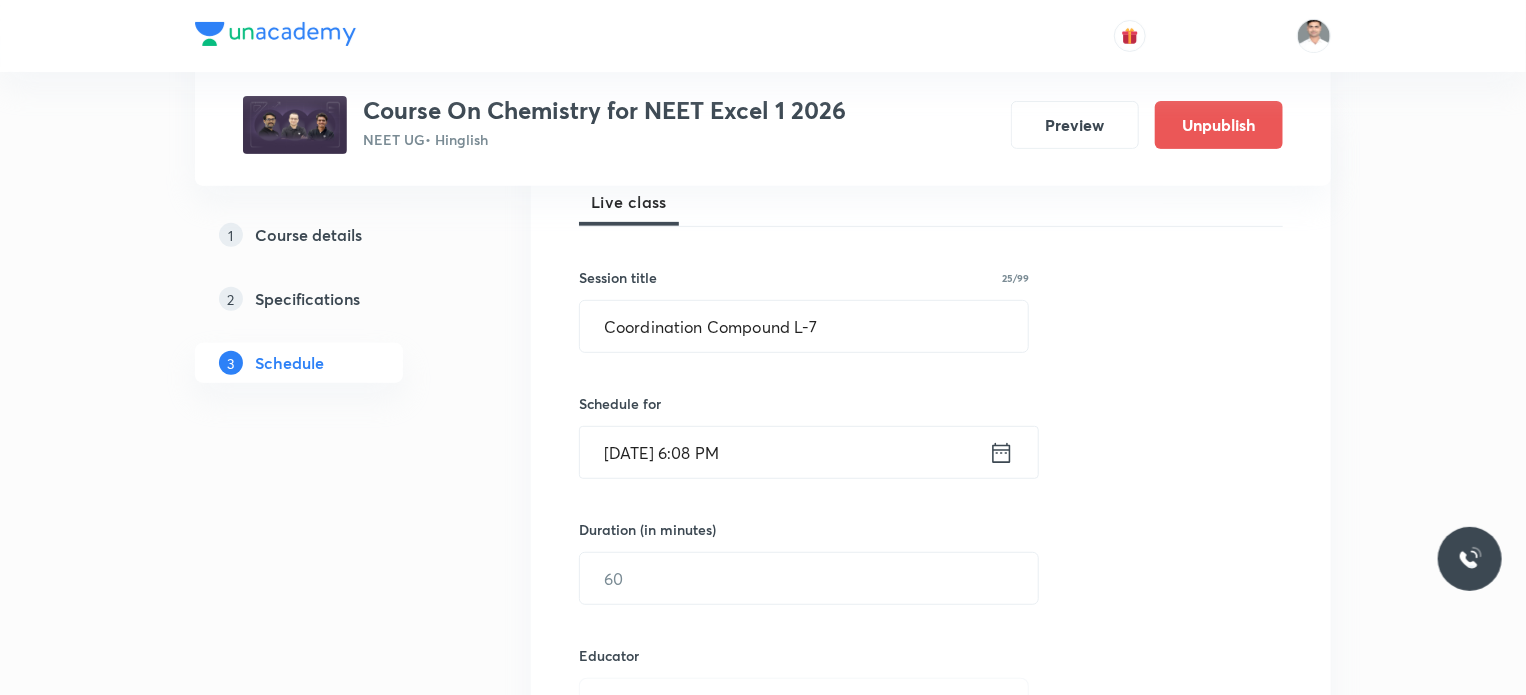 click 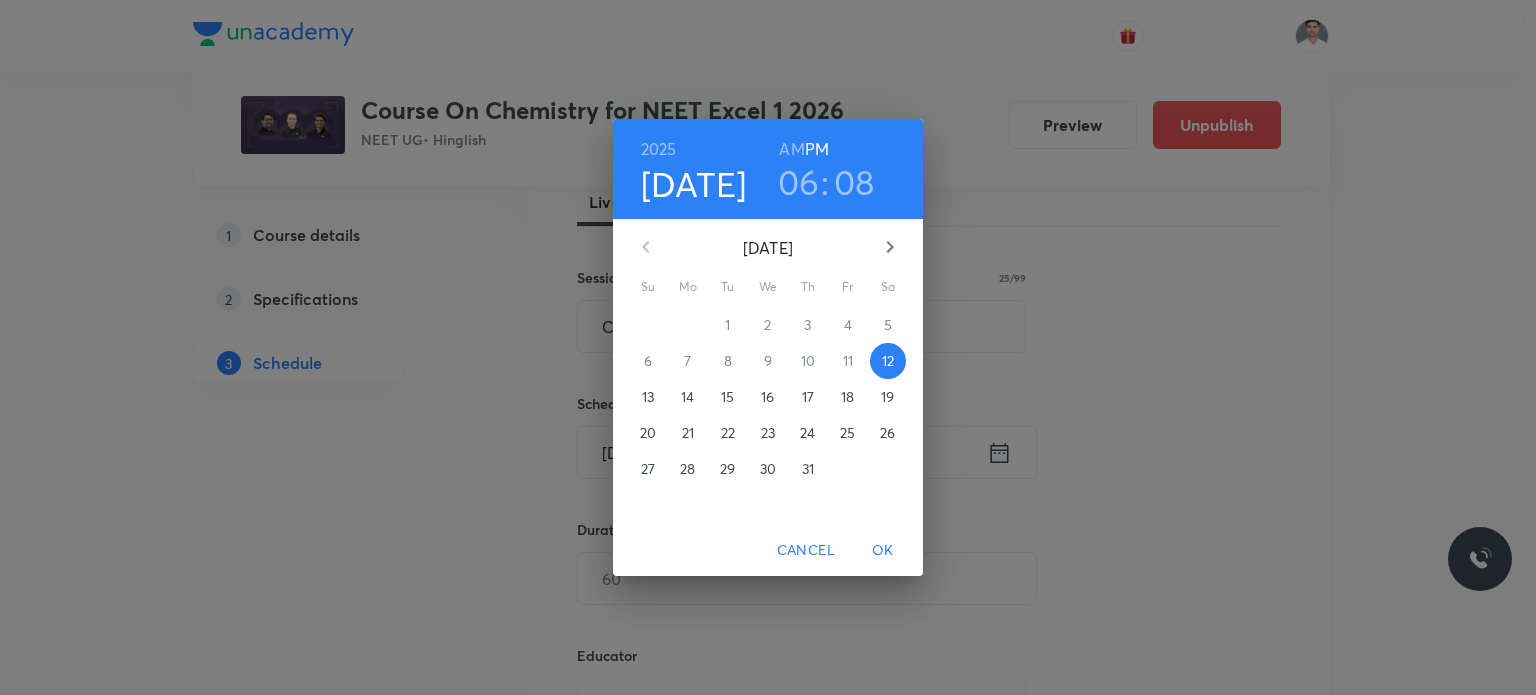 click on "14" at bounding box center [687, 397] 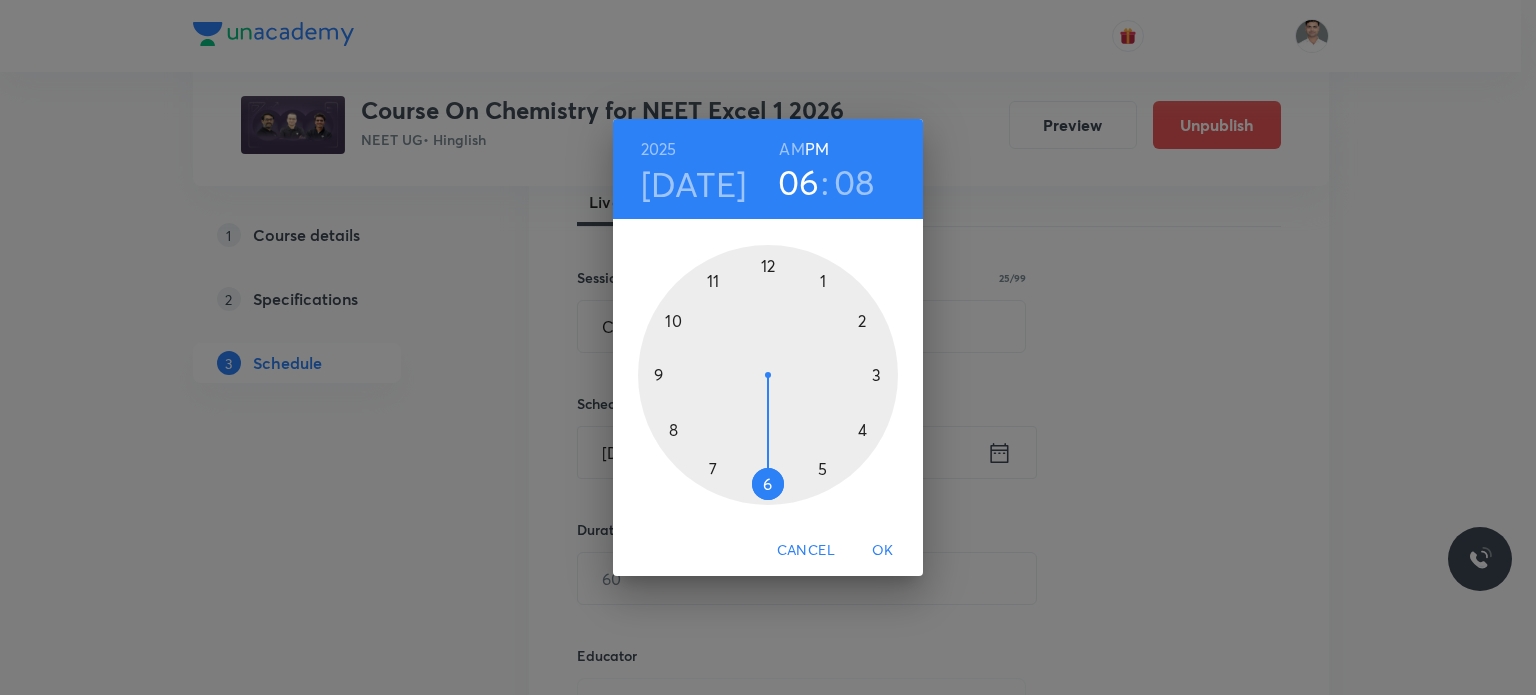 click at bounding box center (768, 375) 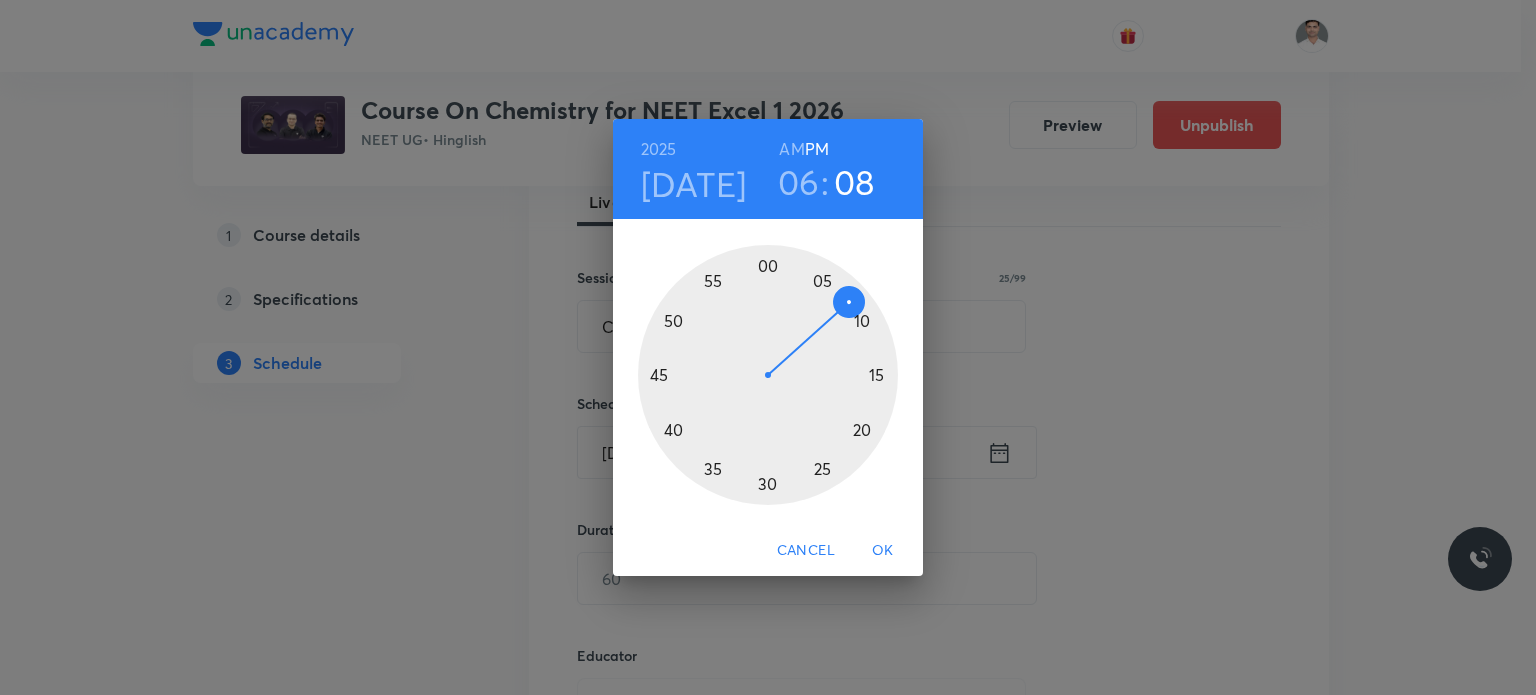 click at bounding box center (768, 375) 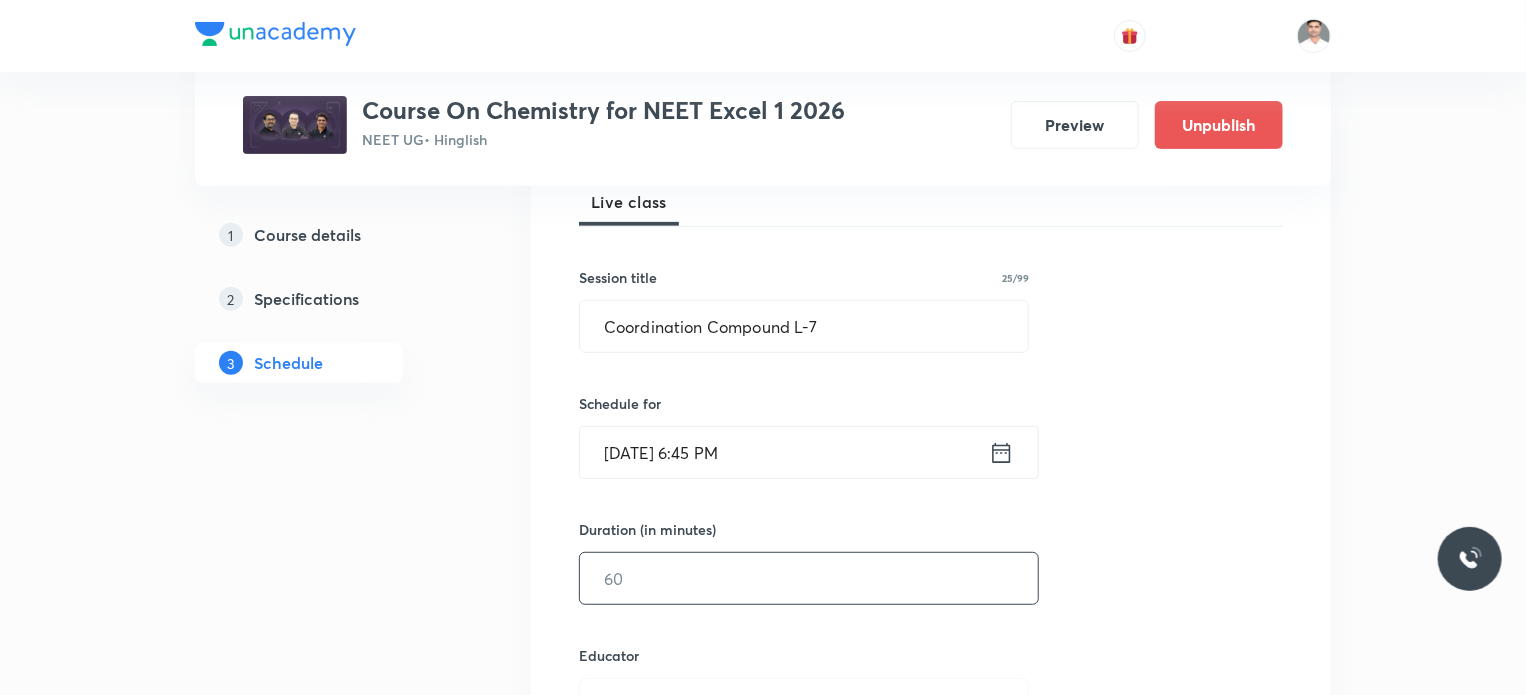drag, startPoint x: 689, startPoint y: 565, endPoint x: 748, endPoint y: 579, distance: 60.63827 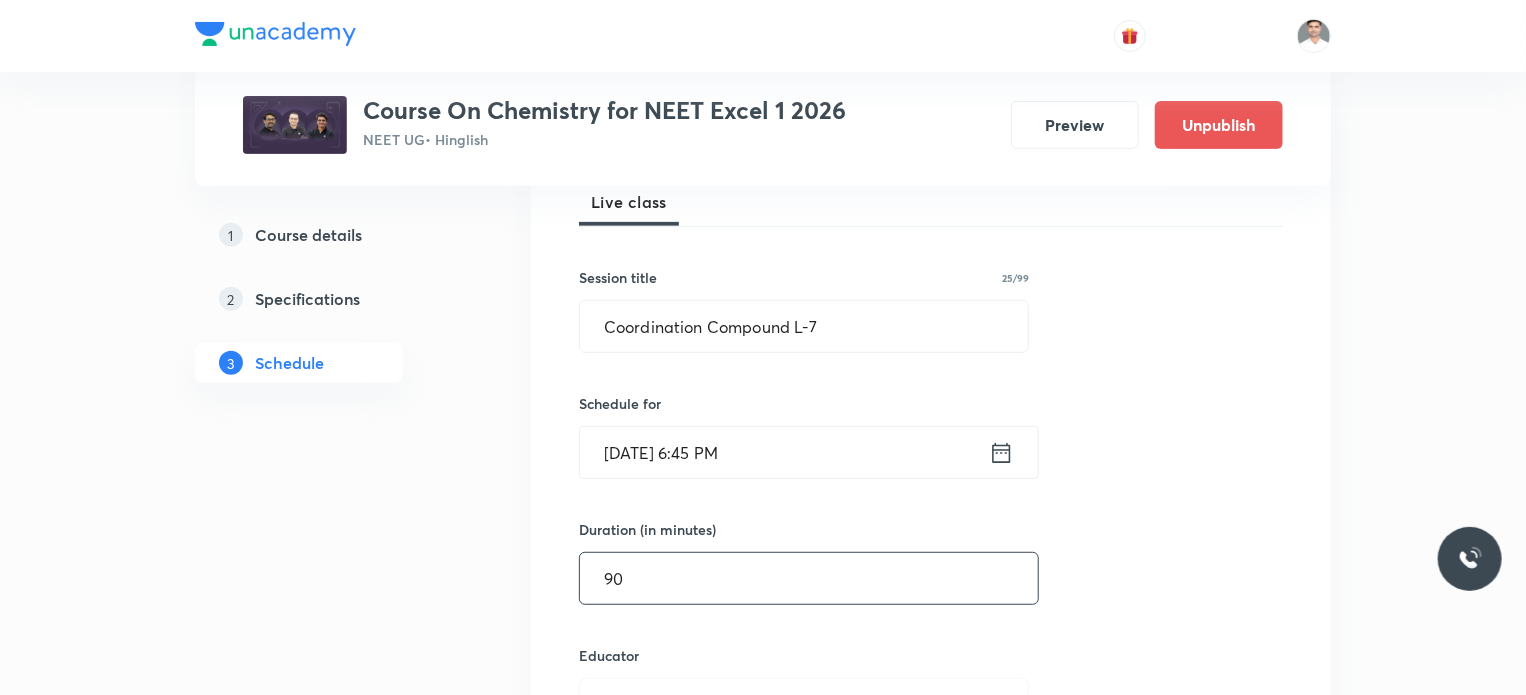 type on "90" 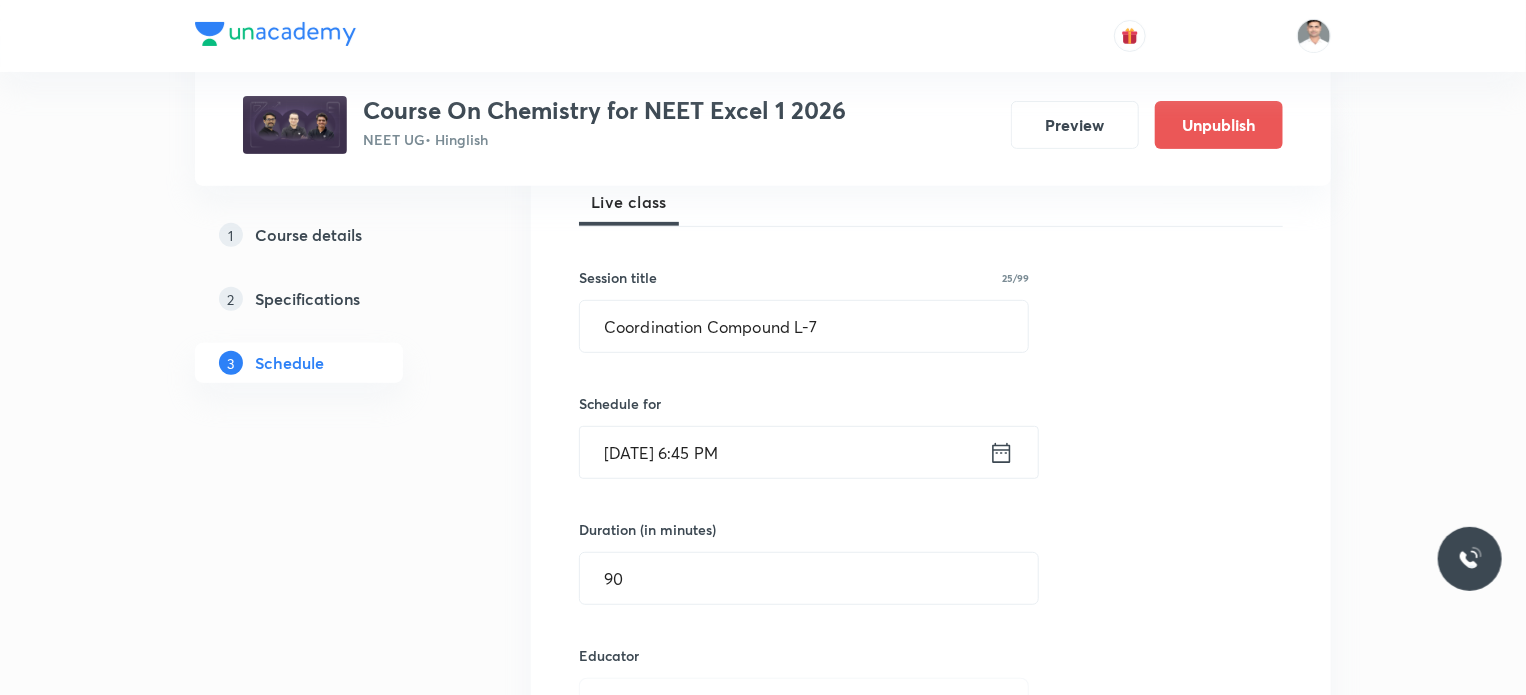 scroll, scrollTop: 336, scrollLeft: 0, axis: vertical 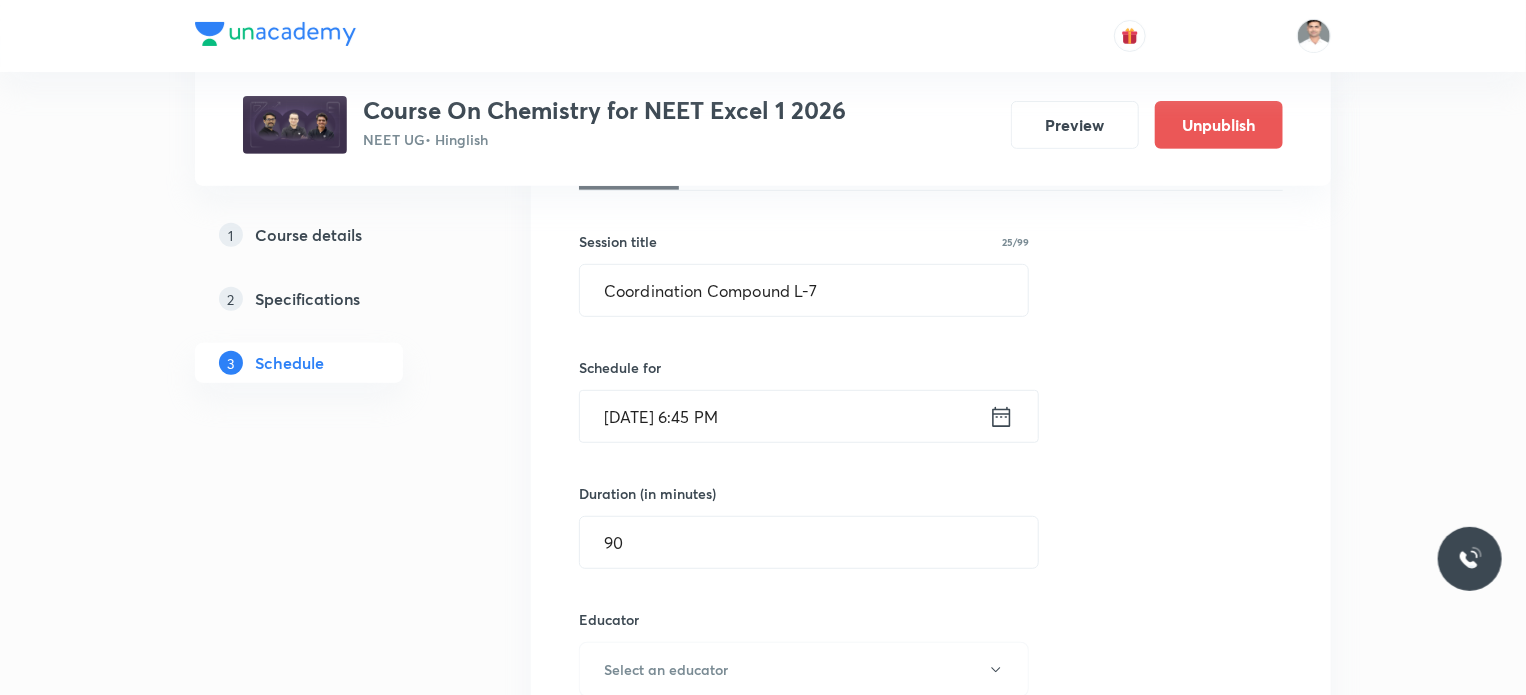type 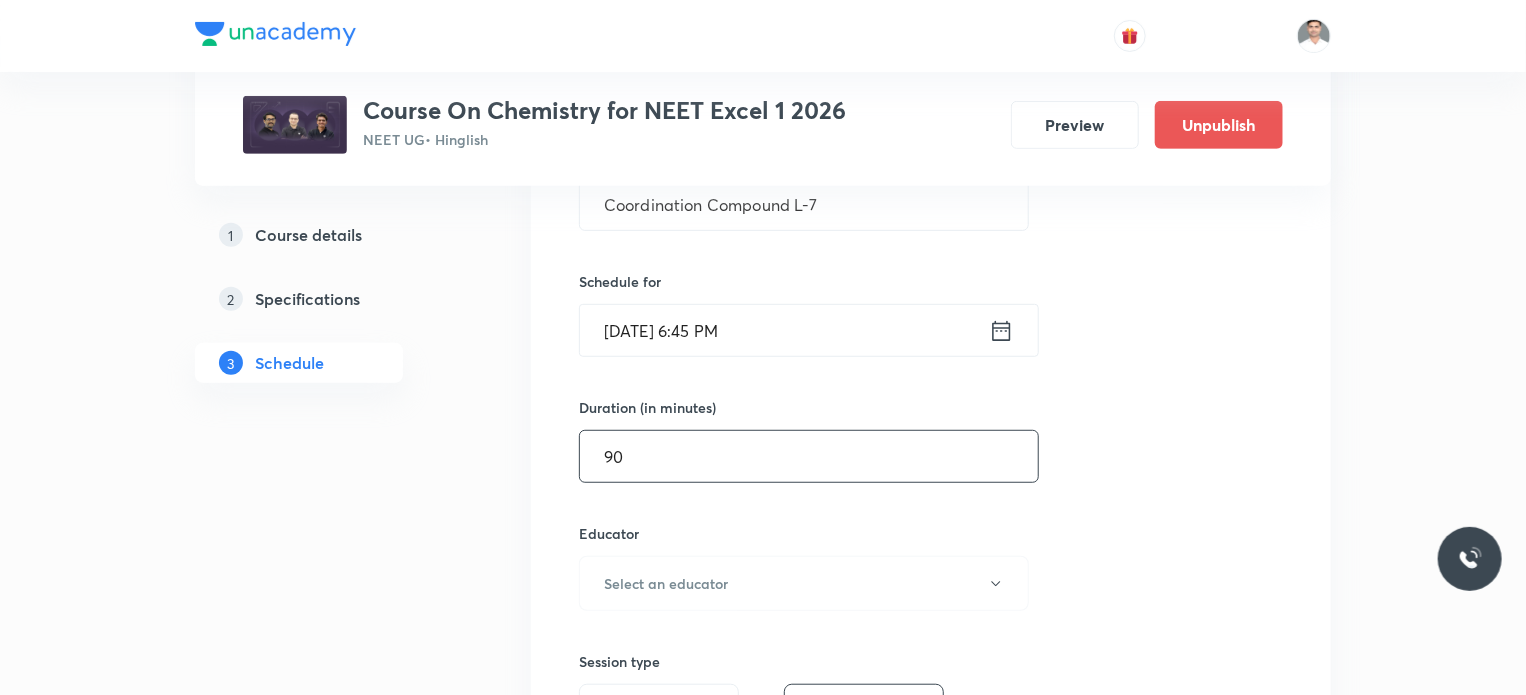 scroll, scrollTop: 536, scrollLeft: 0, axis: vertical 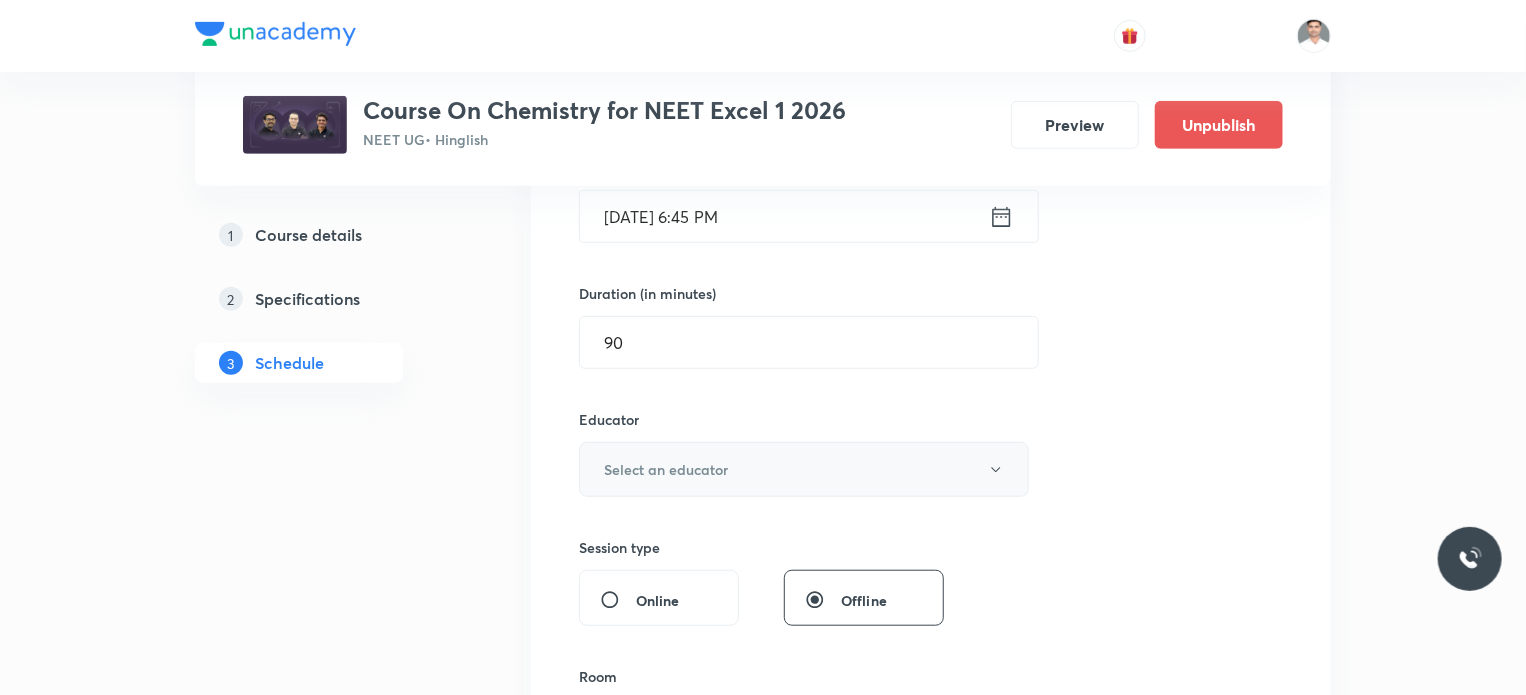 click on "Select an educator" at bounding box center [804, 469] 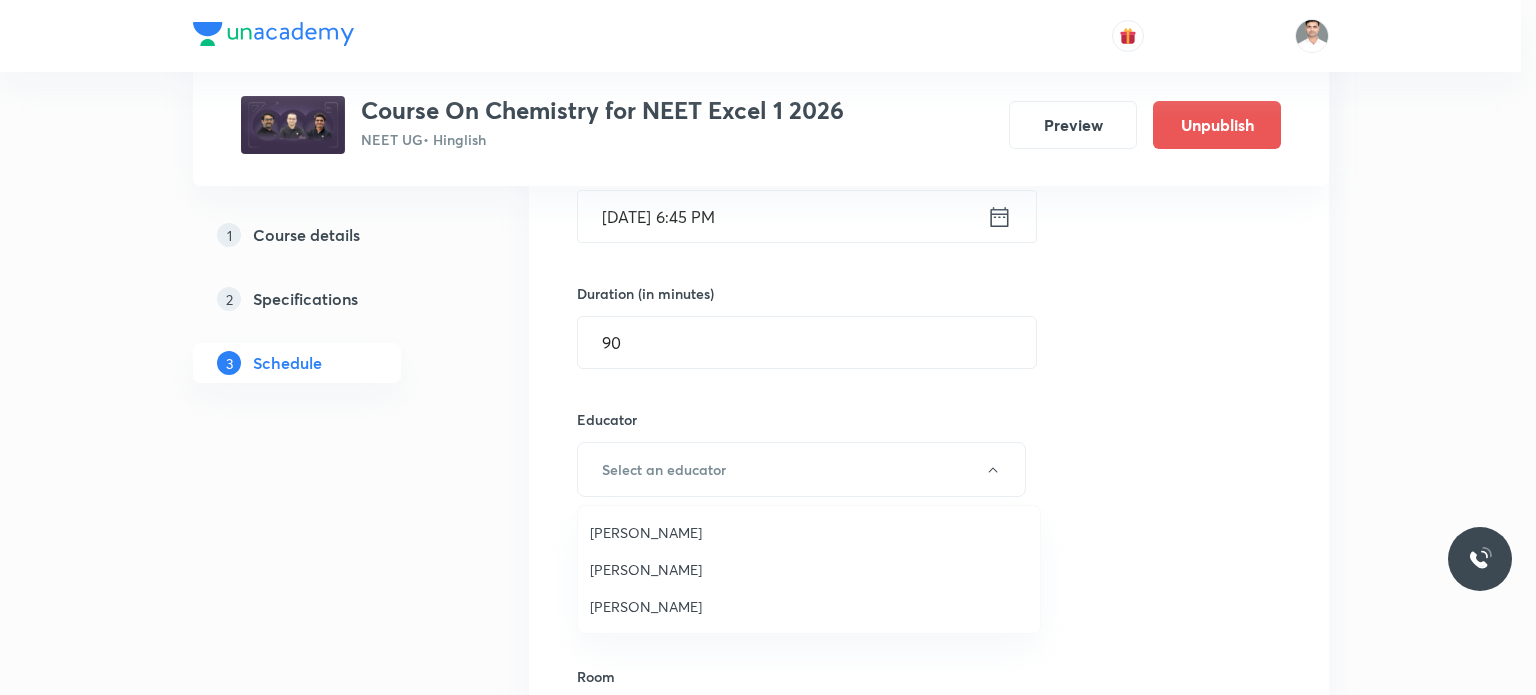 click on "[PERSON_NAME]" at bounding box center (809, 532) 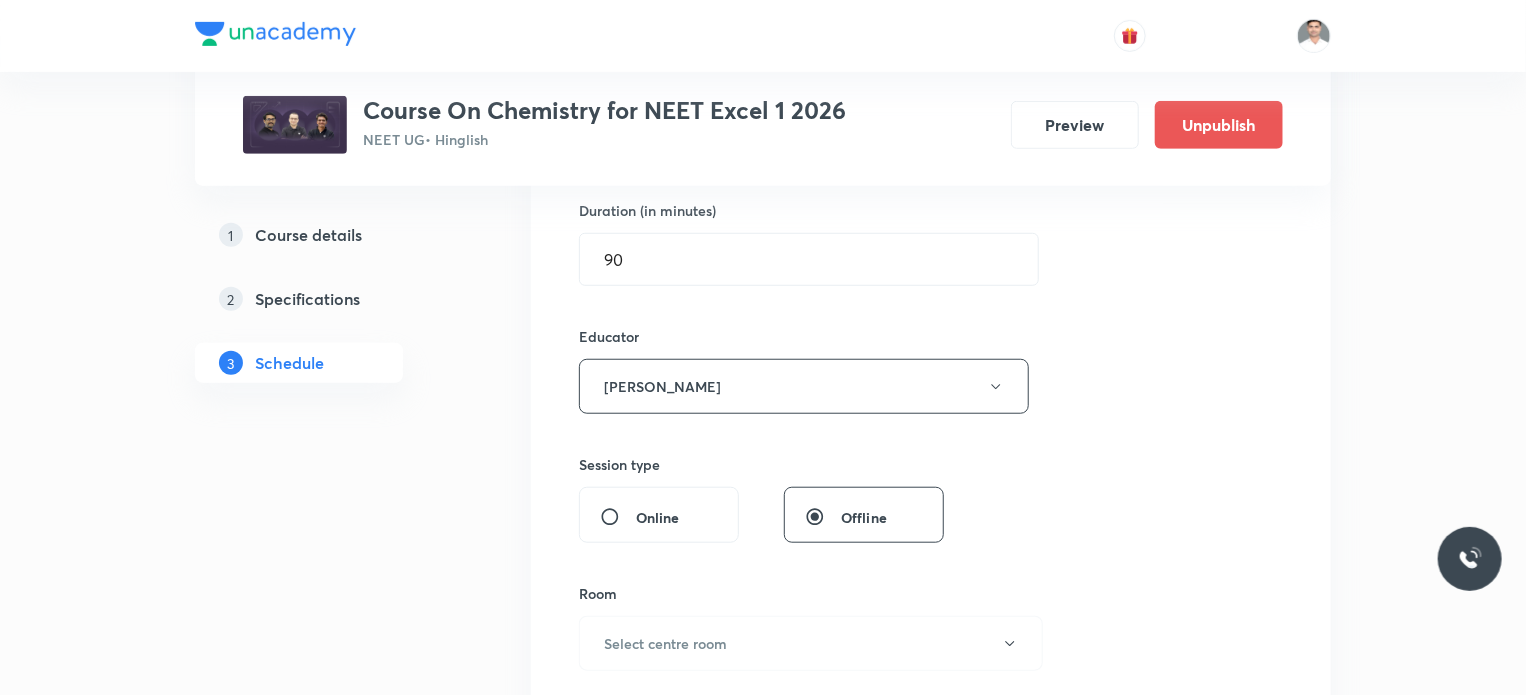 scroll, scrollTop: 736, scrollLeft: 0, axis: vertical 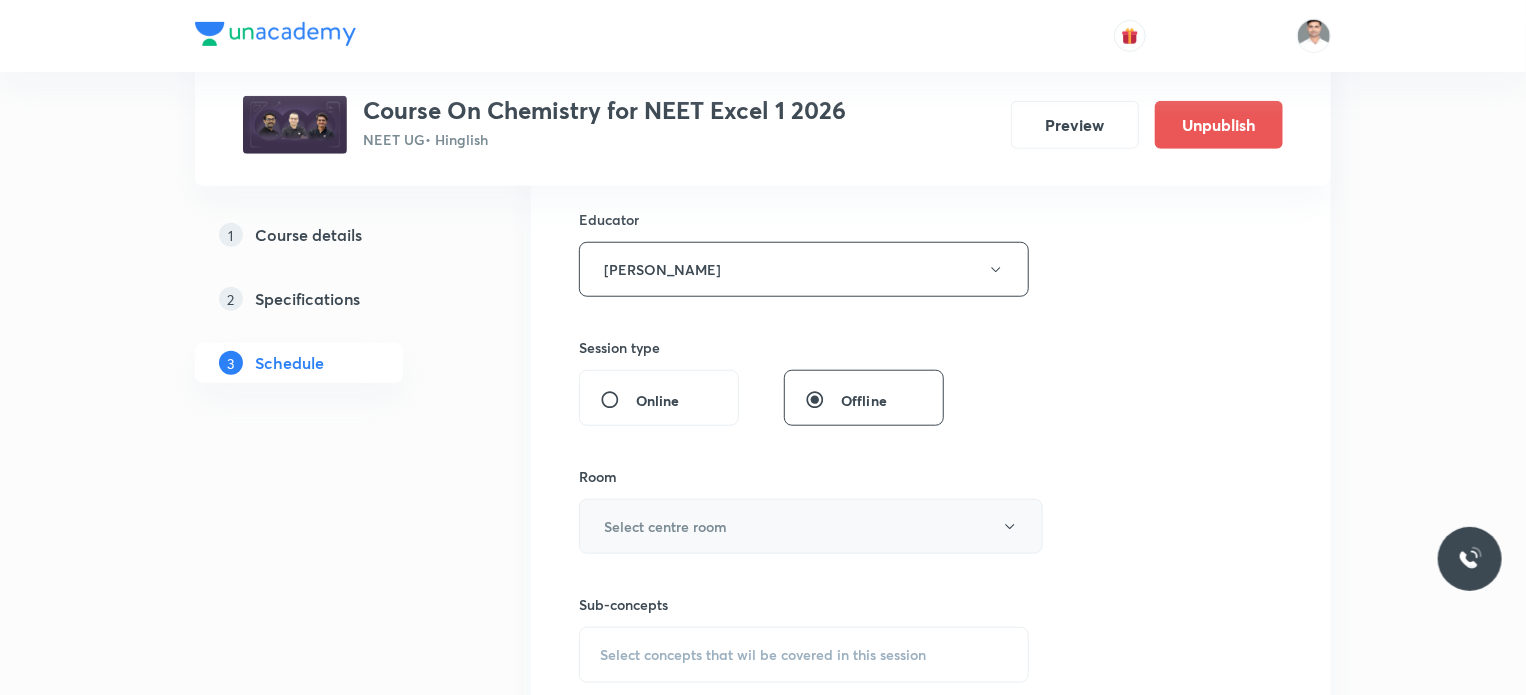 click on "Select centre room" at bounding box center (811, 526) 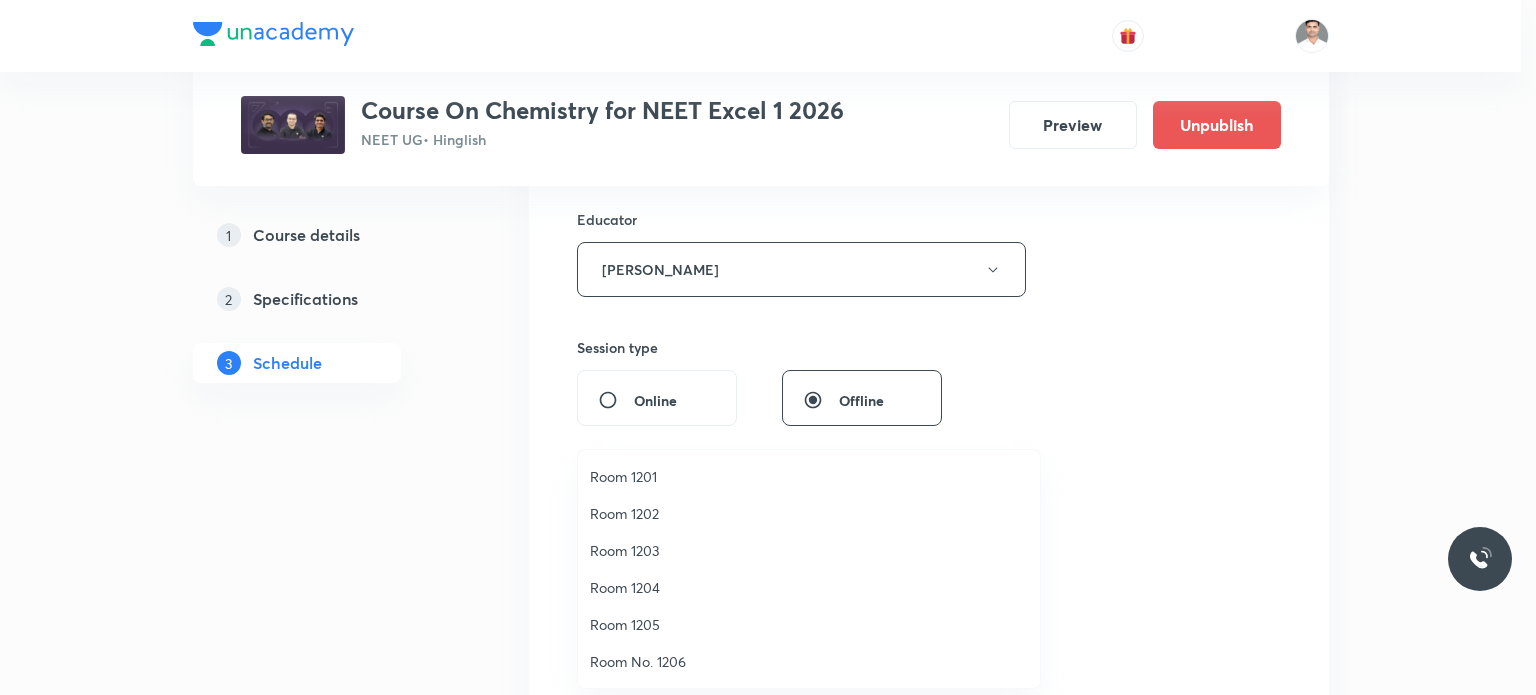 click on "Room 1202" at bounding box center (809, 513) 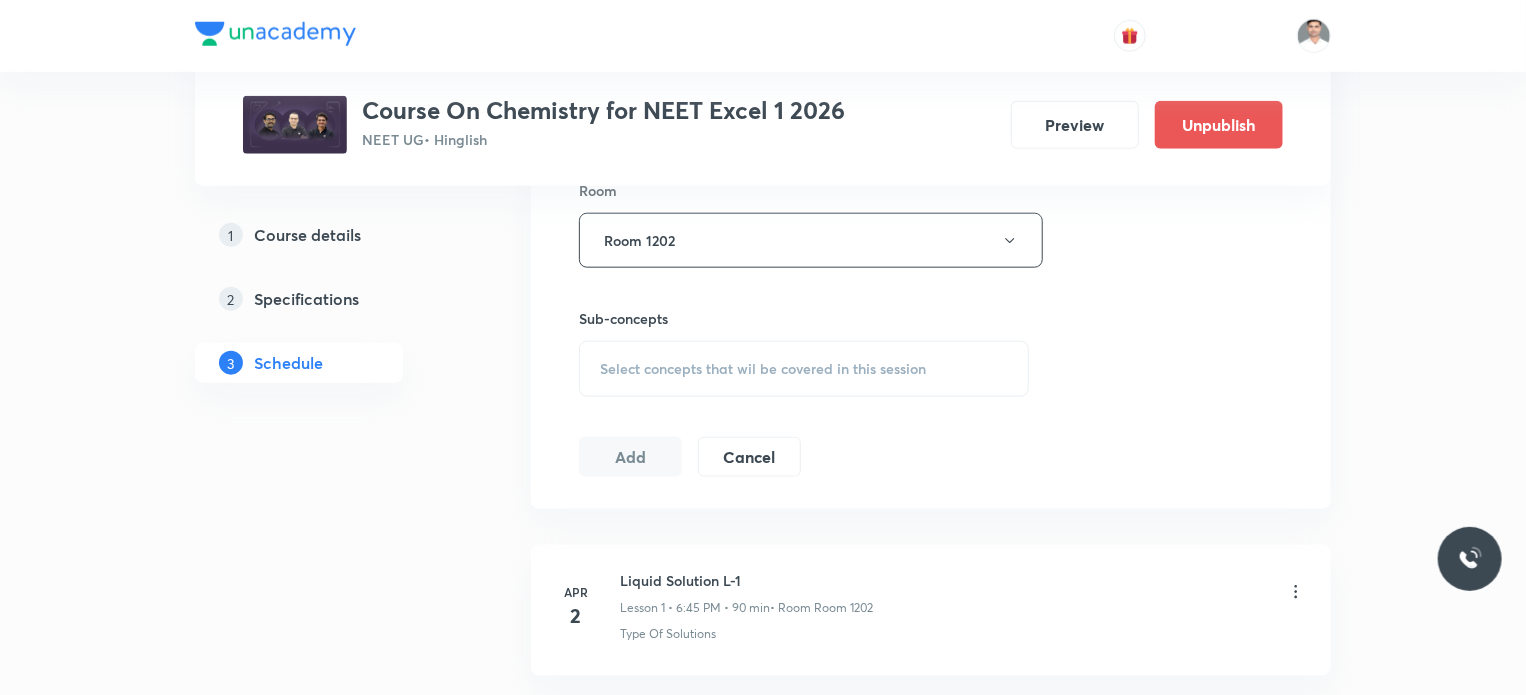 scroll, scrollTop: 1036, scrollLeft: 0, axis: vertical 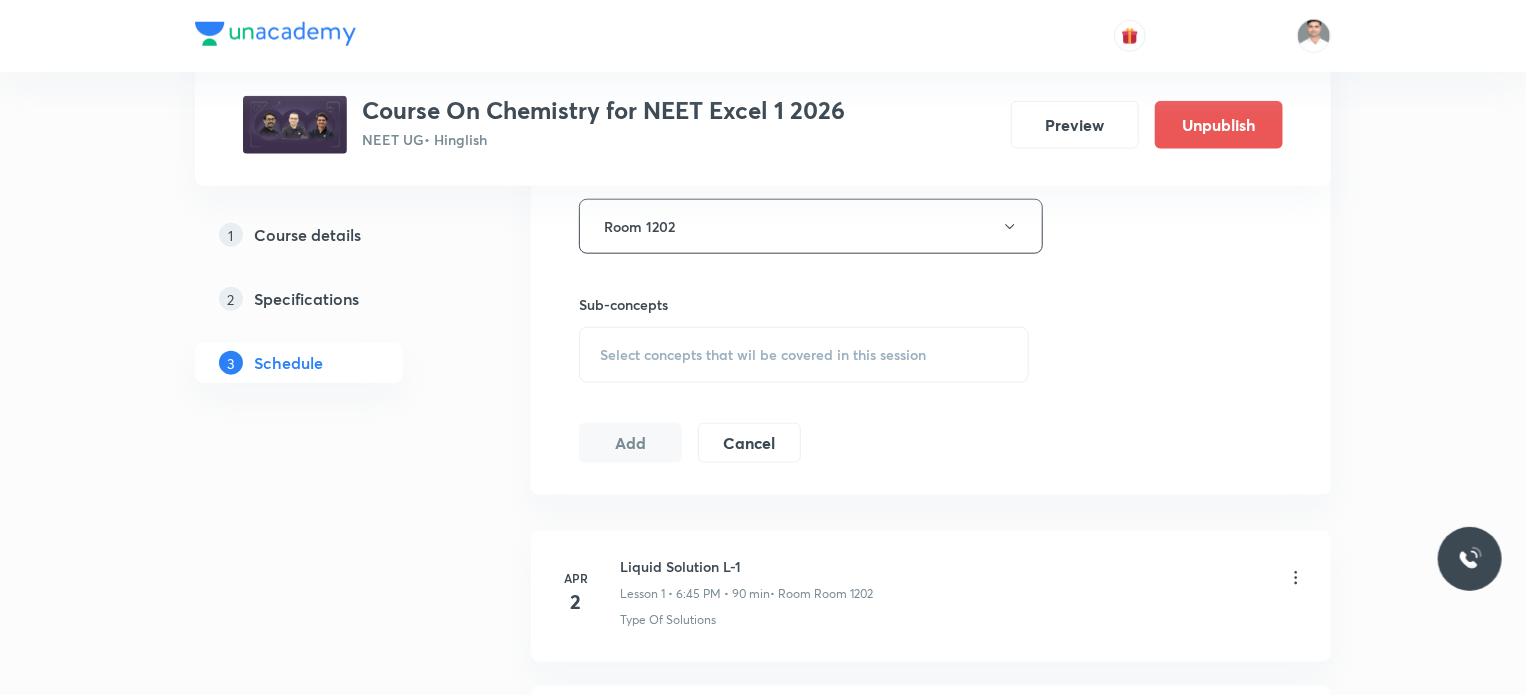 click on "Select concepts that wil be covered in this session" at bounding box center [804, 355] 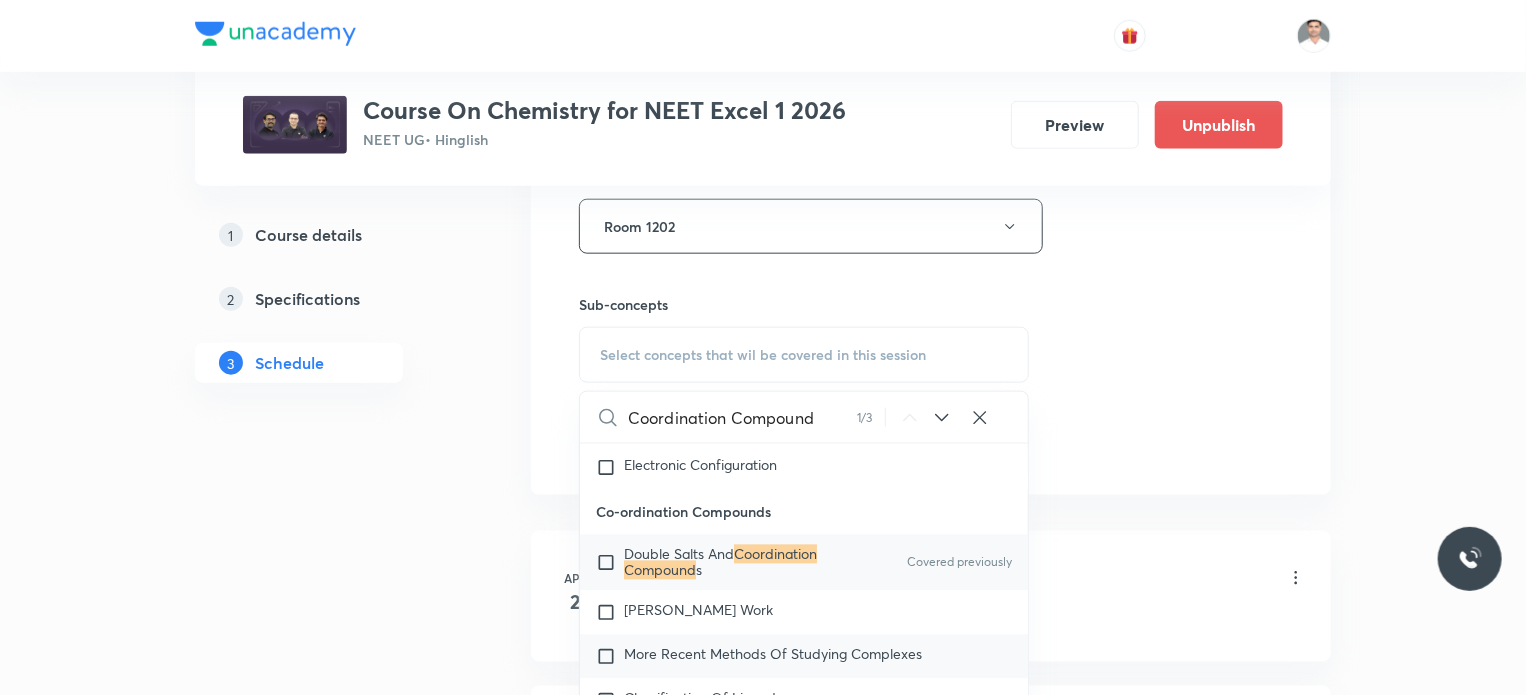 scroll, scrollTop: 32836, scrollLeft: 0, axis: vertical 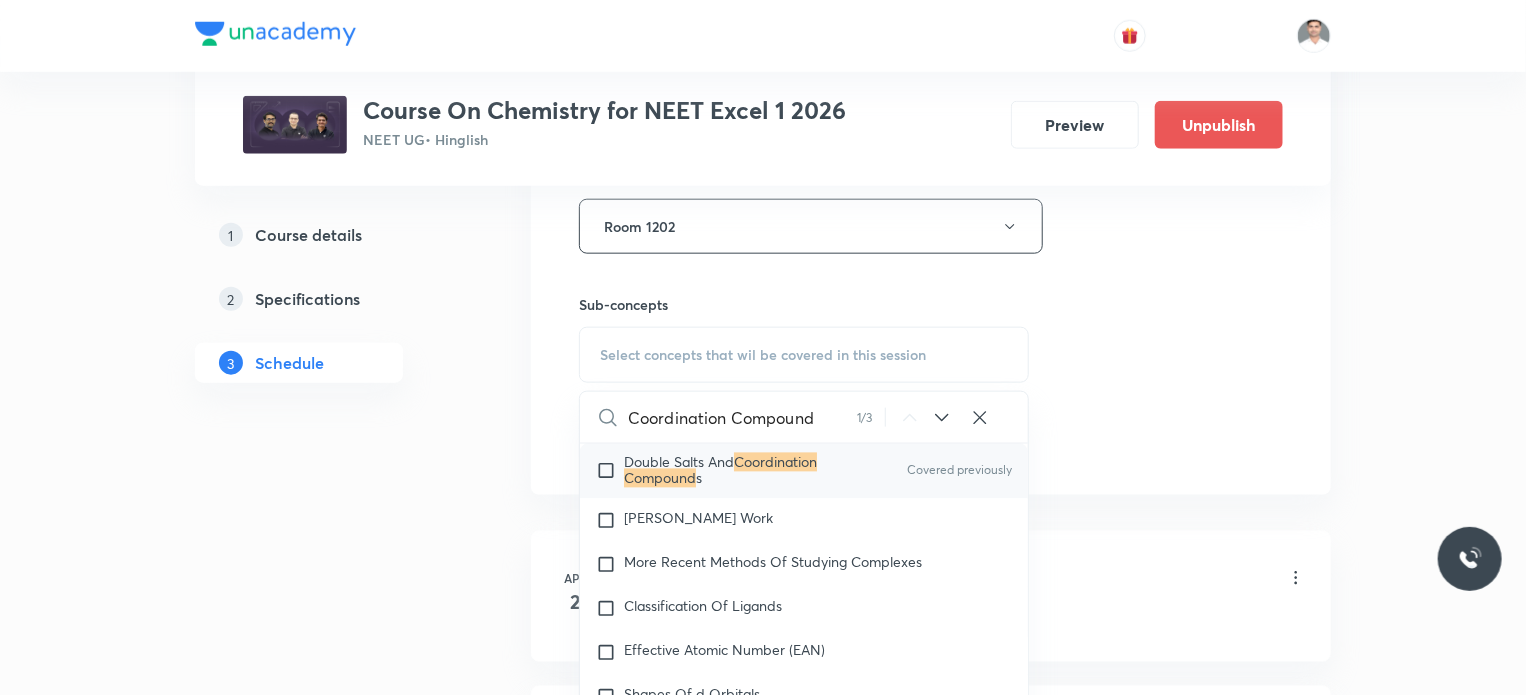 type on "Coordination Compound" 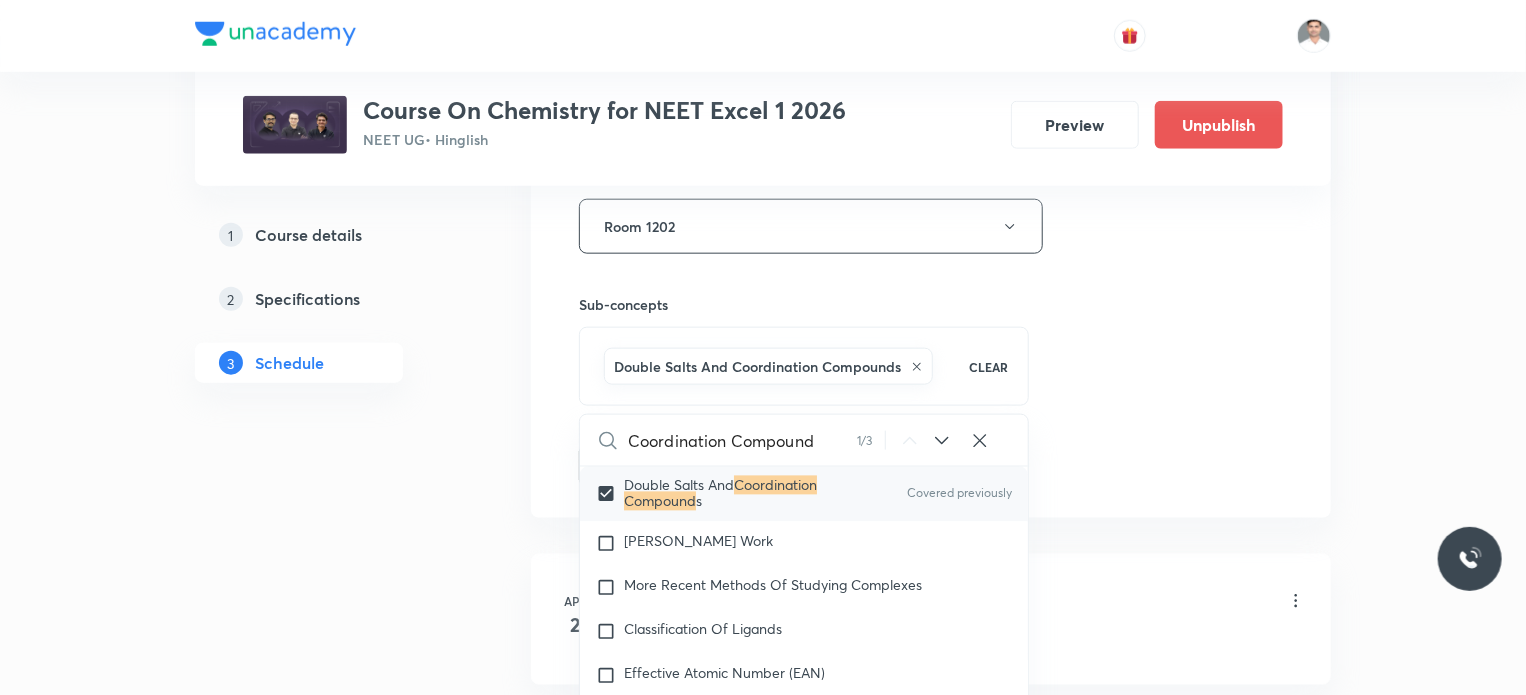 checkbox on "true" 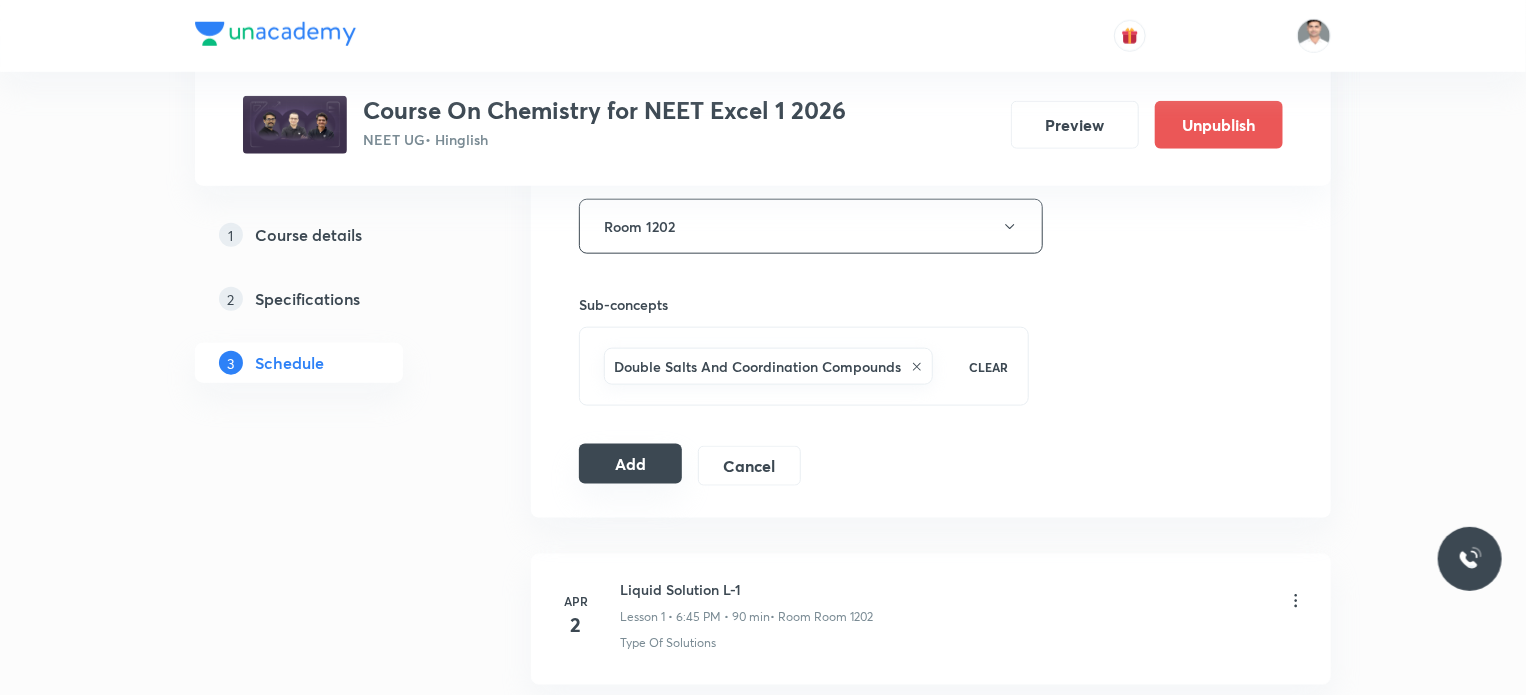 click on "Add" at bounding box center [630, 464] 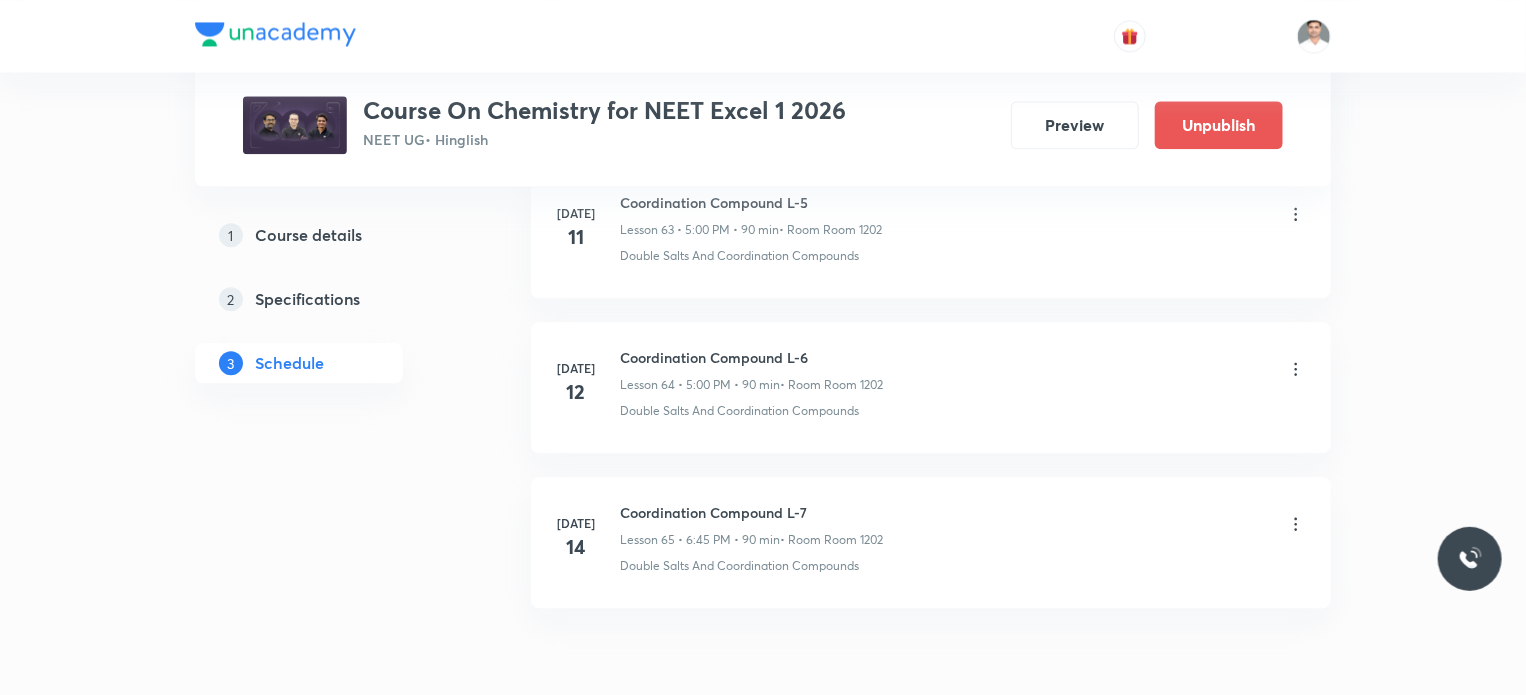 scroll, scrollTop: 10040, scrollLeft: 0, axis: vertical 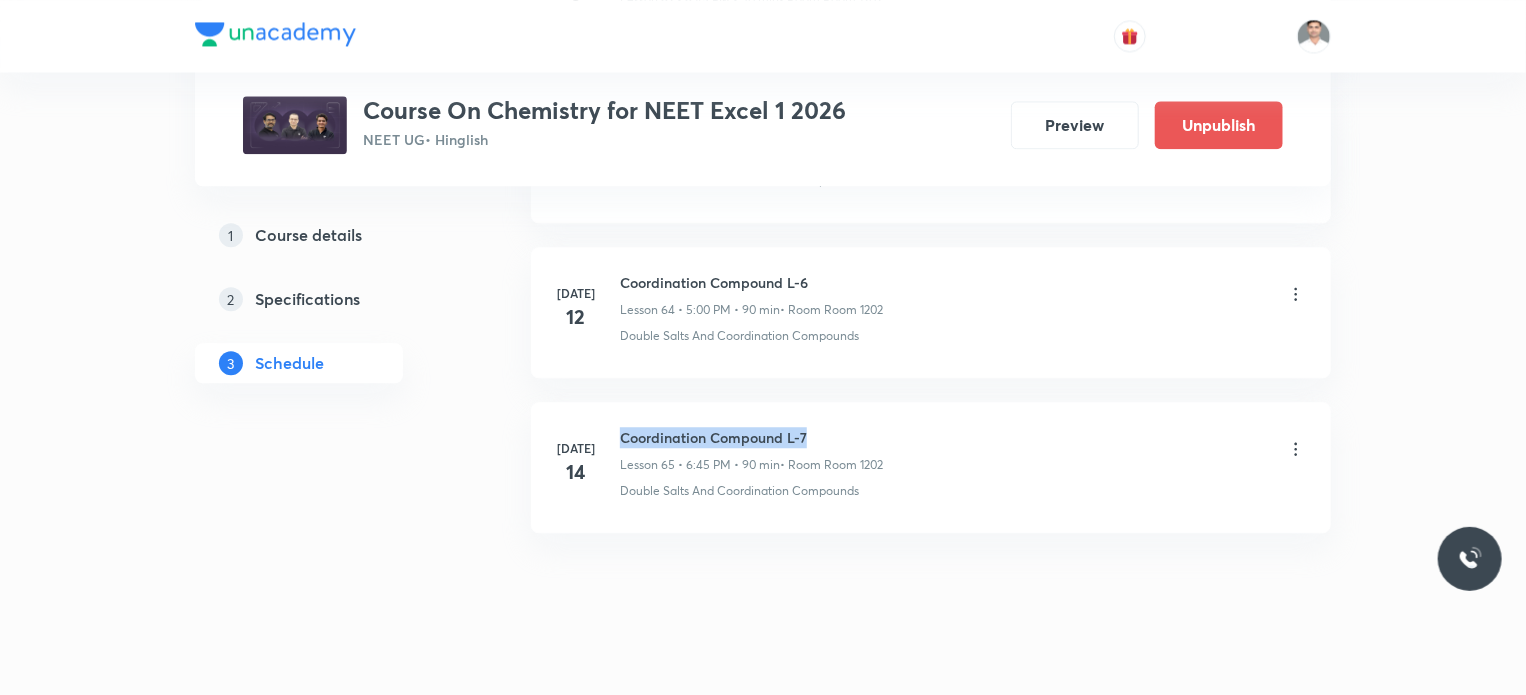 drag, startPoint x: 617, startPoint y: 405, endPoint x: 863, endPoint y: 420, distance: 246.4569 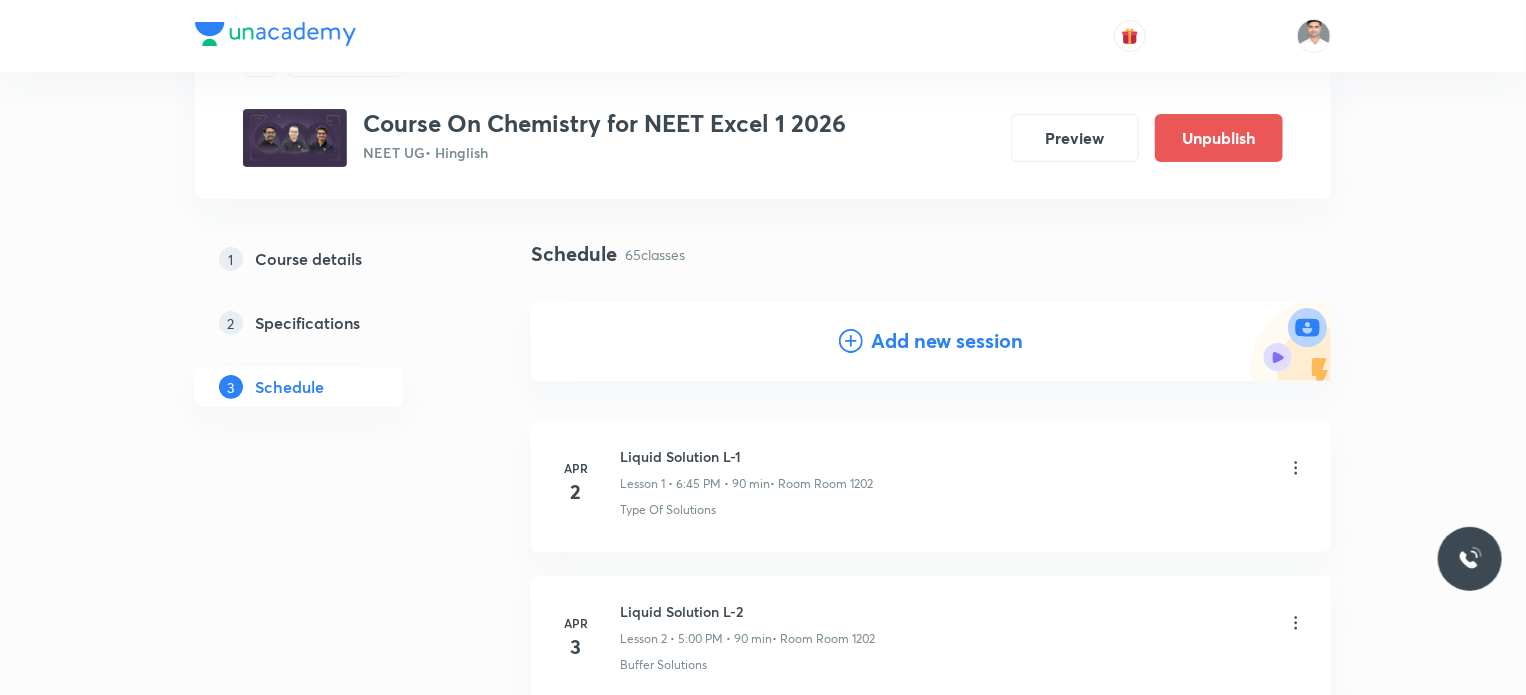 scroll, scrollTop: 0, scrollLeft: 0, axis: both 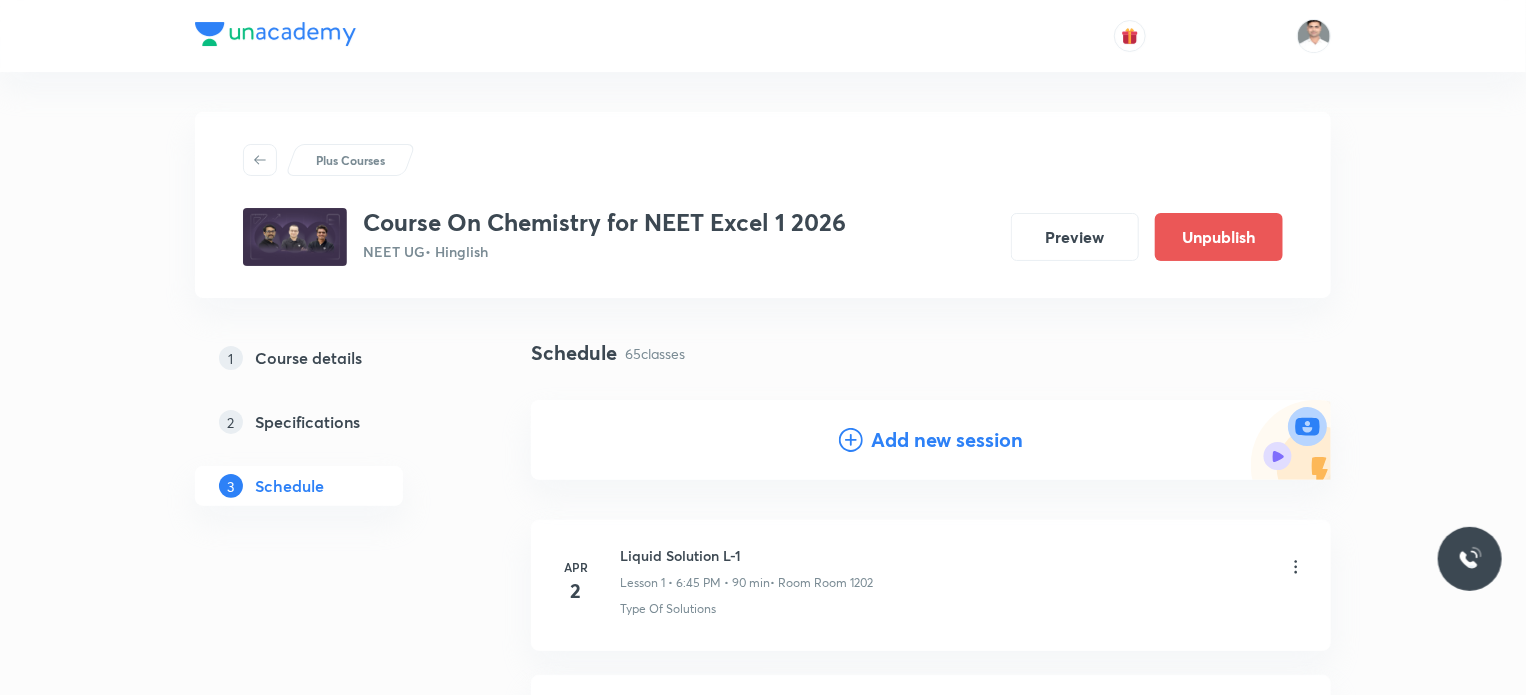 click on "Add new session" at bounding box center [947, 440] 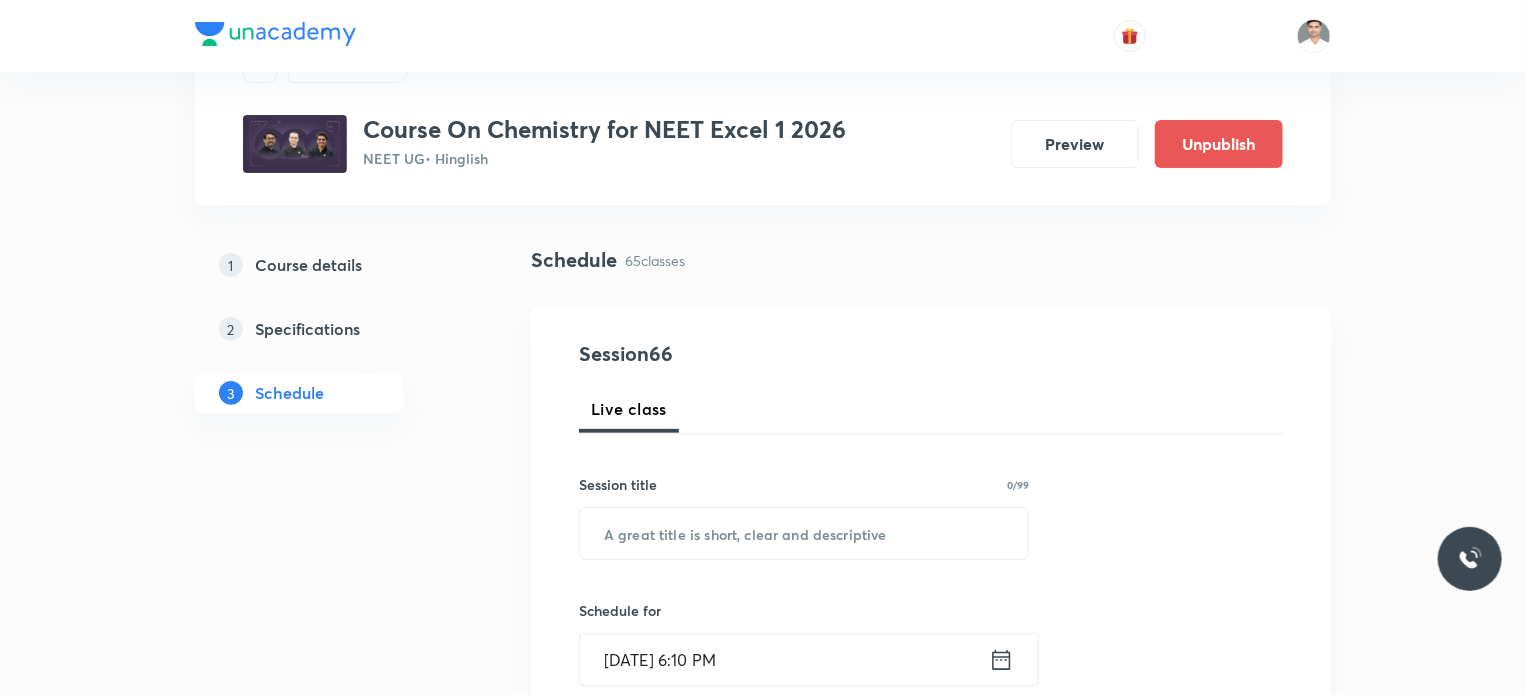 scroll, scrollTop: 200, scrollLeft: 0, axis: vertical 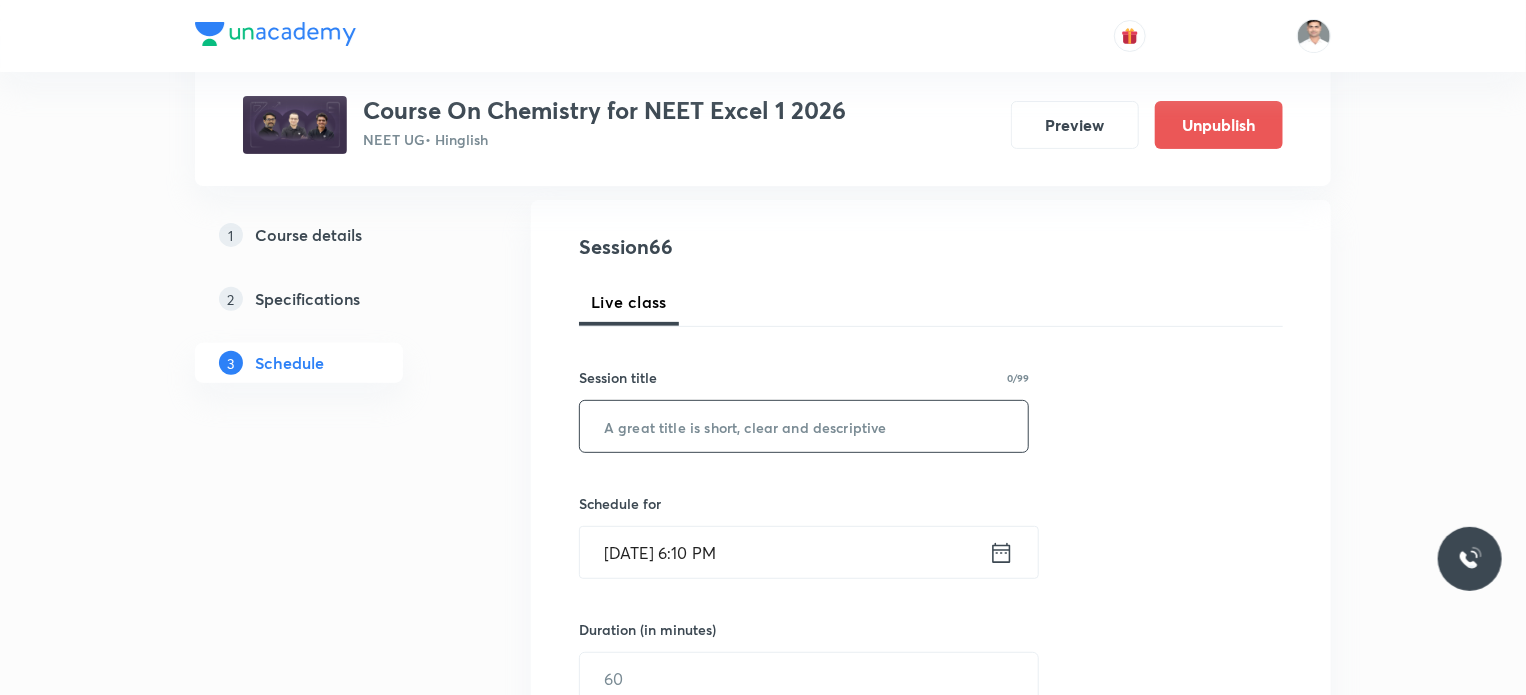 click at bounding box center [804, 426] 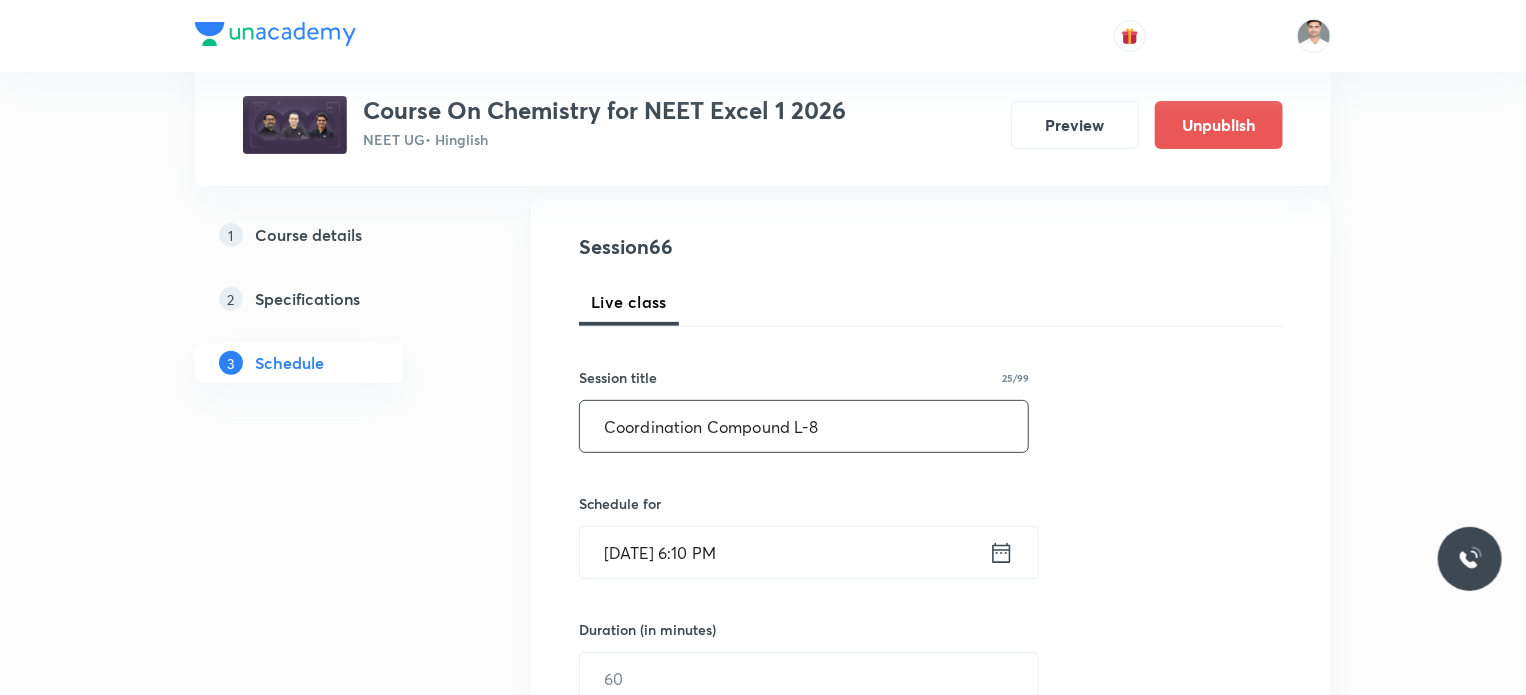 type on "Coordination Compound L-8" 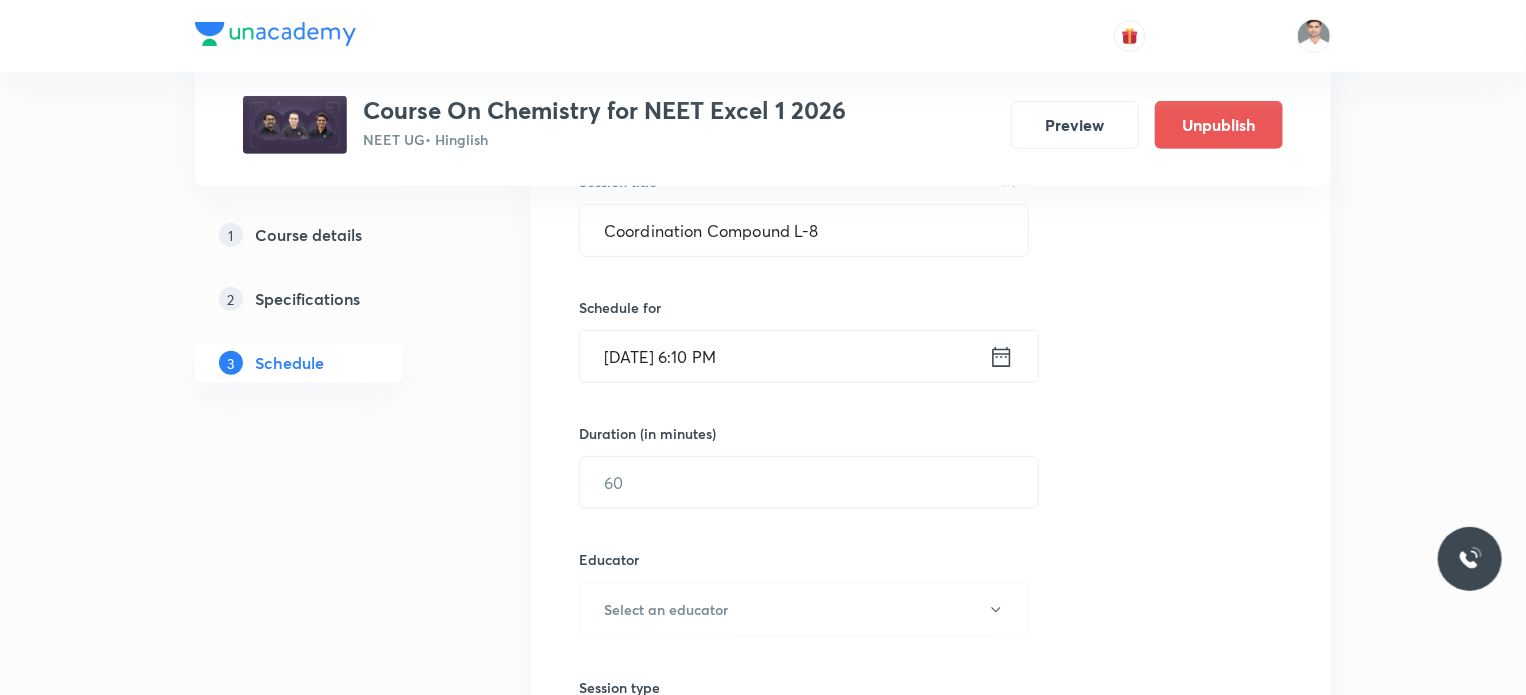 scroll, scrollTop: 400, scrollLeft: 0, axis: vertical 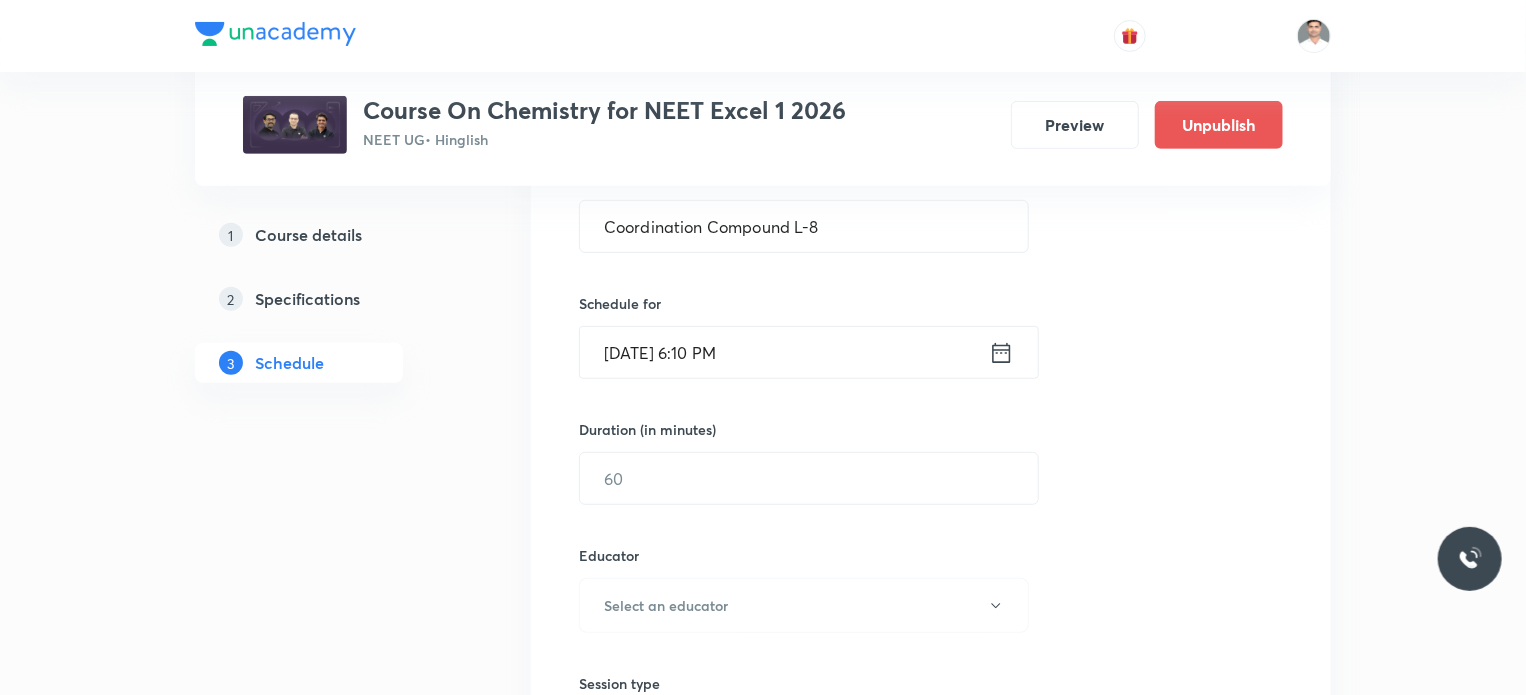 click 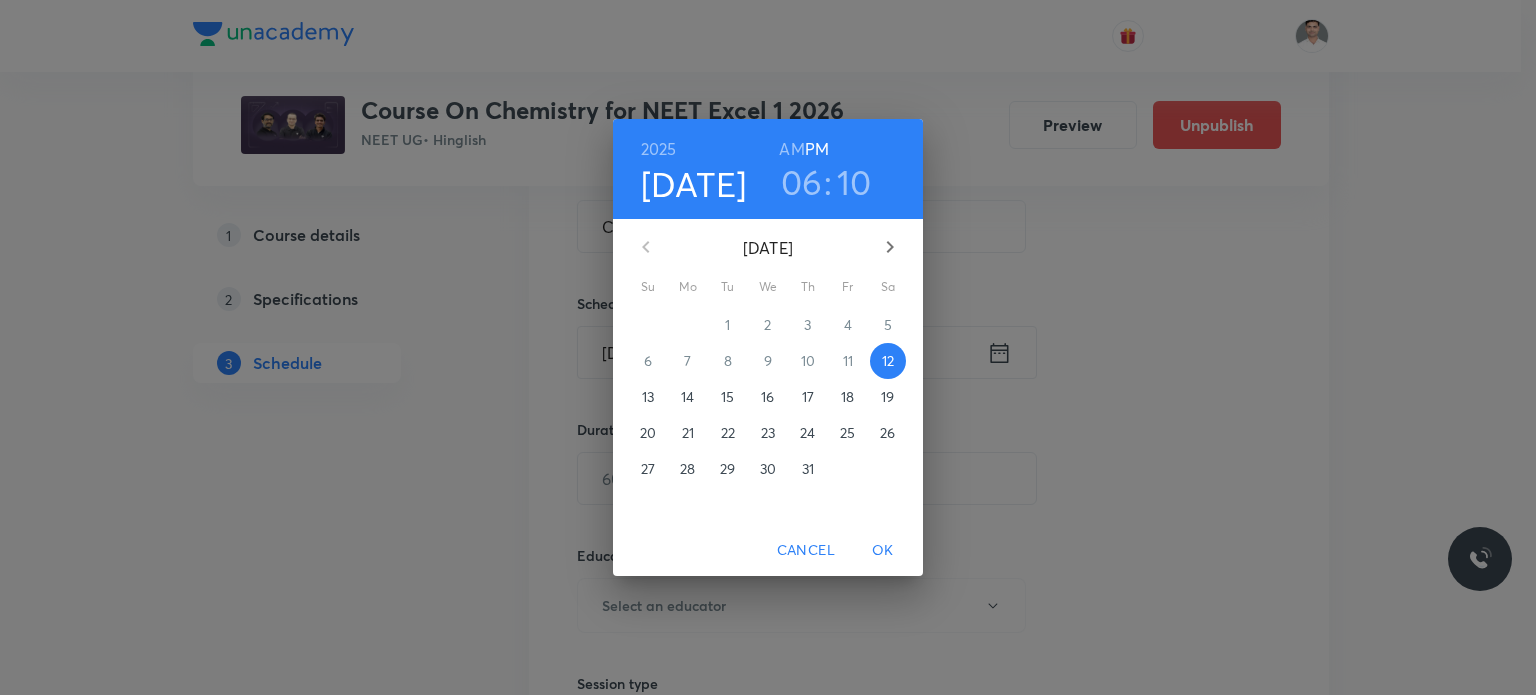 click on "17" at bounding box center (808, 397) 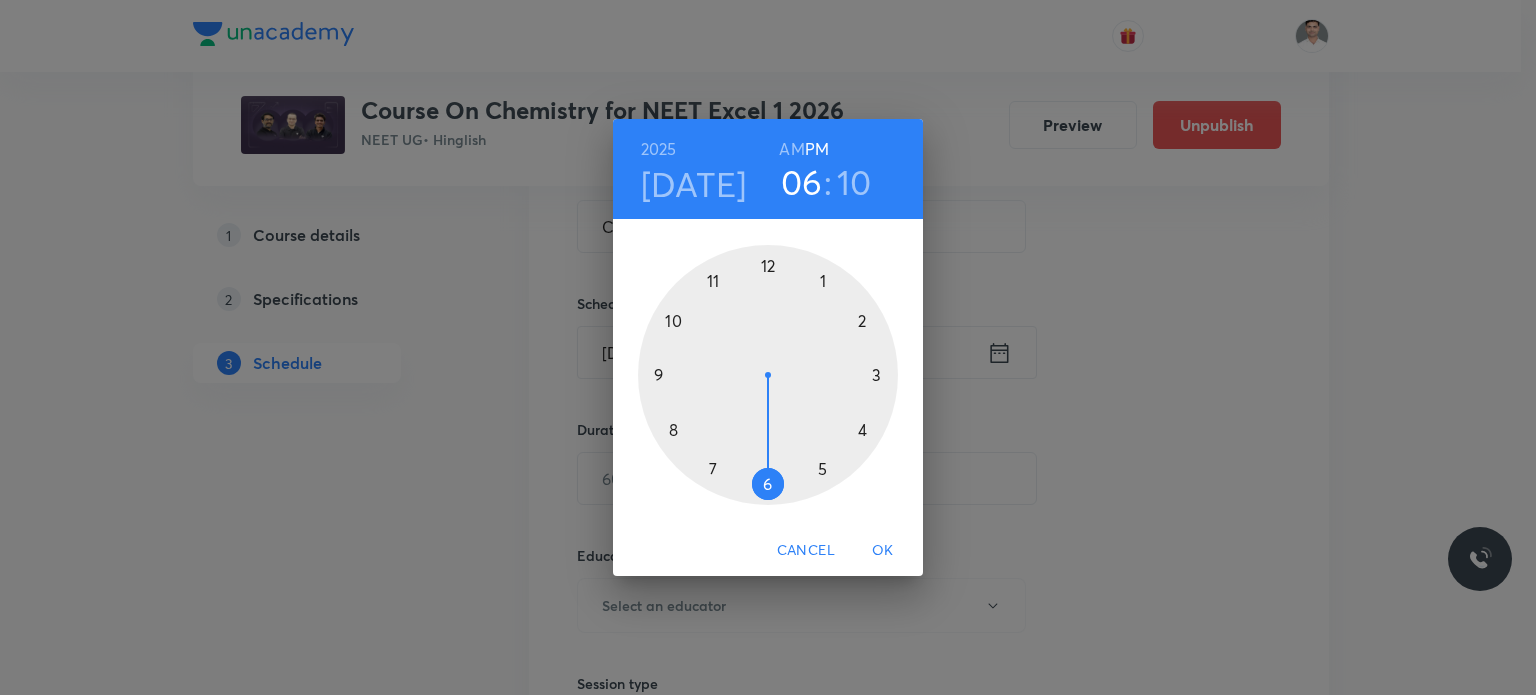 click at bounding box center (768, 375) 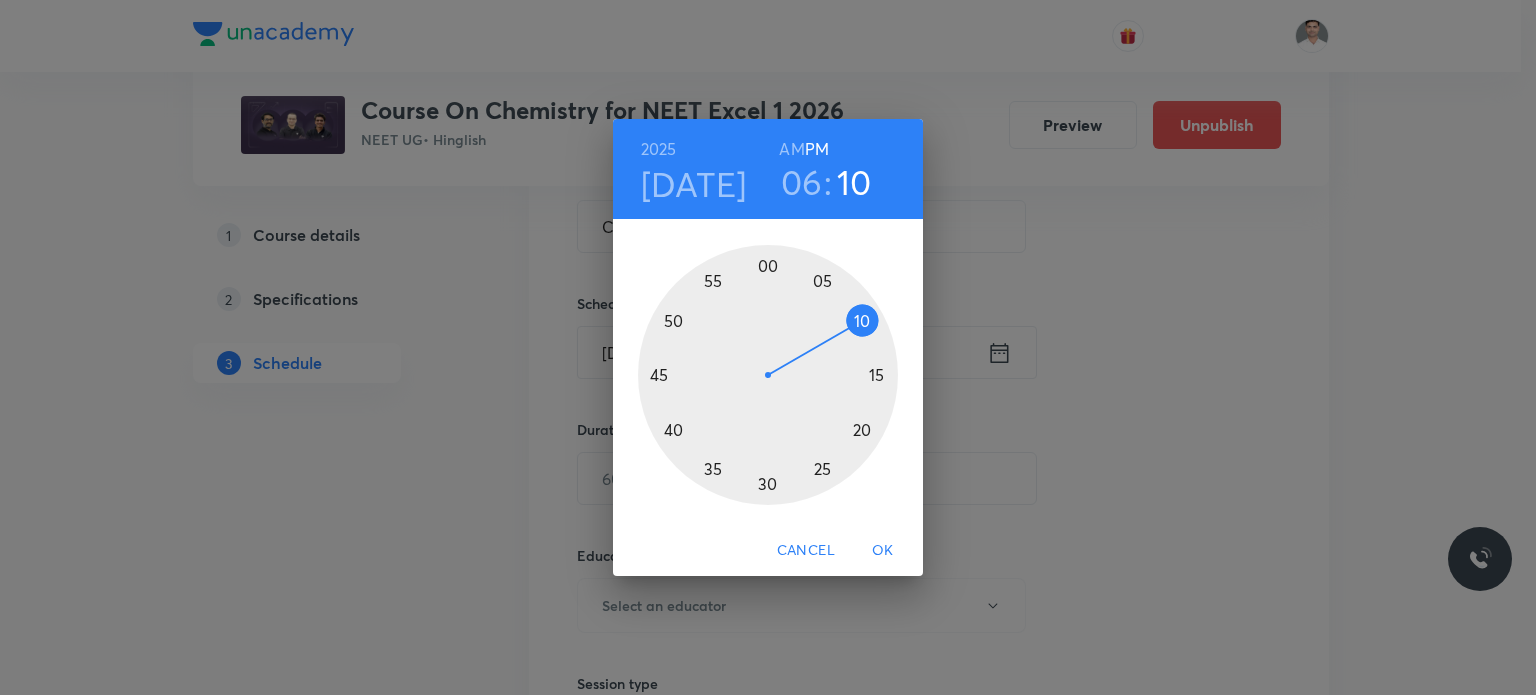 click at bounding box center (768, 375) 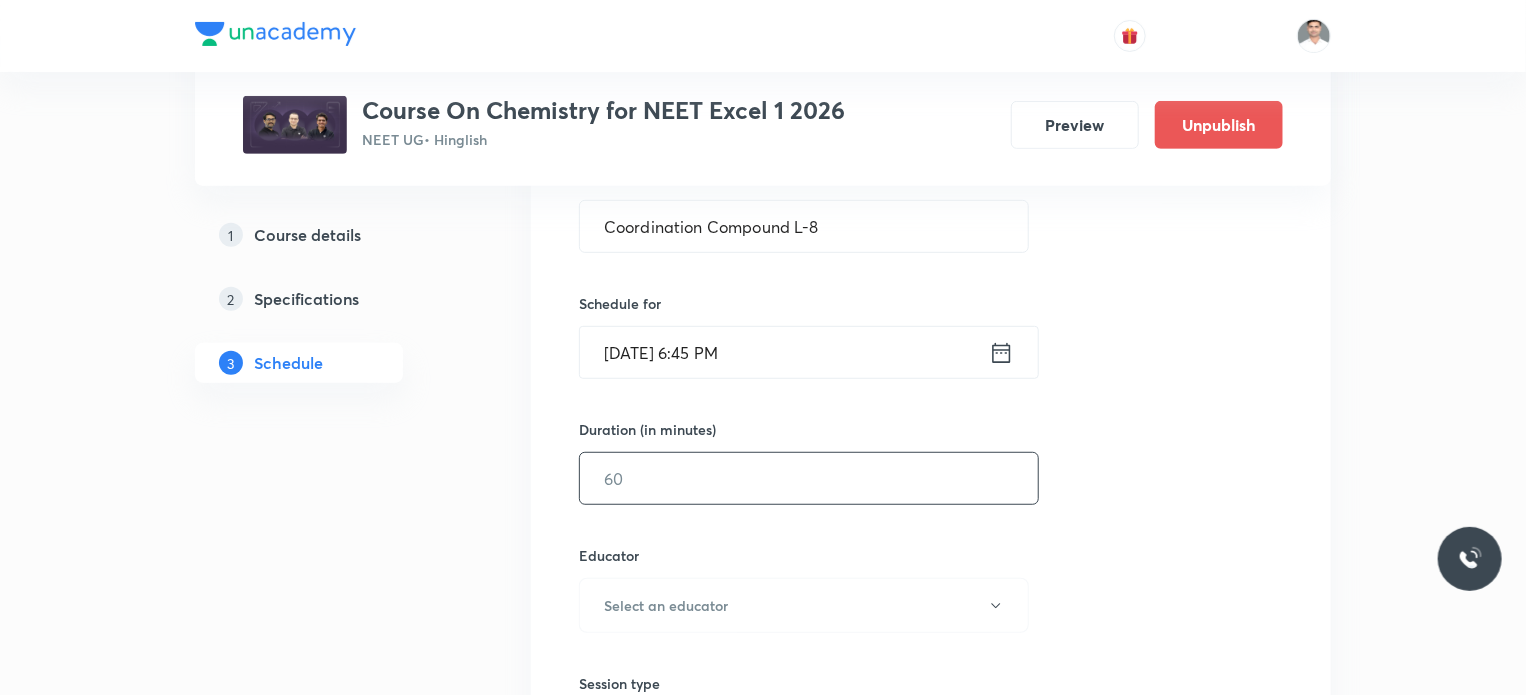 drag, startPoint x: 699, startPoint y: 465, endPoint x: 716, endPoint y: 466, distance: 17.029387 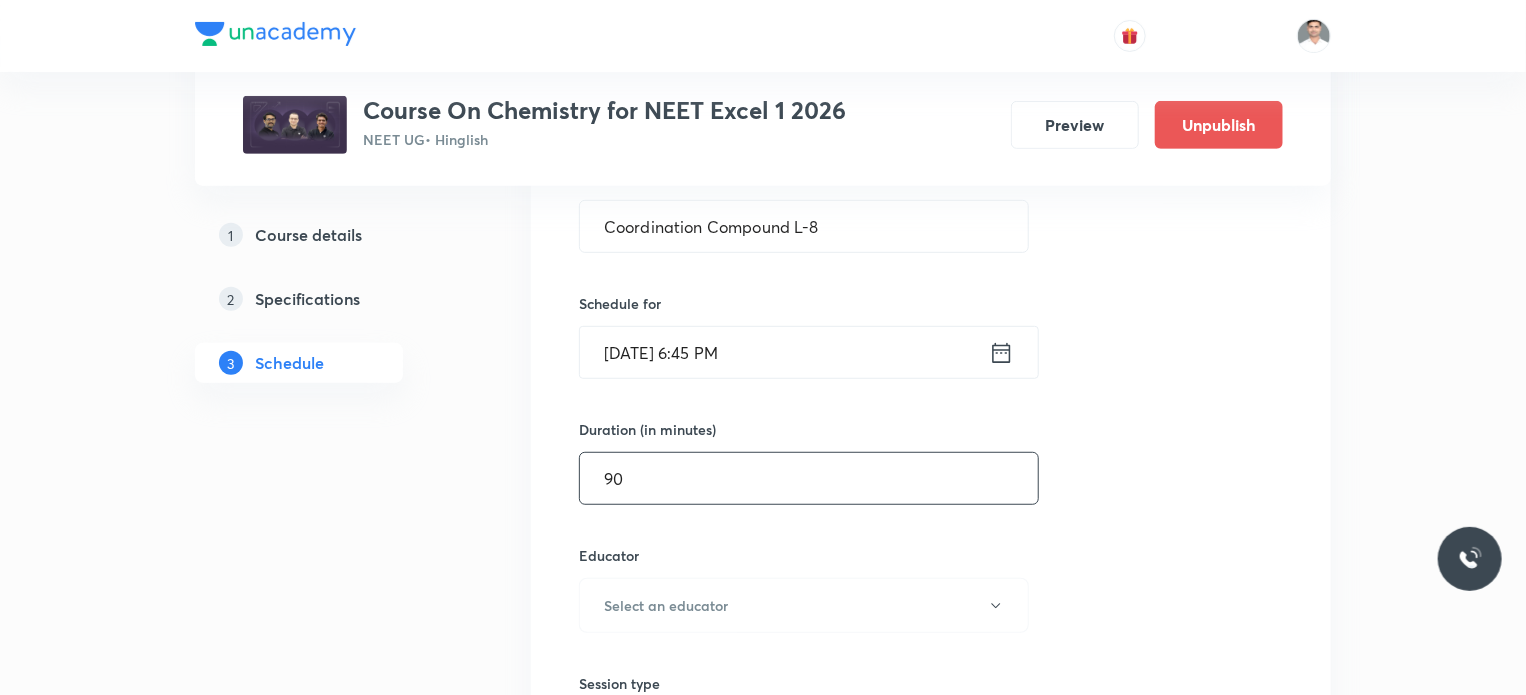 type on "90" 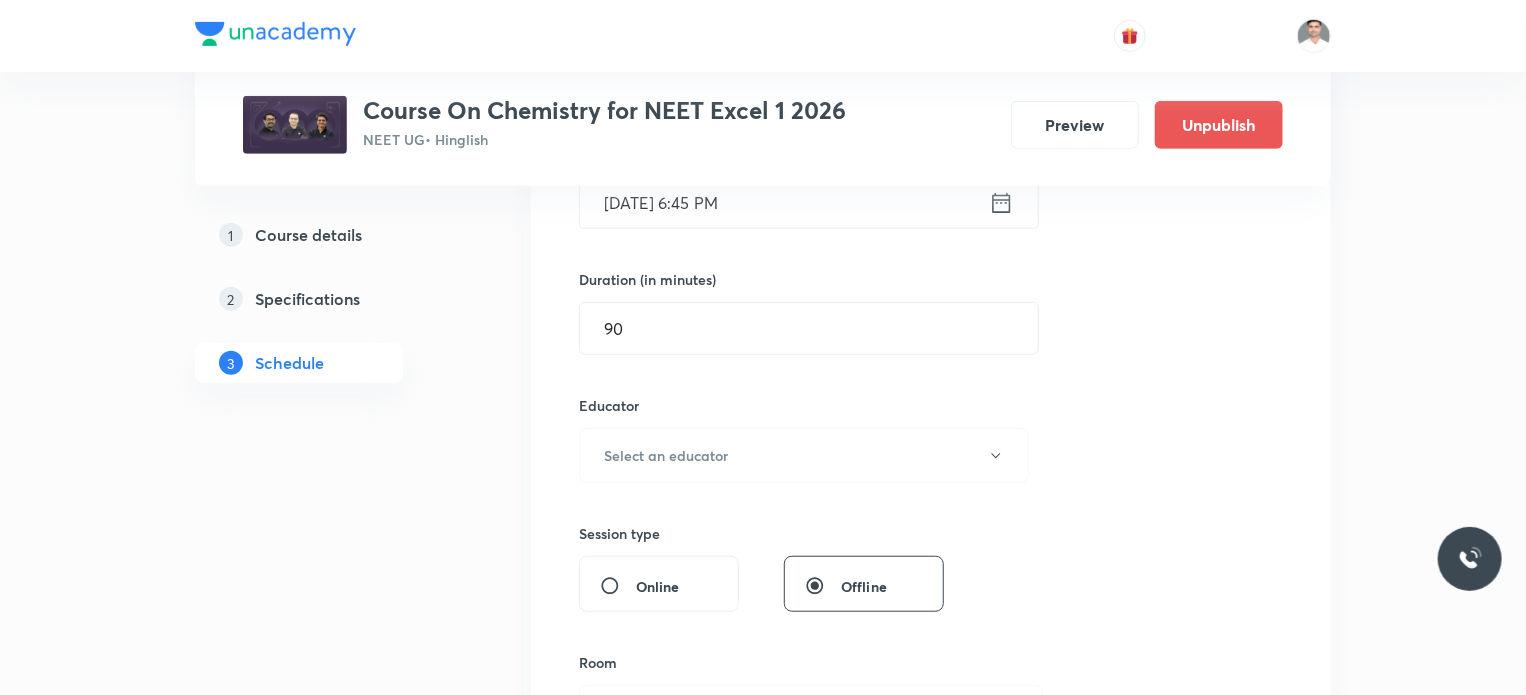 scroll, scrollTop: 600, scrollLeft: 0, axis: vertical 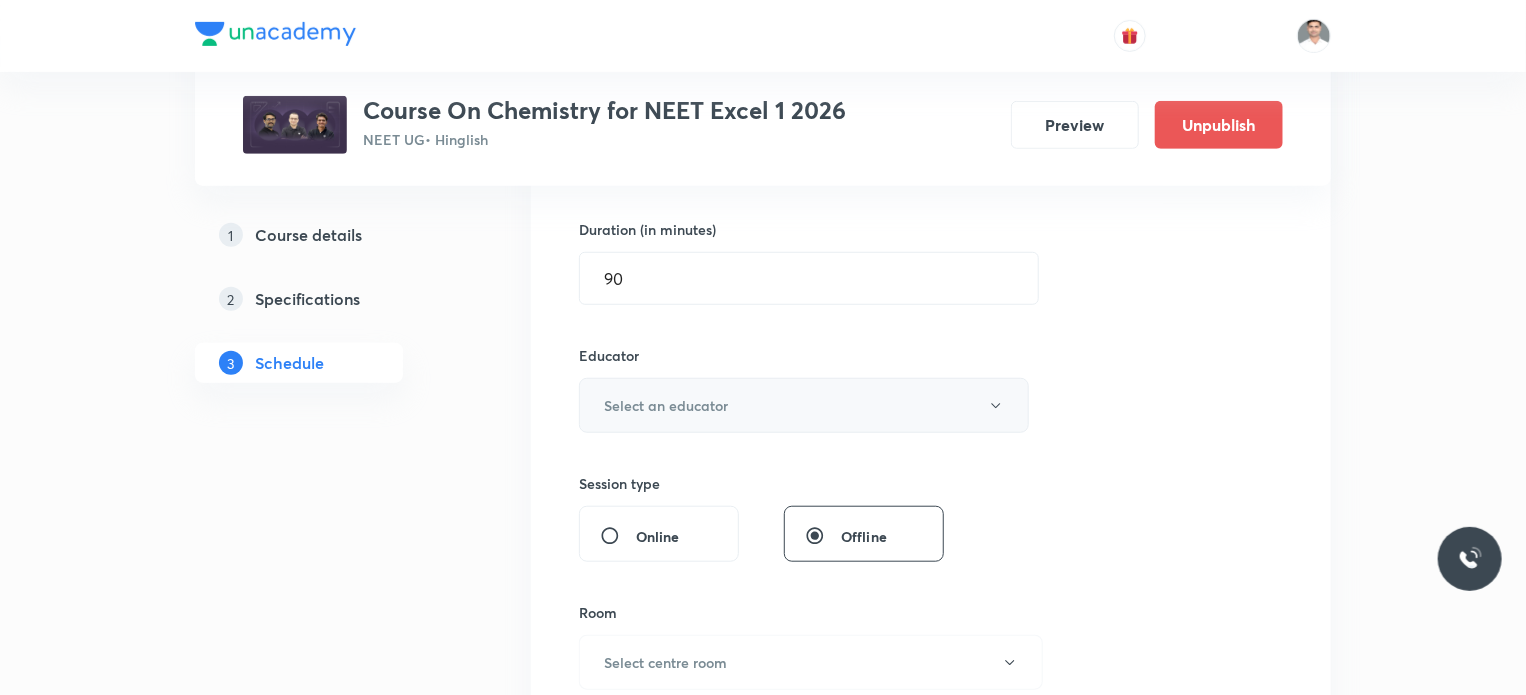 click on "Select an educator" at bounding box center [804, 405] 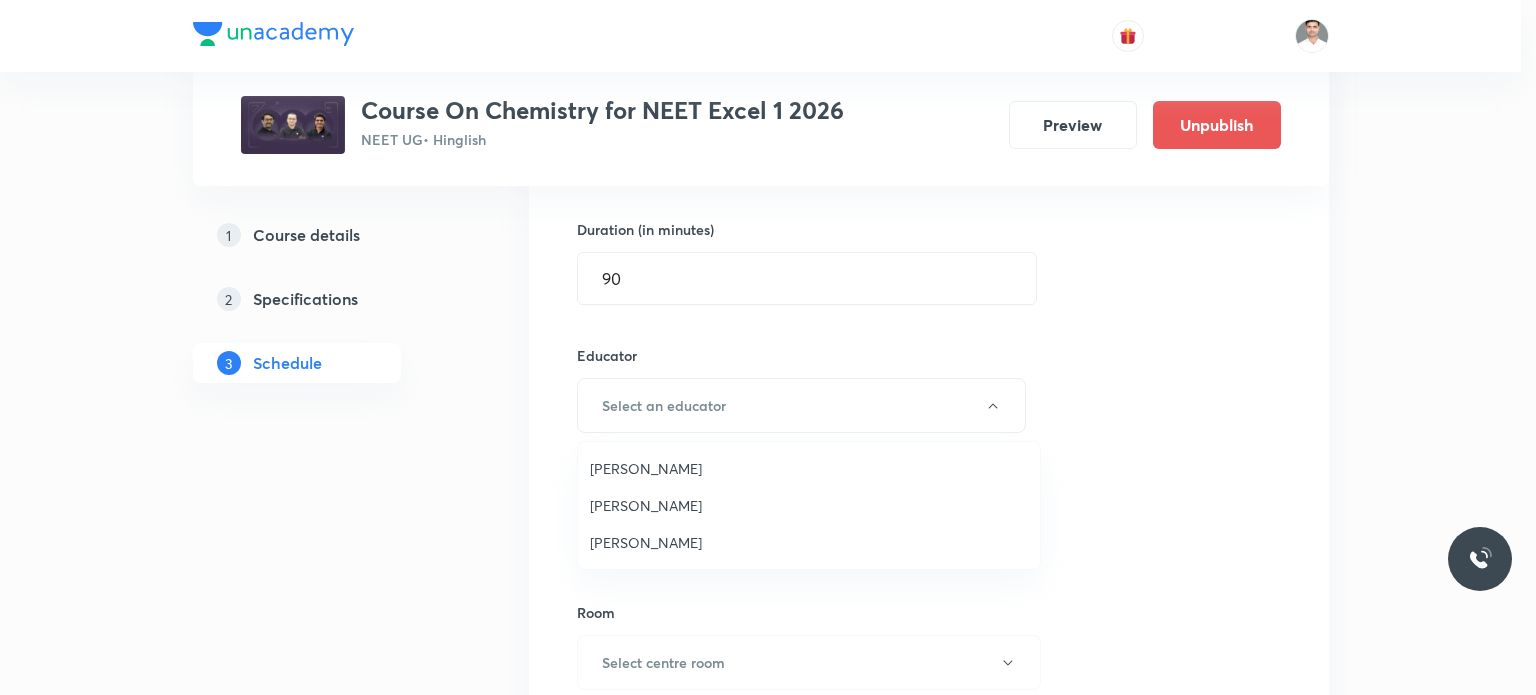 click on "[PERSON_NAME]" at bounding box center [809, 468] 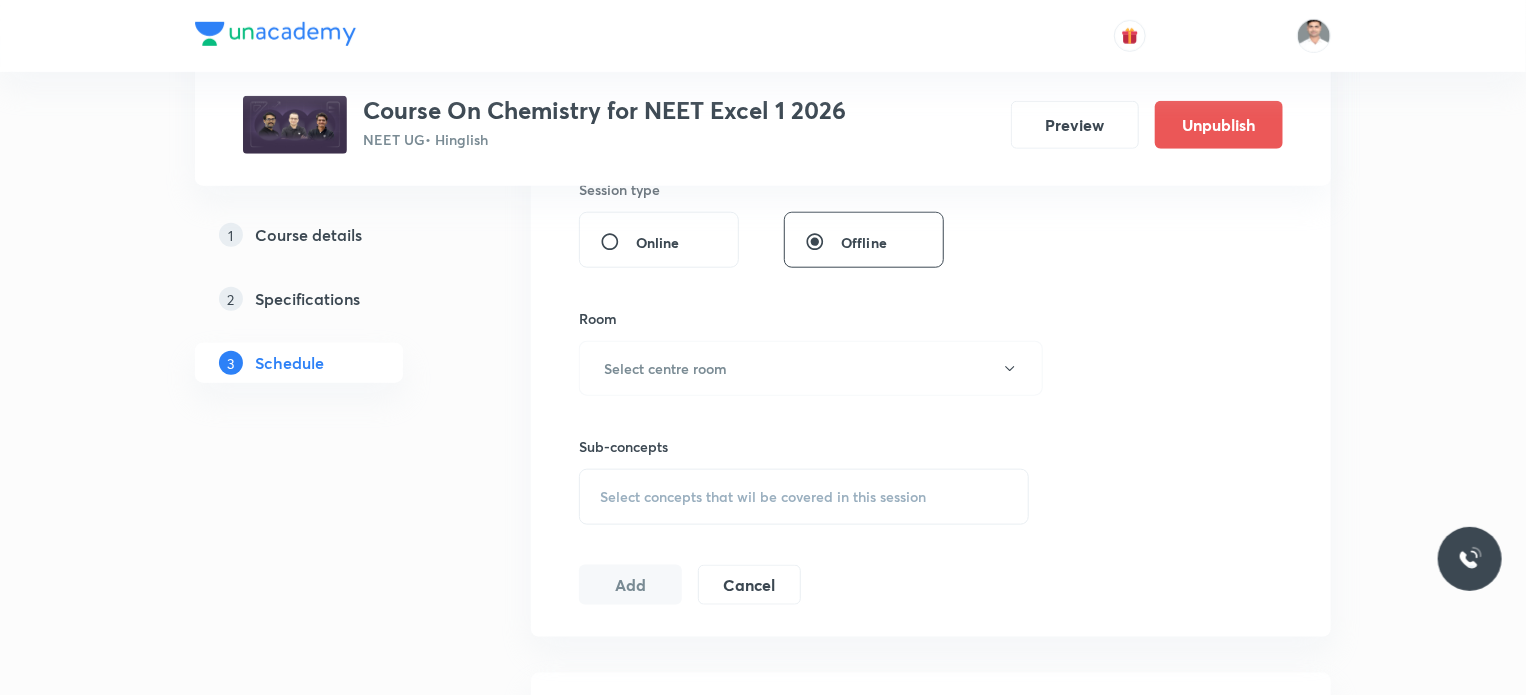 scroll, scrollTop: 900, scrollLeft: 0, axis: vertical 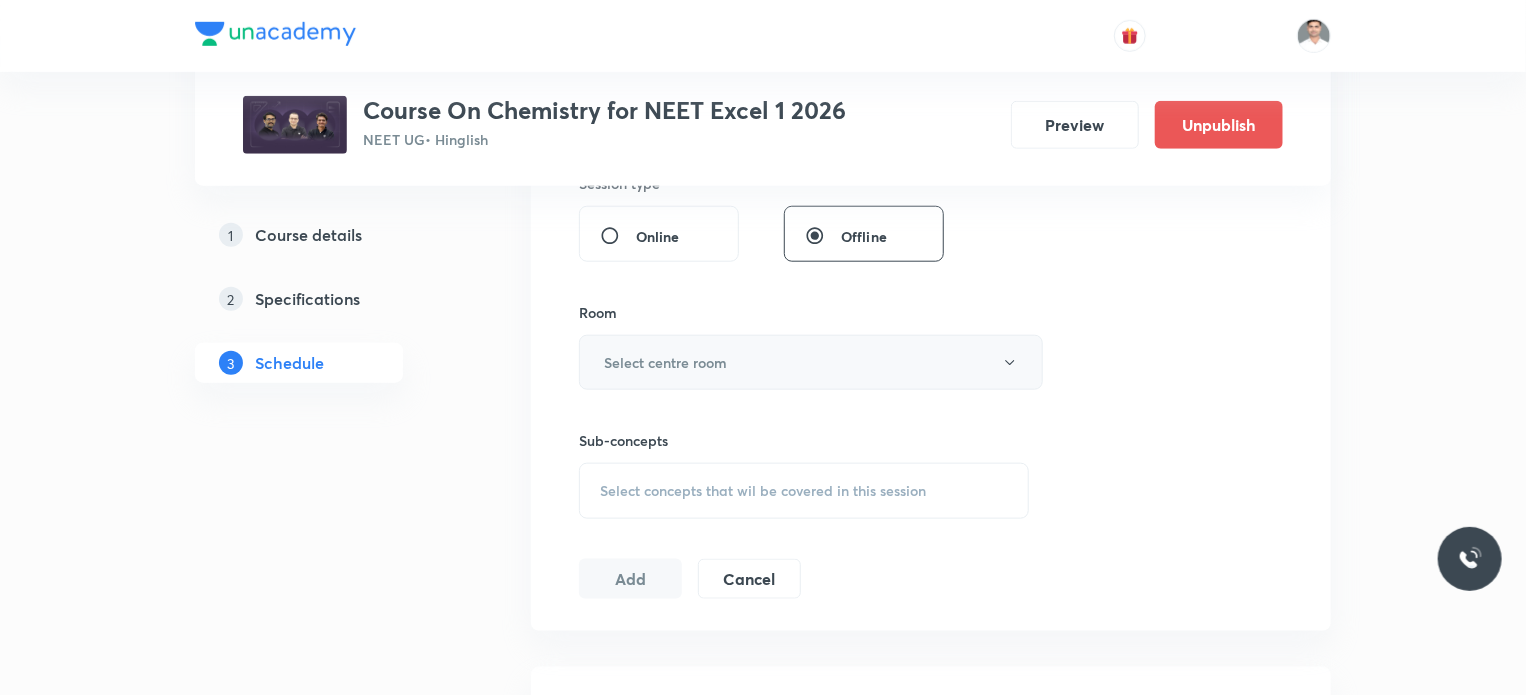 click on "Select centre room" at bounding box center [665, 362] 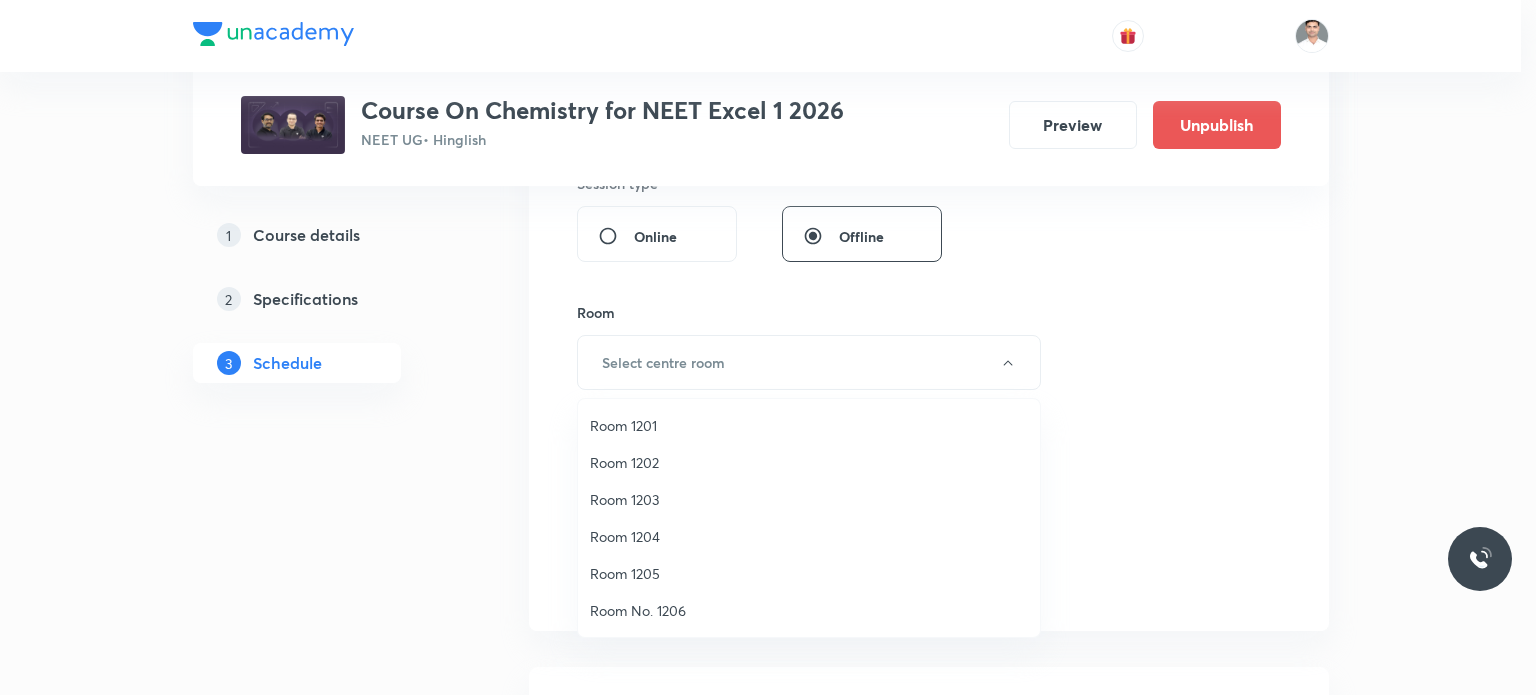 click on "Room 1202" at bounding box center (809, 462) 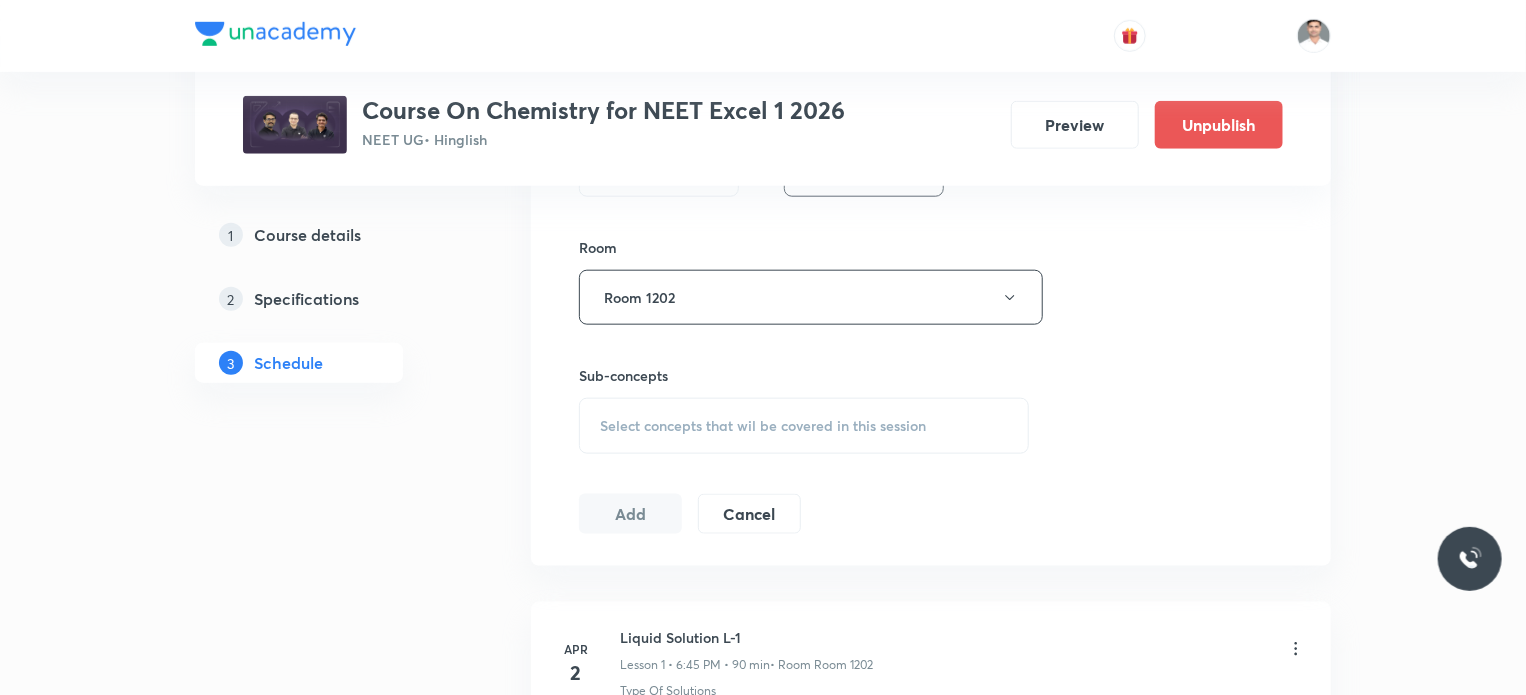 scroll, scrollTop: 1000, scrollLeft: 0, axis: vertical 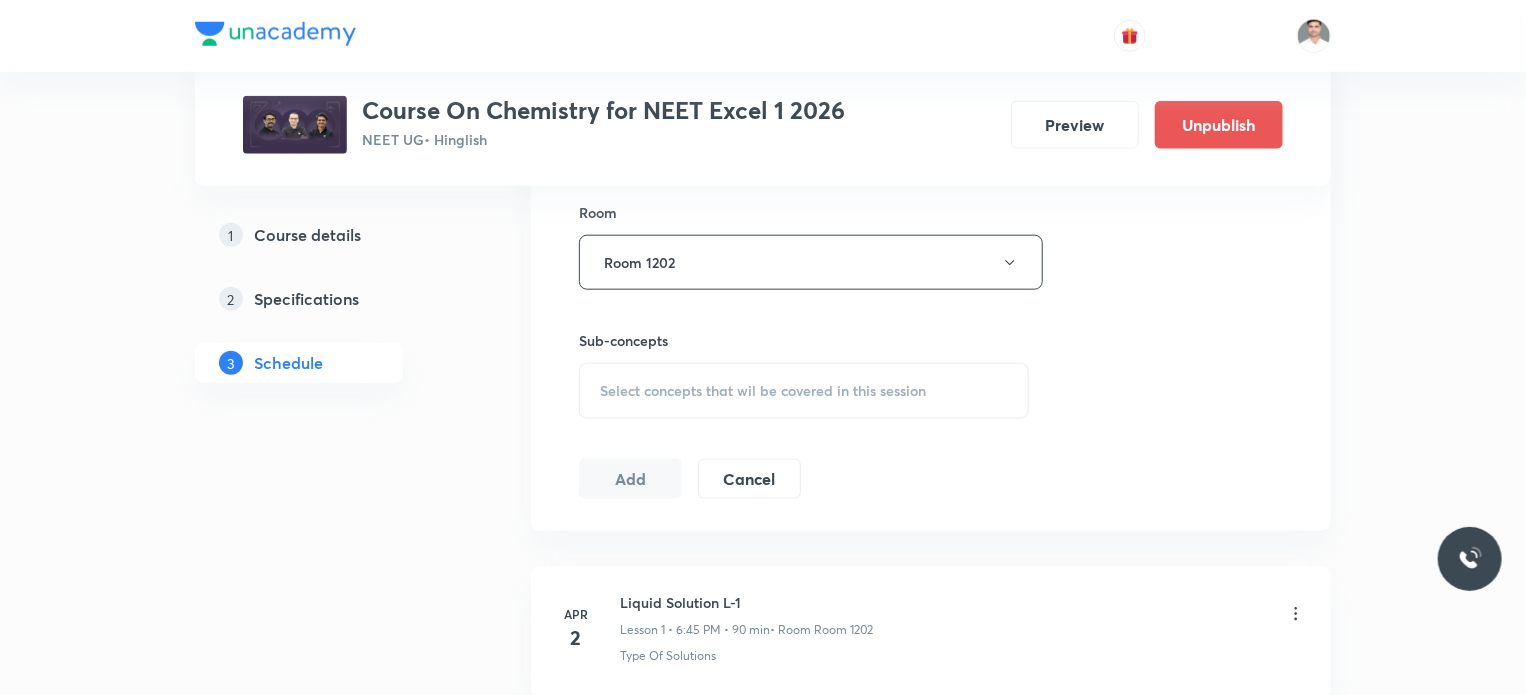 click on "Select concepts that wil be covered in this session" at bounding box center [763, 391] 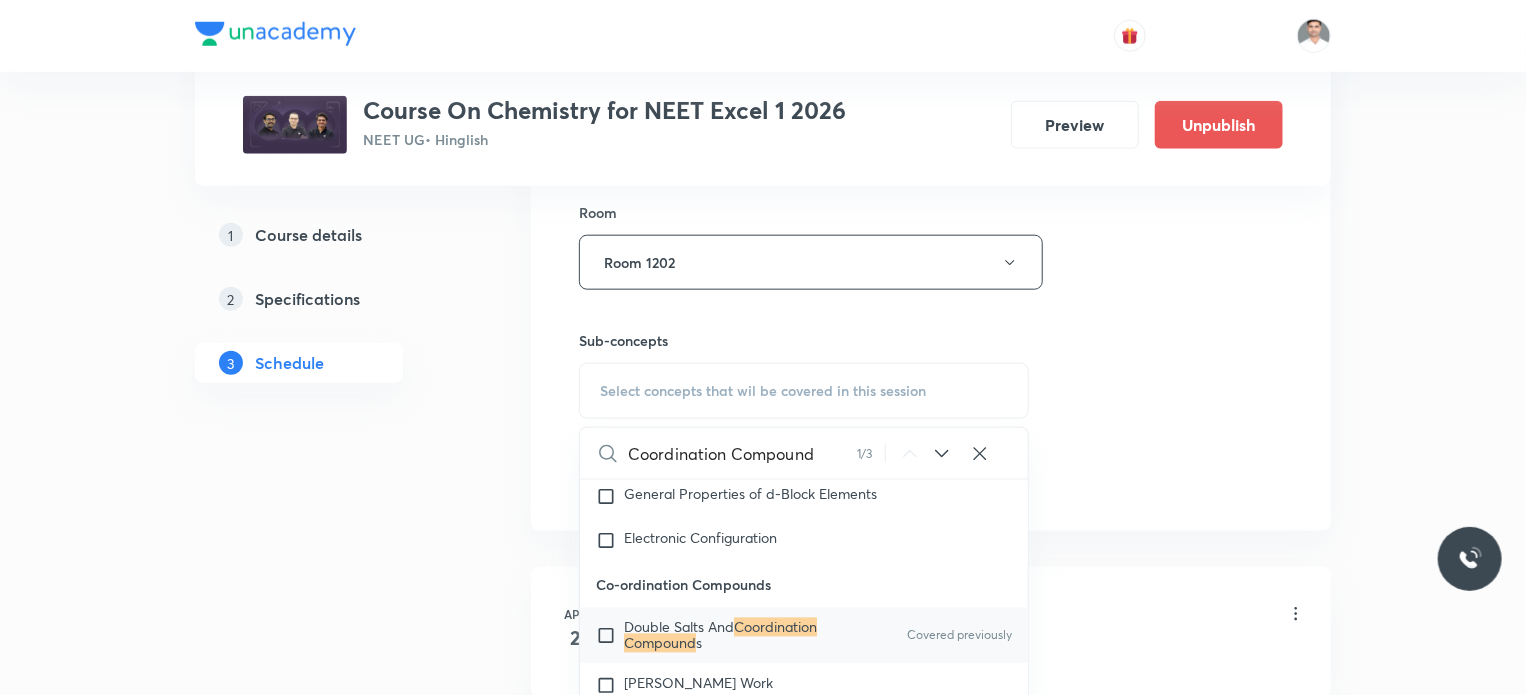 scroll, scrollTop: 32736, scrollLeft: 0, axis: vertical 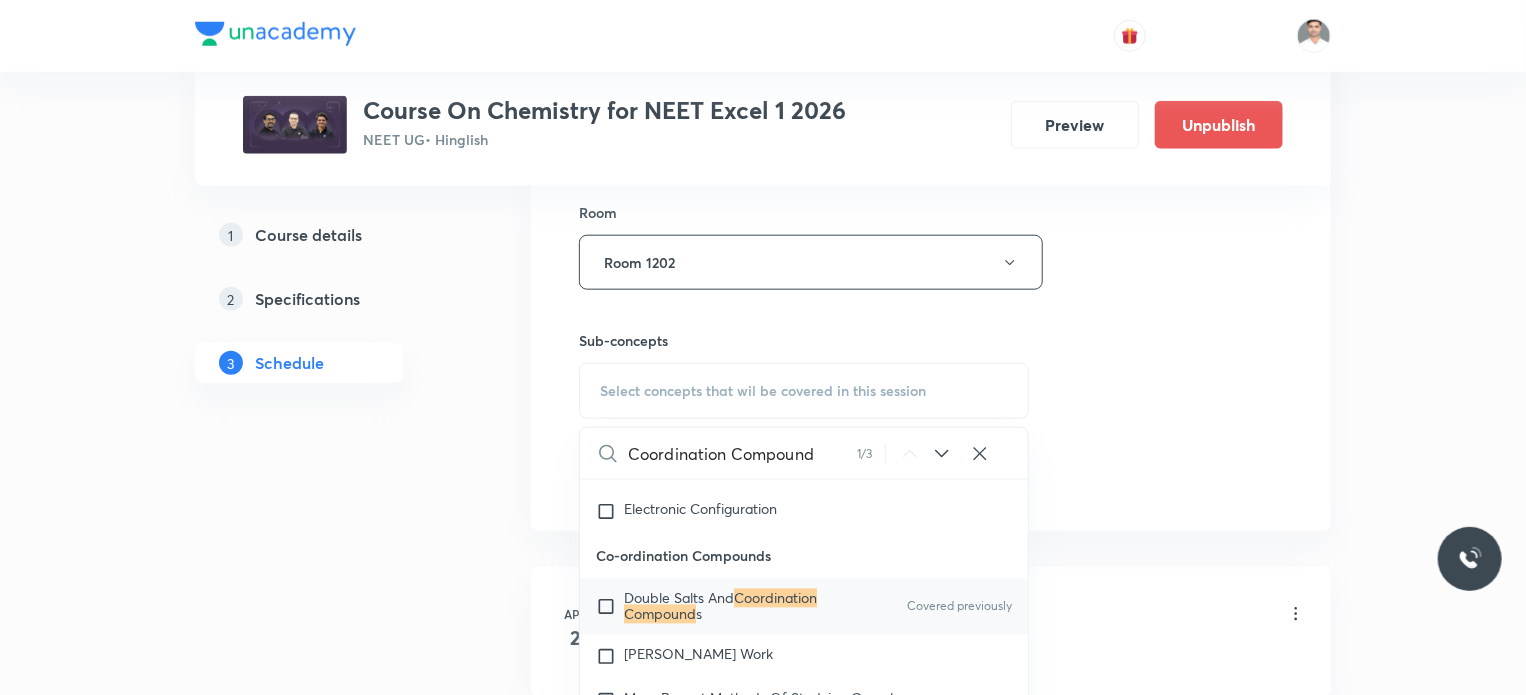 type on "Coordination Compound" 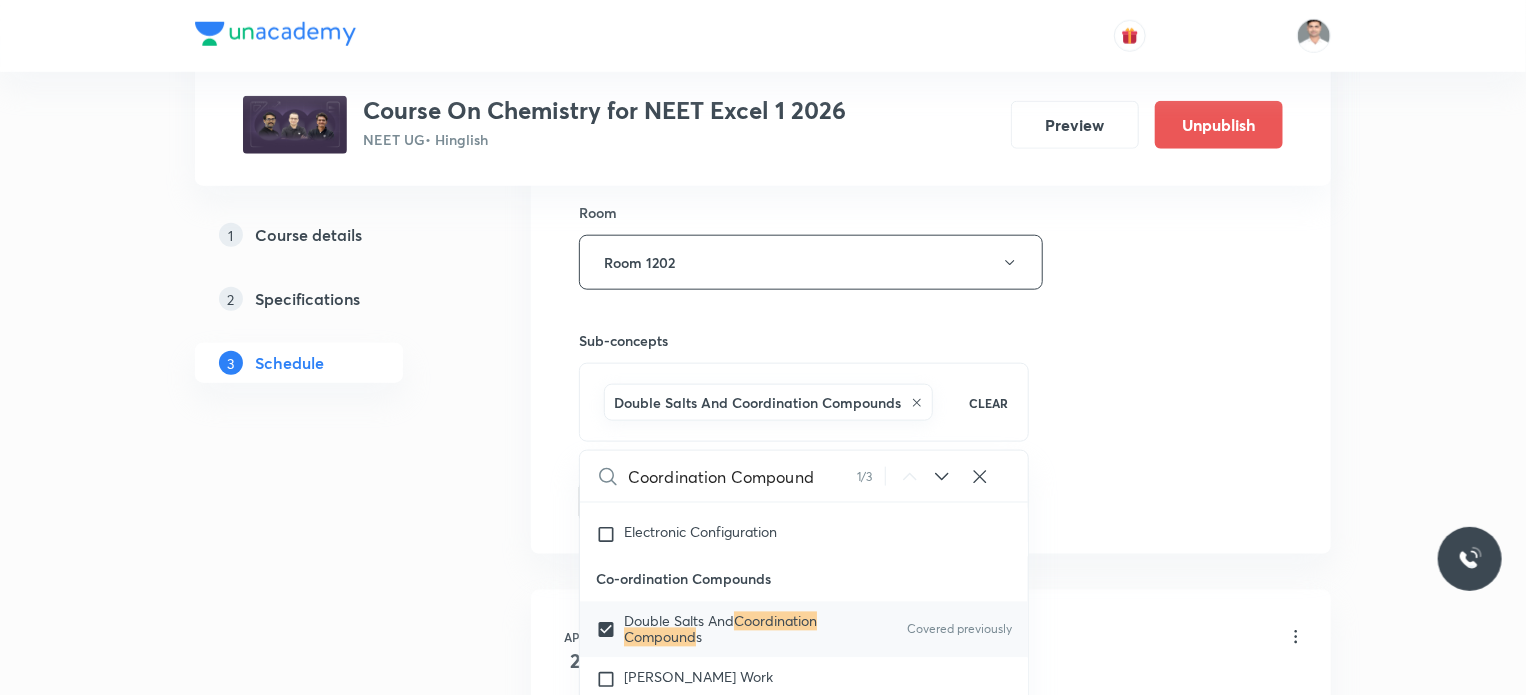 click on "1 Course details 2 Specifications 3 Schedule" at bounding box center [331, 5066] 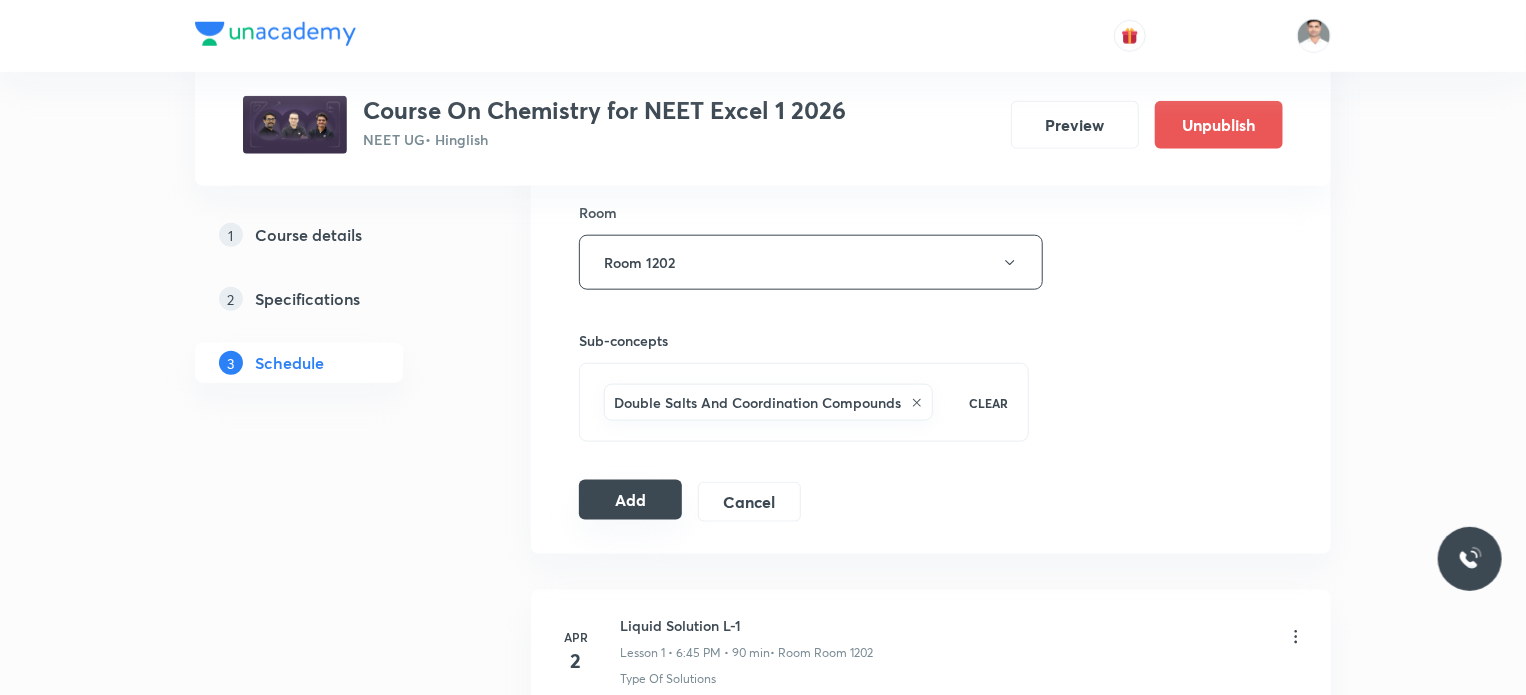 click on "Add" at bounding box center [630, 500] 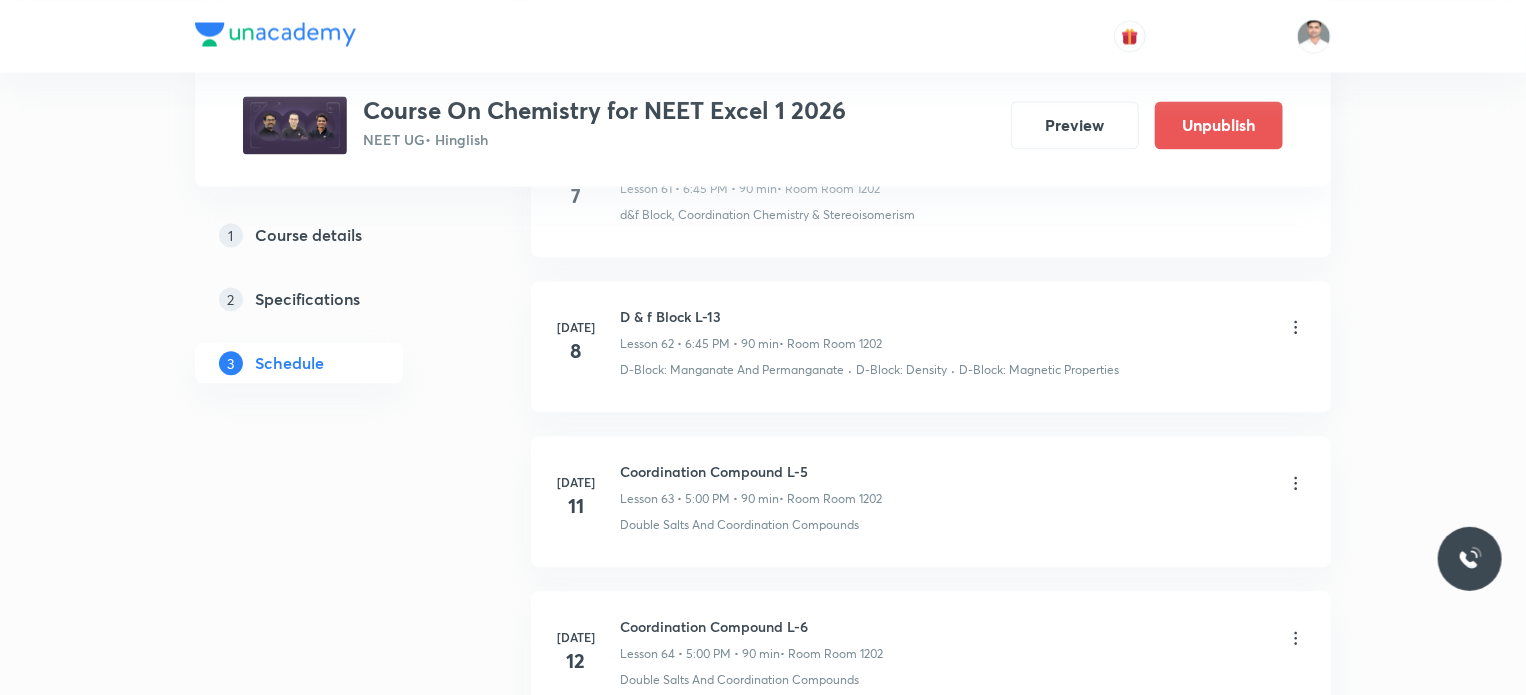 scroll, scrollTop: 9640, scrollLeft: 0, axis: vertical 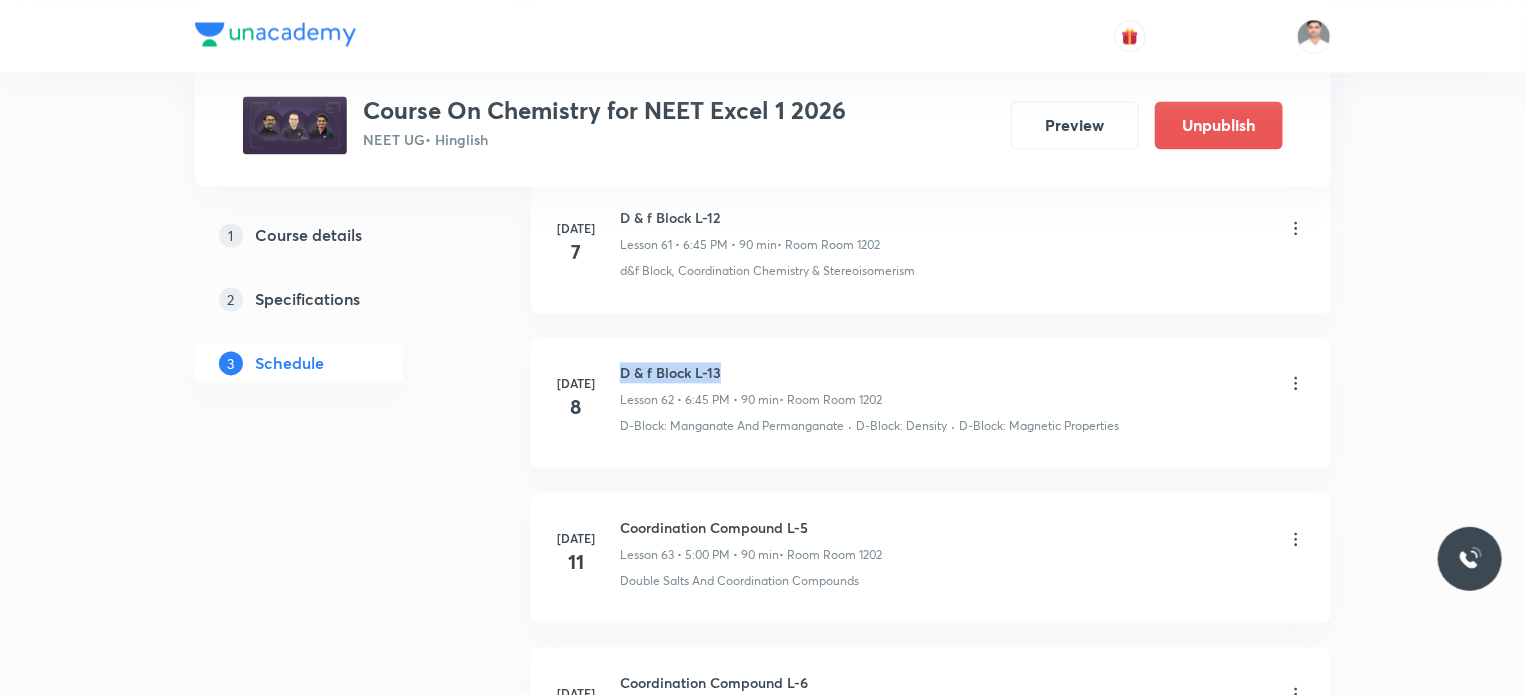drag, startPoint x: 659, startPoint y: 336, endPoint x: 760, endPoint y: 331, distance: 101.12369 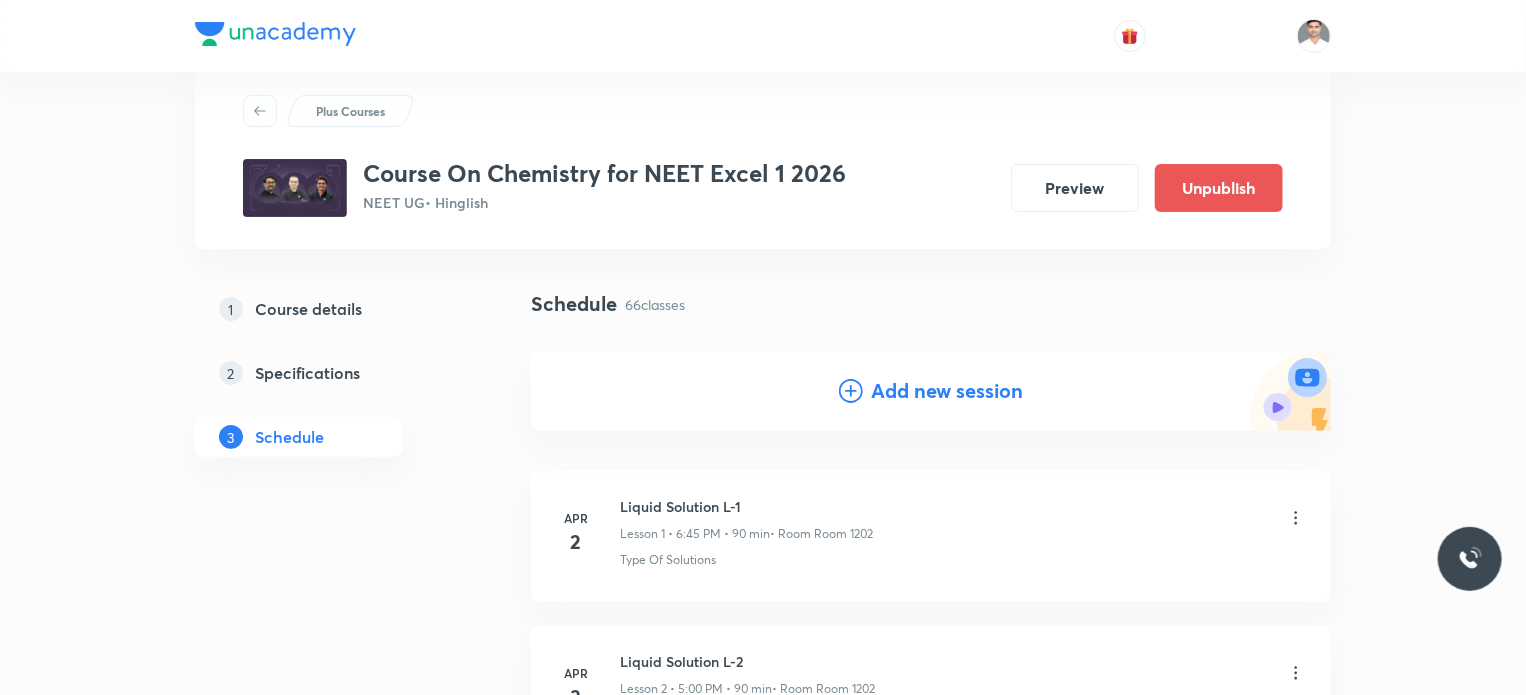 scroll, scrollTop: 0, scrollLeft: 0, axis: both 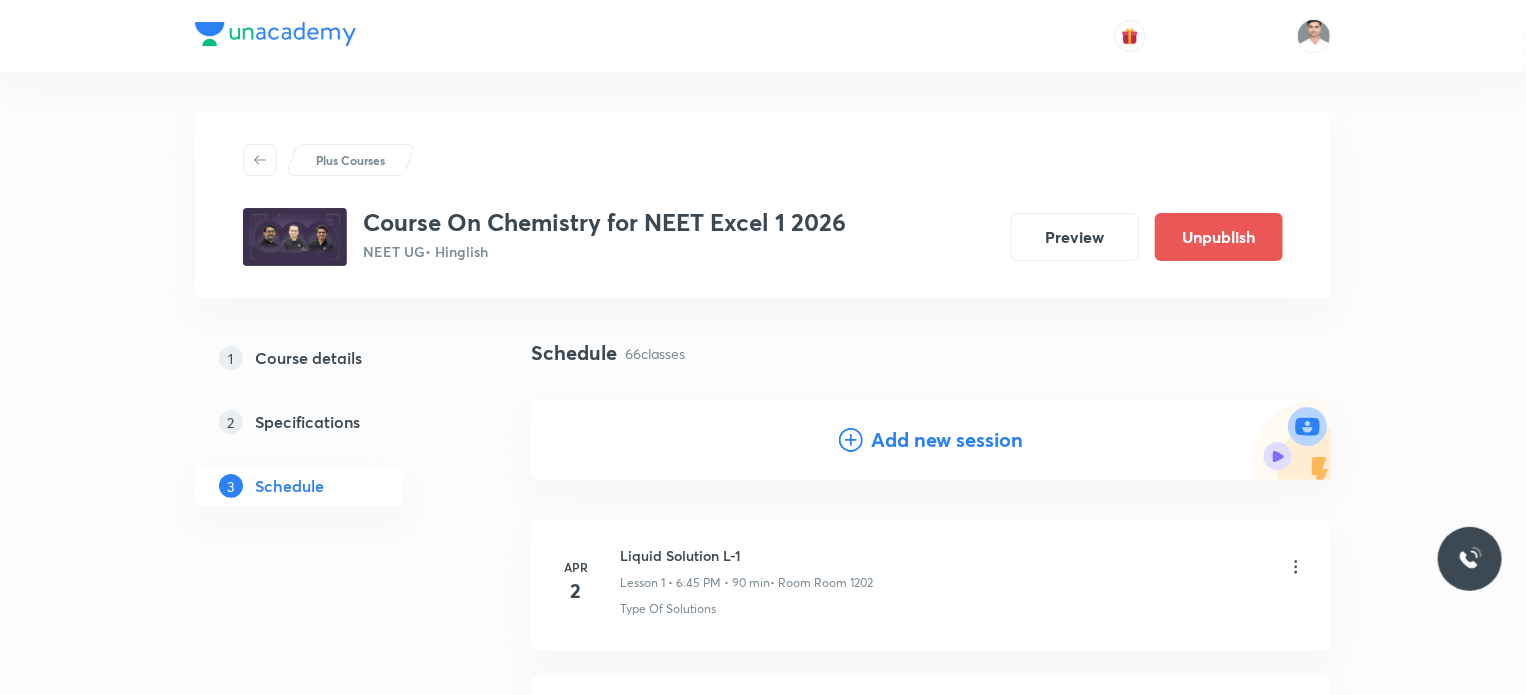 click on "Add new session" at bounding box center [947, 440] 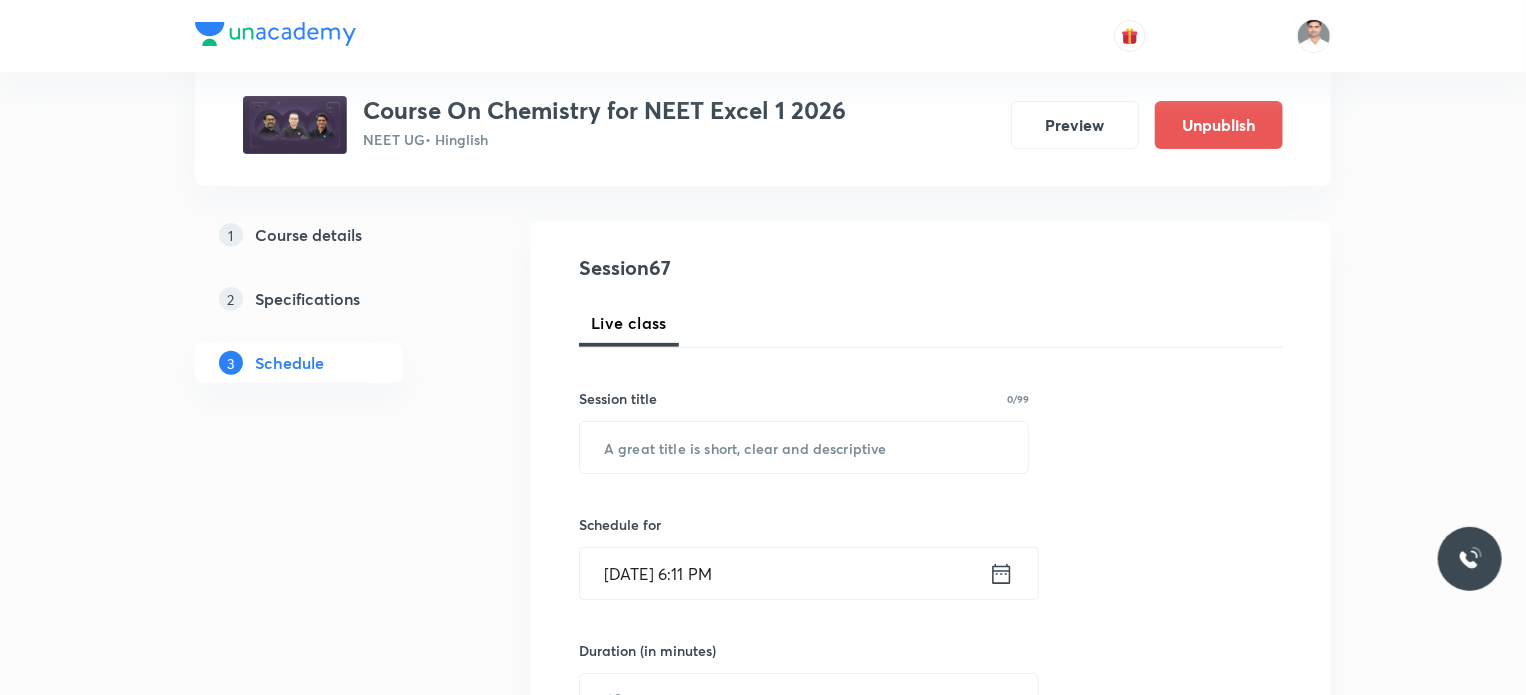 scroll, scrollTop: 200, scrollLeft: 0, axis: vertical 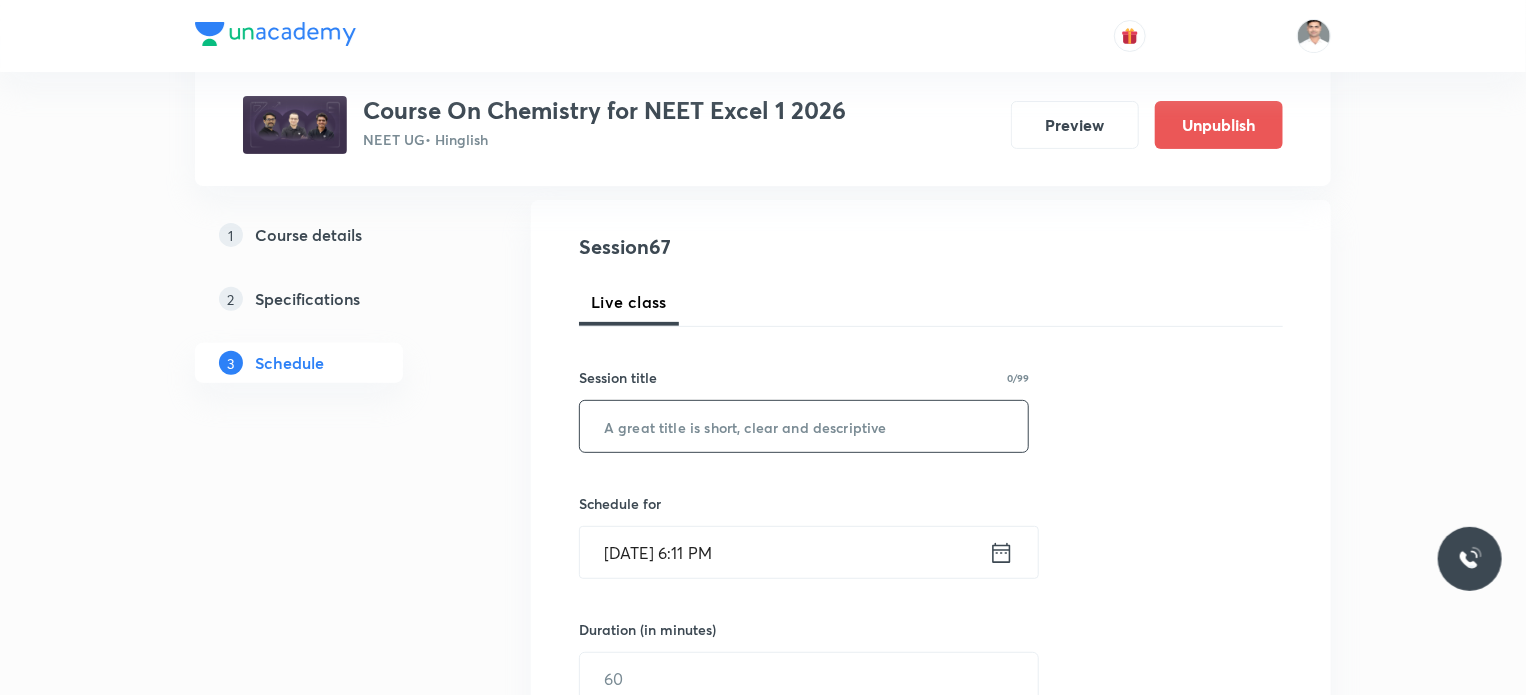 click at bounding box center (804, 426) 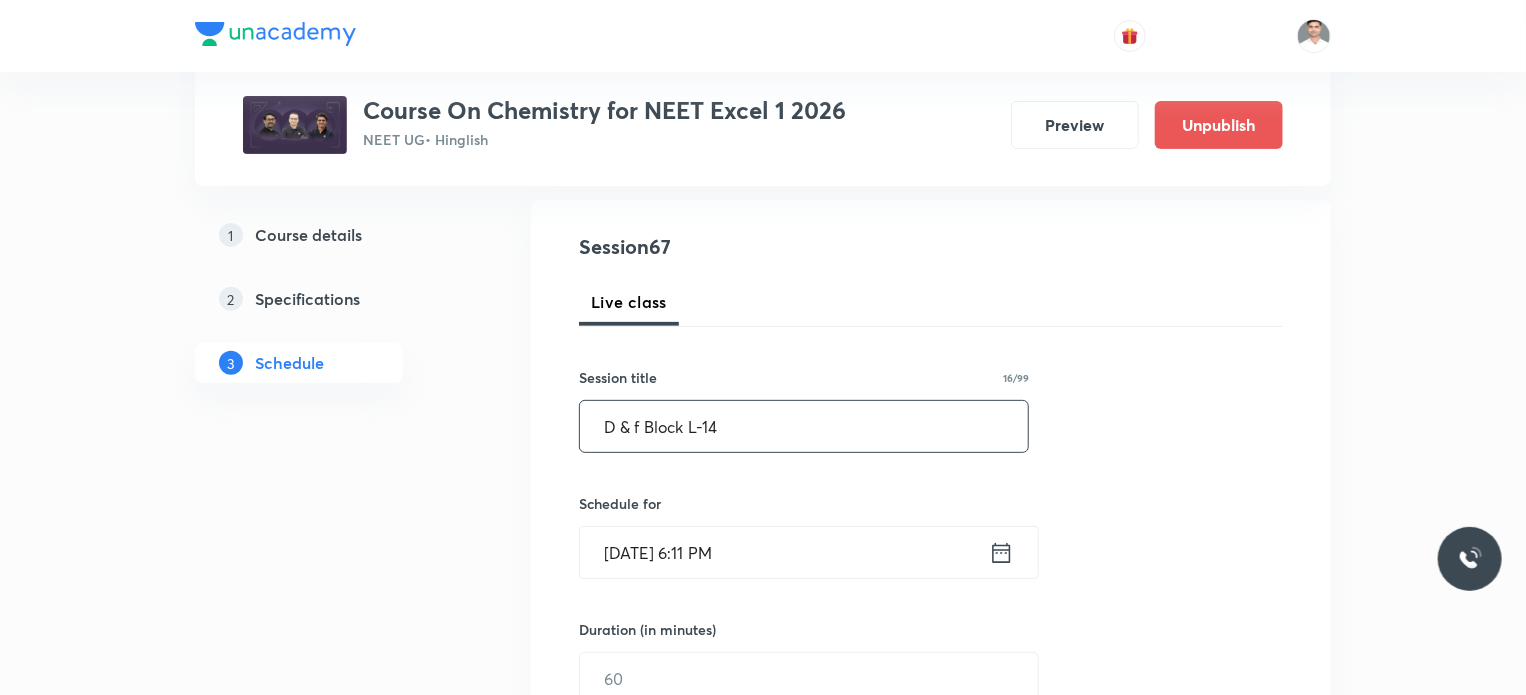 type on "D & f Block L-14" 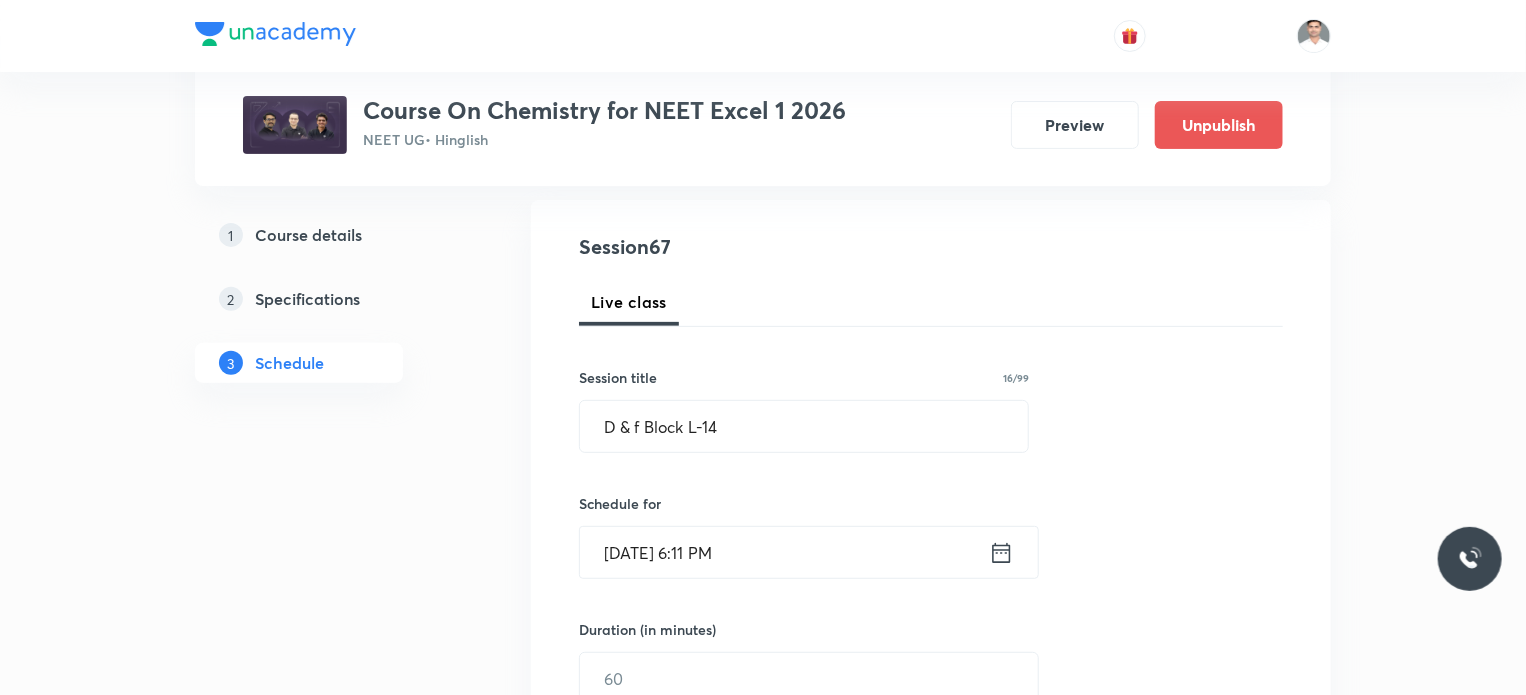click 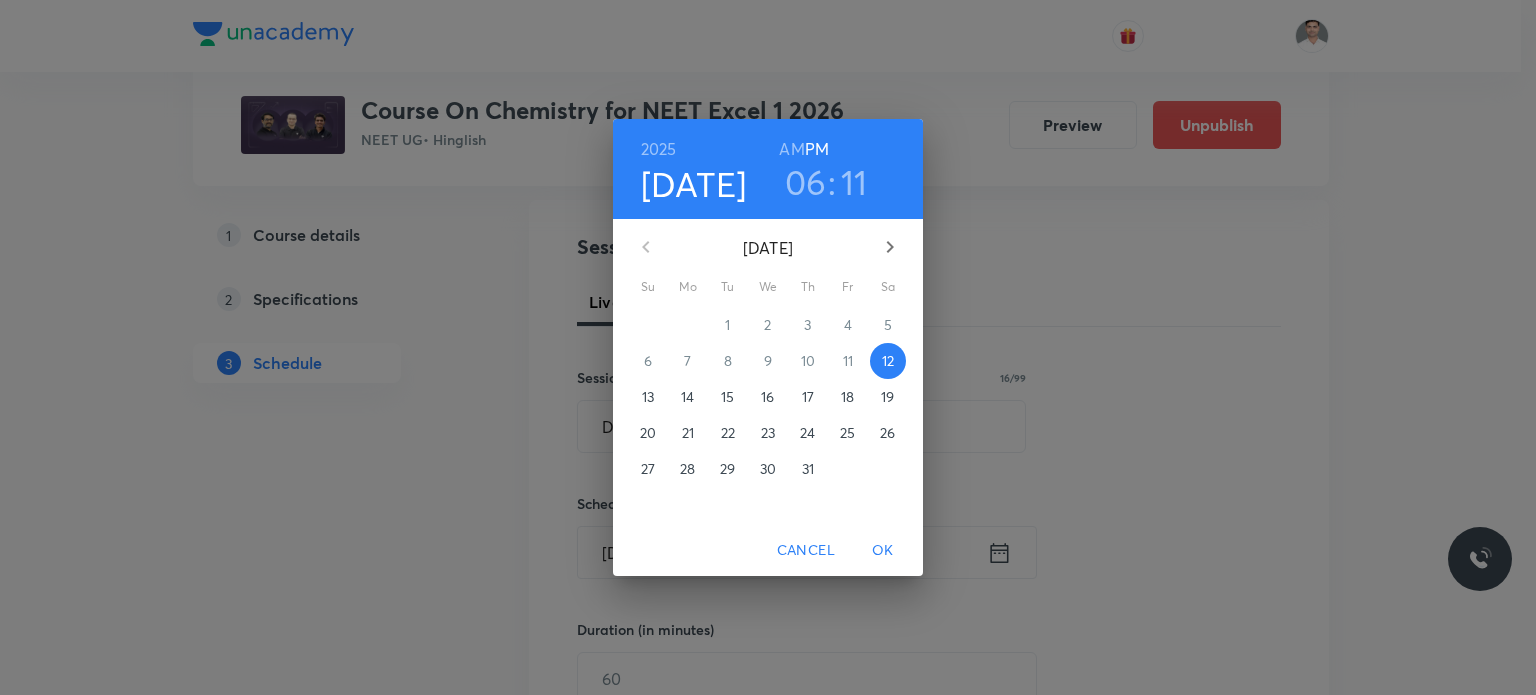 click on "18" at bounding box center (847, 397) 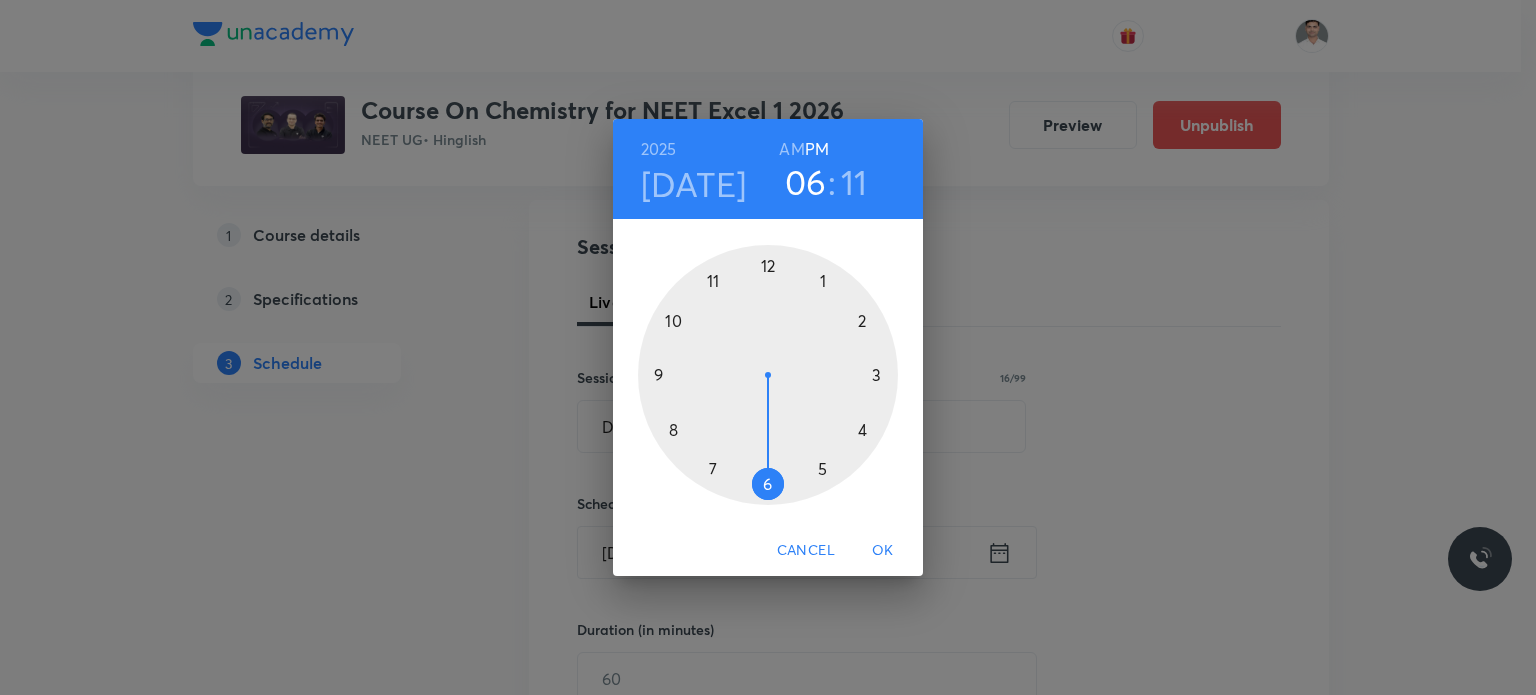 click at bounding box center [768, 375] 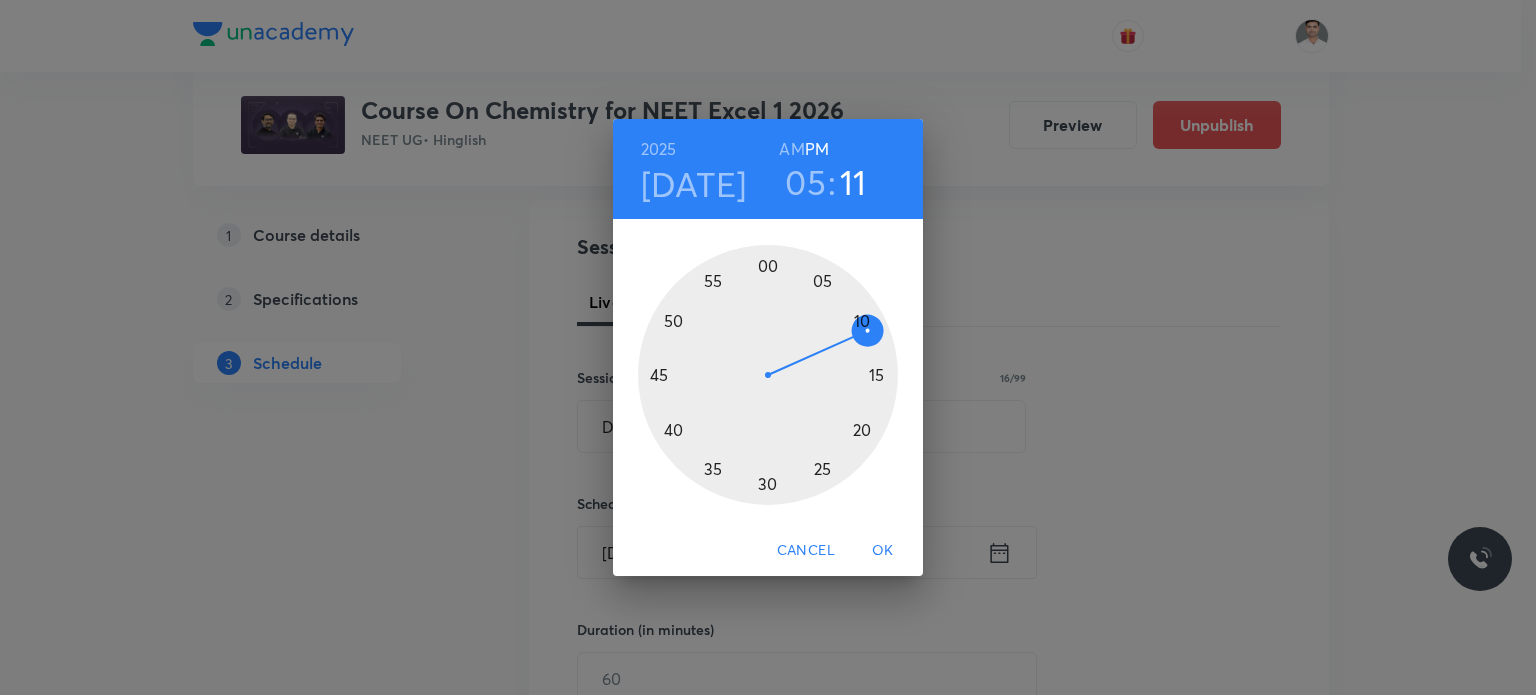 click at bounding box center (768, 375) 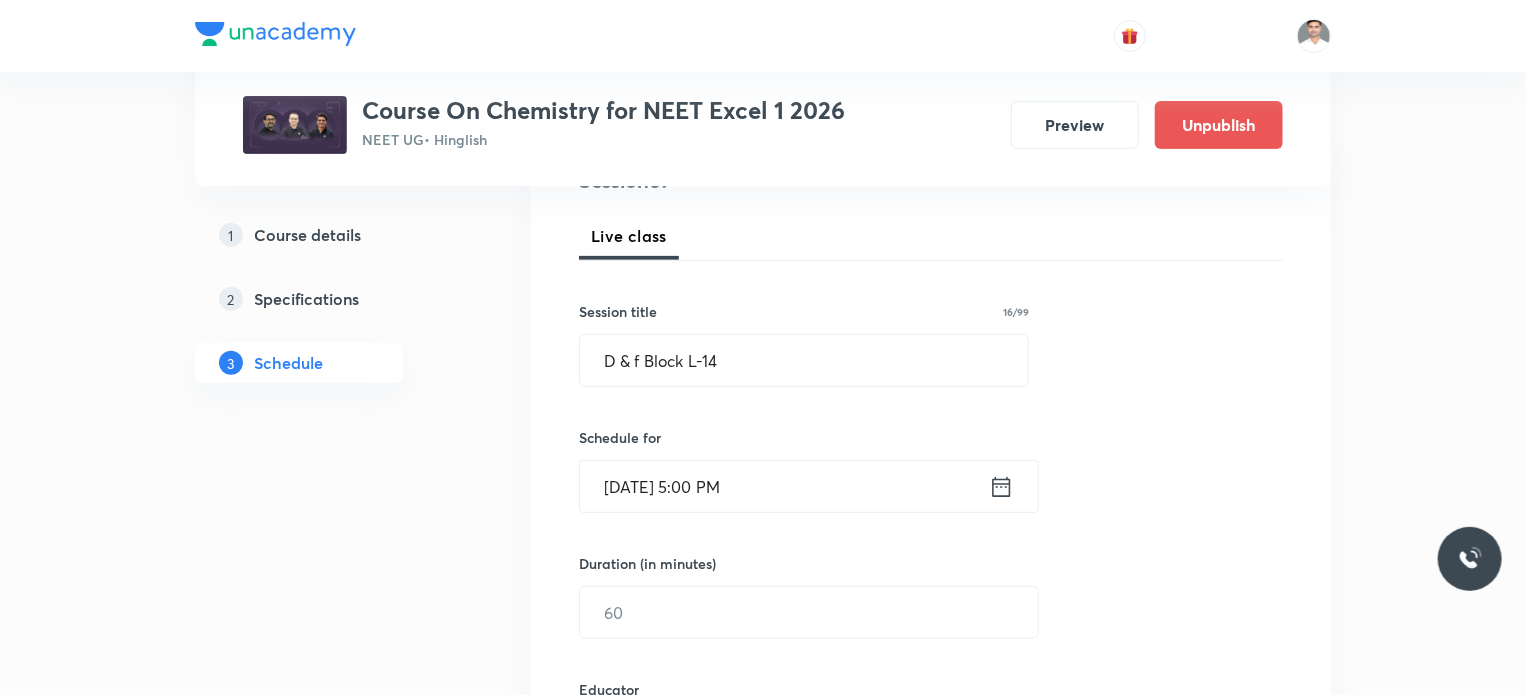 scroll, scrollTop: 300, scrollLeft: 0, axis: vertical 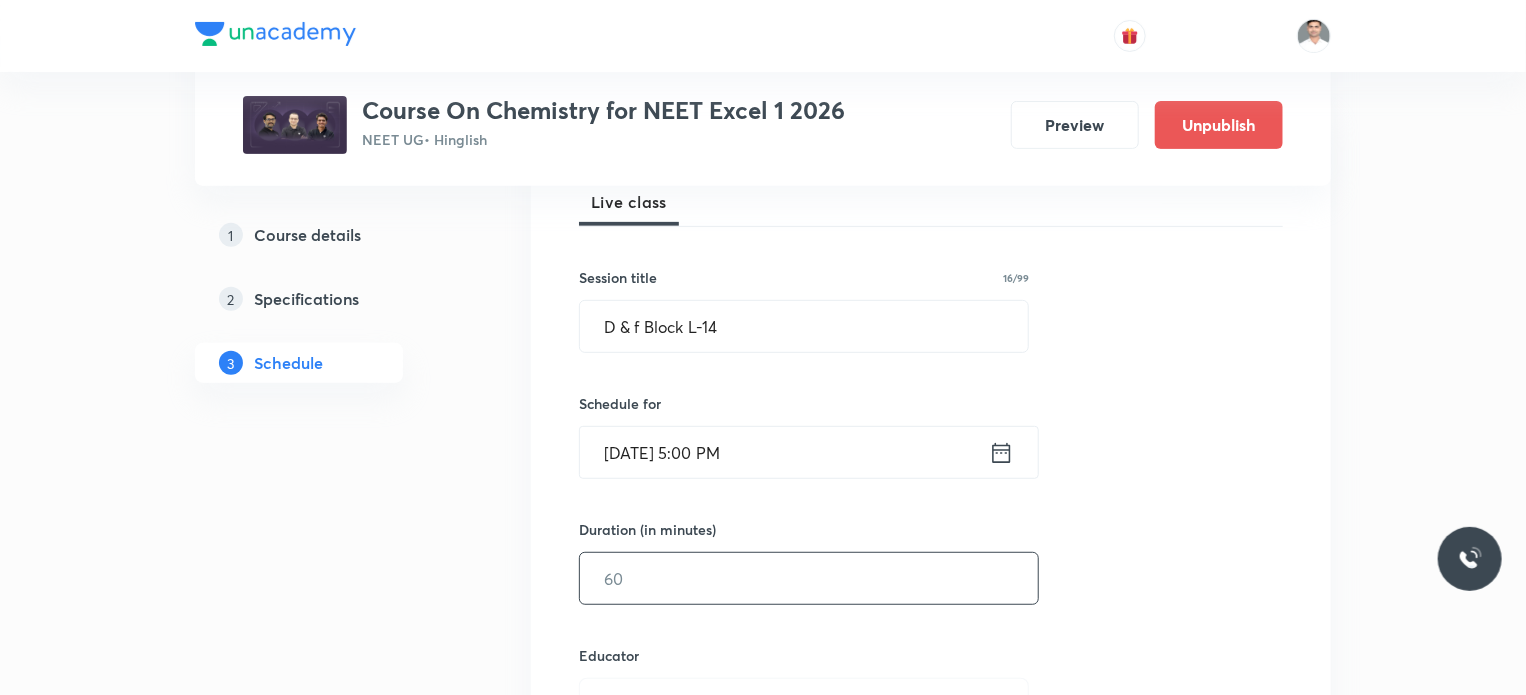 drag, startPoint x: 741, startPoint y: 560, endPoint x: 1535, endPoint y: 555, distance: 794.01575 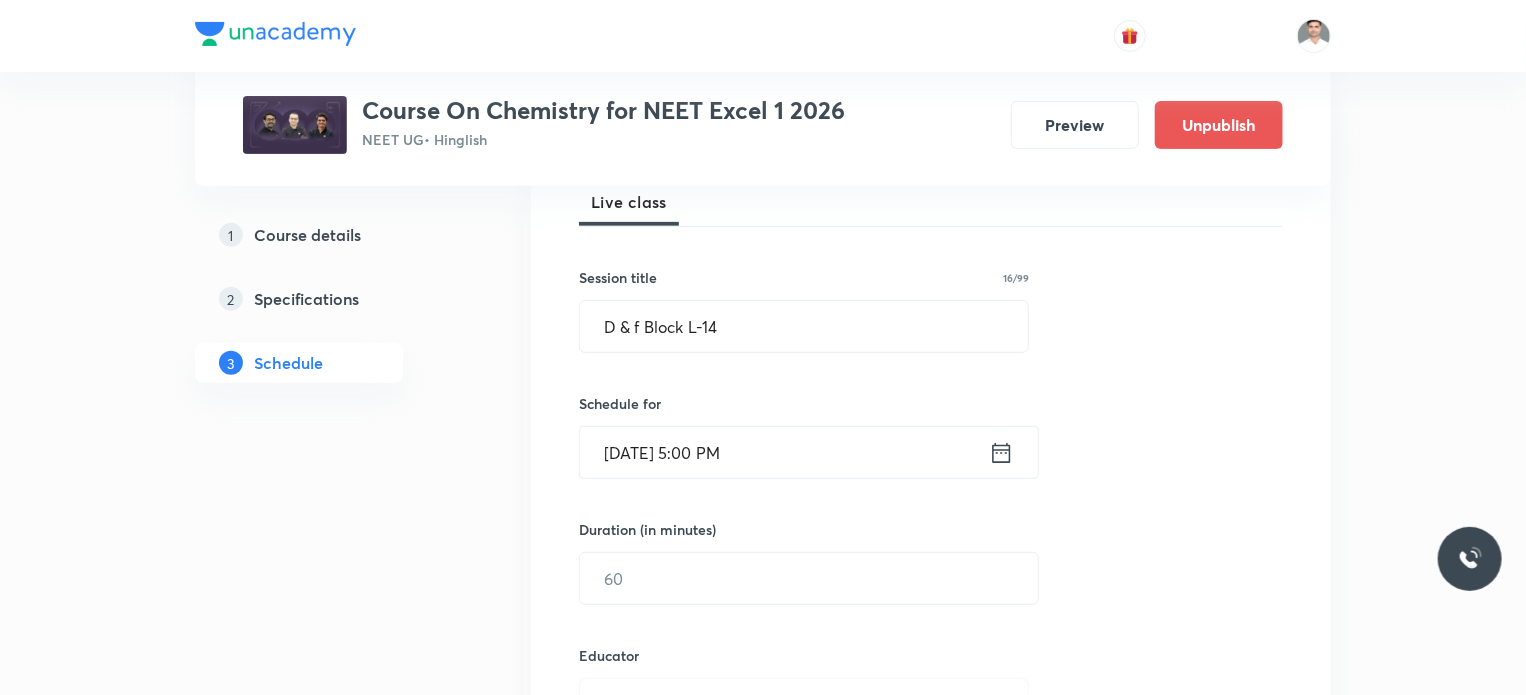 click at bounding box center [809, 578] 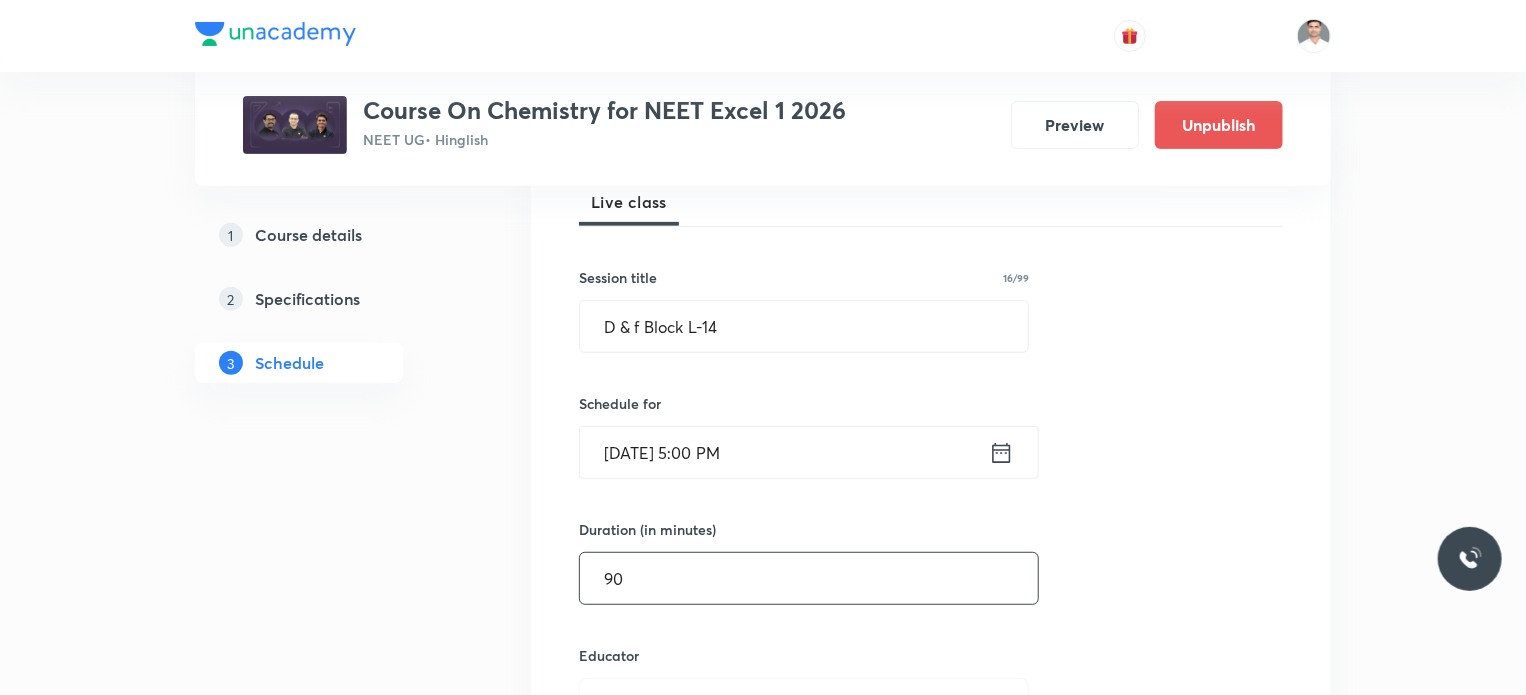 type on "90" 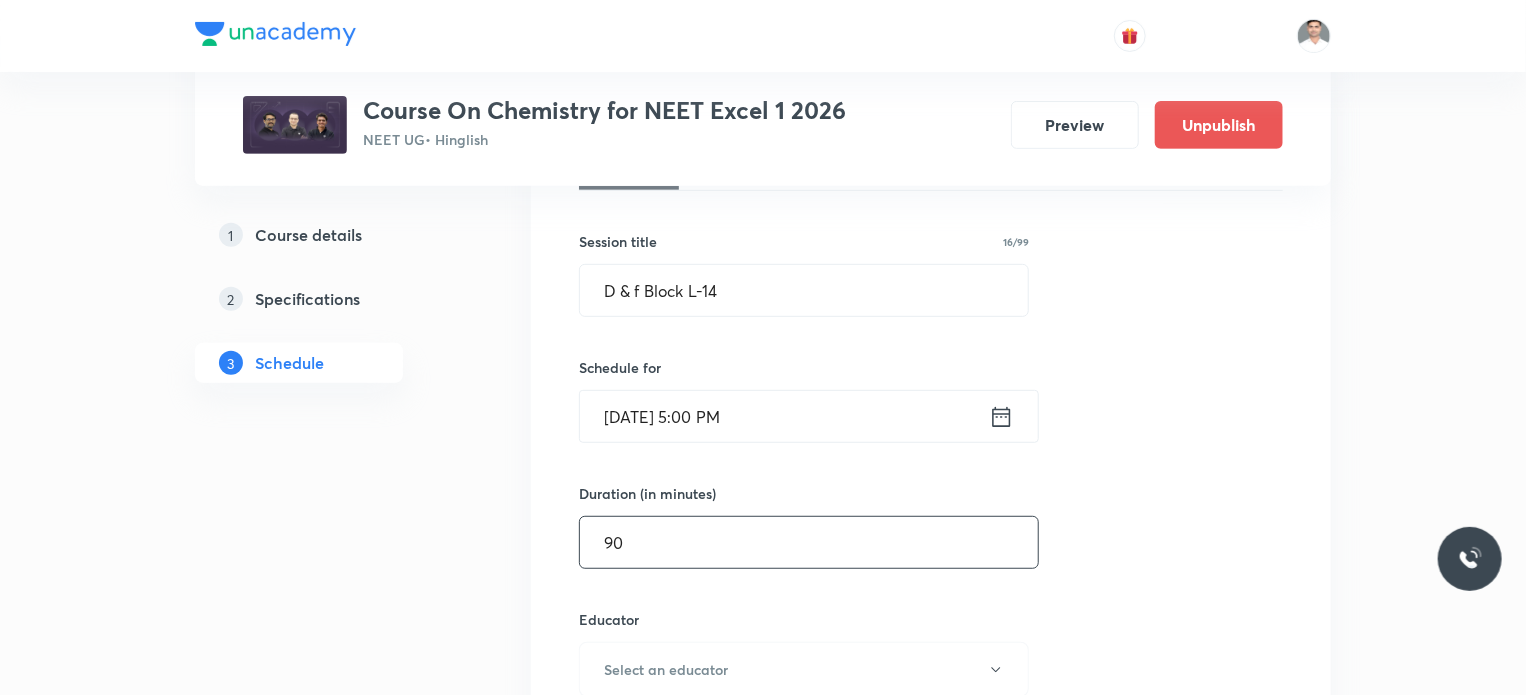 type 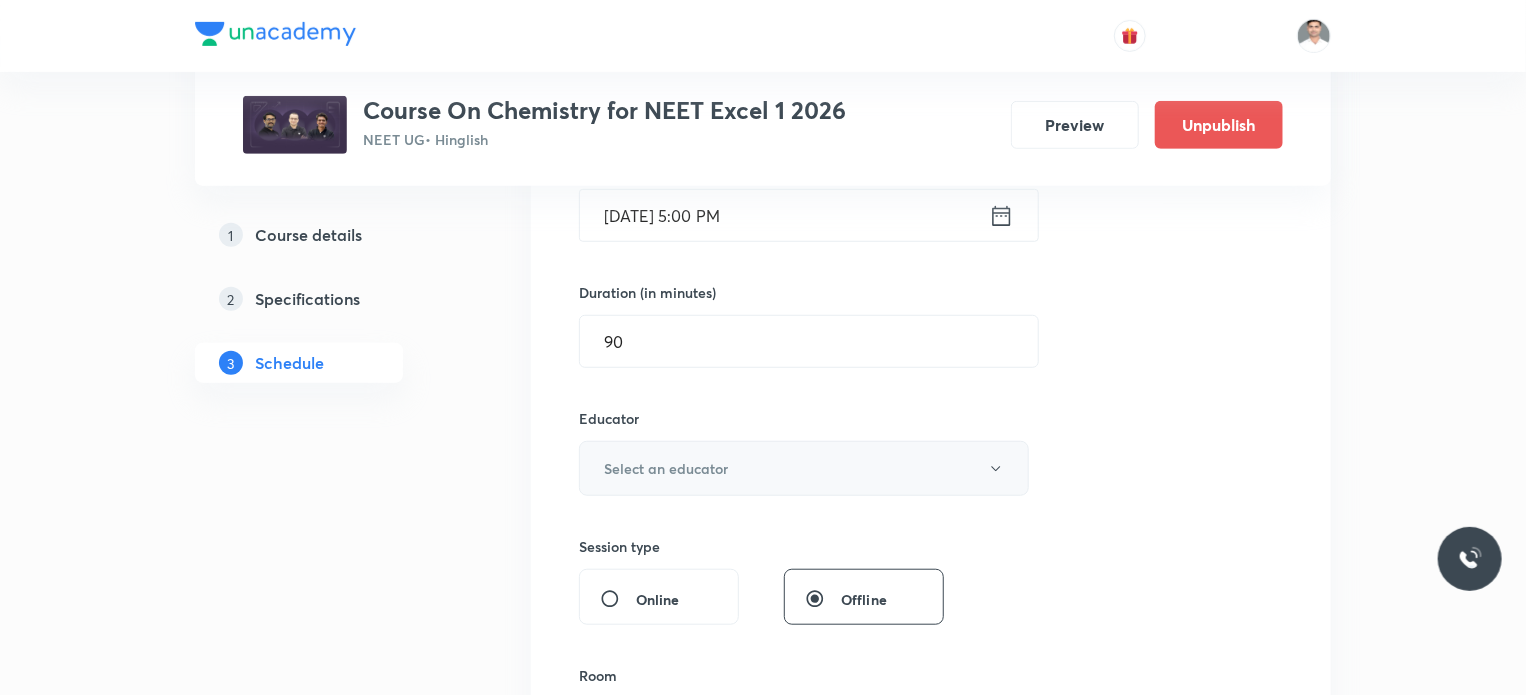 scroll, scrollTop: 536, scrollLeft: 0, axis: vertical 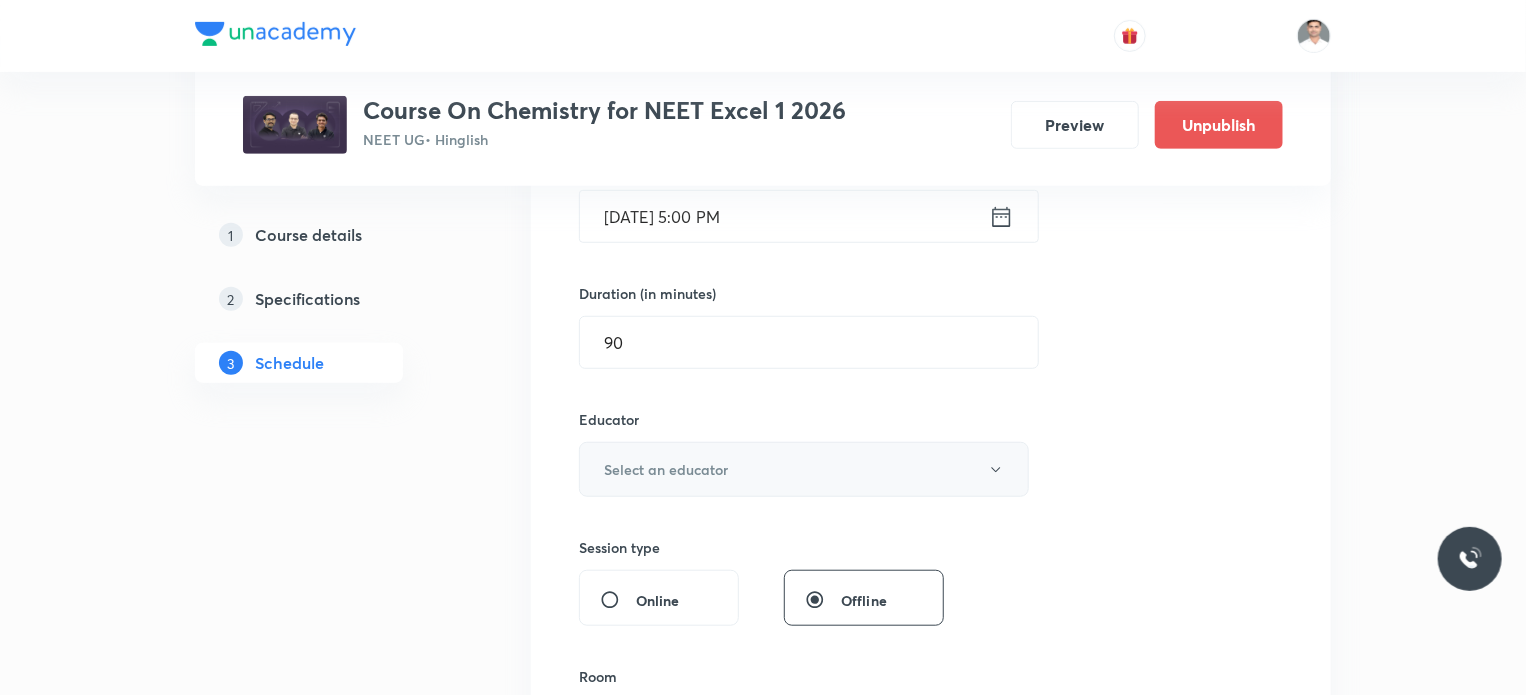 click on "Select an educator" at bounding box center (666, 469) 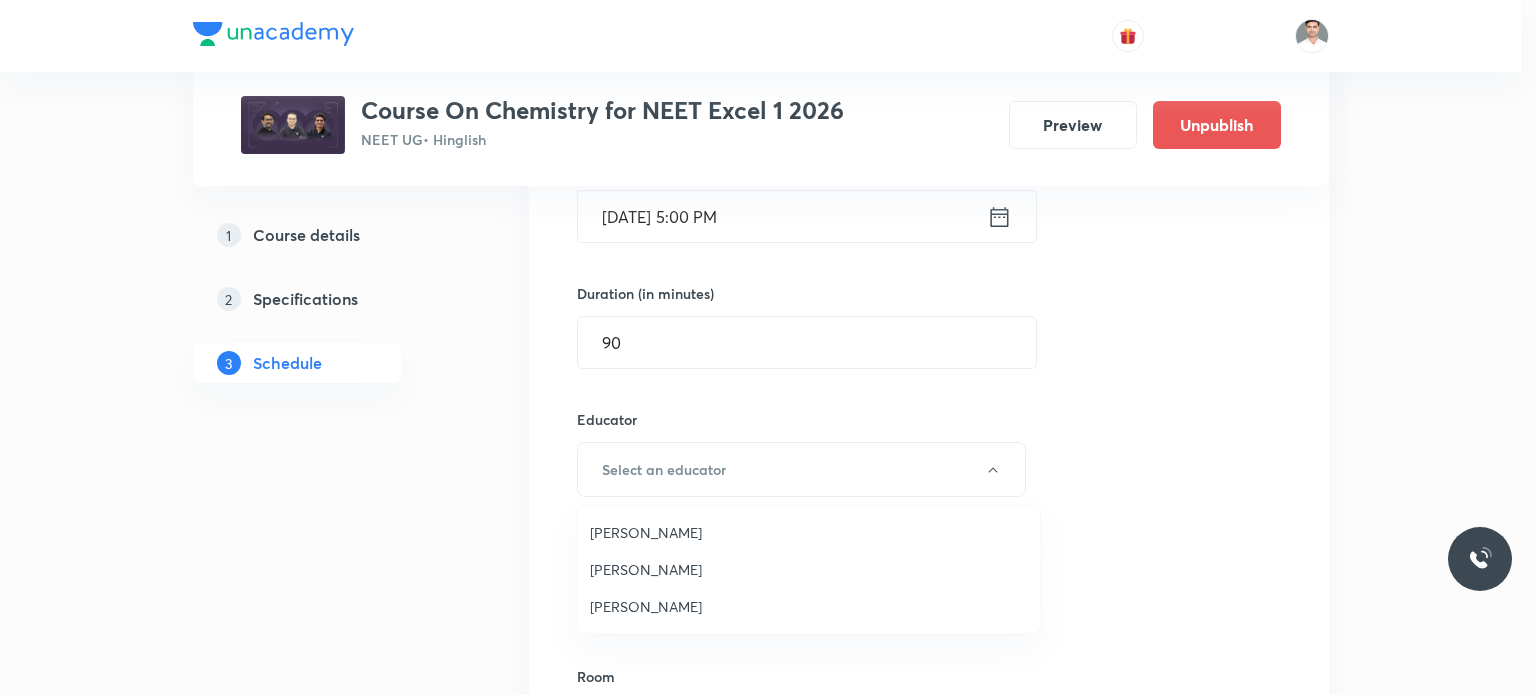 click on "Akhilesh Kumar Dwivedi" at bounding box center [809, 569] 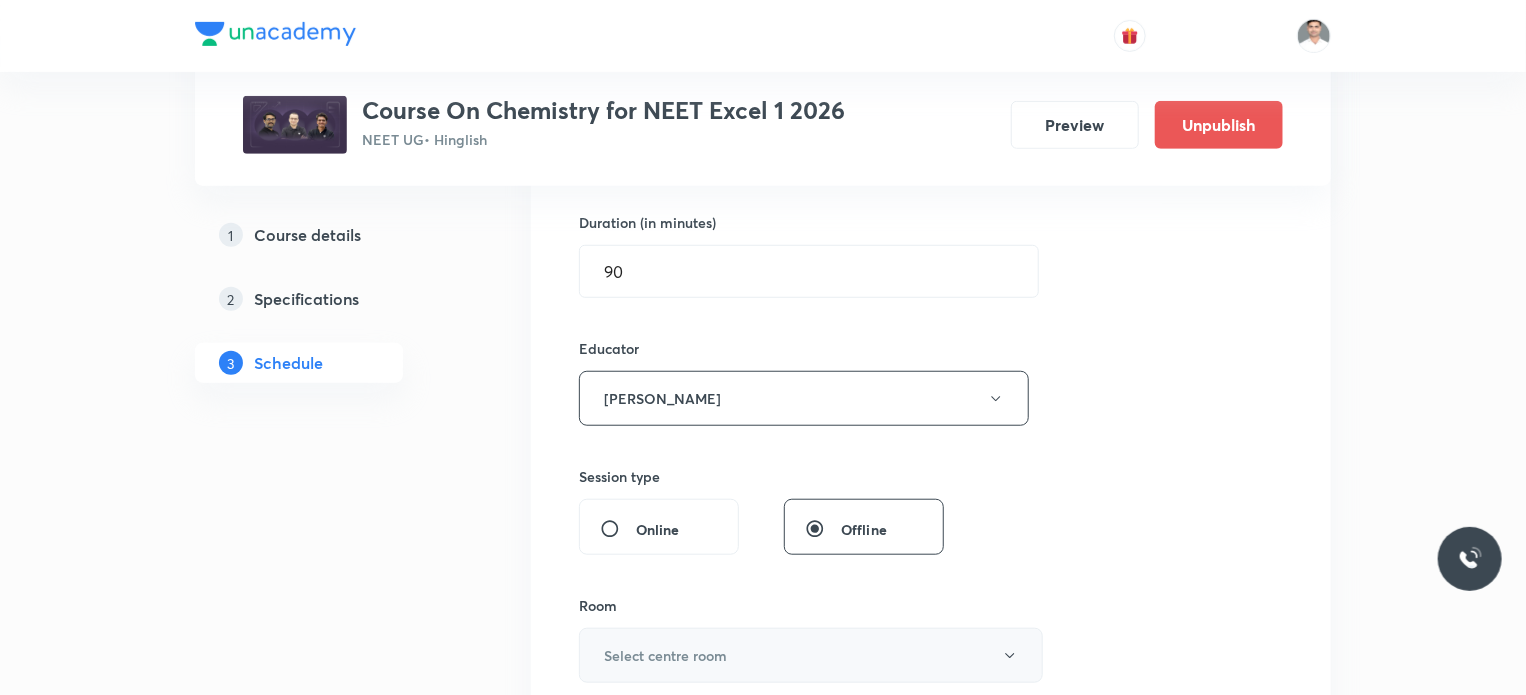 scroll, scrollTop: 736, scrollLeft: 0, axis: vertical 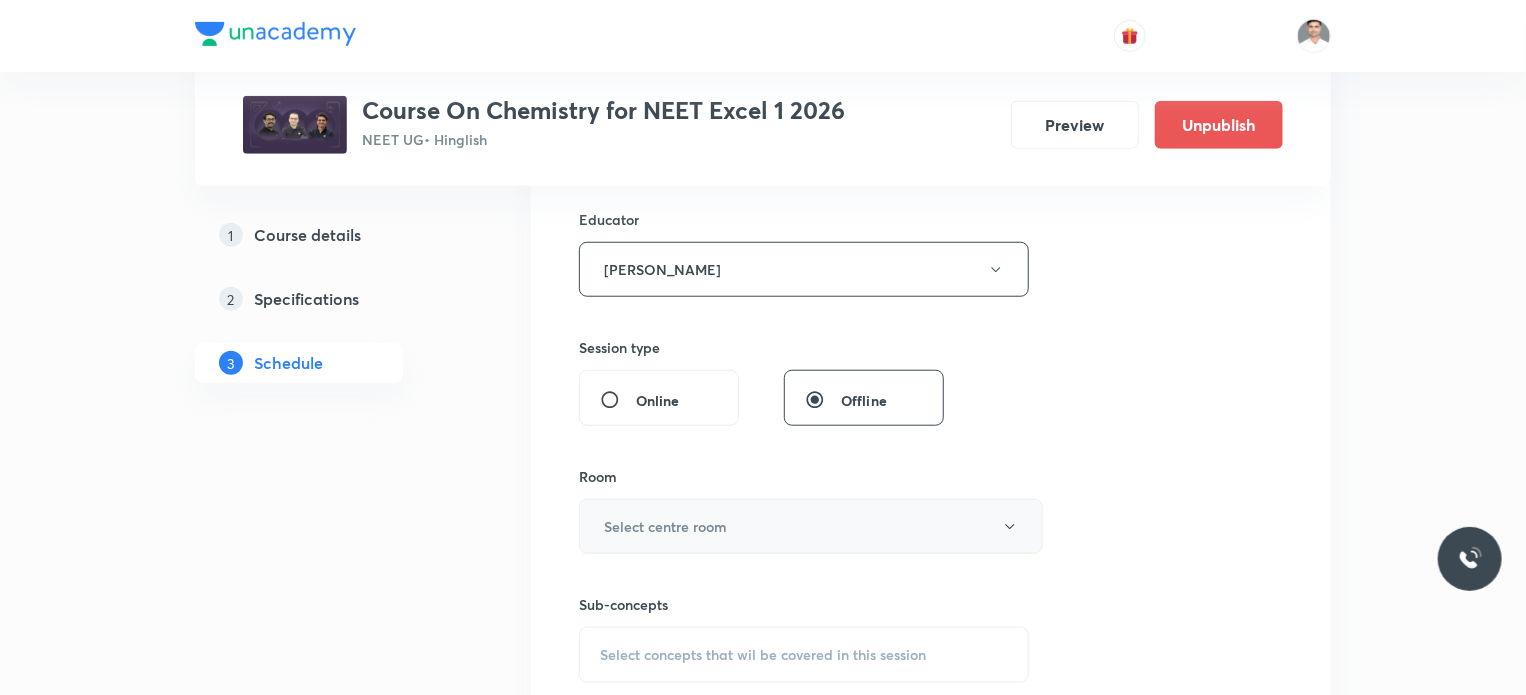 click on "Select centre room" at bounding box center [811, 526] 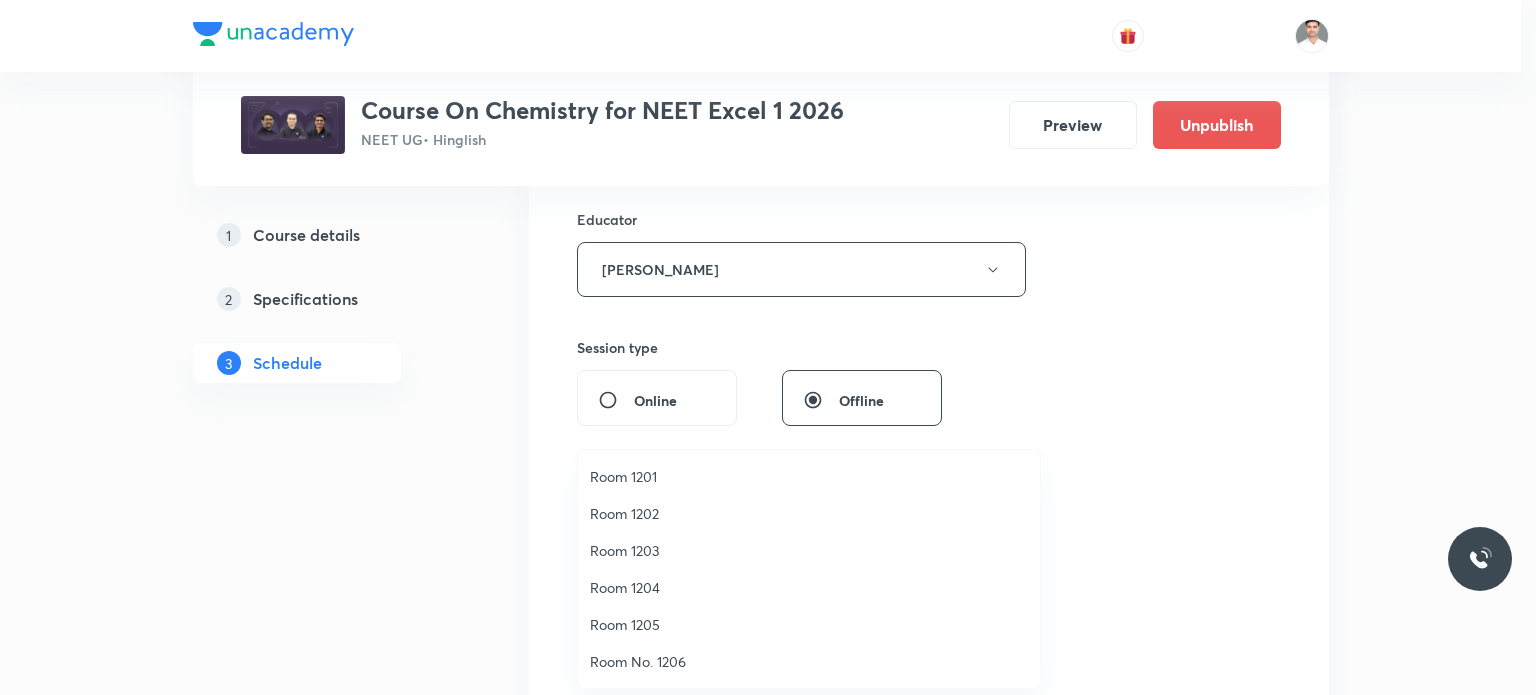 click on "Room 1202" at bounding box center [809, 513] 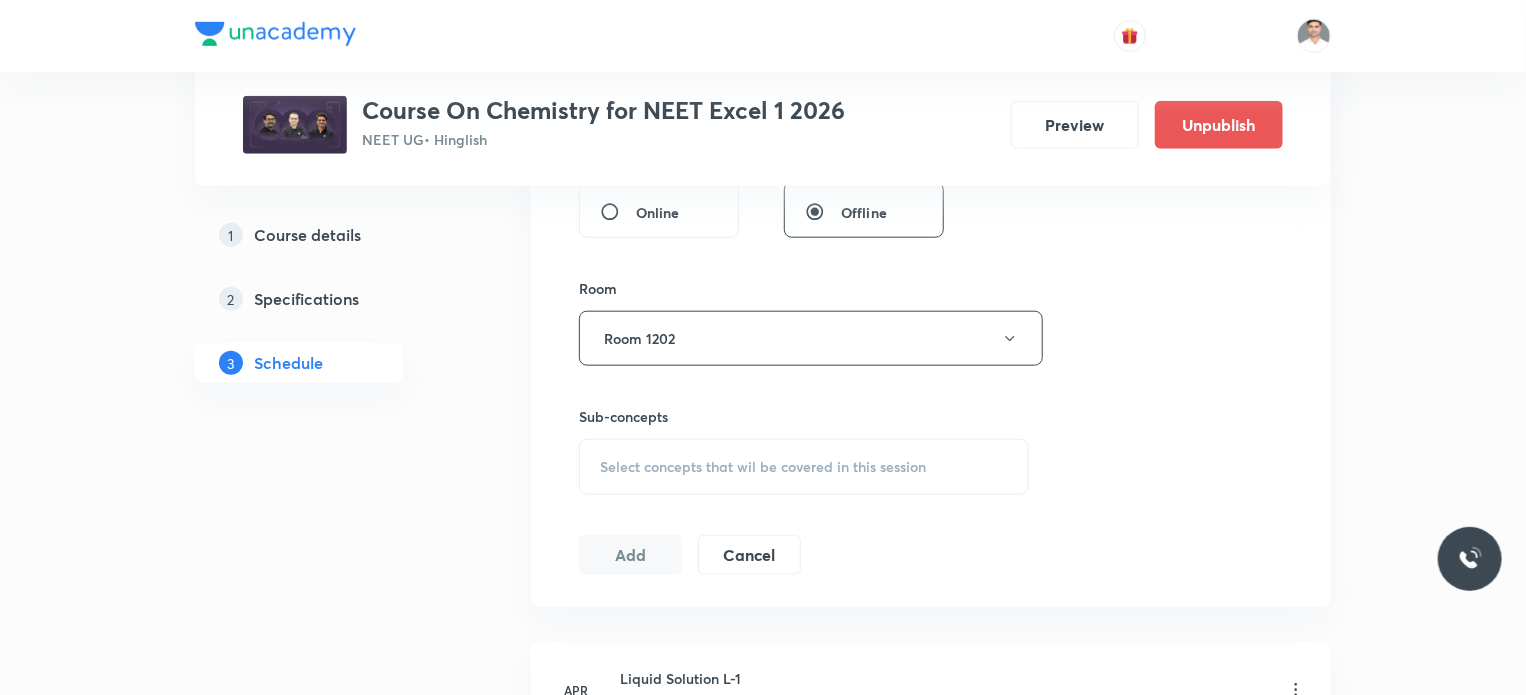 scroll, scrollTop: 936, scrollLeft: 0, axis: vertical 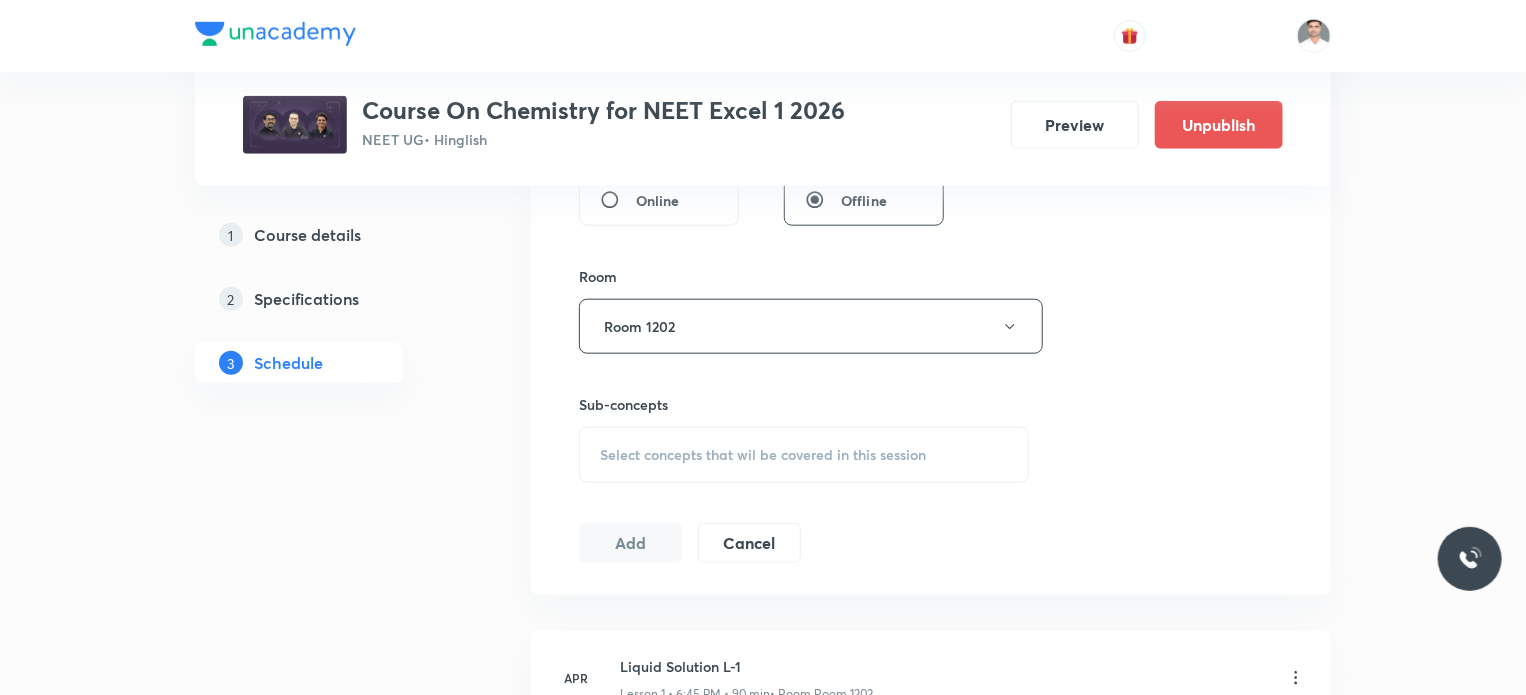 click on "Select concepts that wil be covered in this session" at bounding box center [763, 455] 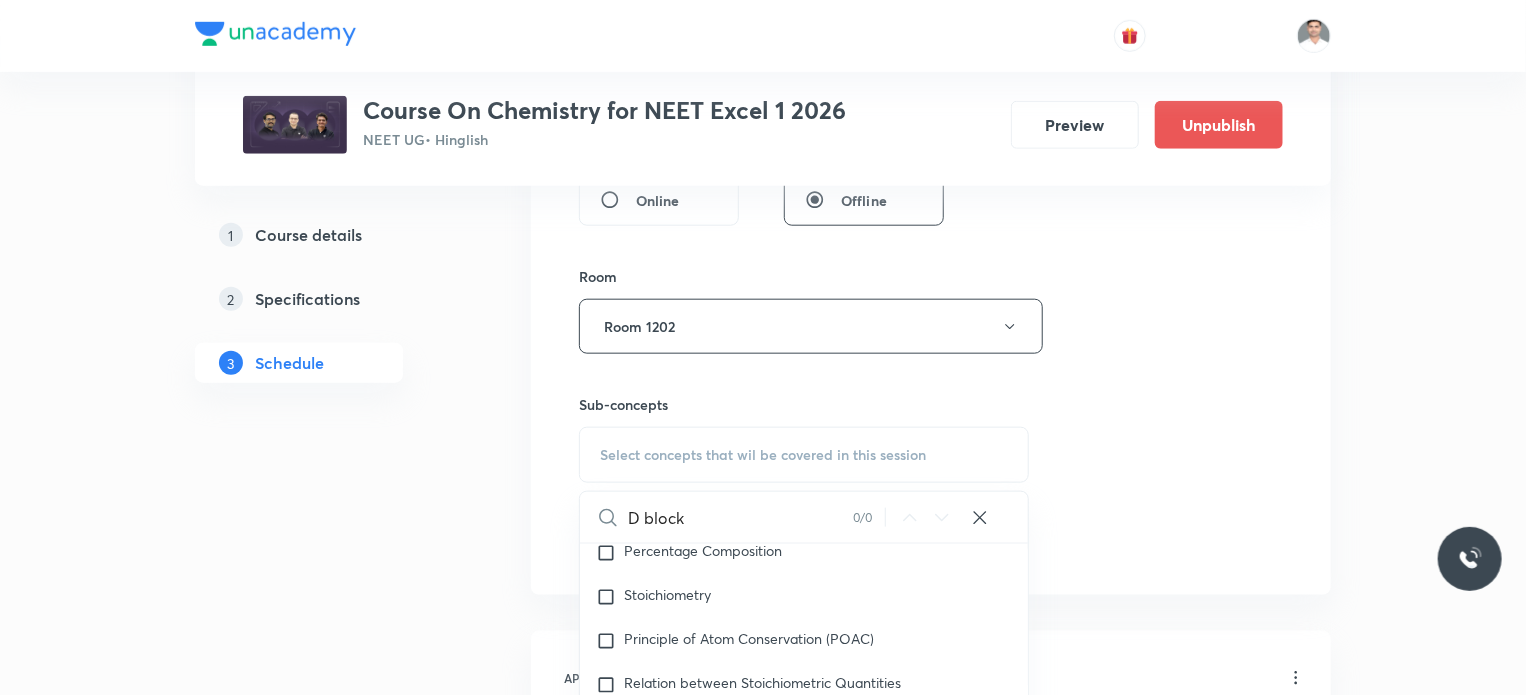 scroll, scrollTop: 5276, scrollLeft: 0, axis: vertical 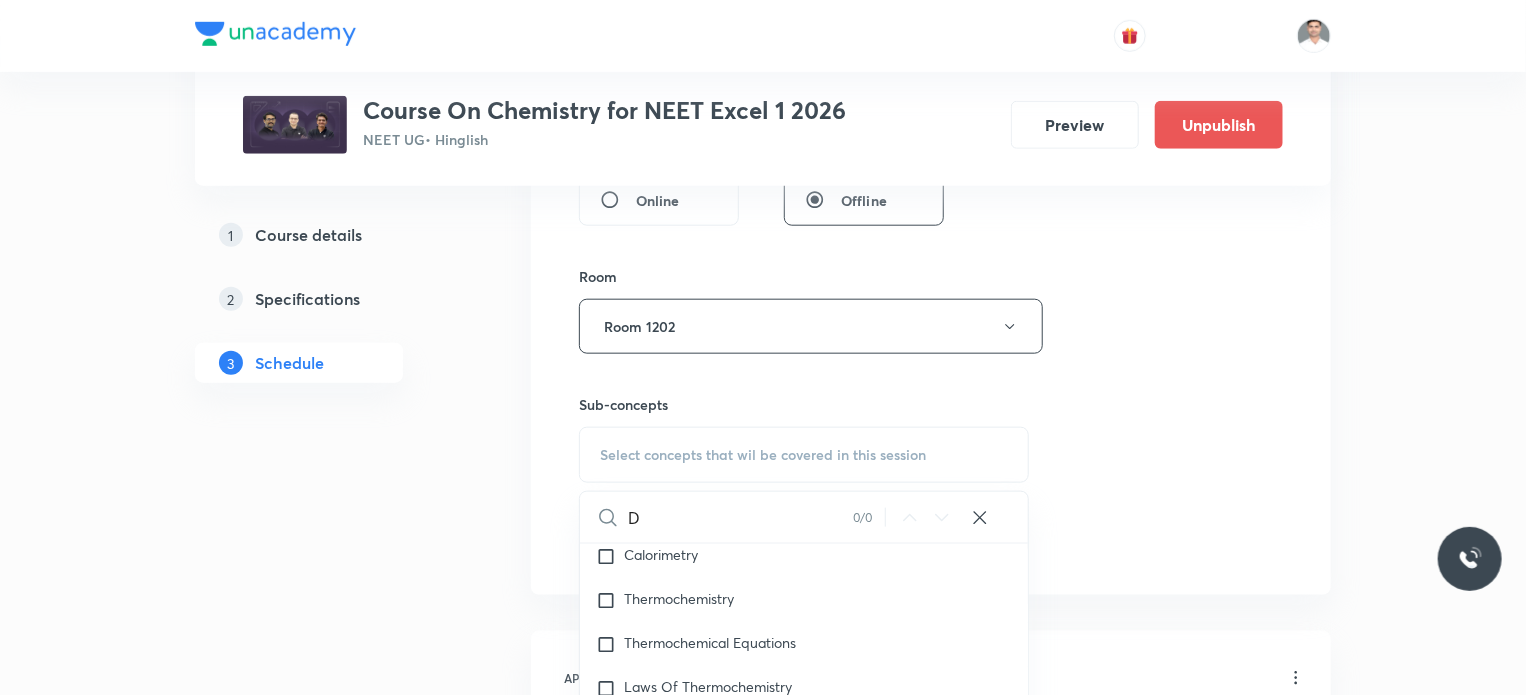 type on "D" 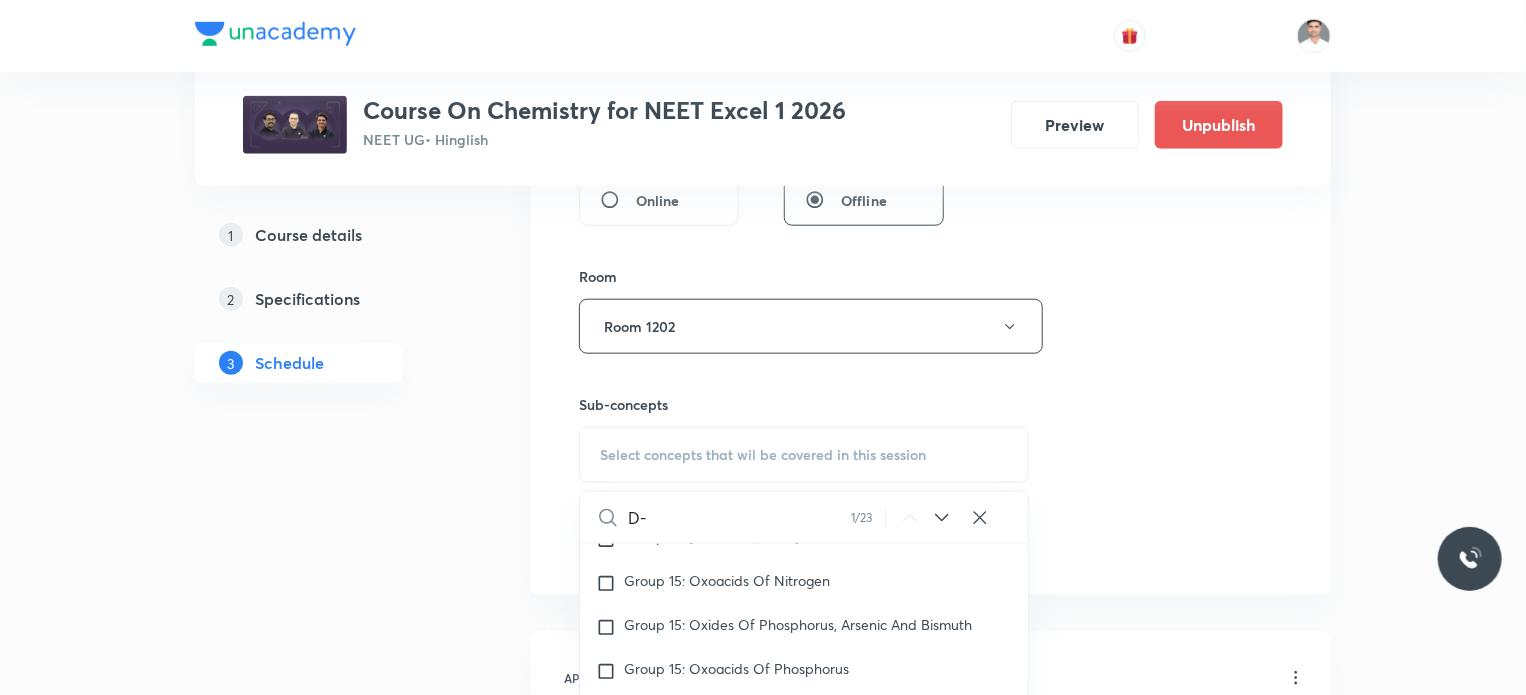 scroll, scrollTop: 30807, scrollLeft: 0, axis: vertical 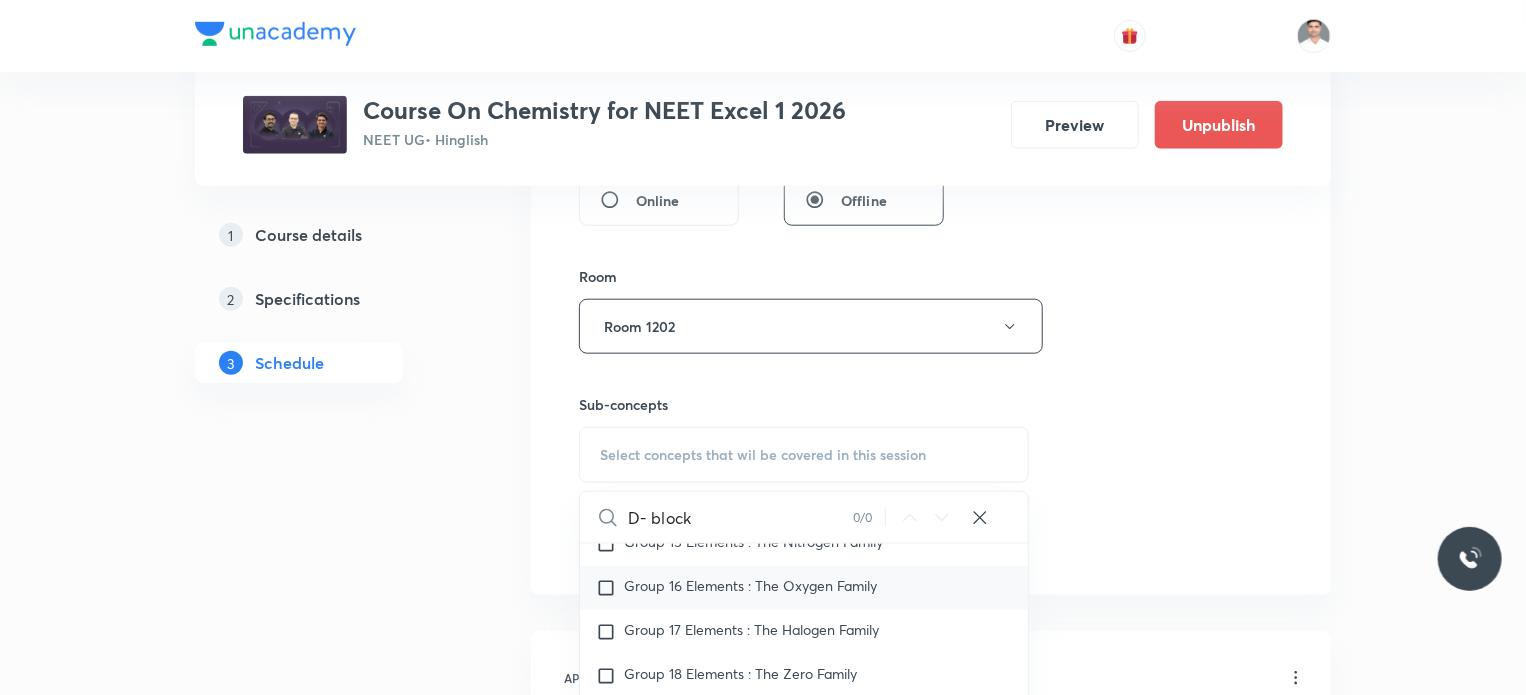 type on "D- block" 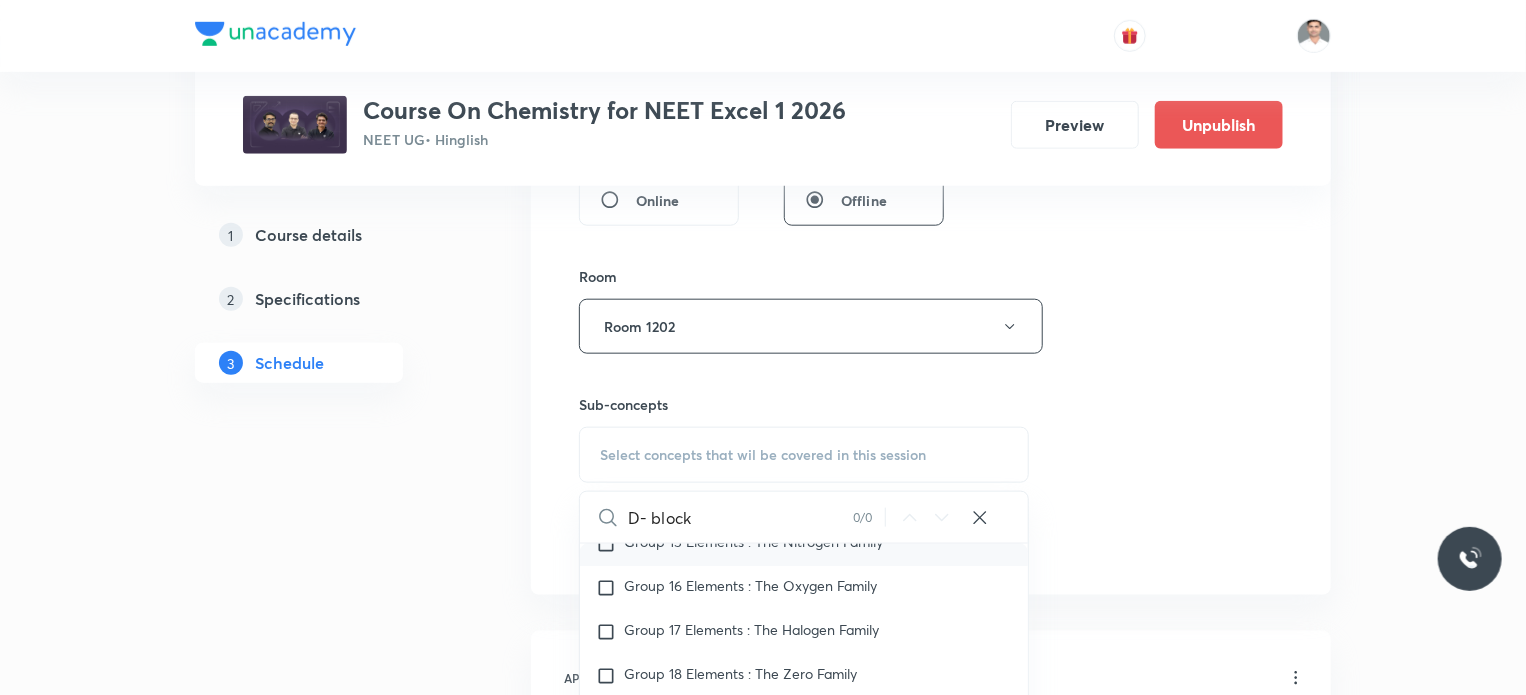 checkbox on "true" 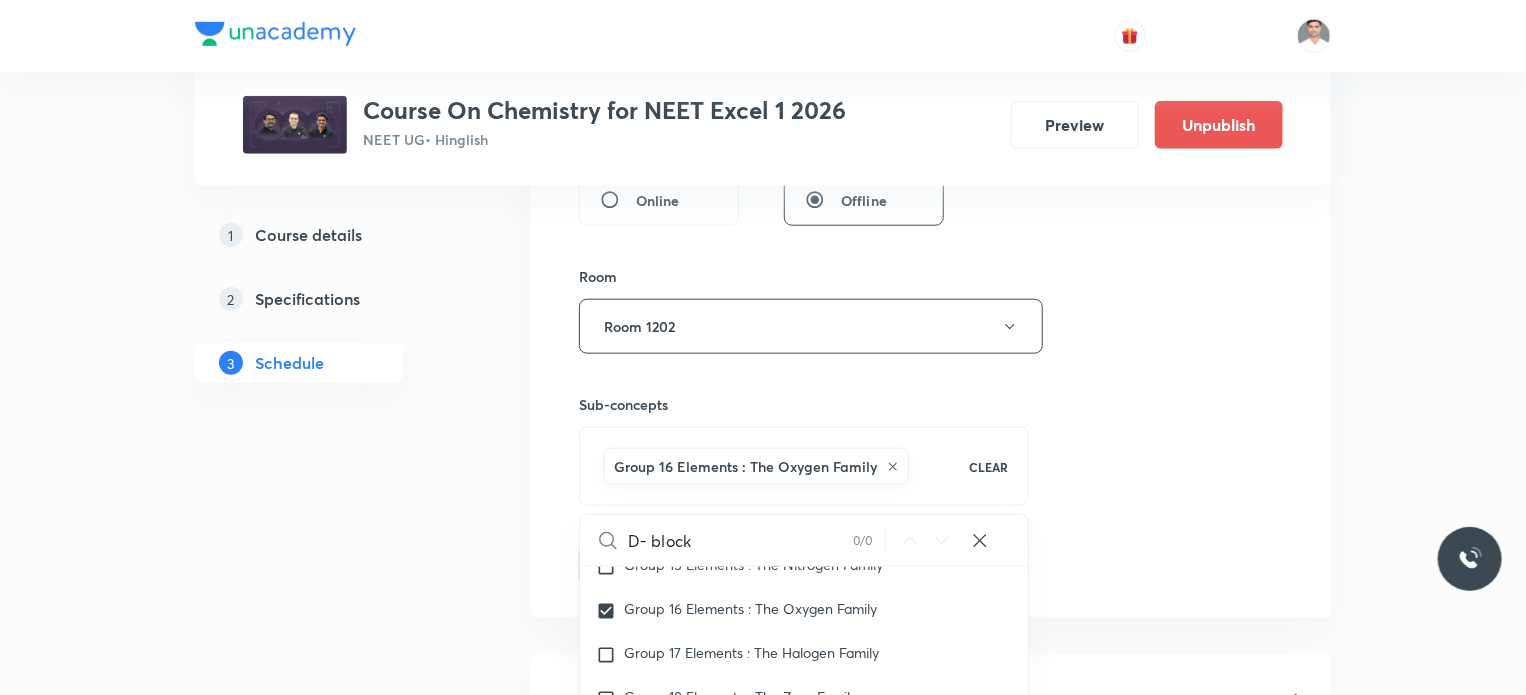 click on "1 Course details 2 Specifications 3 Schedule" at bounding box center (331, 5208) 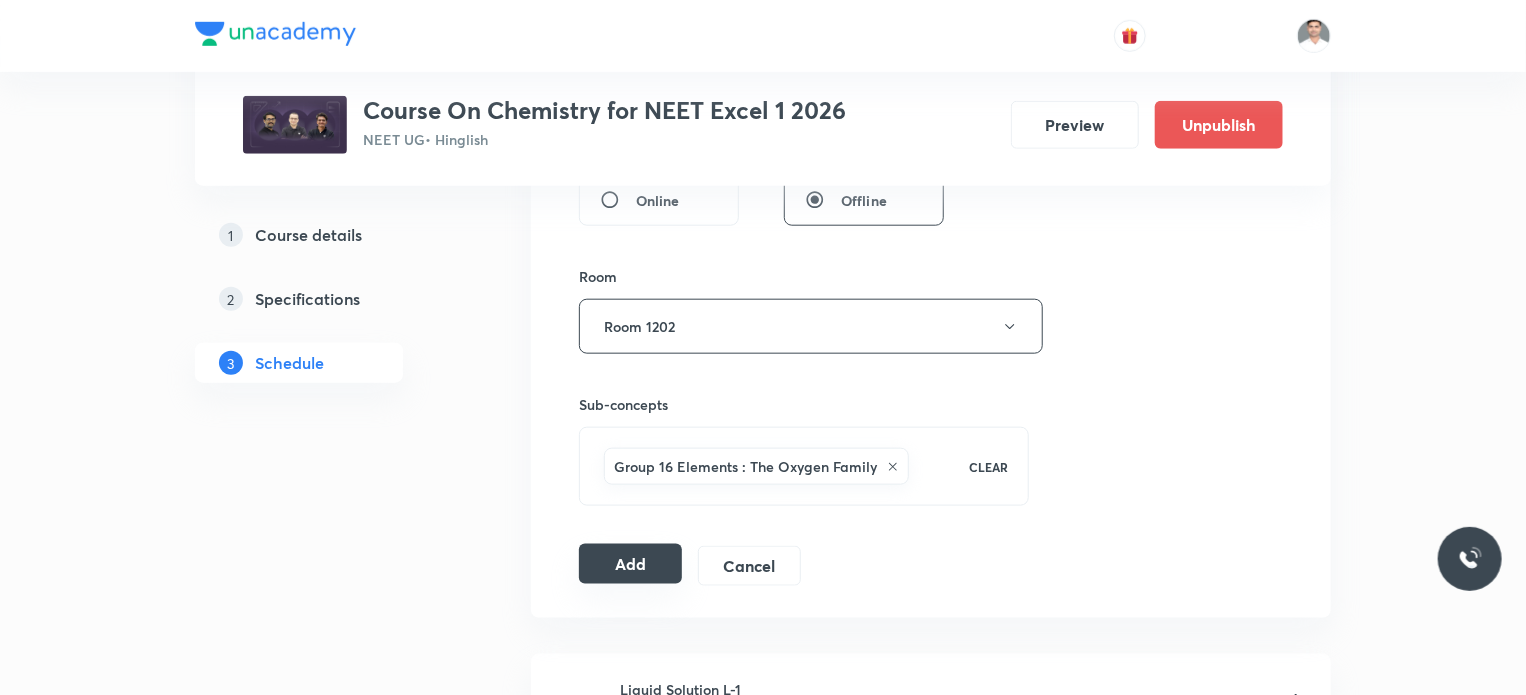 click on "Add" at bounding box center (630, 564) 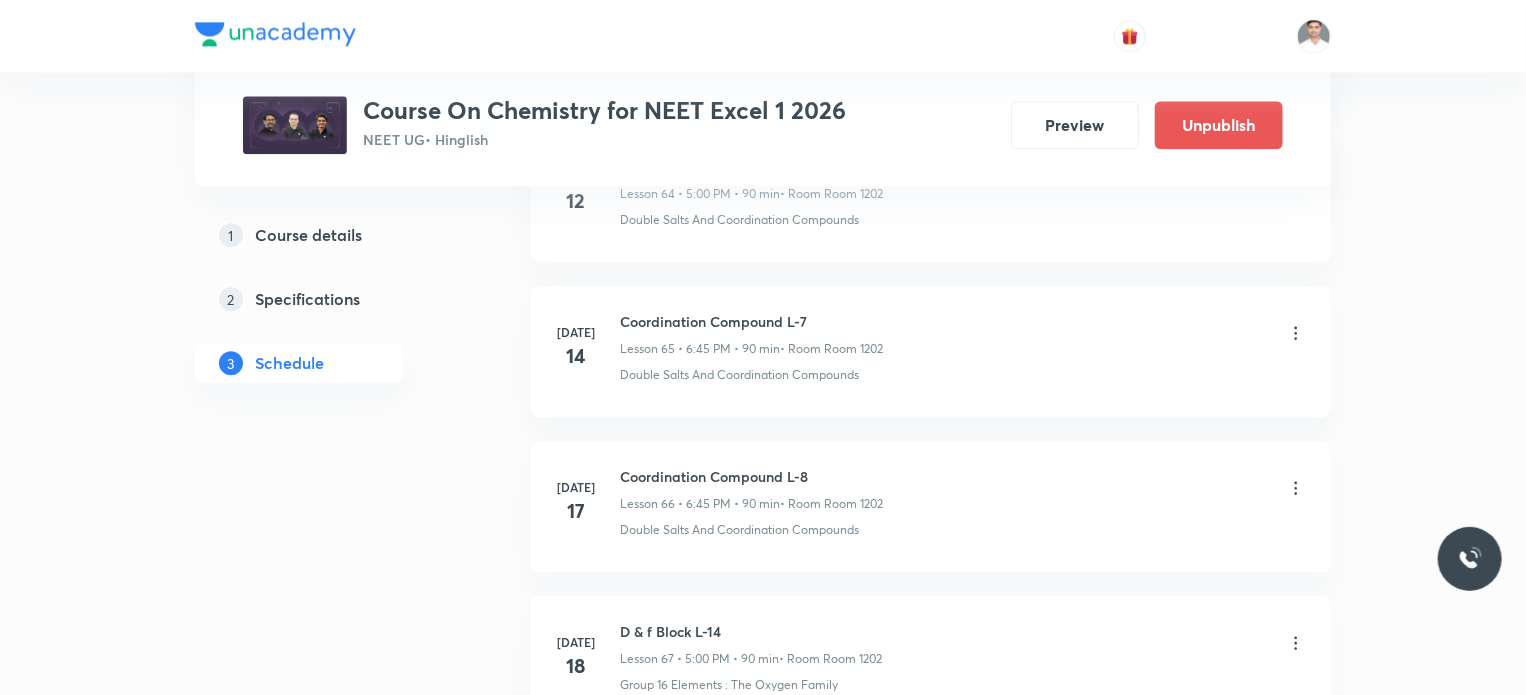 scroll, scrollTop: 10348, scrollLeft: 0, axis: vertical 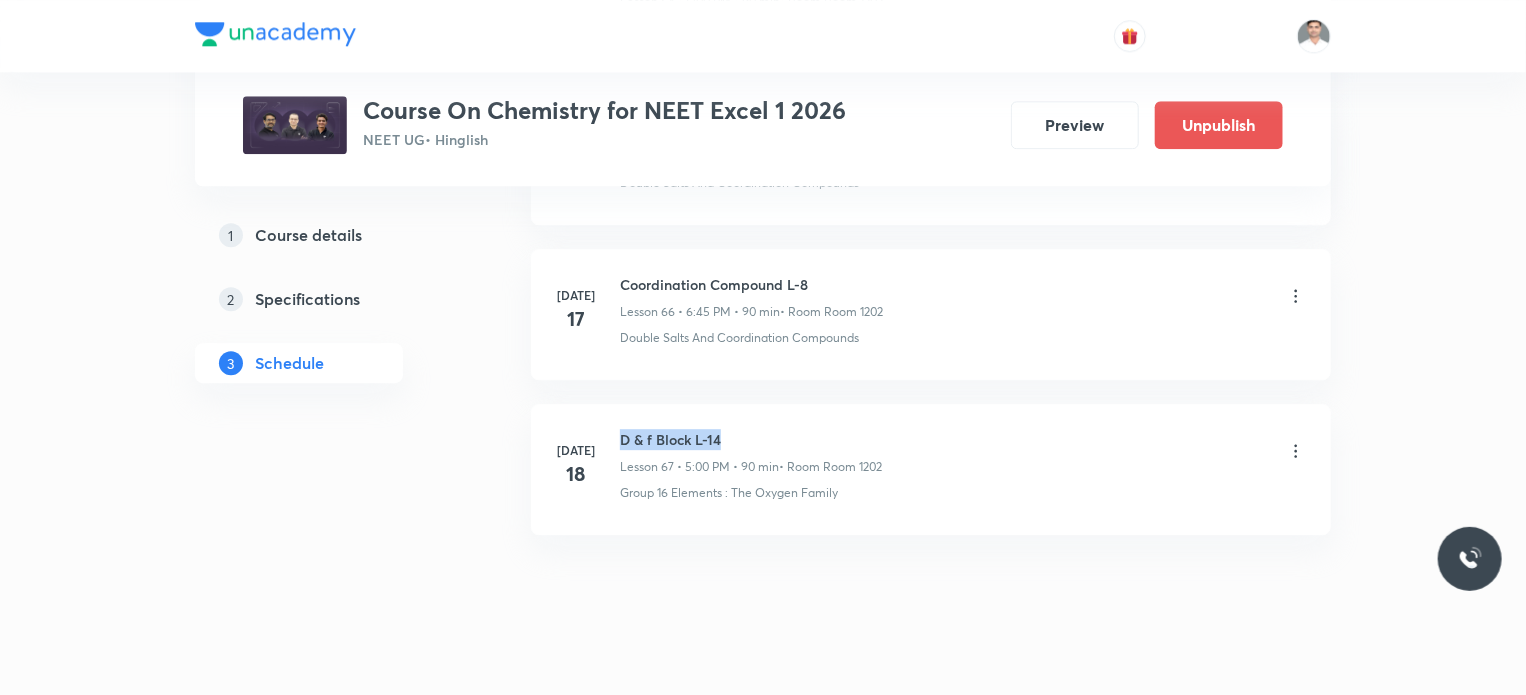 drag, startPoint x: 618, startPoint y: 407, endPoint x: 780, endPoint y: 406, distance: 162.00308 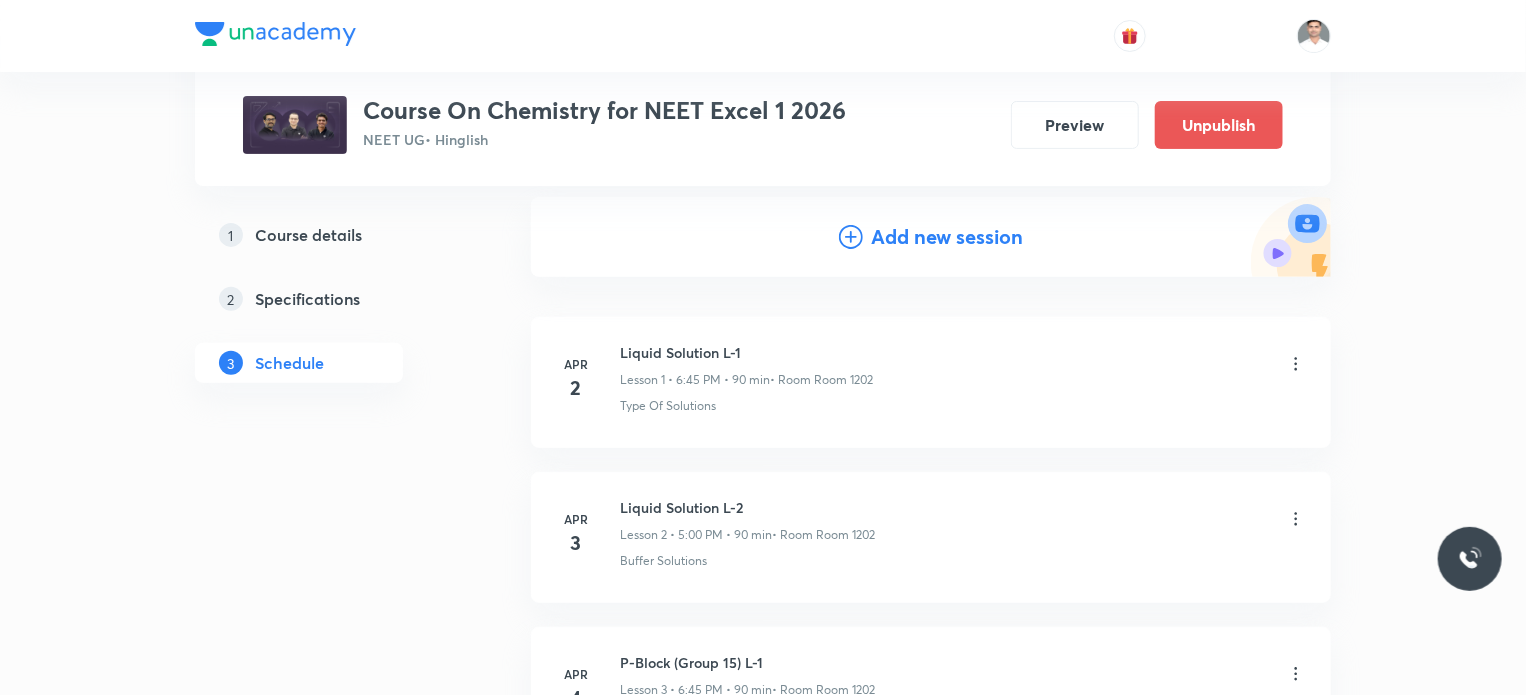 scroll, scrollTop: 0, scrollLeft: 0, axis: both 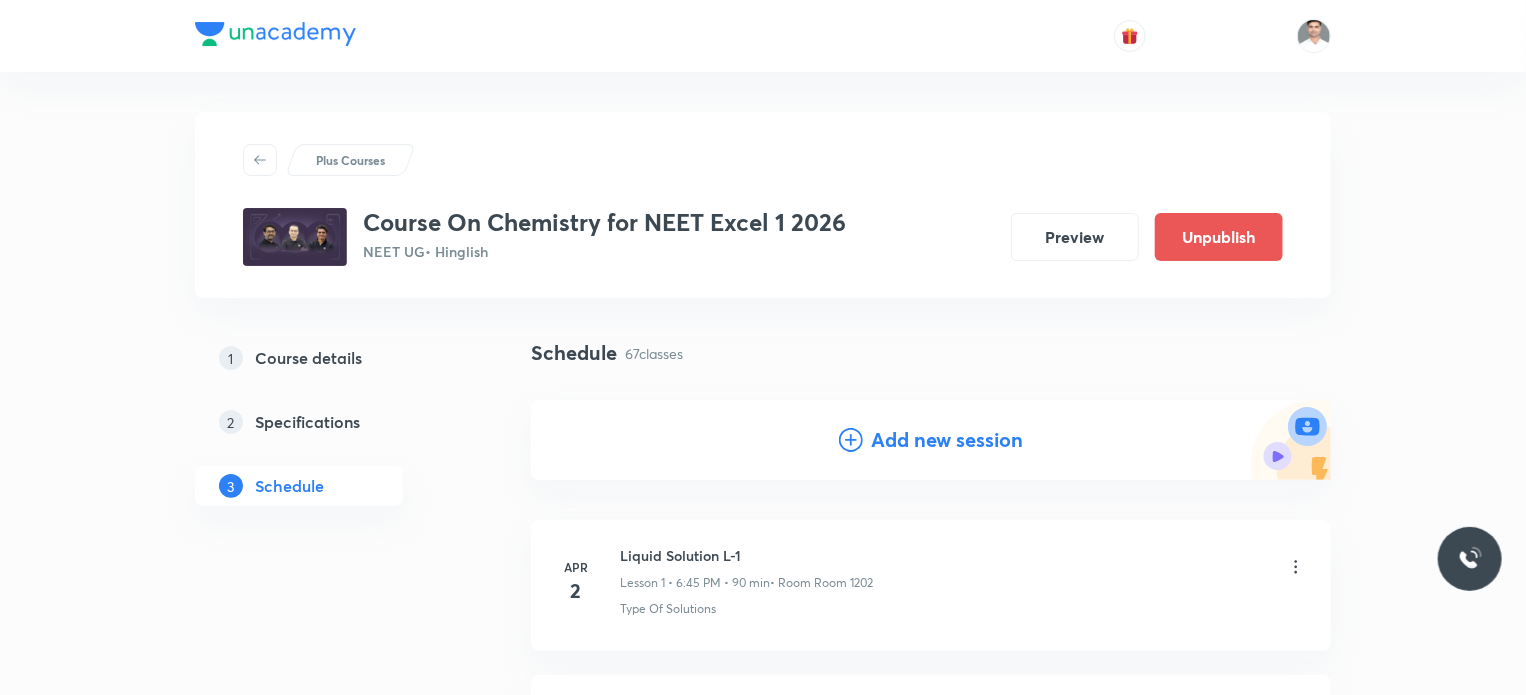 click on "Add new session" at bounding box center [947, 440] 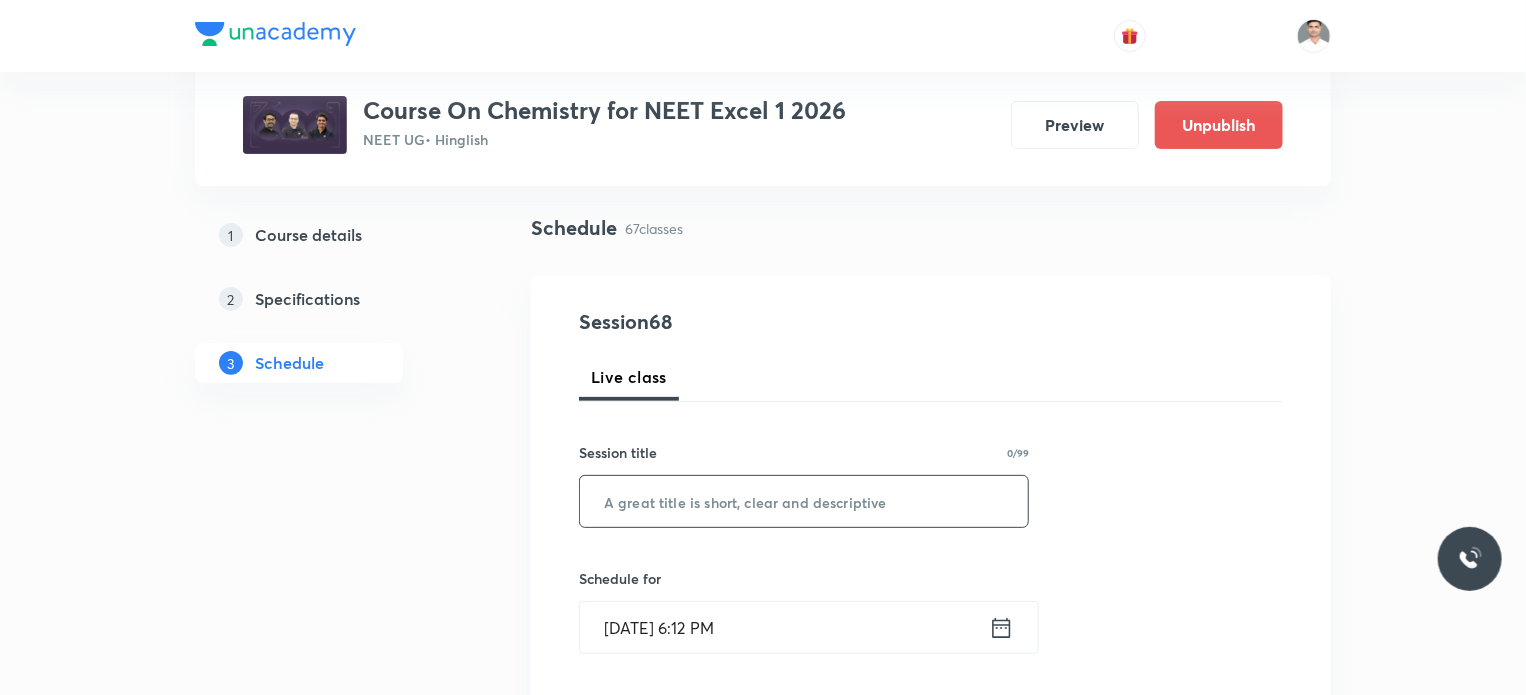 scroll, scrollTop: 200, scrollLeft: 0, axis: vertical 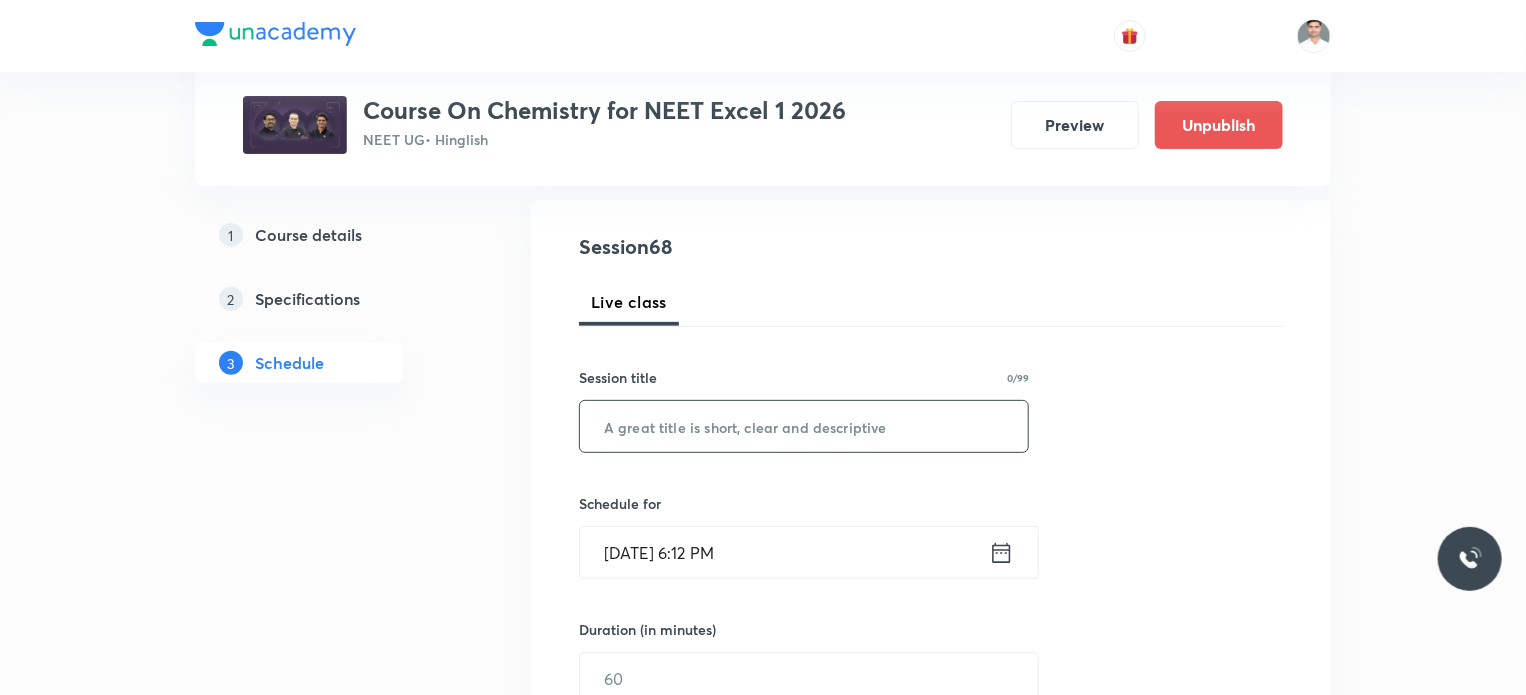 click at bounding box center (804, 426) 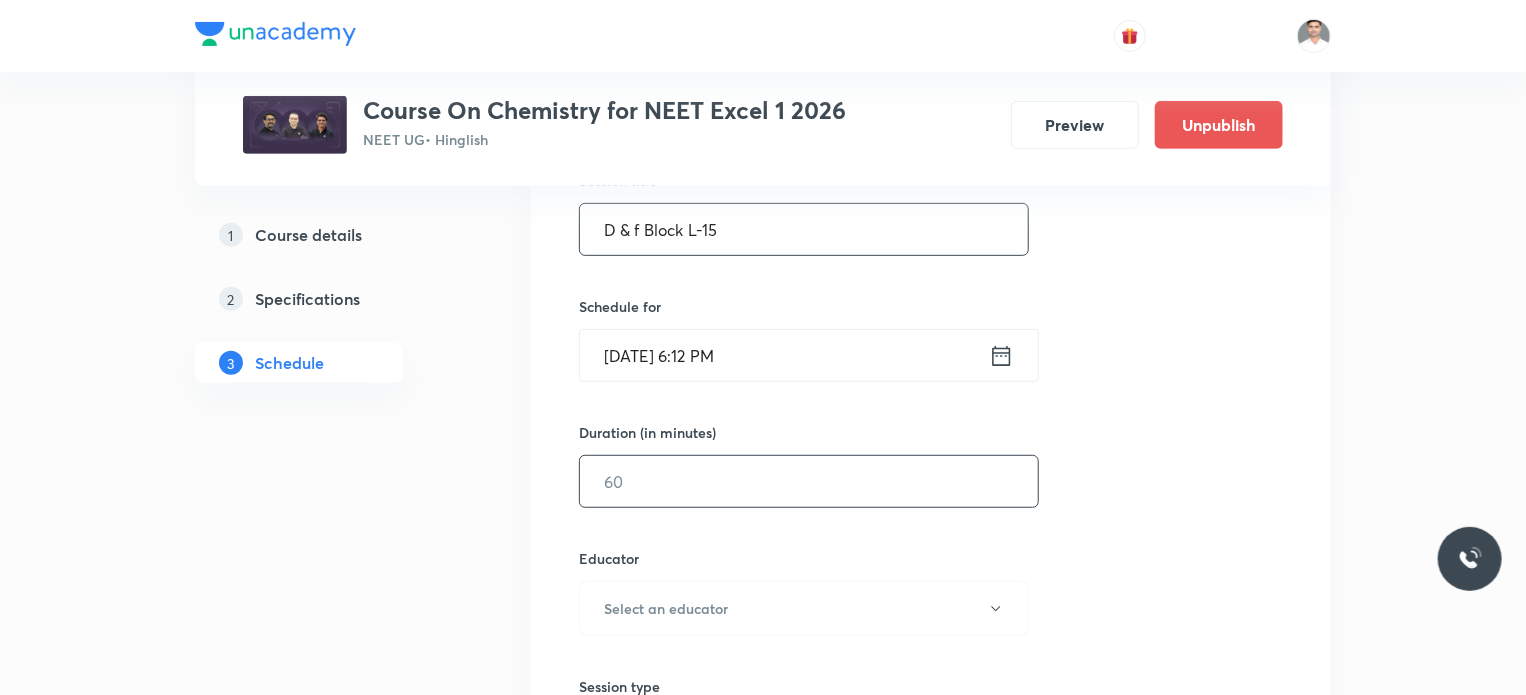 scroll, scrollTop: 400, scrollLeft: 0, axis: vertical 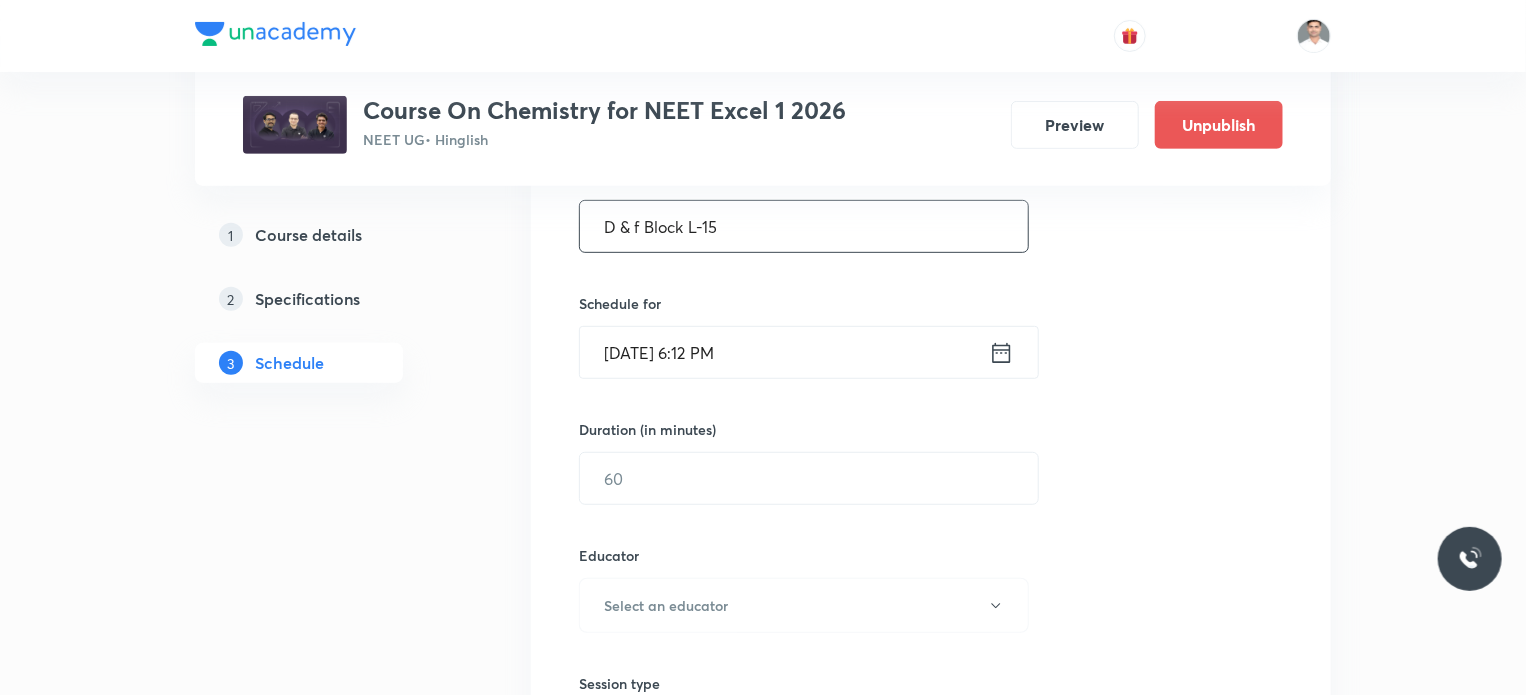 type on "D & f Block L-15" 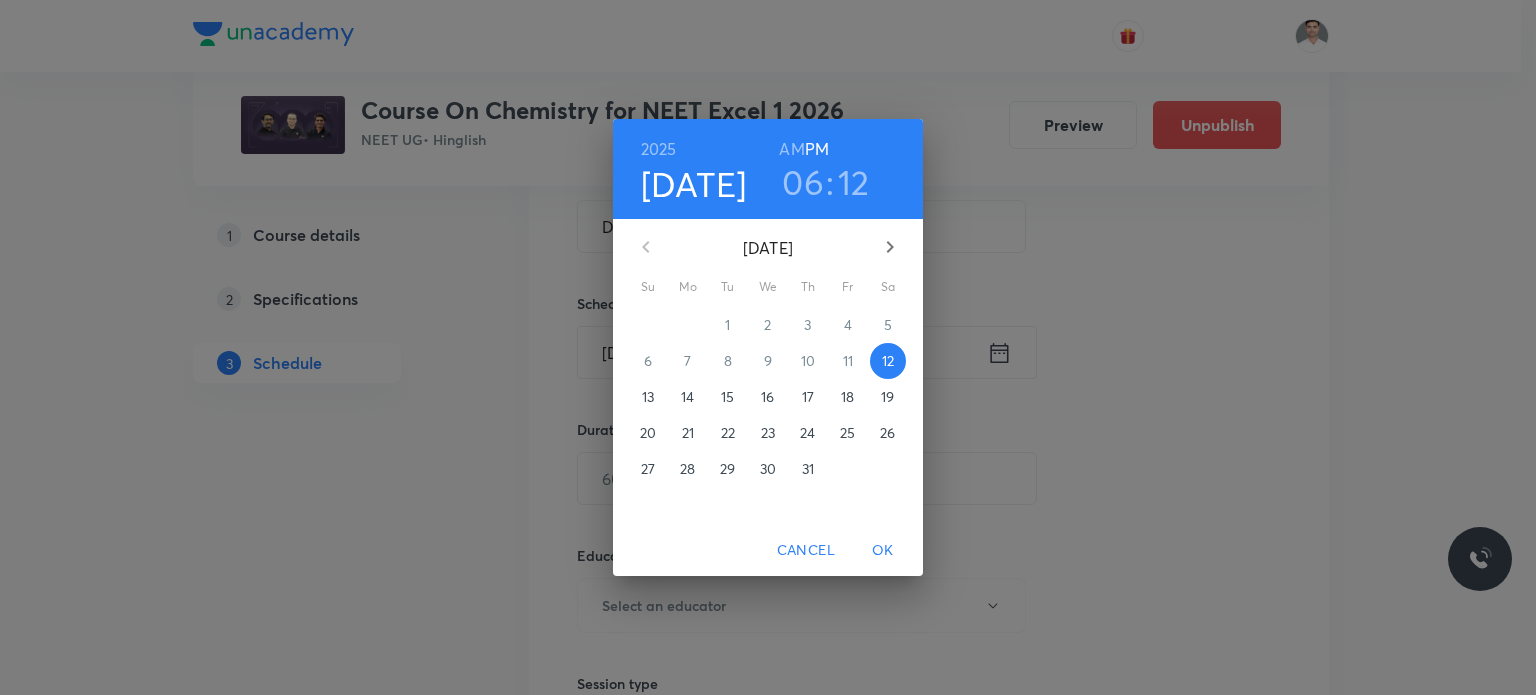click on "19" at bounding box center (887, 397) 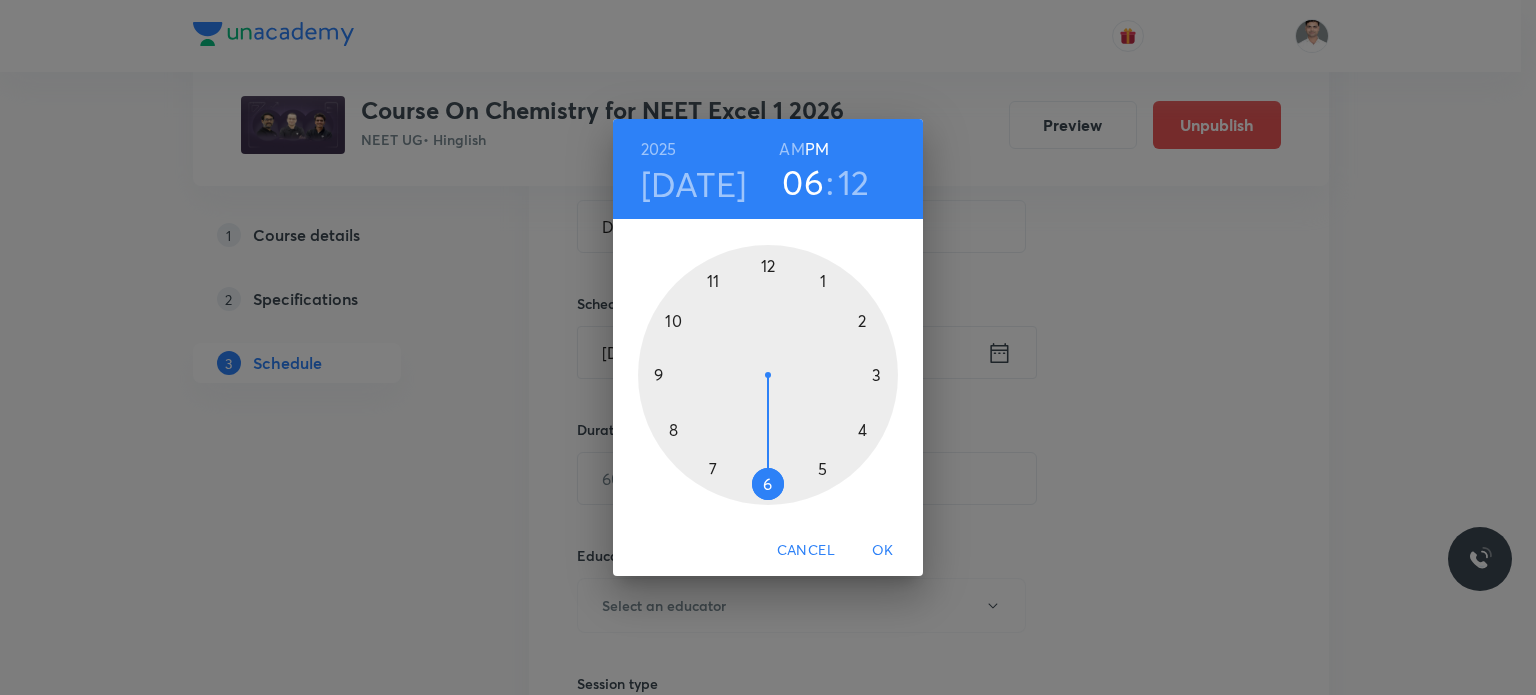 click at bounding box center [768, 375] 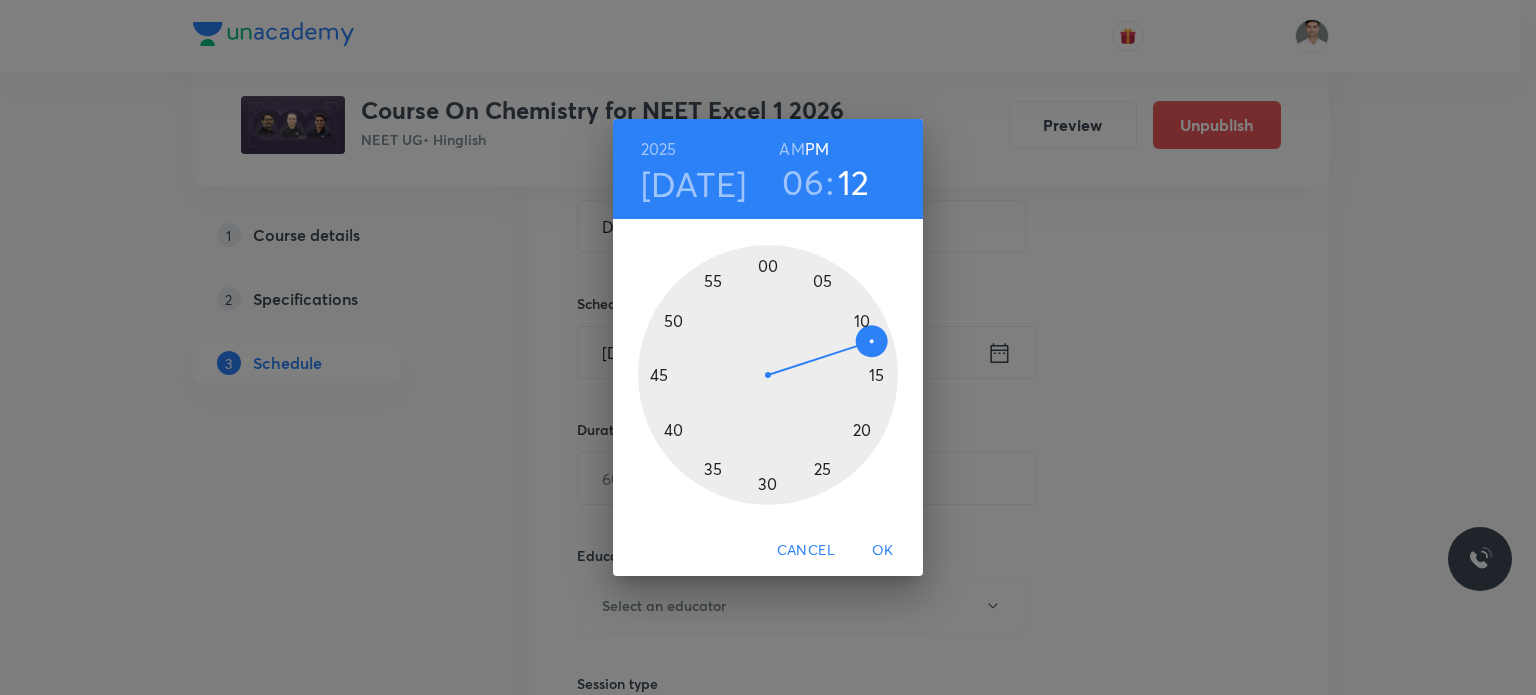 click at bounding box center (768, 375) 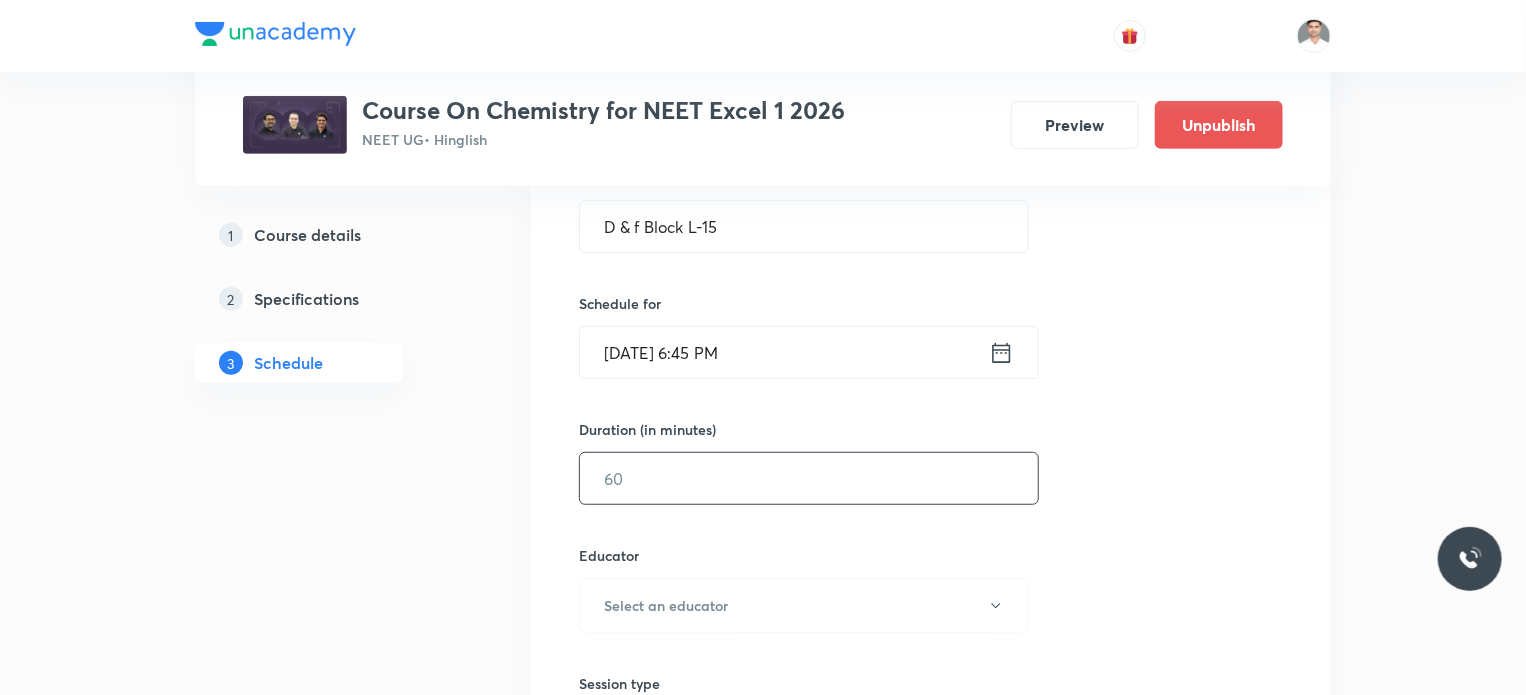click at bounding box center [809, 478] 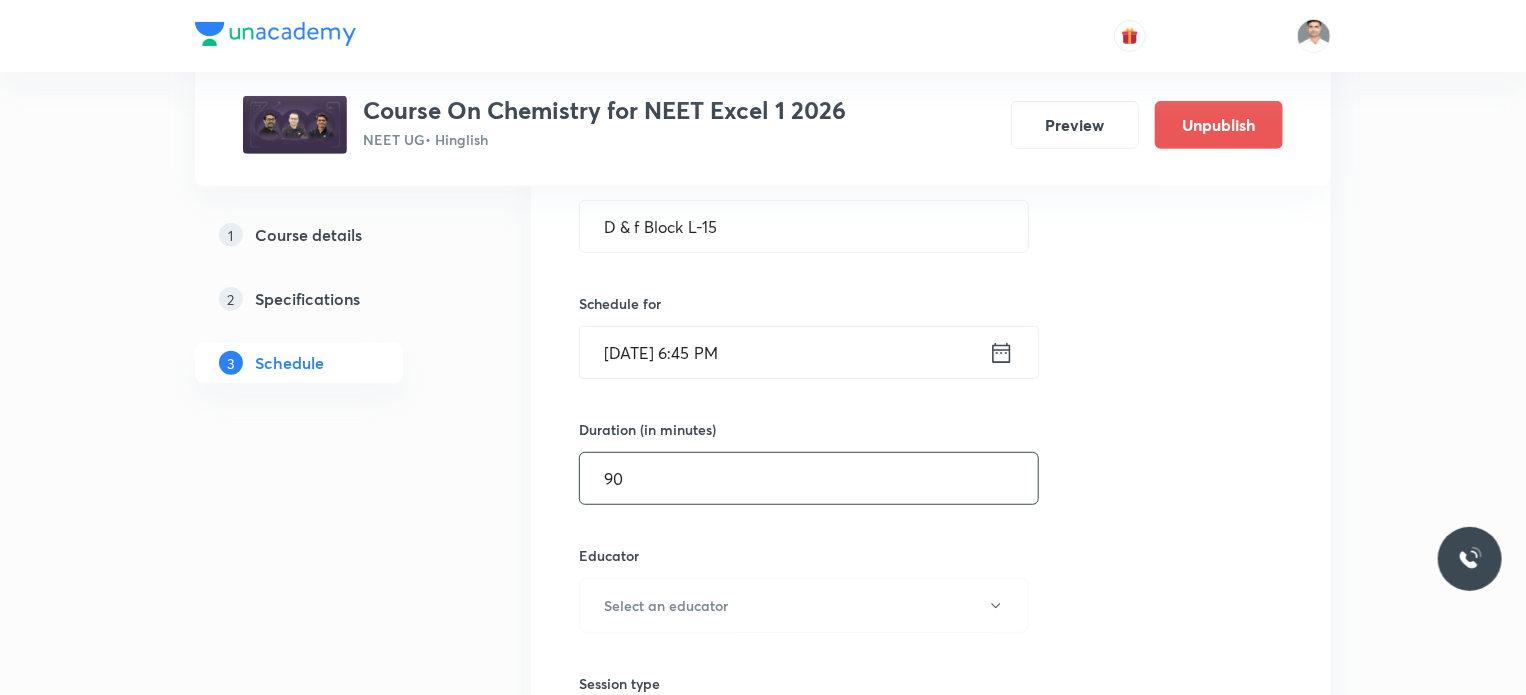 type on "90" 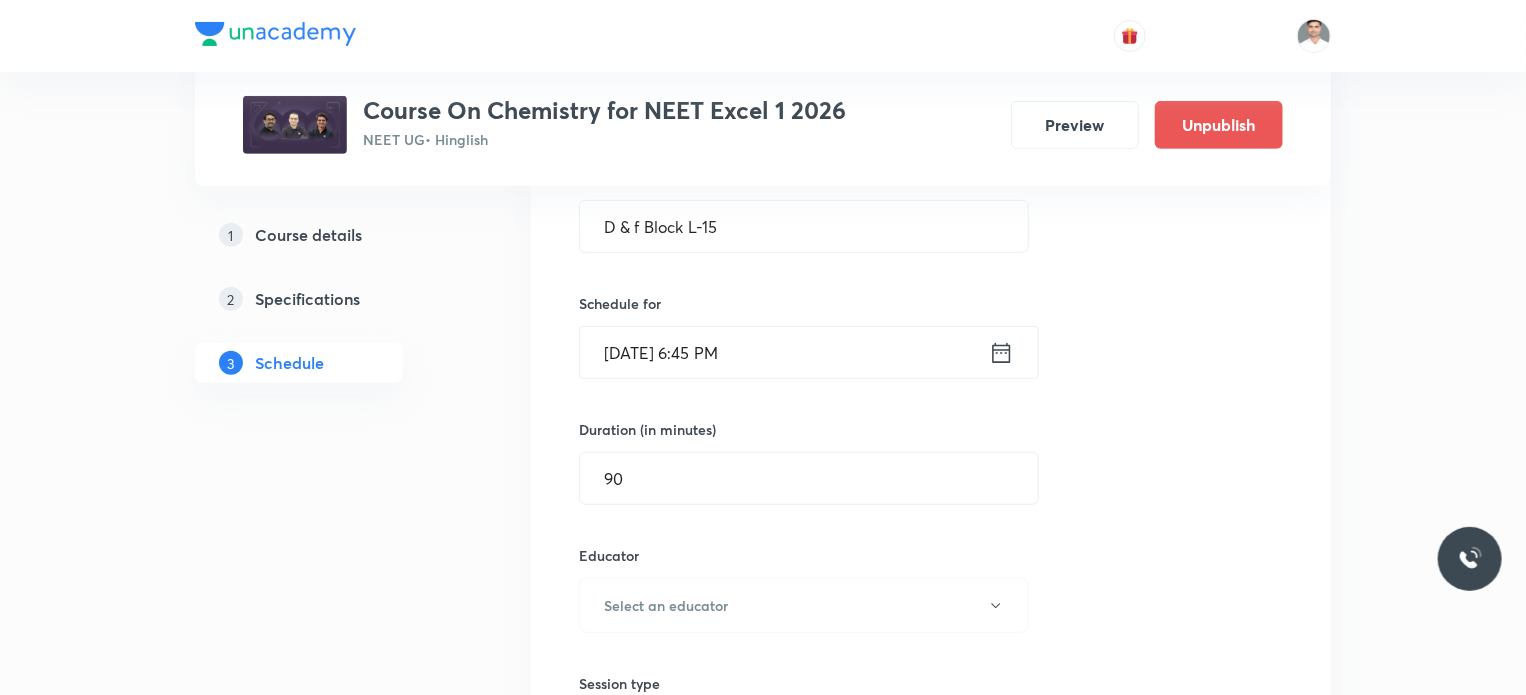 type 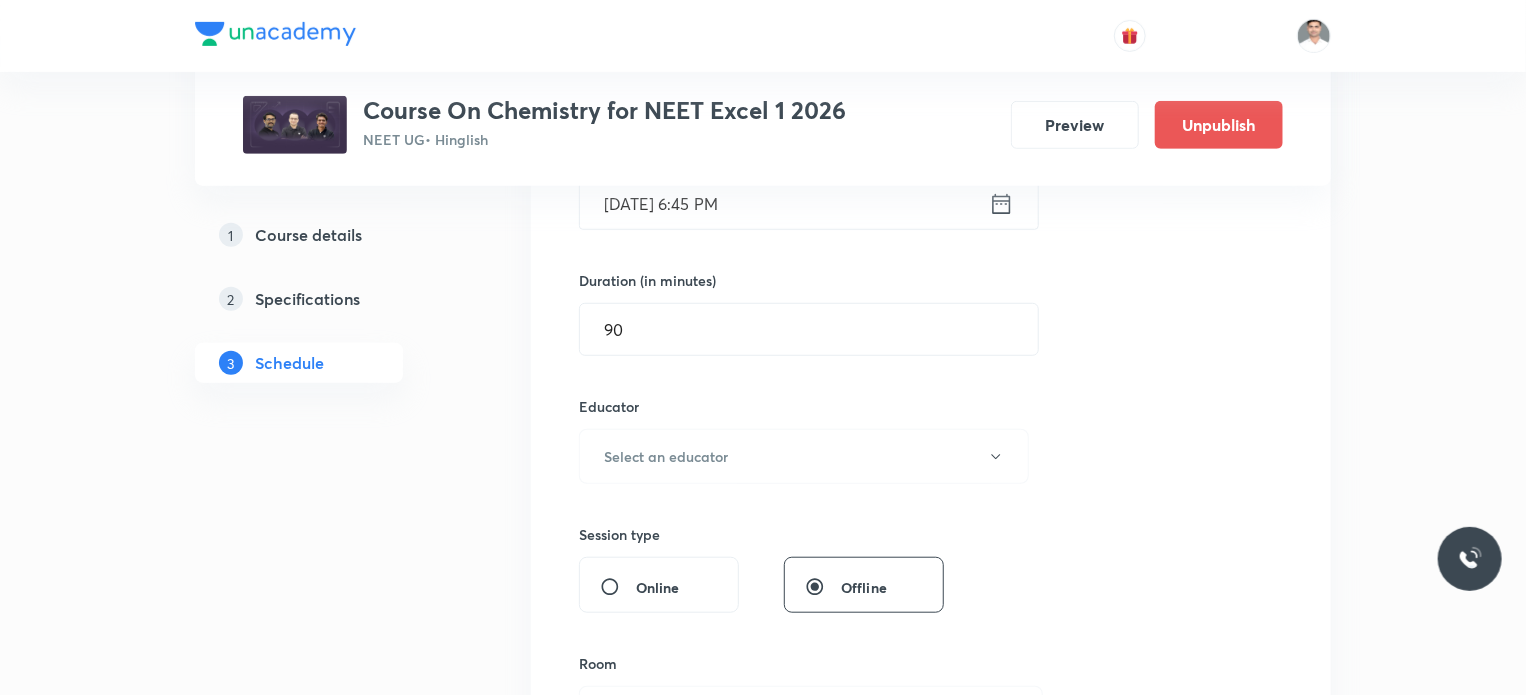 scroll, scrollTop: 600, scrollLeft: 0, axis: vertical 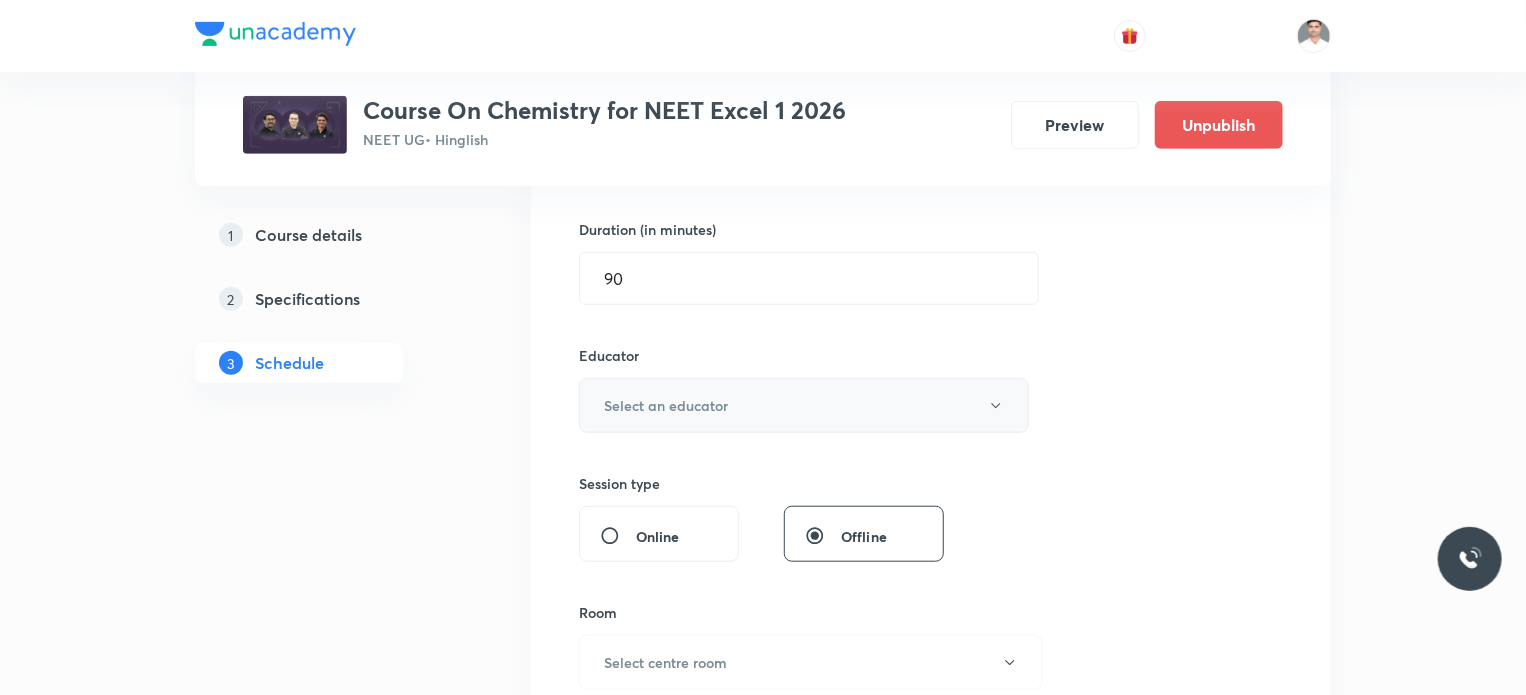 click on "Select an educator" at bounding box center (666, 405) 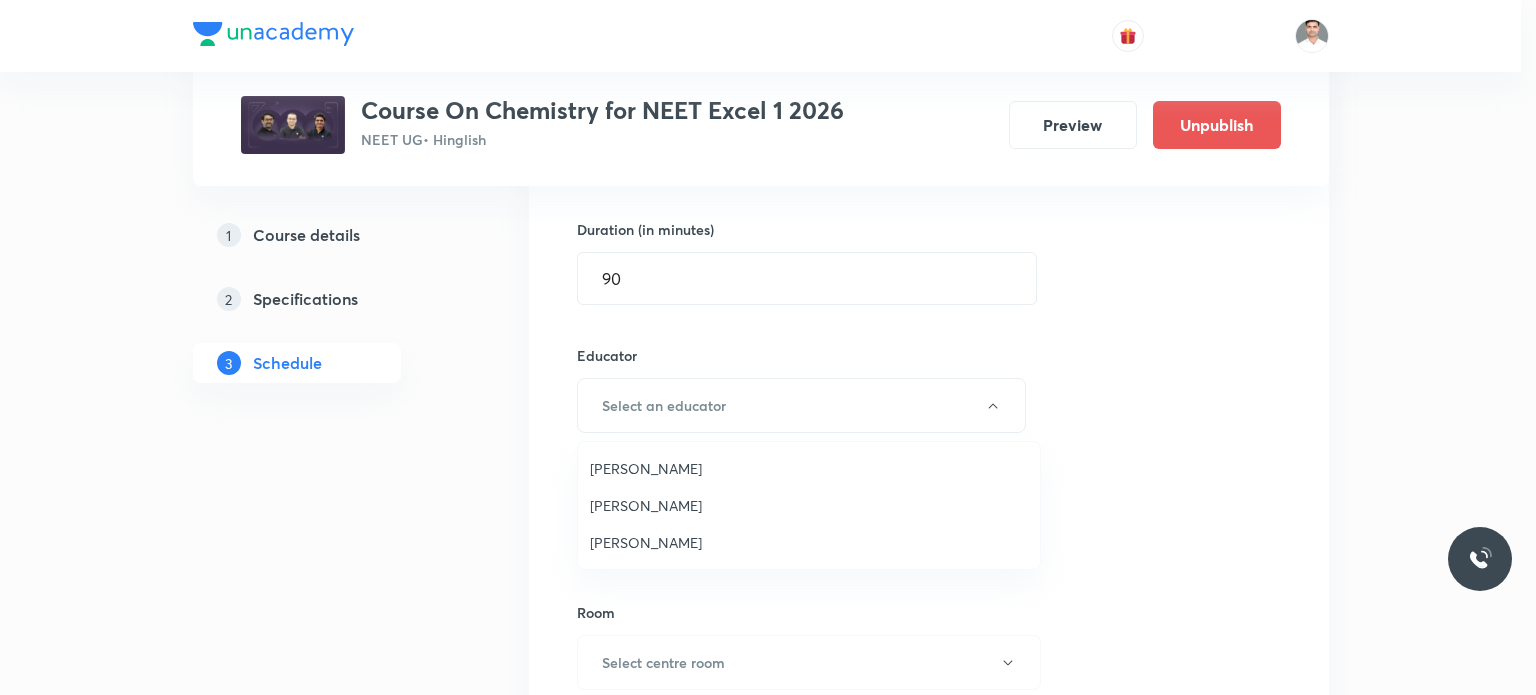 click on "Akhilesh Kumar Dwivedi" at bounding box center [809, 505] 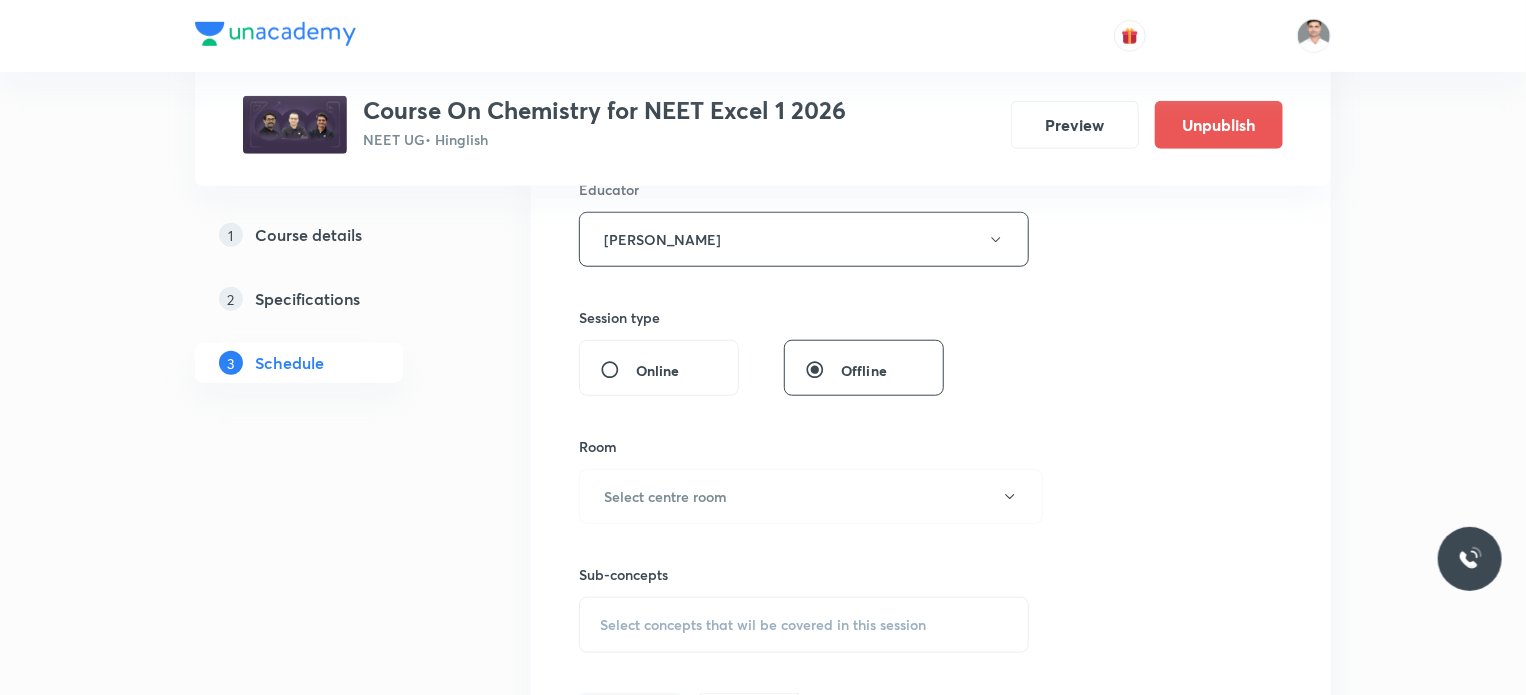 scroll, scrollTop: 800, scrollLeft: 0, axis: vertical 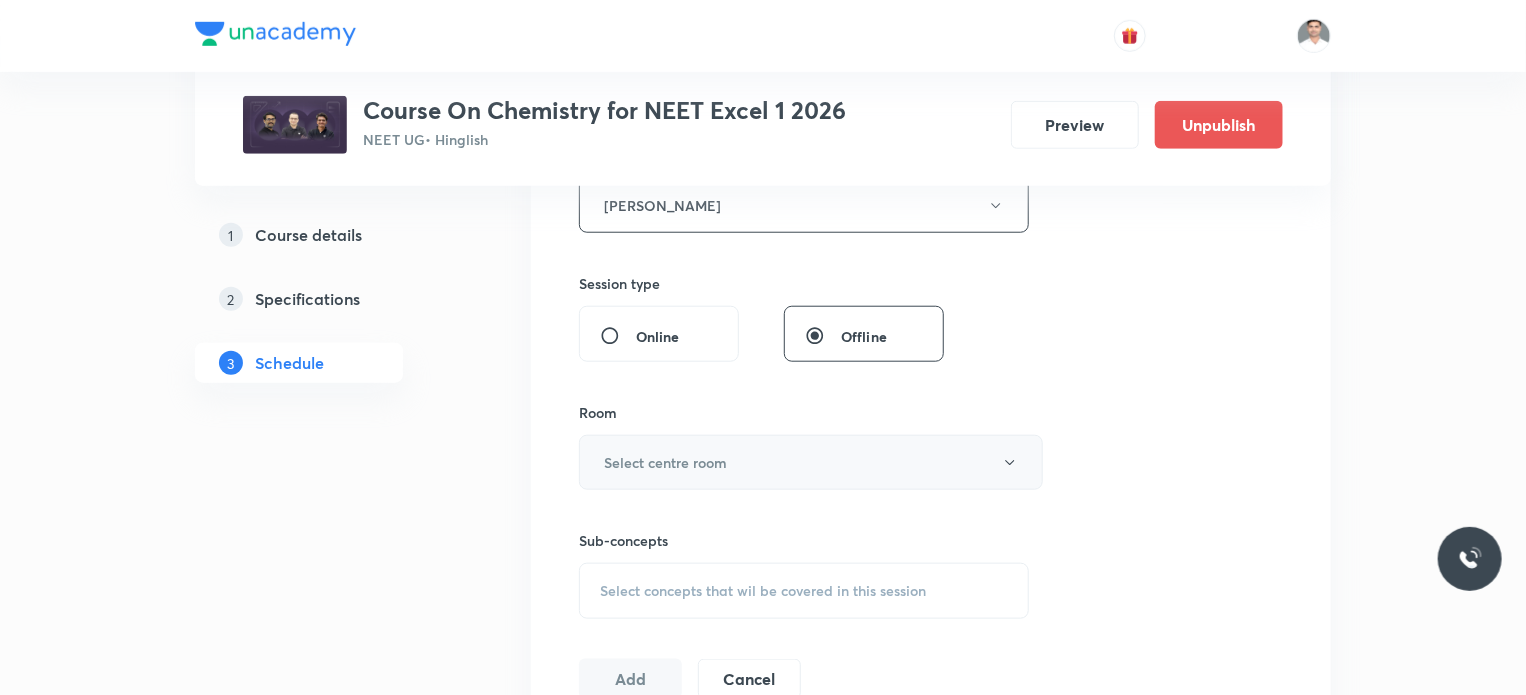 click on "Select centre room" at bounding box center [665, 462] 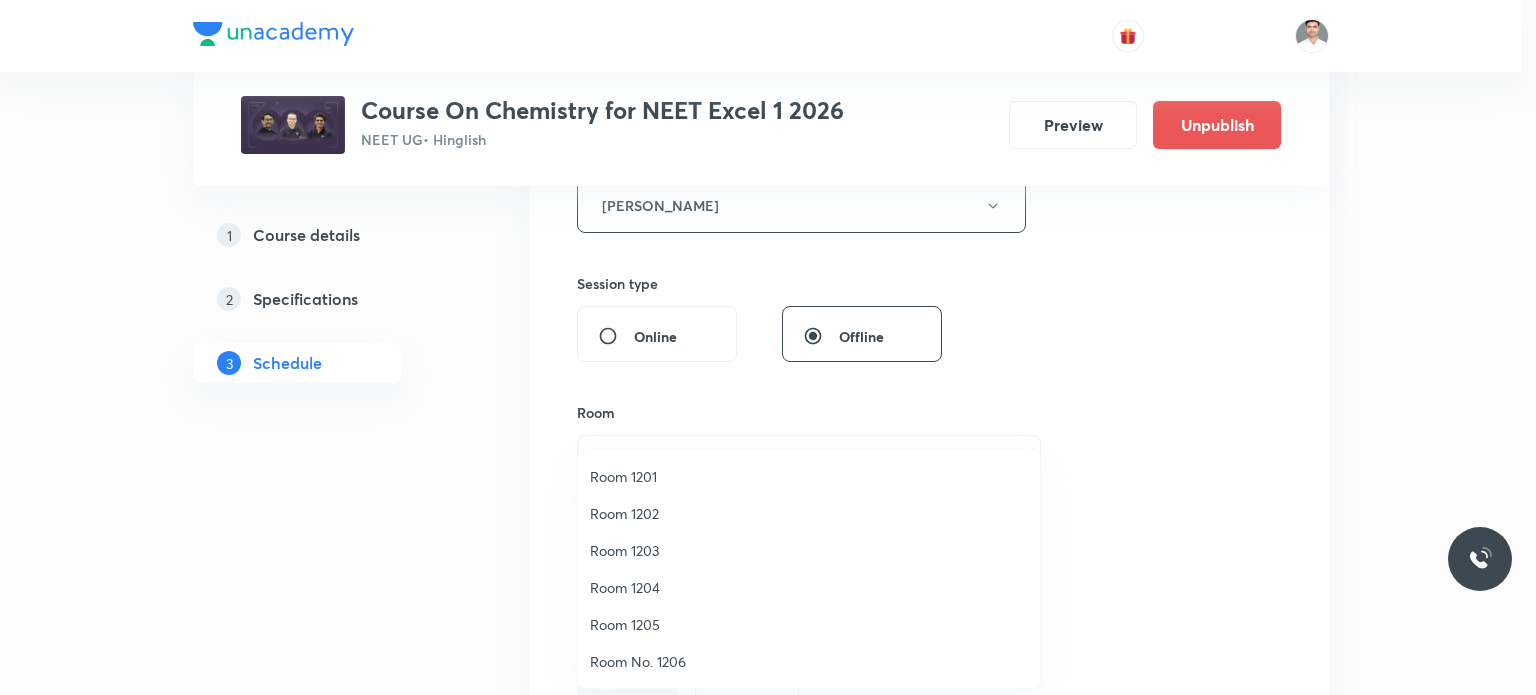 click on "Room 1202" at bounding box center [809, 513] 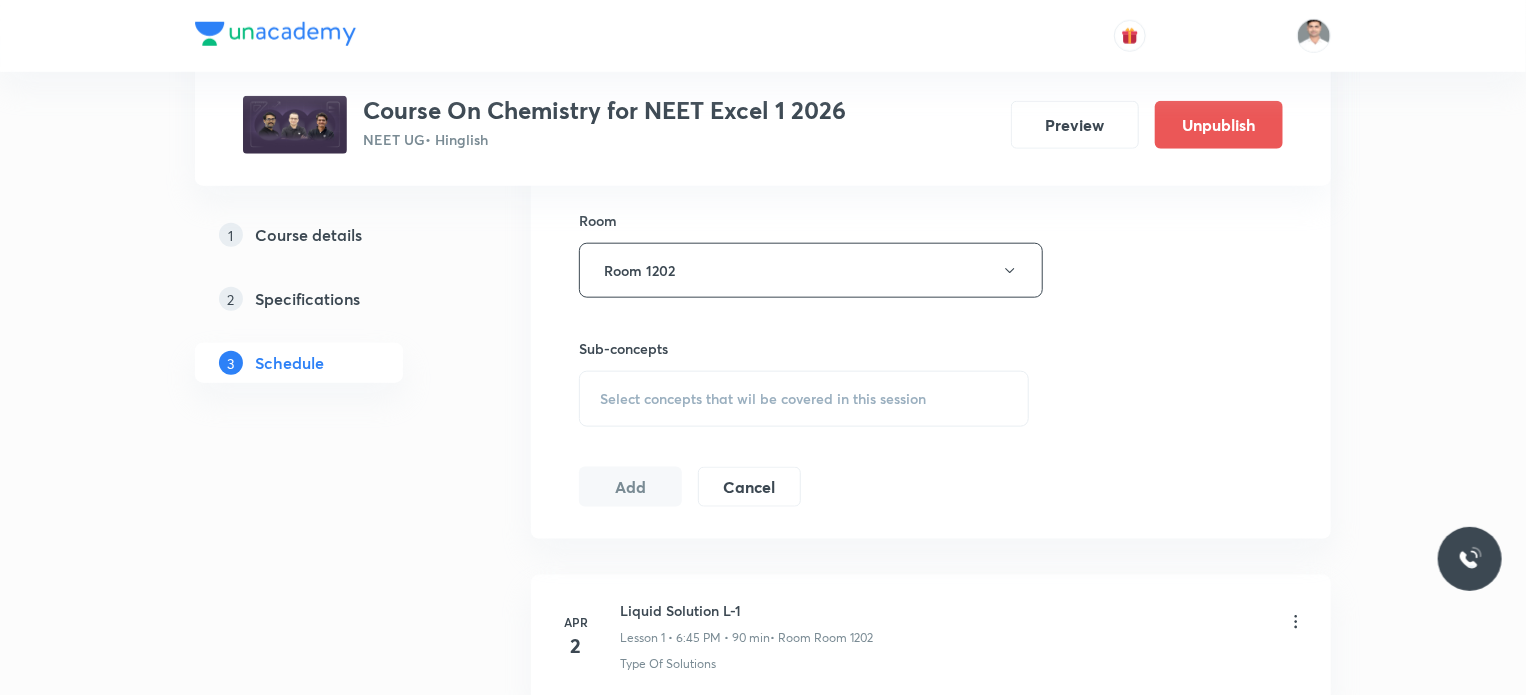 scroll, scrollTop: 1000, scrollLeft: 0, axis: vertical 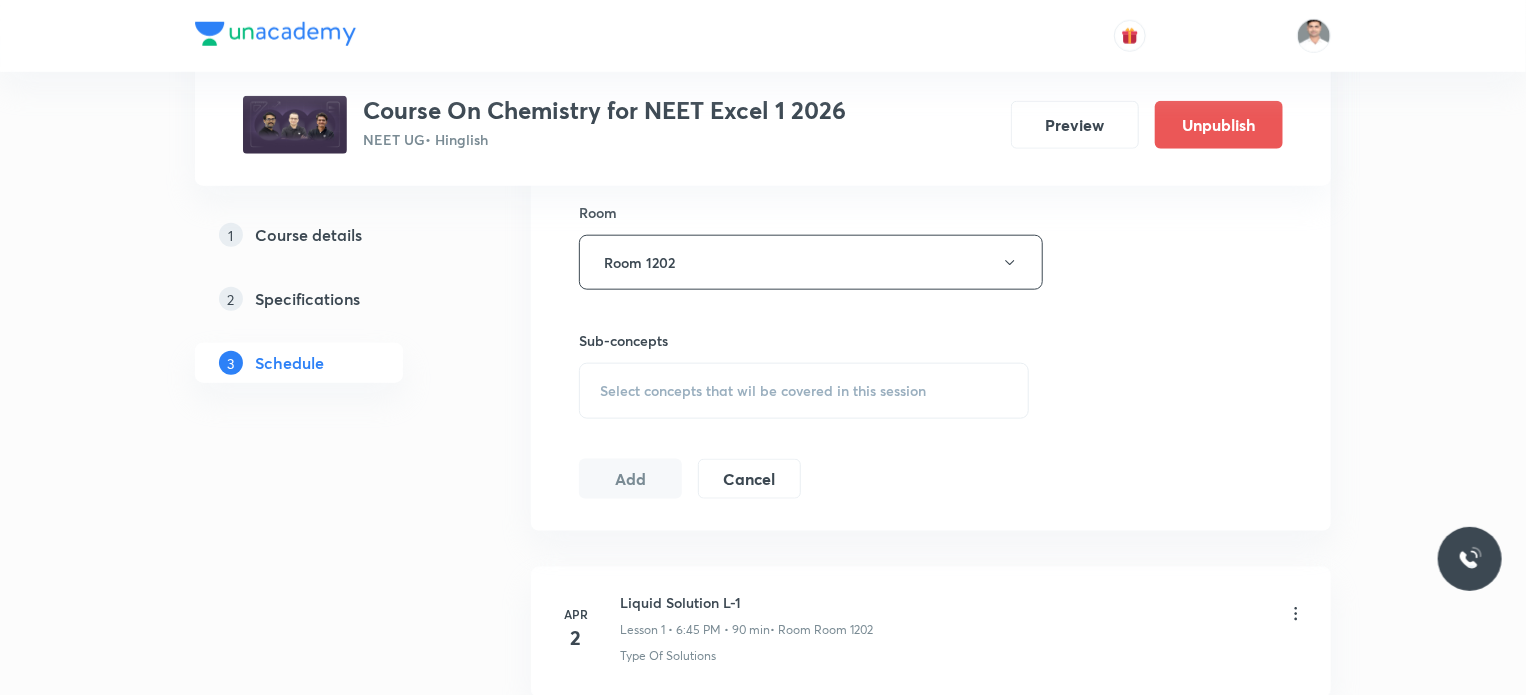 click on "Select concepts that wil be covered in this session" at bounding box center [763, 391] 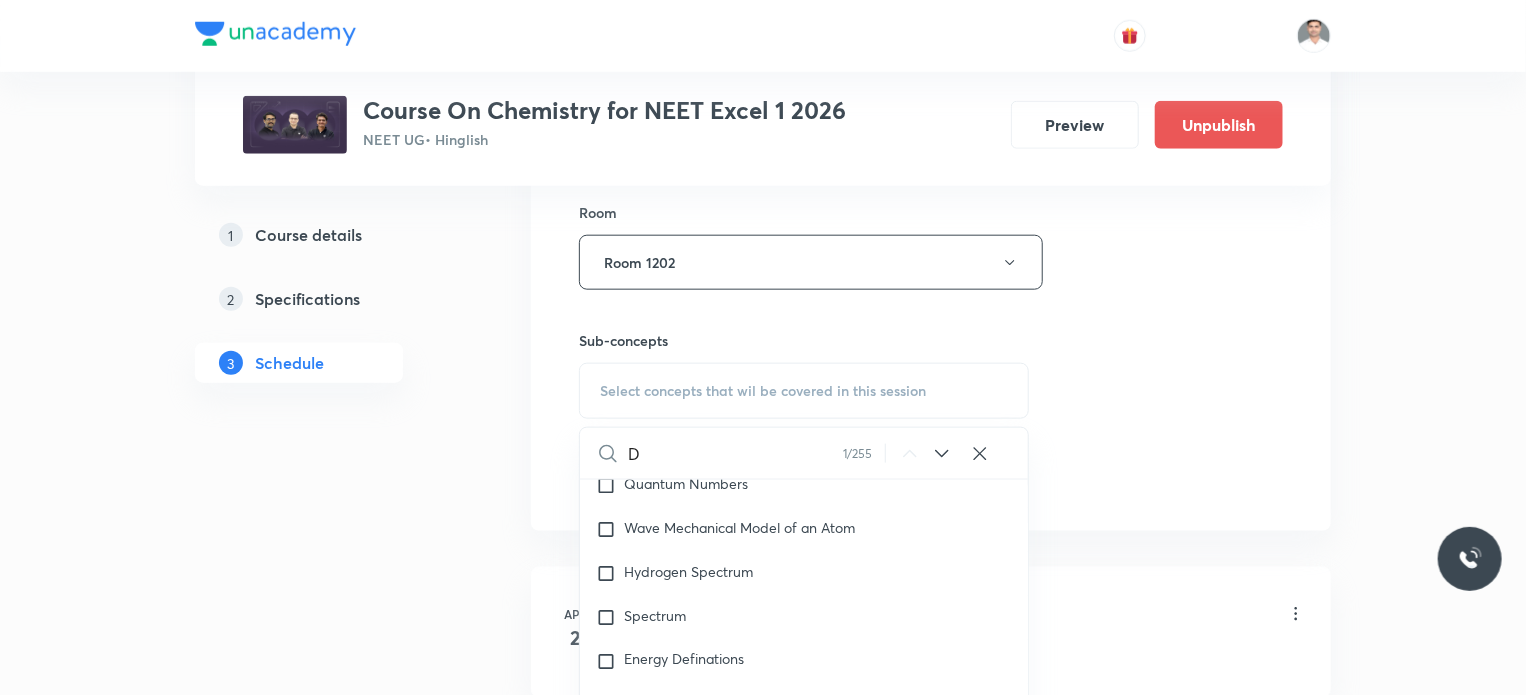 scroll, scrollTop: 1836, scrollLeft: 0, axis: vertical 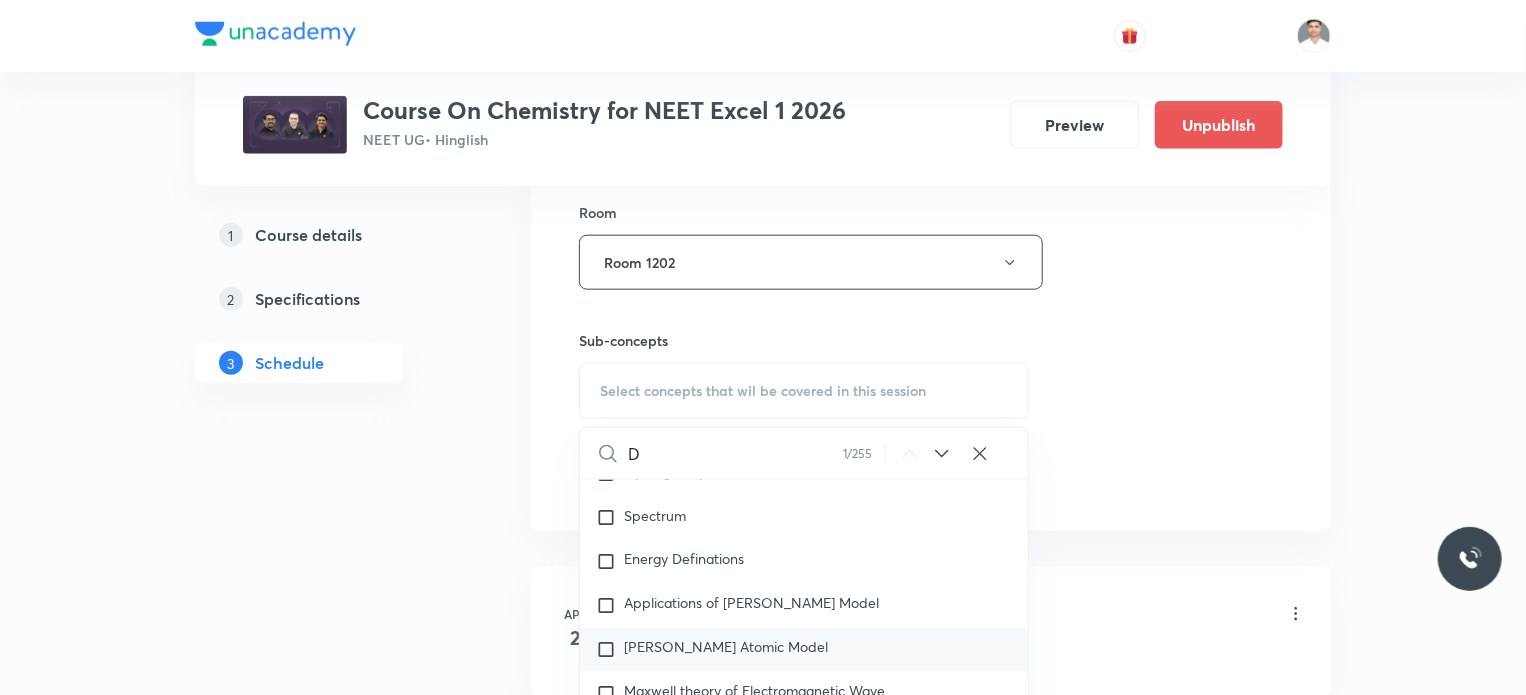type on "D" 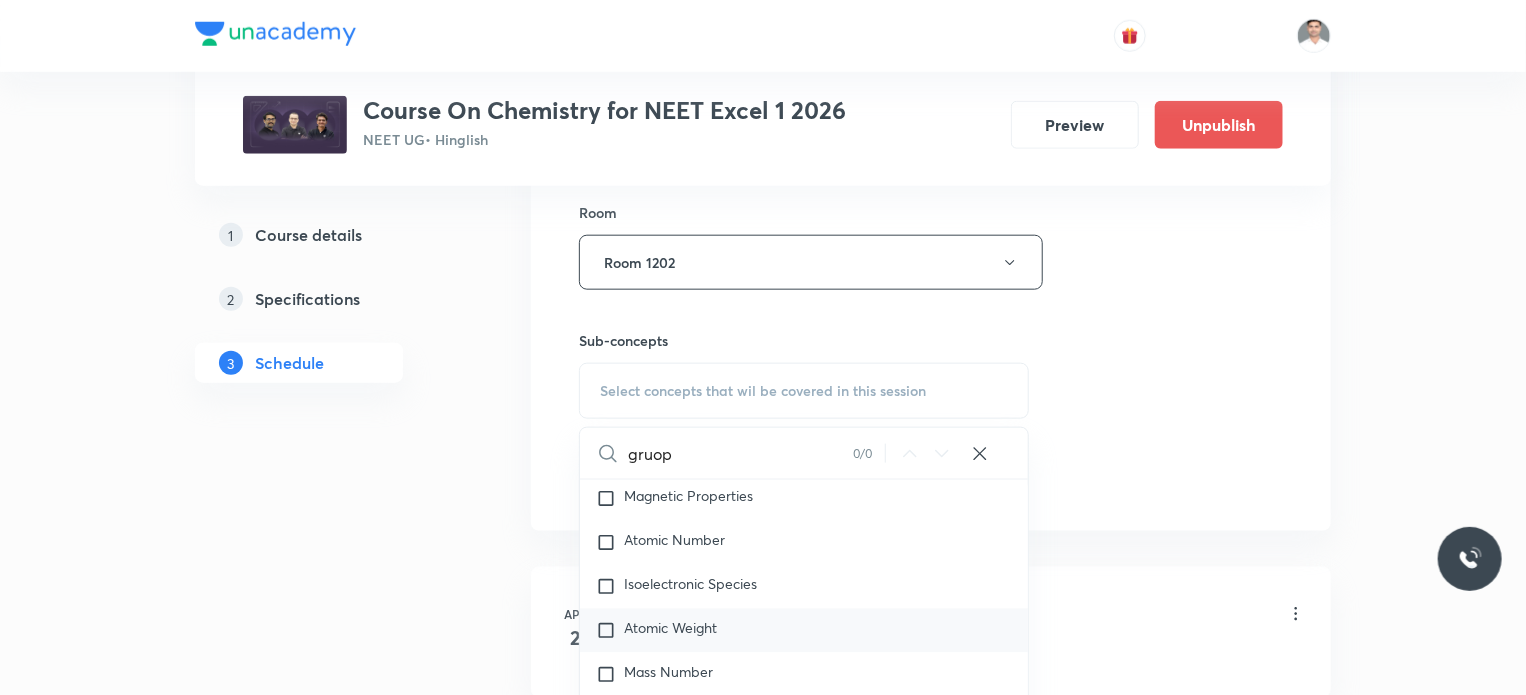 scroll, scrollTop: 2495, scrollLeft: 0, axis: vertical 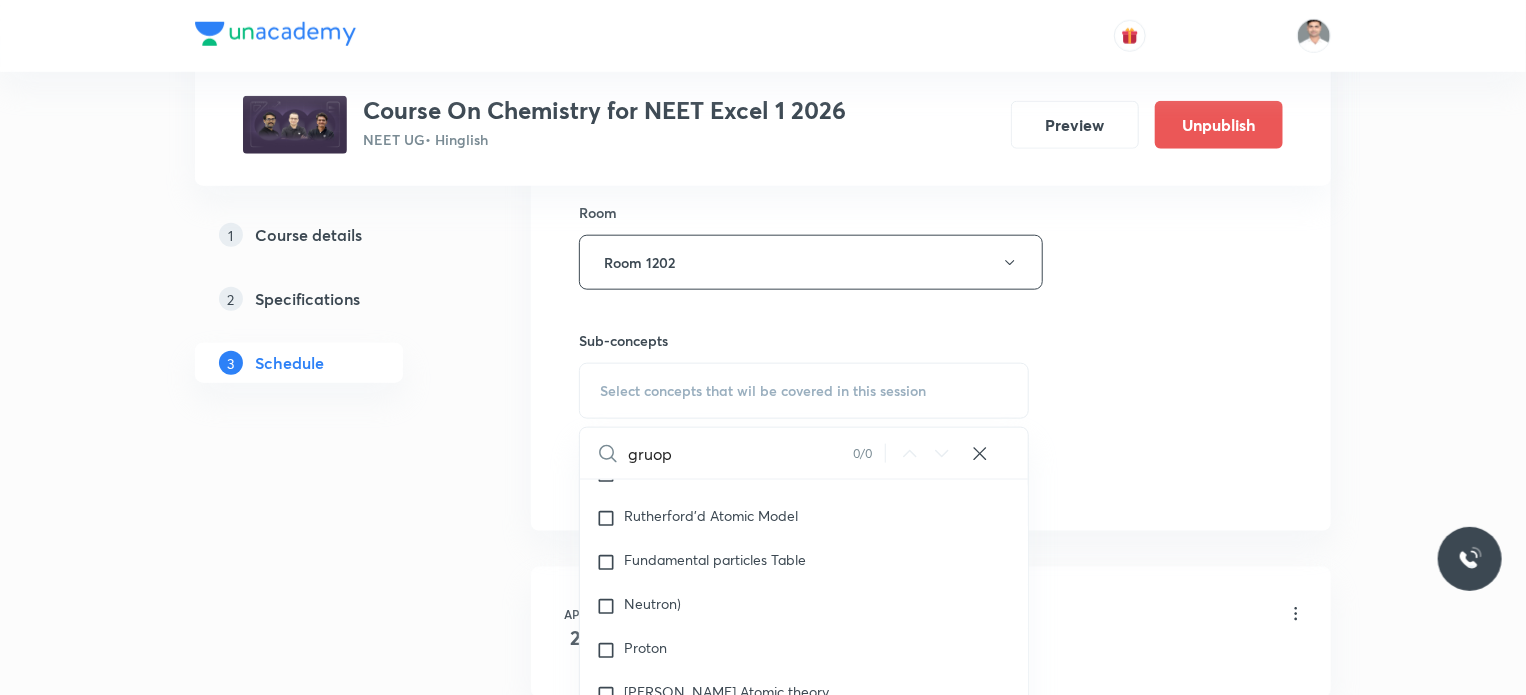 type on "gruop" 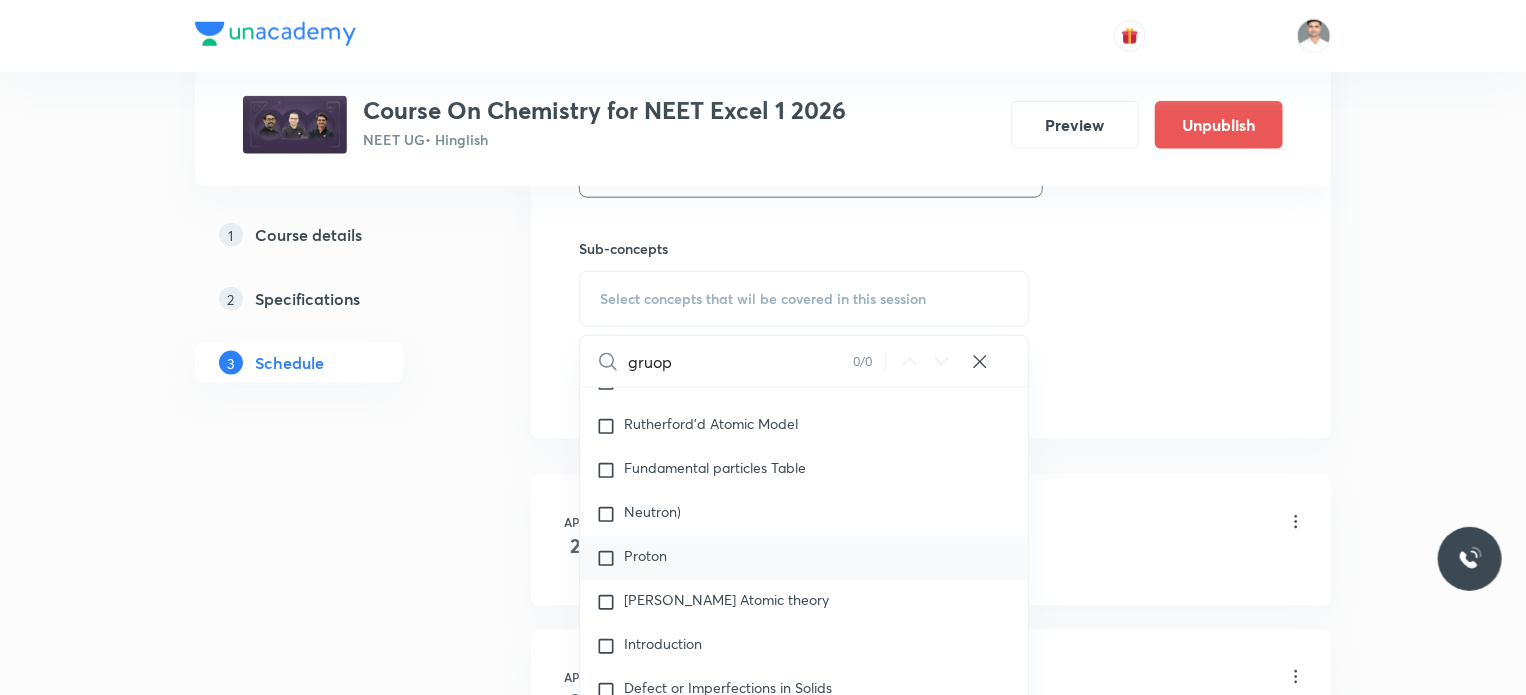 scroll, scrollTop: 1200, scrollLeft: 0, axis: vertical 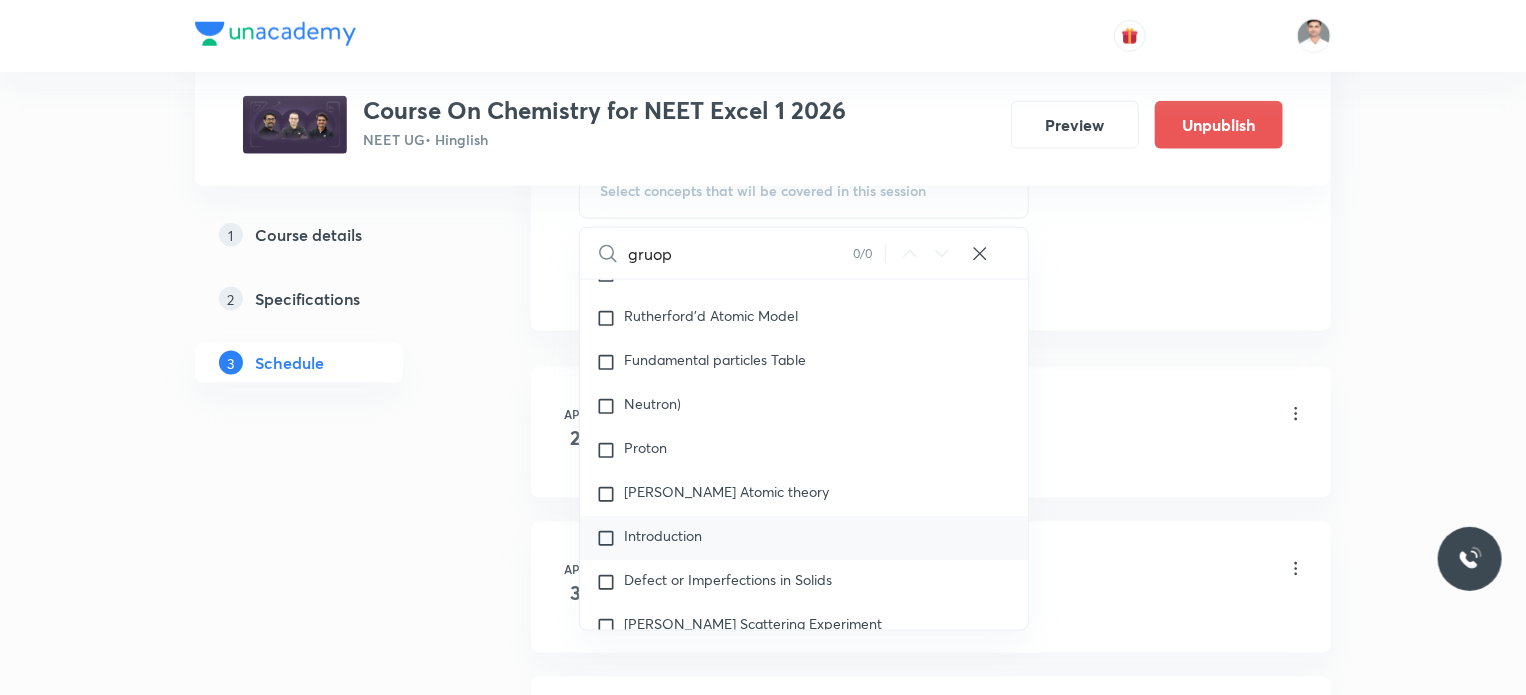 click on "Introduction" at bounding box center [663, 536] 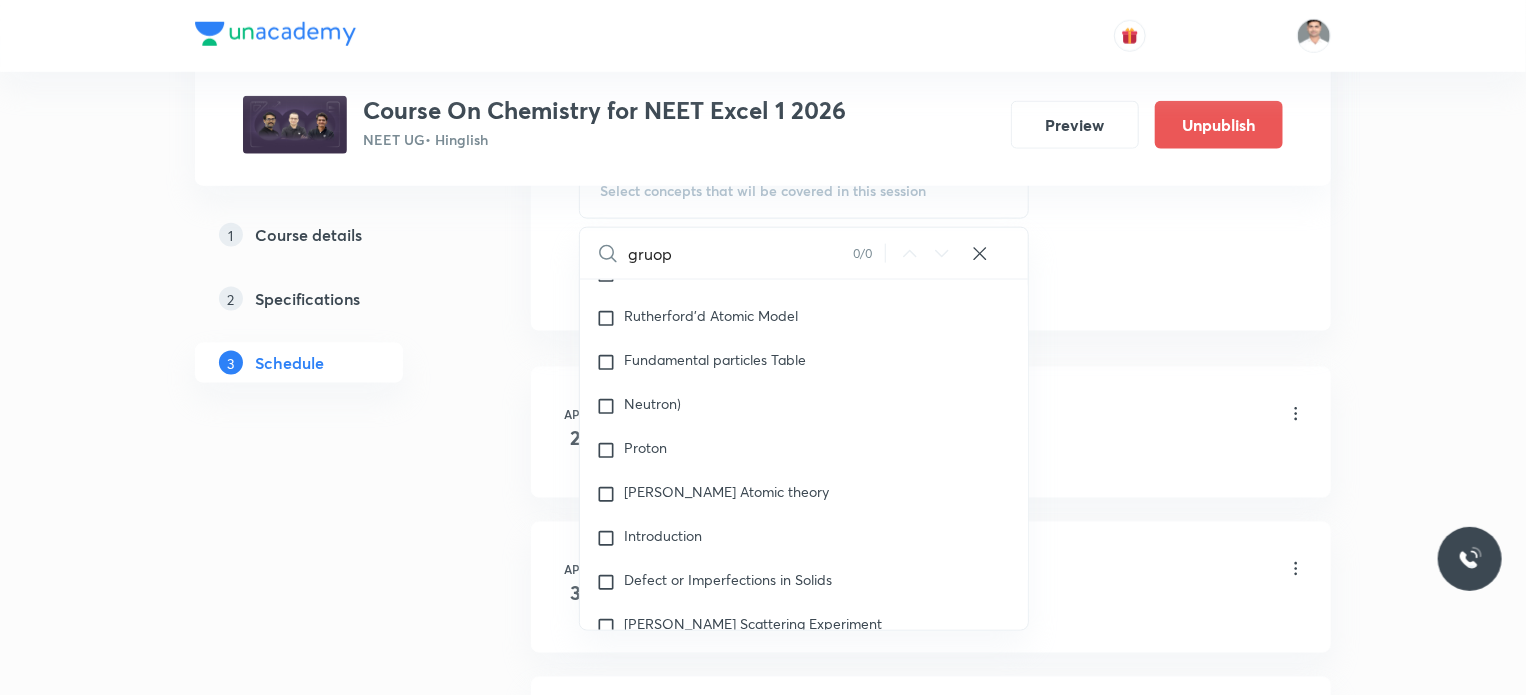 checkbox on "true" 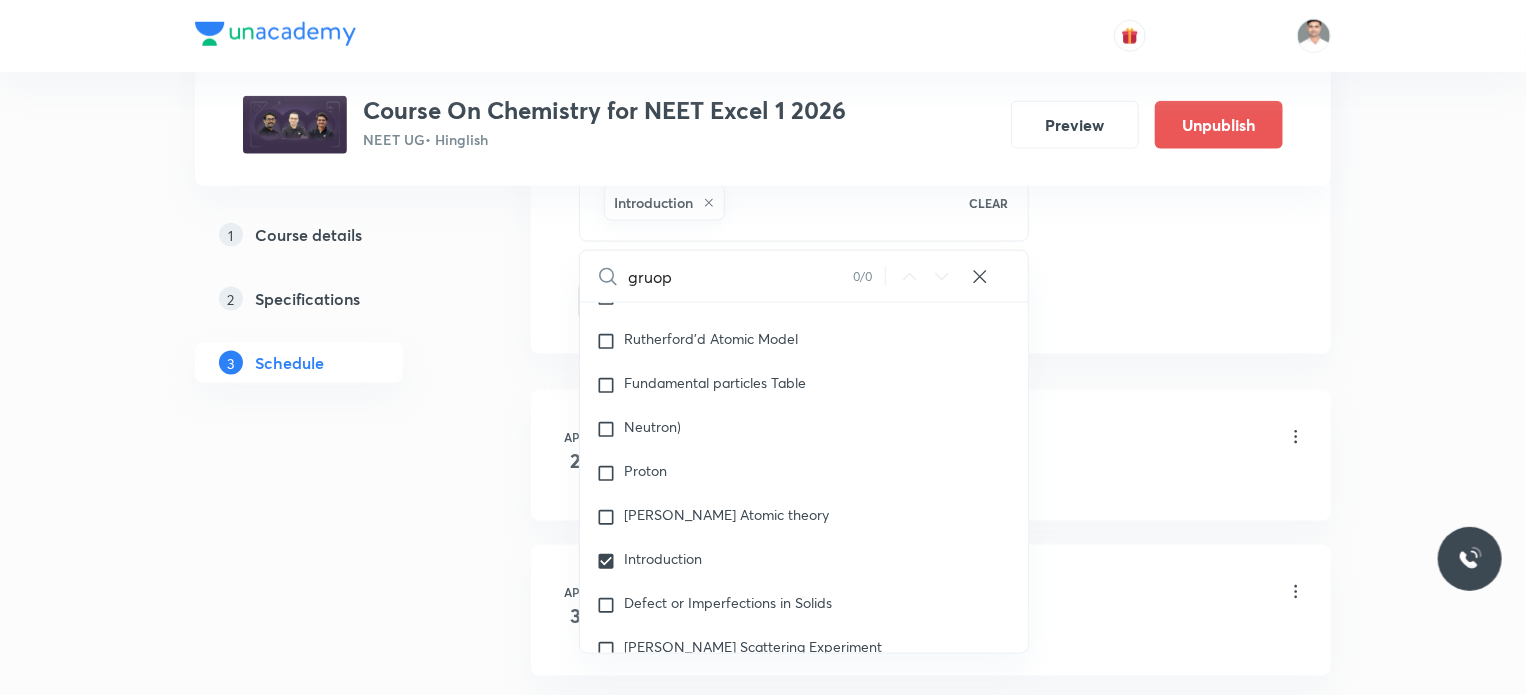 drag, startPoint x: 340, startPoint y: 461, endPoint x: 484, endPoint y: 476, distance: 144.77914 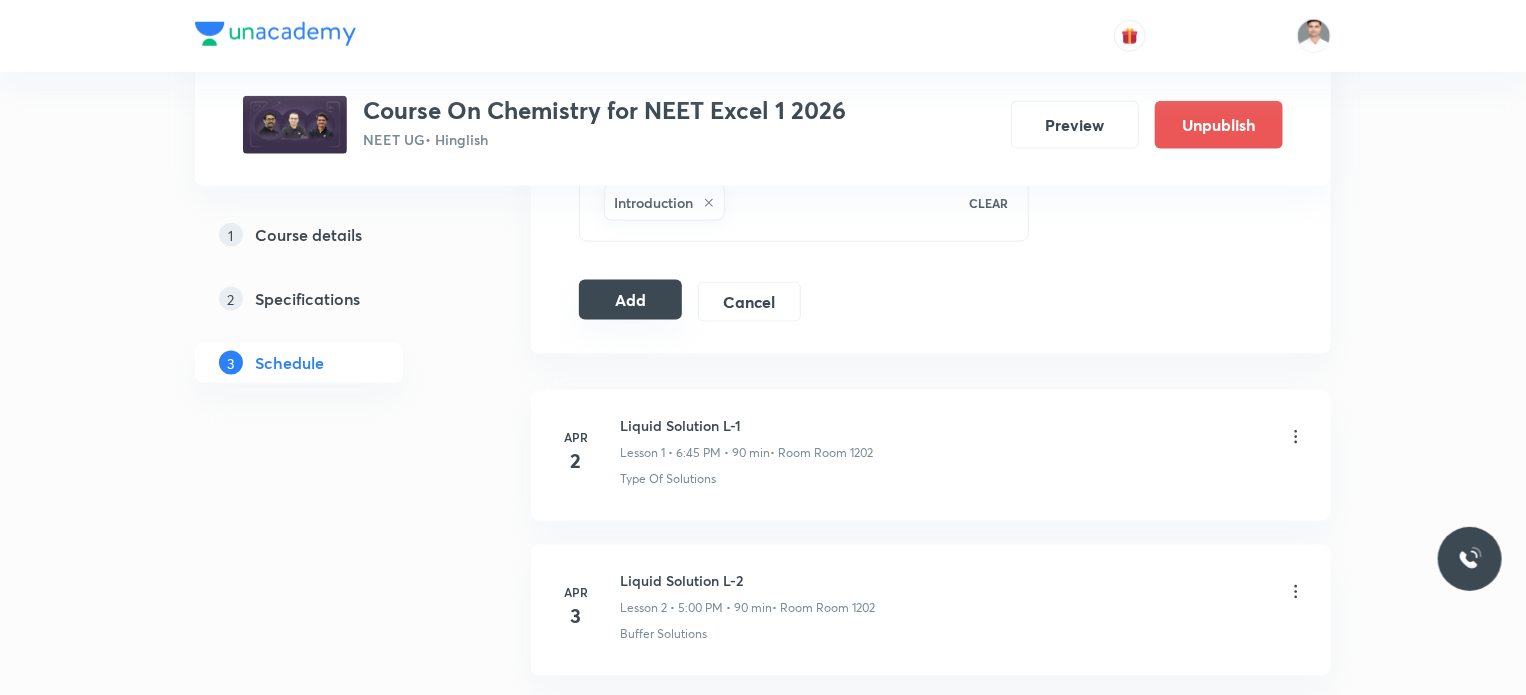 click on "Add" at bounding box center (630, 300) 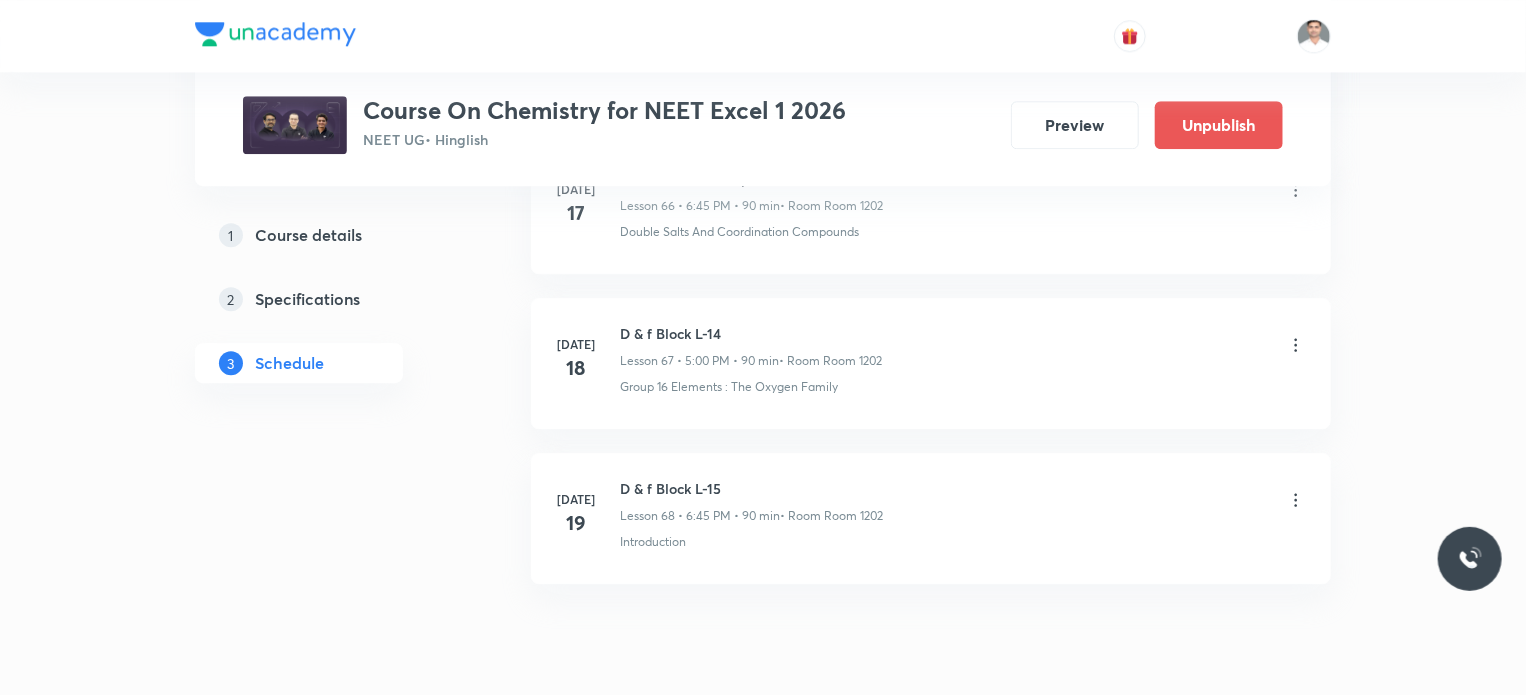 scroll, scrollTop: 10504, scrollLeft: 0, axis: vertical 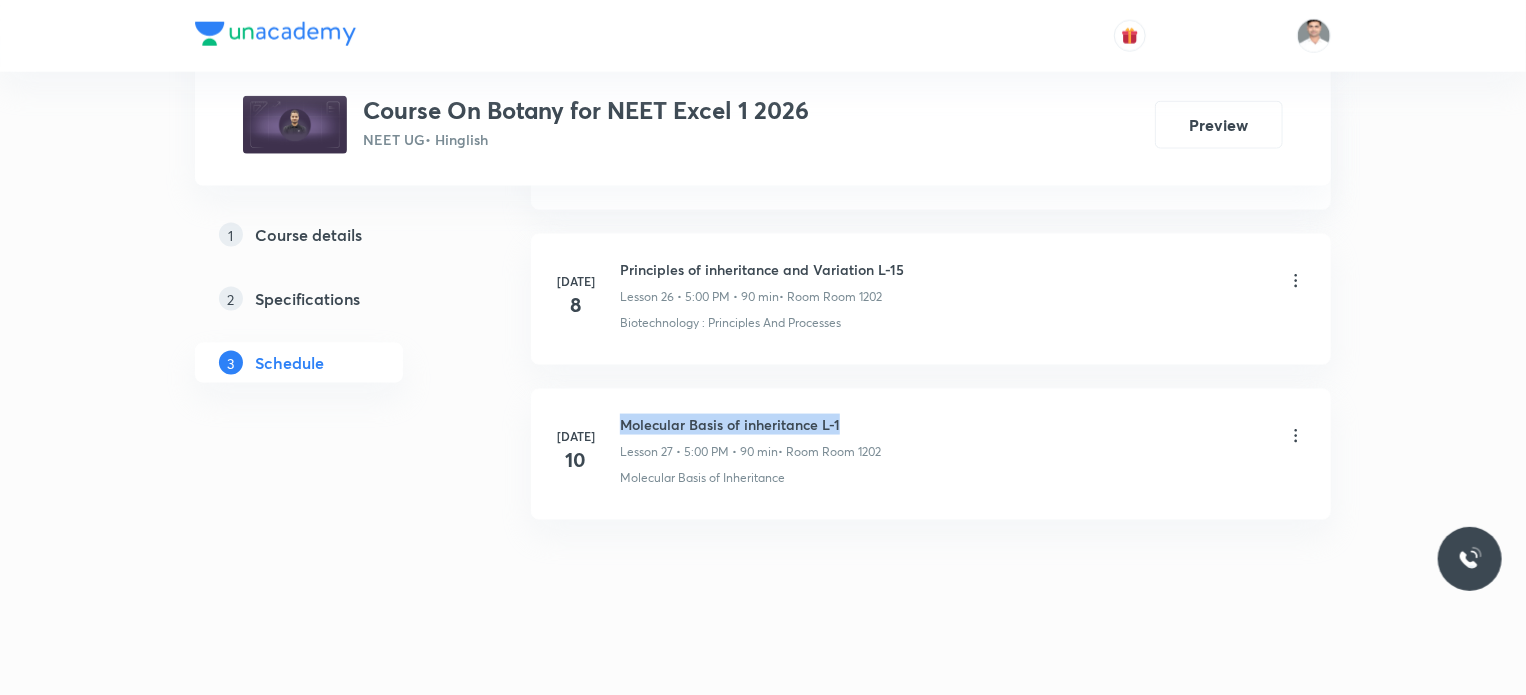 drag, startPoint x: 620, startPoint y: 408, endPoint x: 868, endPoint y: 403, distance: 248.0504 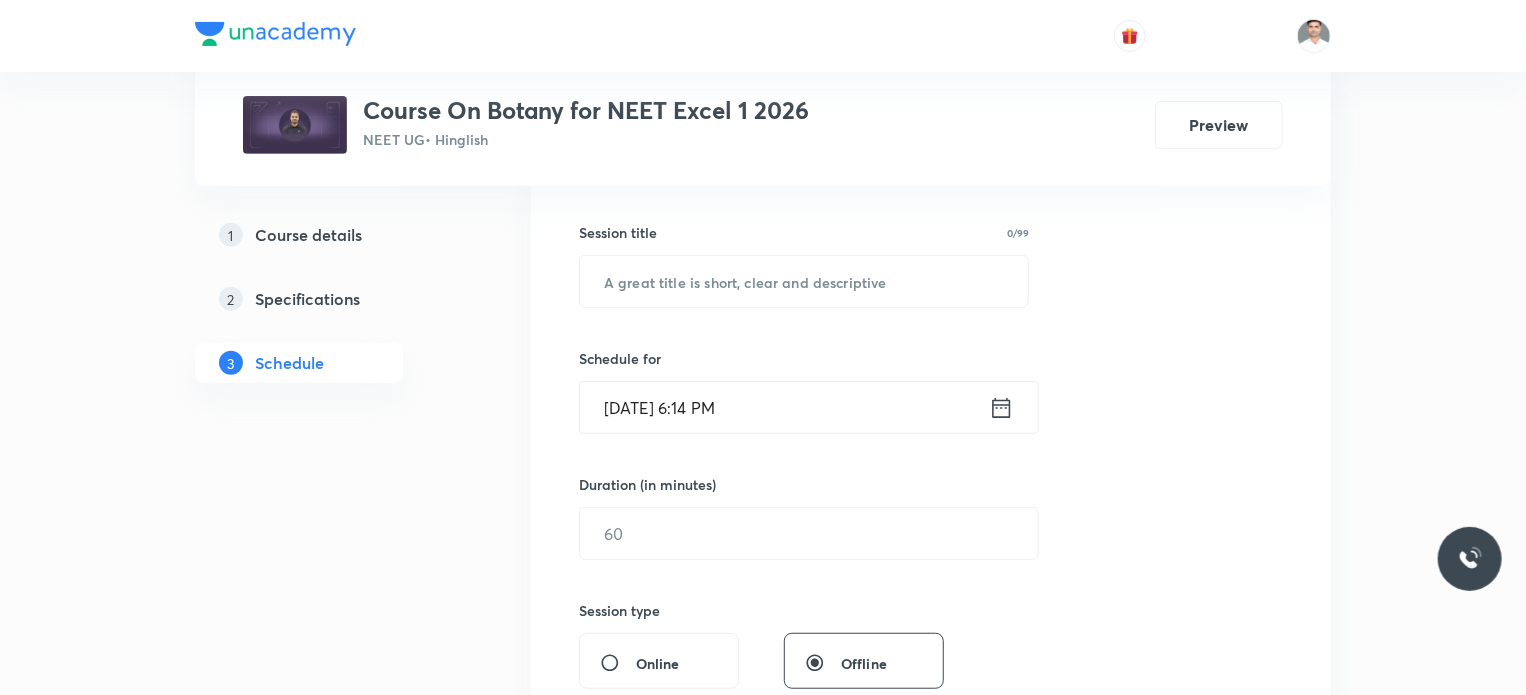 scroll, scrollTop: 0, scrollLeft: 0, axis: both 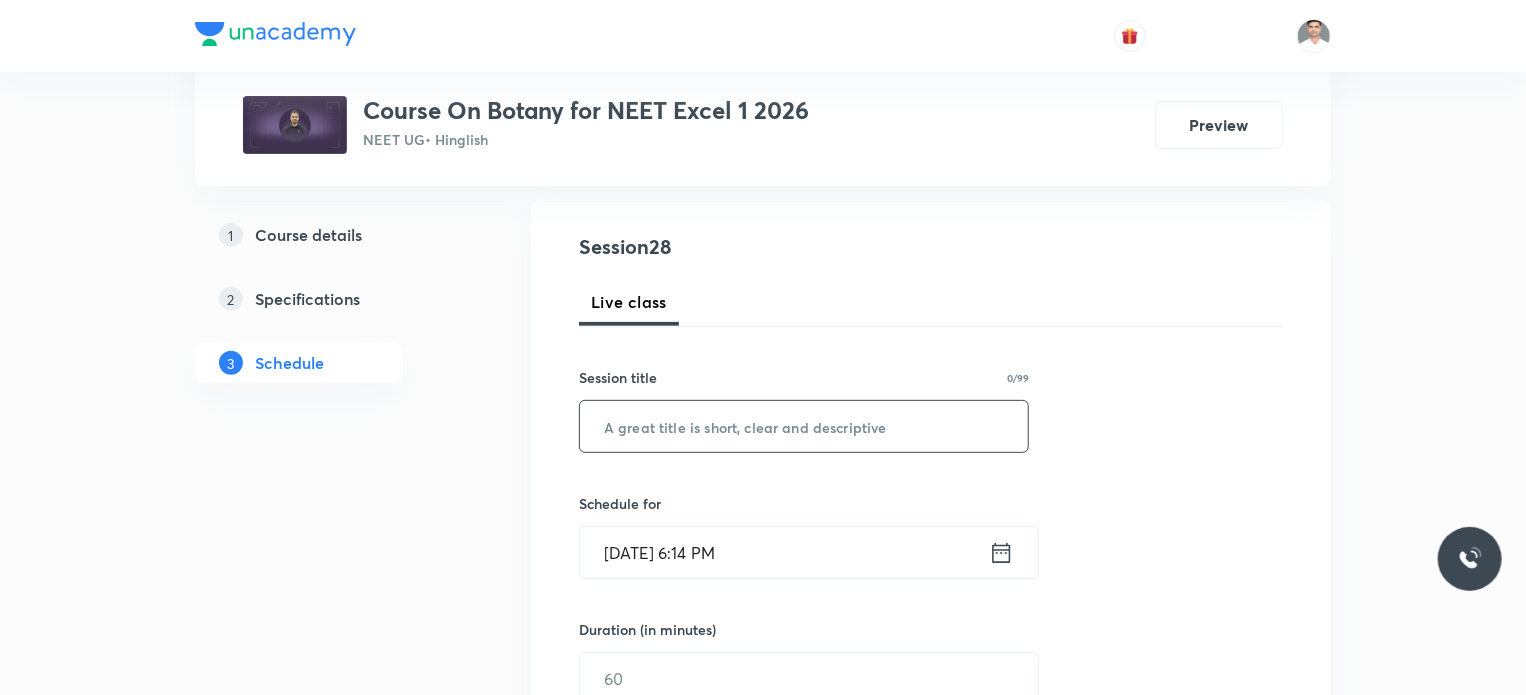 click at bounding box center [804, 426] 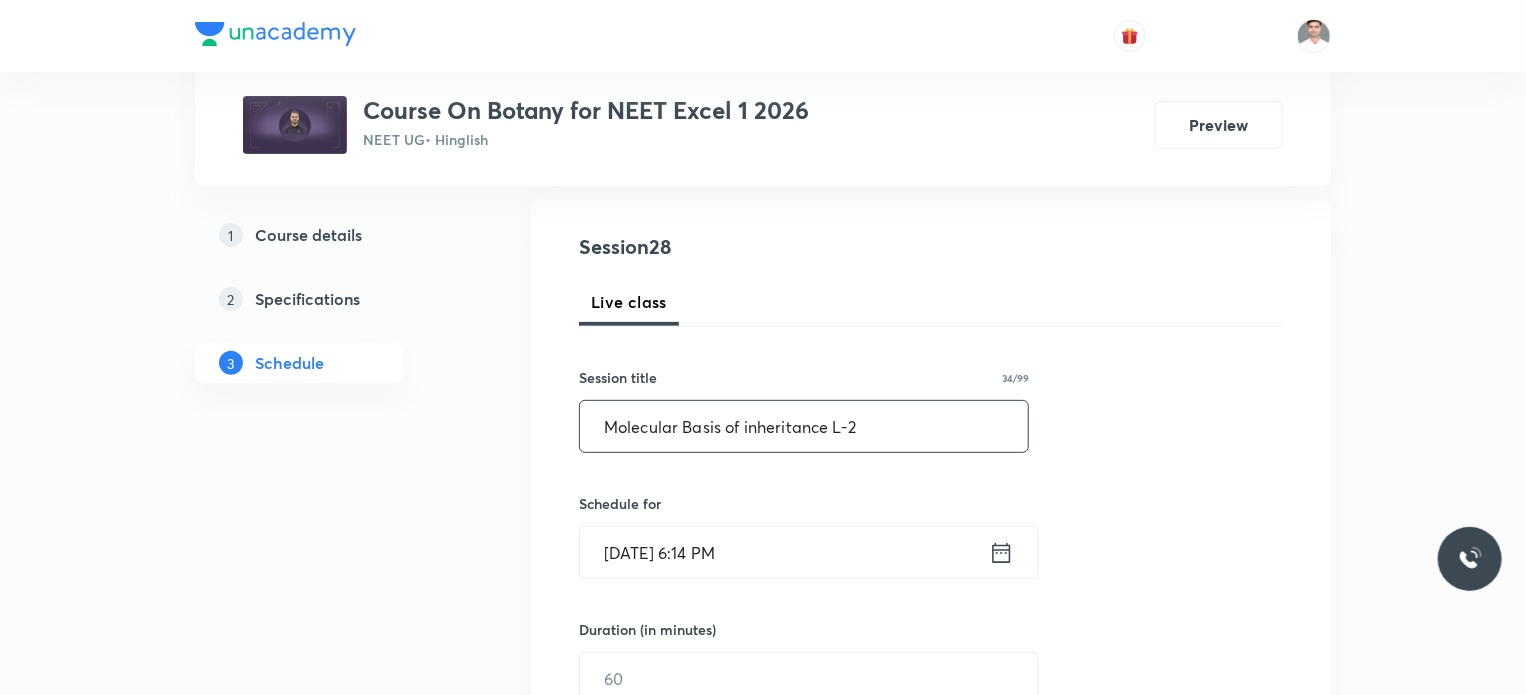type on "Molecular Basis of inheritance L-2" 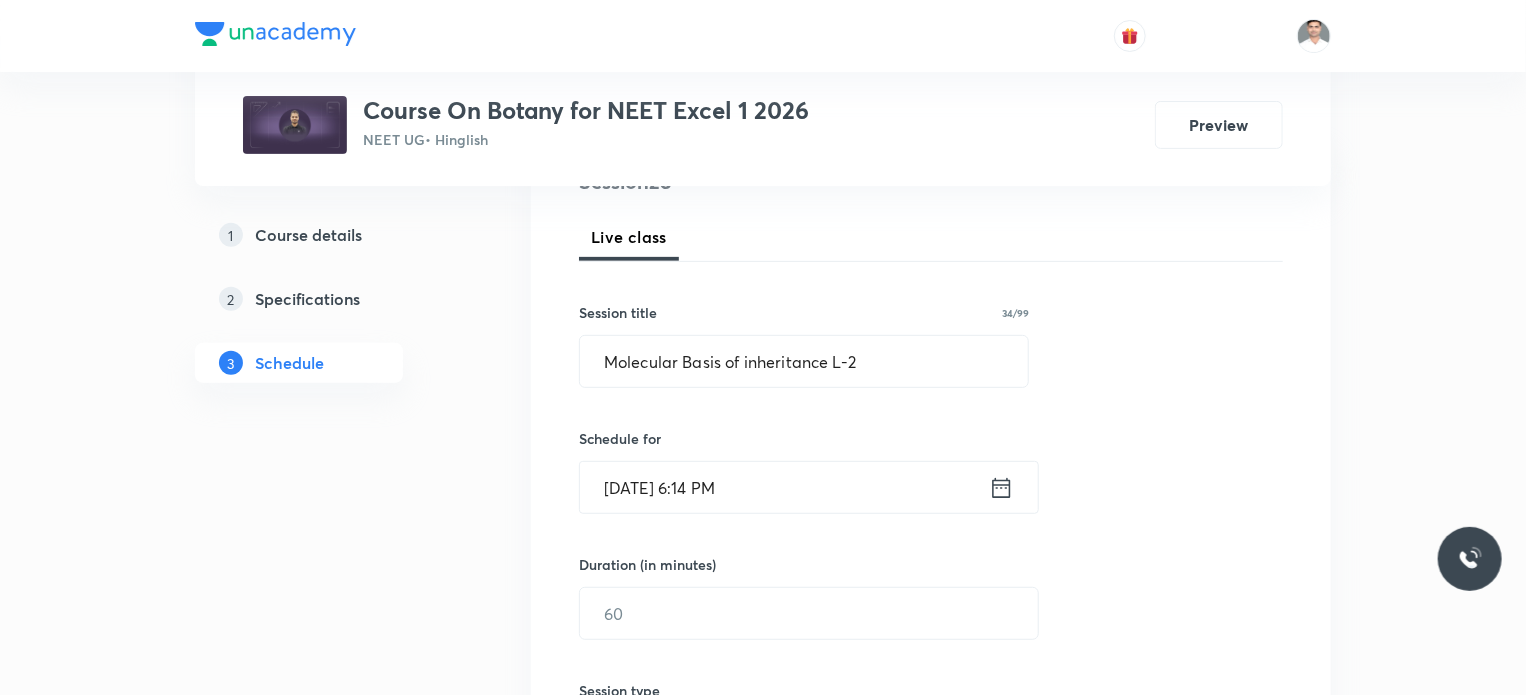 scroll, scrollTop: 300, scrollLeft: 0, axis: vertical 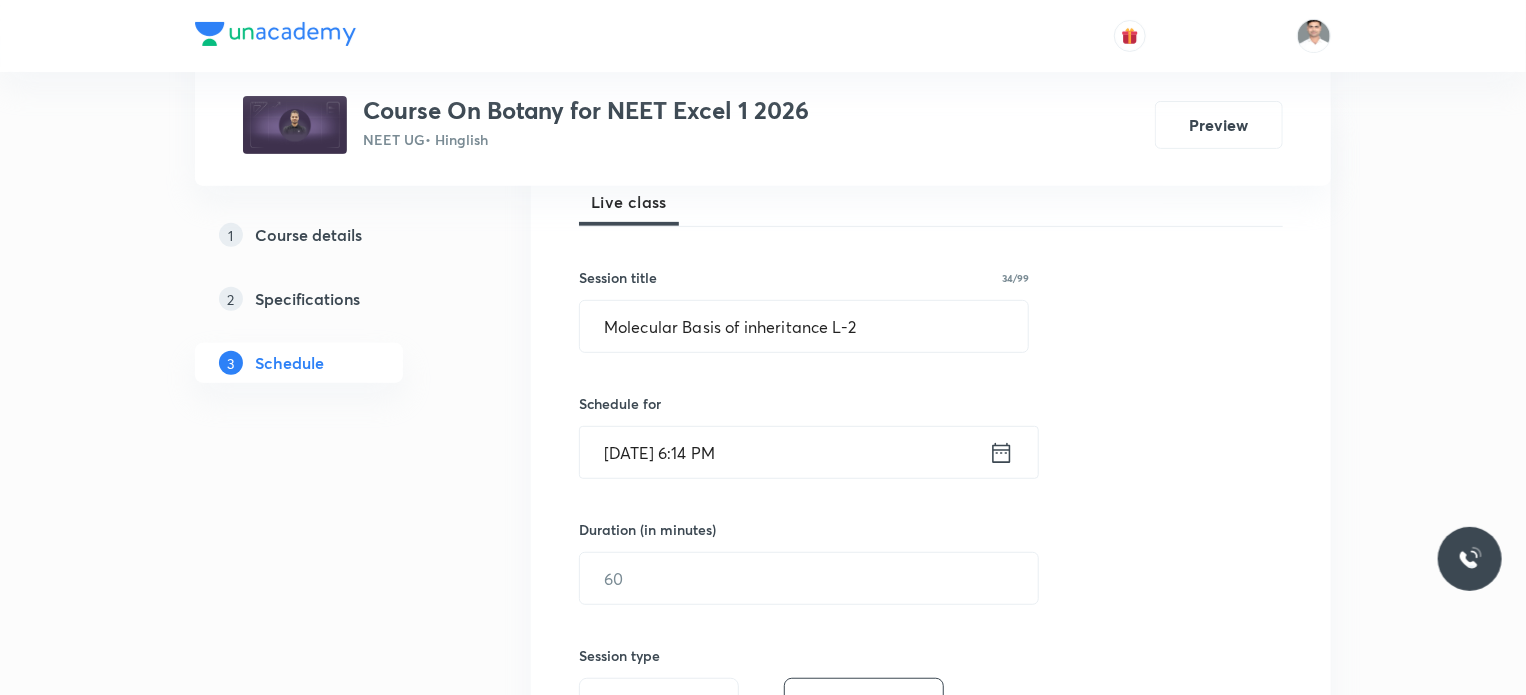 click 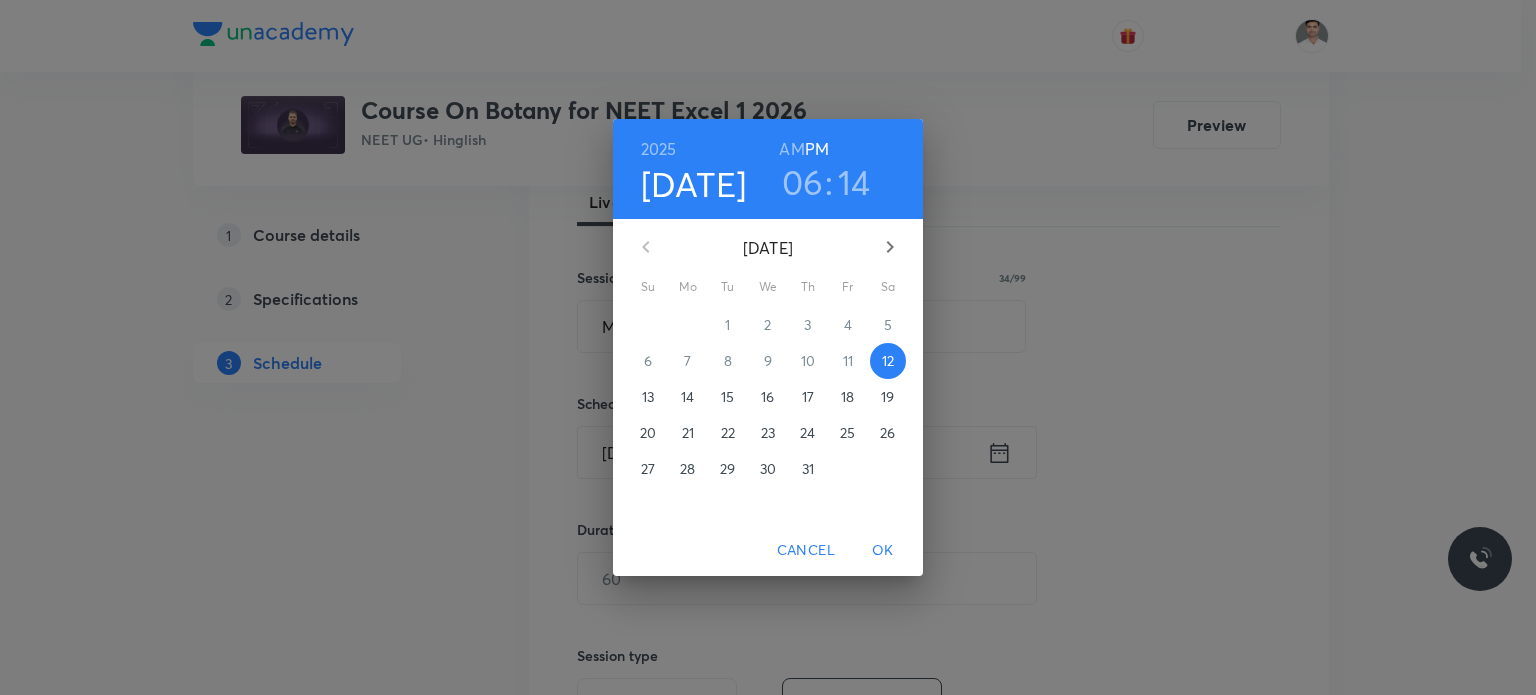 click on "14" at bounding box center [687, 397] 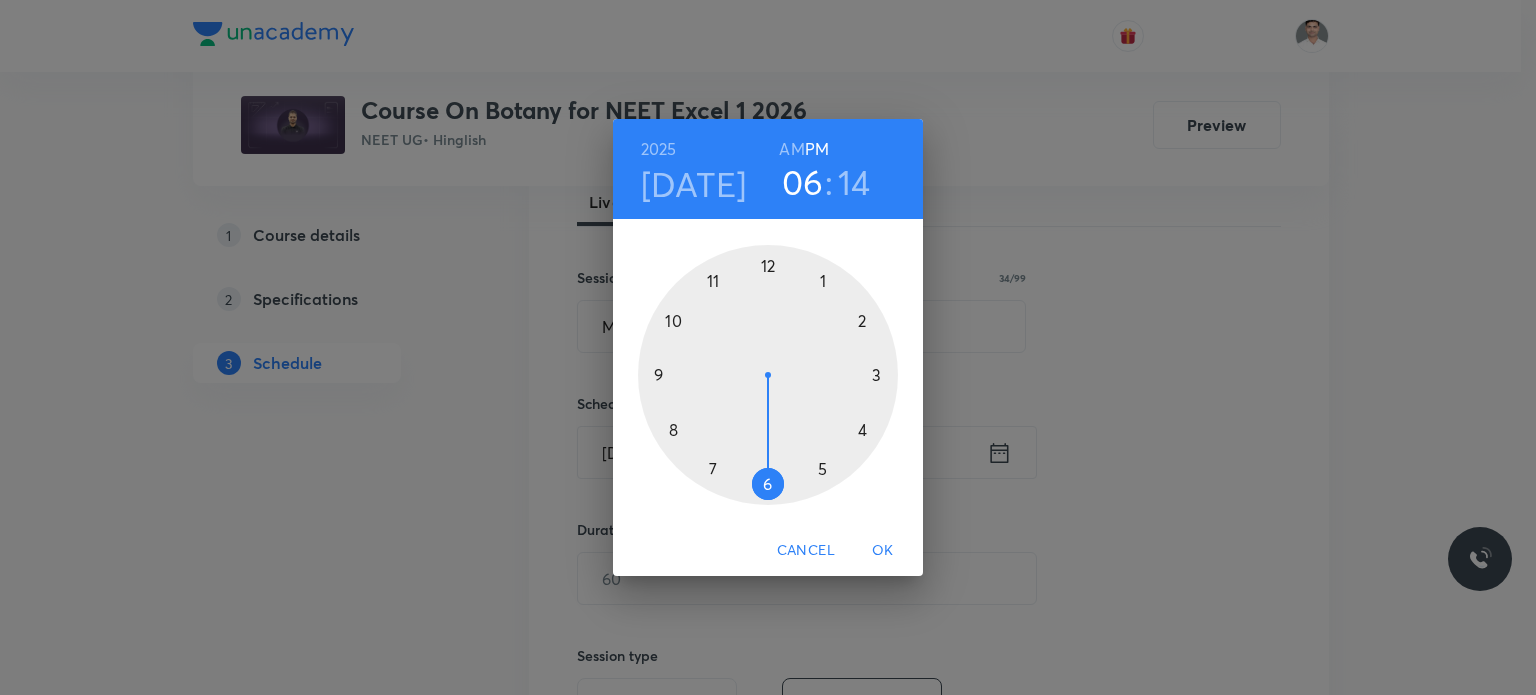 click at bounding box center (768, 375) 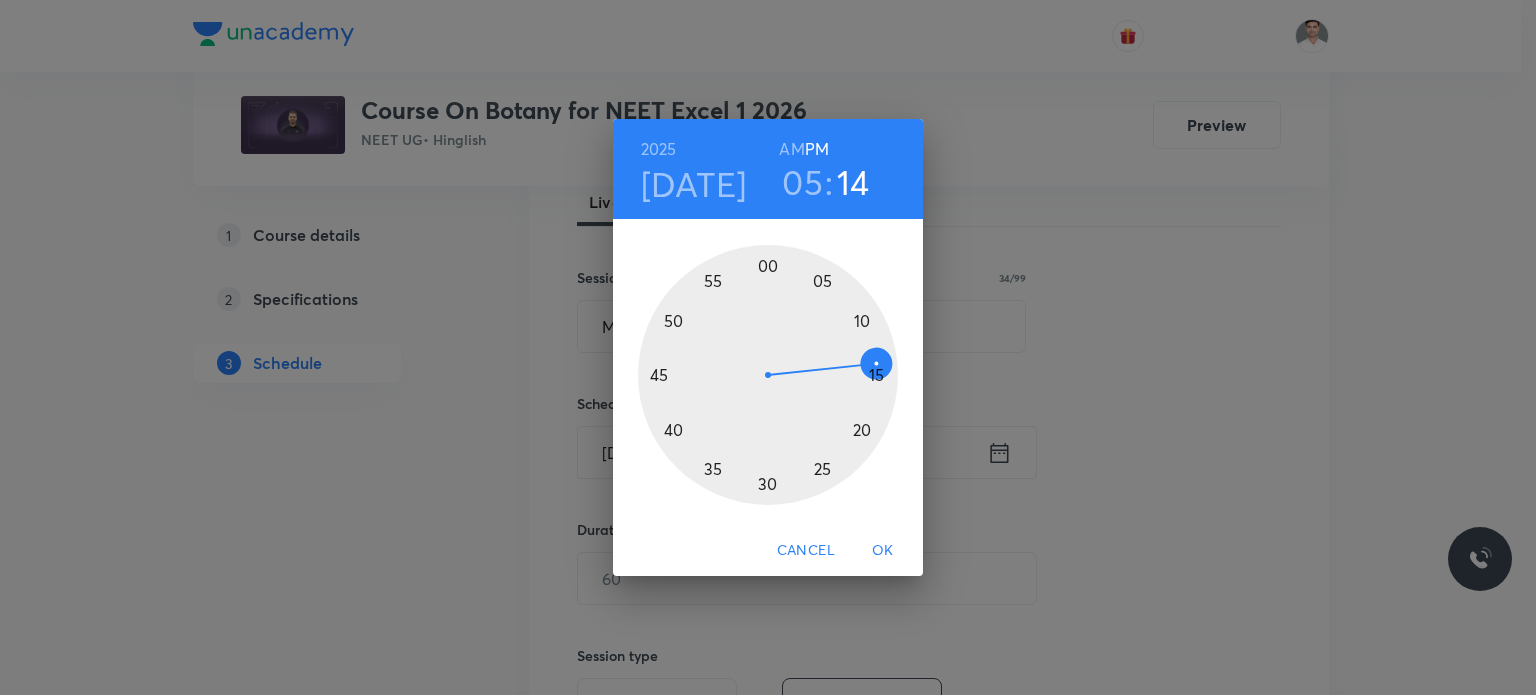 click at bounding box center (768, 375) 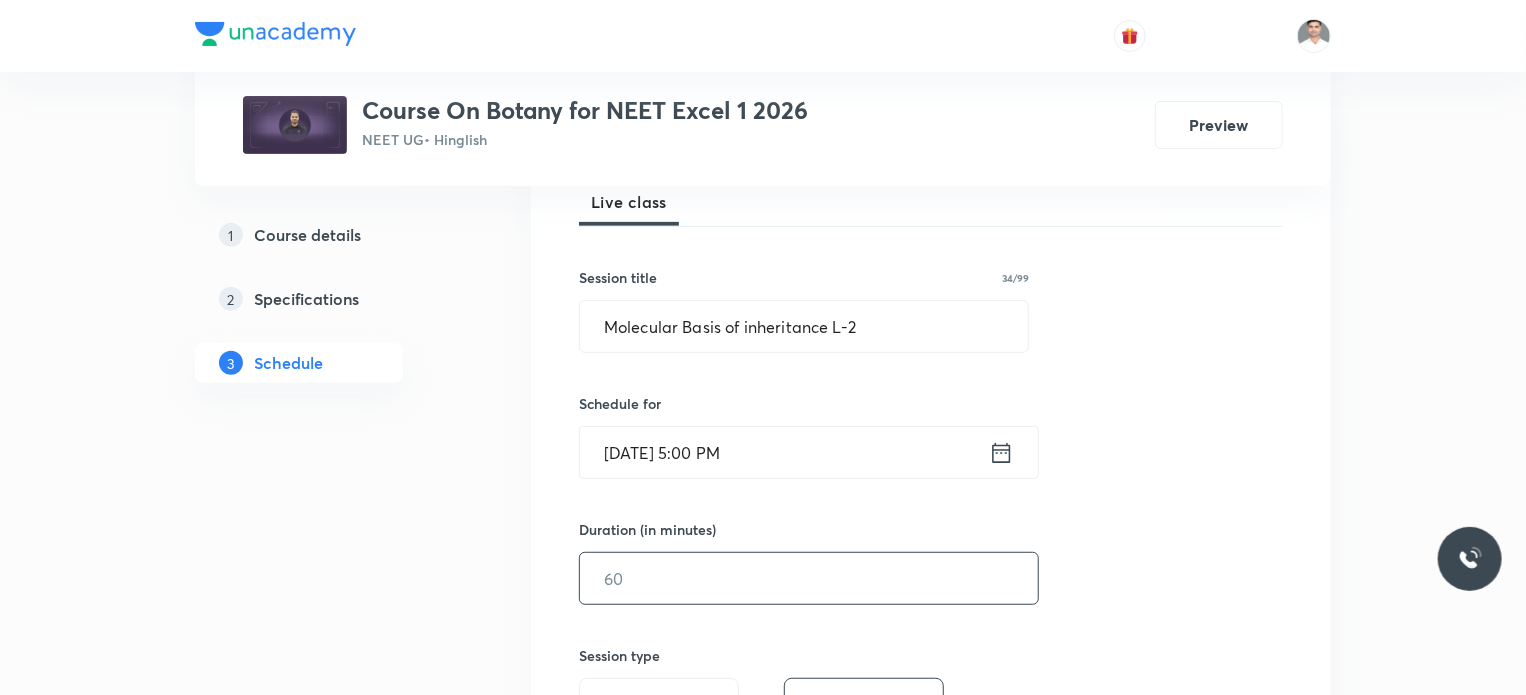 scroll, scrollTop: 400, scrollLeft: 0, axis: vertical 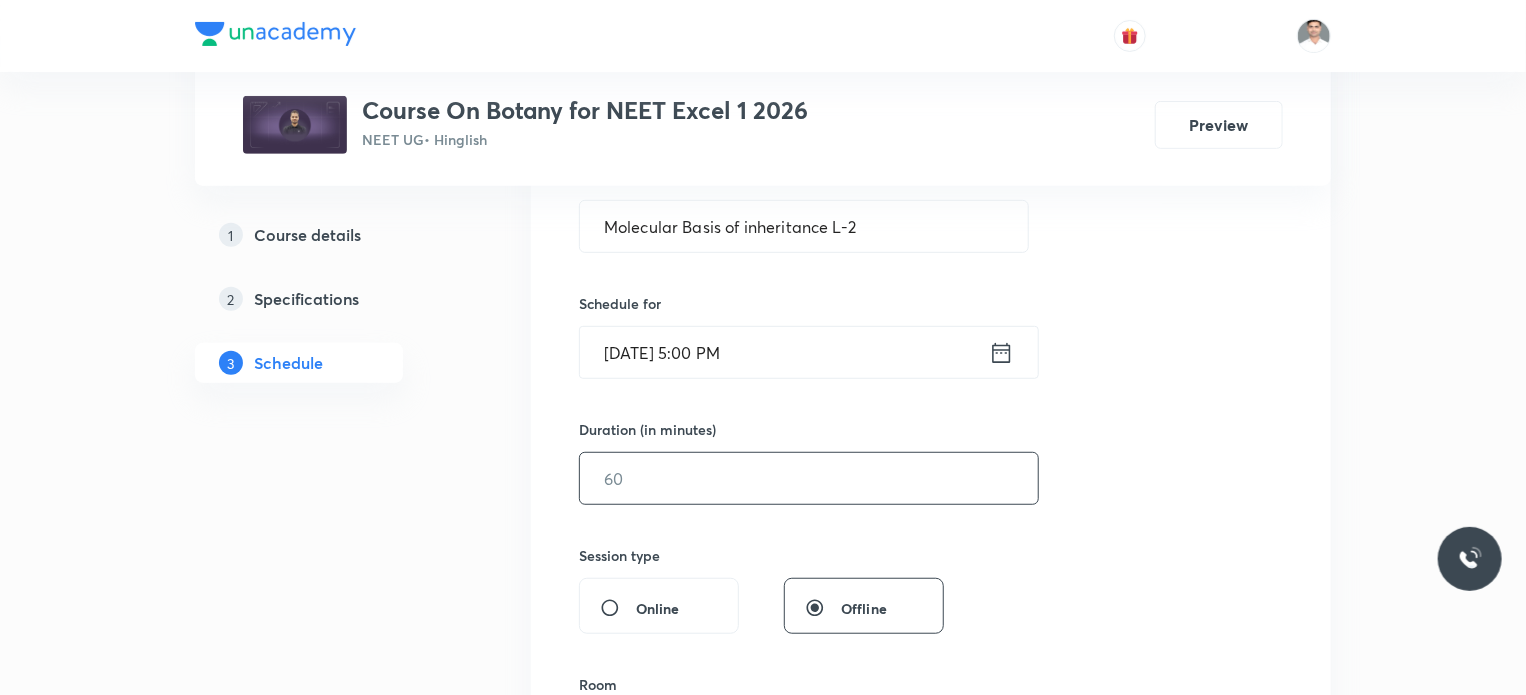 click at bounding box center [809, 478] 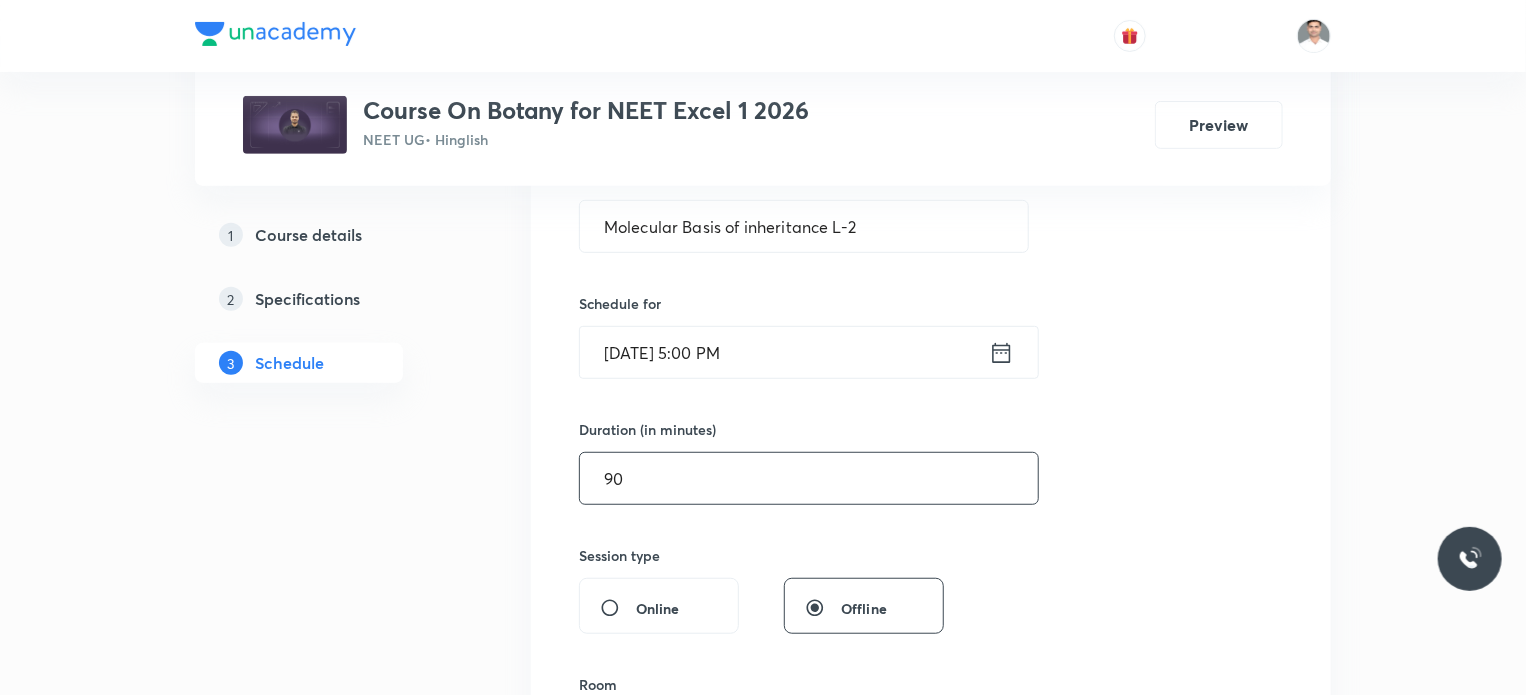 type on "90" 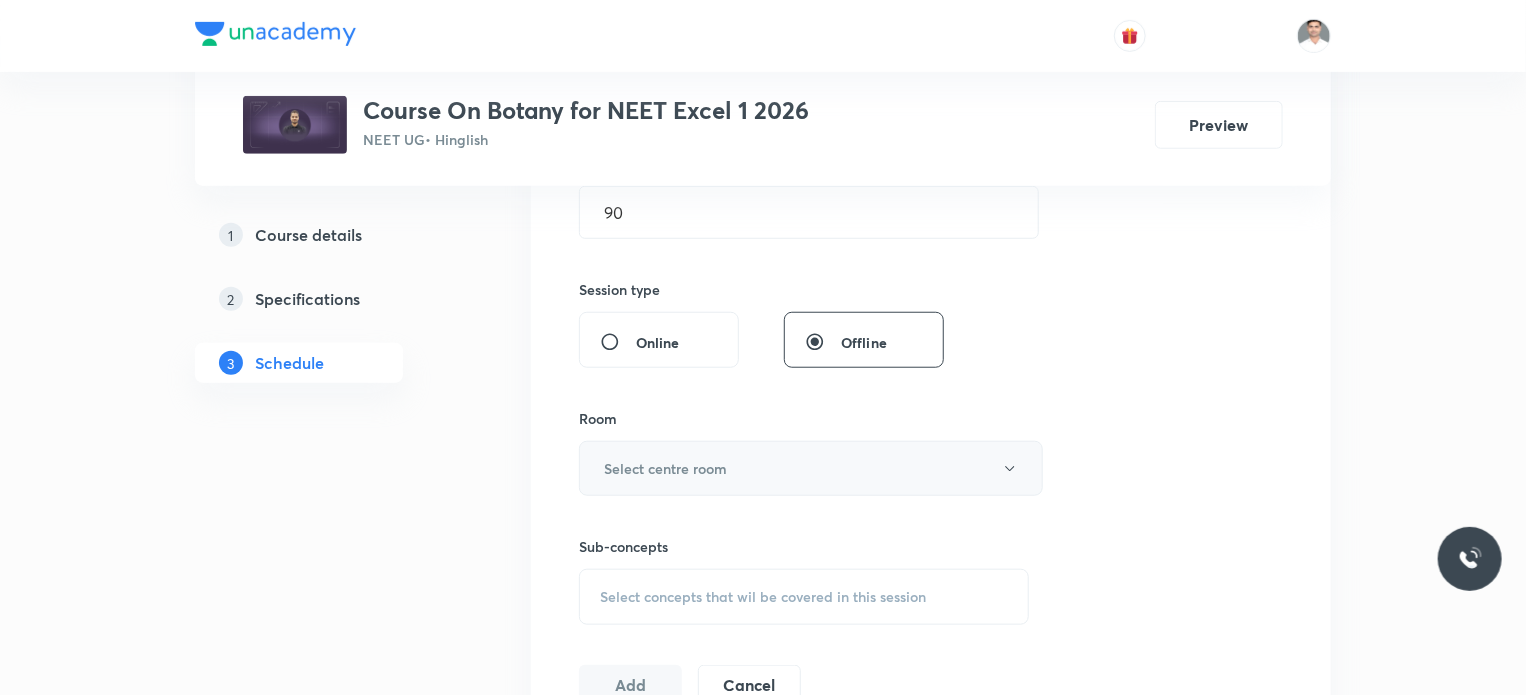 scroll, scrollTop: 700, scrollLeft: 0, axis: vertical 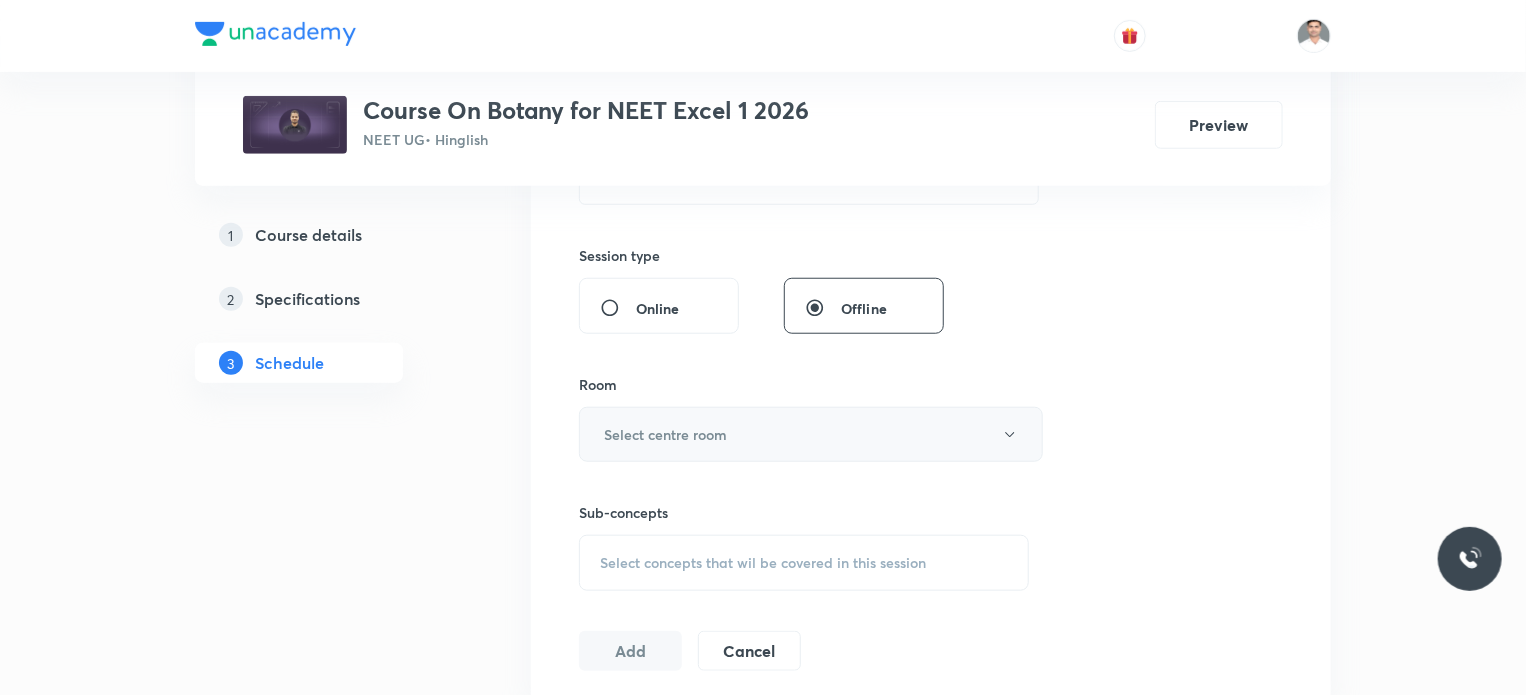 click on "Select centre room" at bounding box center [811, 434] 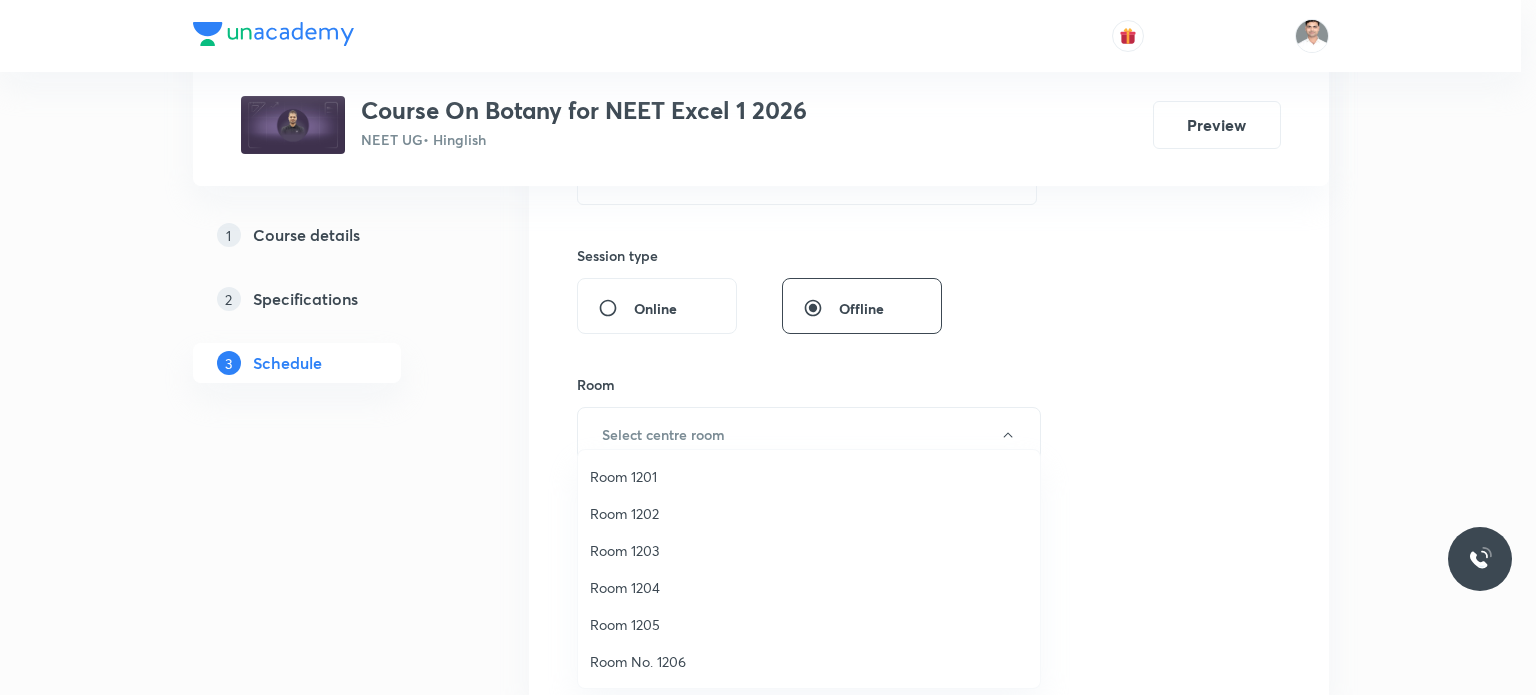 click on "Room 1202" at bounding box center (809, 513) 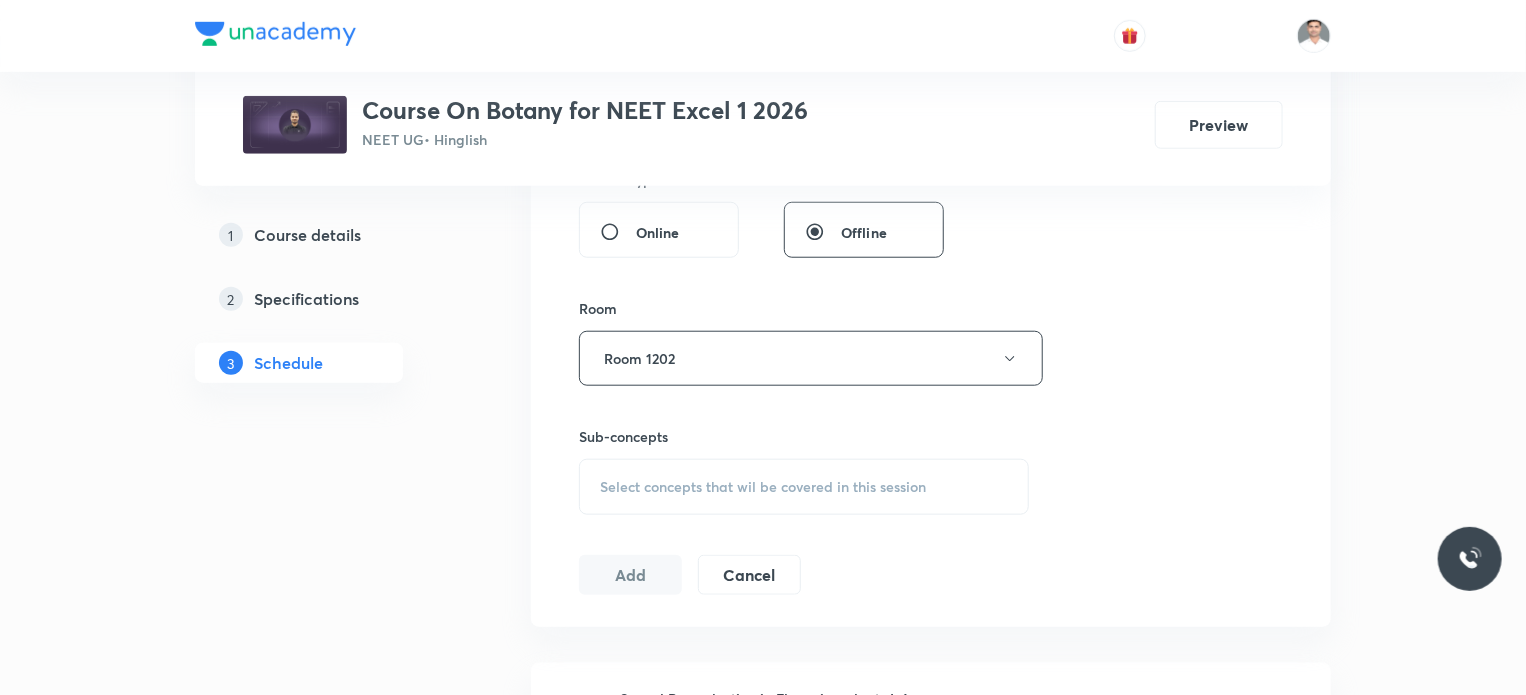 scroll, scrollTop: 900, scrollLeft: 0, axis: vertical 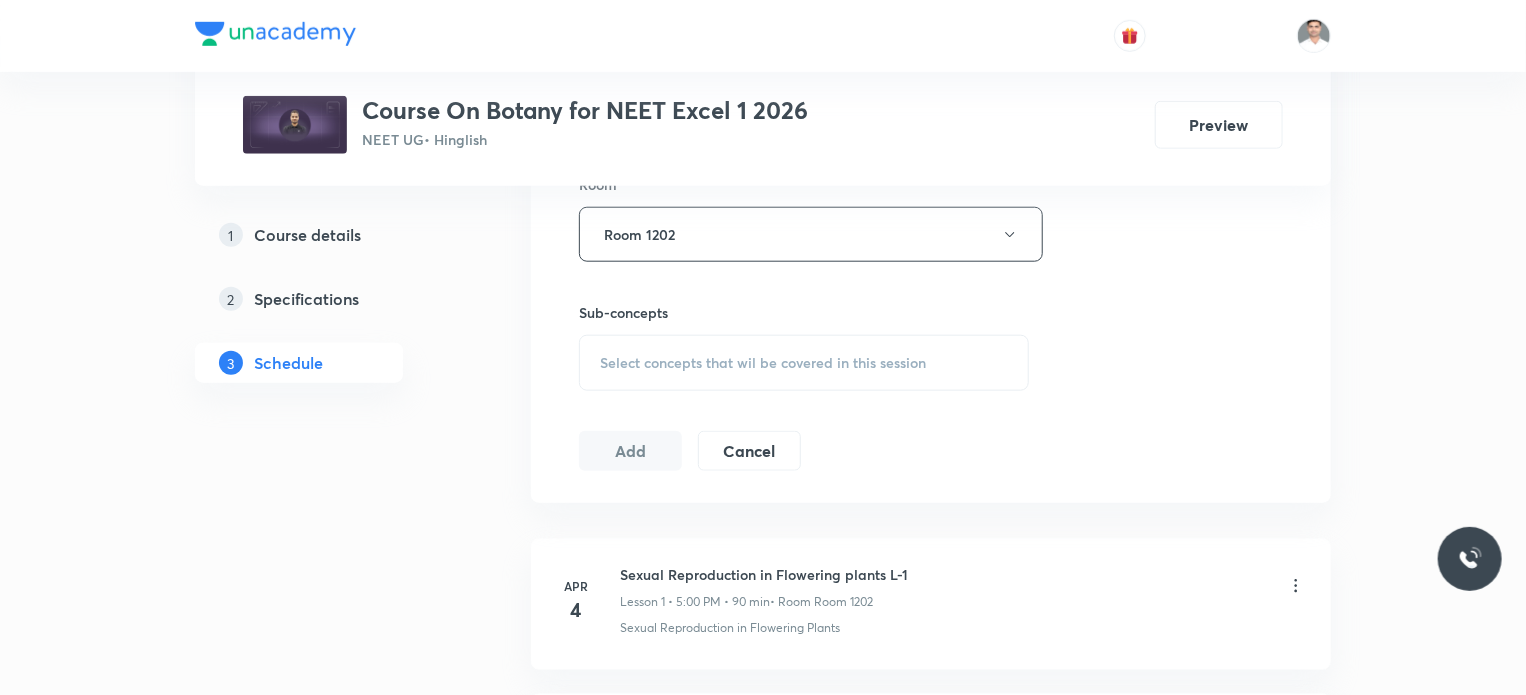 click on "Select concepts that wil be covered in this session" at bounding box center [804, 363] 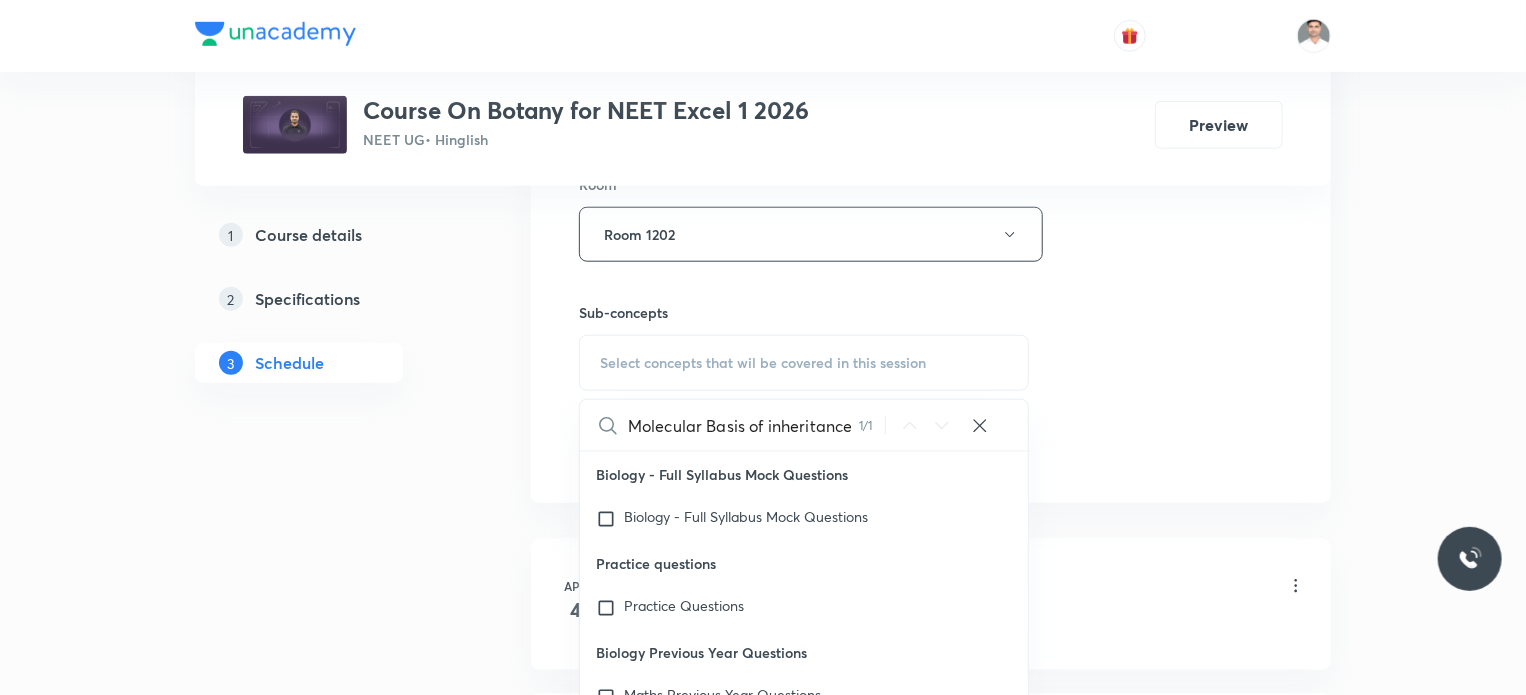 scroll, scrollTop: 0, scrollLeft: 0, axis: both 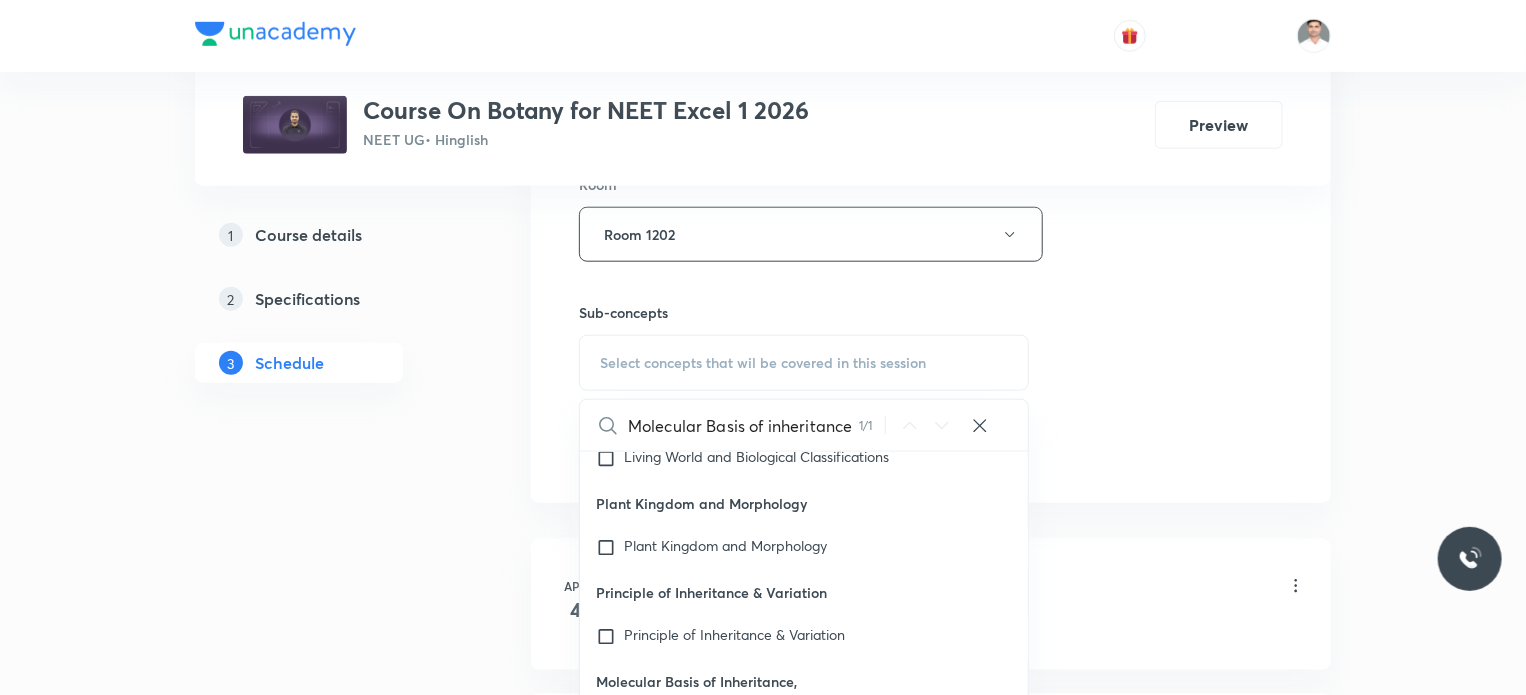 type on "Molecular Basis of inheritance" 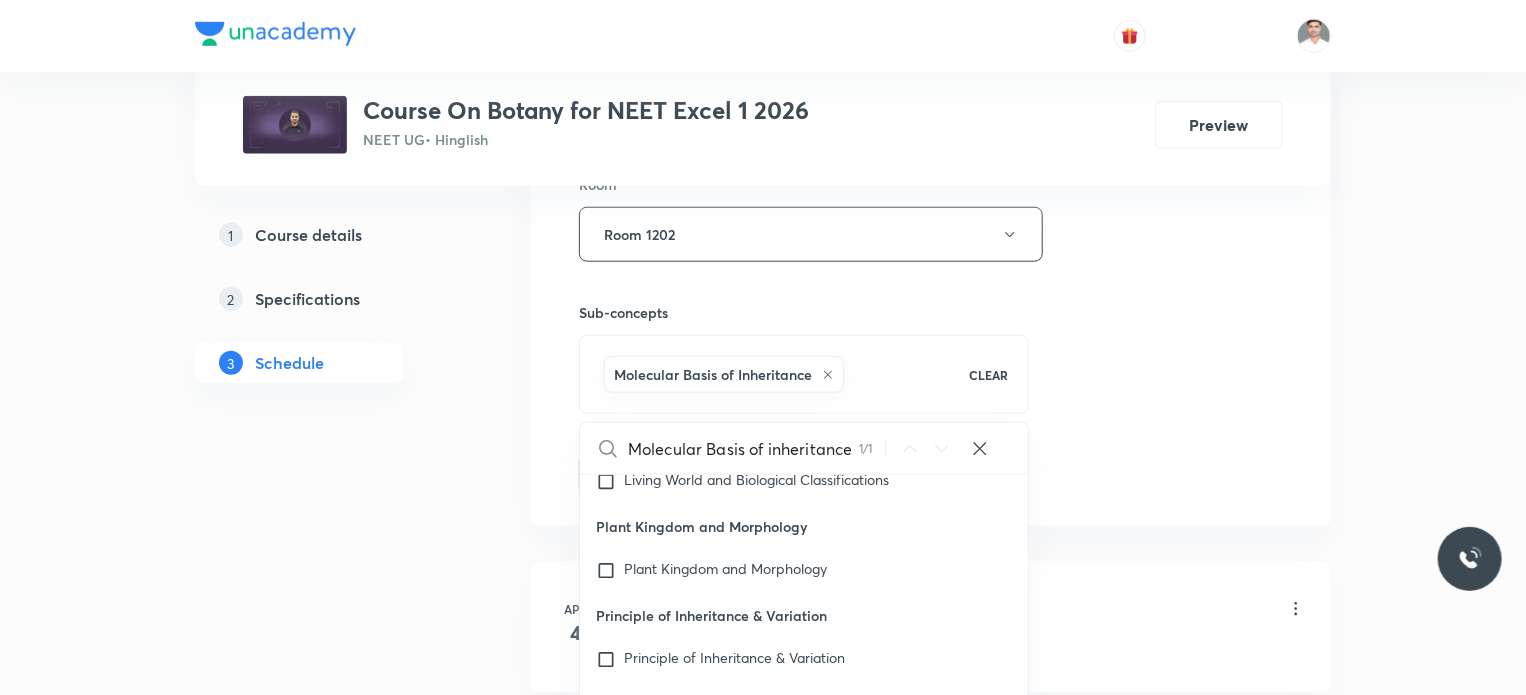 click on "1 Course details 2 Specifications 3 Schedule" at bounding box center [331, 2156] 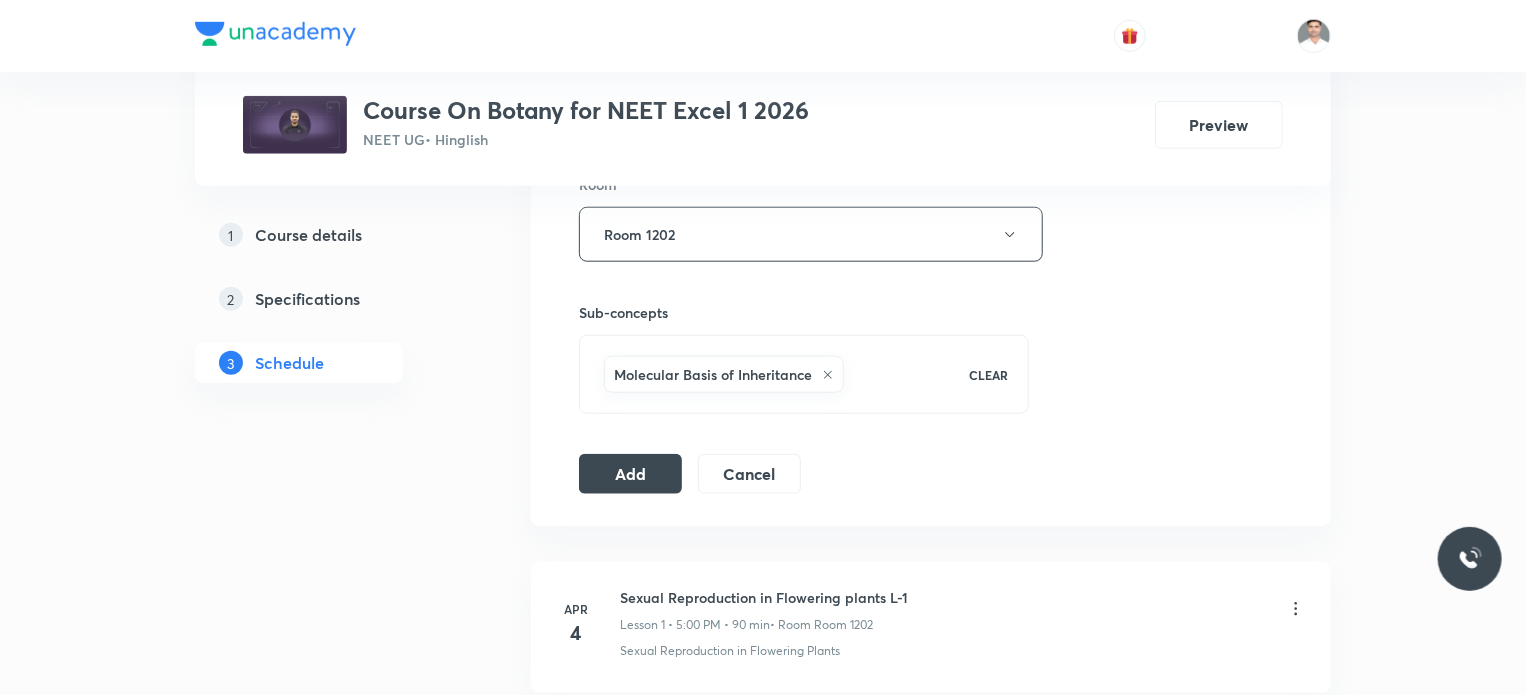 click on "Session  28 Live class Session title 34/99 Molecular Basis of inheritance L-2 ​ Schedule for [DATE] 5:00 PM ​ Duration (in minutes) 90 ​   Session type Online Offline Room Room 1202 Sub-concepts Molecular Basis of Inheritance CLEAR Add Cancel" at bounding box center [931, 13] 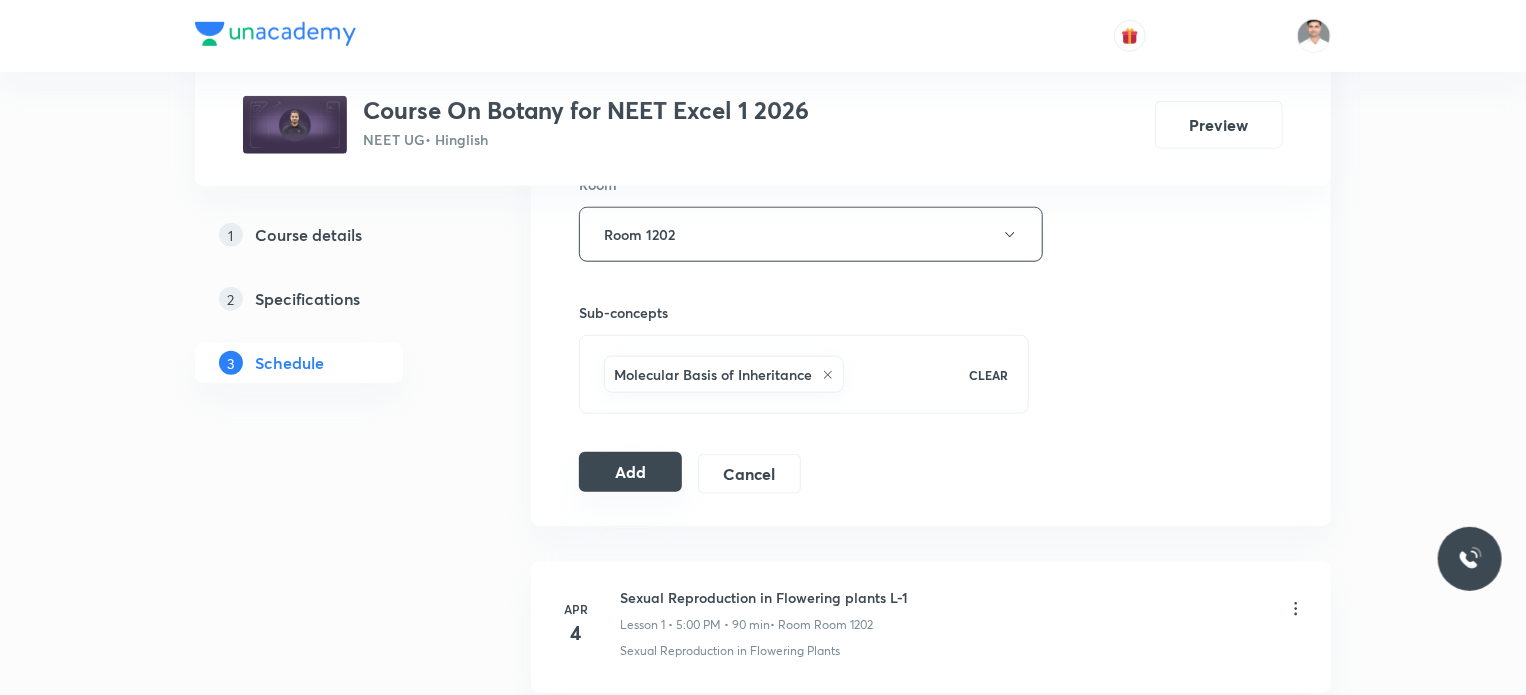 click on "Add" at bounding box center (630, 472) 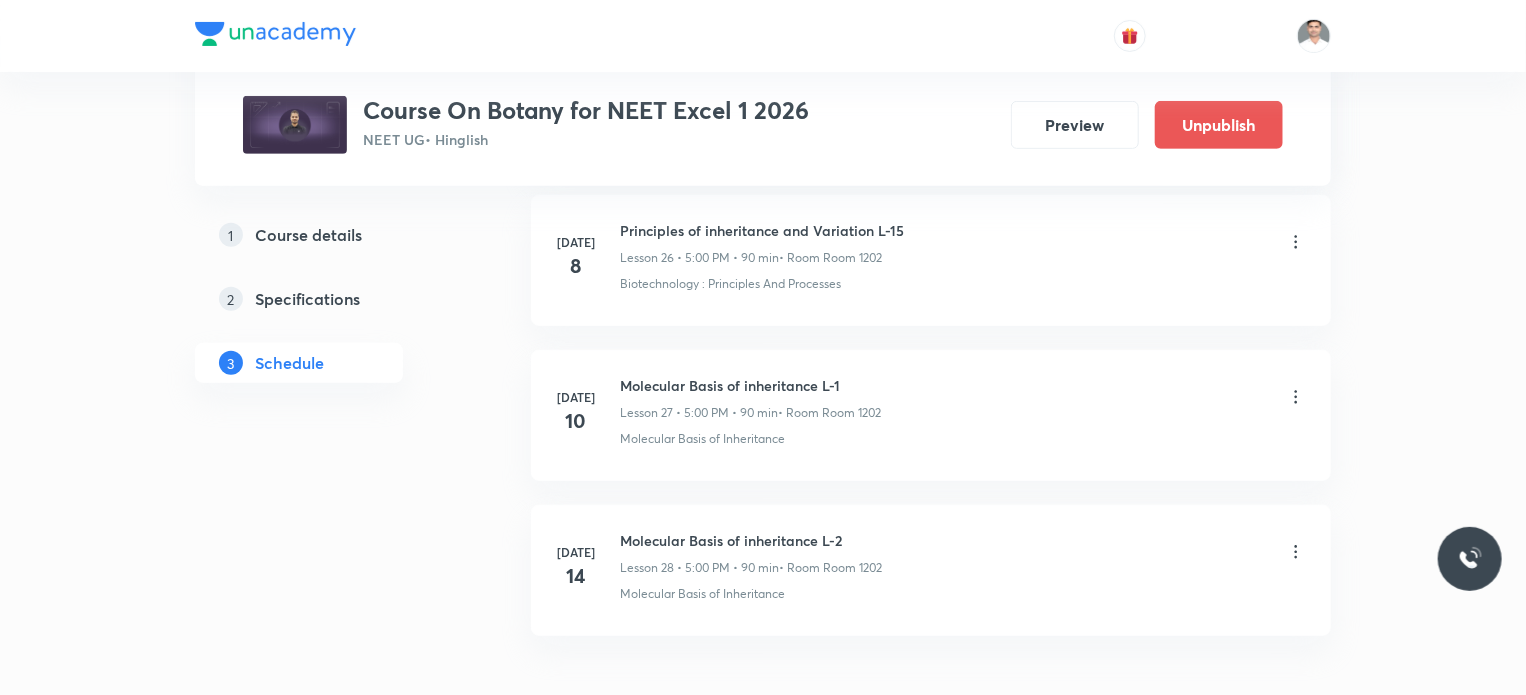 scroll, scrollTop: 4318, scrollLeft: 0, axis: vertical 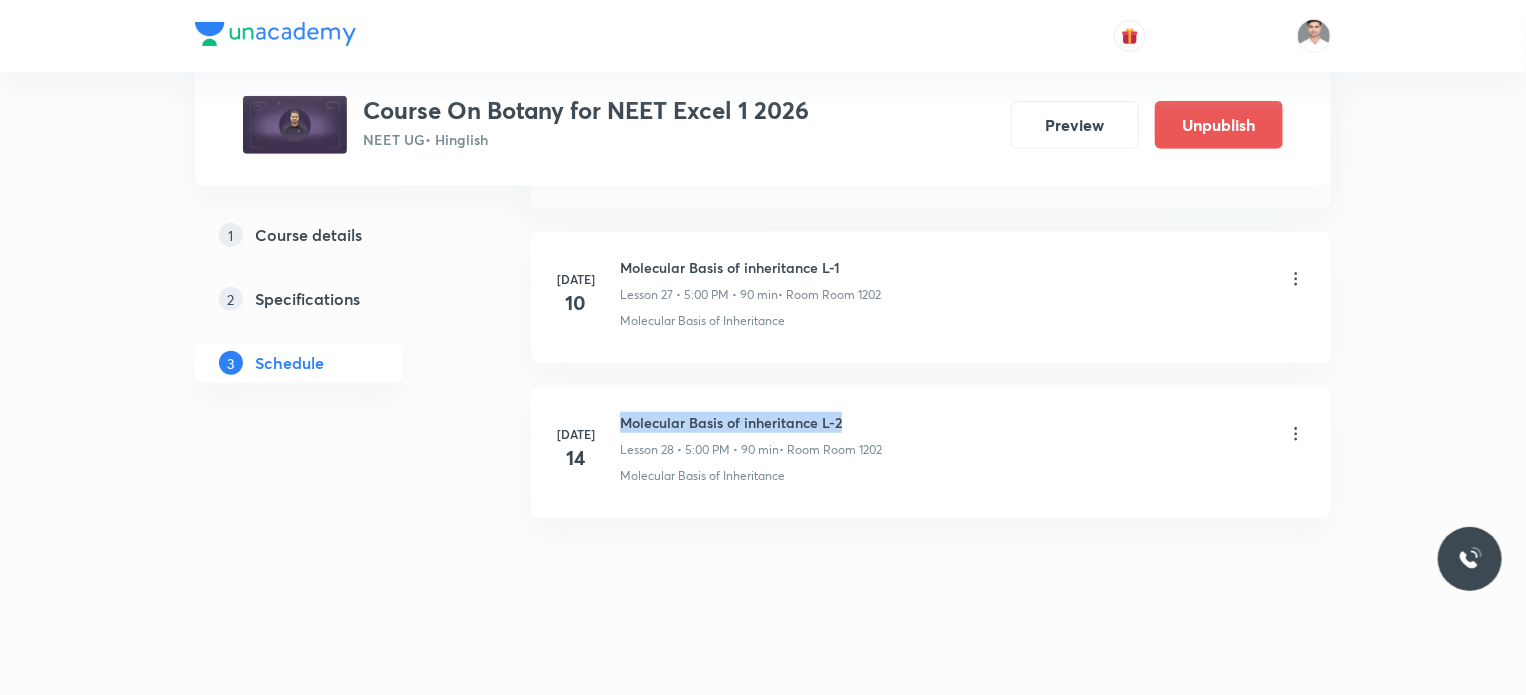 drag, startPoint x: 625, startPoint y: 408, endPoint x: 857, endPoint y: 404, distance: 232.03448 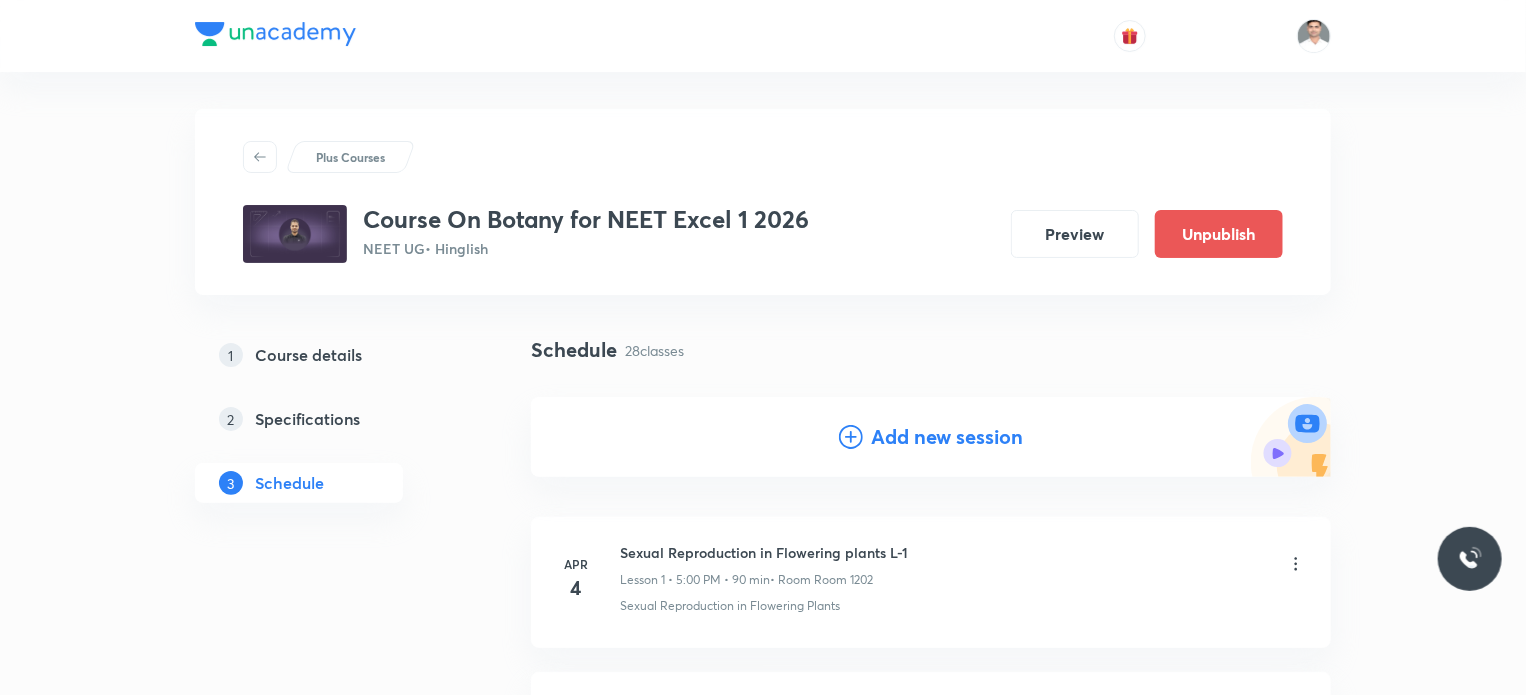 scroll, scrollTop: 0, scrollLeft: 0, axis: both 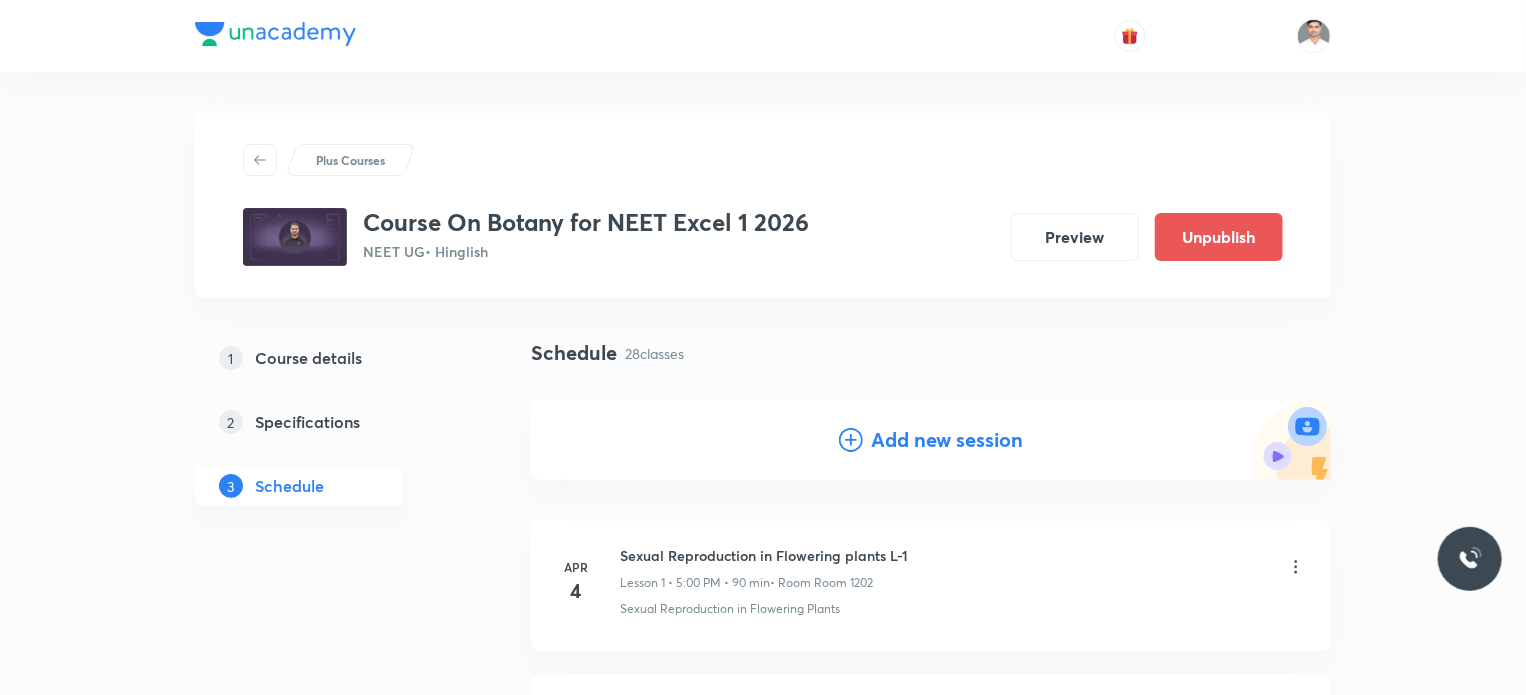 click on "Add new session" at bounding box center (947, 440) 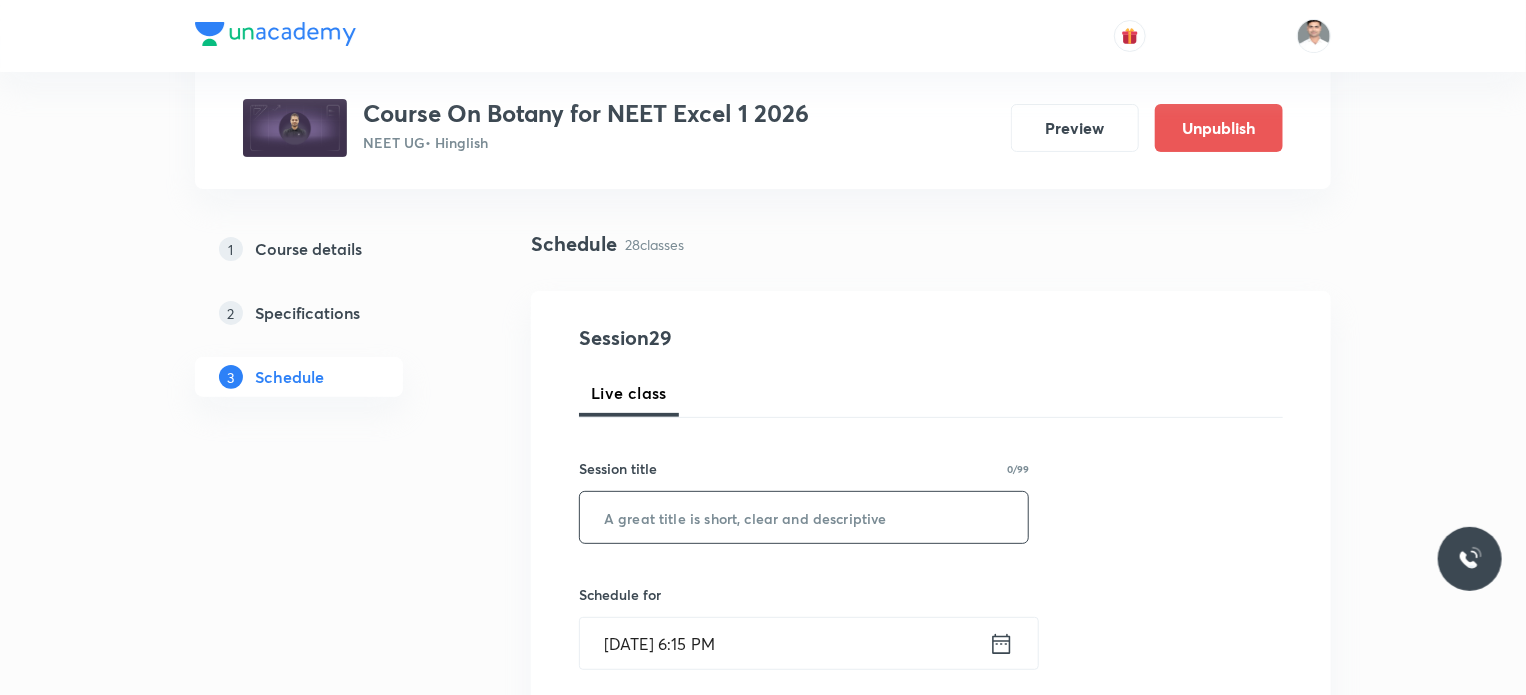 scroll, scrollTop: 200, scrollLeft: 0, axis: vertical 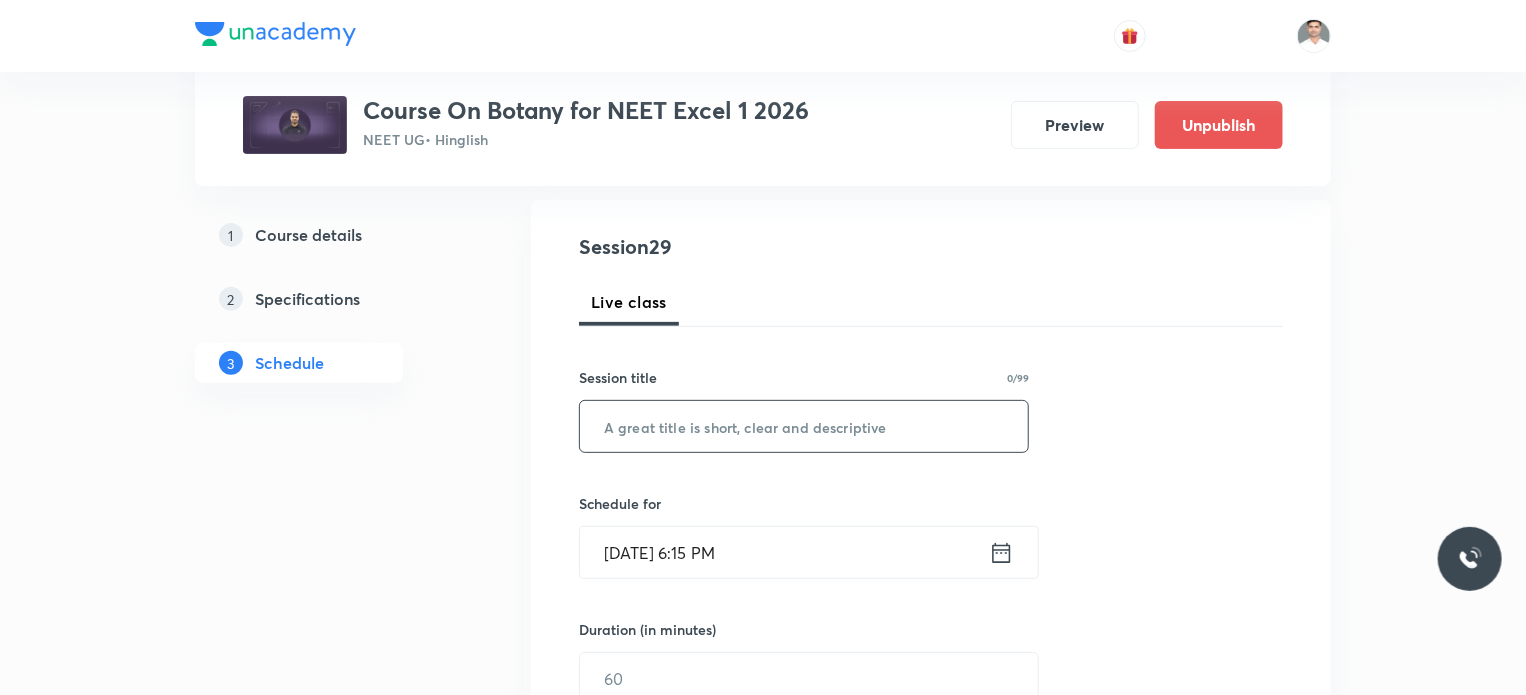 click at bounding box center (804, 426) 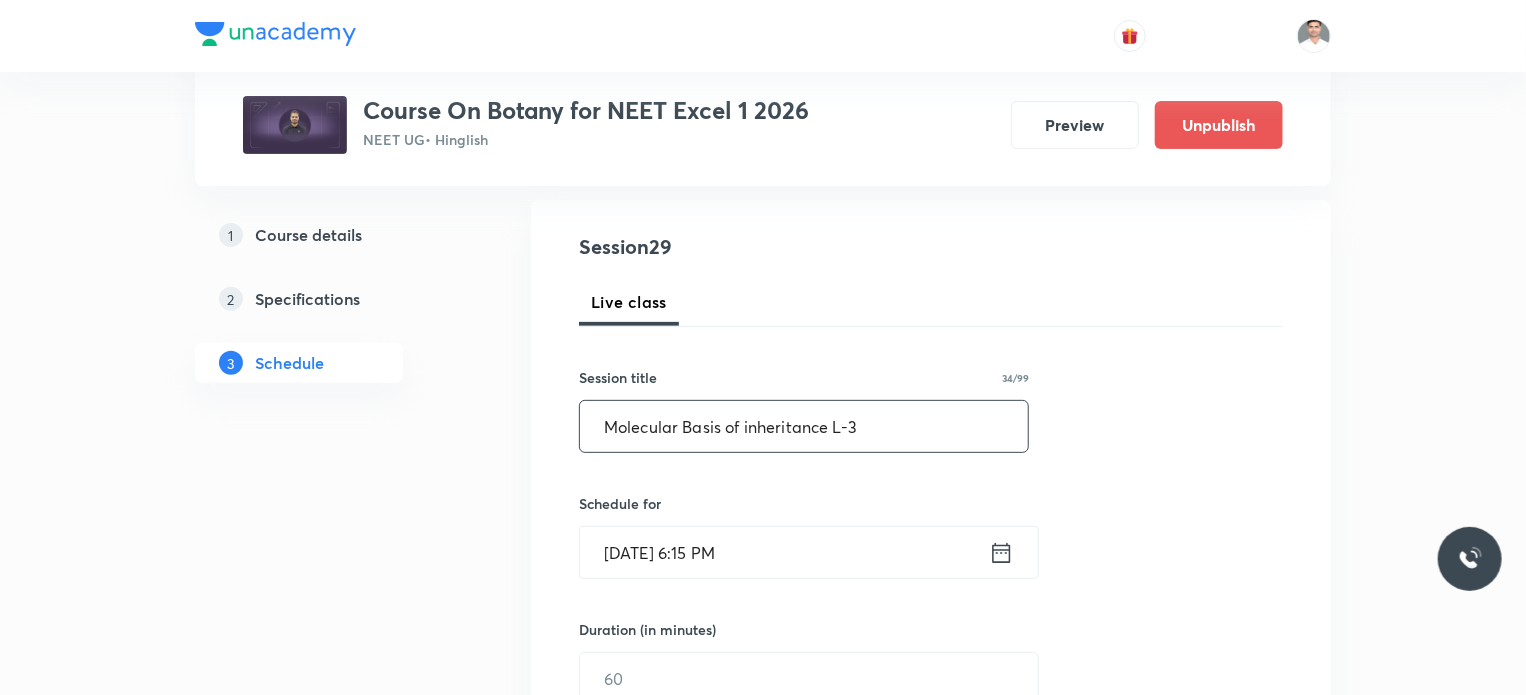 type on "Molecular Basis of inheritance L-3" 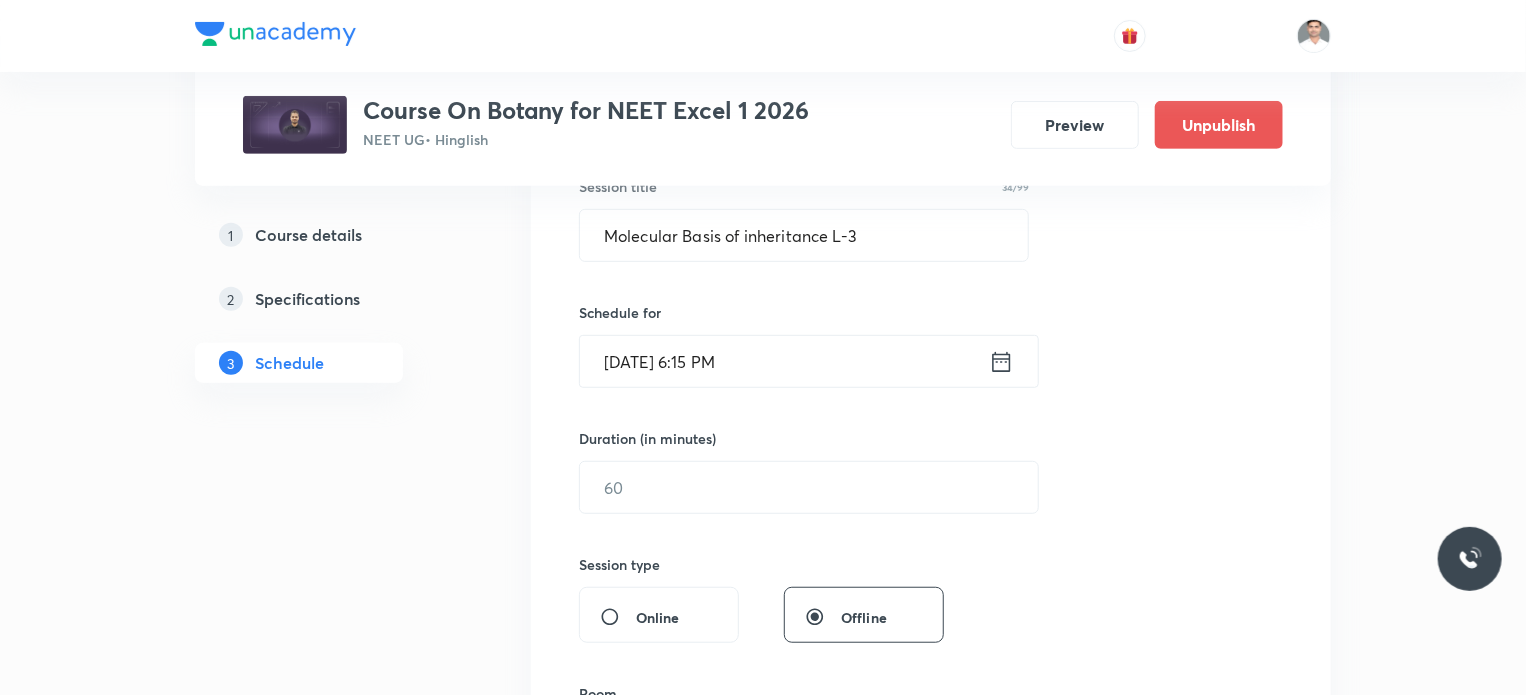 scroll, scrollTop: 400, scrollLeft: 0, axis: vertical 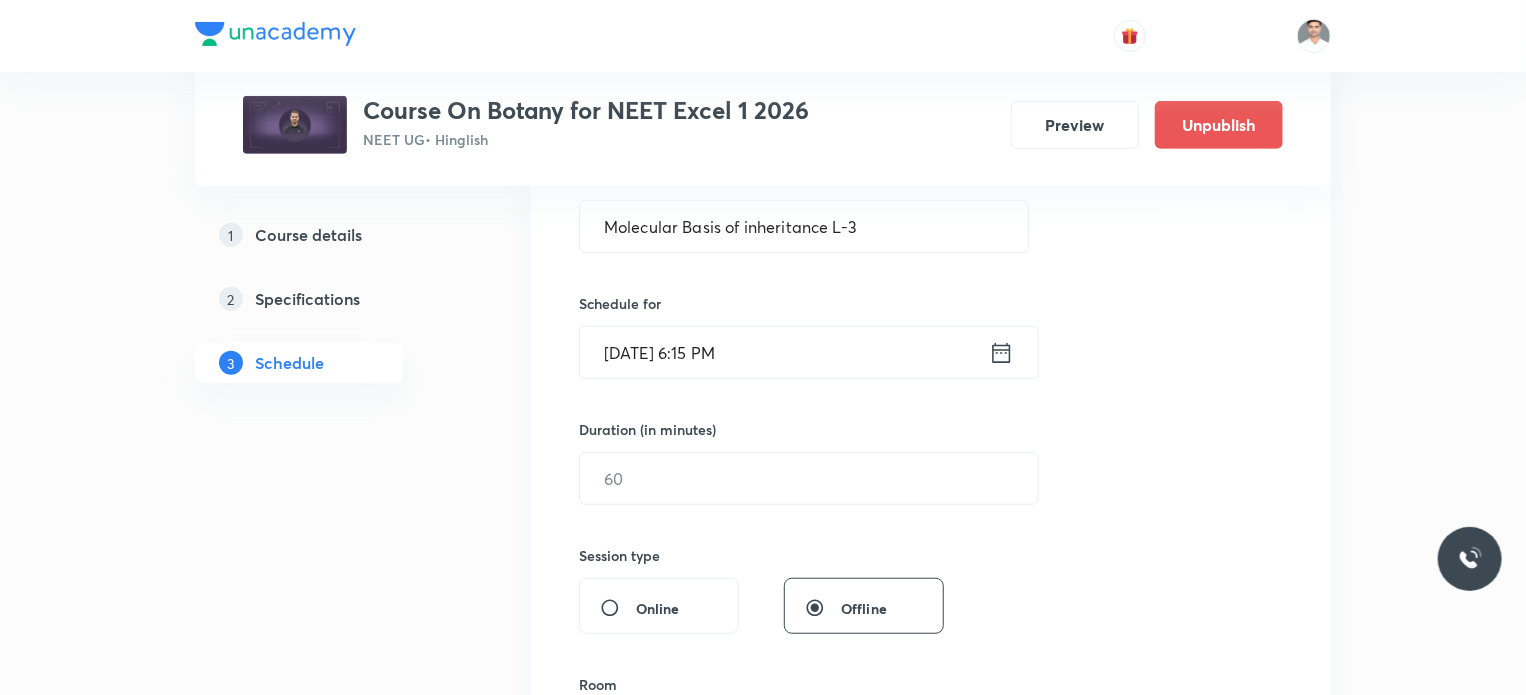 click 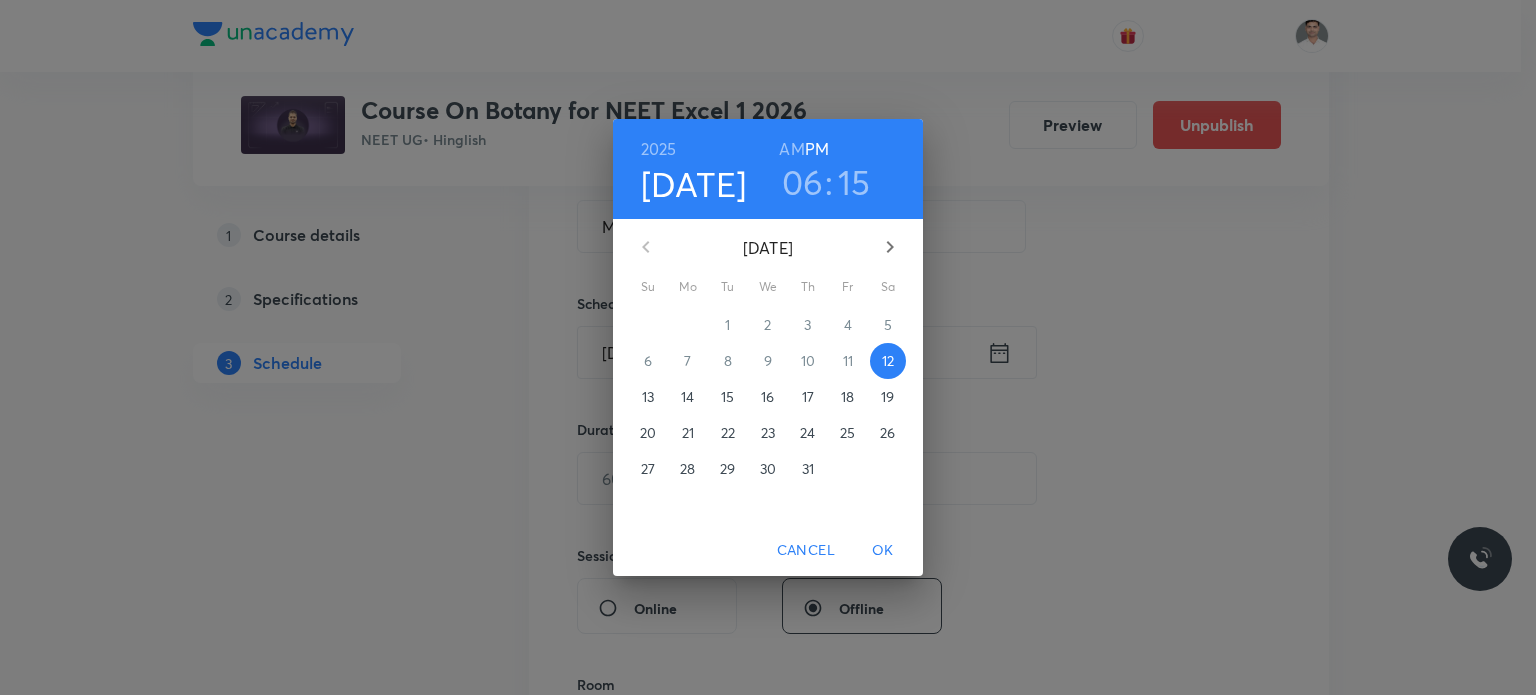 click on "15" at bounding box center (727, 397) 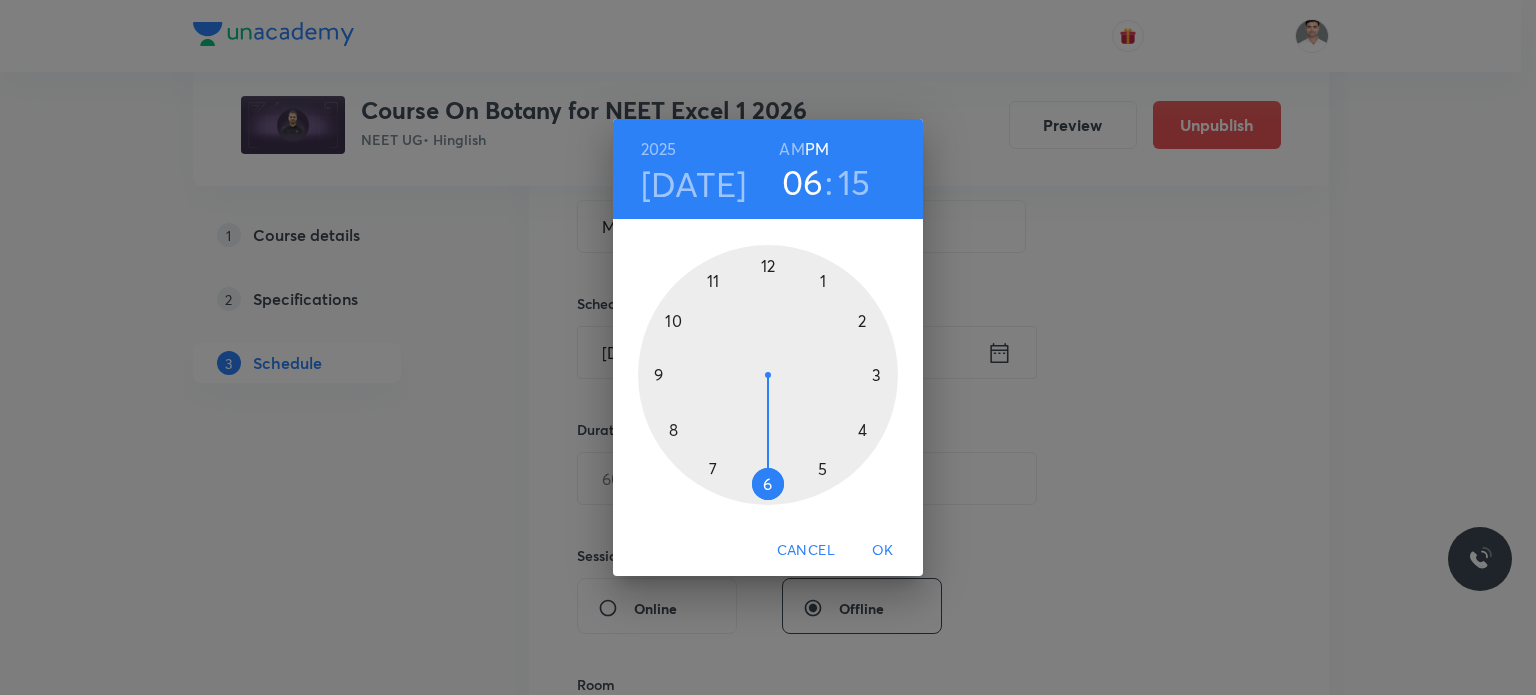click at bounding box center [768, 375] 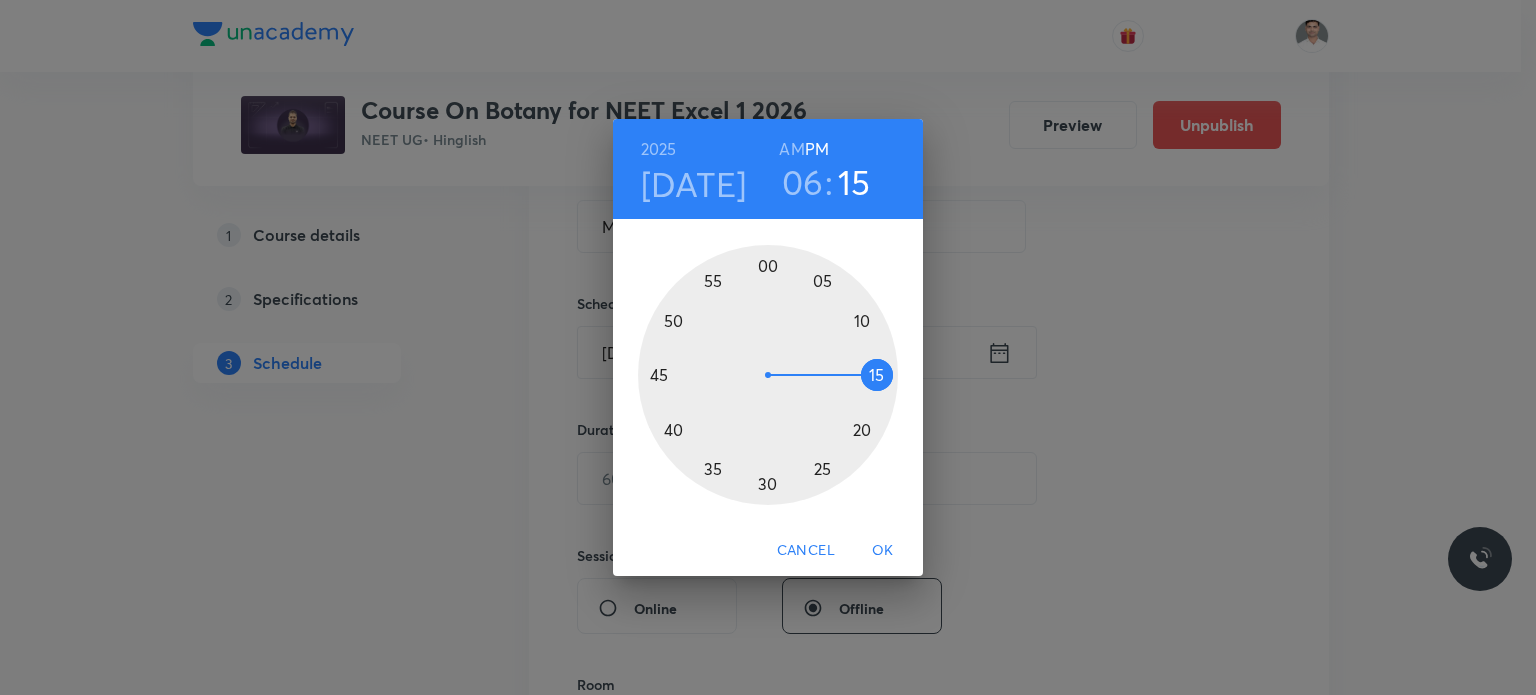 click at bounding box center (768, 375) 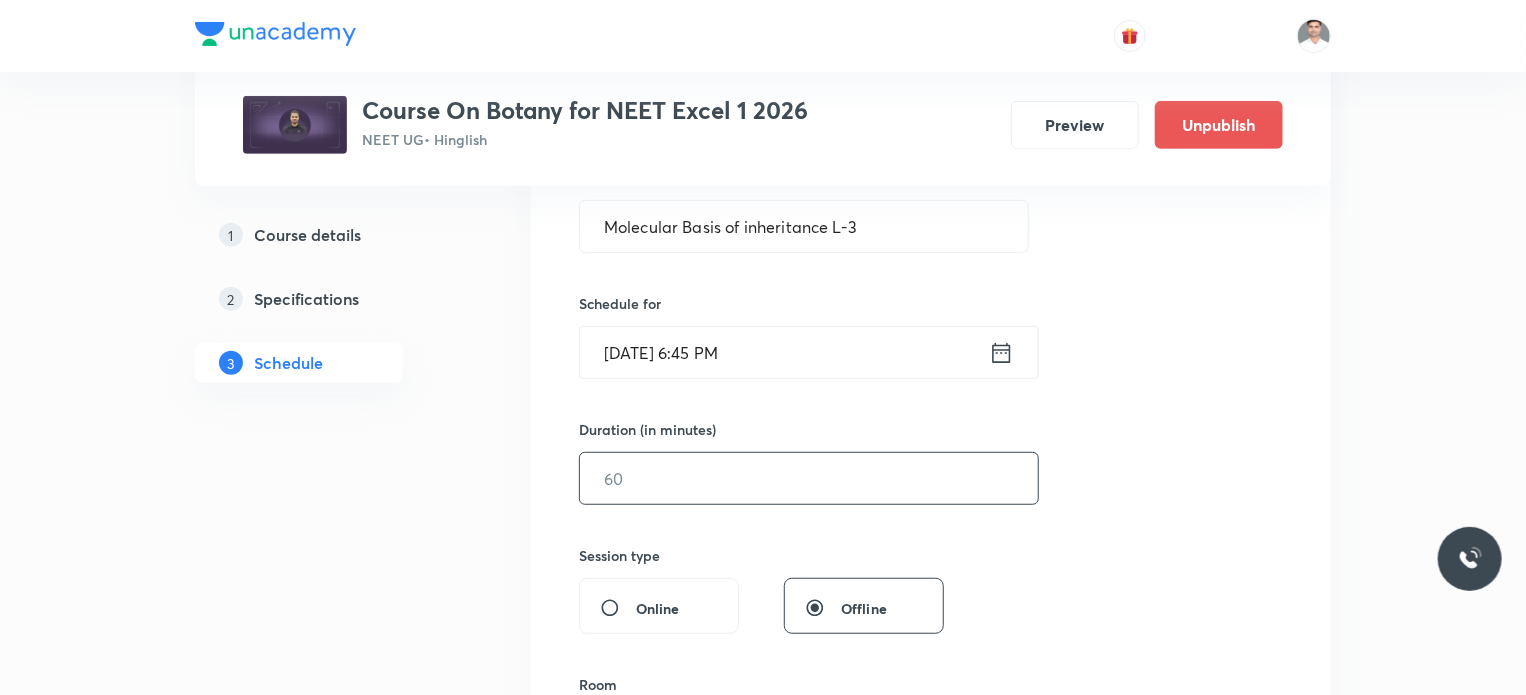 drag, startPoint x: 680, startPoint y: 483, endPoint x: 701, endPoint y: 483, distance: 21 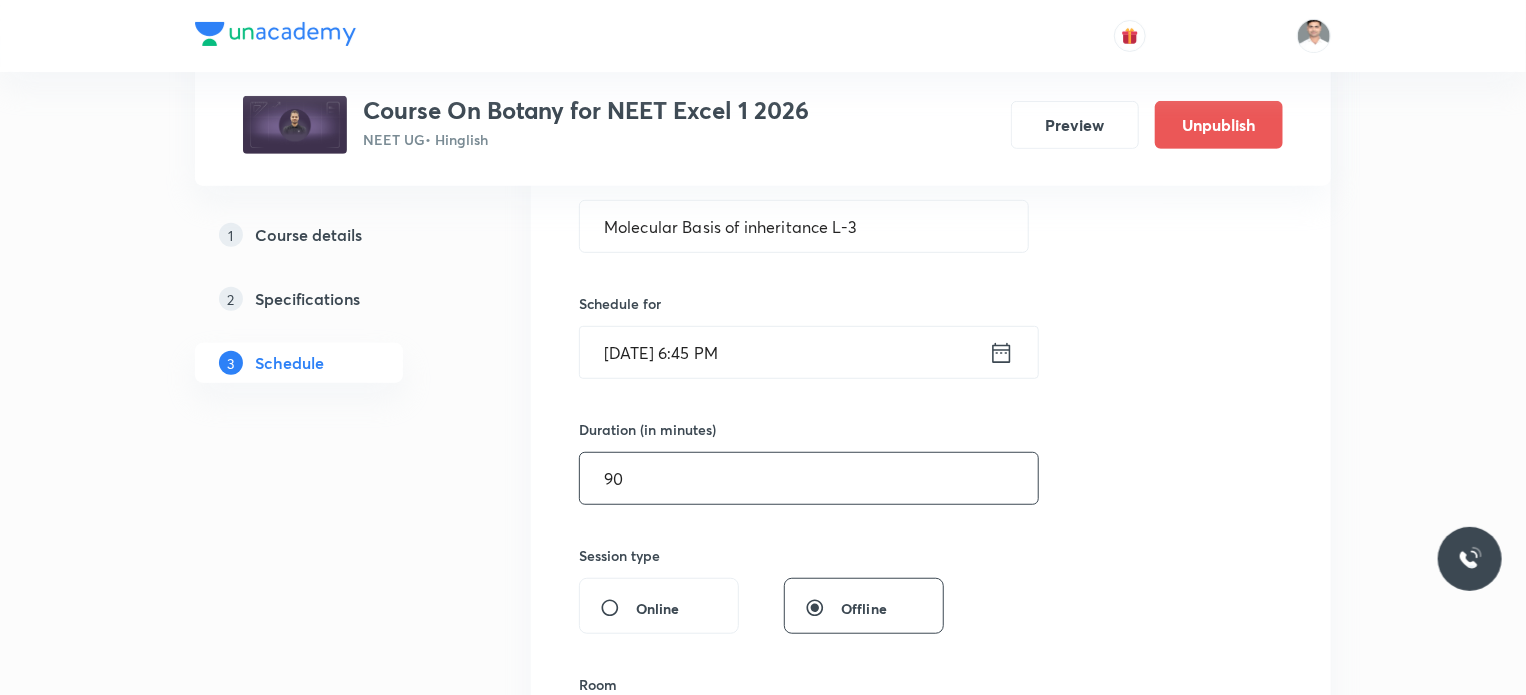 type on "90" 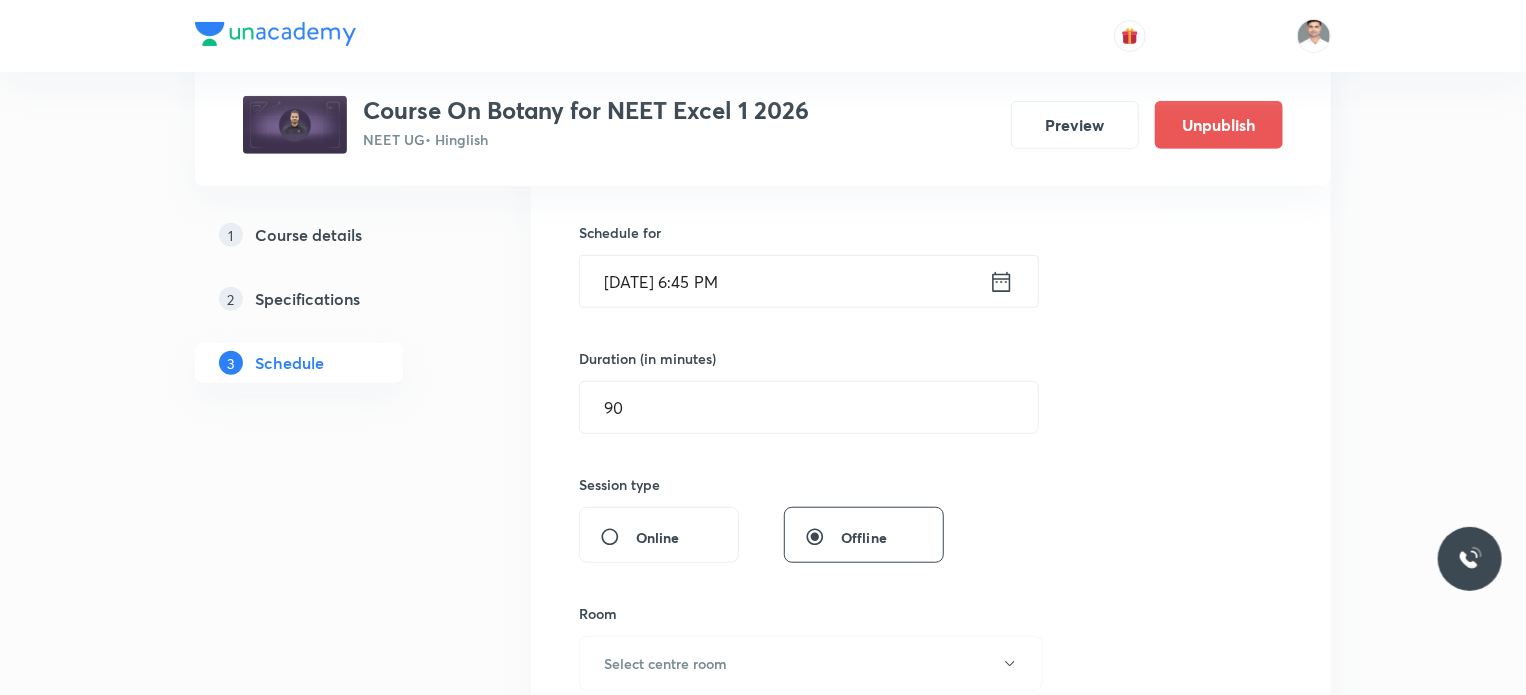 scroll, scrollTop: 700, scrollLeft: 0, axis: vertical 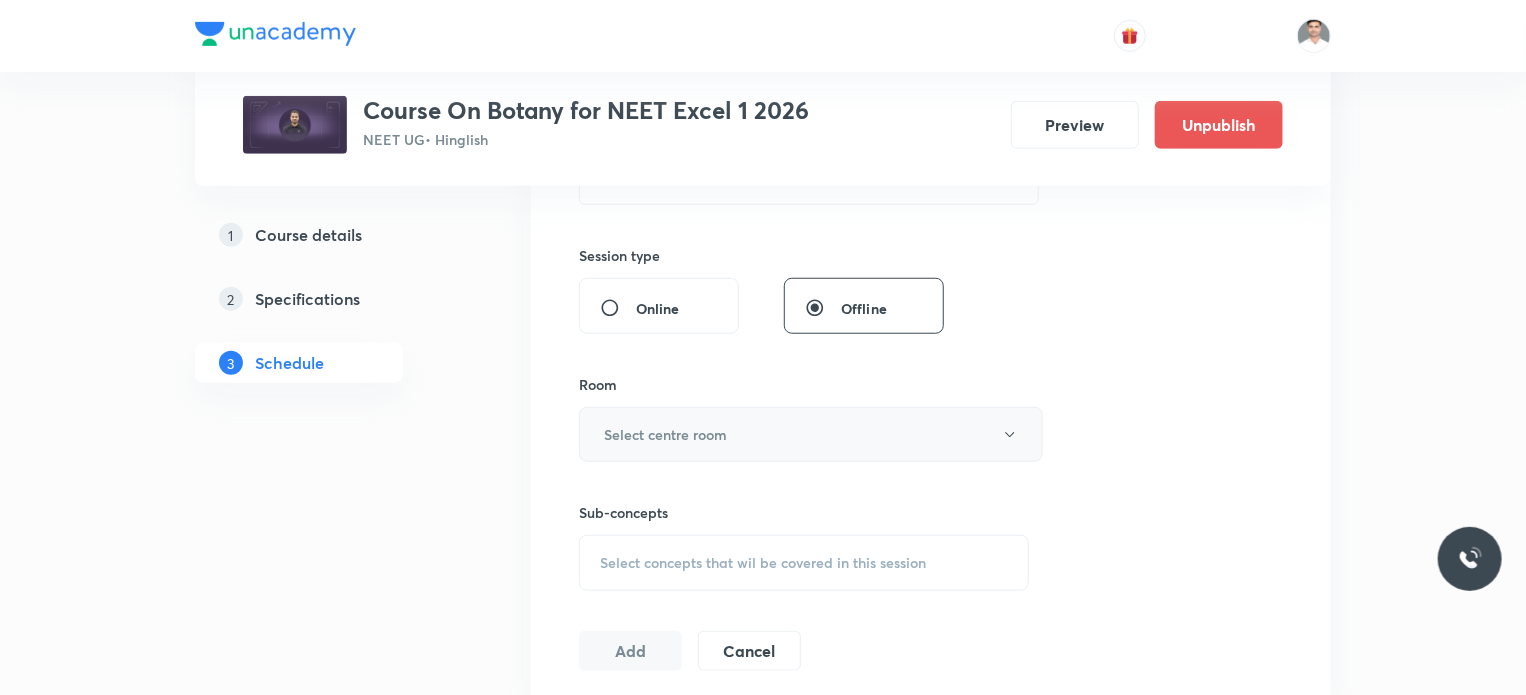 click on "Select centre room" at bounding box center (811, 434) 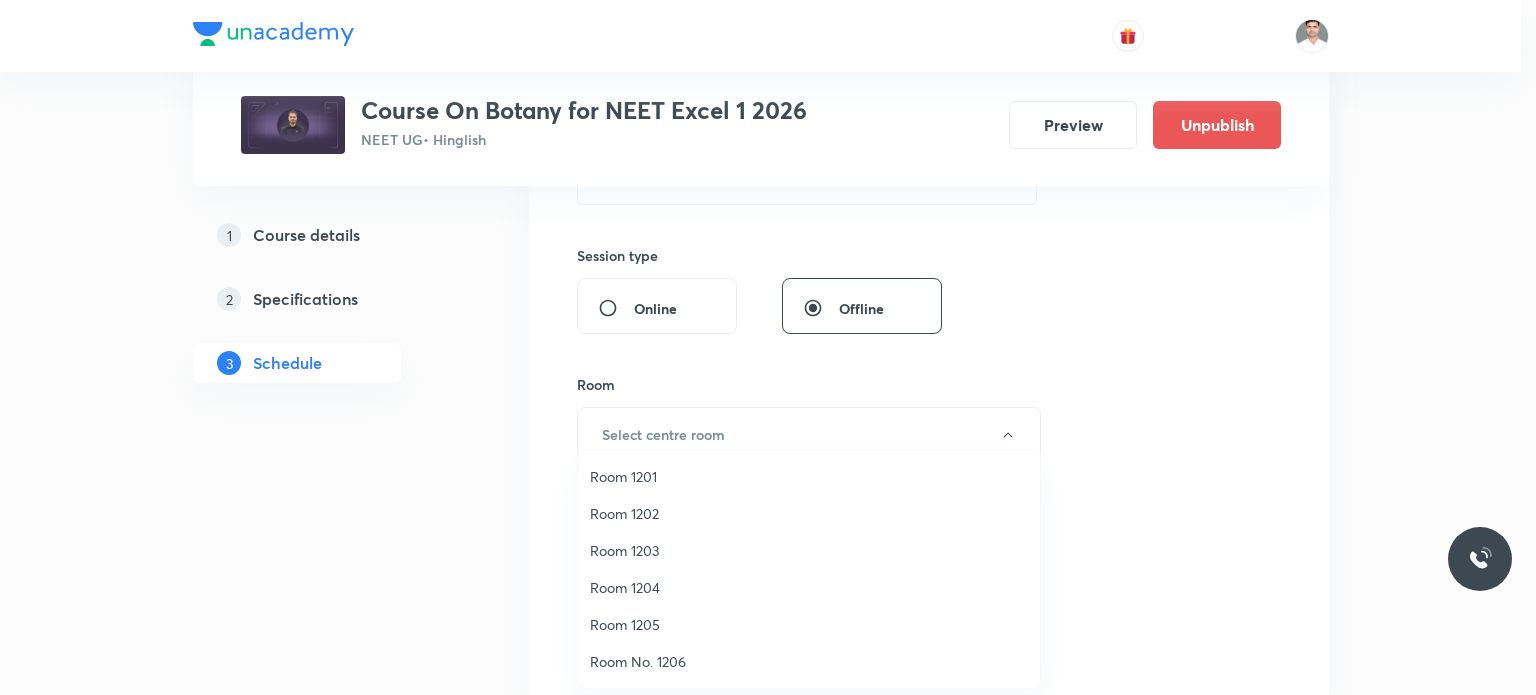 click on "Room 1202" at bounding box center (809, 513) 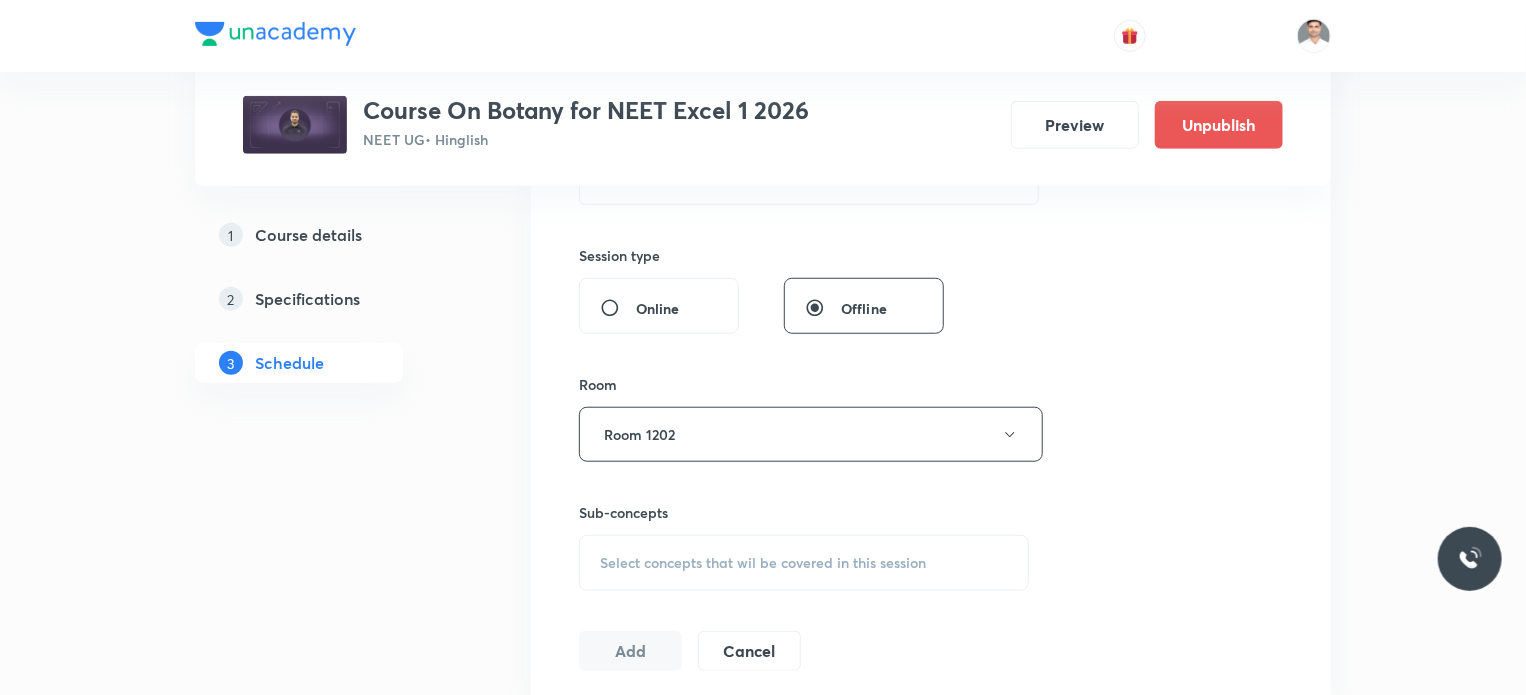 scroll, scrollTop: 800, scrollLeft: 0, axis: vertical 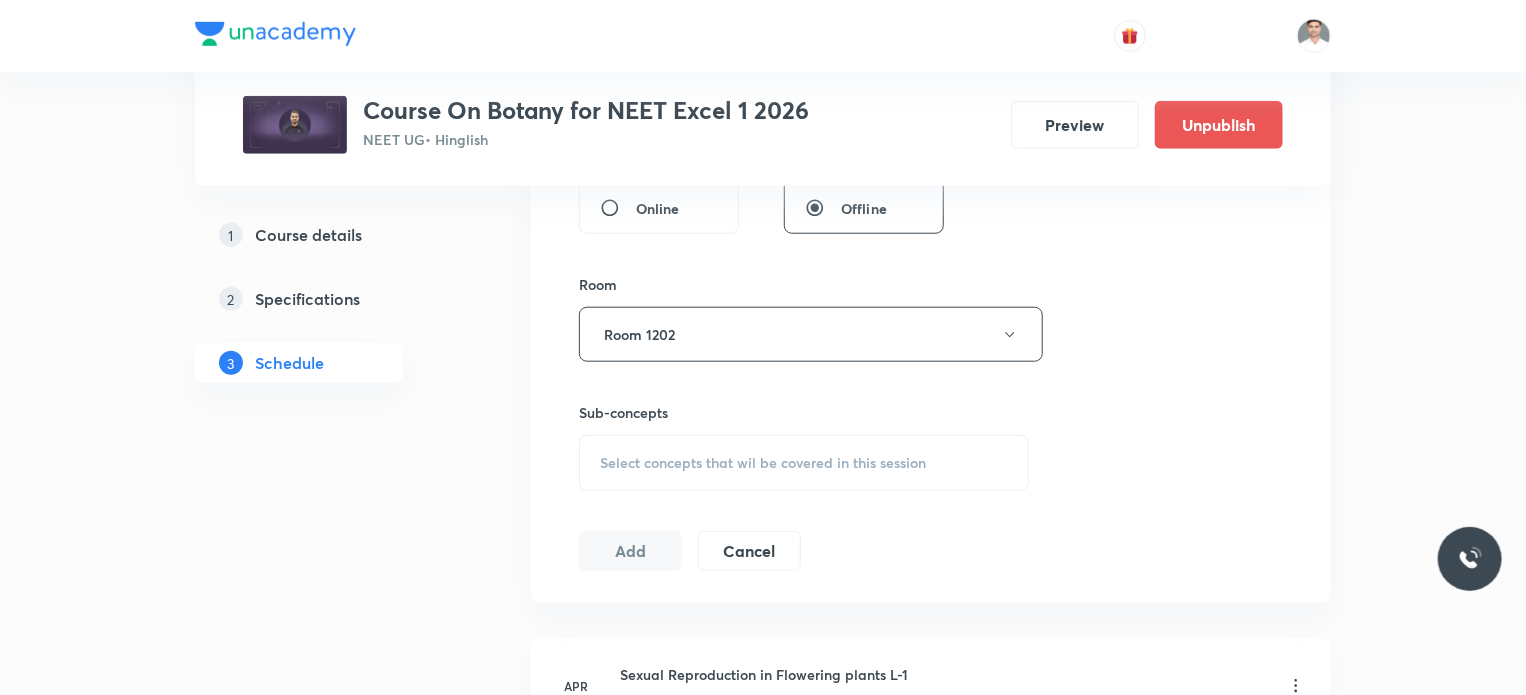 click on "Select concepts that wil be covered in this session" at bounding box center [763, 463] 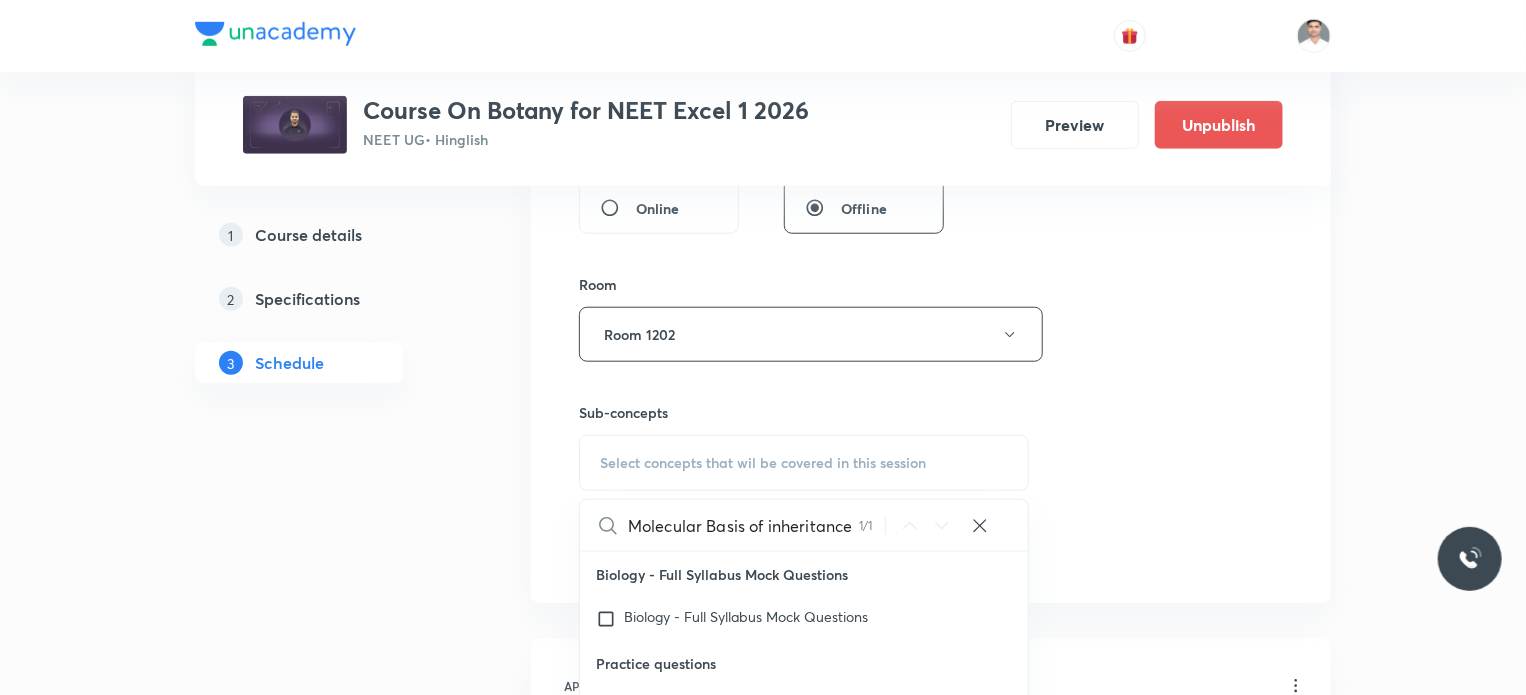 scroll, scrollTop: 0, scrollLeft: 0, axis: both 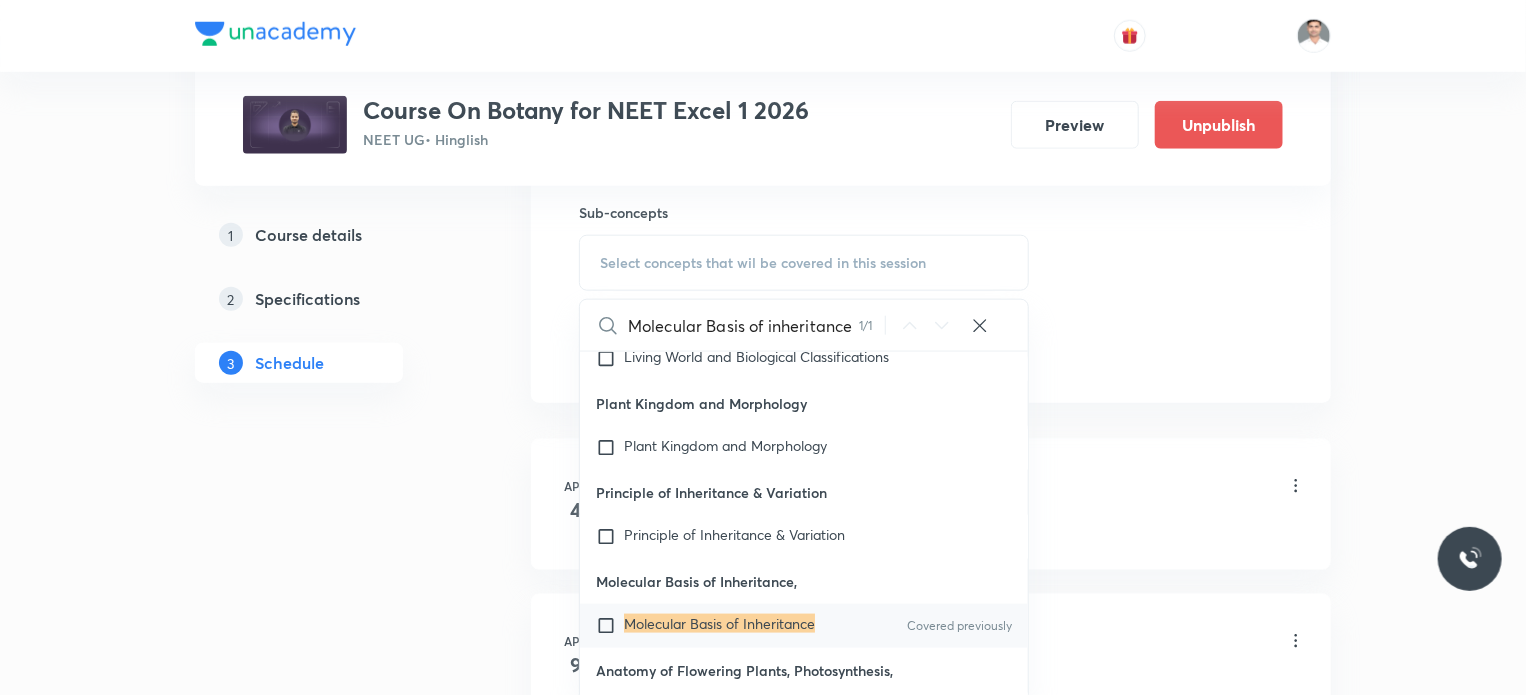 type on "Molecular Basis of inheritance" 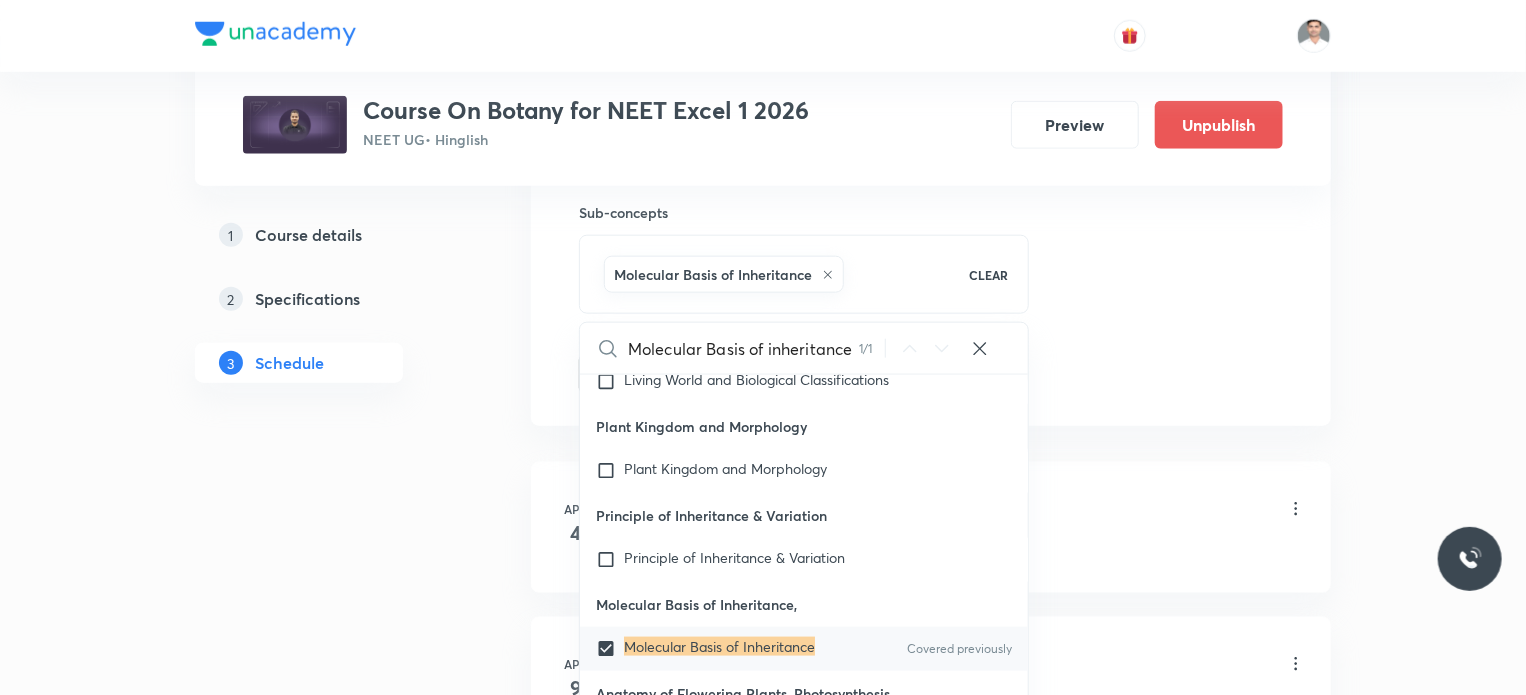 click on "Plus Courses Course On Botany for NEET Excel 1 2026 NEET UG  • Hinglish Preview Unpublish 1 Course details 2 Specifications 3 Schedule Schedule 28  classes Session  29 Live class Session title 34/99 Molecular Basis of inheritance L-3 ​ Schedule for [DATE] 6:45 PM ​ Duration (in minutes) 90 ​   Session type Online Offline Room Room 1202 Sub-concepts Molecular Basis of Inheritance CLEAR Molecular Basis of inheritance 1 / 1 ​ Biology - Full Syllabus Mock Questions Biology - Full Syllabus Mock Questions Practice questions Practice Questions Biology Previous Year Questions Maths Previous Year Questions Living World What Is Living? Diversity In The Living World Systematics Types Of Taxonomy Fundamental Components Of Taxonomy Taxonomic Categories Taxonomical Aids The Three Domains Of Life Biological Nomenclature  Biological Classification System Of Classification Kingdom Monera Kingdom [MEDICAL_DATA] Kingdom Fungi Kingdom Plantae Kingdom Animalia Linchens Mycorrhiza Virus [MEDICAL_DATA] Viroids Plant Kingdom Root" at bounding box center (763, 2021) 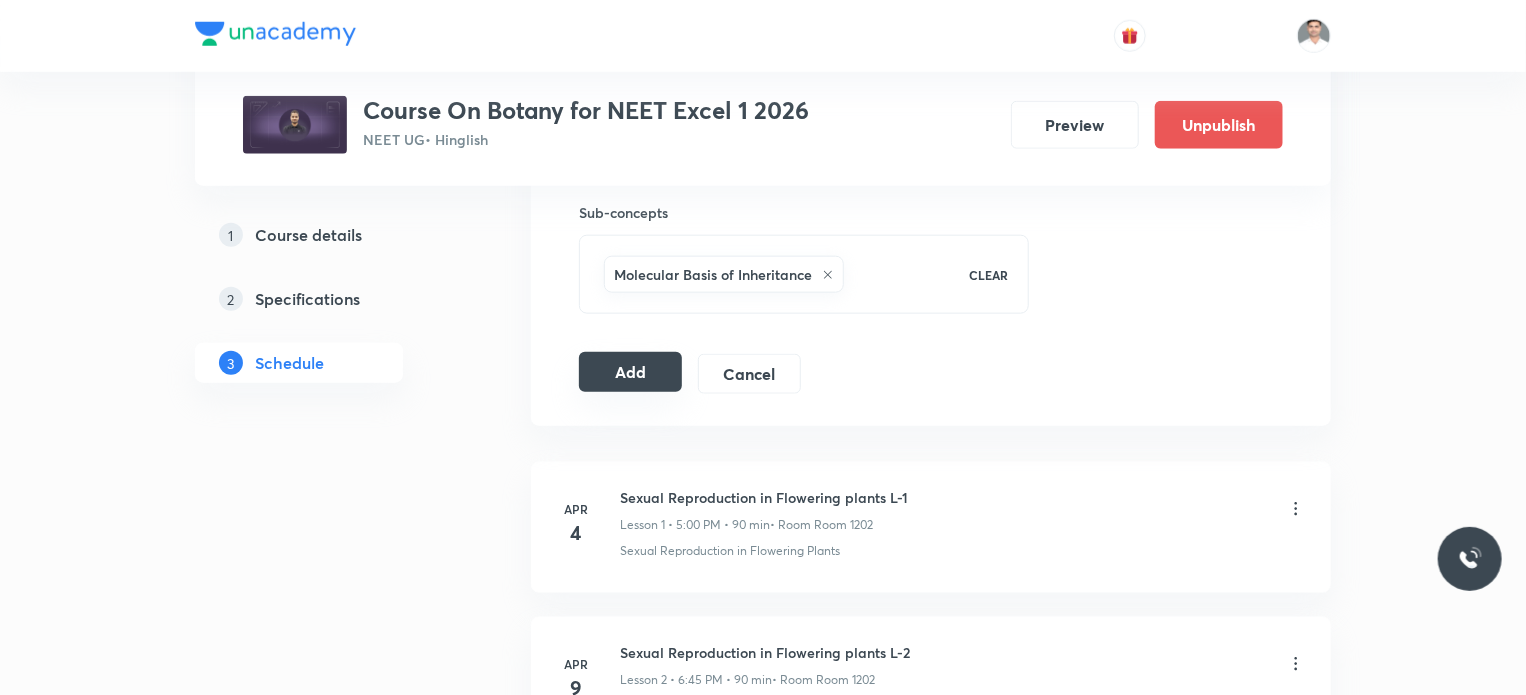 click on "Add" at bounding box center (630, 372) 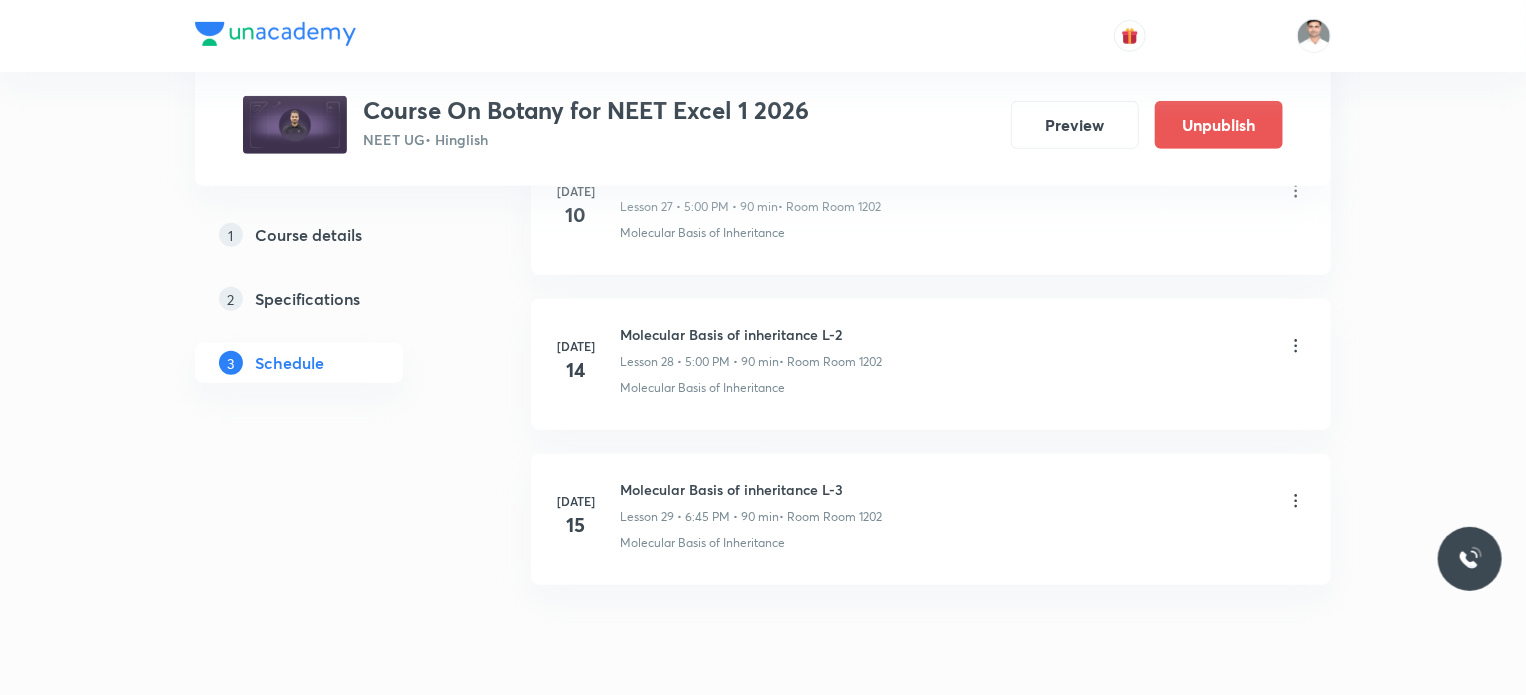 scroll, scrollTop: 4372, scrollLeft: 0, axis: vertical 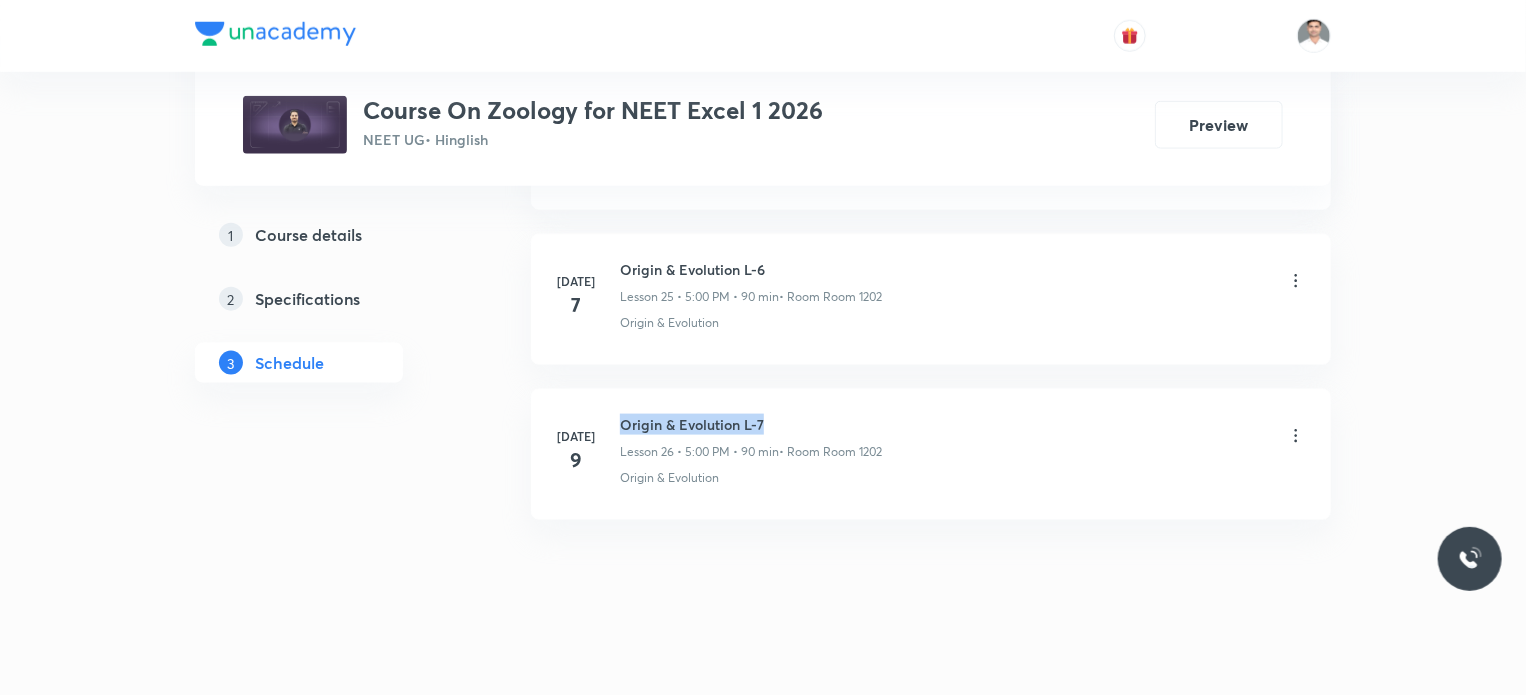 drag, startPoint x: 618, startPoint y: 406, endPoint x: 812, endPoint y: 407, distance: 194.00258 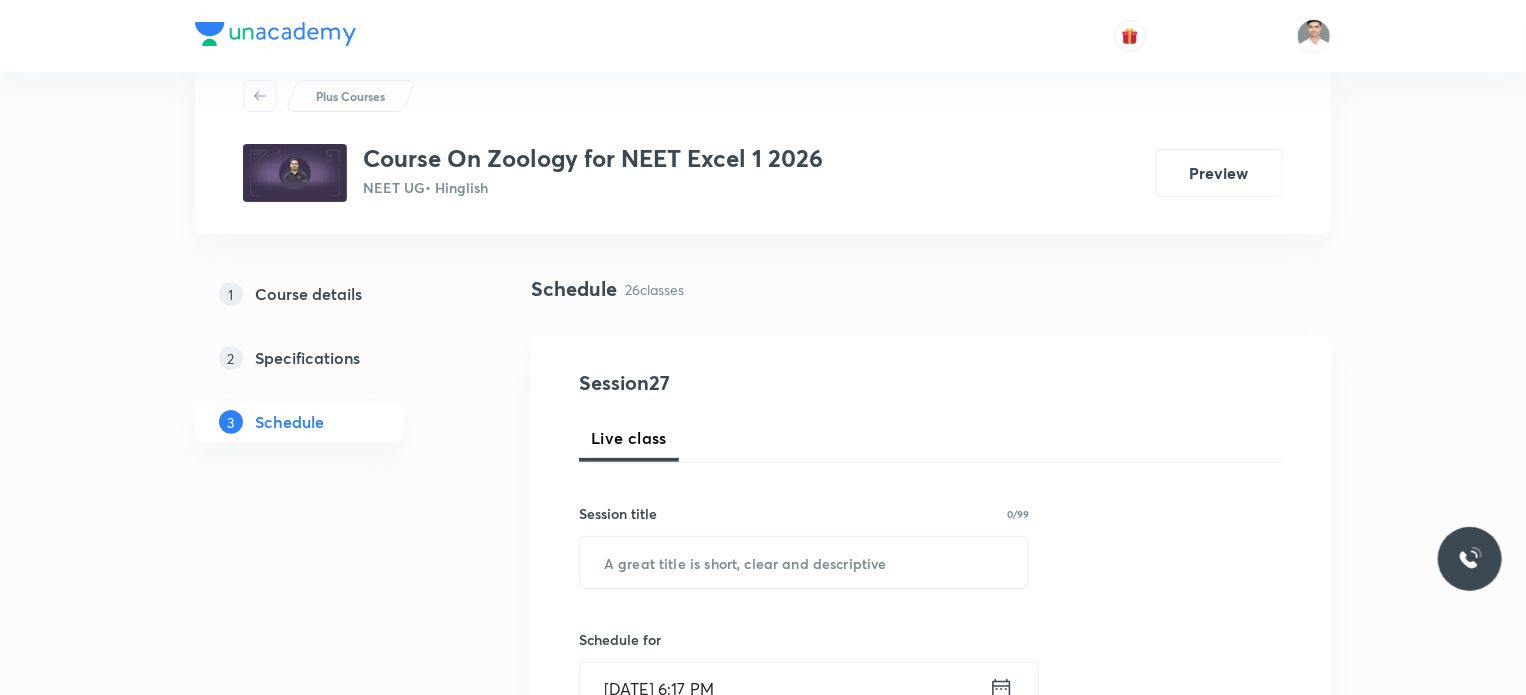 scroll, scrollTop: 100, scrollLeft: 0, axis: vertical 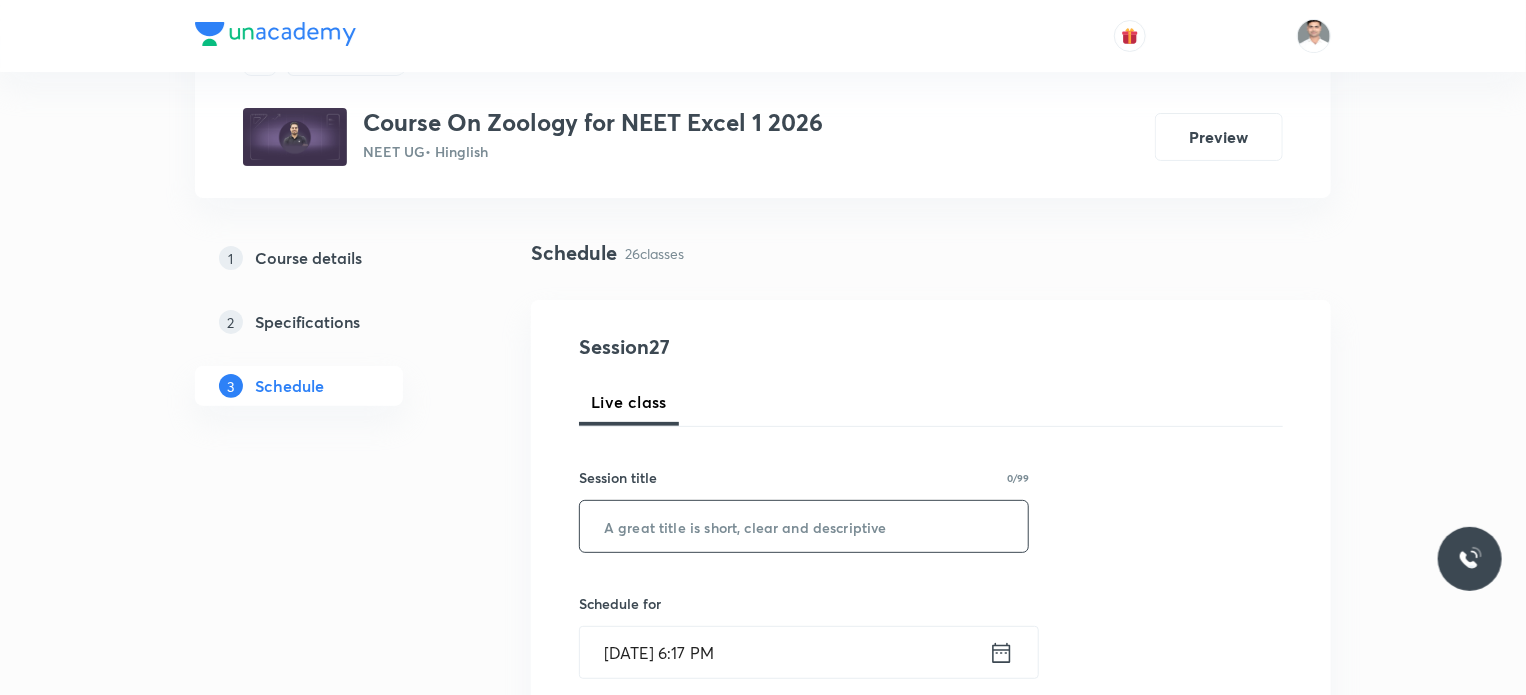 click at bounding box center [804, 526] 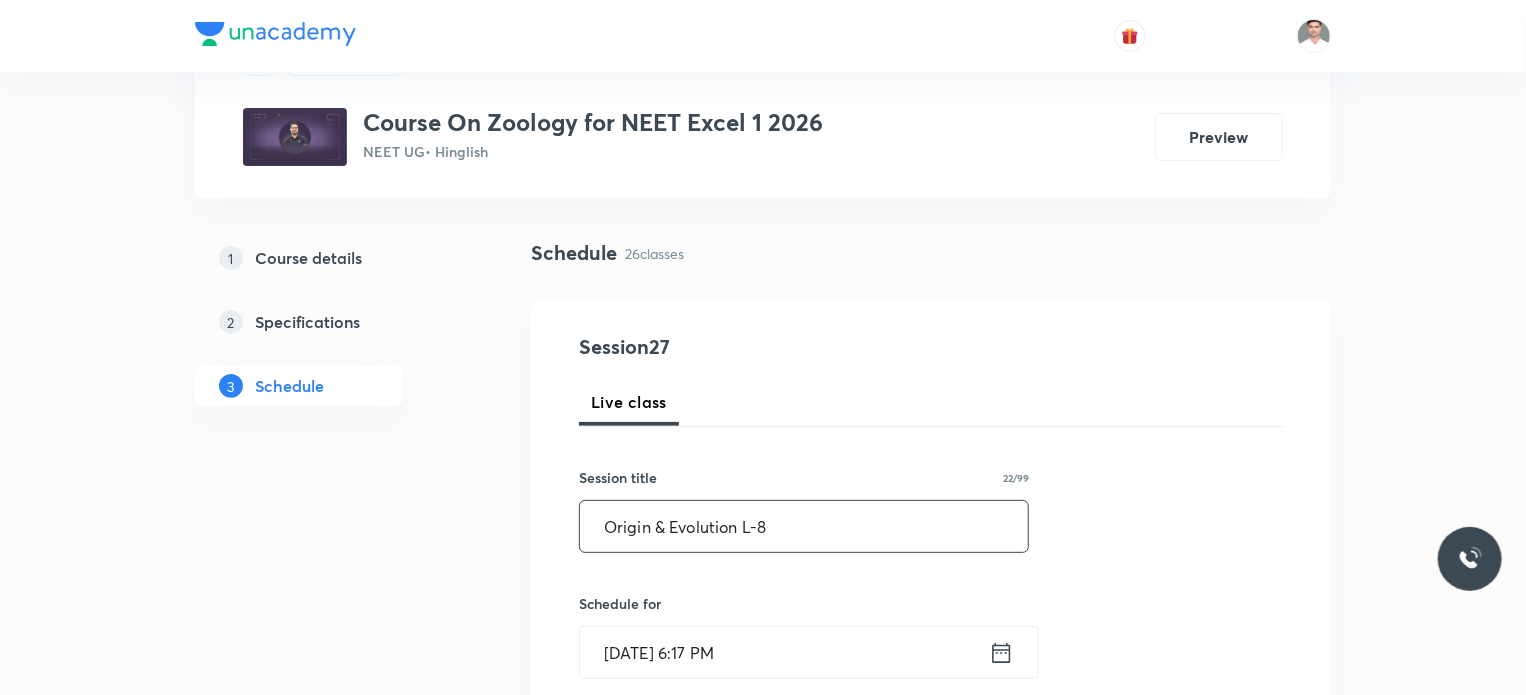 type on "Origin & Evolution L-8" 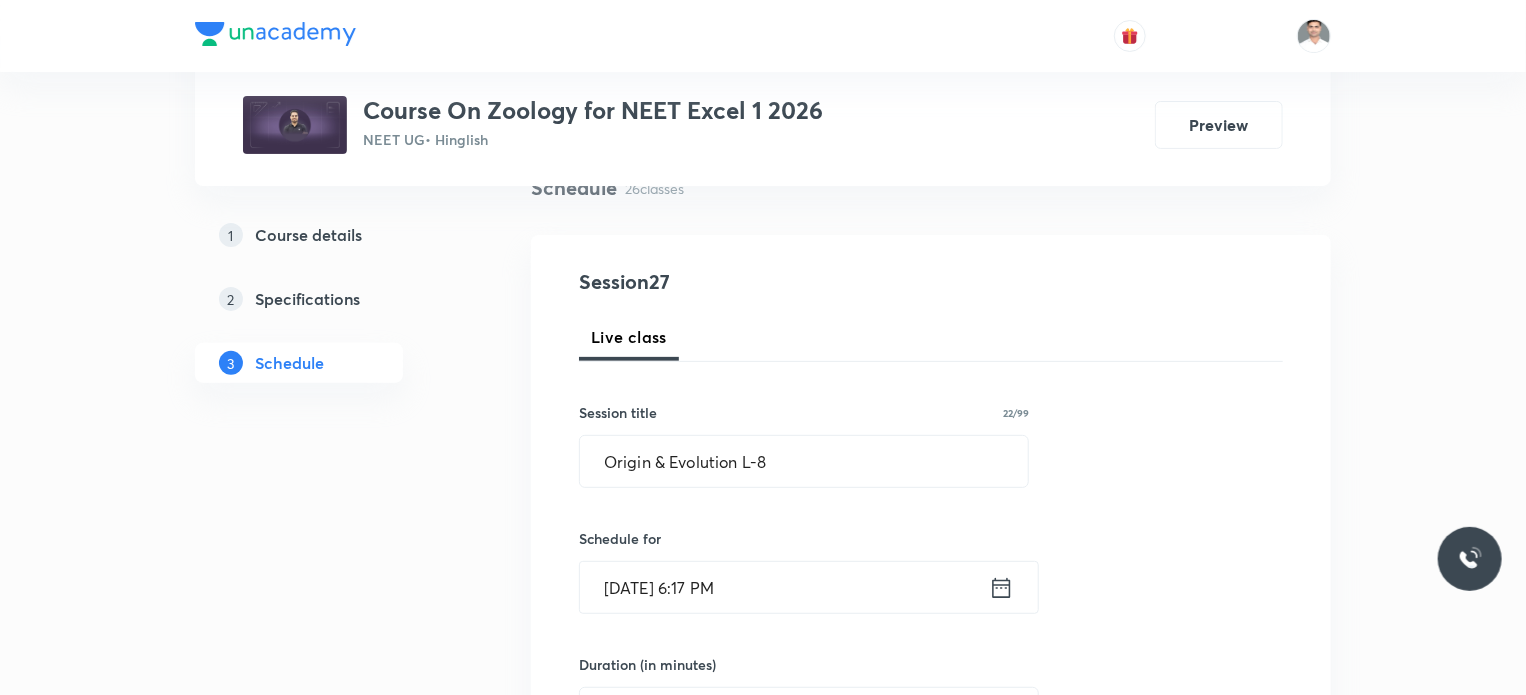 scroll, scrollTop: 200, scrollLeft: 0, axis: vertical 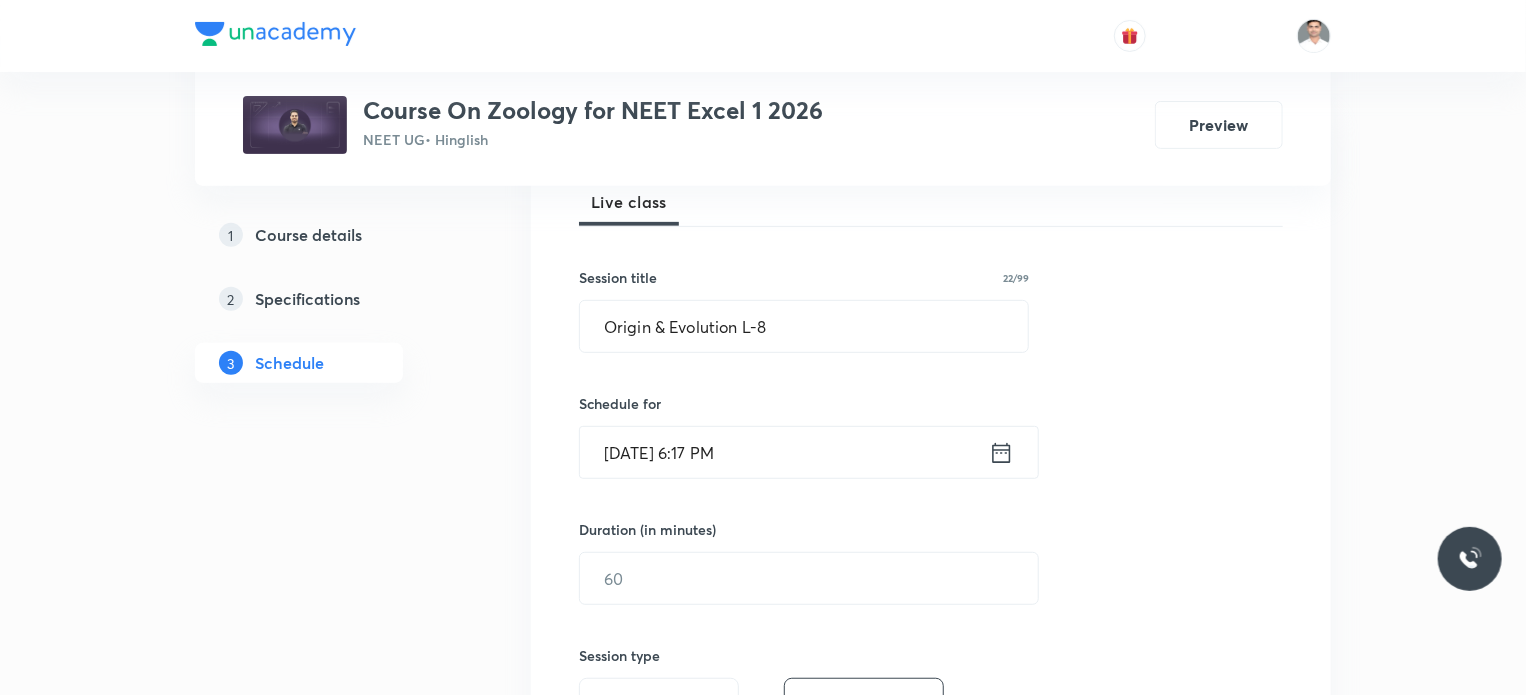 click 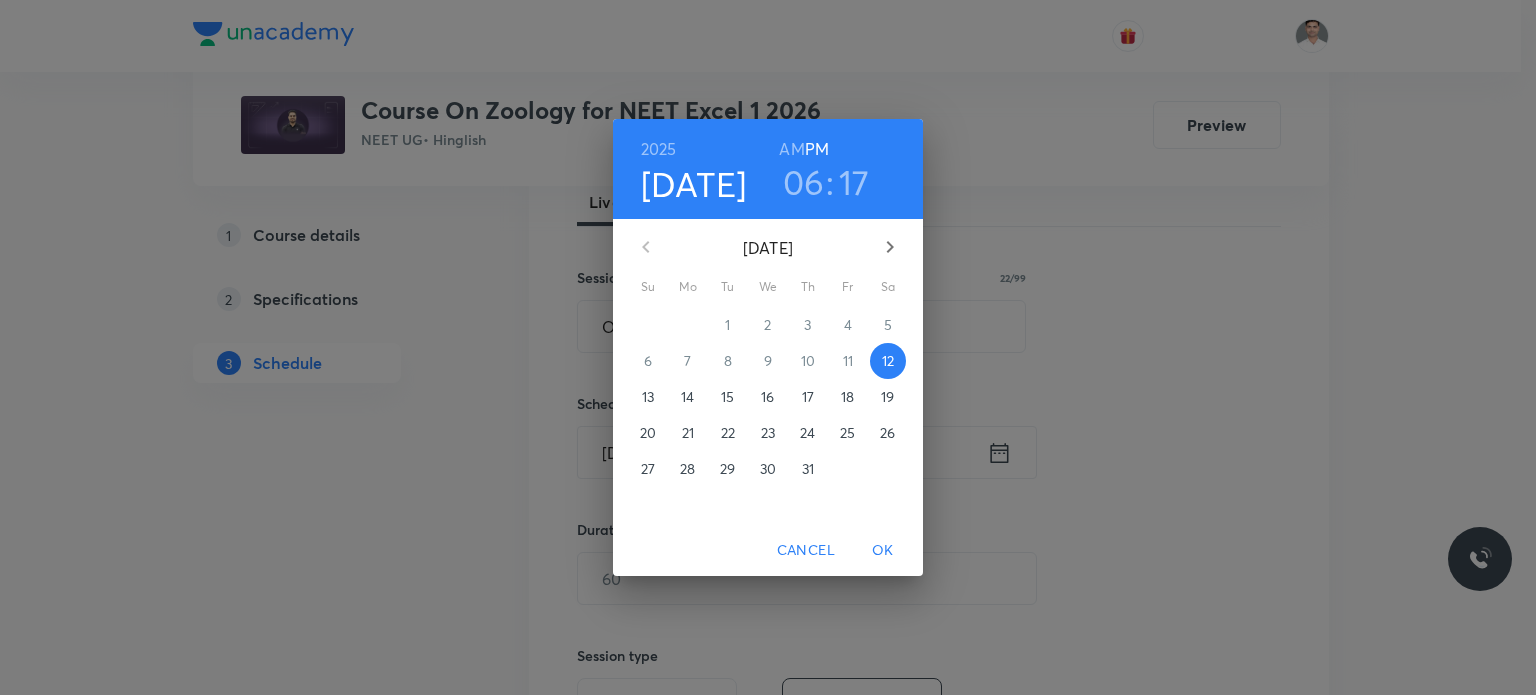 click on "16" at bounding box center [767, 397] 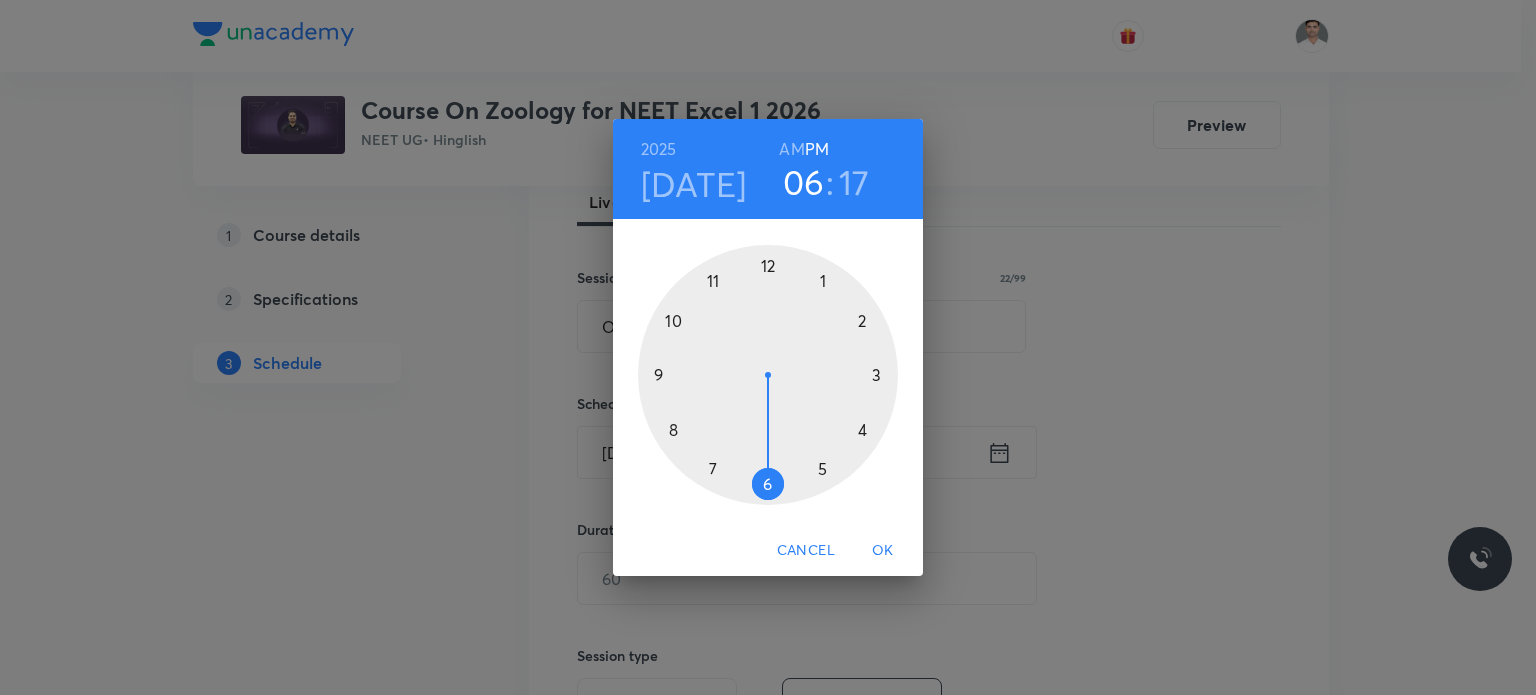 click at bounding box center [768, 375] 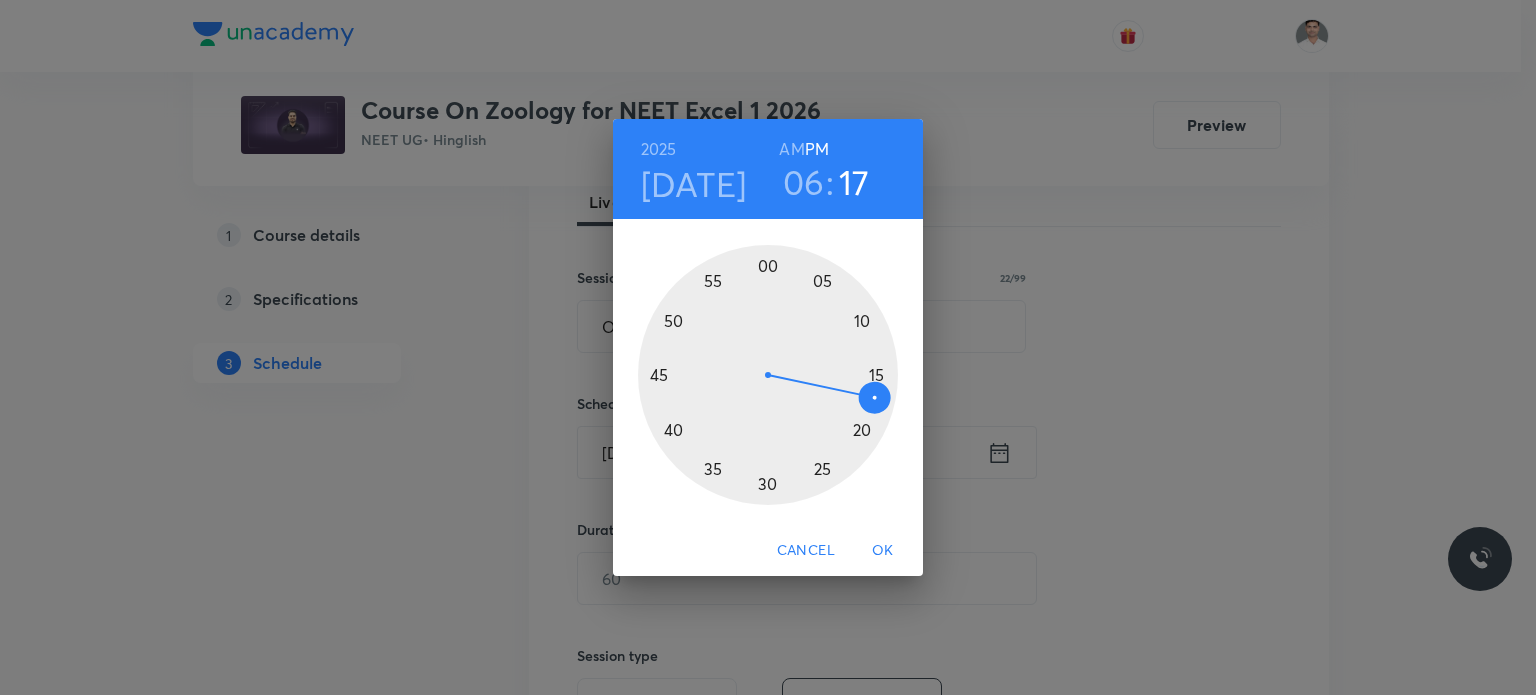 click at bounding box center (768, 375) 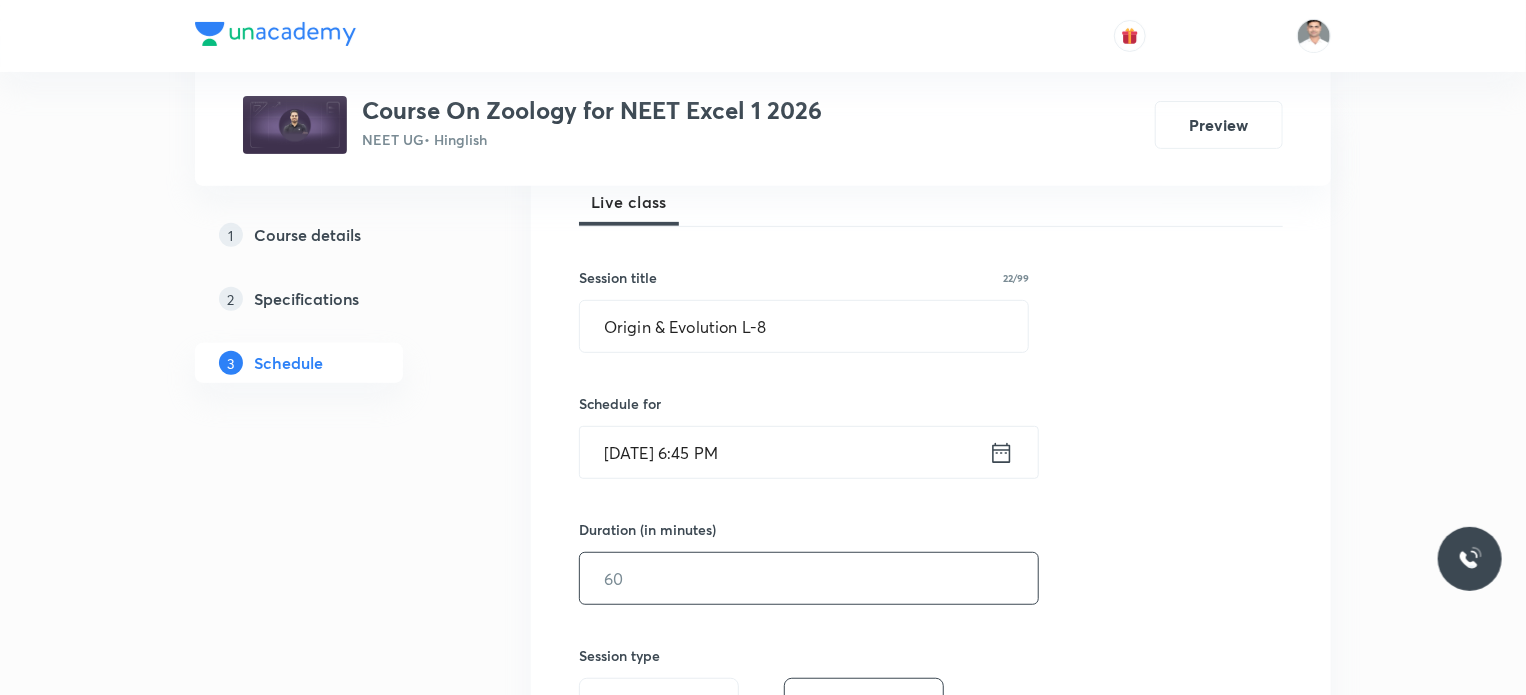 click at bounding box center (809, 578) 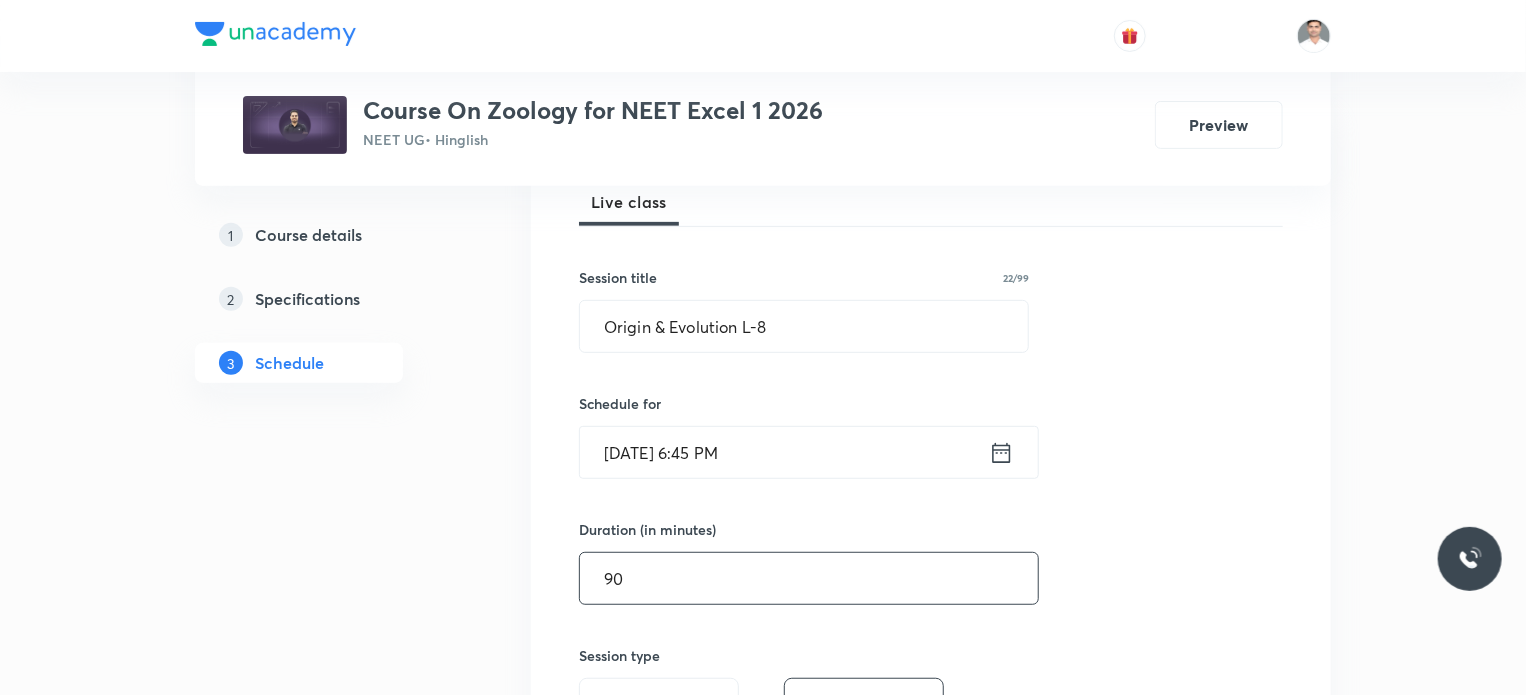 type on "90" 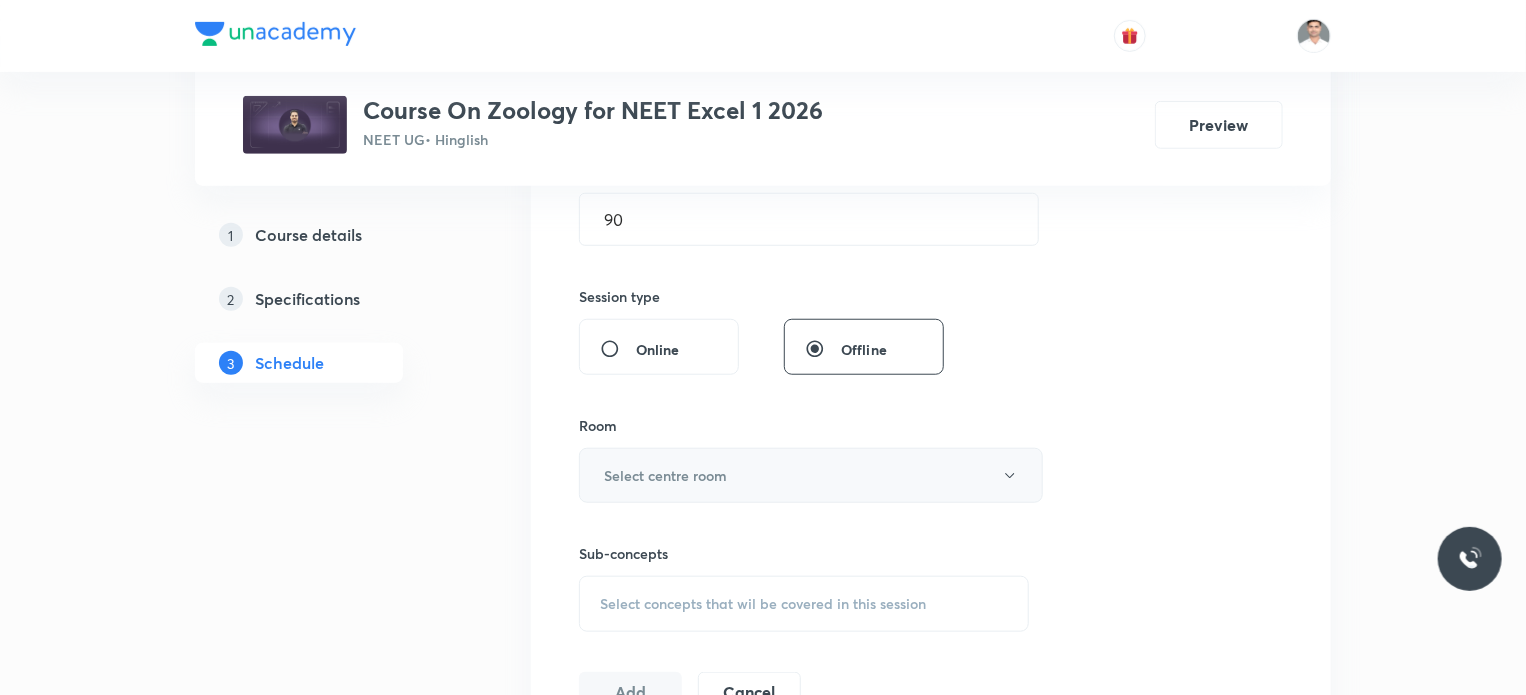 click on "Select centre room" at bounding box center [811, 475] 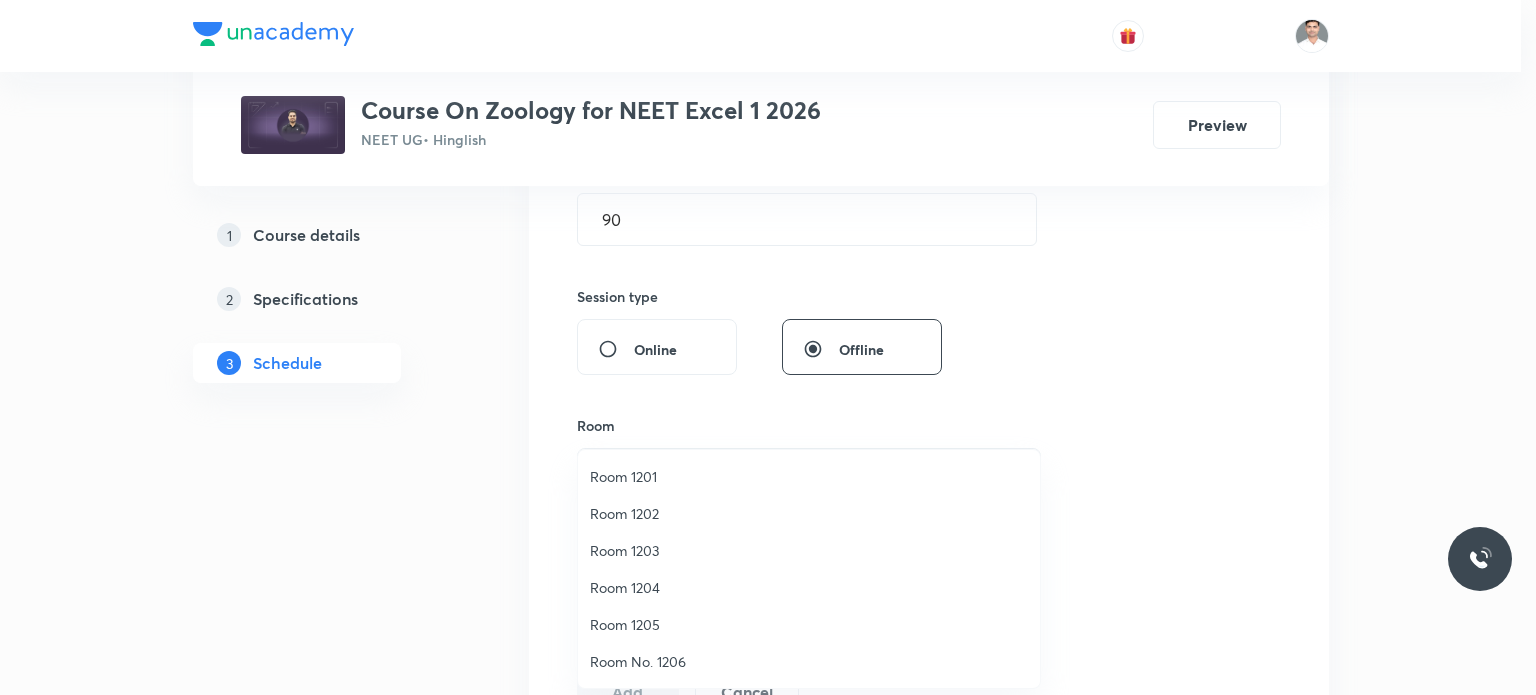 click on "Room 1202" at bounding box center (809, 513) 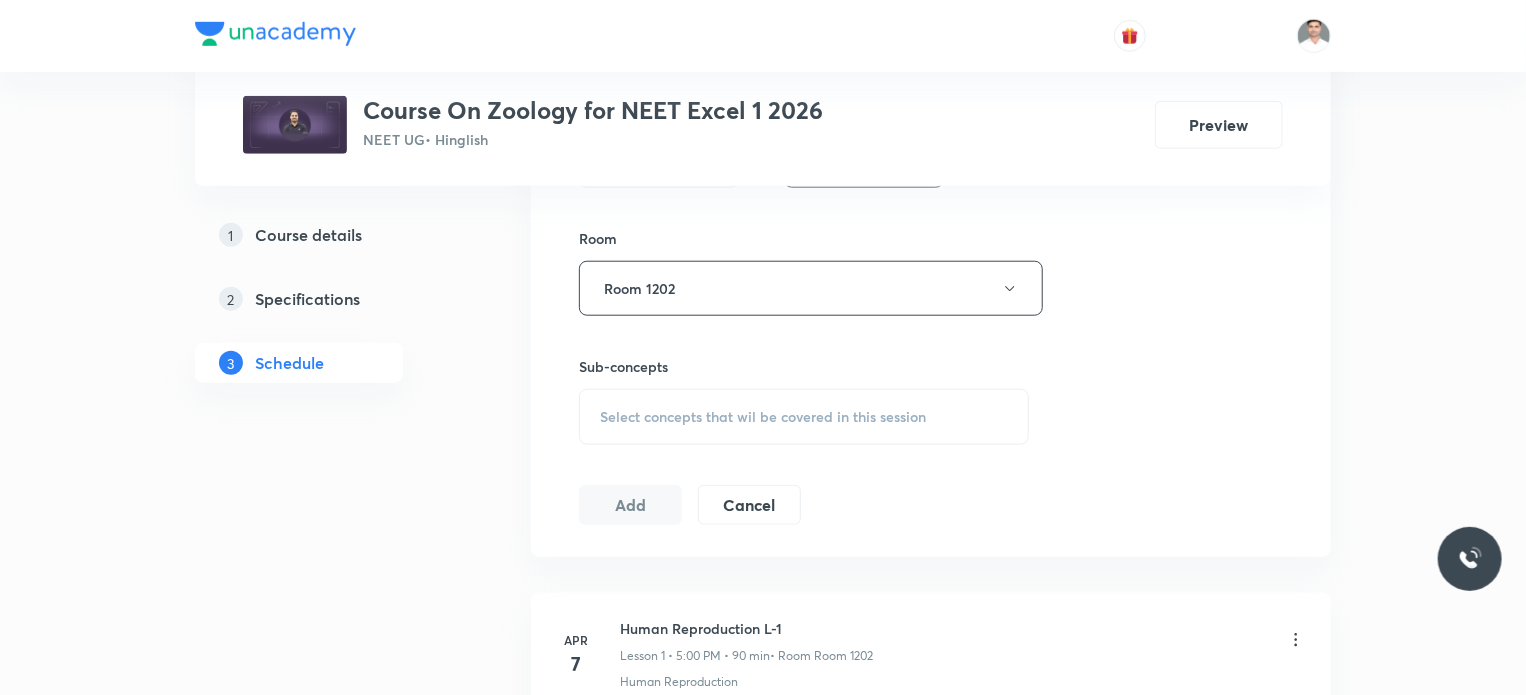 scroll, scrollTop: 859, scrollLeft: 0, axis: vertical 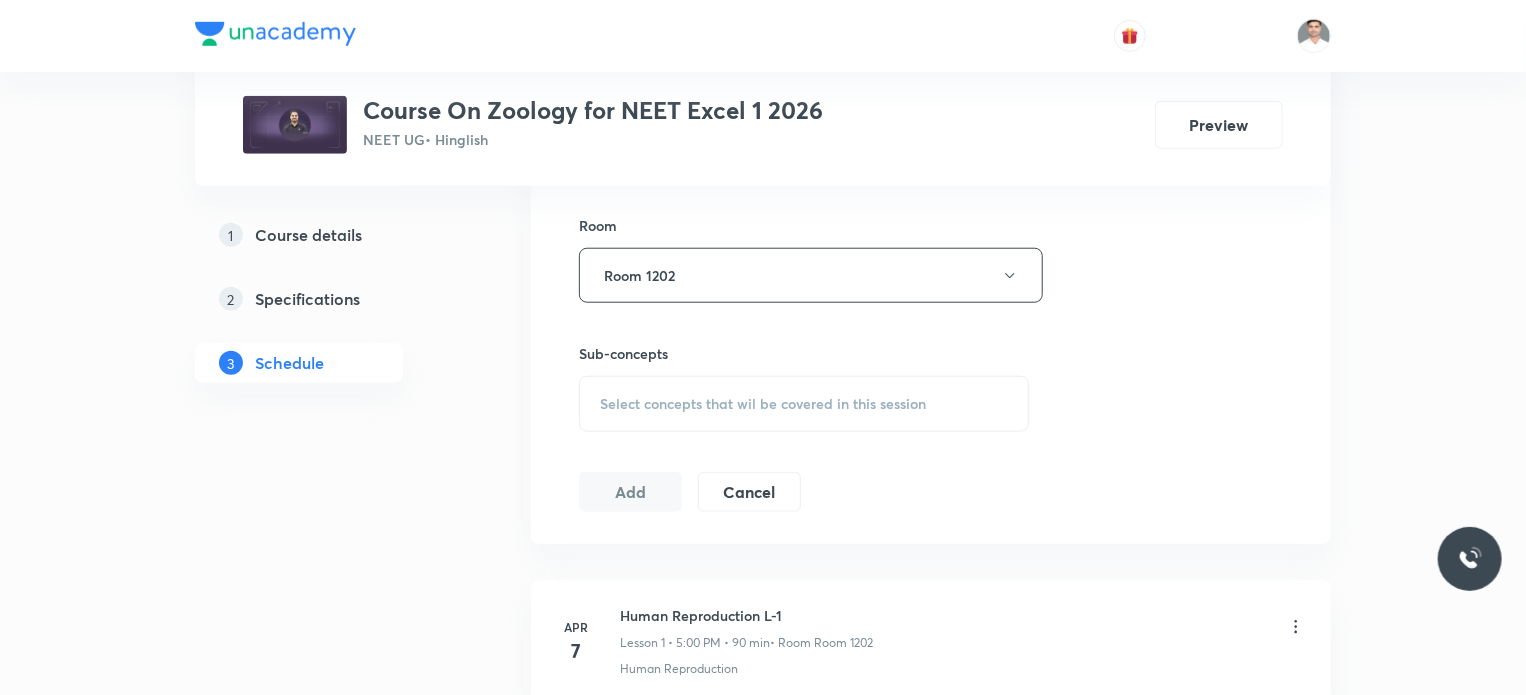 click on "Select concepts that wil be covered in this session" at bounding box center [804, 404] 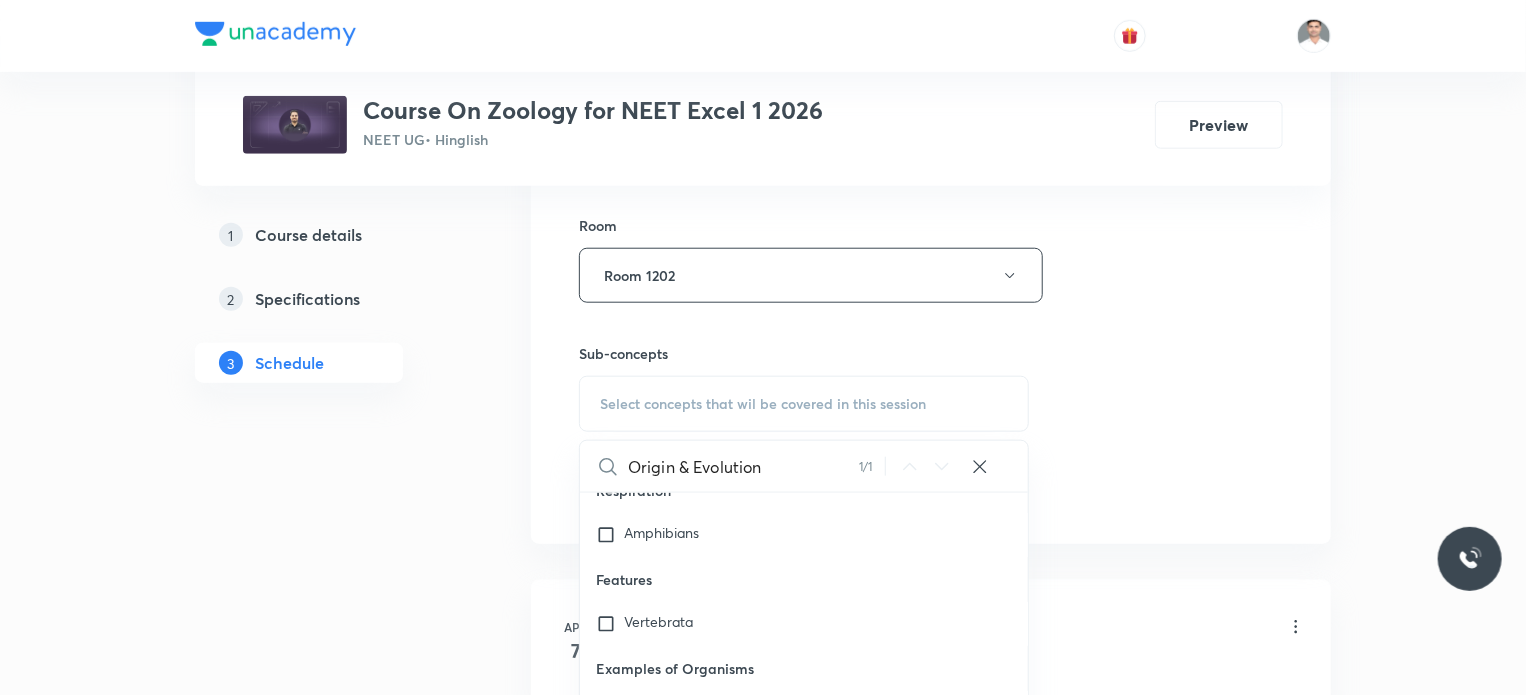 scroll, scrollTop: 92074, scrollLeft: 0, axis: vertical 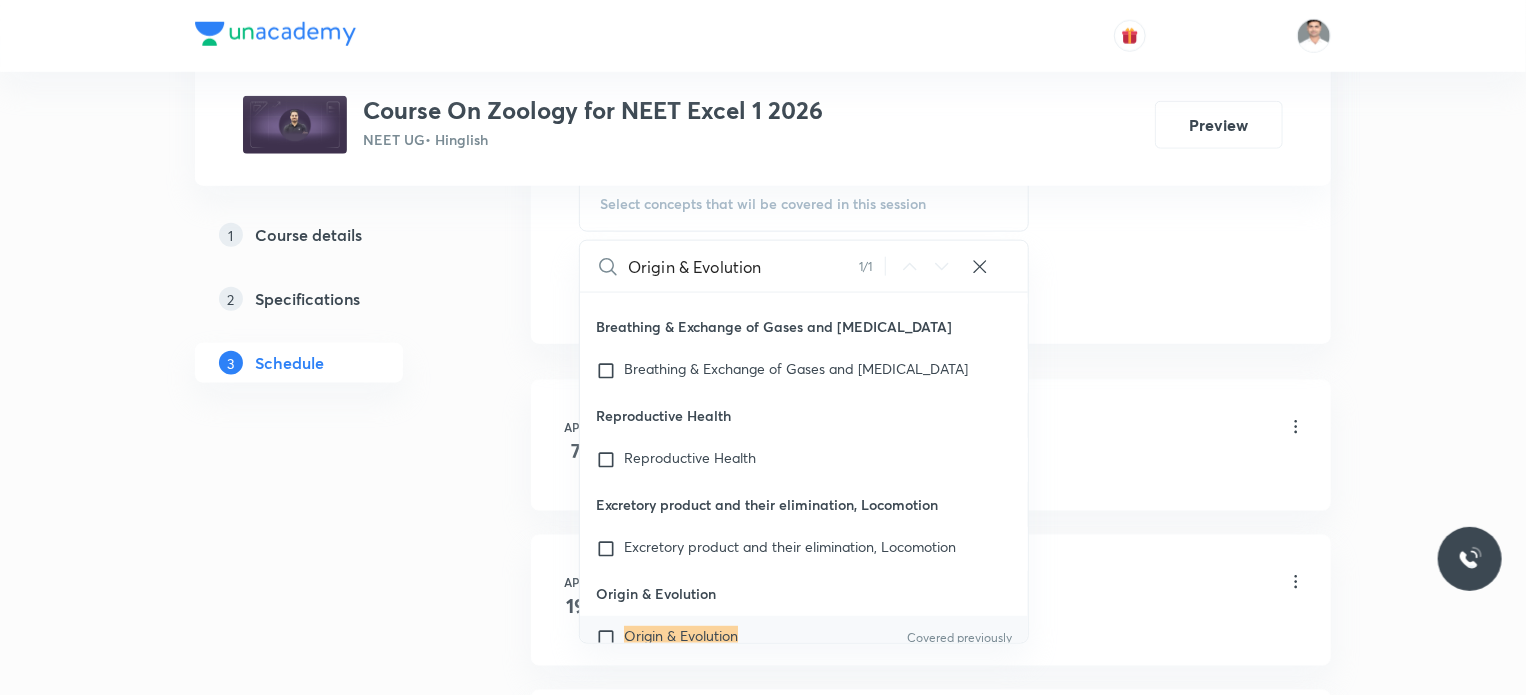 type on "Origin & Evolution" 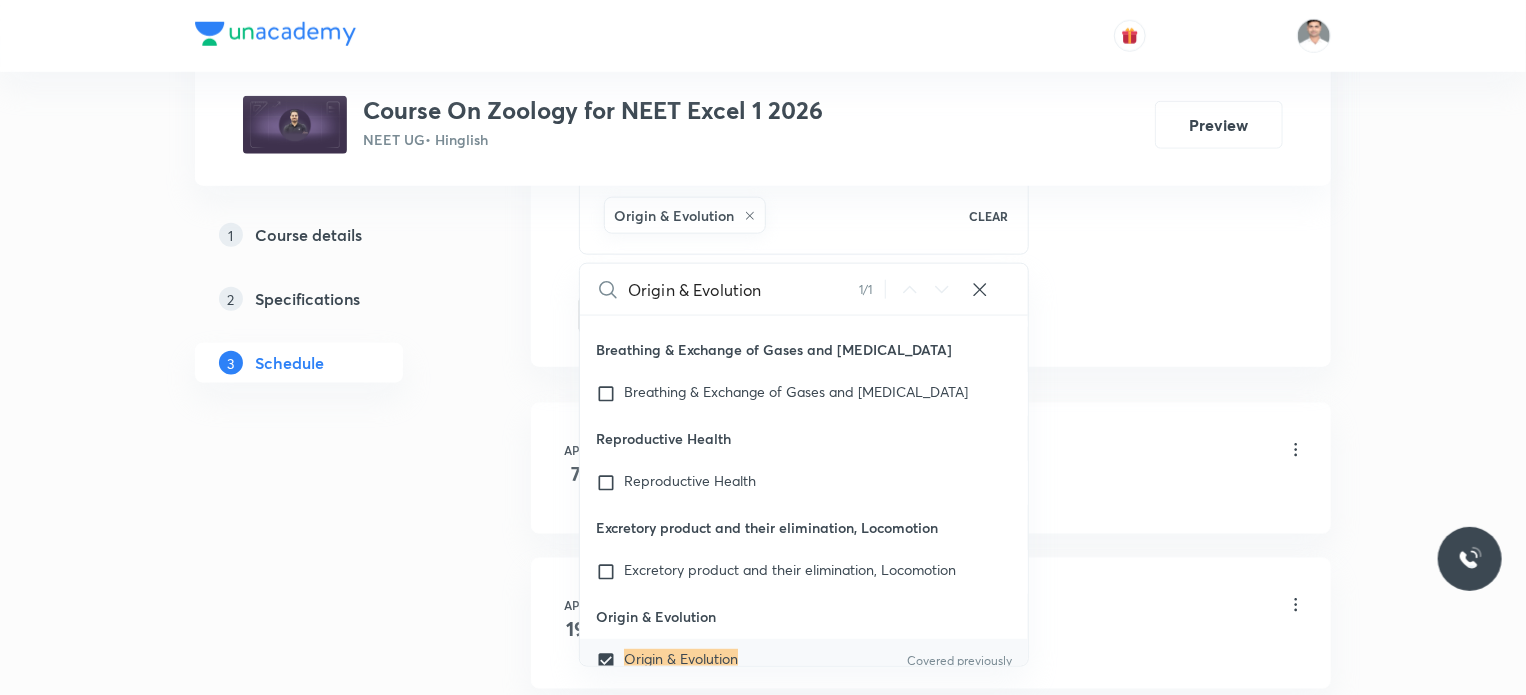 click on "1 Course details 2 Specifications 3 Schedule" at bounding box center (331, 1920) 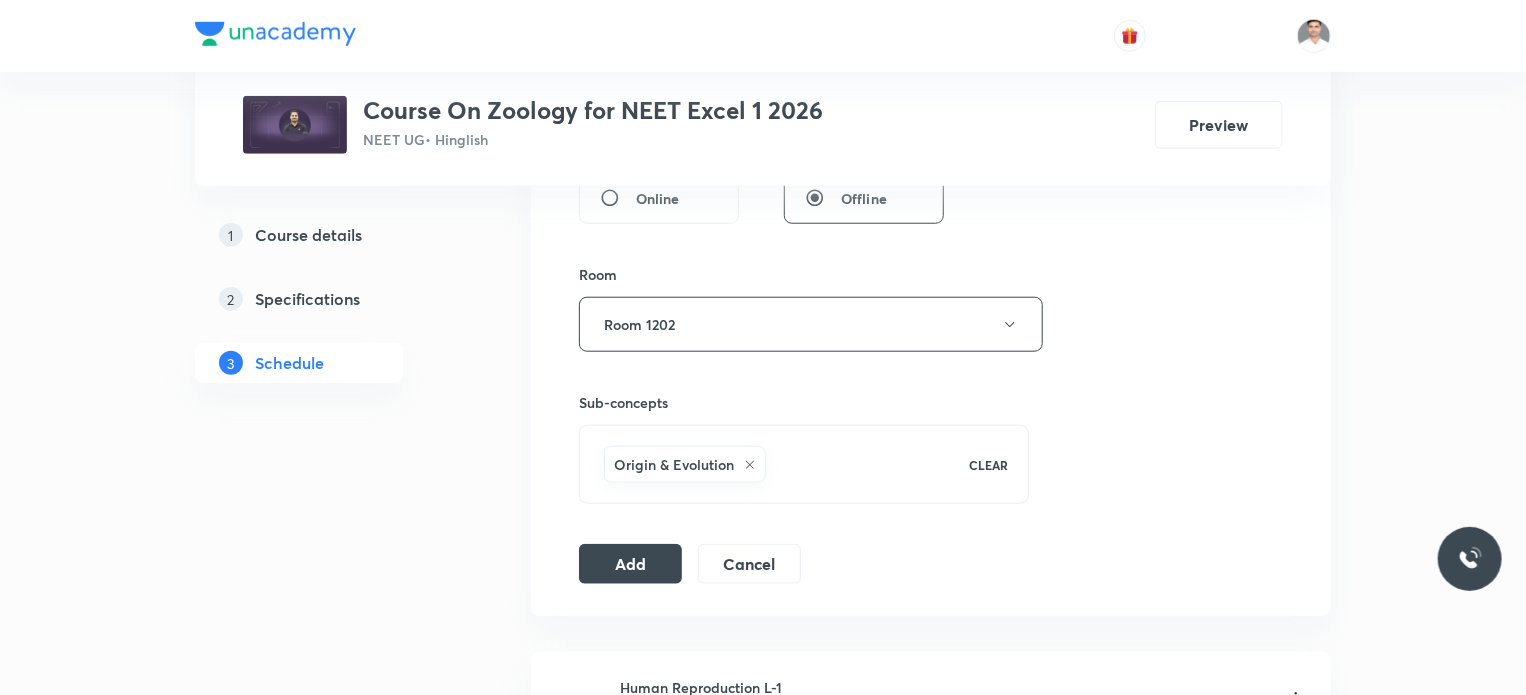 scroll, scrollTop: 759, scrollLeft: 0, axis: vertical 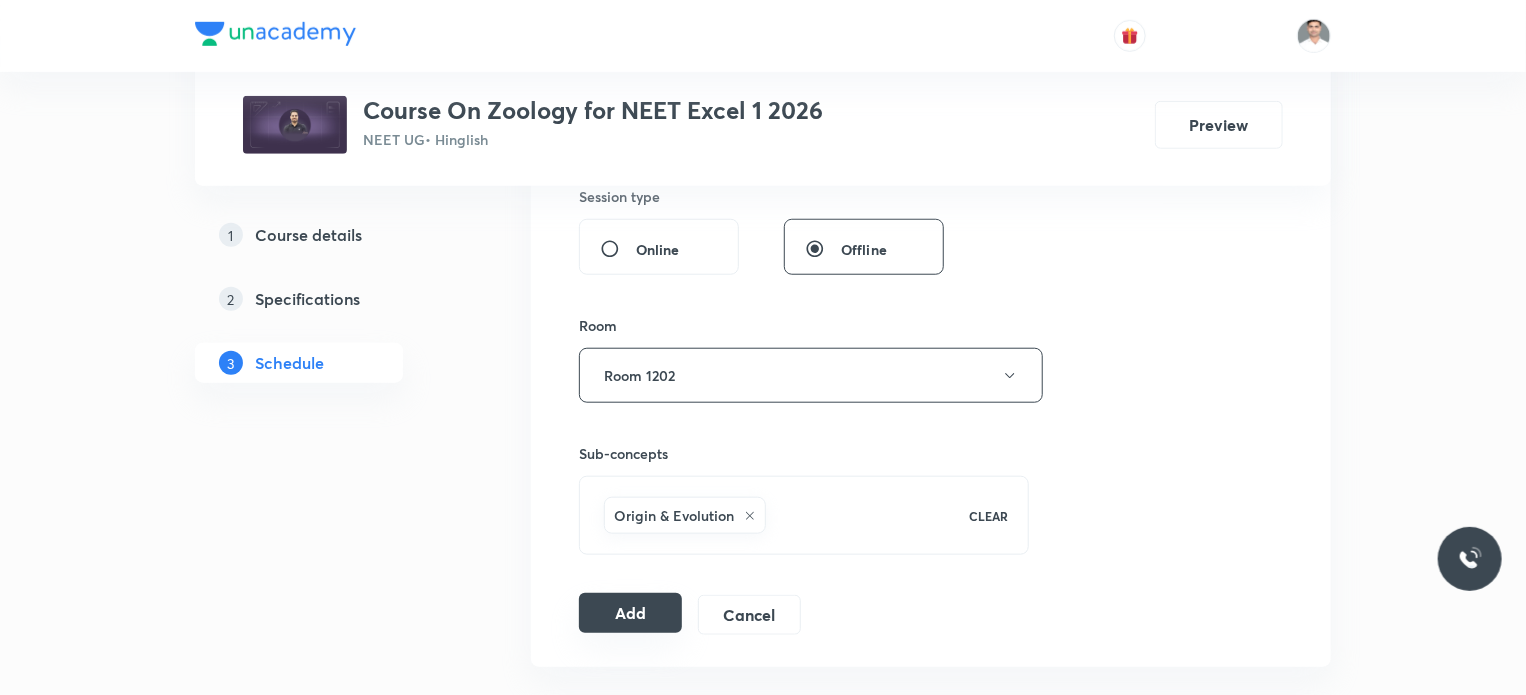 click on "Add" at bounding box center (630, 613) 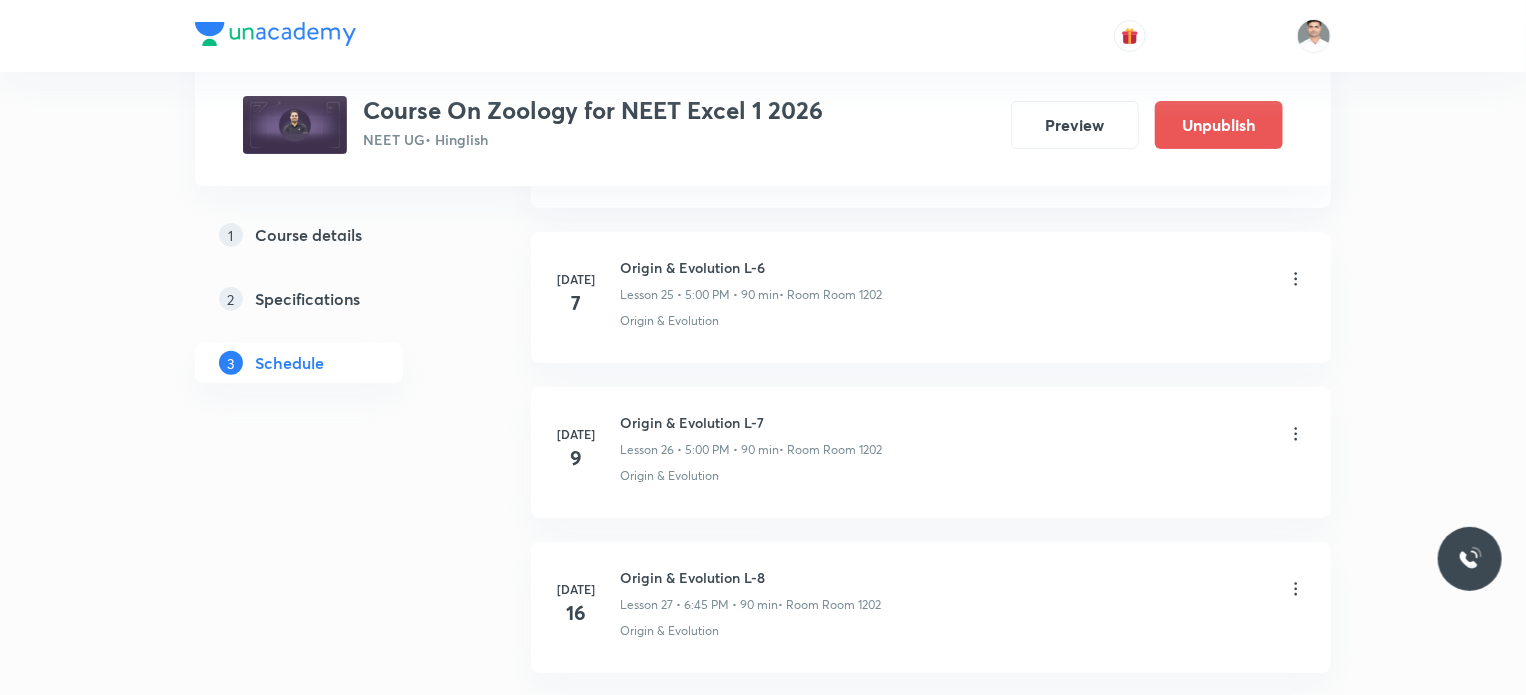 scroll, scrollTop: 4163, scrollLeft: 0, axis: vertical 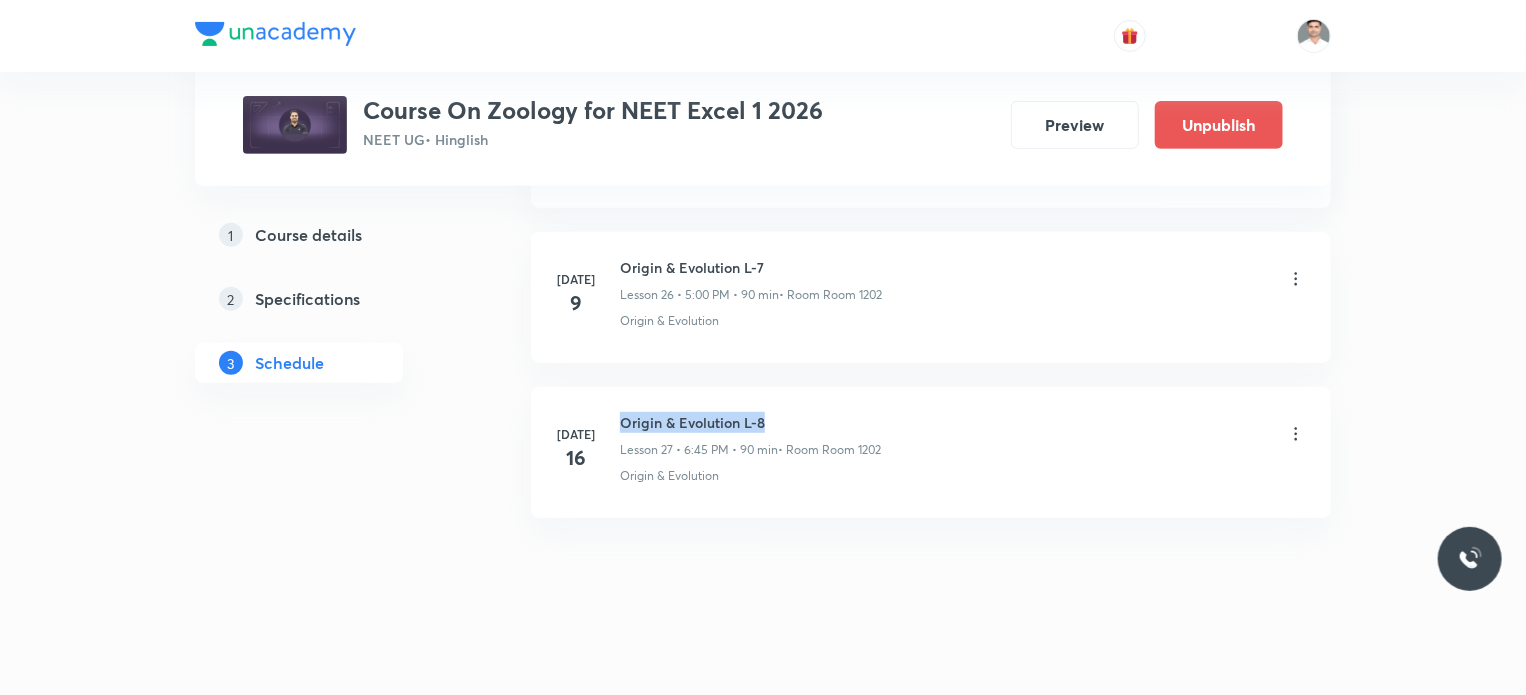 drag, startPoint x: 622, startPoint y: 409, endPoint x: 869, endPoint y: 392, distance: 247.58434 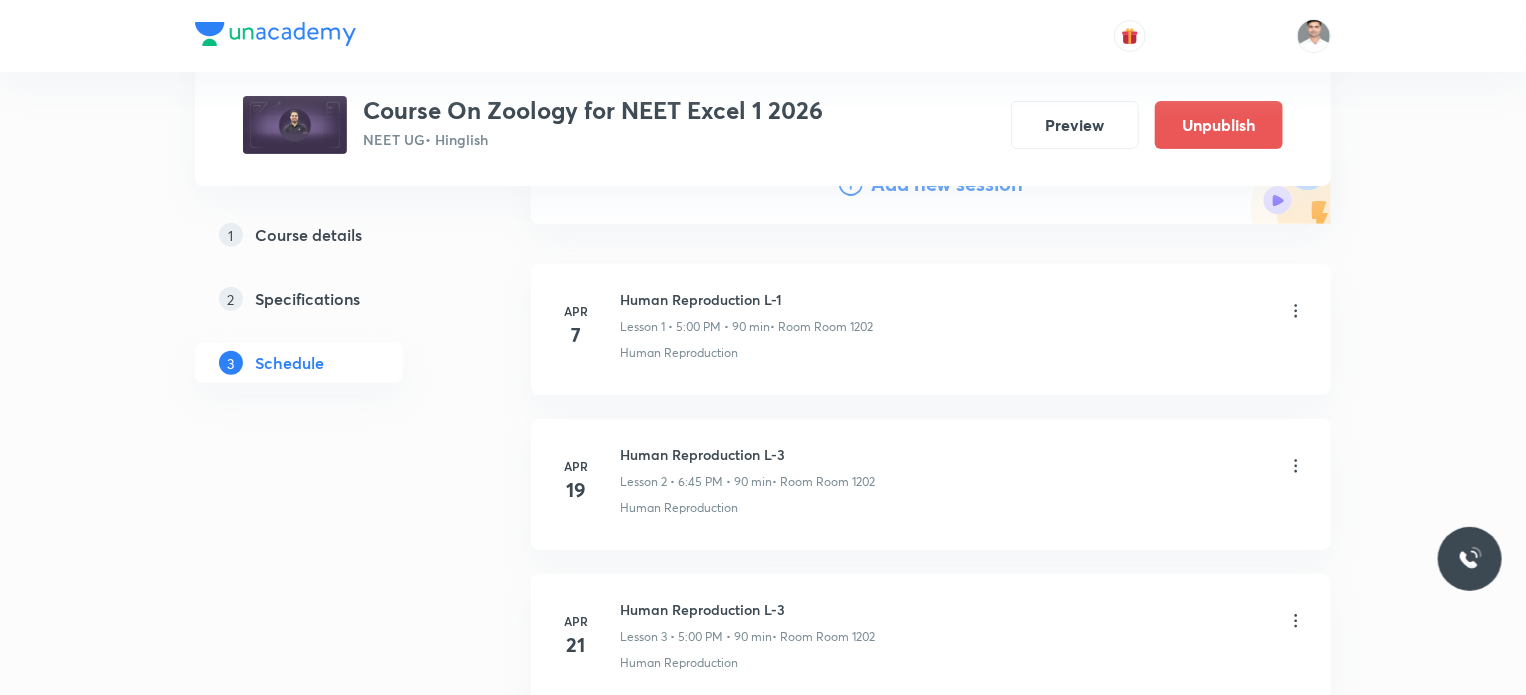scroll, scrollTop: 0, scrollLeft: 0, axis: both 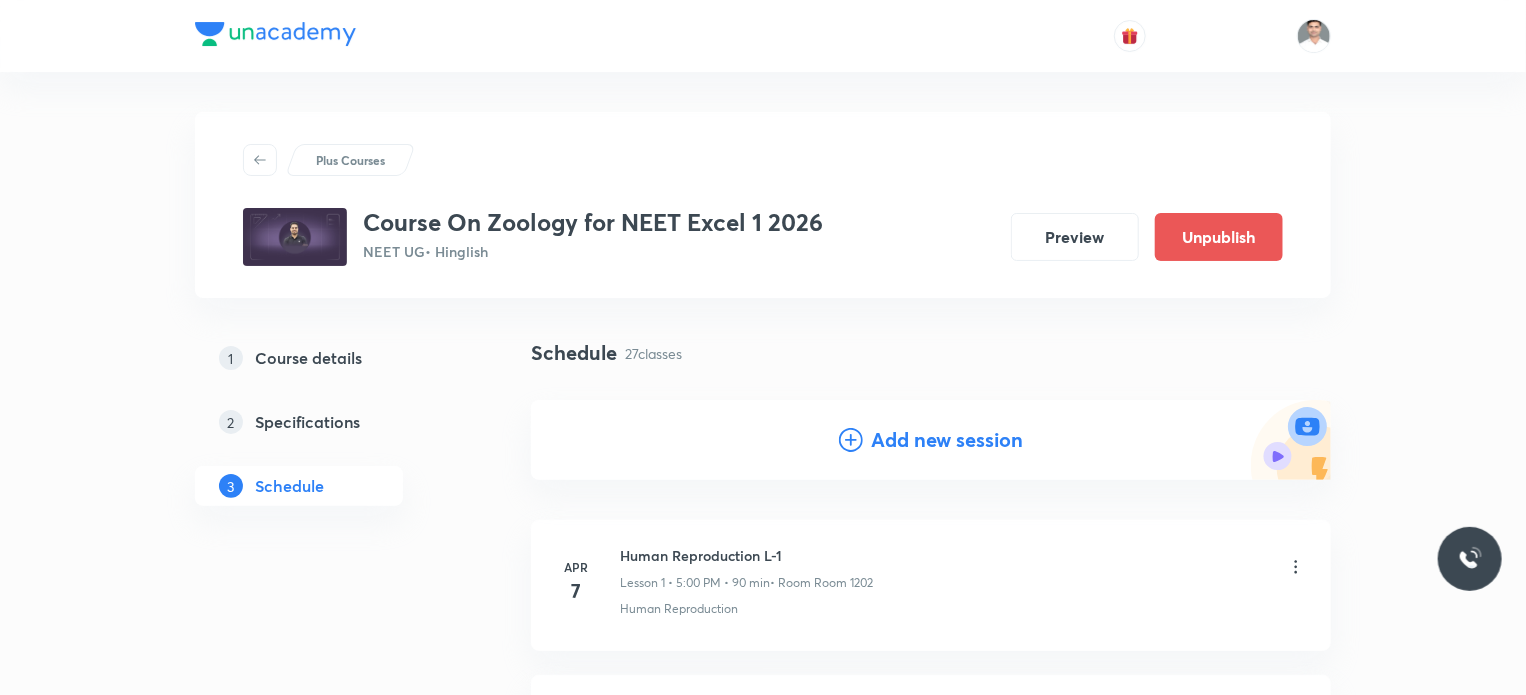 click on "Add new session" at bounding box center [947, 440] 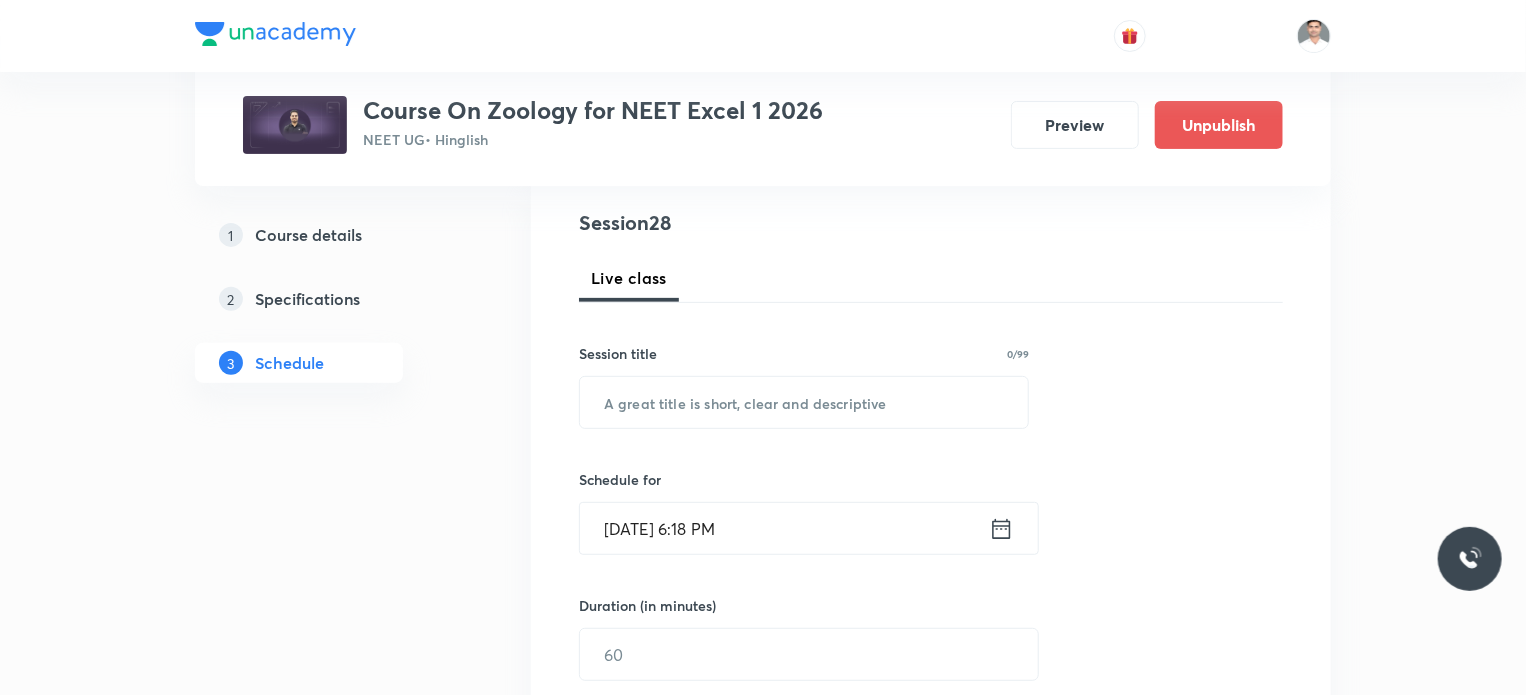 scroll, scrollTop: 300, scrollLeft: 0, axis: vertical 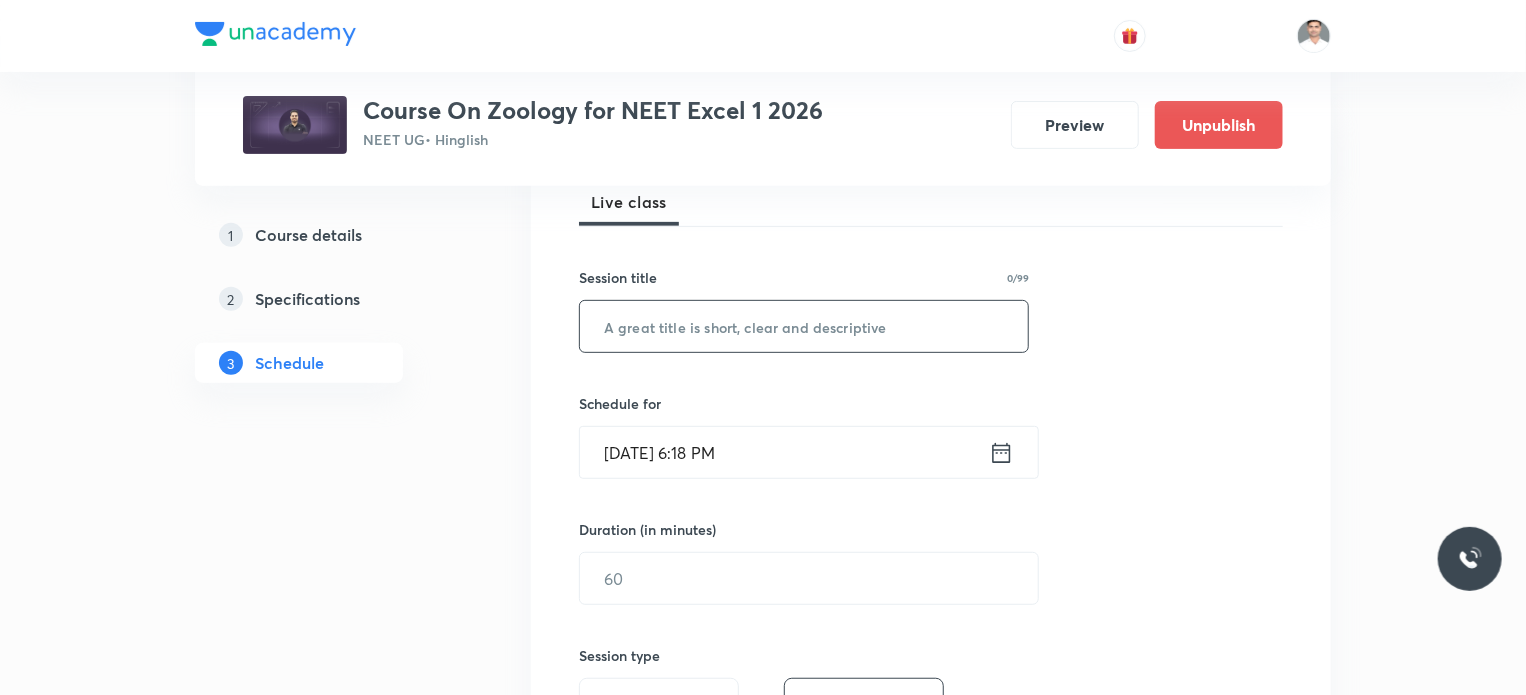 click at bounding box center (804, 326) 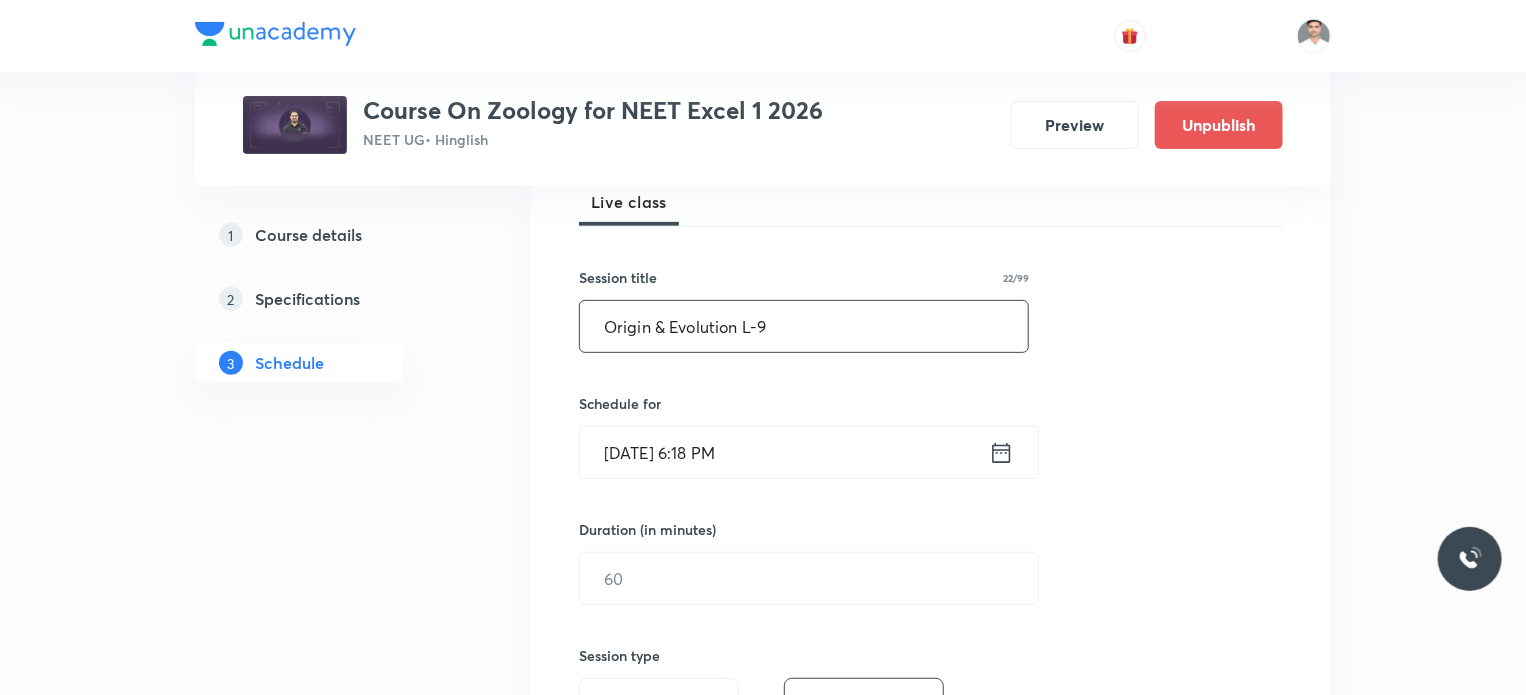 type on "Origin & Evolution L-9" 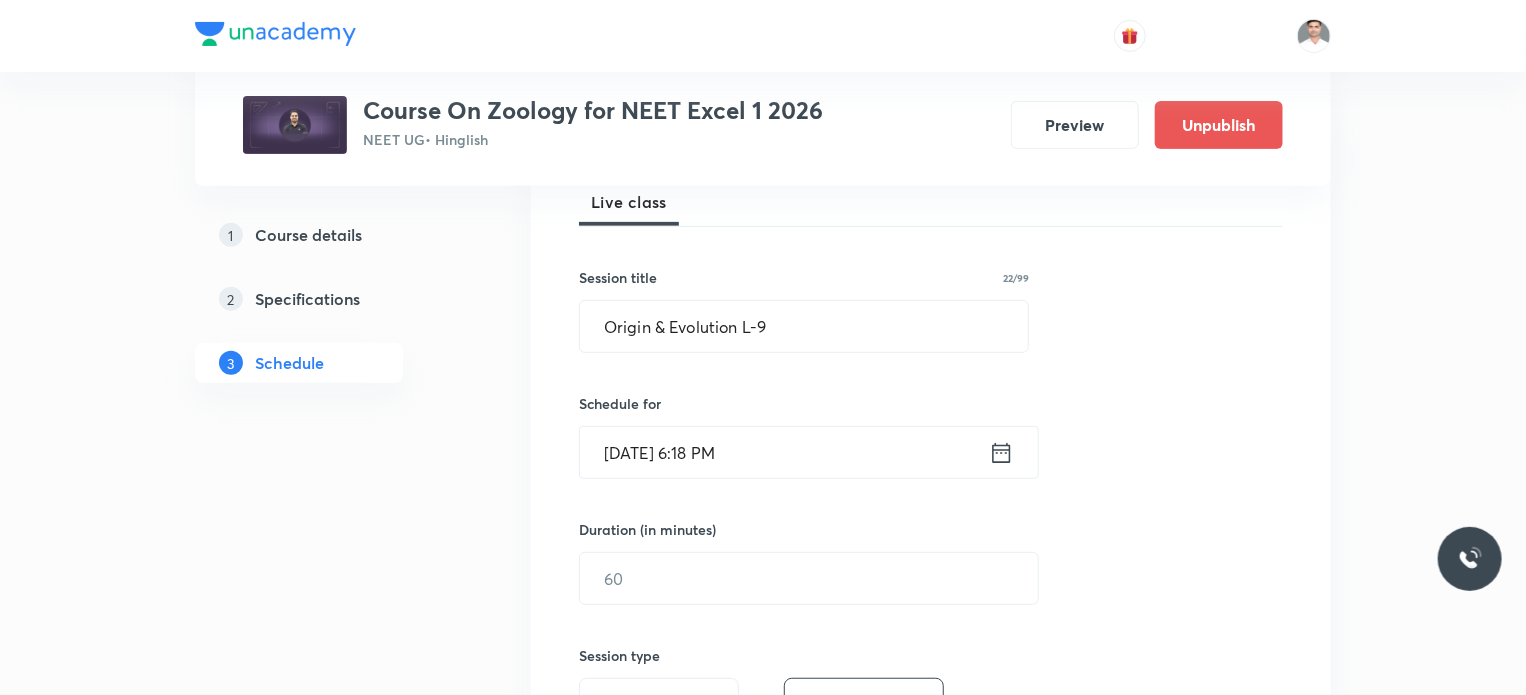 click 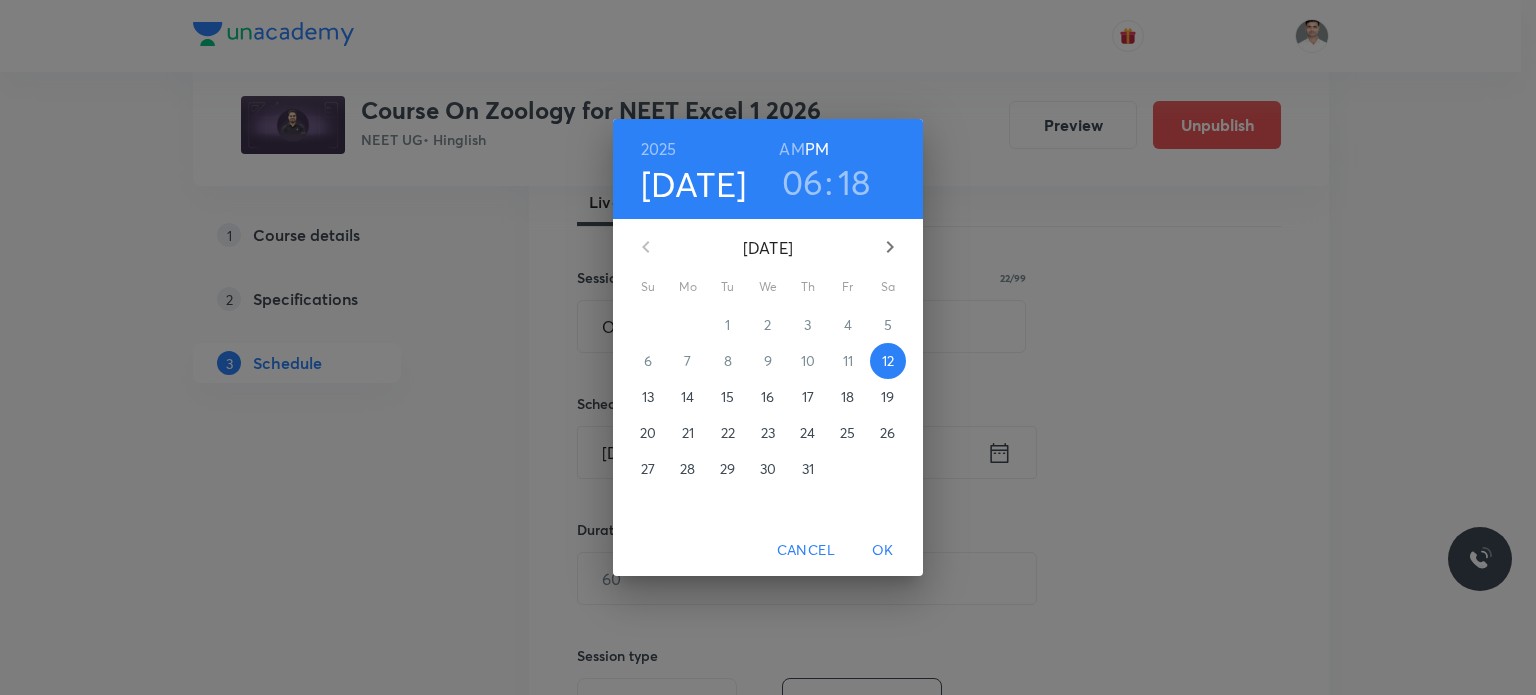 click on "18" at bounding box center [847, 397] 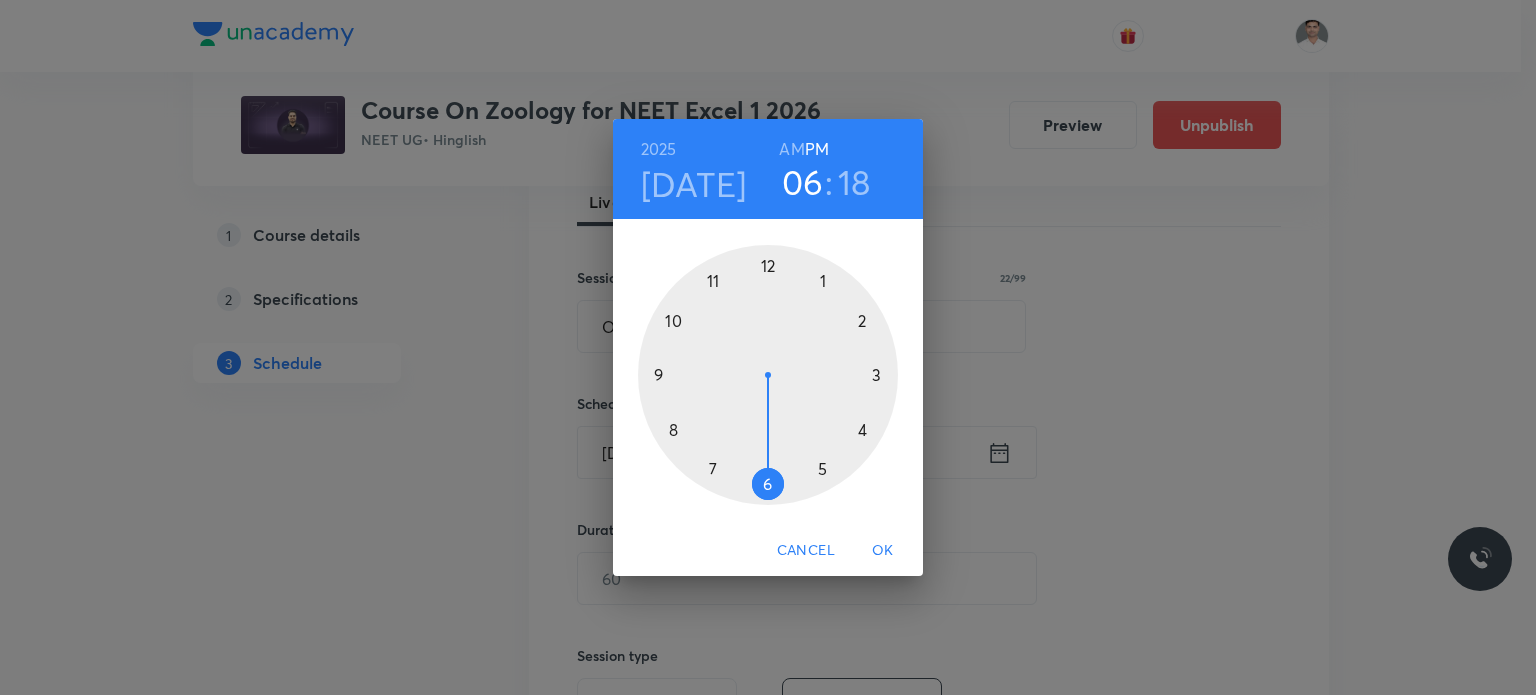 click at bounding box center [768, 375] 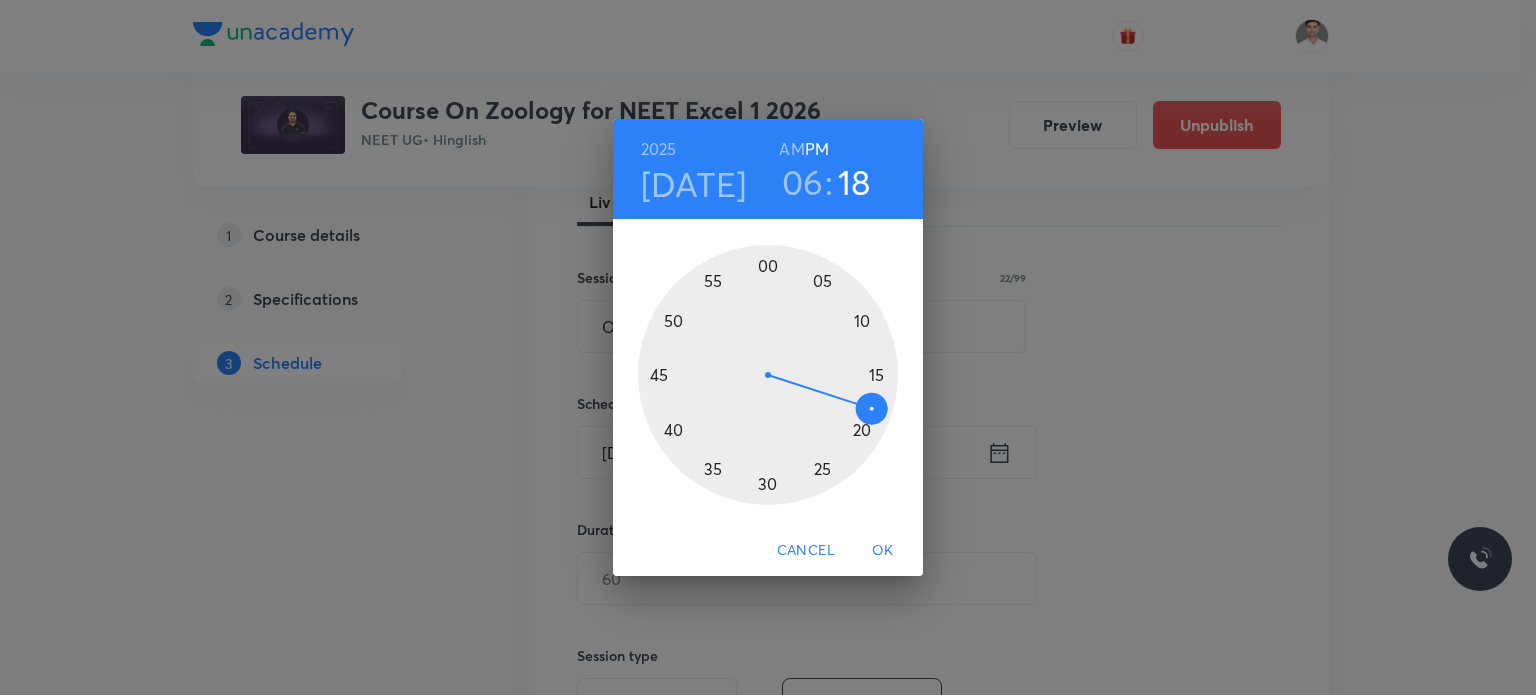 click at bounding box center (768, 375) 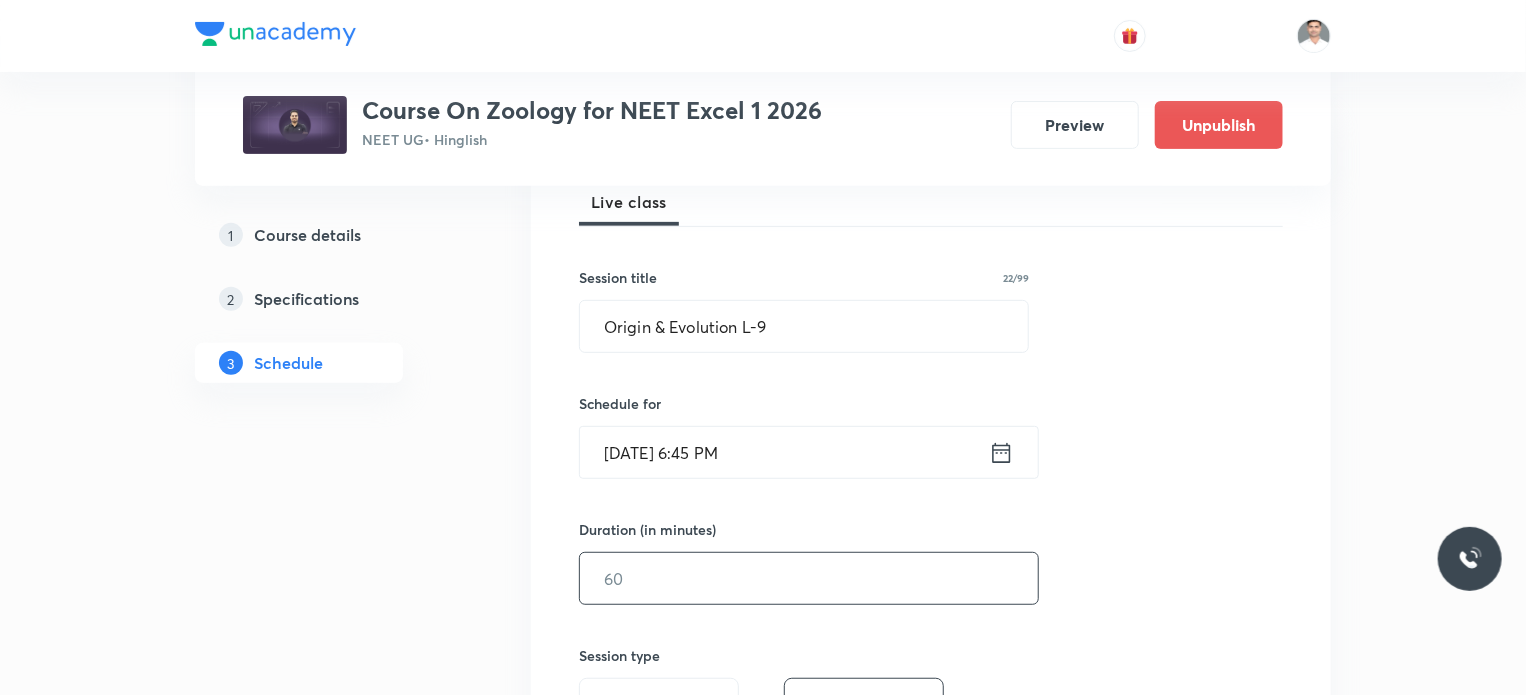 drag, startPoint x: 721, startPoint y: 563, endPoint x: 1535, endPoint y: 628, distance: 816.59106 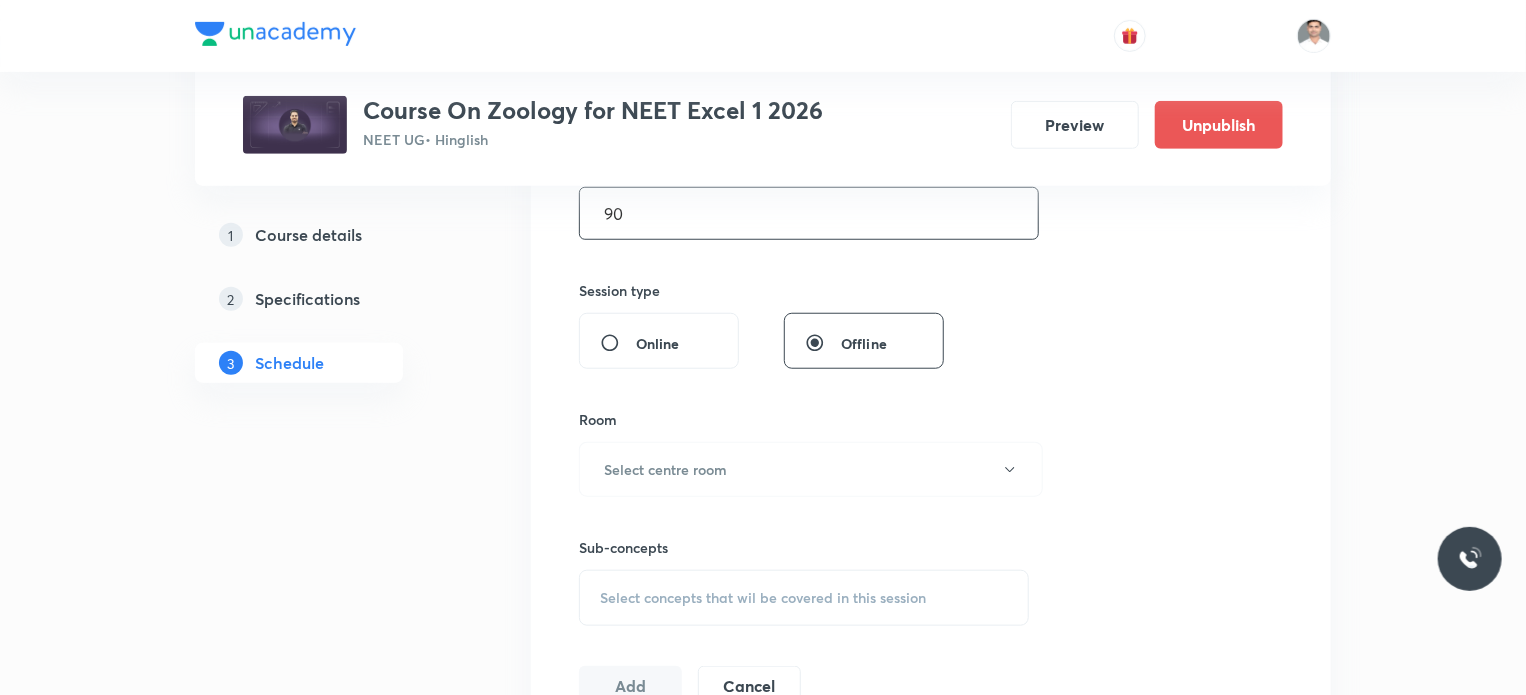 scroll, scrollTop: 700, scrollLeft: 0, axis: vertical 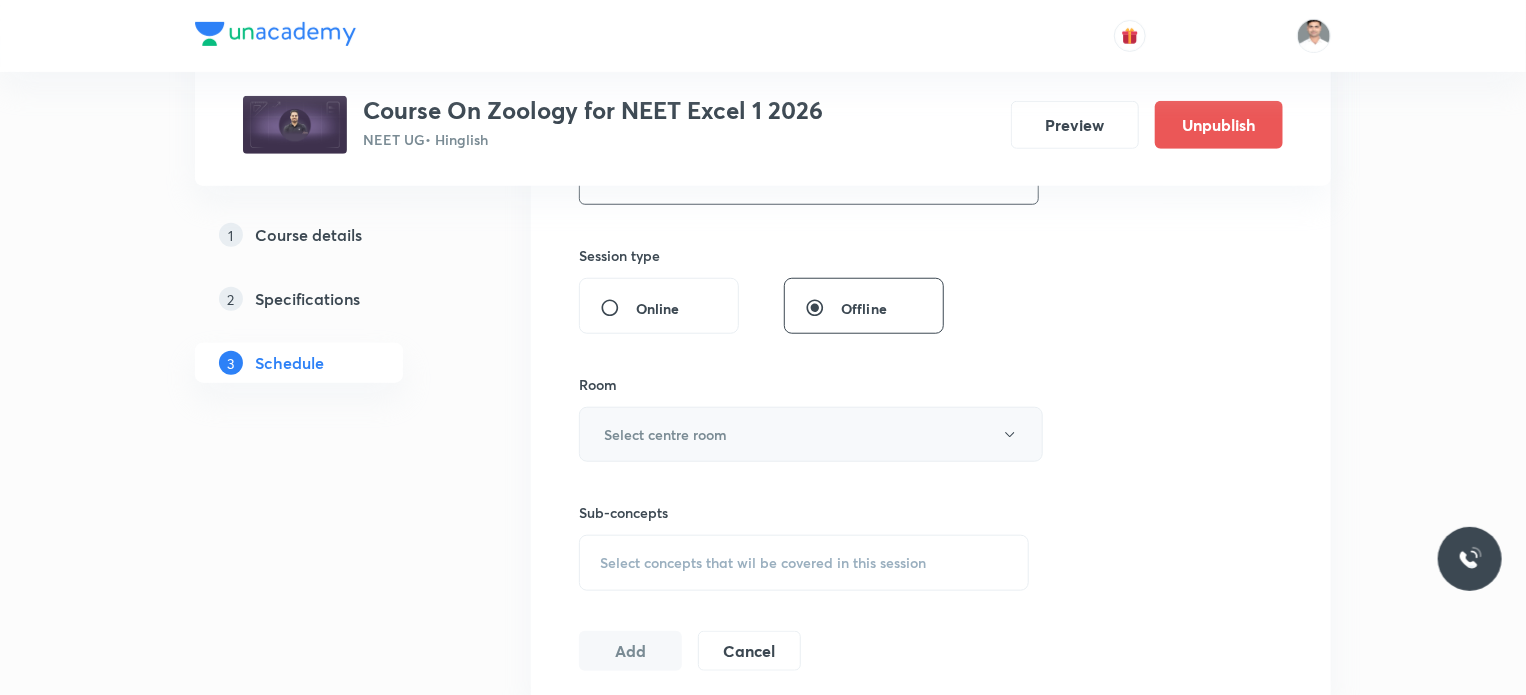 type on "90" 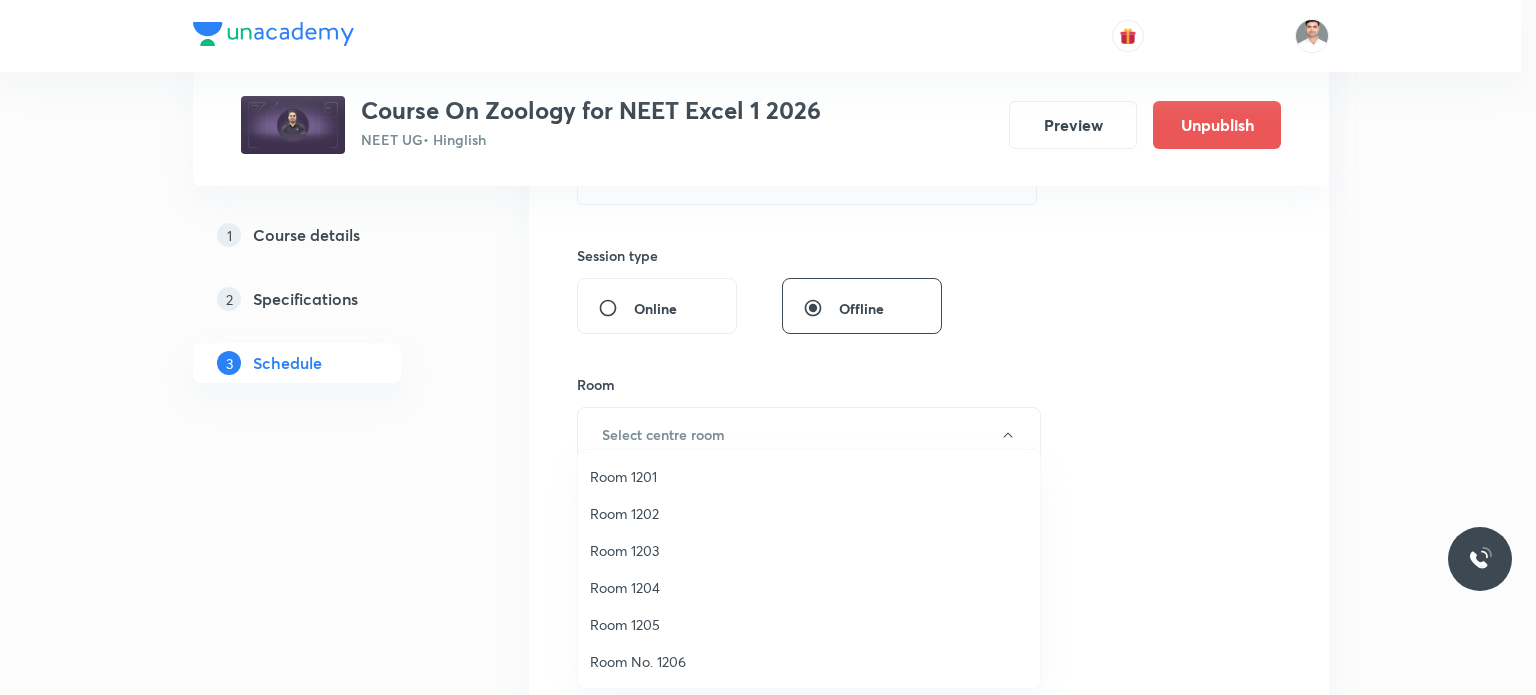 click on "Room 1202" at bounding box center [809, 513] 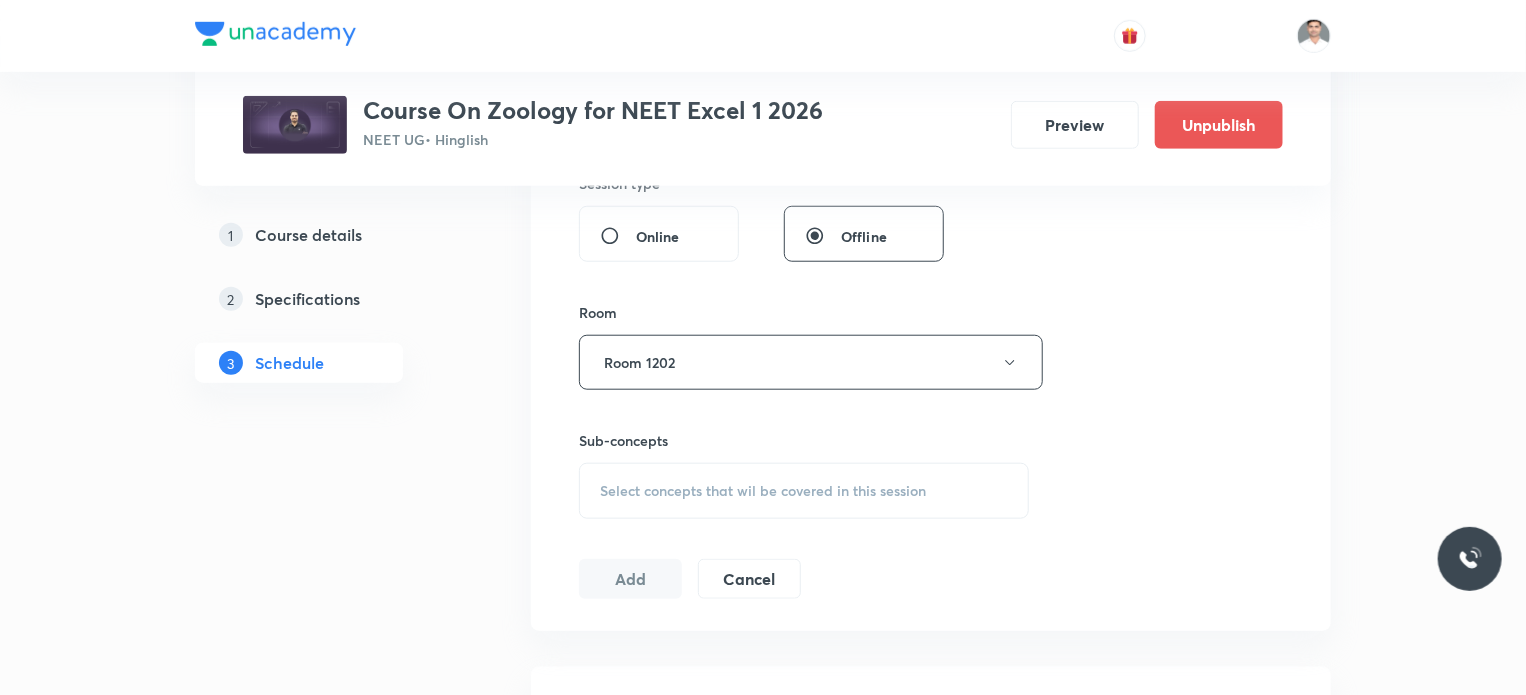 scroll, scrollTop: 900, scrollLeft: 0, axis: vertical 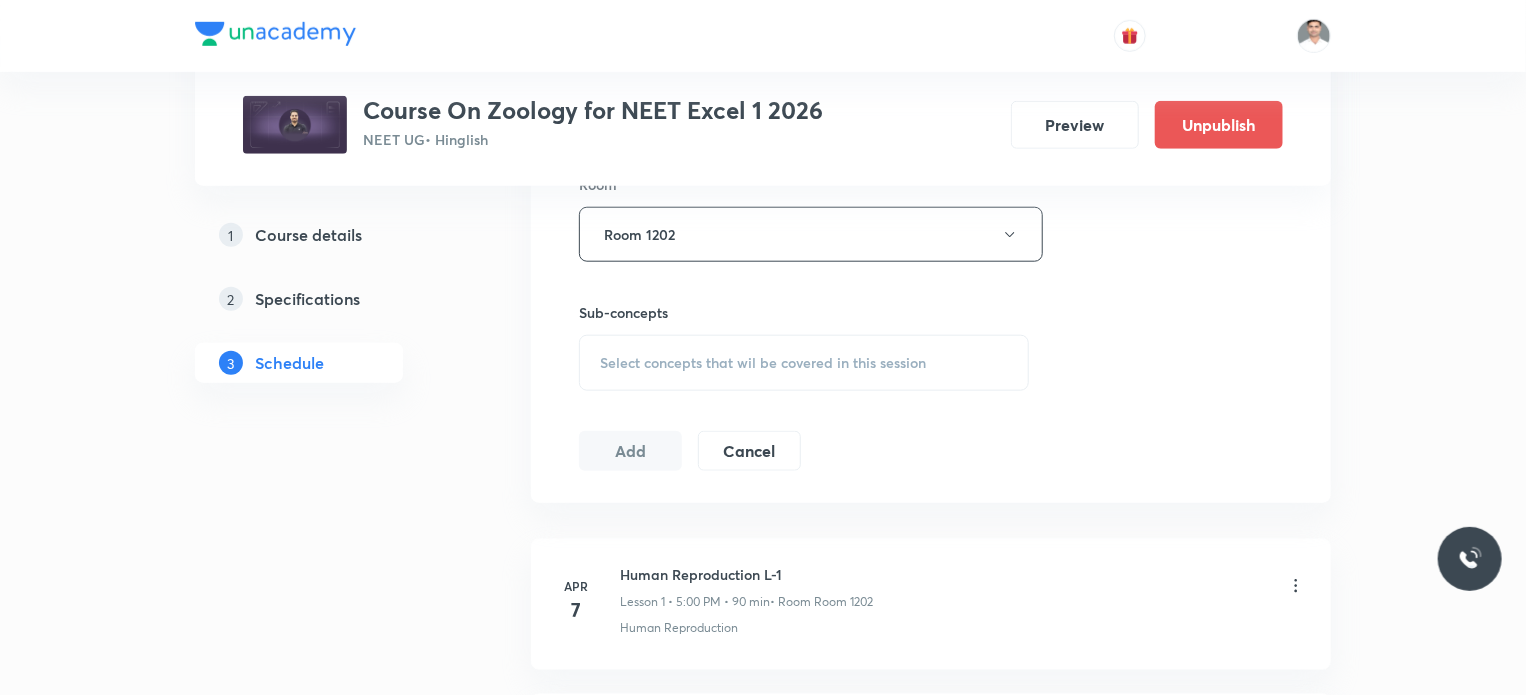 click on "Select concepts that wil be covered in this session" at bounding box center (763, 363) 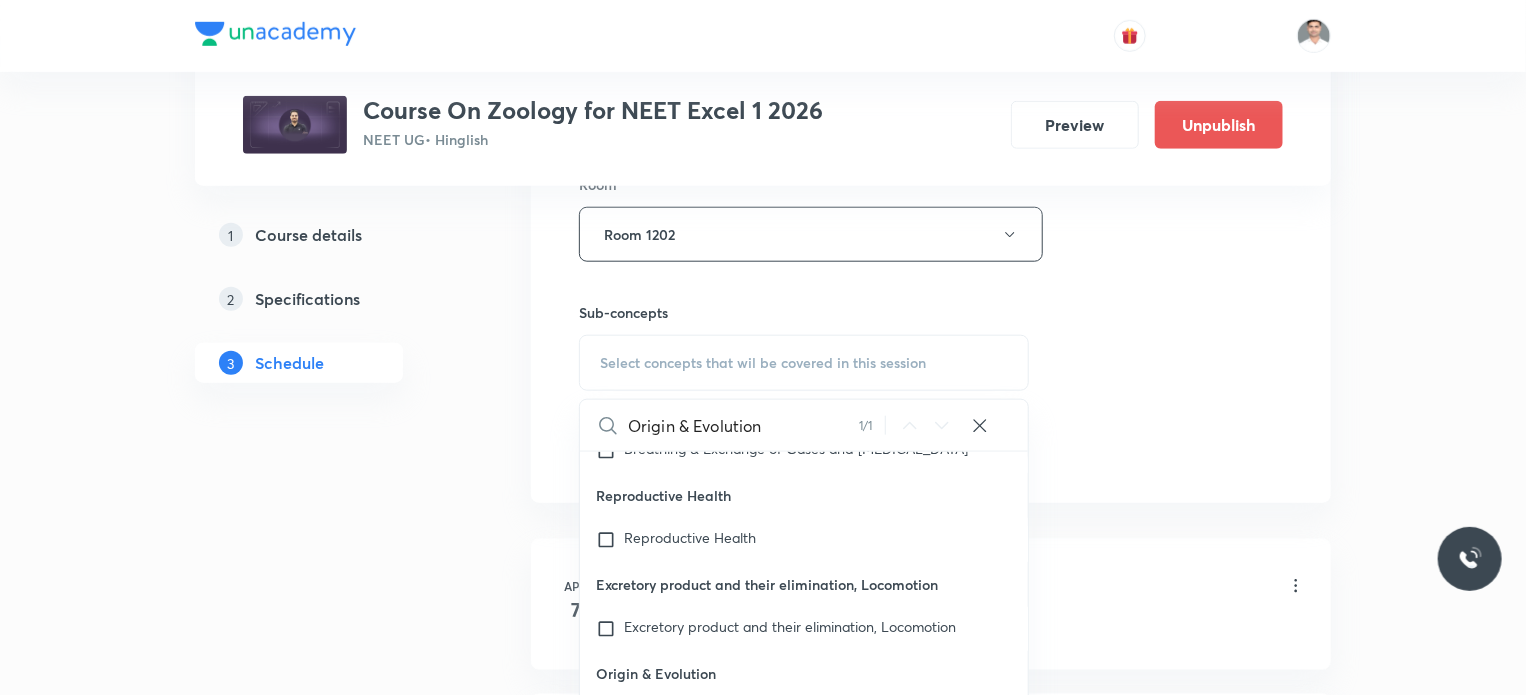 scroll, scrollTop: 92174, scrollLeft: 0, axis: vertical 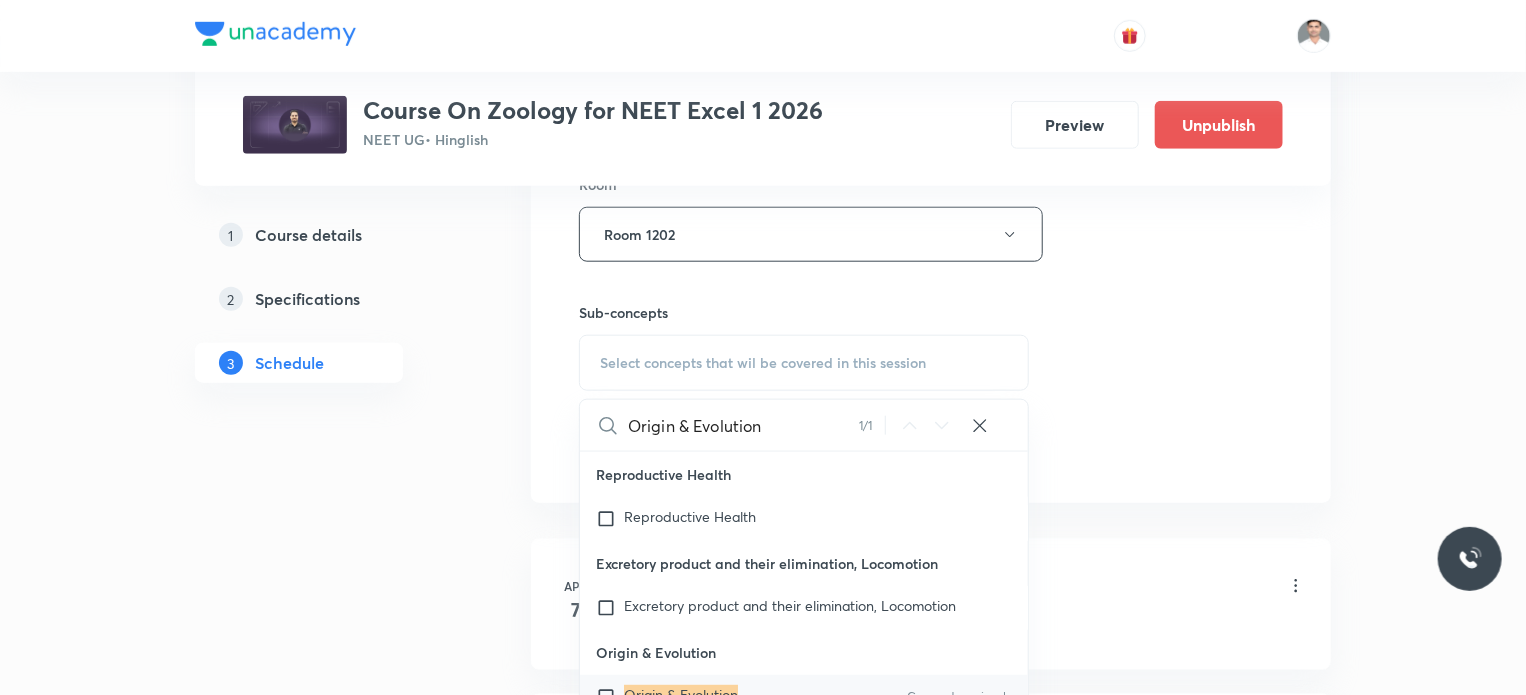 type on "Origin & Evolution" 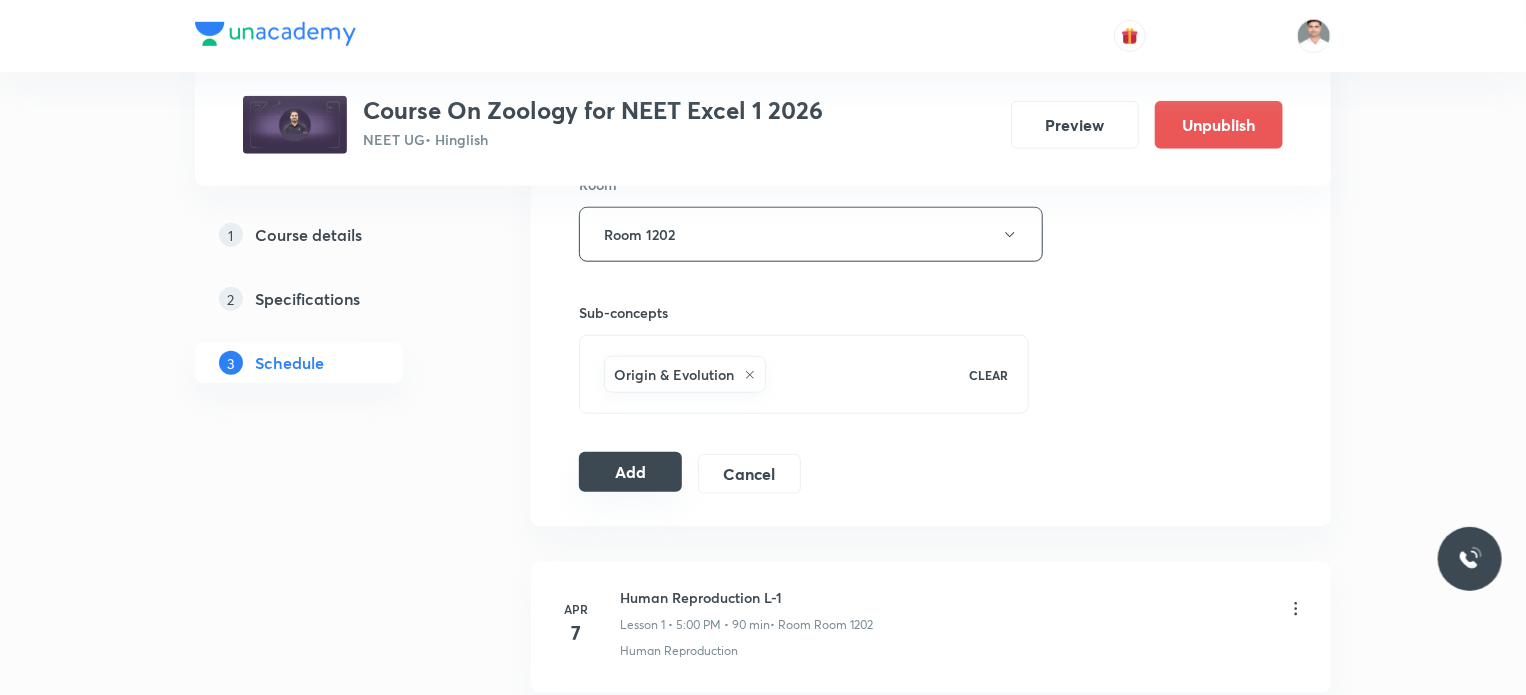 click on "Add" at bounding box center (630, 472) 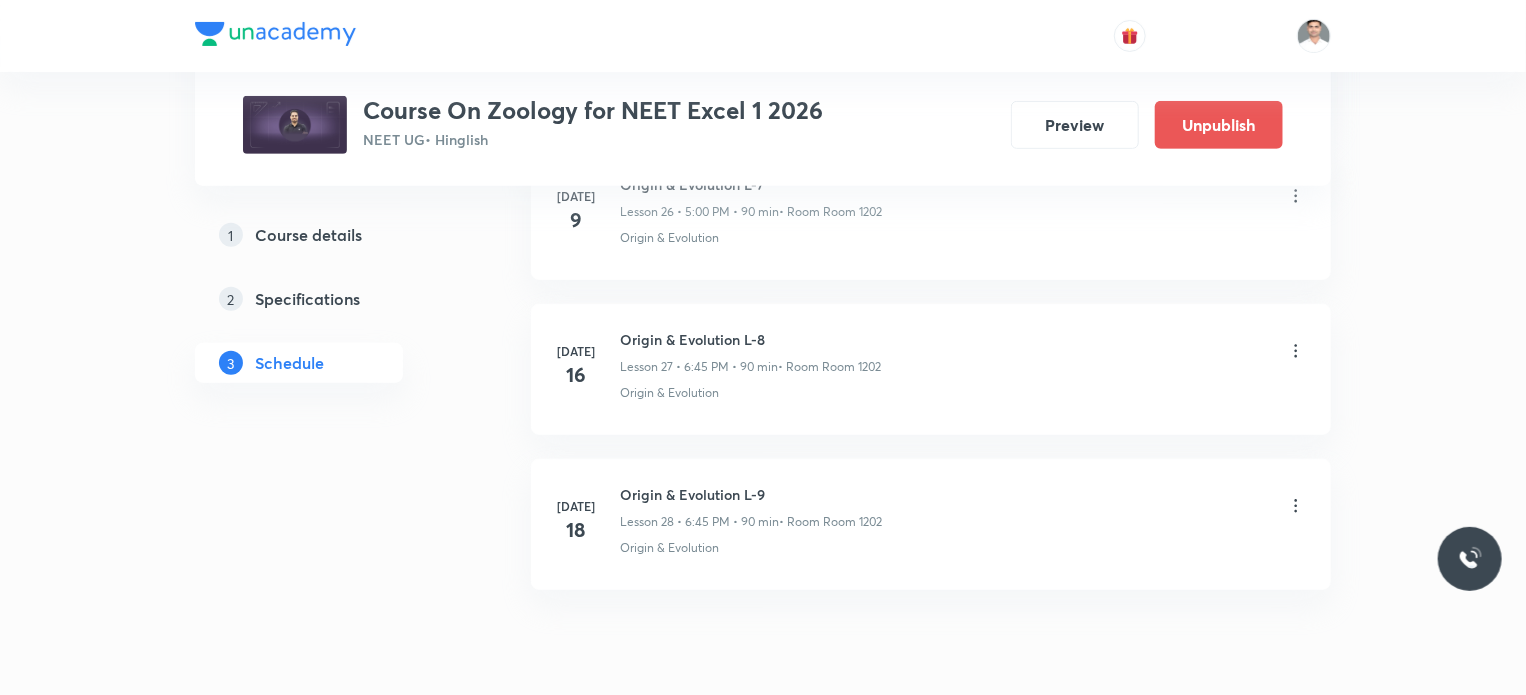 scroll, scrollTop: 4317, scrollLeft: 0, axis: vertical 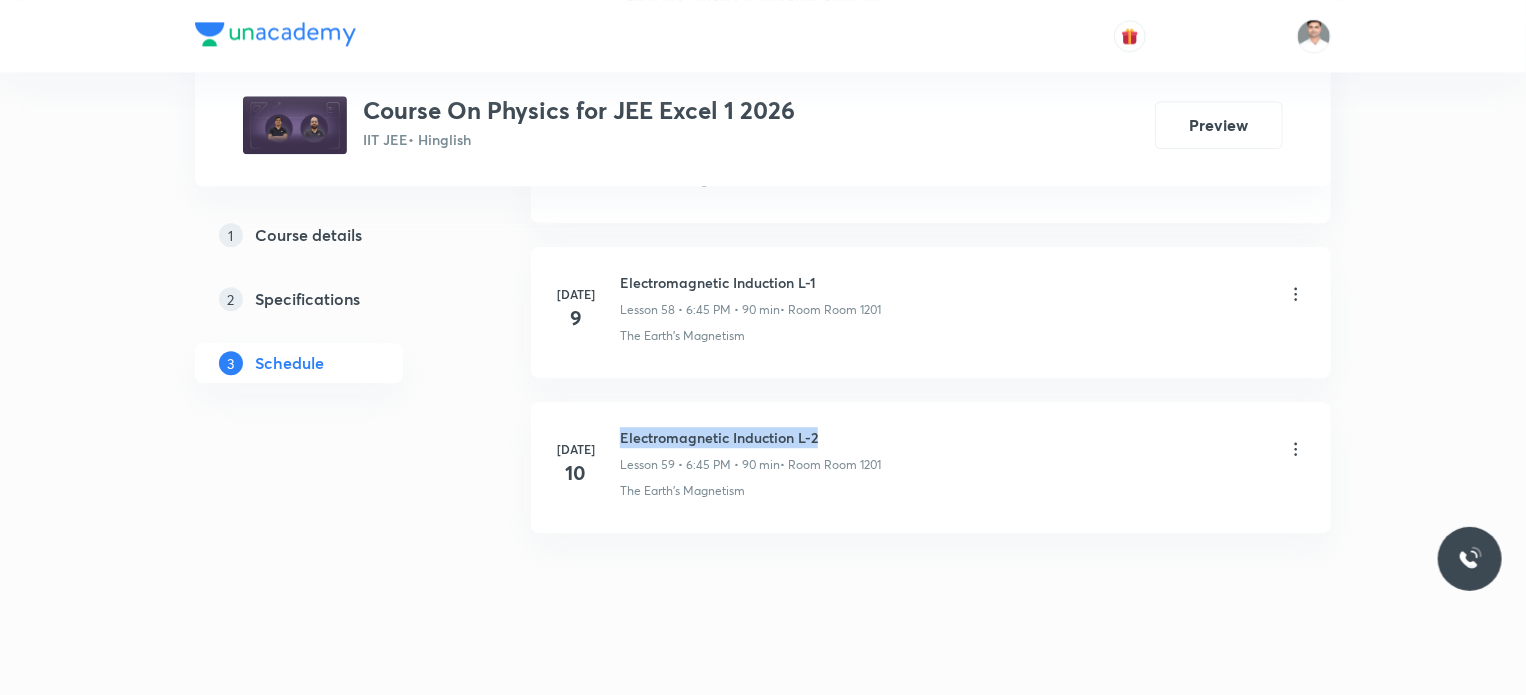 drag, startPoint x: 620, startPoint y: 410, endPoint x: 829, endPoint y: 408, distance: 209.00957 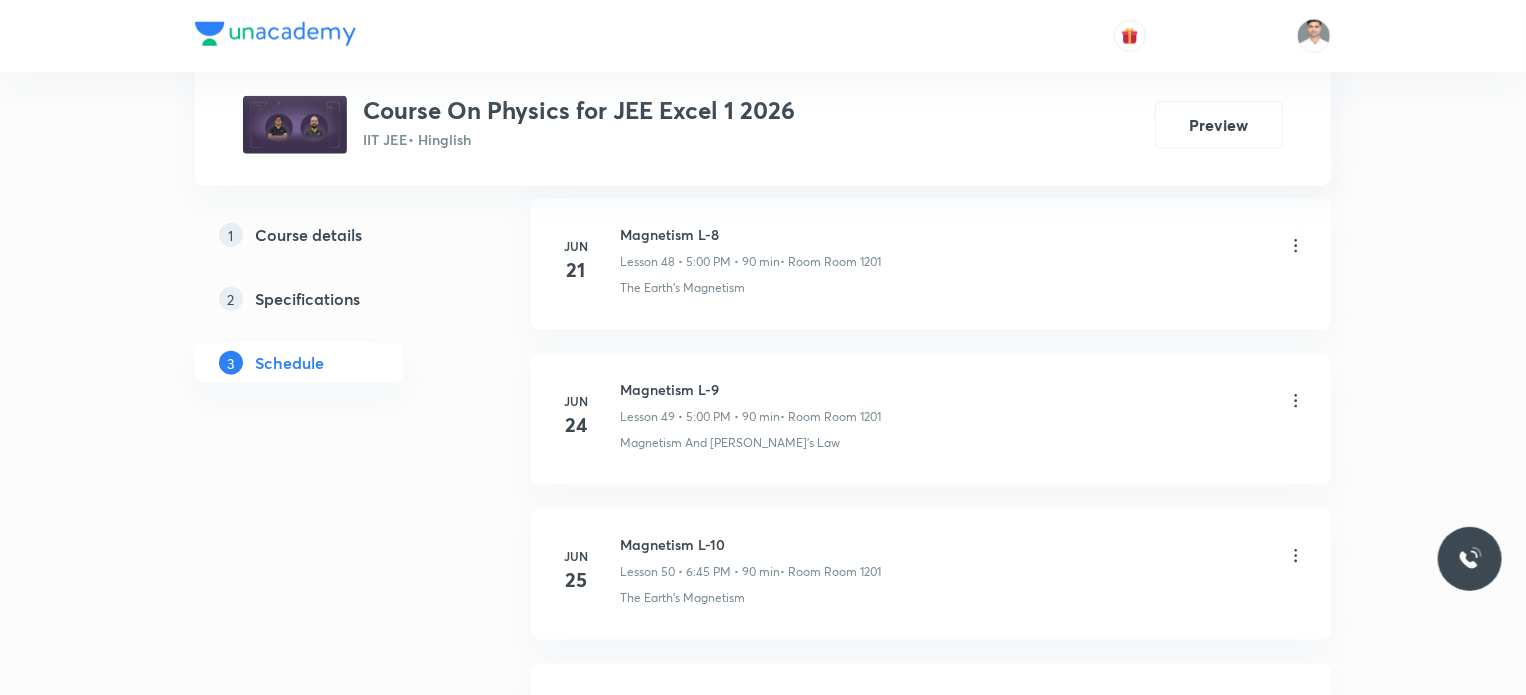 scroll, scrollTop: 8256, scrollLeft: 0, axis: vertical 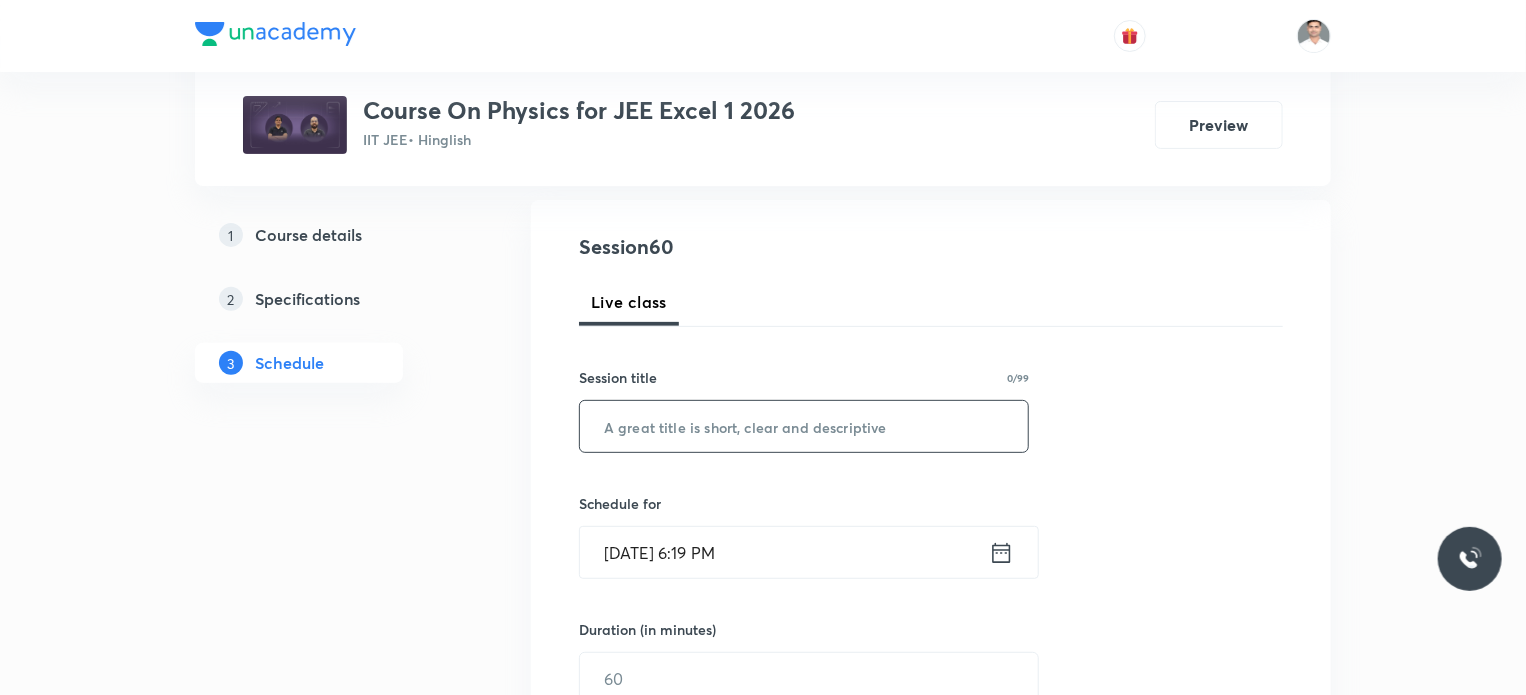click at bounding box center [804, 426] 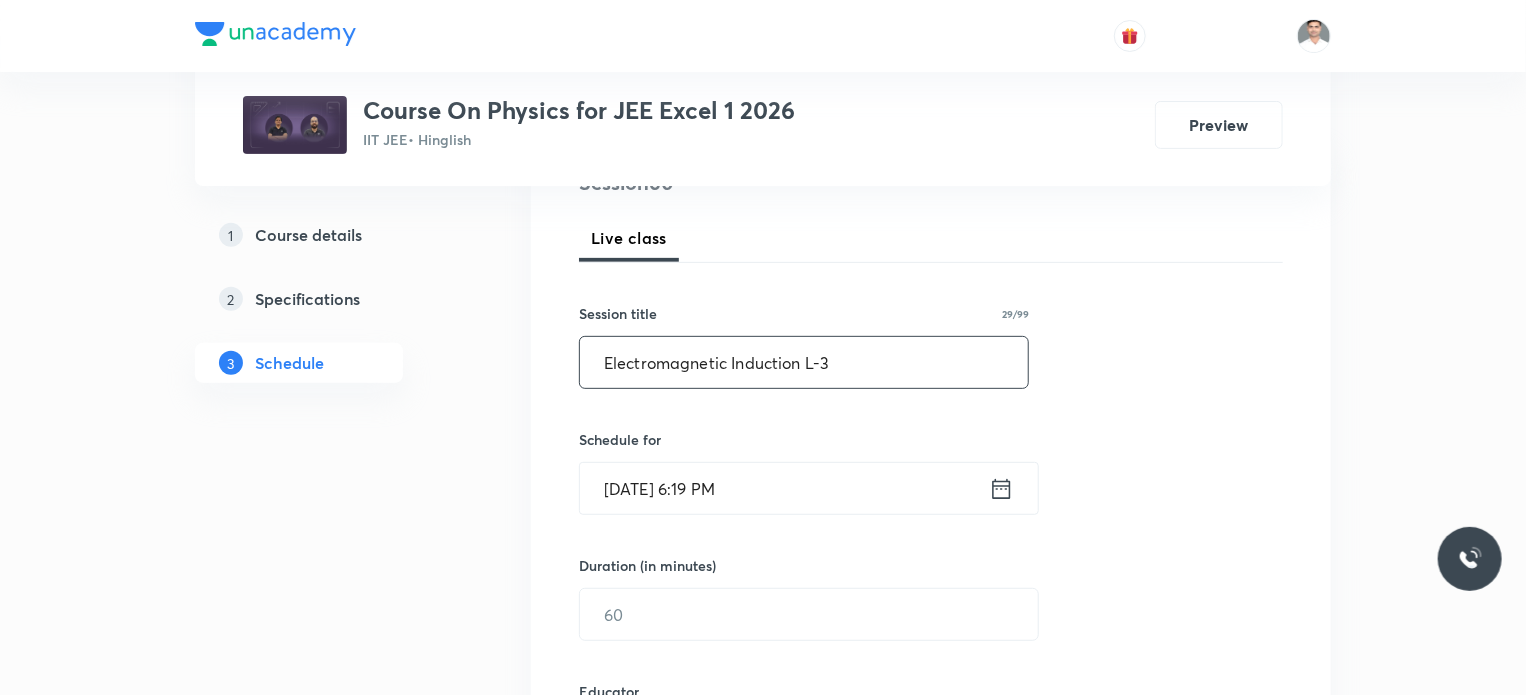 scroll, scrollTop: 300, scrollLeft: 0, axis: vertical 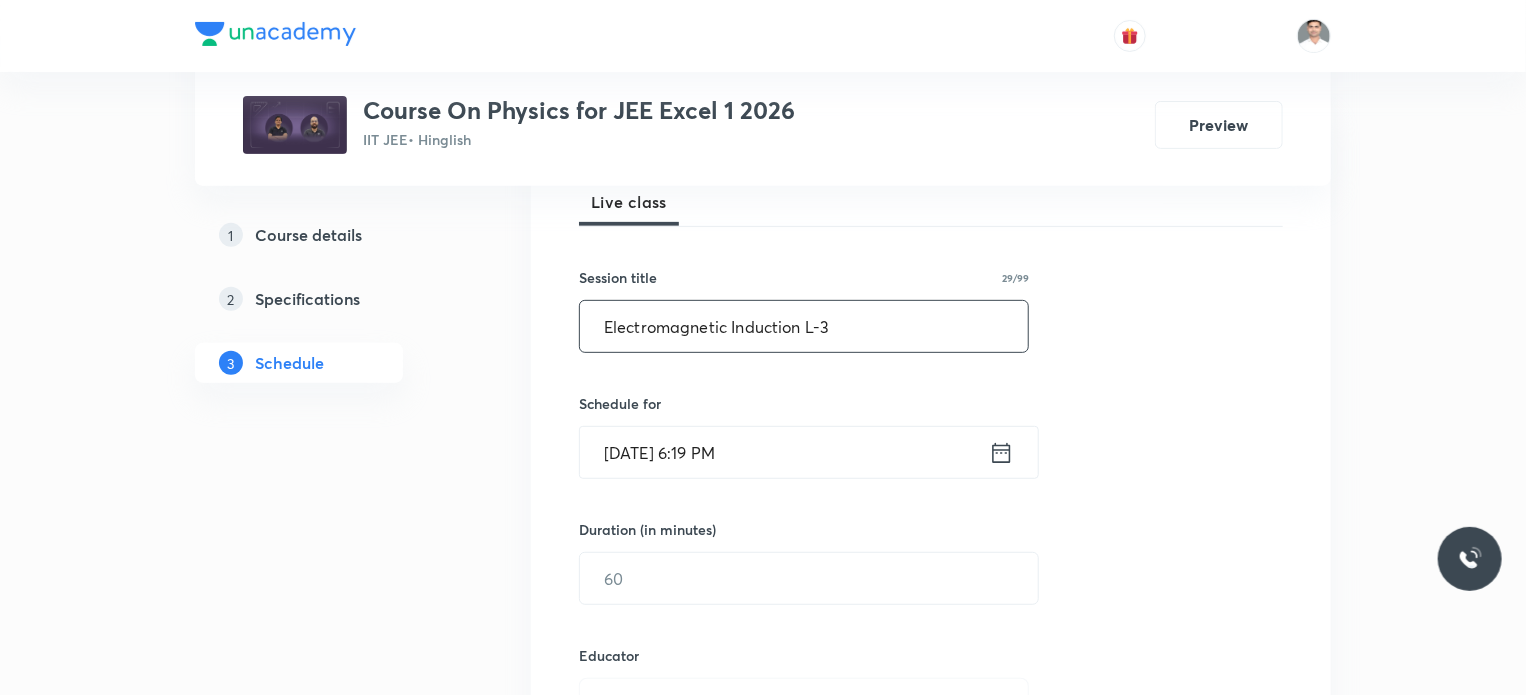 type on "Electromagnetic Induction L-3" 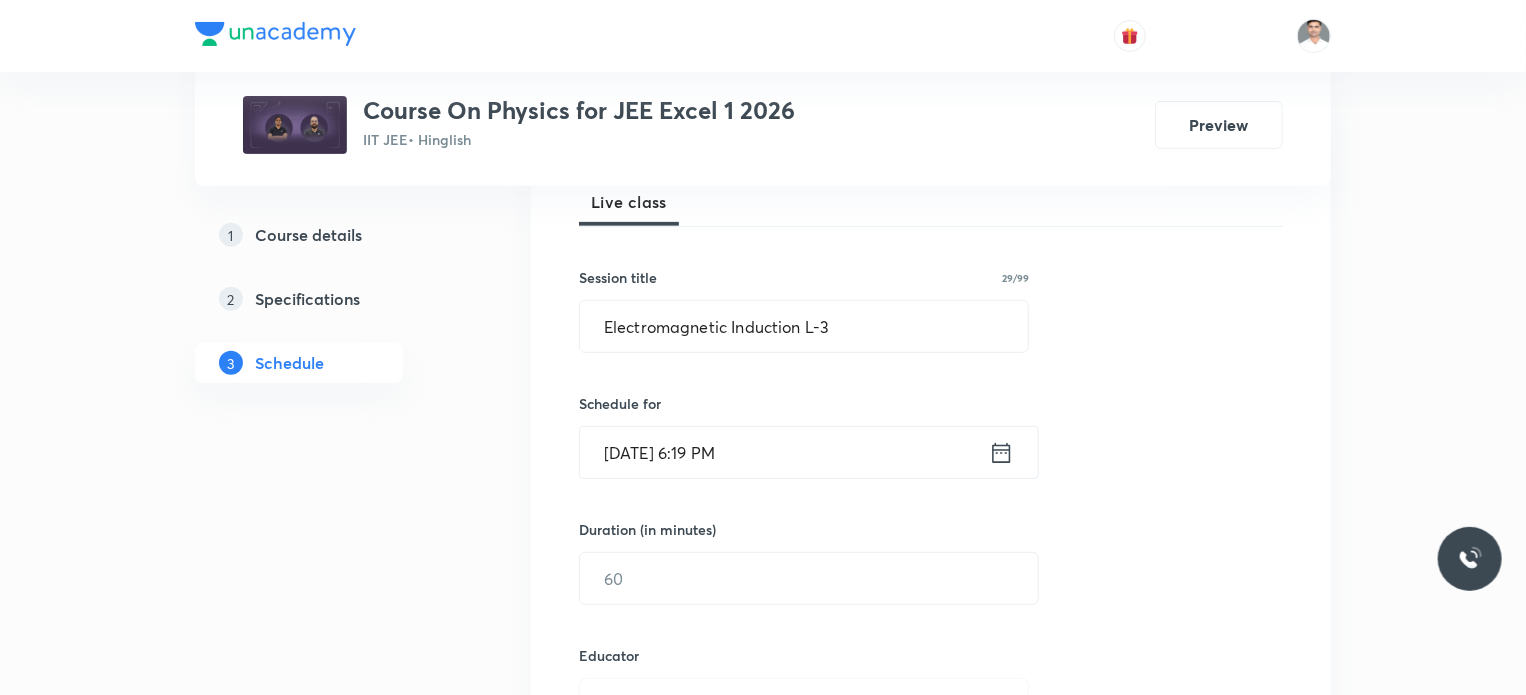 click 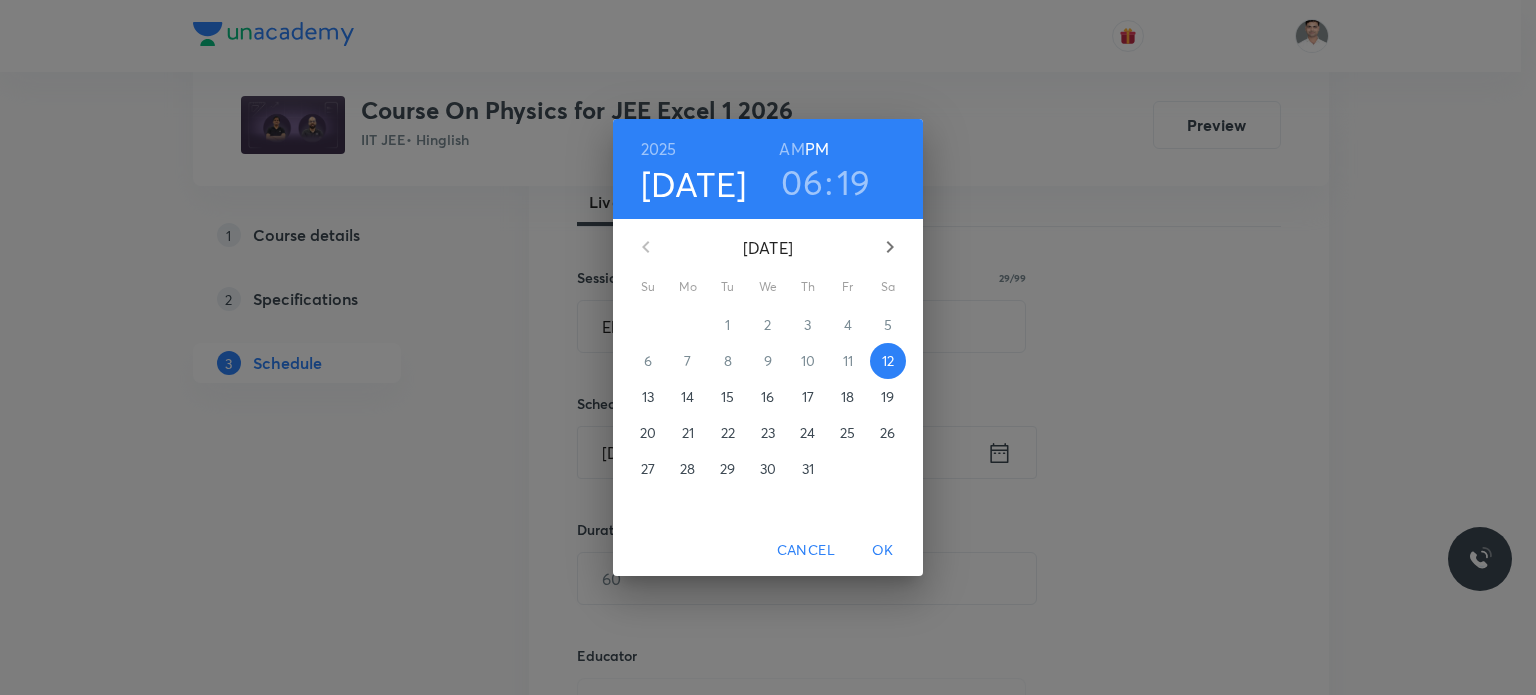 click on "14" at bounding box center (687, 397) 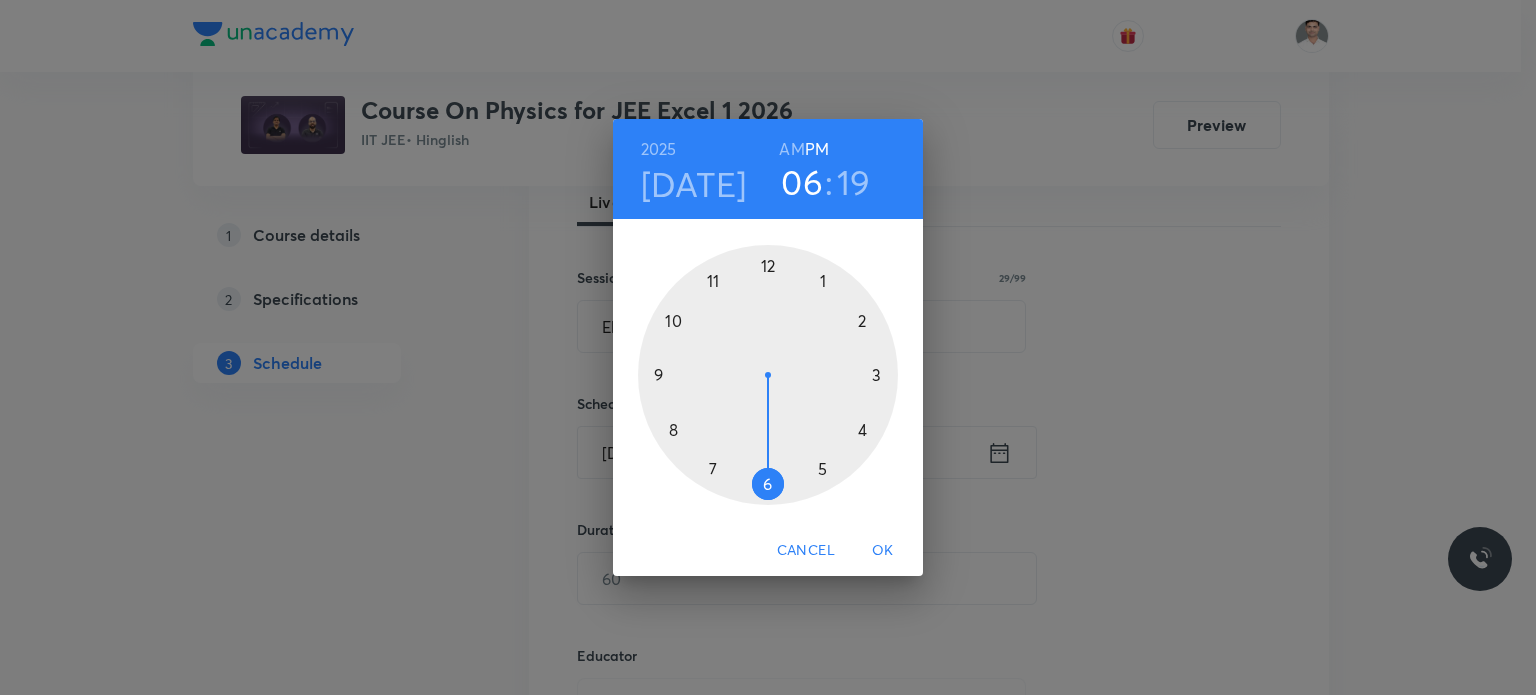 click at bounding box center [768, 375] 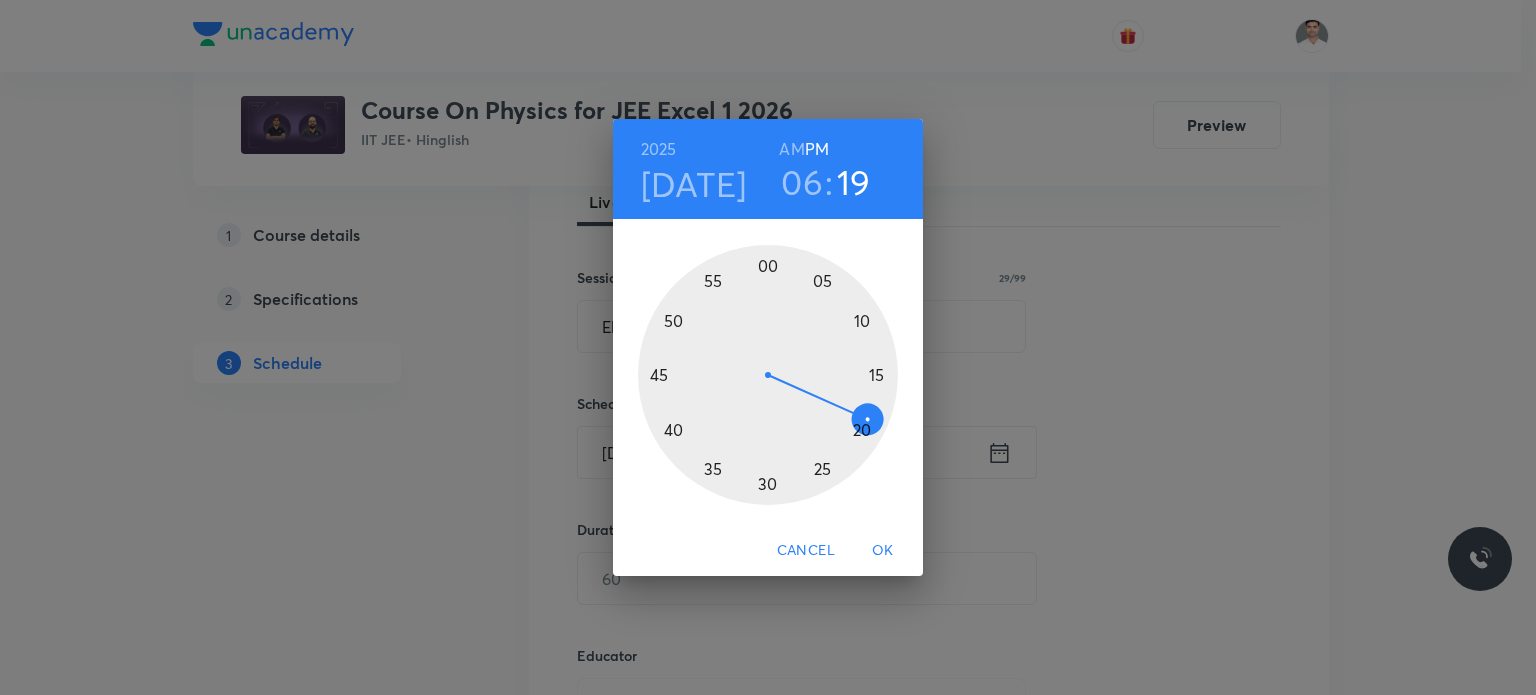 click at bounding box center (768, 375) 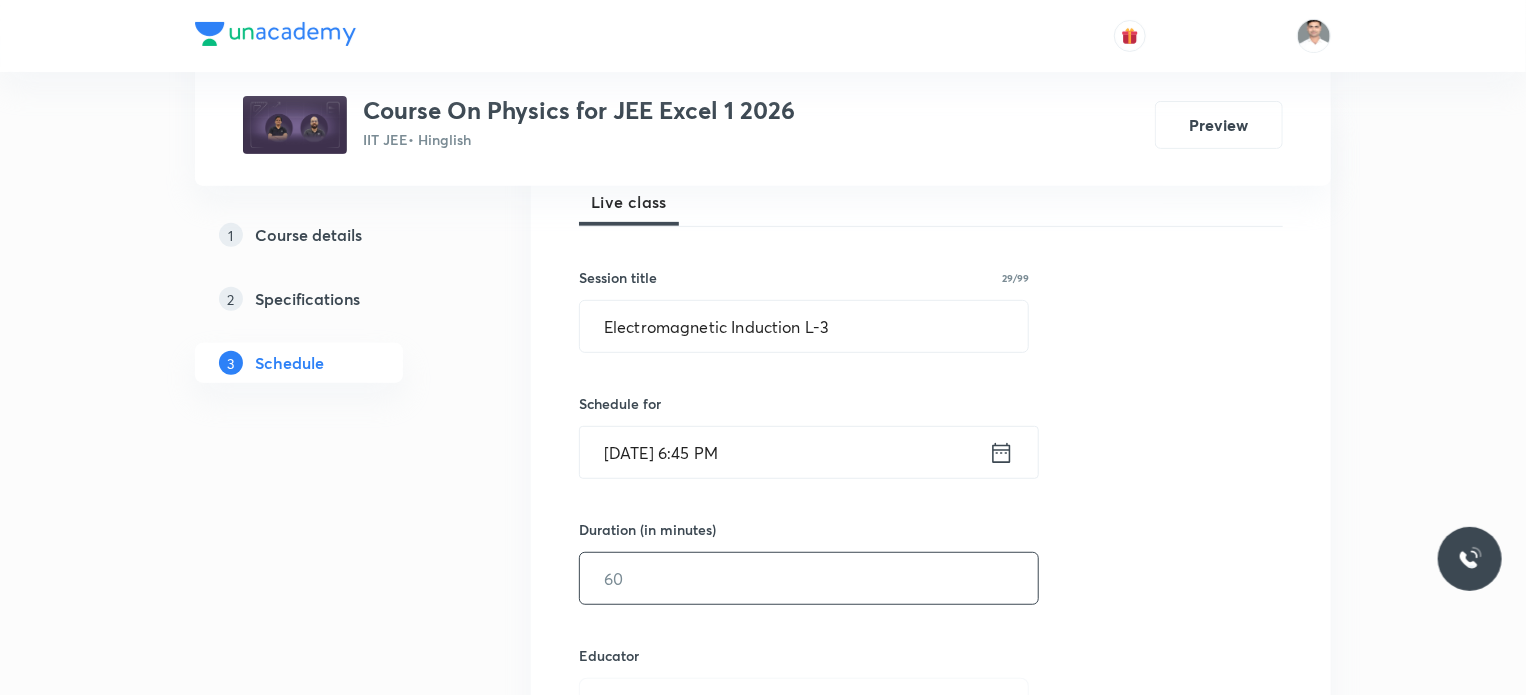 click at bounding box center [809, 578] 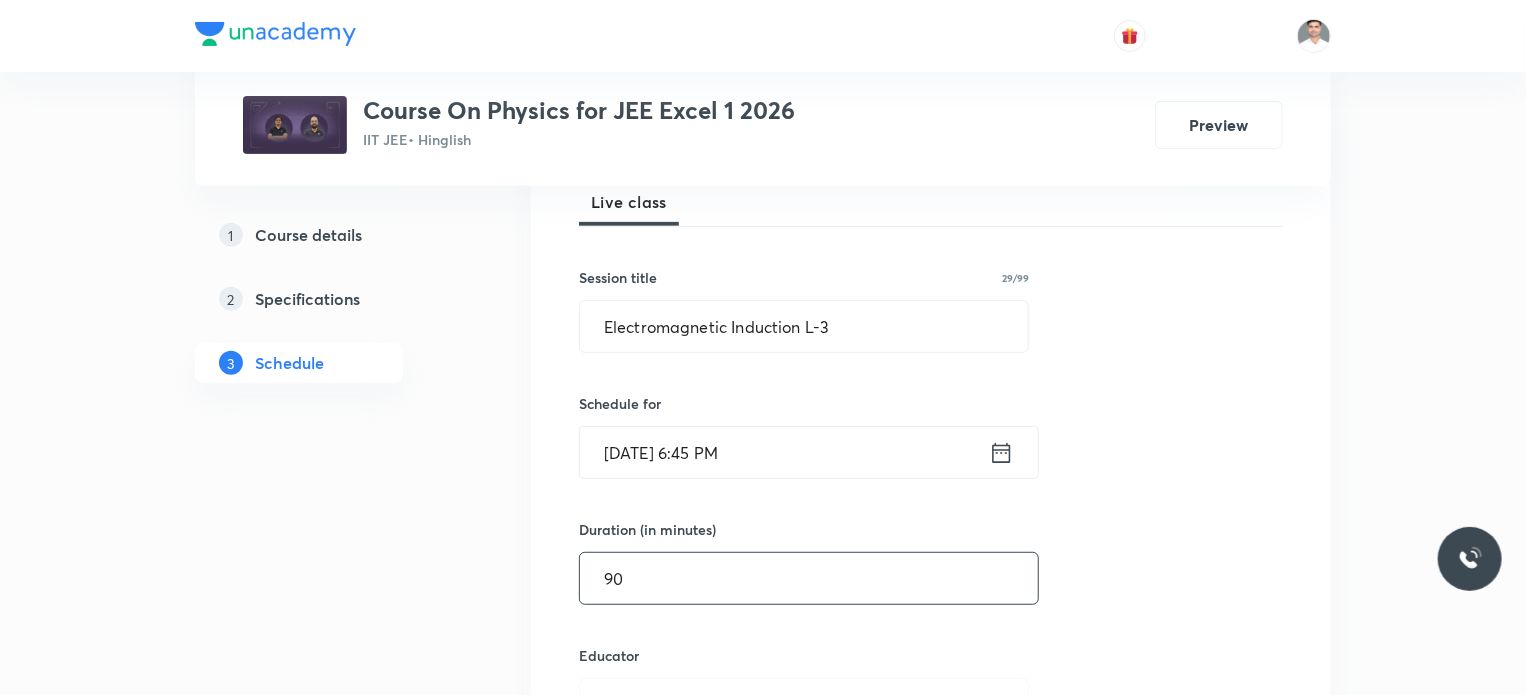 type on "90" 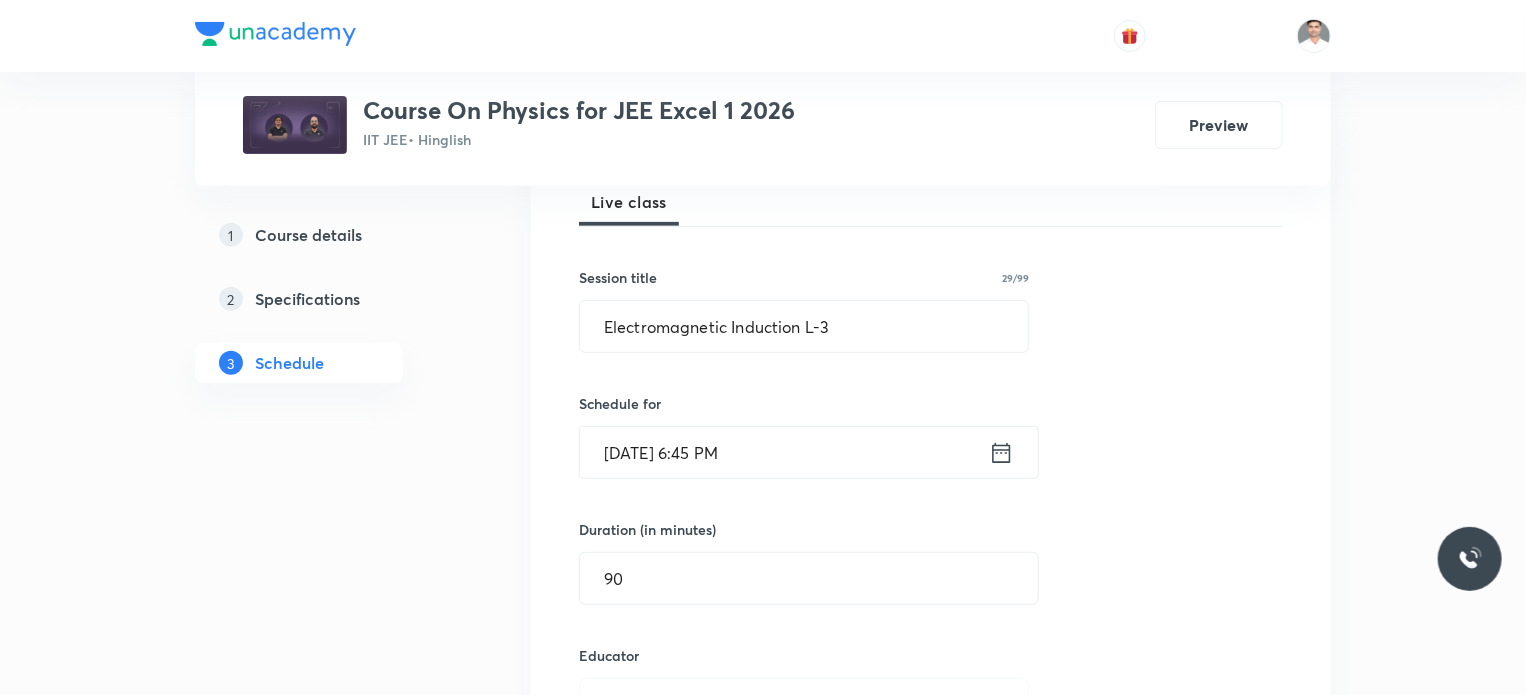 scroll, scrollTop: 336, scrollLeft: 0, axis: vertical 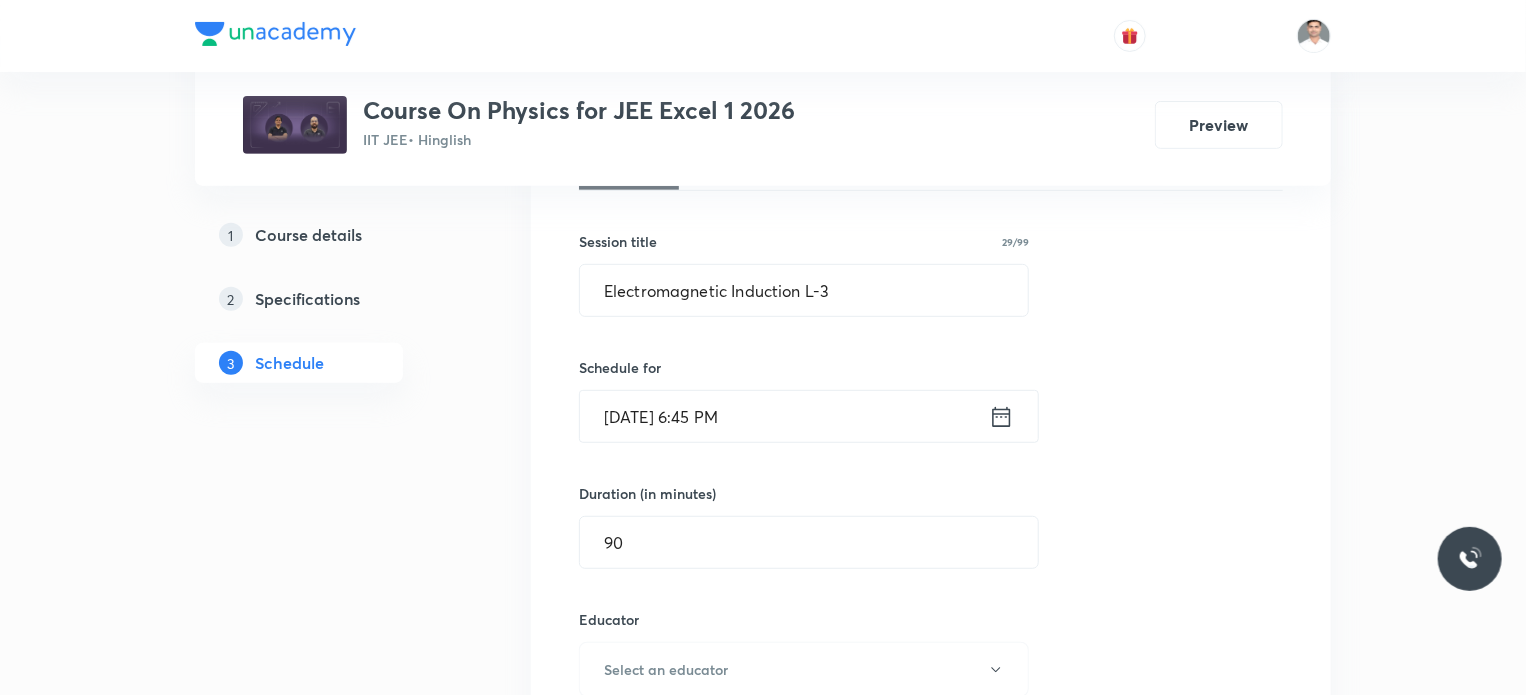 type 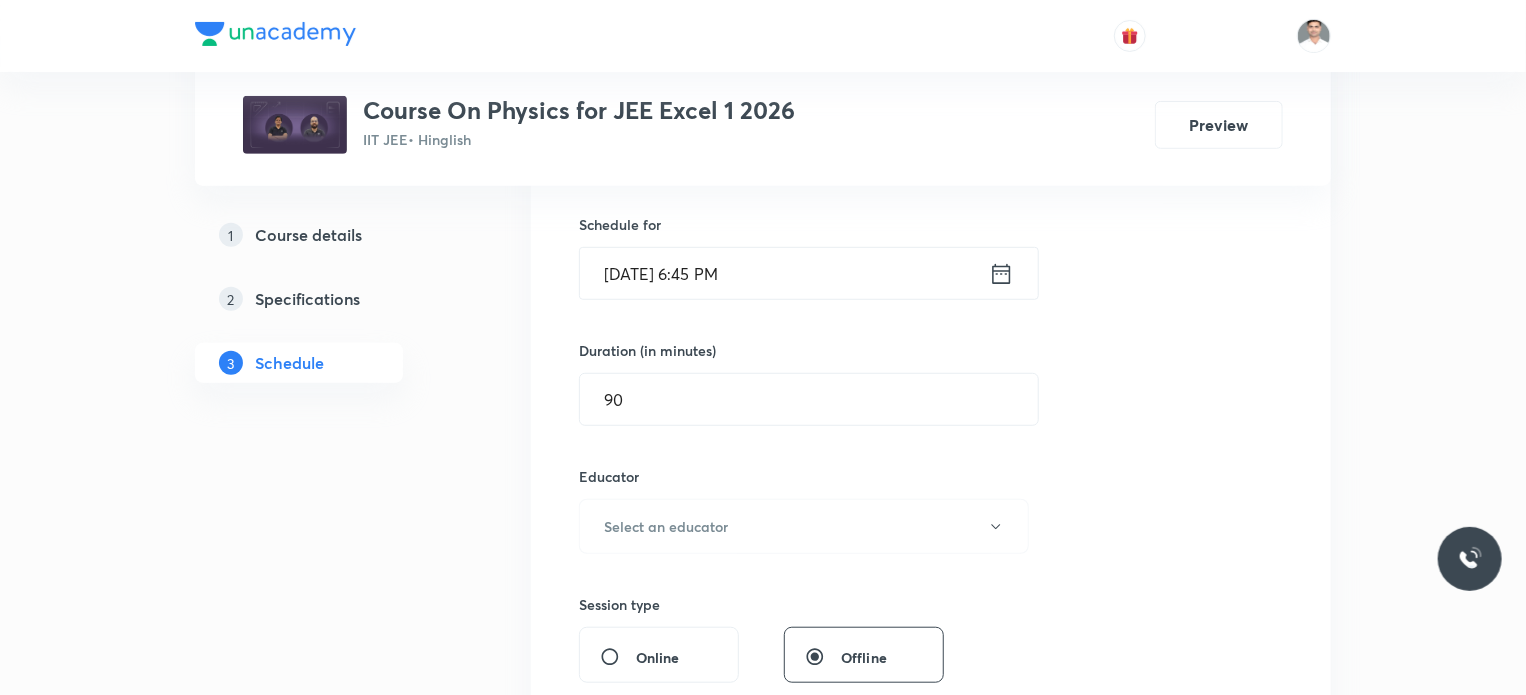 scroll, scrollTop: 536, scrollLeft: 0, axis: vertical 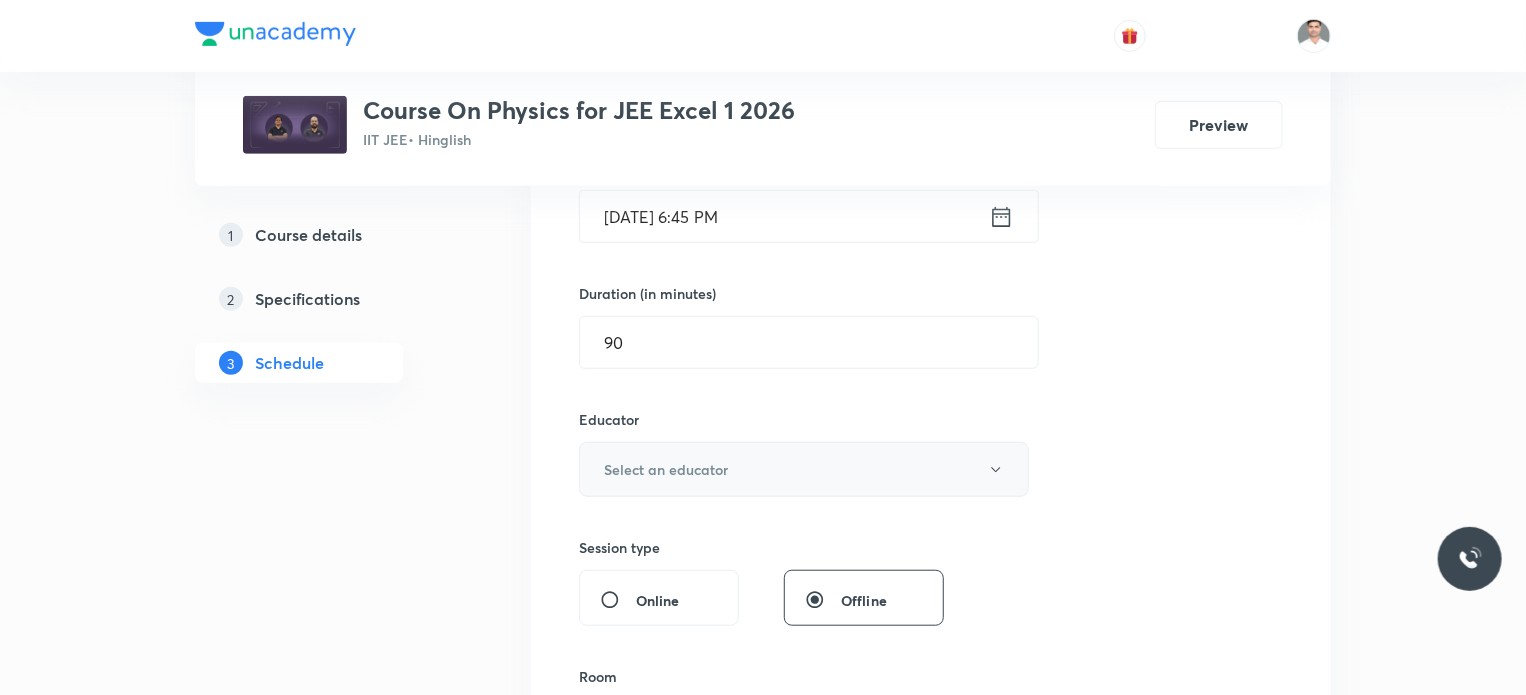 click on "Select an educator" at bounding box center [804, 469] 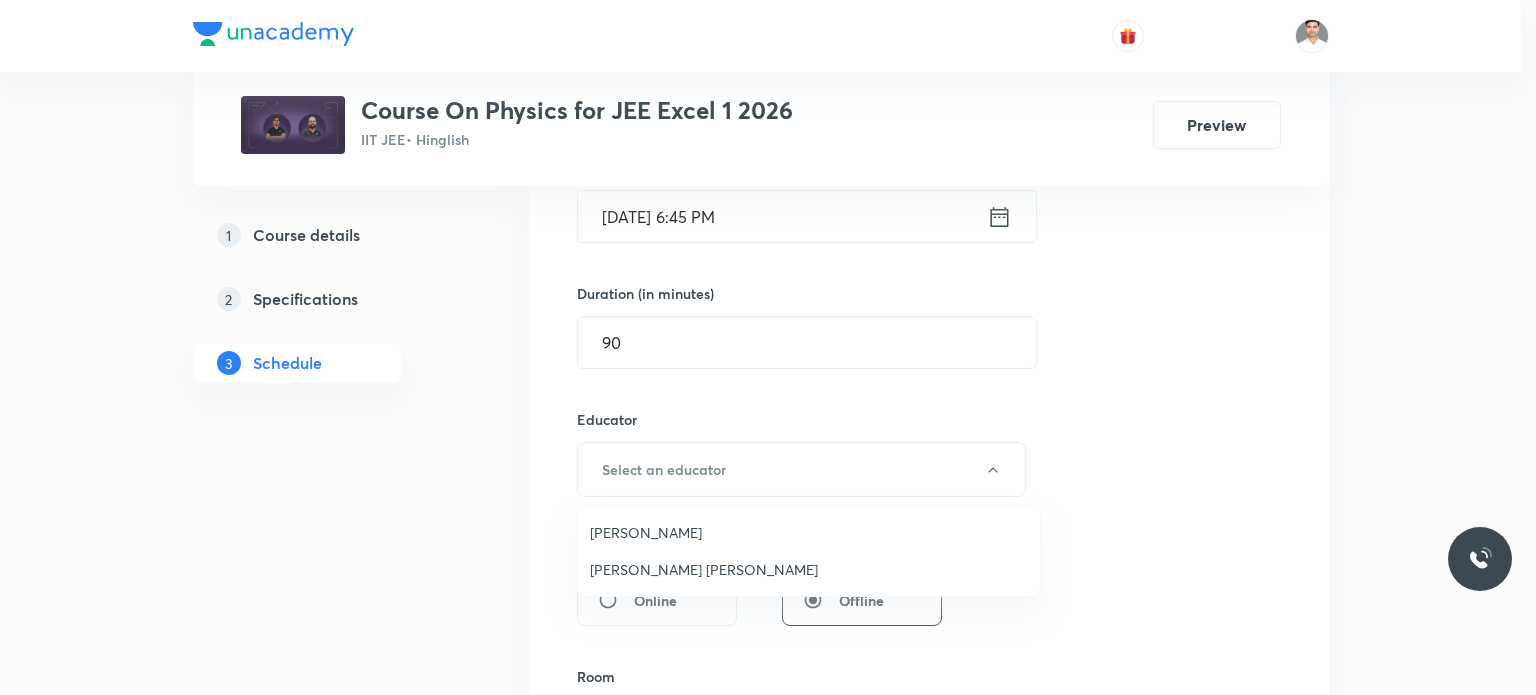 click on "[PERSON_NAME] [PERSON_NAME]" at bounding box center (809, 569) 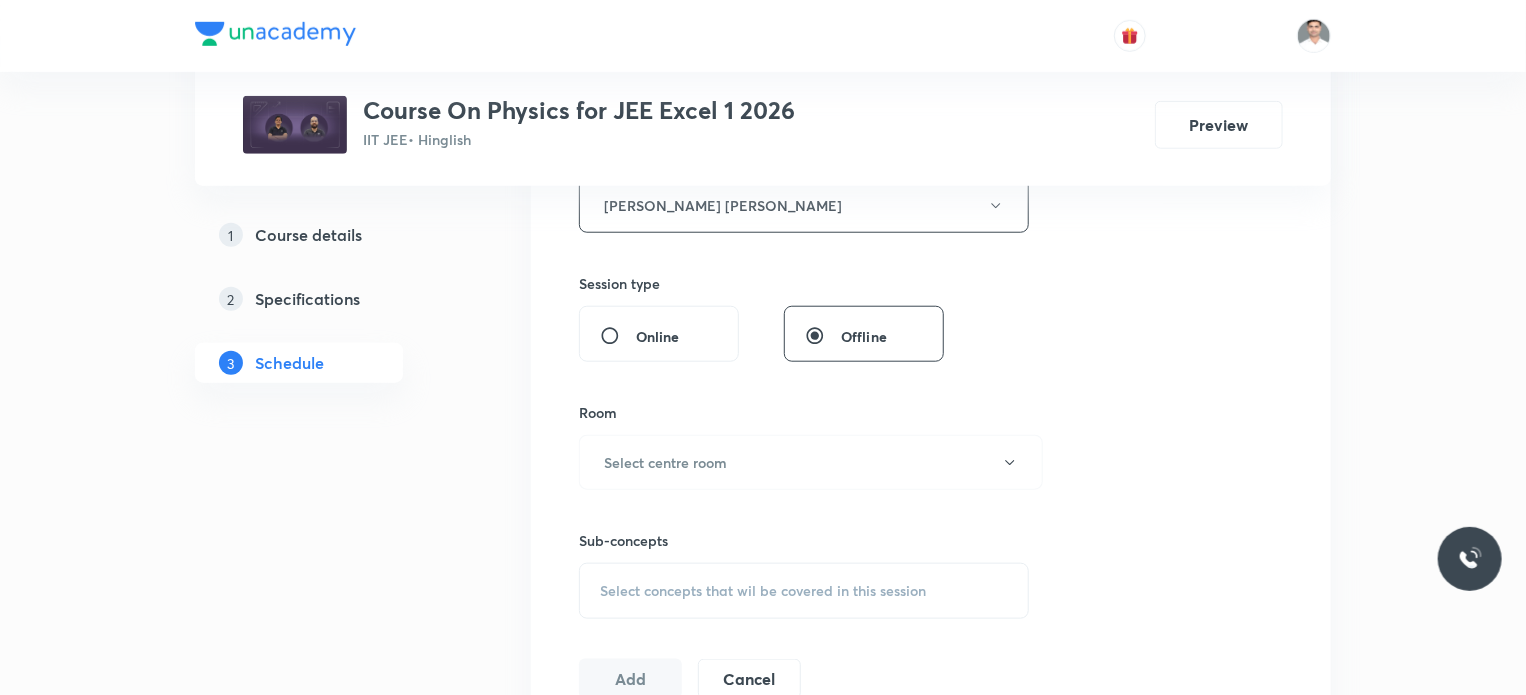 scroll, scrollTop: 836, scrollLeft: 0, axis: vertical 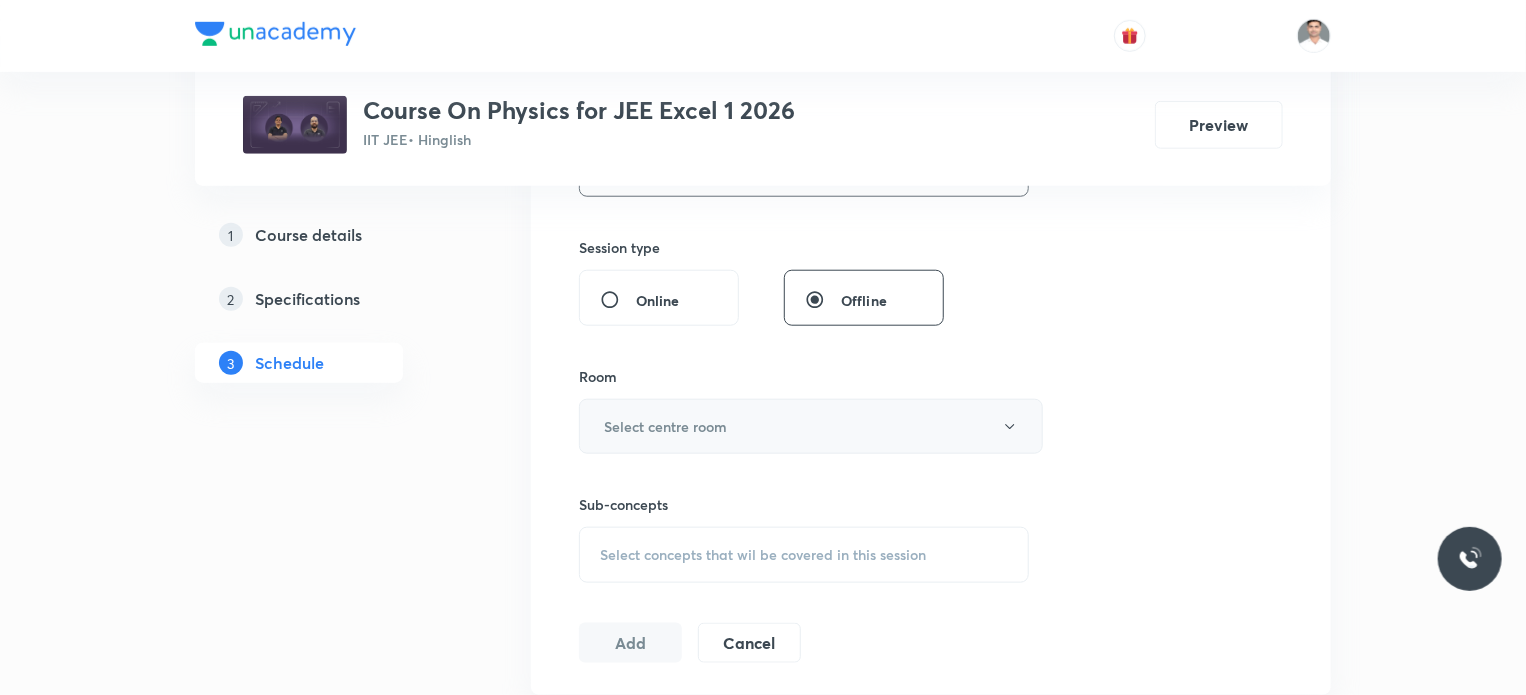 click on "Select centre room" at bounding box center [665, 426] 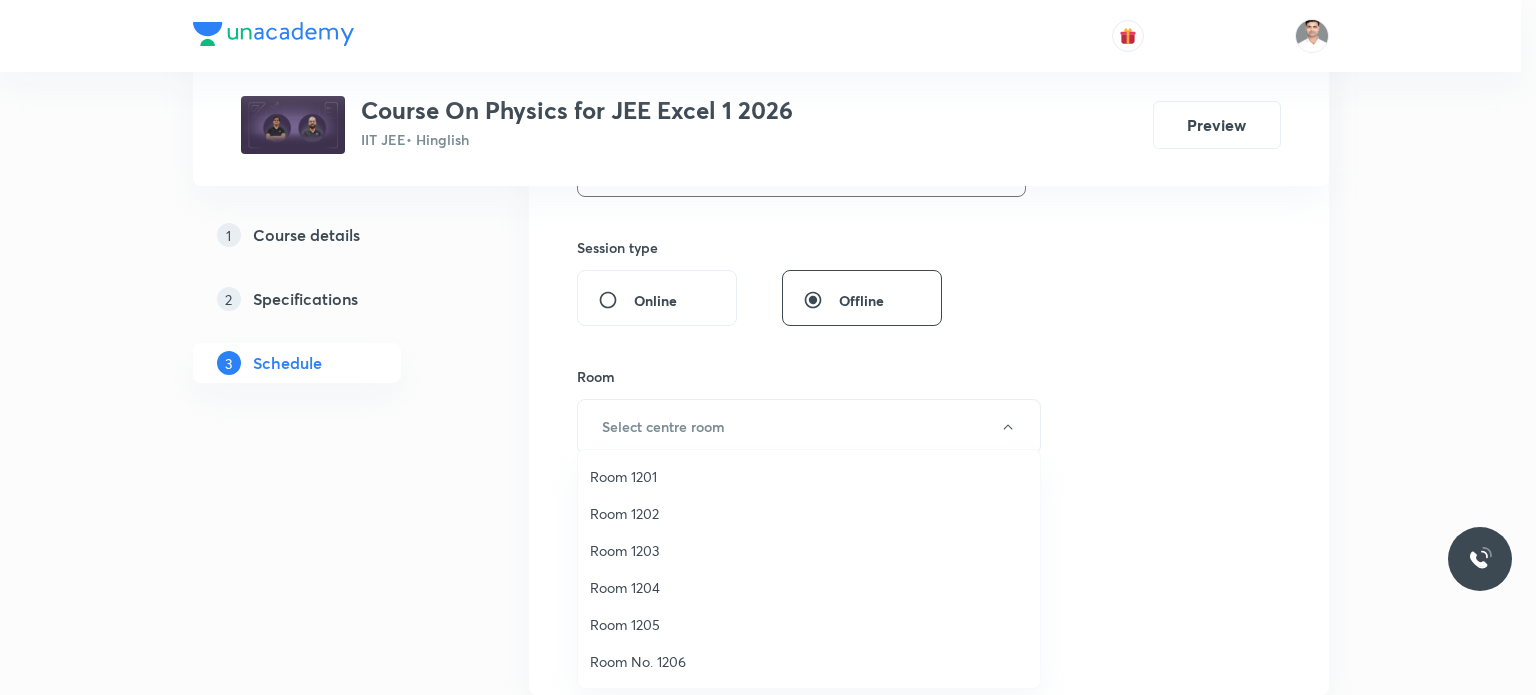 click on "Room 1201" at bounding box center (809, 476) 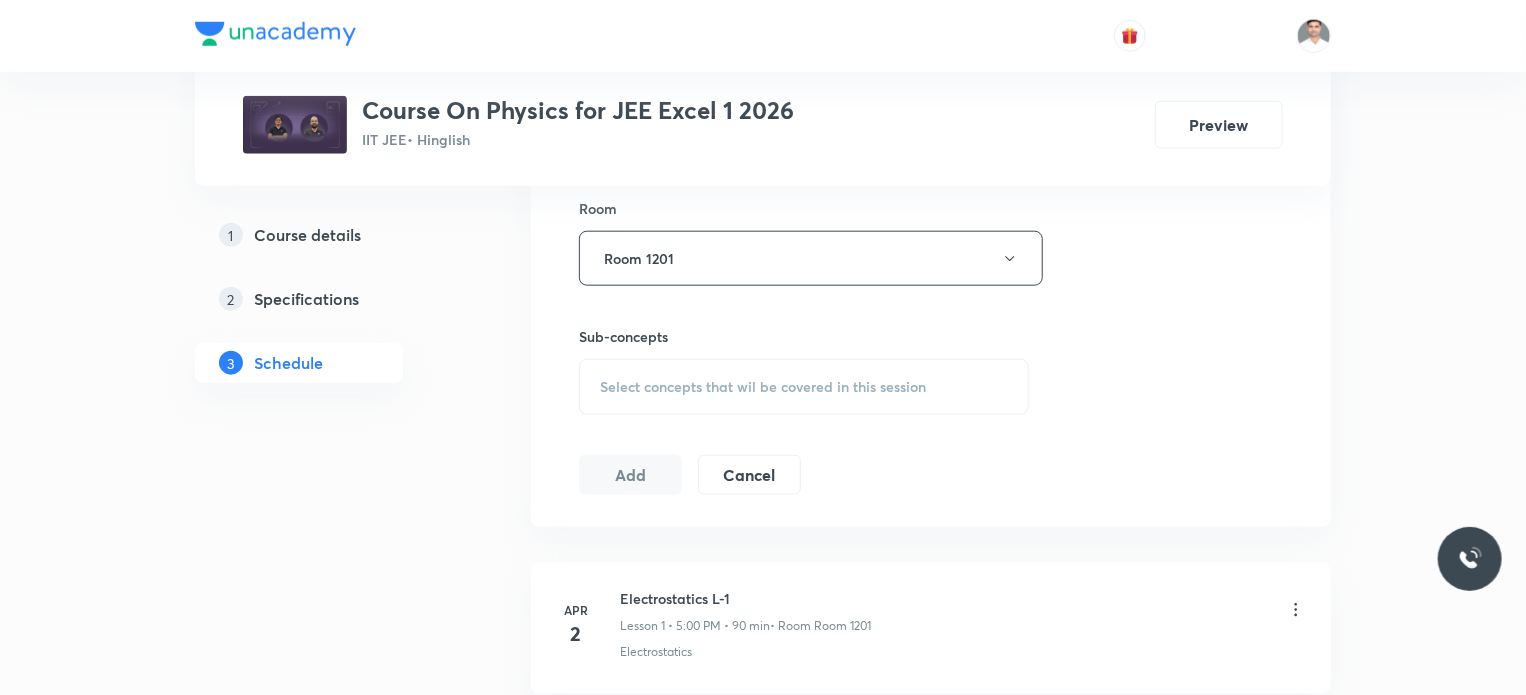 scroll, scrollTop: 1036, scrollLeft: 0, axis: vertical 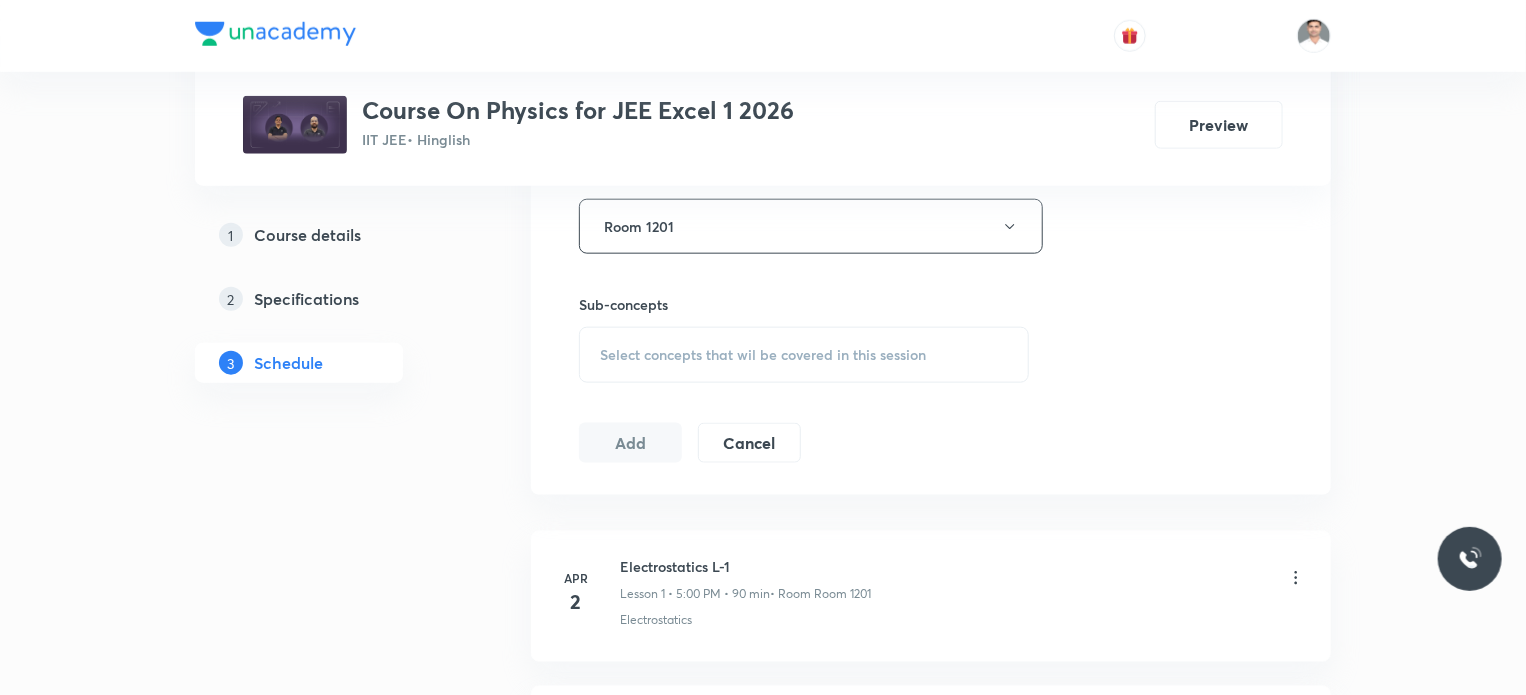 click on "Select concepts that wil be covered in this session" at bounding box center [763, 355] 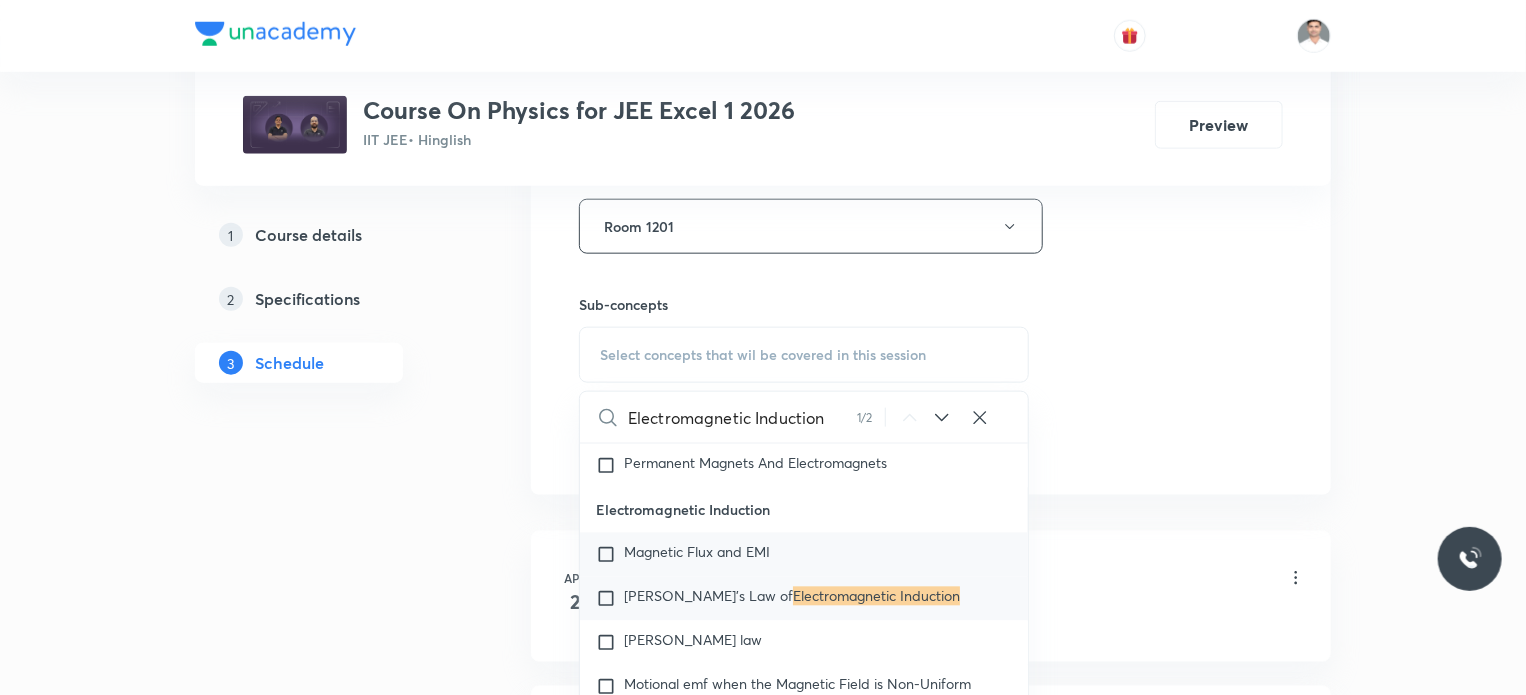 scroll, scrollTop: 25300, scrollLeft: 0, axis: vertical 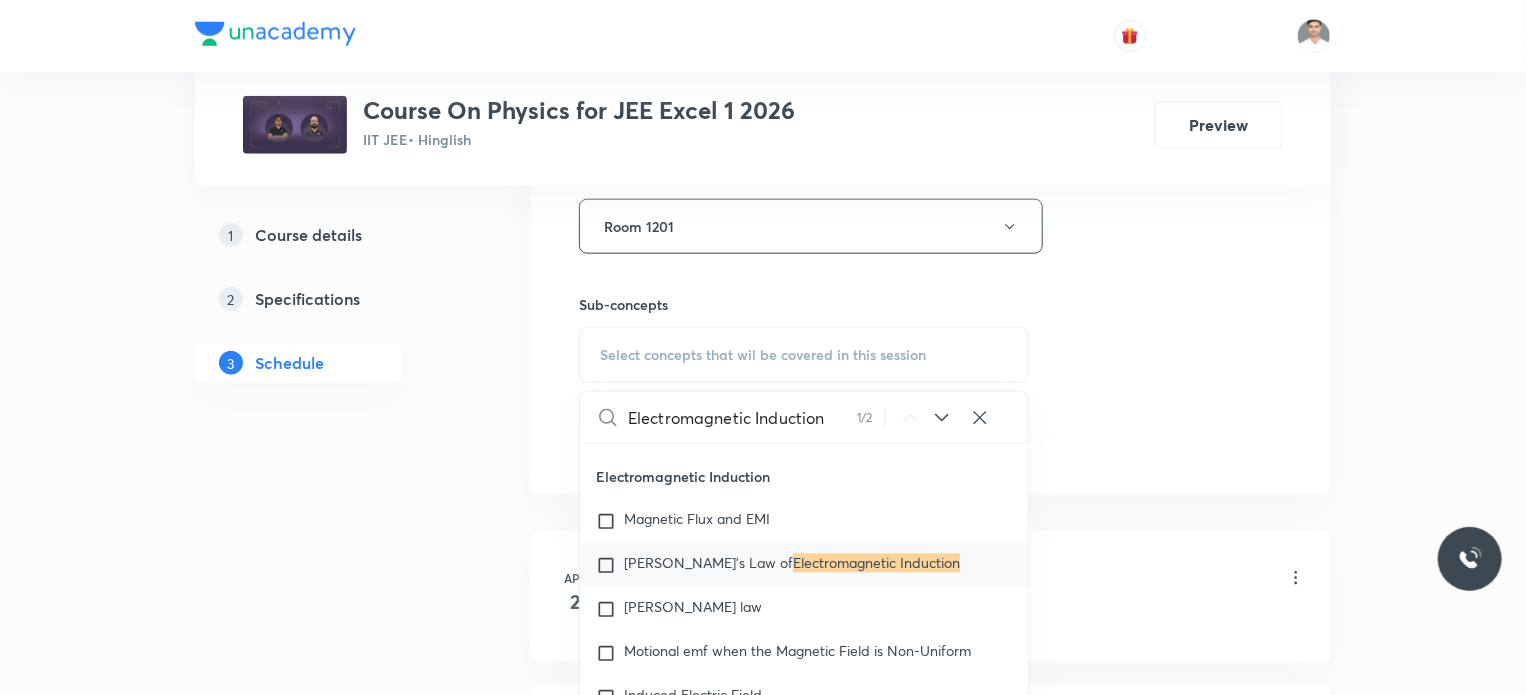 type on "Electromagnetic Induction" 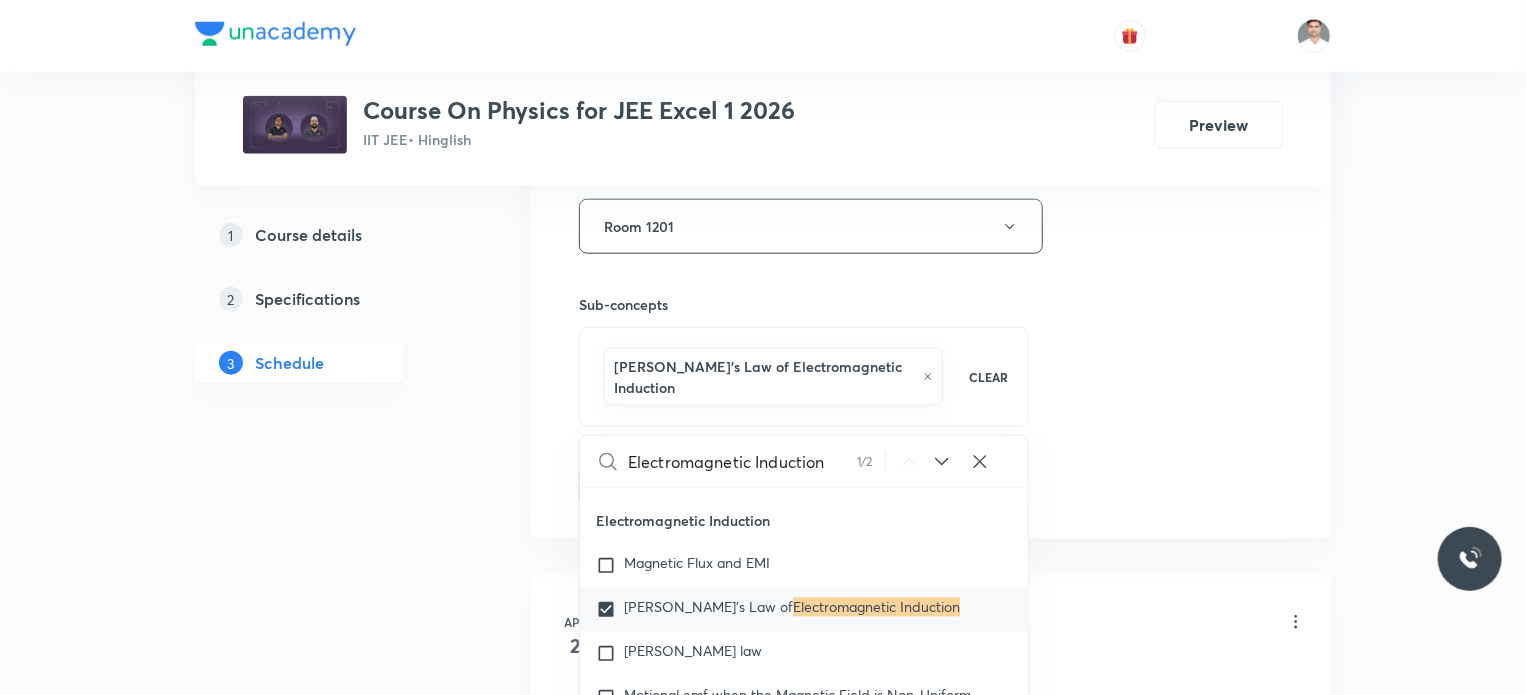 click on "1 Course details 2 Specifications 3 Schedule" at bounding box center (331, 4575) 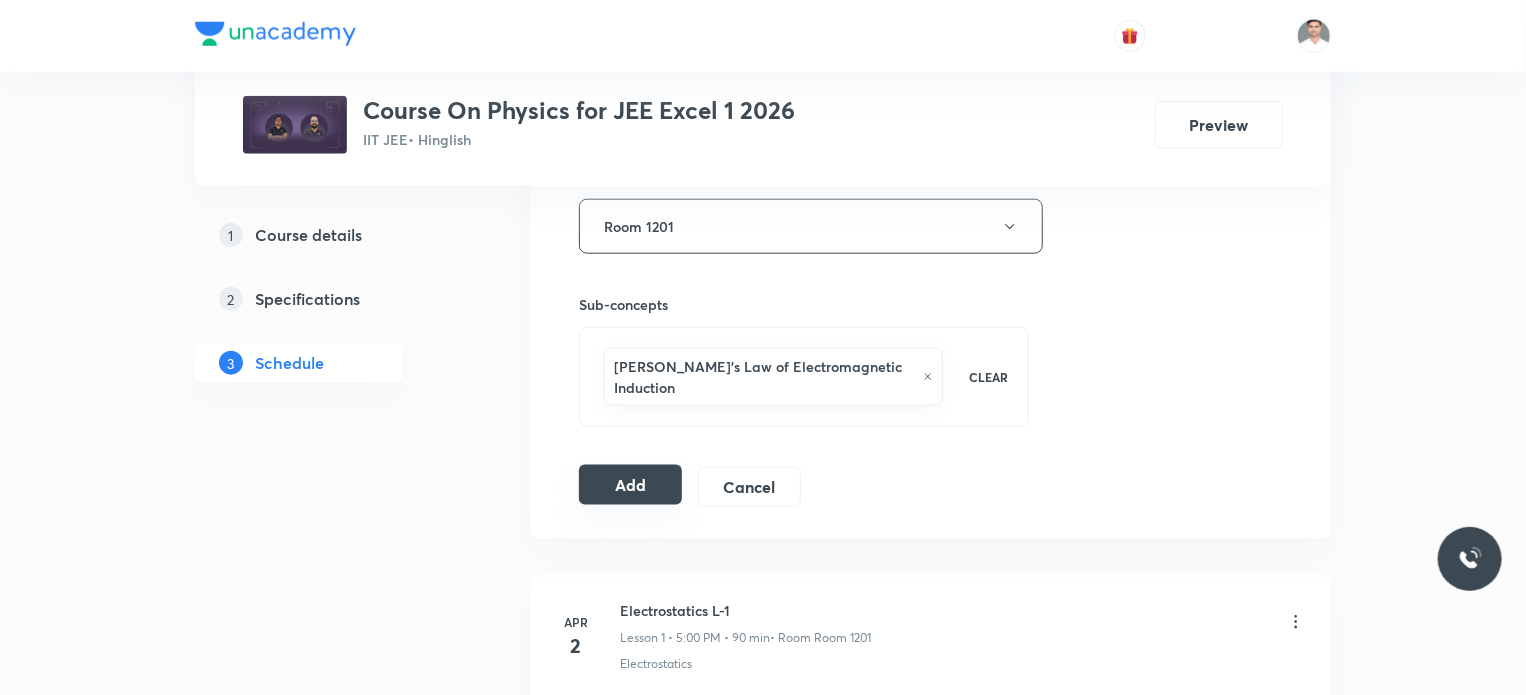 click on "Add" at bounding box center (630, 485) 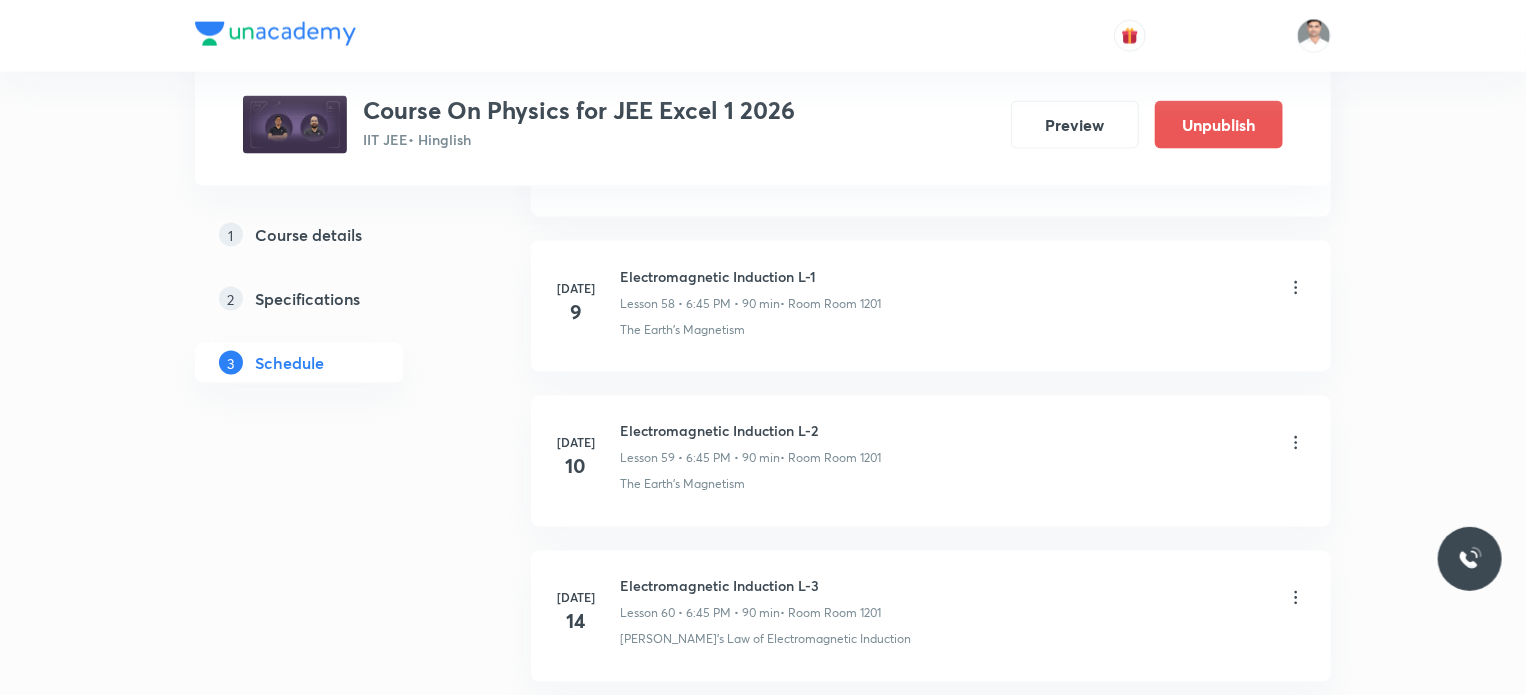 scroll, scrollTop: 9266, scrollLeft: 0, axis: vertical 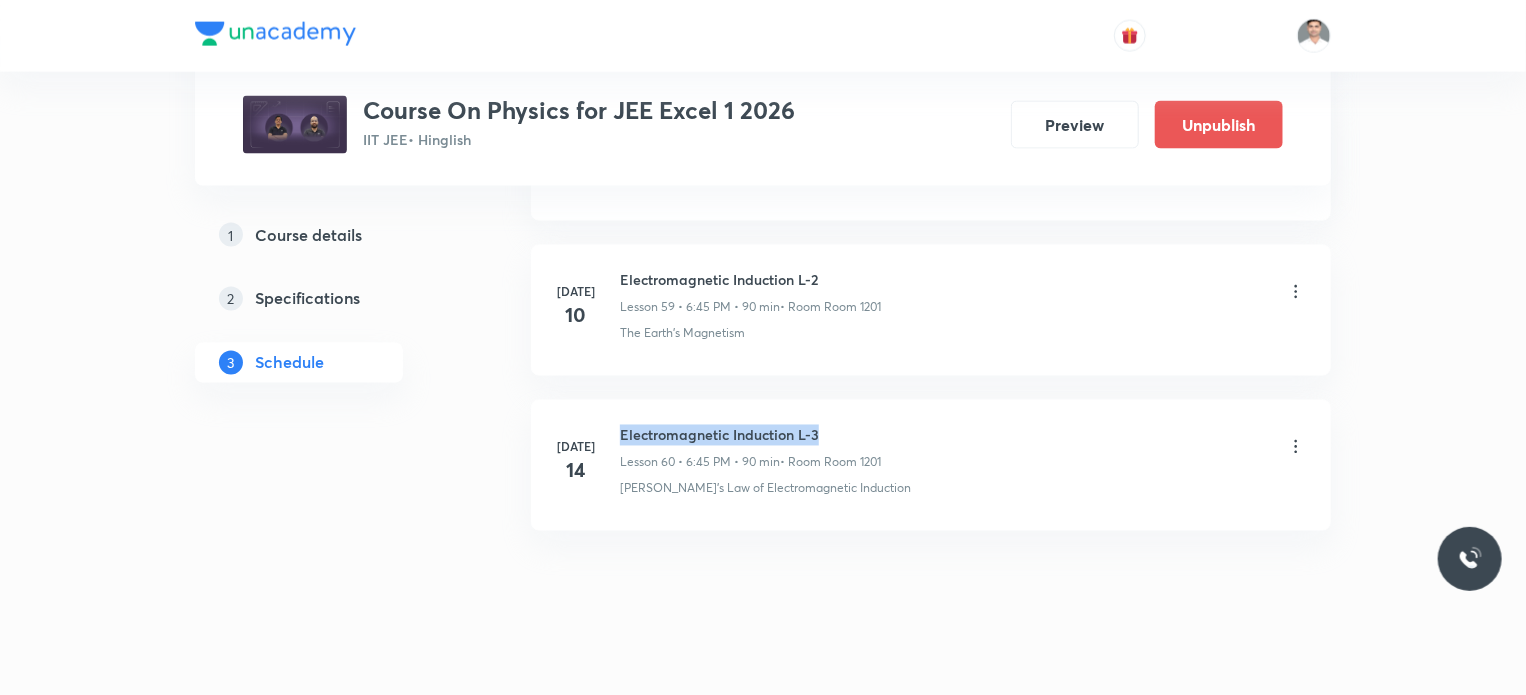 drag, startPoint x: 622, startPoint y: 407, endPoint x: 876, endPoint y: 395, distance: 254.28331 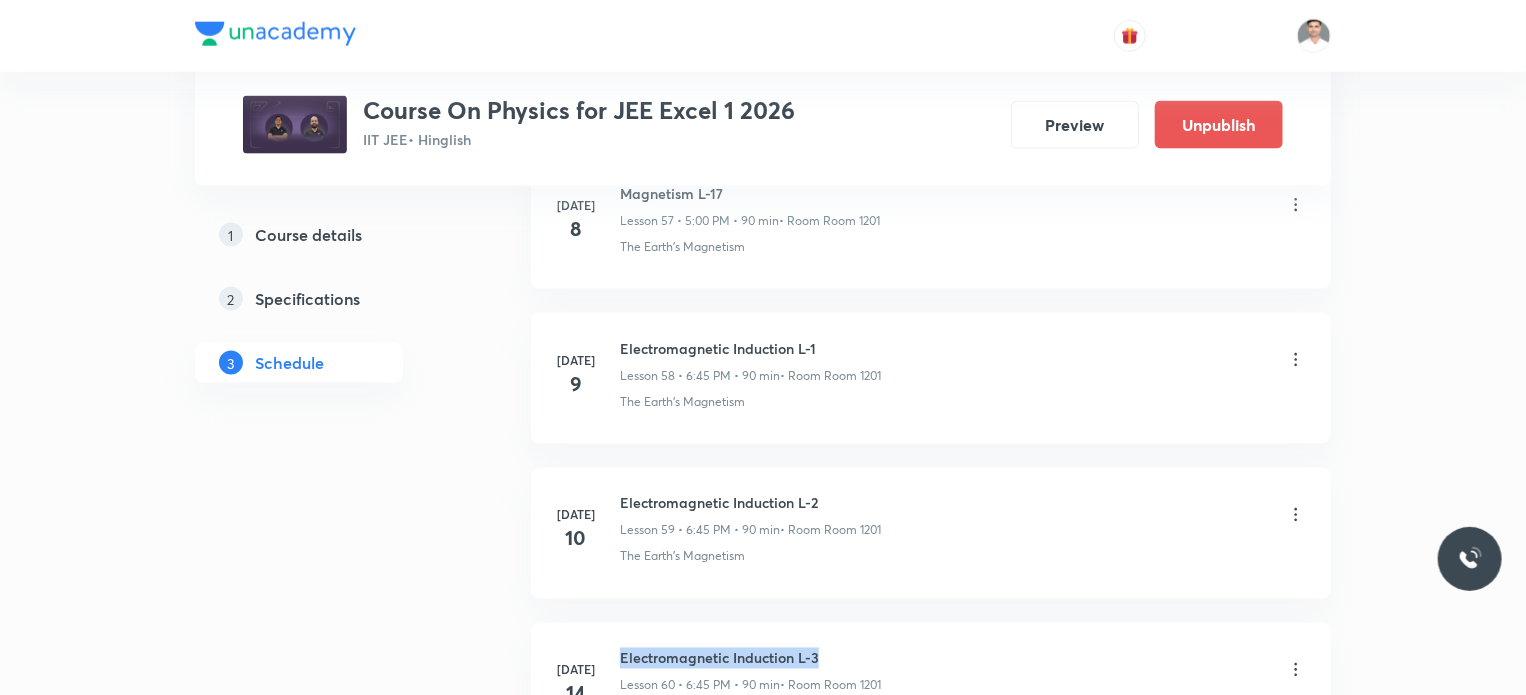 scroll, scrollTop: 9266, scrollLeft: 0, axis: vertical 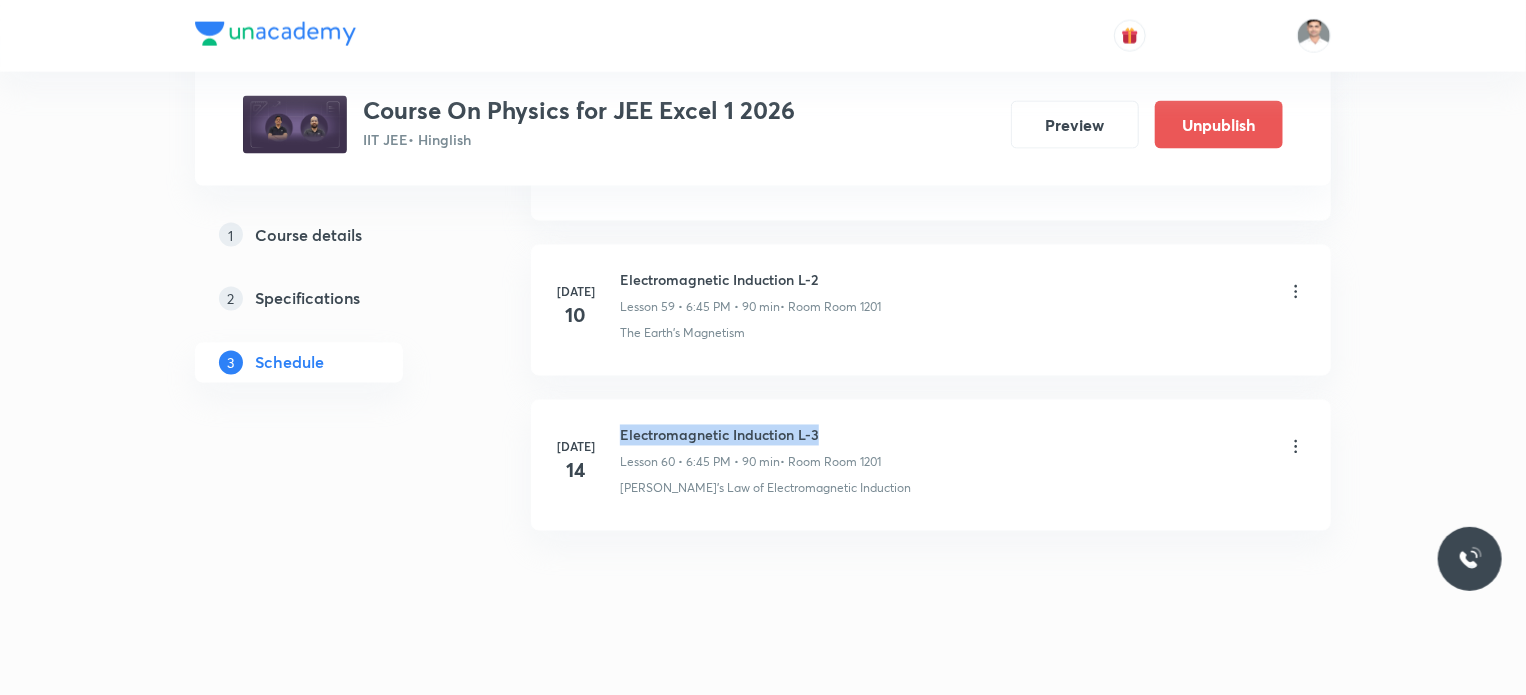 copy on "Electromagnetic Induction L-3" 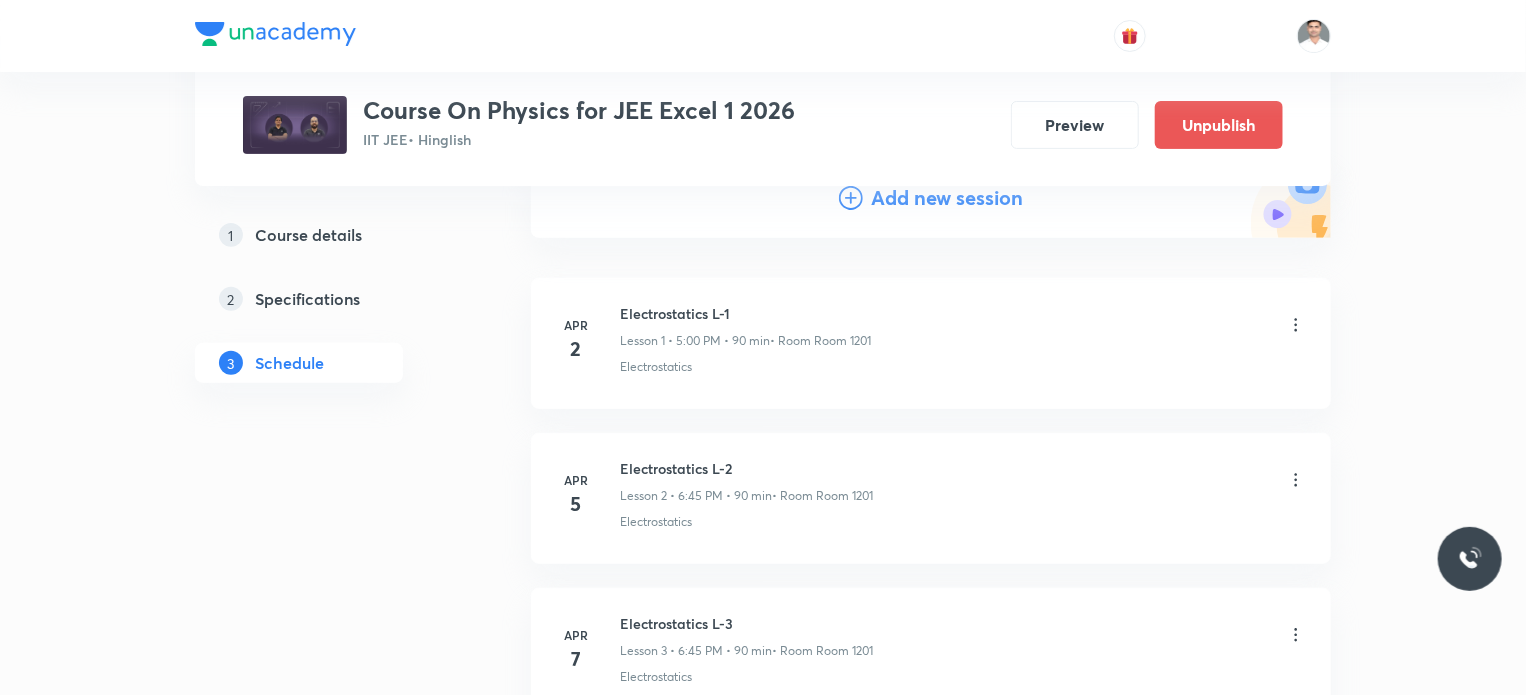 scroll, scrollTop: 0, scrollLeft: 0, axis: both 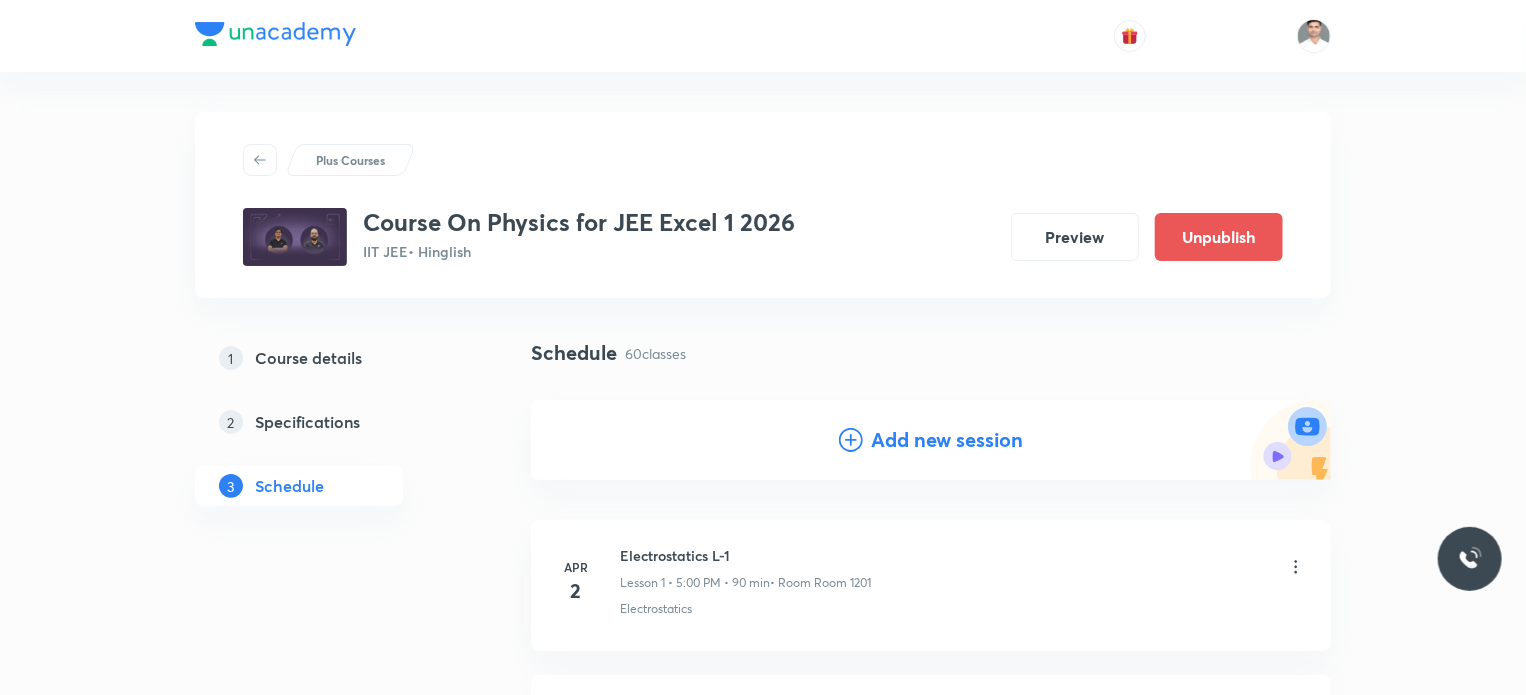 click on "Add new session" at bounding box center (947, 440) 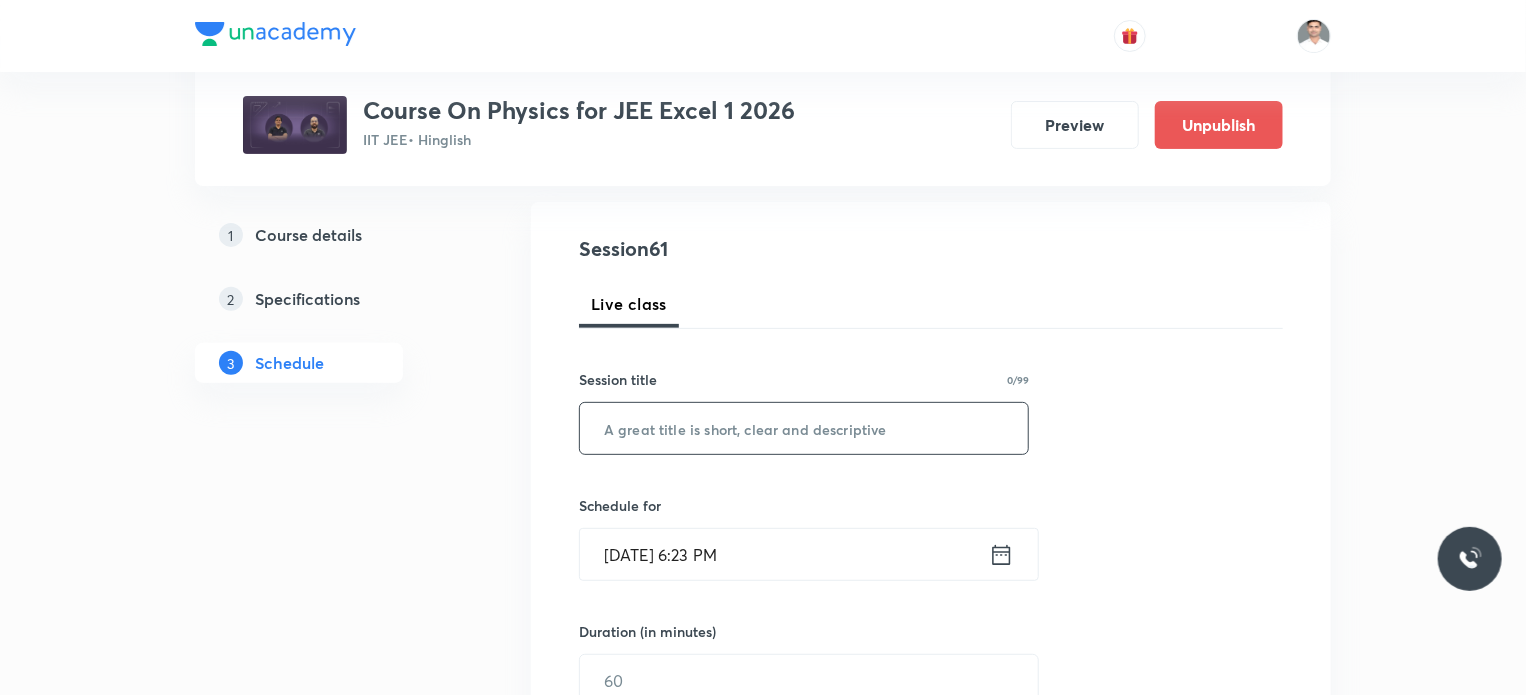 scroll, scrollTop: 200, scrollLeft: 0, axis: vertical 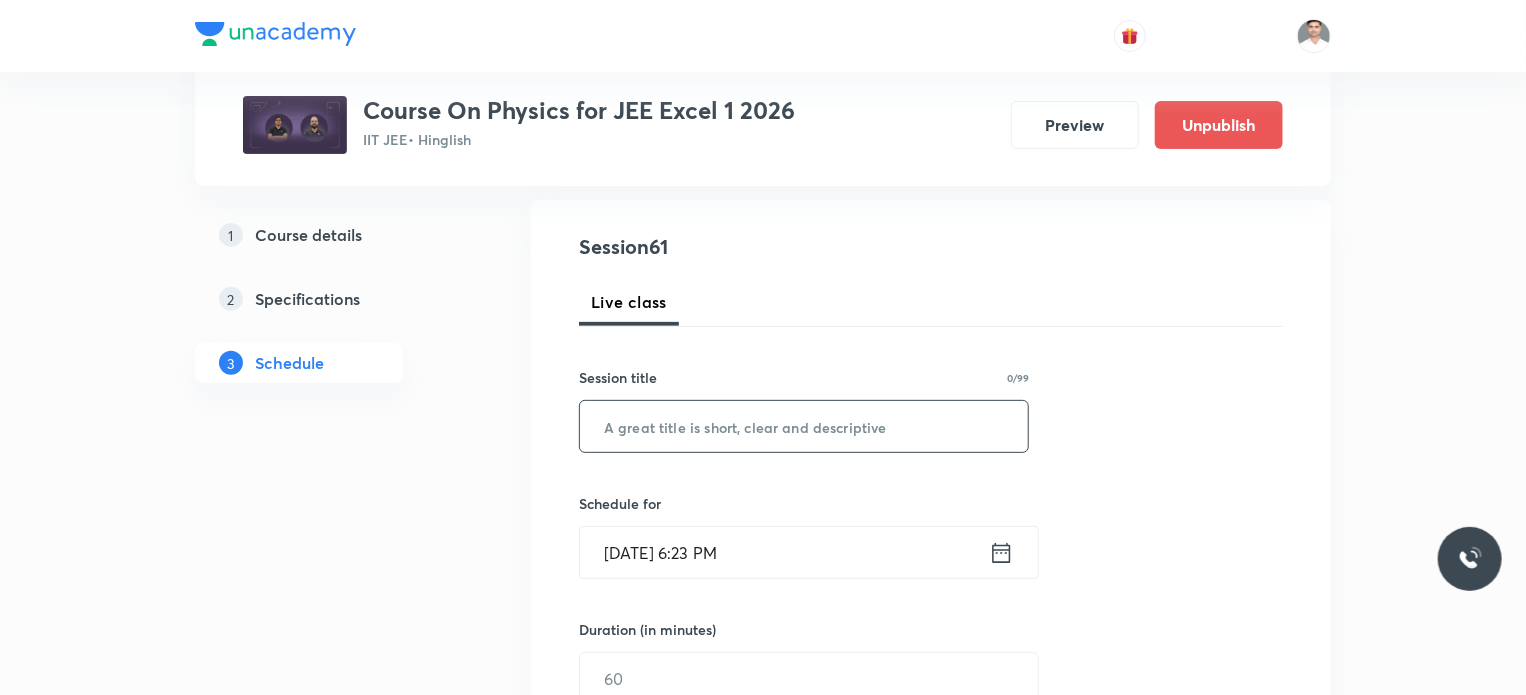 click at bounding box center [804, 426] 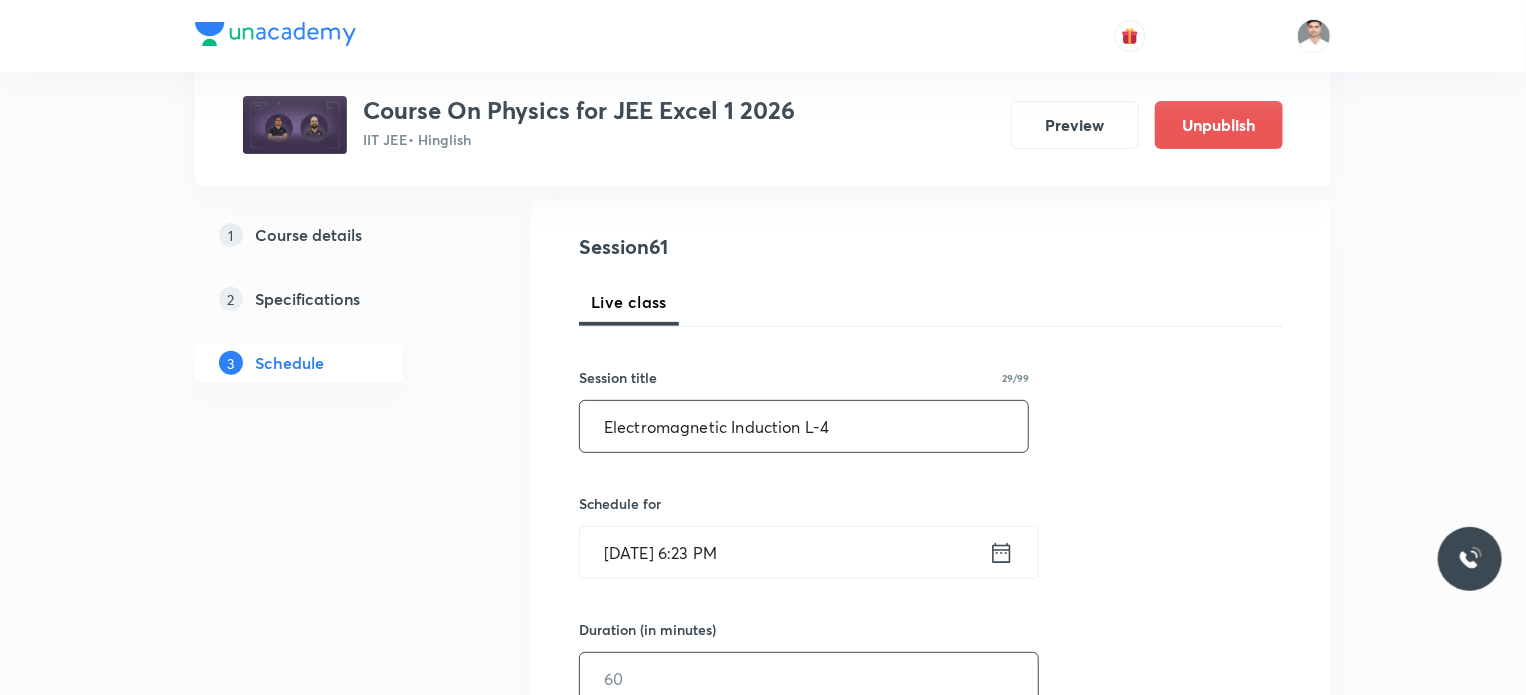 type on "Electromagnetic Induction L-4" 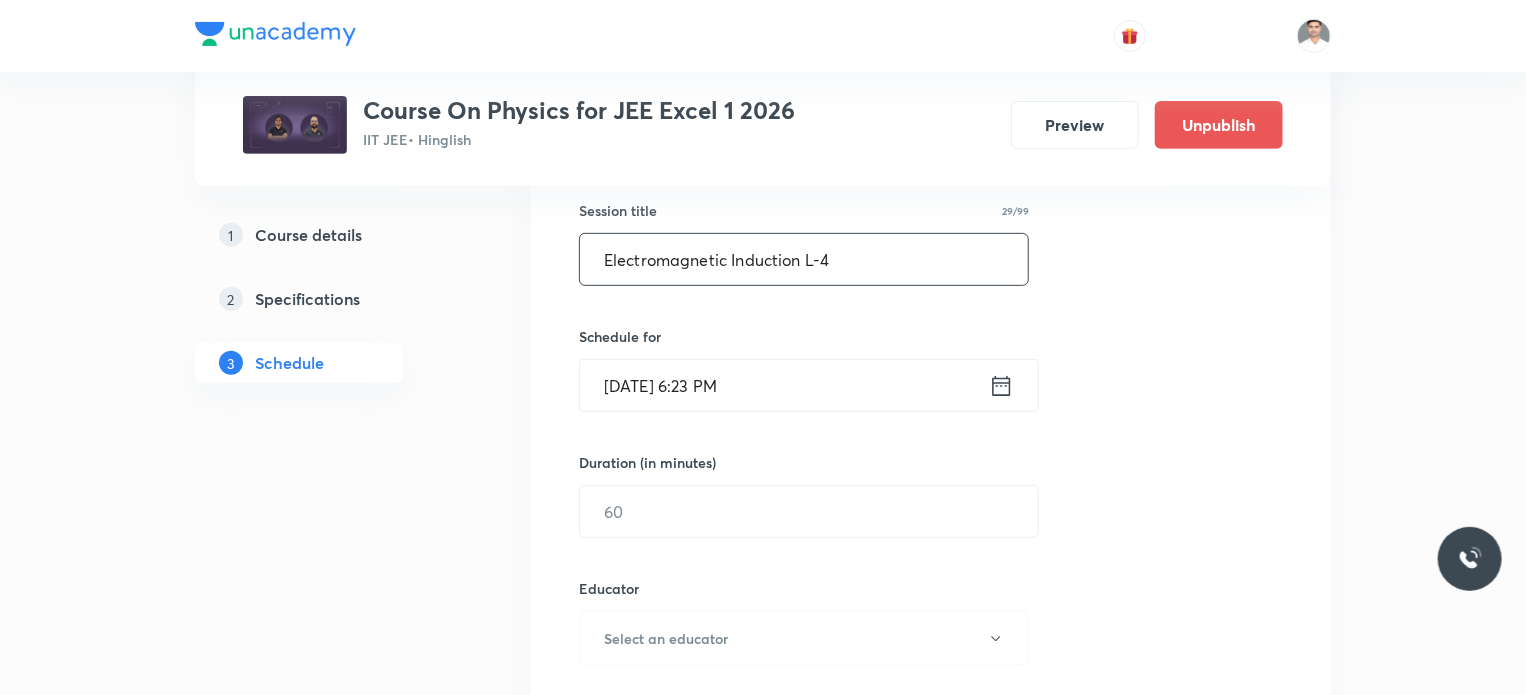 scroll, scrollTop: 400, scrollLeft: 0, axis: vertical 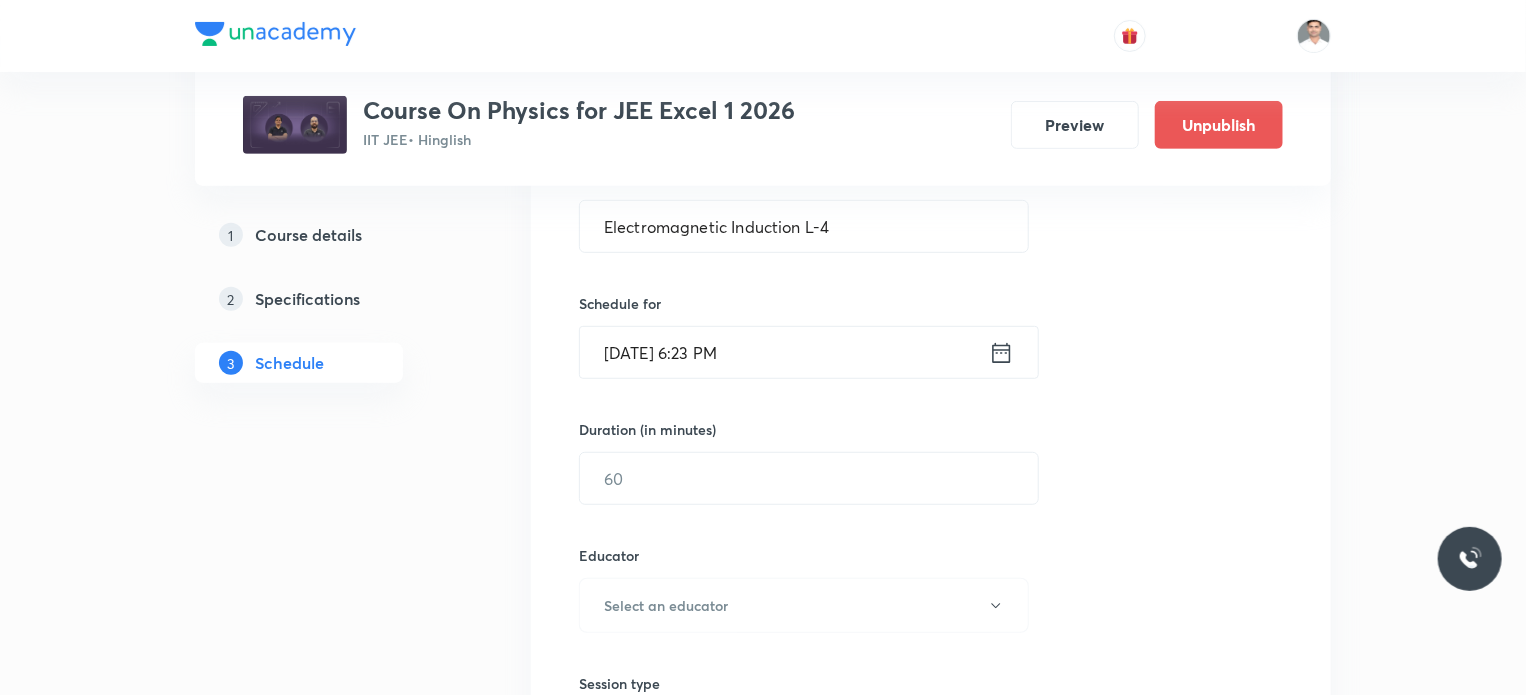 drag, startPoint x: 510, startPoint y: 231, endPoint x: 484, endPoint y: 207, distance: 35.383614 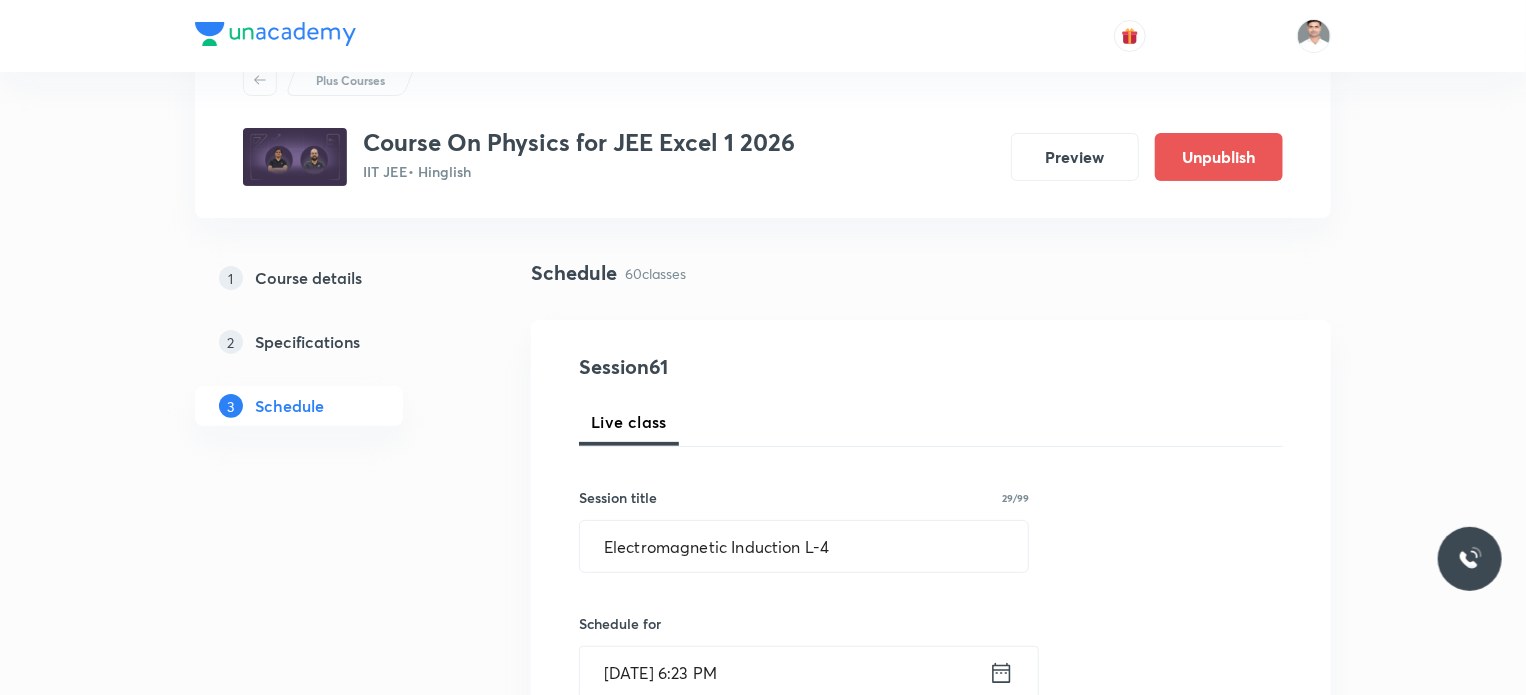 scroll, scrollTop: 0, scrollLeft: 0, axis: both 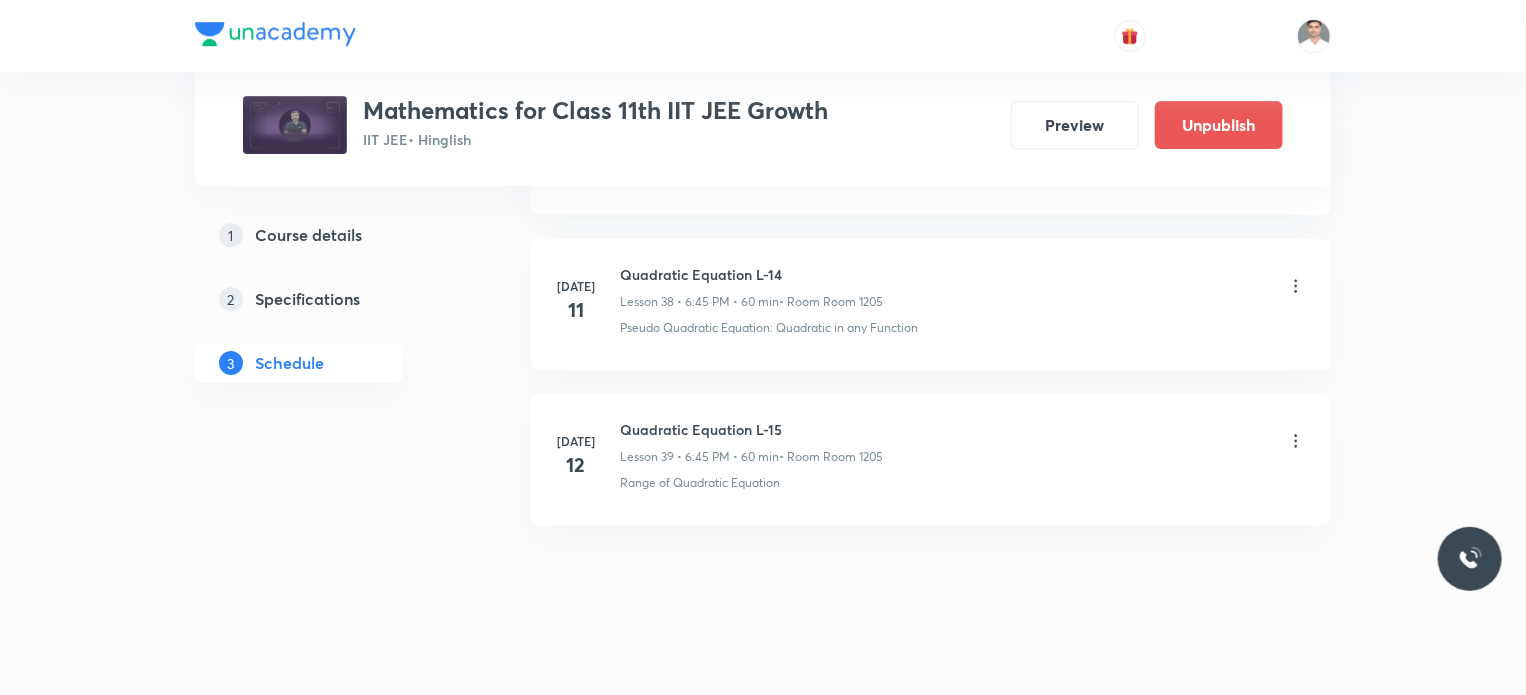 click 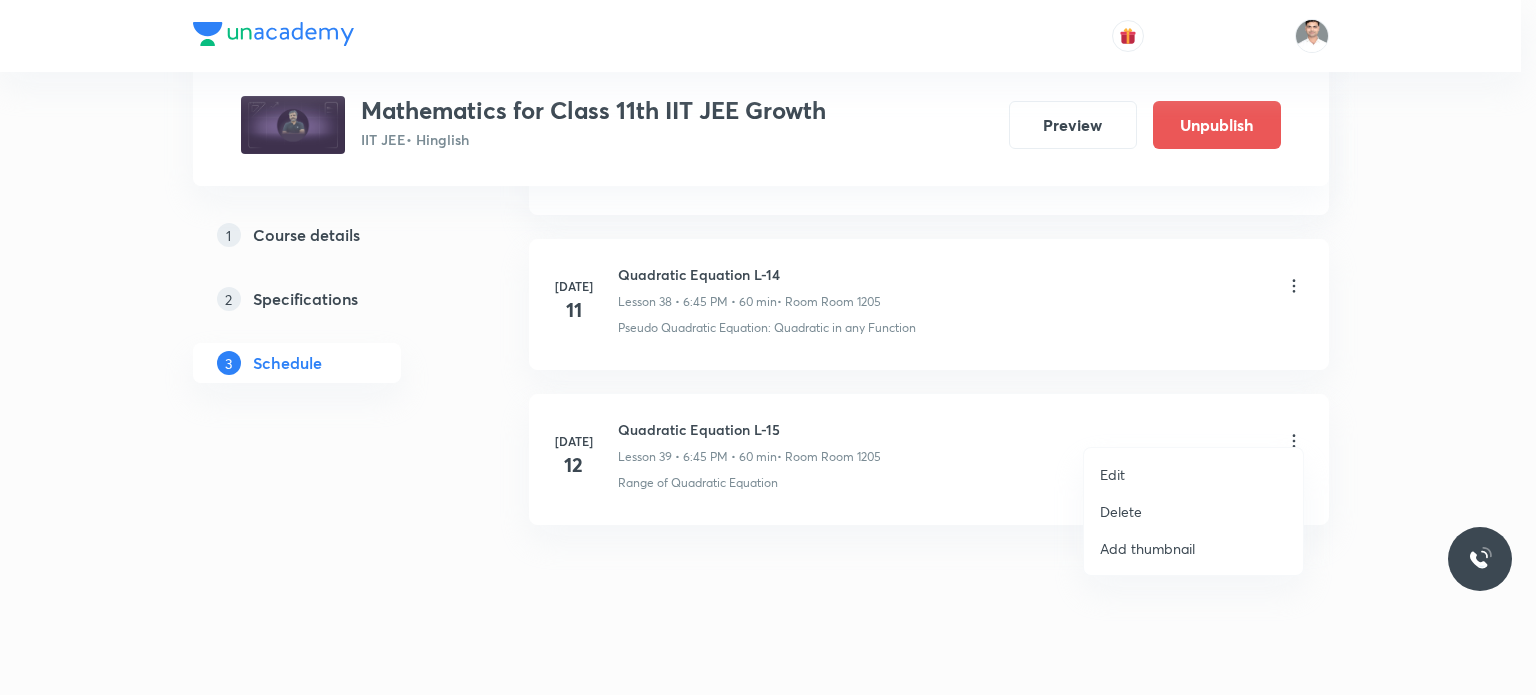click on "Edit" at bounding box center [1112, 474] 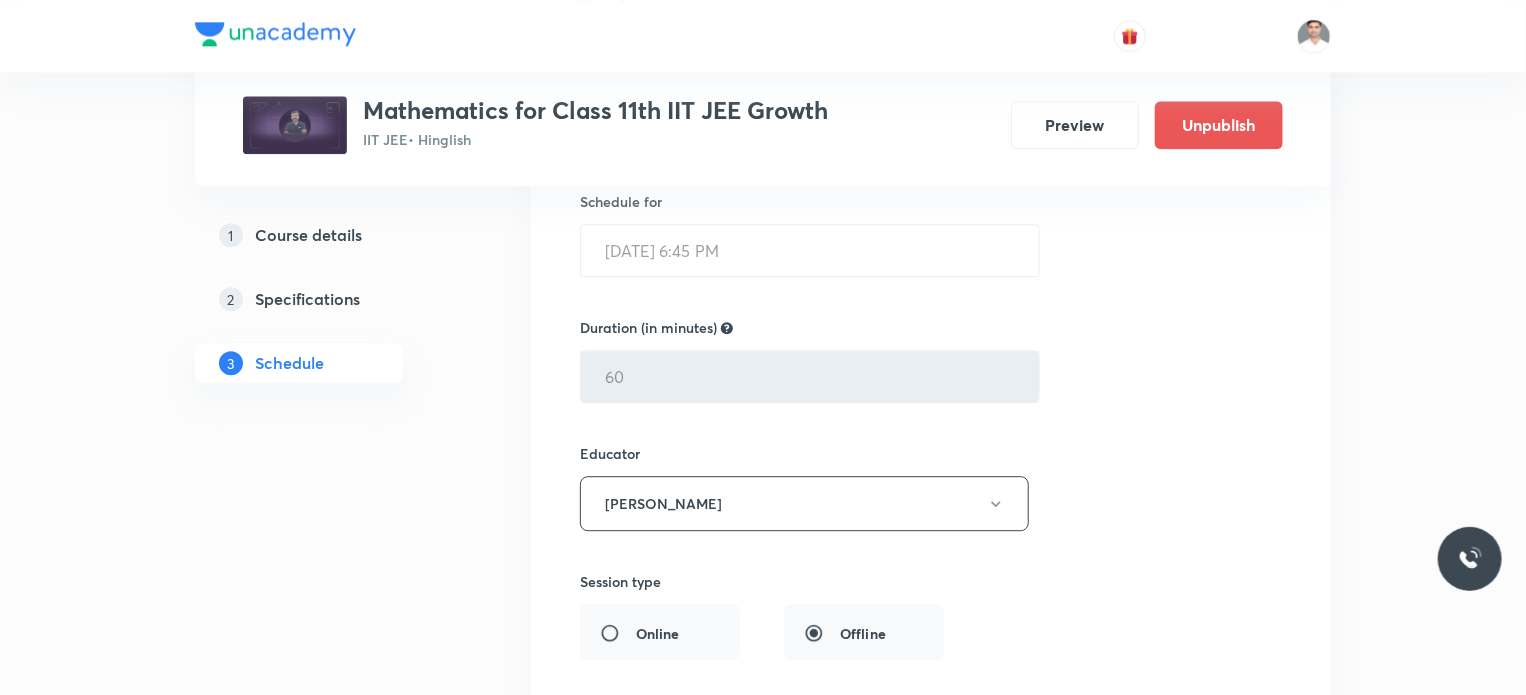 scroll, scrollTop: 6112, scrollLeft: 0, axis: vertical 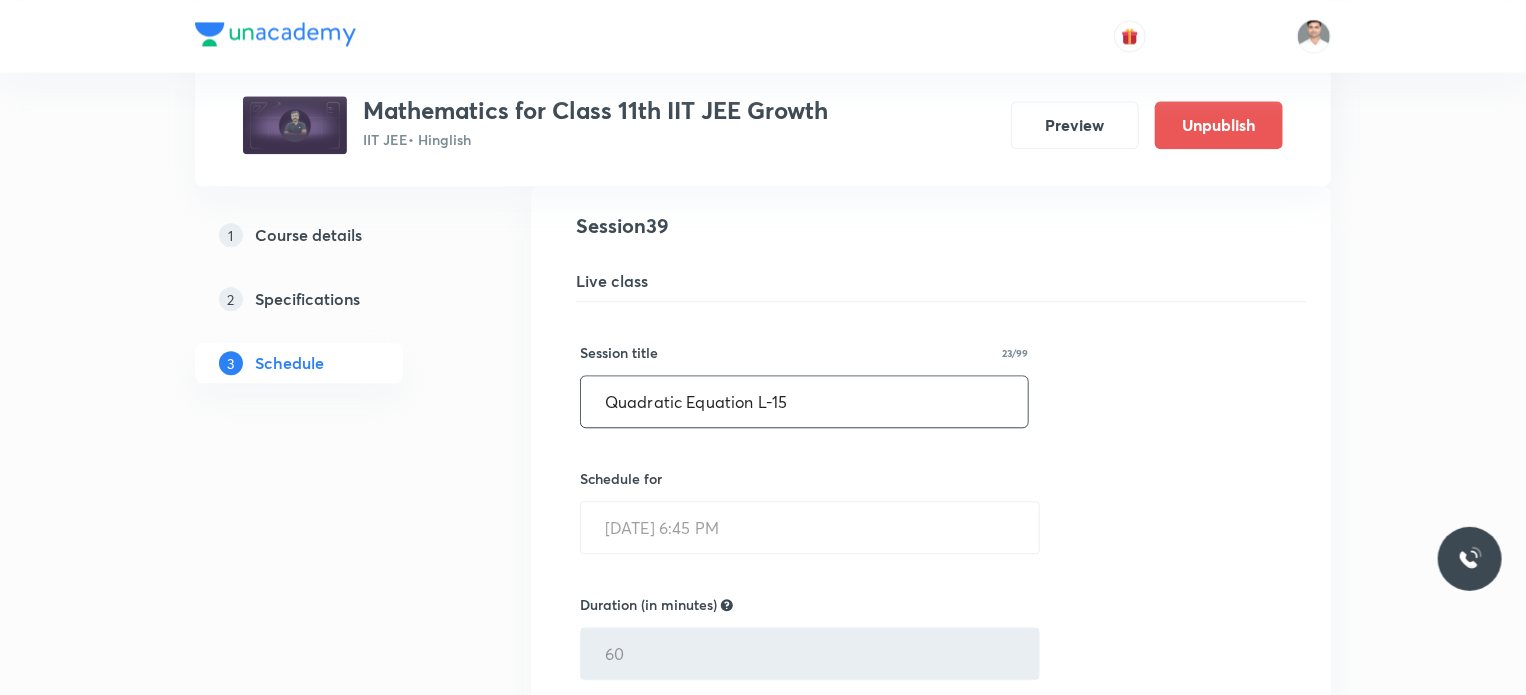 drag, startPoint x: 750, startPoint y: 384, endPoint x: 432, endPoint y: 397, distance: 318.26562 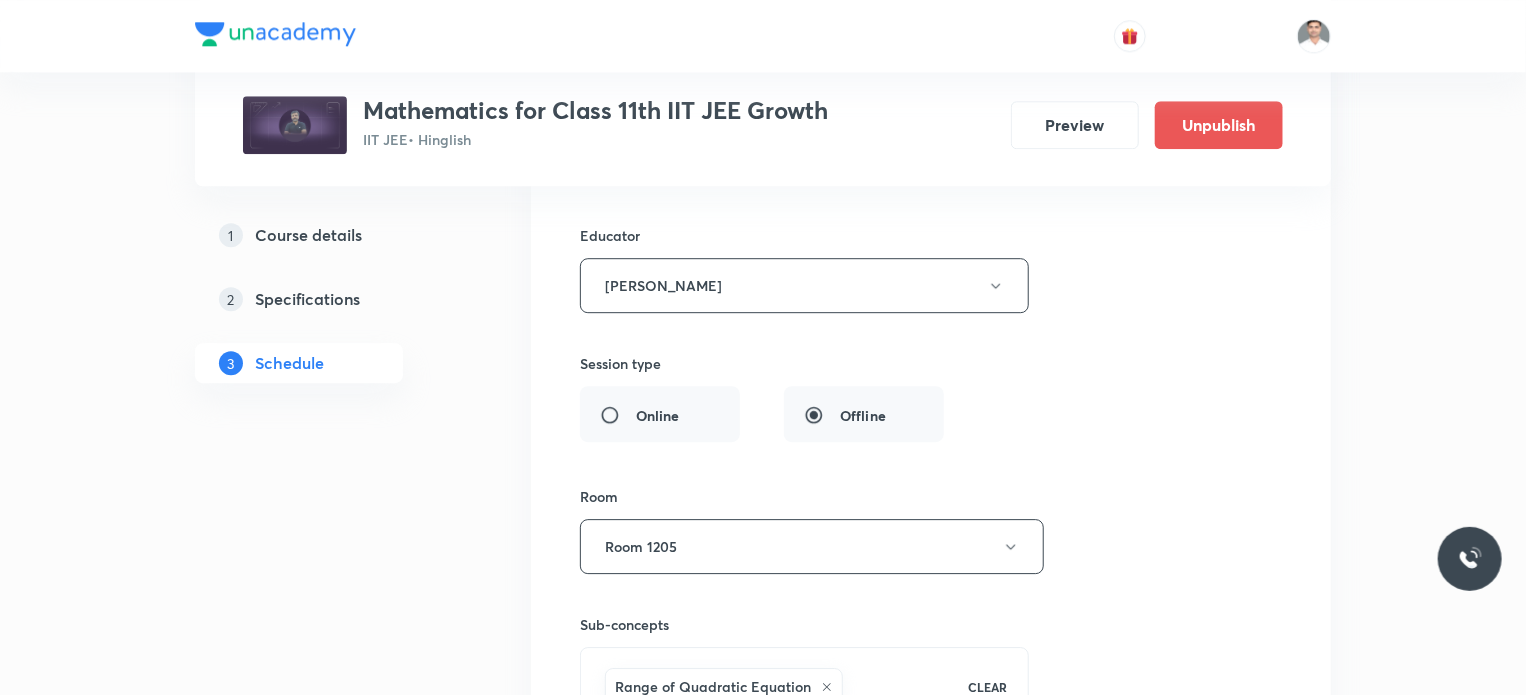 scroll, scrollTop: 6812, scrollLeft: 0, axis: vertical 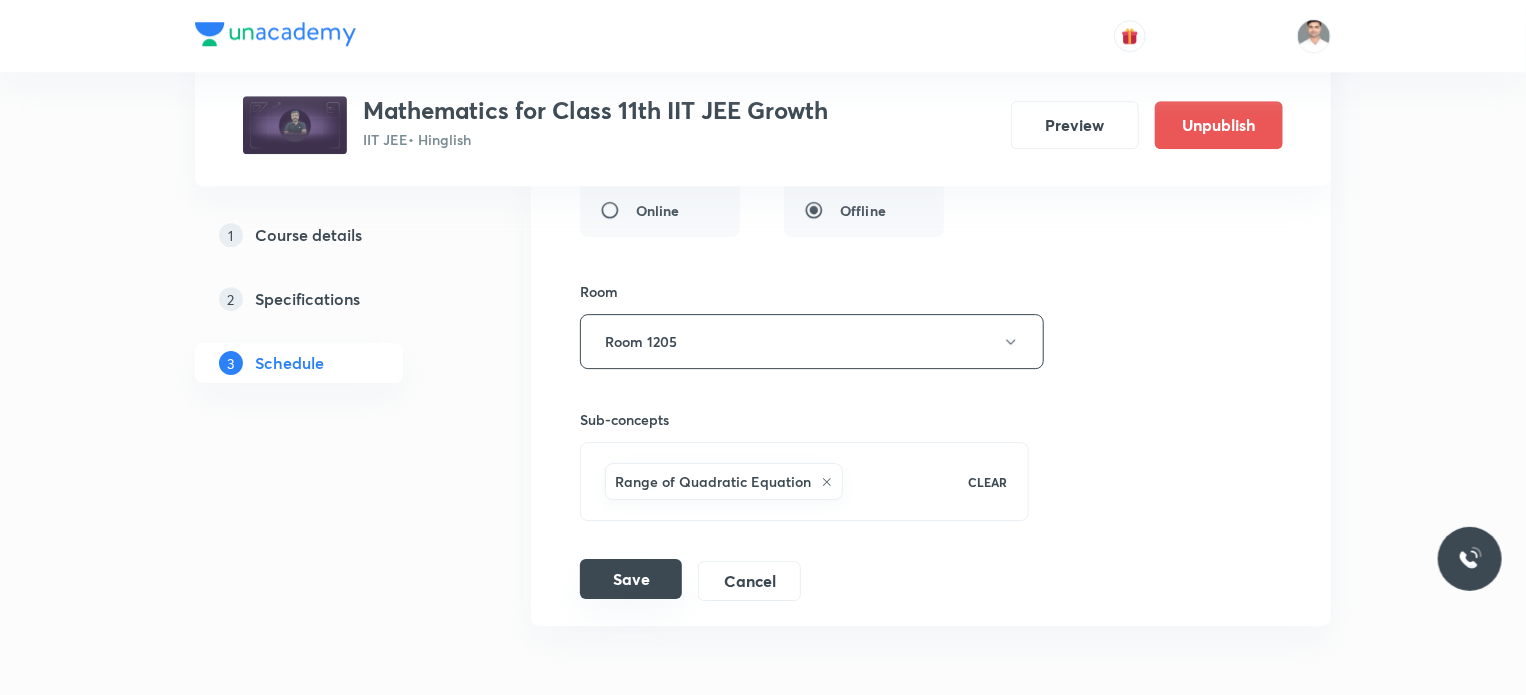 type on "Sequence & Serise L-1" 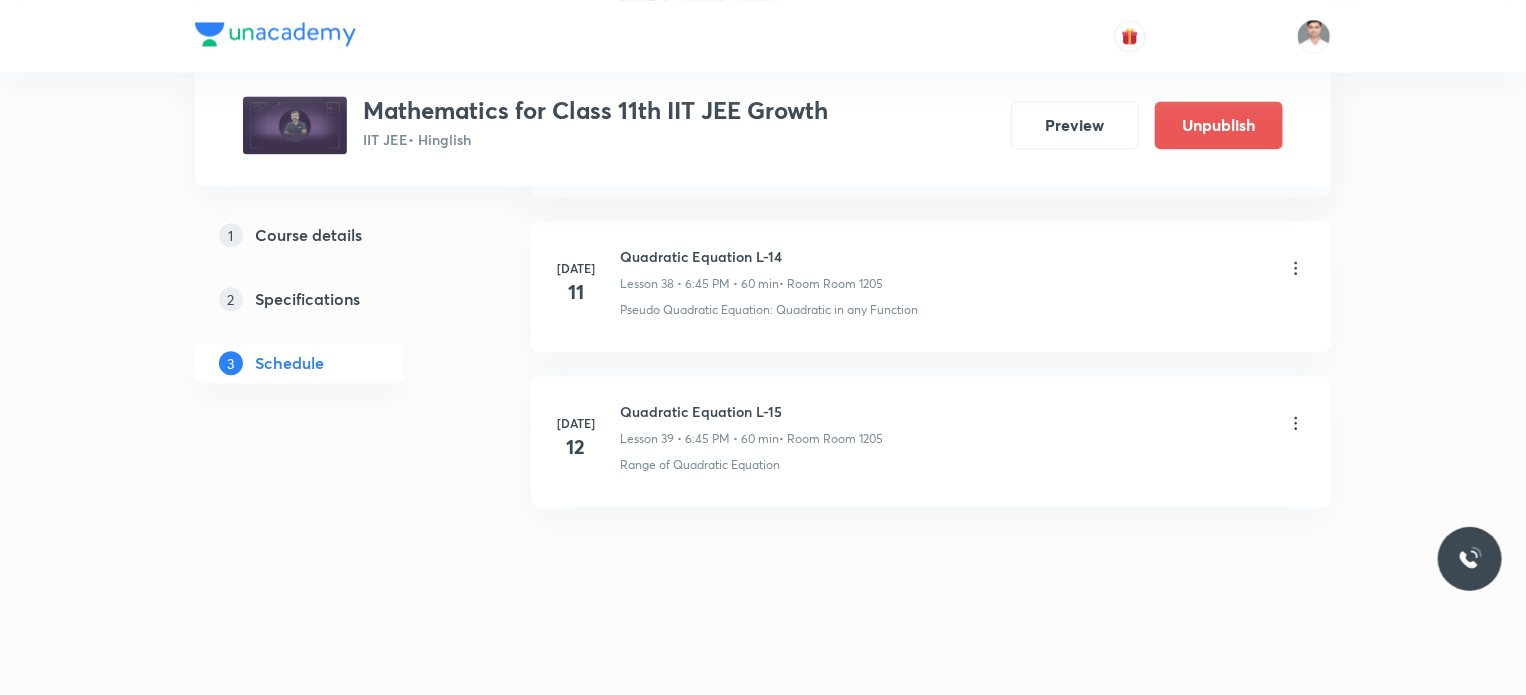 scroll, scrollTop: 6018, scrollLeft: 0, axis: vertical 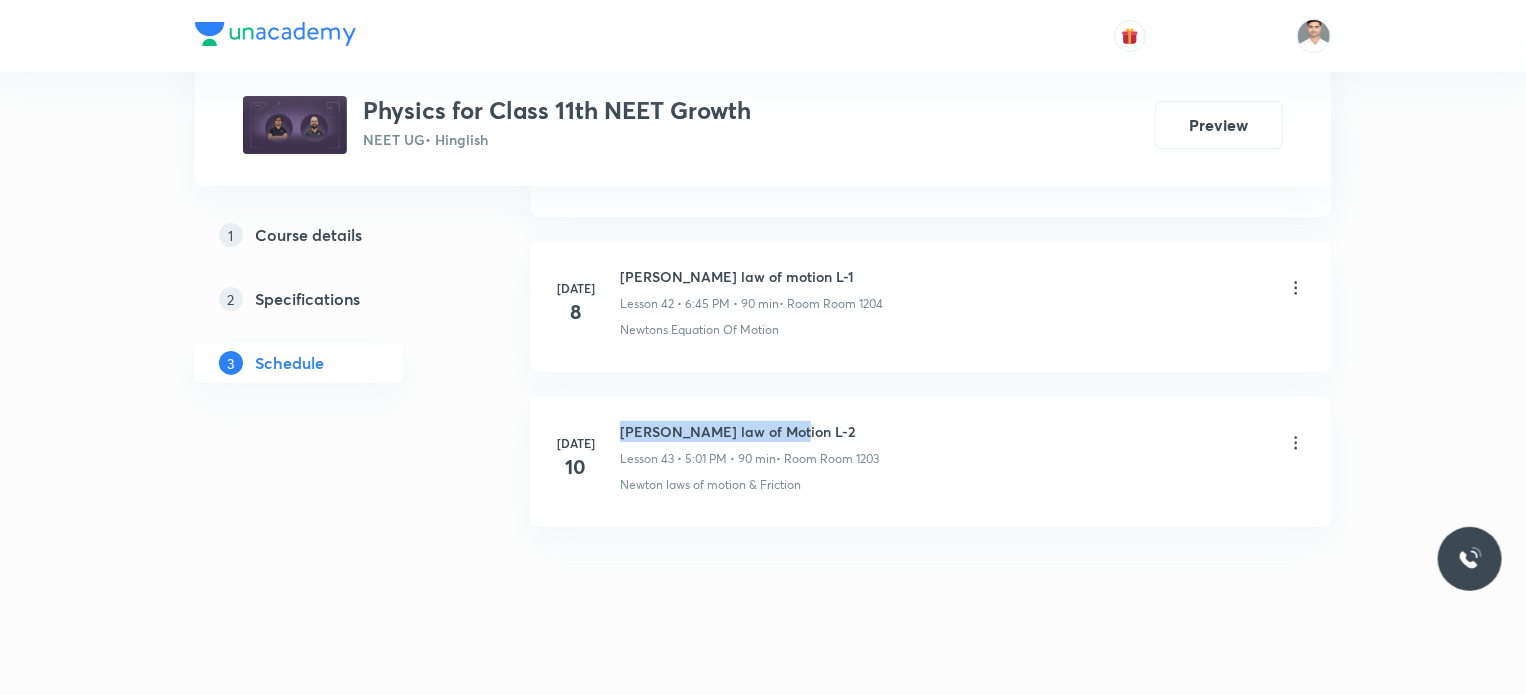 drag, startPoint x: 622, startPoint y: 409, endPoint x: 862, endPoint y: 382, distance: 241.51398 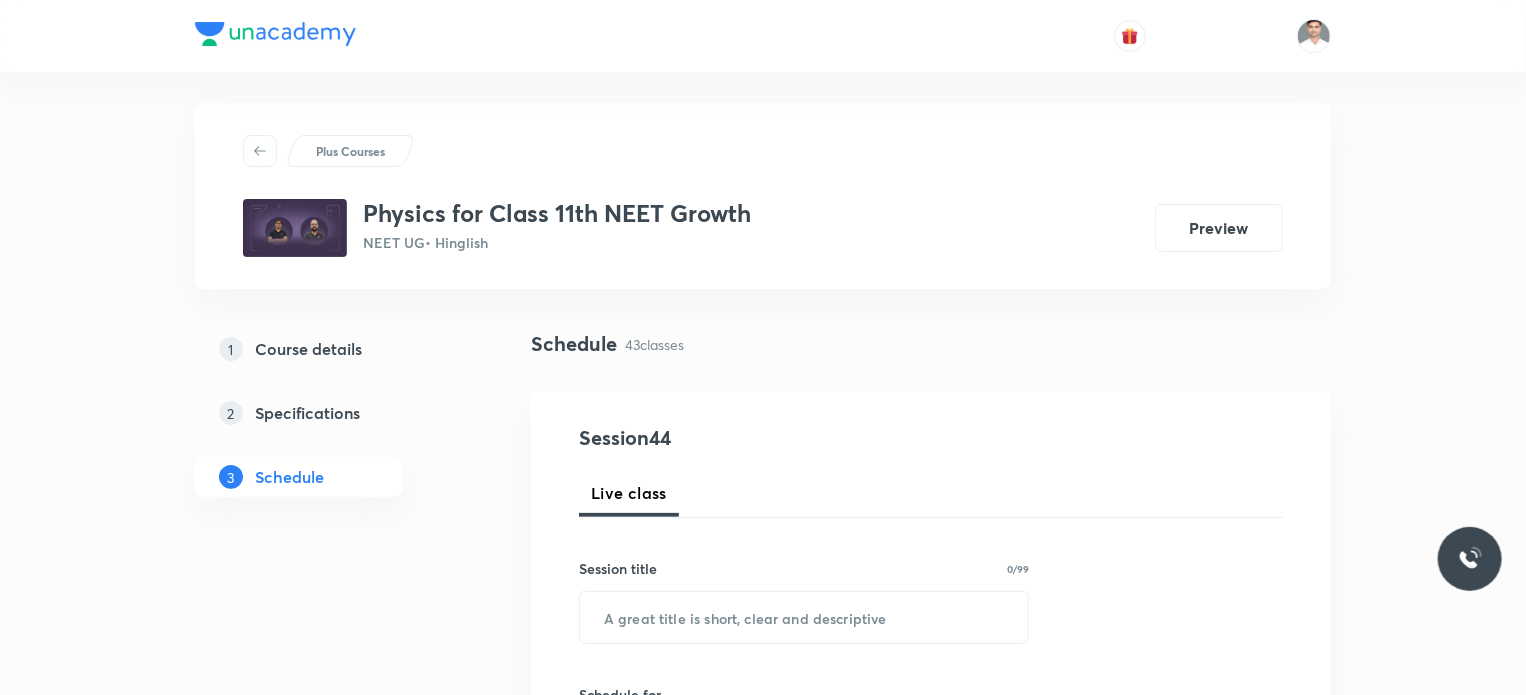 scroll, scrollTop: 0, scrollLeft: 0, axis: both 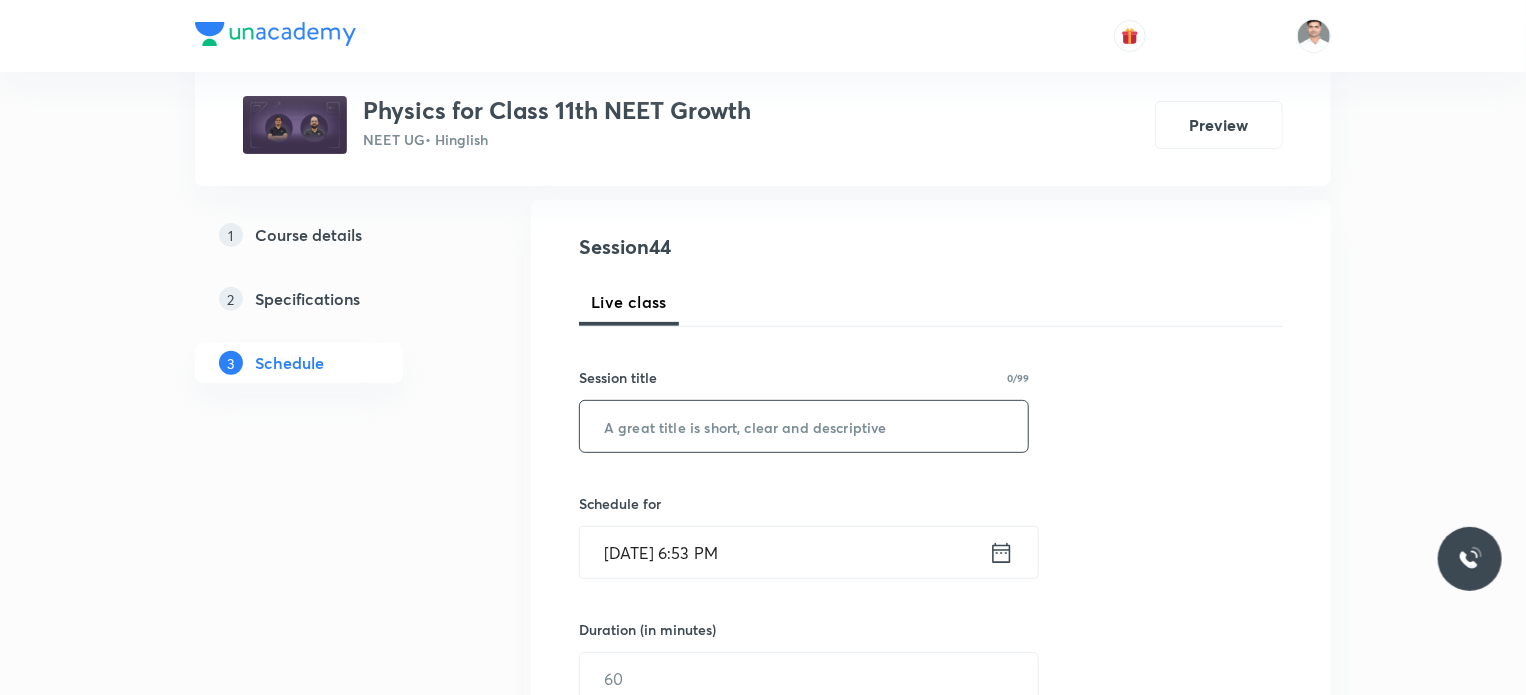 click at bounding box center (804, 426) 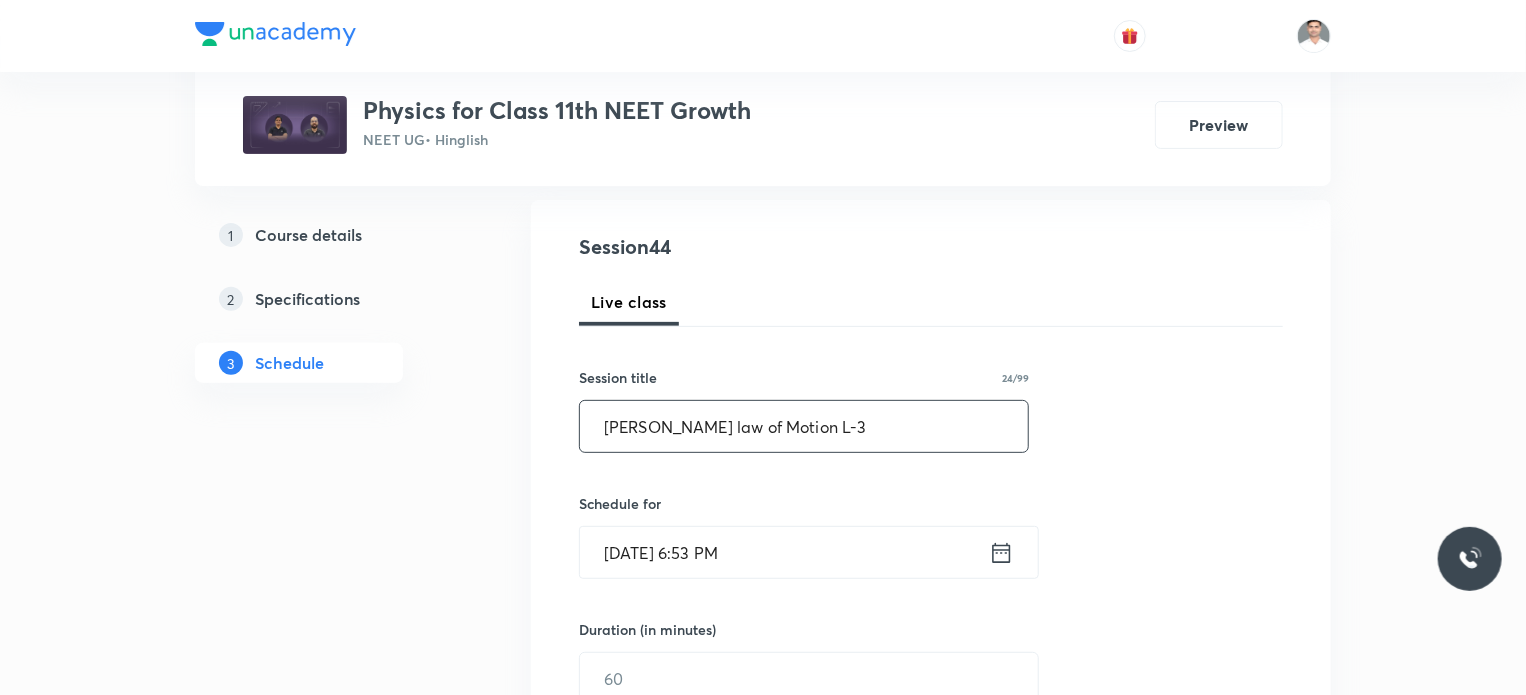 type on "Newton law of Motion L-3" 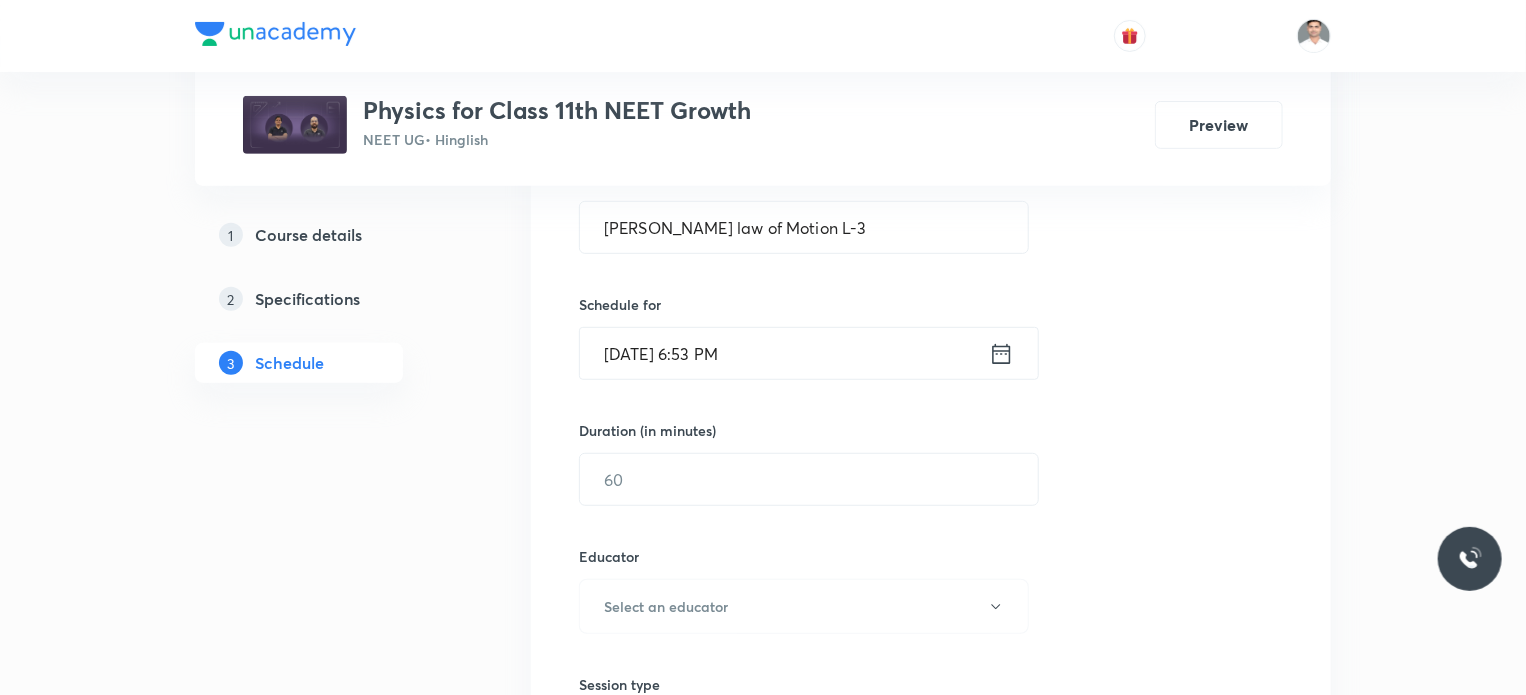 scroll, scrollTop: 400, scrollLeft: 0, axis: vertical 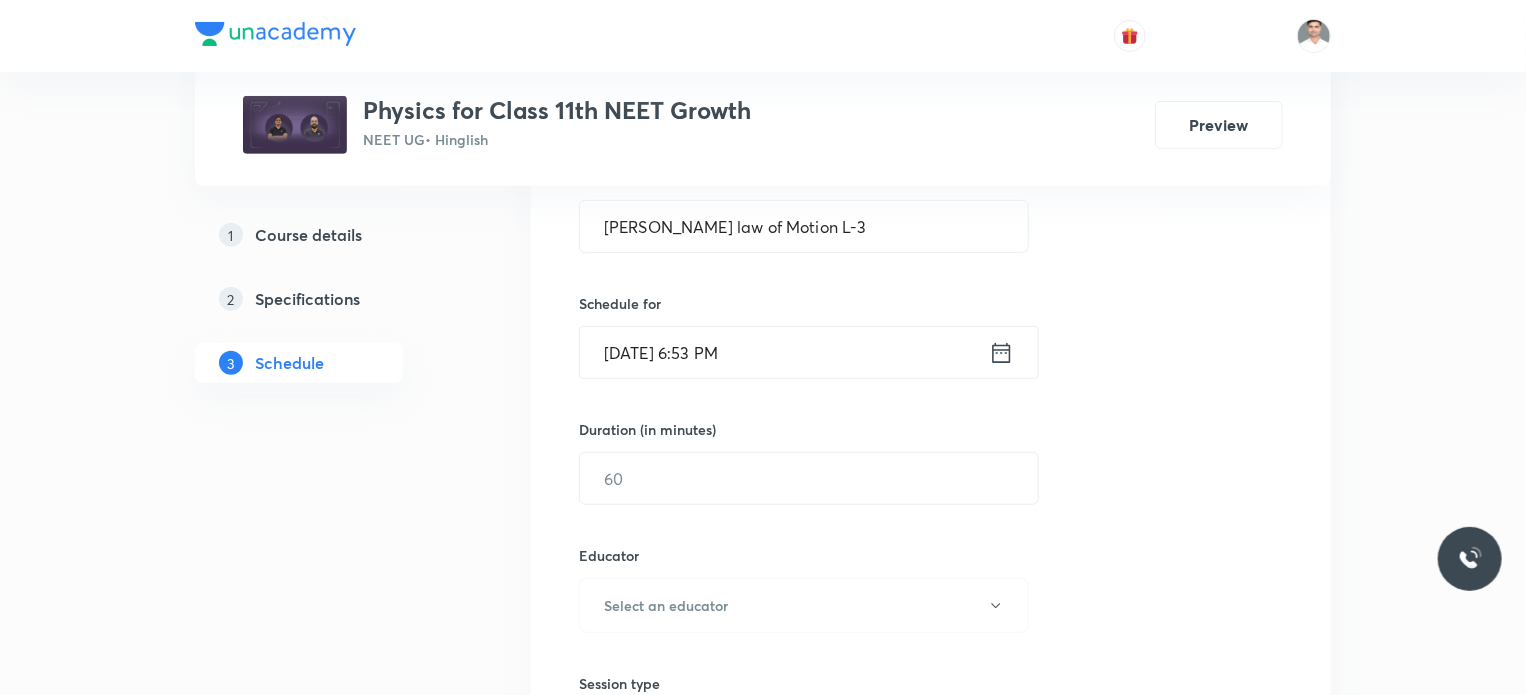 click 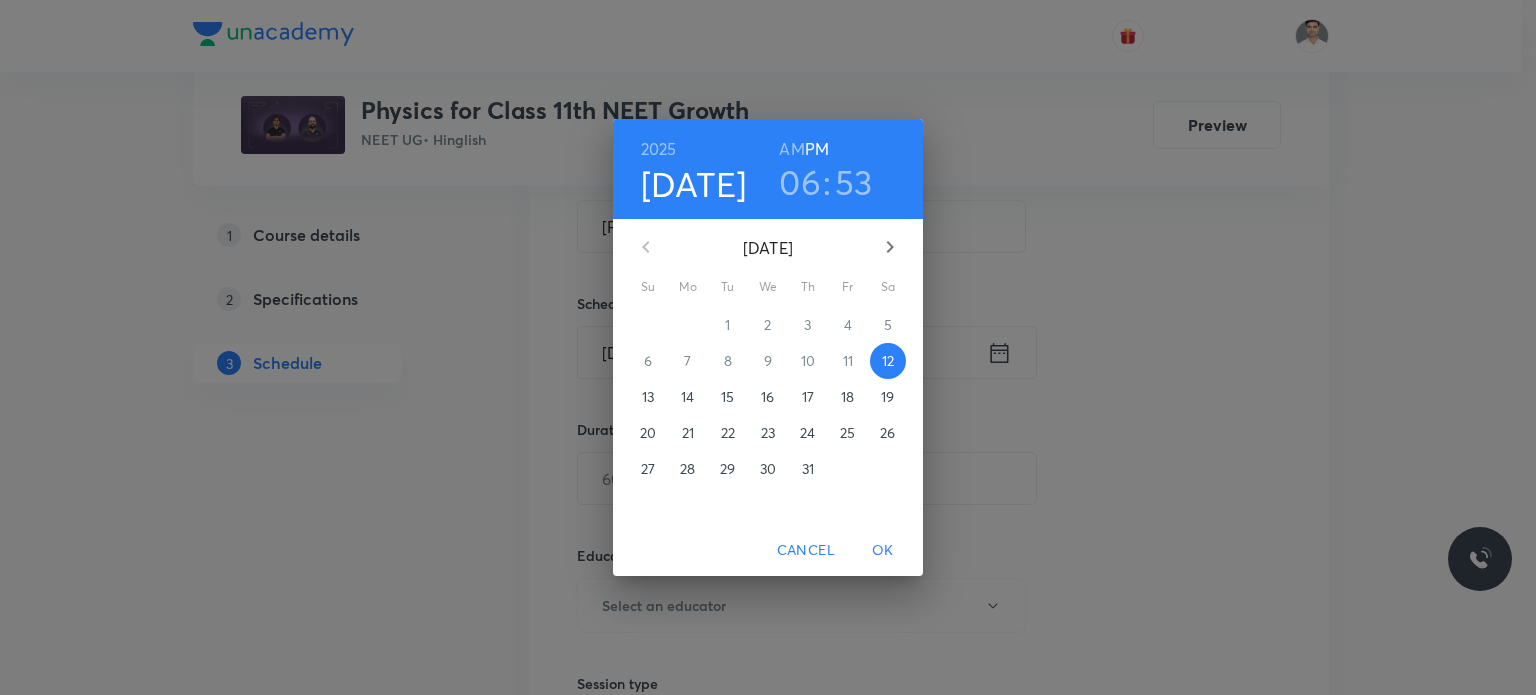 click on "15" at bounding box center (727, 397) 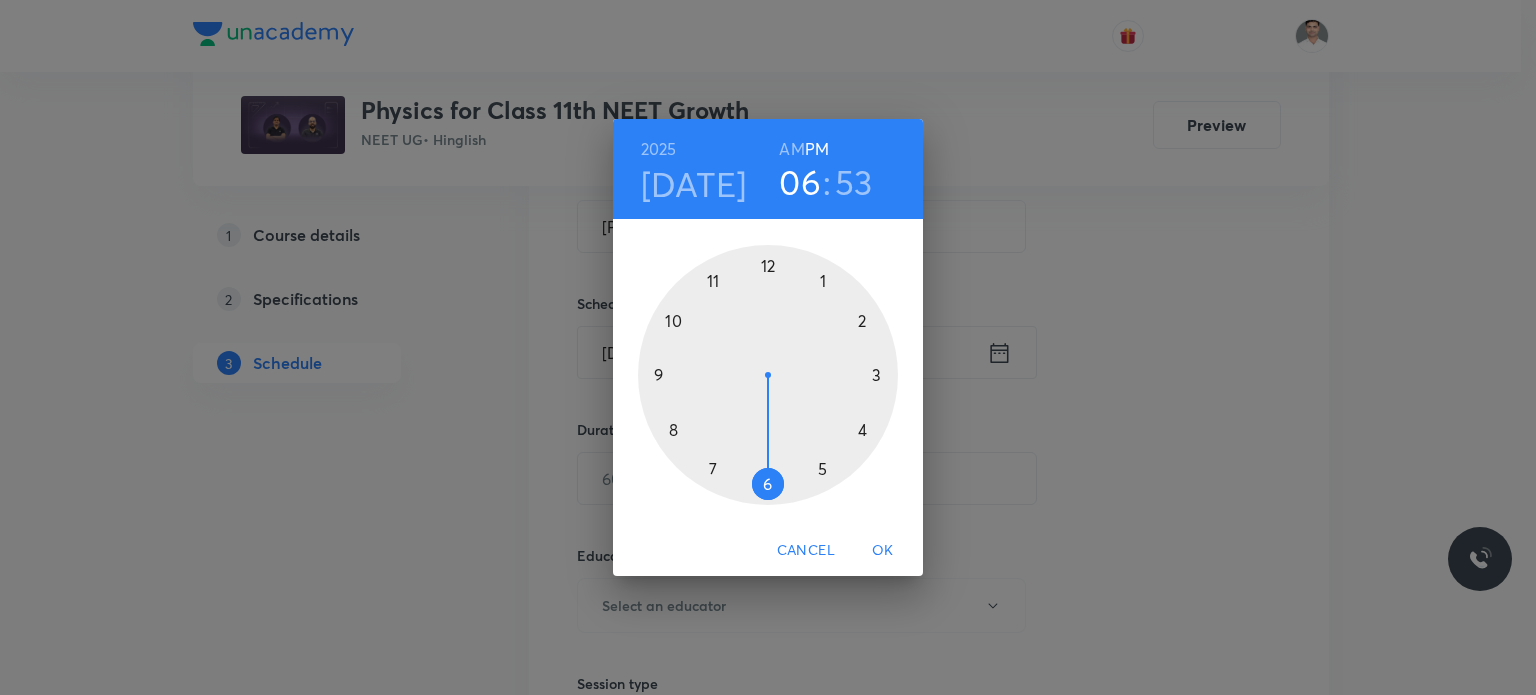 click at bounding box center (768, 375) 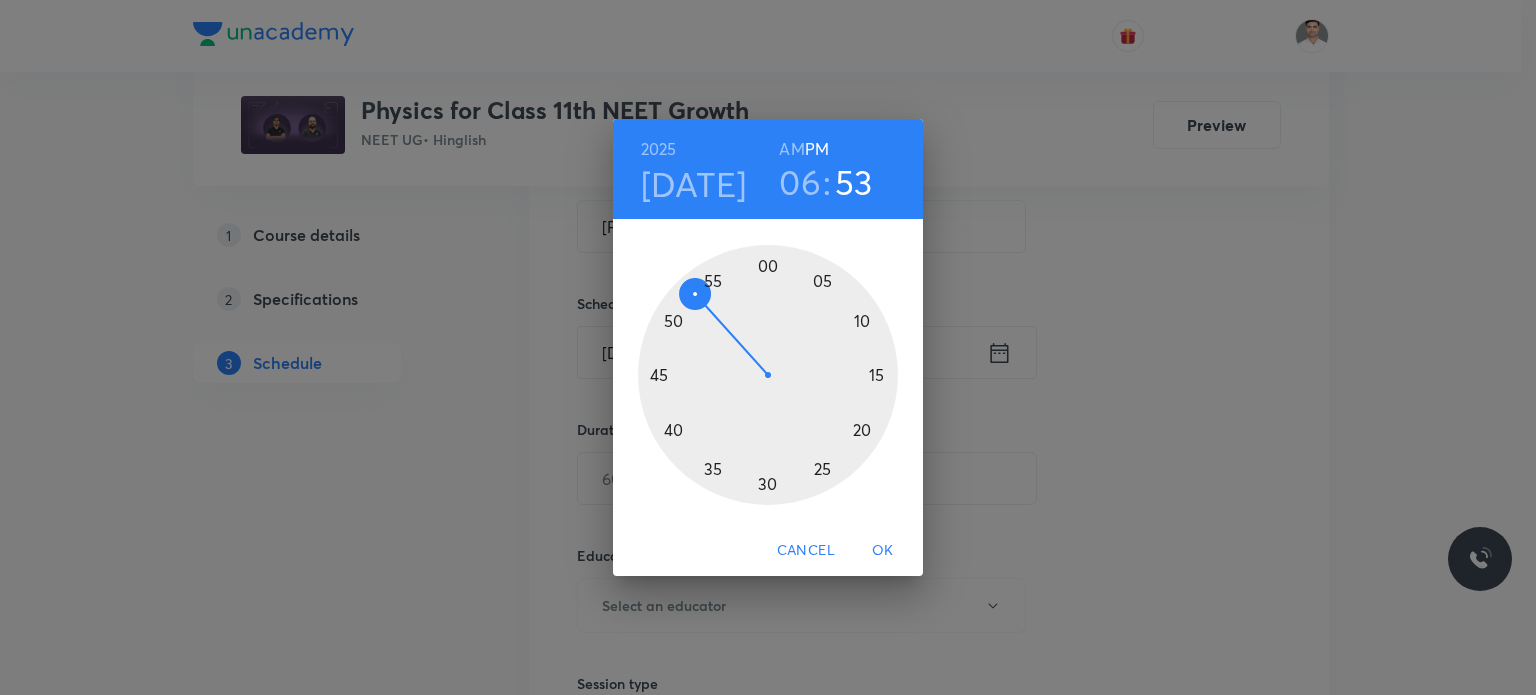 click at bounding box center [768, 375] 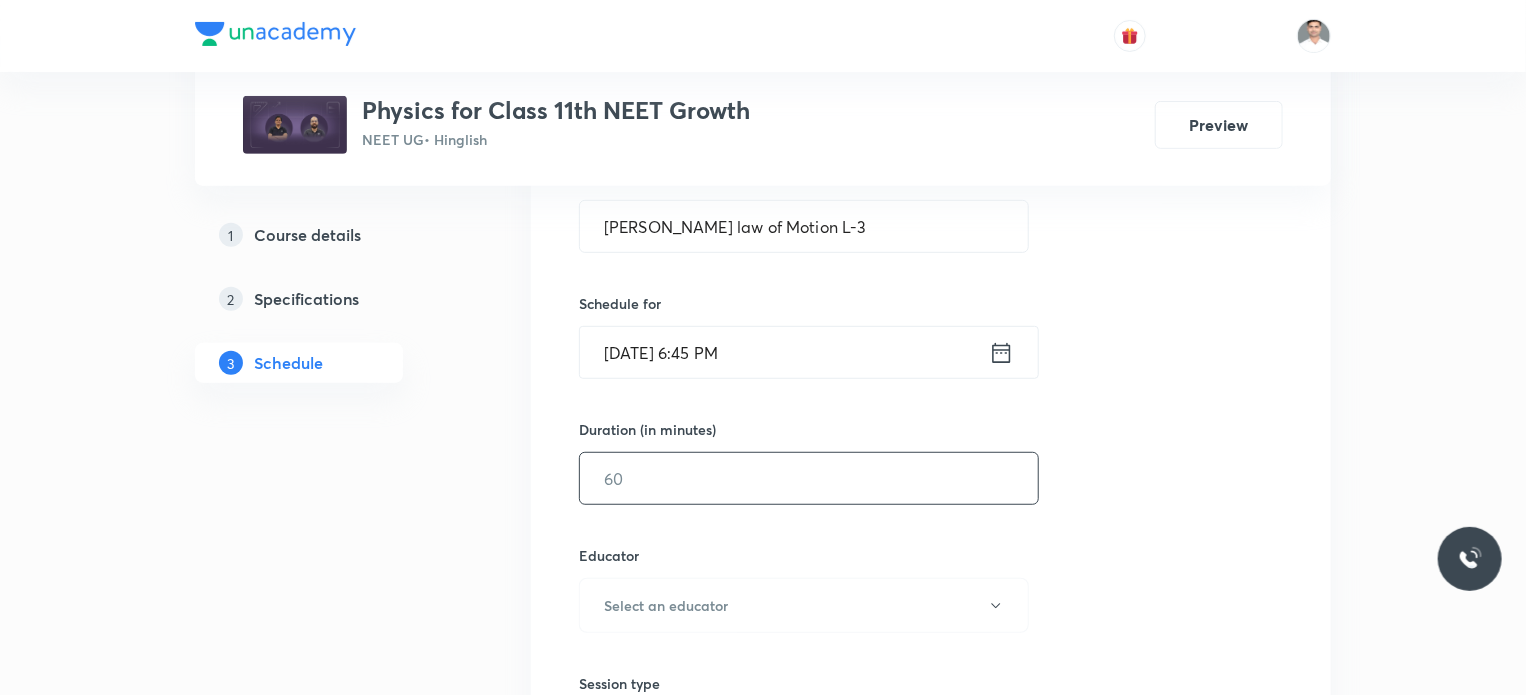 drag, startPoint x: 658, startPoint y: 469, endPoint x: 853, endPoint y: 513, distance: 199.90248 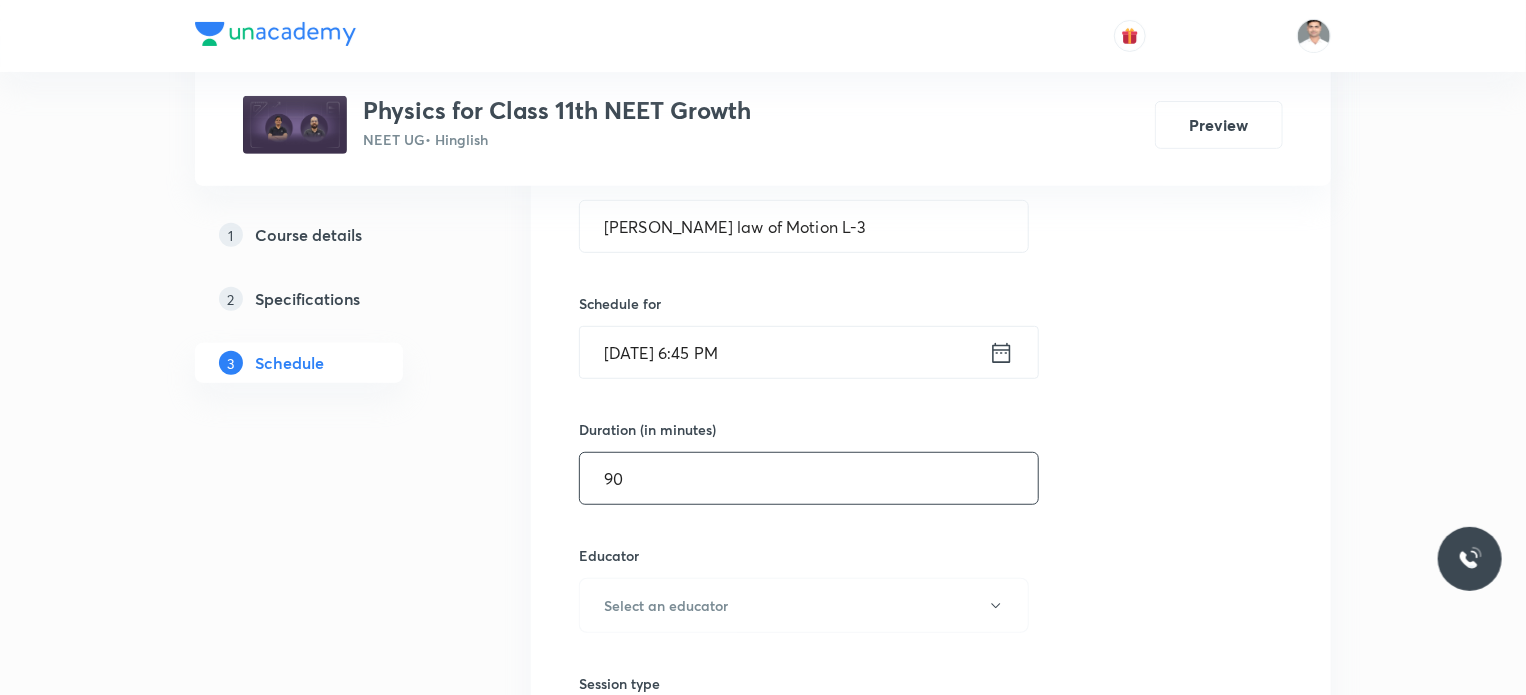 type on "90" 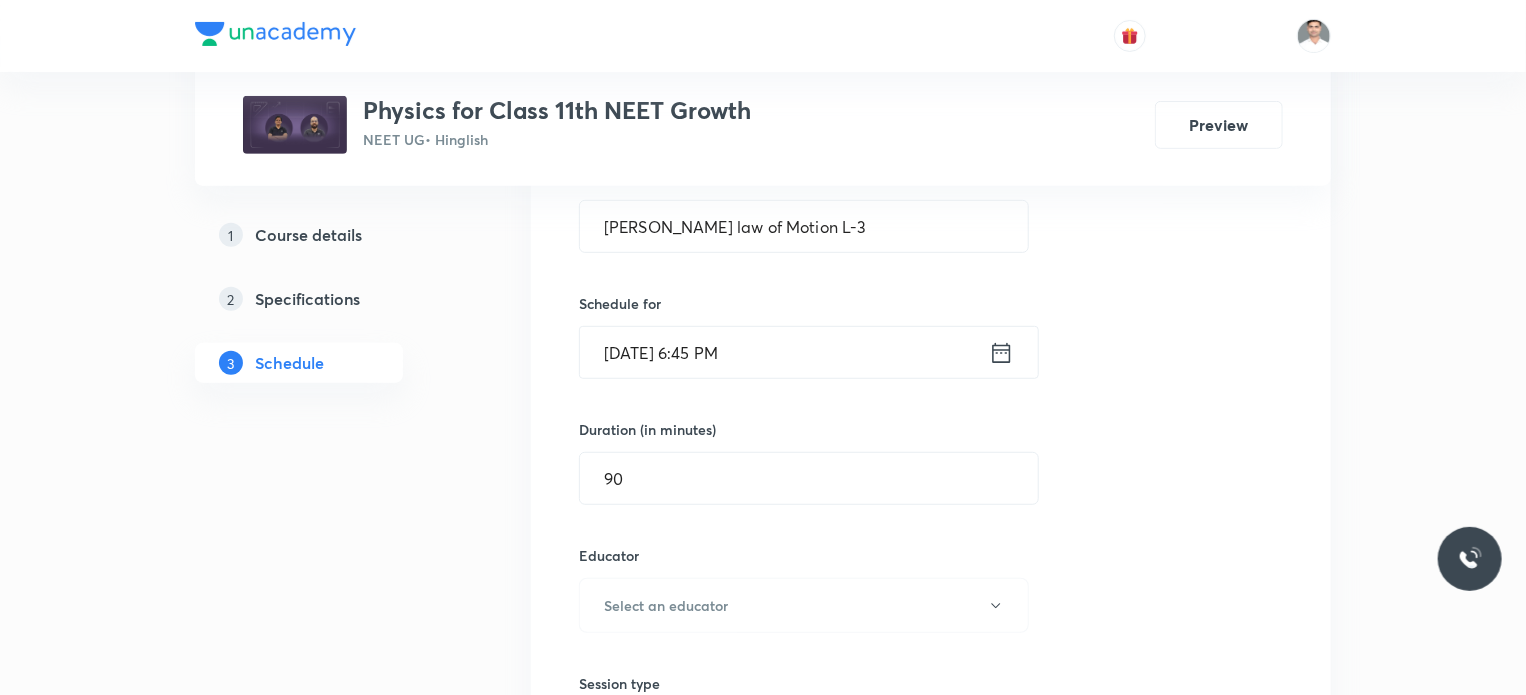 type 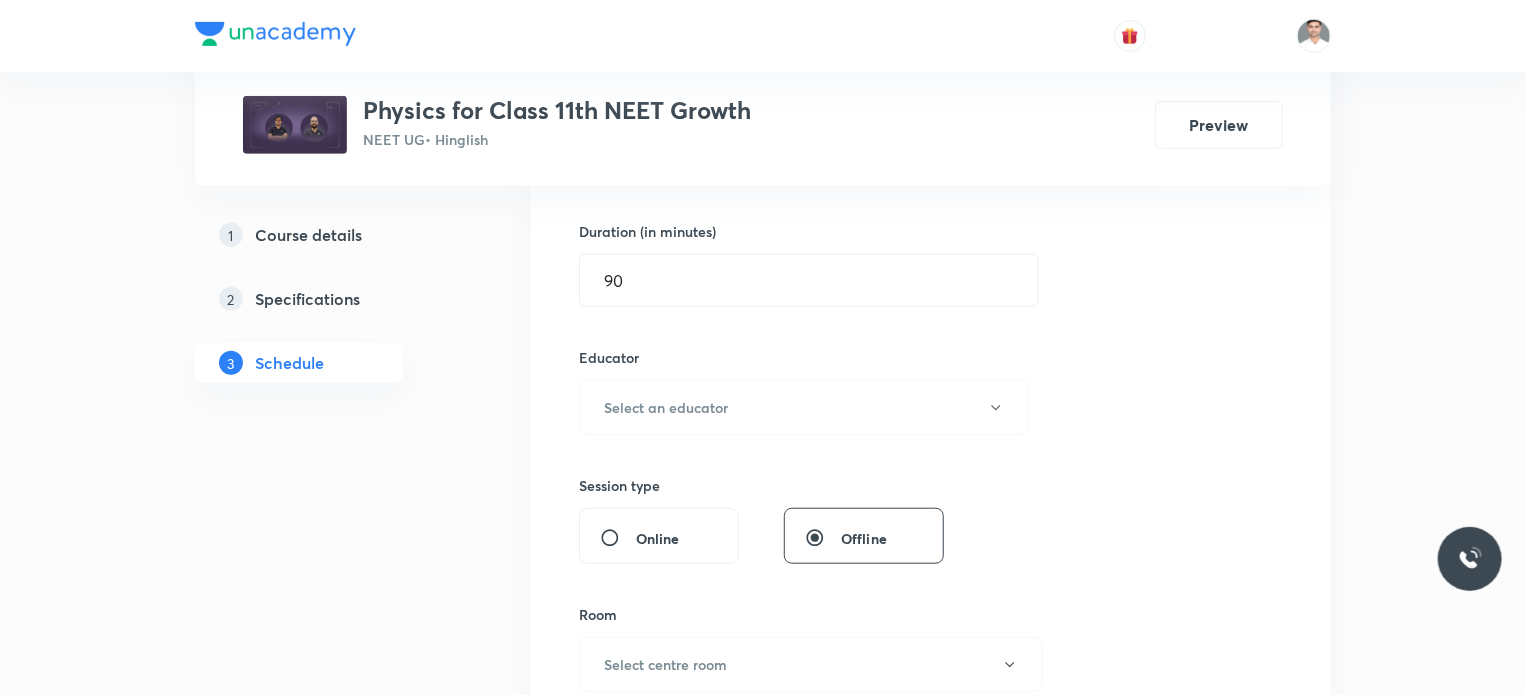 scroll, scrollTop: 600, scrollLeft: 0, axis: vertical 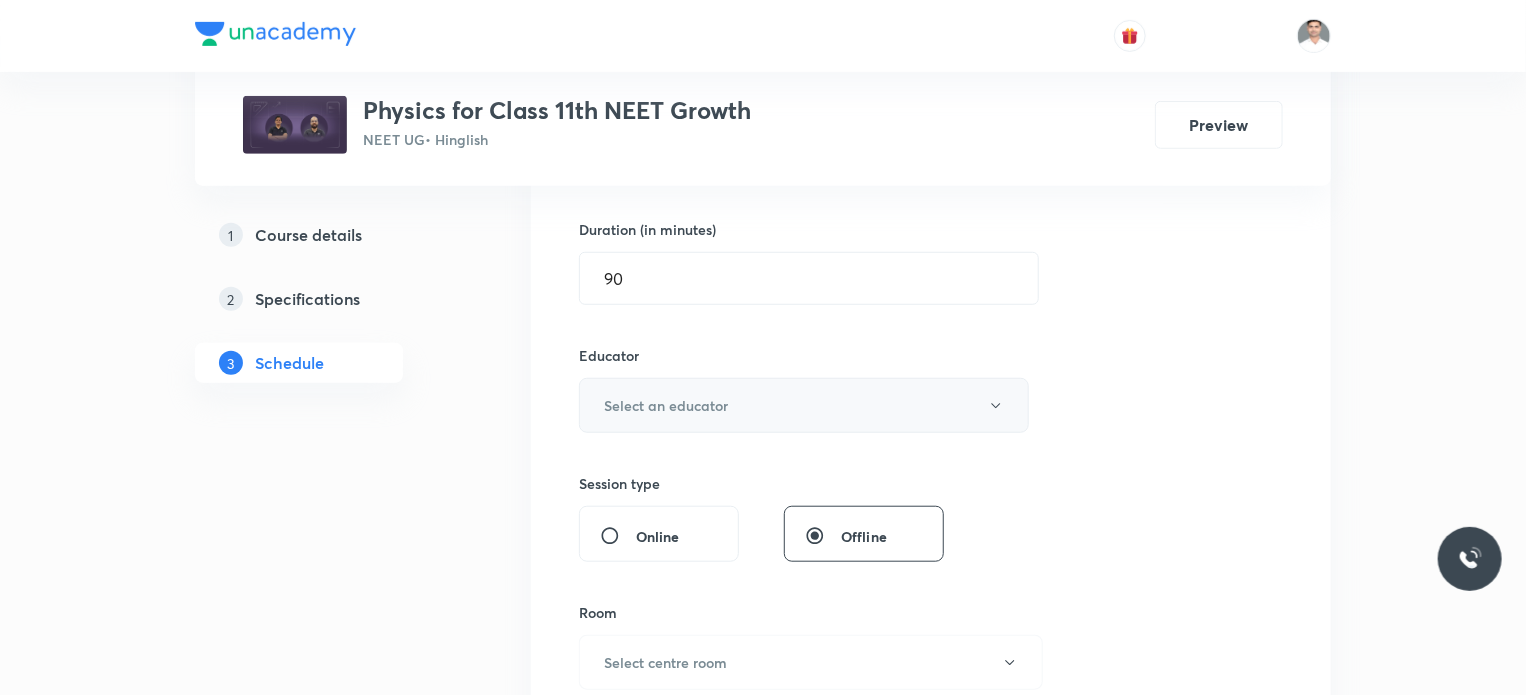 click on "Select an educator" at bounding box center [804, 405] 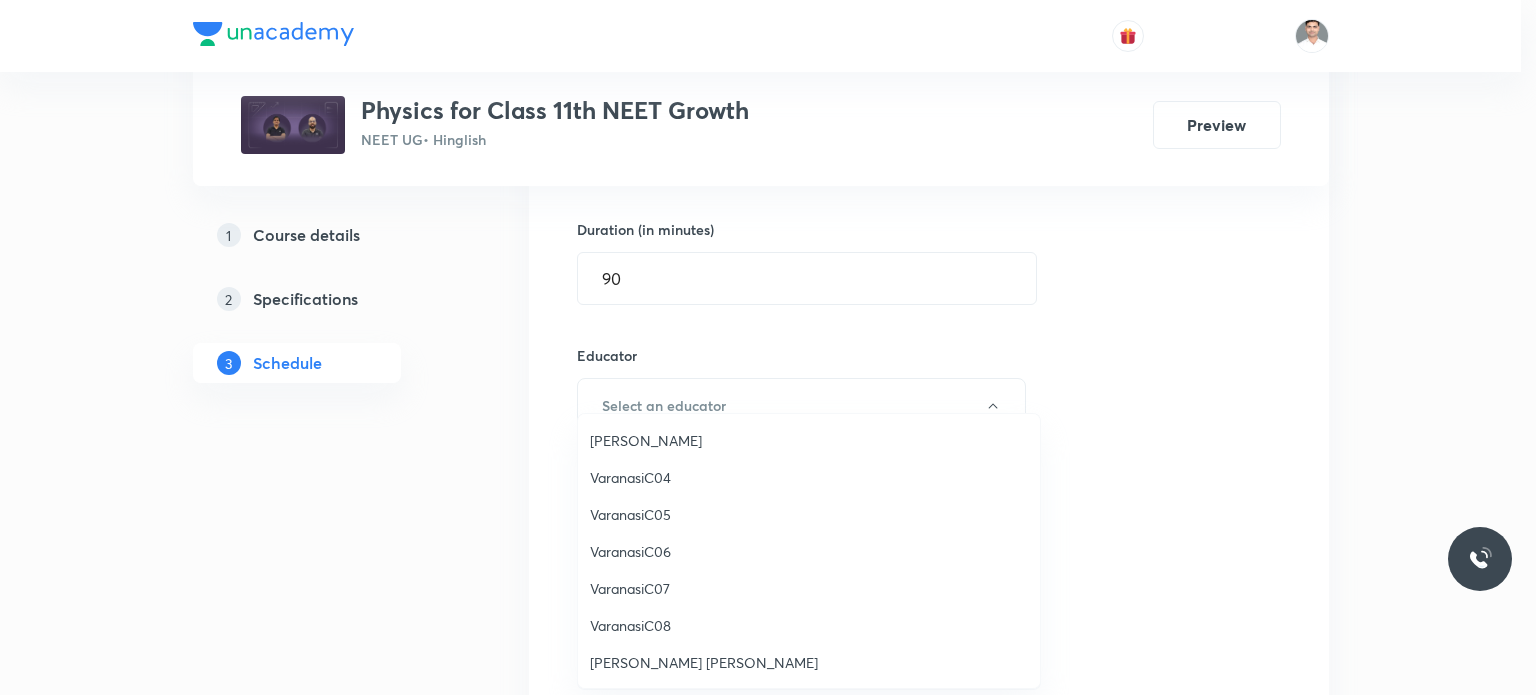click on "Sachin Kumar Singh" at bounding box center (809, 662) 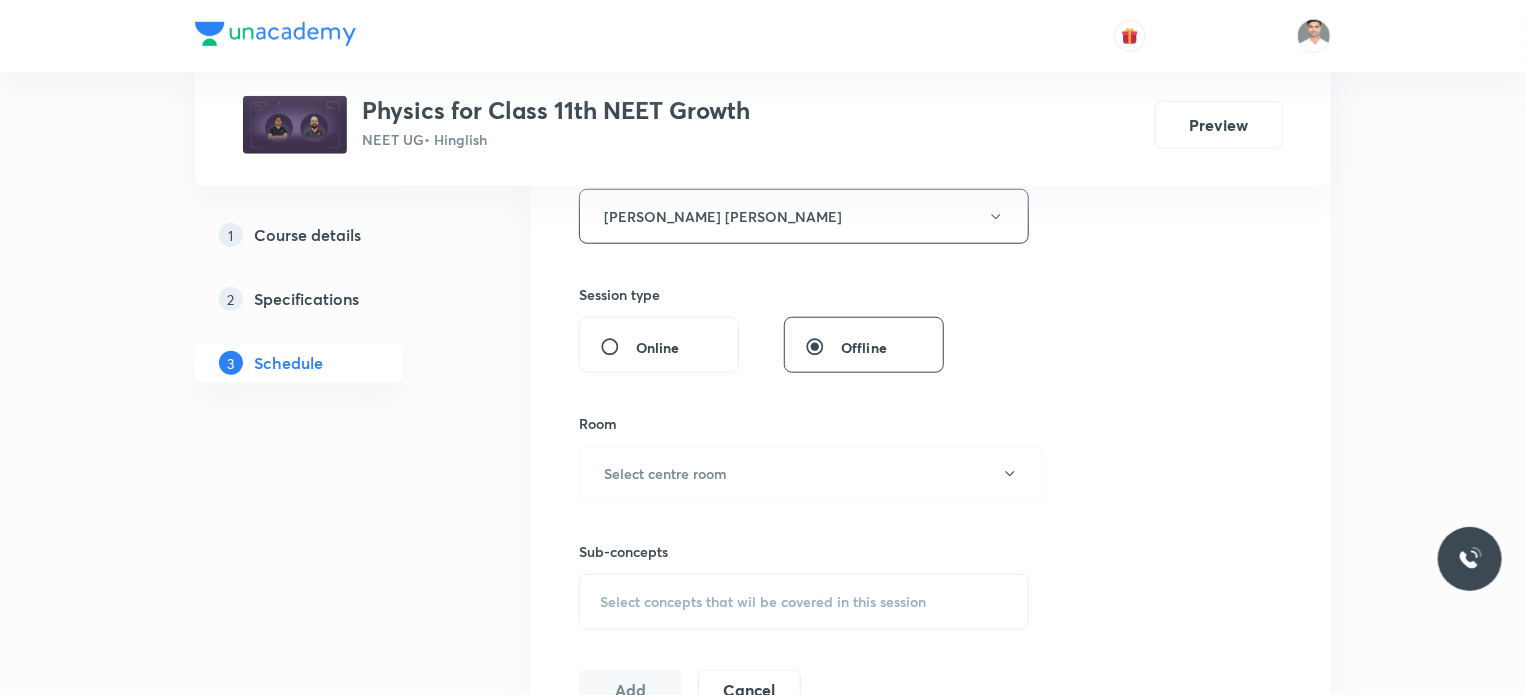 scroll, scrollTop: 800, scrollLeft: 0, axis: vertical 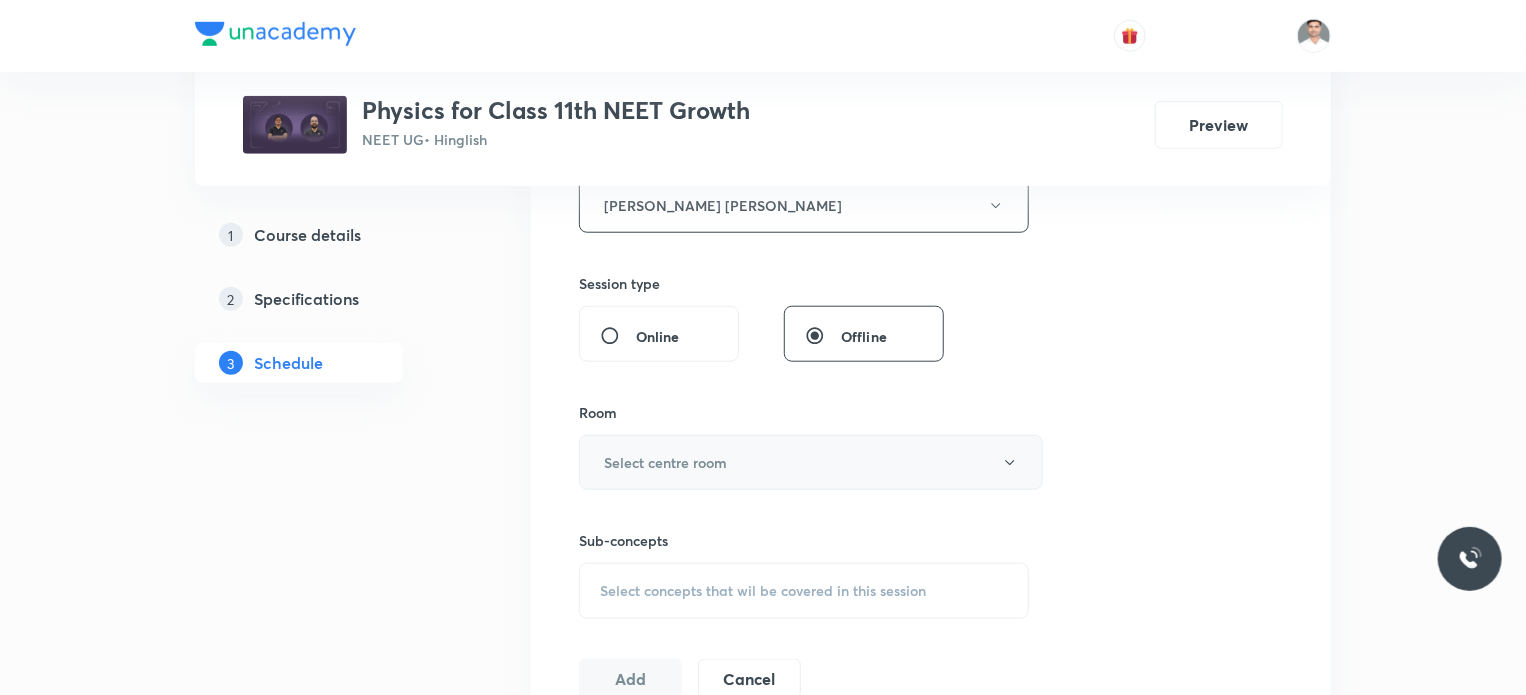 click on "Select centre room" at bounding box center (811, 462) 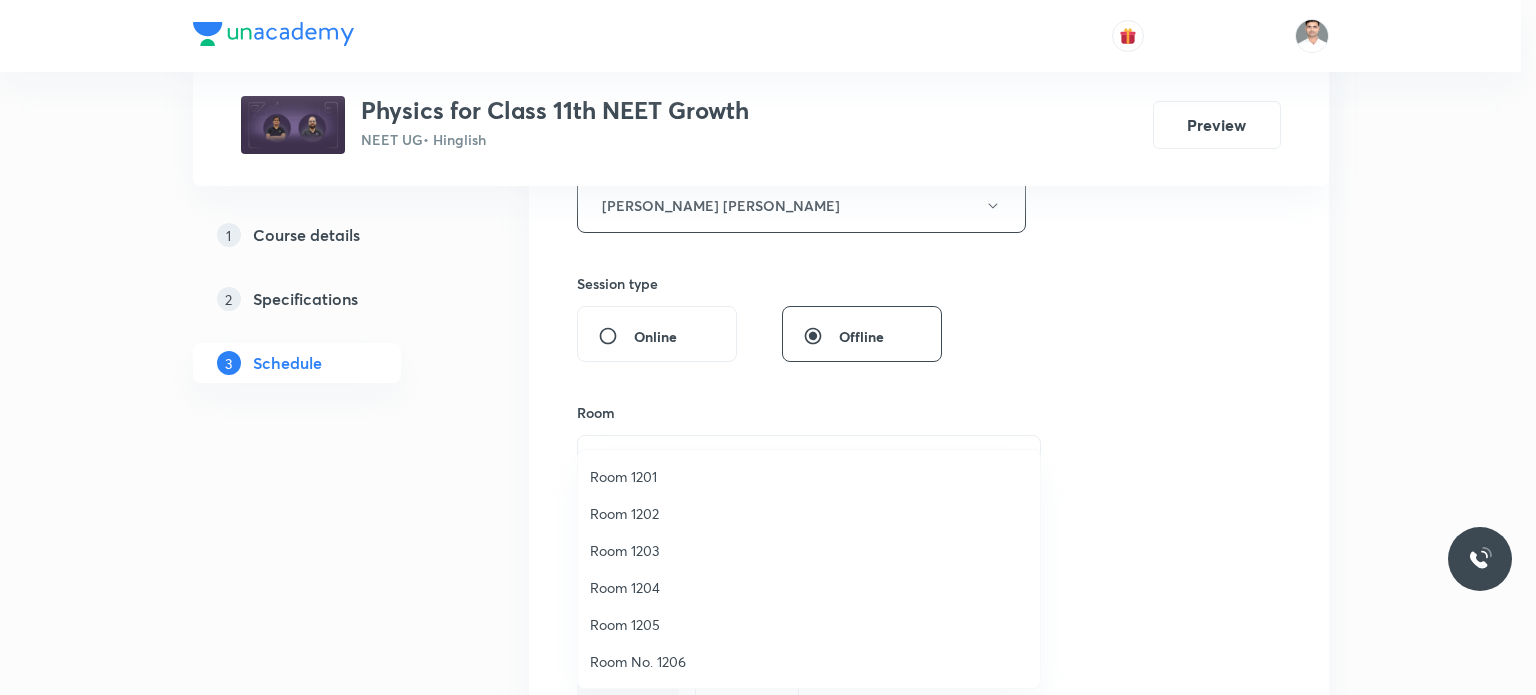 click on "Room 1203" at bounding box center [809, 550] 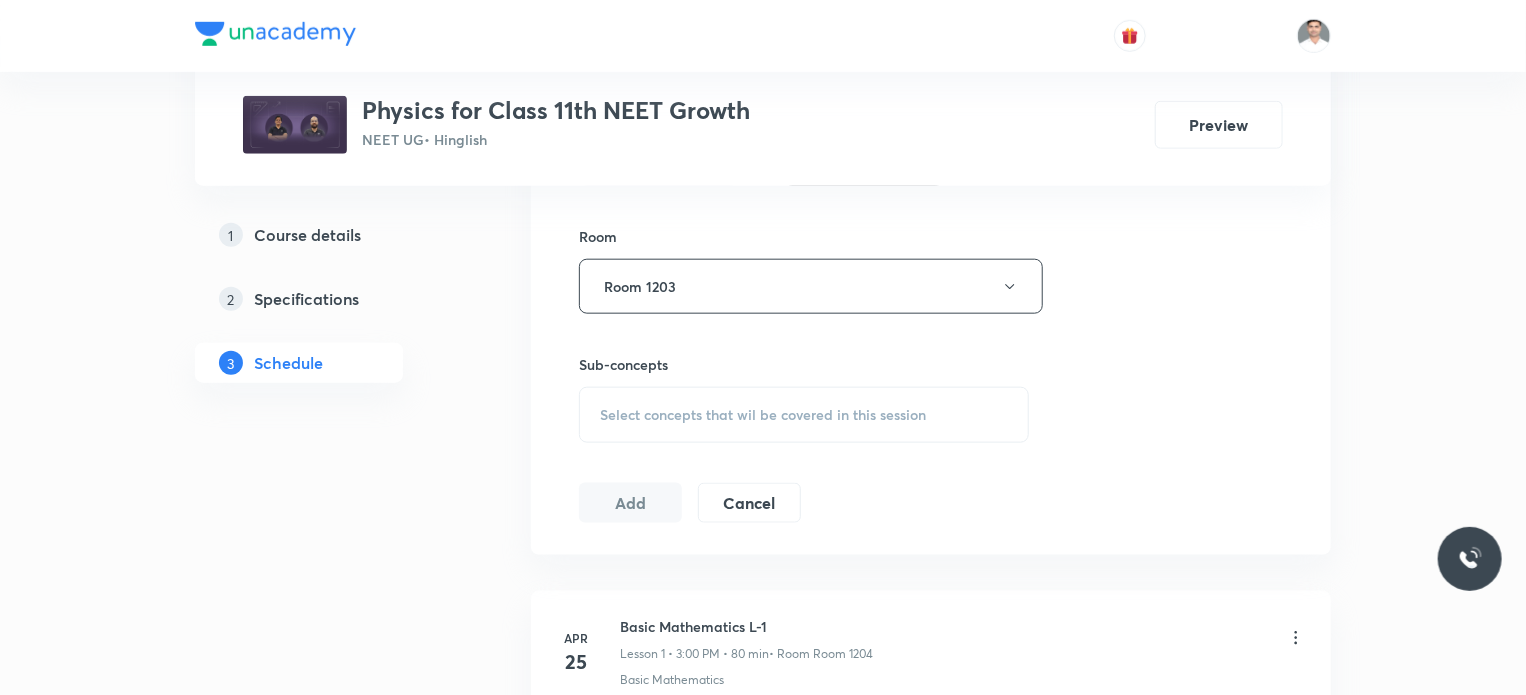 scroll, scrollTop: 1000, scrollLeft: 0, axis: vertical 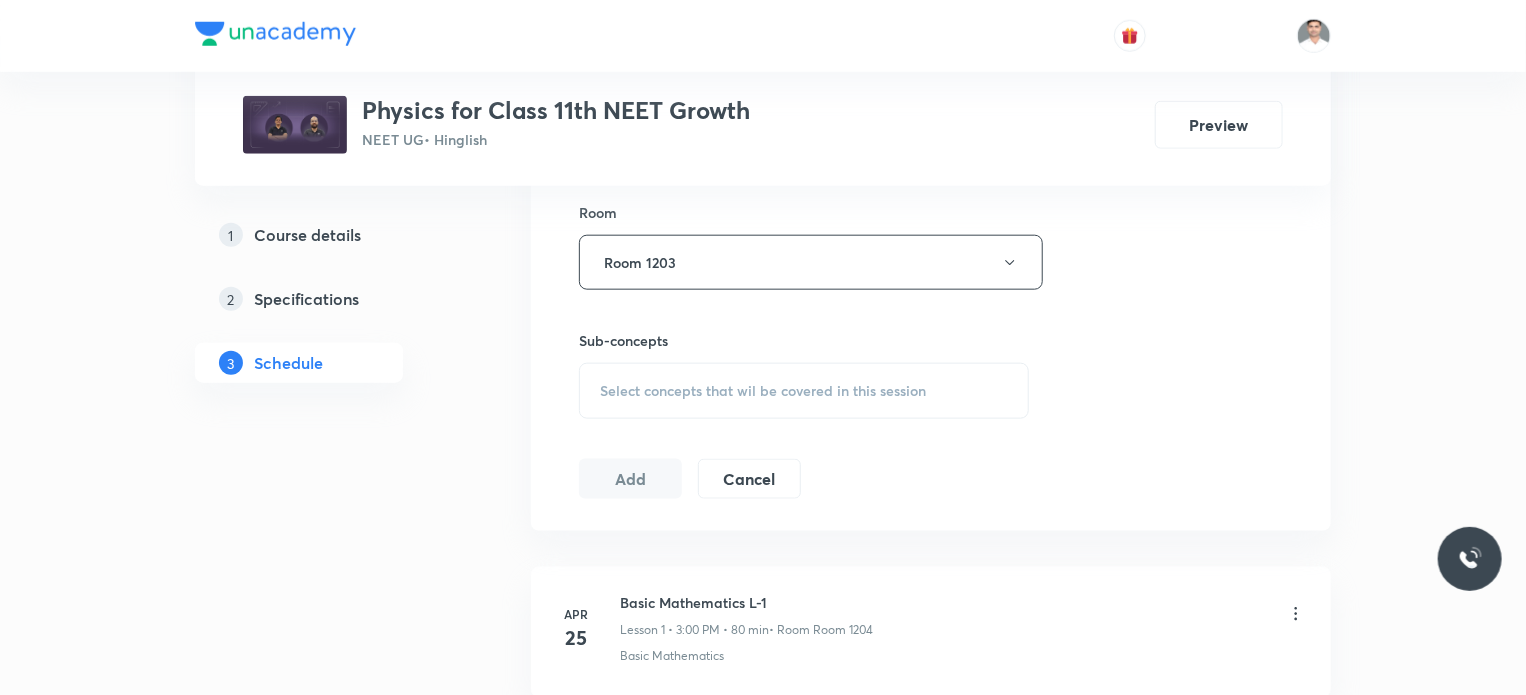 click on "Select concepts that wil be covered in this session" at bounding box center (763, 391) 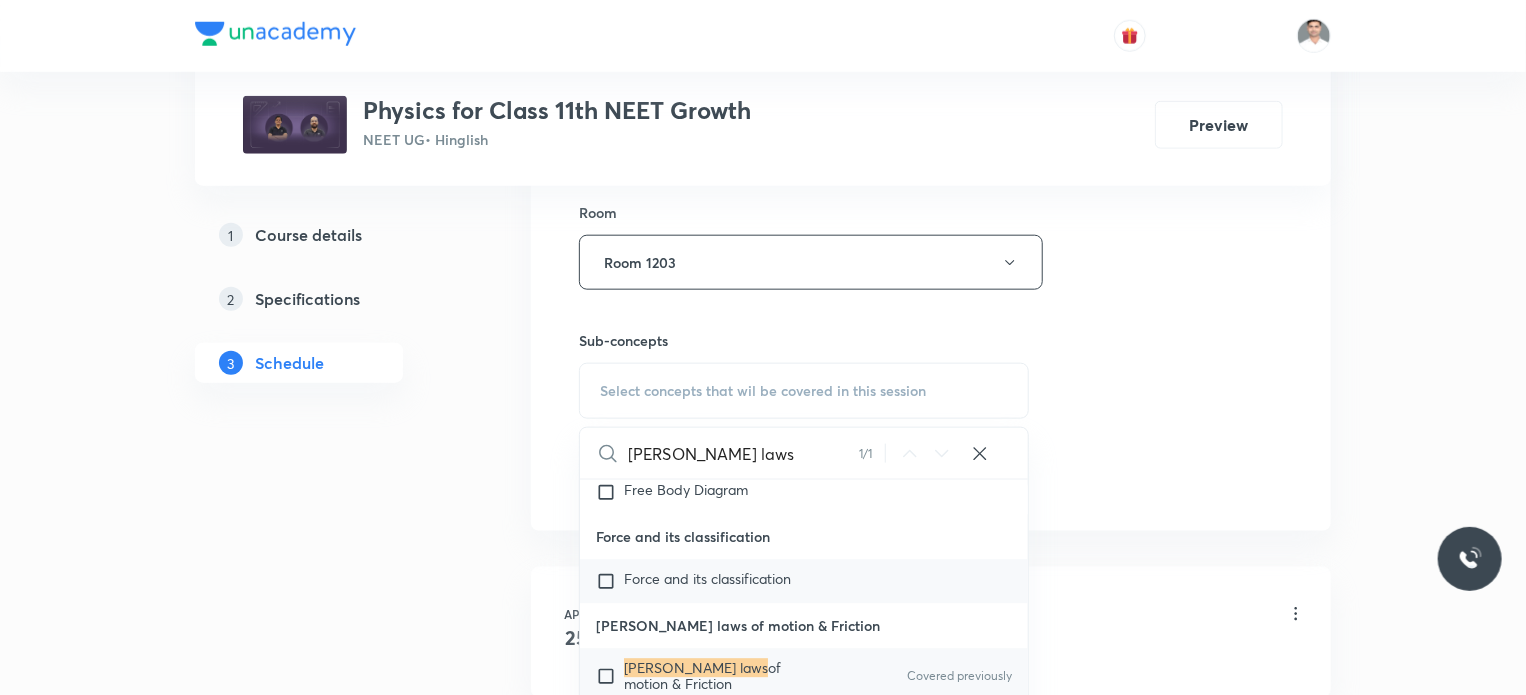 scroll, scrollTop: 52619, scrollLeft: 0, axis: vertical 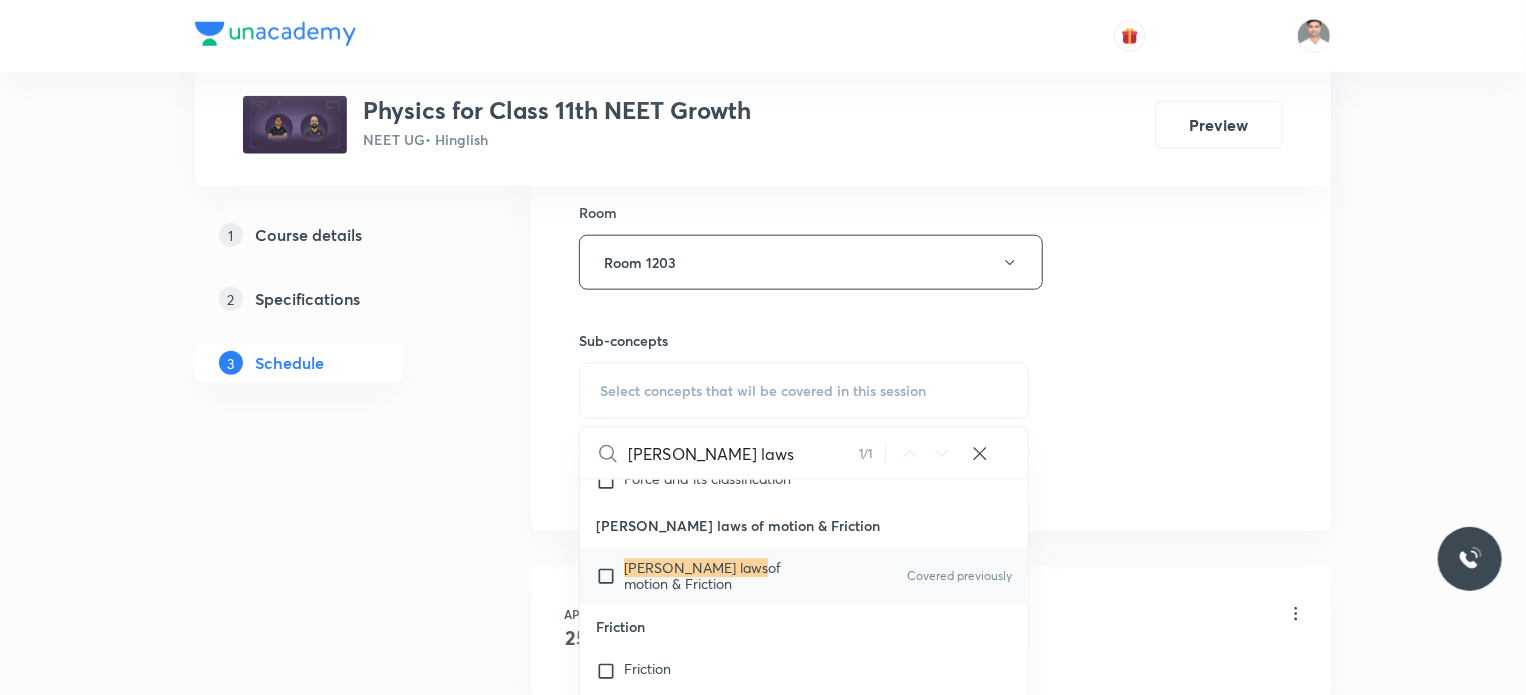 type on "Newton laws" 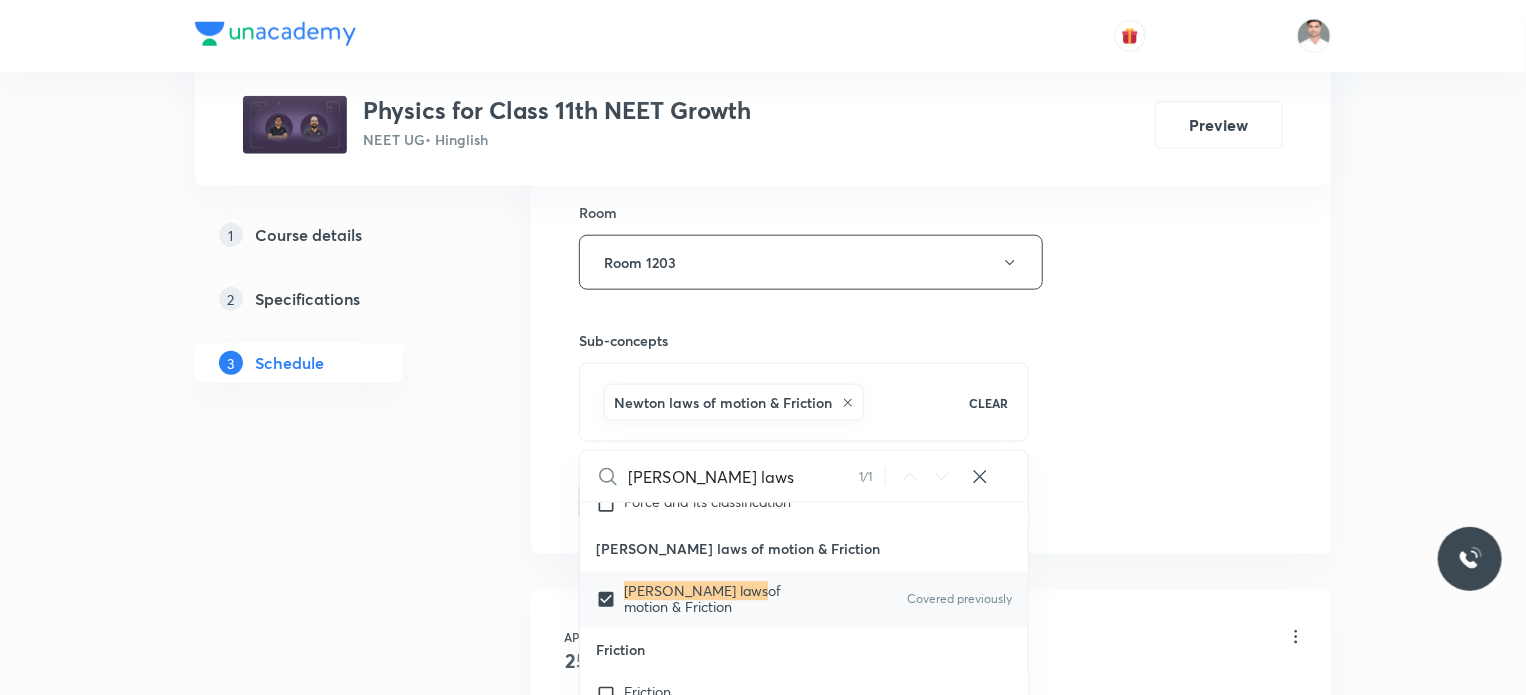 click on "Plus Courses Physics for Class 11th NEET Growth NEET UG  • Hinglish Preview 1 Course details 2 Specifications 3 Schedule Schedule 43  classes Session  44 Live class Session title 24/99 Newton law of Motion L-3 ​ Schedule for Jul 15, 2025, 6:45 PM ​ Duration (in minutes) 90 ​ Educator Sachin Kumar Singh   Session type Online Offline Room Room 1203 Sub-concepts Newton laws of motion & Friction CLEAR Newton laws 1 / 1 ​ Physics - Full Syllabus Mock Questions Physics - Full Syllabus Mock Questions Physics Previous Year Question Physics Previous Year Question Units & Dimensions Physical quantity Applications of Dimensional Analysis Significant Figures Units of Physical Quantities System of Units Dimensions of Some Mathematical Functions Unit and Dimension Covered previously Product of Two Vectors Covered previously Subtraction of Vectors Covered previously Cross Product Least Count Analysis Errors of Measurement Vernier Callipers Screw Gauge Zero Error Basic Mathematics Elementary Algebra Functions Error" at bounding box center (763, 3247) 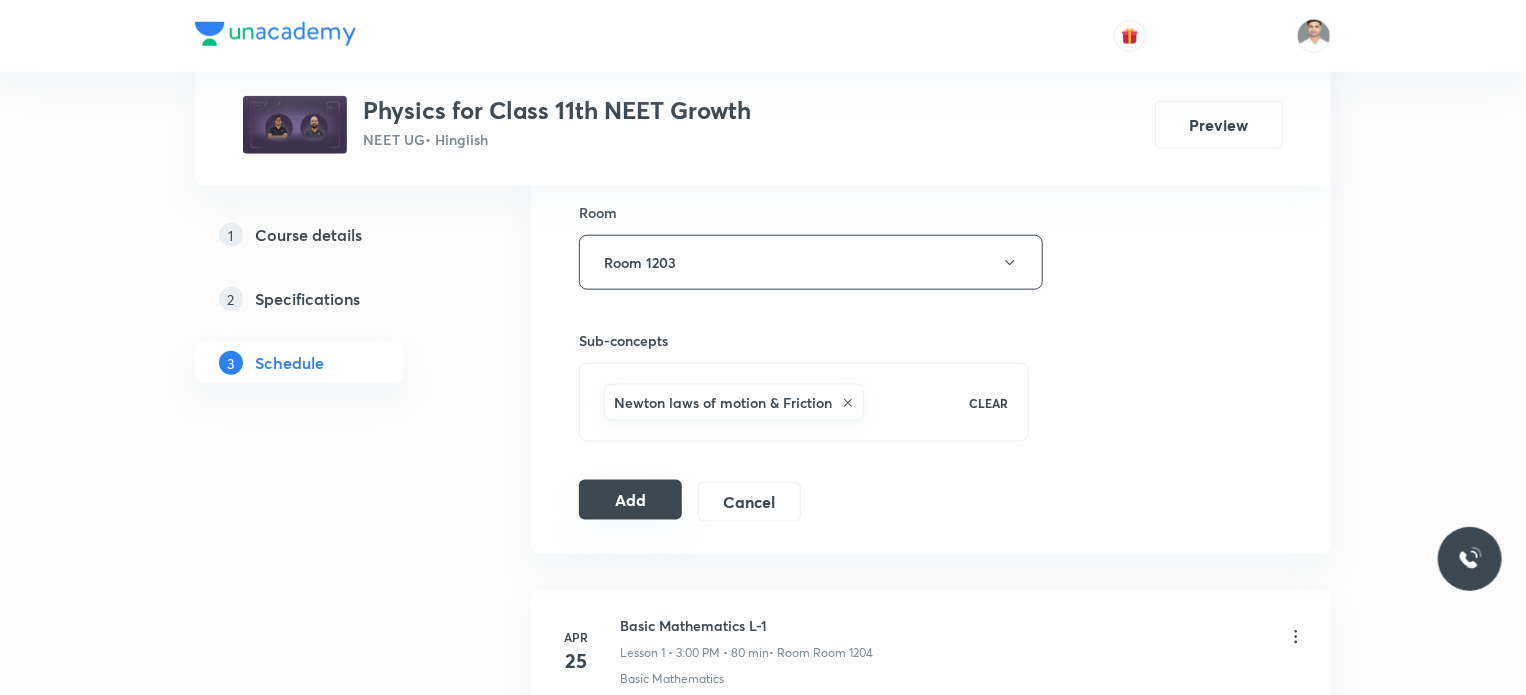 click on "Add" at bounding box center (630, 500) 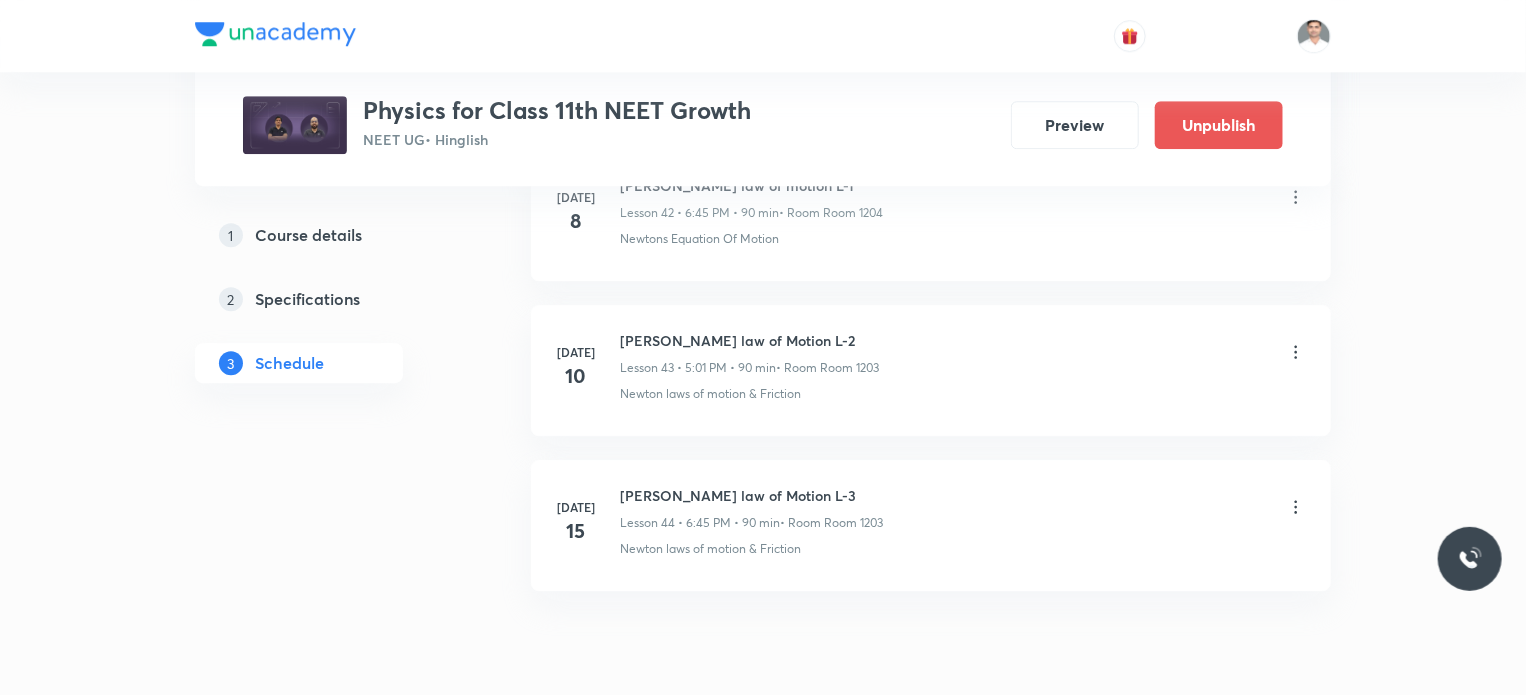 scroll, scrollTop: 6792, scrollLeft: 0, axis: vertical 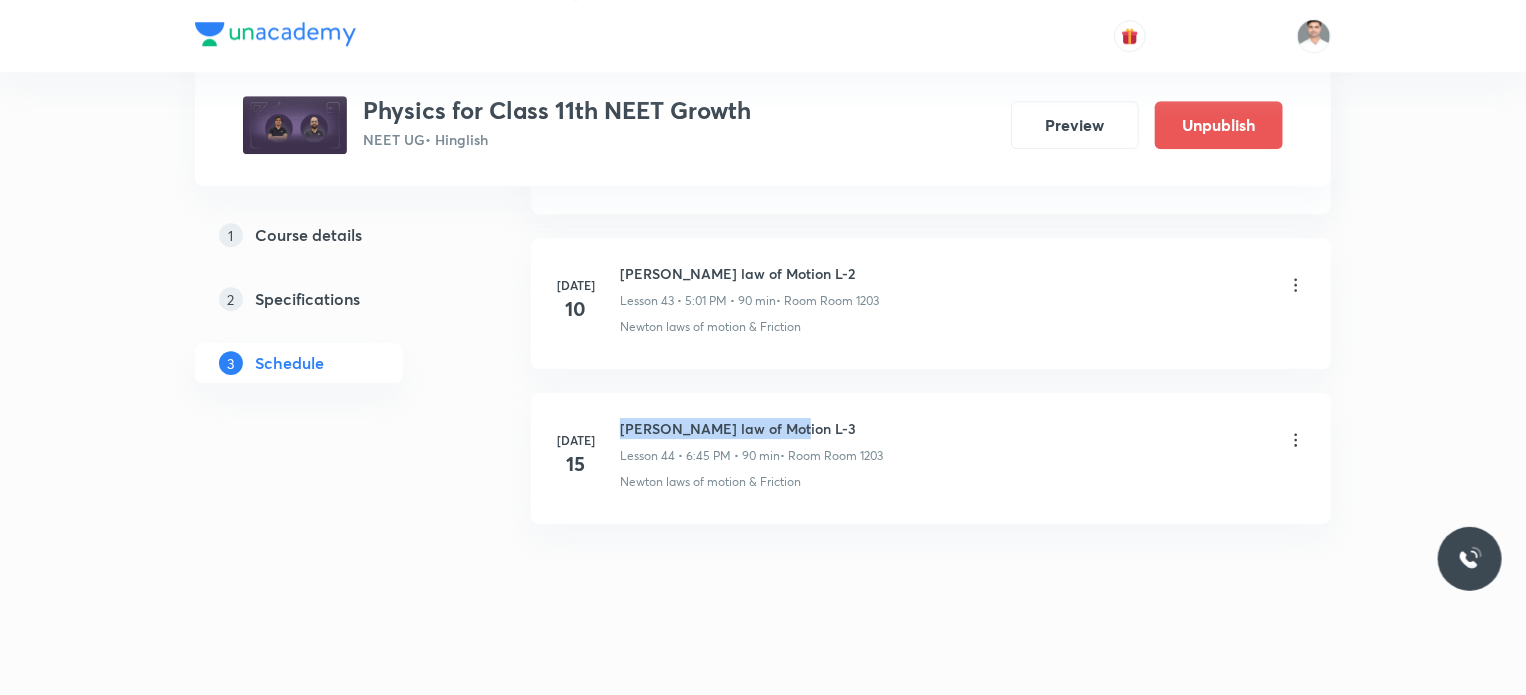 drag, startPoint x: 616, startPoint y: 408, endPoint x: 877, endPoint y: 406, distance: 261.00766 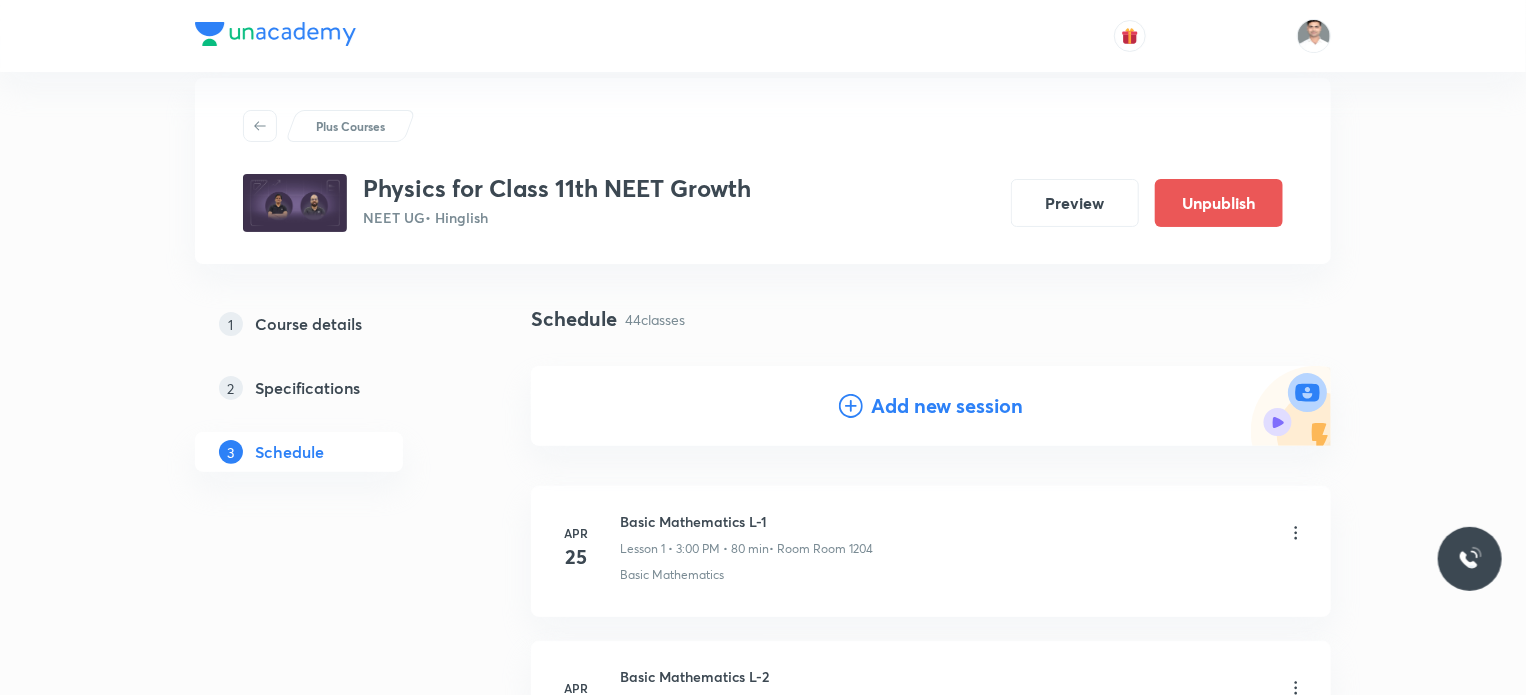 scroll, scrollTop: 0, scrollLeft: 0, axis: both 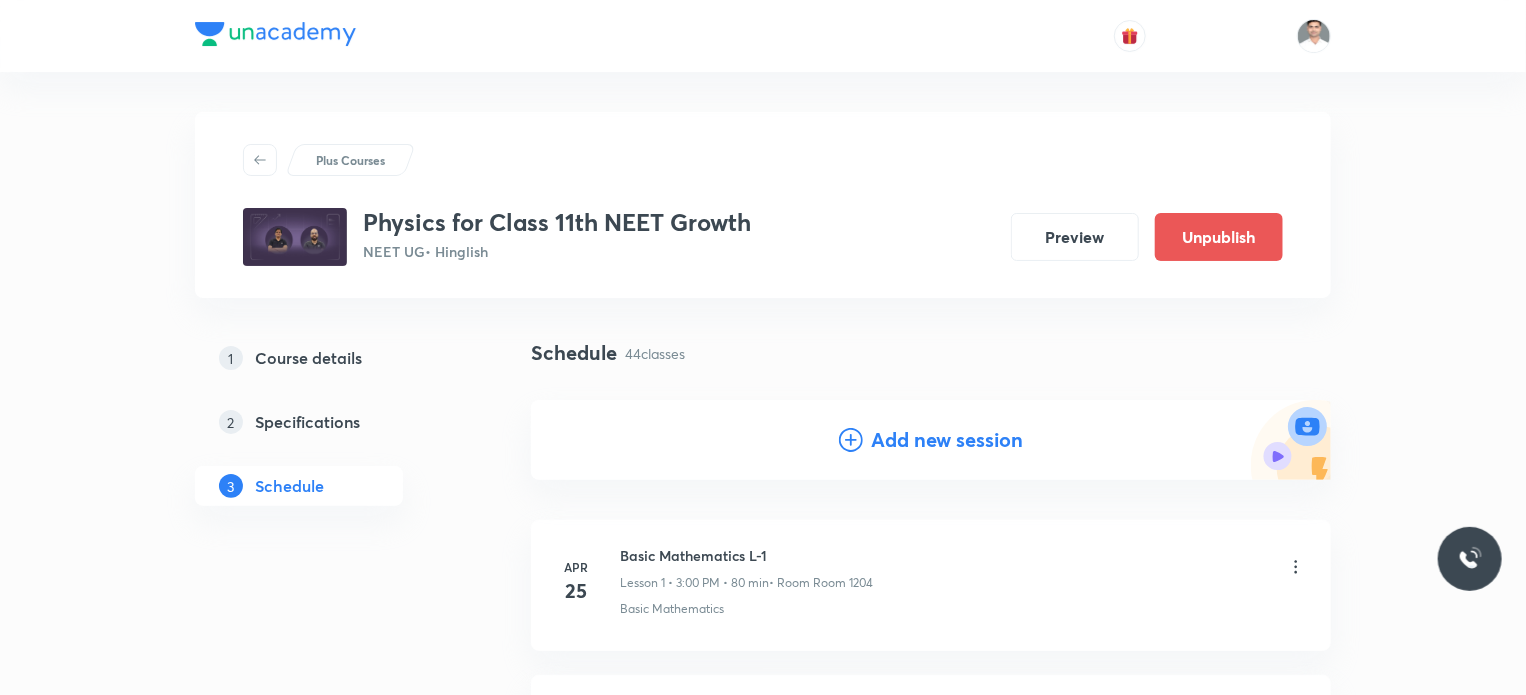 click on "Add new session" at bounding box center [947, 440] 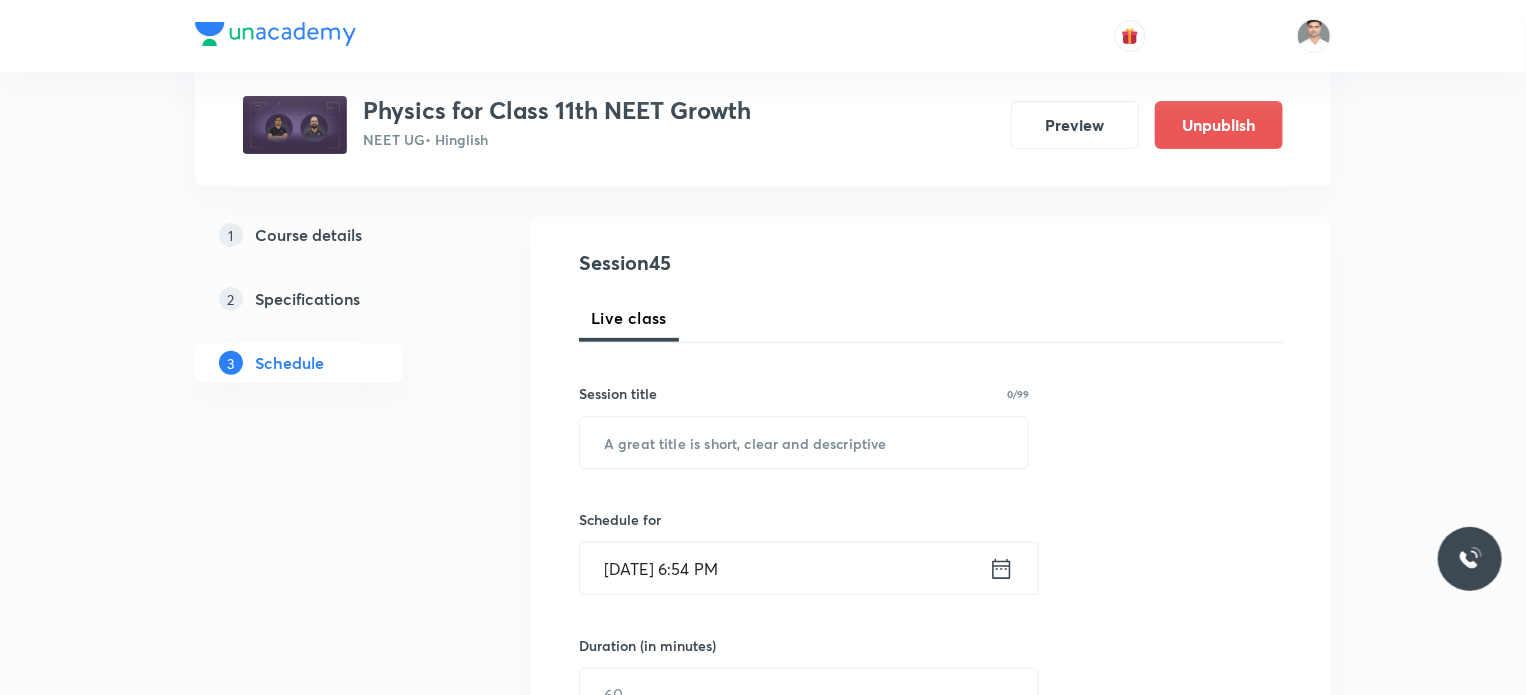 scroll, scrollTop: 200, scrollLeft: 0, axis: vertical 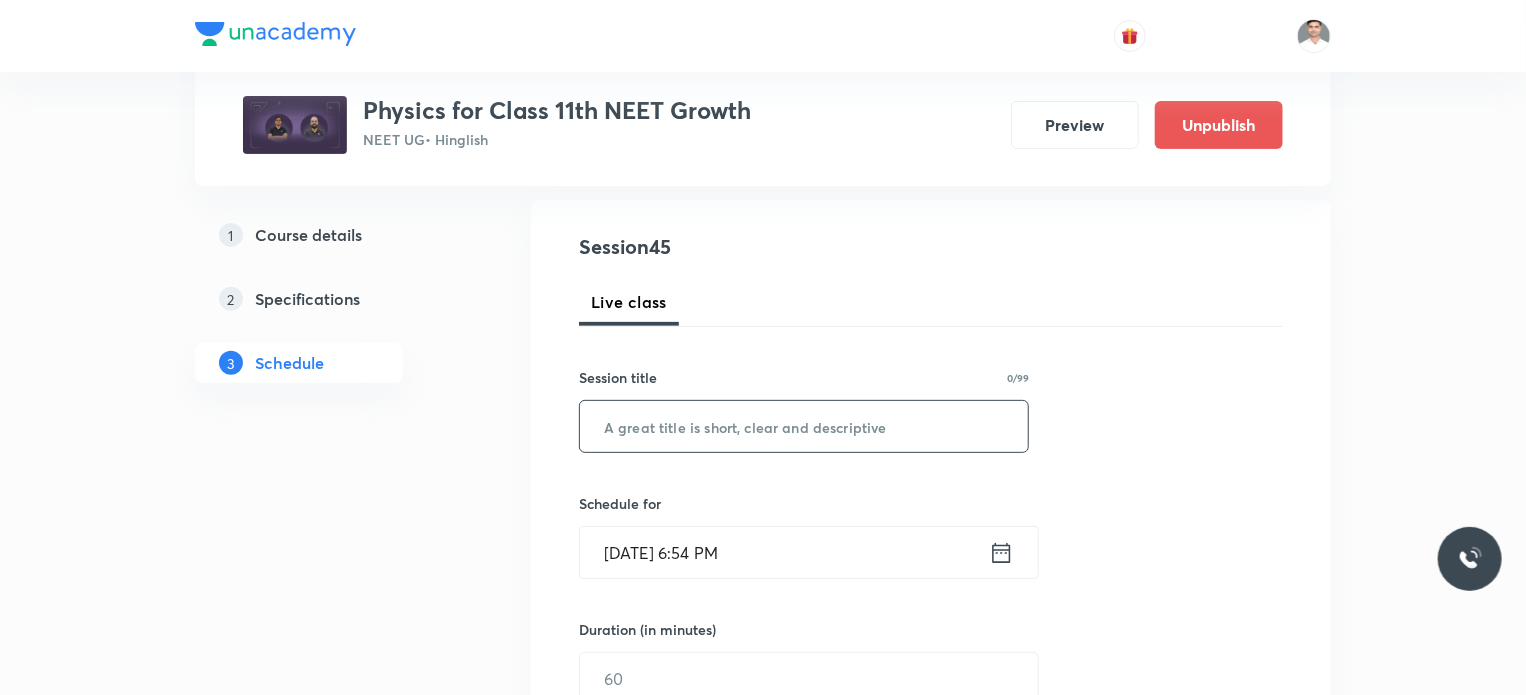 click at bounding box center [804, 426] 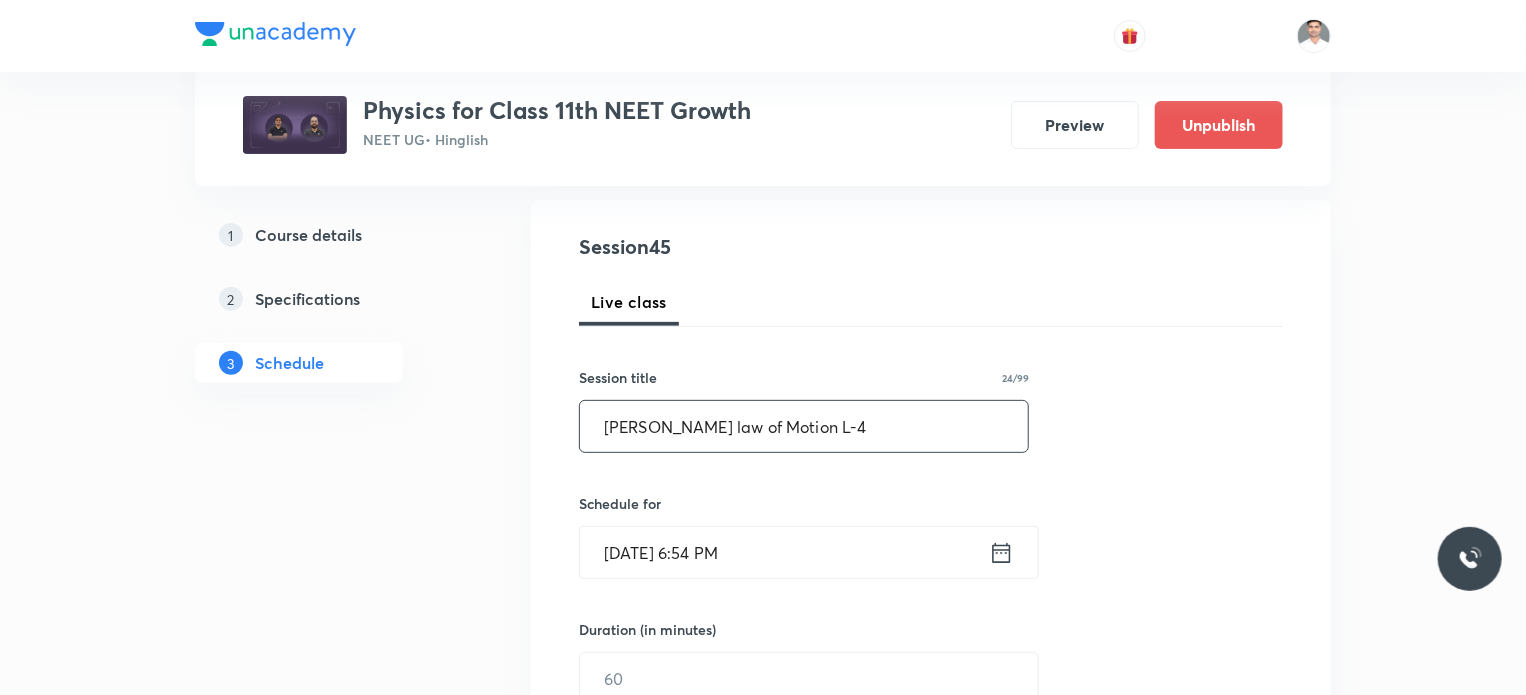 type on "Newton law of Motion L-4" 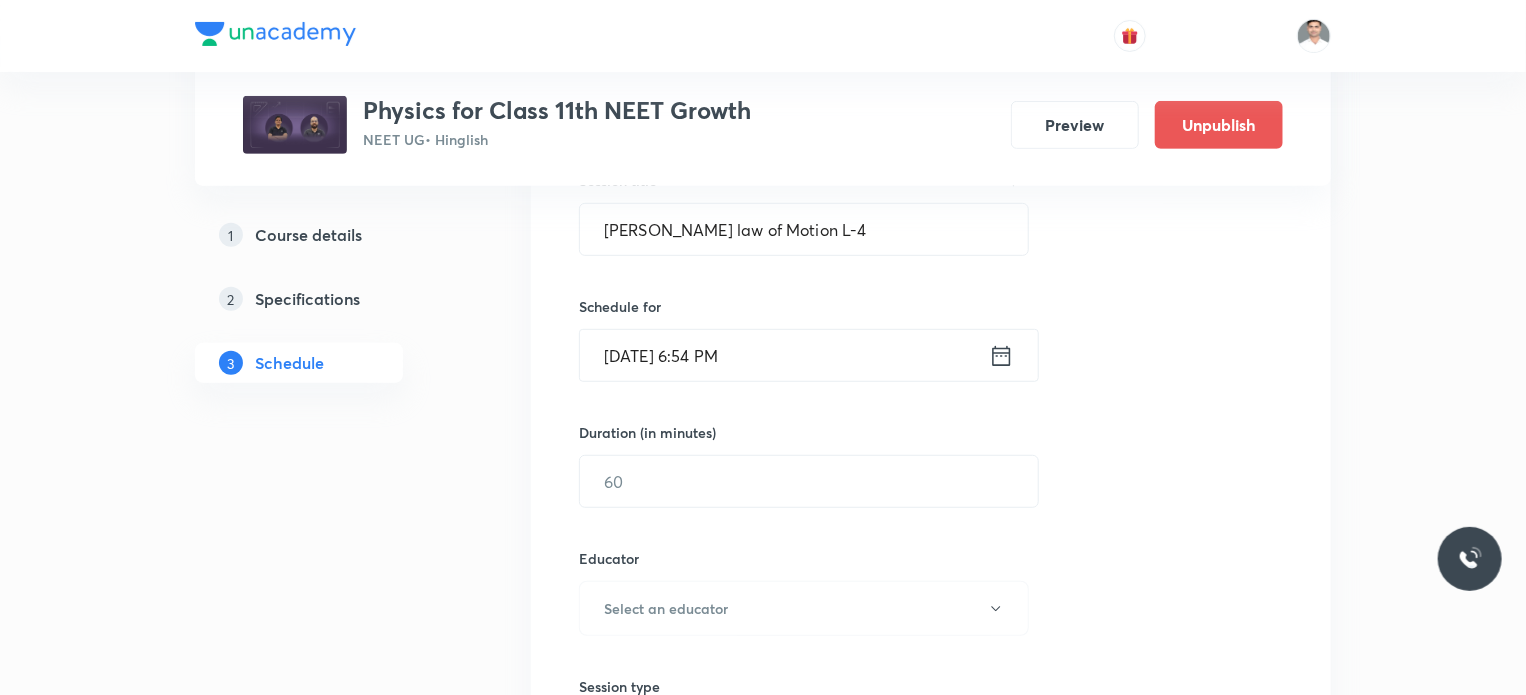 scroll, scrollTop: 400, scrollLeft: 0, axis: vertical 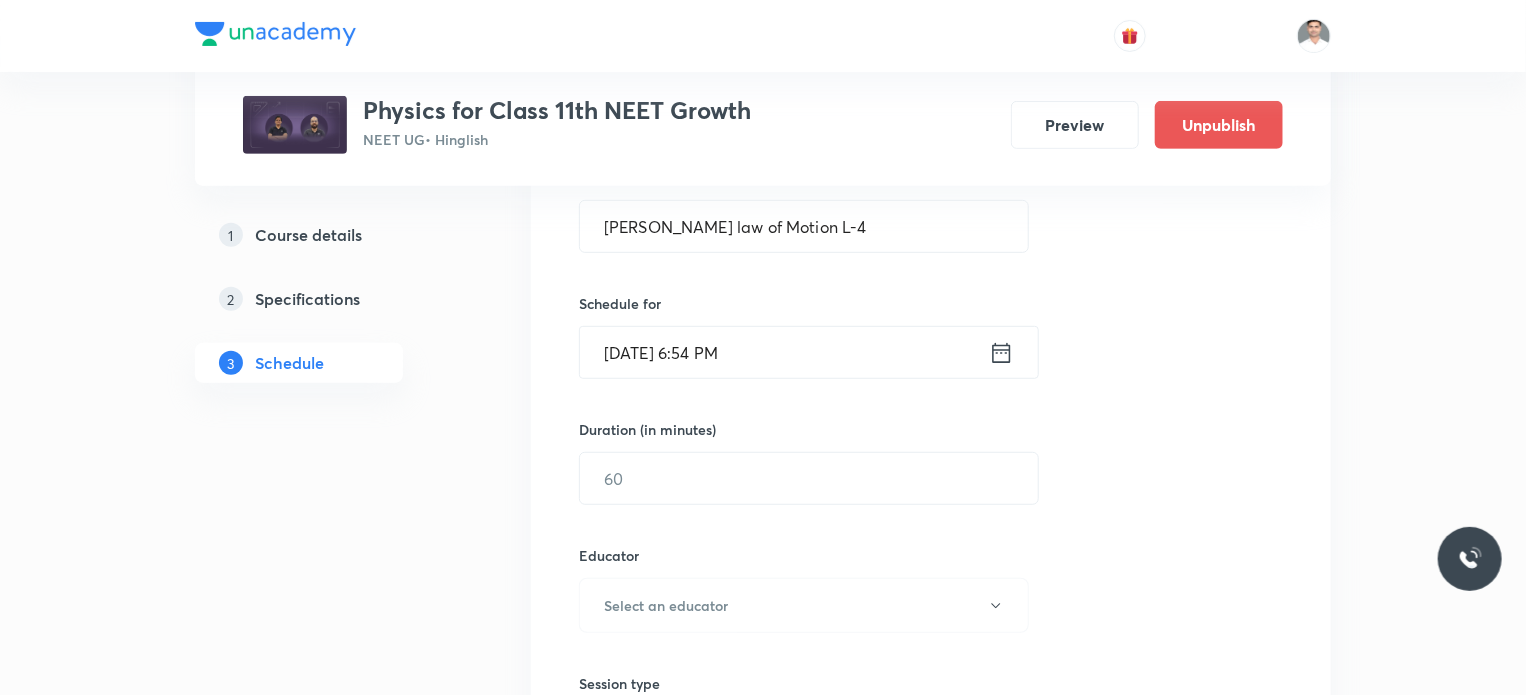 click 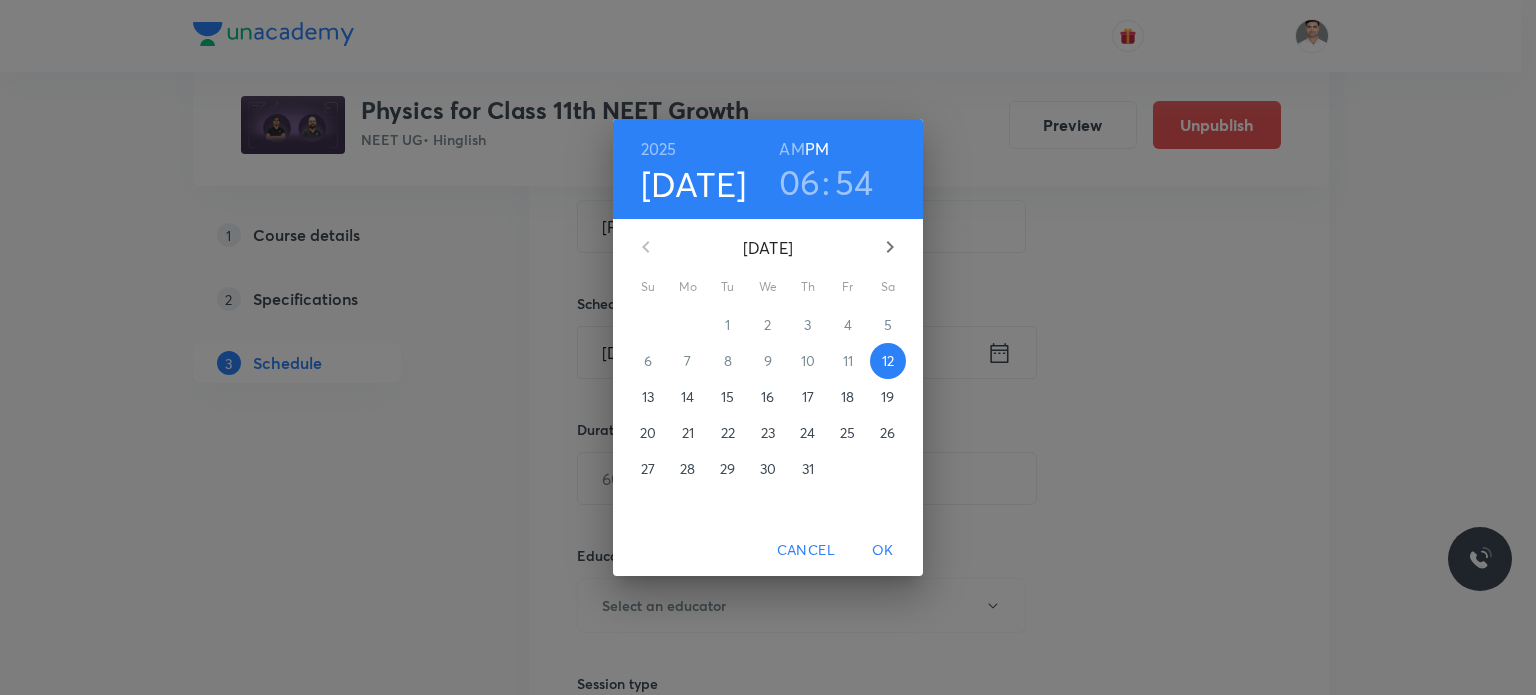 click on "17" at bounding box center (808, 397) 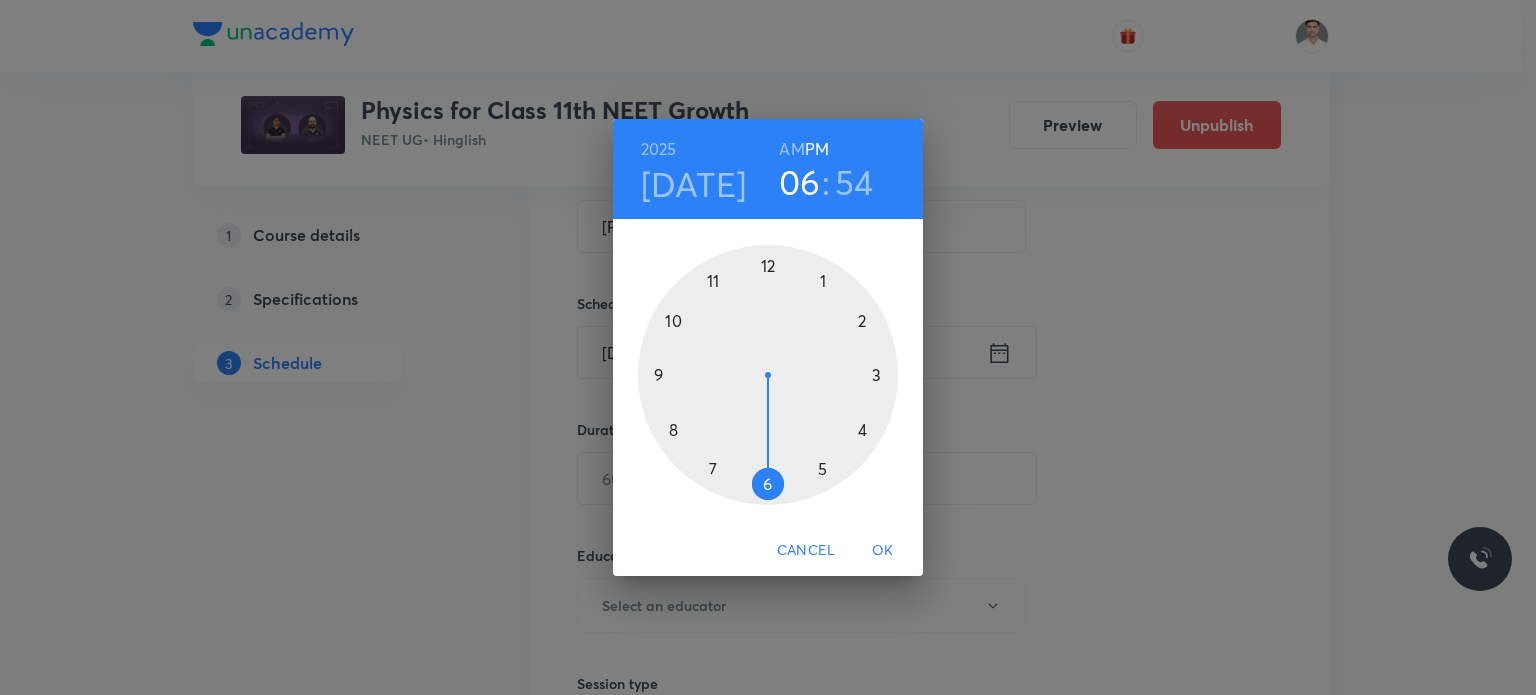 click at bounding box center [768, 375] 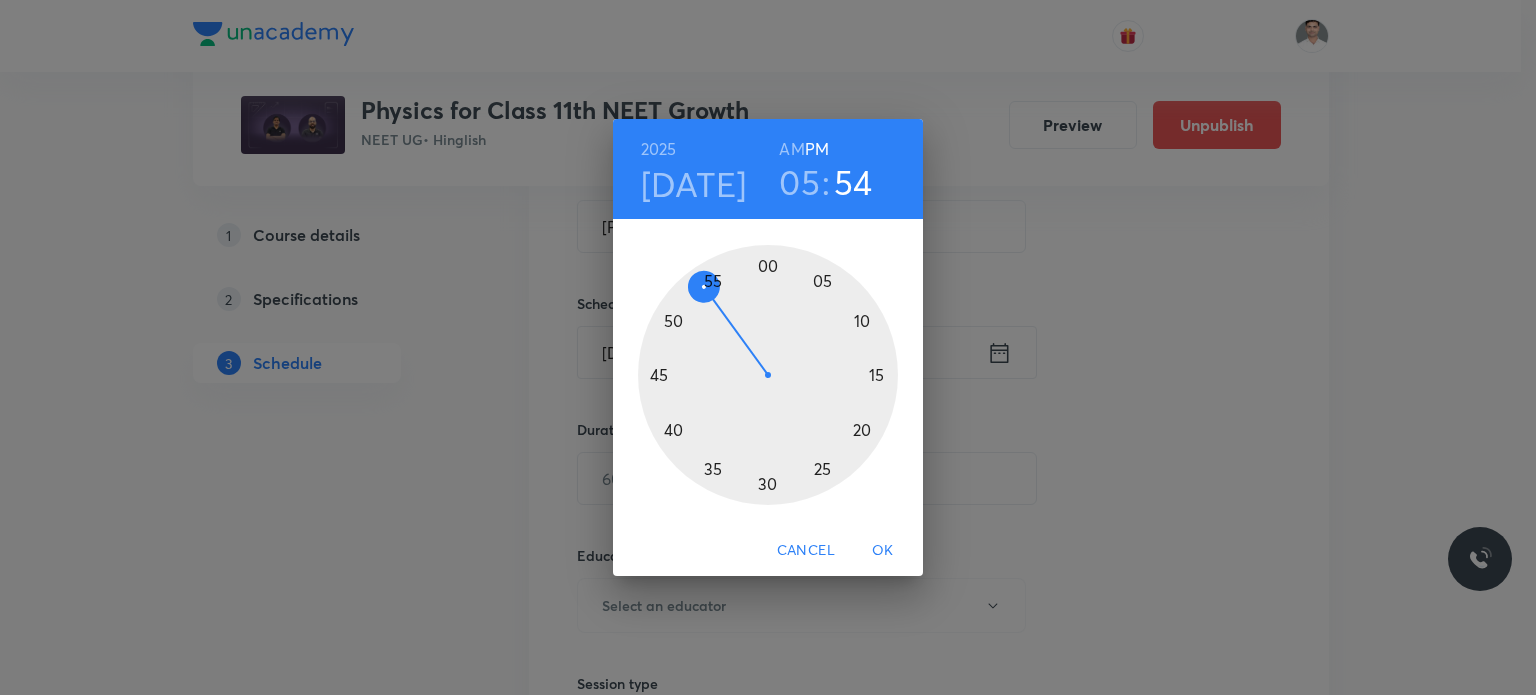 click at bounding box center [768, 375] 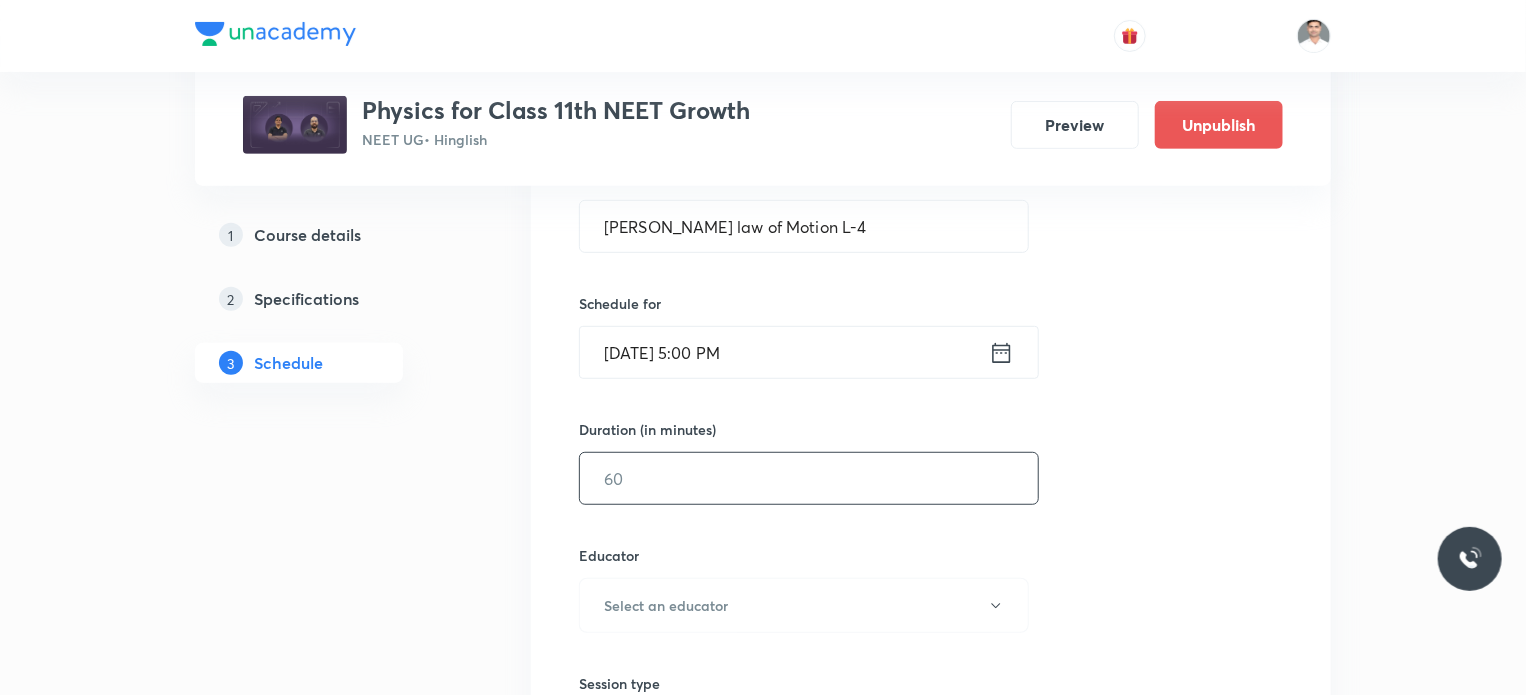 click at bounding box center (809, 478) 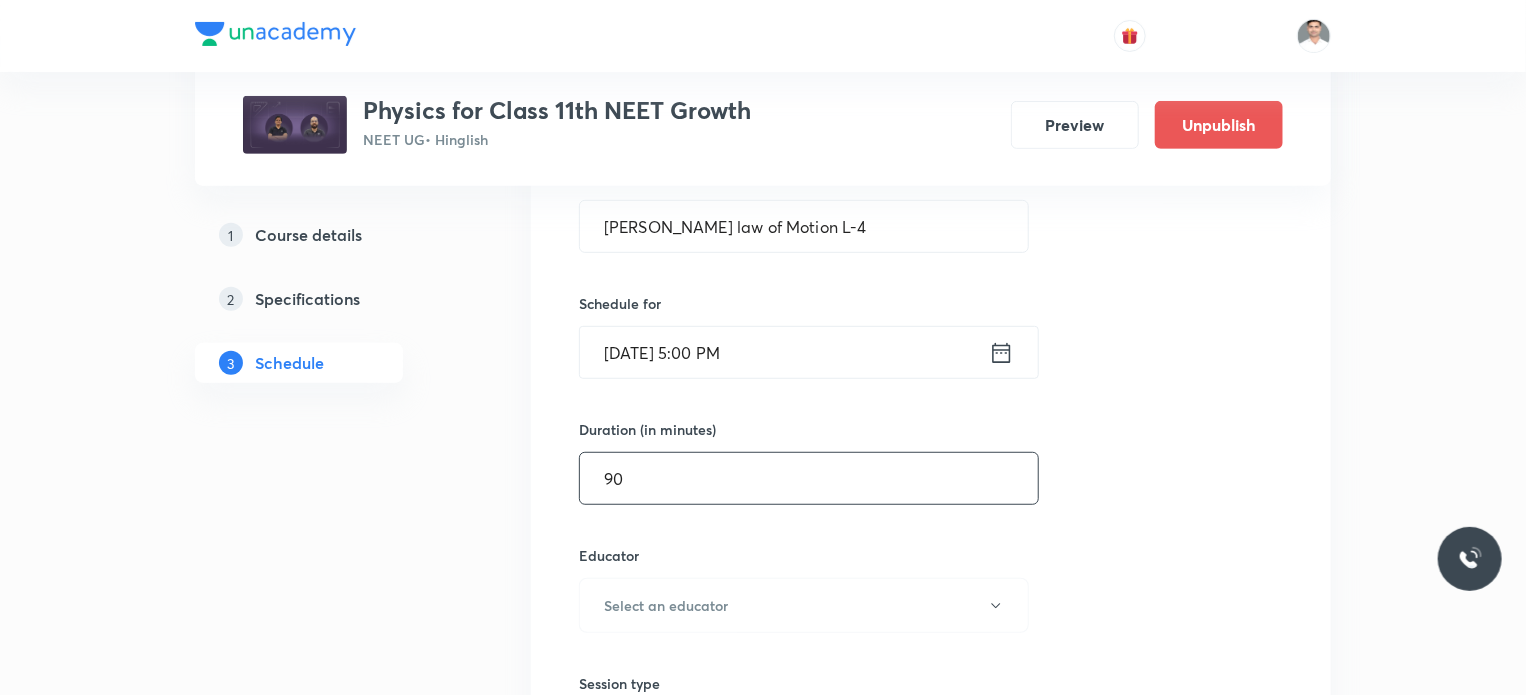 type on "90" 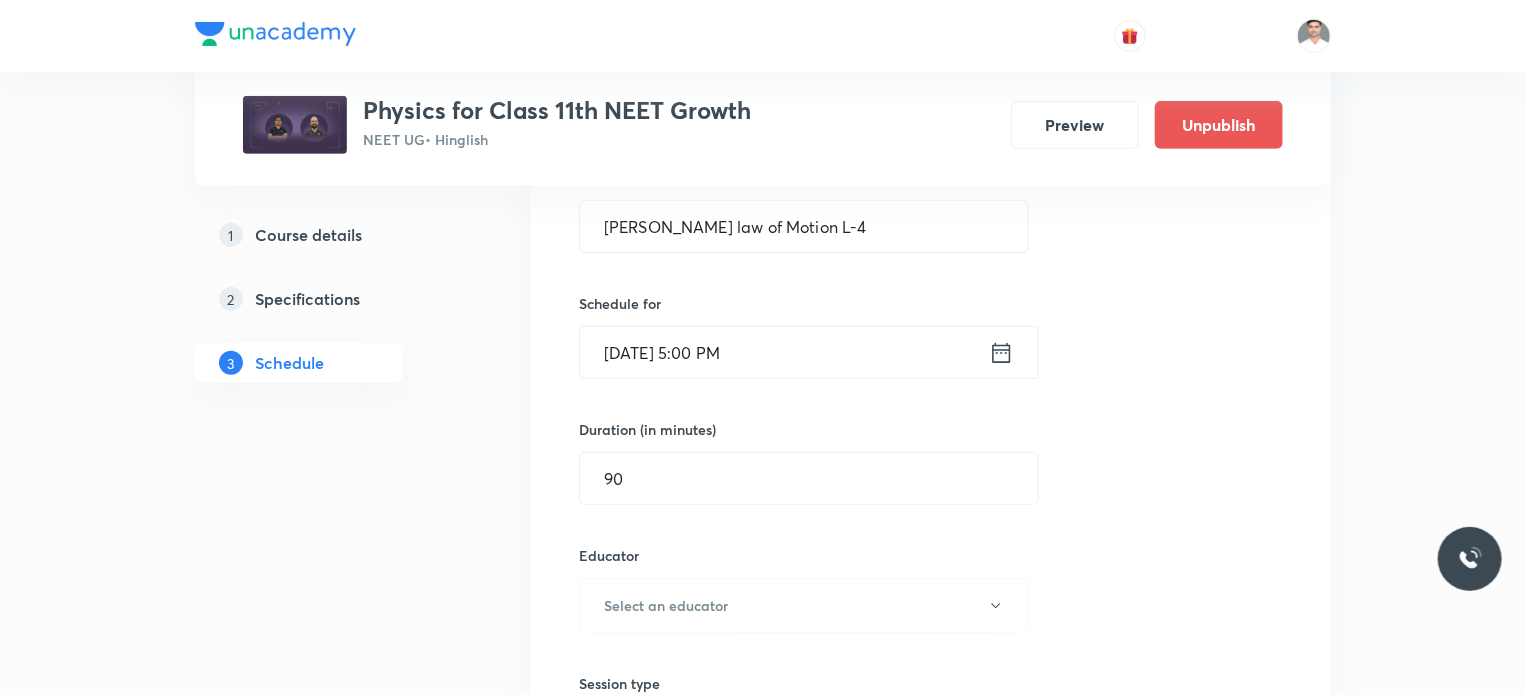 type 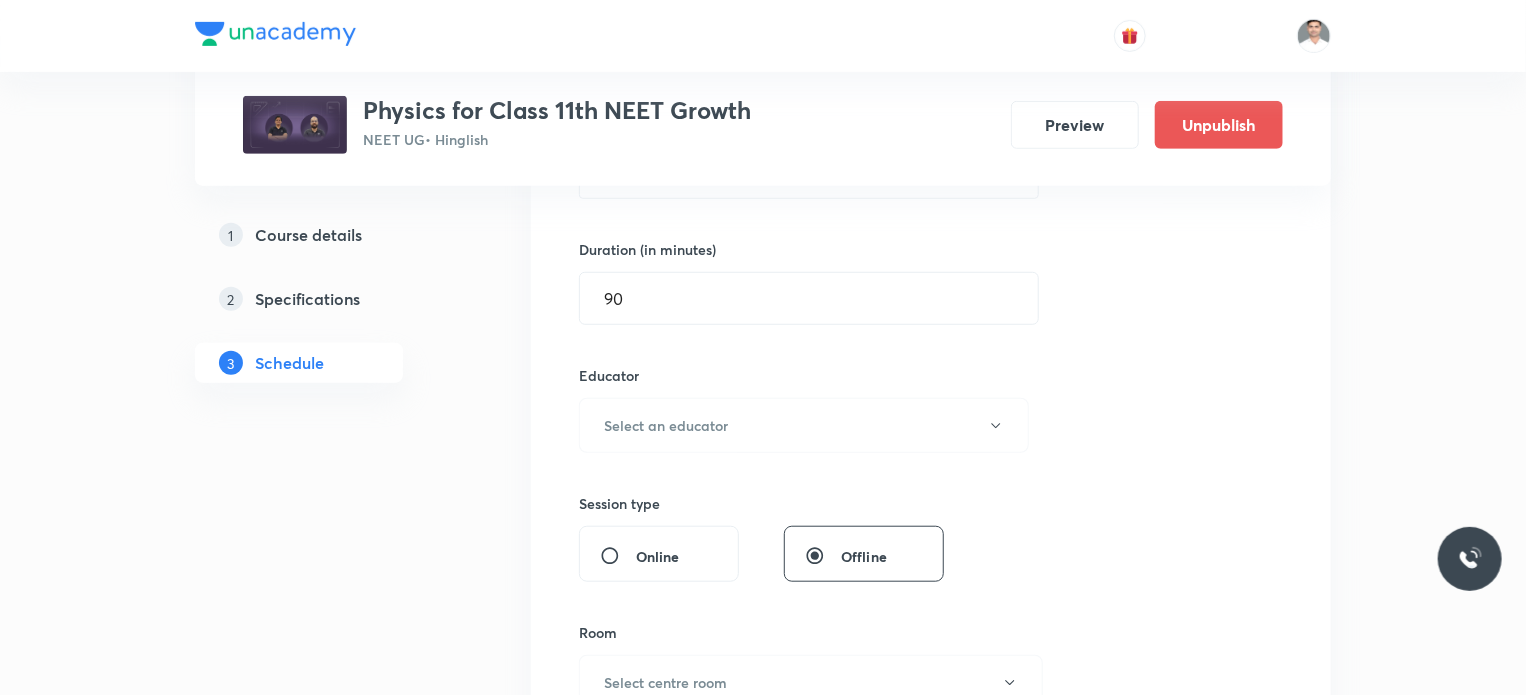 scroll, scrollTop: 600, scrollLeft: 0, axis: vertical 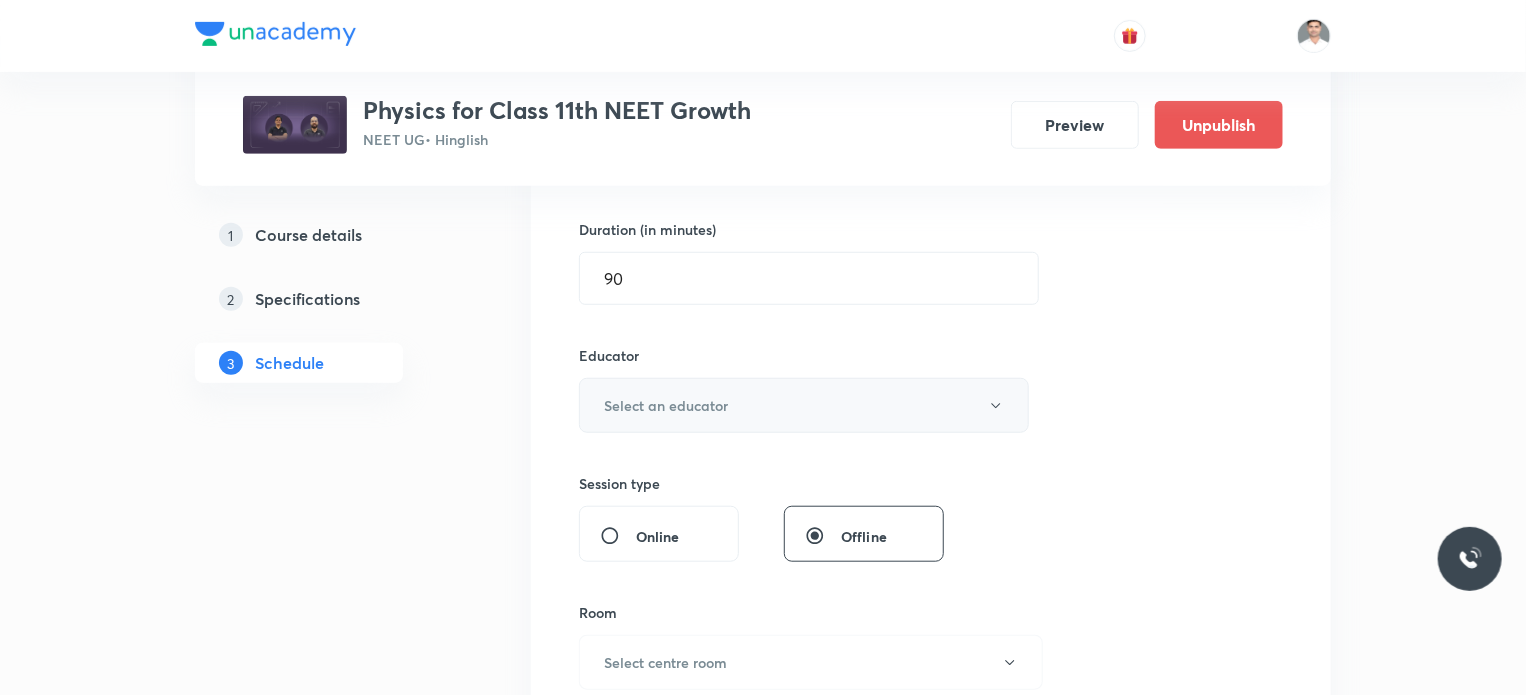click on "Select an educator" at bounding box center [666, 405] 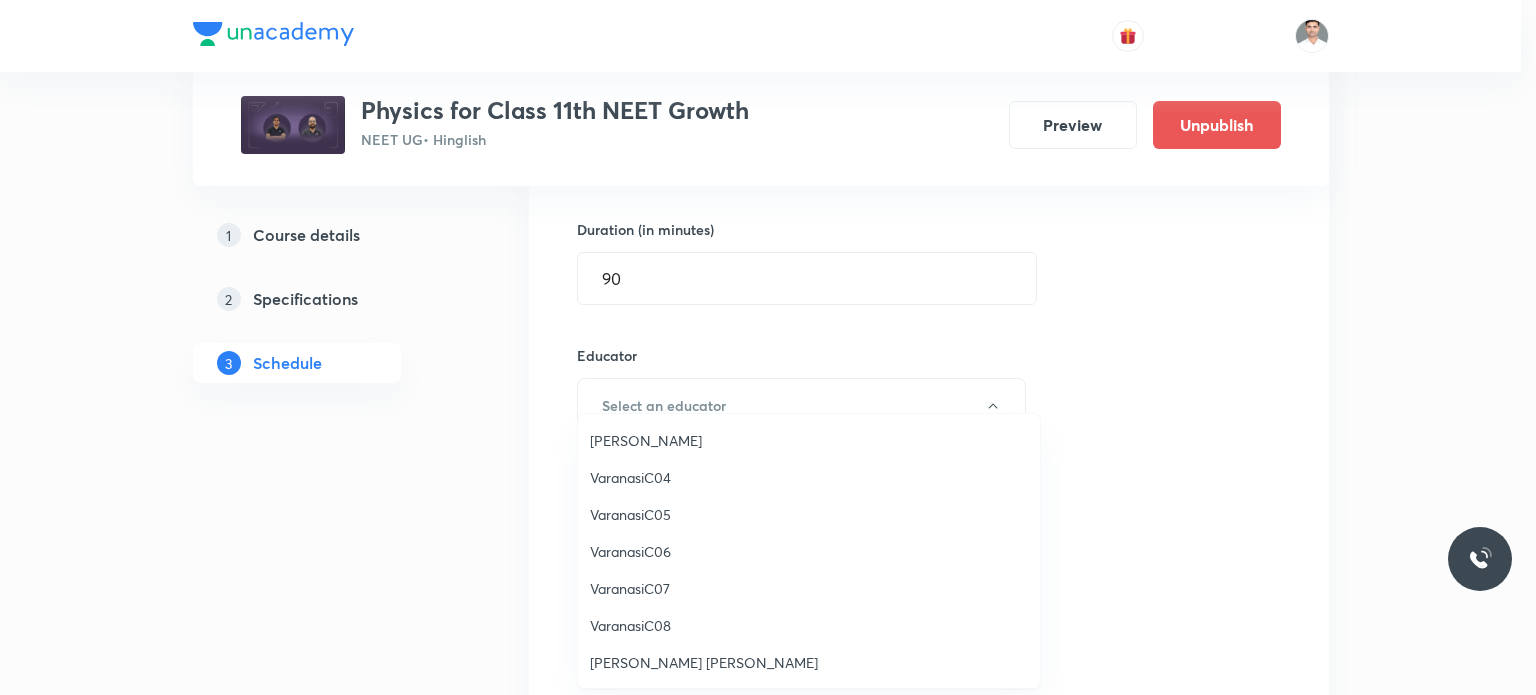click on "Sachin Kumar Singh" at bounding box center [809, 662] 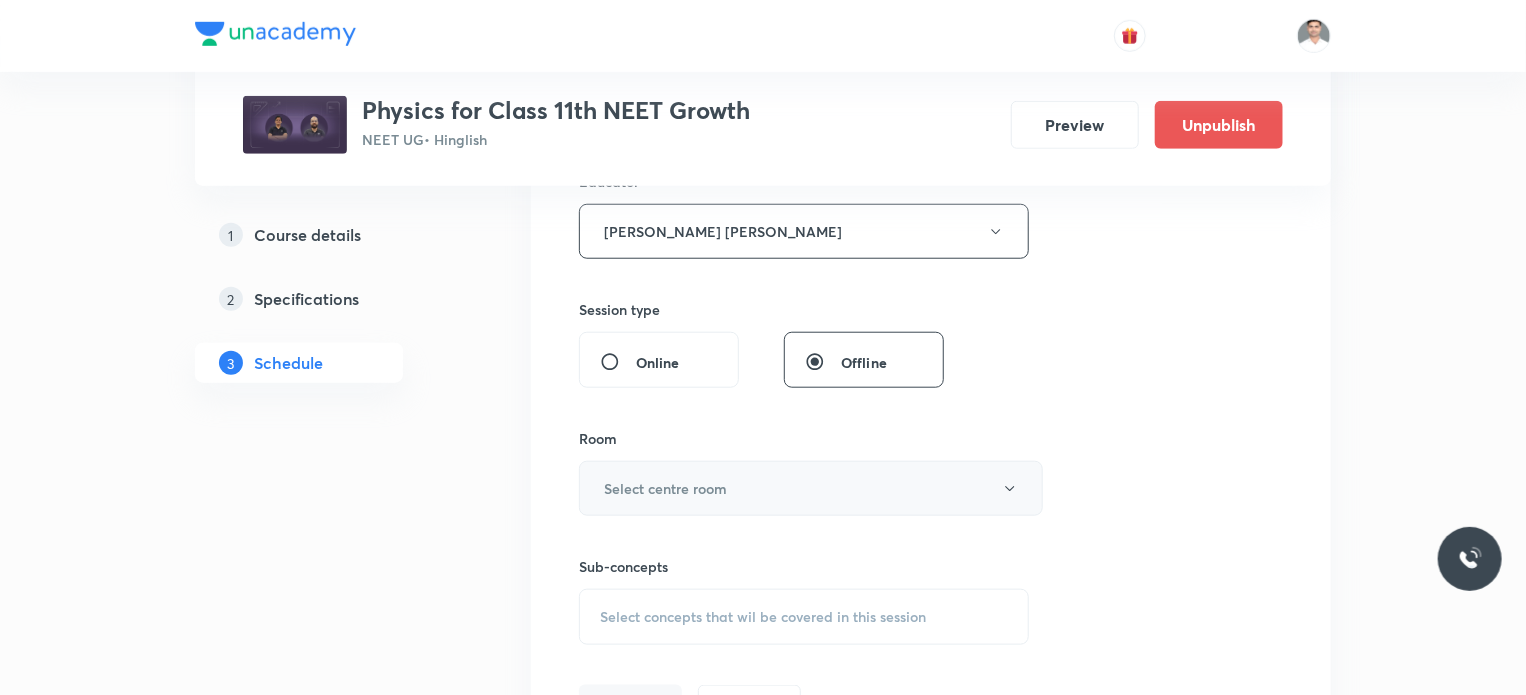scroll, scrollTop: 800, scrollLeft: 0, axis: vertical 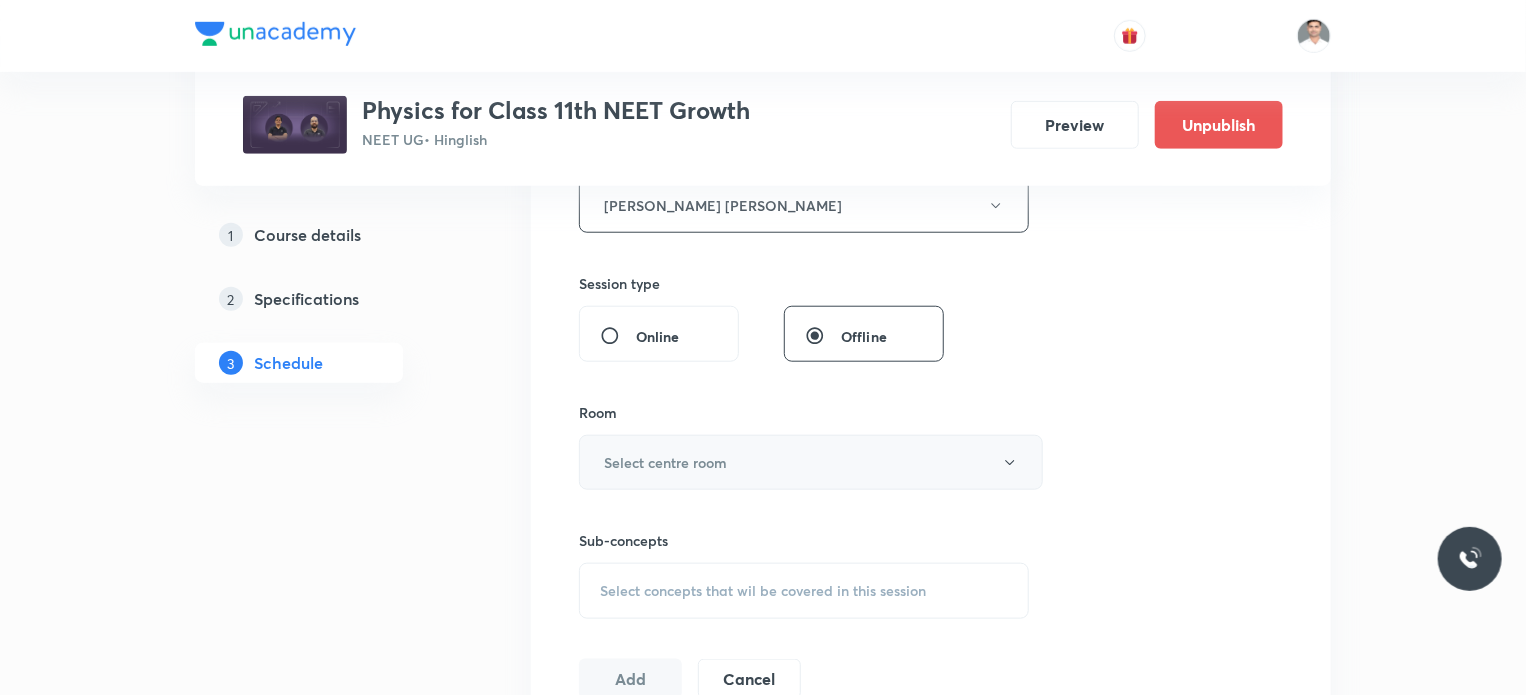 click on "Select centre room" at bounding box center [811, 462] 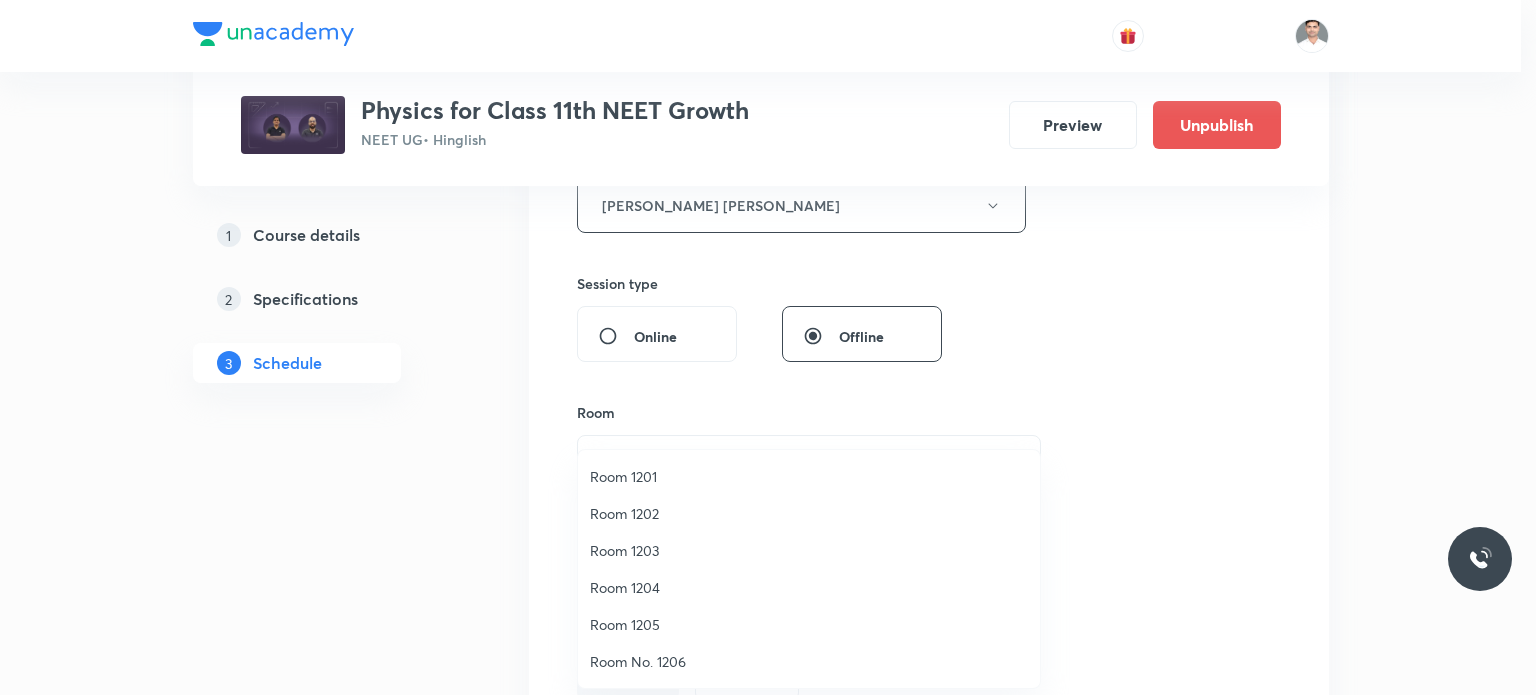 click on "Room 1203" at bounding box center [809, 550] 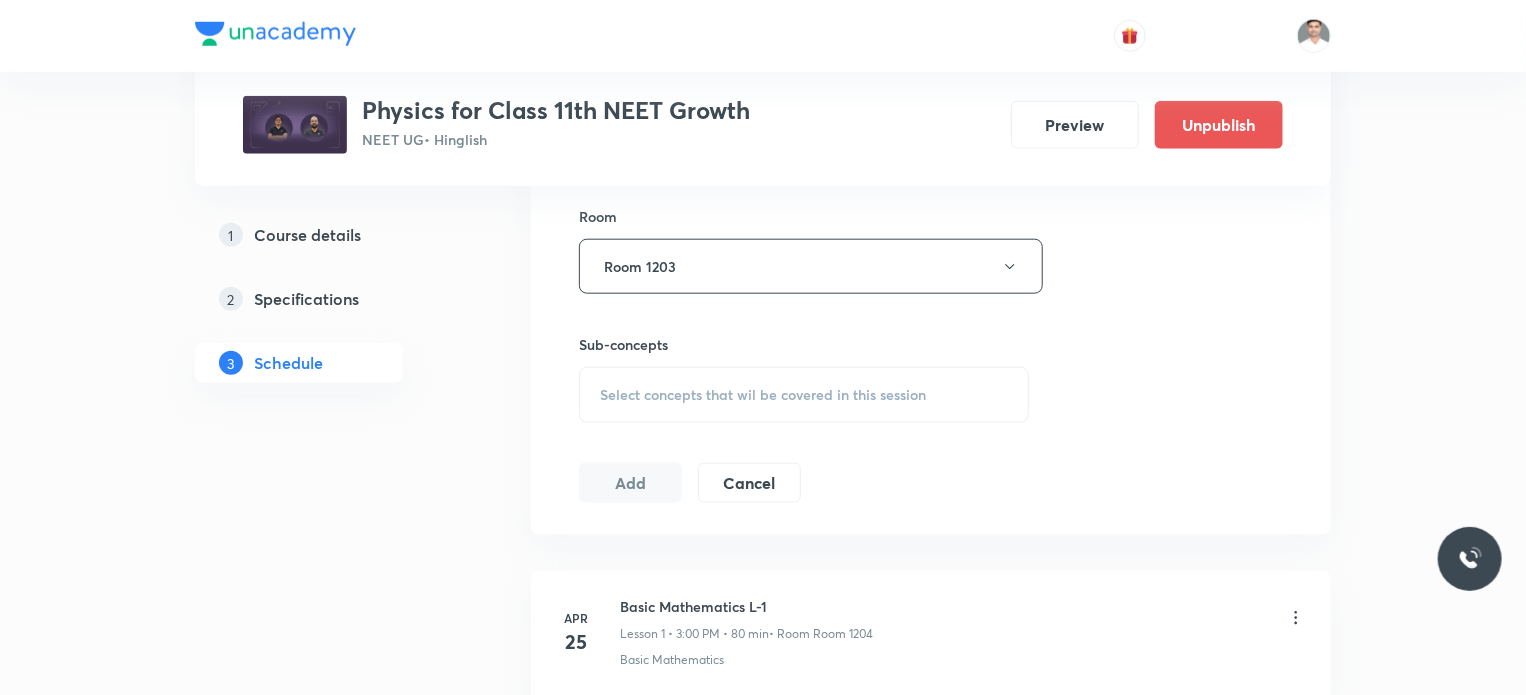 scroll, scrollTop: 1000, scrollLeft: 0, axis: vertical 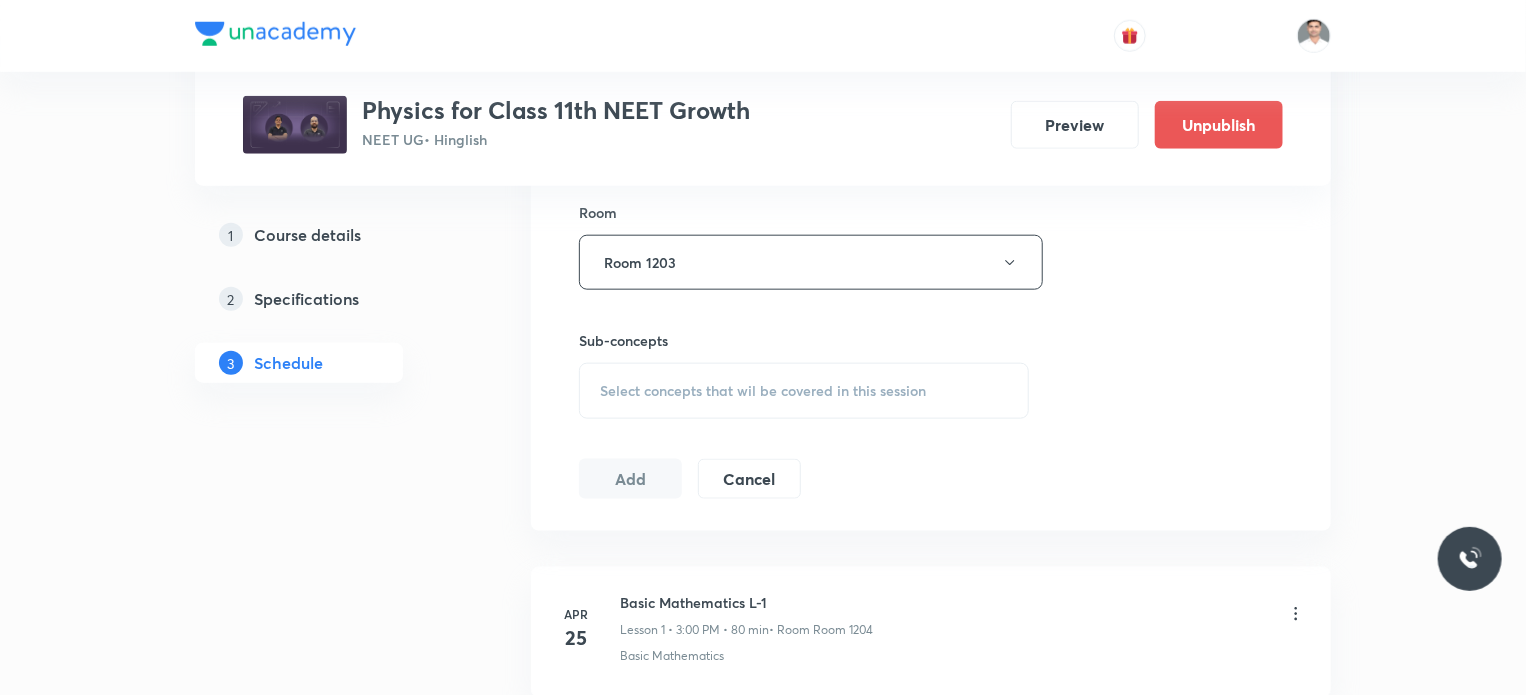 click on "Select concepts that wil be covered in this session" at bounding box center (804, 391) 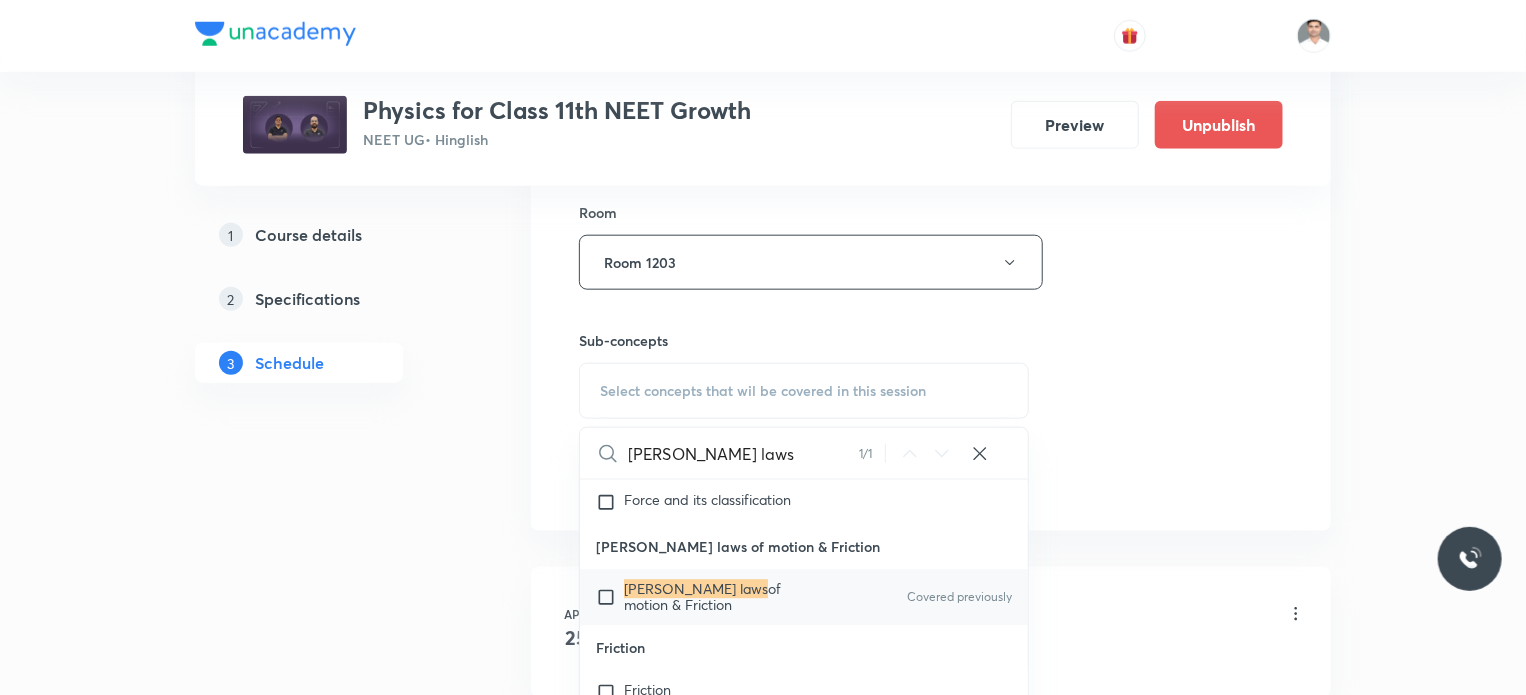 scroll, scrollTop: 52719, scrollLeft: 0, axis: vertical 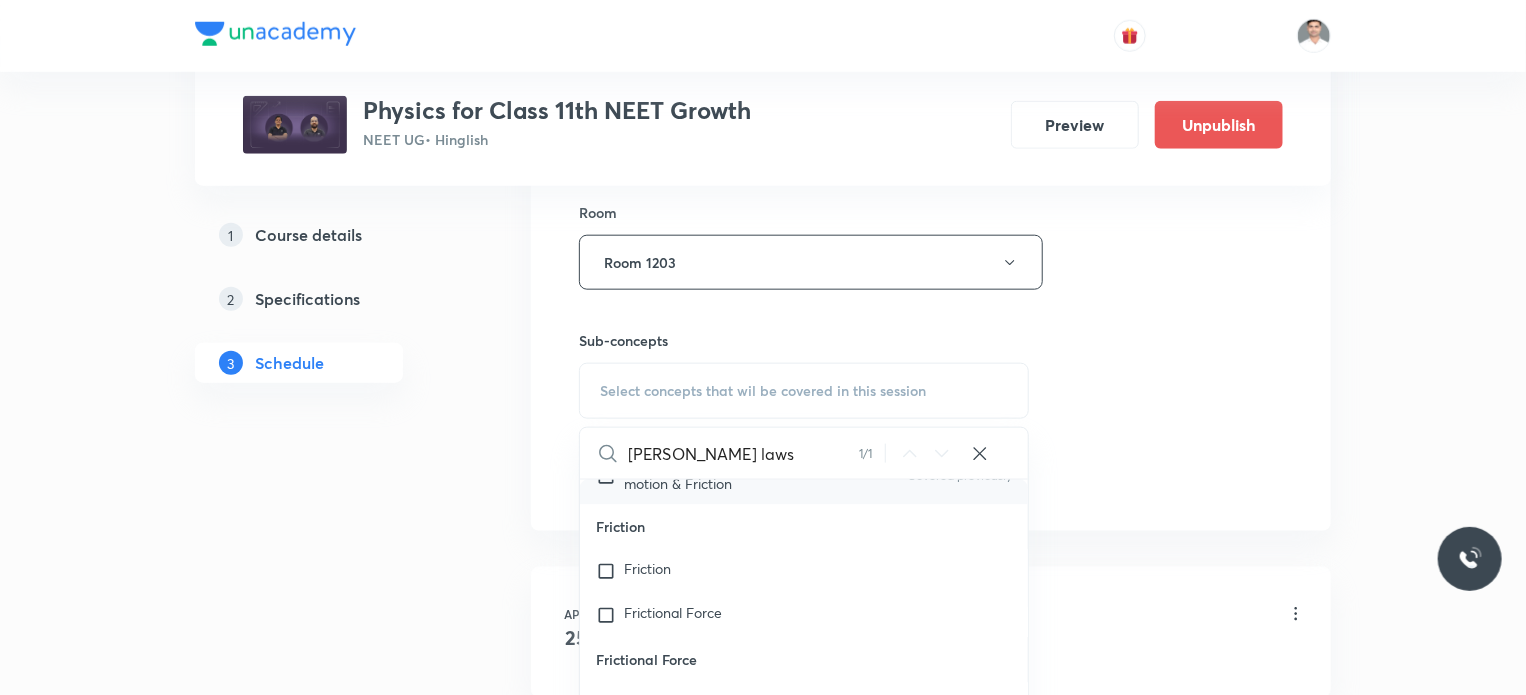 type on "Newton laws" 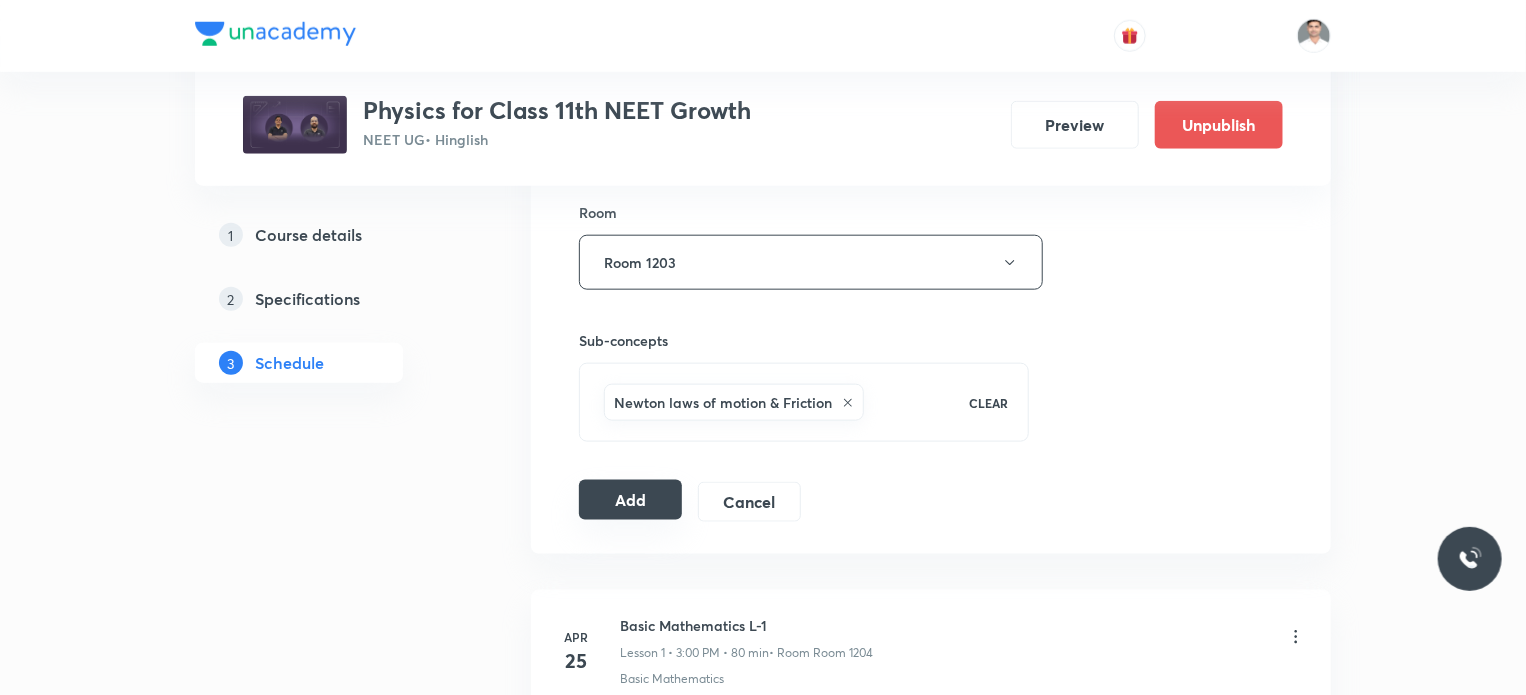 click on "Add" at bounding box center [630, 500] 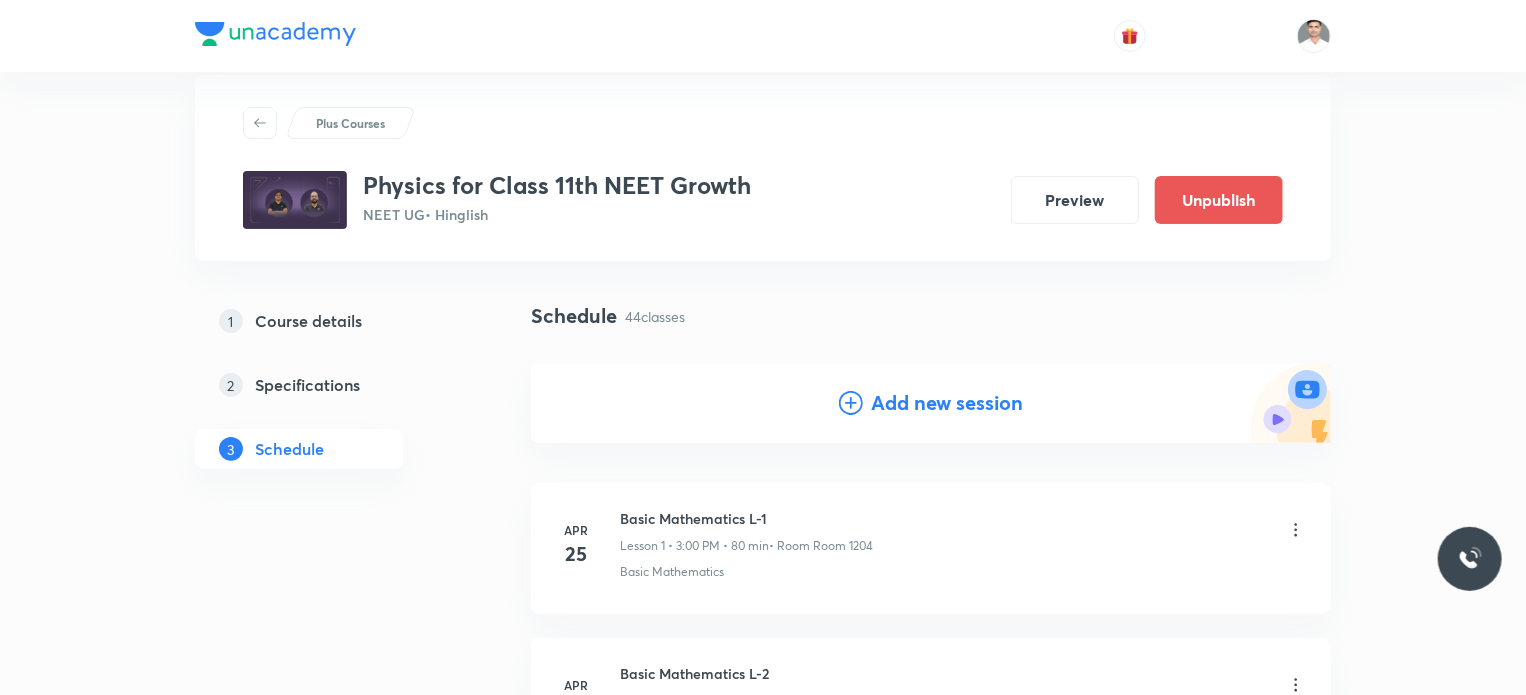 scroll, scrollTop: 0, scrollLeft: 0, axis: both 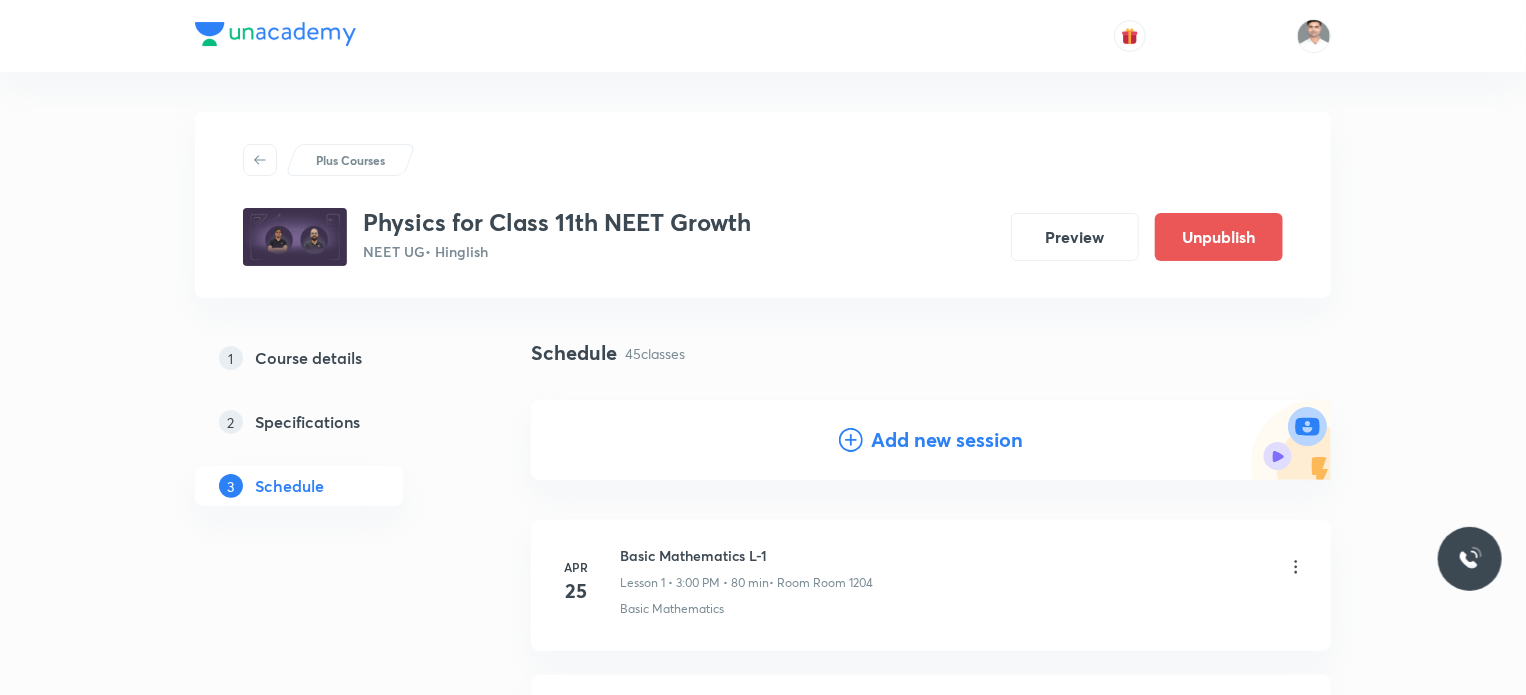 click on "Add new session" at bounding box center (947, 440) 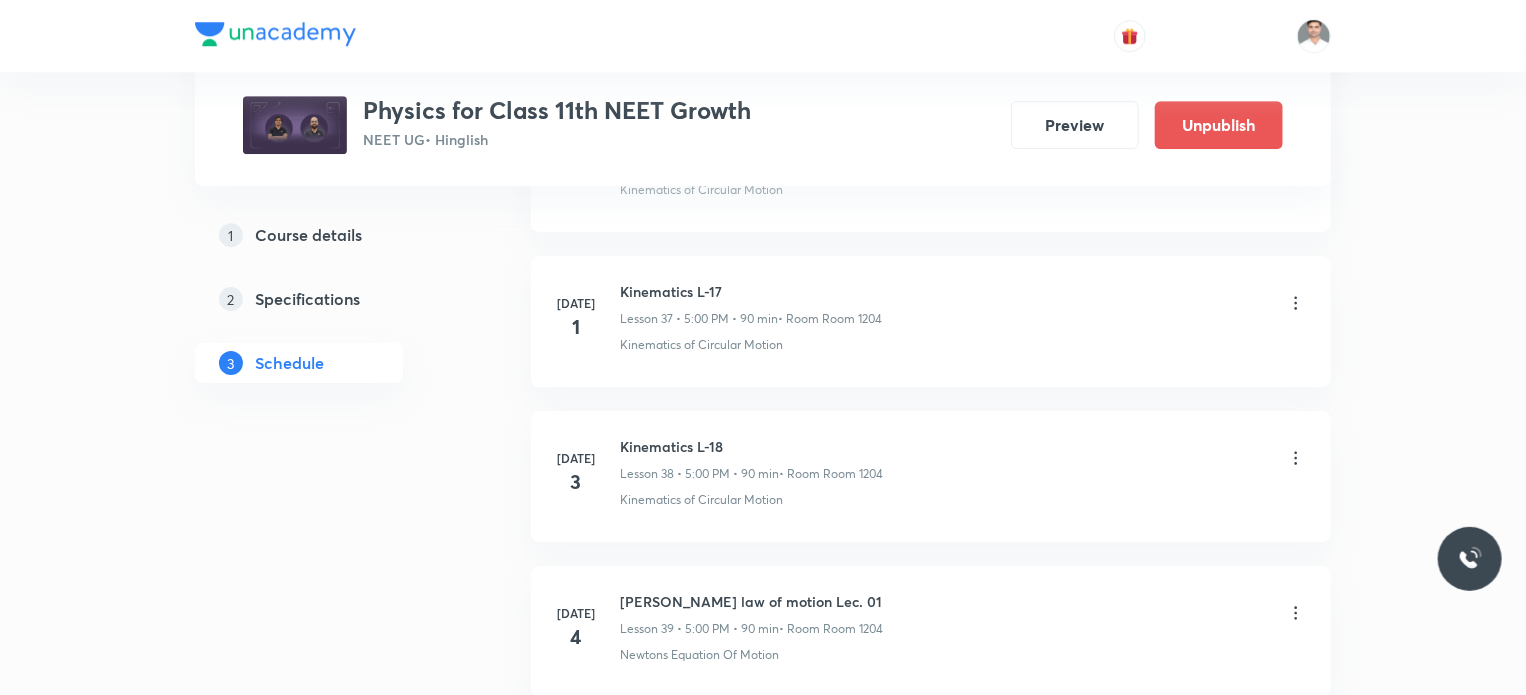 scroll, scrollTop: 7991, scrollLeft: 0, axis: vertical 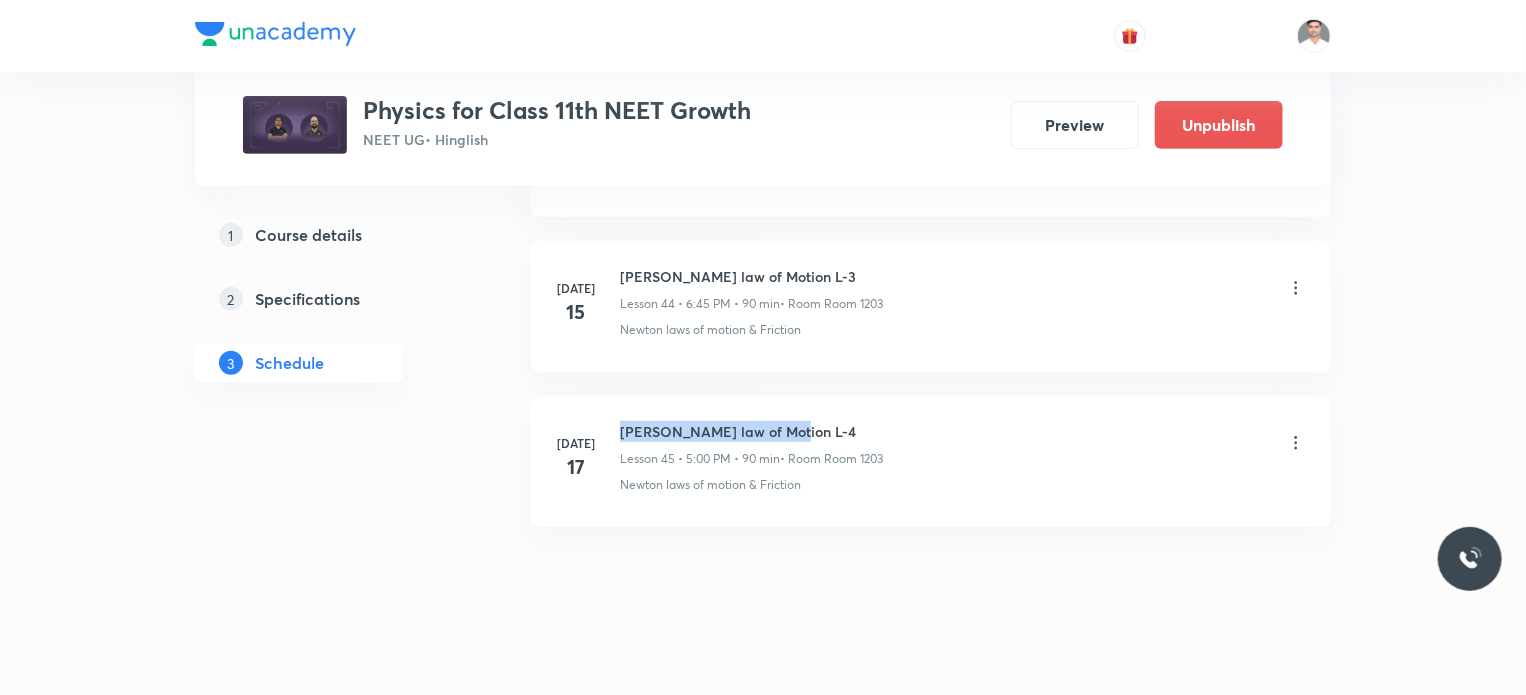 drag, startPoint x: 616, startPoint y: 407, endPoint x: 952, endPoint y: 396, distance: 336.18002 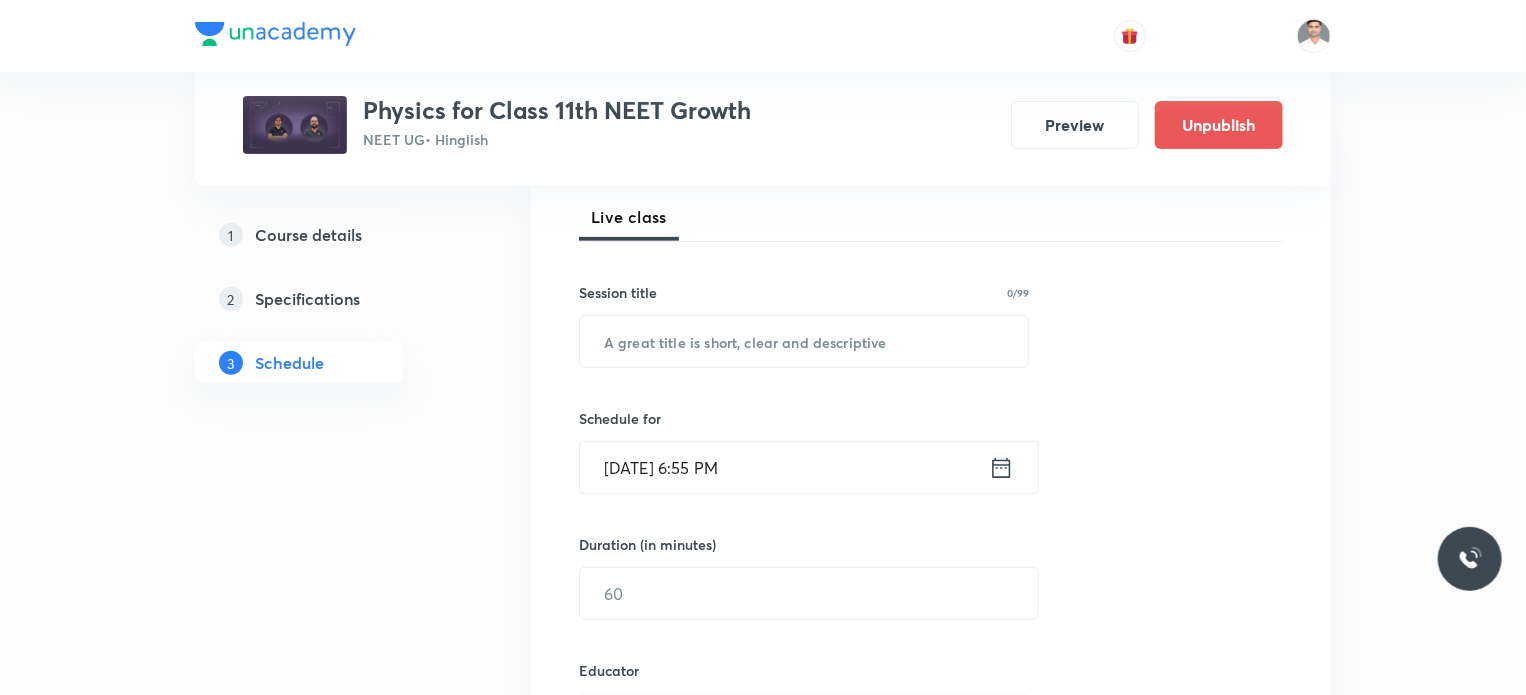 scroll, scrollTop: 300, scrollLeft: 0, axis: vertical 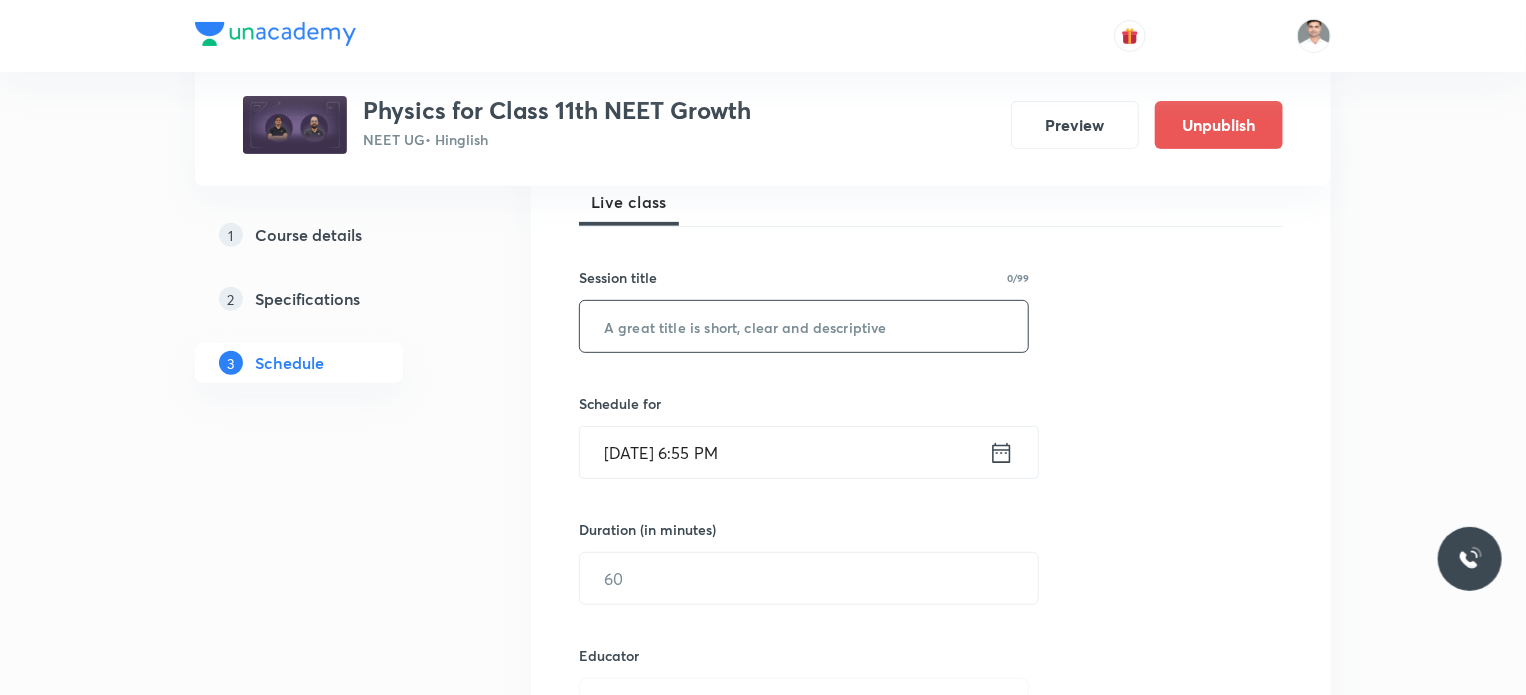 click on "​" at bounding box center (804, 326) 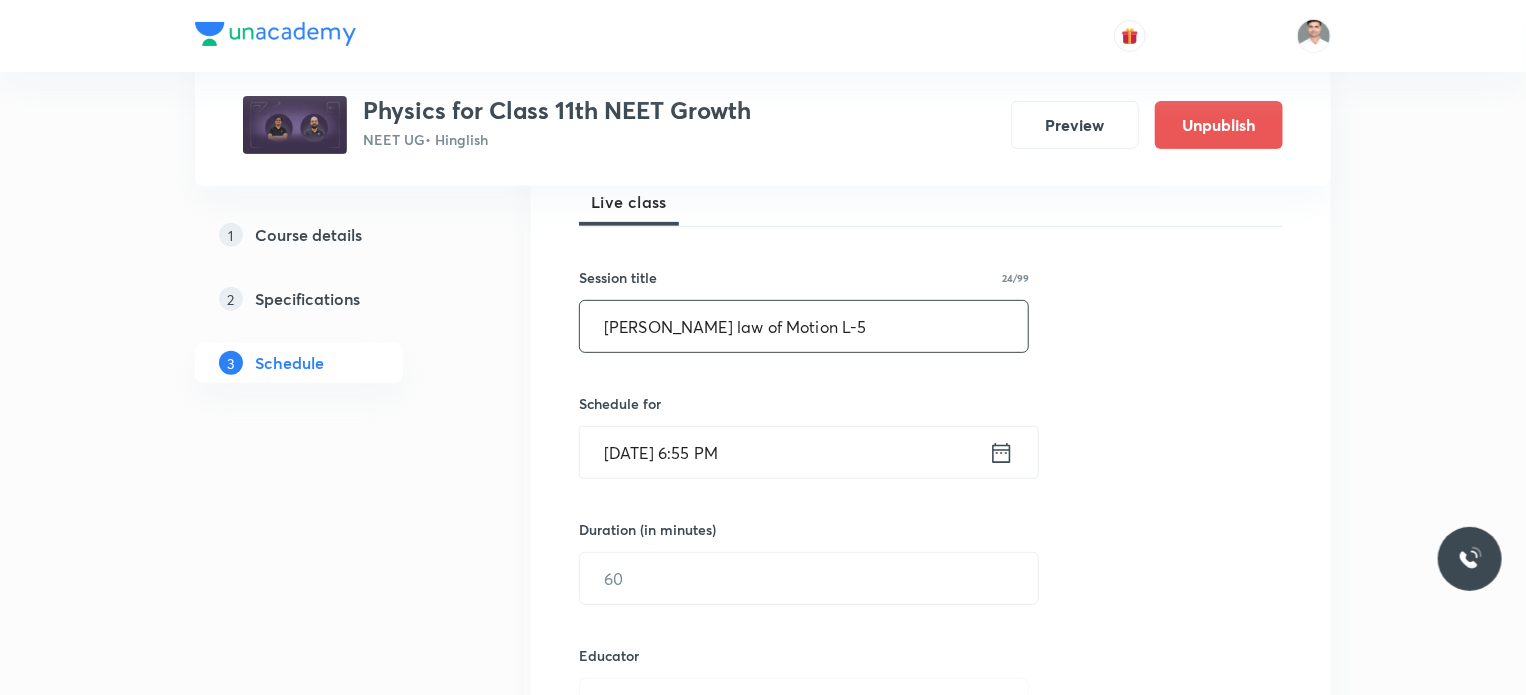type on "Newton law of Motion L-5" 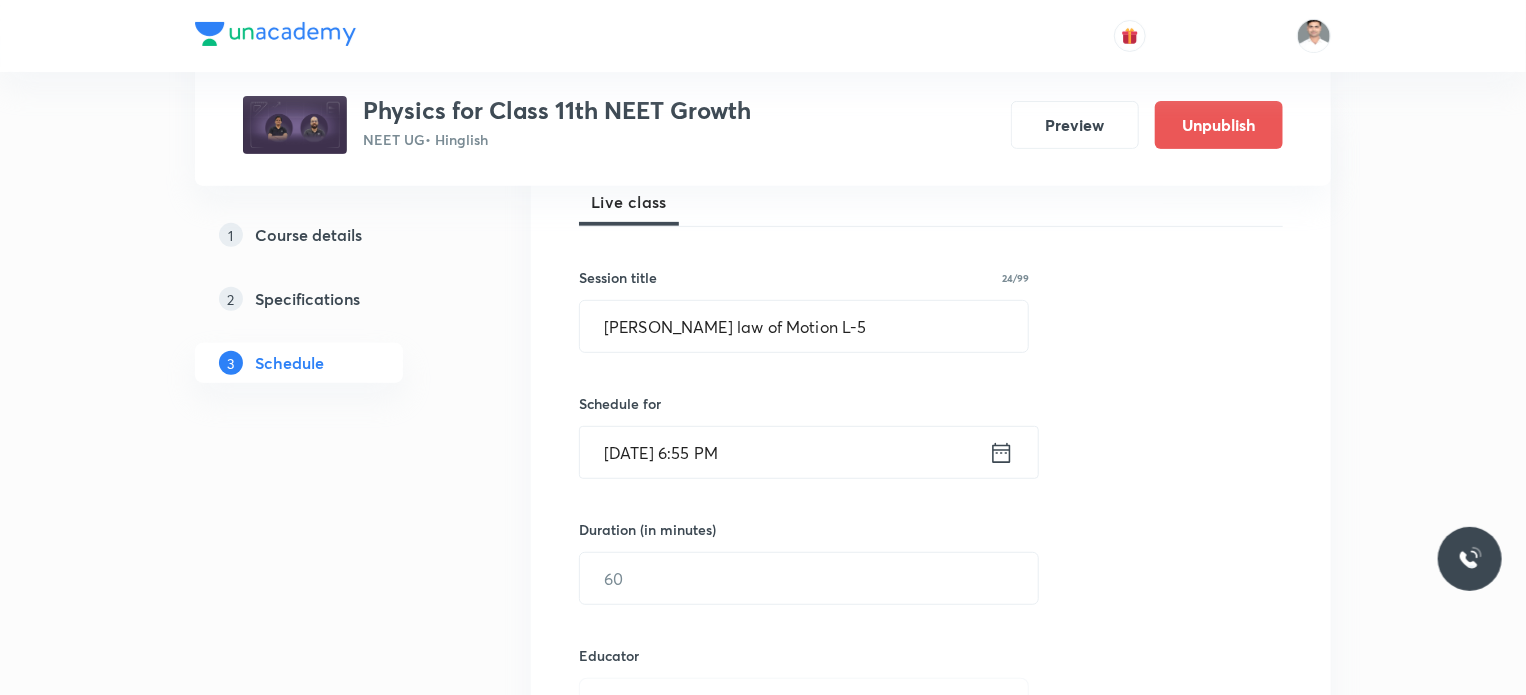 click 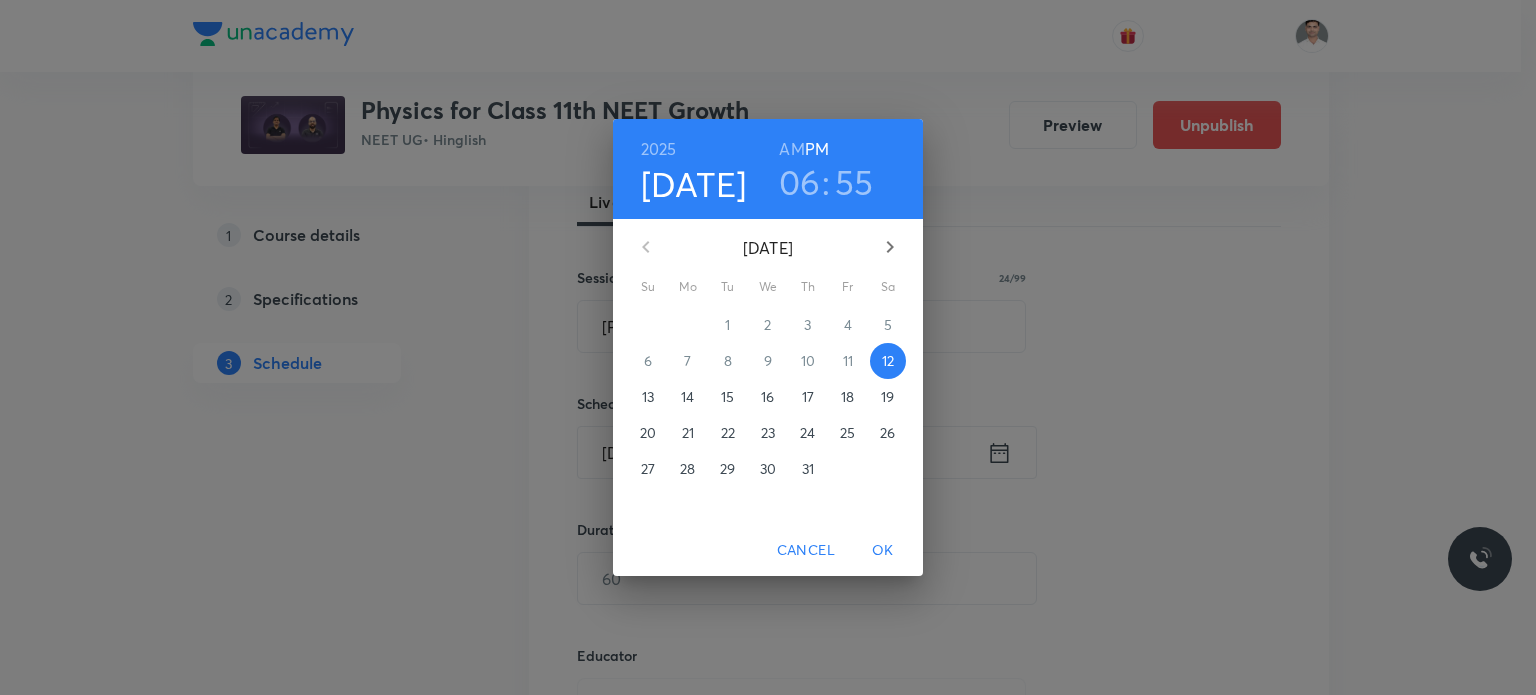 click on "18" at bounding box center [847, 397] 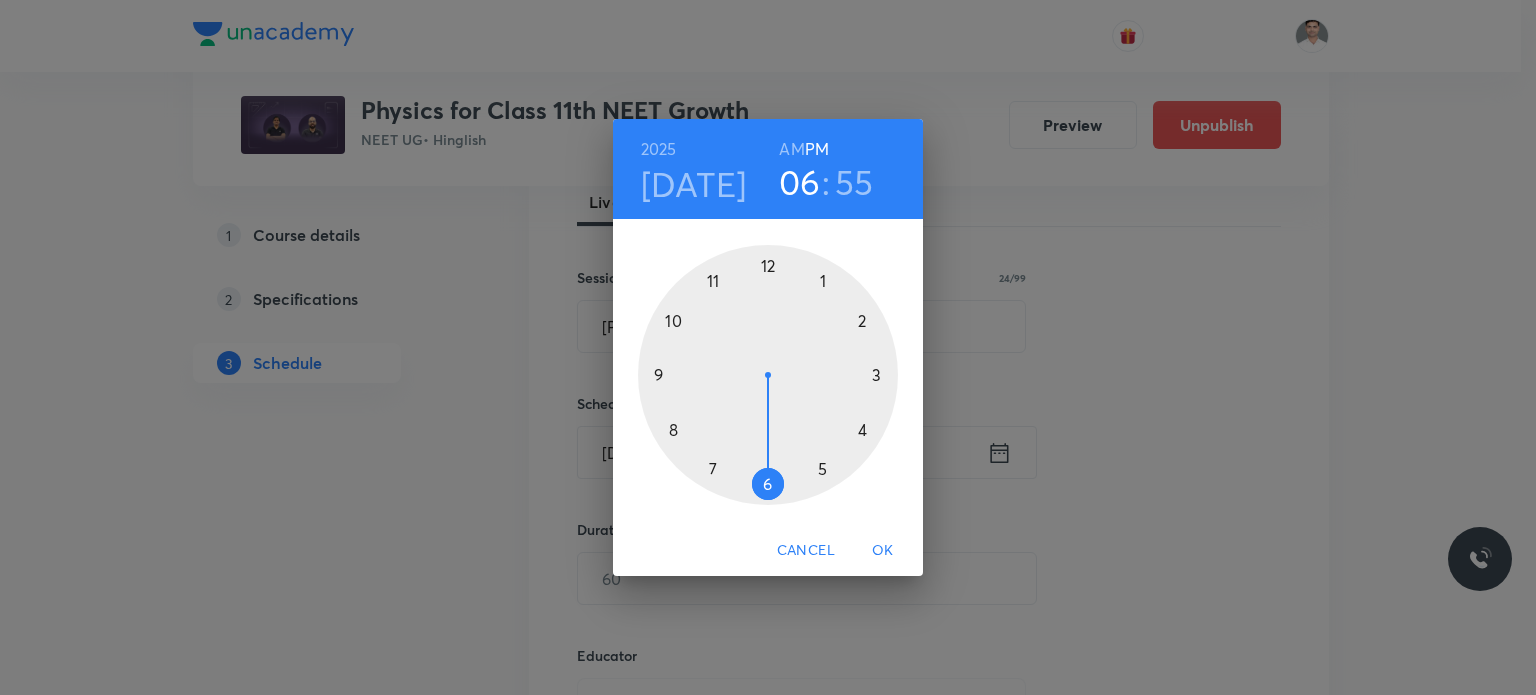 click at bounding box center (768, 375) 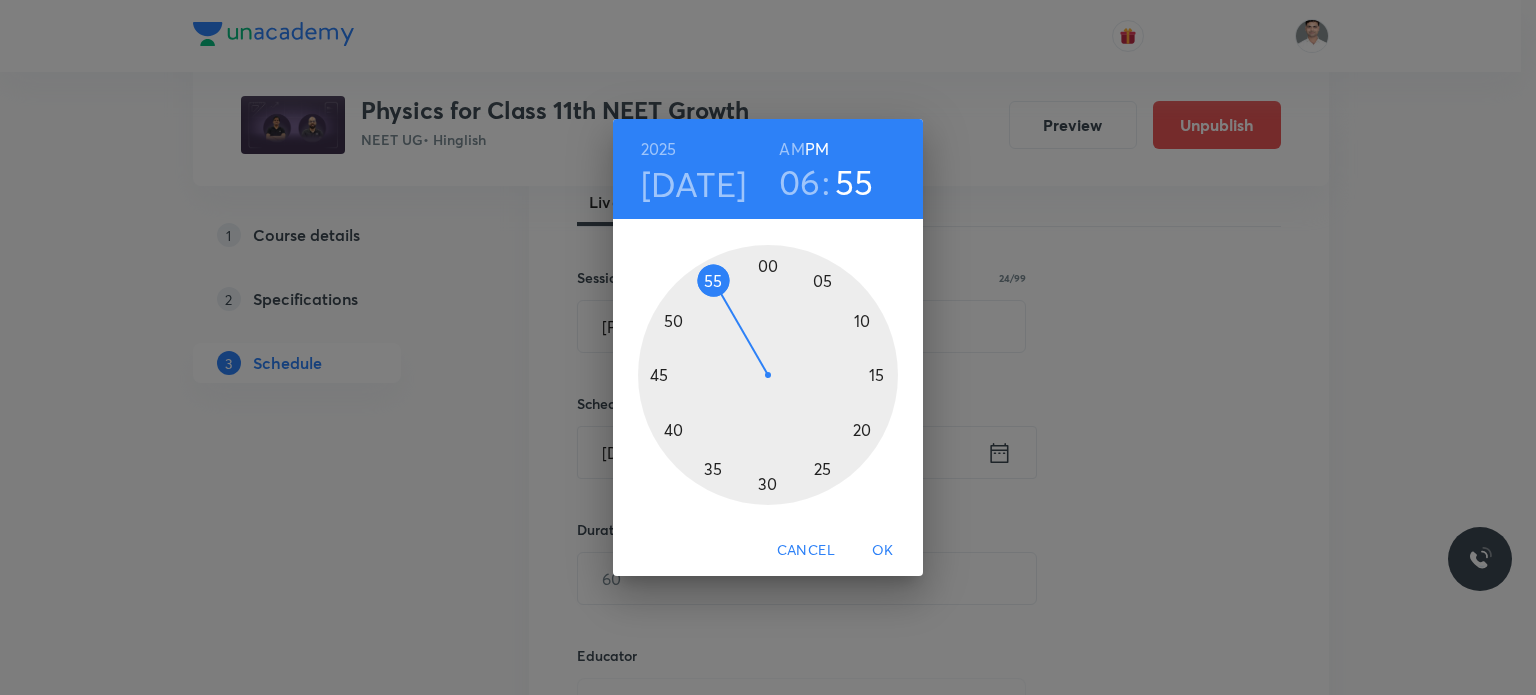 click at bounding box center (768, 375) 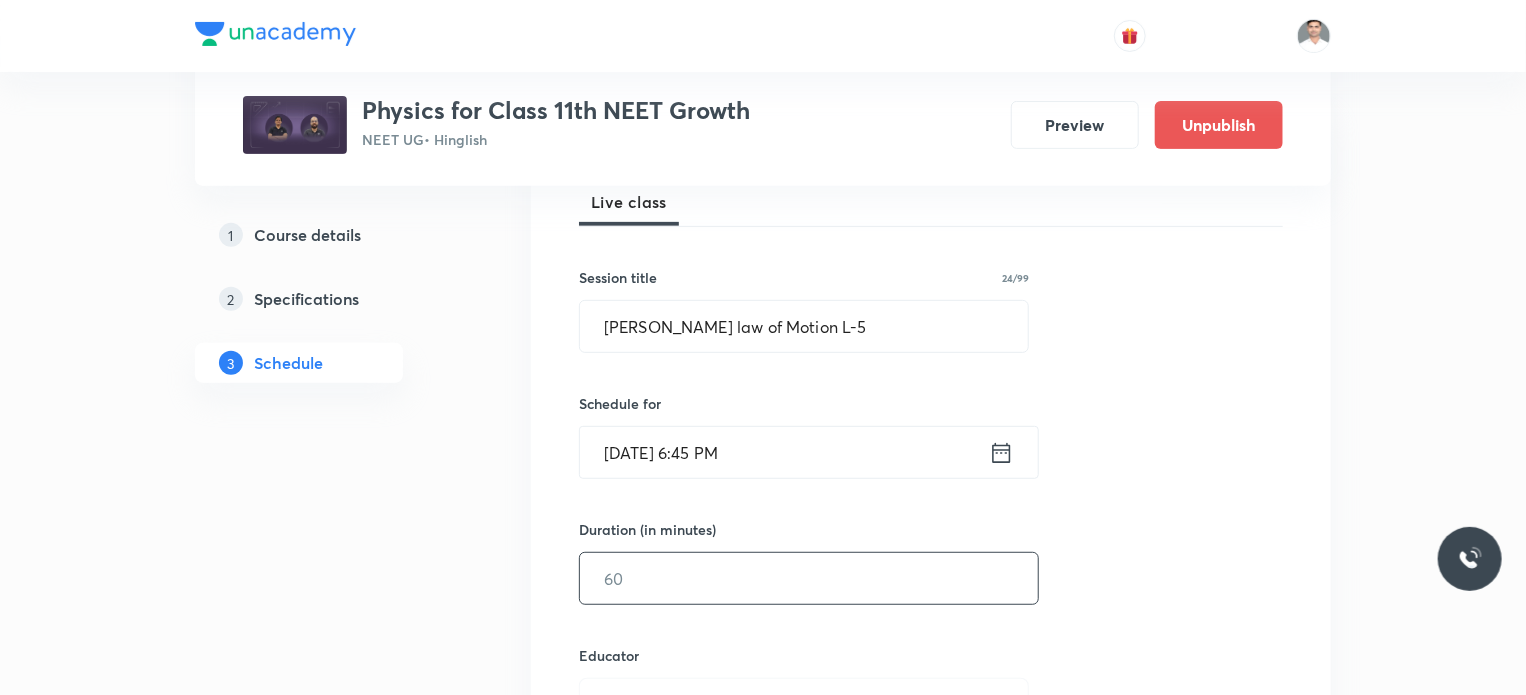 click at bounding box center (809, 578) 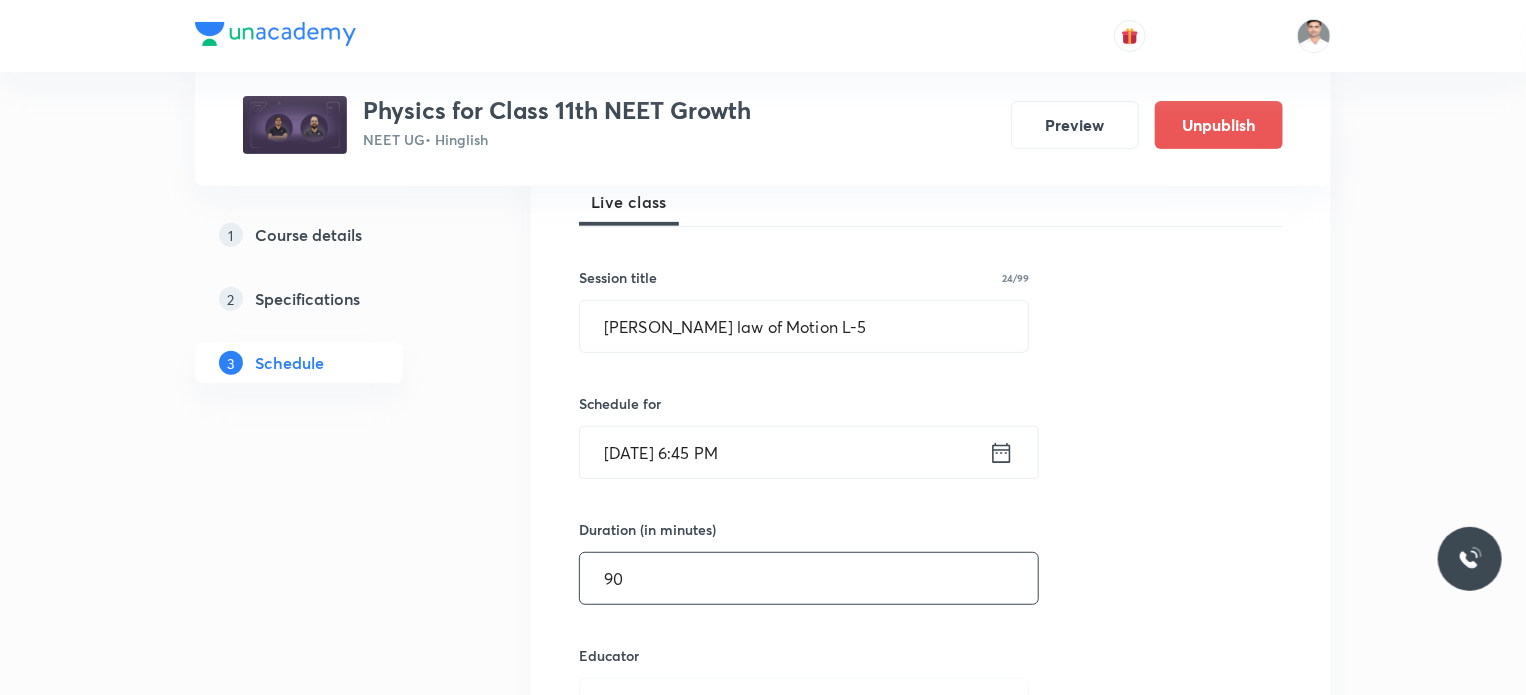 type on "90" 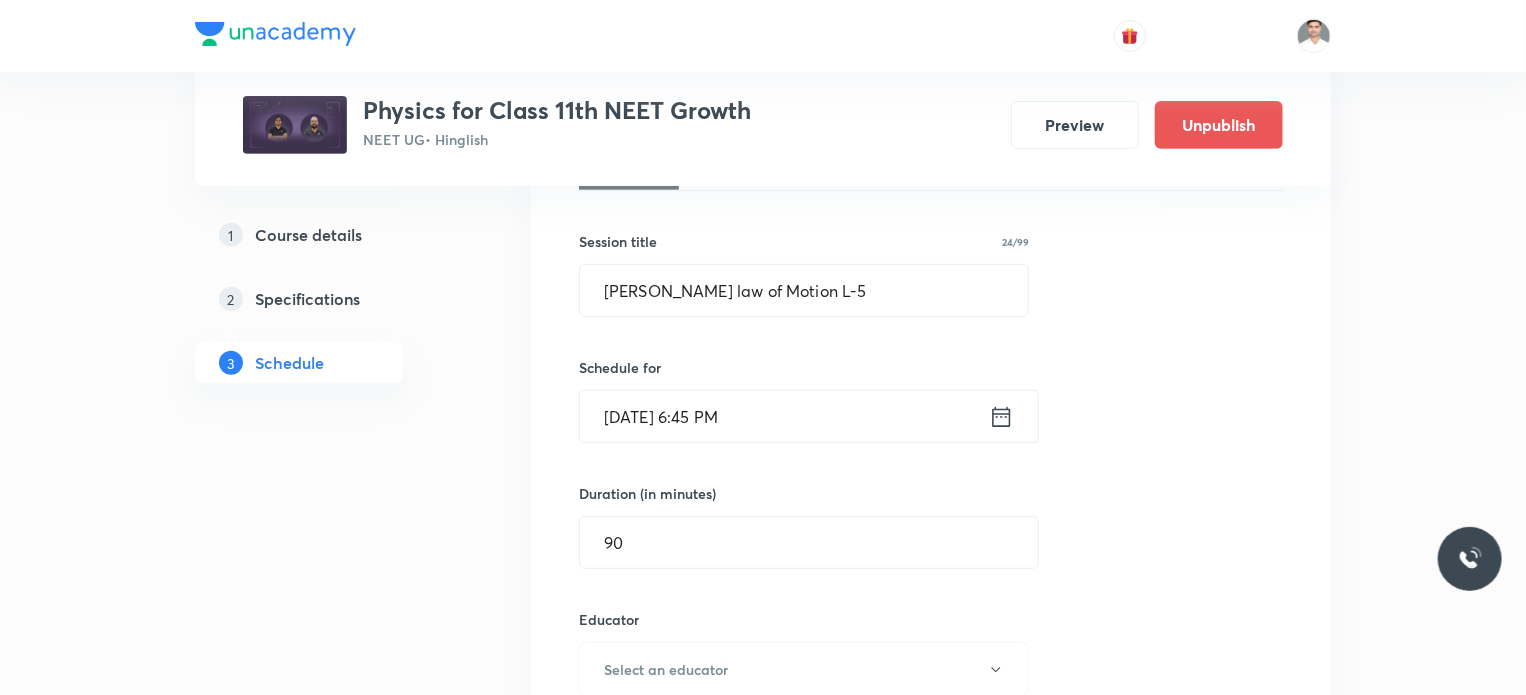 type 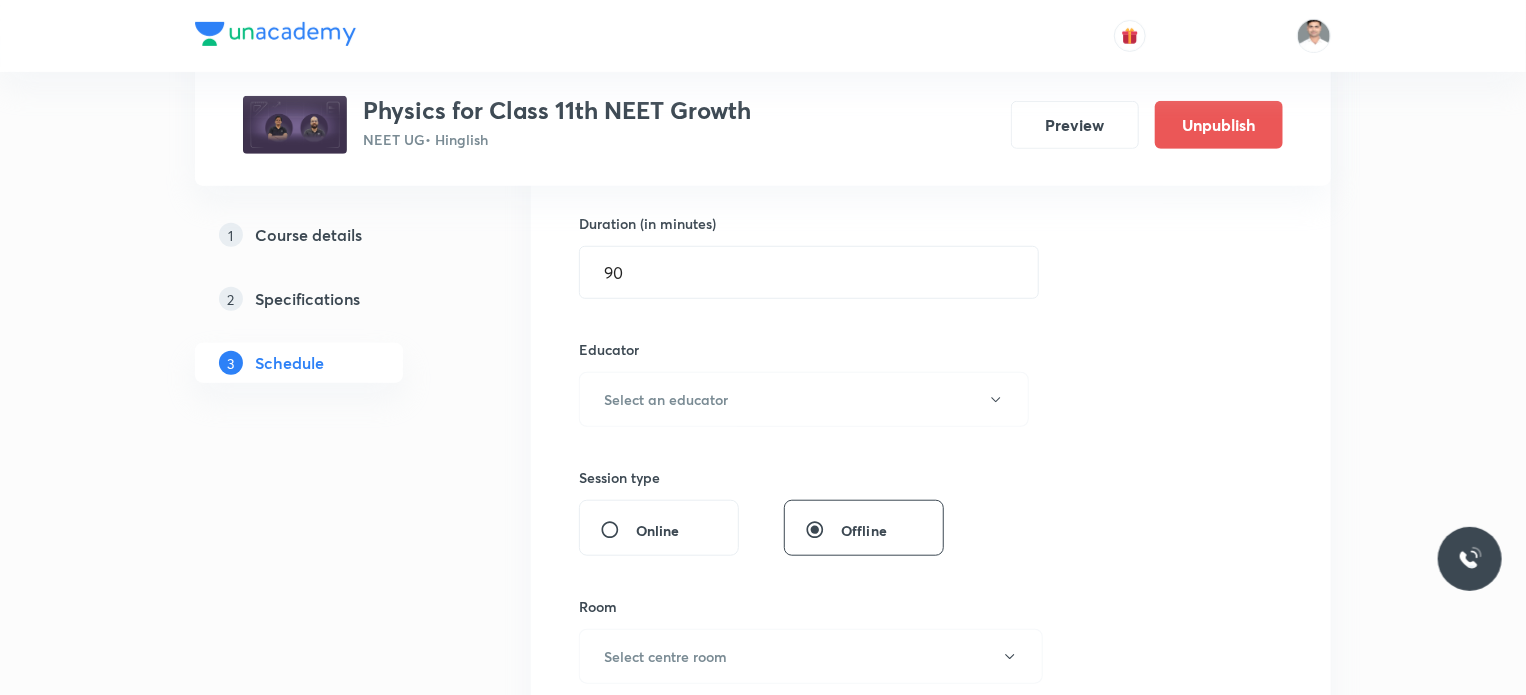 scroll, scrollTop: 636, scrollLeft: 0, axis: vertical 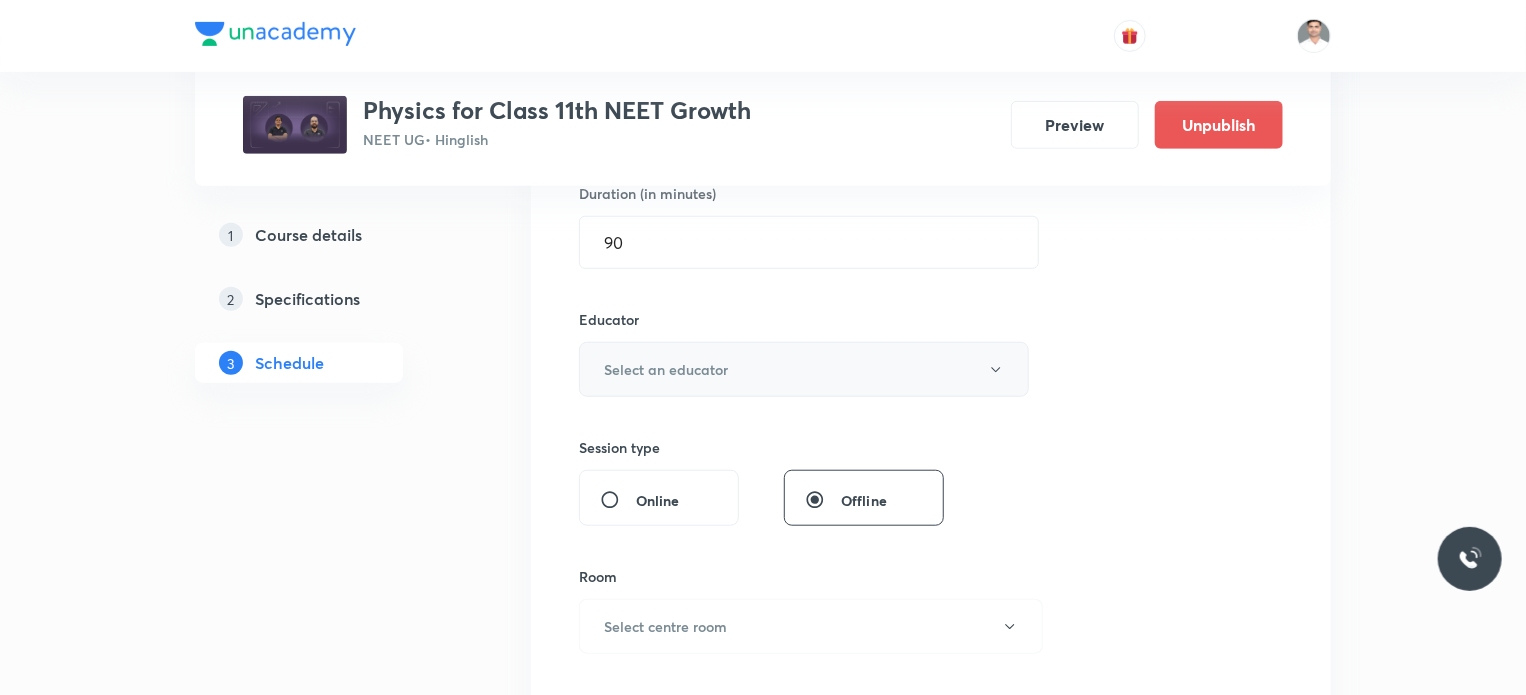 click on "Select an educator" at bounding box center (666, 369) 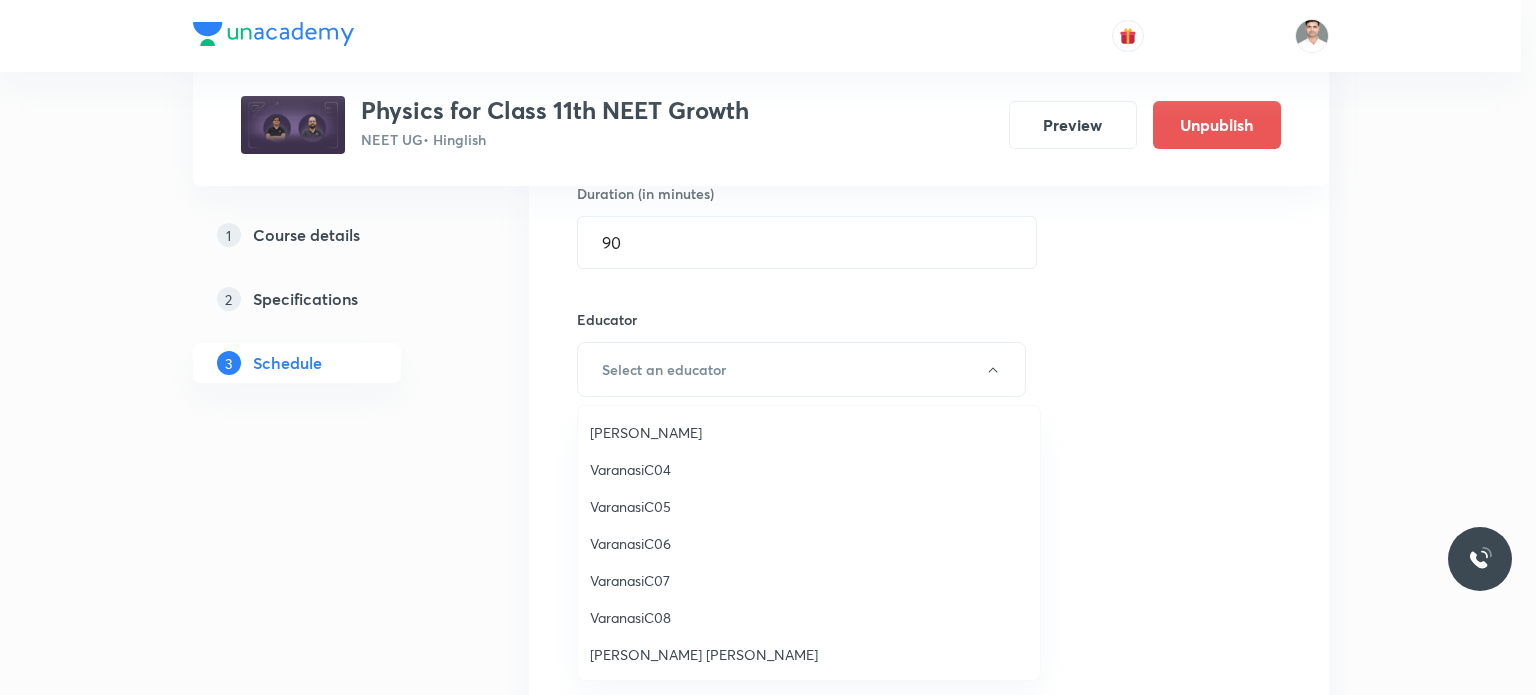 click on "Sachin Kumar Singh" at bounding box center (809, 654) 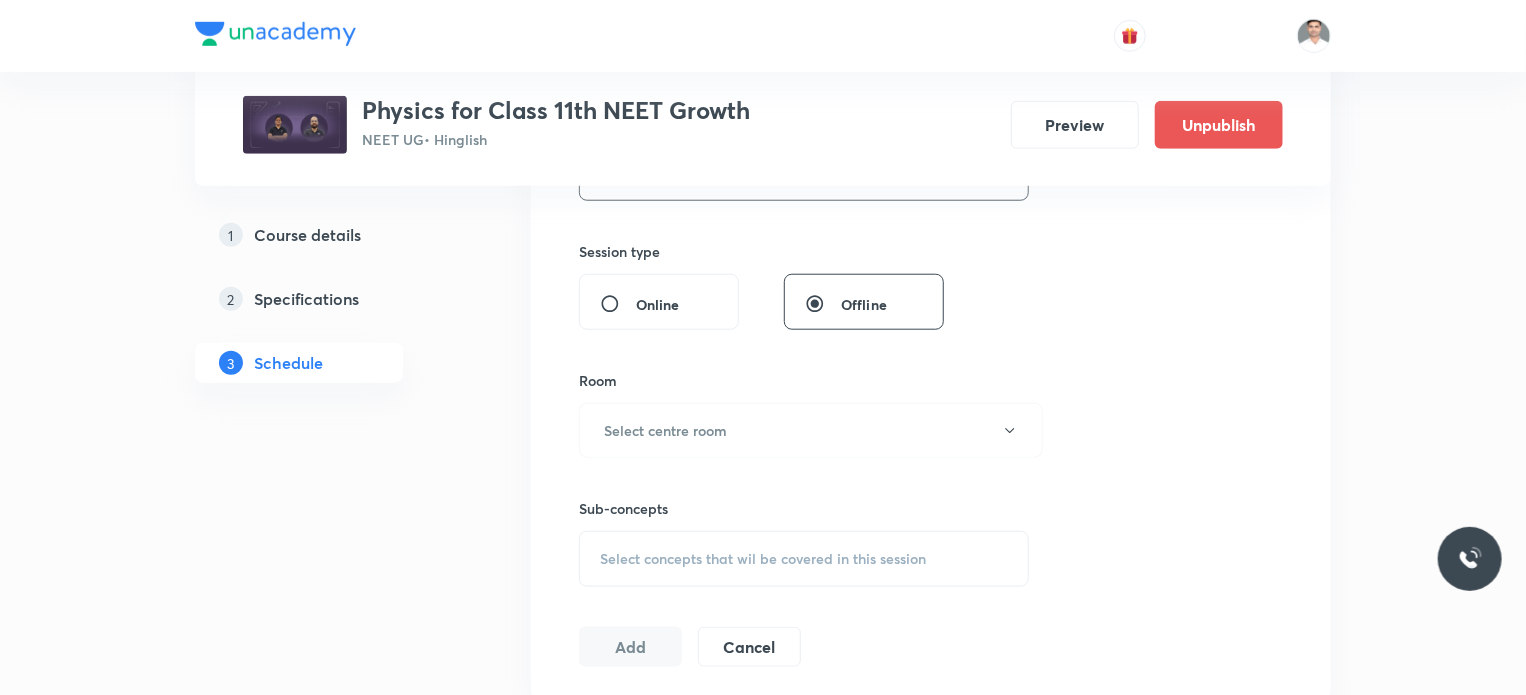 scroll, scrollTop: 836, scrollLeft: 0, axis: vertical 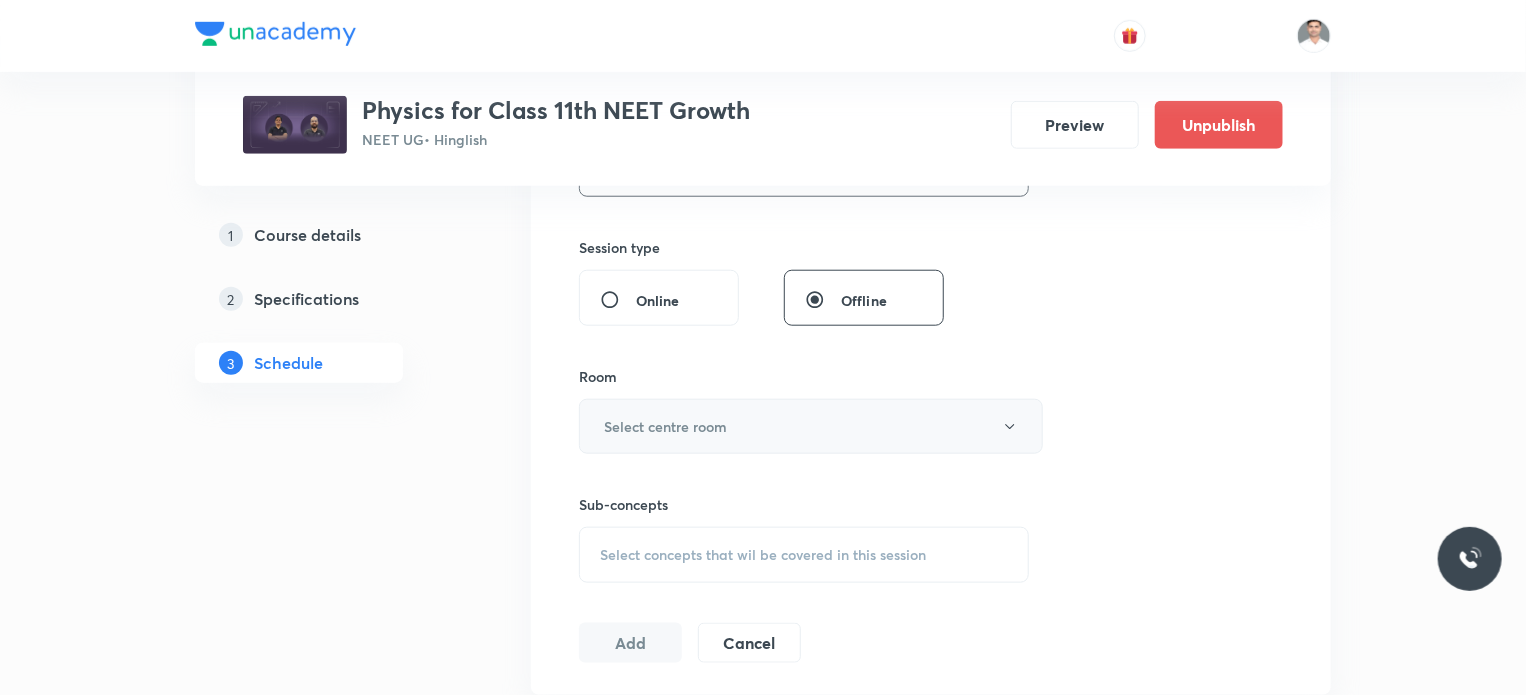 click on "Select centre room" at bounding box center [665, 426] 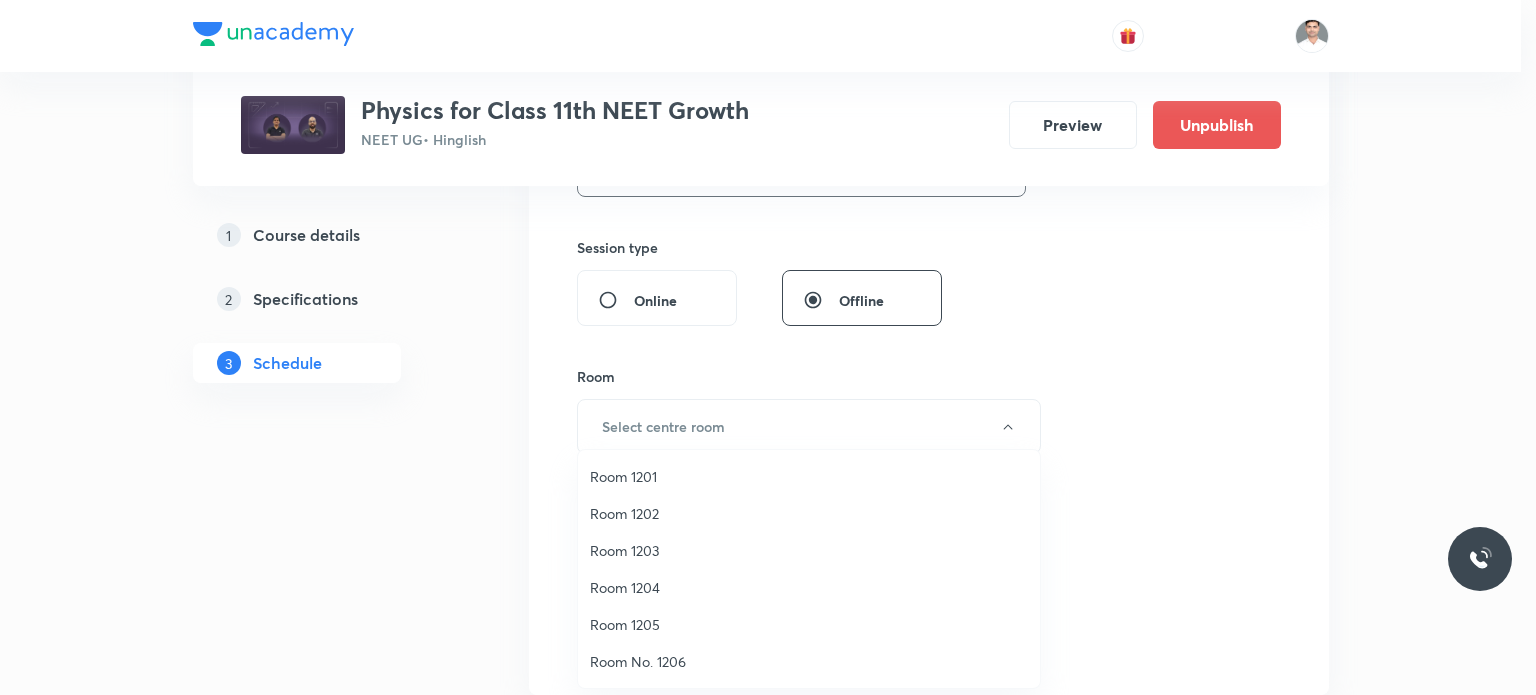 click on "Room 1203" at bounding box center [809, 550] 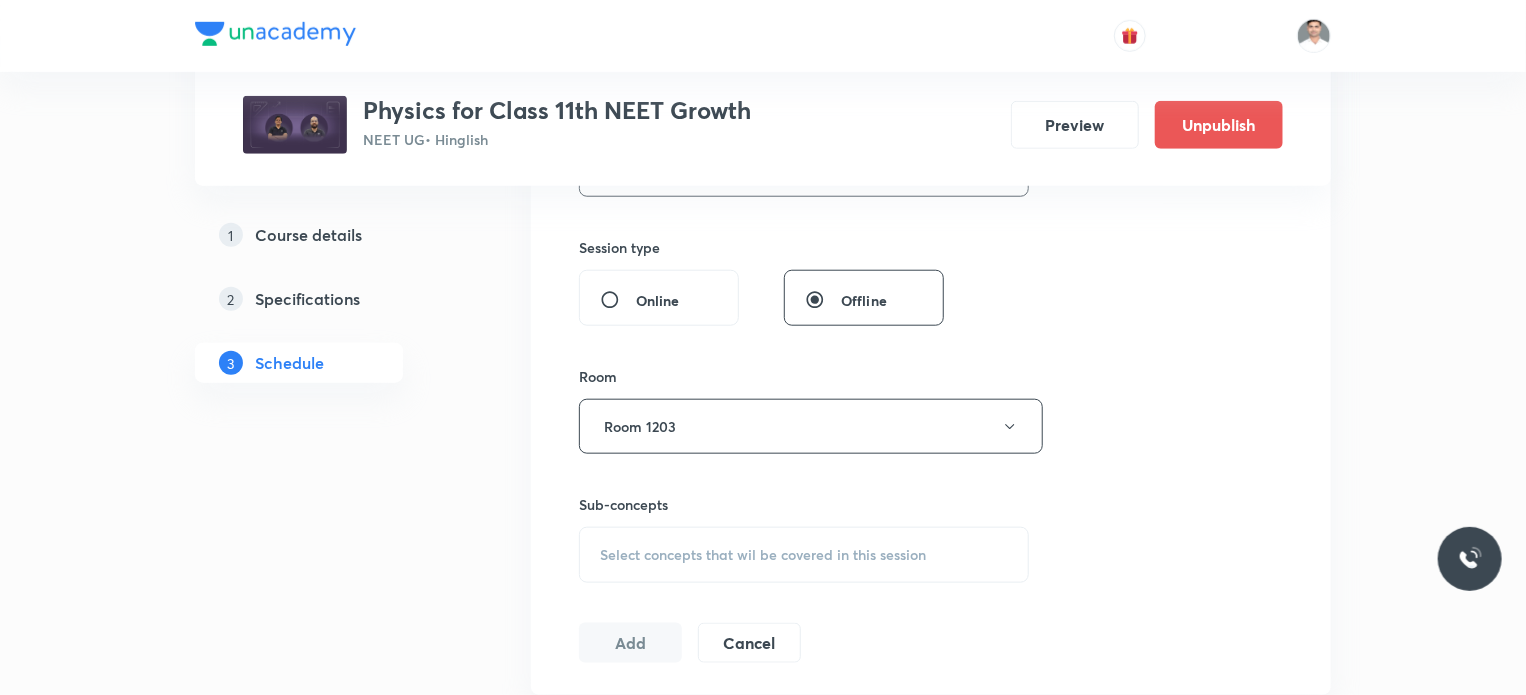 click on "Select concepts that wil be covered in this session" at bounding box center [763, 555] 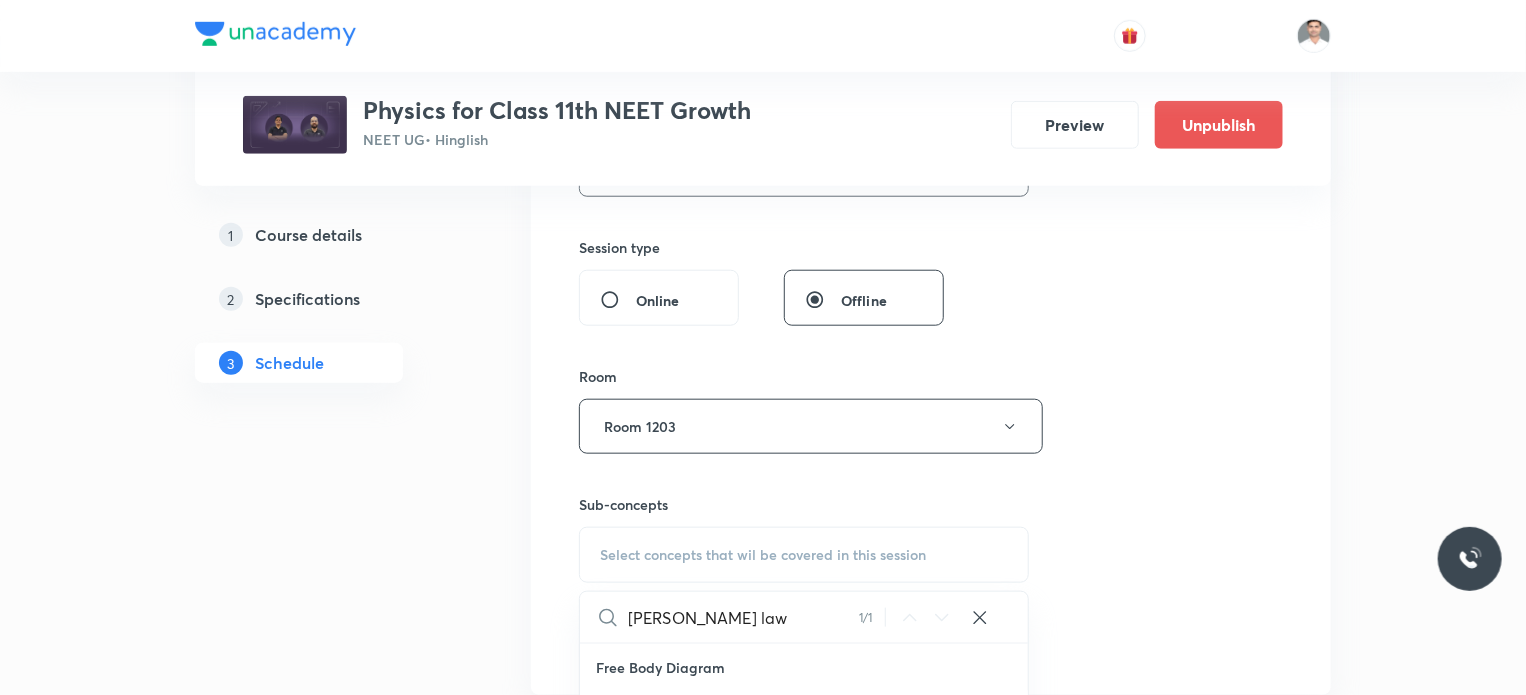 scroll, scrollTop: 52519, scrollLeft: 0, axis: vertical 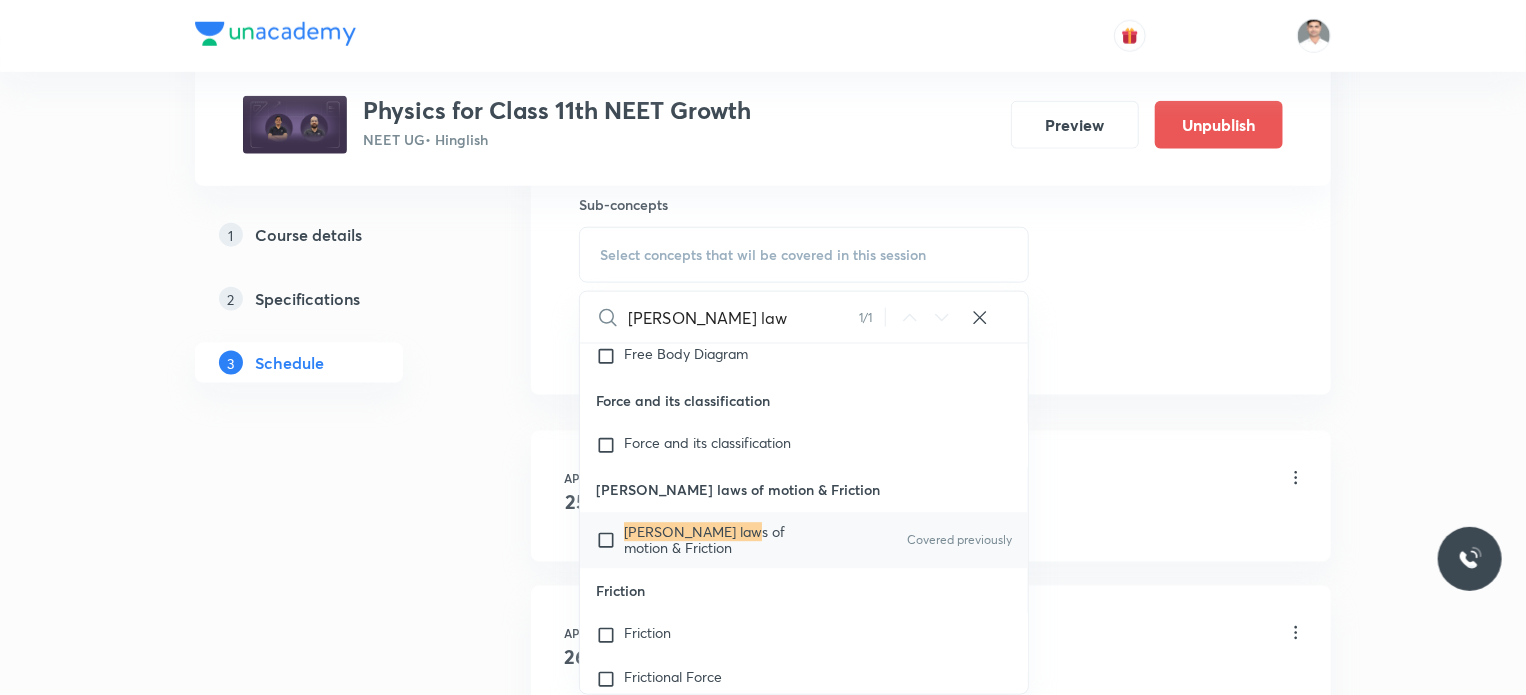 type on "Newton law" 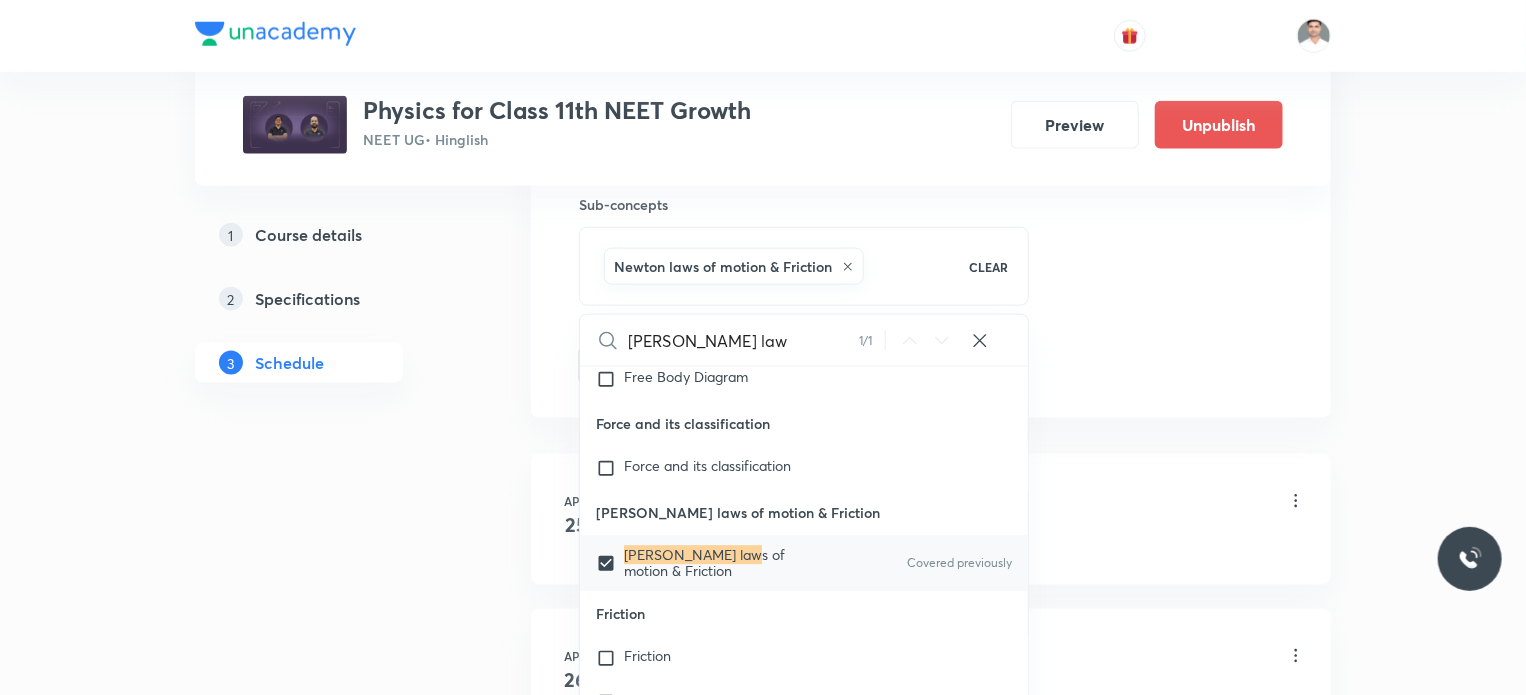click on "1 Course details 2 Specifications 3 Schedule" at bounding box center (331, 3379) 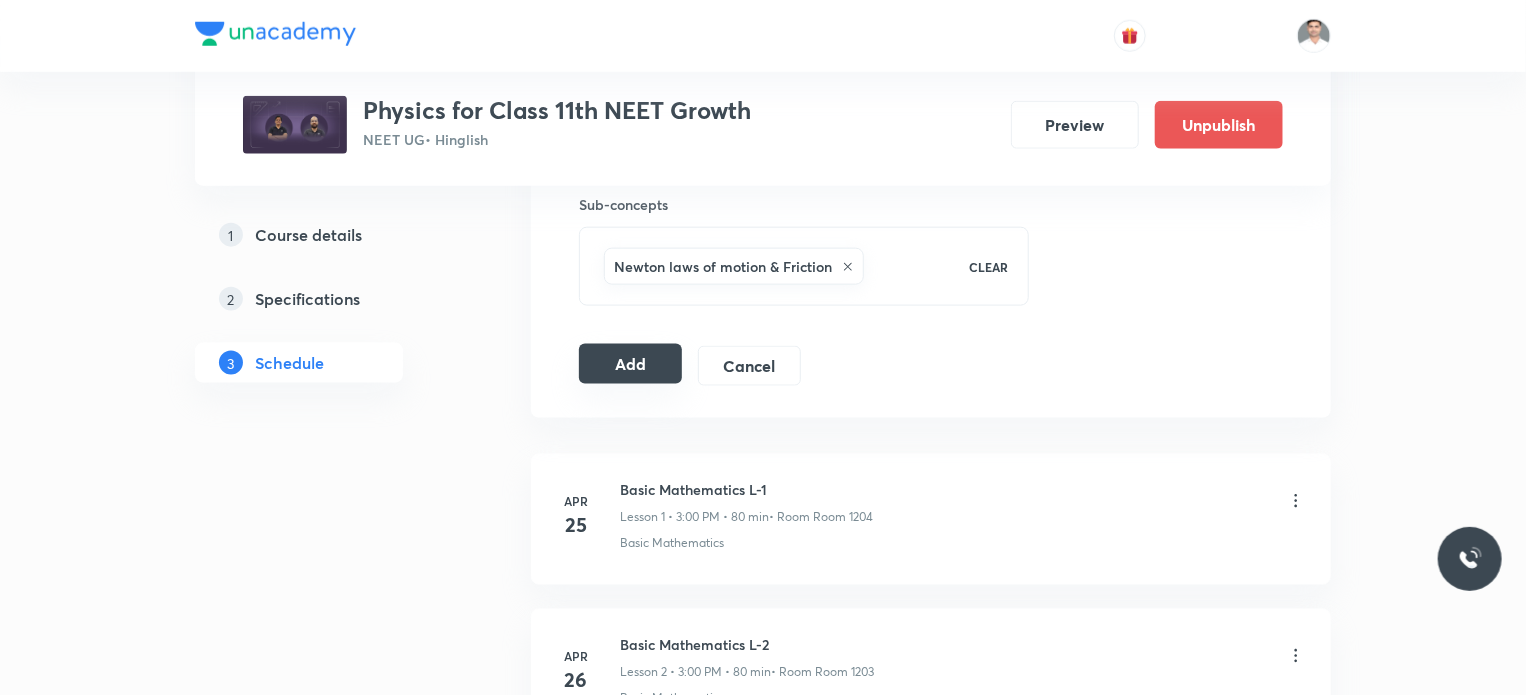 click on "Add" at bounding box center (630, 364) 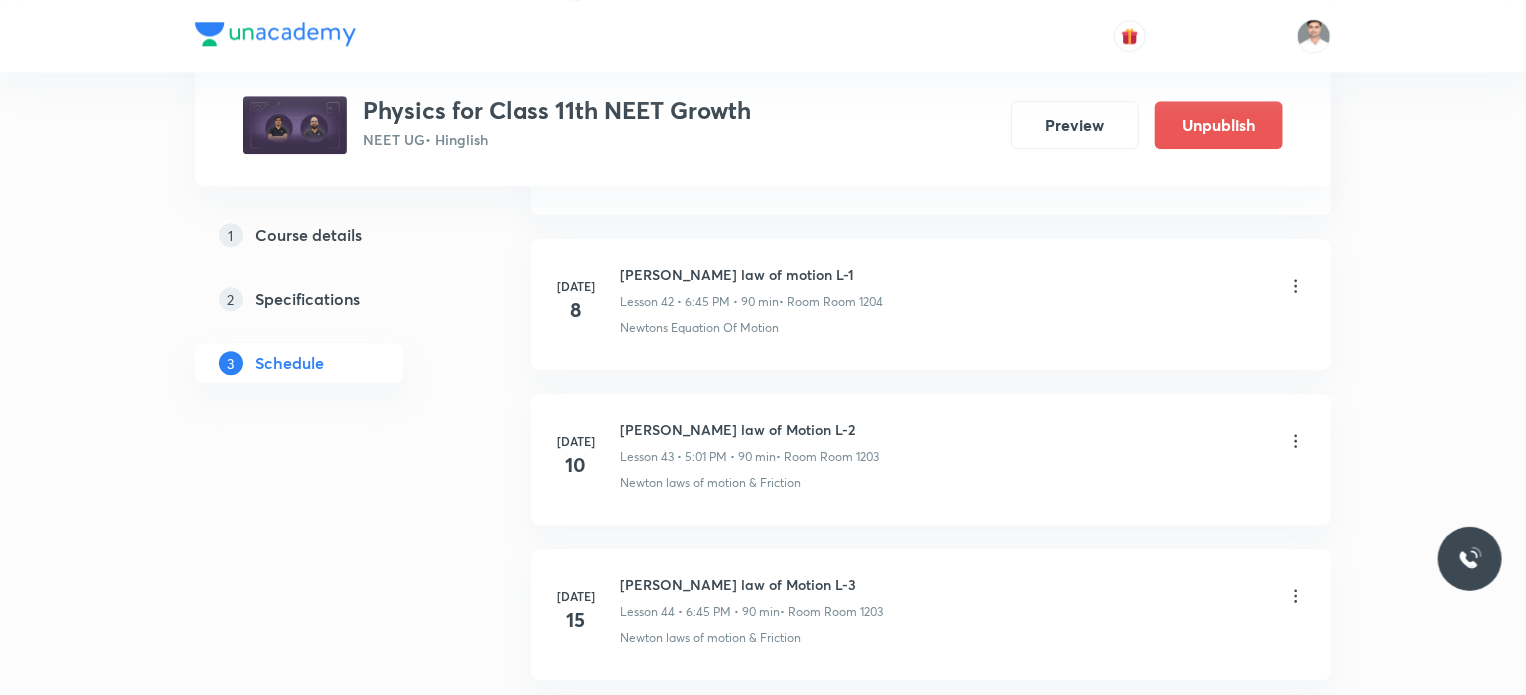 scroll, scrollTop: 7100, scrollLeft: 0, axis: vertical 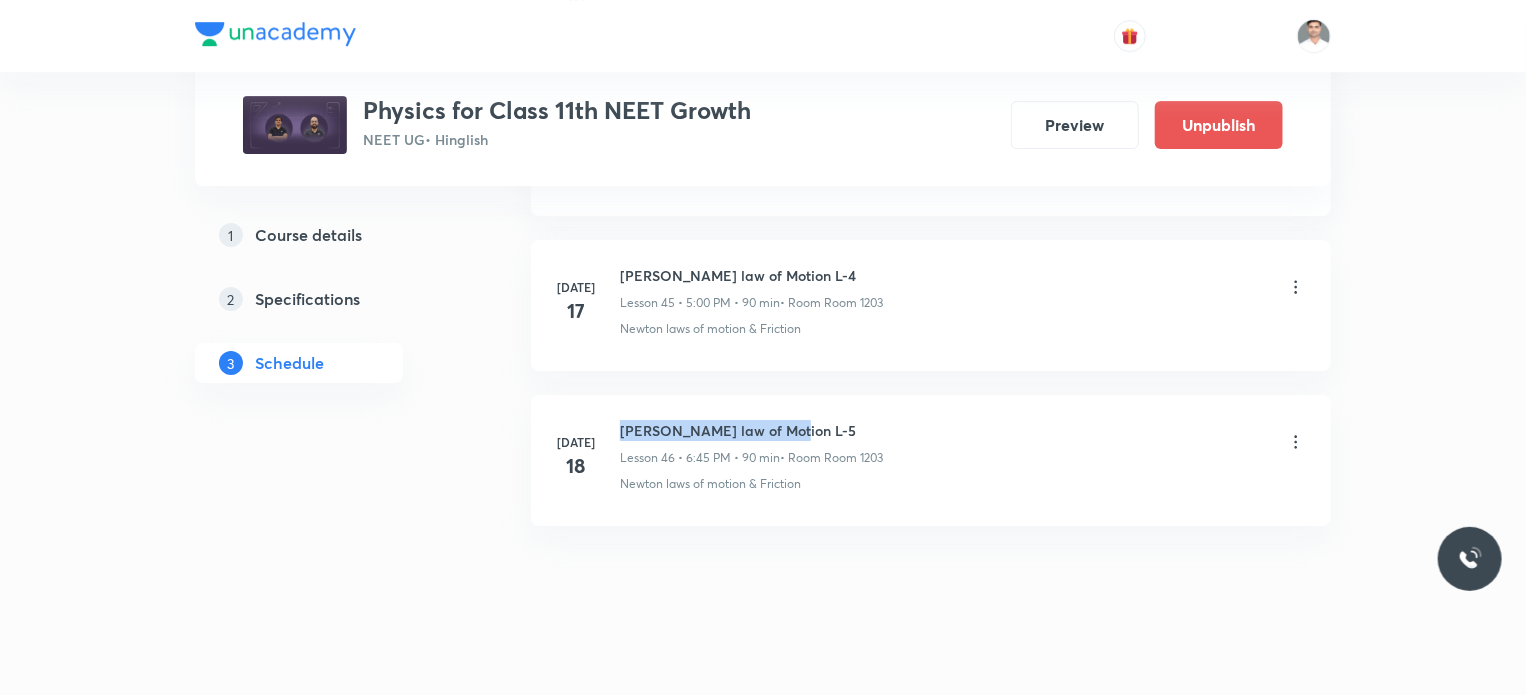 drag, startPoint x: 618, startPoint y: 409, endPoint x: 913, endPoint y: 394, distance: 295.3811 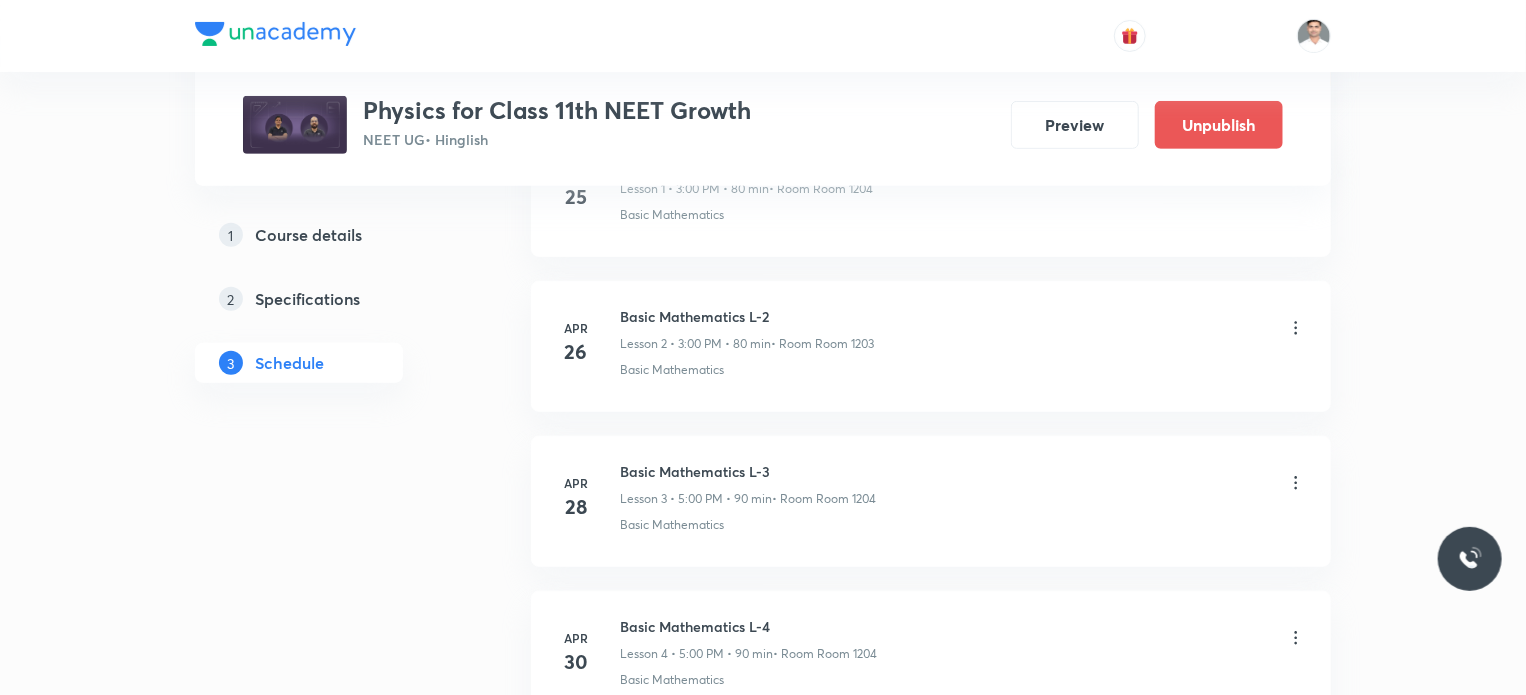 scroll, scrollTop: 0, scrollLeft: 0, axis: both 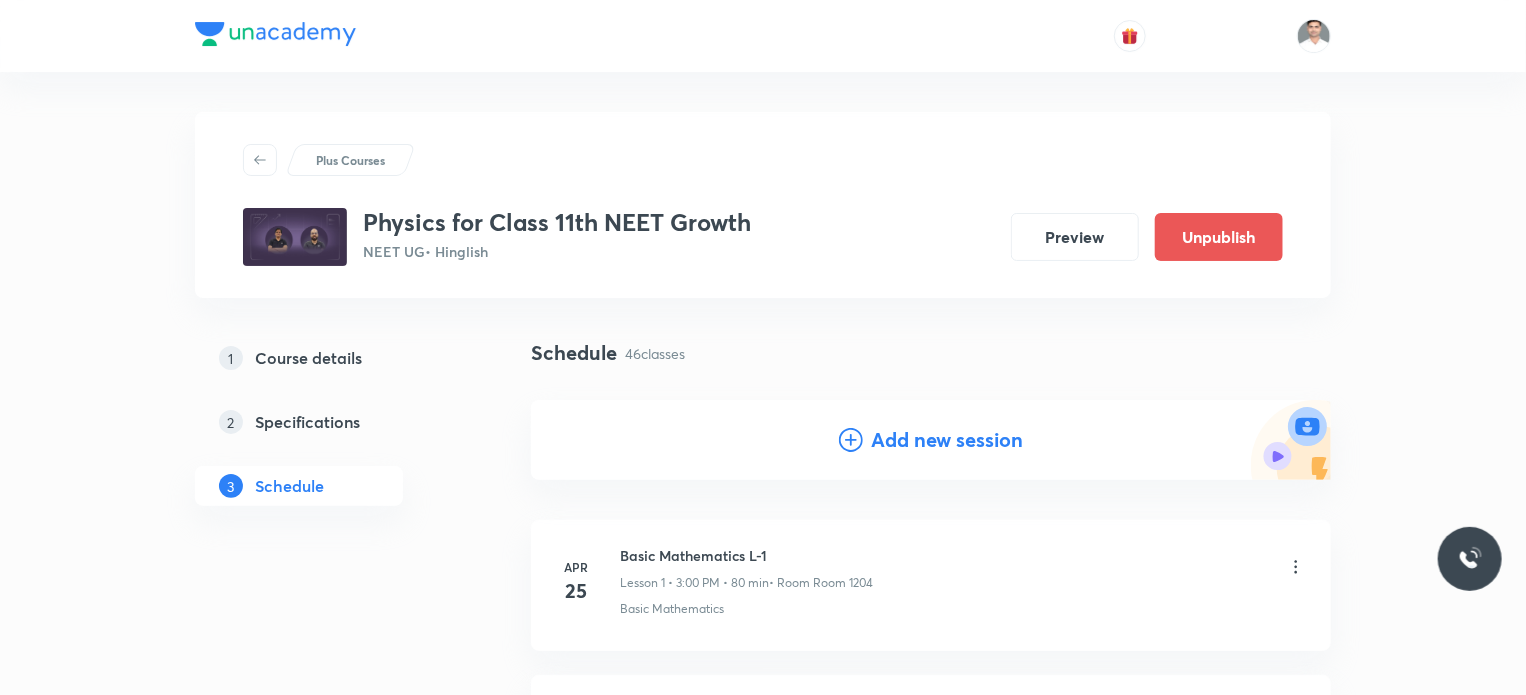 click on "Add new session" at bounding box center [947, 440] 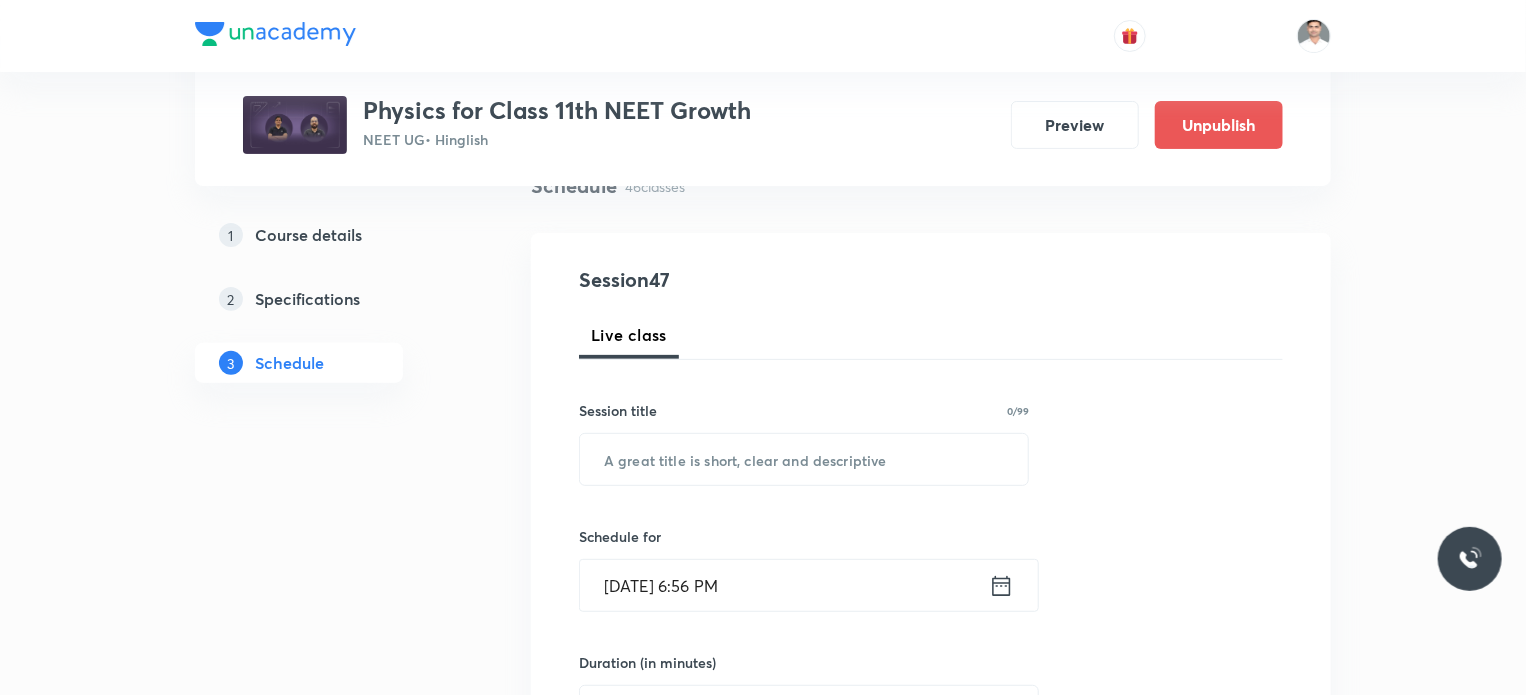 scroll, scrollTop: 200, scrollLeft: 0, axis: vertical 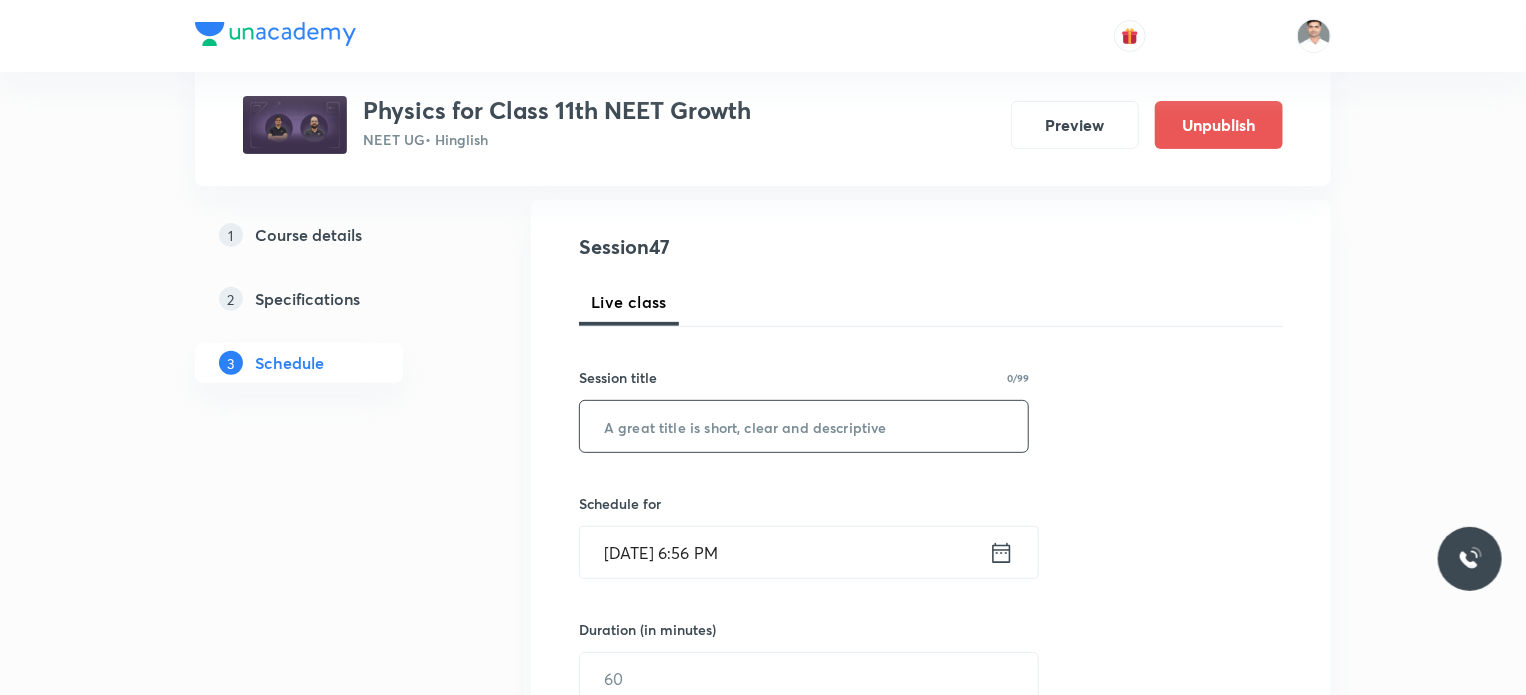 click at bounding box center [804, 426] 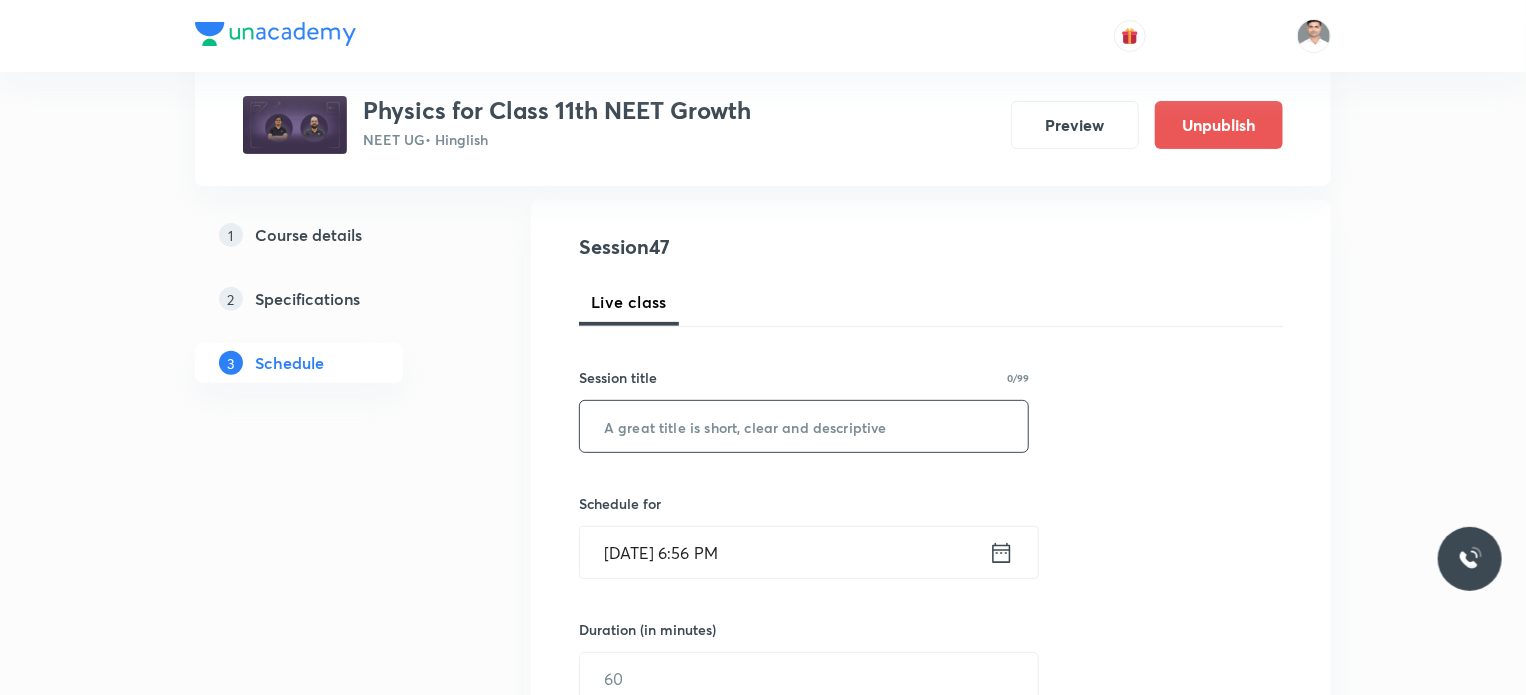 paste on "Newton law of Motion L-5" 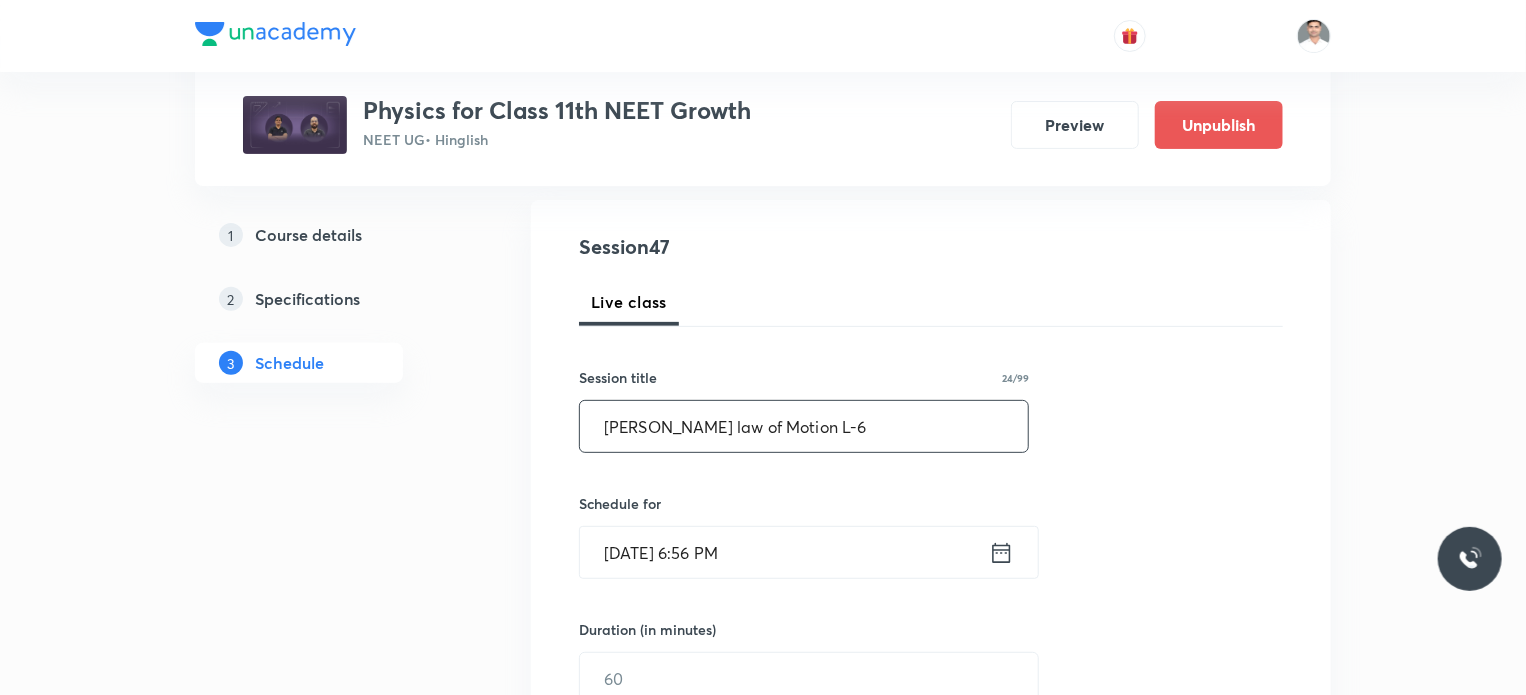 type on "Newton law of Motion L-6" 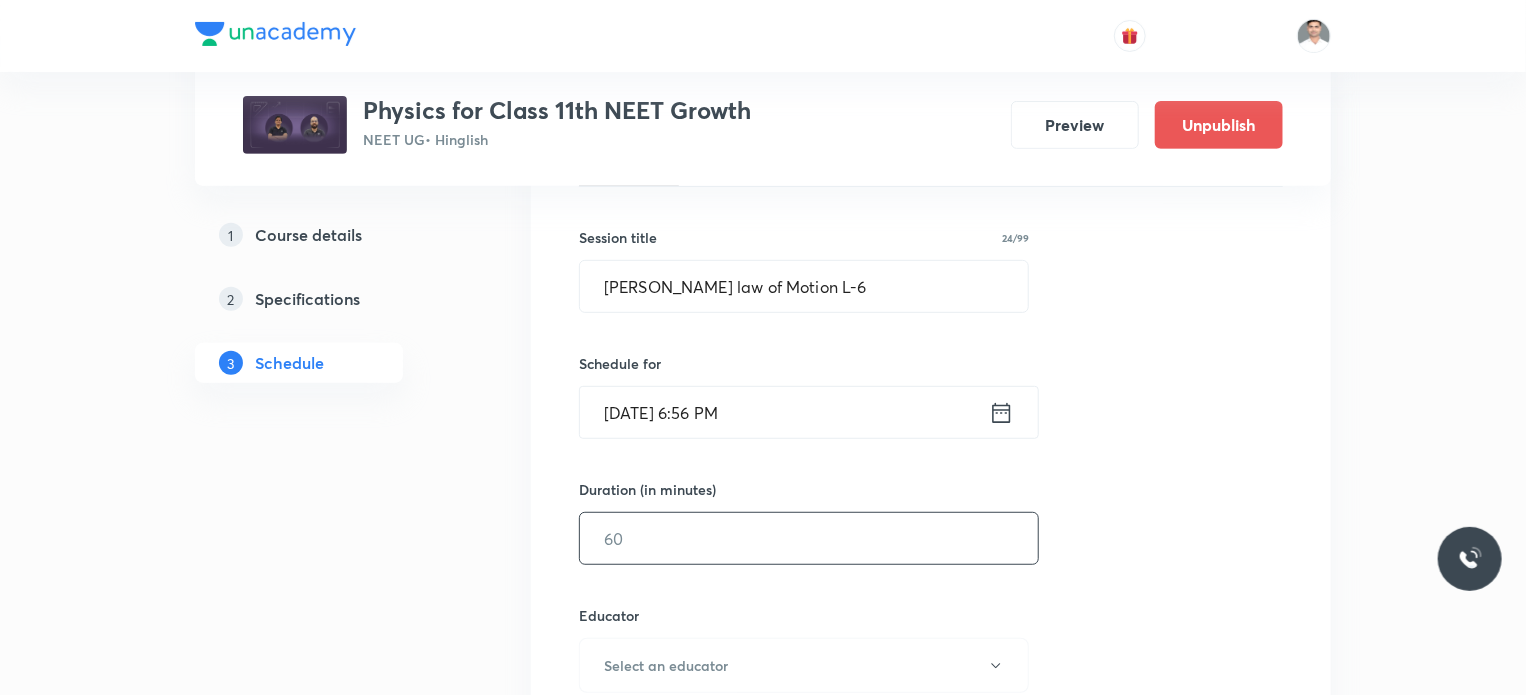 scroll, scrollTop: 400, scrollLeft: 0, axis: vertical 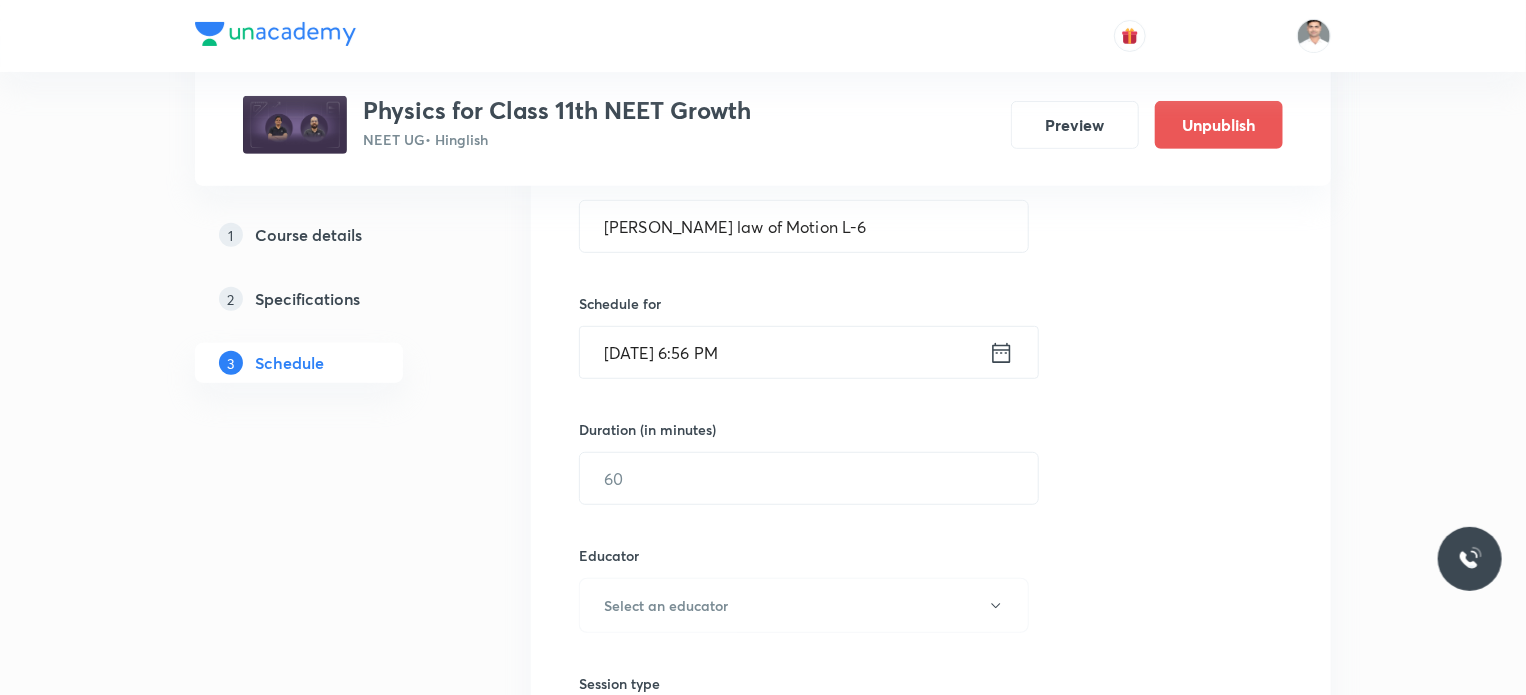 click 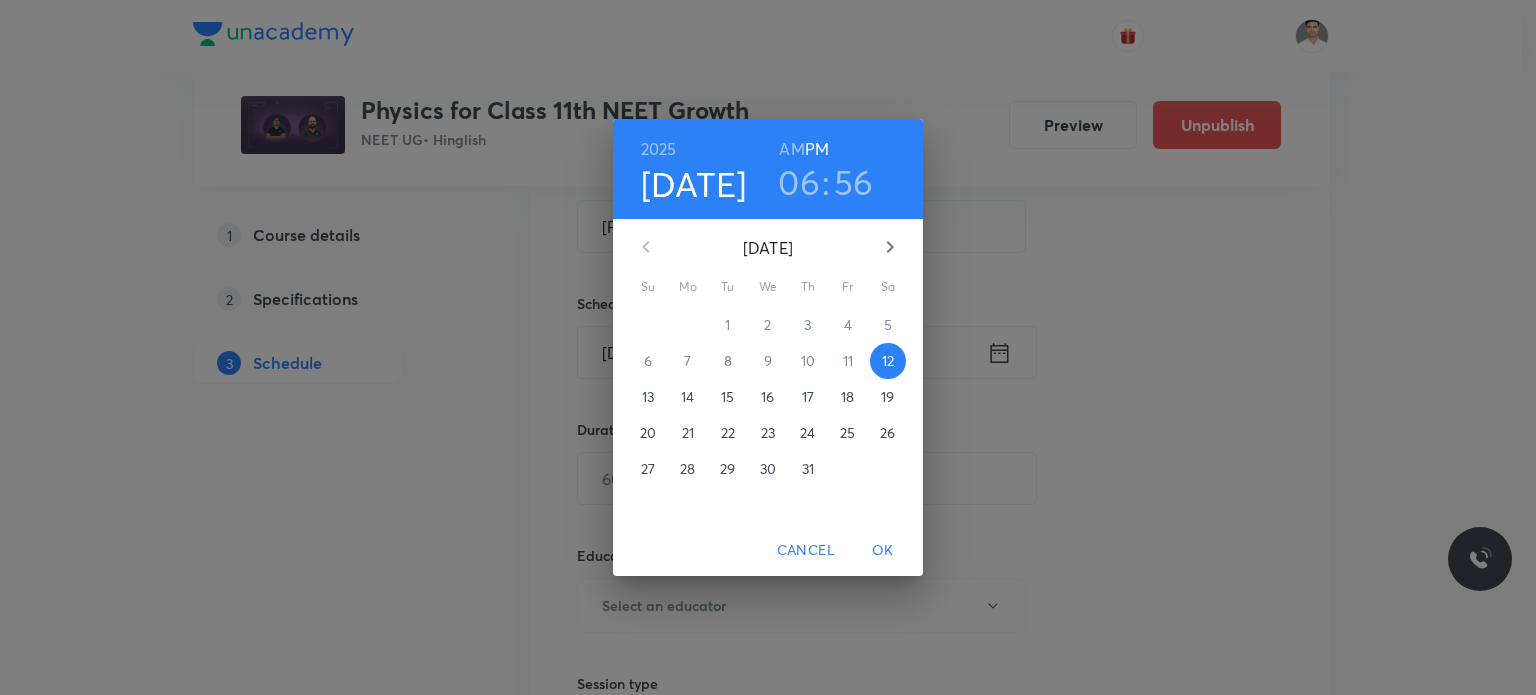 click on "19" at bounding box center [888, 397] 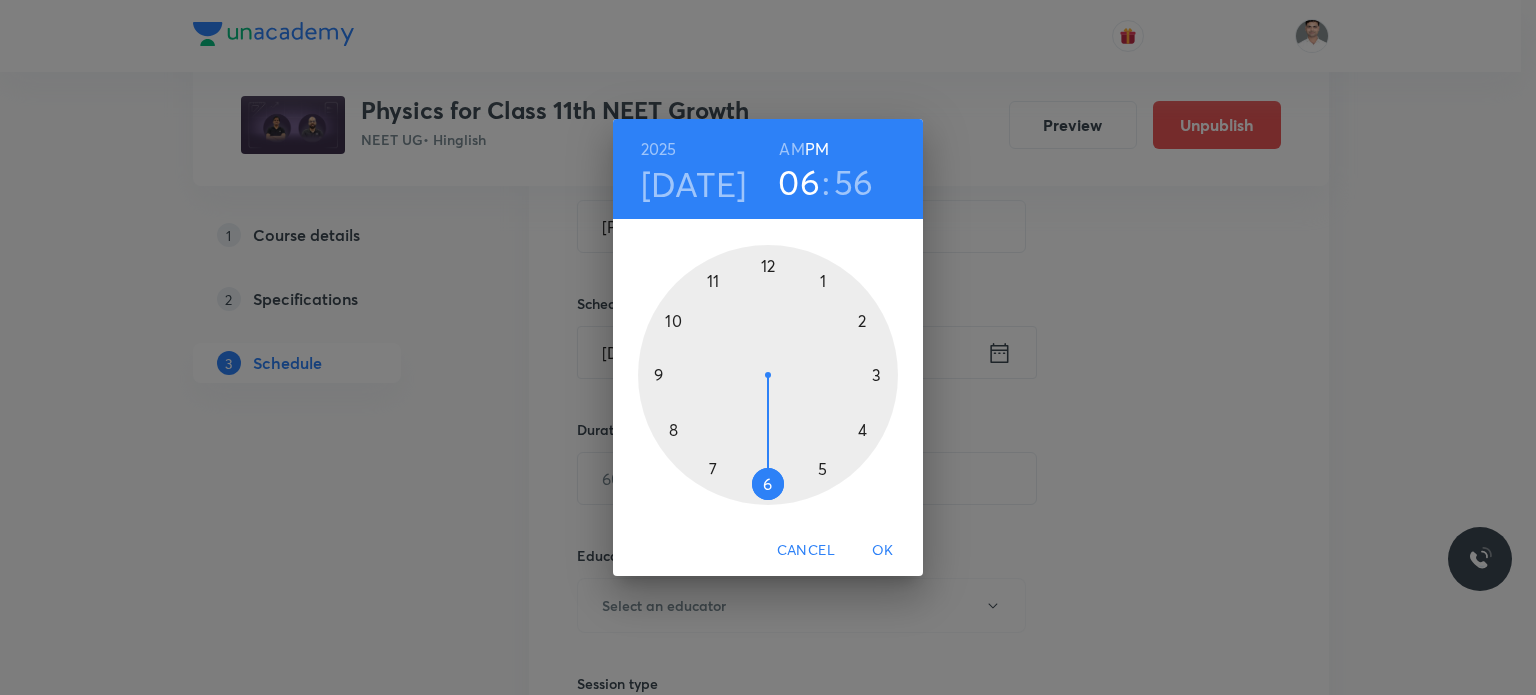 click at bounding box center (768, 375) 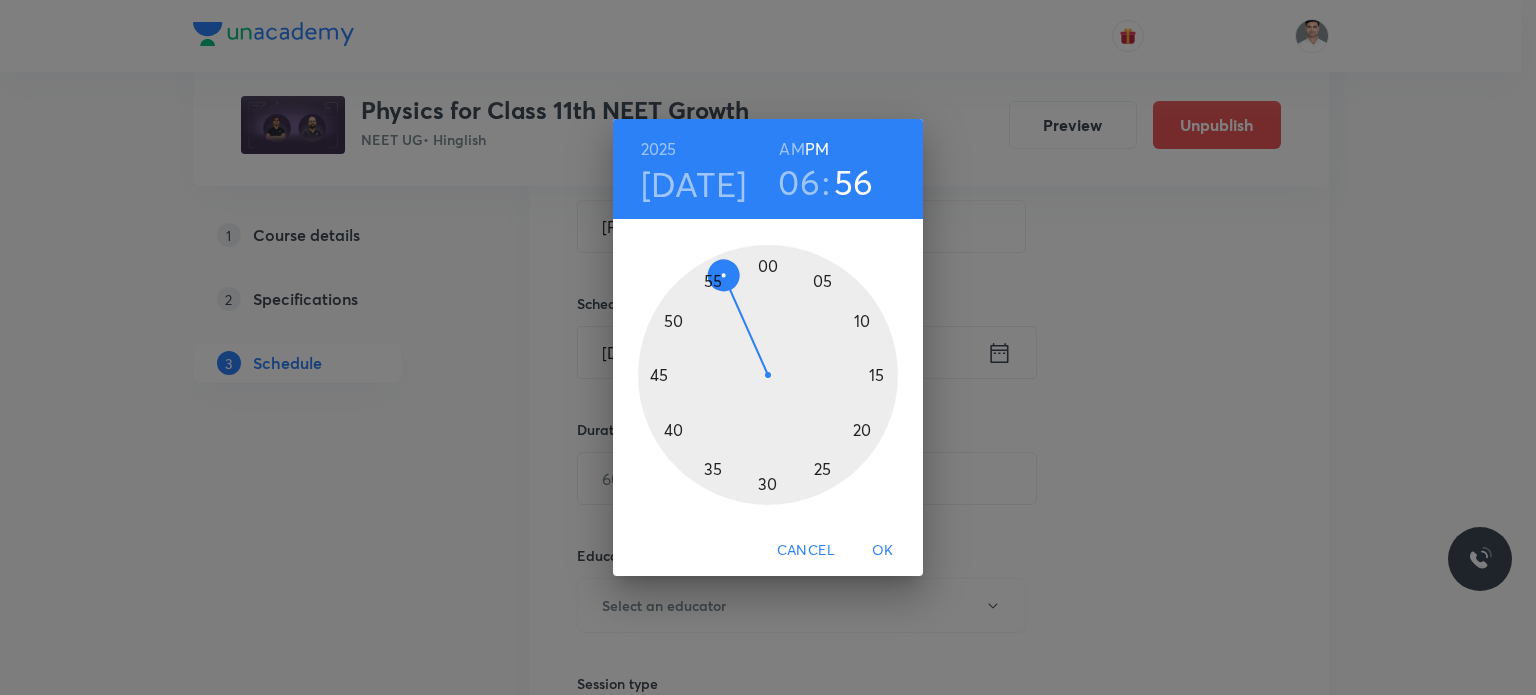 click at bounding box center [768, 375] 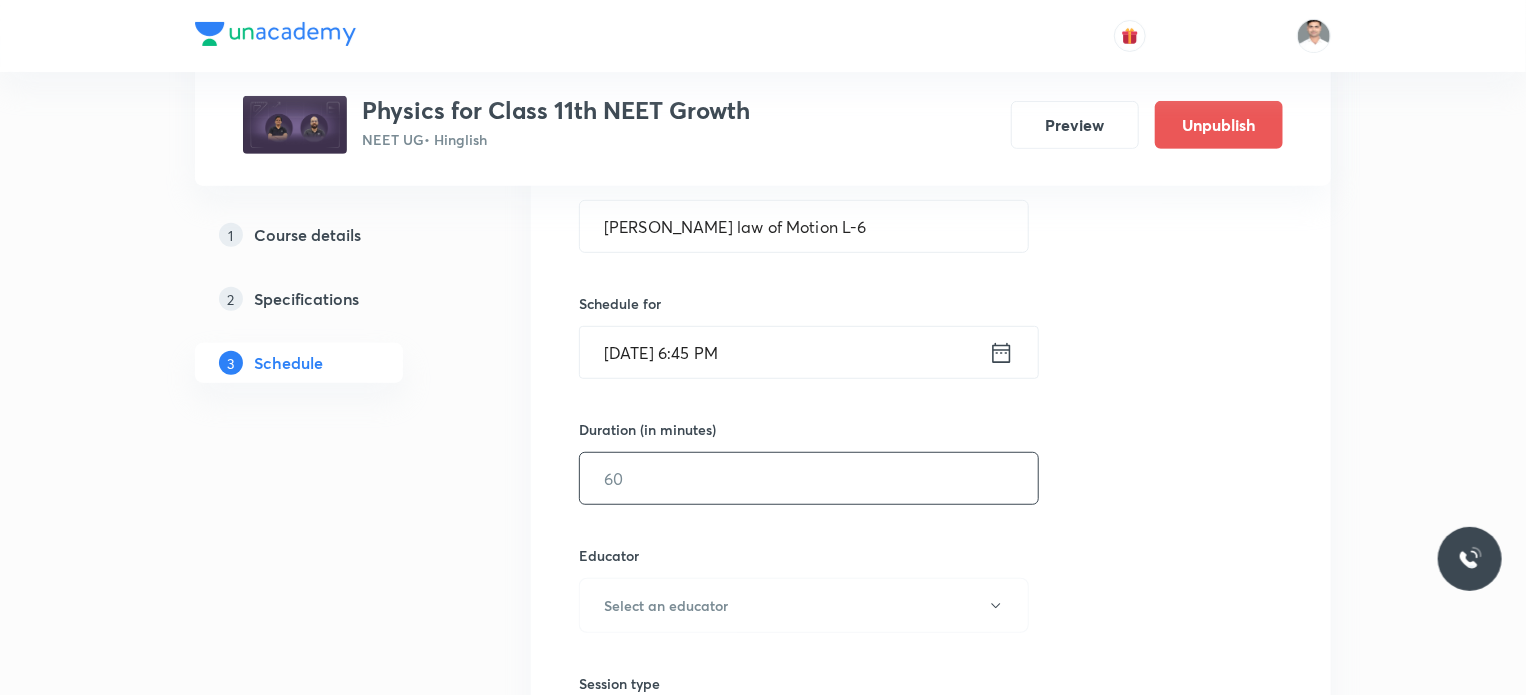 click at bounding box center (809, 478) 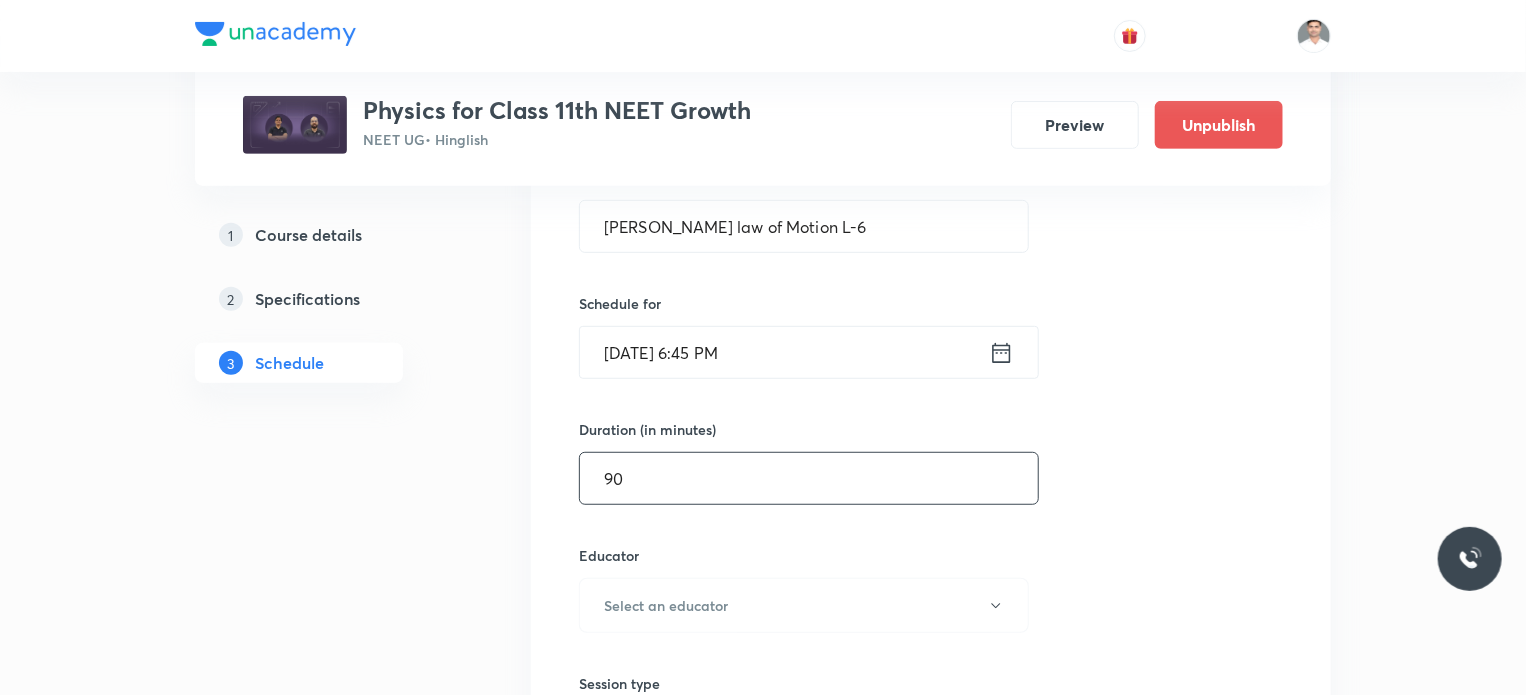 type on "90" 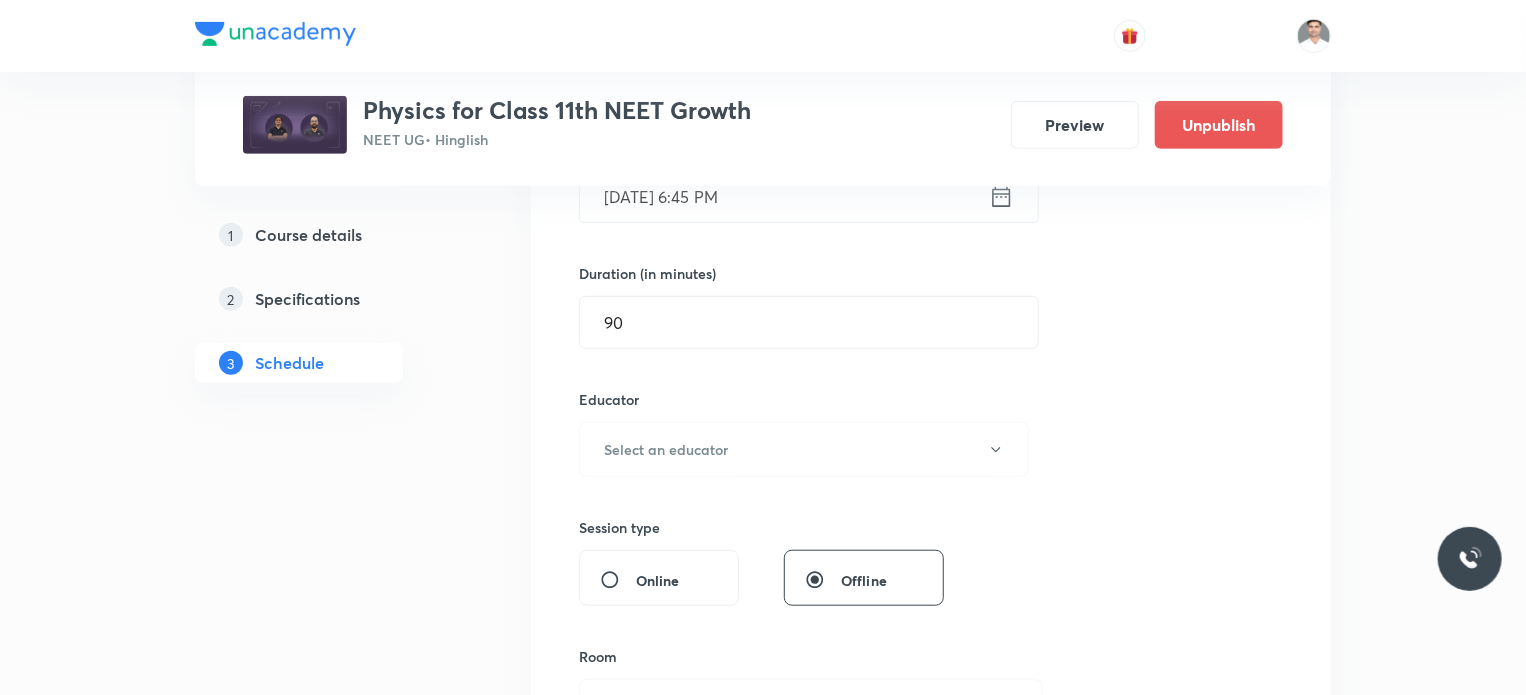 scroll, scrollTop: 600, scrollLeft: 0, axis: vertical 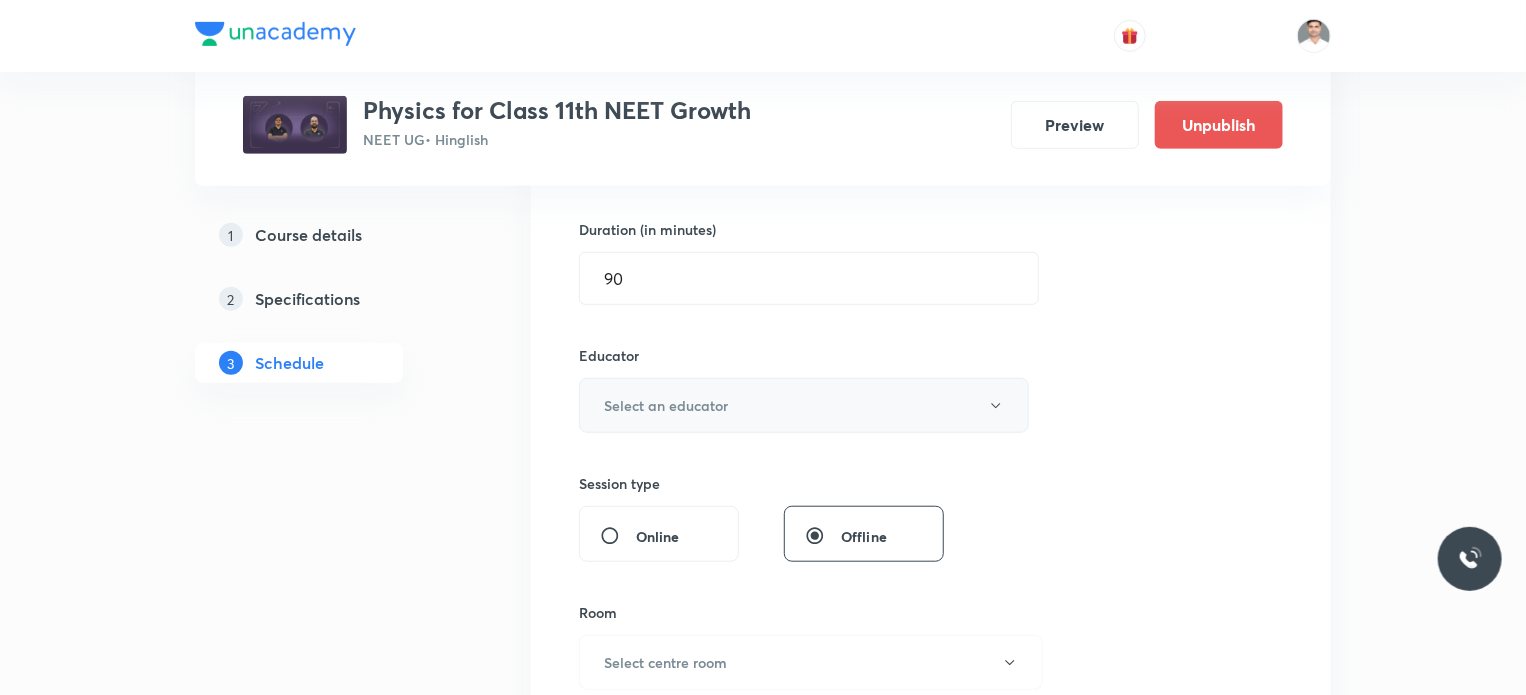 click on "Select an educator" at bounding box center [804, 405] 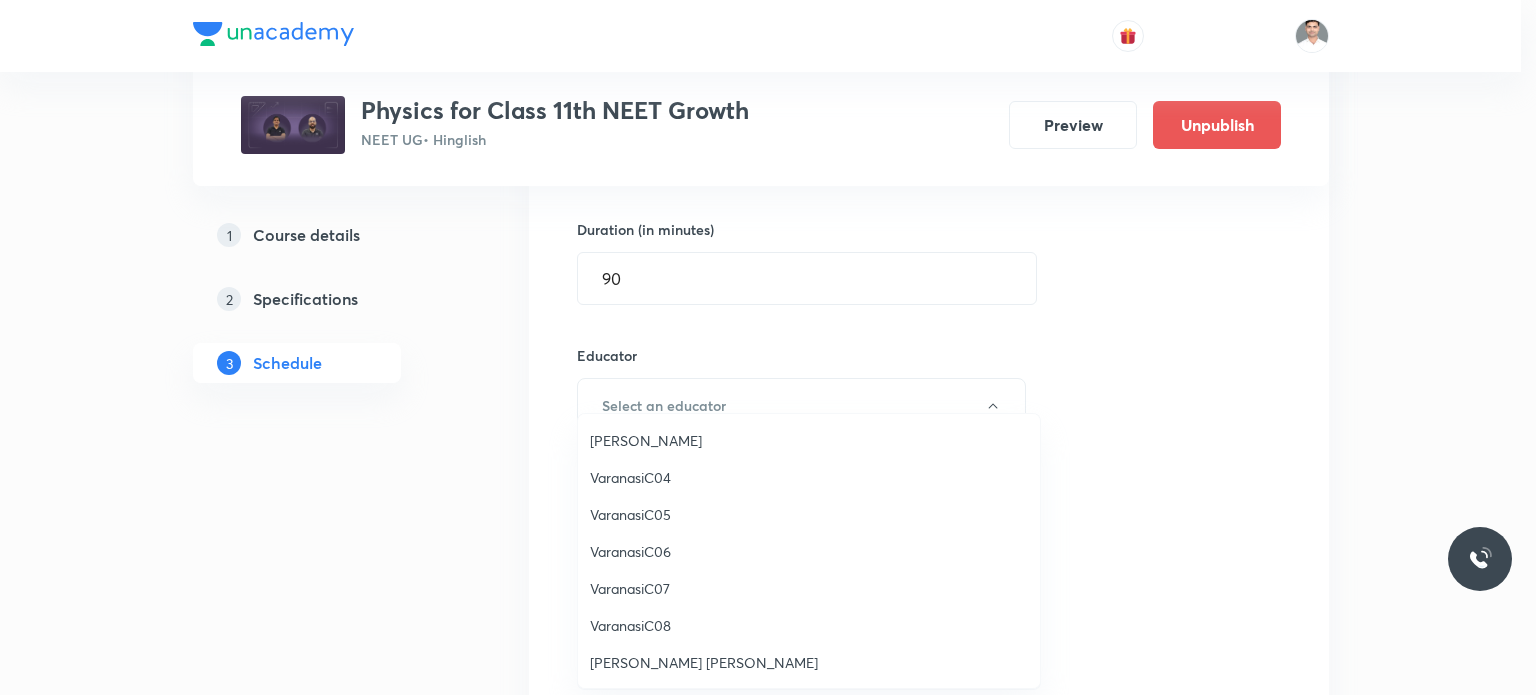 click on "[PERSON_NAME] [PERSON_NAME]" at bounding box center [809, 662] 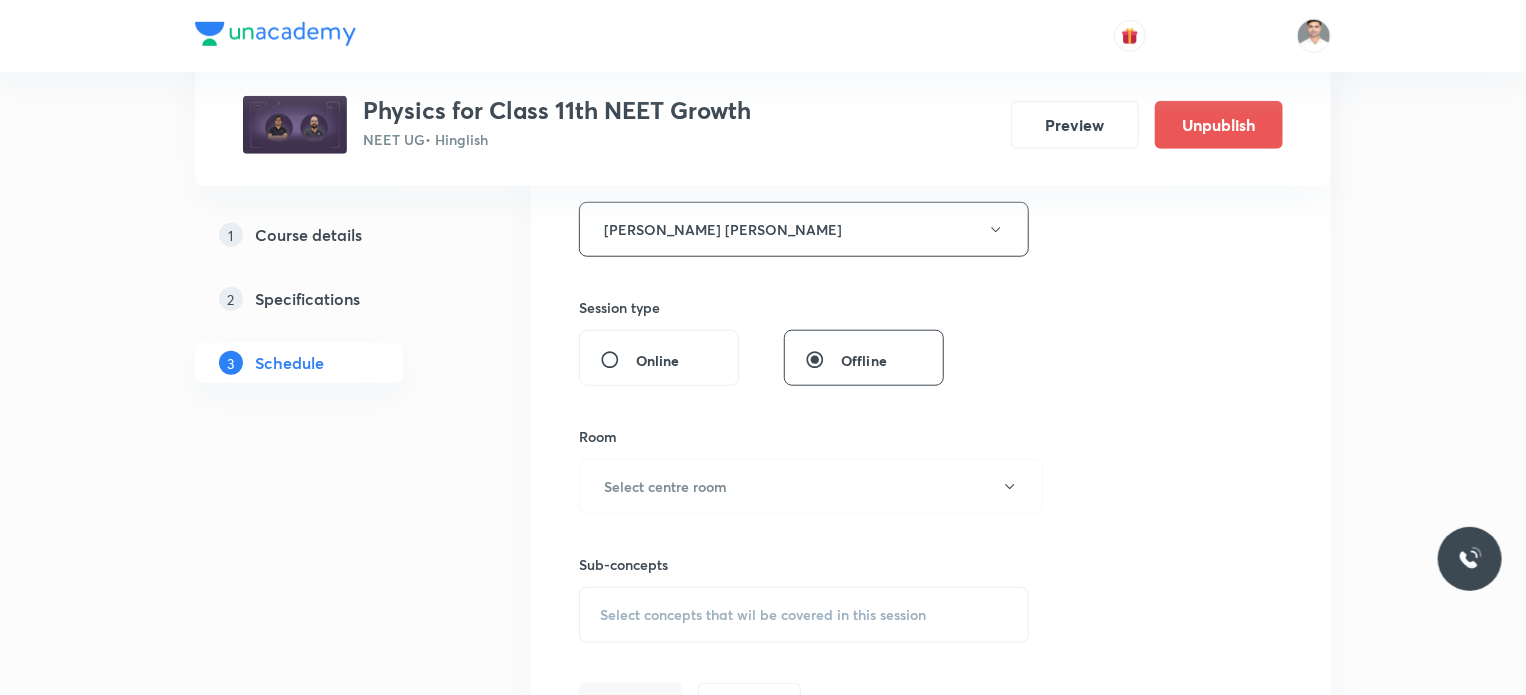 scroll, scrollTop: 900, scrollLeft: 0, axis: vertical 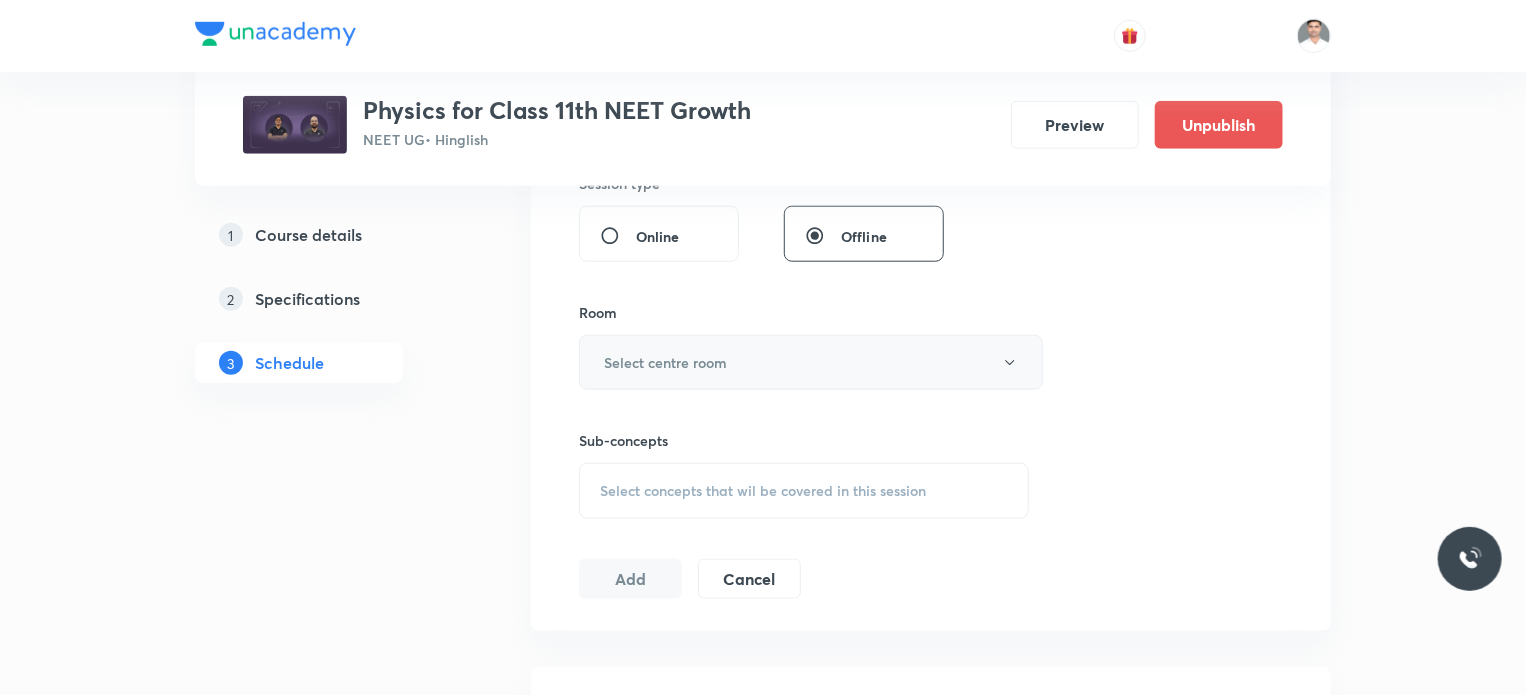 click on "Select centre room" at bounding box center [811, 362] 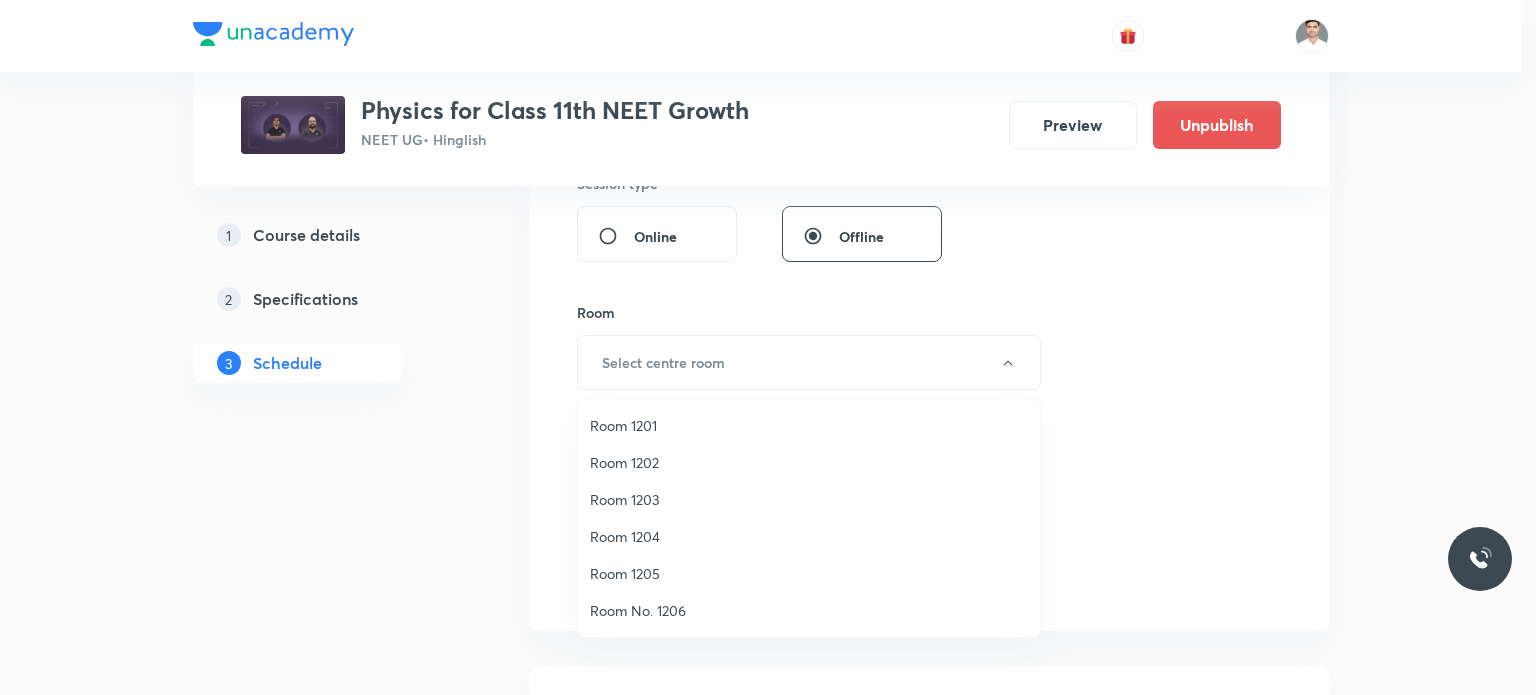 click on "Room 1203" at bounding box center [809, 499] 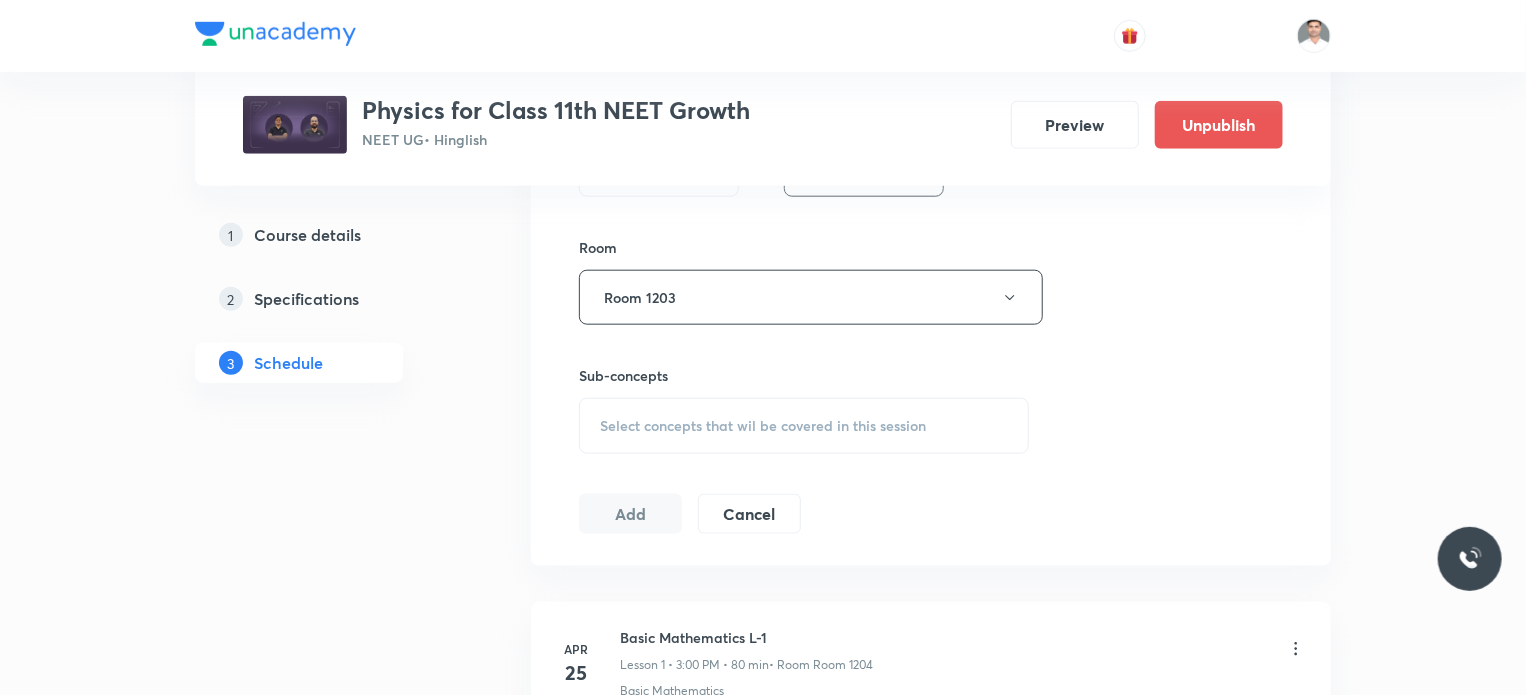 scroll, scrollTop: 1000, scrollLeft: 0, axis: vertical 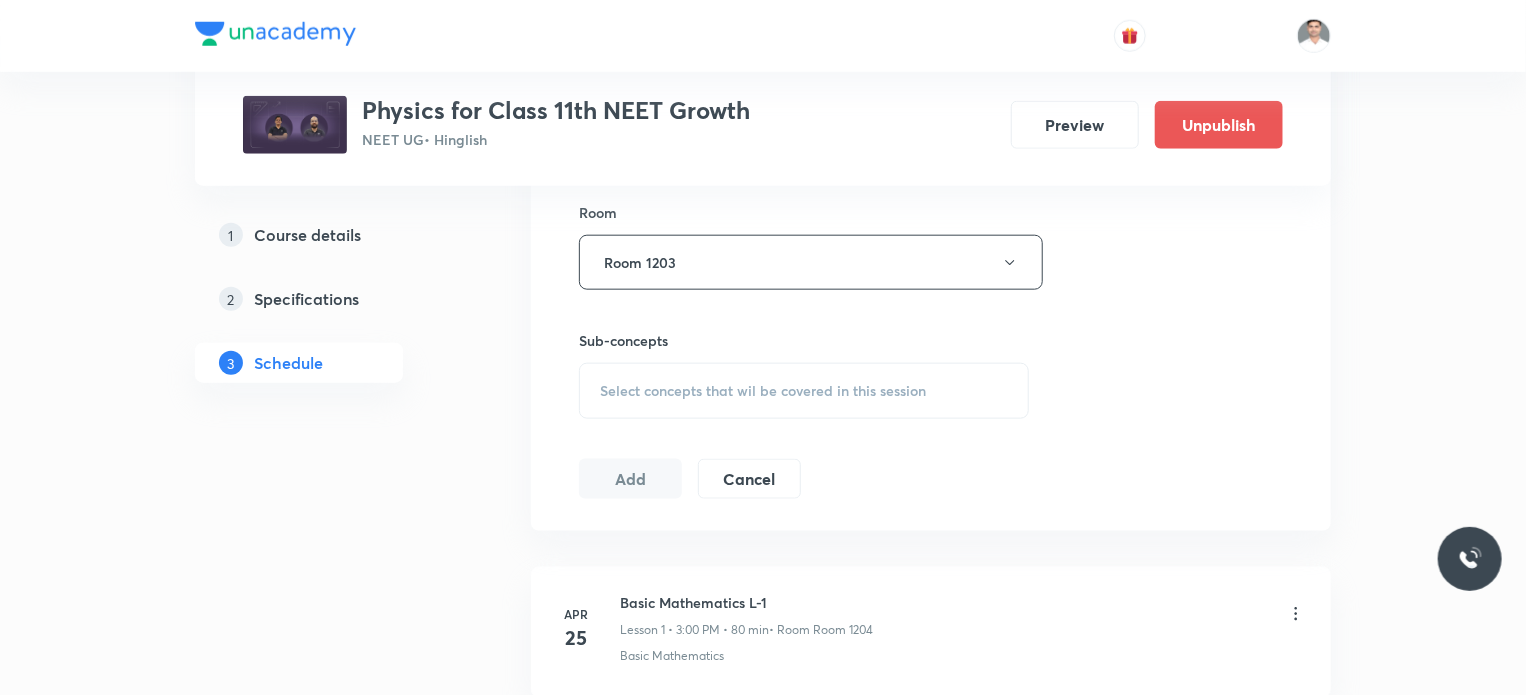click on "Select concepts that wil be covered in this session" at bounding box center [804, 391] 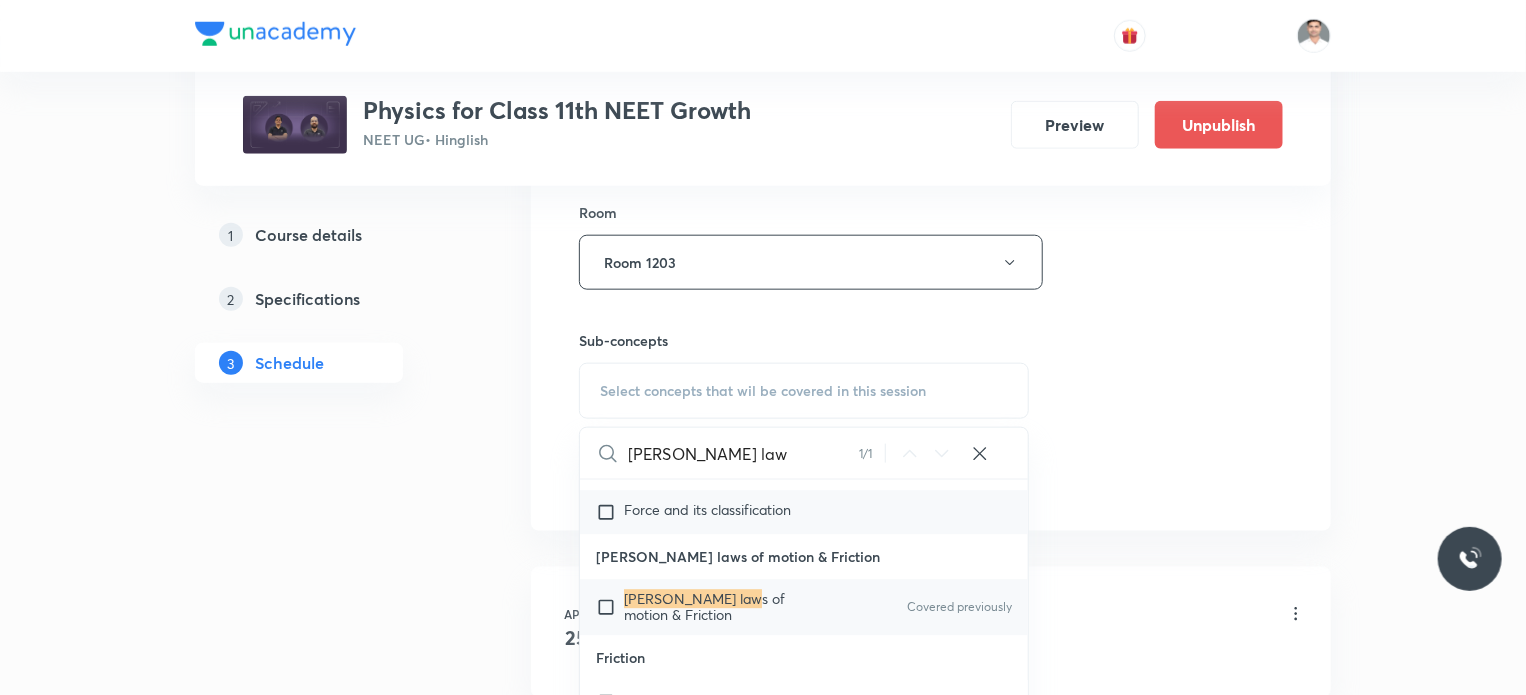 scroll, scrollTop: 52619, scrollLeft: 0, axis: vertical 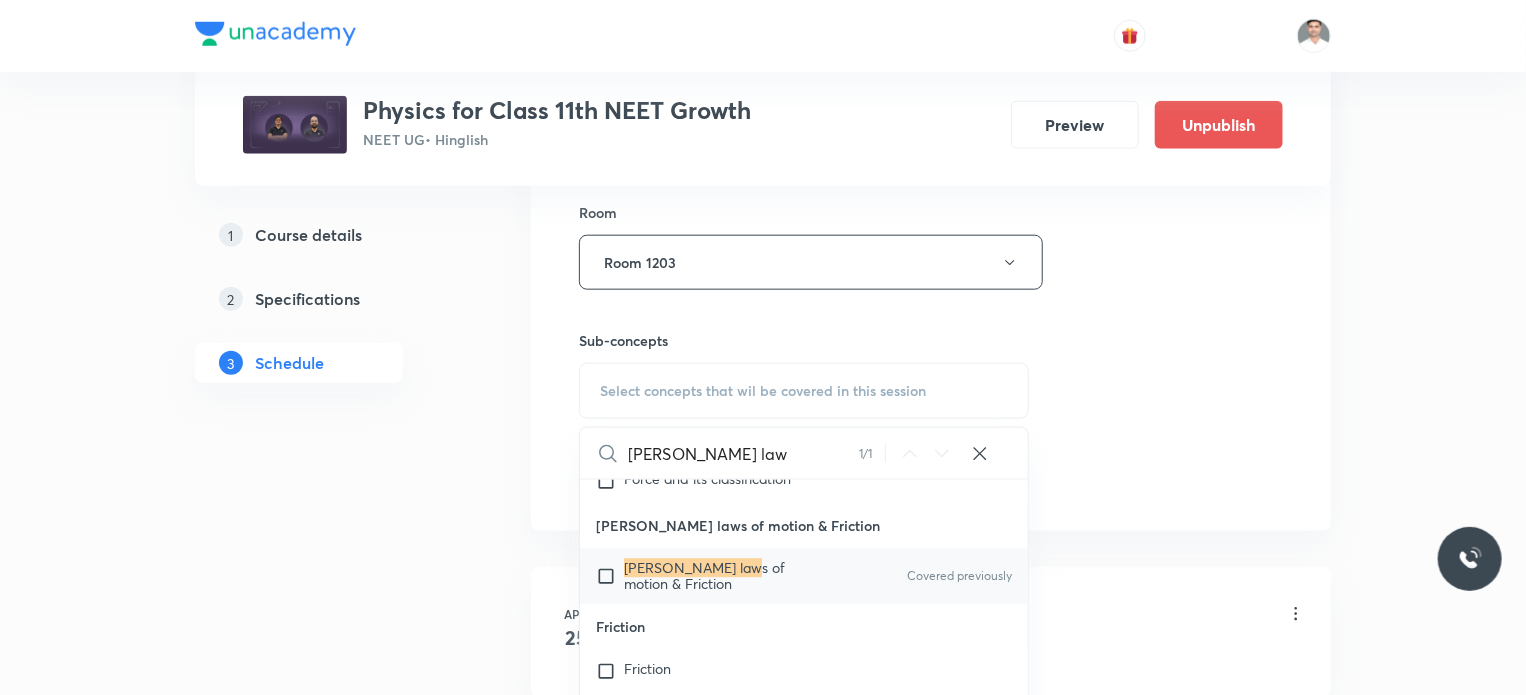 type on "Newton law" 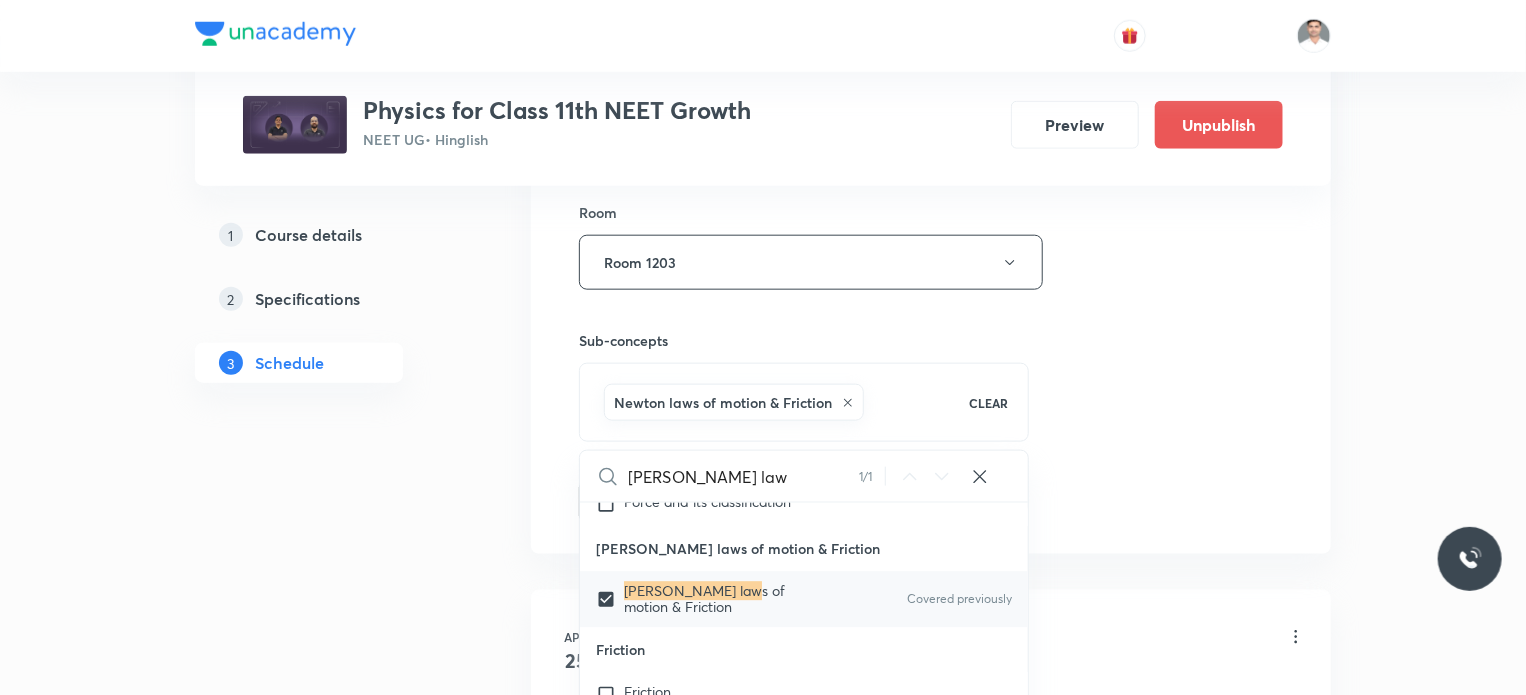 click on "1 Course details 2 Specifications 3 Schedule" at bounding box center (331, 3593) 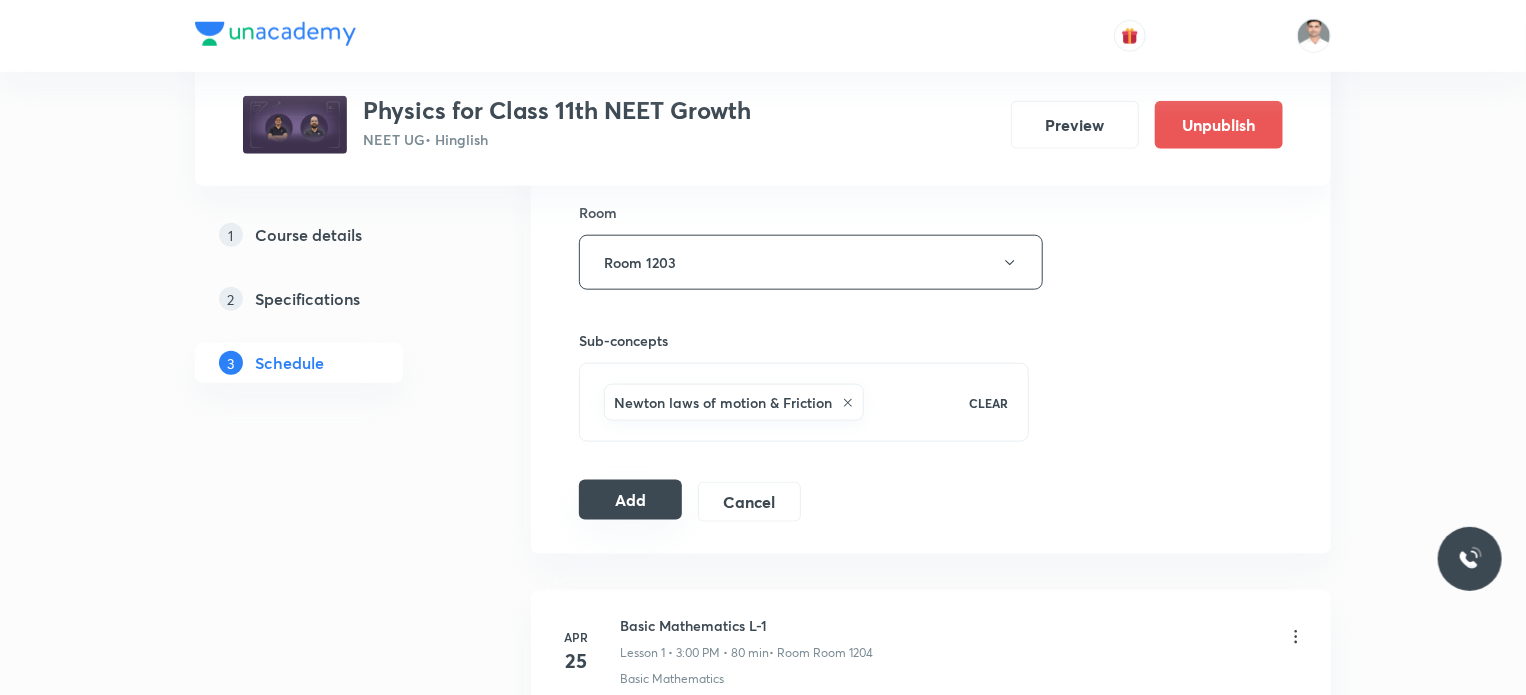 click on "Add" at bounding box center [630, 500] 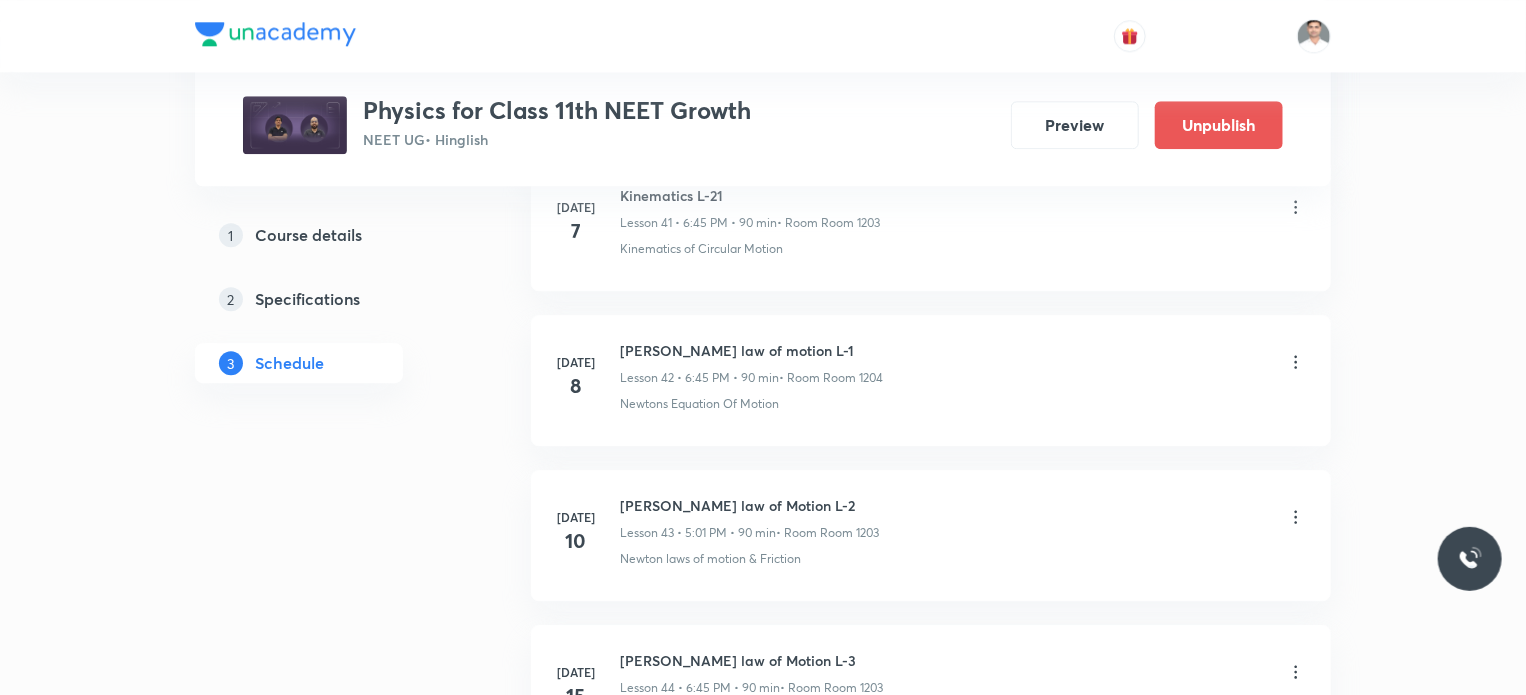 scroll, scrollTop: 7255, scrollLeft: 0, axis: vertical 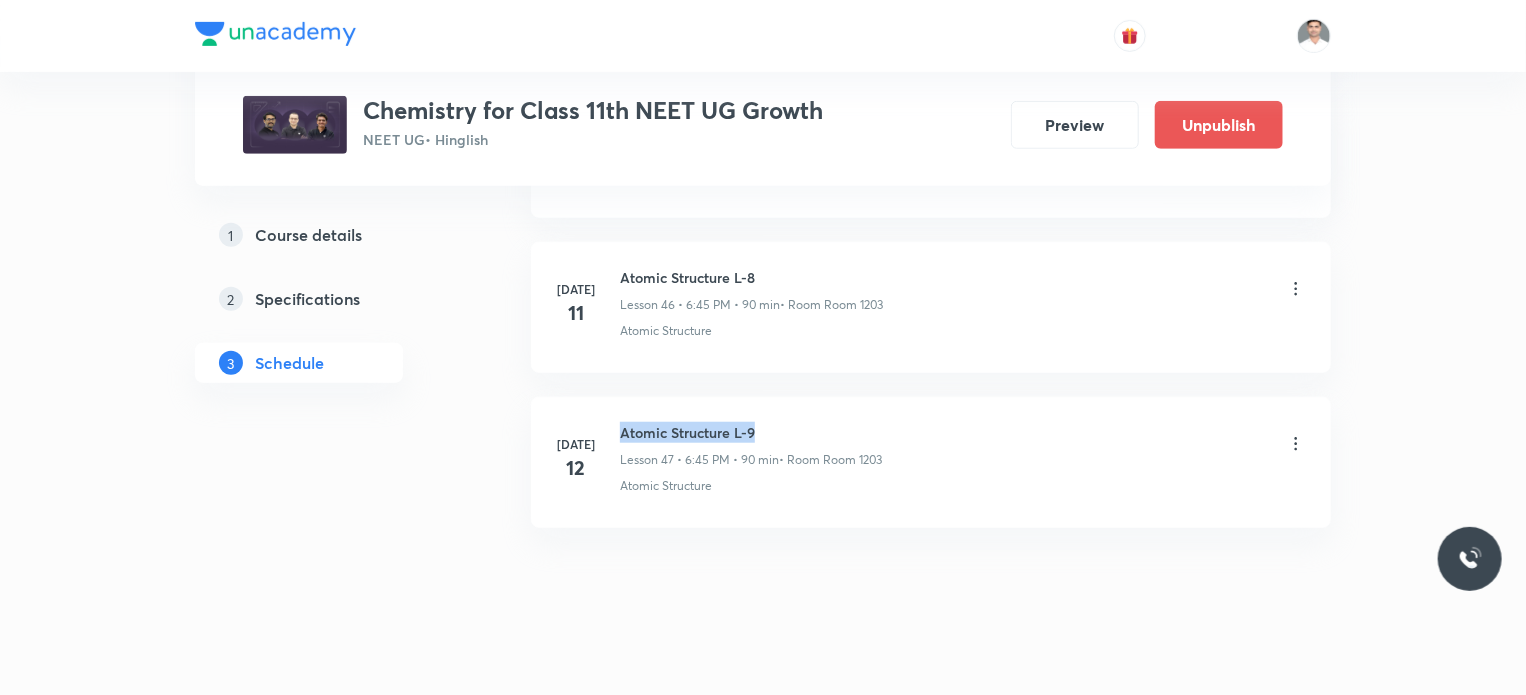 drag, startPoint x: 618, startPoint y: 405, endPoint x: 813, endPoint y: 405, distance: 195 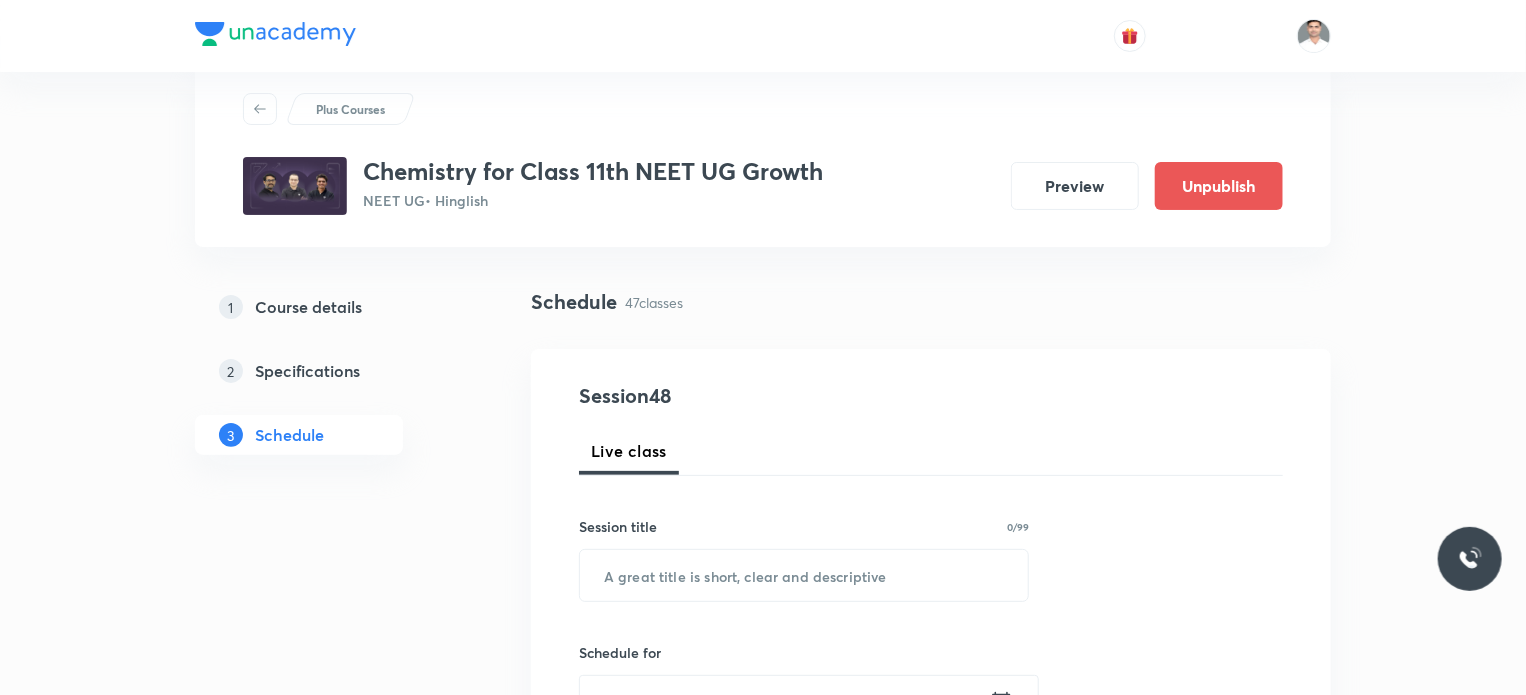 scroll, scrollTop: 0, scrollLeft: 0, axis: both 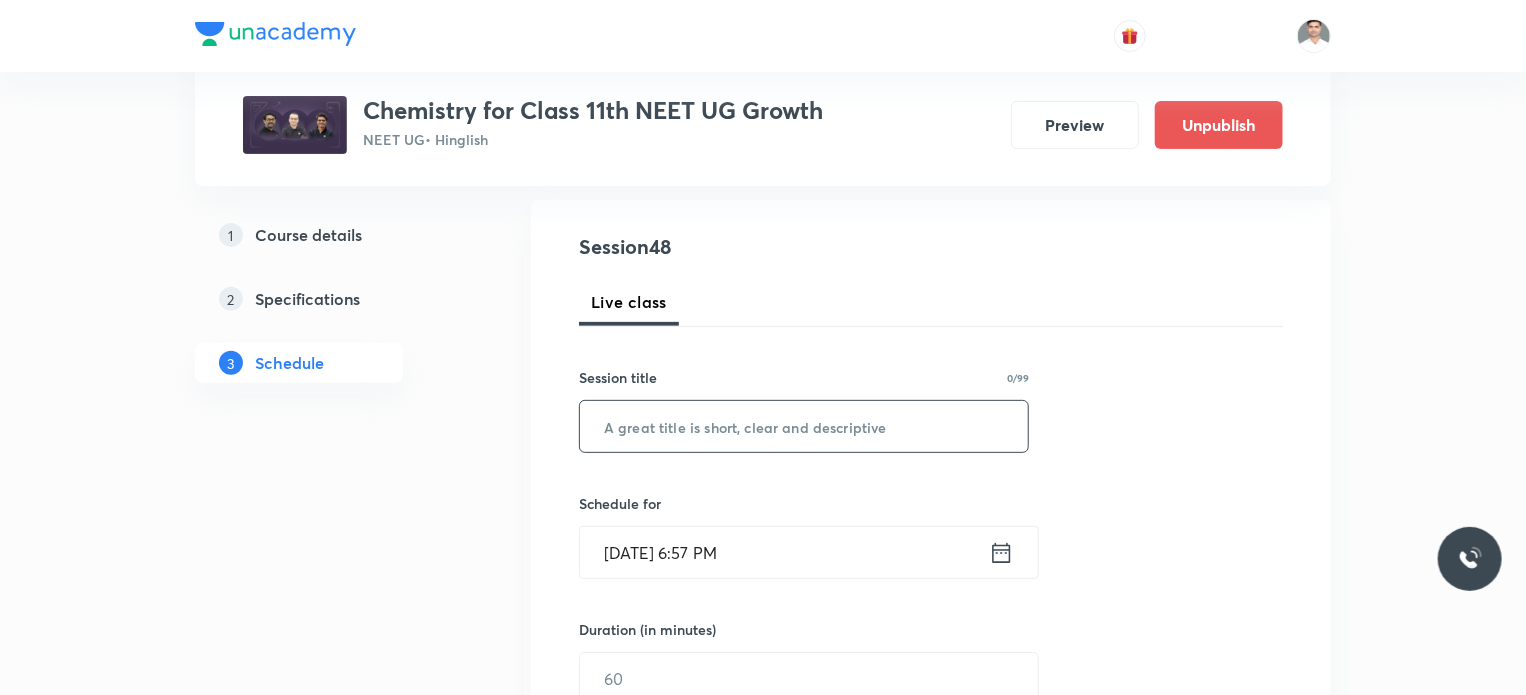 click at bounding box center [804, 426] 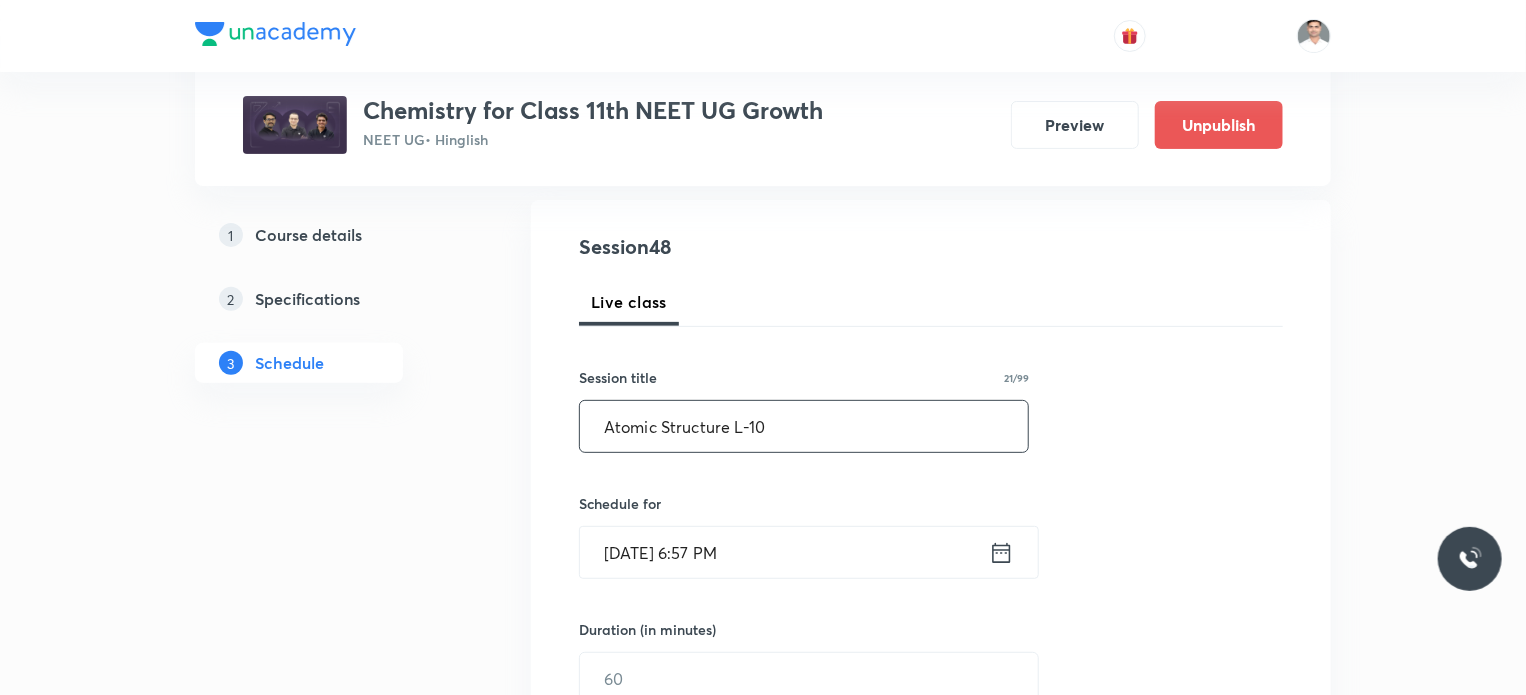 type on "Atomic Structure L-10" 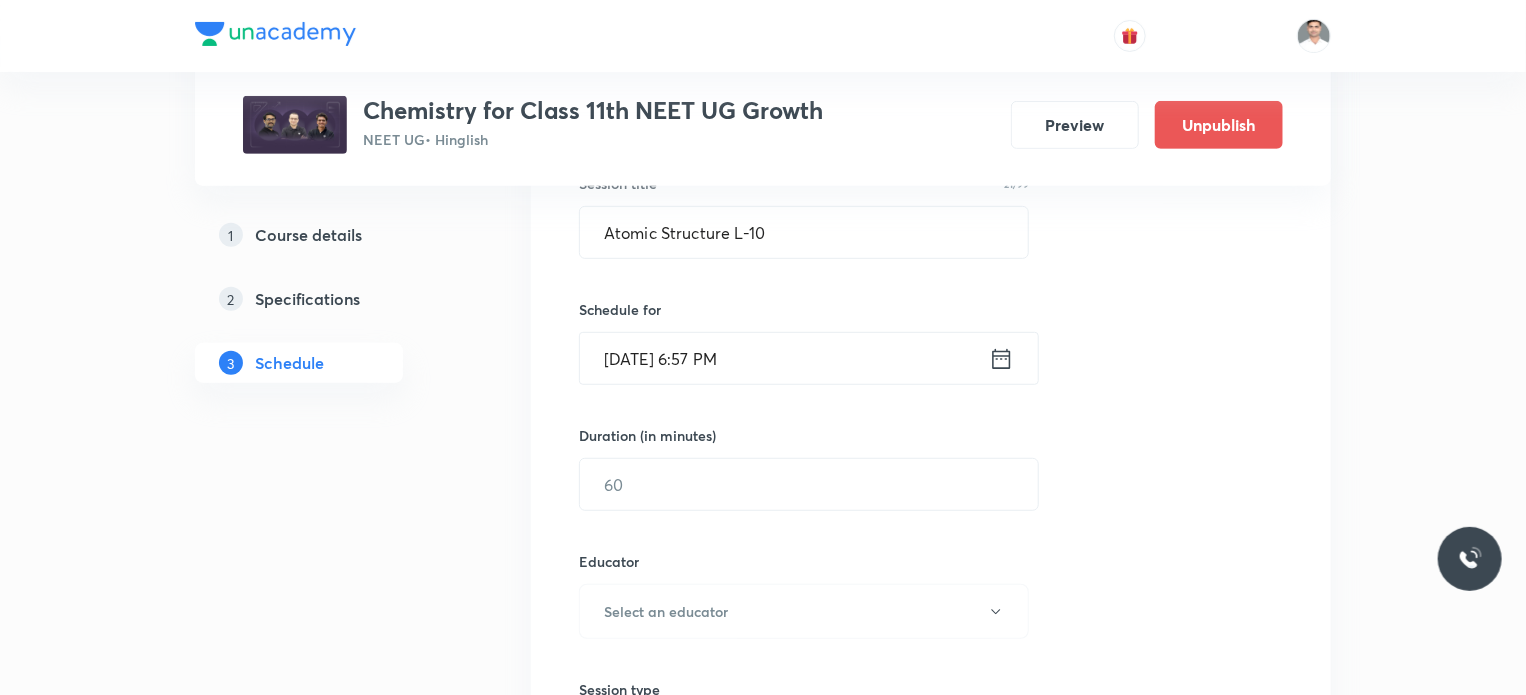 scroll, scrollTop: 400, scrollLeft: 0, axis: vertical 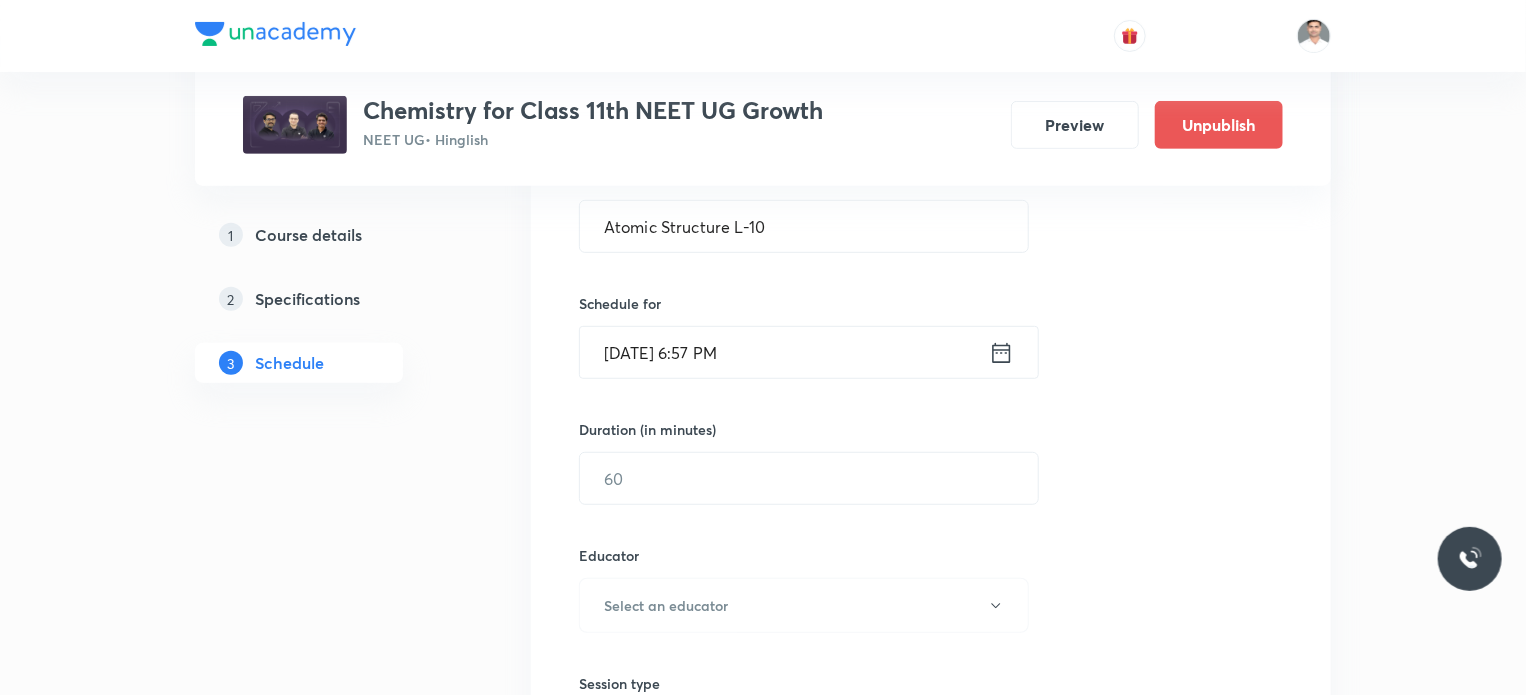 click on "[DATE] 6:57 PM" at bounding box center (784, 352) 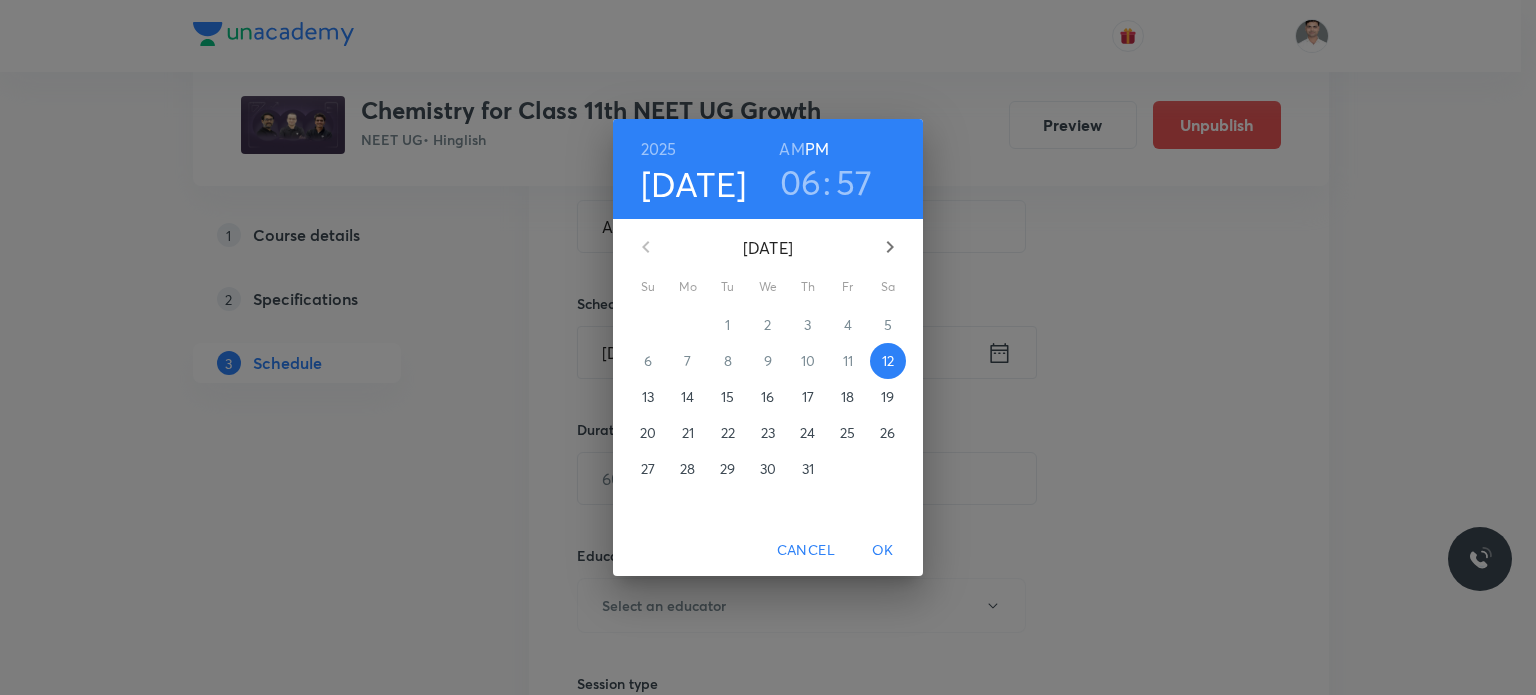 click on "14" at bounding box center [688, 397] 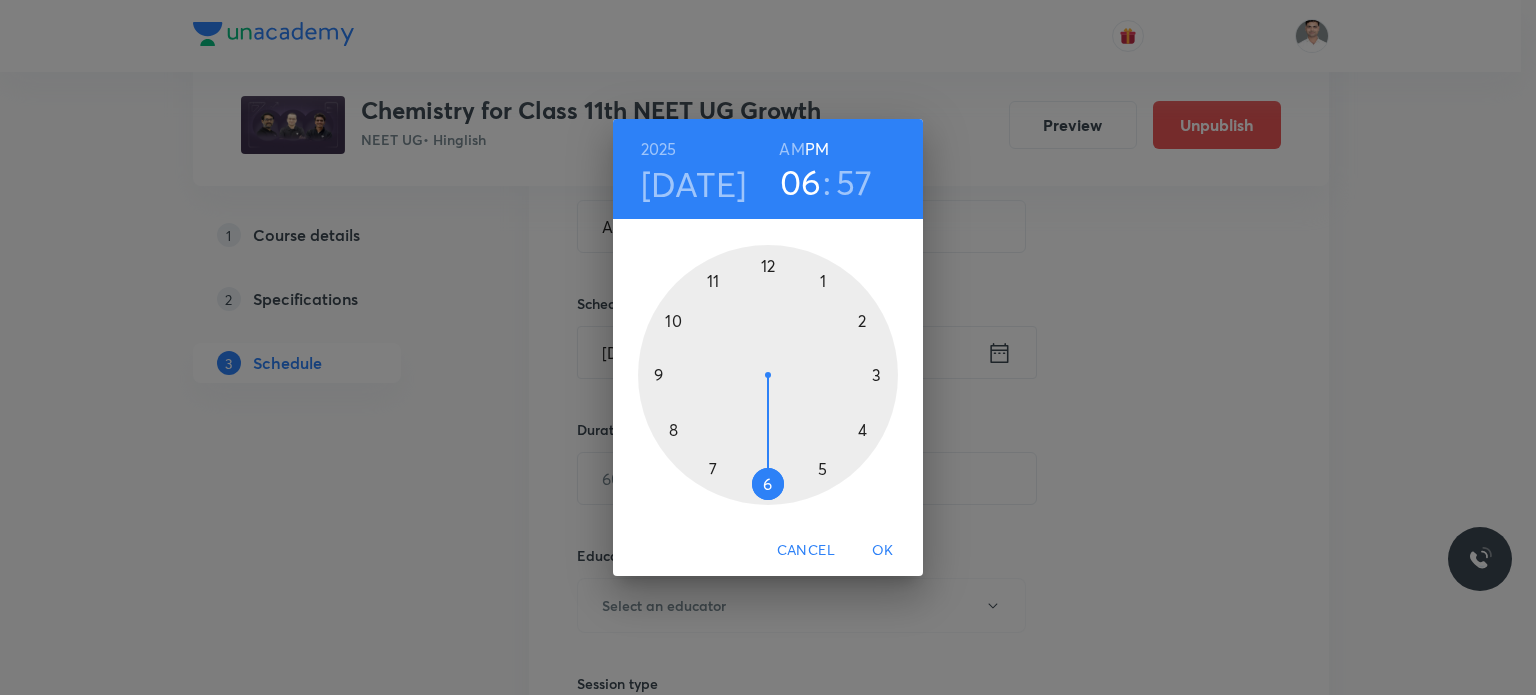 click at bounding box center (768, 375) 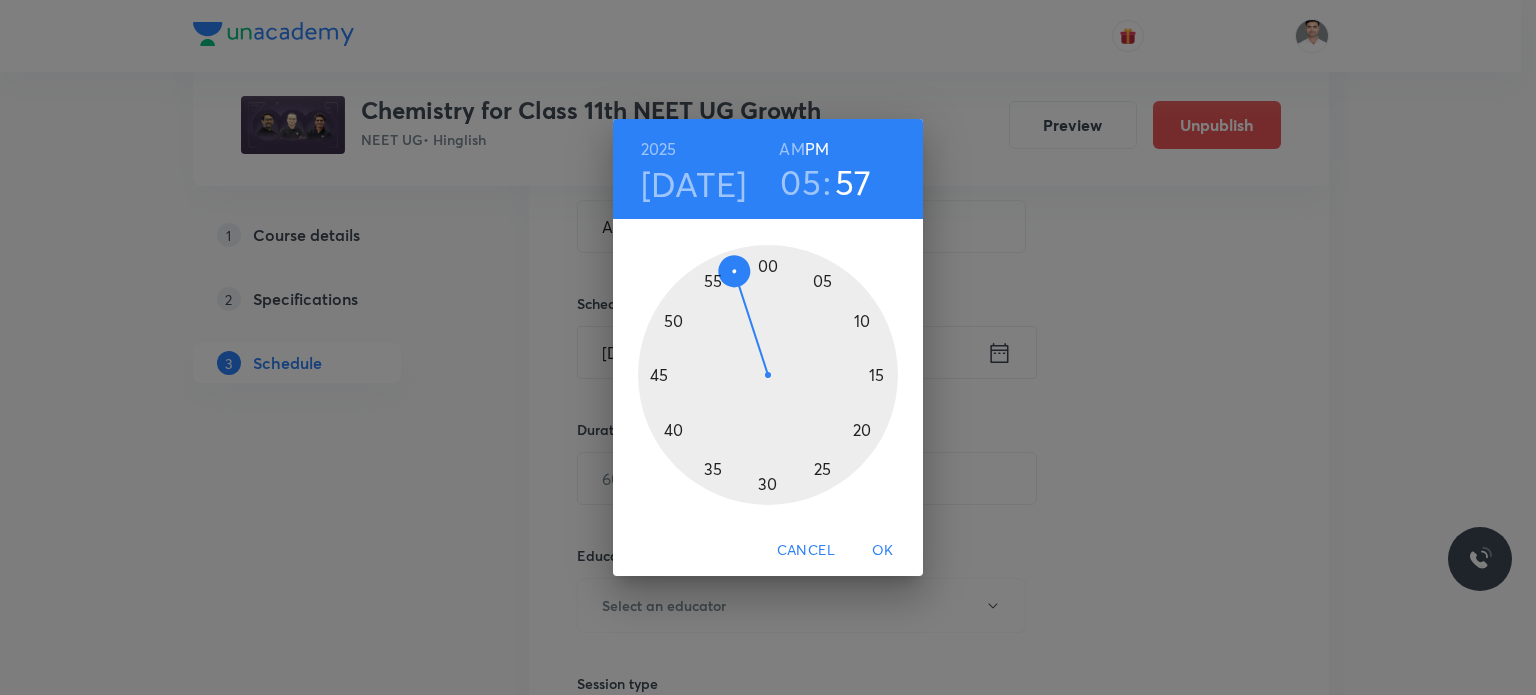 click at bounding box center [768, 375] 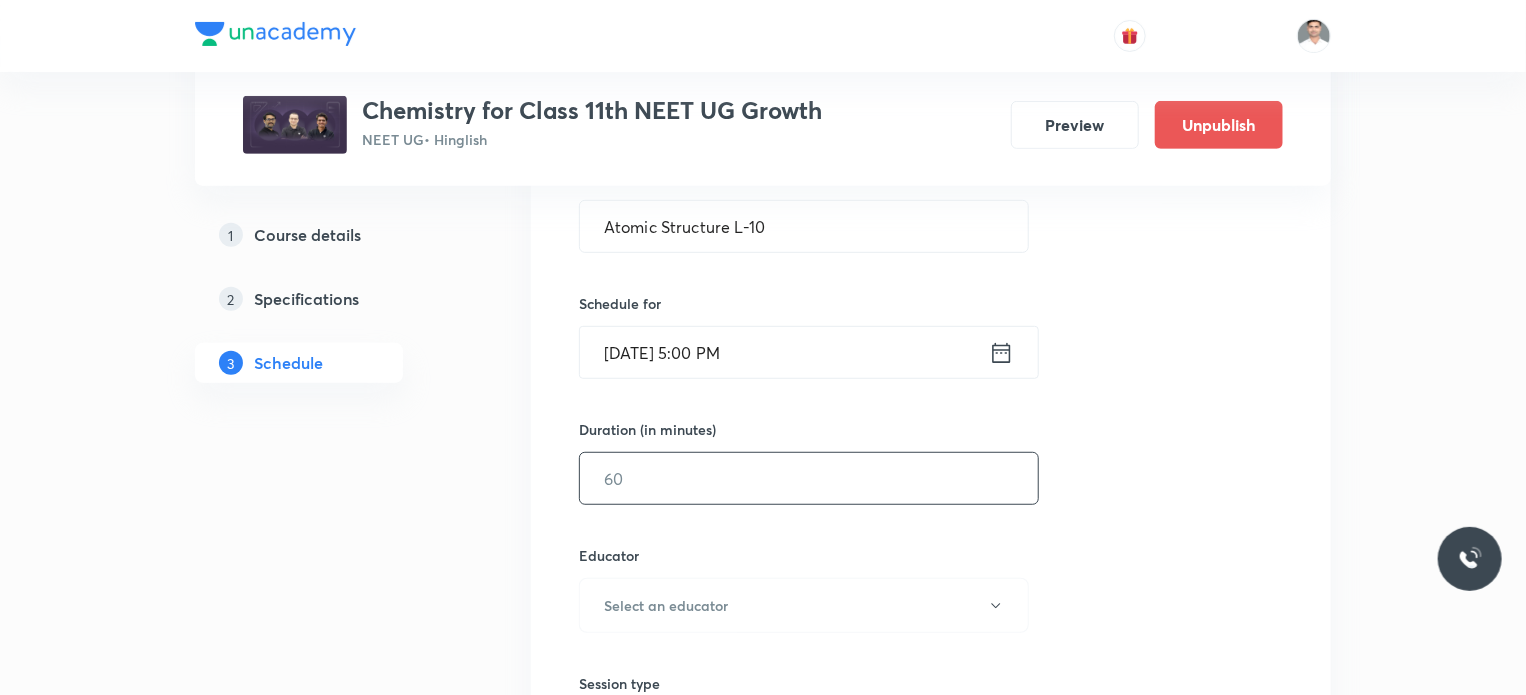click at bounding box center (809, 478) 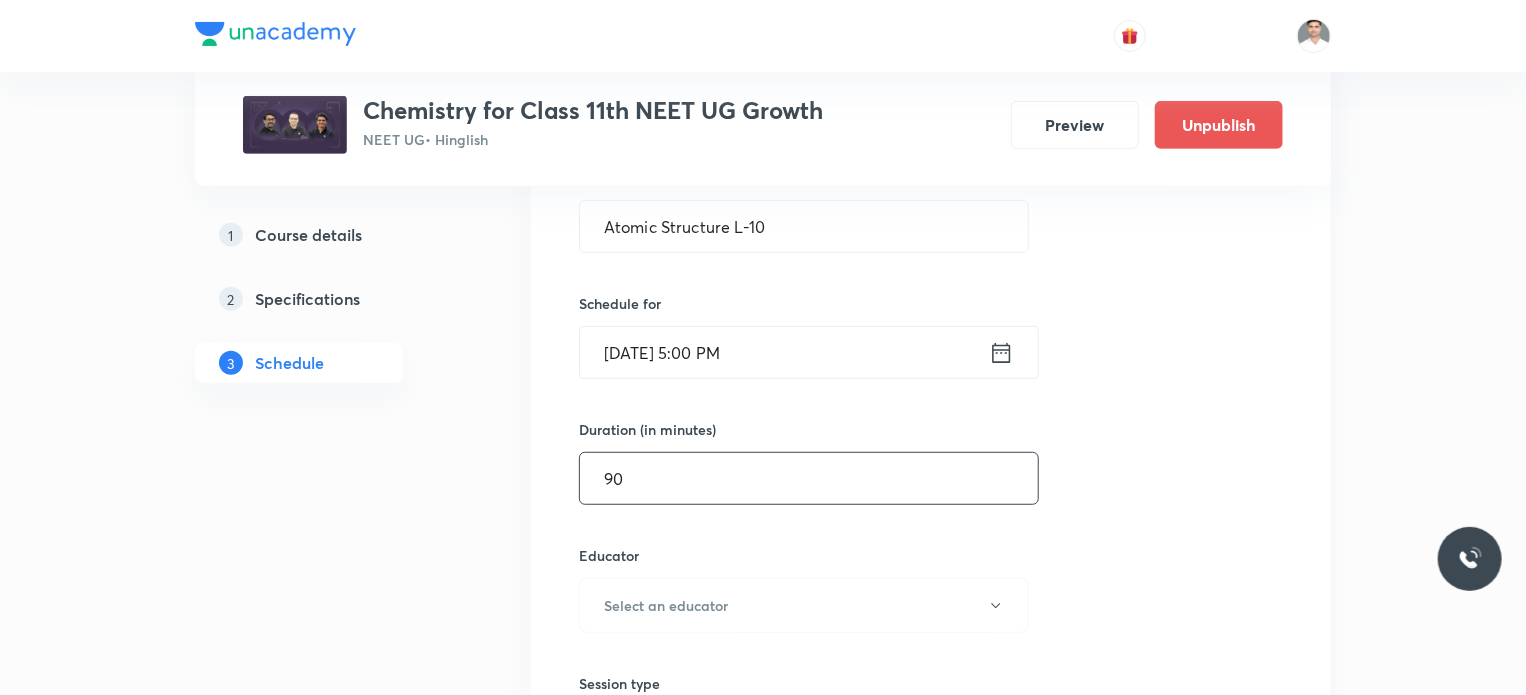 type on "90" 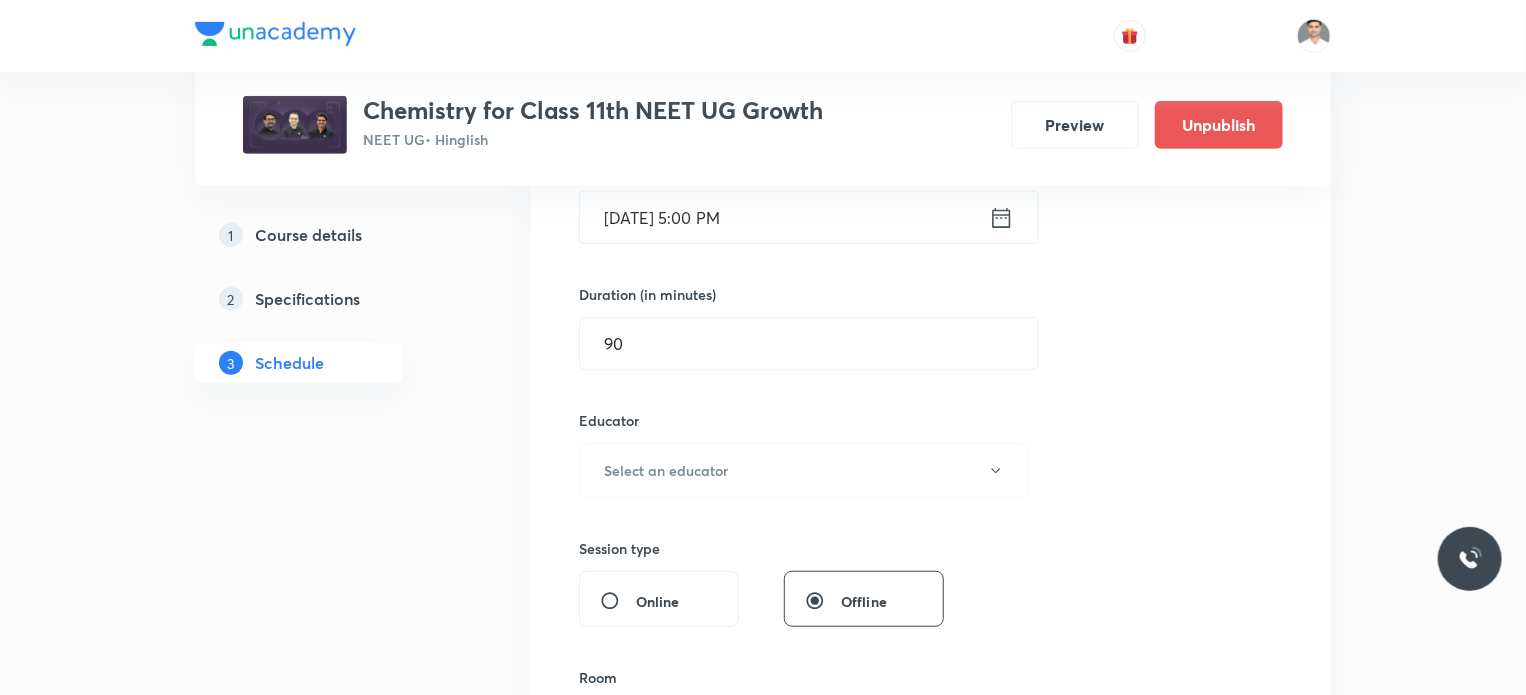 scroll, scrollTop: 600, scrollLeft: 0, axis: vertical 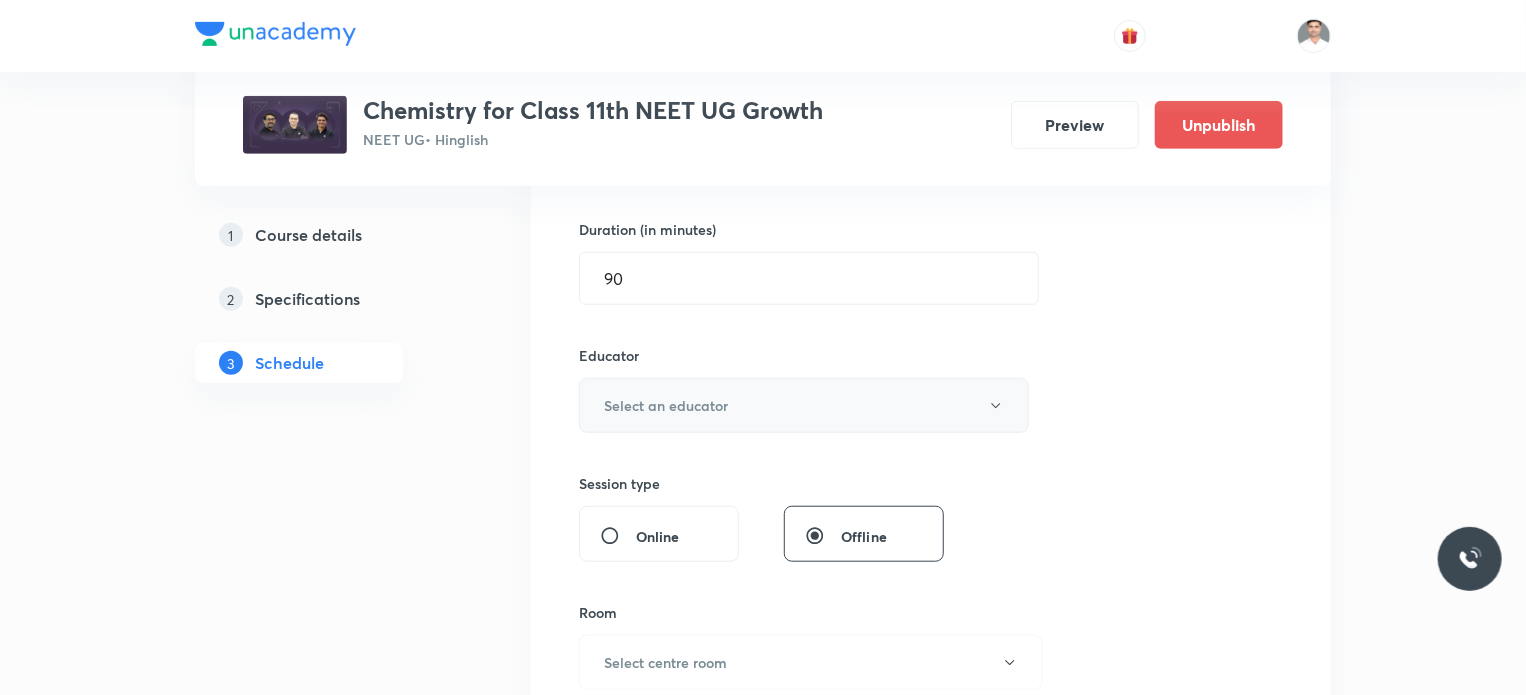 click on "Select an educator" at bounding box center [804, 405] 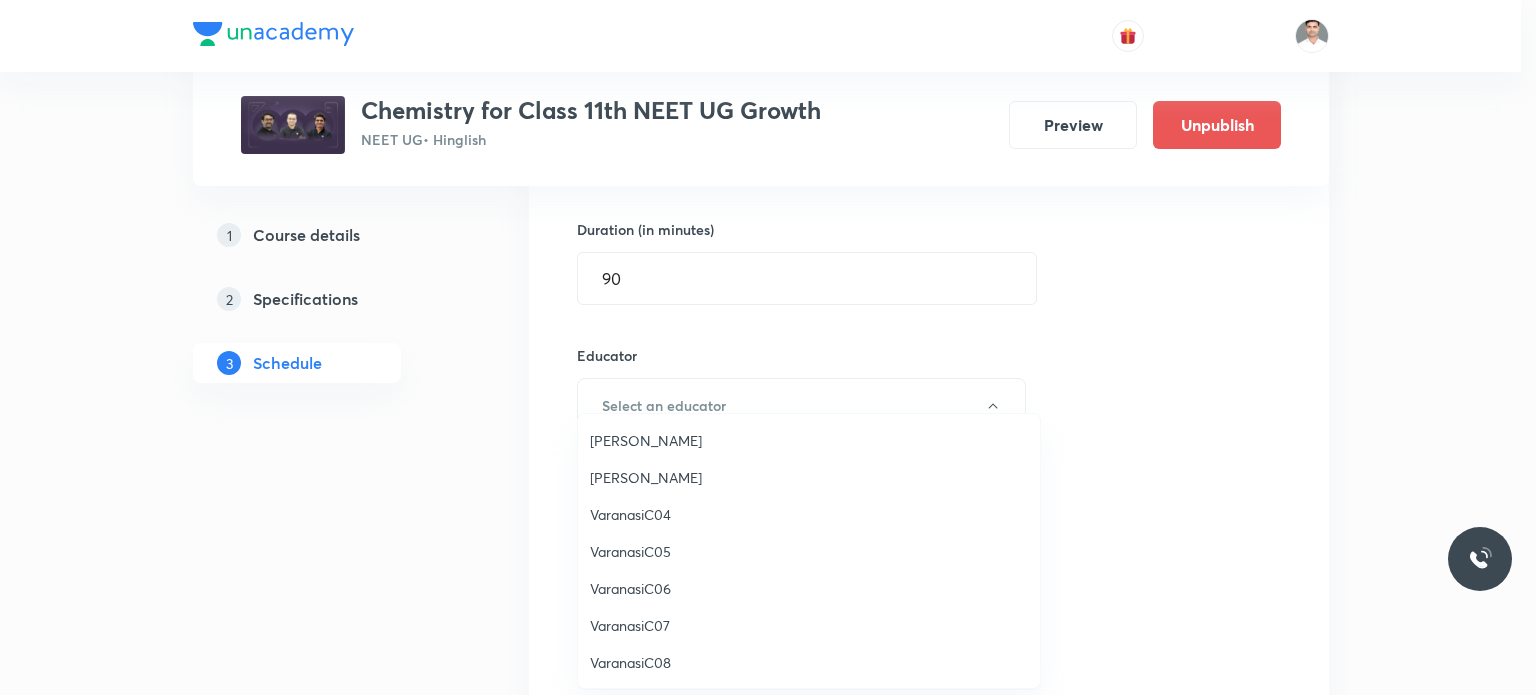 click on "[PERSON_NAME]" at bounding box center [809, 440] 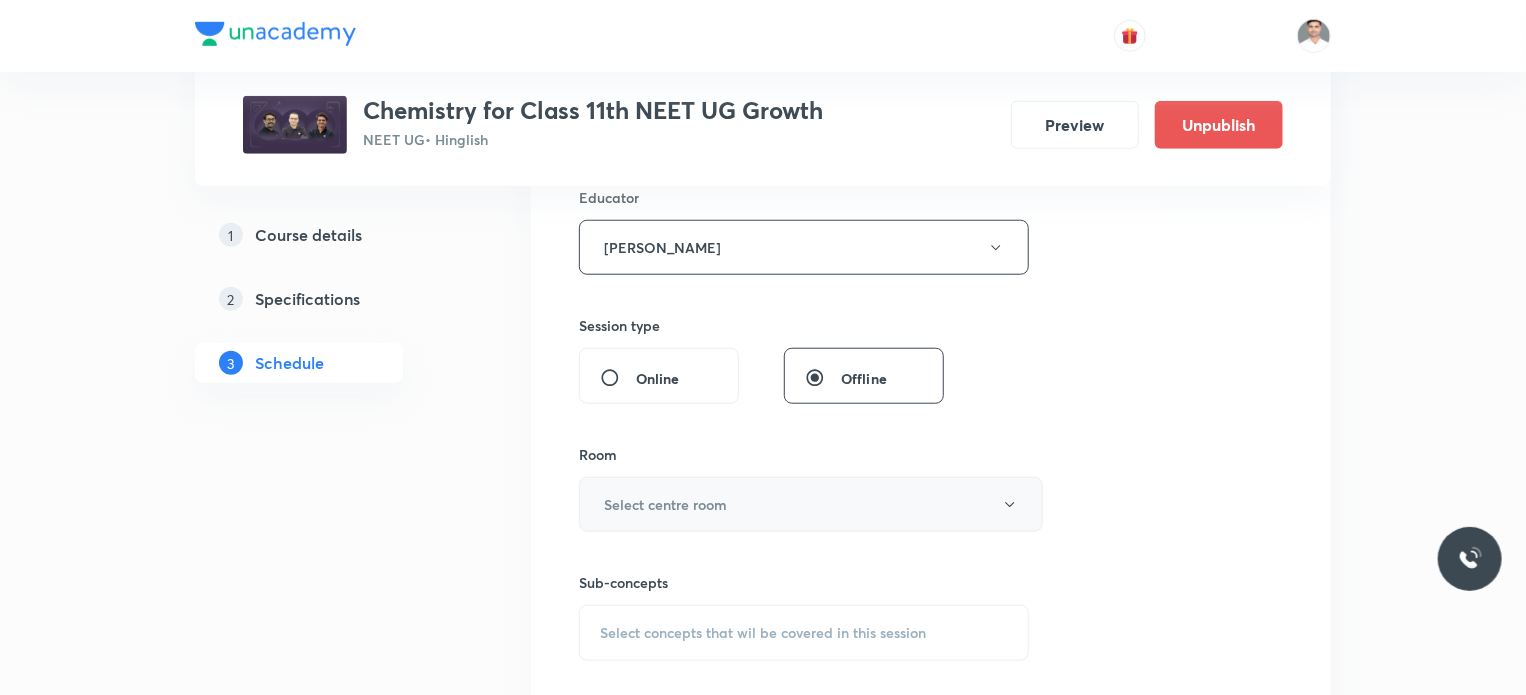 scroll, scrollTop: 800, scrollLeft: 0, axis: vertical 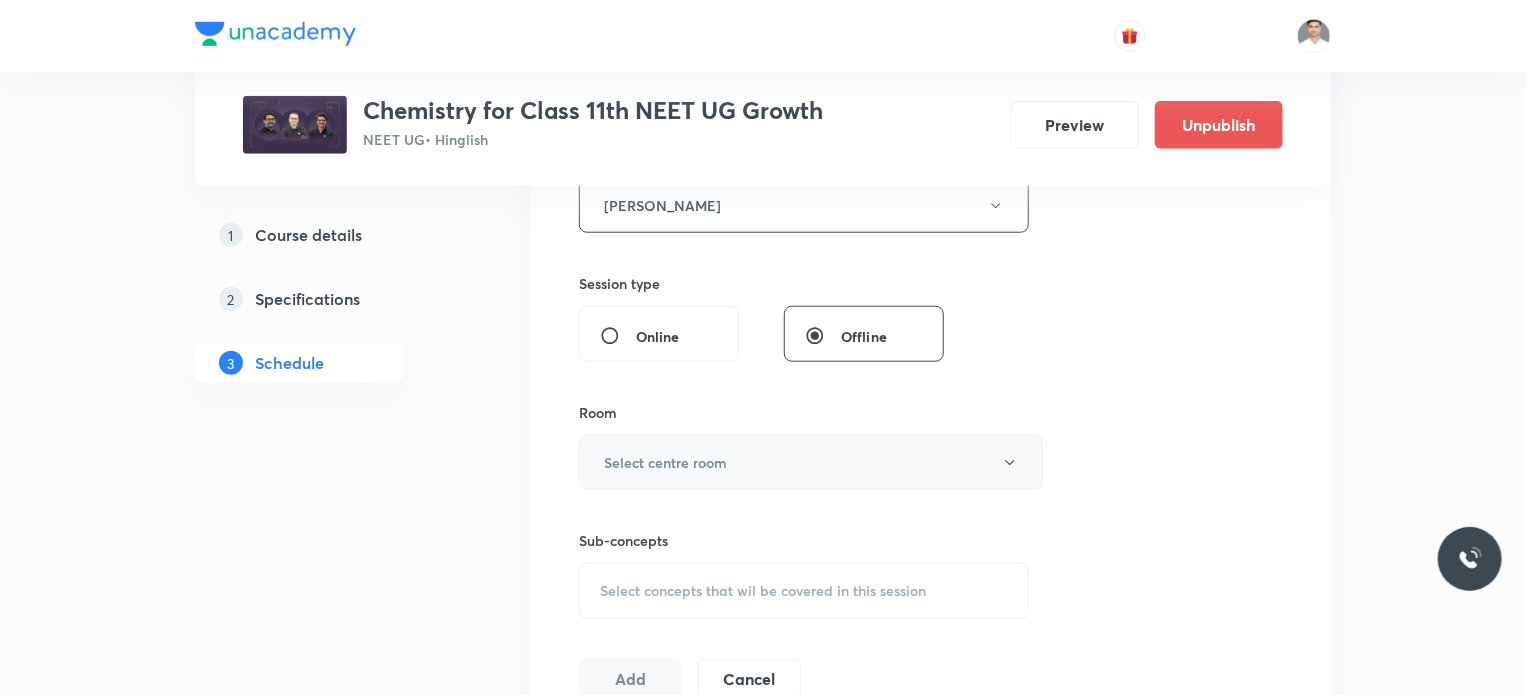 click on "Select centre room" at bounding box center (811, 462) 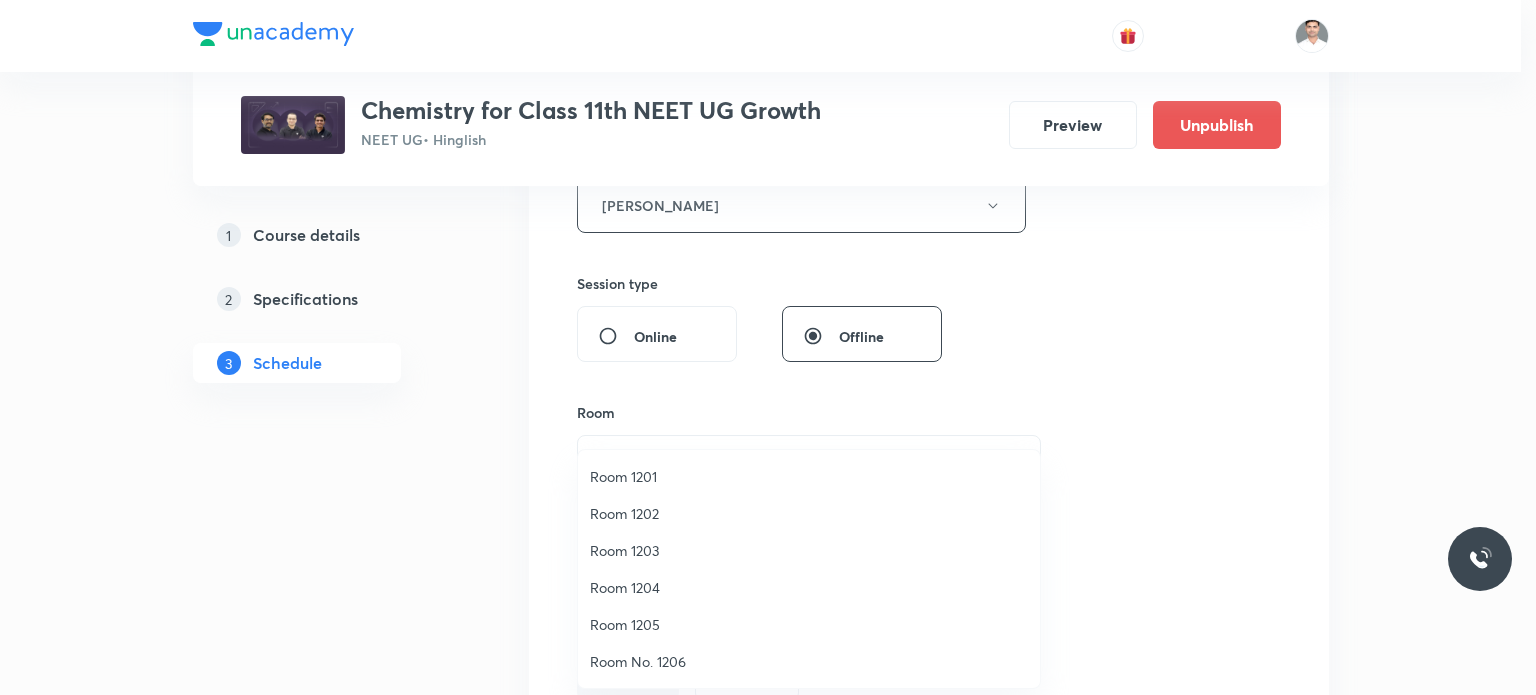 click on "Room 1203" at bounding box center (809, 550) 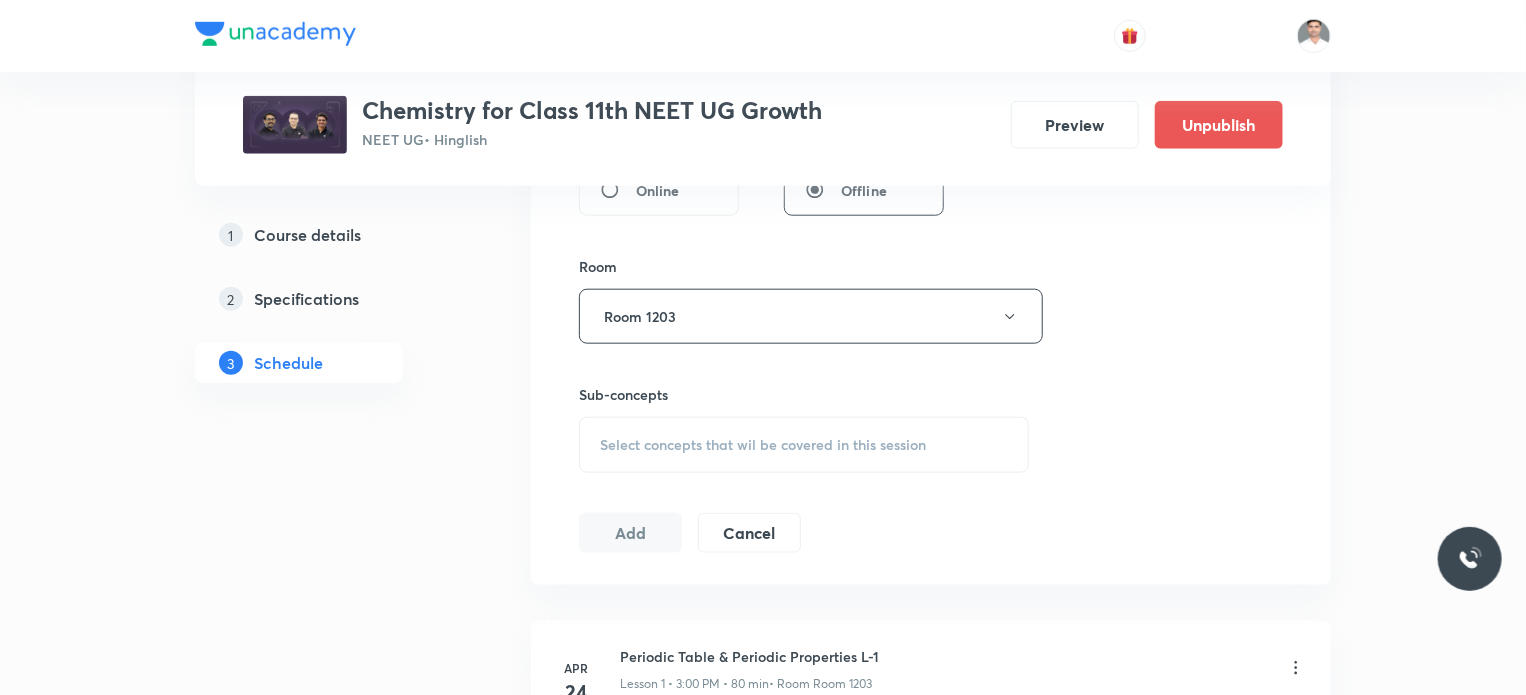 scroll, scrollTop: 1000, scrollLeft: 0, axis: vertical 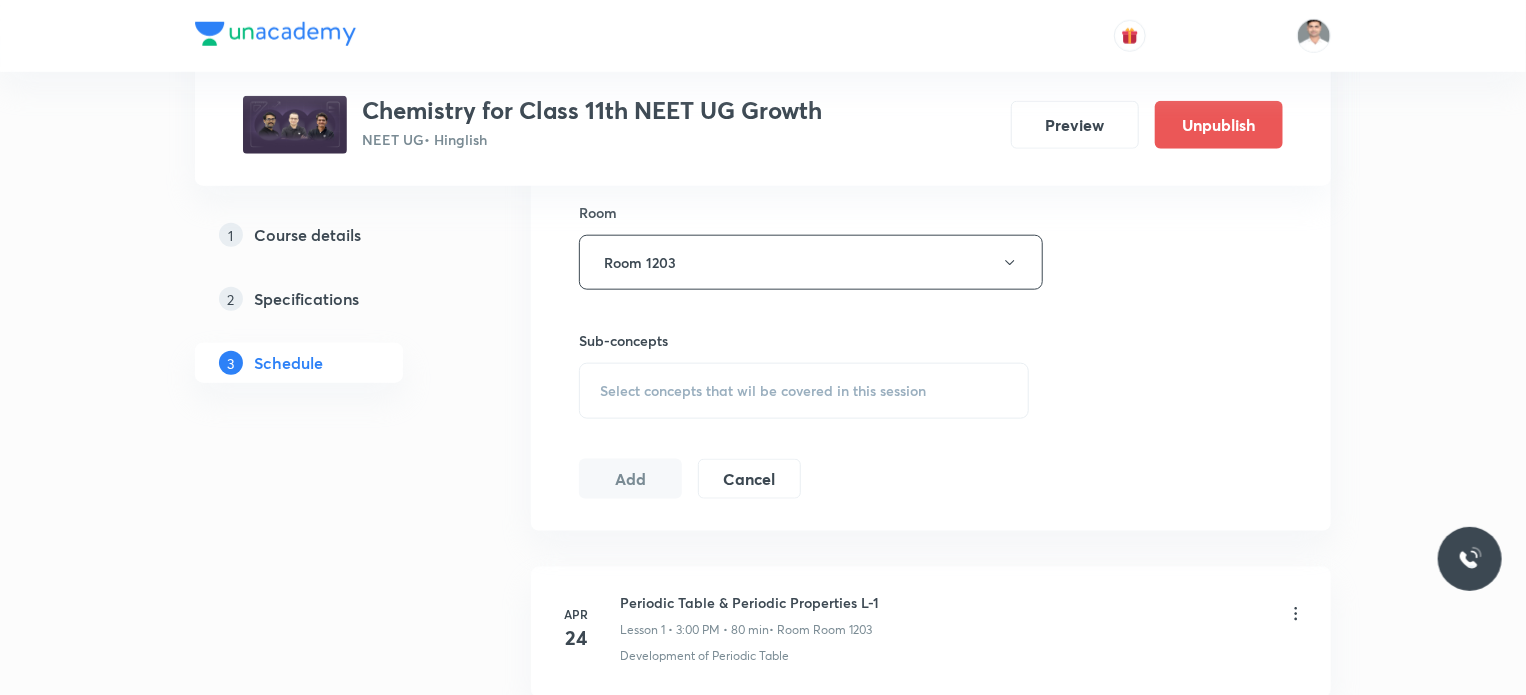 click on "Select concepts that wil be covered in this session" at bounding box center (763, 391) 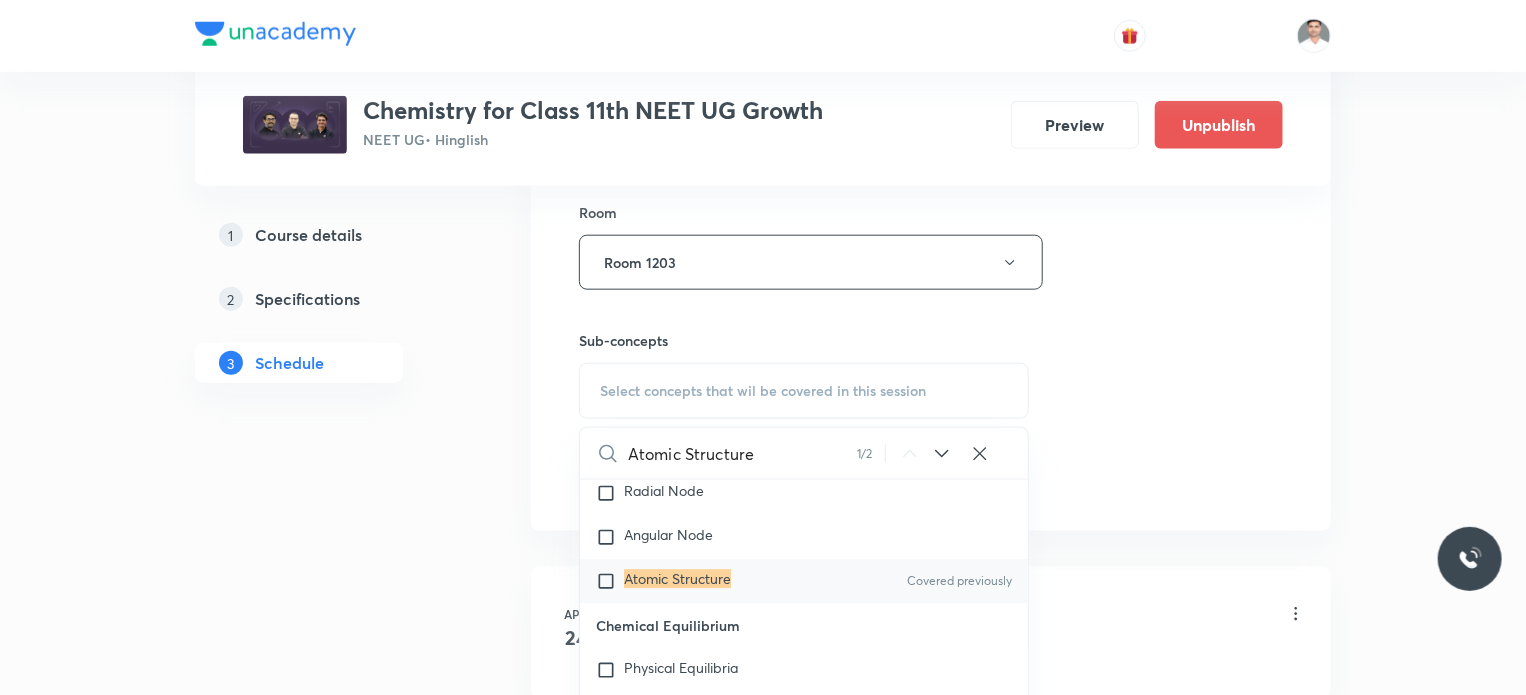 scroll, scrollTop: 3216, scrollLeft: 0, axis: vertical 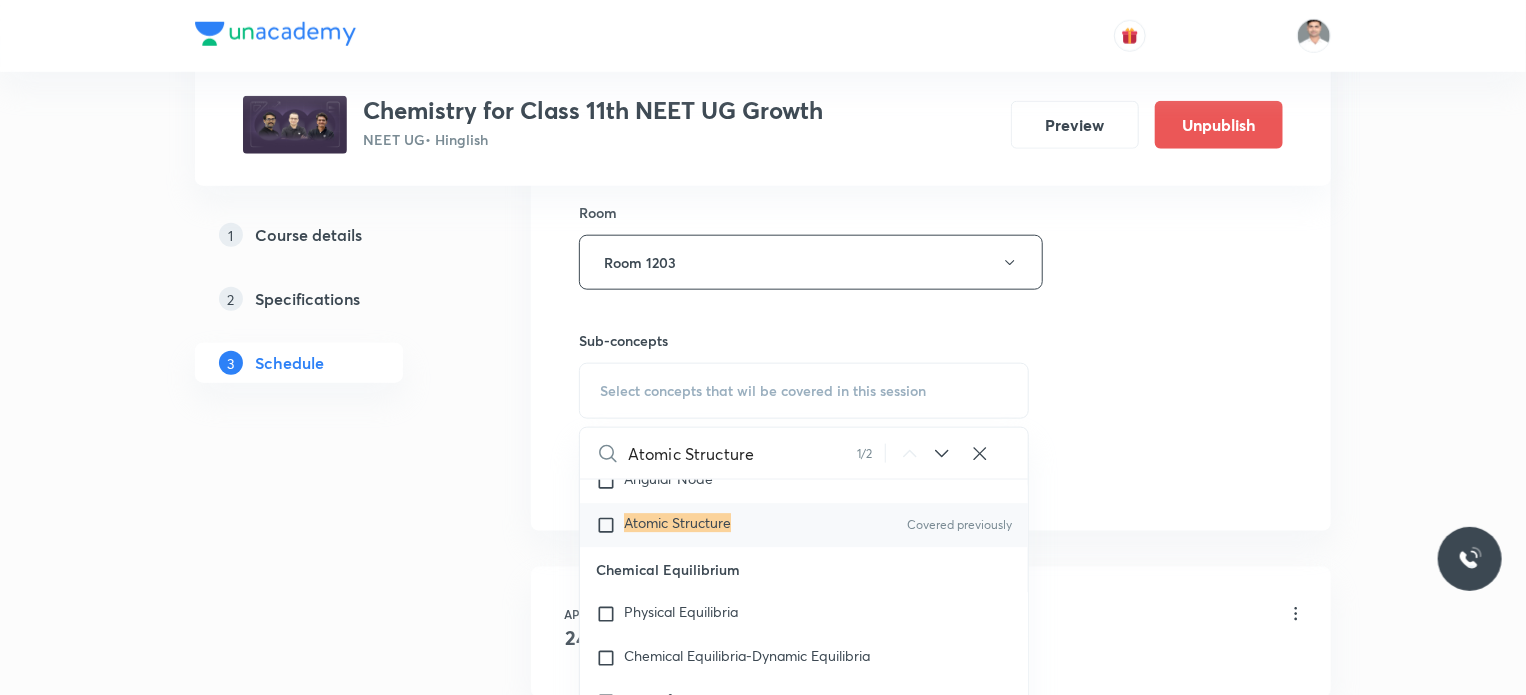 type on "Atomic Structure" 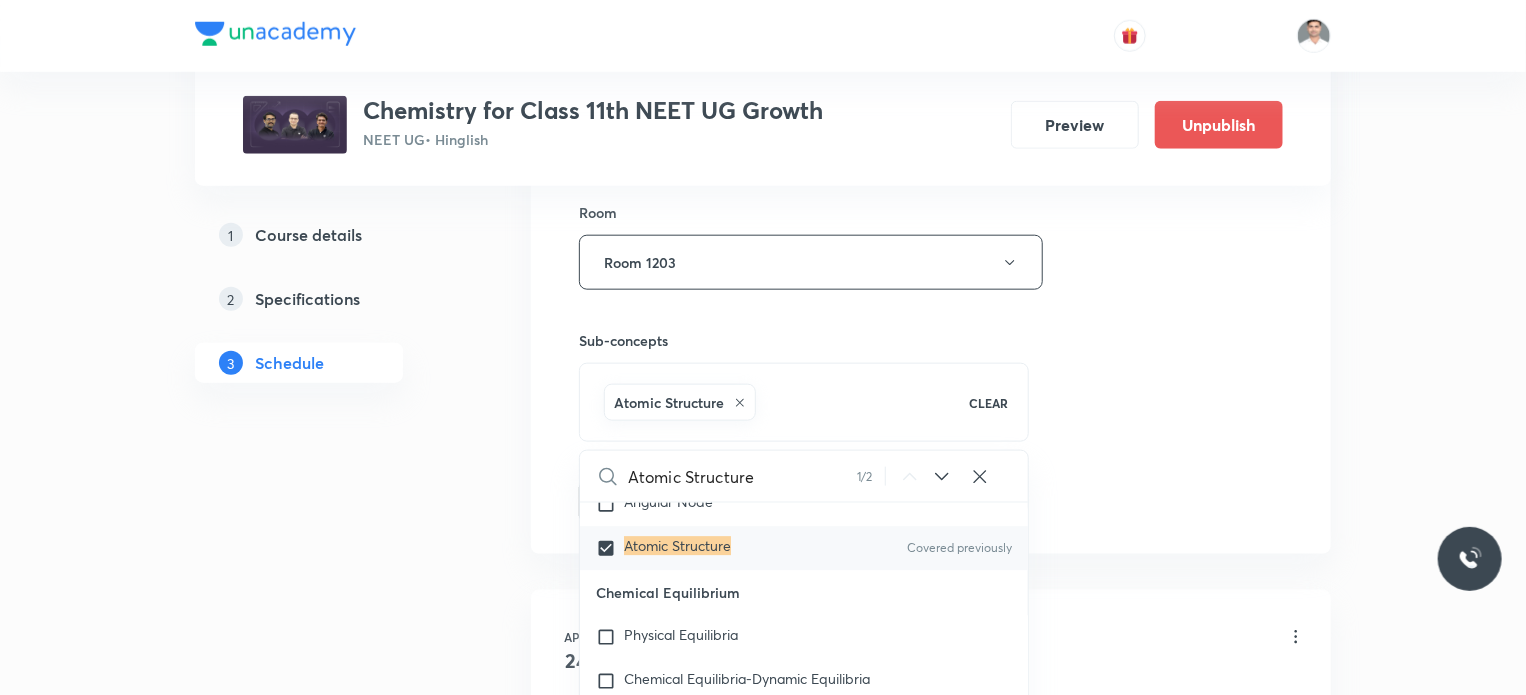 click on "Plus Courses Chemistry for Class 11th NEET UG Growth NEET UG  • Hinglish Preview Unpublish 1 Course details 2 Specifications 3 Schedule Schedule 47  classes Session  48 Live class Session title 21/99 Atomic Structure L-10 ​ Schedule for Jul 14, 2025, 5:00 PM ​ Duration (in minutes) 90 ​ Educator Amit Kumar Bajya   Session type Online Offline Room Room 1203 Sub-concepts Atomic Structure CLEAR Atomic Structure 1 / 2 ​ Chemistry - Full Syllabus Mock Questions Chemistry - Full Syllabus Mock Questions Chemistry Previous Year Chemistry Previous Year Questions Chemistry Previous Year Questions General Topics & Mole Concept Basic Concepts Mole – Basic Introduction Covered previously Percentage Composition Stoichiometry Principle of Atom Conservation (POAC) Relation between Stoichiometric Quantities Application of Mole Concept: Gravimetric Analysis Covered previously Electronic Configuration Of Atoms (Hund's rule)  Quantum Numbers (Magnetic Quantum no.) Quantum Numbers(Pauli's Exclusion law) Atomic Models" at bounding box center [763, 3557] 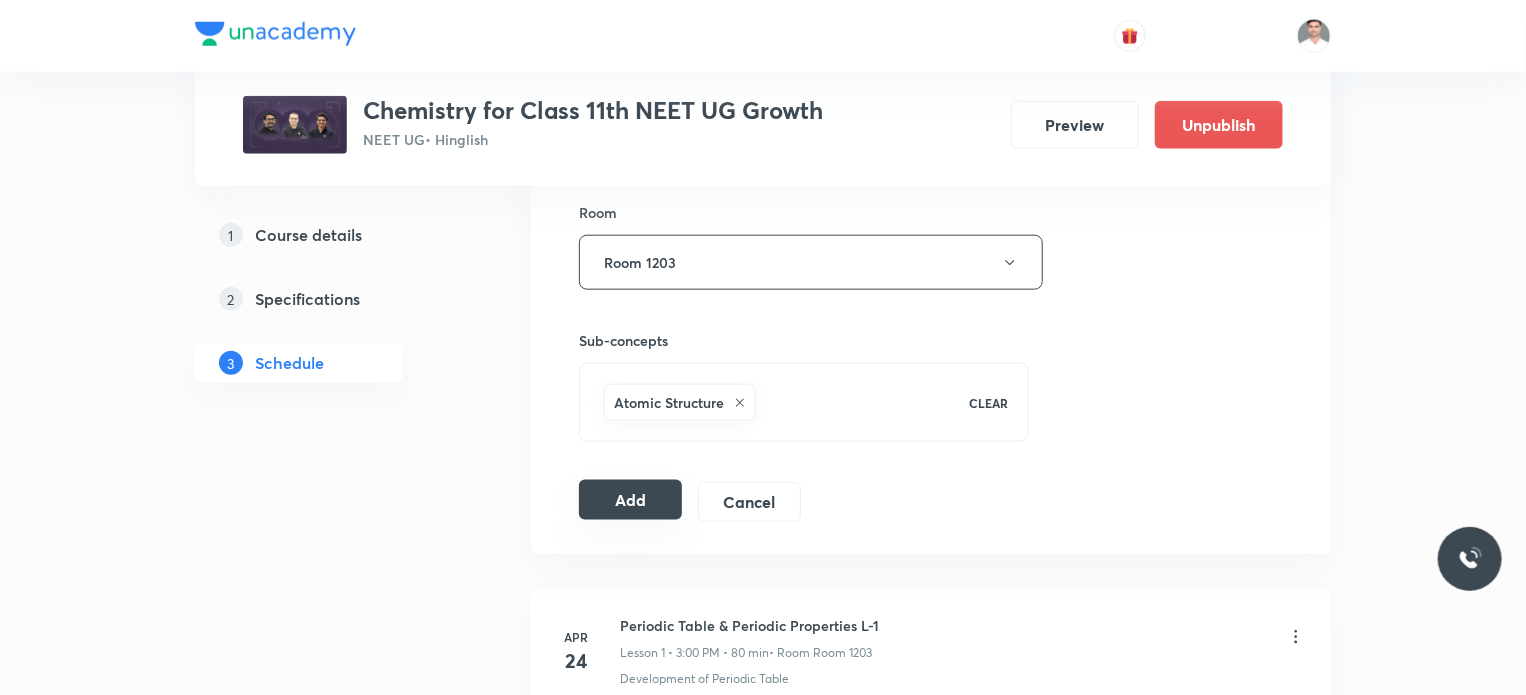 click on "Add" at bounding box center [630, 500] 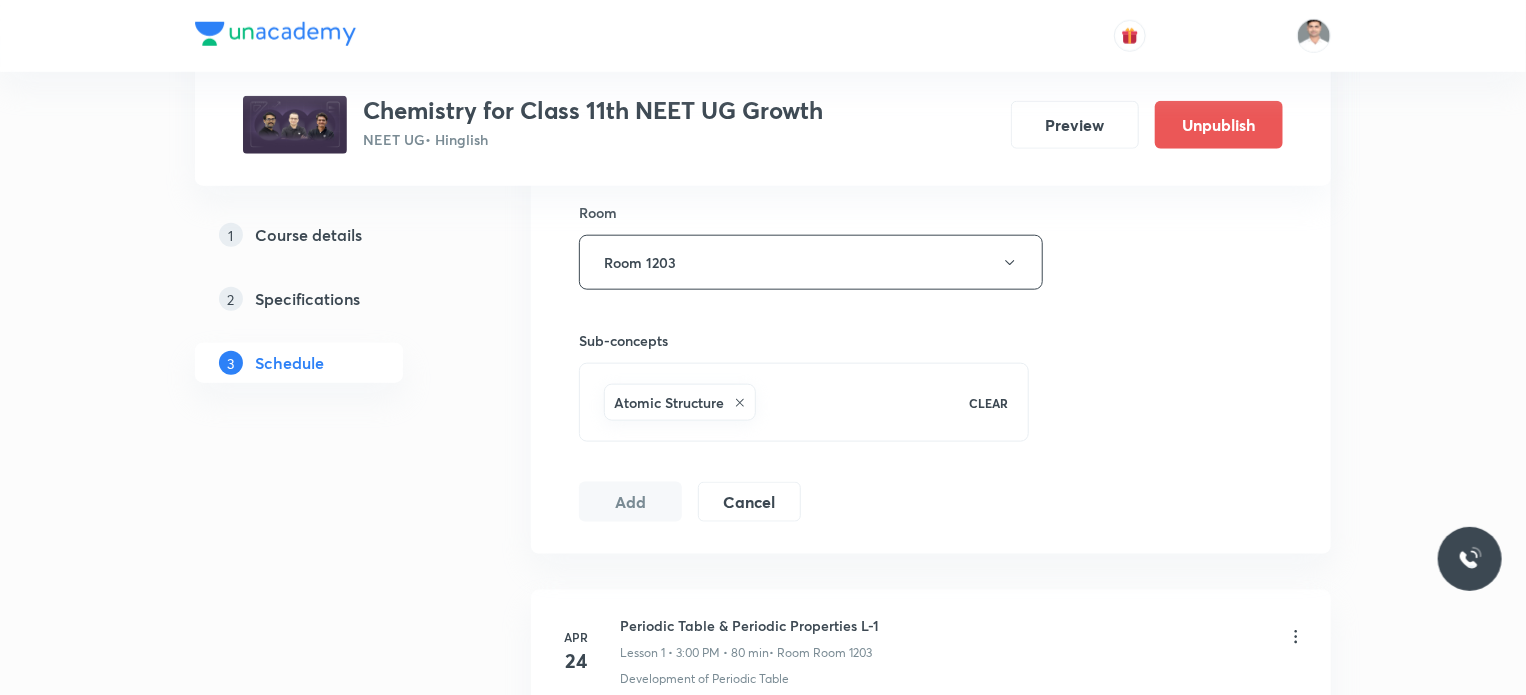 type 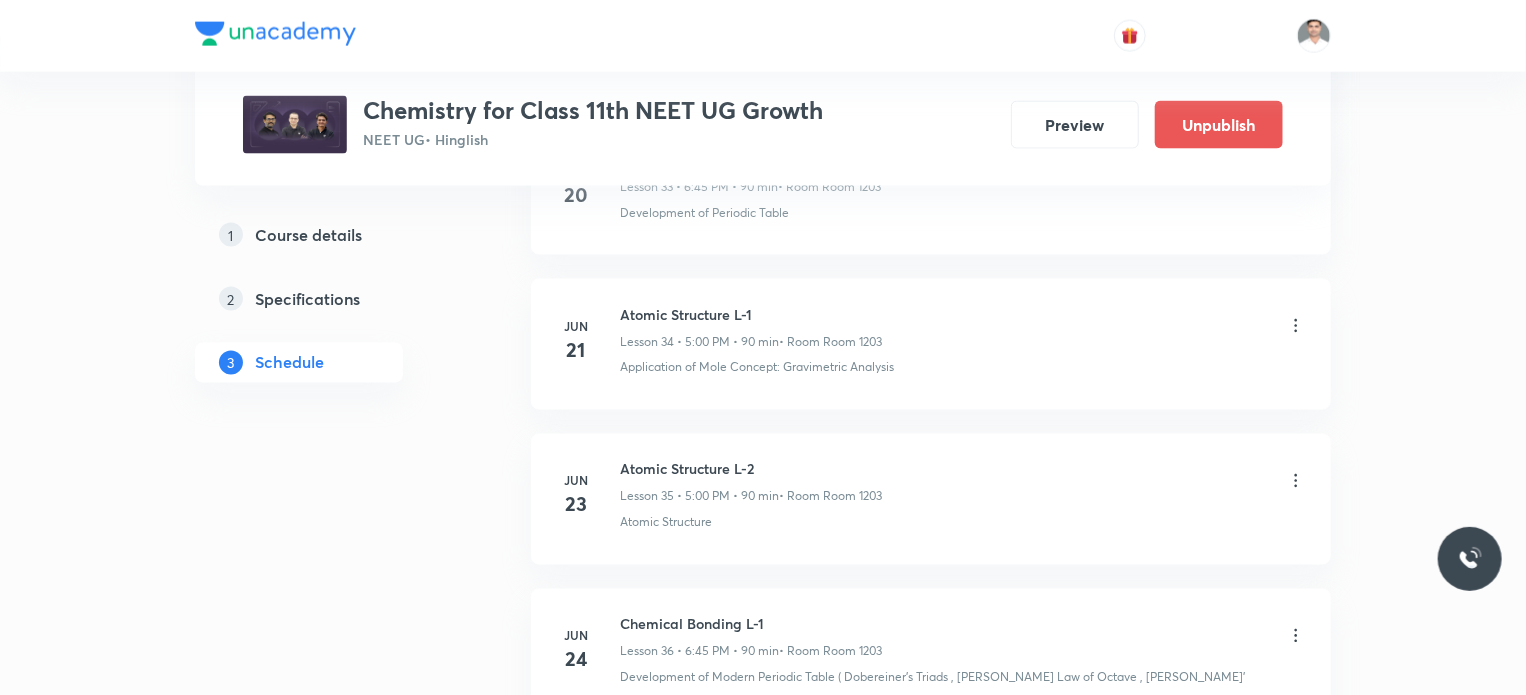scroll, scrollTop: 7409, scrollLeft: 0, axis: vertical 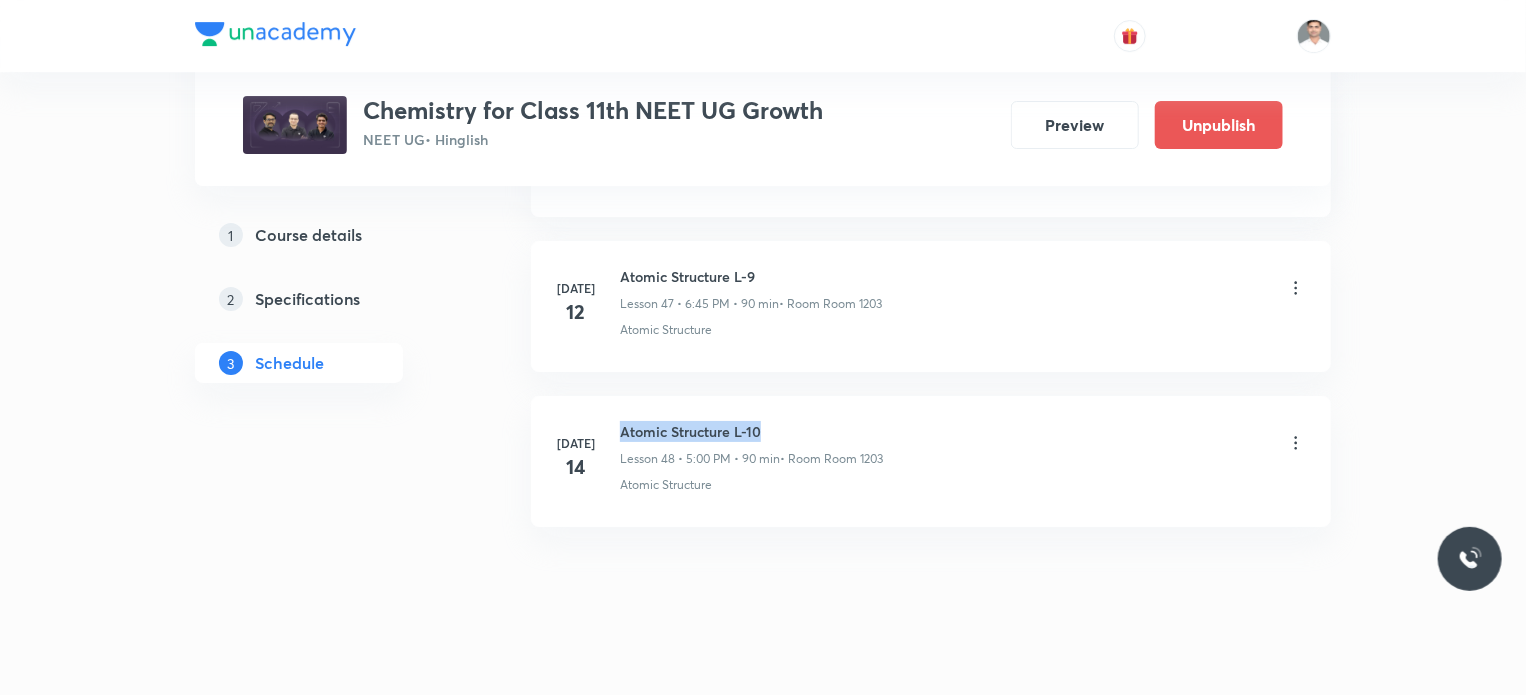 drag, startPoint x: 621, startPoint y: 410, endPoint x: 840, endPoint y: 411, distance: 219.00229 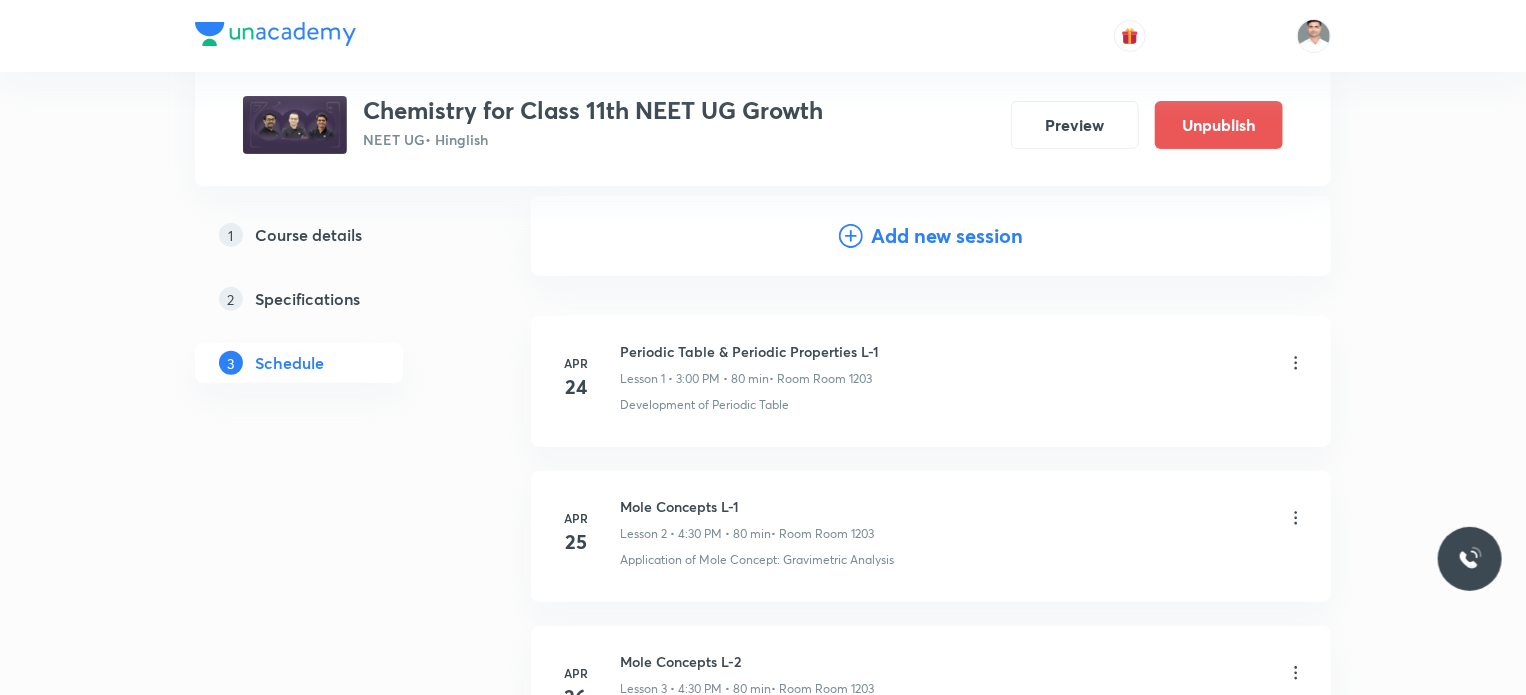 scroll, scrollTop: 0, scrollLeft: 0, axis: both 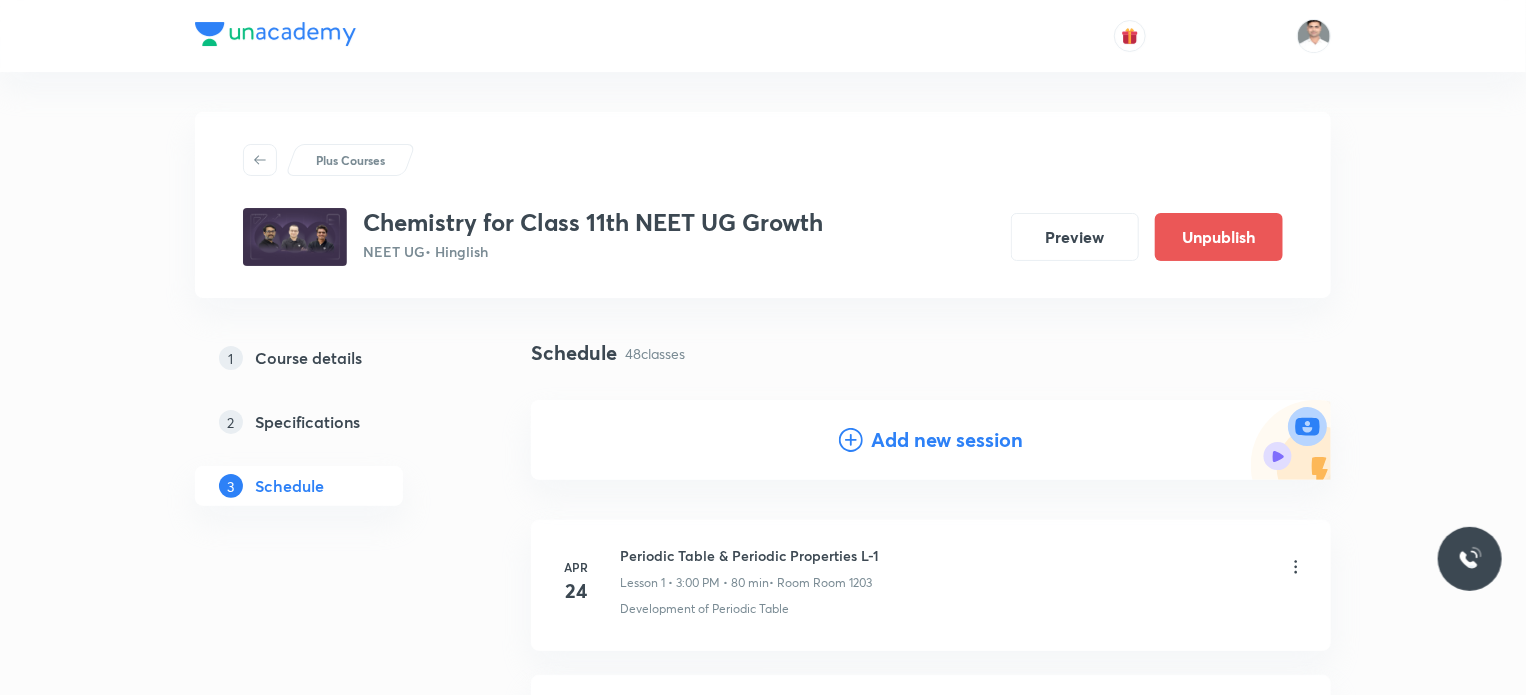 click on "Add new session" at bounding box center [947, 440] 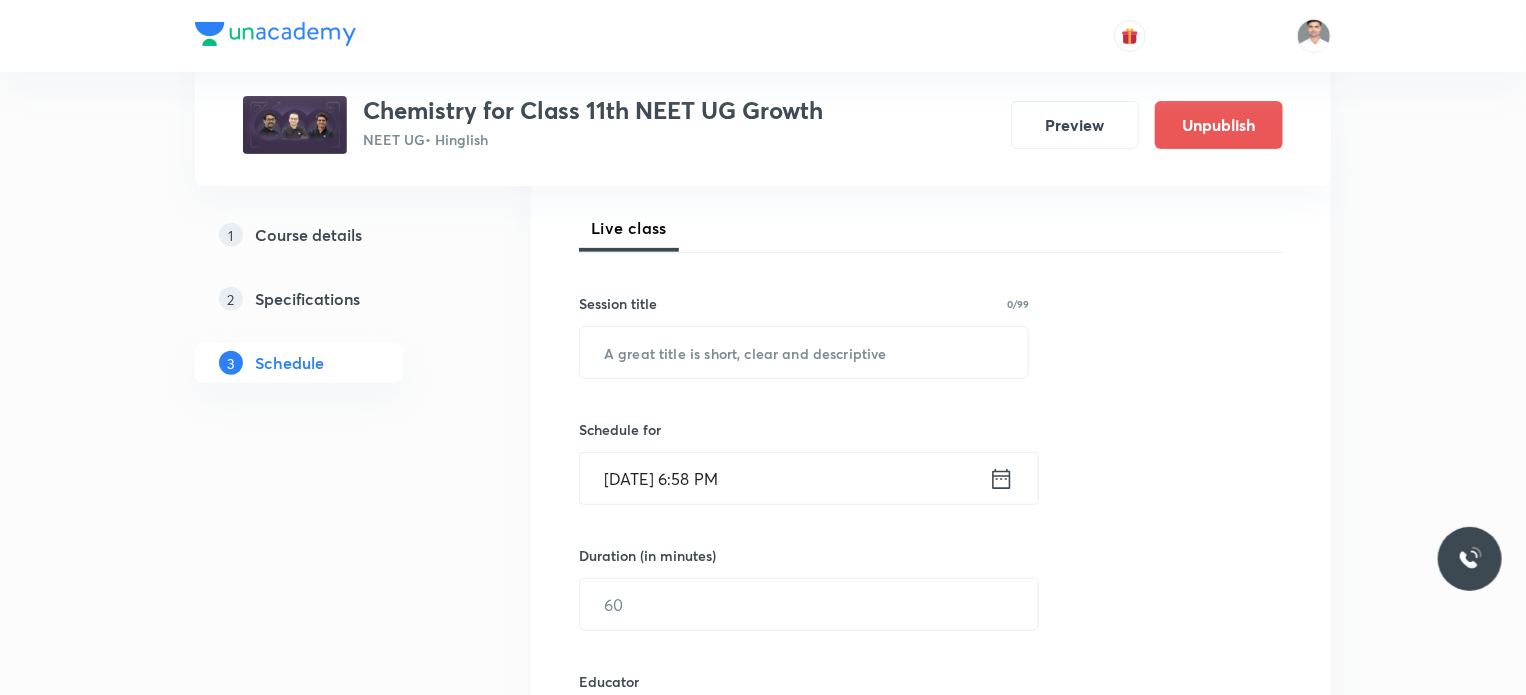 scroll, scrollTop: 300, scrollLeft: 0, axis: vertical 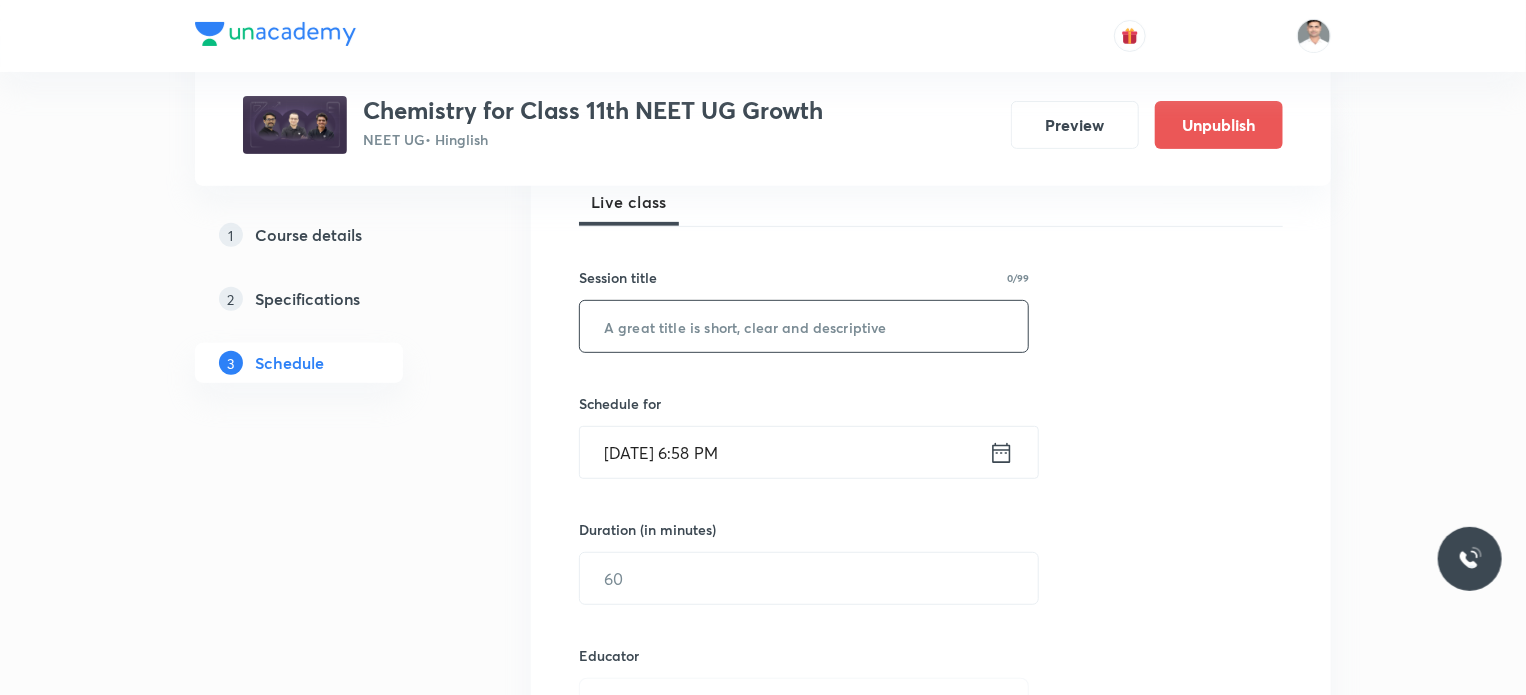 click at bounding box center (804, 326) 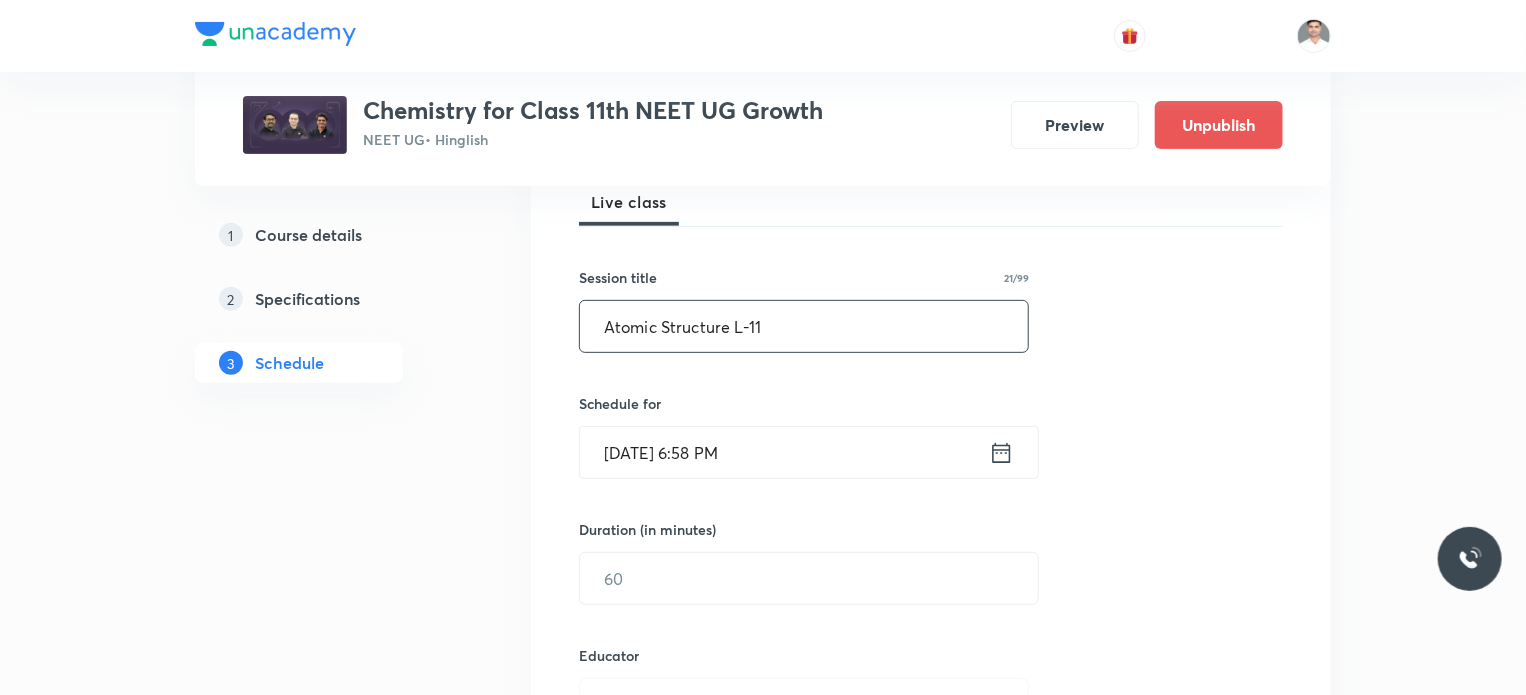 type on "Atomic Structure L-11" 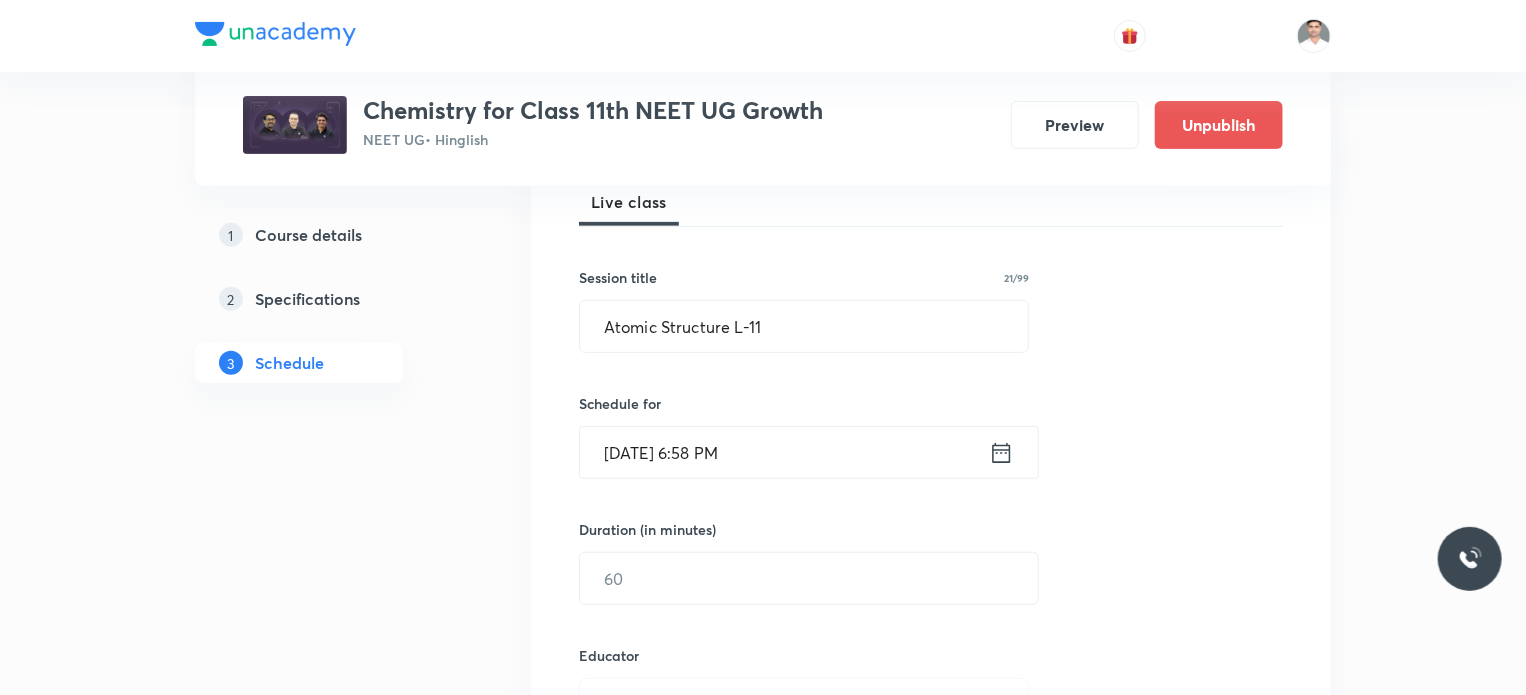 click 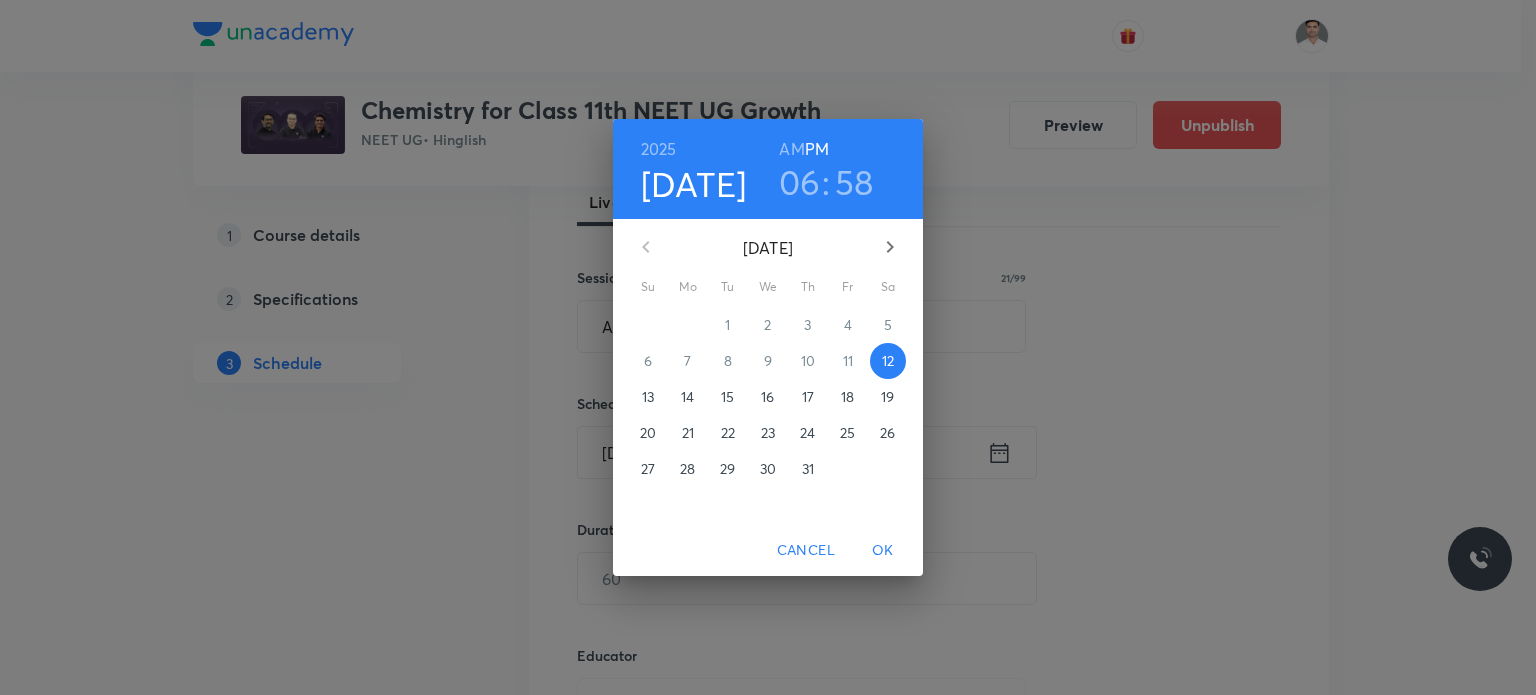 click on "19" at bounding box center [887, 397] 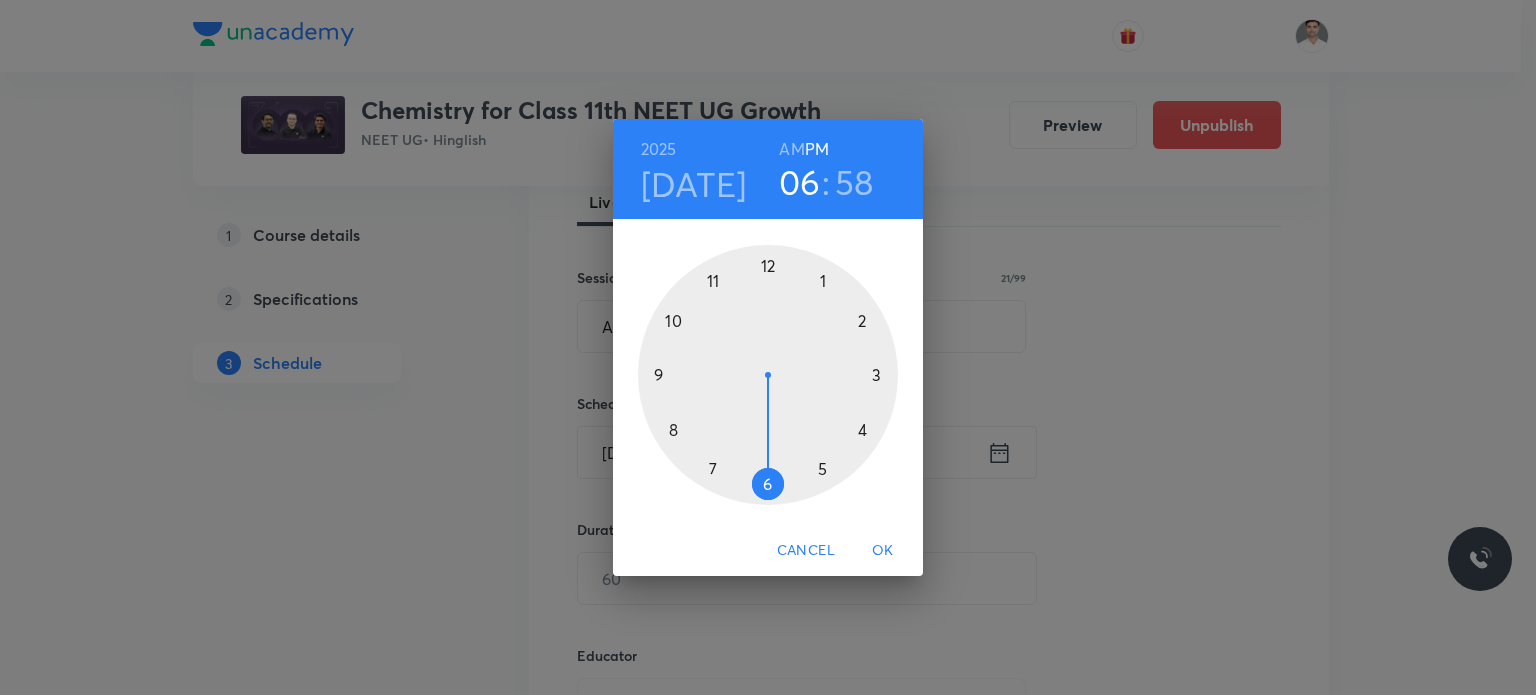 click at bounding box center (768, 375) 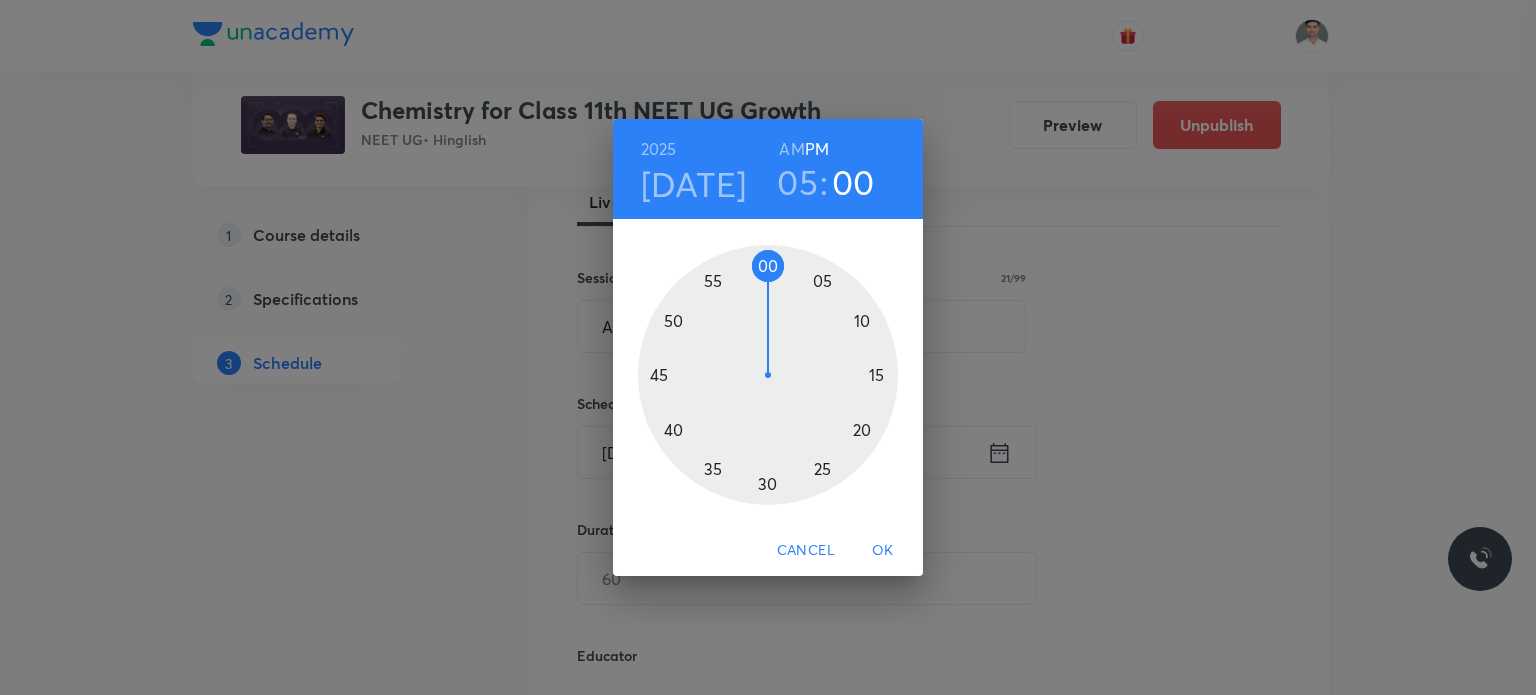 drag, startPoint x: 750, startPoint y: 270, endPoint x: 765, endPoint y: 270, distance: 15 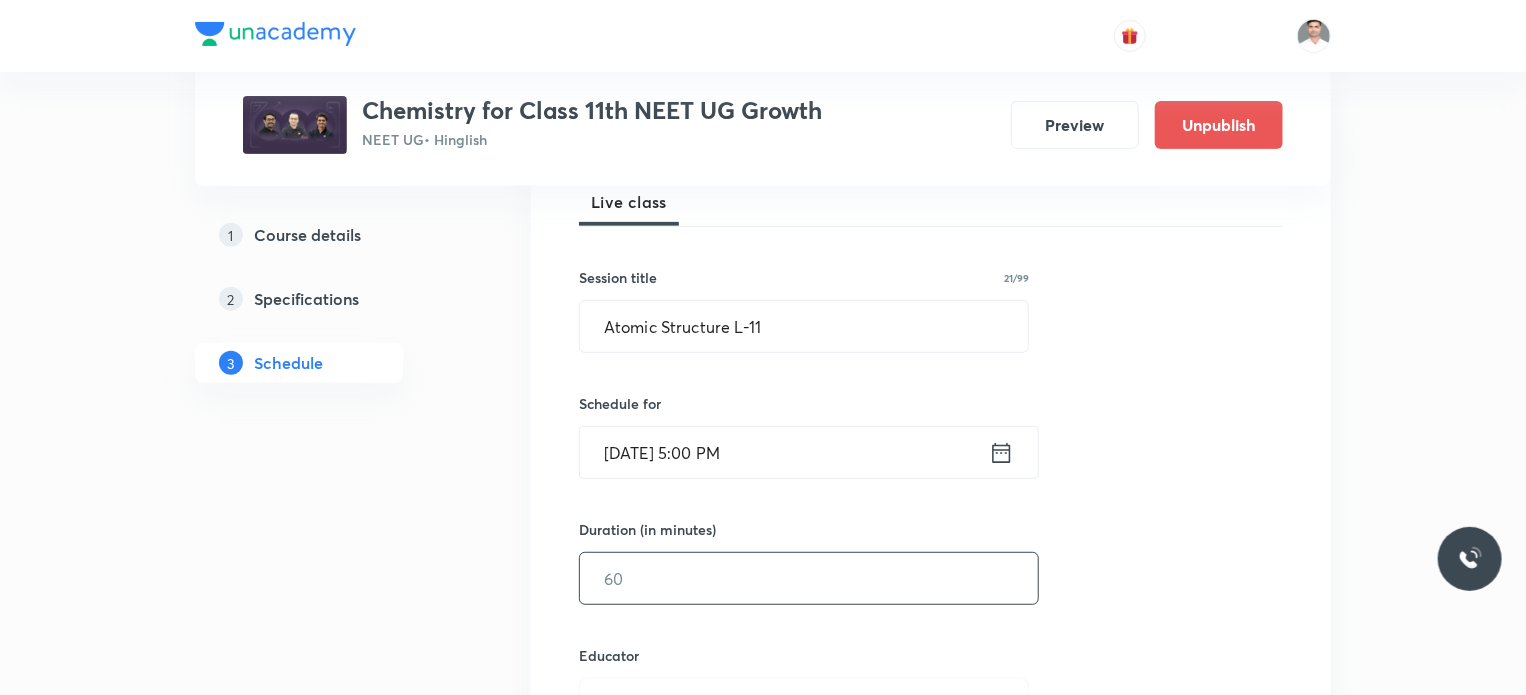 click at bounding box center [809, 578] 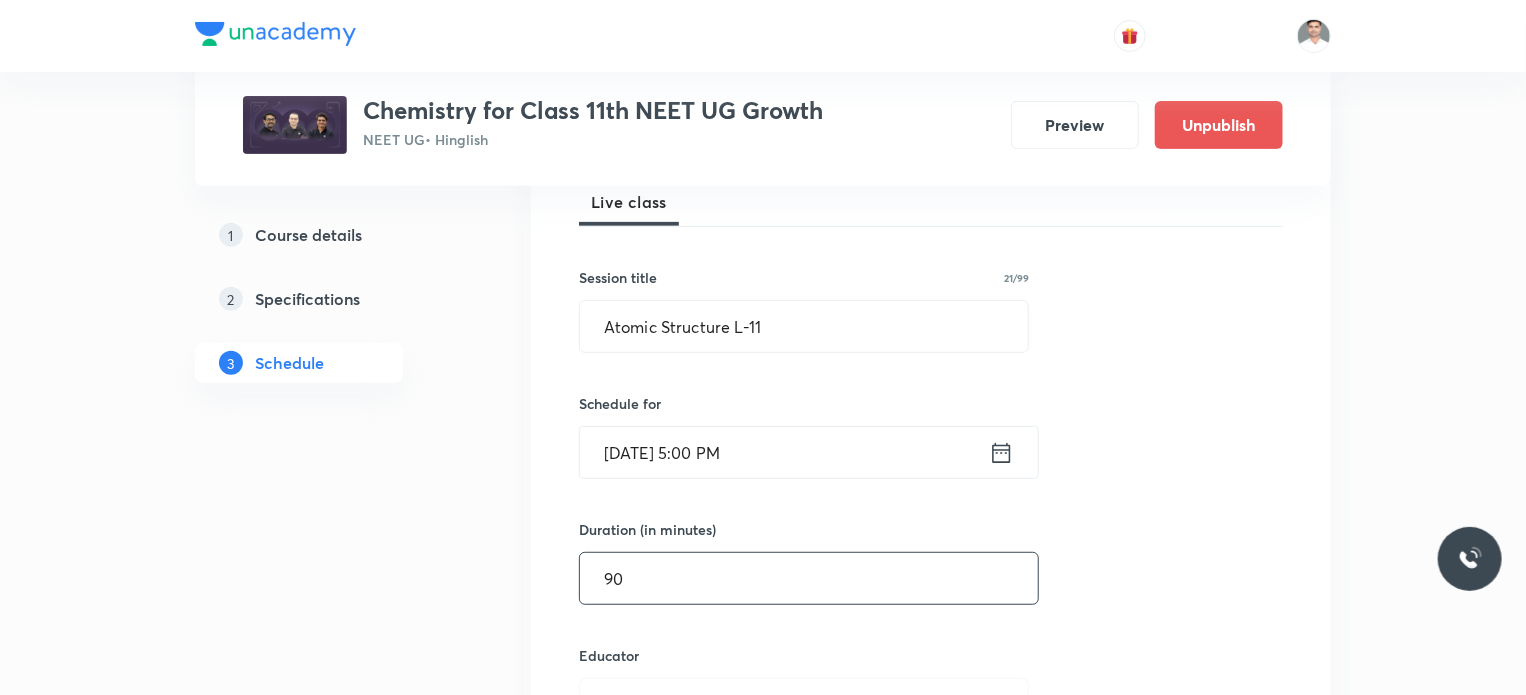 type on "90" 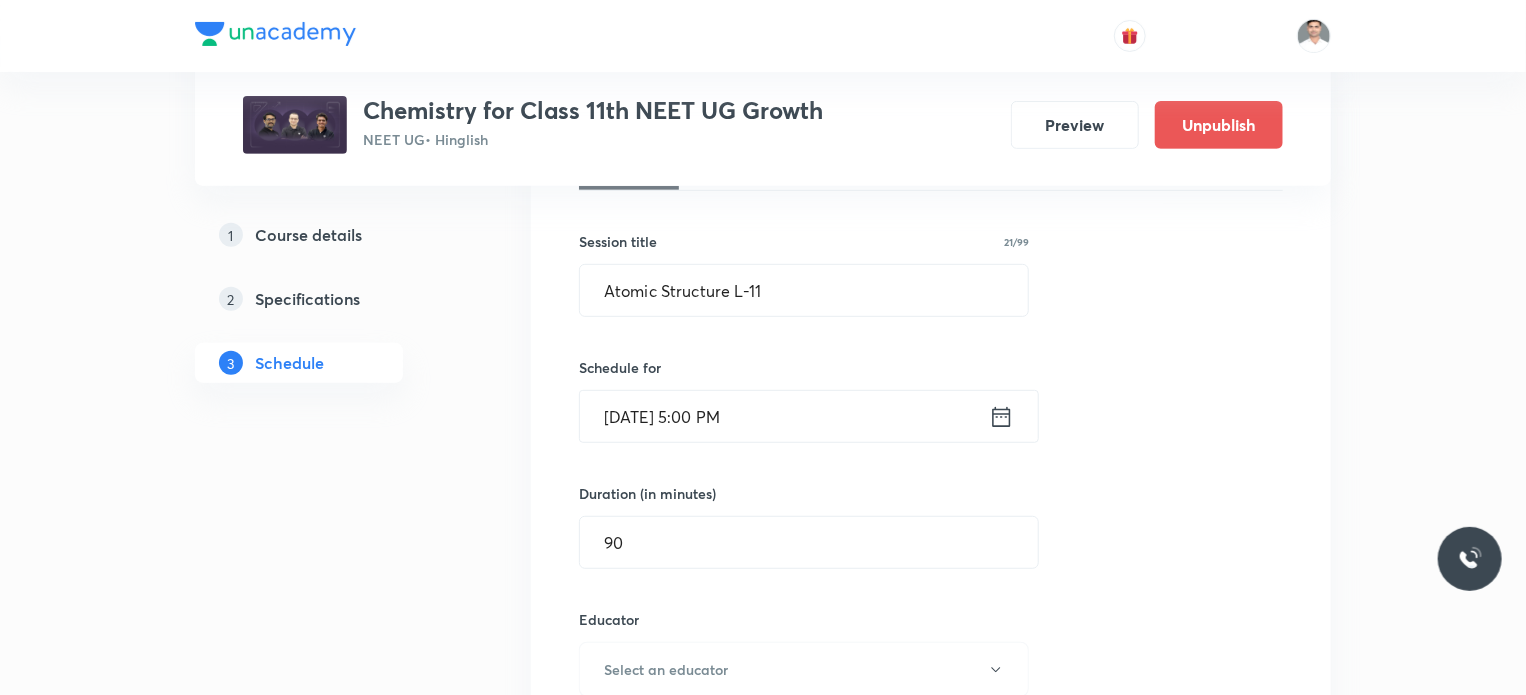 type 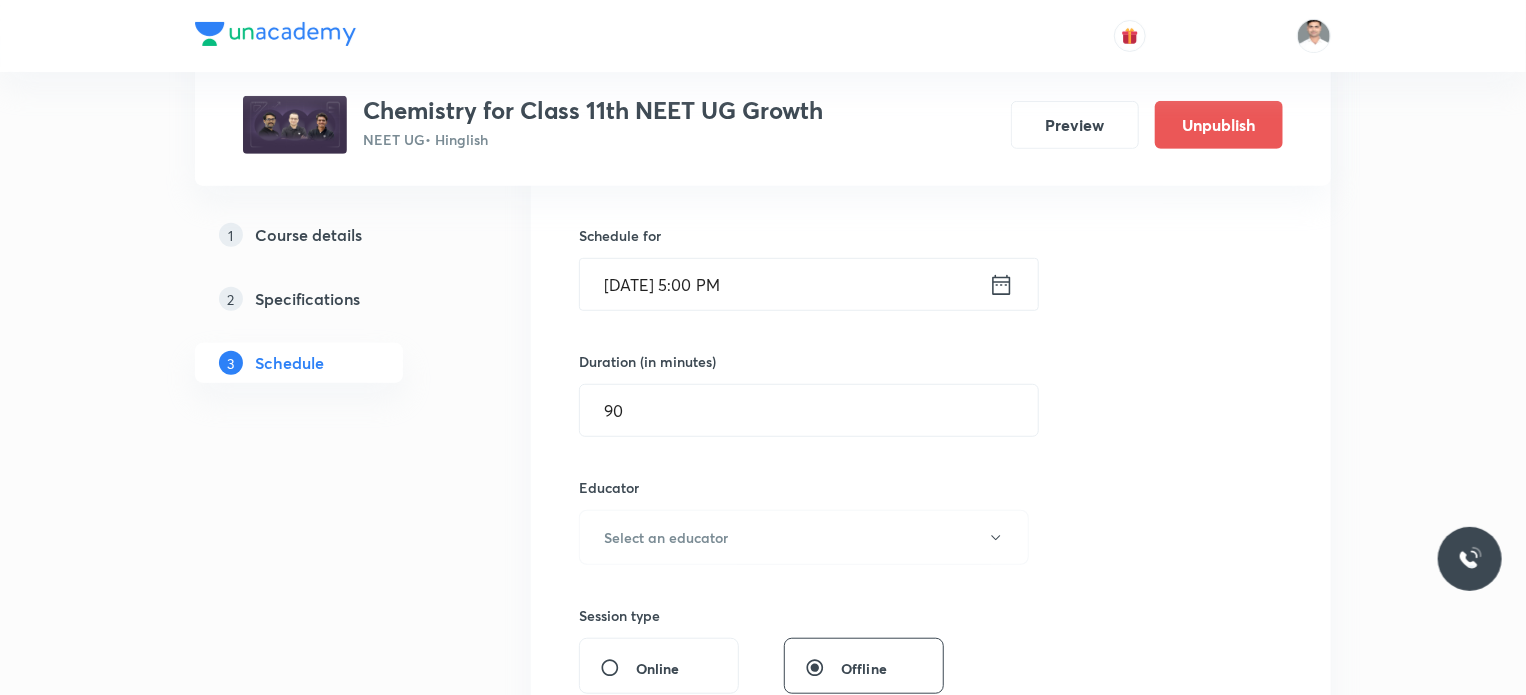 scroll, scrollTop: 536, scrollLeft: 0, axis: vertical 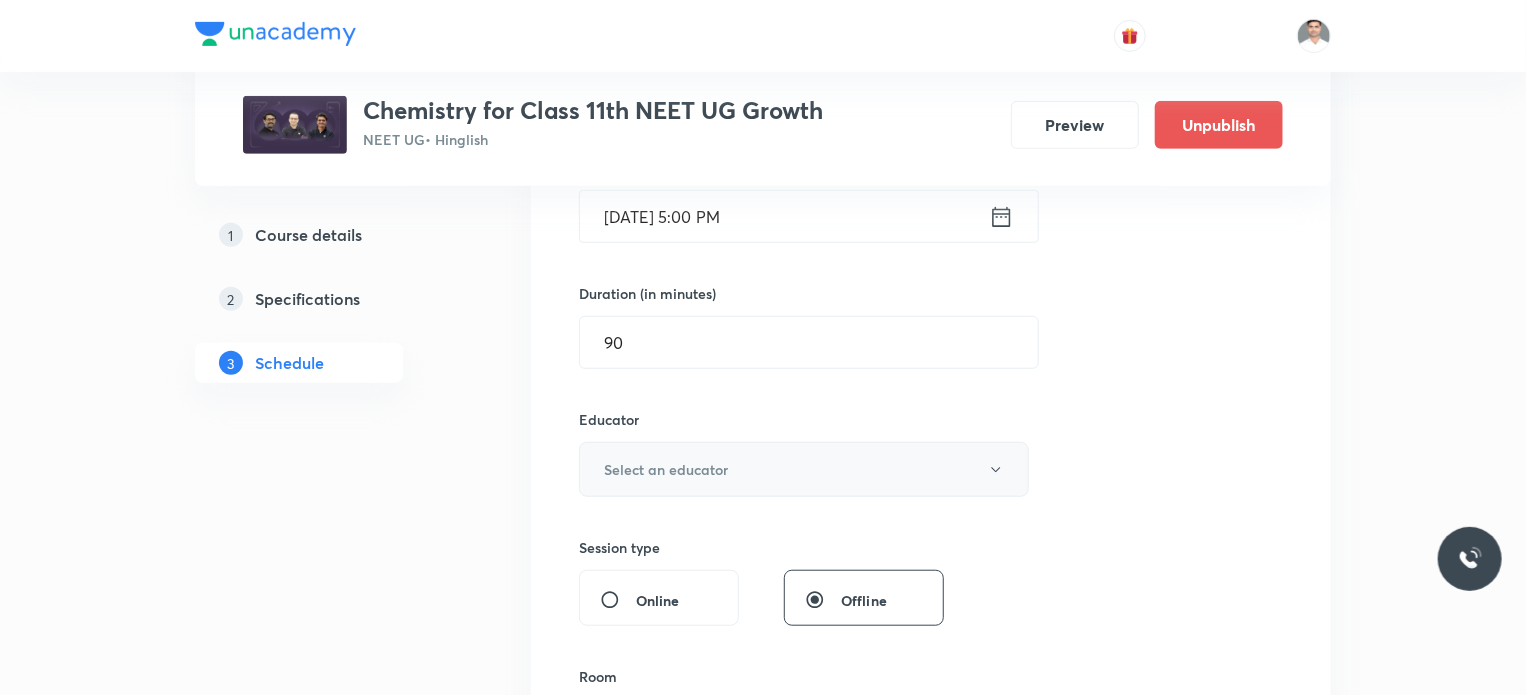 click on "Select an educator" at bounding box center (666, 469) 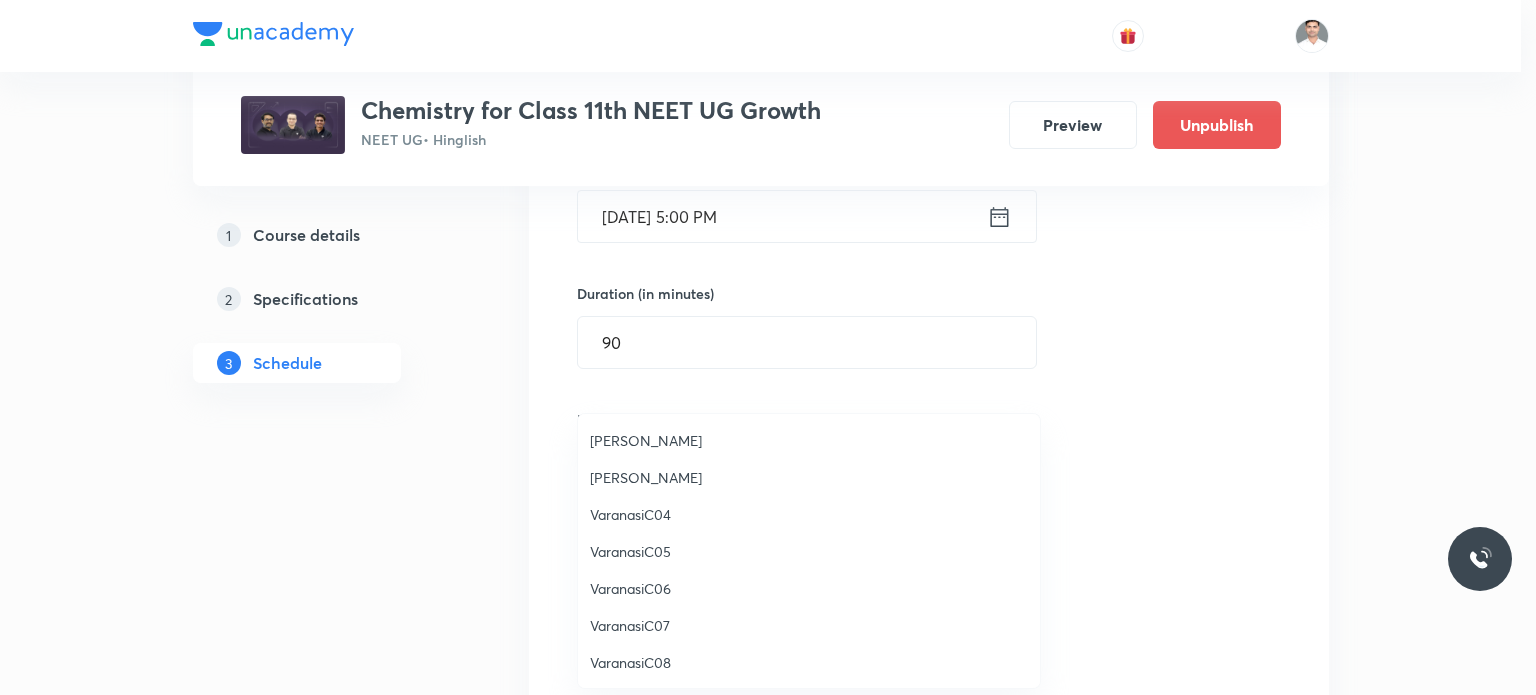 click on "Amit Kumar Bajya" at bounding box center [809, 440] 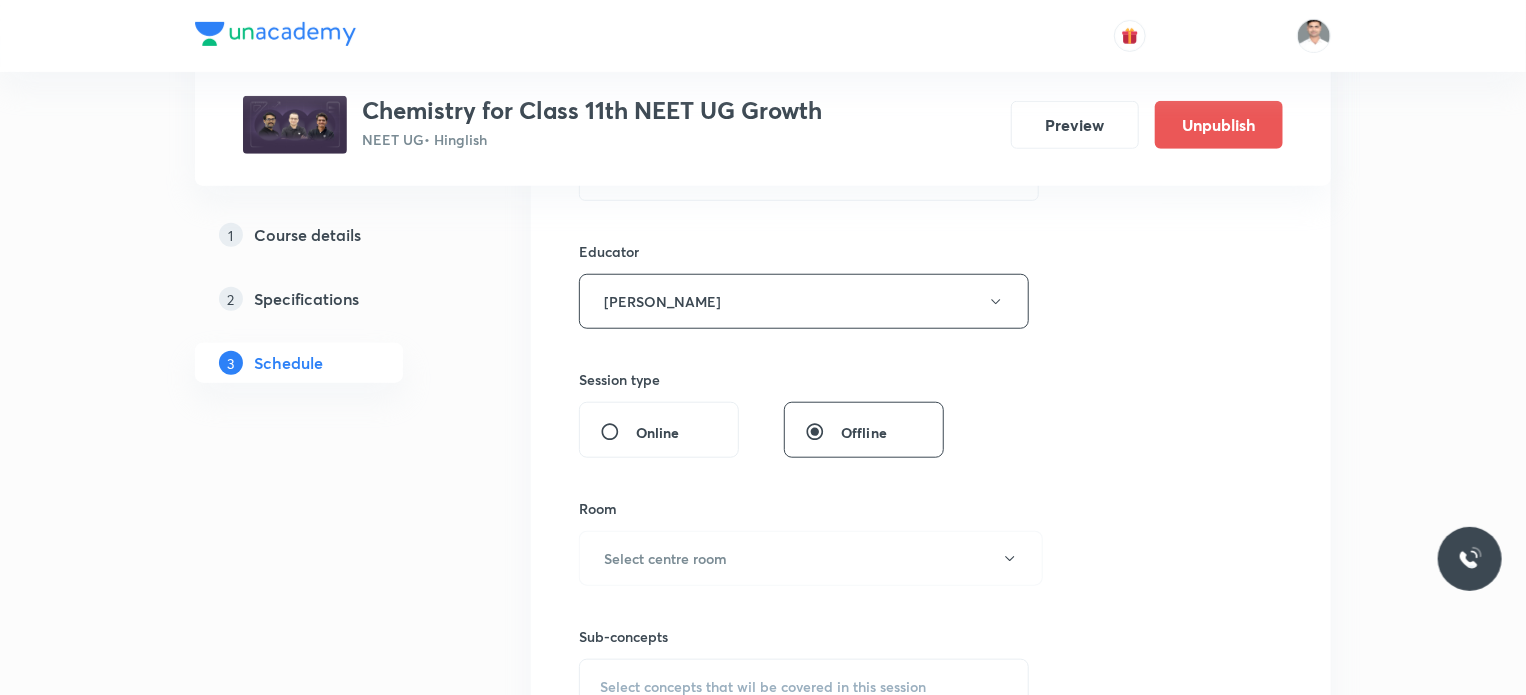 scroll, scrollTop: 736, scrollLeft: 0, axis: vertical 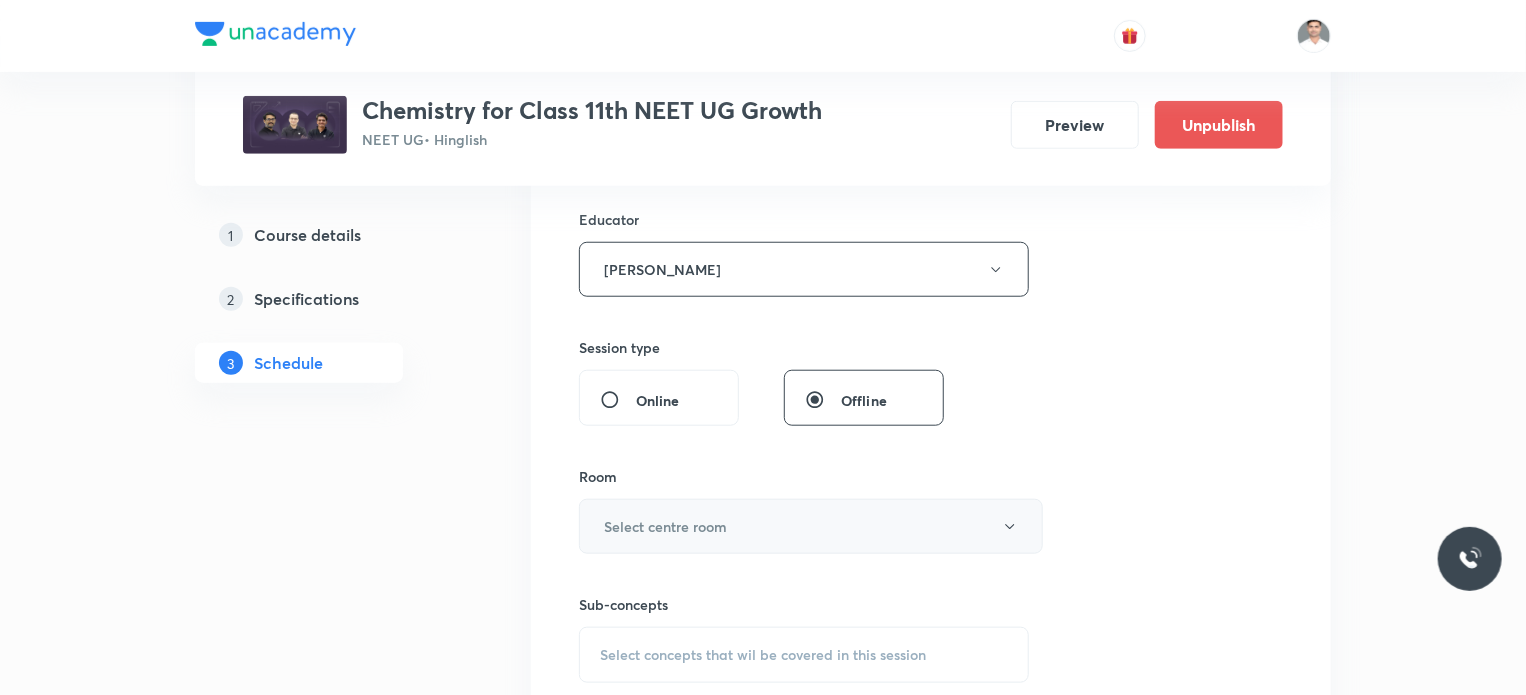 click on "Select centre room" at bounding box center [665, 526] 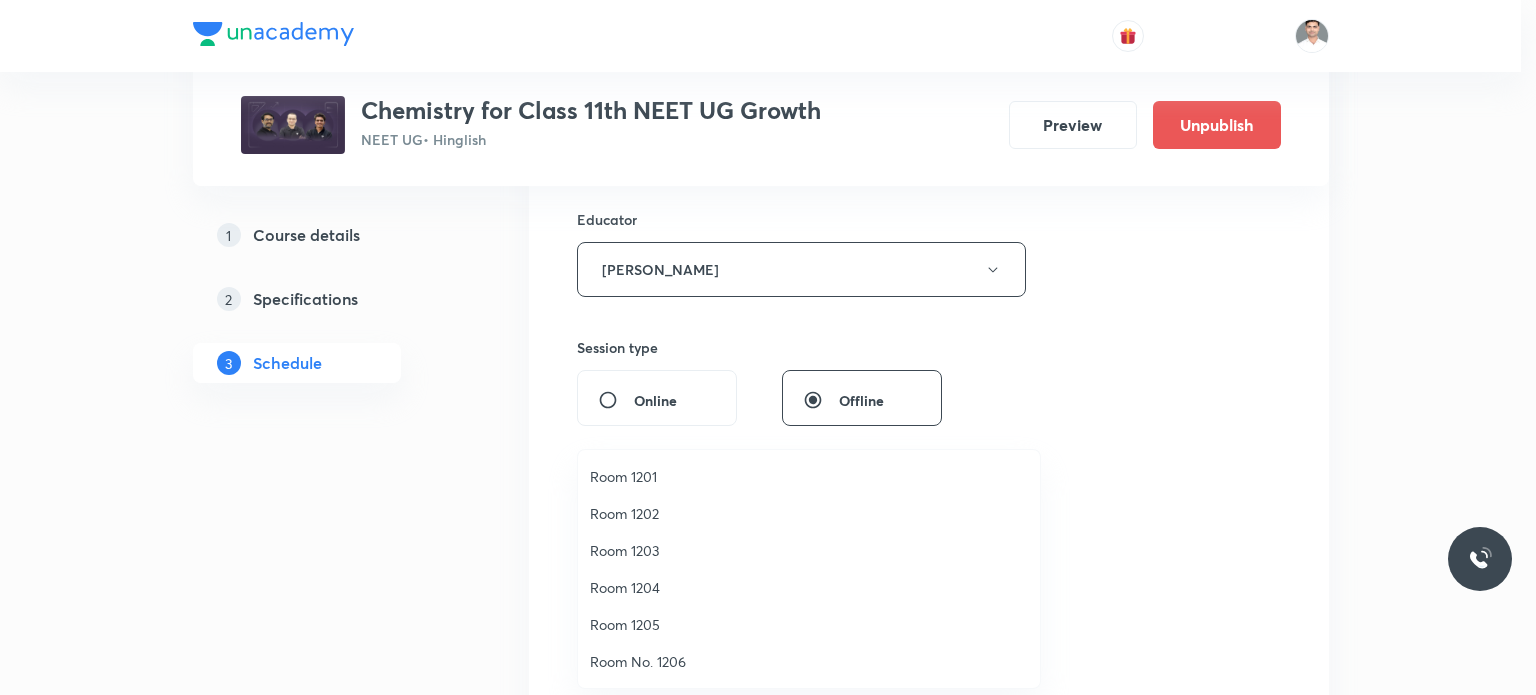 click on "Room 1203" at bounding box center (809, 550) 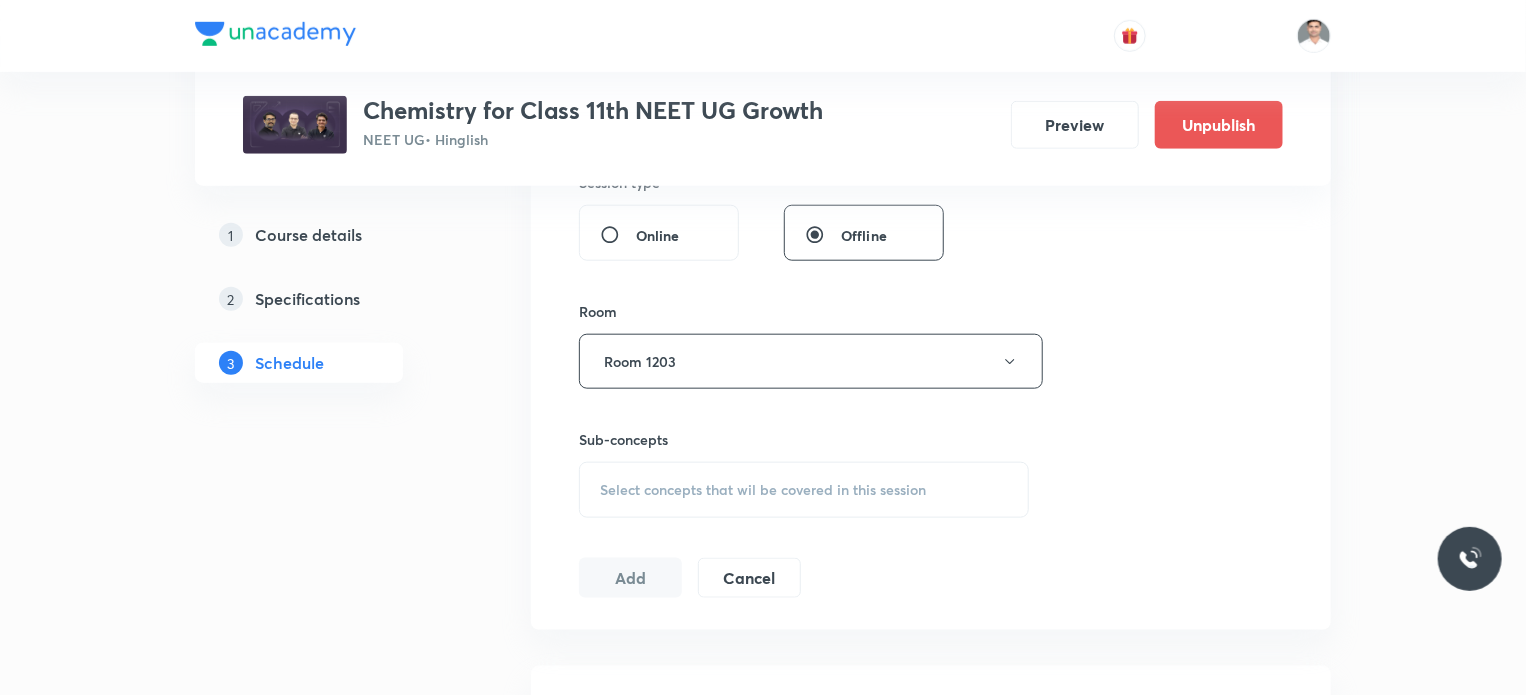 scroll, scrollTop: 936, scrollLeft: 0, axis: vertical 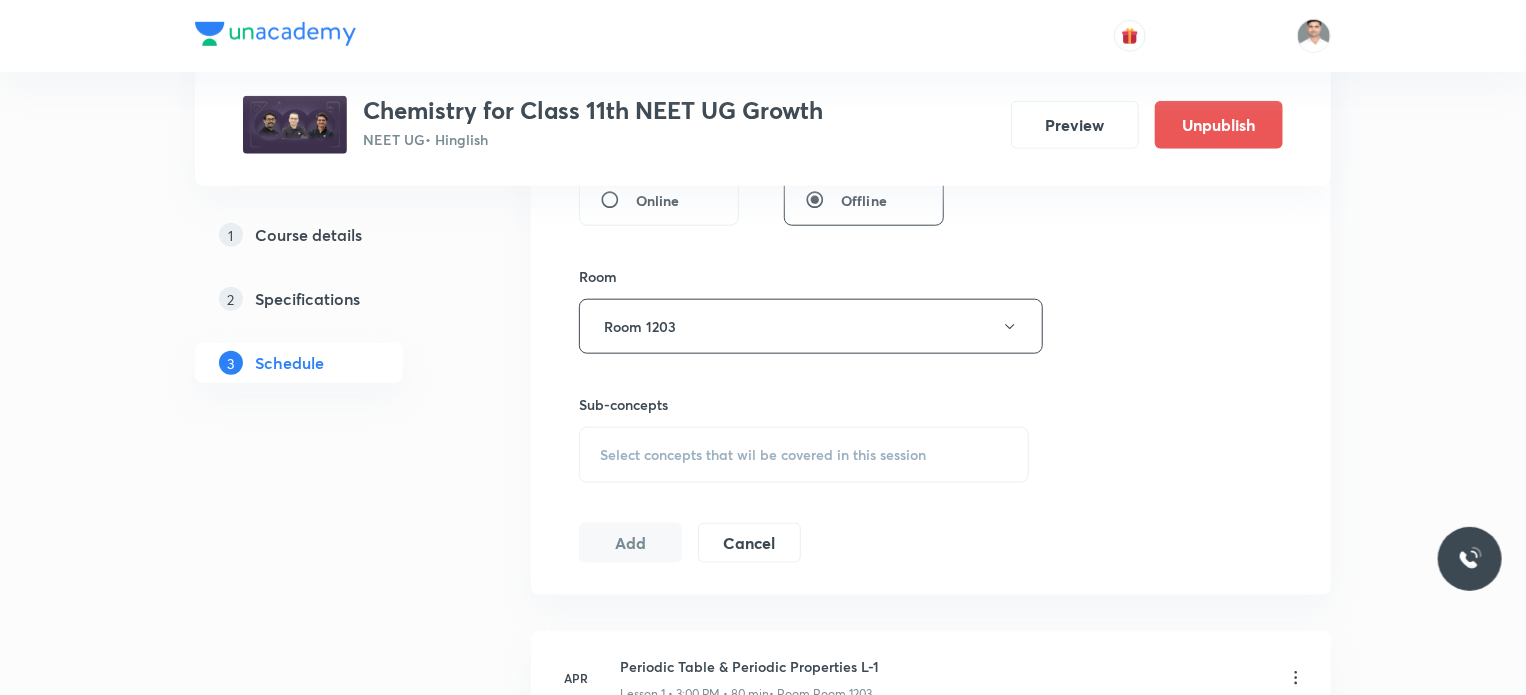 click on "Select concepts that wil be covered in this session" at bounding box center (804, 455) 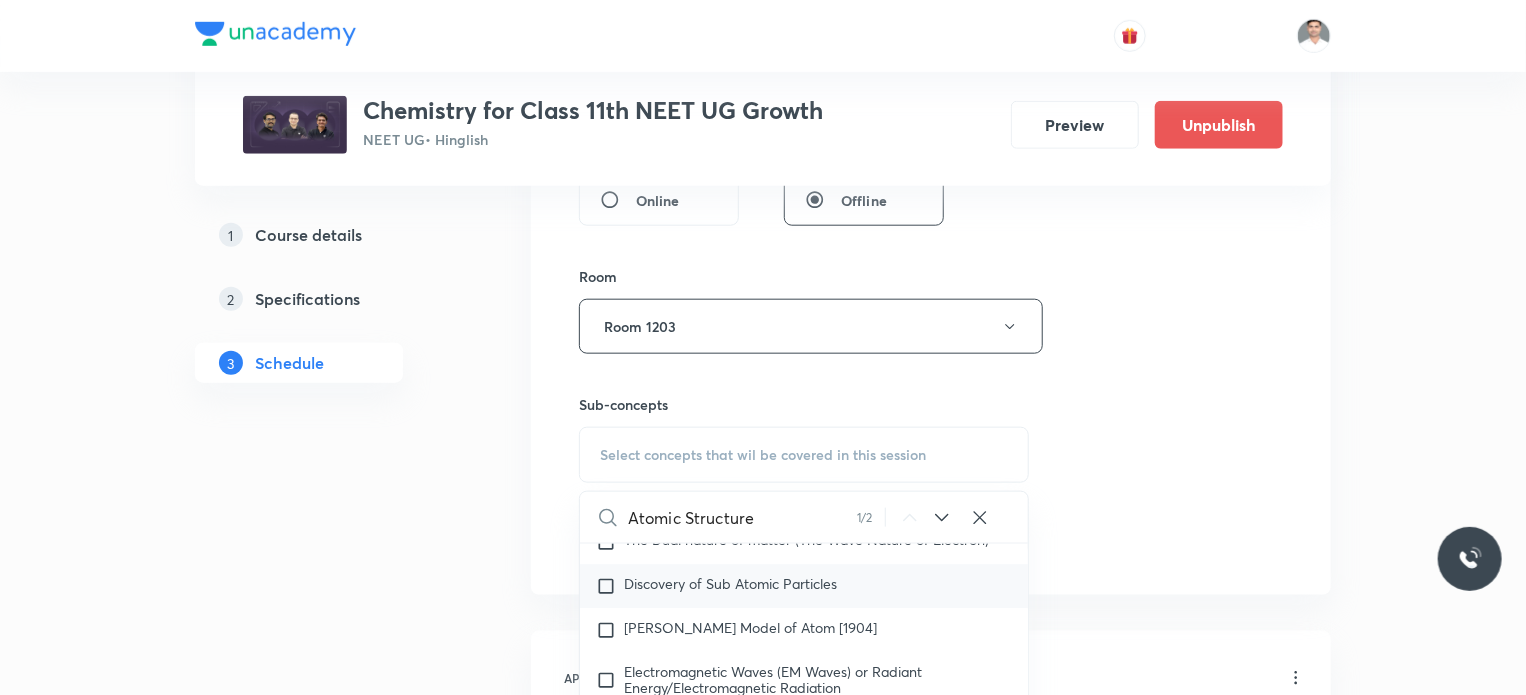 scroll, scrollTop: 3016, scrollLeft: 0, axis: vertical 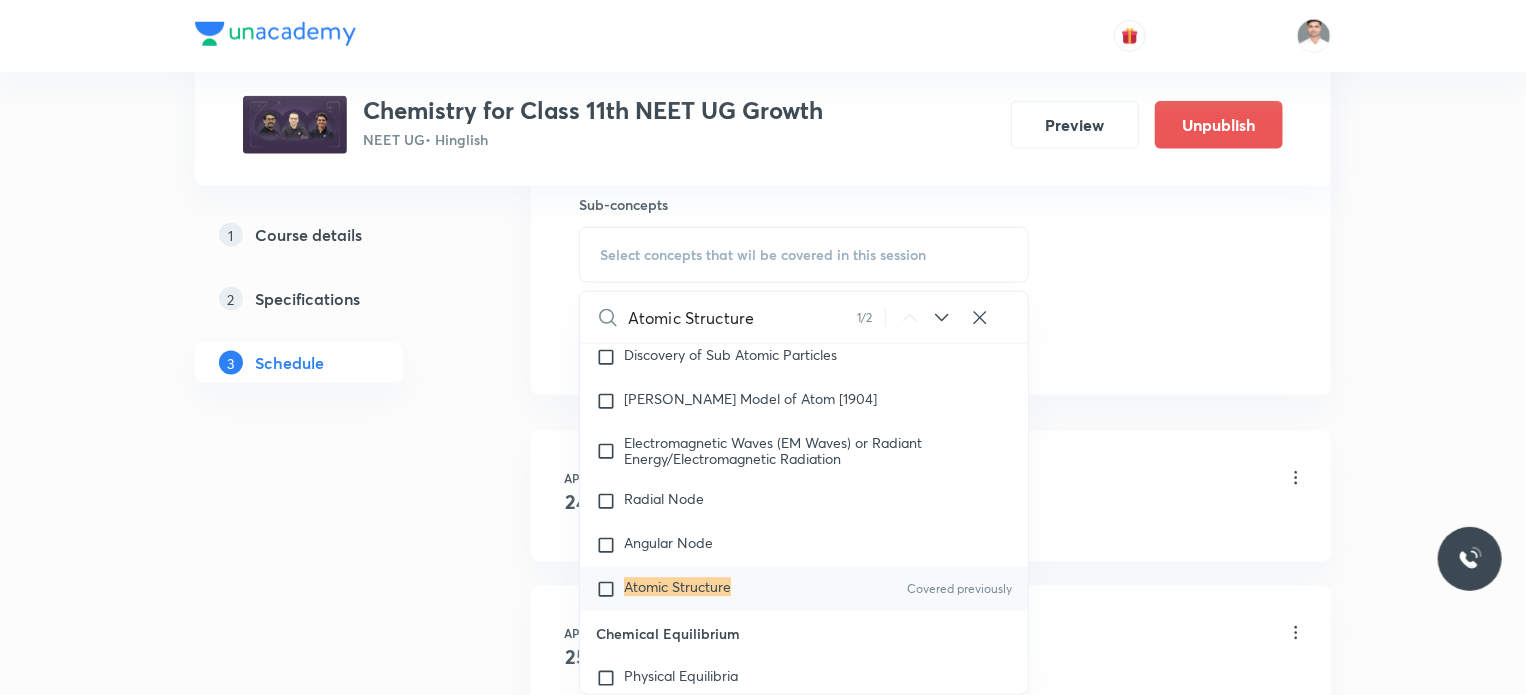 type on "Atomic Structure" 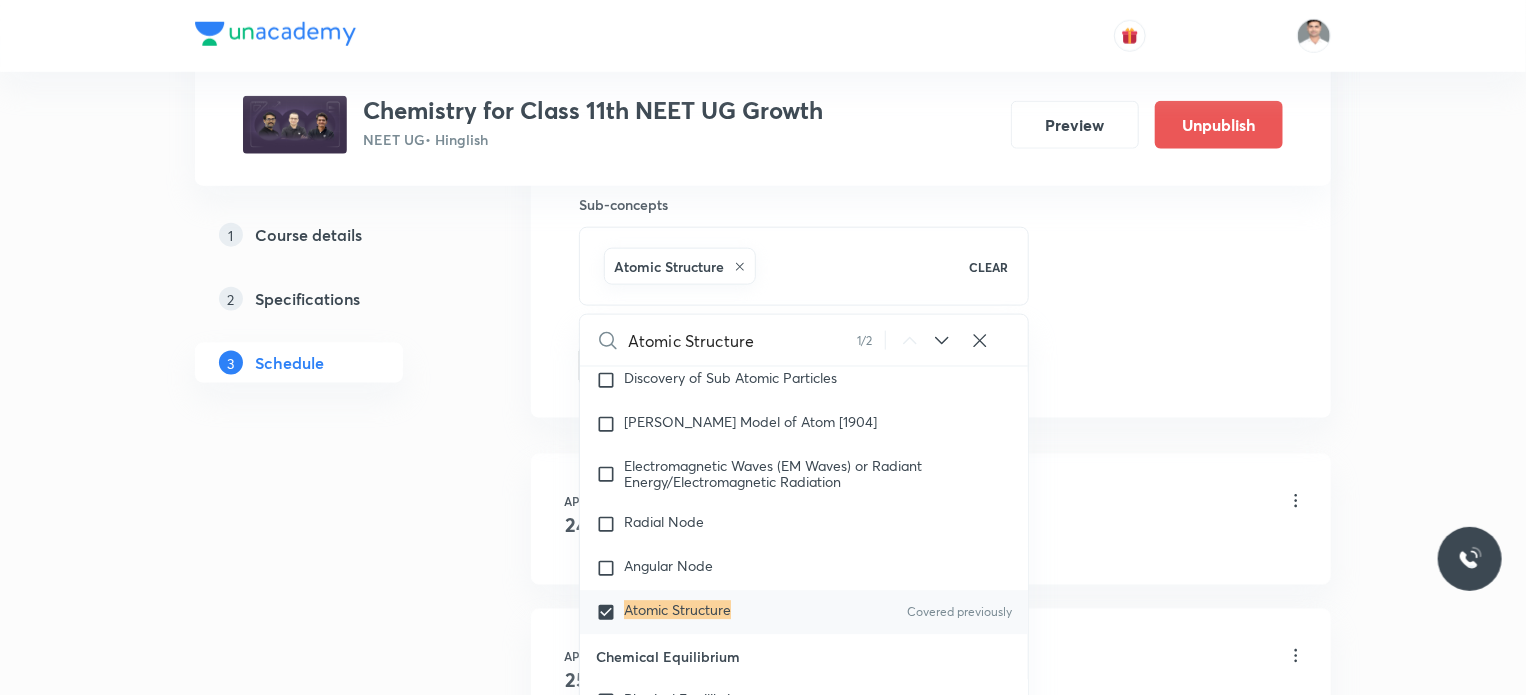 click on "1 Course details 2 Specifications 3 Schedule" at bounding box center (331, 3612) 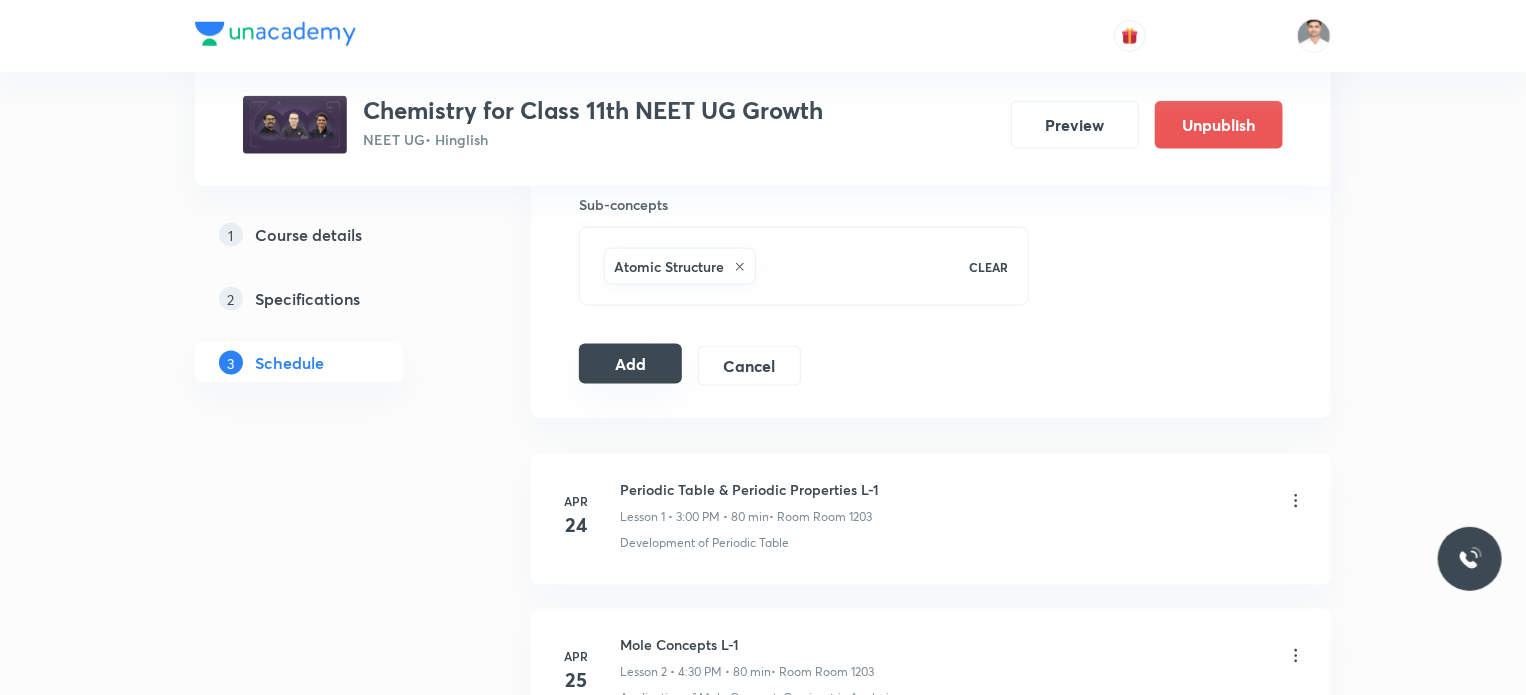 click on "Add" at bounding box center [630, 364] 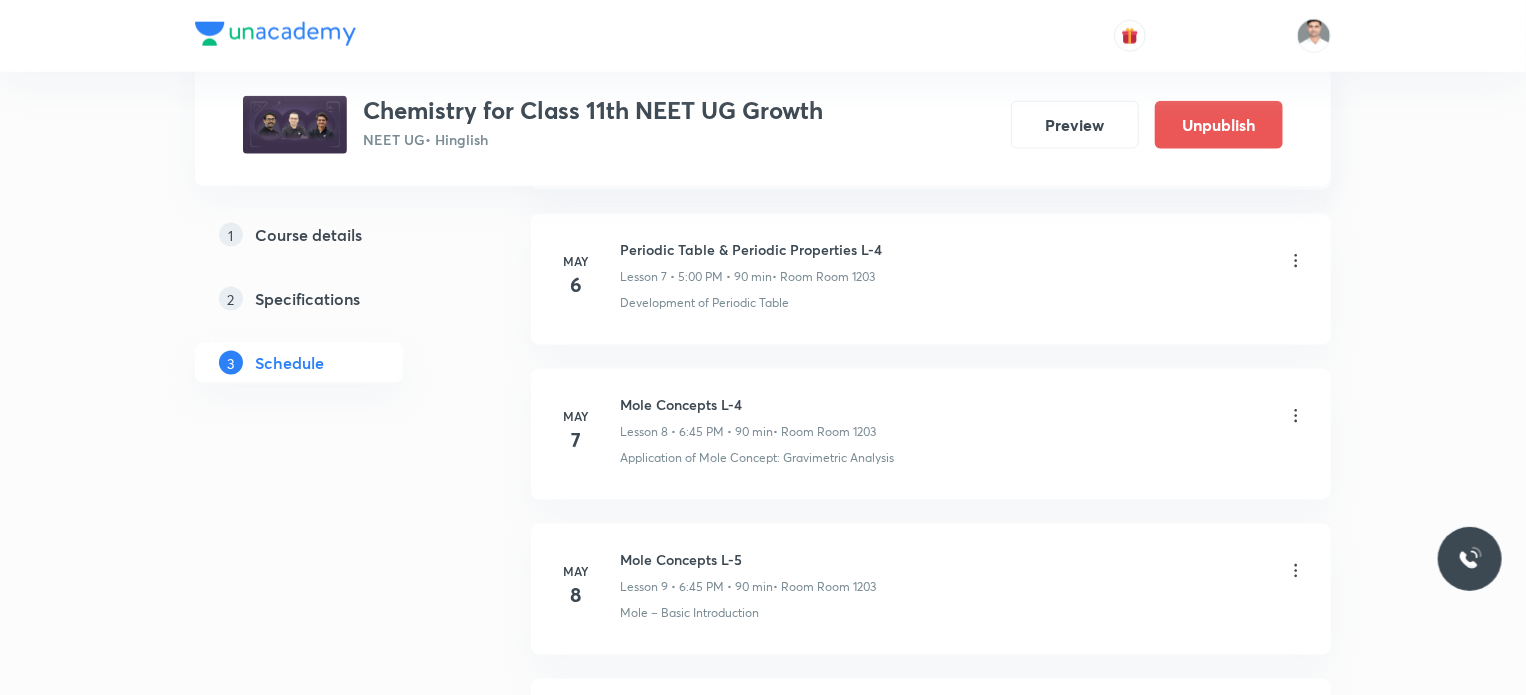 scroll, scrollTop: 1136, scrollLeft: 0, axis: vertical 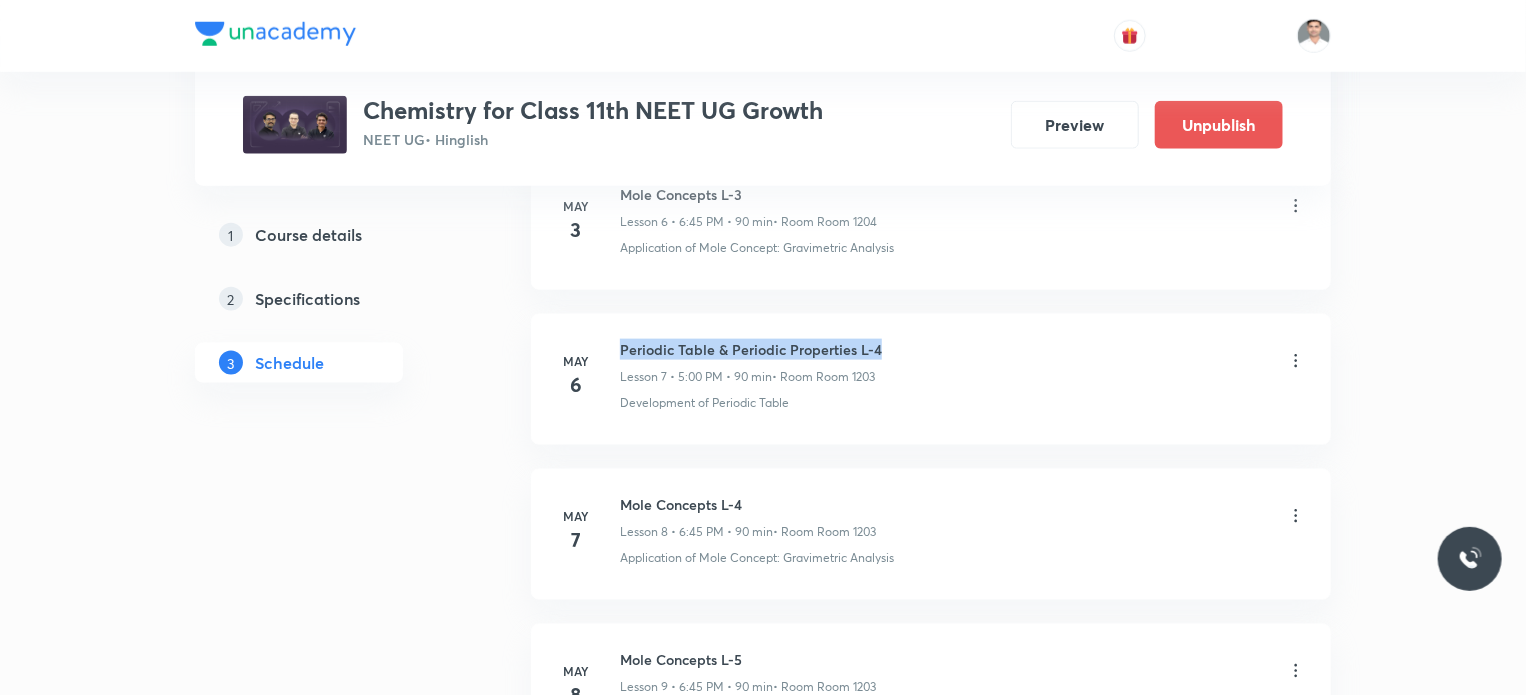 drag, startPoint x: 623, startPoint y: 339, endPoint x: 1032, endPoint y: 340, distance: 409.00122 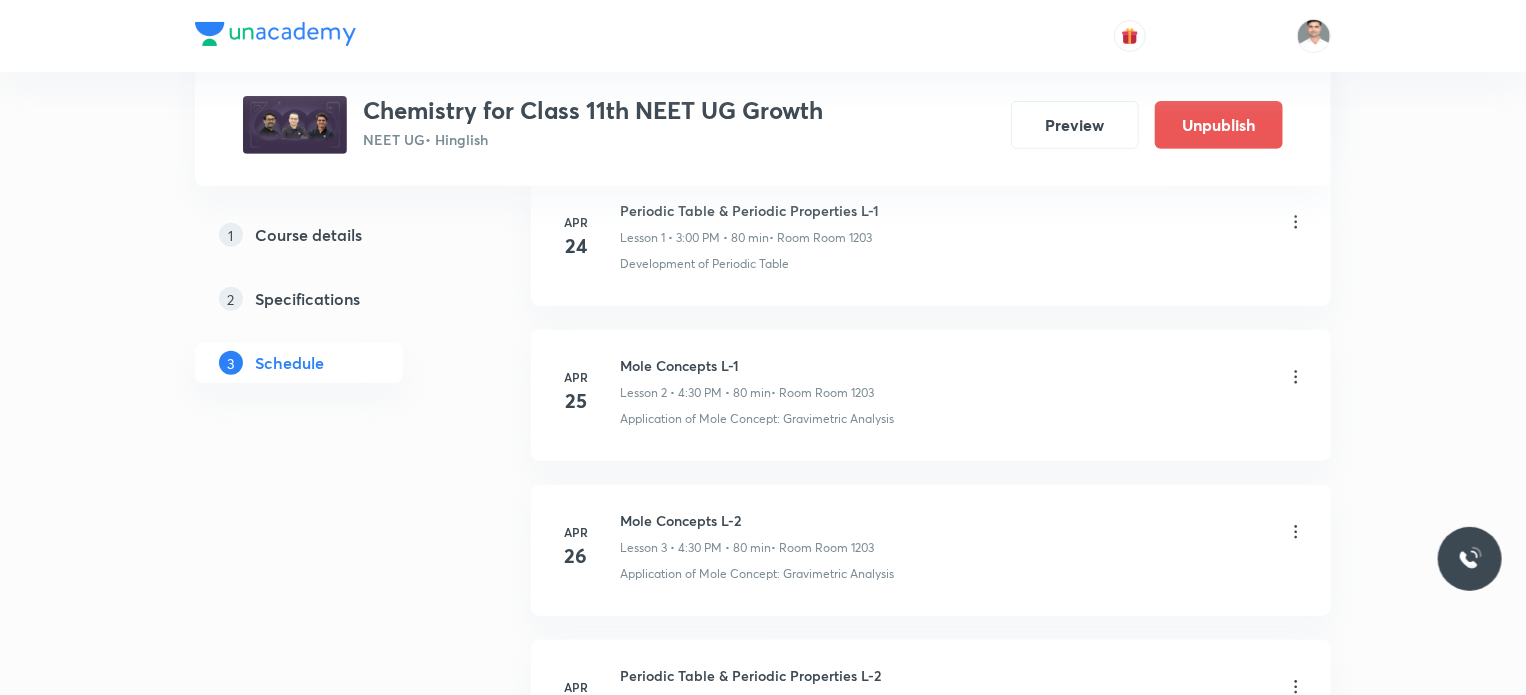 scroll, scrollTop: 136, scrollLeft: 0, axis: vertical 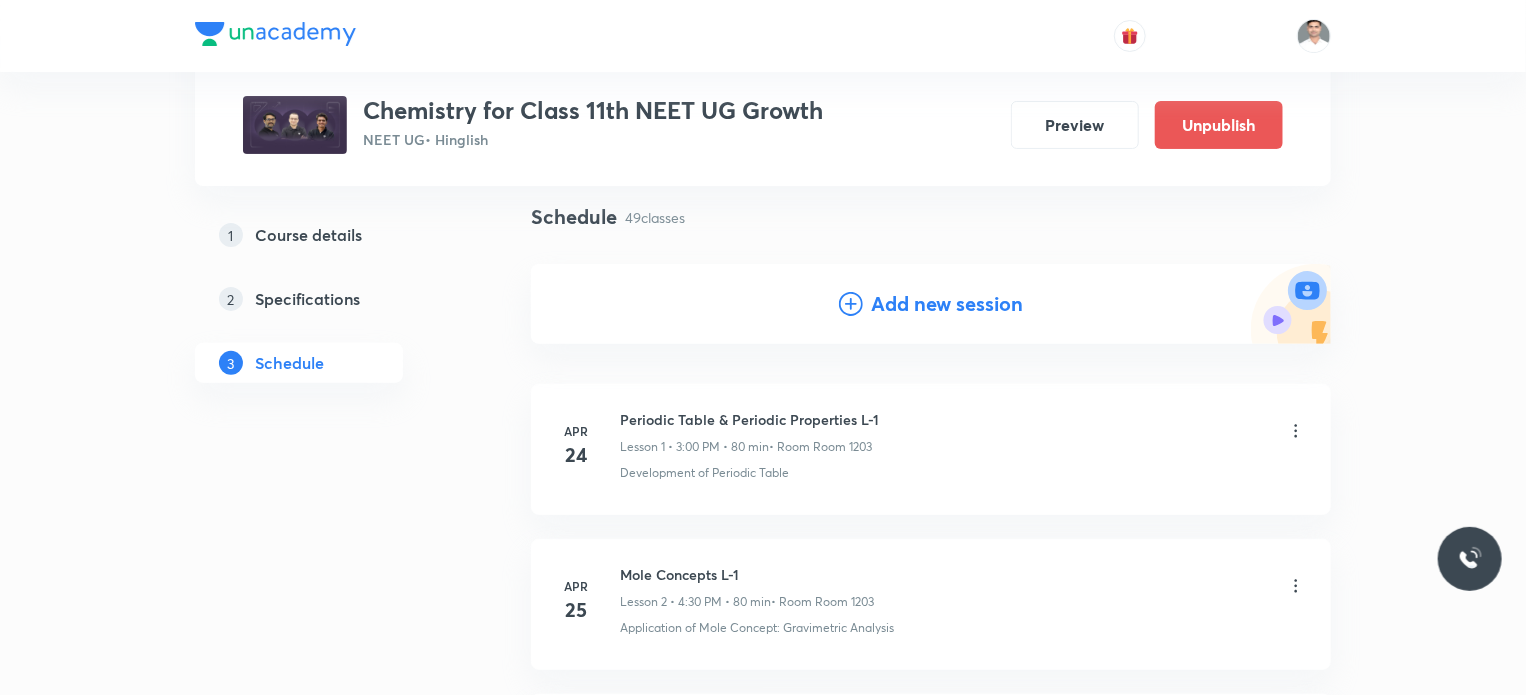 click on "Add new session" at bounding box center (947, 304) 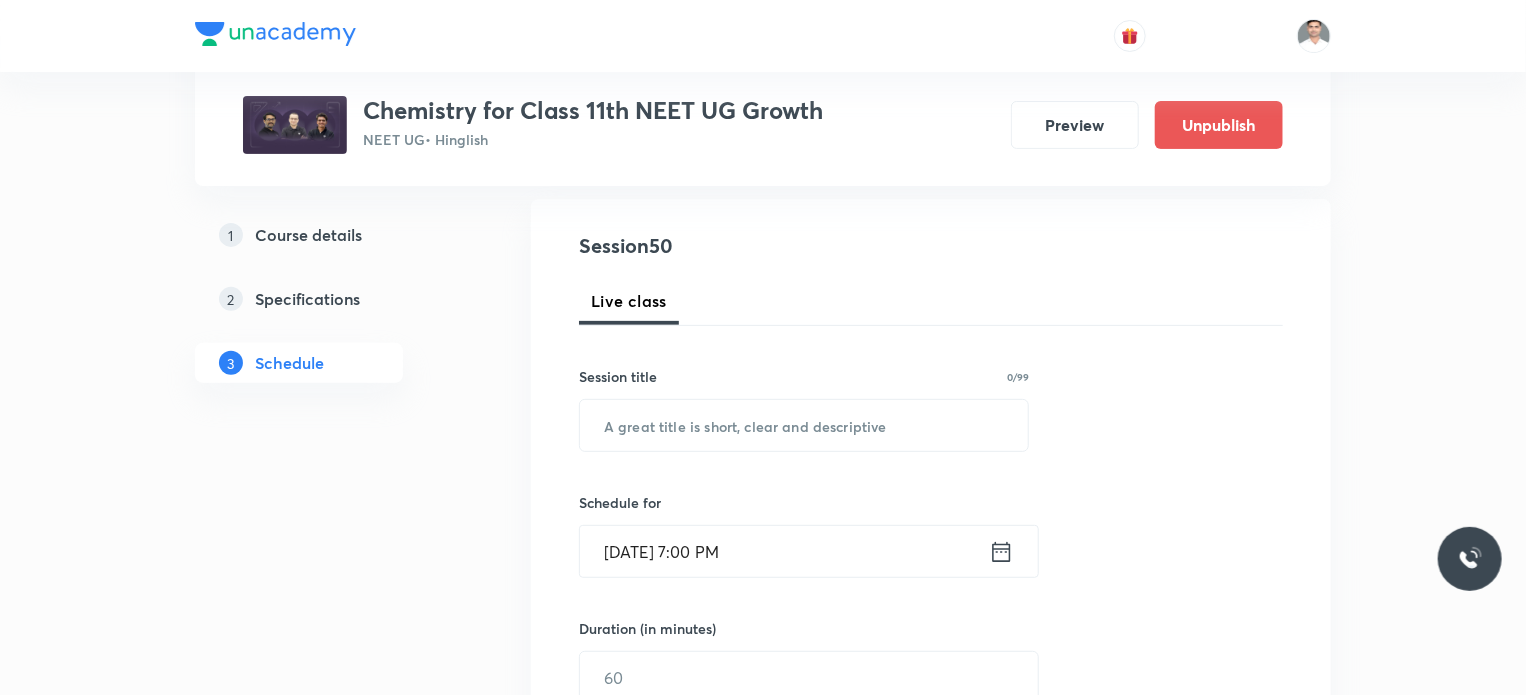 scroll, scrollTop: 236, scrollLeft: 0, axis: vertical 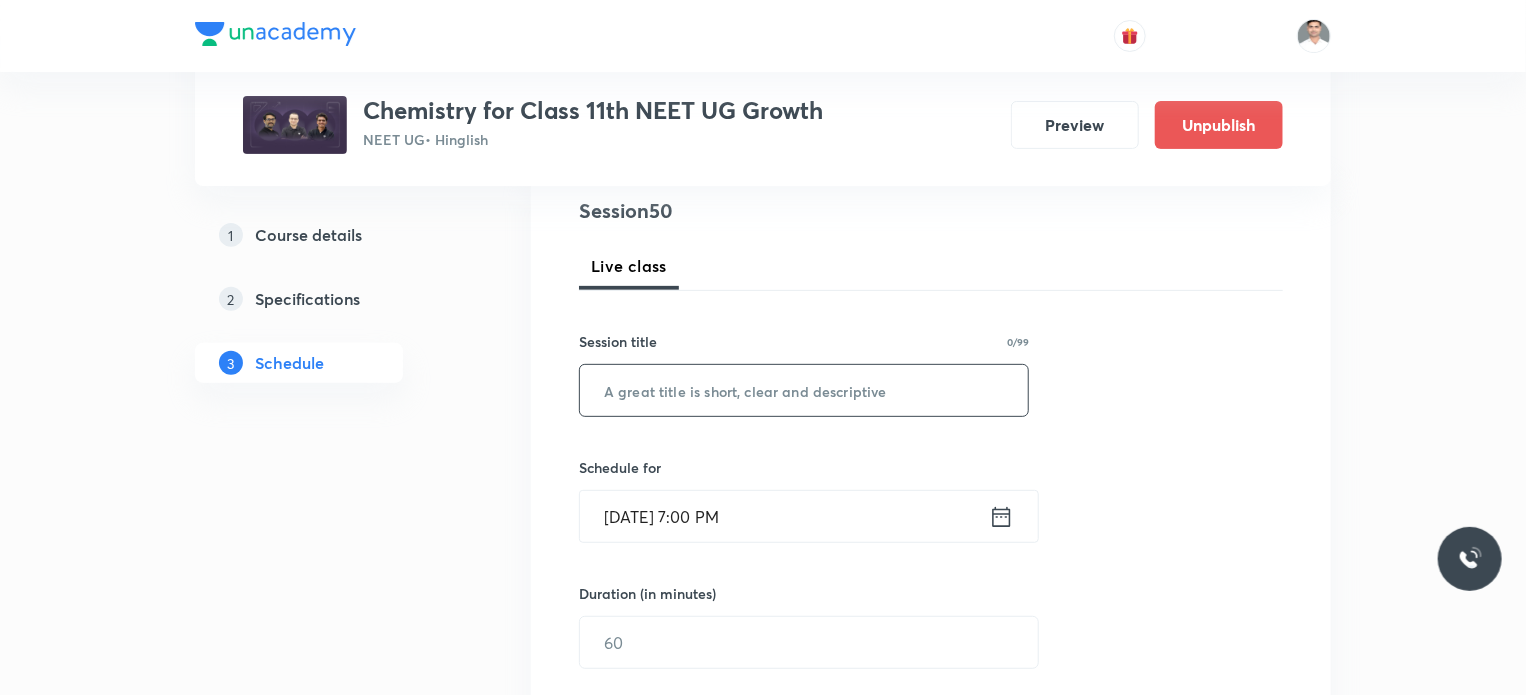 click at bounding box center (804, 390) 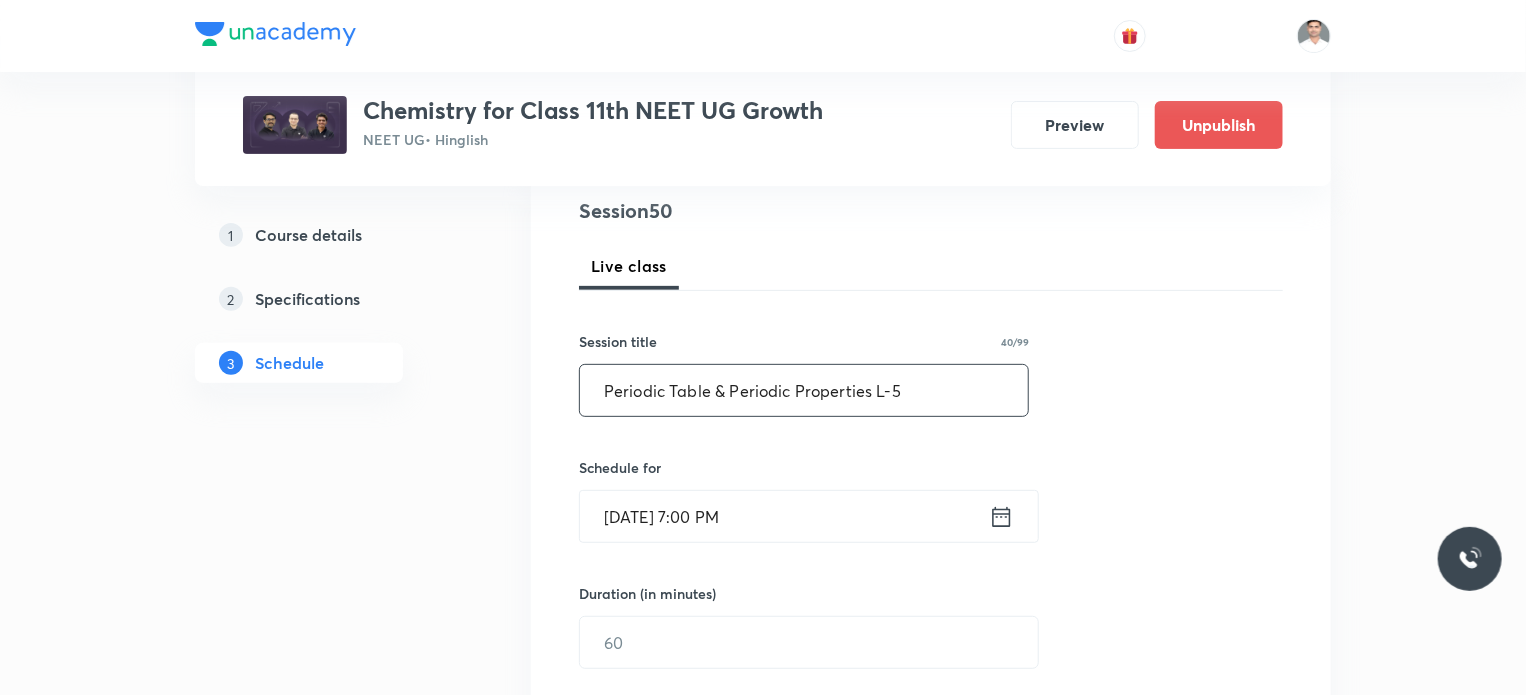 type on "Periodic Table & Periodic Properties L-5" 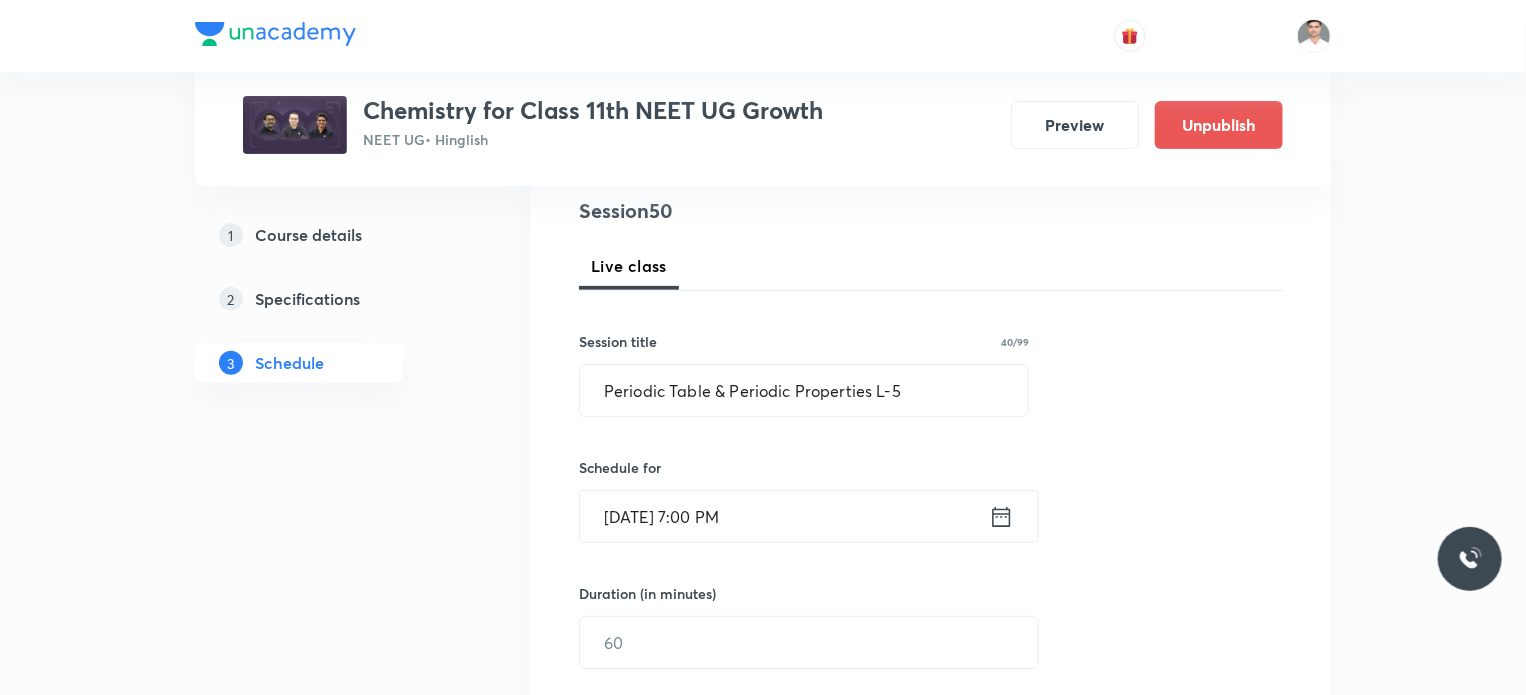 scroll, scrollTop: 336, scrollLeft: 0, axis: vertical 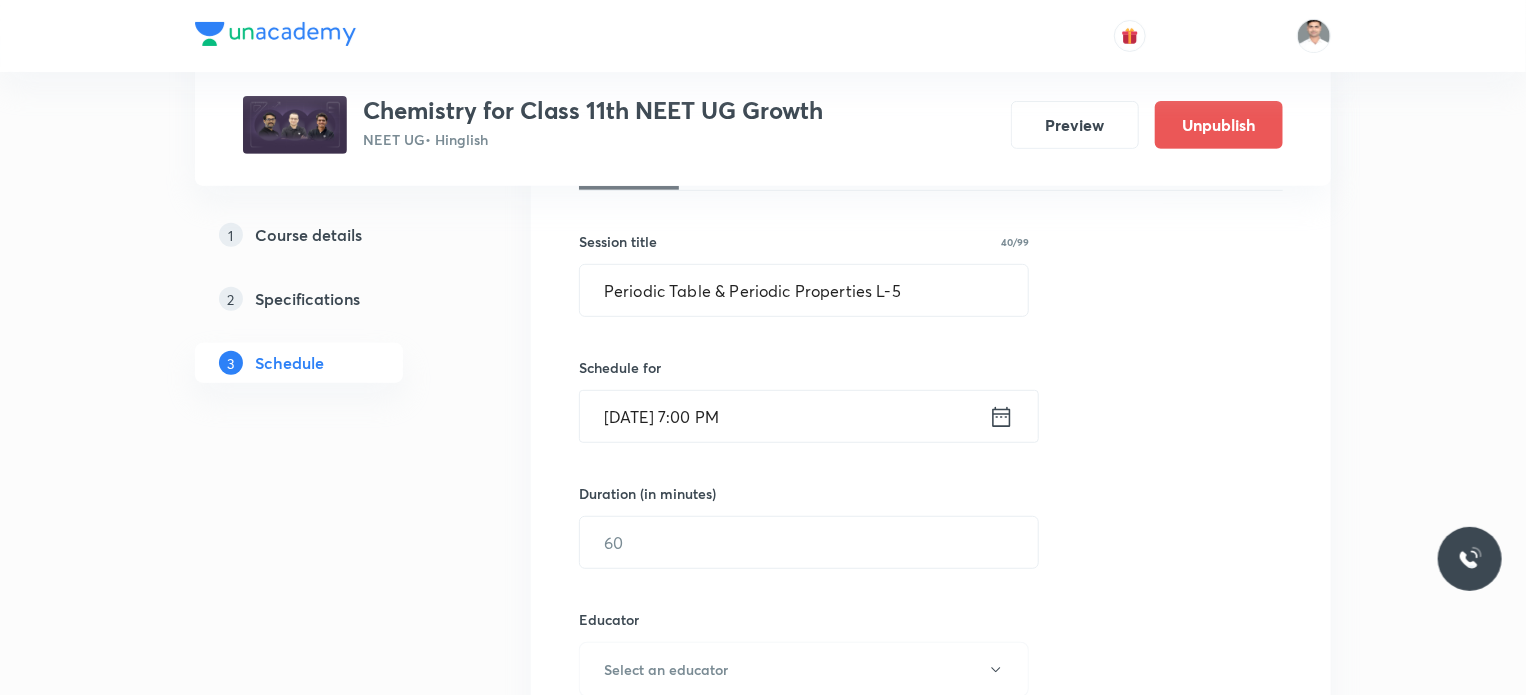 click 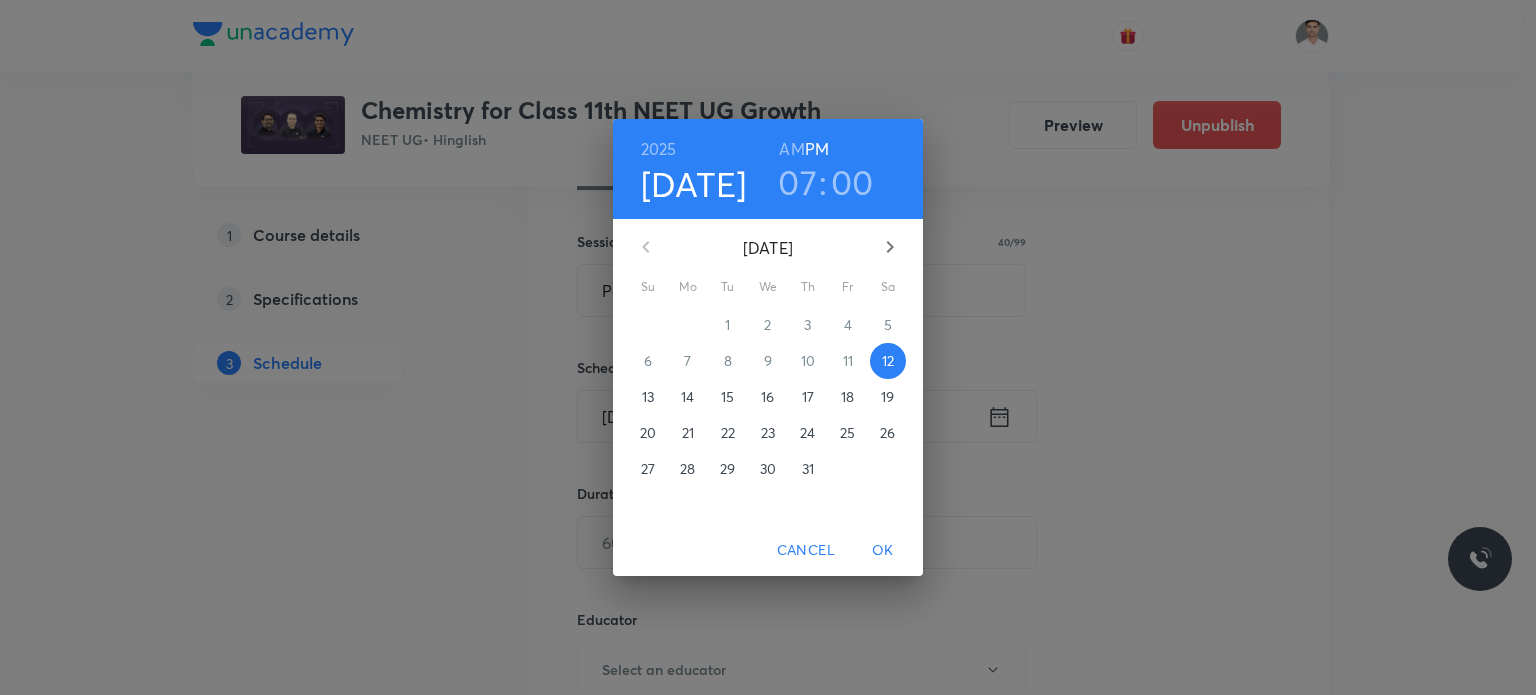 click on "16" at bounding box center [767, 397] 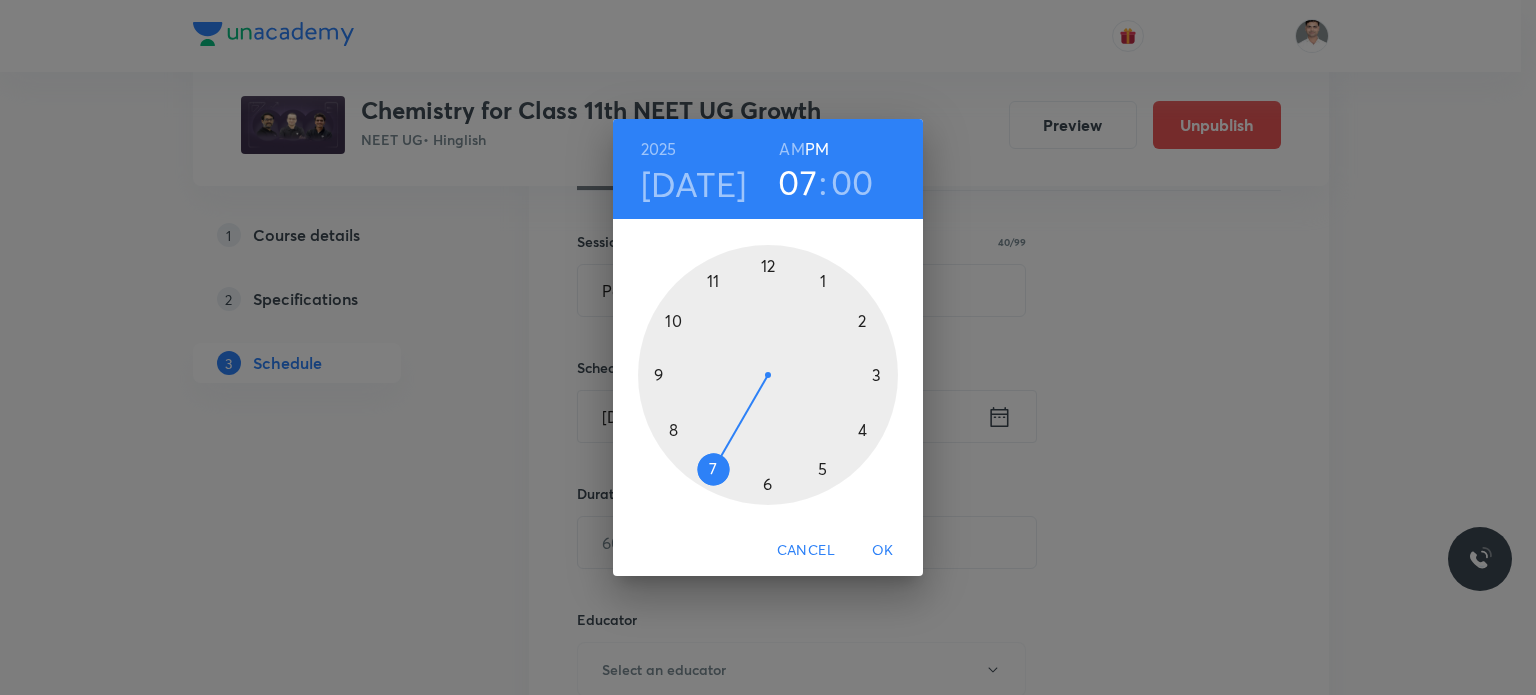 click at bounding box center (768, 375) 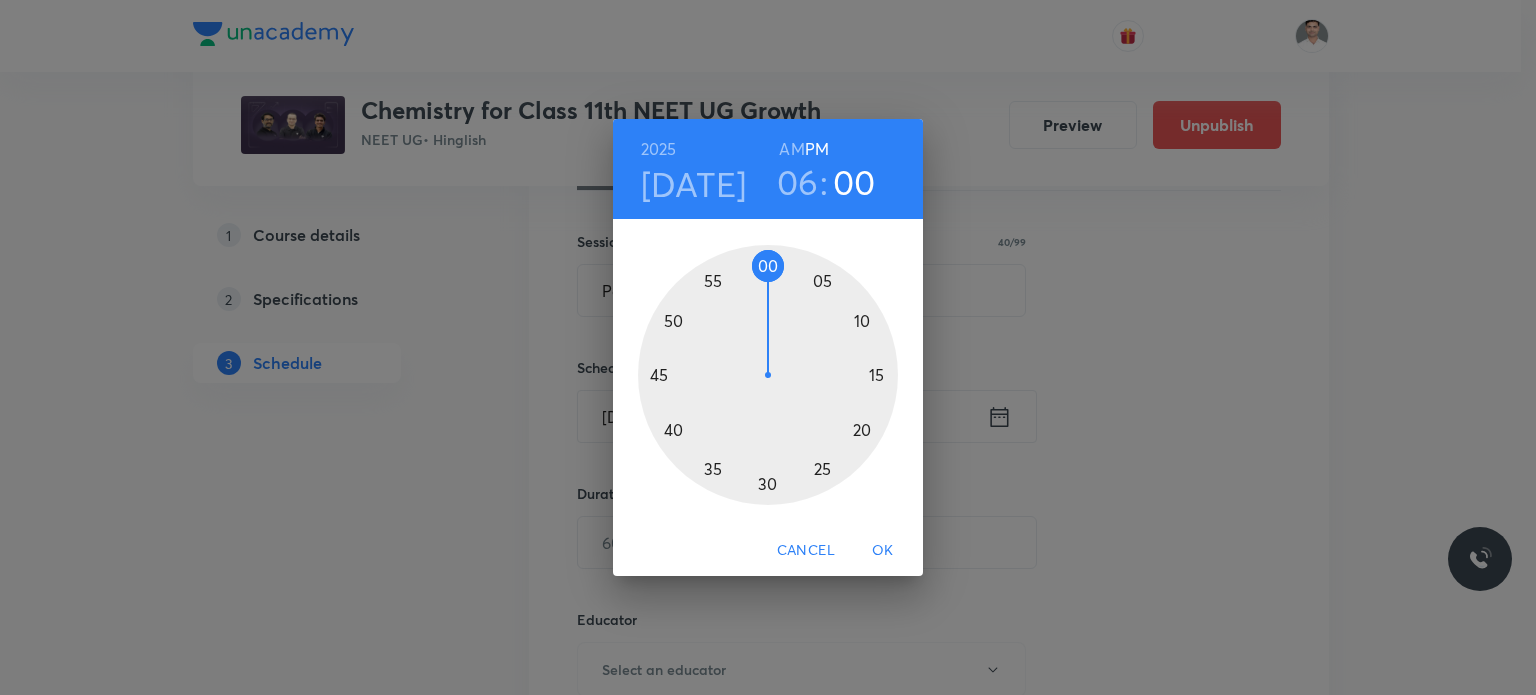 click at bounding box center [768, 375] 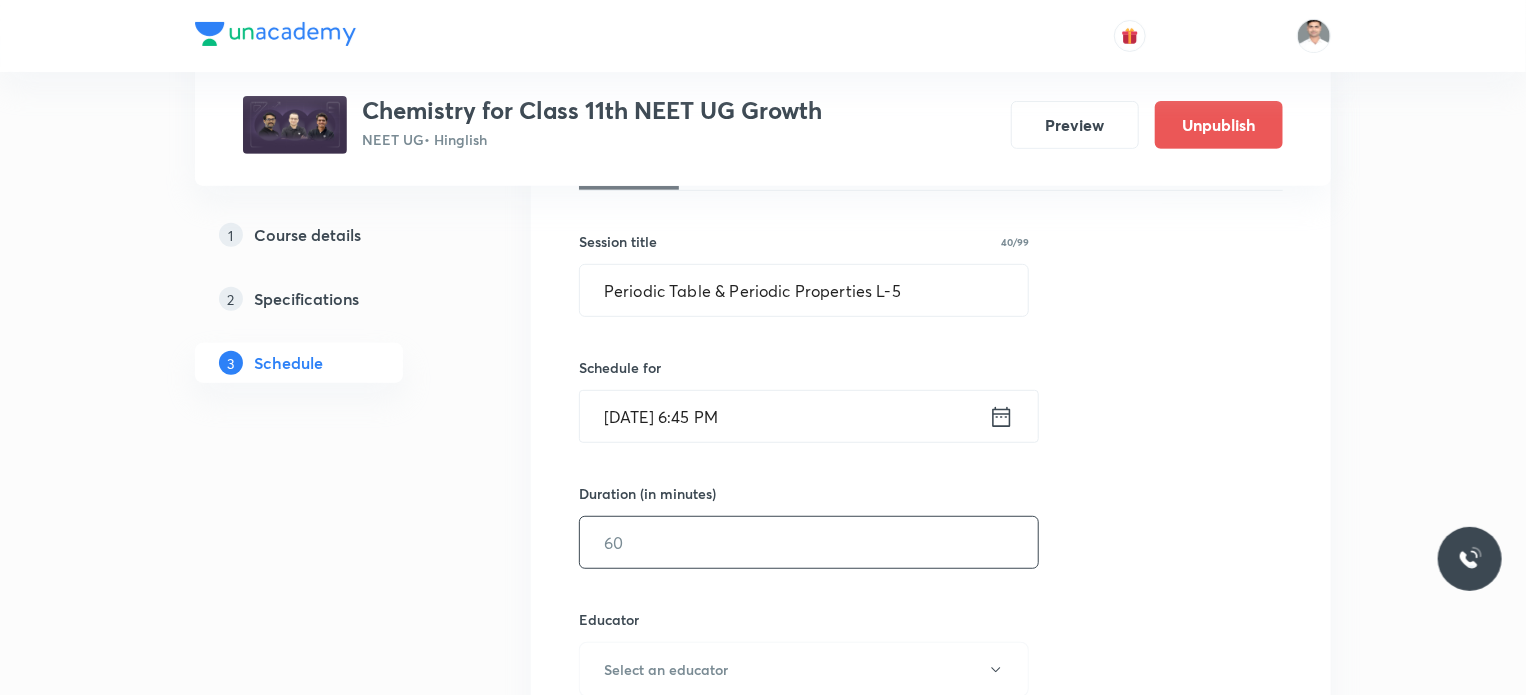 click at bounding box center [809, 542] 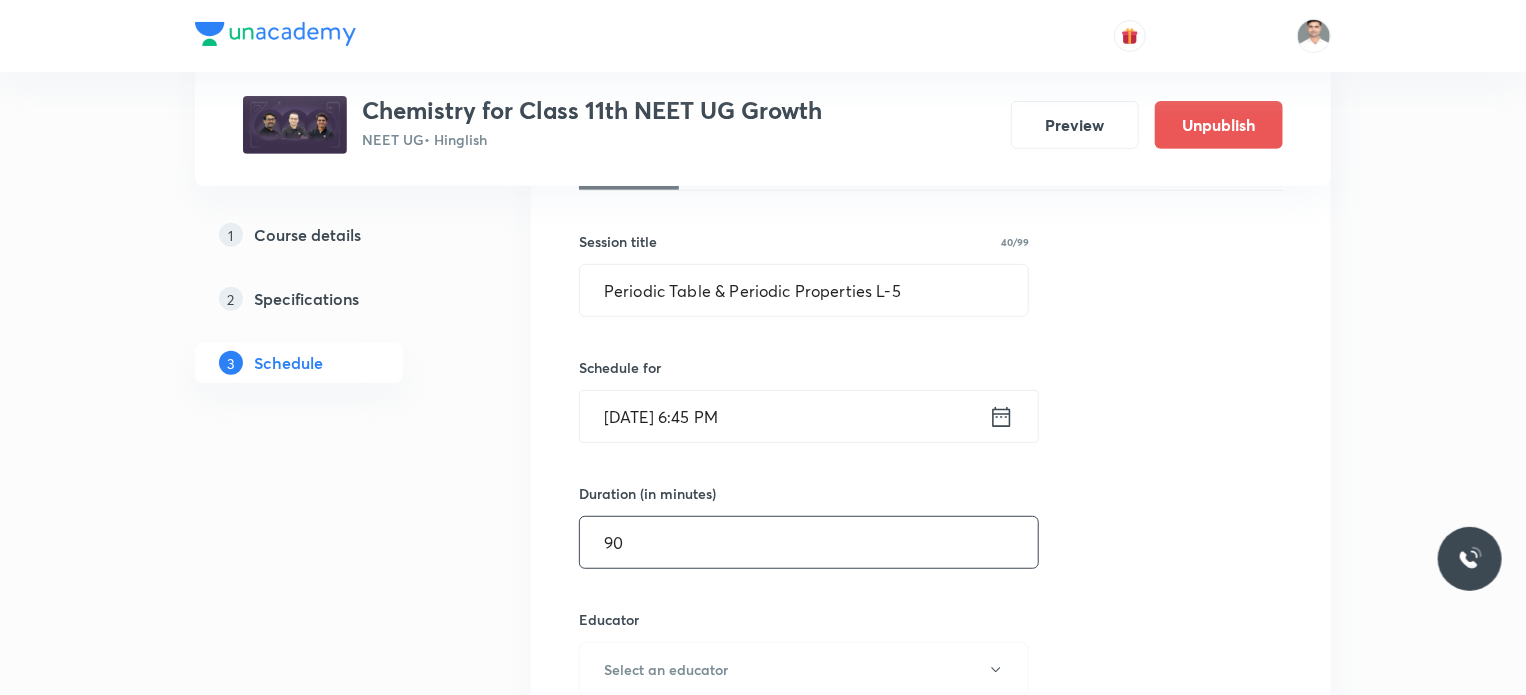 type on "90" 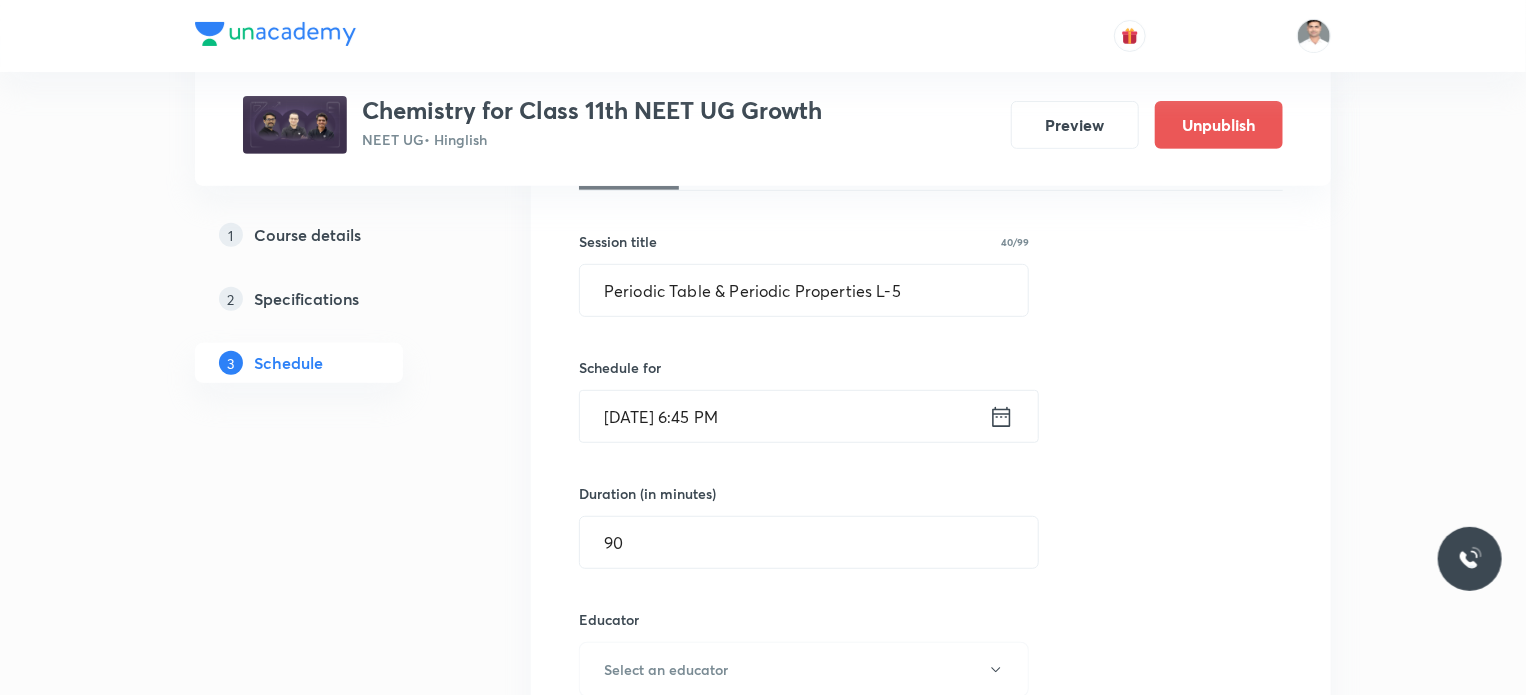 type 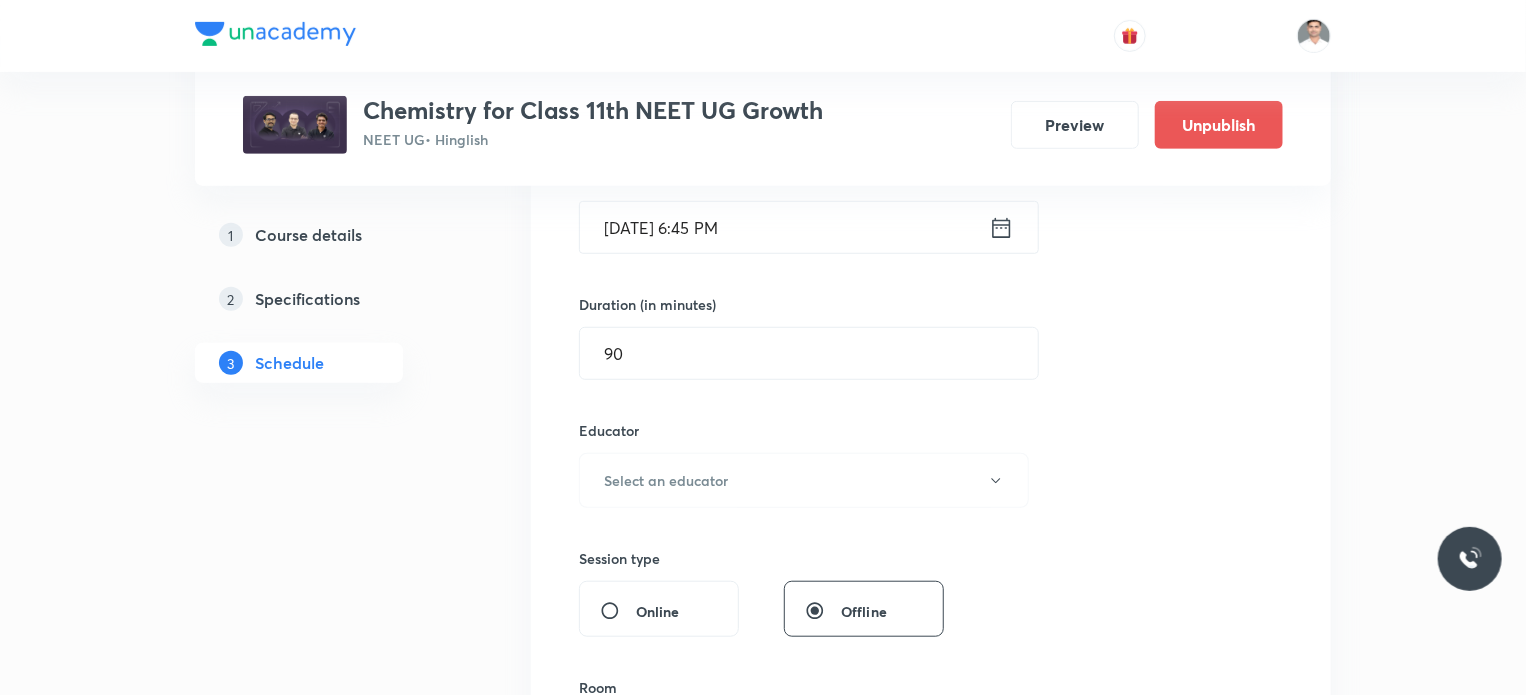 scroll, scrollTop: 536, scrollLeft: 0, axis: vertical 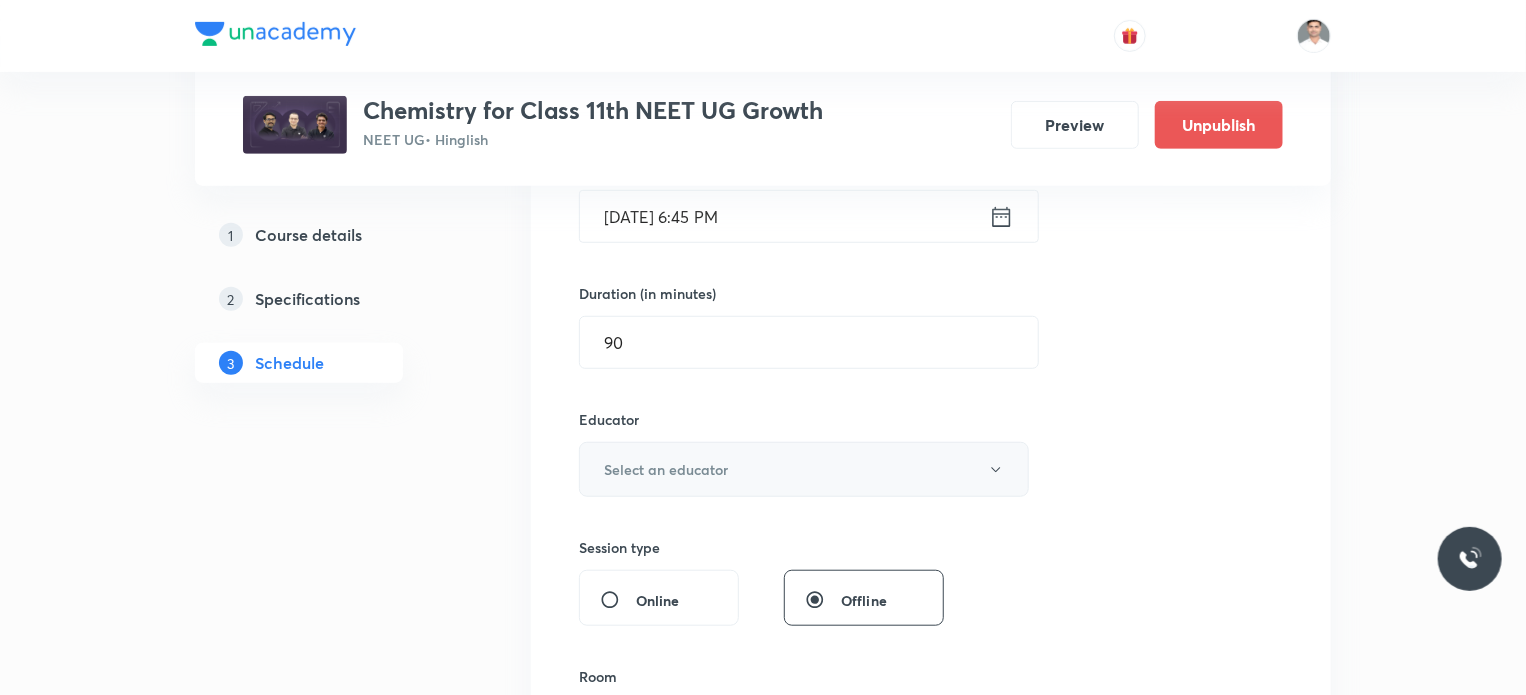 click on "Select an educator" at bounding box center (804, 469) 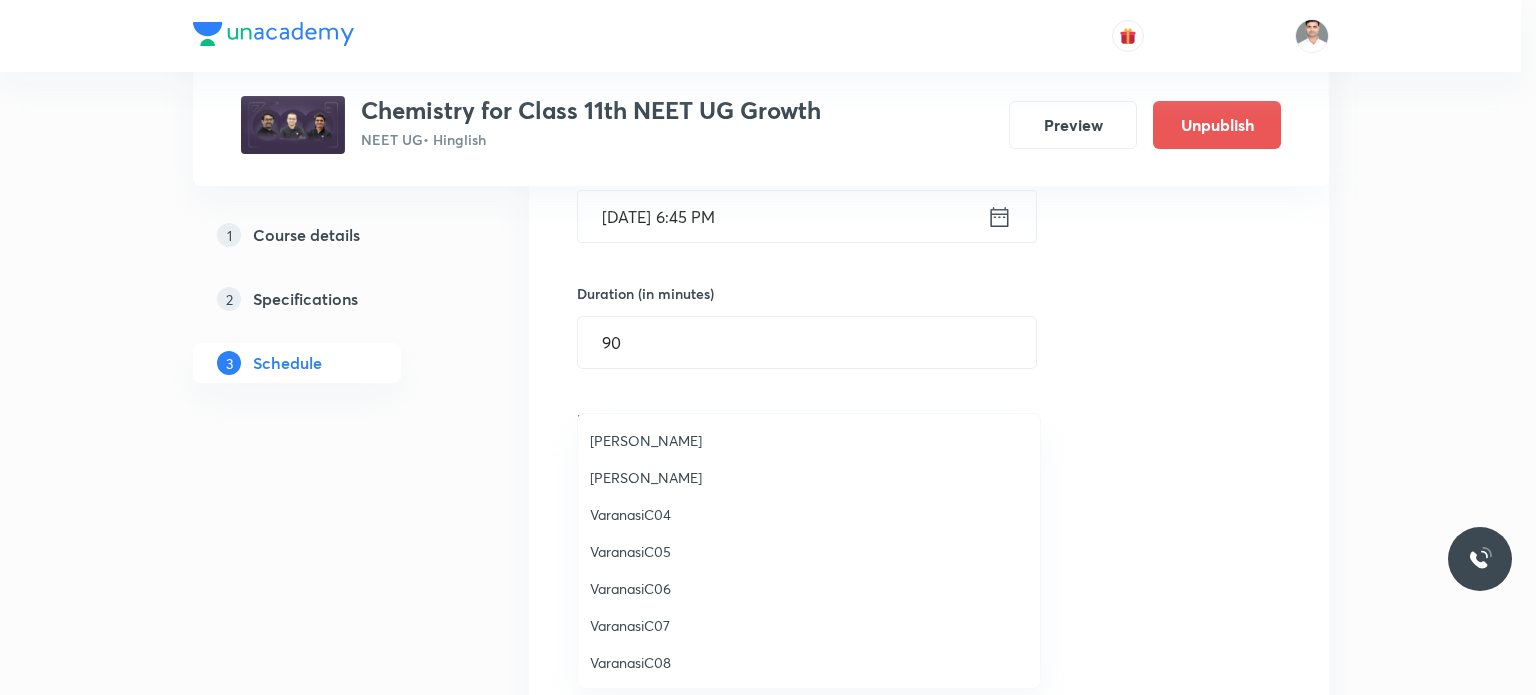 click on "Akhilesh Kumar Dwivedi" at bounding box center [809, 477] 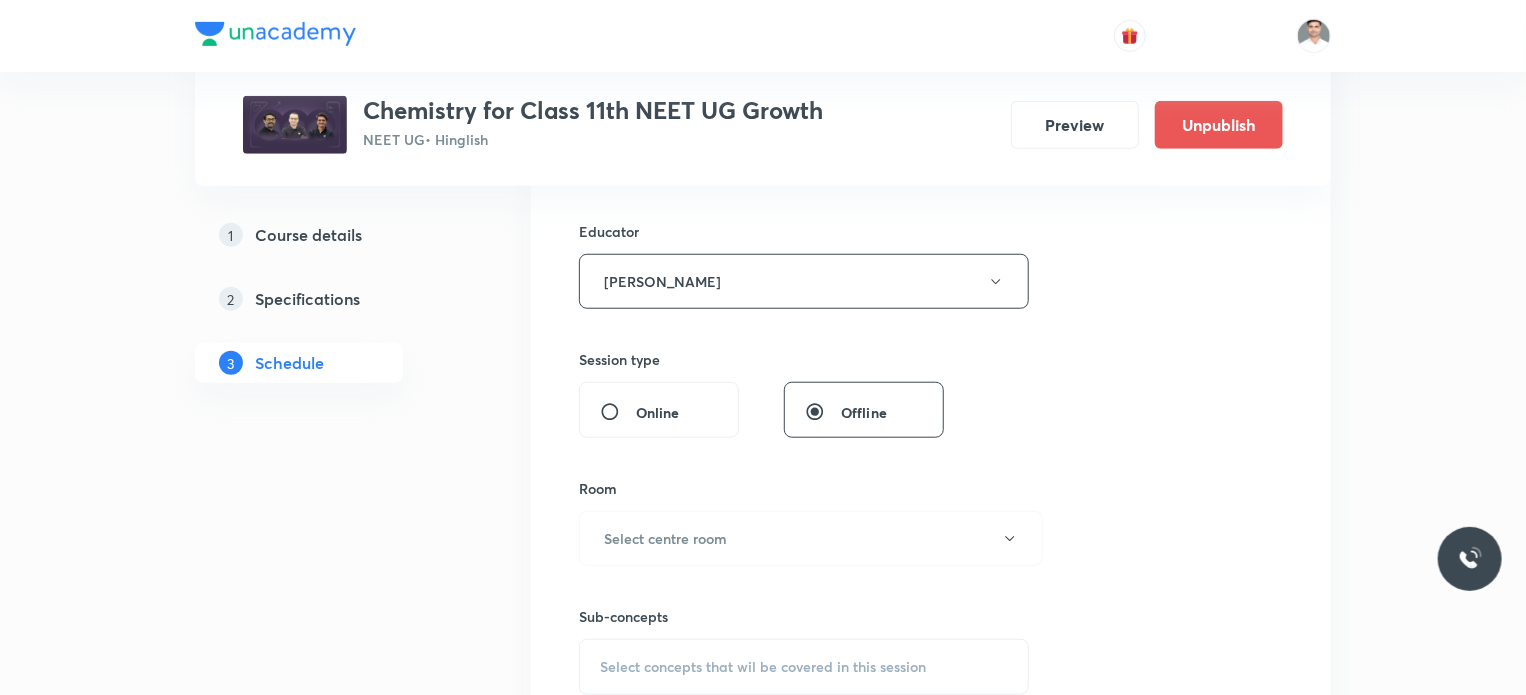 scroll, scrollTop: 736, scrollLeft: 0, axis: vertical 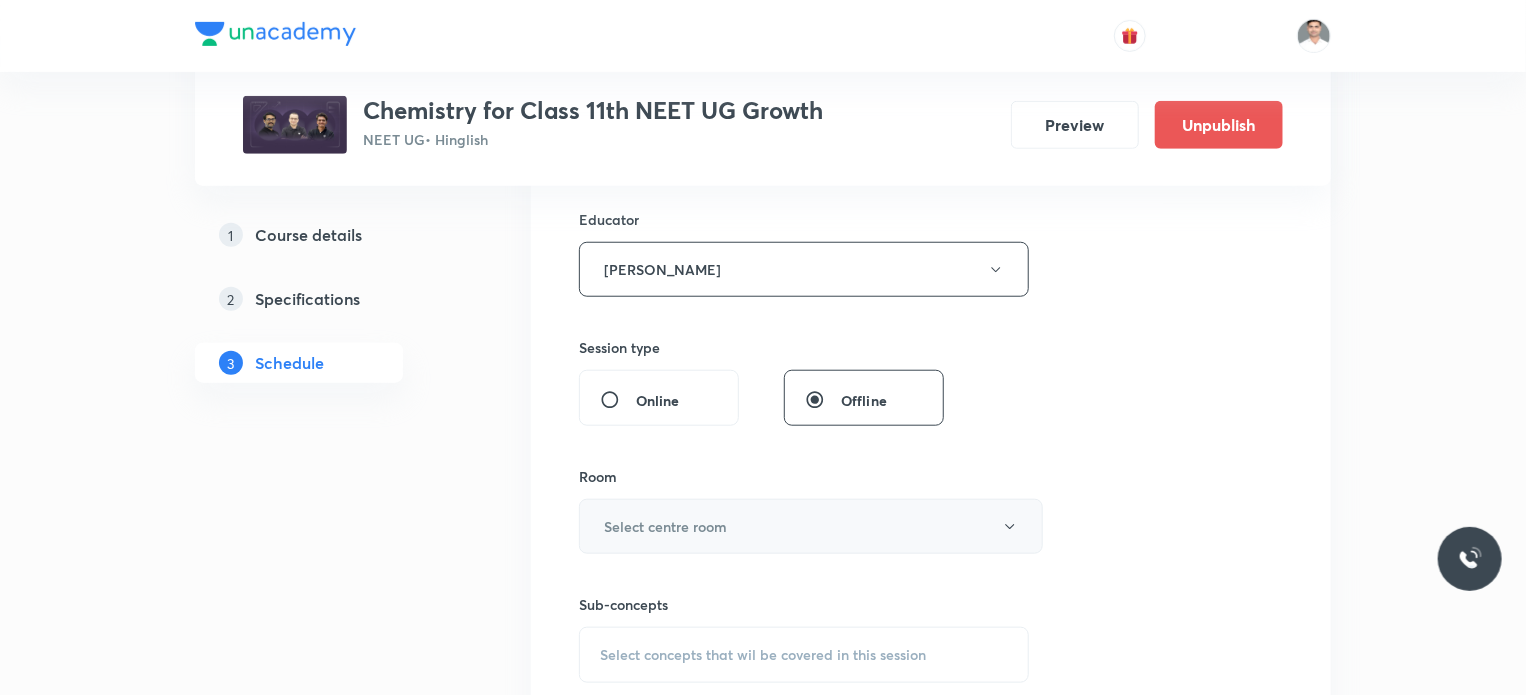 click on "Select centre room" at bounding box center [665, 526] 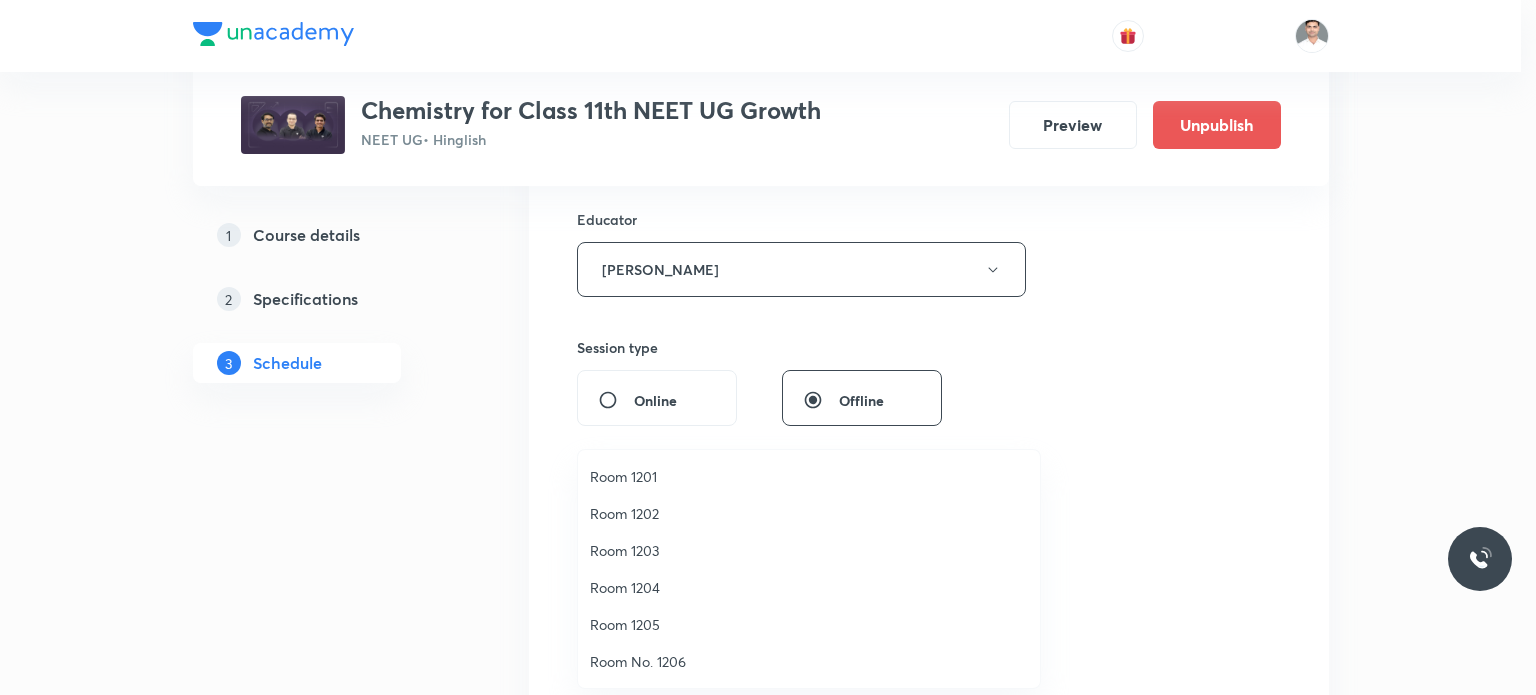 click on "Room 1203" at bounding box center (809, 550) 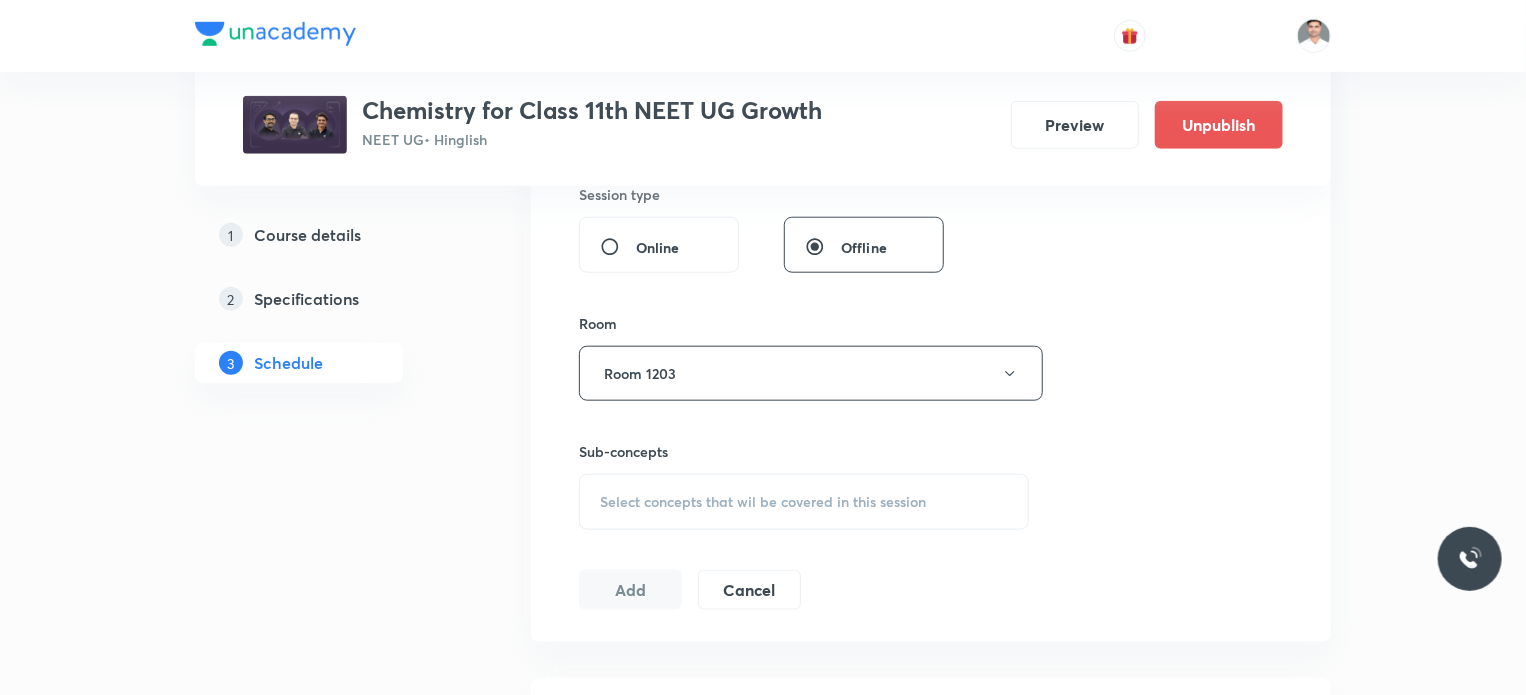 scroll, scrollTop: 936, scrollLeft: 0, axis: vertical 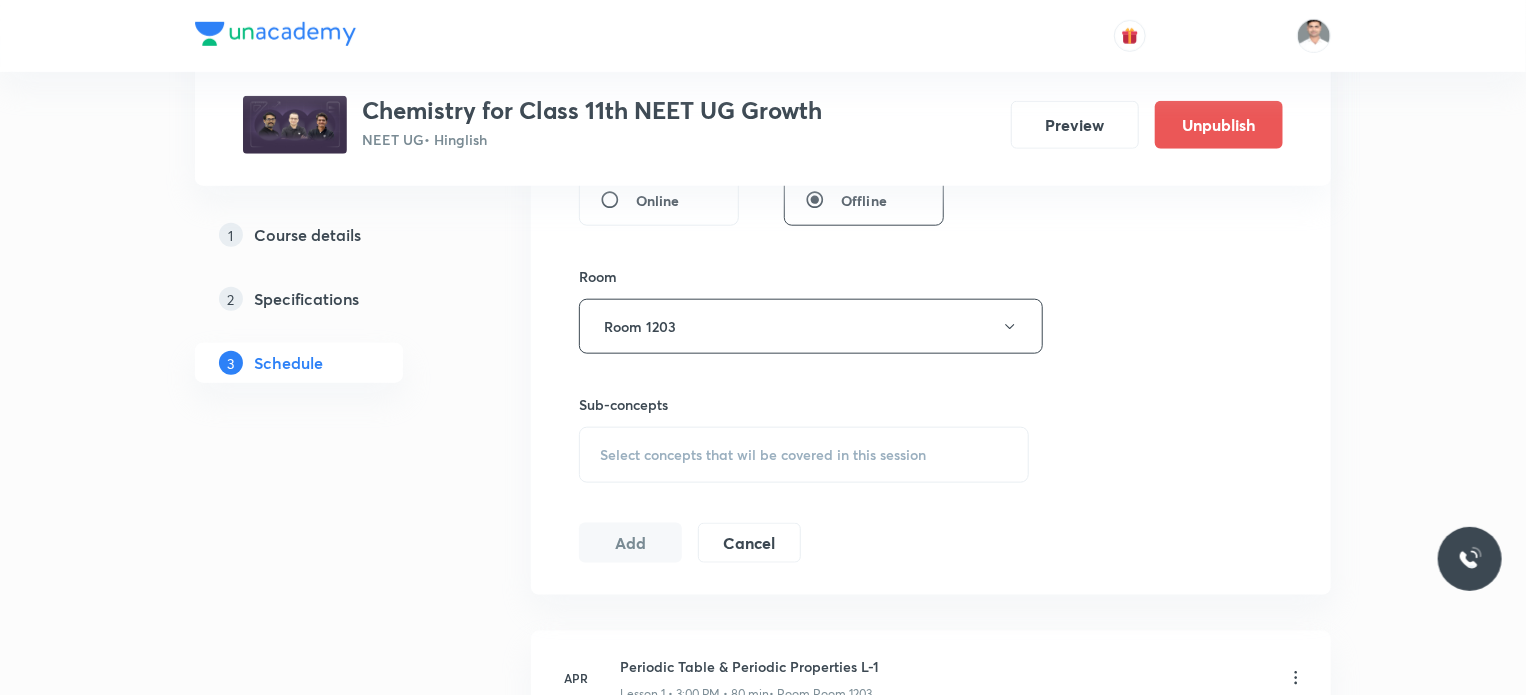 click on "Select concepts that wil be covered in this session" at bounding box center [763, 455] 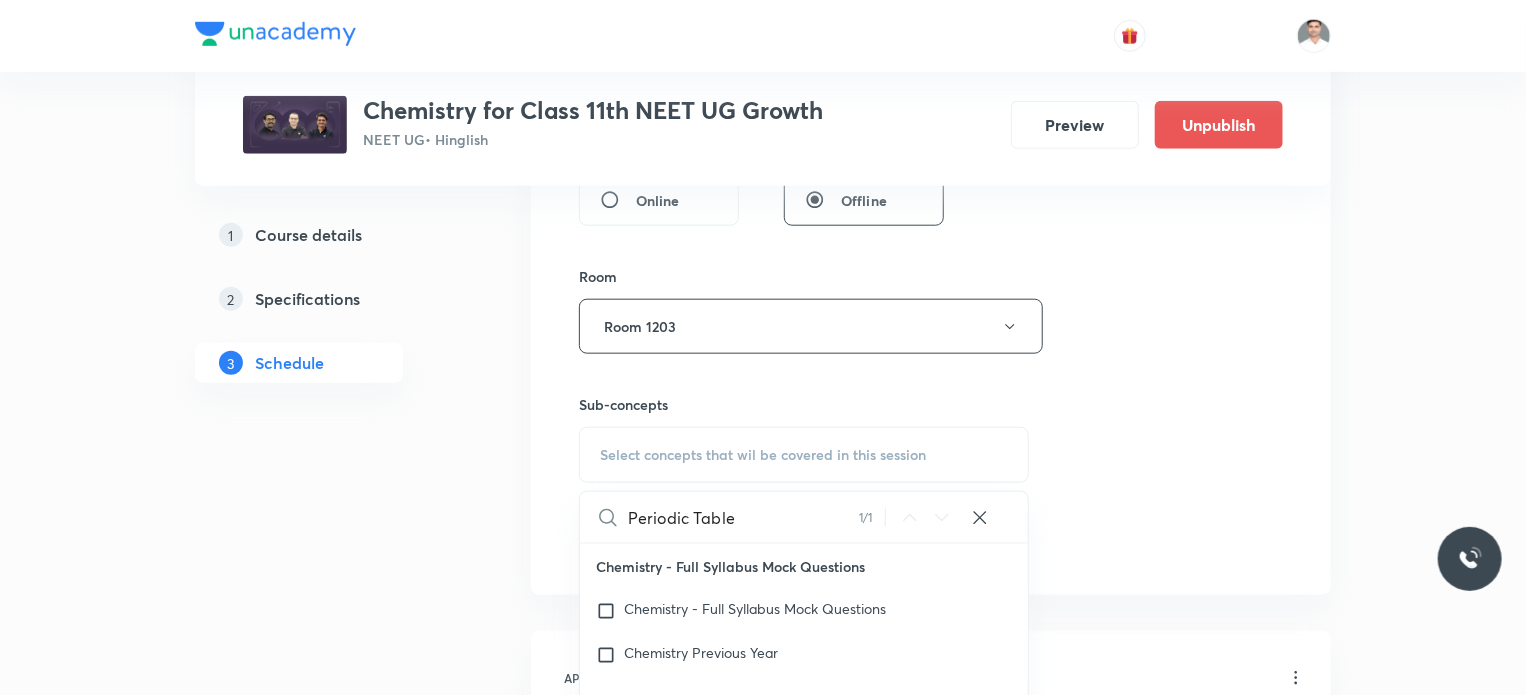 scroll, scrollTop: 0, scrollLeft: 0, axis: both 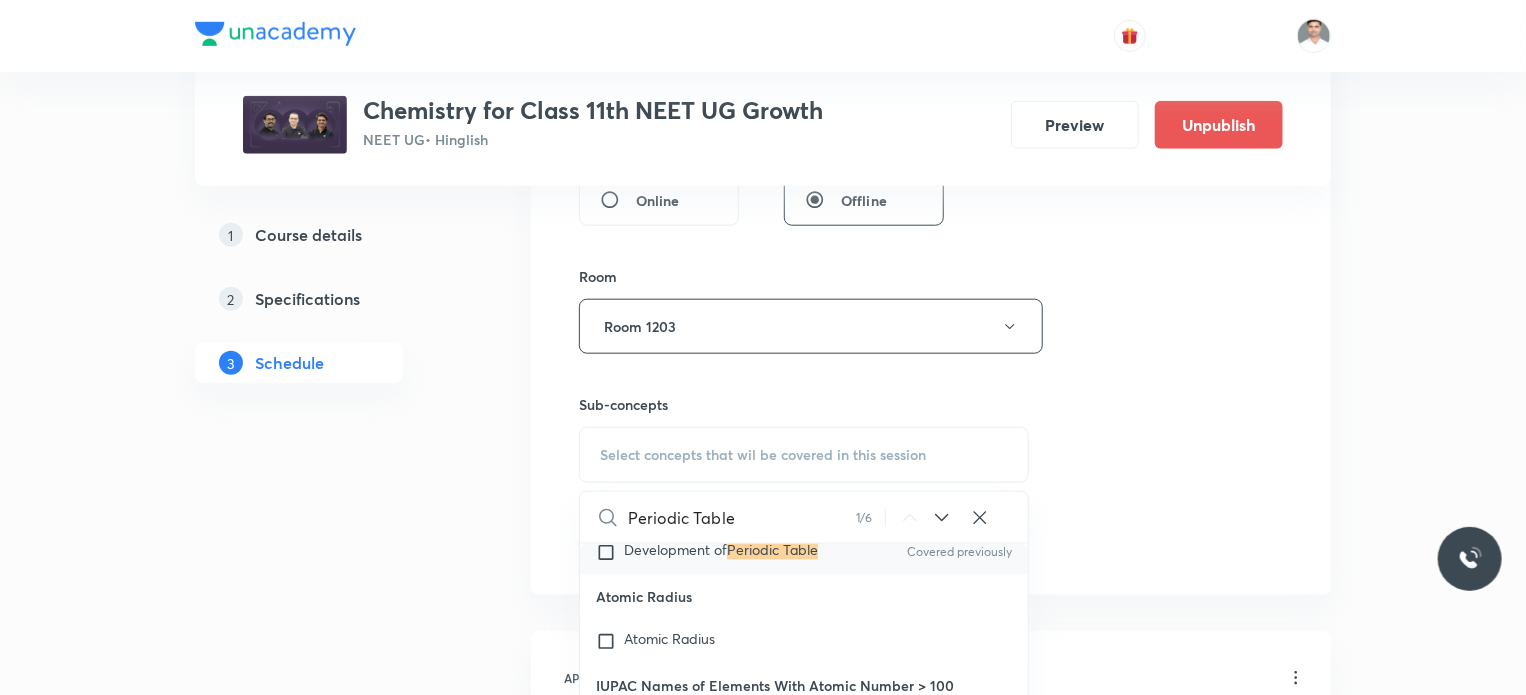 type on "Periodic Table" 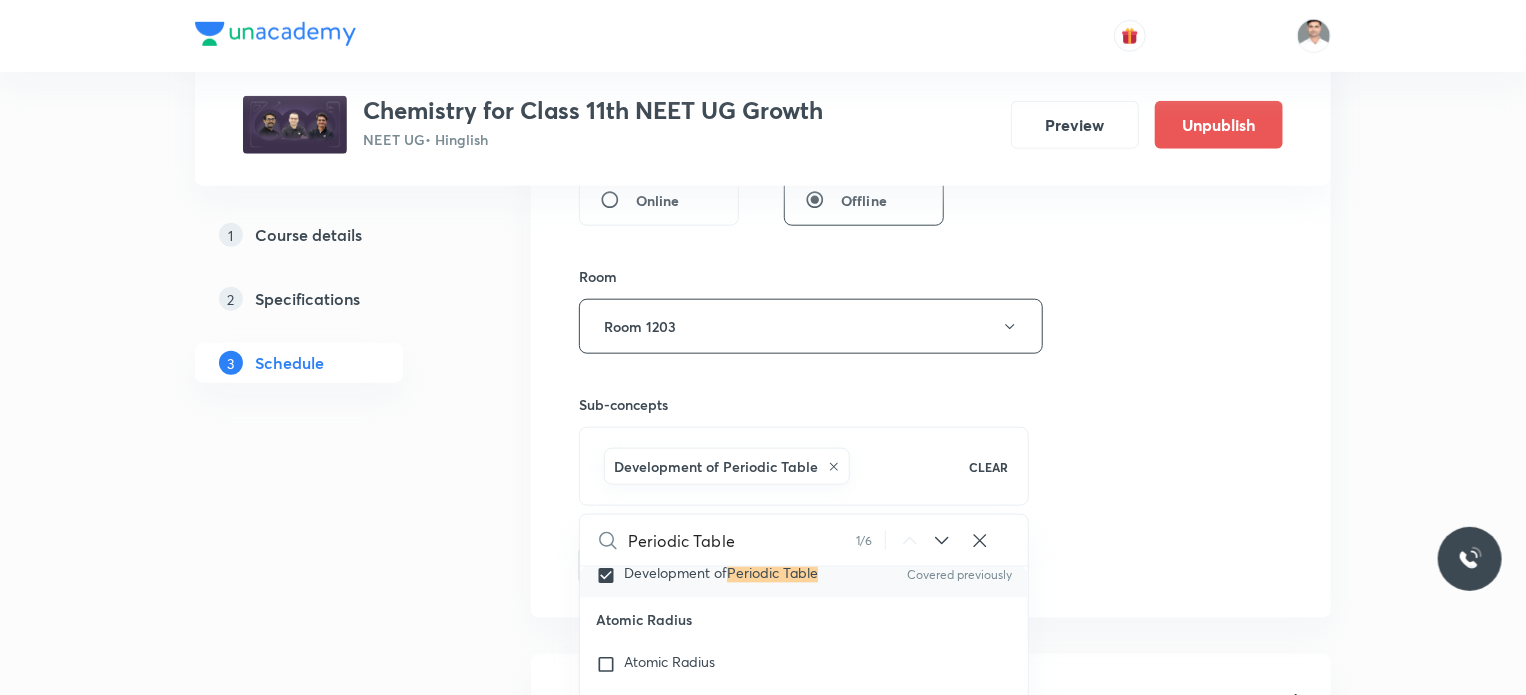 click on "1 Course details 2 Specifications 3 Schedule" at bounding box center [331, 3889] 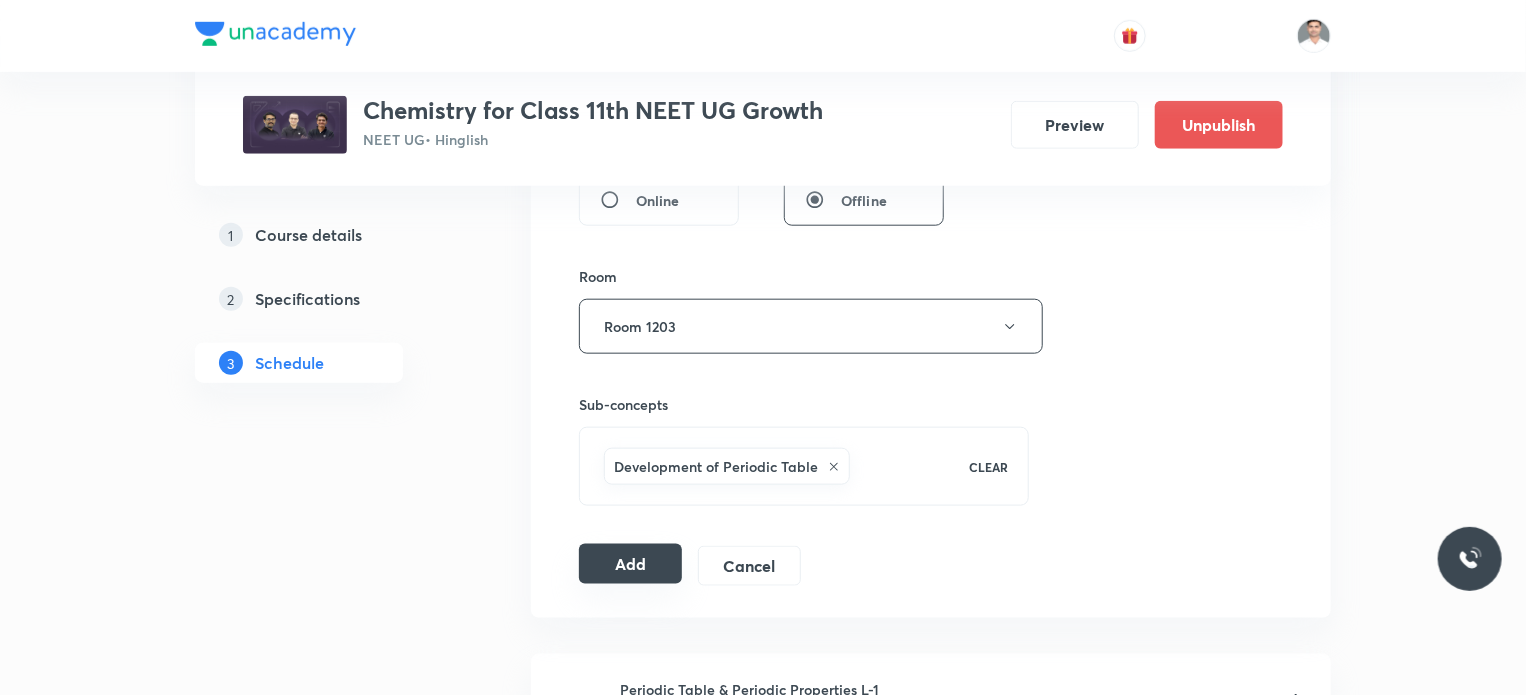 click on "Add" at bounding box center [630, 564] 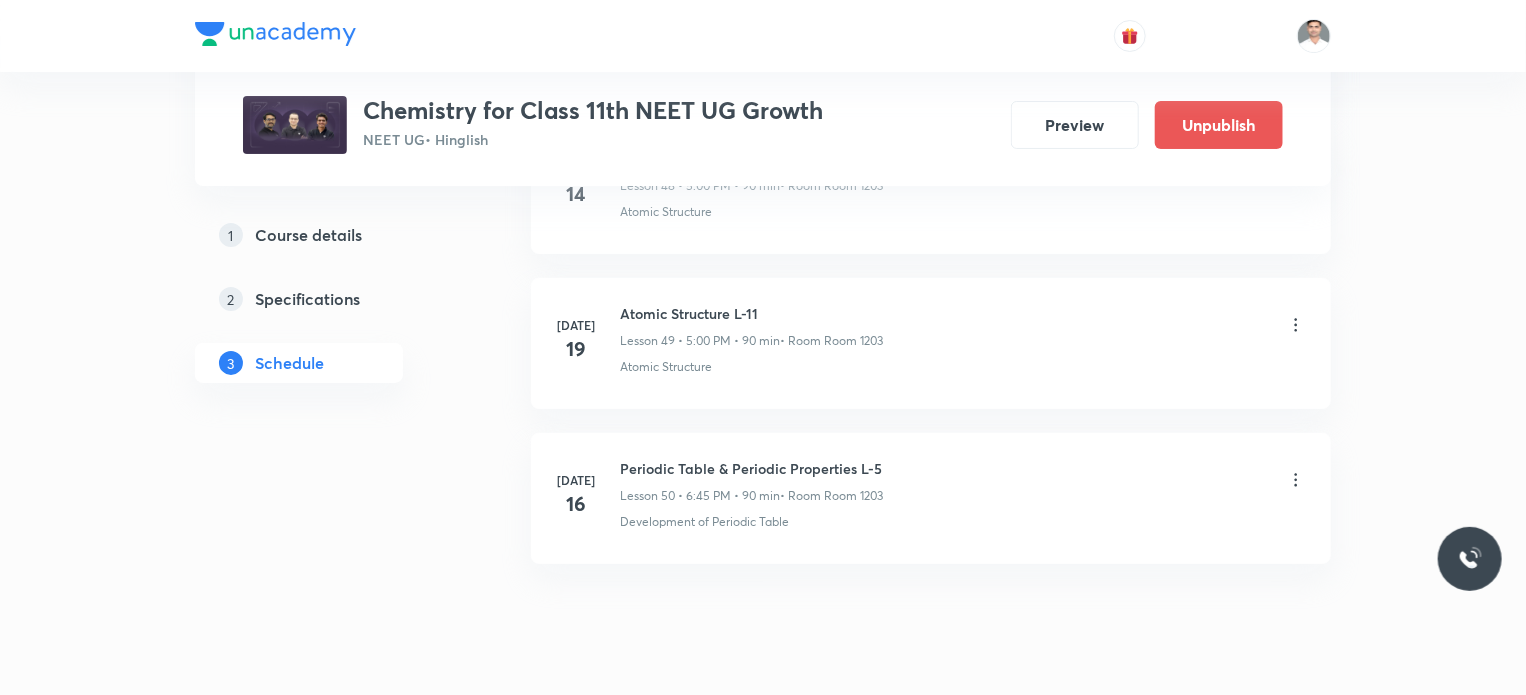 scroll, scrollTop: 7719, scrollLeft: 0, axis: vertical 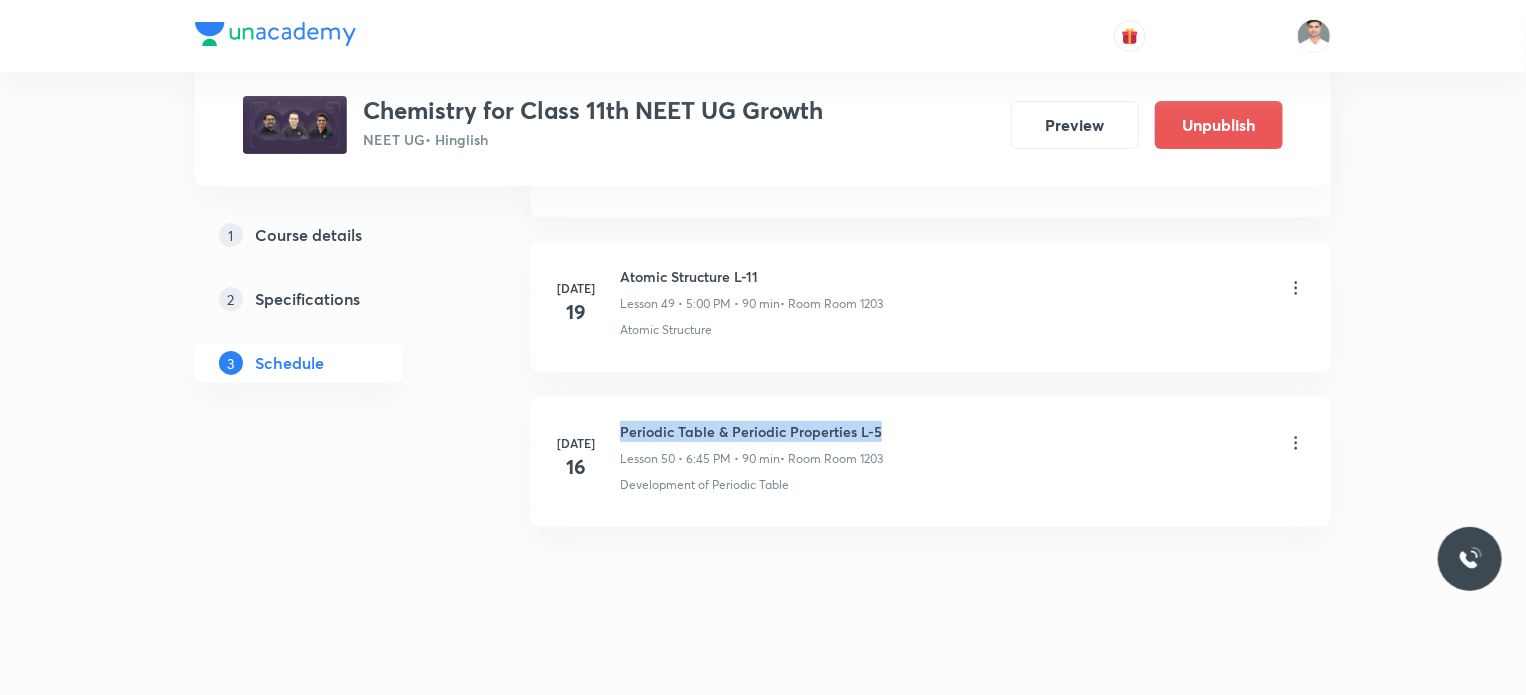 drag, startPoint x: 620, startPoint y: 407, endPoint x: 980, endPoint y: 407, distance: 360 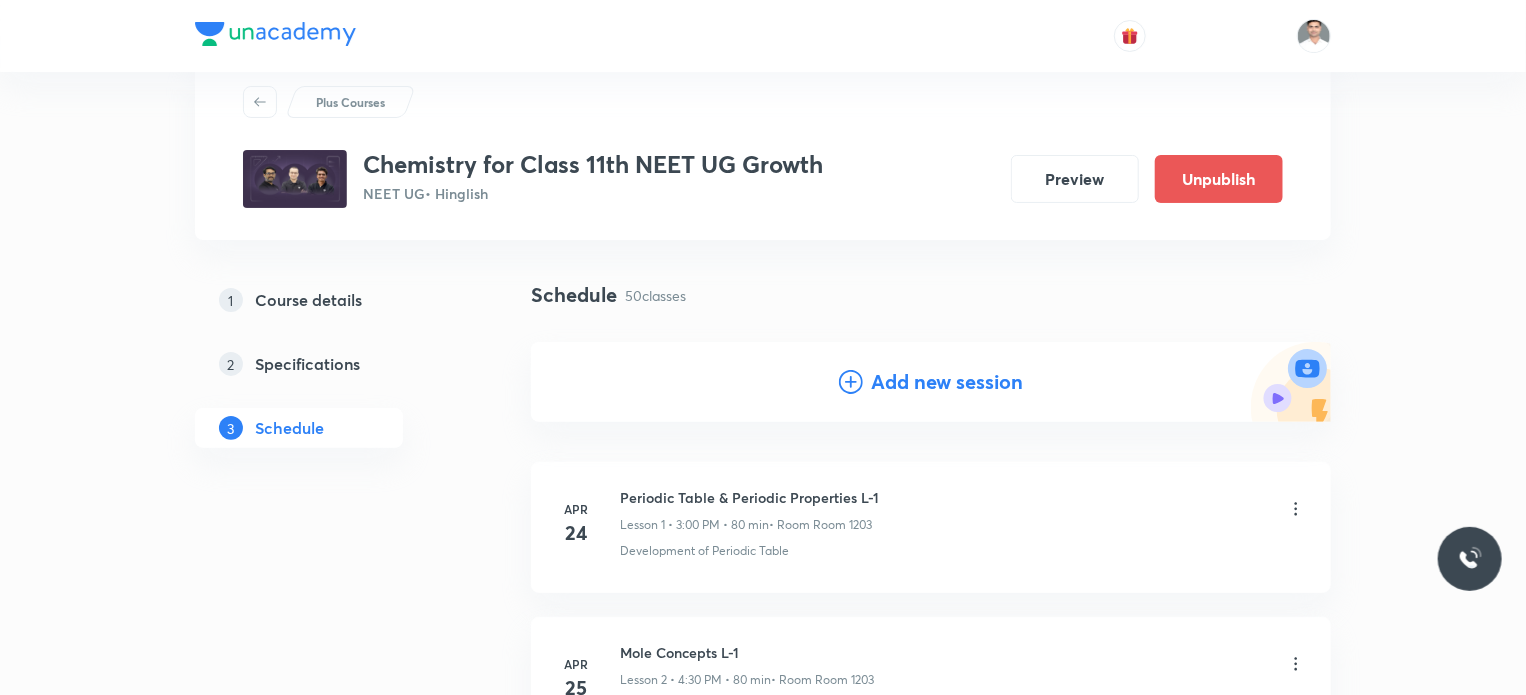 scroll, scrollTop: 0, scrollLeft: 0, axis: both 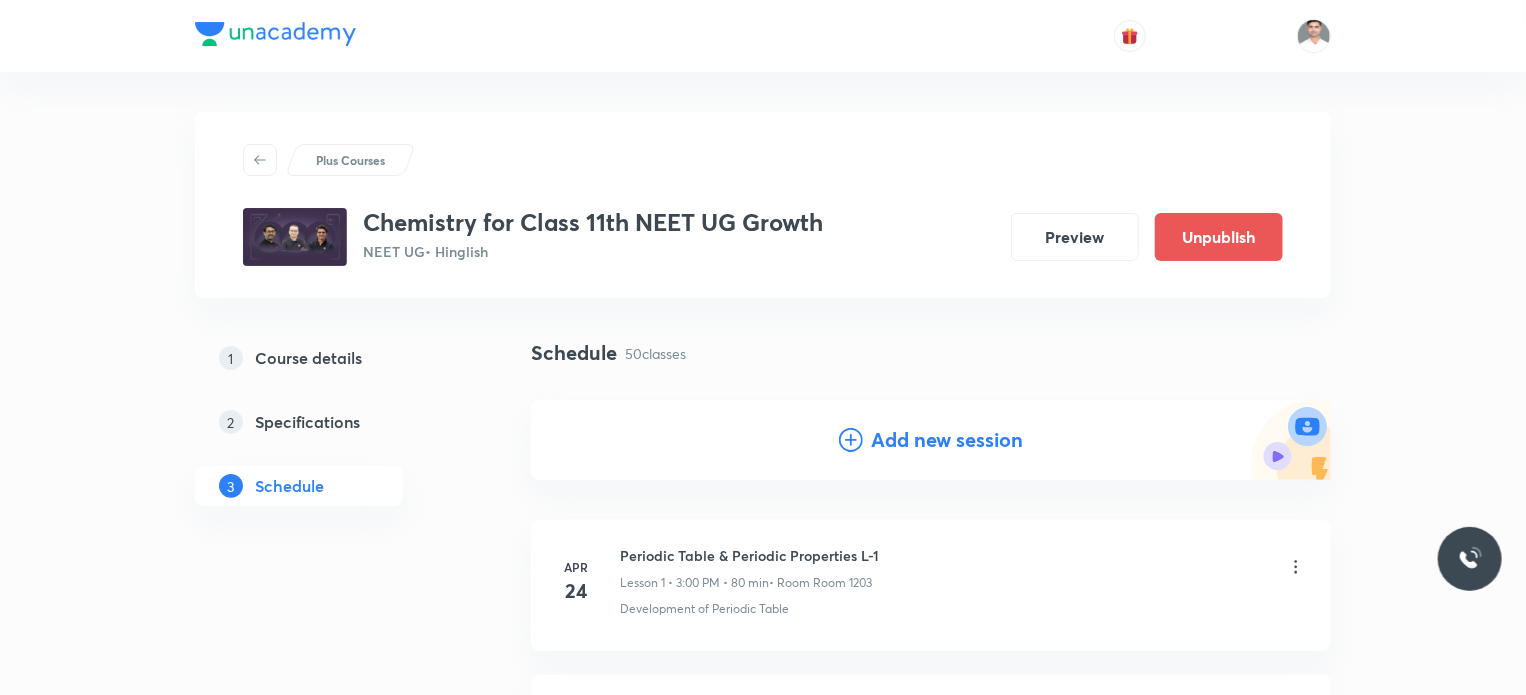 click on "Add new session" at bounding box center [947, 440] 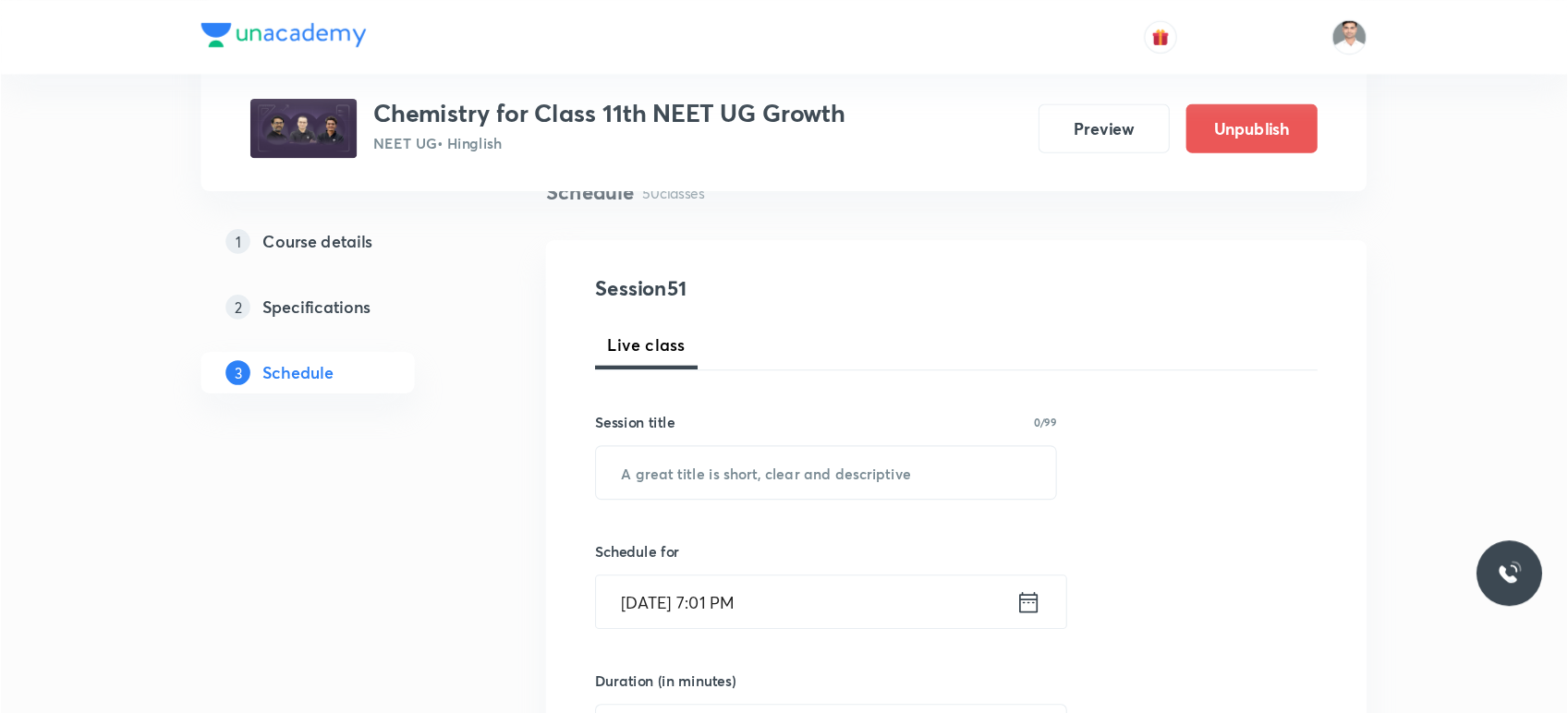 scroll, scrollTop: 185, scrollLeft: 0, axis: vertical 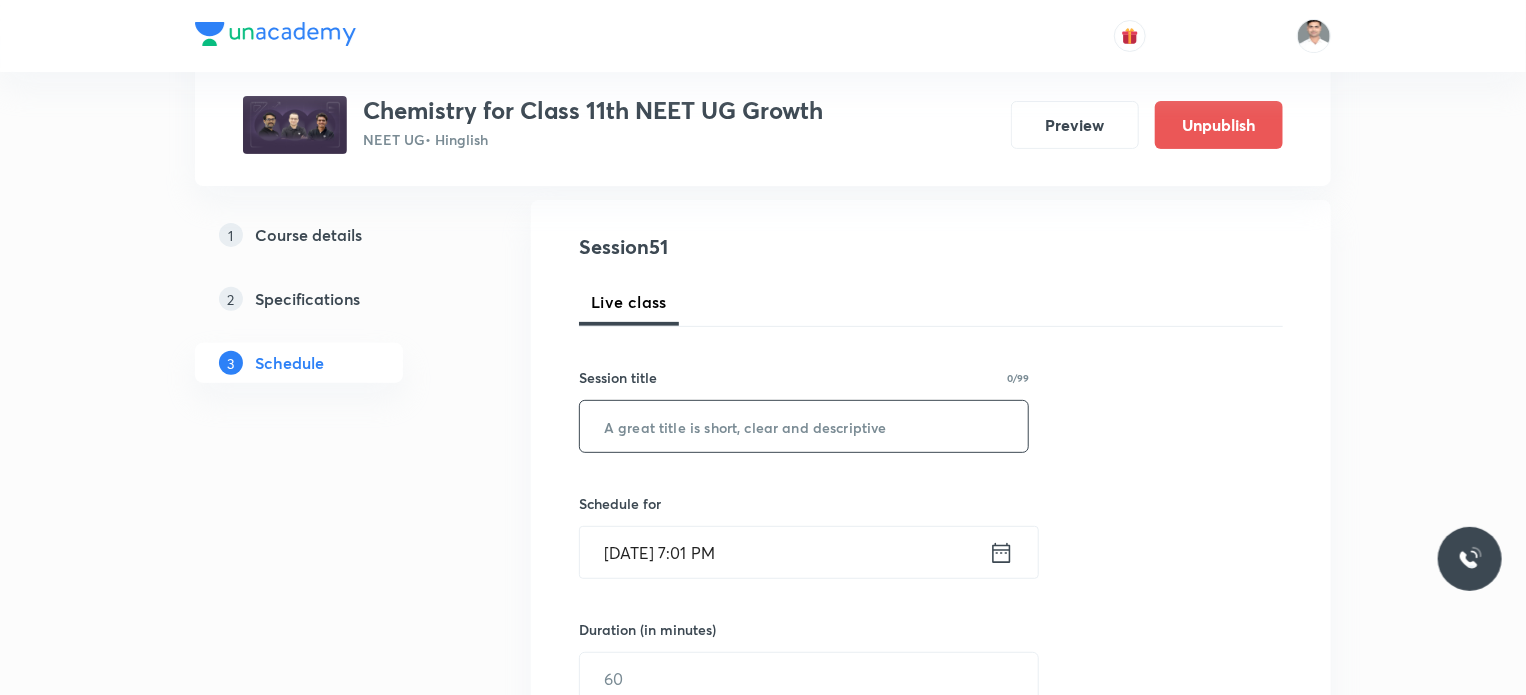click at bounding box center (804, 426) 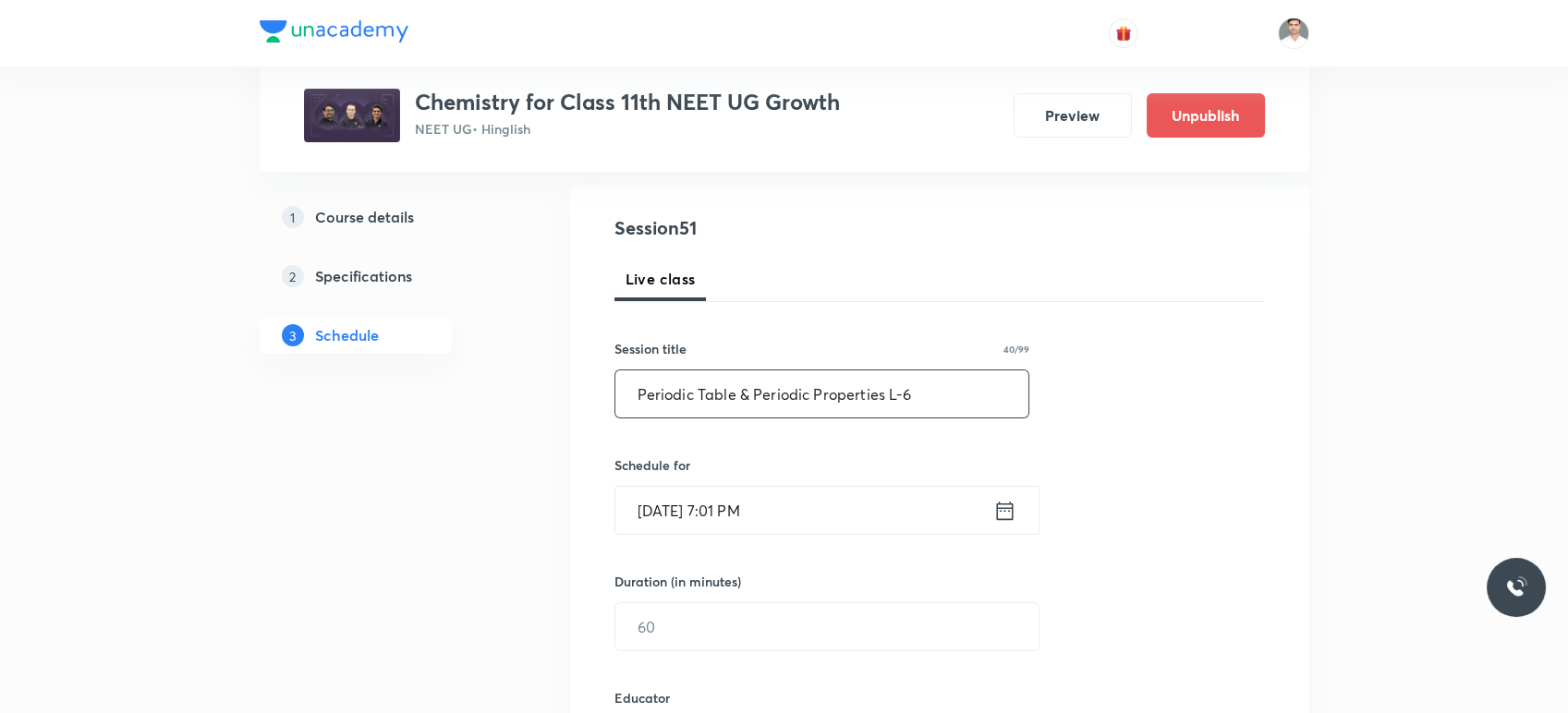 type on "Periodic Table & Periodic Properties L-6" 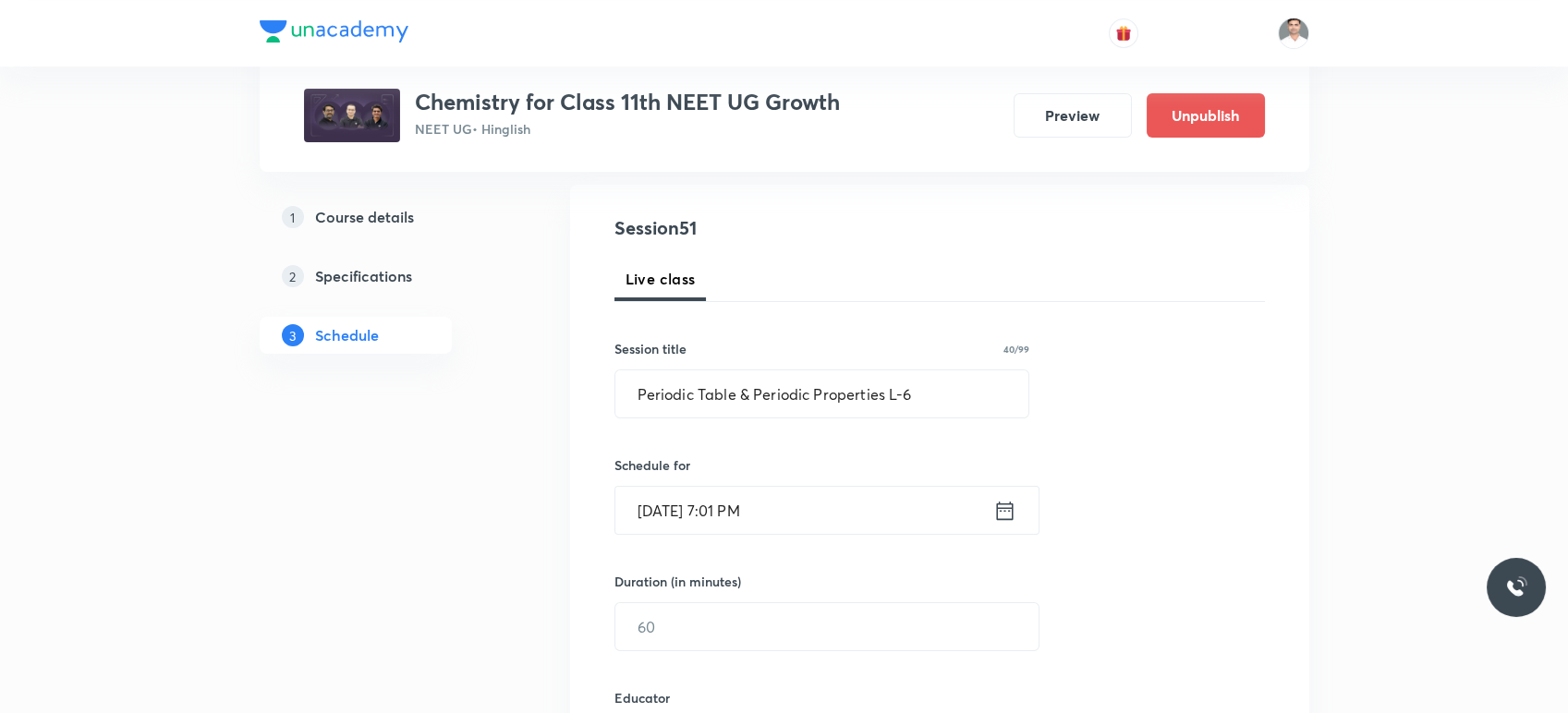 click 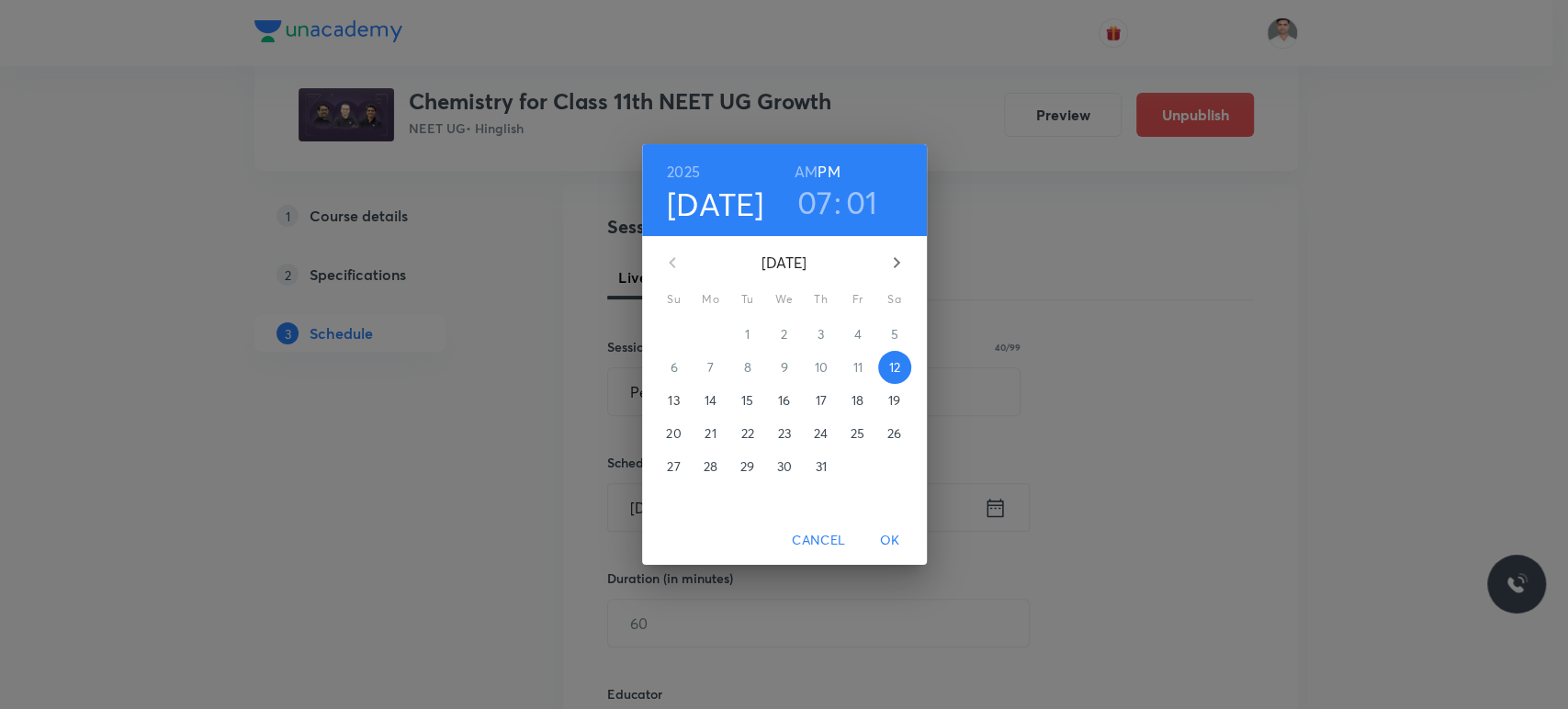 click on "17" at bounding box center [821, 400] 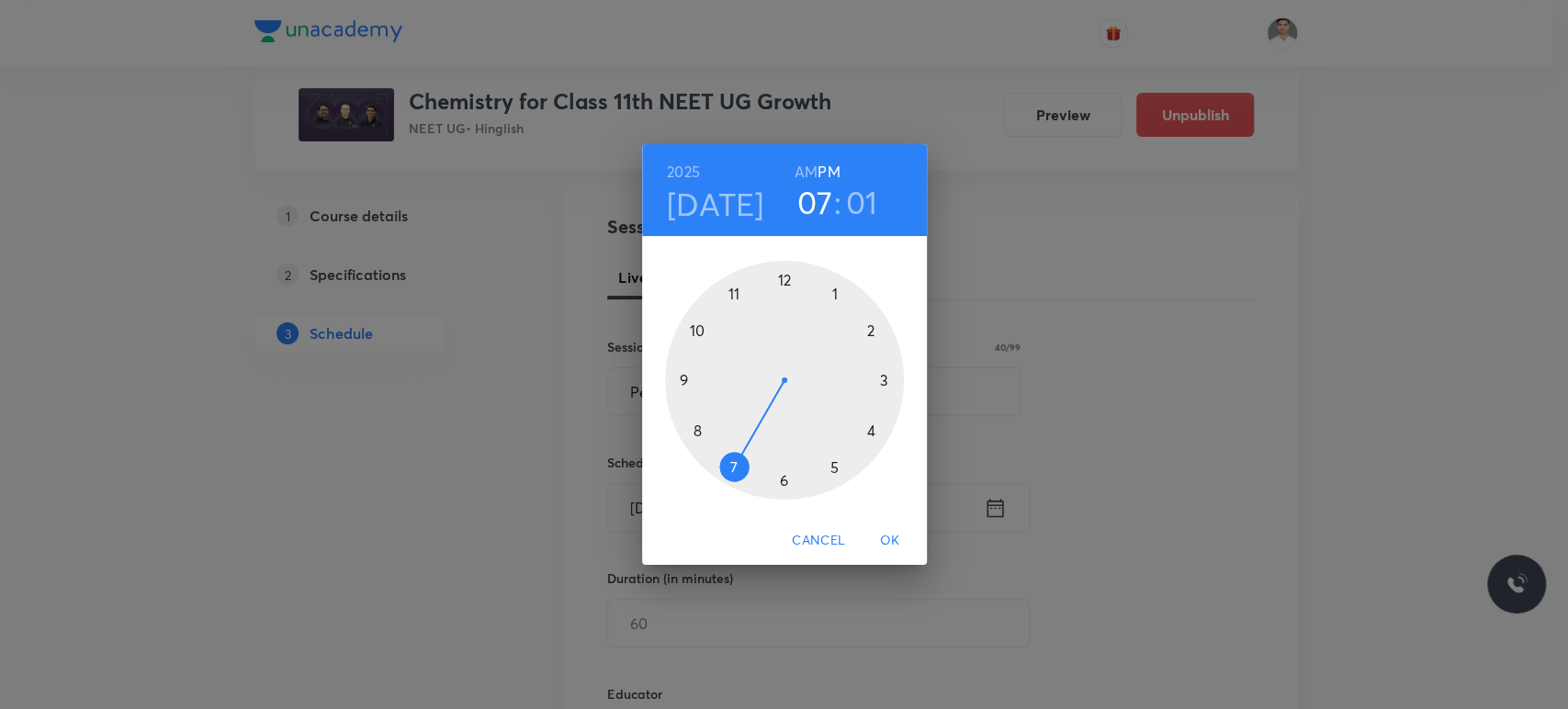 click at bounding box center (784, 380) 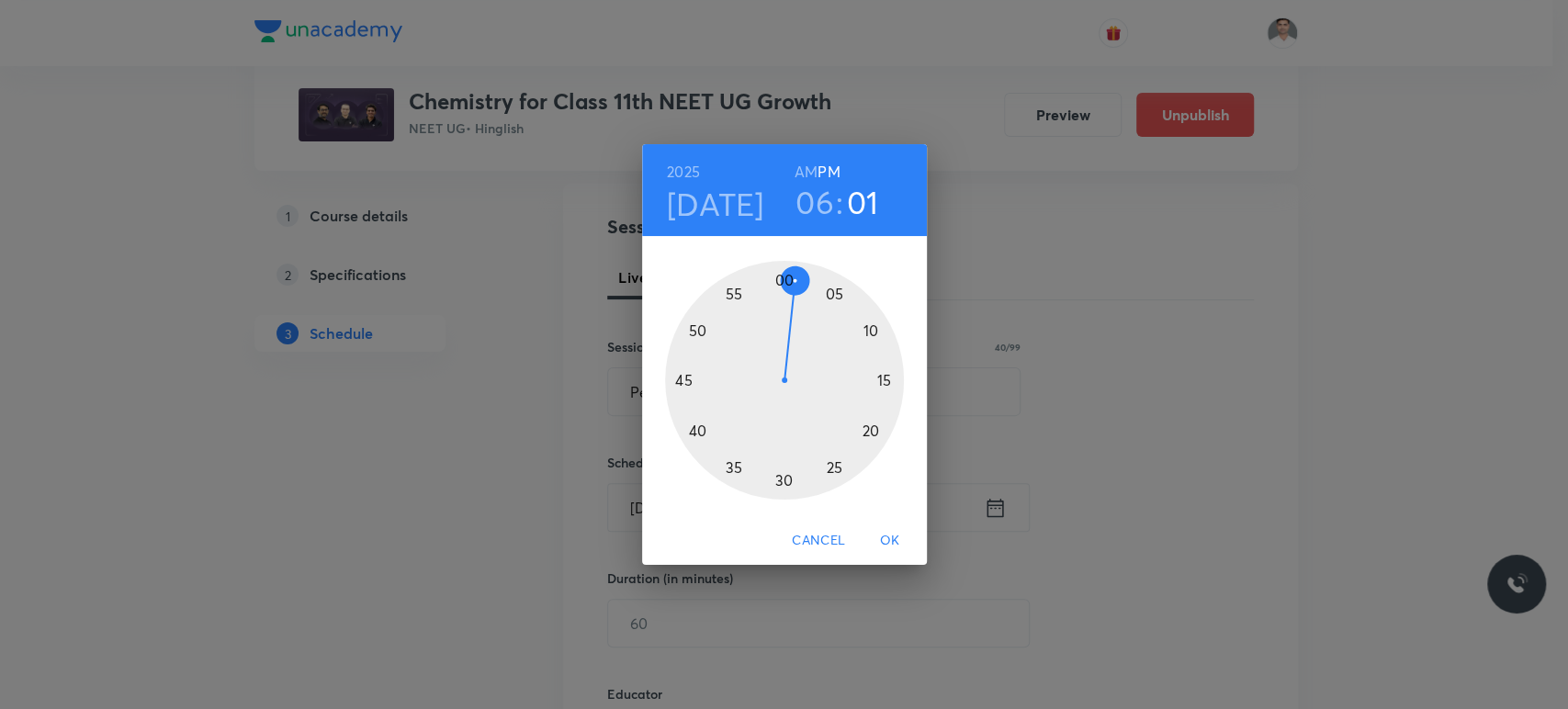 click at bounding box center (784, 380) 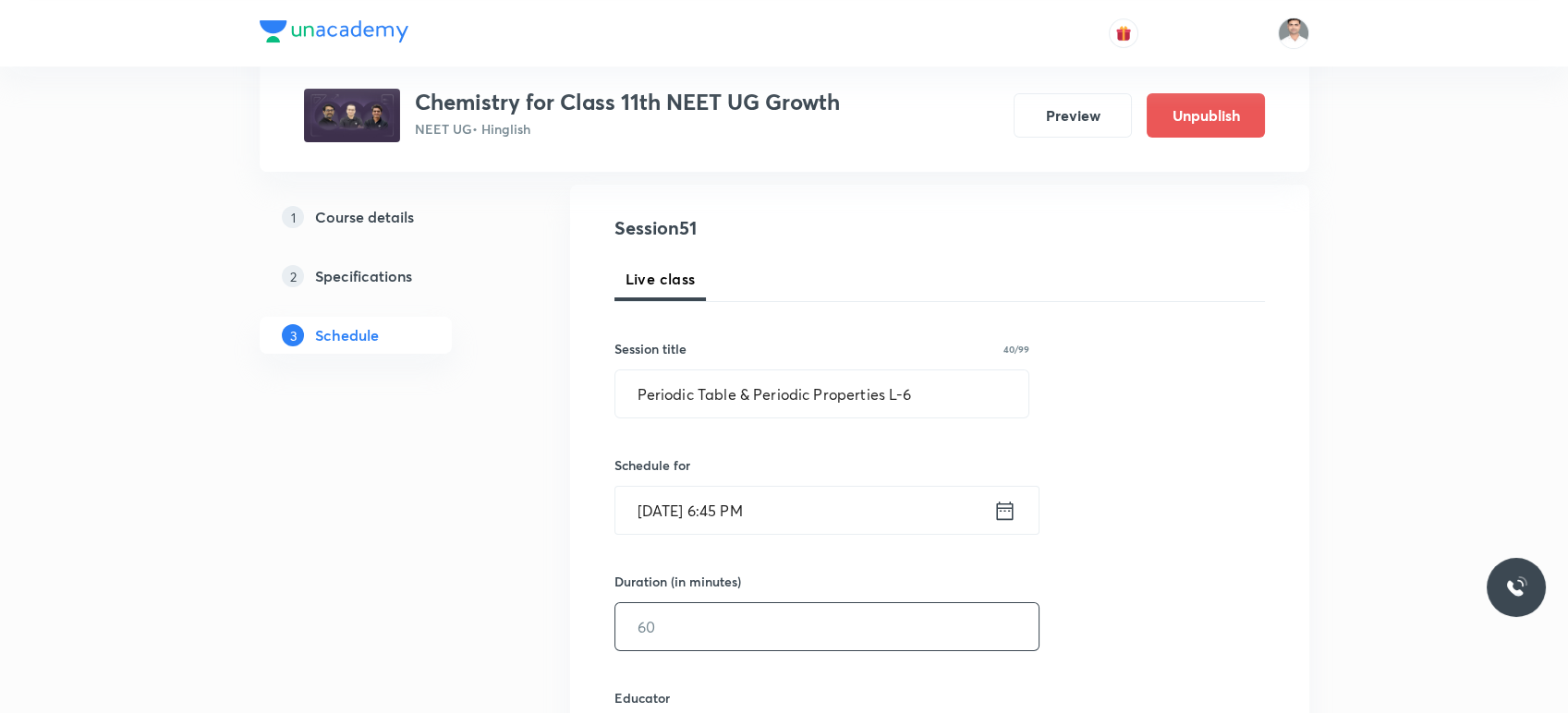 click at bounding box center (827, 626) 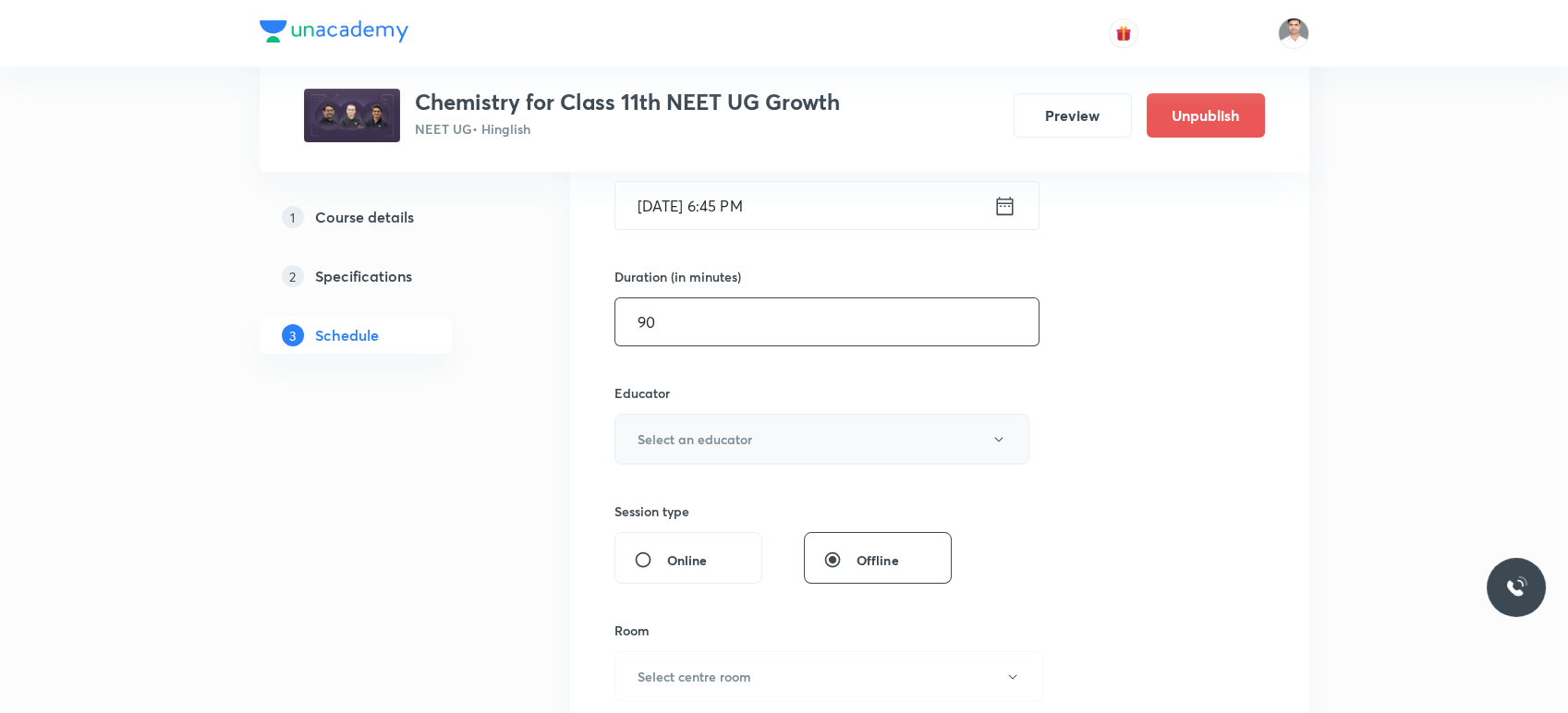scroll, scrollTop: 492, scrollLeft: 0, axis: vertical 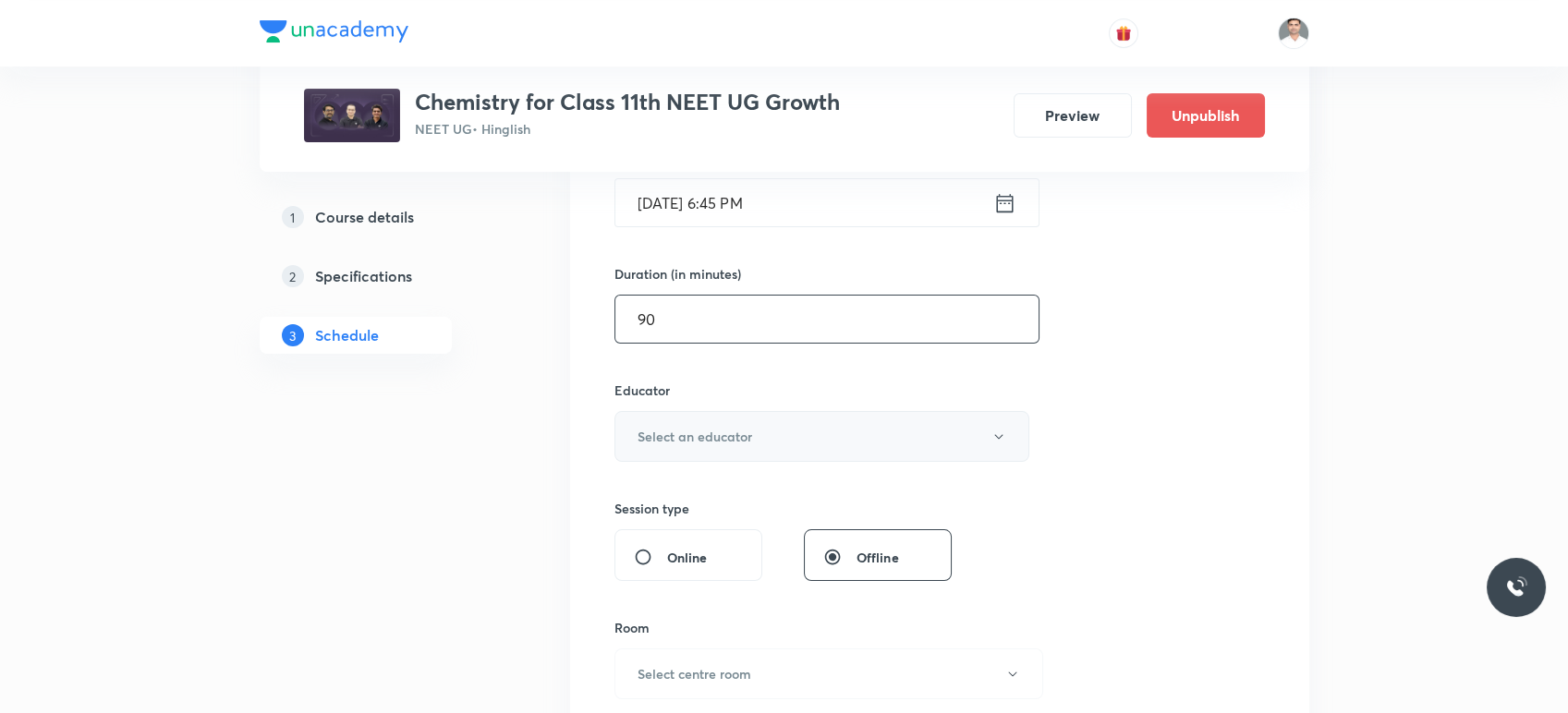 type on "90" 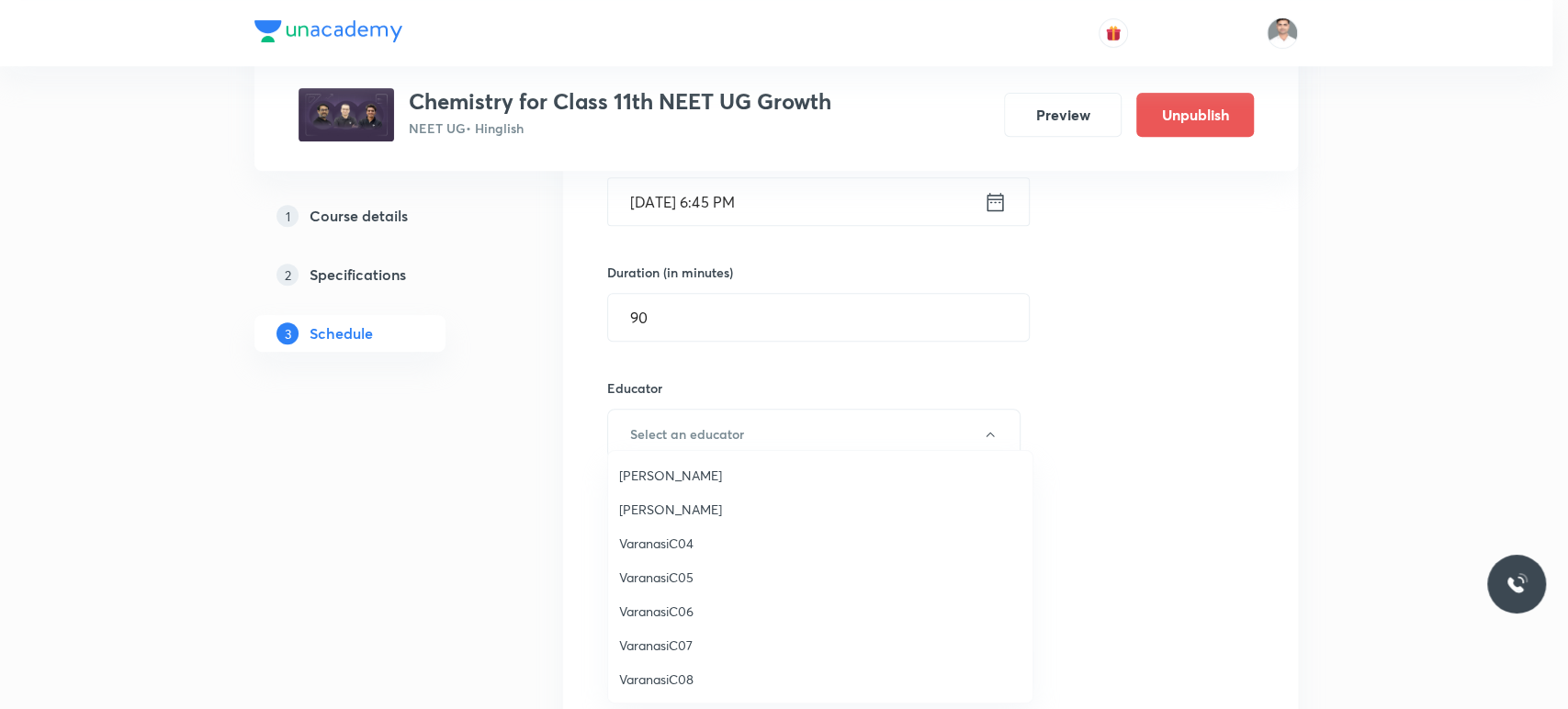 click on "Akhilesh Kumar Dwivedi" at bounding box center (820, 509) 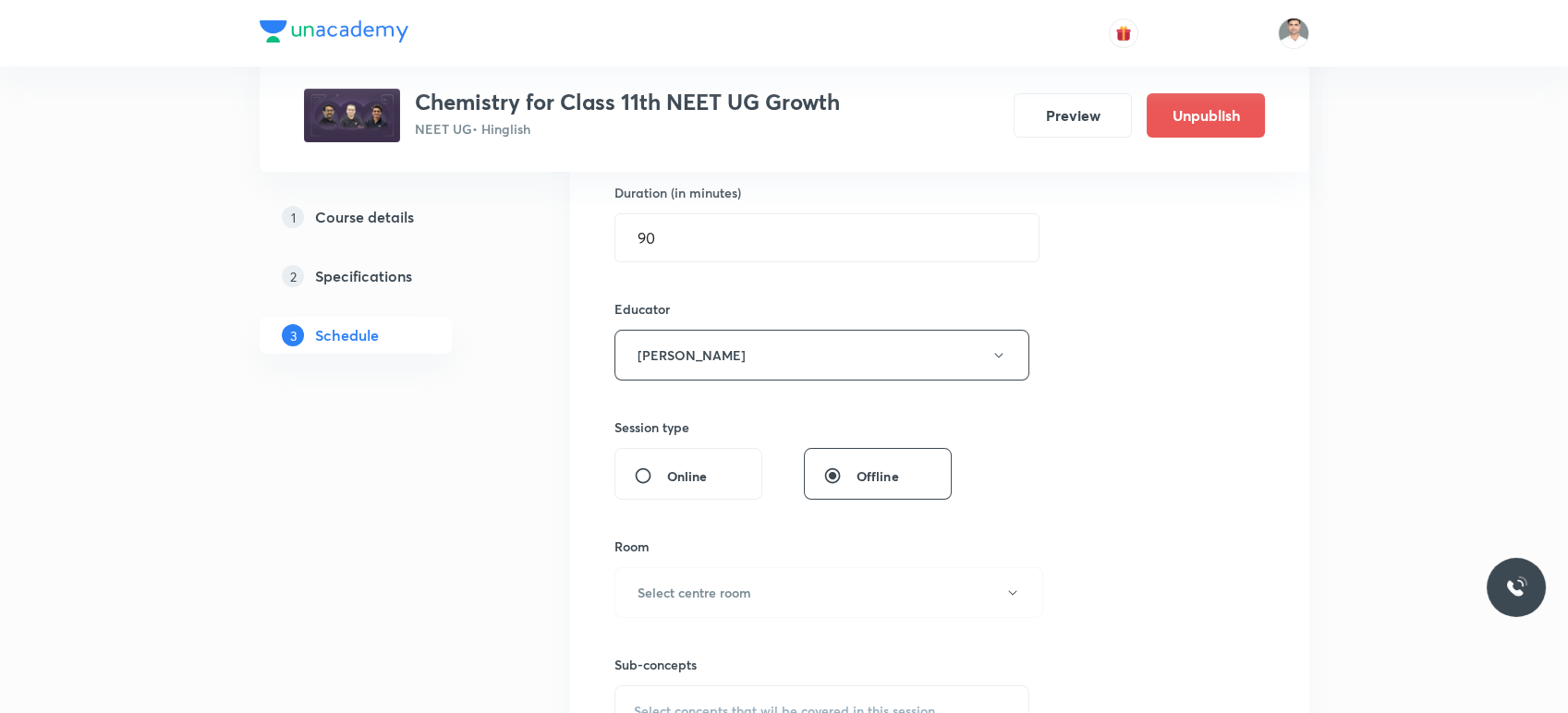 scroll, scrollTop: 697, scrollLeft: 0, axis: vertical 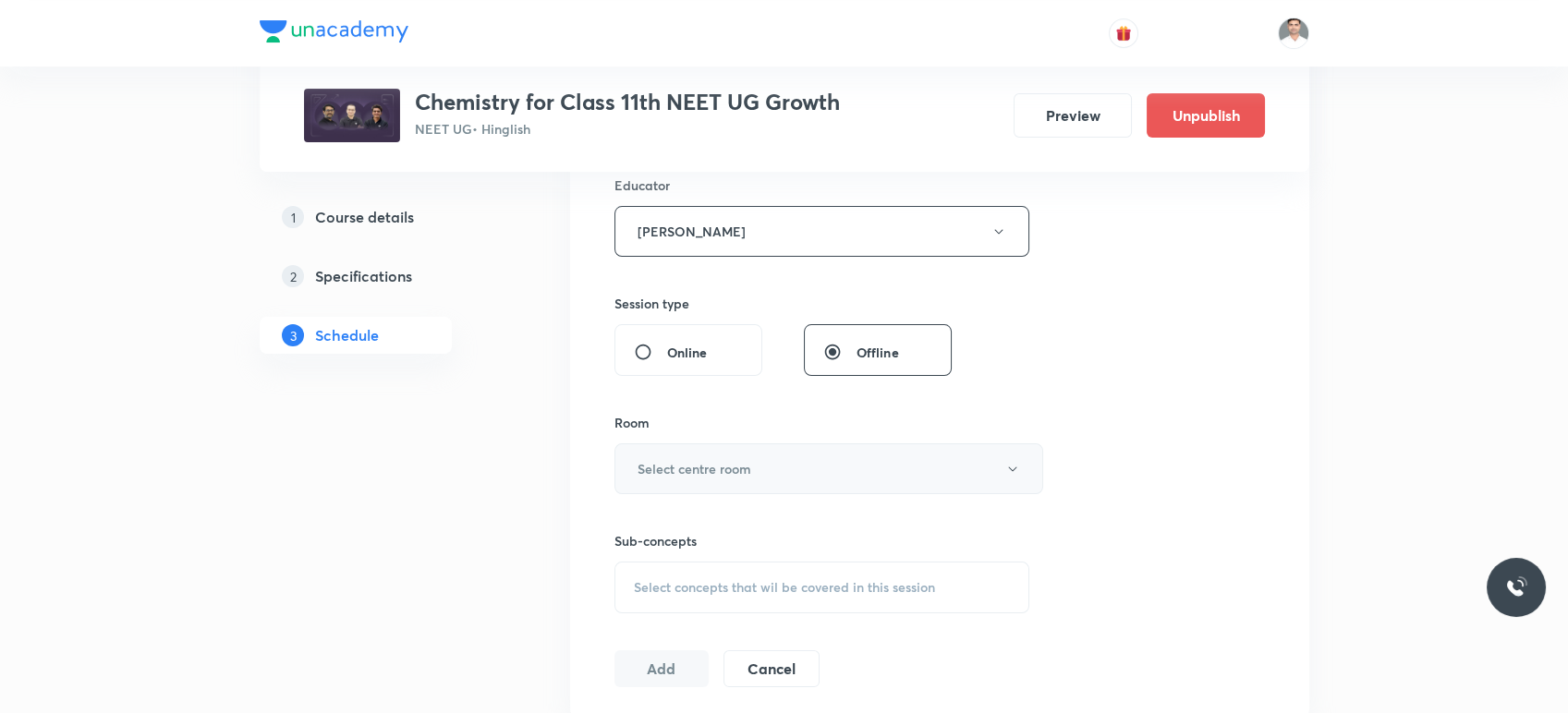 click on "Select centre room" at bounding box center (829, 468) 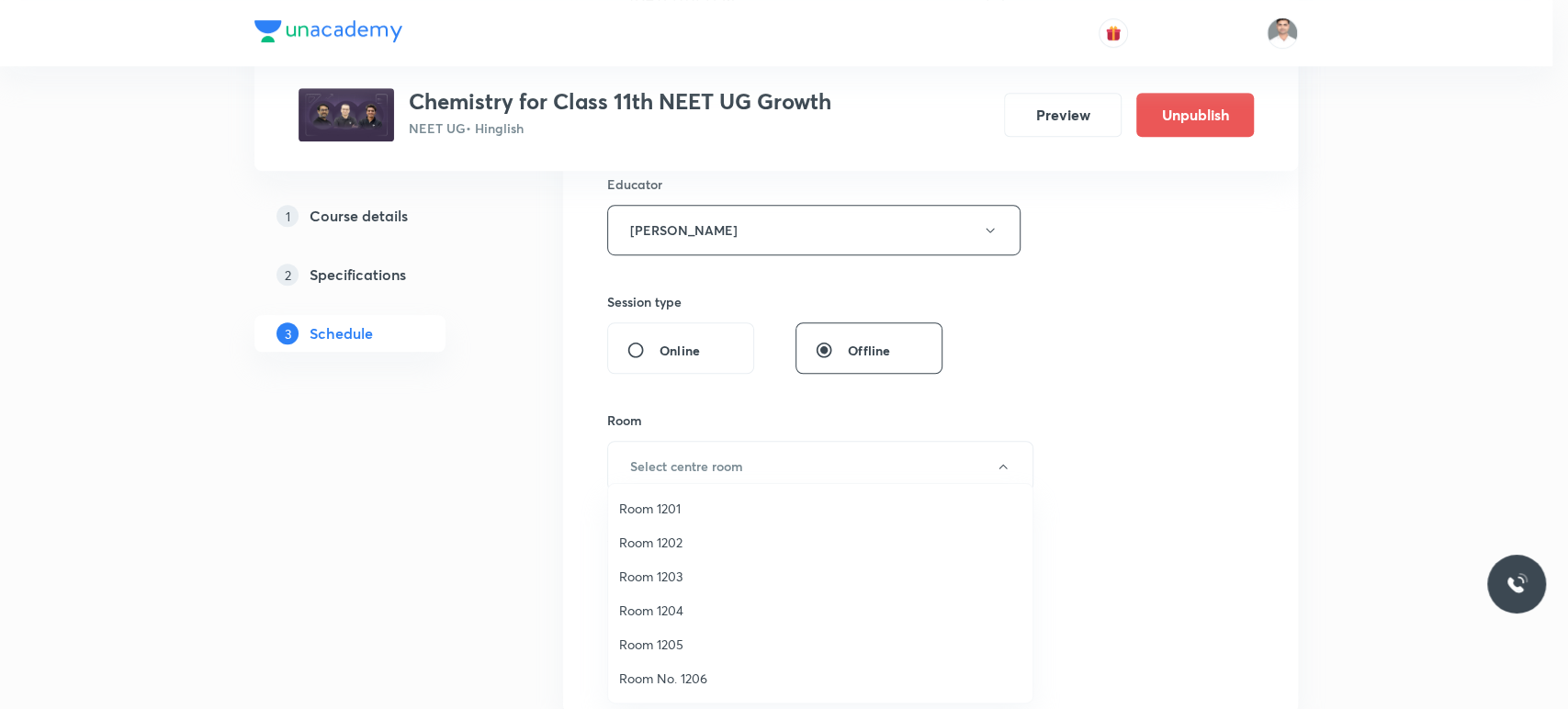 click on "Room 1203" at bounding box center [820, 576] 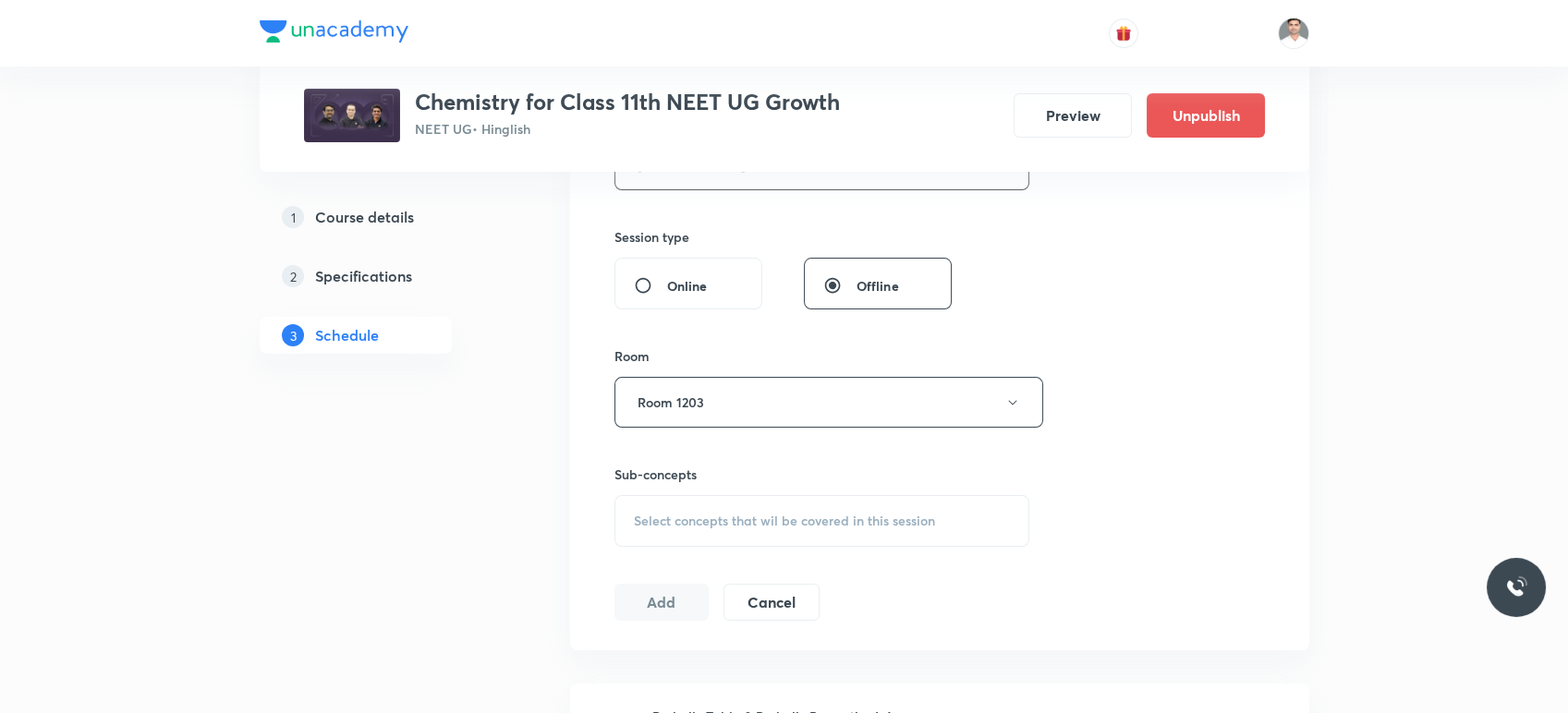 scroll, scrollTop: 800, scrollLeft: 0, axis: vertical 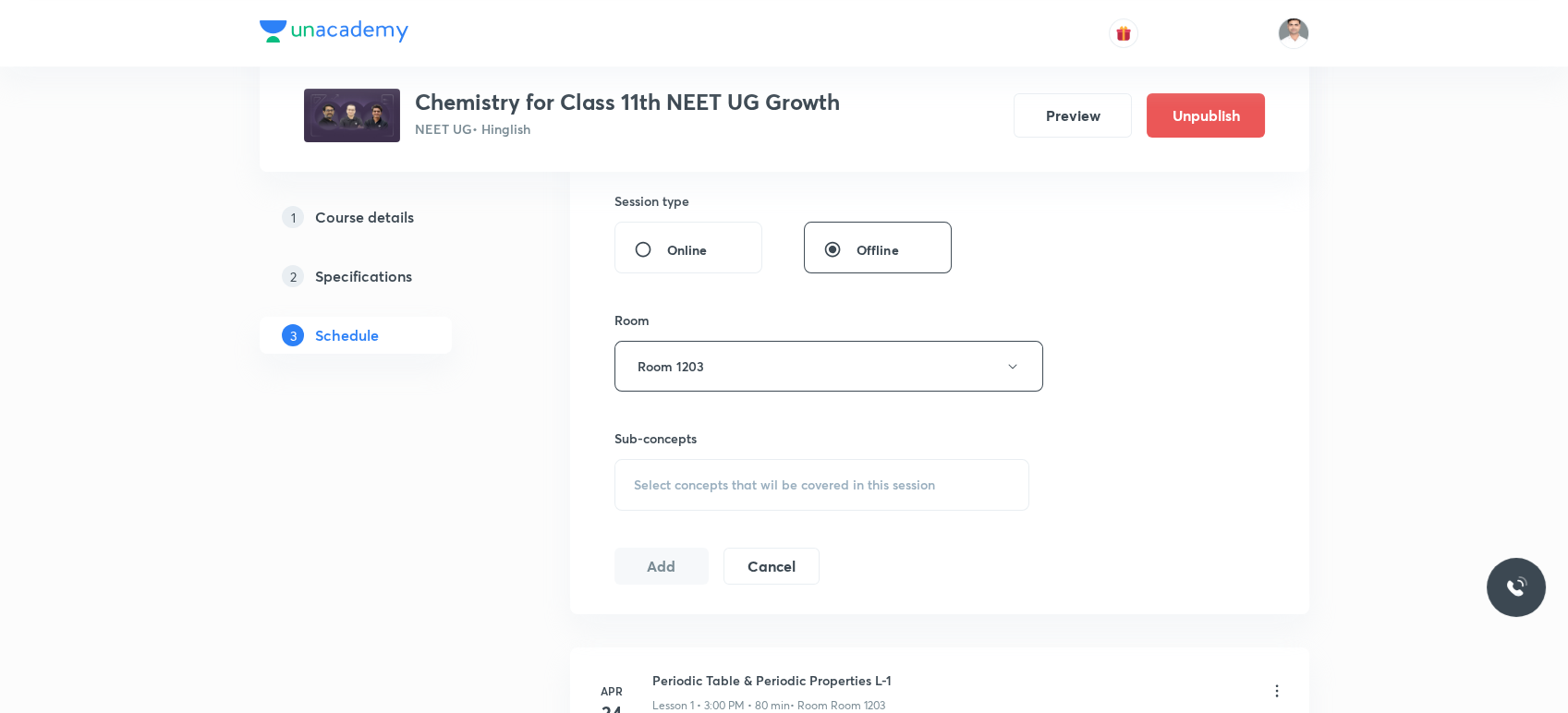 click on "Select concepts that wil be covered in this session" at bounding box center (822, 485) 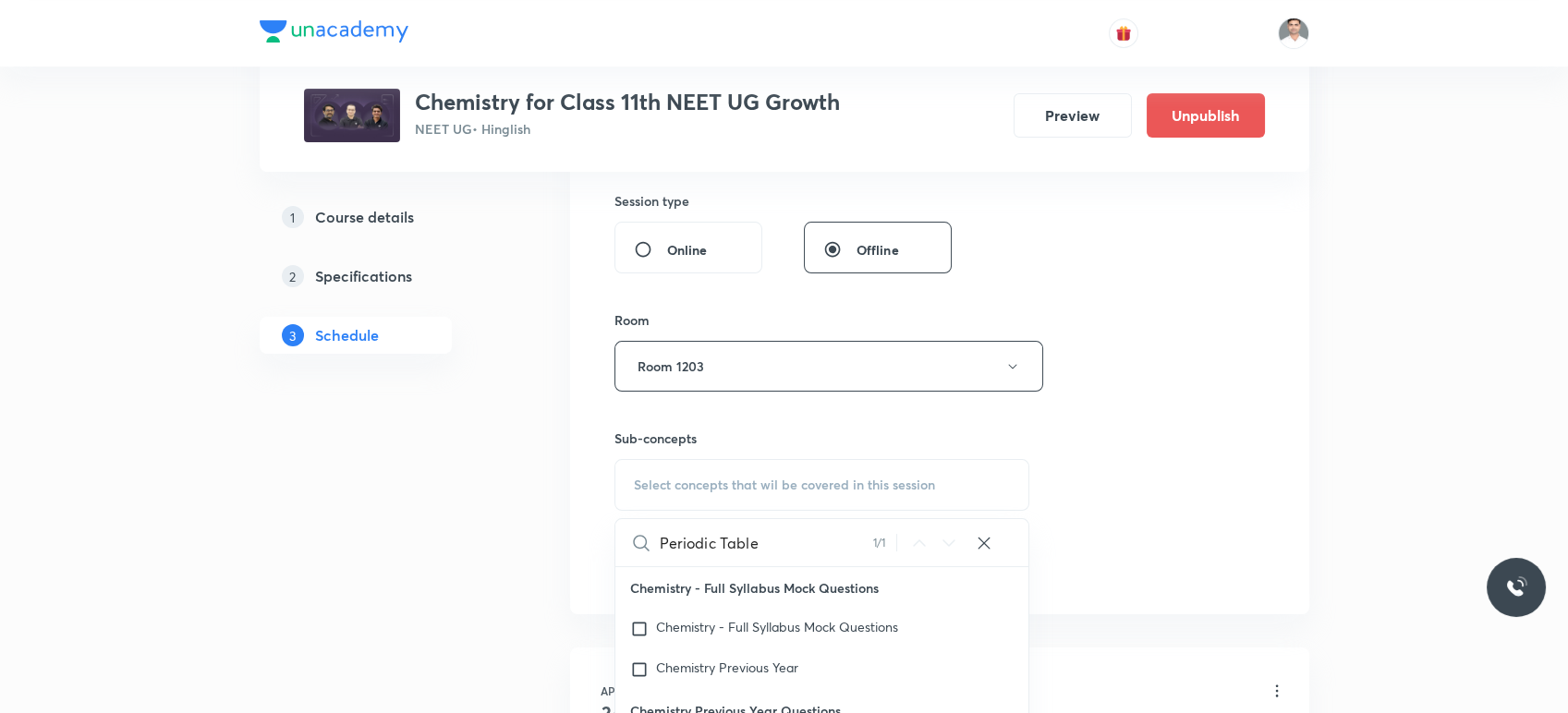 scroll, scrollTop: 0, scrollLeft: 0, axis: both 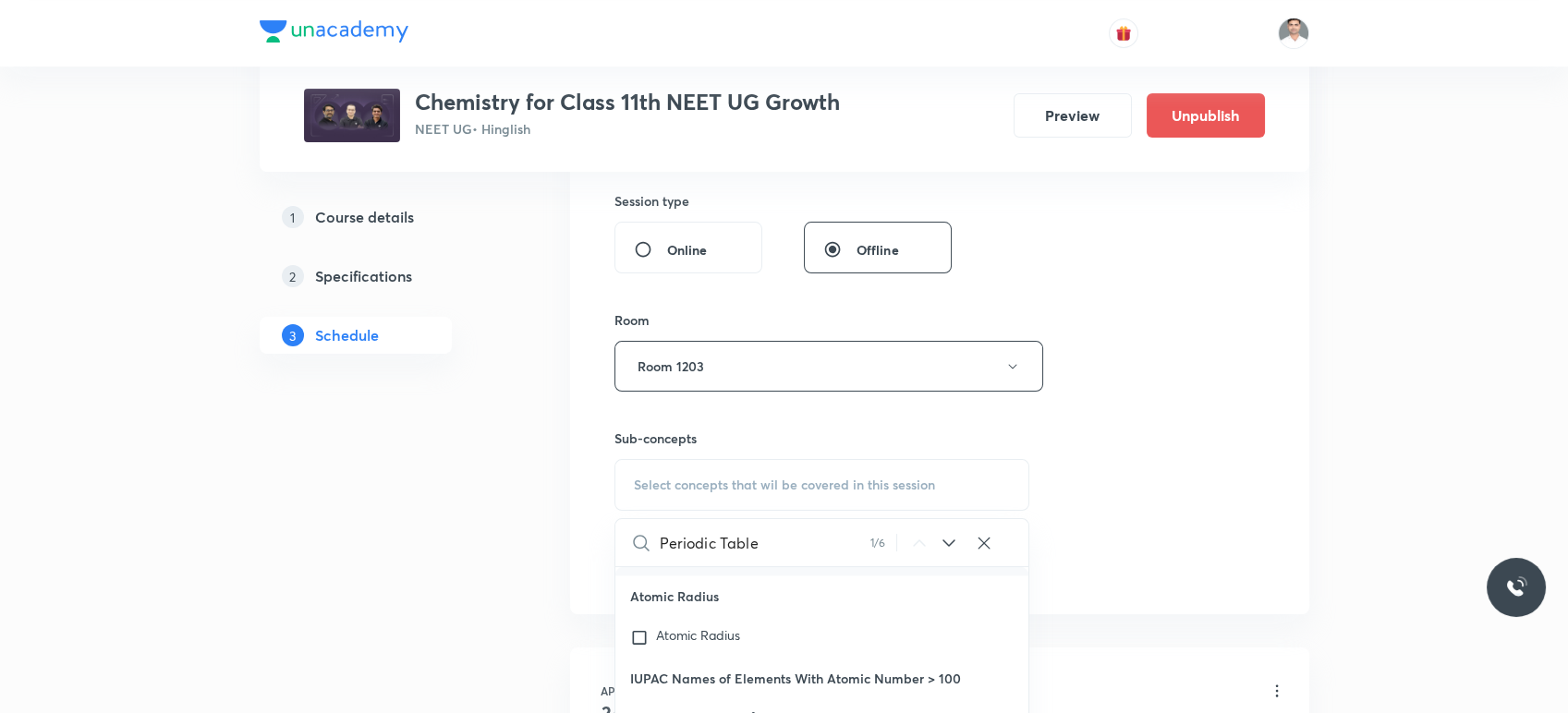 type on "Periodic Table" 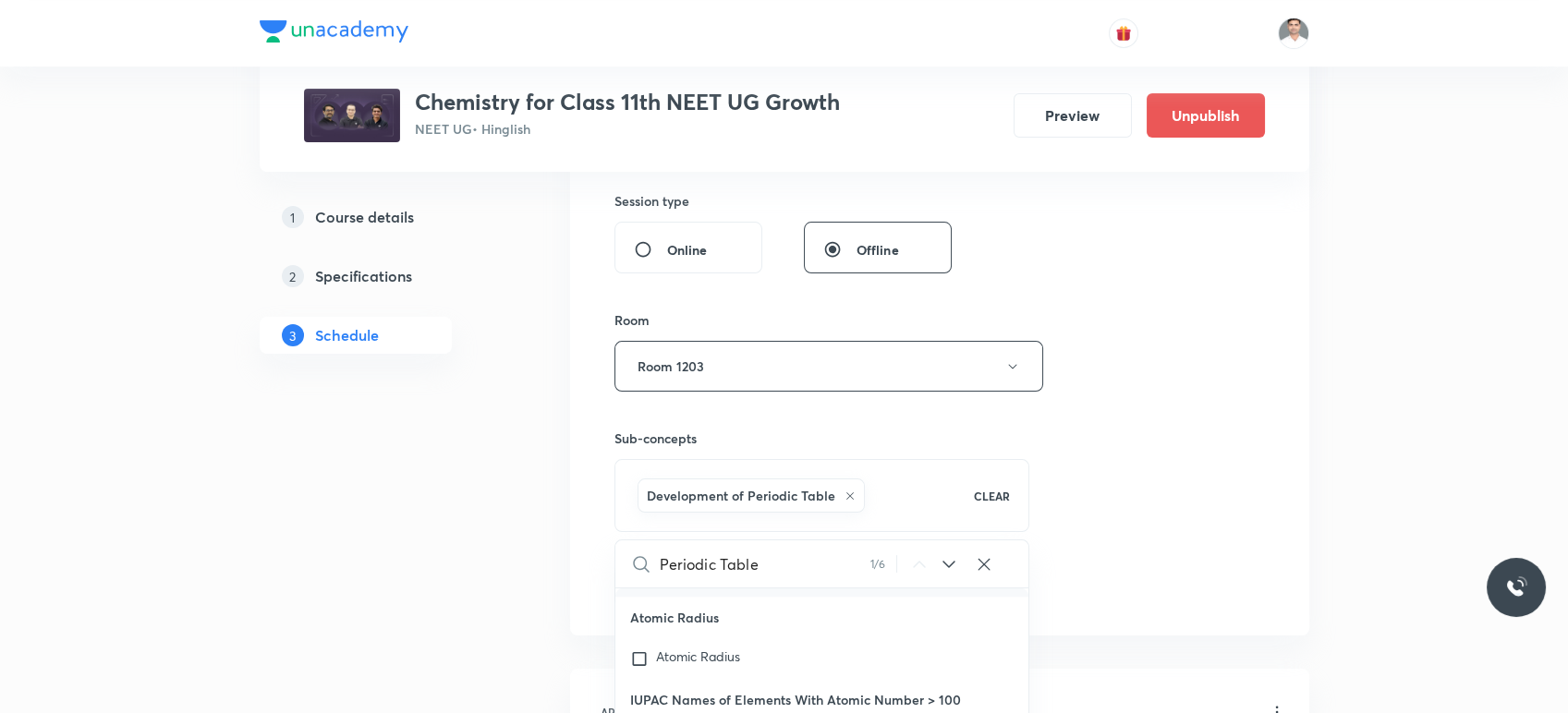 click on "Plus Courses Chemistry for Class 11th NEET UG Growth NEET UG  • Hinglish Preview Unpublish 1 Course details 2 Specifications 3 Schedule Schedule 50  classes Session  51 Live class Session title 40/99 Periodic Table & Periodic Properties L-6 ​ Schedule for Jul 17, 2025, 6:45 PM ​ Duration (in minutes) 90 ​ Educator Akhilesh Kumar Dwivedi   Session type Online Offline Room Room 1203 Sub-concepts Development of Periodic Table CLEAR Periodic Table 1 / 6 ​ Chemistry - Full Syllabus Mock Questions Chemistry - Full Syllabus Mock Questions Chemistry Previous Year Chemistry Previous Year Questions Chemistry Previous Year Questions General Topics & Mole Concept Basic Concepts Mole – Basic Introduction Covered previously Percentage Composition Stoichiometry Principle of Atom Conservation (POAC) Relation between Stoichiometric Quantities Application of Mole Concept: Gravimetric Analysis Covered previously Electronic Configuration Of Atoms (Hund's rule)  Quantum Numbers (Magnetic Quantum no.) Atomic Structure" at bounding box center [784, 3624] 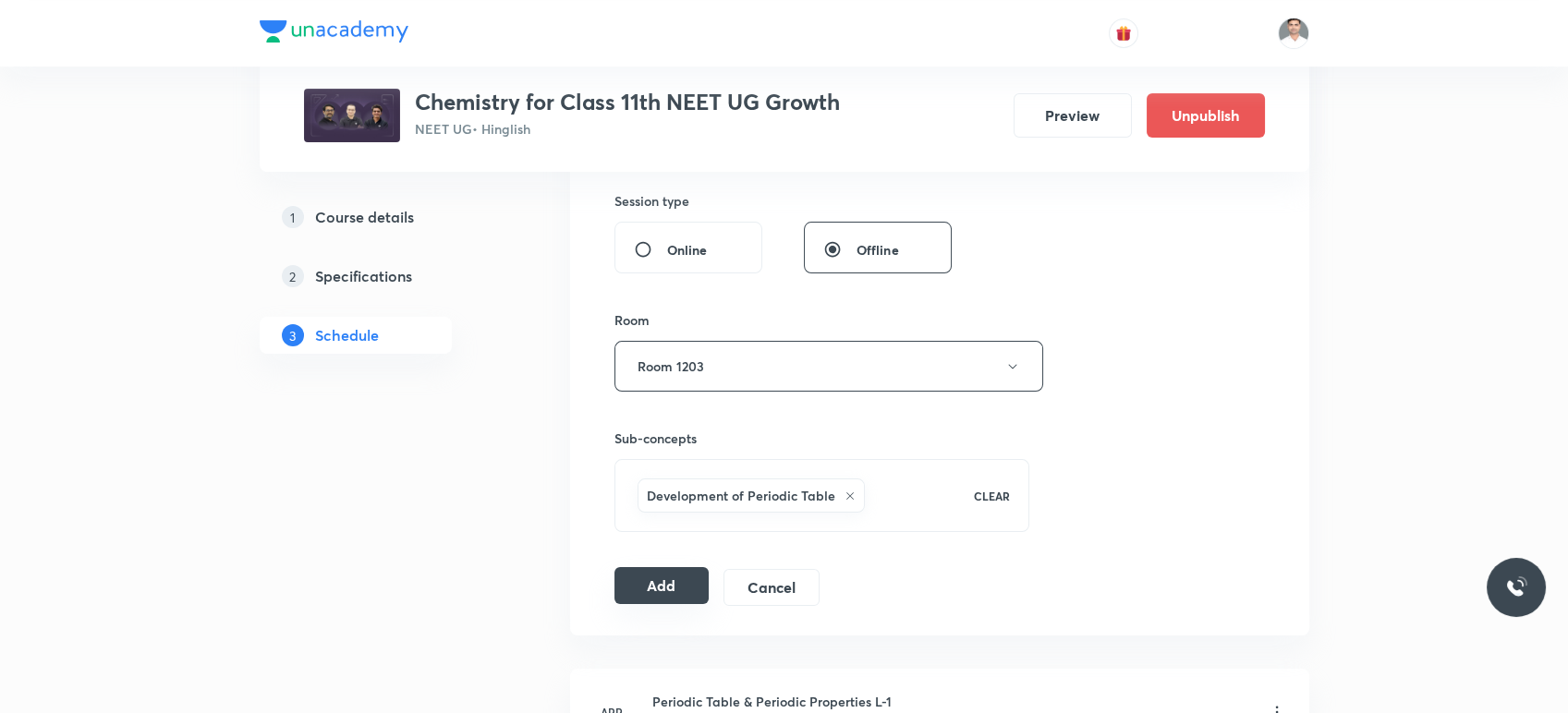 click on "Add" at bounding box center [662, 586] 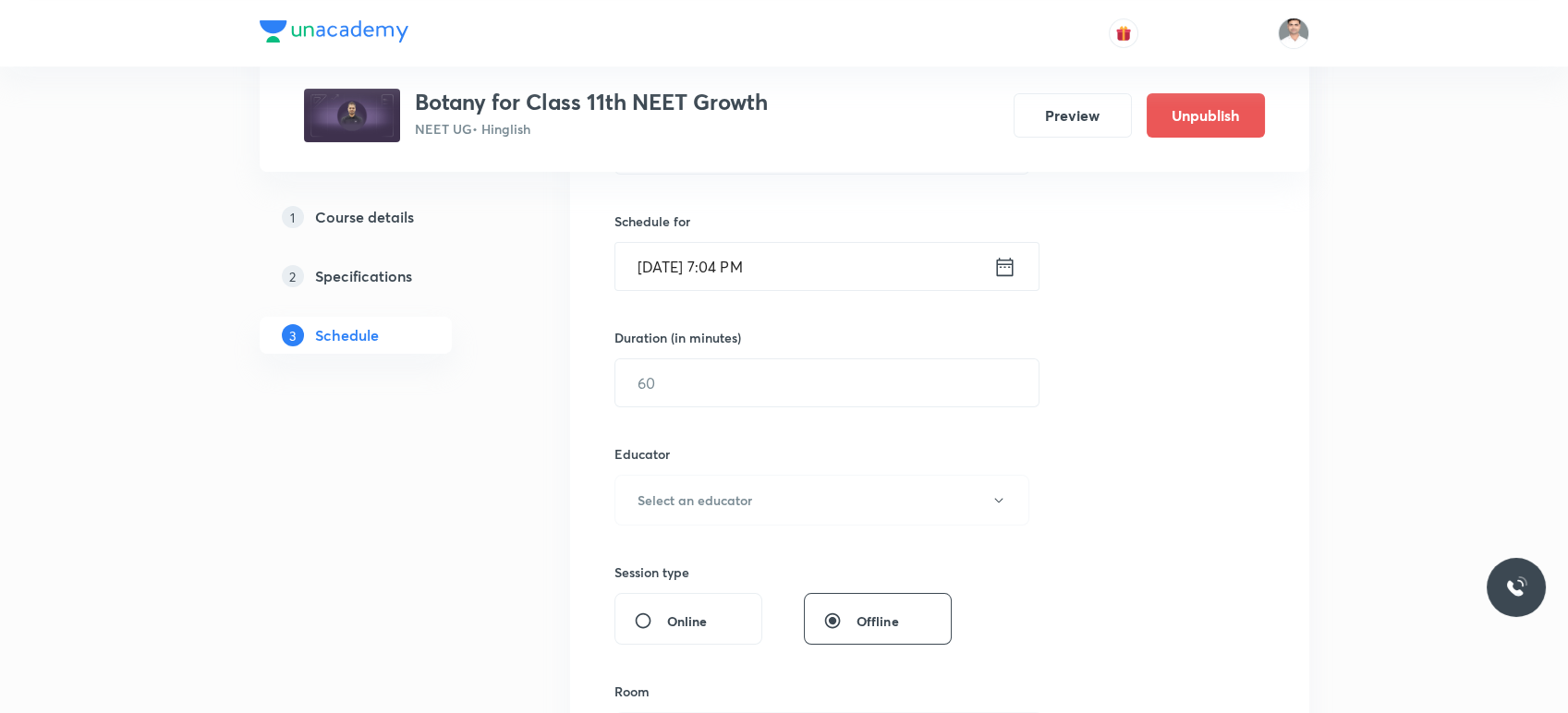 scroll, scrollTop: 718, scrollLeft: 0, axis: vertical 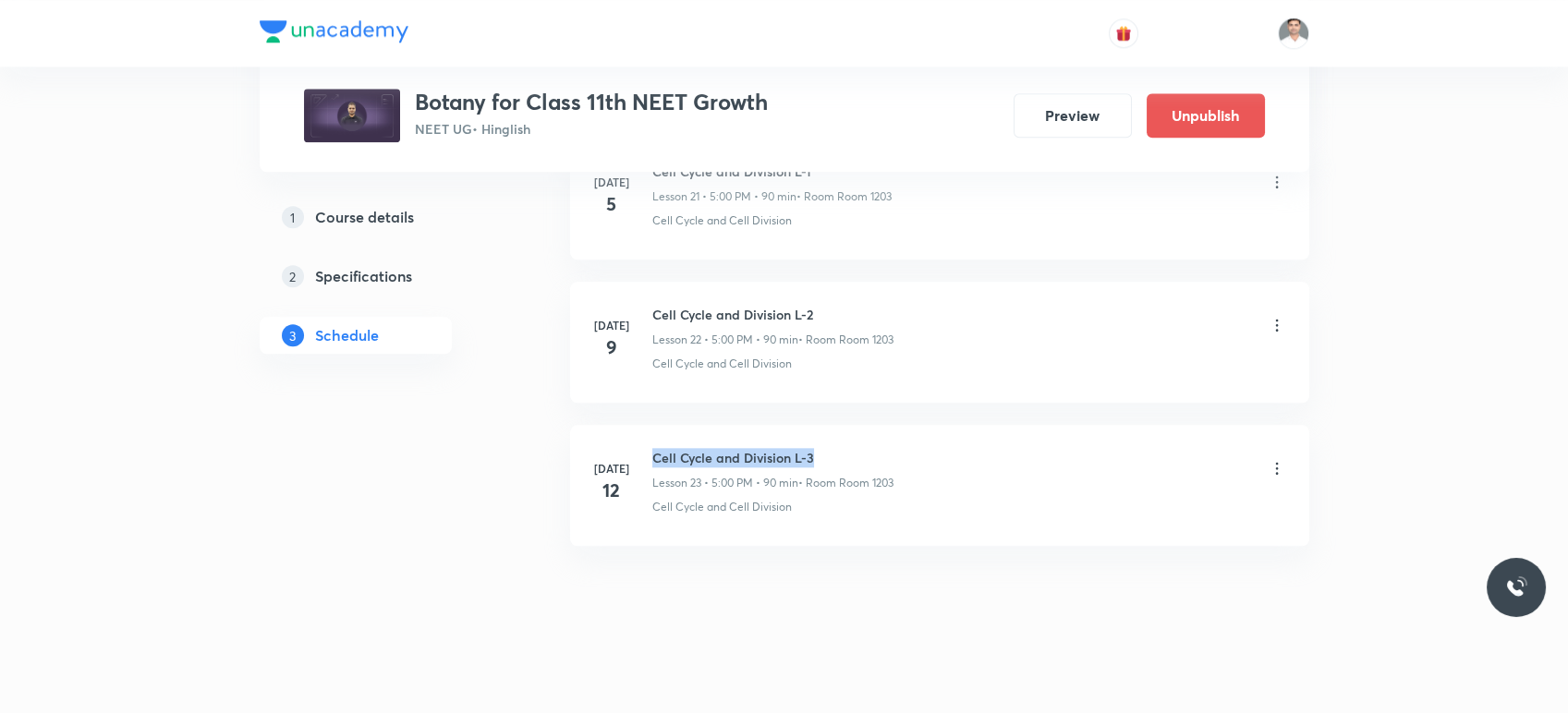 drag, startPoint x: 655, startPoint y: 449, endPoint x: 873, endPoint y: 432, distance: 218.66184 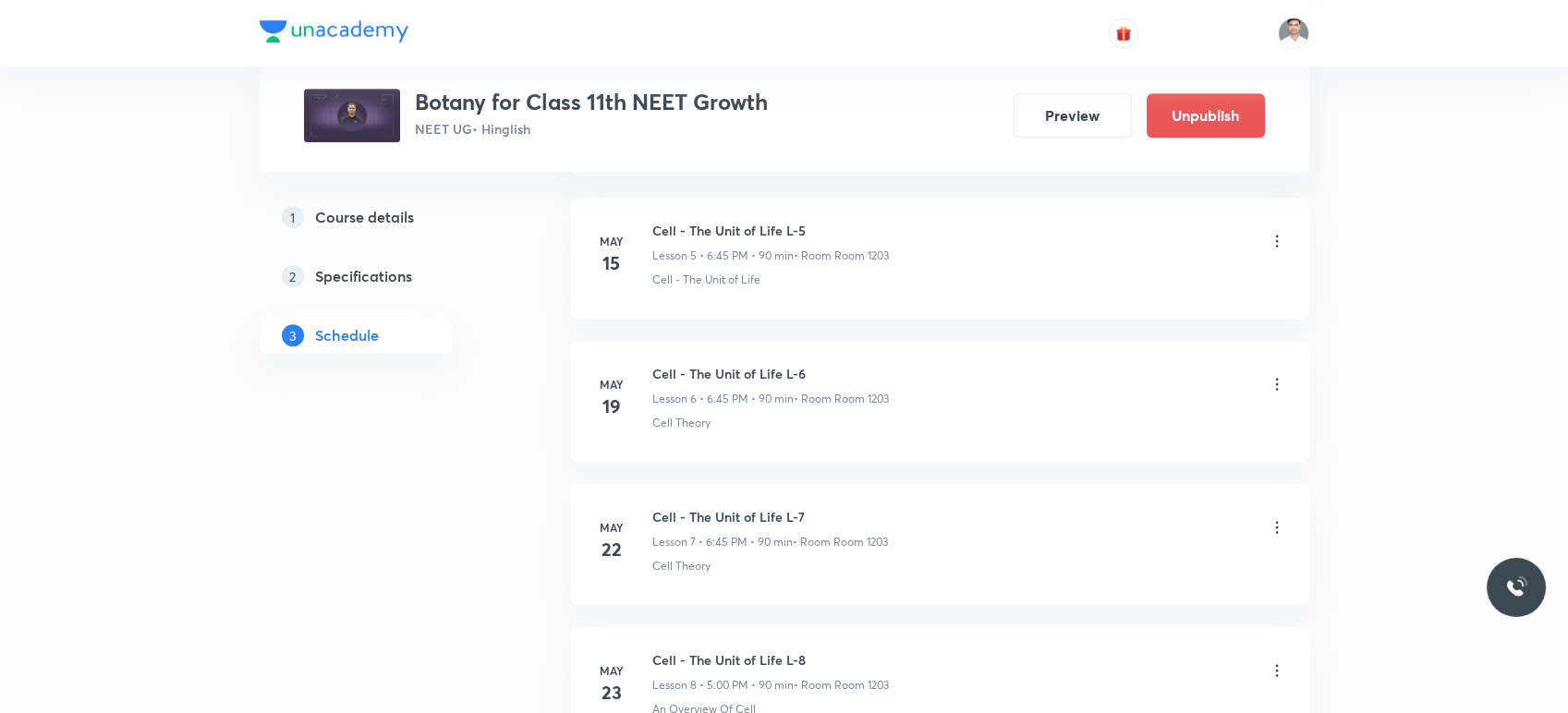 scroll, scrollTop: 0, scrollLeft: 0, axis: both 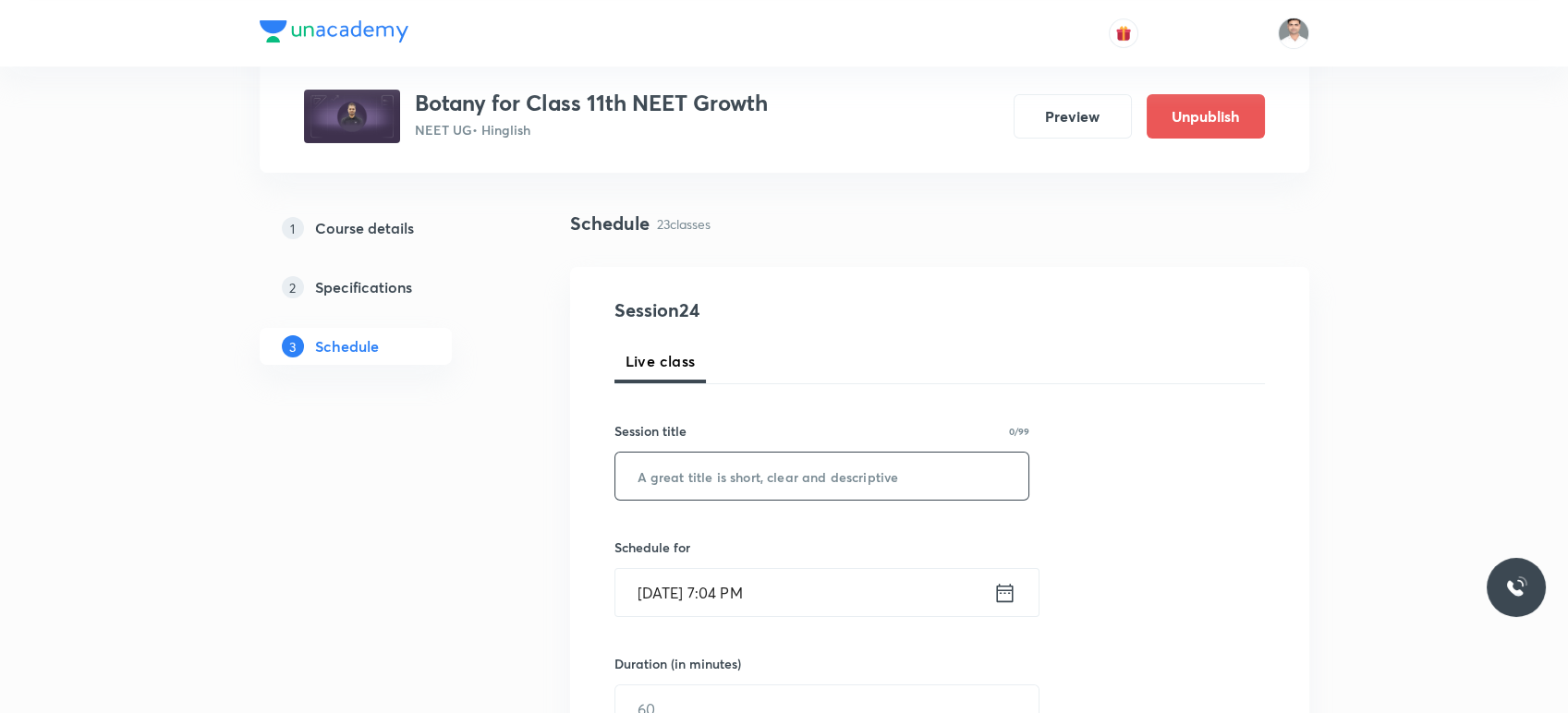 click at bounding box center (822, 476) 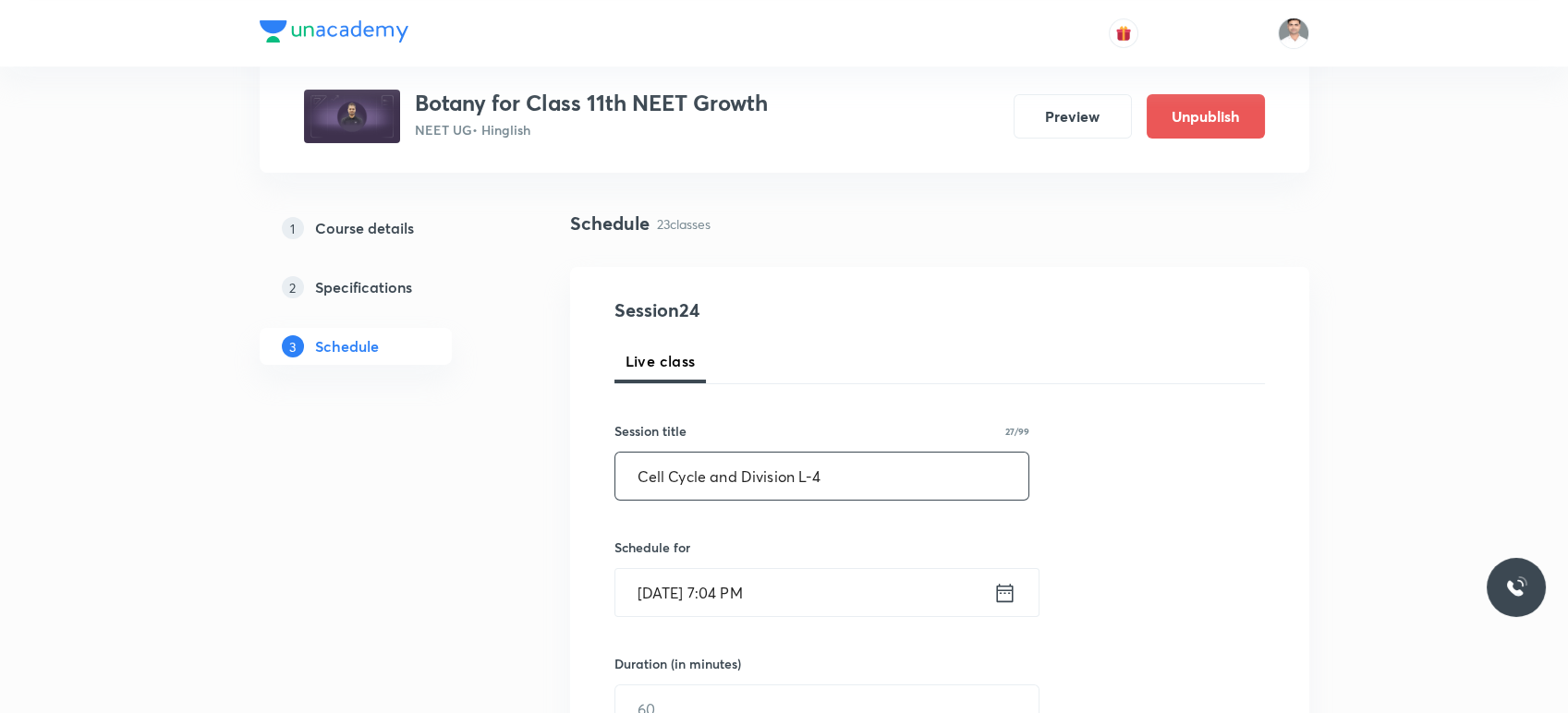 type on "Cell Cycle and Division L-4" 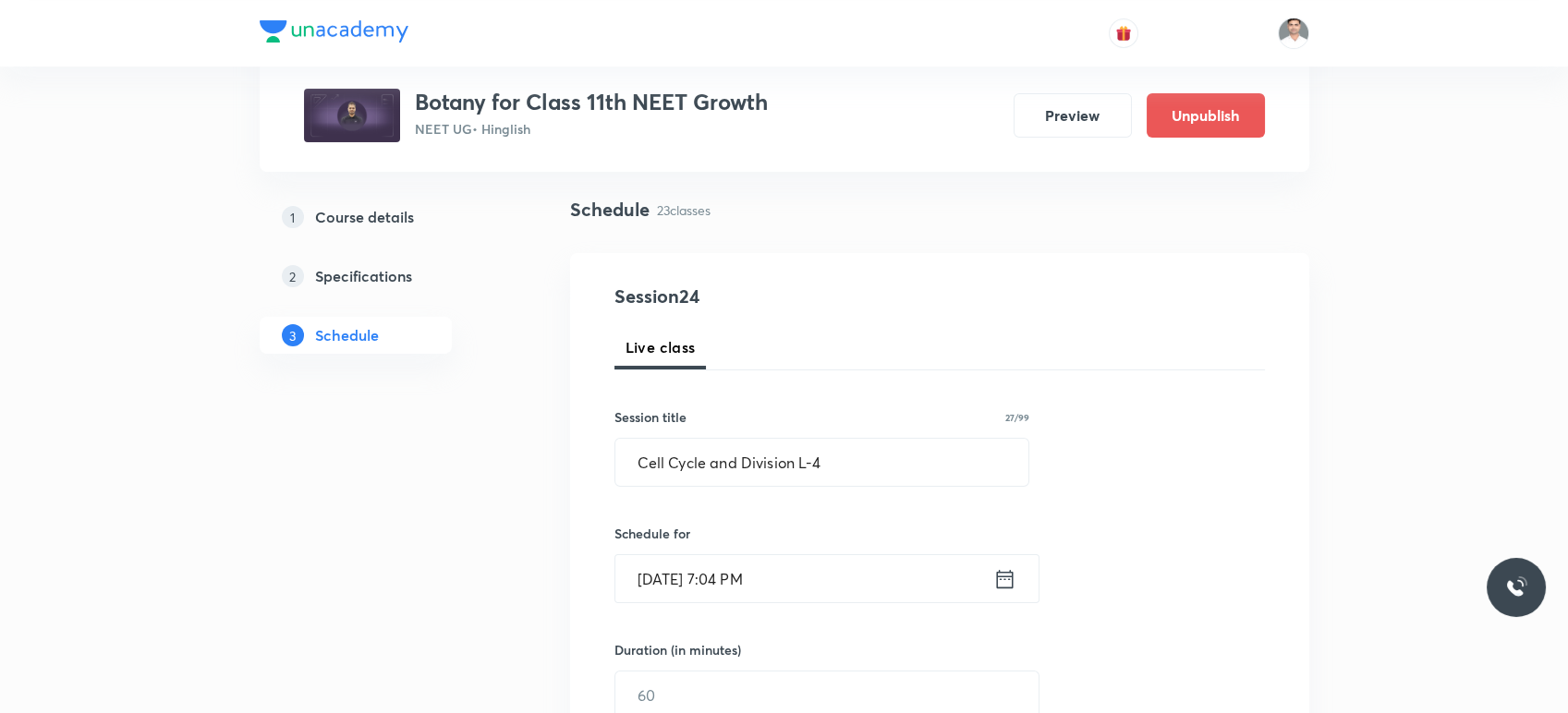 scroll, scrollTop: 205, scrollLeft: 0, axis: vertical 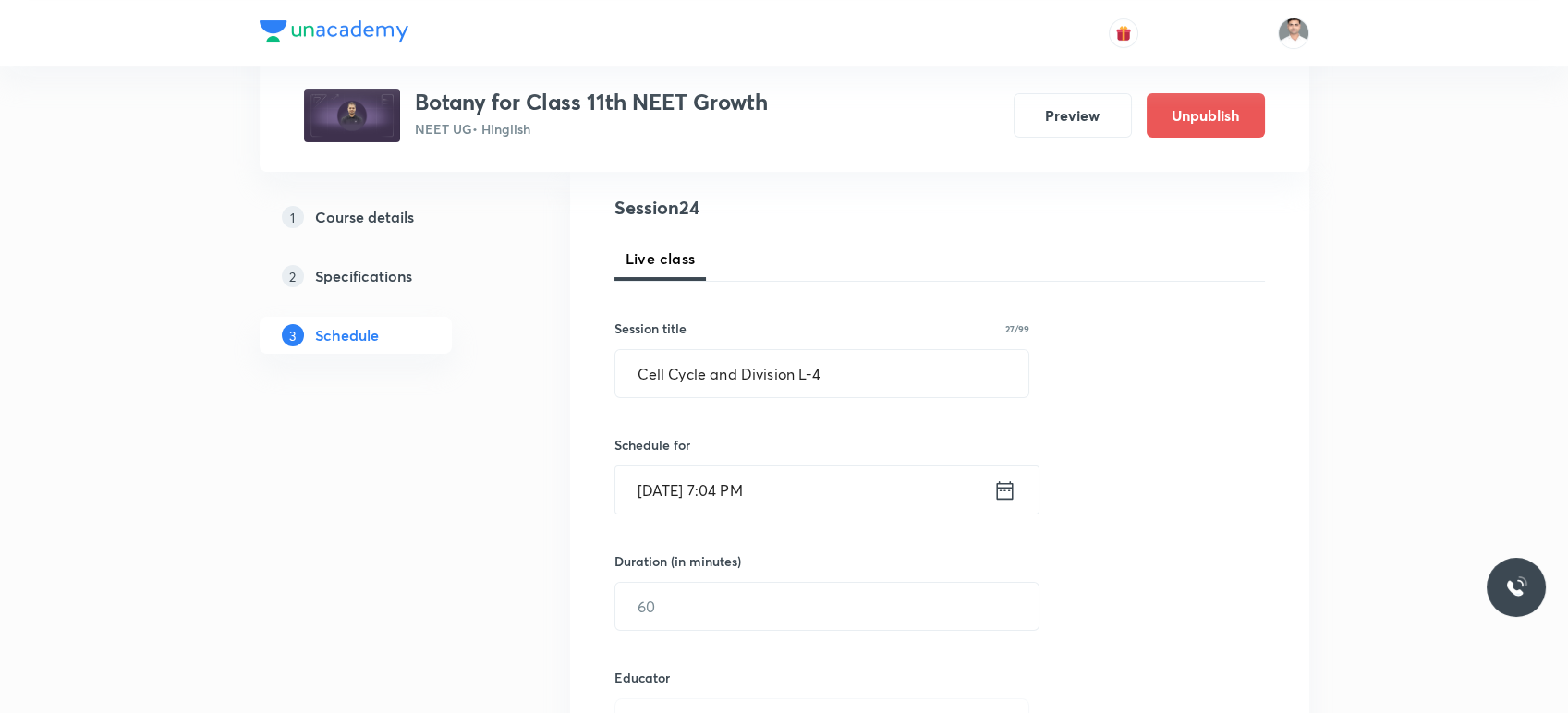 click 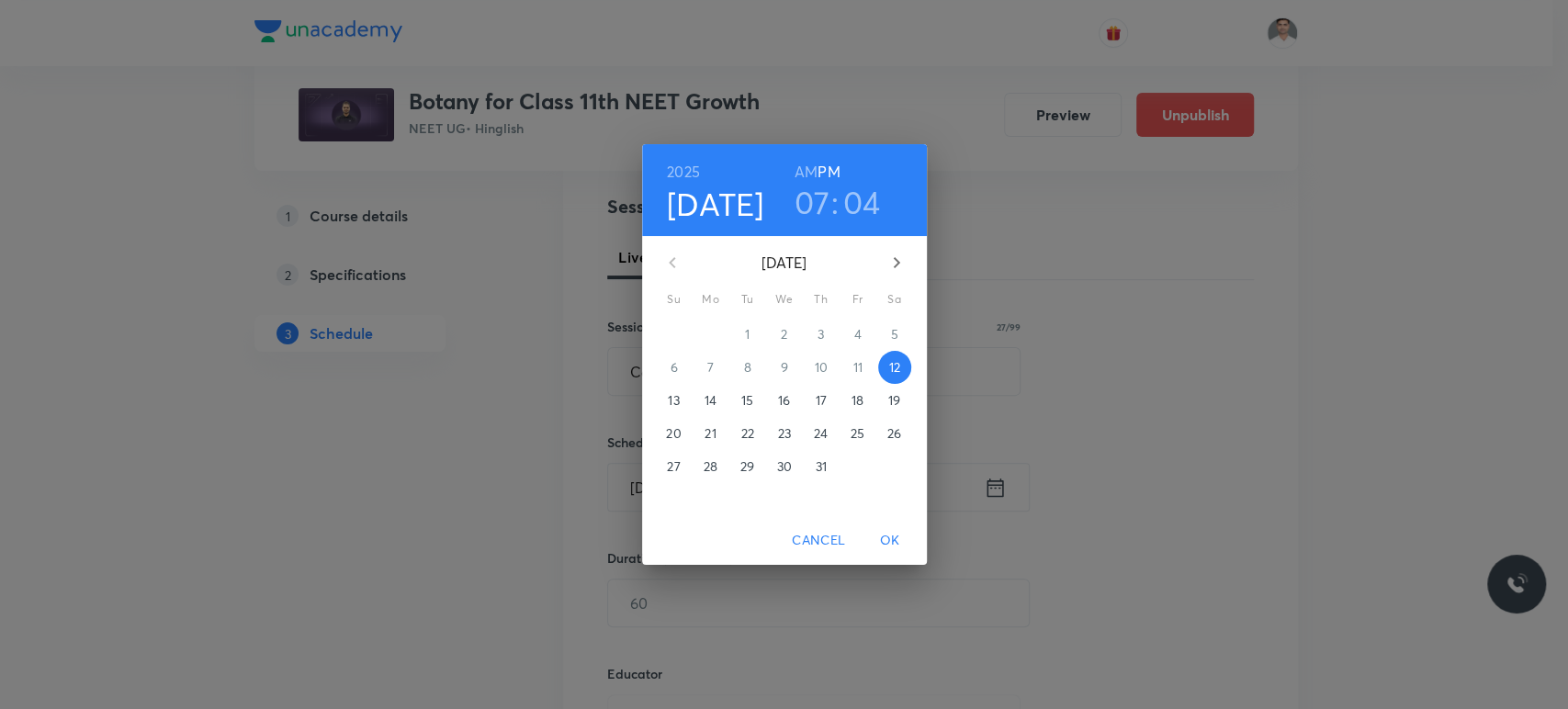 click on "15" at bounding box center (747, 400) 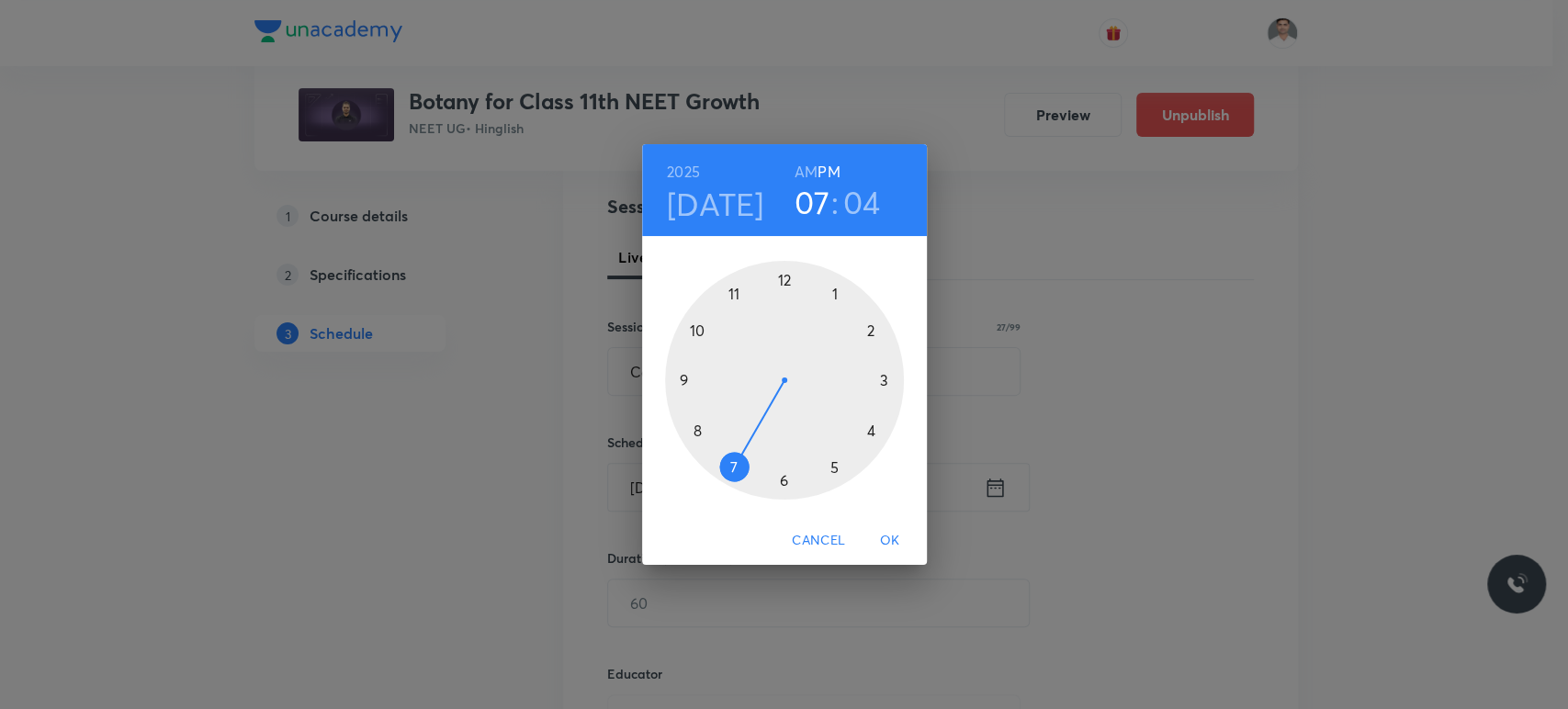 click at bounding box center (784, 380) 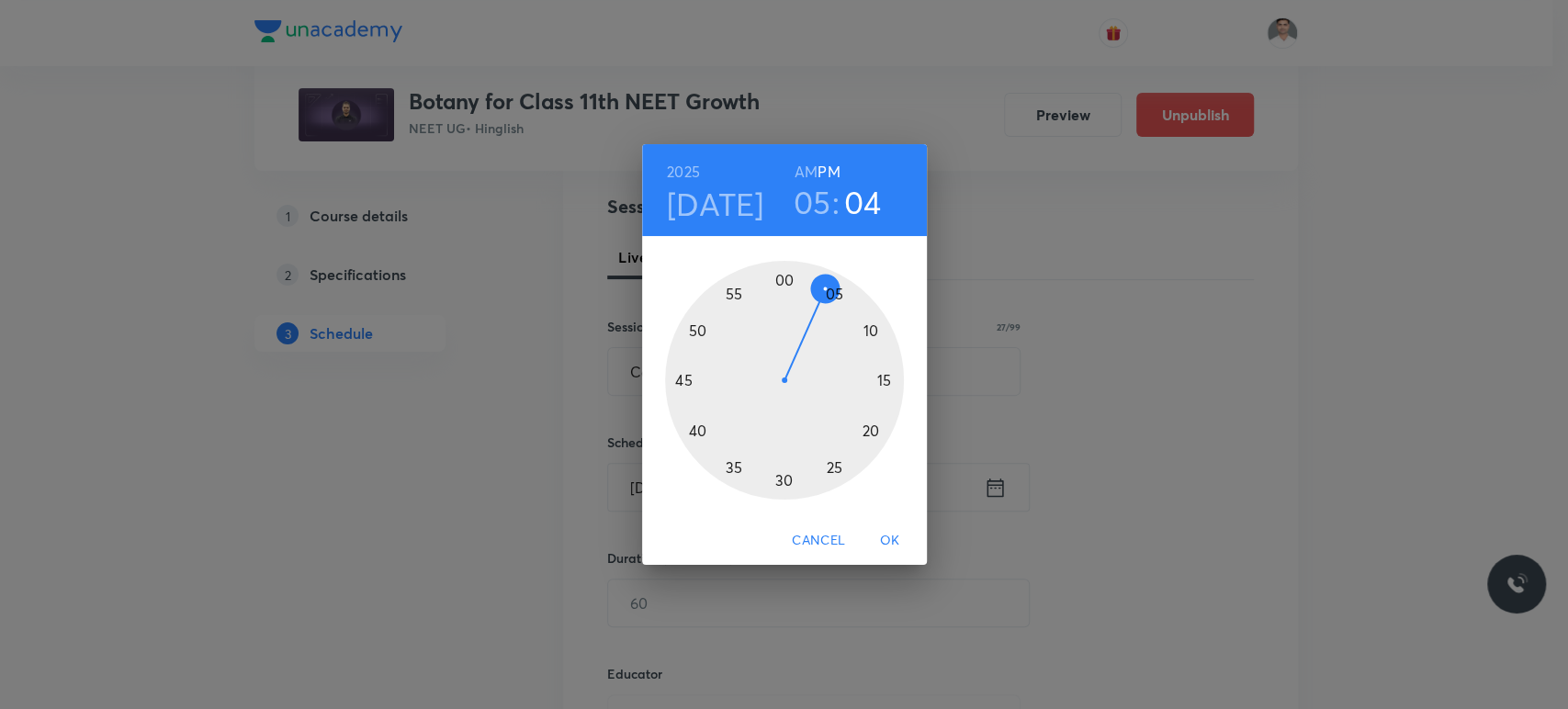 click at bounding box center (784, 380) 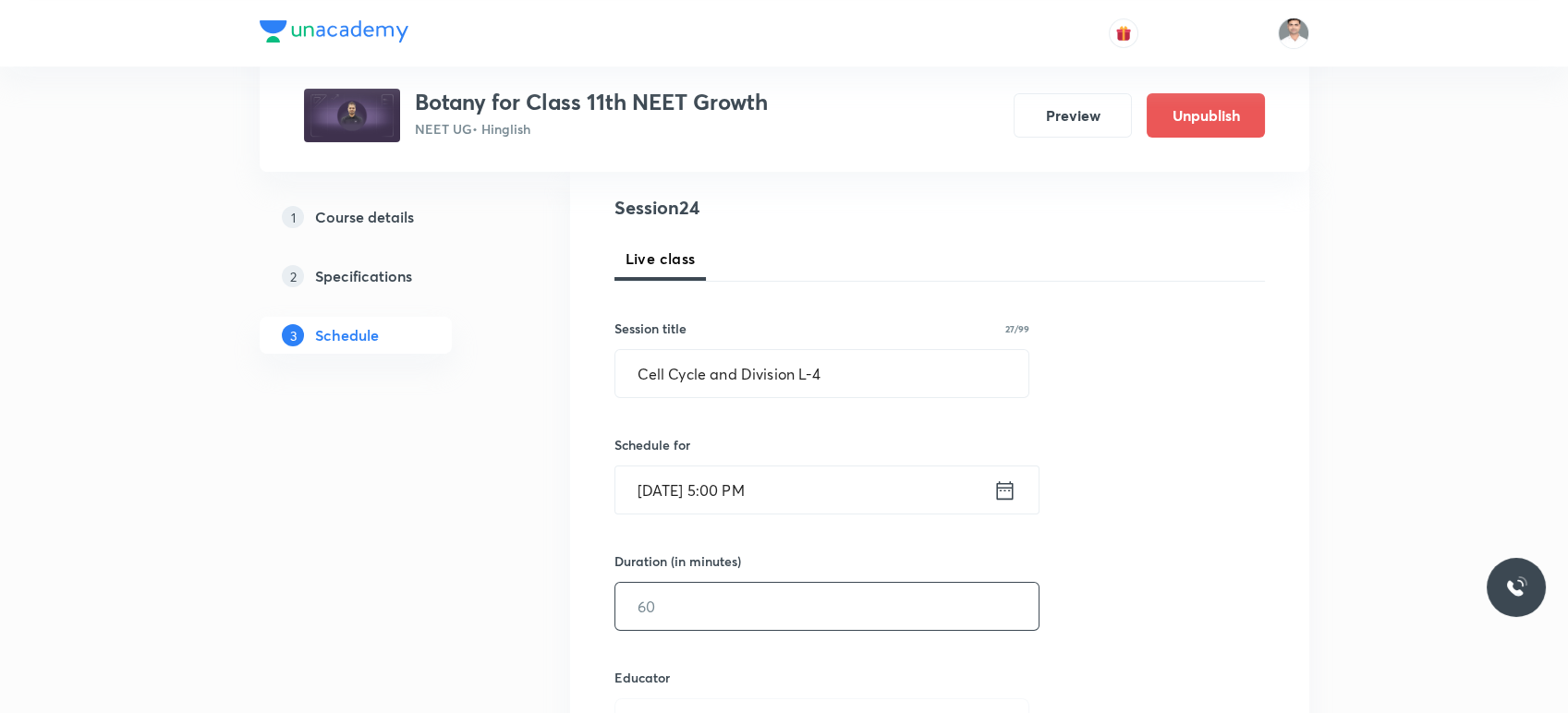click at bounding box center [827, 606] 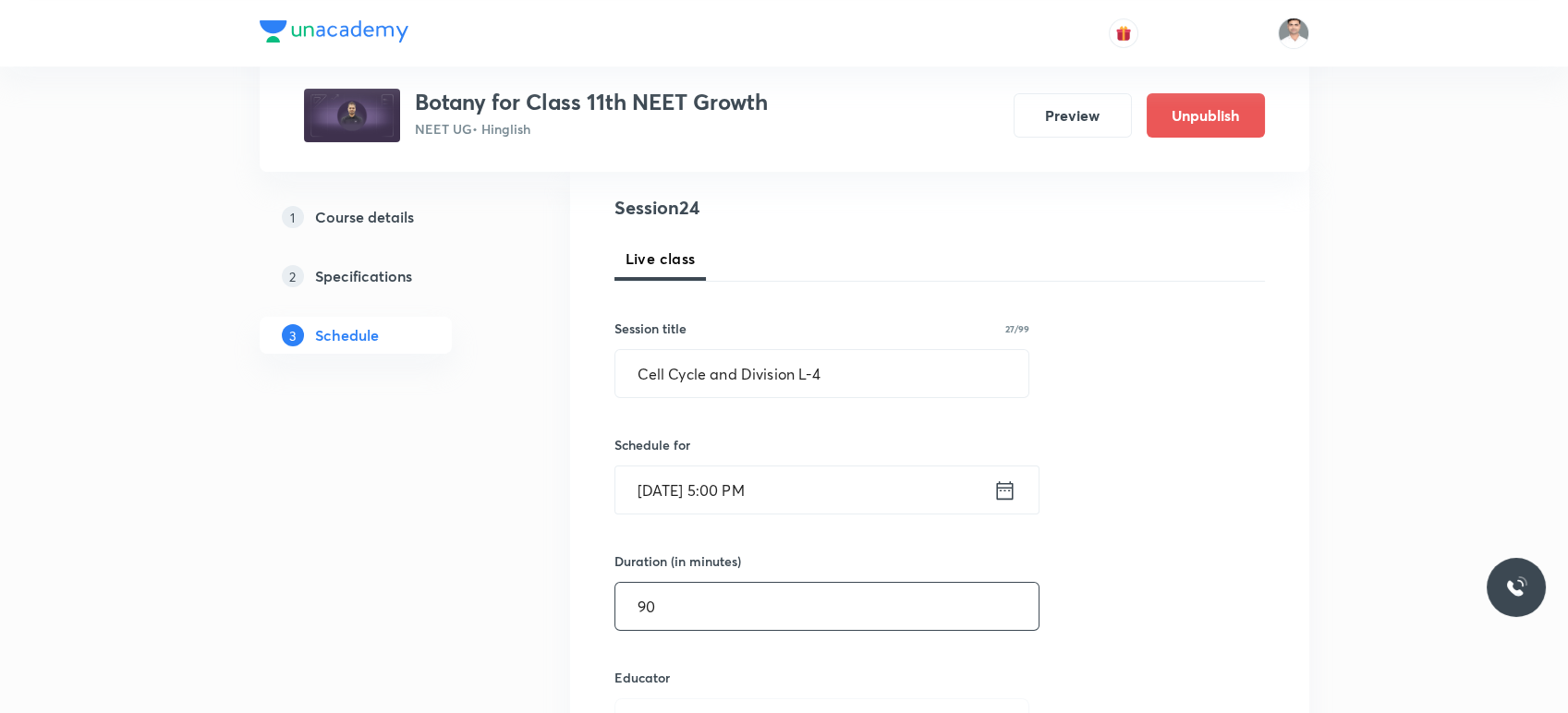 type on "90" 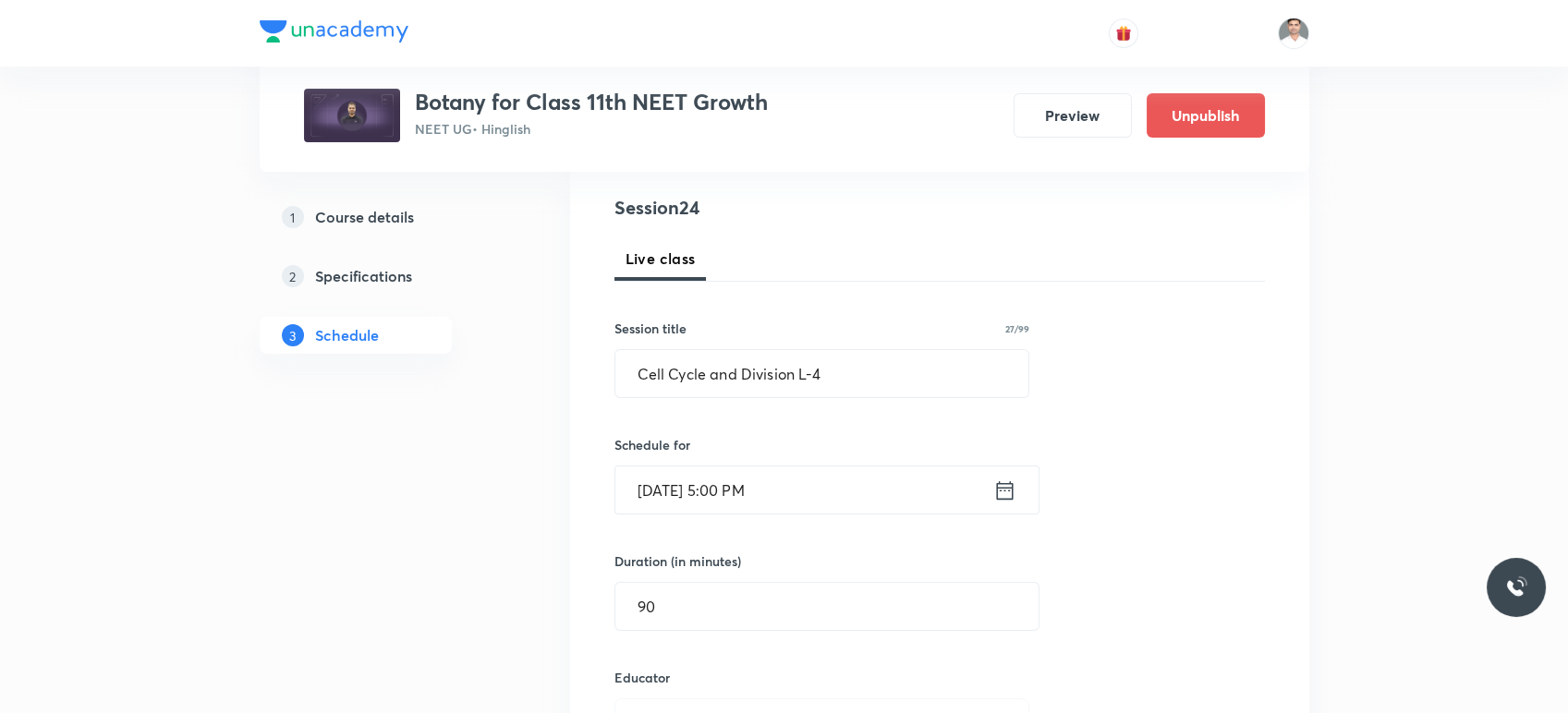 scroll, scrollTop: 239, scrollLeft: 0, axis: vertical 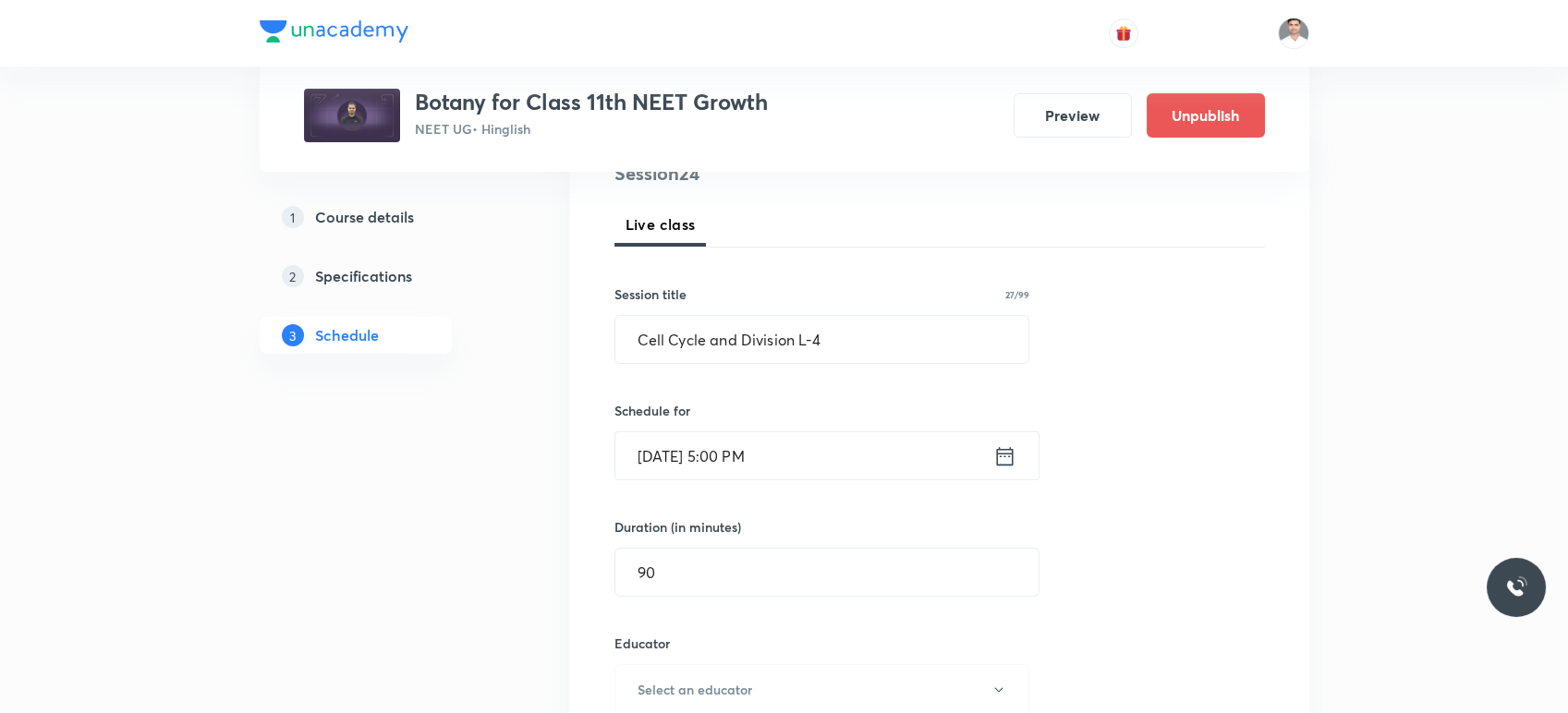 type 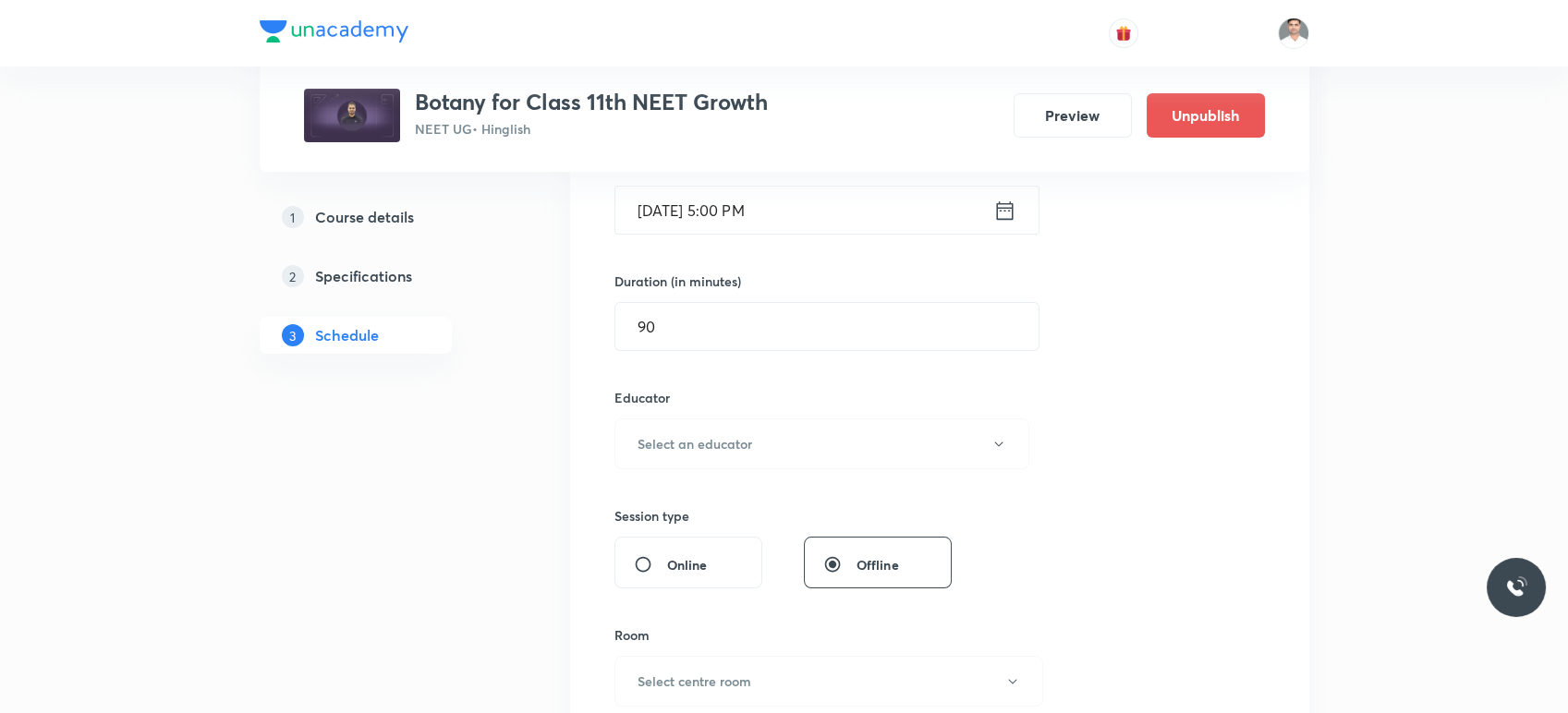 scroll, scrollTop: 547, scrollLeft: 0, axis: vertical 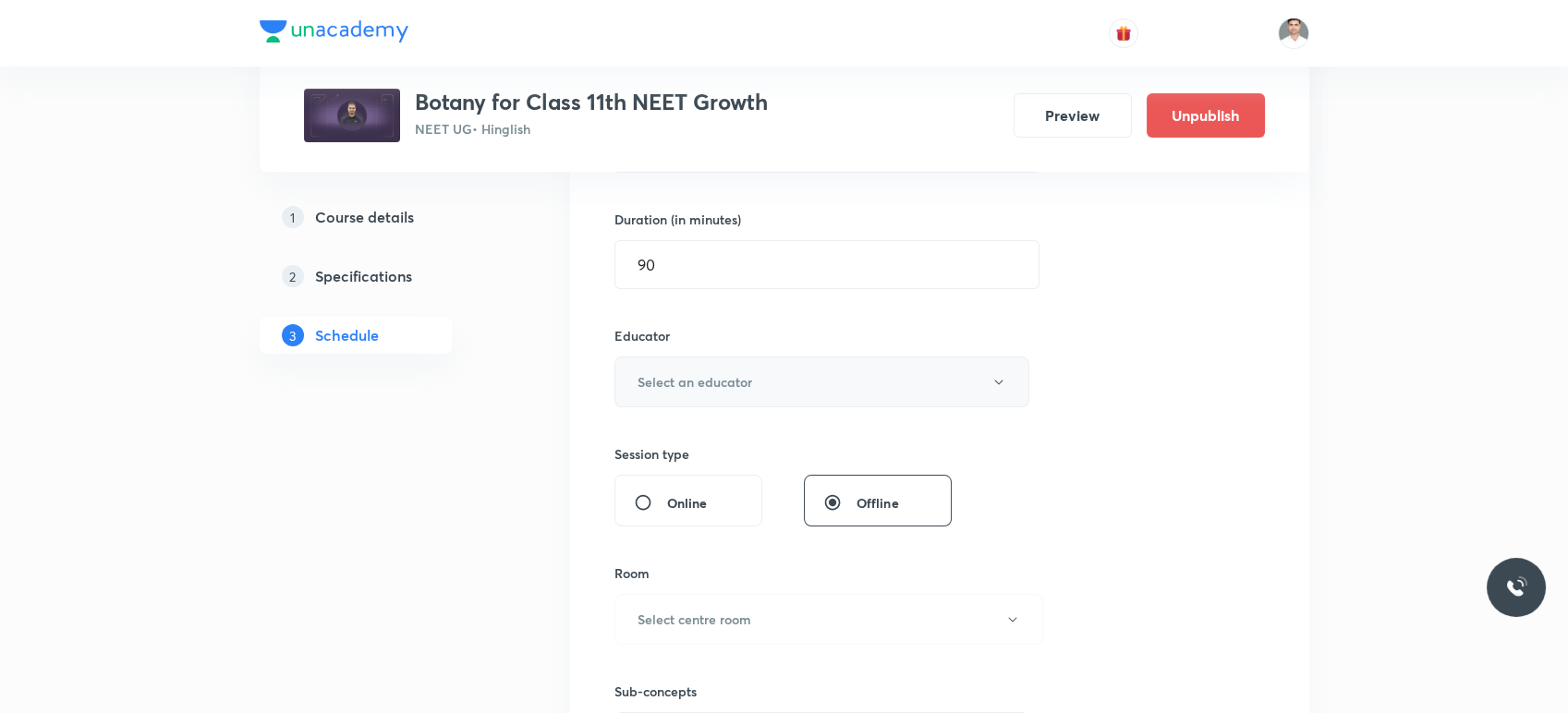 click on "Select an educator" at bounding box center (822, 381) 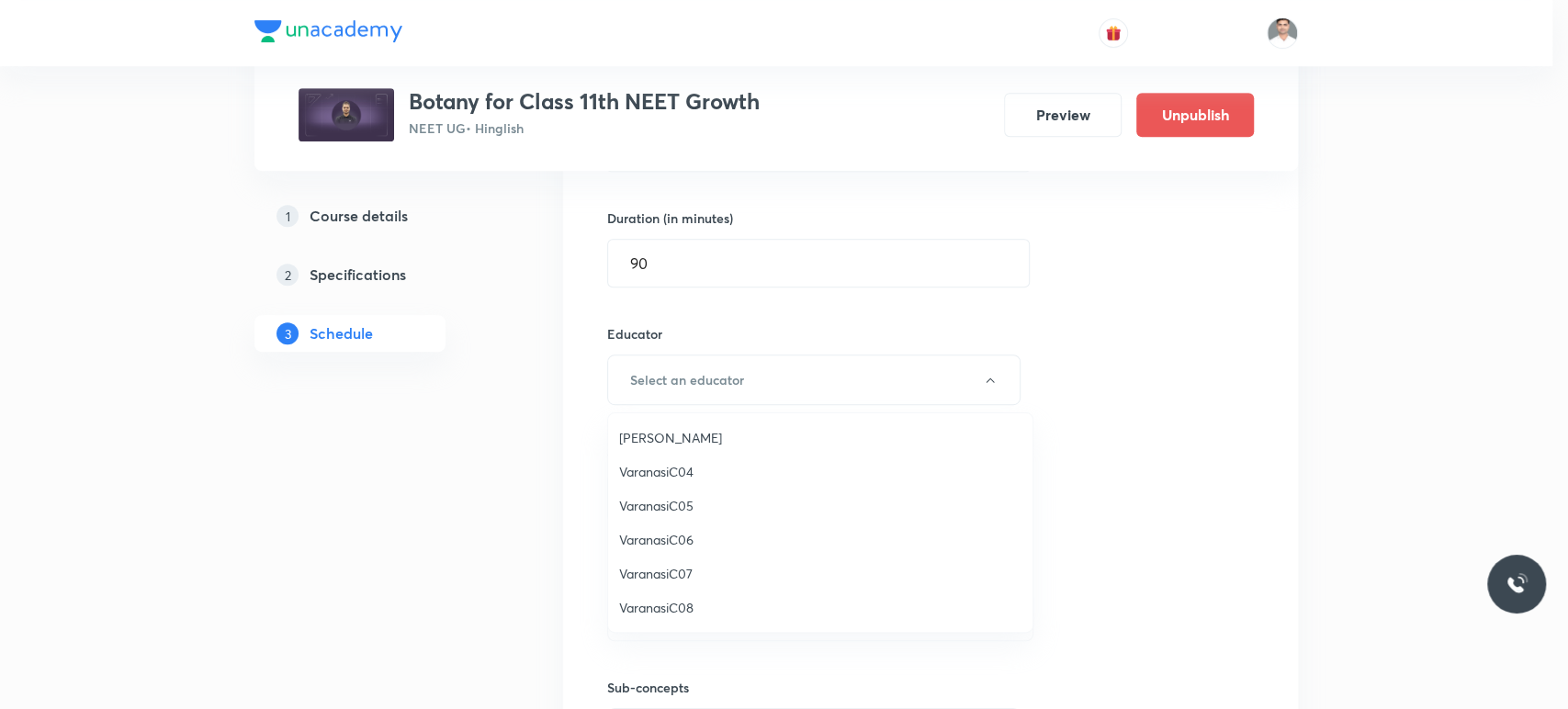 click on "[PERSON_NAME]" at bounding box center (820, 437) 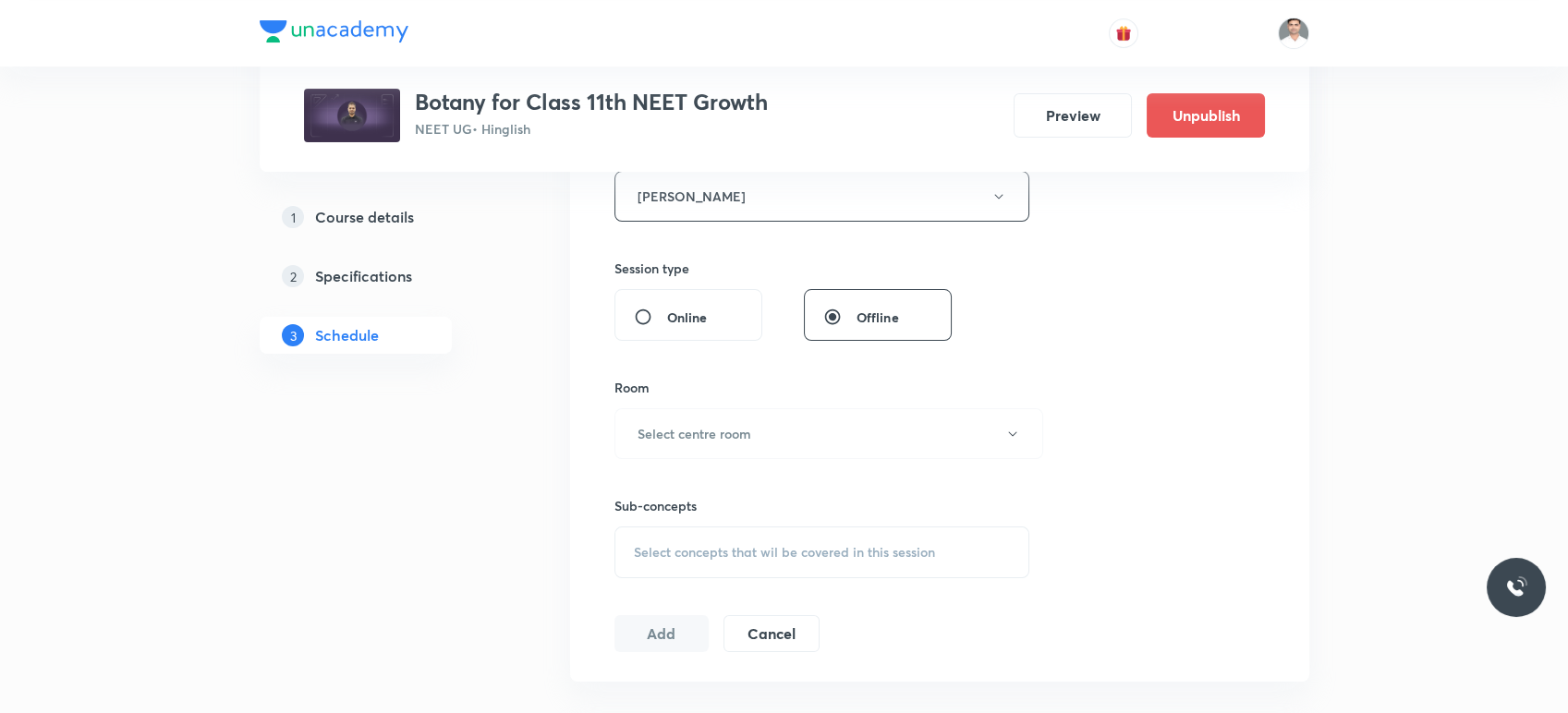 scroll, scrollTop: 753, scrollLeft: 0, axis: vertical 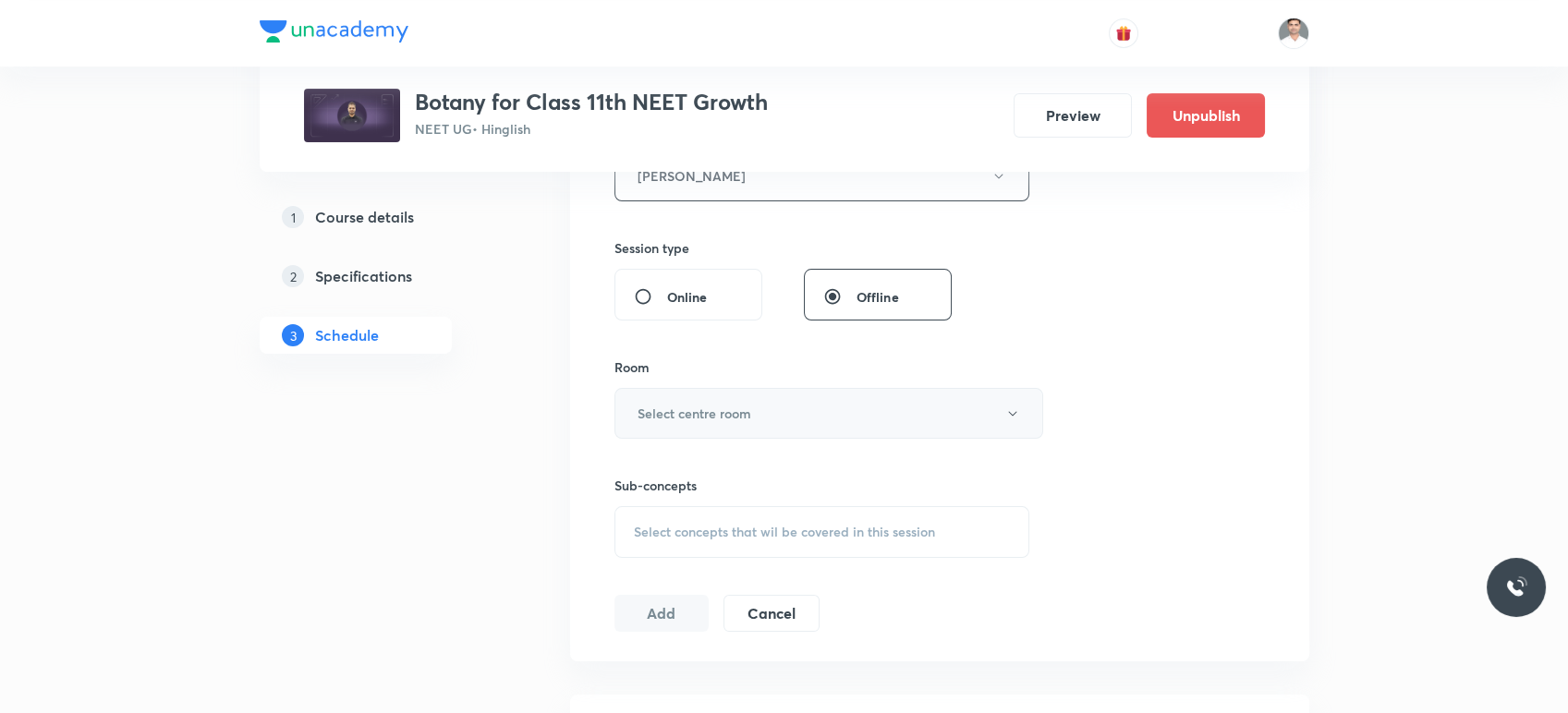 click on "Select centre room" at bounding box center (829, 413) 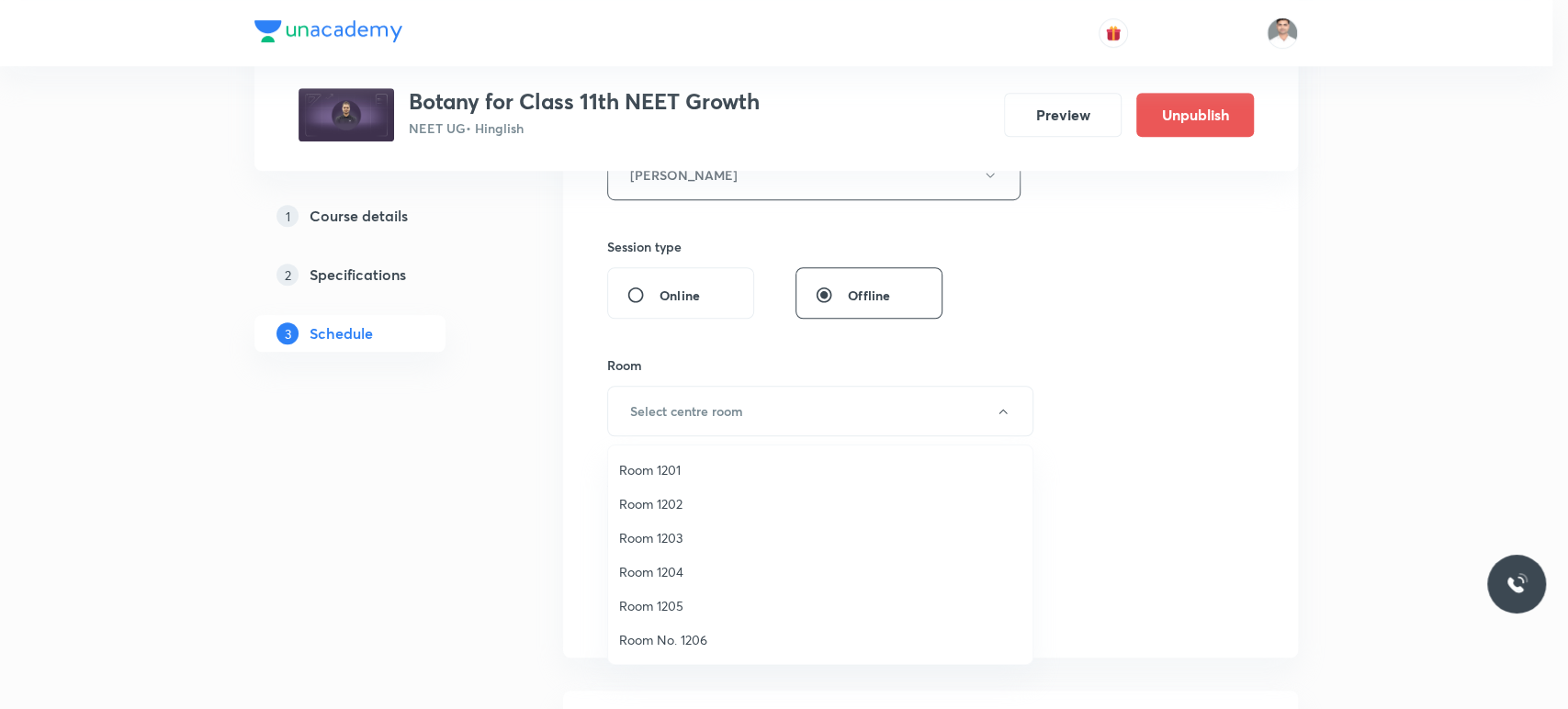 click on "Room 1203" at bounding box center (820, 537) 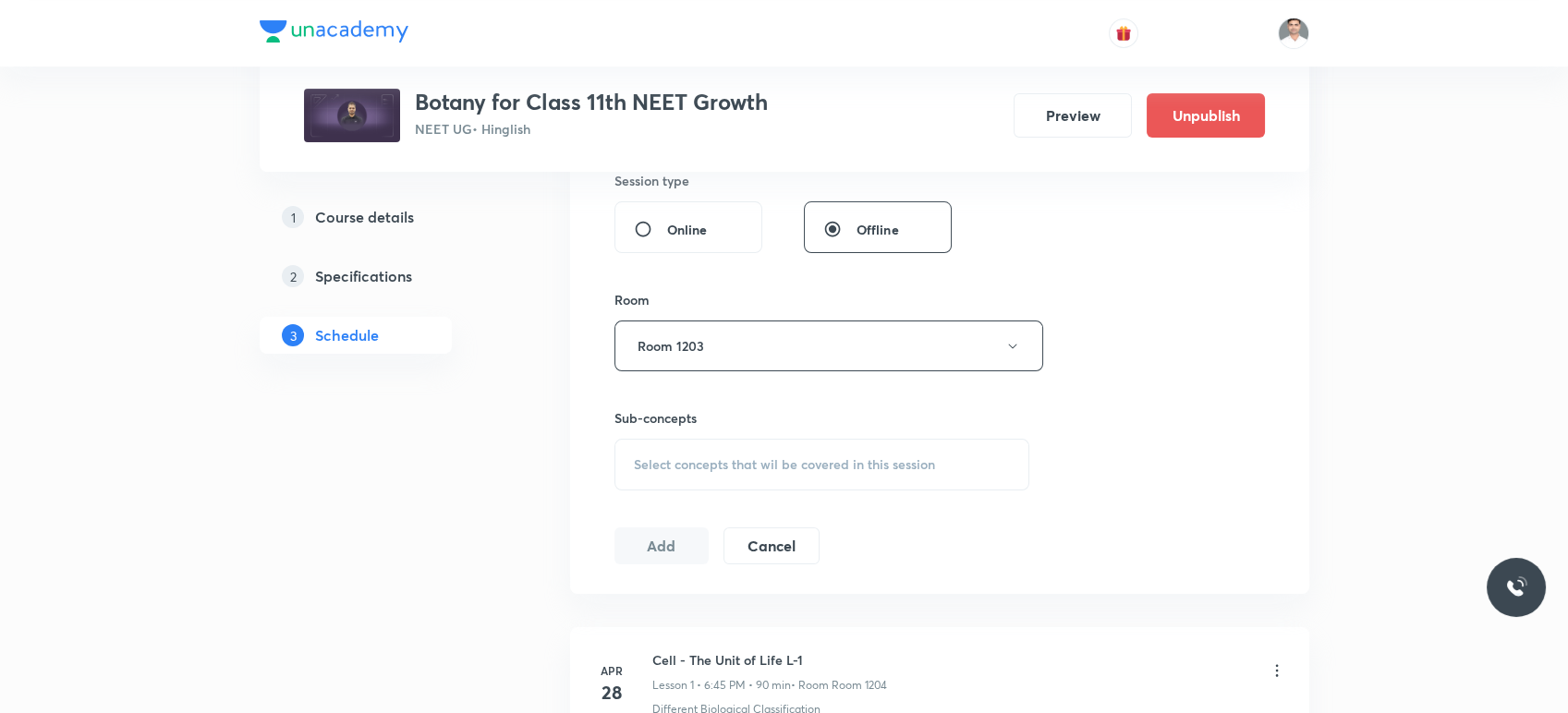 scroll, scrollTop: 855, scrollLeft: 0, axis: vertical 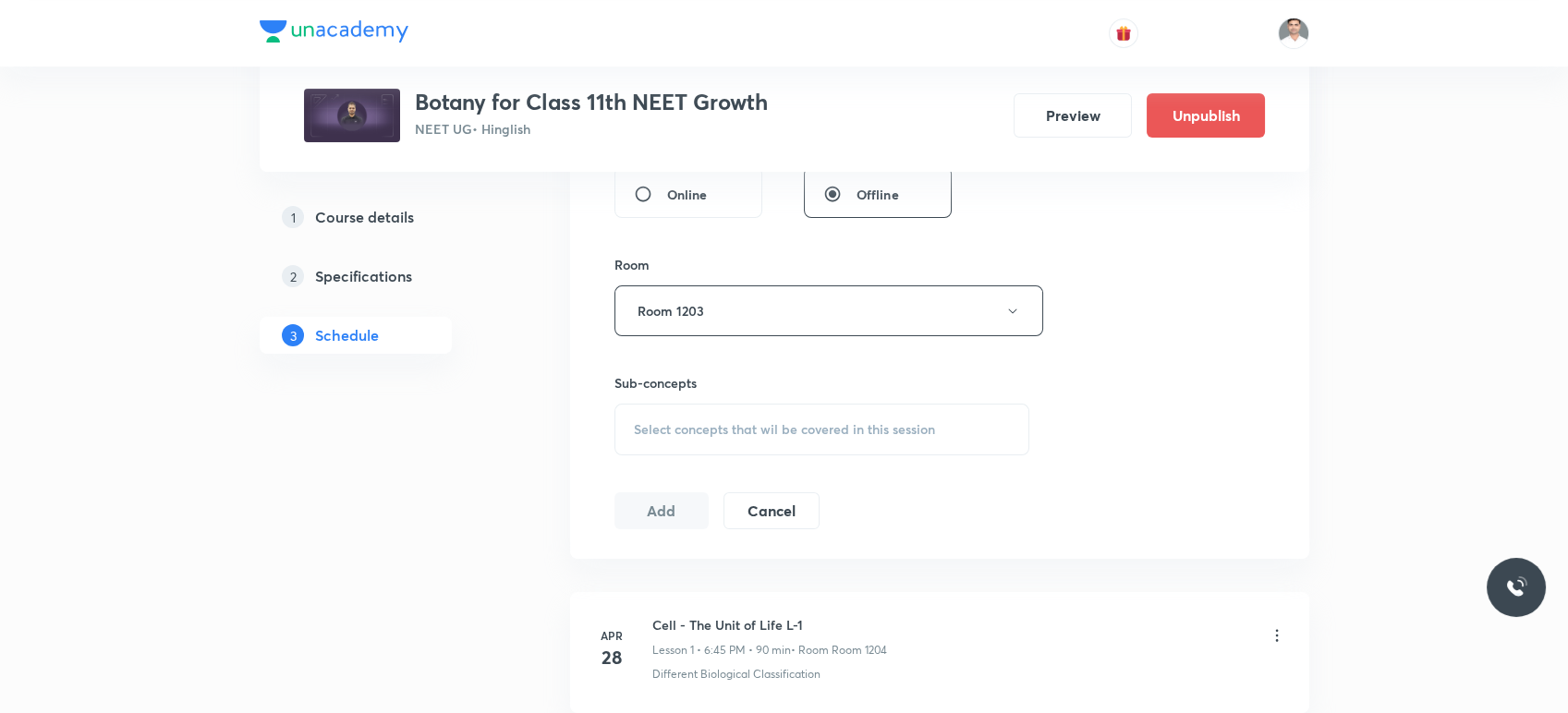click on "Select concepts that wil be covered in this session" at bounding box center (784, 429) 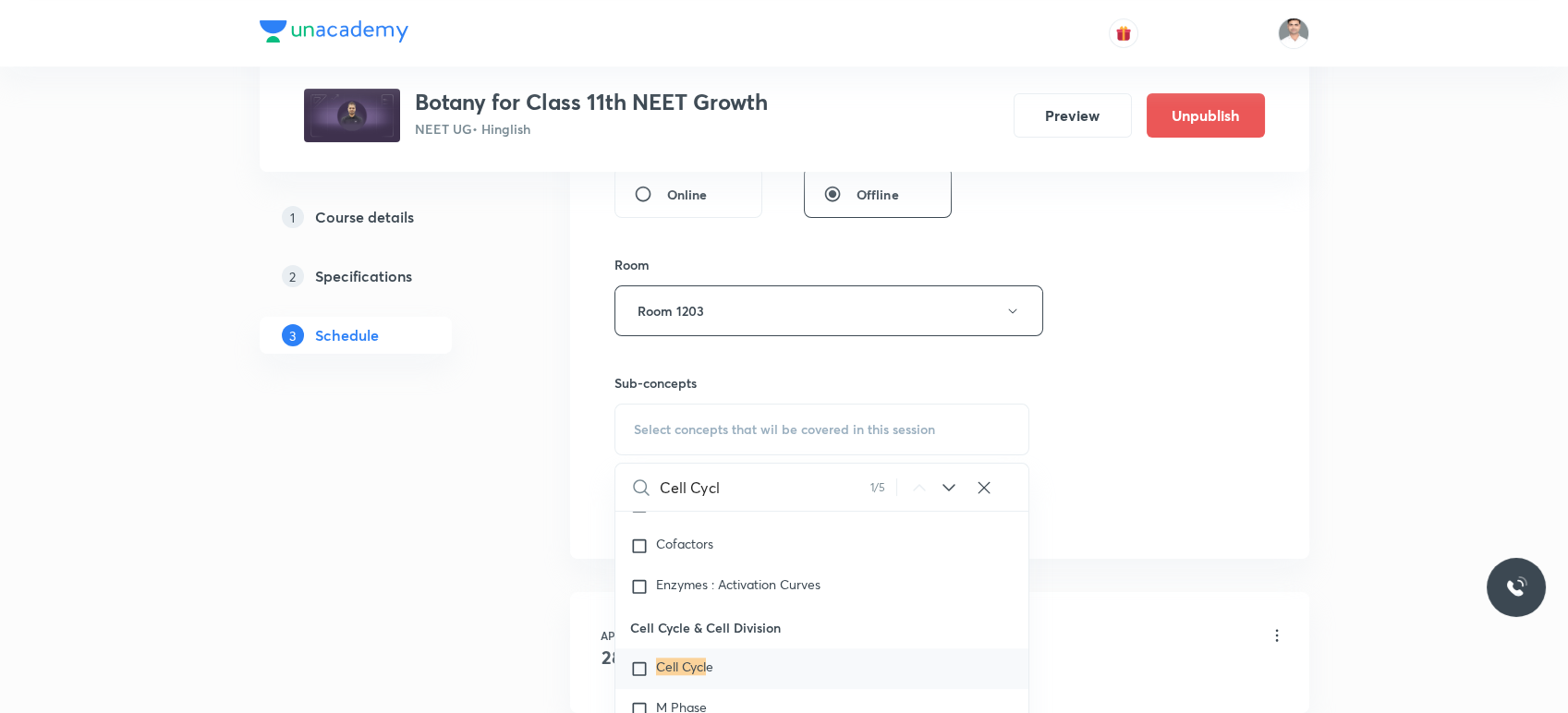 scroll, scrollTop: 4453, scrollLeft: 0, axis: vertical 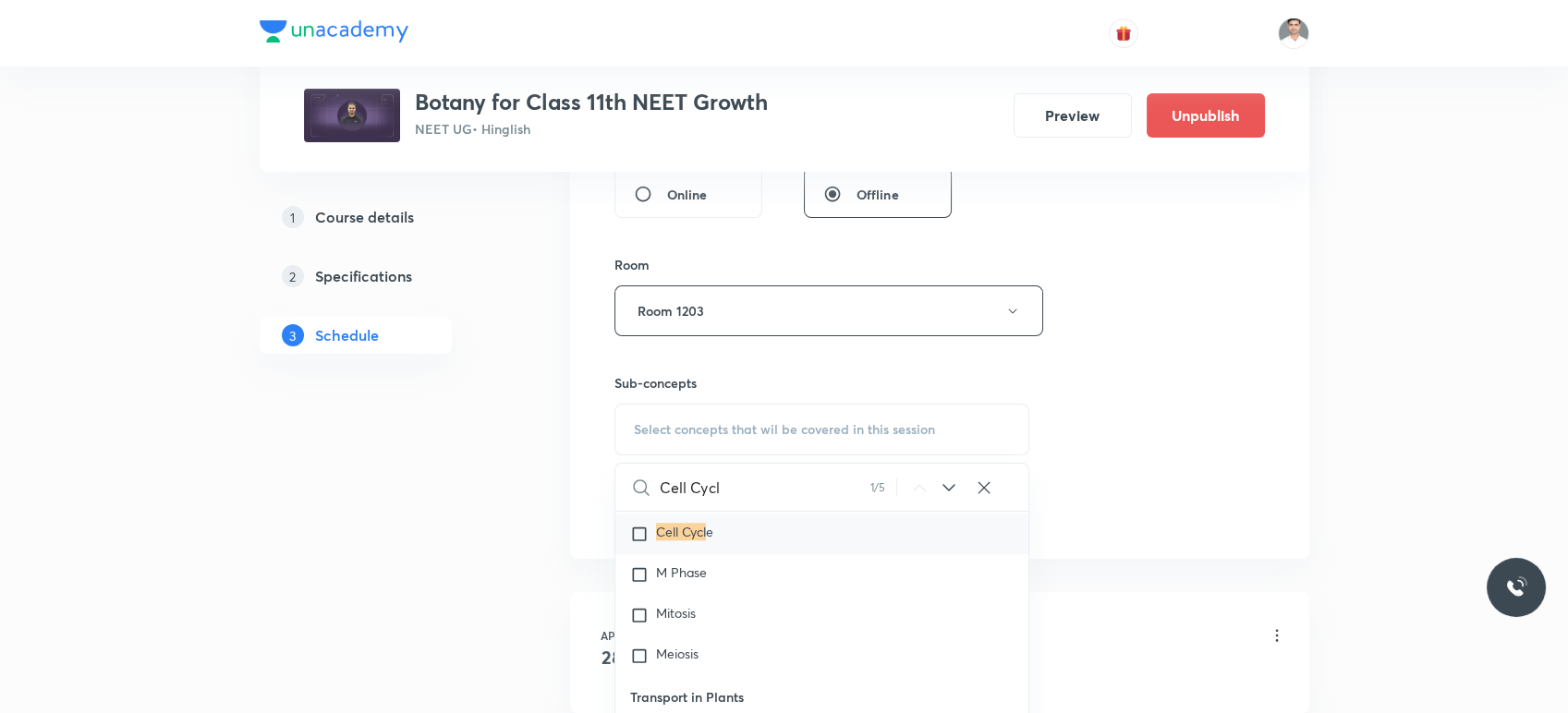 type on "Cell Cycl" 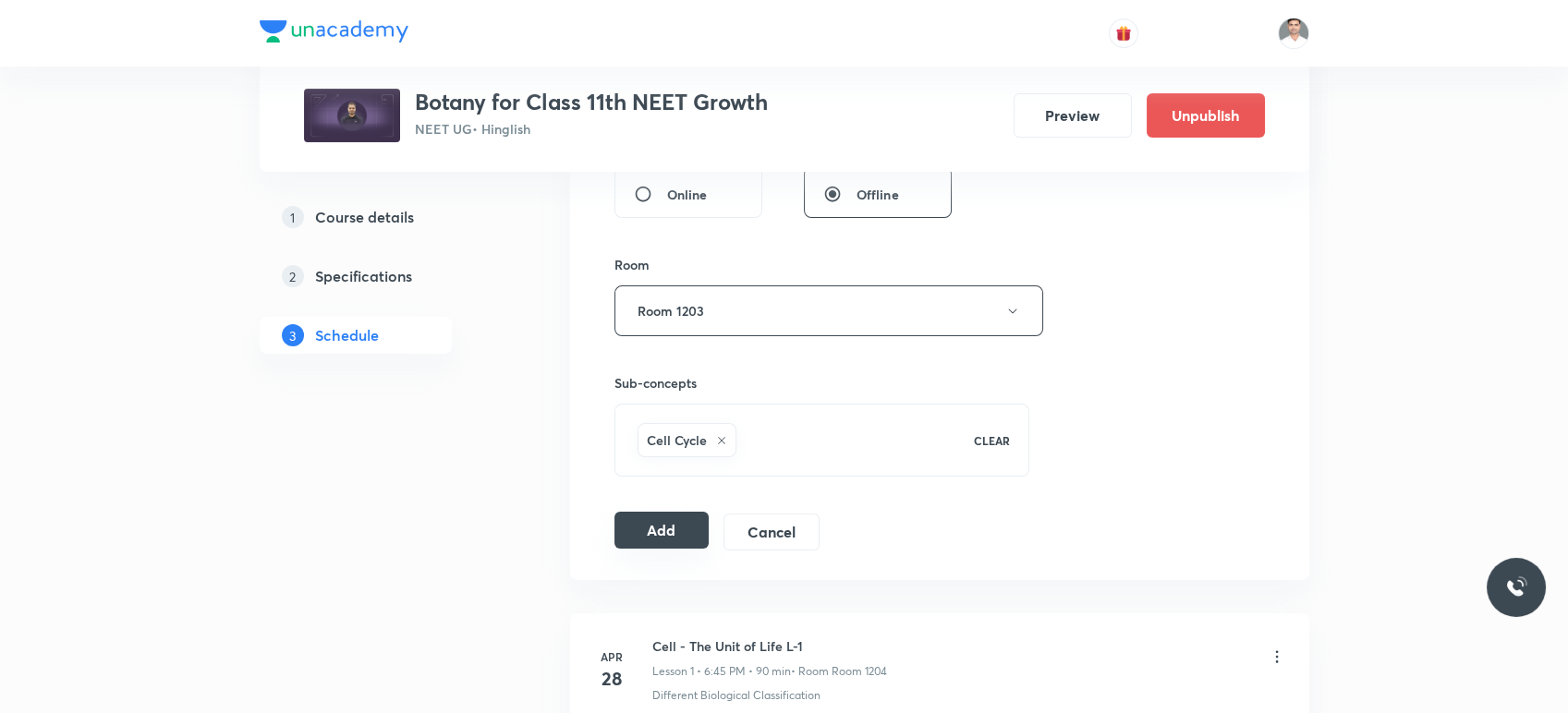 click on "Add" at bounding box center [662, 530] 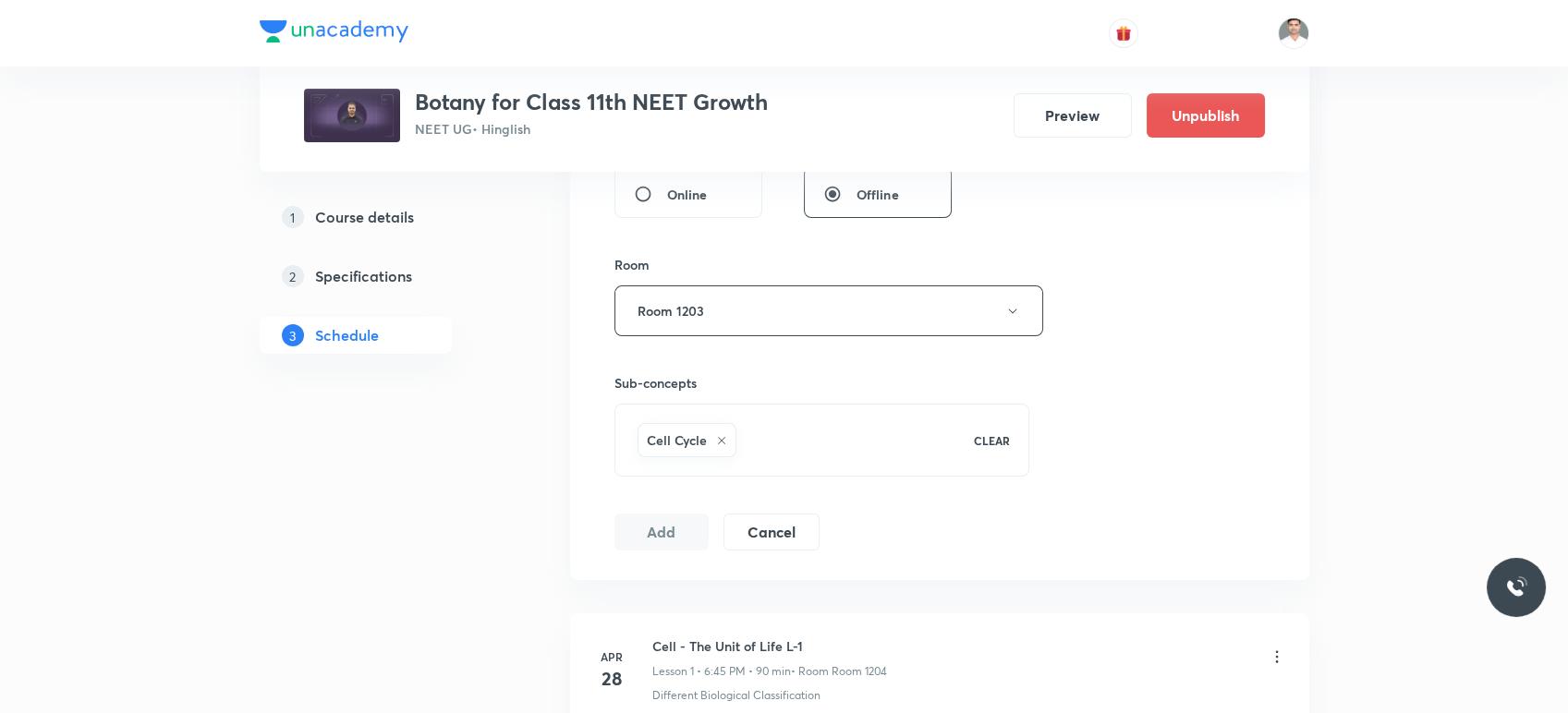 type 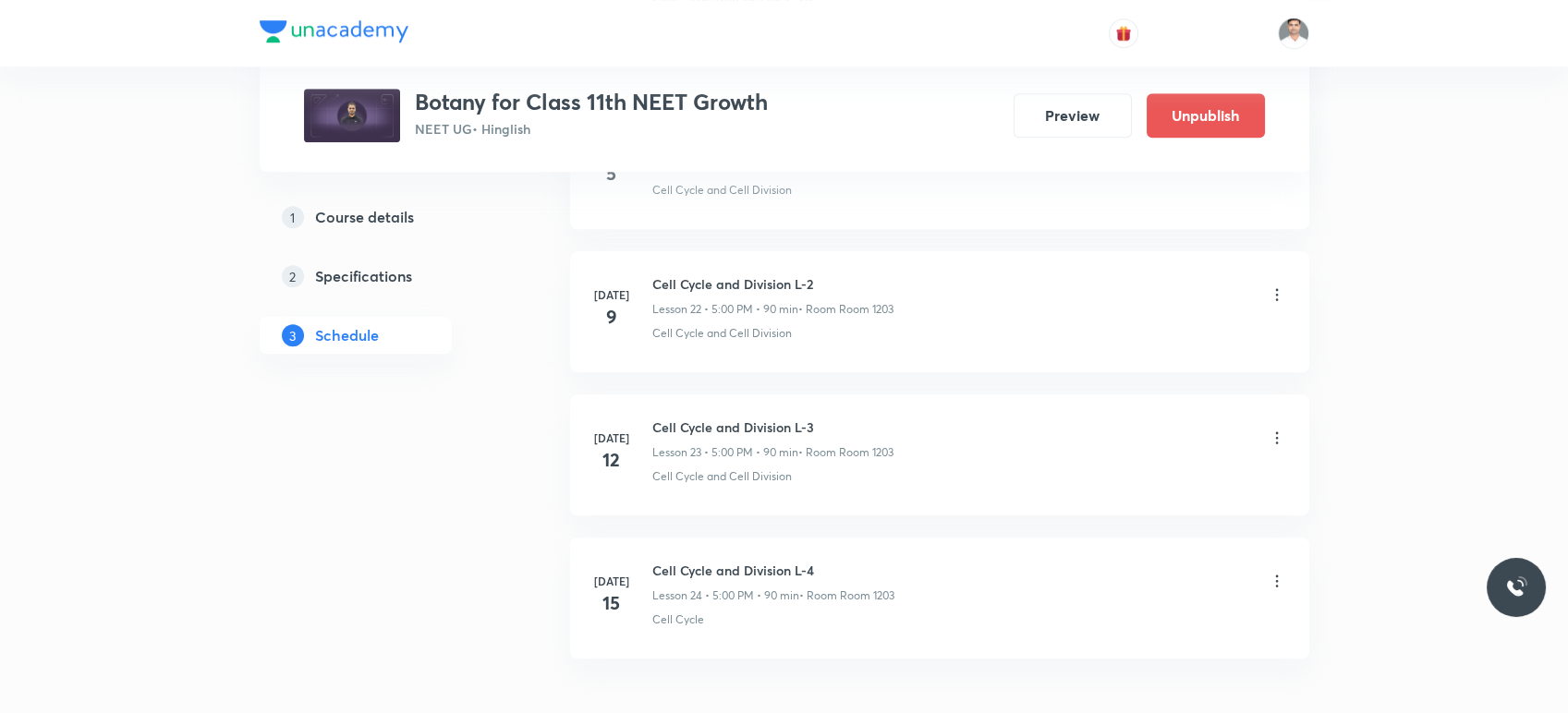 scroll, scrollTop: 3349, scrollLeft: 0, axis: vertical 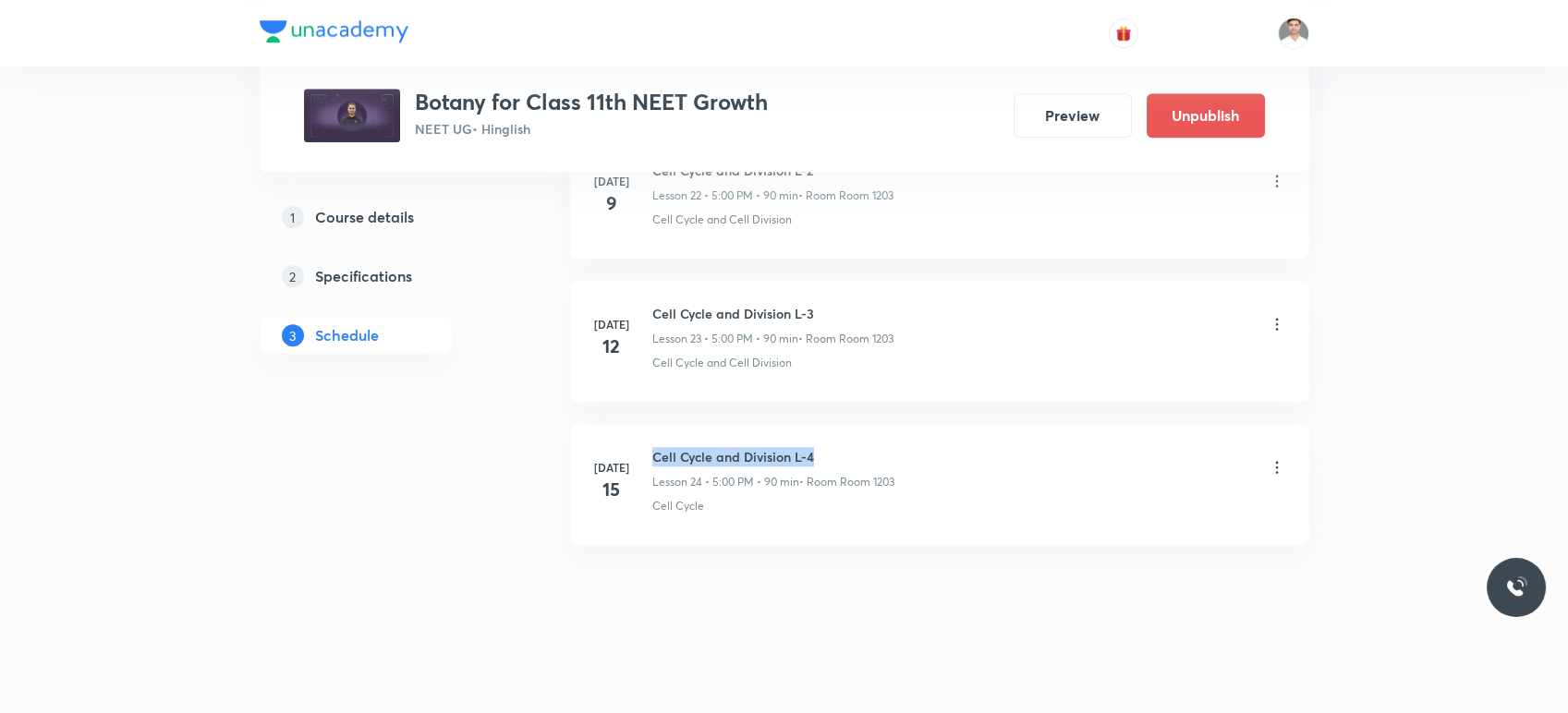 drag, startPoint x: 650, startPoint y: 446, endPoint x: 880, endPoint y: 434, distance: 230.31283 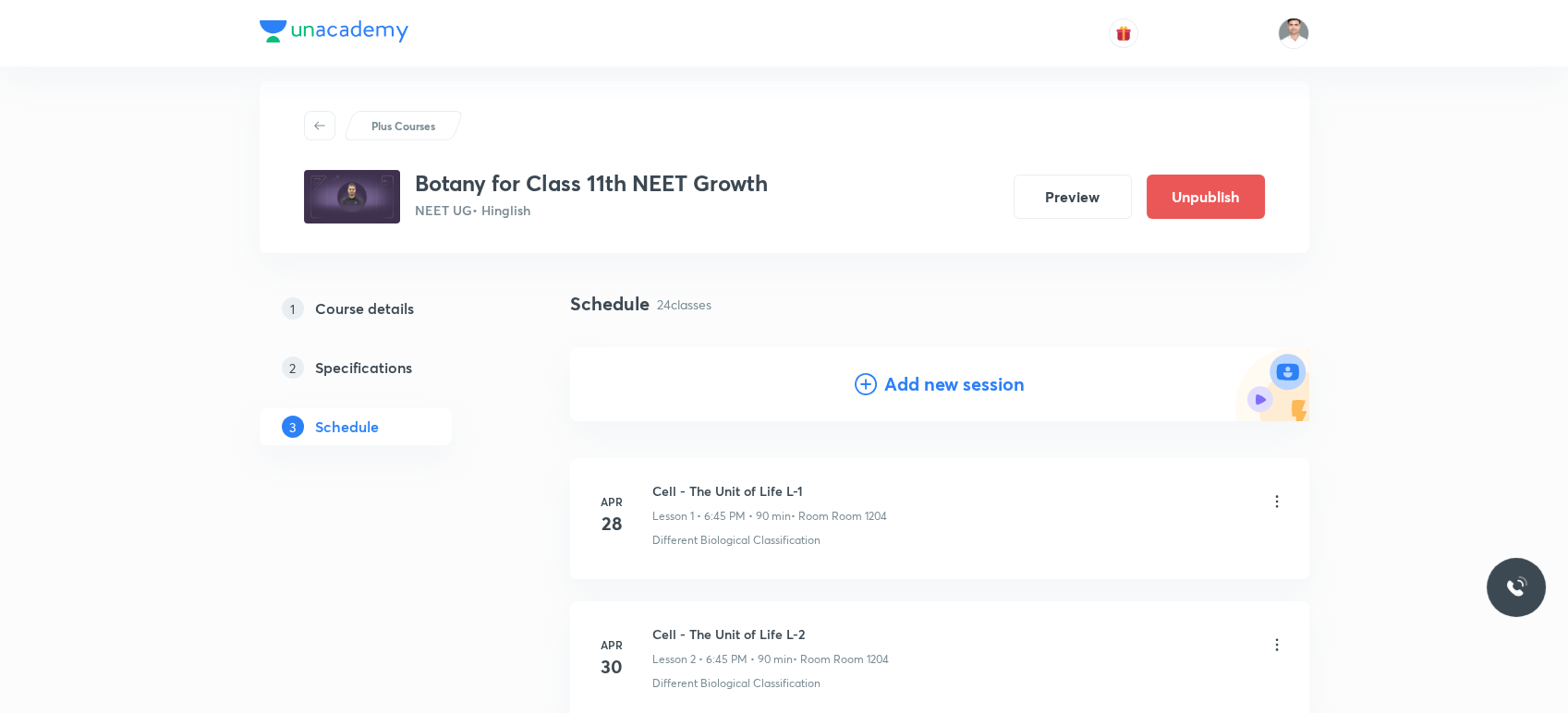 scroll, scrollTop: 0, scrollLeft: 0, axis: both 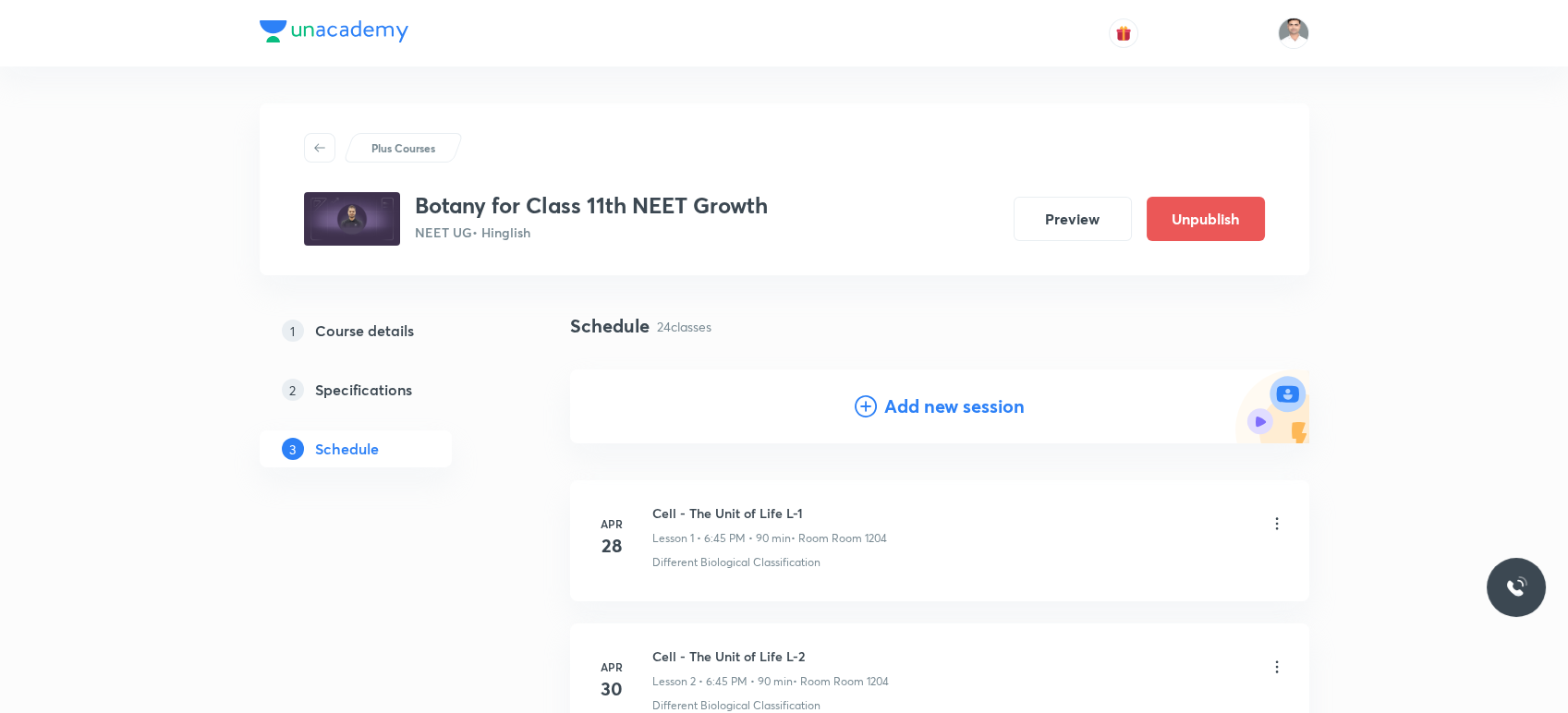 click on "Add new session" at bounding box center [954, 406] 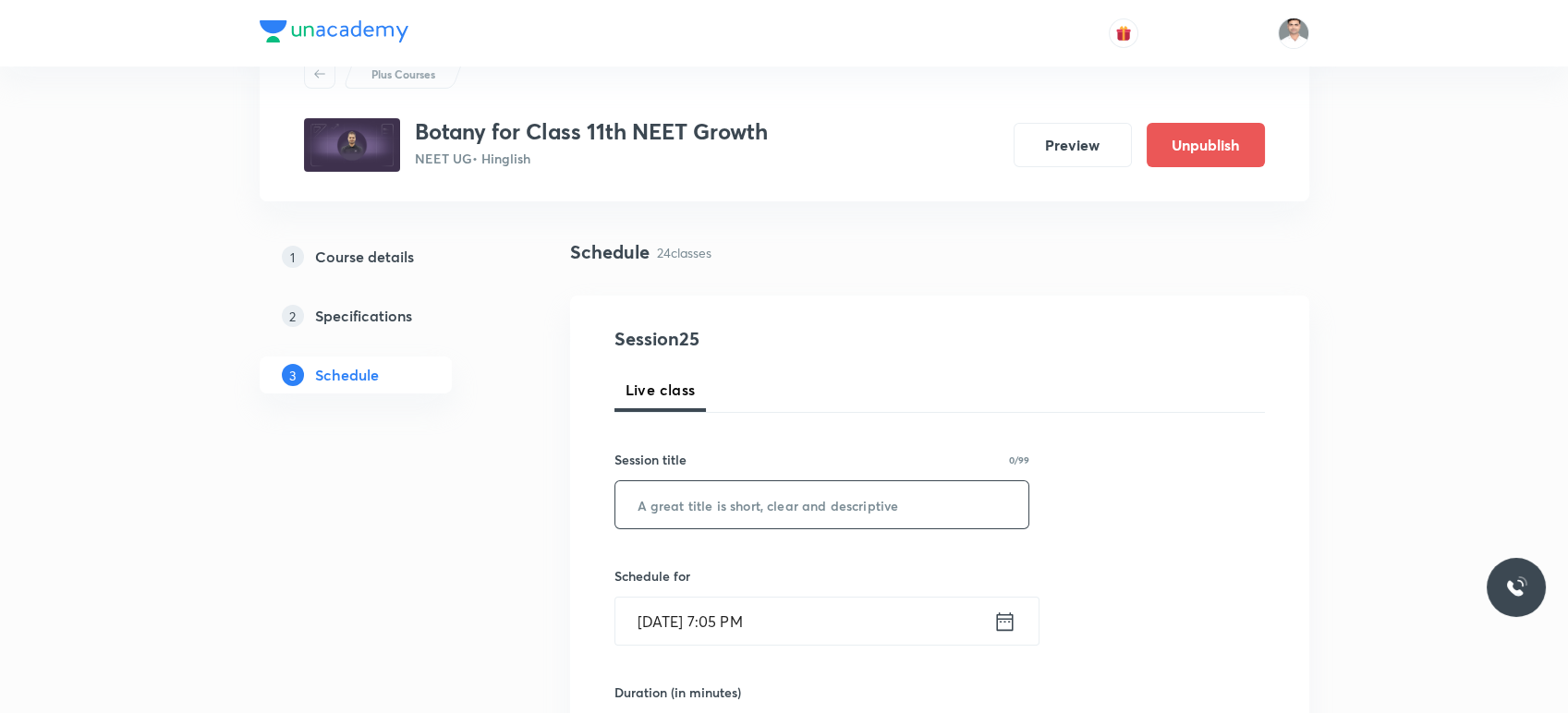 scroll, scrollTop: 205, scrollLeft: 0, axis: vertical 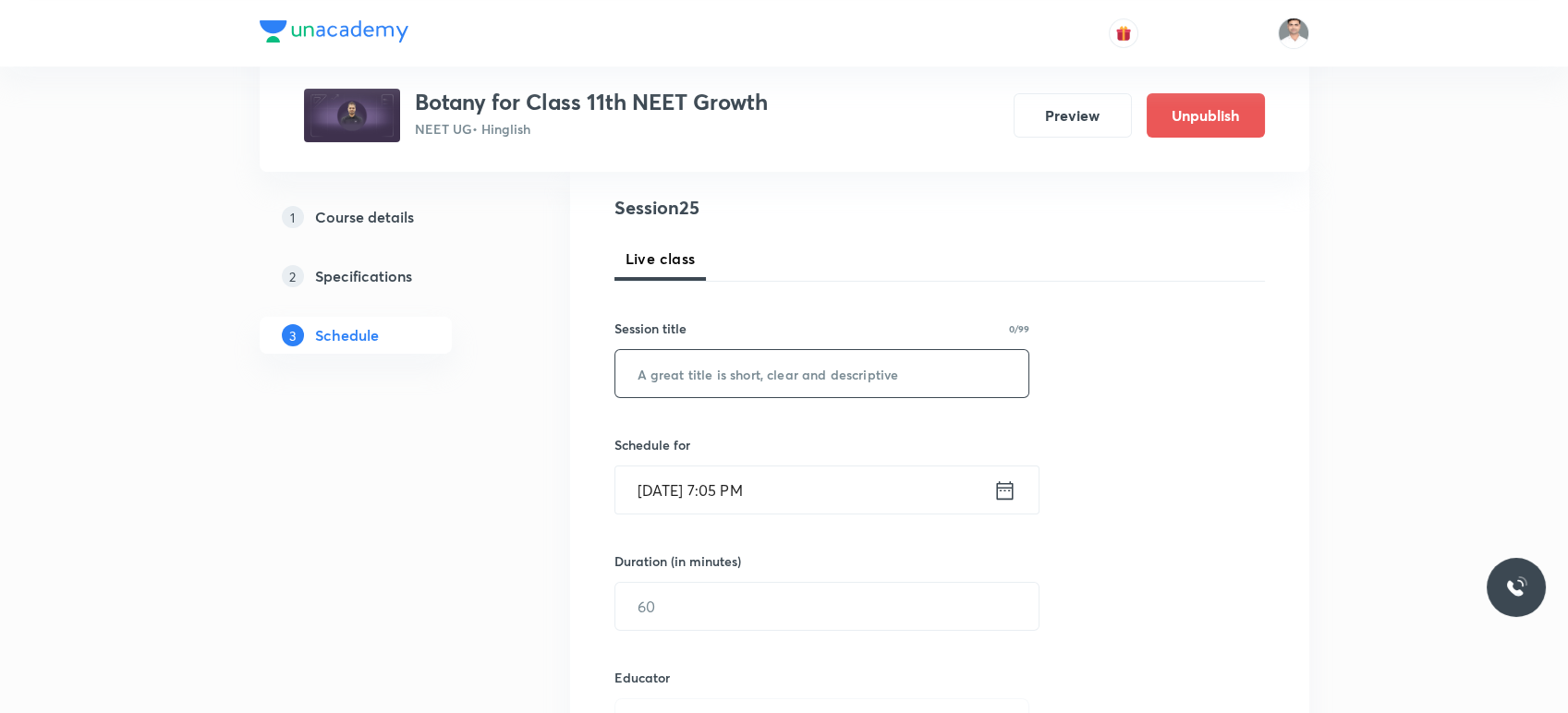 click at bounding box center (822, 373) 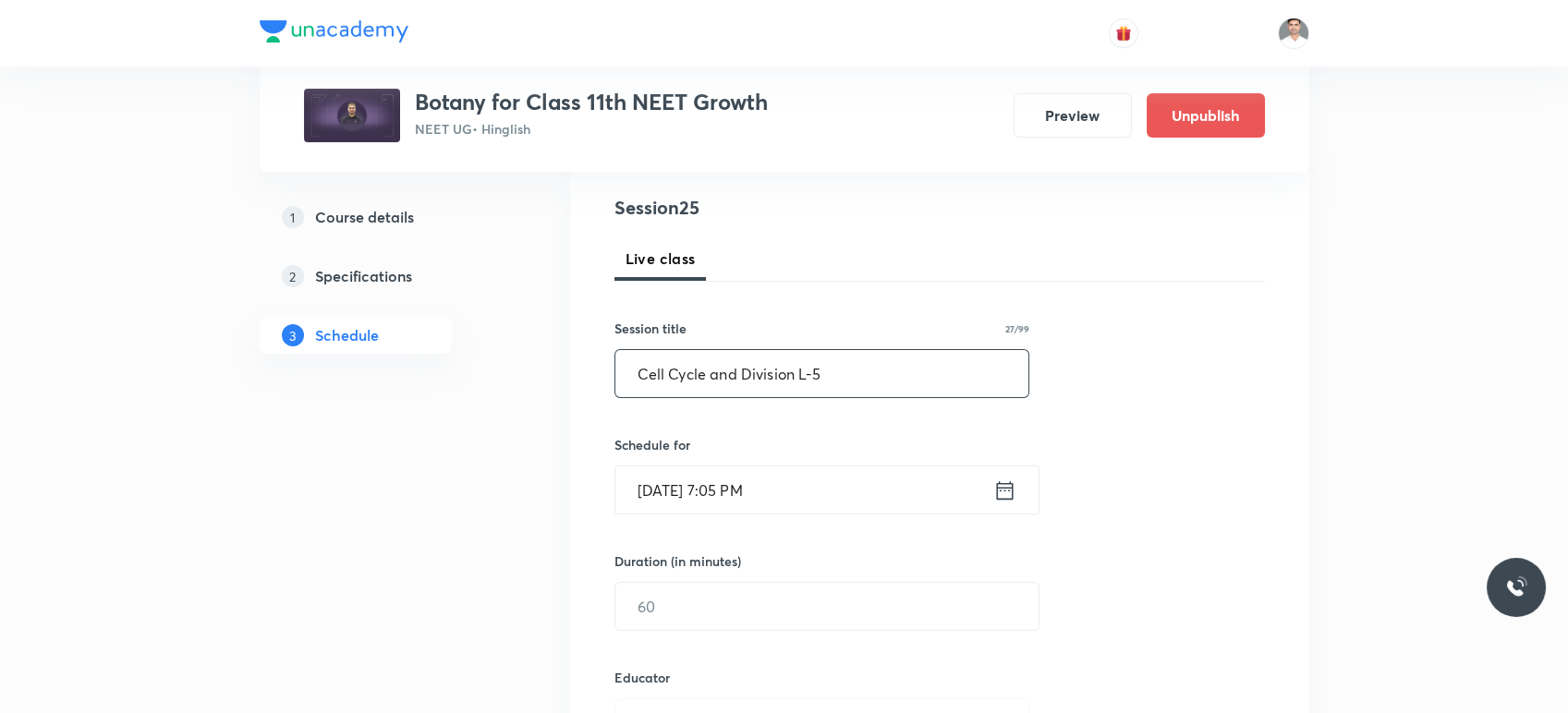 type on "Cell Cycle and Division L-5" 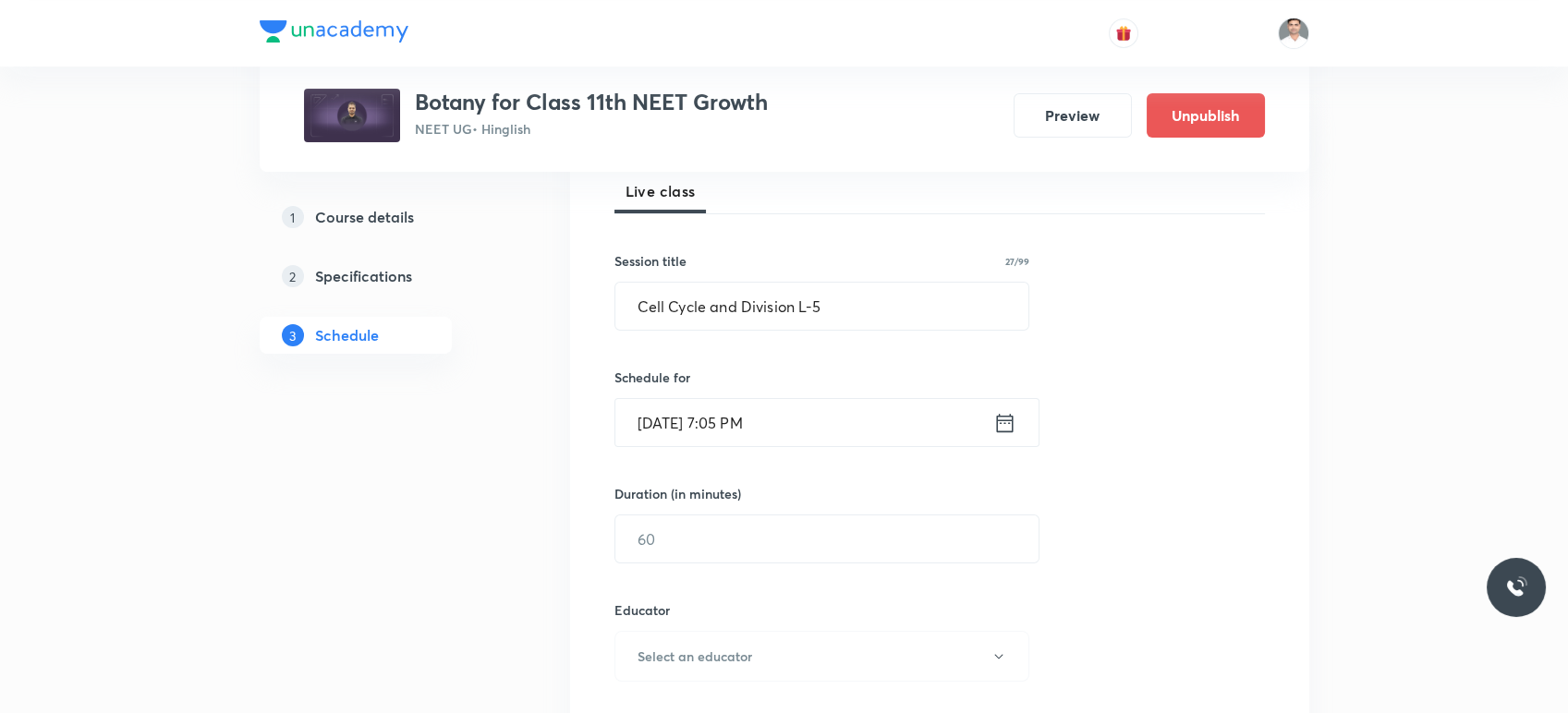 scroll, scrollTop: 308, scrollLeft: 0, axis: vertical 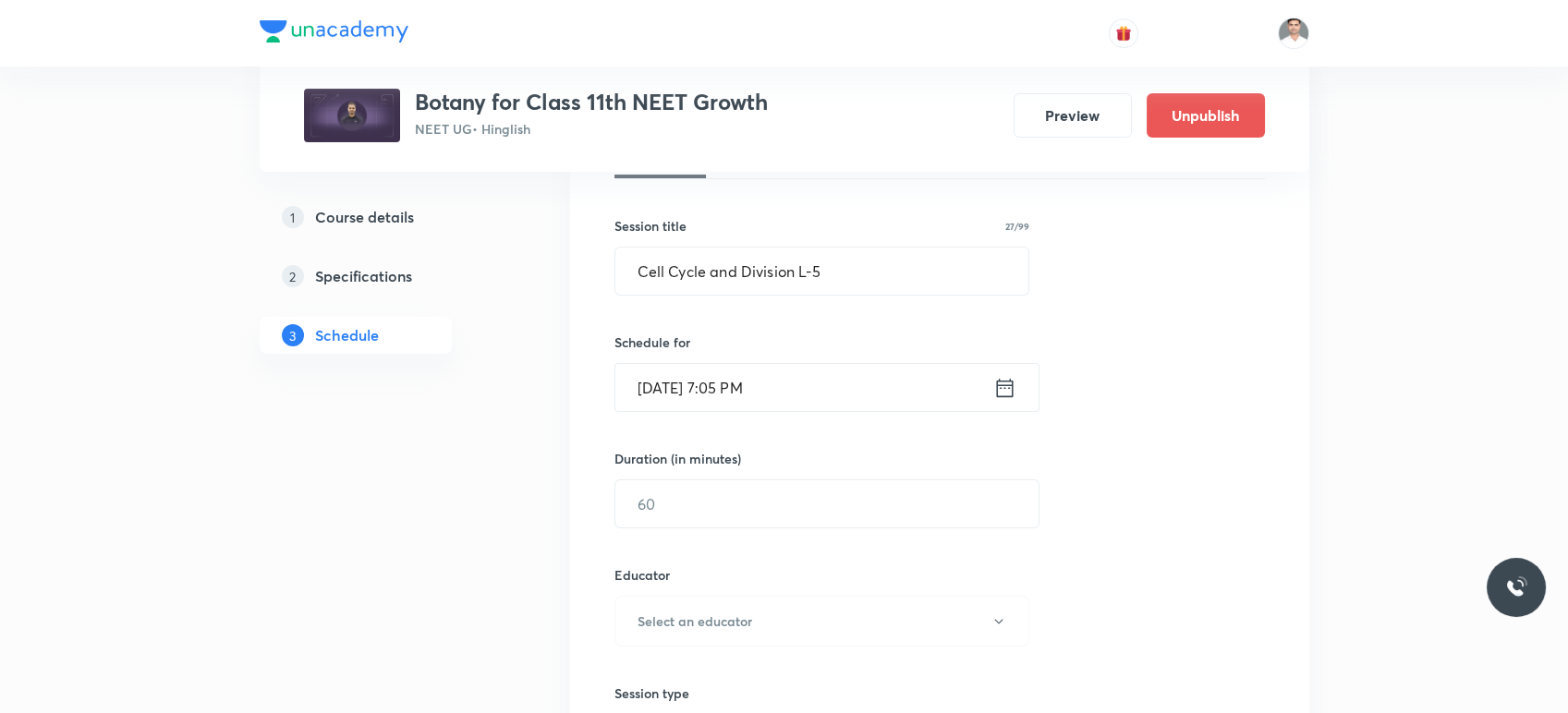 click 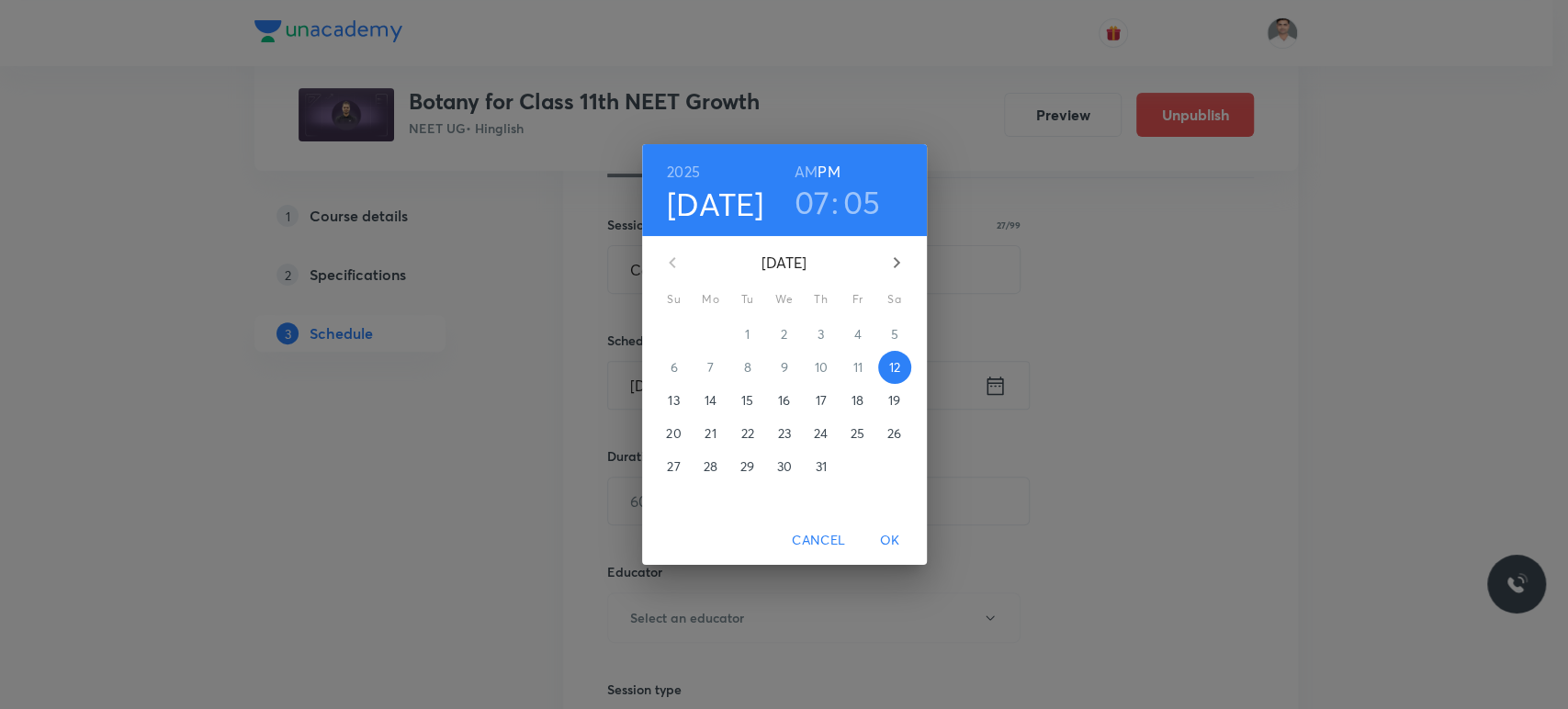 click on "18" at bounding box center [857, 400] 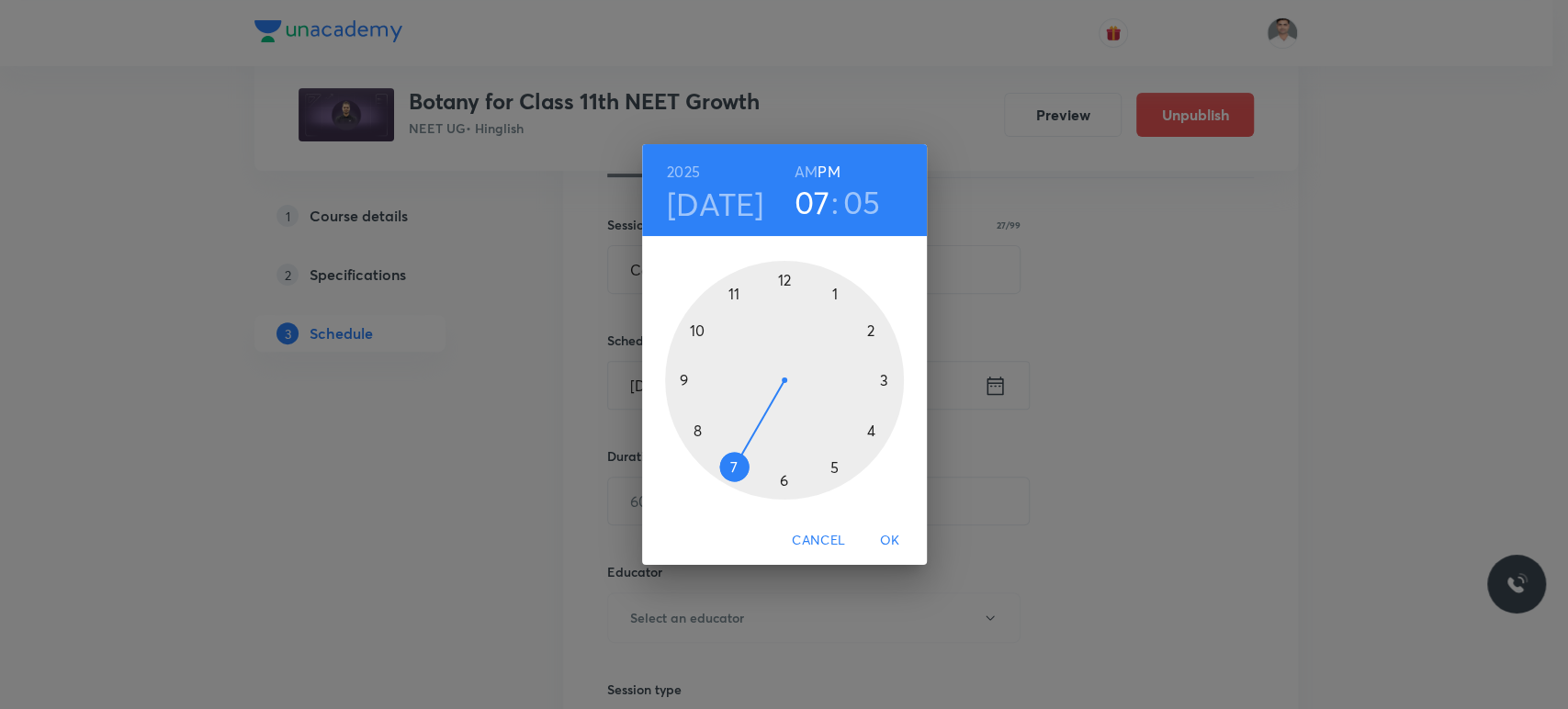 click at bounding box center [784, 380] 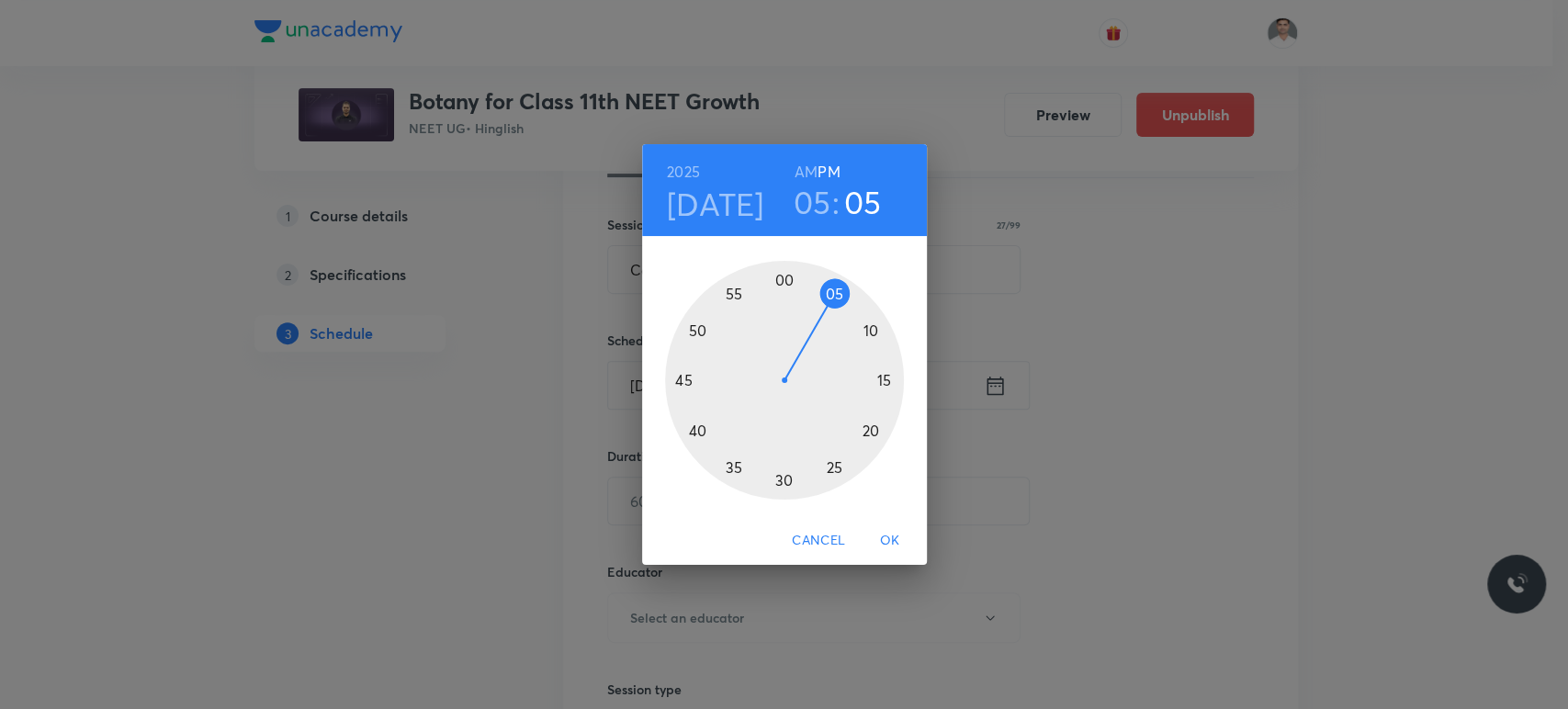 click at bounding box center (784, 380) 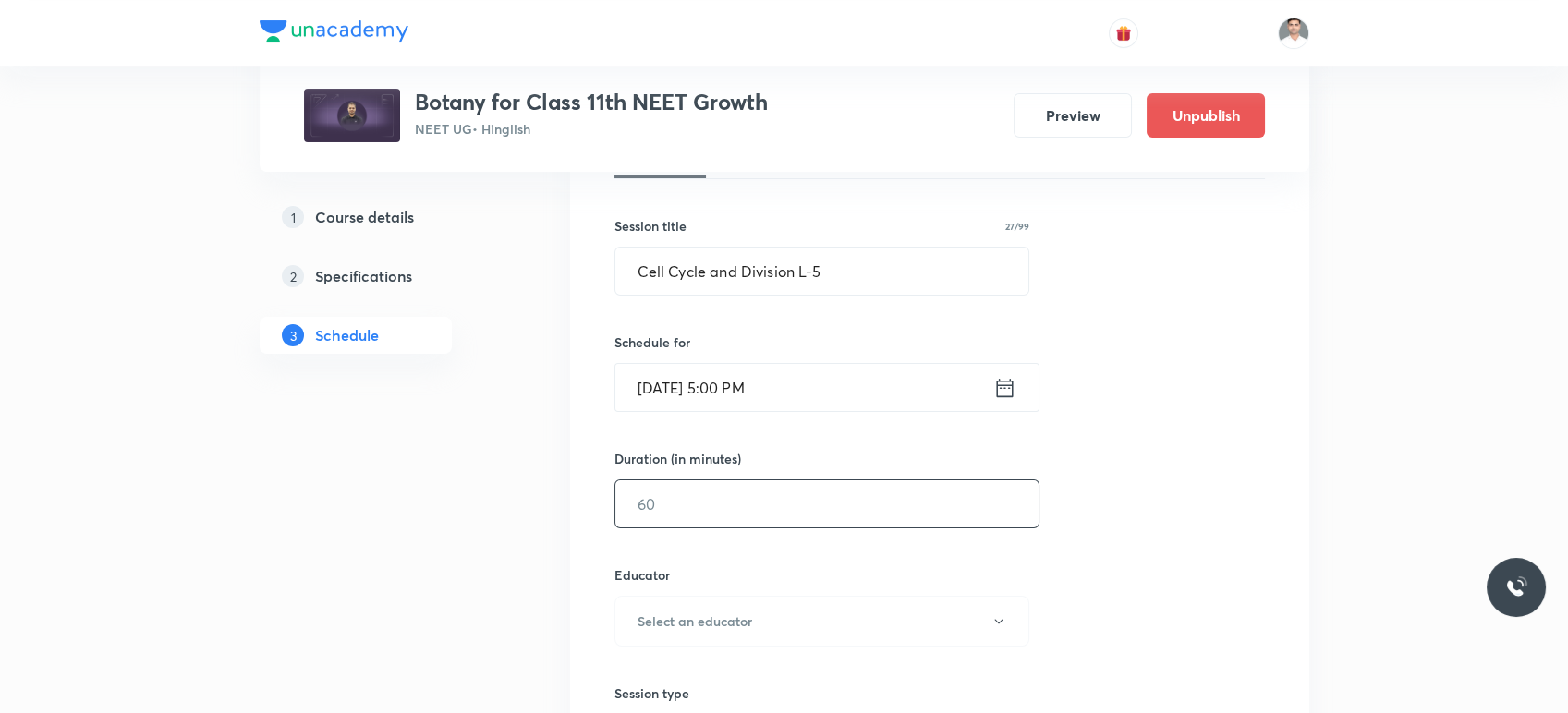 drag, startPoint x: 746, startPoint y: 524, endPoint x: 805, endPoint y: 525, distance: 59.00847 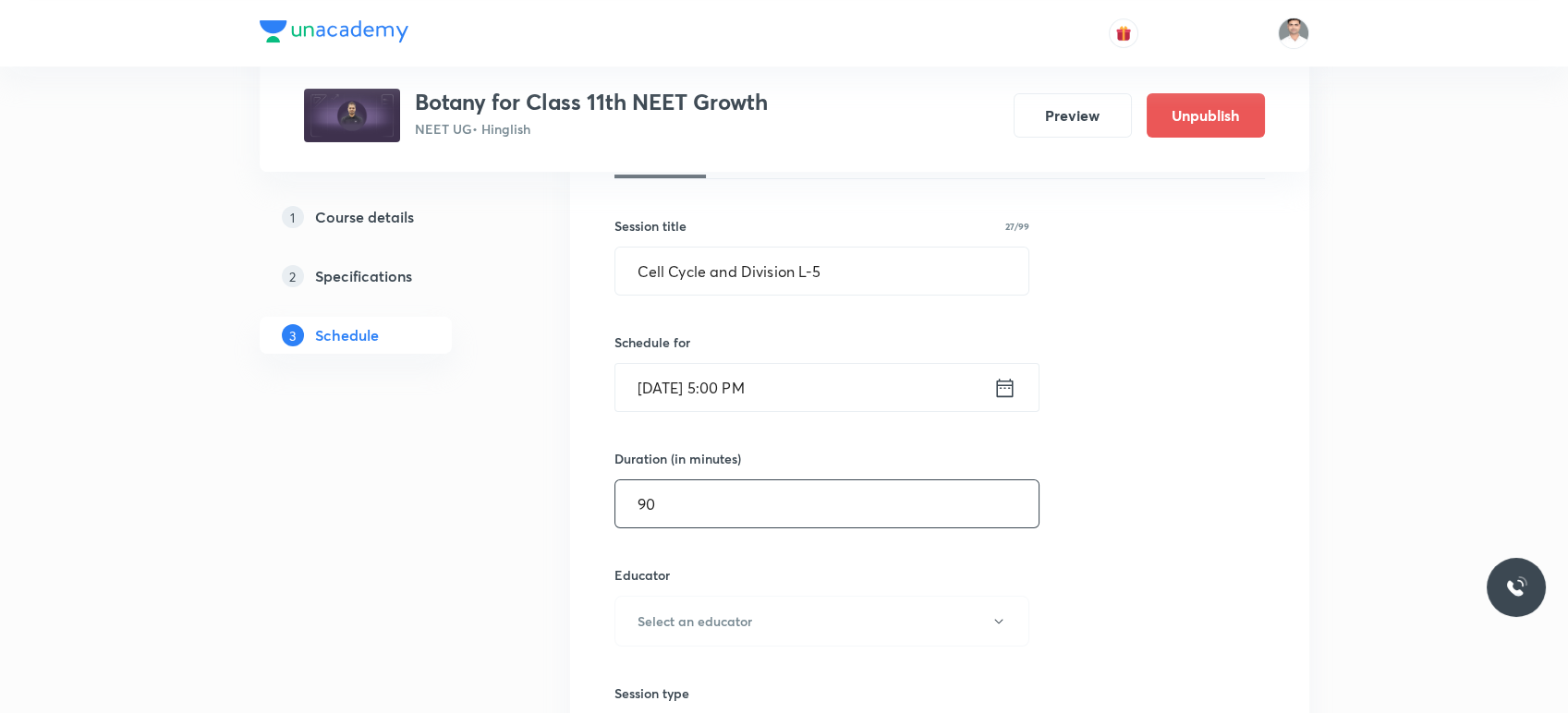 type on "90" 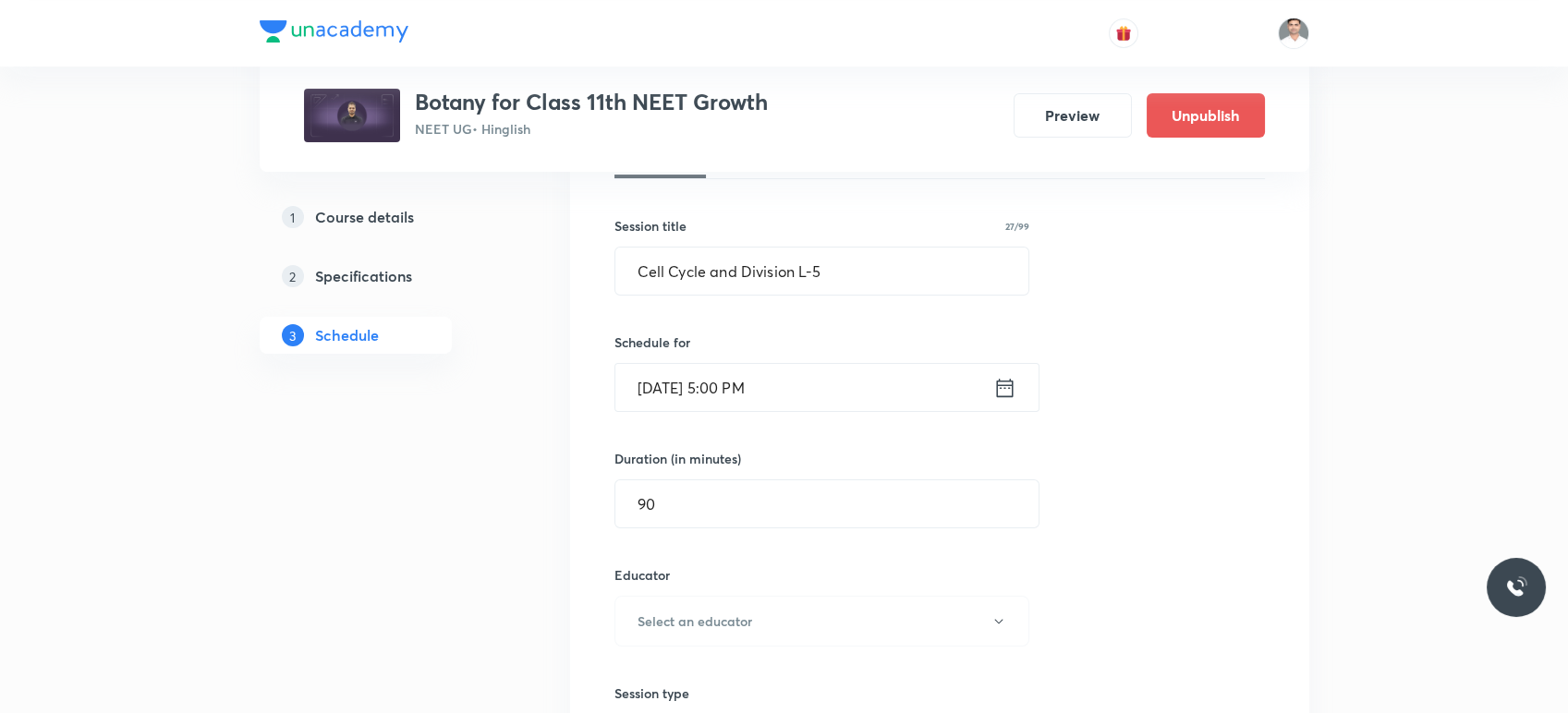 type 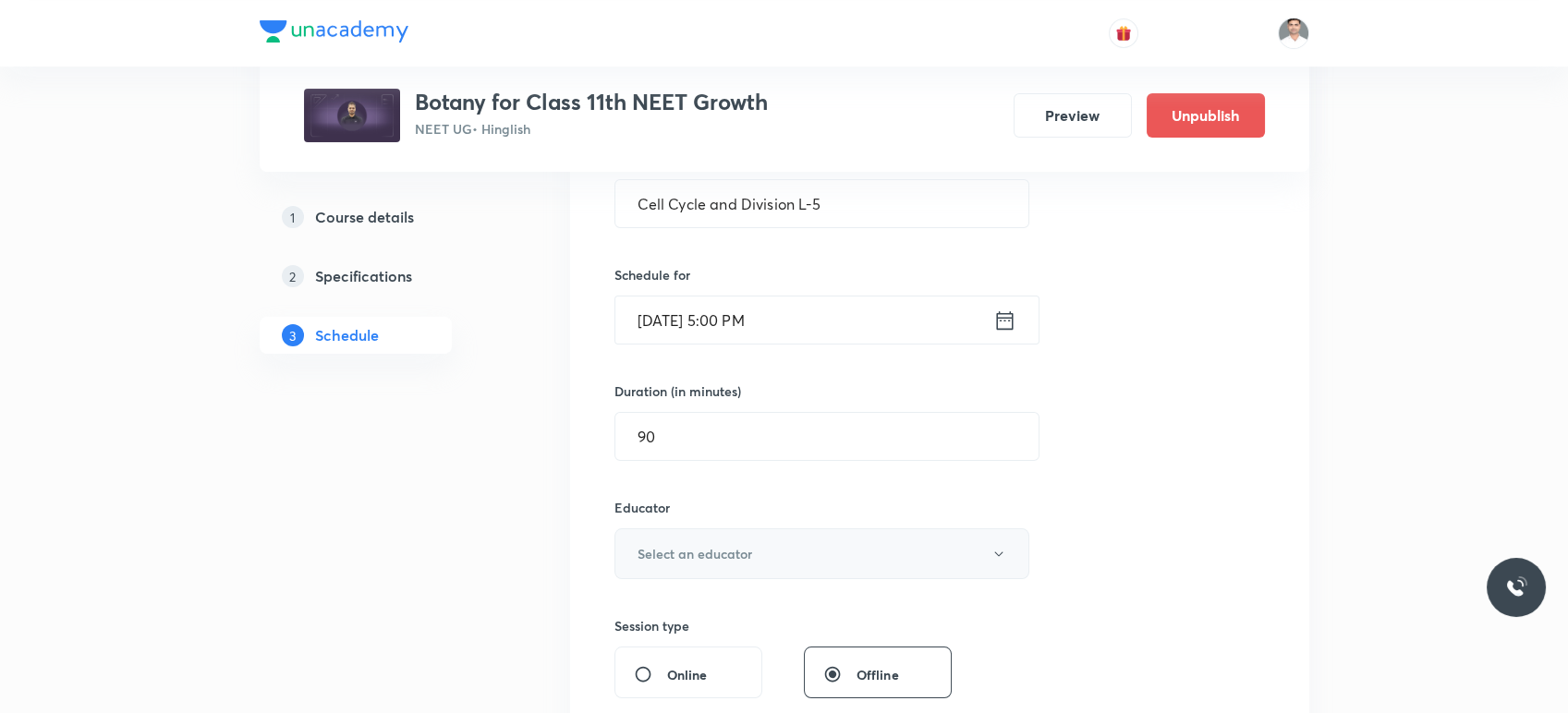 scroll, scrollTop: 410, scrollLeft: 0, axis: vertical 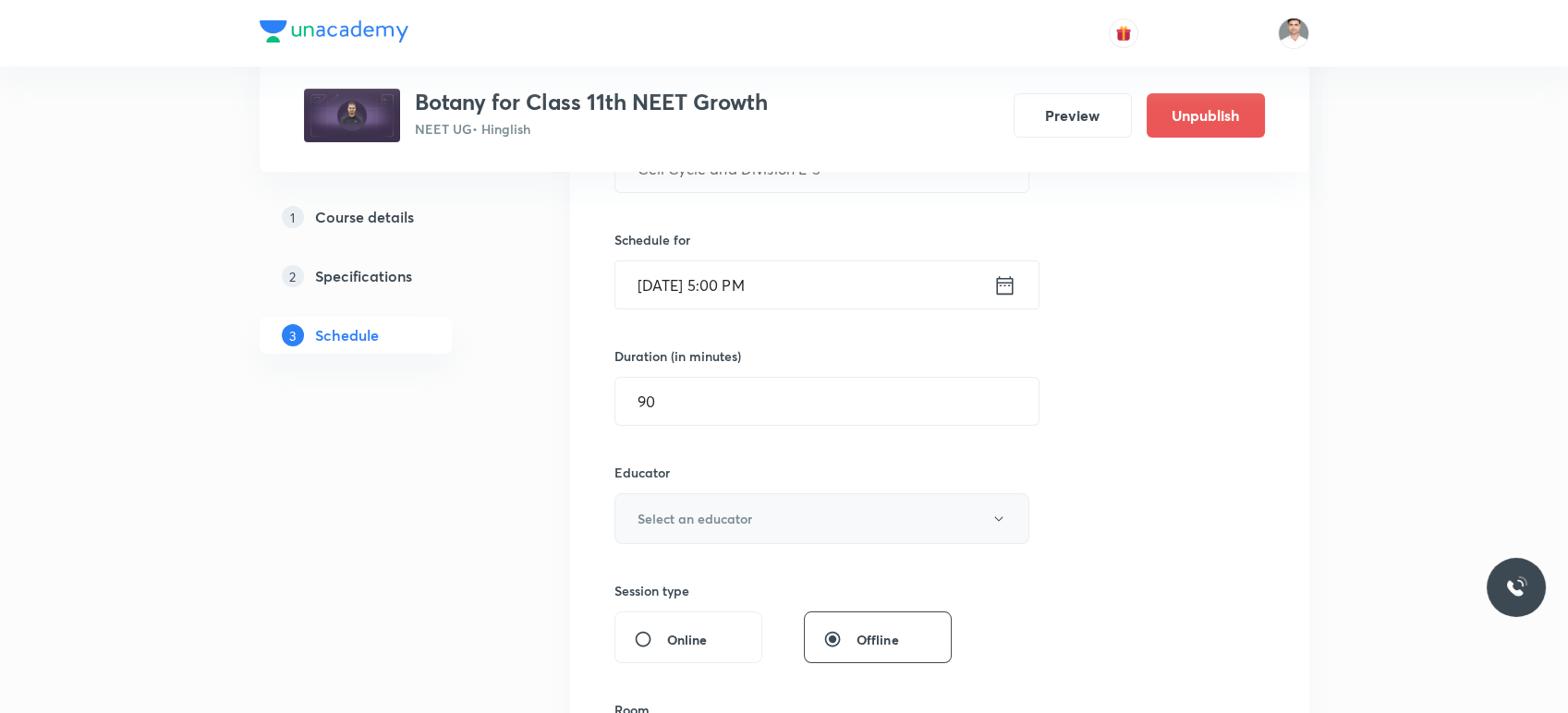 click on "Select an educator" at bounding box center [695, 518] 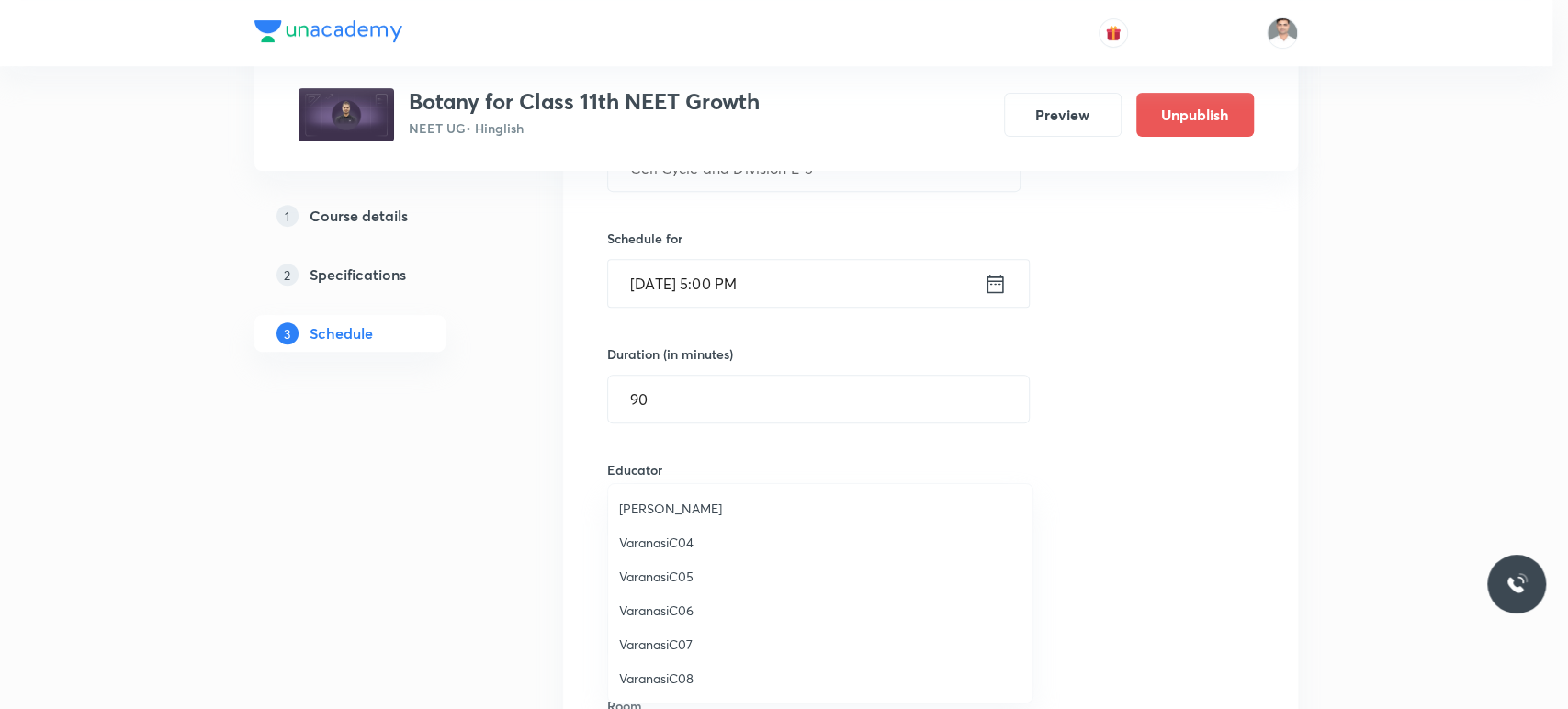 click on "[PERSON_NAME]" at bounding box center (820, 508) 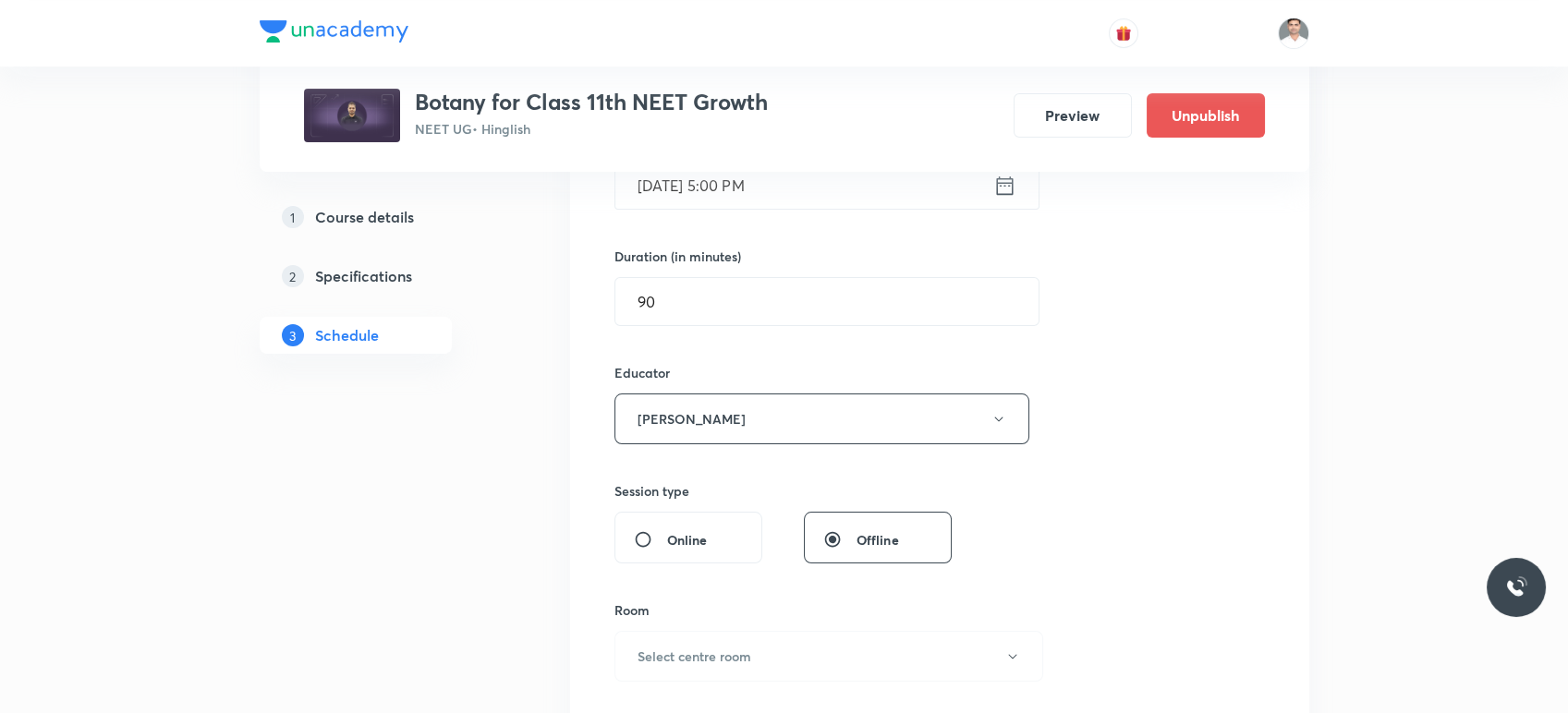 scroll, scrollTop: 615, scrollLeft: 0, axis: vertical 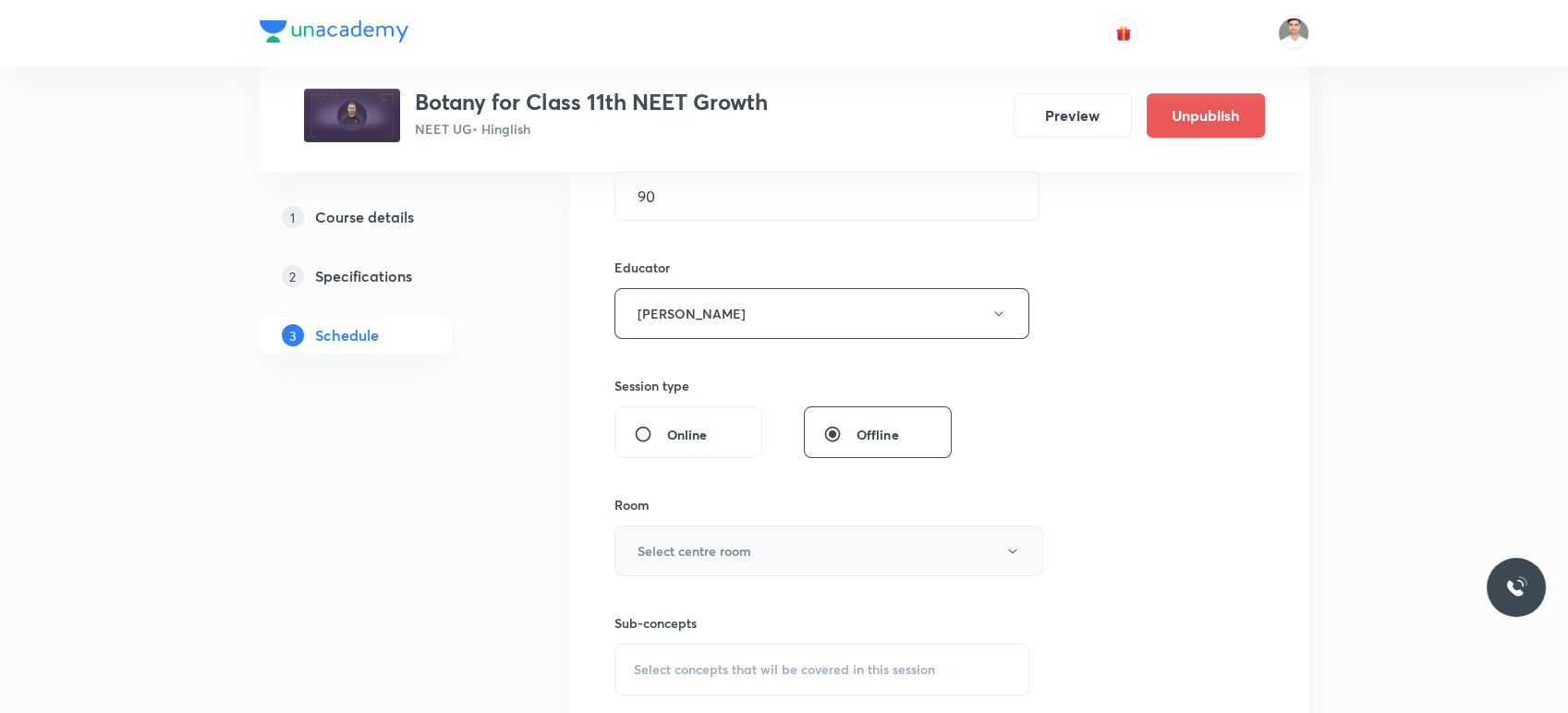 click on "Select centre room" at bounding box center (694, 550) 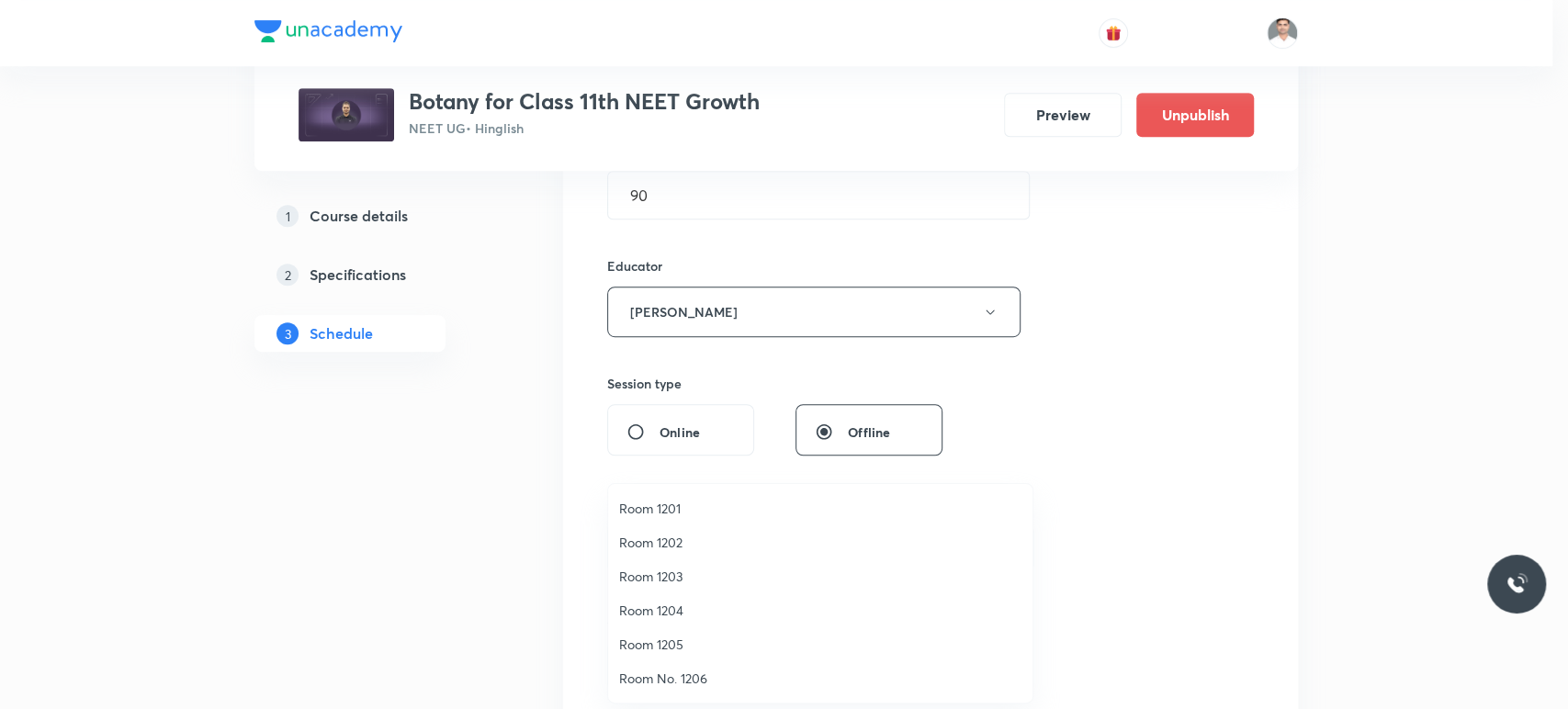 click on "Room 1203" at bounding box center (820, 576) 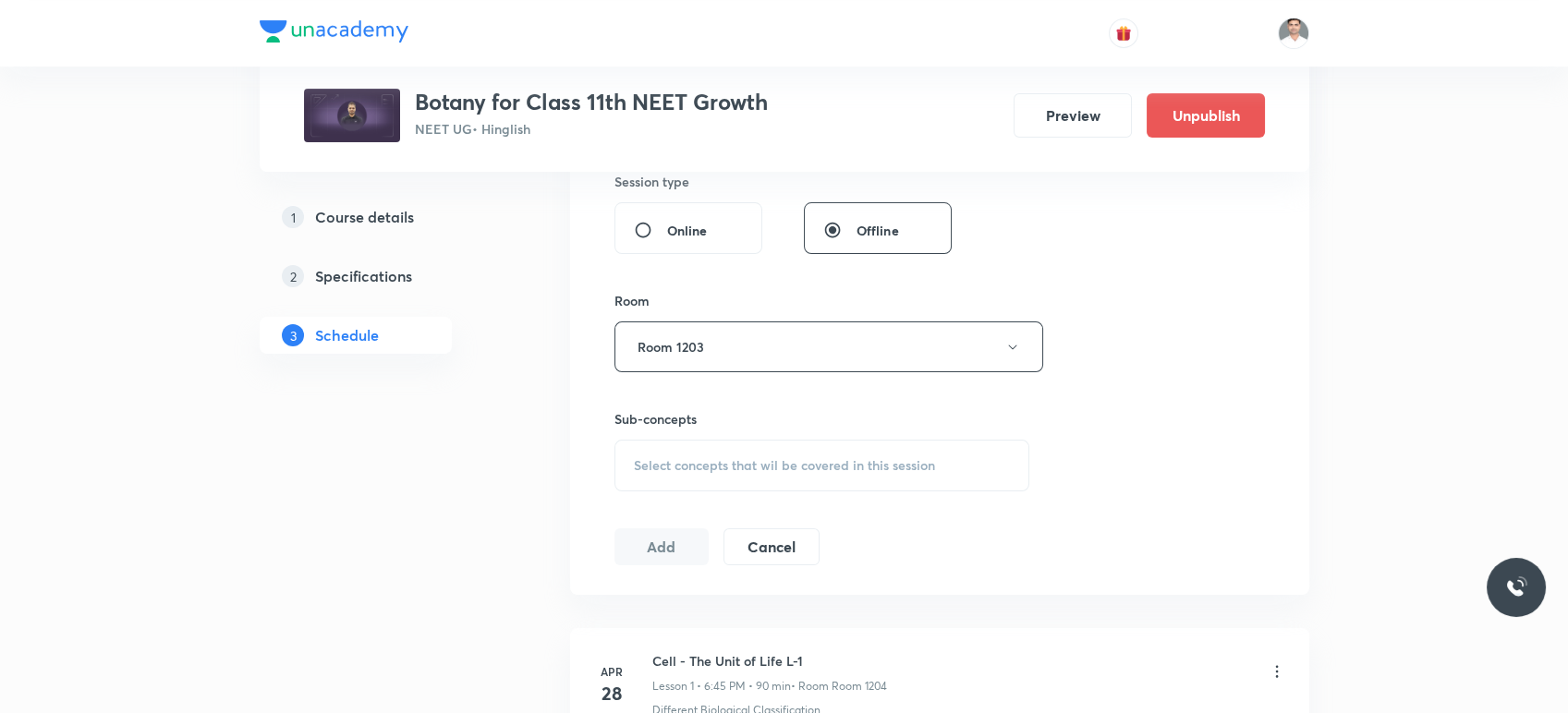 scroll, scrollTop: 820, scrollLeft: 0, axis: vertical 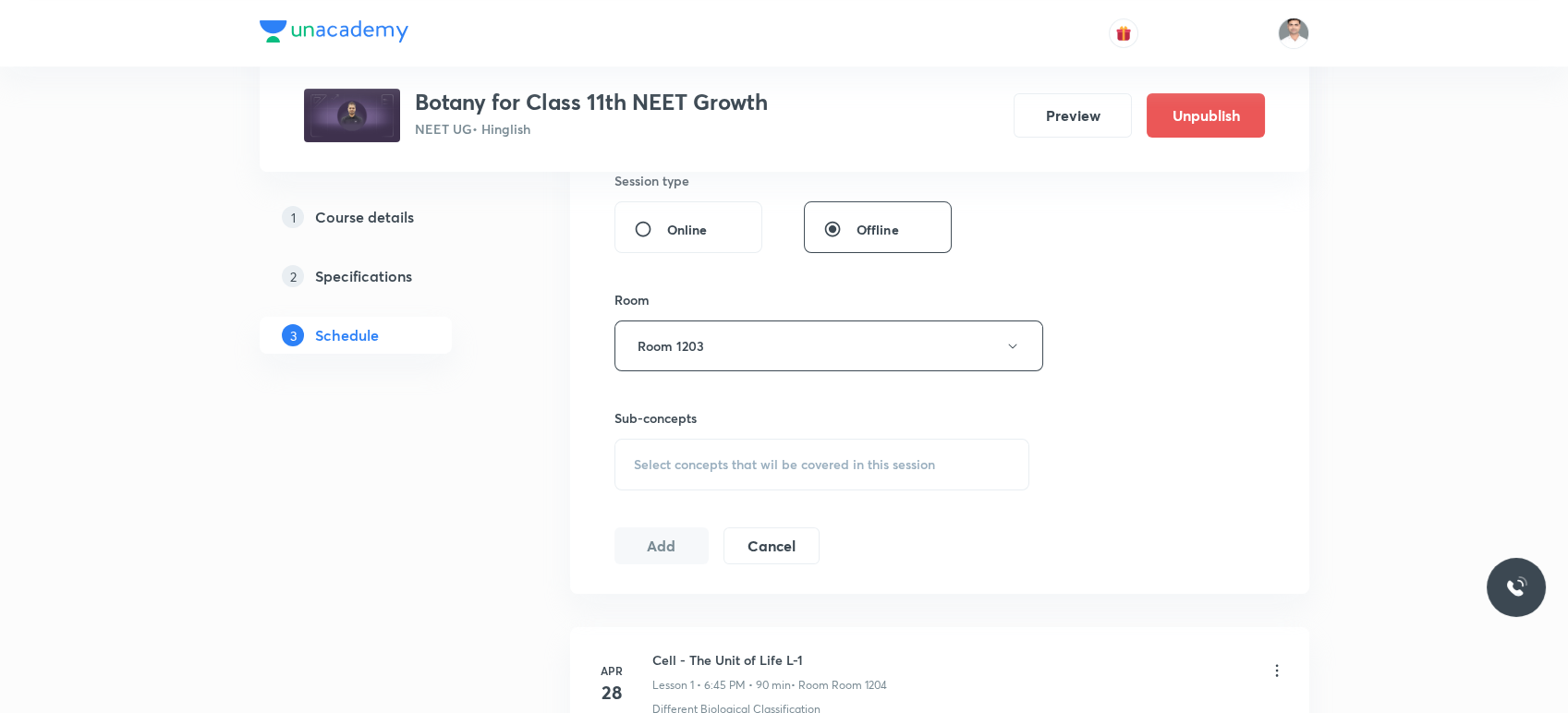 click on "Select concepts that wil be covered in this session" at bounding box center [784, 465] 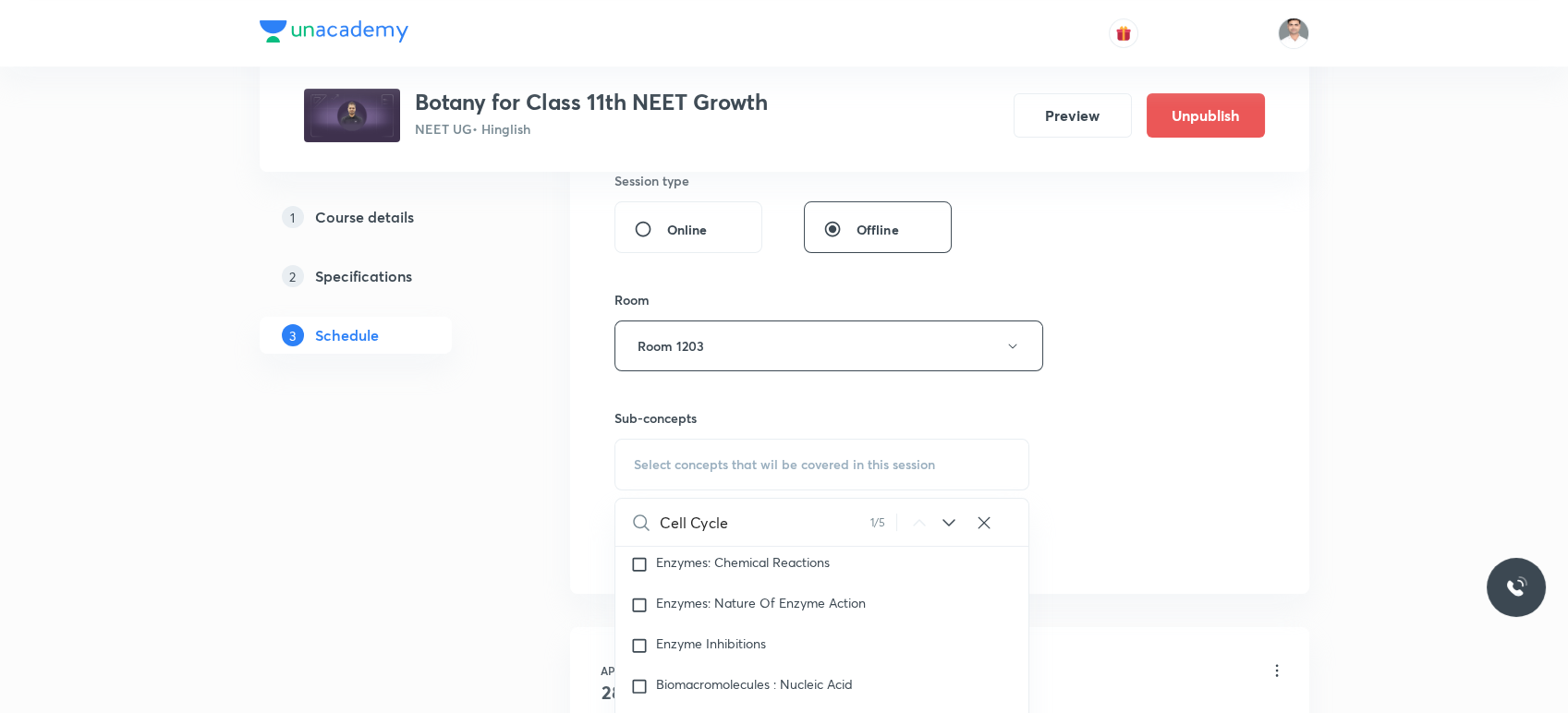 scroll, scrollTop: 4248, scrollLeft: 0, axis: vertical 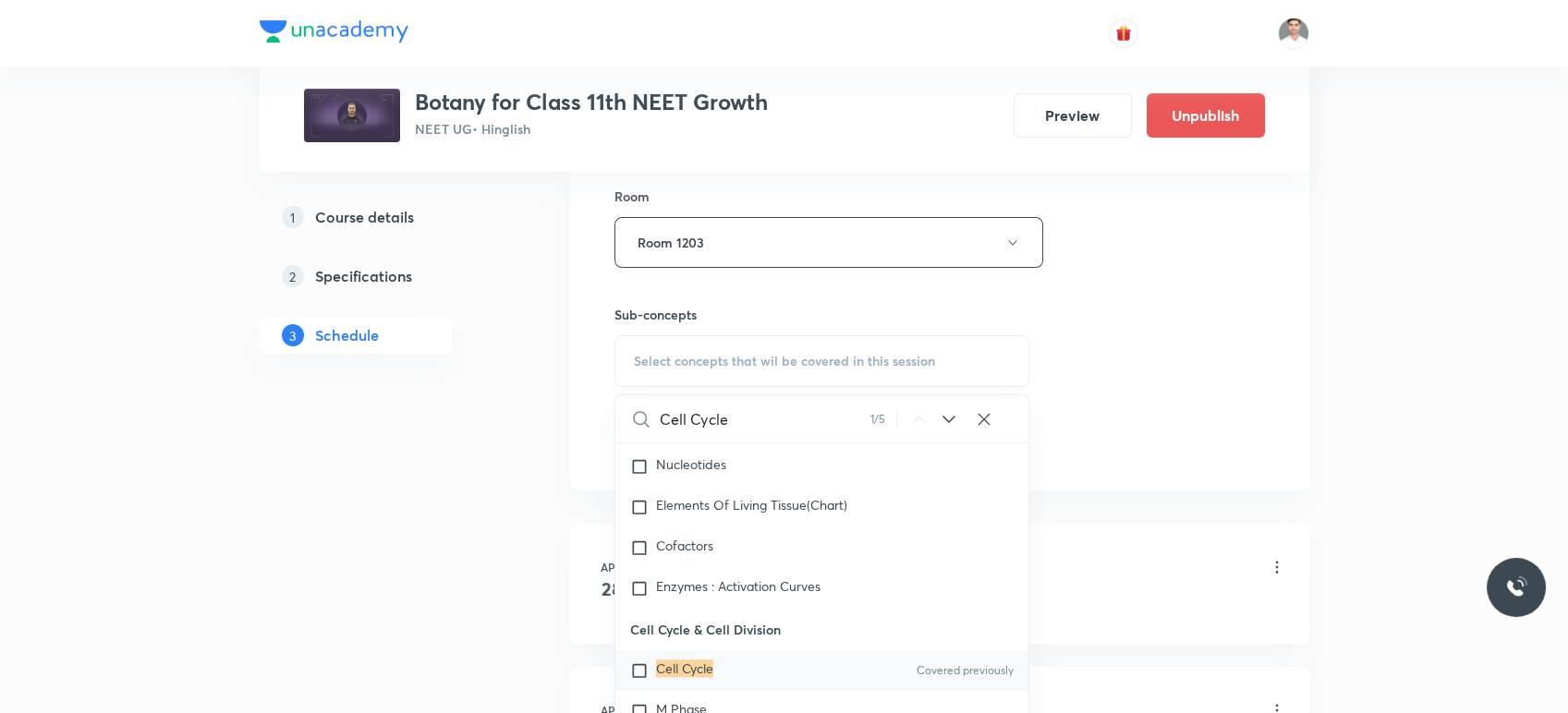 type on "Cell Cycle" 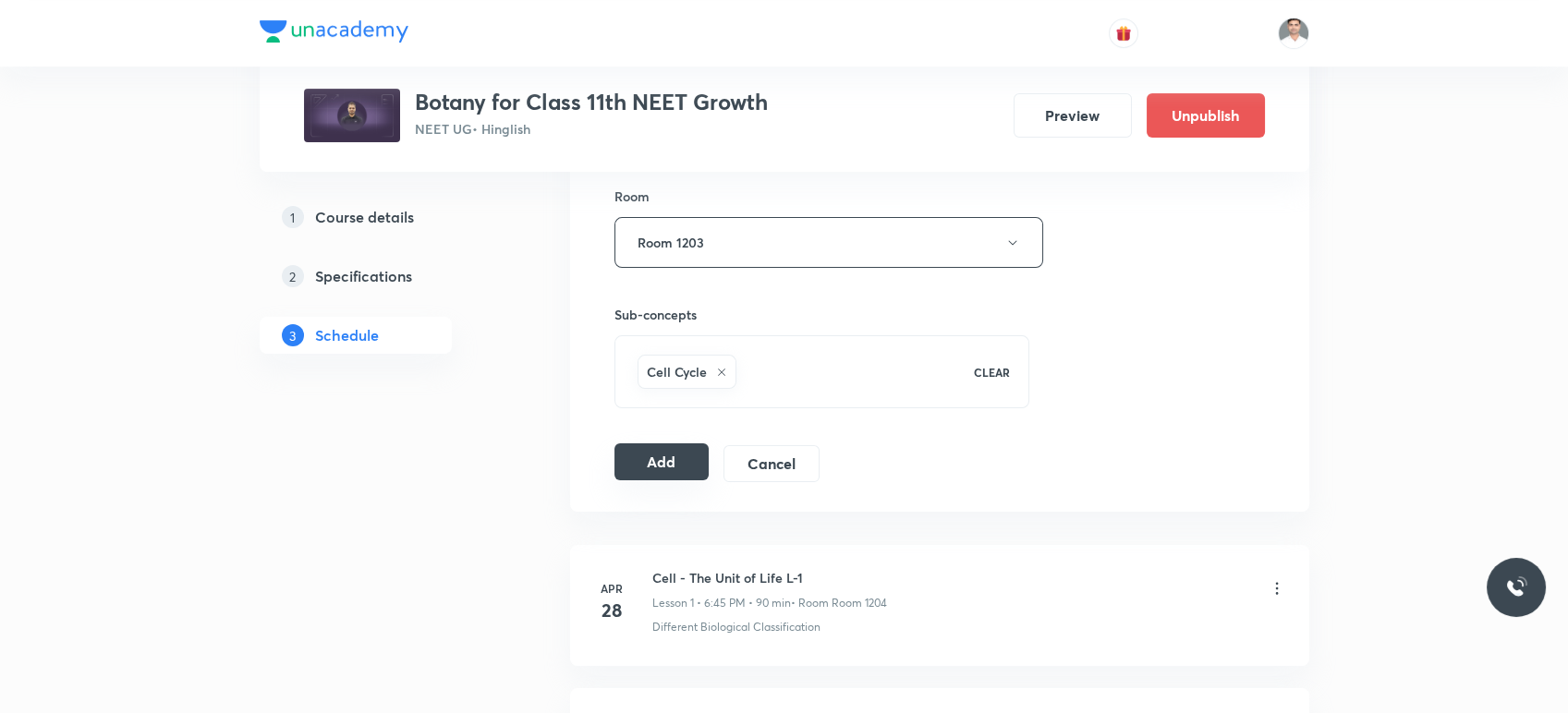 click on "Add" at bounding box center (662, 462) 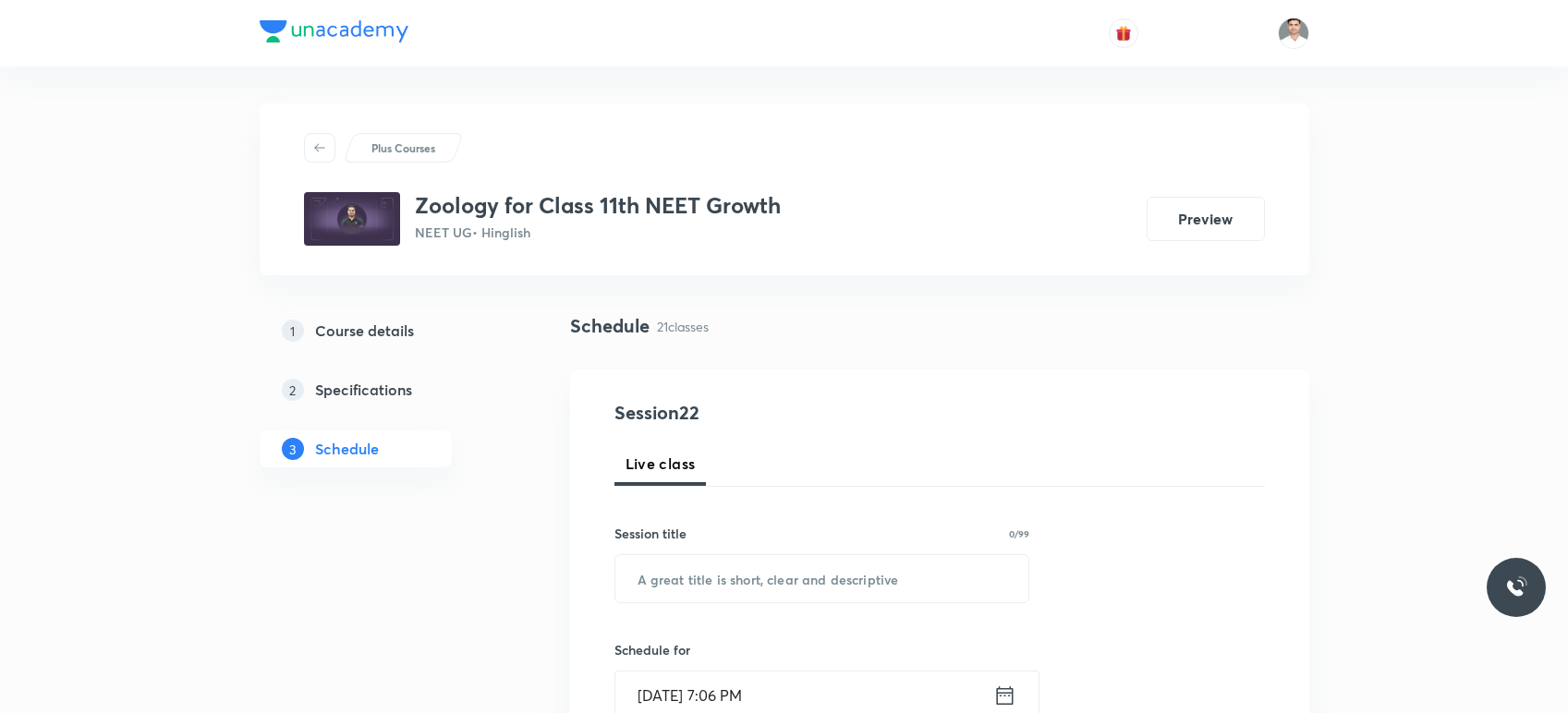 scroll, scrollTop: 0, scrollLeft: 0, axis: both 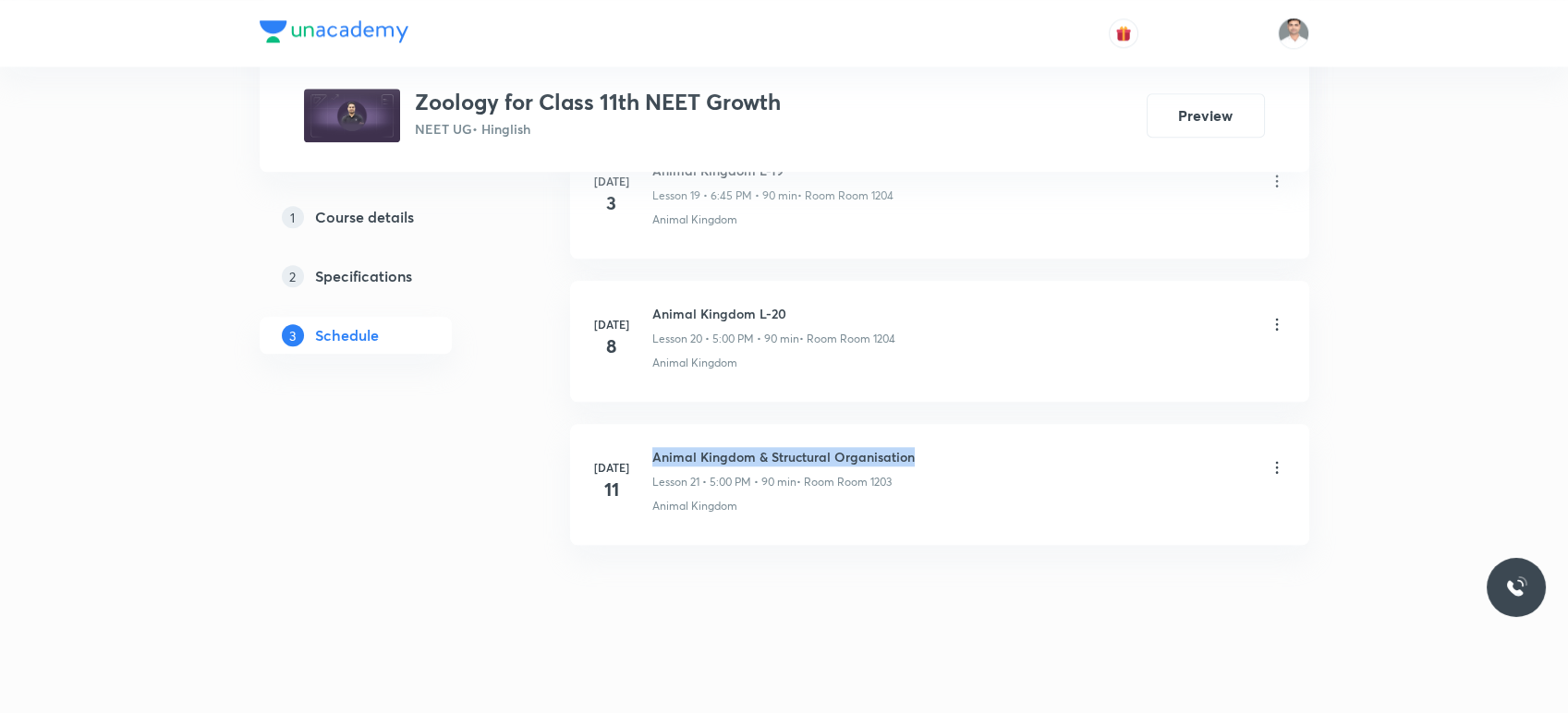 drag, startPoint x: 650, startPoint y: 444, endPoint x: 943, endPoint y: 454, distance: 293.1706 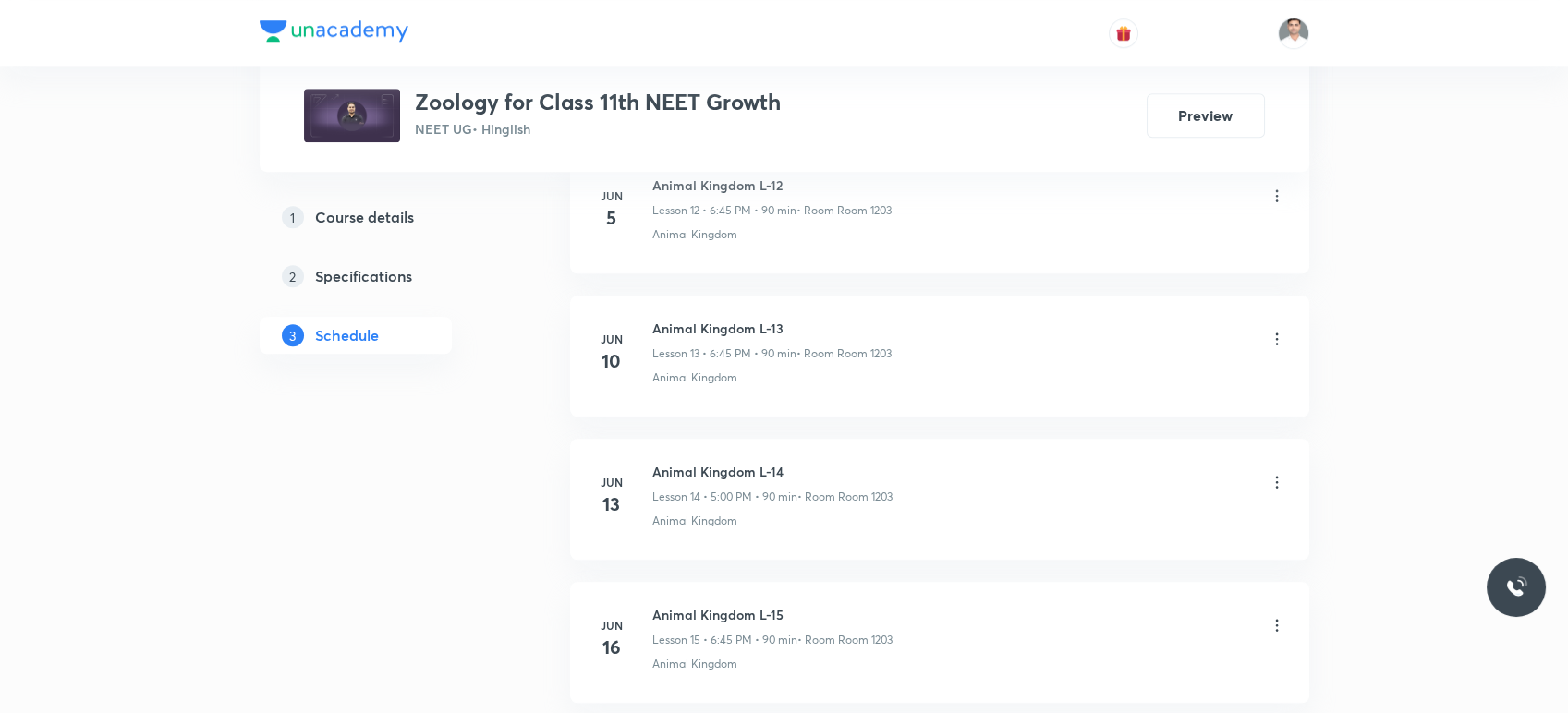 scroll, scrollTop: 2654, scrollLeft: 0, axis: vertical 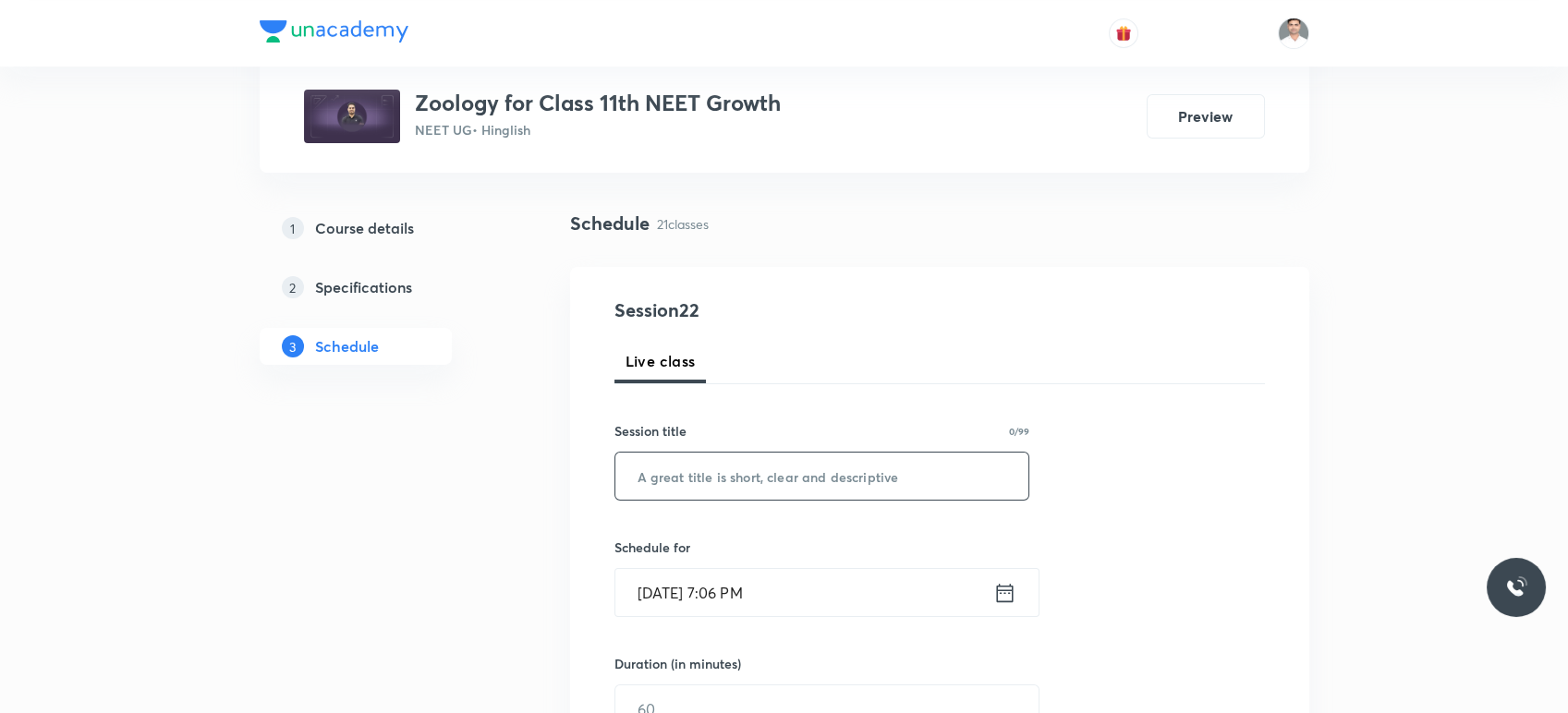 click at bounding box center [822, 476] 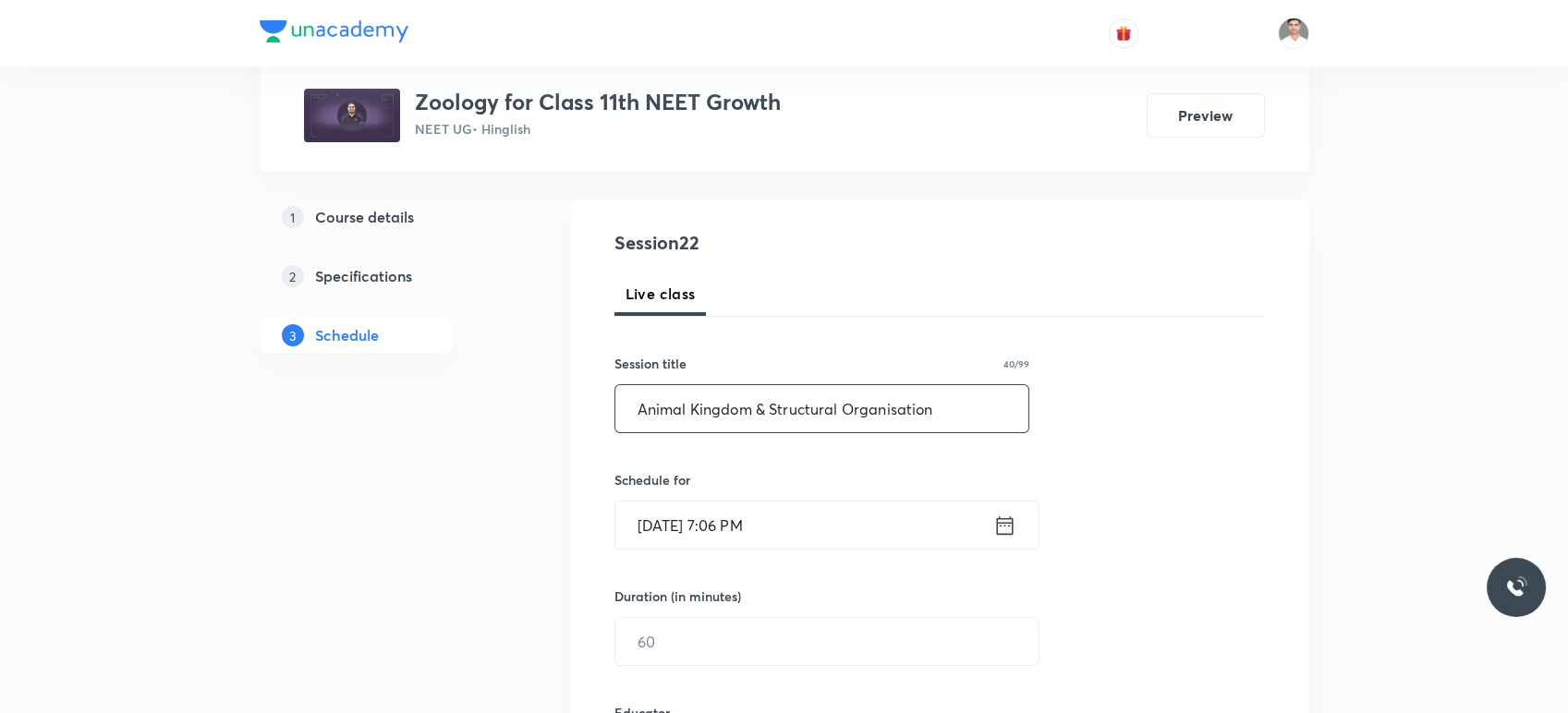 scroll, scrollTop: 205, scrollLeft: 0, axis: vertical 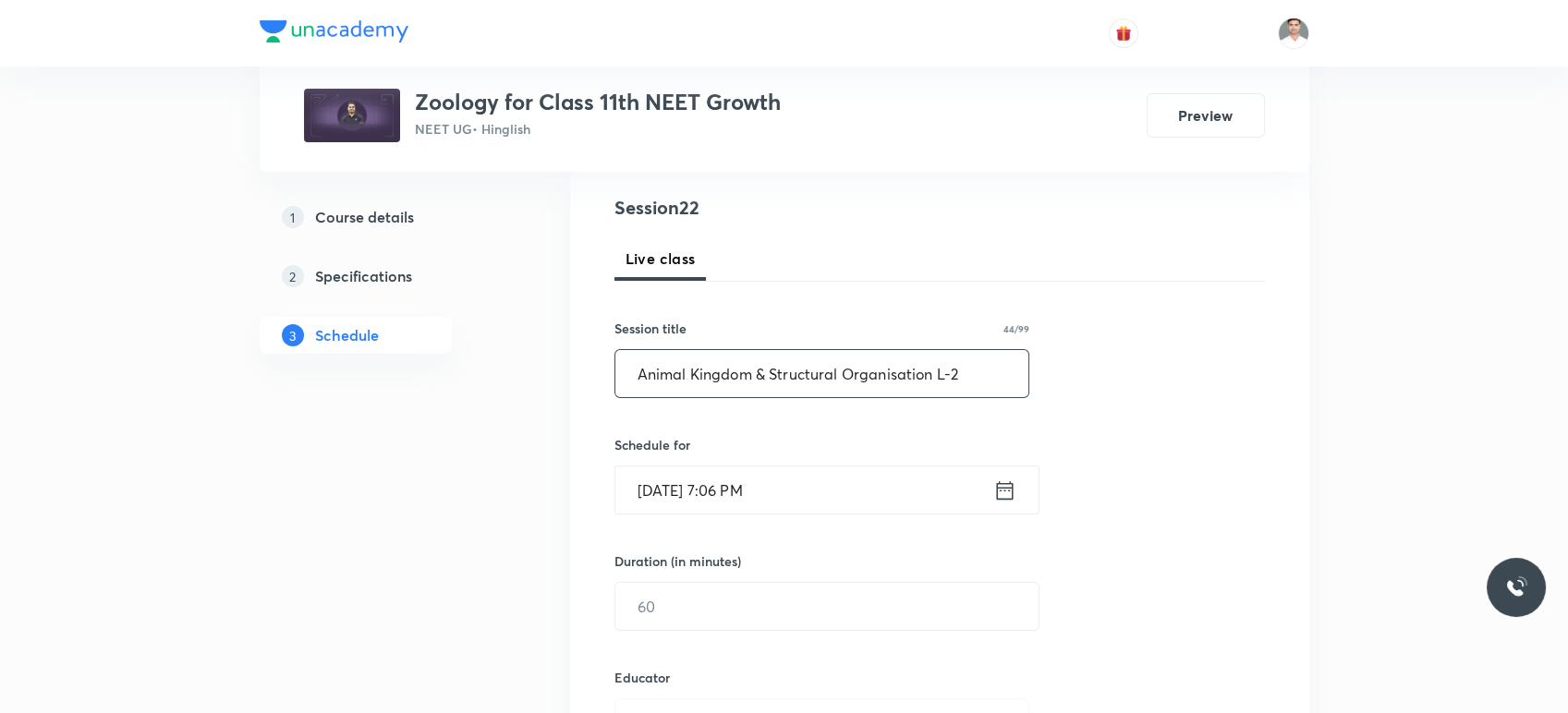 type on "Animal Kingdom & Structural Organisation L-2" 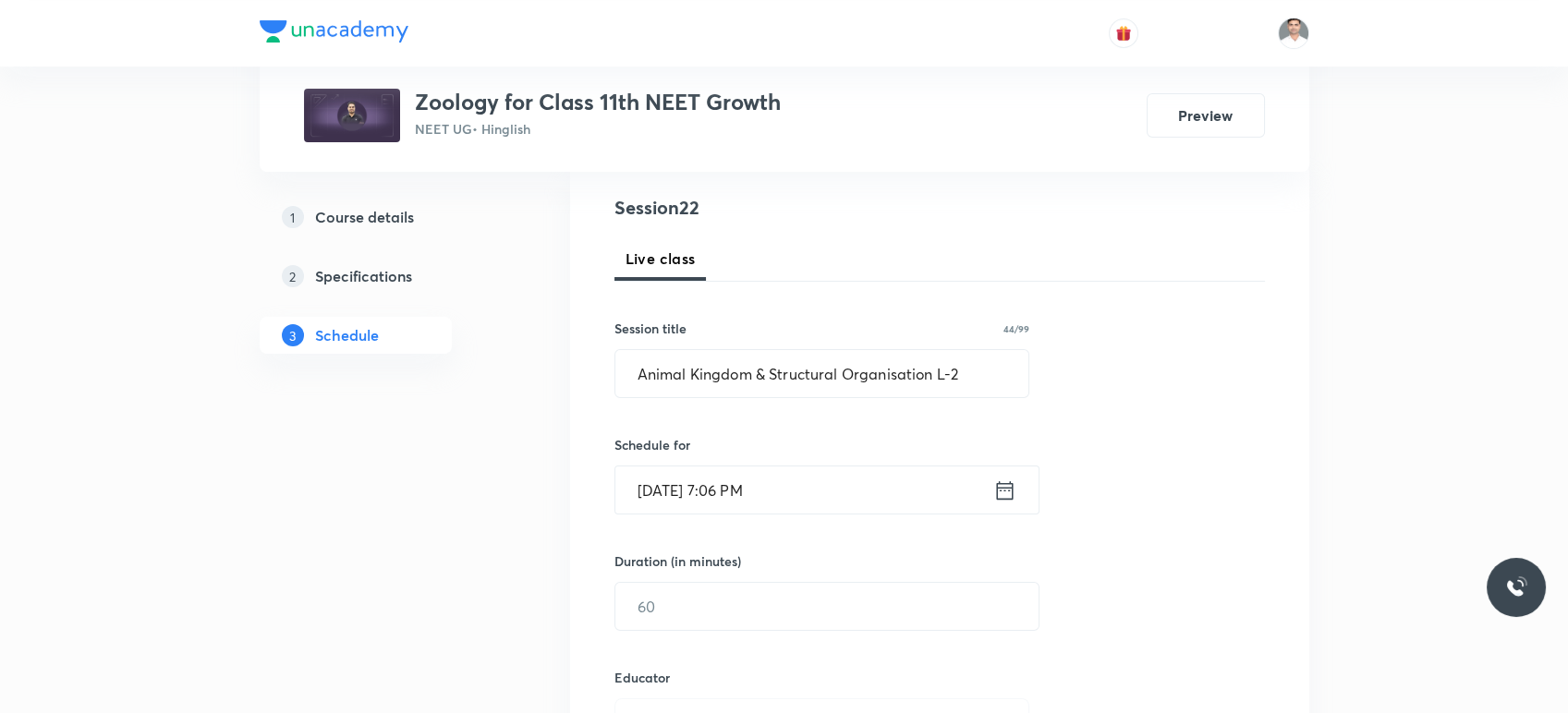 click 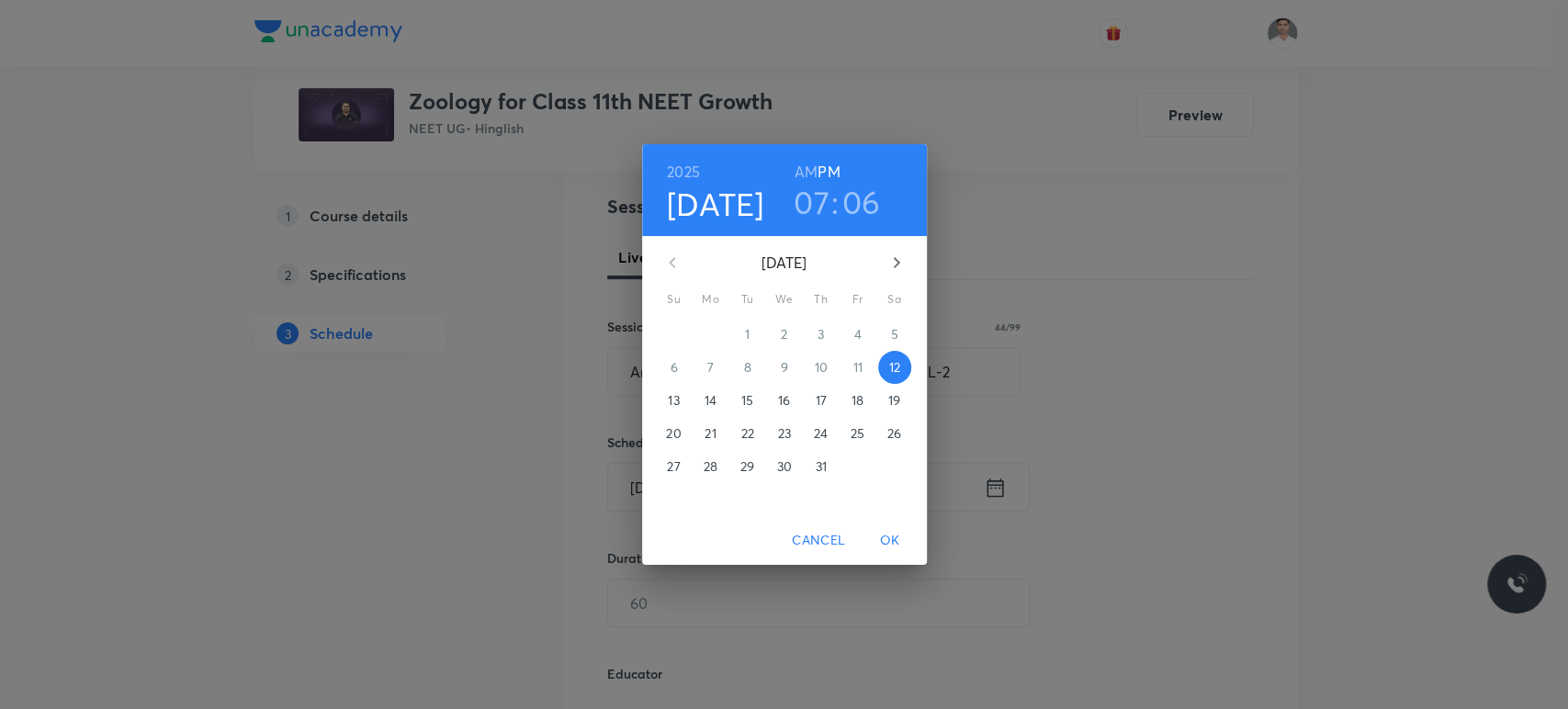 click on "14" at bounding box center (711, 400) 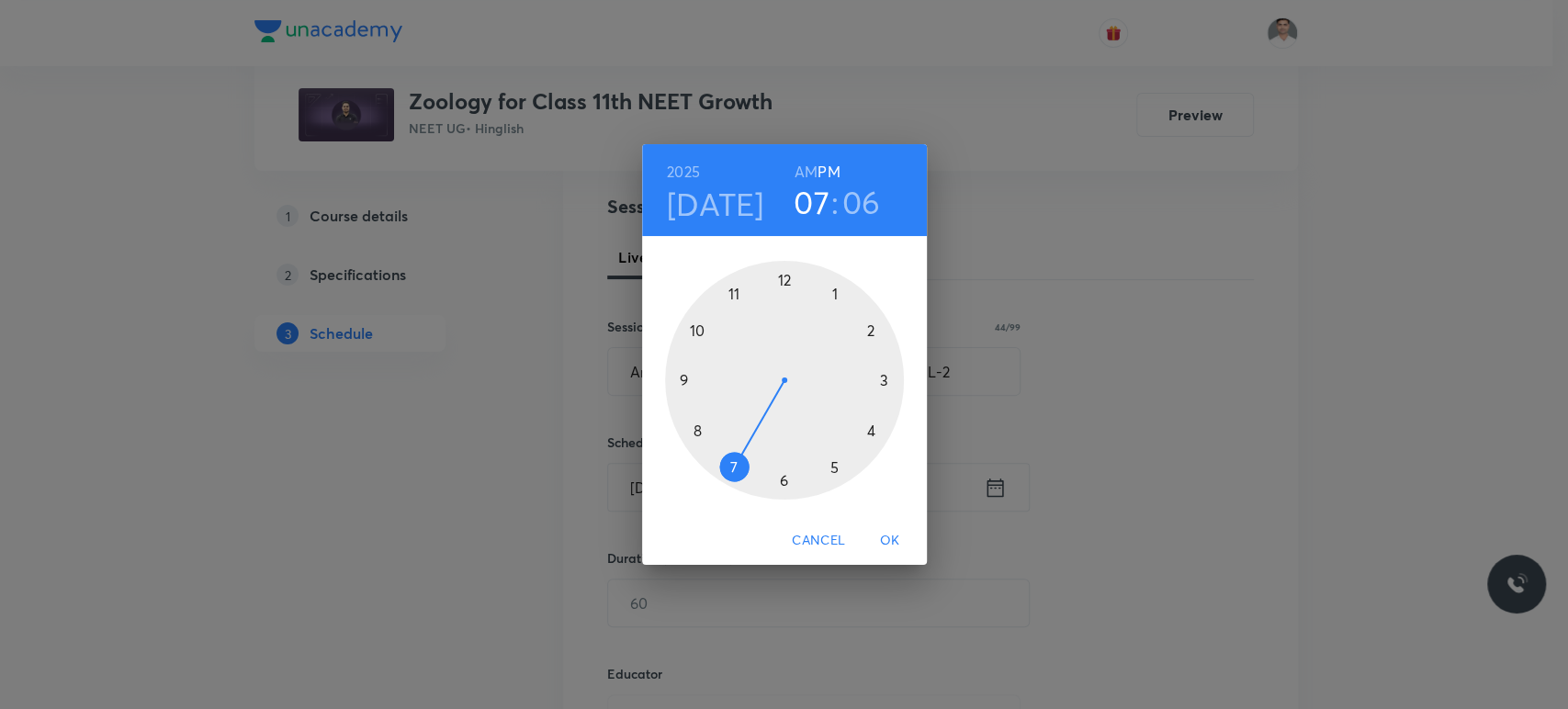 click at bounding box center [784, 380] 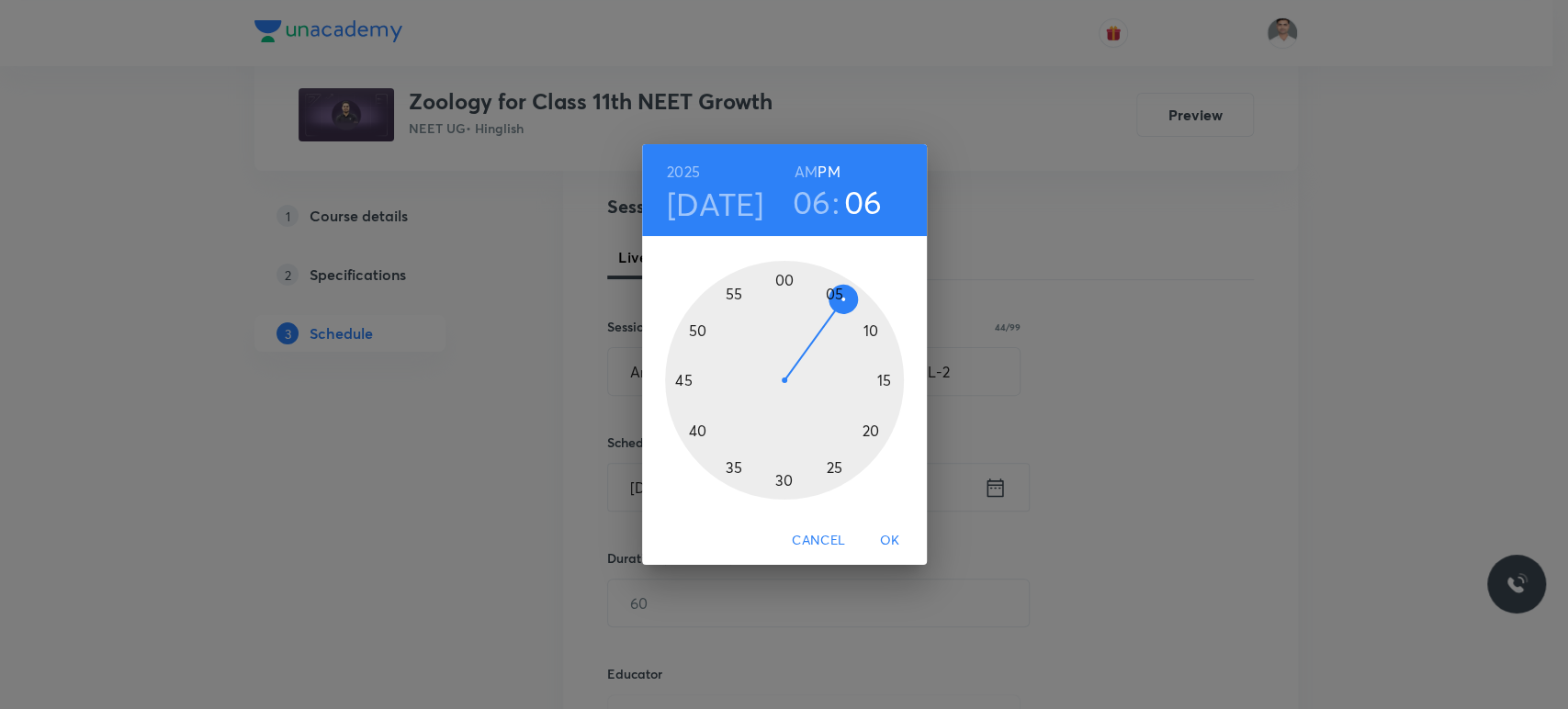 click at bounding box center [784, 380] 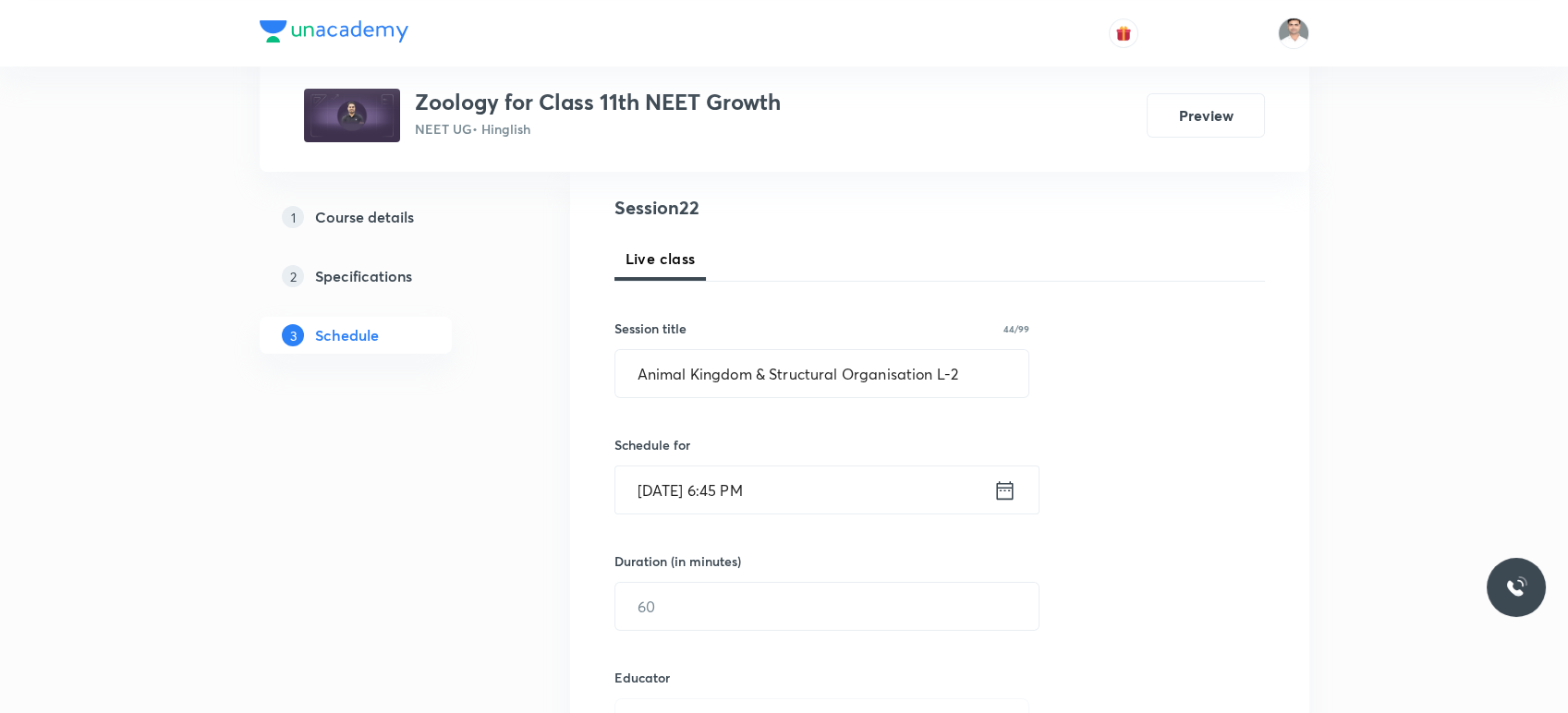 drag, startPoint x: 741, startPoint y: 618, endPoint x: 1323, endPoint y: 659, distance: 583.44237 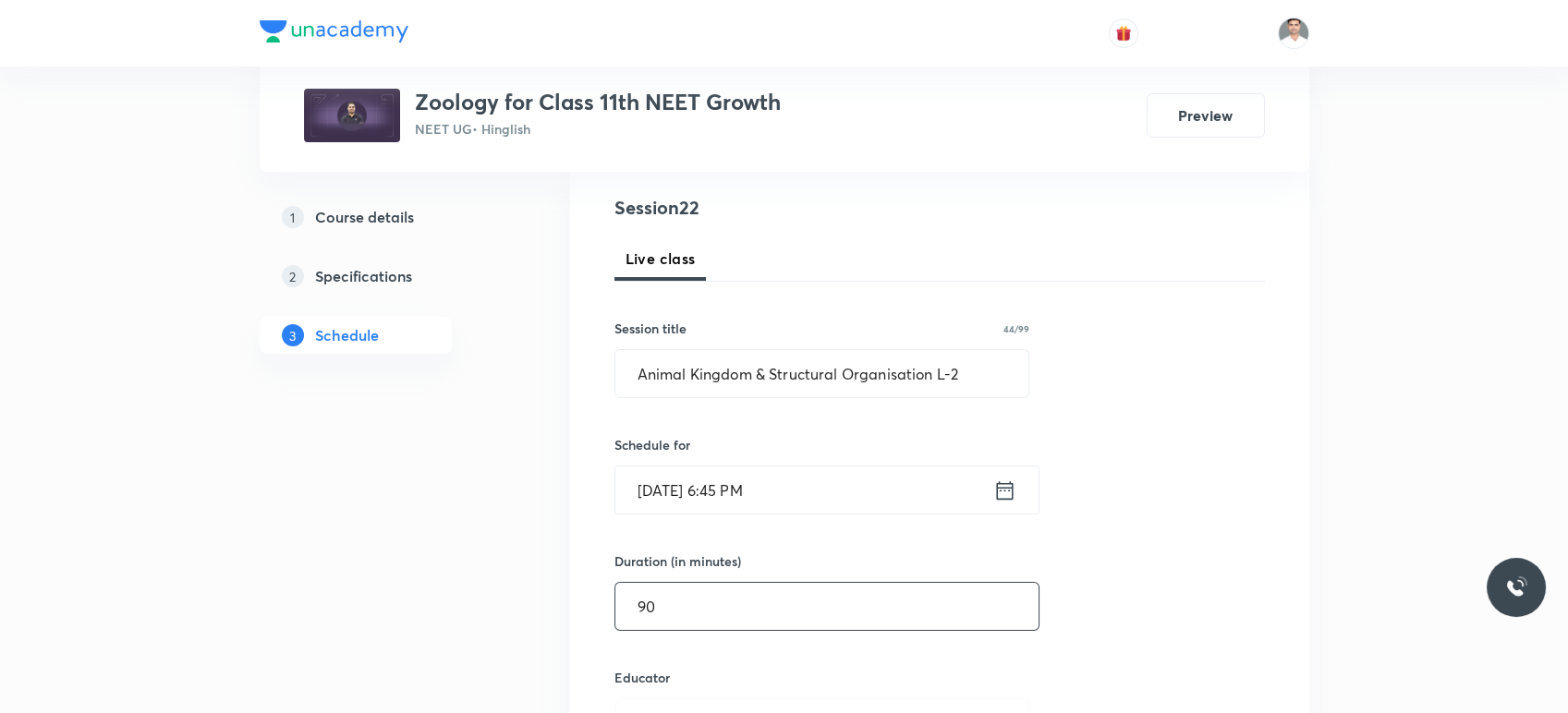 type on "90" 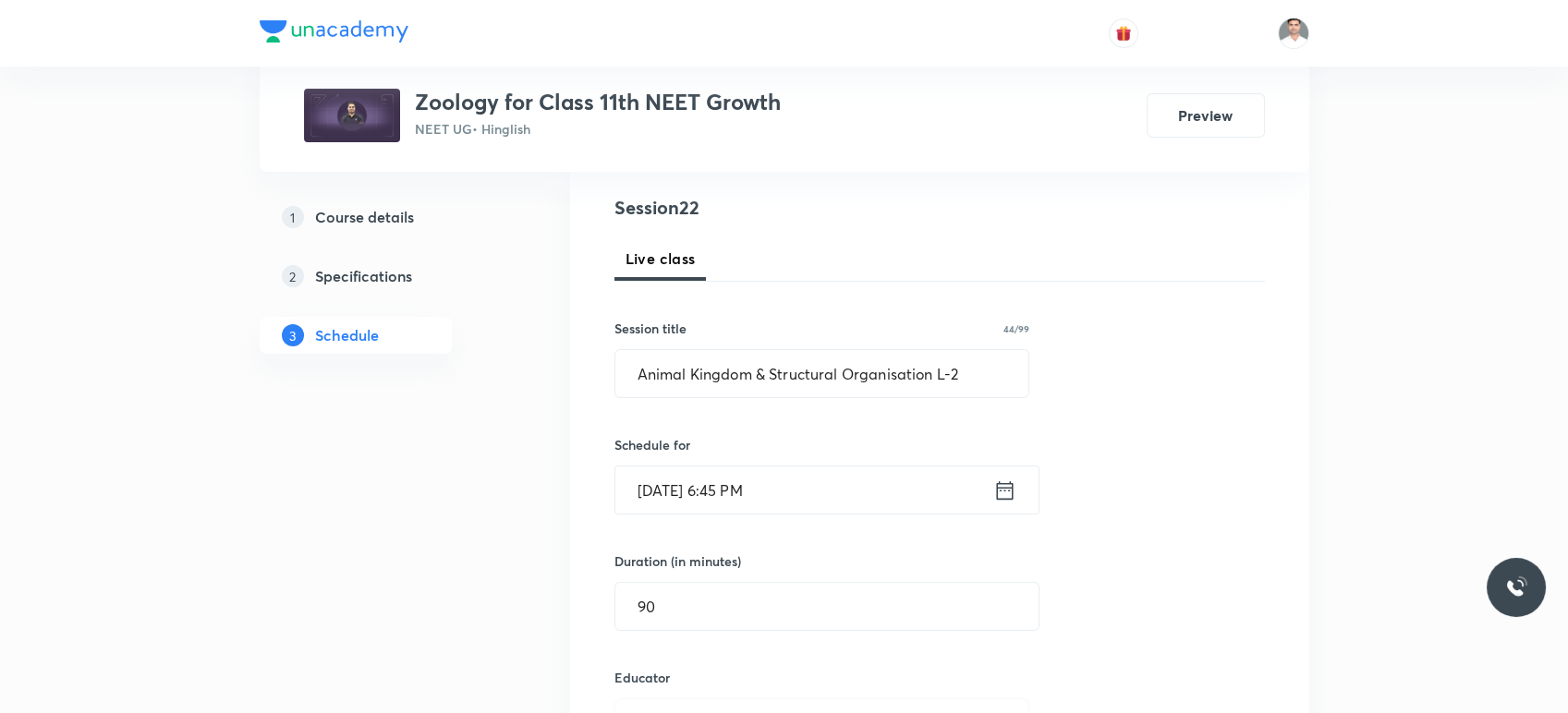 scroll, scrollTop: 239, scrollLeft: 0, axis: vertical 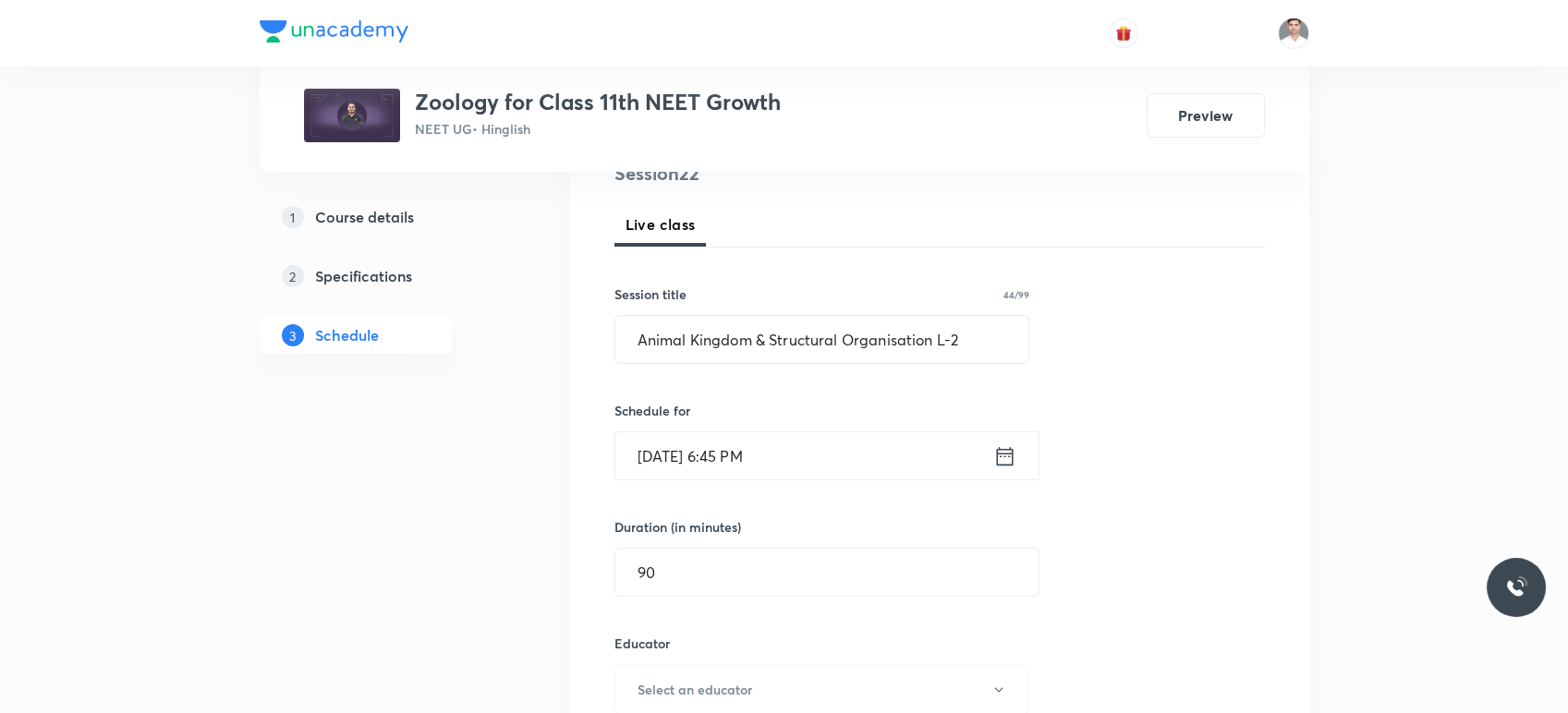 type 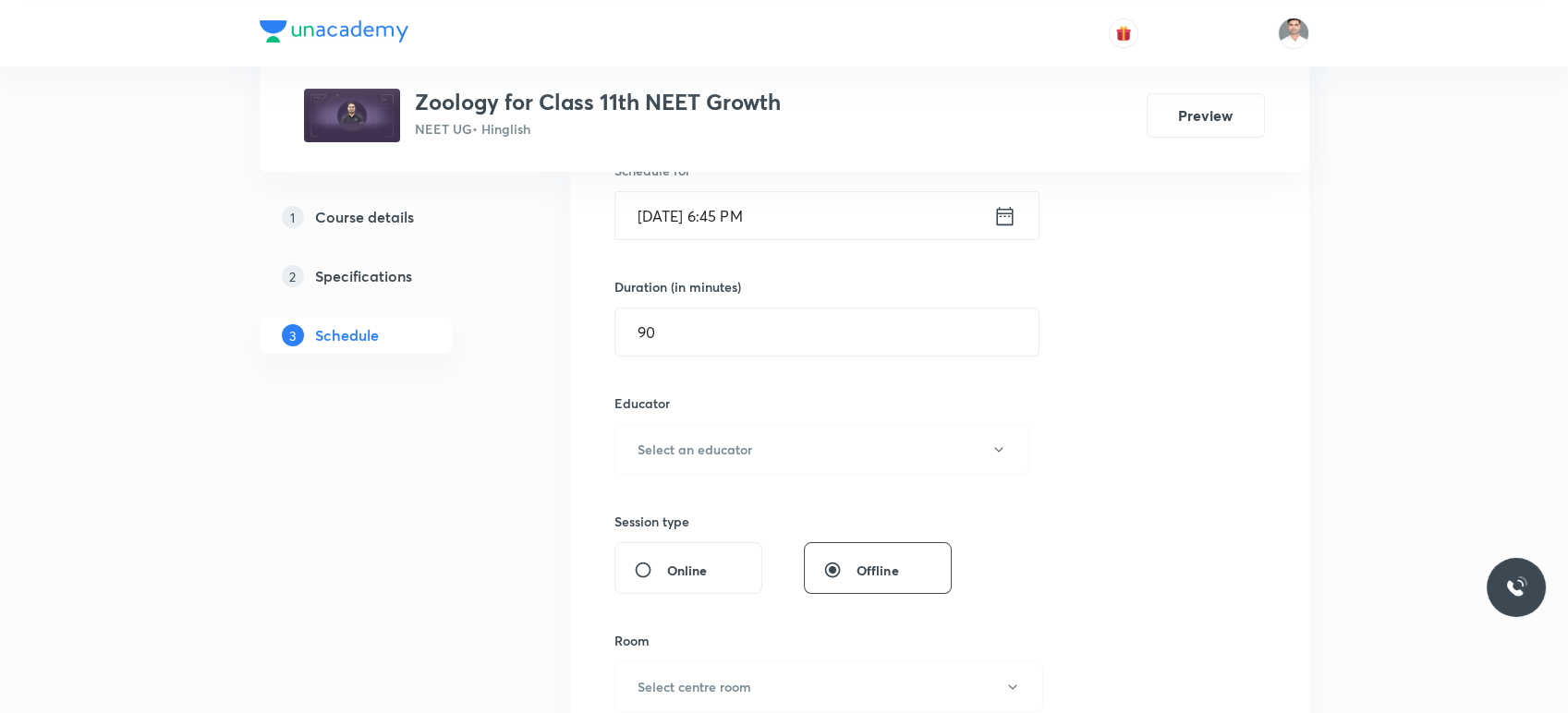 scroll, scrollTop: 547, scrollLeft: 0, axis: vertical 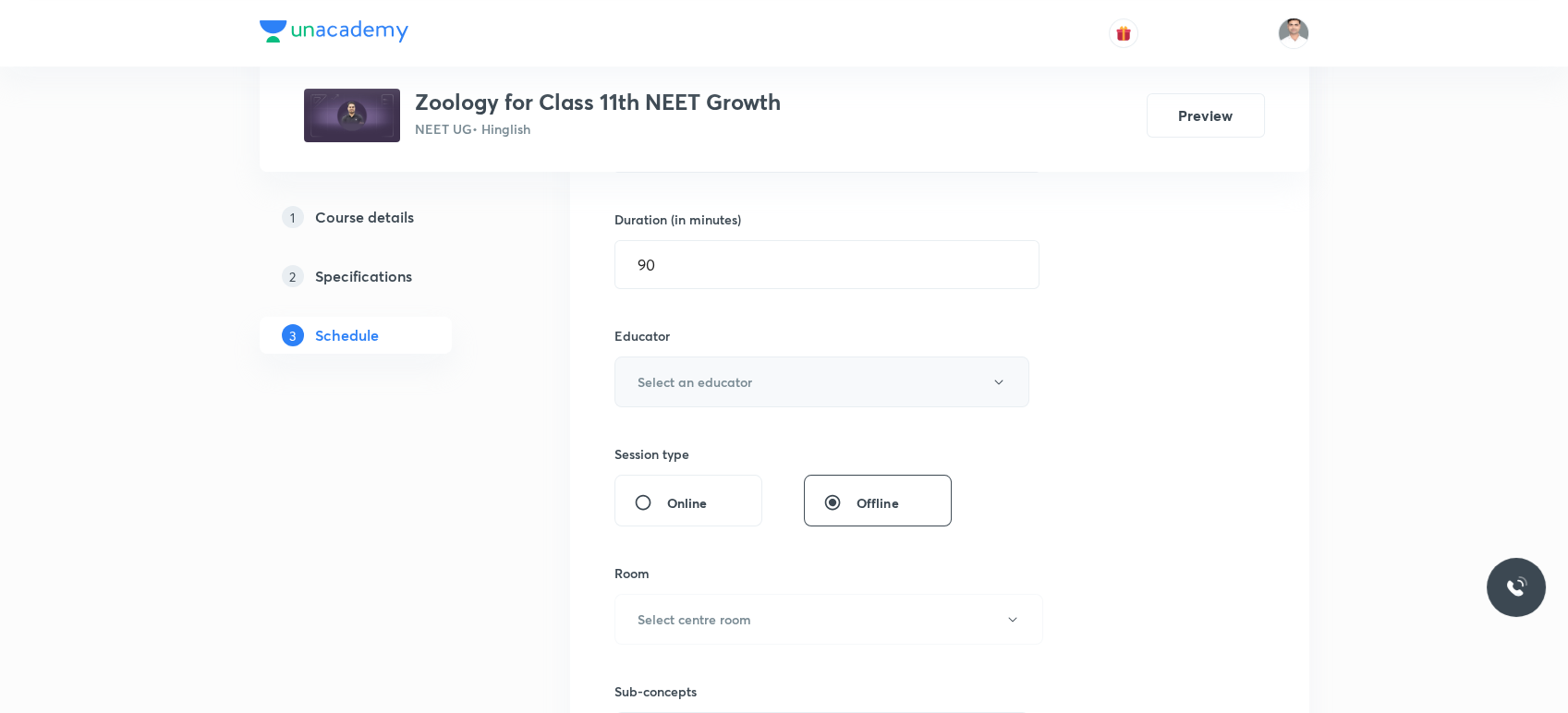 click on "Select an educator" at bounding box center [695, 381] 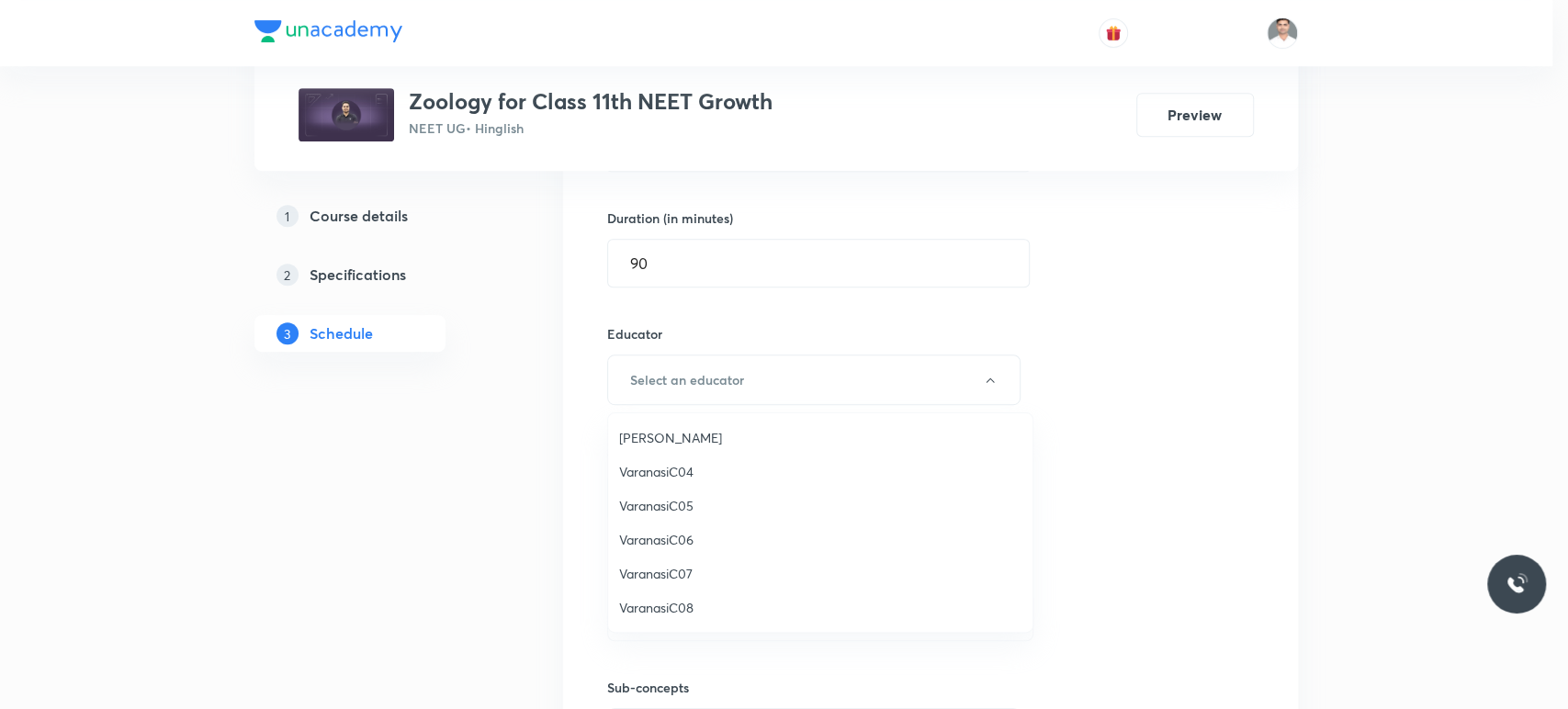 click on "Vivekanand Tiwari" at bounding box center [820, 437] 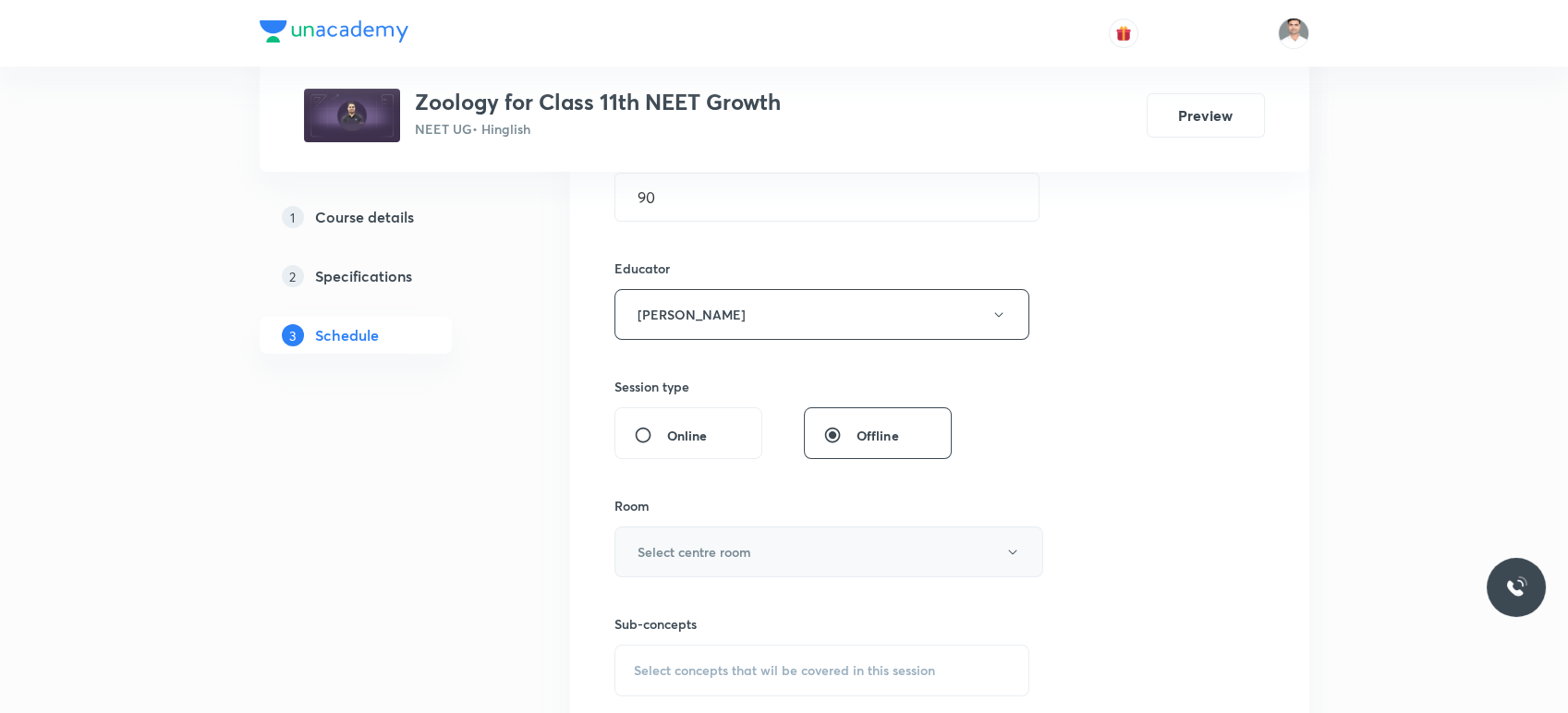 scroll, scrollTop: 650, scrollLeft: 0, axis: vertical 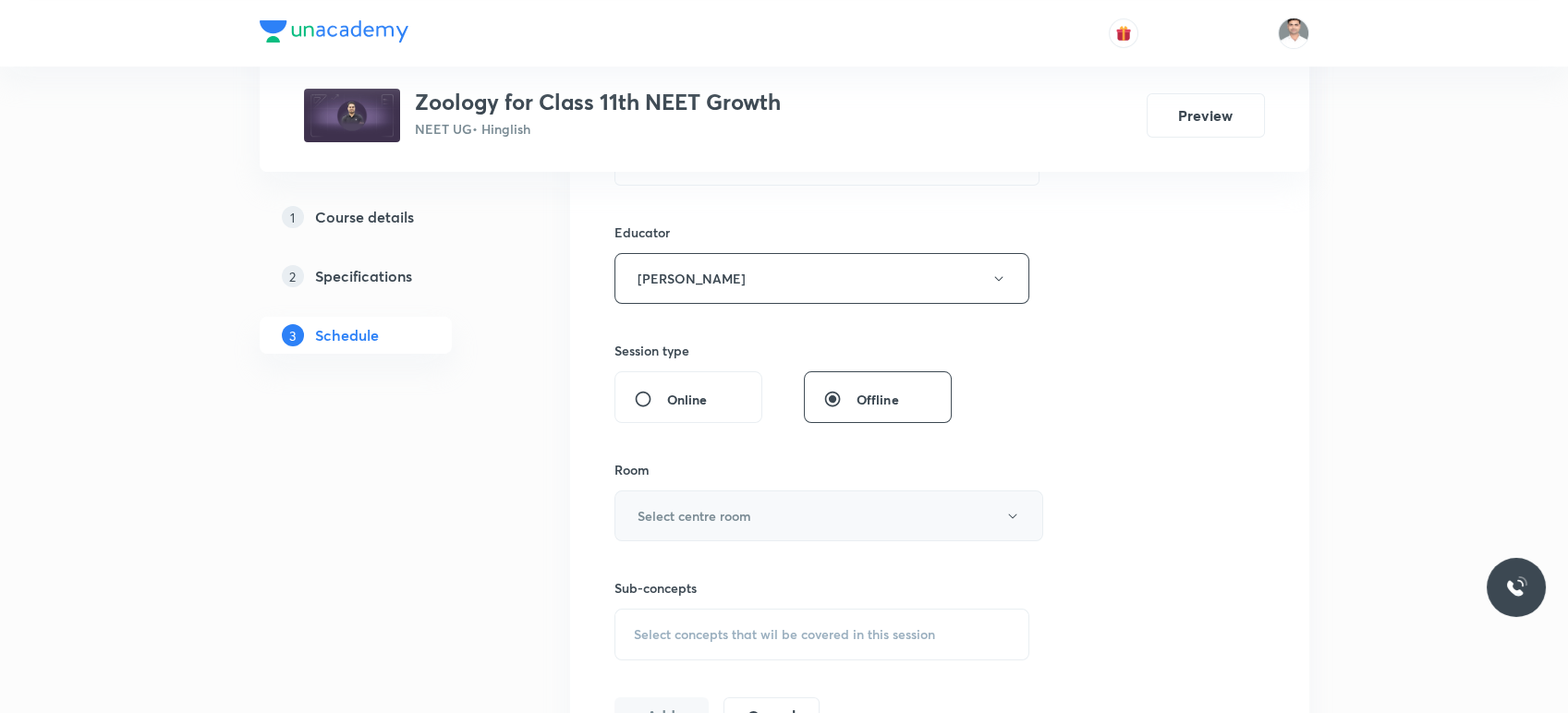 click on "Select centre room" at bounding box center (829, 515) 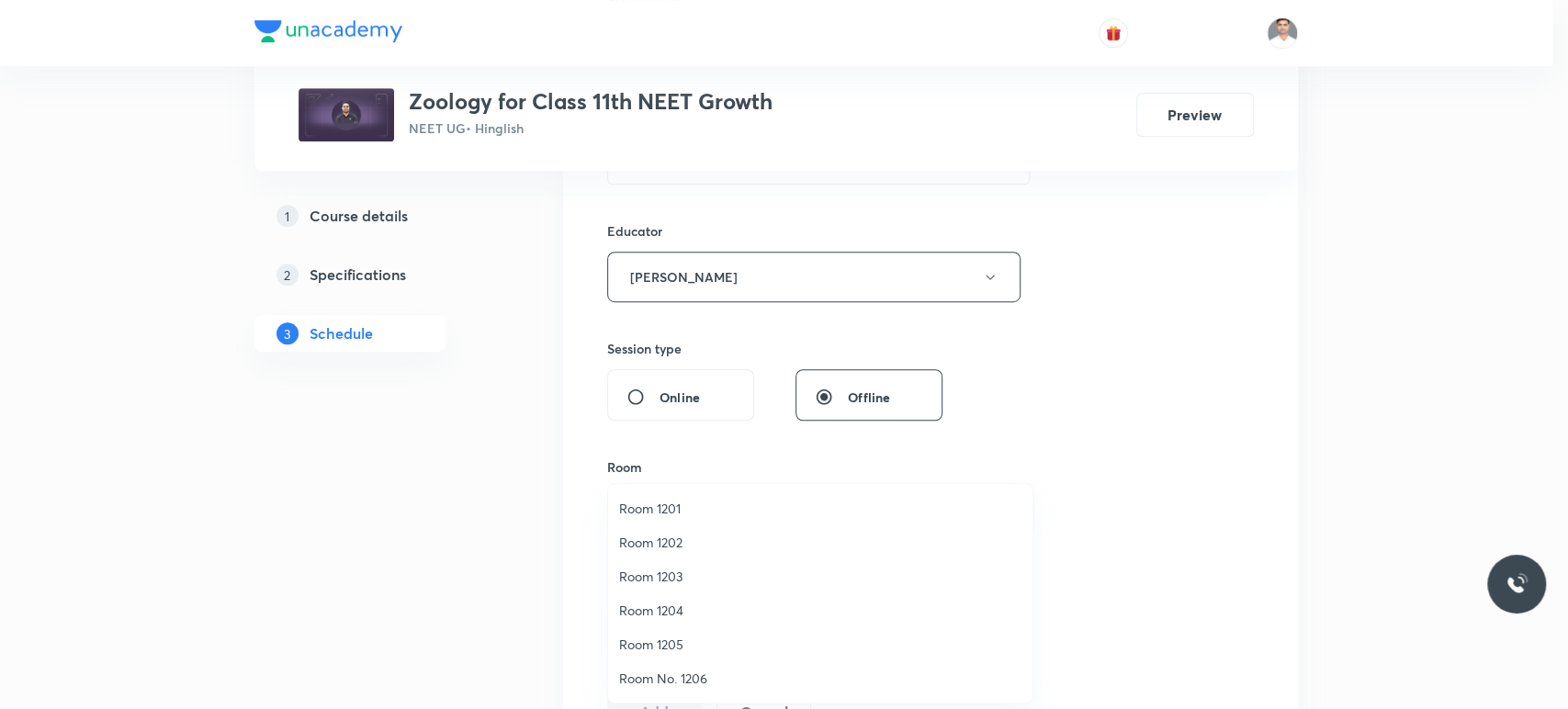 click on "Room 1203" at bounding box center [820, 576] 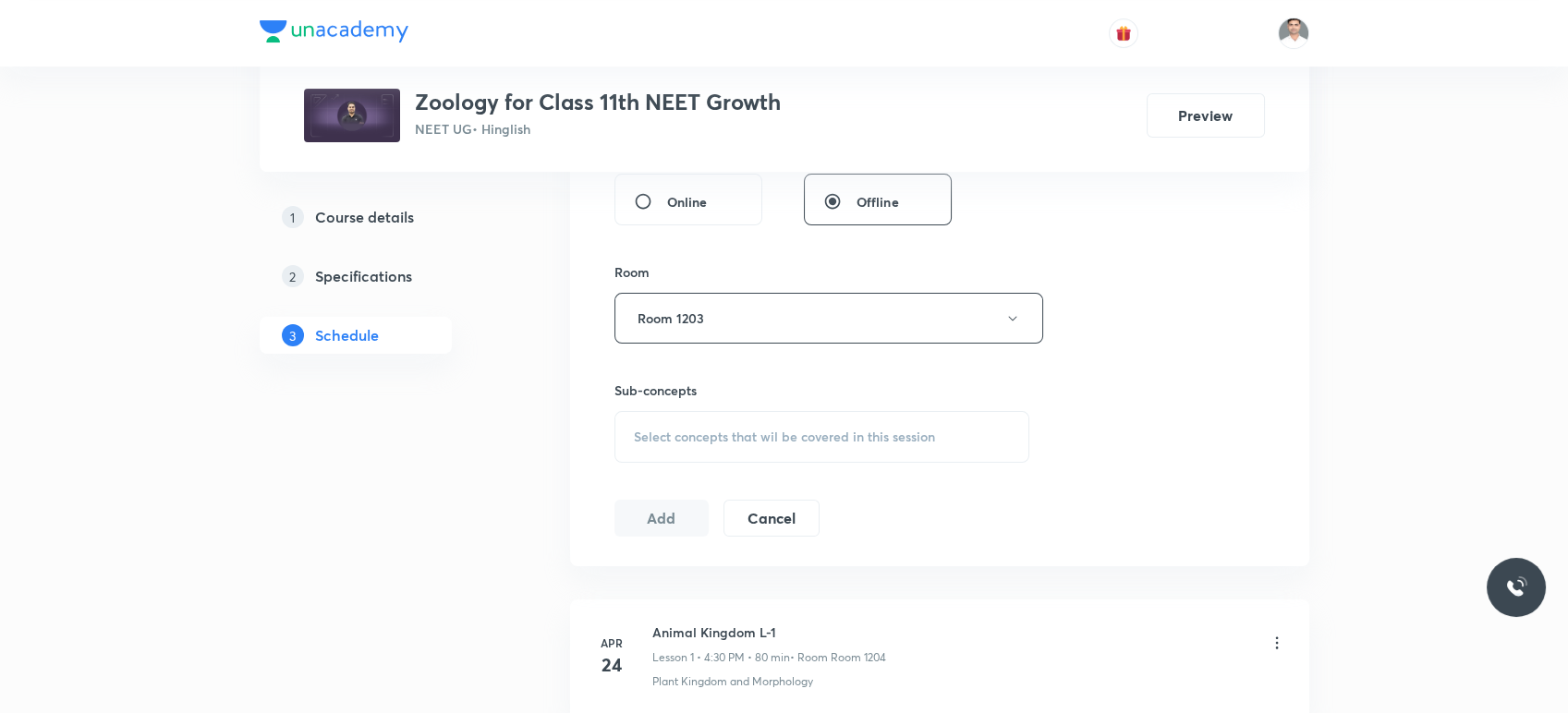 scroll, scrollTop: 855, scrollLeft: 0, axis: vertical 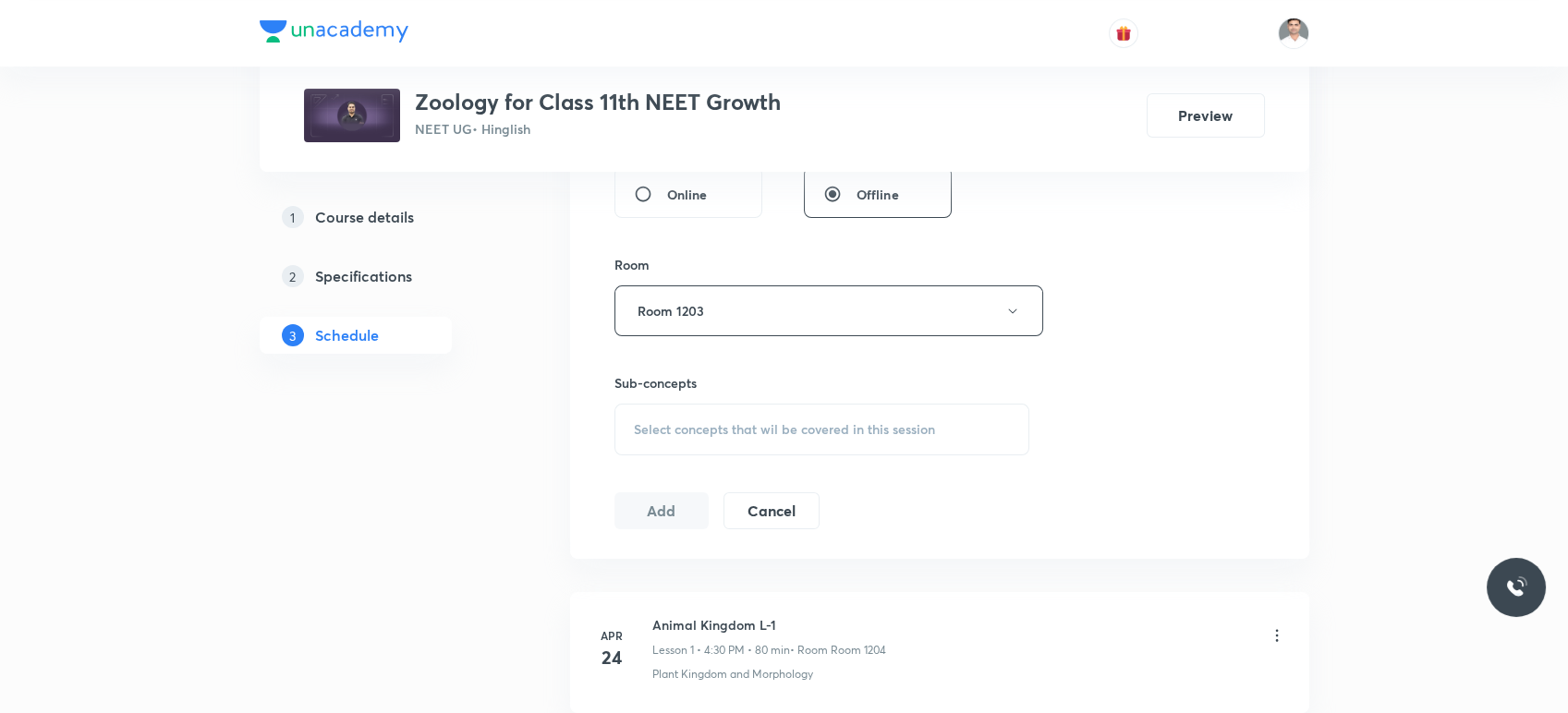 click on "Select concepts that wil be covered in this session" at bounding box center [784, 429] 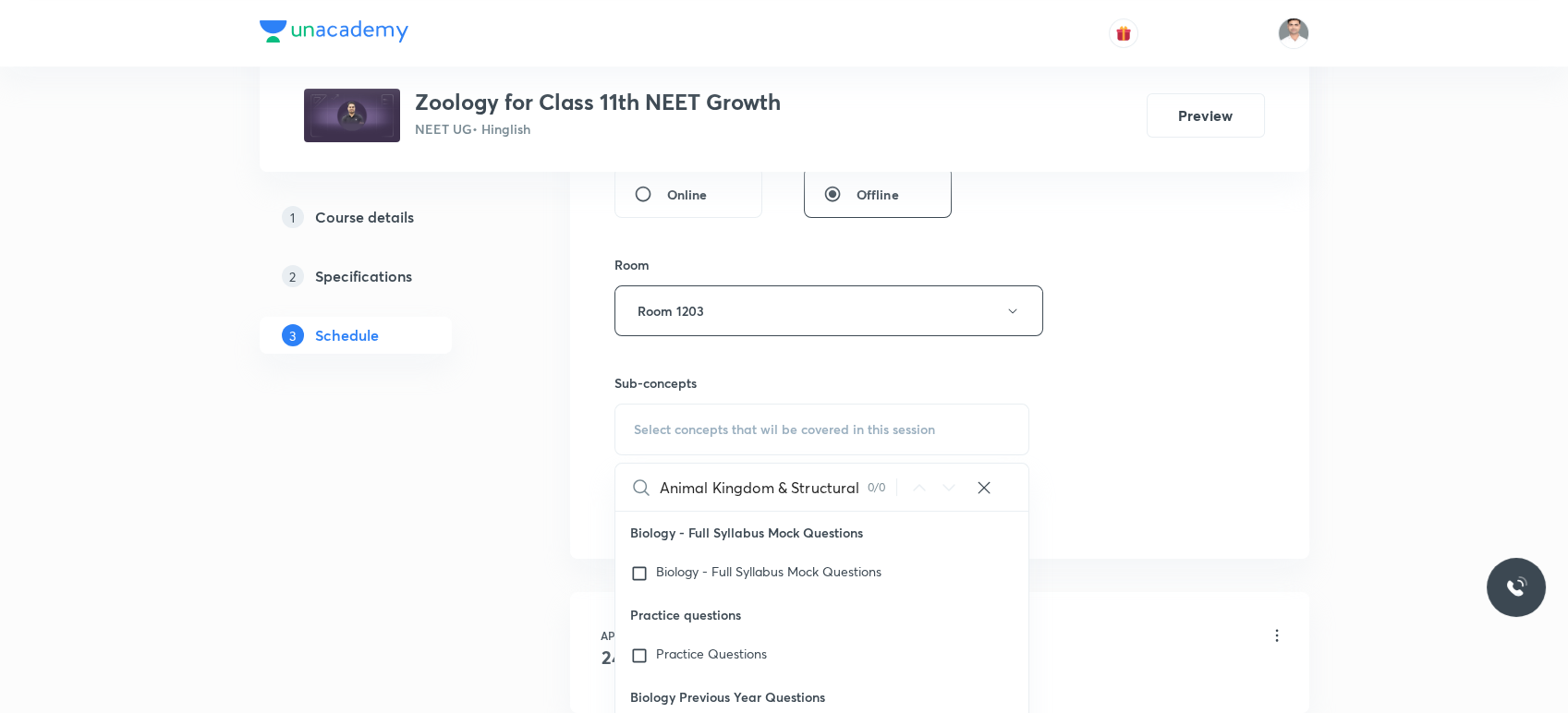 scroll, scrollTop: 0, scrollLeft: 0, axis: both 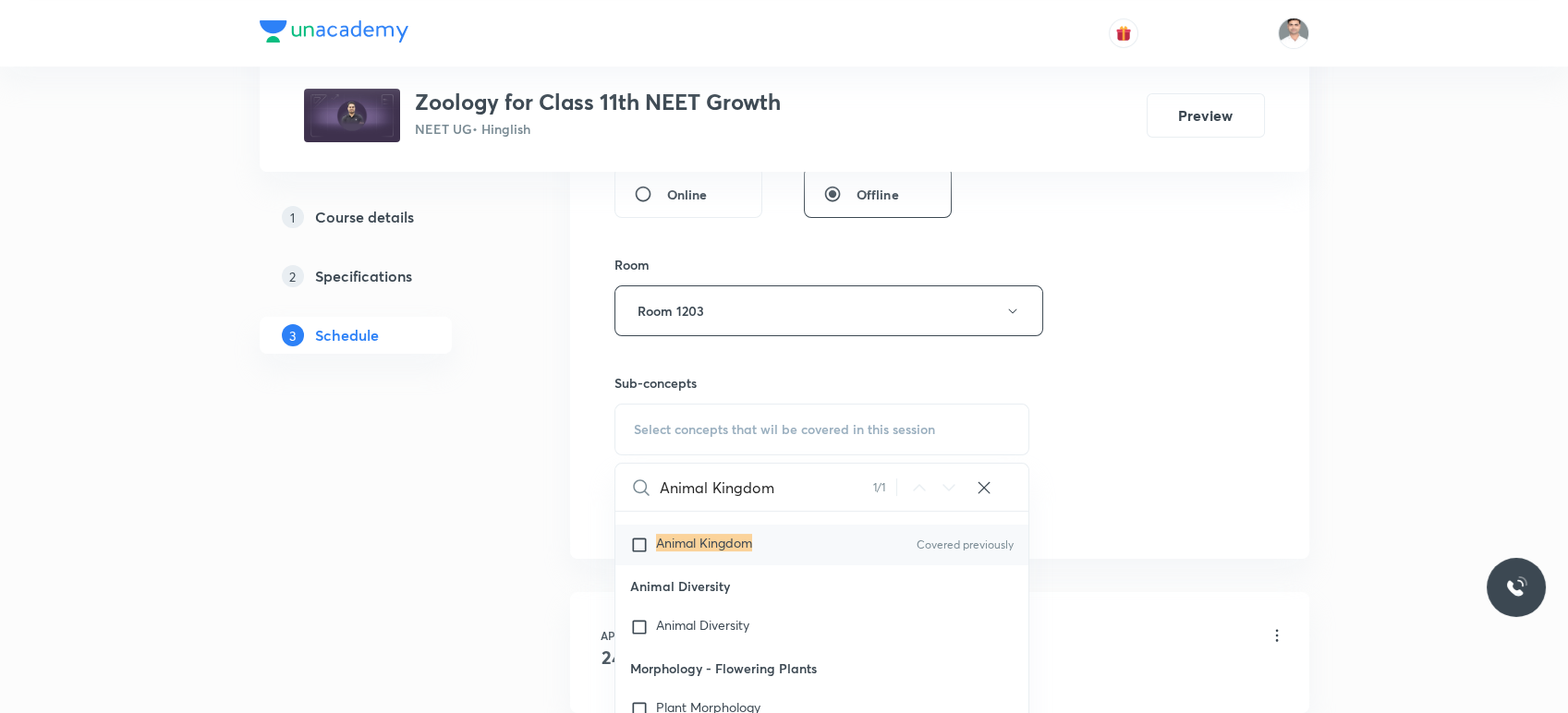 type on "Animal Kingdom" 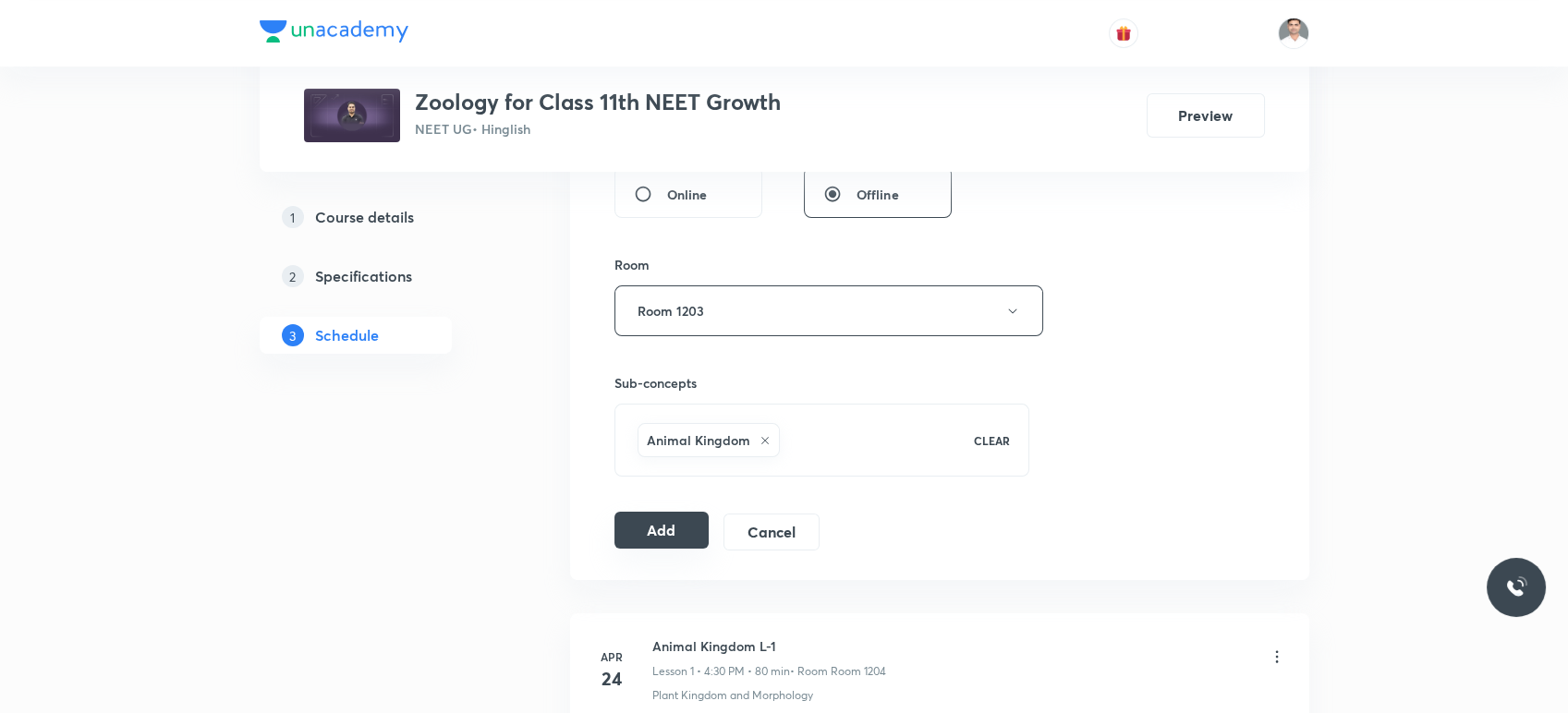 click on "Add" at bounding box center [662, 530] 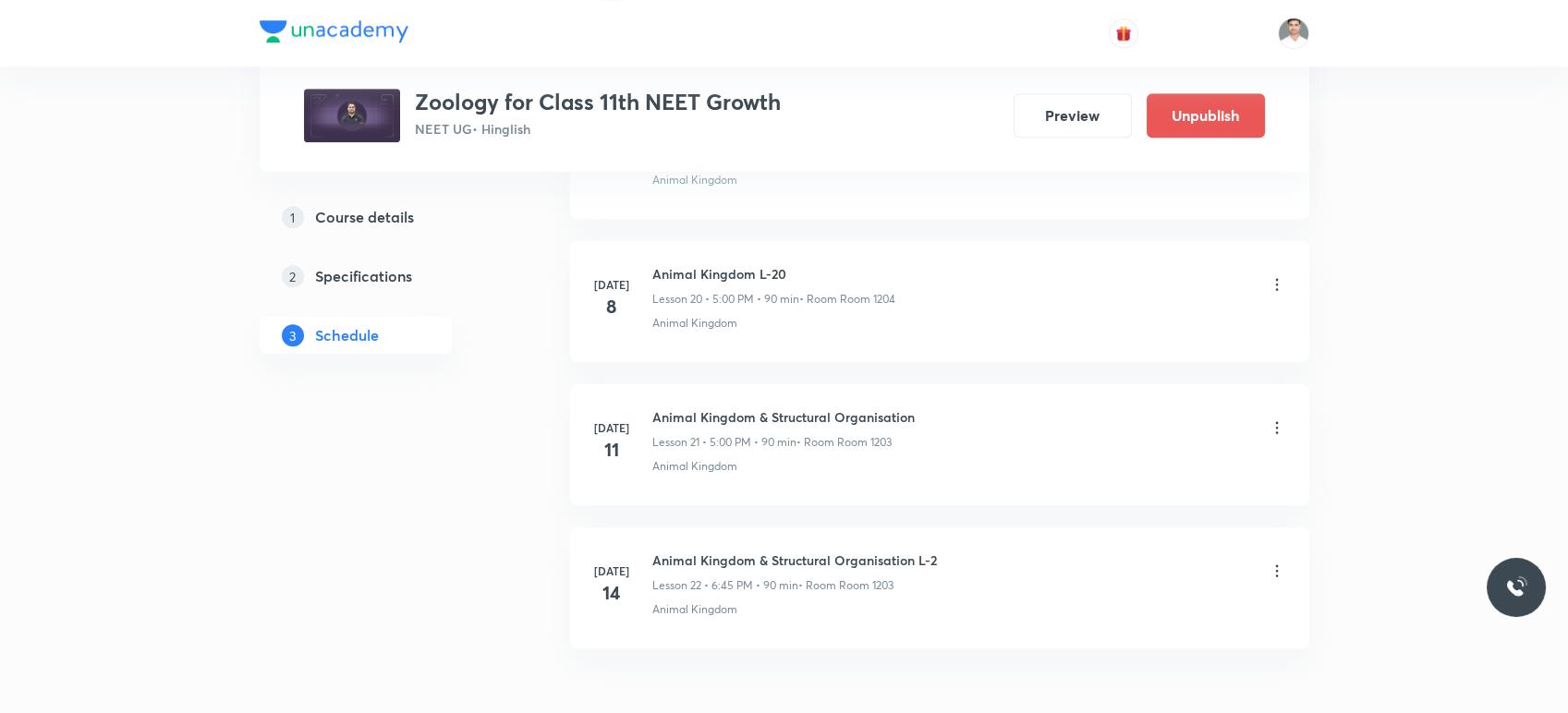 scroll, scrollTop: 3063, scrollLeft: 0, axis: vertical 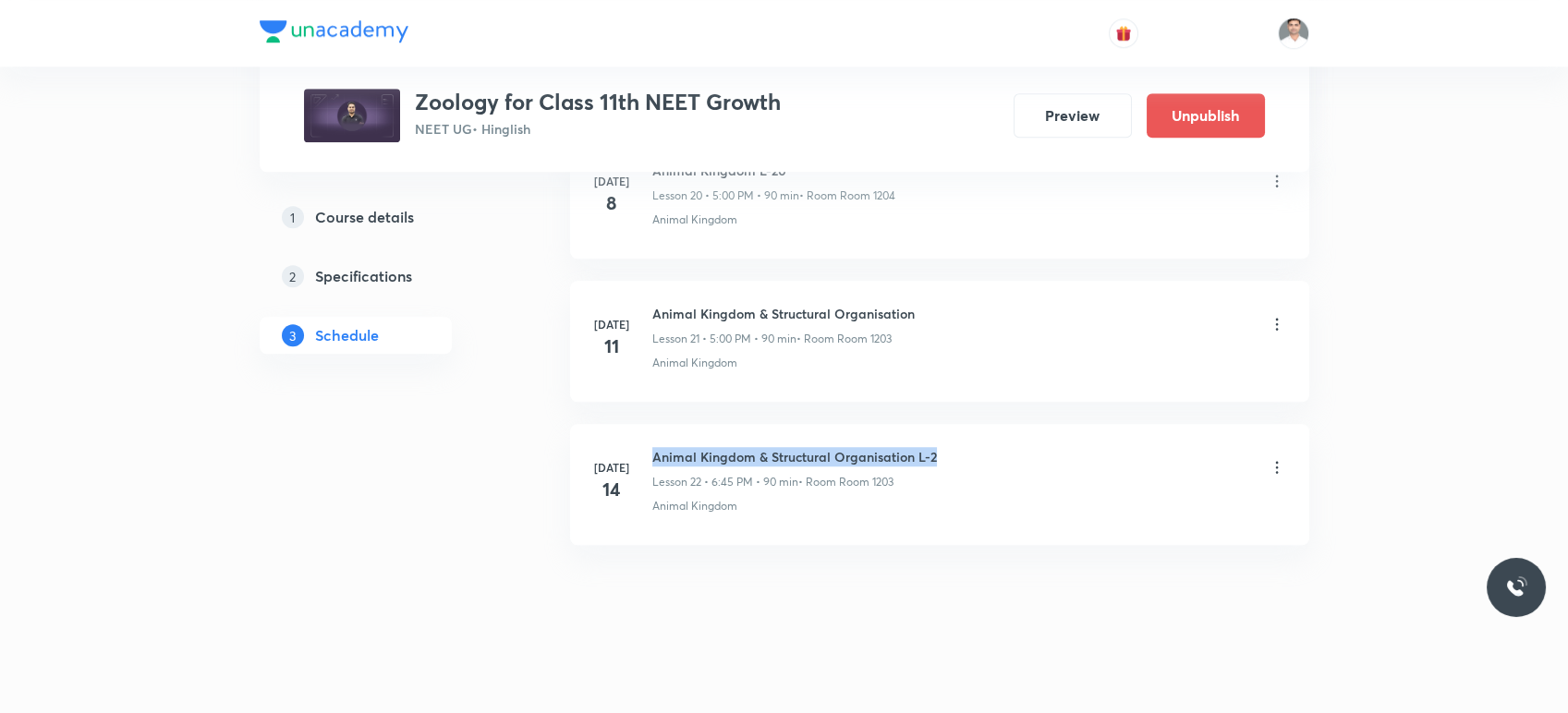 drag, startPoint x: 650, startPoint y: 452, endPoint x: 960, endPoint y: 447, distance: 310.04032 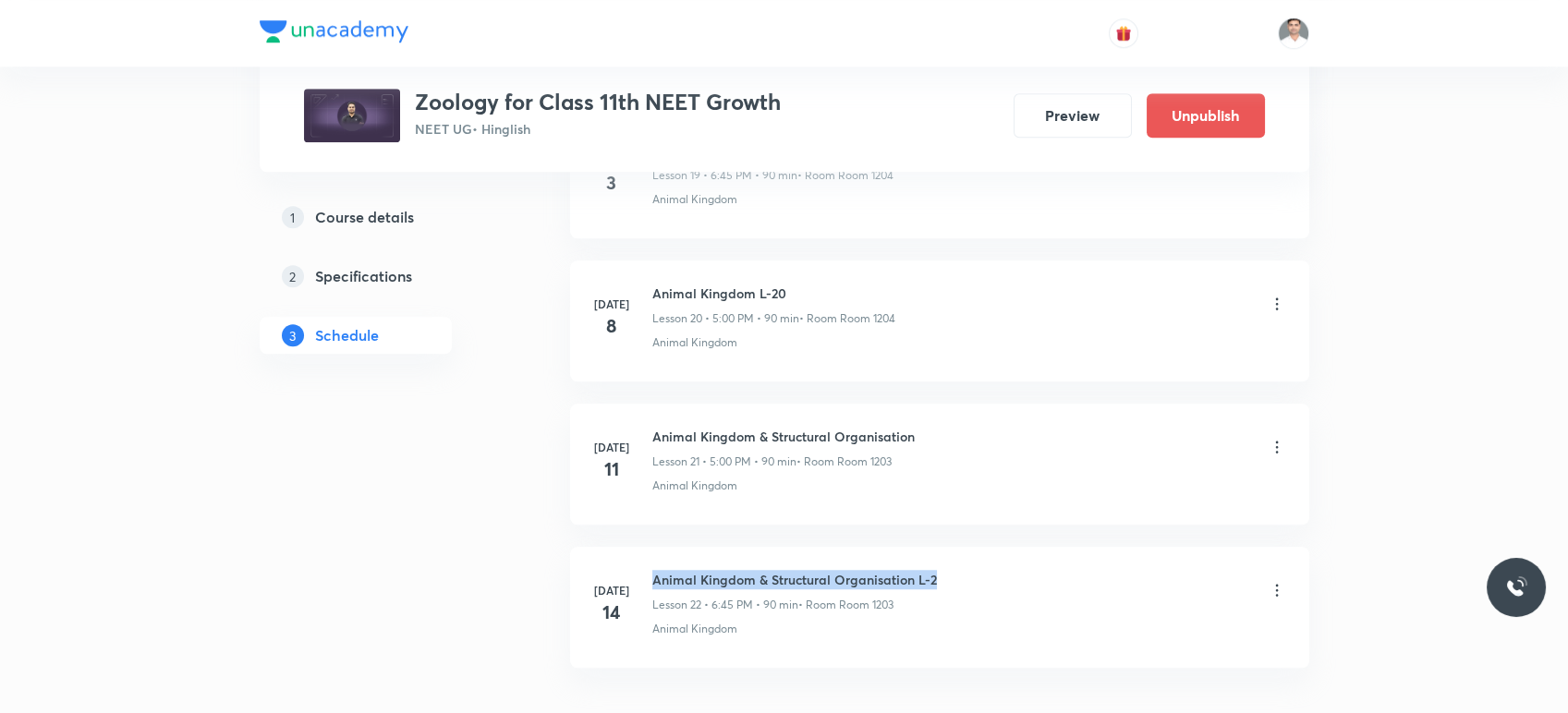 scroll, scrollTop: 2858, scrollLeft: 0, axis: vertical 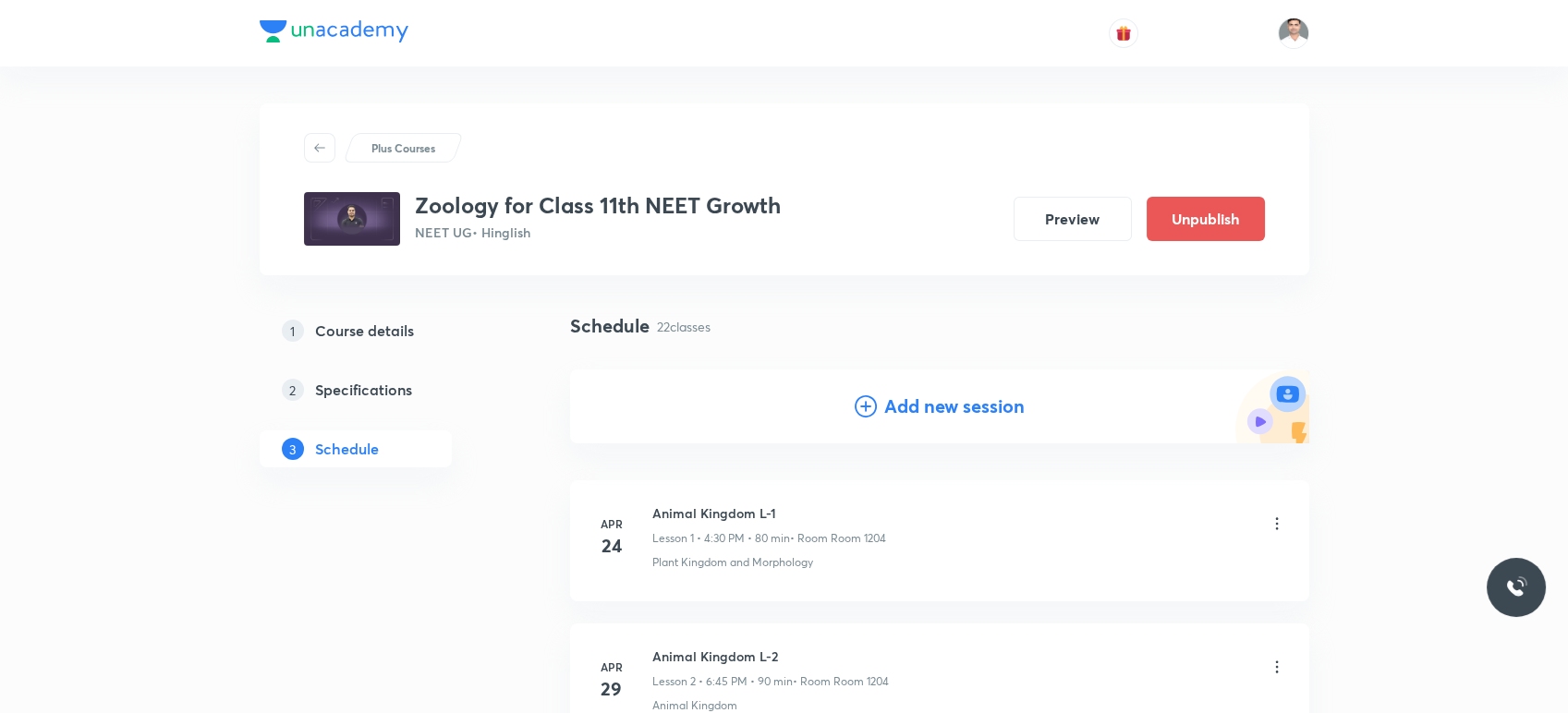 click on "Add new session" at bounding box center [954, 406] 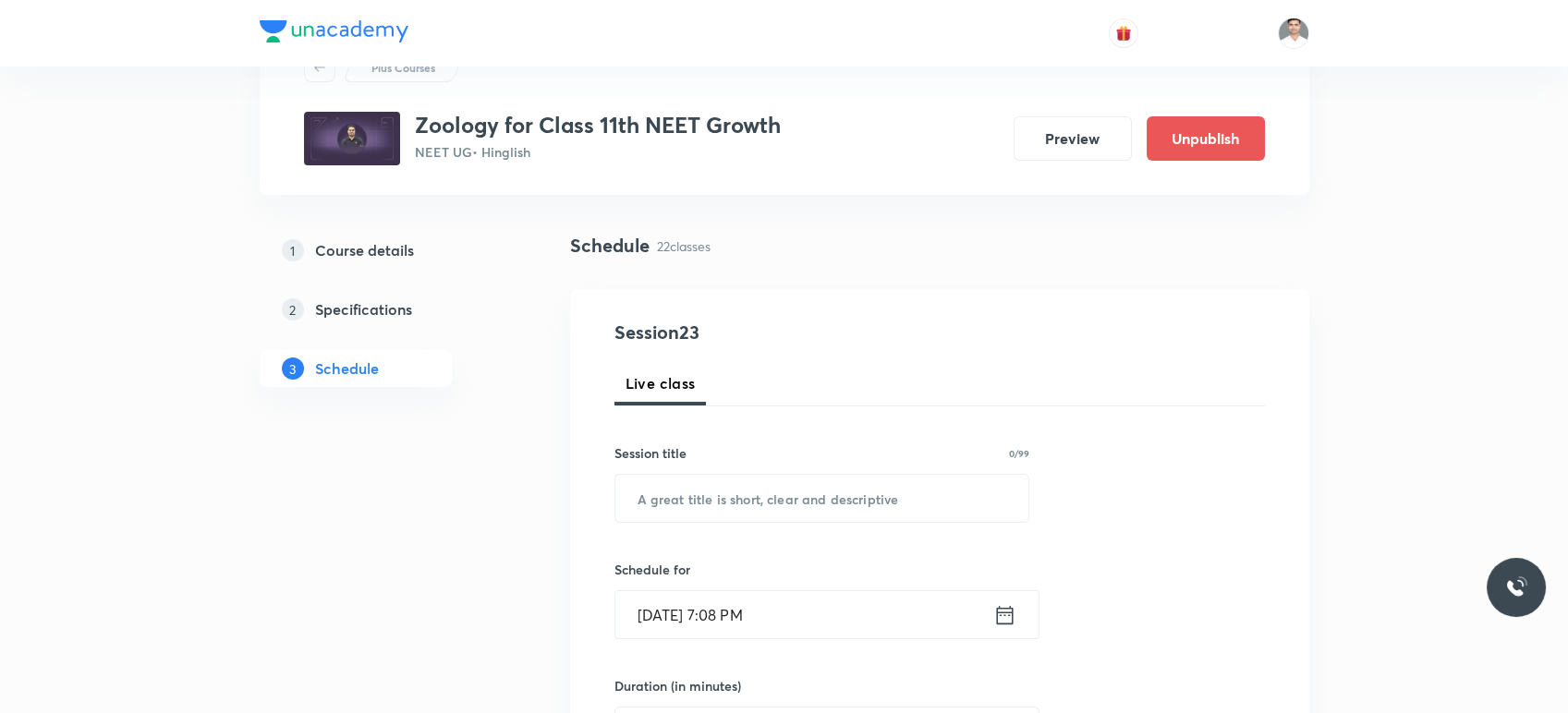 scroll, scrollTop: 103, scrollLeft: 0, axis: vertical 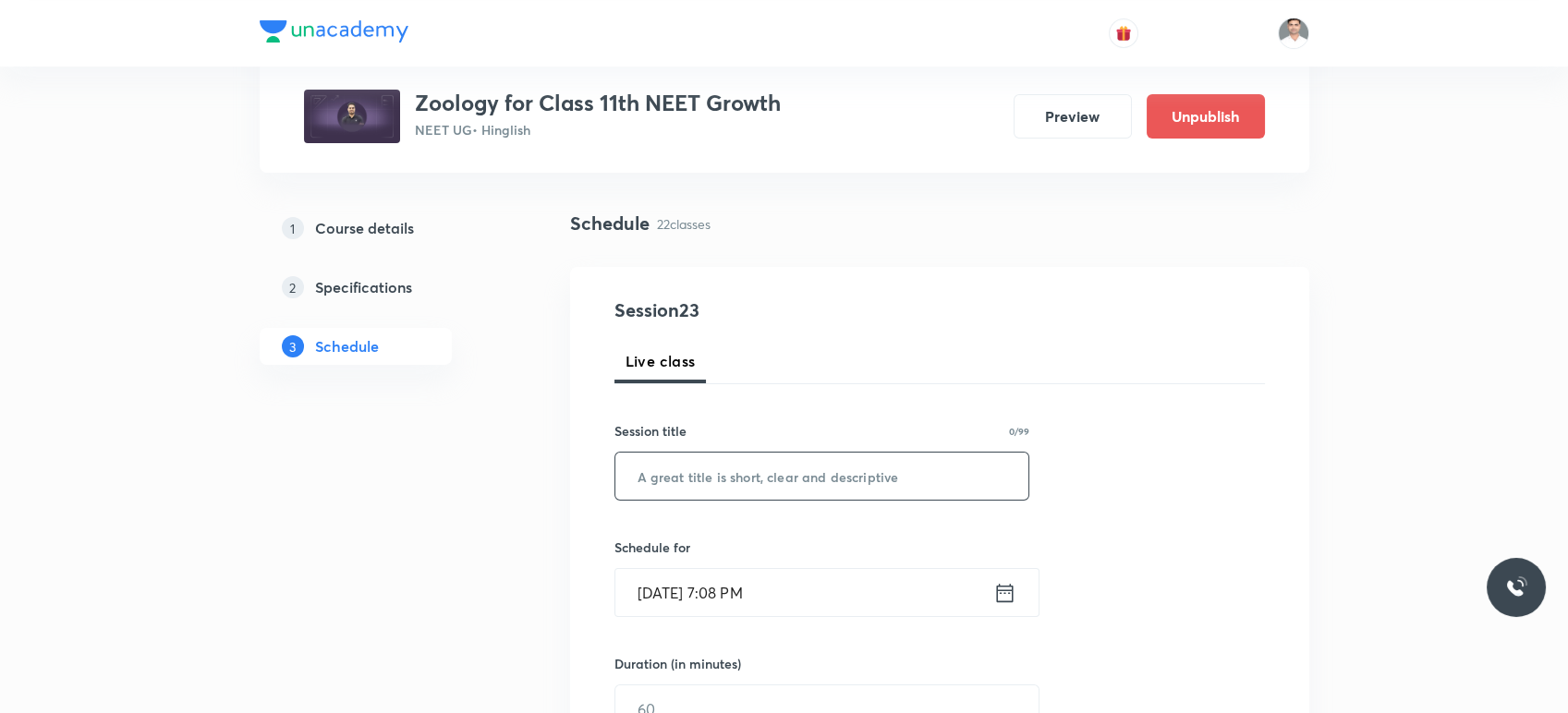 click at bounding box center (822, 476) 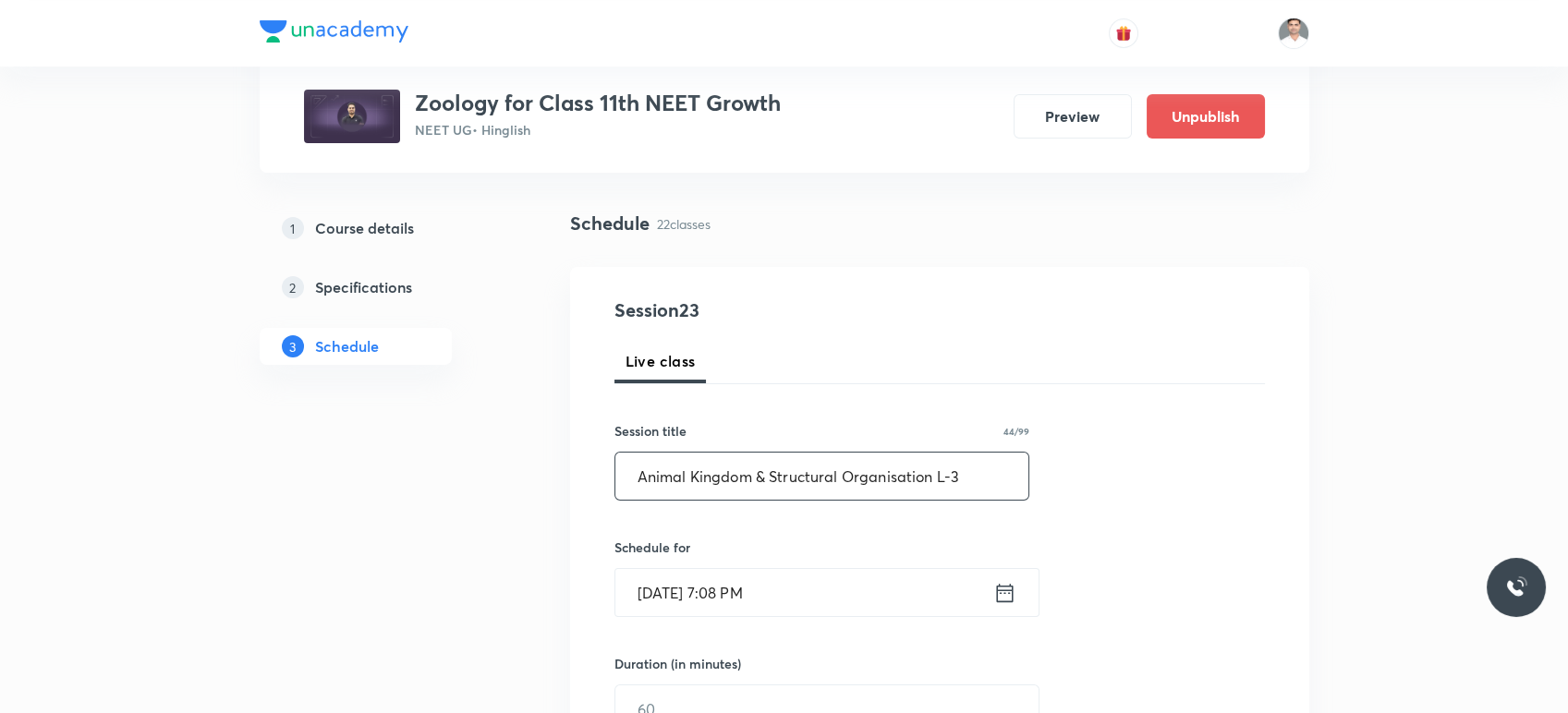 type on "Animal Kingdom & Structural Organisation L-3" 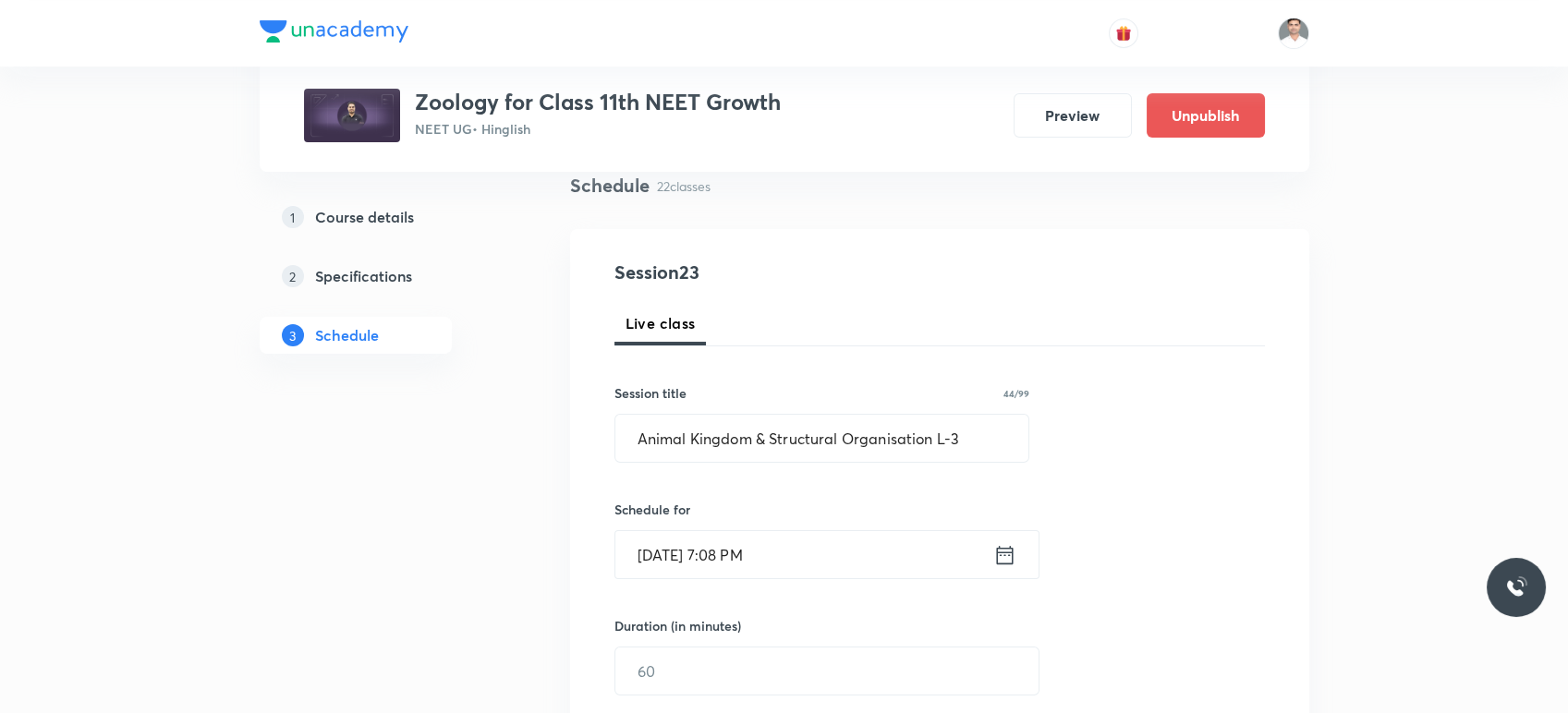 scroll, scrollTop: 205, scrollLeft: 0, axis: vertical 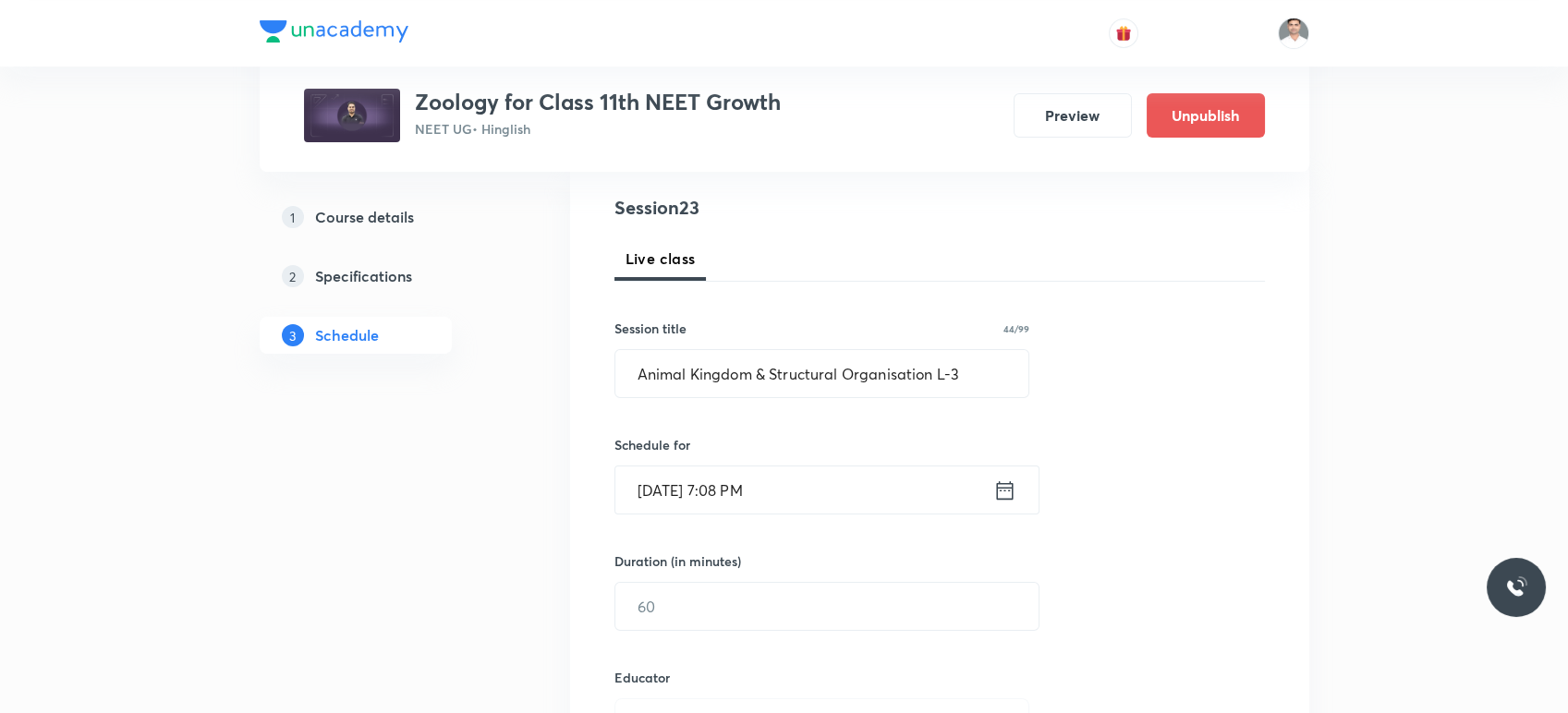 click on "Jul 12, 2025, 7:08 PM ​" at bounding box center [827, 489] 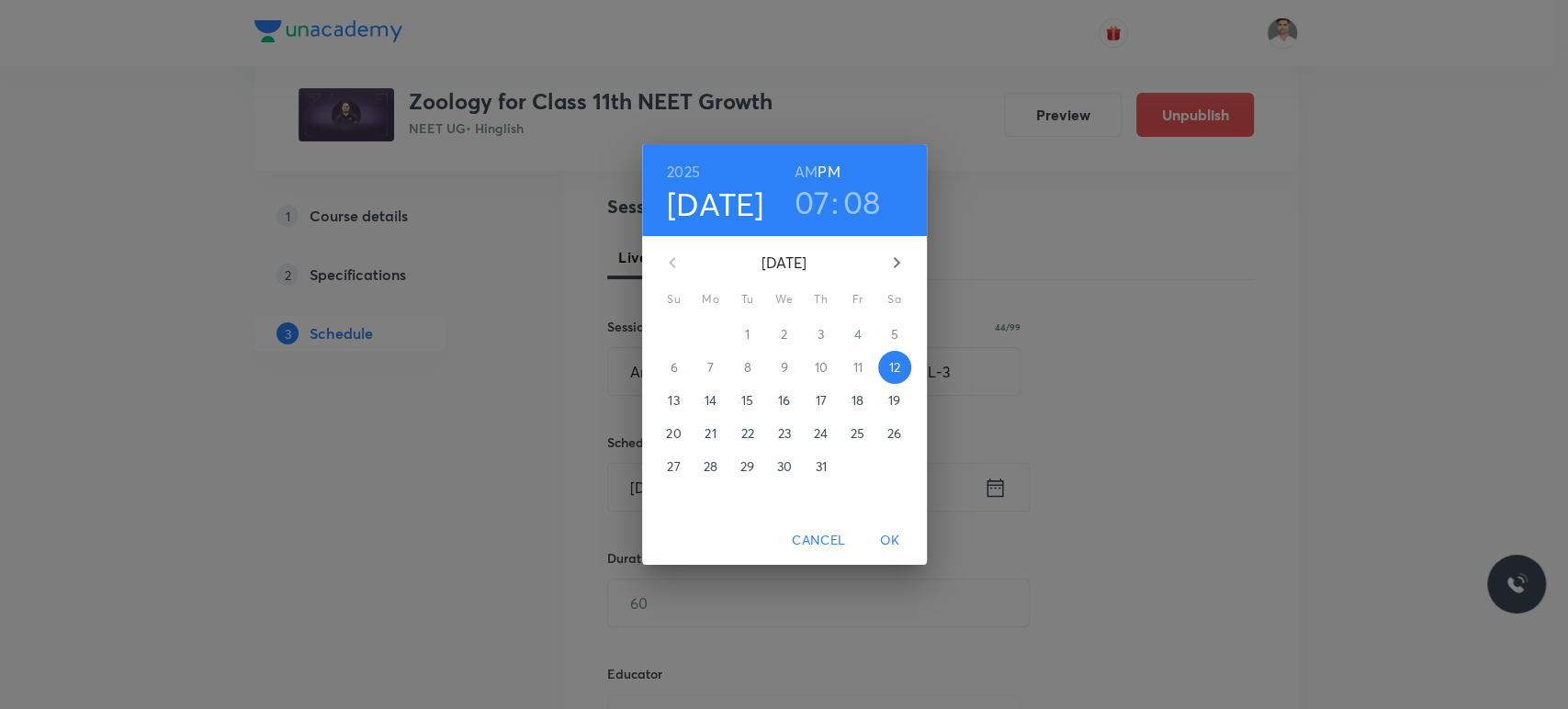 click on "16" at bounding box center (784, 400) 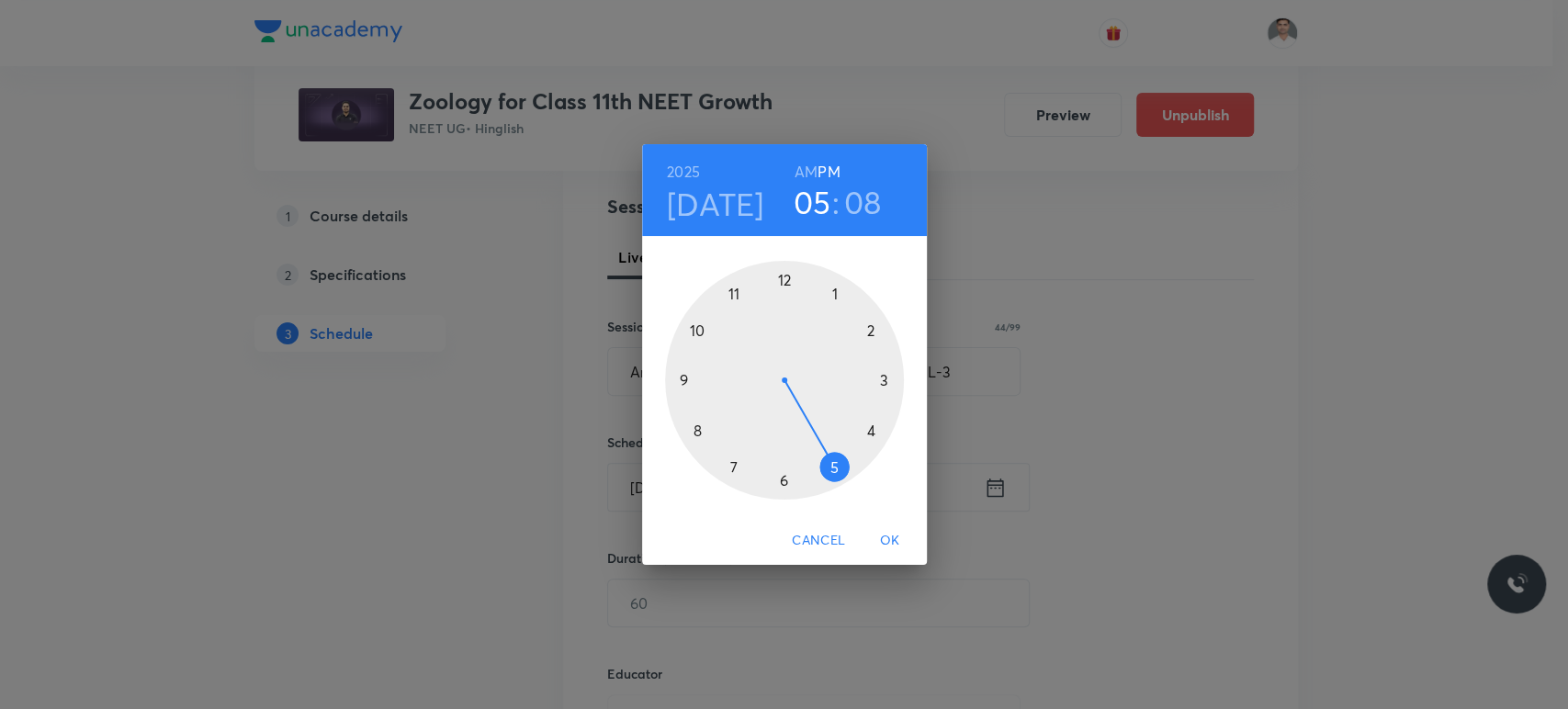 drag, startPoint x: 735, startPoint y: 464, endPoint x: 861, endPoint y: 477, distance: 126.66886 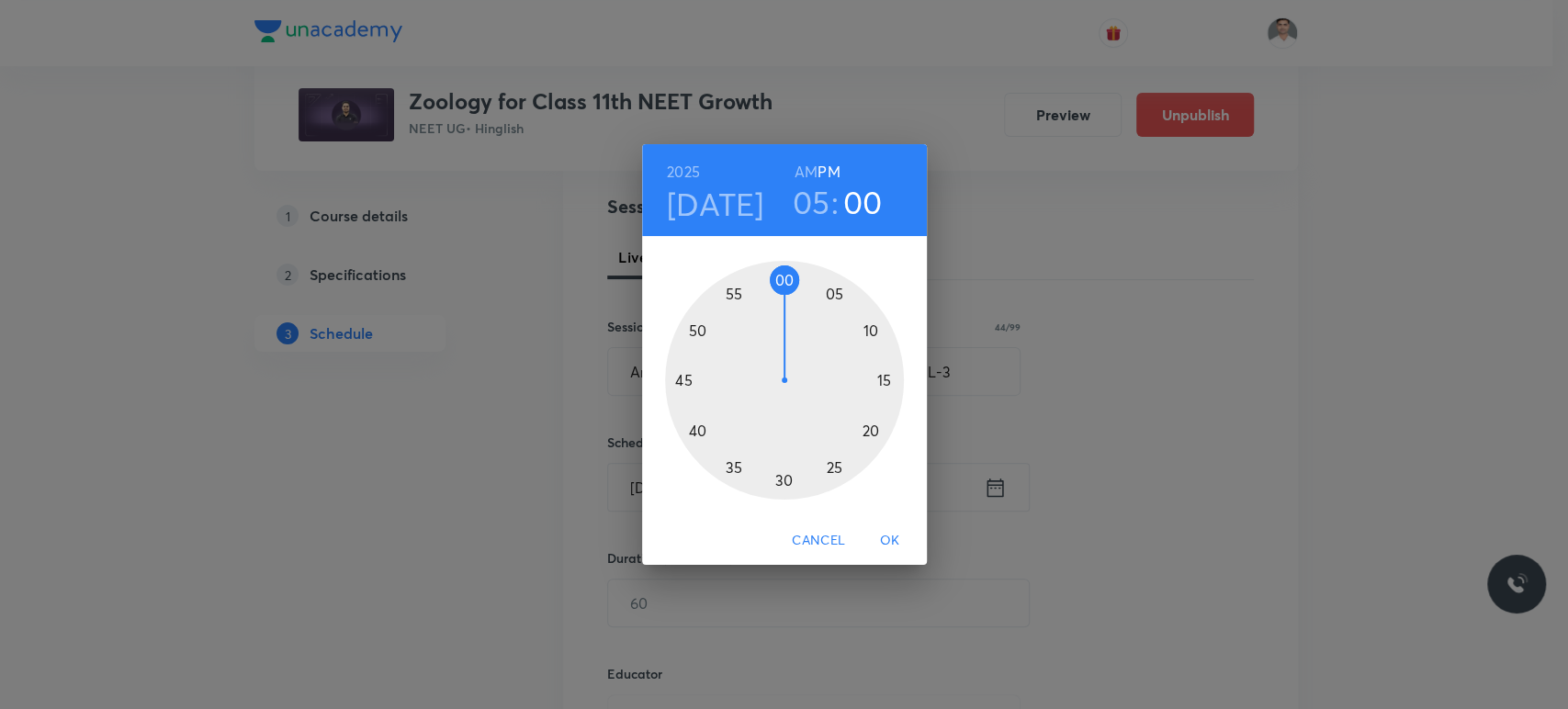 drag, startPoint x: 856, startPoint y: 315, endPoint x: 780, endPoint y: 296, distance: 78.33901 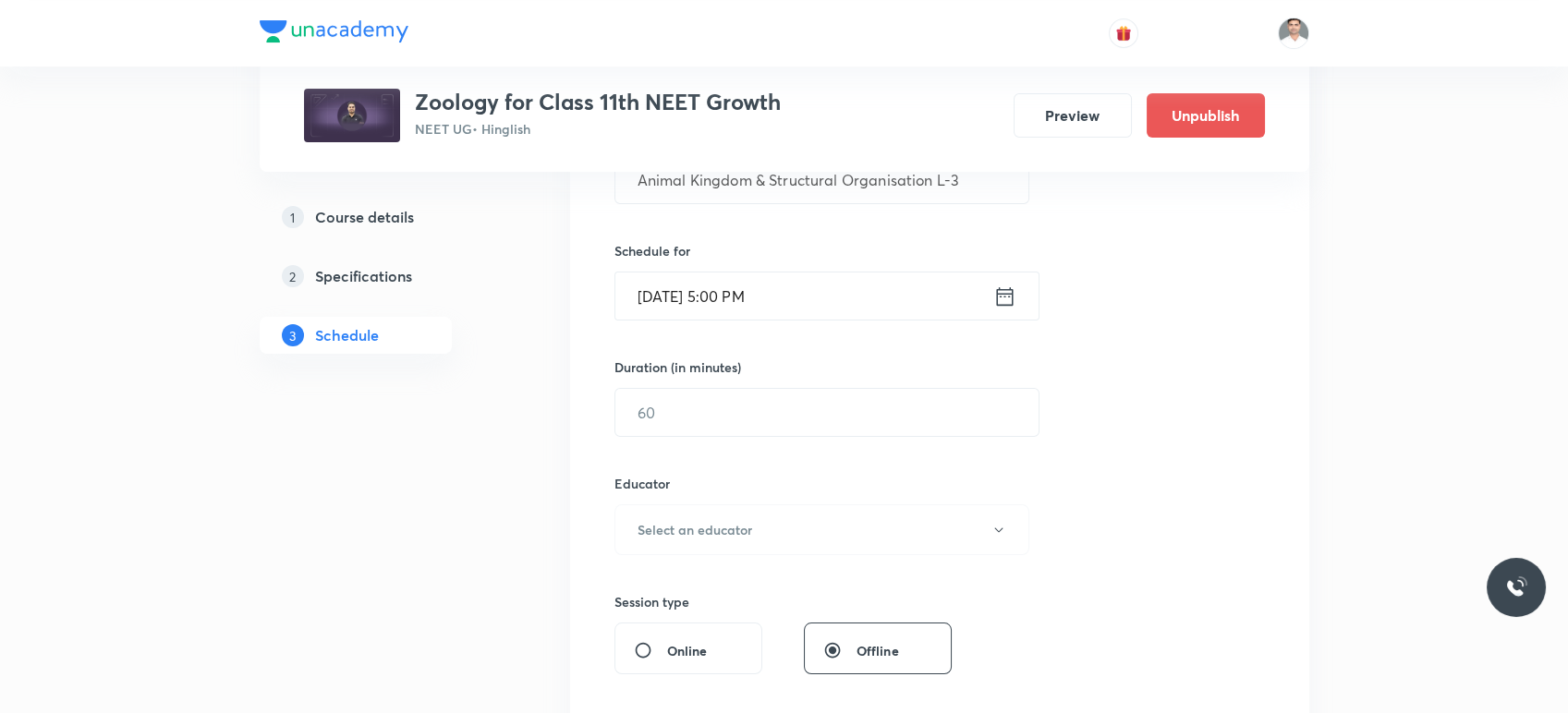 scroll, scrollTop: 410, scrollLeft: 0, axis: vertical 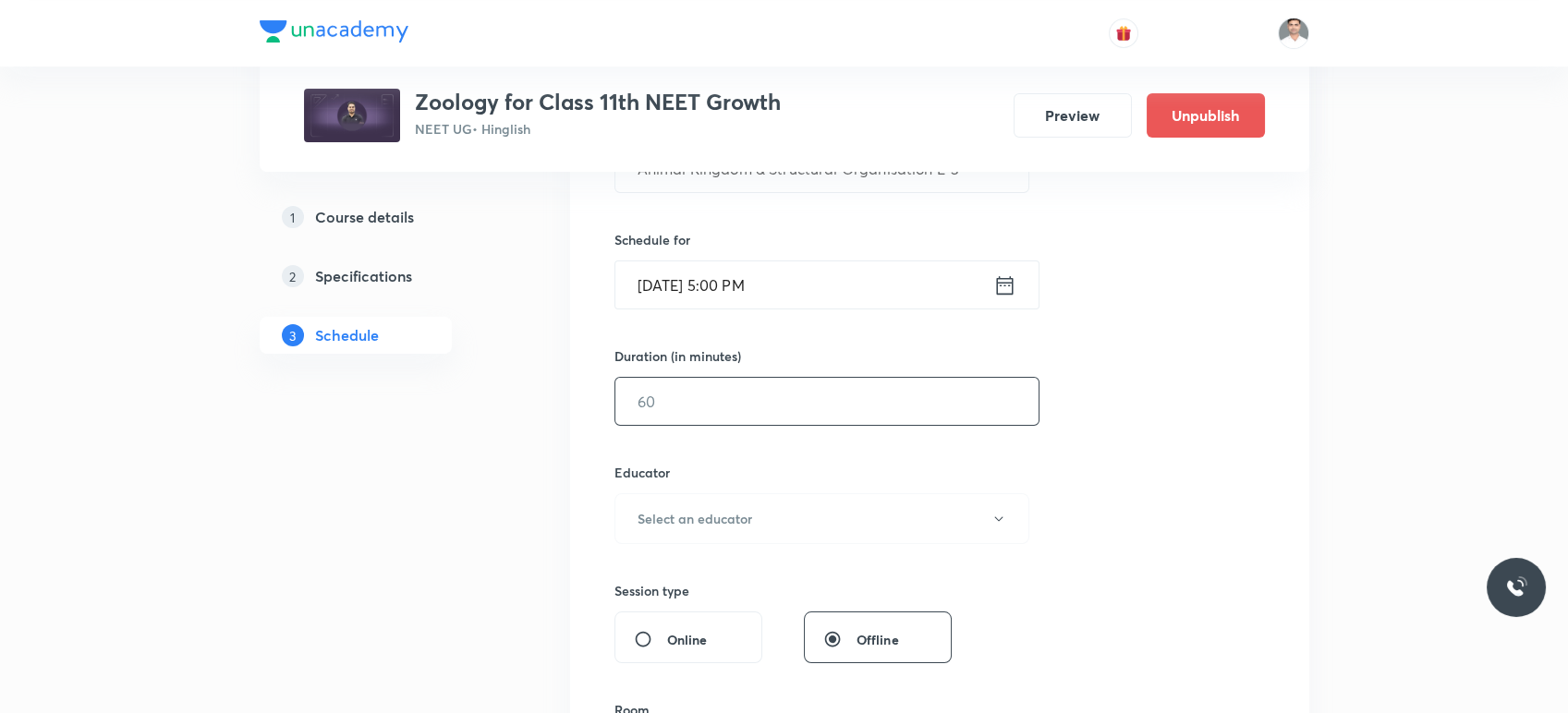 click at bounding box center (827, 401) 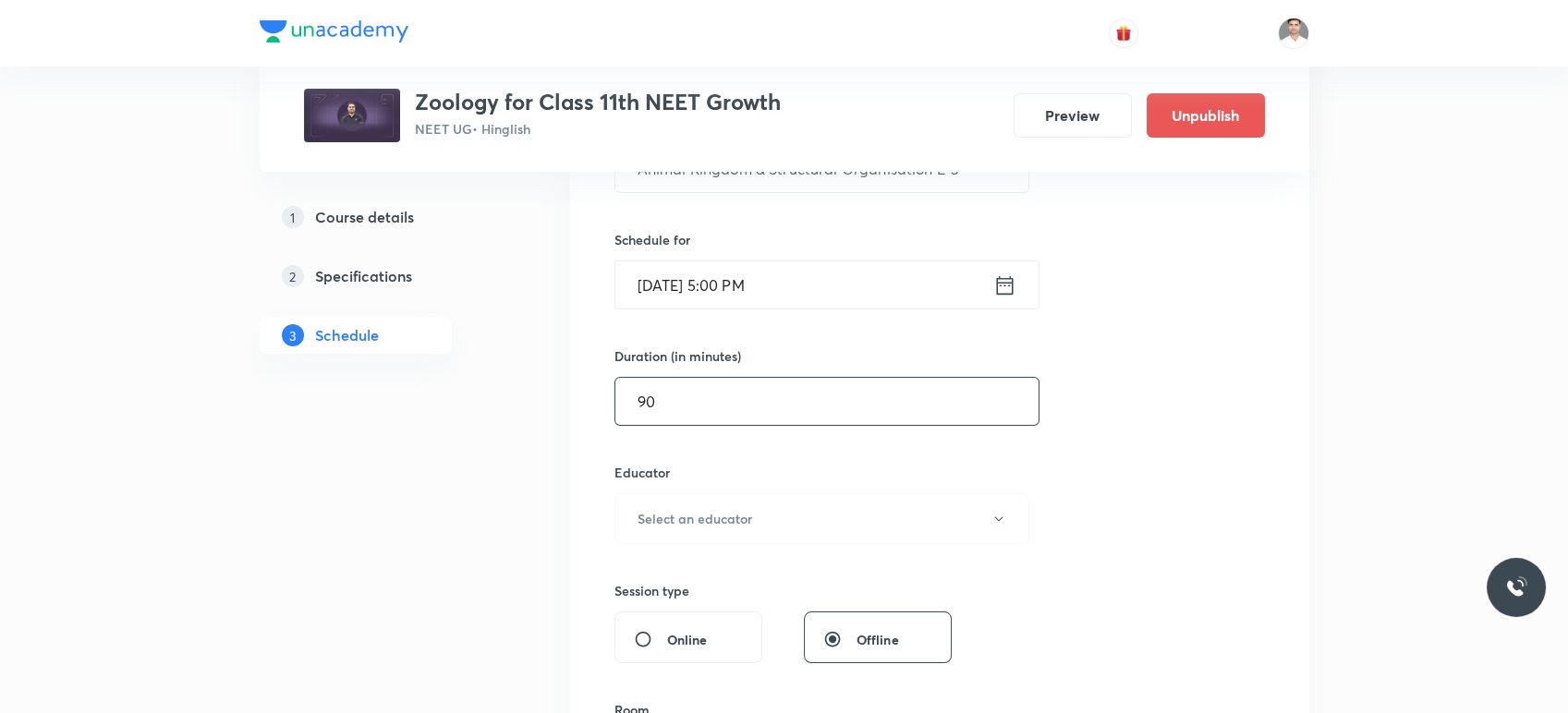 type on "90" 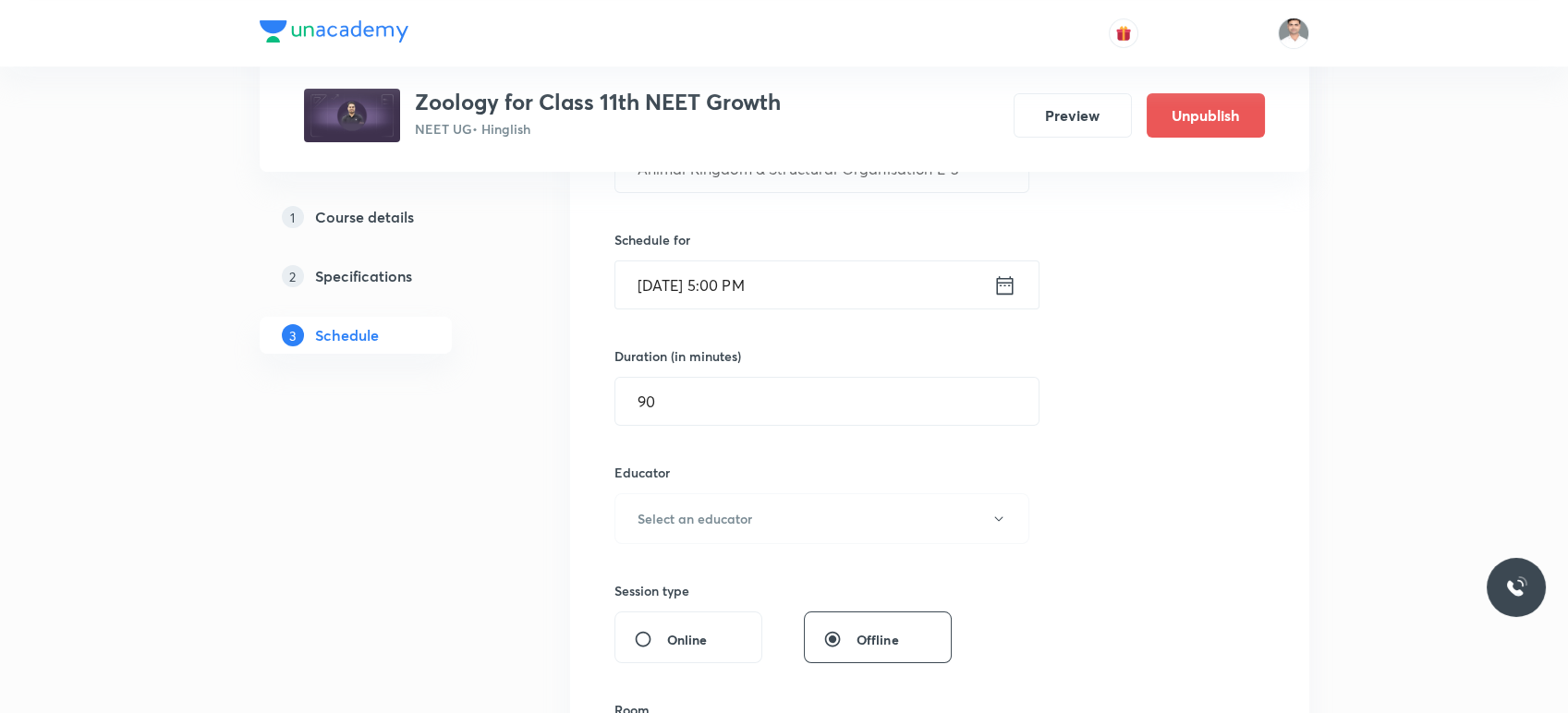 type 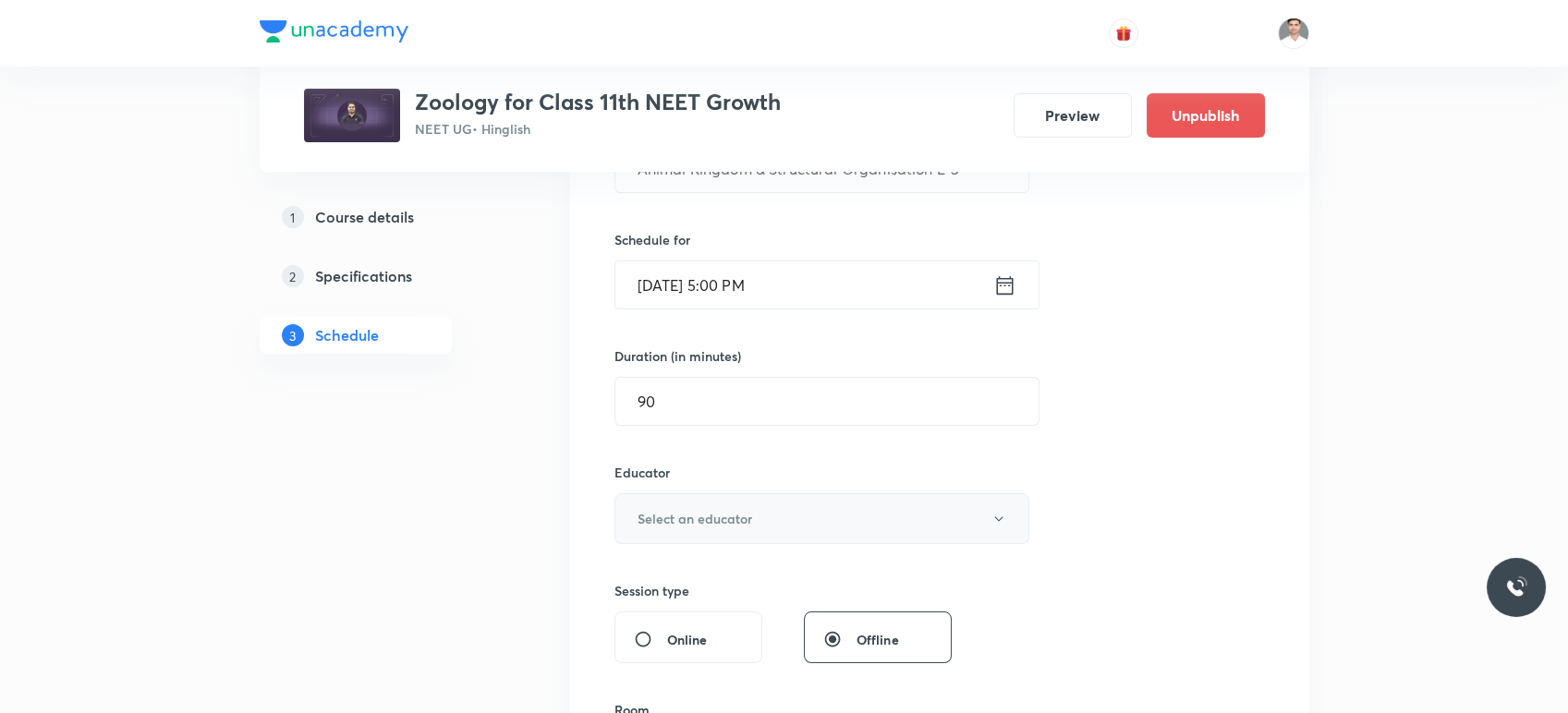 click on "Select an educator" at bounding box center [695, 518] 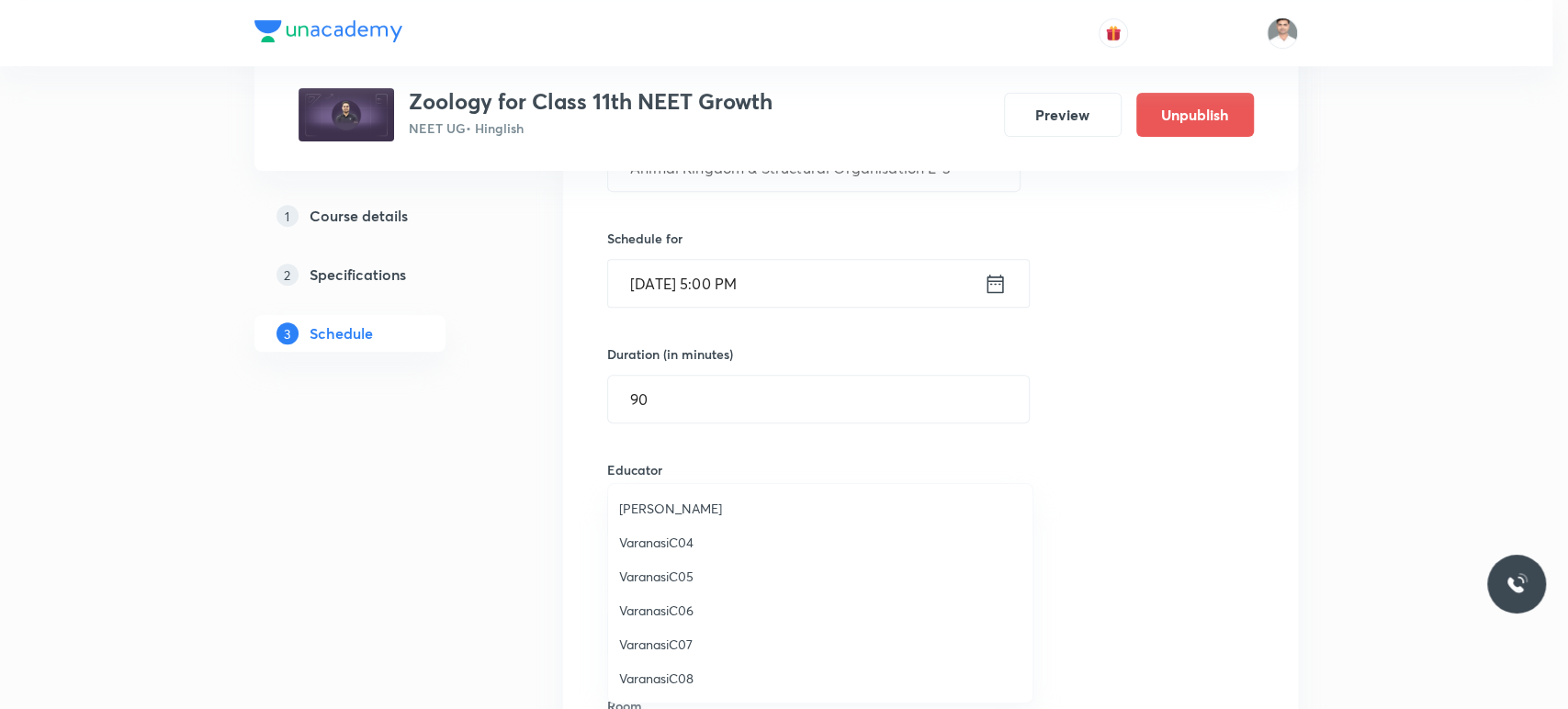 click on "Vivekanand Tiwari" at bounding box center (820, 508) 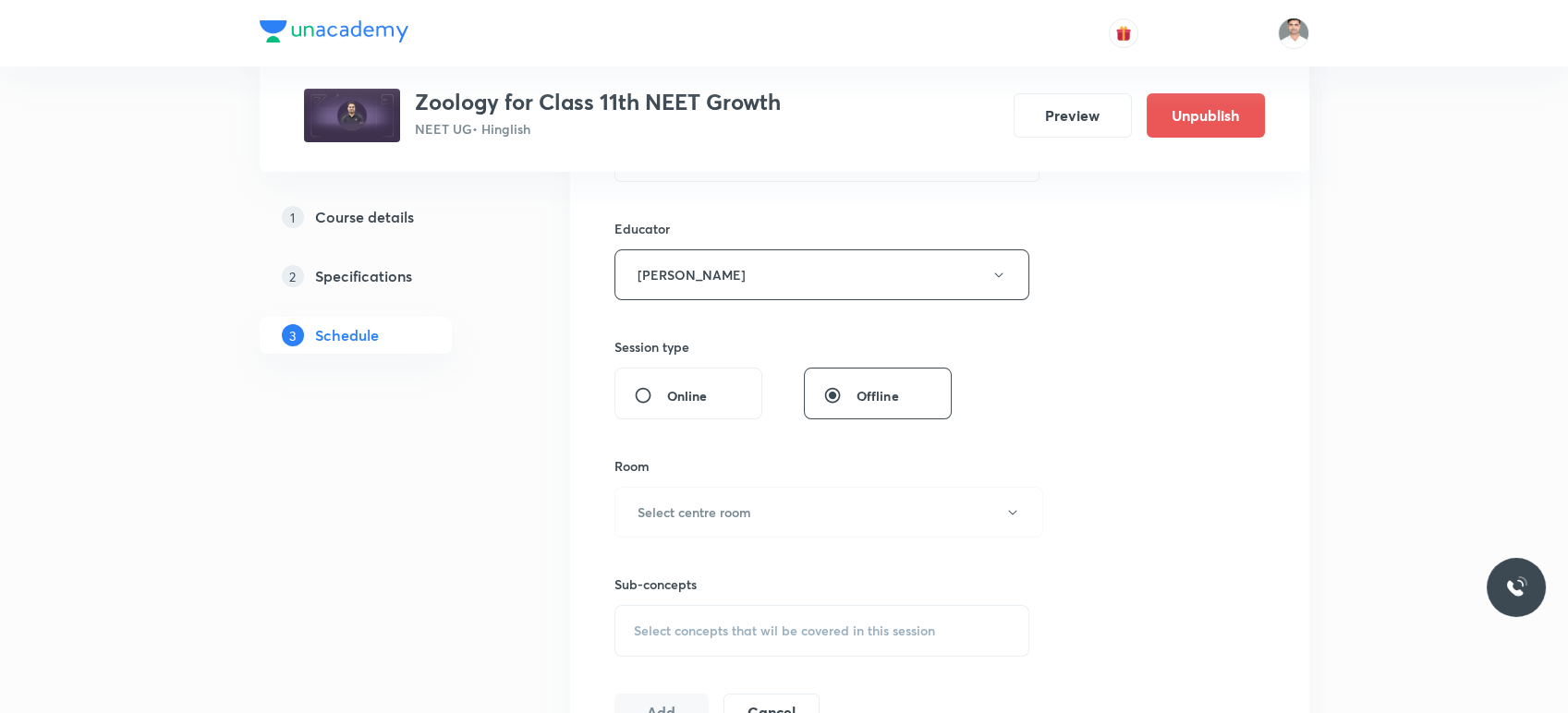 scroll, scrollTop: 718, scrollLeft: 0, axis: vertical 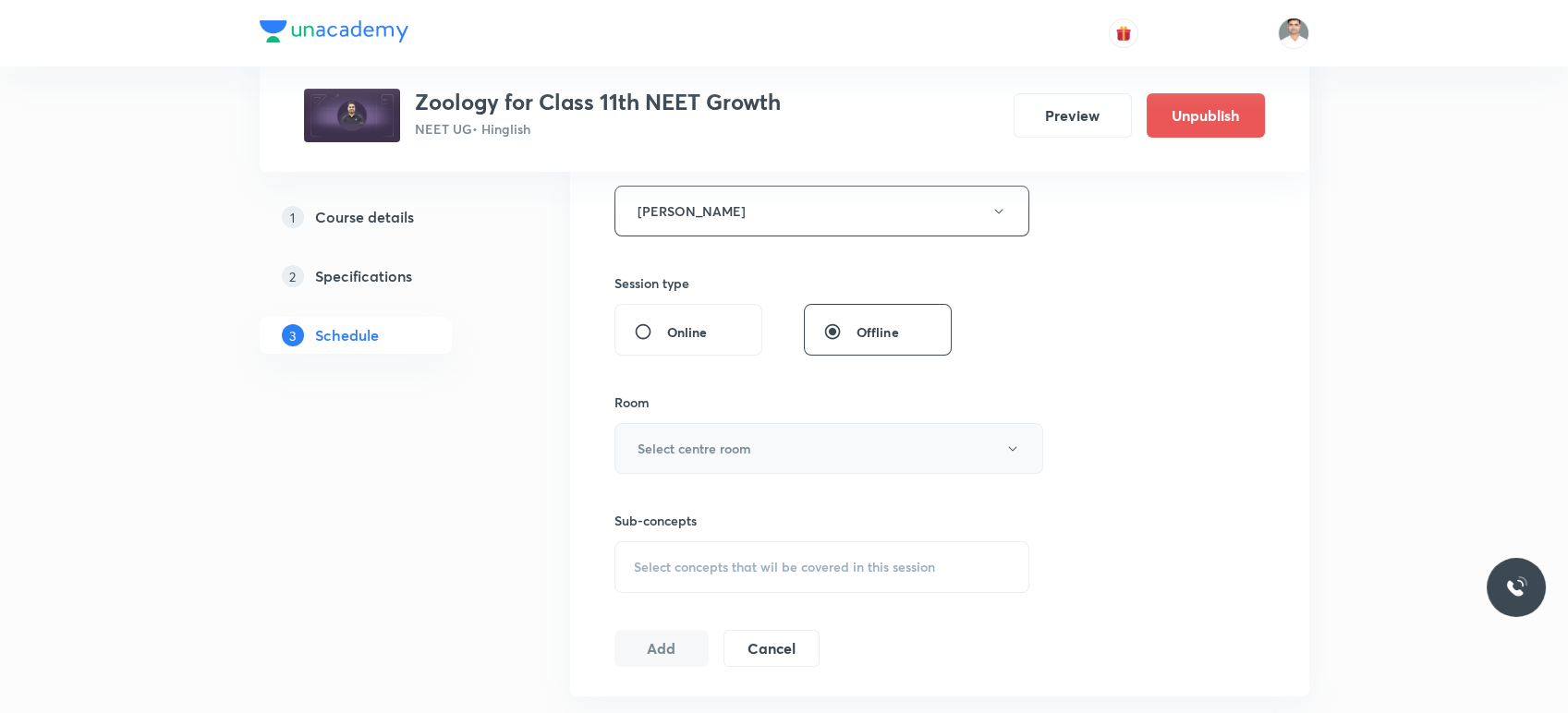 click on "Select centre room" at bounding box center [694, 448] 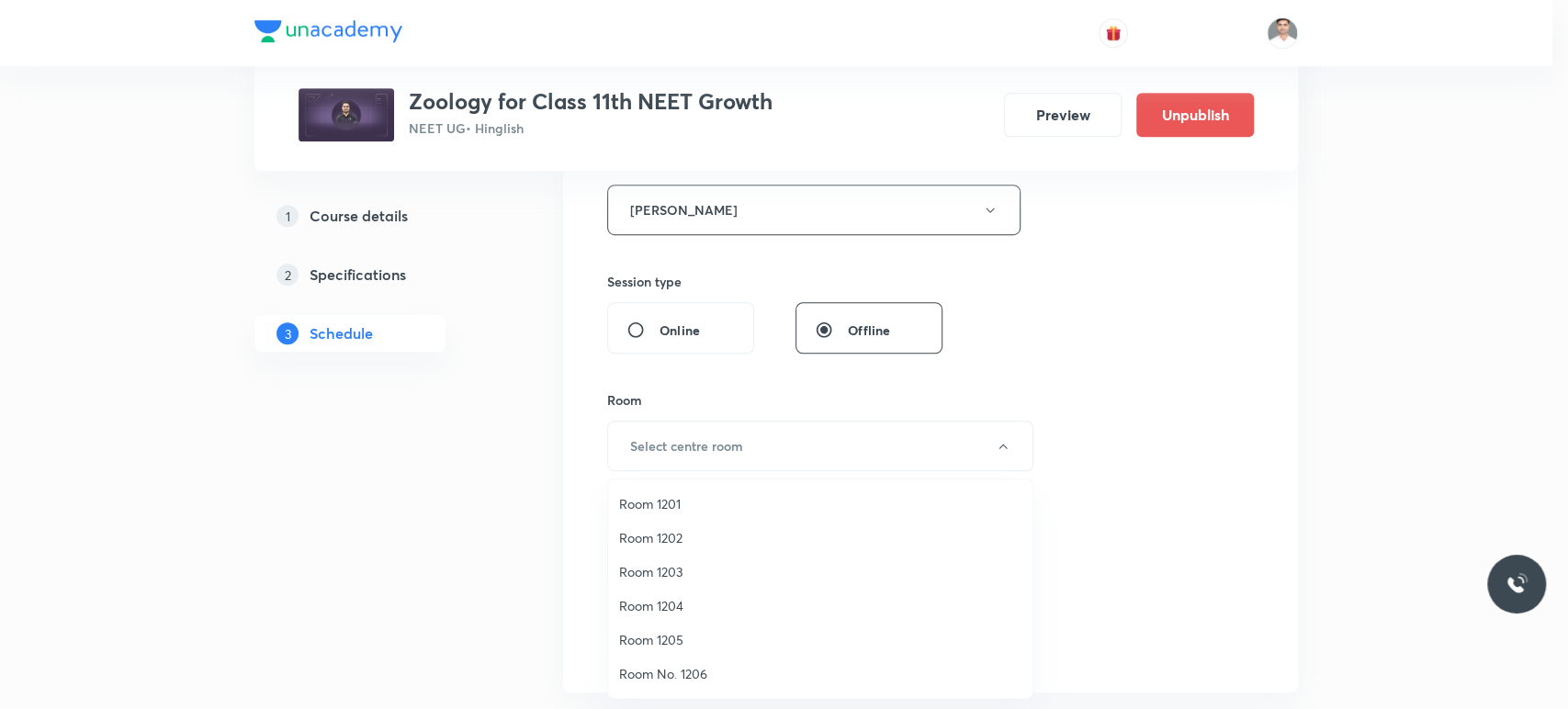click on "Room 1203" at bounding box center [820, 571] 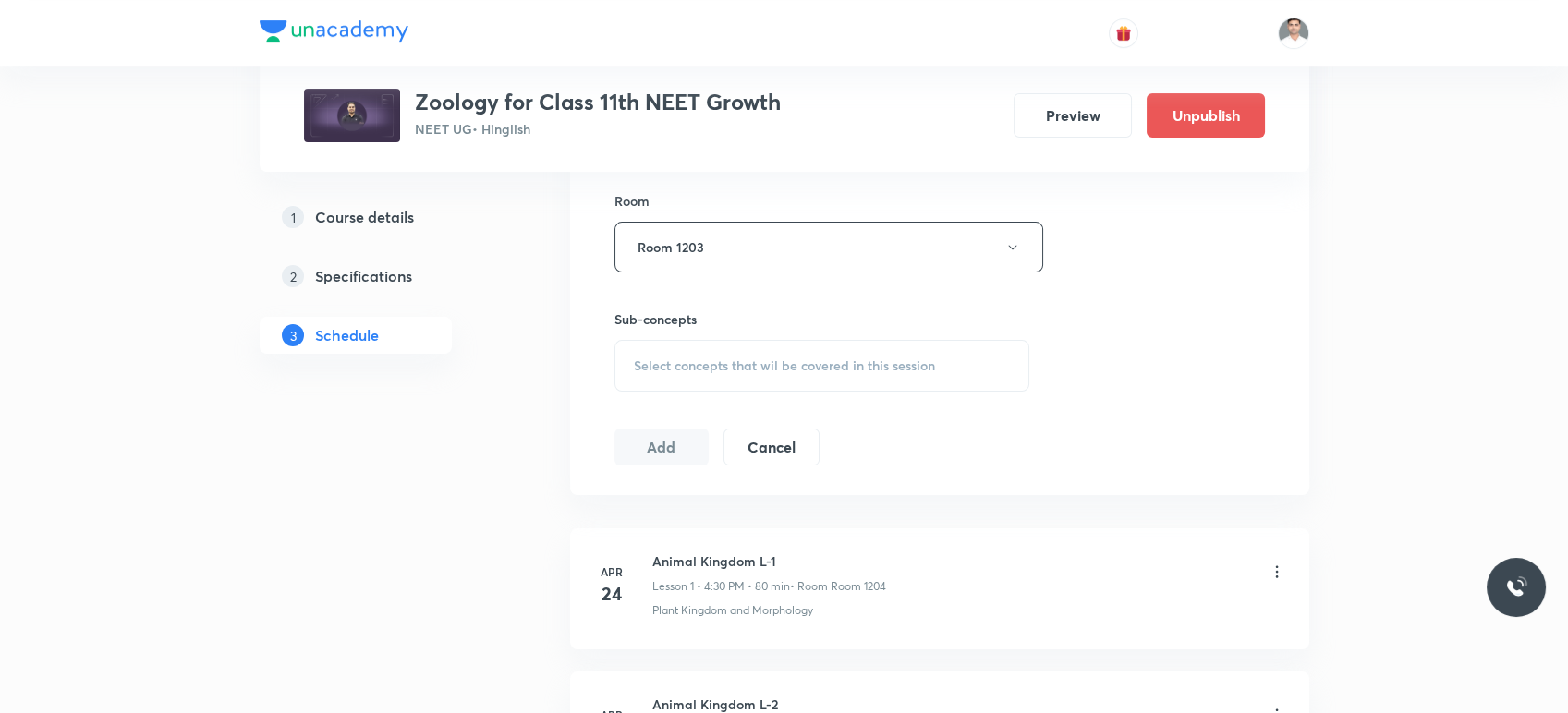 scroll, scrollTop: 924, scrollLeft: 0, axis: vertical 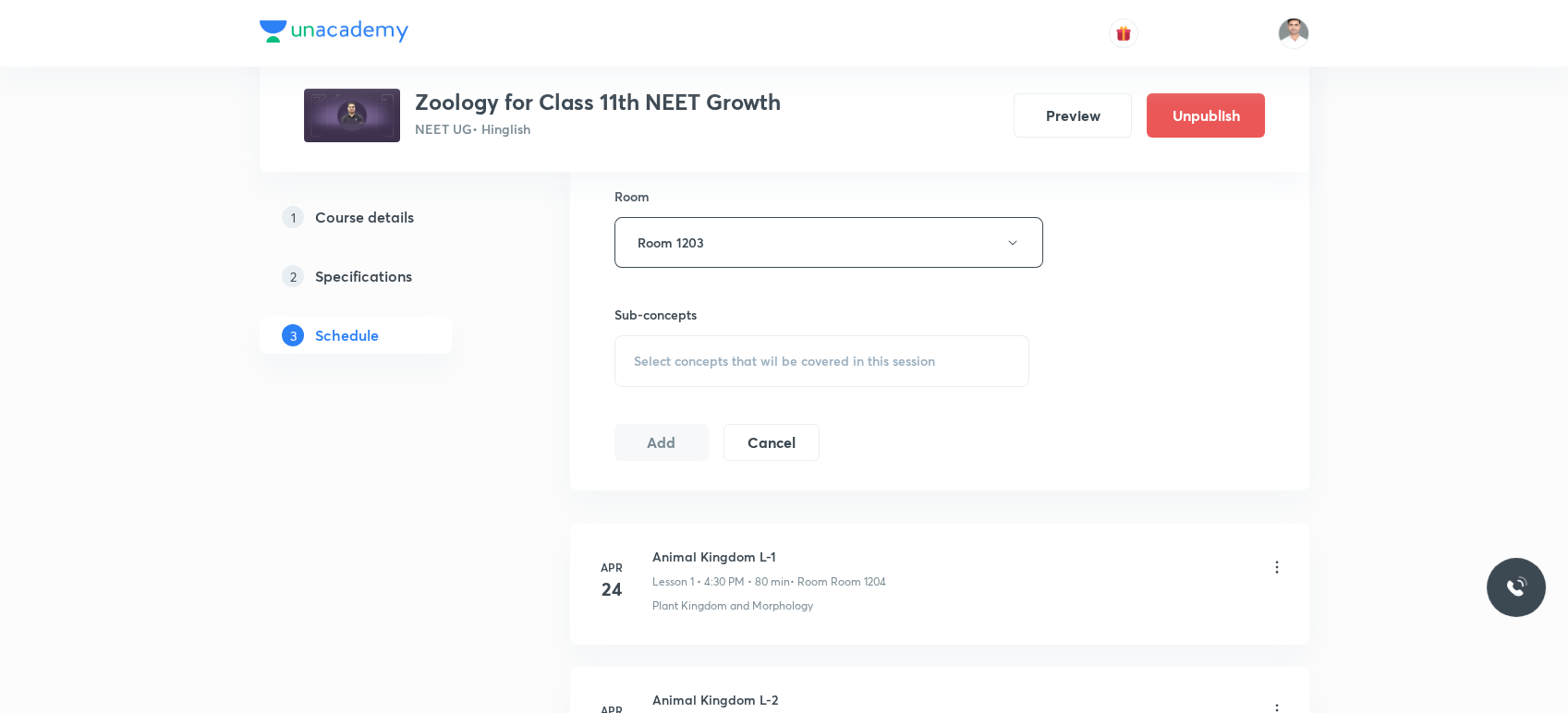 click on "Select concepts that wil be covered in this session" at bounding box center (784, 361) 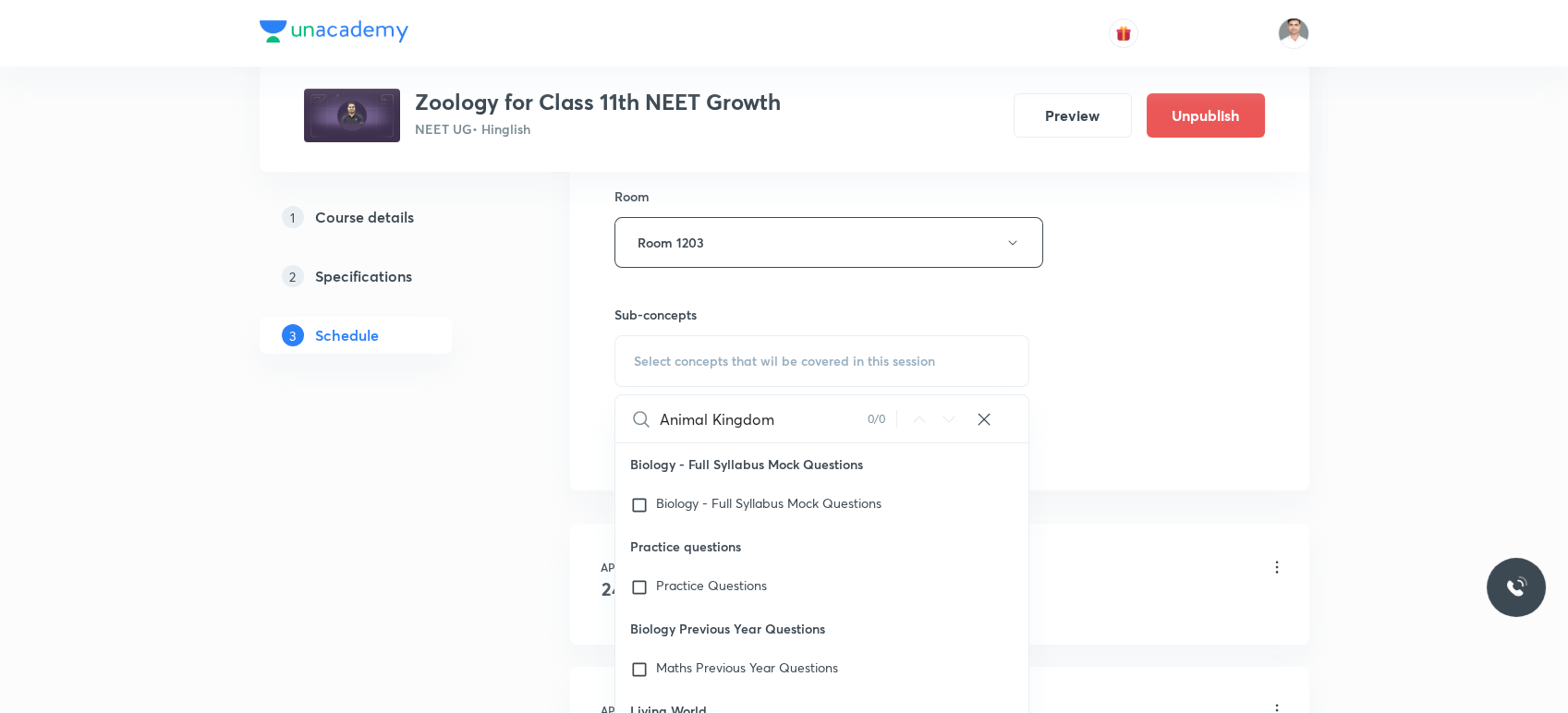 scroll, scrollTop: 0, scrollLeft: 0, axis: both 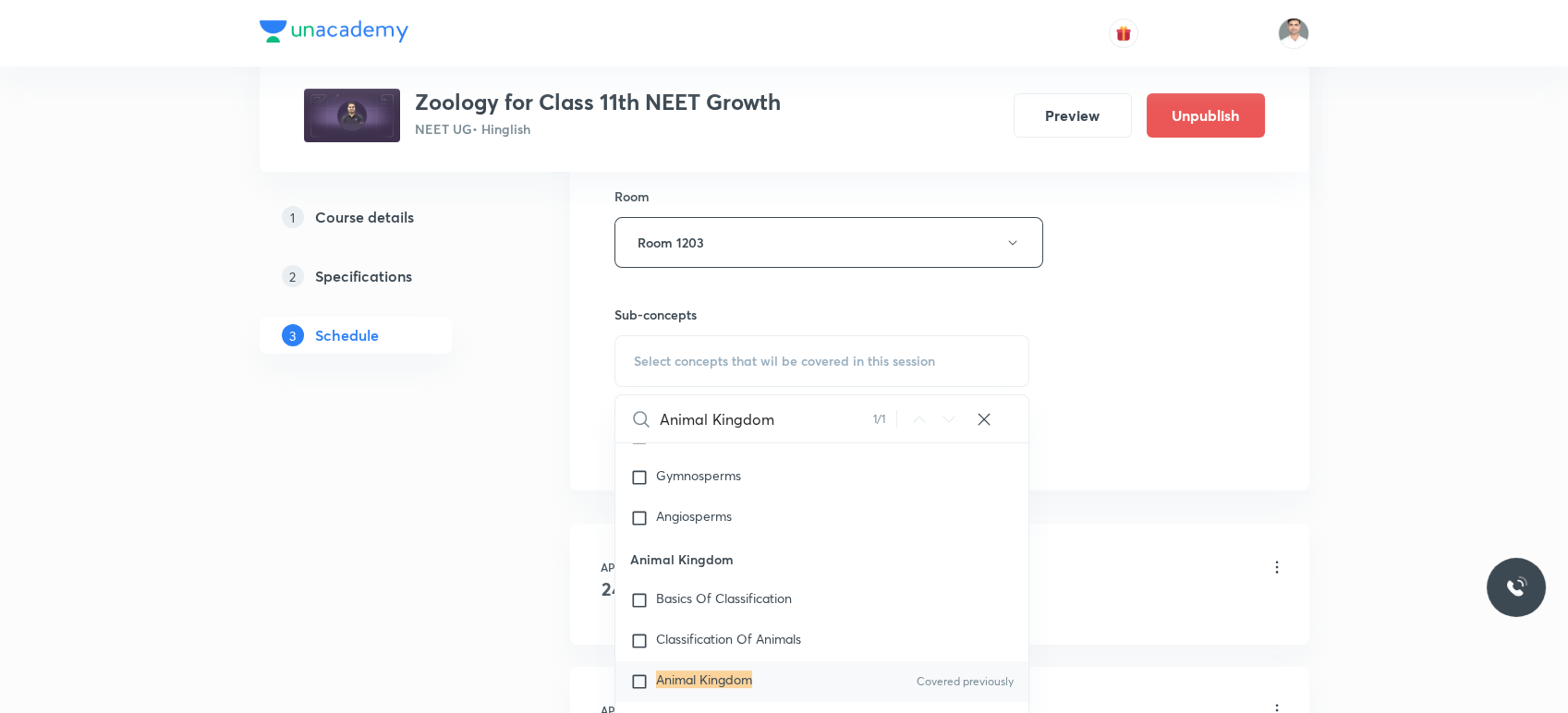 type on "Animal Kingdom" 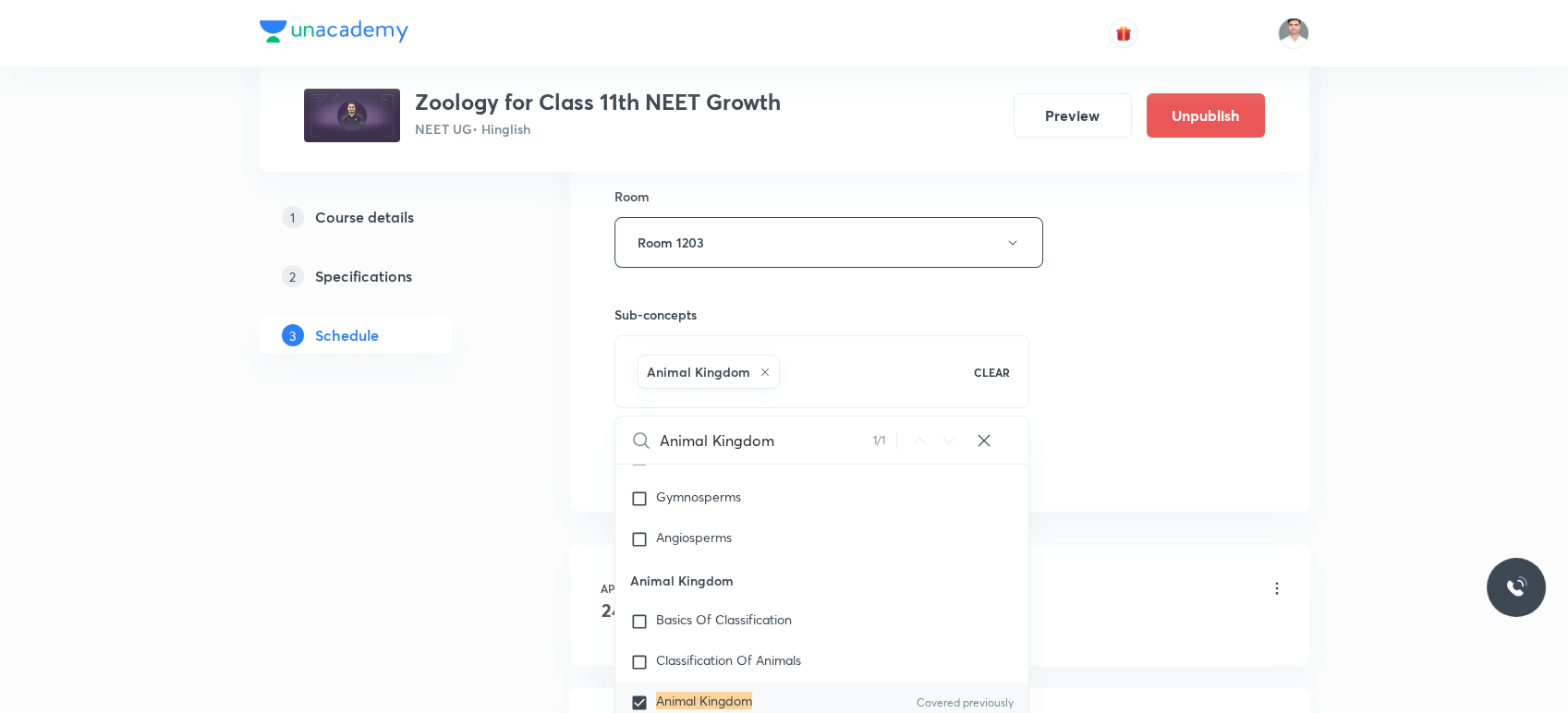 checkbox on "true" 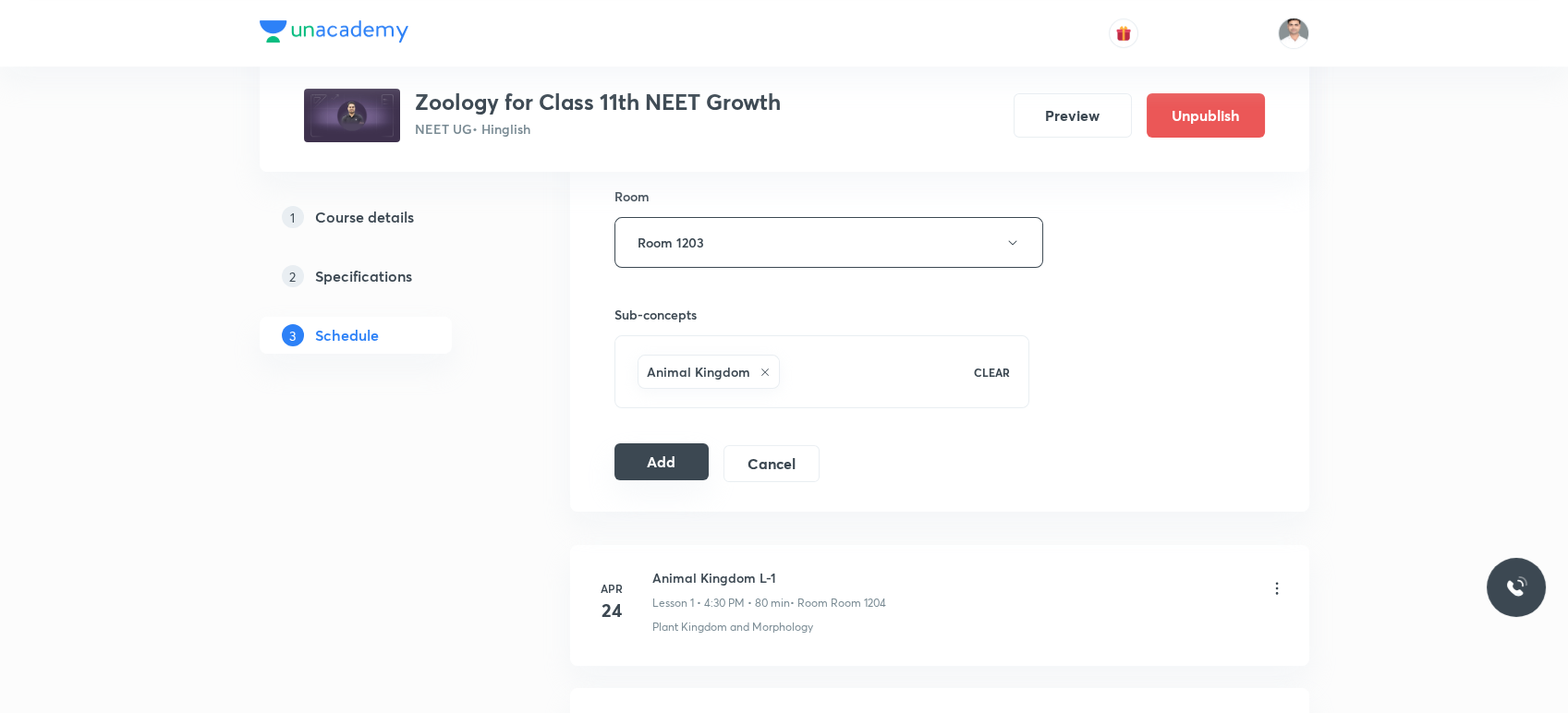 click on "Add" at bounding box center [662, 462] 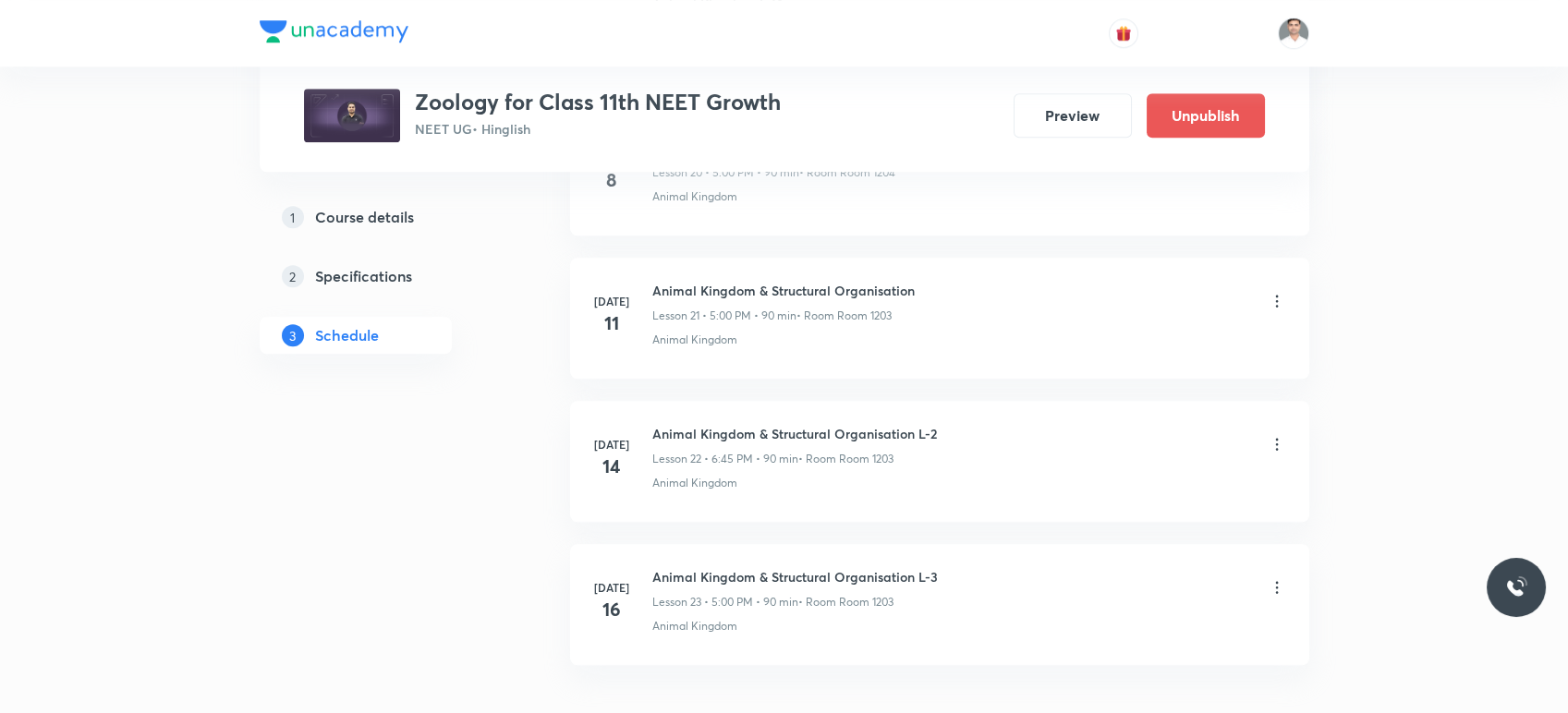 scroll, scrollTop: 3206, scrollLeft: 0, axis: vertical 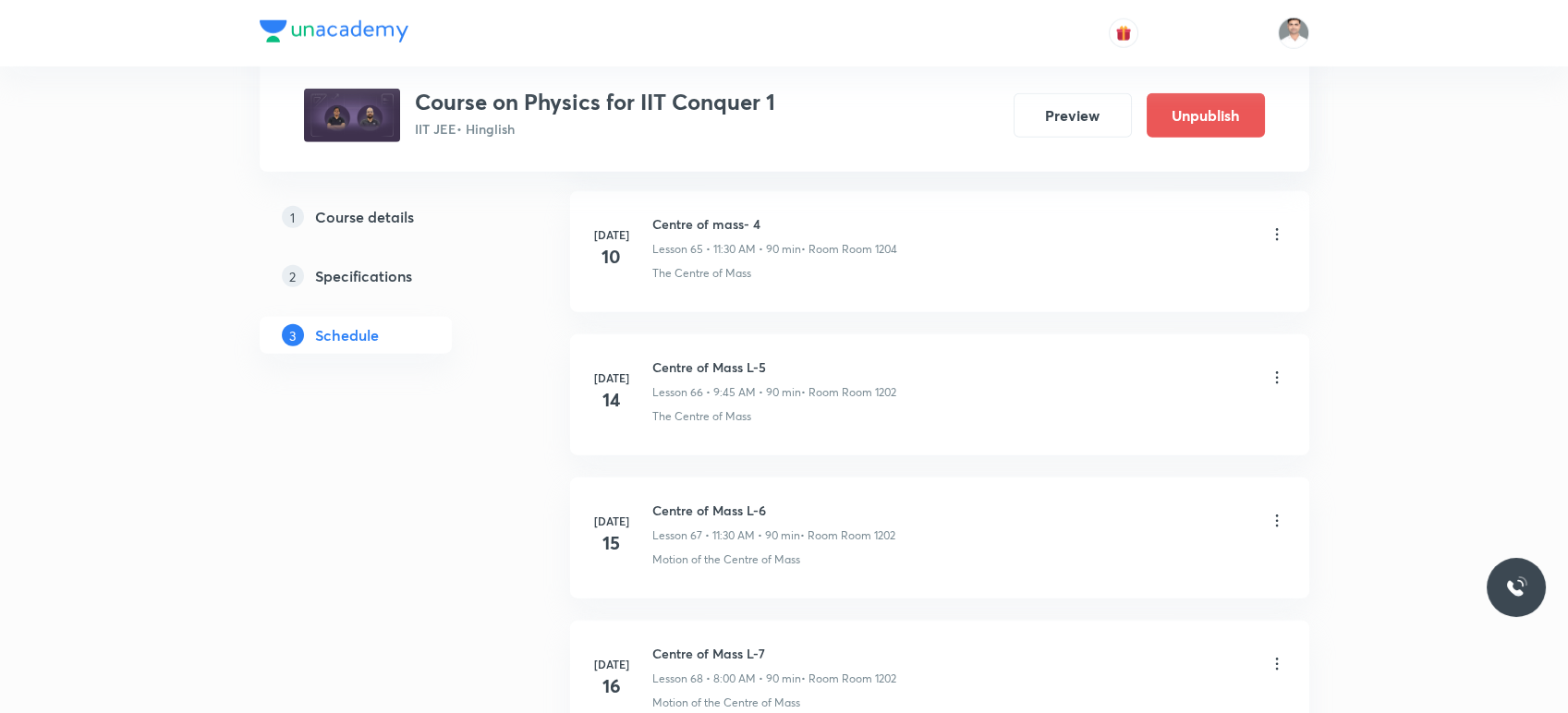 click 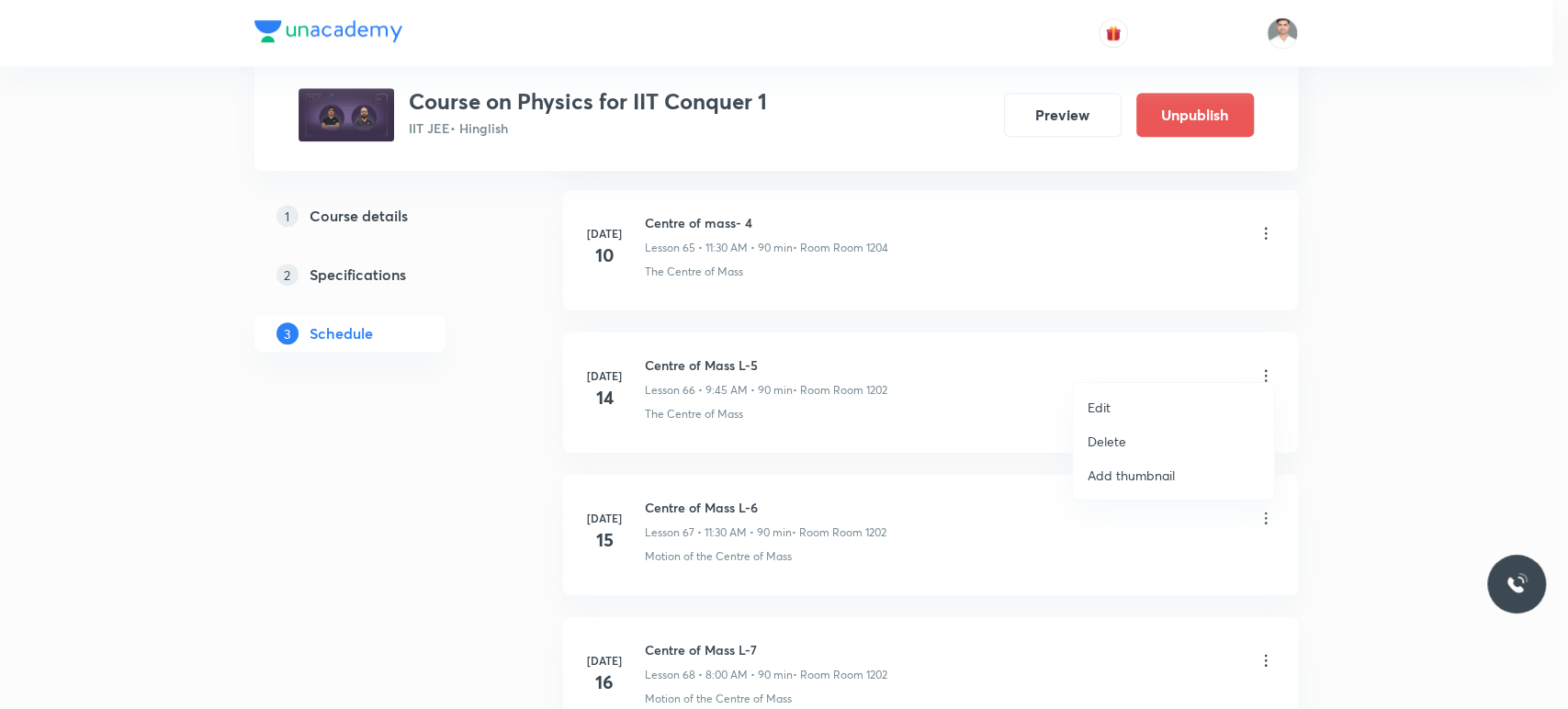 click on "Edit" at bounding box center (1099, 407) 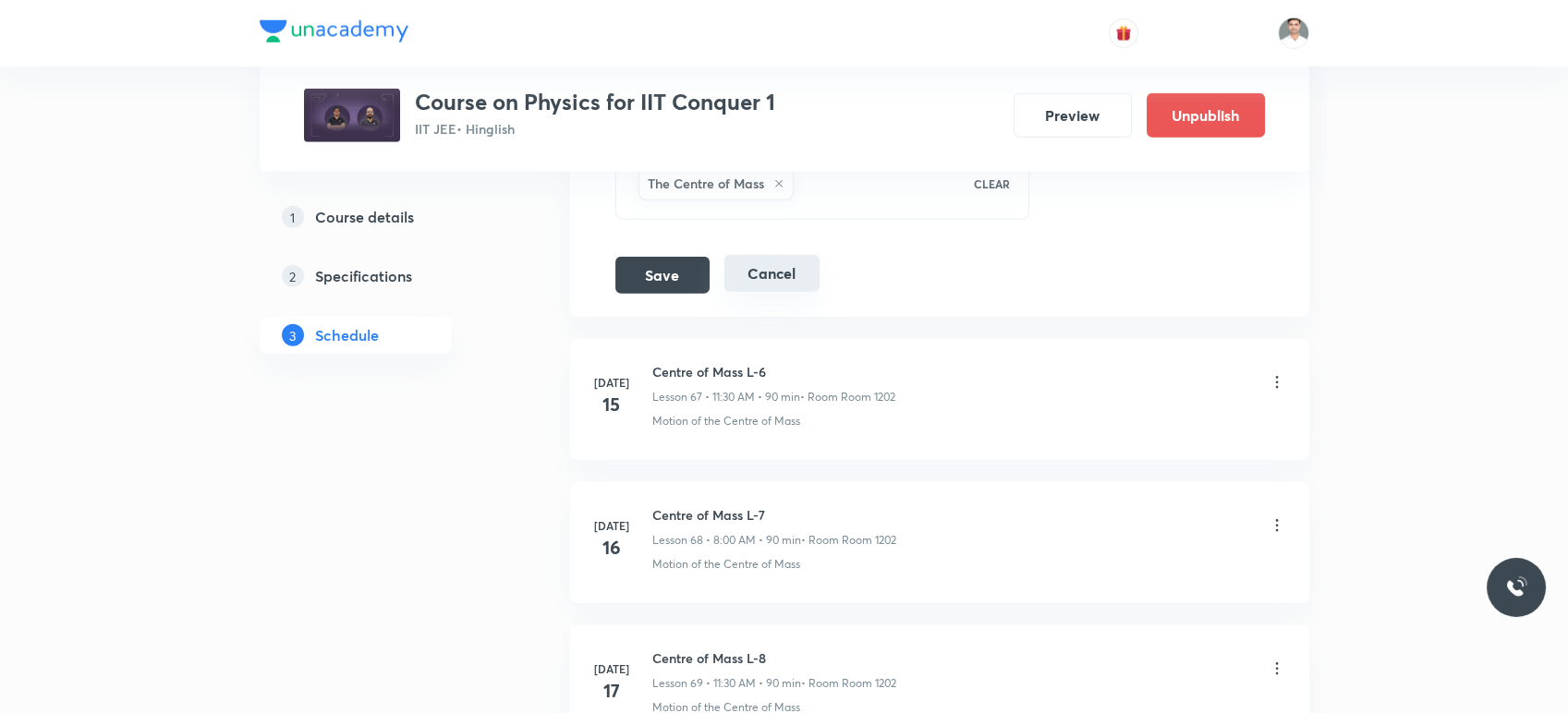 click on "Cancel" at bounding box center (772, 273) 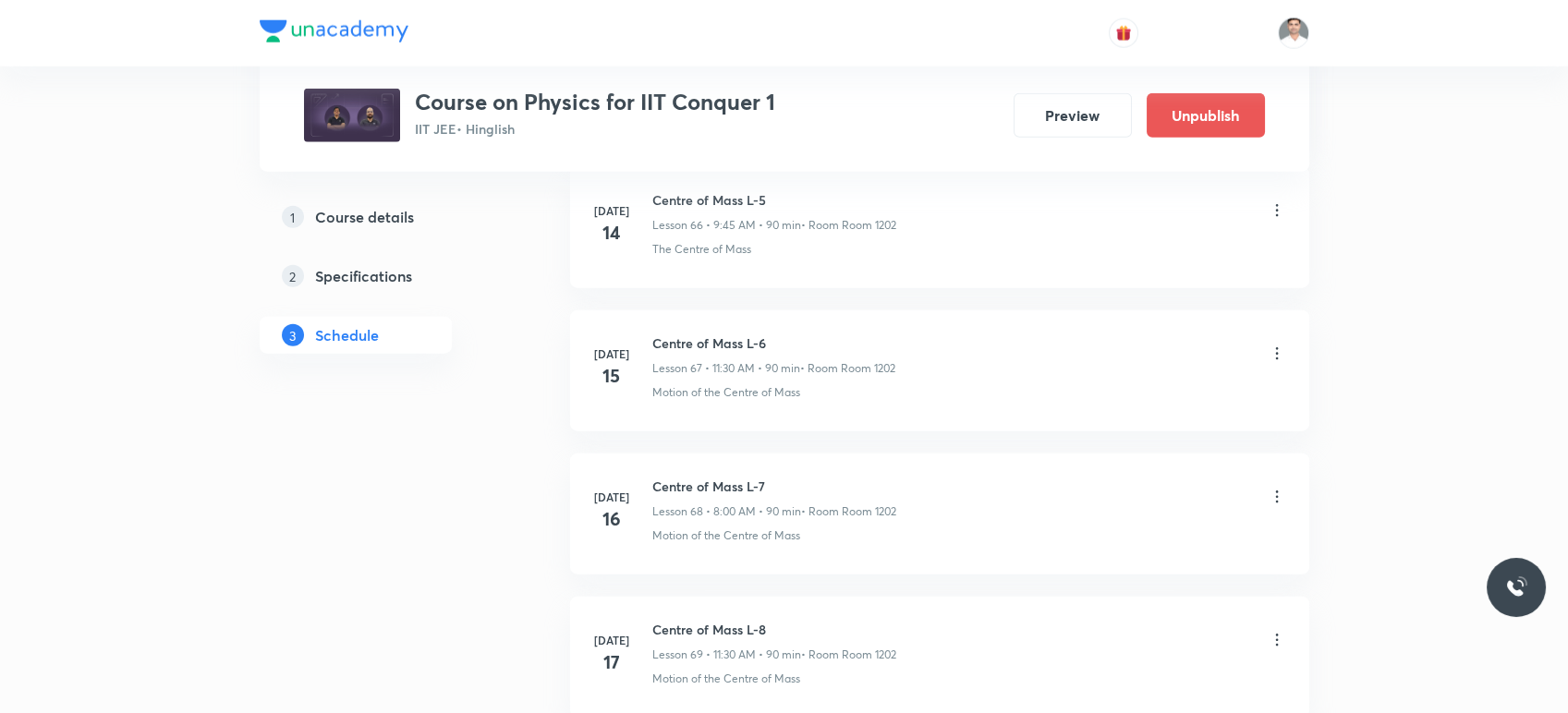 scroll, scrollTop: 9556, scrollLeft: 0, axis: vertical 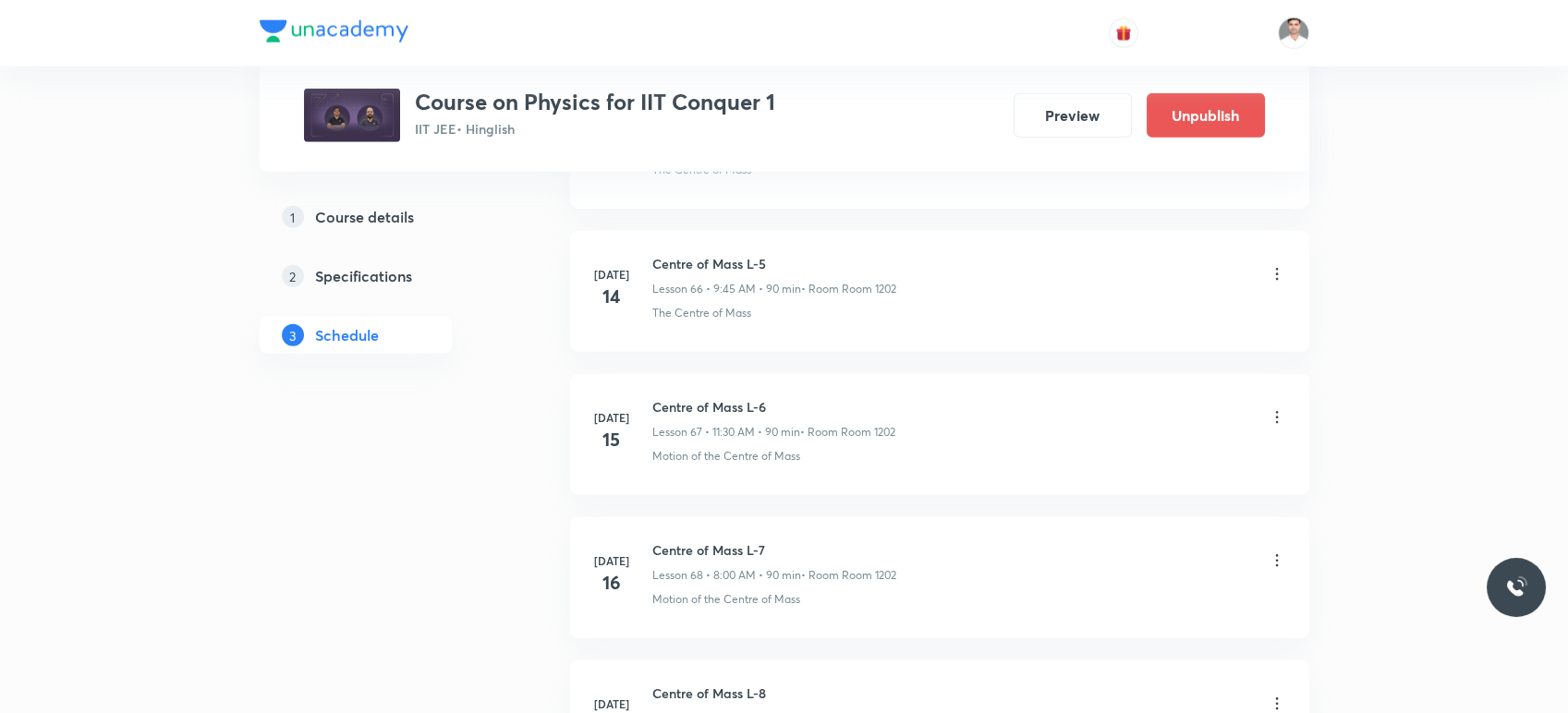 click 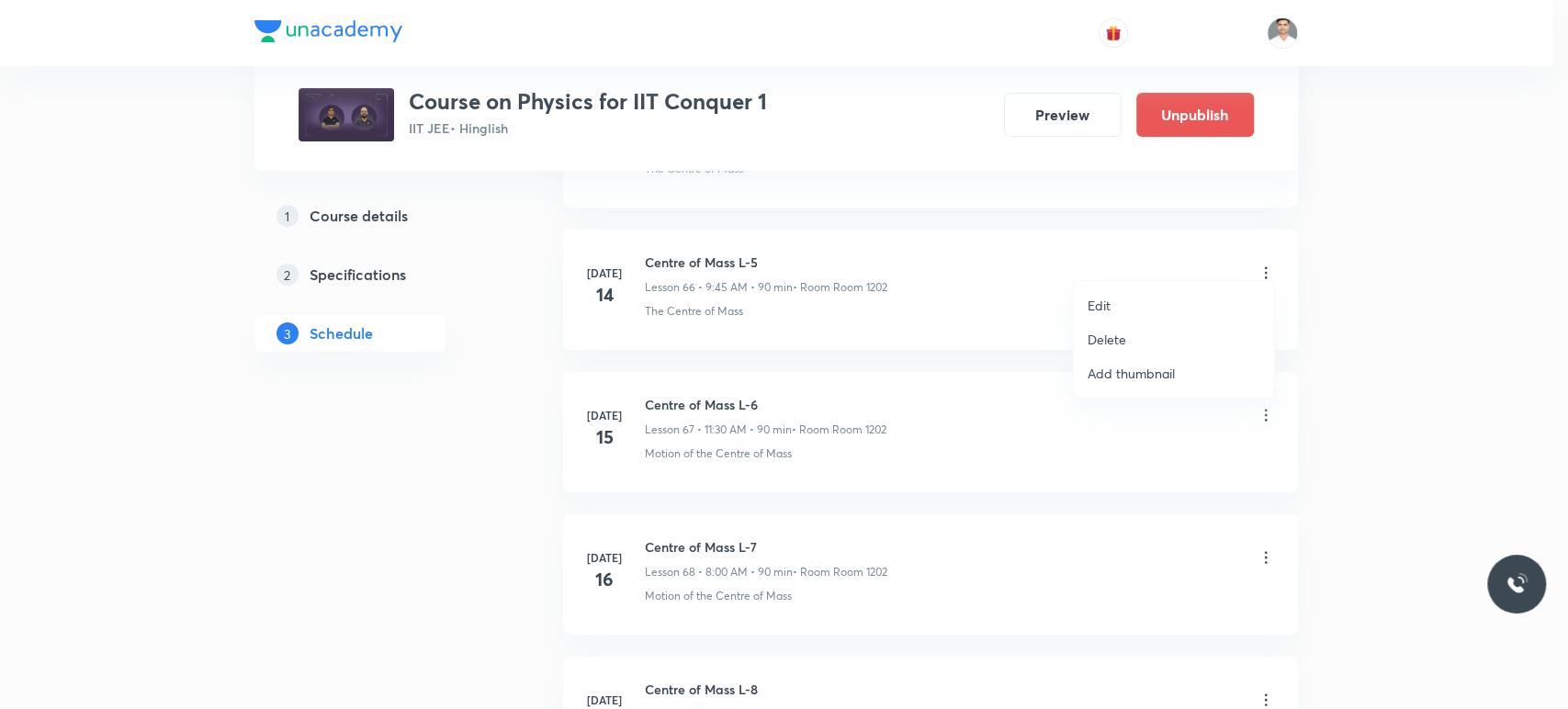 click on "Delete" at bounding box center (1107, 339) 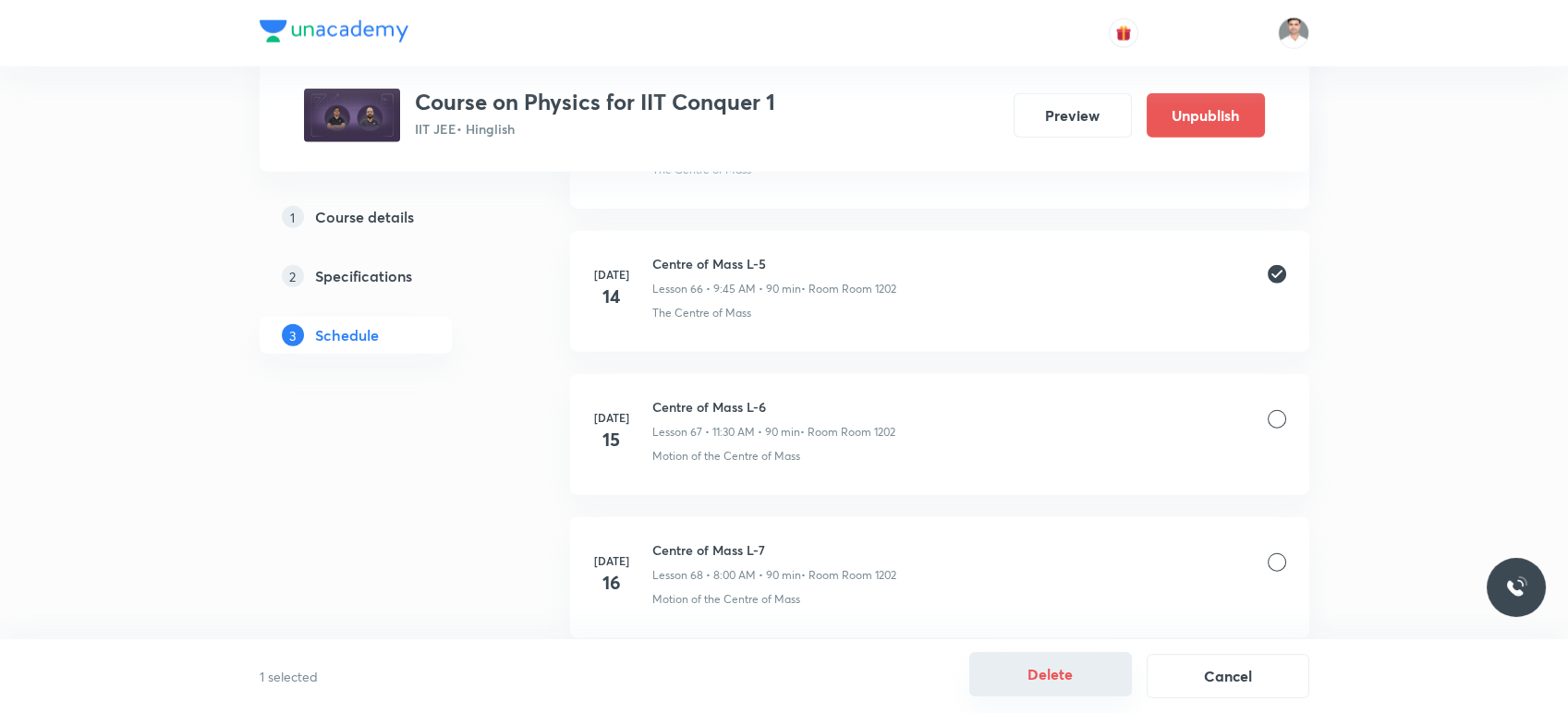 click on "Delete" at bounding box center [1051, 674] 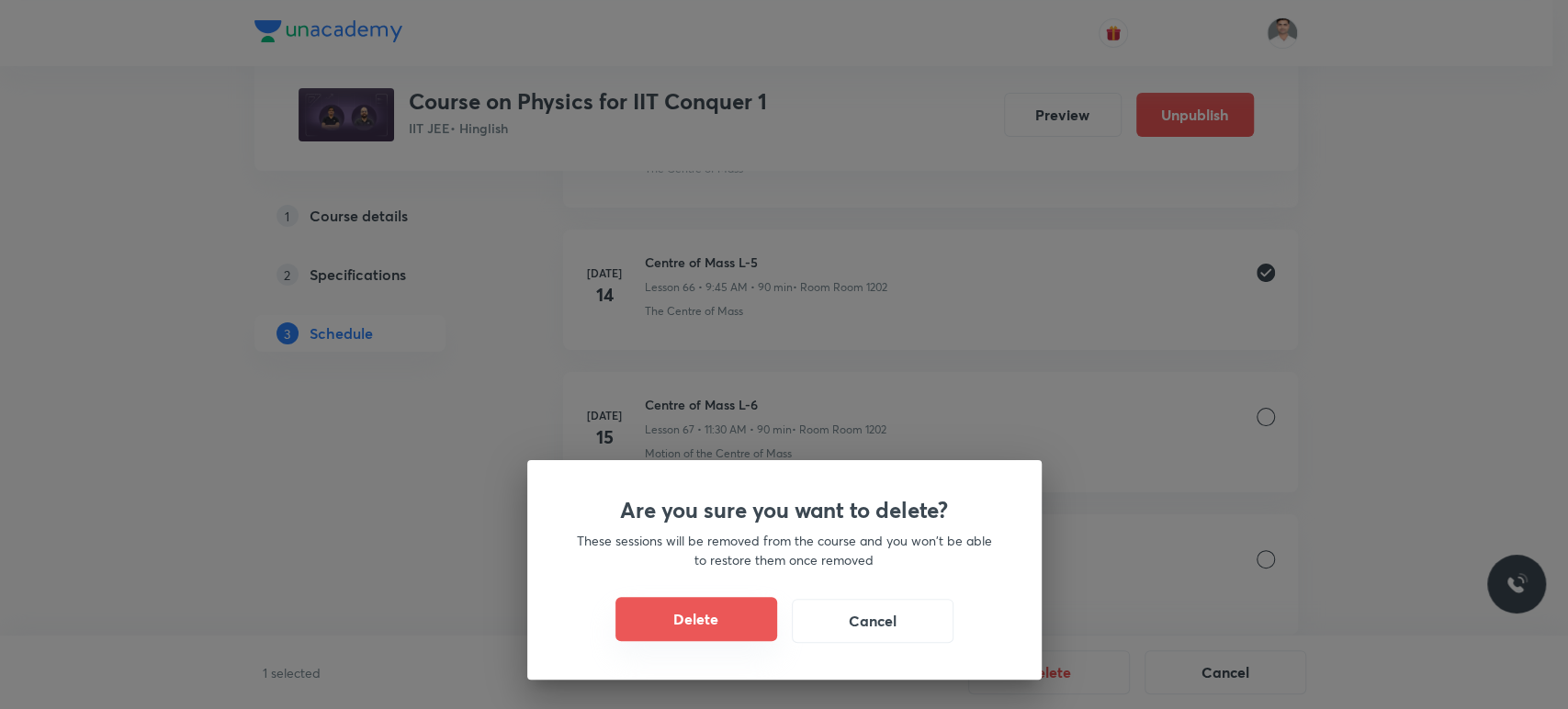 click on "Delete" at bounding box center [696, 619] 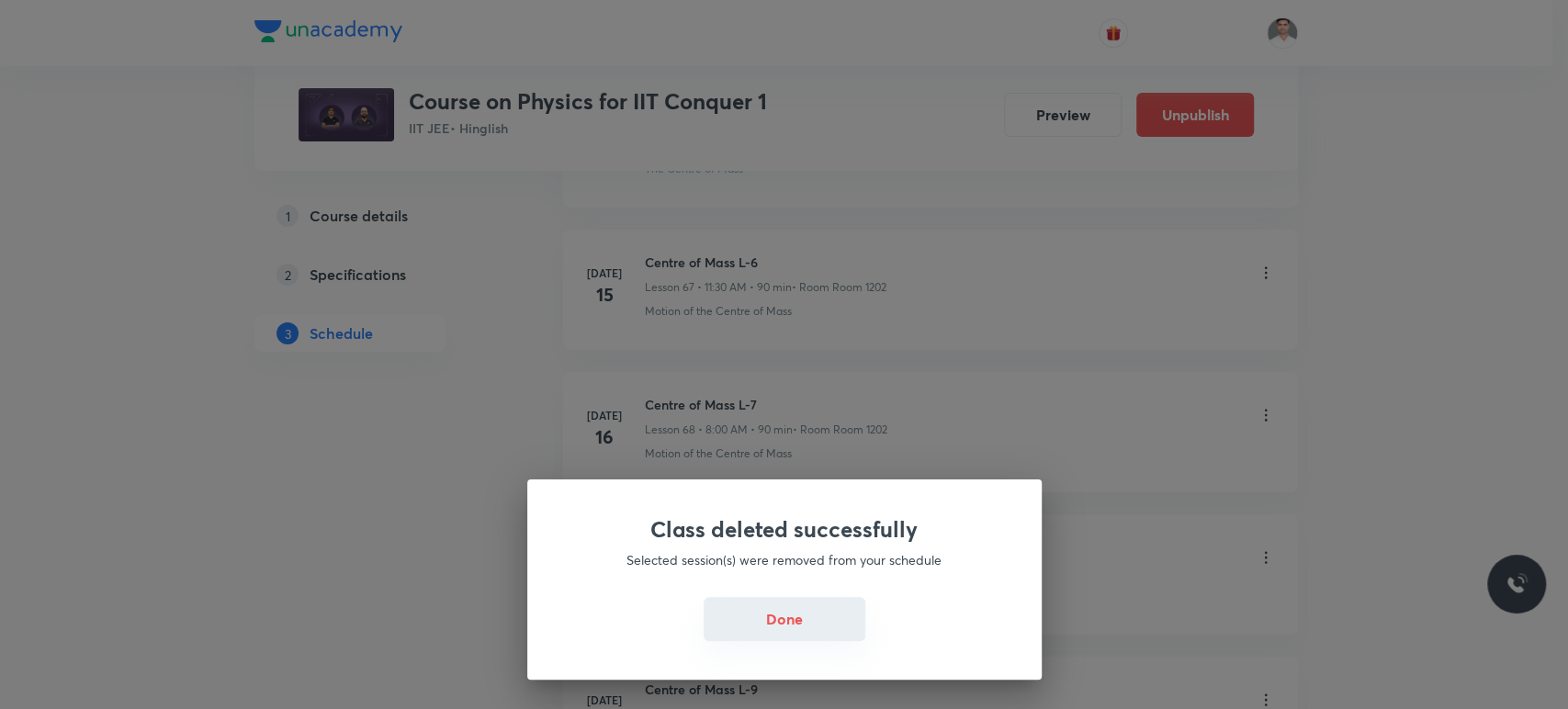 click on "Done" at bounding box center [784, 619] 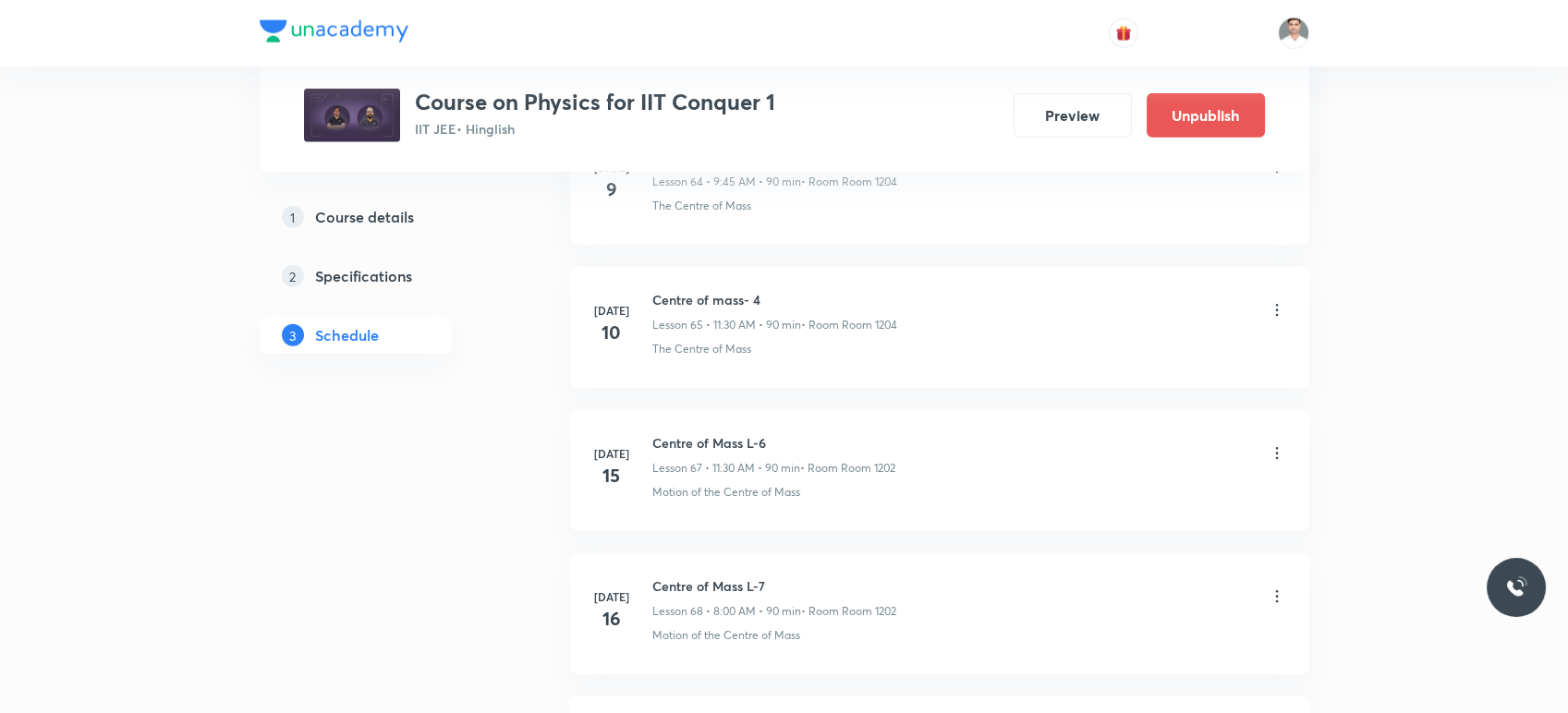 scroll, scrollTop: 9351, scrollLeft: 0, axis: vertical 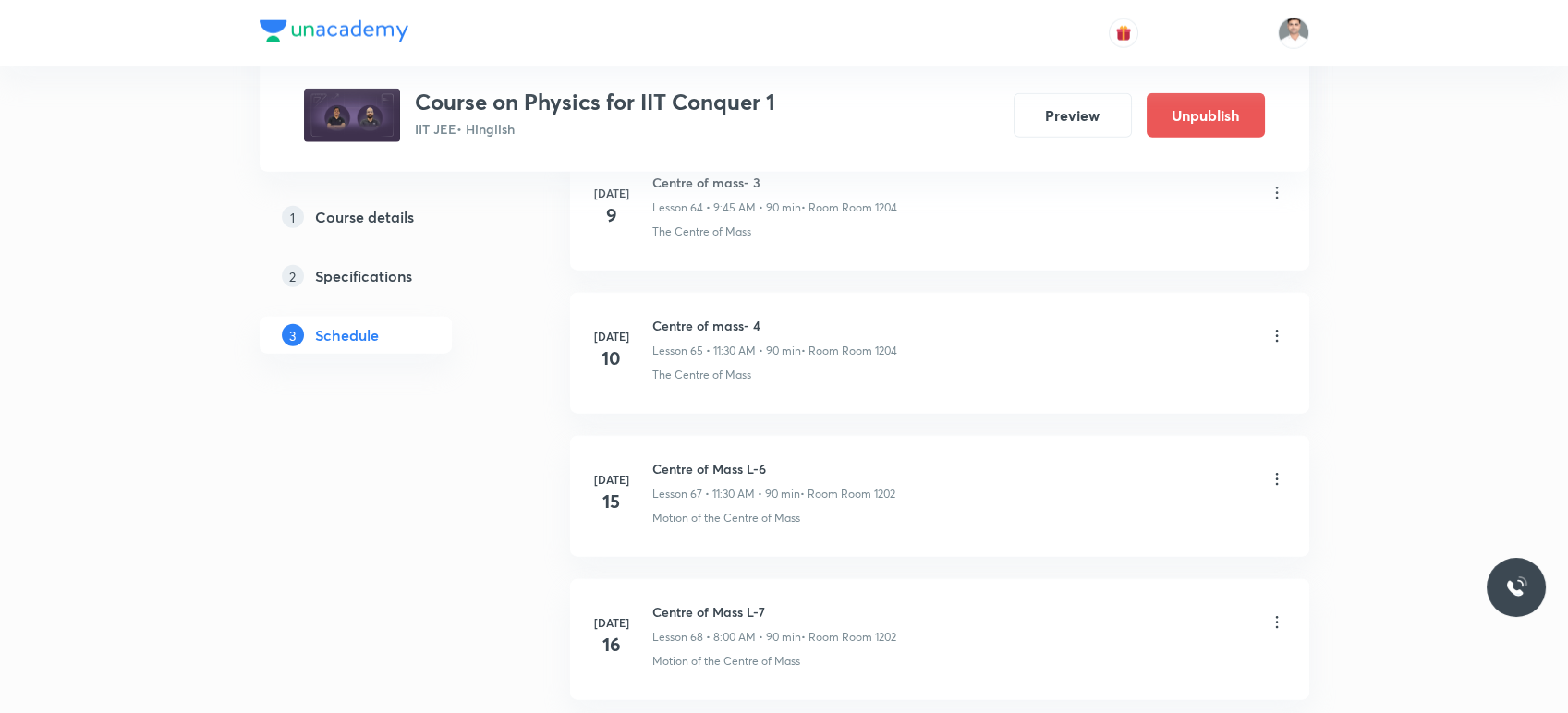 click 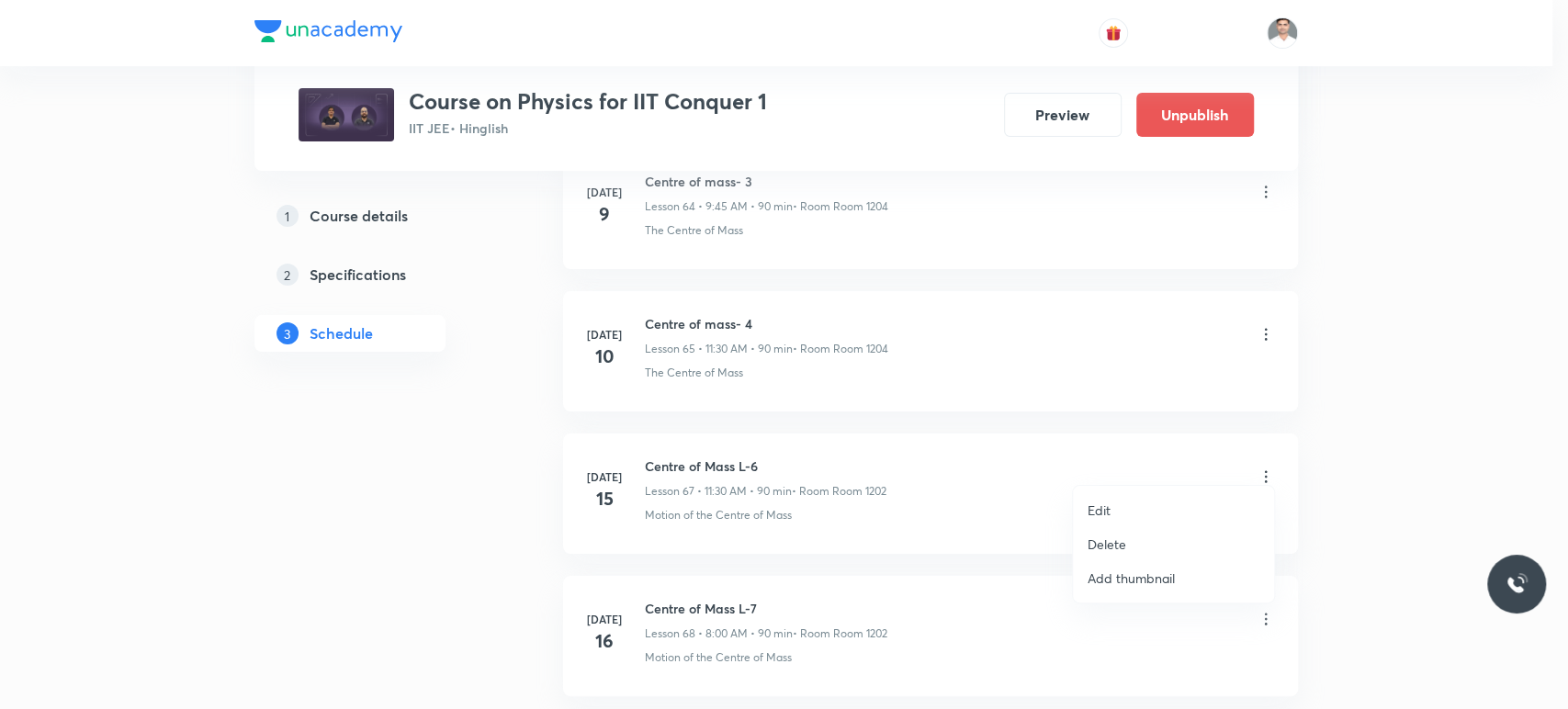 click on "Edit" at bounding box center [1173, 510] 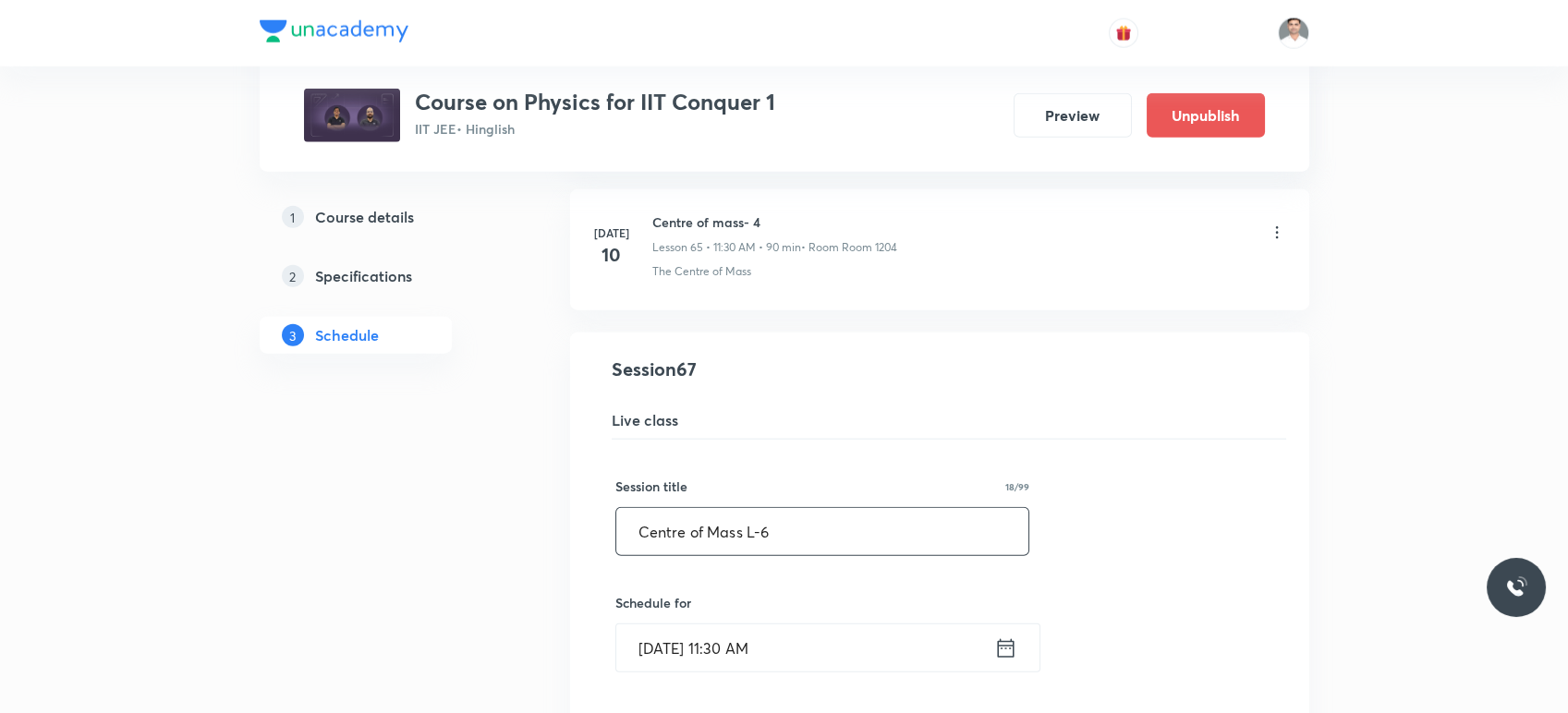 click on "Centre of Mass L-6" at bounding box center (822, 531) 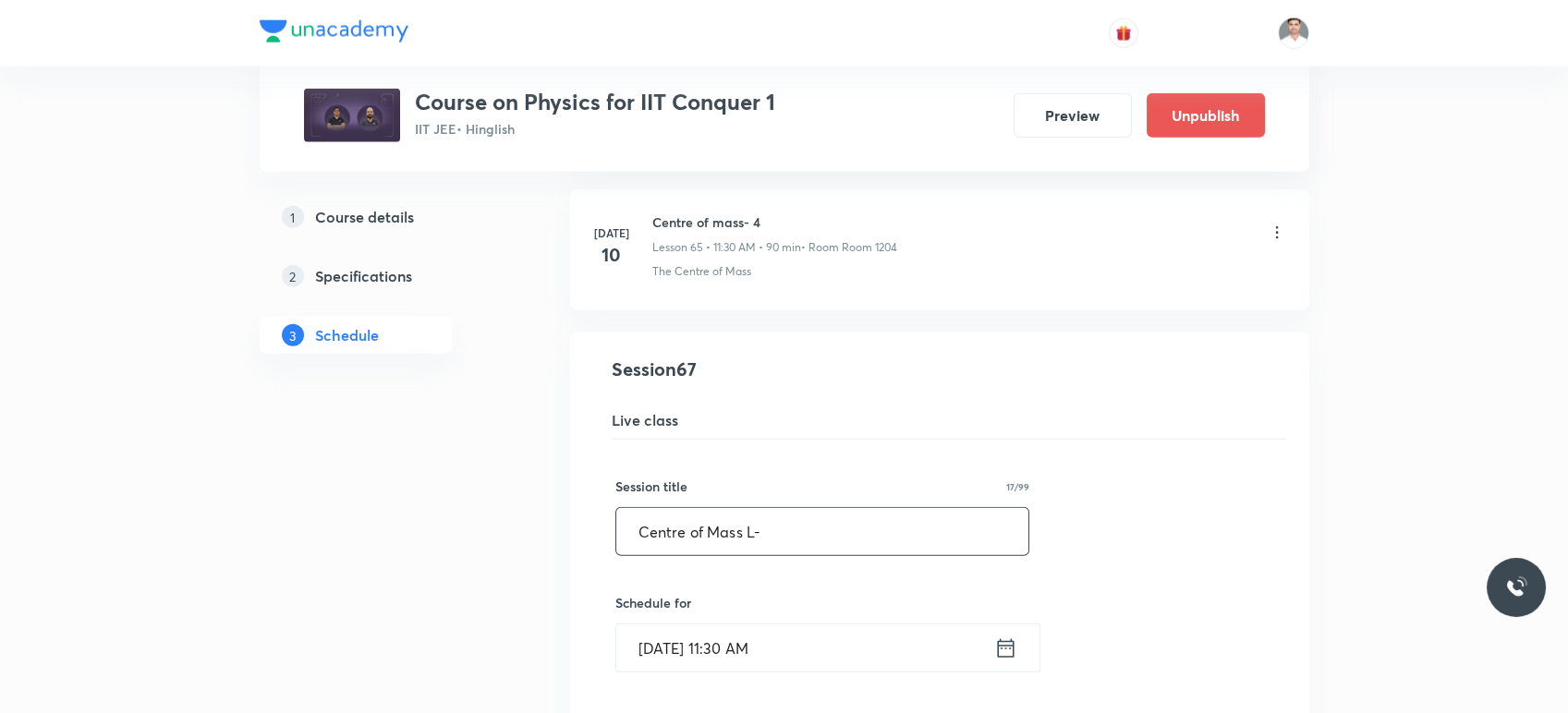 type on "Centre of Mass L-5" 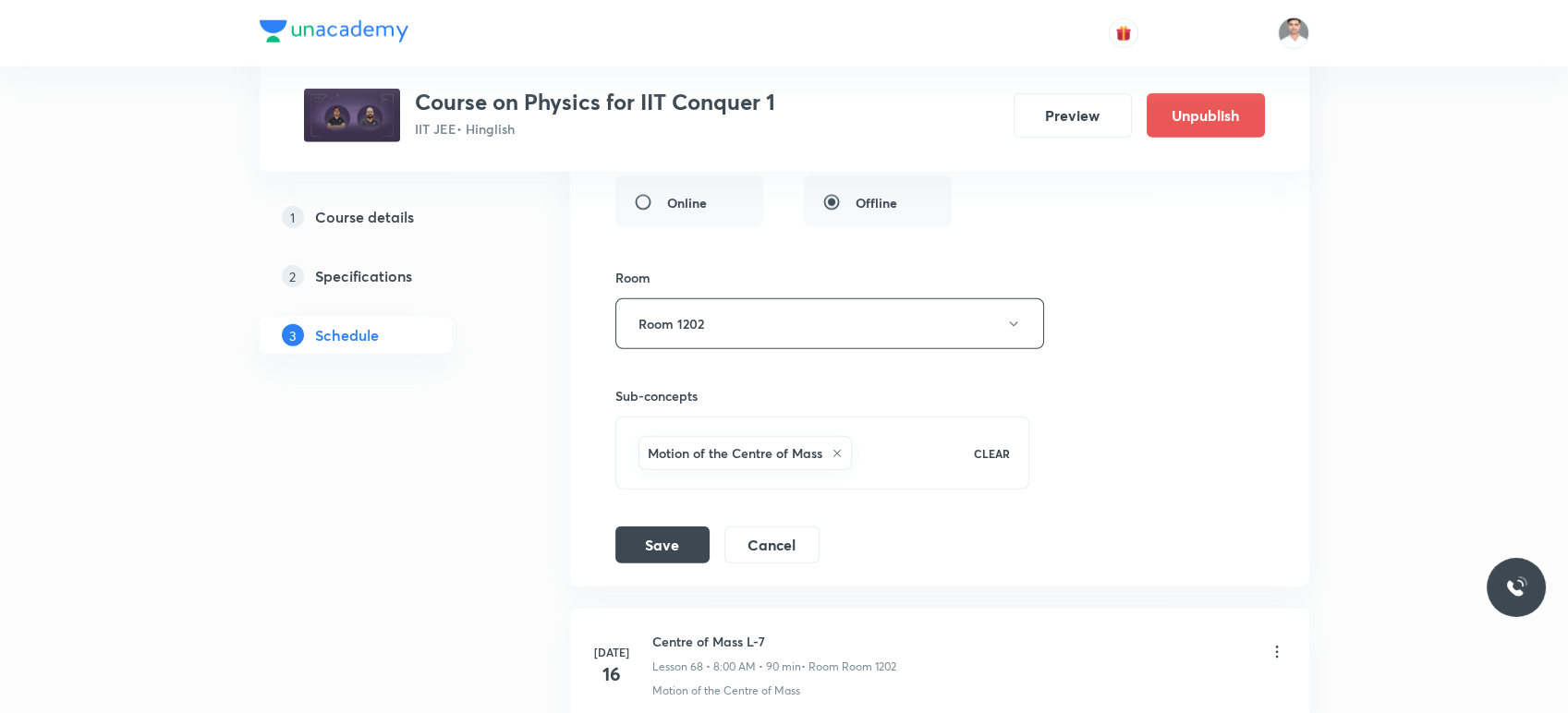 scroll, scrollTop: 10172, scrollLeft: 0, axis: vertical 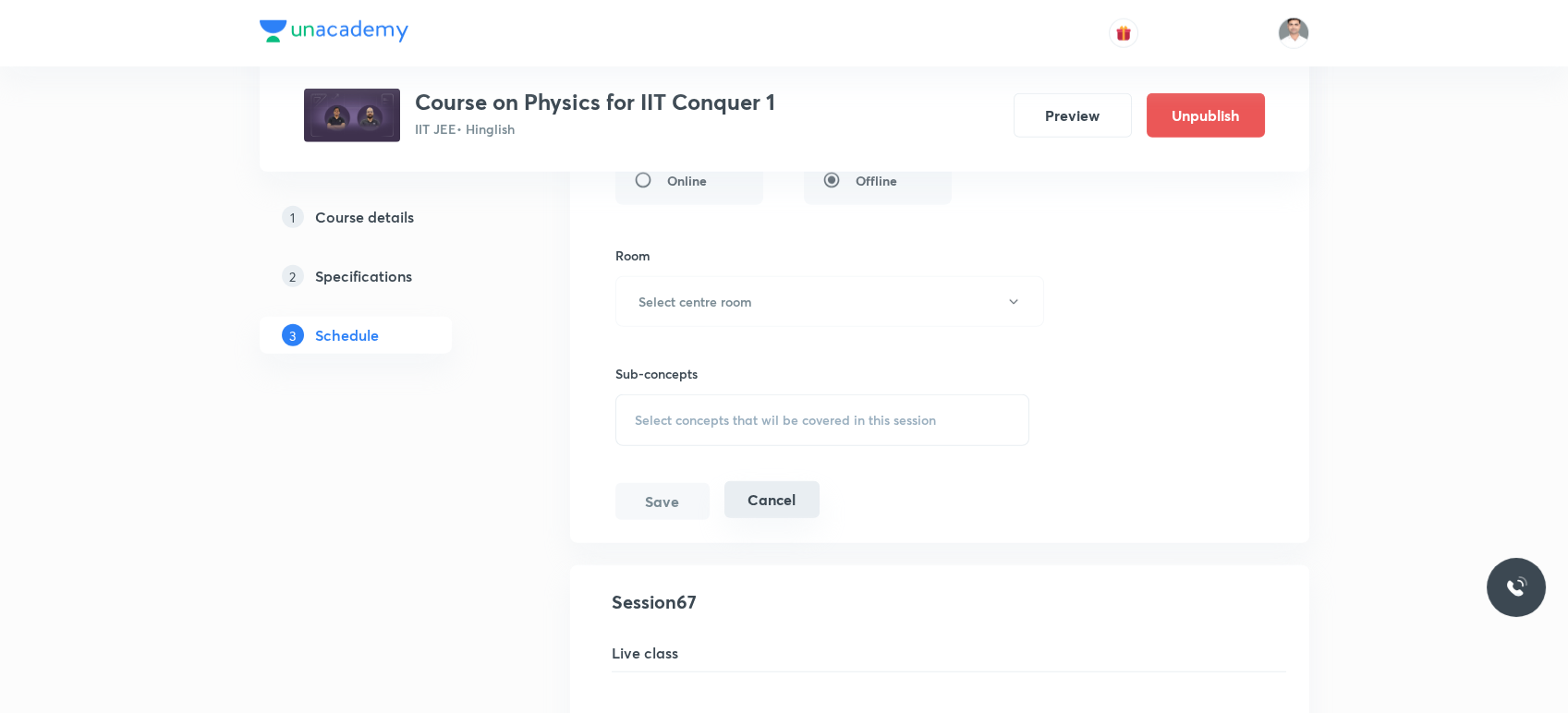 click on "Cancel" at bounding box center [772, 500] 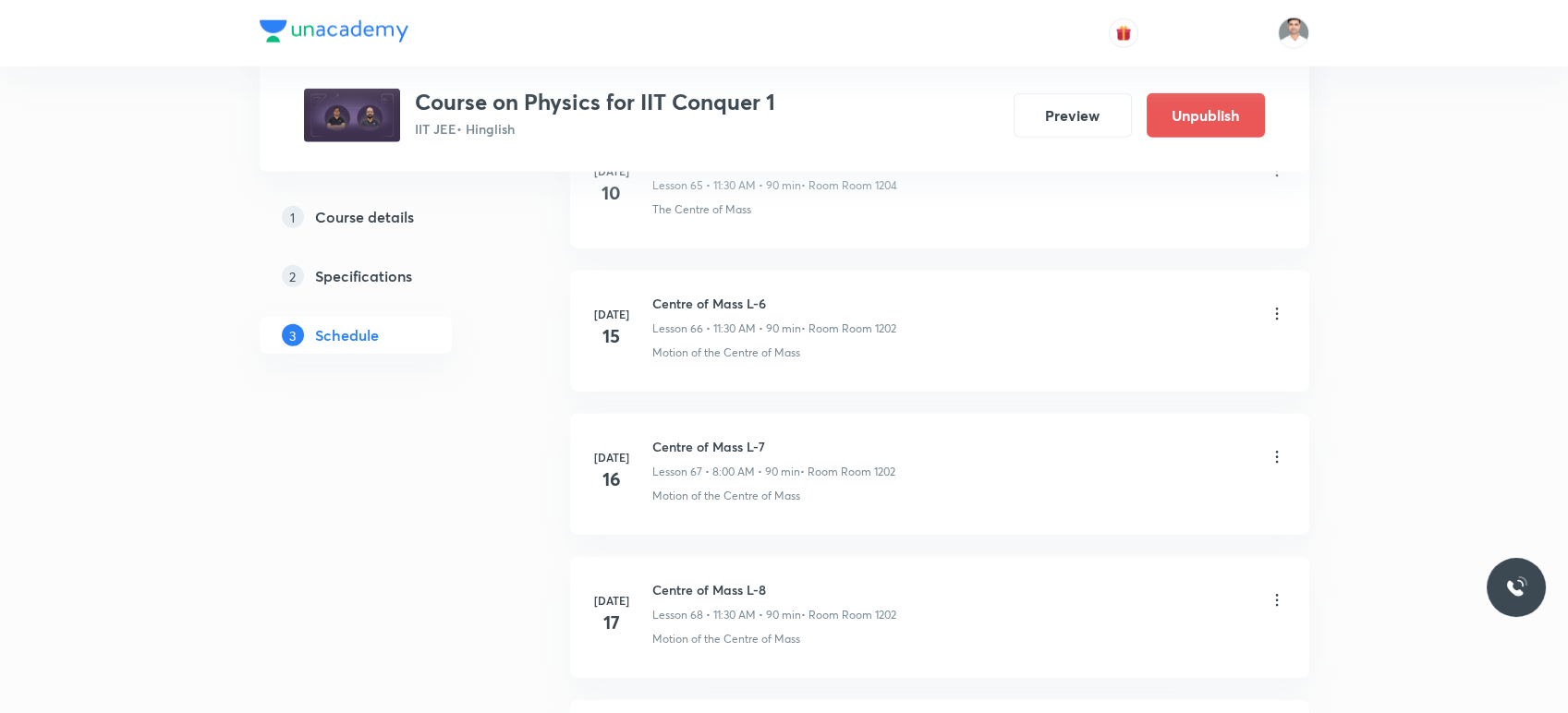 scroll, scrollTop: 9413, scrollLeft: 0, axis: vertical 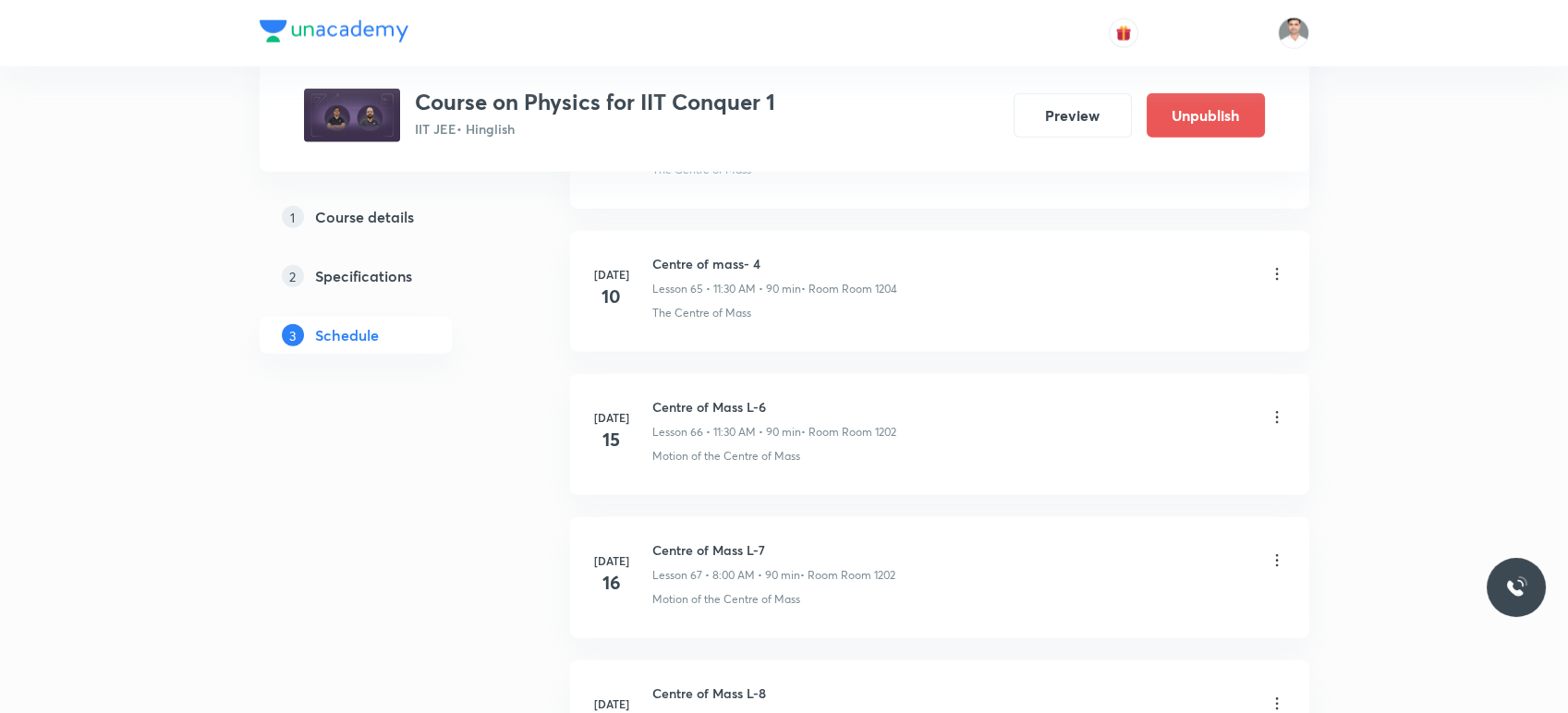 click on "Jul 15 Centre of Mass L-6 Lesson 66 • 11:30 AM • 90 min  • Room Room 1202 Motion of the Centre of Mass" at bounding box center [940, 434] 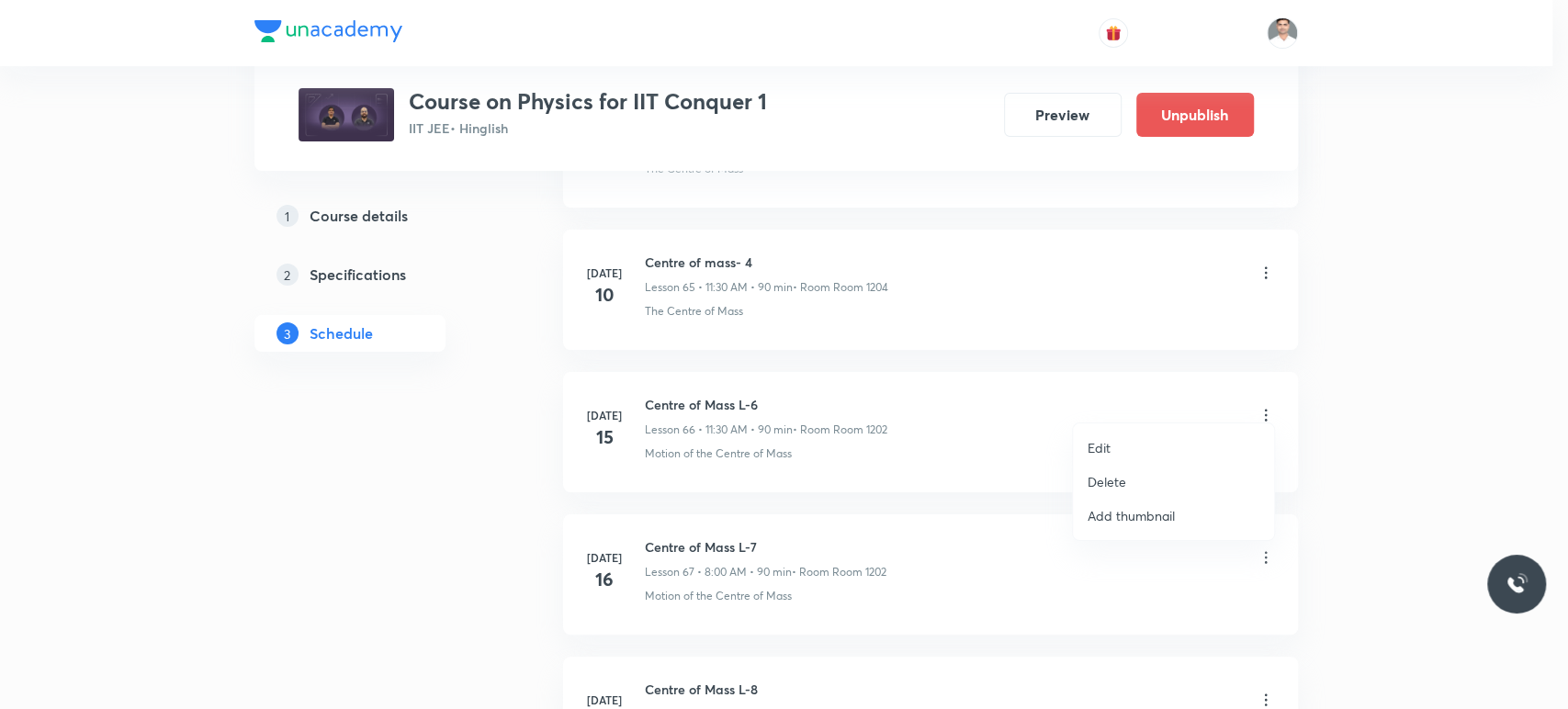 click on "Edit" at bounding box center [1099, 447] 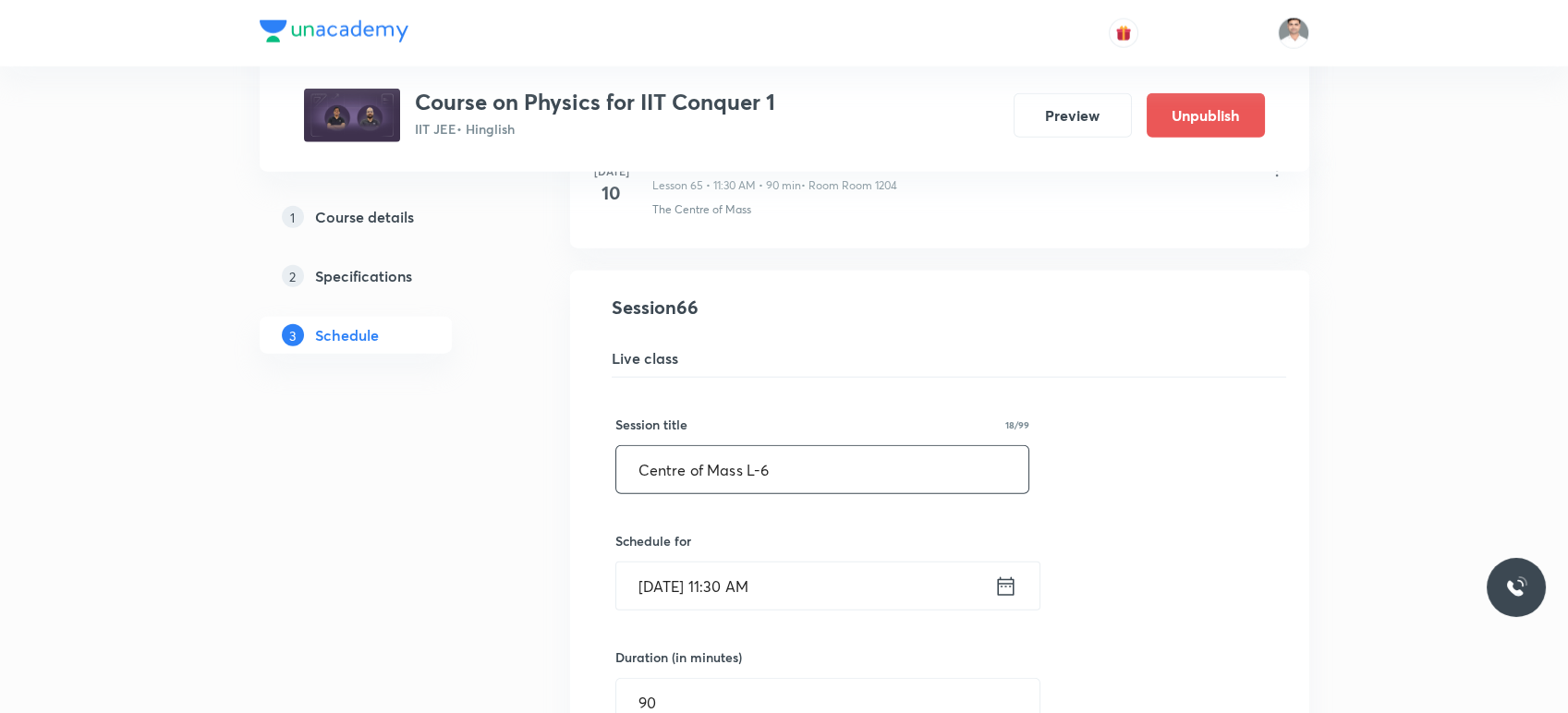 click on "Centre of Mass L-6" at bounding box center [822, 469] 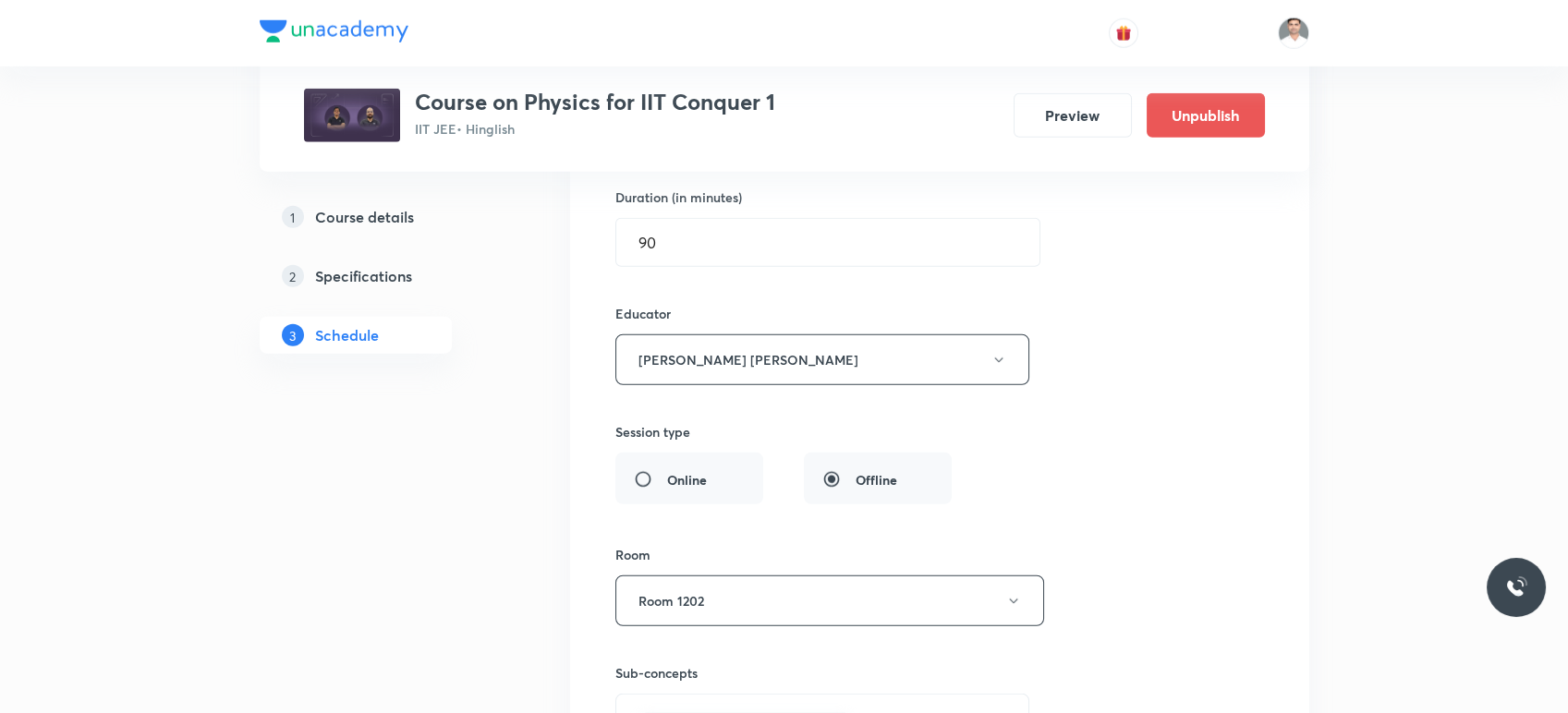 scroll, scrollTop: 10029, scrollLeft: 0, axis: vertical 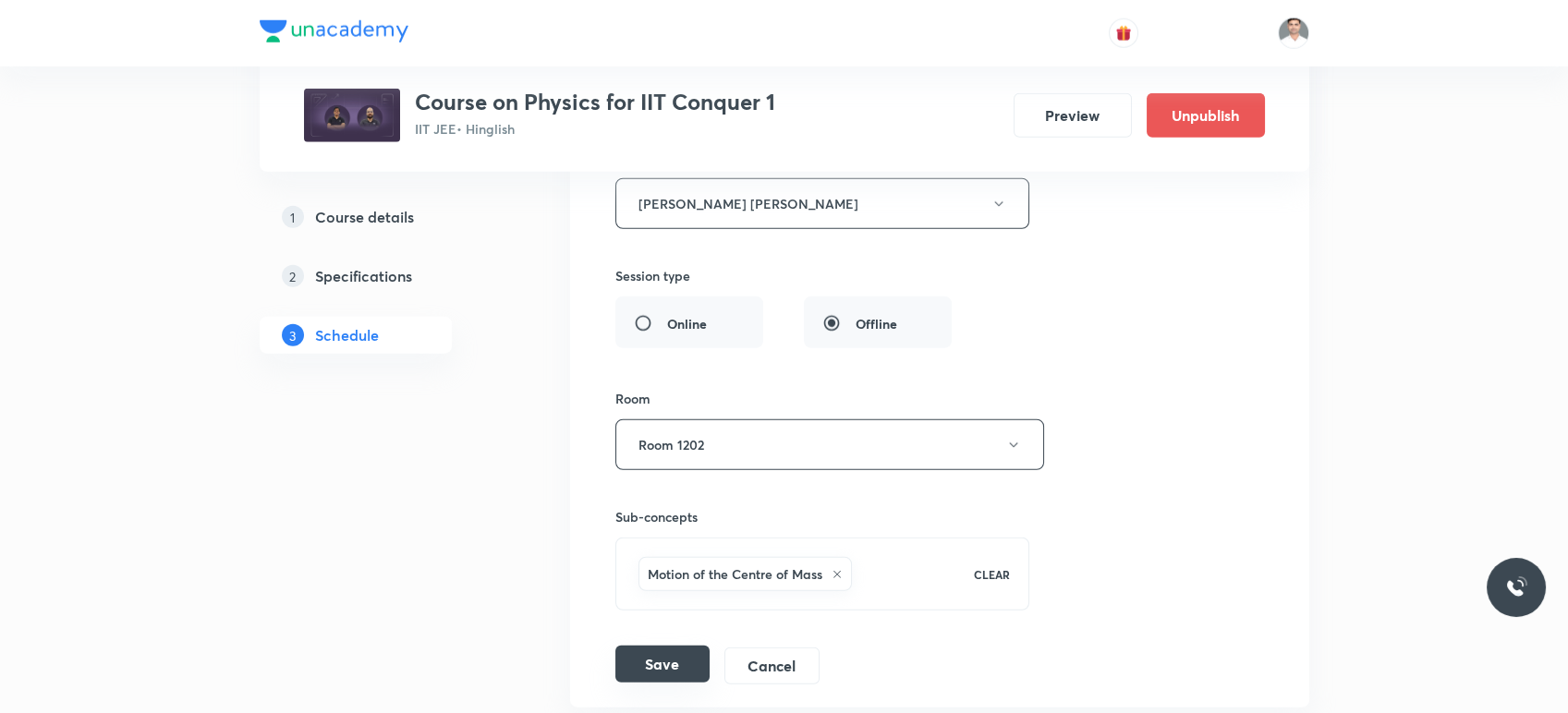 type on "Centre of Mass L-5" 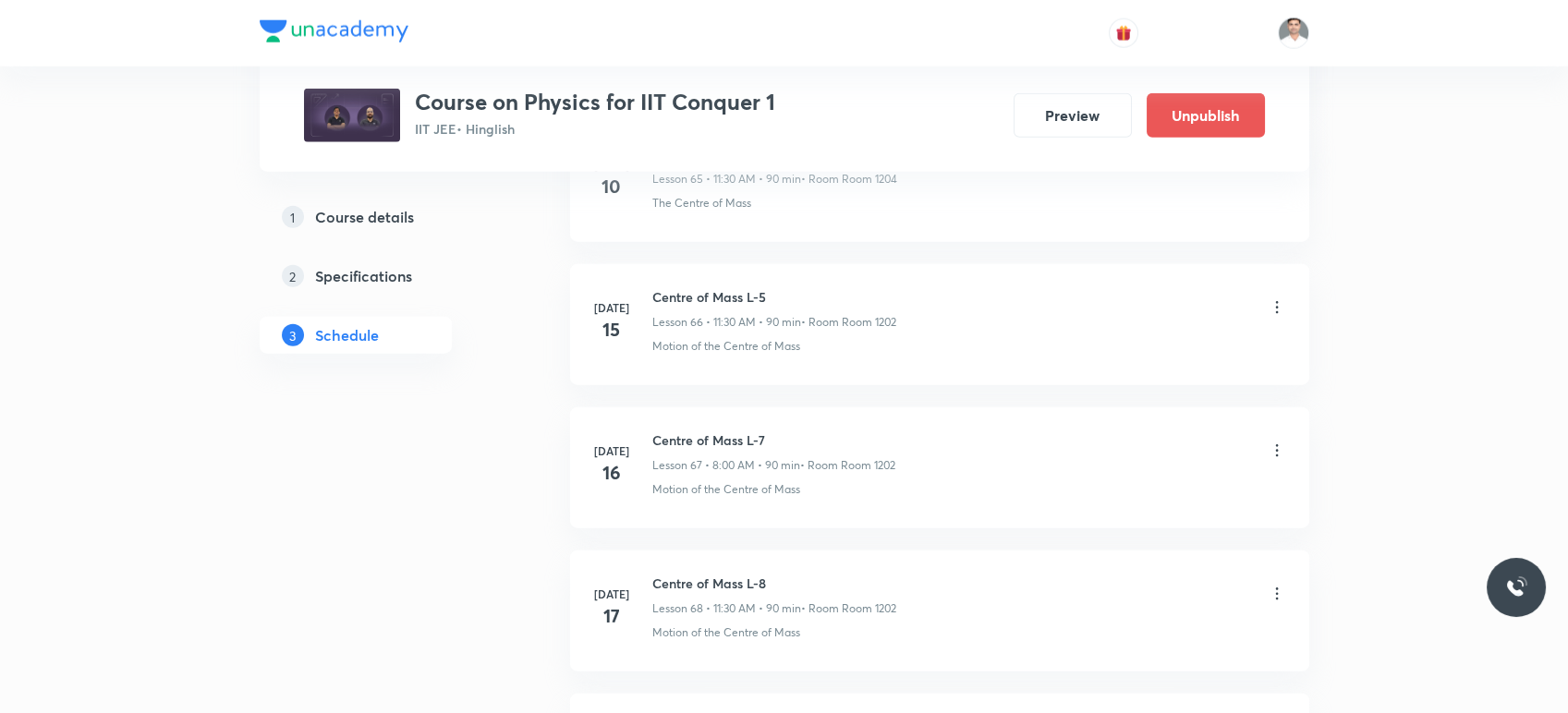 scroll, scrollTop: 9517, scrollLeft: 0, axis: vertical 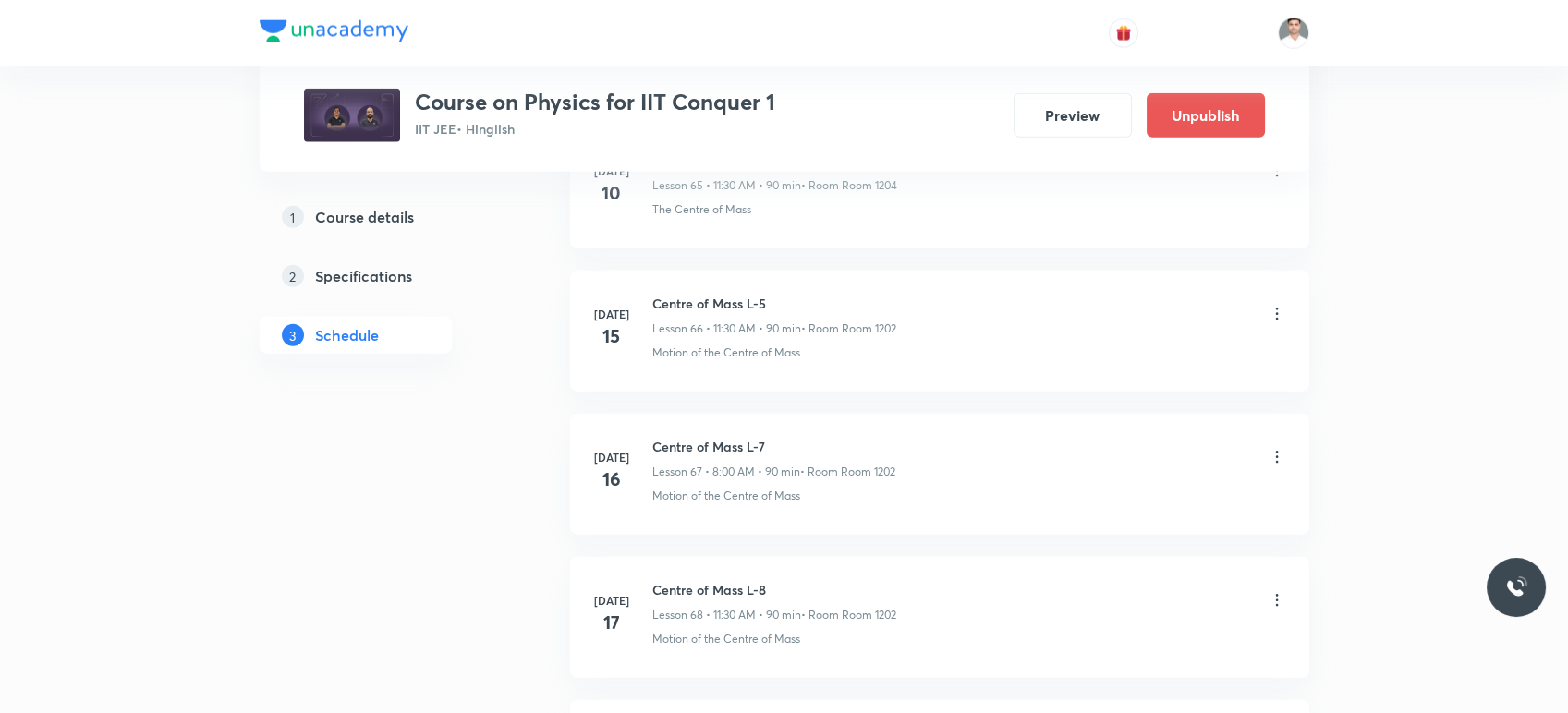 click 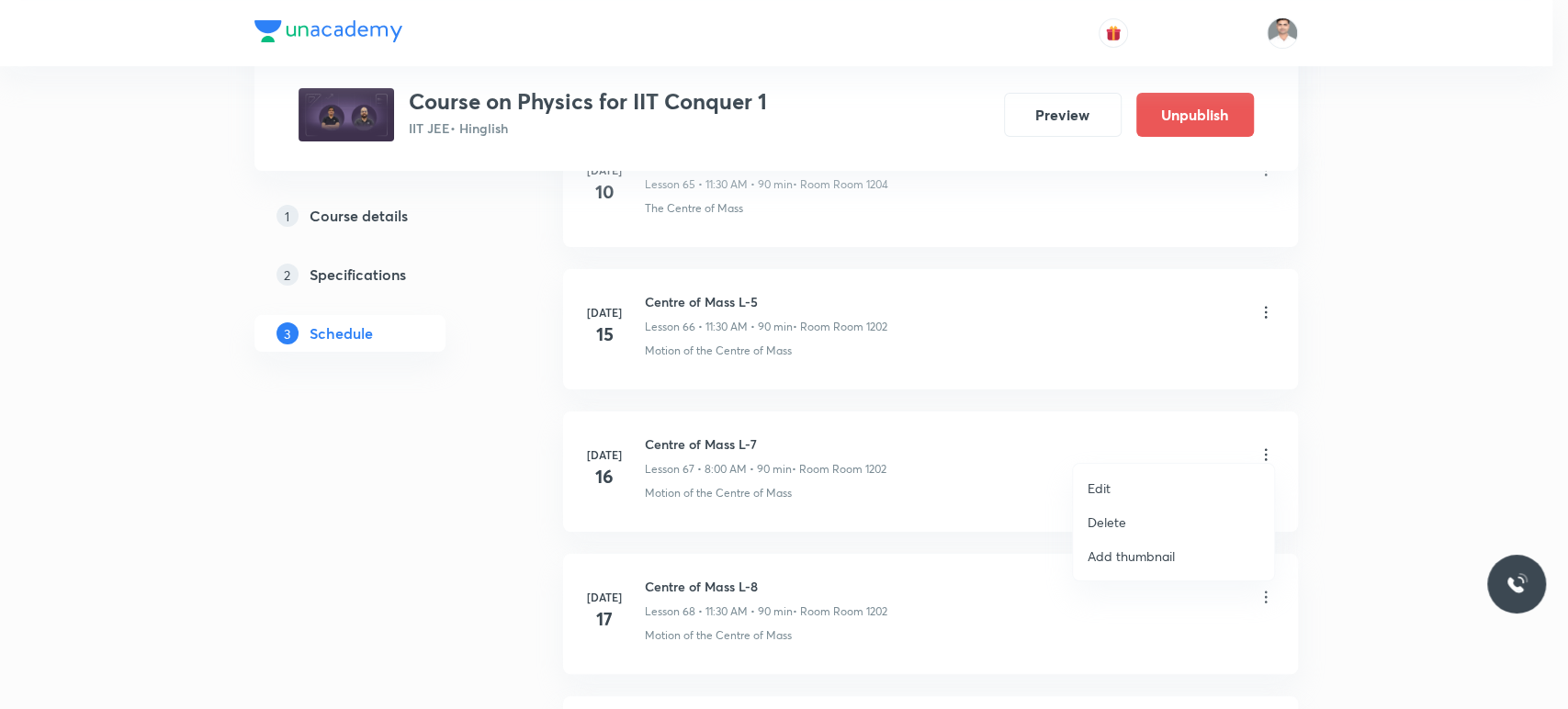 click on "Edit" at bounding box center [1173, 488] 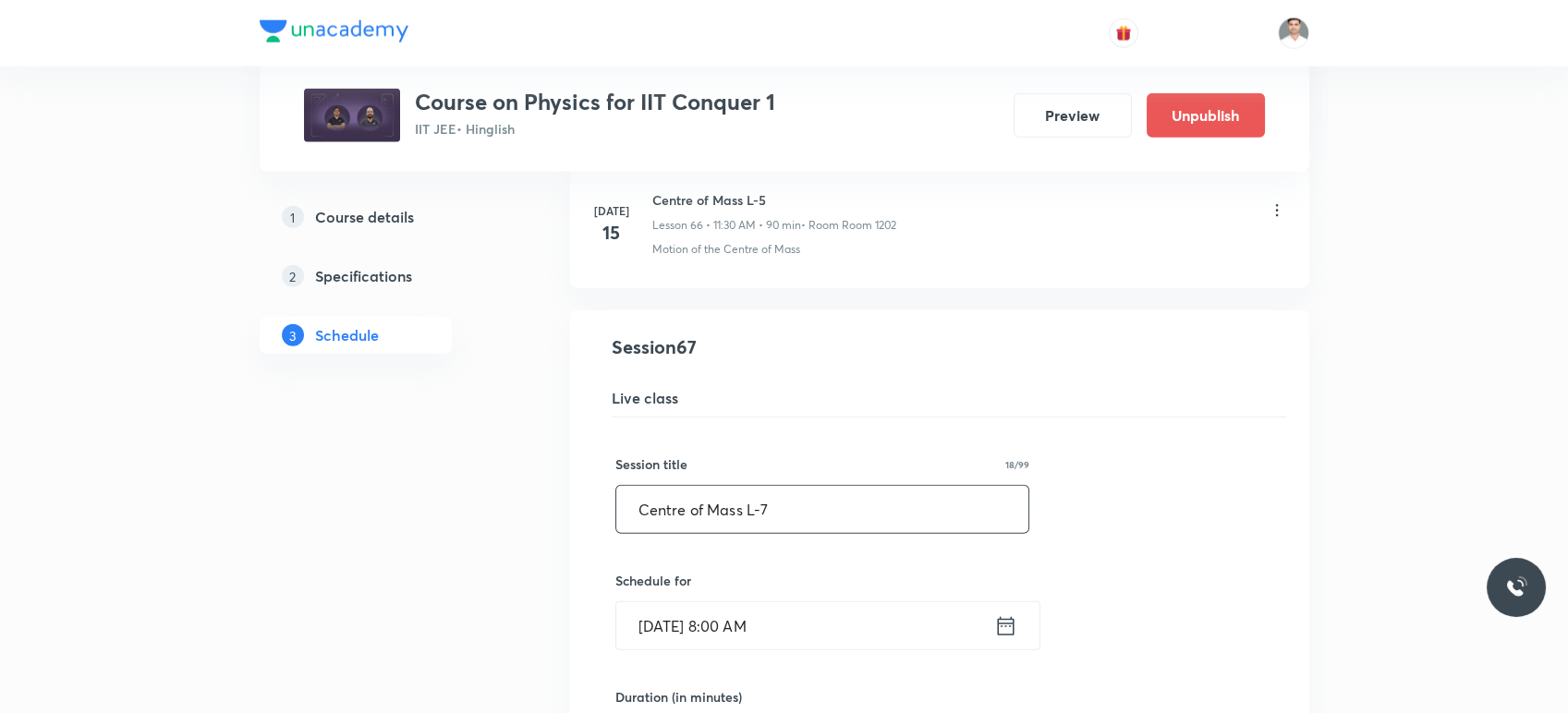 drag, startPoint x: 792, startPoint y: 490, endPoint x: 811, endPoint y: 483, distance: 20.248457 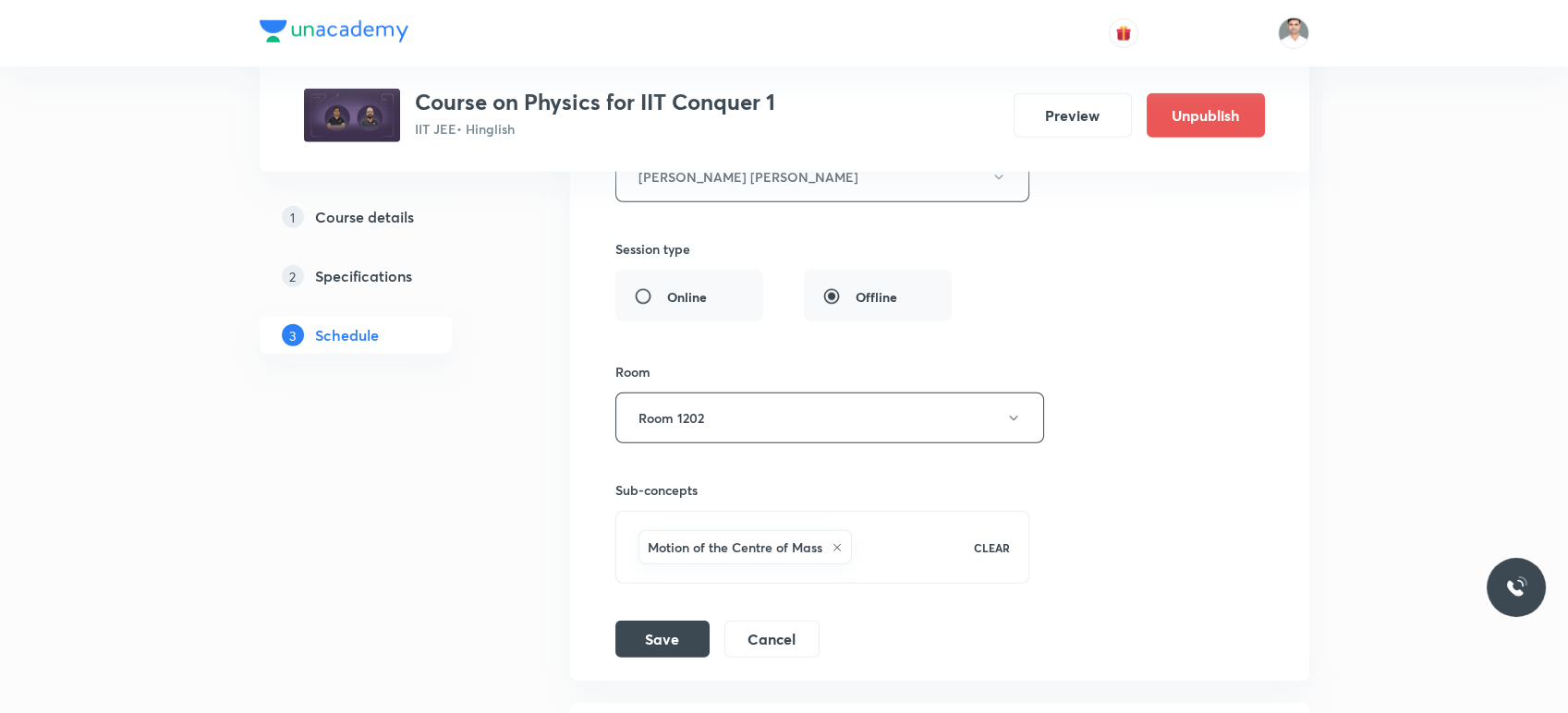 scroll, scrollTop: 10234, scrollLeft: 0, axis: vertical 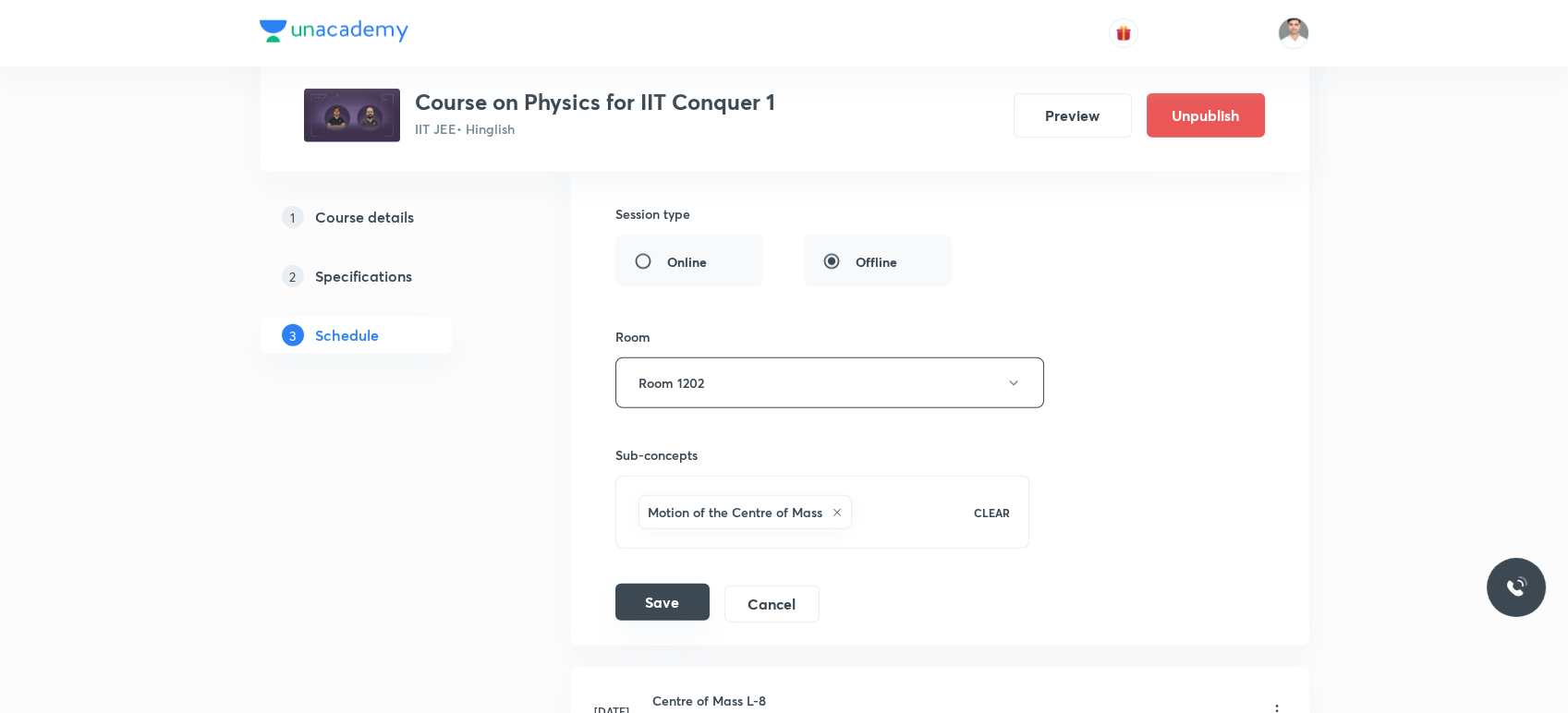 type on "Centre of Mass L-6" 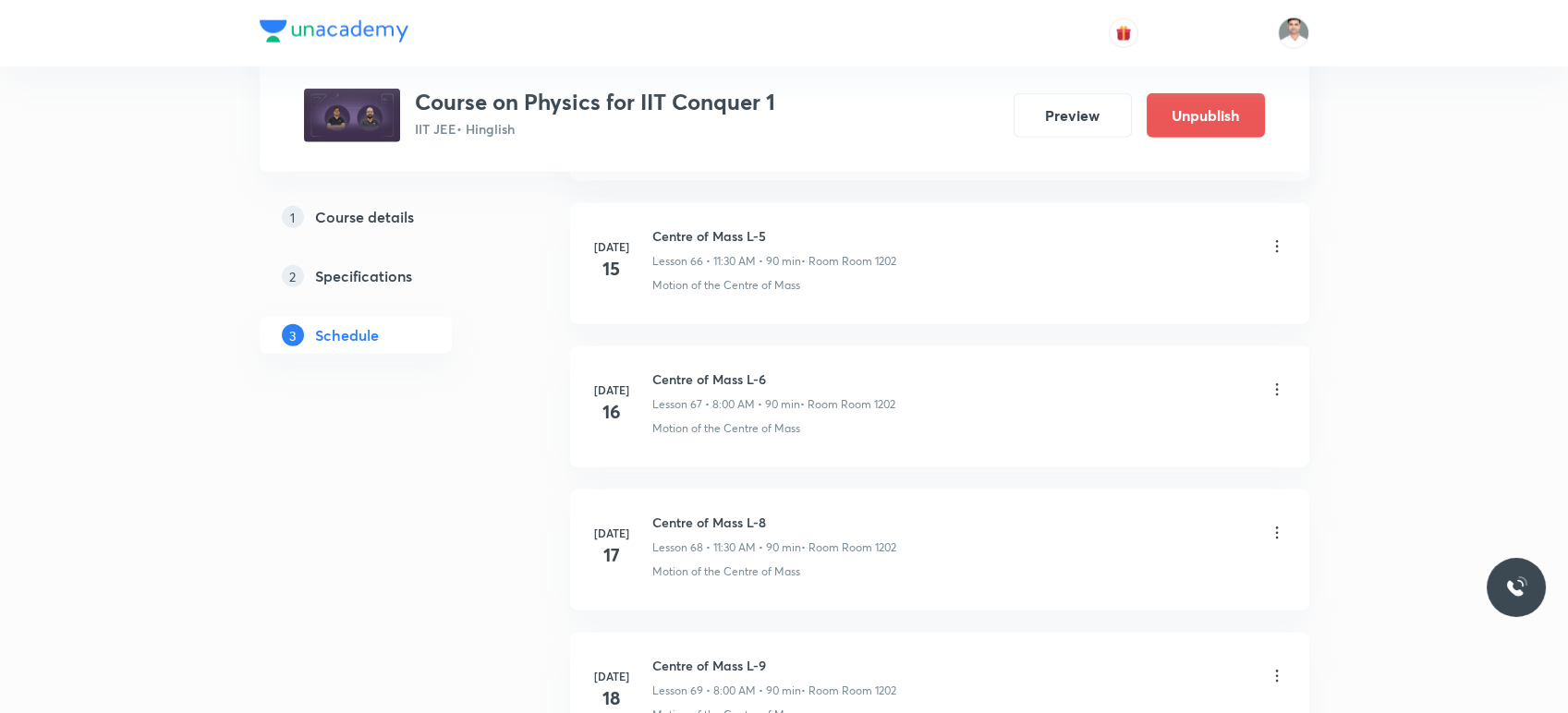 scroll, scrollTop: 9619, scrollLeft: 0, axis: vertical 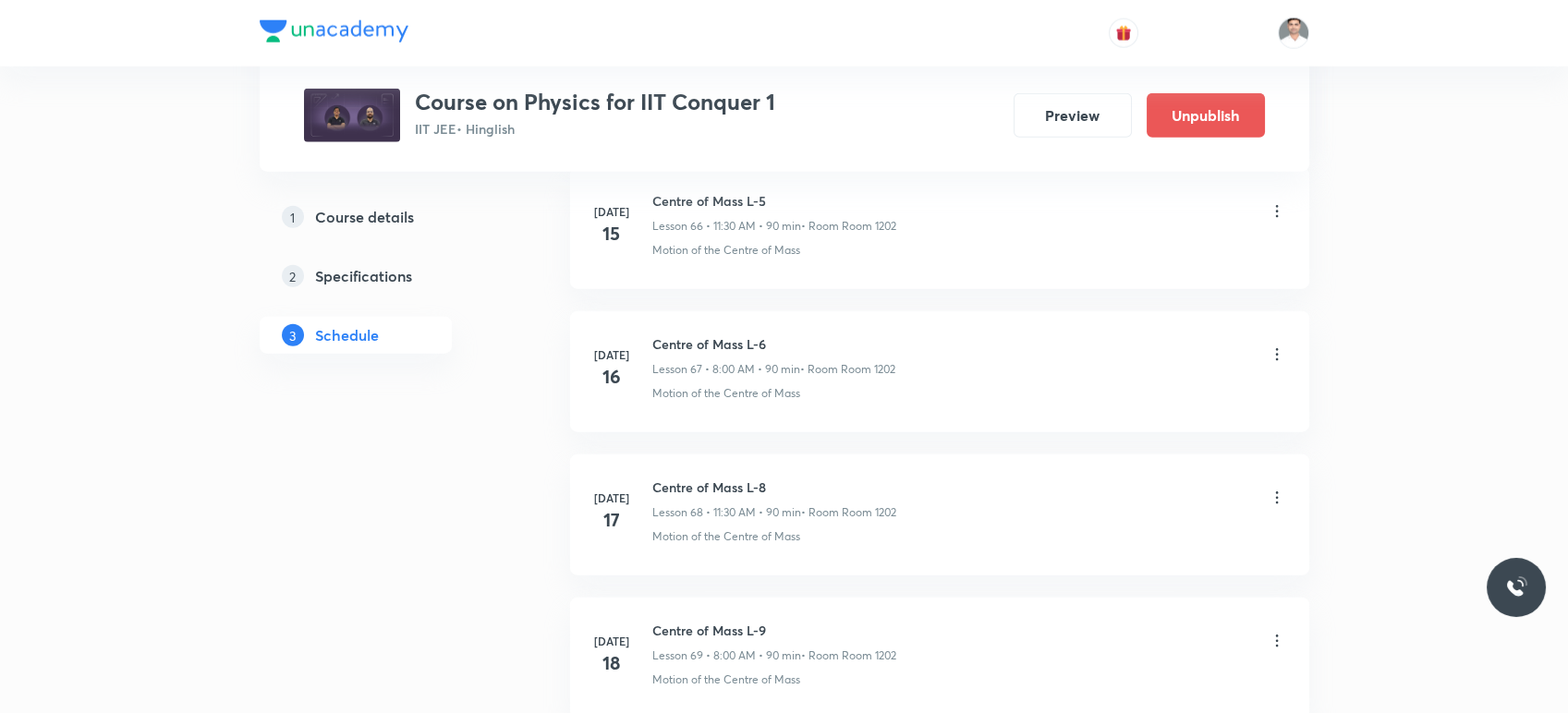 click 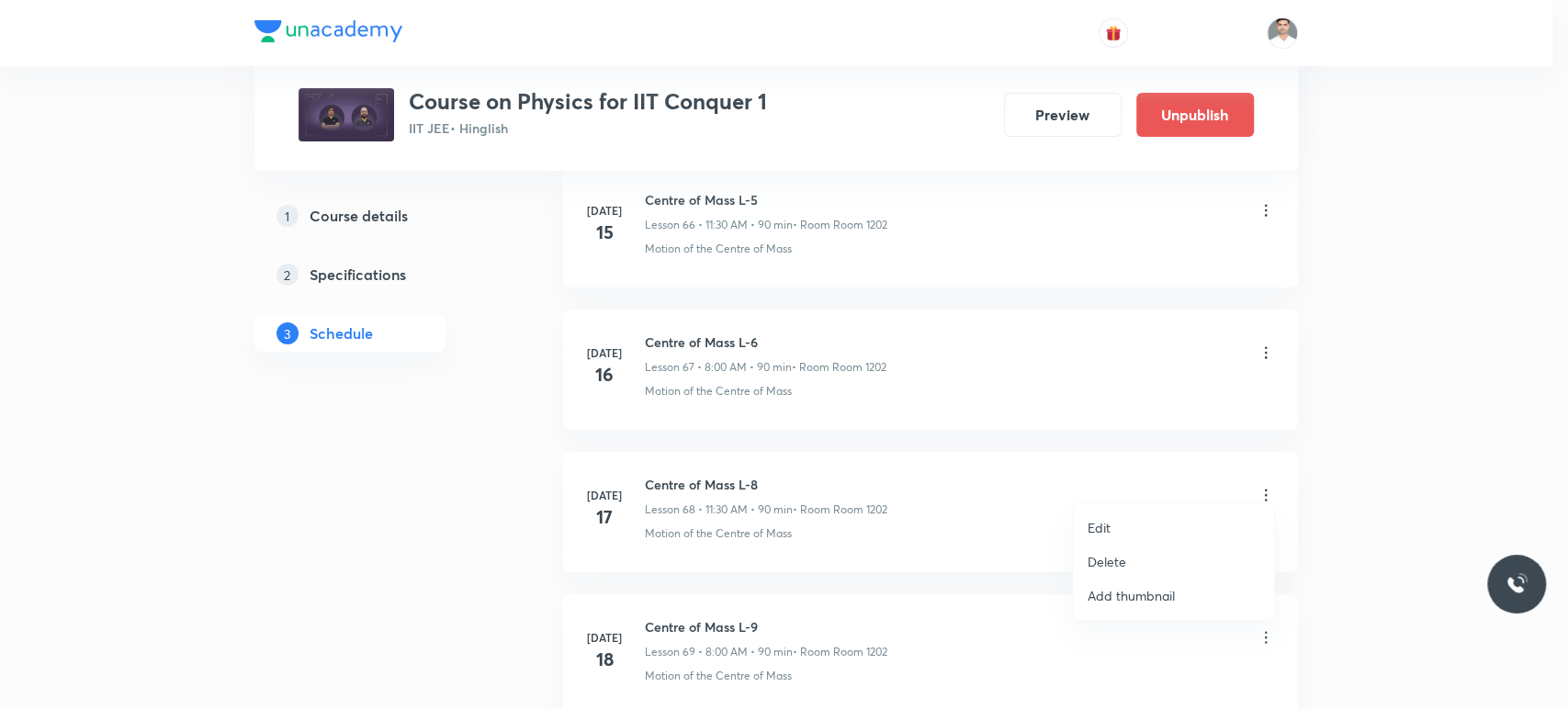 click on "Edit" at bounding box center (1173, 527) 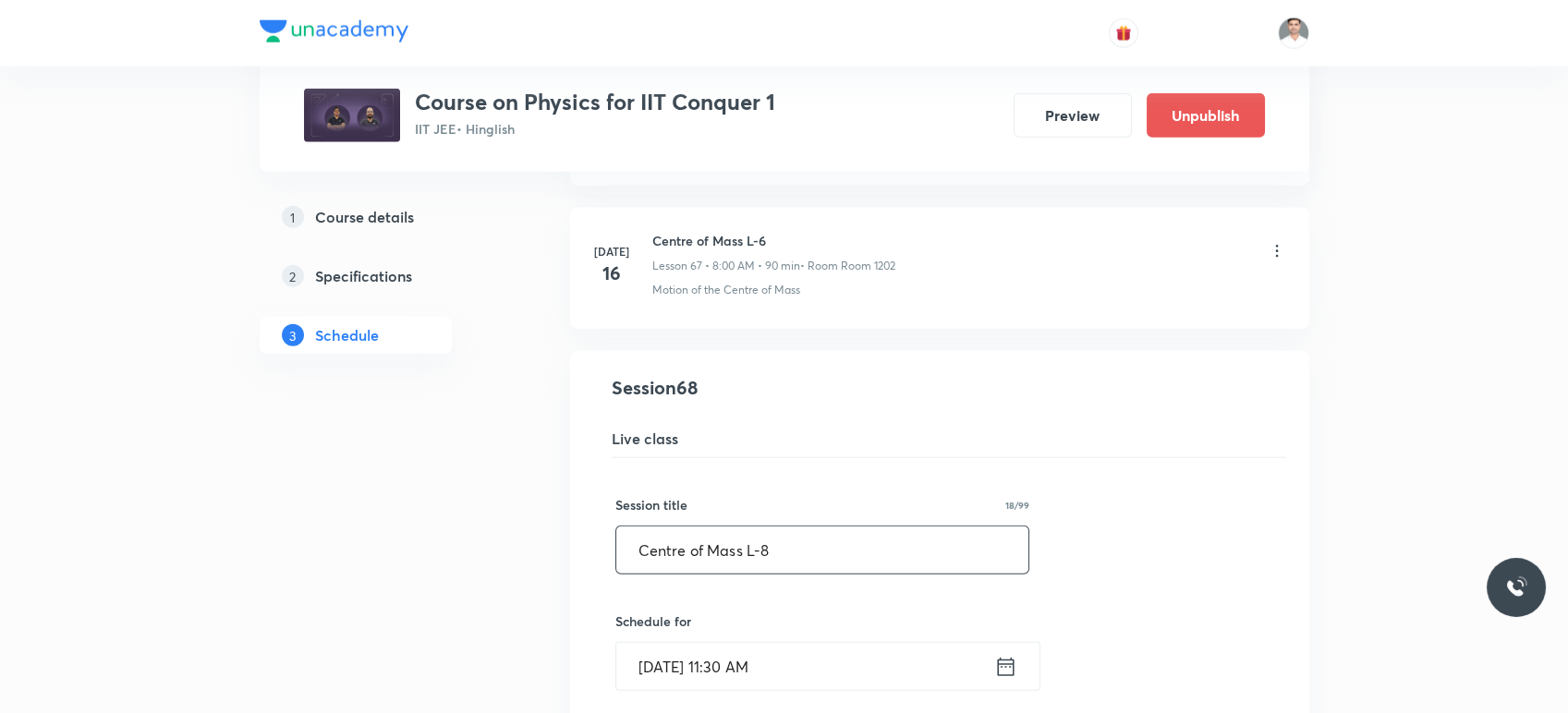click on "Centre of Mass L-8" at bounding box center (822, 550) 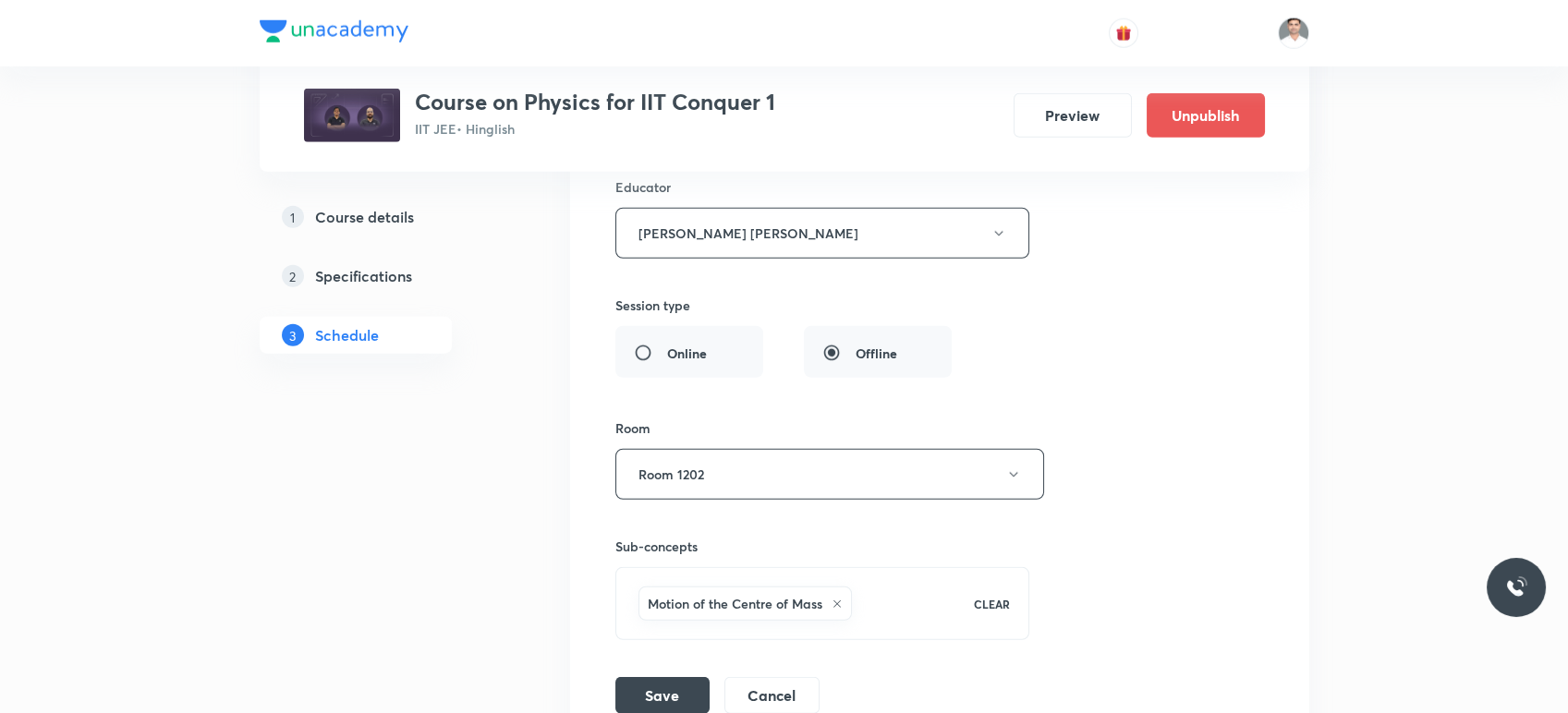 scroll, scrollTop: 10337, scrollLeft: 0, axis: vertical 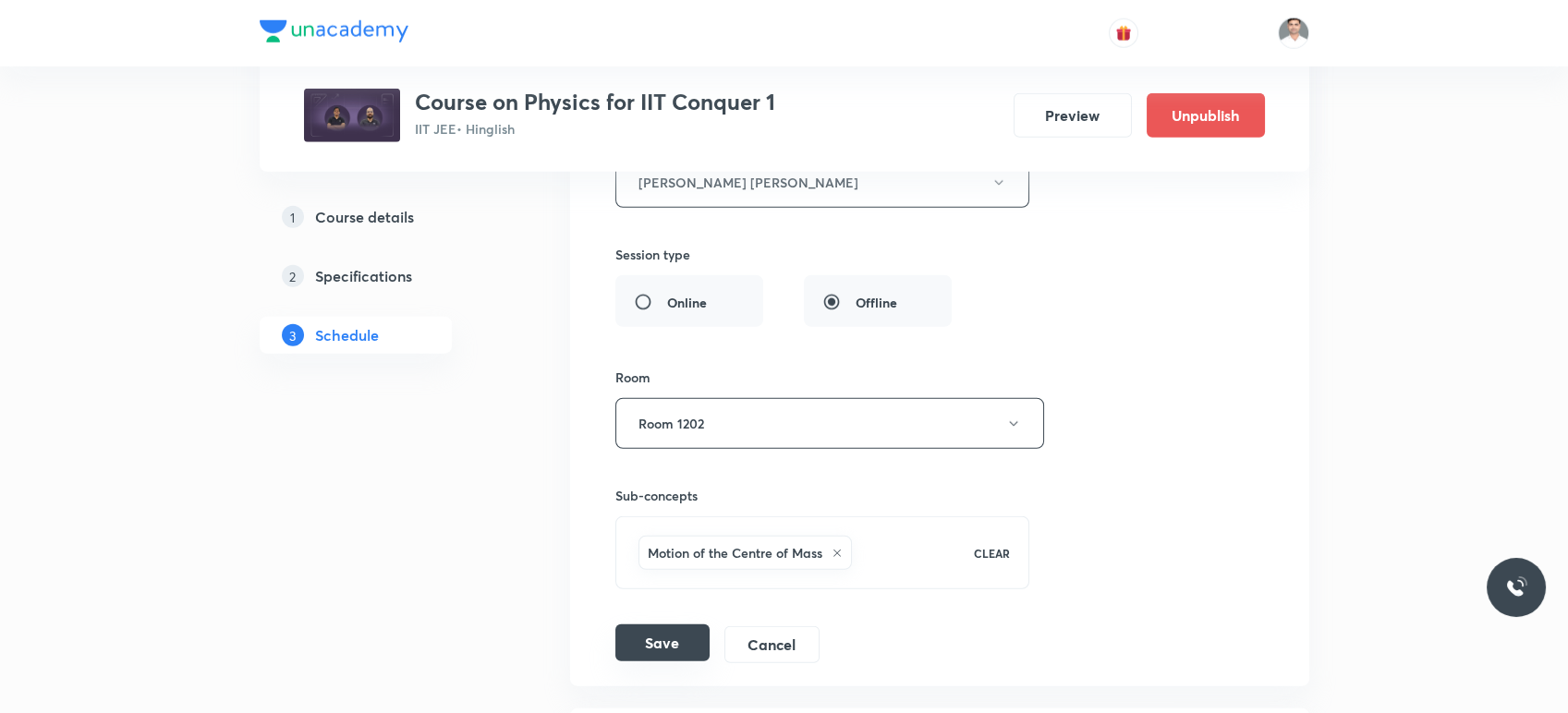 type on "Centre of Mass L-7" 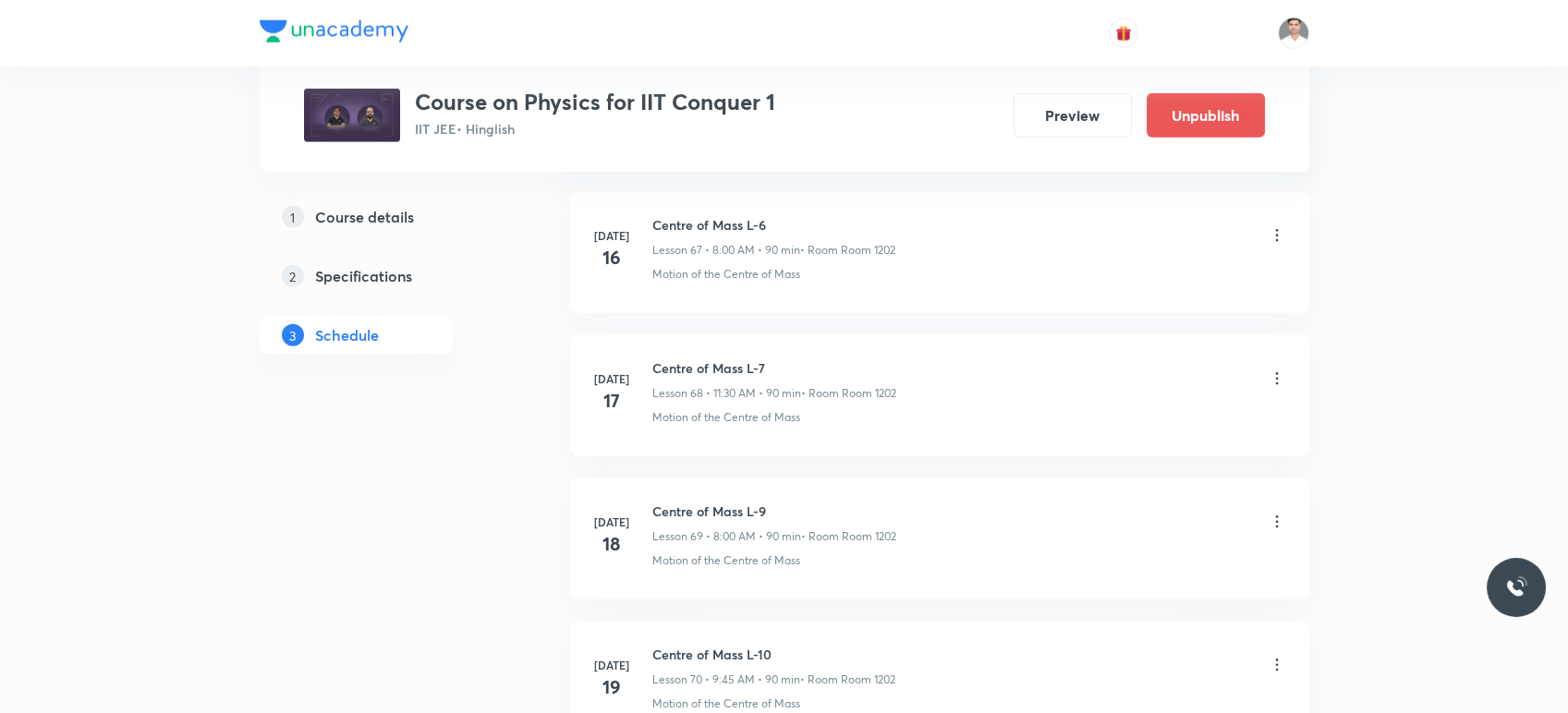 scroll, scrollTop: 9722, scrollLeft: 0, axis: vertical 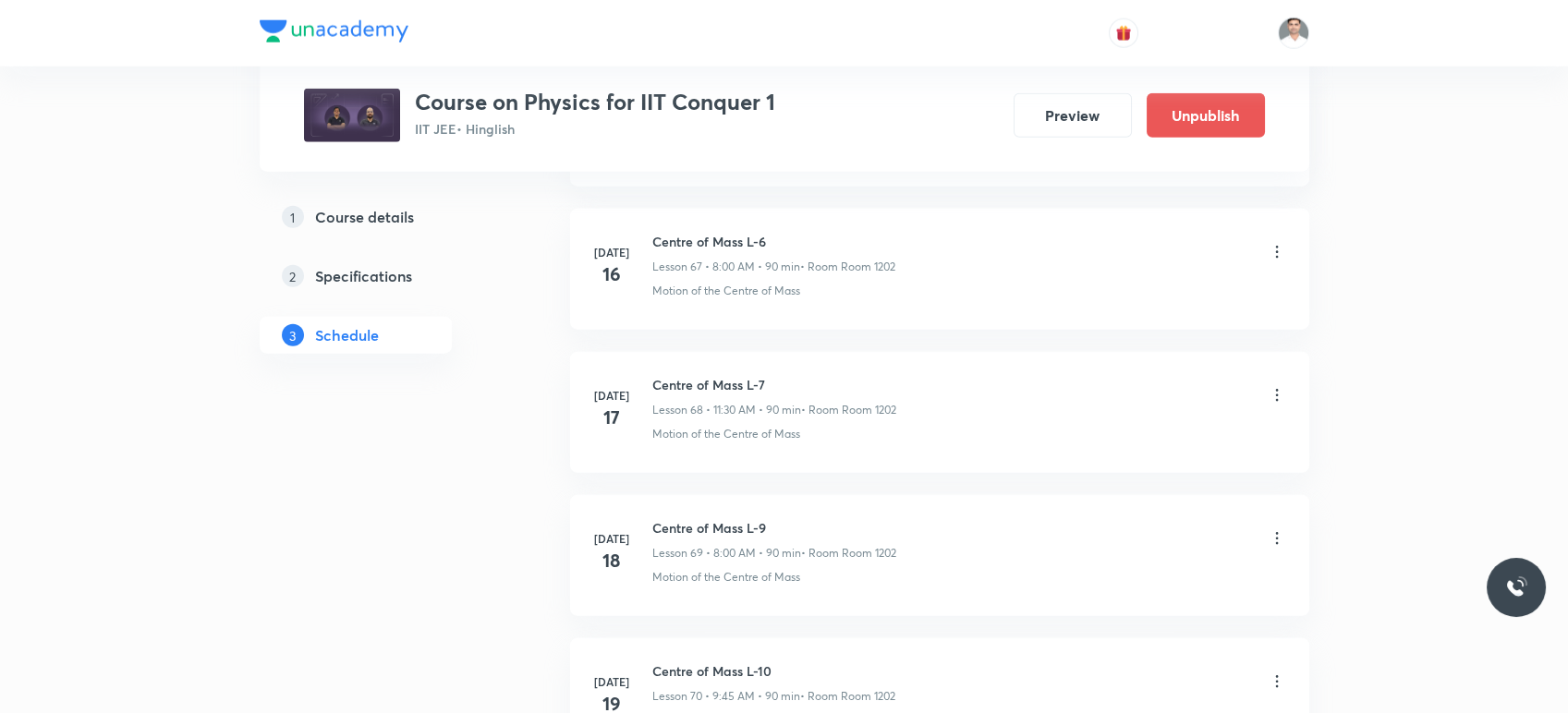 click 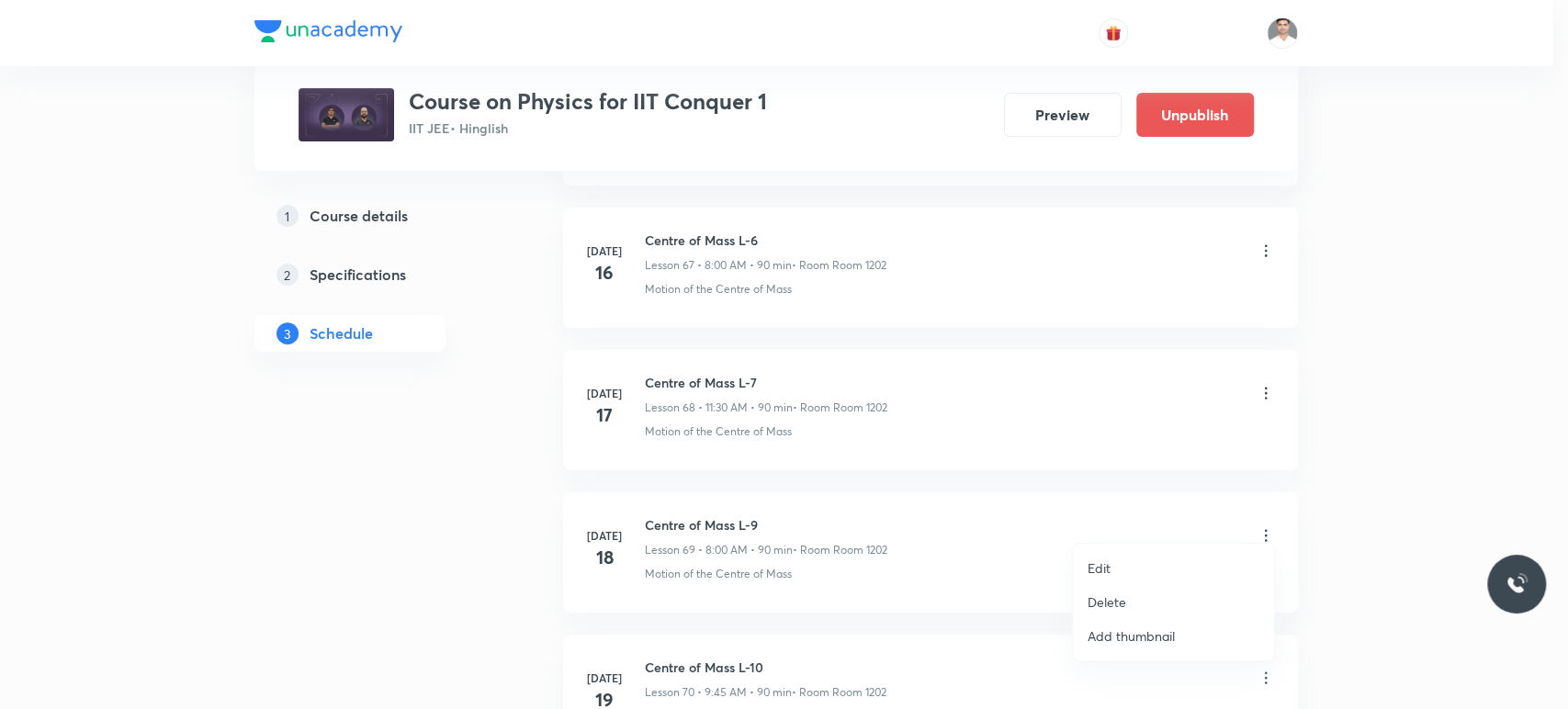 click on "Edit" at bounding box center (1173, 568) 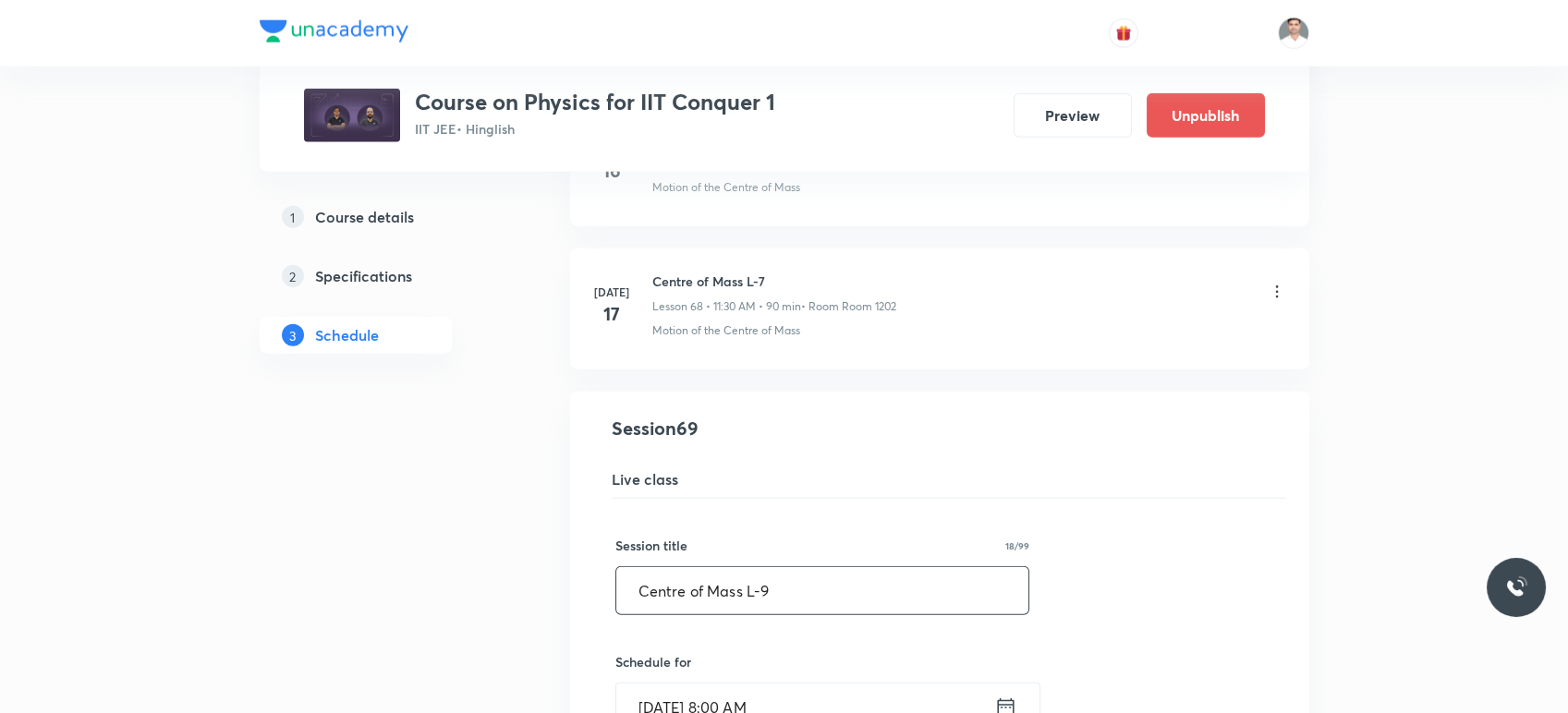 click on "Centre of Mass L-9" at bounding box center (822, 590) 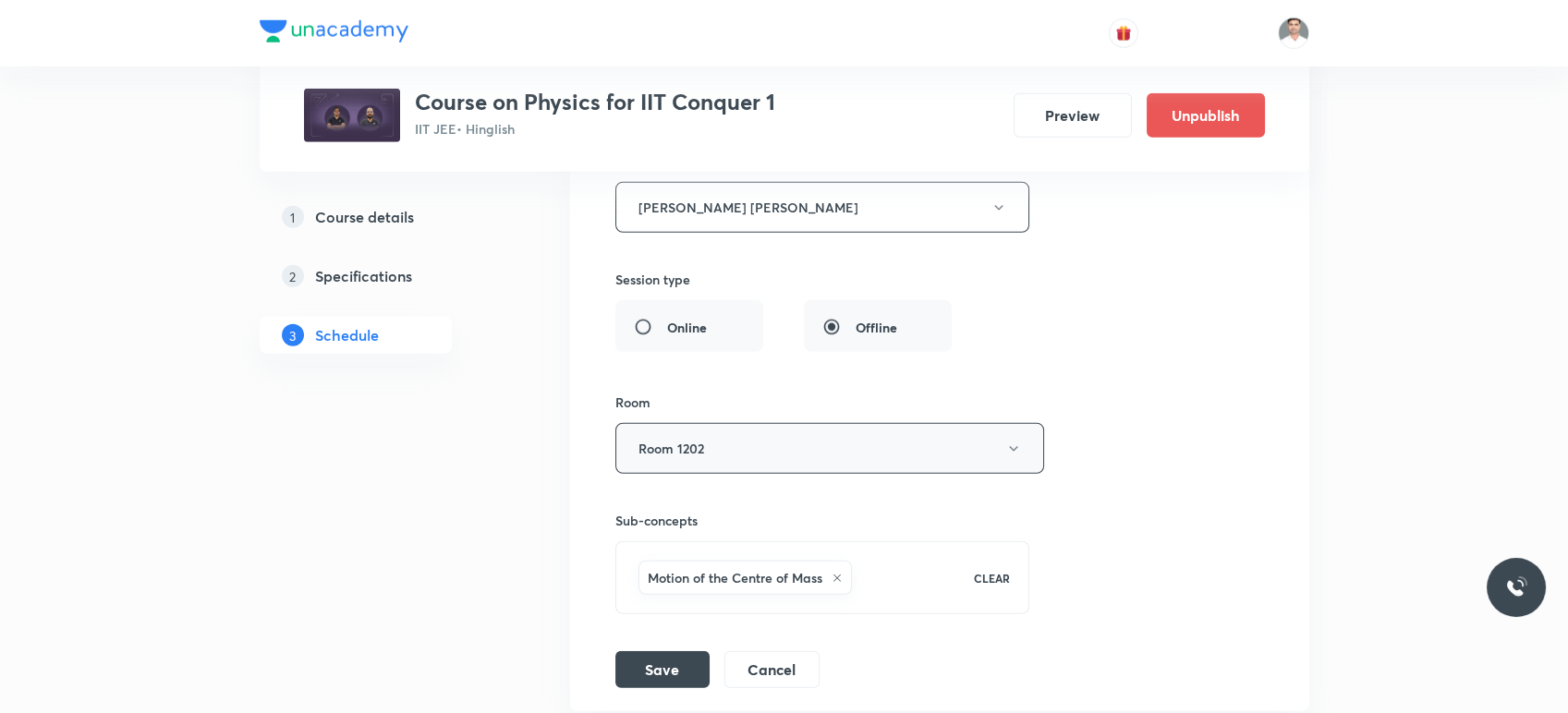 scroll, scrollTop: 10543, scrollLeft: 0, axis: vertical 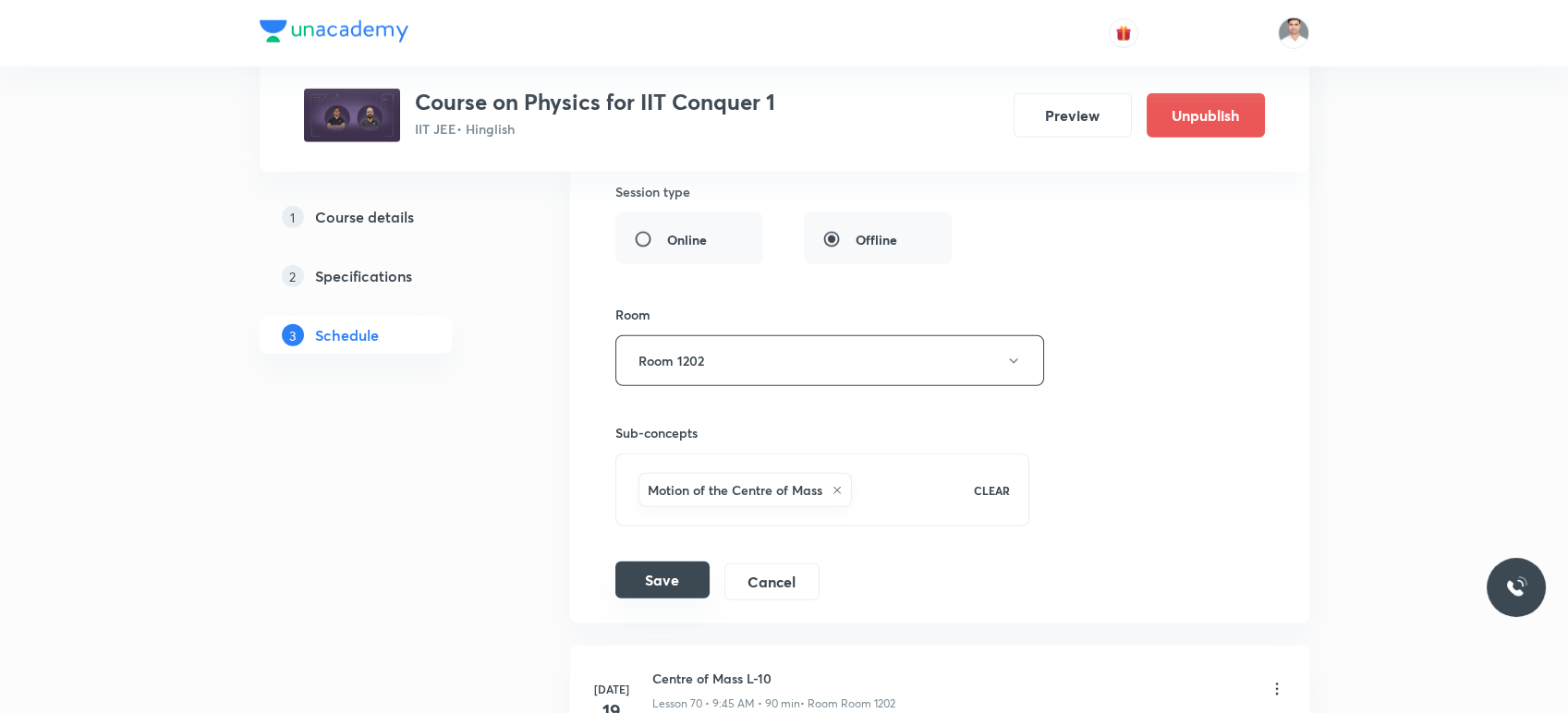 type on "Centre of Mass L-8" 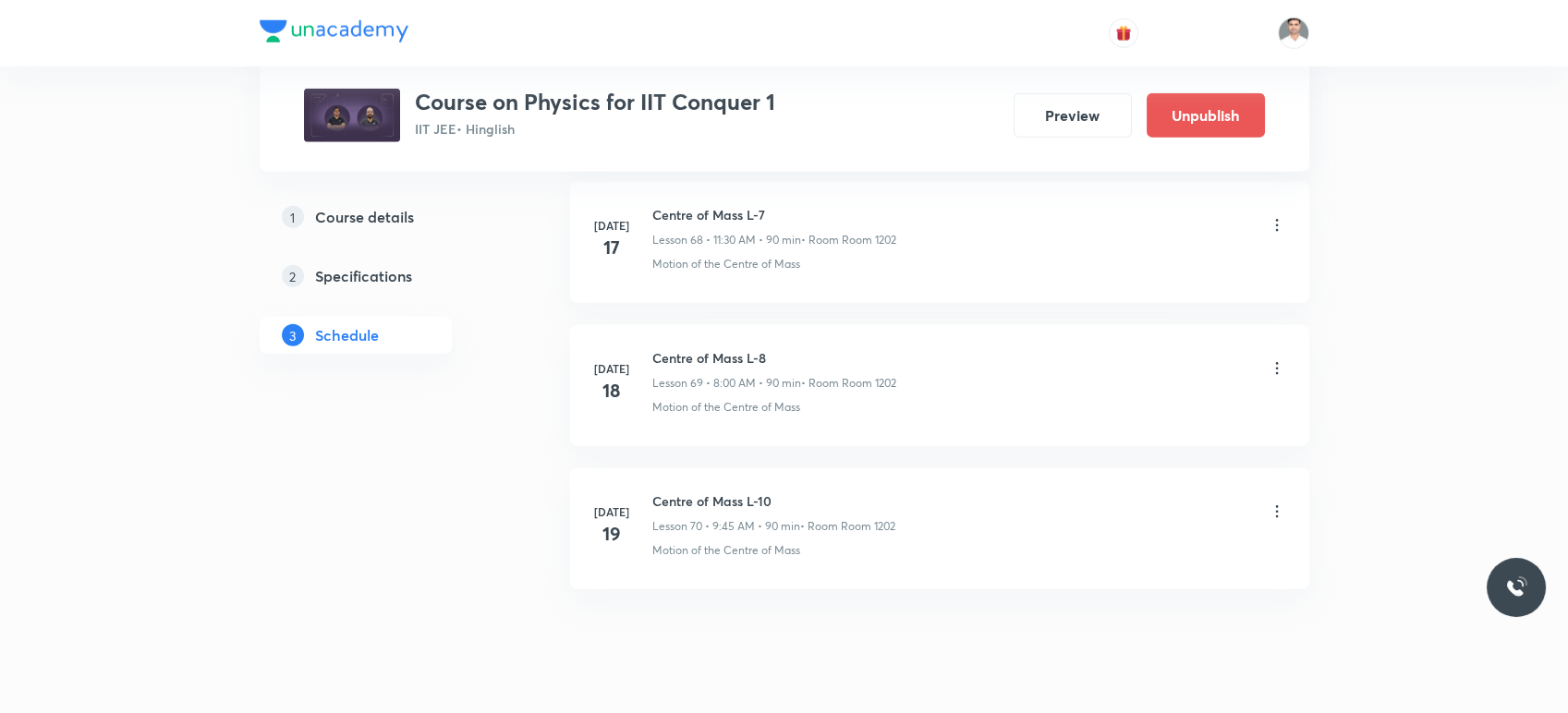 scroll, scrollTop: 9927, scrollLeft: 0, axis: vertical 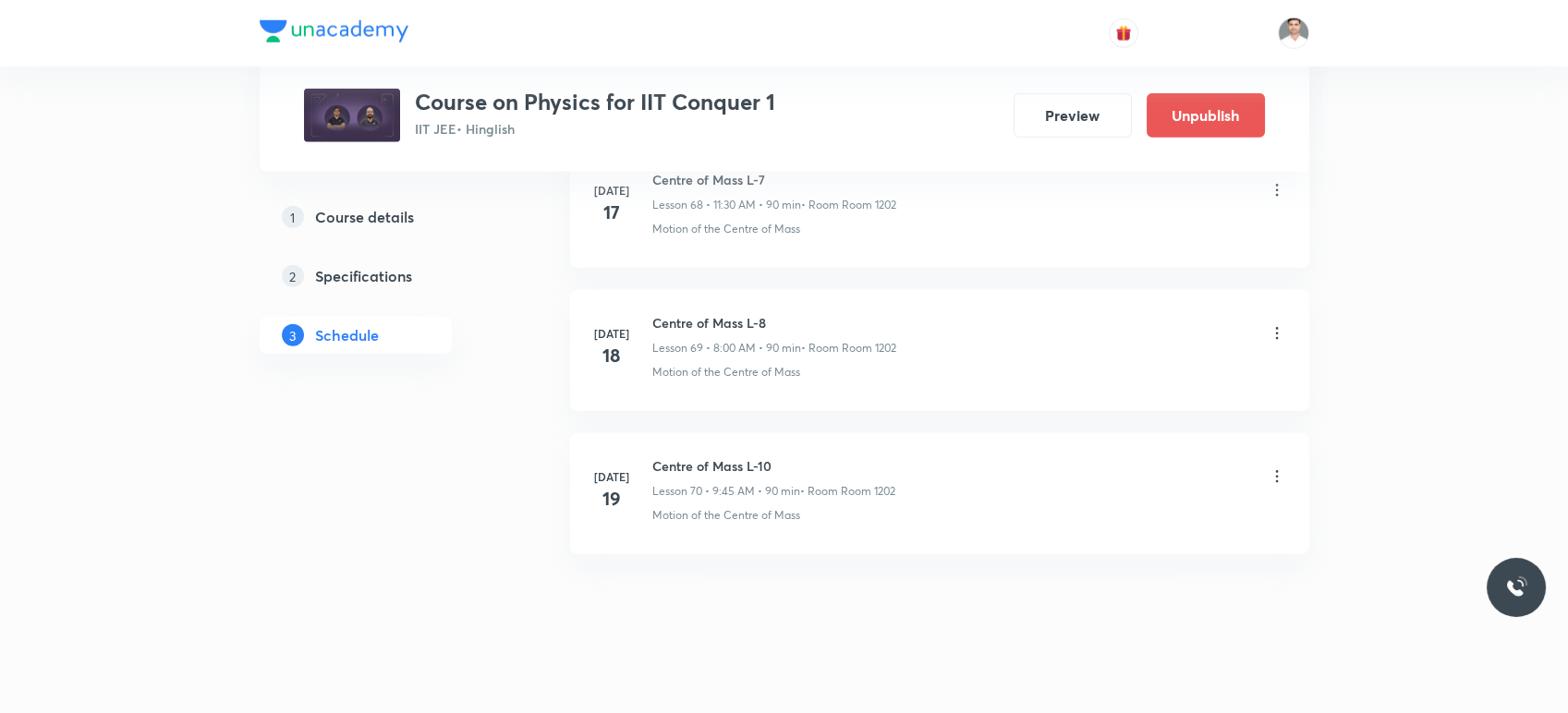 click 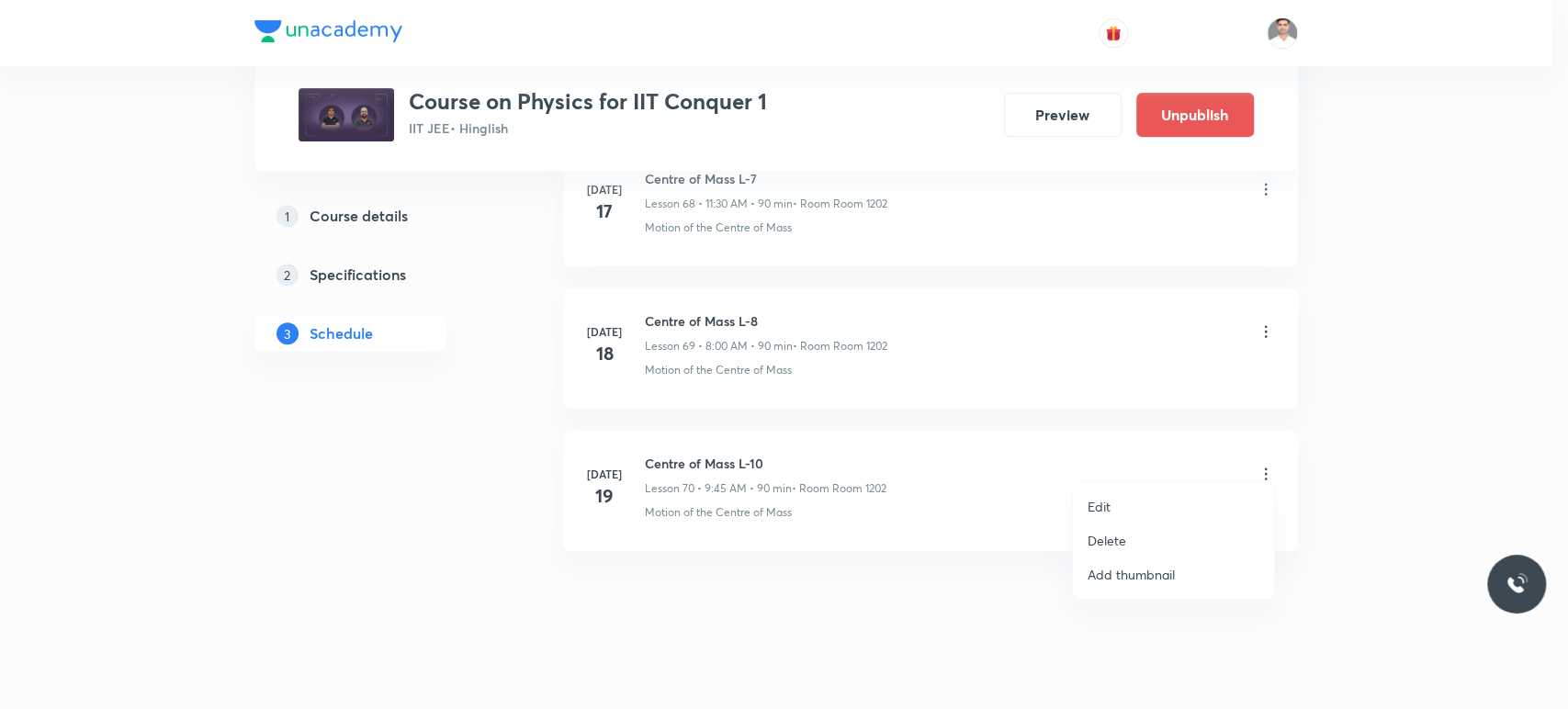 click on "Edit" at bounding box center (1173, 506) 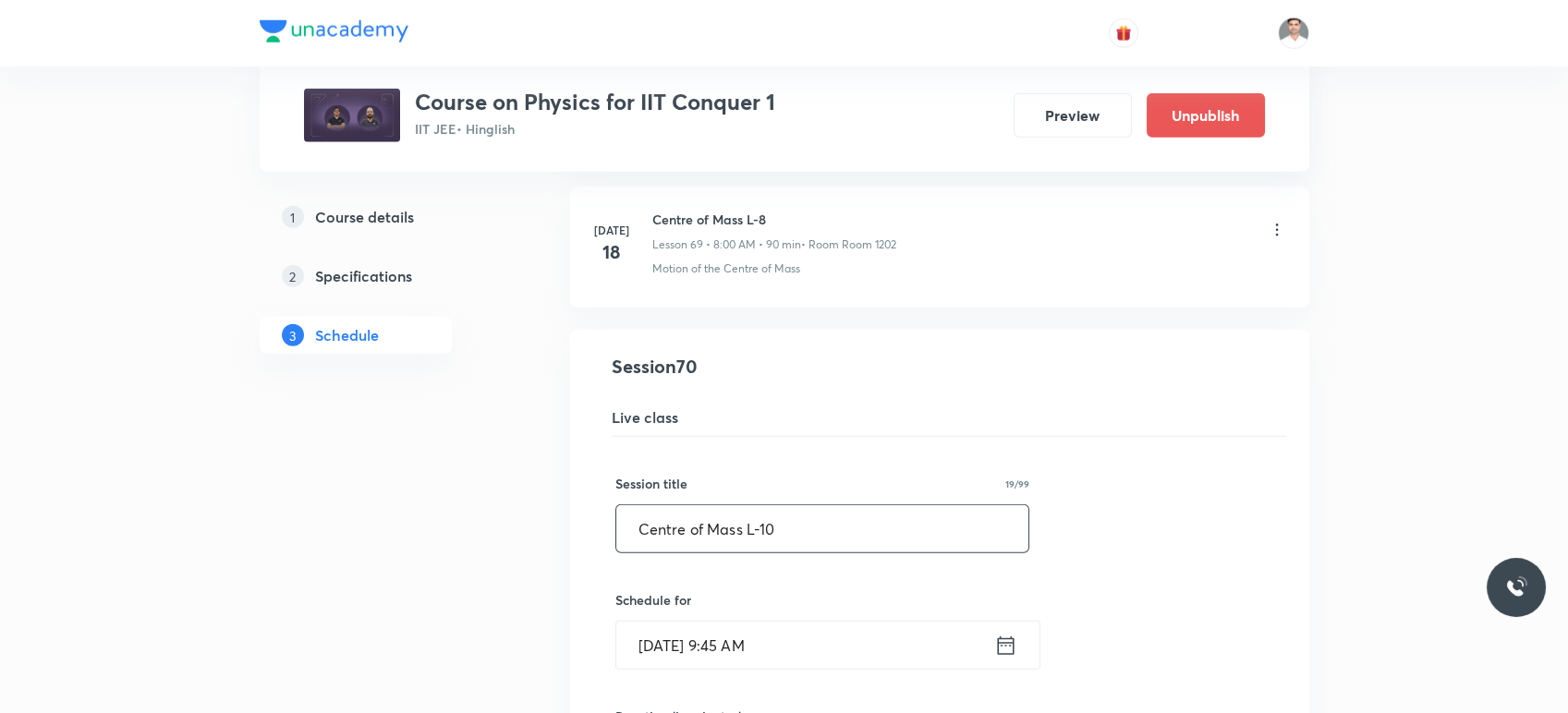 click on "Centre of Mass L-10" at bounding box center (822, 528) 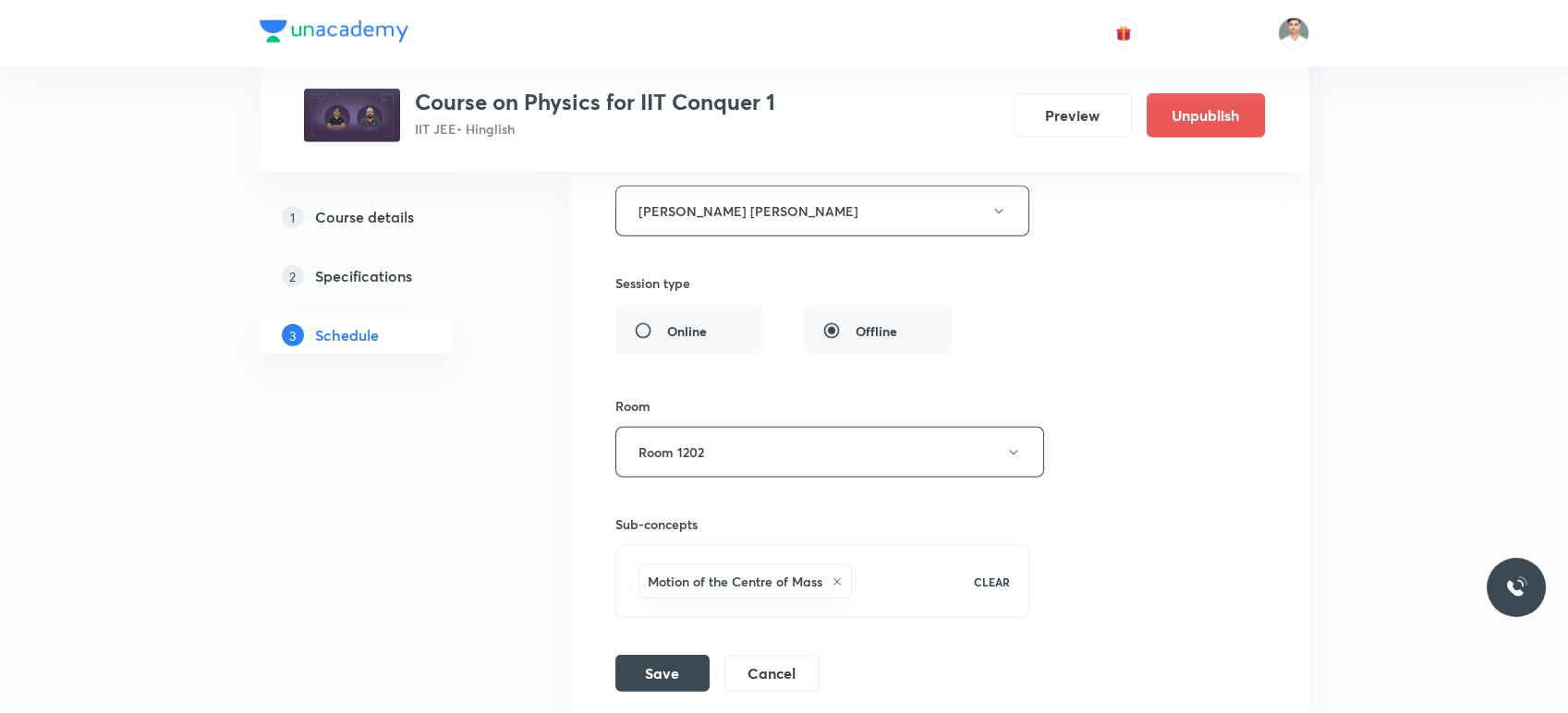 scroll, scrollTop: 10645, scrollLeft: 0, axis: vertical 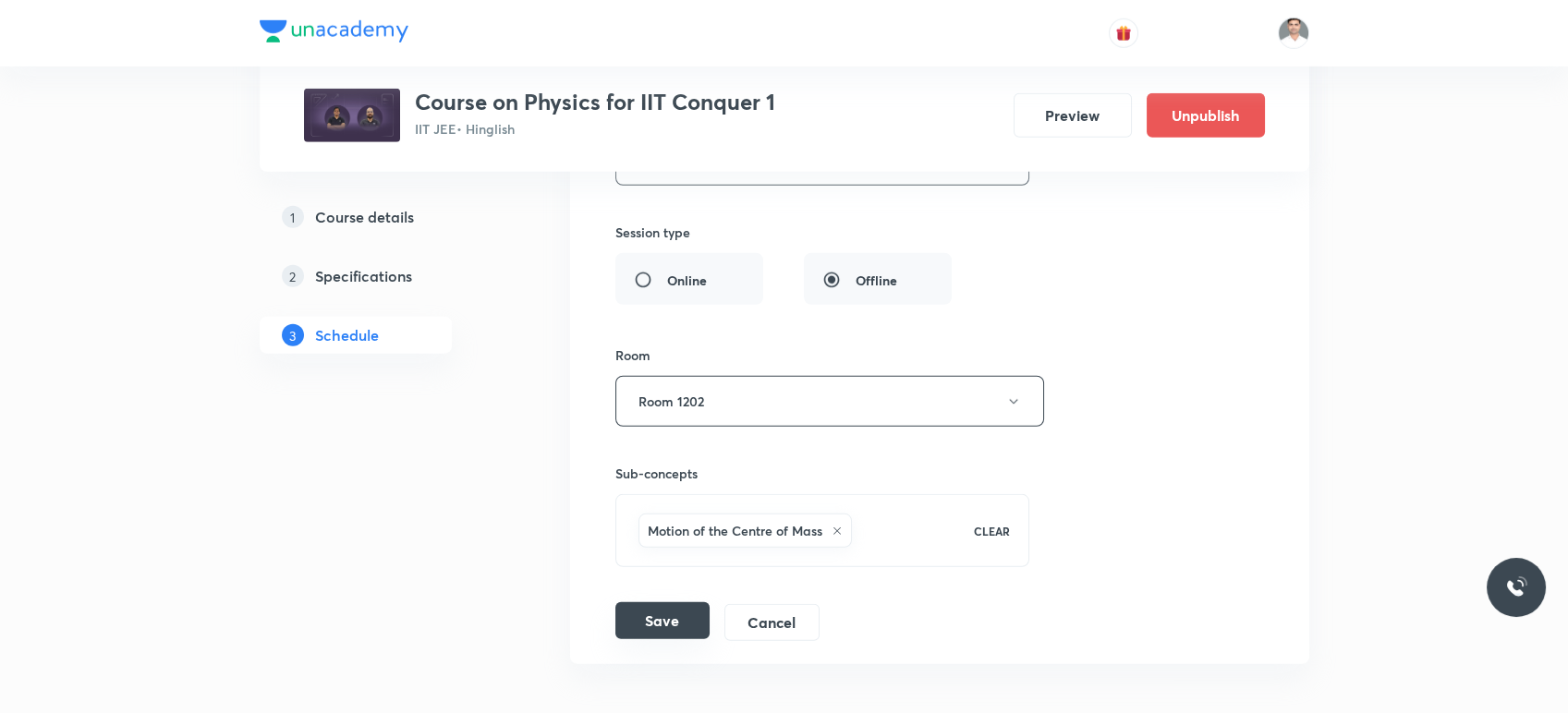 type on "Centre of Mass L-9" 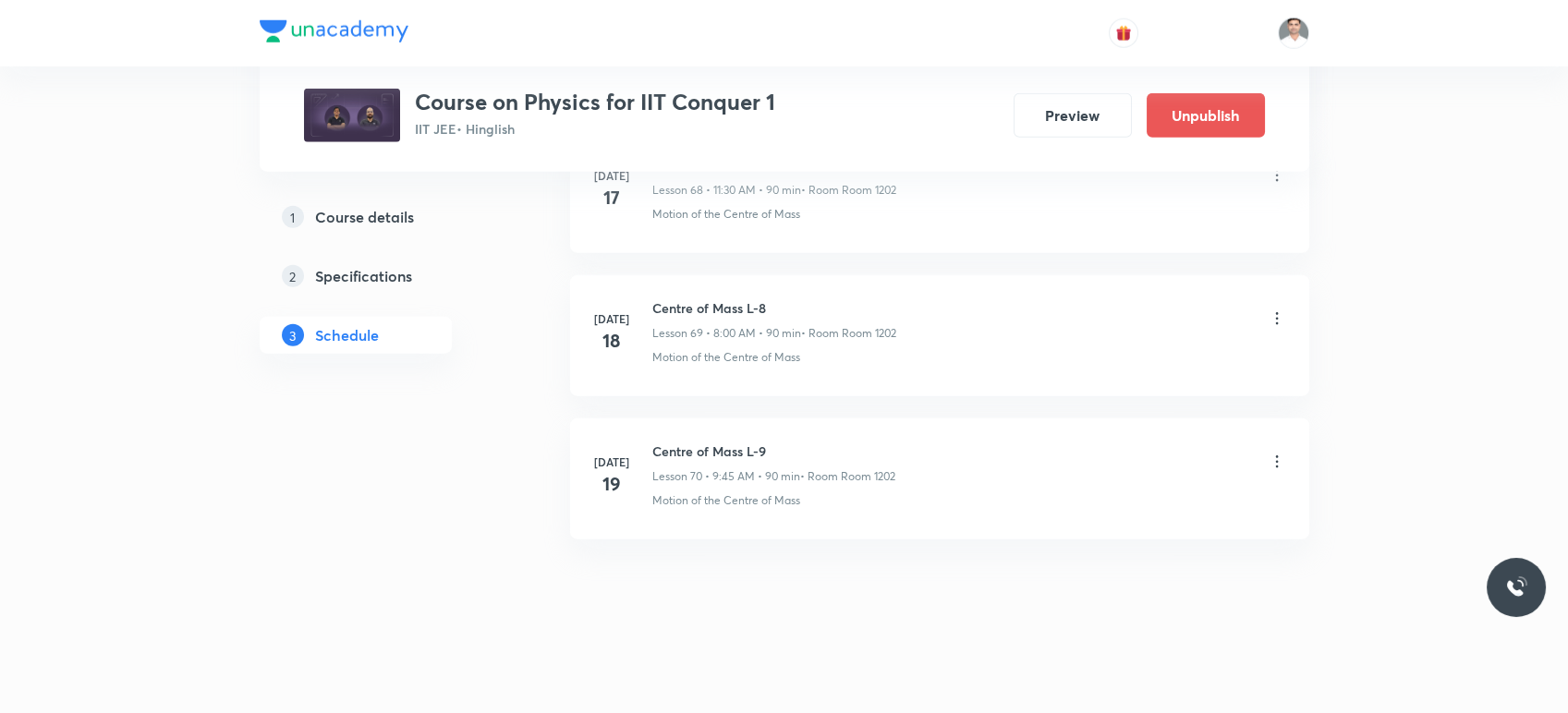 scroll, scrollTop: 9927, scrollLeft: 0, axis: vertical 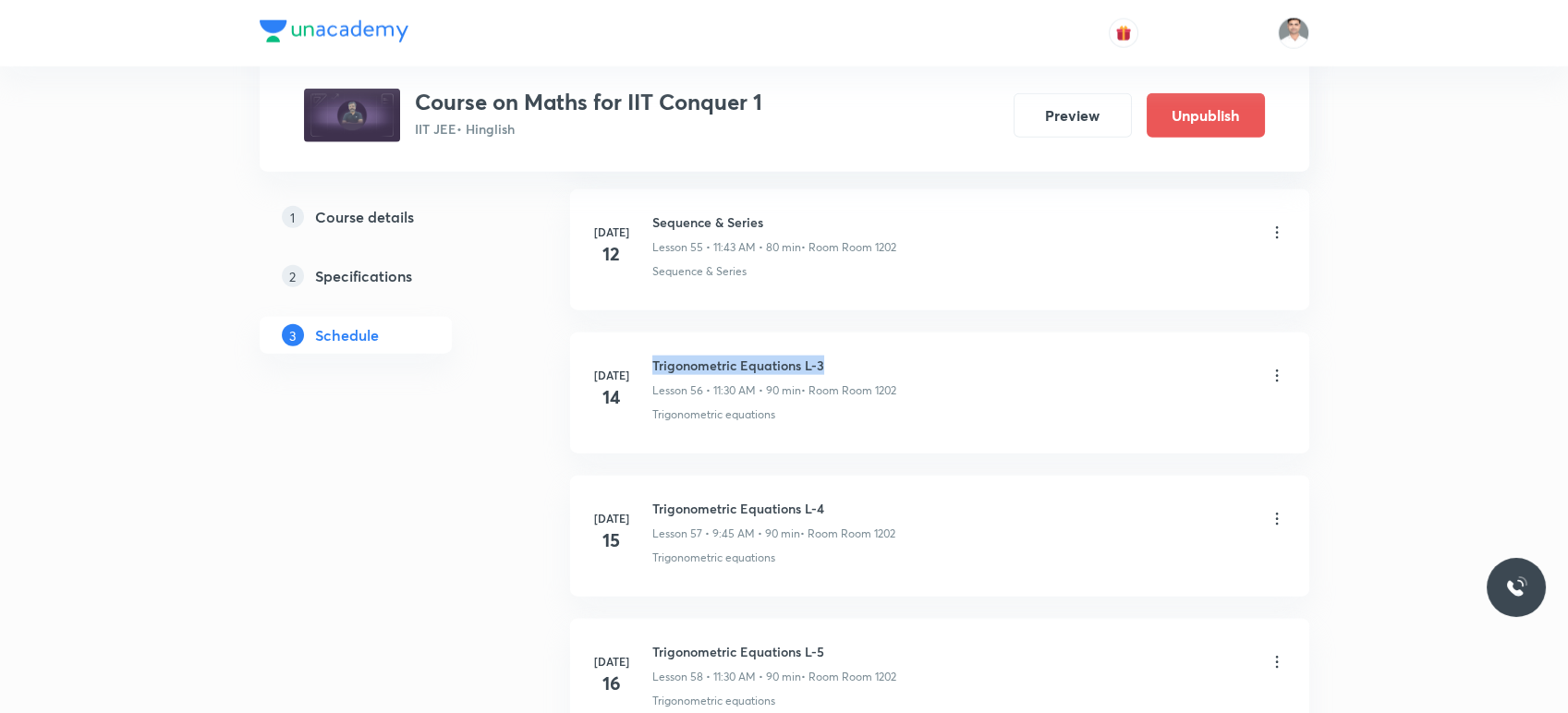 drag, startPoint x: 653, startPoint y: 349, endPoint x: 826, endPoint y: 344, distance: 173.07224 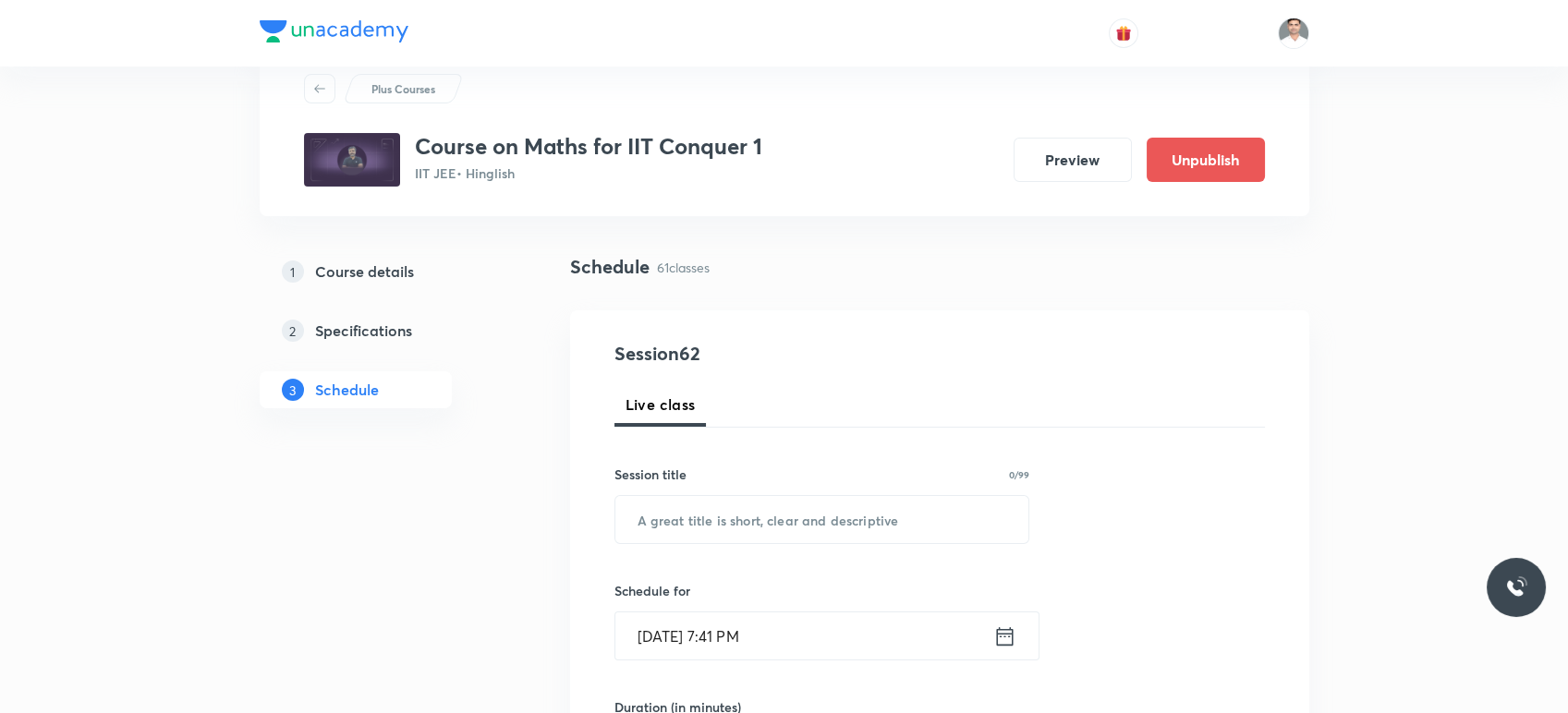 scroll, scrollTop: 0, scrollLeft: 0, axis: both 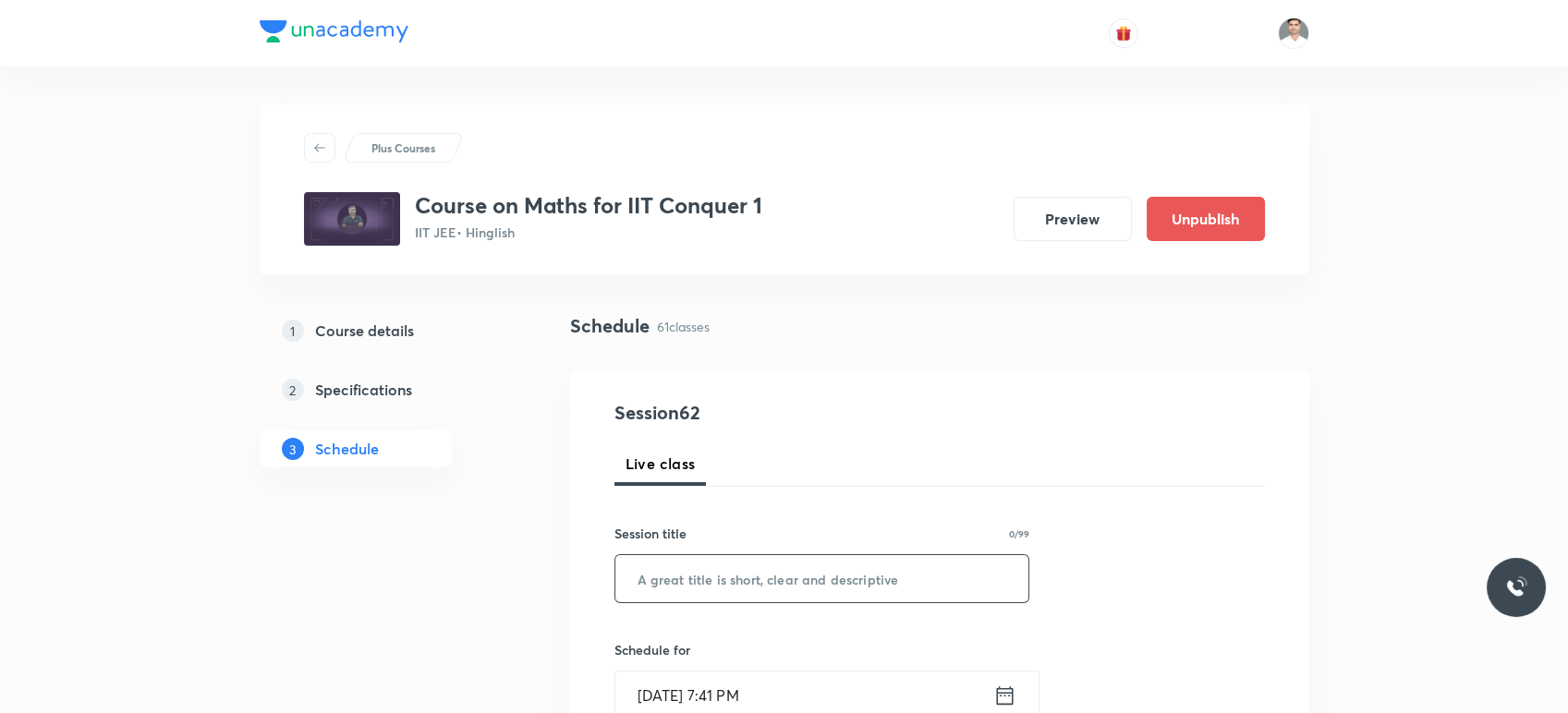 click at bounding box center [822, 578] 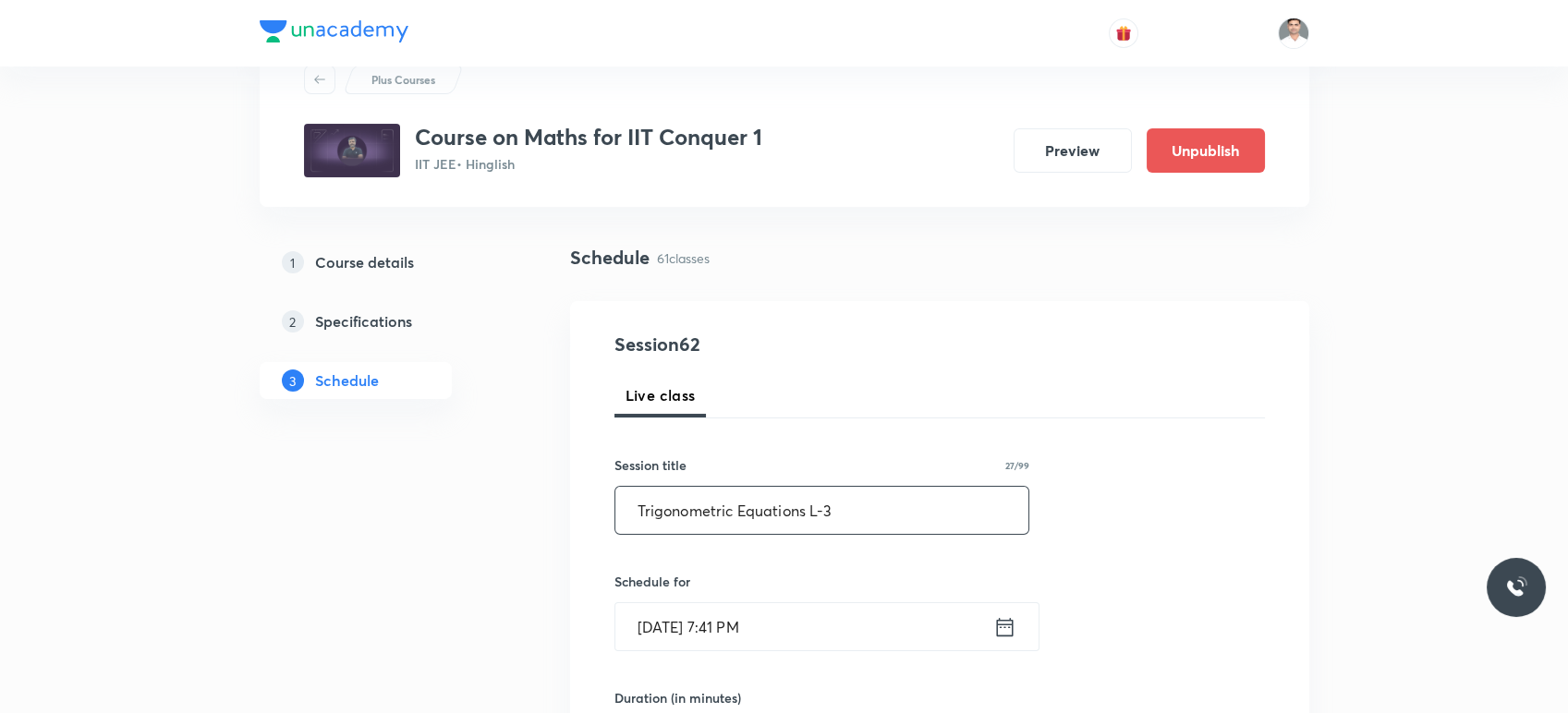 scroll, scrollTop: 205, scrollLeft: 0, axis: vertical 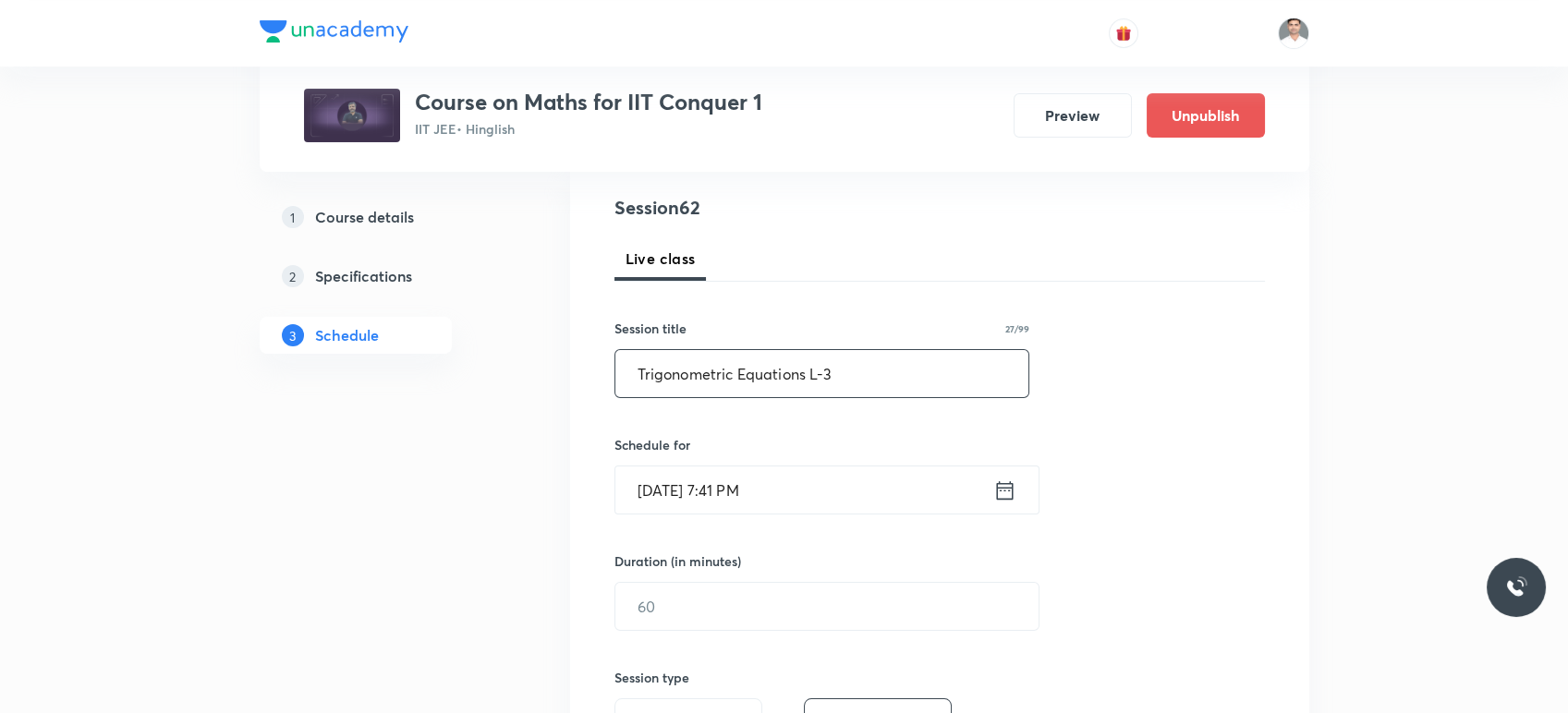 type on "Trigonometric Equations L-3" 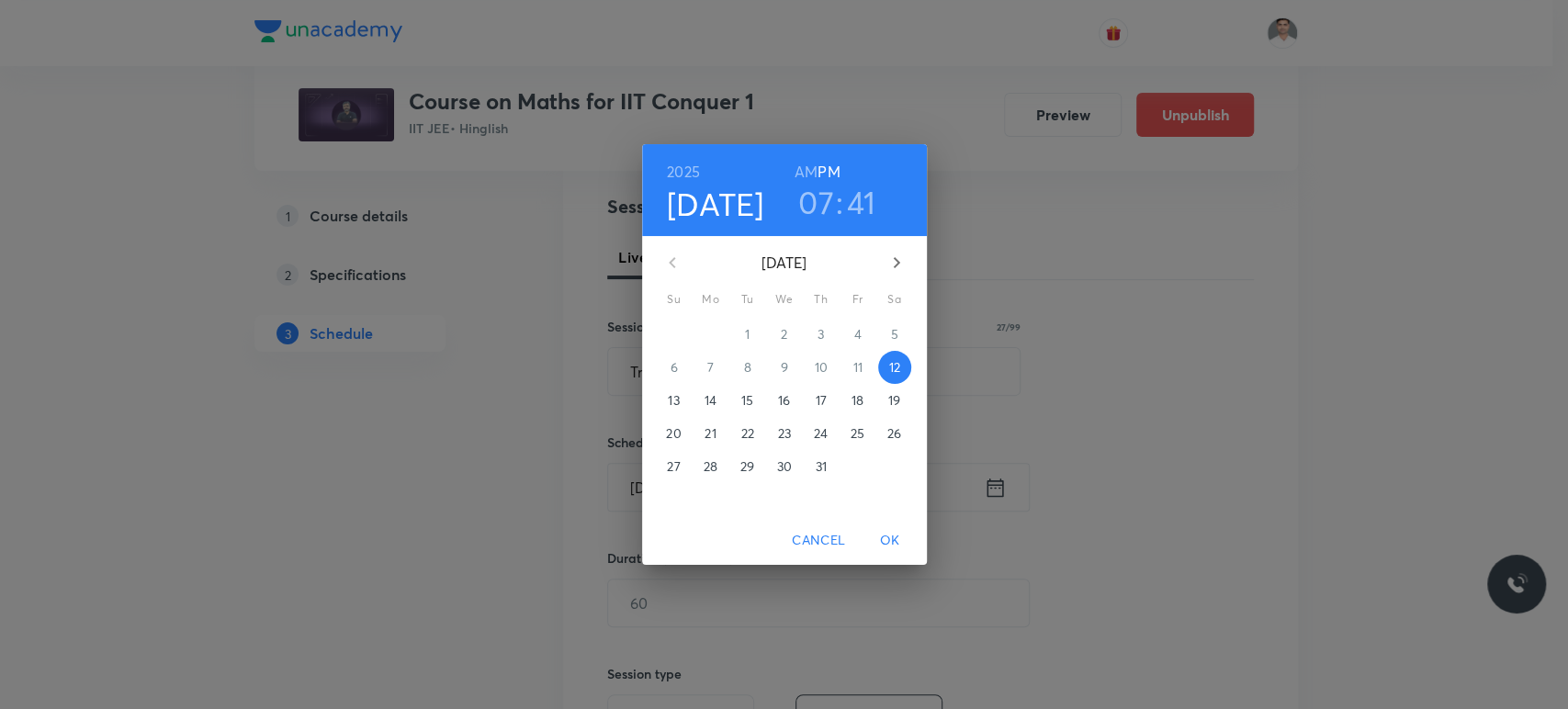 click on "14" at bounding box center (711, 400) 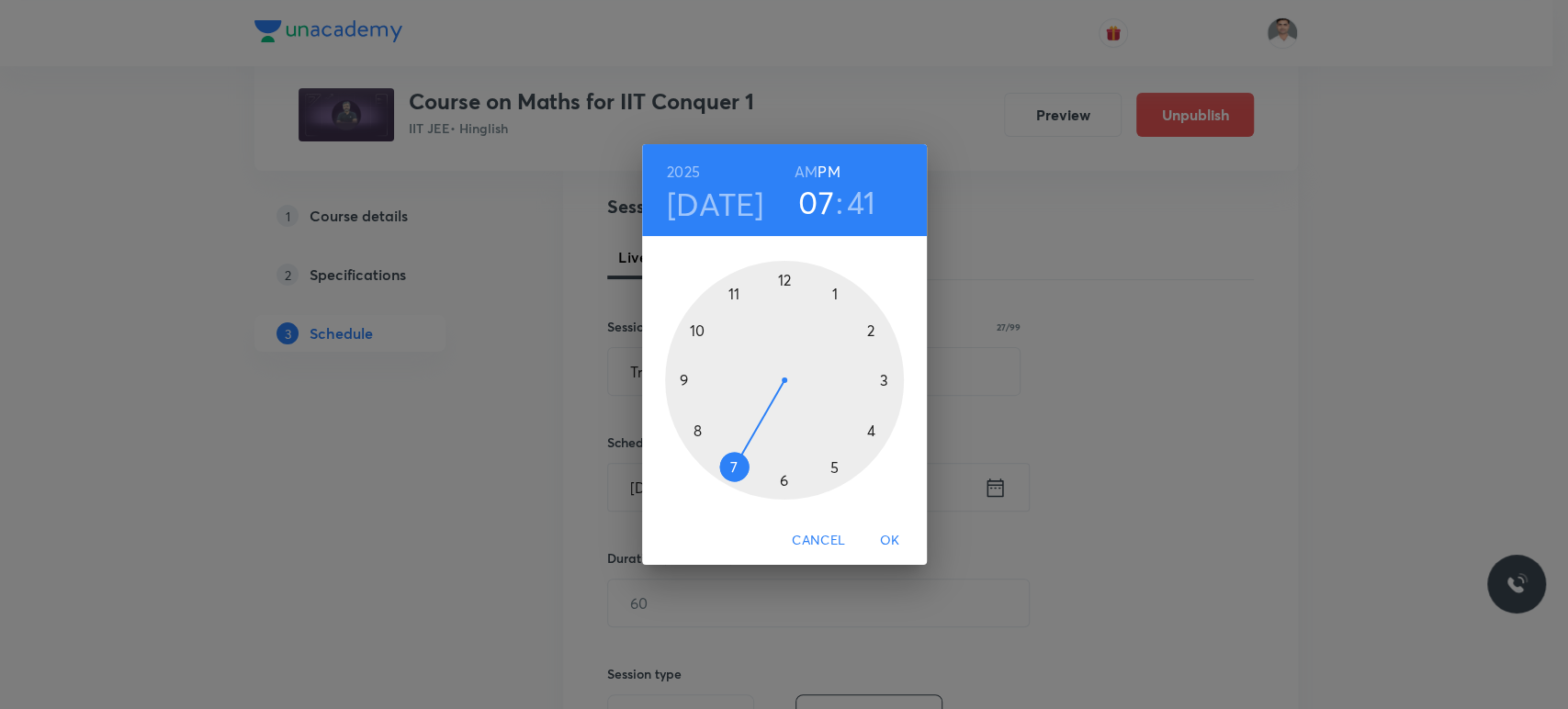 click on "AM" at bounding box center (806, 172) 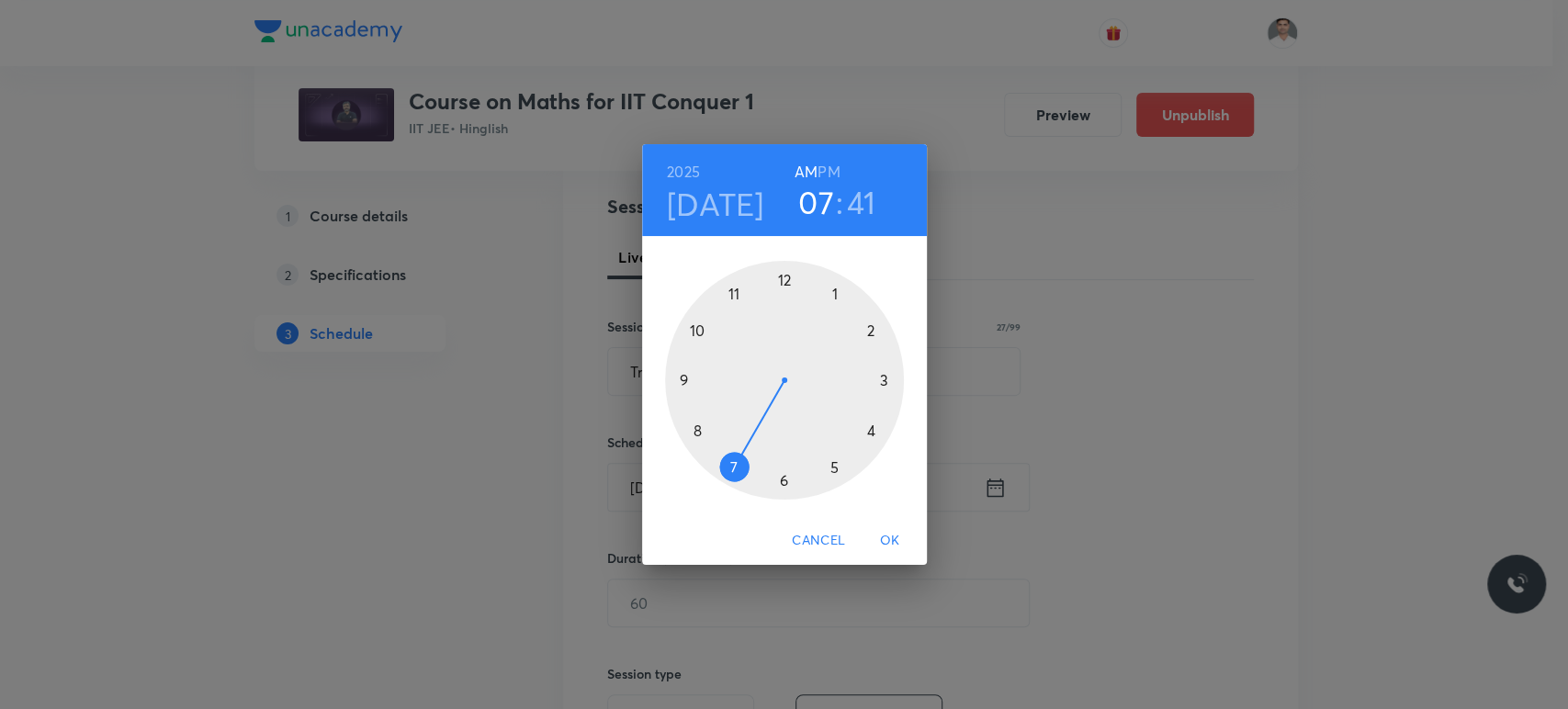 click at bounding box center (784, 380) 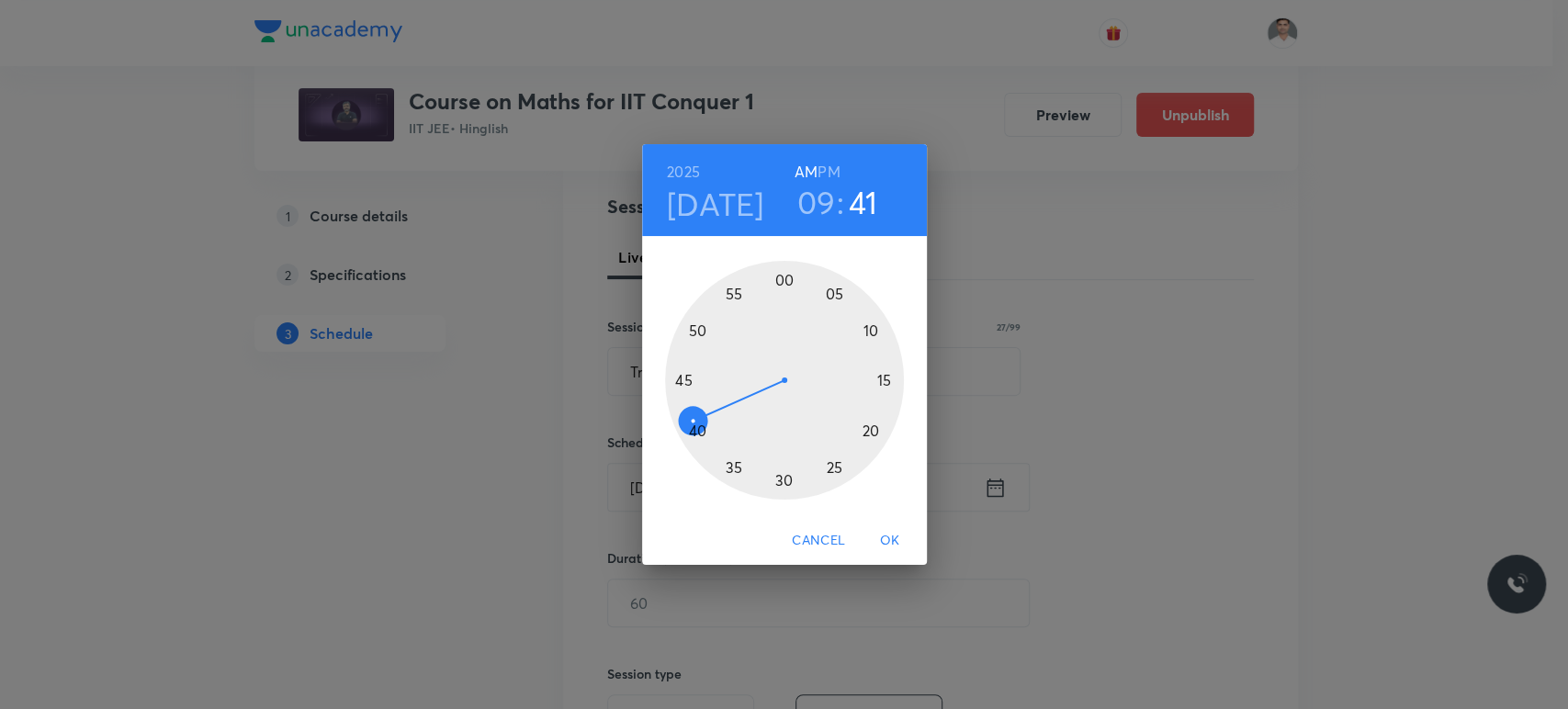 click at bounding box center (784, 380) 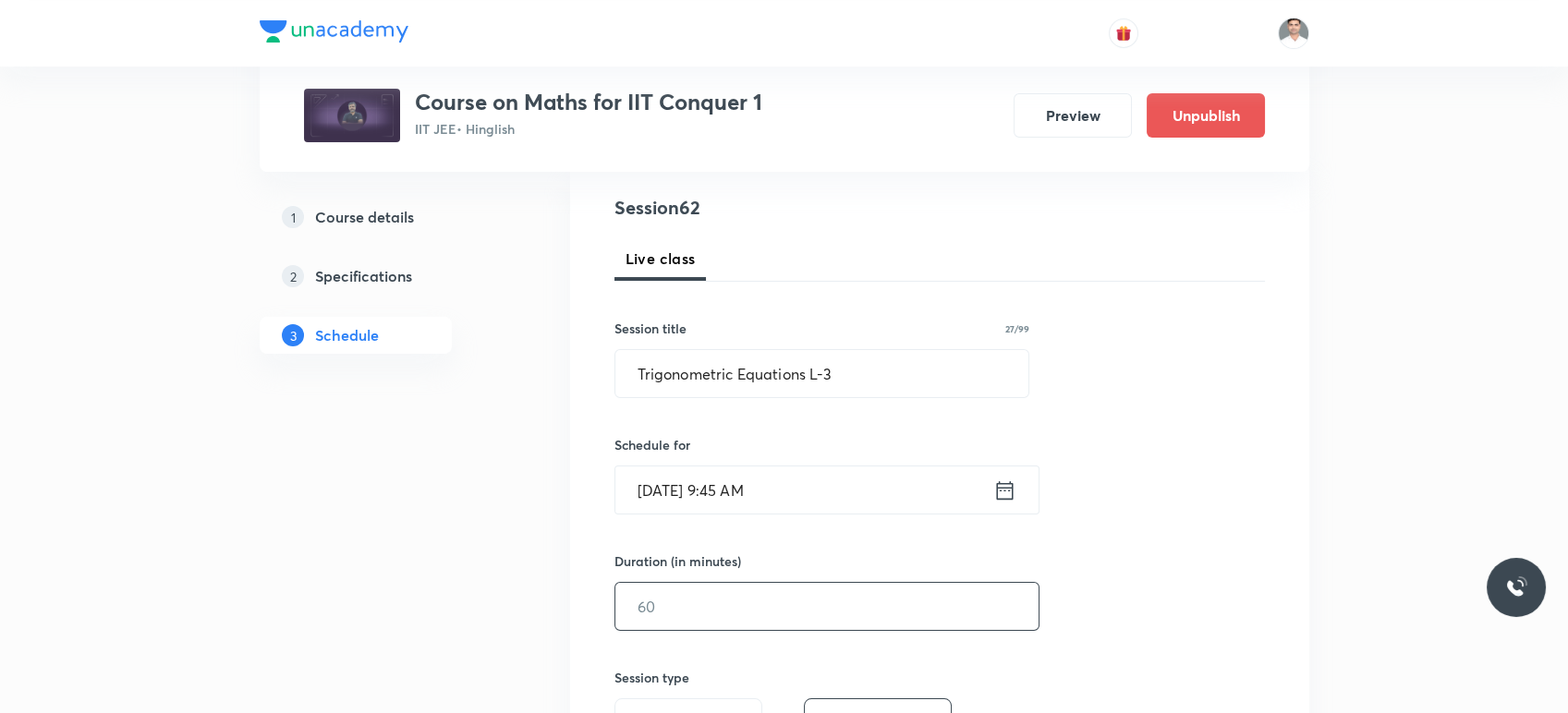 click at bounding box center (827, 606) 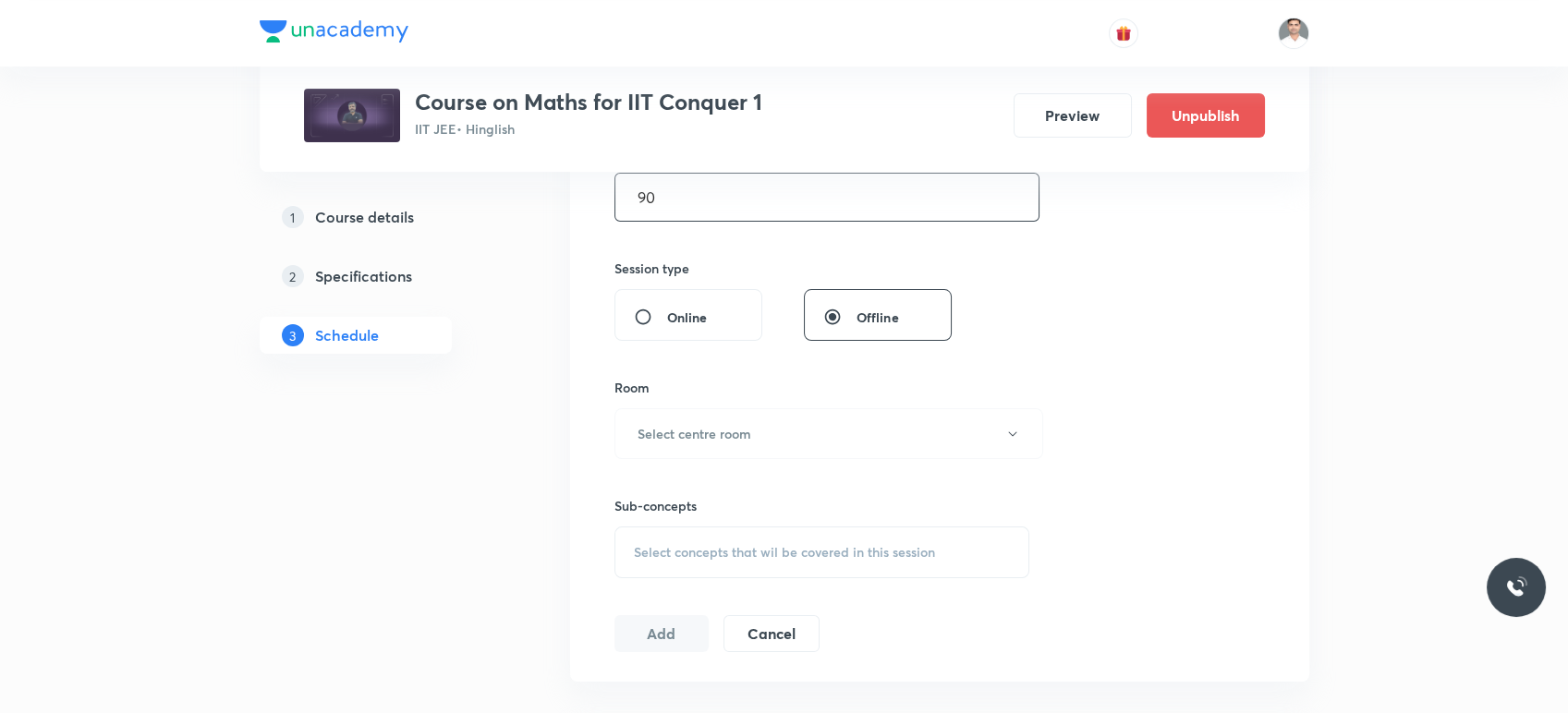 scroll, scrollTop: 615, scrollLeft: 0, axis: vertical 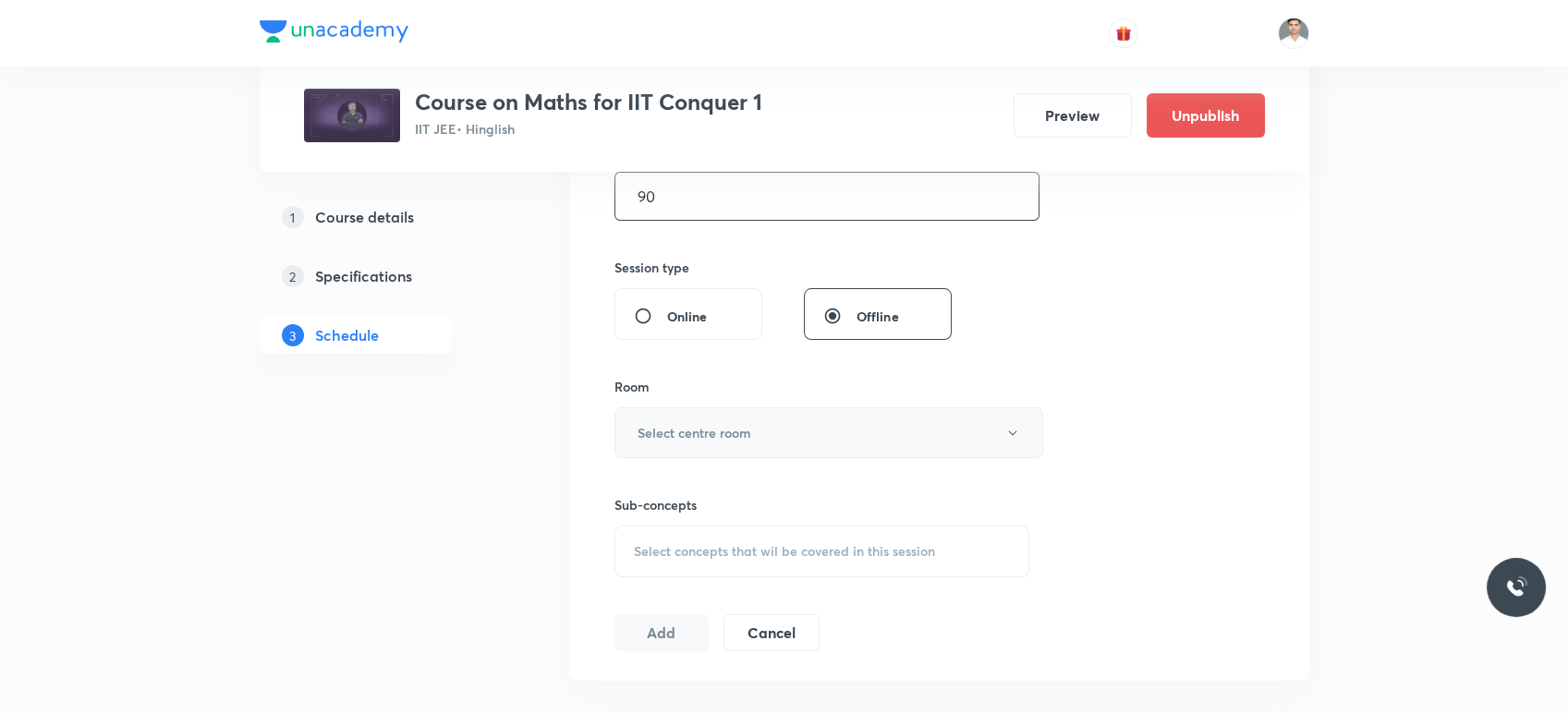 type on "90" 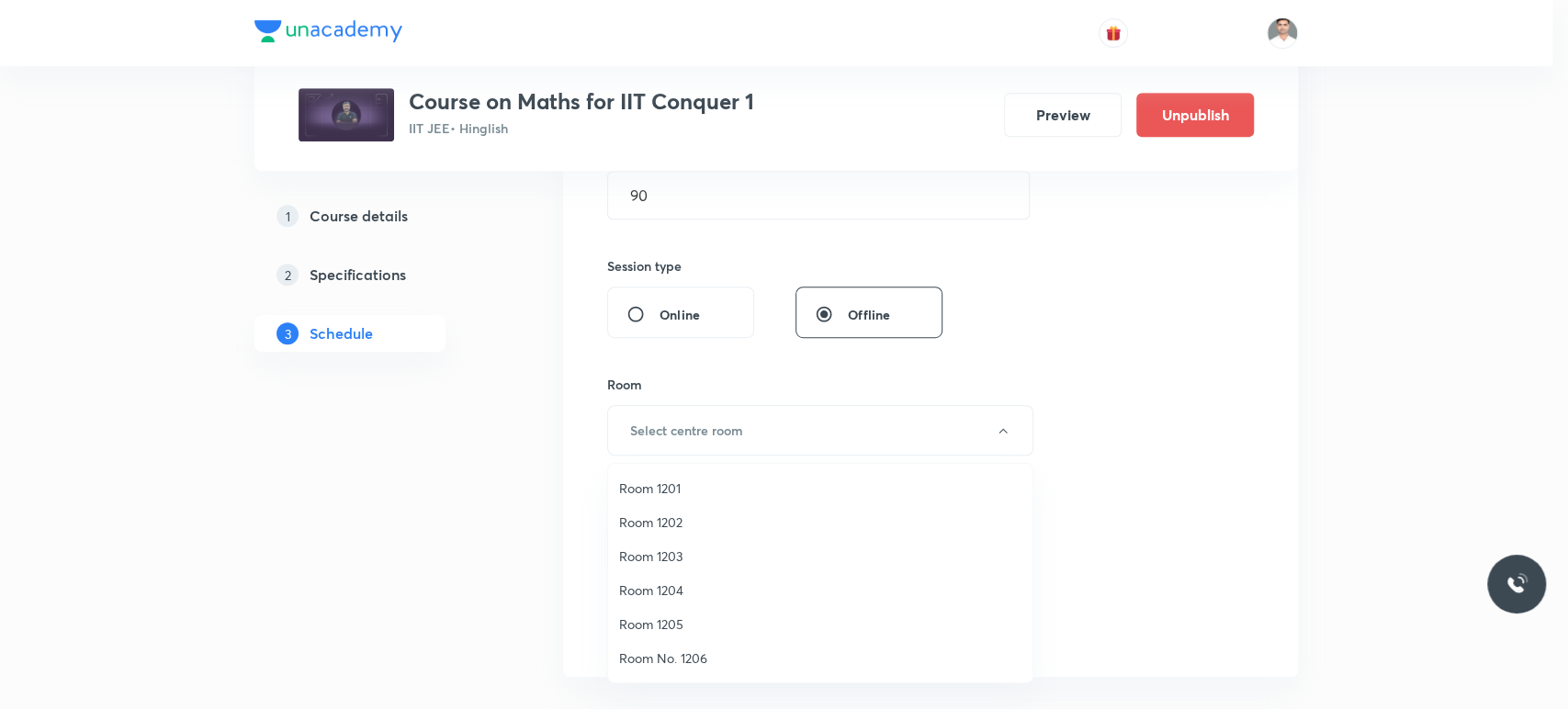 click on "Room 1202" at bounding box center [820, 522] 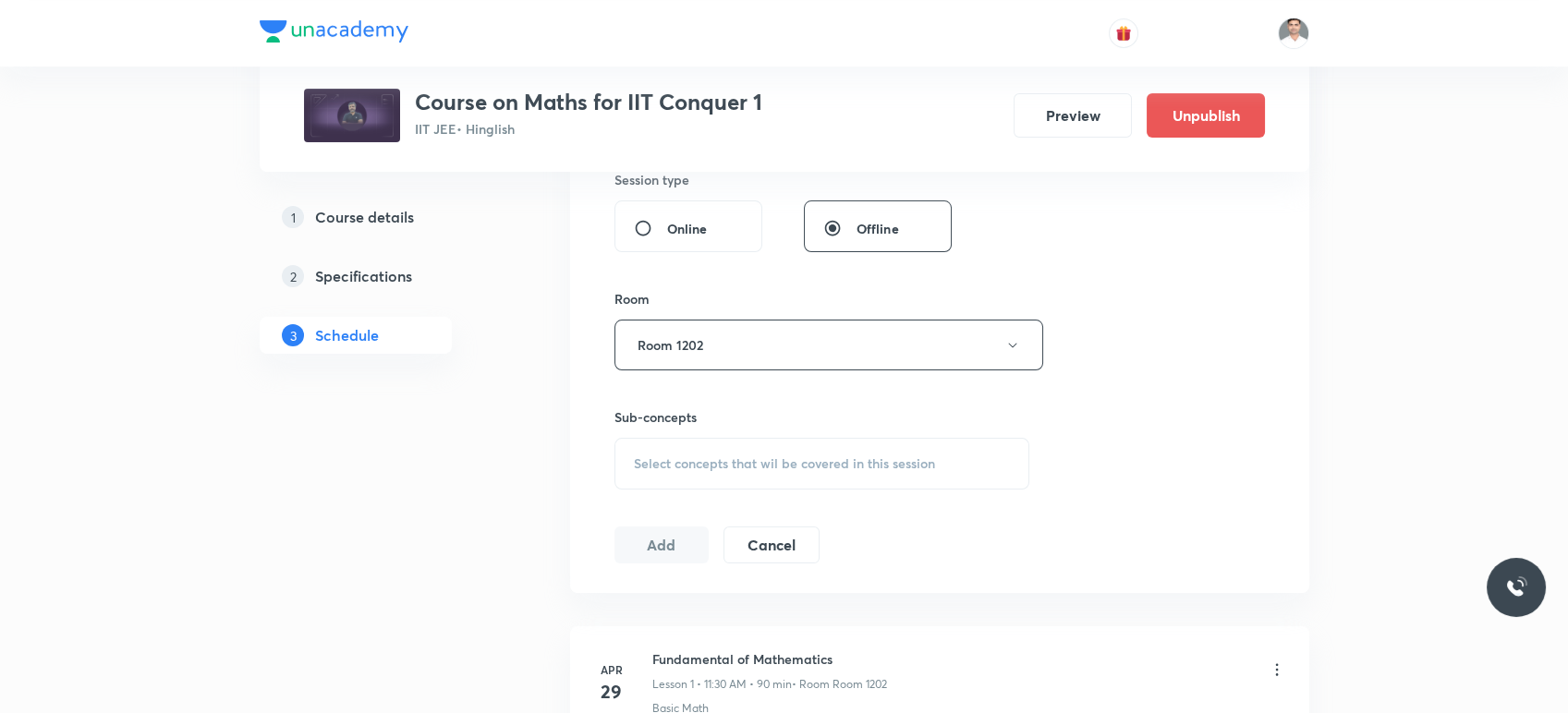 scroll, scrollTop: 820, scrollLeft: 0, axis: vertical 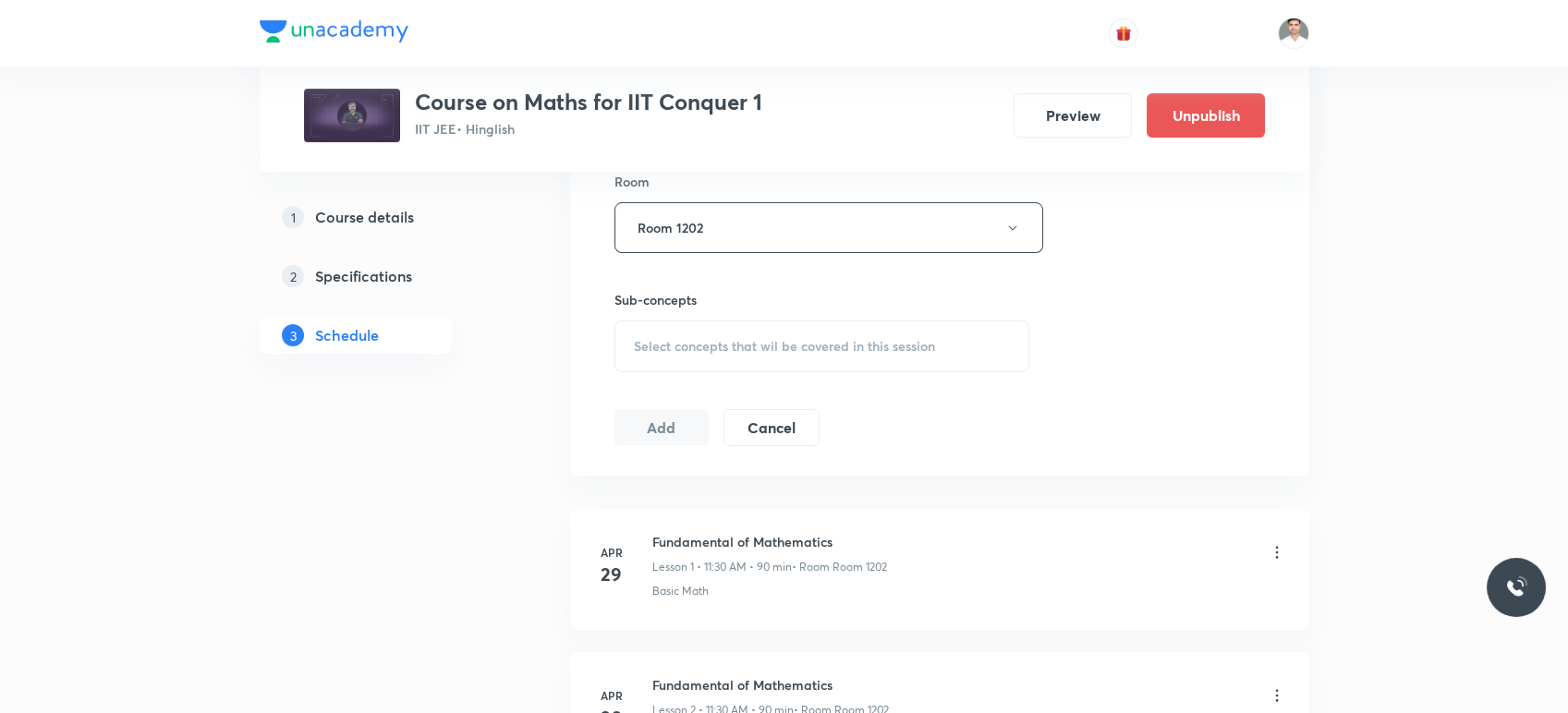 click on "Select concepts that wil be covered in this session" at bounding box center (784, 346) 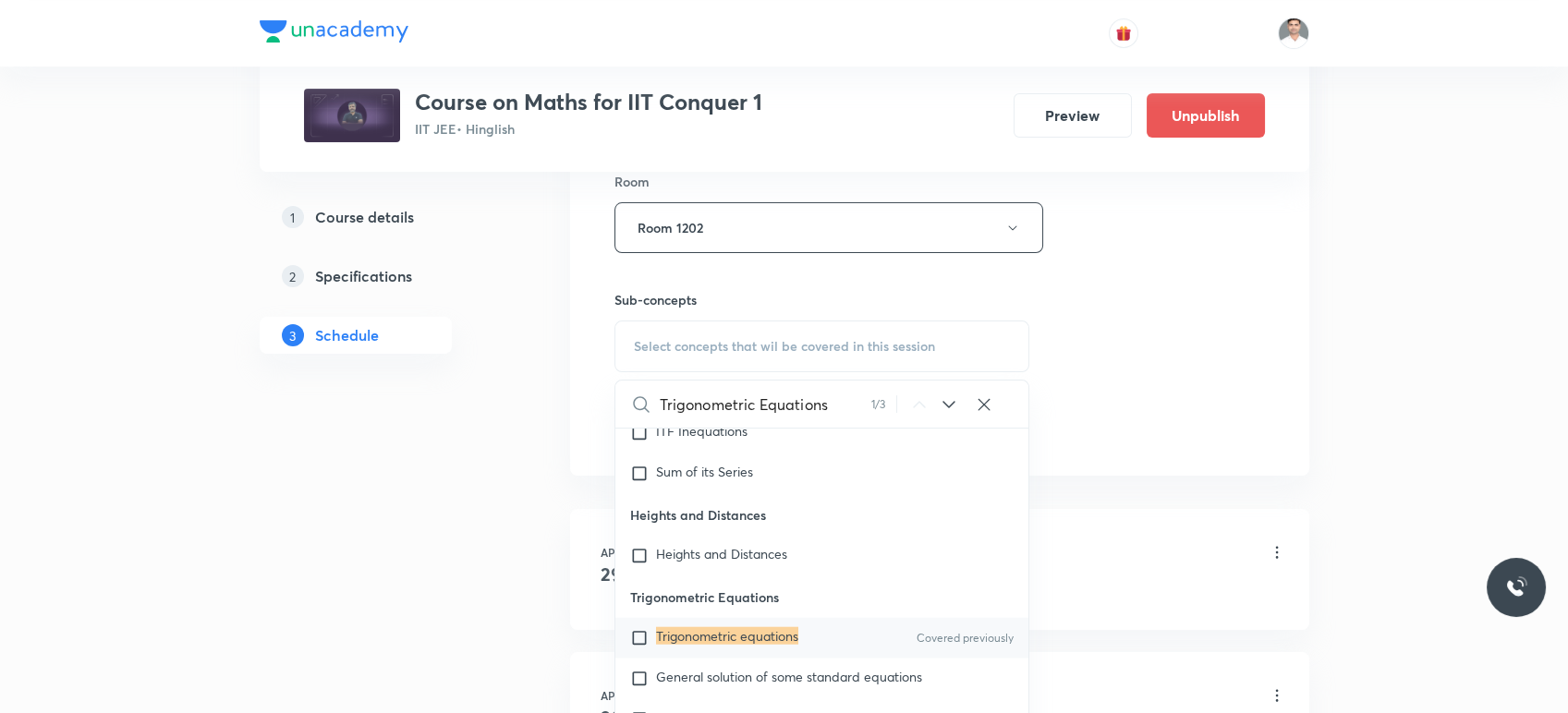 scroll, scrollTop: 9676, scrollLeft: 0, axis: vertical 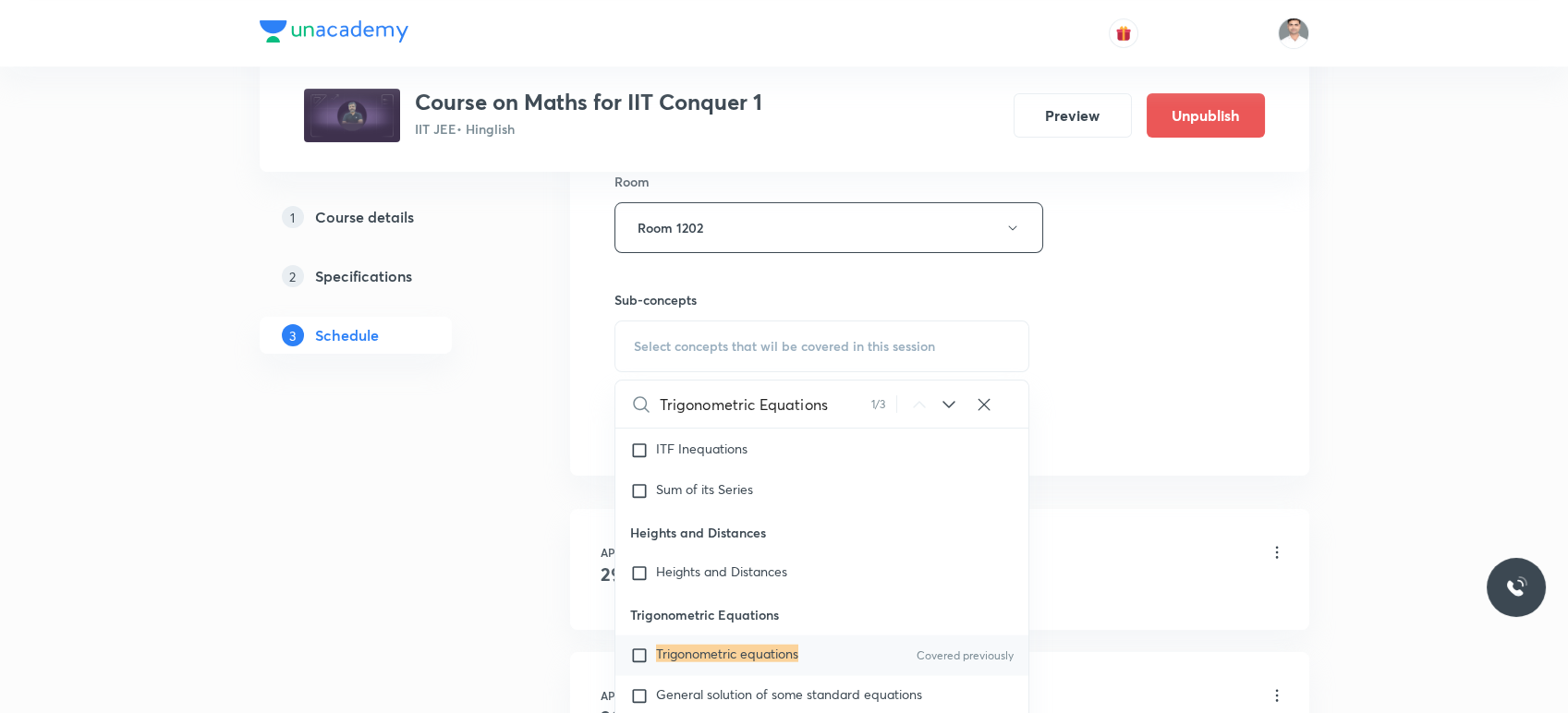 type on "Trigonometric Equations" 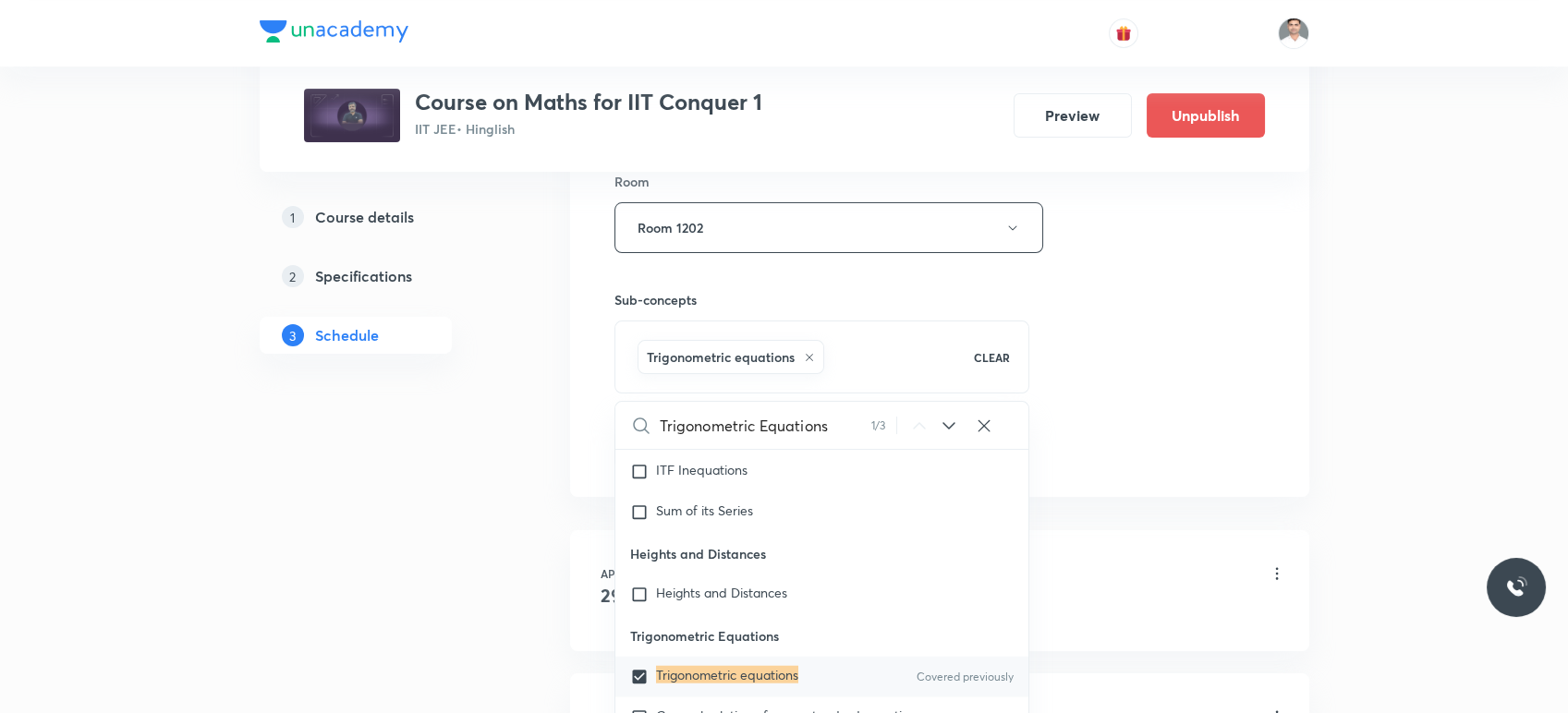 click on "1 Course details 2 Specifications 3 Schedule" at bounding box center [385, 4437] 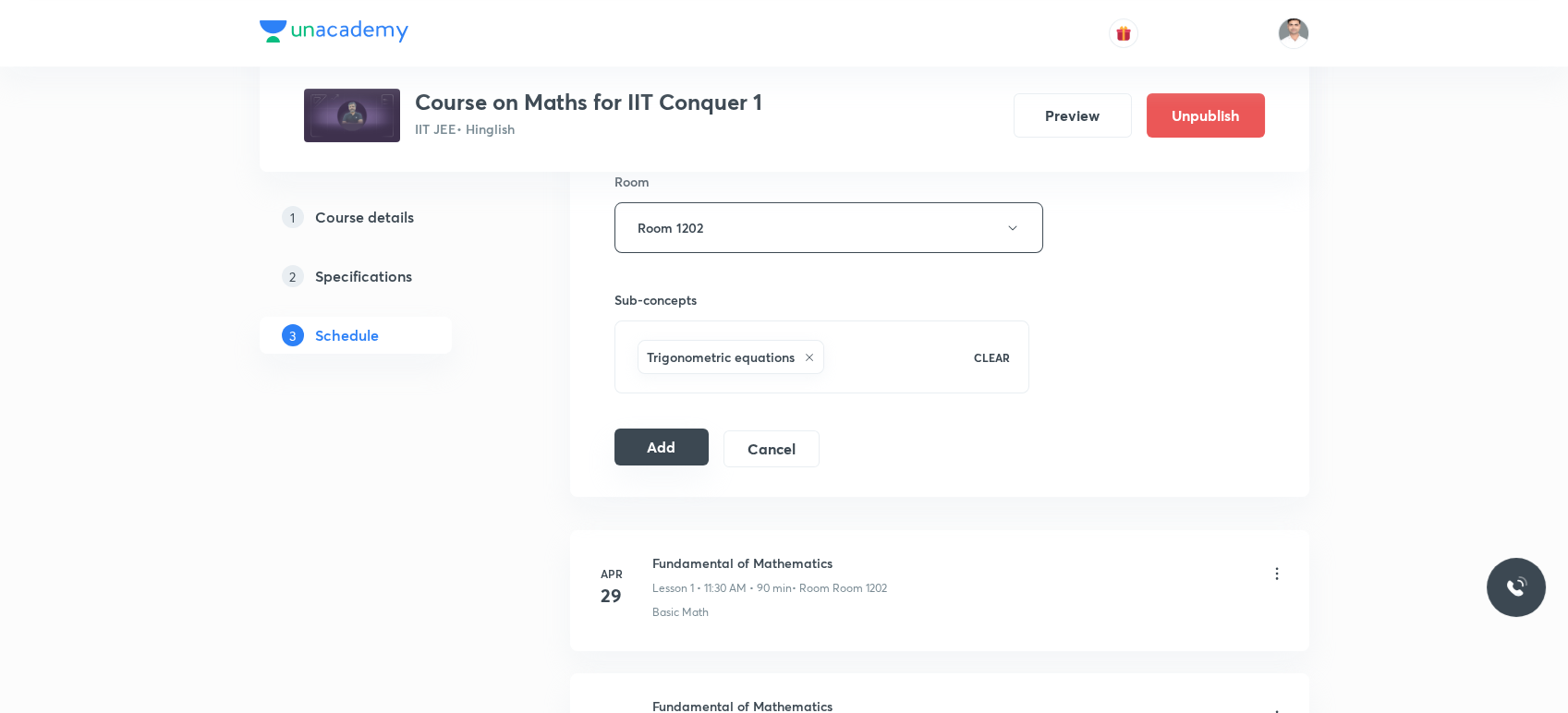 click on "Add" at bounding box center [662, 447] 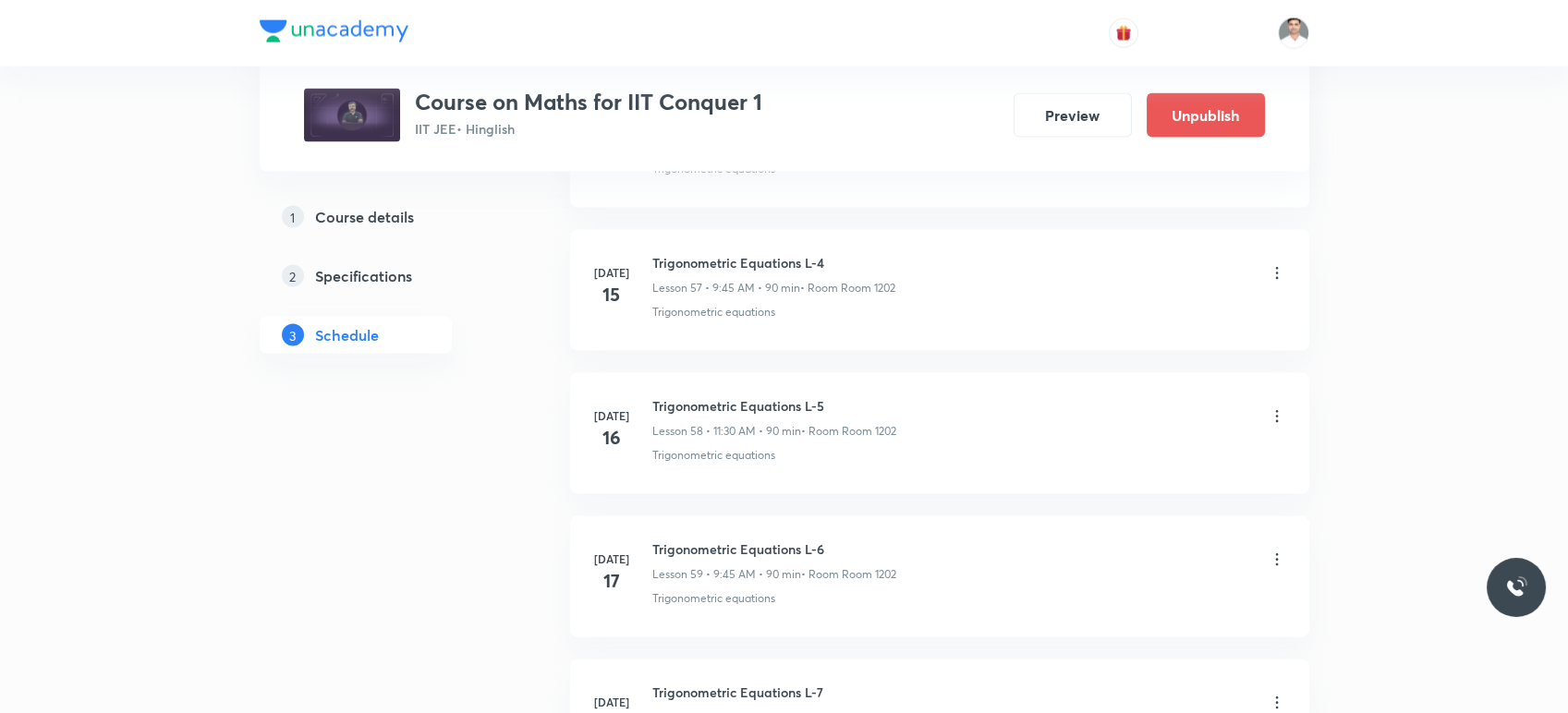 scroll, scrollTop: 8165, scrollLeft: 0, axis: vertical 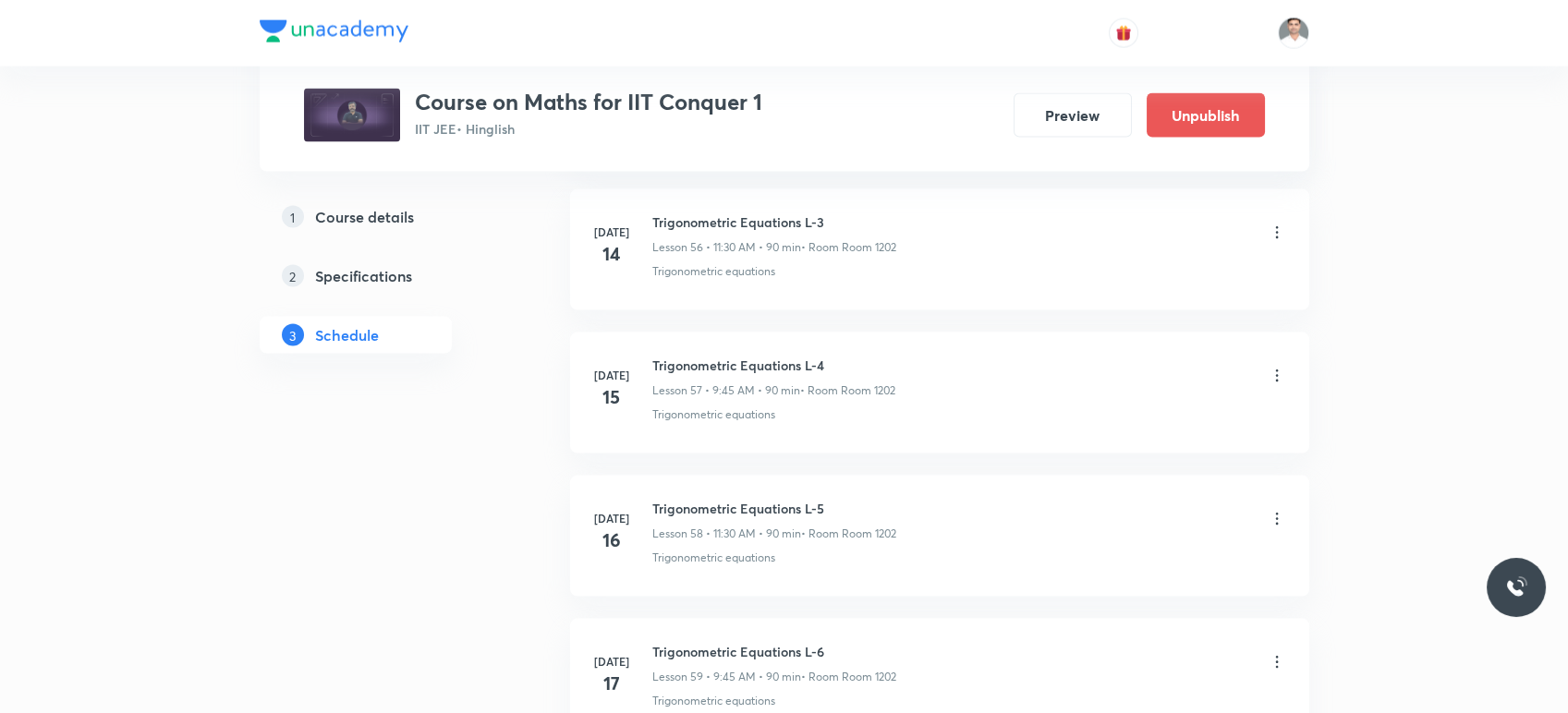 click 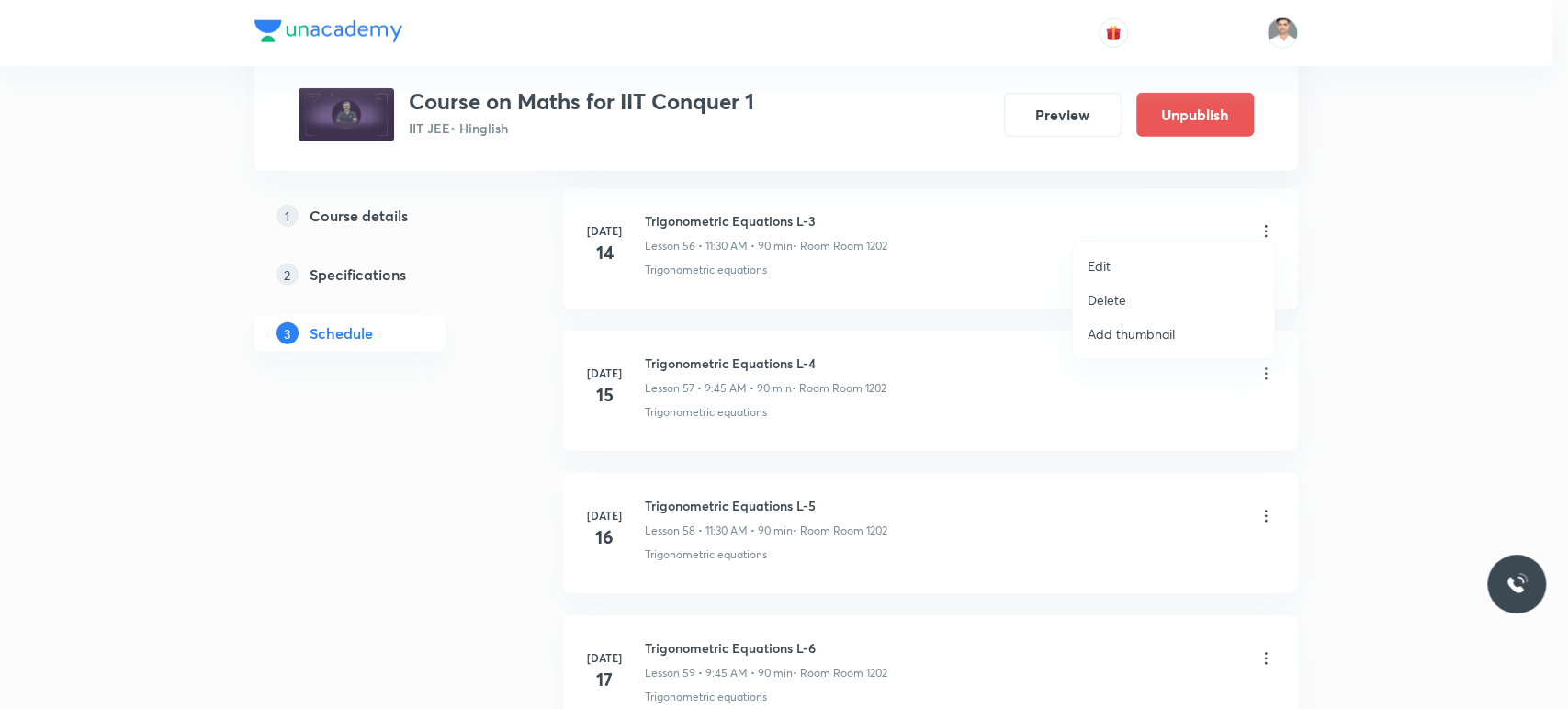 click on "Edit" at bounding box center (1173, 265) 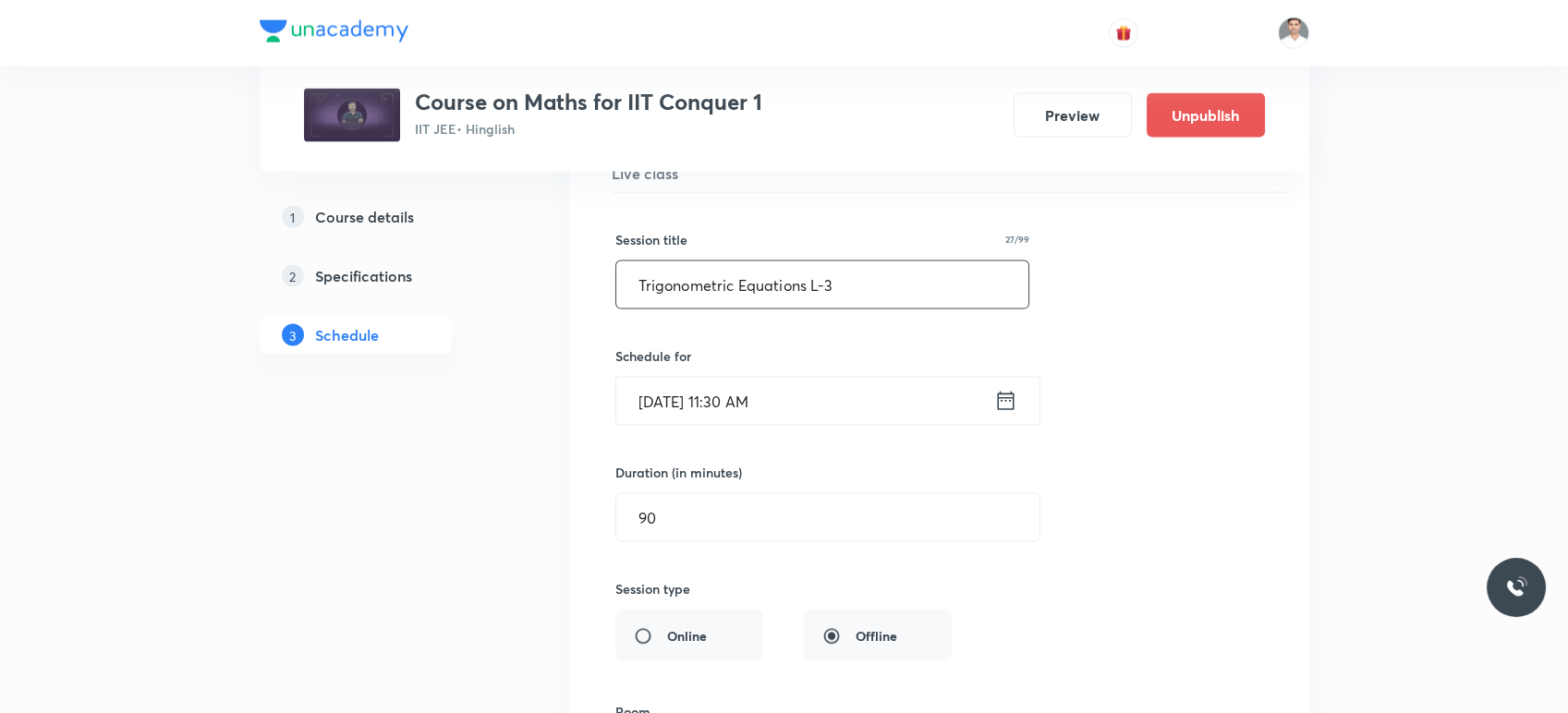 drag, startPoint x: 843, startPoint y: 275, endPoint x: 857, endPoint y: 225, distance: 51.92302 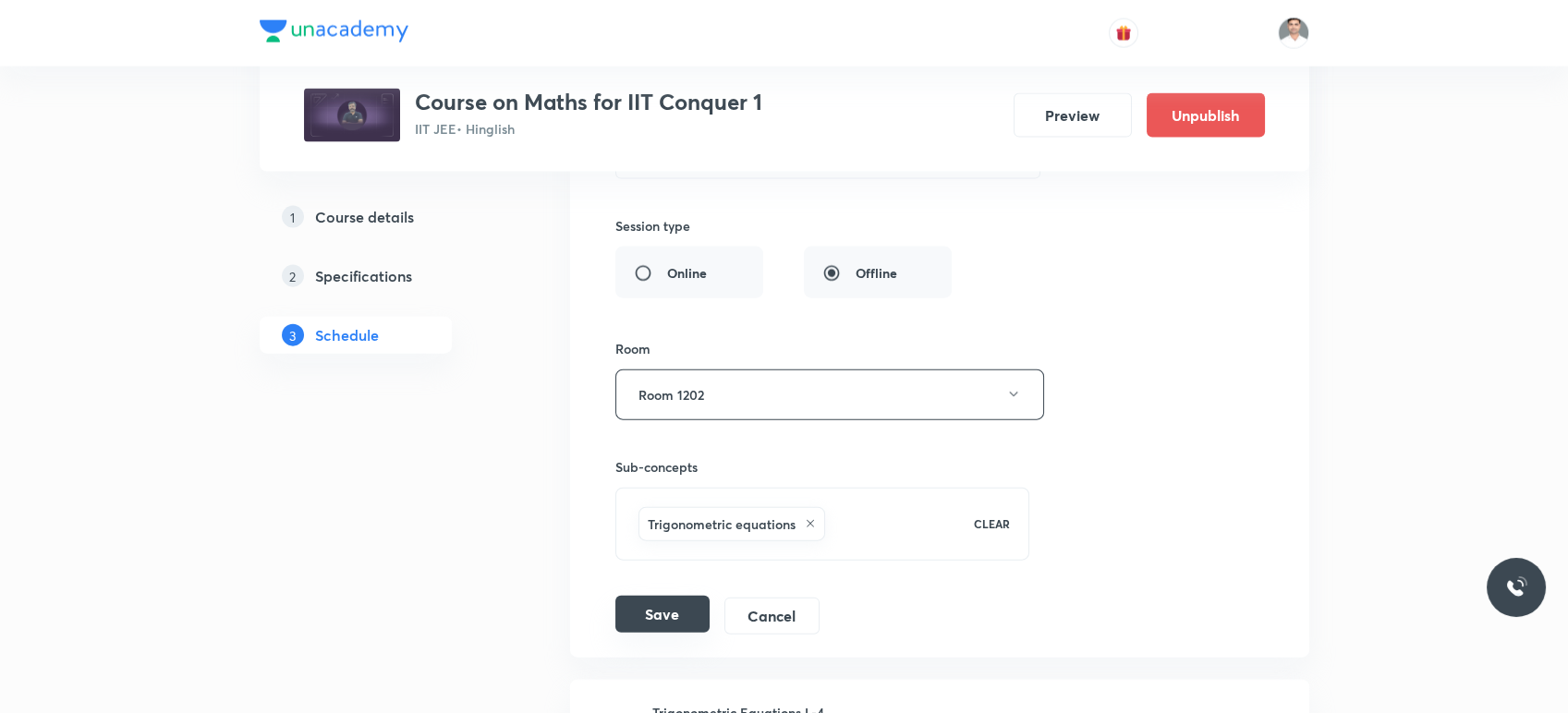 scroll, scrollTop: 8576, scrollLeft: 0, axis: vertical 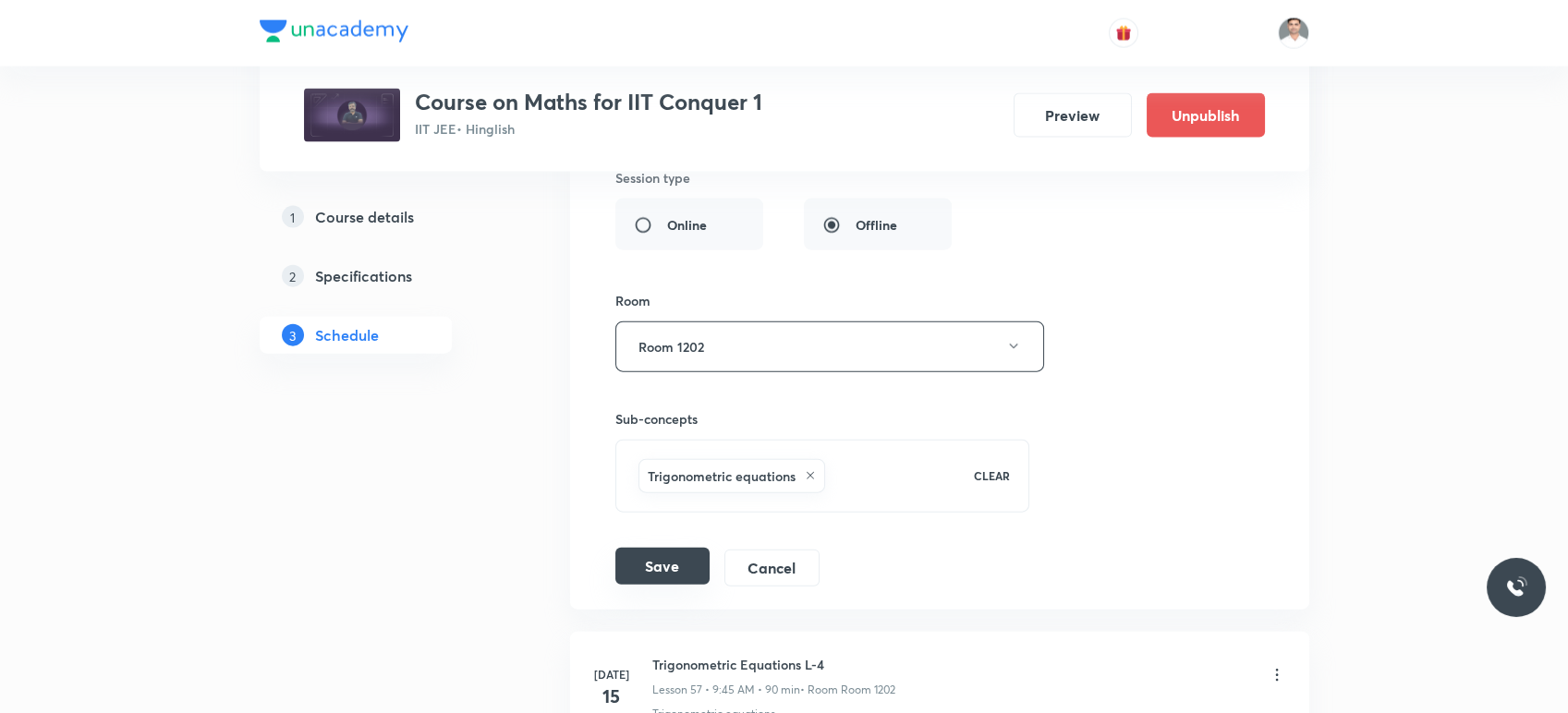 type on "Trigonometric Equations L-4" 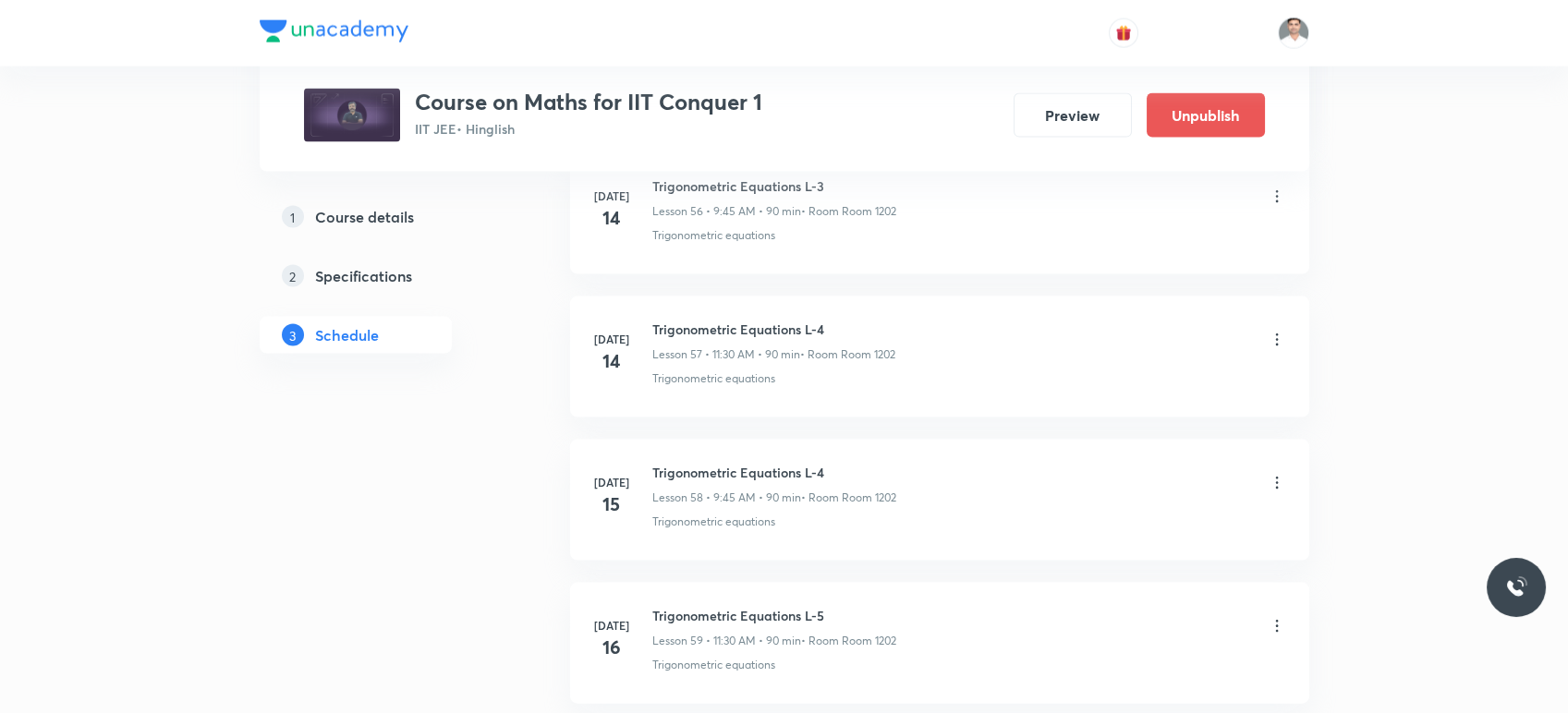 scroll, scrollTop: 8165, scrollLeft: 0, axis: vertical 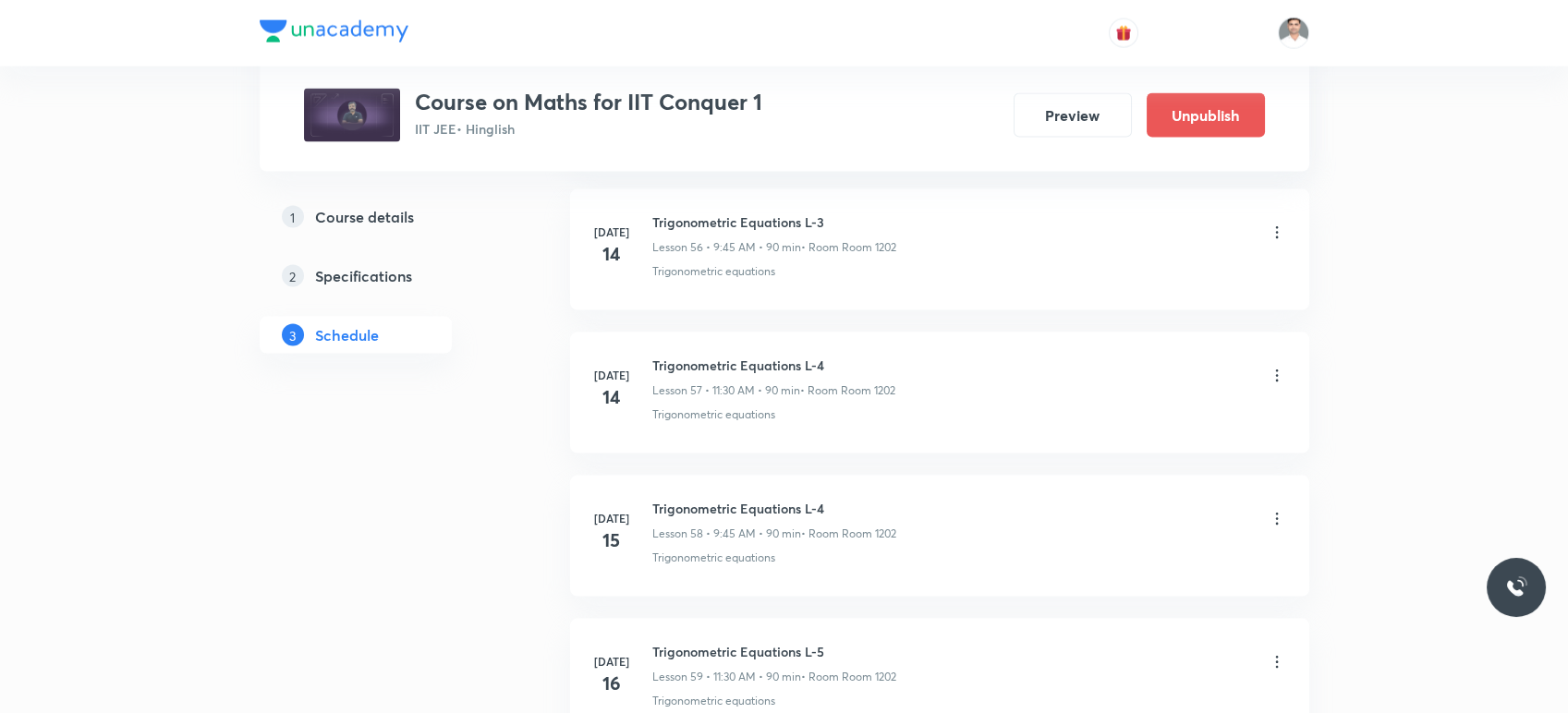 click 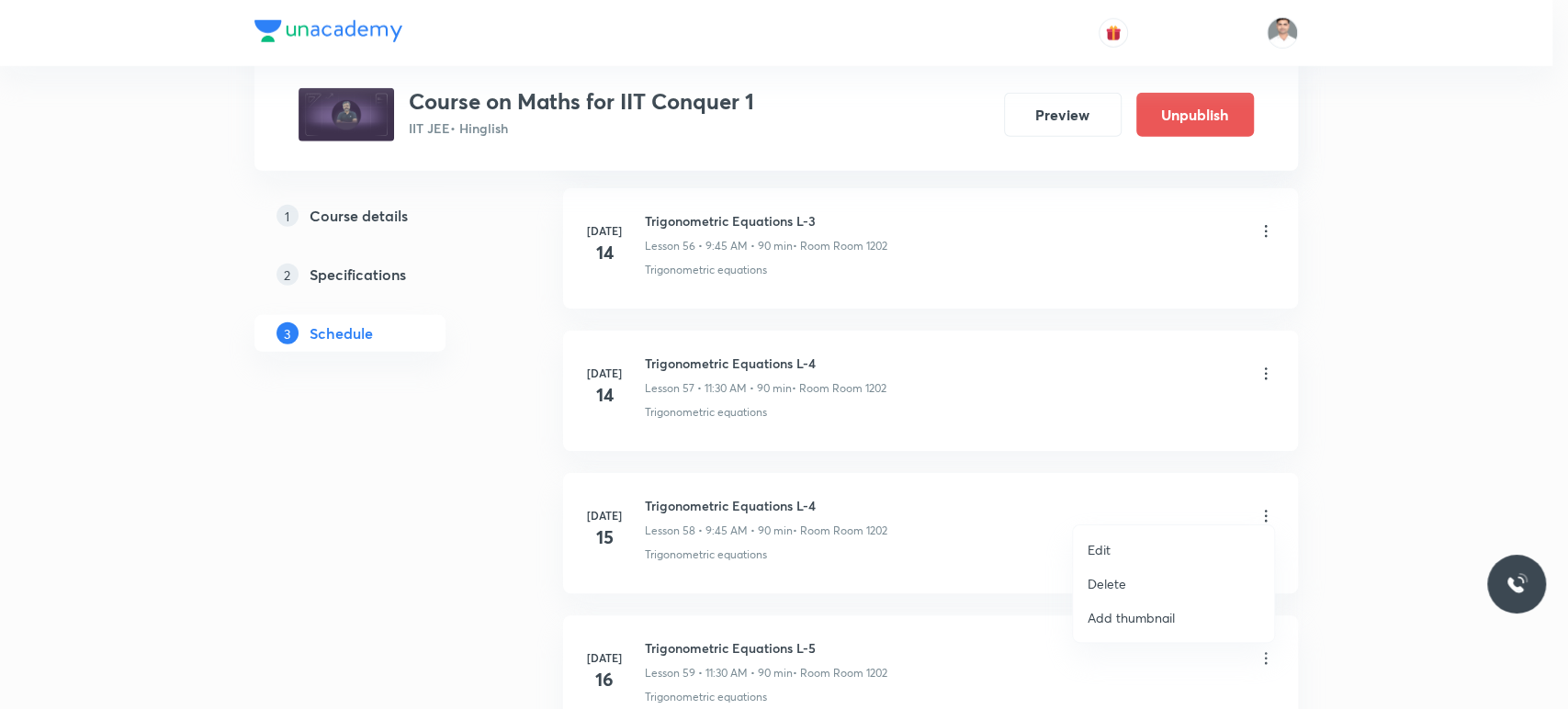 click on "Edit" at bounding box center (1173, 549) 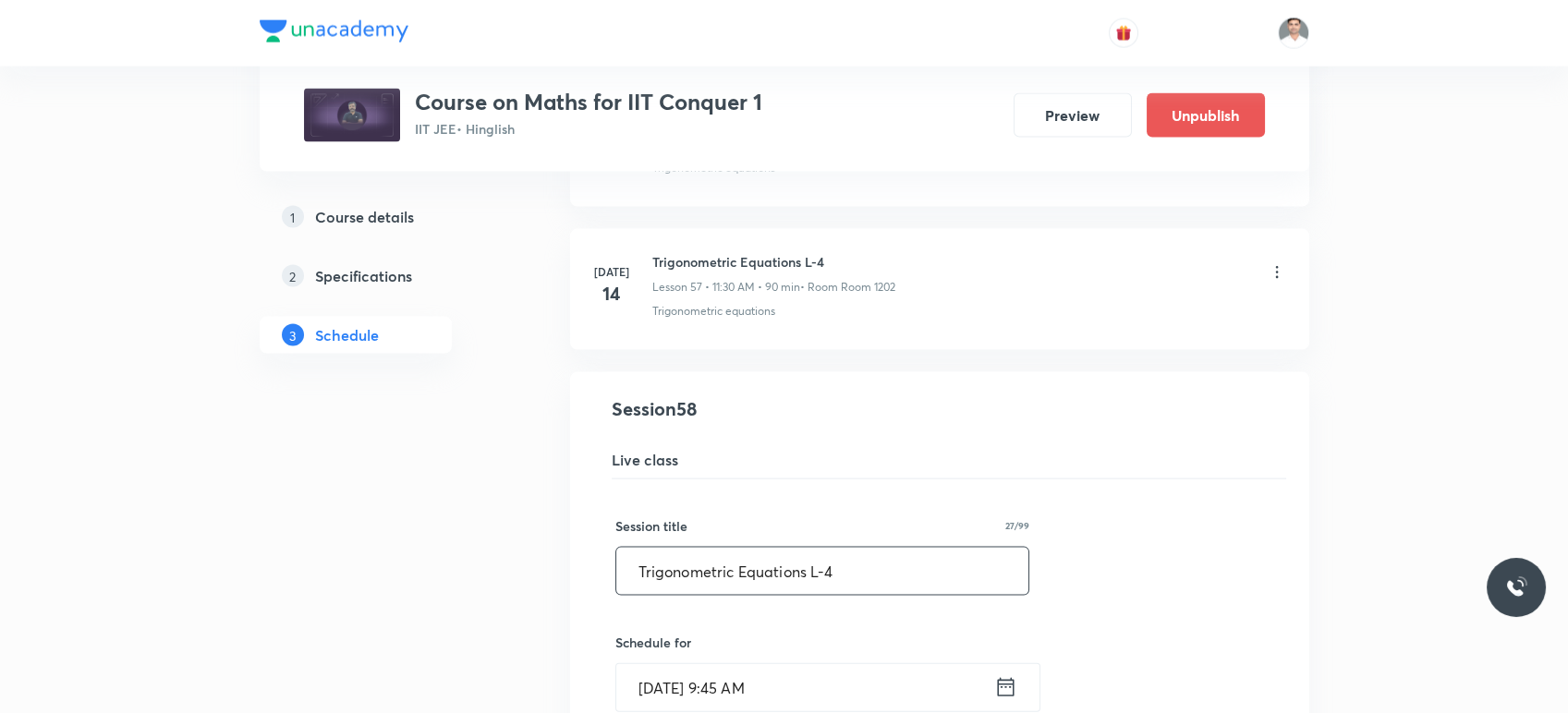 click on "Trigonometric Equations L-4" at bounding box center [822, 571] 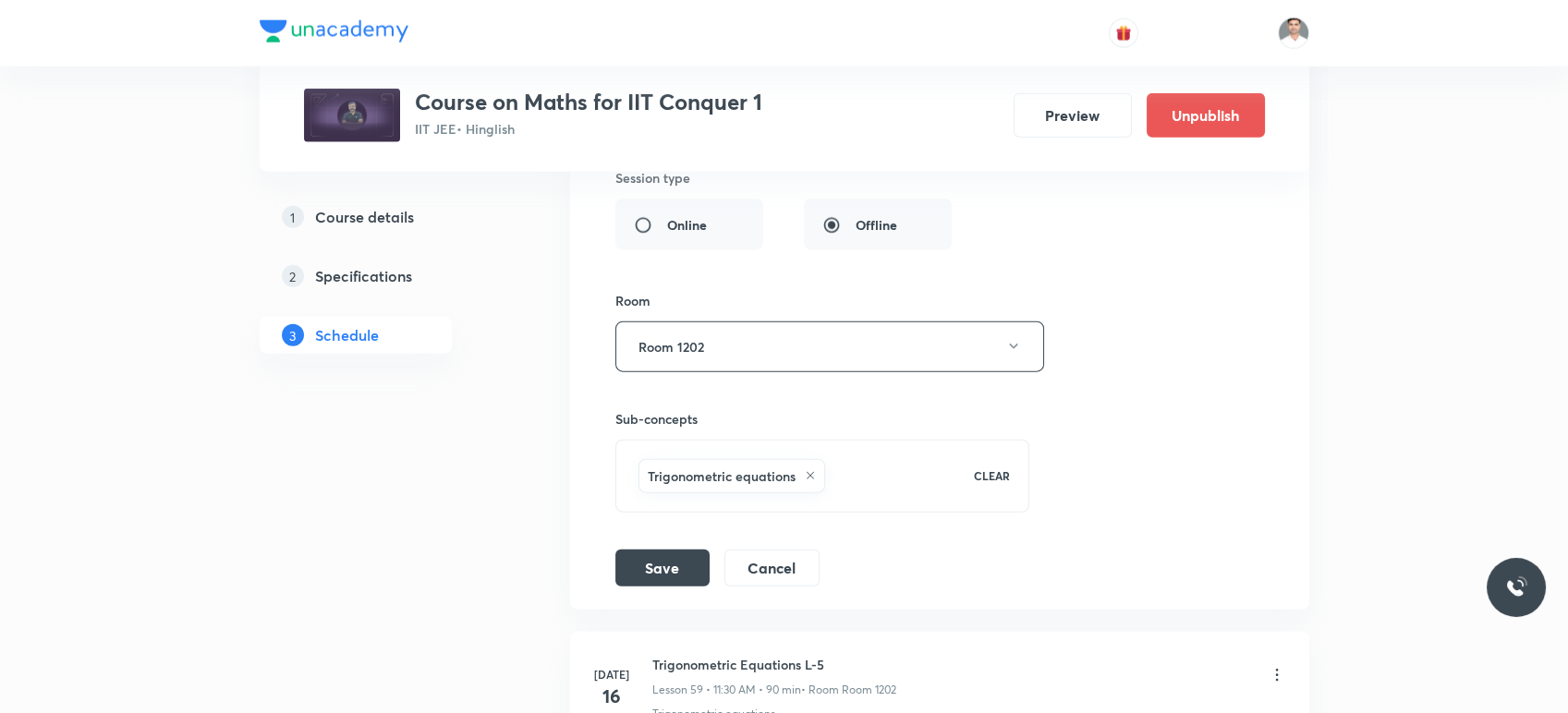 scroll, scrollTop: 8884, scrollLeft: 0, axis: vertical 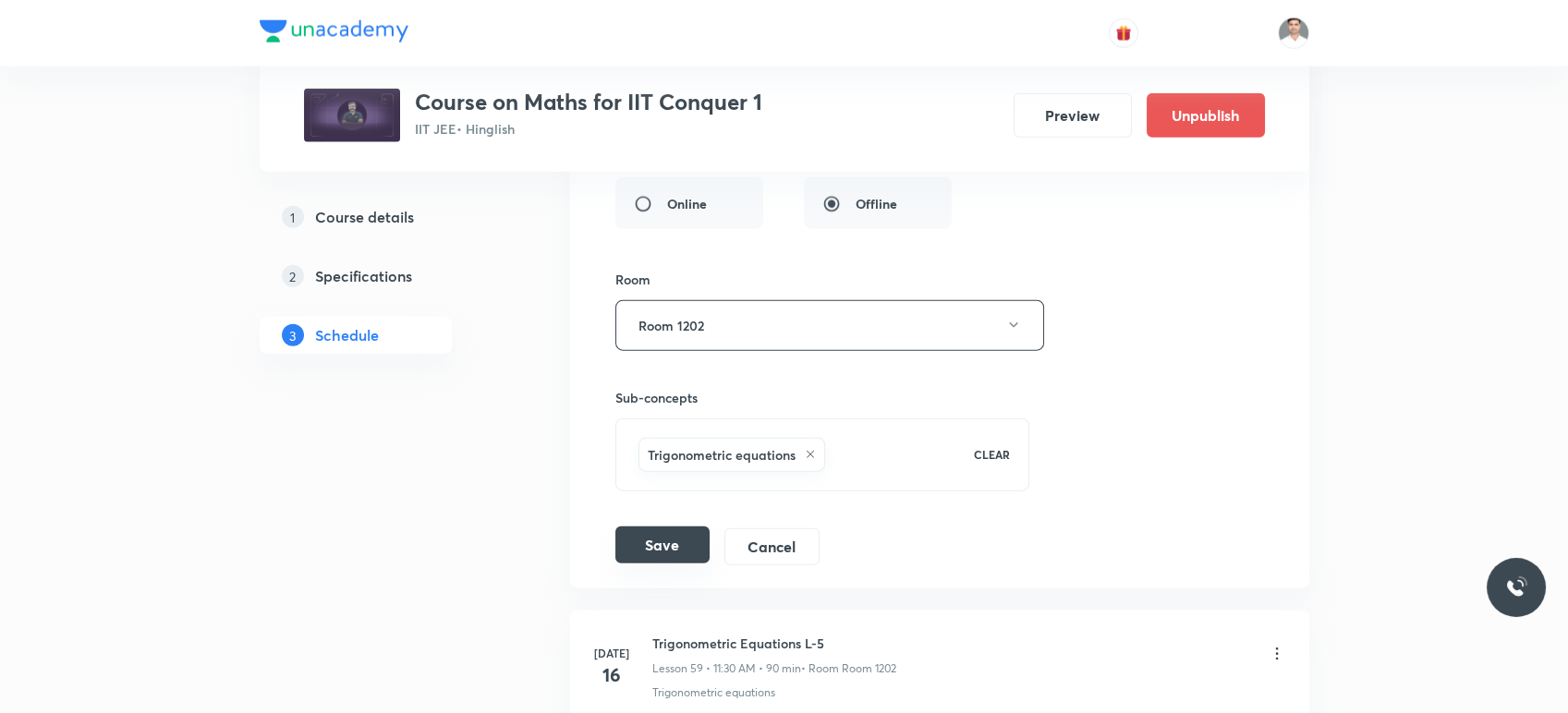 type on "Trigonometric Equations L-5" 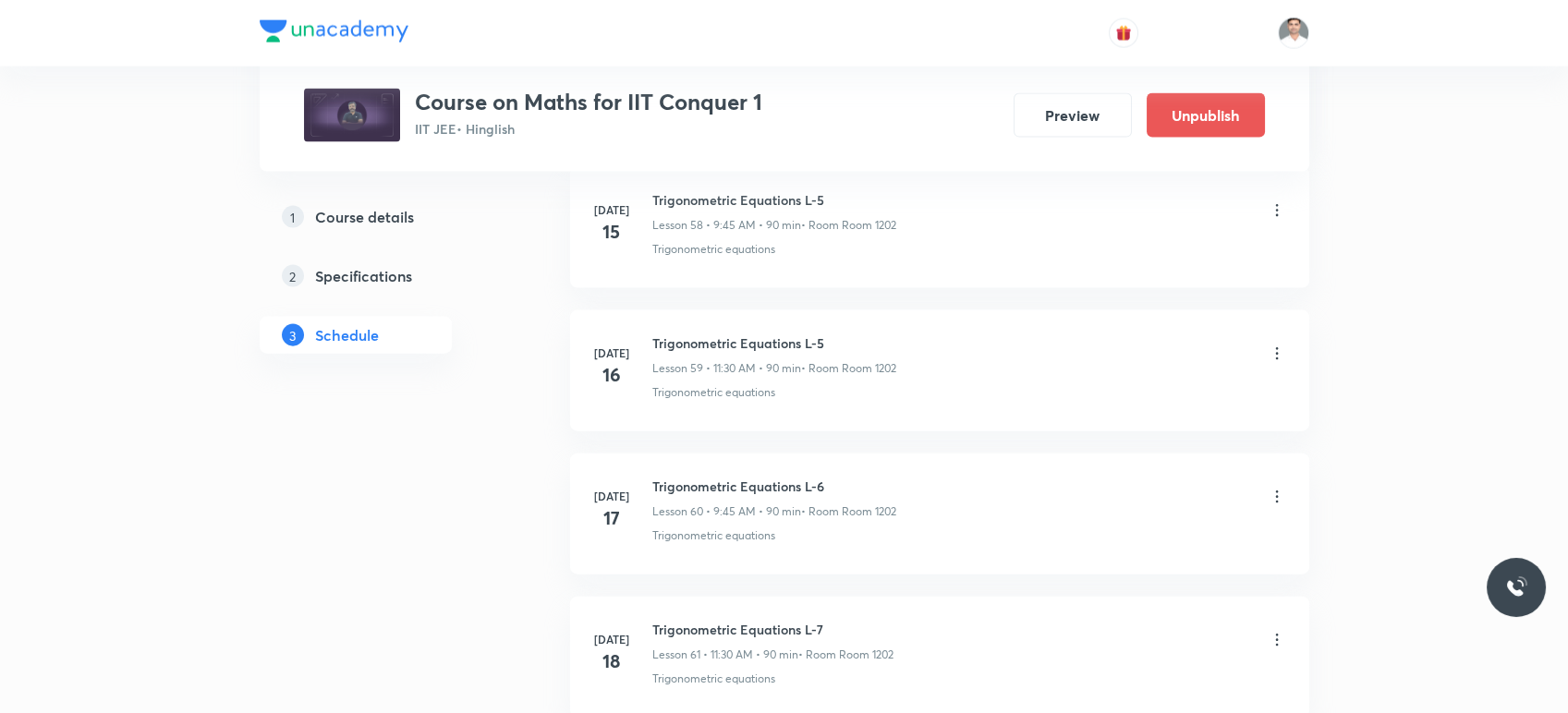scroll, scrollTop: 8371, scrollLeft: 0, axis: vertical 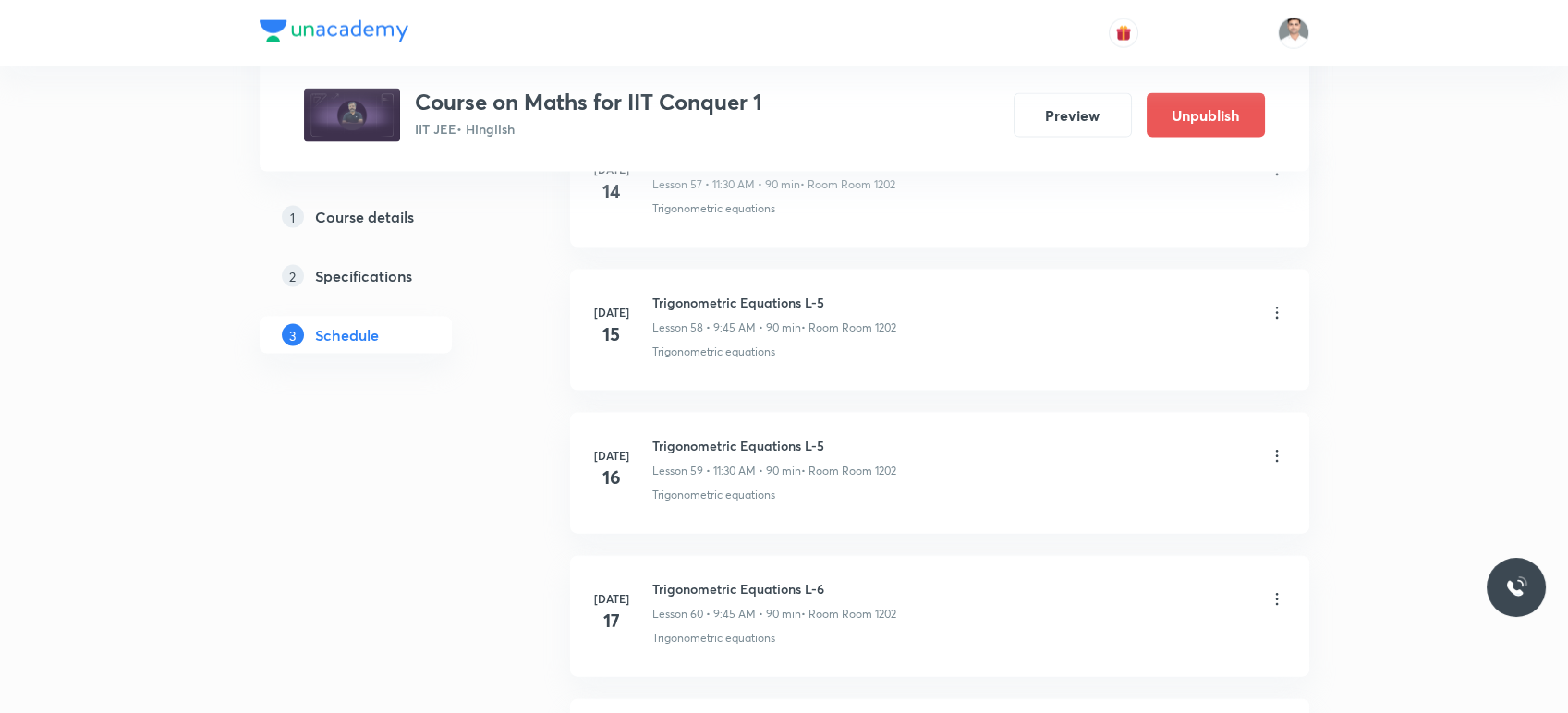 click 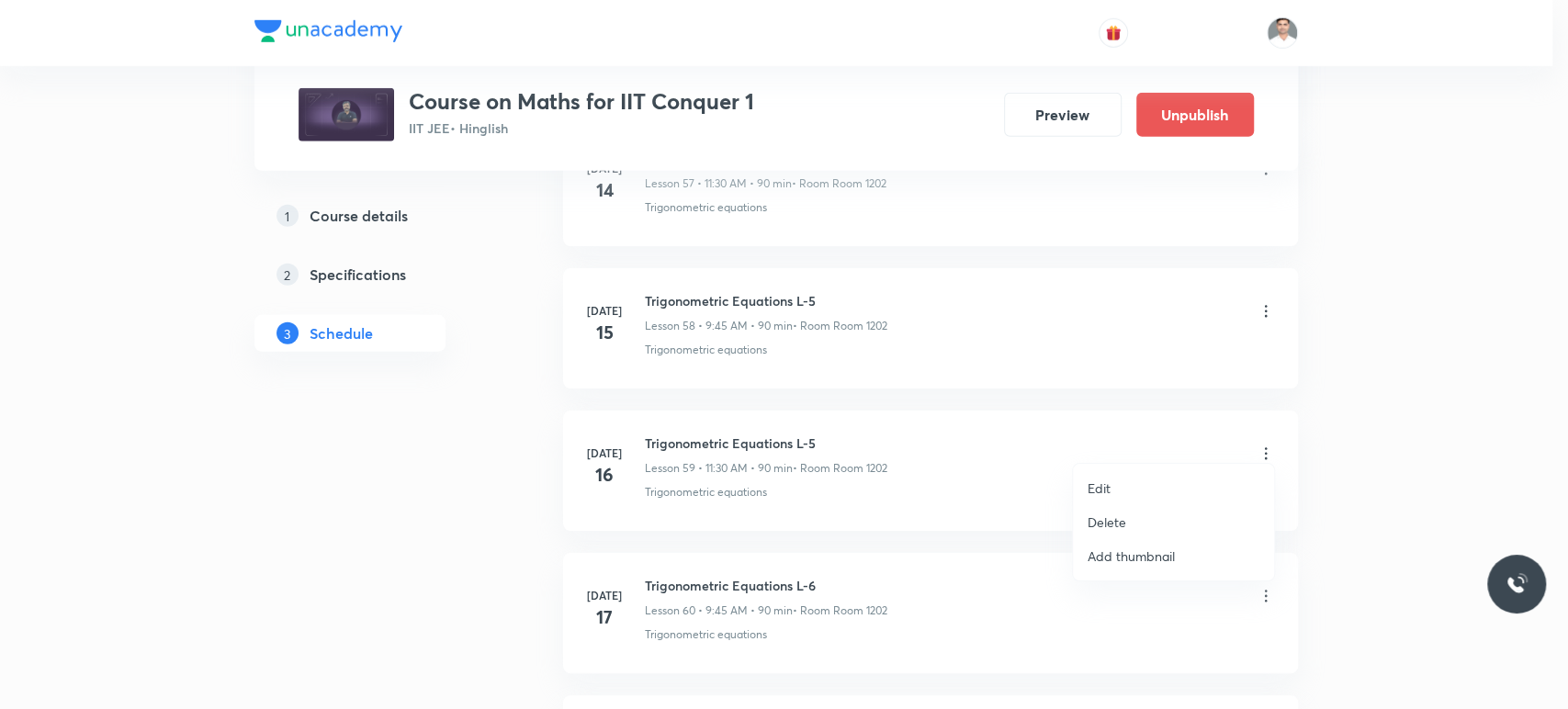click on "Edit" at bounding box center (1099, 488) 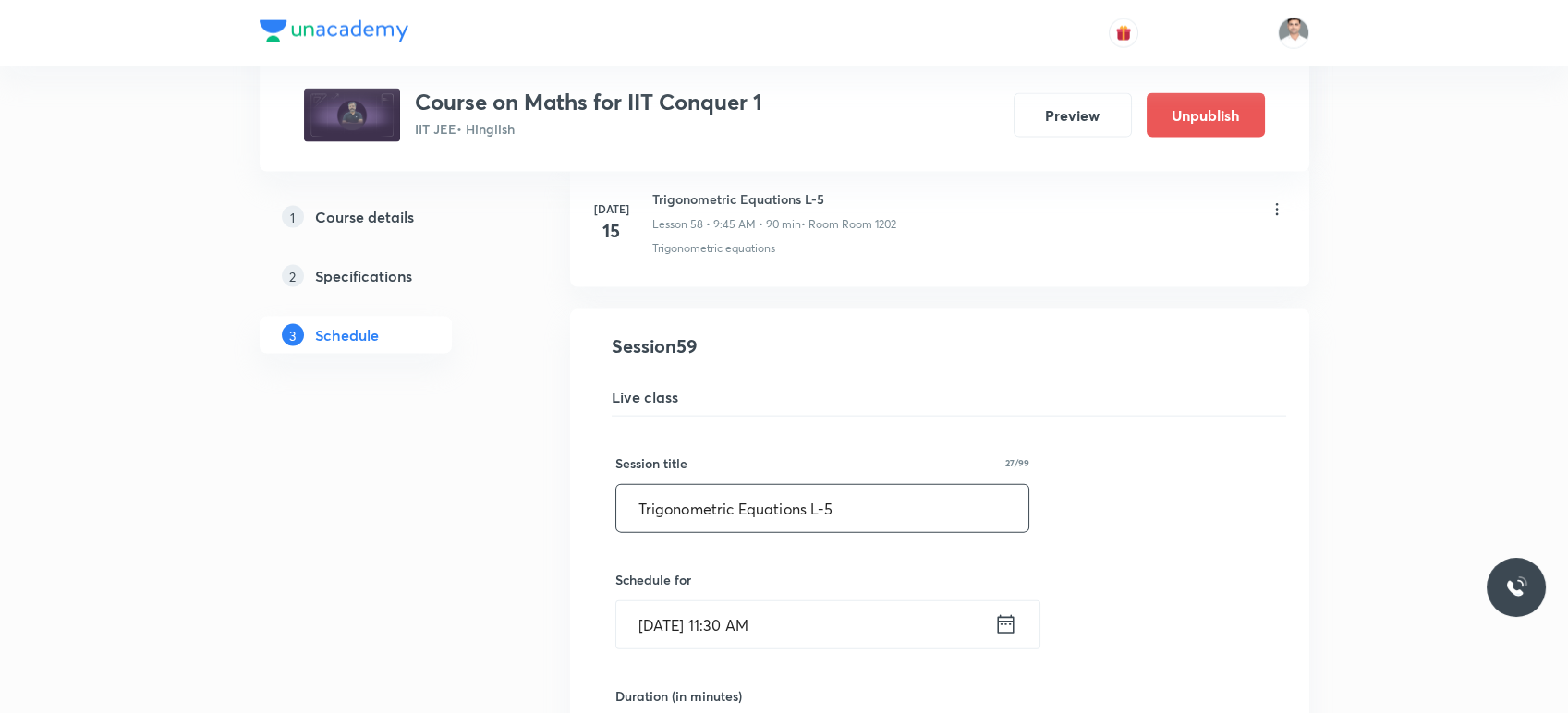click on "Trigonometric Equations L-5" at bounding box center [822, 508] 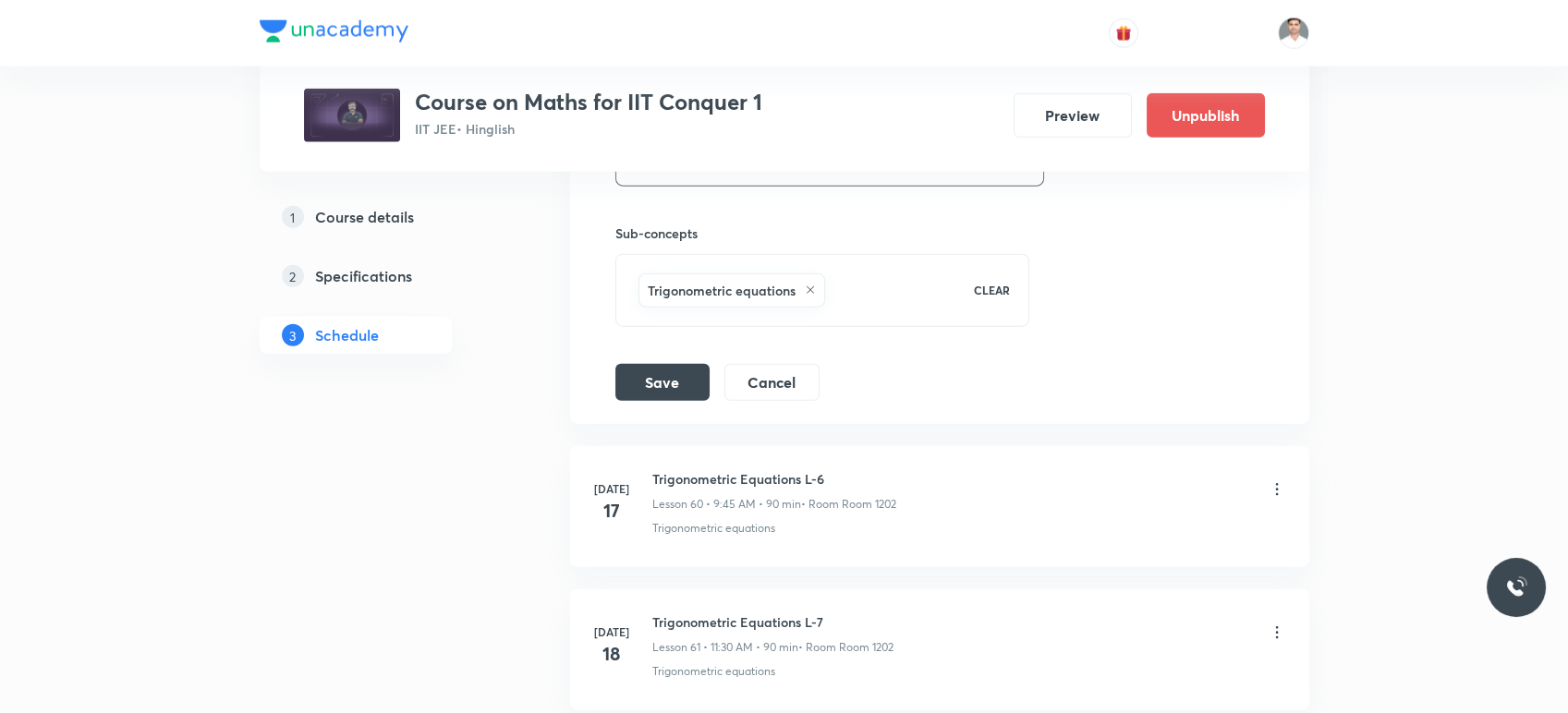 scroll, scrollTop: 9191, scrollLeft: 0, axis: vertical 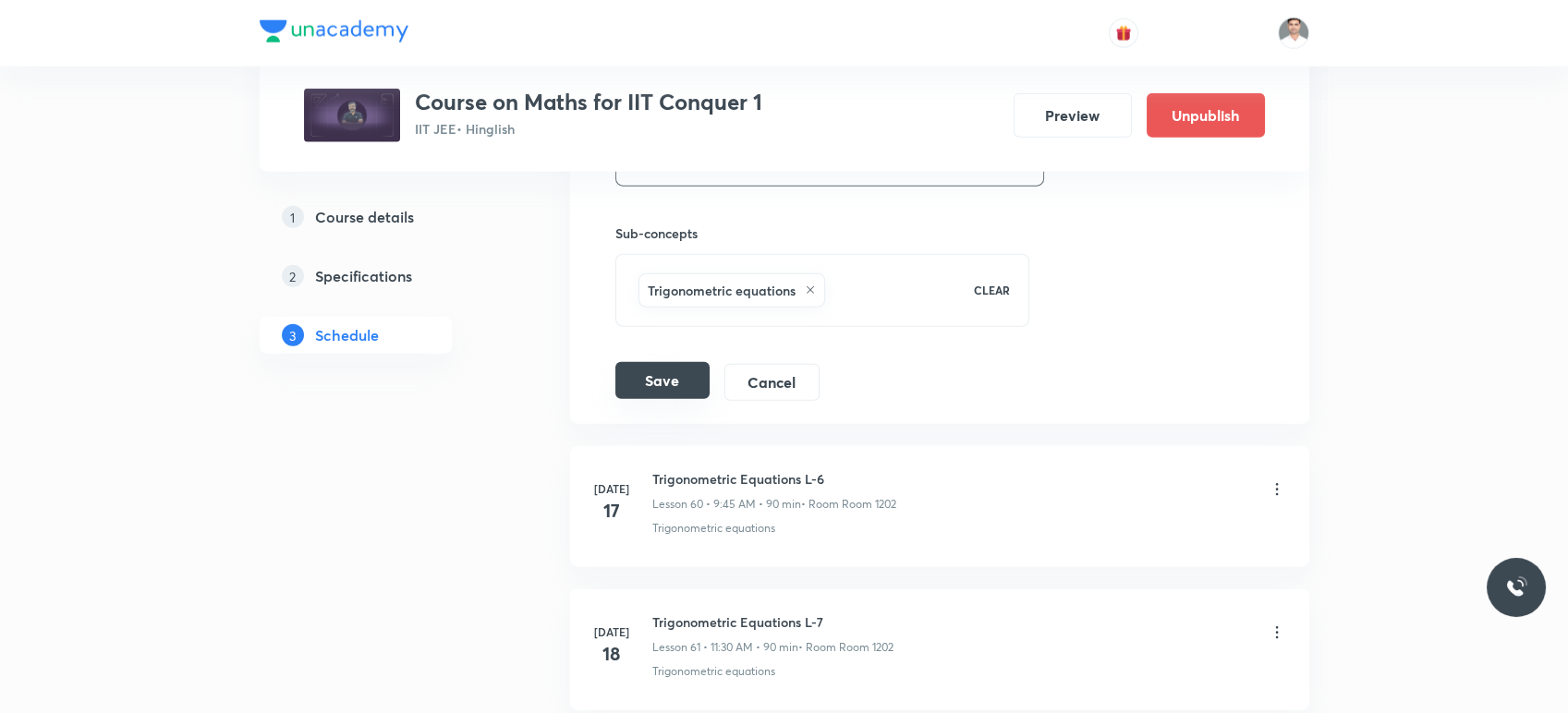 click on "Save" at bounding box center [662, 381] 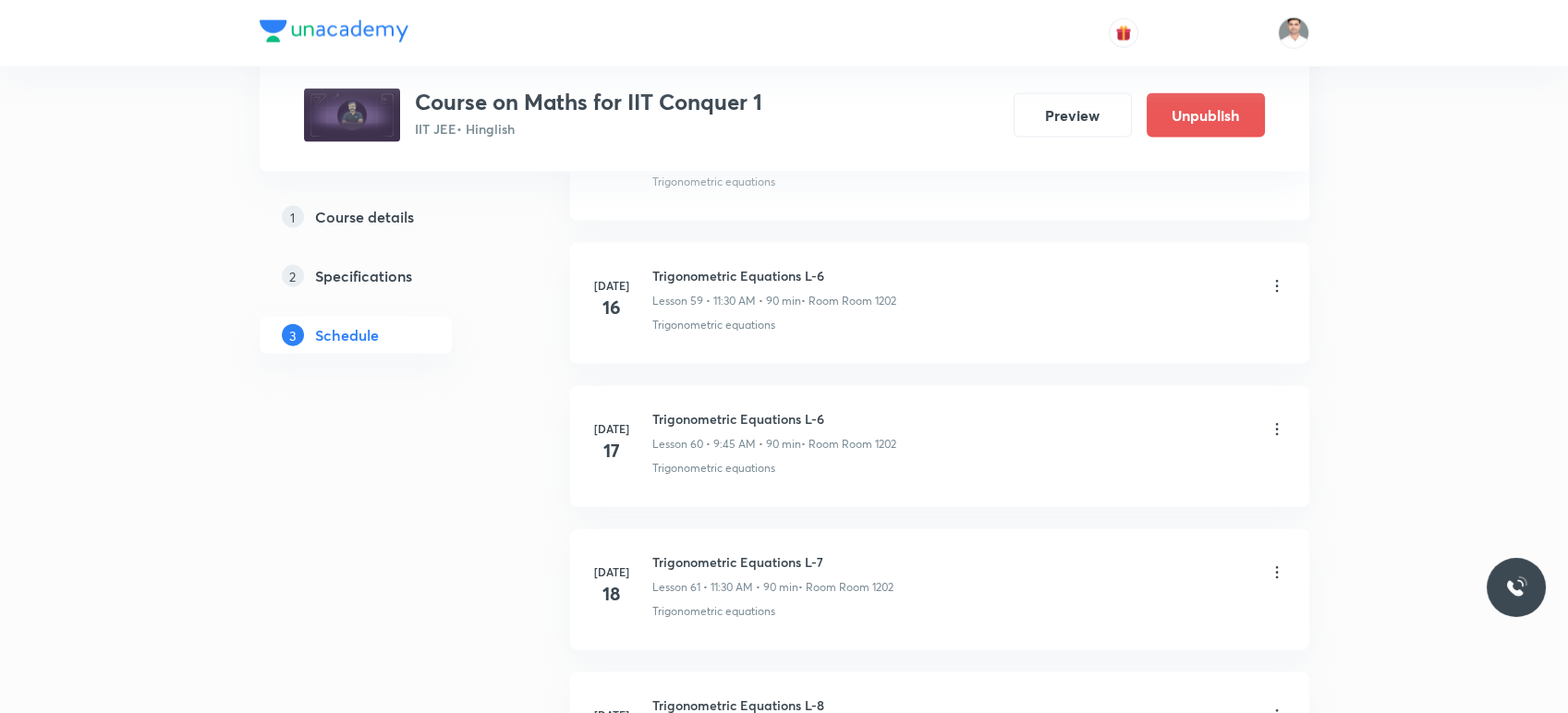 scroll, scrollTop: 8576, scrollLeft: 0, axis: vertical 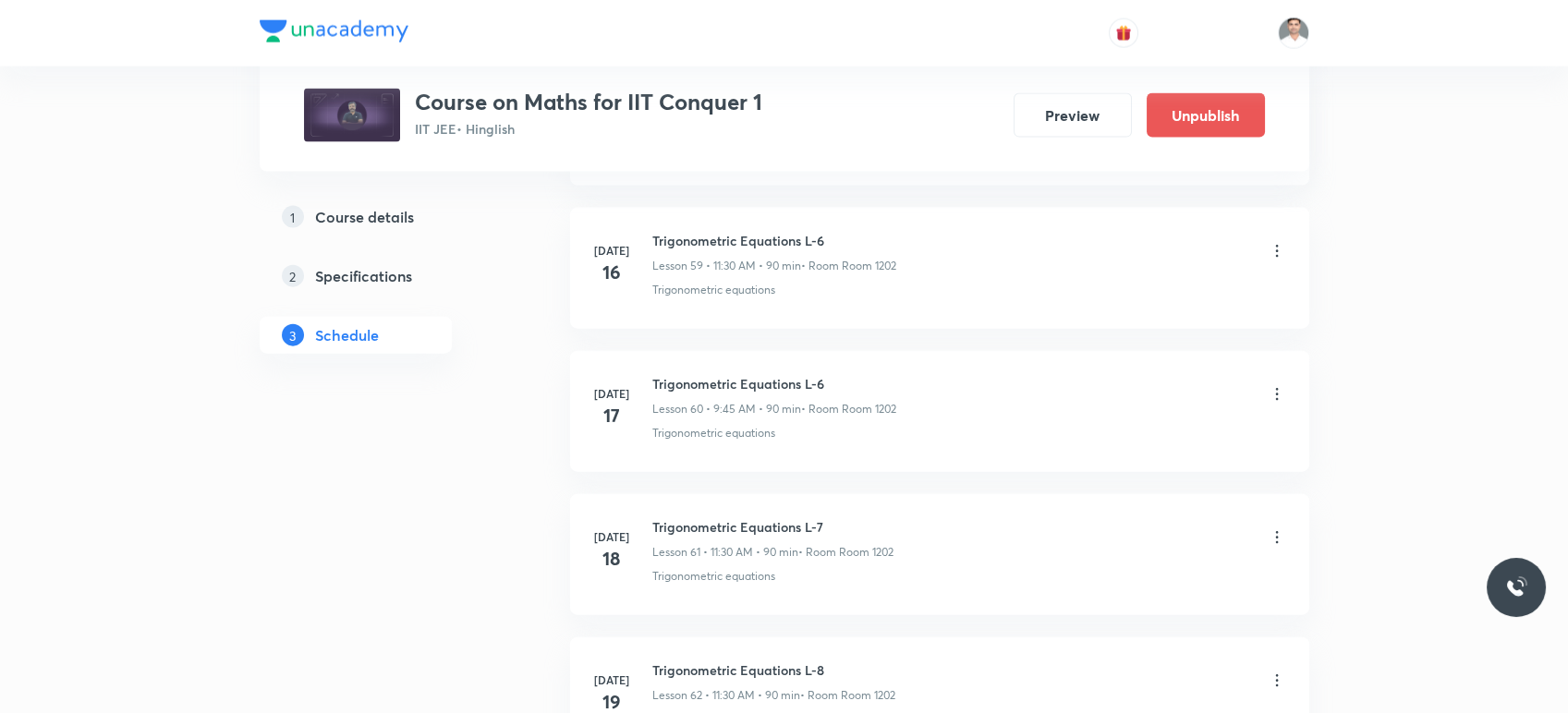 click 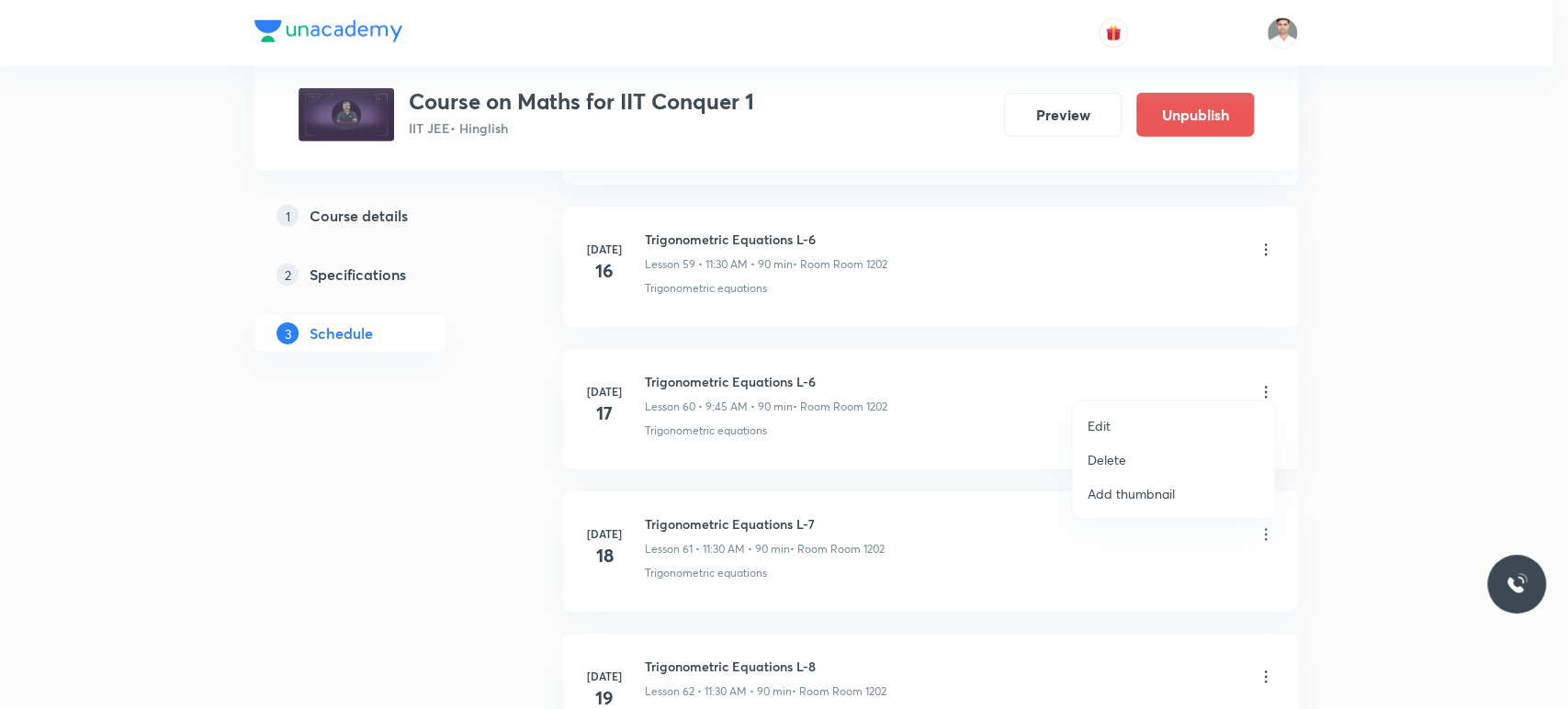 click on "Edit" at bounding box center [1099, 425] 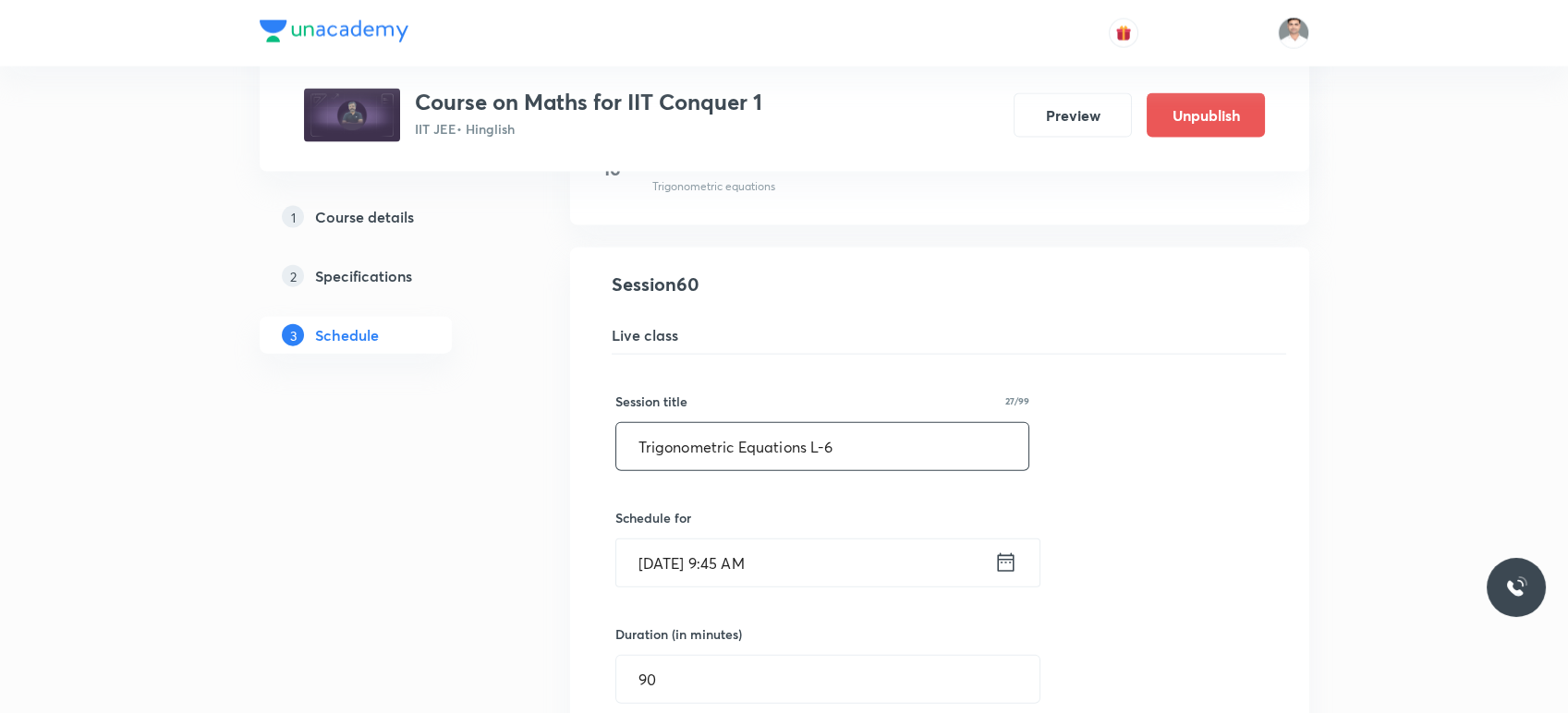 click on "Trigonometric Equations L-6" at bounding box center [822, 446] 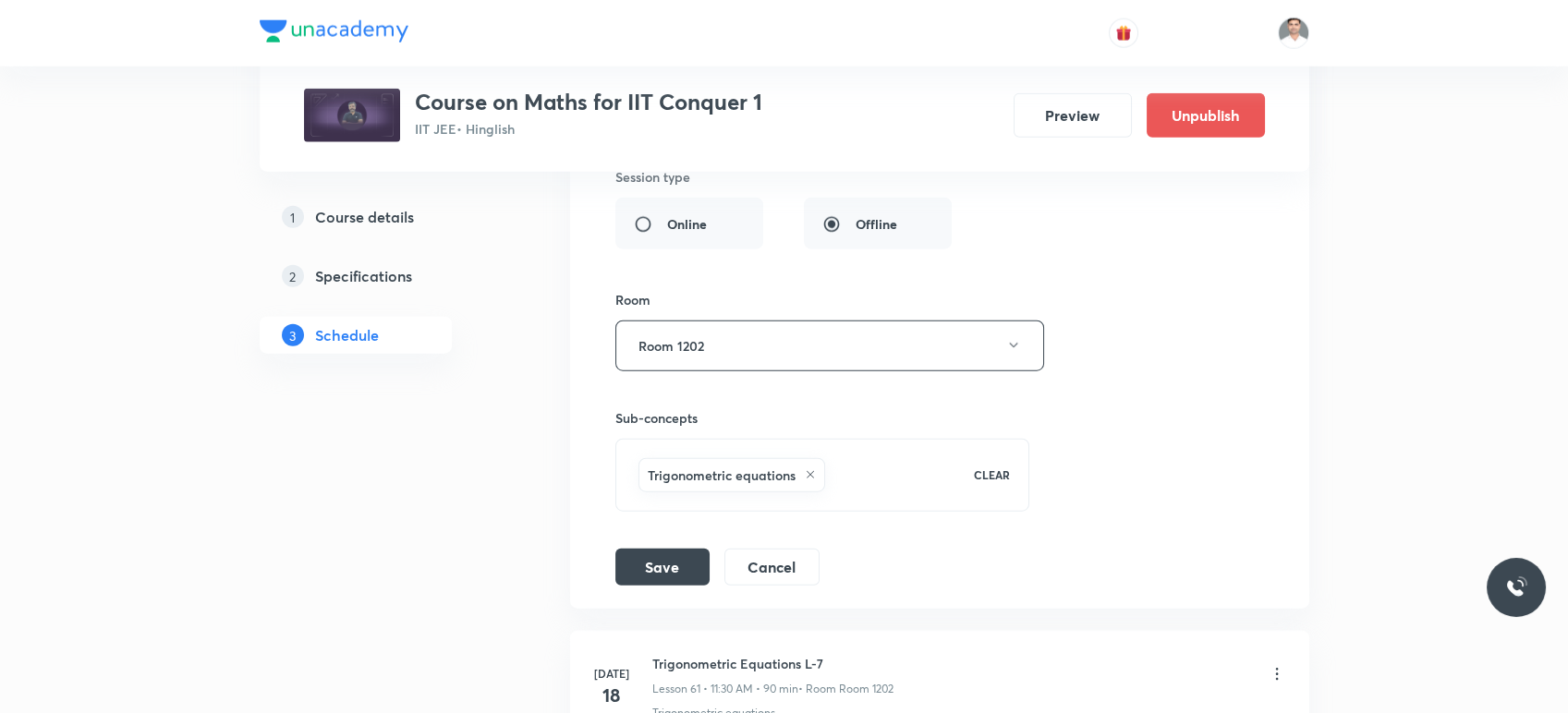 scroll, scrollTop: 9191, scrollLeft: 0, axis: vertical 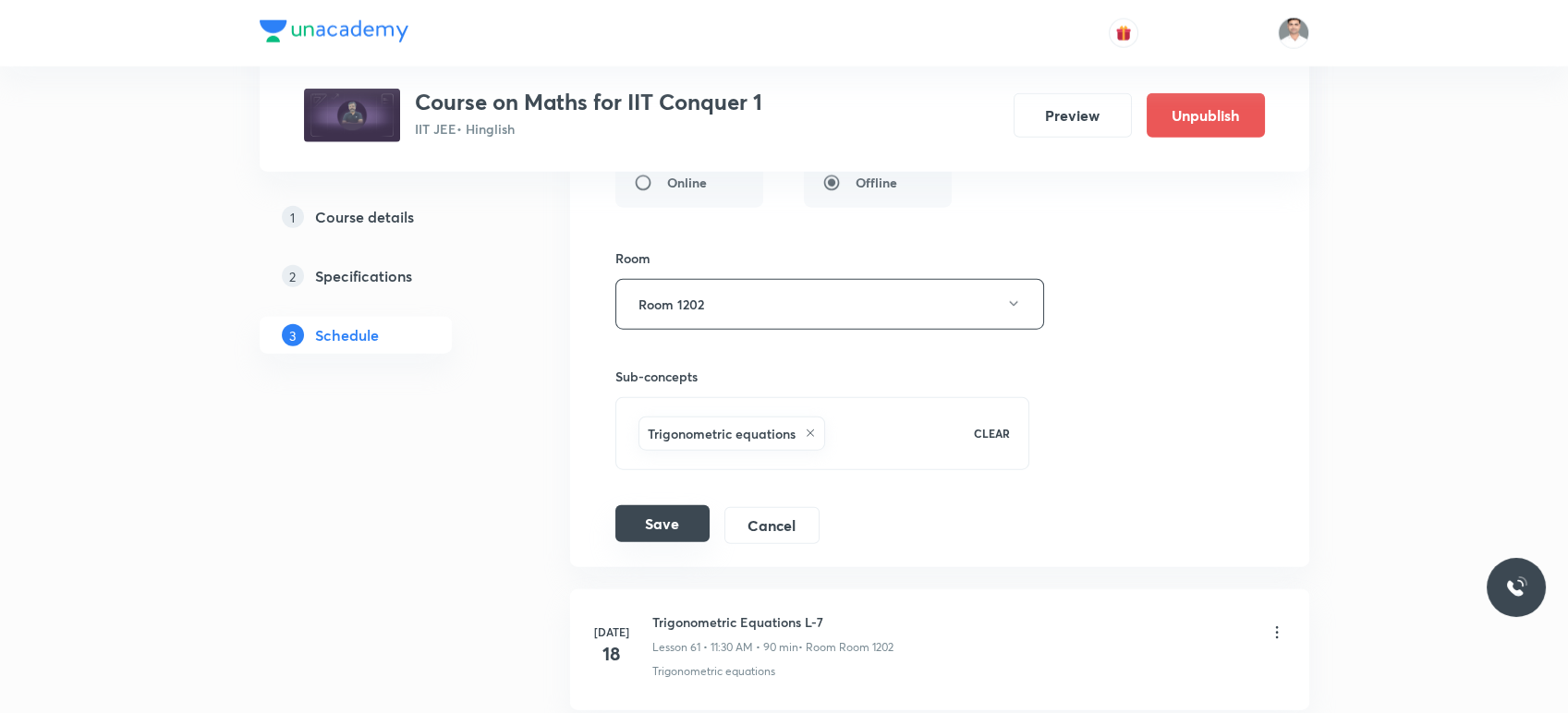 type on "Trigonometric Equations L-7" 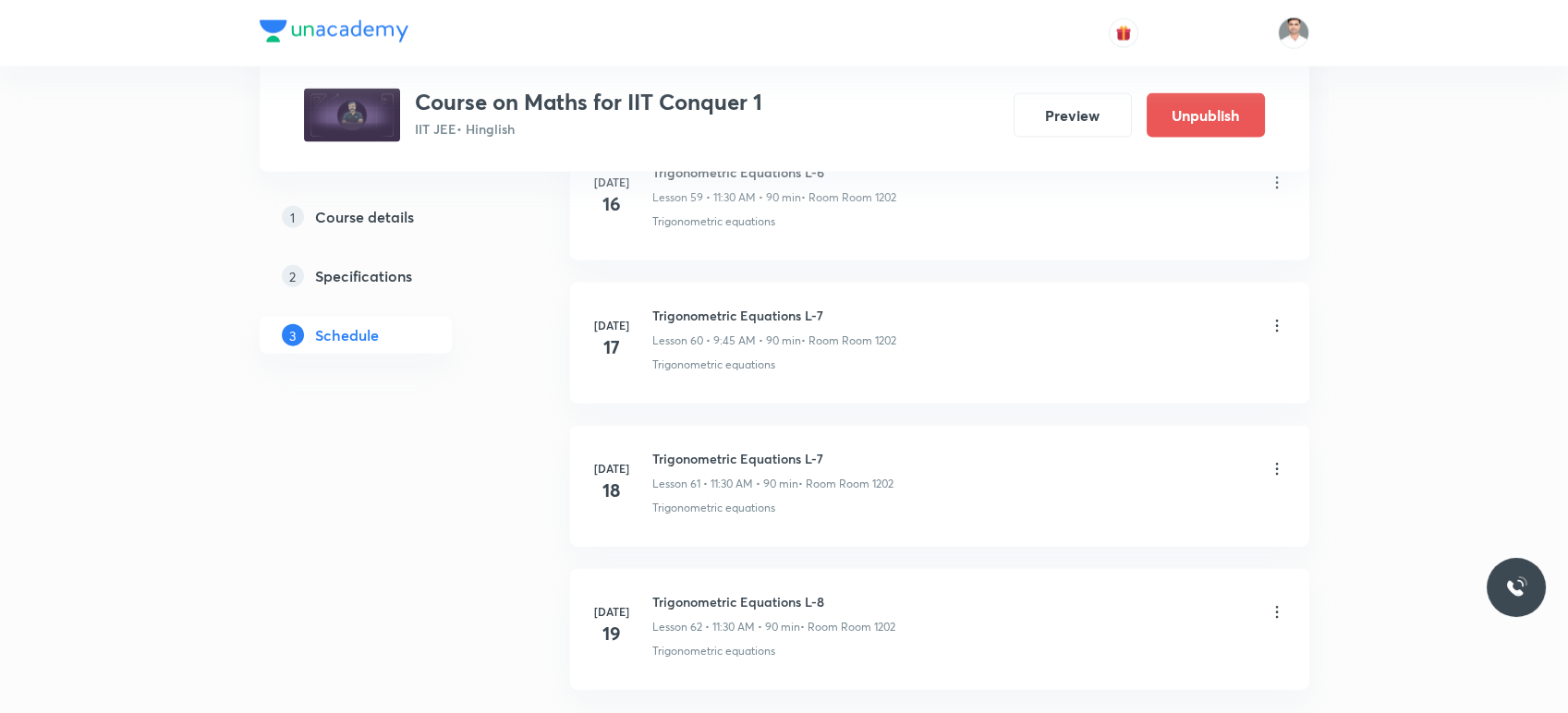 scroll, scrollTop: 8679, scrollLeft: 0, axis: vertical 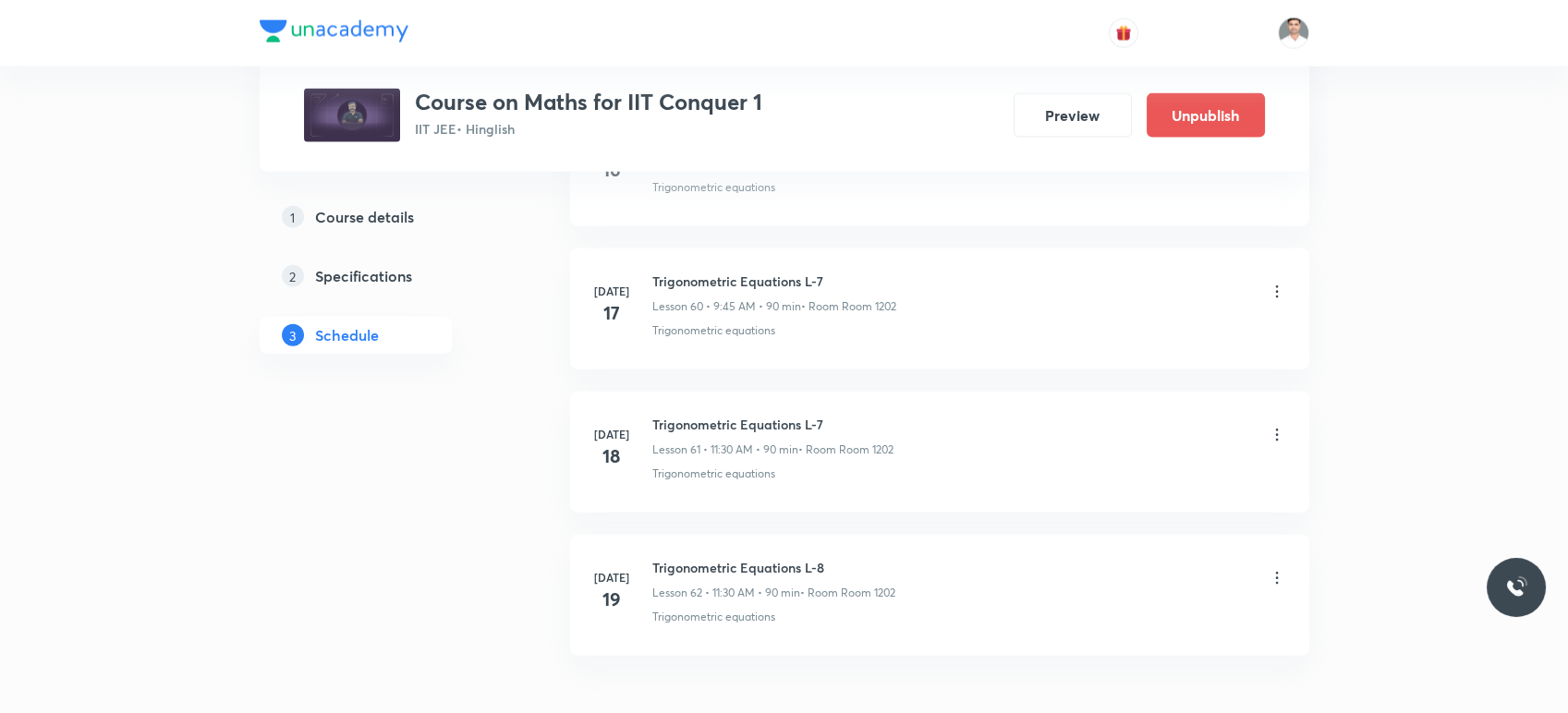 click 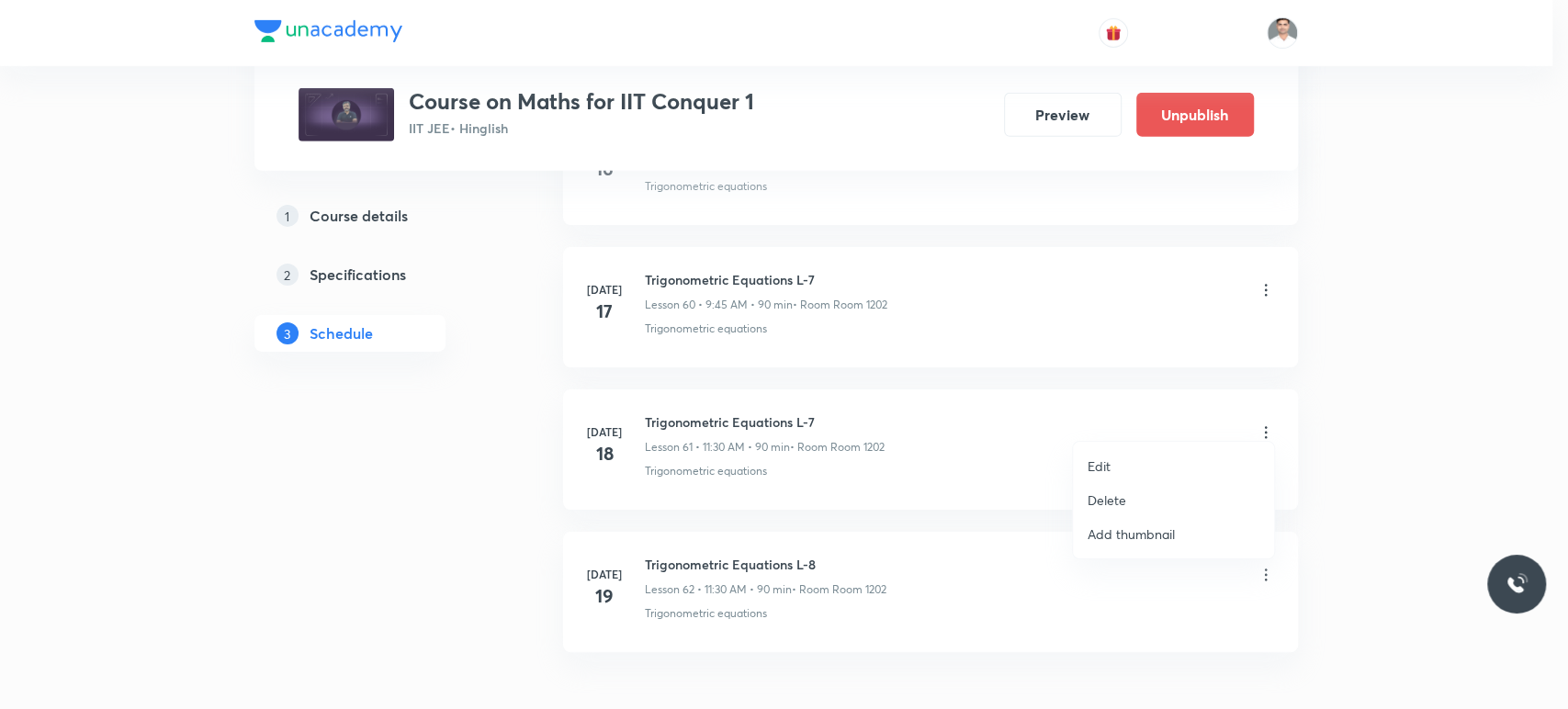 click on "Edit" at bounding box center [1173, 466] 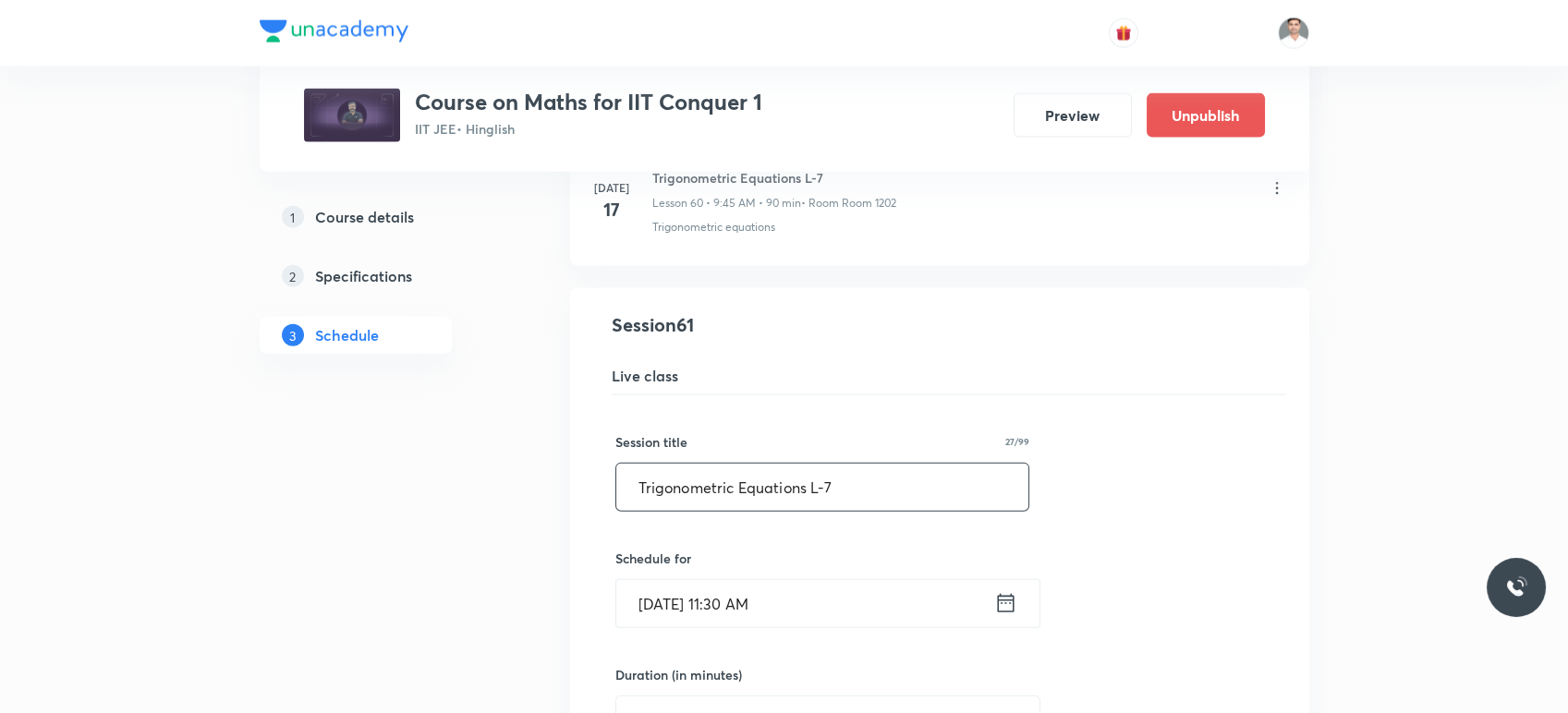 click on "Trigonometric Equations L-7" at bounding box center (822, 487) 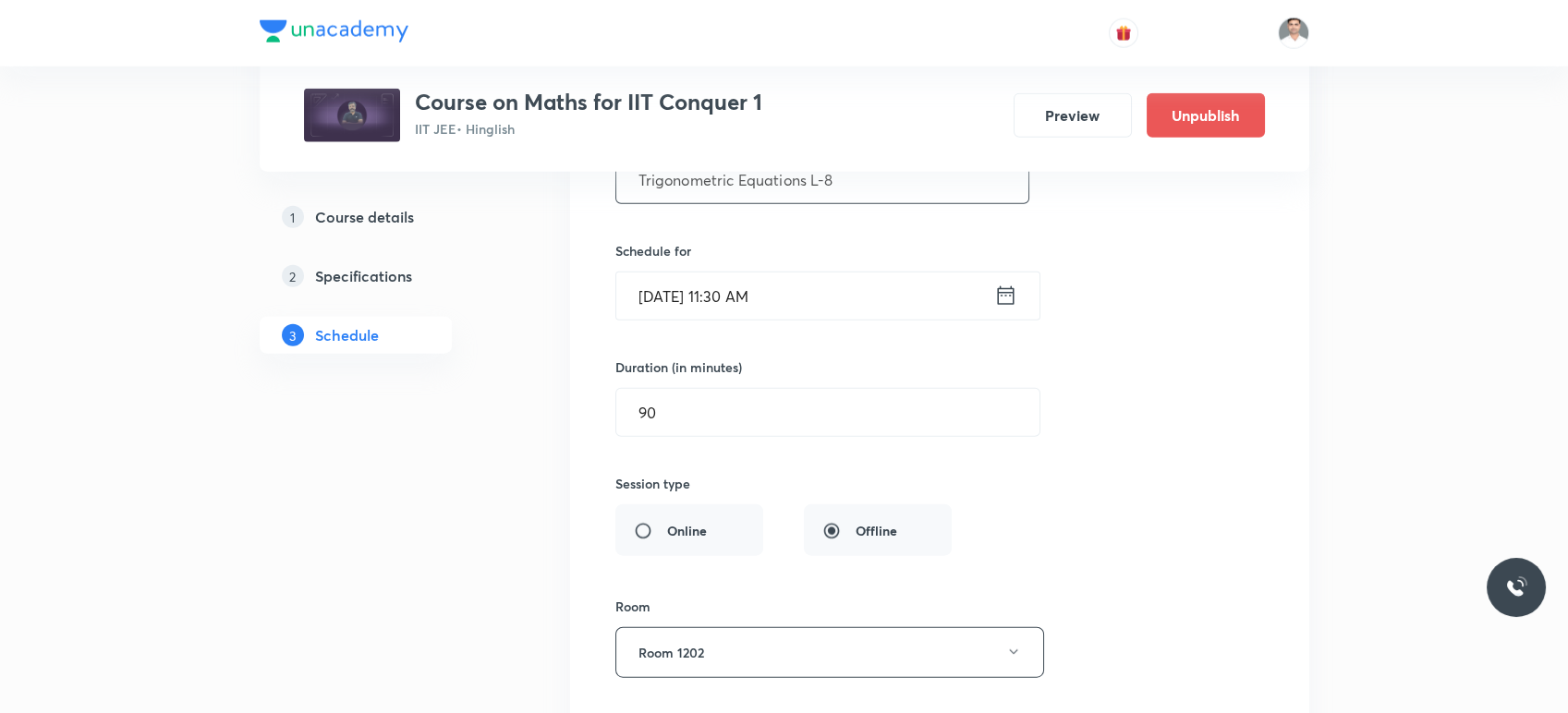 scroll, scrollTop: 9191, scrollLeft: 0, axis: vertical 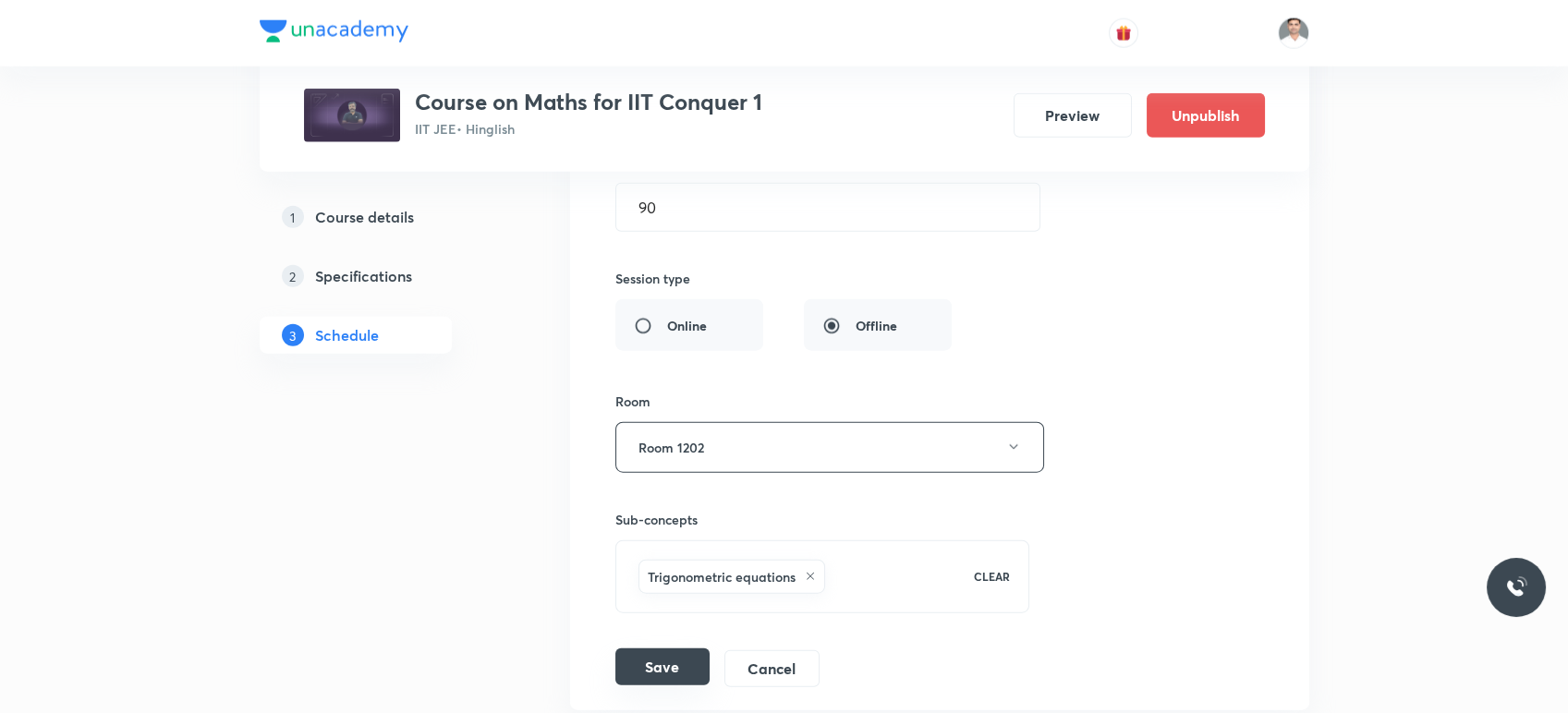 type on "Trigonometric Equations L-8" 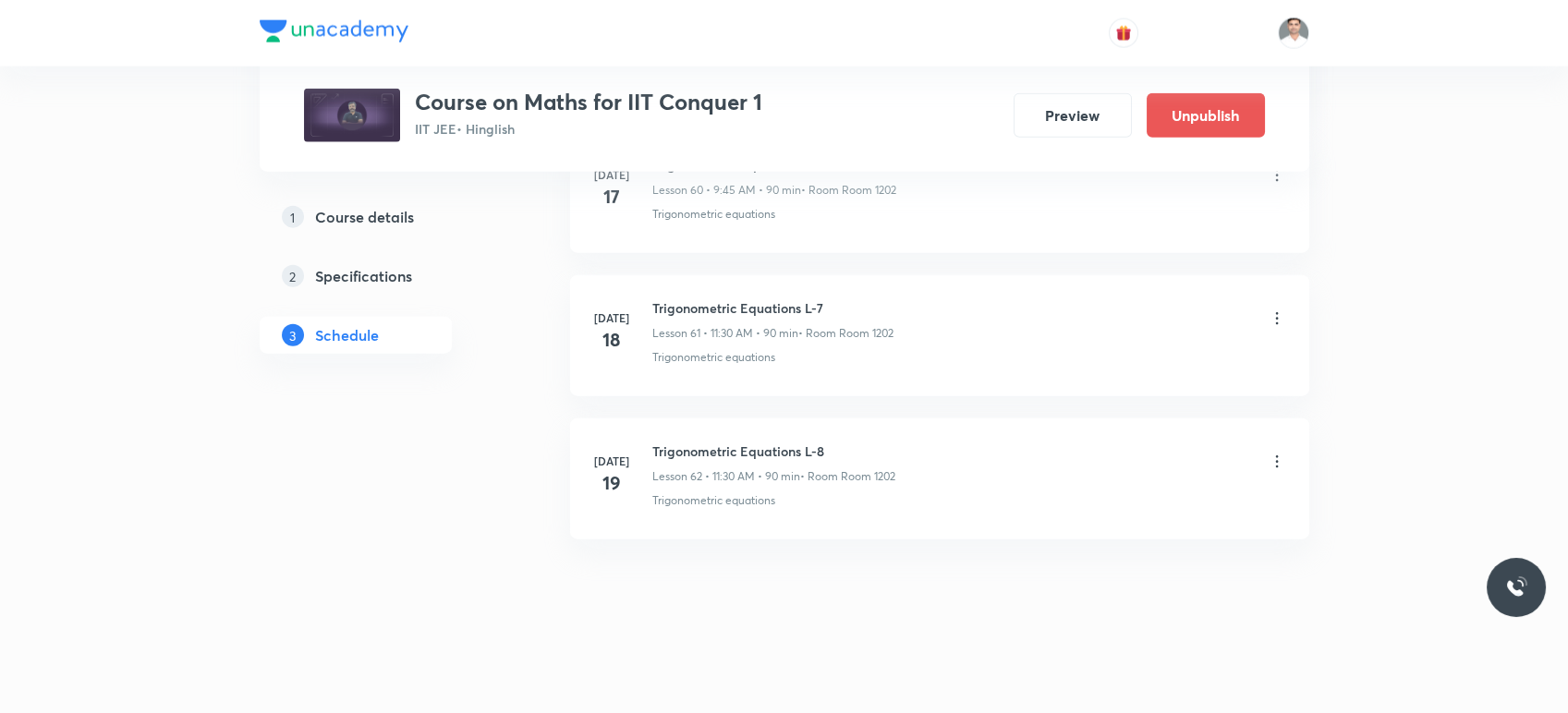 scroll, scrollTop: 8781, scrollLeft: 0, axis: vertical 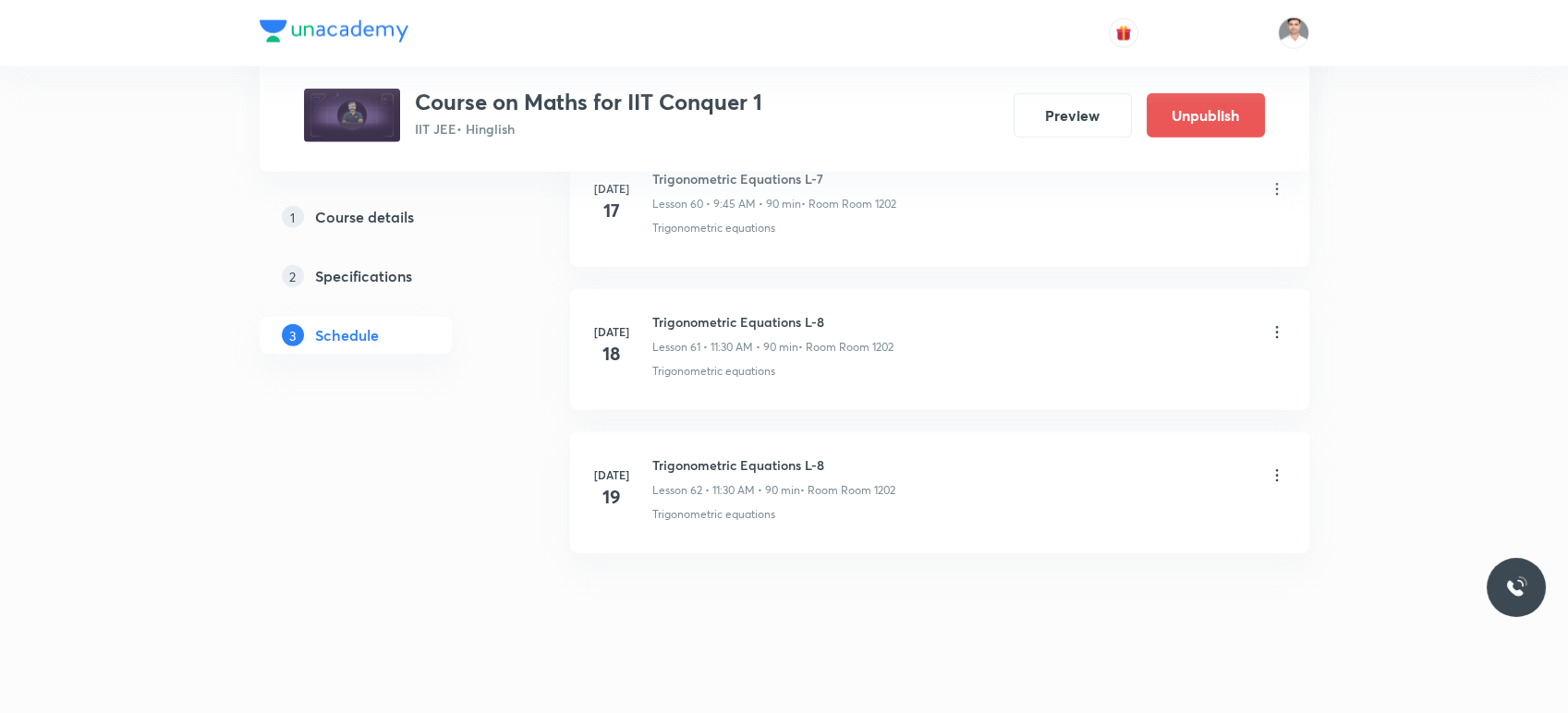click 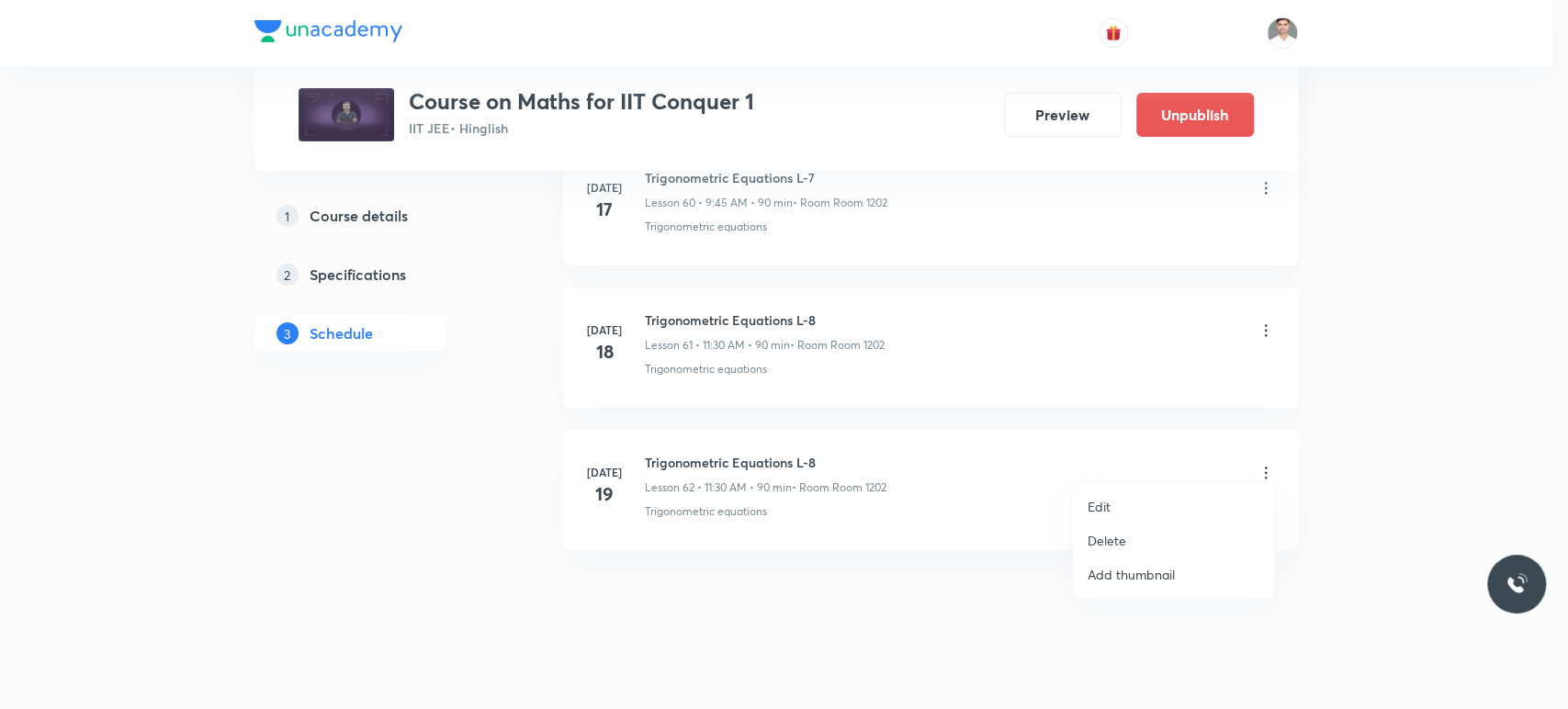 click on "Edit" at bounding box center [1099, 506] 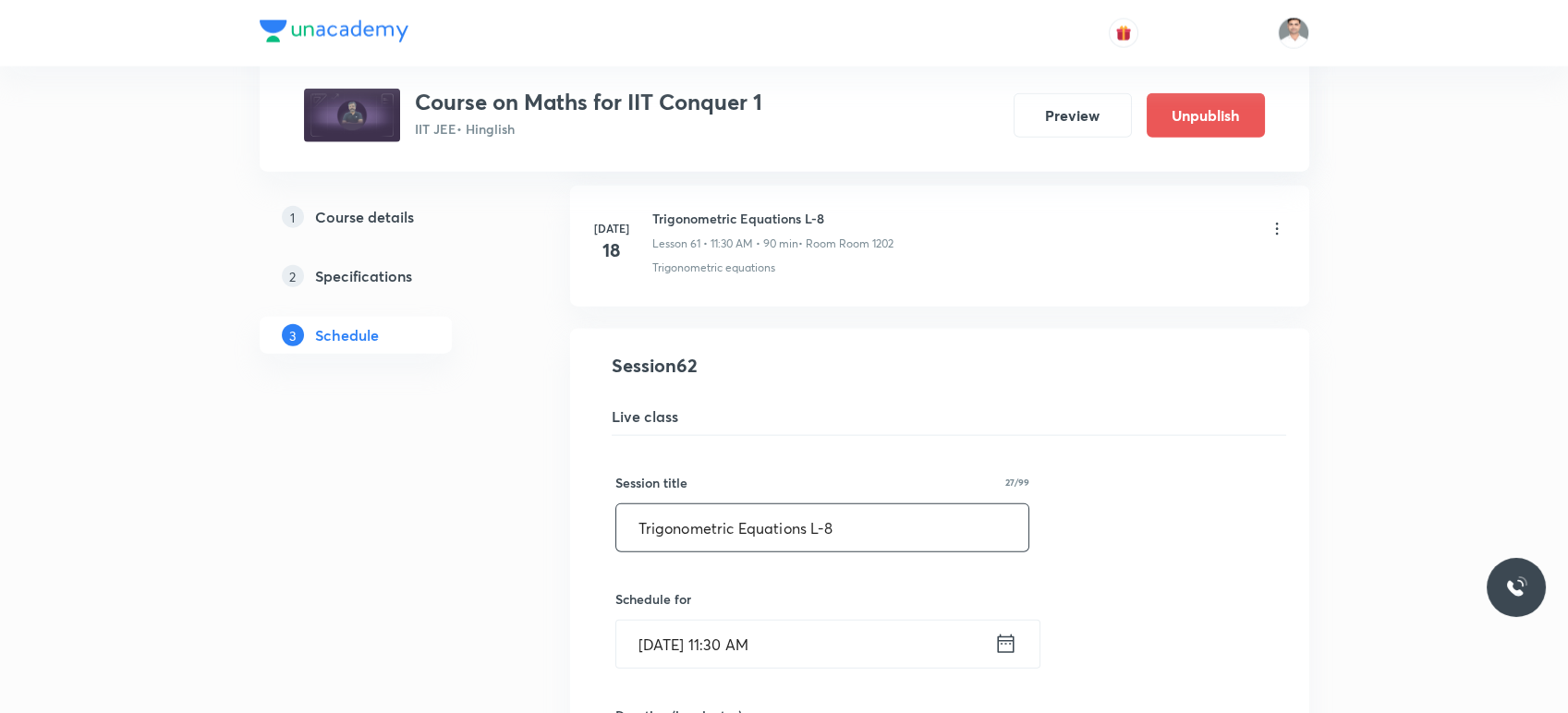 click on "Trigonometric Equations L-8" at bounding box center [822, 527] 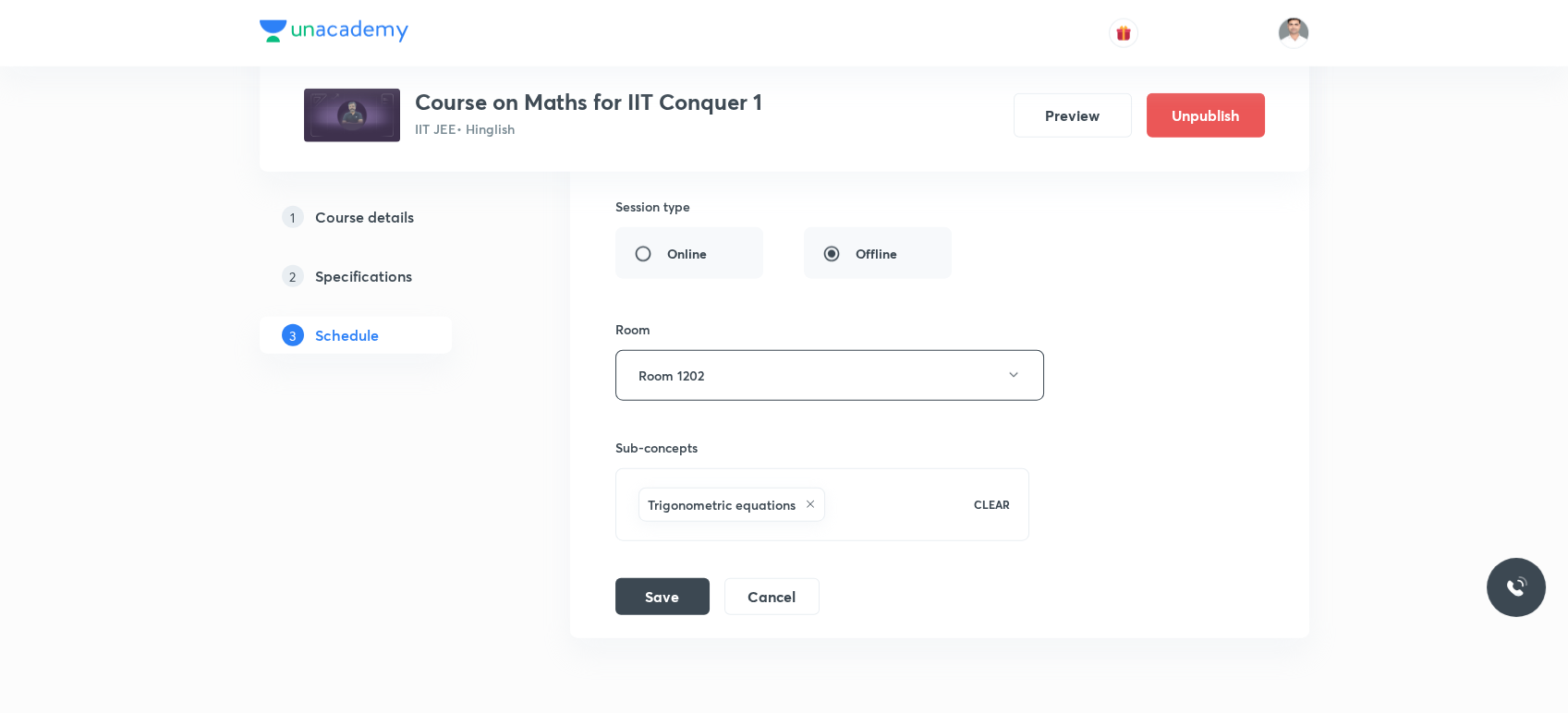 scroll, scrollTop: 9491, scrollLeft: 0, axis: vertical 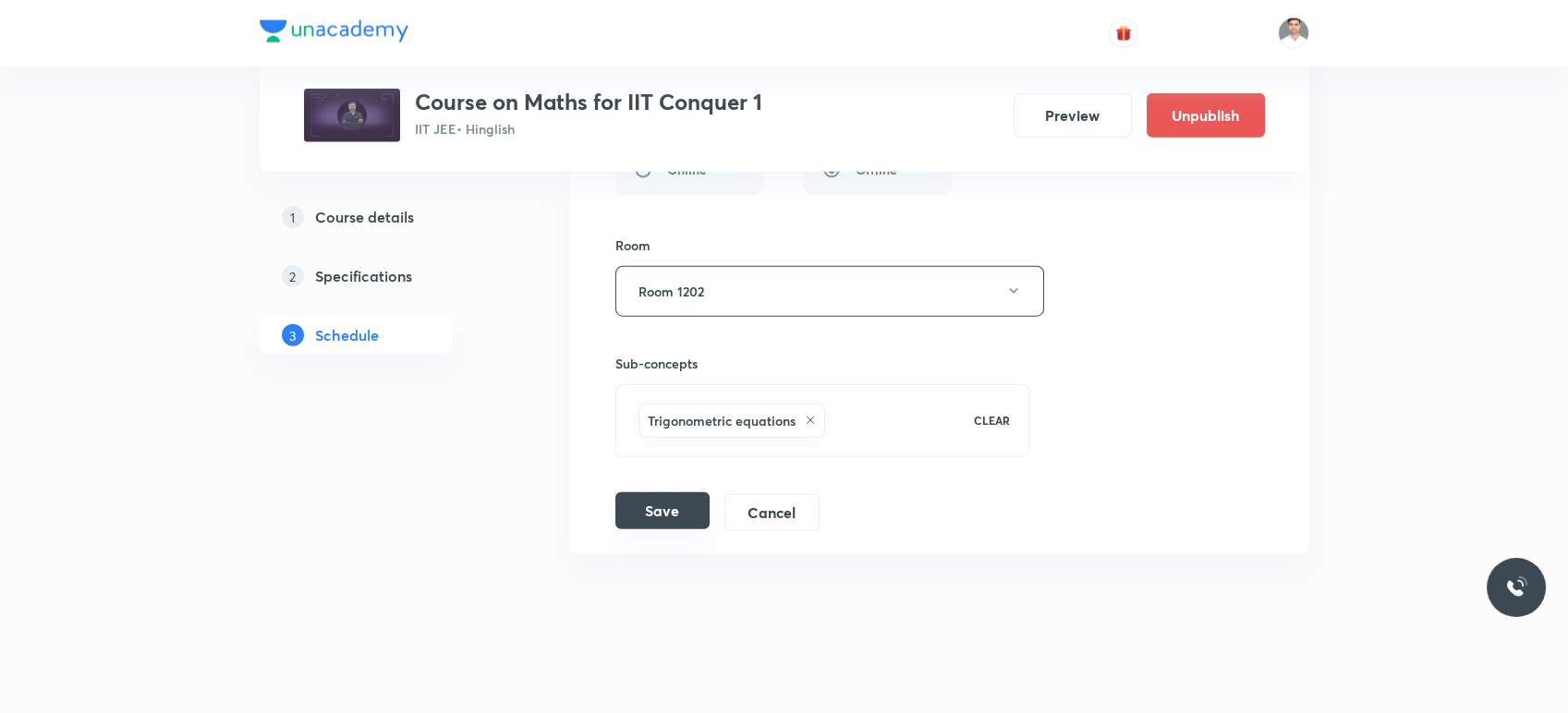 type on "Trigonometric Equations L-9" 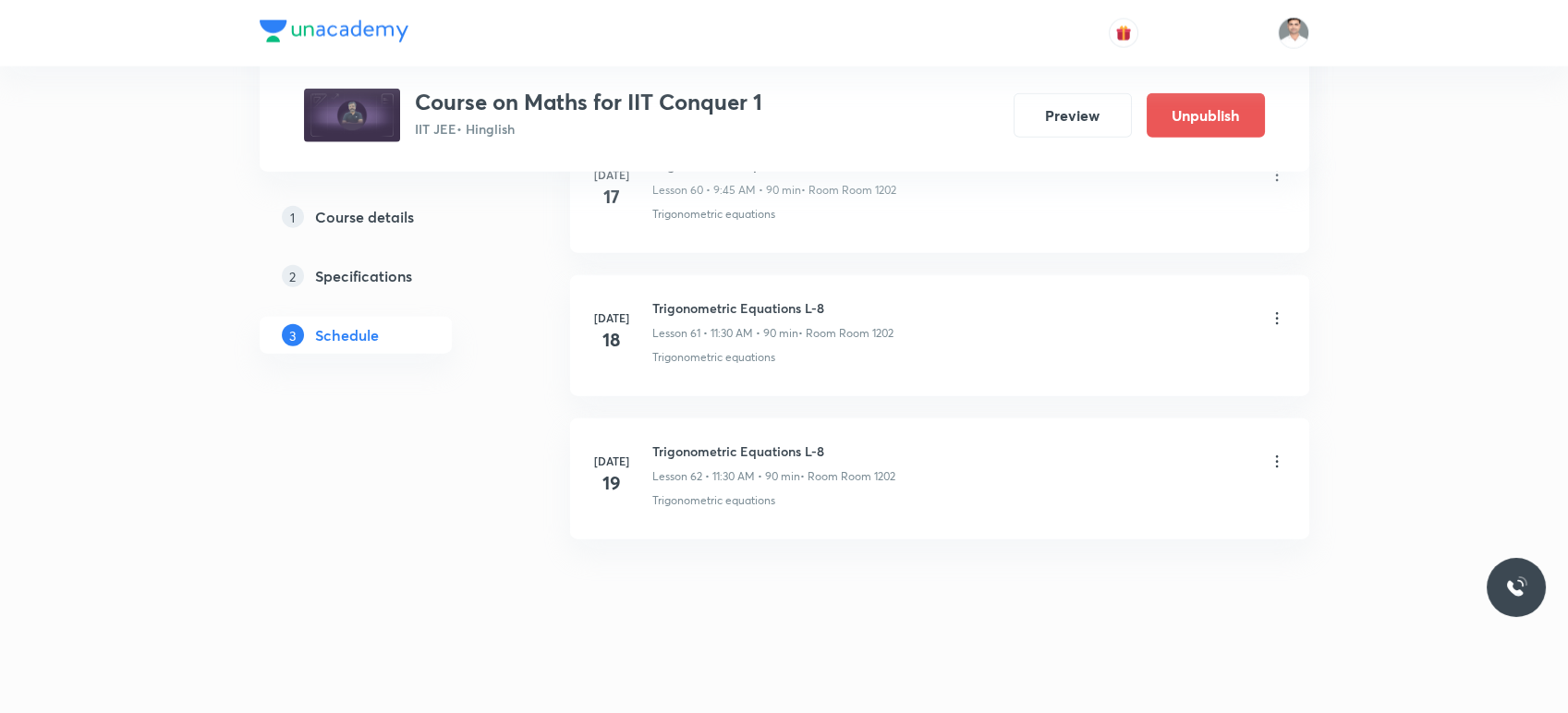 scroll, scrollTop: 8781, scrollLeft: 0, axis: vertical 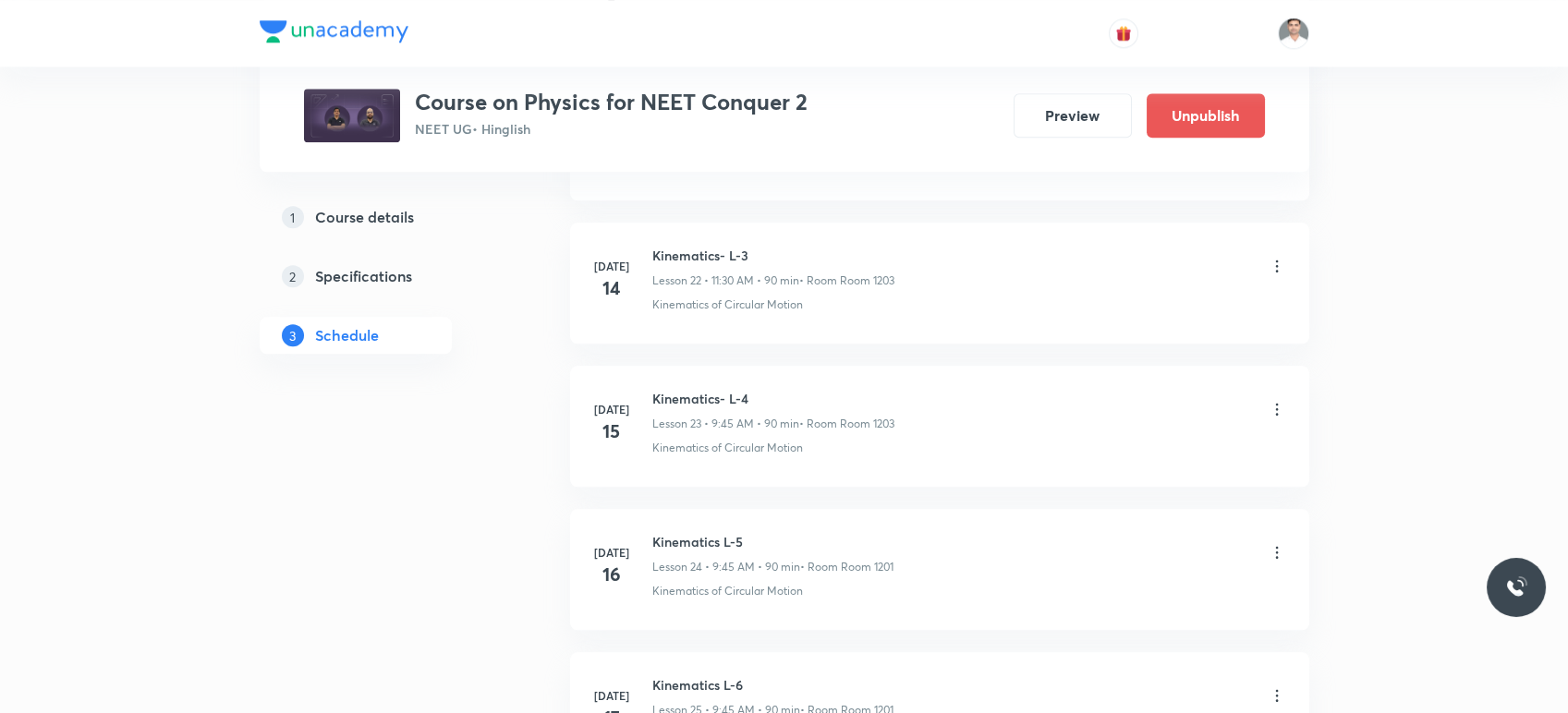 click 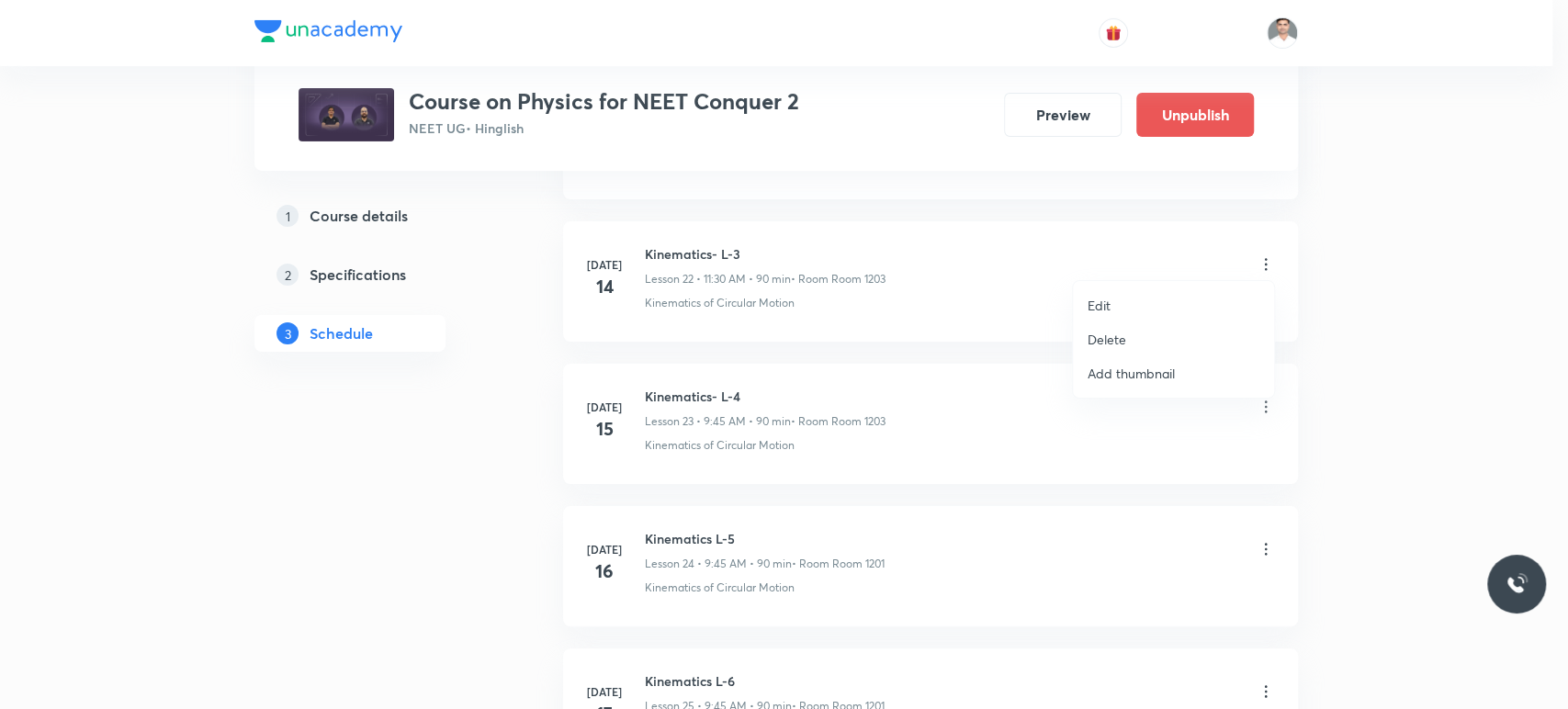 click on "Delete" at bounding box center [1107, 339] 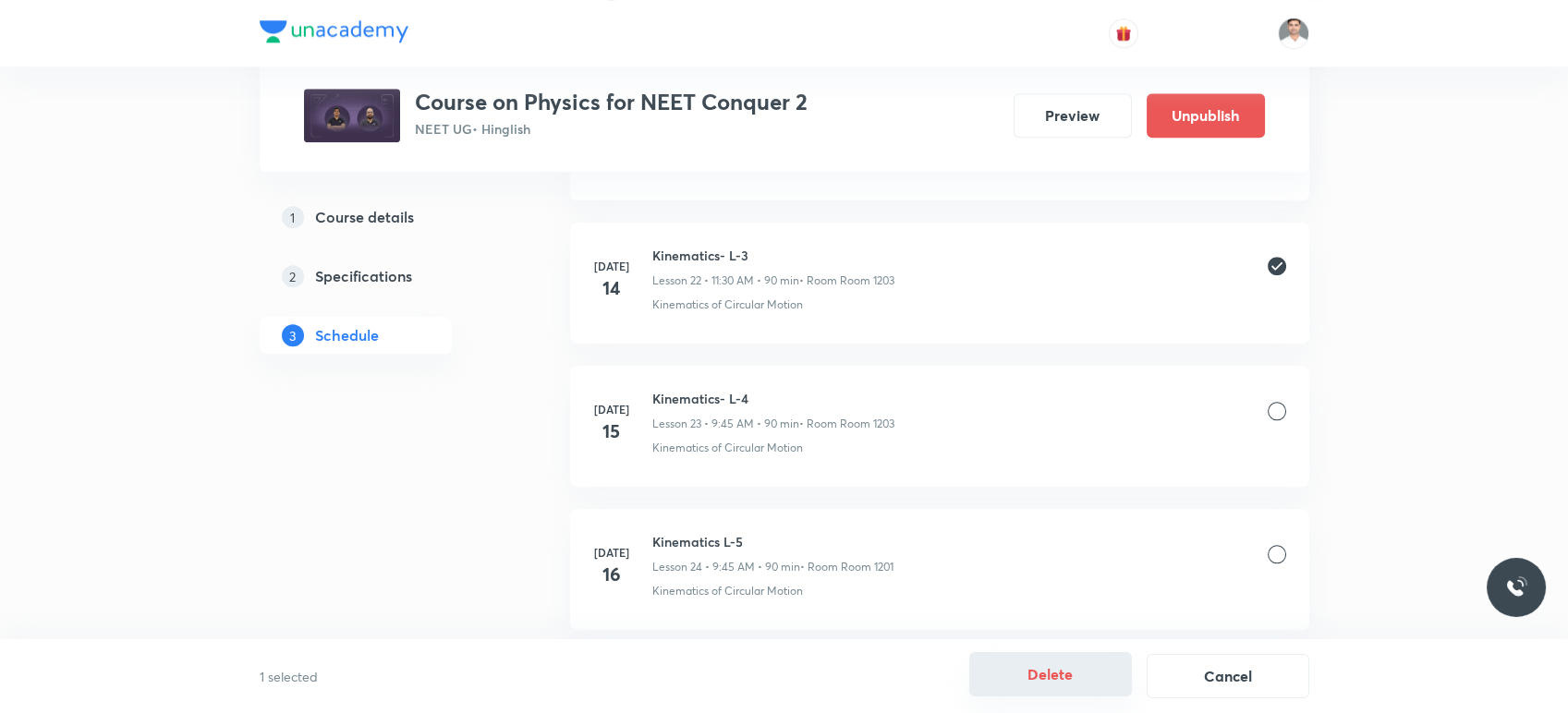 click on "Delete" at bounding box center [1051, 674] 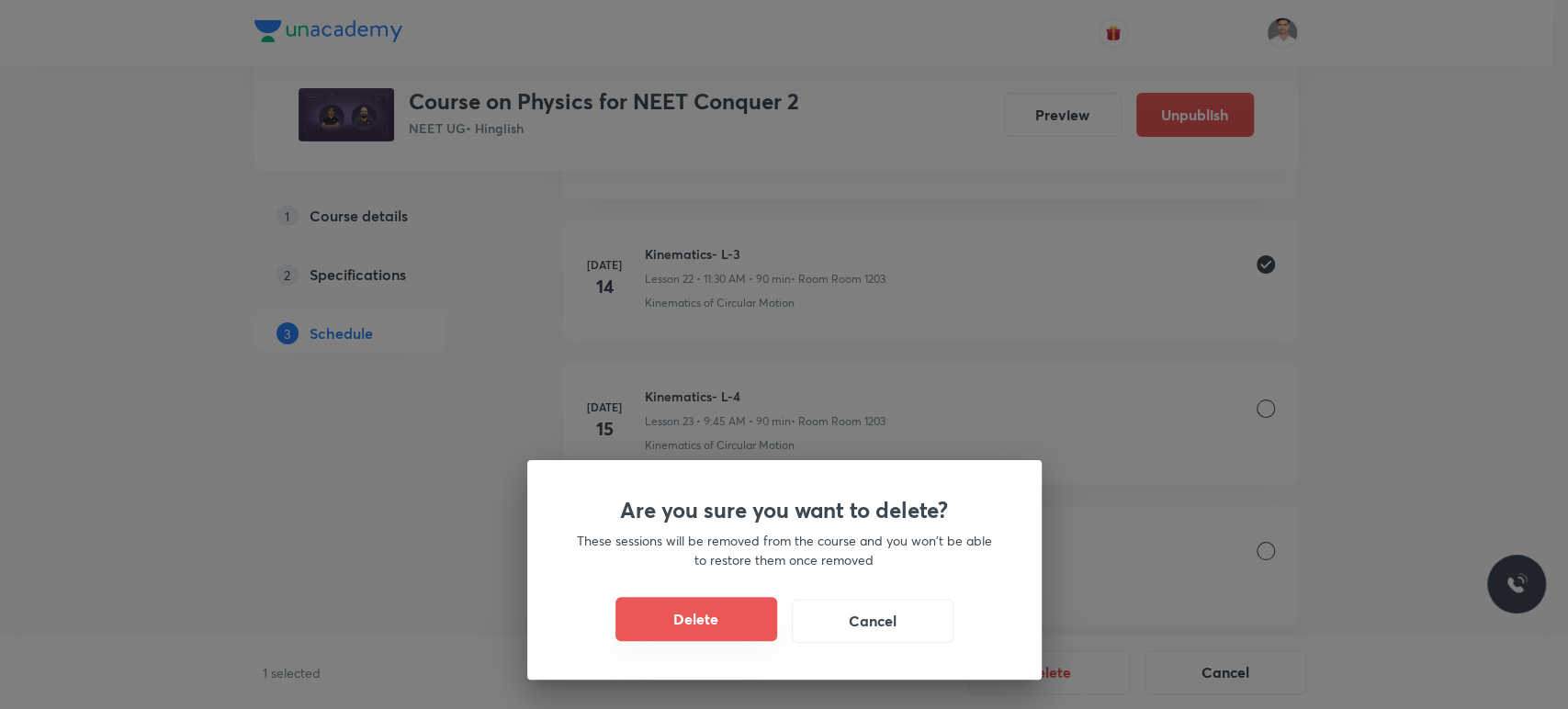 click on "Delete" at bounding box center [696, 619] 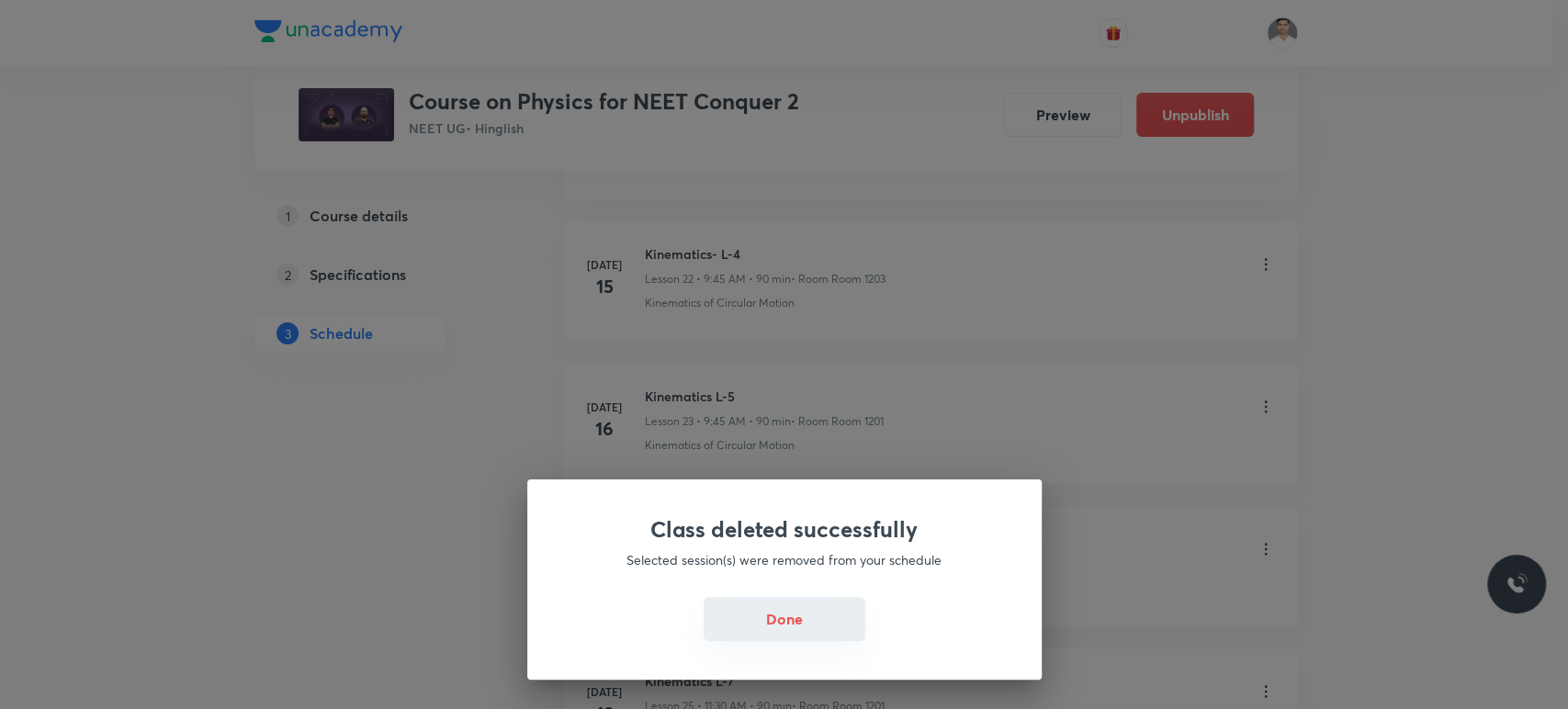 click on "Done" at bounding box center (784, 619) 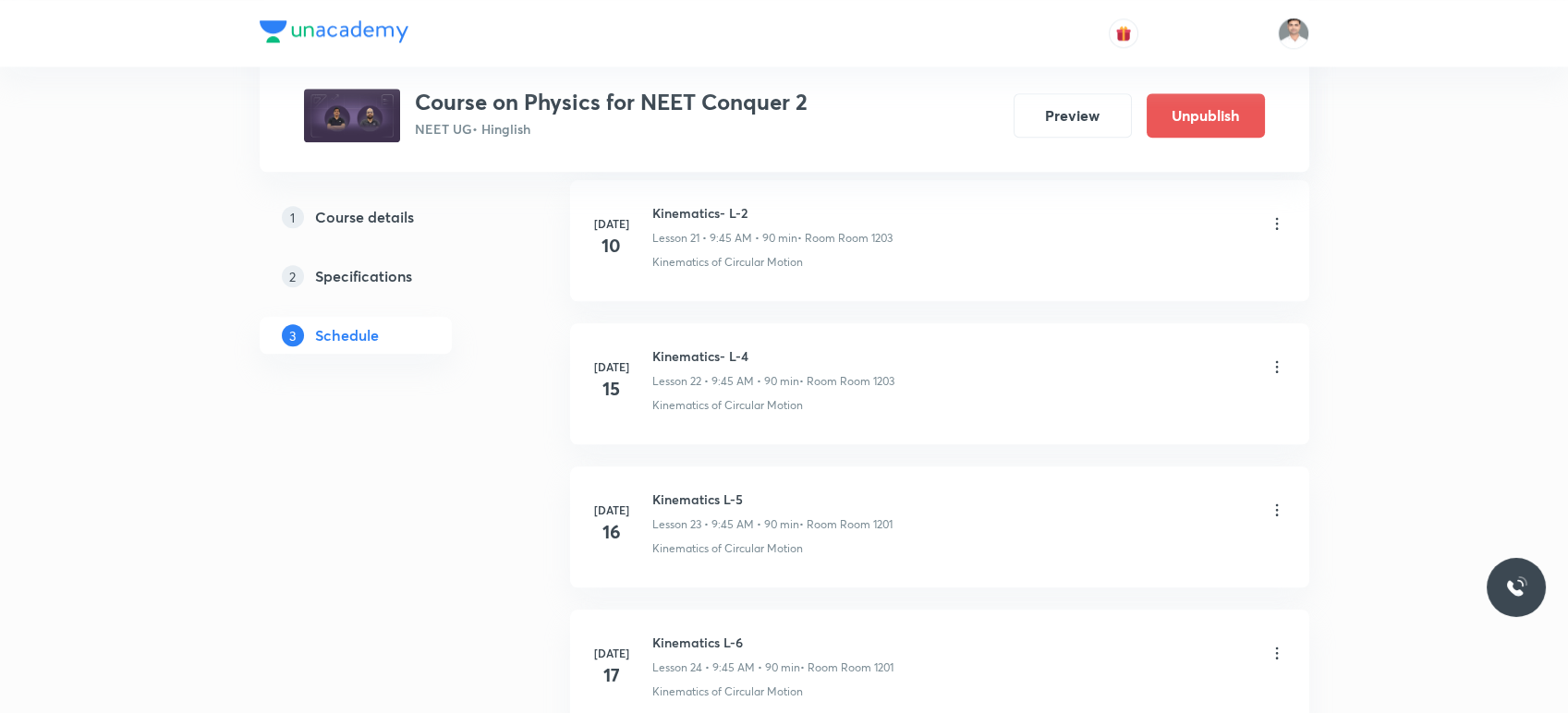 scroll, scrollTop: 4090, scrollLeft: 0, axis: vertical 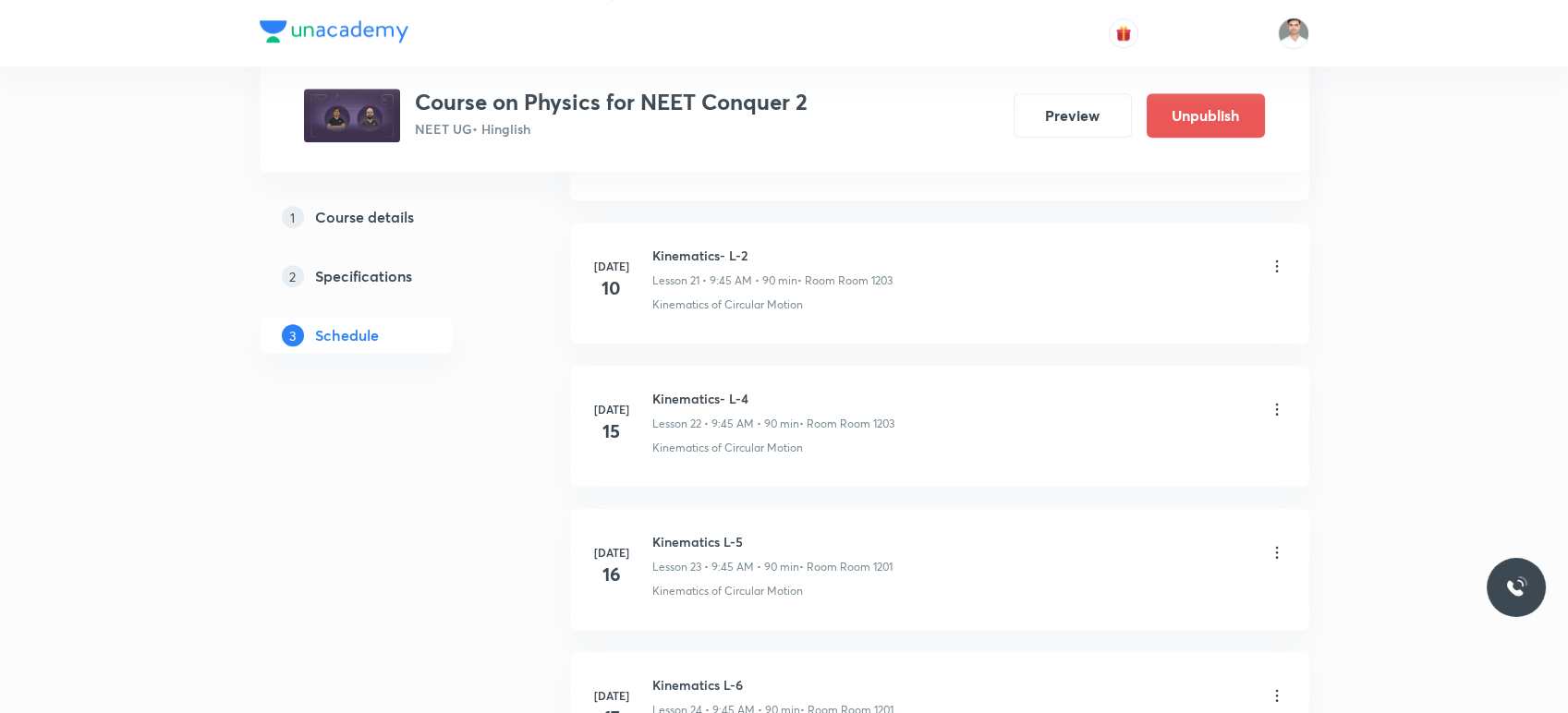click 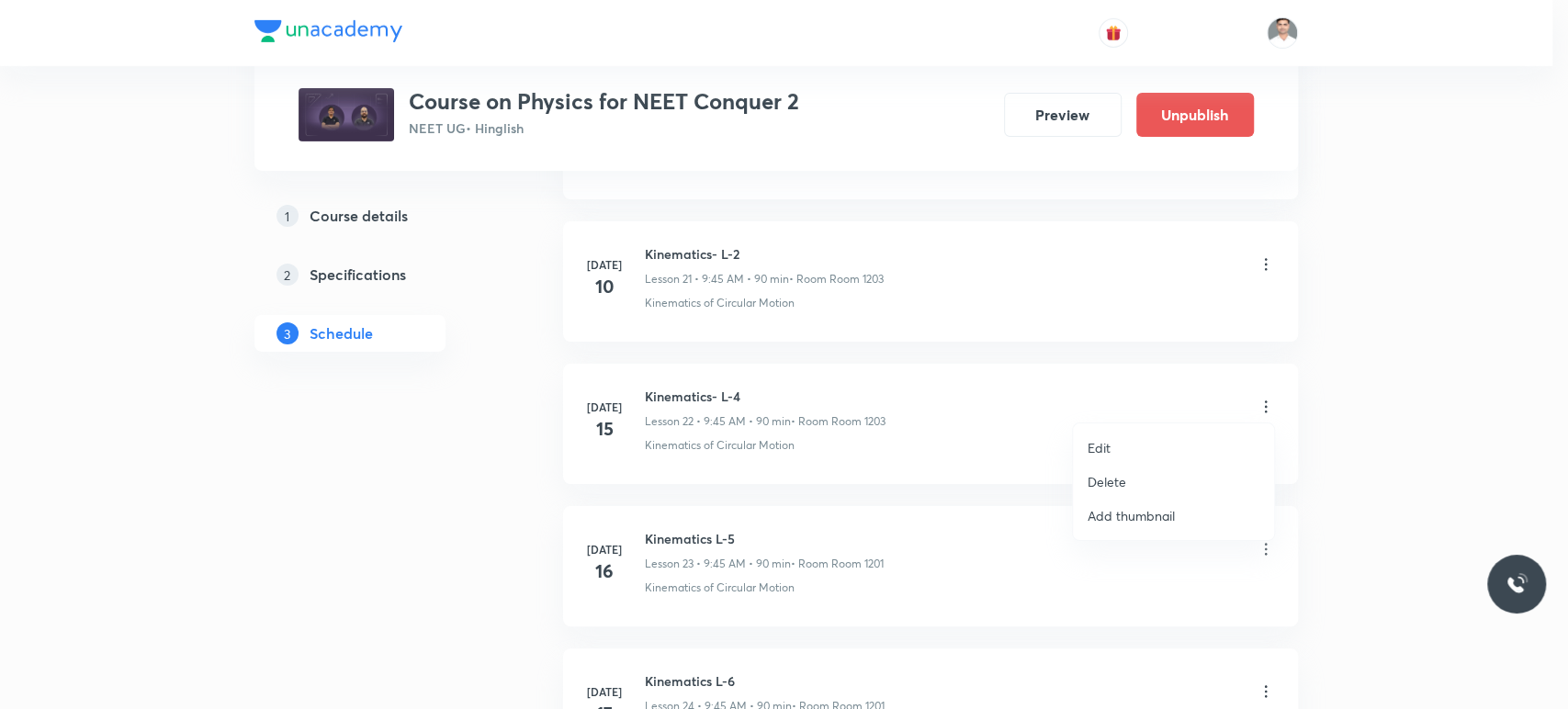 click on "Edit" at bounding box center (1173, 447) 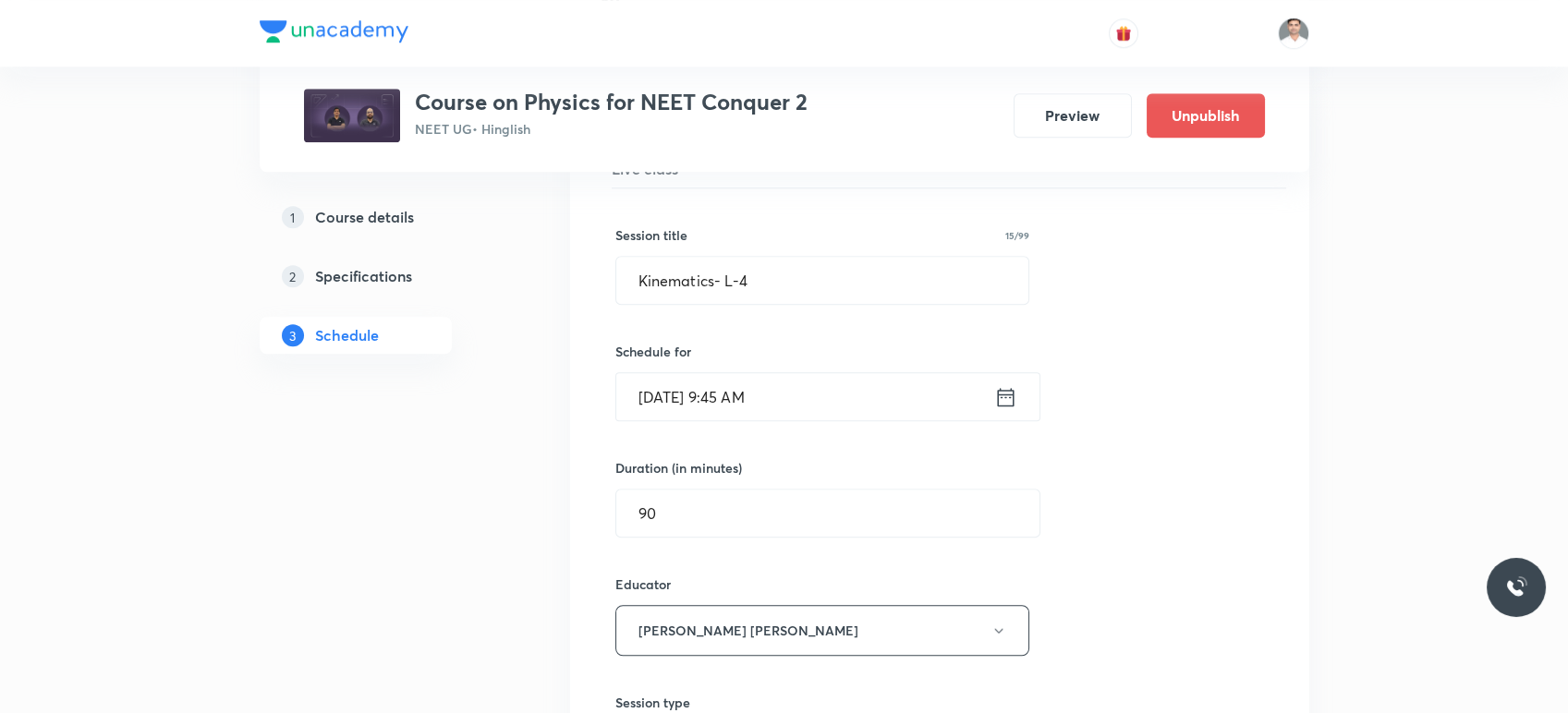 scroll, scrollTop: 3269, scrollLeft: 0, axis: vertical 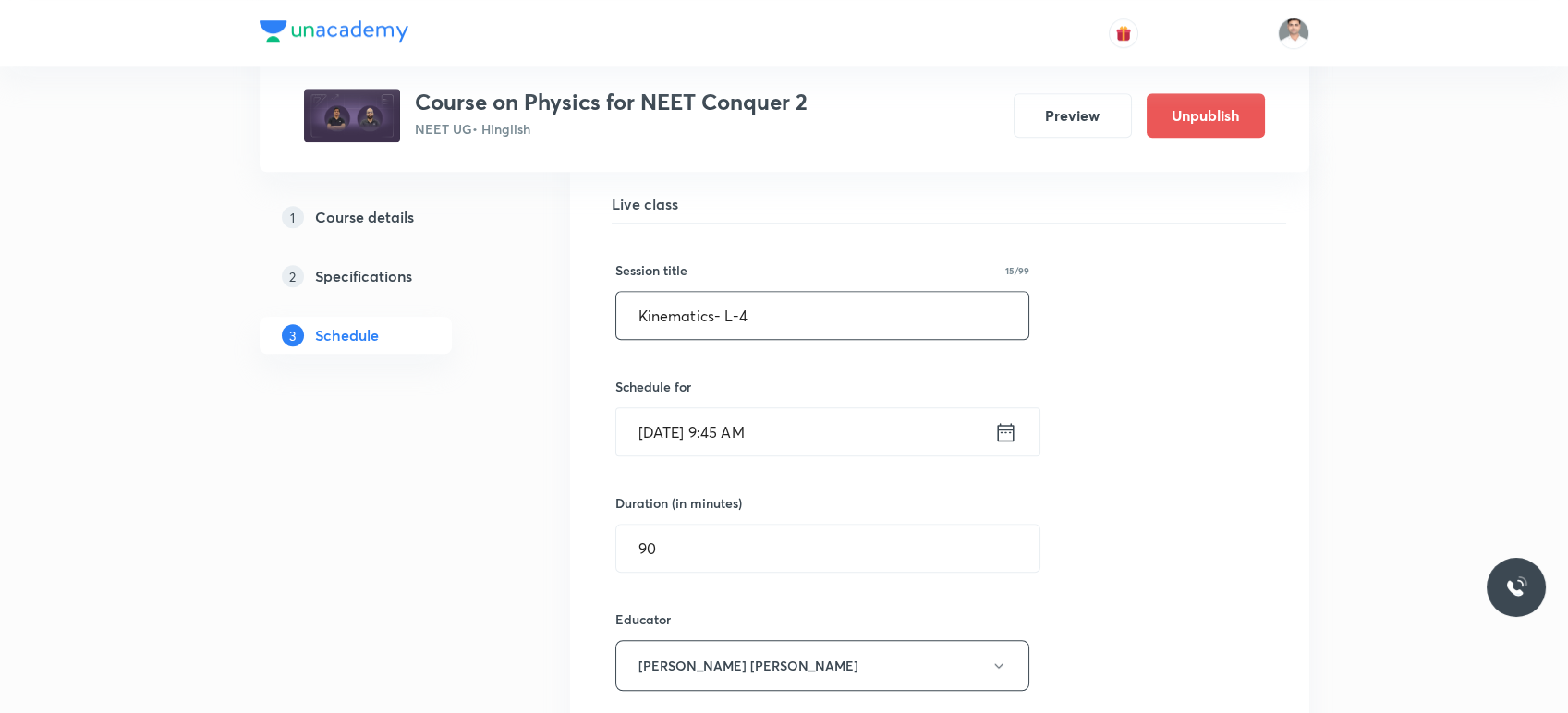 click on "Kinematics- L-4" at bounding box center [822, 315] 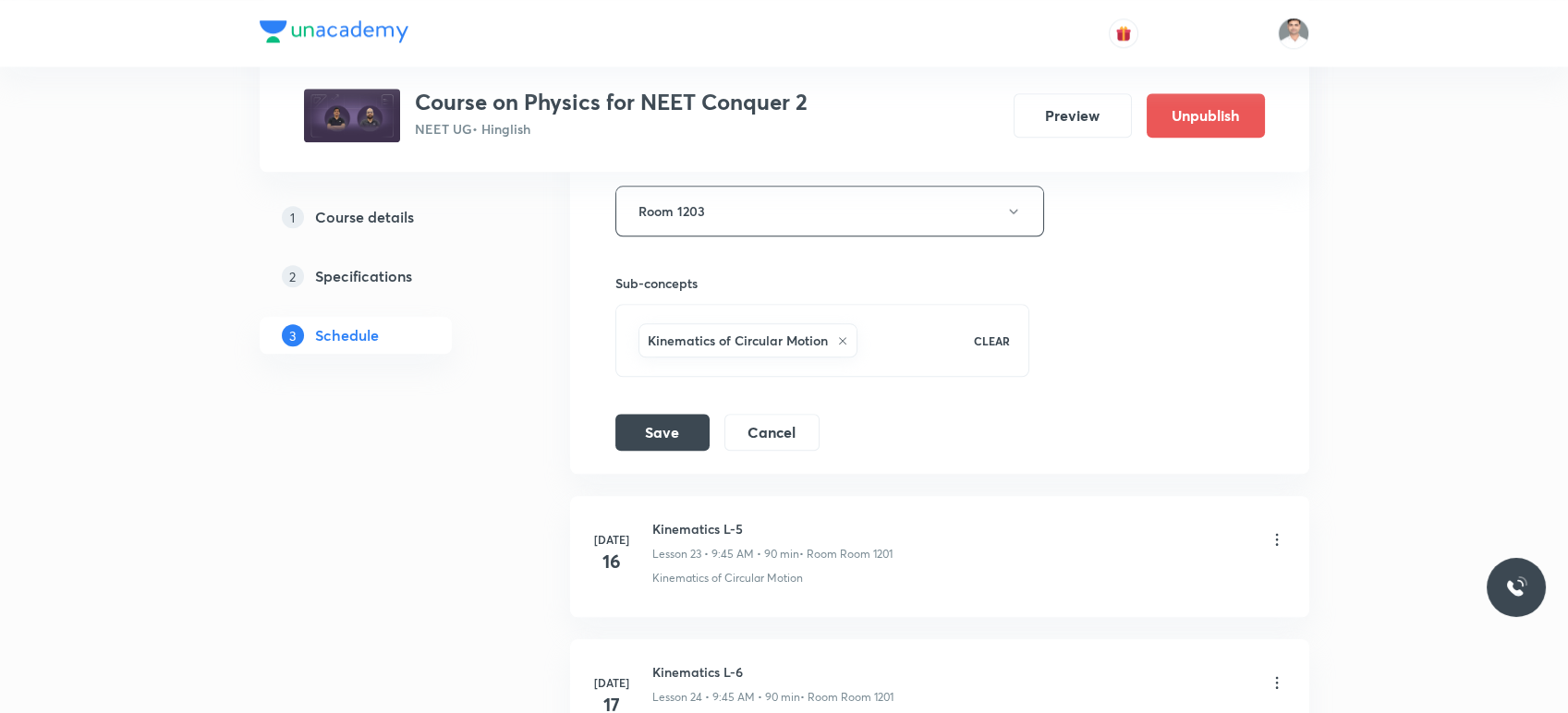 scroll, scrollTop: 4090, scrollLeft: 0, axis: vertical 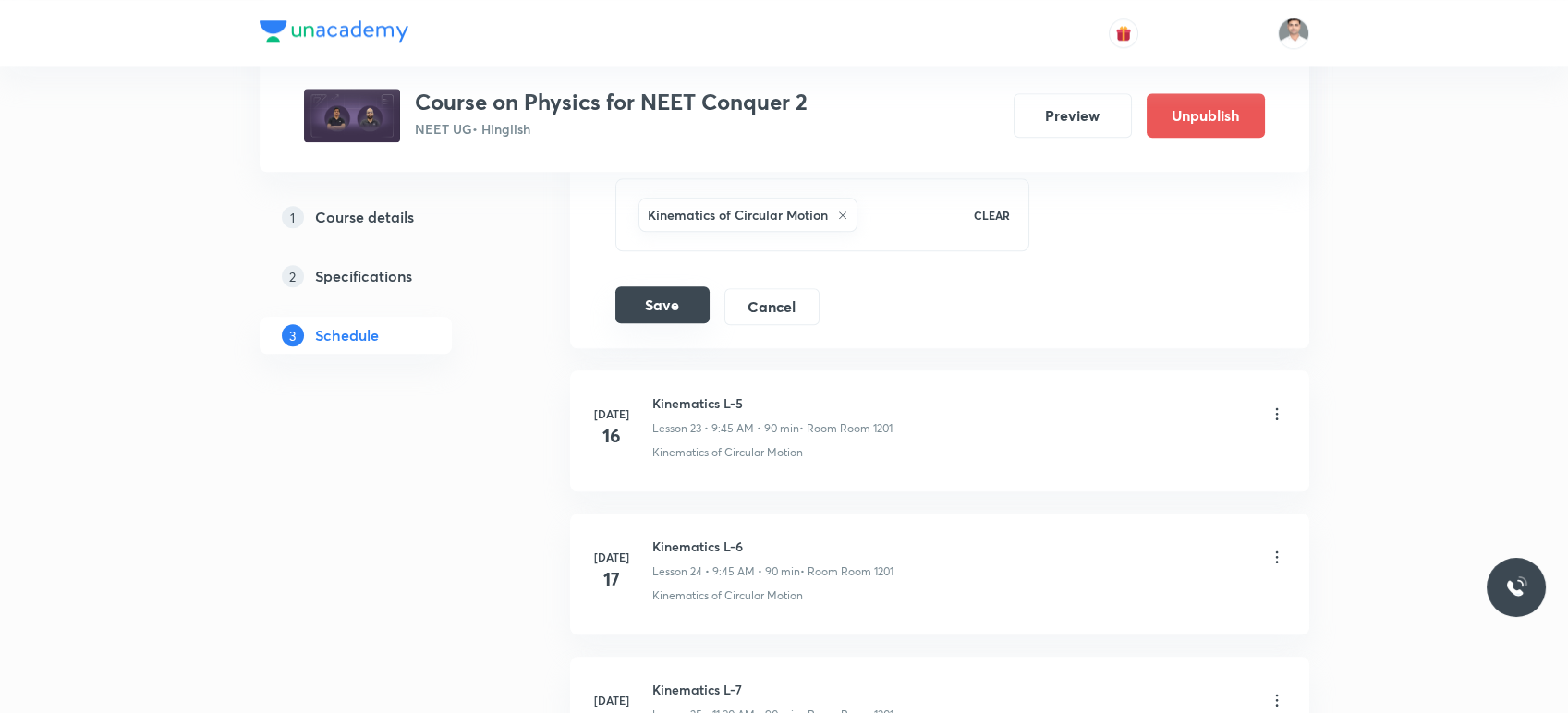 type on "Kinematics- L-3" 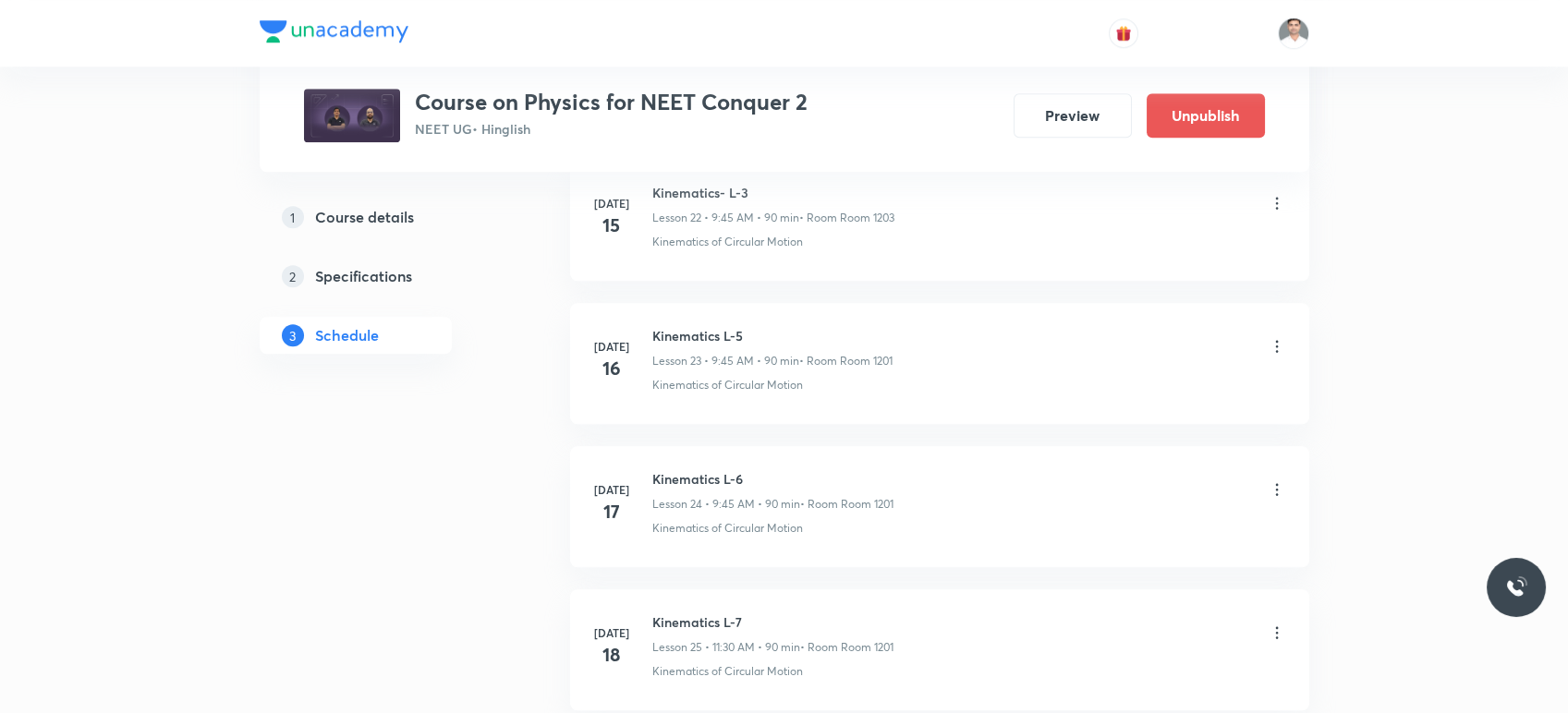 scroll, scrollTop: 3226, scrollLeft: 0, axis: vertical 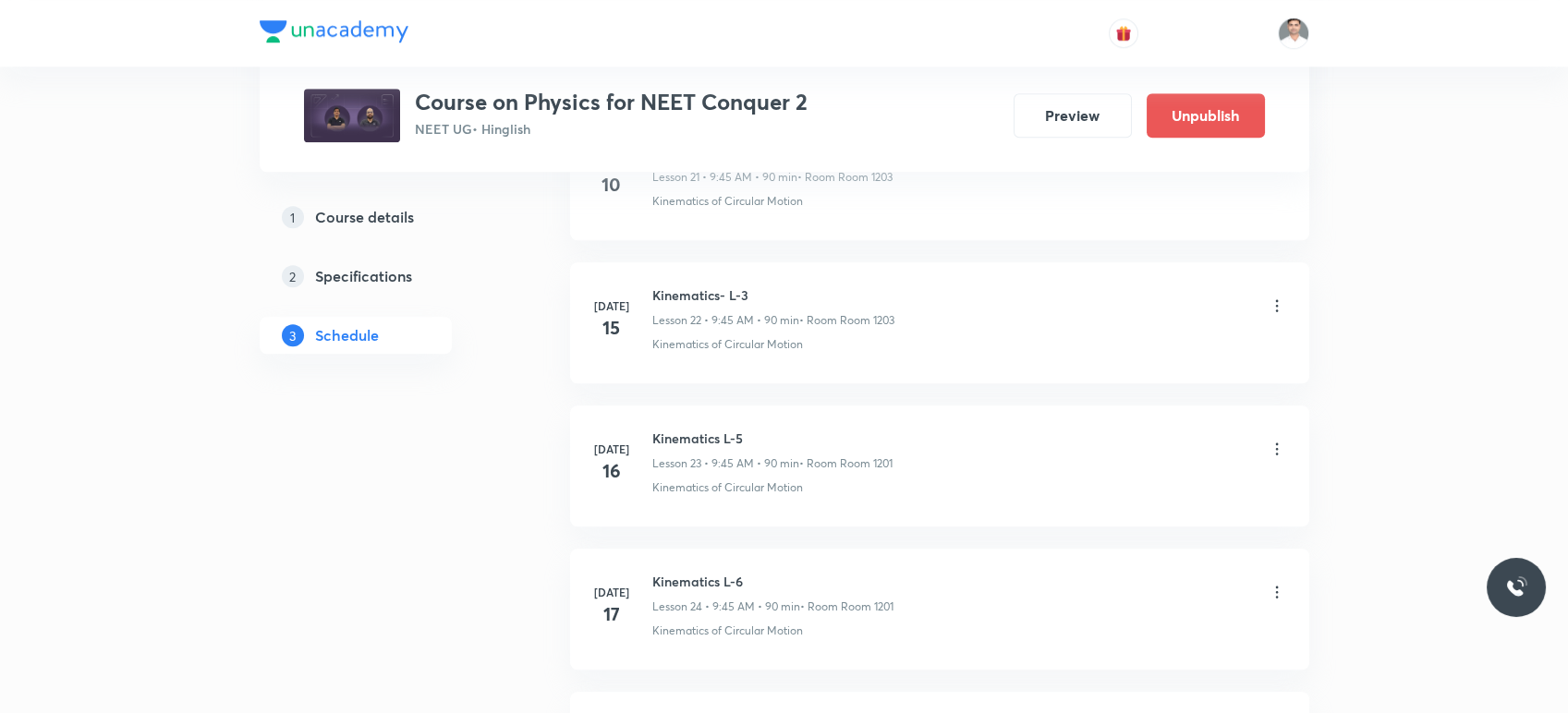 click 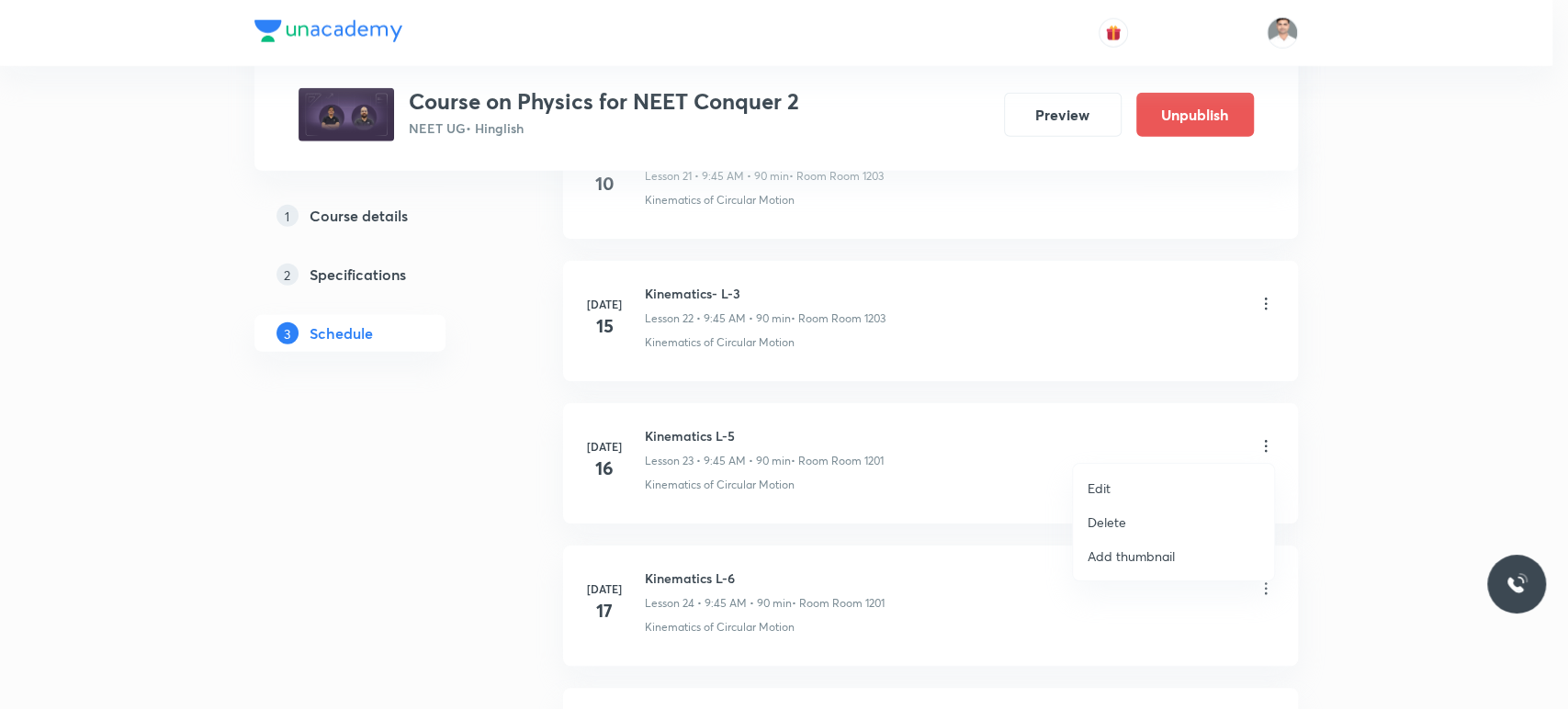 click on "Edit" at bounding box center (1099, 488) 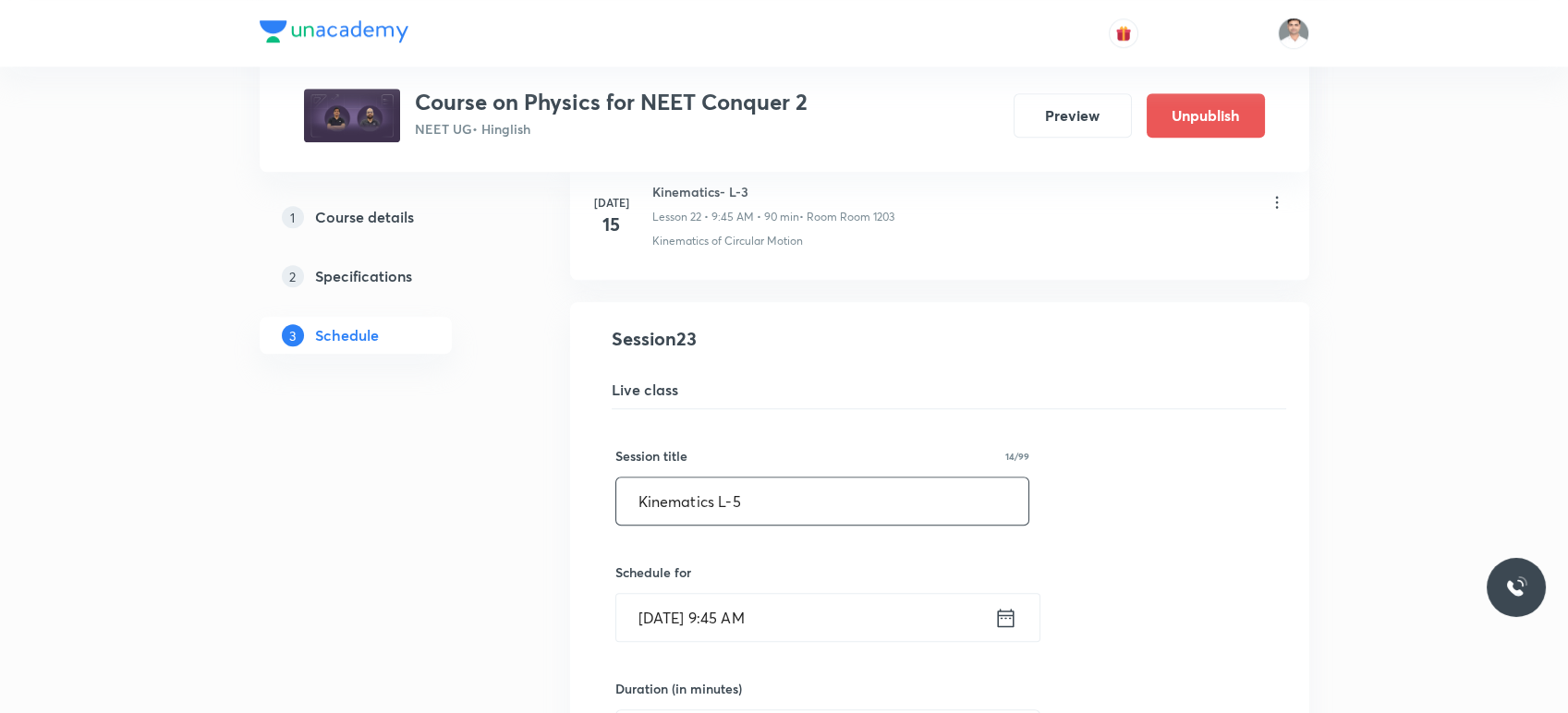 click on "Kinematics L-5" at bounding box center (822, 501) 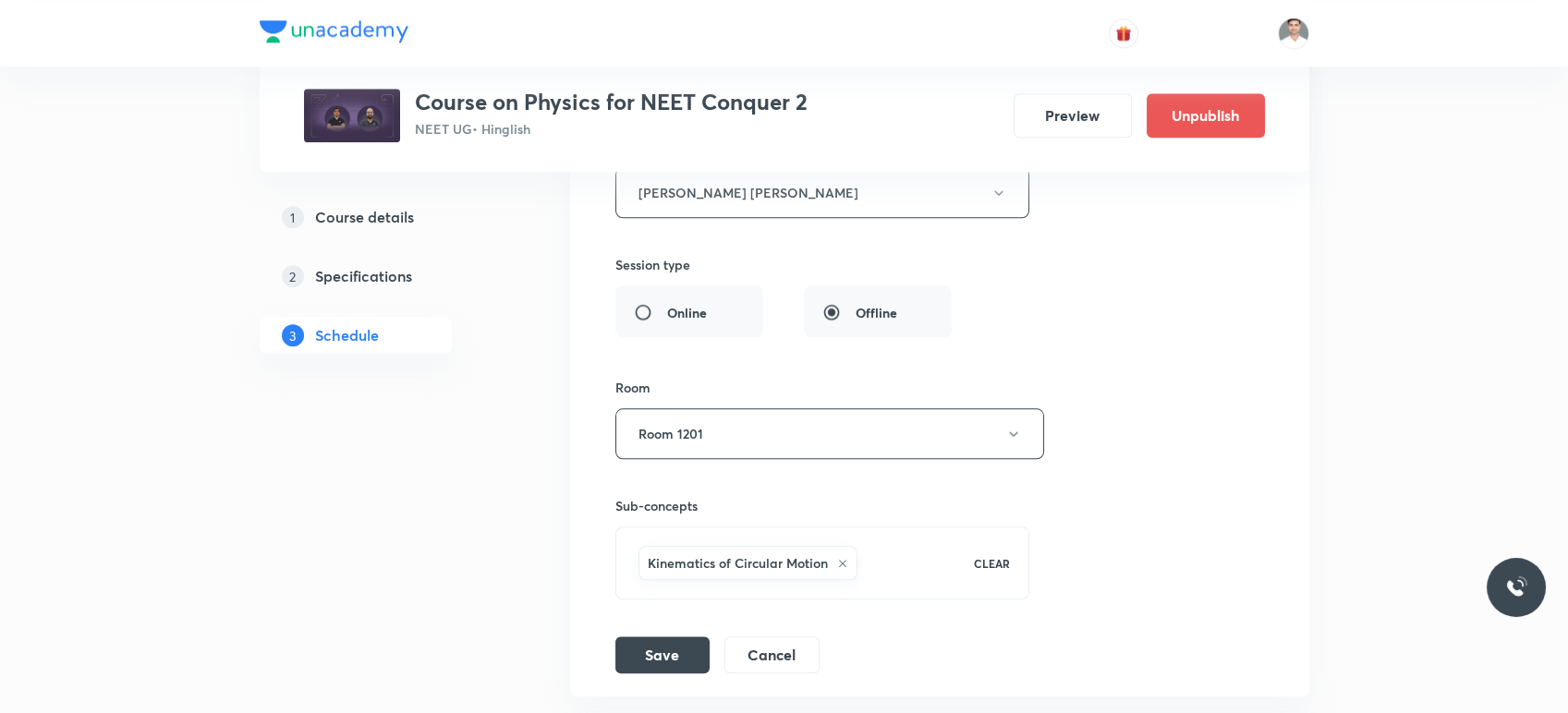 scroll, scrollTop: 3945, scrollLeft: 0, axis: vertical 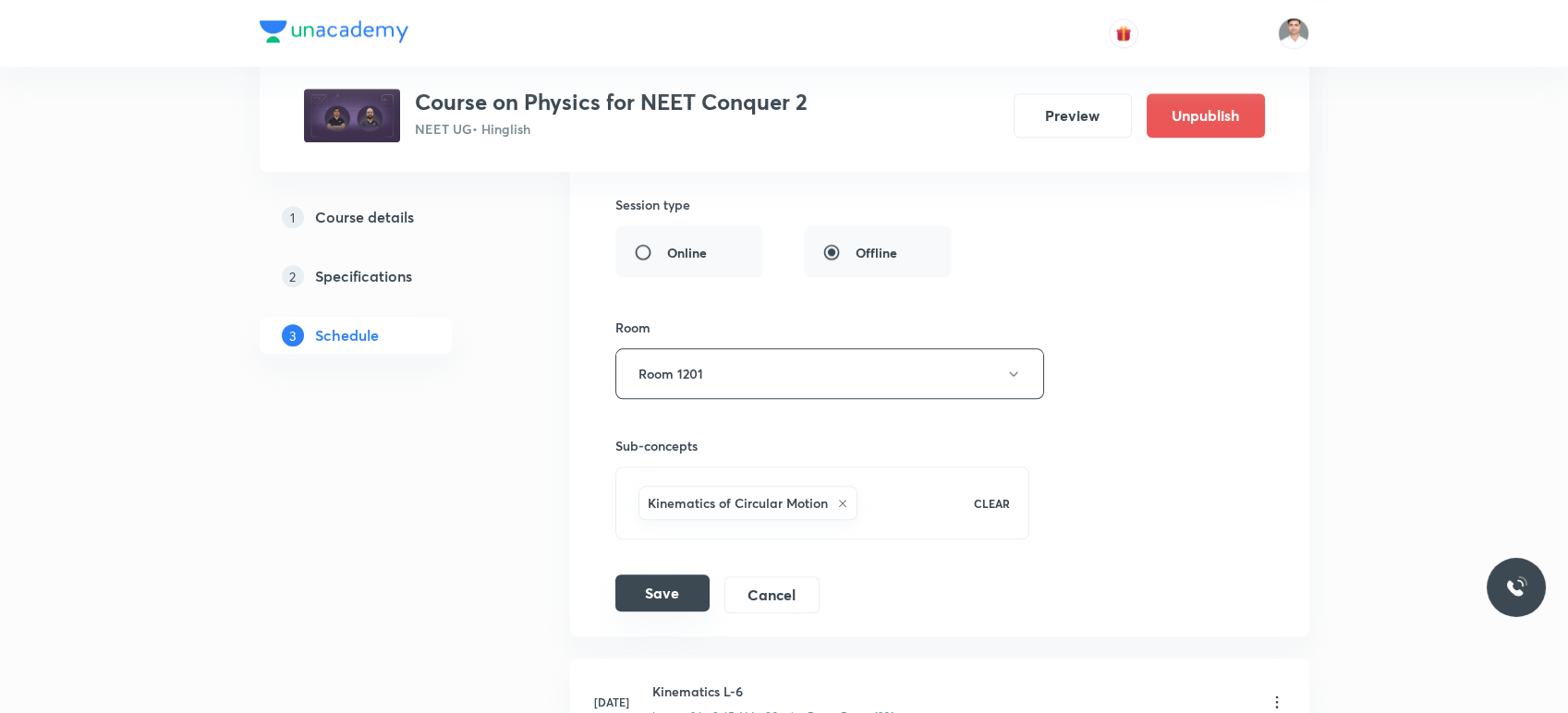 type on "Kinematics L-4" 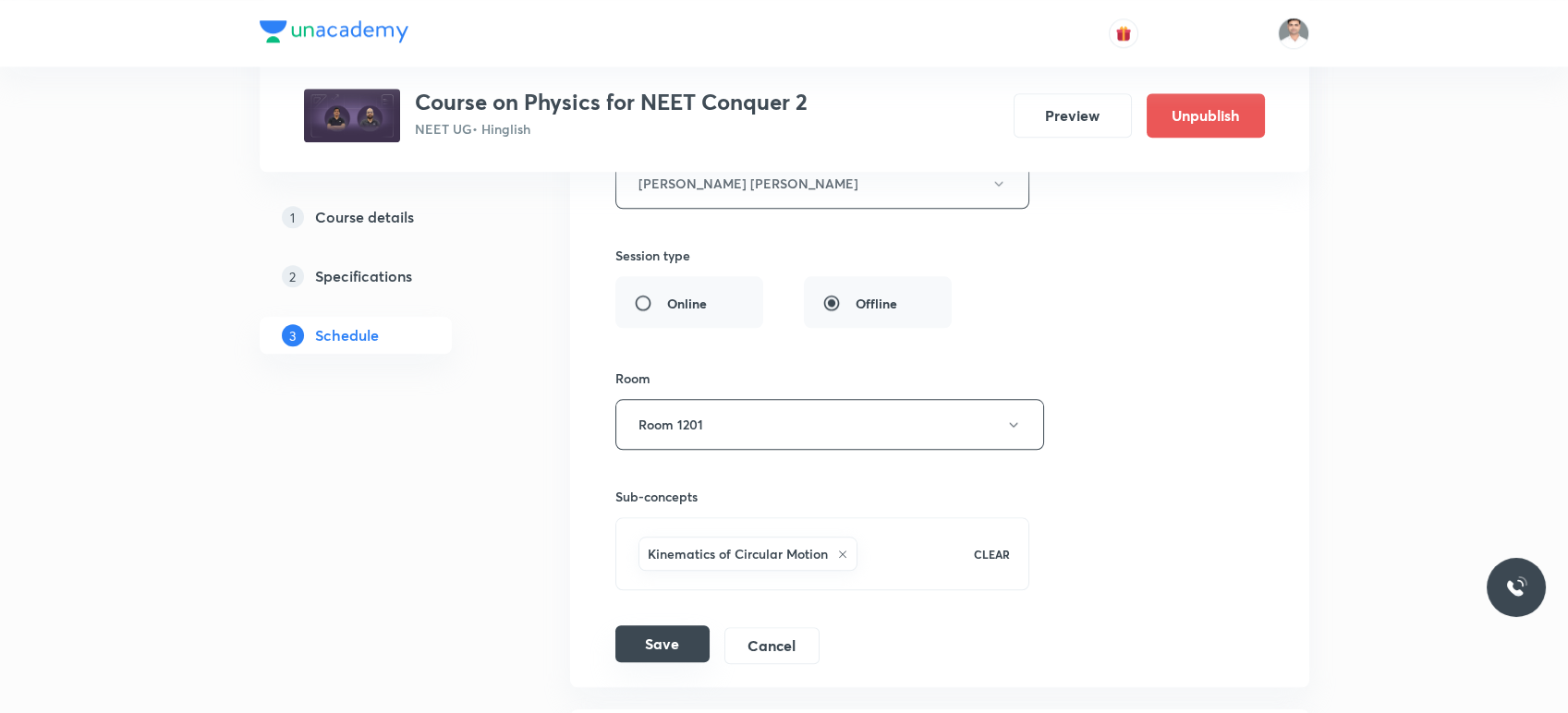 click on "Save" at bounding box center [662, 644] 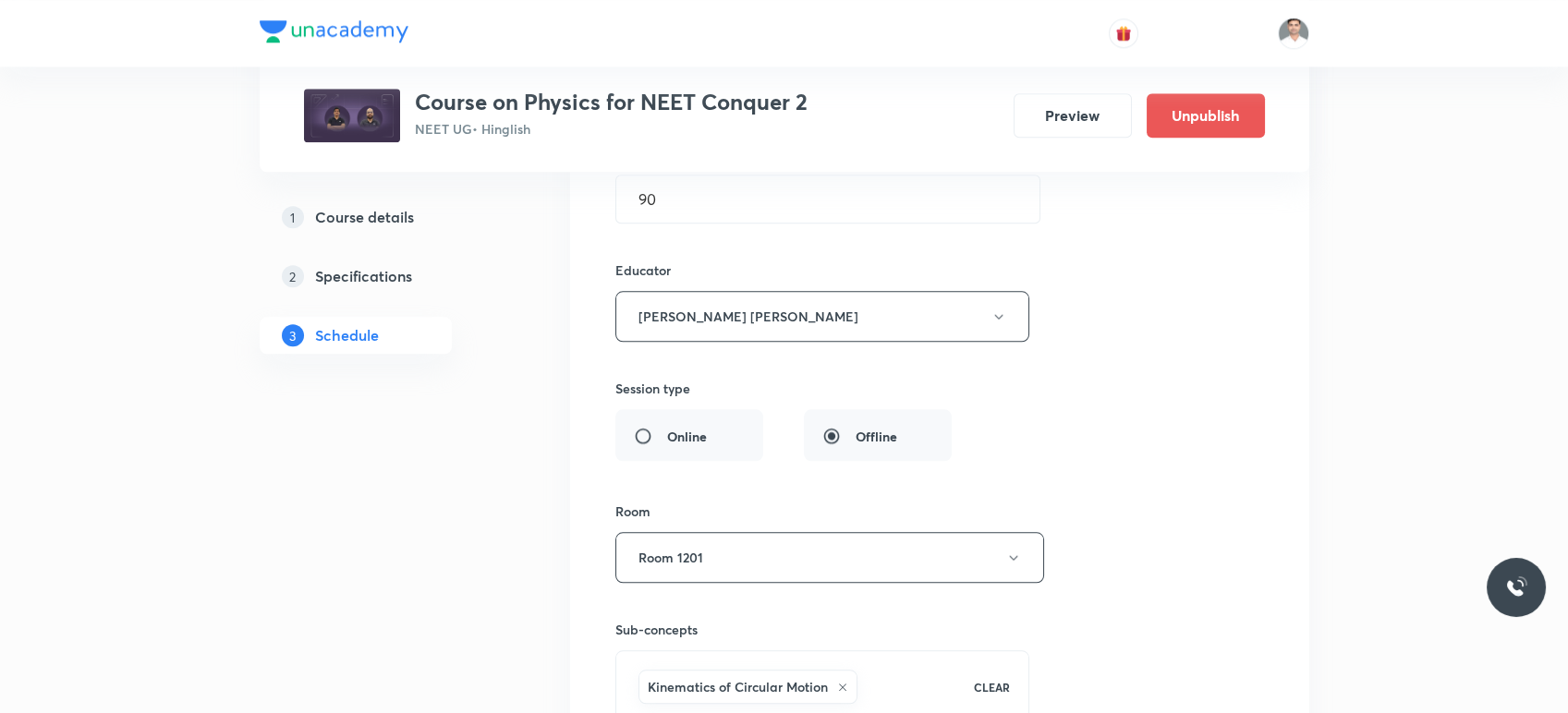 scroll, scrollTop: 3842, scrollLeft: 0, axis: vertical 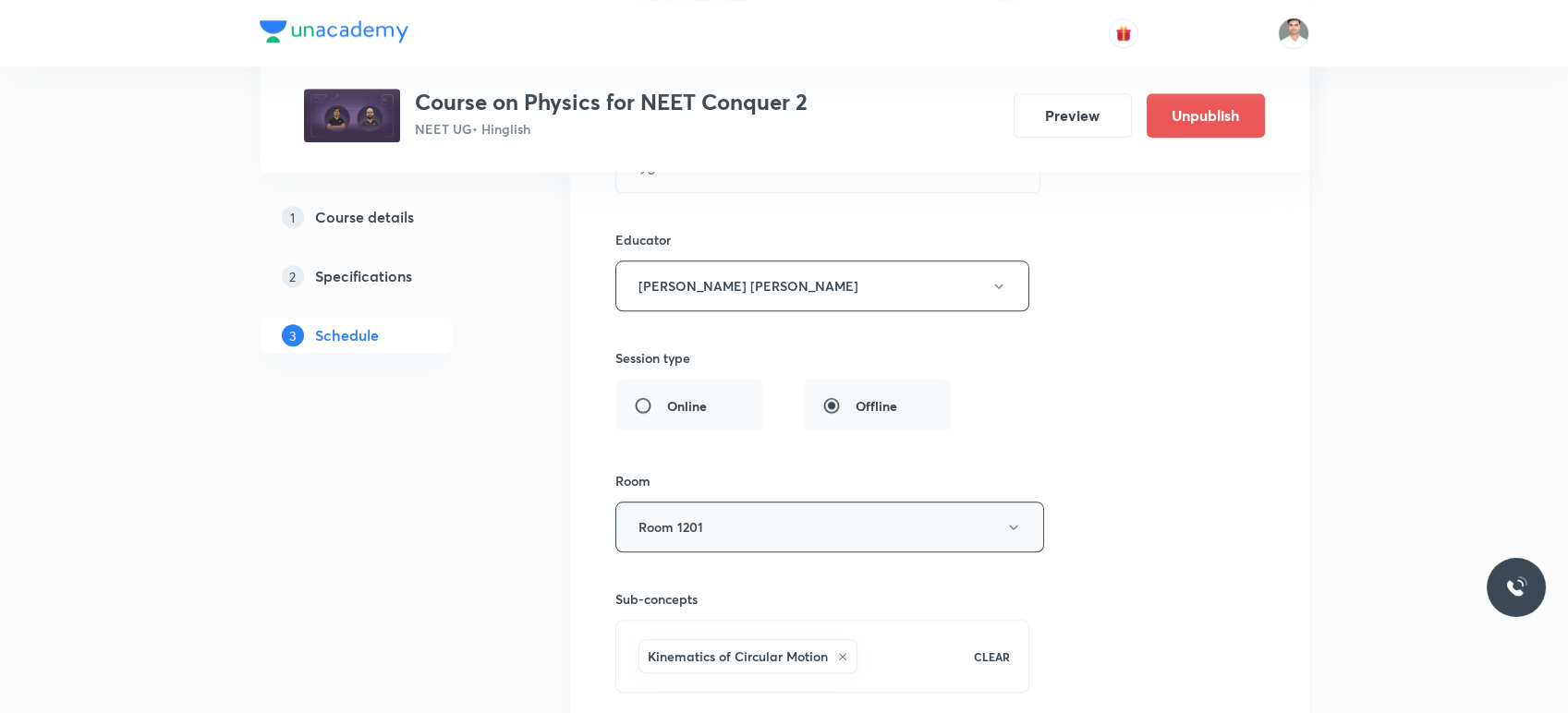 click on "Room 1201" at bounding box center [830, 526] 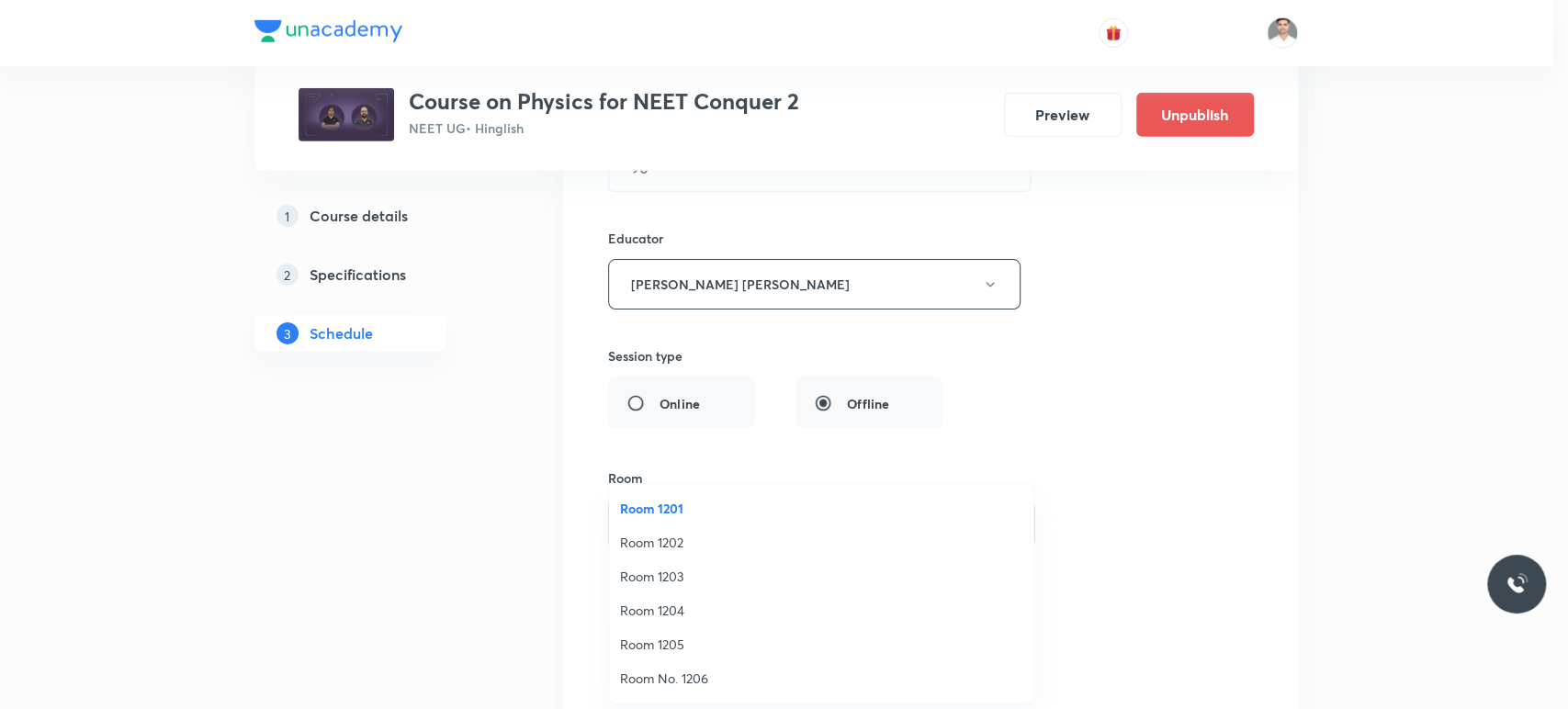 click on "Room 1203" at bounding box center (821, 576) 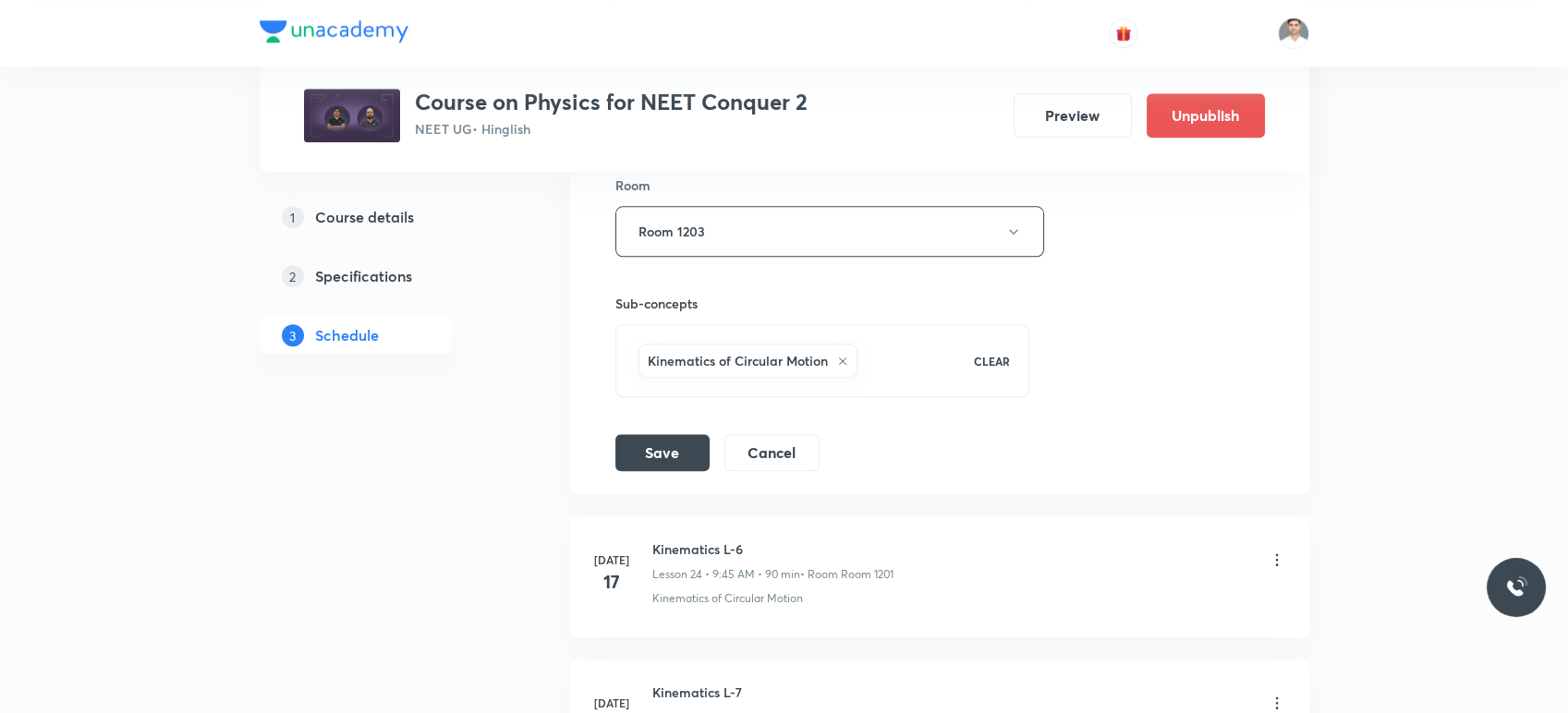 scroll, scrollTop: 4150, scrollLeft: 0, axis: vertical 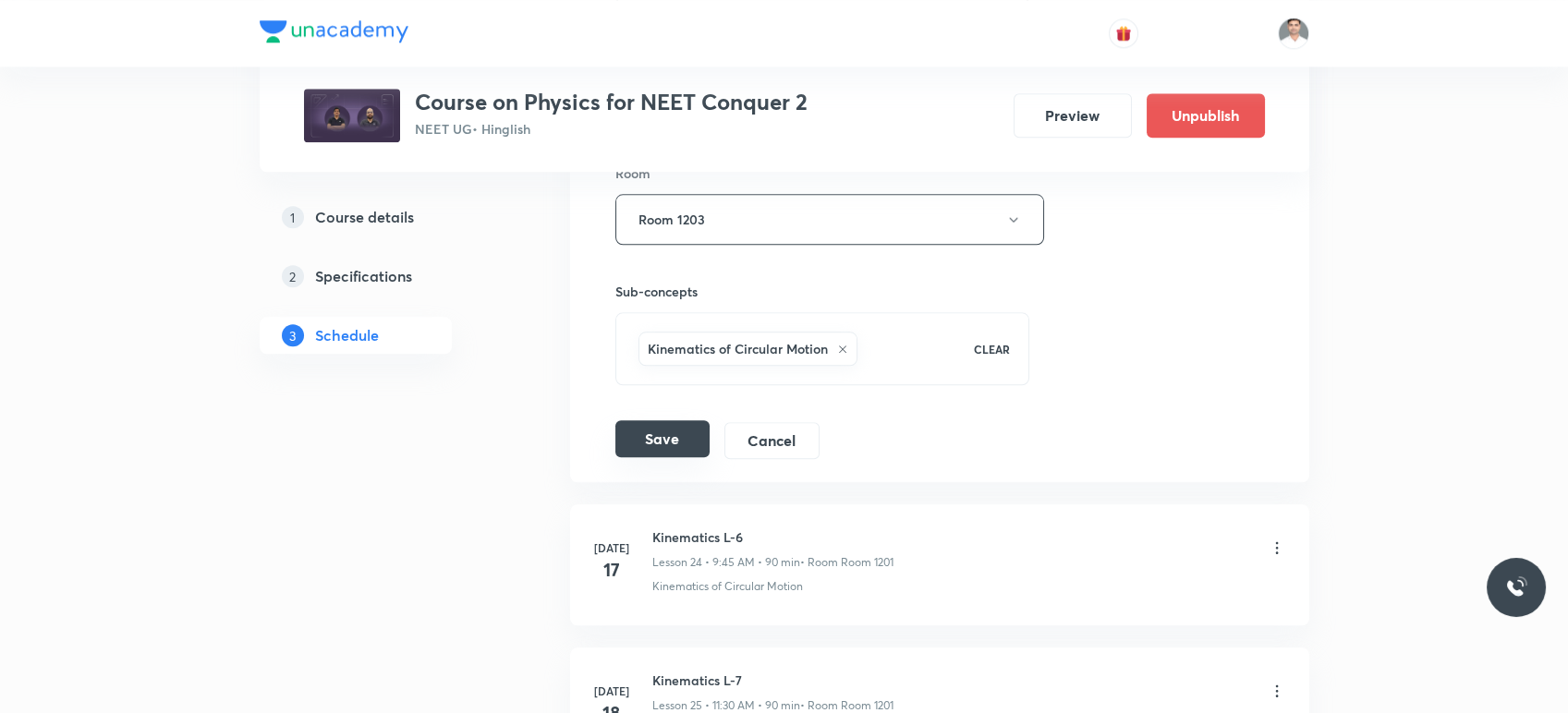 click on "Save" at bounding box center (662, 439) 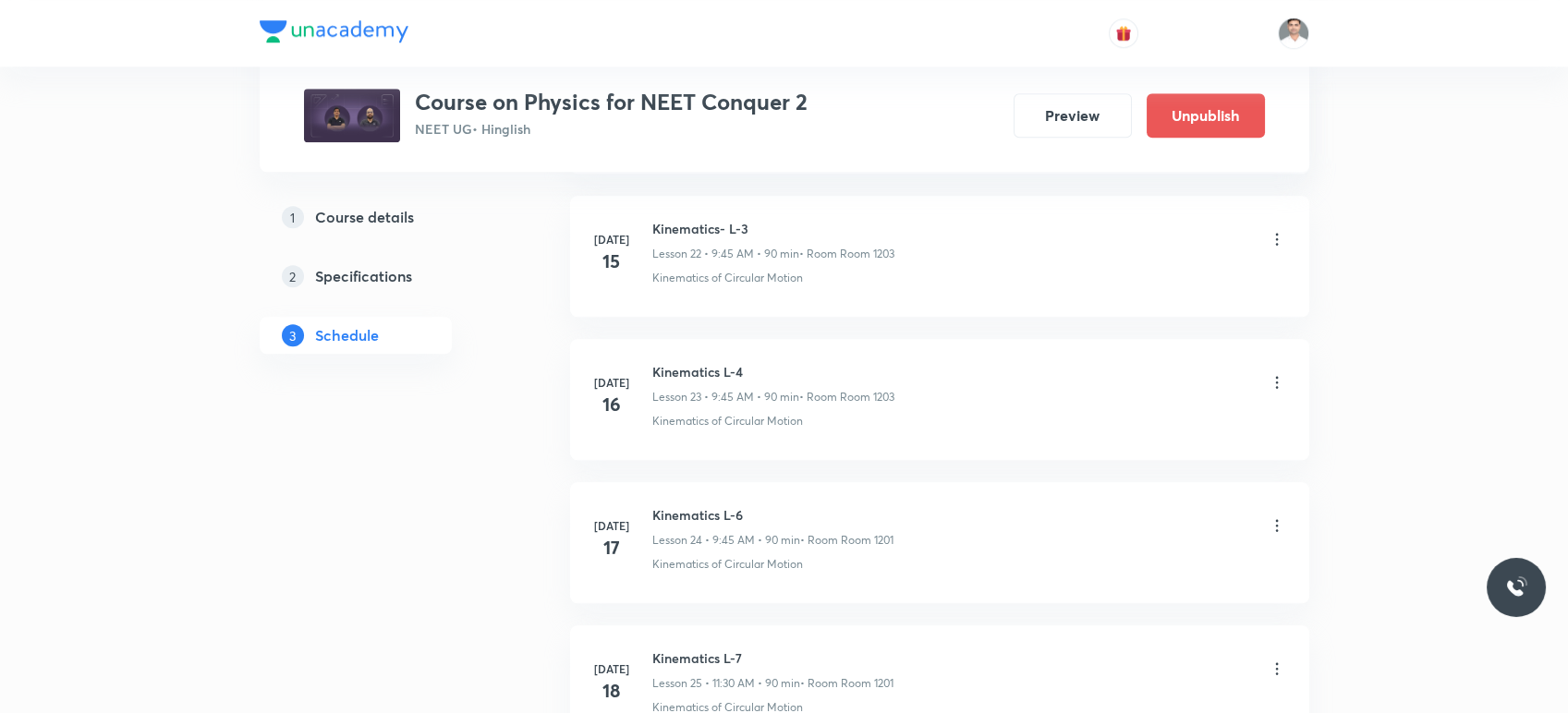 scroll, scrollTop: 3431, scrollLeft: 0, axis: vertical 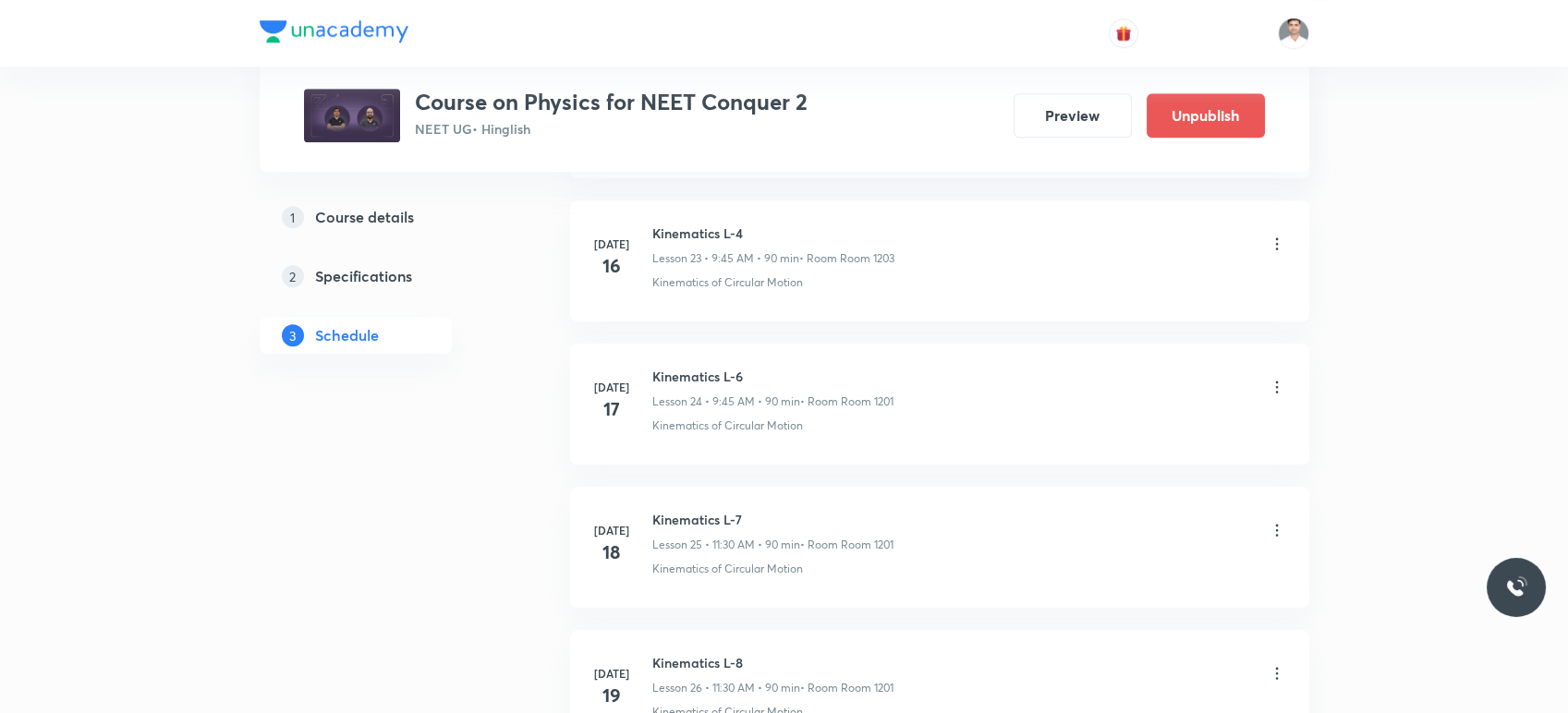 click on "Kinematics L-6 Lesson 24 • 9:45 AM • 90 min  • Room Room 1201" at bounding box center [969, 388] 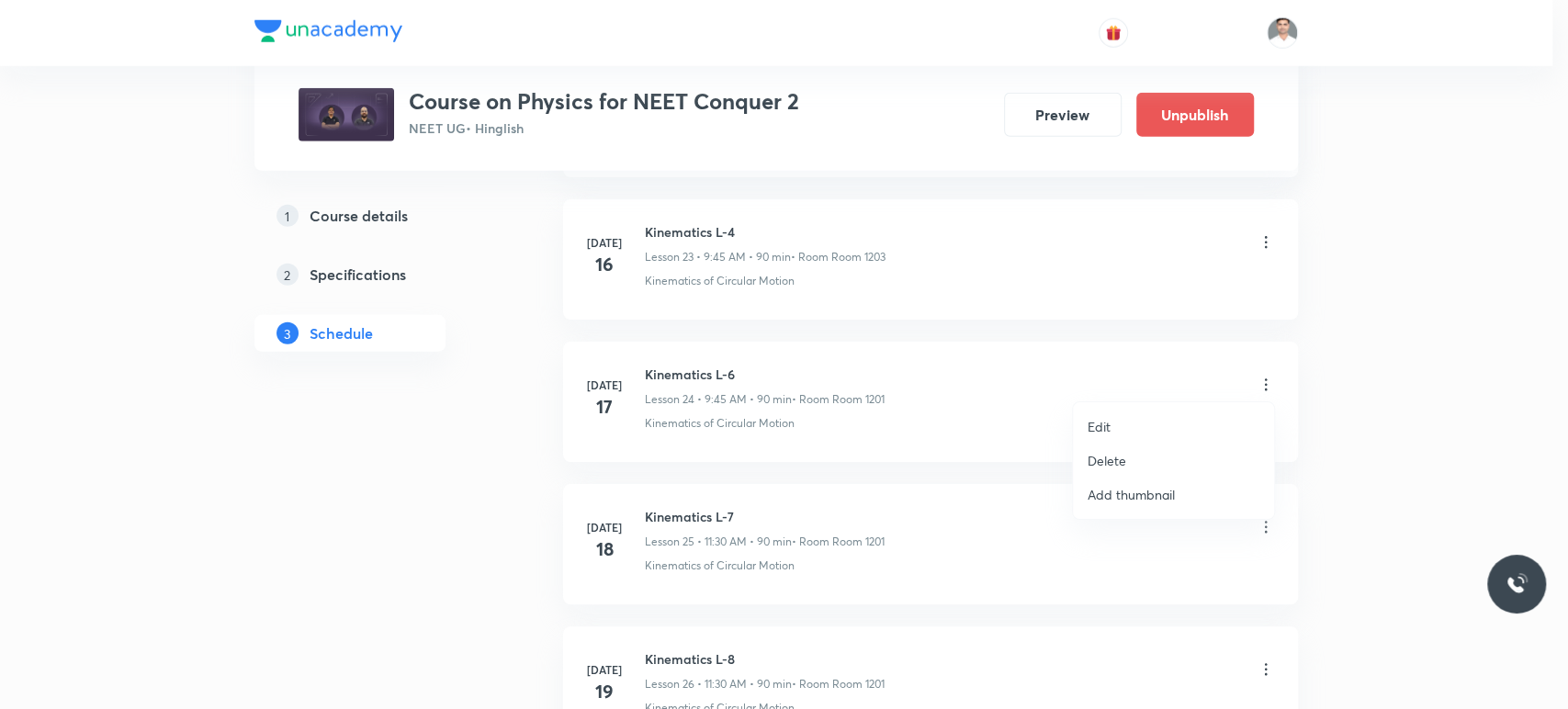 click on "Edit" at bounding box center [1099, 426] 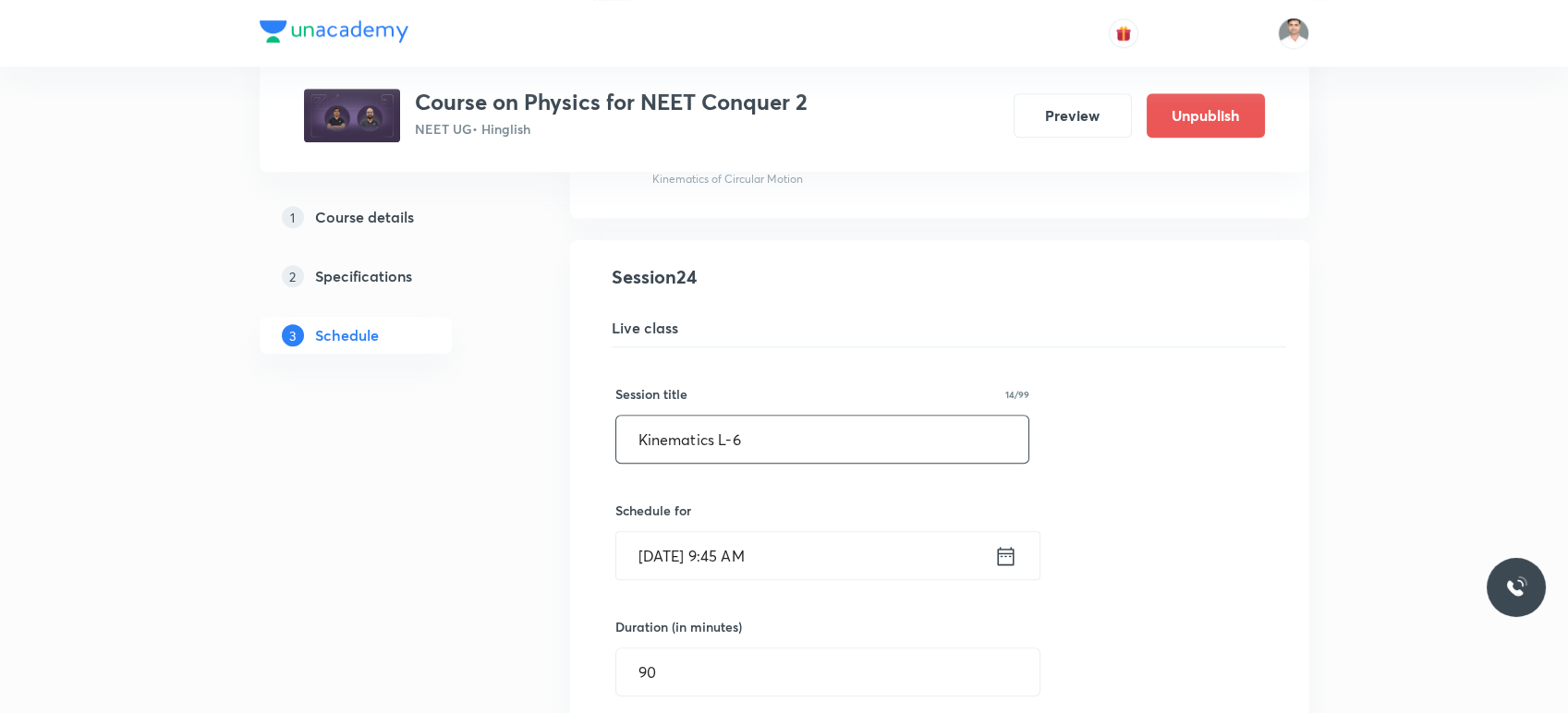 click on "Kinematics L-6" at bounding box center [822, 439] 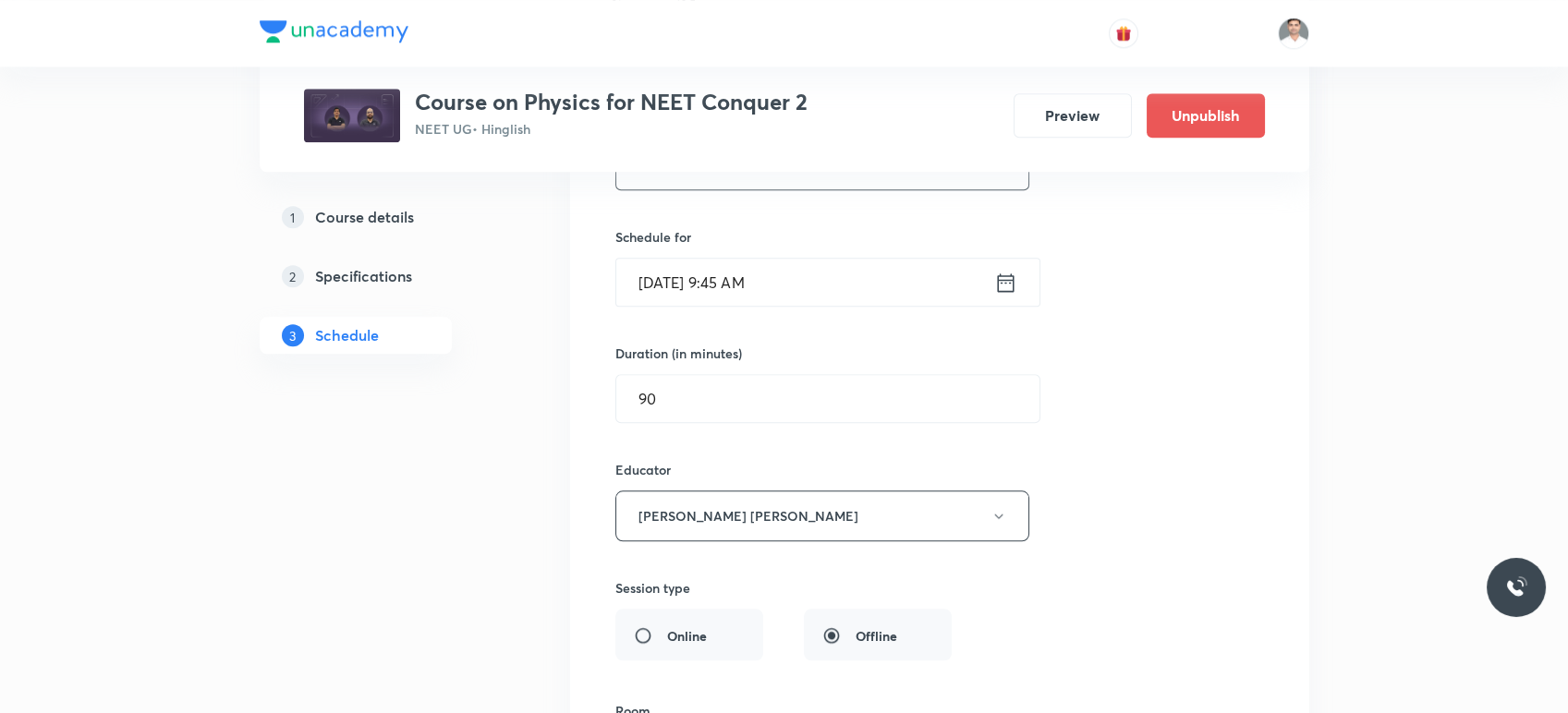 scroll, scrollTop: 3842, scrollLeft: 0, axis: vertical 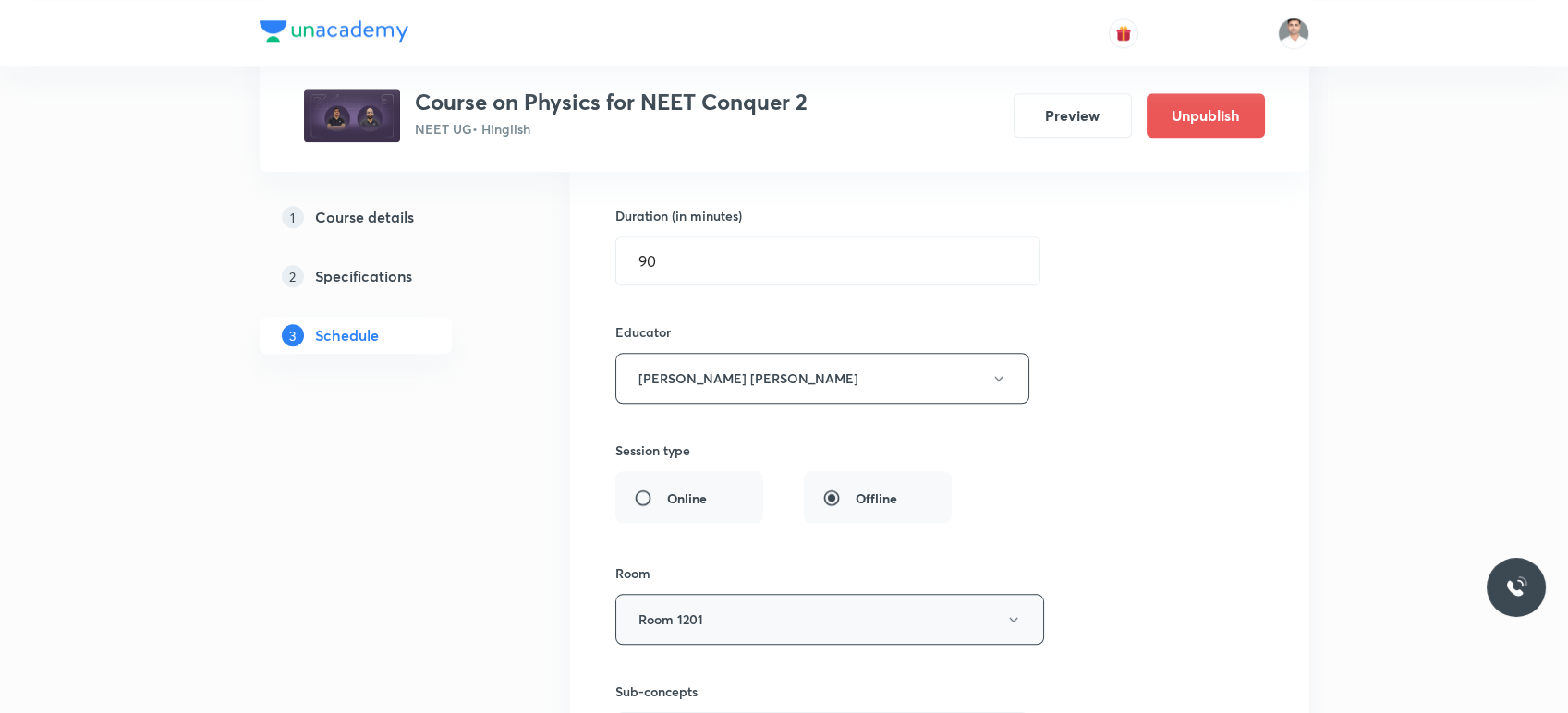 type on "Kinematics L-5" 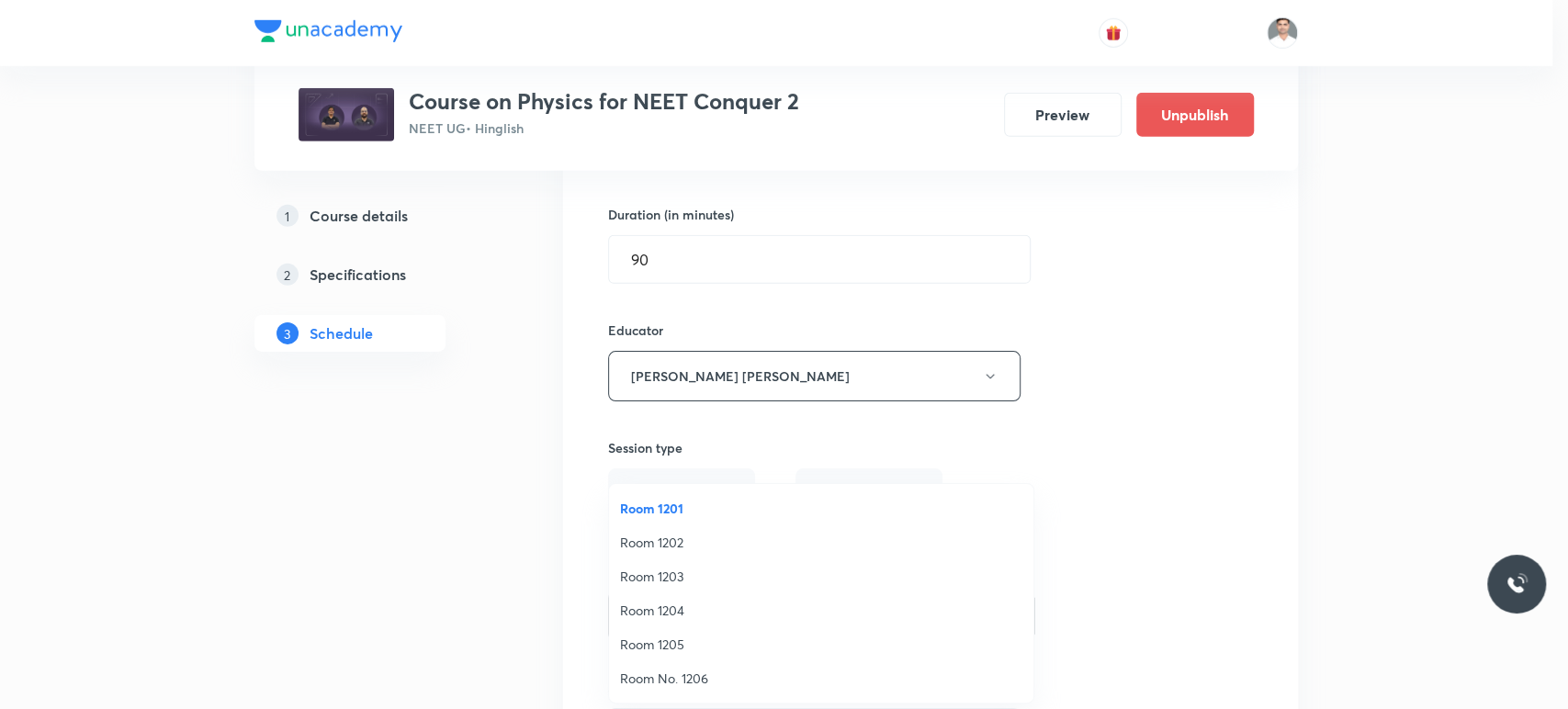 click on "Room 1203" at bounding box center (821, 576) 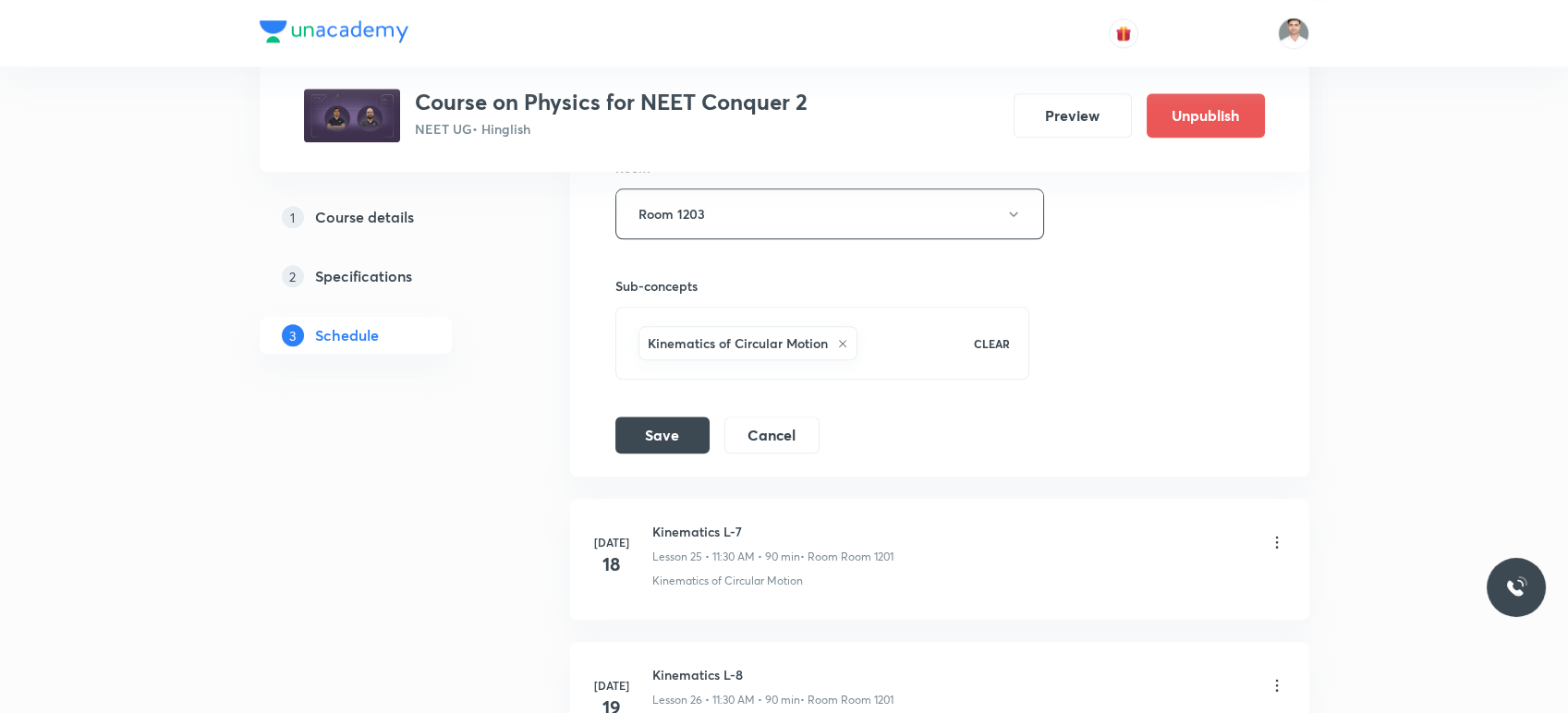 scroll, scrollTop: 4252, scrollLeft: 0, axis: vertical 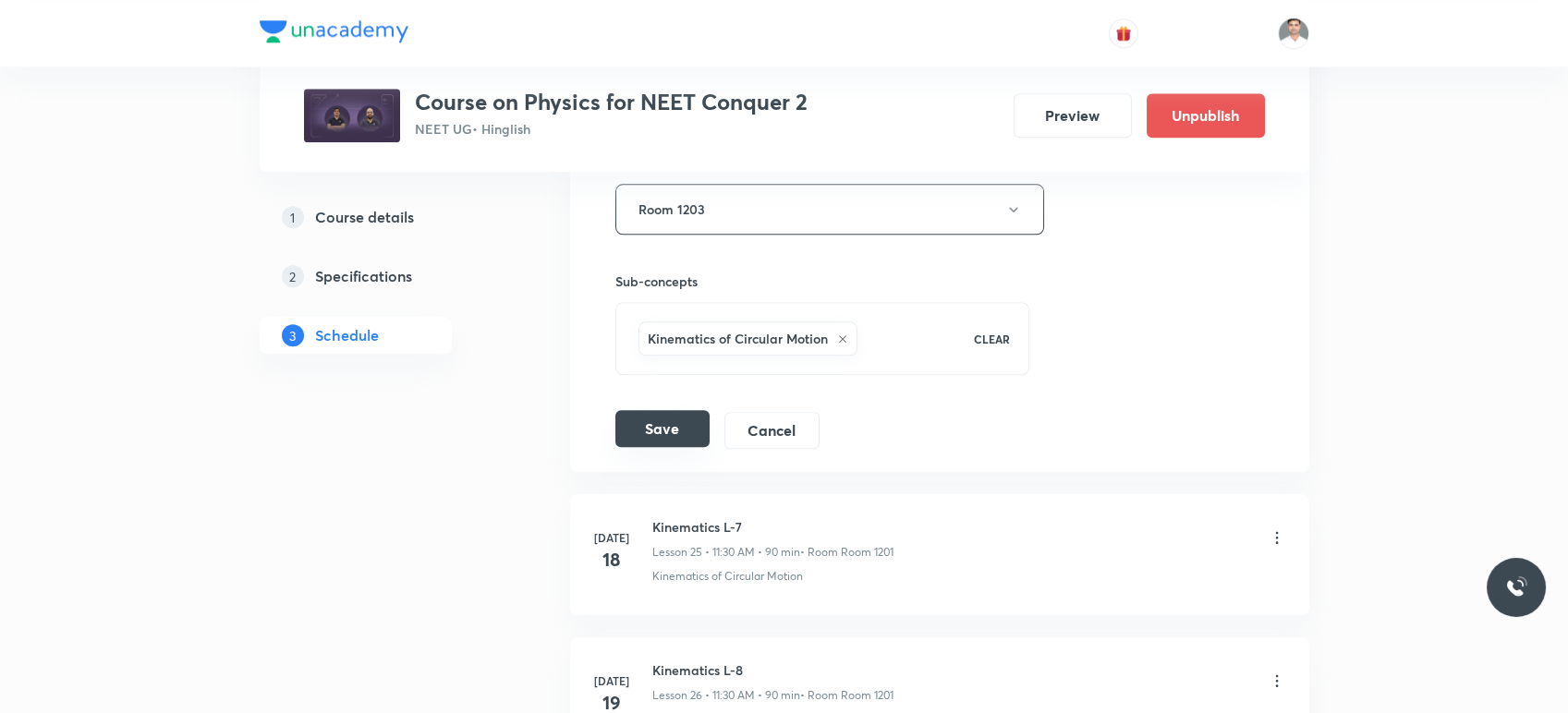 click on "Save" at bounding box center (662, 429) 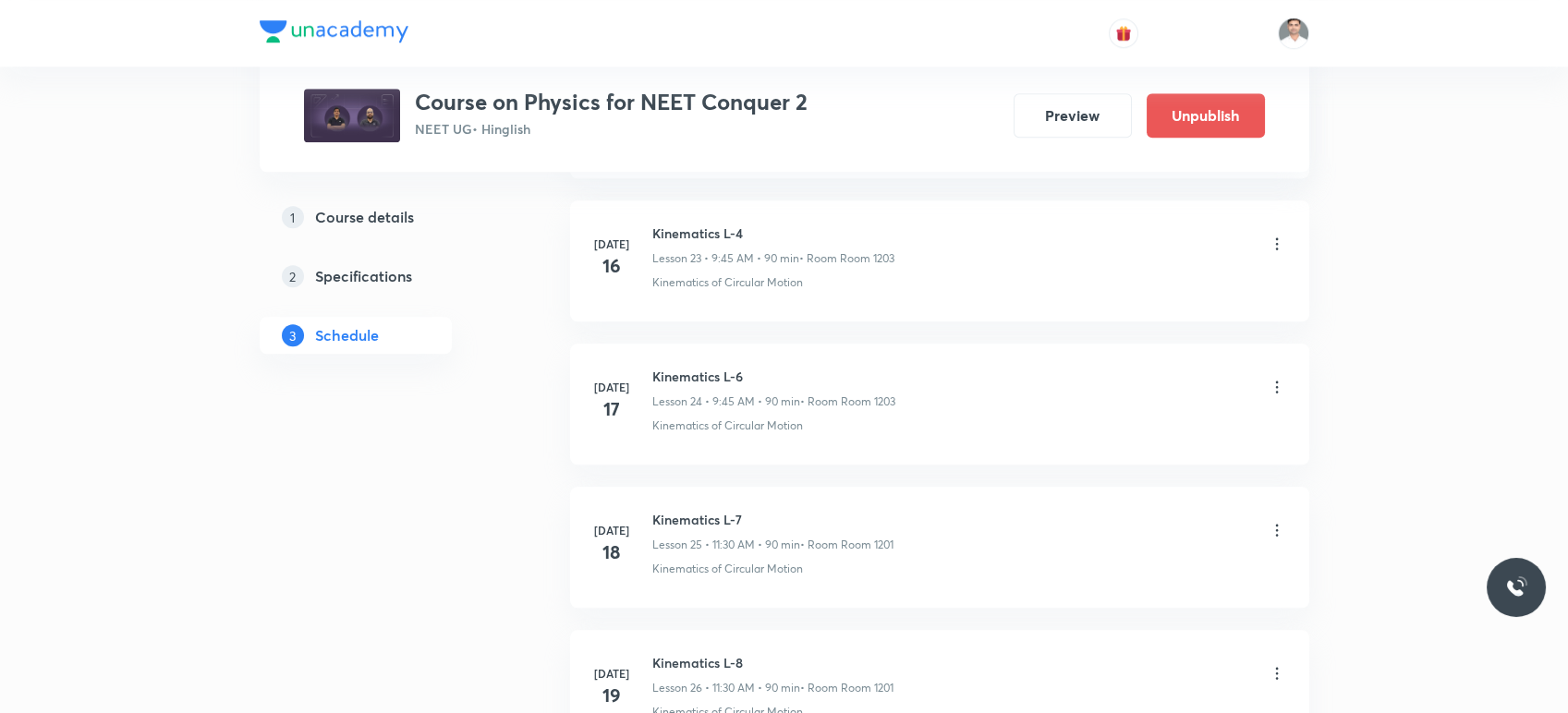 scroll, scrollTop: 3329, scrollLeft: 0, axis: vertical 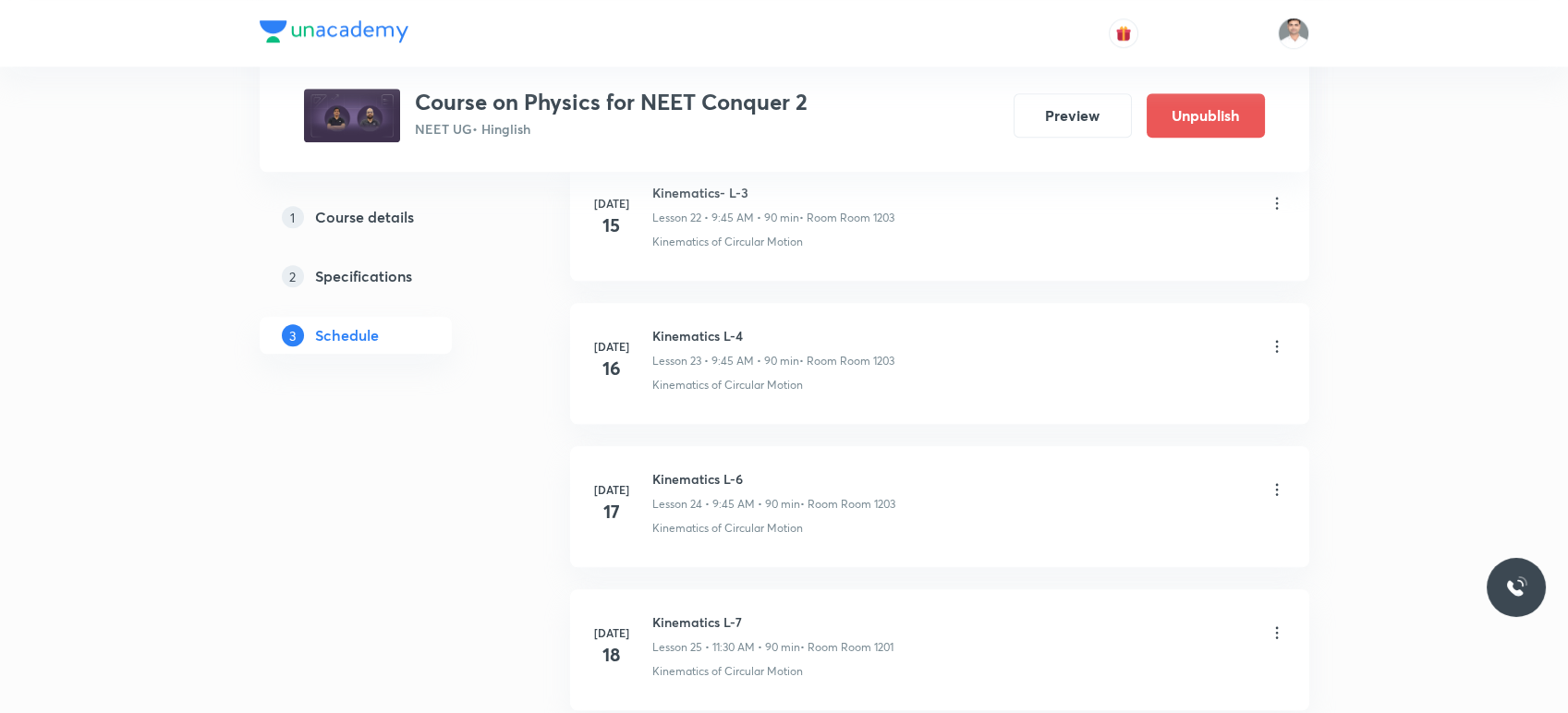 click 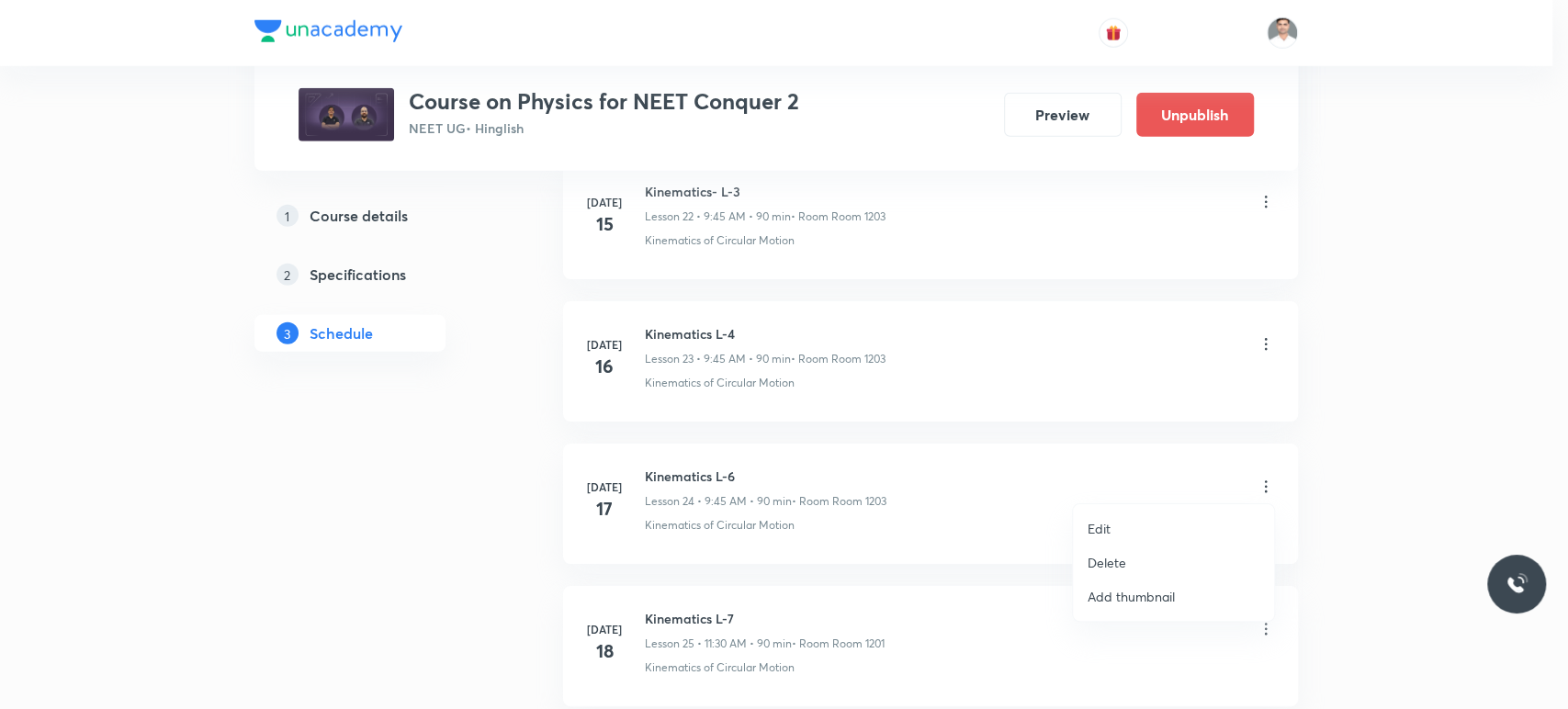 click on "Edit" at bounding box center (1173, 528) 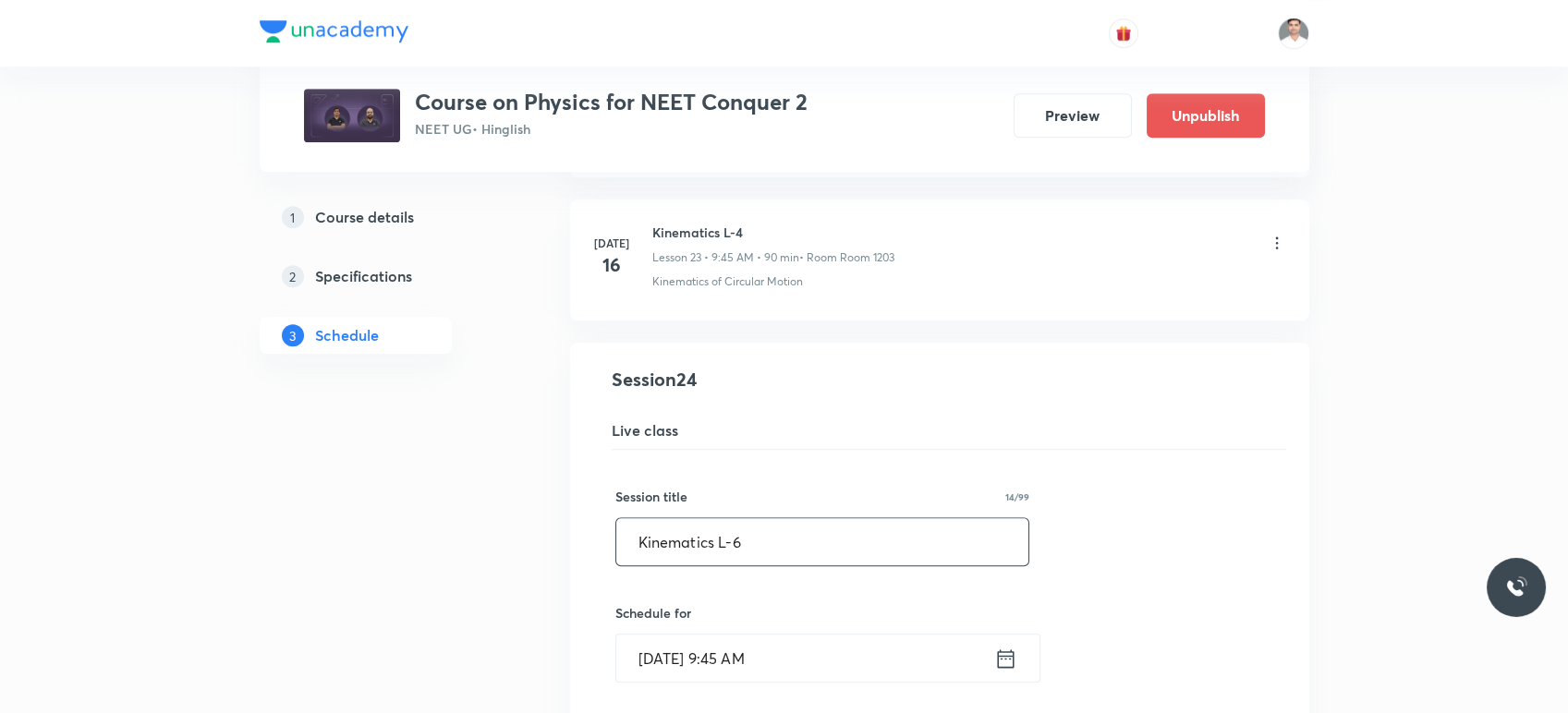 click on "Kinematics L-6" at bounding box center (822, 541) 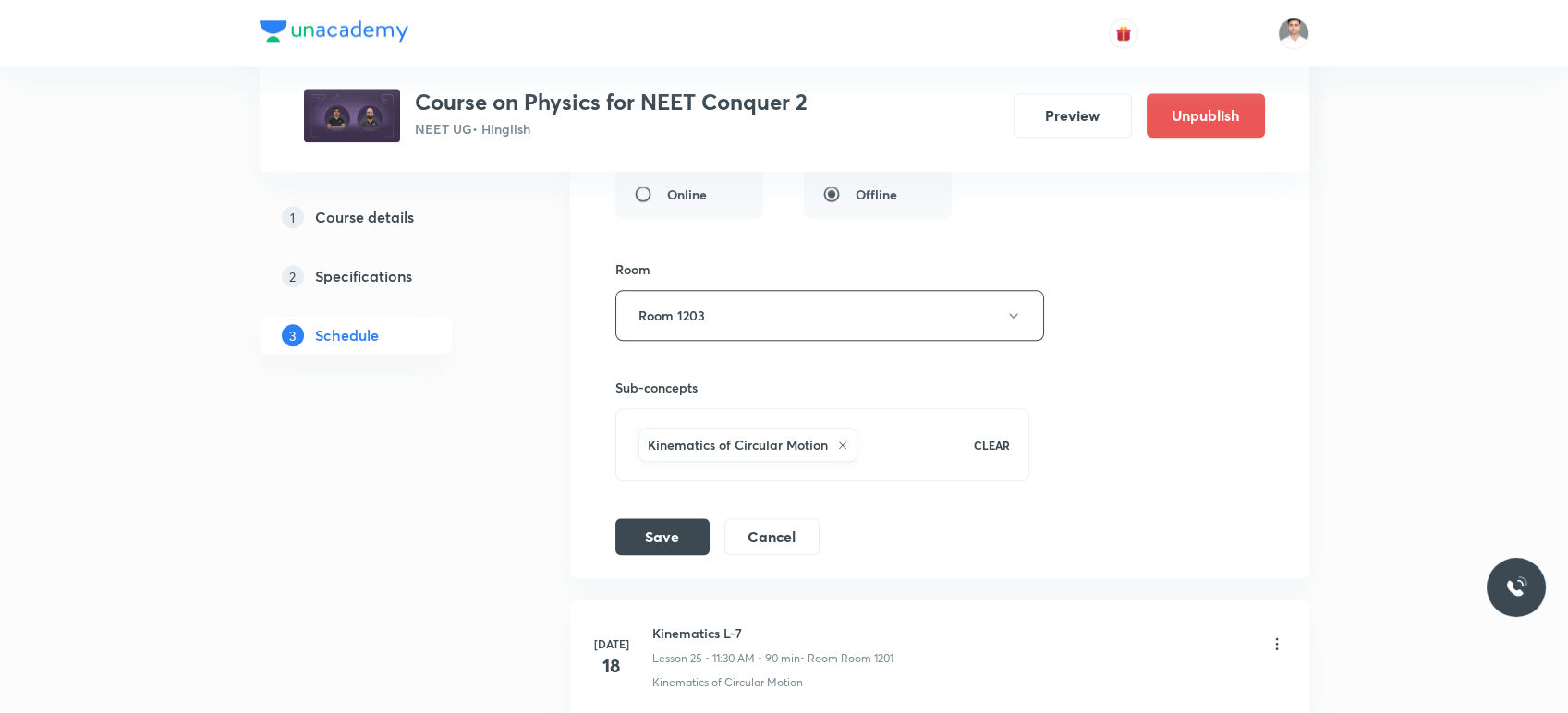 scroll, scrollTop: 4150, scrollLeft: 0, axis: vertical 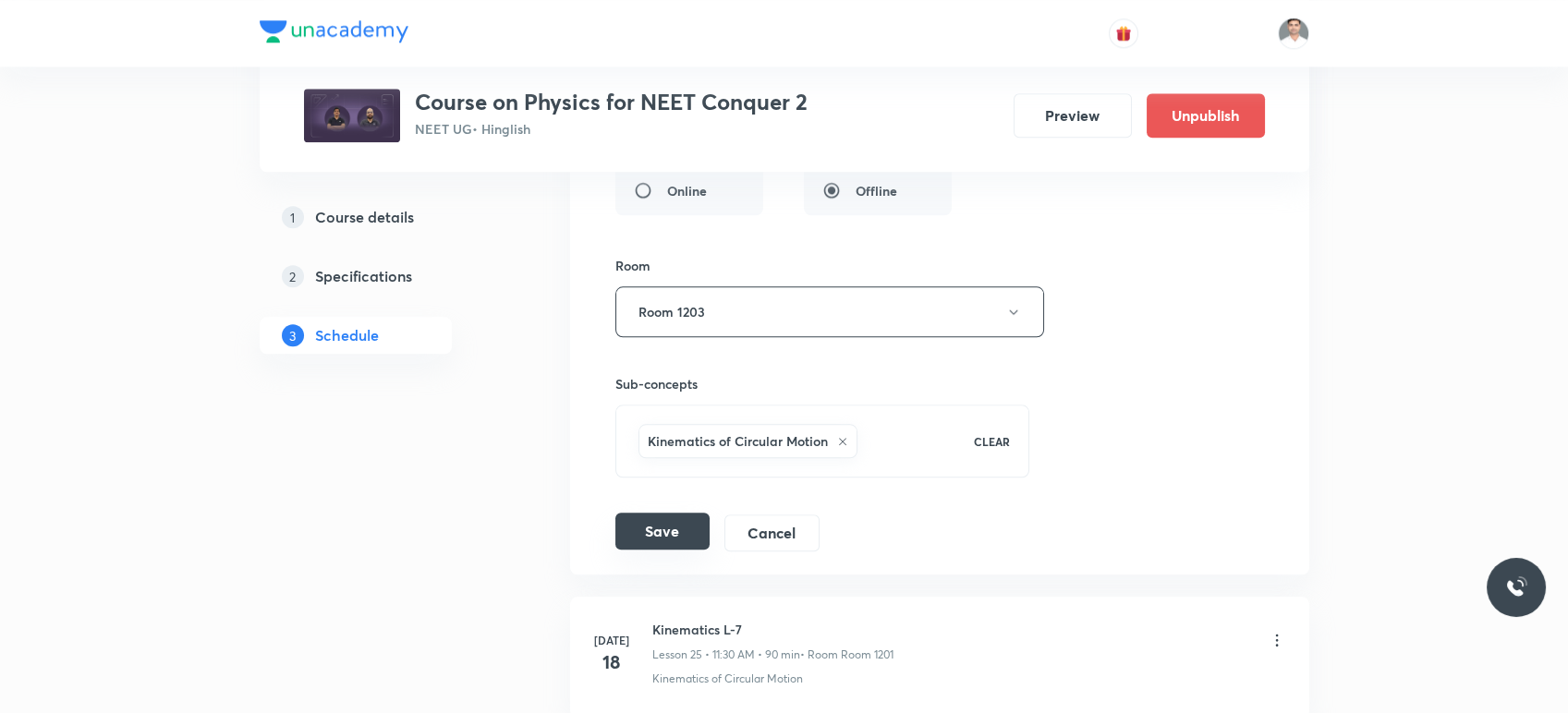 type on "Kinematics L-5" 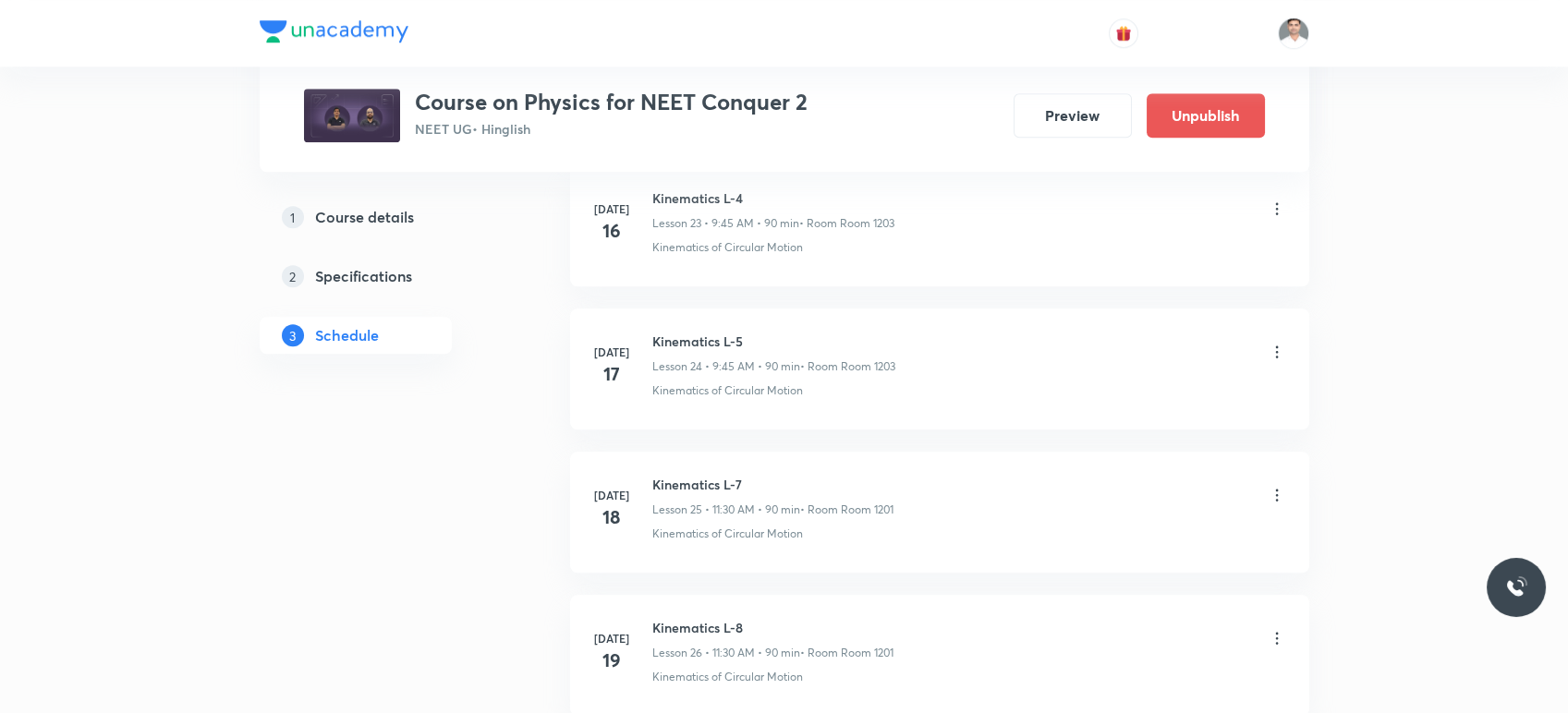 scroll, scrollTop: 3431, scrollLeft: 0, axis: vertical 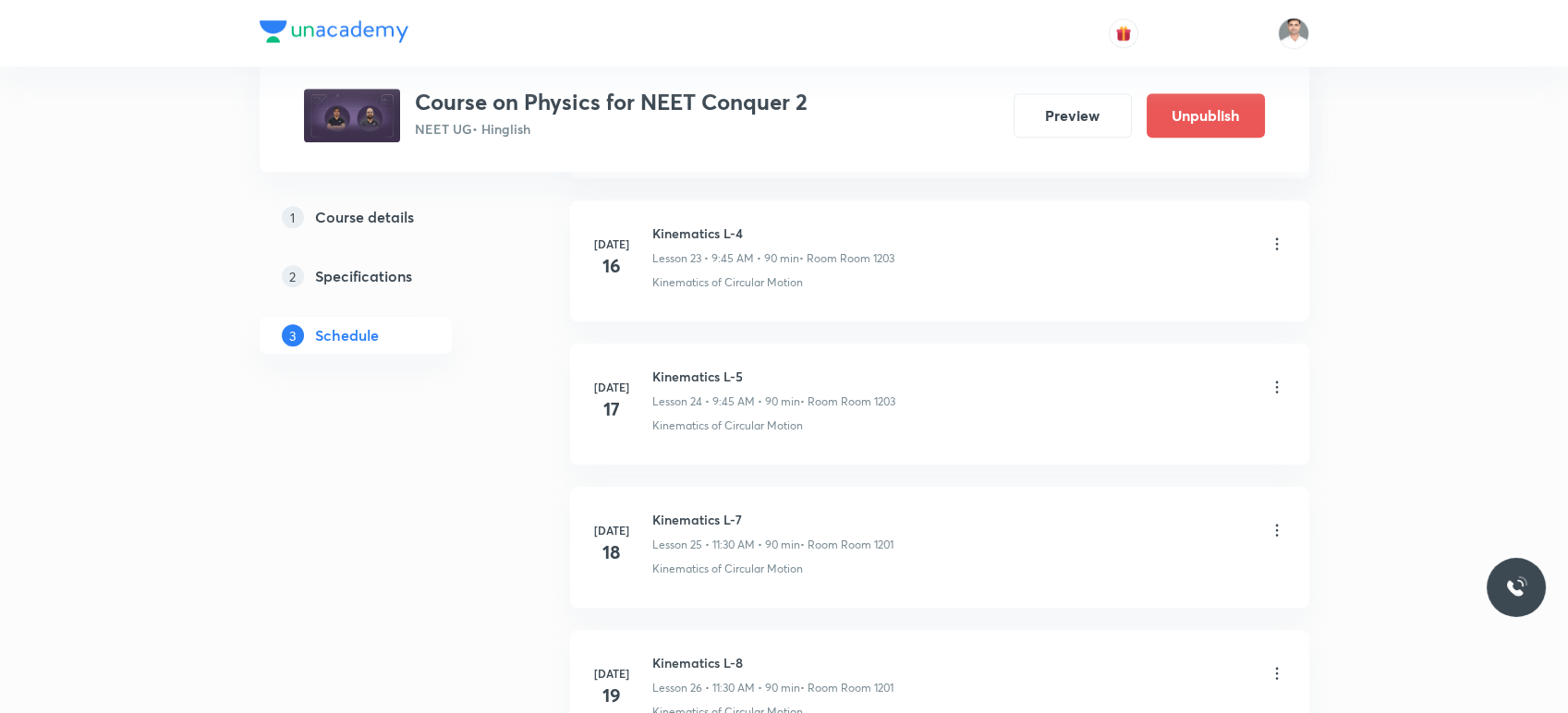 click 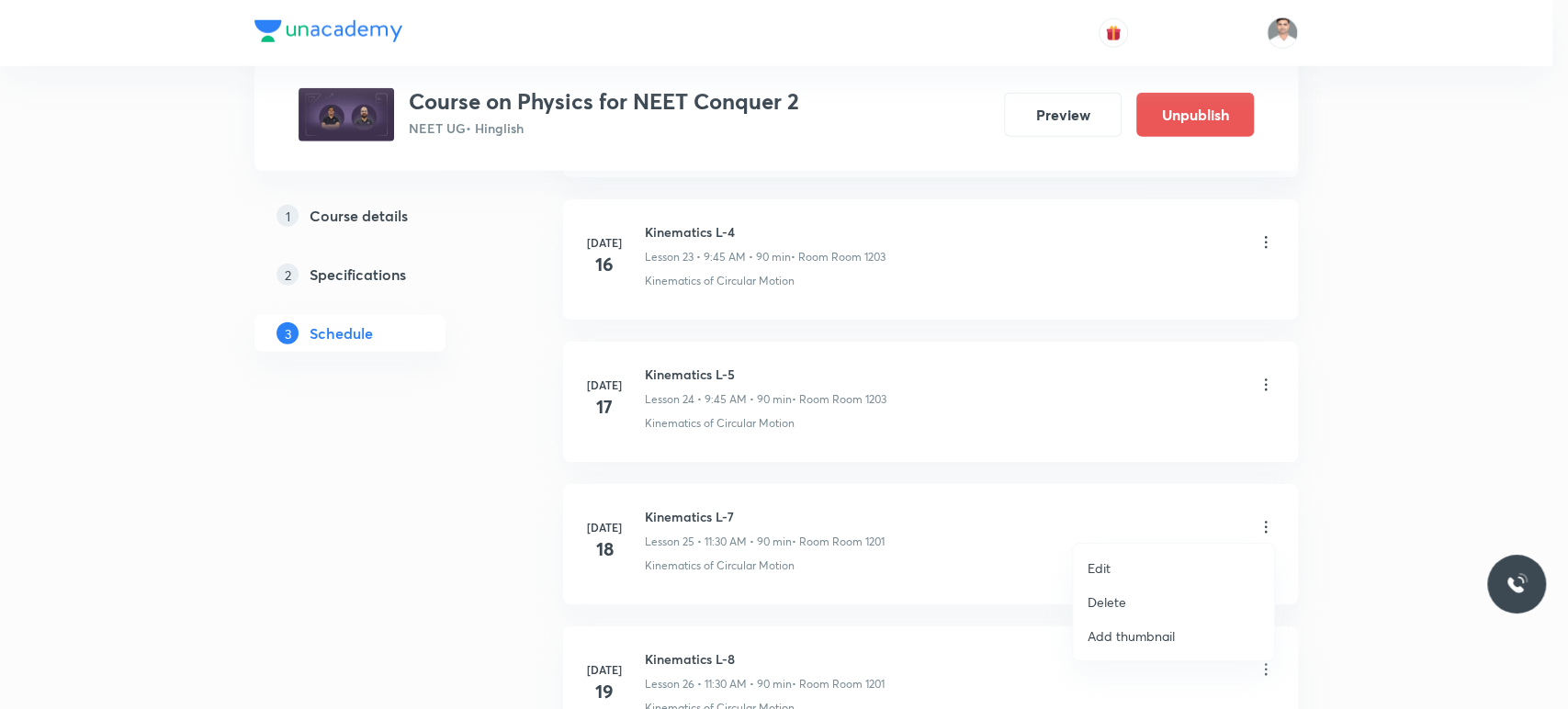 click on "Edit" at bounding box center [1173, 568] 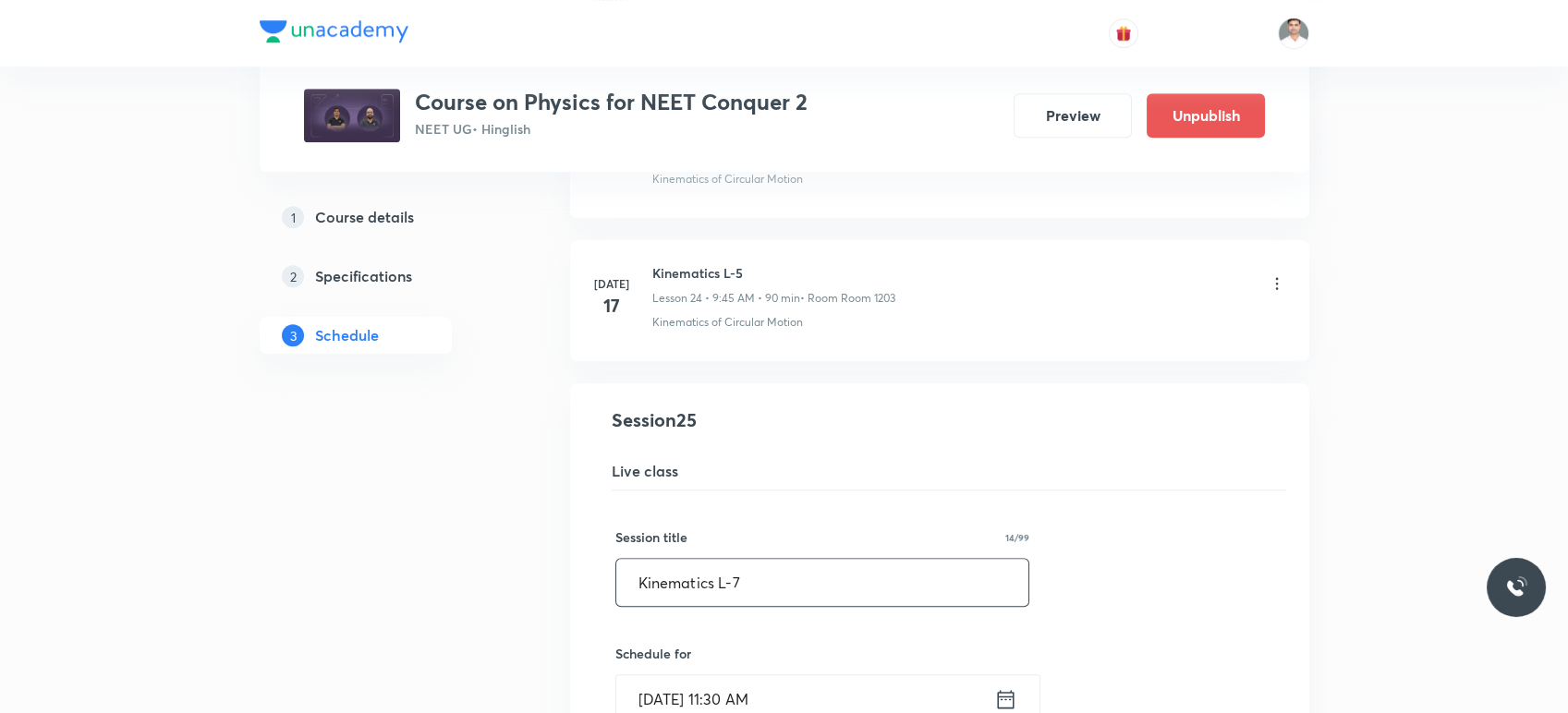 click on "Kinematics L-7" at bounding box center [822, 582] 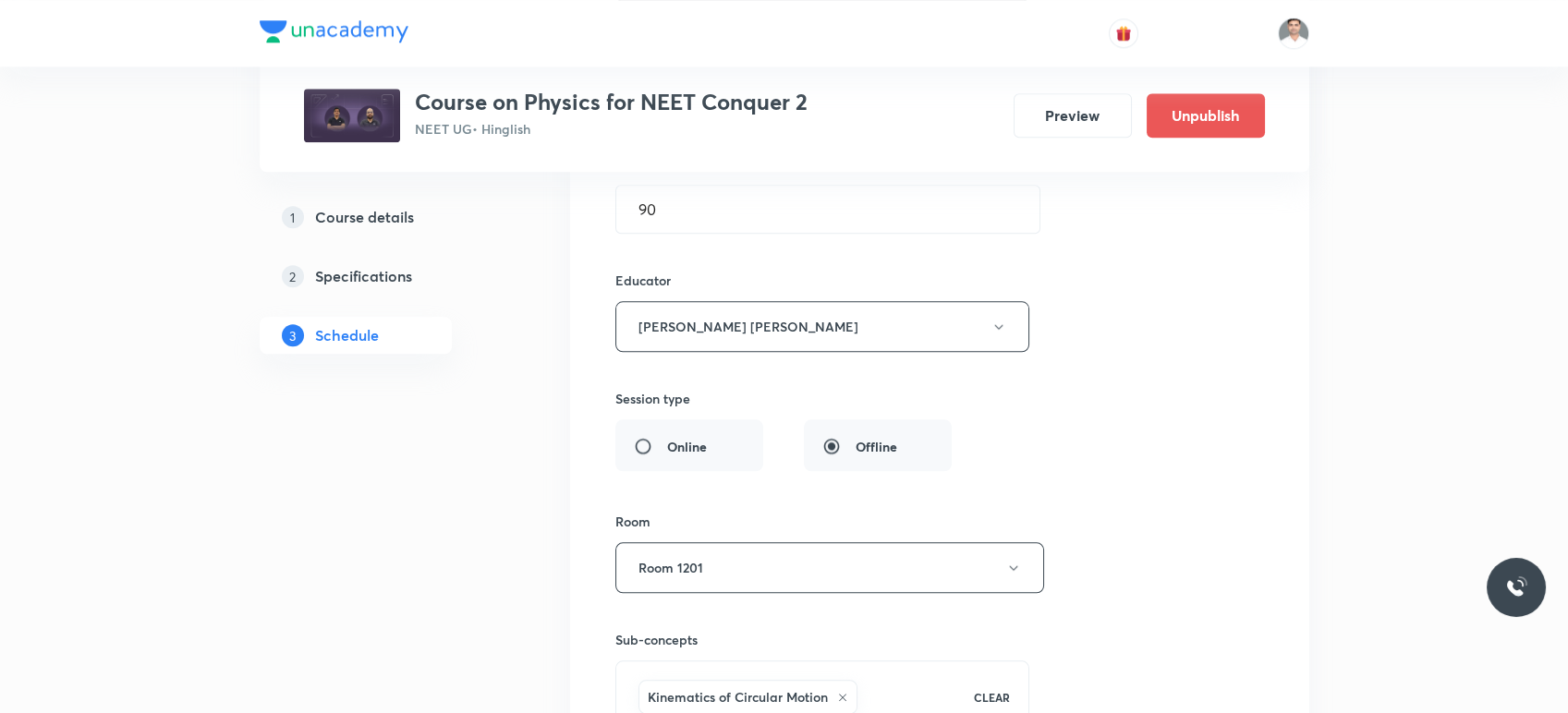 scroll, scrollTop: 4047, scrollLeft: 0, axis: vertical 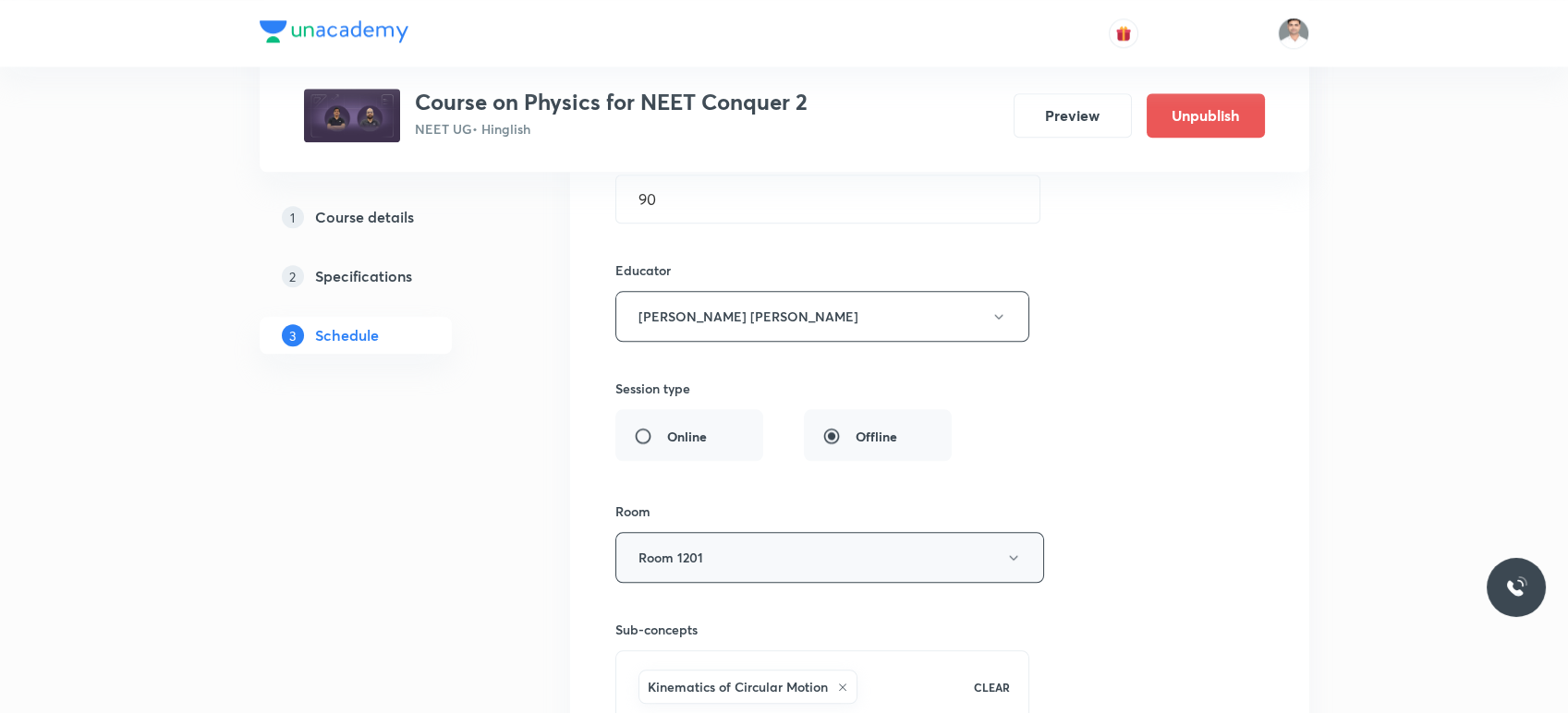 type on "Kinematics L-8" 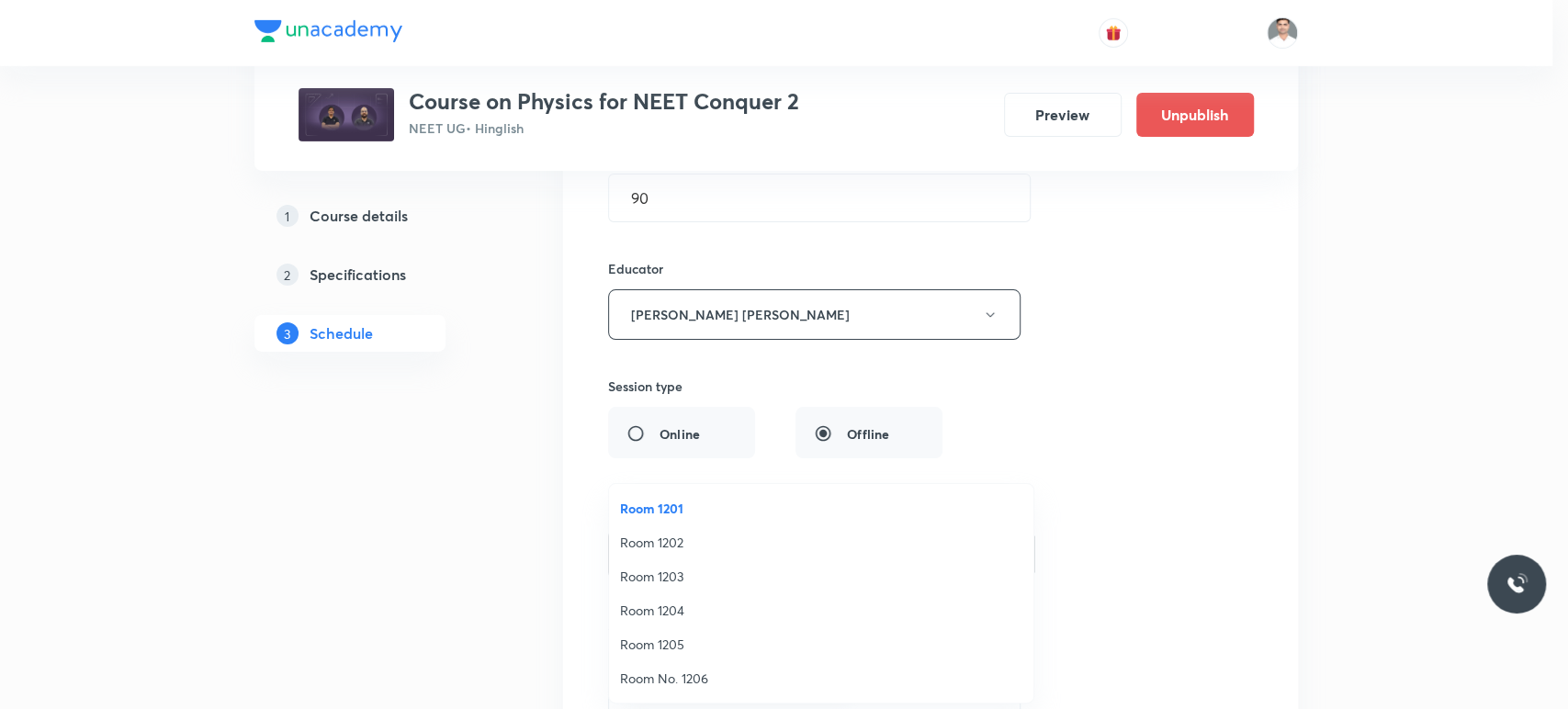 click on "Room 1203" at bounding box center [821, 576] 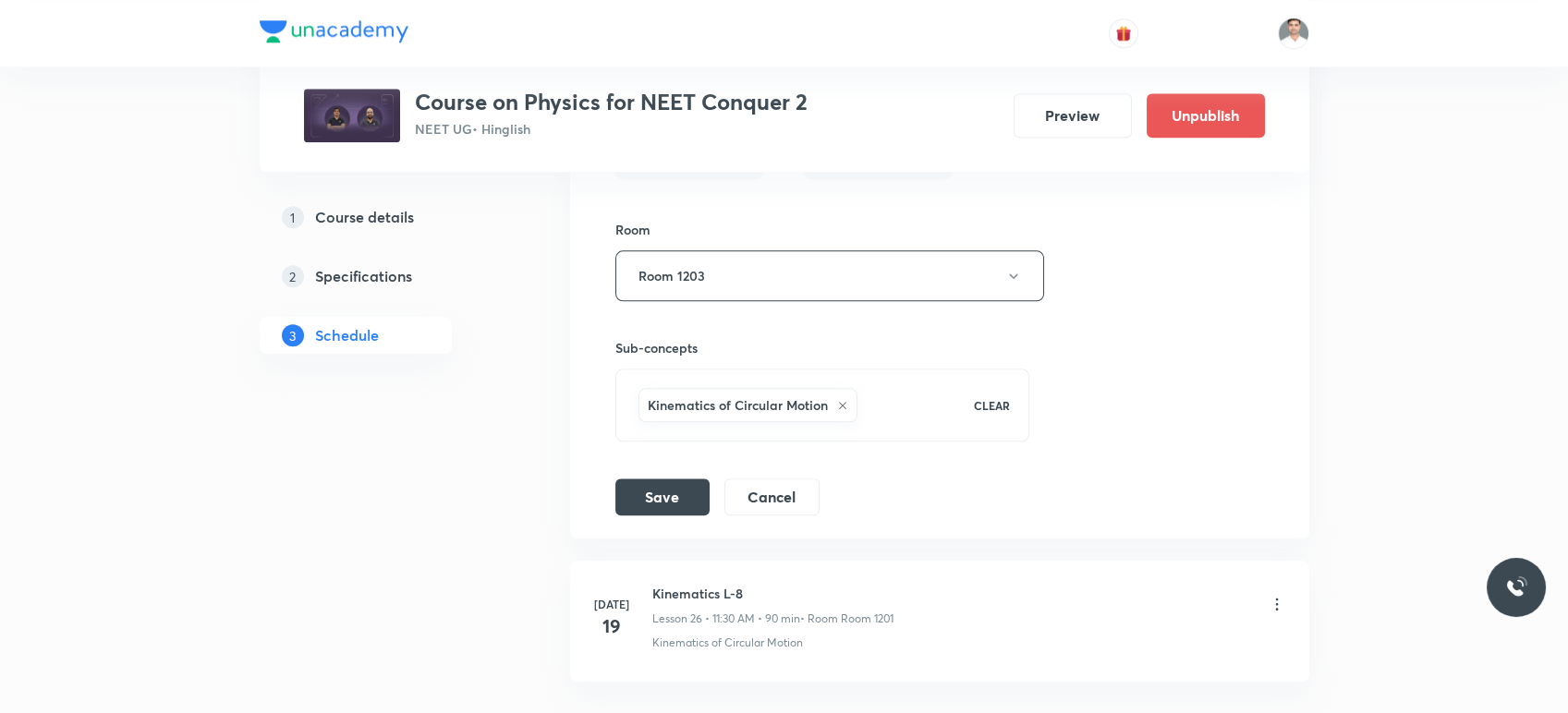 scroll, scrollTop: 4355, scrollLeft: 0, axis: vertical 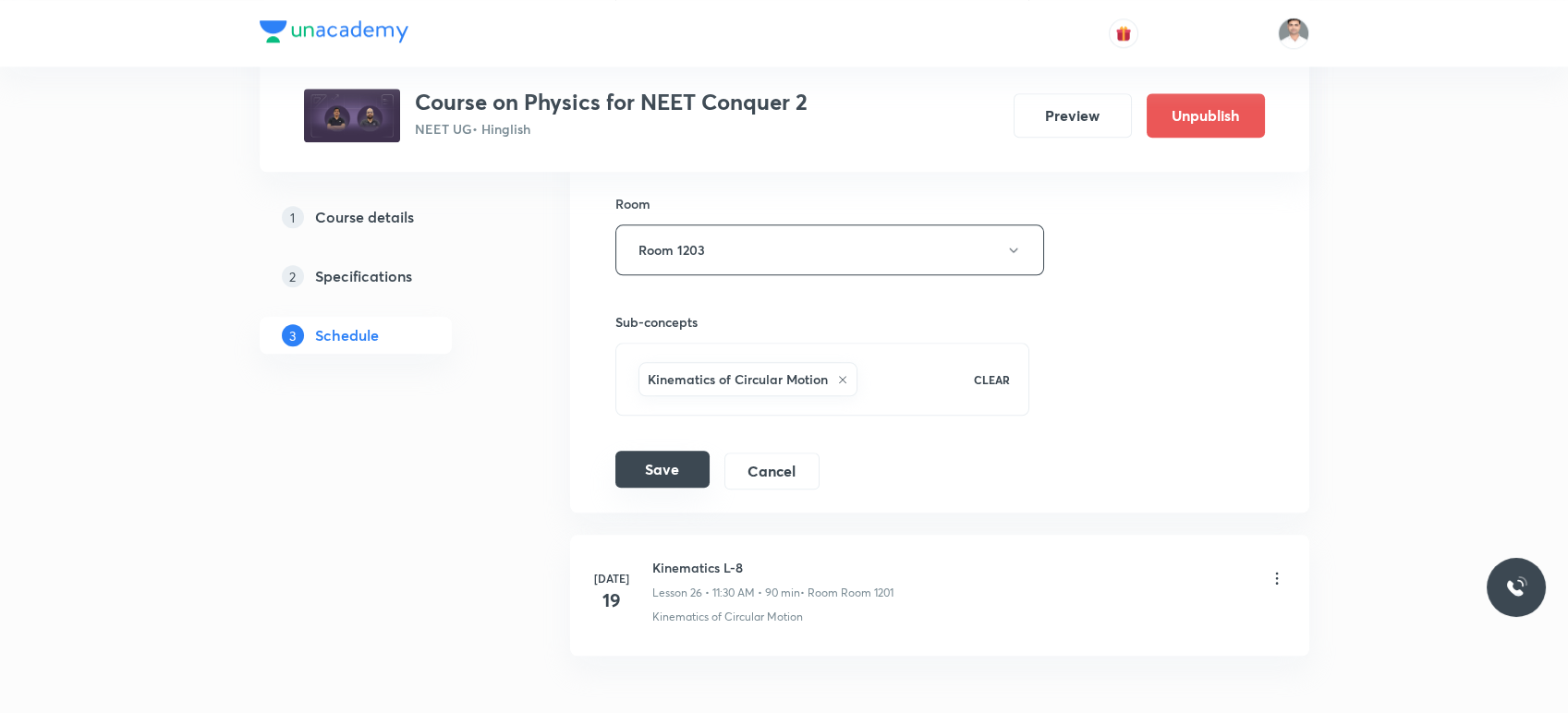 click on "Save" at bounding box center (662, 469) 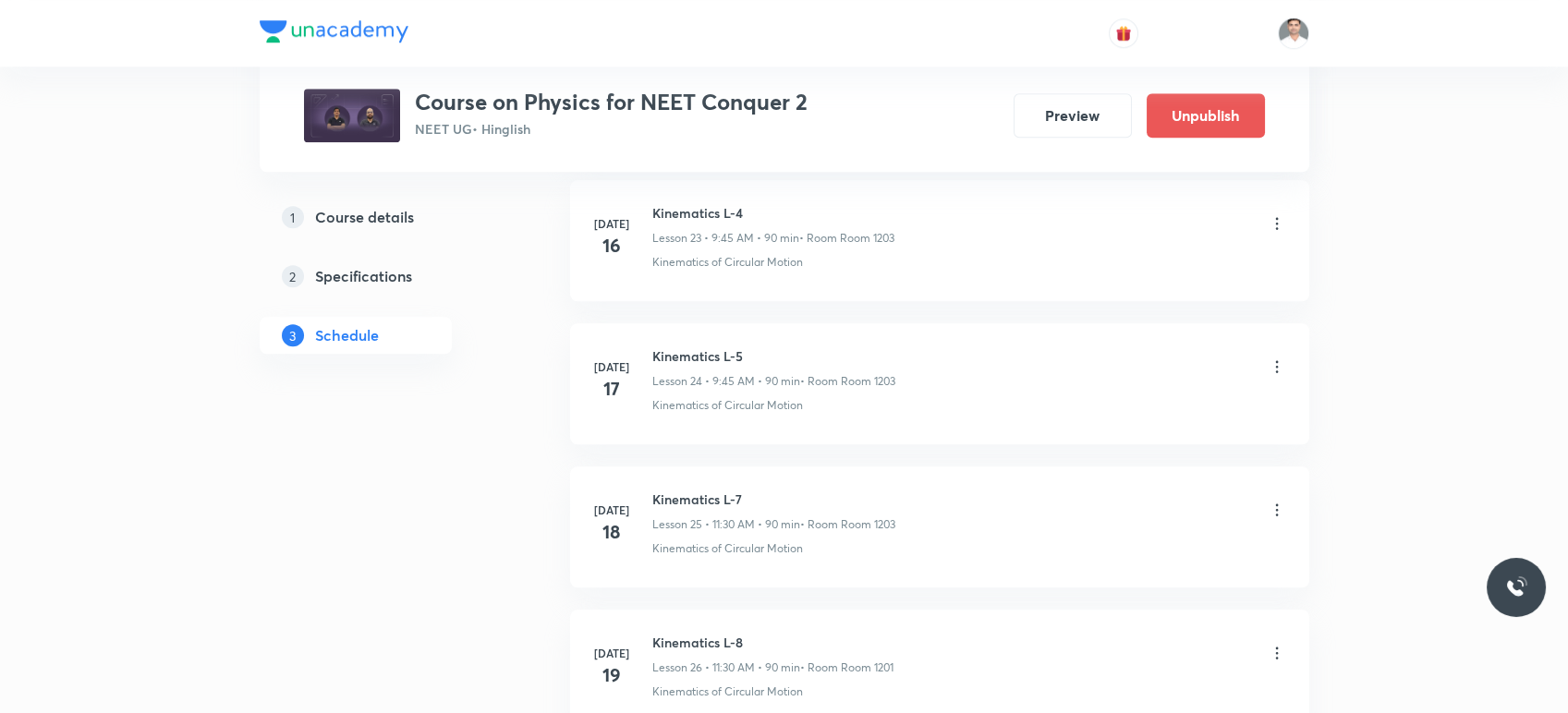 scroll, scrollTop: 3431, scrollLeft: 0, axis: vertical 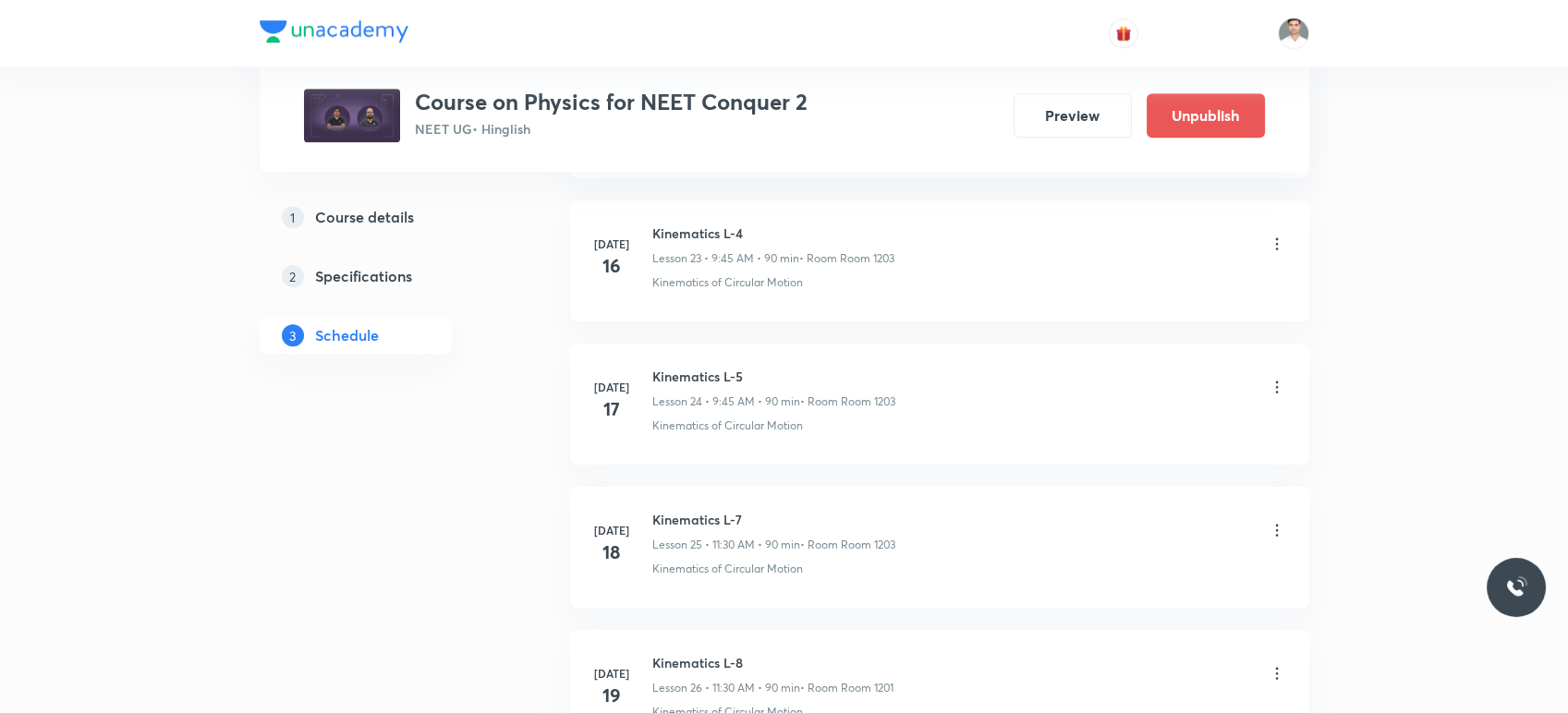 click 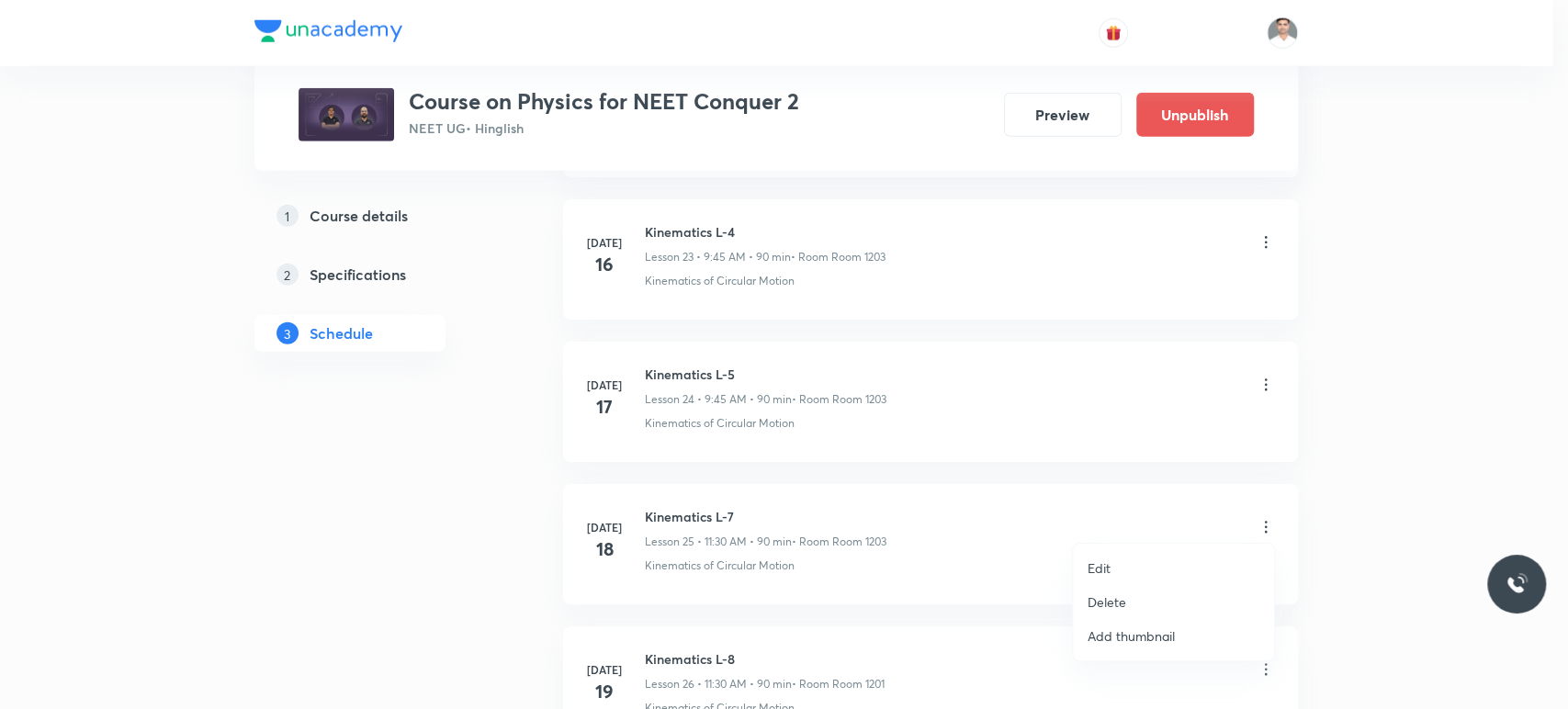 click on "Edit" at bounding box center [1173, 568] 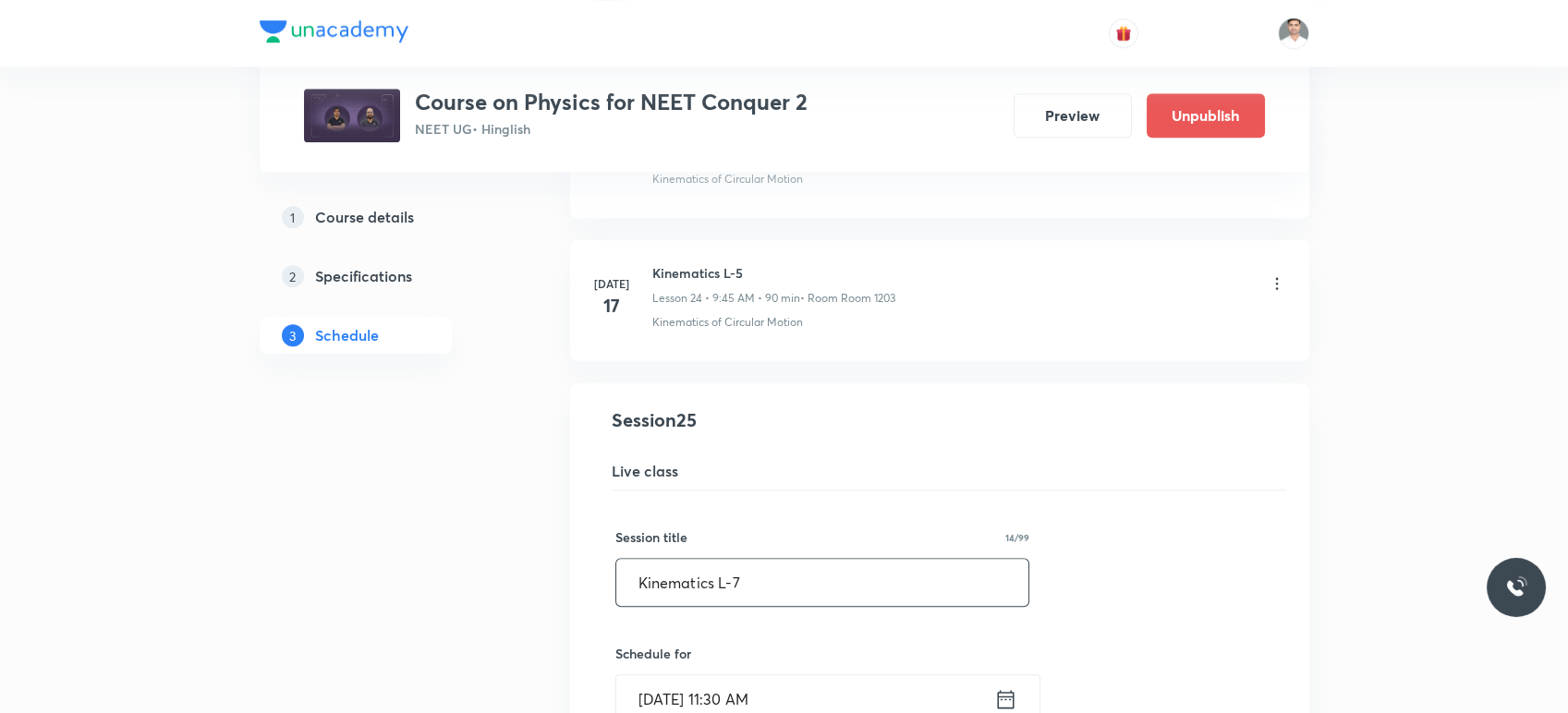 click on "Kinematics L-7" at bounding box center (822, 582) 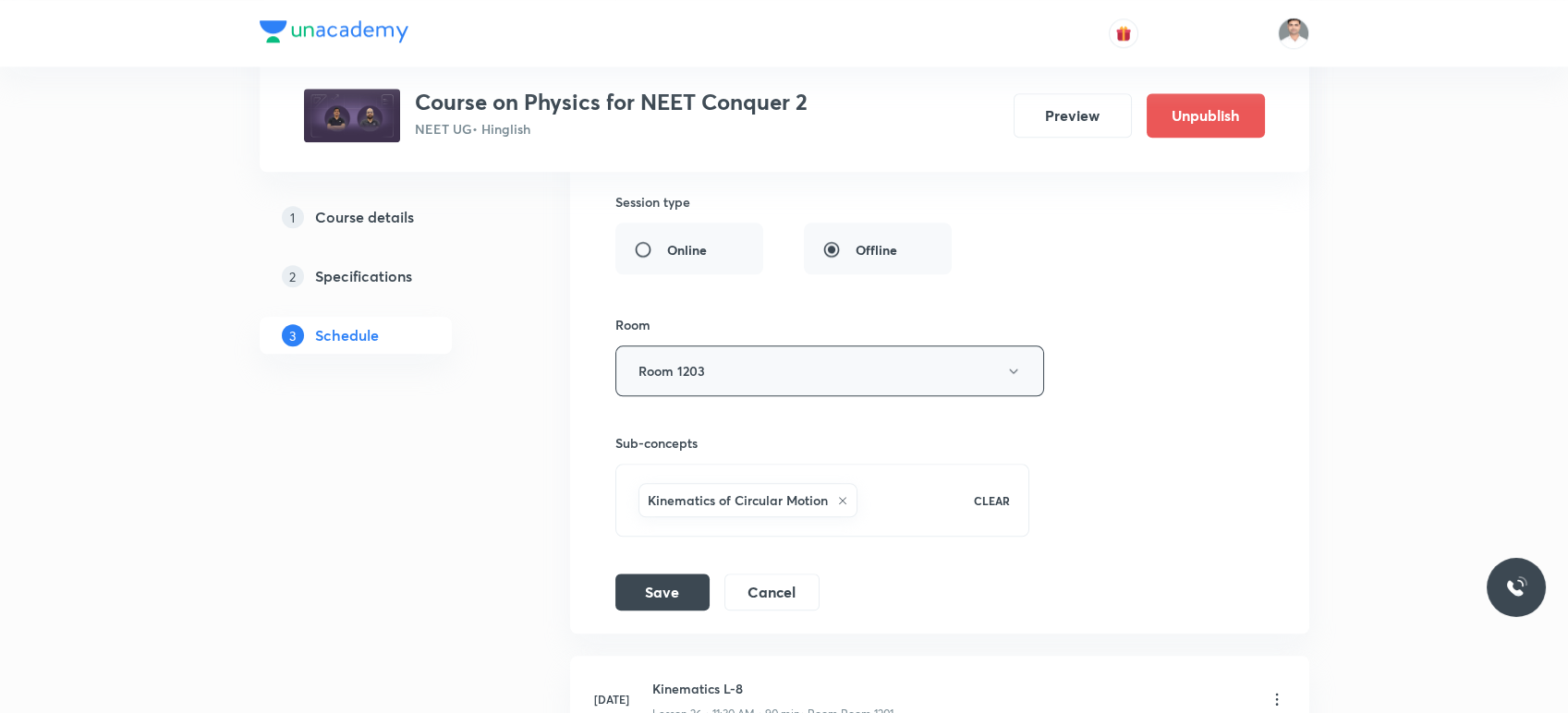scroll, scrollTop: 4252, scrollLeft: 0, axis: vertical 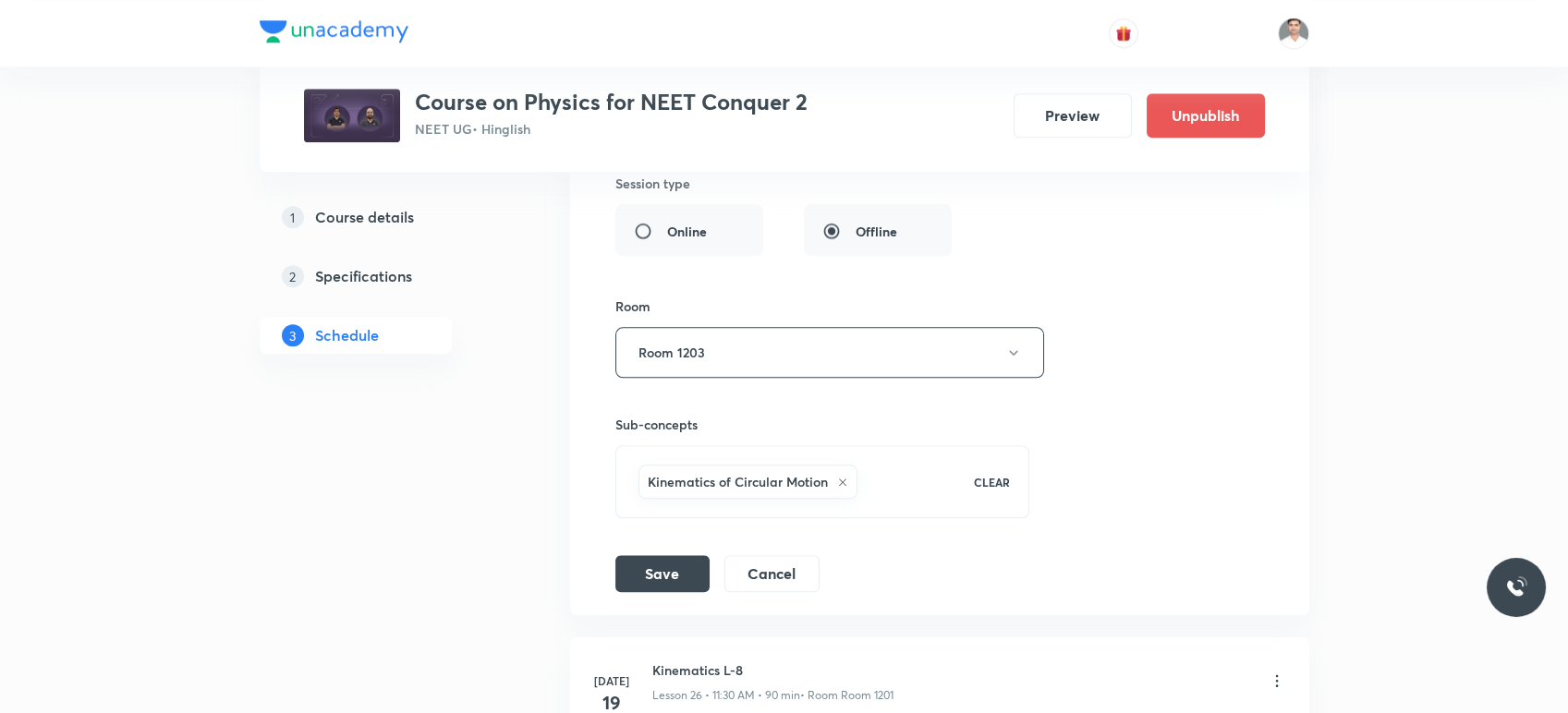 type on "Kinematics L-6" 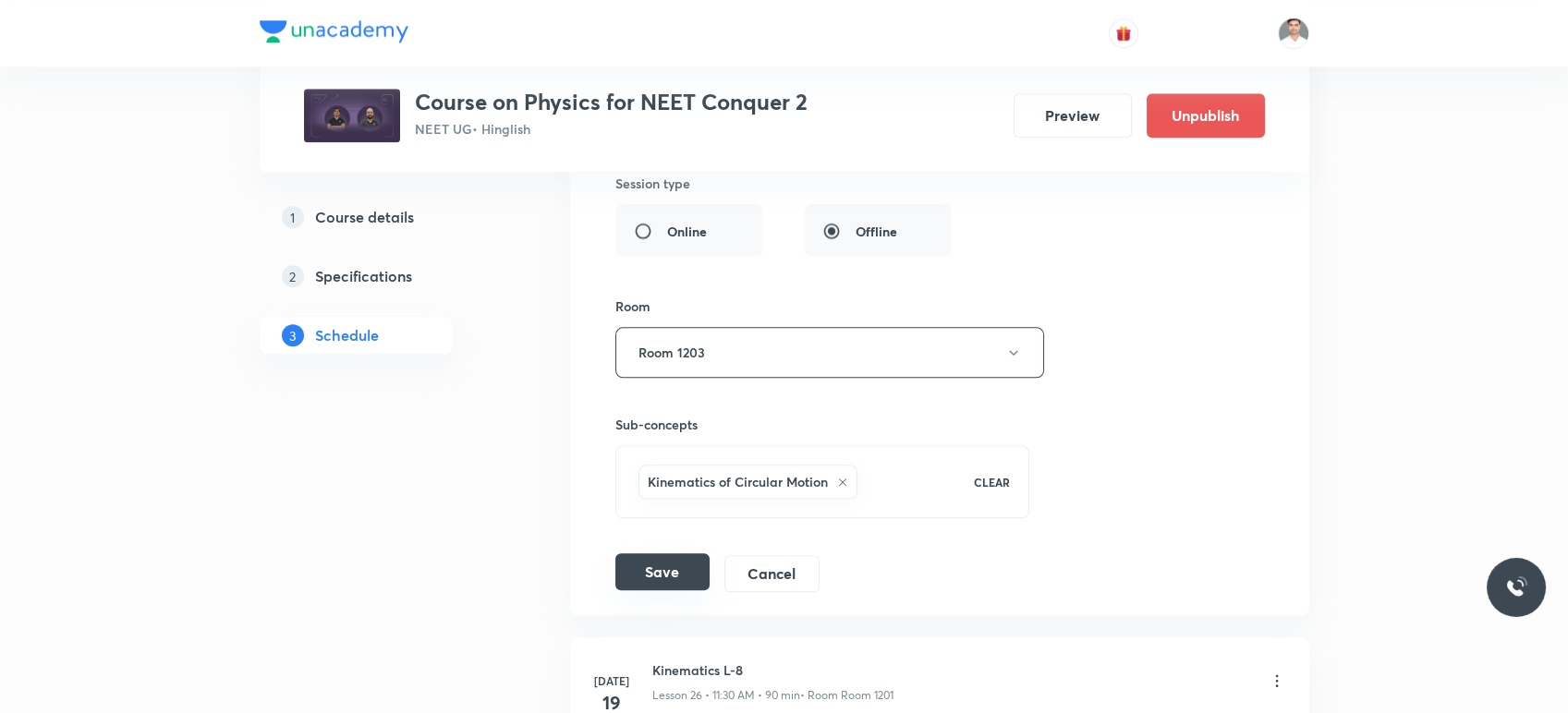click on "Save" at bounding box center [662, 572] 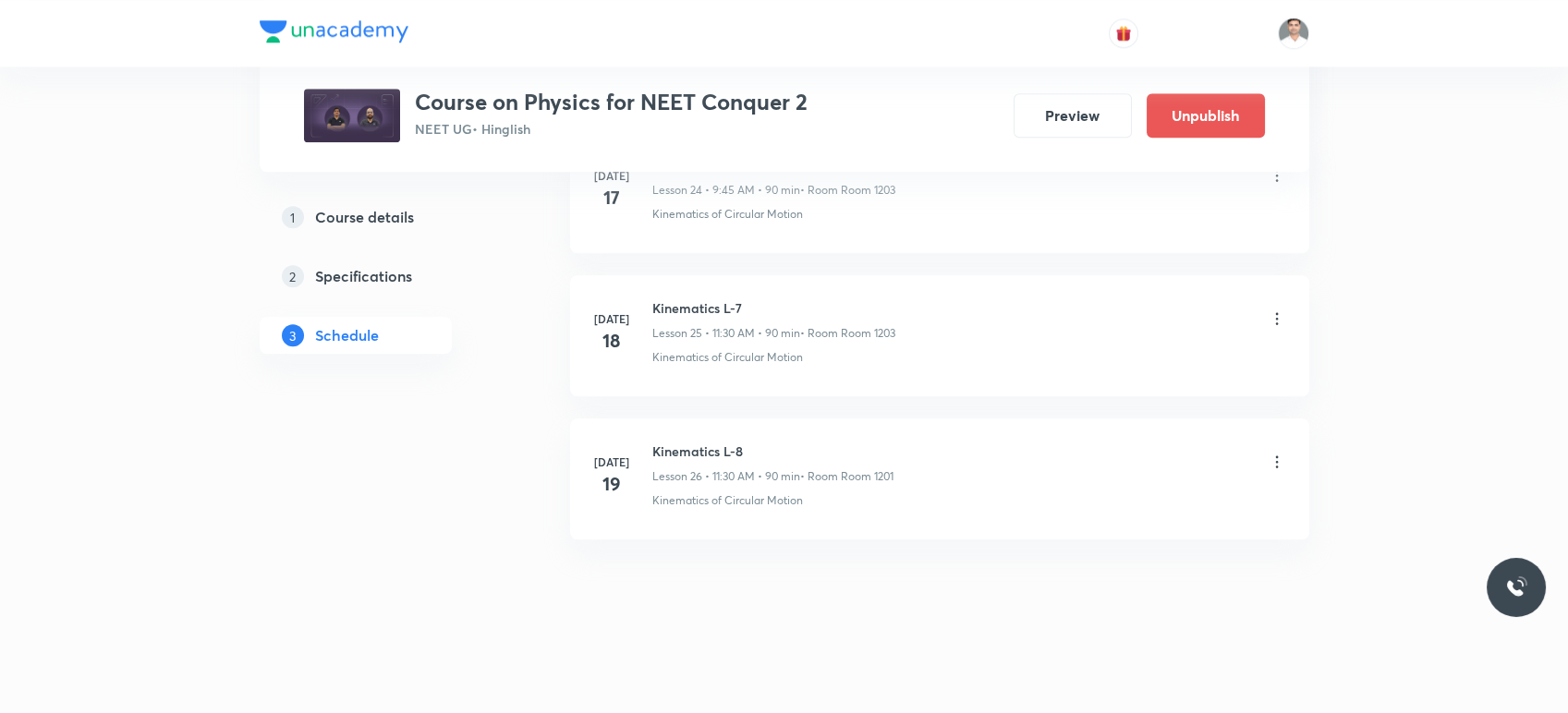 scroll, scrollTop: 3636, scrollLeft: 0, axis: vertical 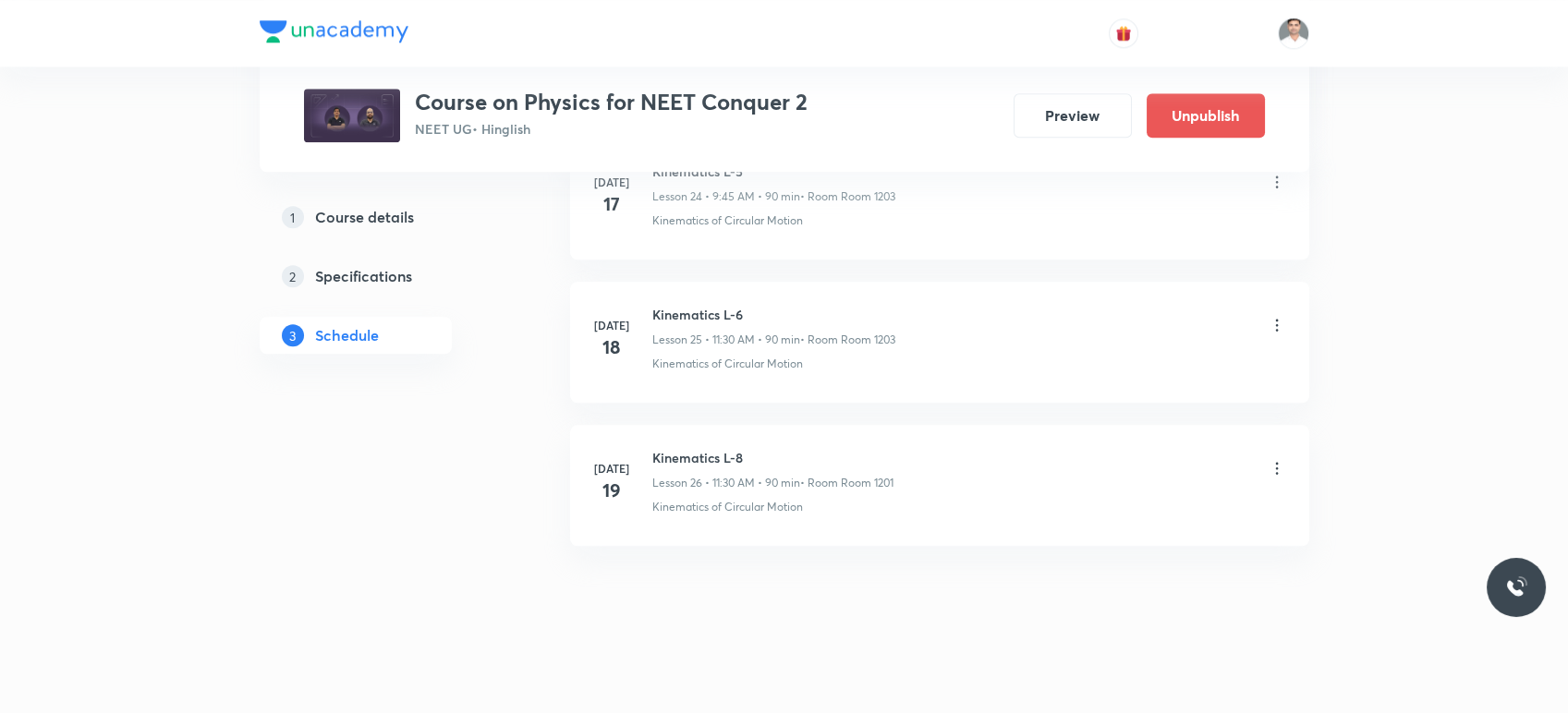 click 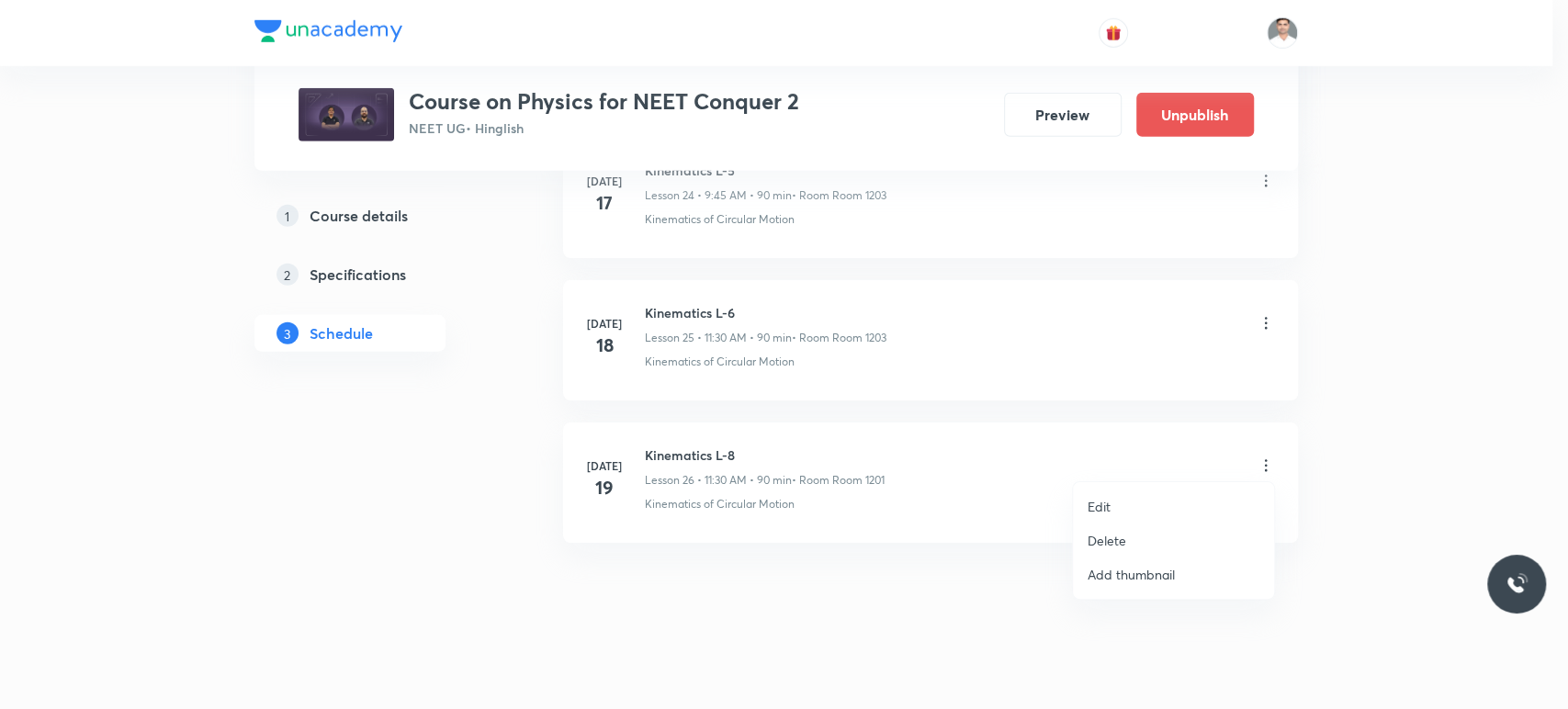 click on "Edit" at bounding box center (1099, 506) 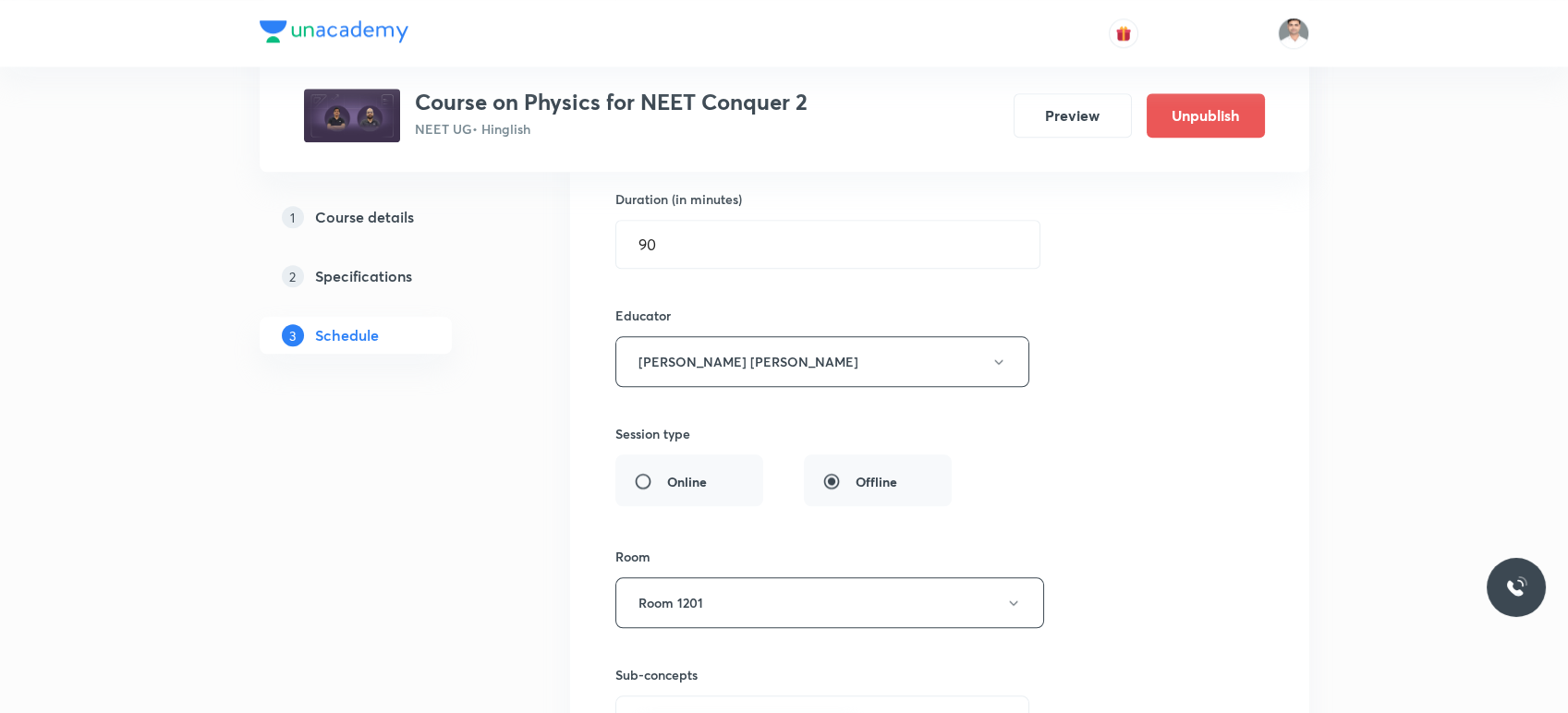 scroll, scrollTop: 4355, scrollLeft: 0, axis: vertical 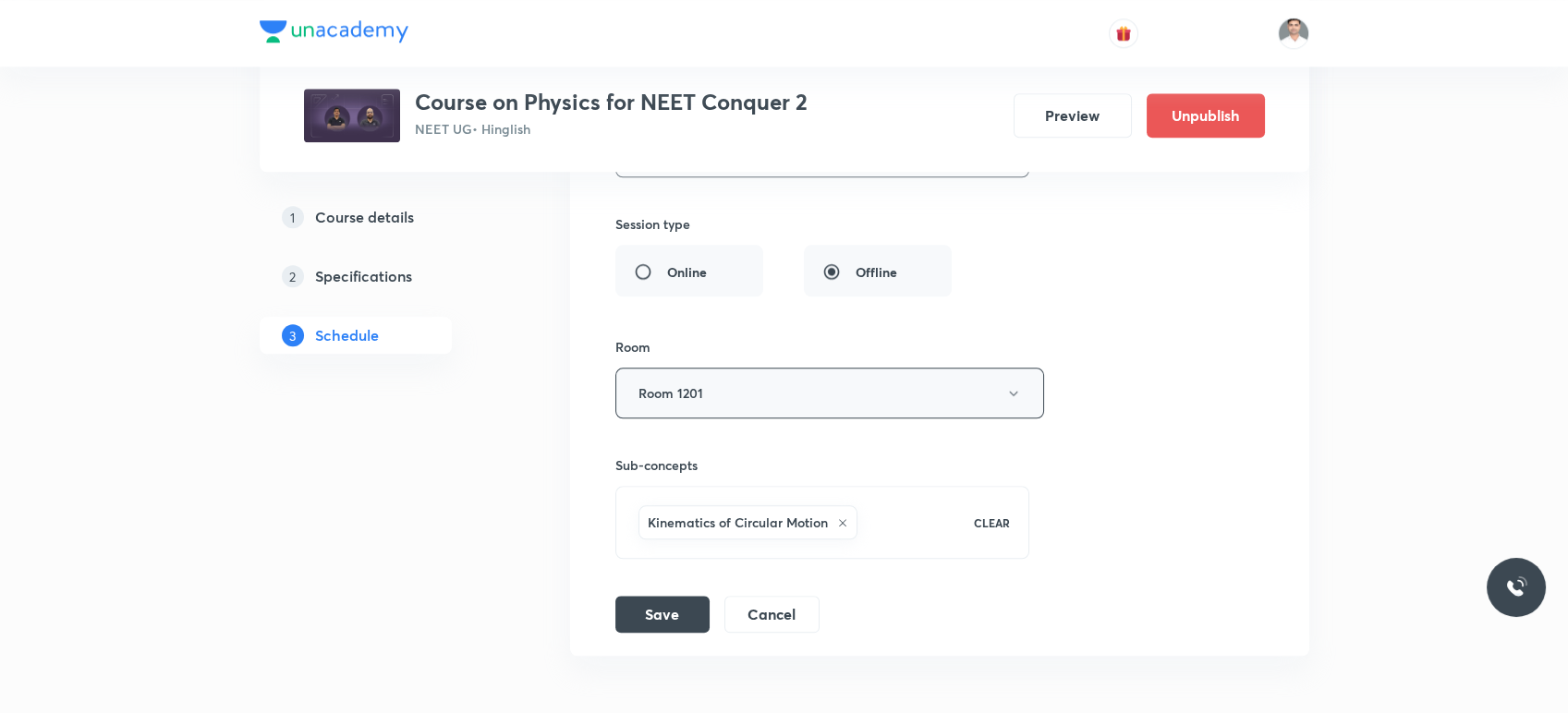 click on "Room 1201" at bounding box center [830, 393] 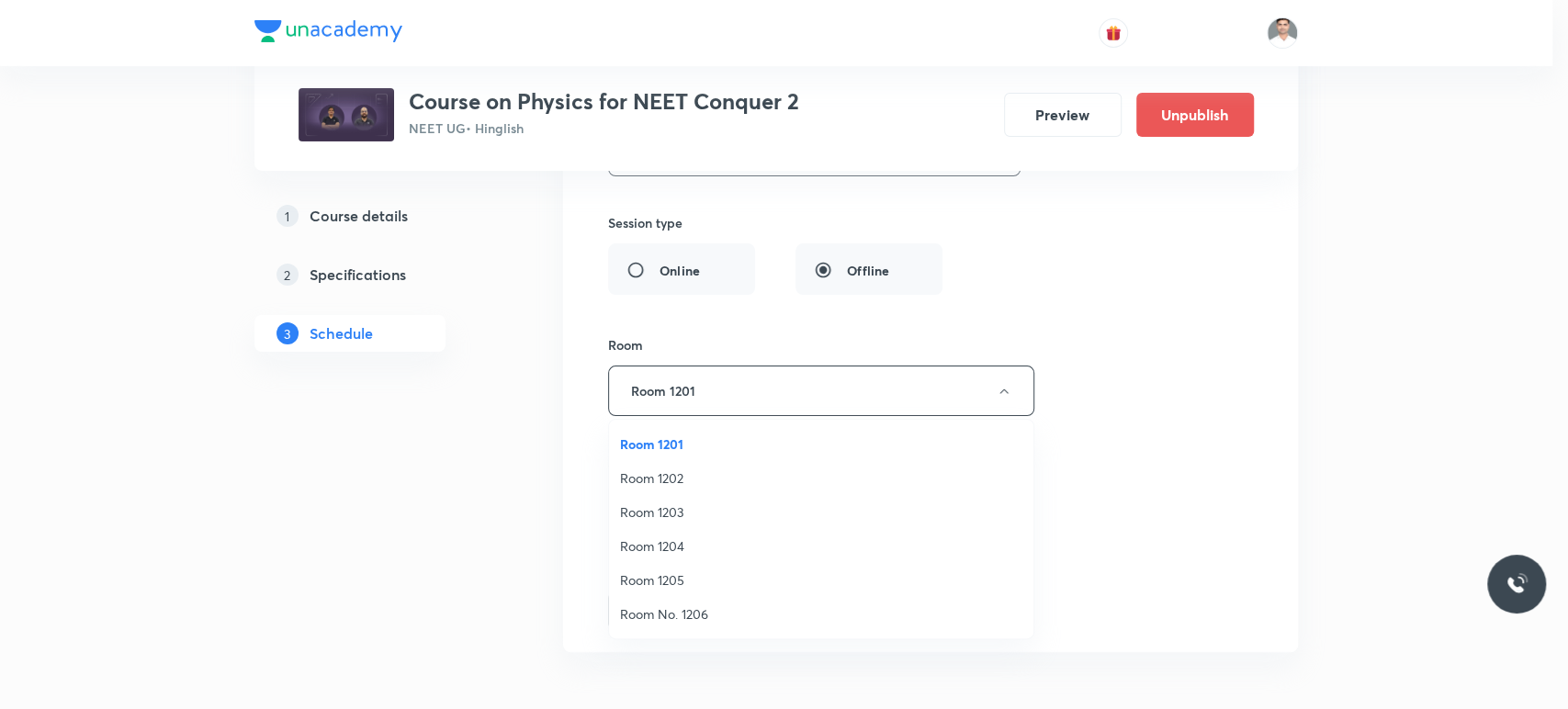 click on "Room 1203" at bounding box center [821, 512] 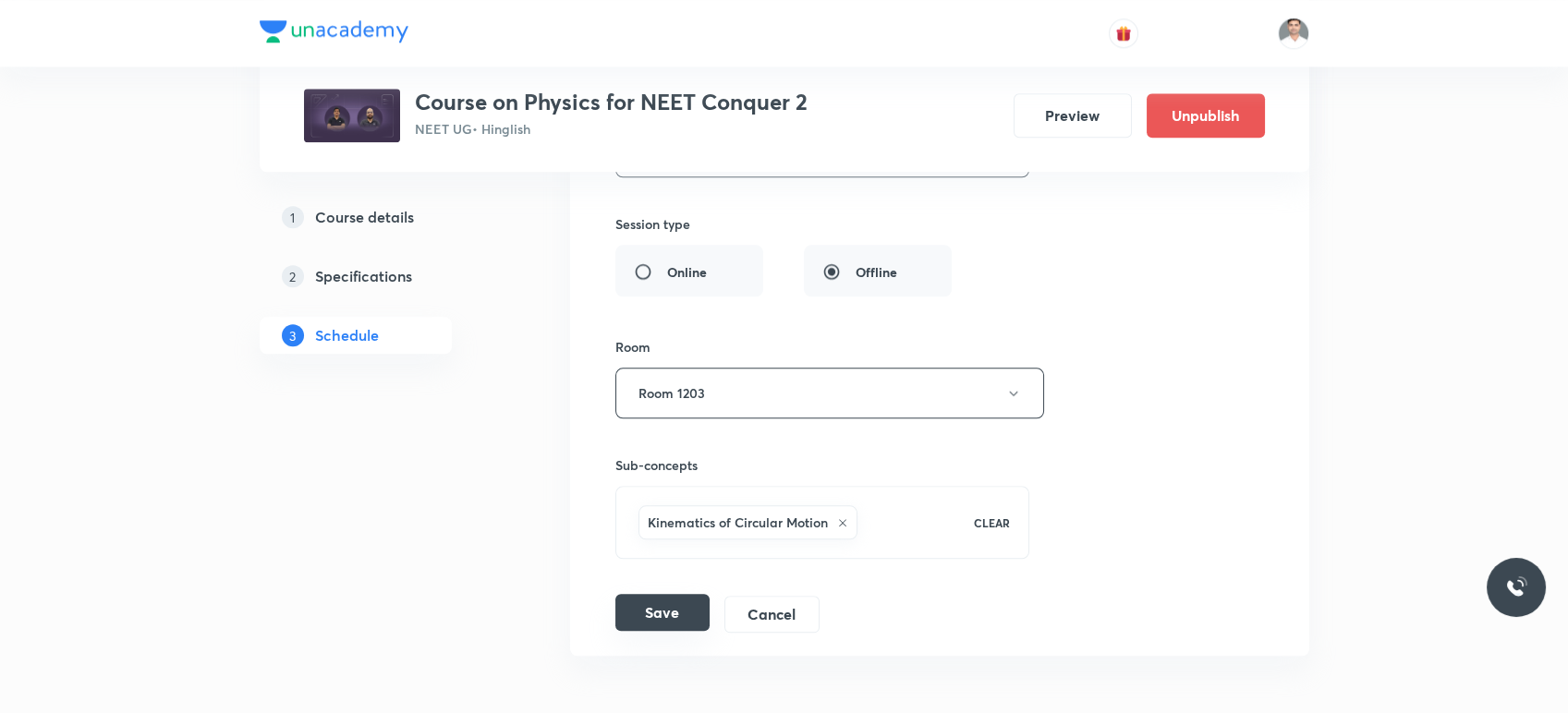 click on "Save" at bounding box center [662, 612] 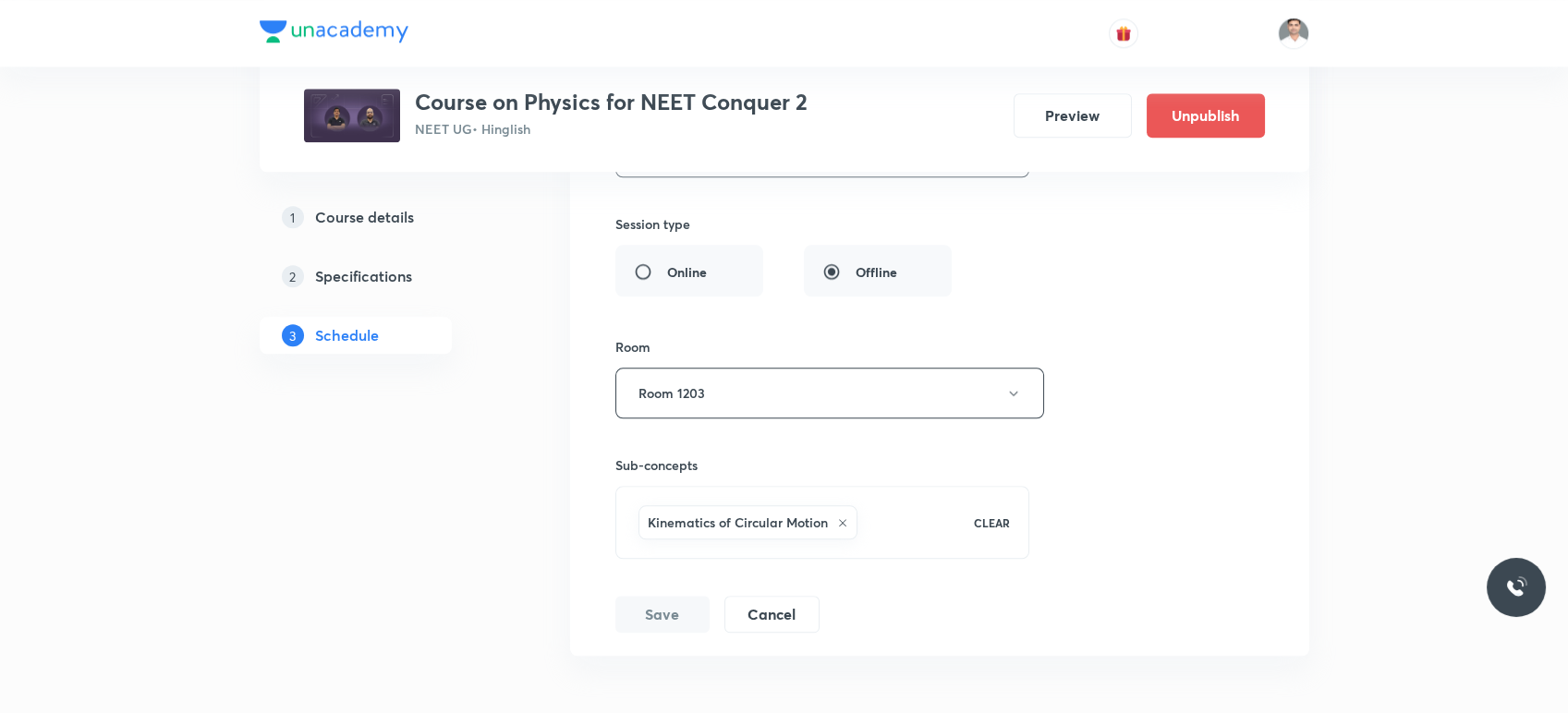 scroll, scrollTop: 3636, scrollLeft: 0, axis: vertical 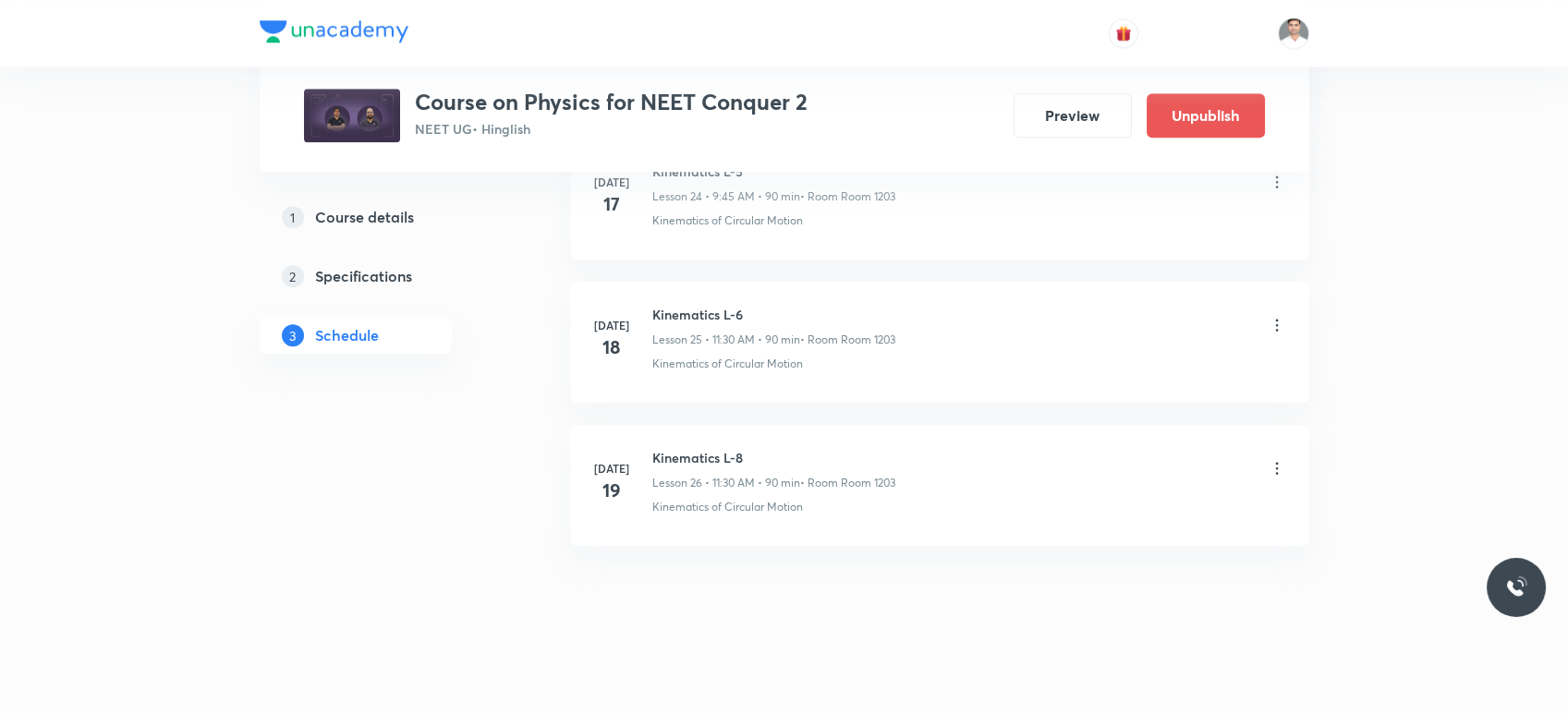 click 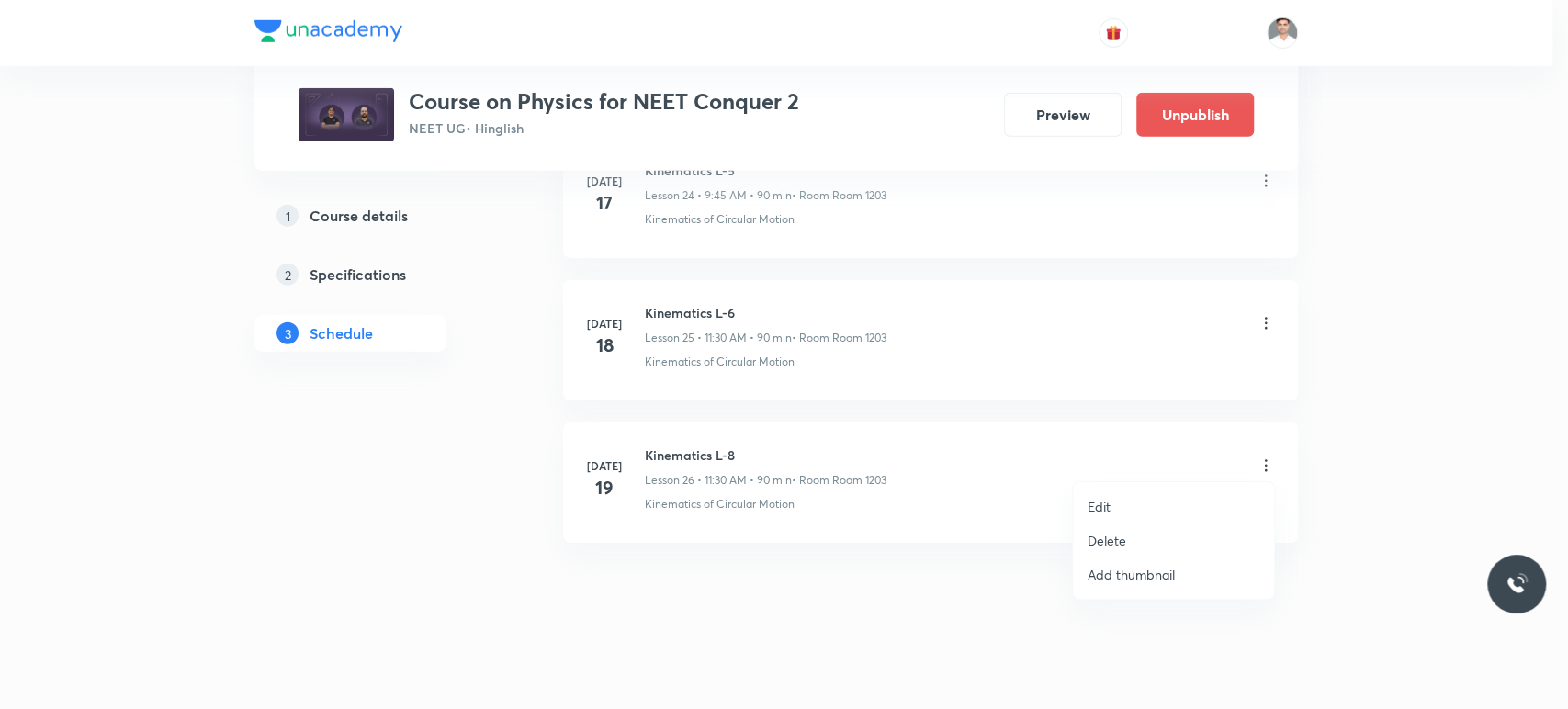click on "Edit" at bounding box center (1173, 506) 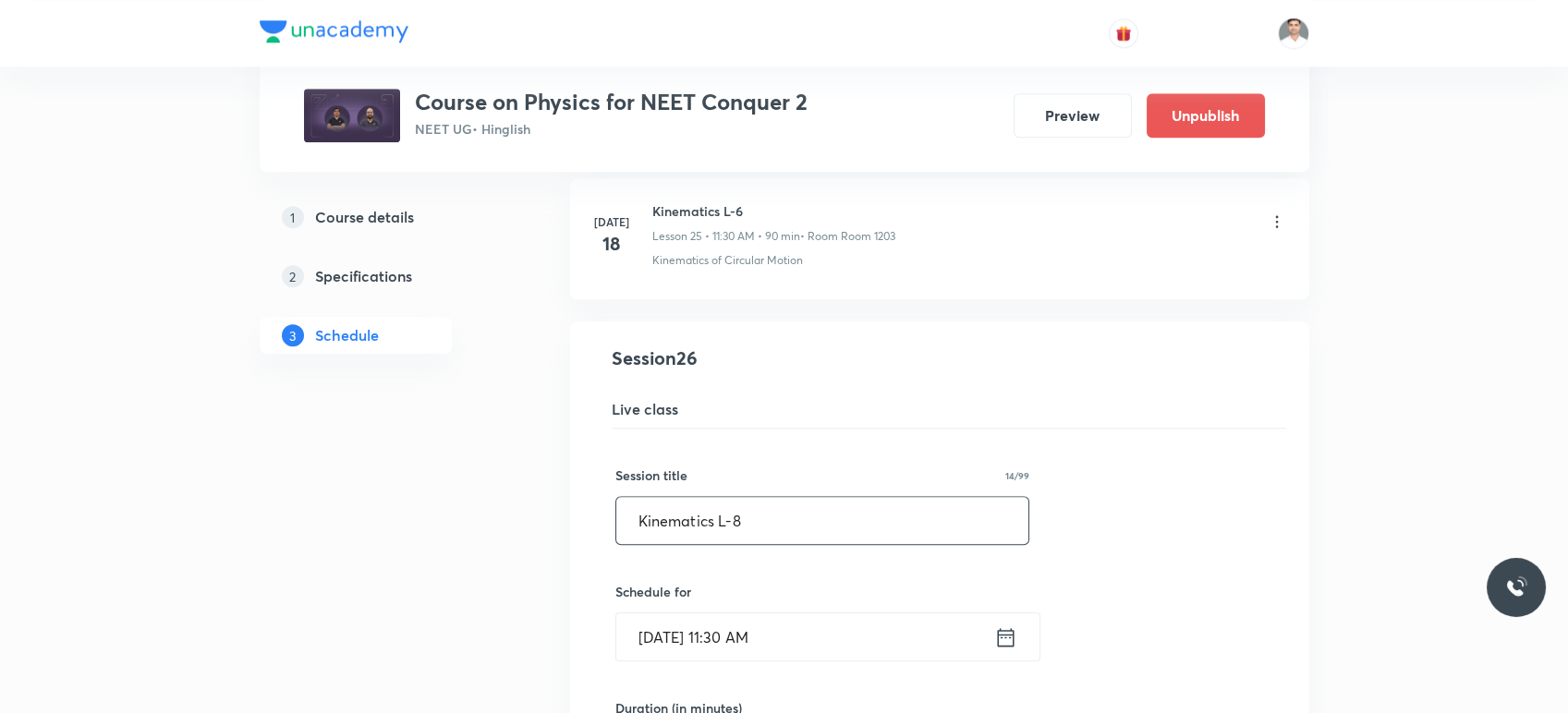 click on "Kinematics L-8" at bounding box center (822, 520) 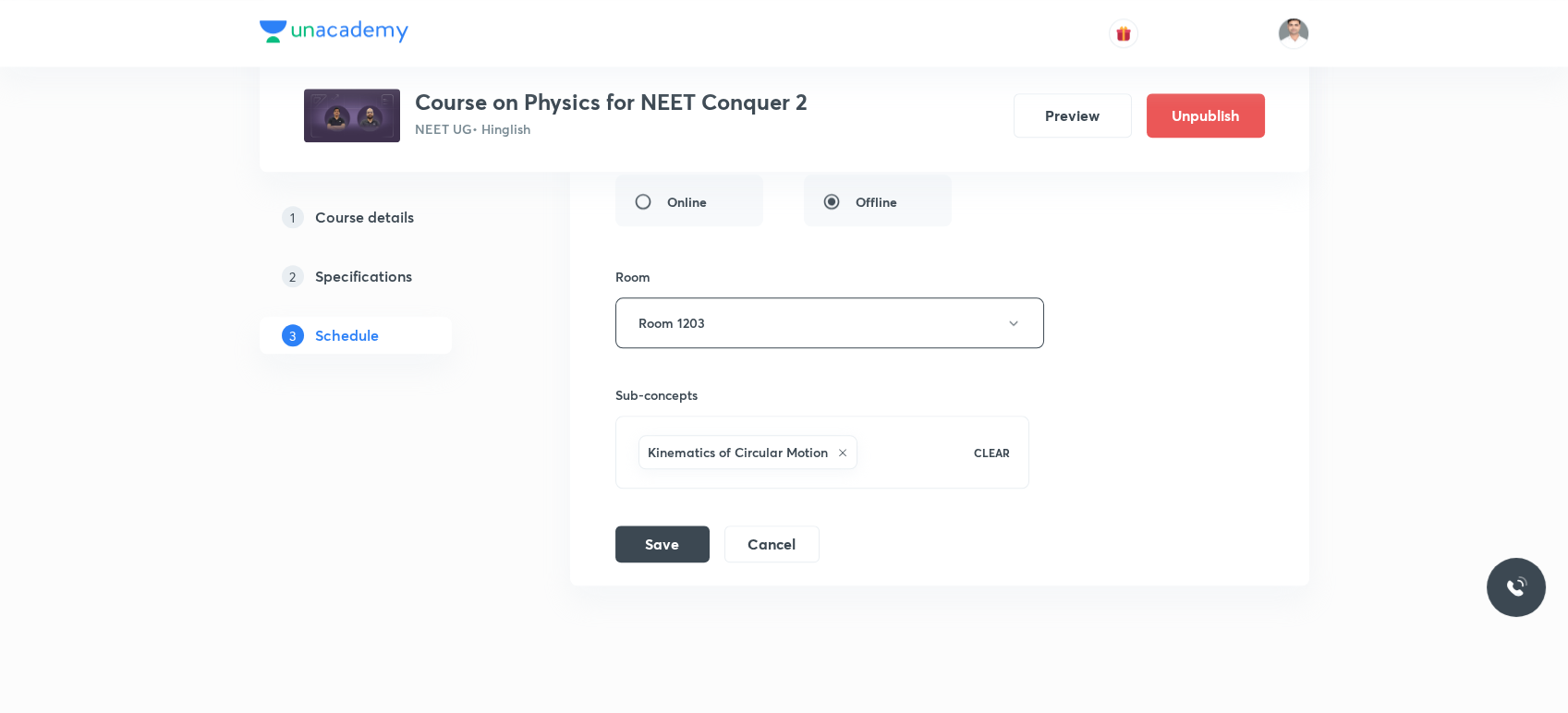 scroll, scrollTop: 4457, scrollLeft: 0, axis: vertical 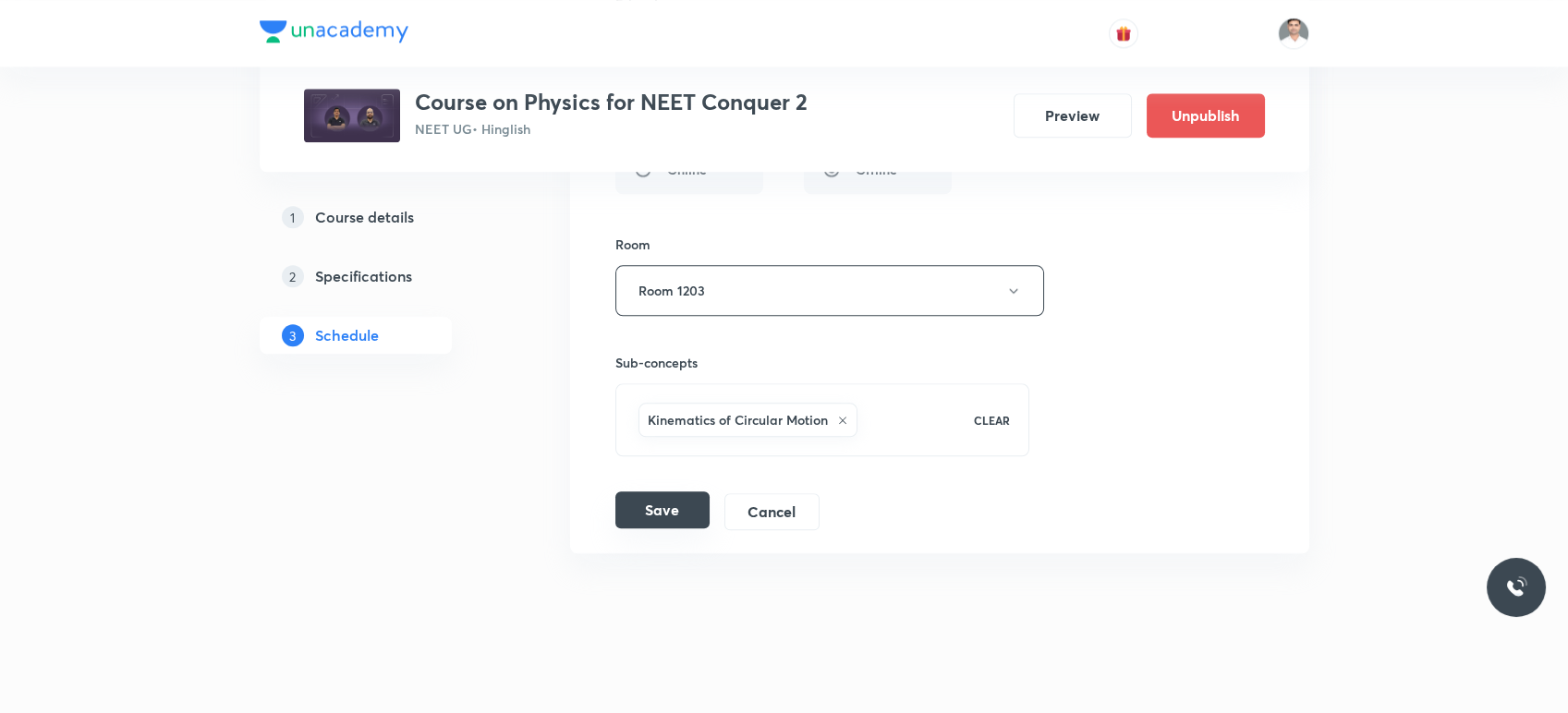 type on "Kinematics L-7" 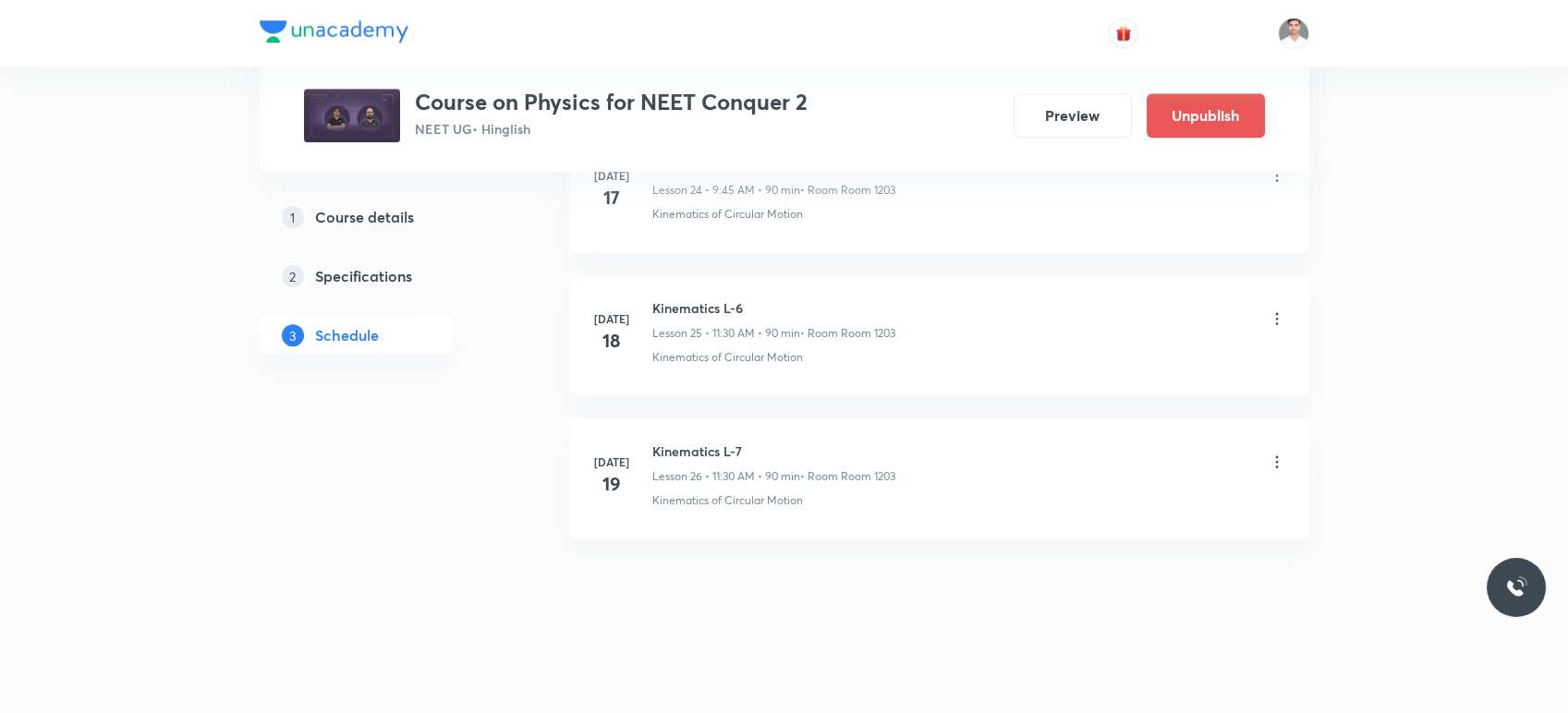 scroll, scrollTop: 3636, scrollLeft: 0, axis: vertical 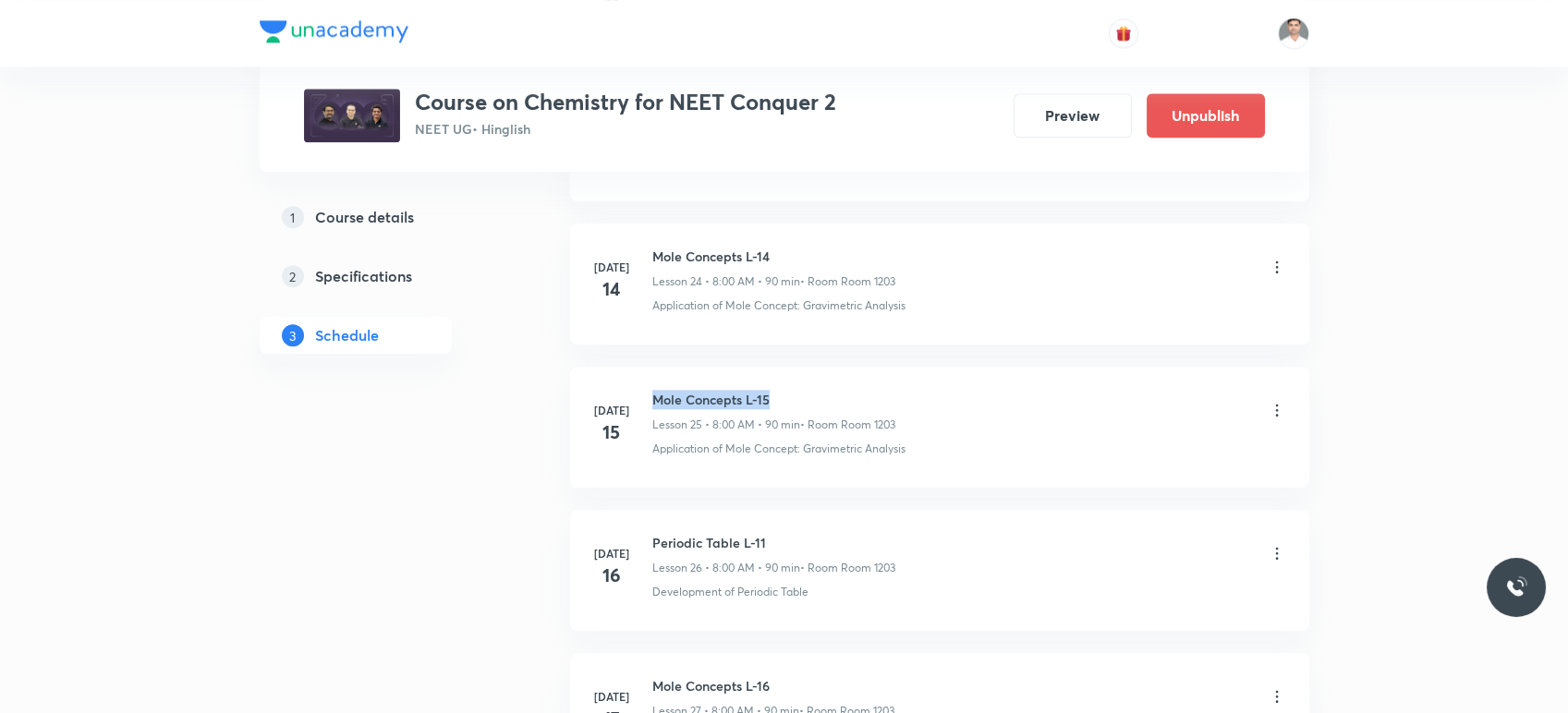drag, startPoint x: 653, startPoint y: 391, endPoint x: 856, endPoint y: 380, distance: 203.29781 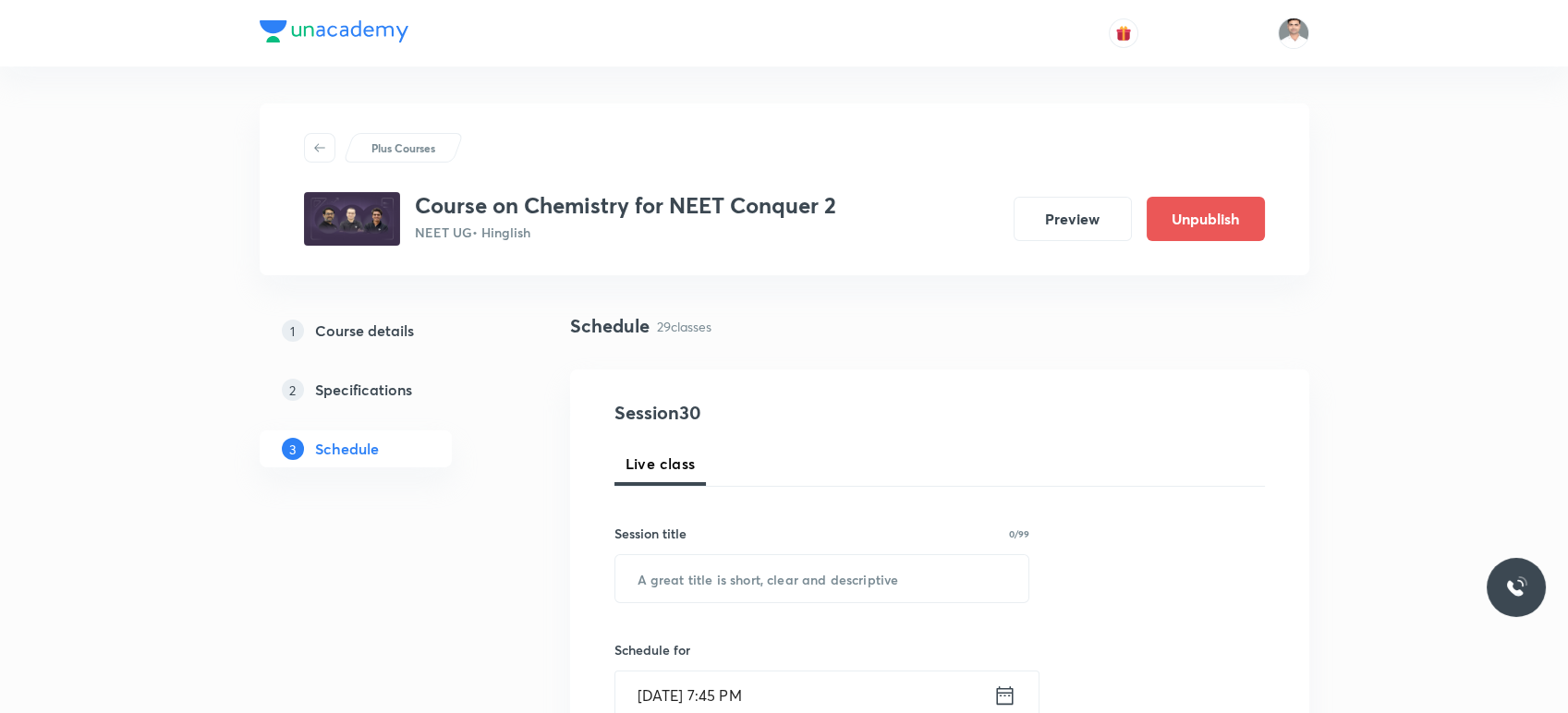 scroll, scrollTop: 103, scrollLeft: 0, axis: vertical 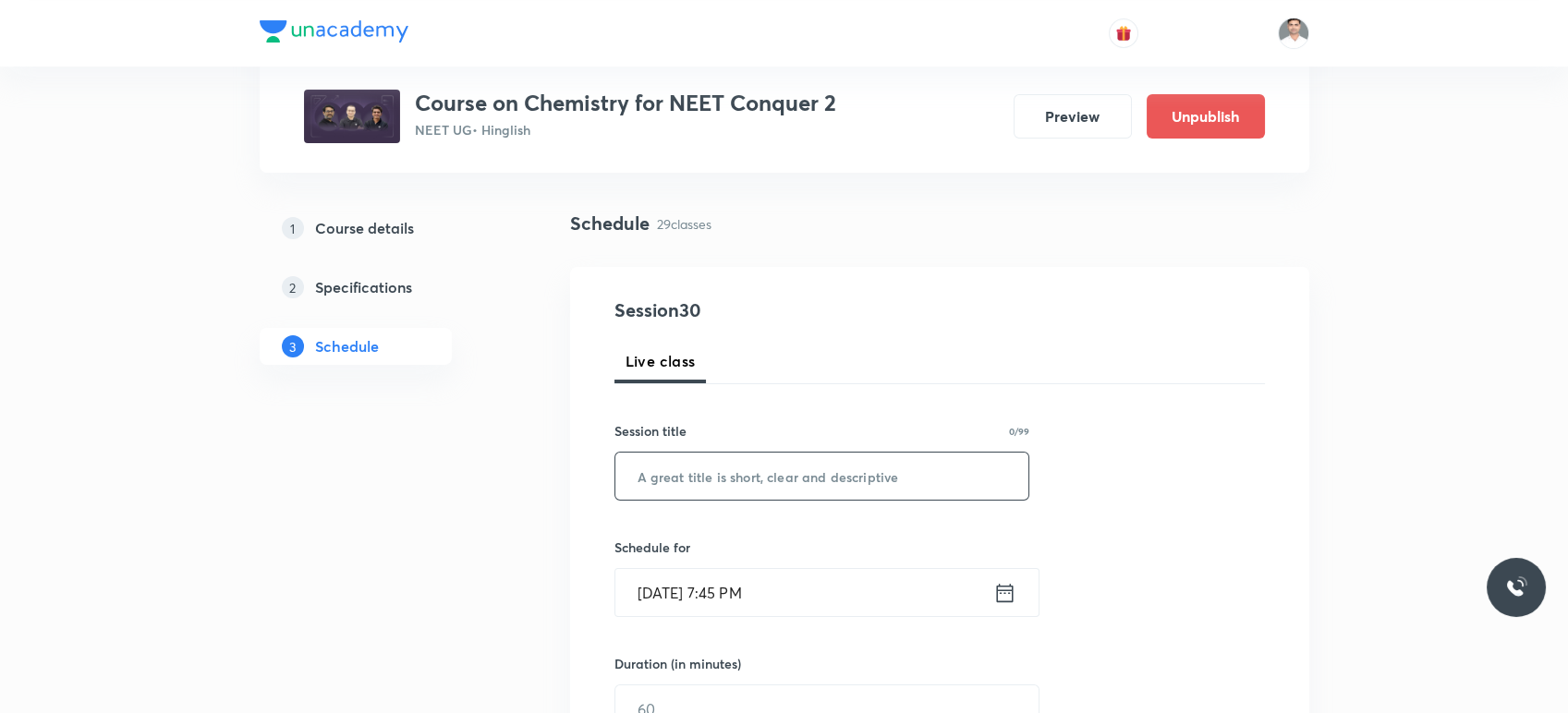 click at bounding box center [822, 476] 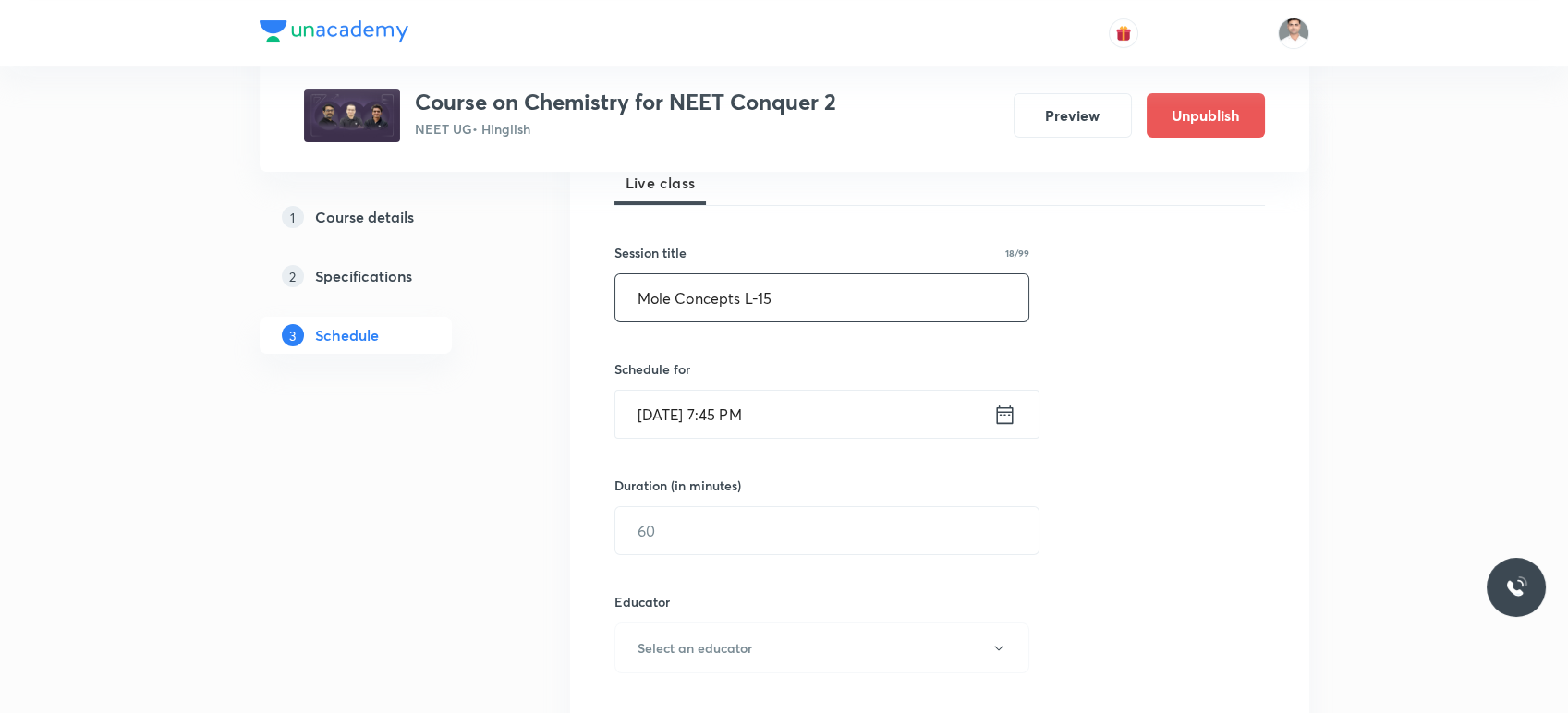 scroll, scrollTop: 308, scrollLeft: 0, axis: vertical 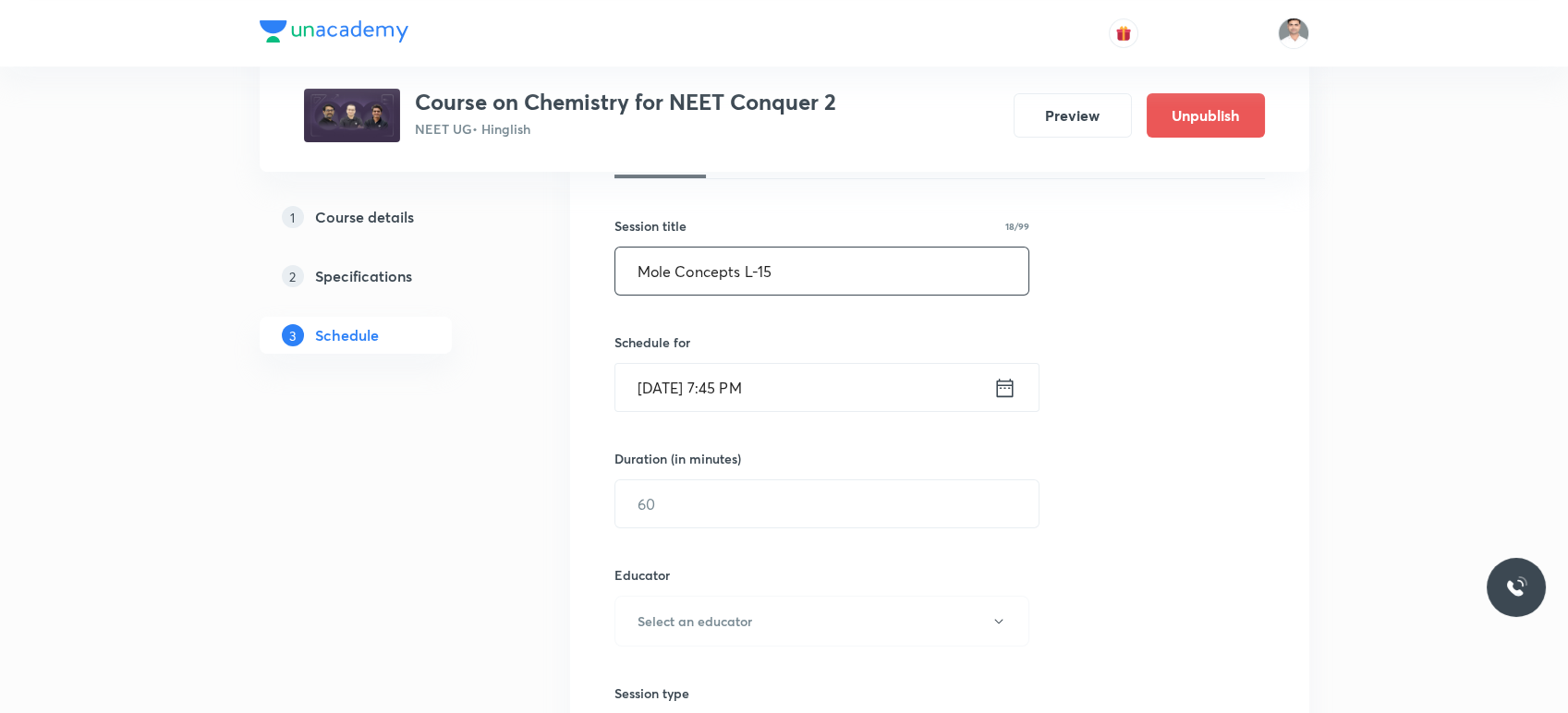 type on "Mole Concepts L-15" 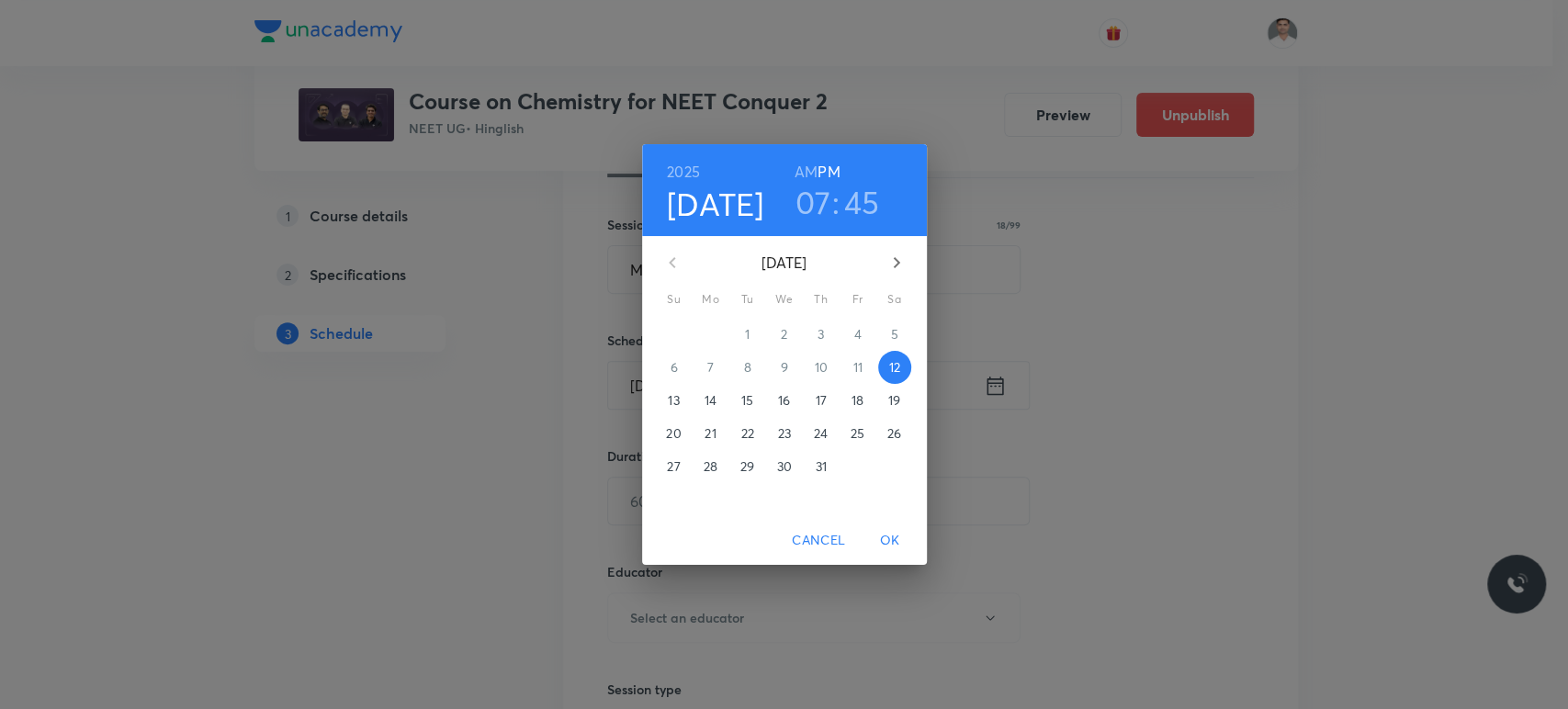 click on "14" at bounding box center (711, 400) 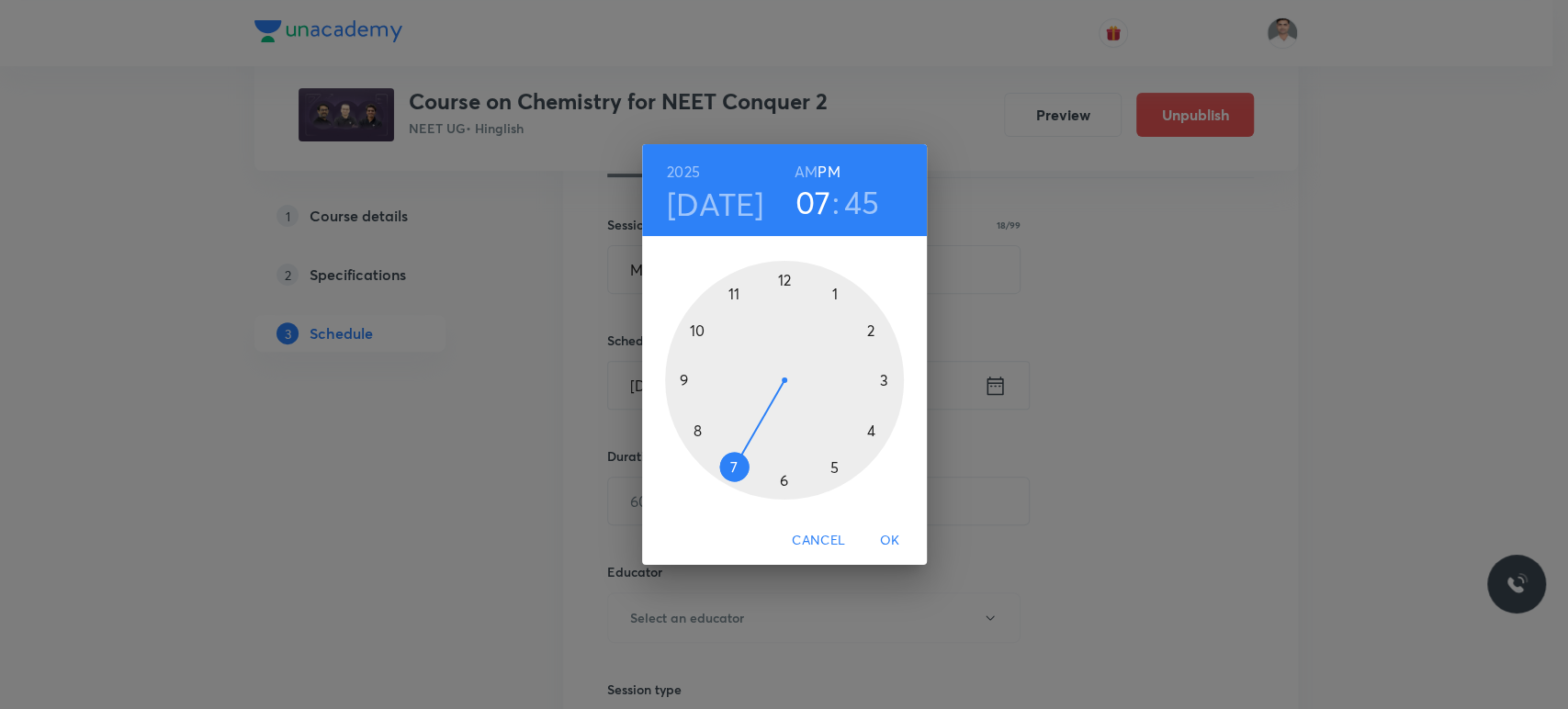 click on "AM" at bounding box center (806, 172) 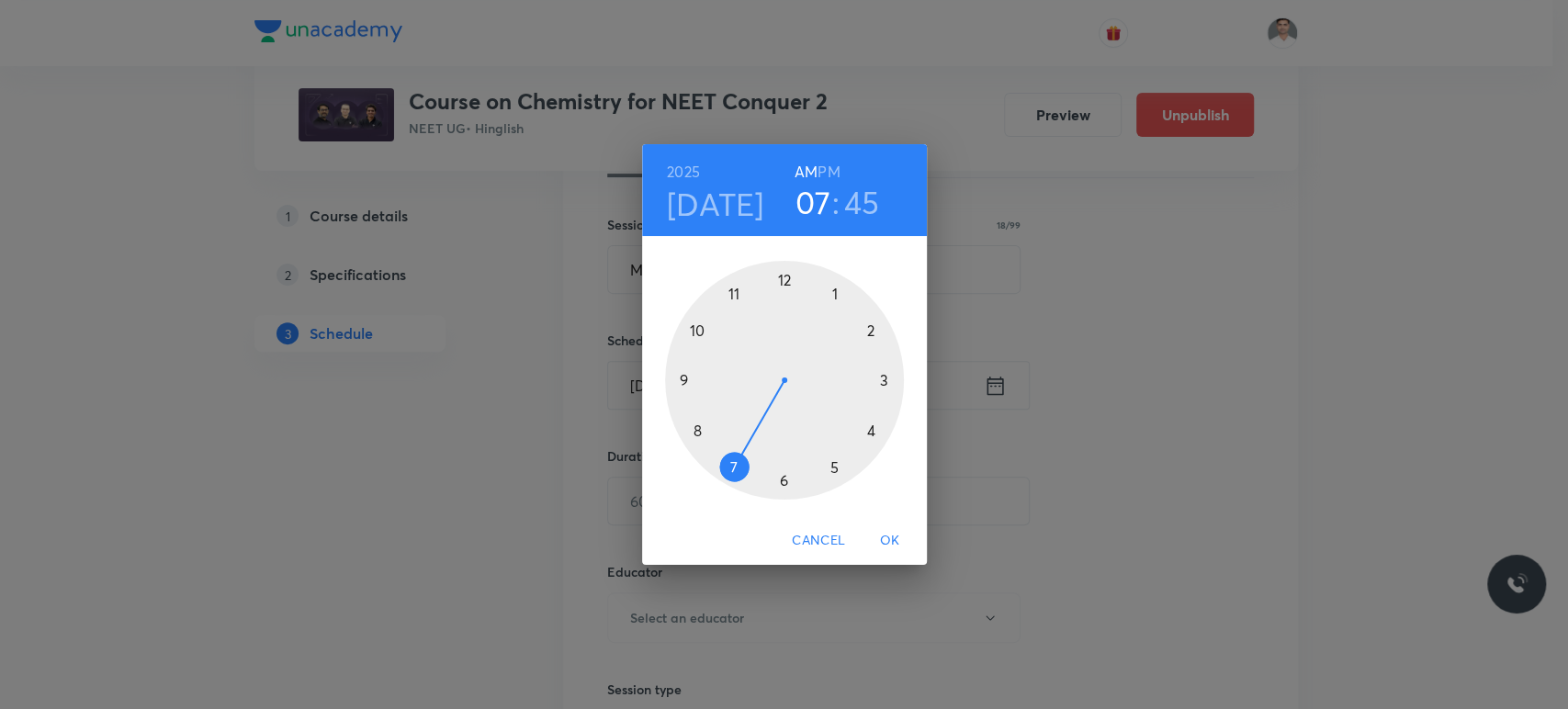 click at bounding box center (784, 380) 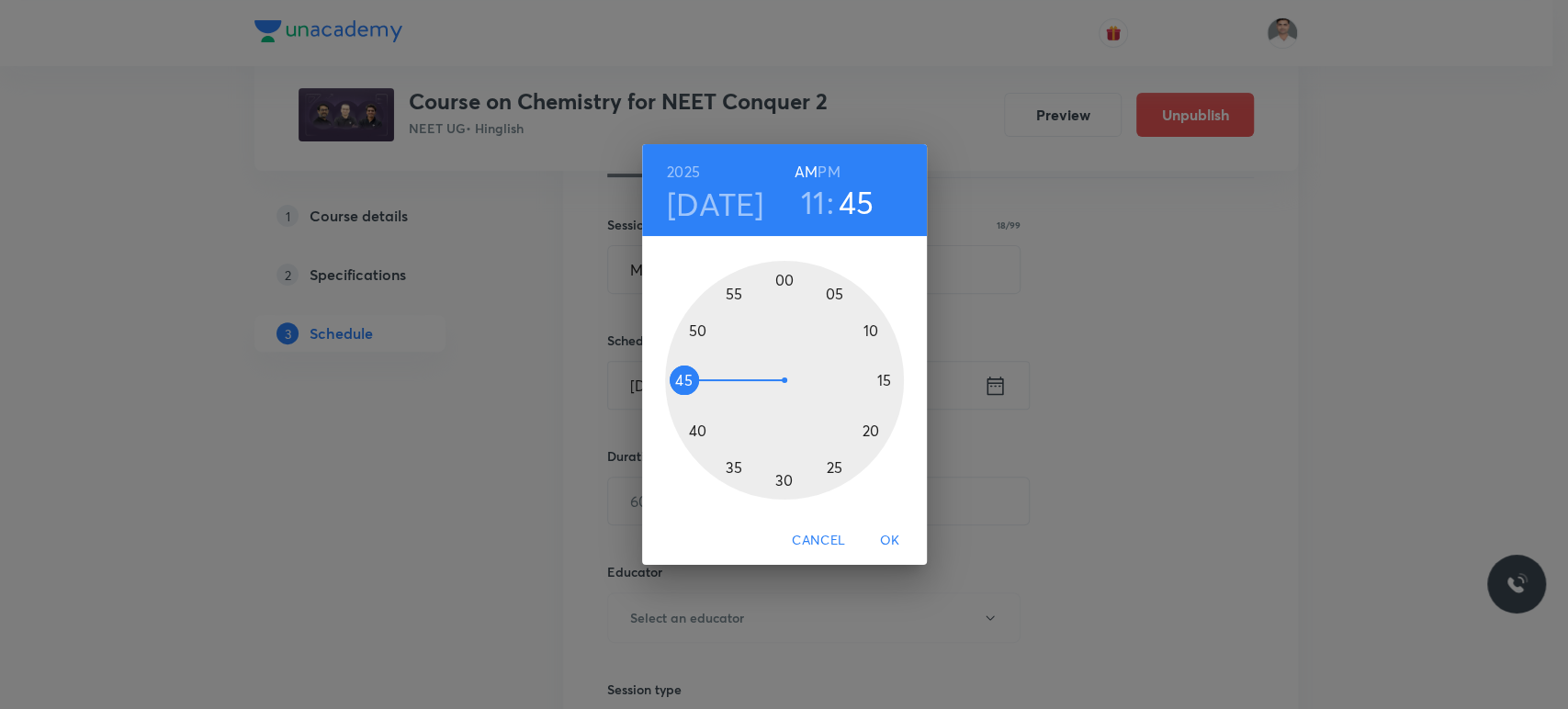 click at bounding box center [784, 380] 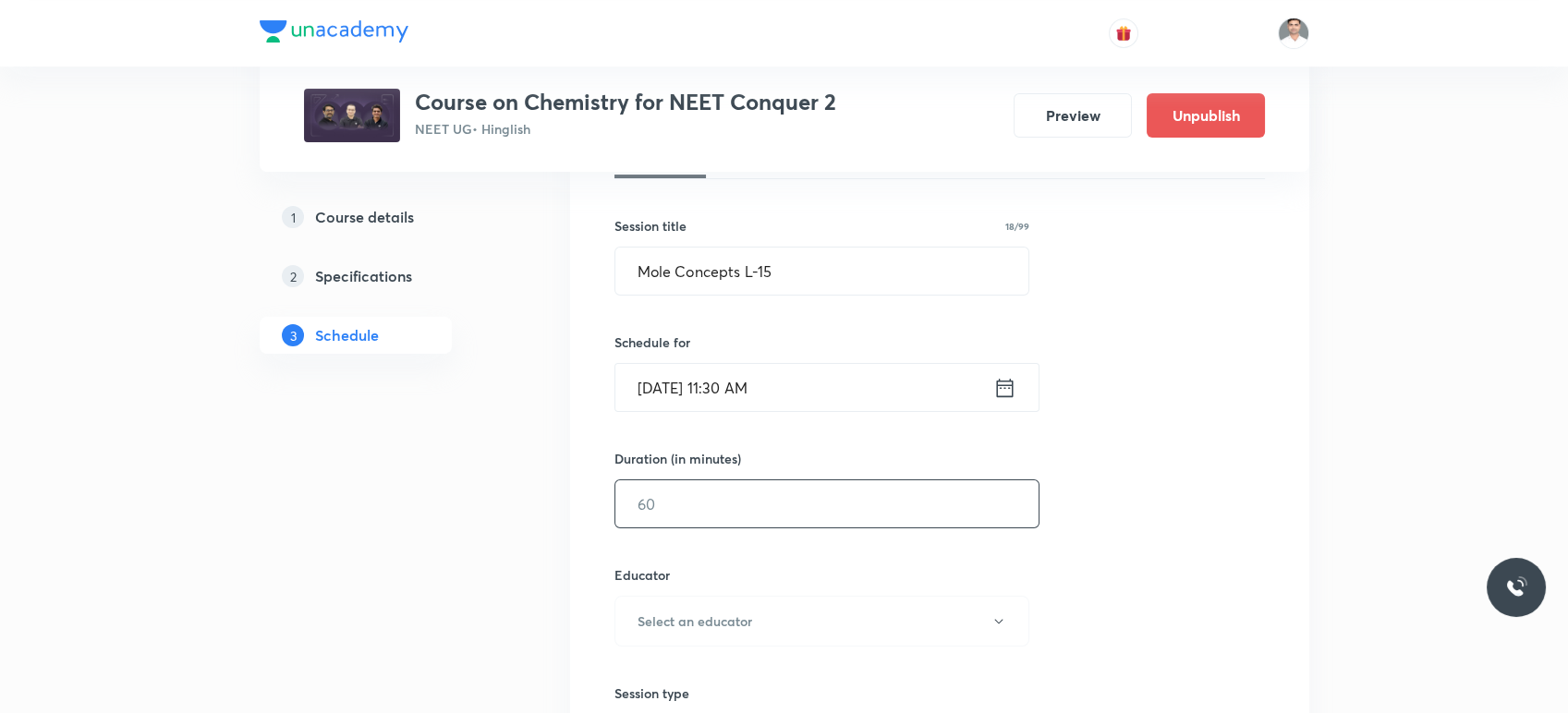 click at bounding box center (827, 503) 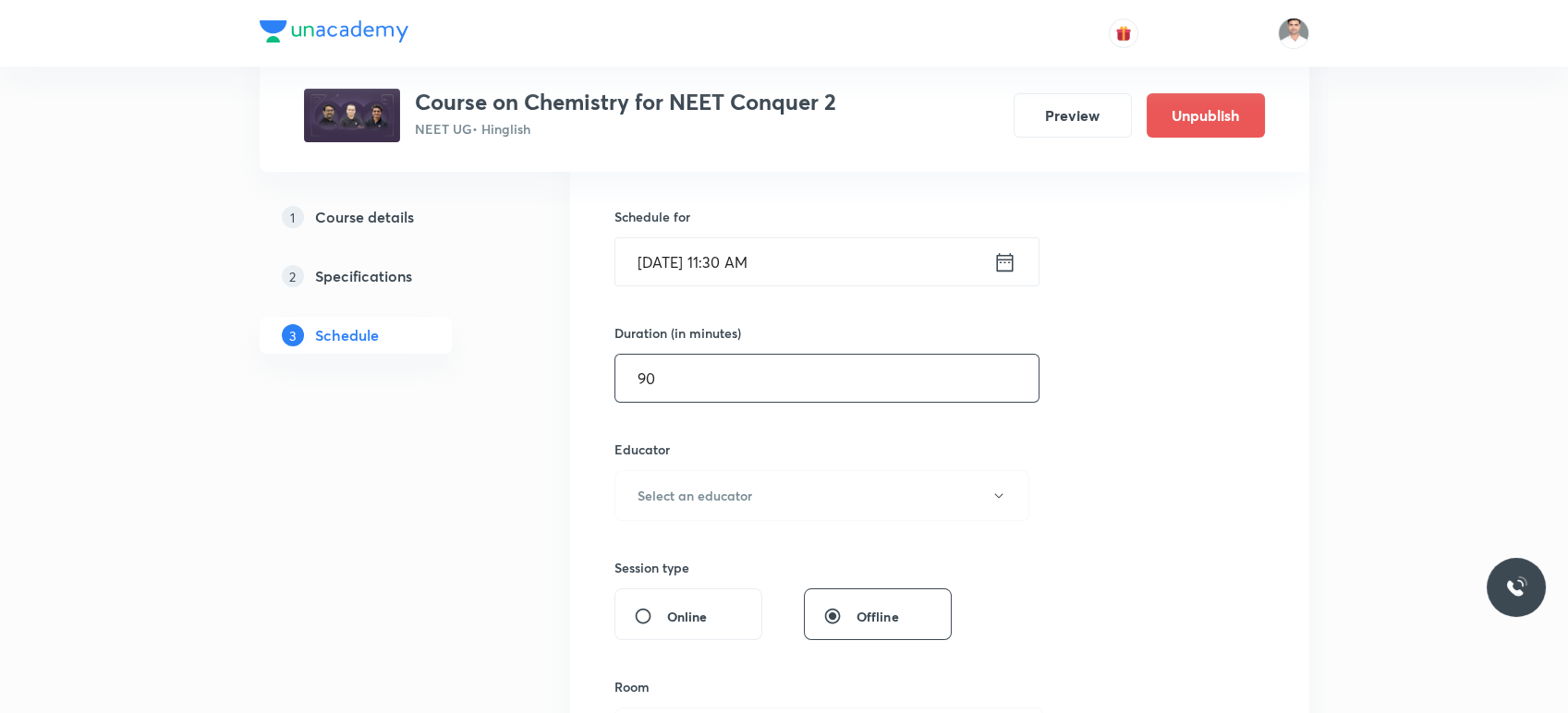 scroll, scrollTop: 513, scrollLeft: 0, axis: vertical 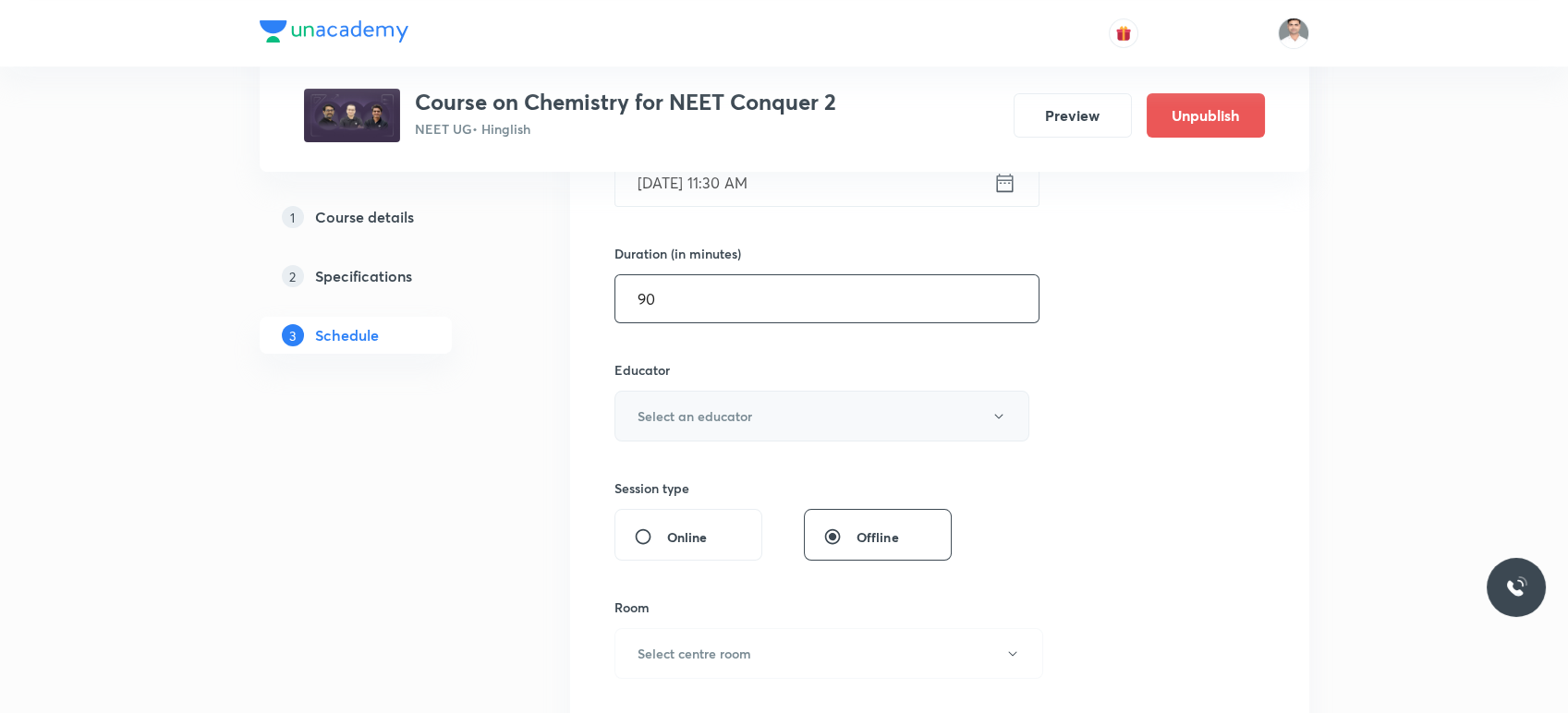type on "90" 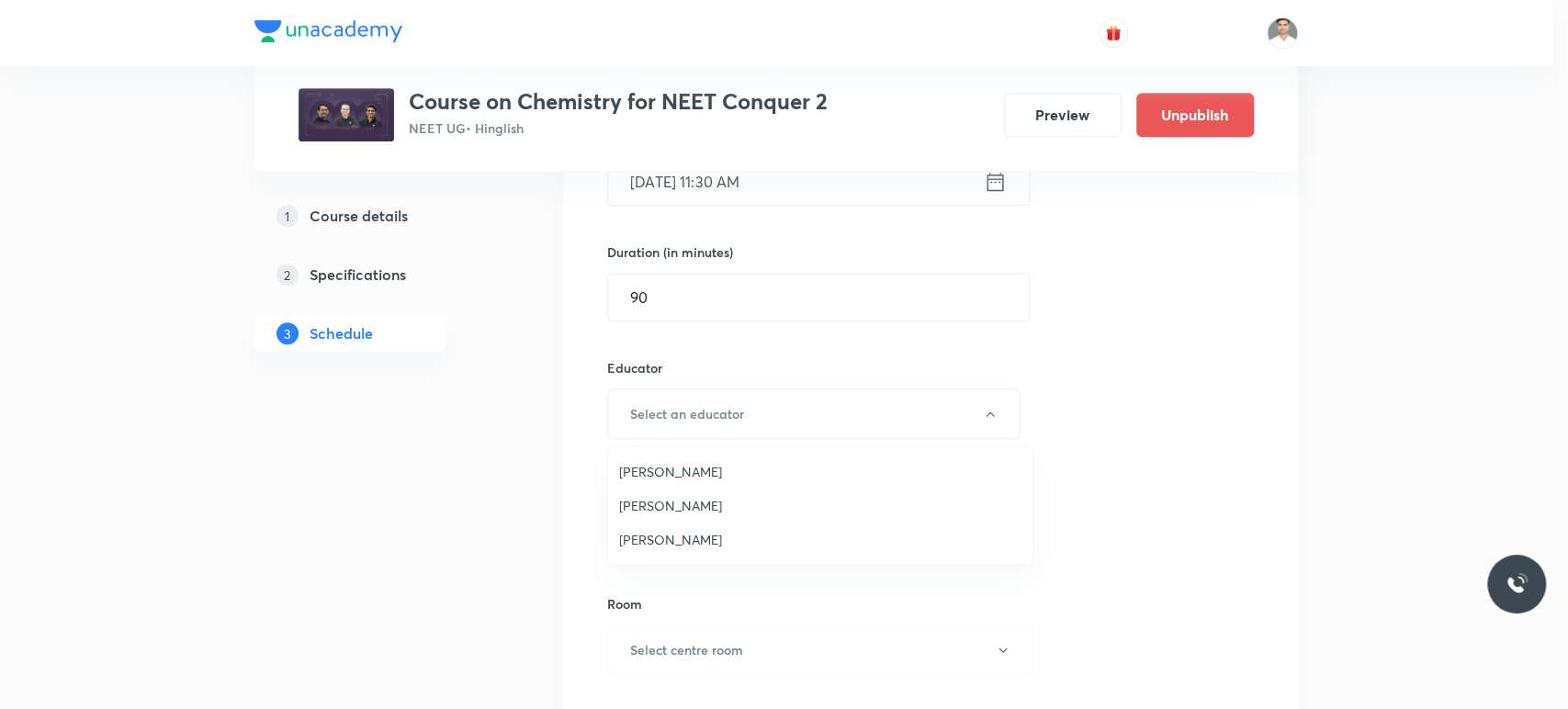 click on "[PERSON_NAME]" at bounding box center (820, 471) 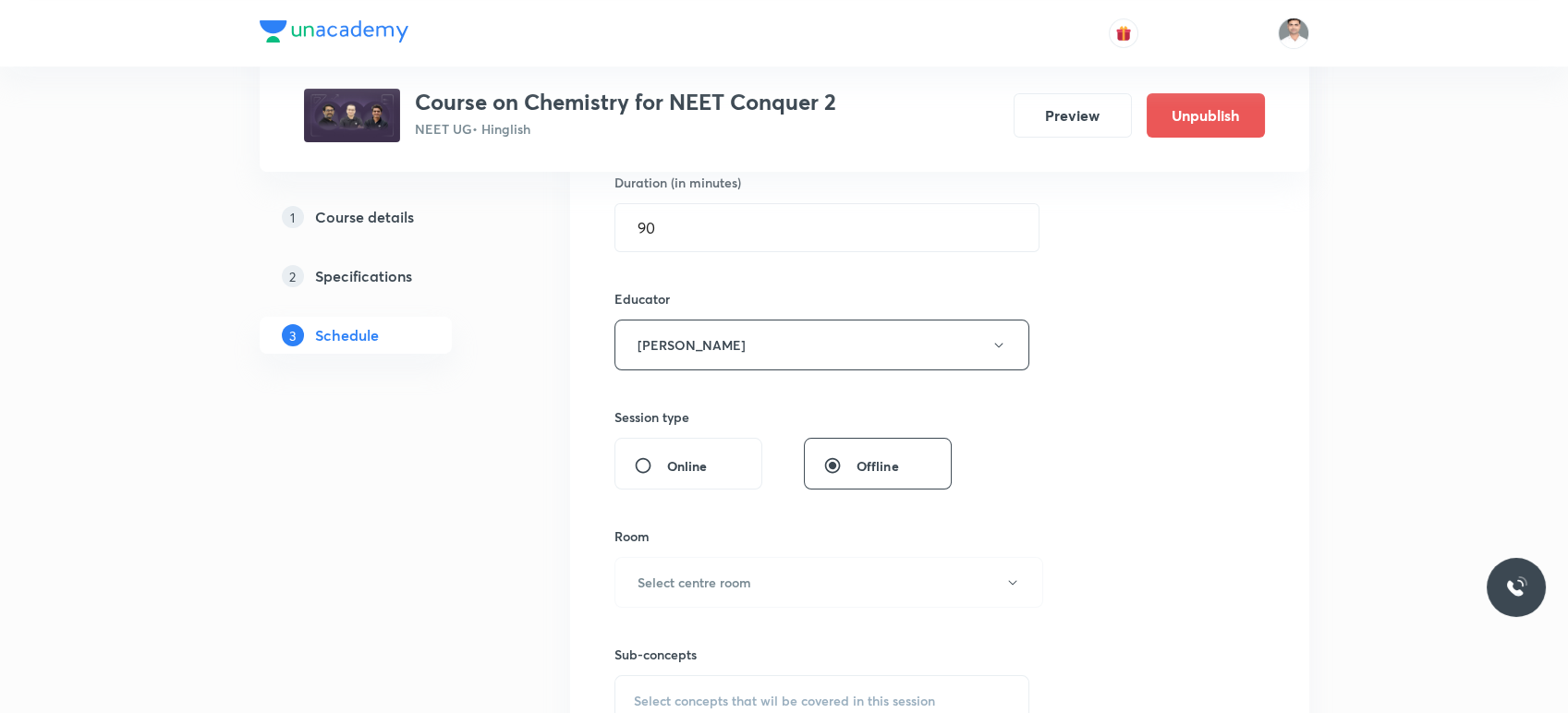 scroll, scrollTop: 718, scrollLeft: 0, axis: vertical 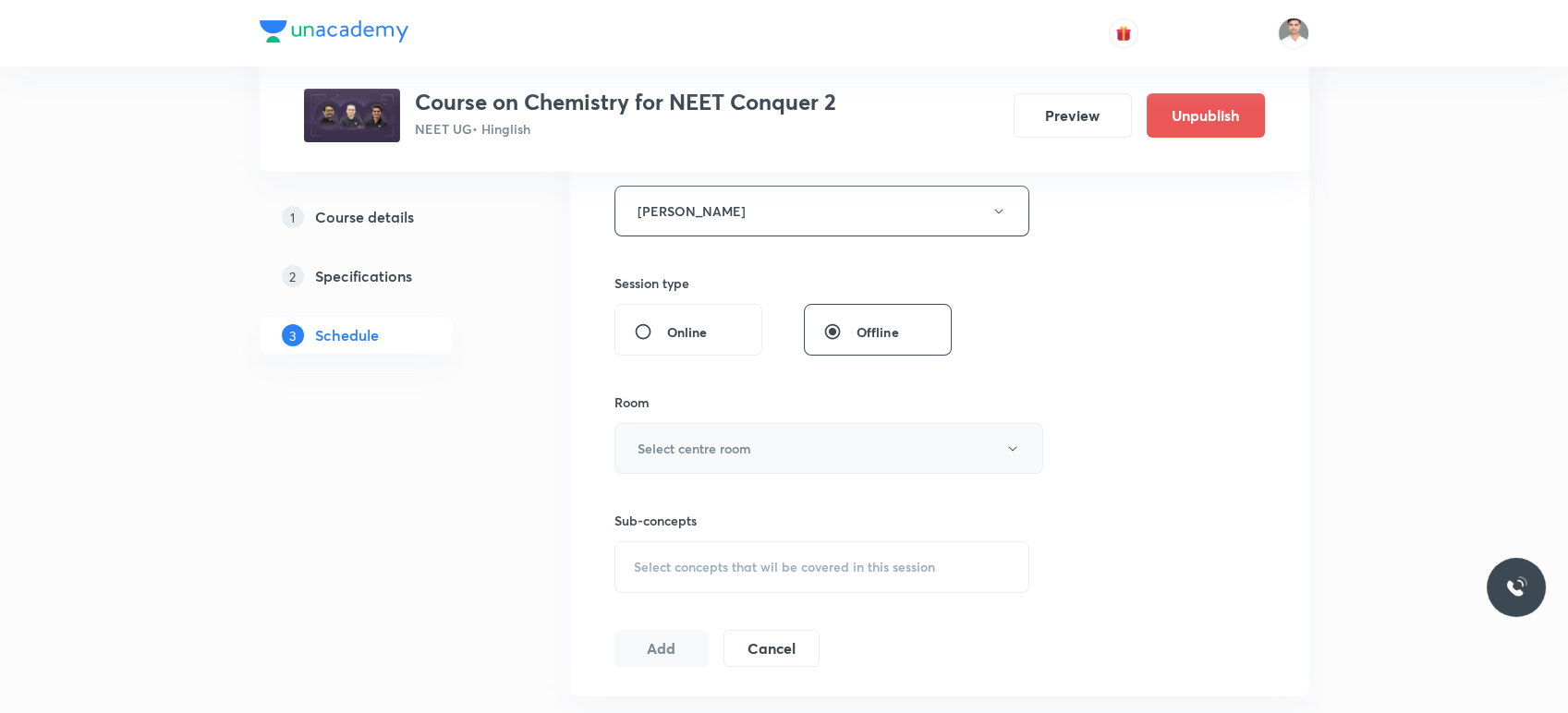 click on "Select centre room" at bounding box center [829, 448] 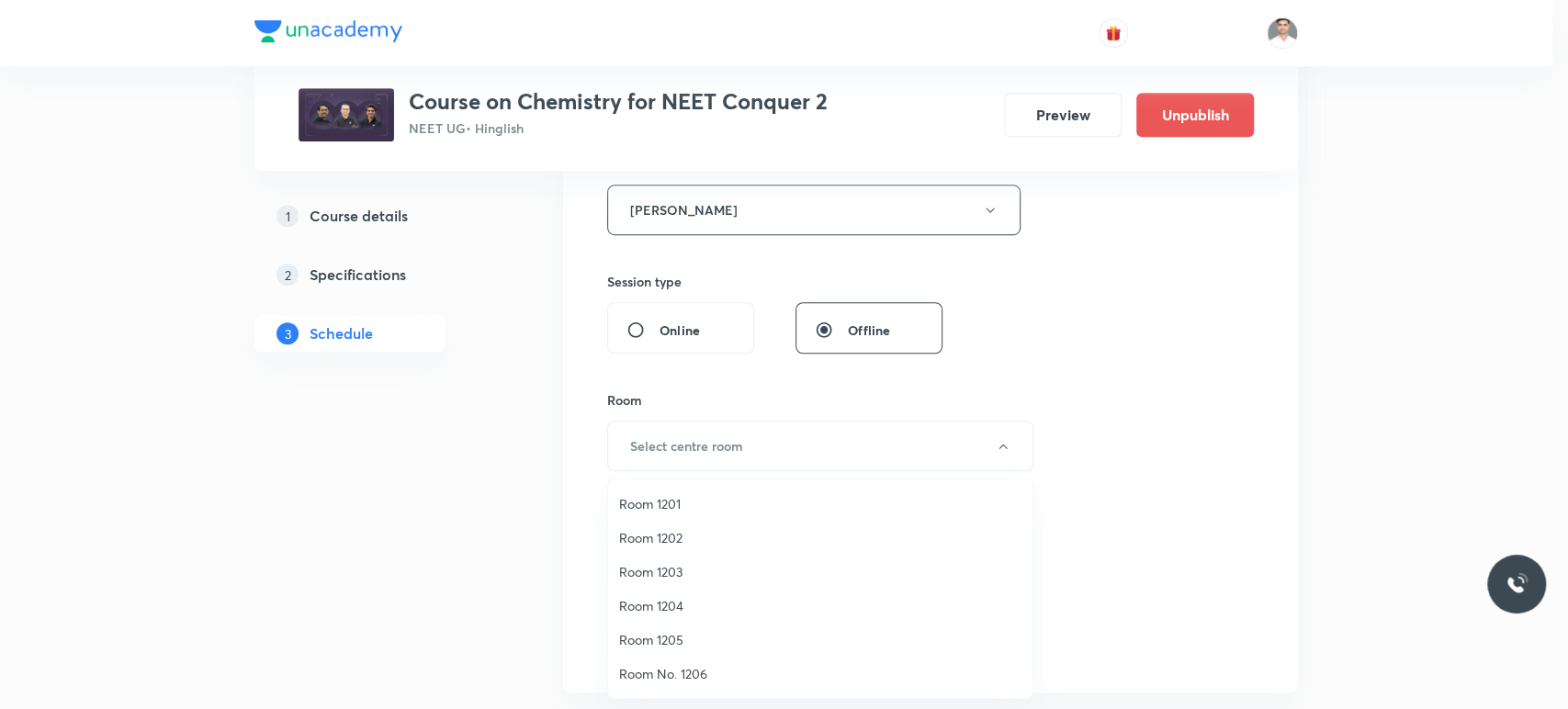 click on "Room 1203" at bounding box center [820, 571] 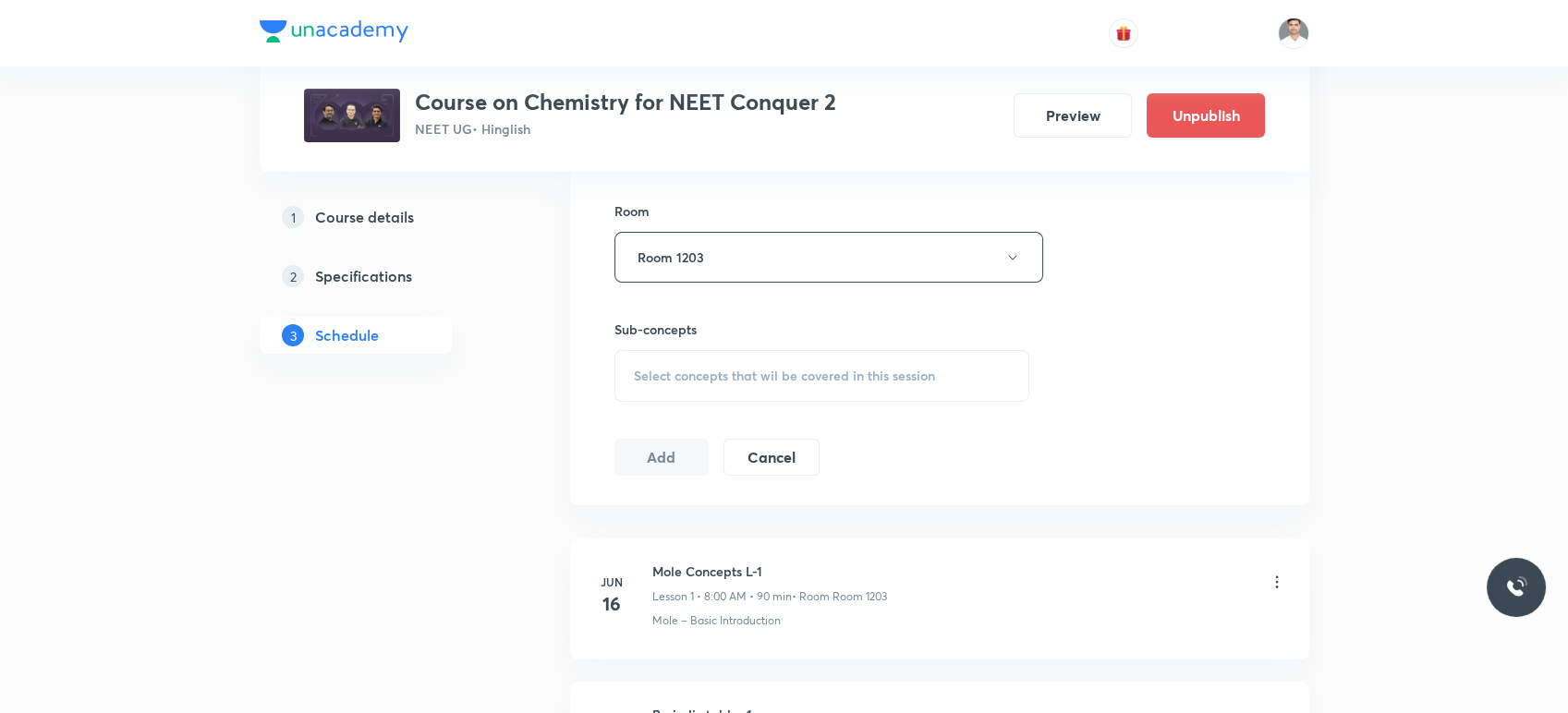scroll, scrollTop: 924, scrollLeft: 0, axis: vertical 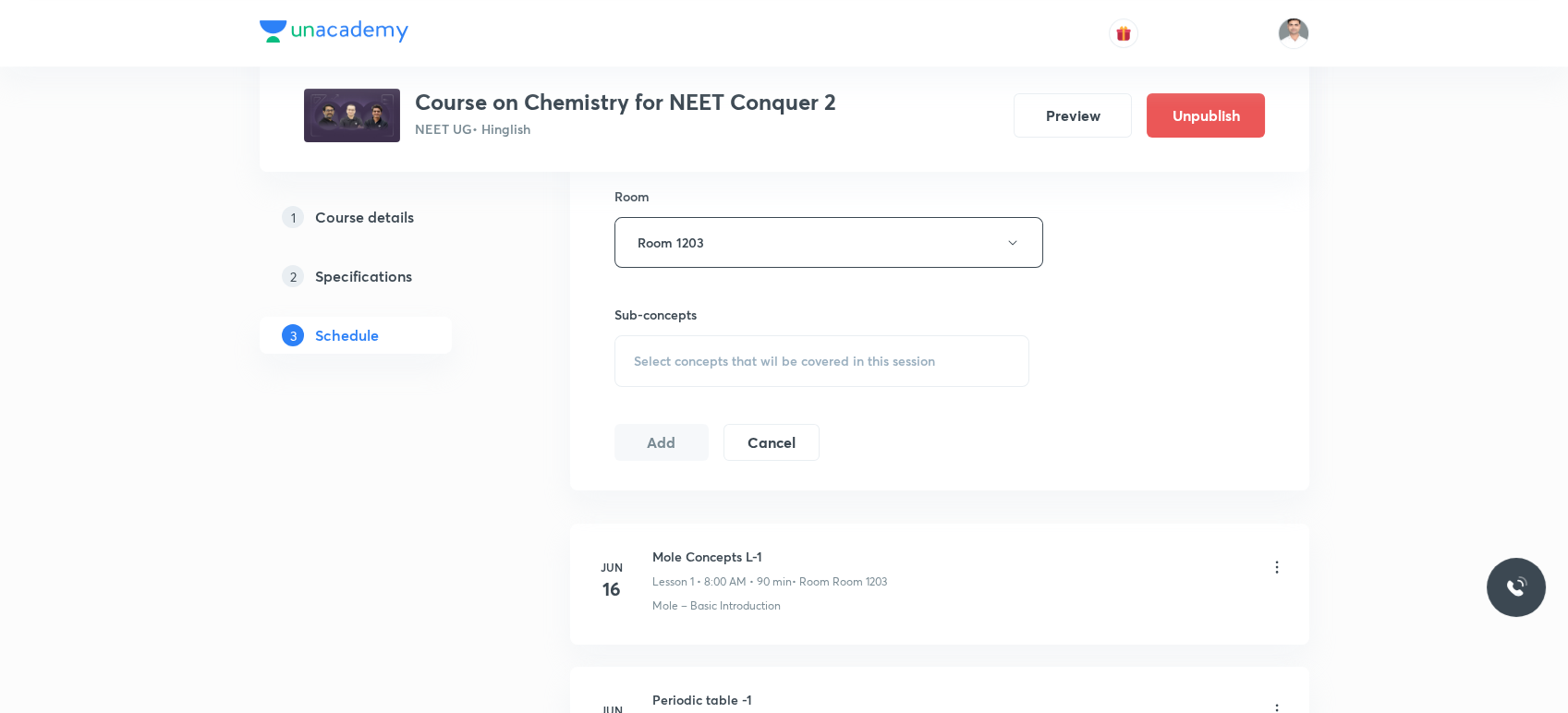 click on "Select concepts that wil be covered in this session" at bounding box center [784, 361] 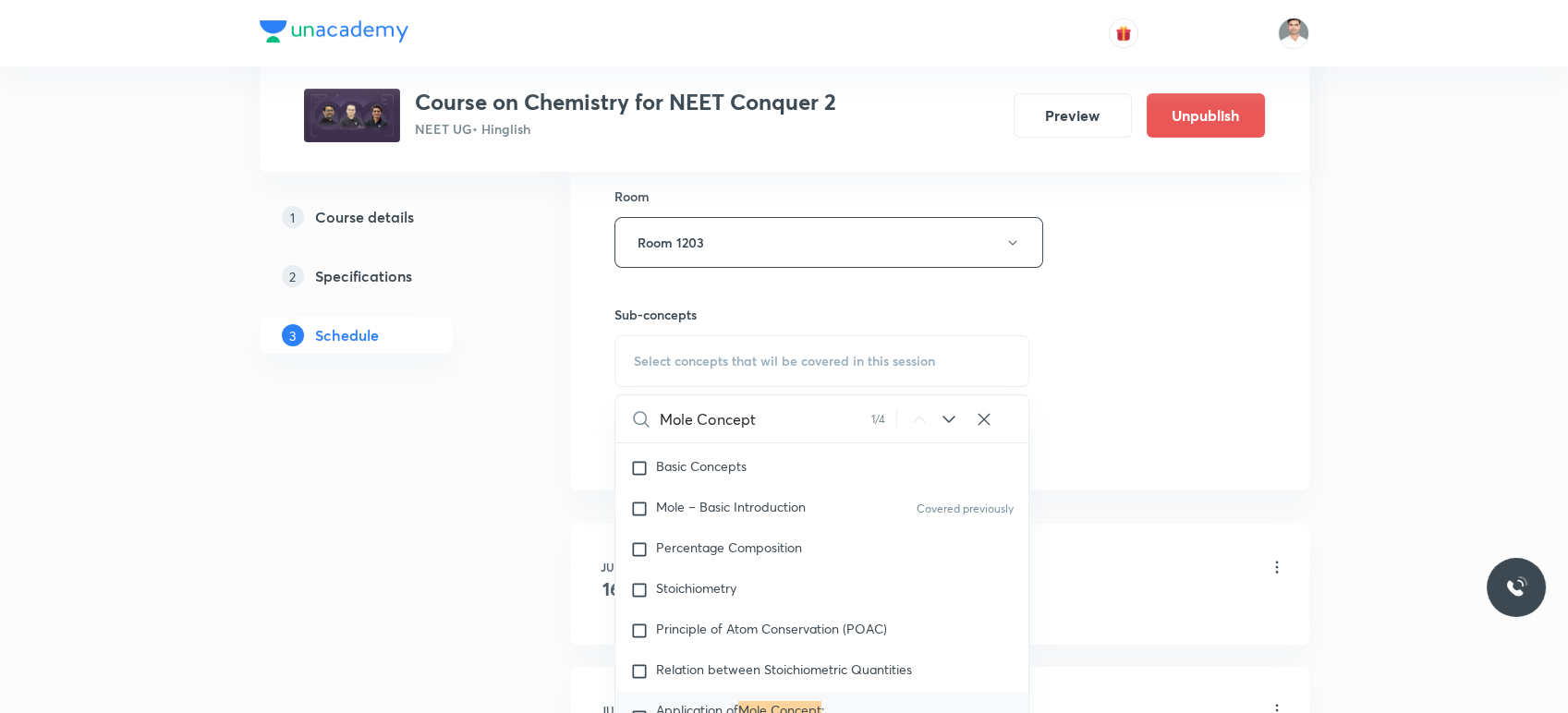 scroll, scrollTop: 272, scrollLeft: 0, axis: vertical 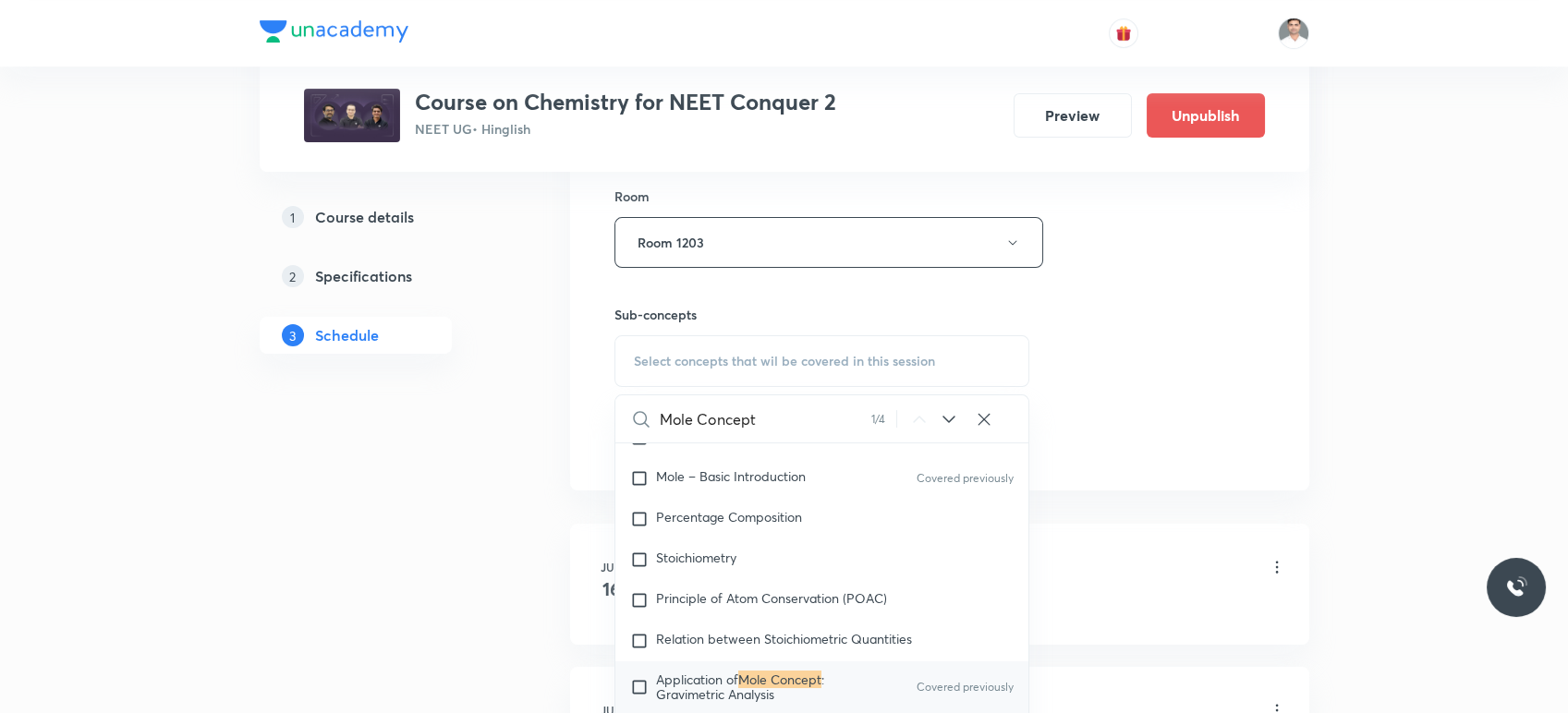 type on "Mole Concept" 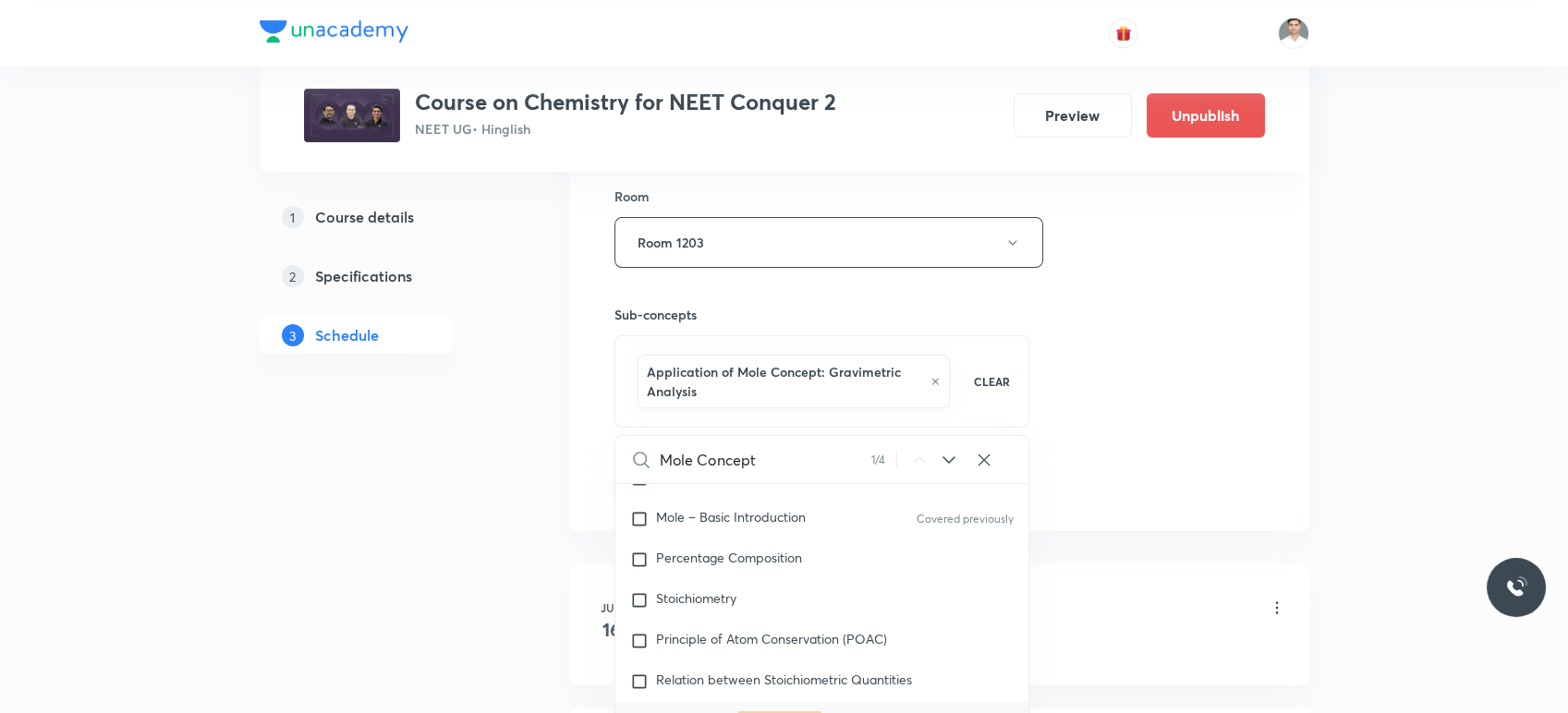 click on "Plus Courses Course on Chemistry for NEET Conquer 2 NEET UG  • Hinglish Preview Unpublish 1 Course details 2 Specifications 3 Schedule Schedule 29  classes Session  30 Live class Session title 18/99 Mole Concepts L-15 ​ Schedule for [DATE] 11:30 AM ​ Duration (in minutes) 90 ​ Educator [PERSON_NAME] Bajya   Session type Online Offline Room Room 1203 Sub-concepts Application of Mole Concept: Gravimetric Analysis CLEAR Mole Concept 1 / 4 ​ Chemistry - Full Syllabus Mock Questions Chemistry - Full Syllabus Mock Questions Chemistry Previous Year Chemistry Previous Year Questions Chemistry Previous Year Questions General Topics & Mole Concept Basic Concepts Mole – Basic Introduction Covered previously Percentage Composition Stoichiometry Principle of Atom Conservation (POAC) Relation between Stoichiometric Quantities Application of  Mole Concept : Gravimetric Analysis Covered previously Electronic Configuration Of Atoms (Hund's rule)  Quantum Numbers (Magnetic Quantum no.) Mechanism of Corrosion pH" at bounding box center (784, 2007) 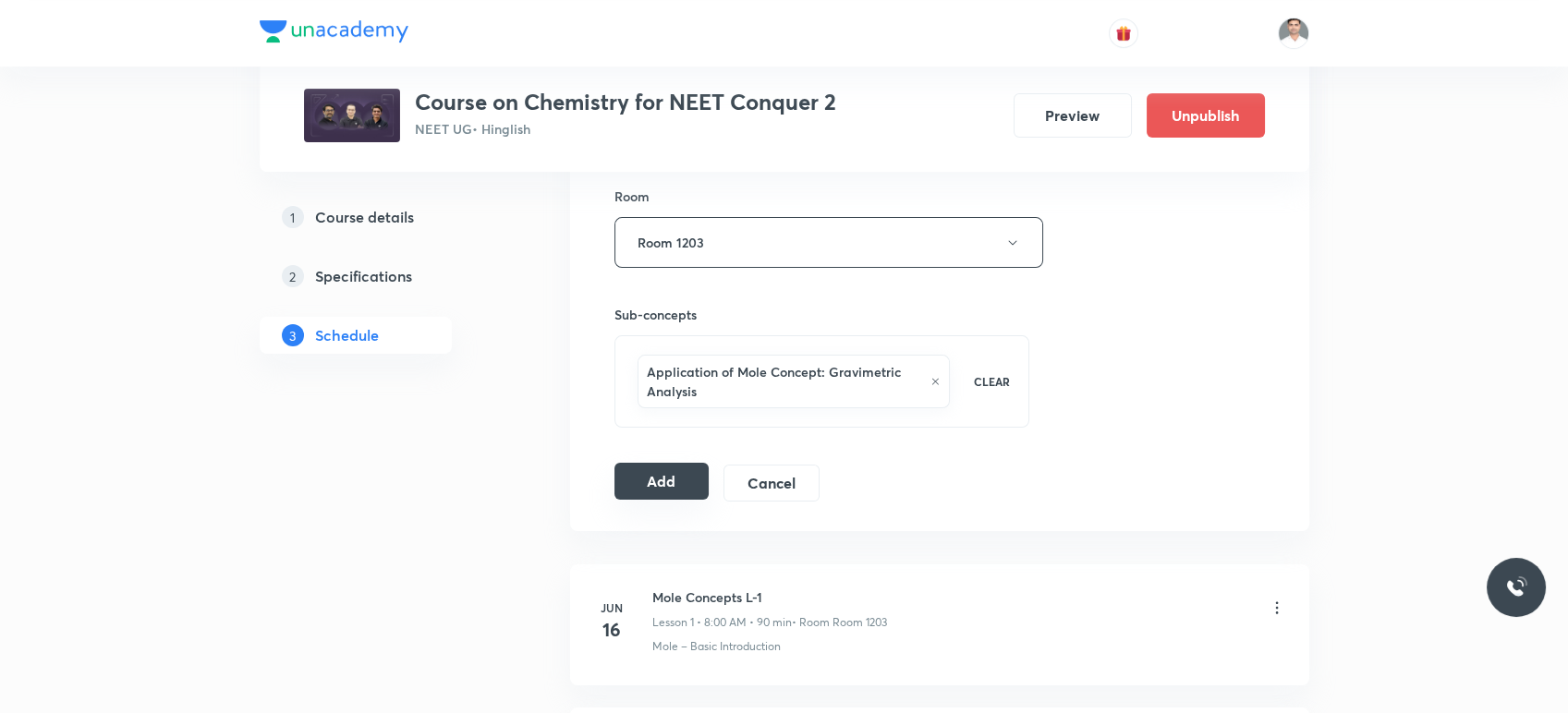 click on "Add" at bounding box center [662, 481] 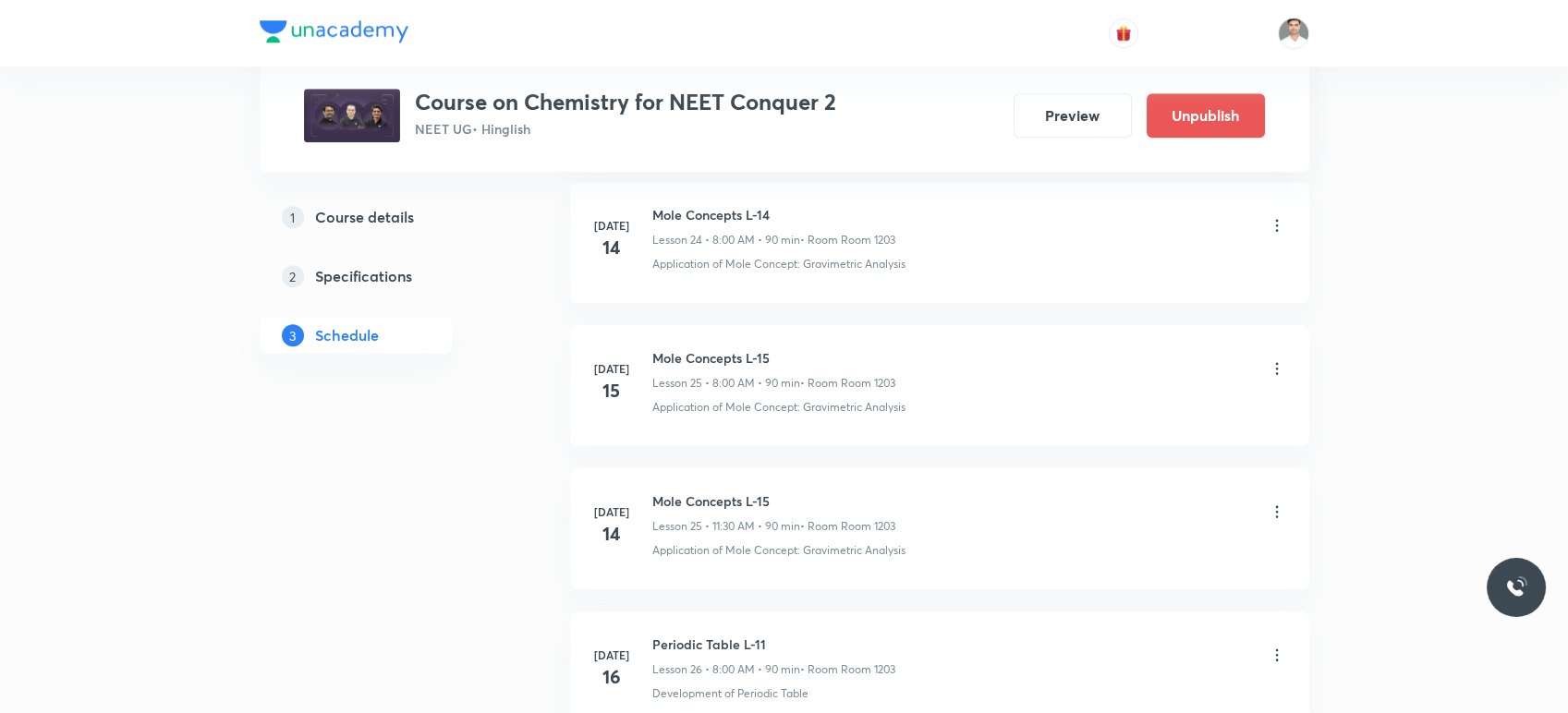 scroll, scrollTop: 3693, scrollLeft: 0, axis: vertical 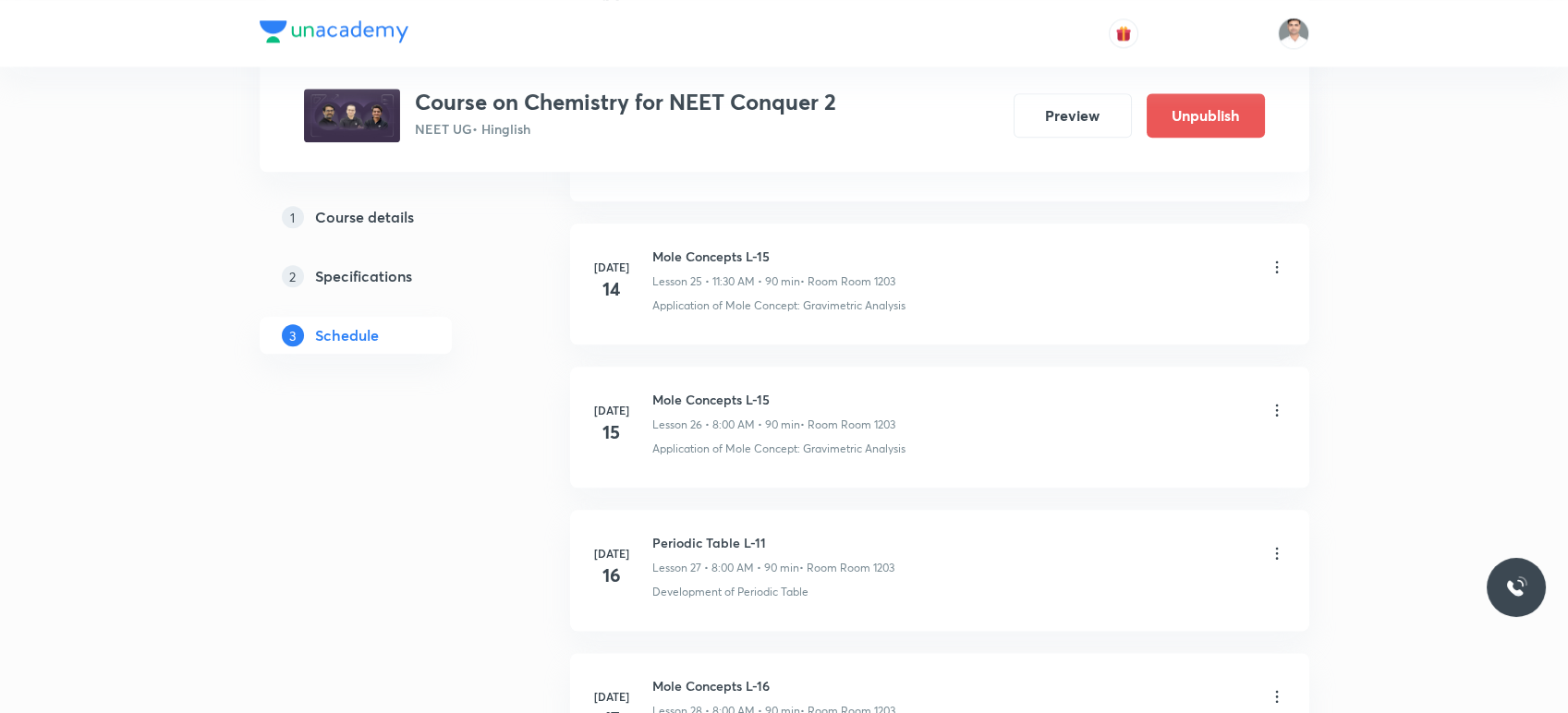 click 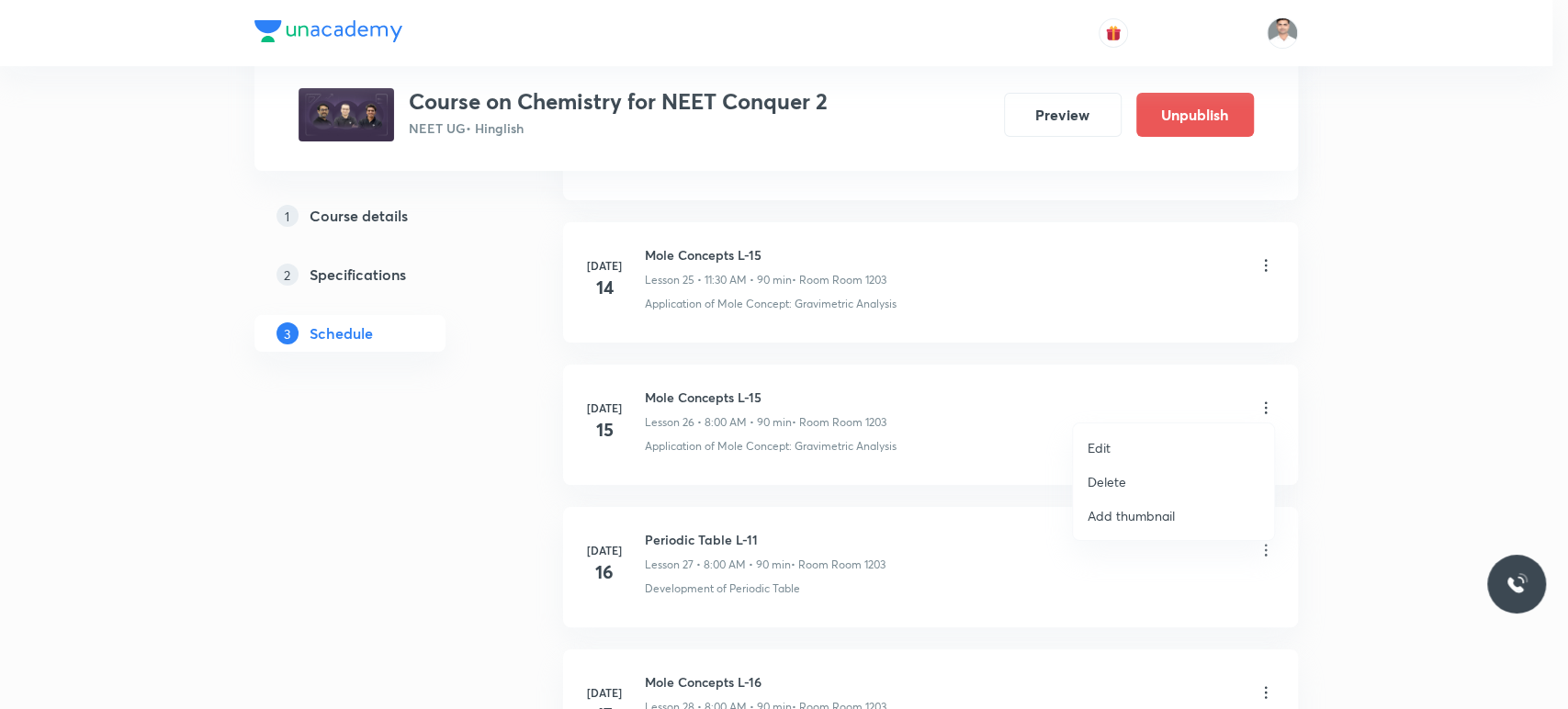 click on "Edit" at bounding box center (1099, 447) 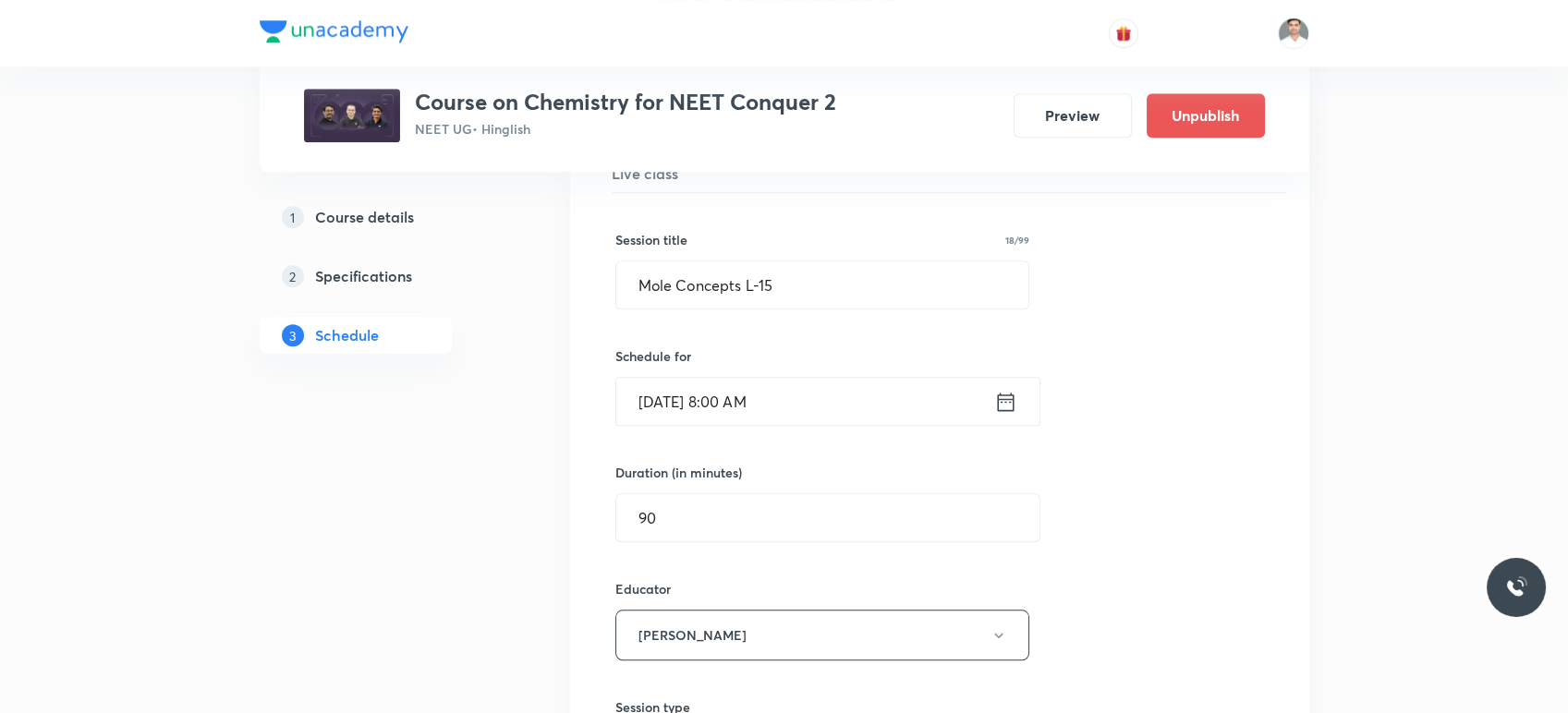 scroll, scrollTop: 3838, scrollLeft: 0, axis: vertical 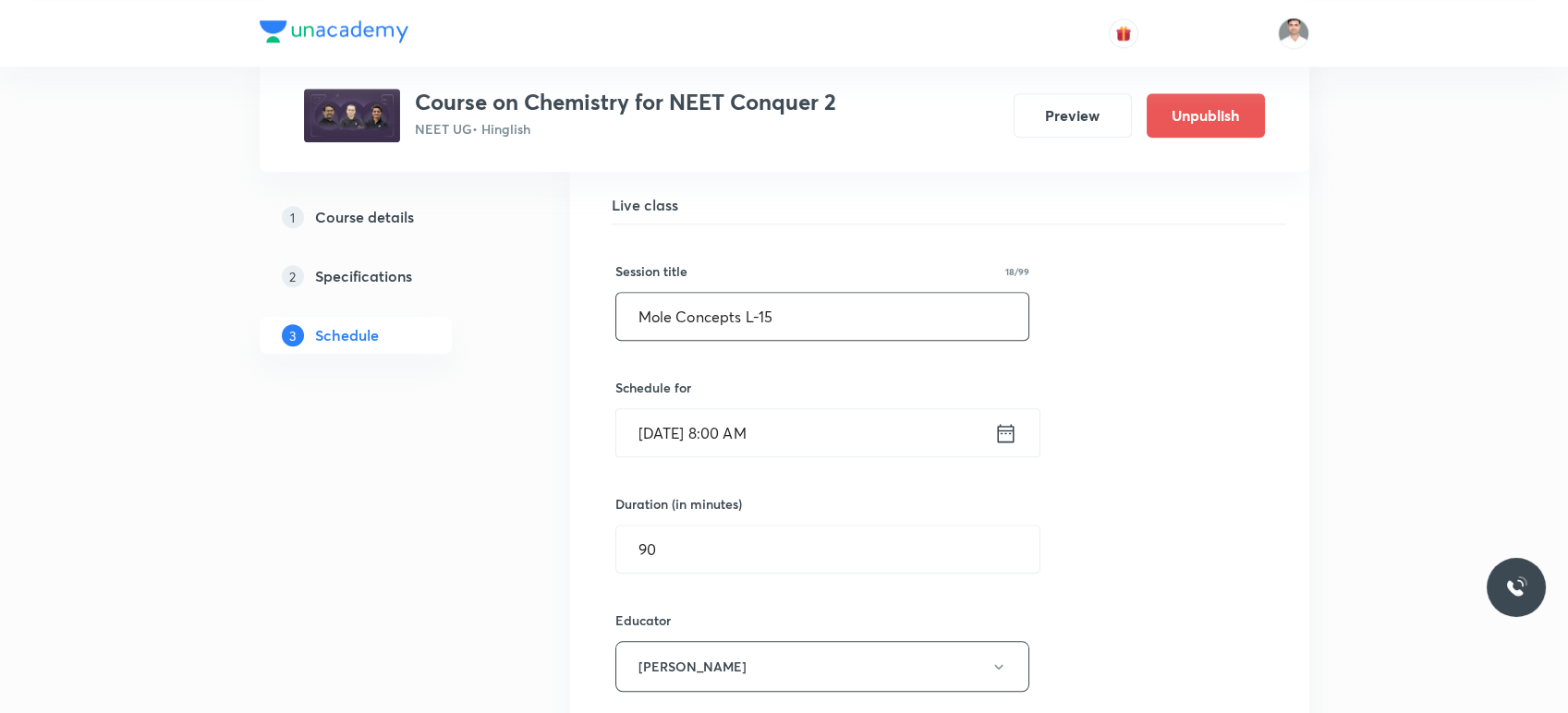 click on "Mole Concepts L-15" at bounding box center (822, 316) 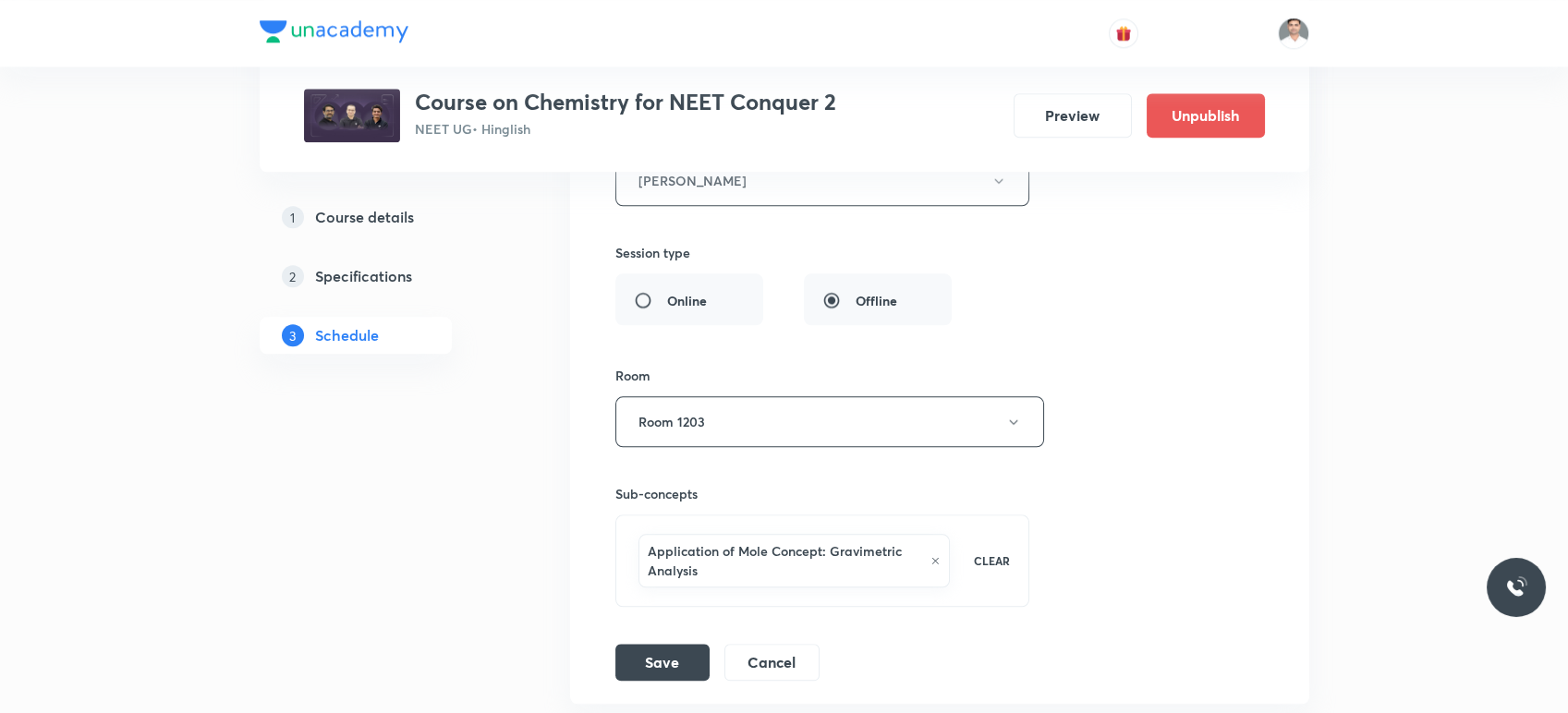 scroll, scrollTop: 4454, scrollLeft: 0, axis: vertical 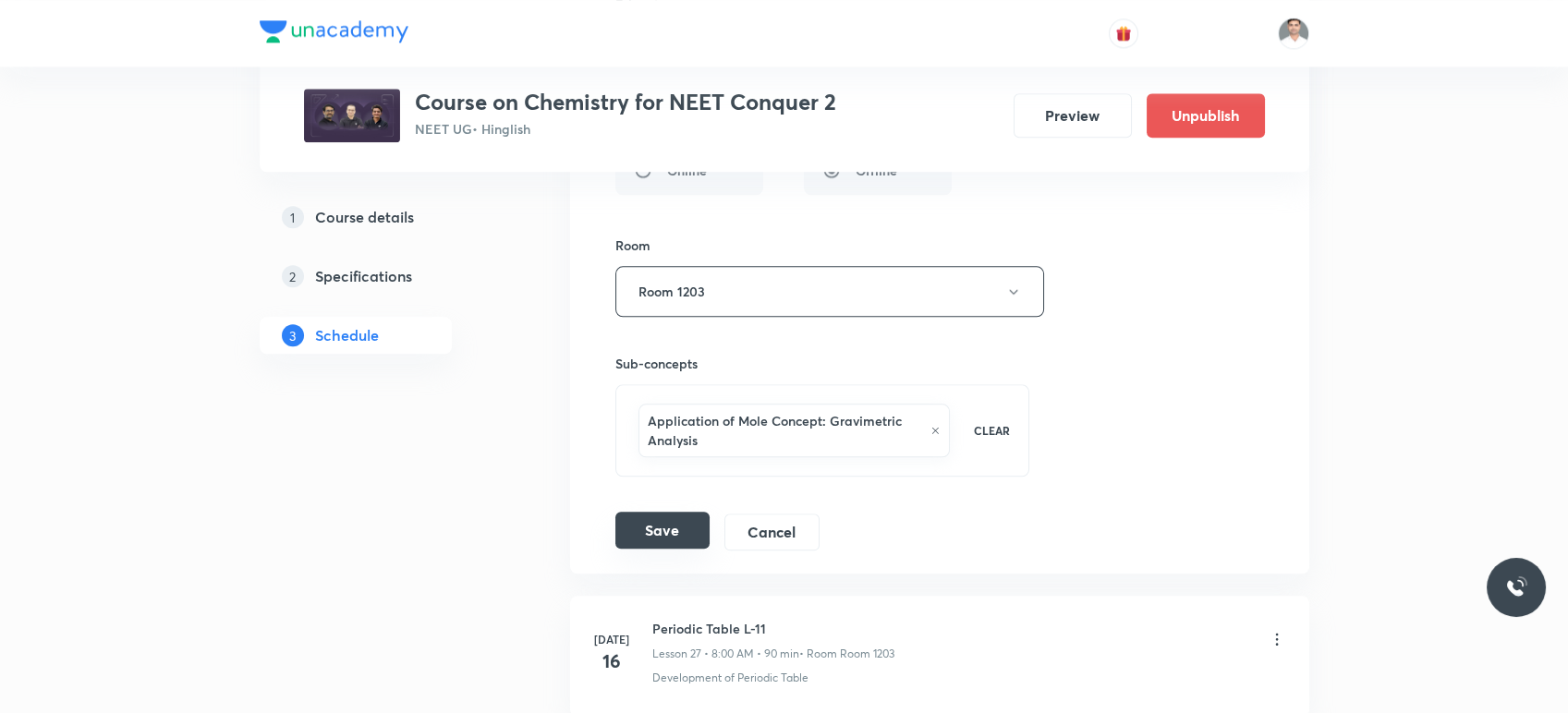 type on "Mole Concepts L-16" 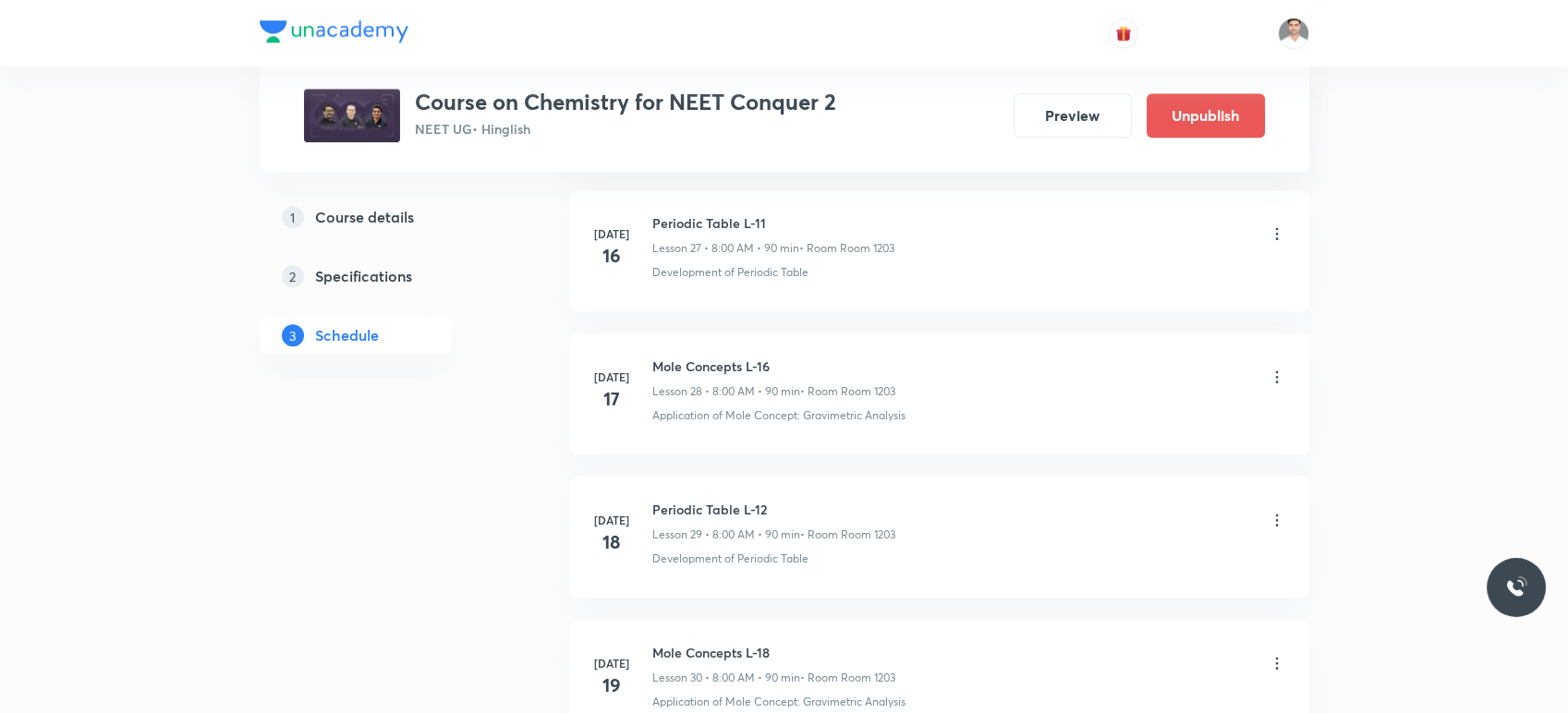scroll, scrollTop: 4001, scrollLeft: 0, axis: vertical 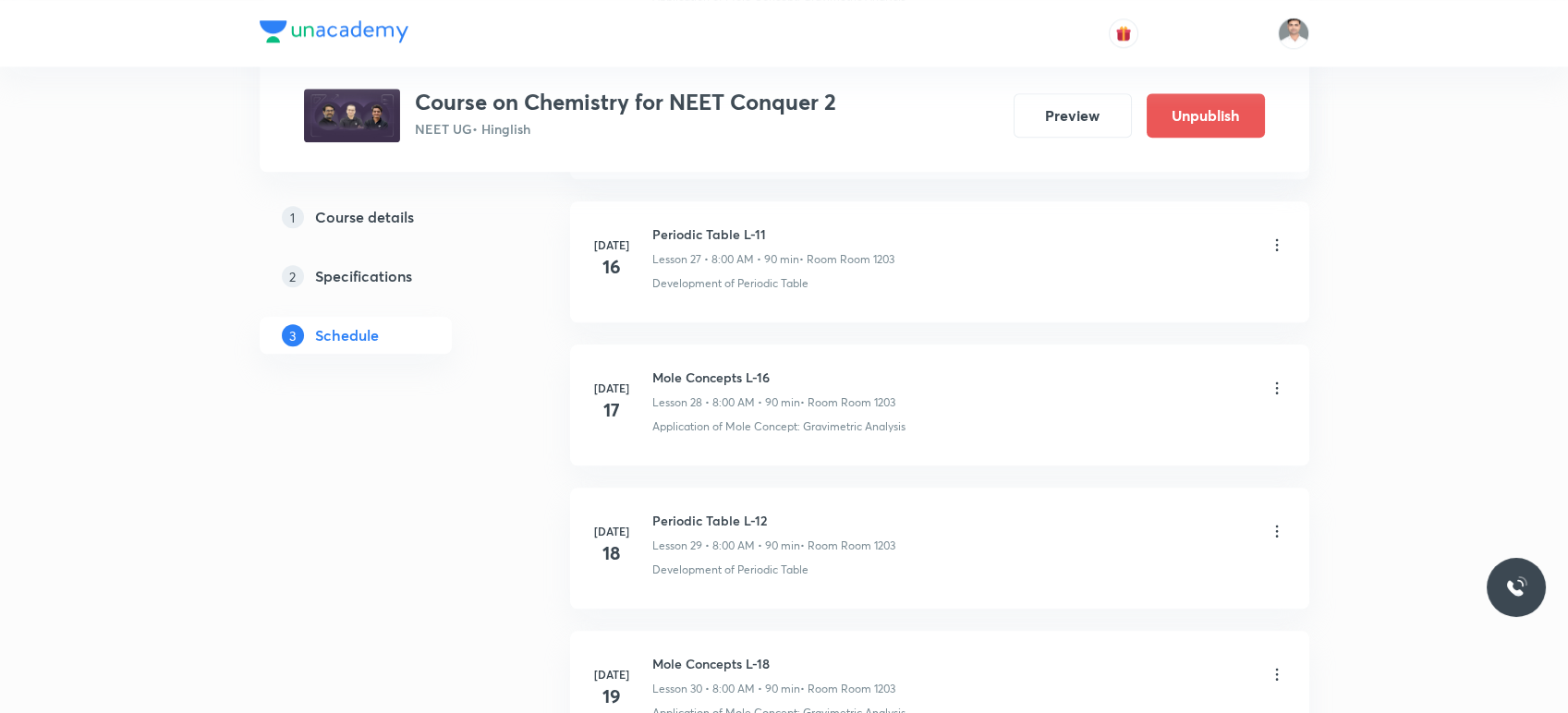 click 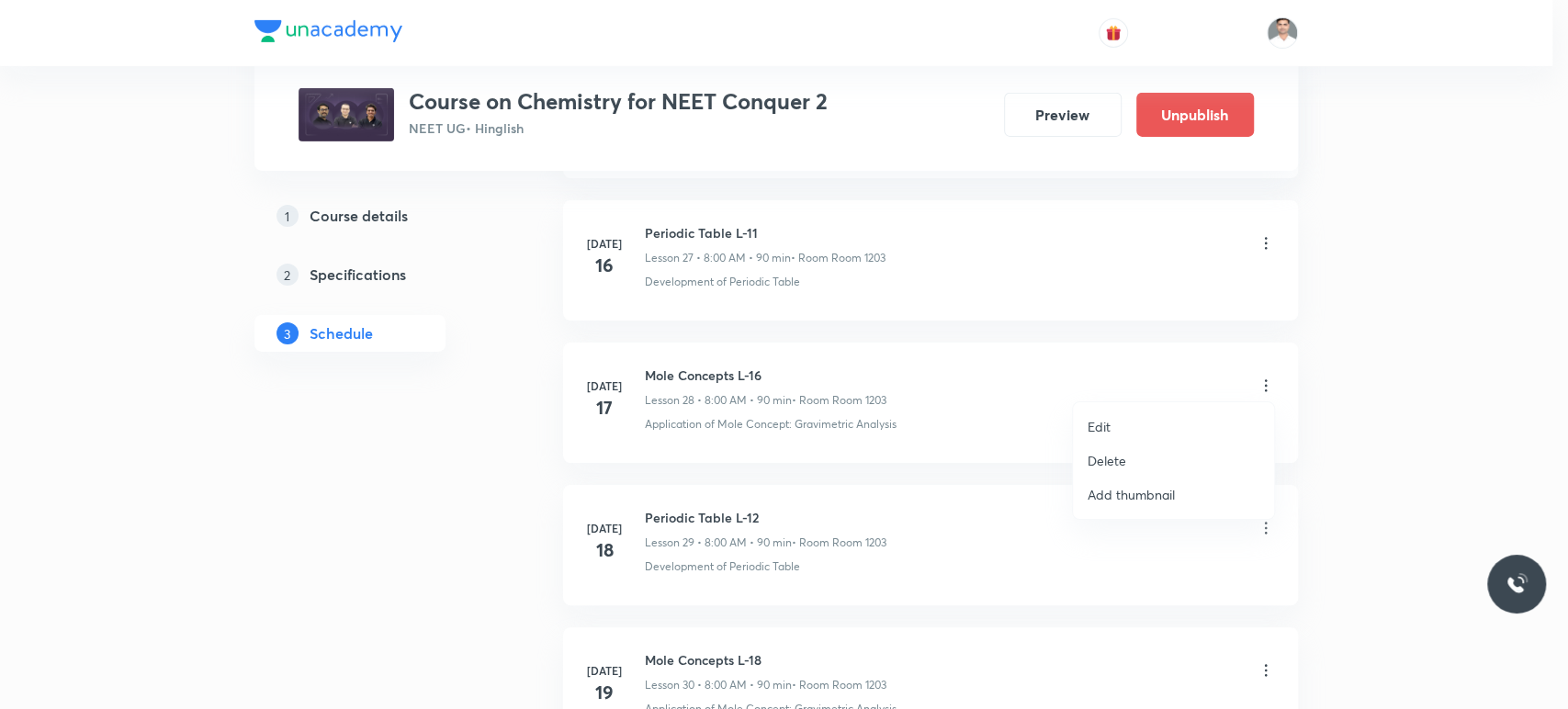 click on "Edit" at bounding box center [1099, 426] 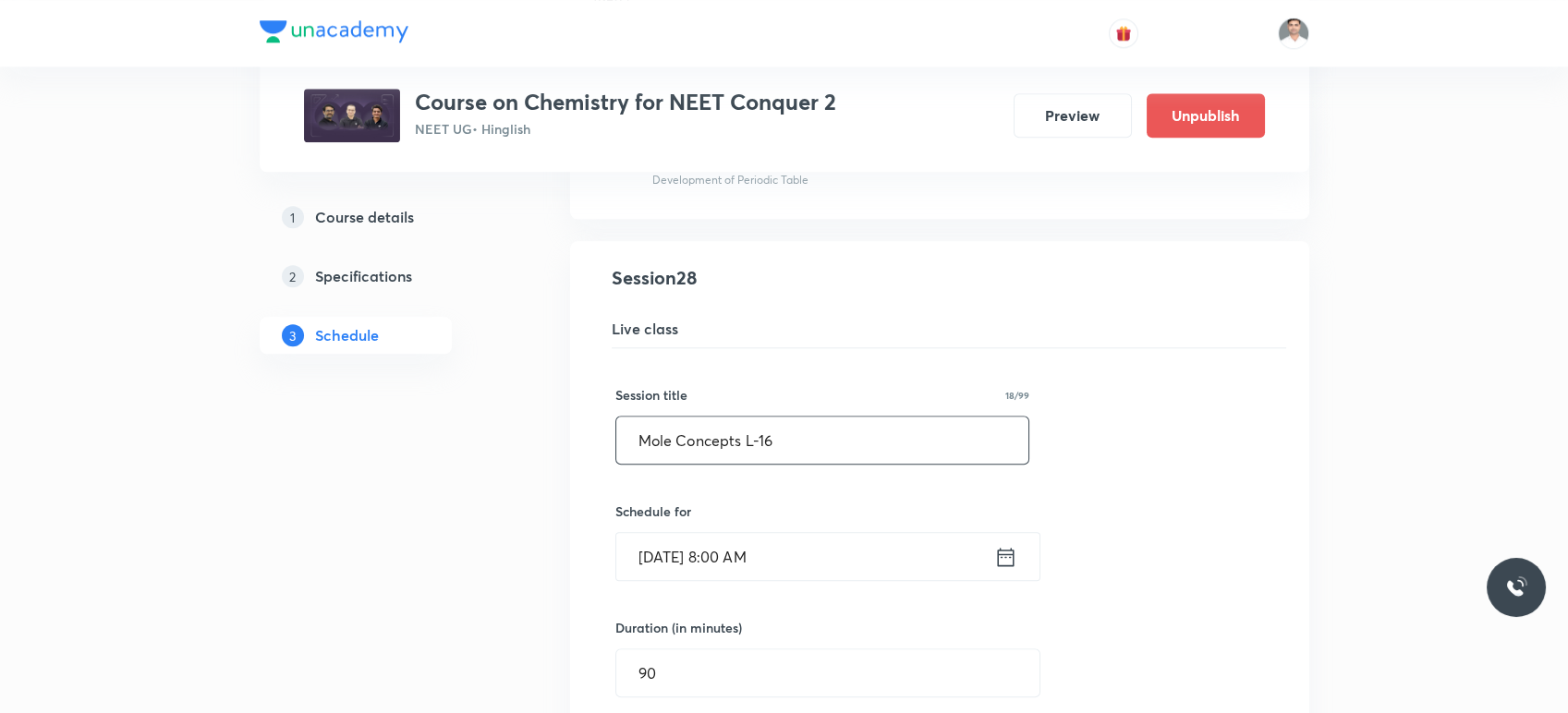 click on "Mole Concepts L-16" at bounding box center [822, 440] 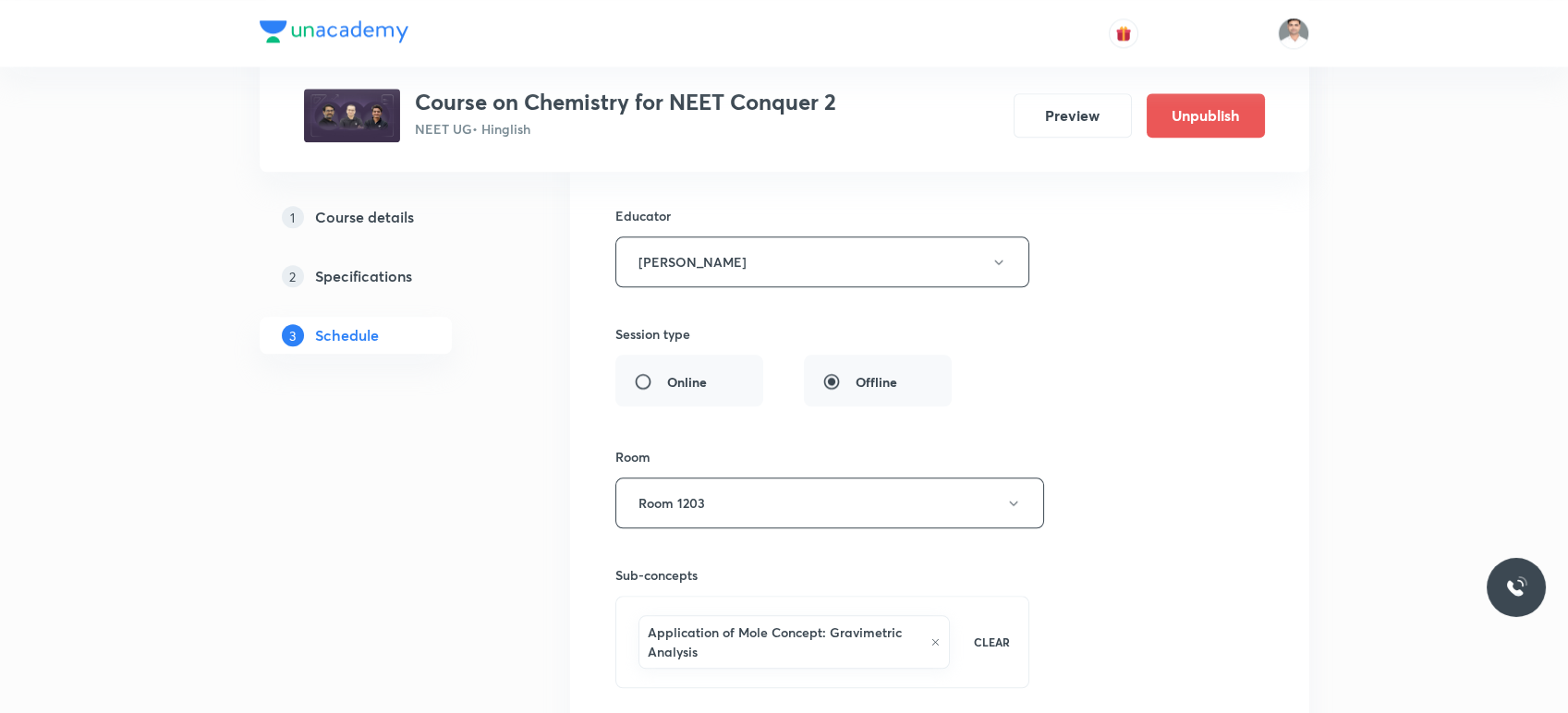 scroll, scrollTop: 4822, scrollLeft: 0, axis: vertical 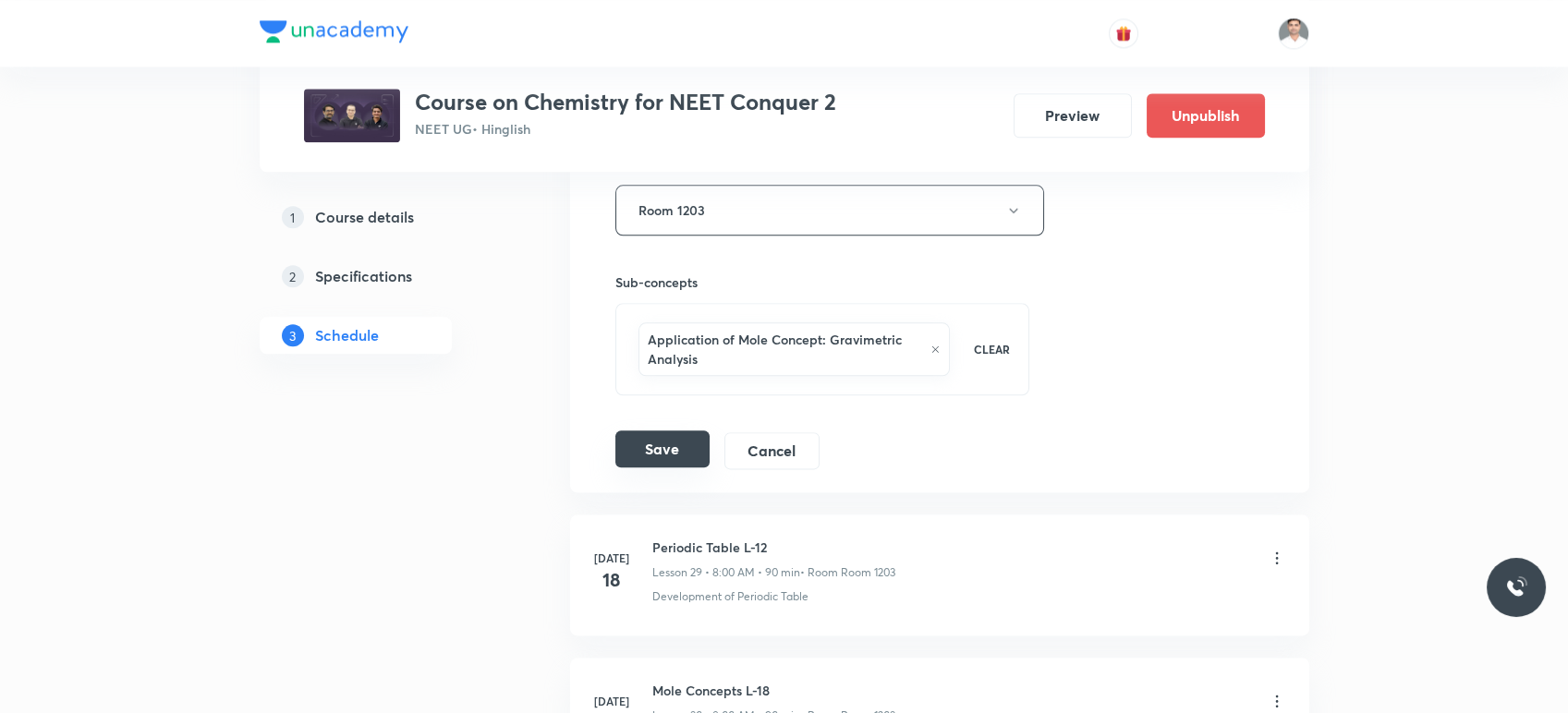 type on "Mole Concepts L-17" 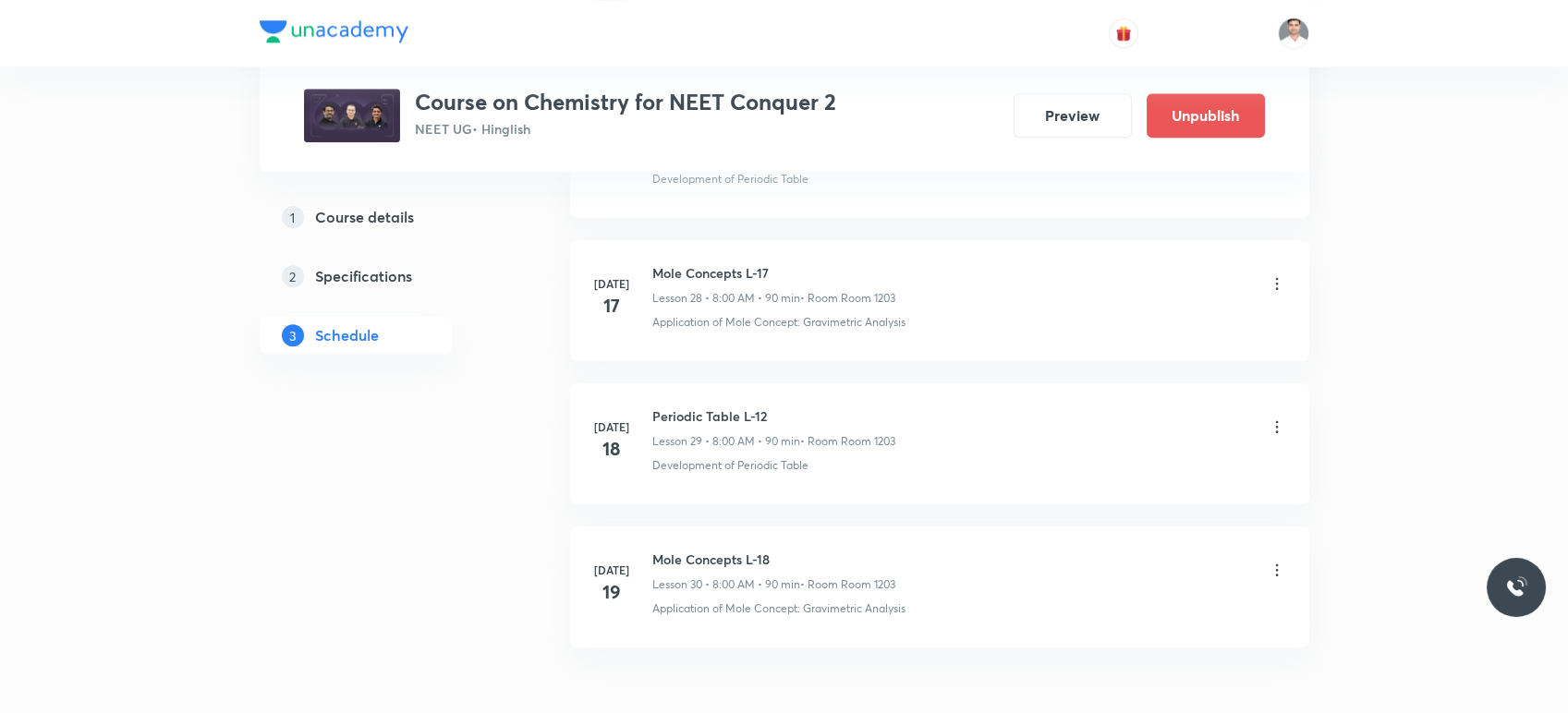 scroll, scrollTop: 4206, scrollLeft: 0, axis: vertical 